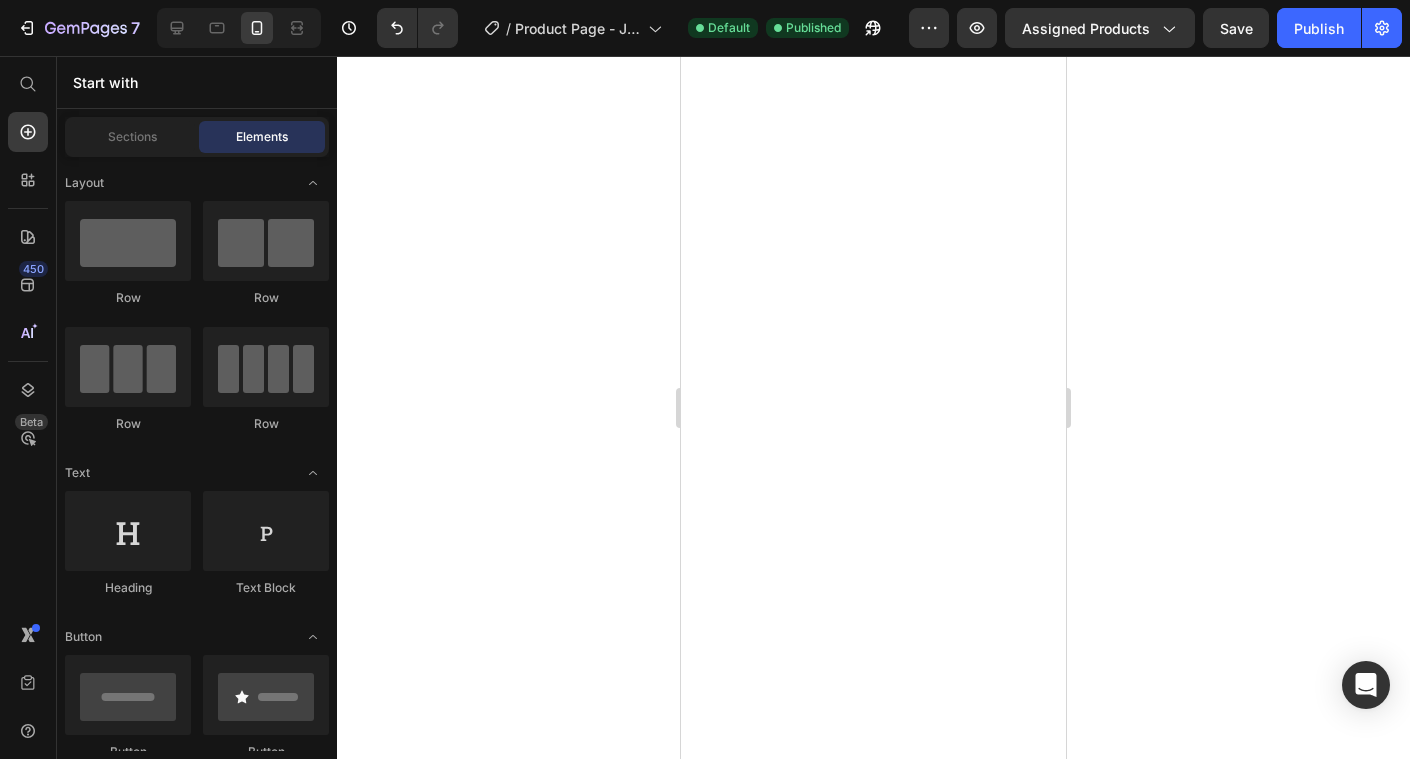 scroll, scrollTop: 0, scrollLeft: 0, axis: both 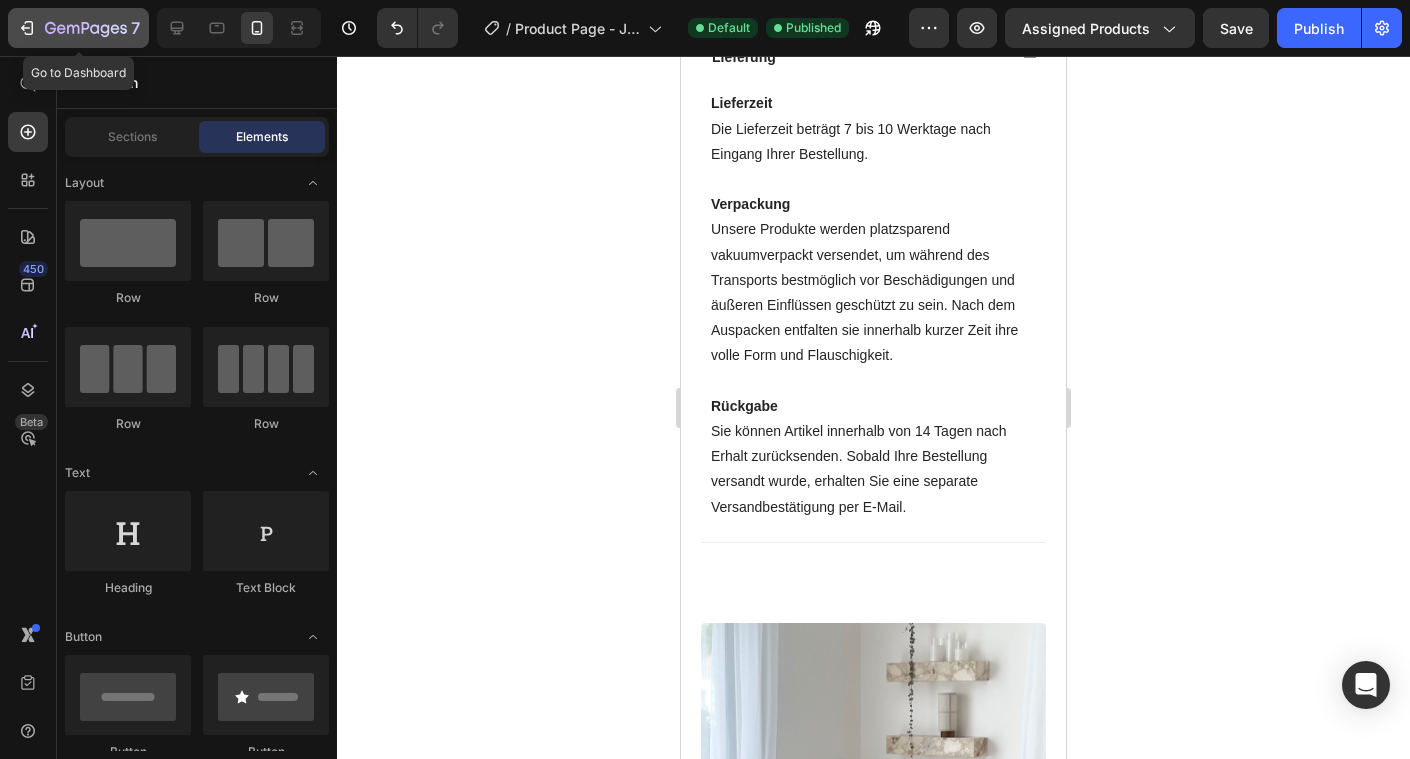 click 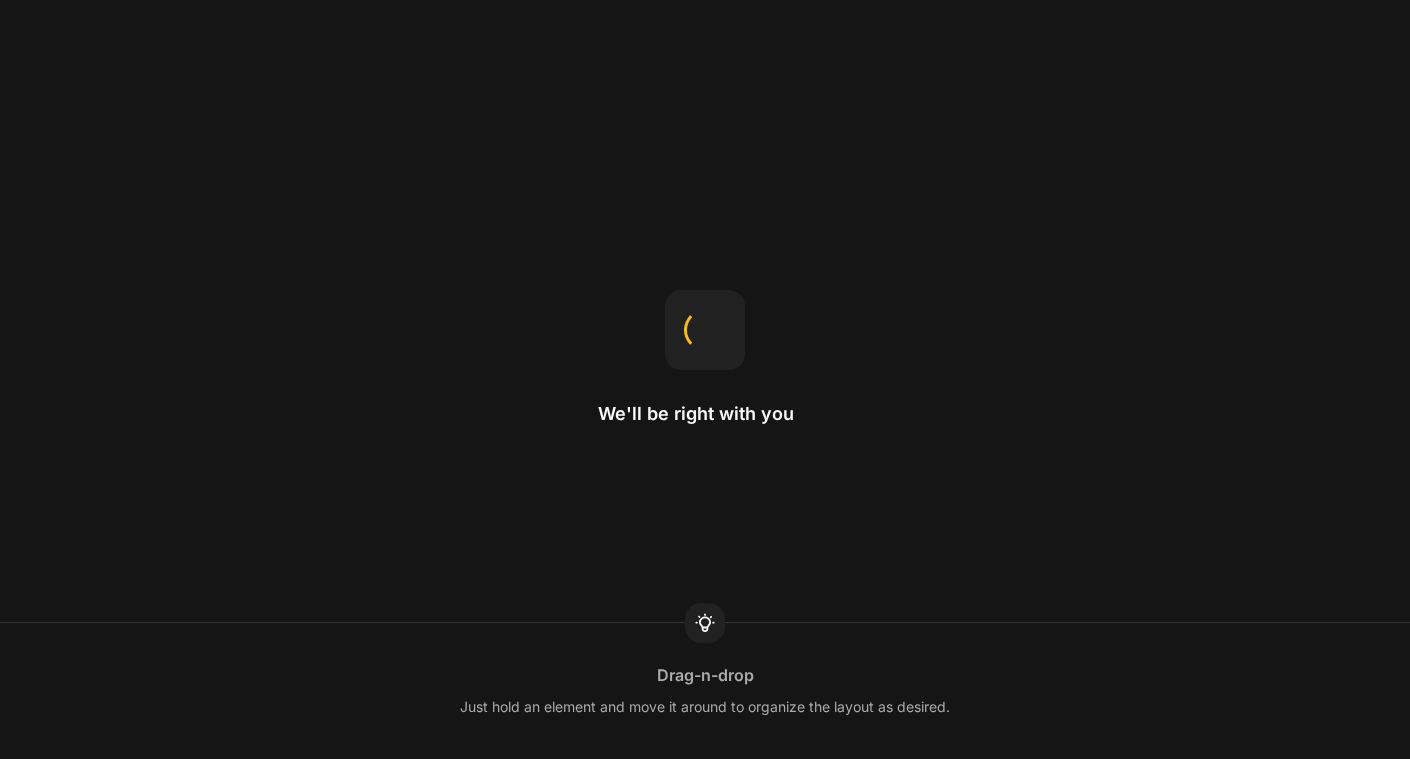 scroll, scrollTop: 0, scrollLeft: 0, axis: both 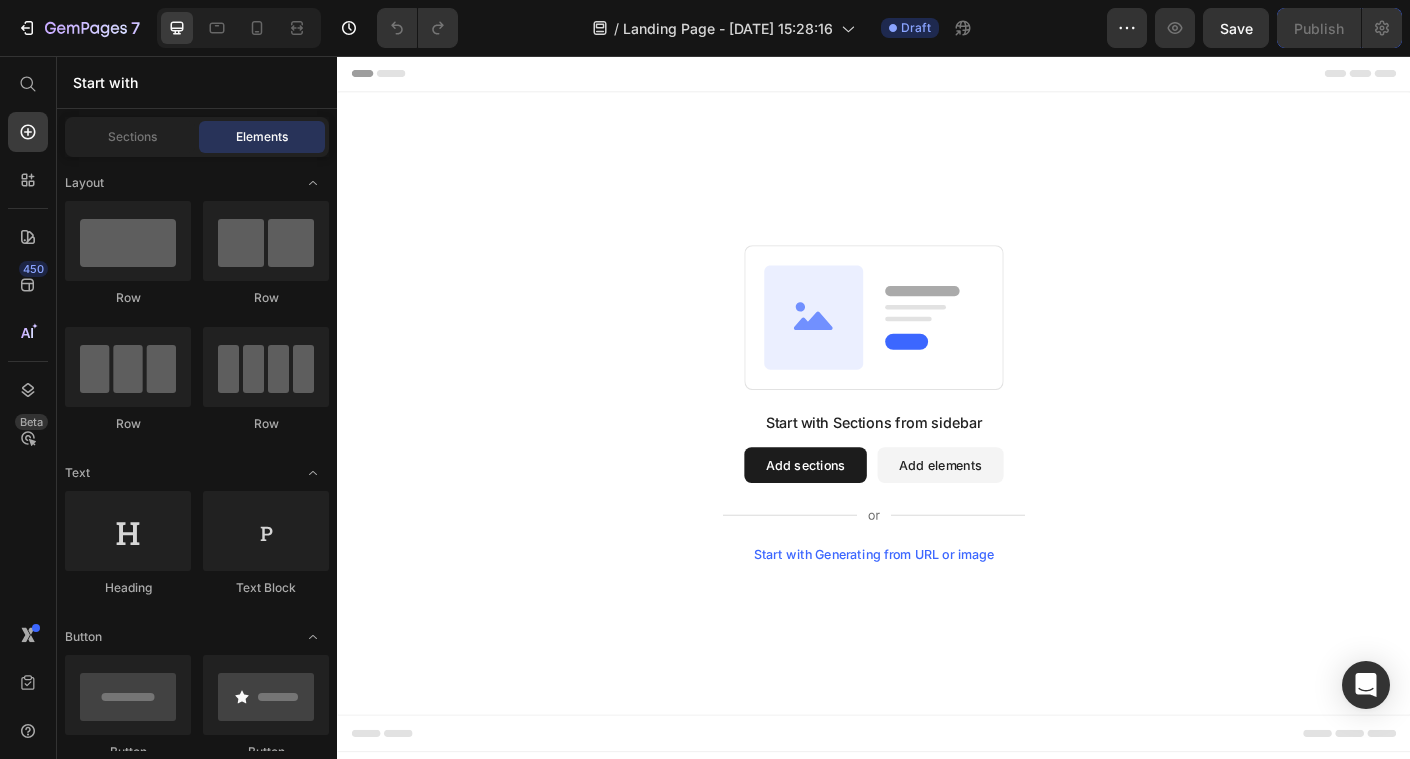 click on "450 Beta" at bounding box center [28, 407] 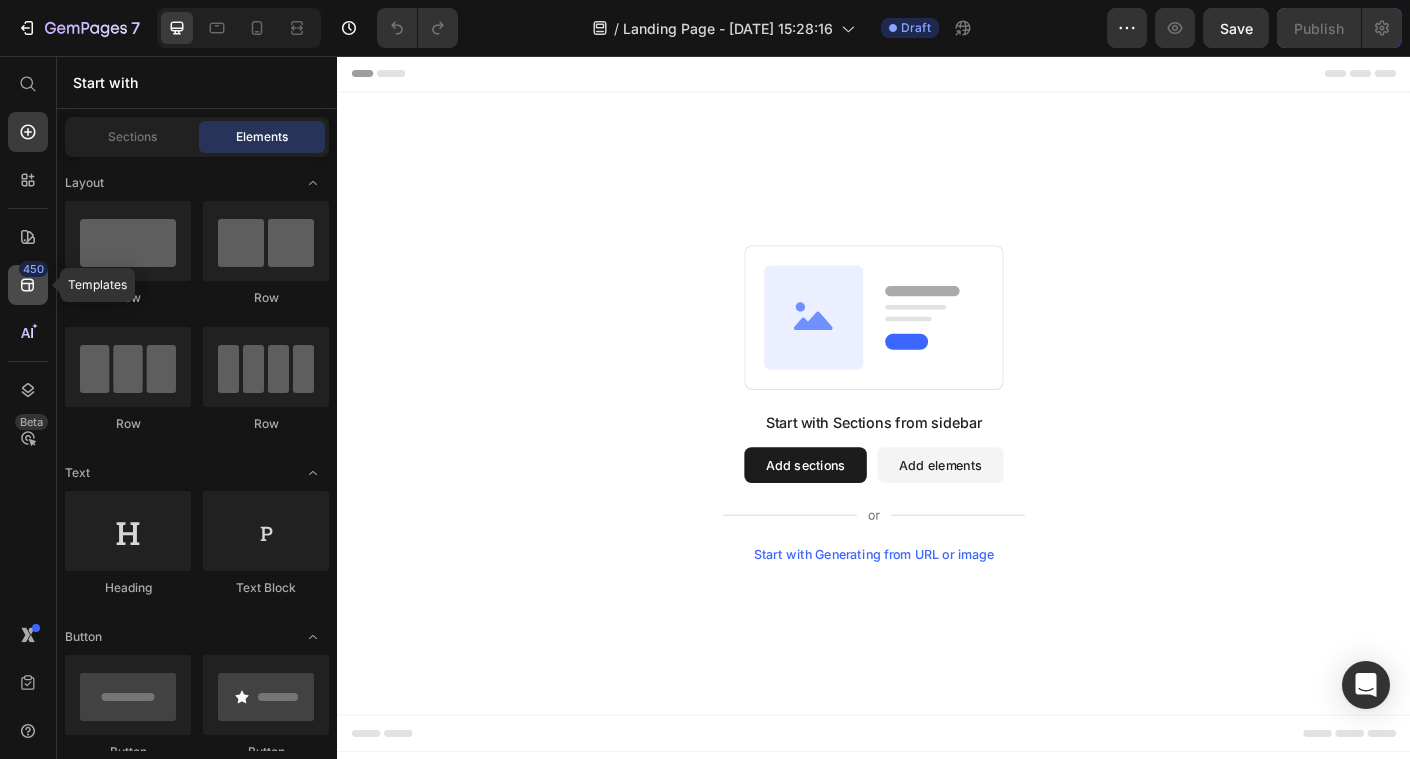 click 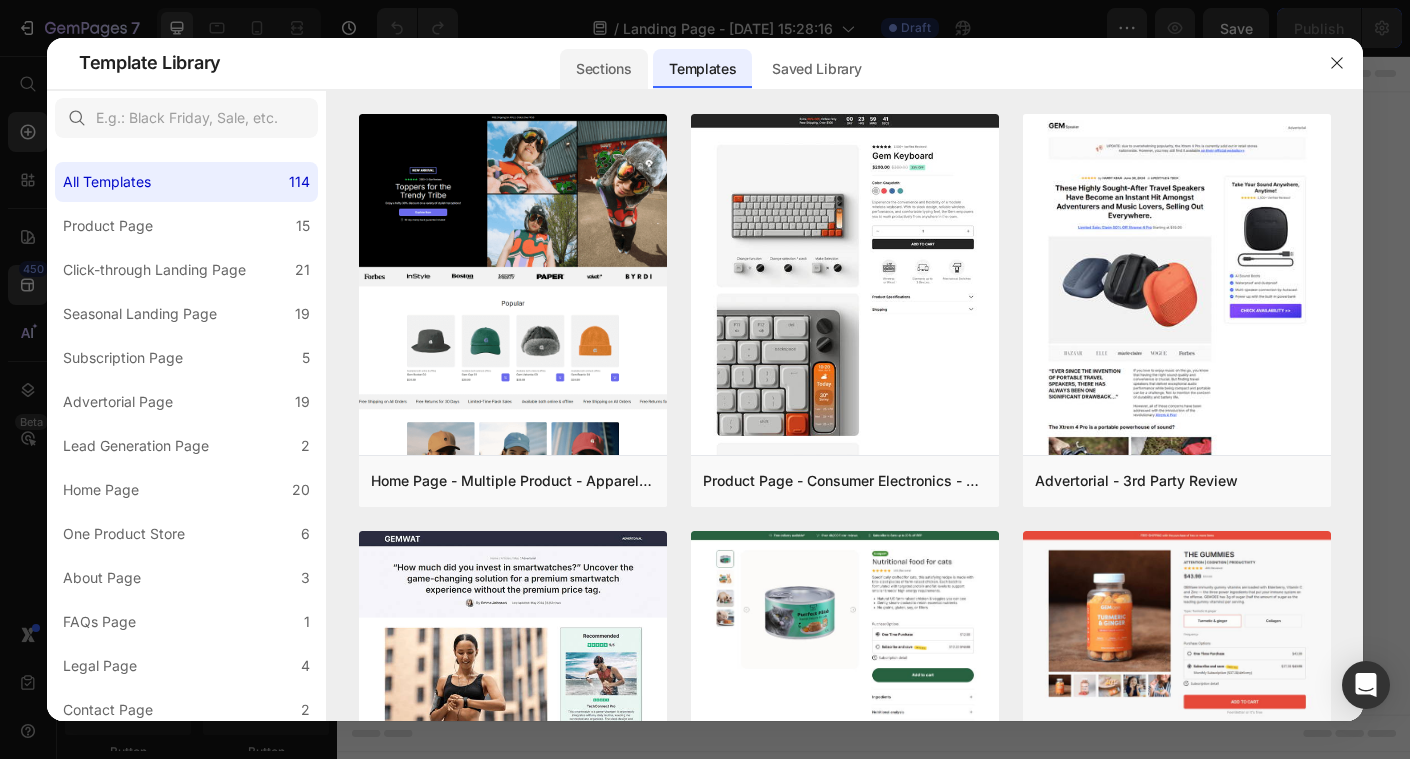click on "Sections" 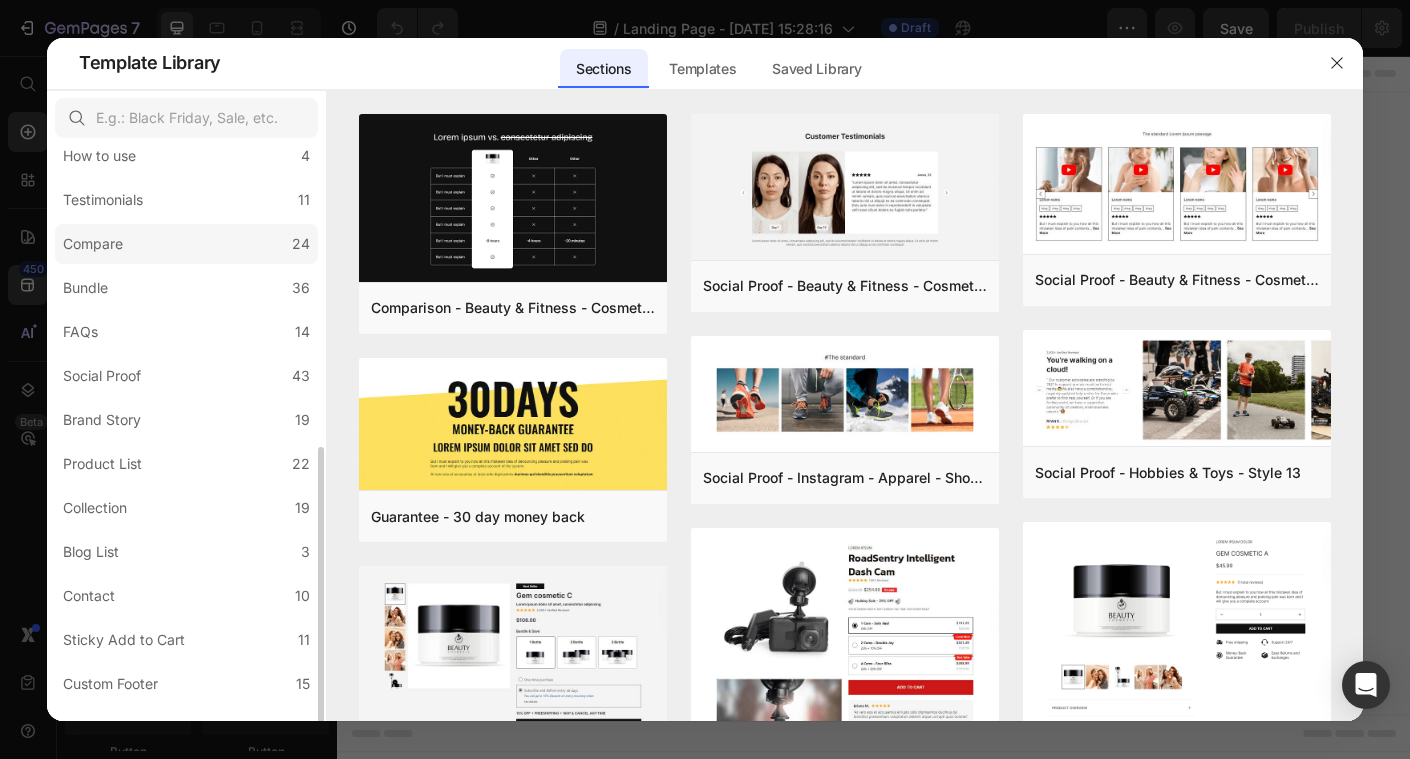 scroll, scrollTop: 405, scrollLeft: 0, axis: vertical 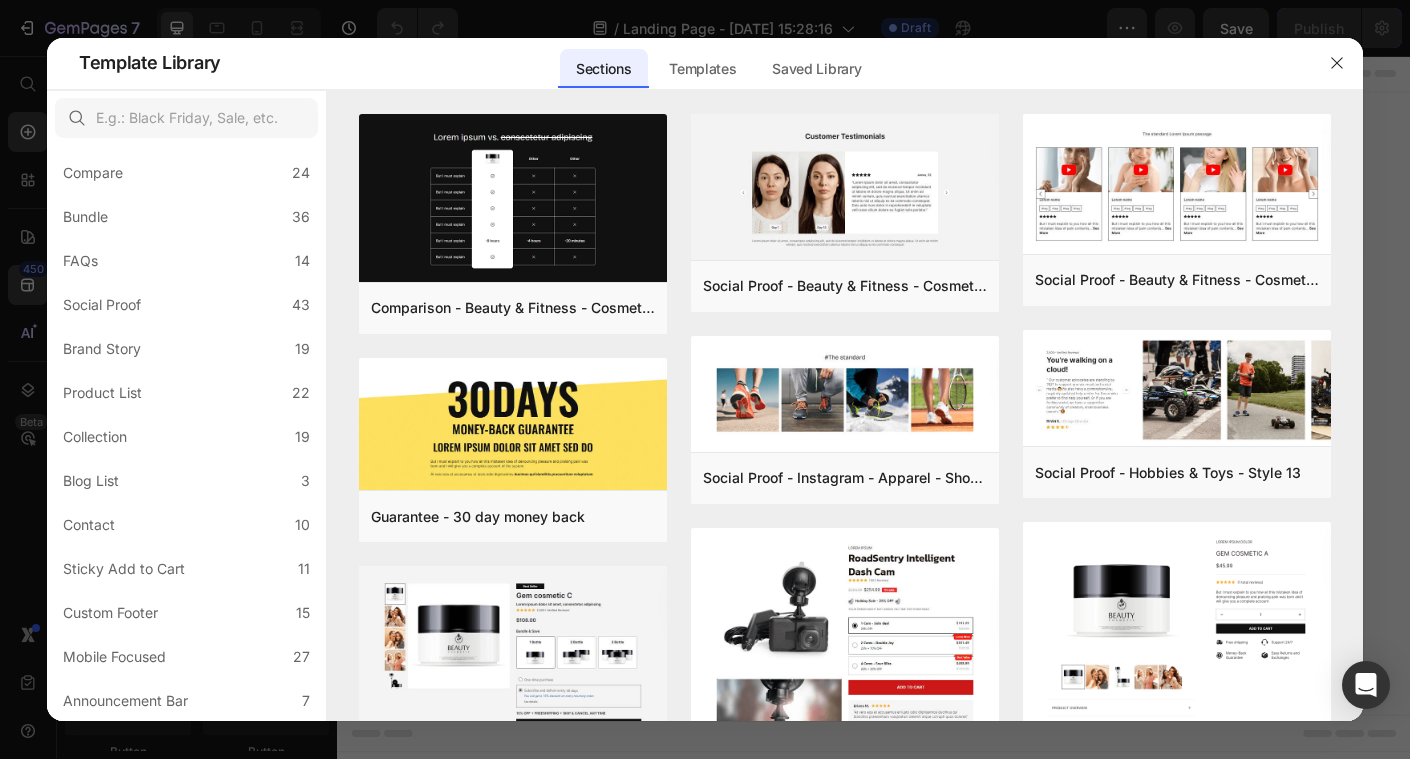 click at bounding box center [845, 102] 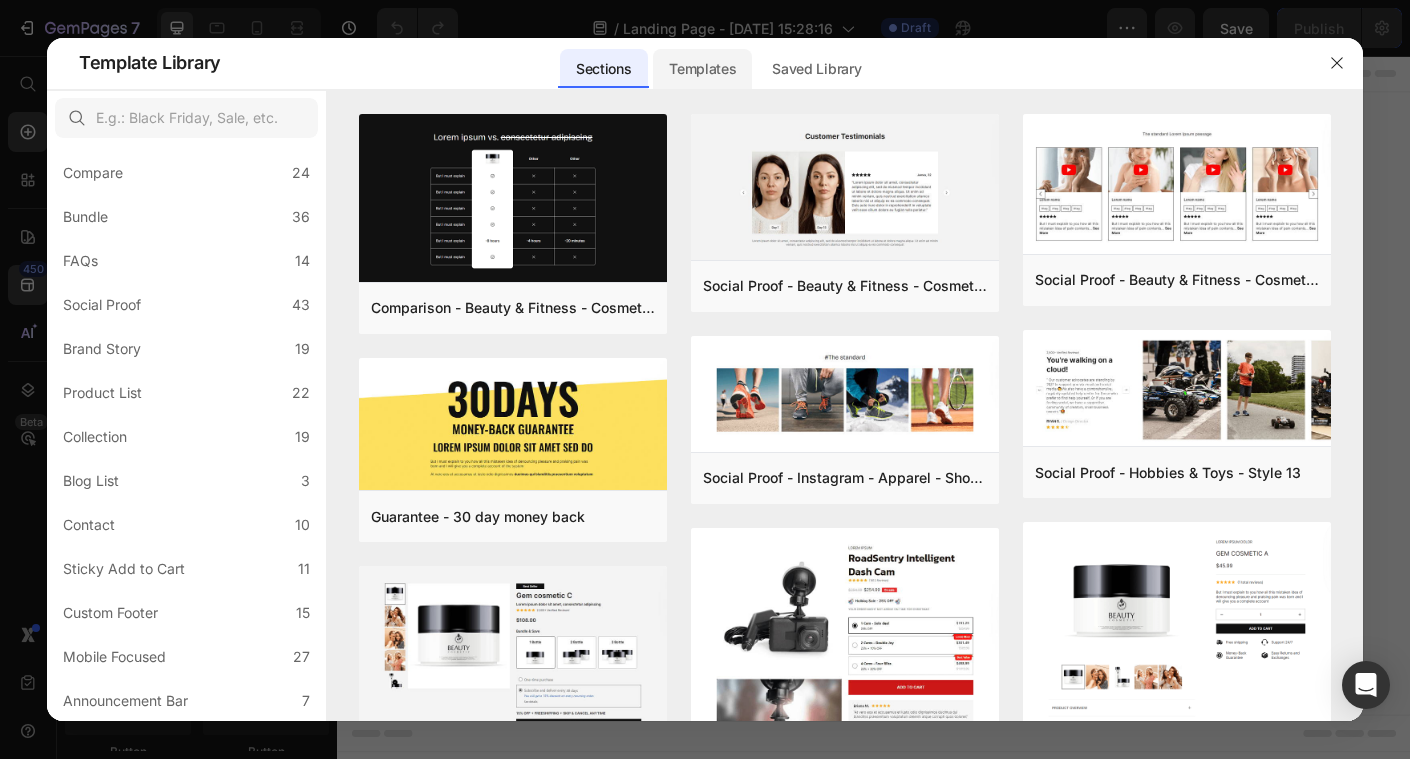 click on "Templates" 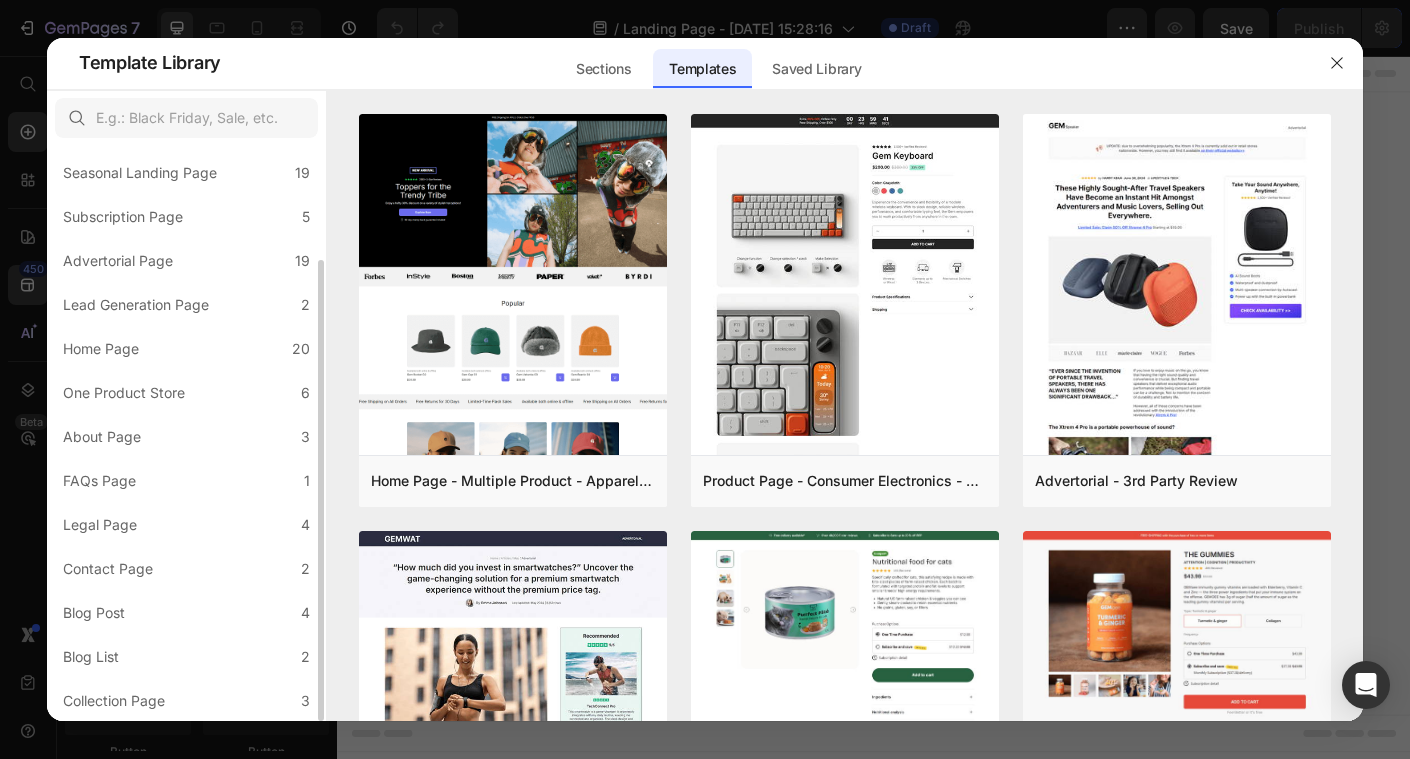 scroll, scrollTop: 141, scrollLeft: 0, axis: vertical 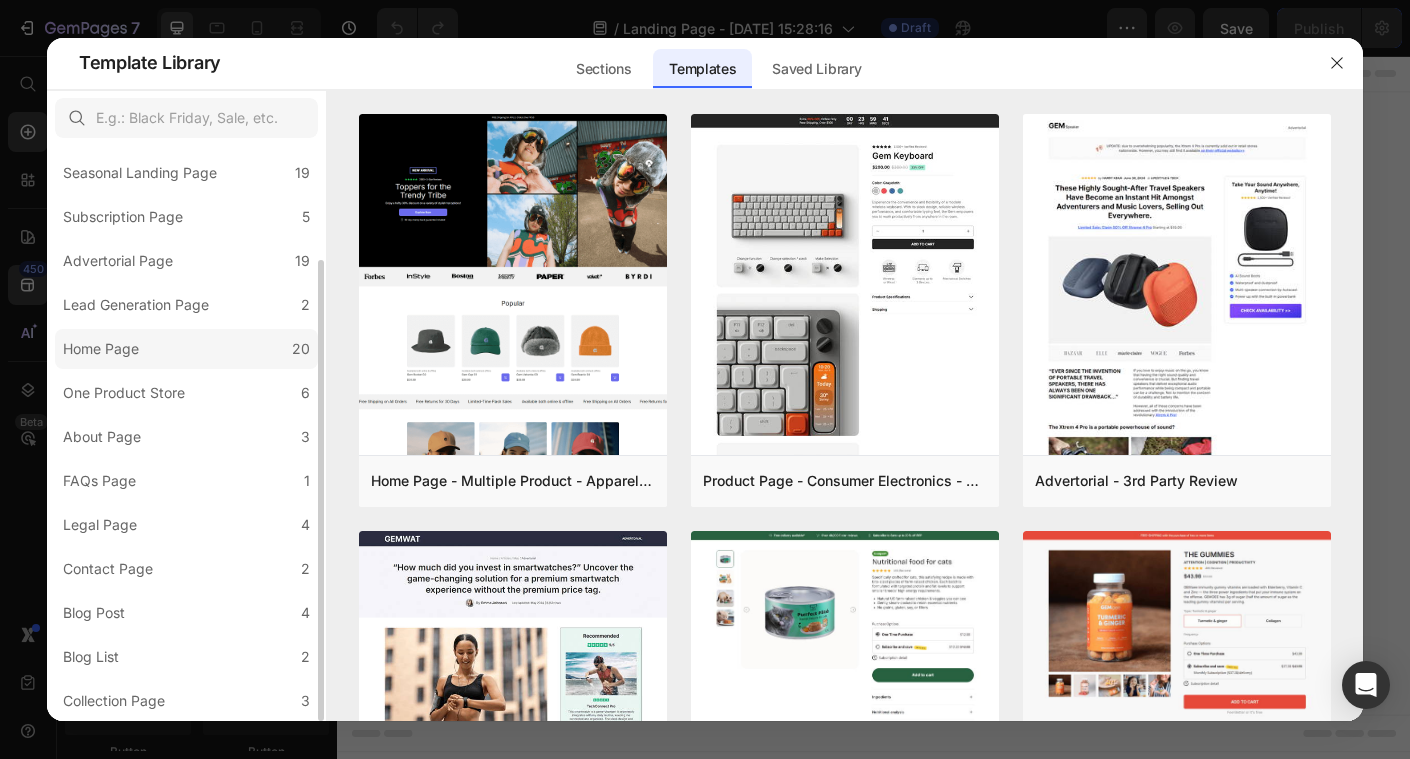 click on "Home Page" at bounding box center (101, 349) 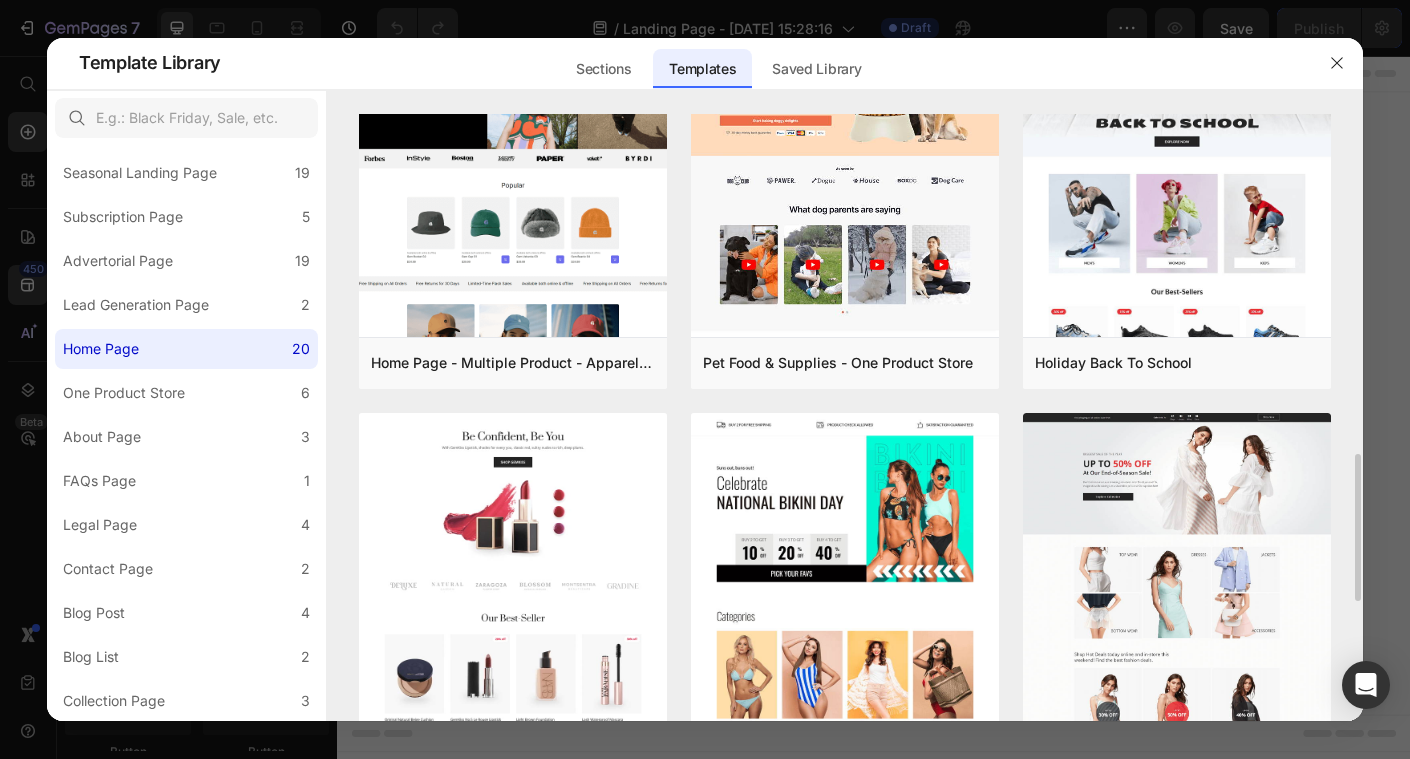 scroll, scrollTop: 0, scrollLeft: 0, axis: both 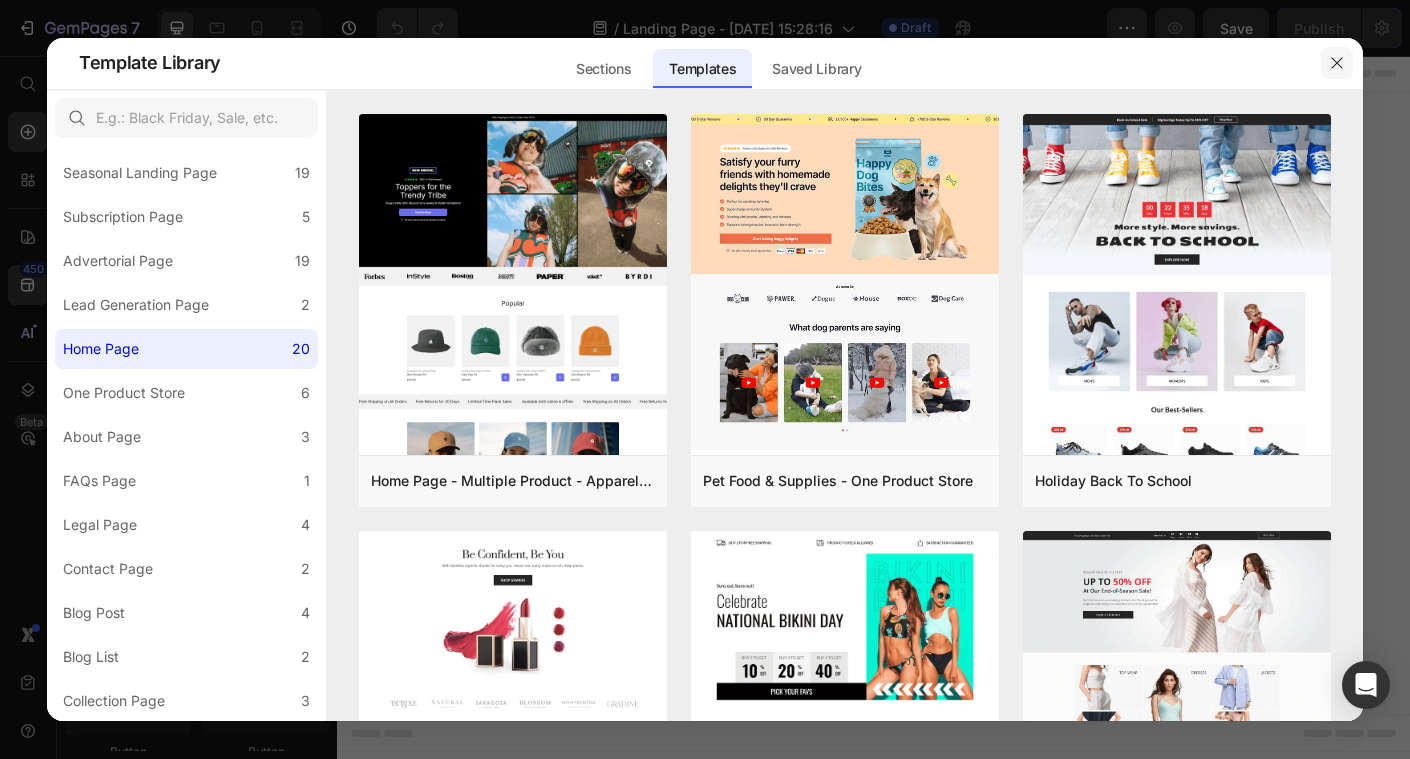 click 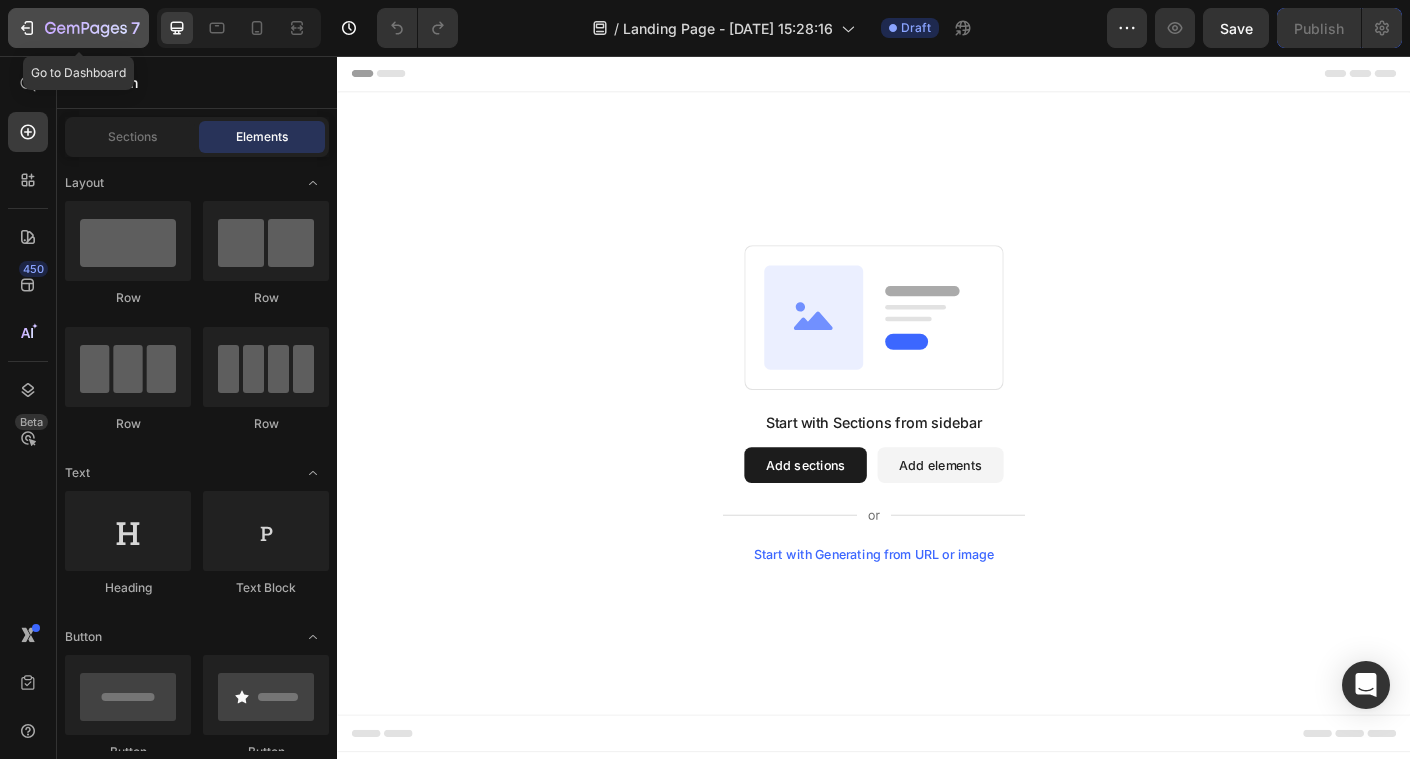 click 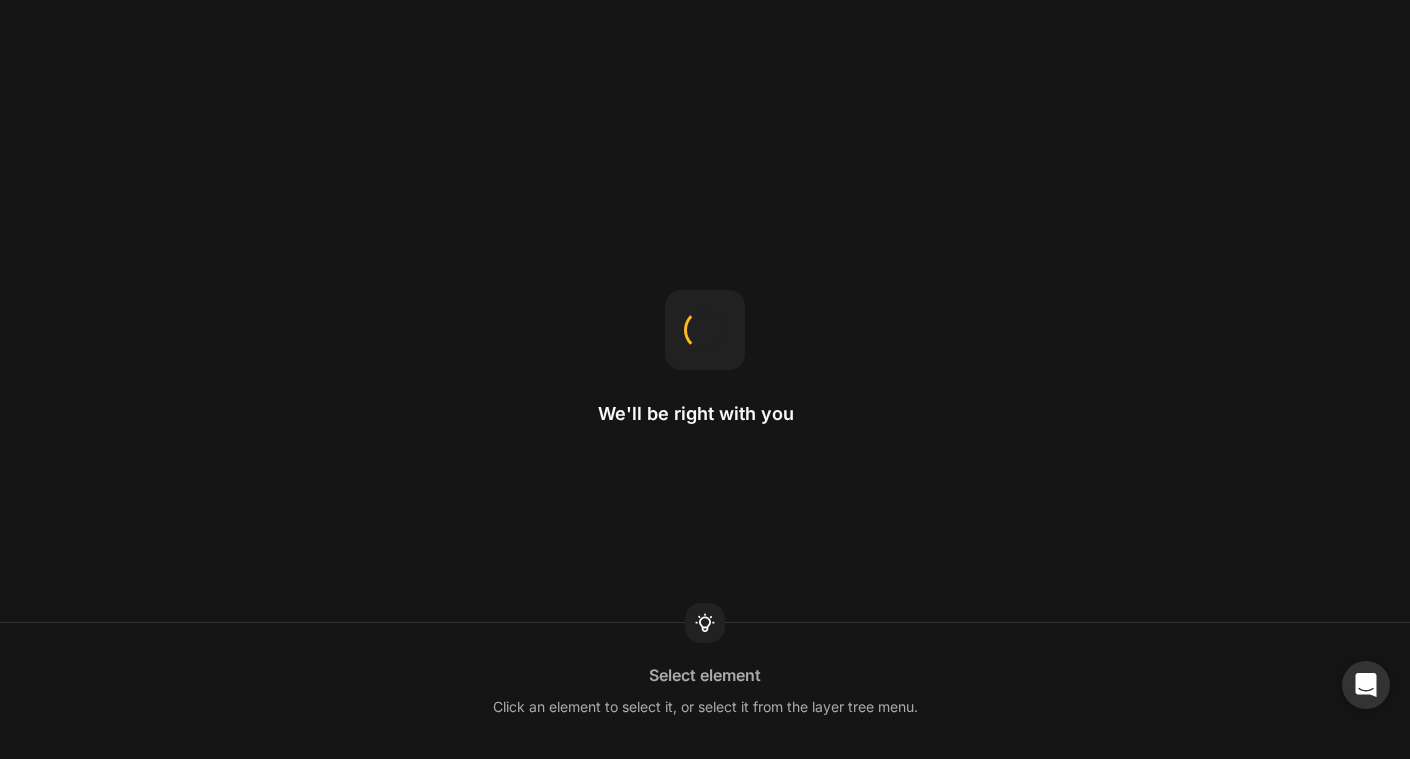 scroll, scrollTop: 0, scrollLeft: 0, axis: both 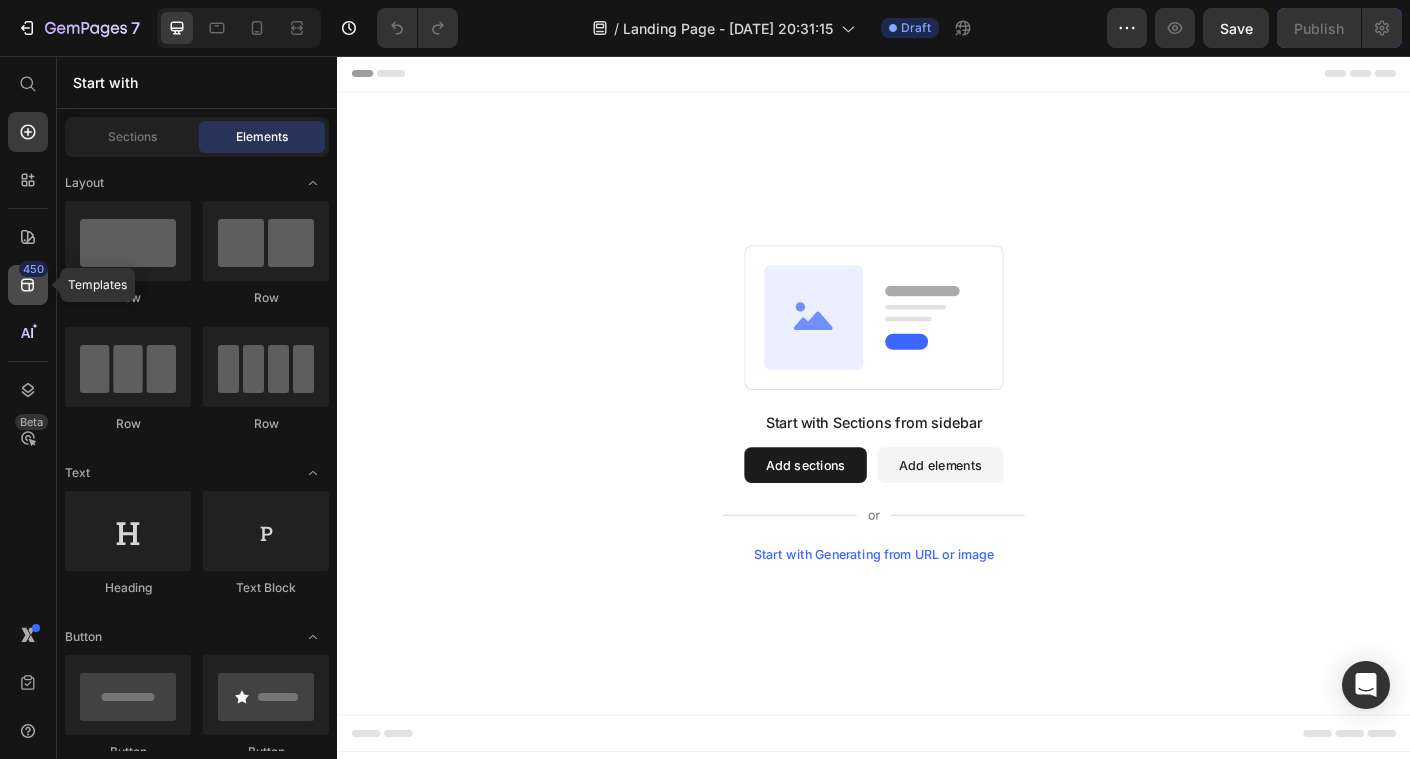 click 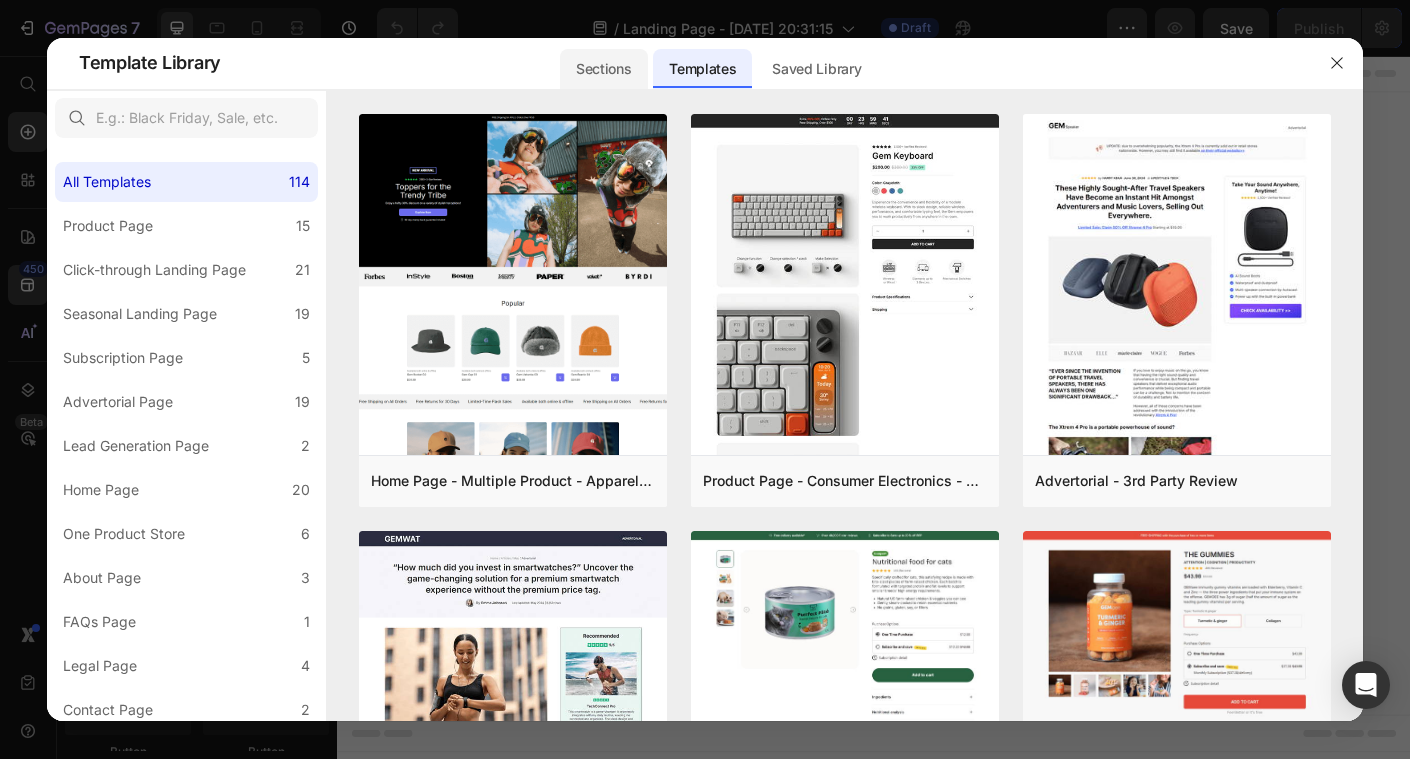 click on "Sections" 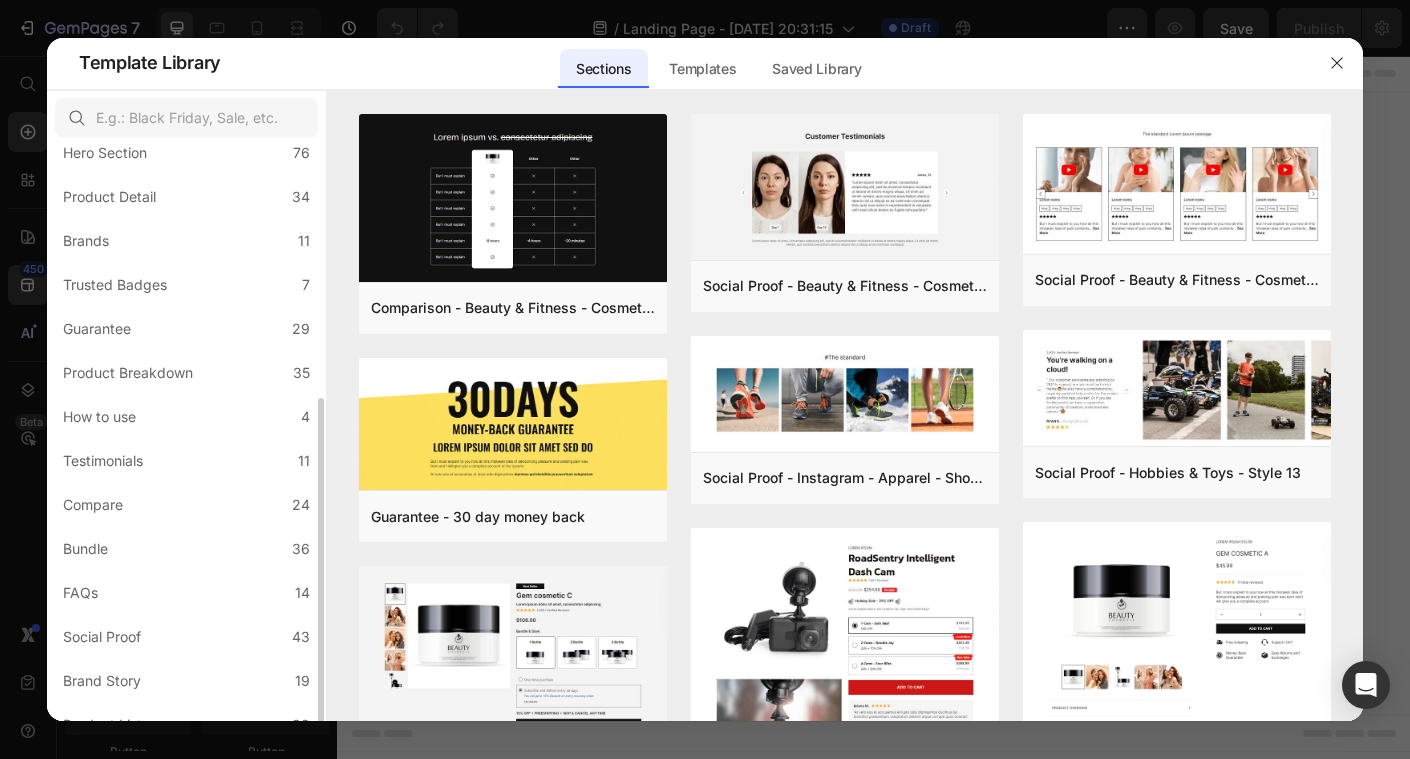 scroll, scrollTop: 0, scrollLeft: 0, axis: both 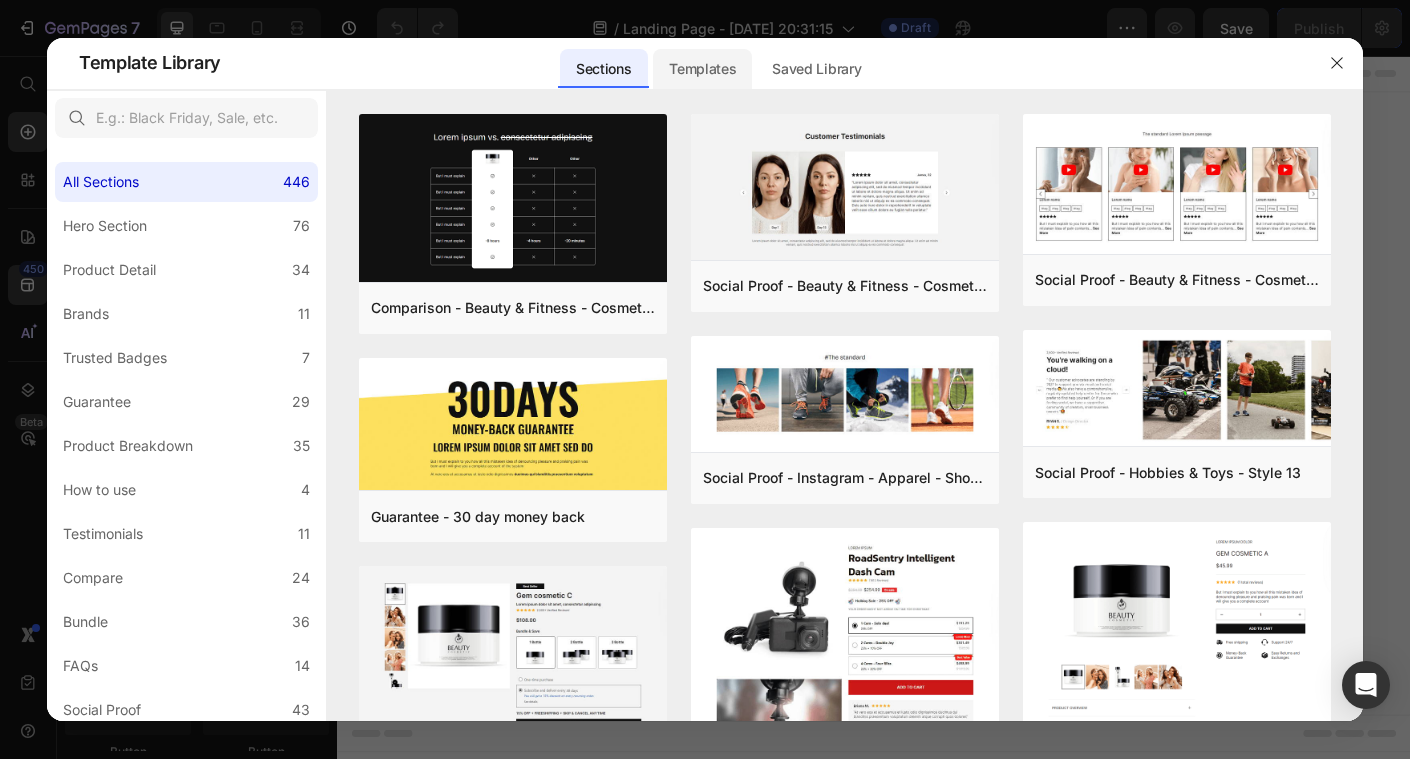 click on "Templates" 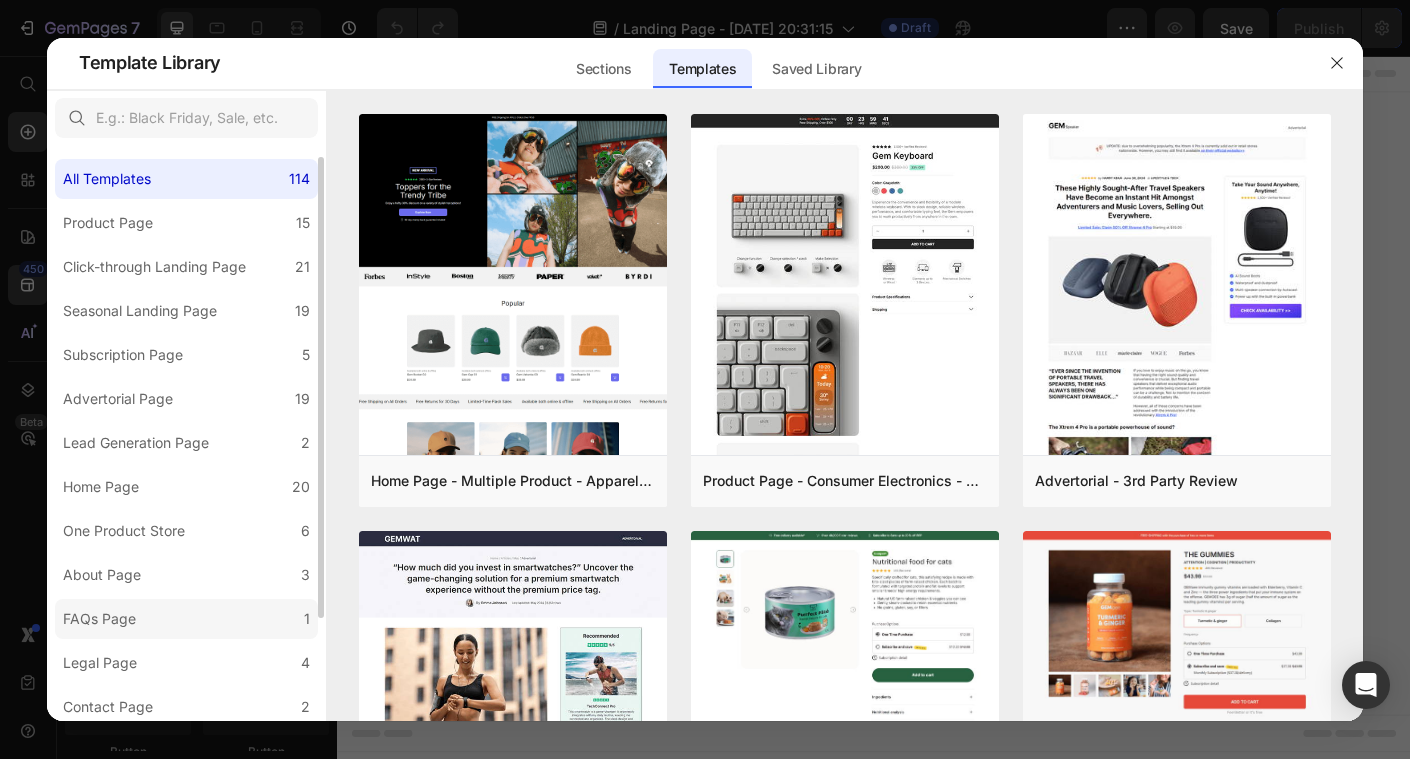 scroll, scrollTop: 0, scrollLeft: 0, axis: both 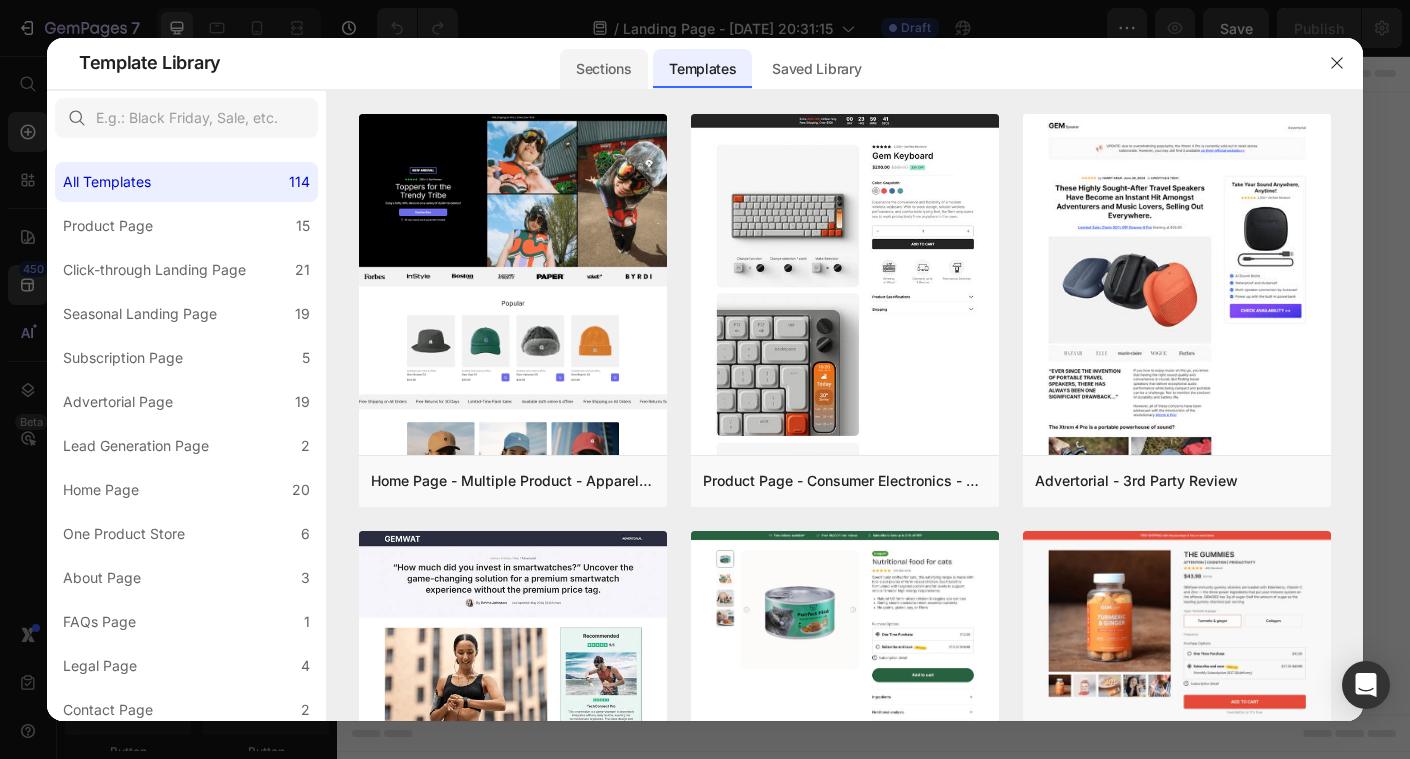 click on "Sections" 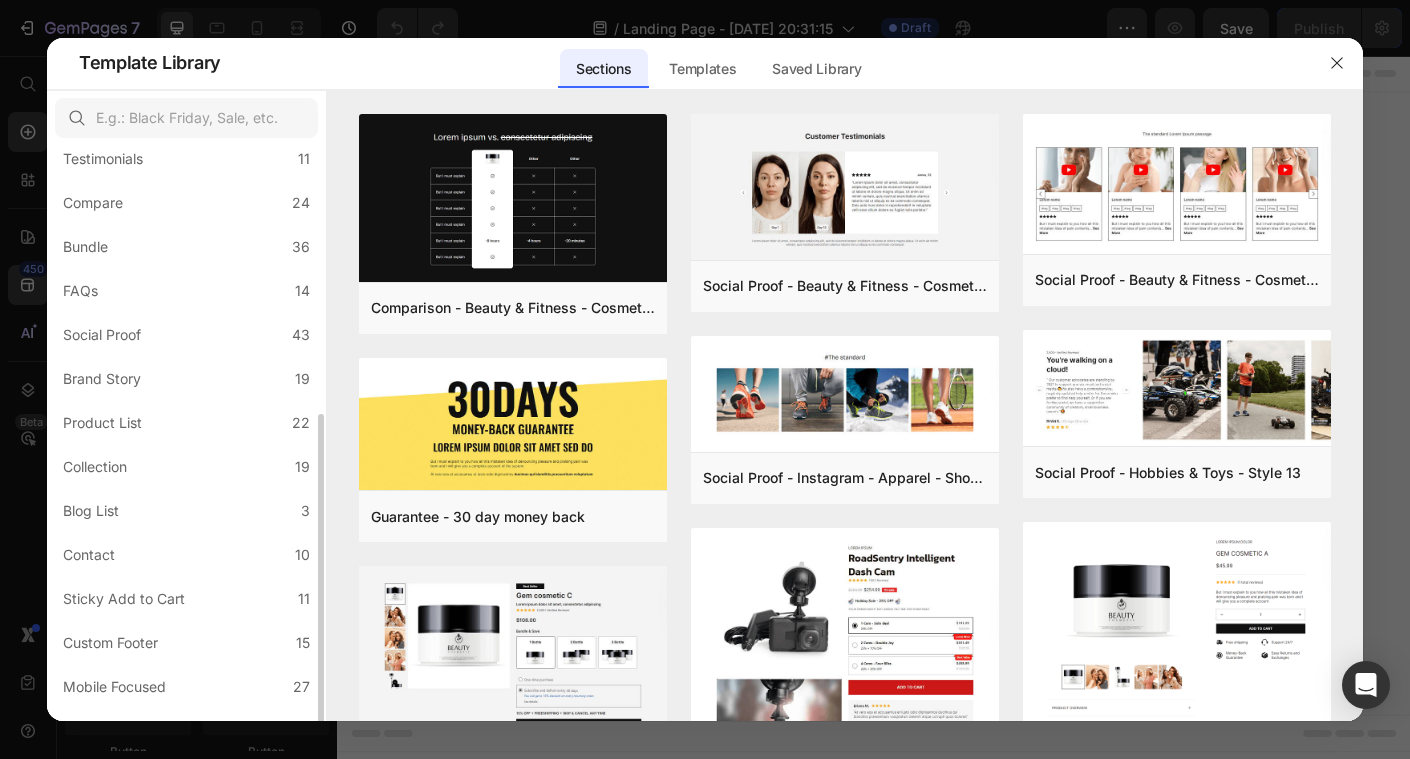 scroll, scrollTop: 405, scrollLeft: 0, axis: vertical 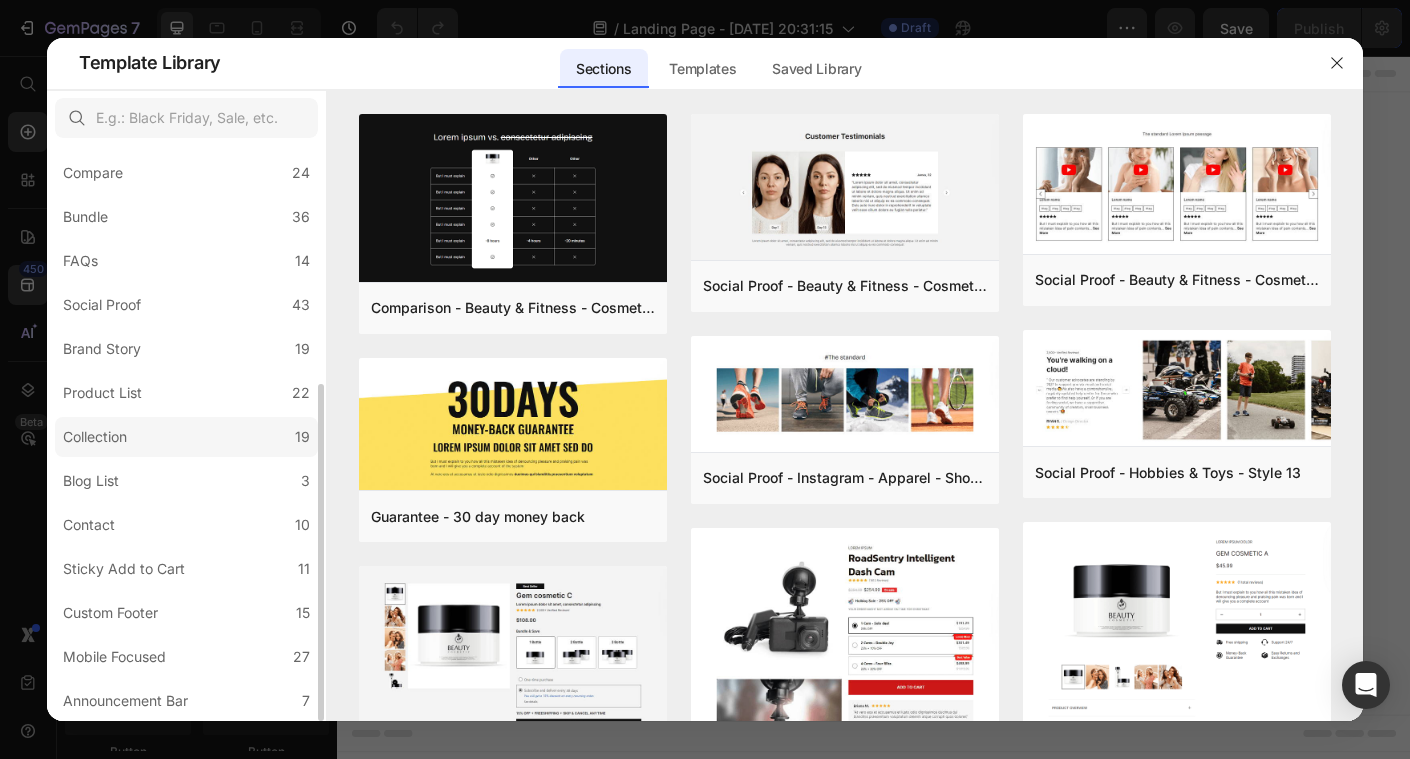 click on "Collection 19" 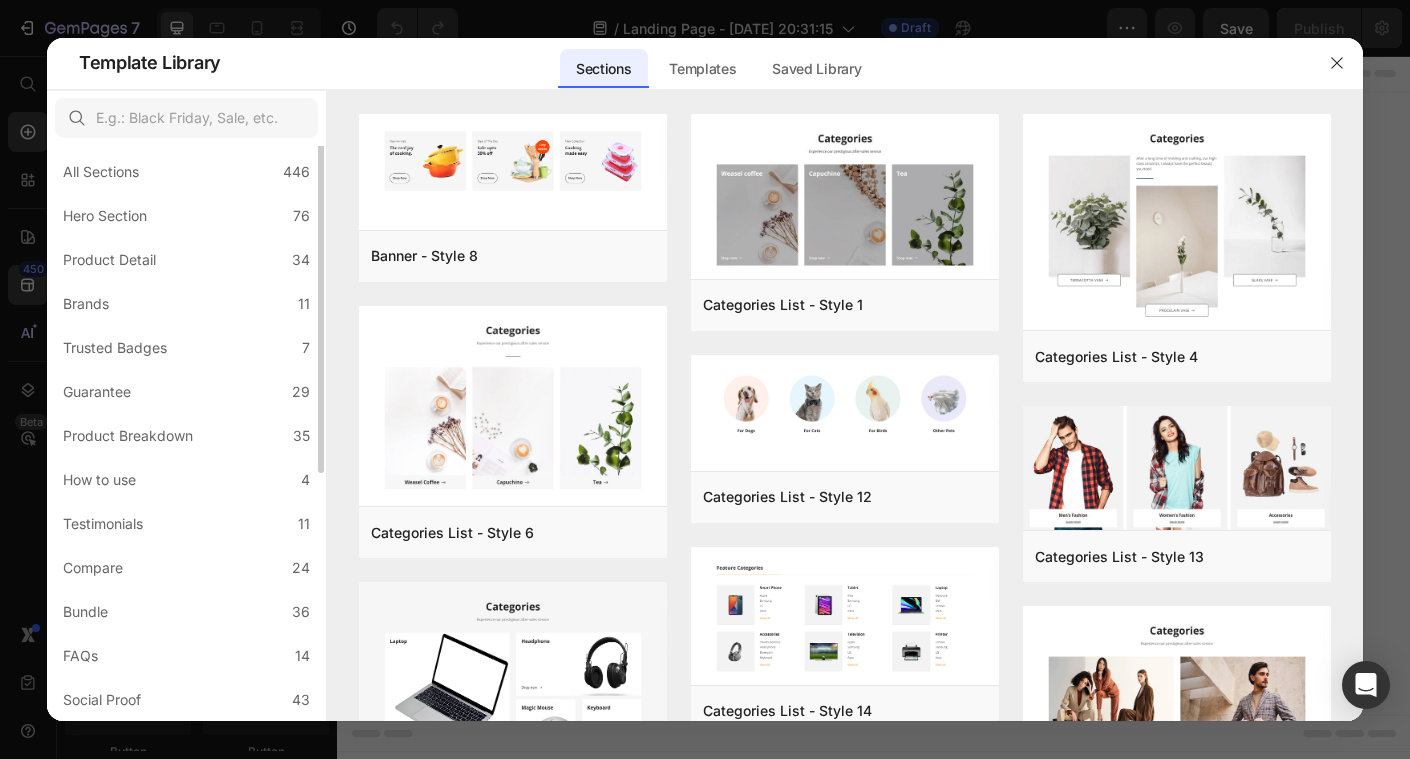 scroll, scrollTop: 0, scrollLeft: 0, axis: both 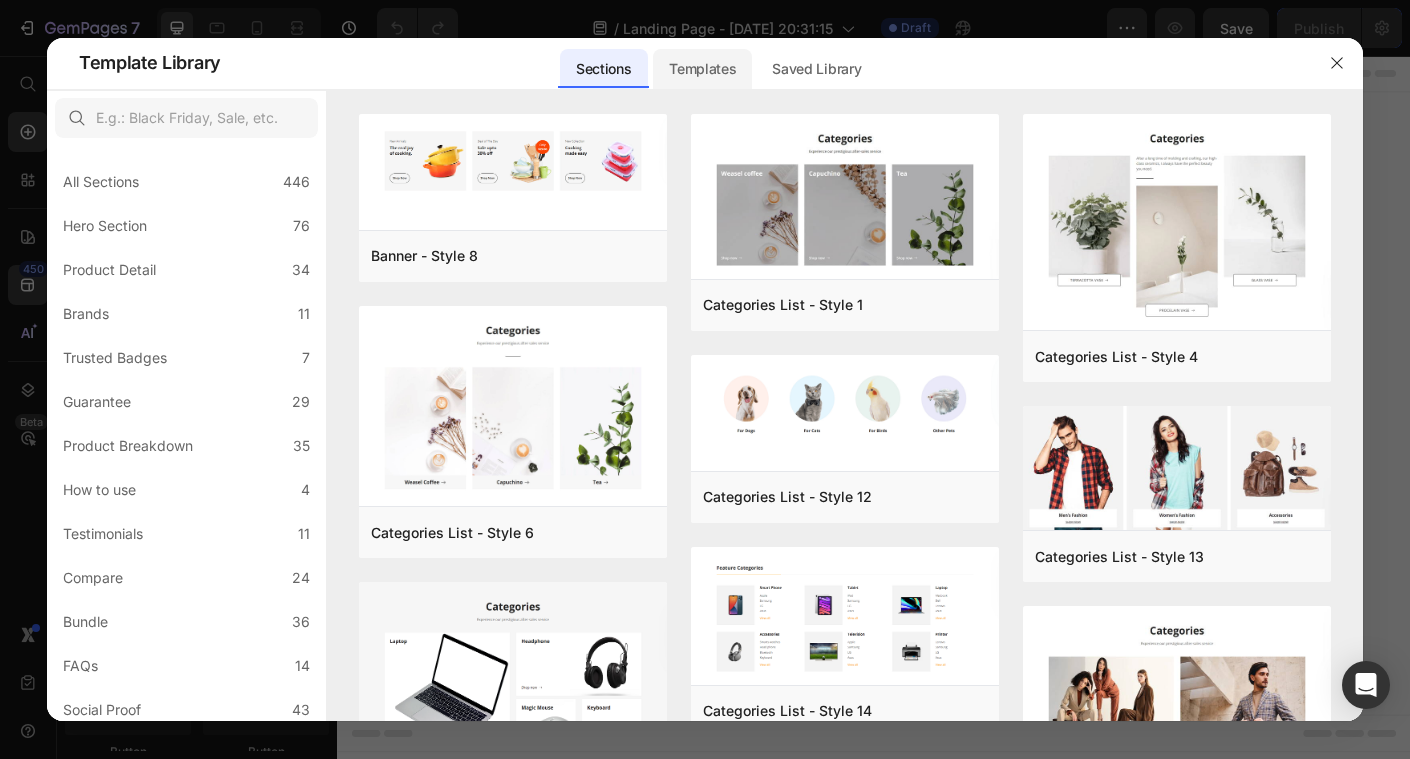 click on "Templates" 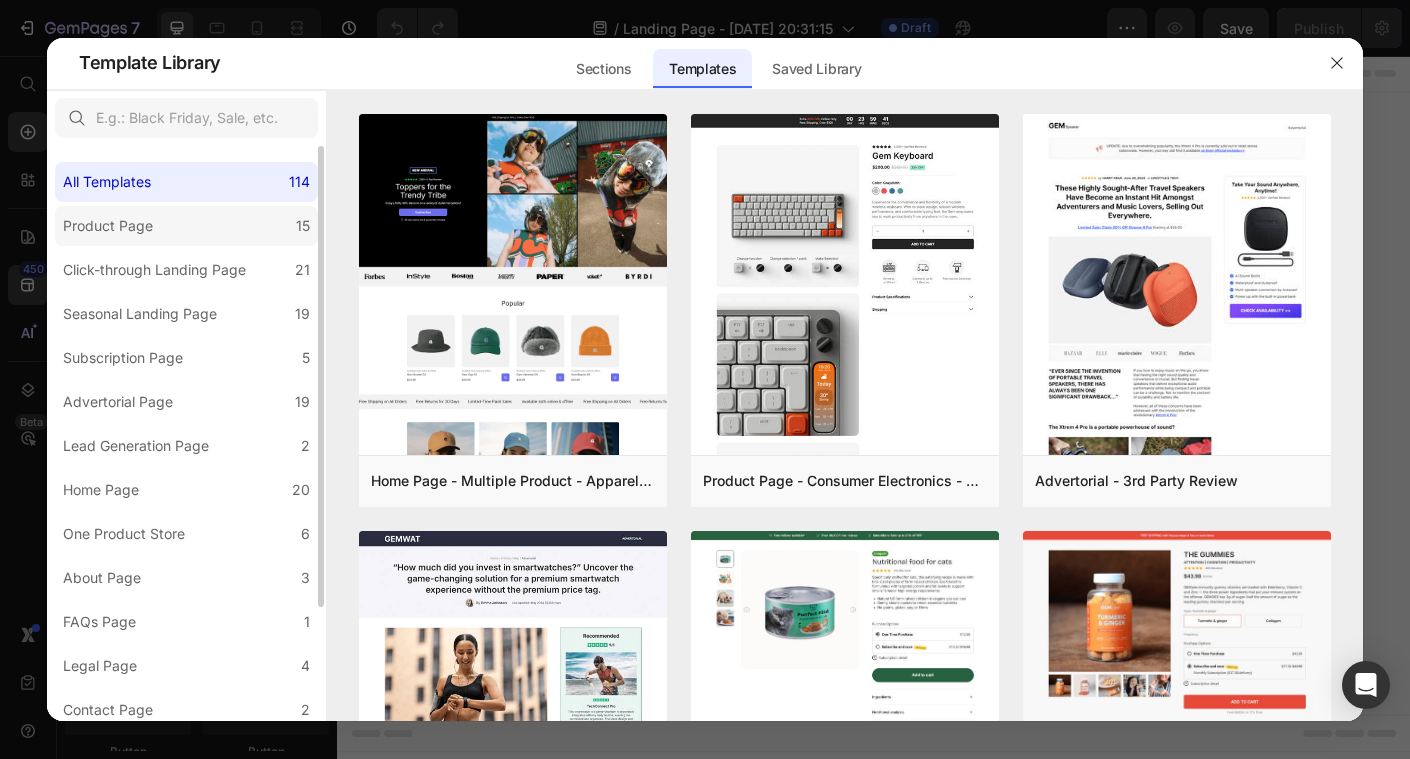 click on "Product Page 15" 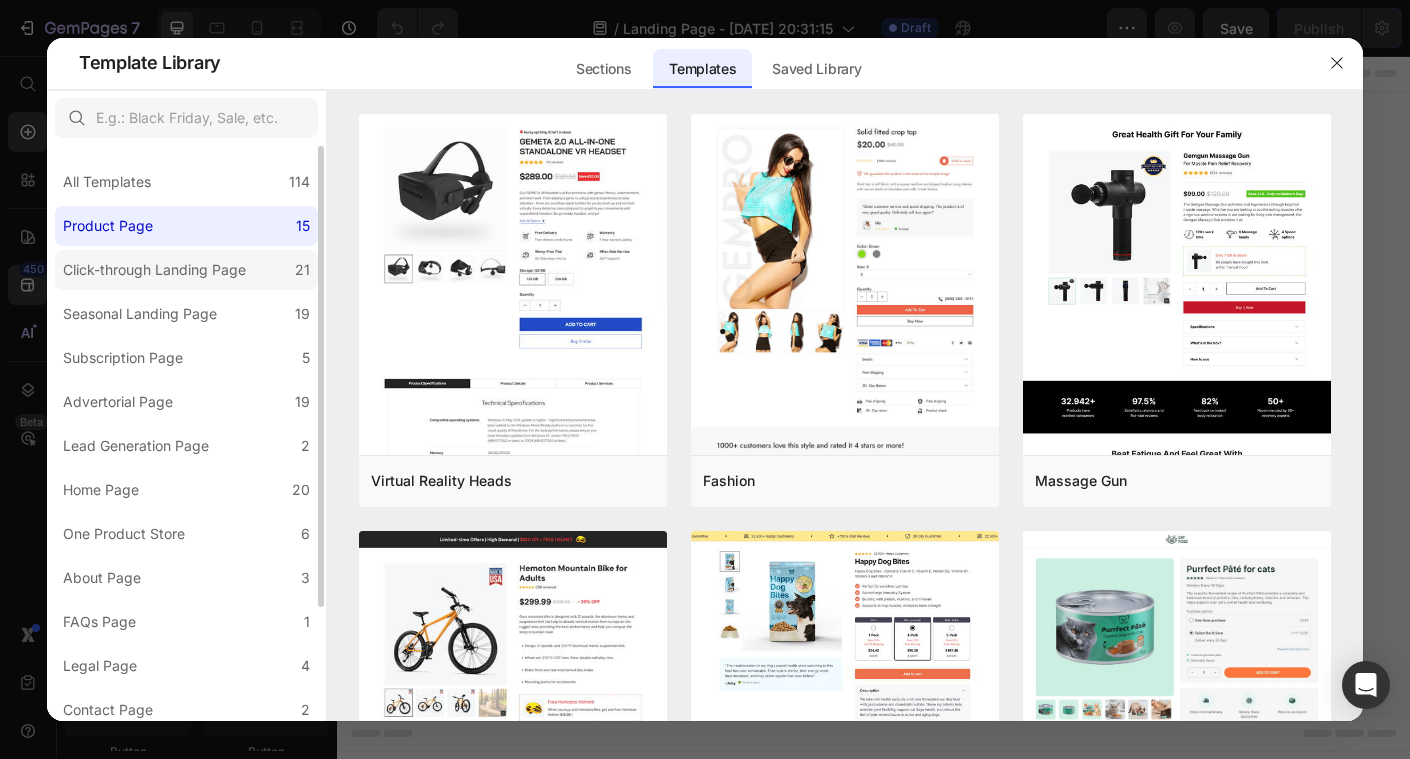 click on "Click-through Landing Page 21" 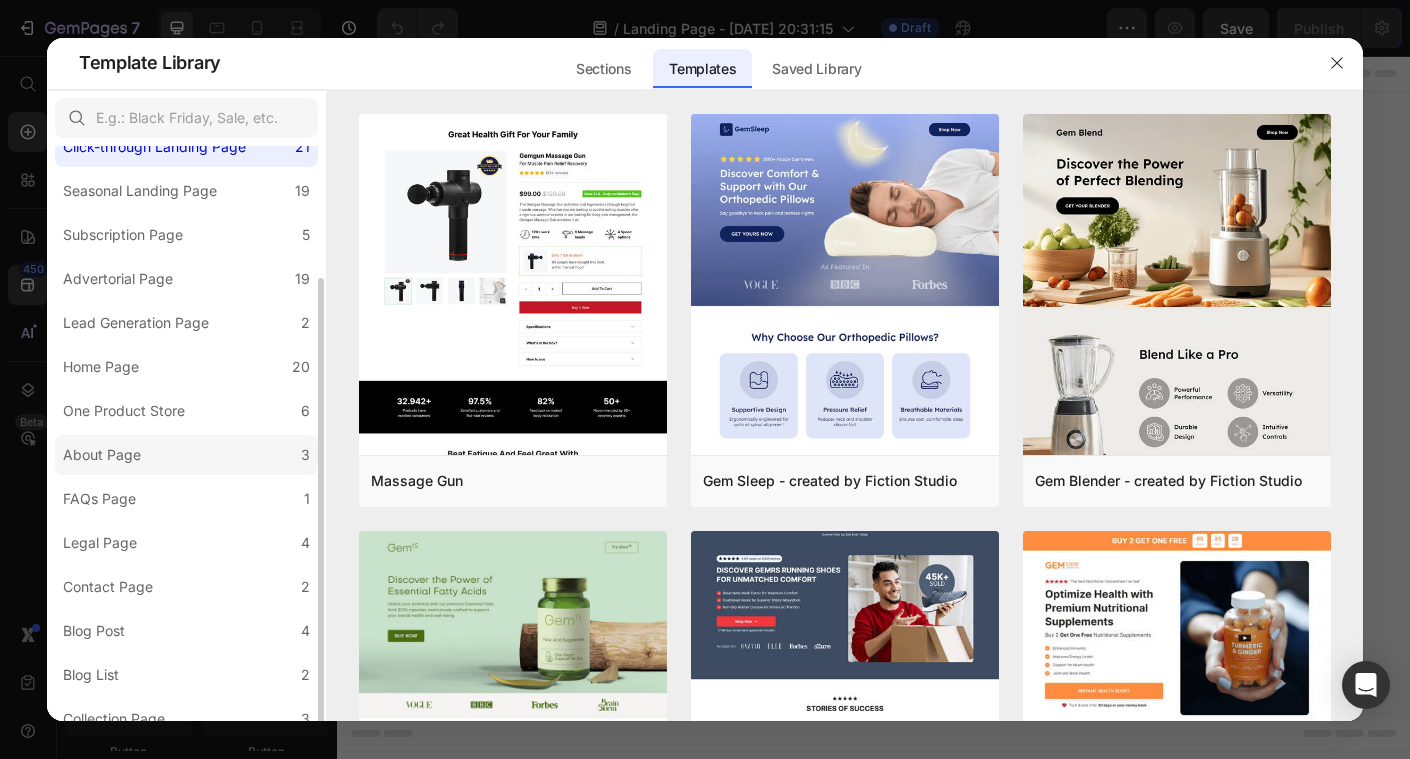 scroll, scrollTop: 141, scrollLeft: 0, axis: vertical 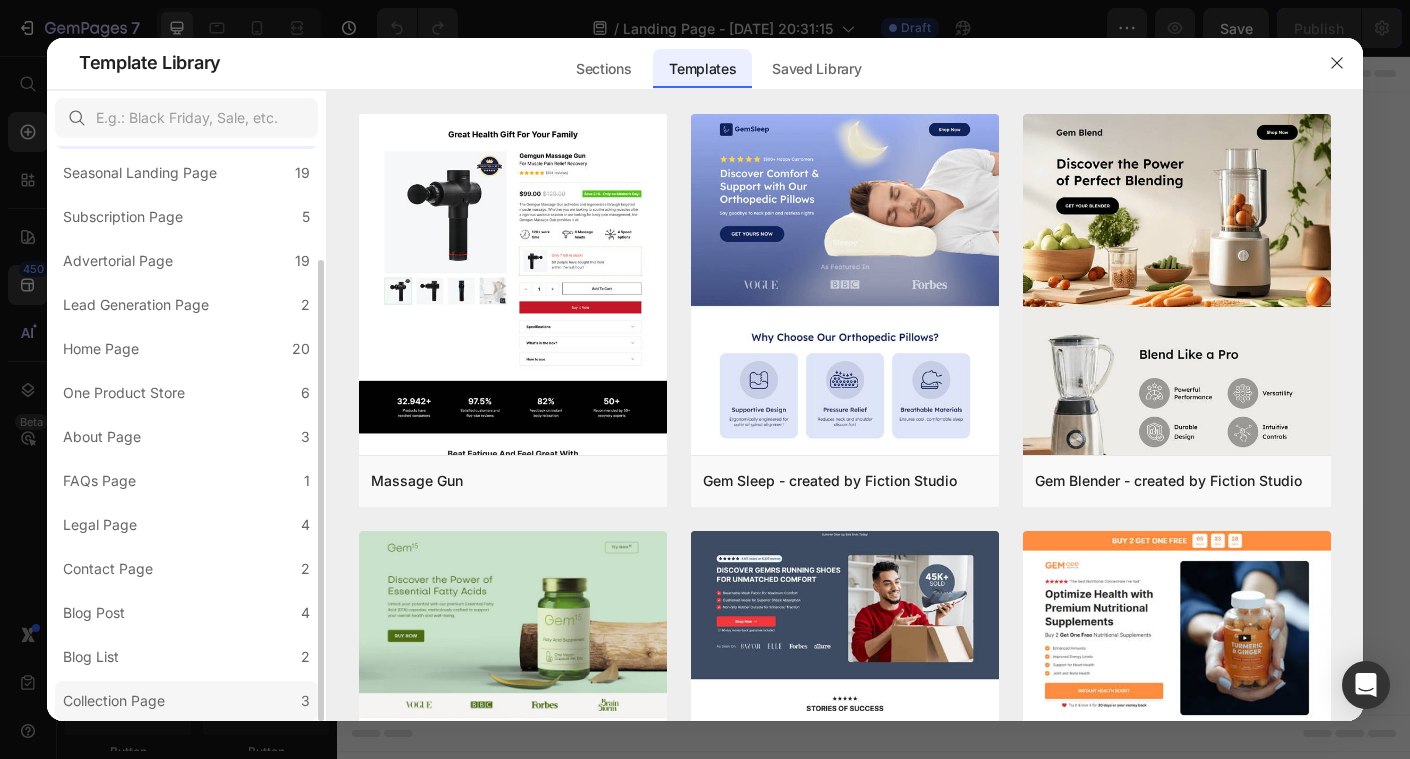 click on "Collection Page" at bounding box center [114, 701] 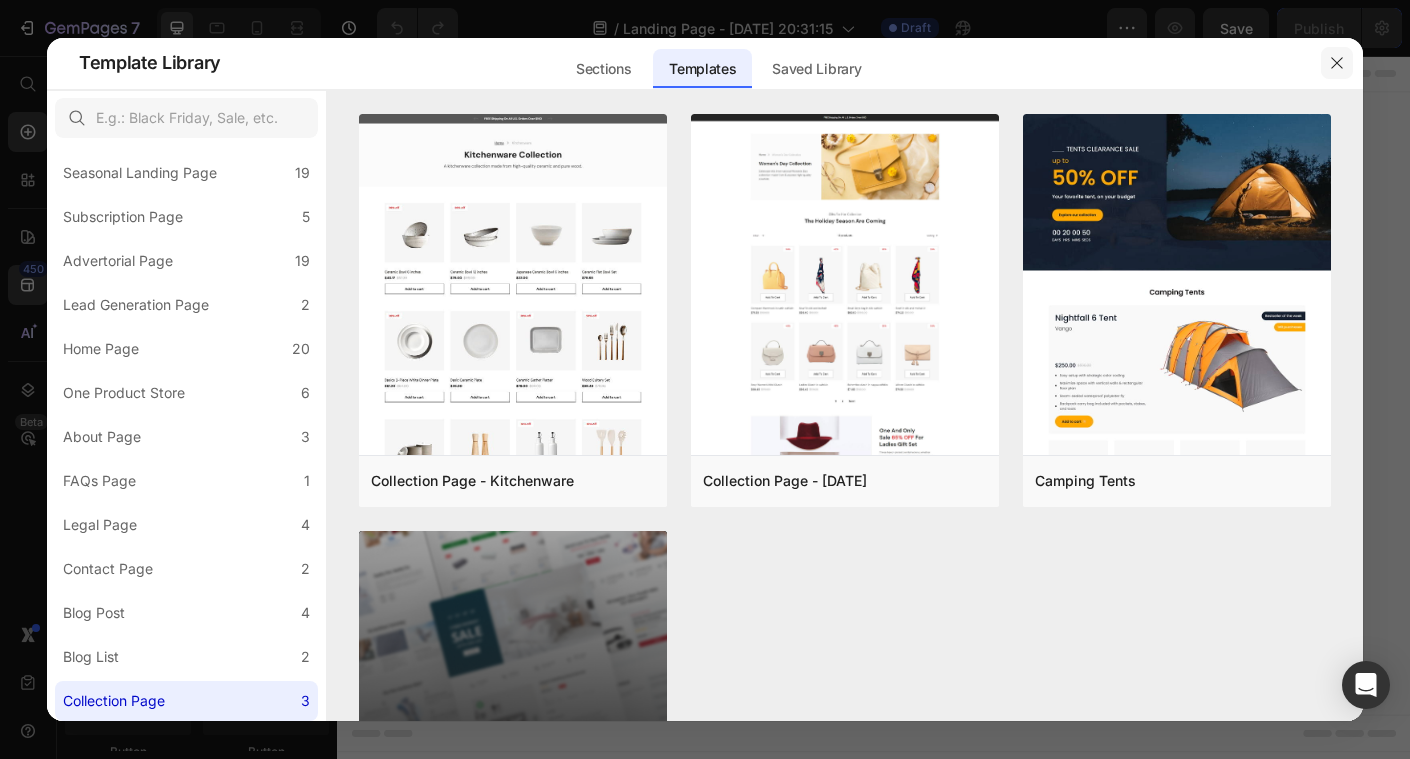click at bounding box center (1337, 63) 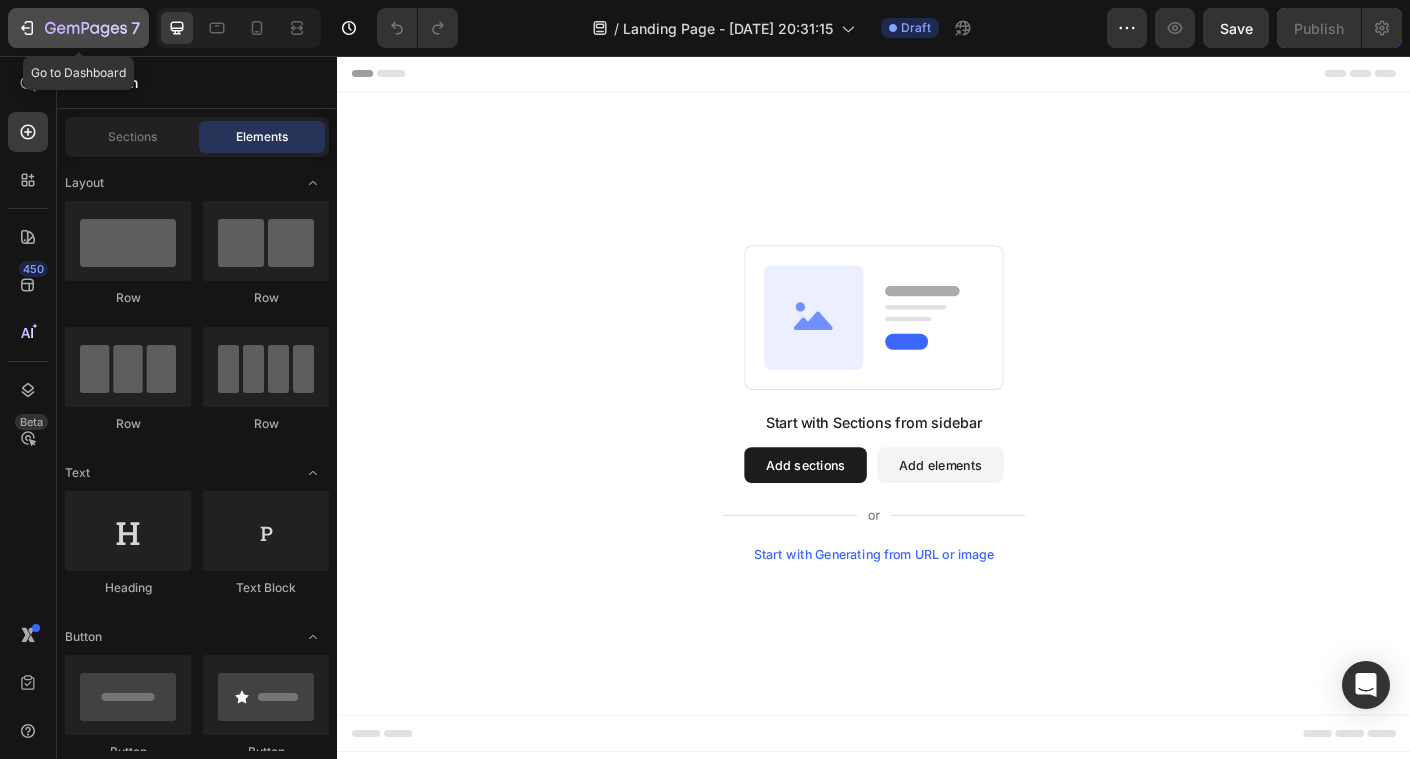click on "7" 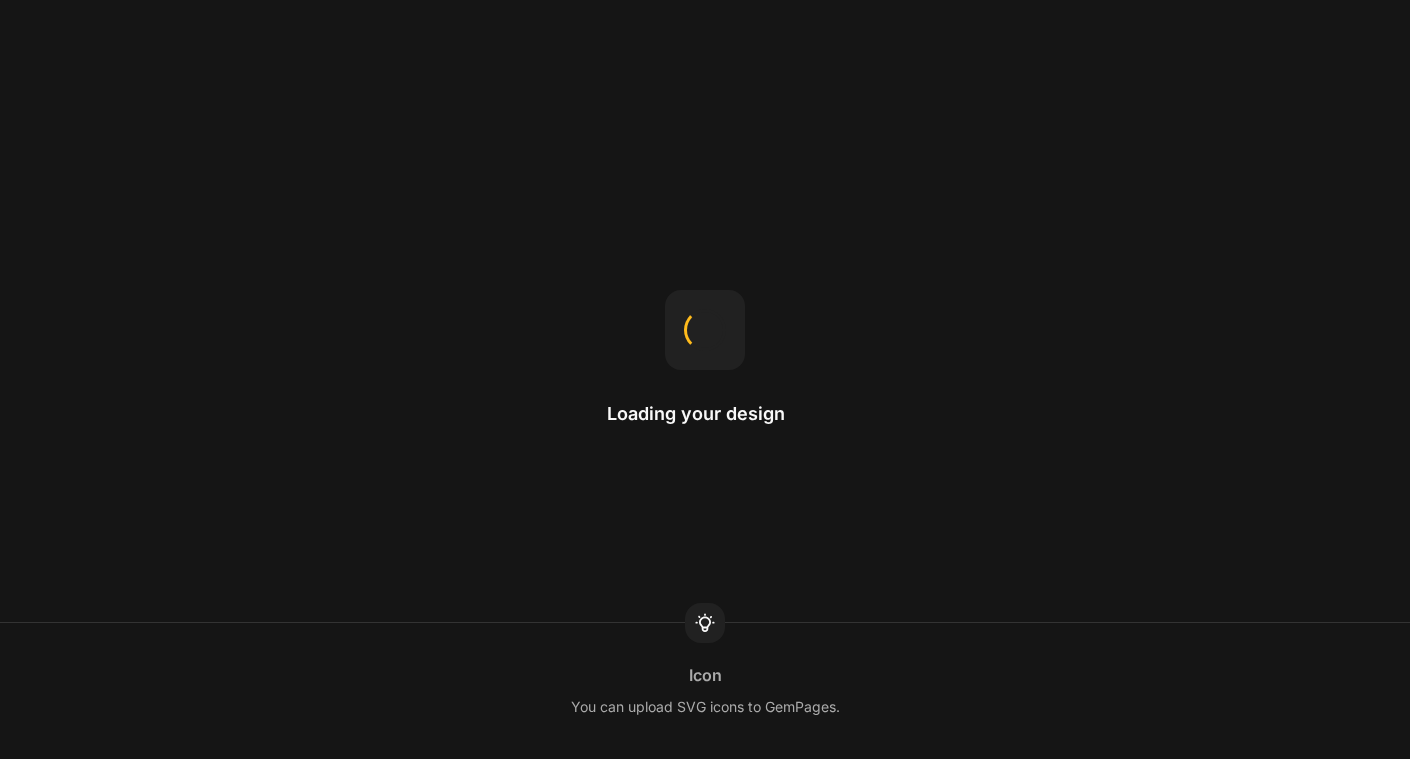 scroll, scrollTop: 0, scrollLeft: 0, axis: both 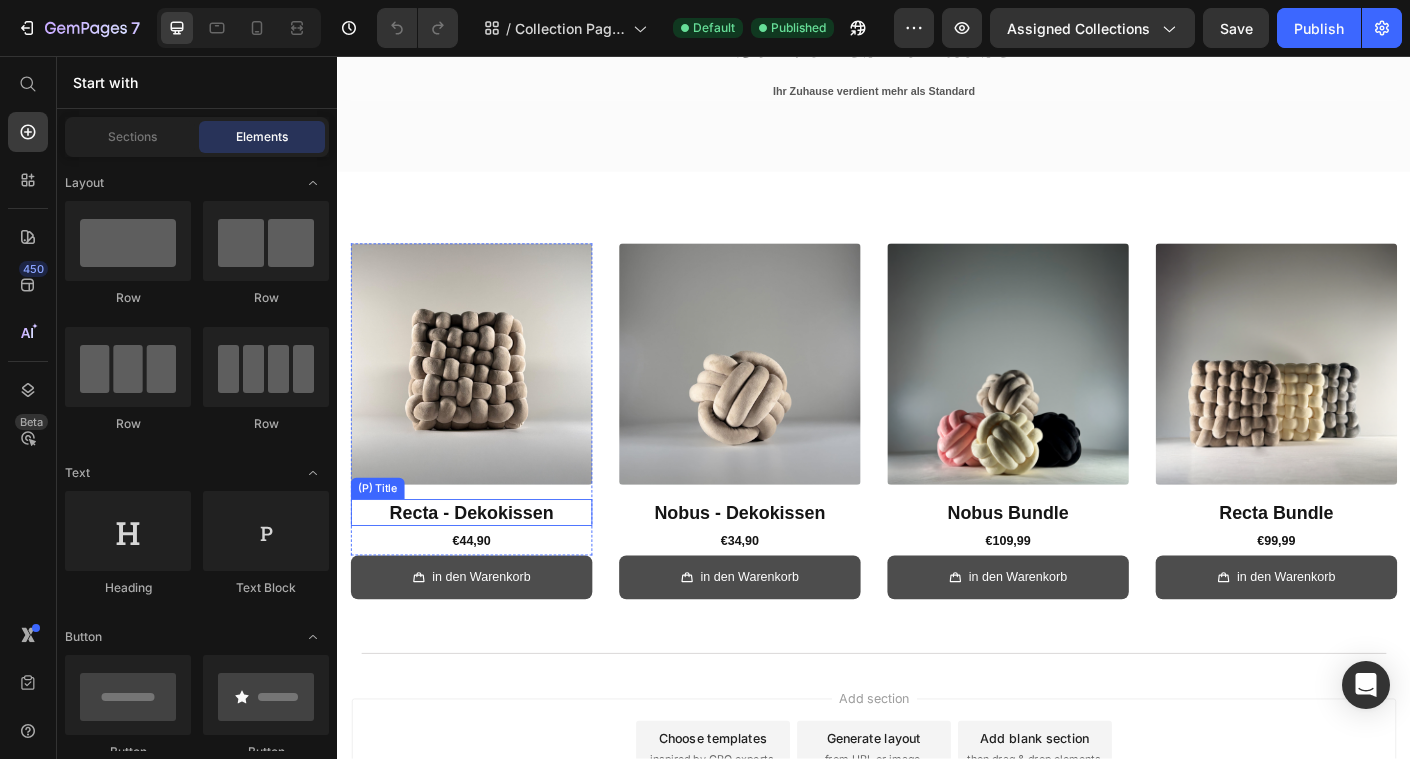 click on "Recta - Dekokissen" at bounding box center (487, 567) 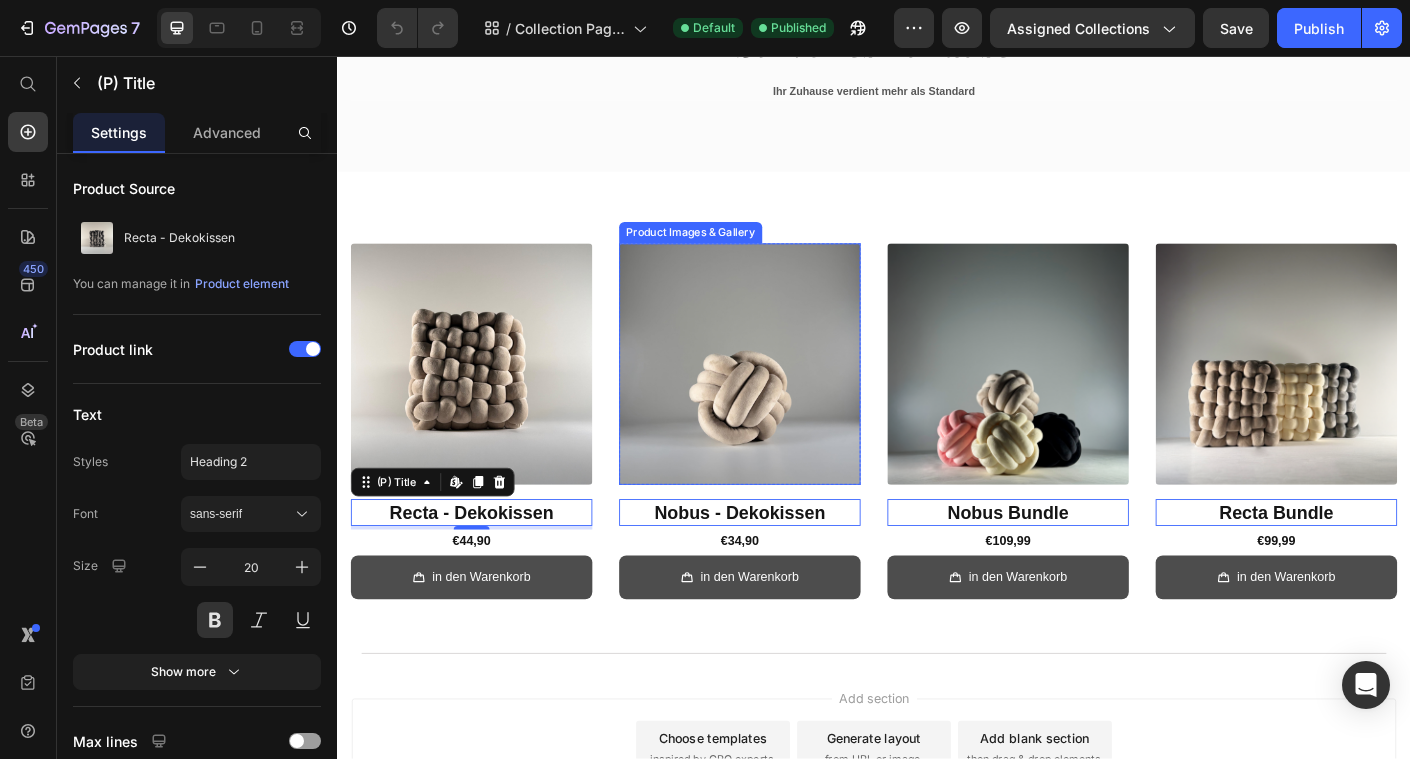 scroll, scrollTop: 333, scrollLeft: 0, axis: vertical 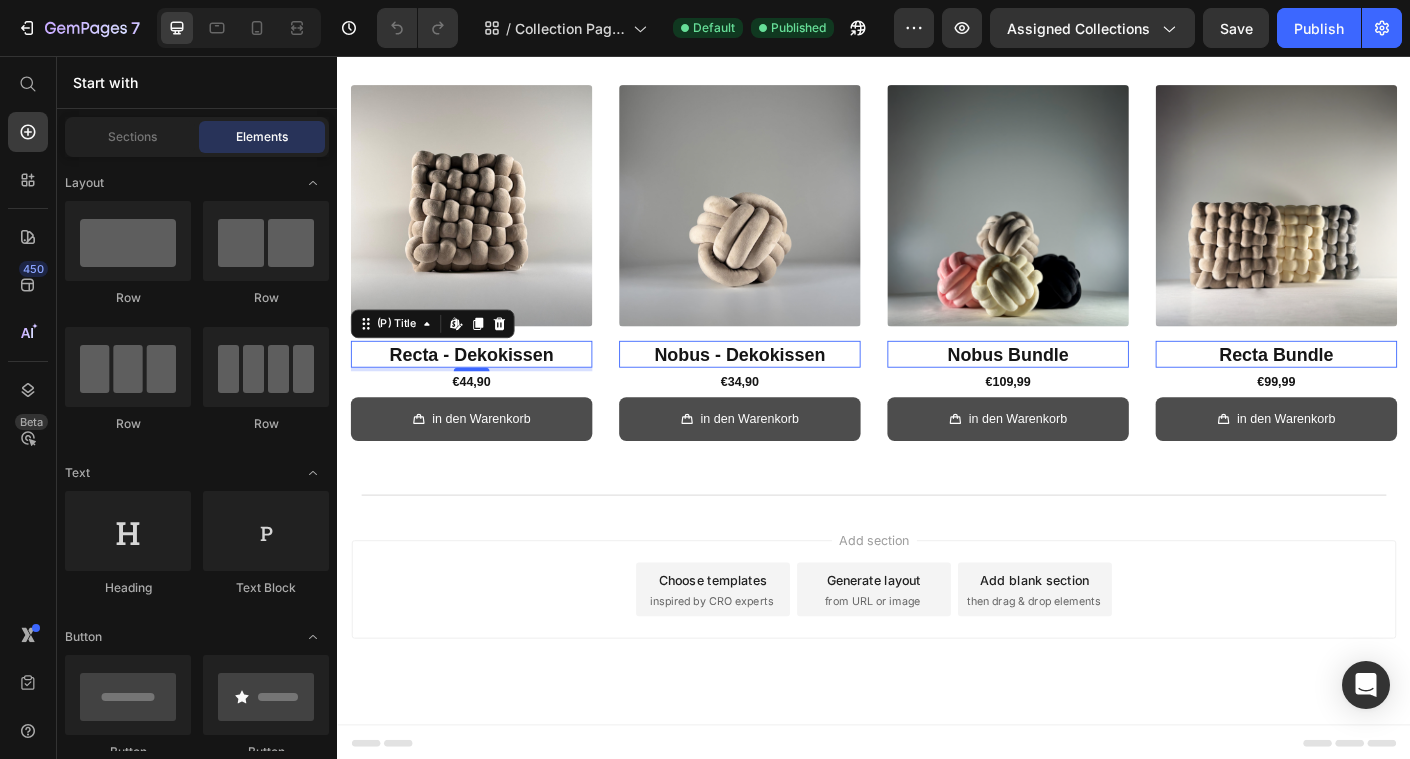 click on "Add section" at bounding box center (937, 597) 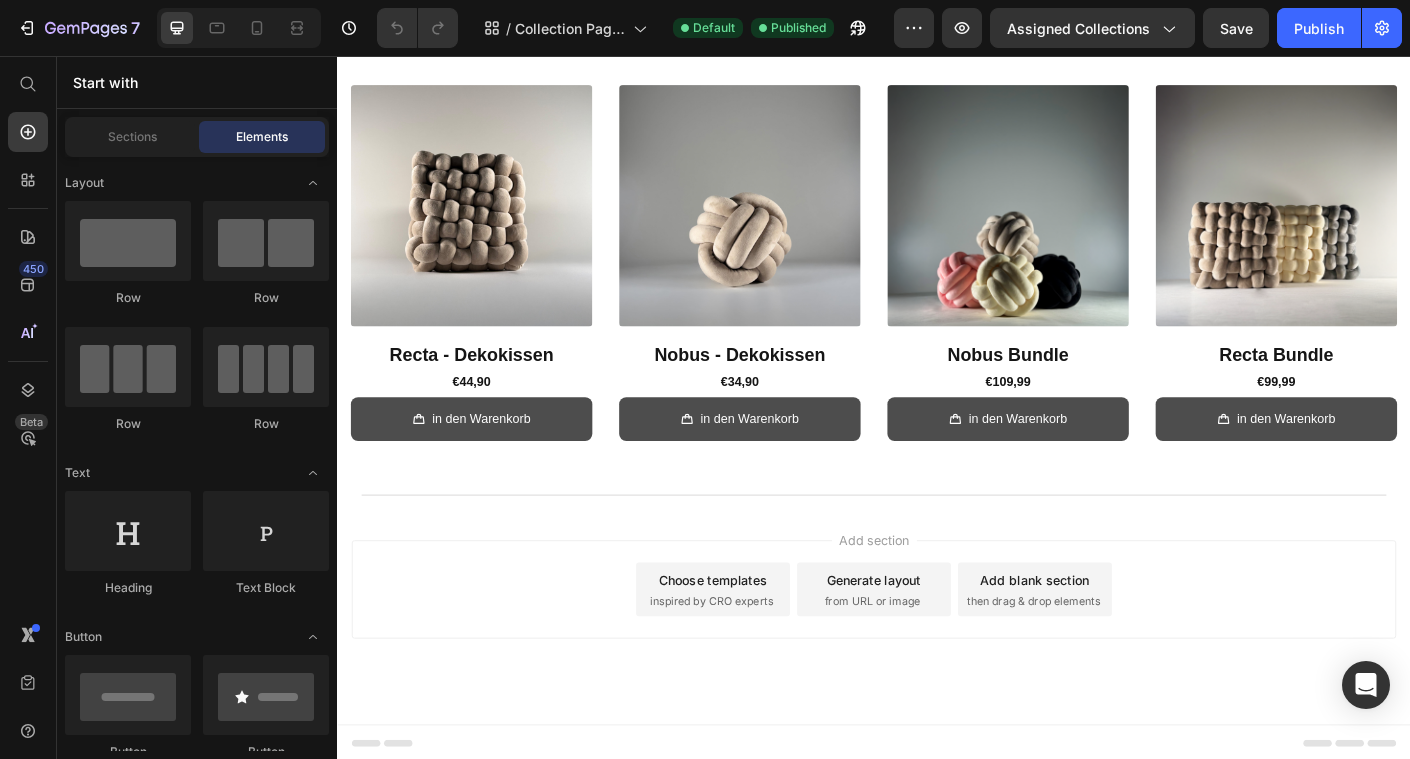 click on "from URL or image" at bounding box center [935, 666] 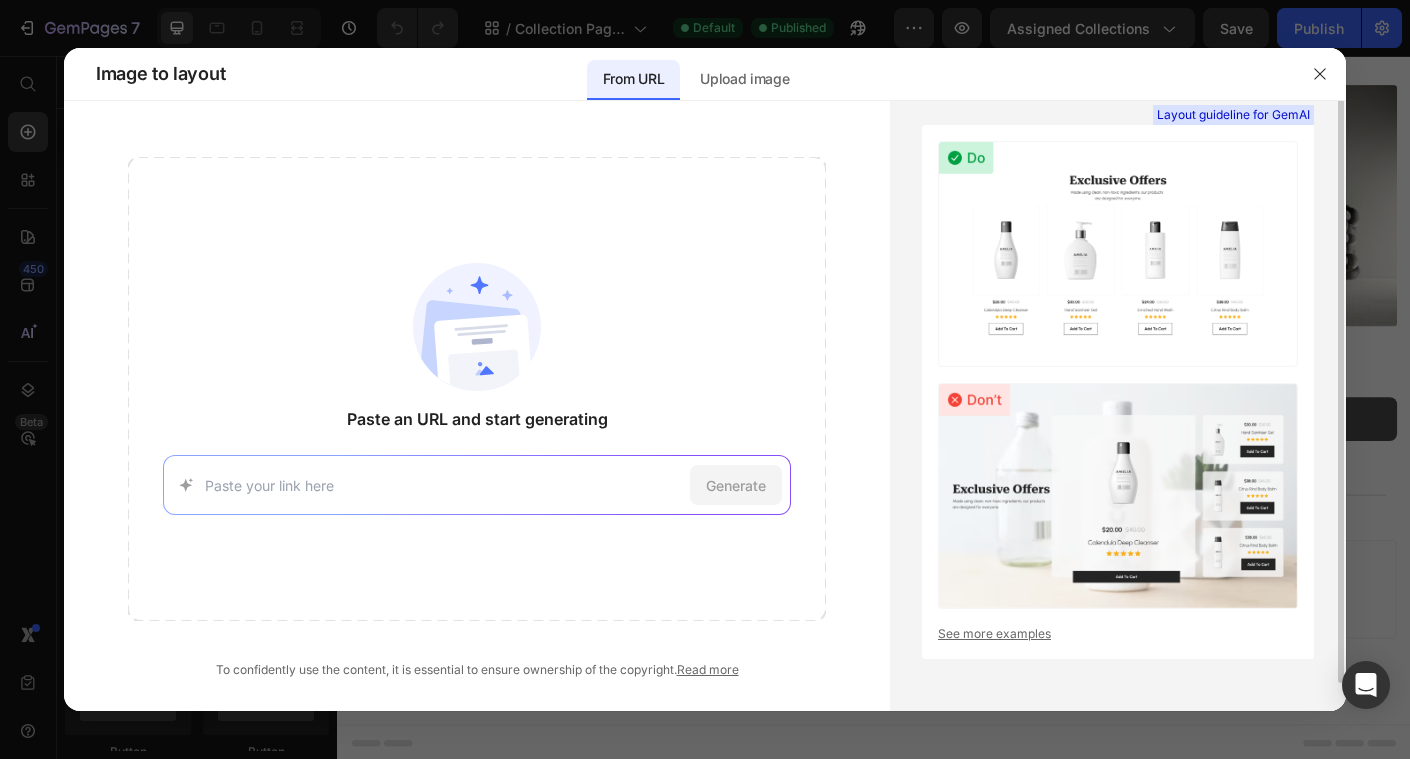 scroll, scrollTop: 0, scrollLeft: 0, axis: both 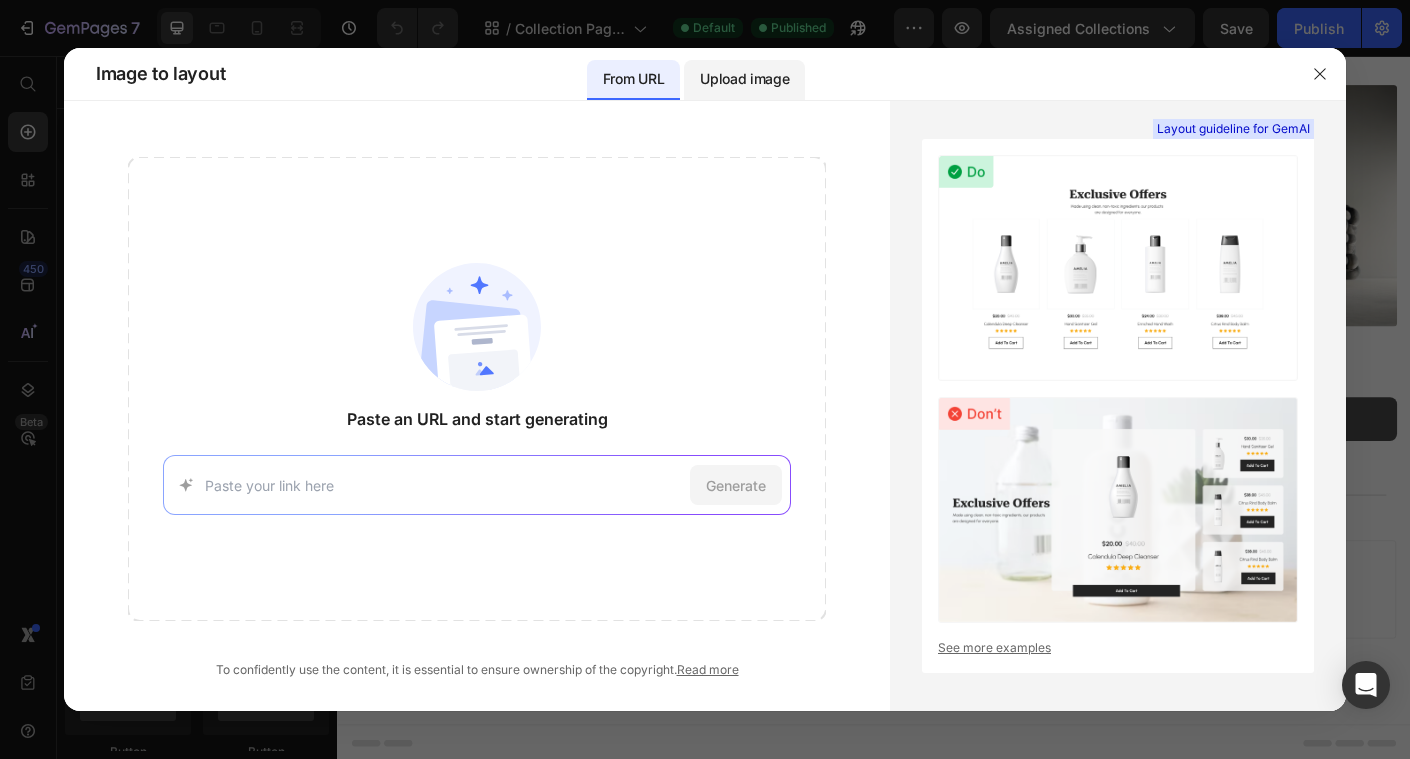 click on "Upload image" at bounding box center [744, 79] 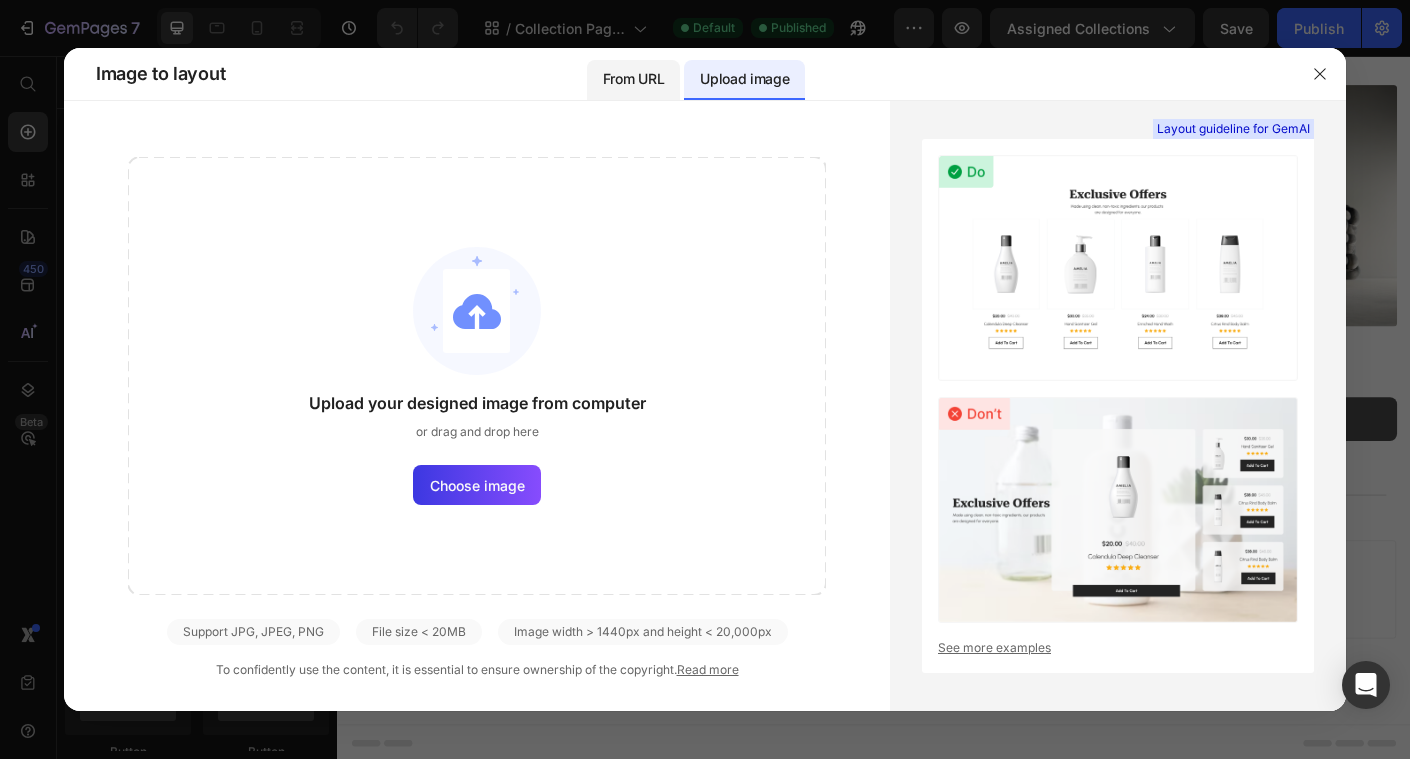 click on "From URL" at bounding box center (633, 79) 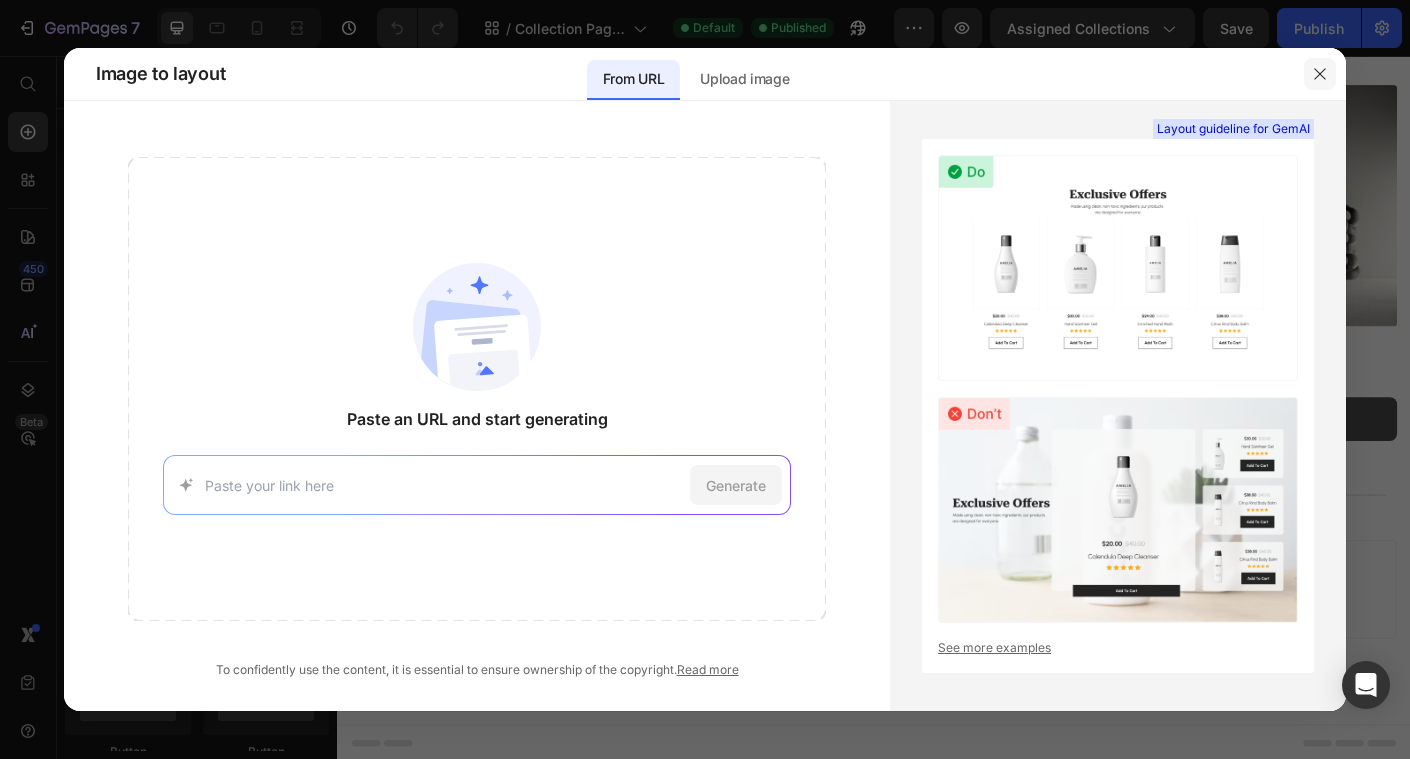 click 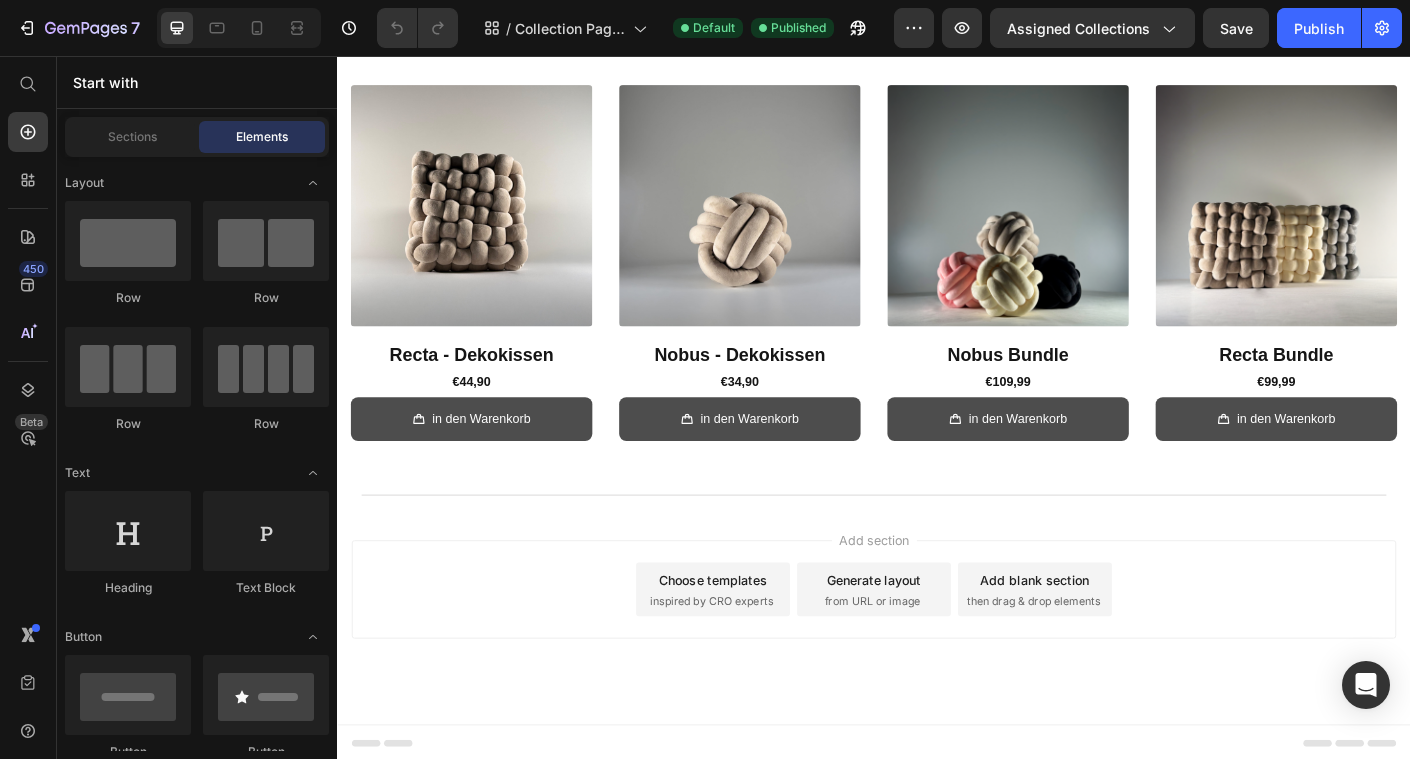 click on "Choose templates" at bounding box center (757, 642) 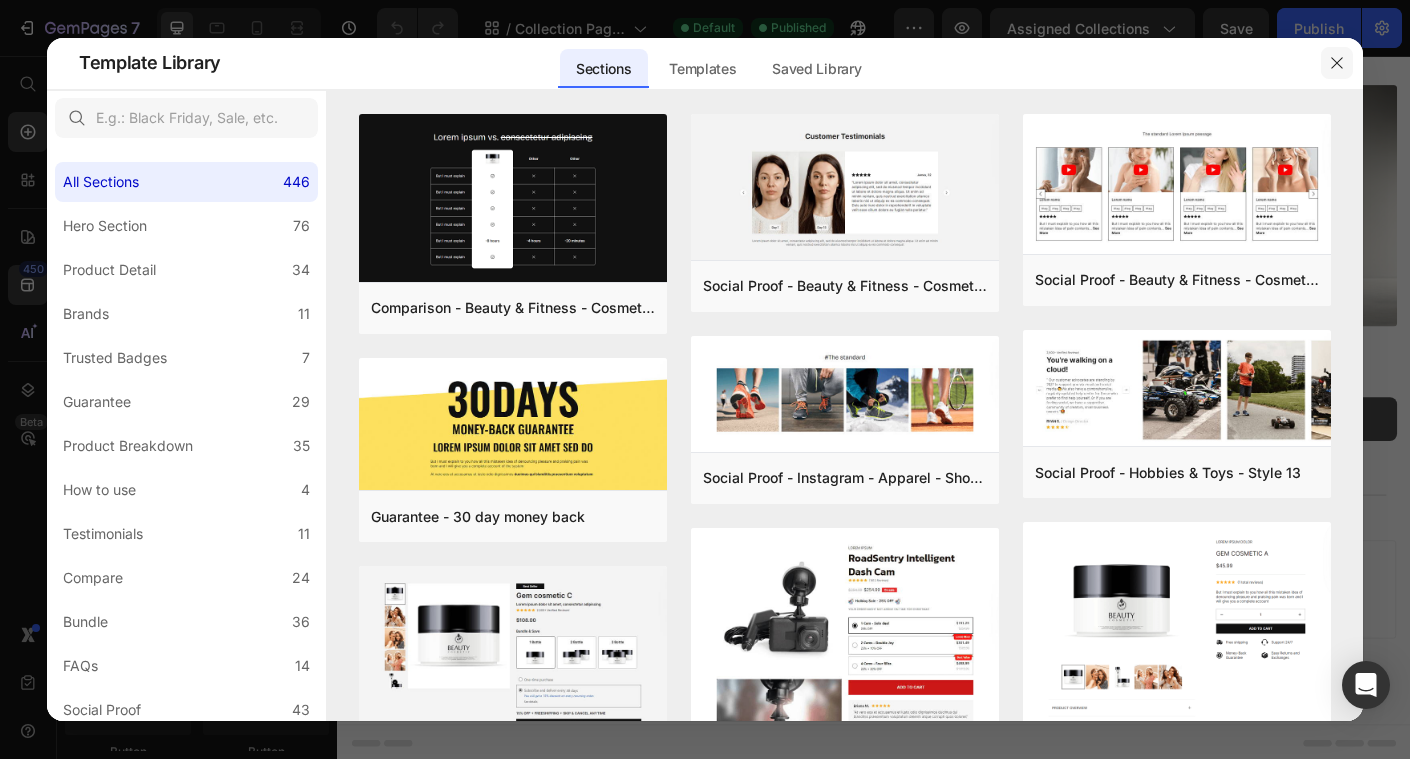 click at bounding box center (1337, 63) 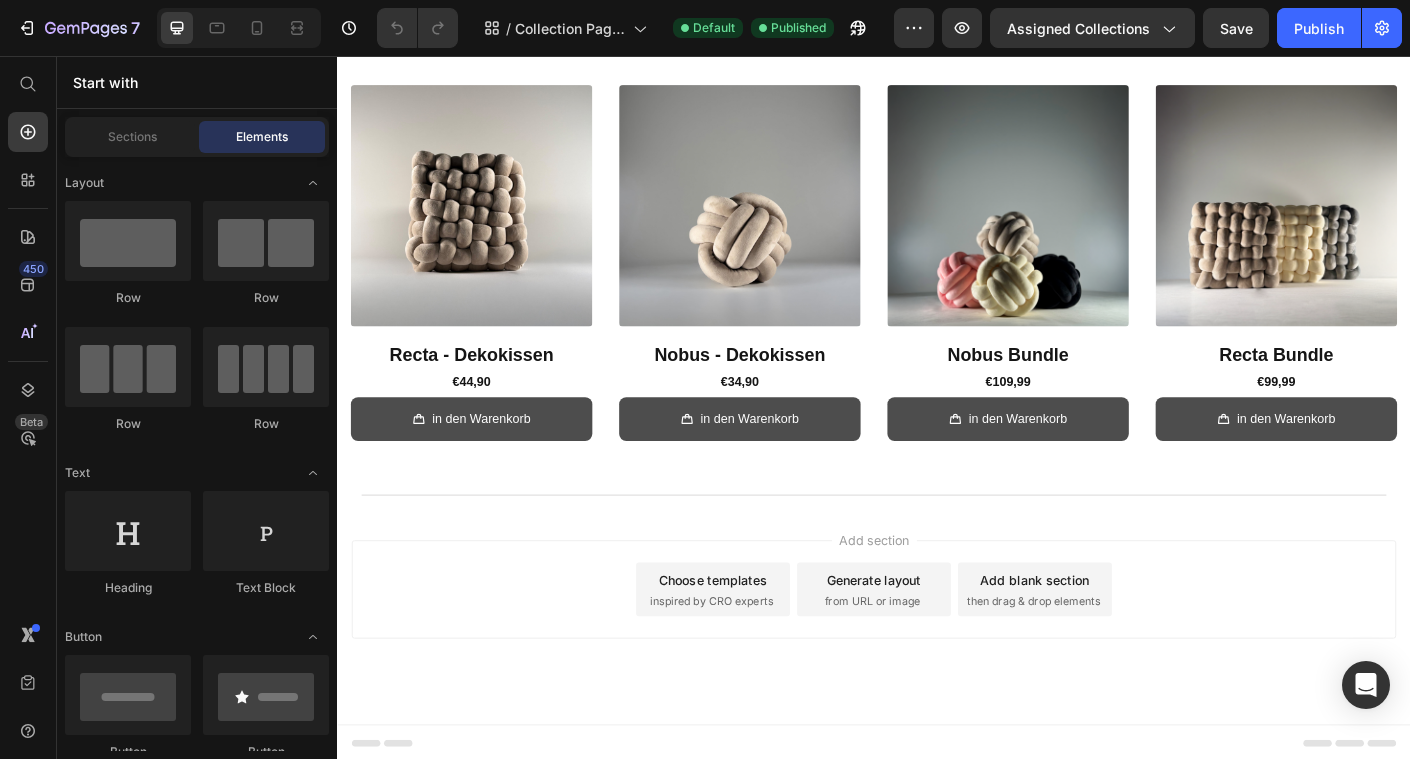 click on "Add section Choose templates inspired by CRO experts Generate layout from URL or image Add blank section then drag & drop elements" at bounding box center (937, 653) 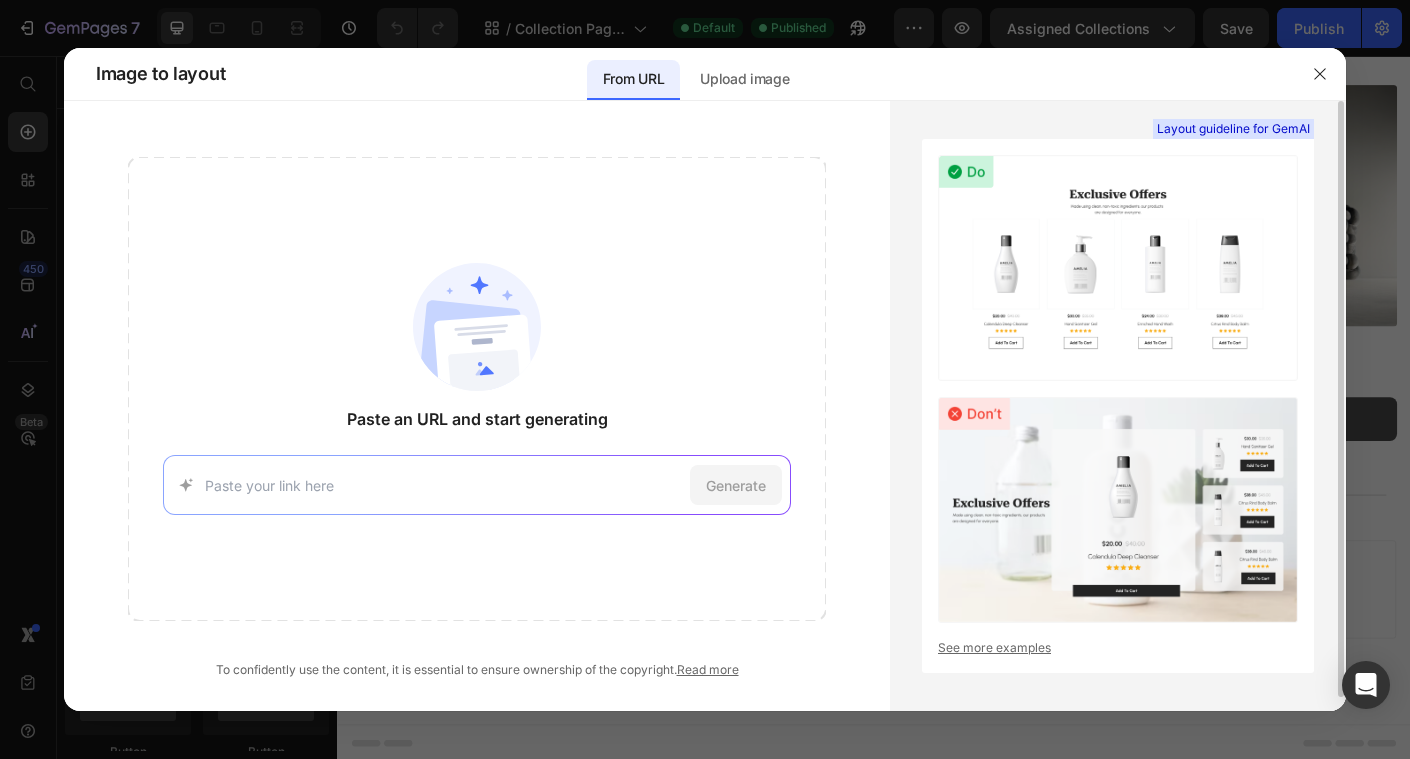 click at bounding box center (1118, 268) 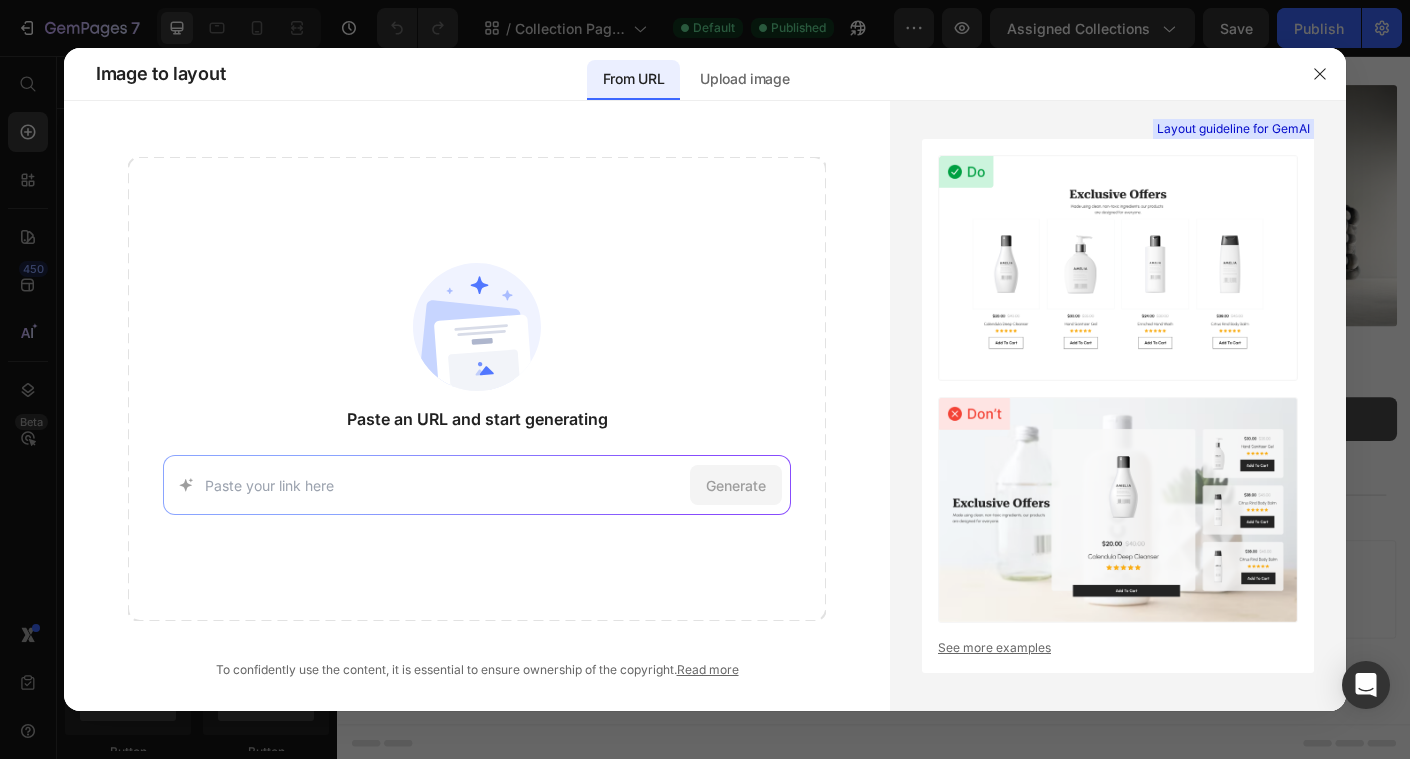 click at bounding box center (443, 485) 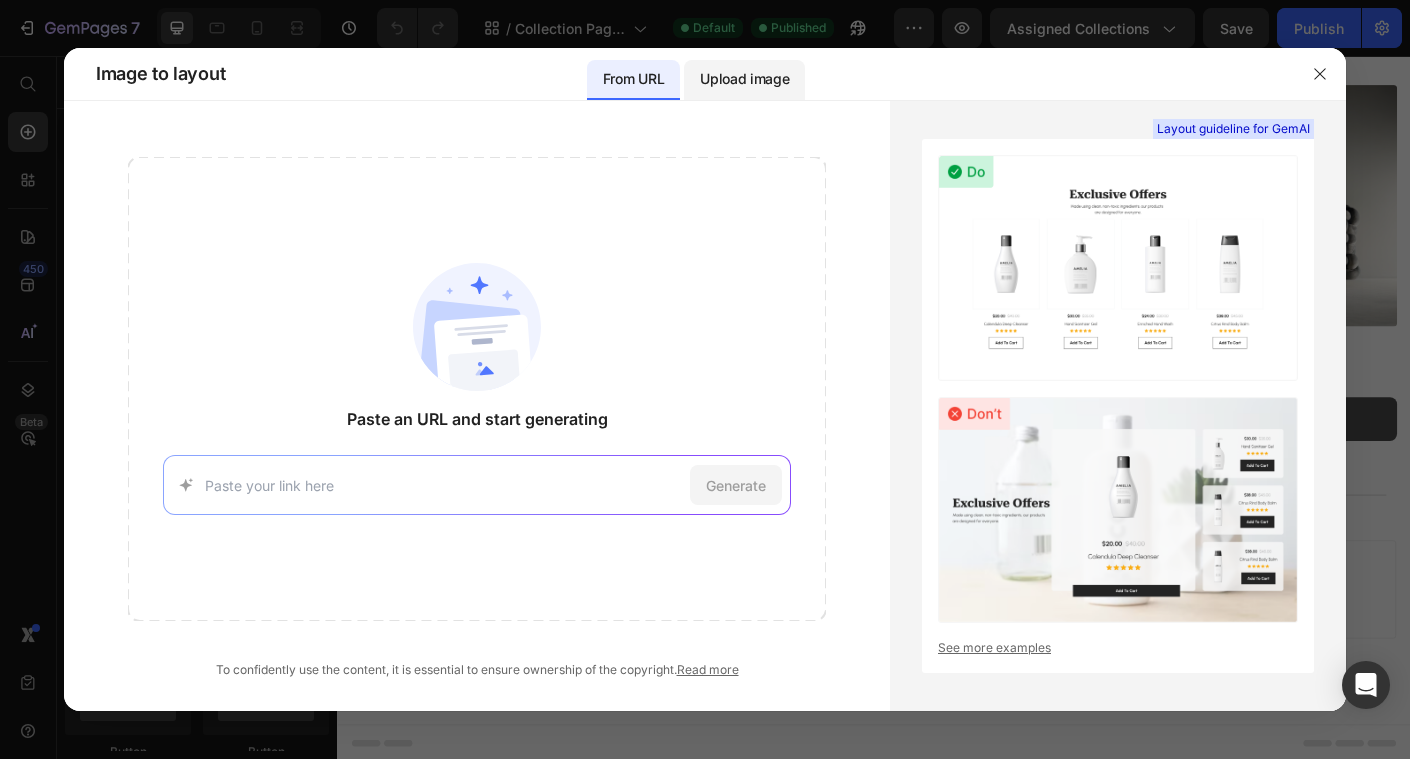 click on "Upload image" at bounding box center (744, 79) 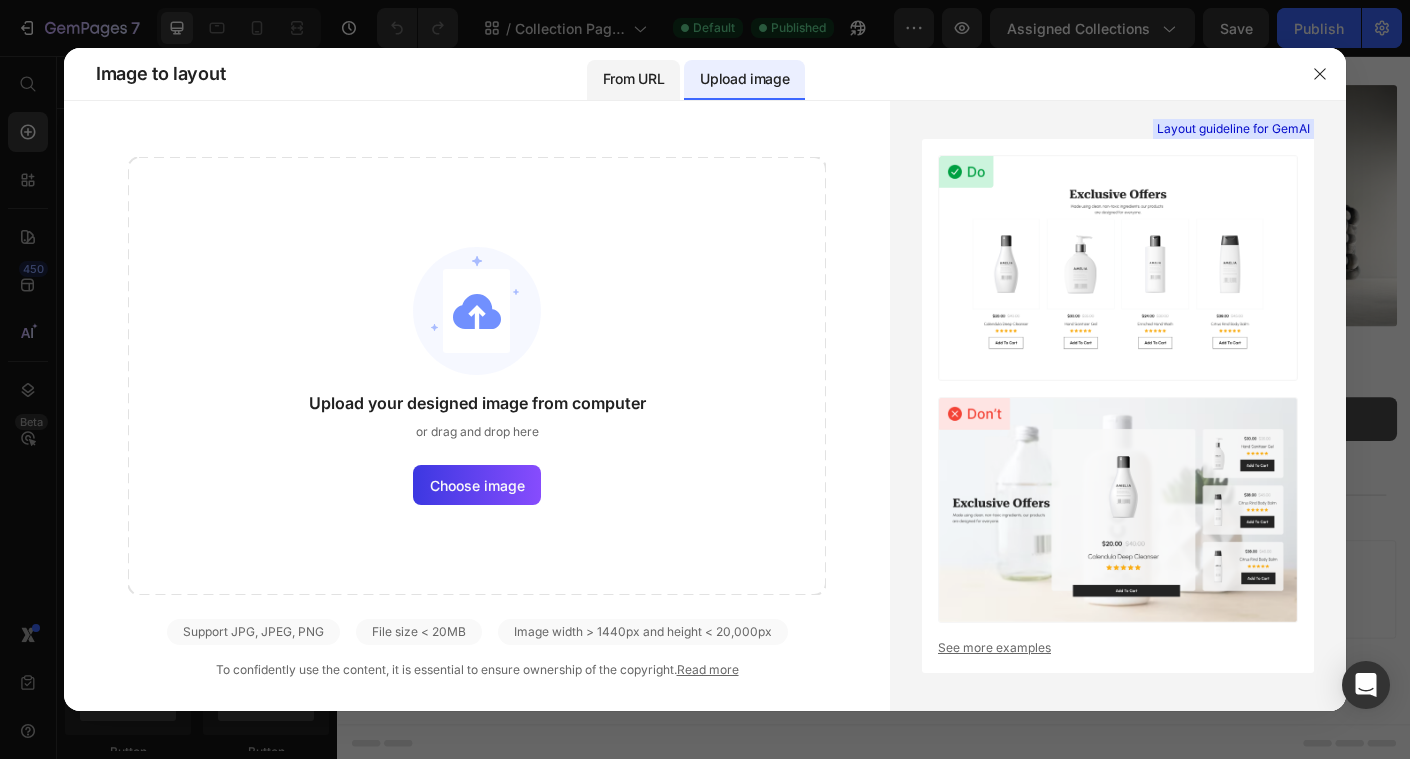 click on "From URL" at bounding box center (633, 80) 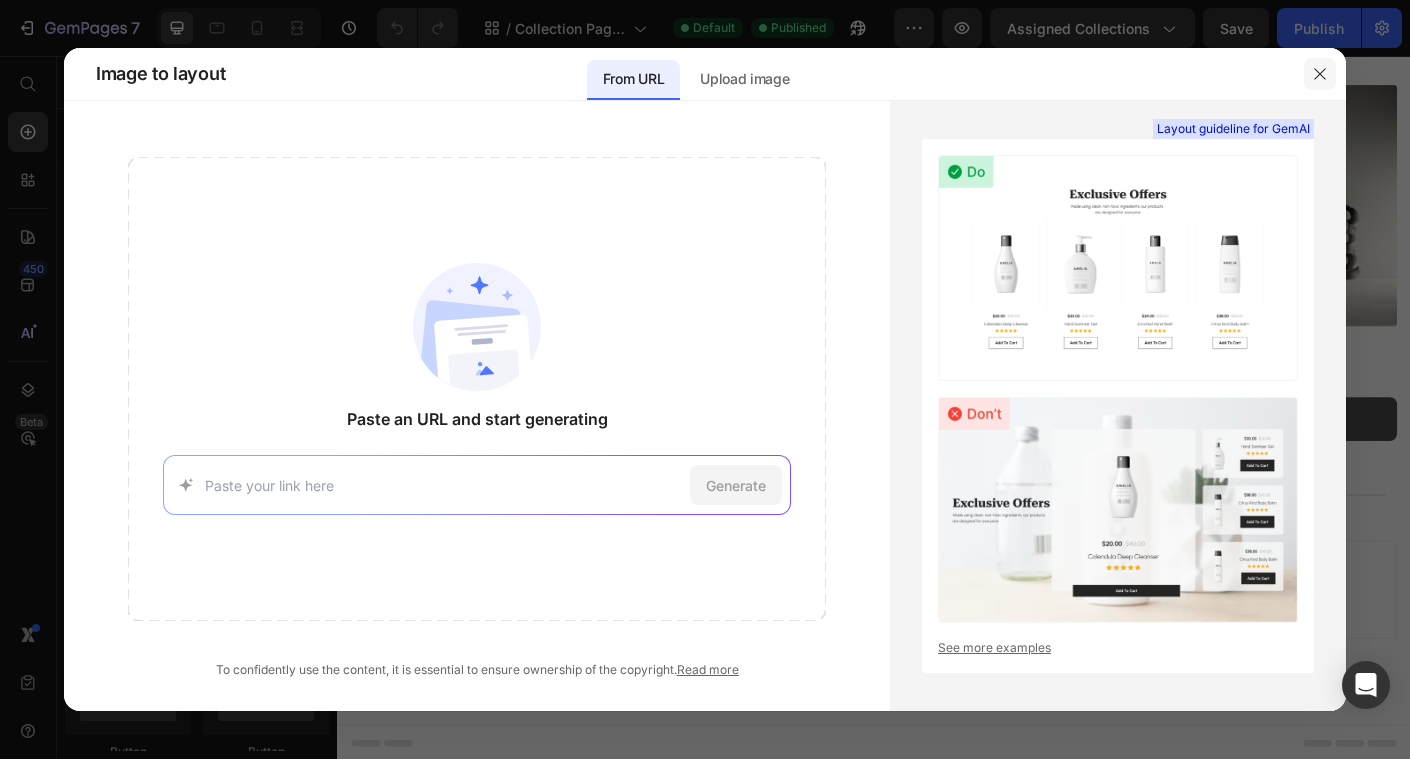 click at bounding box center [1320, 74] 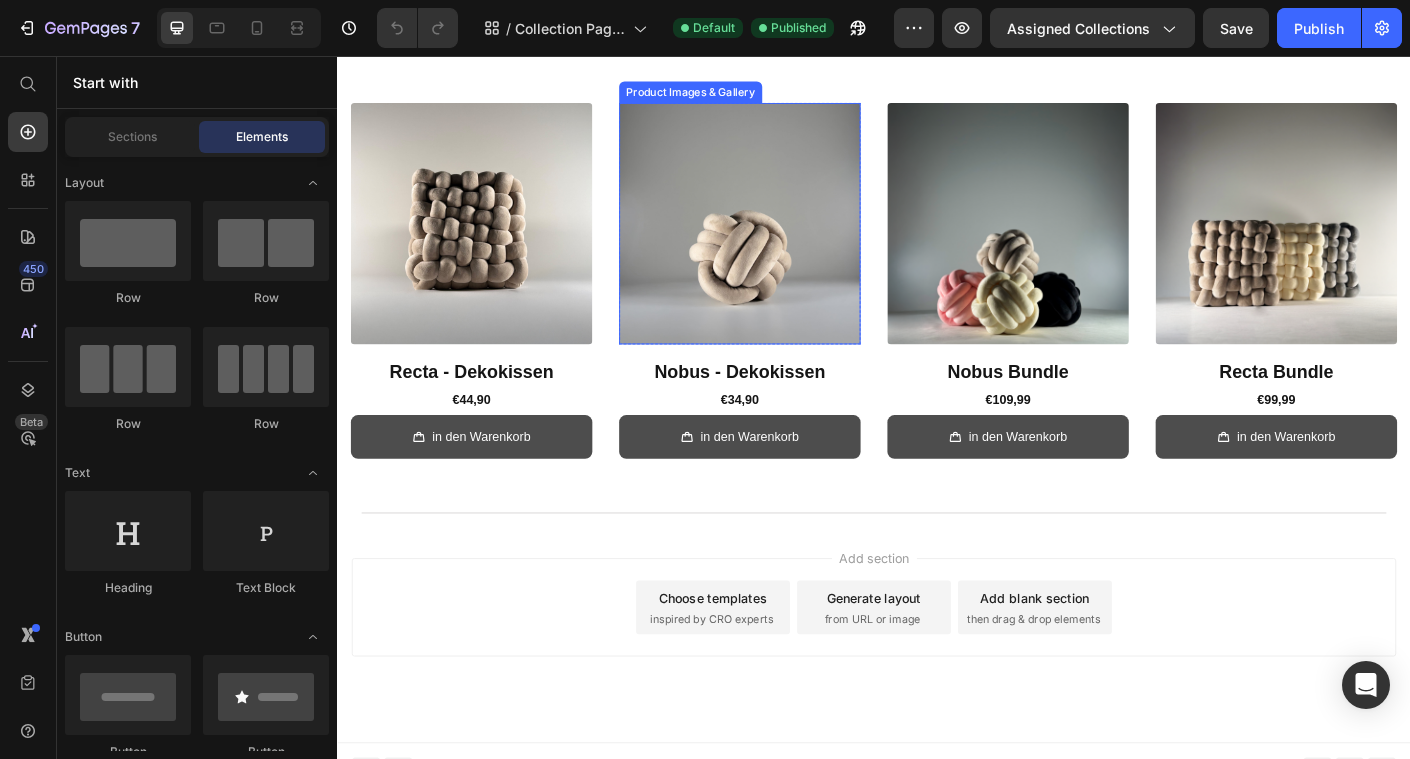 scroll, scrollTop: 333, scrollLeft: 0, axis: vertical 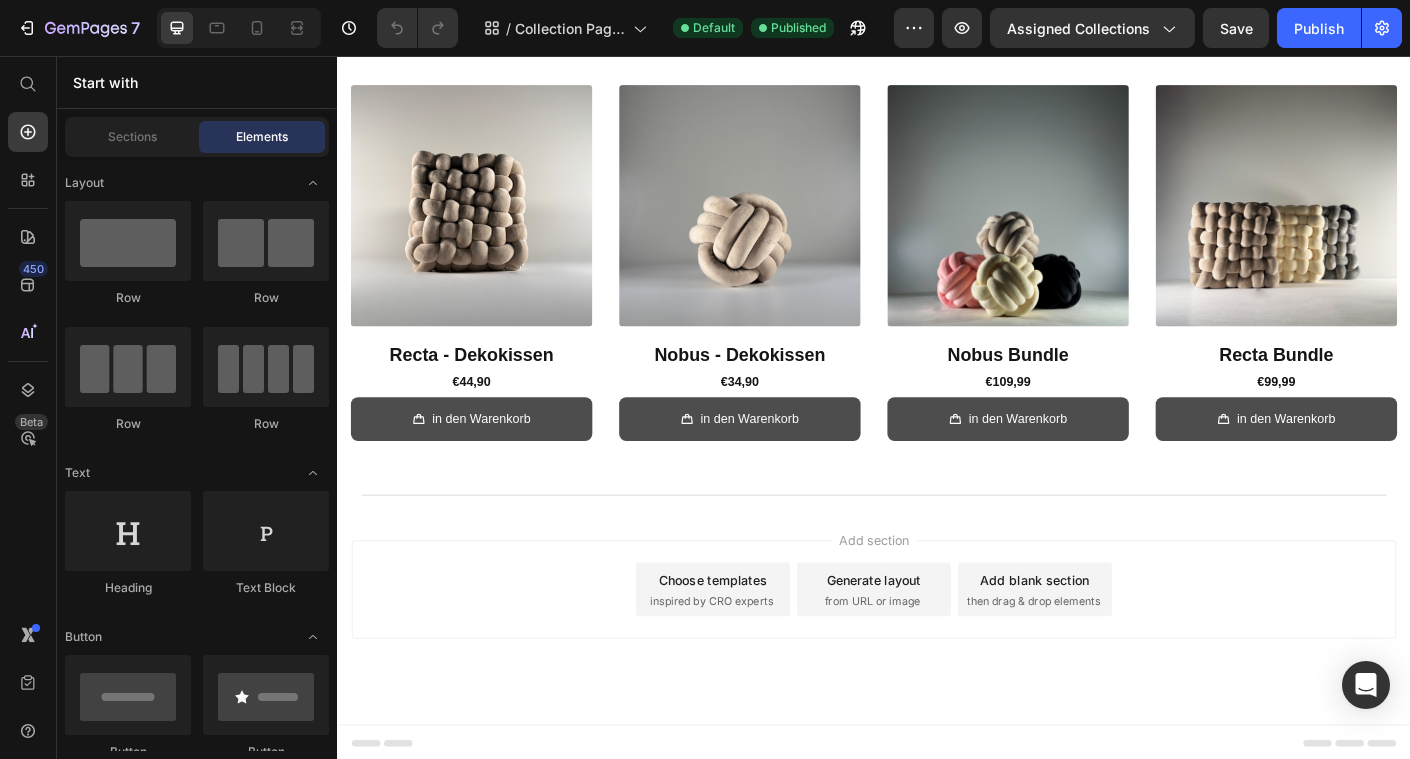 click on "from URL or image" at bounding box center [935, 666] 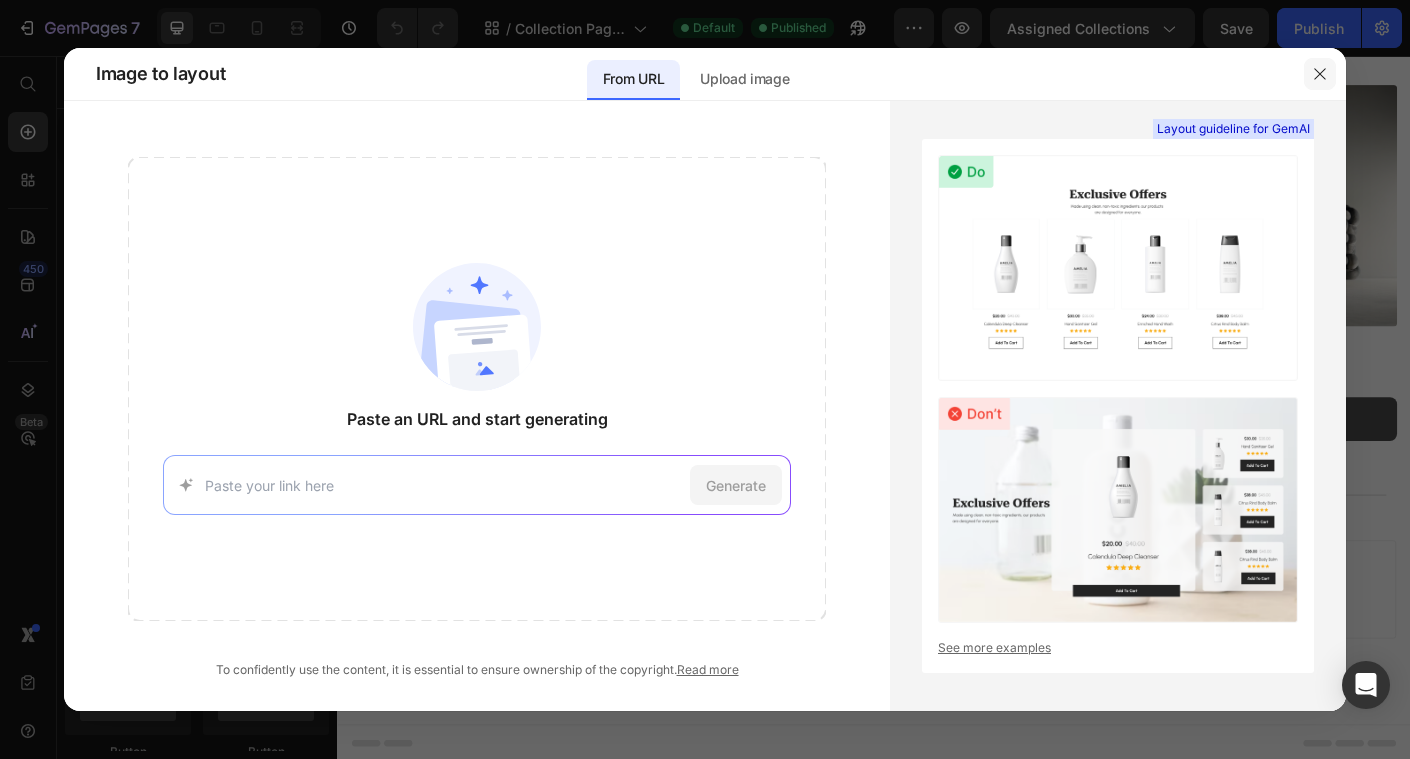 click at bounding box center (1320, 74) 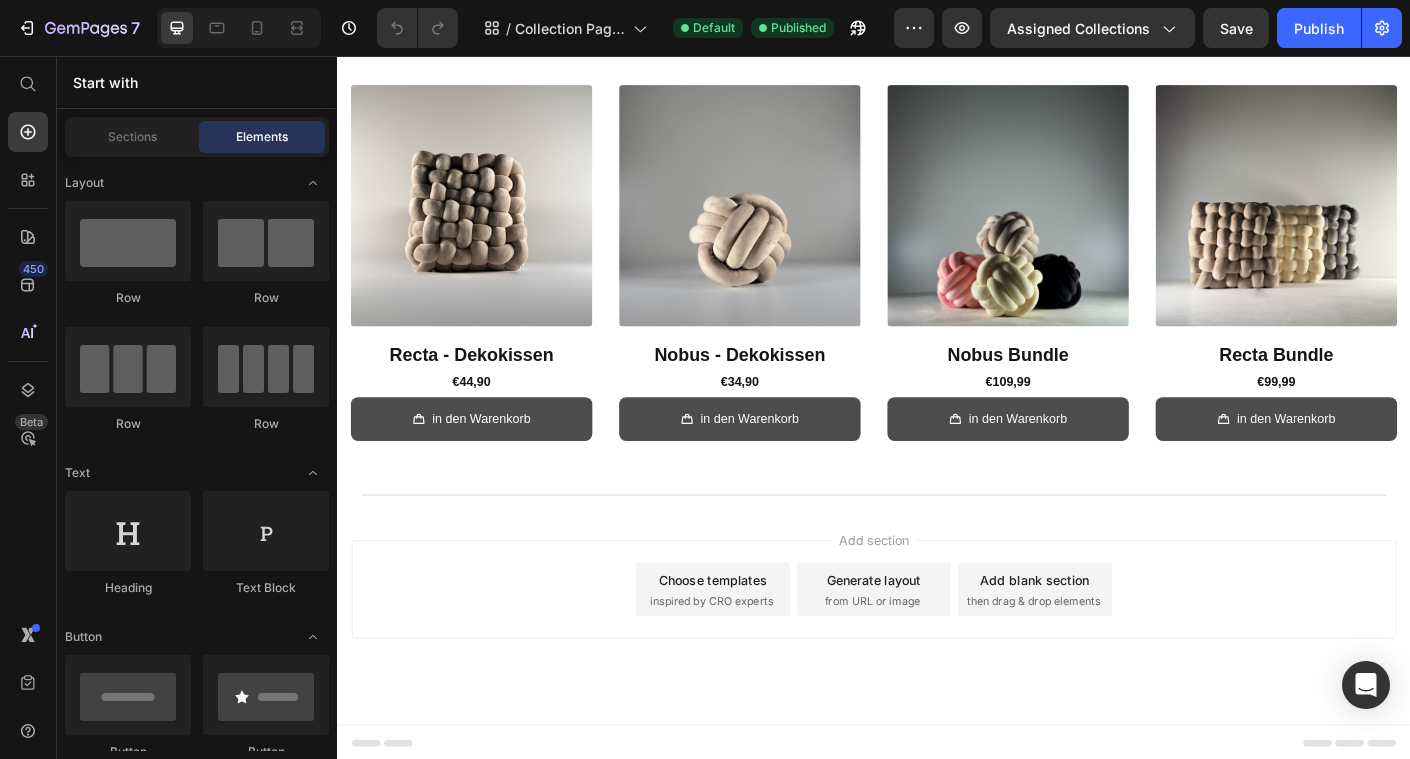 click on "inspired by CRO experts" at bounding box center (755, 666) 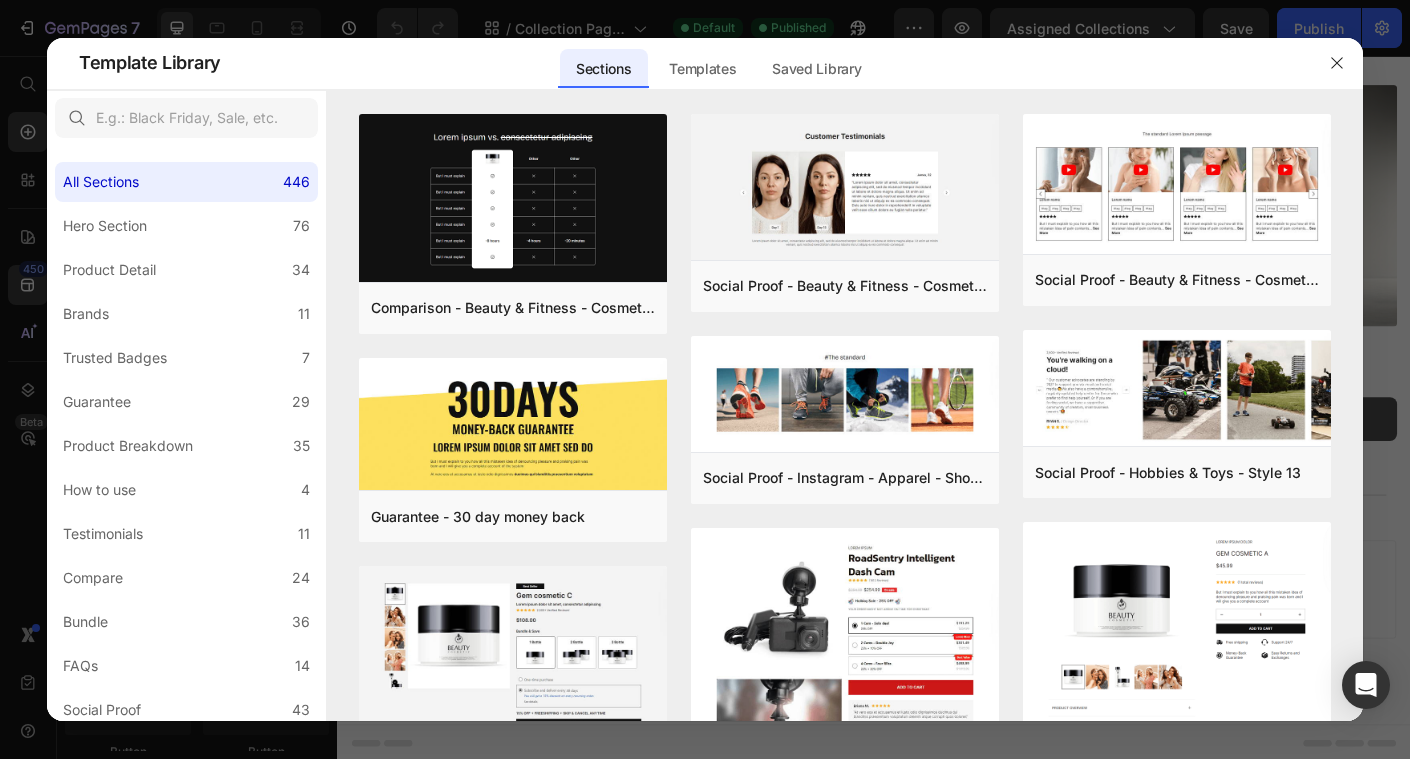 click 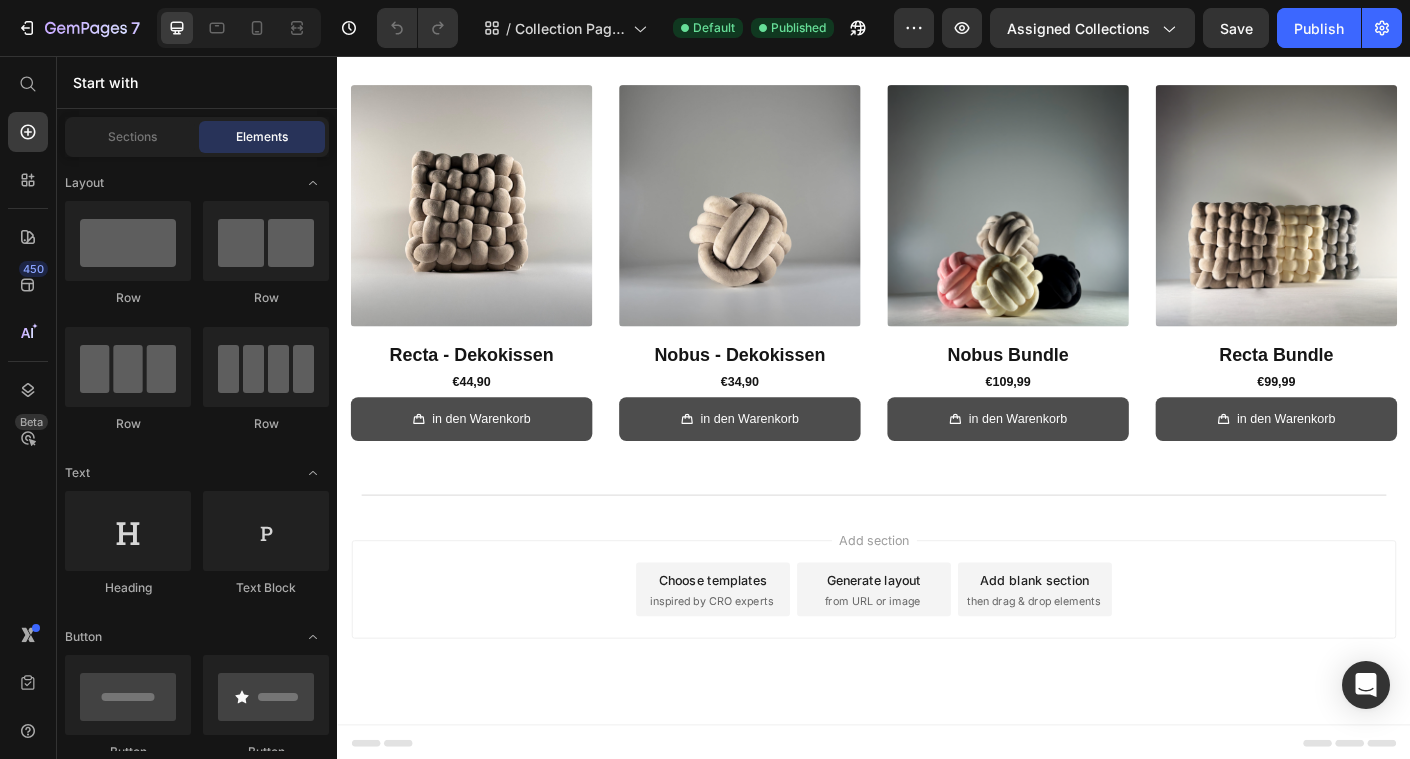 click on "Generate layout" at bounding box center [937, 642] 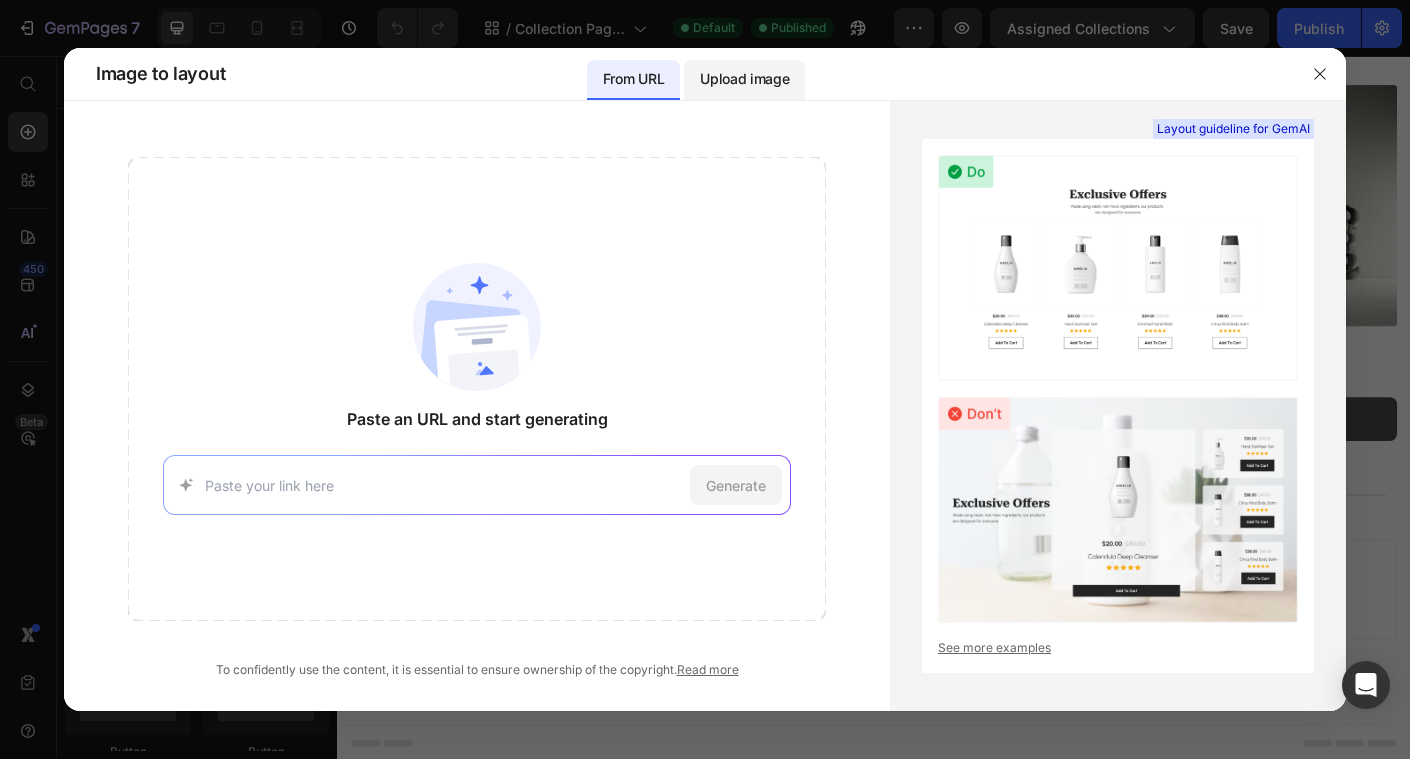 click on "Upload image" at bounding box center (744, 80) 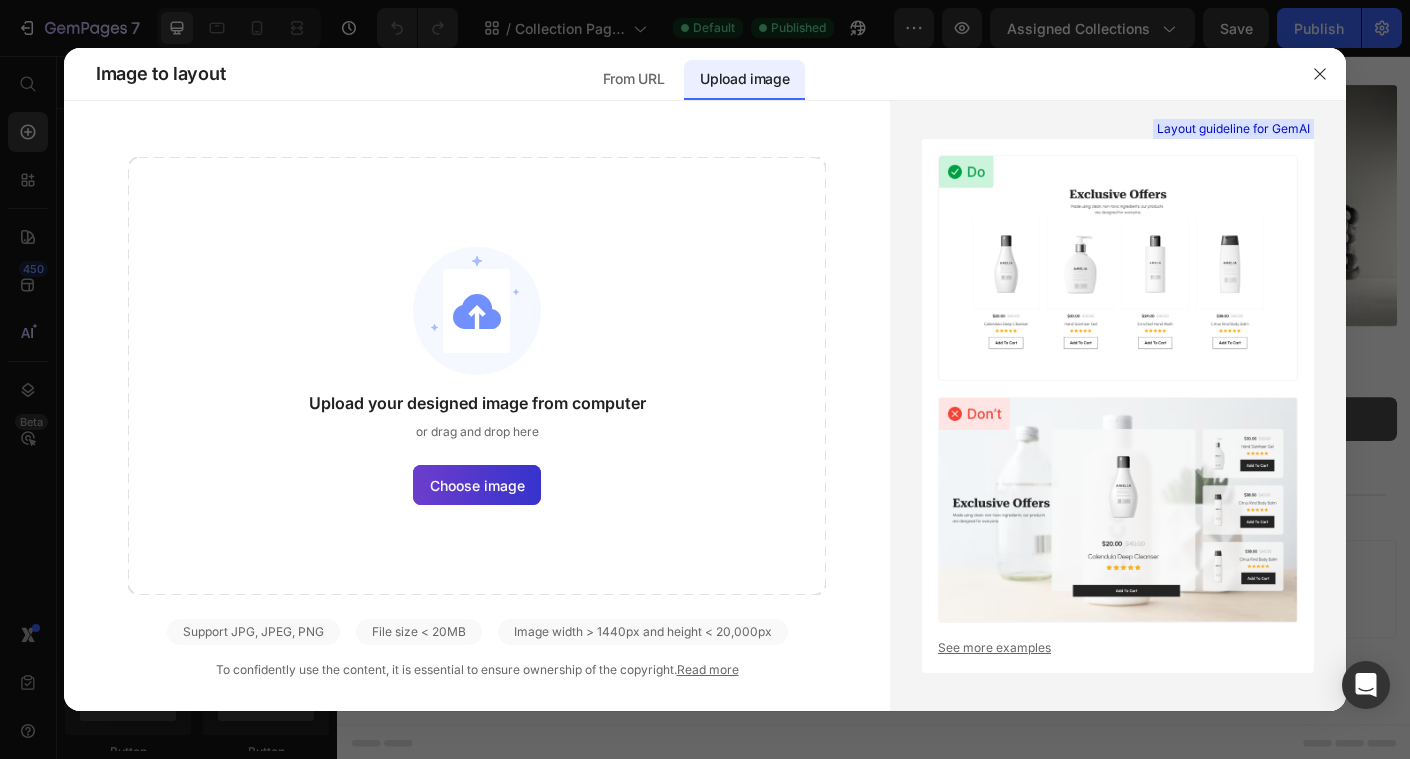 click on "Choose image" at bounding box center (477, 485) 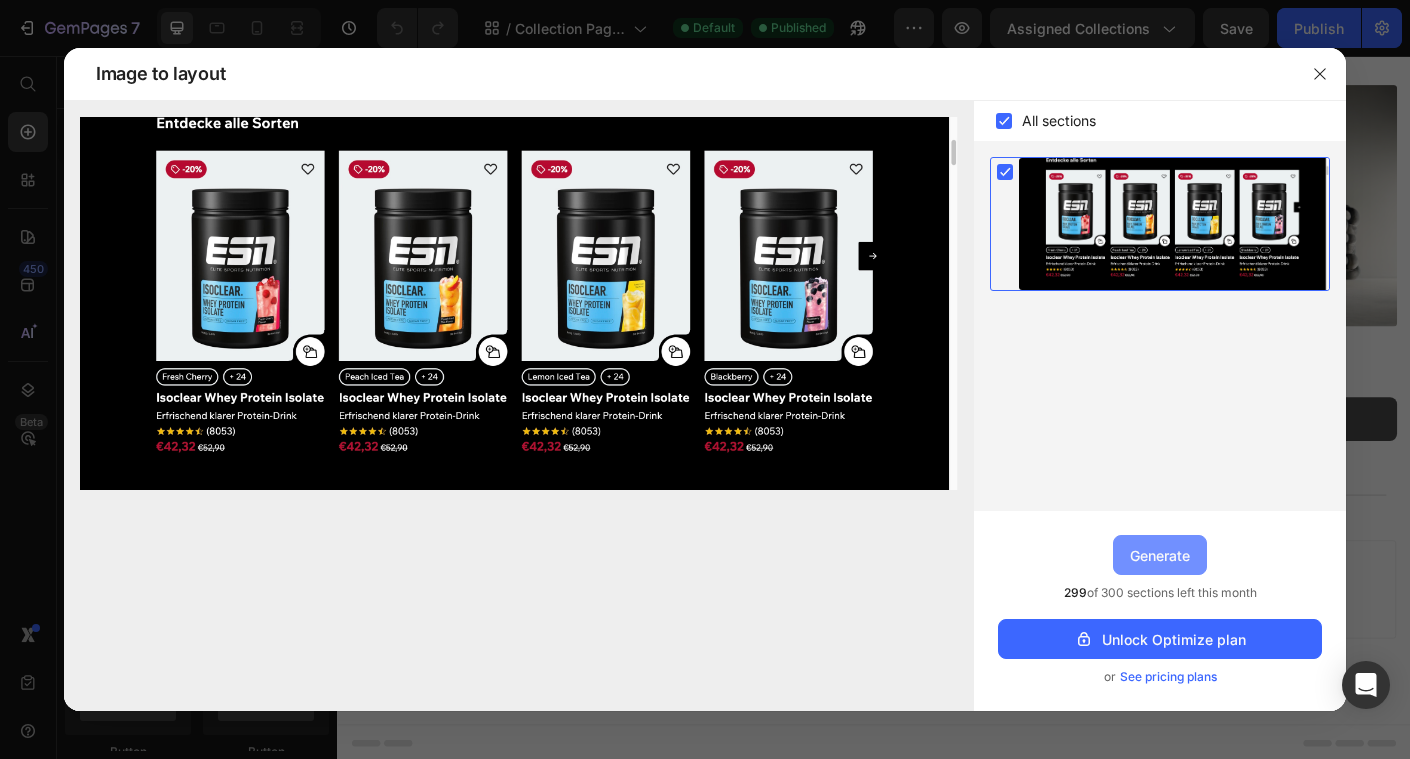 click on "Generate" at bounding box center (1160, 555) 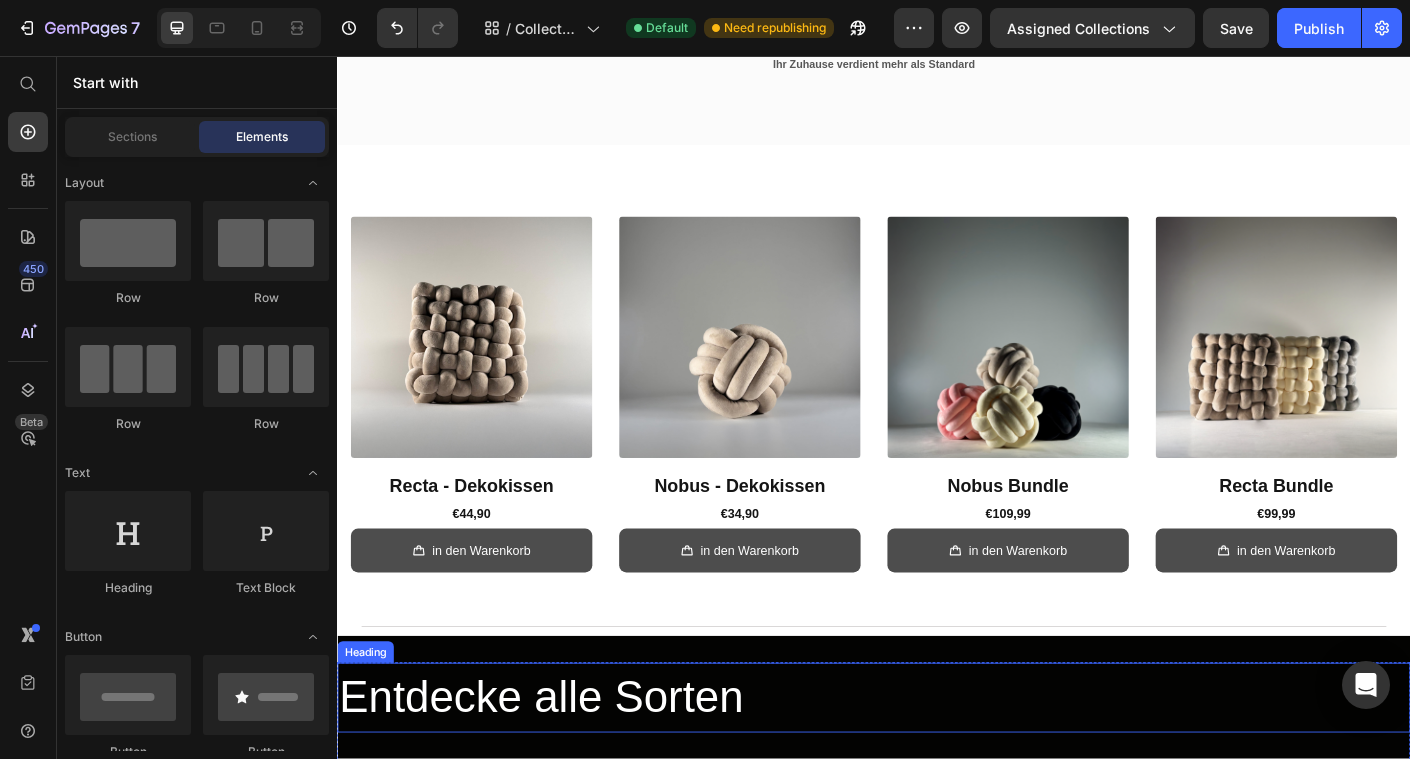 scroll, scrollTop: 105, scrollLeft: 0, axis: vertical 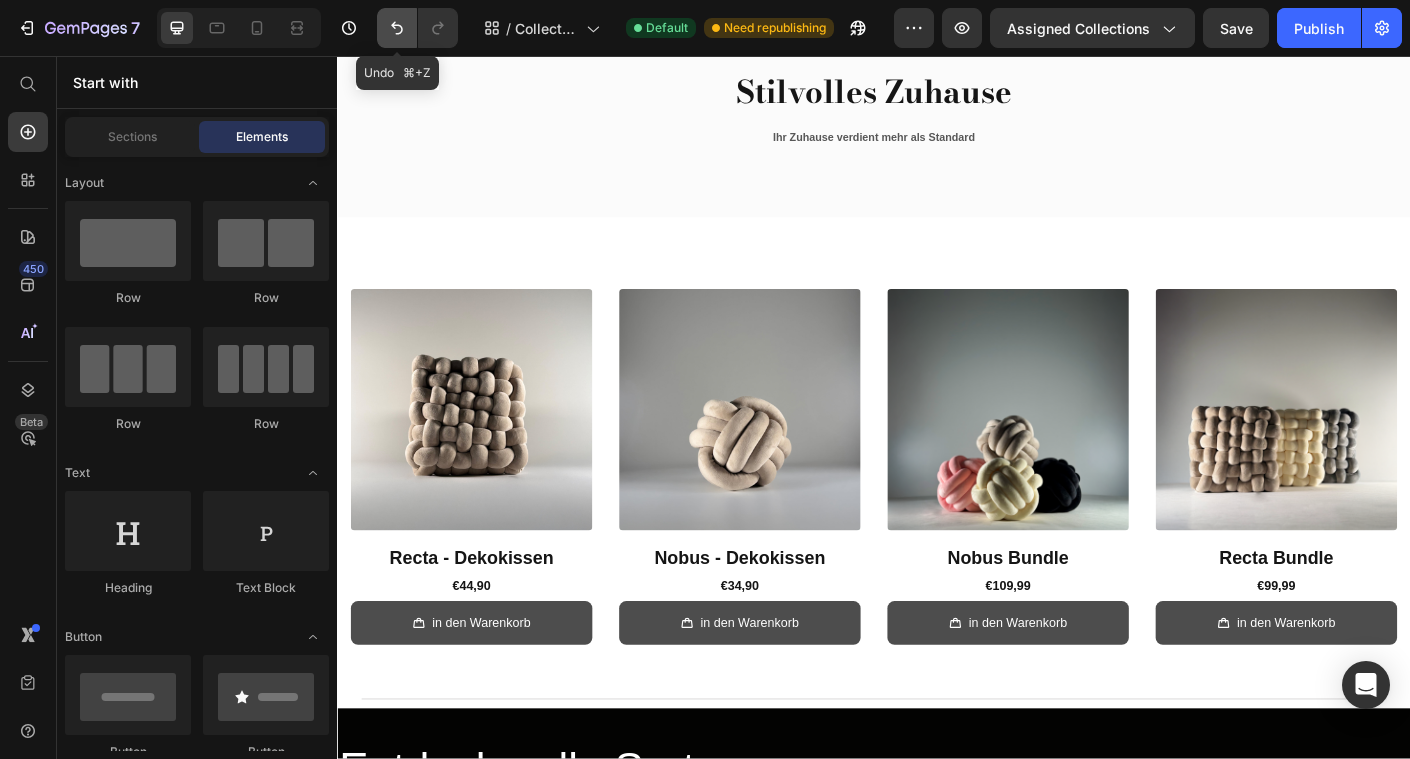 click 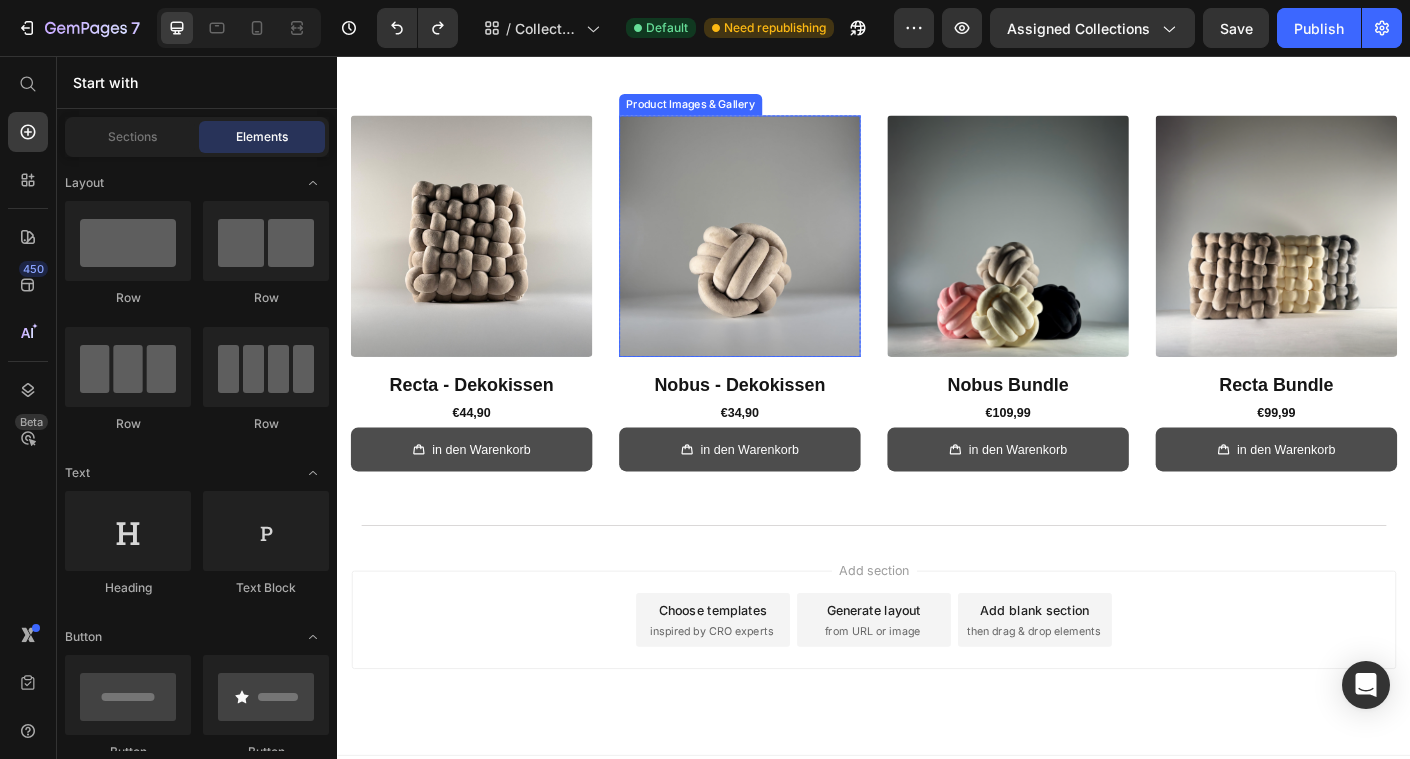 scroll, scrollTop: 333, scrollLeft: 0, axis: vertical 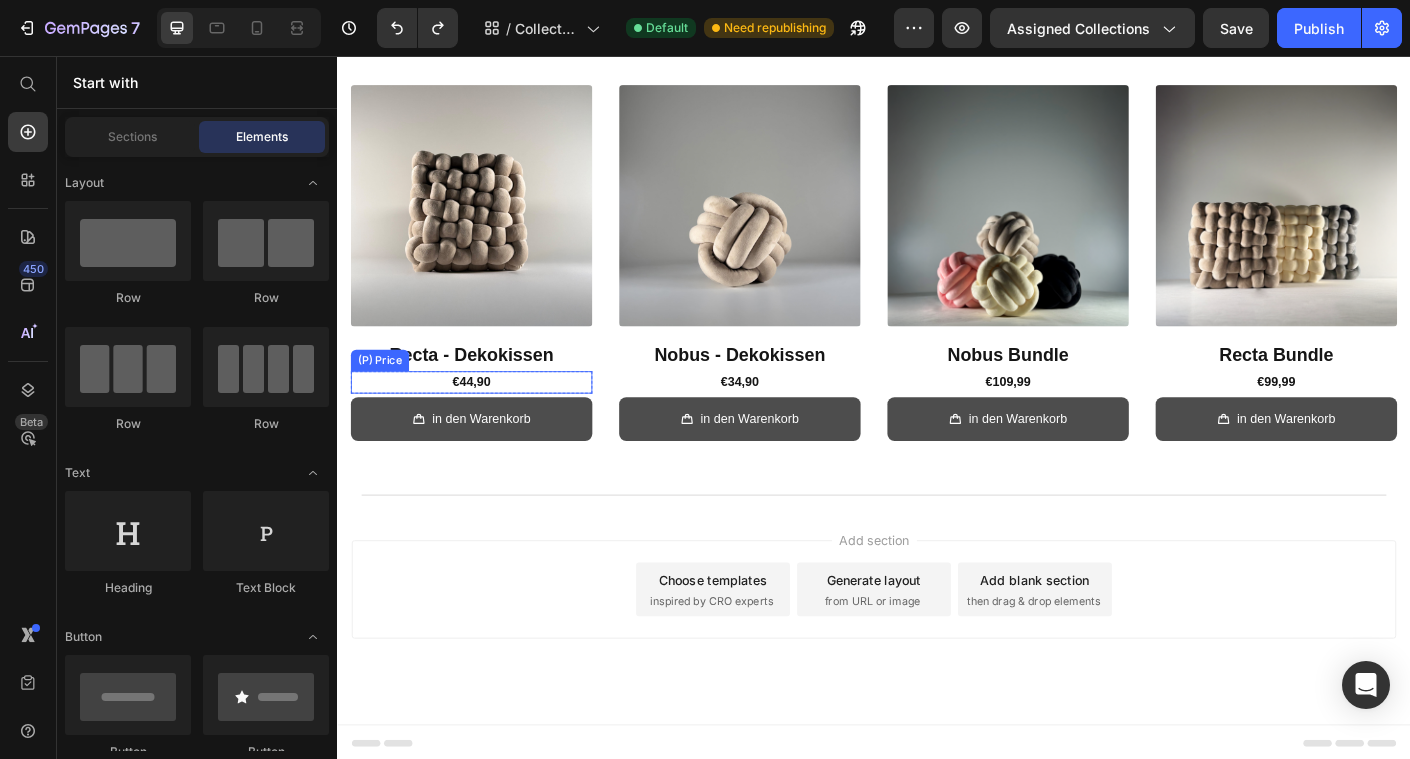 click on "€44,90" at bounding box center (487, 421) 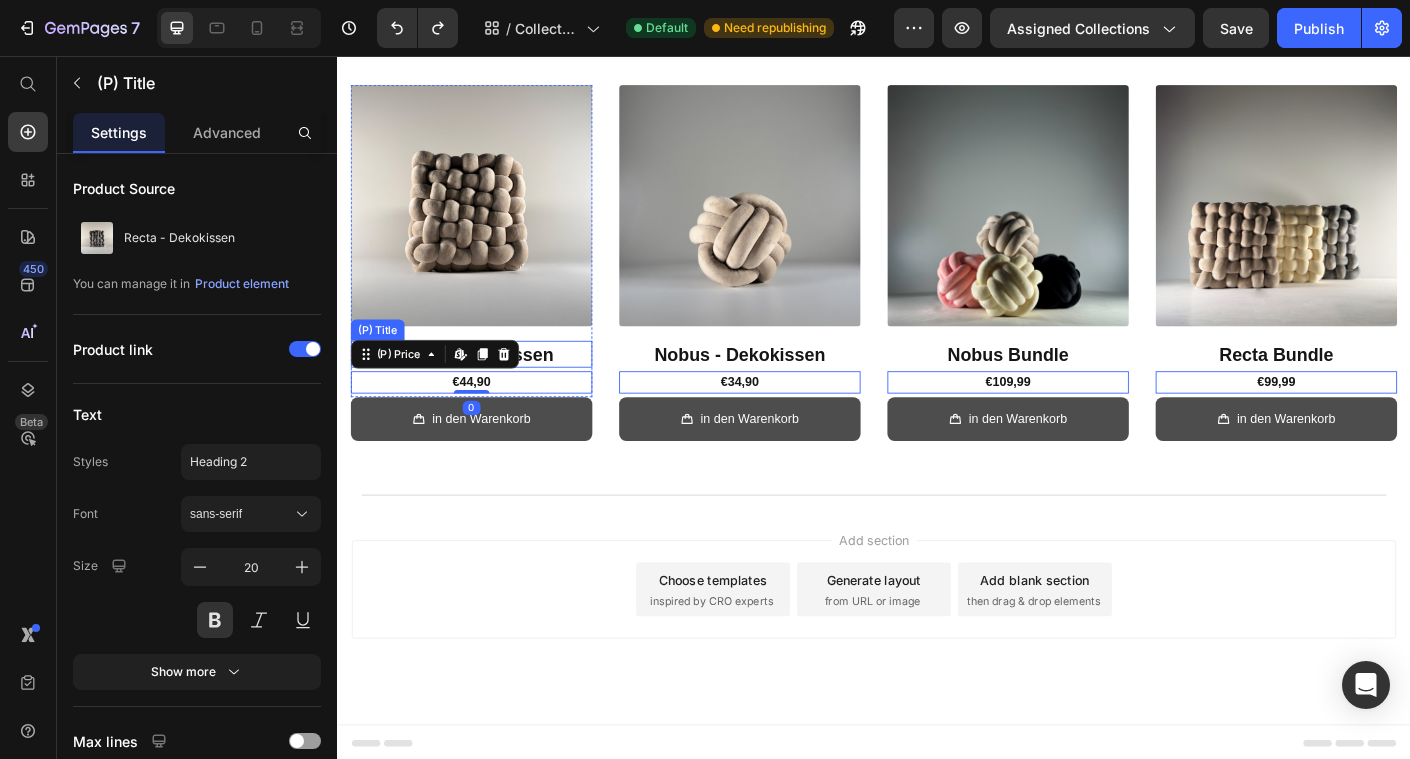 click on "Recta - Dekokissen" at bounding box center [487, 390] 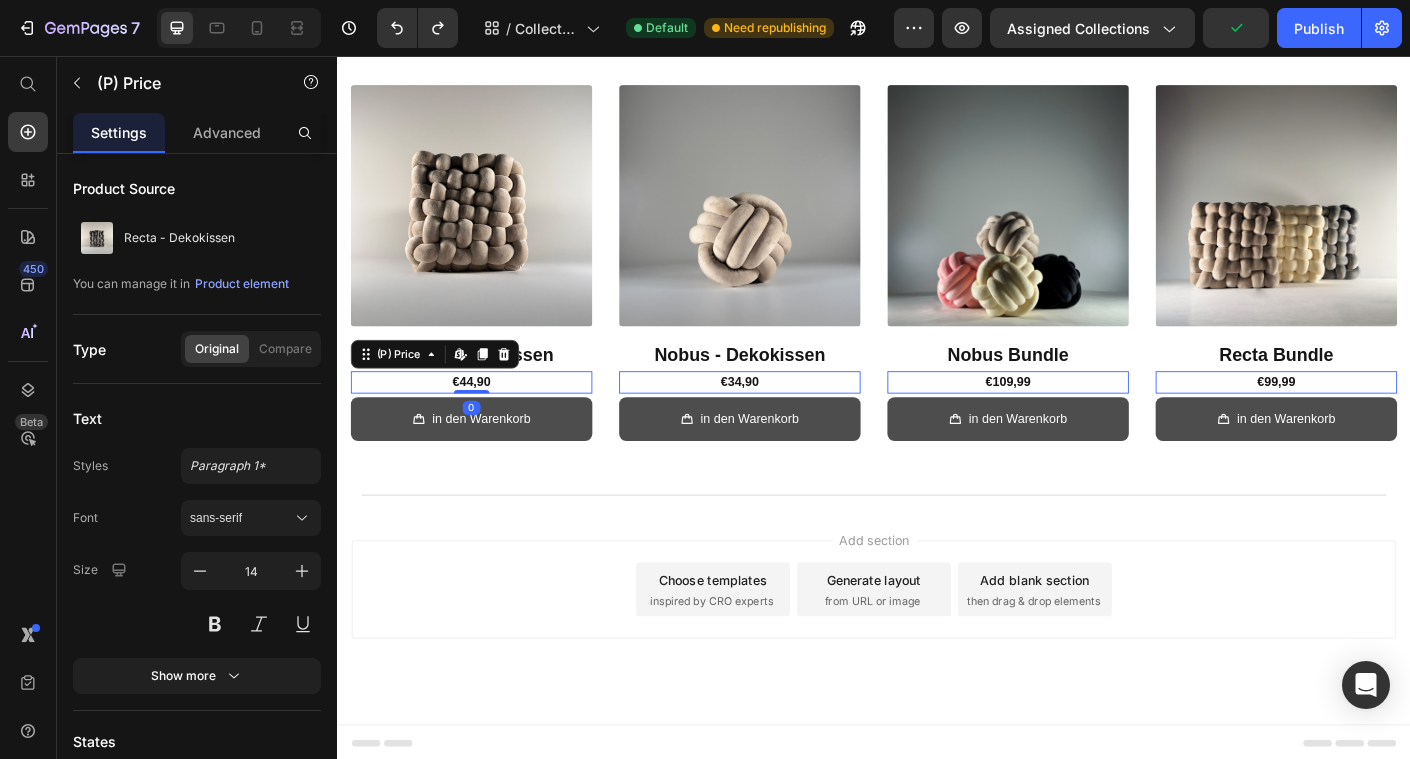 click on "€44,90" at bounding box center (487, 421) 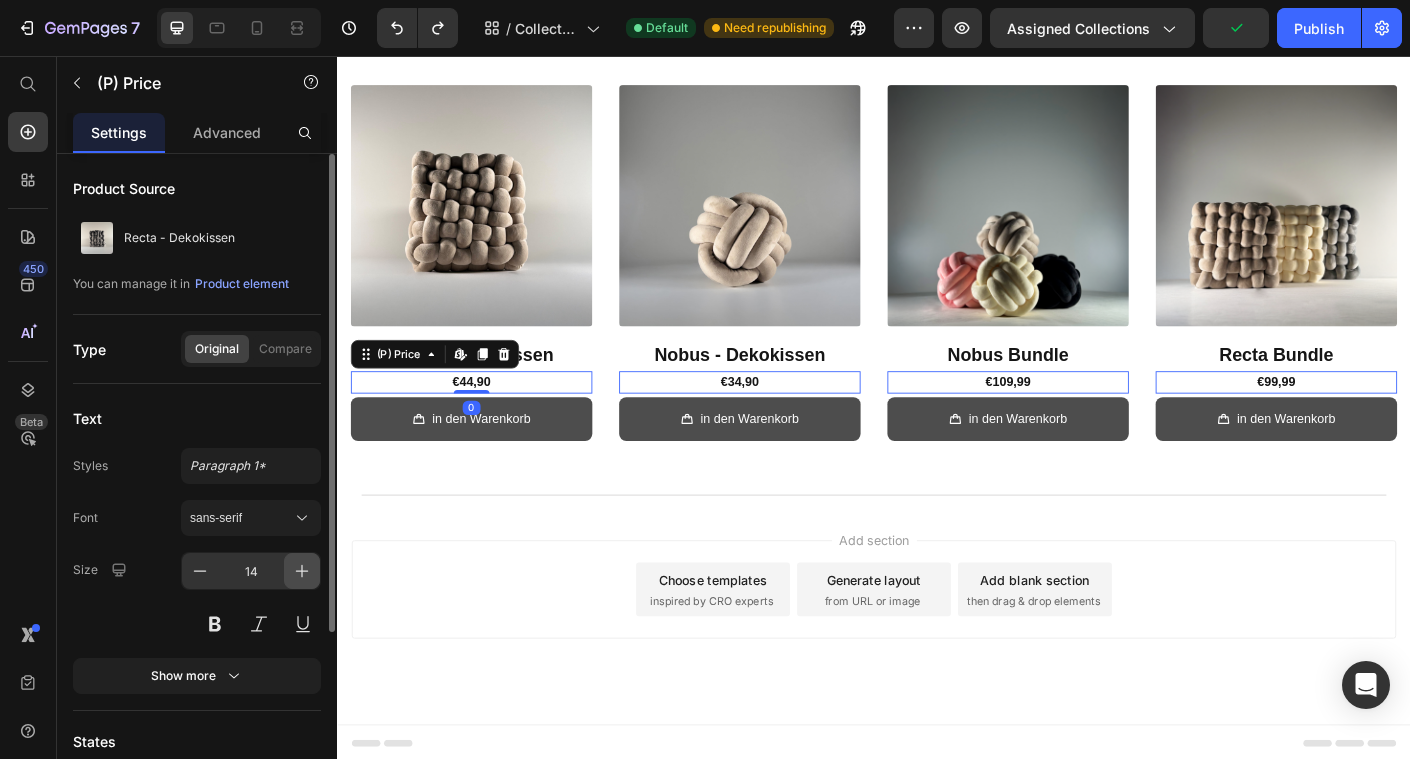 click at bounding box center [302, 571] 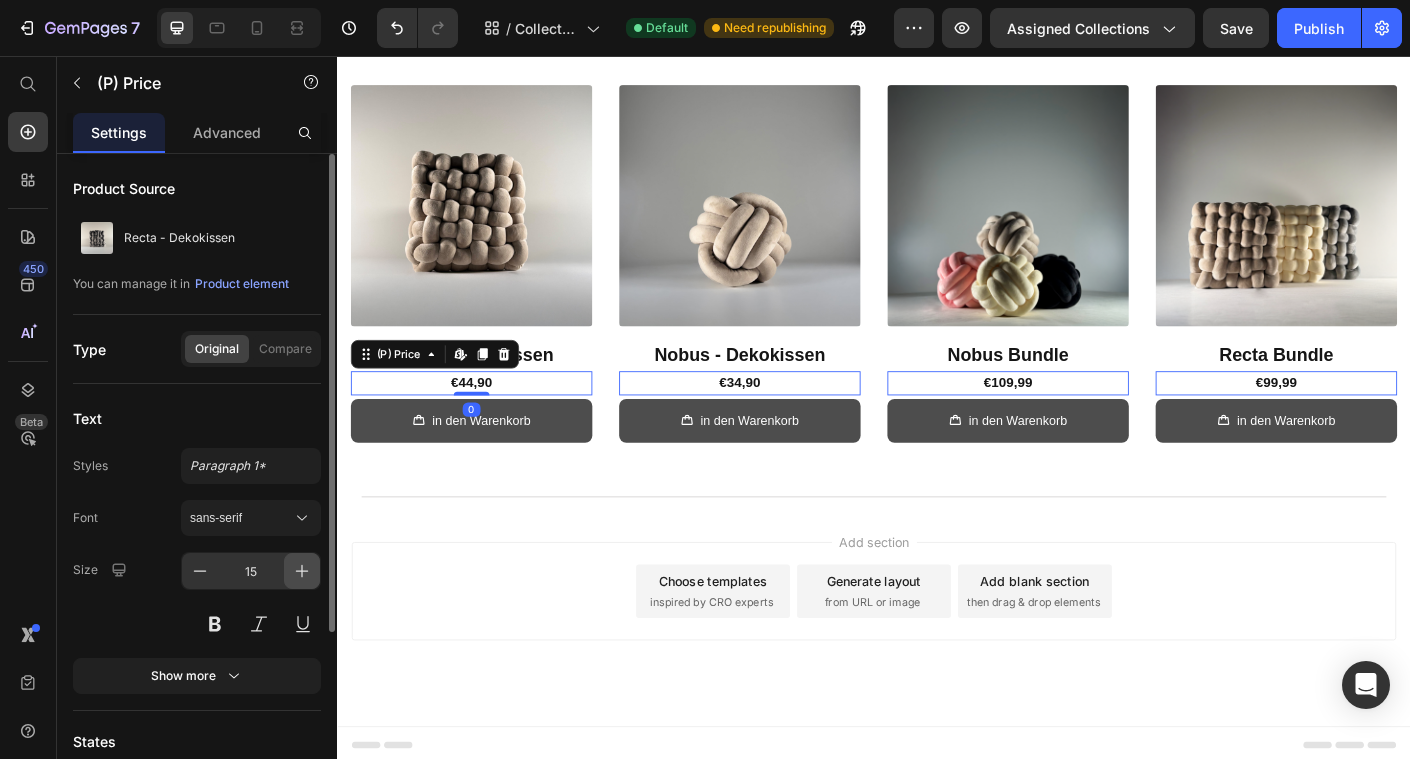 click at bounding box center [302, 571] 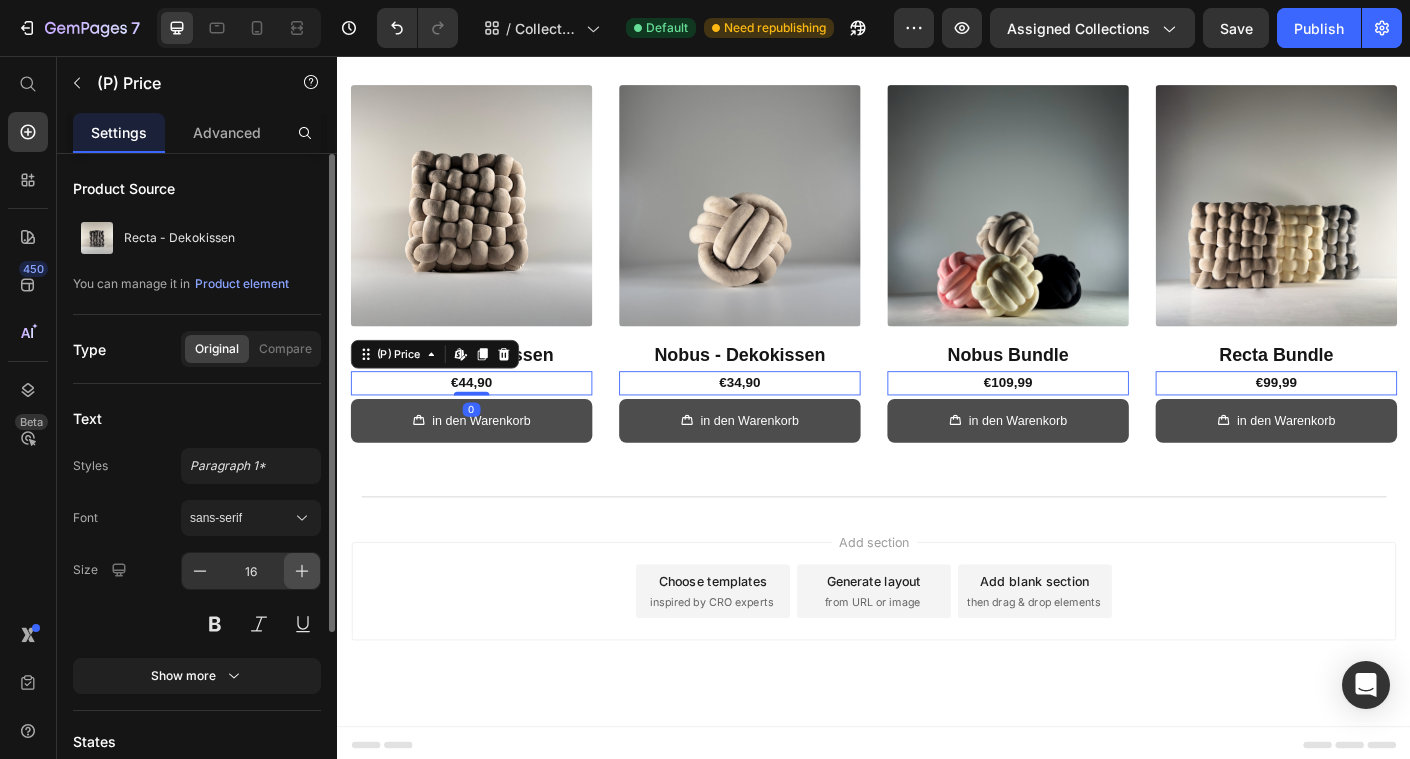 click at bounding box center (302, 571) 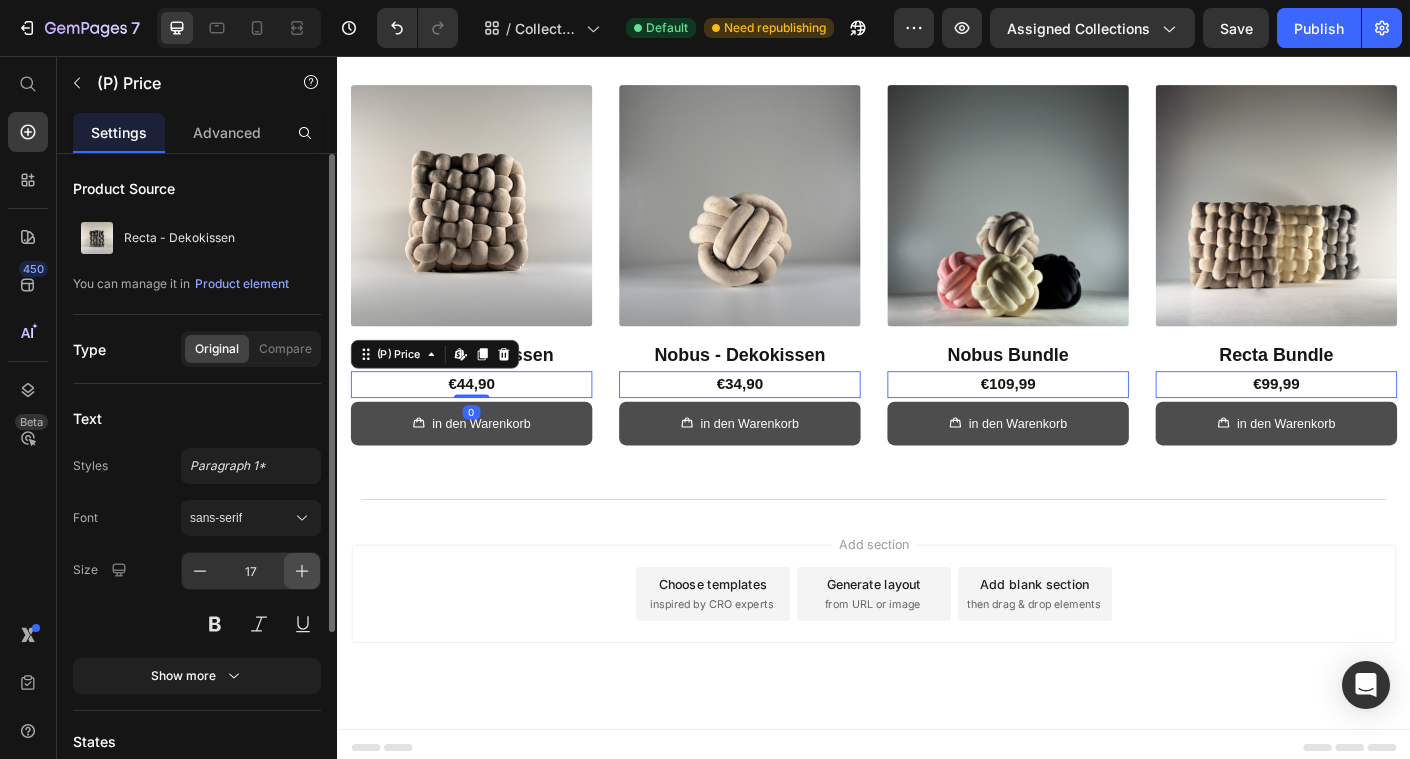 click at bounding box center [302, 571] 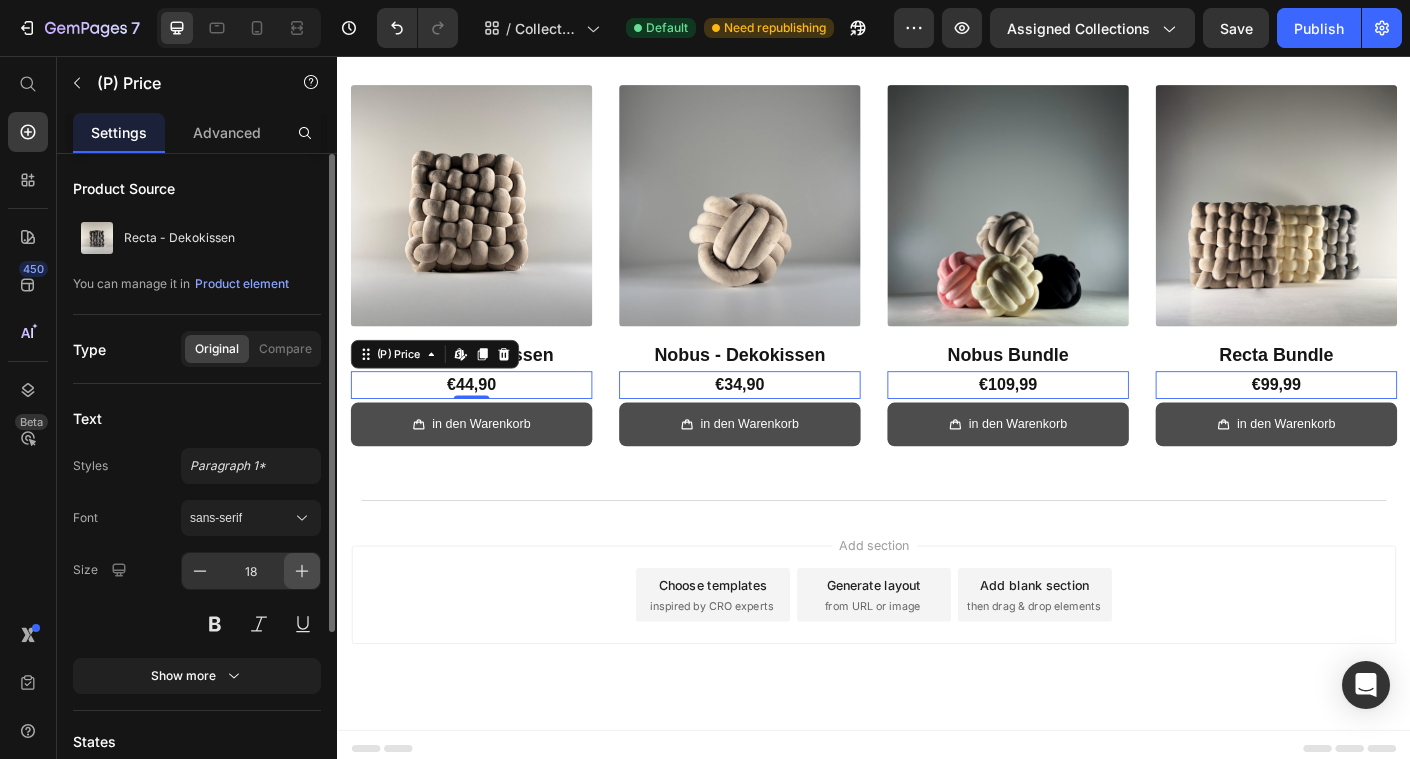 click at bounding box center (302, 571) 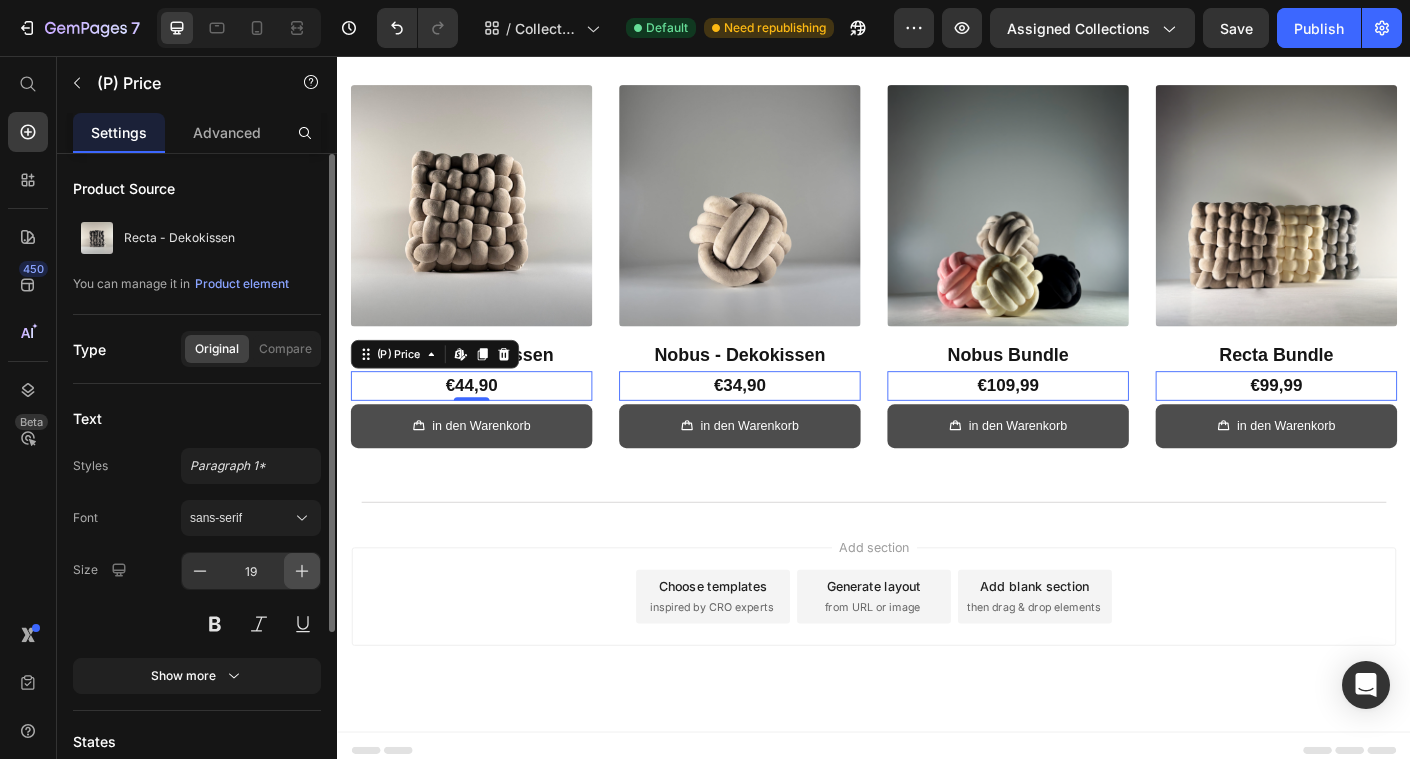 click at bounding box center (302, 571) 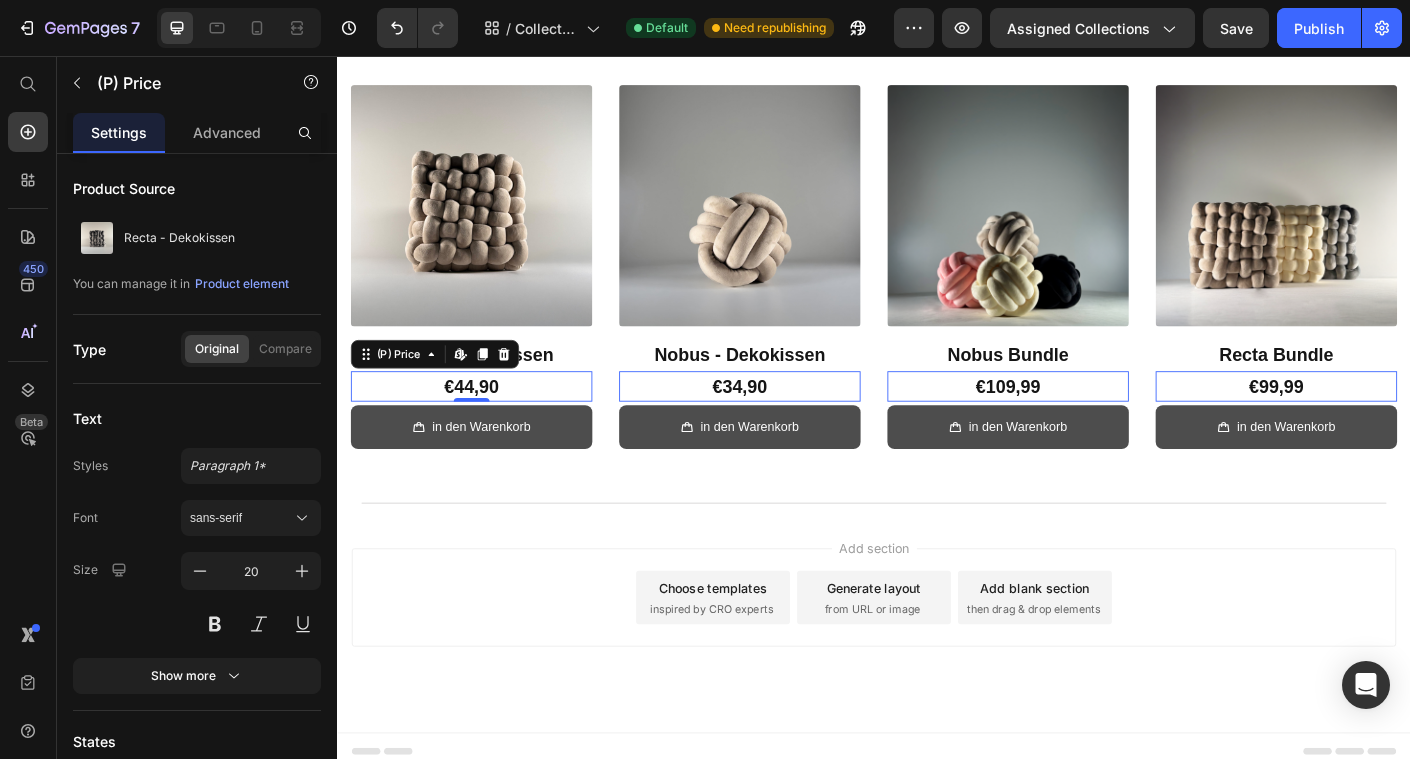 click on "Add section Choose templates inspired by CRO experts Generate layout from URL or image Add blank section then drag & drop elements" at bounding box center (937, 662) 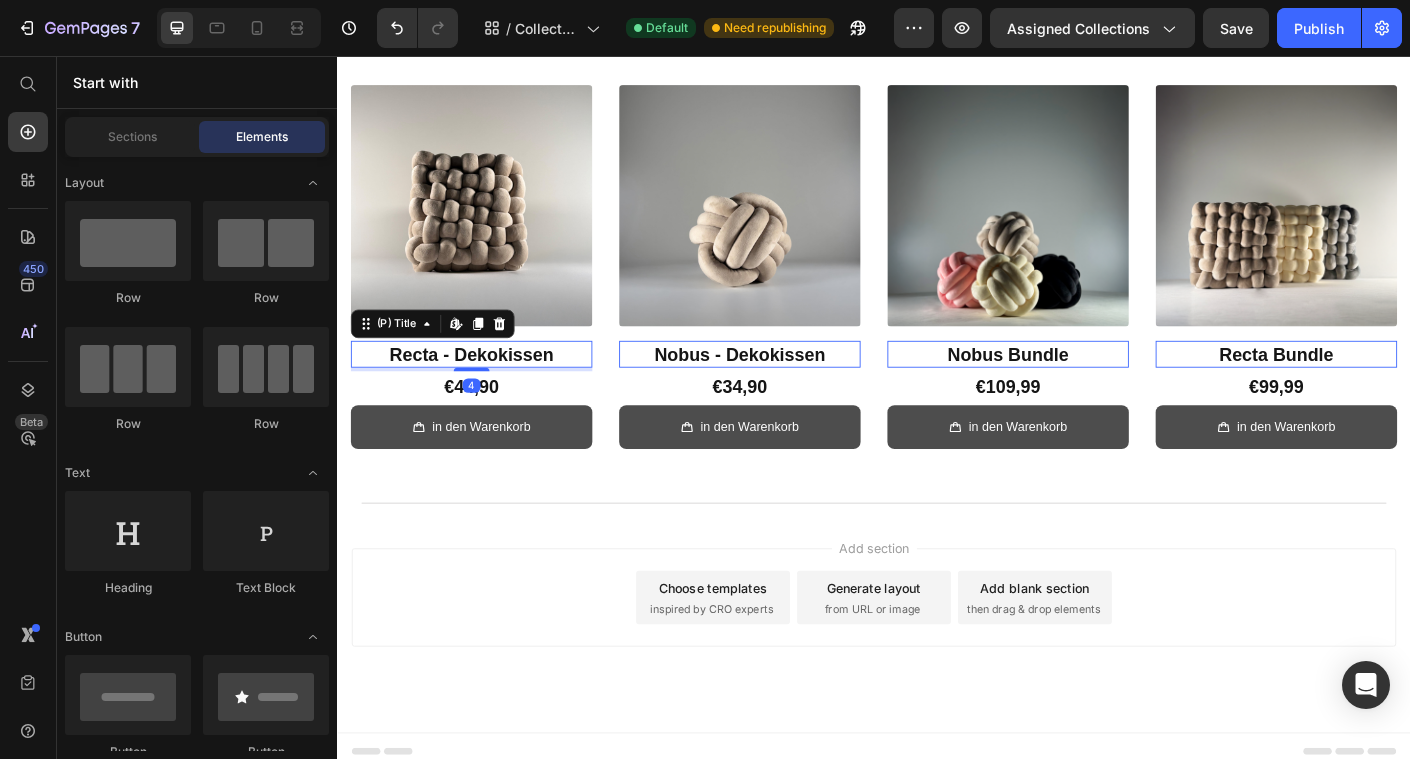 click on "Recta - Dekokissen" at bounding box center [487, 390] 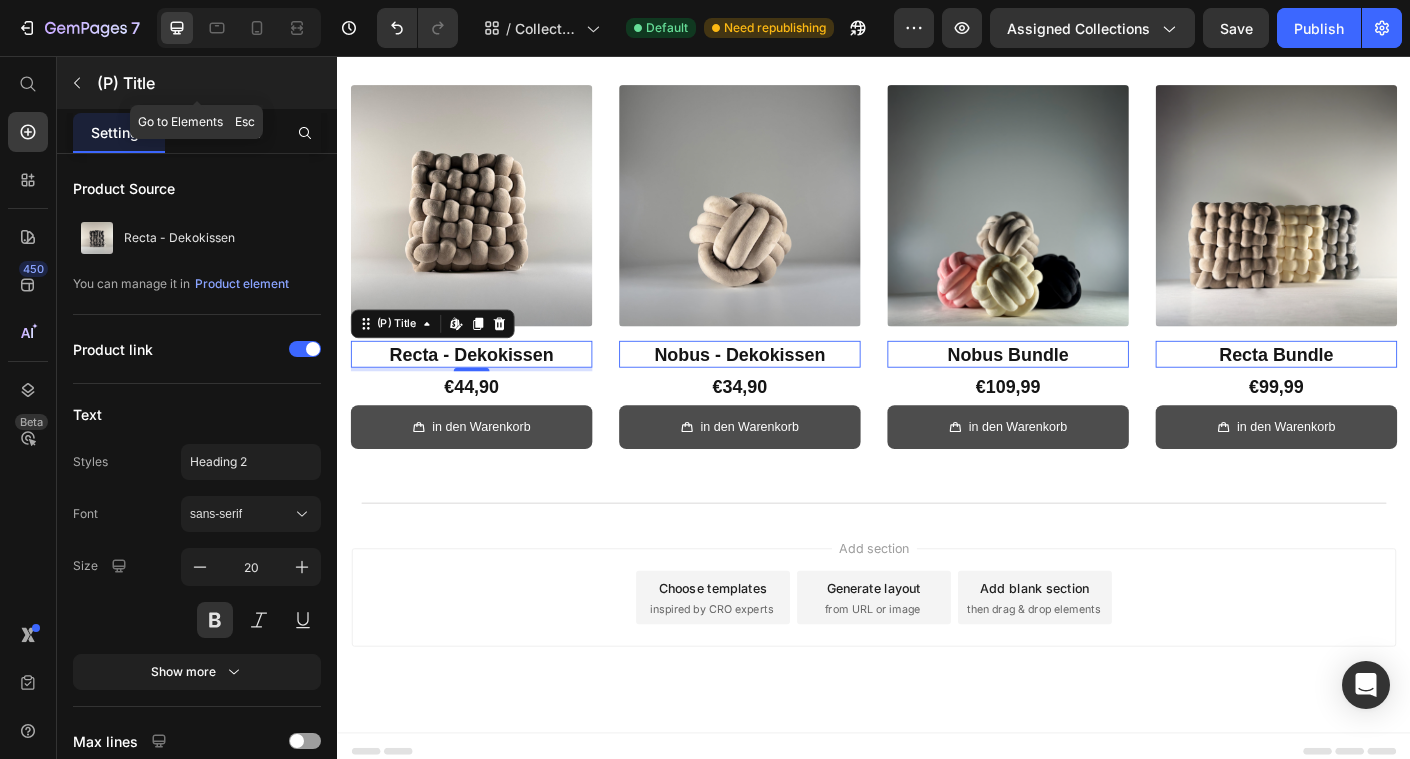 click 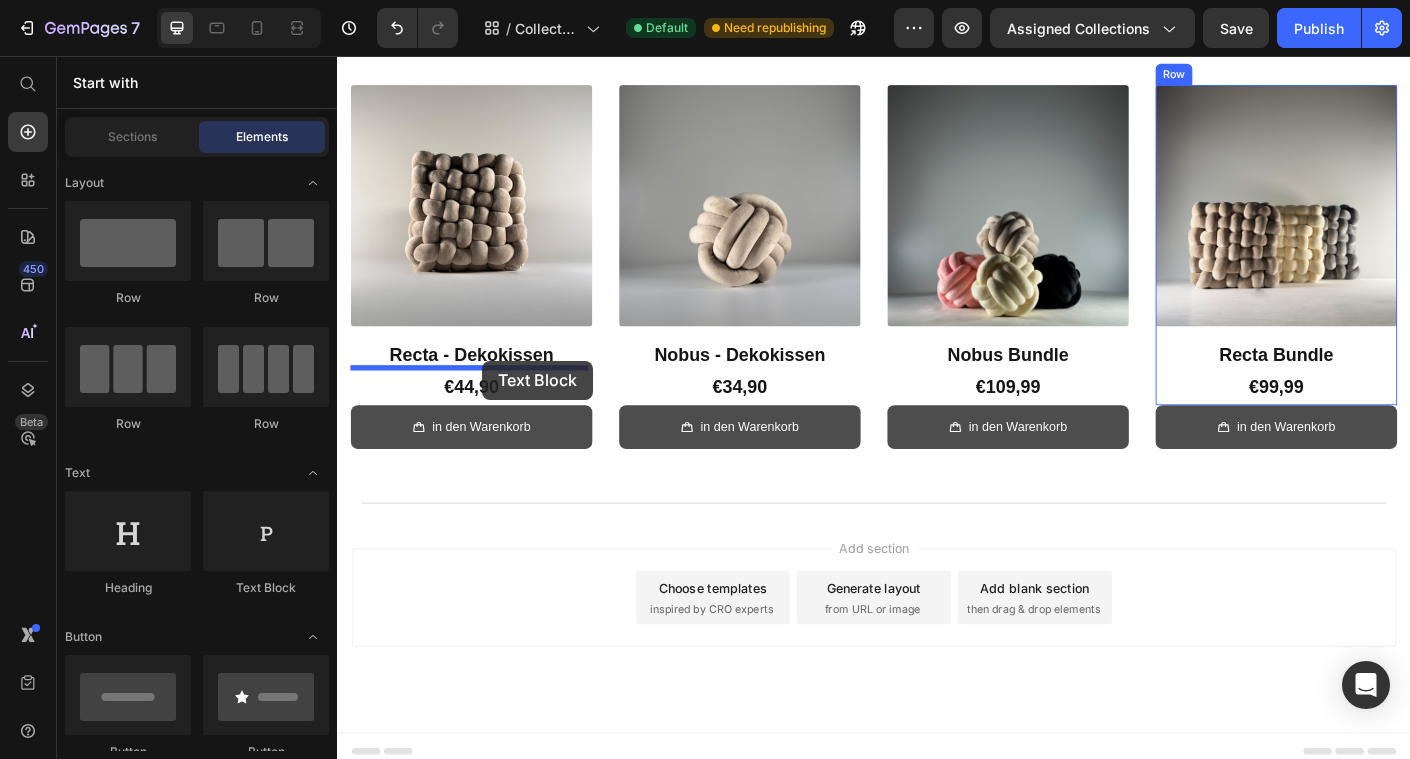 drag, startPoint x: 601, startPoint y: 606, endPoint x: 499, endPoint y: 397, distance: 232.56181 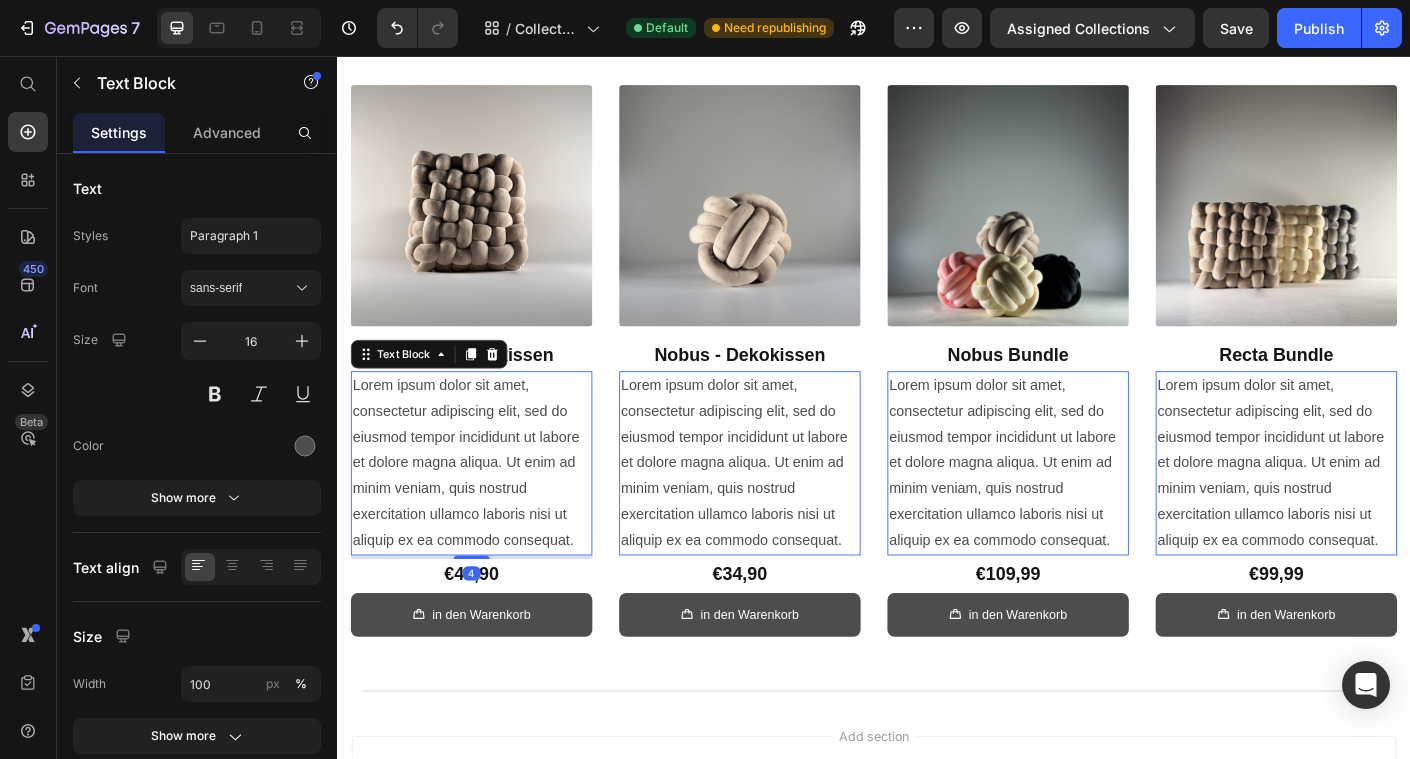 click on "Lorem ipsum dolor sit amet, consectetur adipiscing elit, sed do eiusmod tempor incididunt ut labore et dolore magna aliqua. Ut enim ad minim veniam, quis nostrud exercitation ullamco laboris nisi ut aliquip ex ea commodo consequat." at bounding box center [487, 512] 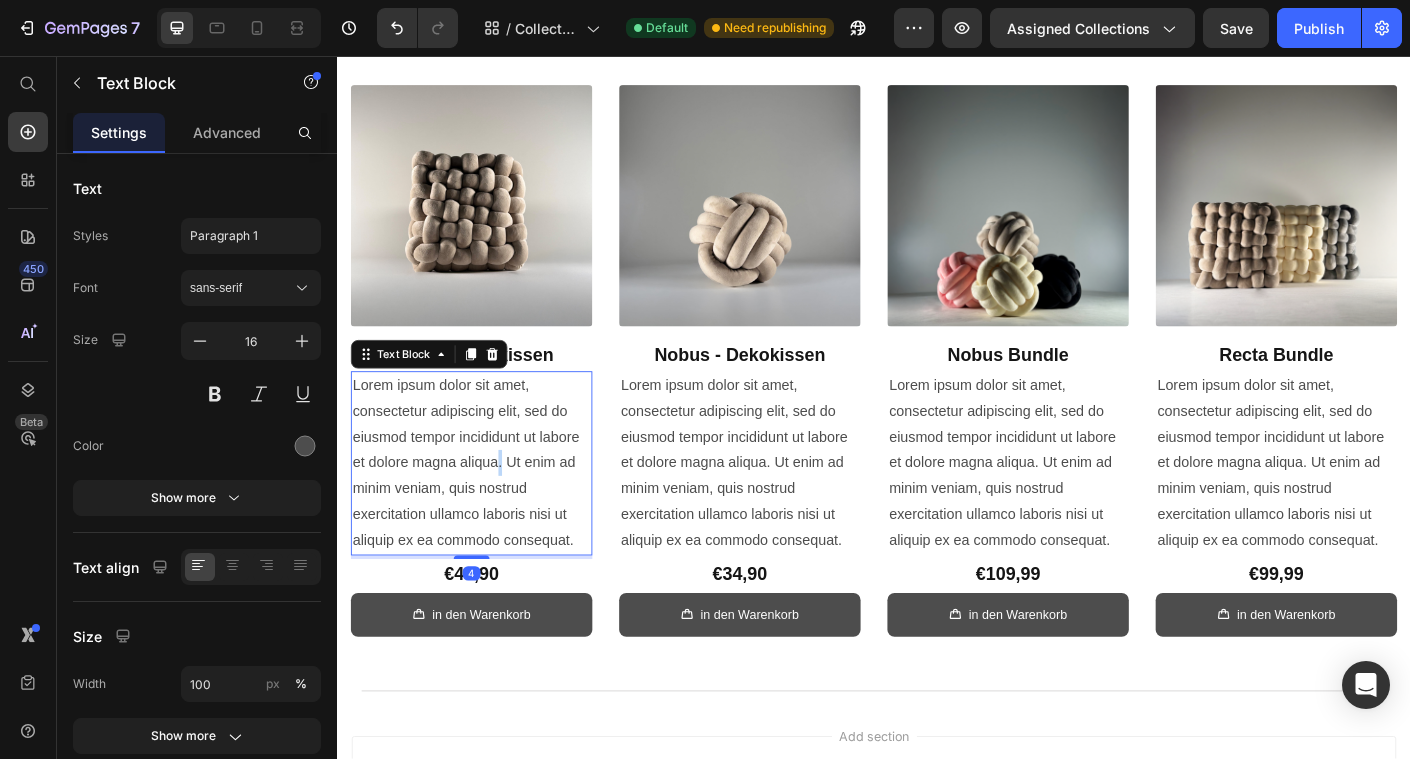 click on "Lorem ipsum dolor sit amet, consectetur adipiscing elit, sed do eiusmod tempor incididunt ut labore et dolore magna aliqua. Ut enim ad minim veniam, quis nostrud exercitation ullamco laboris nisi ut aliquip ex ea commodo consequat." at bounding box center (487, 512) 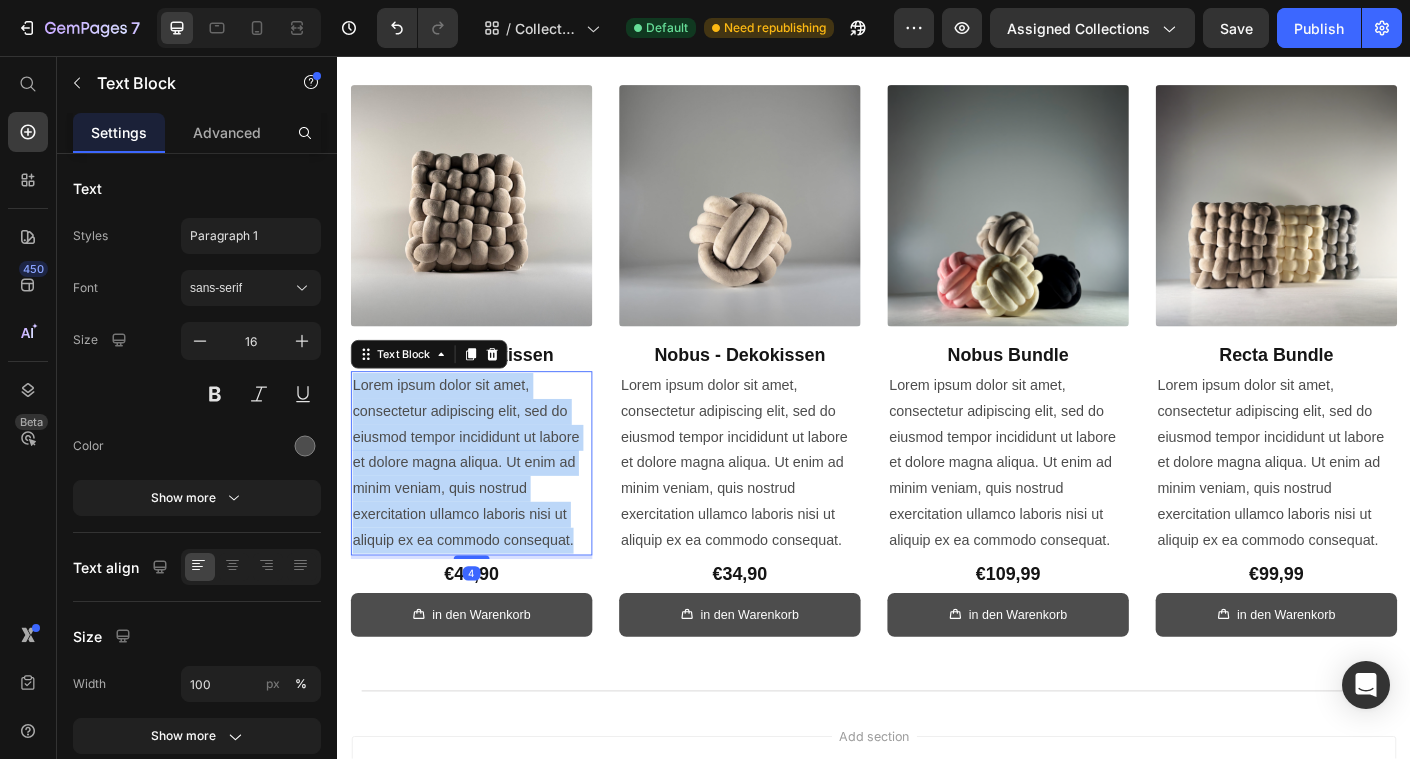 click on "Lorem ipsum dolor sit amet, consectetur adipiscing elit, sed do eiusmod tempor incididunt ut labore et dolore magna aliqua. Ut enim ad minim veniam, quis nostrud exercitation ullamco laboris nisi ut aliquip ex ea commodo consequat." at bounding box center [487, 512] 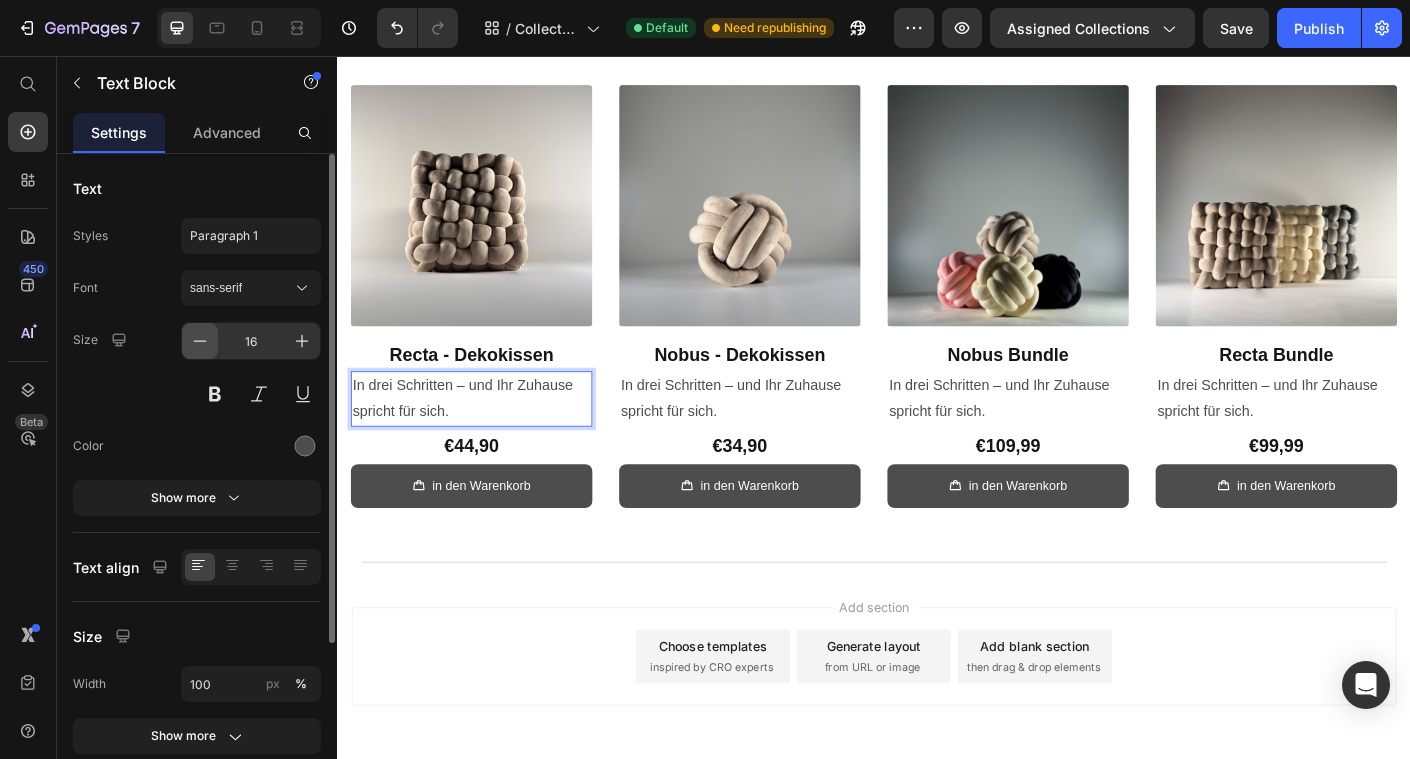 click at bounding box center (200, 341) 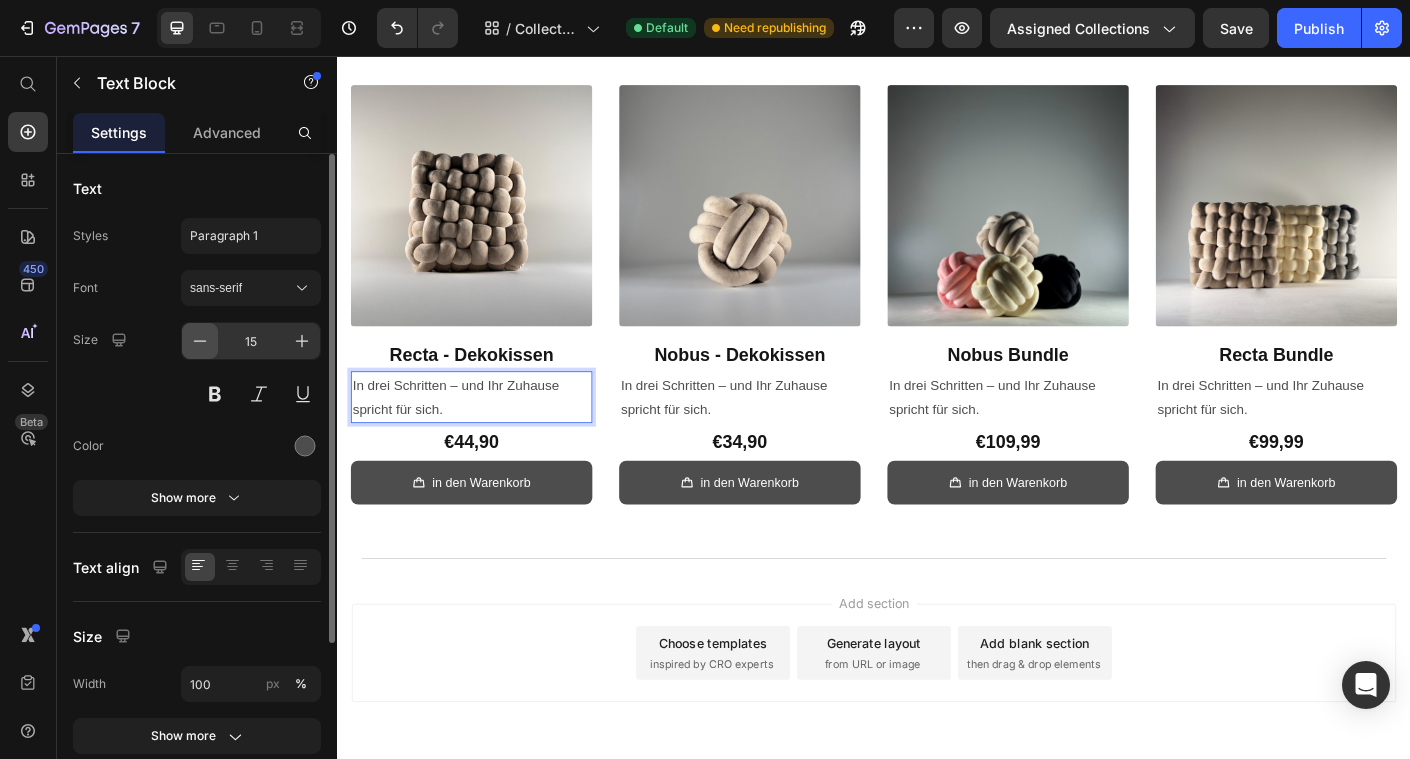 click at bounding box center (200, 341) 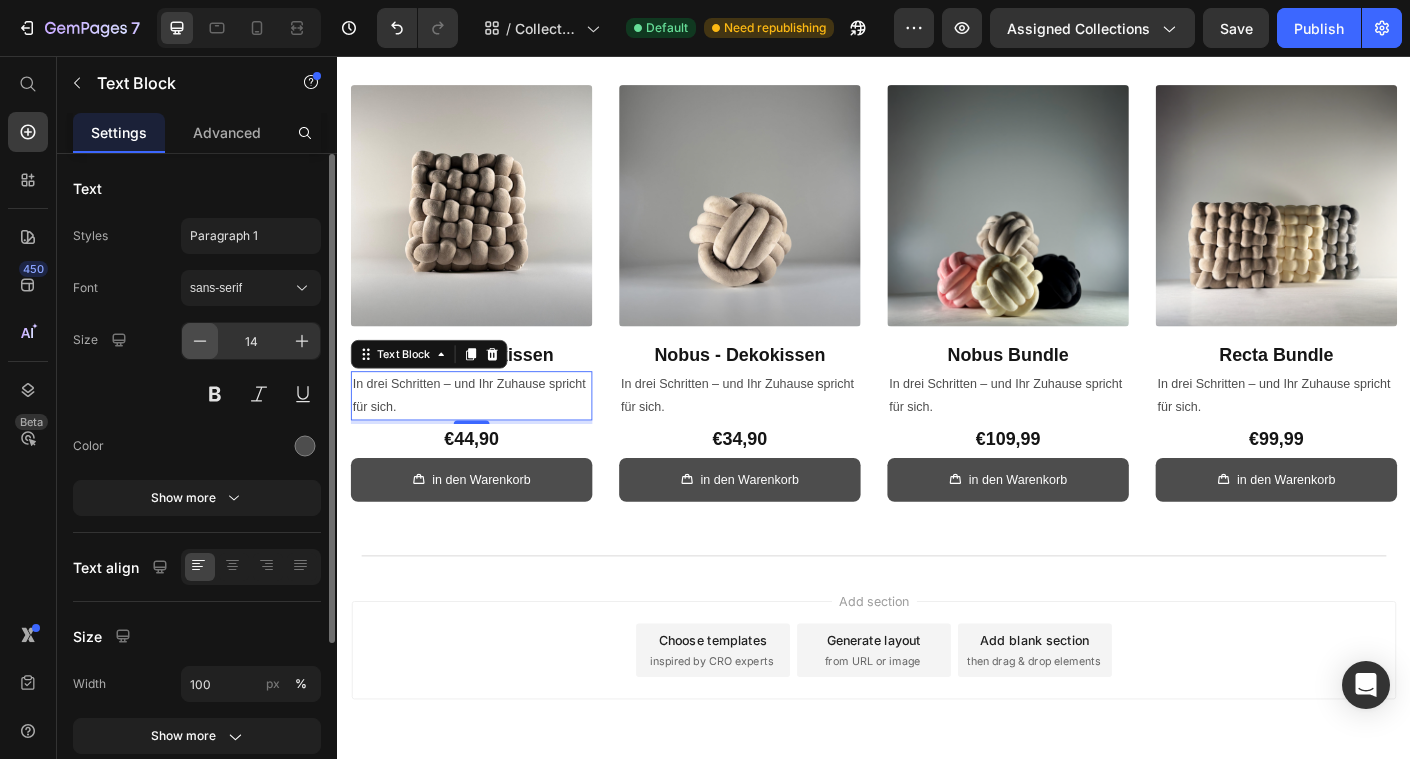 click at bounding box center [200, 341] 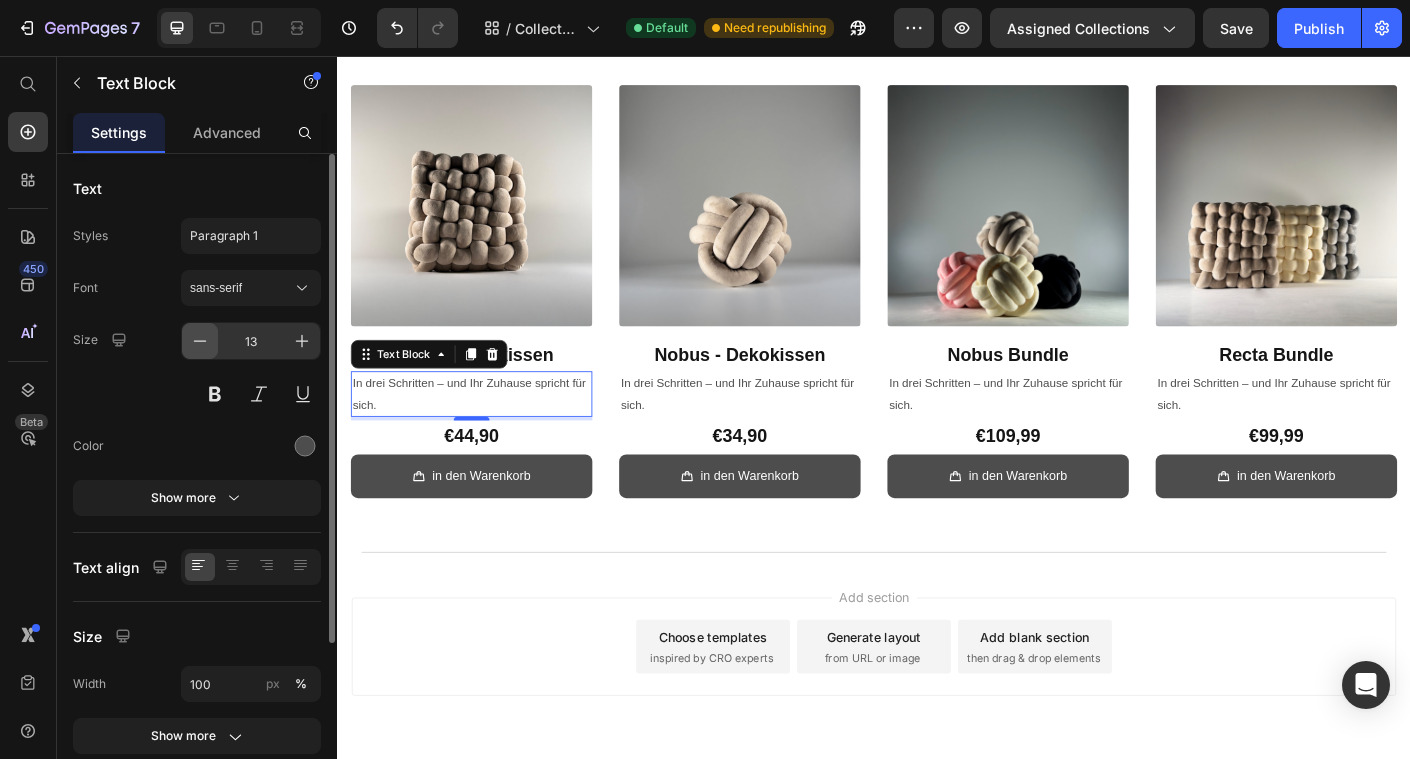 click at bounding box center (200, 341) 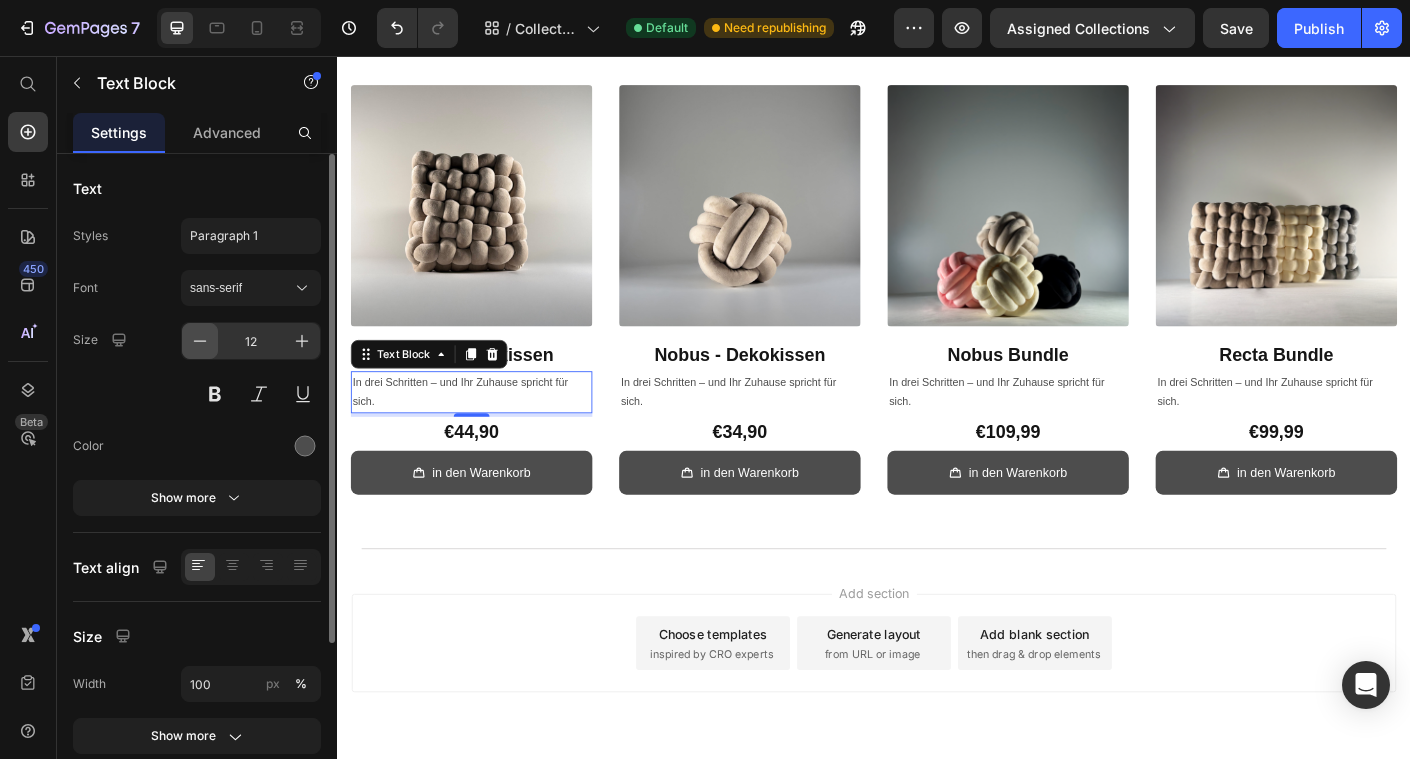 click at bounding box center (200, 341) 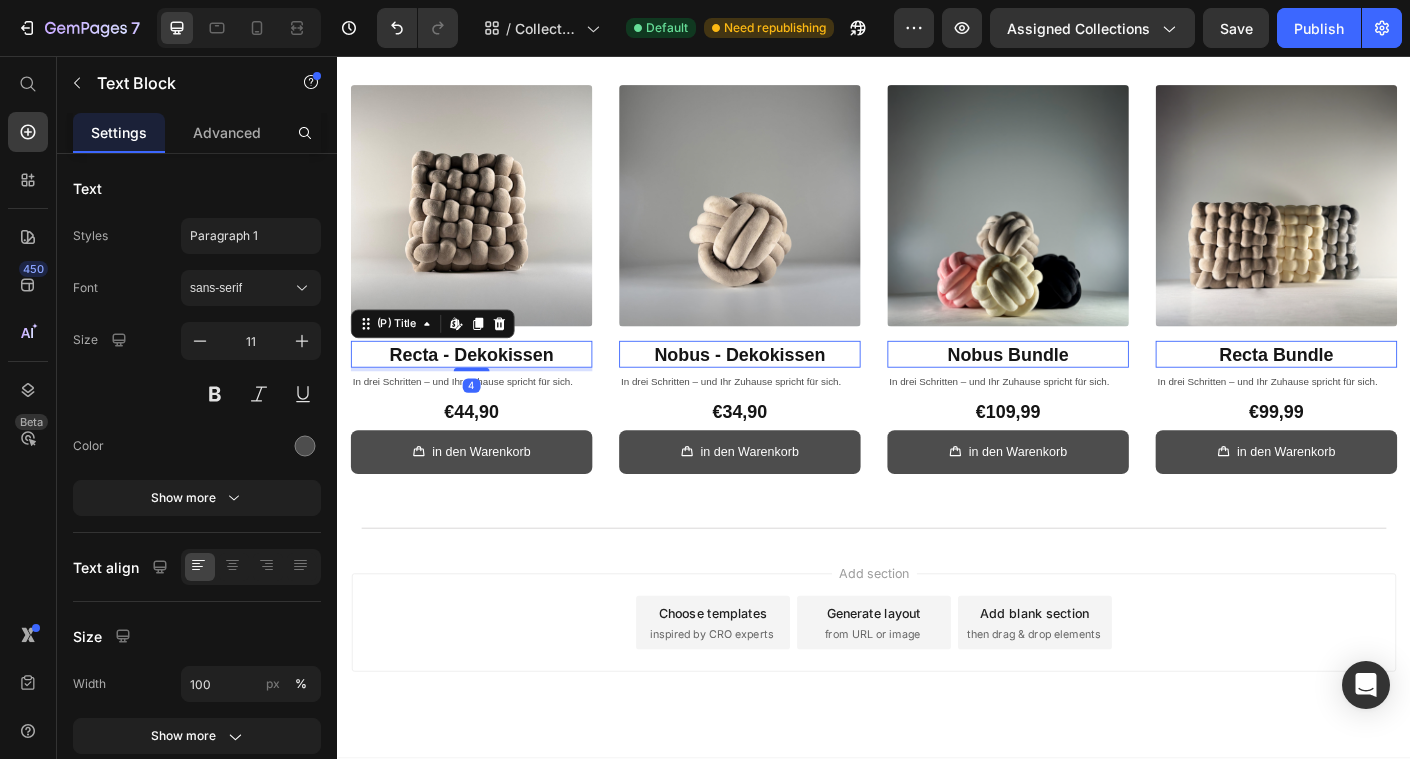 click on "Recta - Dekokissen" at bounding box center (487, 390) 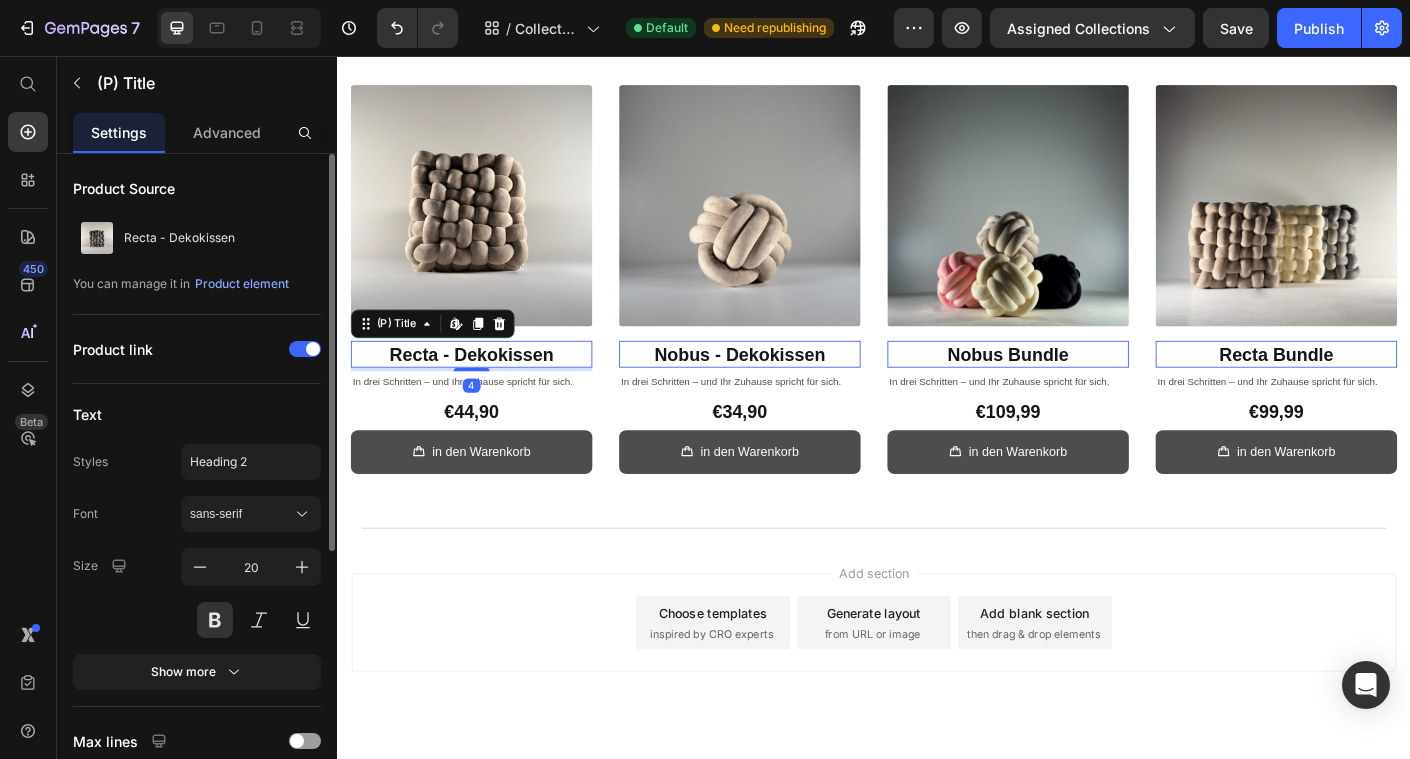 scroll, scrollTop: 234, scrollLeft: 0, axis: vertical 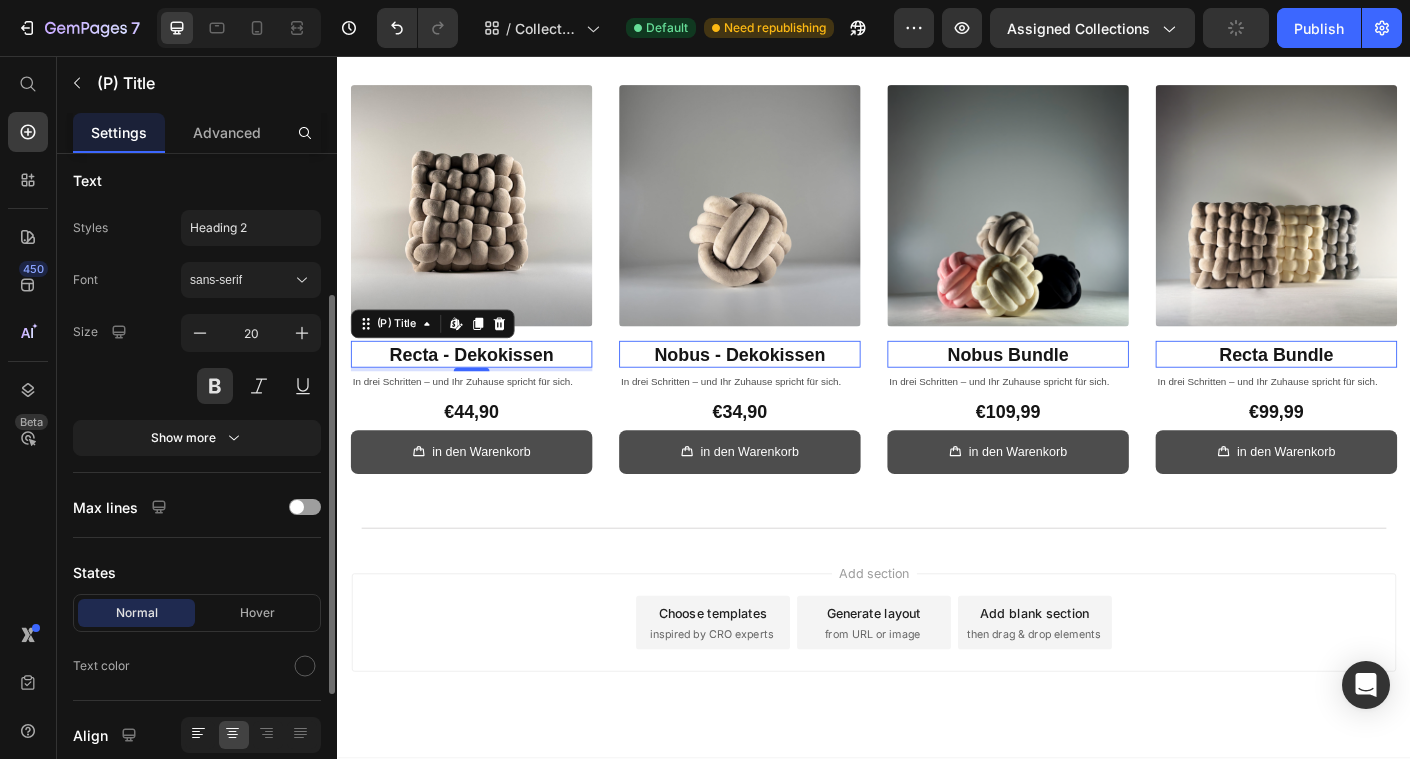 click 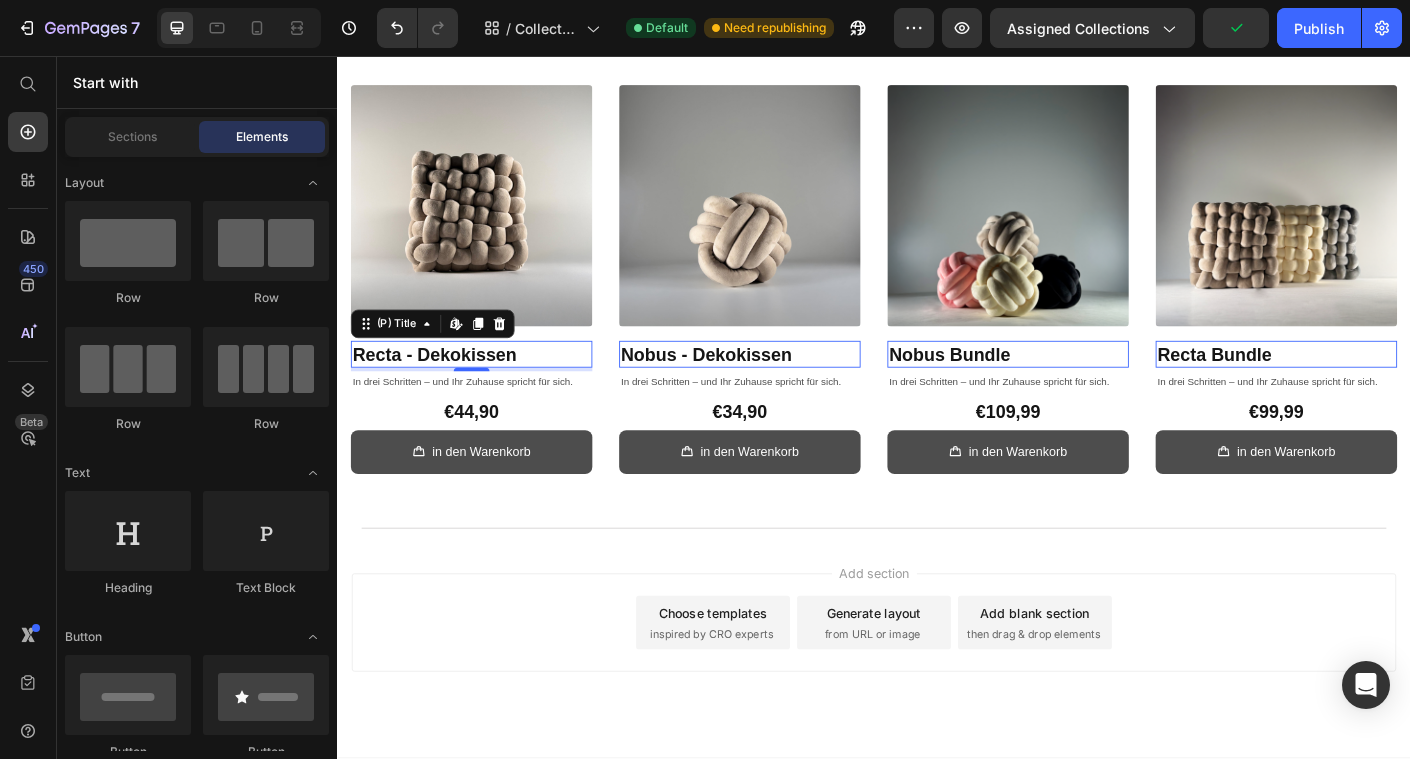 click on "Add section Choose templates inspired by CRO experts Generate layout from URL or image Add blank section then drag & drop elements" at bounding box center (937, 690) 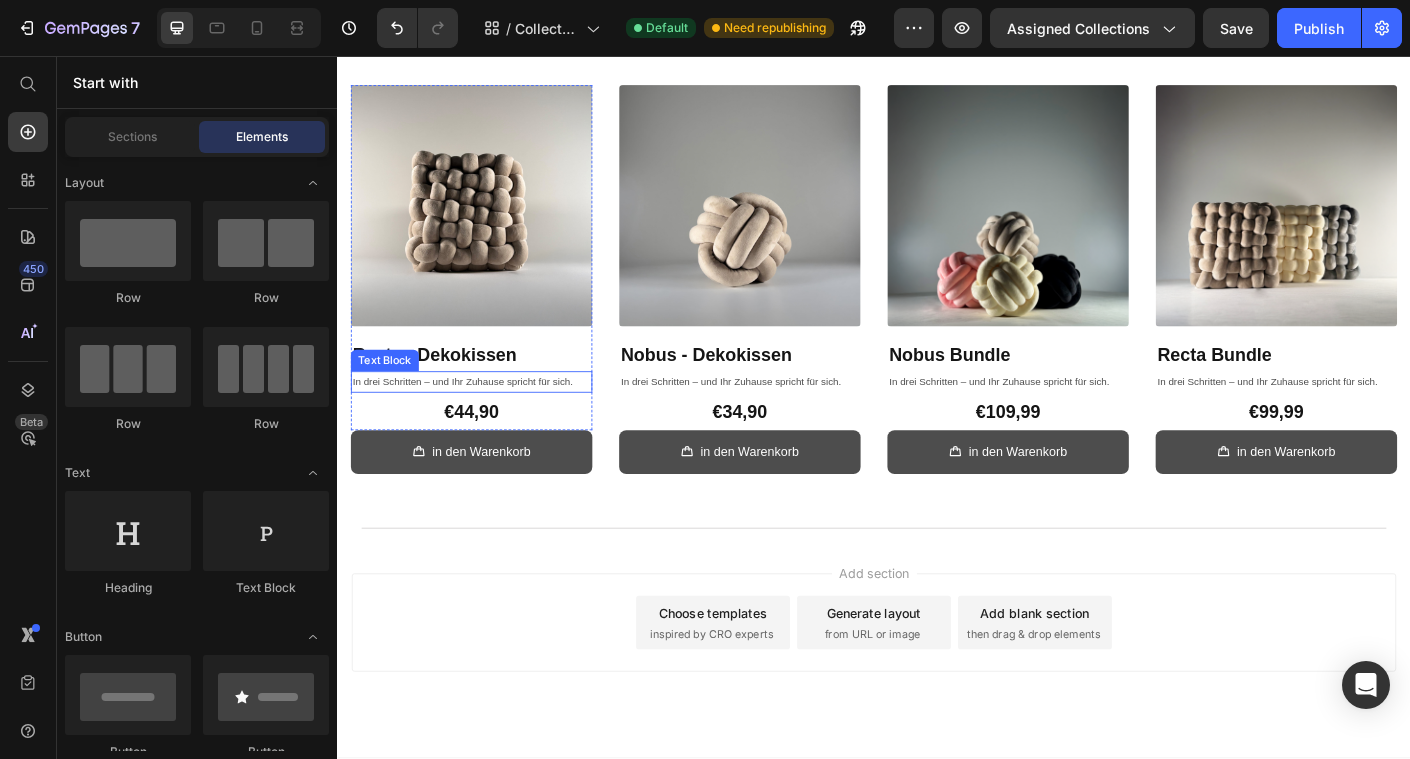 scroll, scrollTop: 233, scrollLeft: 0, axis: vertical 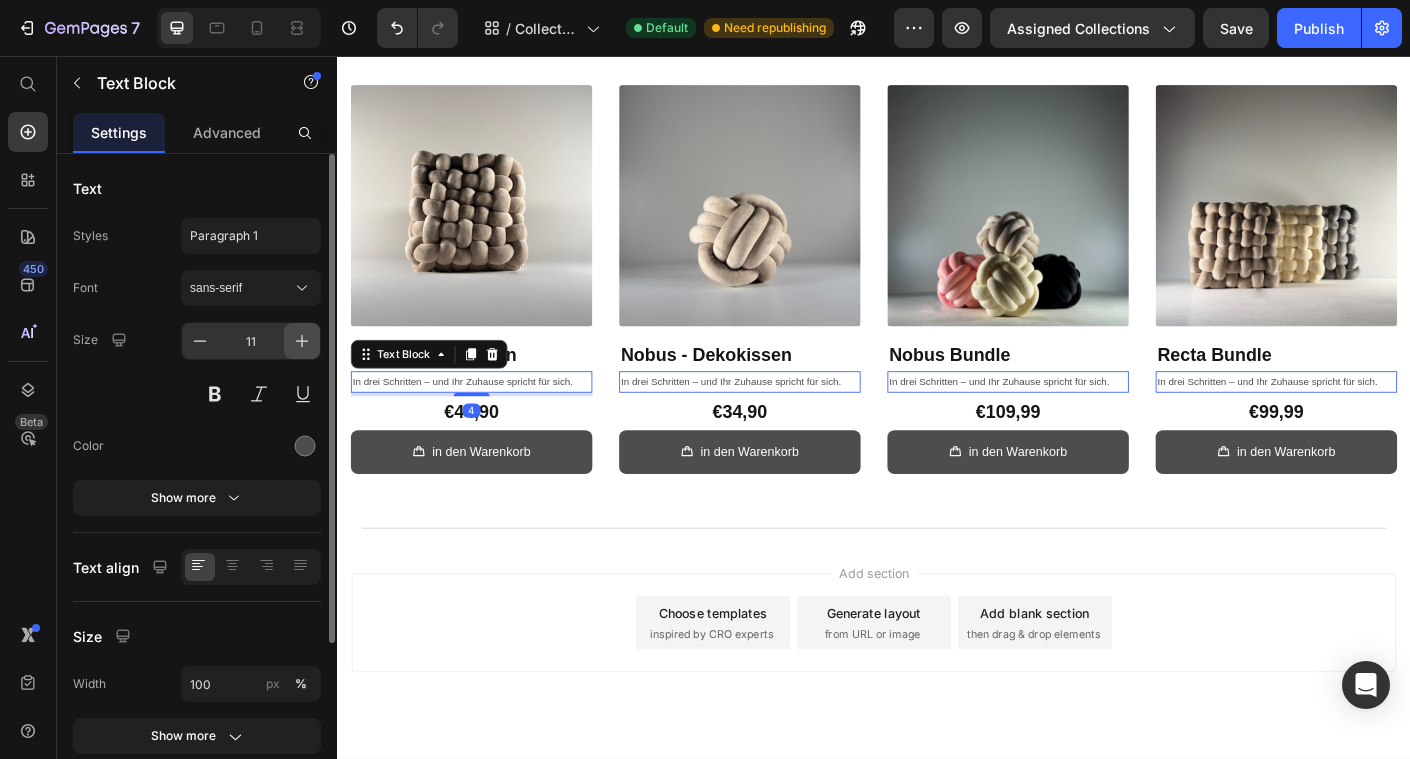 click 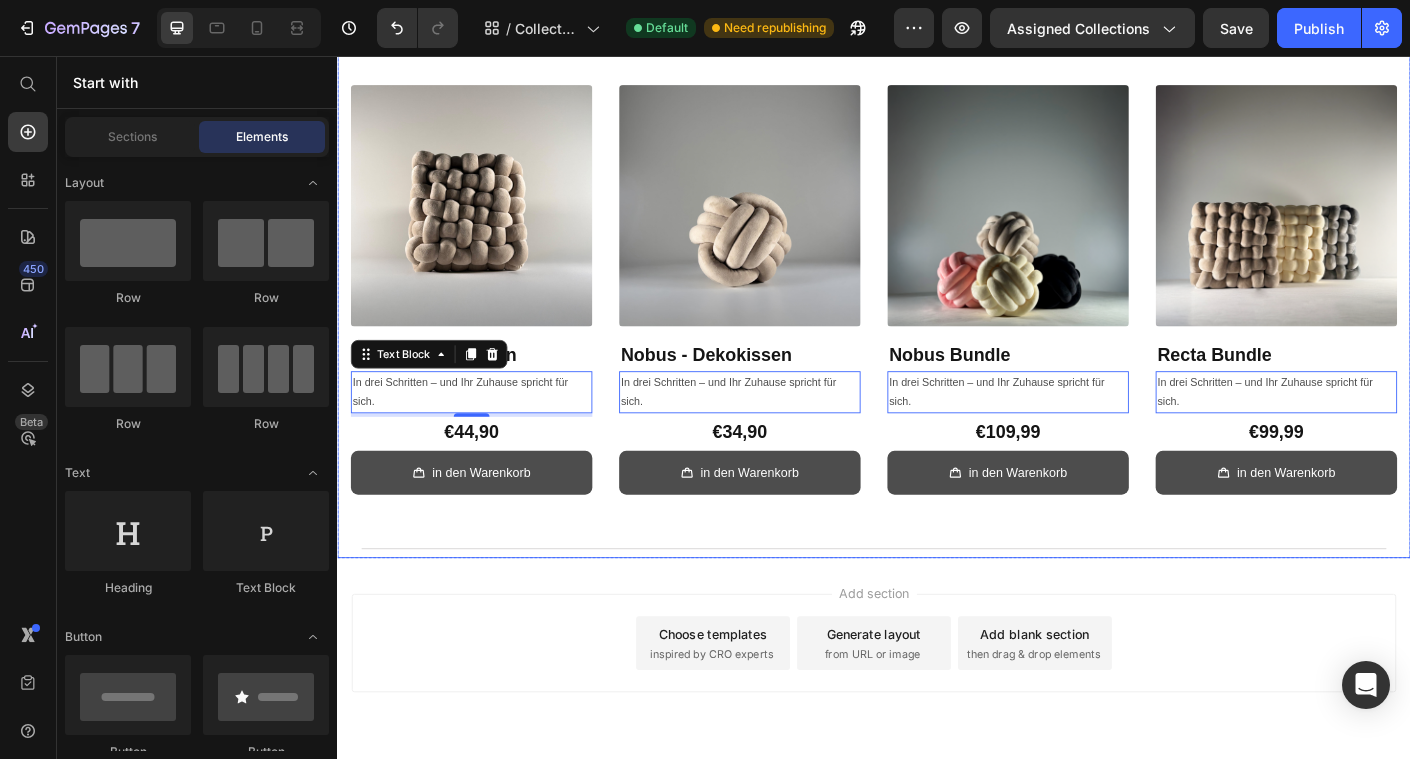 click on "Add section Choose templates inspired by CRO experts Generate layout from URL or image Add blank section then drag & drop elements" at bounding box center [937, 713] 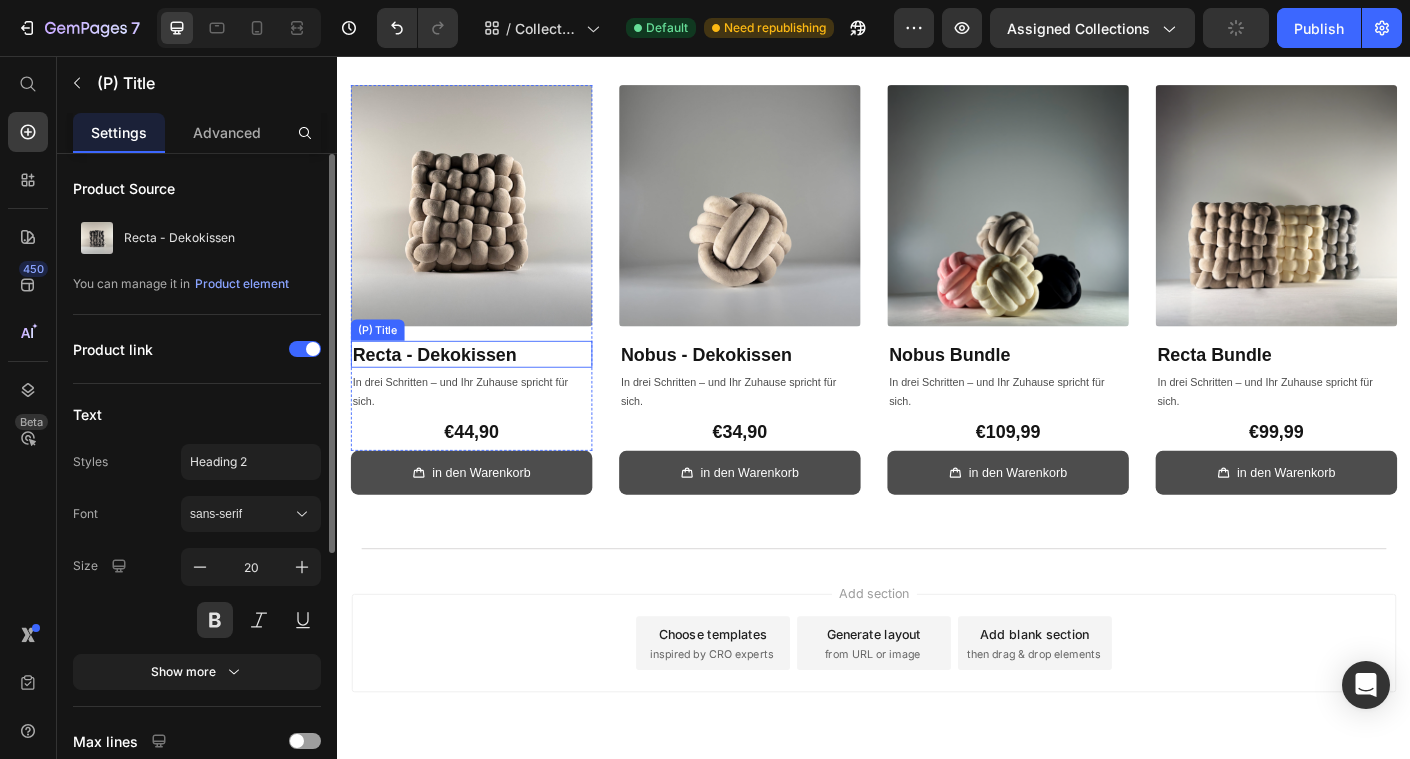click on "Recta - Dekokissen" at bounding box center [487, 390] 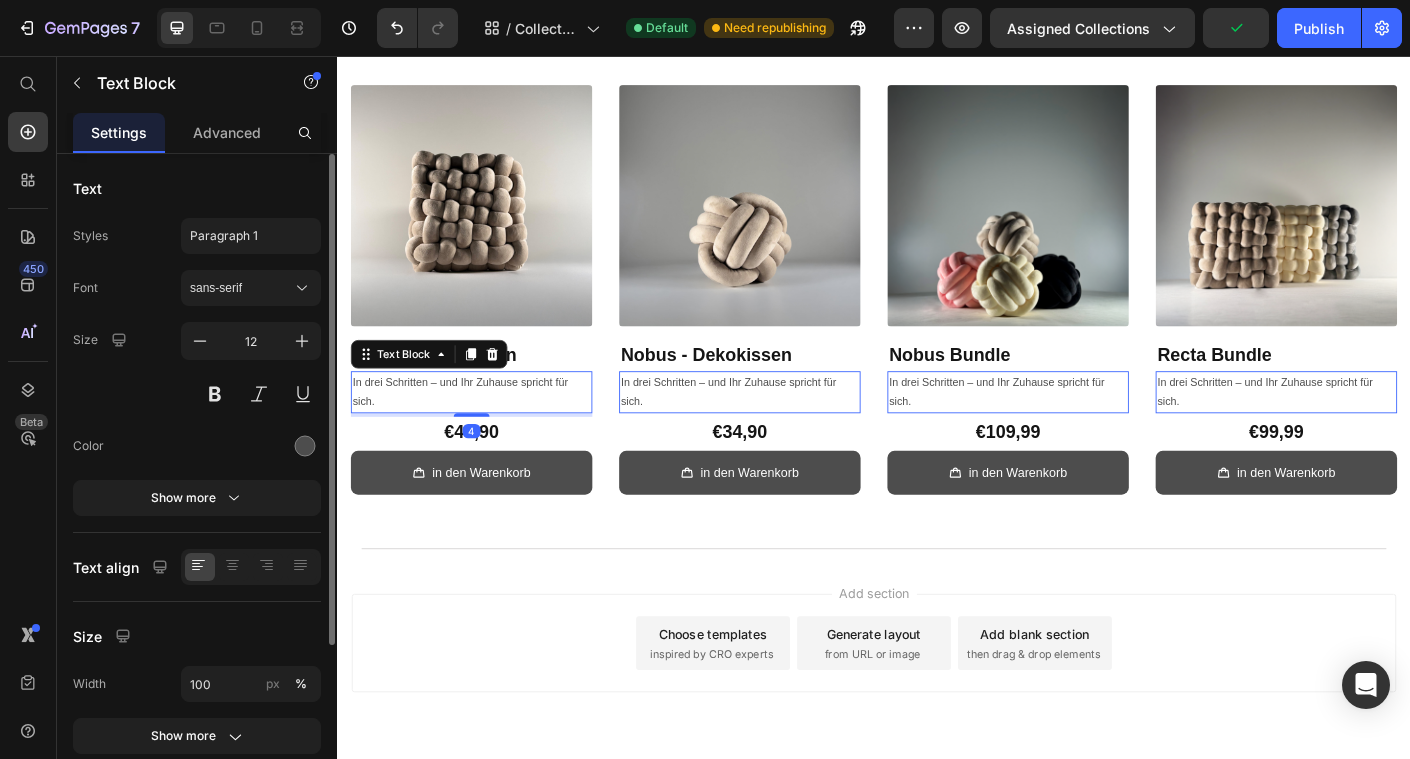 click on "In drei Schritten – und Ihr Zuhause spricht für sich." at bounding box center [487, 432] 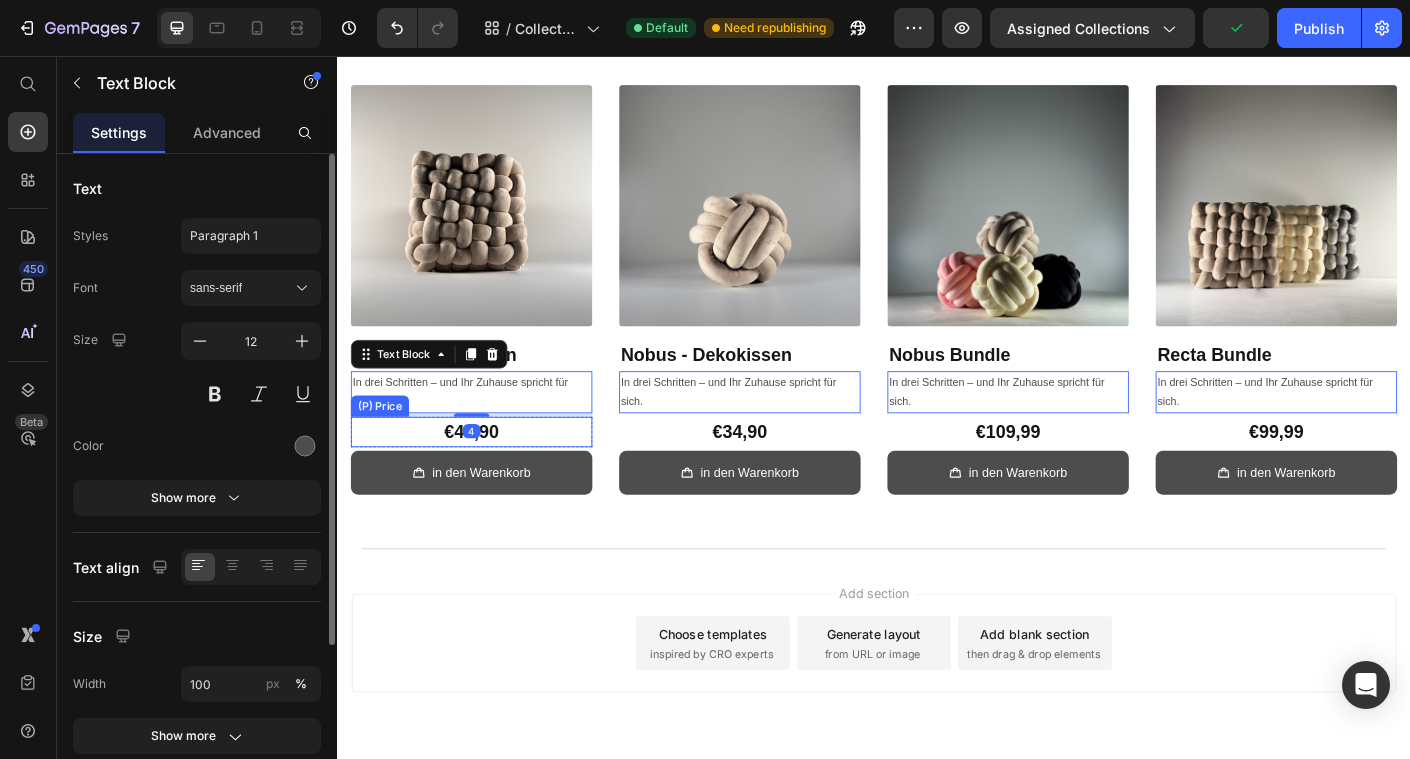 click on "€44,90" at bounding box center [487, 477] 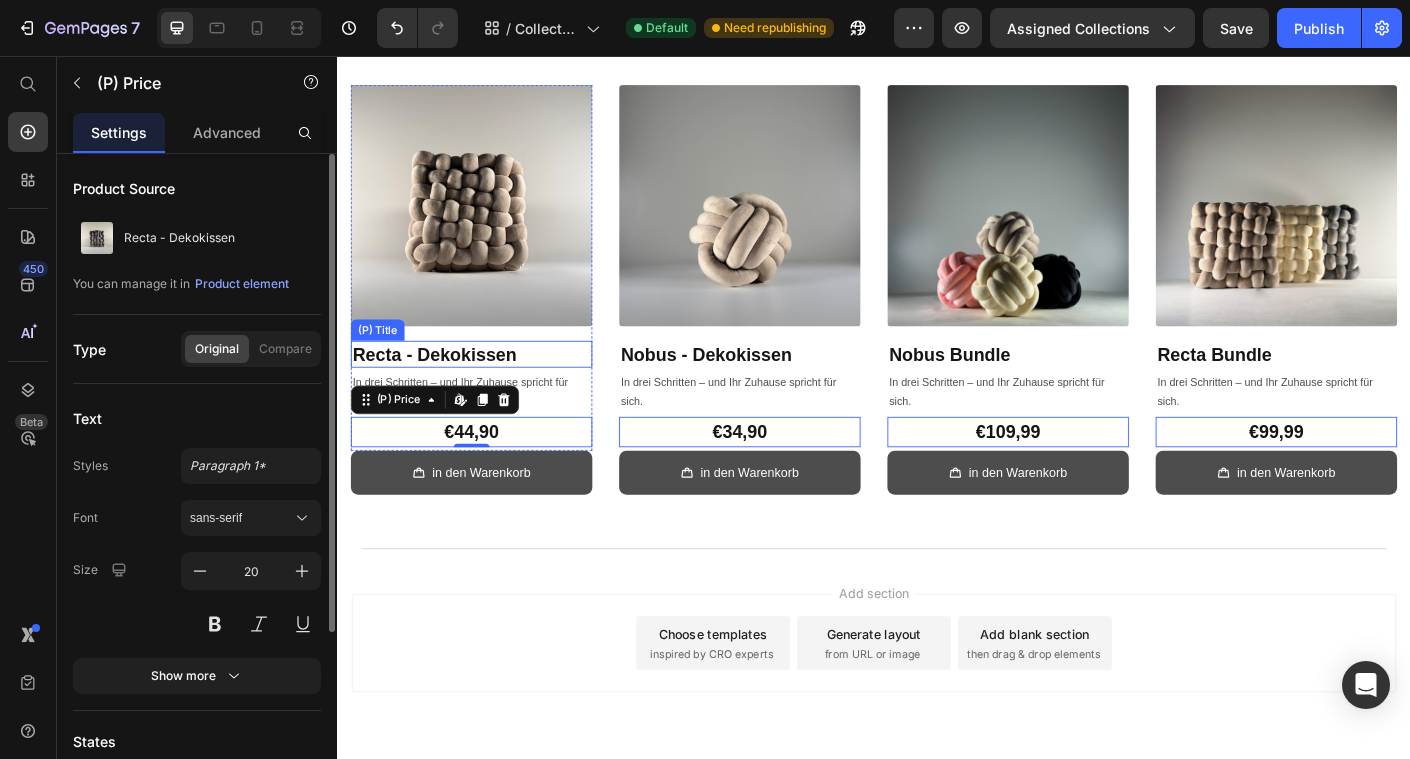 click on "Recta - Dekokissen" at bounding box center [487, 390] 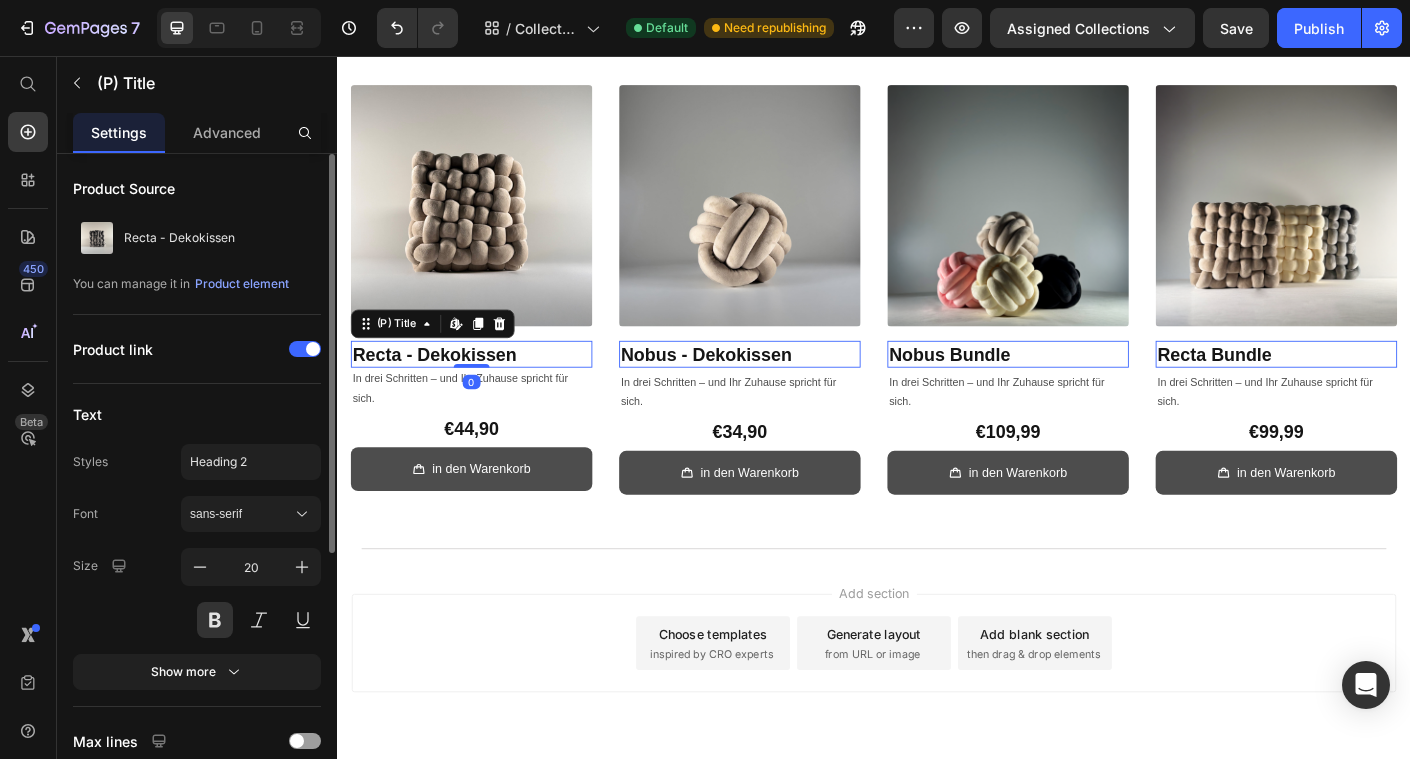 drag, startPoint x: 481, startPoint y: 404, endPoint x: 490, endPoint y: 300, distance: 104.388695 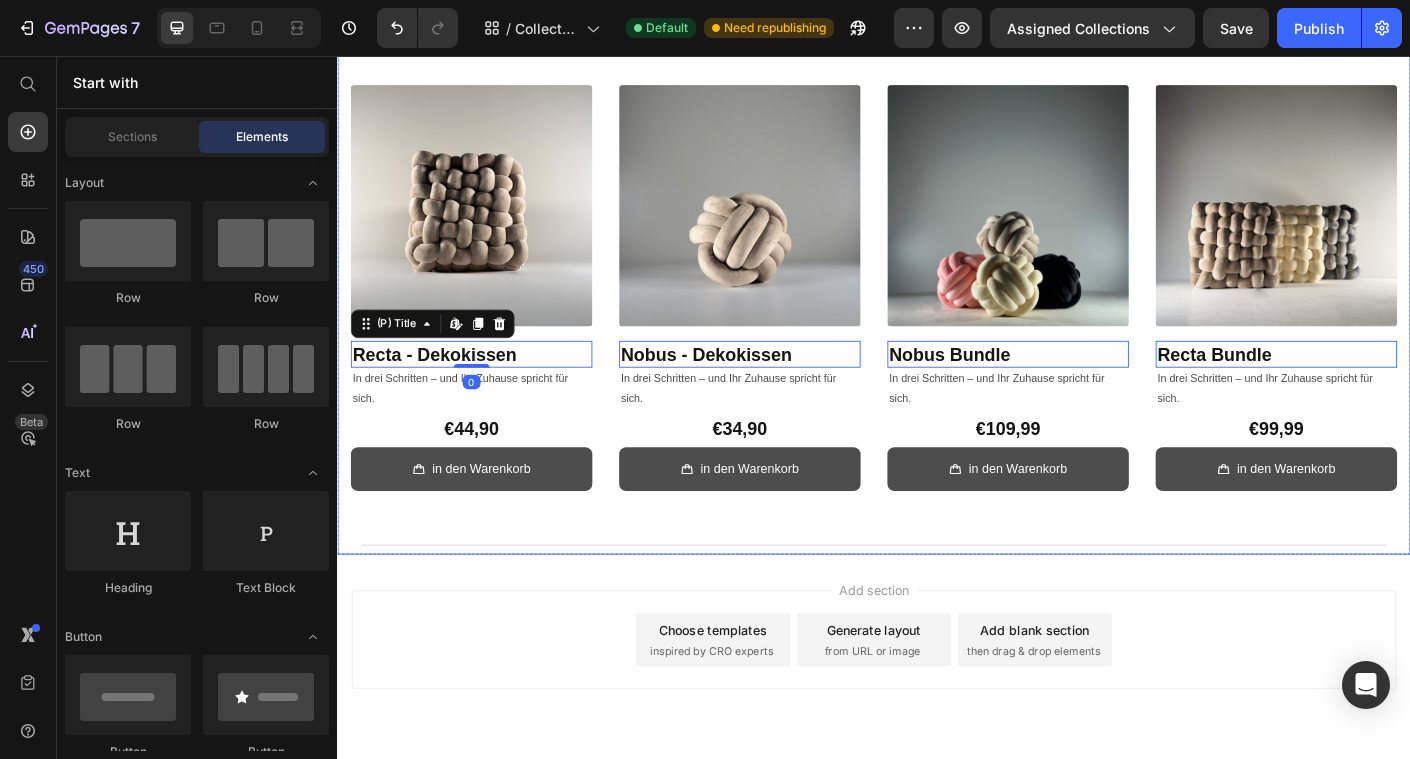 click on "Add section Choose templates inspired by CRO experts Generate layout from URL or image Add blank section then drag & drop elements" at bounding box center [937, 737] 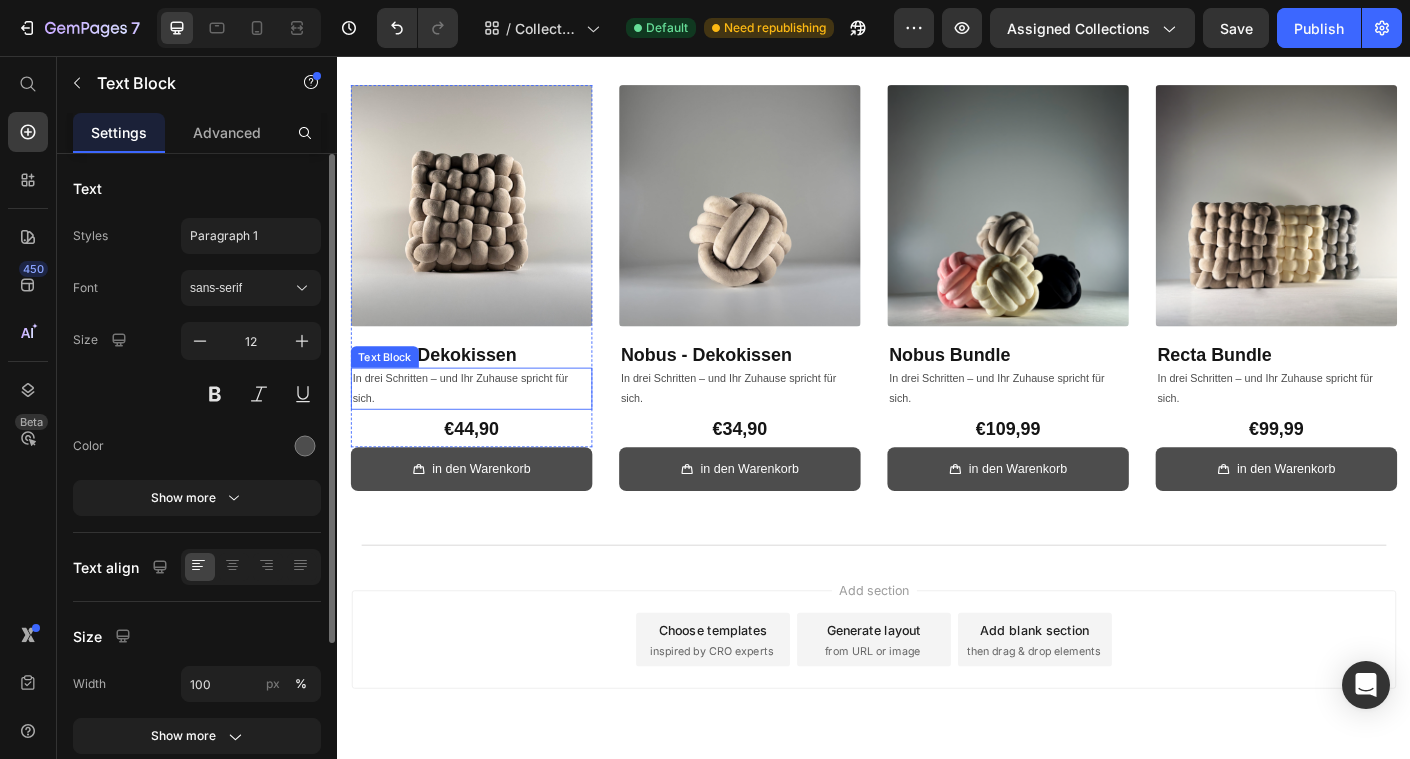 click on "In drei Schritten – und Ihr Zuhause spricht für sich." at bounding box center [487, 428] 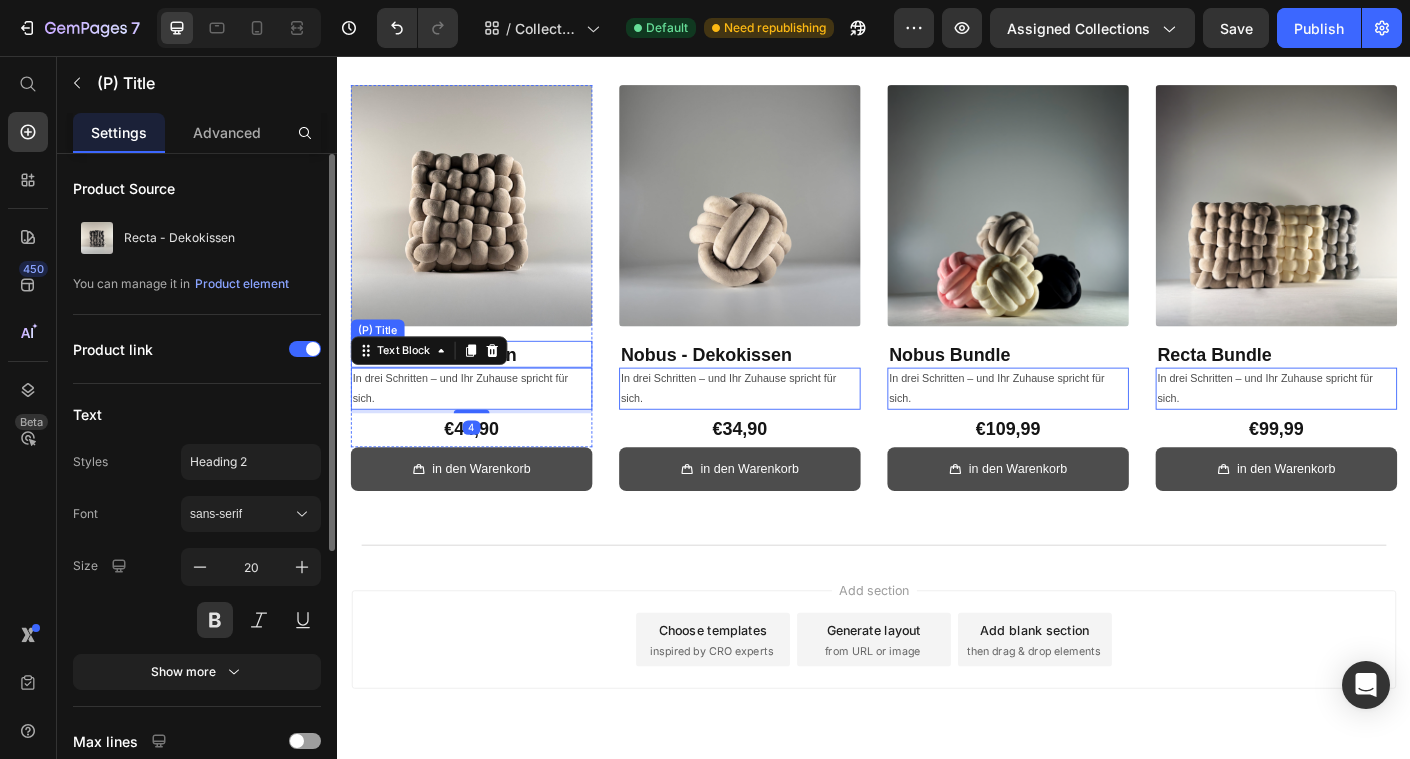 click on "Recta - Dekokissen" at bounding box center (487, 390) 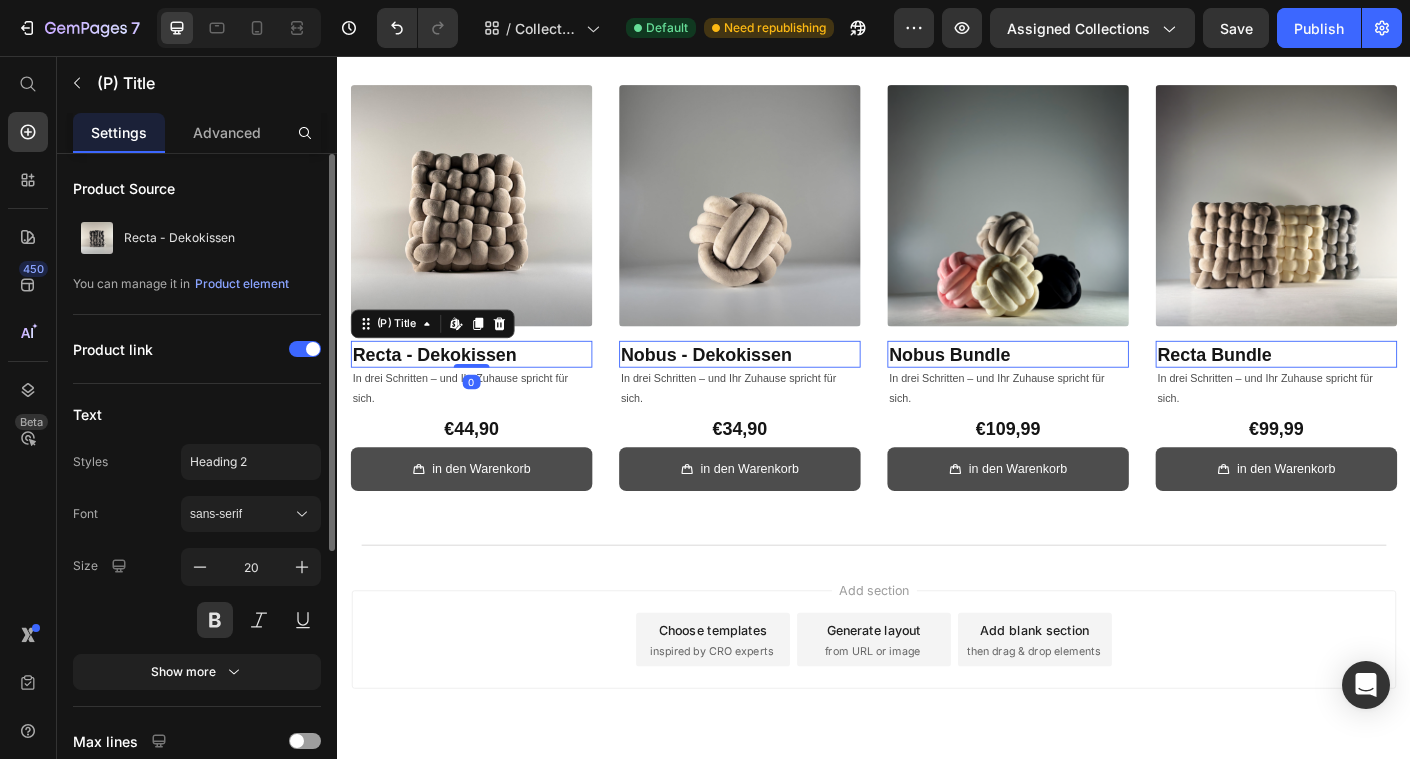 click on "In drei Schritten – und Ihr Zuhause spricht für sich." at bounding box center [487, 428] 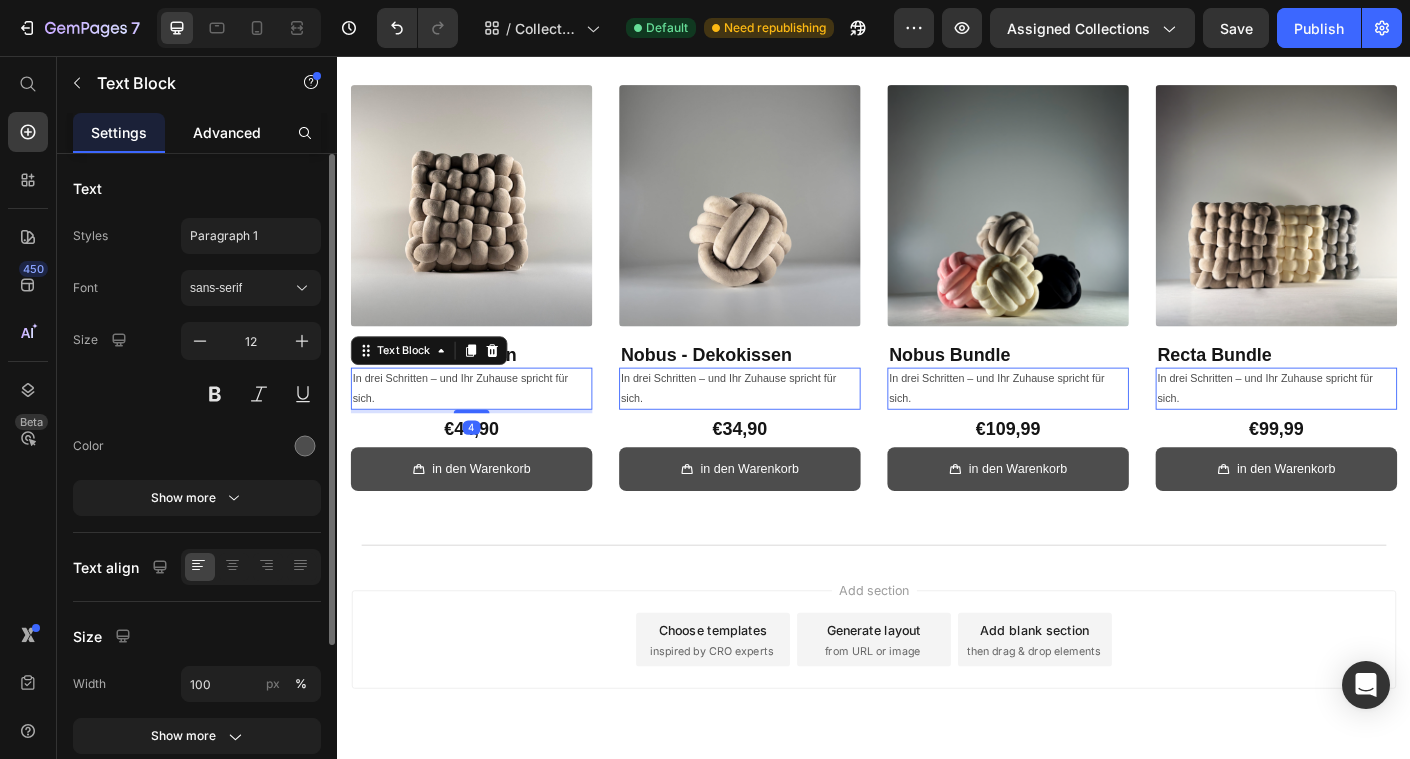 click on "Advanced" at bounding box center (227, 132) 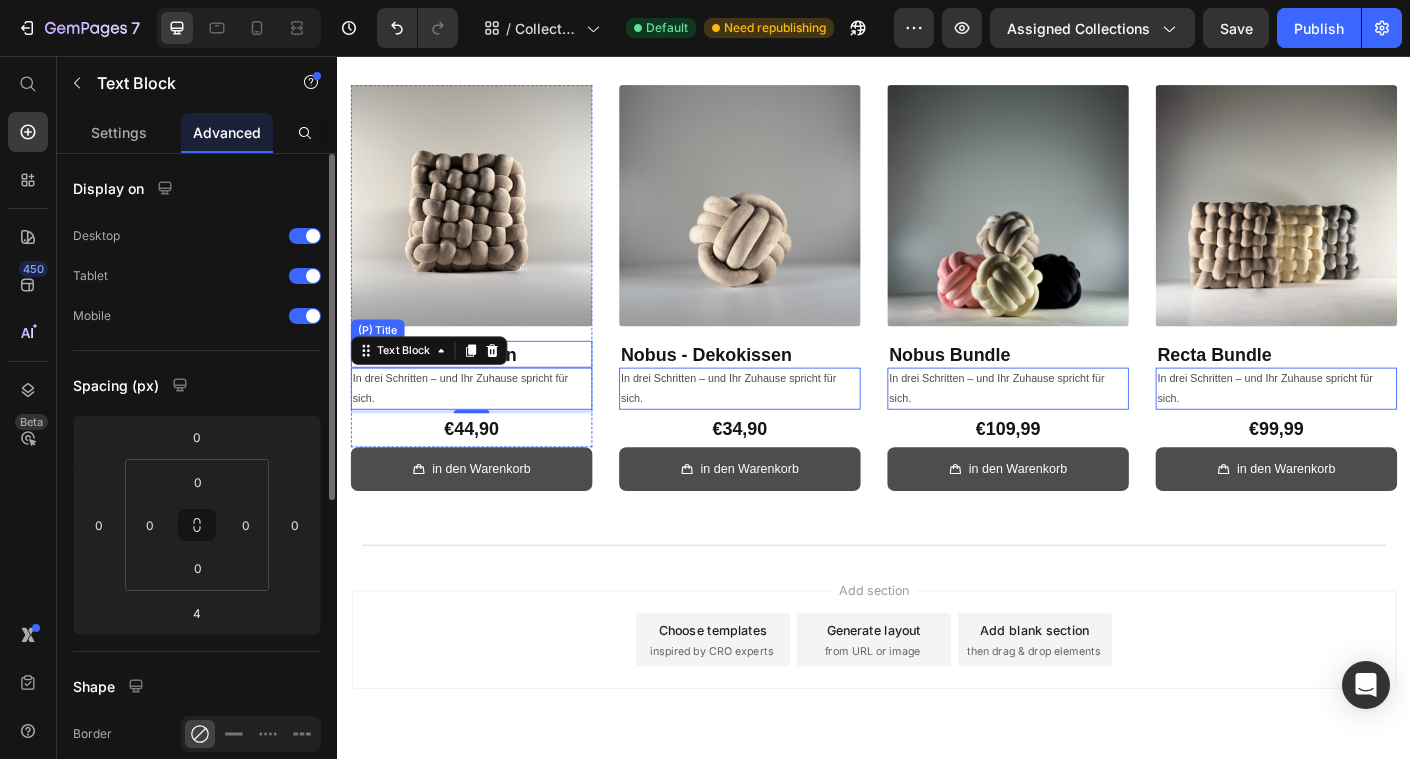 click on "Recta - Dekokissen" at bounding box center [487, 390] 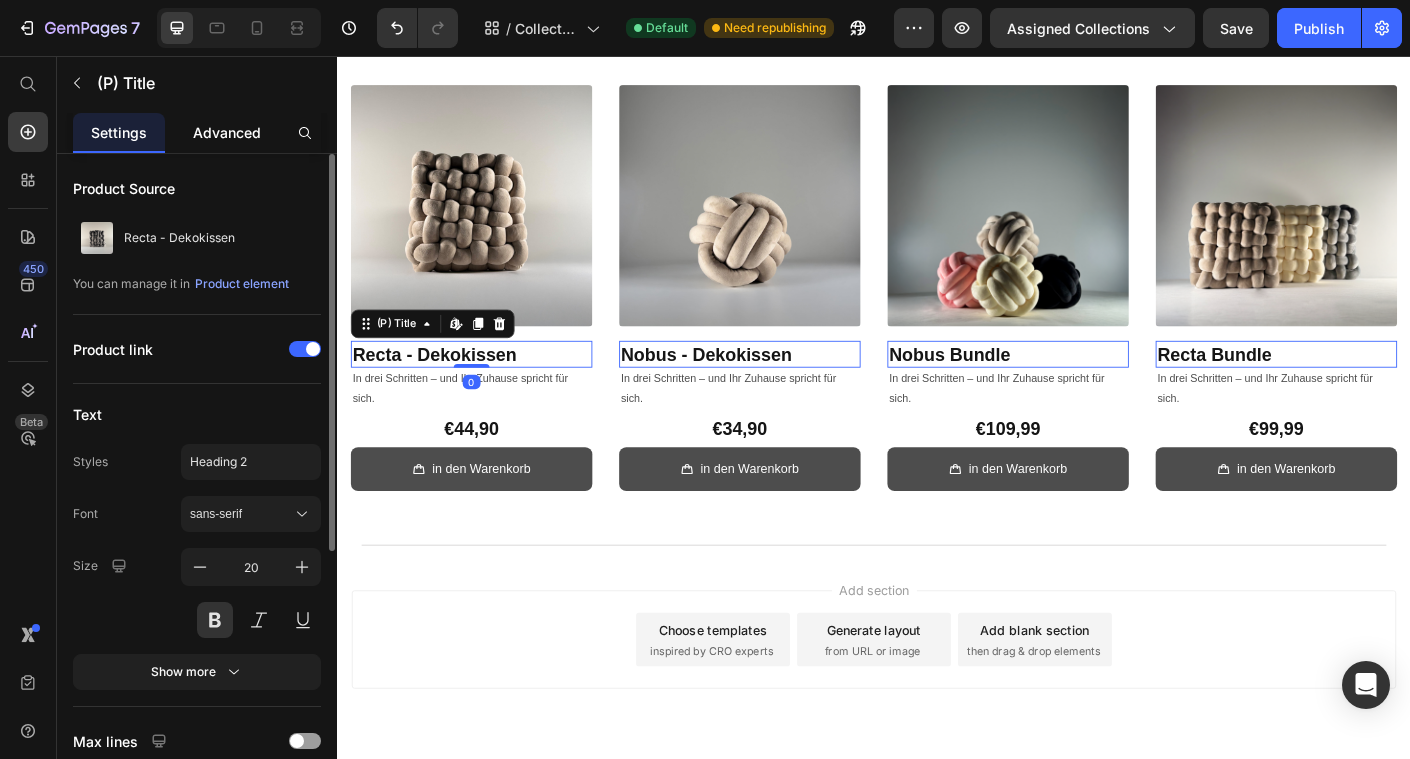click on "Advanced" at bounding box center (227, 132) 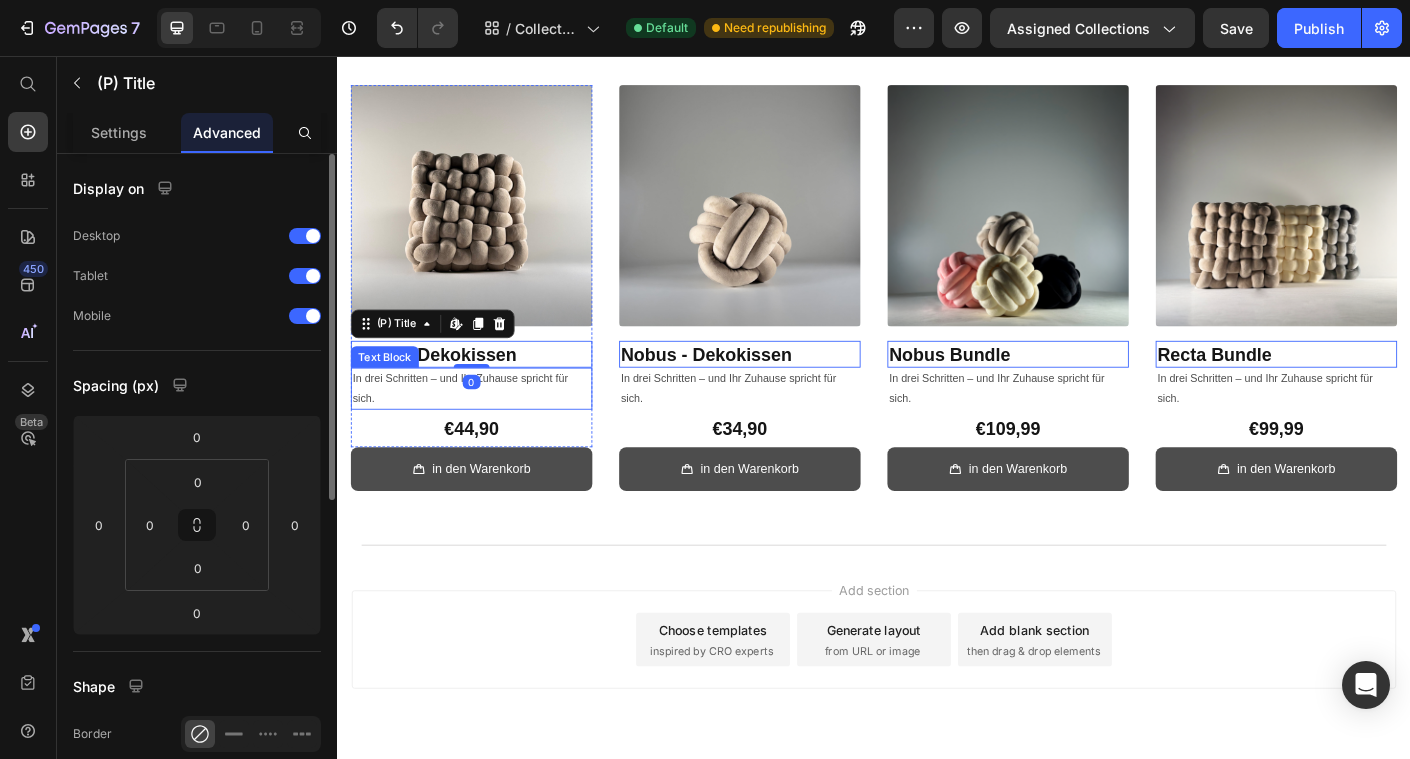 click on "In drei Schritten – und Ihr Zuhause spricht für sich." at bounding box center (487, 428) 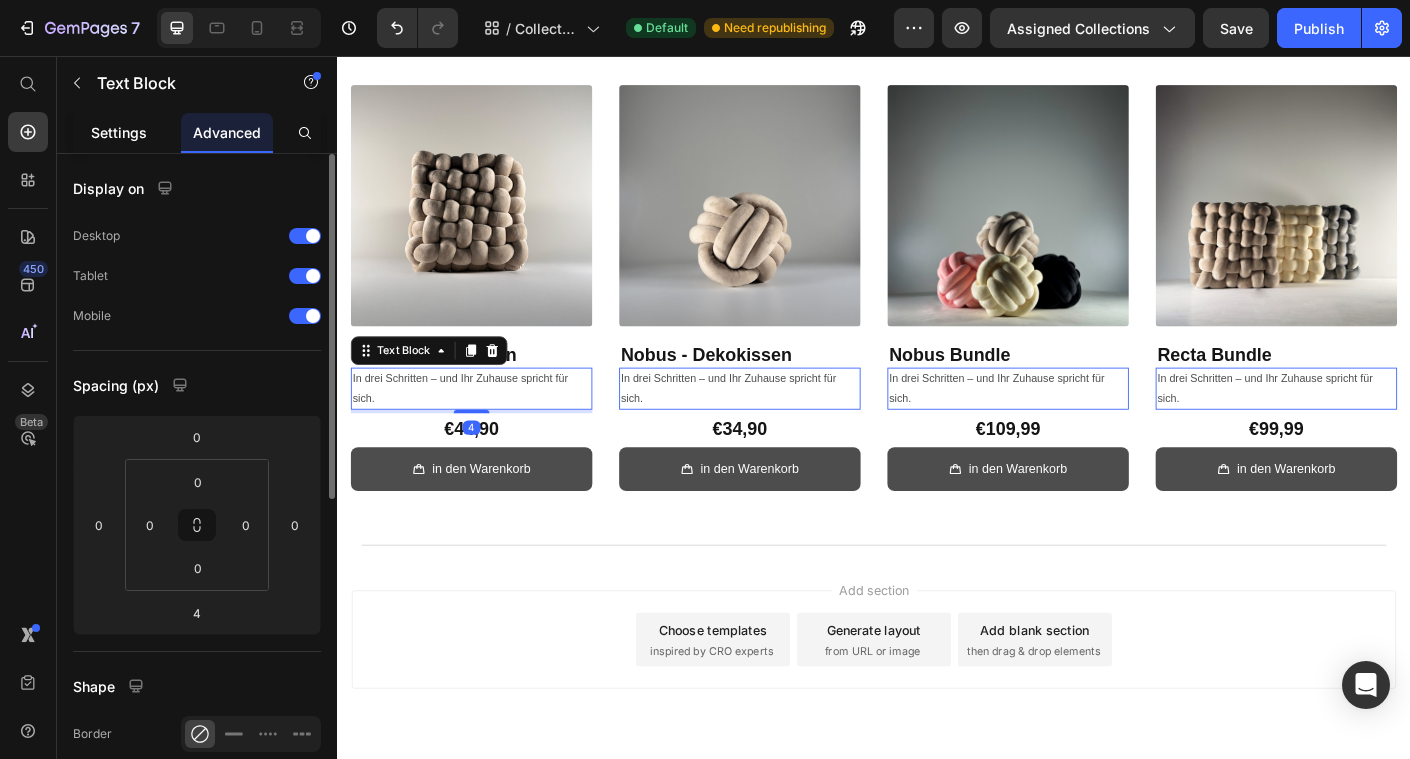 click on "Settings" at bounding box center [119, 132] 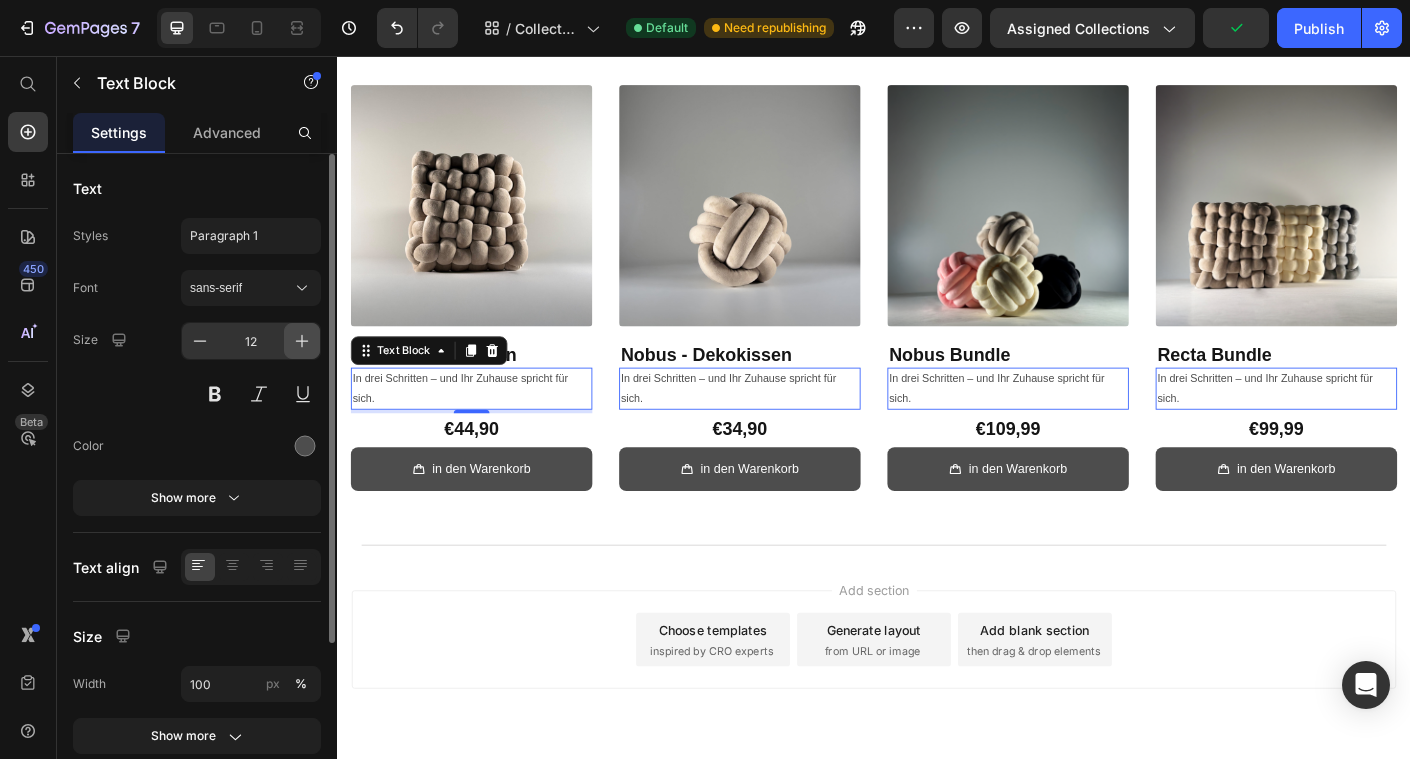 click 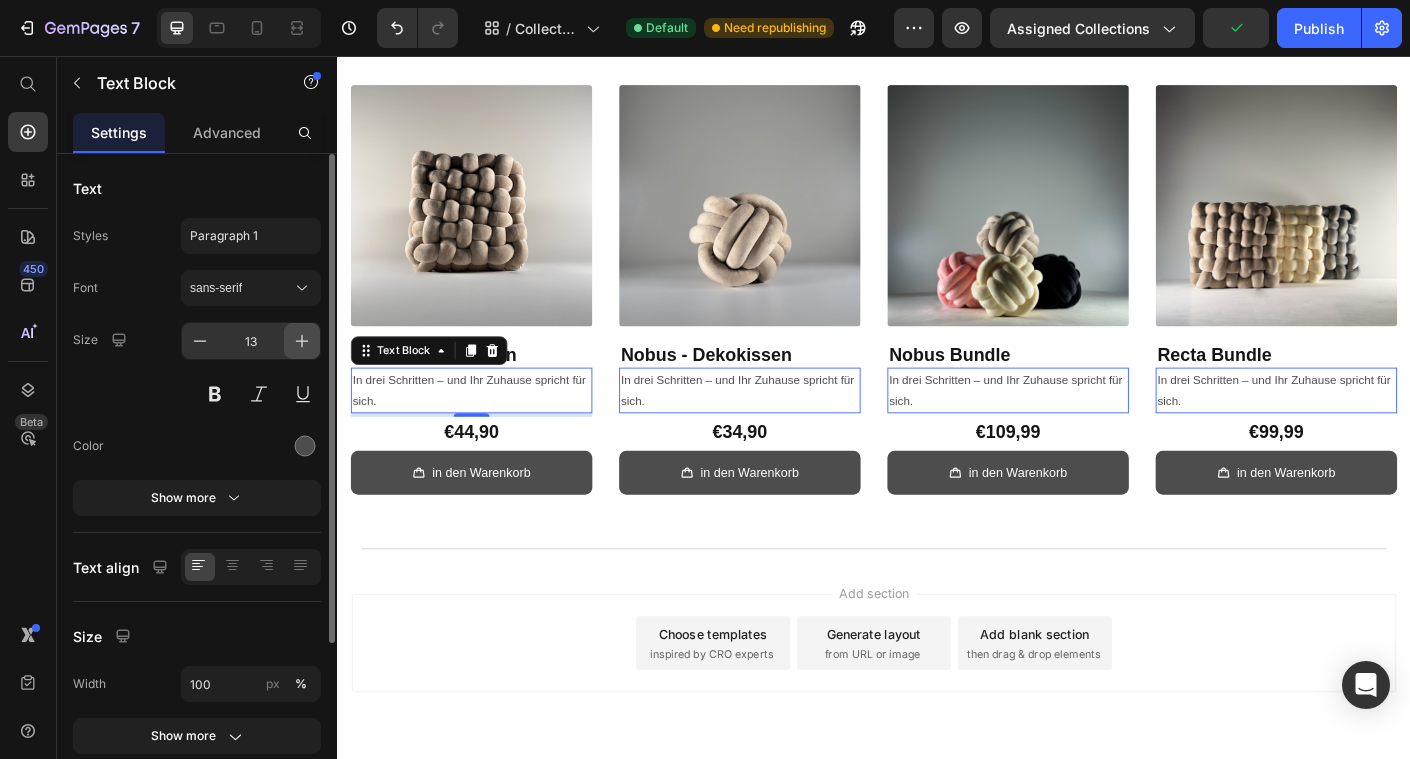 click 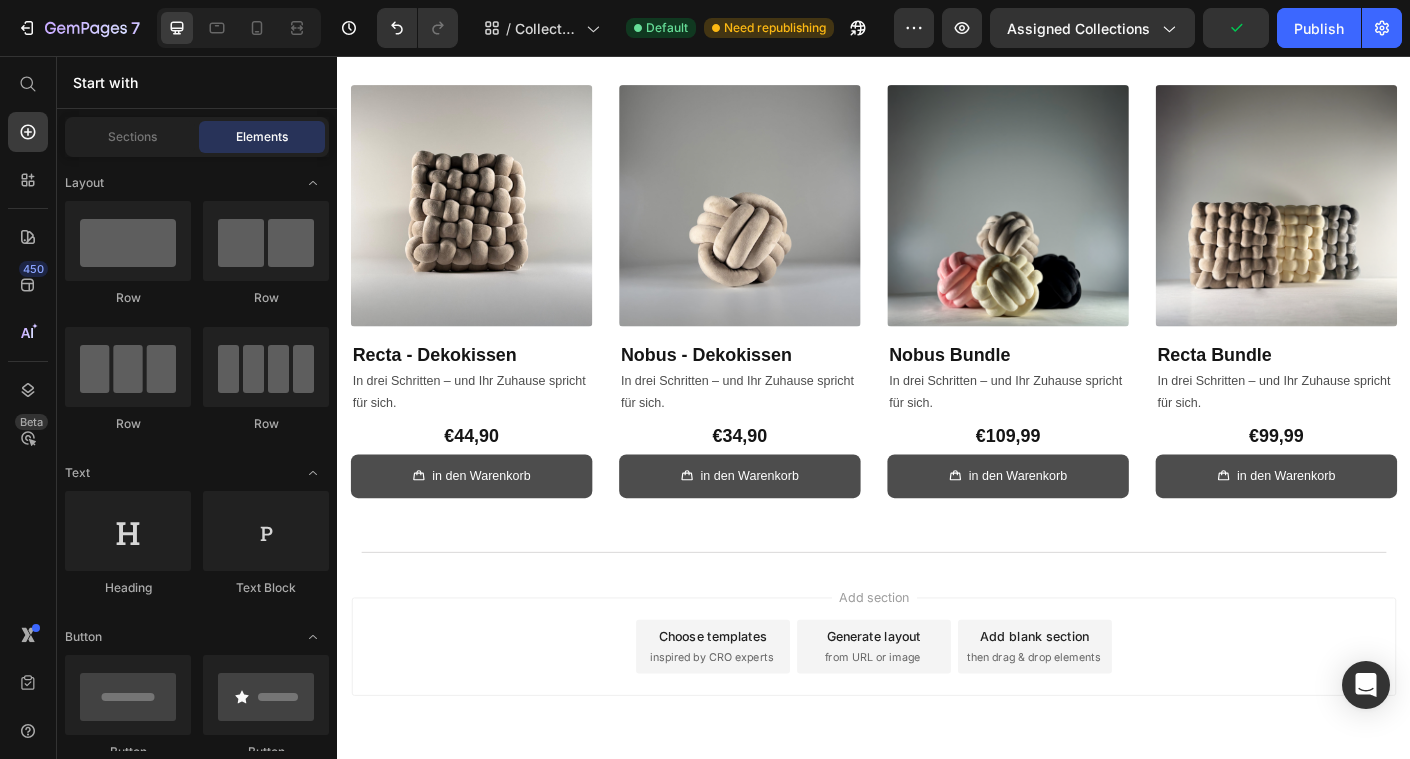 click on "Add section Choose templates inspired by CRO experts Generate layout from URL or image Add blank section then drag & drop elements" at bounding box center (937, 717) 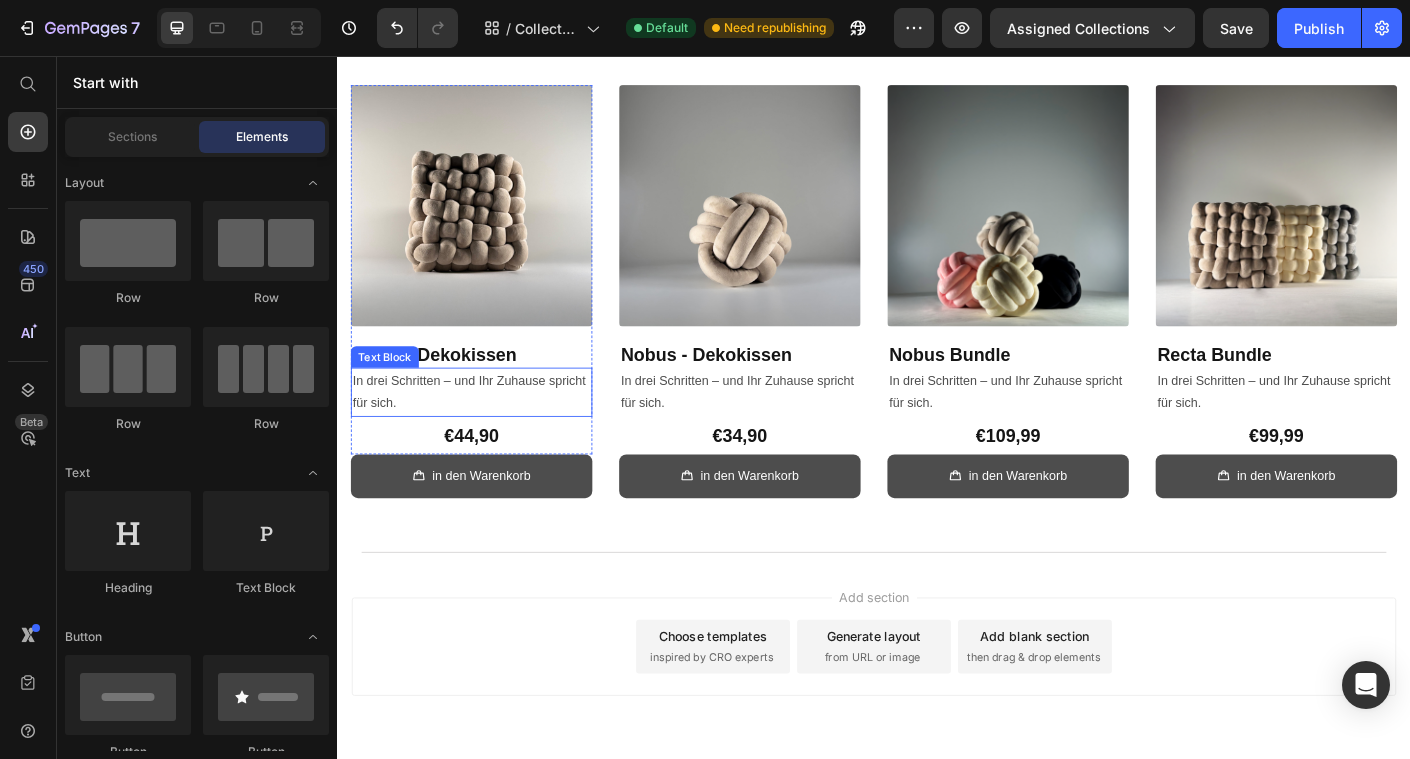 click on "In drei Schritten – und Ihr Zuhause spricht für sich." at bounding box center [487, 432] 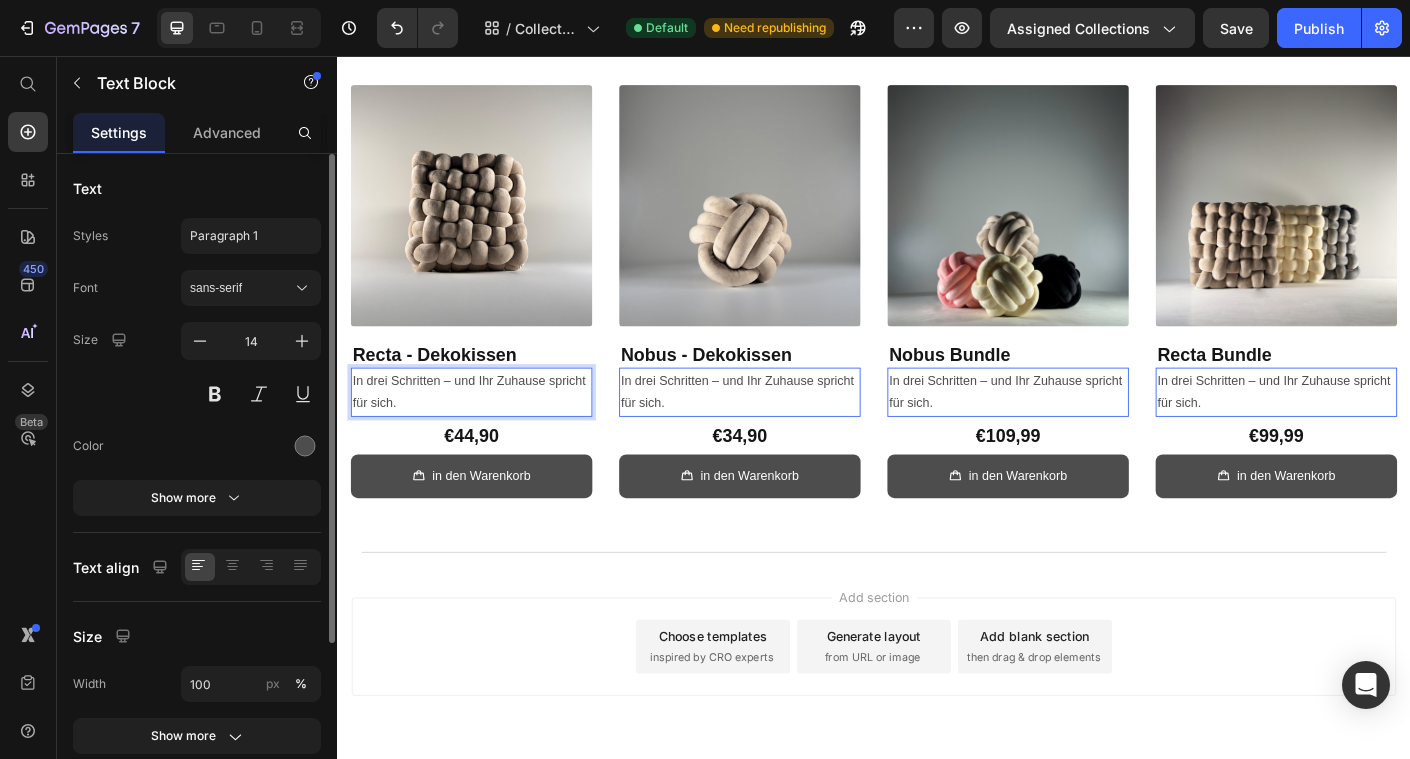 click on "In drei Schritten – und Ihr Zuhause spricht für sich." at bounding box center (487, 432) 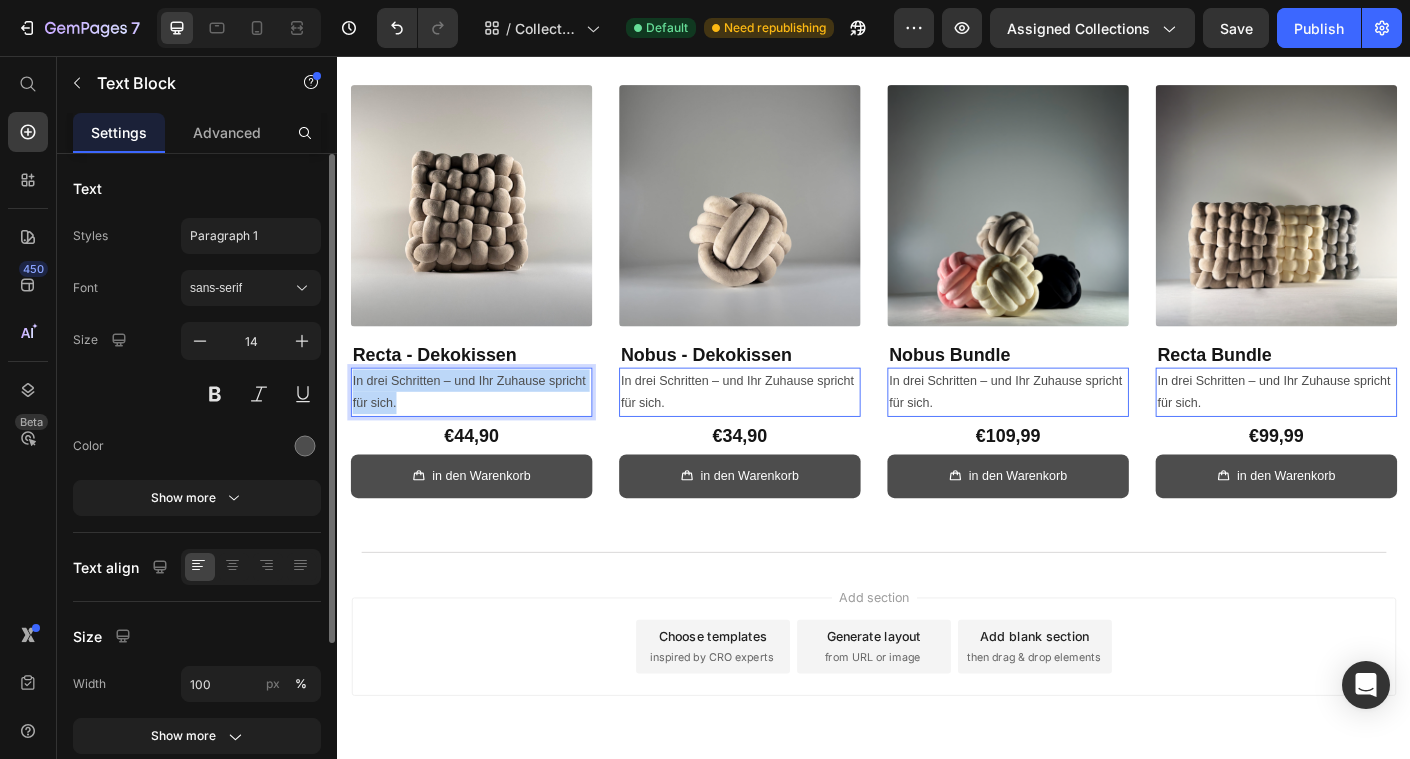 click on "In drei Schritten – und Ihr Zuhause spricht für sich." at bounding box center (487, 432) 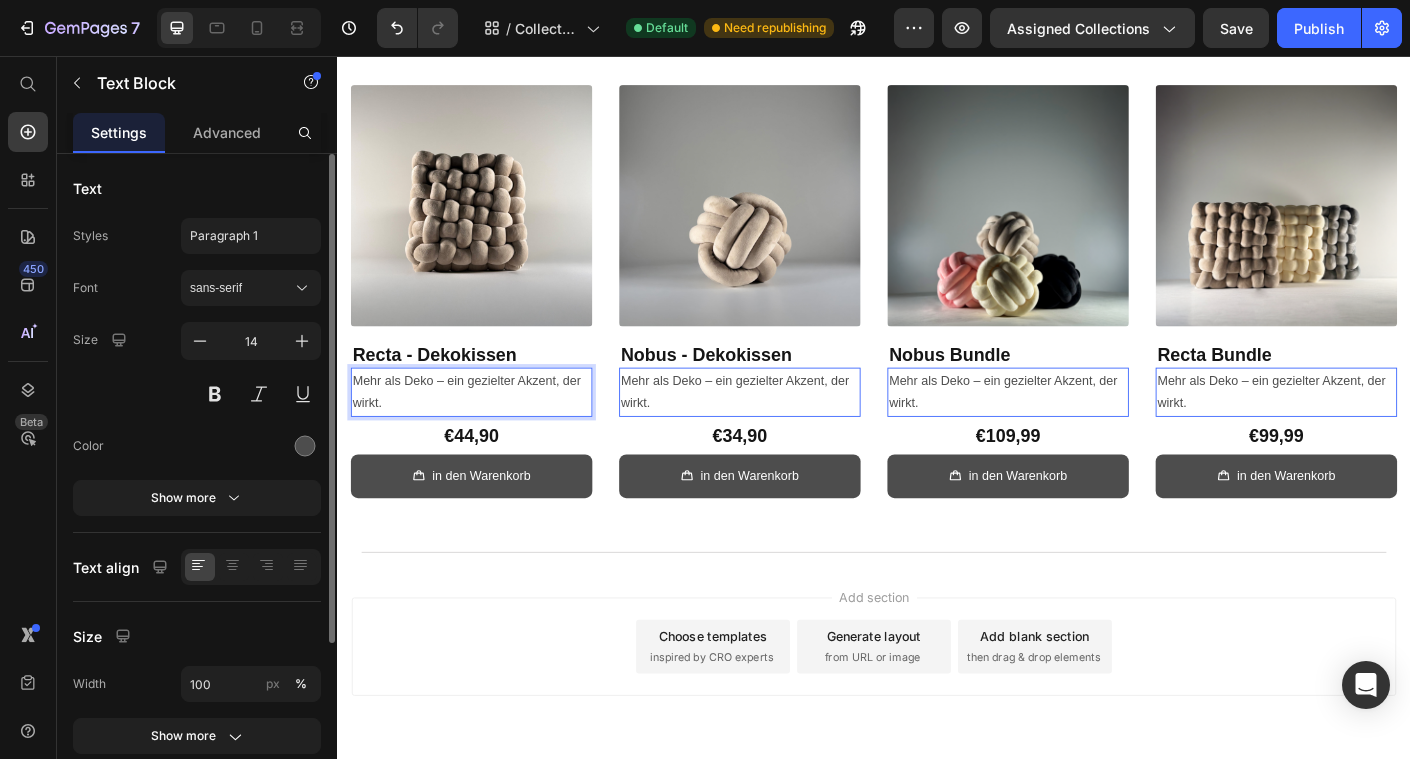 click on "€44,90" at bounding box center [487, 481] 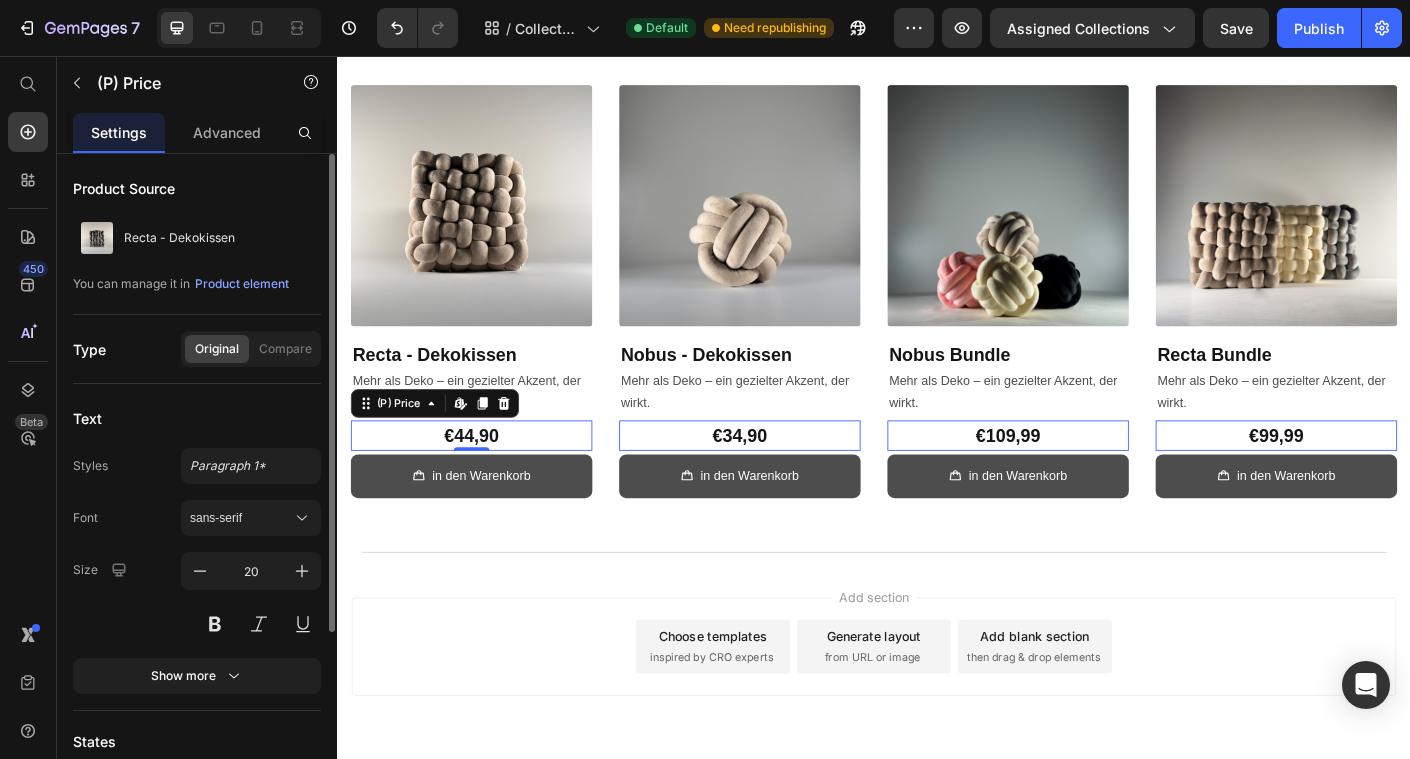 click on "Add section Choose templates inspired by CRO experts Generate layout from URL or image Add blank section then drag & drop elements" at bounding box center [937, 745] 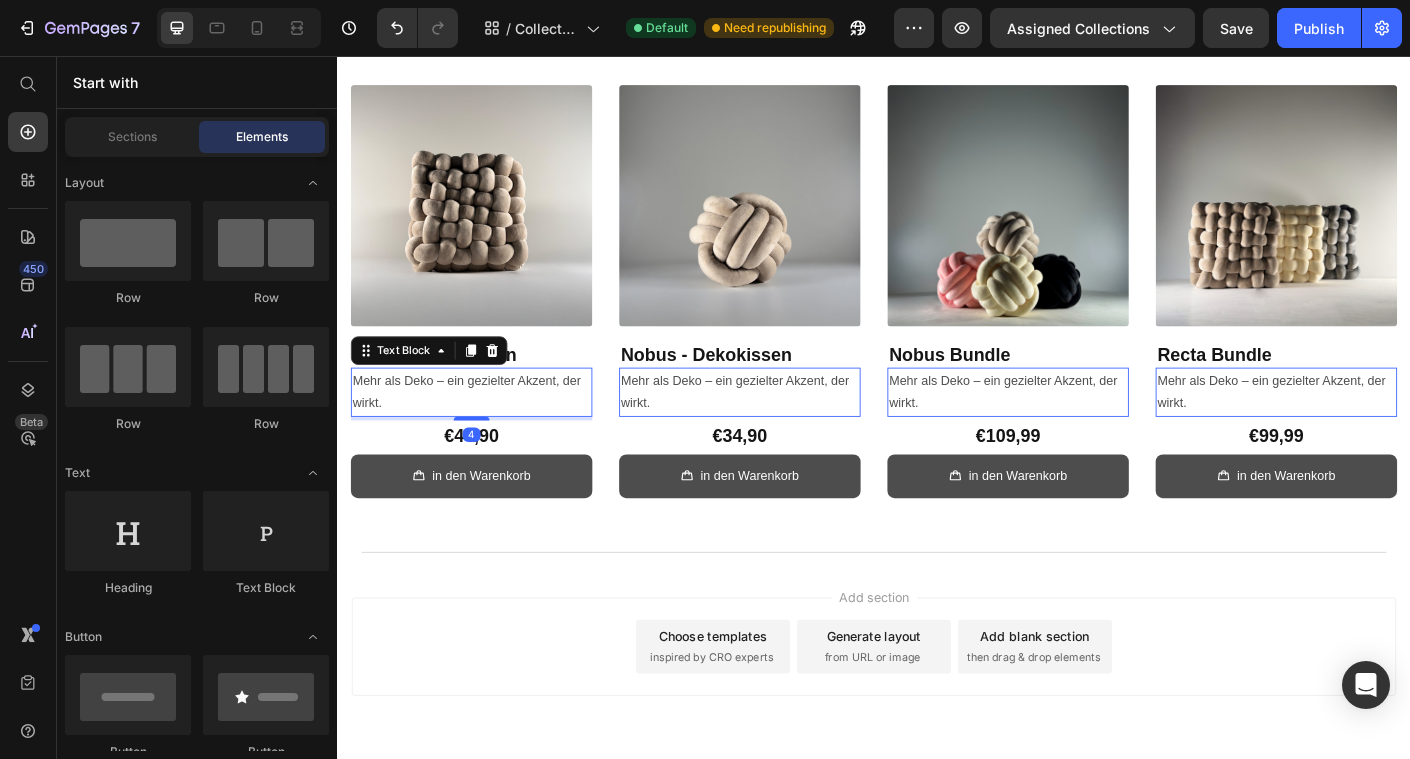 click on "Mehr als Deko – ein gezielter Akzent, der wirkt." at bounding box center (487, 432) 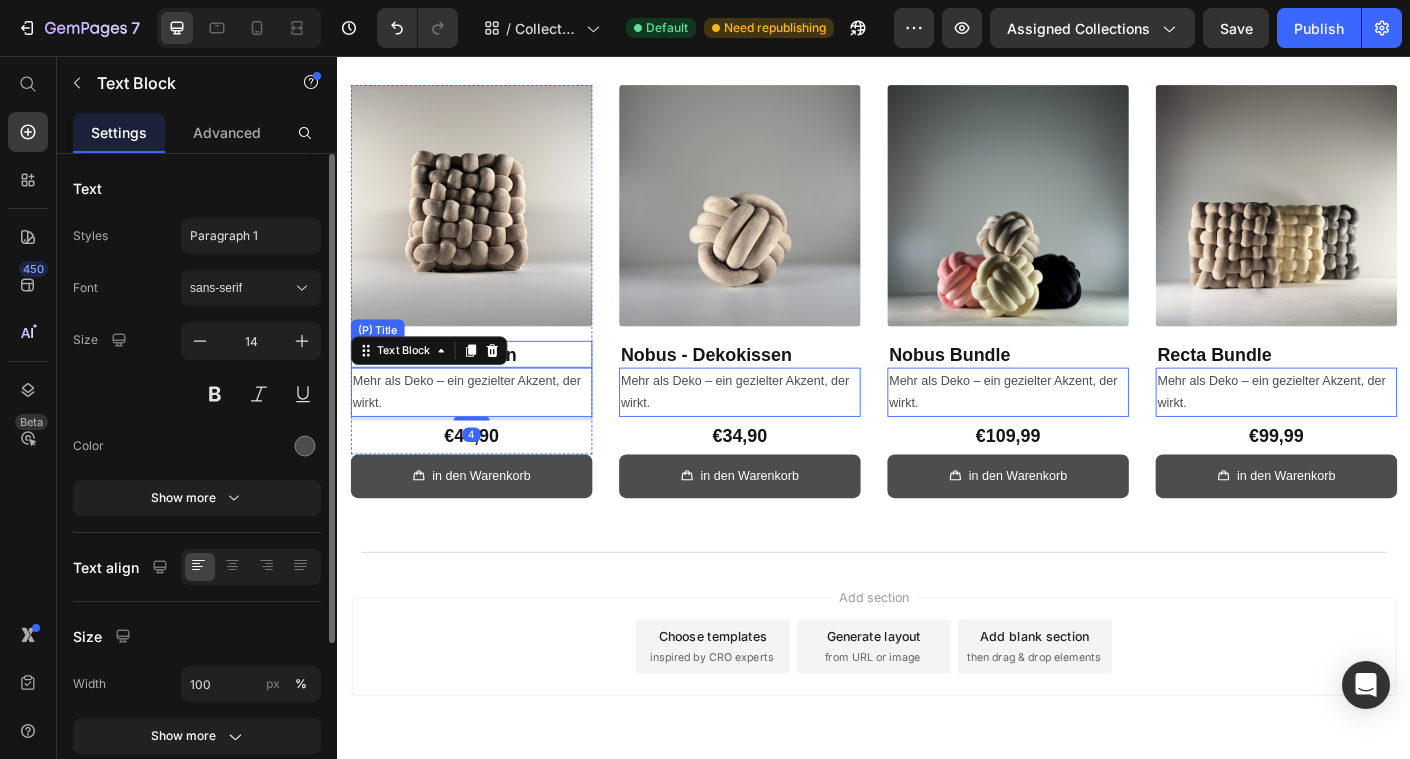 click on "Recta - Dekokissen" at bounding box center (487, 390) 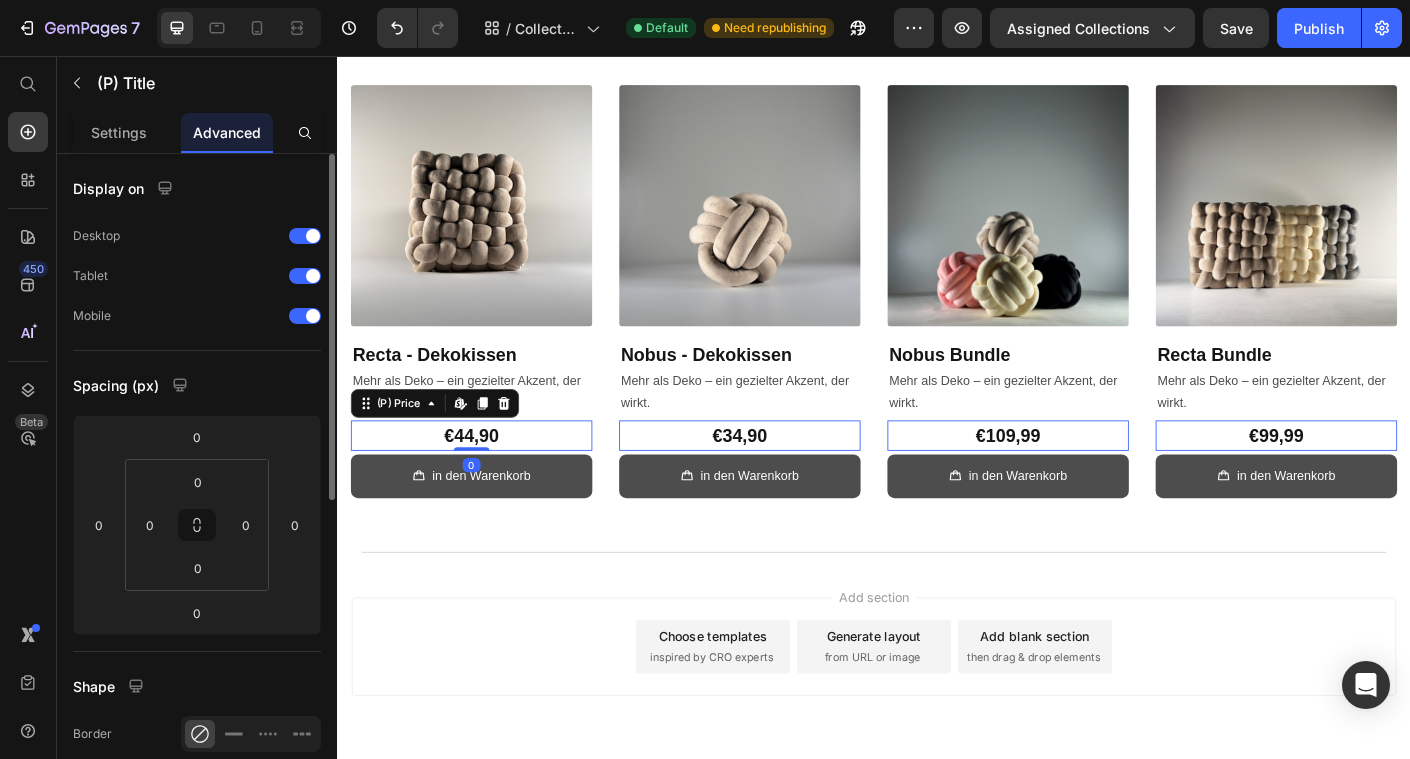 click on "€44,90" at bounding box center [487, 481] 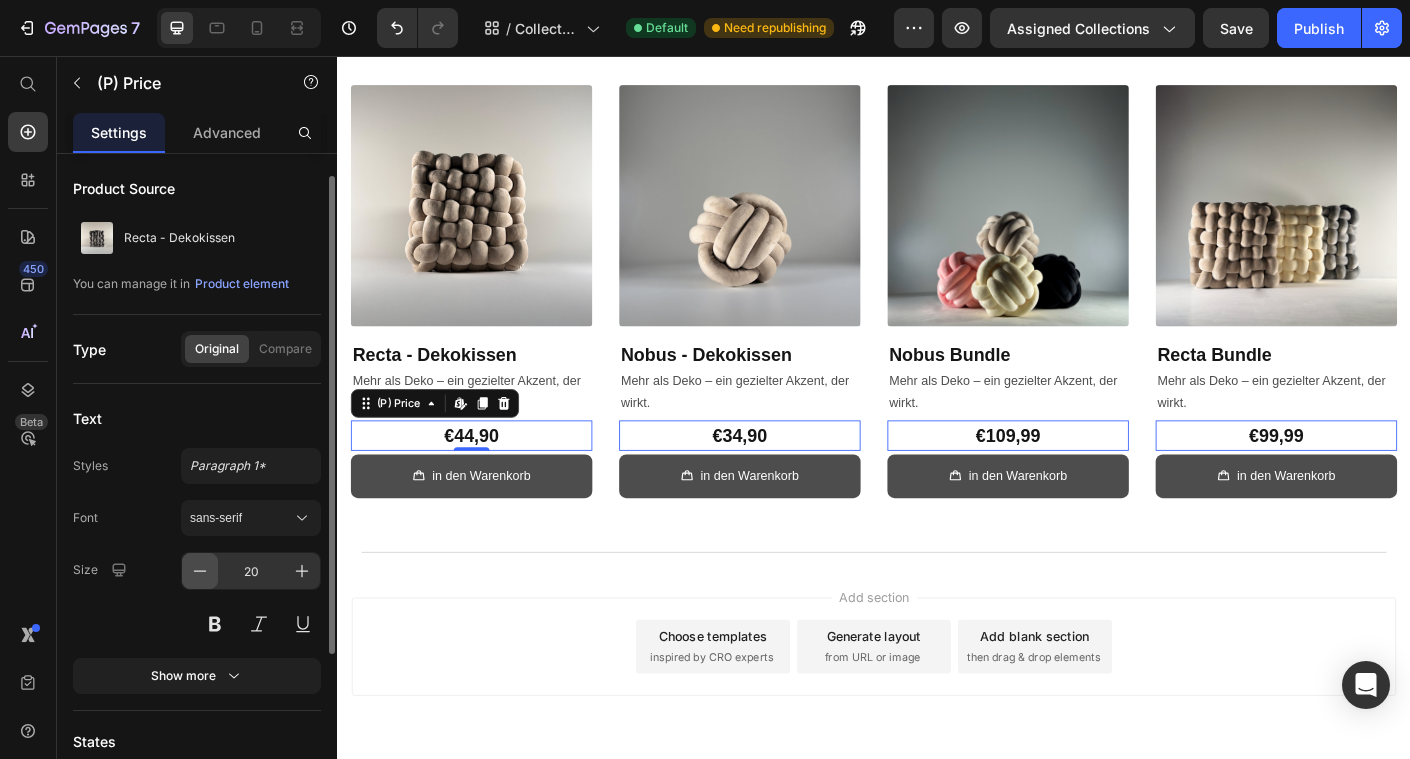 scroll, scrollTop: 254, scrollLeft: 0, axis: vertical 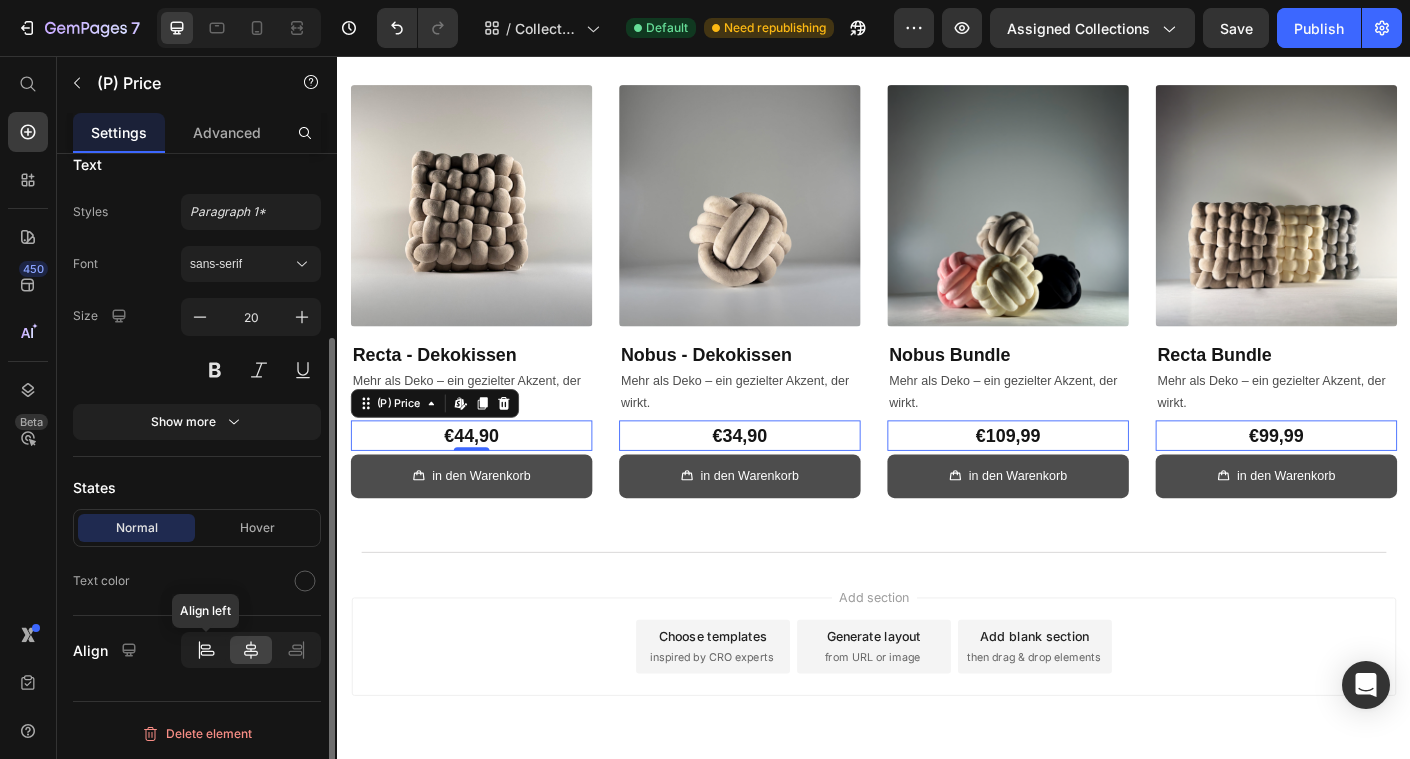 click 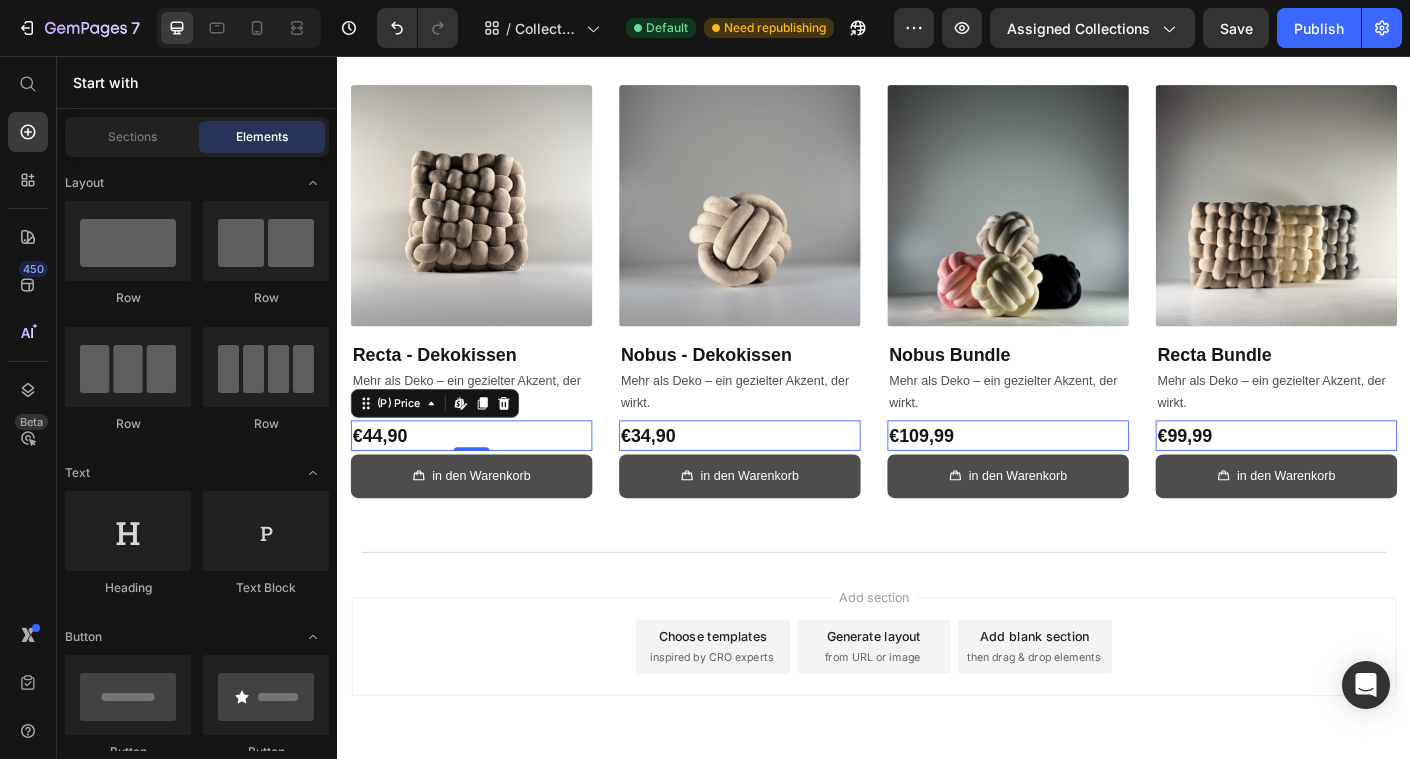click on "Add section Choose templates inspired by CRO experts Generate layout from URL or image Add blank section then drag & drop elements" at bounding box center (937, 717) 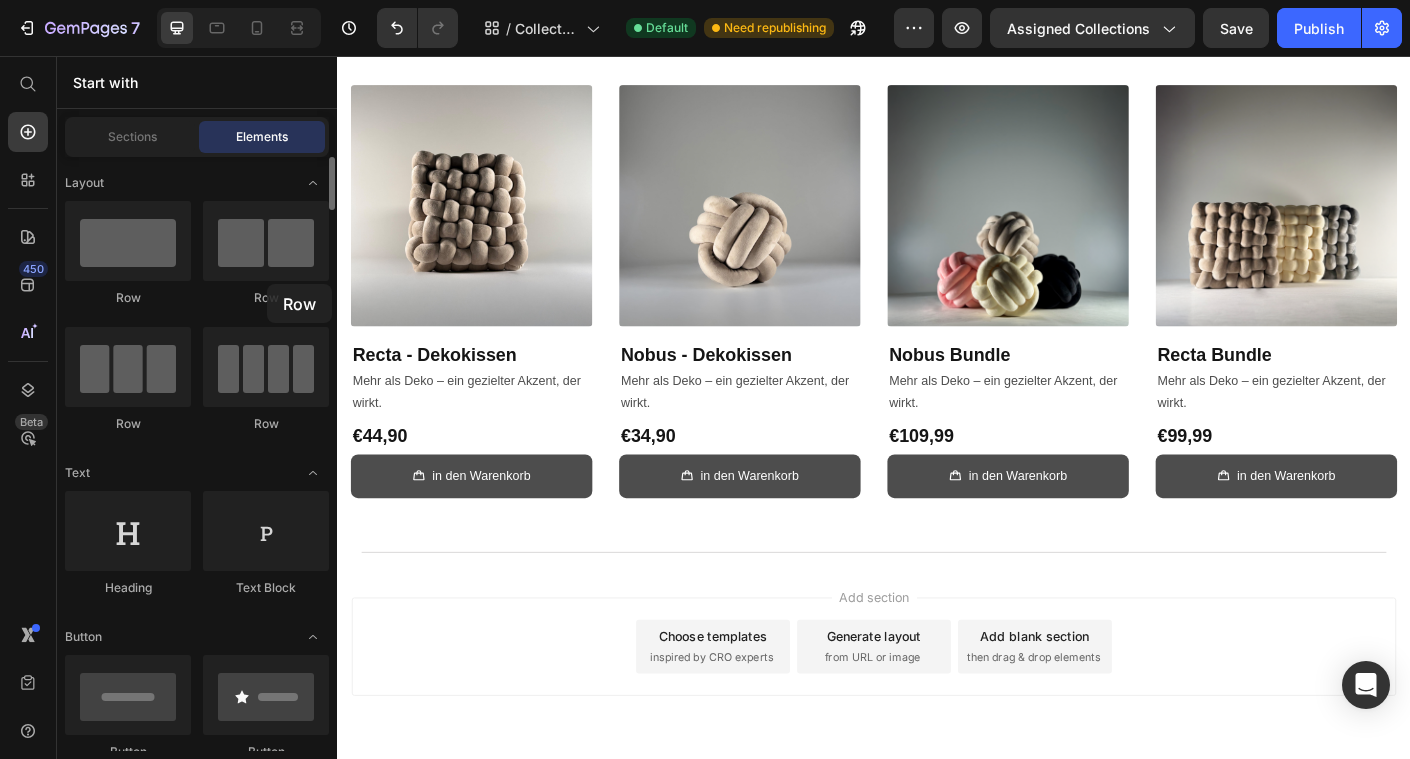 click on "Row" 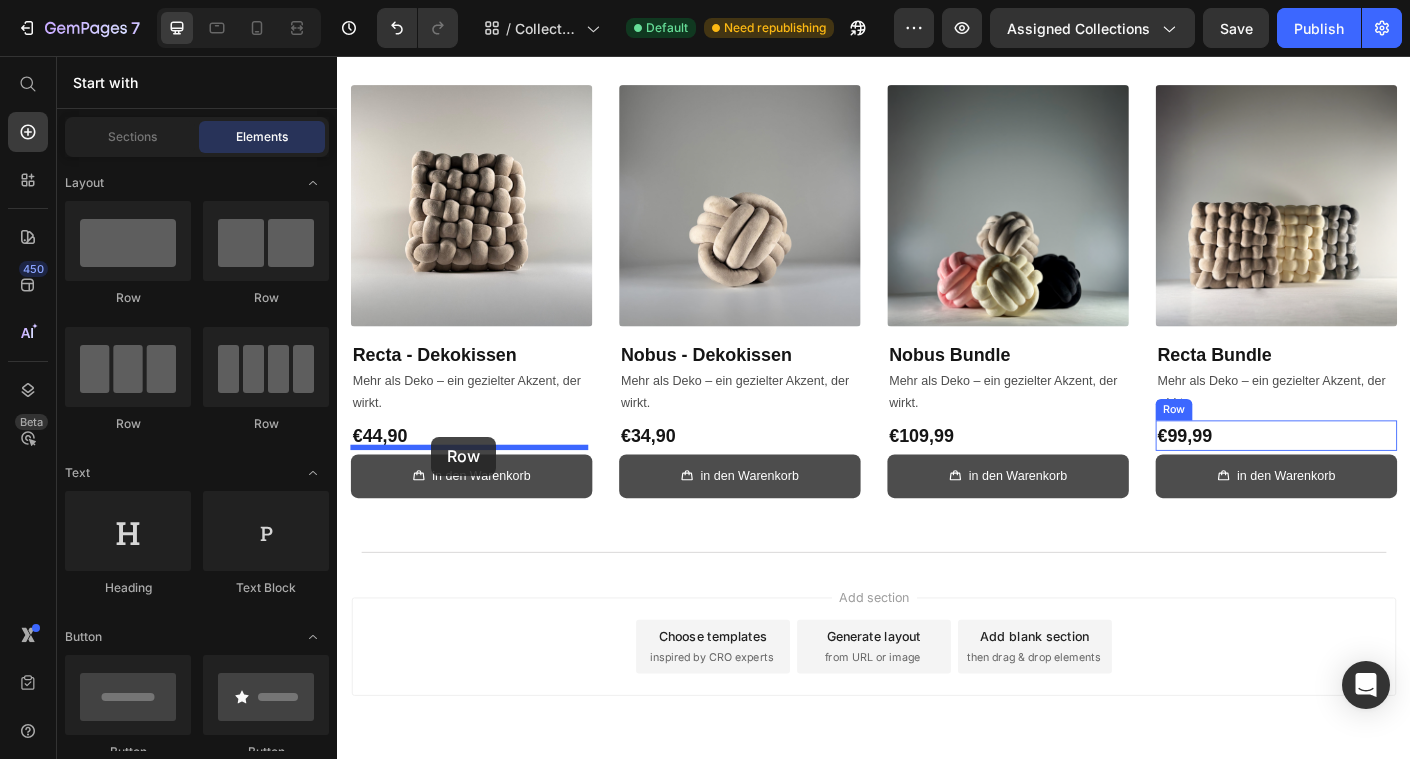 drag, startPoint x: 599, startPoint y: 316, endPoint x: 442, endPoint y: 482, distance: 228.48413 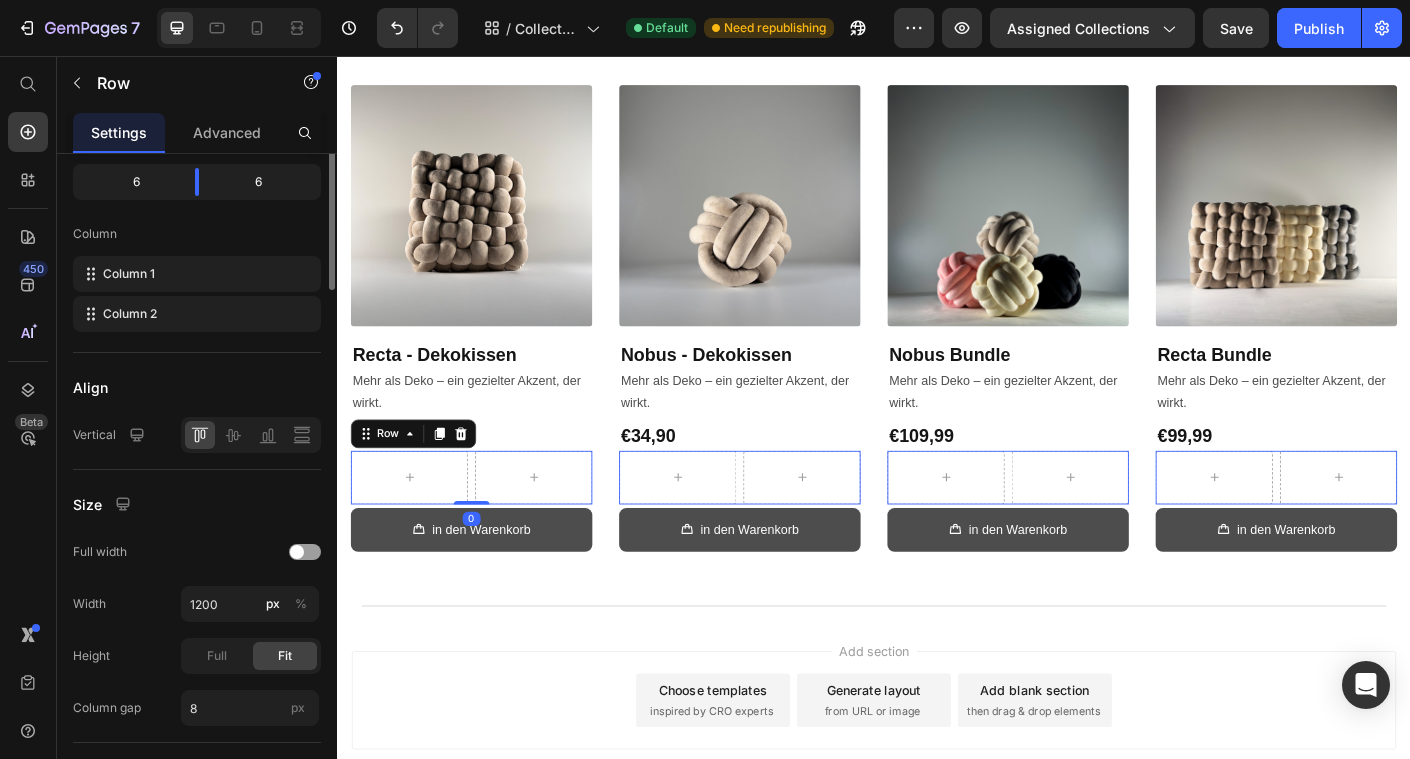 scroll, scrollTop: 0, scrollLeft: 0, axis: both 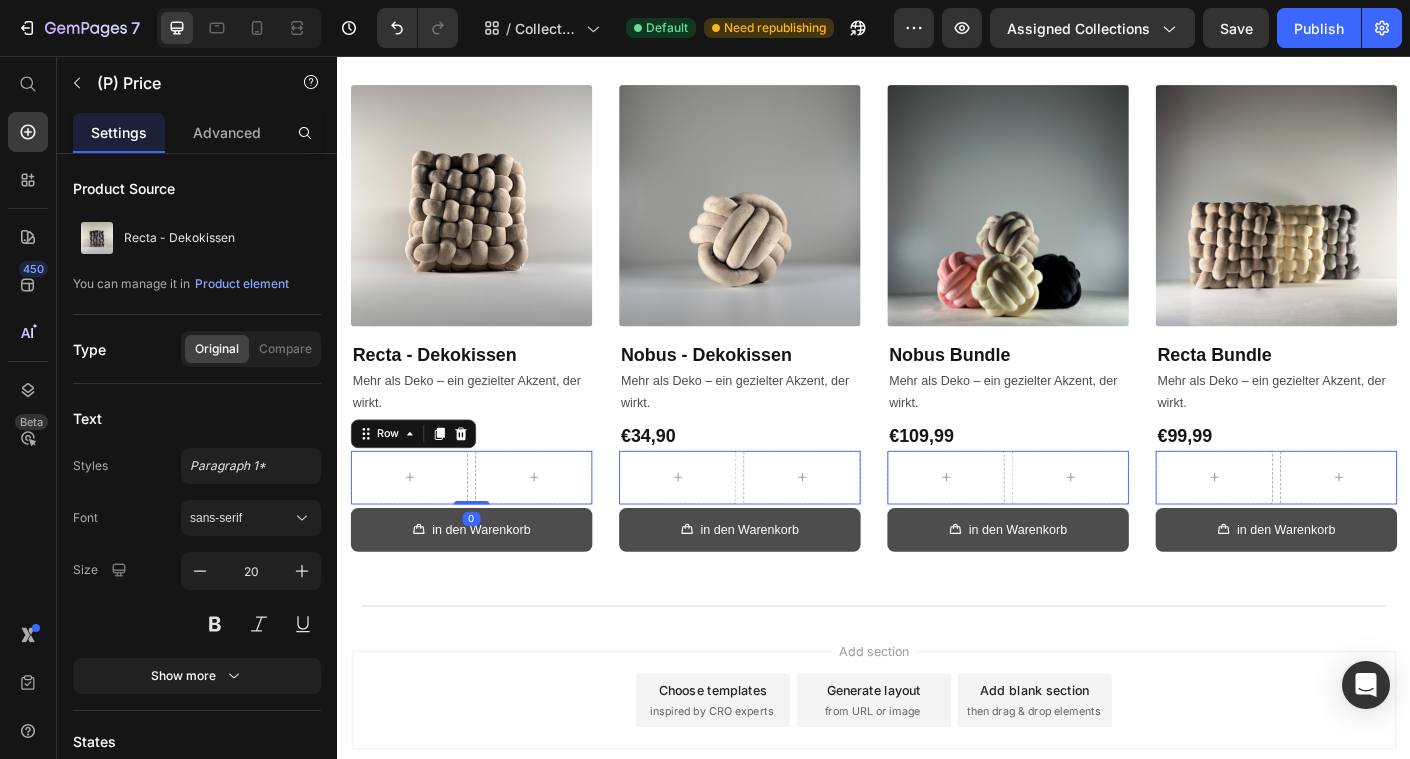 click on "€44,90" at bounding box center (487, 481) 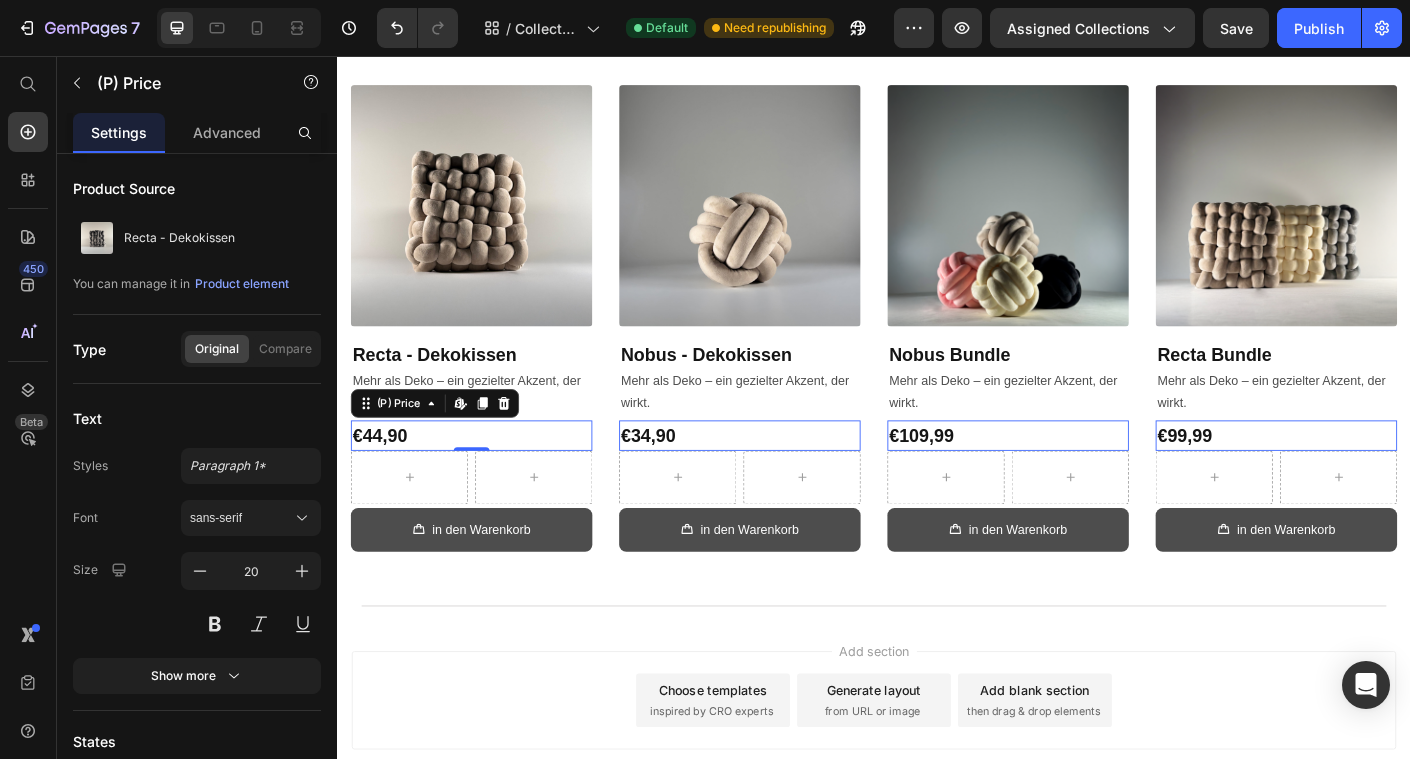 click on "Add section Choose templates inspired by CRO experts Generate layout from URL or image Add blank section then drag & drop elements" at bounding box center (937, 777) 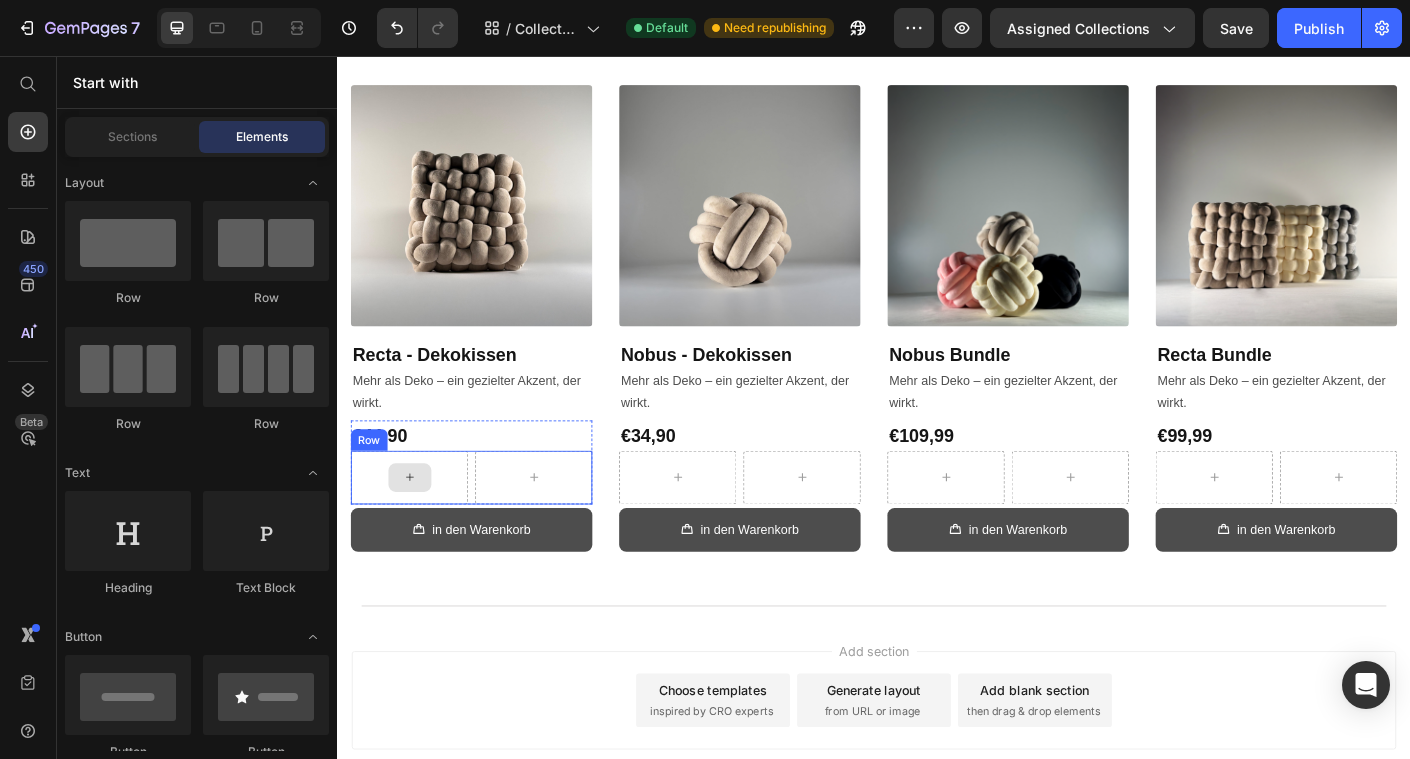 click at bounding box center (418, 528) 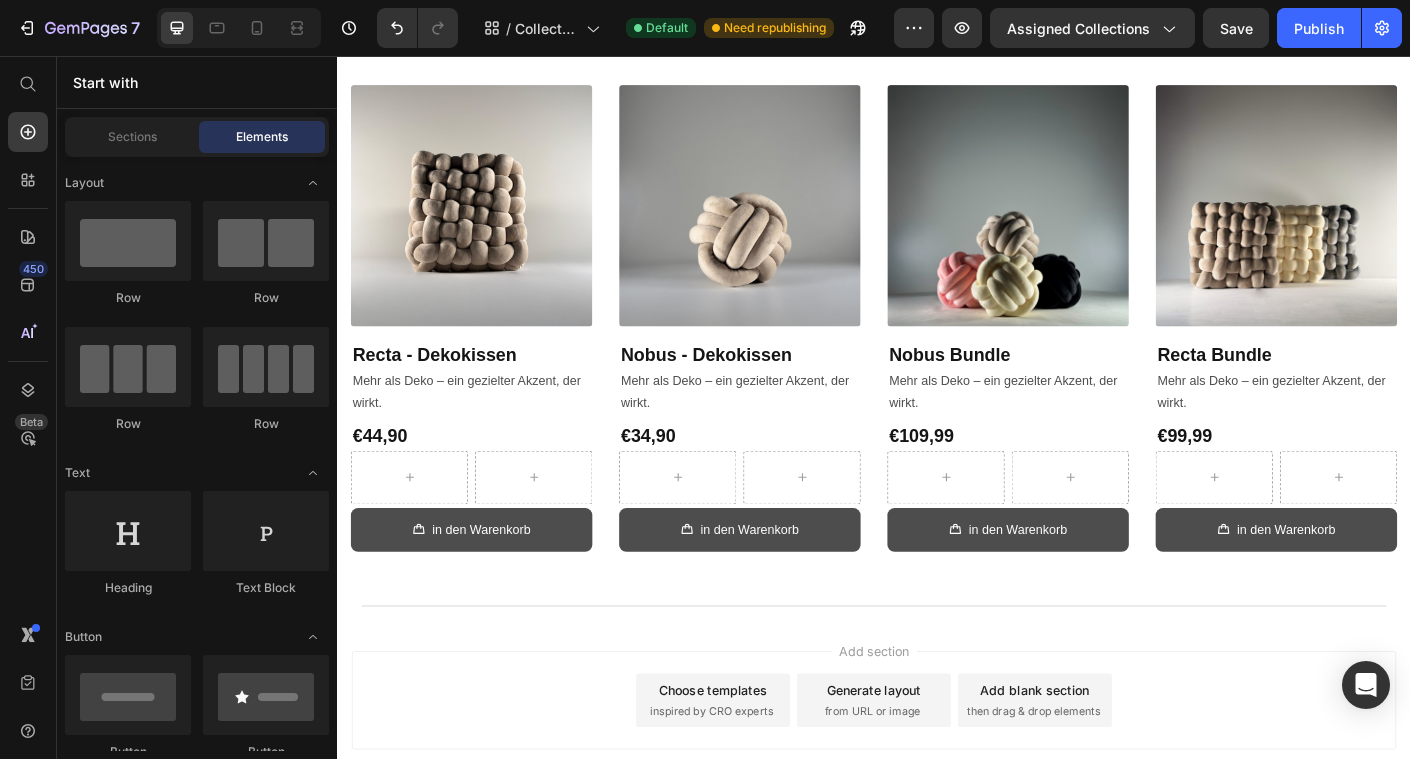 click on "Add section Choose templates inspired by CRO experts Generate layout from URL or image Add blank section then drag & drop elements" at bounding box center [937, 805] 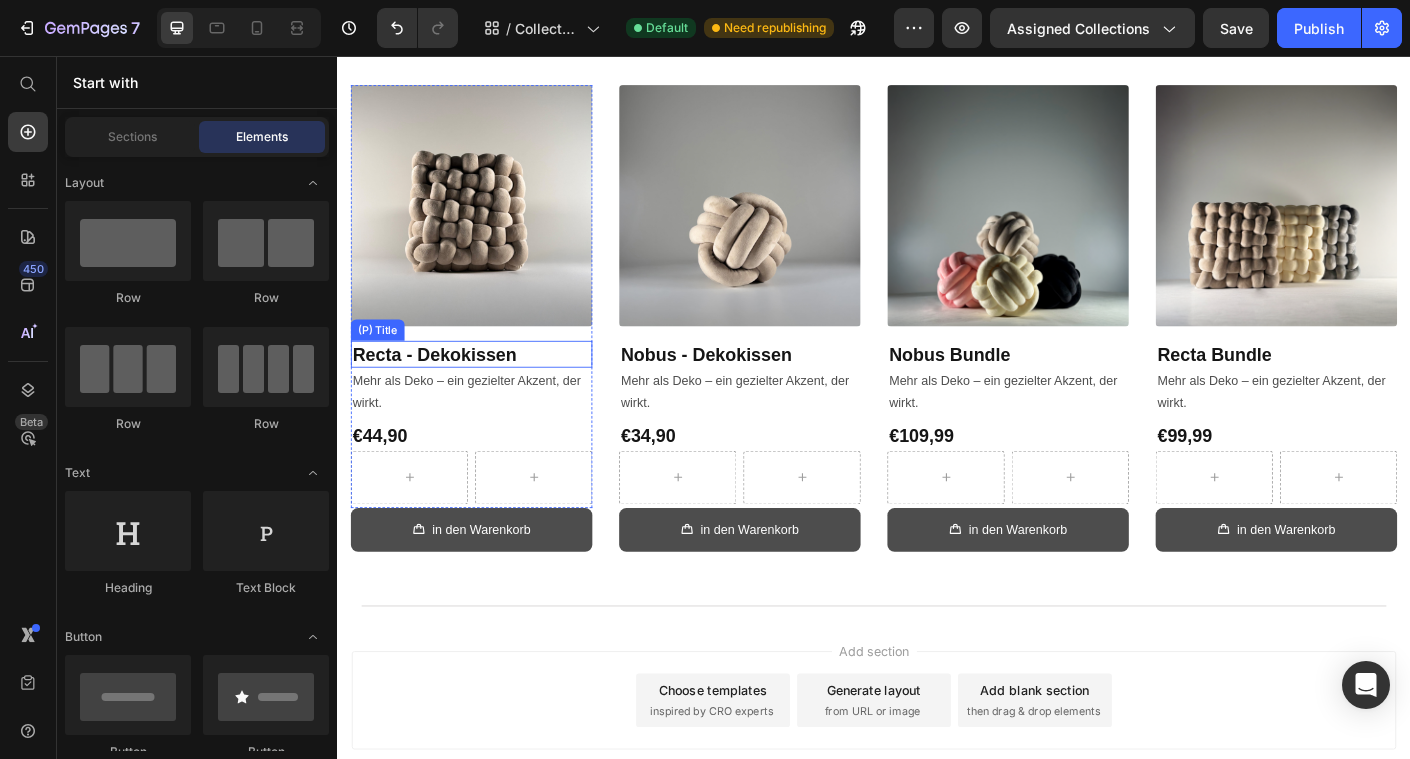 click on "Recta - Dekokissen" at bounding box center (487, 390) 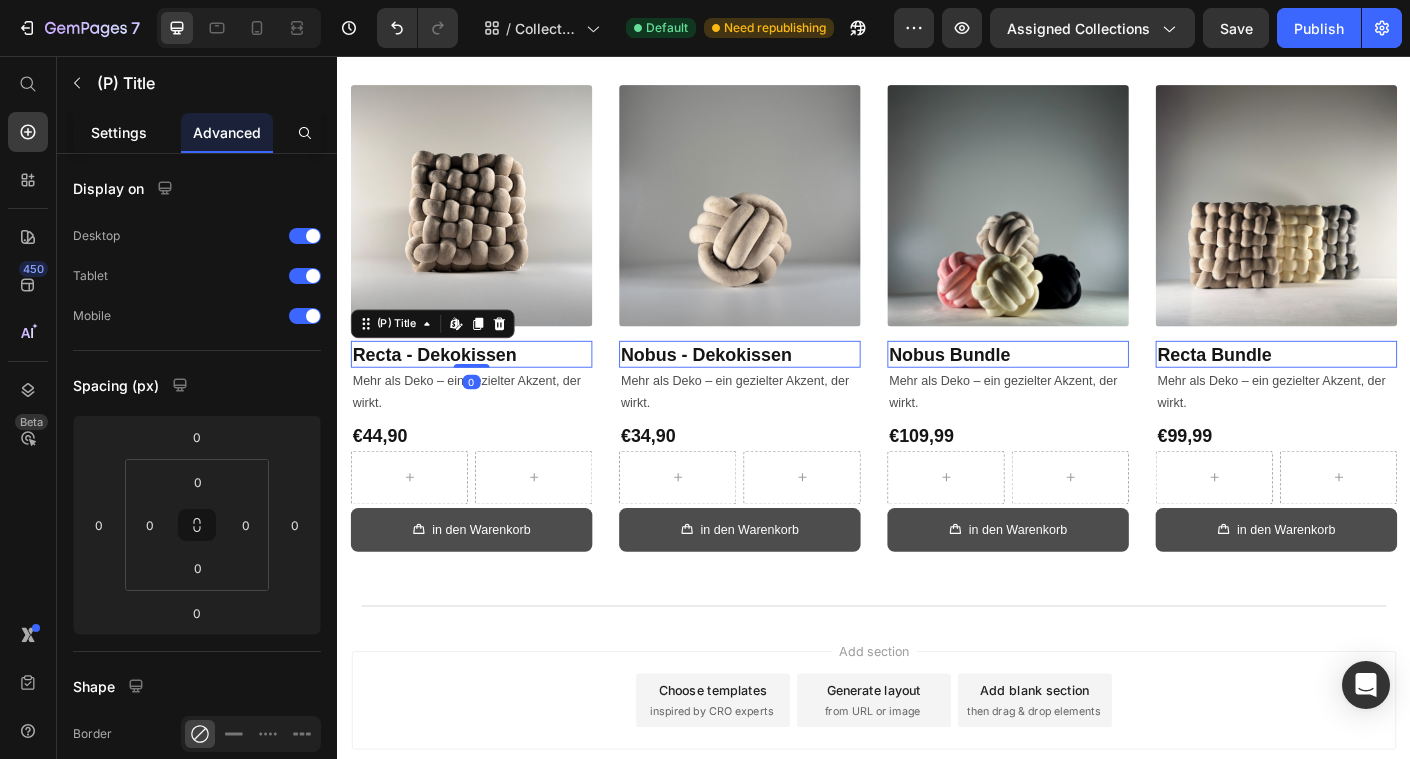 click on "Settings" at bounding box center [119, 132] 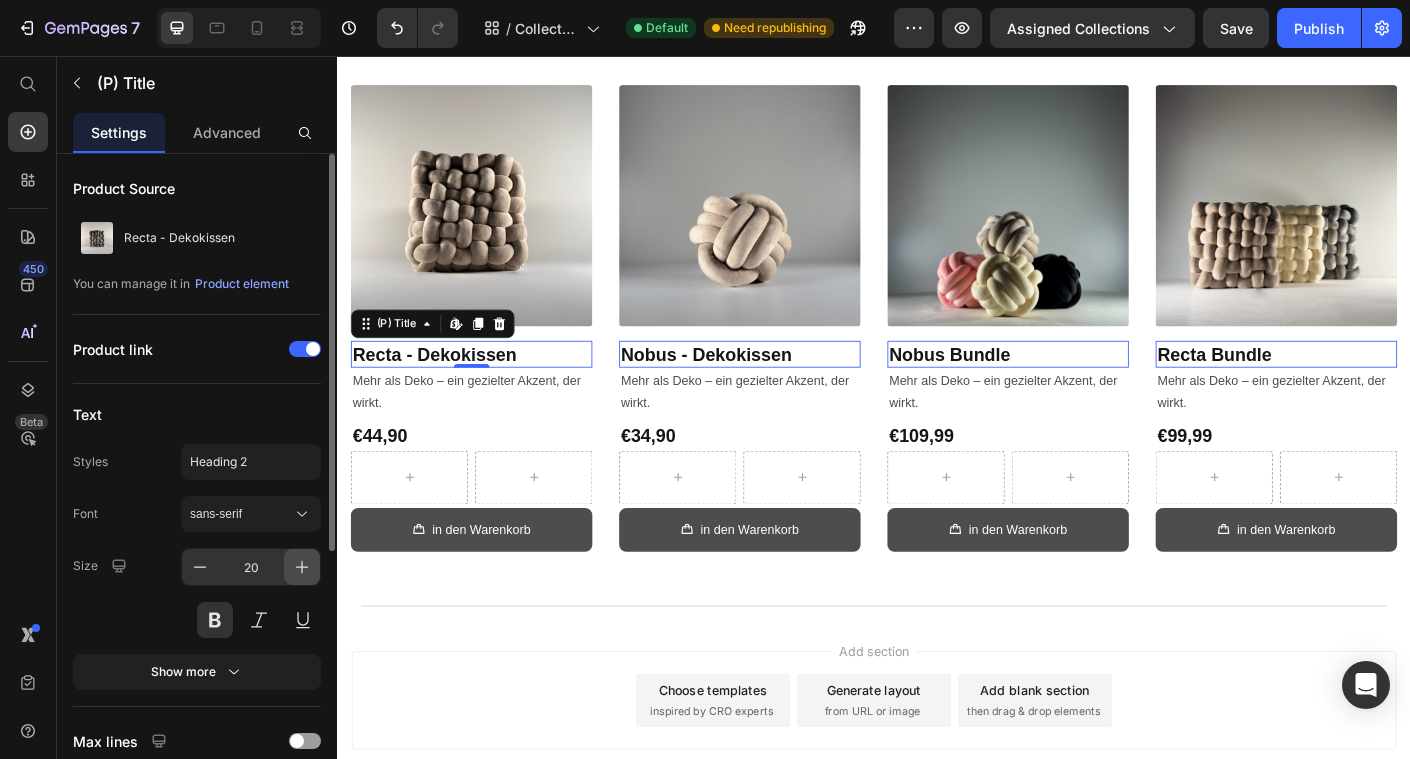 click 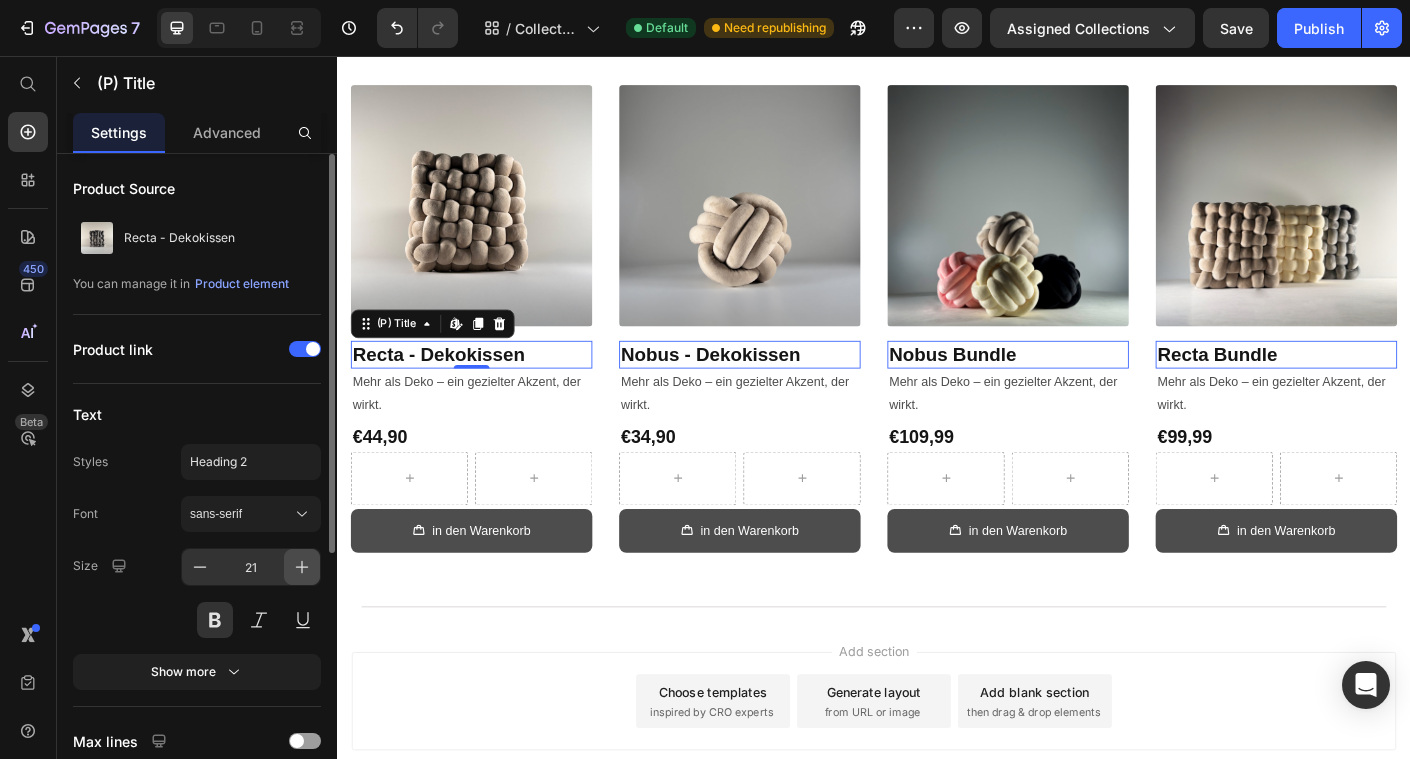 click 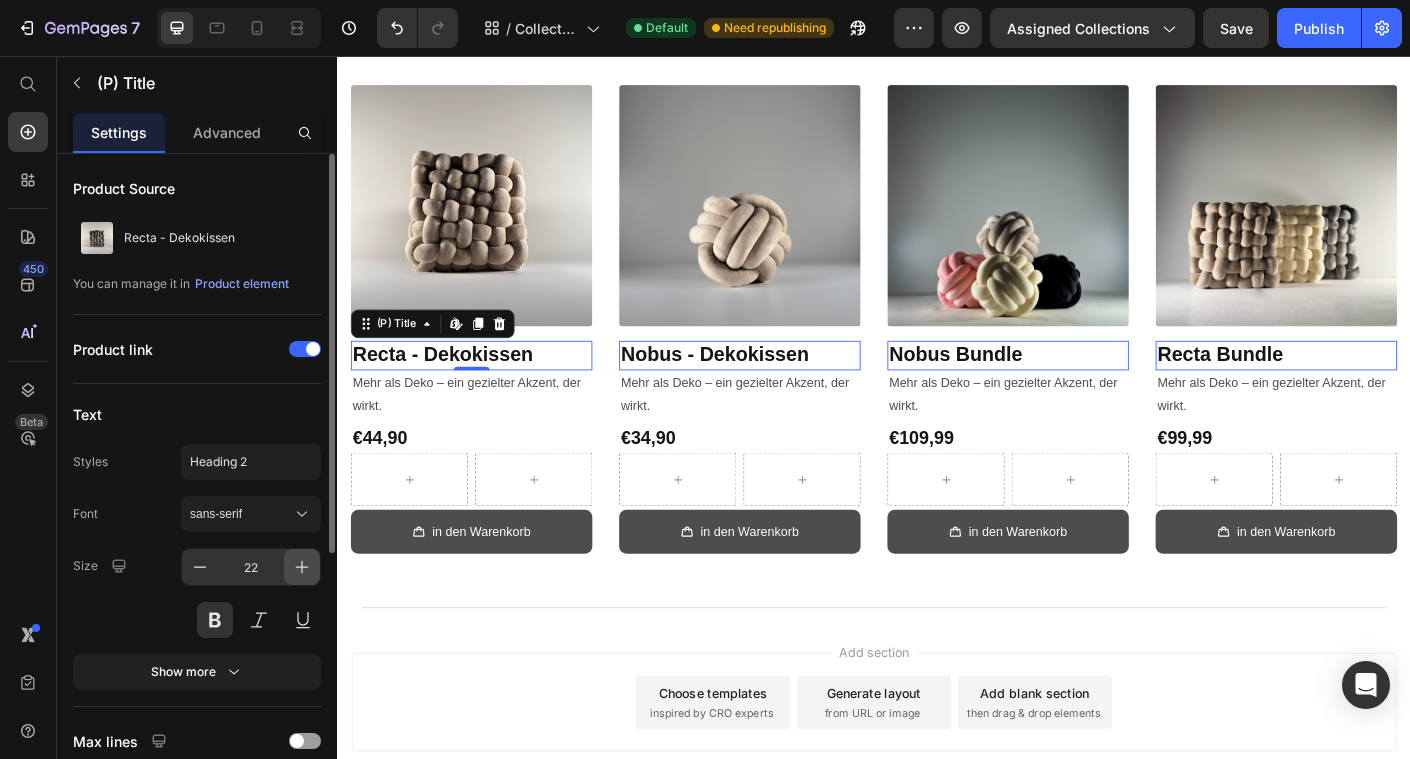 click 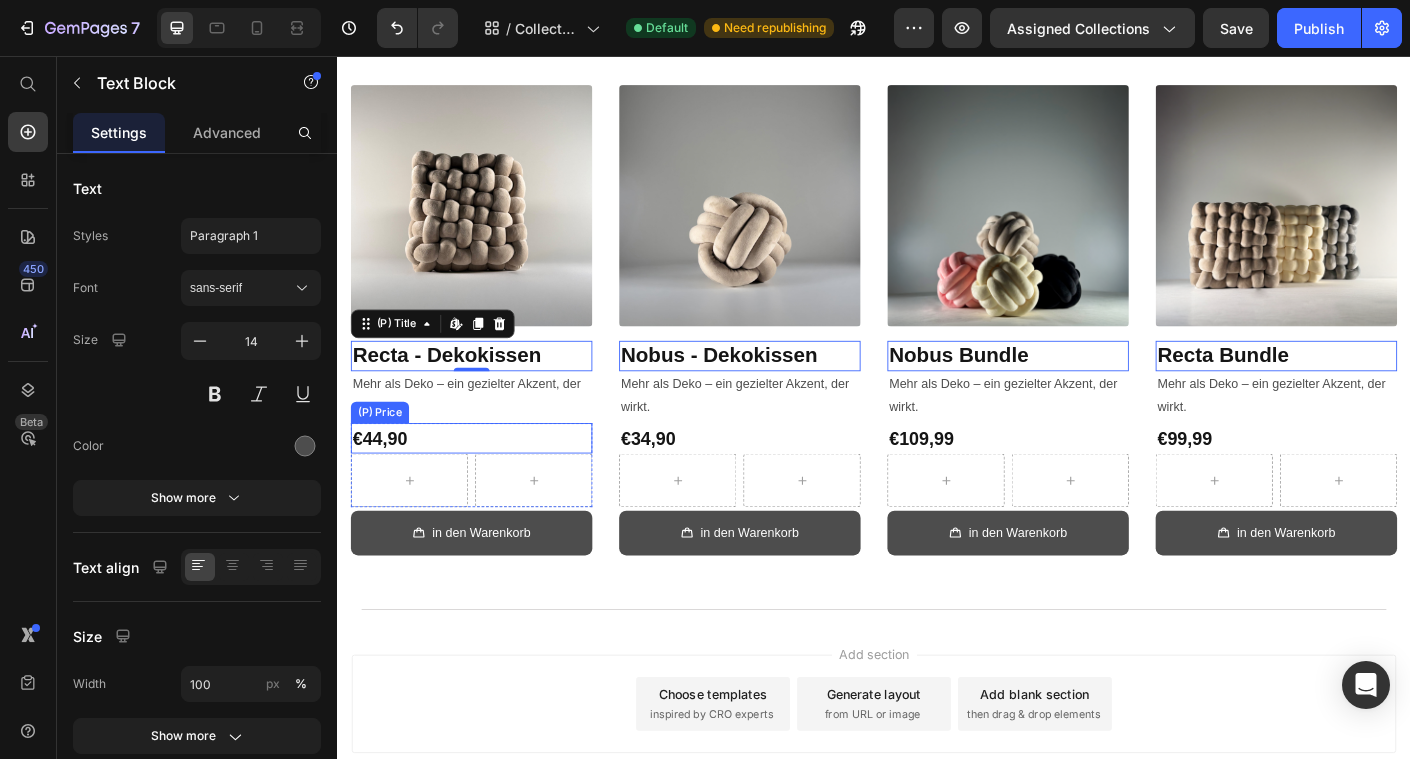 click on "Mehr als Deko – ein gezielter Akzent, der wirkt." at bounding box center [487, 436] 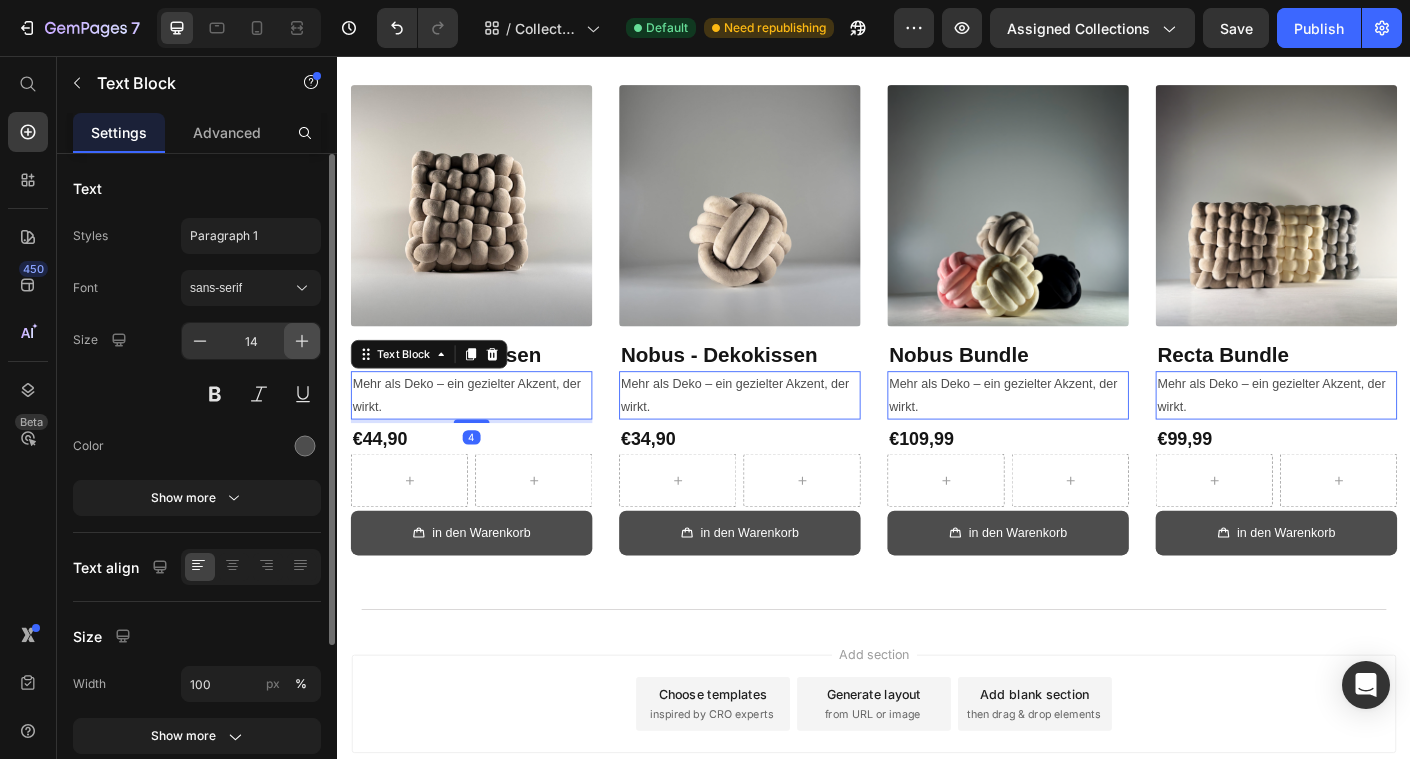 click 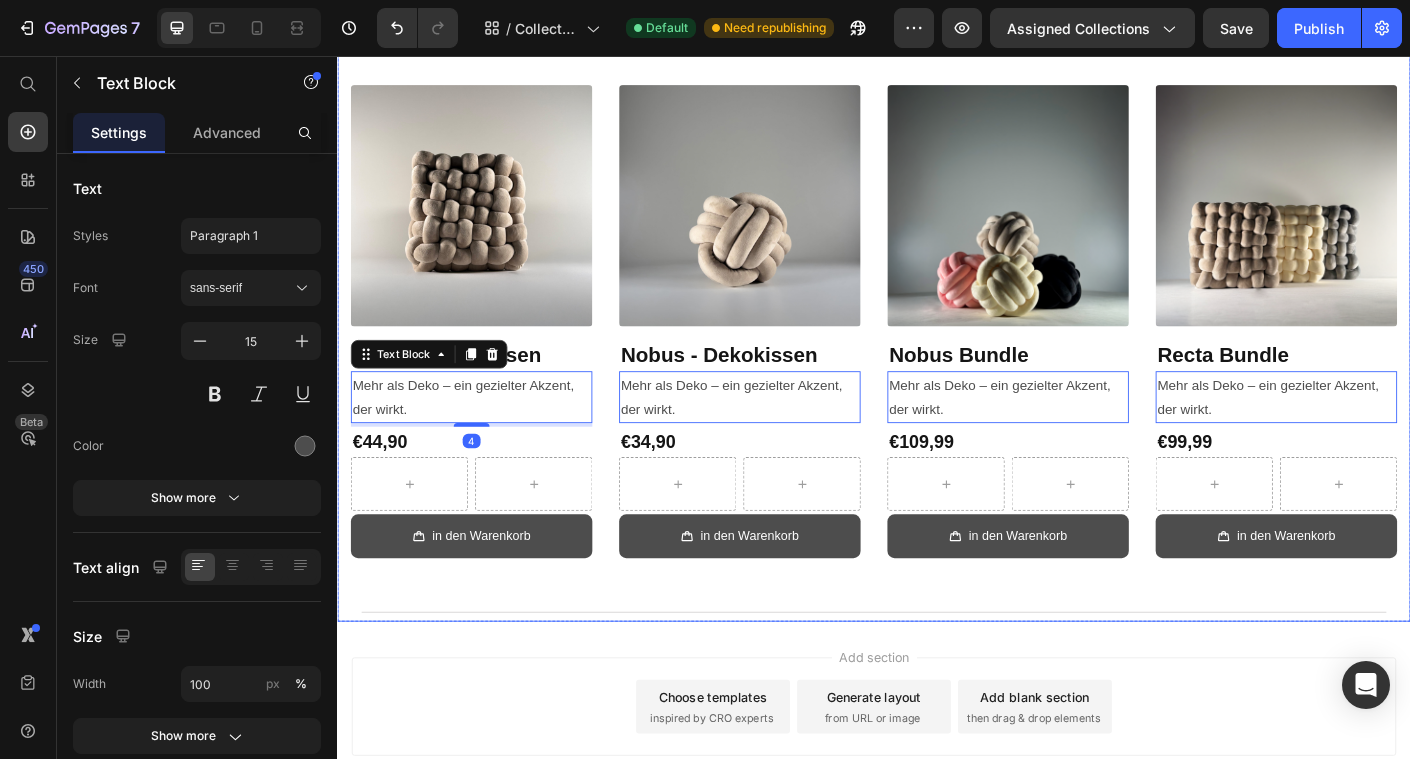 click on "Product Images & Gallery Row Recta - Dekokissen (P) Title Mehr als Deko – ein gezielter Akzent, der wirkt. Text Block   4 €44,90 (P) Price
Row Row Row
in den Warenkorb (P) Cart Button Product Images & Gallery Row Nobus - Dekokissen (P) Title Mehr als Deko – ein gezielter Akzent, der wirkt. Text Block   0 €34,90 (P) Price
Row Row Row
in den Warenkorb (P) Cart Button Product Images & Gallery Row Nobus Bundle (P) Title Mehr als Deko – ein gezielter Akzent, der wirkt. Text Block   0 €109,99 (P) Price
Row Row Row
in den Warenkorb (P) Cart Button Product Images & Gallery Row Recta Bundle (P) Title Mehr als Deko – ein gezielter Akzent, der wirkt. Text Block   0 €99,99 (P) Price
Row Row Row
in den Warenkorb (P) Cart Button Product List Row                Title Line" at bounding box center [937, 389] 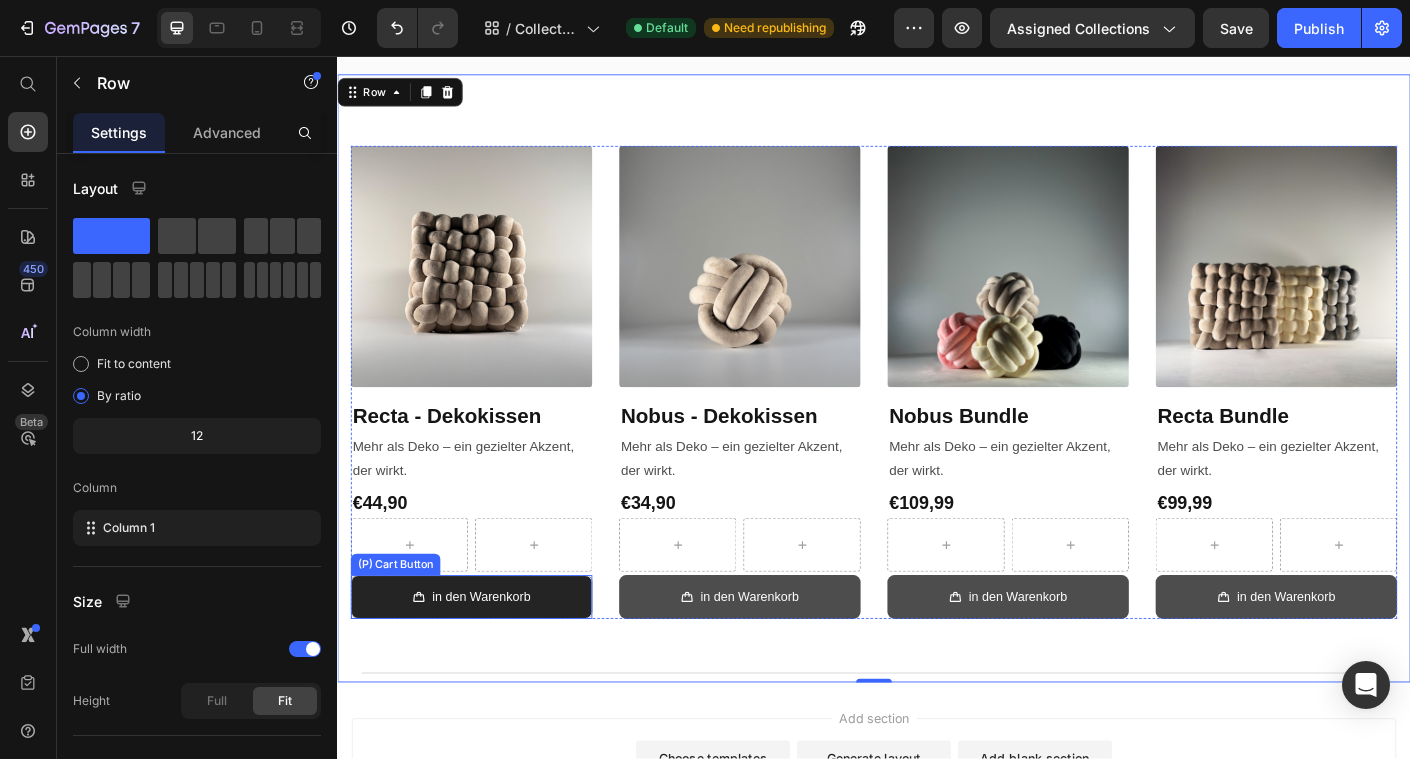 scroll, scrollTop: 259, scrollLeft: 0, axis: vertical 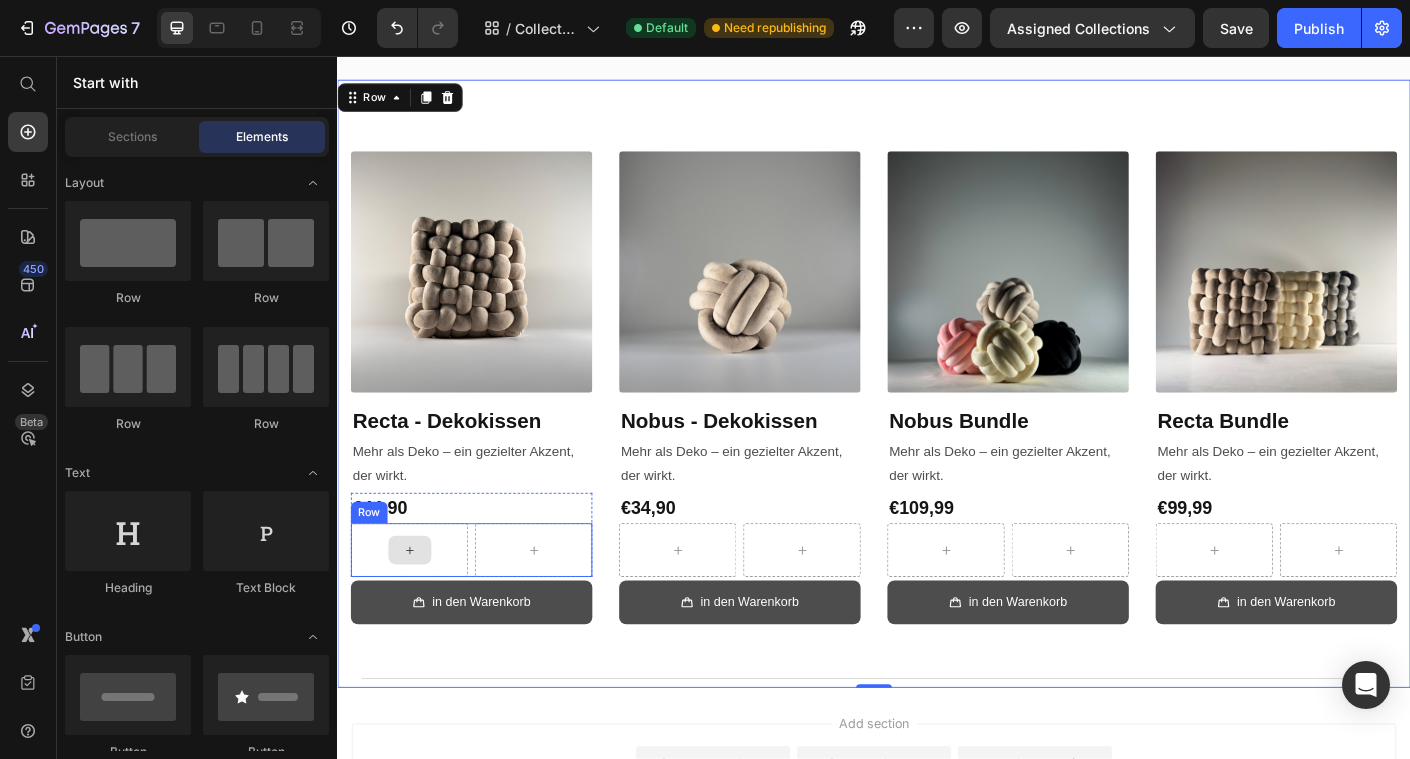click at bounding box center (418, 609) 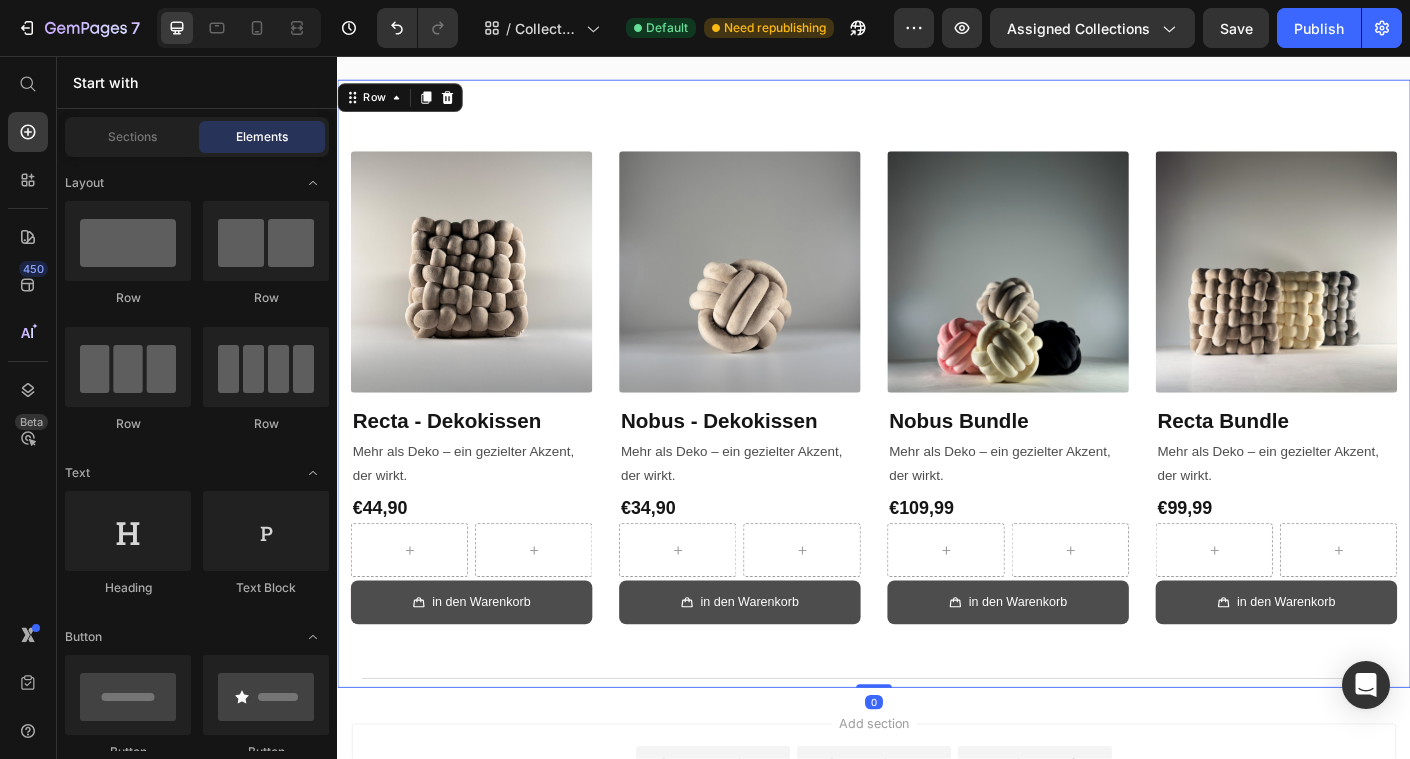 click on "Product Images & Gallery Row Recta - Dekokissen (P) Title Mehr als Deko – ein gezielter Akzent, der wirkt. Text Block €44,90 (P) Price
Row Row Row
in den Warenkorb (P) Cart Button Product Images & Gallery Row Nobus - Dekokissen (P) Title Mehr als Deko – ein gezielter Akzent, der wirkt. Text Block €34,90 (P) Price
Row Row Row
in den Warenkorb (P) Cart Button Product Images & Gallery Row Nobus Bundle (P) Title Mehr als Deko – ein gezielter Akzent, der wirkt. Text Block €109,99 (P) Price
Row Row Row
in den Warenkorb (P) Cart Button Product Images & Gallery Row Recta Bundle (P) Title Mehr als Deko – ein gezielter Akzent, der wirkt. Text Block €99,99 (P) Price
Row Row Row
in den Warenkorb (P) Cart Button Product List Row                Title Line" at bounding box center [937, 463] 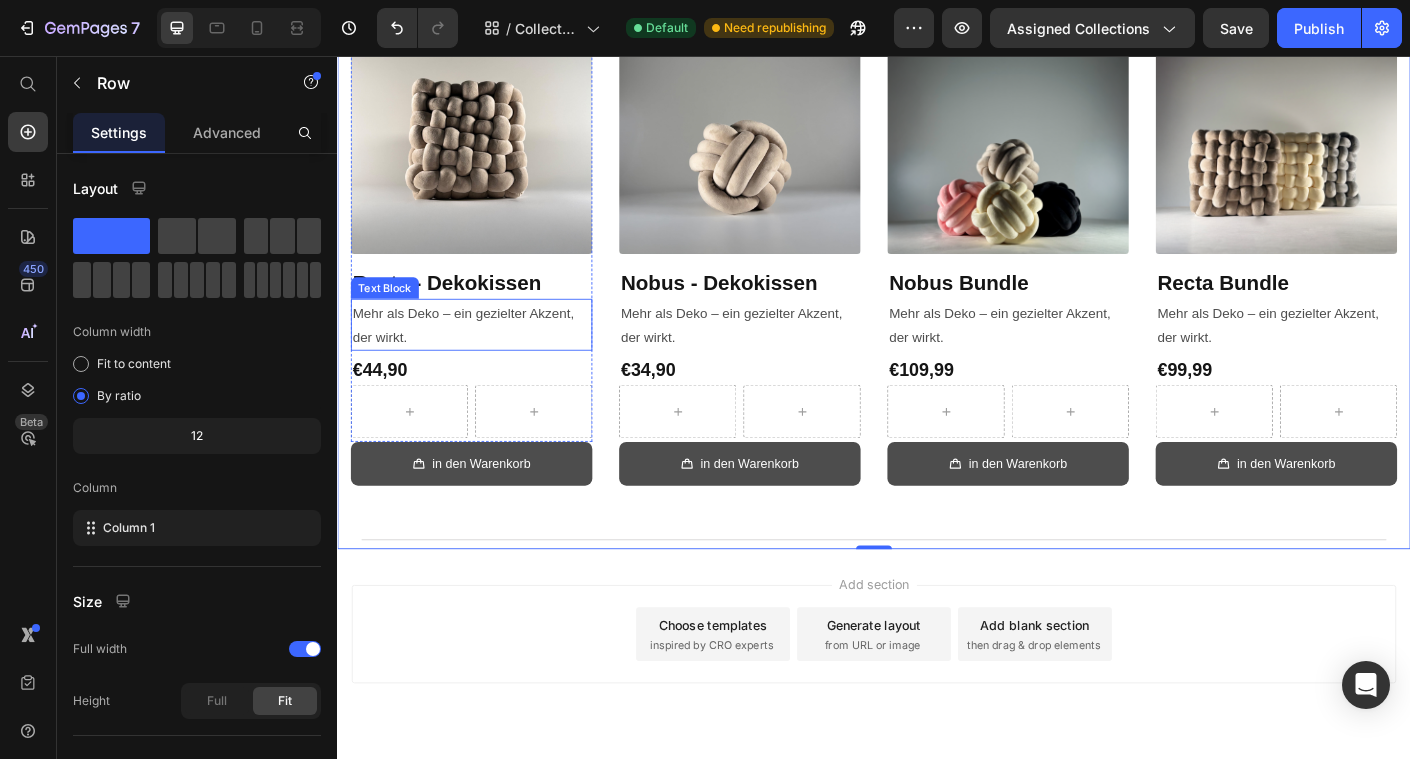 scroll, scrollTop: 464, scrollLeft: 0, axis: vertical 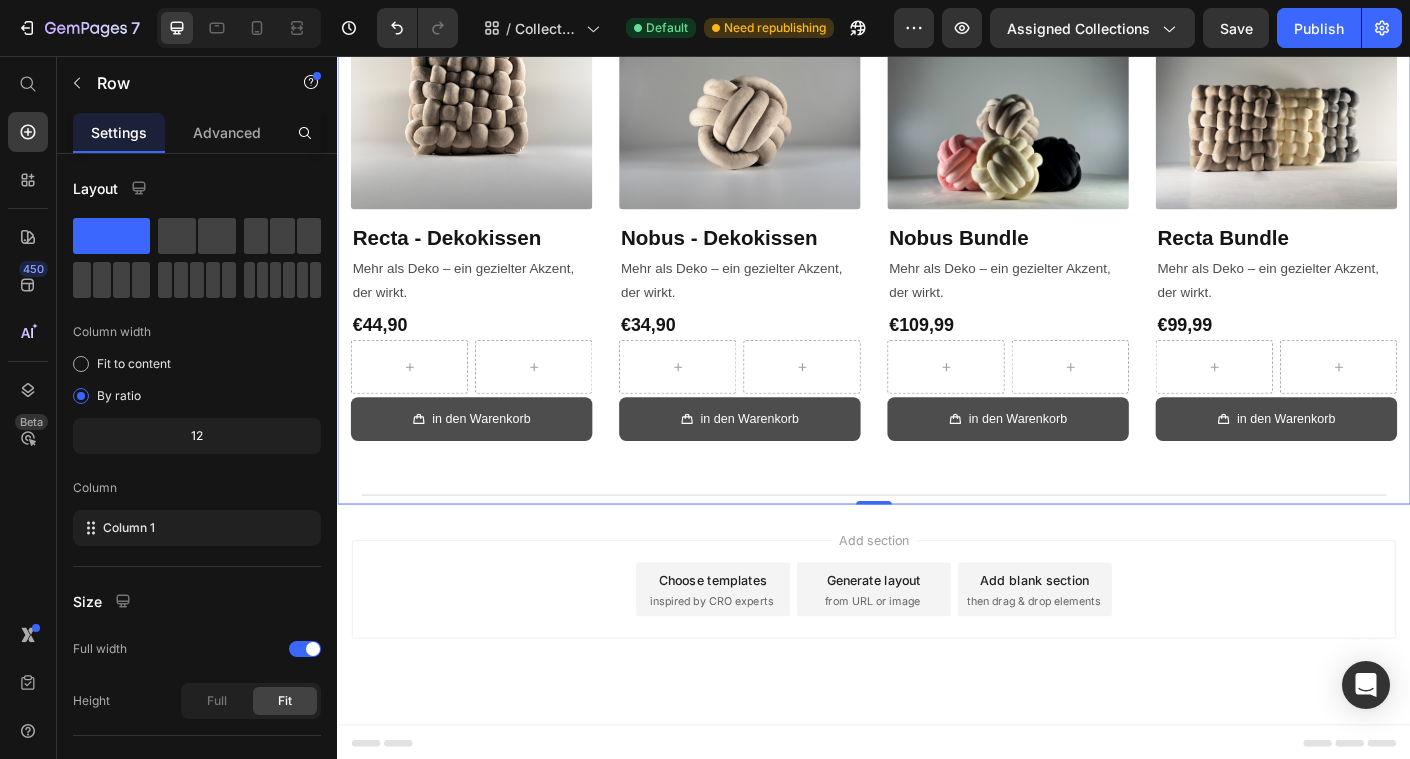 click on "Choose templates" at bounding box center [757, 642] 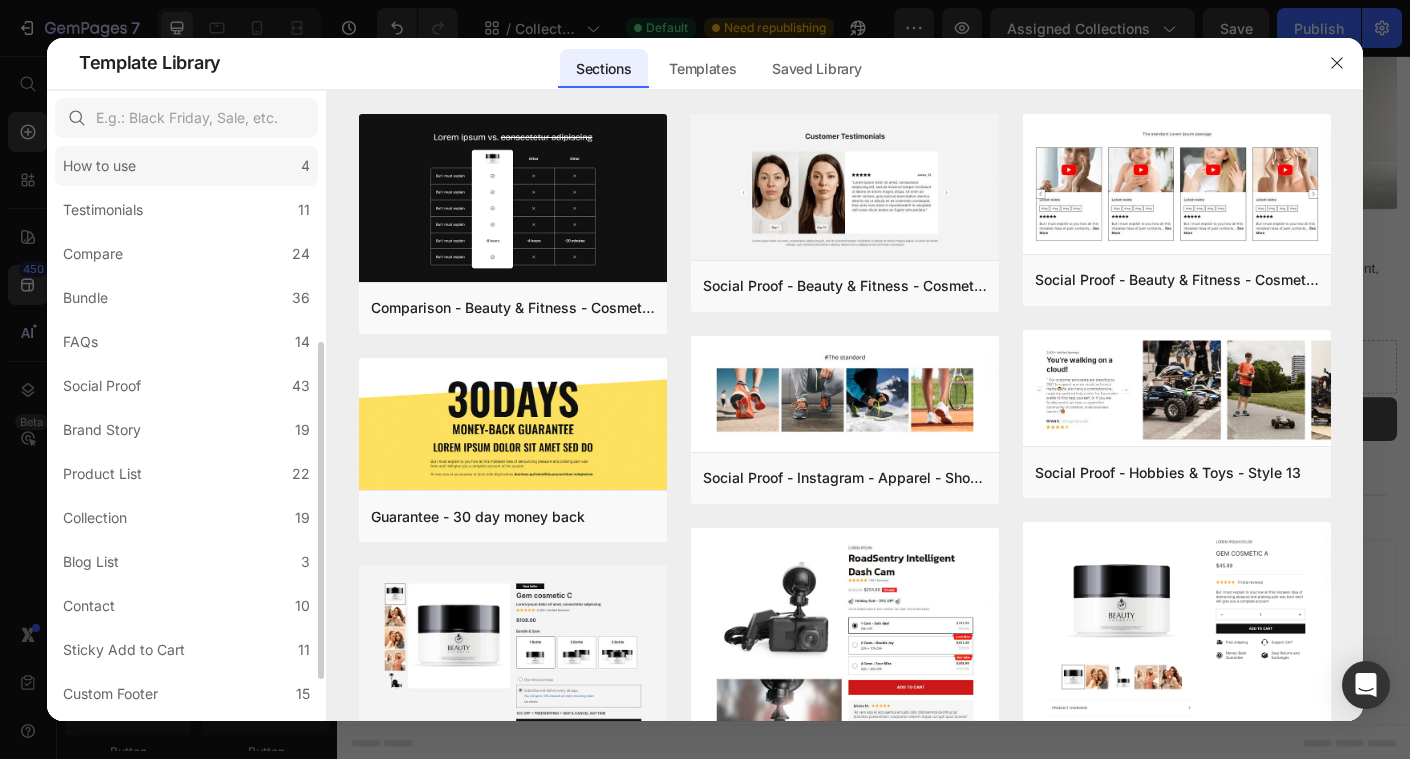 scroll, scrollTop: 405, scrollLeft: 0, axis: vertical 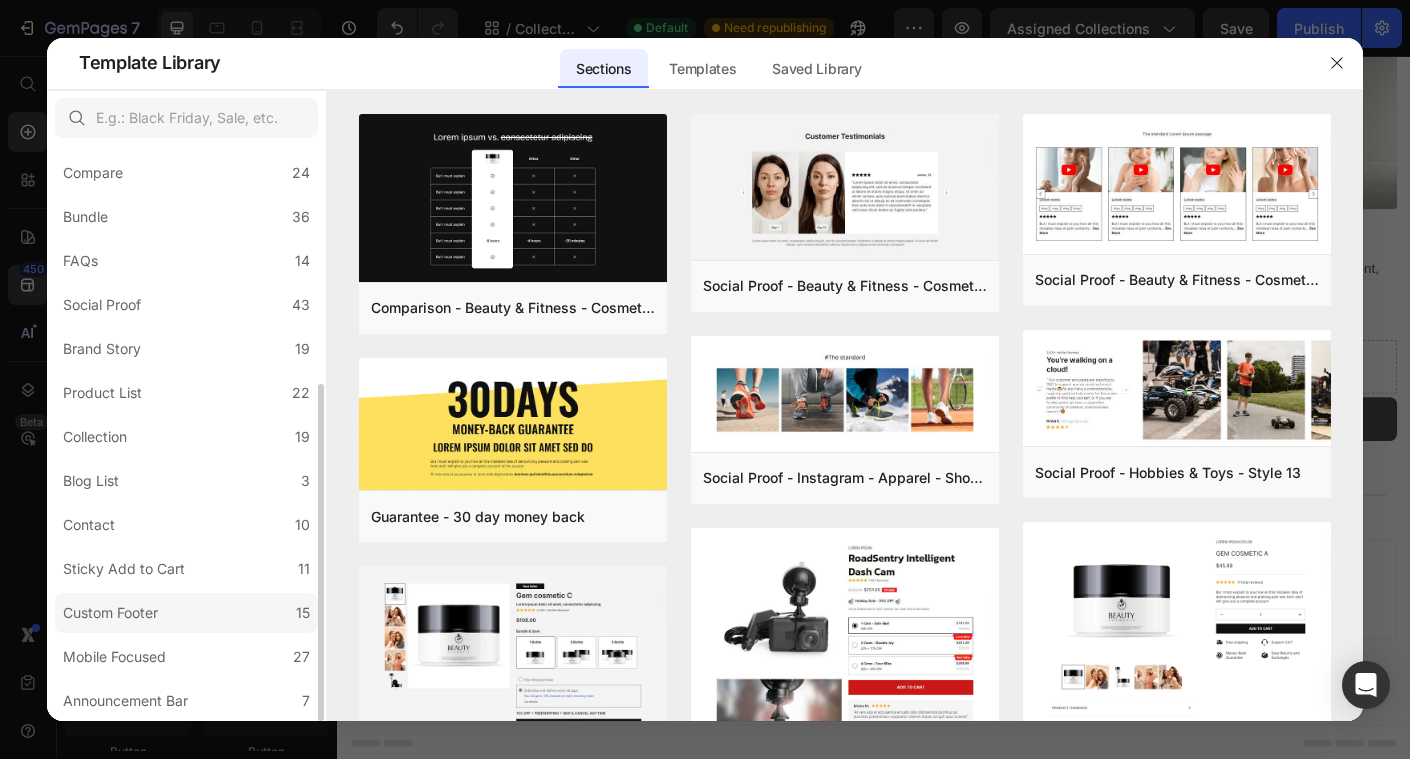click on "Custom Footer" at bounding box center (110, 613) 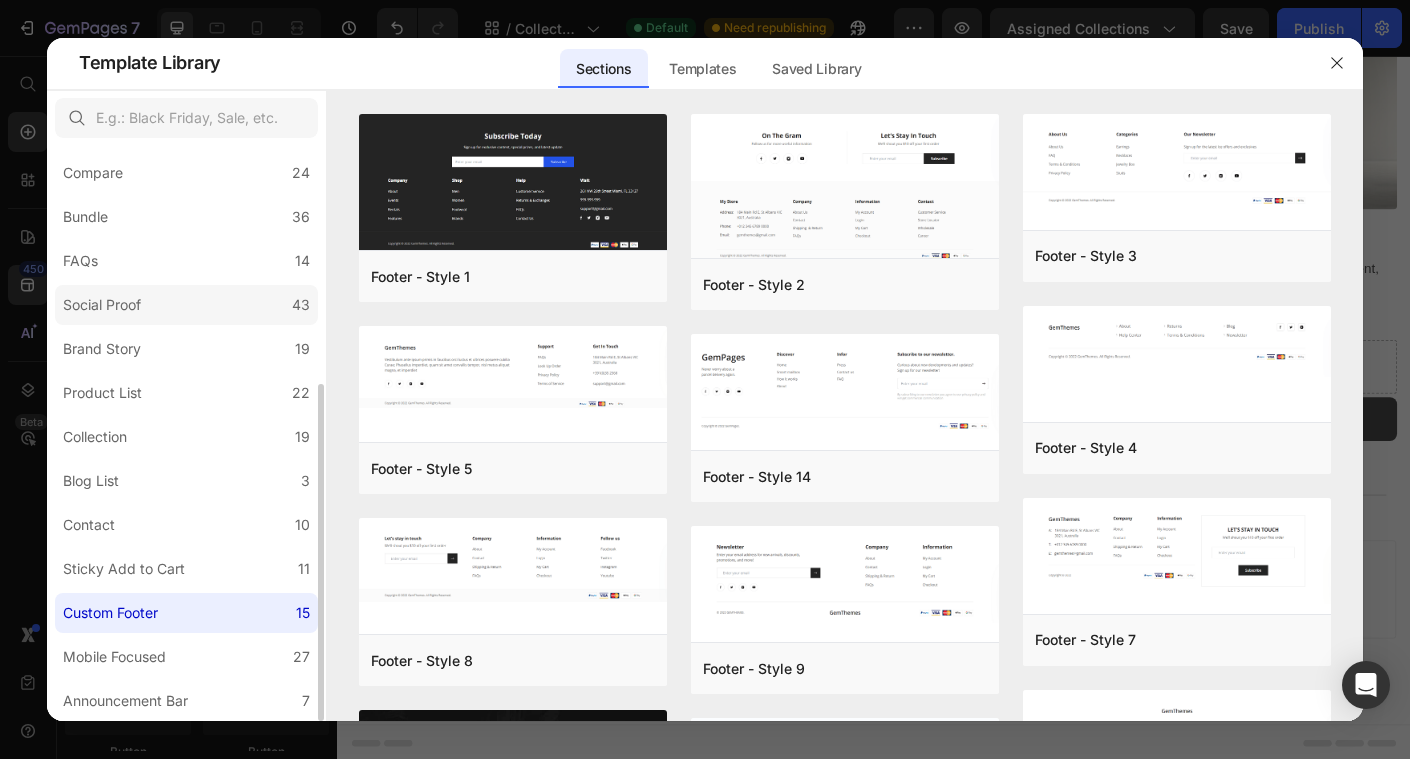 click on "Social Proof" at bounding box center [106, 305] 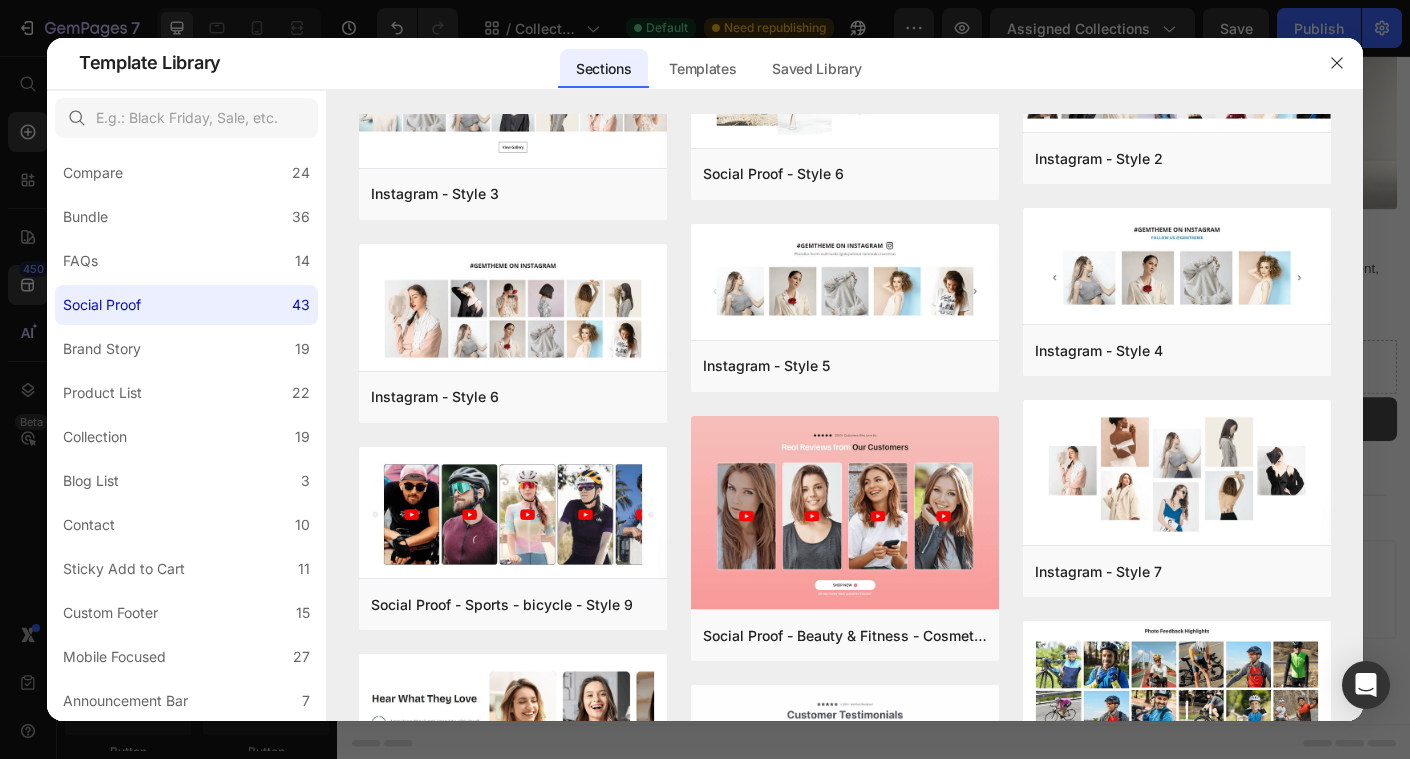 scroll, scrollTop: 0, scrollLeft: 0, axis: both 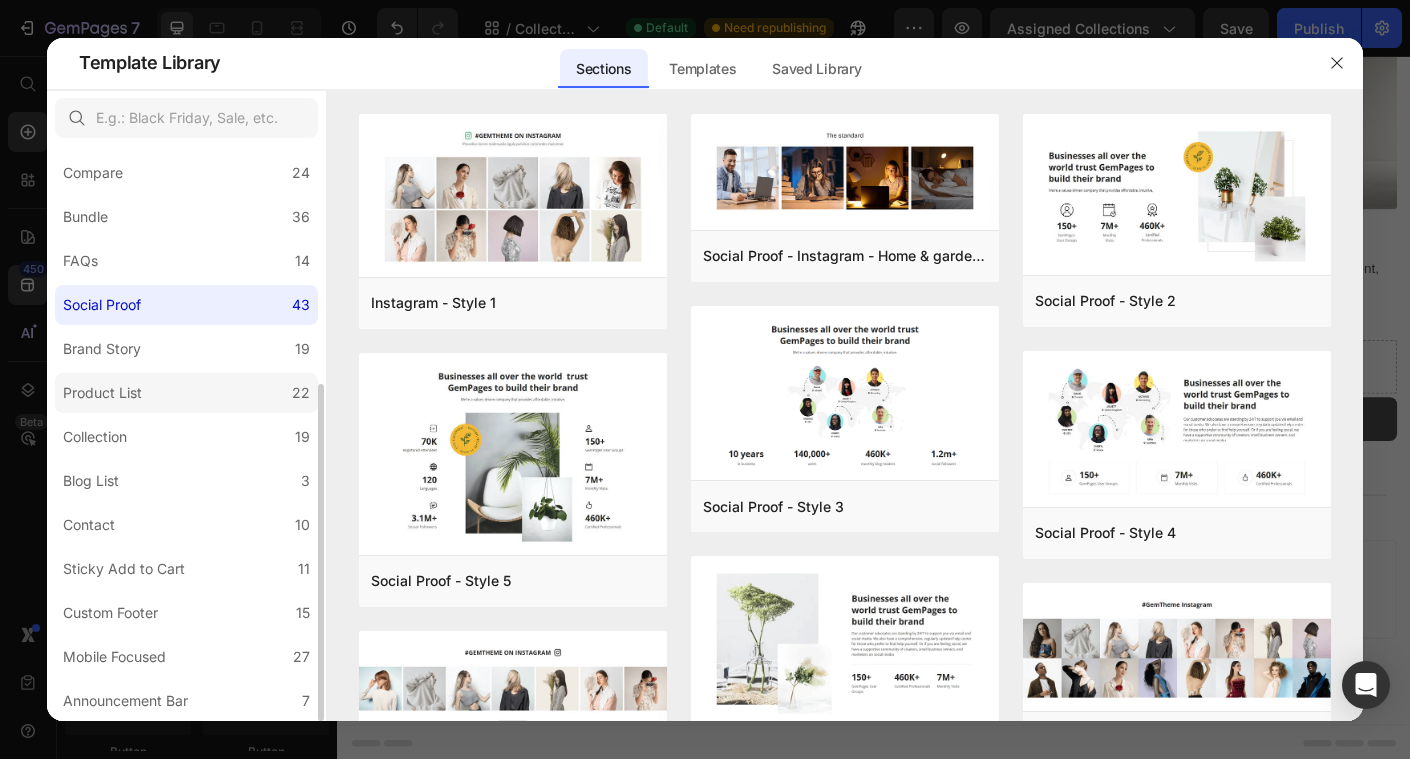 click on "Product List 22" 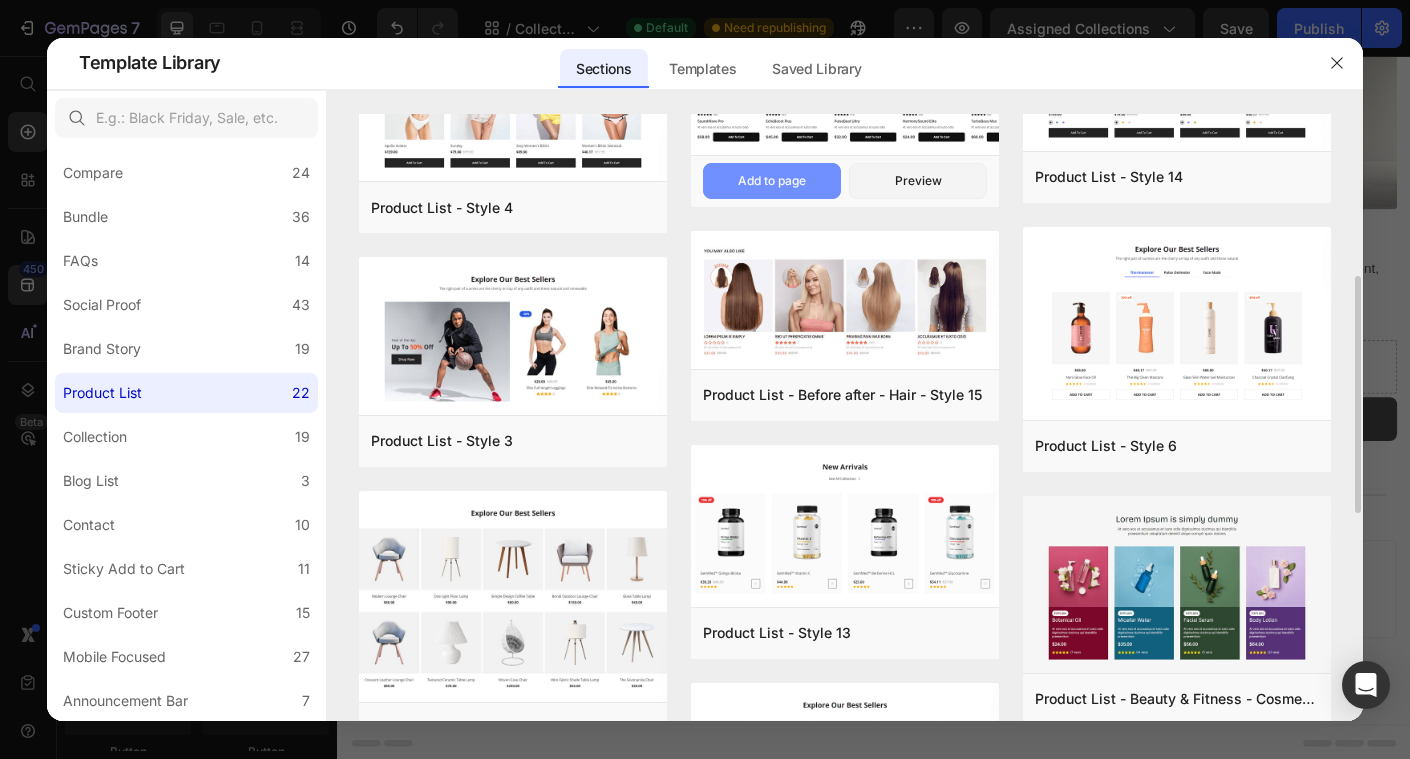 scroll, scrollTop: 446, scrollLeft: 0, axis: vertical 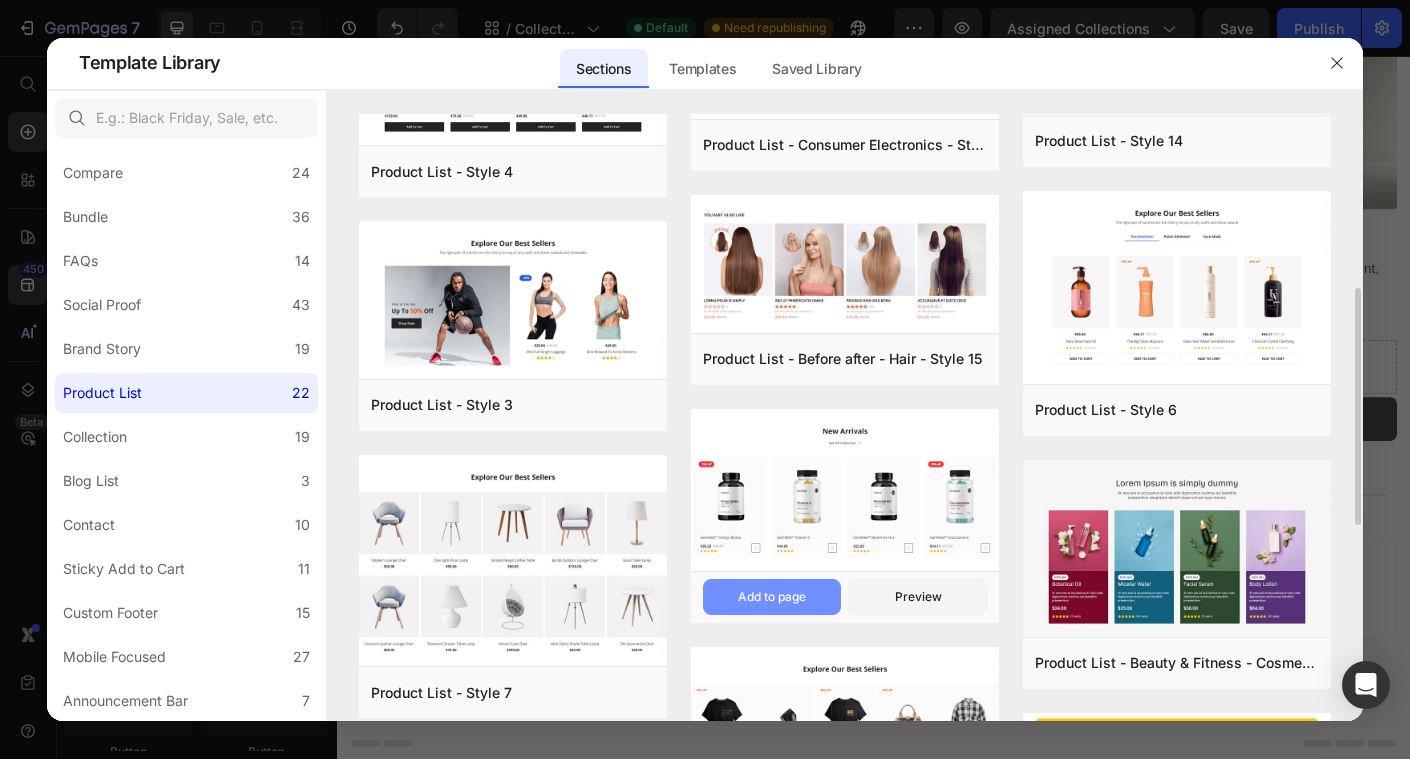 click on "Add to page" at bounding box center [772, 597] 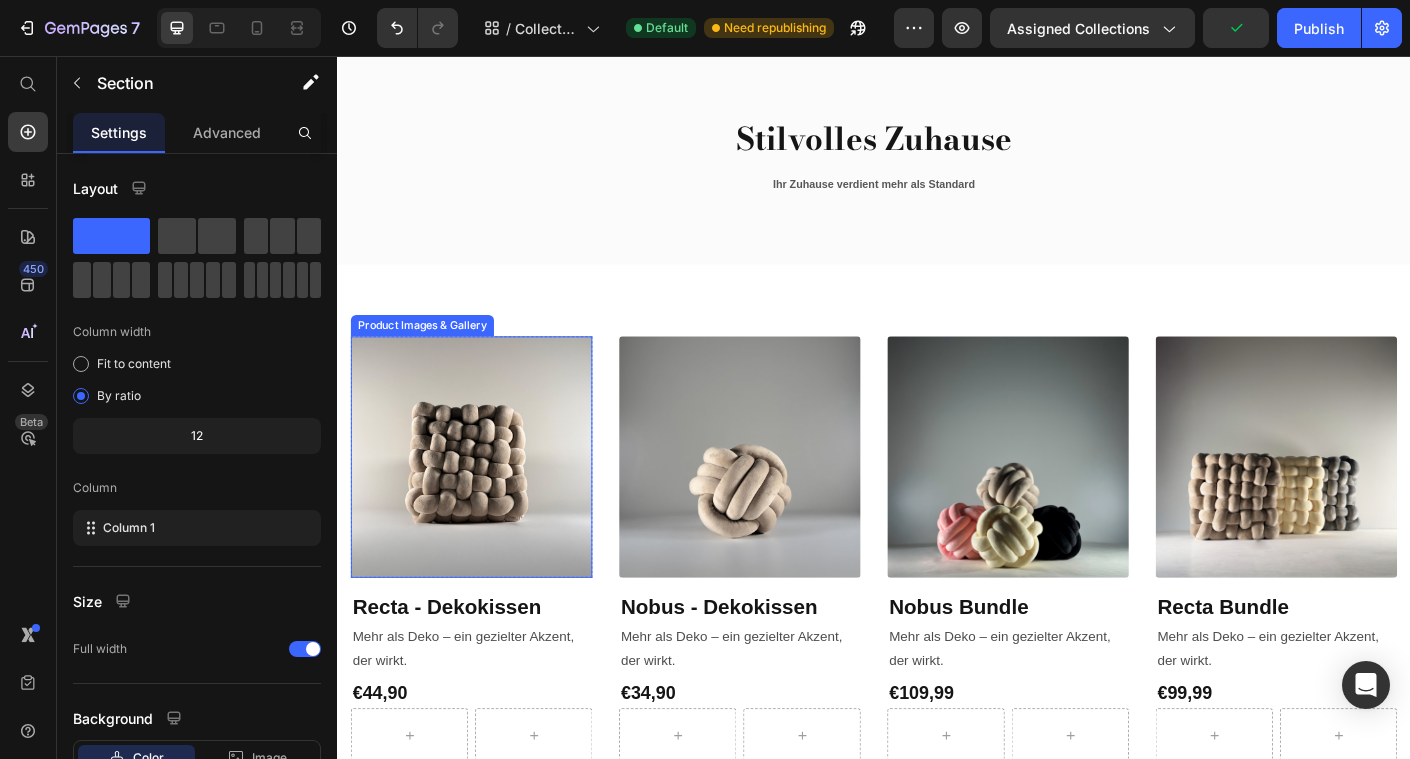 scroll, scrollTop: 197, scrollLeft: 0, axis: vertical 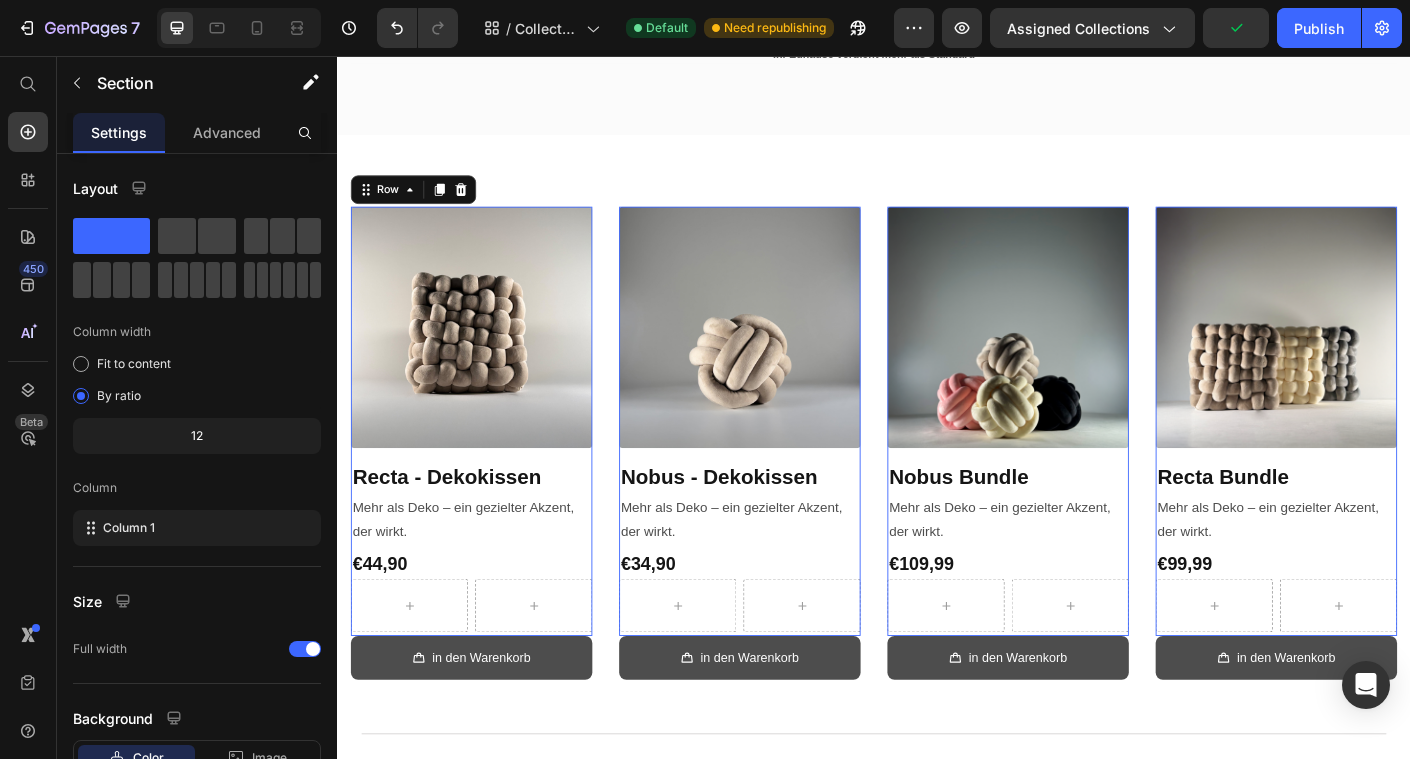 click on "Product Images & Gallery Row Recta - Dekokissen (P) Title Mehr als Deko – ein gezielter Akzent, der wirkt. Text Block €44,90 (P) Price
Row Row" at bounding box center (487, 465) 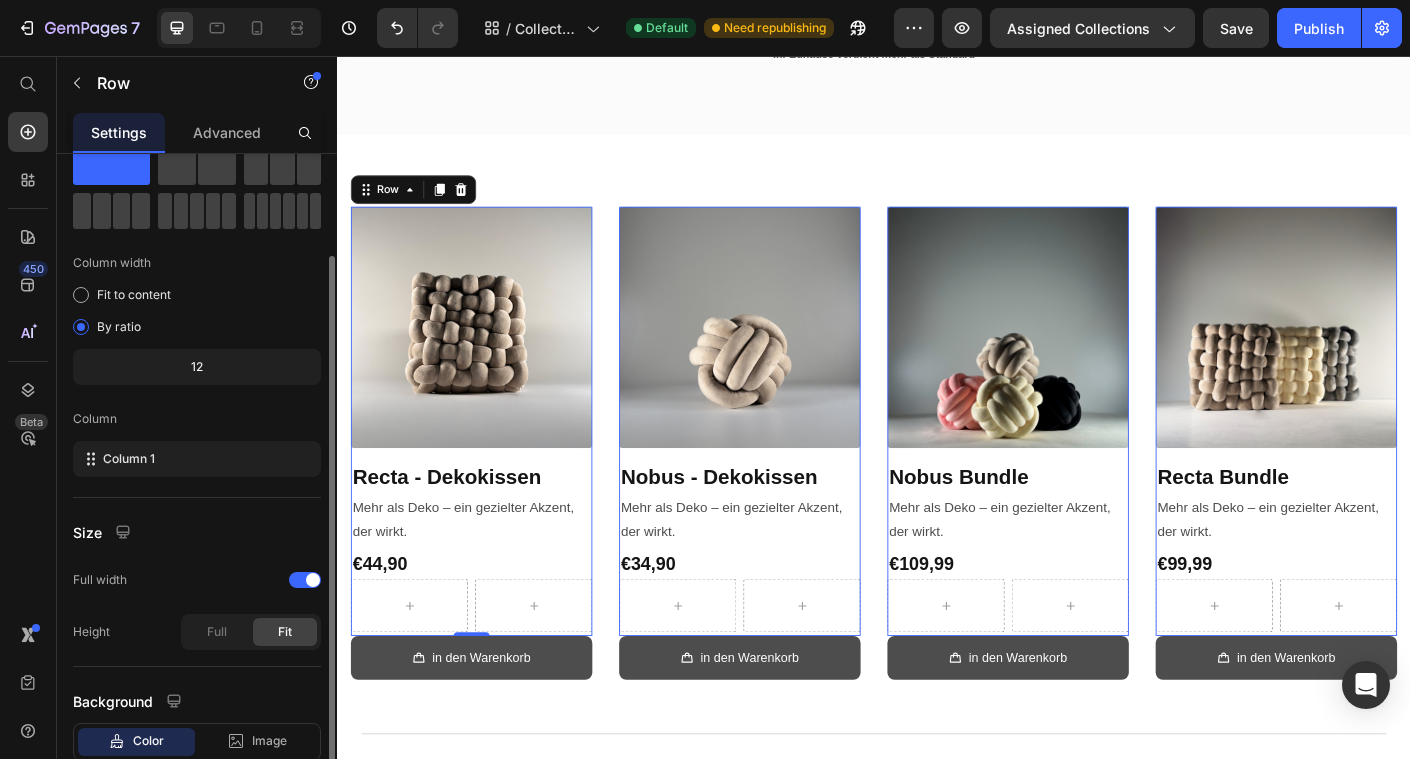 scroll, scrollTop: 198, scrollLeft: 0, axis: vertical 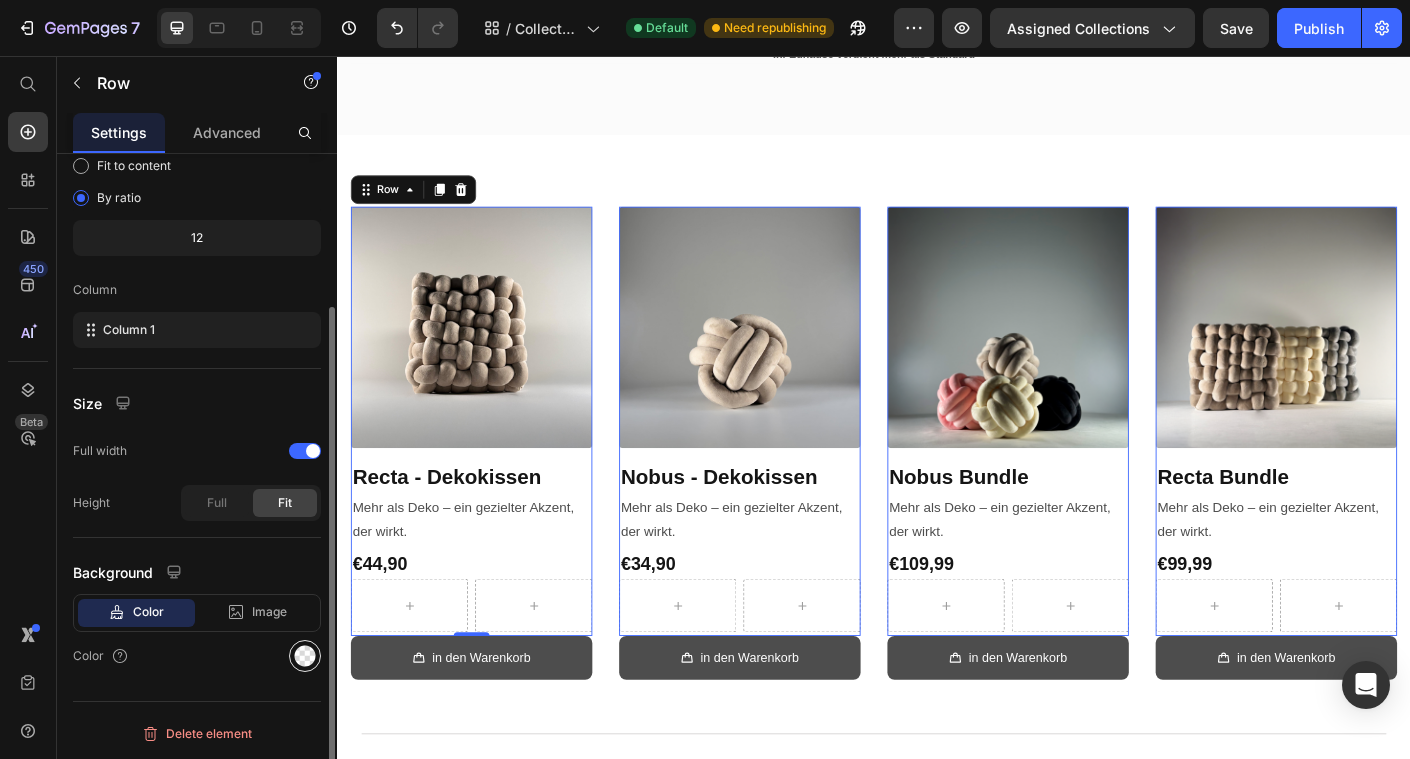 click at bounding box center (305, 656) 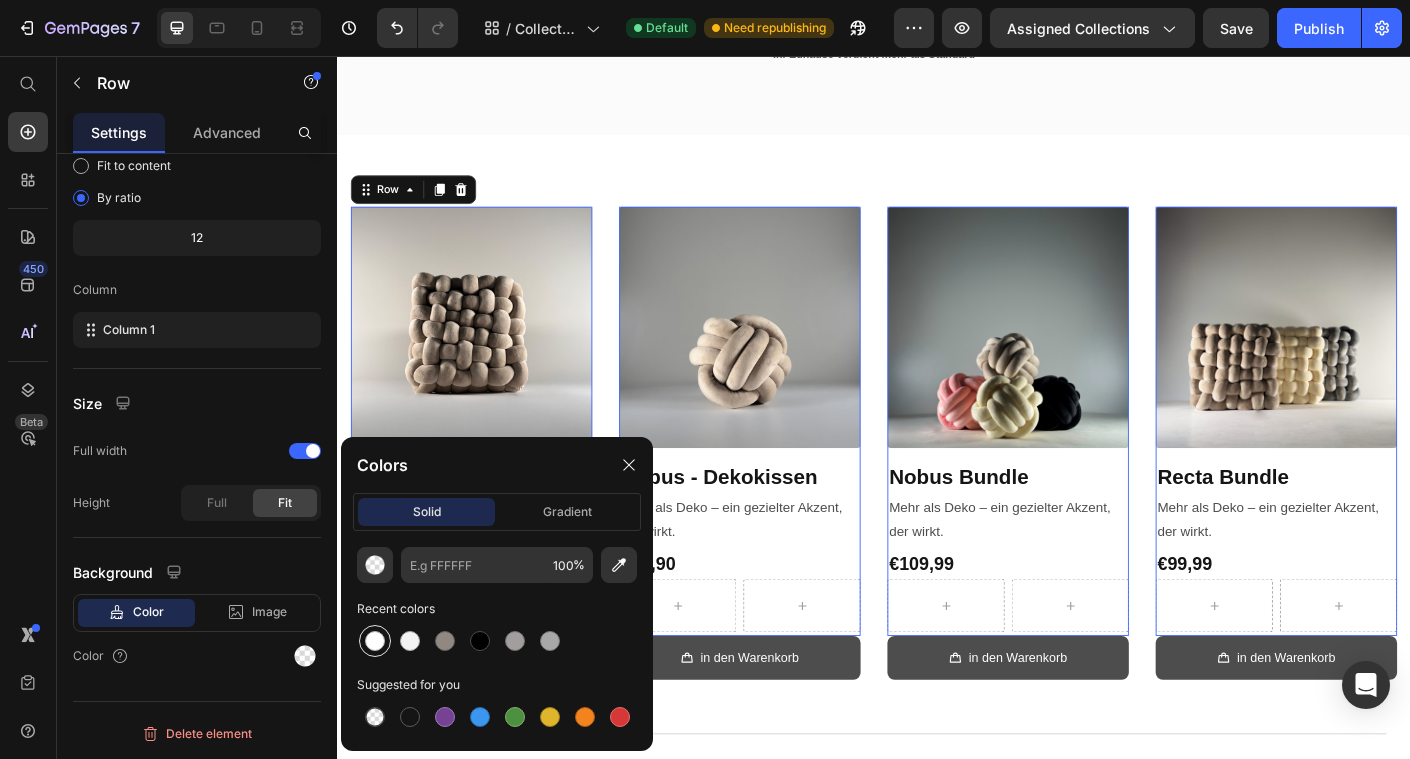 click at bounding box center (375, 641) 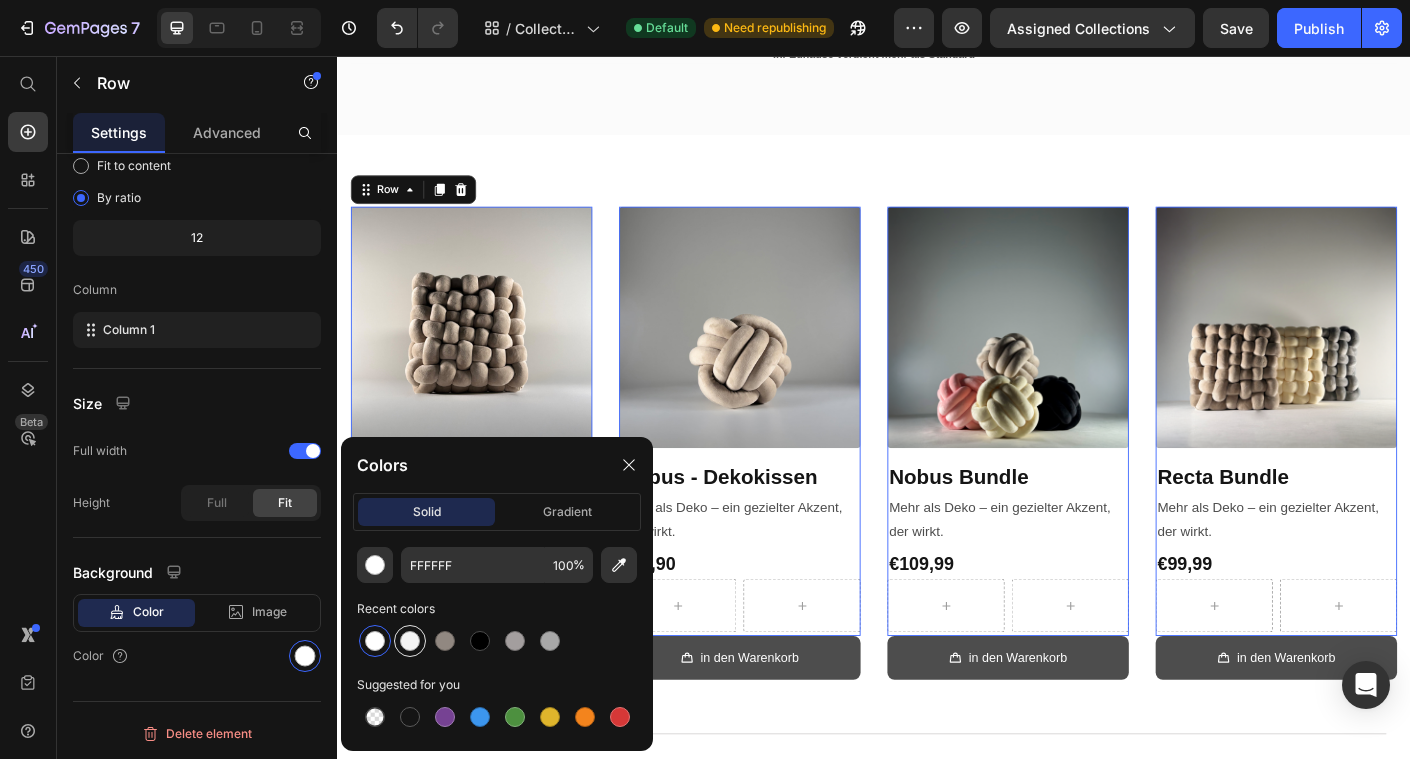 click at bounding box center (410, 641) 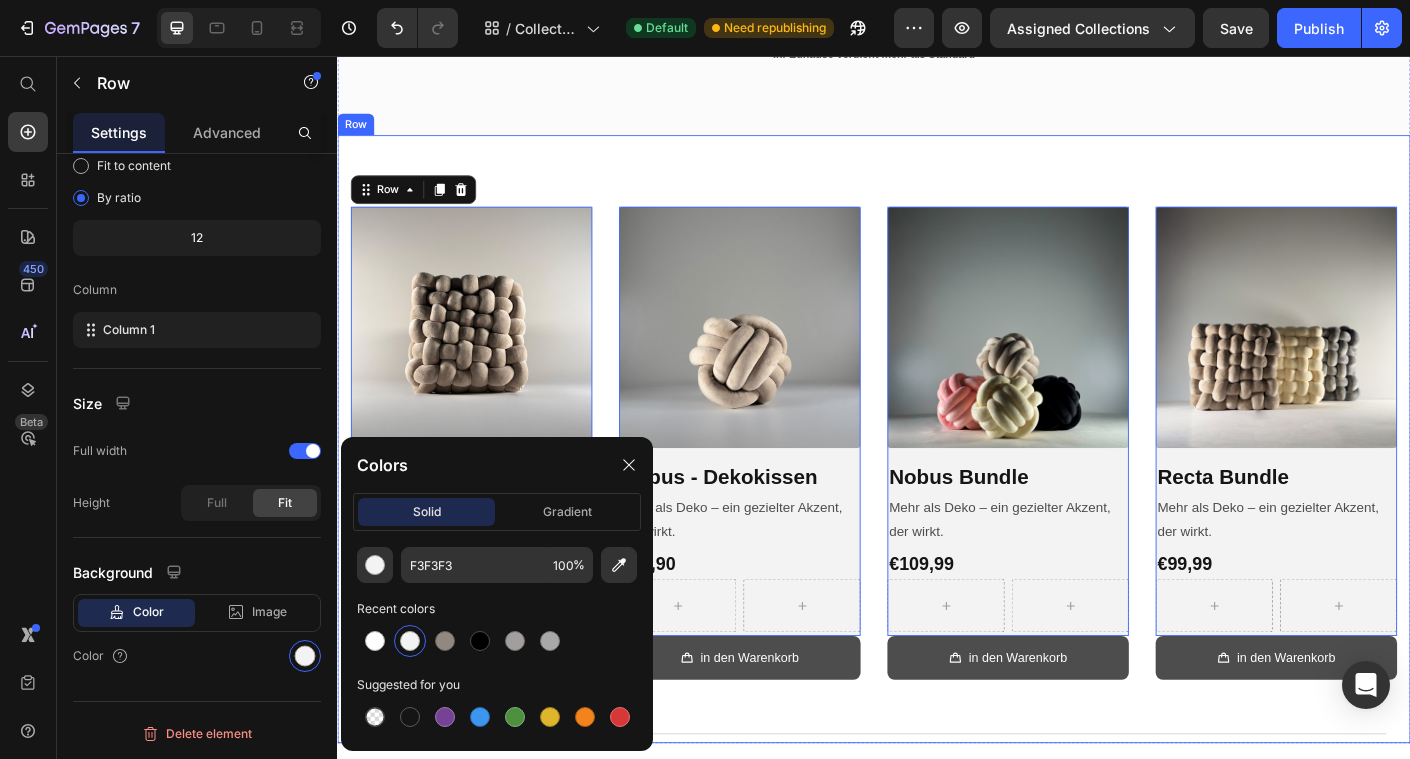 click on "Product Images & Gallery Row Recta - Dekokissen (P) Title Mehr als Deko – ein gezielter Akzent, der wirkt. Text Block €44,90 (P) Price
Row Row Row   0
in den Warenkorb (P) Cart Button Product Images & Gallery Row Nobus - Dekokissen (P) Title Mehr als Deko – ein gezielter Akzent, der wirkt. Text Block €34,90 (P) Price
Row Row Row   0
in den Warenkorb (P) Cart Button Product Images & Gallery Row Nobus Bundle (P) Title Mehr als Deko – ein gezielter Akzent, der wirkt. Text Block €109,99 (P) Price
Row Row Row   0
in den Warenkorb (P) Cart Button Product Images & Gallery Row Recta Bundle (P) Title Mehr als Deko – ein gezielter Akzent, der wirkt. Text Block €99,99 (P) Price
Row Row Row   0
in den Warenkorb (P) Cart Button Product List Row                Title Line Row" at bounding box center [937, 485] 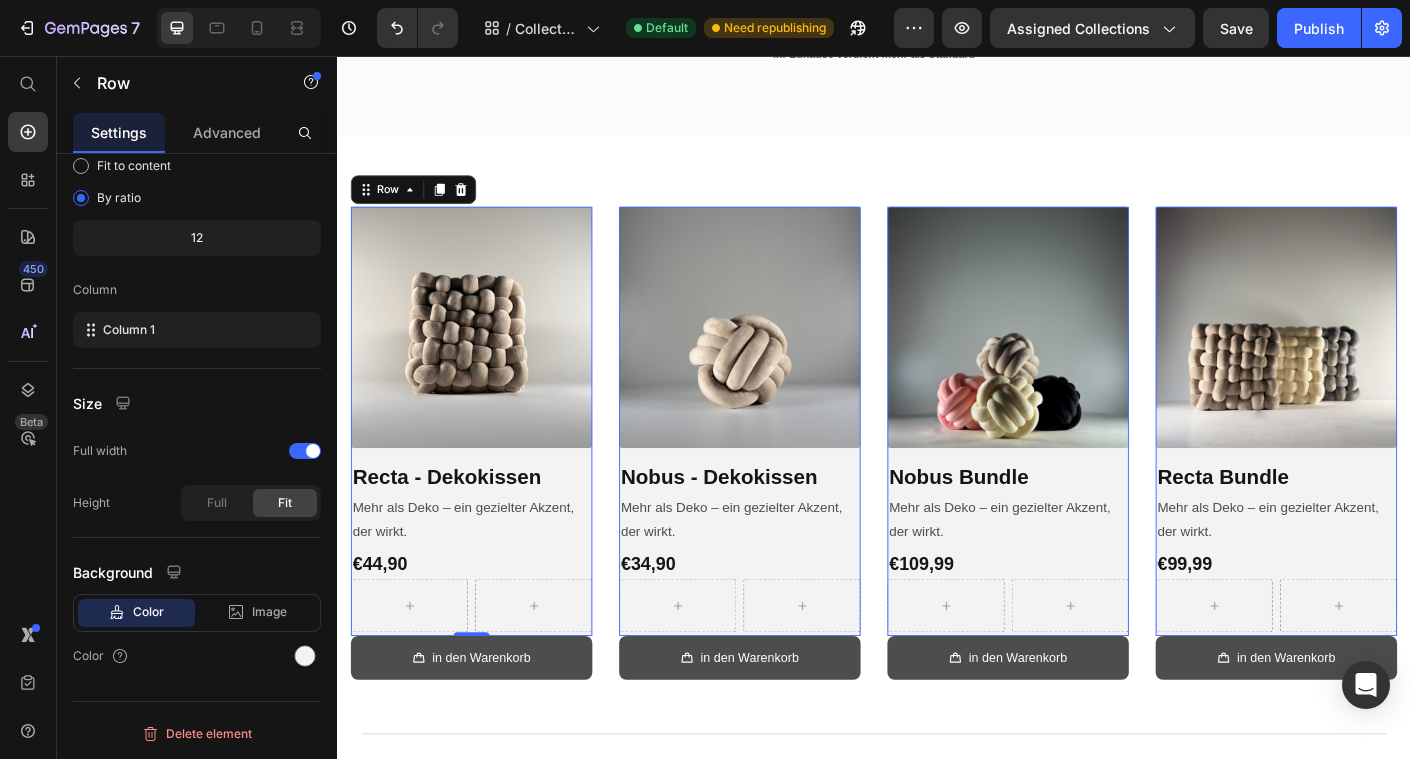 click on "Product Images & Gallery Row Recta - Dekokissen (P) Title Mehr als Deko – ein gezielter Akzent, der wirkt. Text Block €44,90 (P) Price
Row Row" at bounding box center (487, 465) 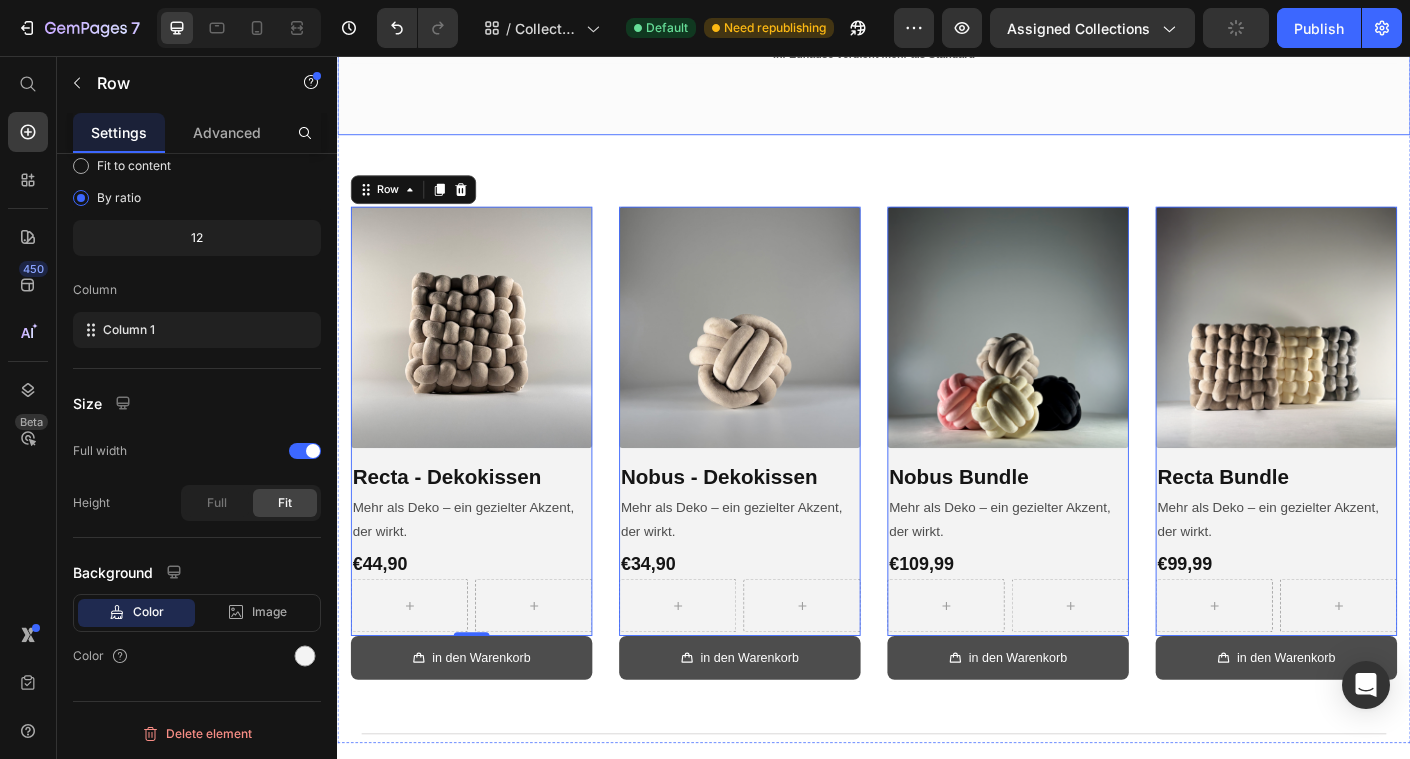 click on "Stilvolles Zuhause Heading Ihr Zuhause verdient mehr als Standard Text block Row Row Row" at bounding box center (937, 22) 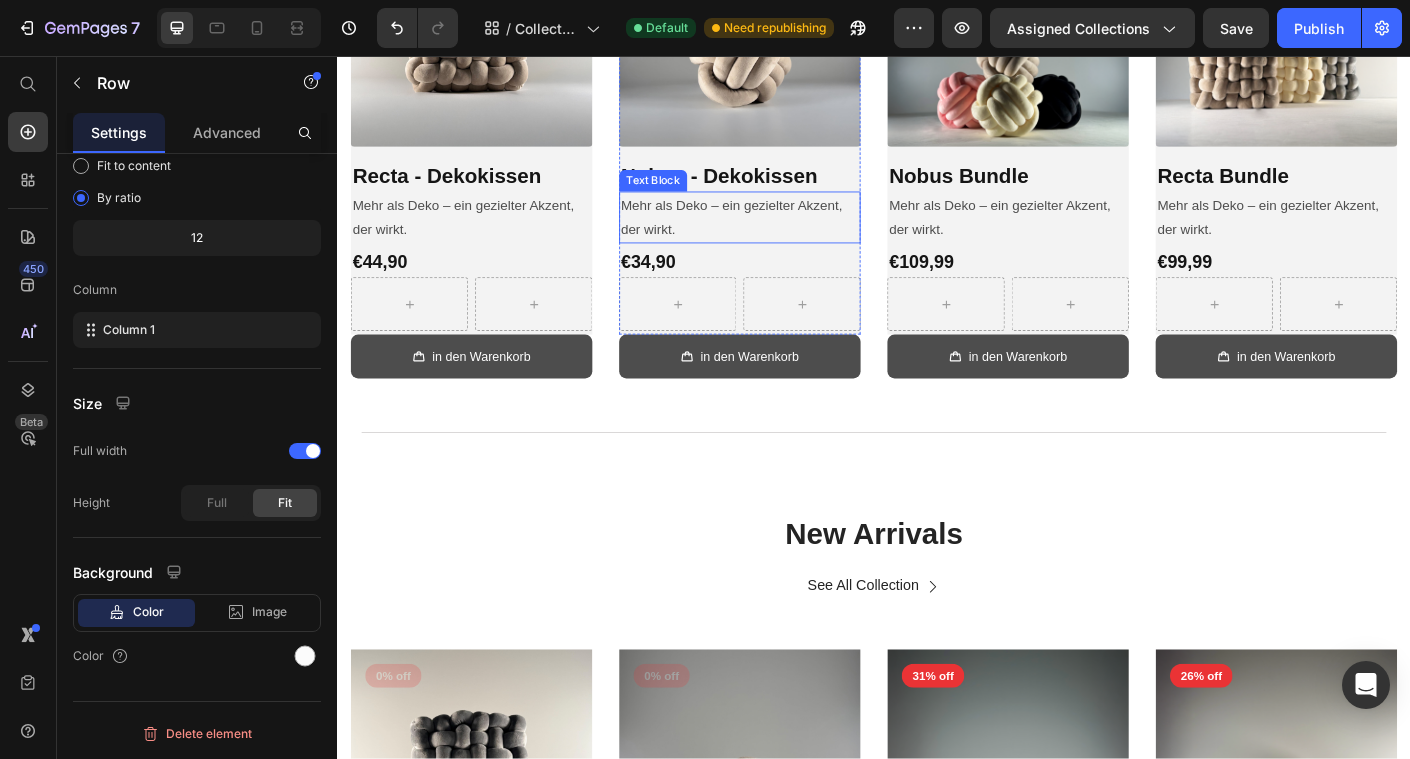 scroll, scrollTop: 472, scrollLeft: 0, axis: vertical 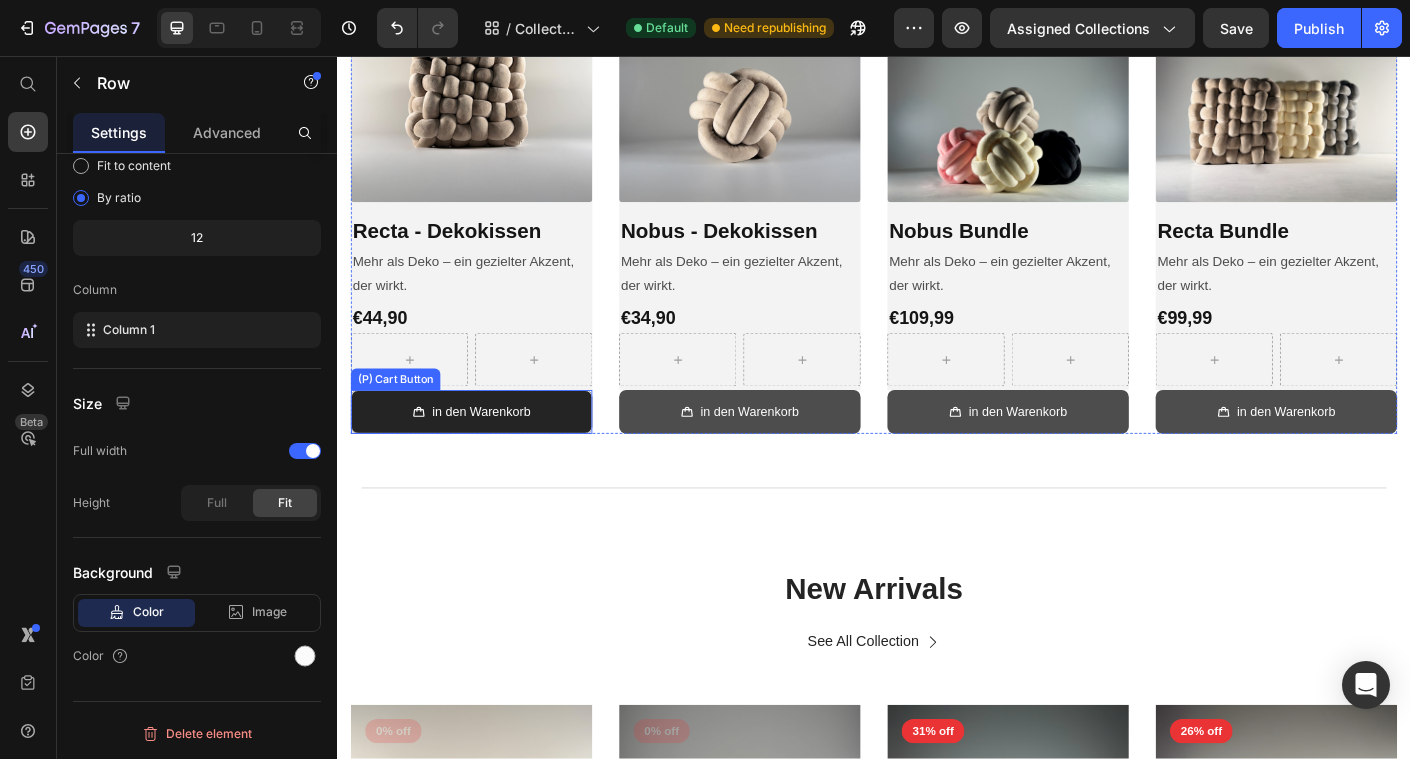 click on "in den Warenkorb" at bounding box center (487, 454) 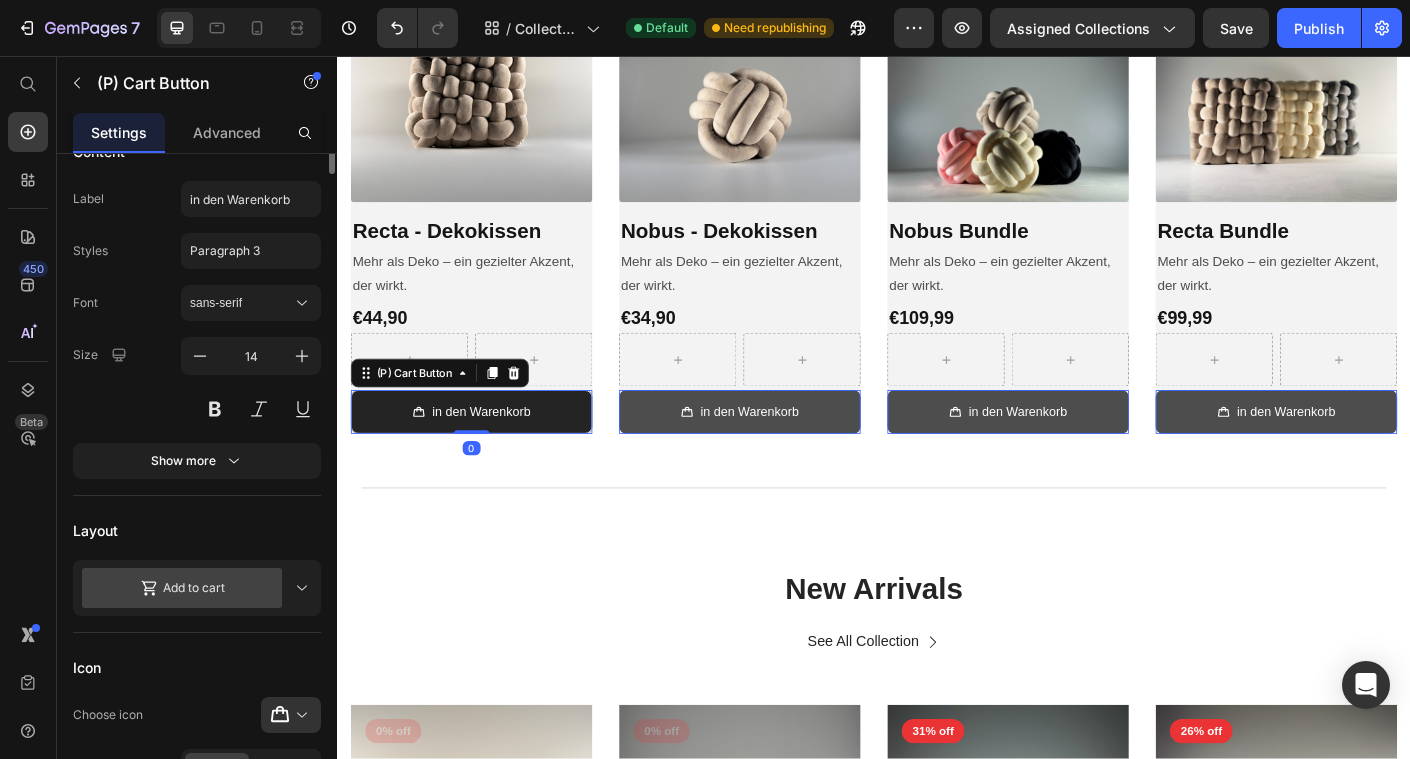 scroll, scrollTop: 0, scrollLeft: 0, axis: both 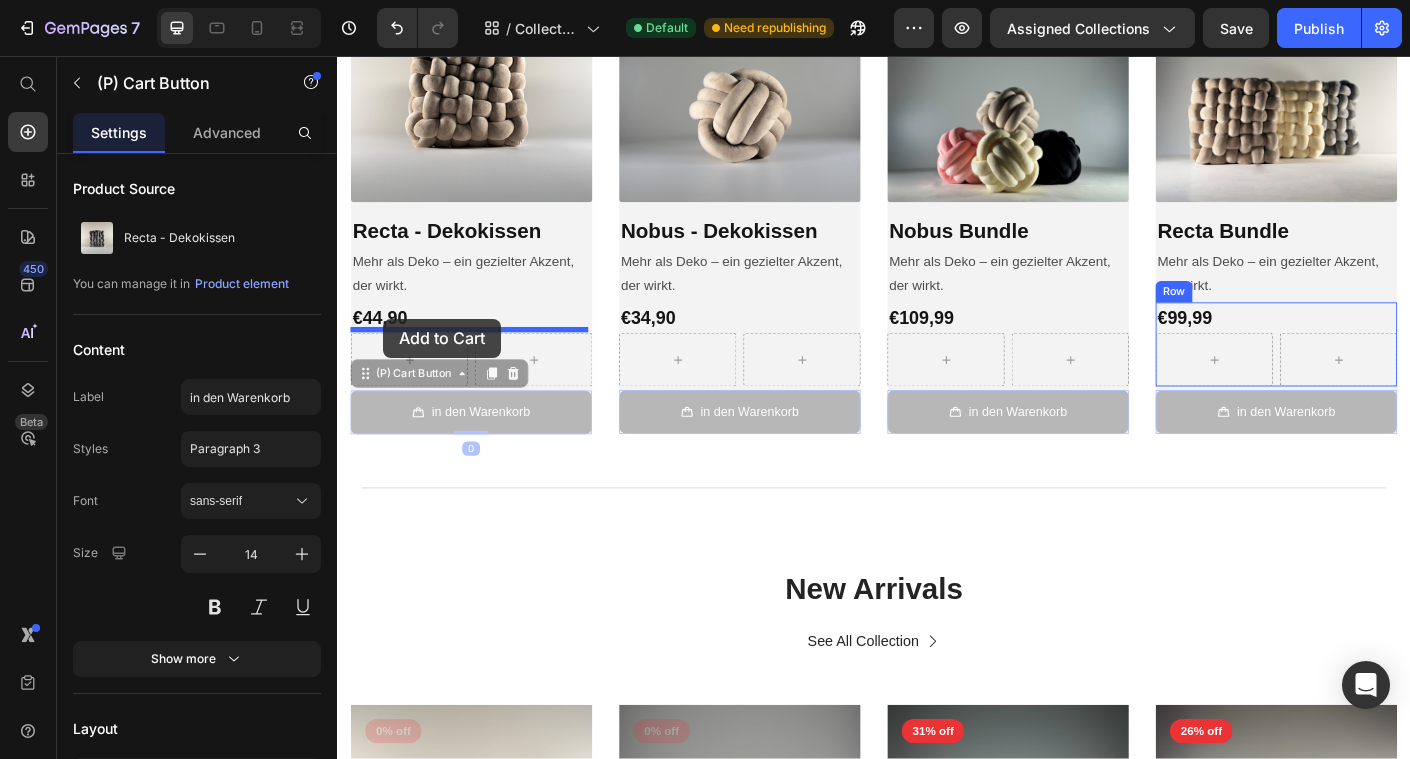 drag, startPoint x: 373, startPoint y: 408, endPoint x: 388, endPoint y: 350, distance: 59.908264 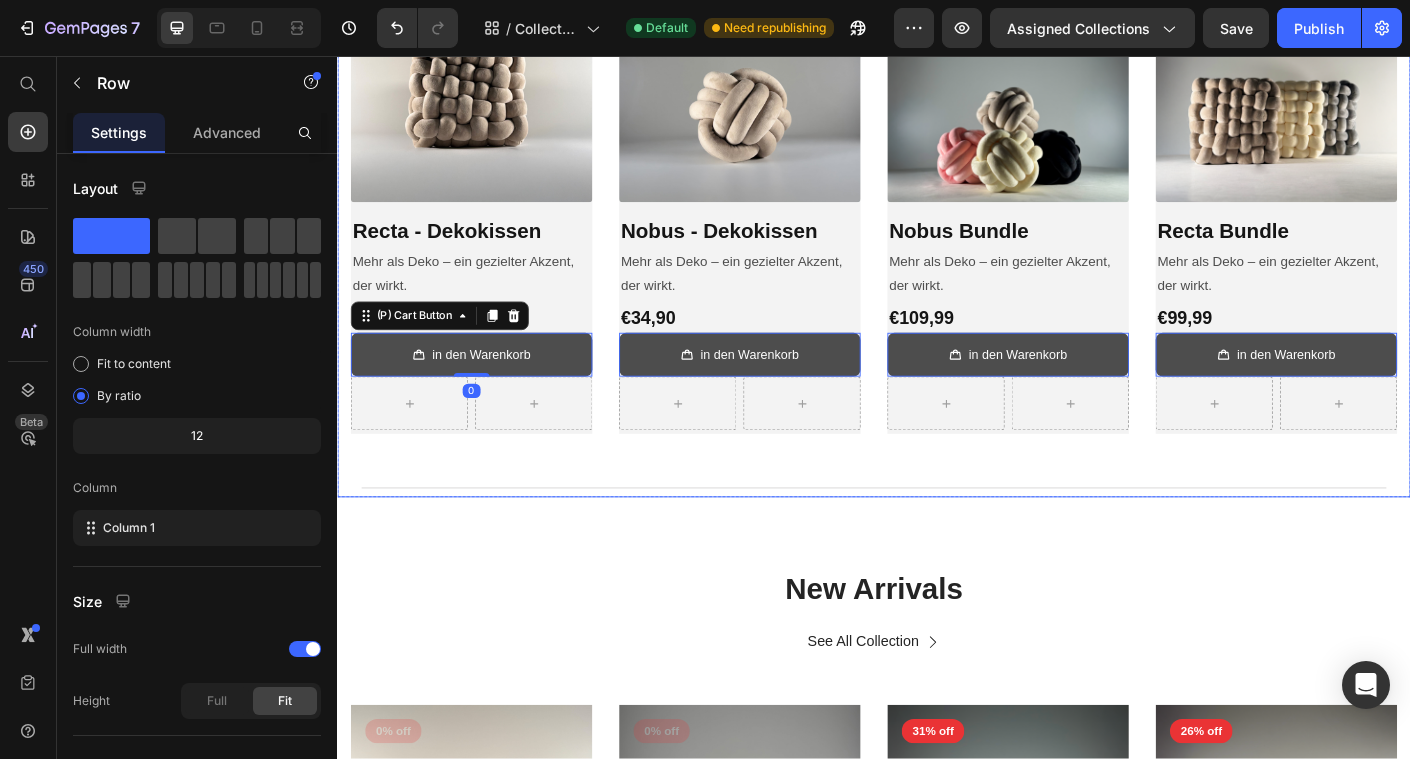 click on "Product Images & Gallery Row Recta - Dekokissen (P) Title Mehr als Deko – ein gezielter Akzent, der wirkt. Text Block €44,90 (P) Price
in den Warenkorb (P) Cart Button   0
Row Row Row Product Images & Gallery Row Nobus - Dekokissen (P) Title Mehr als Deko – ein gezielter Akzent, der wirkt. Text Block €34,90 (P) Price
in den Warenkorb (P) Cart Button   0
Row Row Row Product Images & Gallery Row Nobus Bundle (P) Title Mehr als Deko – ein gezielter Akzent, der wirkt. Text Block €109,99 (P) Price
in den Warenkorb (P) Cart Button   0
Row Row Row Product Images & Gallery Row Recta Bundle (P) Title Mehr als Deko – ein gezielter Akzent, der wirkt. Text Block €99,99 (P) Price
in den Warenkorb (P) Cart Button   0
Row Row Row Product List Row                Title Line" at bounding box center (937, 250) 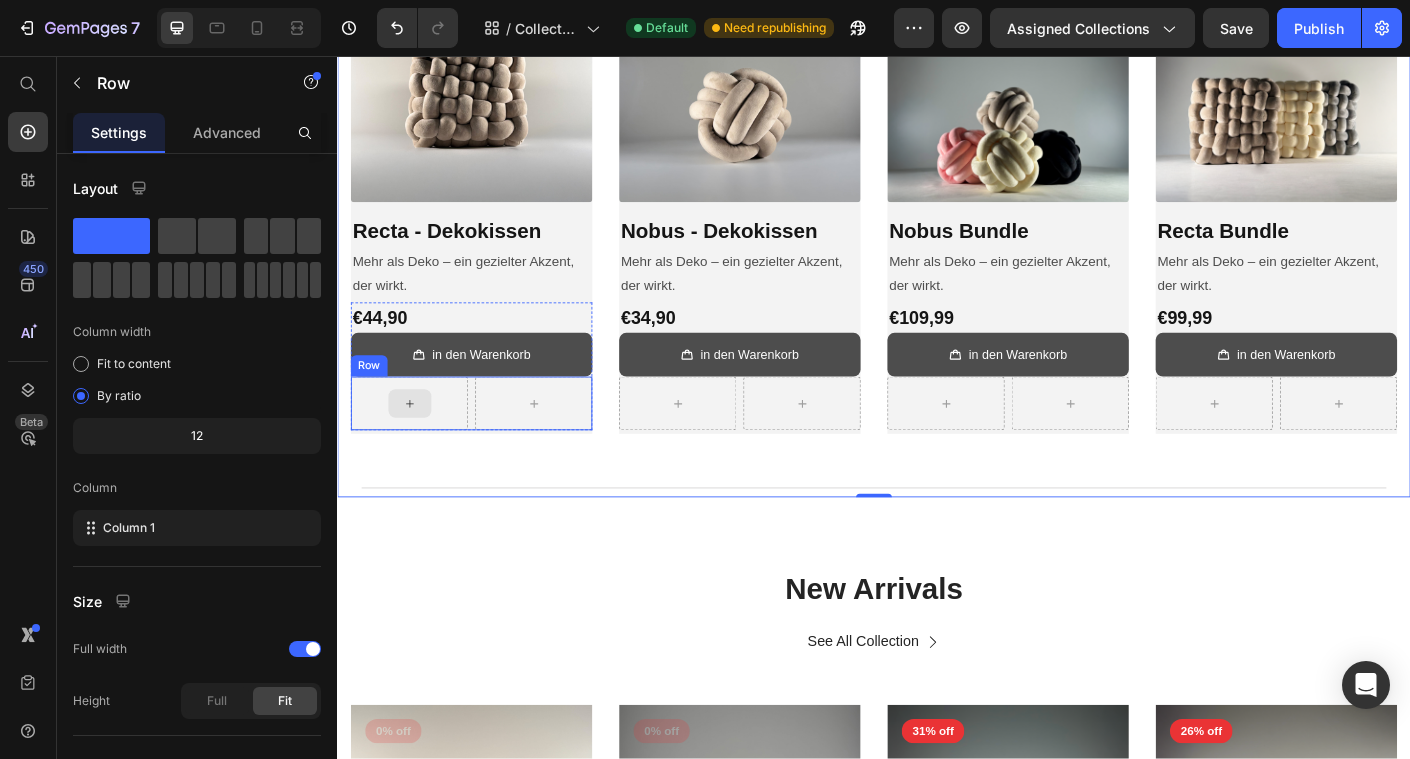 click at bounding box center (418, 445) 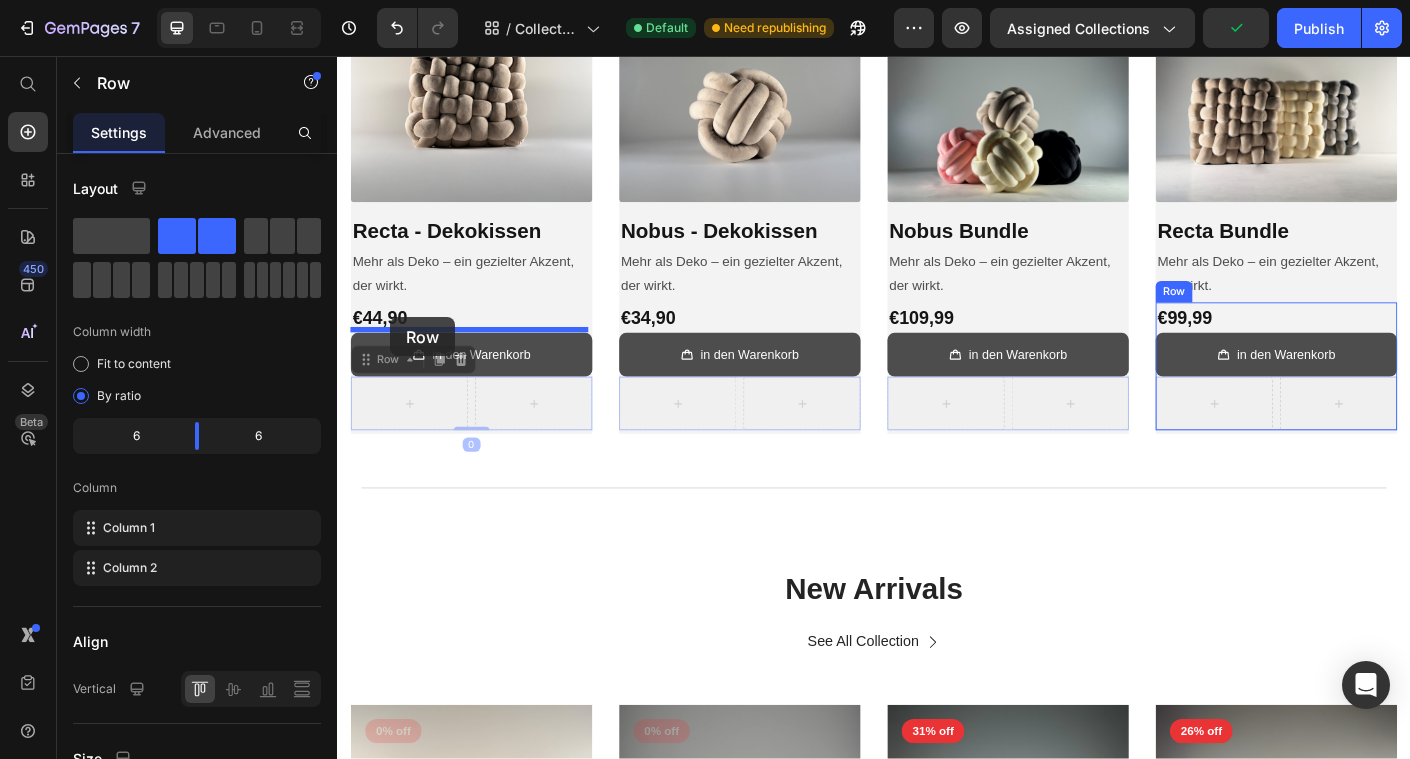 drag, startPoint x: 361, startPoint y: 400, endPoint x: 396, endPoint y: 348, distance: 62.681736 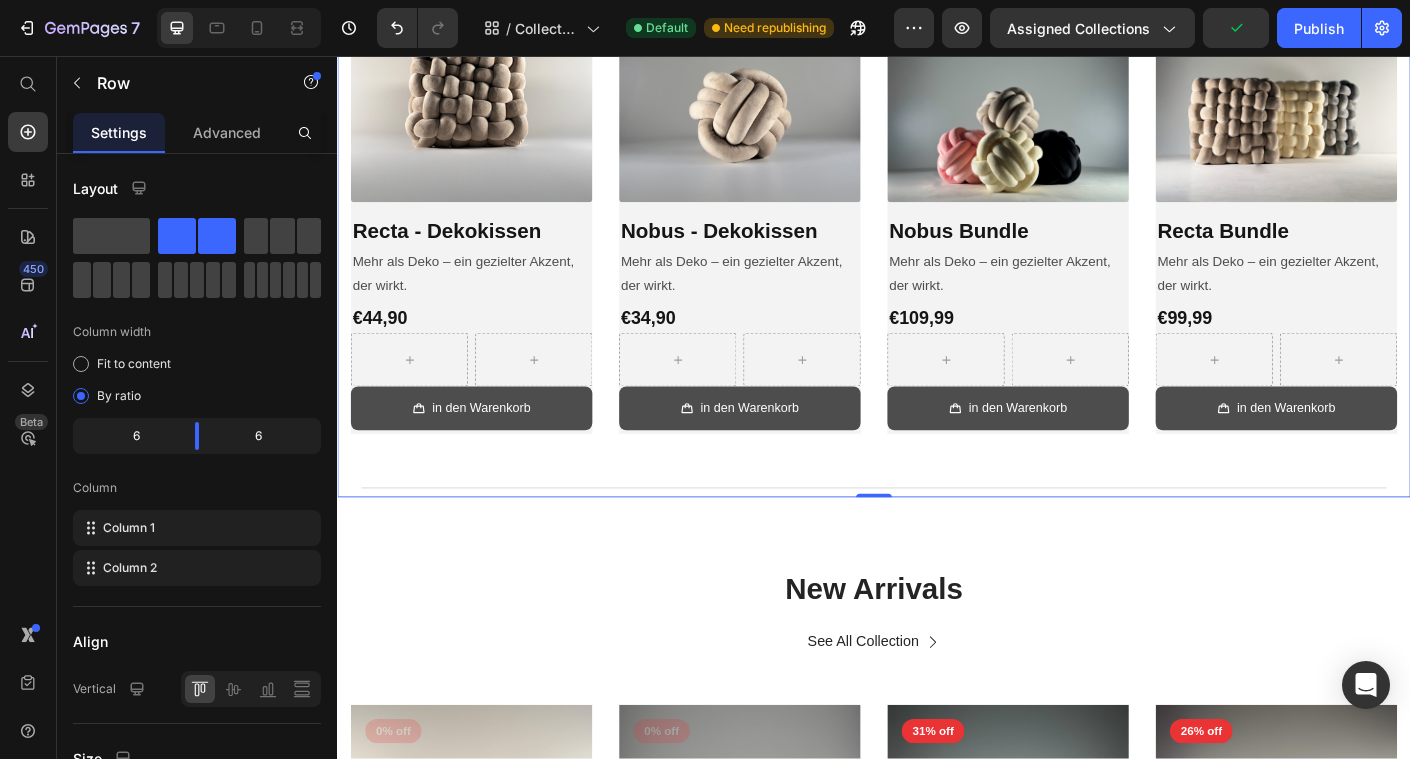 click on "Product Images & Gallery Row Recta - Dekokissen (P) Title Mehr als Deko – ein gezielter Akzent, der wirkt. Text Block €44,90 (P) Price
Row
in den Warenkorb (P) Cart Button Row Row Product Images & Gallery Row Nobus - Dekokissen (P) Title Mehr als Deko – ein gezielter Akzent, der wirkt. Text Block €34,90 (P) Price
Row
in den Warenkorb (P) Cart Button Row Row Product Images & Gallery Row Nobus Bundle (P) Title Mehr als Deko – ein gezielter Akzent, der wirkt. Text Block €109,99 (P) Price
Row
in den Warenkorb (P) Cart Button Row Row Product Images & Gallery Row Recta Bundle (P) Title Mehr als Deko – ein gezielter Akzent, der wirkt. Text Block €99,99 (P) Price
Row
in den Warenkorb (P) Cart Button Row Row Product List Row                Title Line" at bounding box center [937, 250] 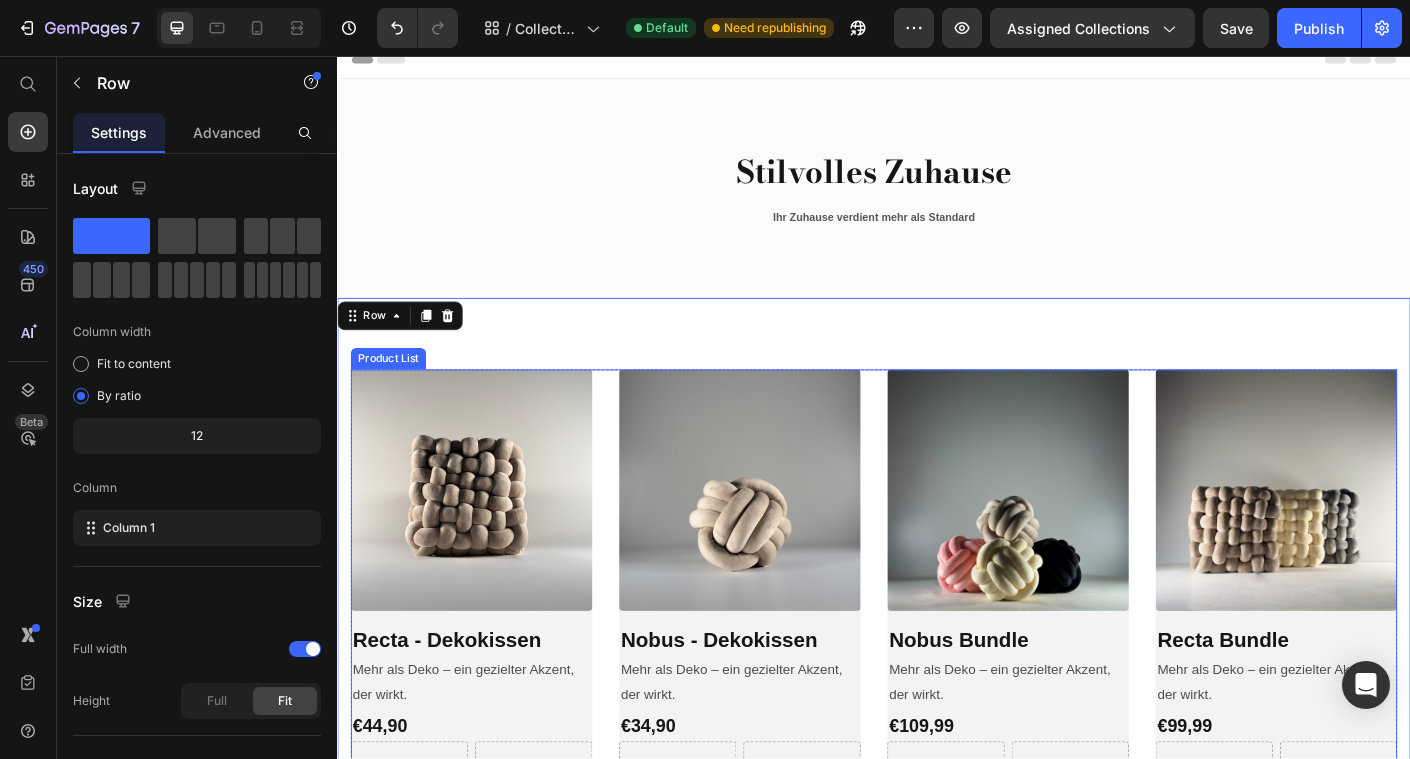 scroll, scrollTop: 11, scrollLeft: 0, axis: vertical 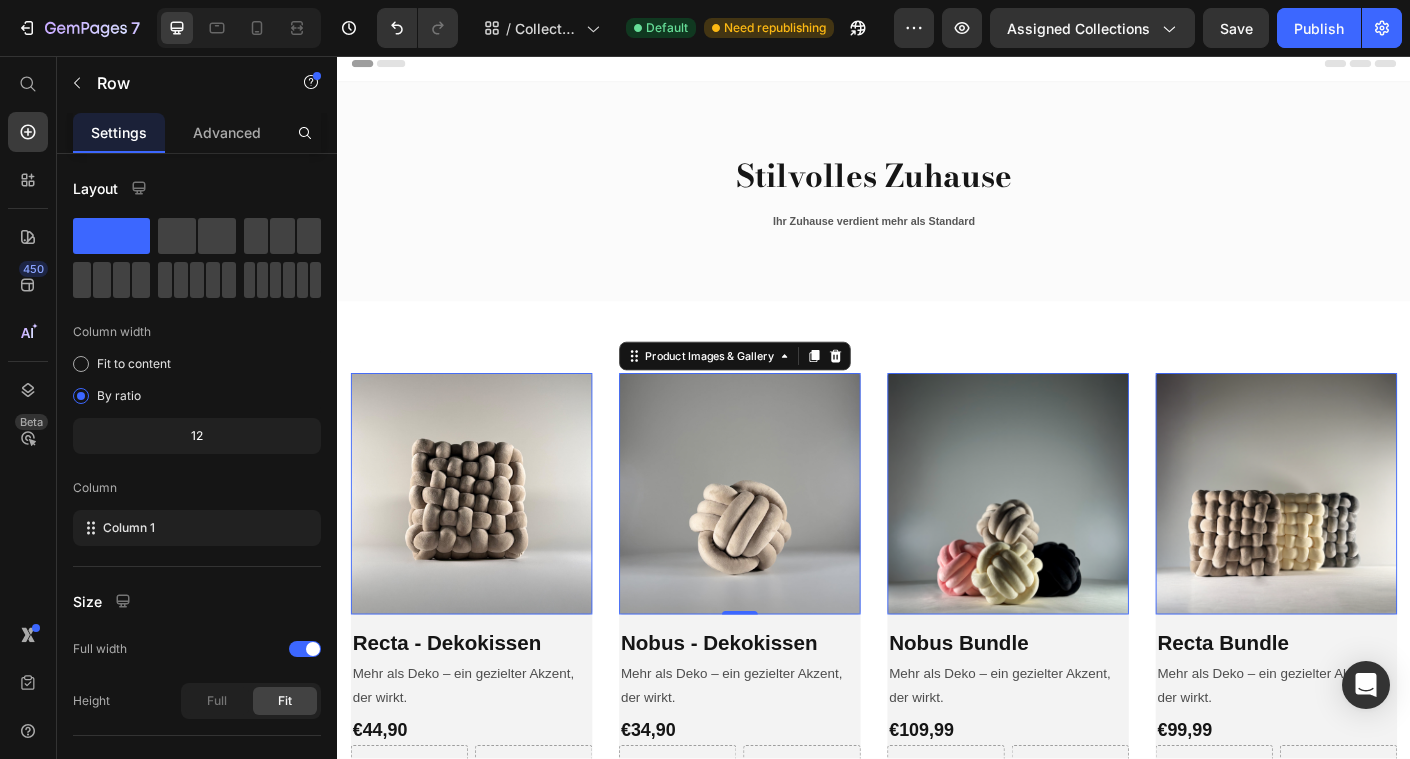 click at bounding box center (787, 546) 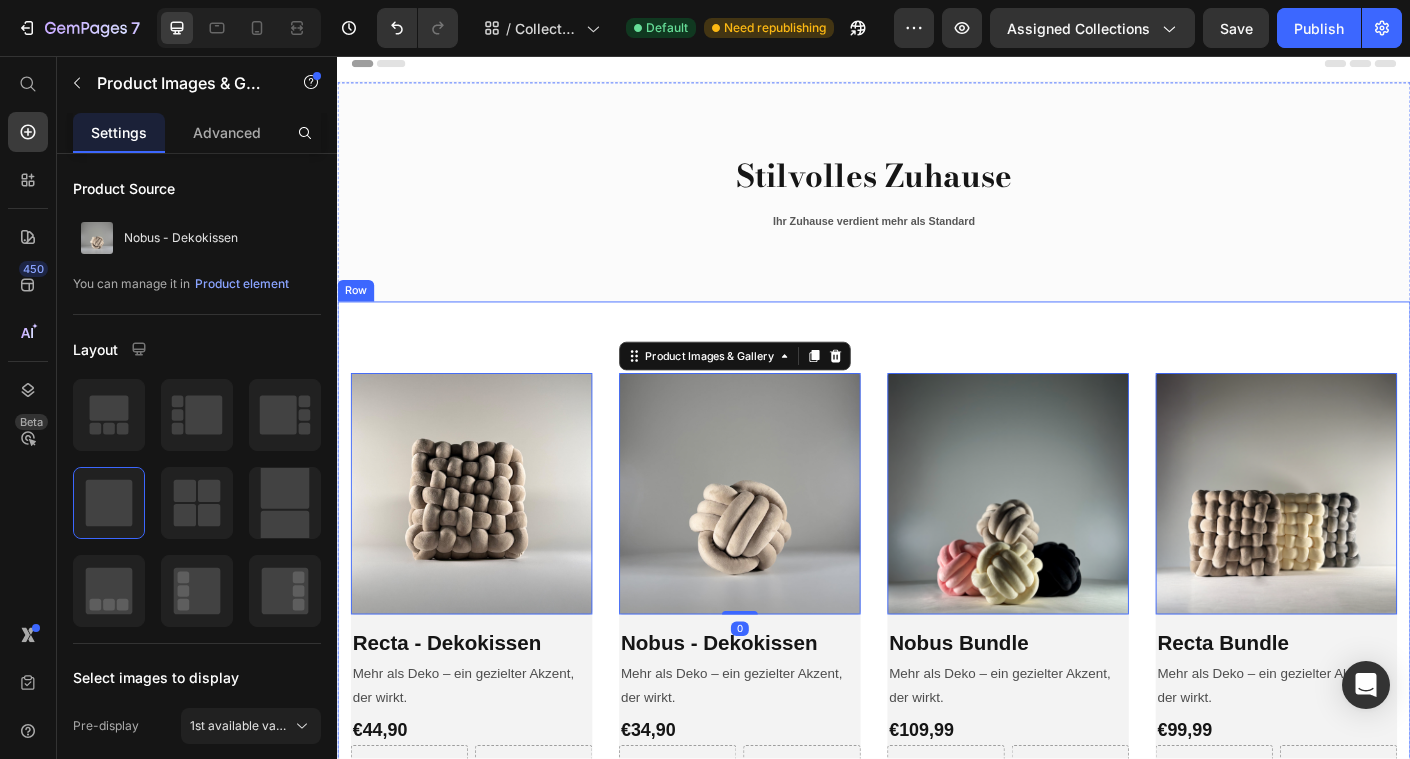 click on "Product Images & Gallery   0 Row Recta - Dekokissen (P) Title Mehr als Deko – ein gezielter Akzent, der wirkt. Text Block €44,90 (P) Price
Row
in den Warenkorb (P) Cart Button Row Row Product Images & Gallery   0 Row Nobus - Dekokissen (P) Title Mehr als Deko – ein gezielter Akzent, der wirkt. Text Block €34,90 (P) Price
Row
in den Warenkorb (P) Cart Button Row Row Product Images & Gallery   0 Row Nobus Bundle (P) Title Mehr als Deko – ein gezielter Akzent, der wirkt. Text Block €109,99 (P) Price
Row
in den Warenkorb (P) Cart Button Row Row Product Images & Gallery   0 Row Recta Bundle (P) Title Mehr als Deko – ein gezielter Akzent, der wirkt. Text Block €99,99 (P) Price
Row
in den Warenkorb (P) Cart Button Row Row Product List Row                Title Line Row" at bounding box center [937, 671] 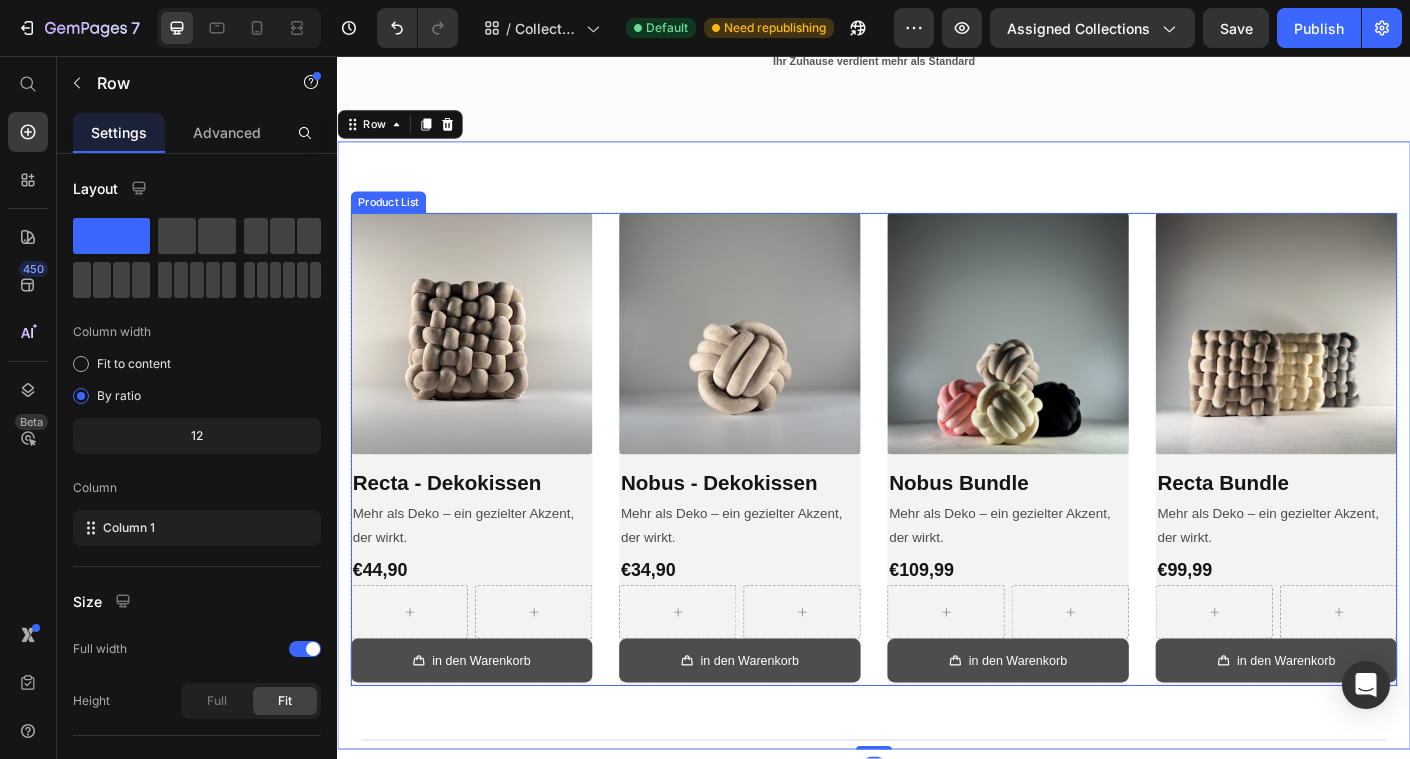 scroll, scrollTop: 233, scrollLeft: 0, axis: vertical 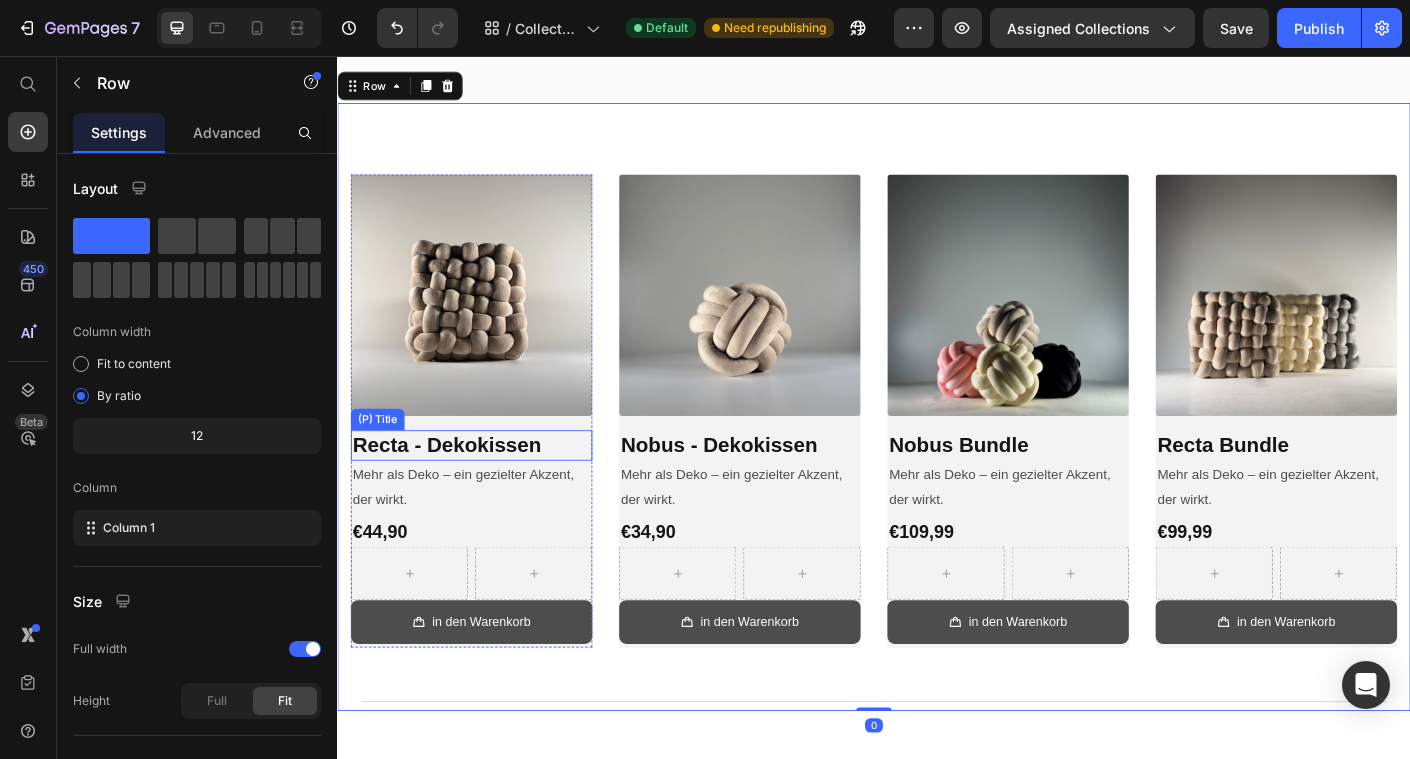 click on "Recta - Dekokissen" at bounding box center [487, 492] 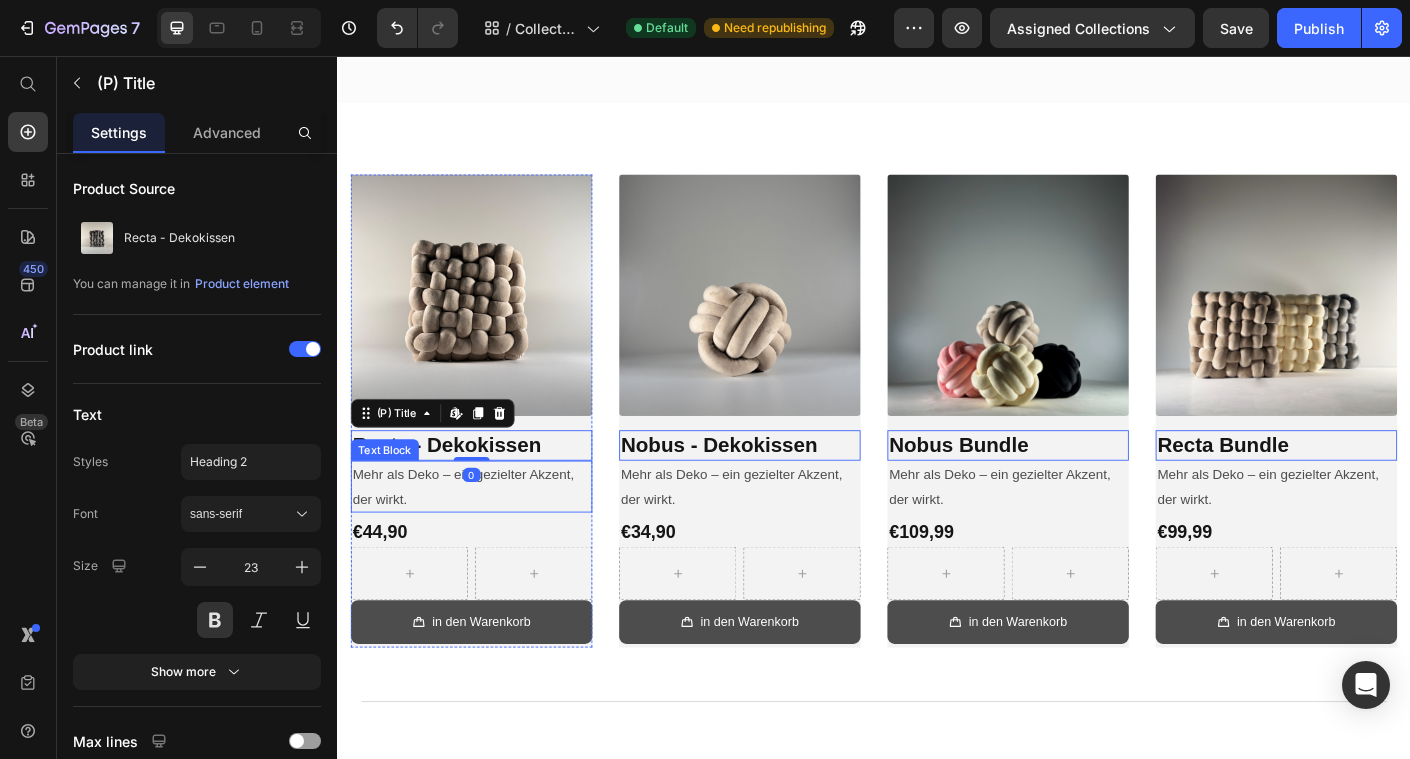 click on "Mehr als Deko – ein gezielter Akzent, der wirkt." at bounding box center (487, 538) 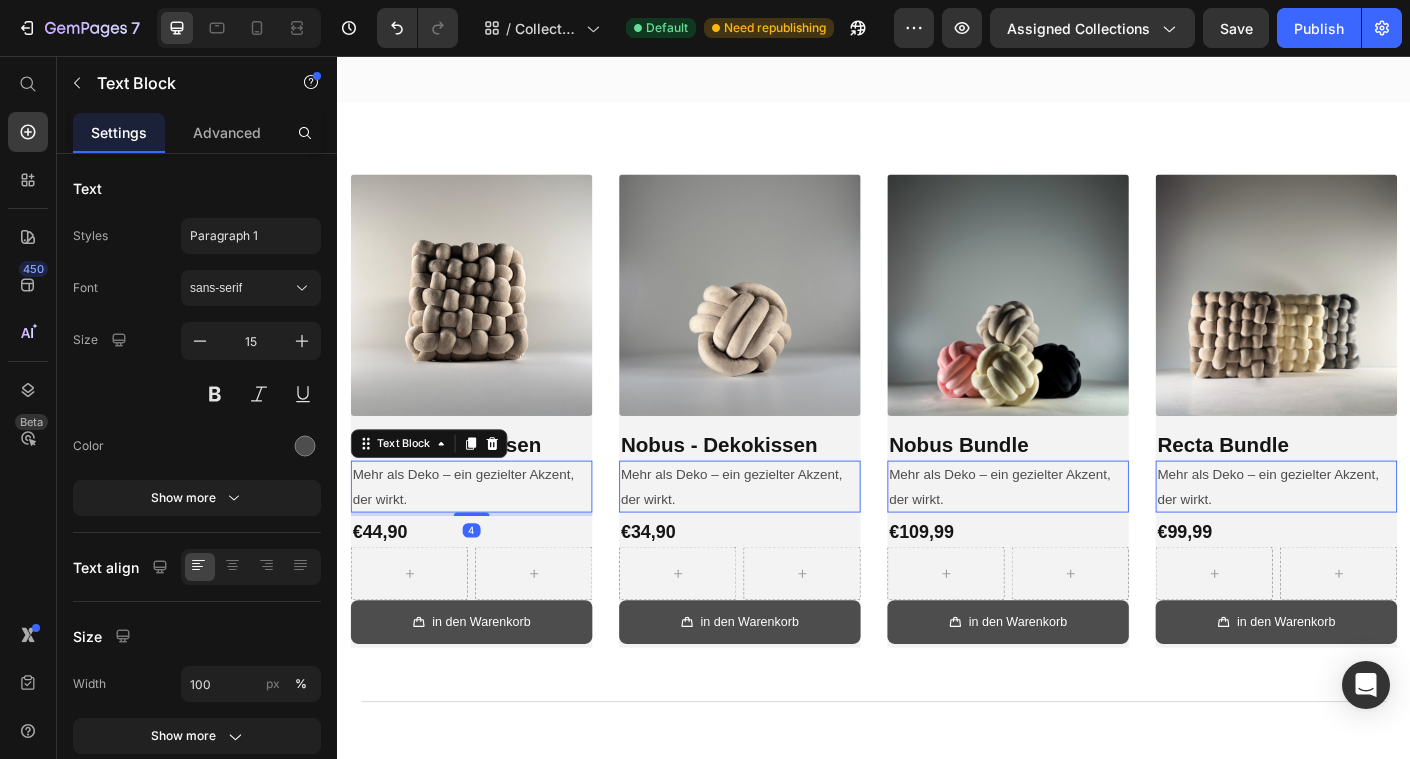 click on "Recta - Dekokissen" at bounding box center [487, 492] 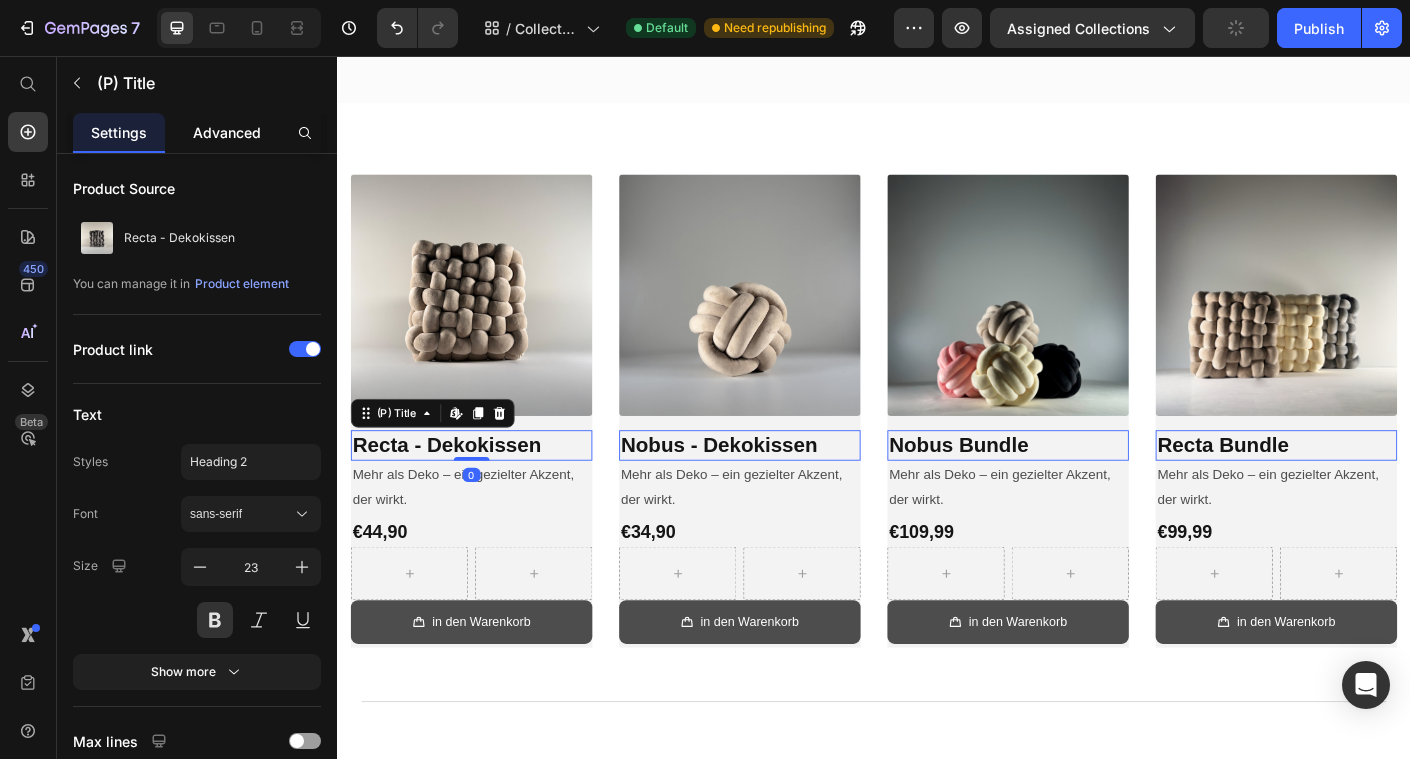 click on "Advanced" 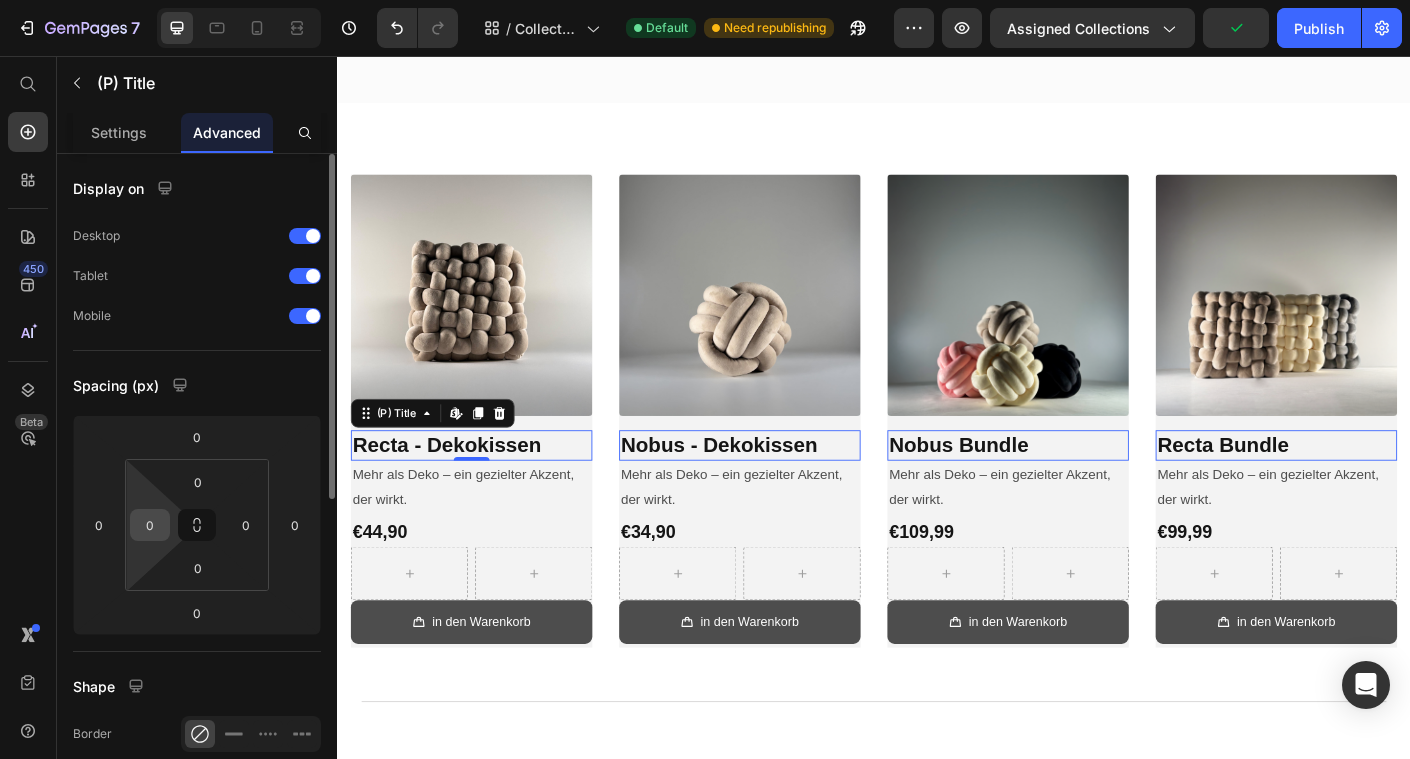 click on "0" at bounding box center (150, 525) 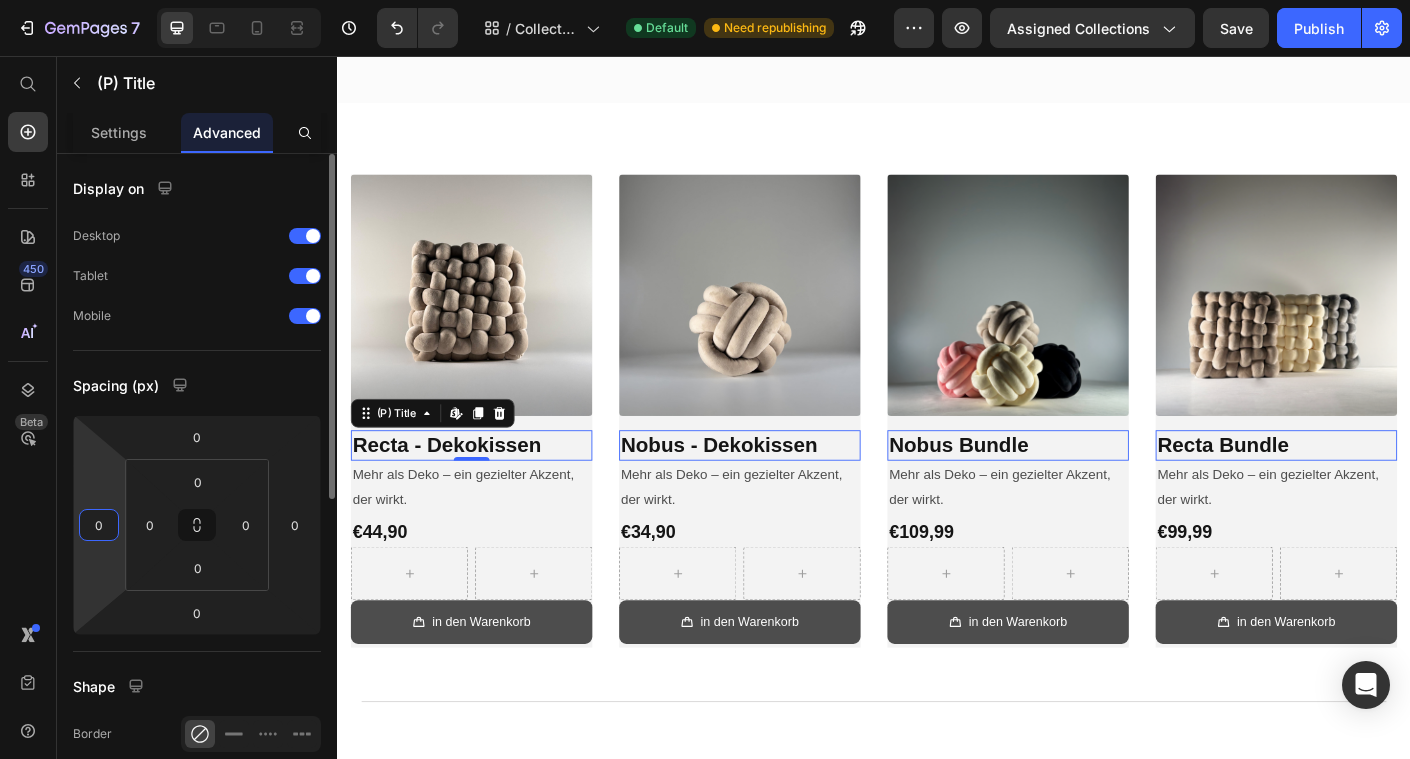 click on "0" at bounding box center [99, 525] 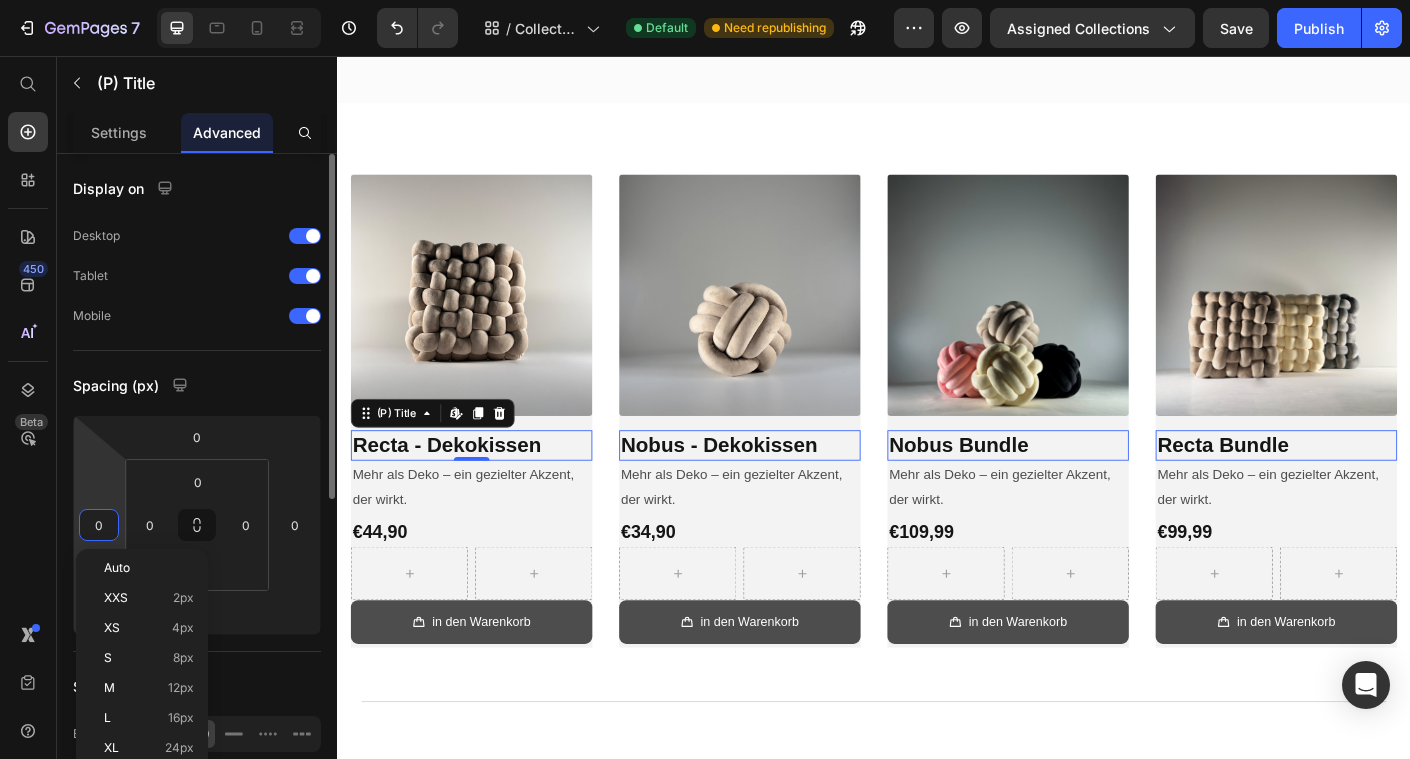 type on "5" 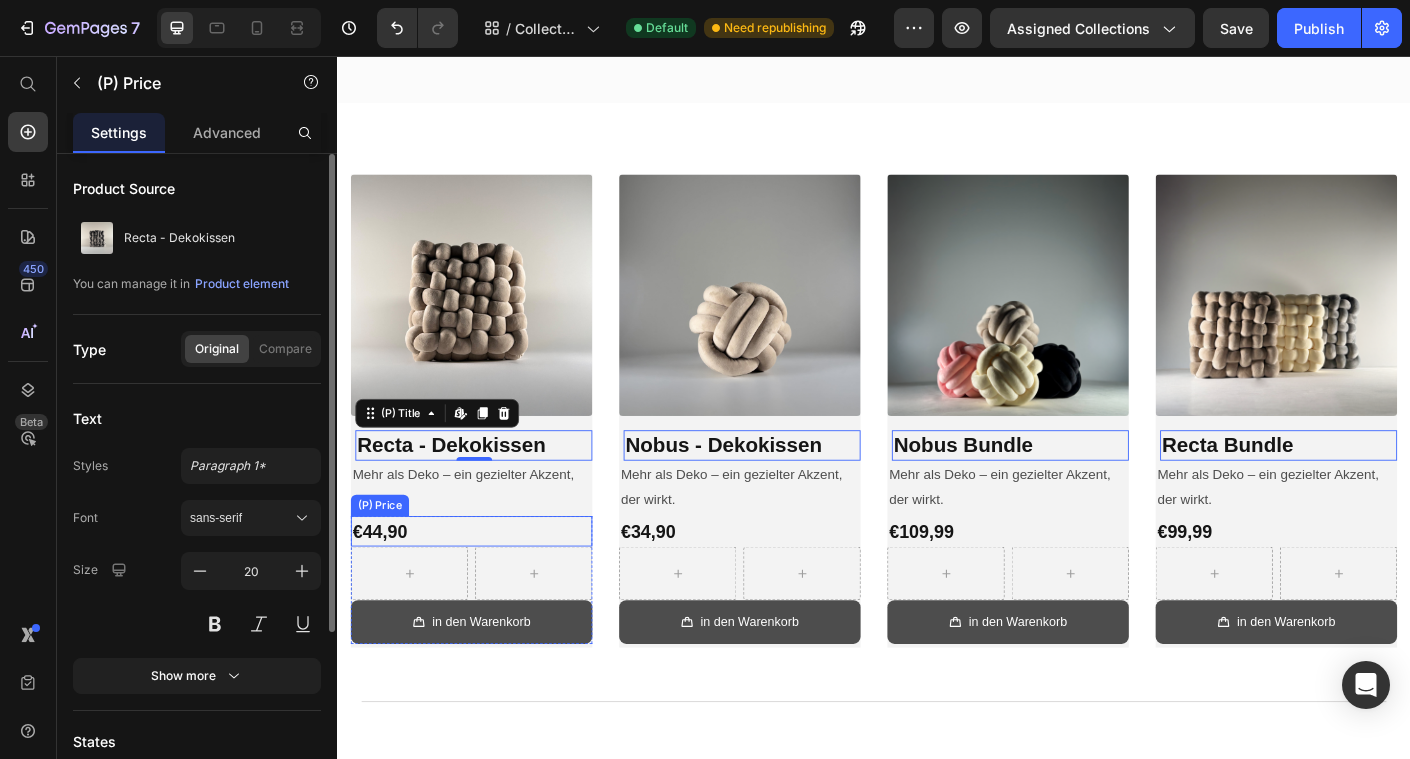 click on "(P) Price" at bounding box center (384, 559) 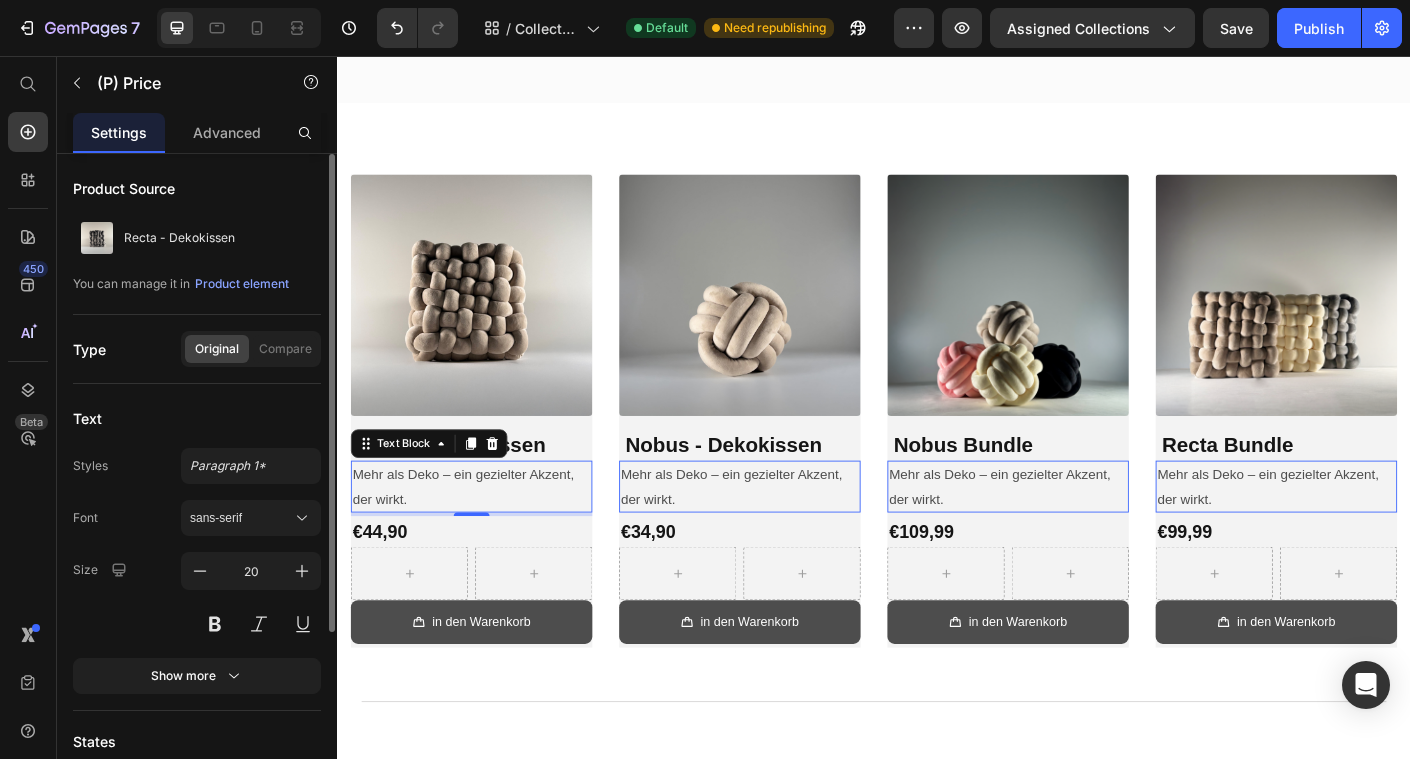 click on "Mehr als Deko – ein gezielter Akzent, der wirkt." at bounding box center [487, 538] 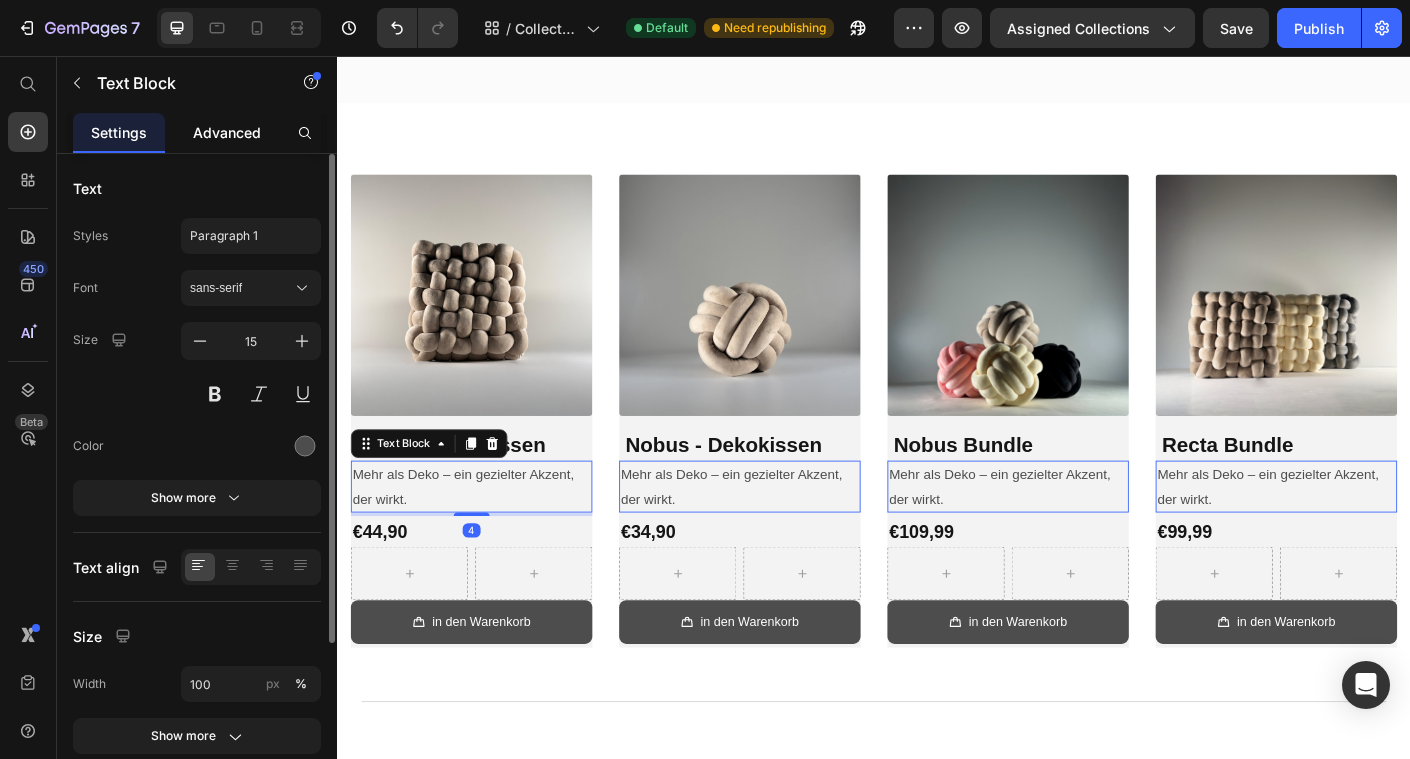 click on "Advanced" at bounding box center [227, 132] 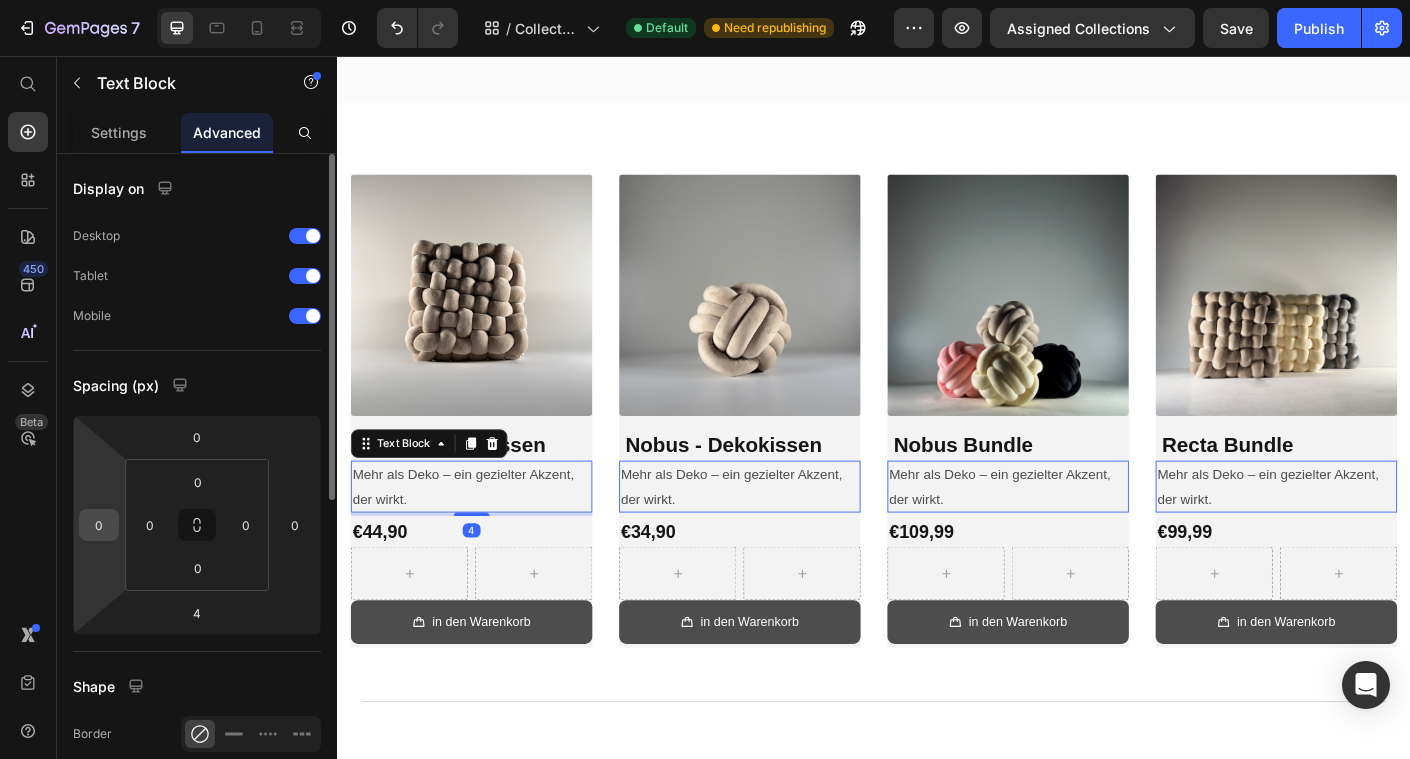 click on "0" at bounding box center [99, 525] 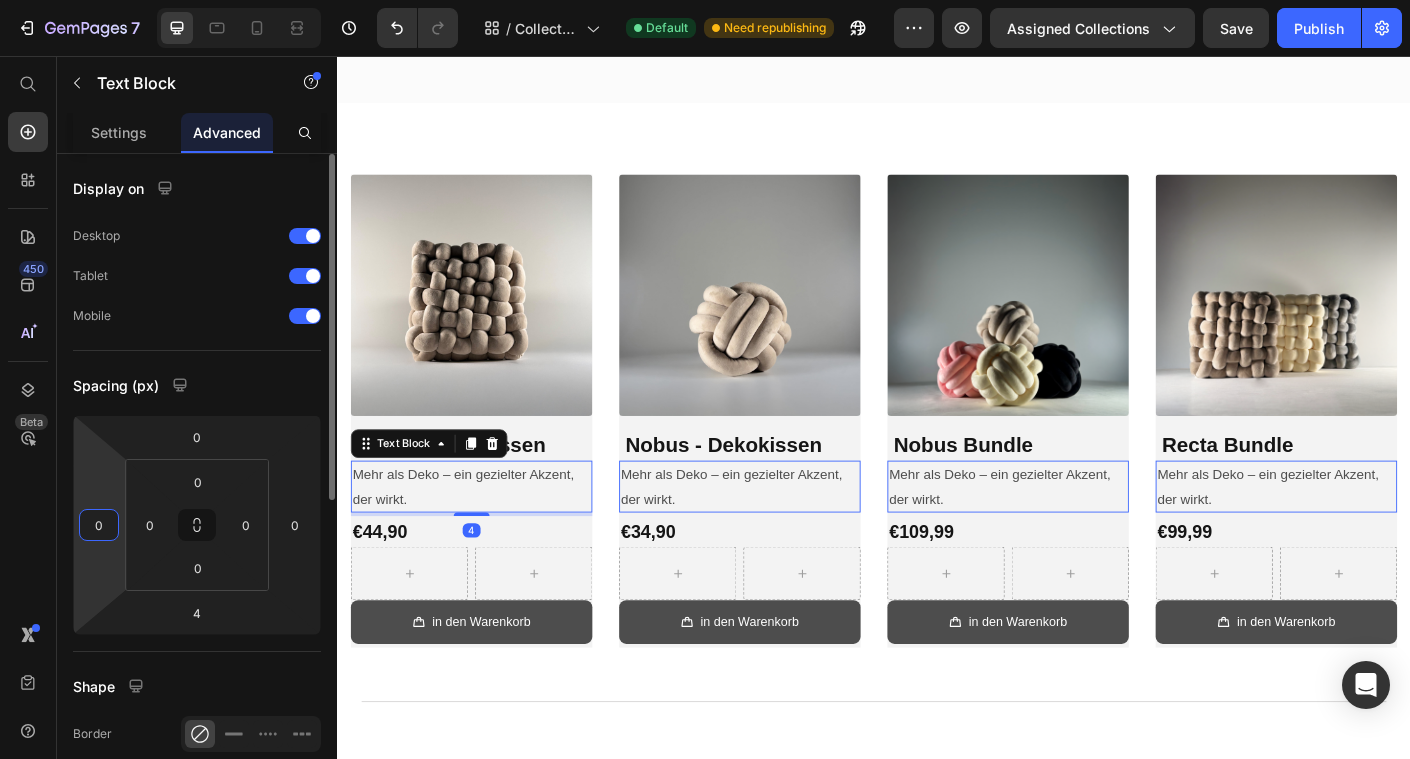type on "5" 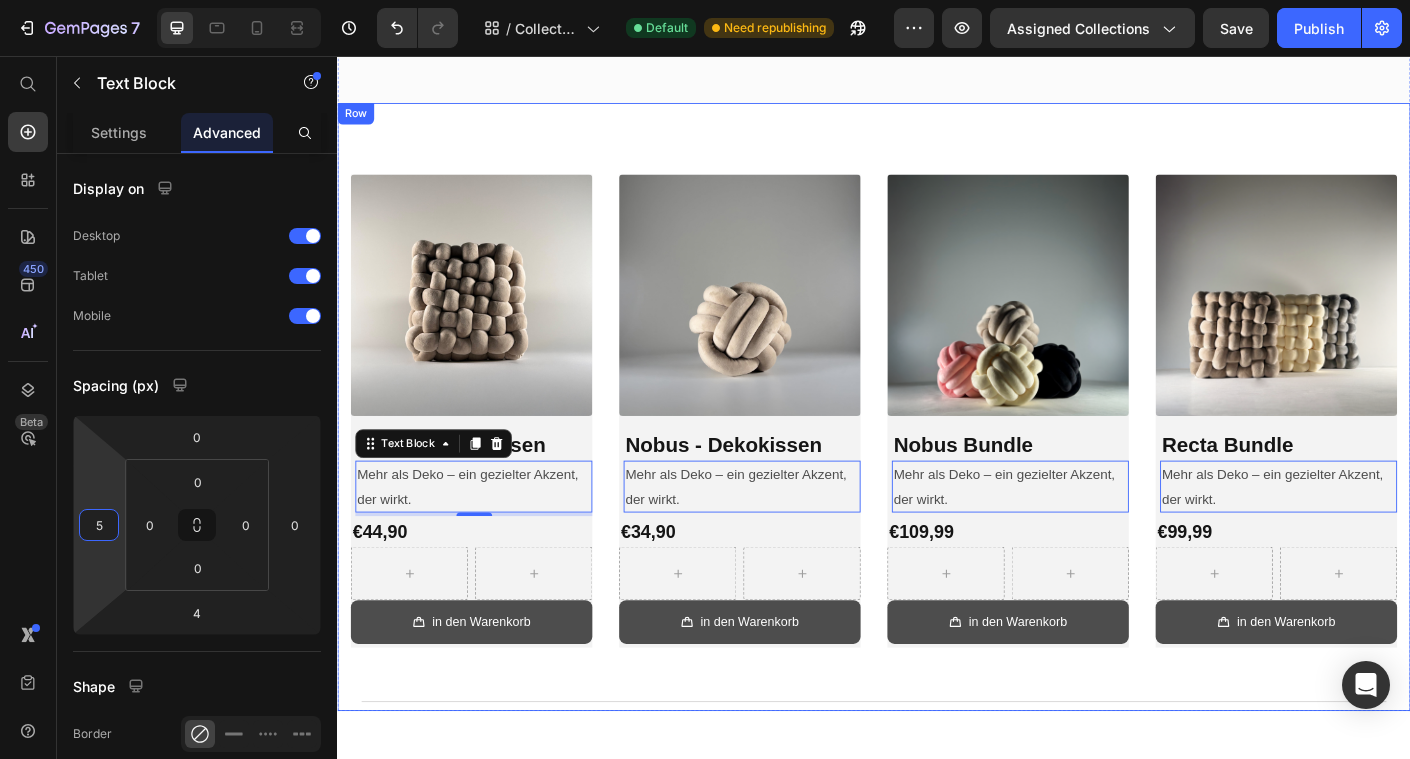 click on "Product Images & Gallery Row Recta - Dekokissen (P) Title Mehr als Deko – ein gezielter Akzent, der wirkt. Text Block   4 €44,90 (P) Price
Row
in den Warenkorb (P) Cart Button Row Row Product Images & Gallery Row Nobus - Dekokissen (P) Title Mehr als Deko – ein gezielter Akzent, der wirkt. Text Block   0 €34,90 (P) Price
Row
in den Warenkorb (P) Cart Button Row Row Product Images & Gallery Row Nobus Bundle (P) Title Mehr als Deko – ein gezielter Akzent, der wirkt. Text Block   0 €109,99 (P) Price
Row
in den Warenkorb (P) Cart Button Row Row Product Images & Gallery Row Recta Bundle (P) Title Mehr als Deko – ein gezielter Akzent, der wirkt. Text Block   0 €99,99 (P) Price
Row
in den Warenkorb (P) Cart Button Row Row Product List Row                Title Line Row" at bounding box center (937, 449) 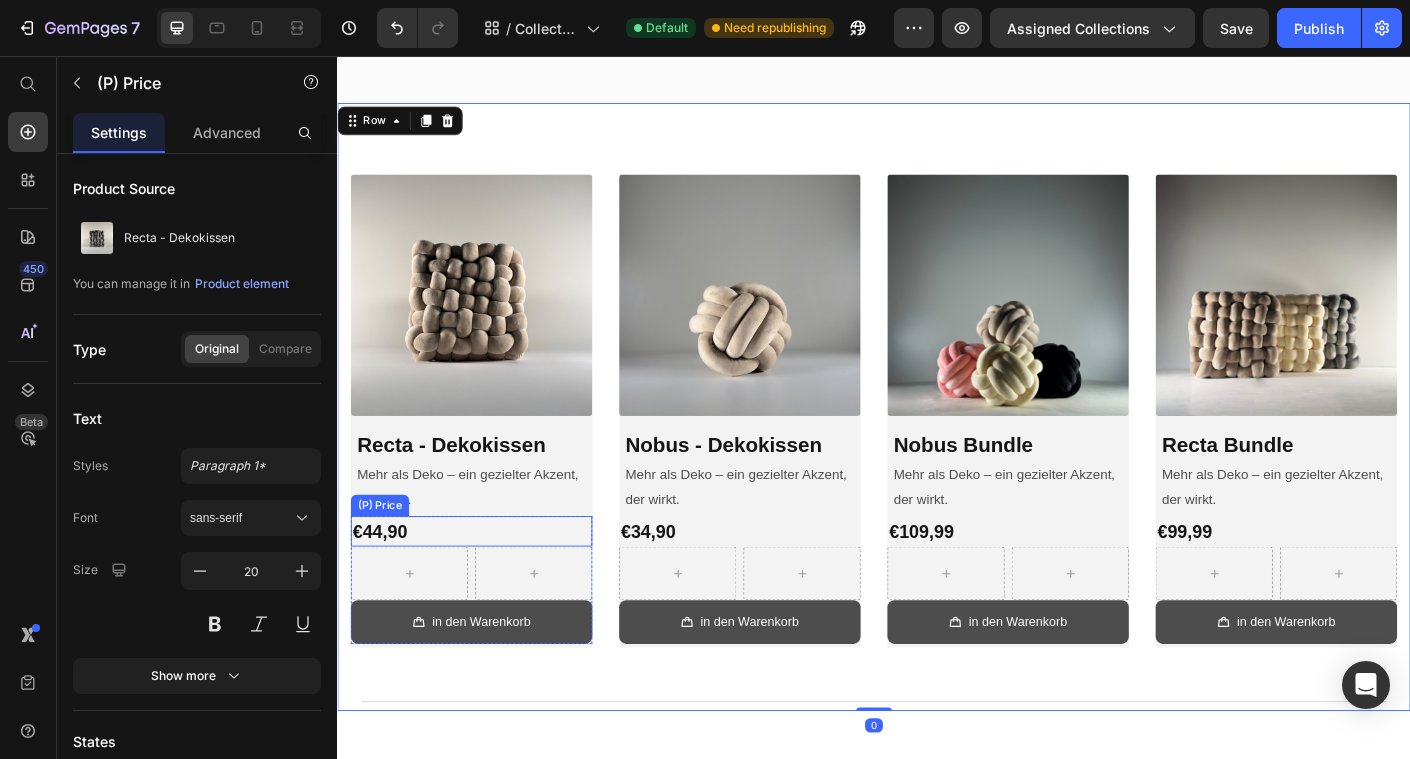 click on "€44,90" at bounding box center (487, 588) 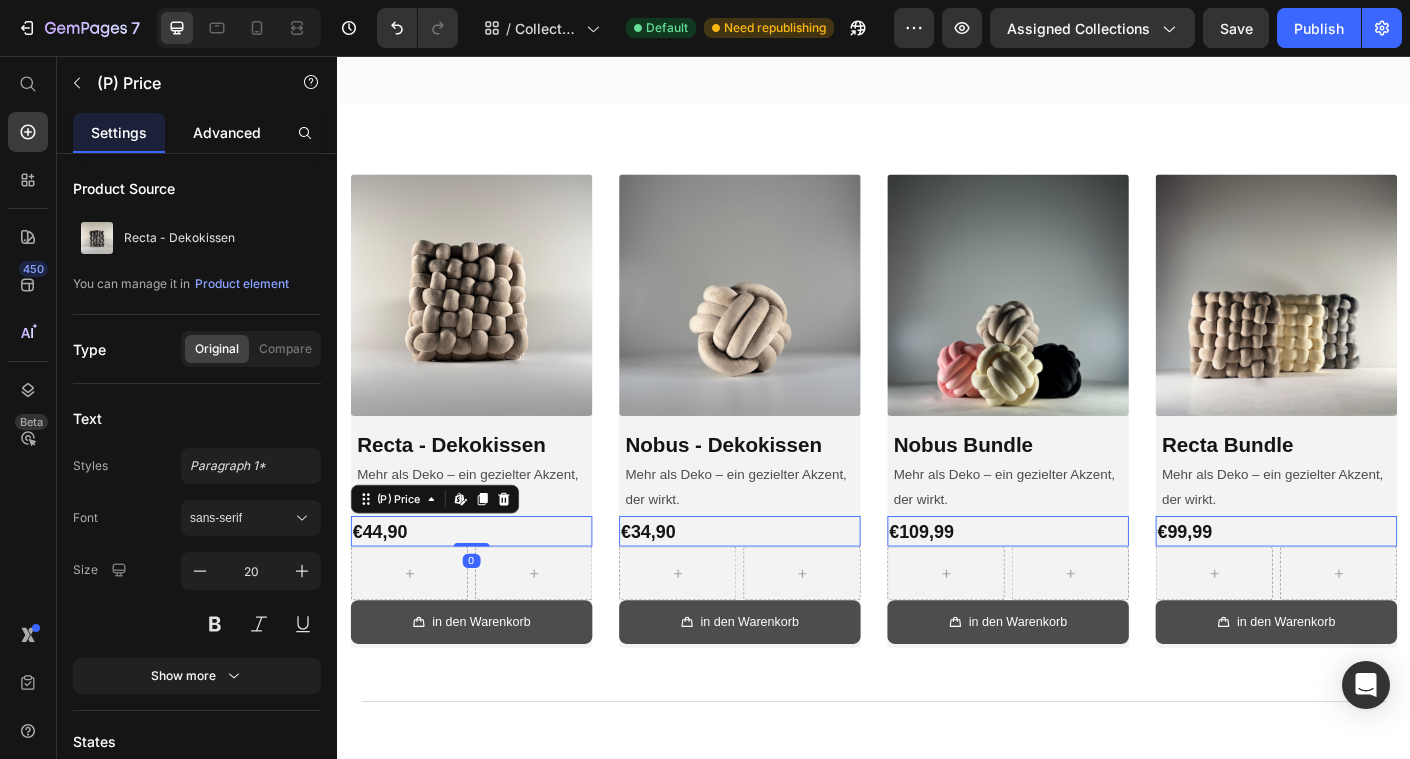 click on "Advanced" at bounding box center (227, 132) 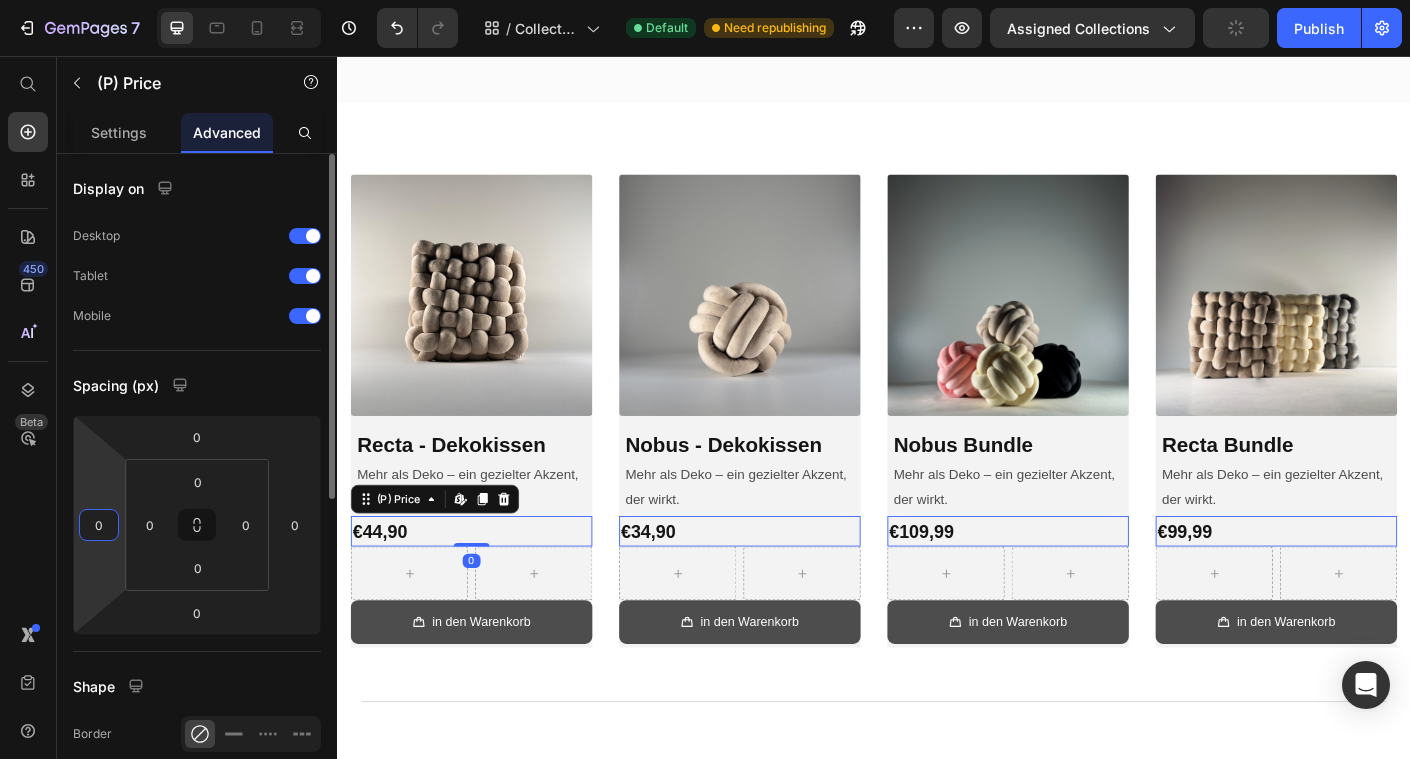 click on "0" at bounding box center [99, 525] 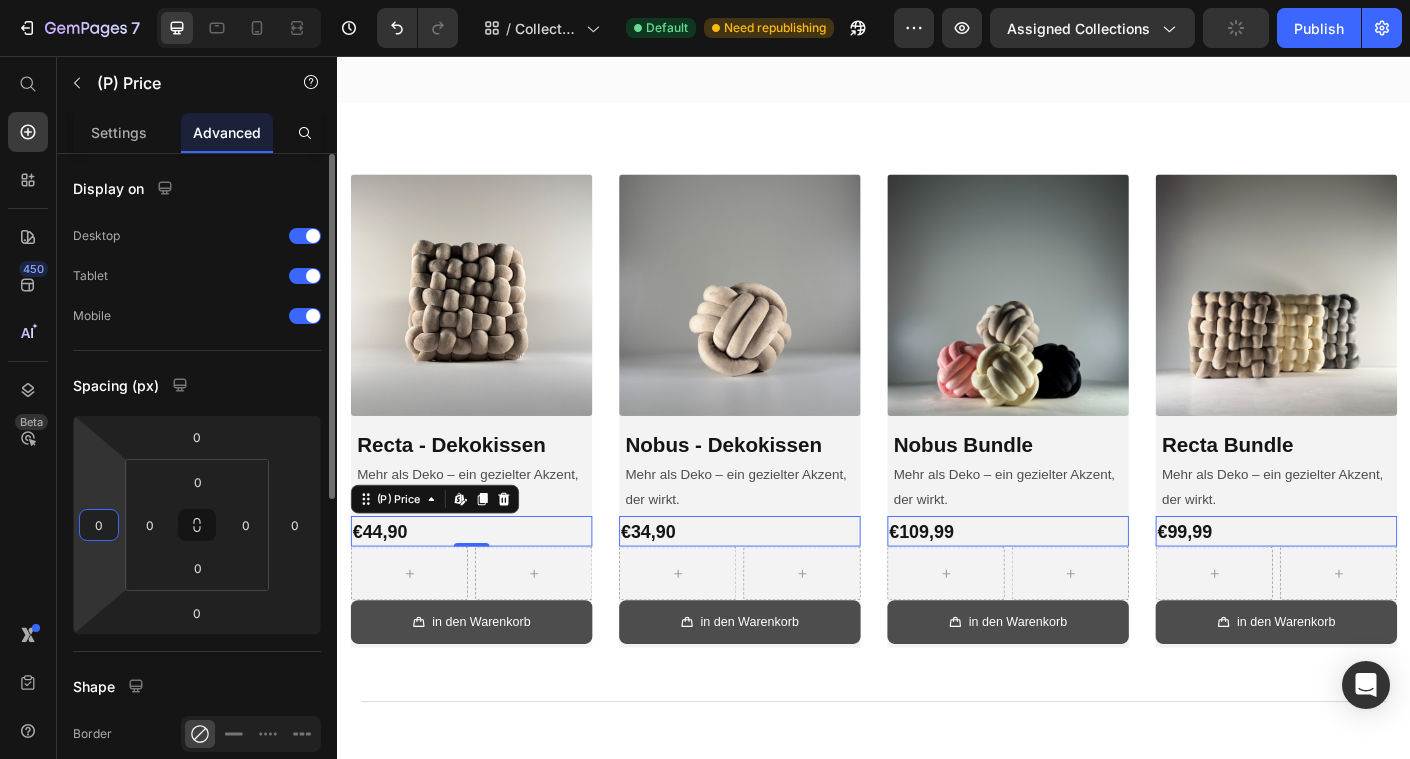 type on "5" 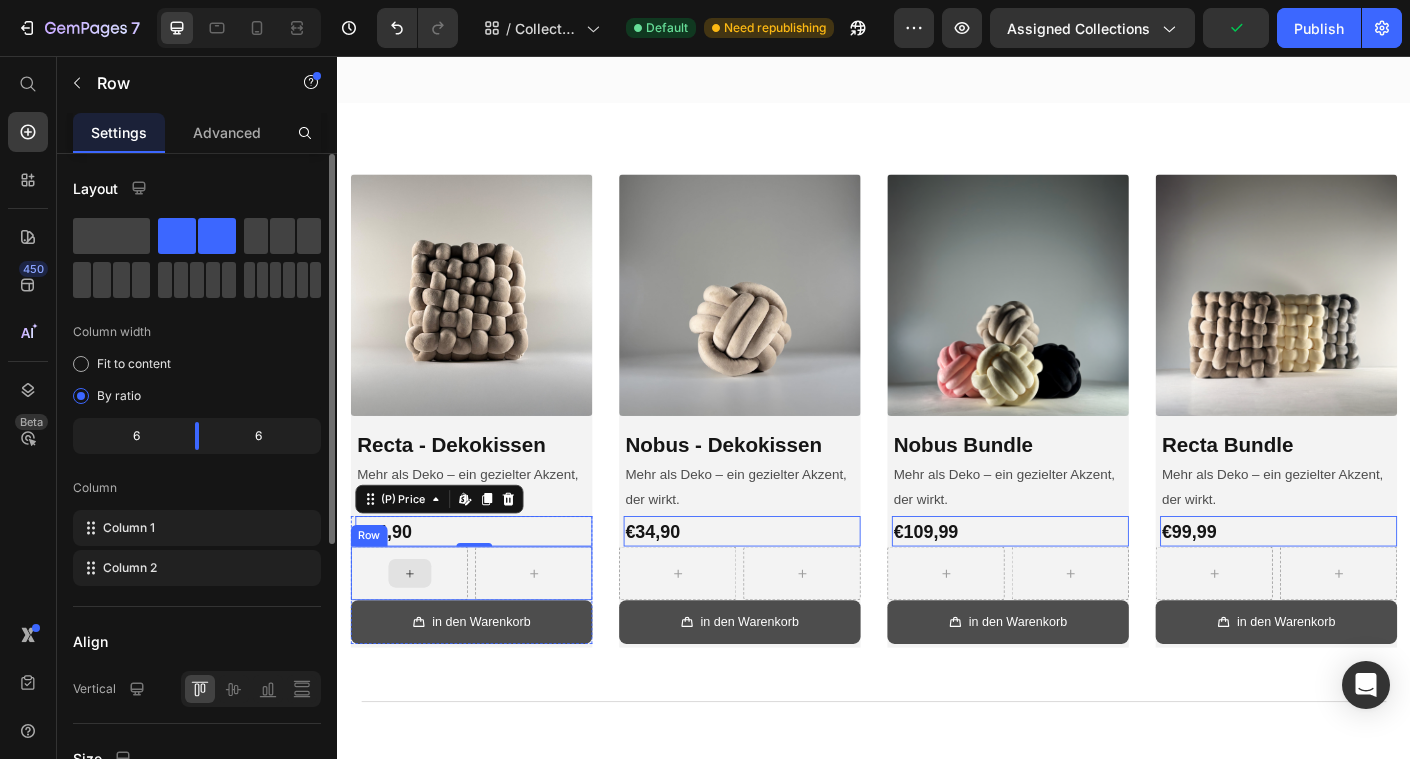 click at bounding box center [417, 635] 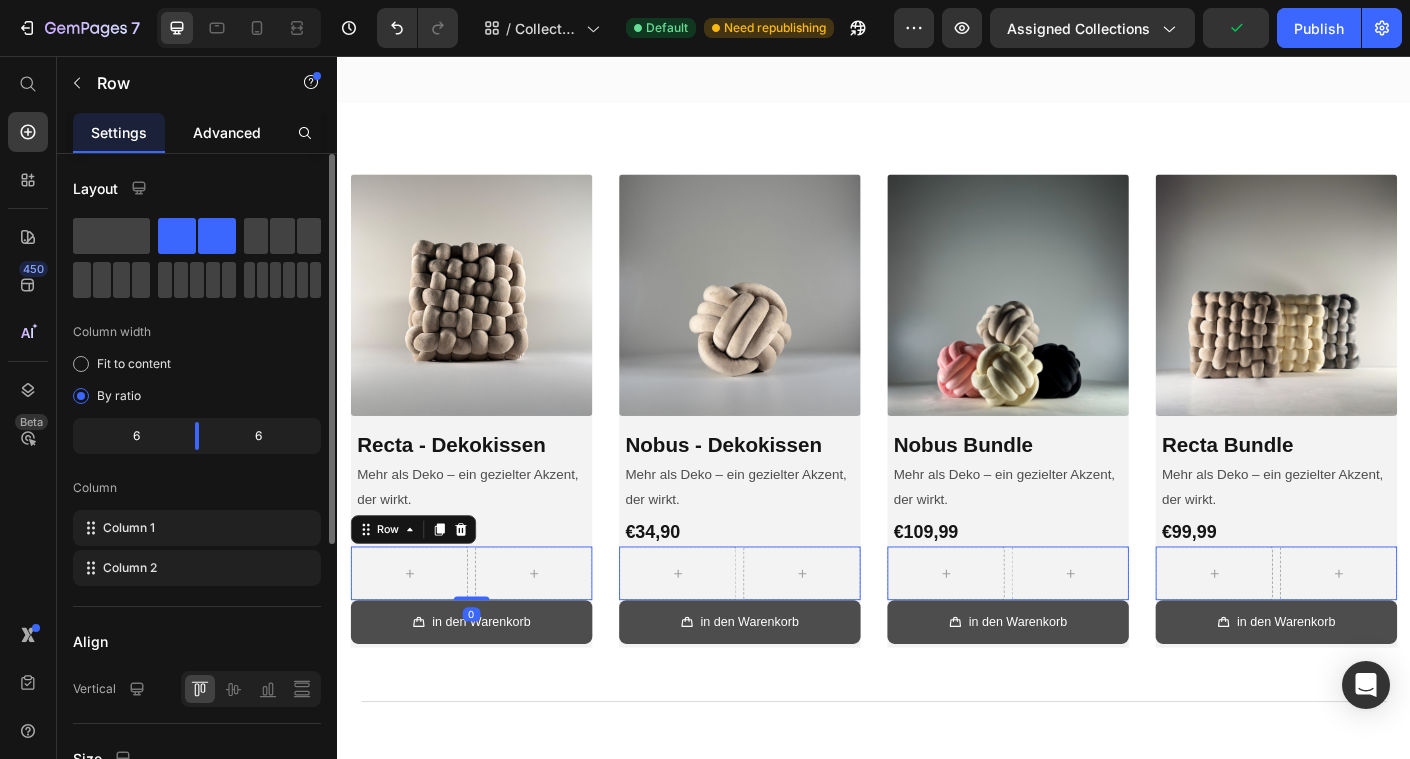 click on "Advanced" at bounding box center (227, 132) 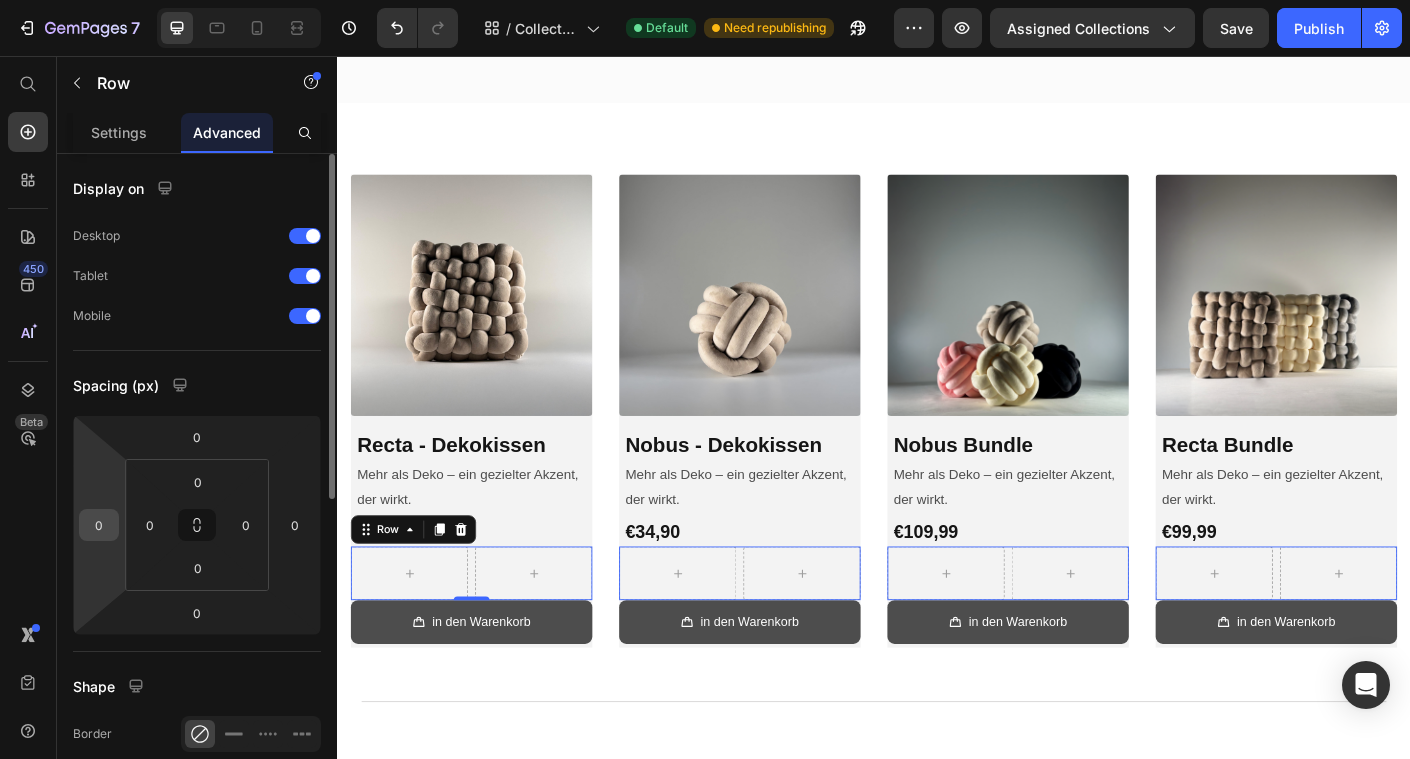 click on "0" at bounding box center (99, 525) 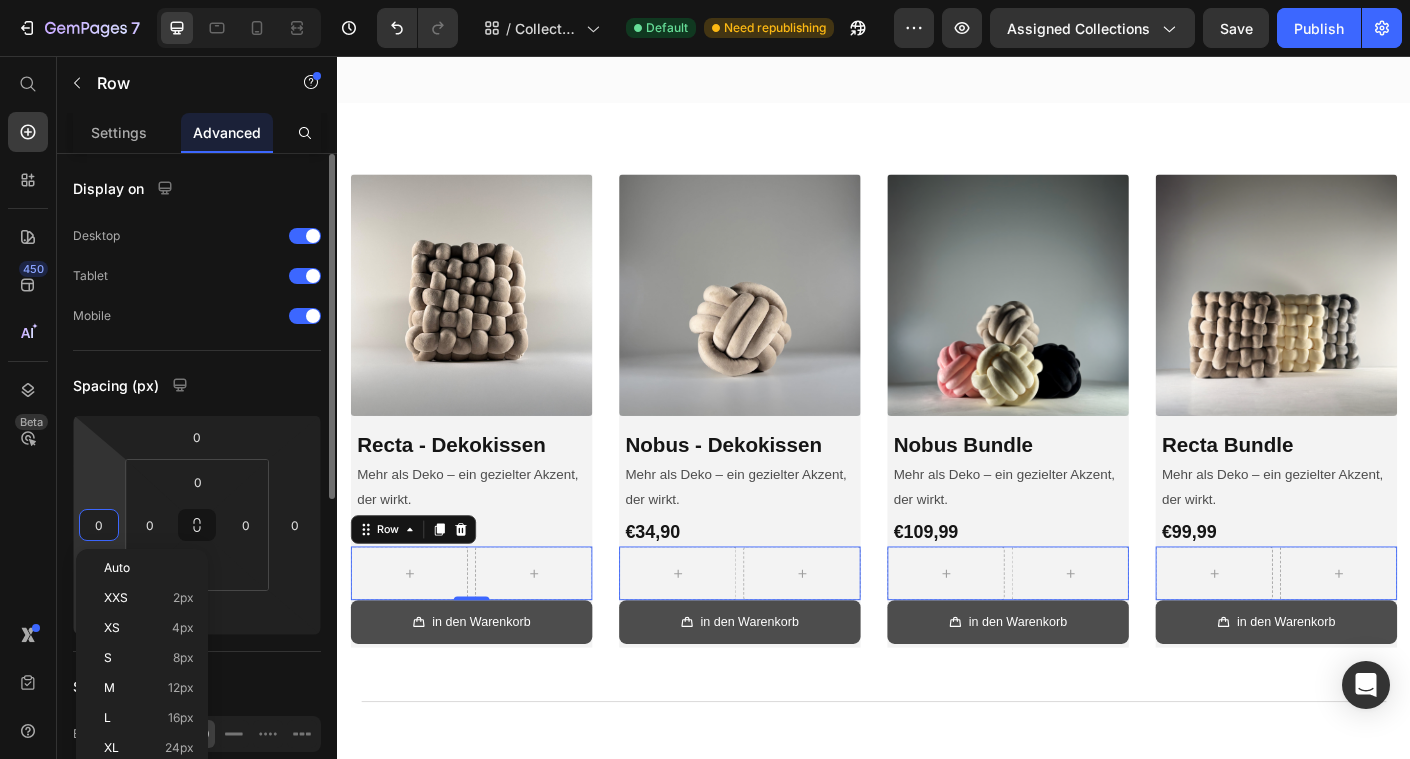 type on "5" 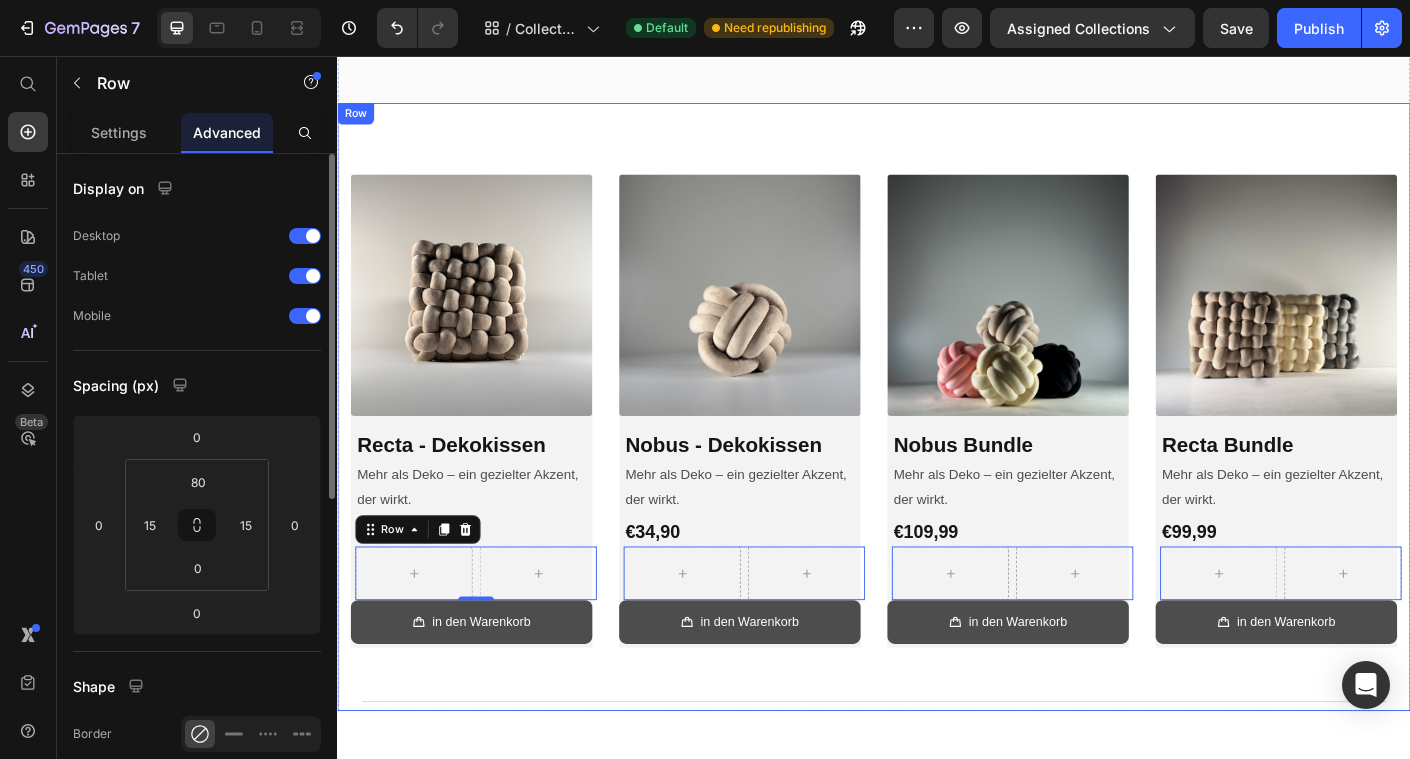 click on "Product Images & Gallery Row Recta - Dekokissen (P) Title Mehr als Deko – ein gezielter Akzent, der wirkt. Text Block €44,90 (P) Price
Row   0
in den Warenkorb (P) Cart Button Row Row Product Images & Gallery Row Nobus - Dekokissen (P) Title Mehr als Deko – ein gezielter Akzent, der wirkt. Text Block €34,90 (P) Price
Row   0
in den Warenkorb (P) Cart Button Row Row Product Images & Gallery Row Nobus Bundle (P) Title Mehr als Deko – ein gezielter Akzent, der wirkt. Text Block €109,99 (P) Price
Row   0
in den Warenkorb (P) Cart Button Row Row Product Images & Gallery Row Recta Bundle (P) Title Mehr als Deko – ein gezielter Akzent, der wirkt. Text Block €99,99 (P) Price
Row   0
in den Warenkorb (P) Cart Button Row Row Product List Row                Title Line" at bounding box center [937, 489] 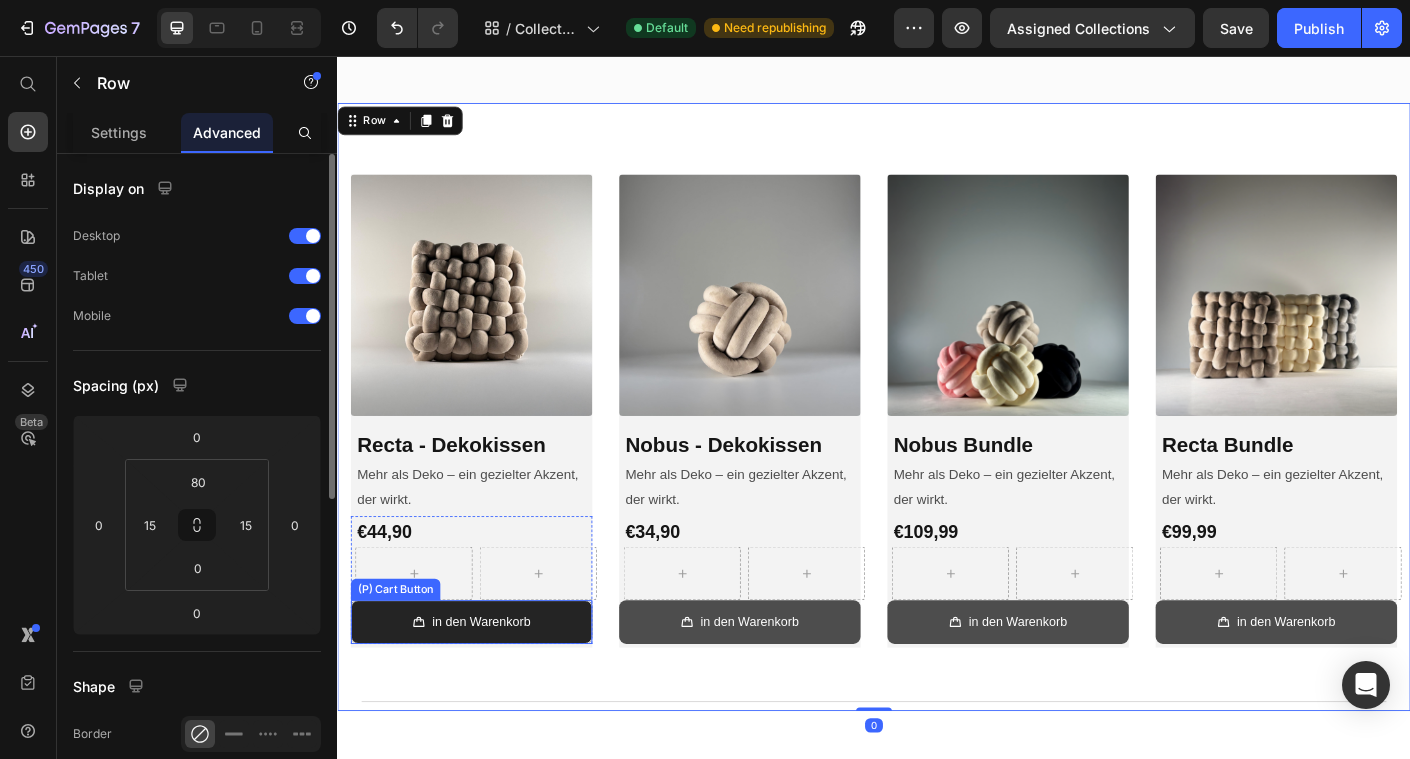 click on "in den Warenkorb" at bounding box center [487, 689] 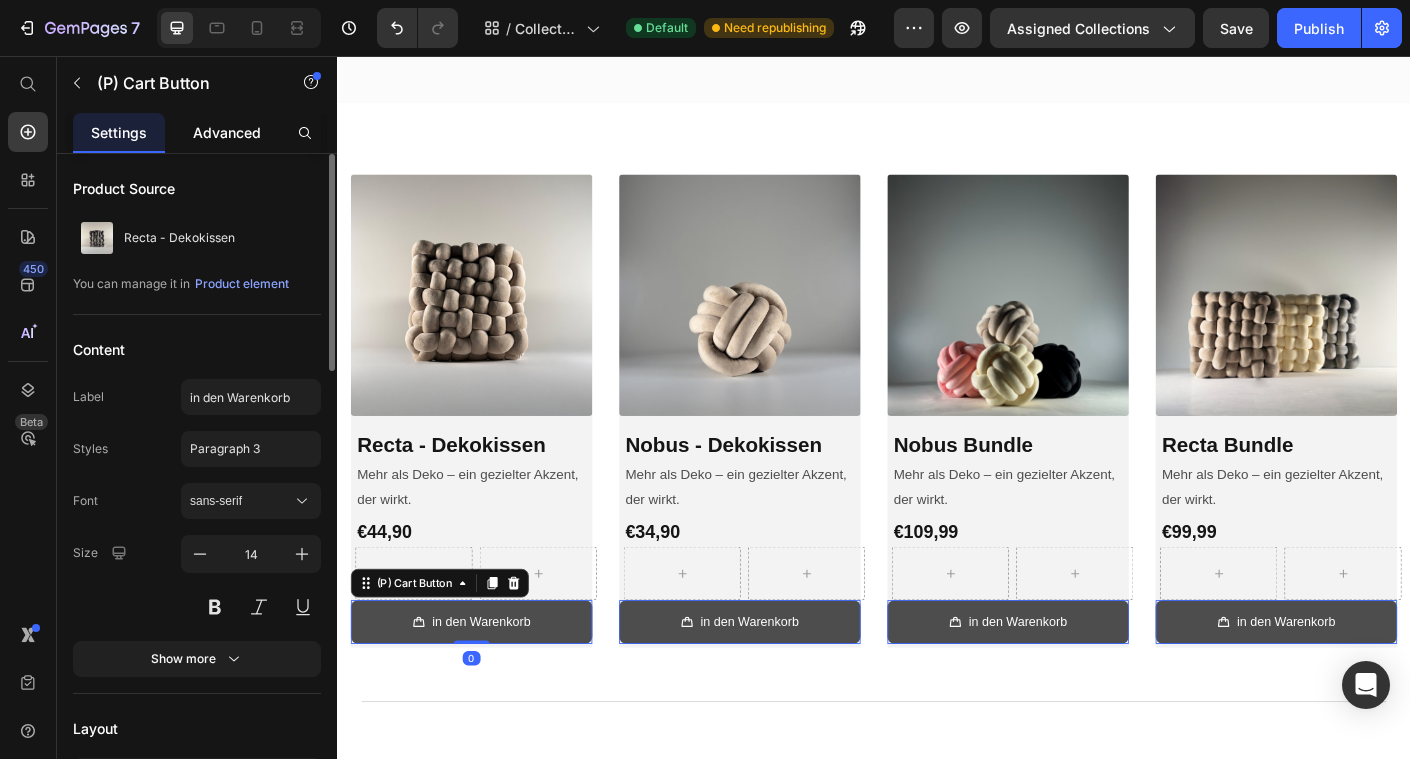 click on "Advanced" at bounding box center [227, 132] 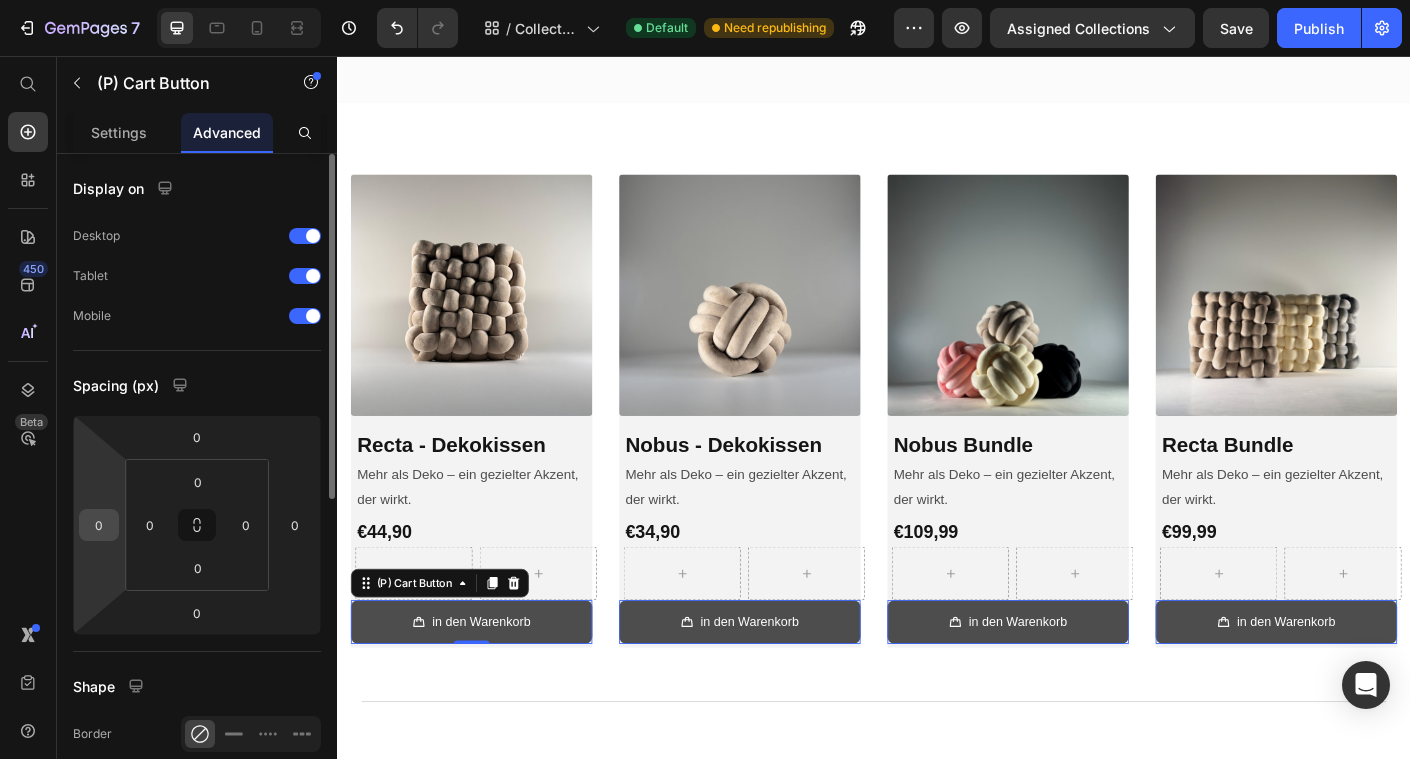 click on "0" at bounding box center [99, 525] 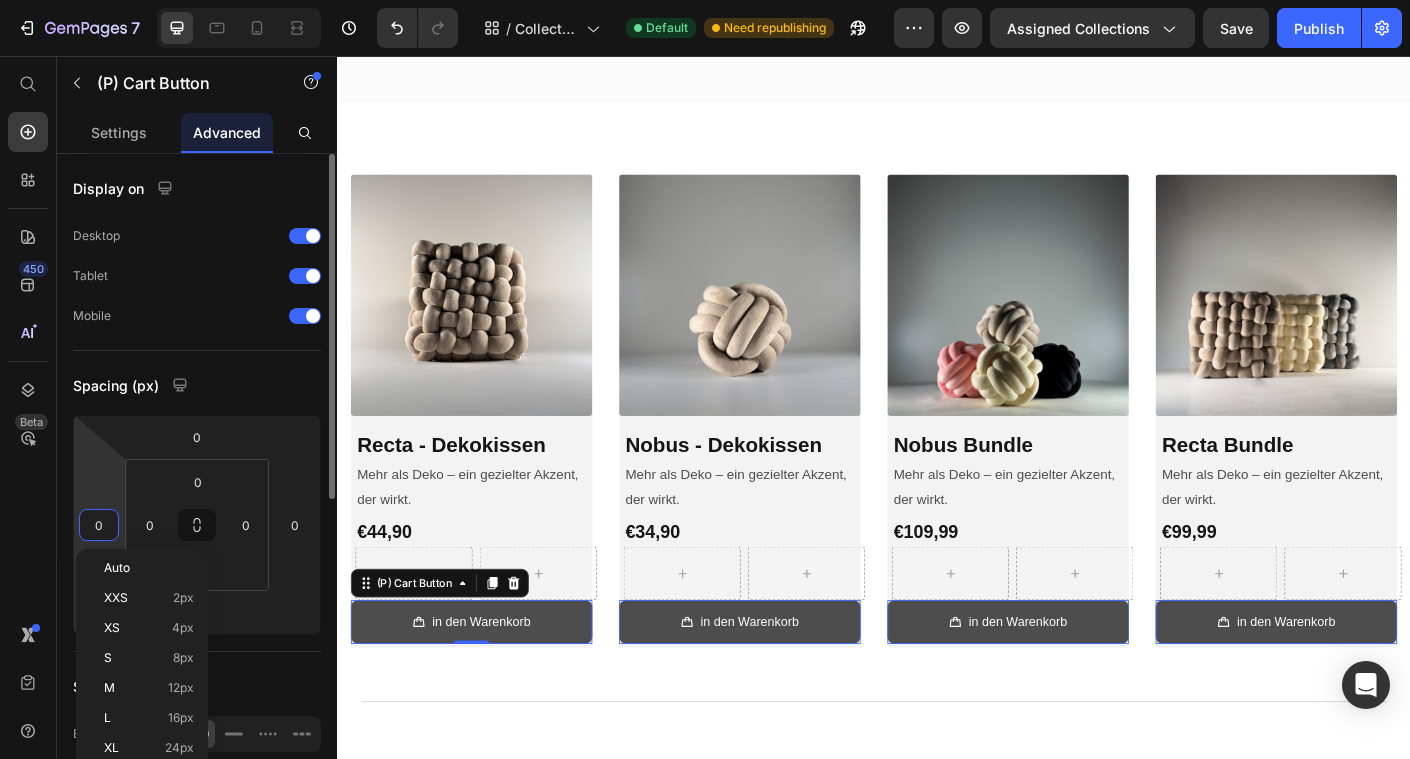 type on "5" 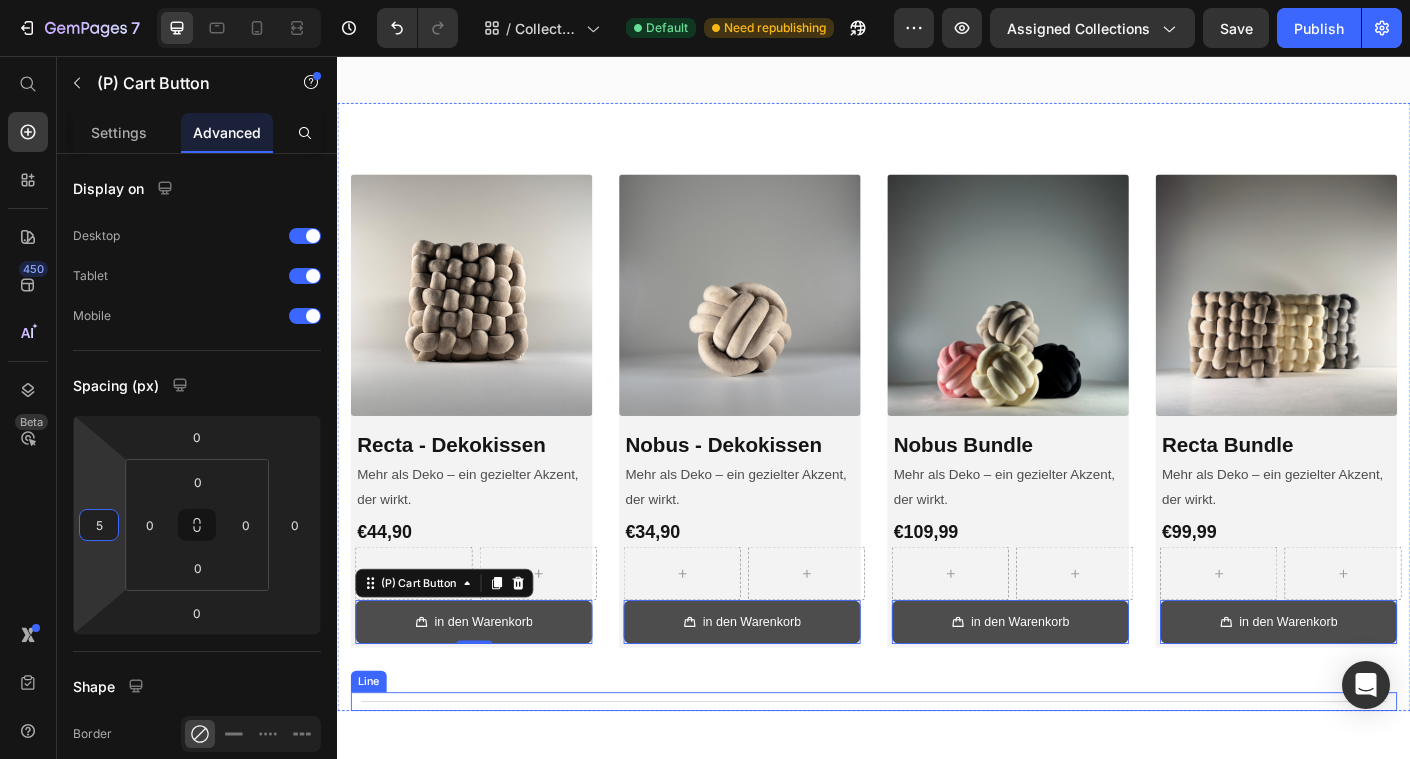 click on "Title Line" at bounding box center [937, 778] 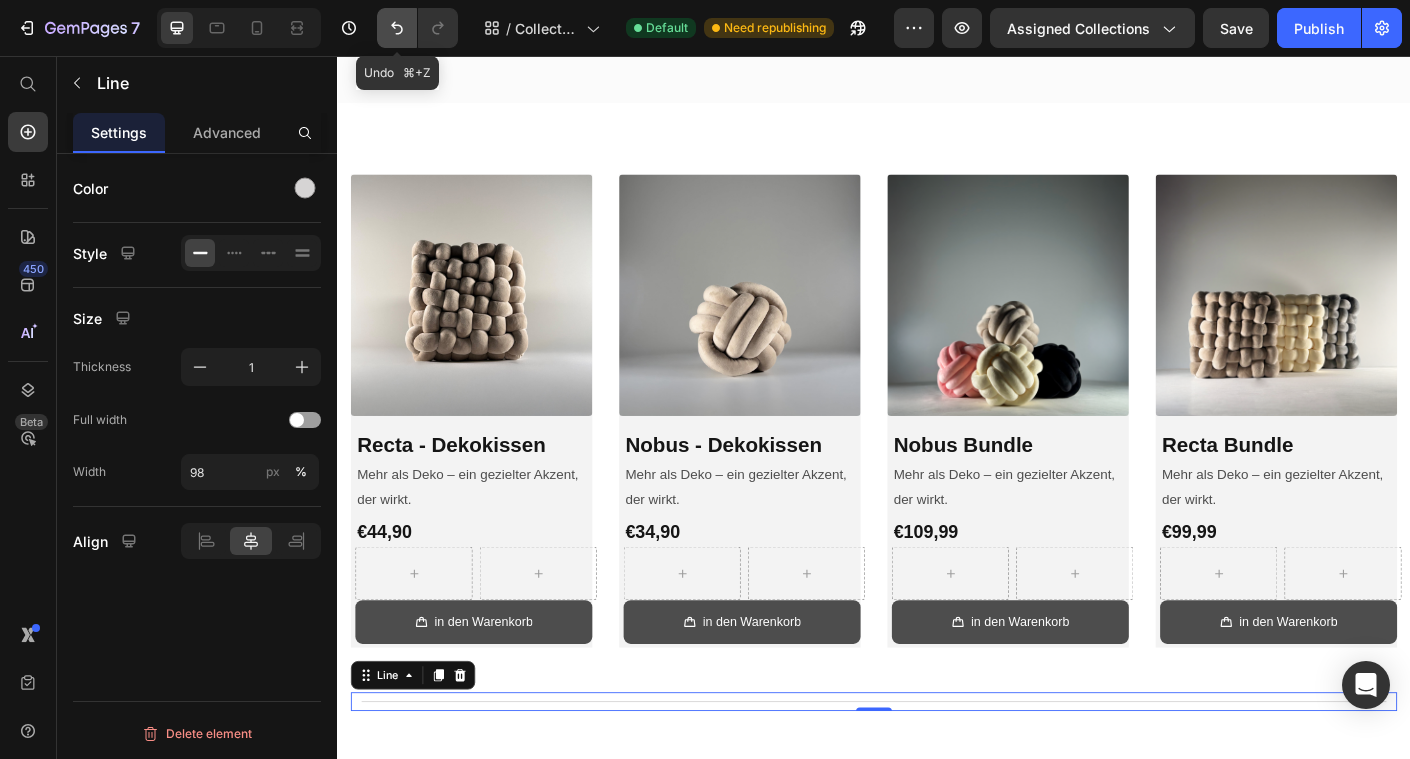click 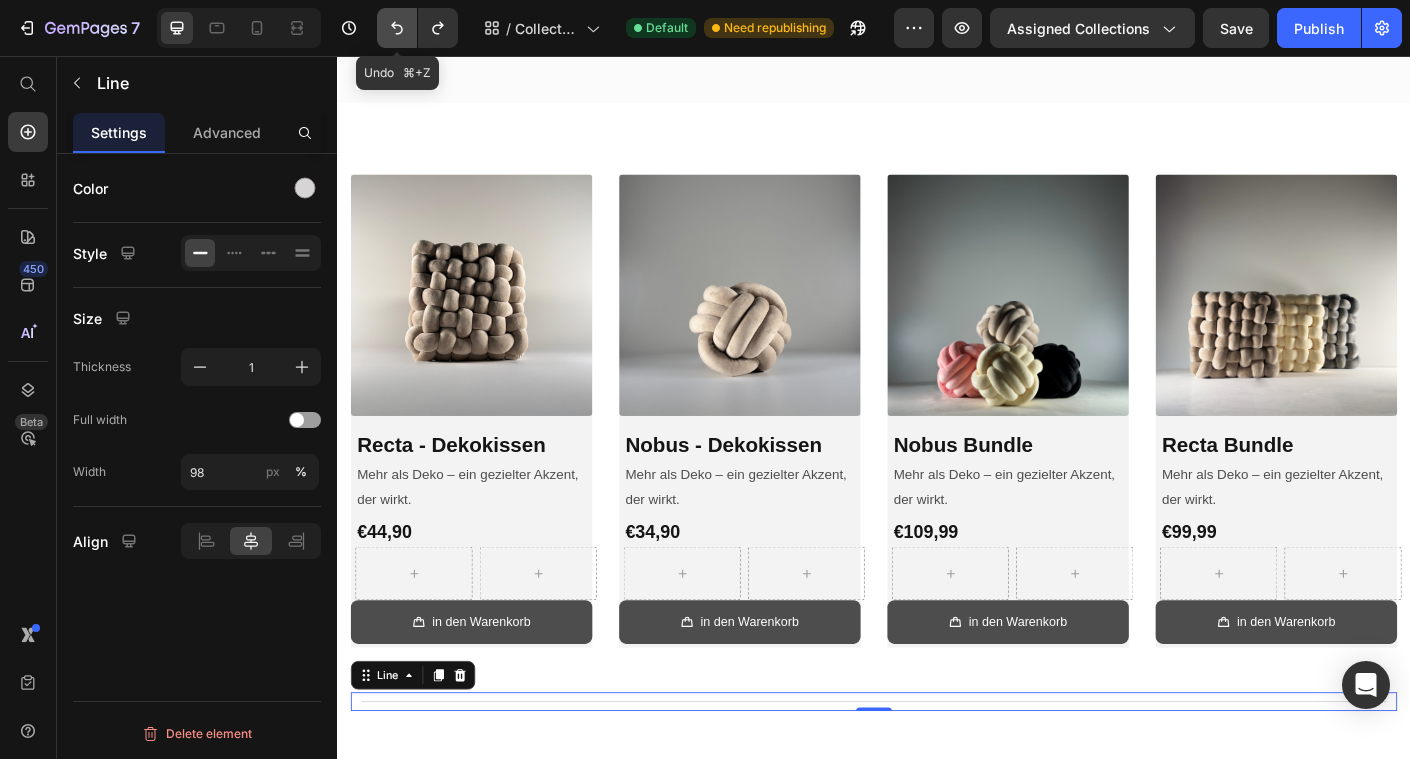 click 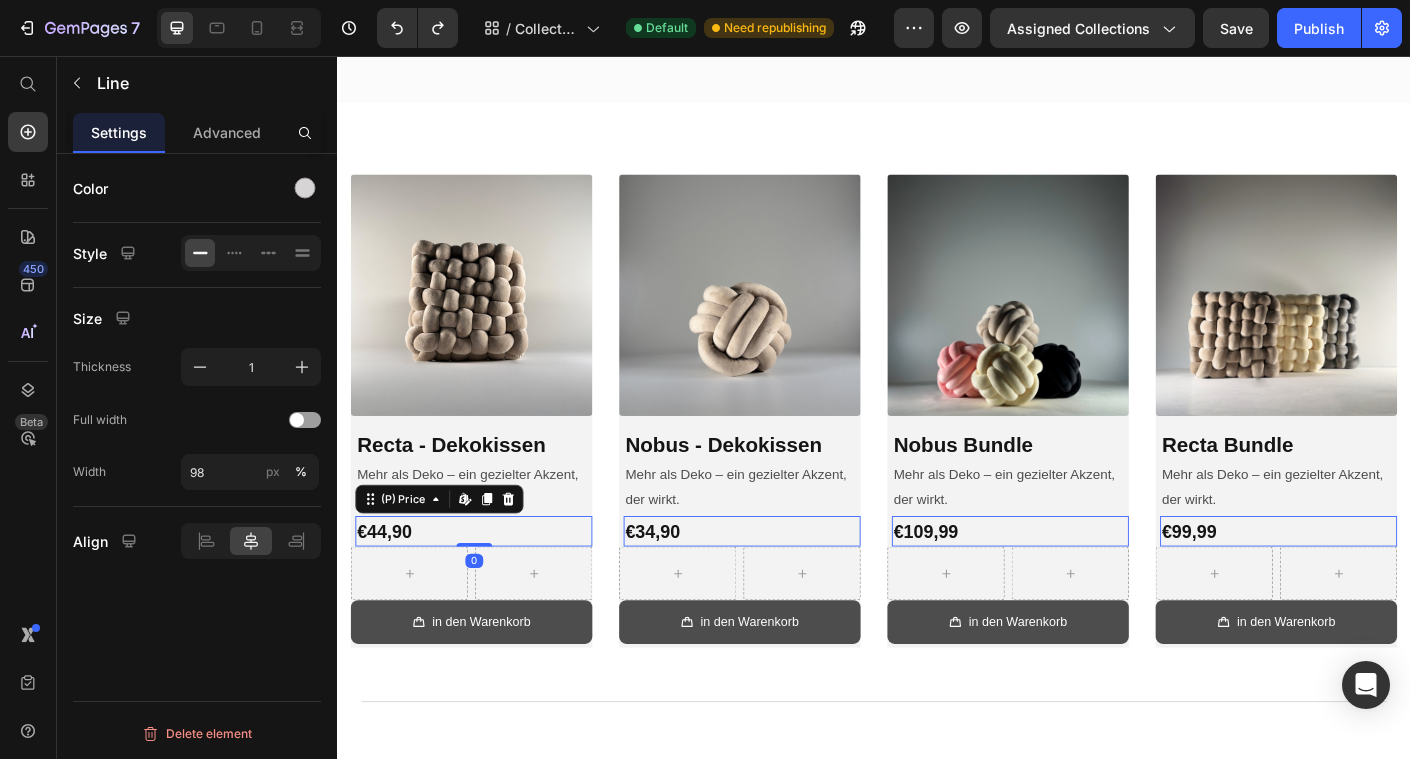 click on "€44,90" at bounding box center [489, 588] 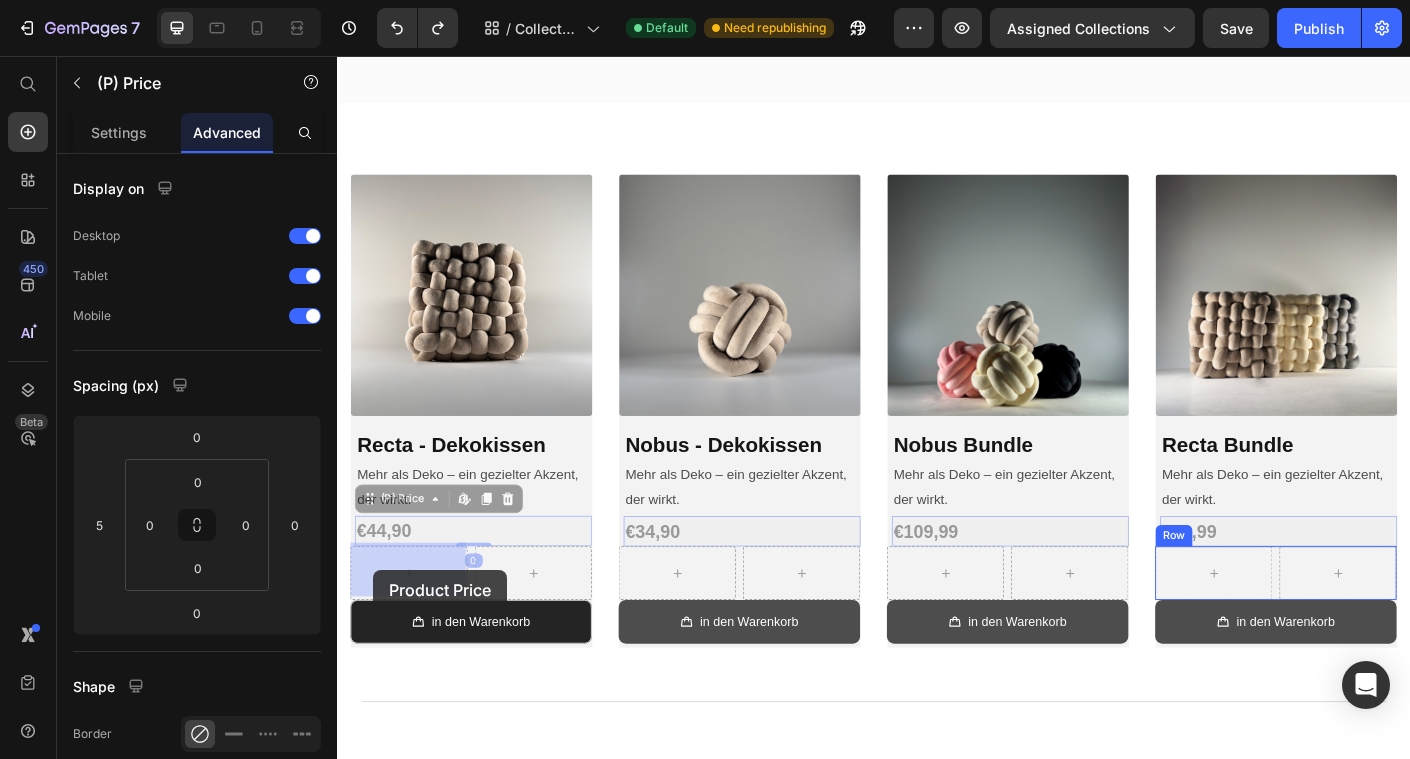 drag, startPoint x: 371, startPoint y: 544, endPoint x: 377, endPoint y: 631, distance: 87.20665 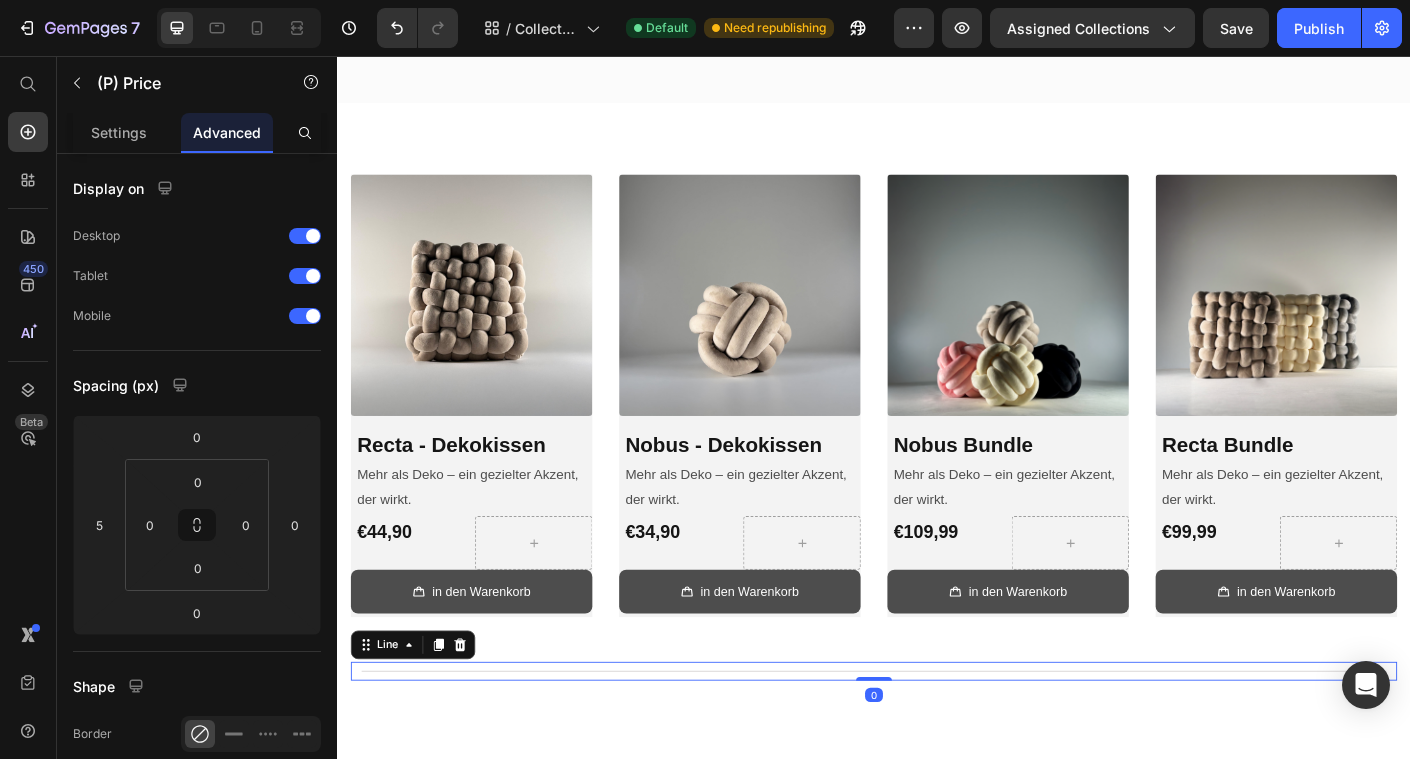 click on "Title Line   0" at bounding box center [937, 744] 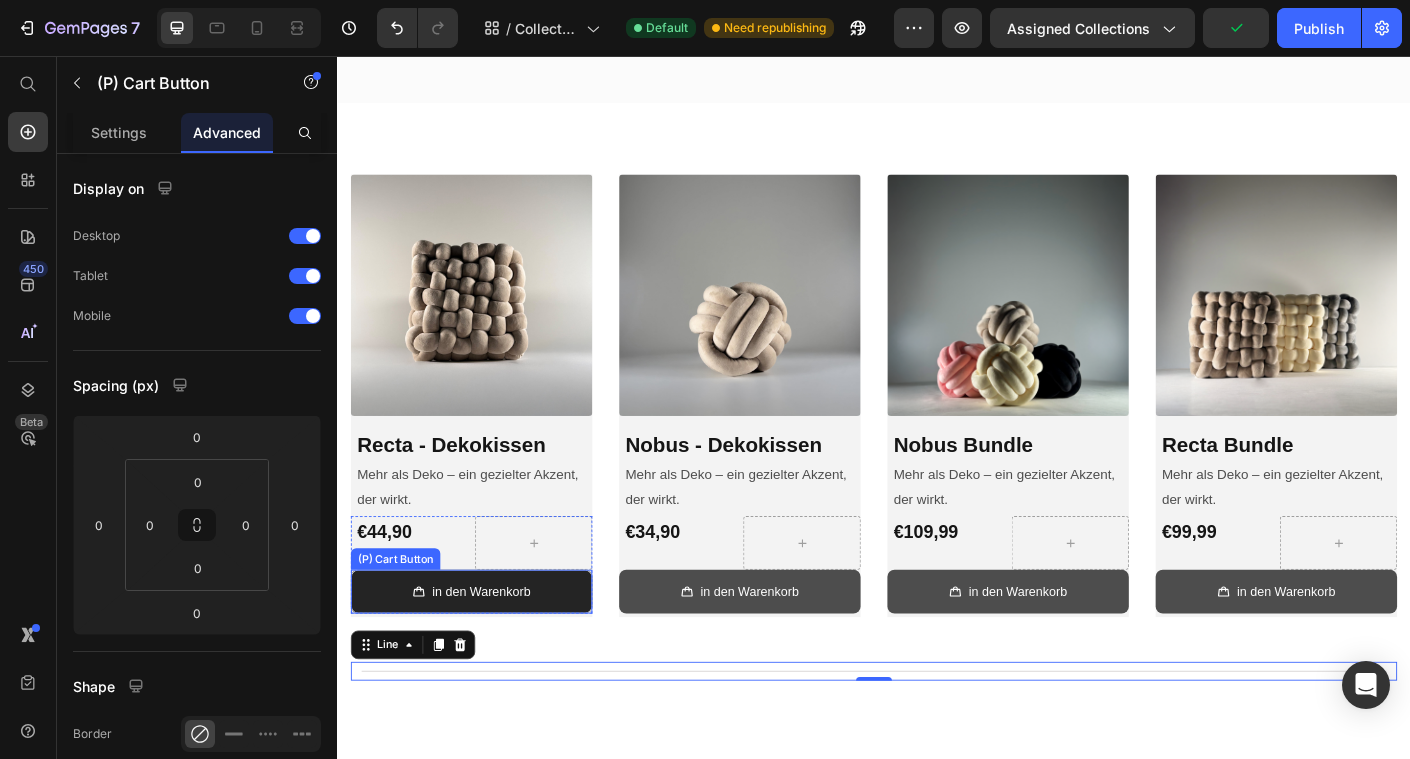 click on "in den Warenkorb" at bounding box center [487, 655] 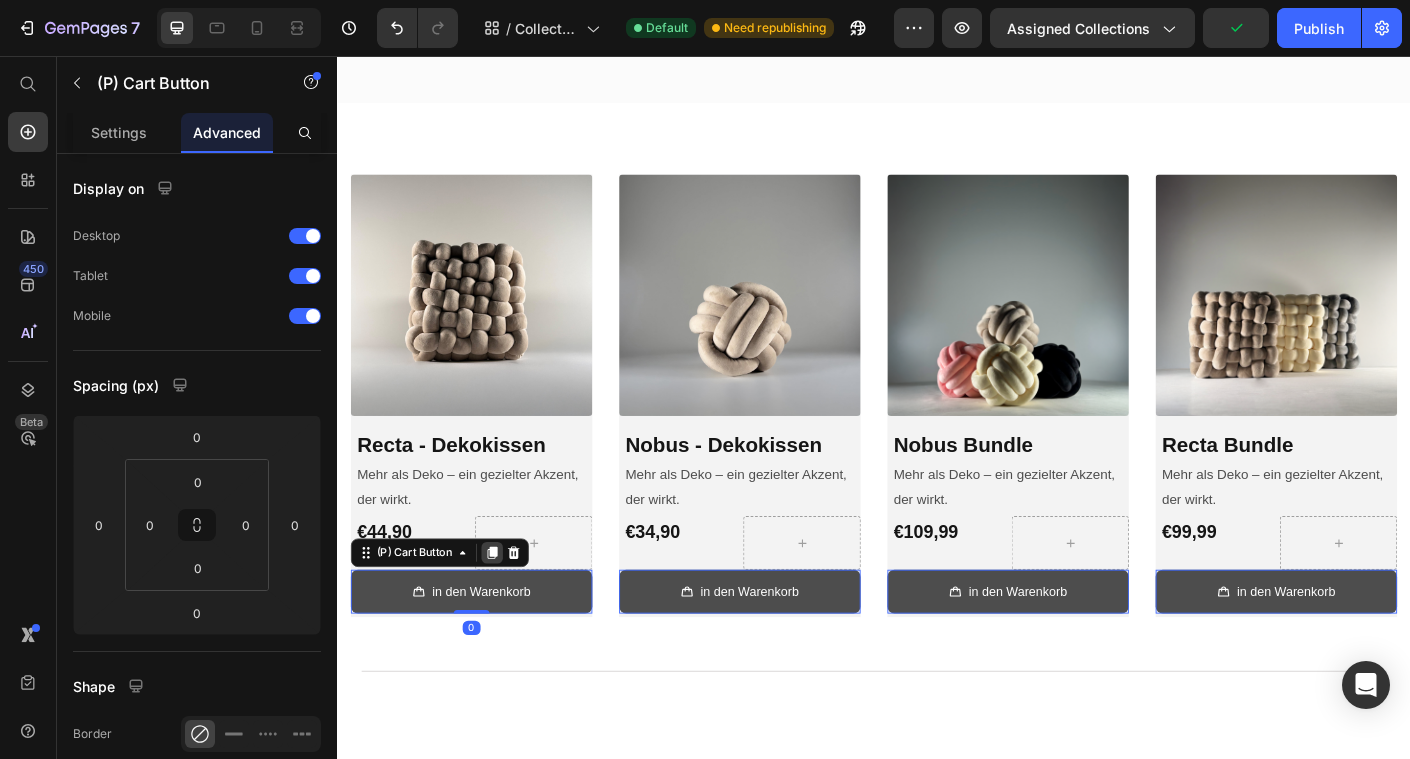 click 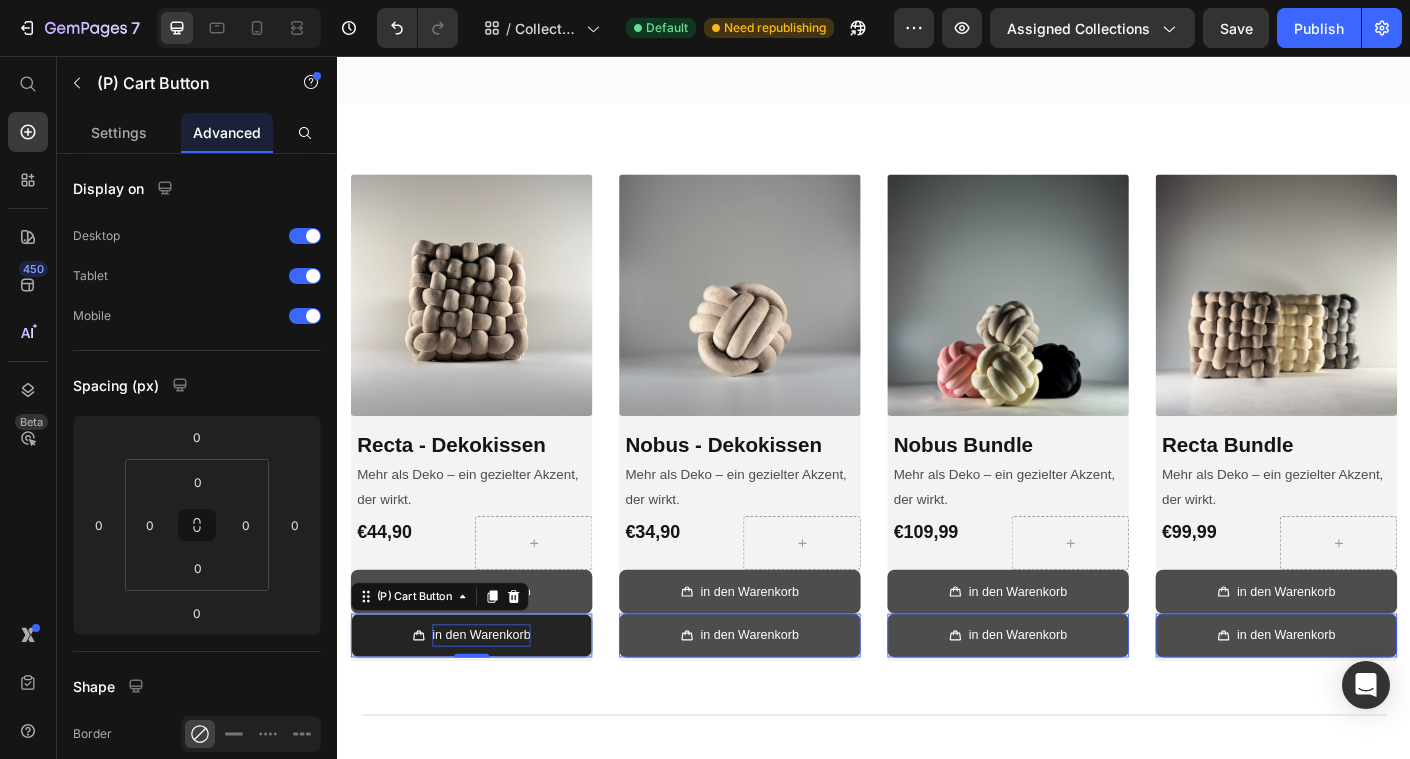 click on "in den Warenkorb" at bounding box center [498, 704] 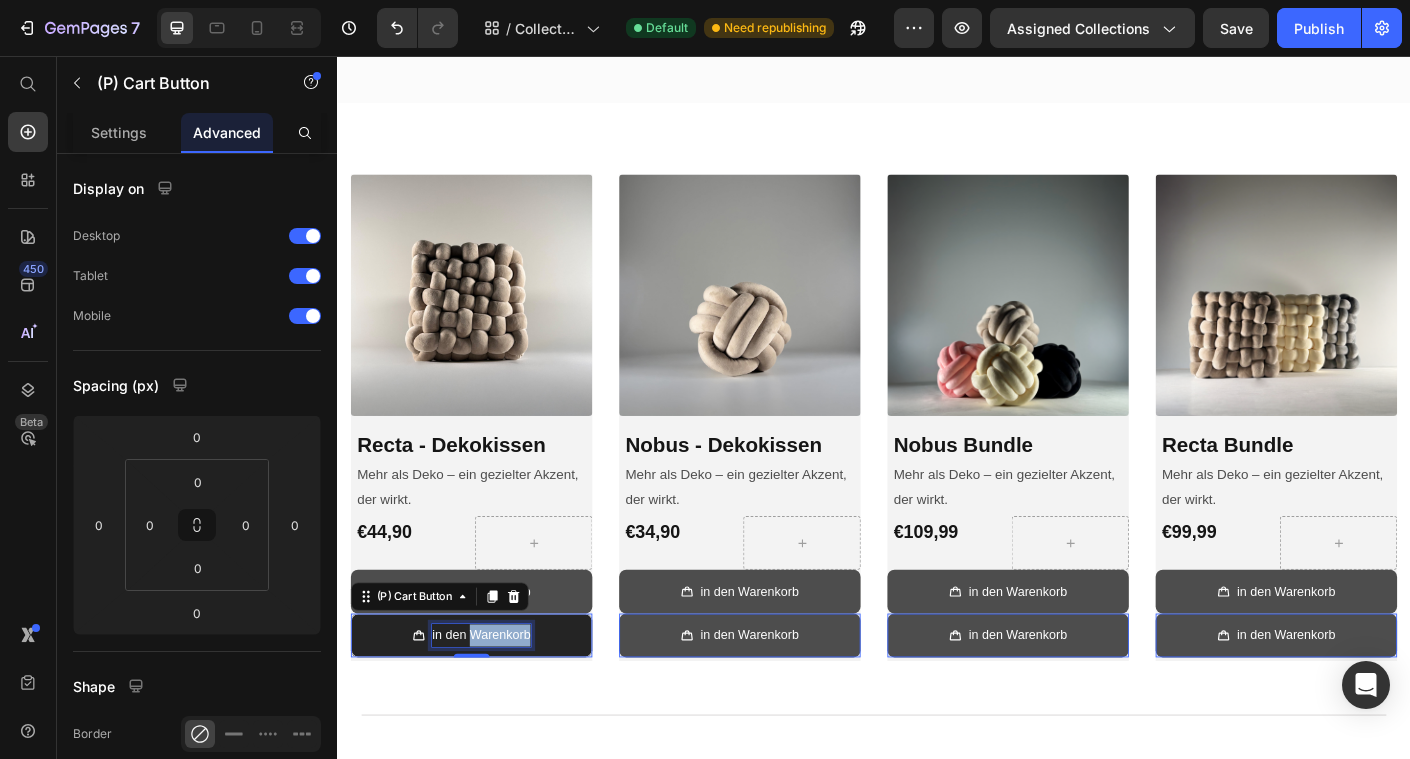 click on "in den Warenkorb" at bounding box center (498, 704) 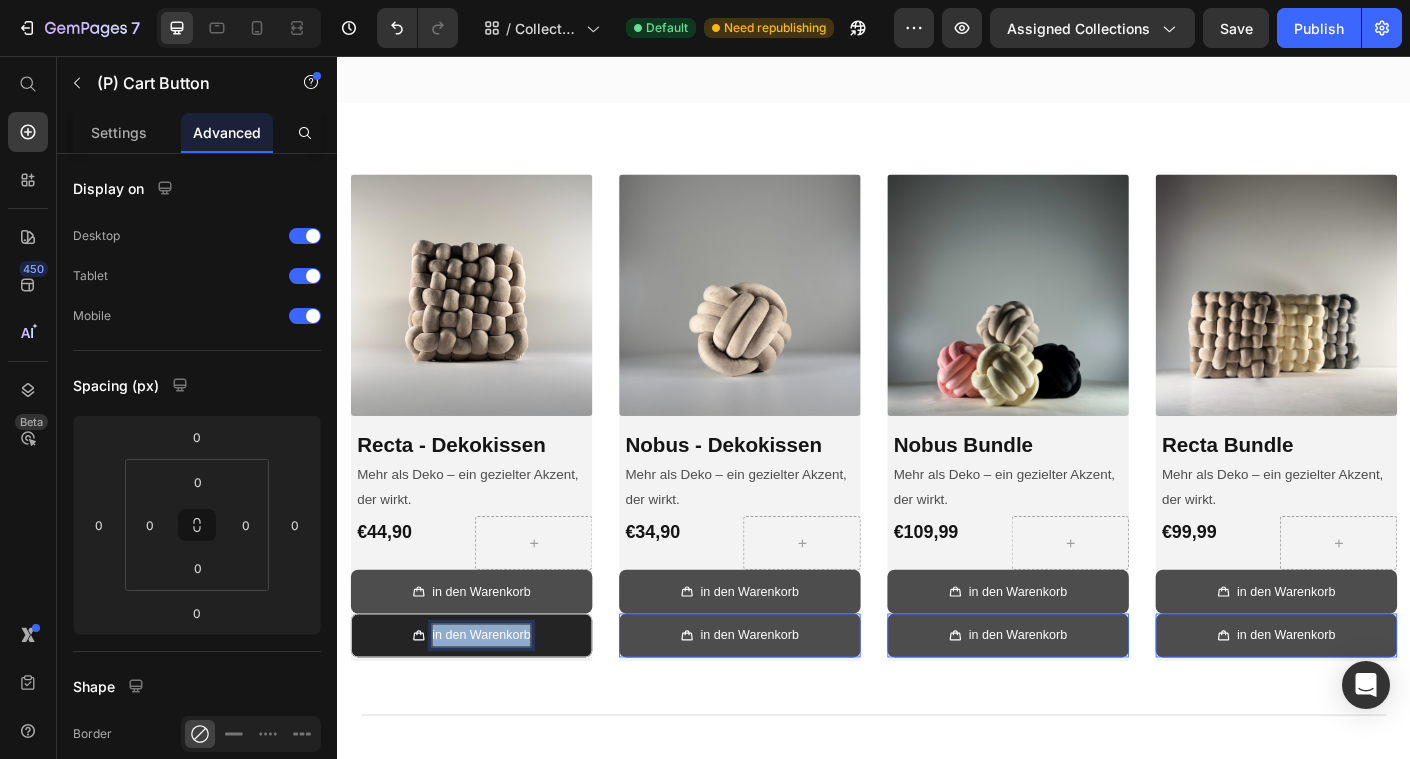 click on "in den Warenkorb" at bounding box center [498, 704] 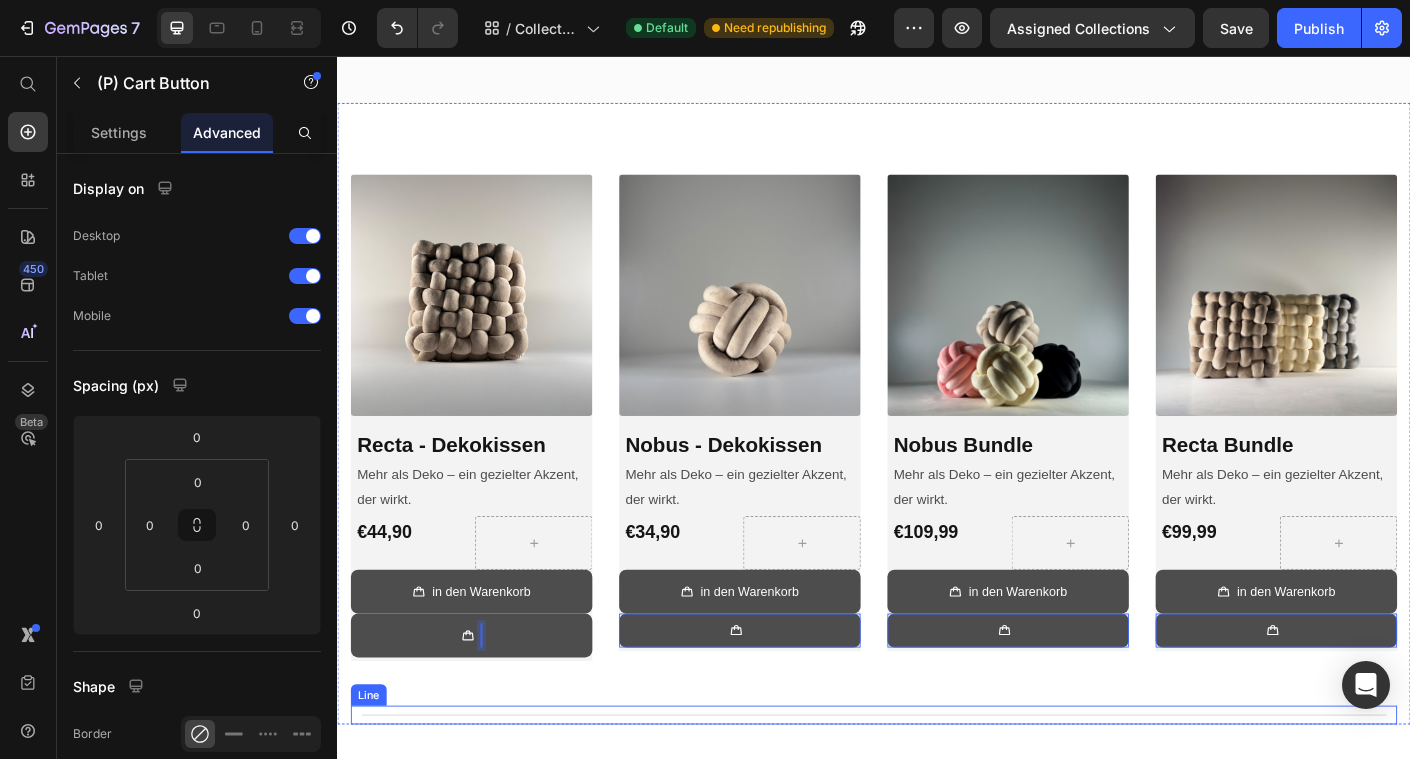 click on "Stilvolles Zuhause Heading Ihr Zuhause verdient mehr als Standard Text block Row Row Row Product Images & Gallery Row Recta - Dekokissen (P) Title Mehr als Deko – ein gezielter Akzent, der wirkt. Text Block €44,90 (P) Price
Row
in den Warenkorb (P) Cart Button
(P) Cart Button   0 Row Row Product Images & Gallery Row Nobus - Dekokissen (P) Title Mehr als Deko – ein gezielter Akzent, der wirkt. Text Block €34,90 (P) Price
Row
in den Warenkorb (P) Cart Button
(P) Cart Button   0 Row Row Product Images & Gallery Row Nobus Bundle (P) Title Mehr als Deko – ein gezielter Akzent, der wirkt. Text Block €109,99 (P) Price
Row
in den Warenkorb (P) Cart Button
(P) Cart Button   0 Row Row Product Images & Gallery Row Recta Bundle (P) Title Mehr als Deko – ein gezielter Akzent, der wirkt. Text Block €99,99 (P) Price
Row
0 Row" at bounding box center [937, 693] 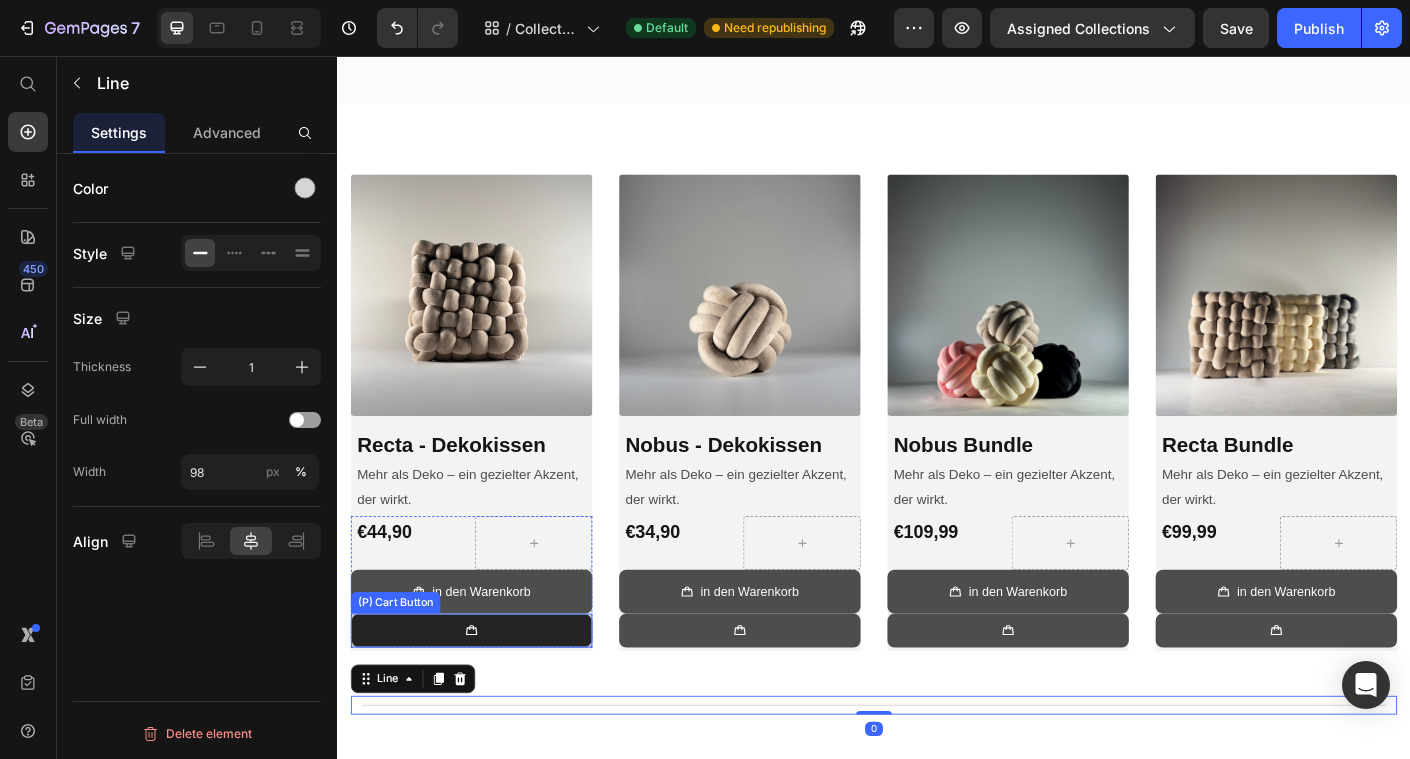 click at bounding box center (487, 699) 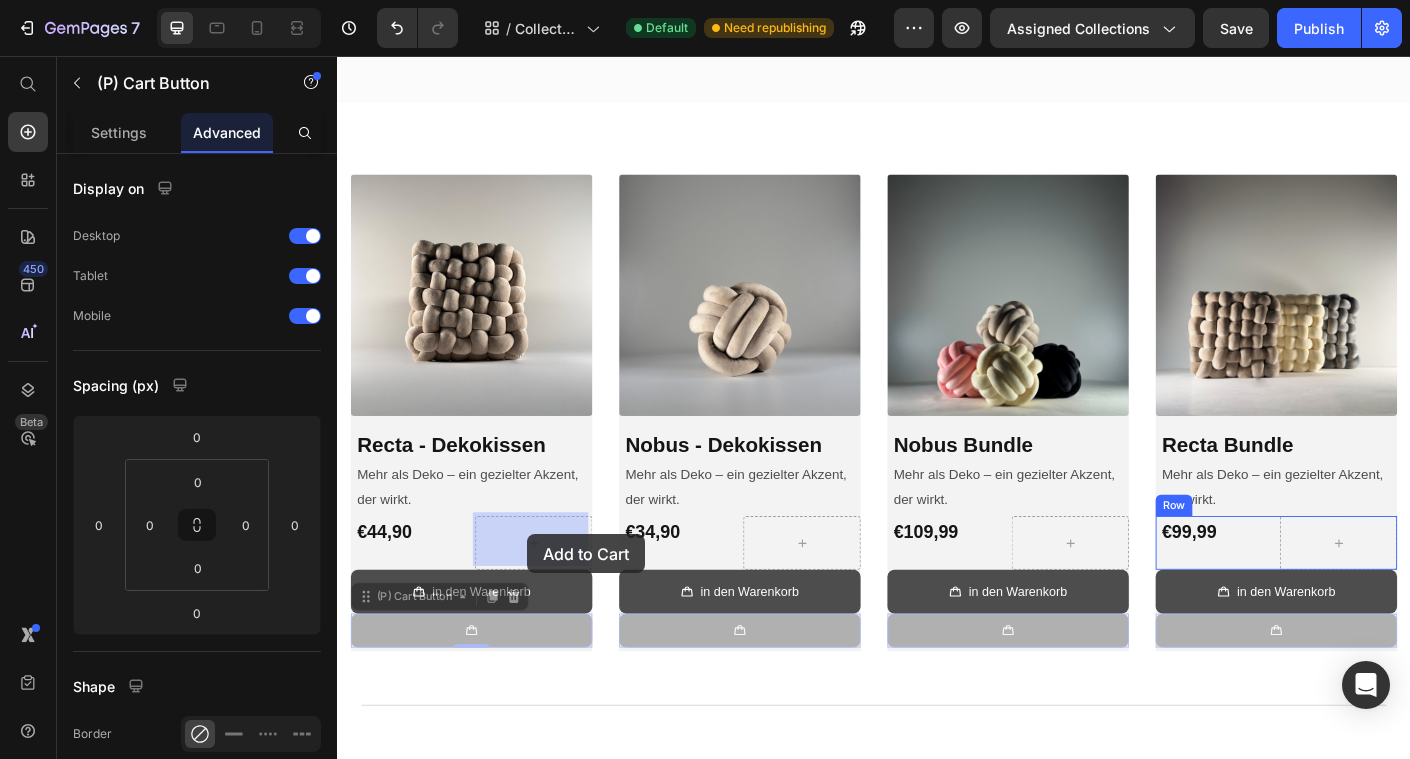 drag, startPoint x: 370, startPoint y: 661, endPoint x: 550, endPoint y: 591, distance: 193.13208 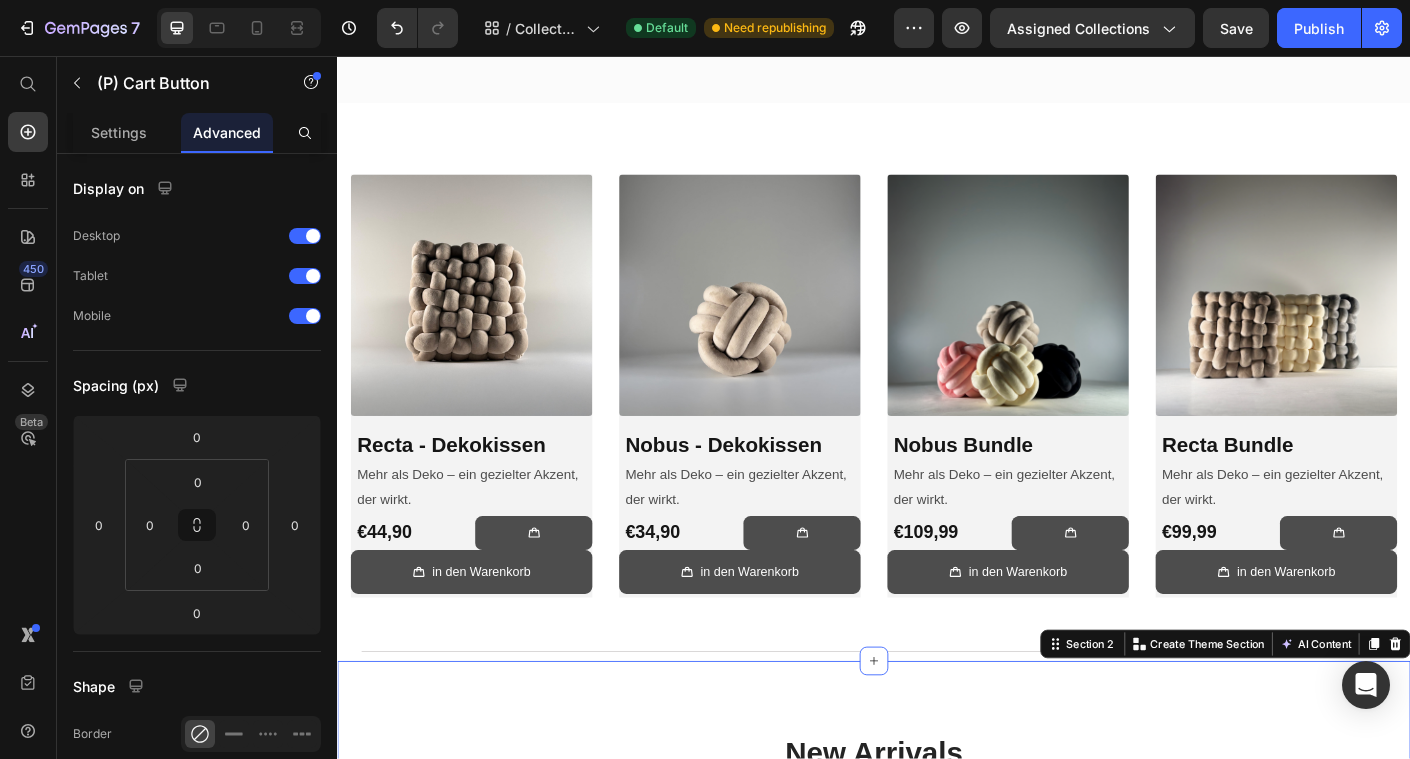click on "New Arrivals Heading
See All Collection Button Row (P) Images 0% off Product Badge Row Recta - Dekokissen (P) Title €44,90 (P) Price €0,00 (P) Price Row Icon Icon Icon Icon Icon Row (P) Cart Button Row Row (P) Images 0% off Product Badge Row Nobus - Dekokissen (P) Title €34,90 (P) Price €0,00 (P) Price Row Icon Icon Icon Icon Icon Row (P) Cart Button Row Row (P) Images 31% off Product Badge Row Nobus Bundle (P) Title €109,99 (P) Price €159,96 (P) Price Row Icon Icon Icon Icon Icon Row (P) Cart Button Row Row (P) Images 26% off Product Badge Row Recta Bundle (P) Title €99,99 (P) Price €134,97 (P) Price Row Icon Icon Icon Icon Icon Row (P) Cart Button Row Row Product List Row Section 2   You can create reusable sections Create Theme Section AI Content Write with GemAI What would you like to describe here? Tone and Voice Persuasive Product Getting products... Show more Generate" at bounding box center (937, 1092) 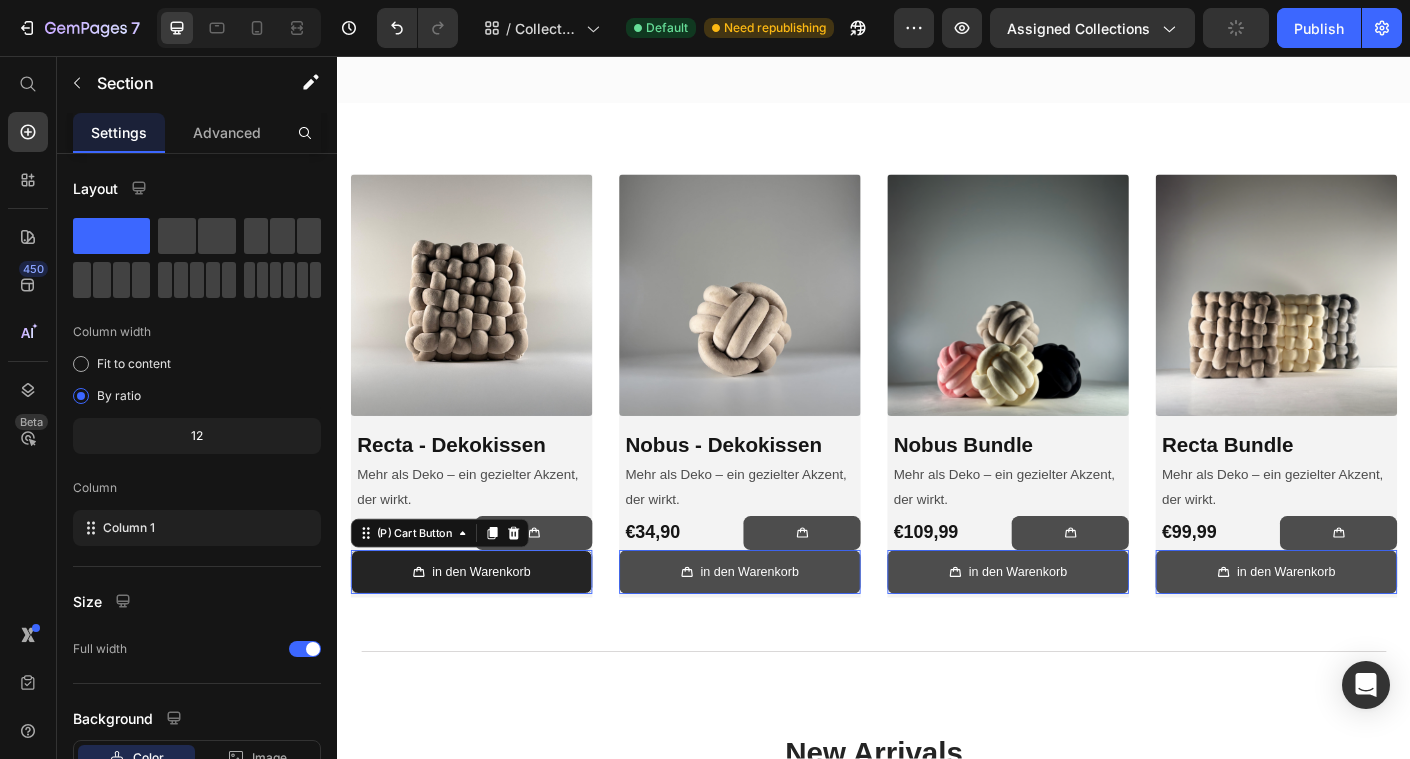 click on "in den Warenkorb" at bounding box center (487, 633) 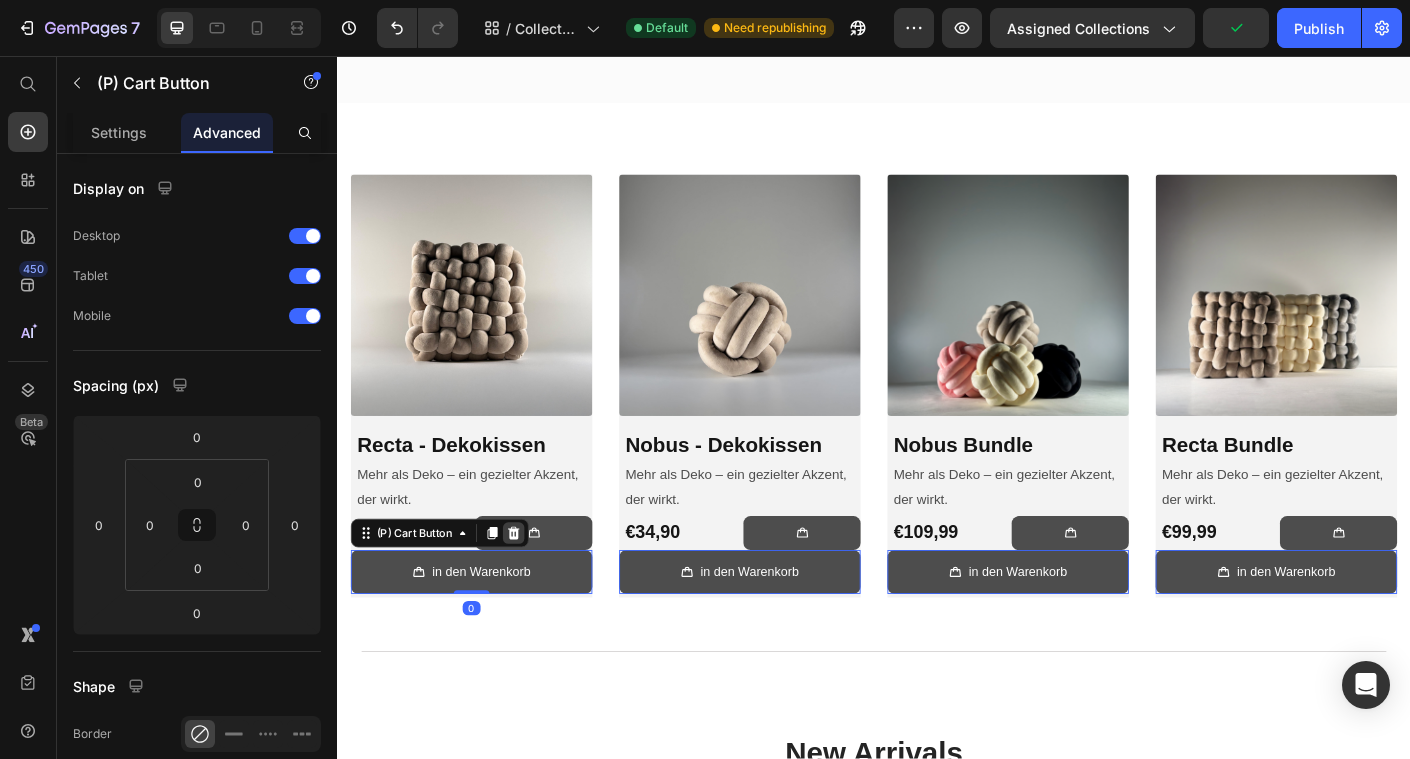 click 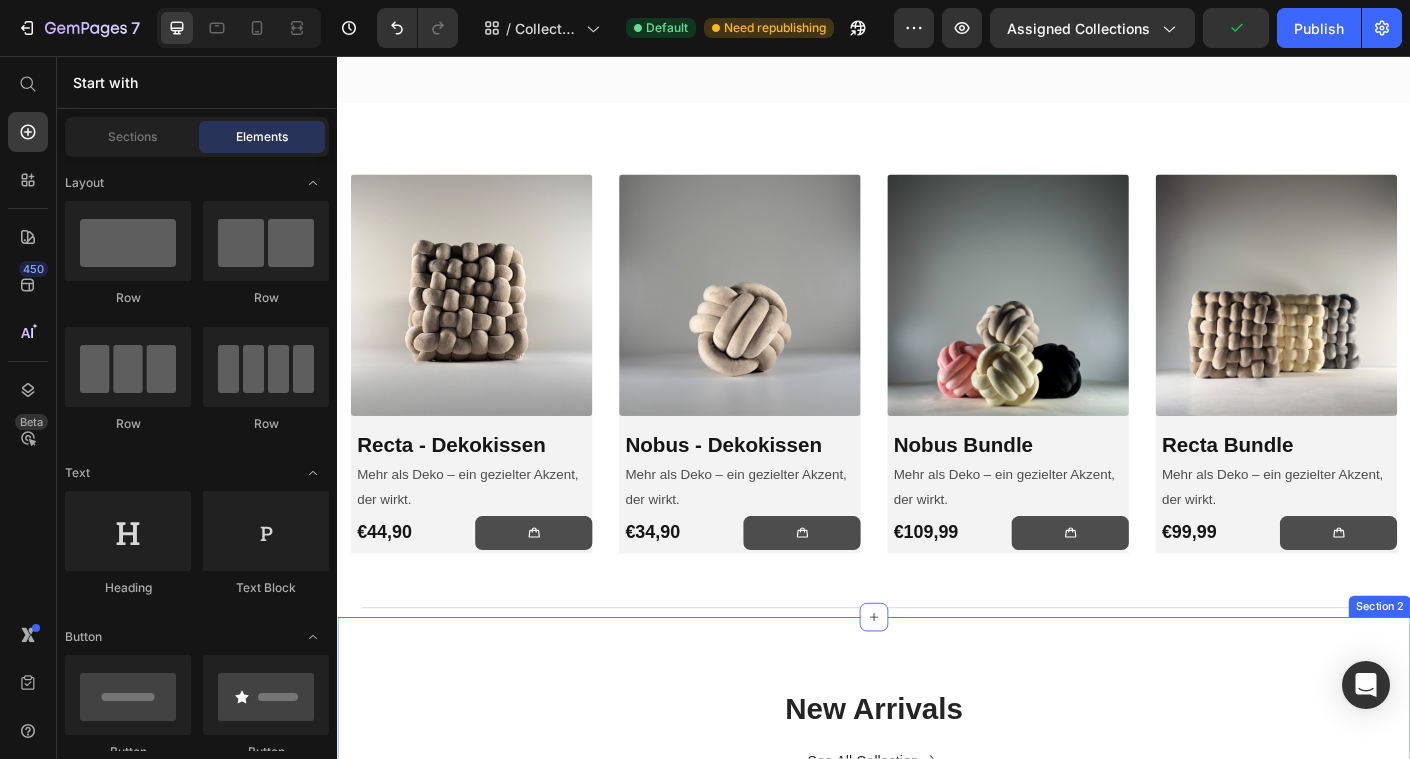 click on "New Arrivals Heading
See All Collection Button Row (P) Images 0% off Product Badge Row Recta - Dekokissen (P) Title €44,90 (P) Price €0,00 (P) Price Row Icon Icon Icon Icon Icon Row (P) Cart Button Row Row (P) Images 0% off Product Badge Row Nobus - Dekokissen (P) Title €34,90 (P) Price €0,00 (P) Price Row Icon Icon Icon Icon Icon Row (P) Cart Button Row Row (P) Images 31% off Product Badge Row Nobus Bundle (P) Title €109,99 (P) Price €159,96 (P) Price Row Icon Icon Icon Icon Icon Row (P) Cart Button Row Row (P) Images 26% off Product Badge Row Recta Bundle (P) Title €99,99 (P) Price €134,97 (P) Price Row Icon Icon Icon Icon Icon Row (P) Cart Button Row Row Product List Row Section 2" at bounding box center (937, 1043) 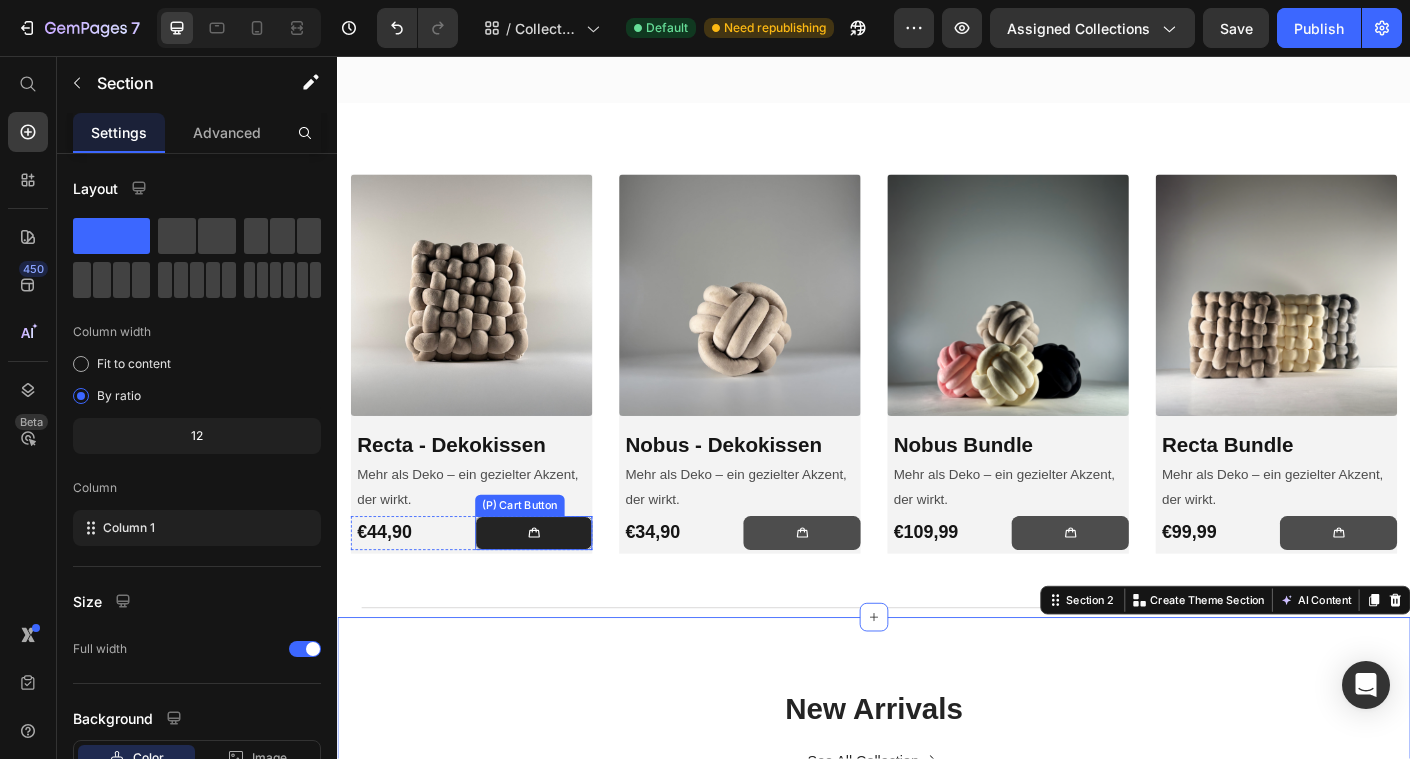 click at bounding box center [556, 590] 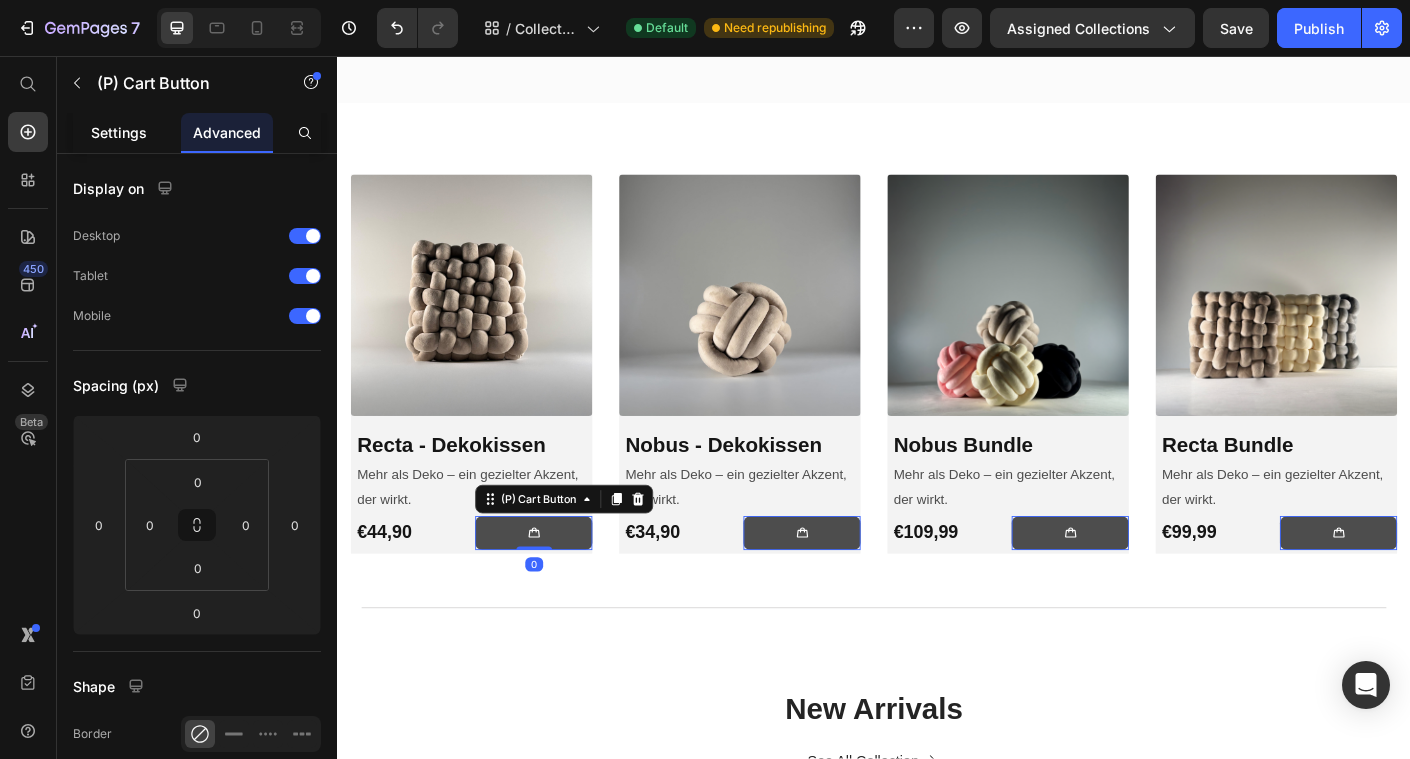 click on "Settings" 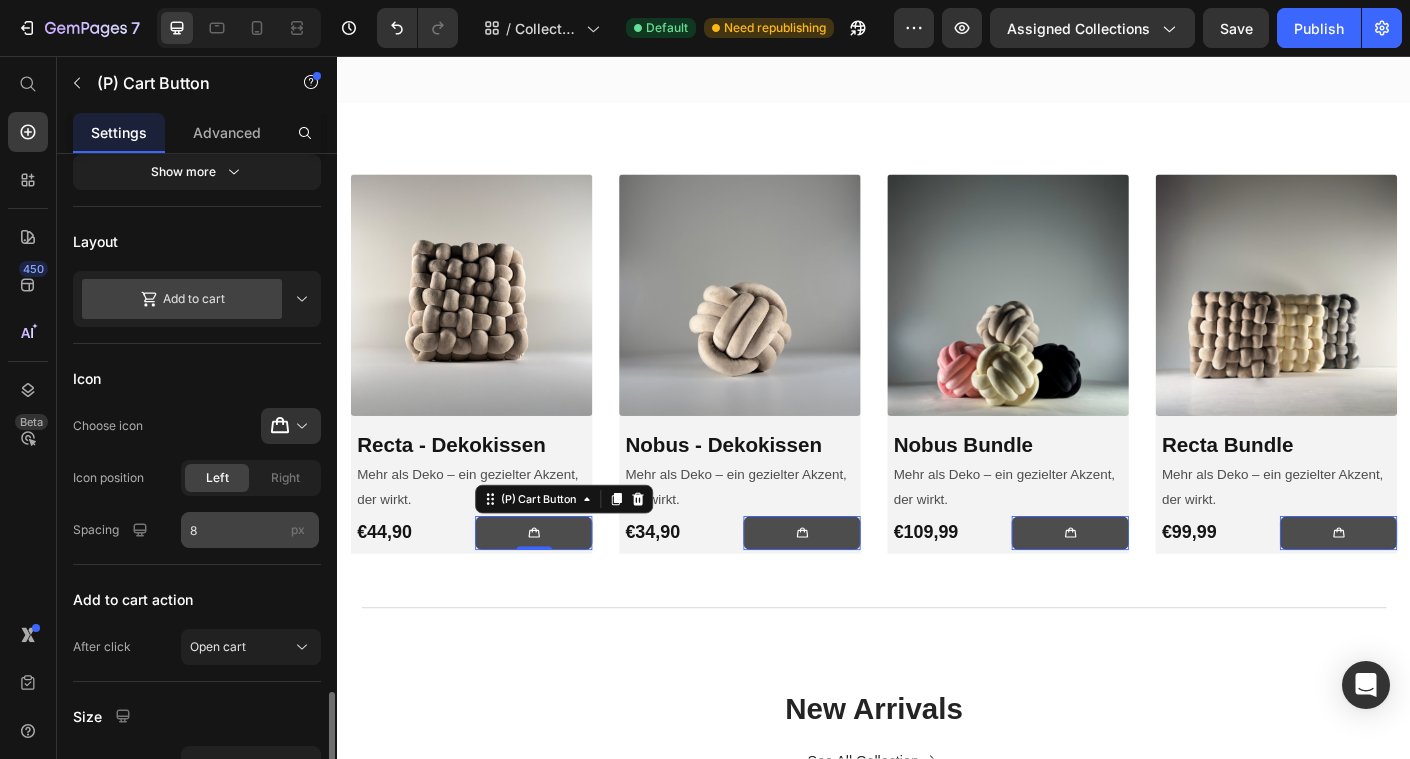 scroll, scrollTop: 938, scrollLeft: 0, axis: vertical 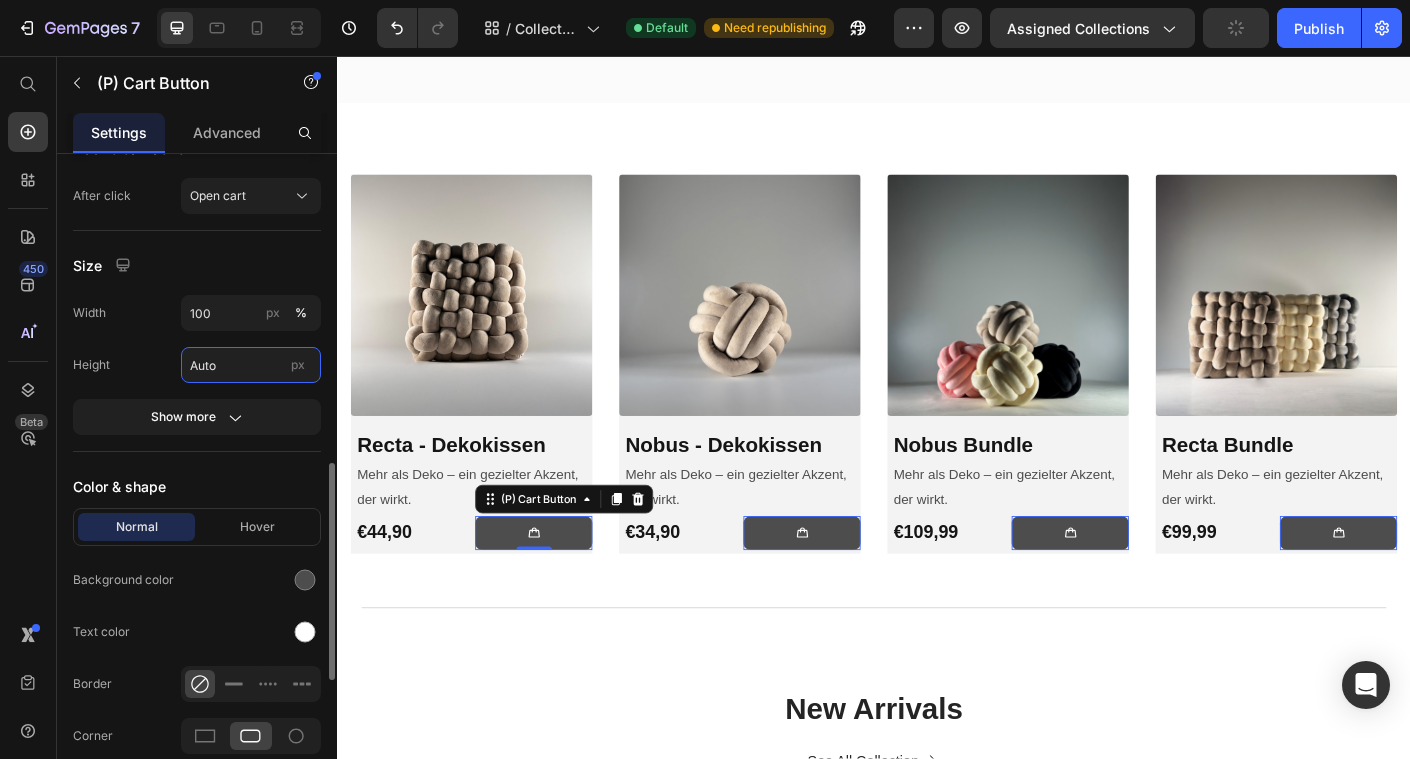 click on "Auto" at bounding box center [251, 365] 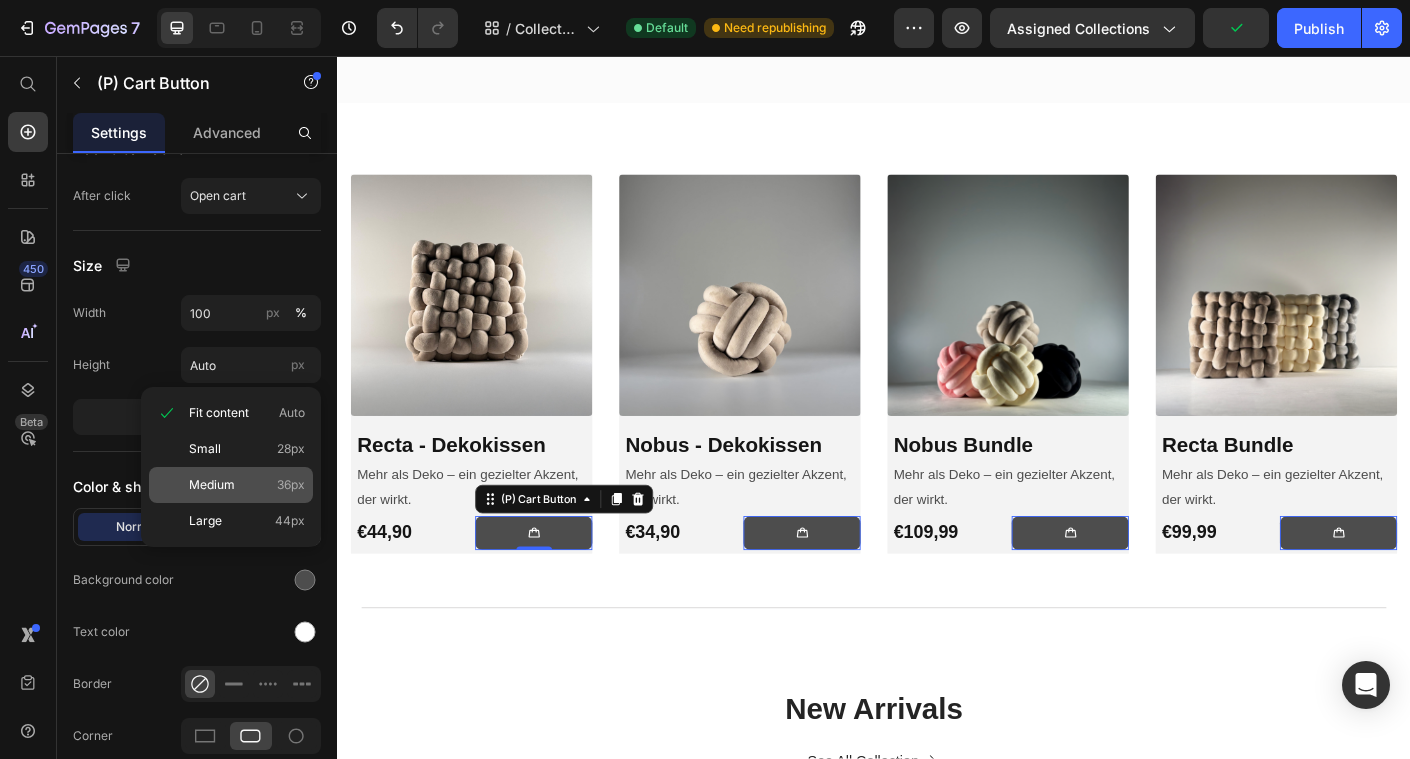 click on "Medium" at bounding box center [212, 485] 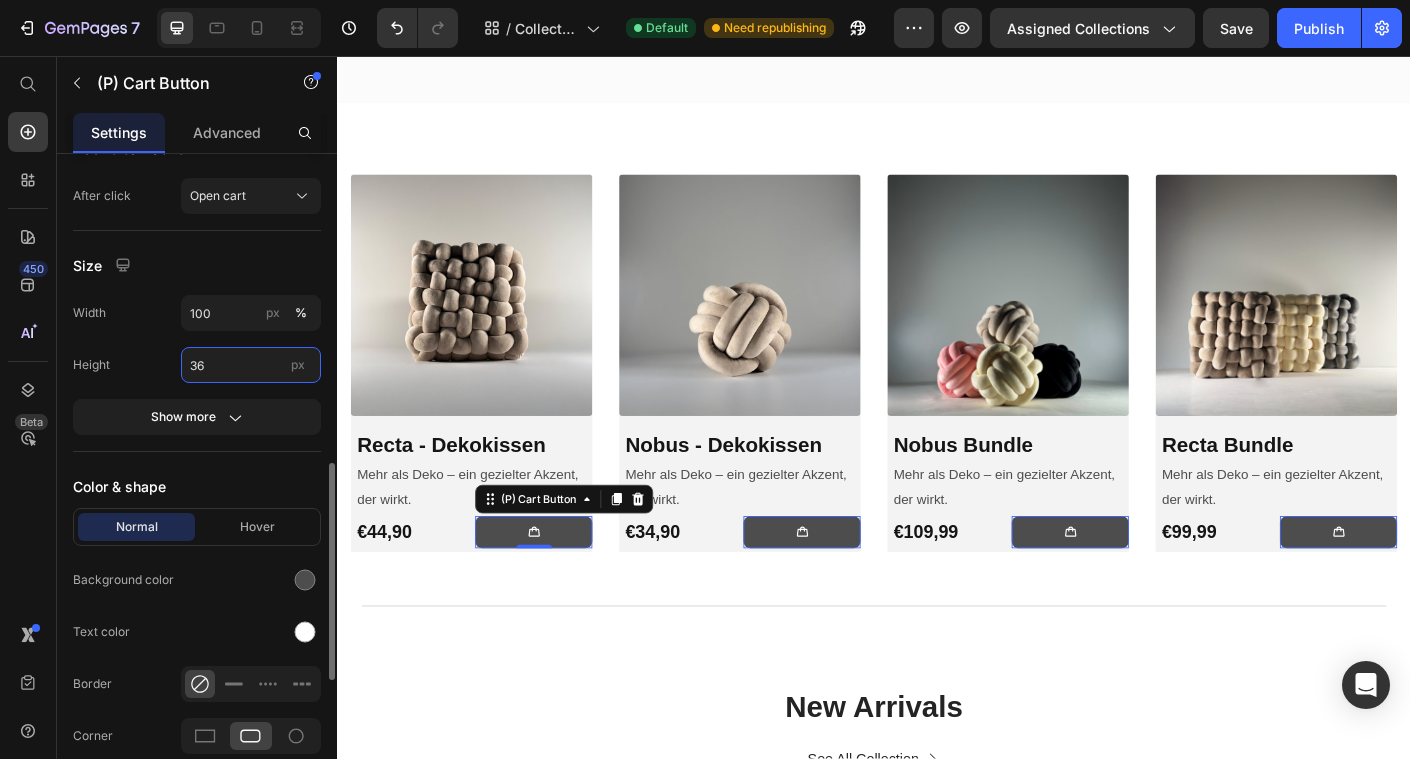 click on "36" at bounding box center [251, 365] 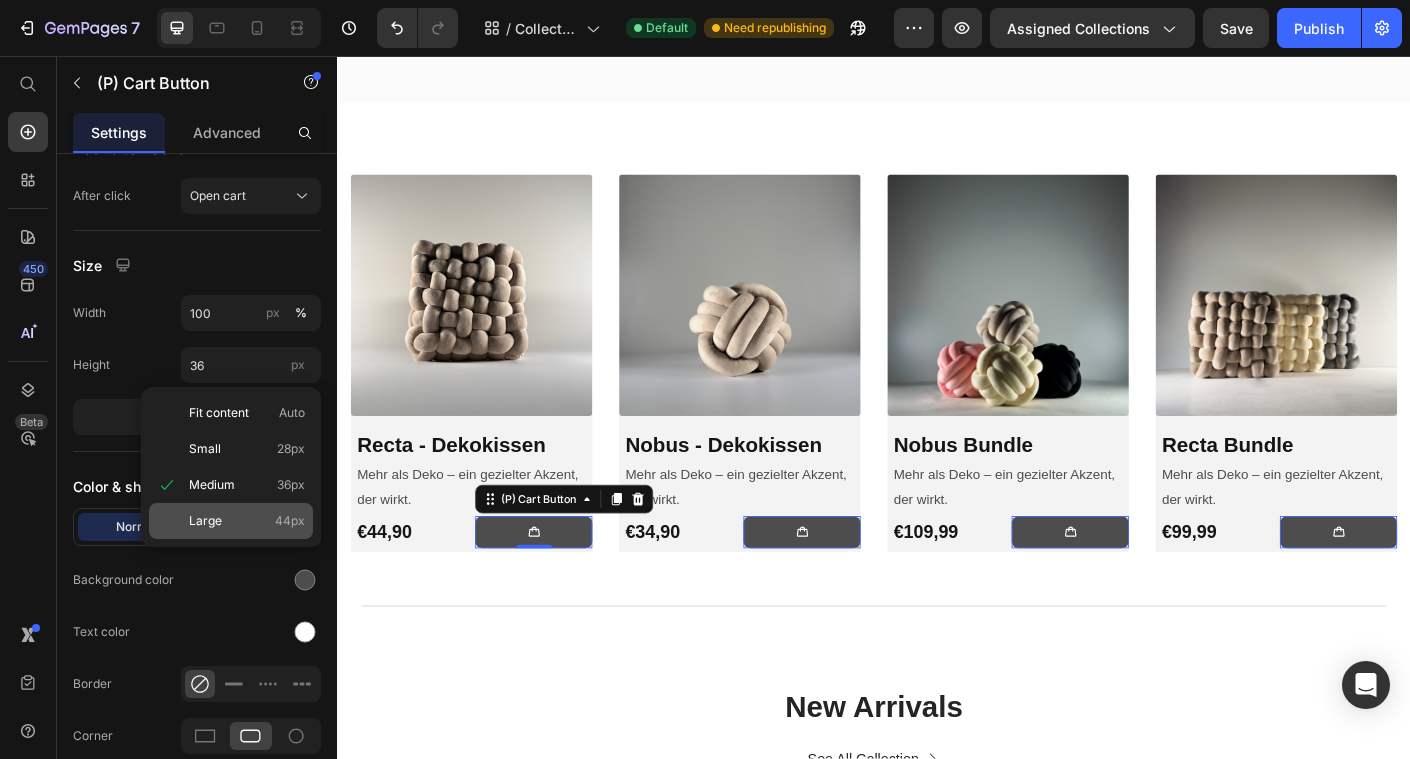 click on "Large 44px" at bounding box center [247, 521] 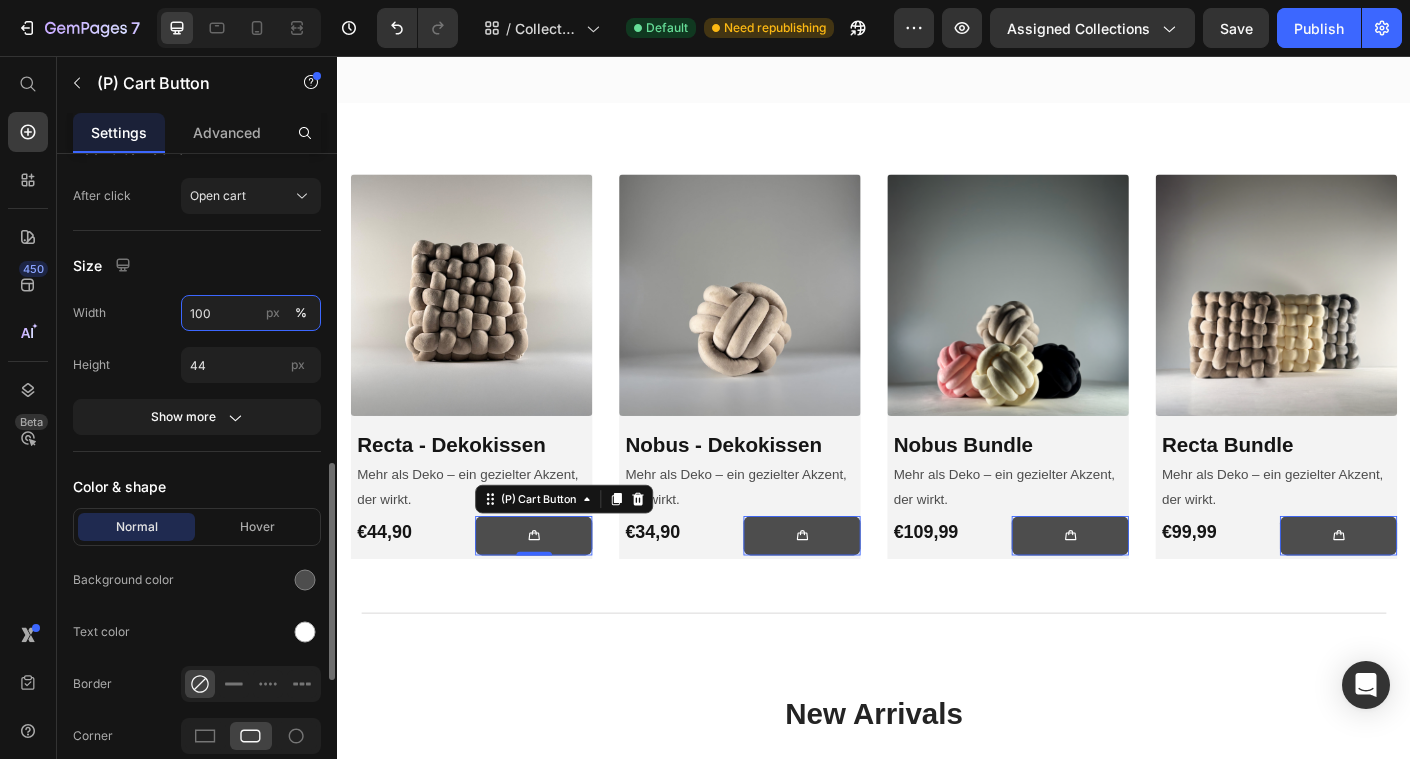 click on "100" at bounding box center [251, 313] 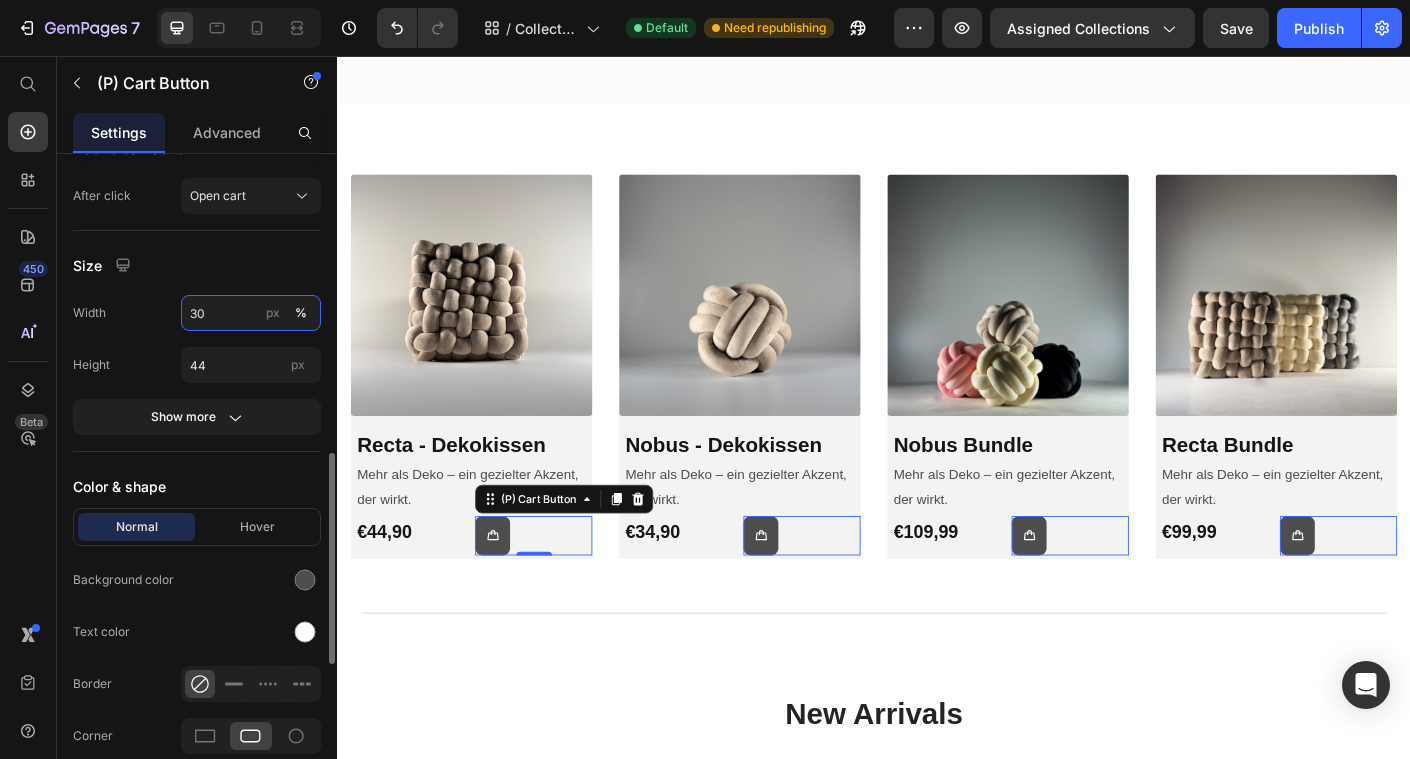 type on "3" 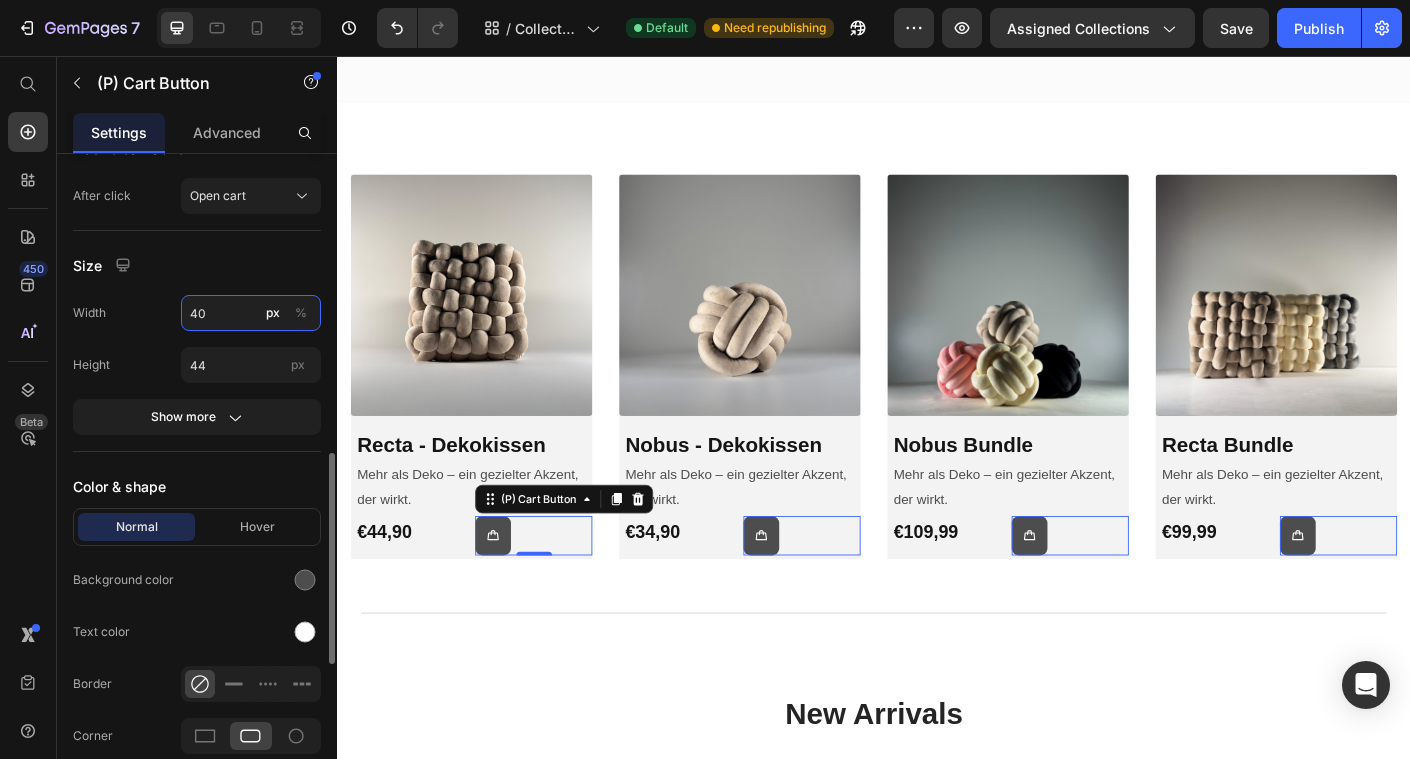 type on "40" 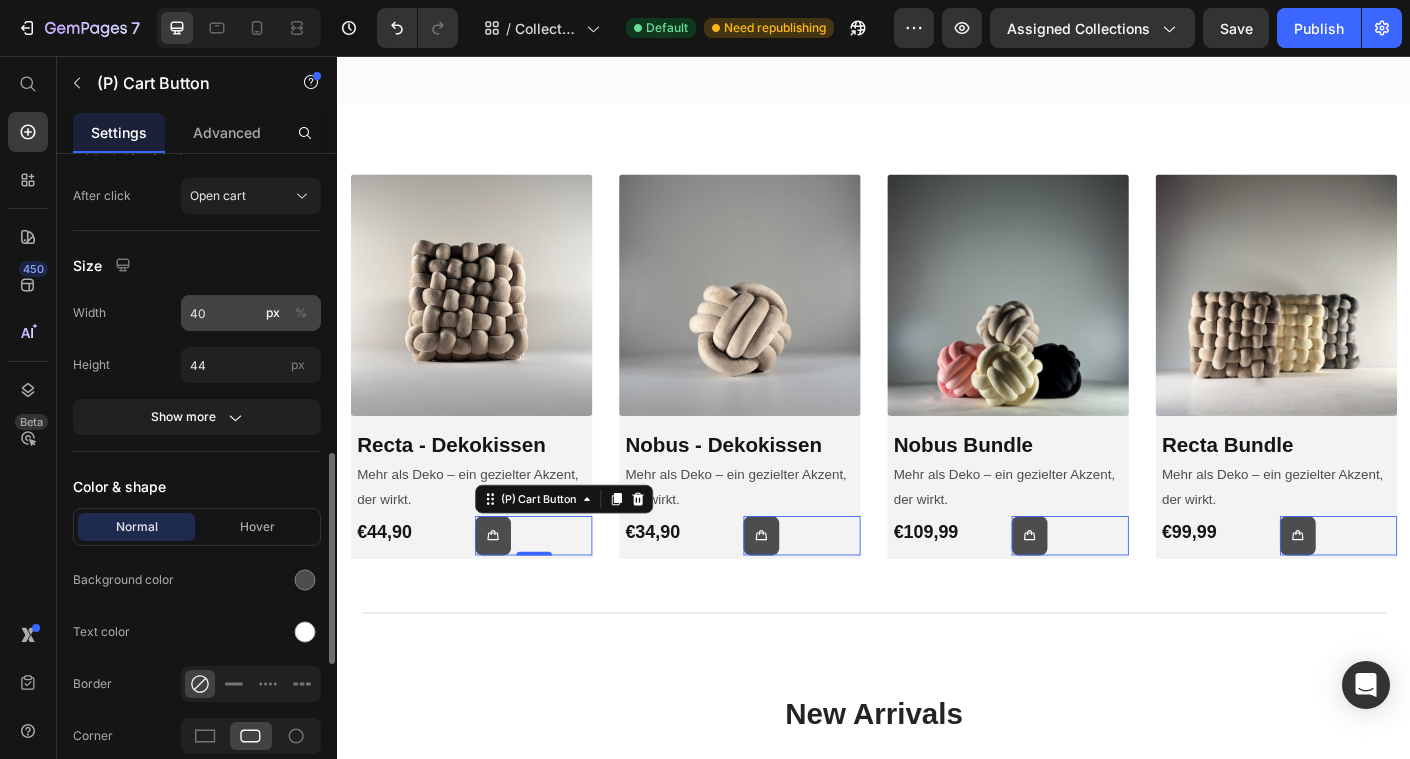 click on "%" at bounding box center (301, 313) 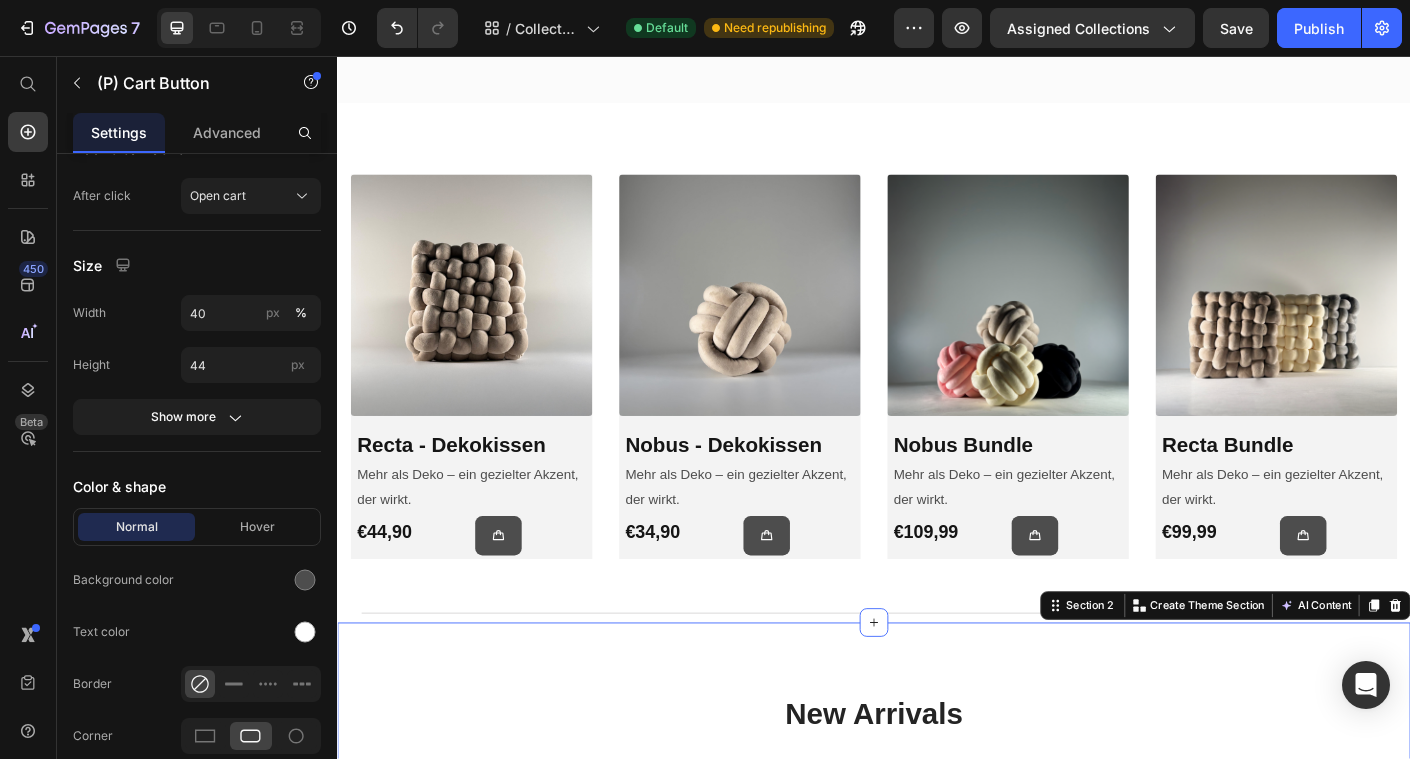 click on "New Arrivals Heading
See All Collection Button Row (P) Images 0% off Product Badge Row Recta - Dekokissen (P) Title €44,90 (P) Price €0,00 (P) Price Row Icon Icon Icon Icon Icon Row (P) Cart Button Row Row (P) Images 0% off Product Badge Row Nobus - Dekokissen (P) Title €34,90 (P) Price €0,00 (P) Price Row Icon Icon Icon Icon Icon Row (P) Cart Button Row Row (P) Images 31% off Product Badge Row Nobus Bundle (P) Title €109,99 (P) Price €159,96 (P) Price Row Icon Icon Icon Icon Icon Row (P) Cart Button Row Row (P) Images 26% off Product Badge Row Recta Bundle (P) Title €99,99 (P) Price €134,97 (P) Price Row Icon Icon Icon Icon Icon Row (P) Cart Button Row Row Product List Row Section 2   You can create reusable sections Create Theme Section AI Content Write with GemAI What would you like to describe here? Tone and Voice Persuasive Product Nobus - Dekokissen Show more Generate" at bounding box center [937, 1049] 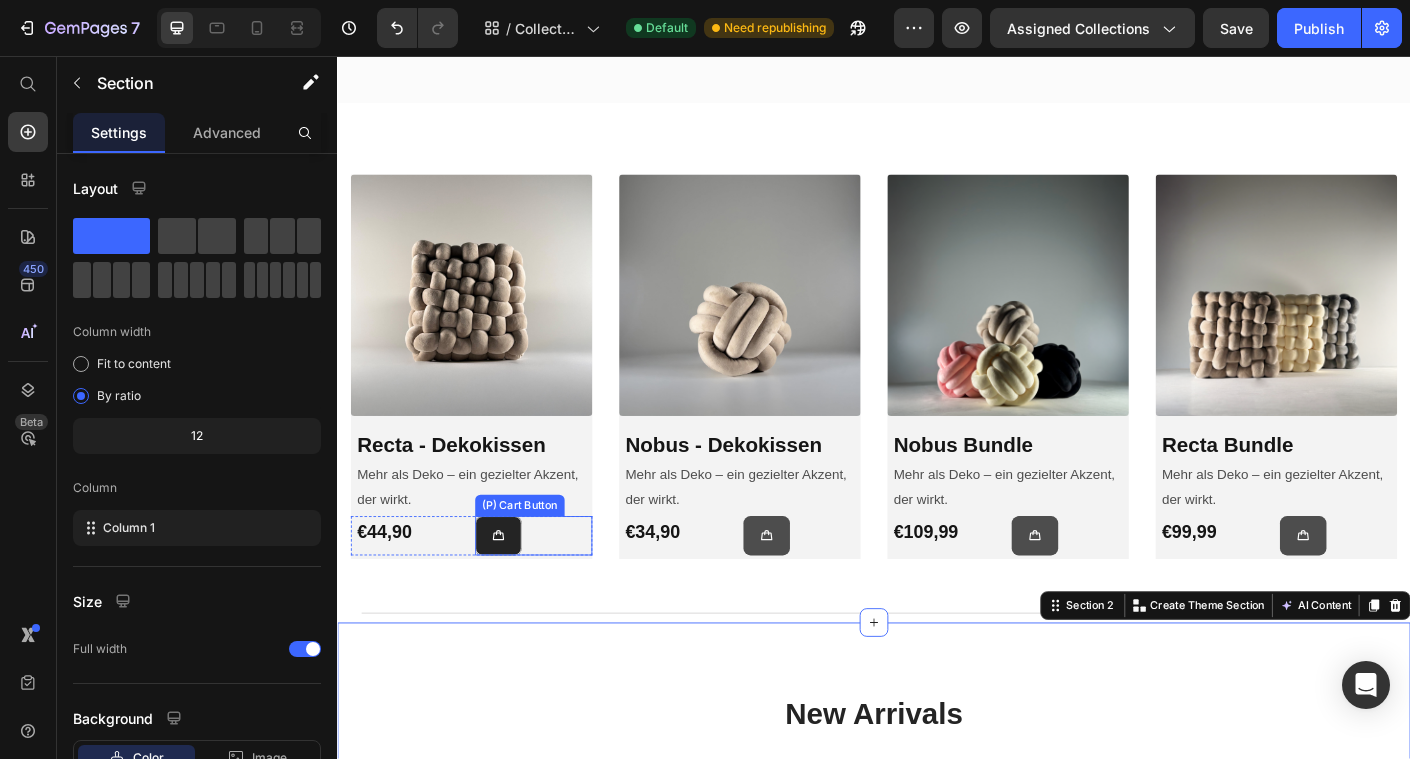 click at bounding box center [517, 593] 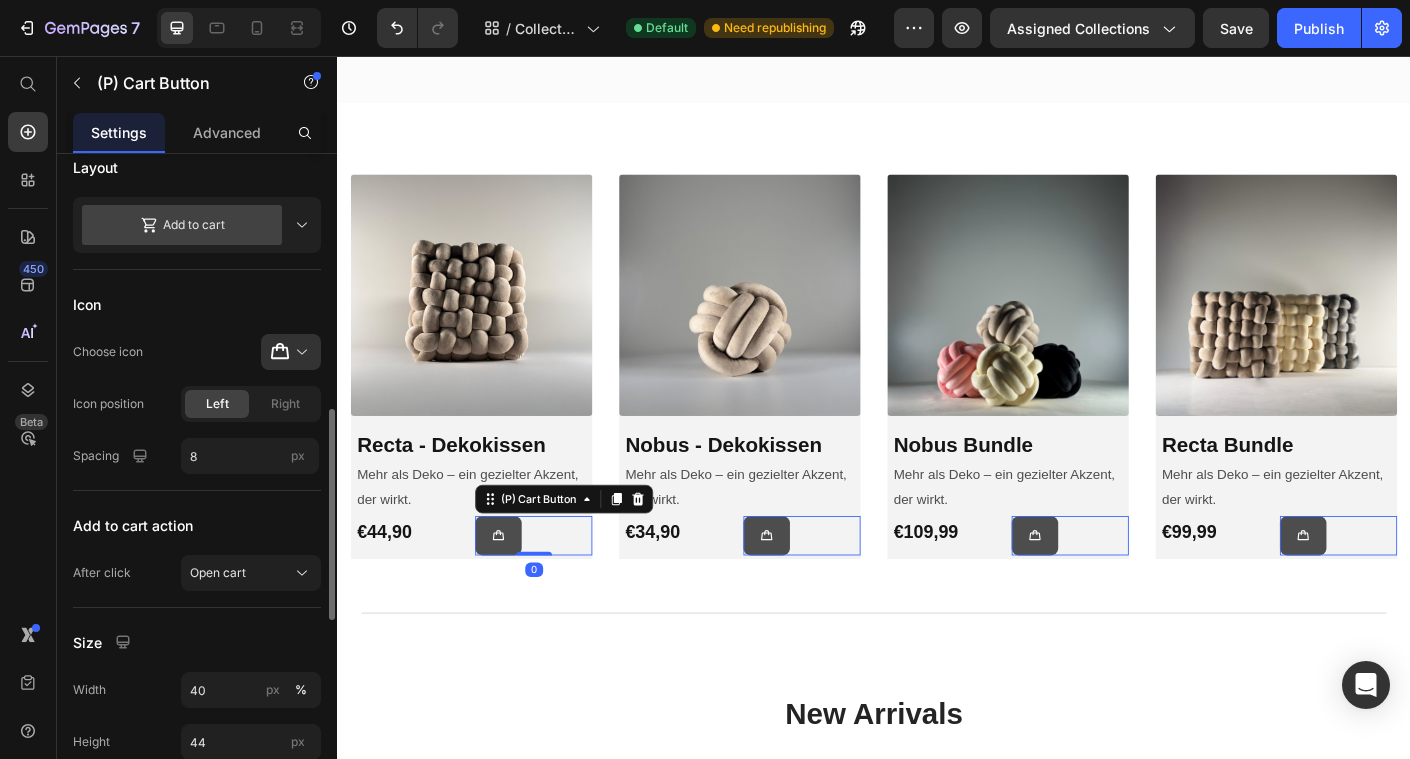 scroll, scrollTop: 800, scrollLeft: 0, axis: vertical 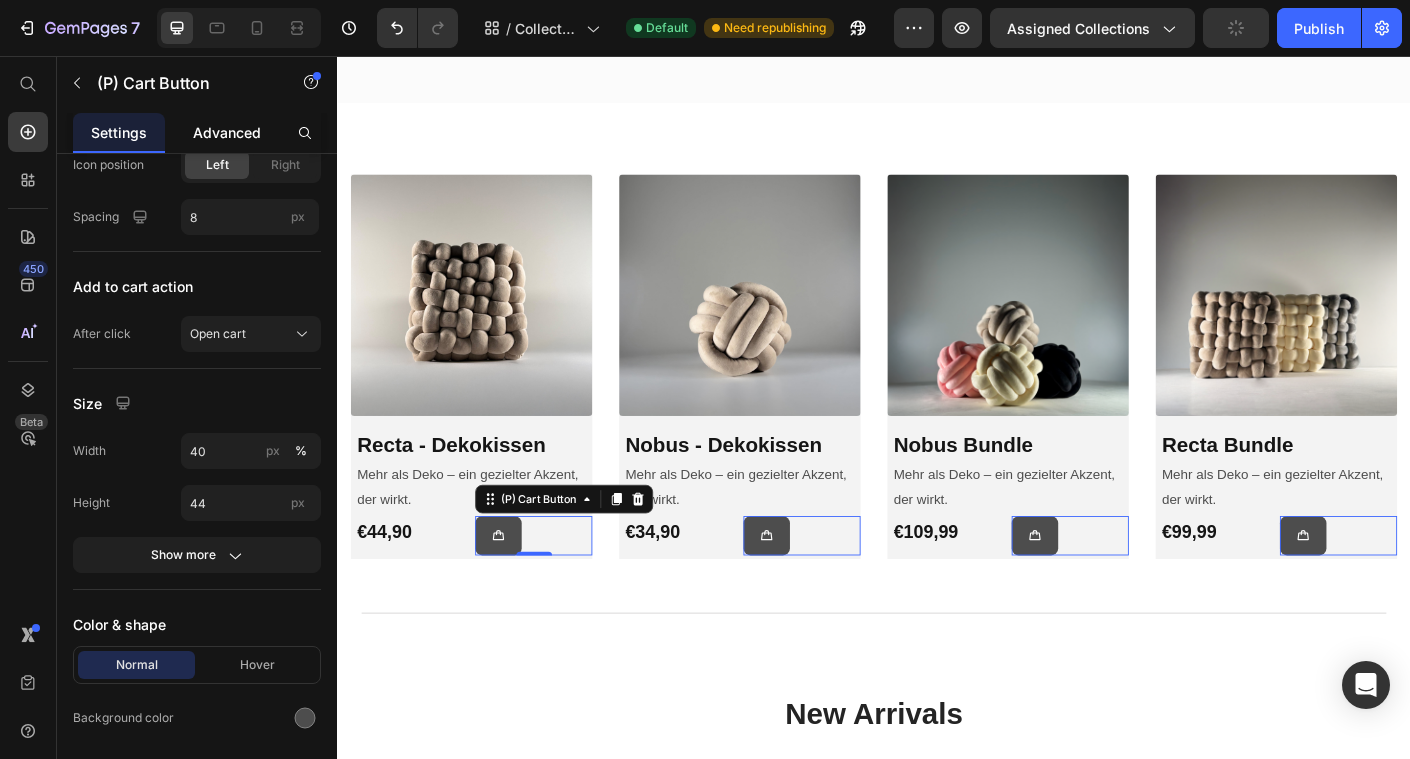 click on "Advanced" at bounding box center (227, 132) 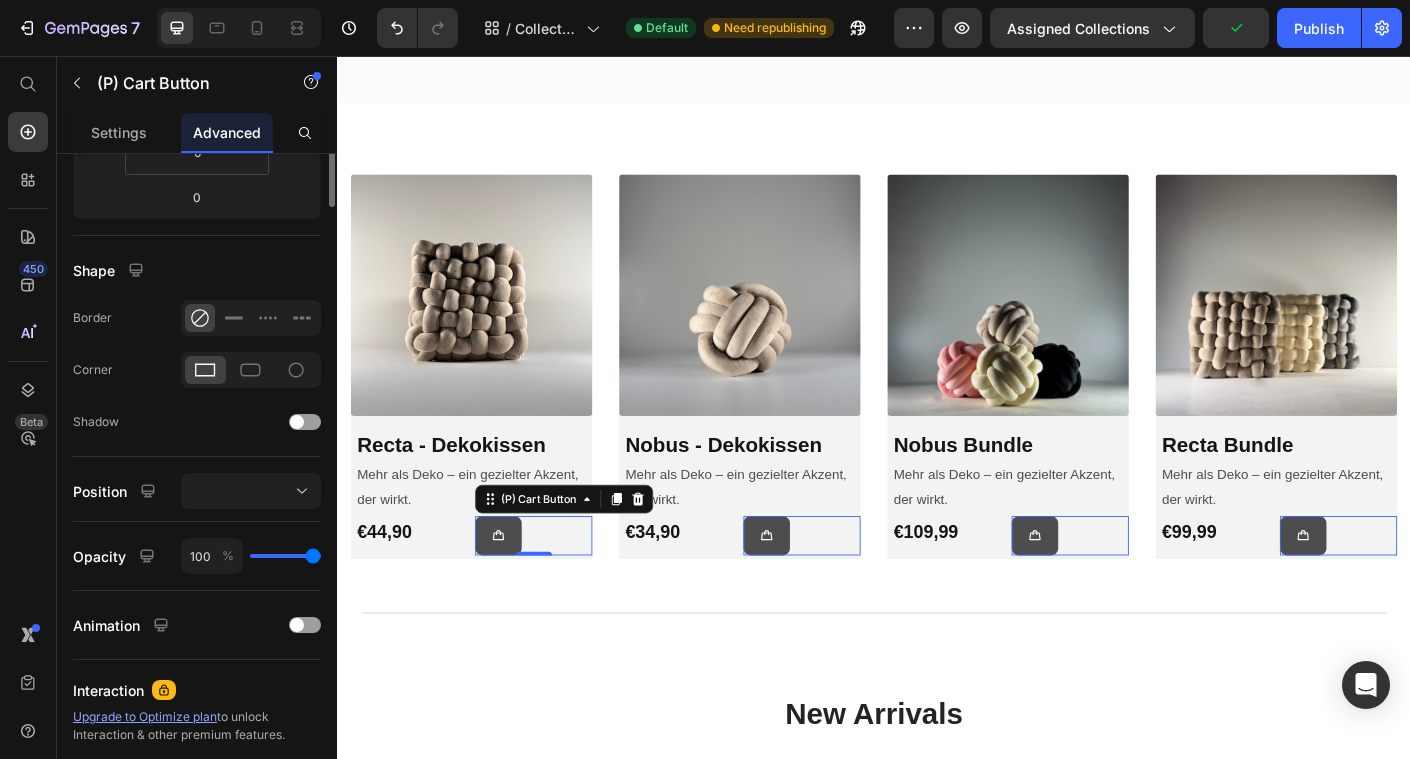 scroll, scrollTop: 461, scrollLeft: 0, axis: vertical 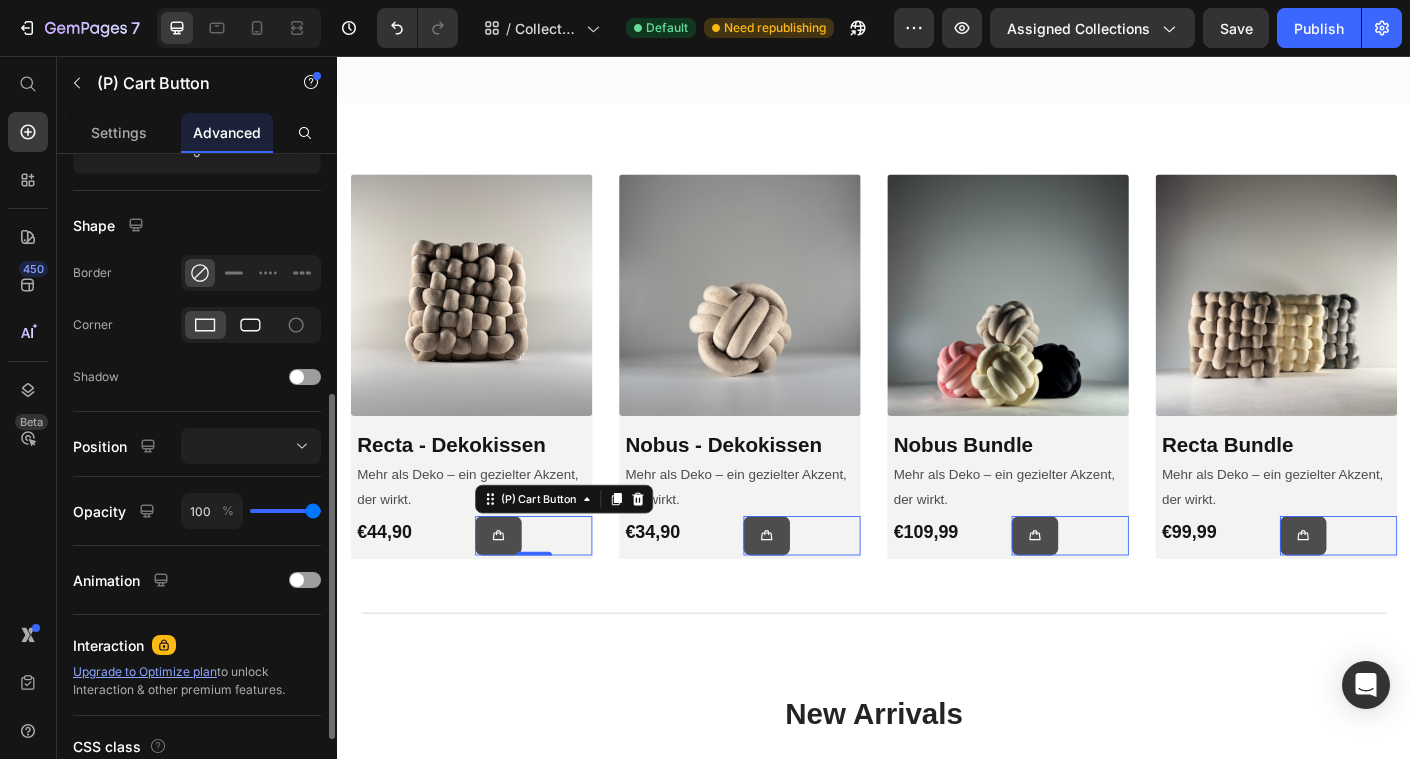 click 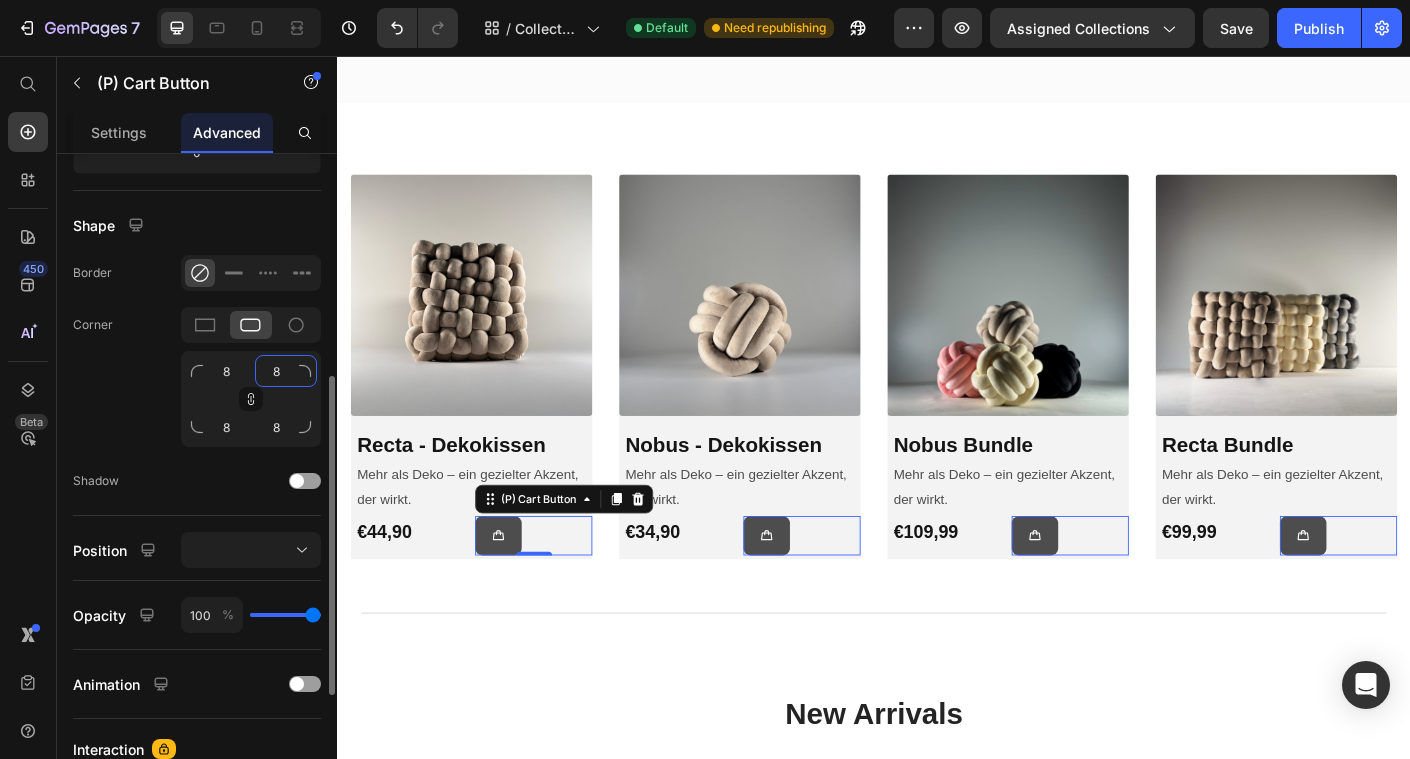 click on "8" 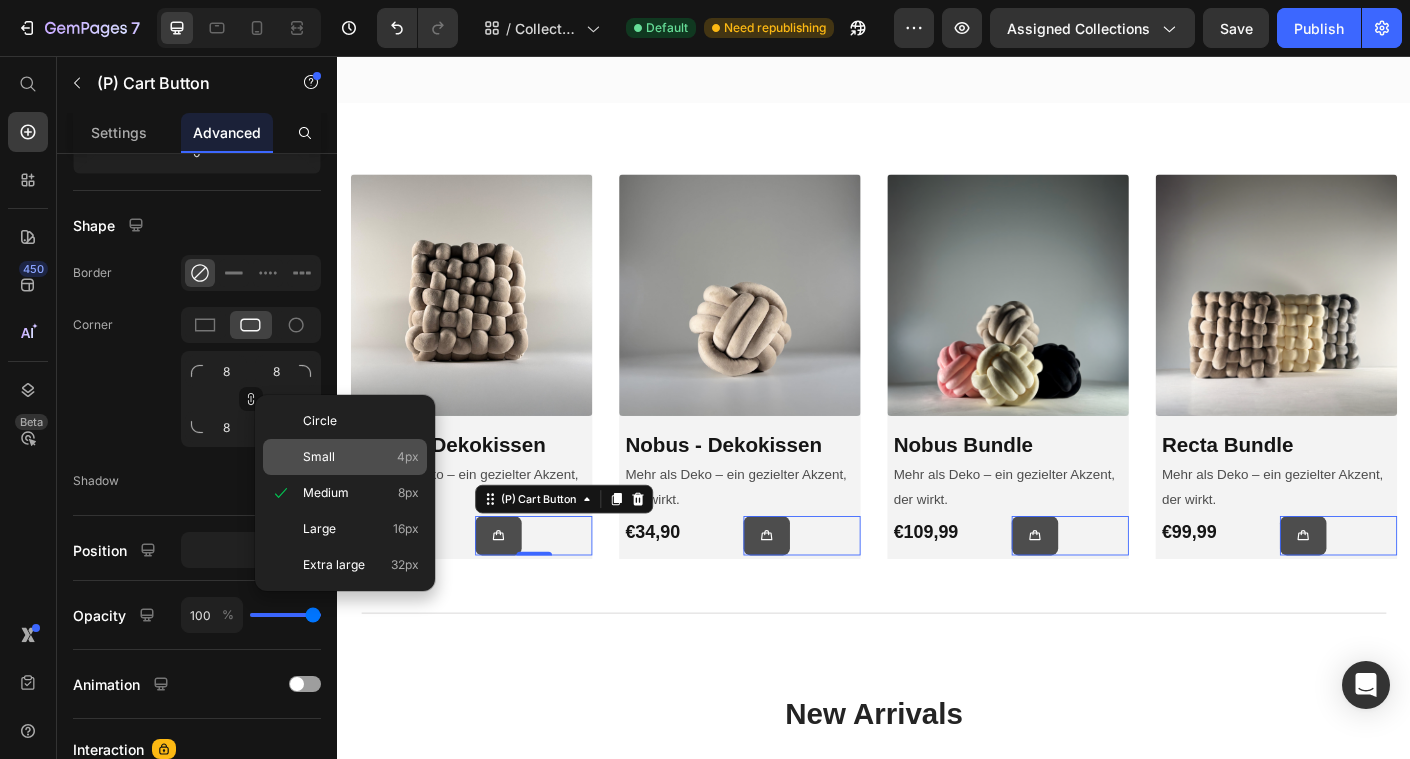 click on "Small" at bounding box center [319, 457] 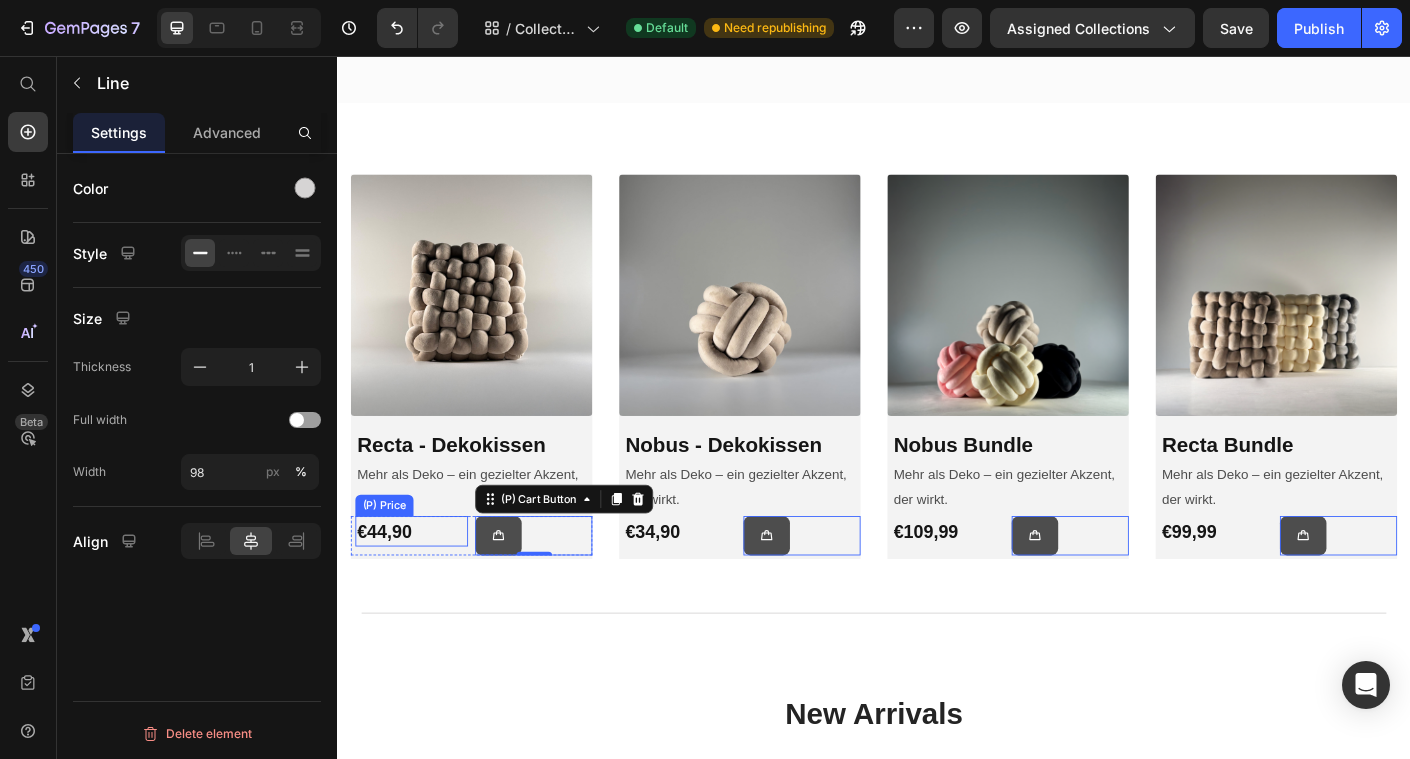 scroll, scrollTop: 0, scrollLeft: 0, axis: both 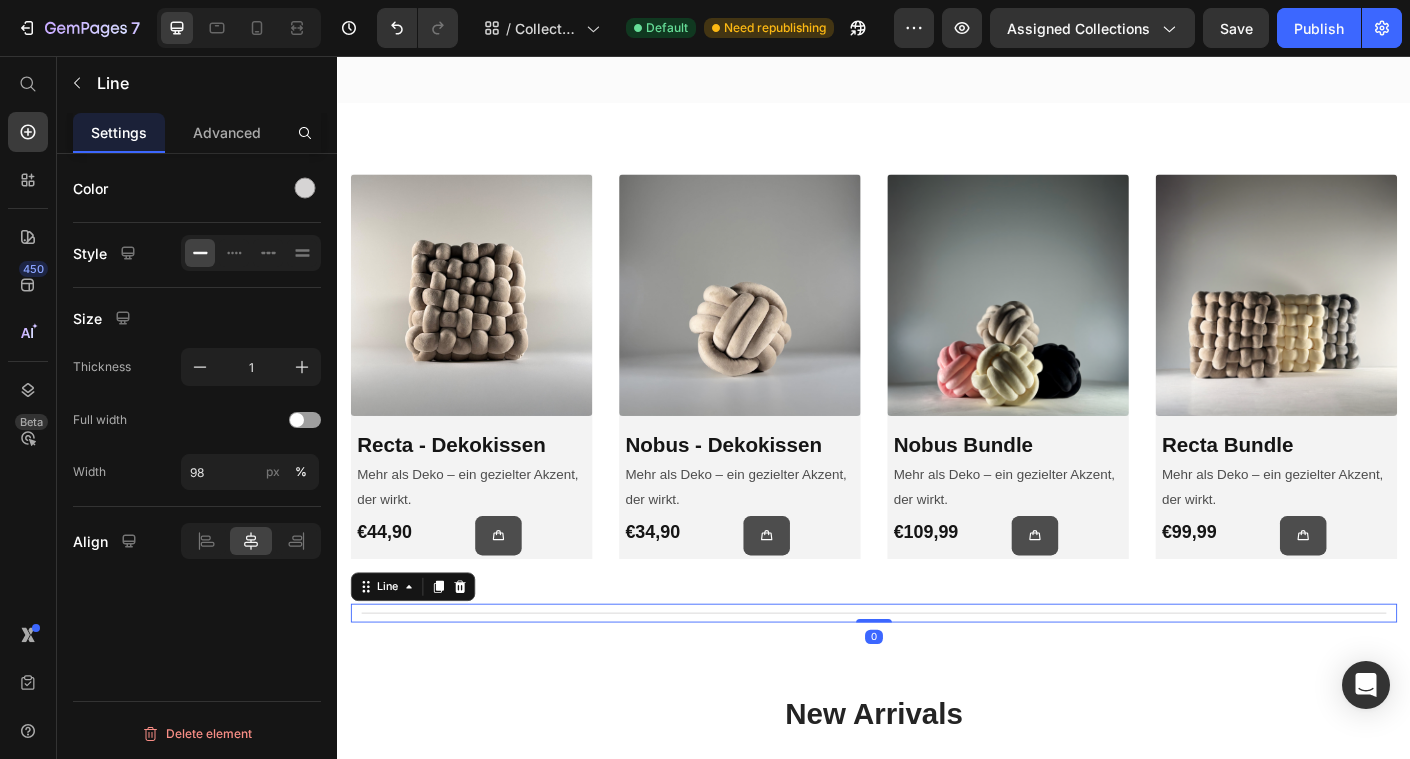 click on "Title Line   0" at bounding box center (937, 679) 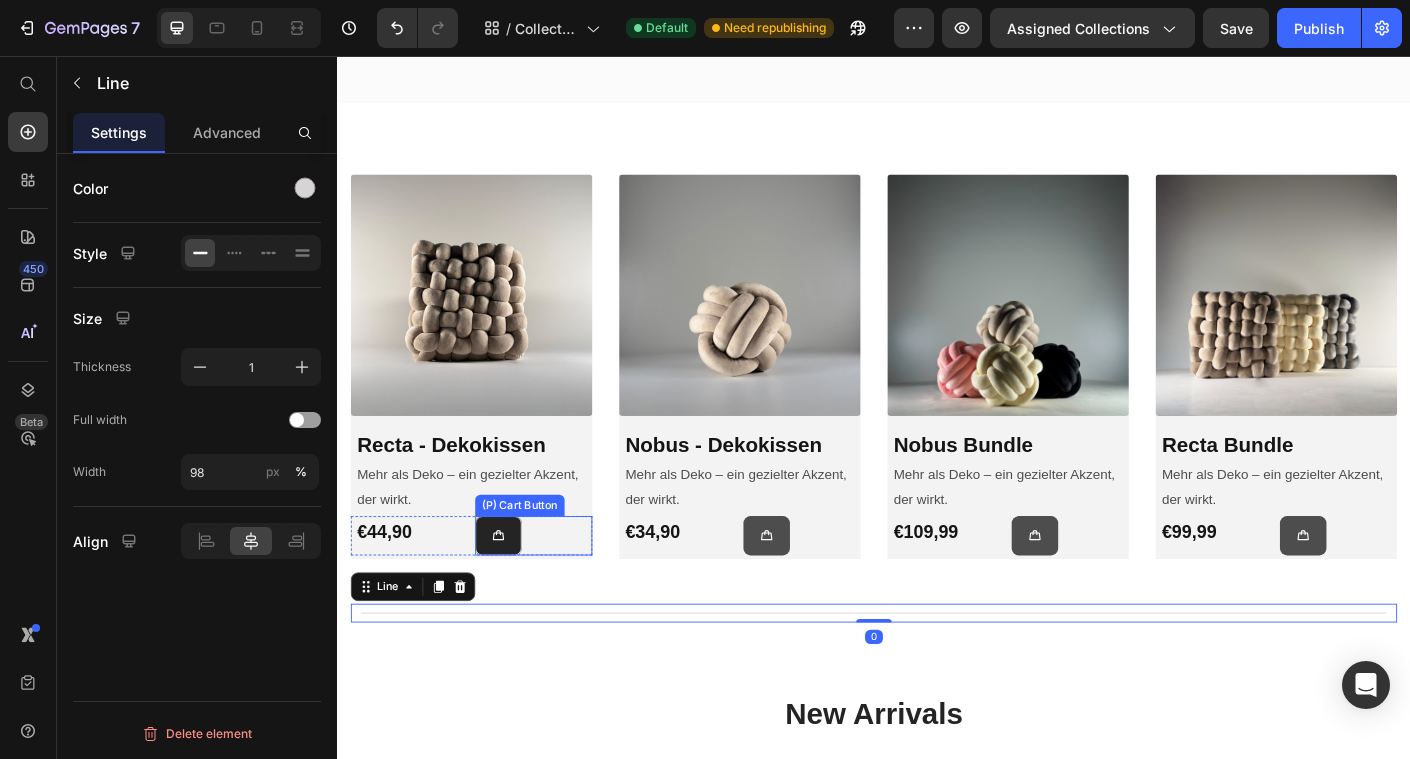 click at bounding box center (517, 593) 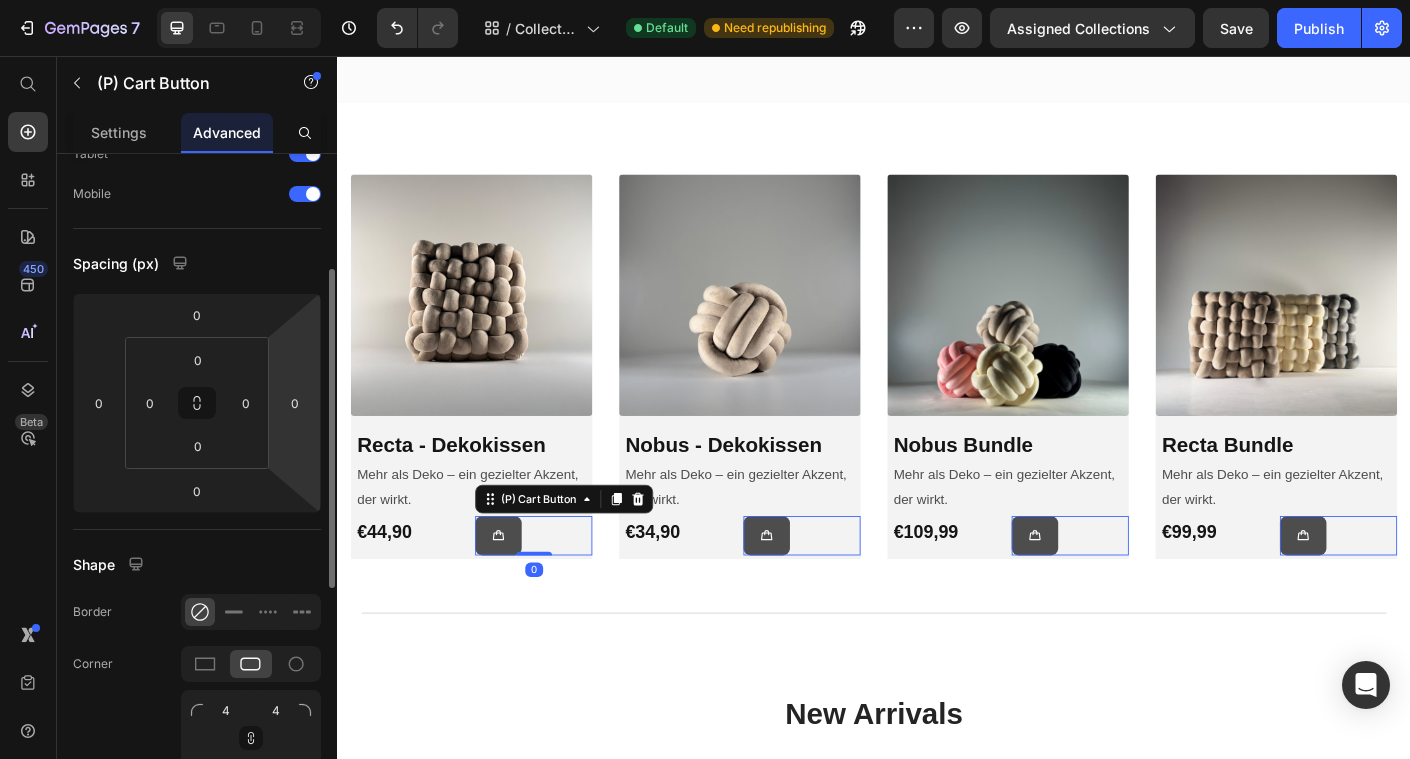 scroll, scrollTop: 359, scrollLeft: 0, axis: vertical 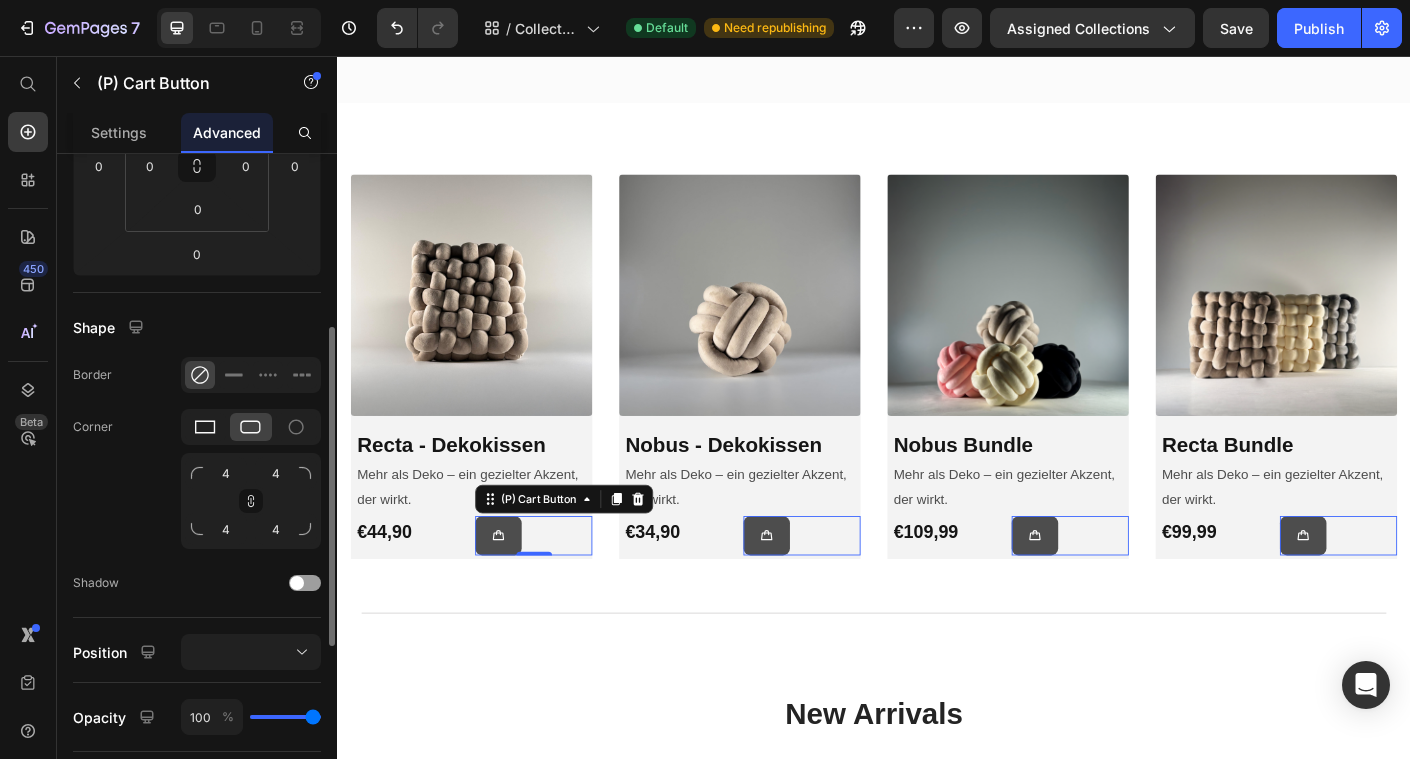 click 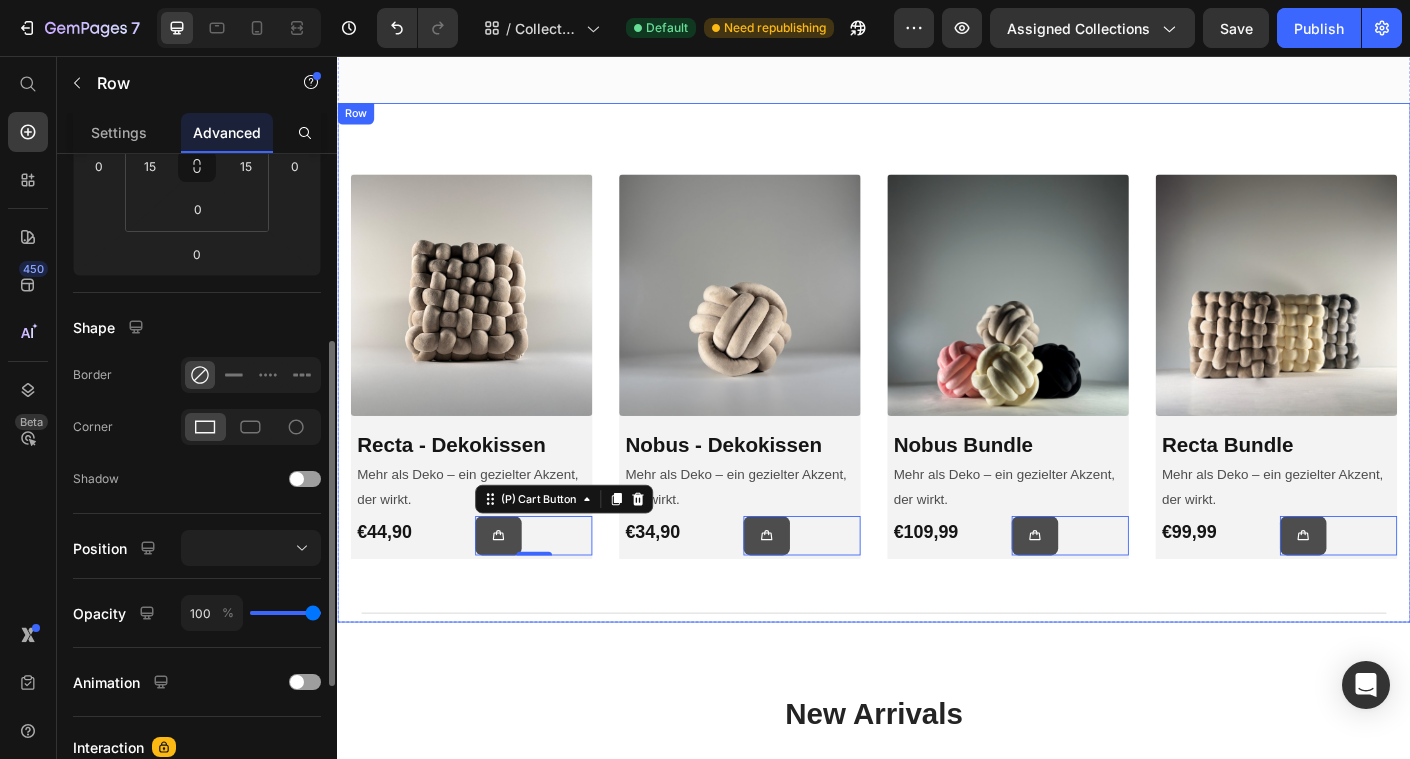 click on "Product Images & Gallery Row Recta - Dekokissen (P) Title Mehr als Deko – ein gezielter Akzent, der wirkt. Text Block €44,90 (P) Price
(P) Cart Button   0 Row Row Row Product Images & Gallery Row Nobus - Dekokissen (P) Title Mehr als Deko – ein gezielter Akzent, der wirkt. Text Block €34,90 (P) Price
(P) Cart Button   0 Row Row Row Product Images & Gallery Row Nobus Bundle (P) Title Mehr als Deko – ein gezielter Akzent, der wirkt. Text Block €109,99 (P) Price
(P) Cart Button   0 Row Row Row Product Images & Gallery Row Recta Bundle (P) Title Mehr als Deko – ein gezielter Akzent, der wirkt. Text Block €99,99 (P) Price
(P) Cart Button   0 Row Row Row Product List Row                Title Line" at bounding box center (937, 439) 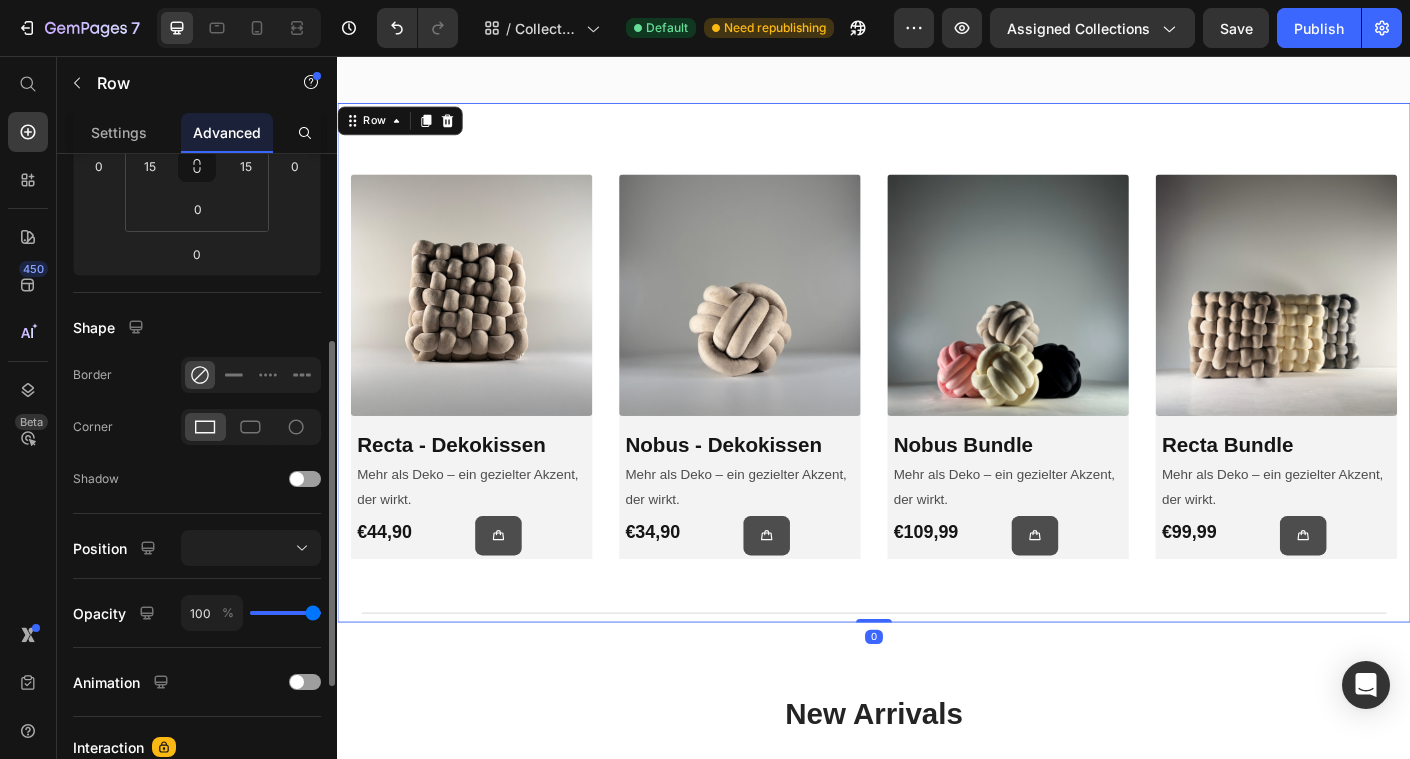 scroll, scrollTop: 0, scrollLeft: 0, axis: both 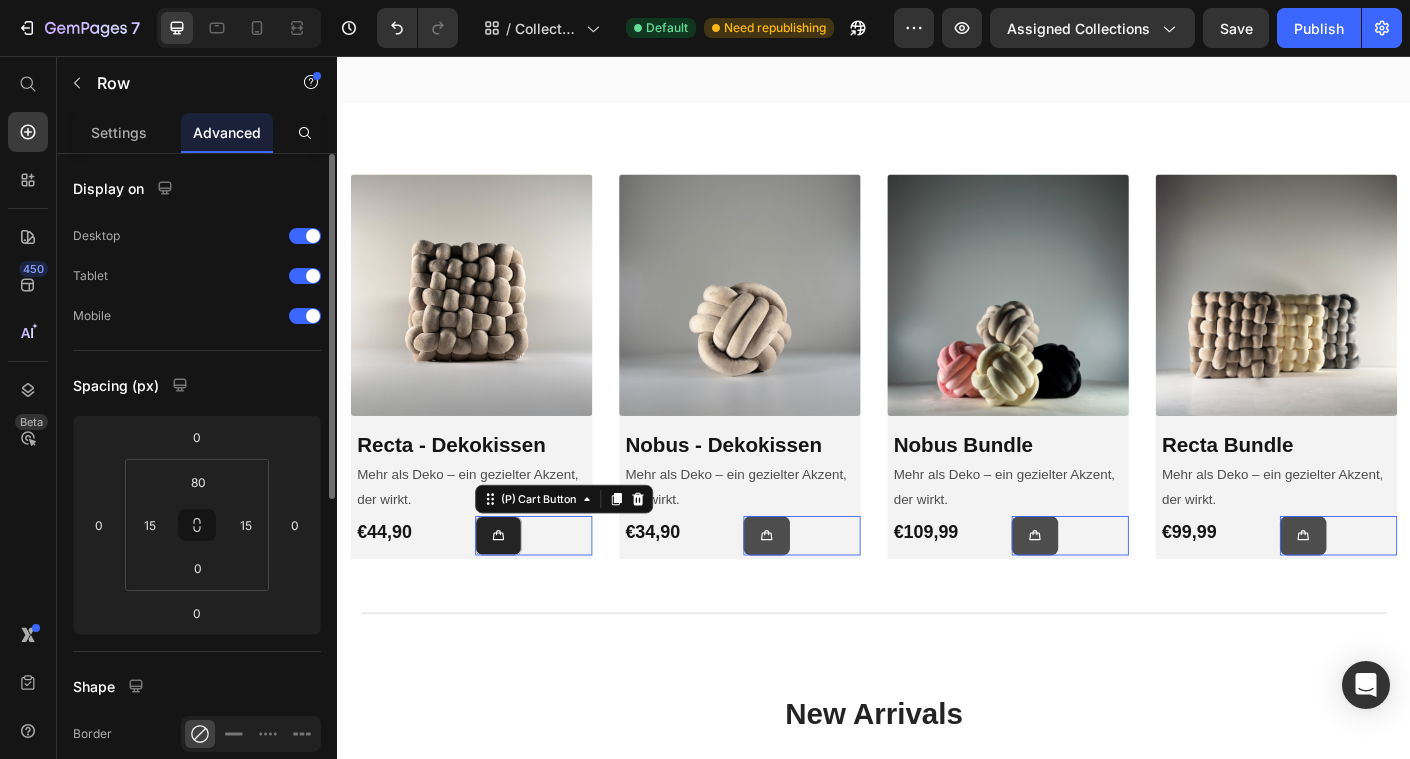 click at bounding box center (517, 593) 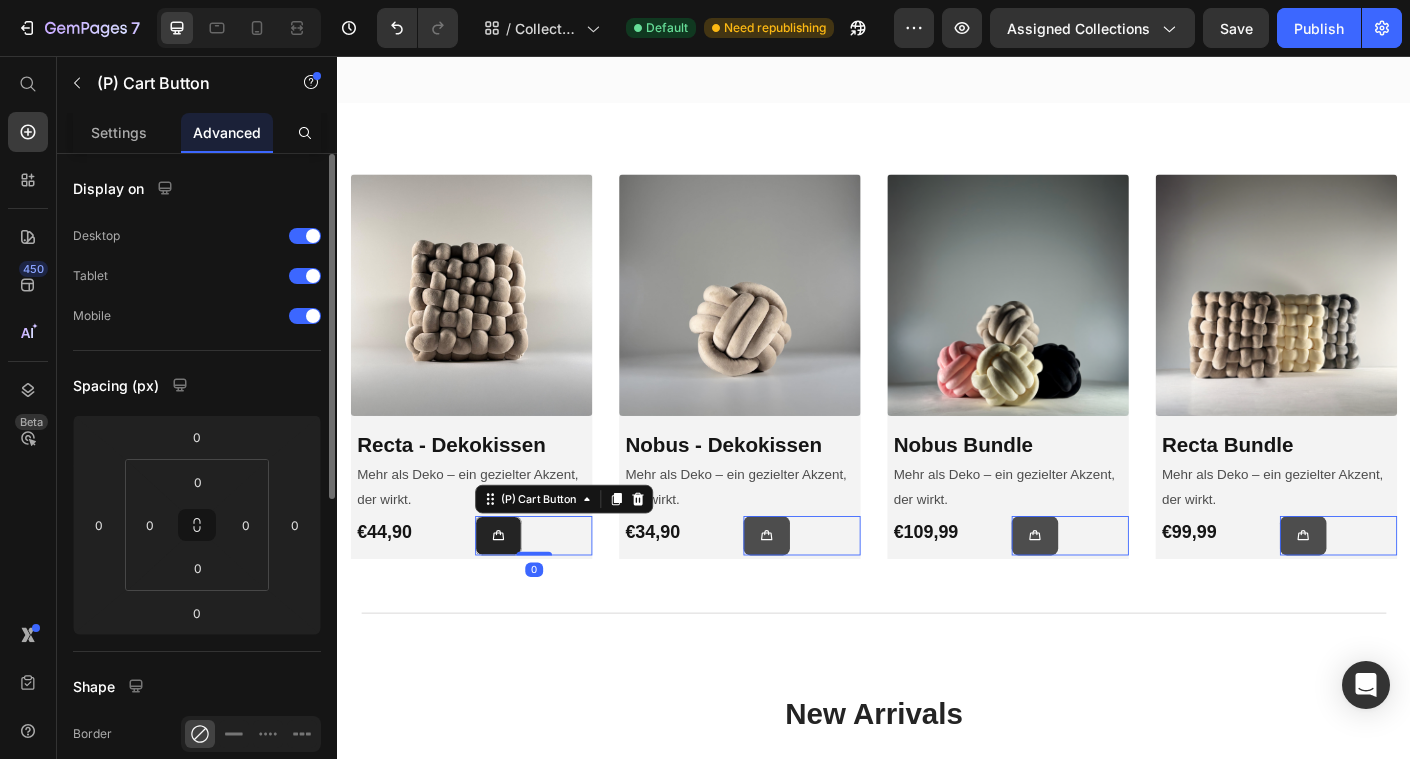 click at bounding box center [517, 593] 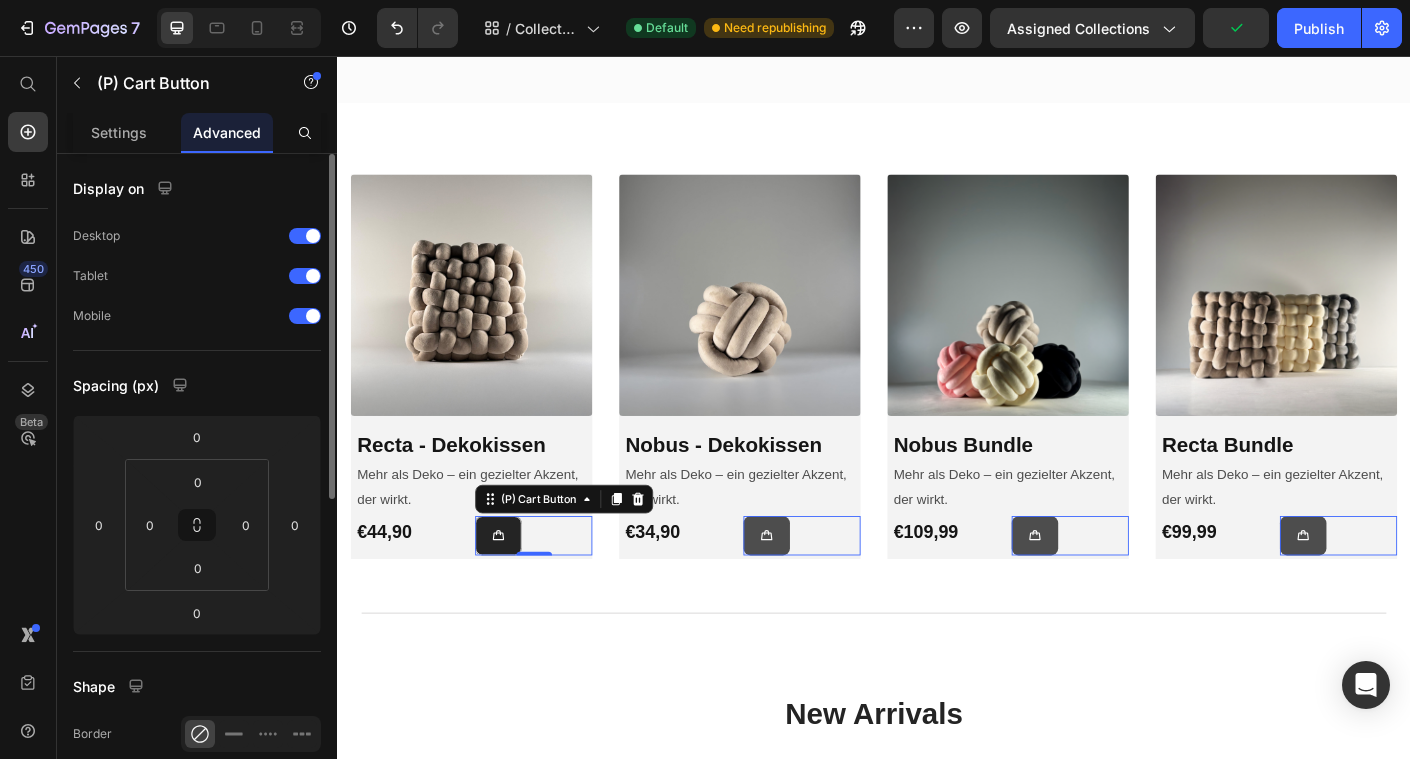 click at bounding box center [517, 593] 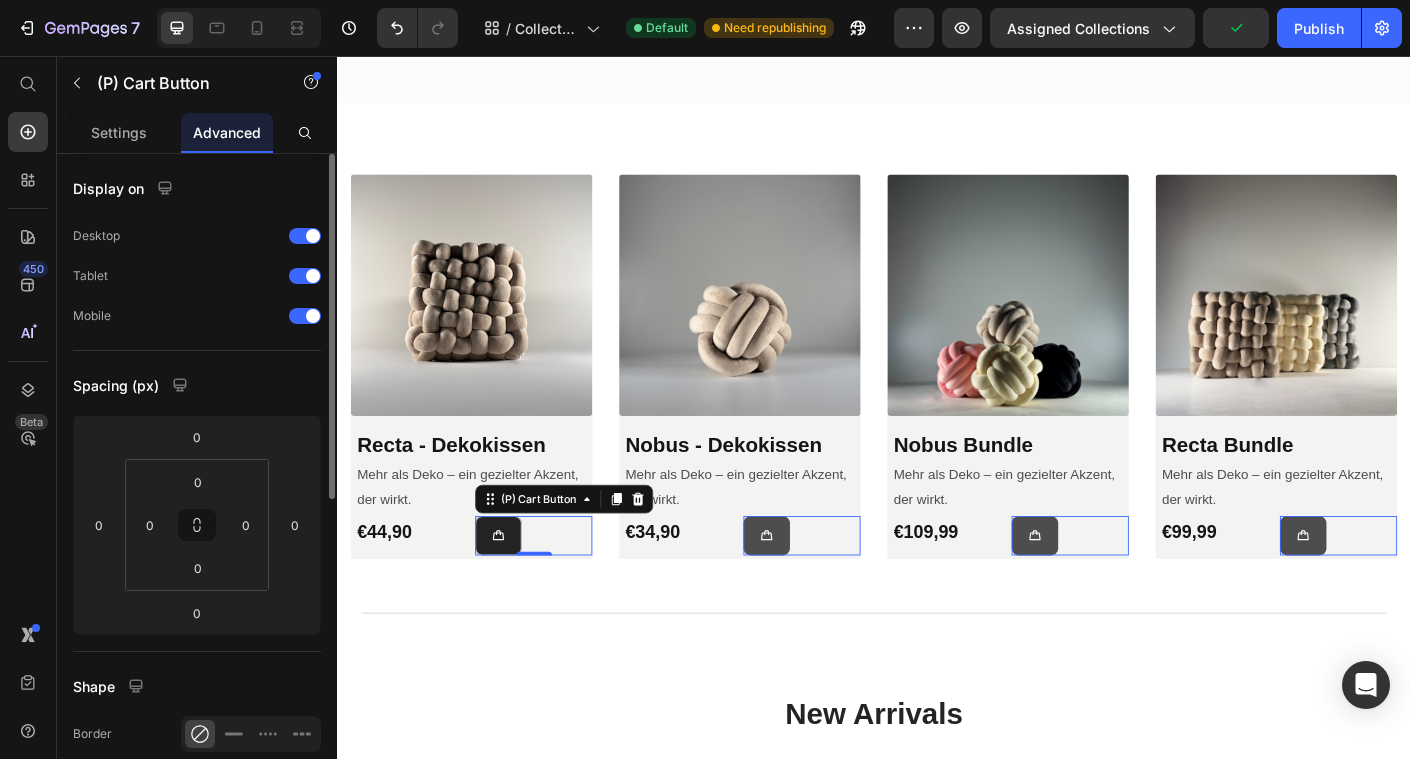 click at bounding box center [517, 593] 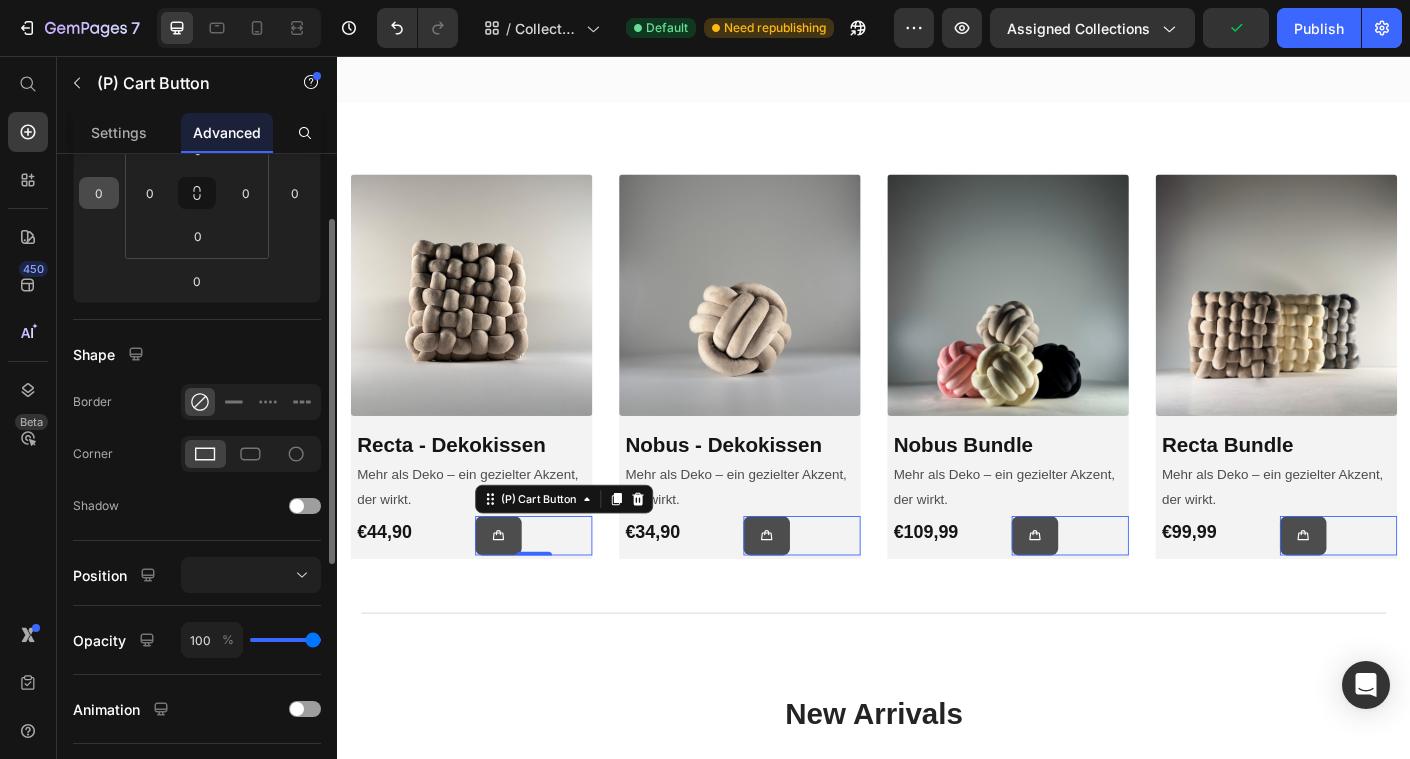 scroll, scrollTop: 364, scrollLeft: 0, axis: vertical 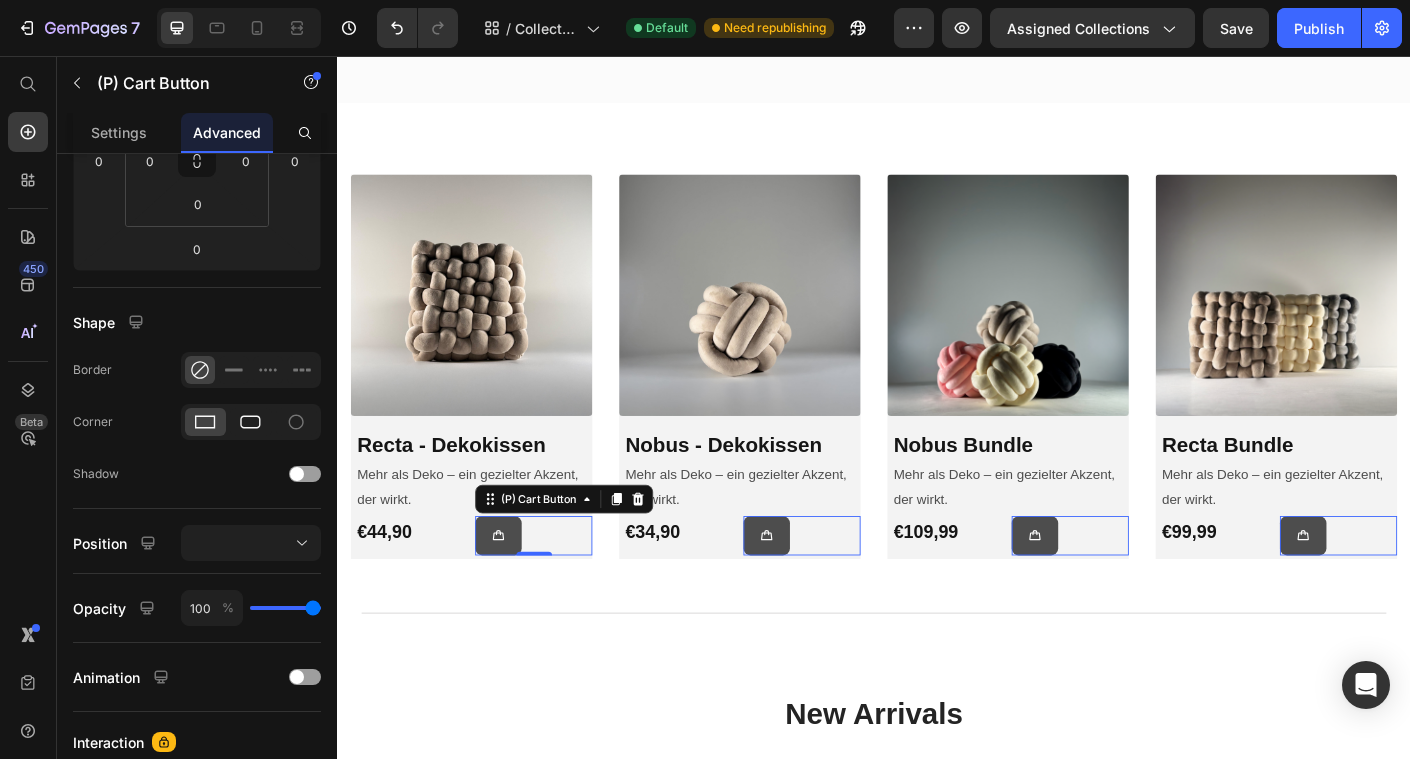 click 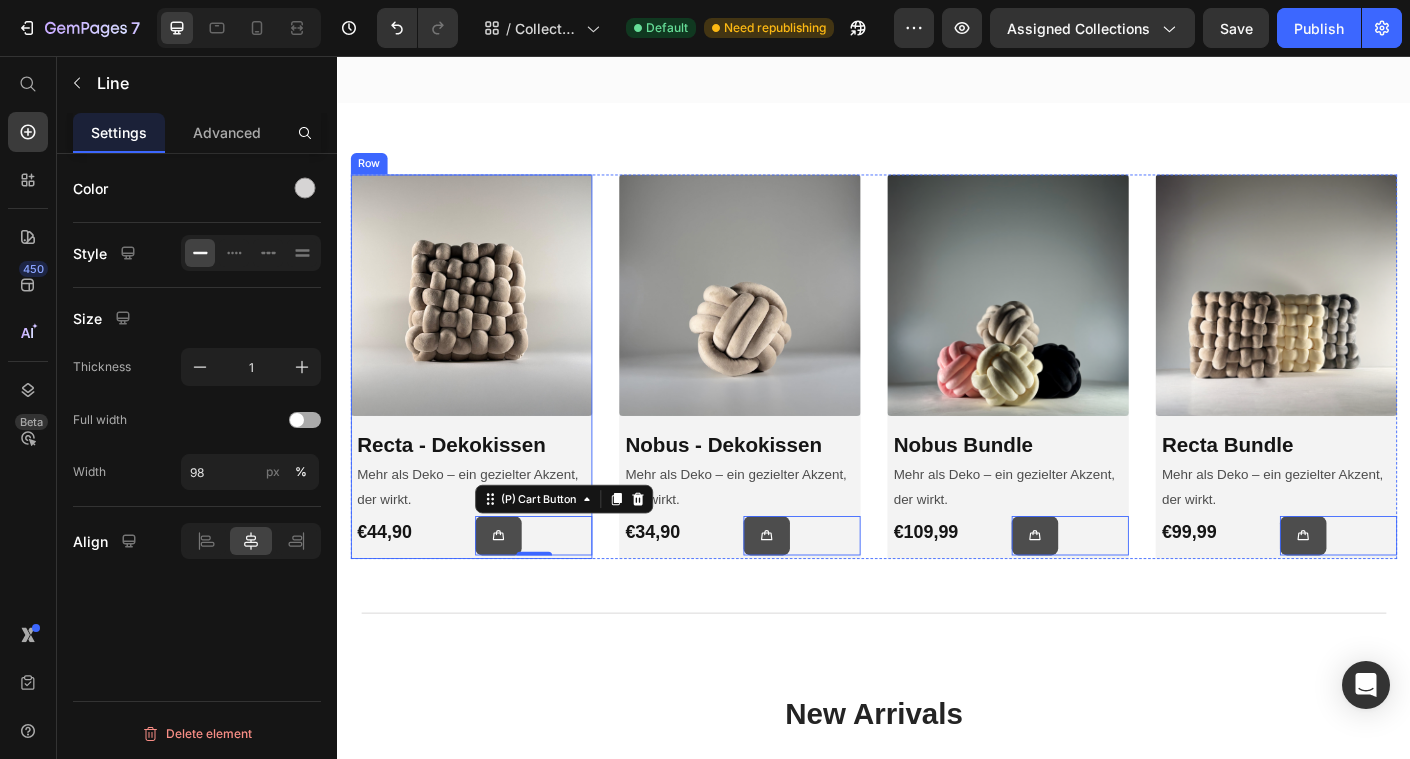 click on "Title Line" at bounding box center (937, 679) 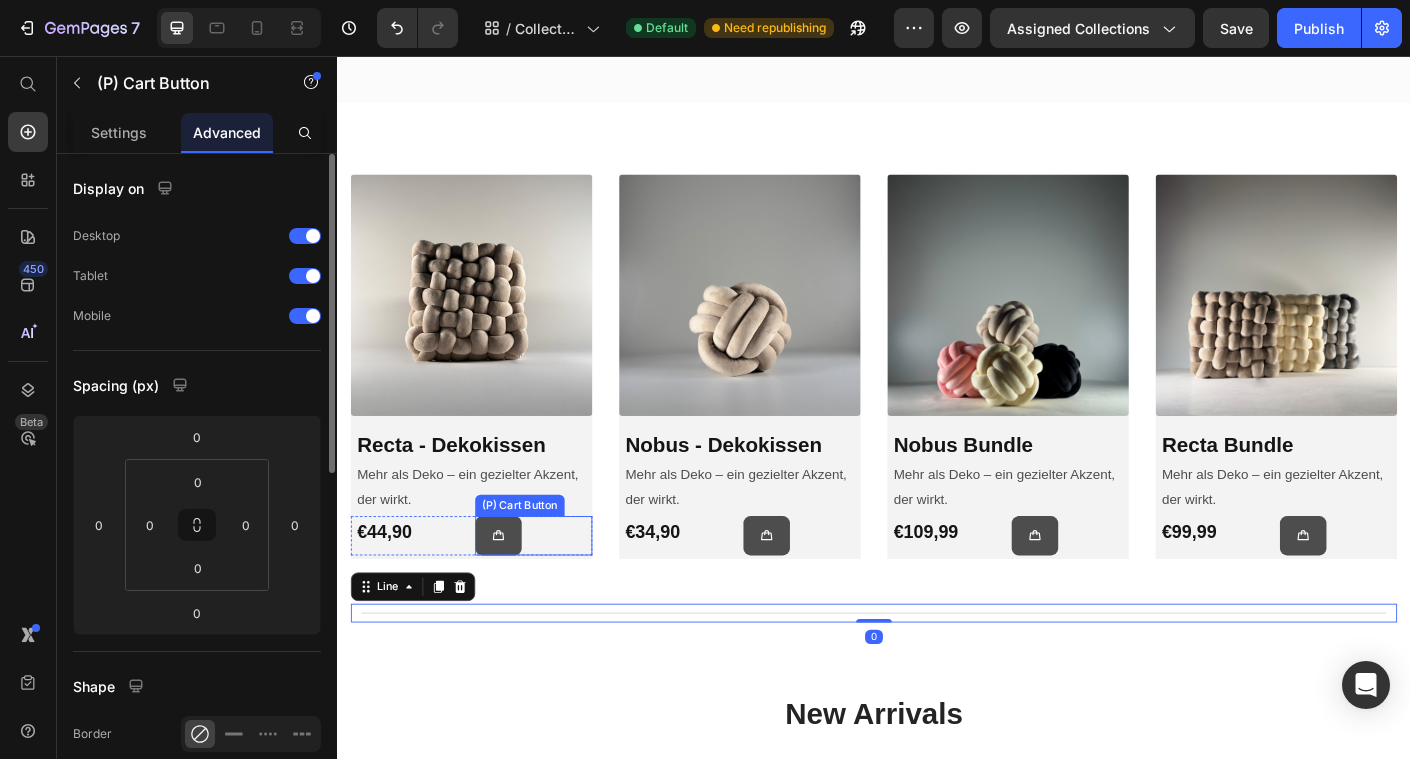 click on "(P) Cart Button" at bounding box center (556, 593) 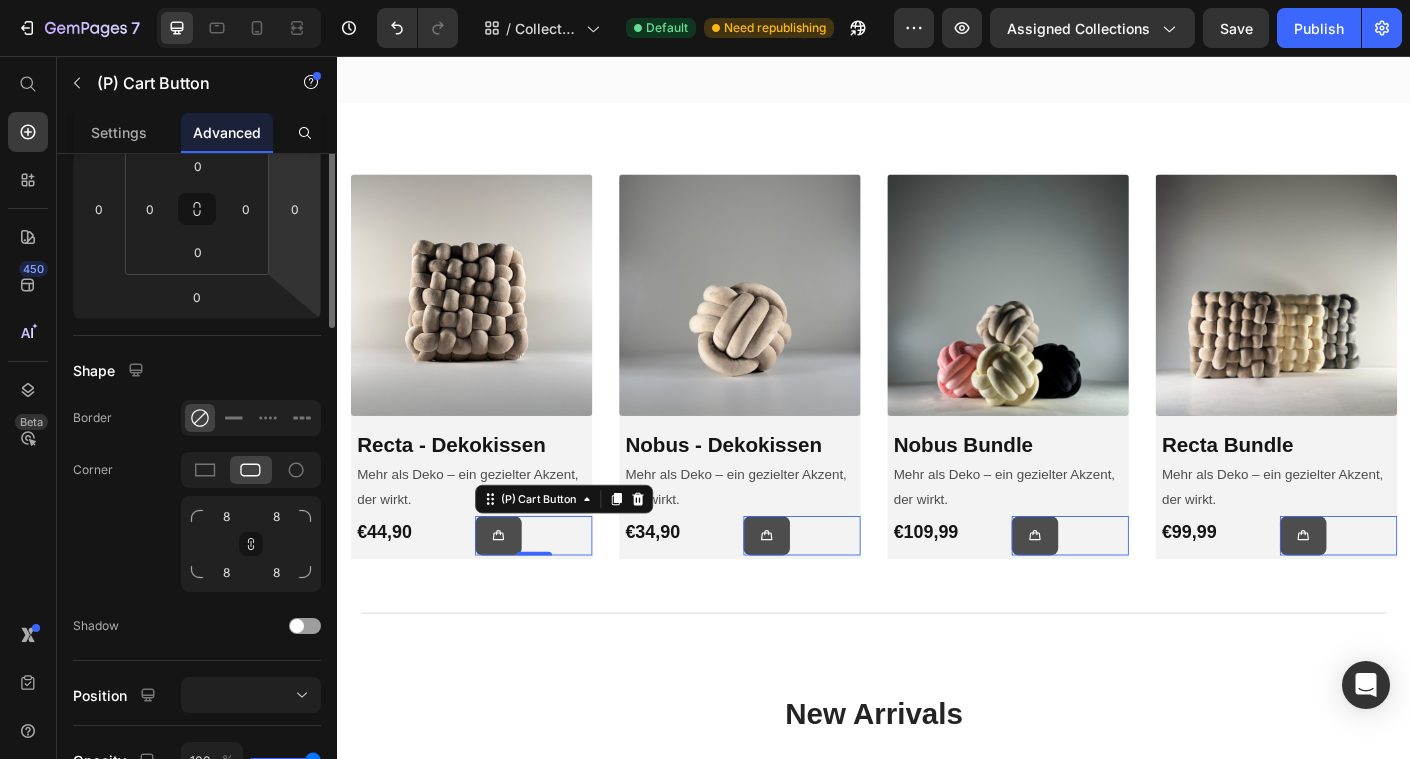 scroll, scrollTop: 351, scrollLeft: 0, axis: vertical 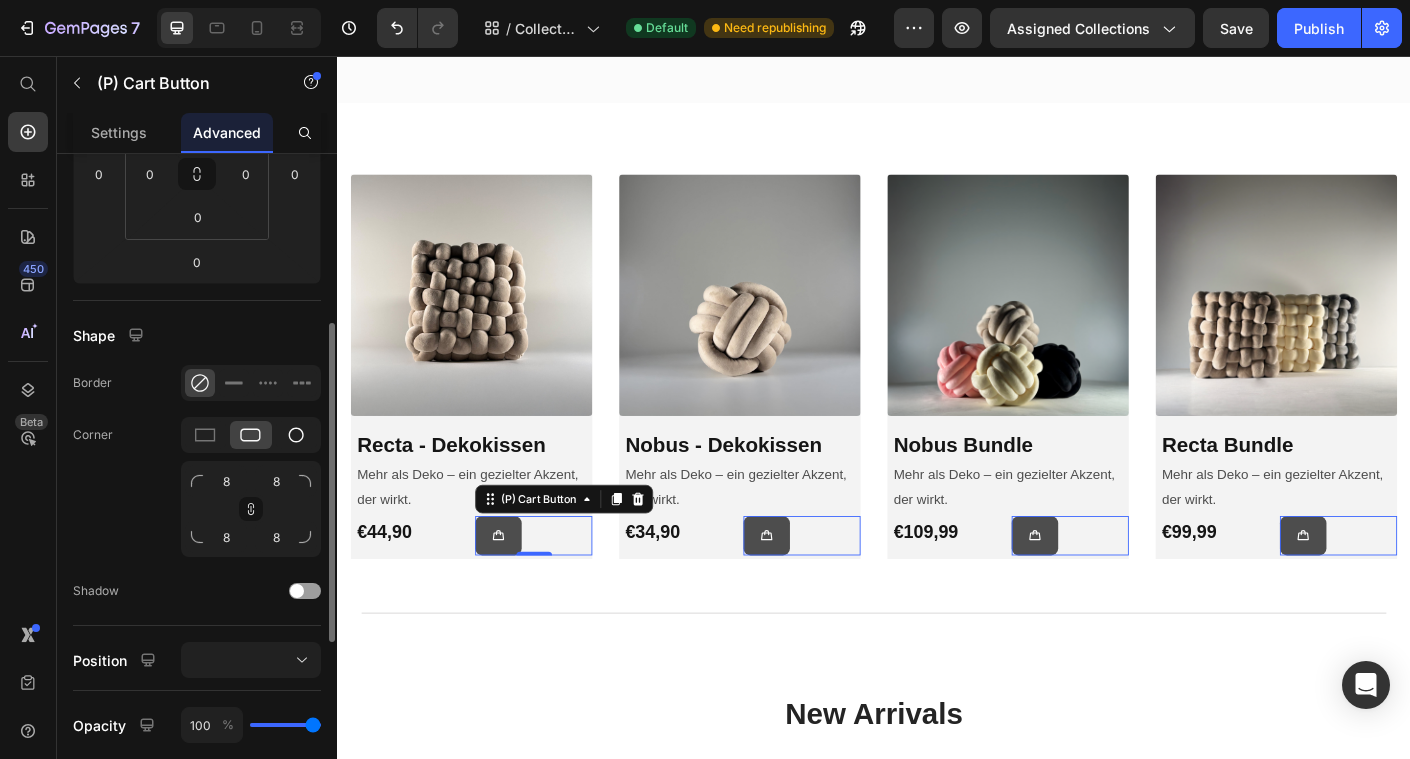 click 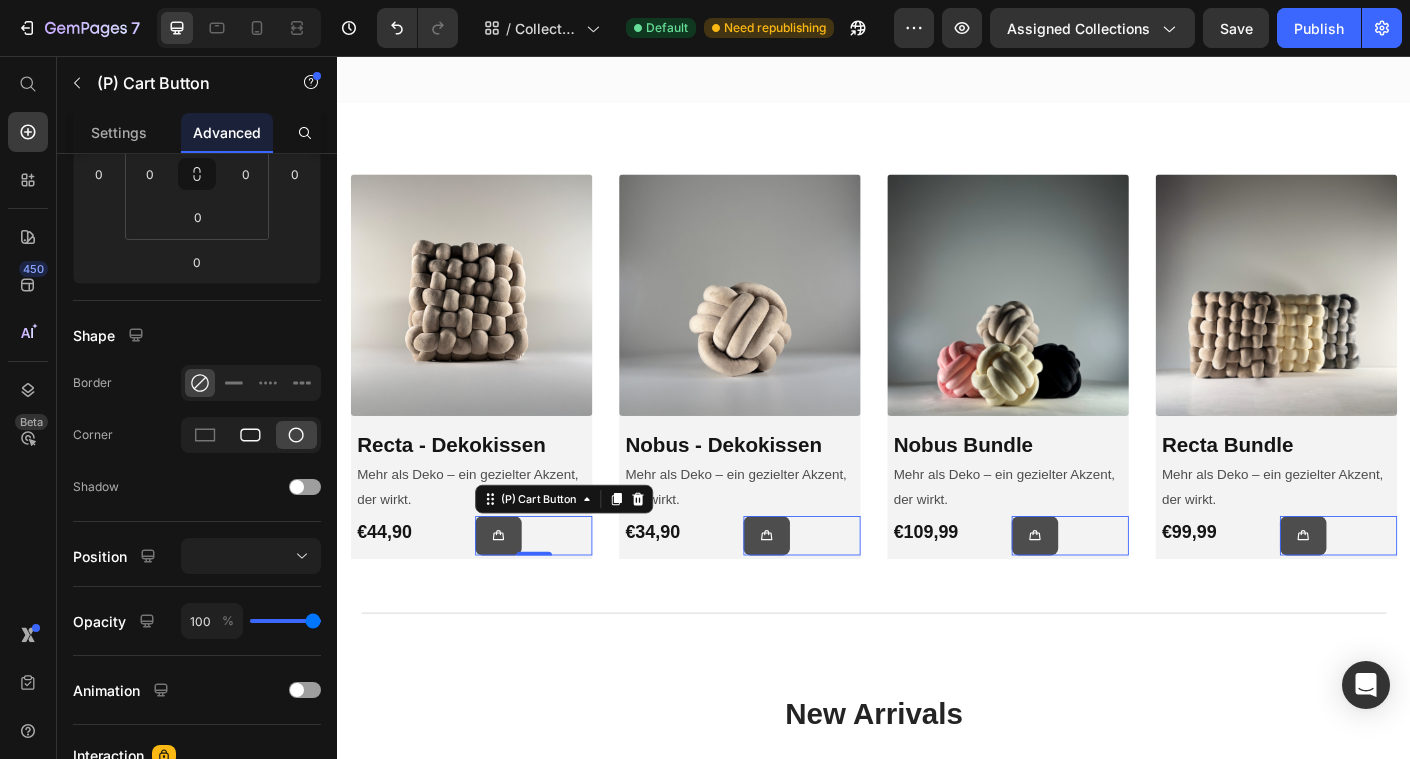 click 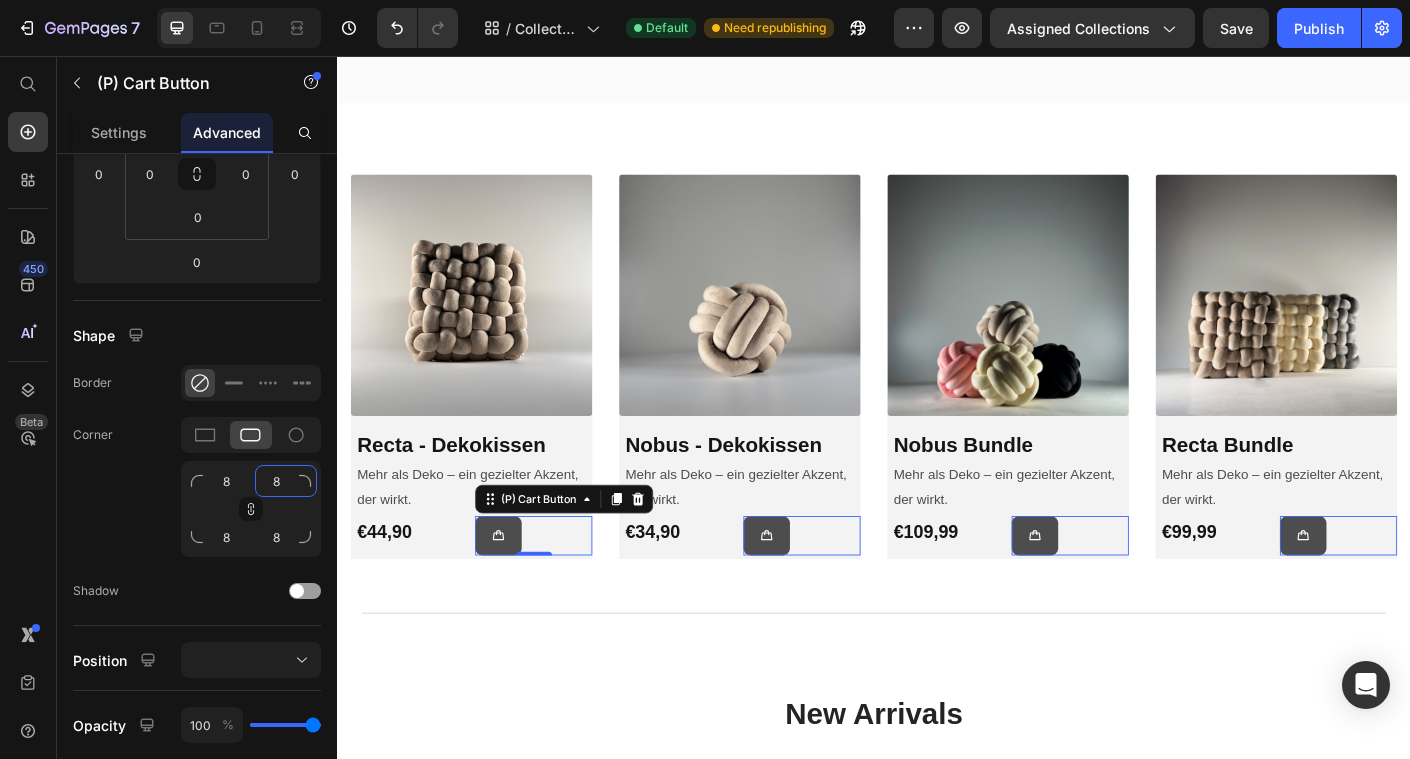 click on "8" 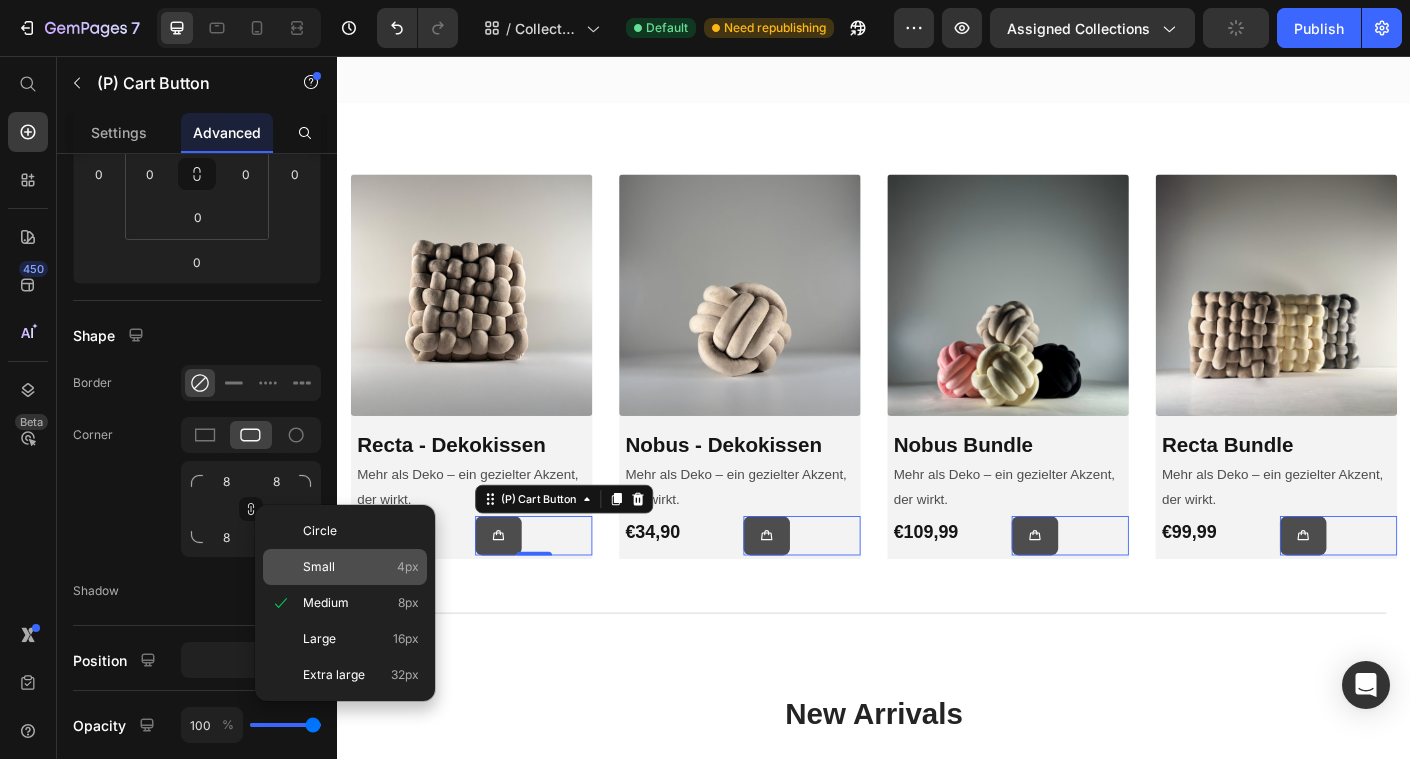 click on "Small 4px" 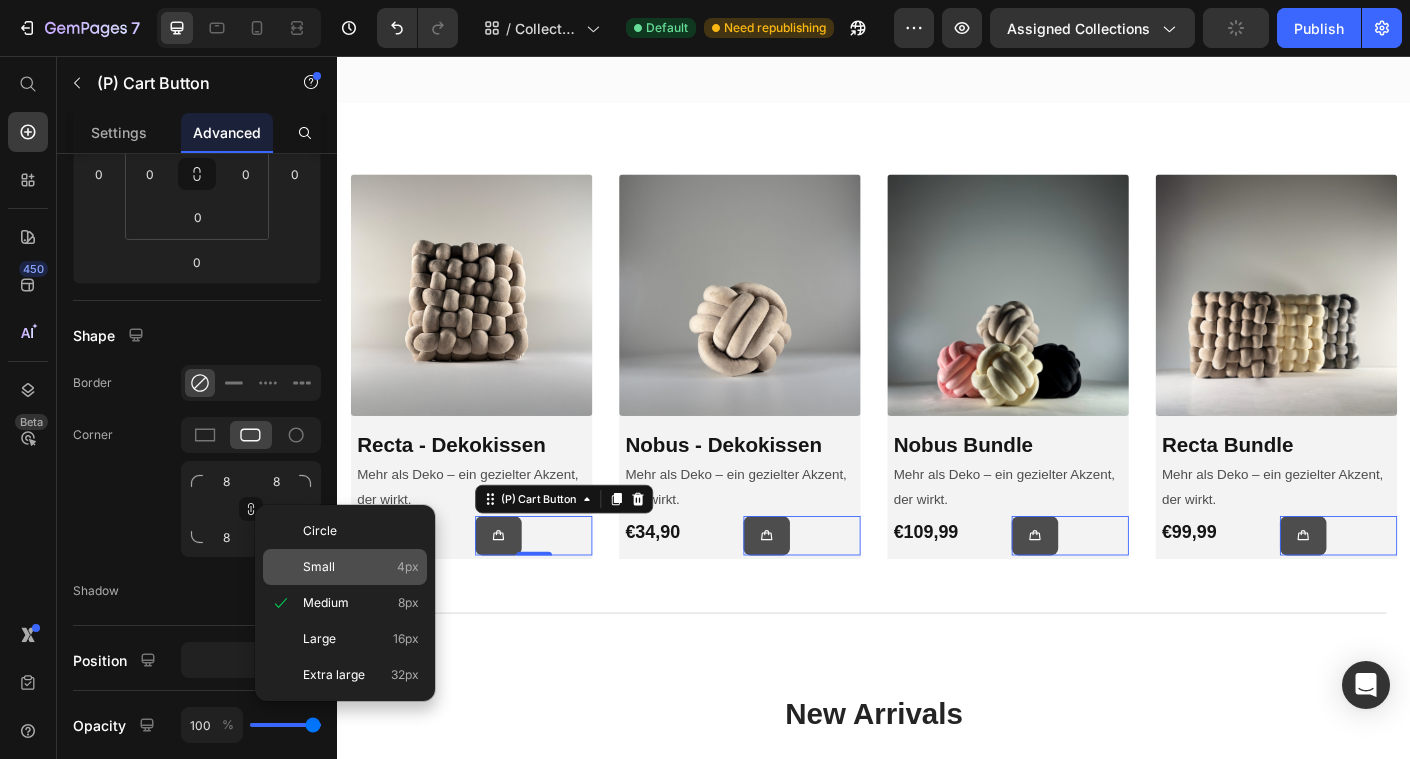 type on "4" 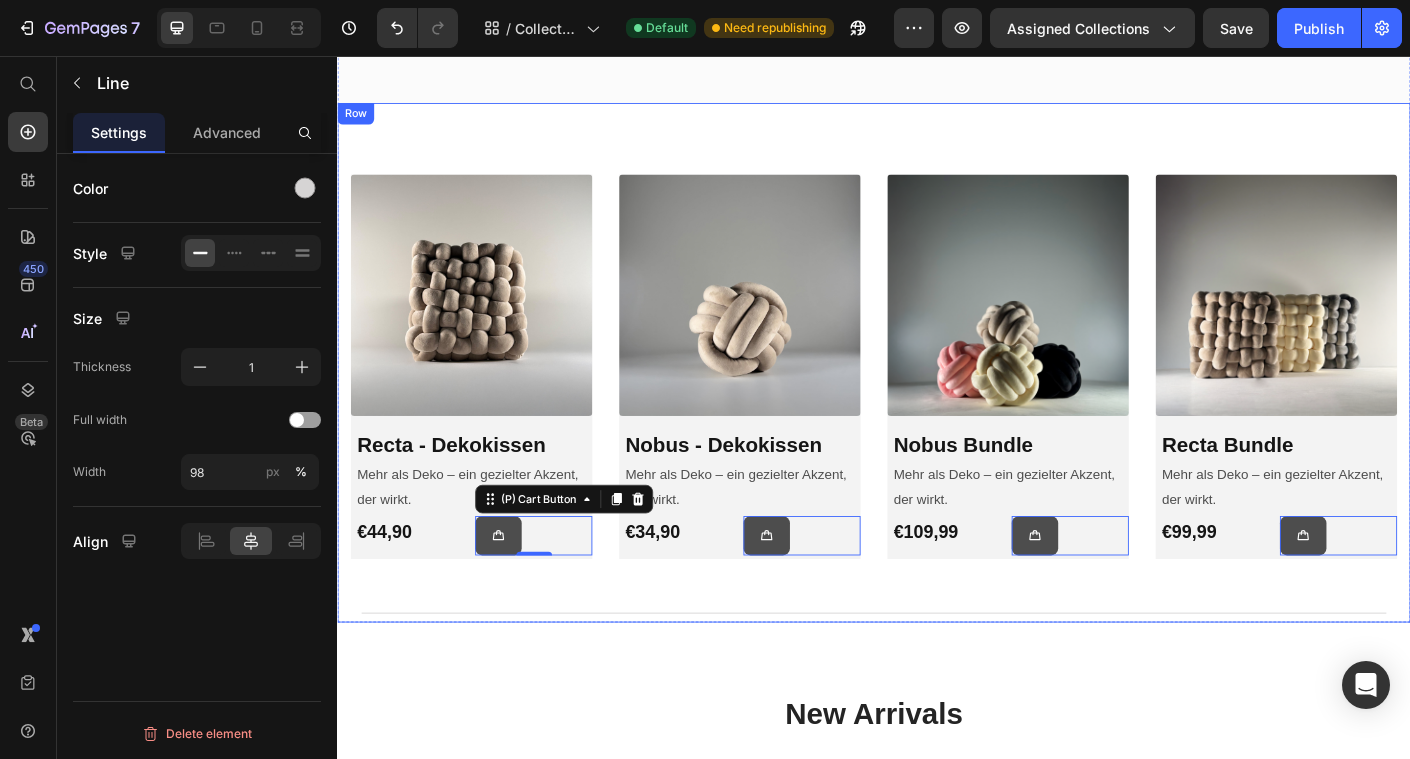 click on "Title Line" at bounding box center [937, 679] 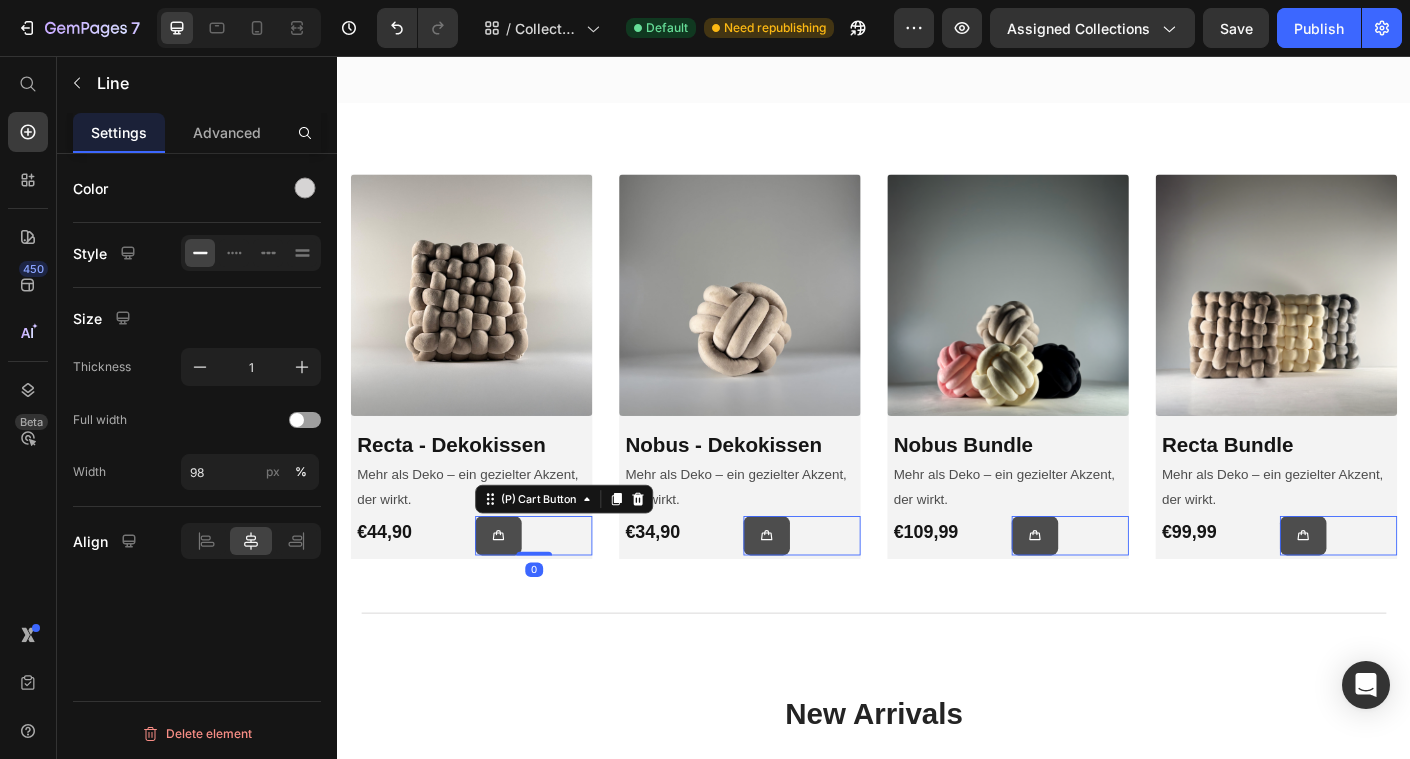 click on "(P) Cart Button   0" at bounding box center [556, 593] 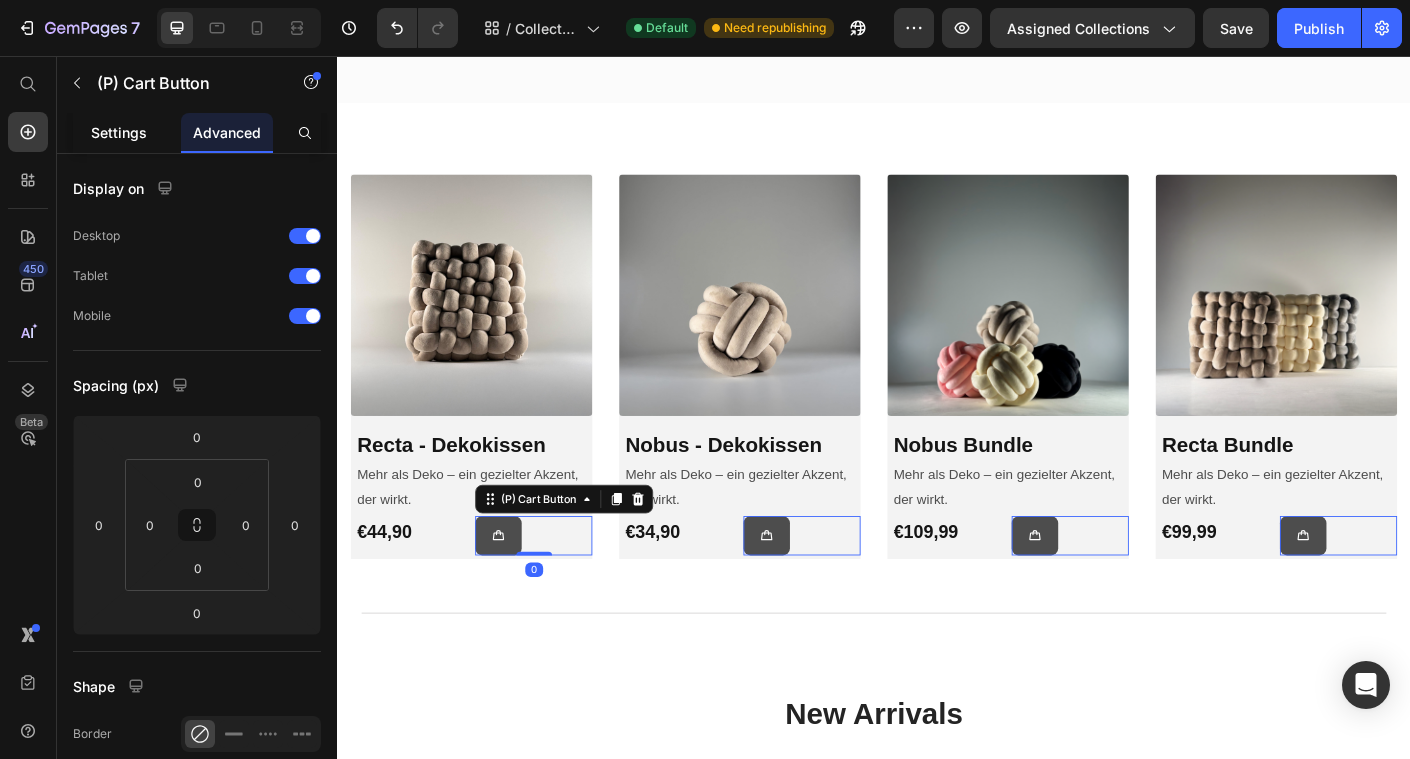 click on "Settings" at bounding box center [119, 132] 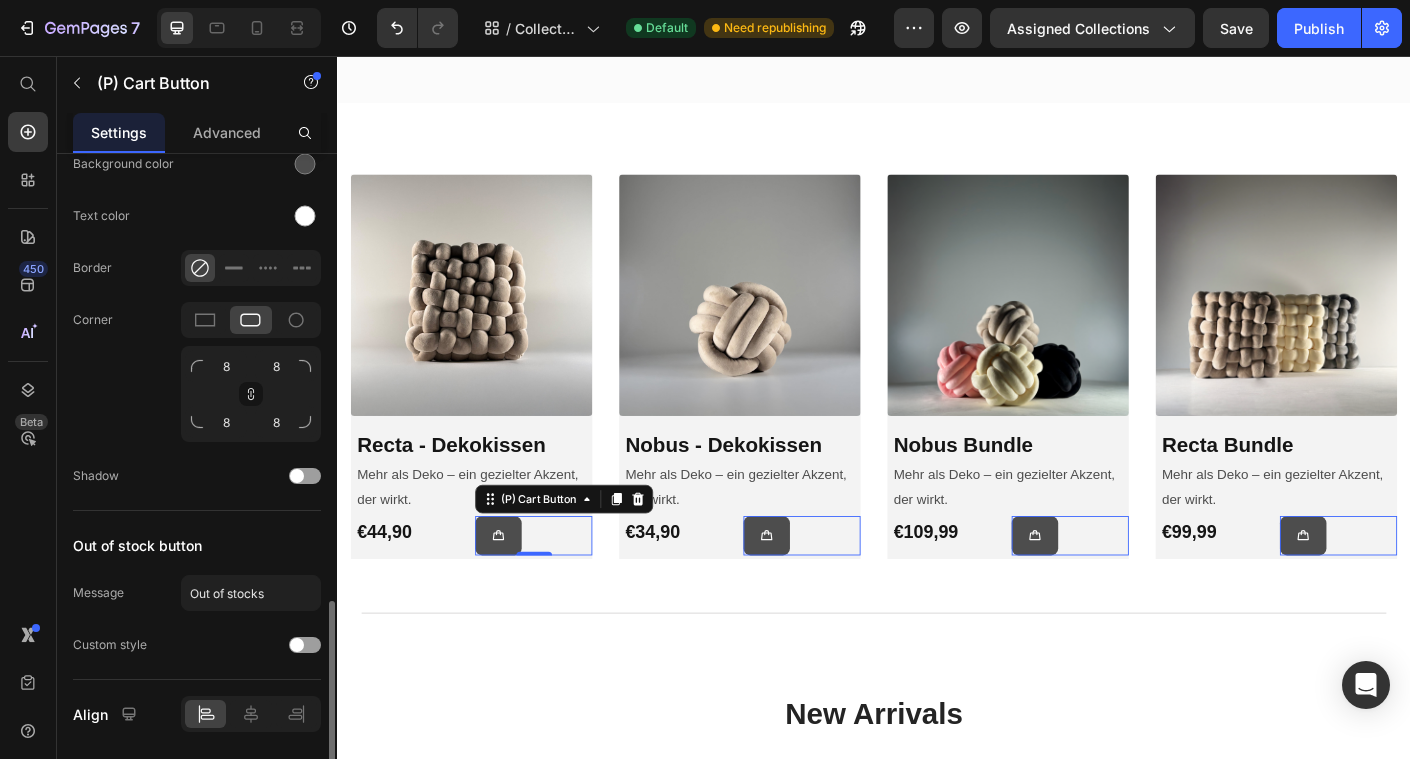 scroll, scrollTop: 1414, scrollLeft: 0, axis: vertical 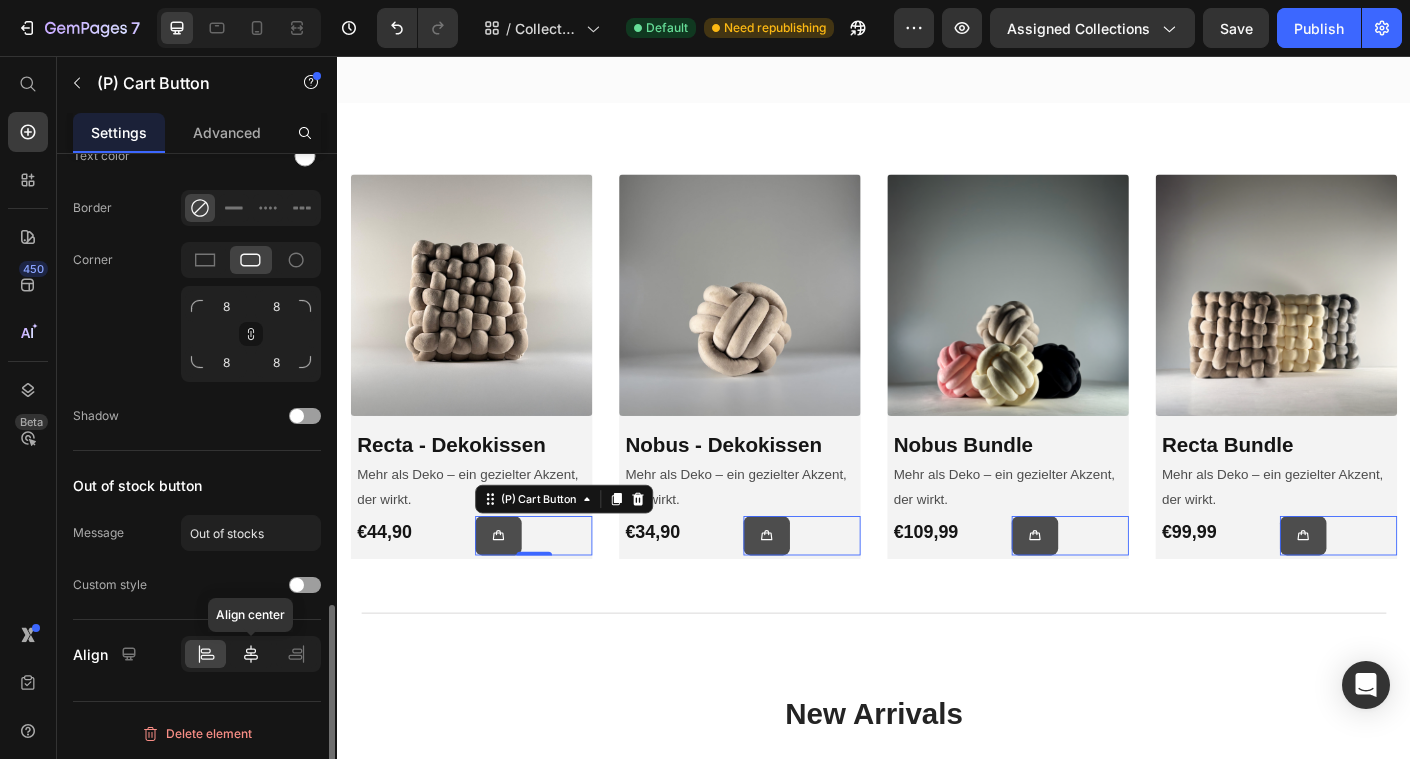 click 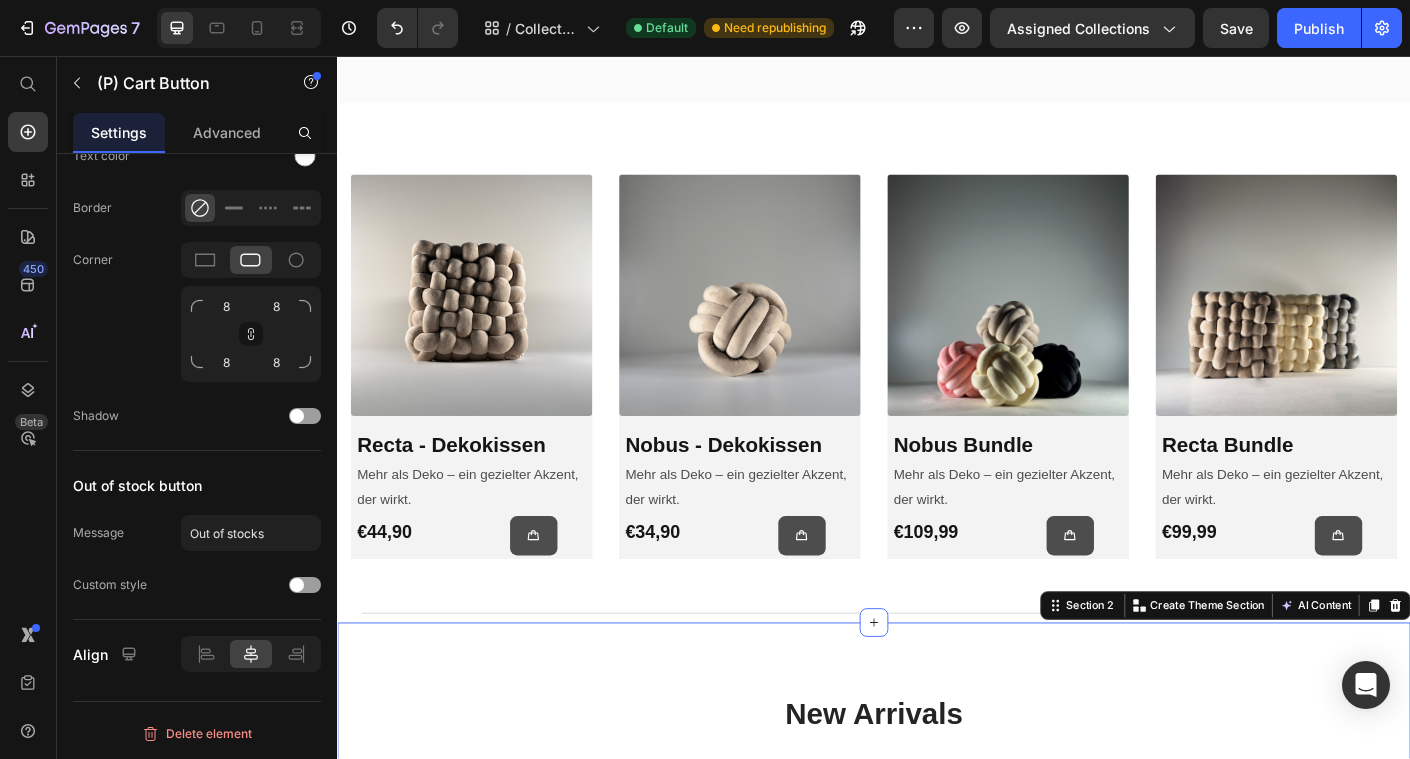 click on "New Arrivals Heading
See All Collection Button Row (P) Images 0% off Product Badge Row Recta - Dekokissen (P) Title €44,90 (P) Price €0,00 (P) Price Row Icon Icon Icon Icon Icon Row (P) Cart Button Row Row (P) Images 0% off Product Badge Row Nobus - Dekokissen (P) Title €34,90 (P) Price €0,00 (P) Price Row Icon Icon Icon Icon Icon Row (P) Cart Button Row Row (P) Images 31% off Product Badge Row Nobus Bundle (P) Title €109,99 (P) Price €159,96 (P) Price Row Icon Icon Icon Icon Icon Row (P) Cart Button Row Row (P) Images 26% off Product Badge Row Recta Bundle (P) Title €99,99 (P) Price €134,97 (P) Price Row Icon Icon Icon Icon Icon Row (P) Cart Button Row Row Product List Row Section 2   You can create reusable sections Create Theme Section AI Content Write with GemAI What would you like to describe here? Tone and Voice Persuasive Product Nobus - Dekokissen Show more Generate" at bounding box center [937, 1049] 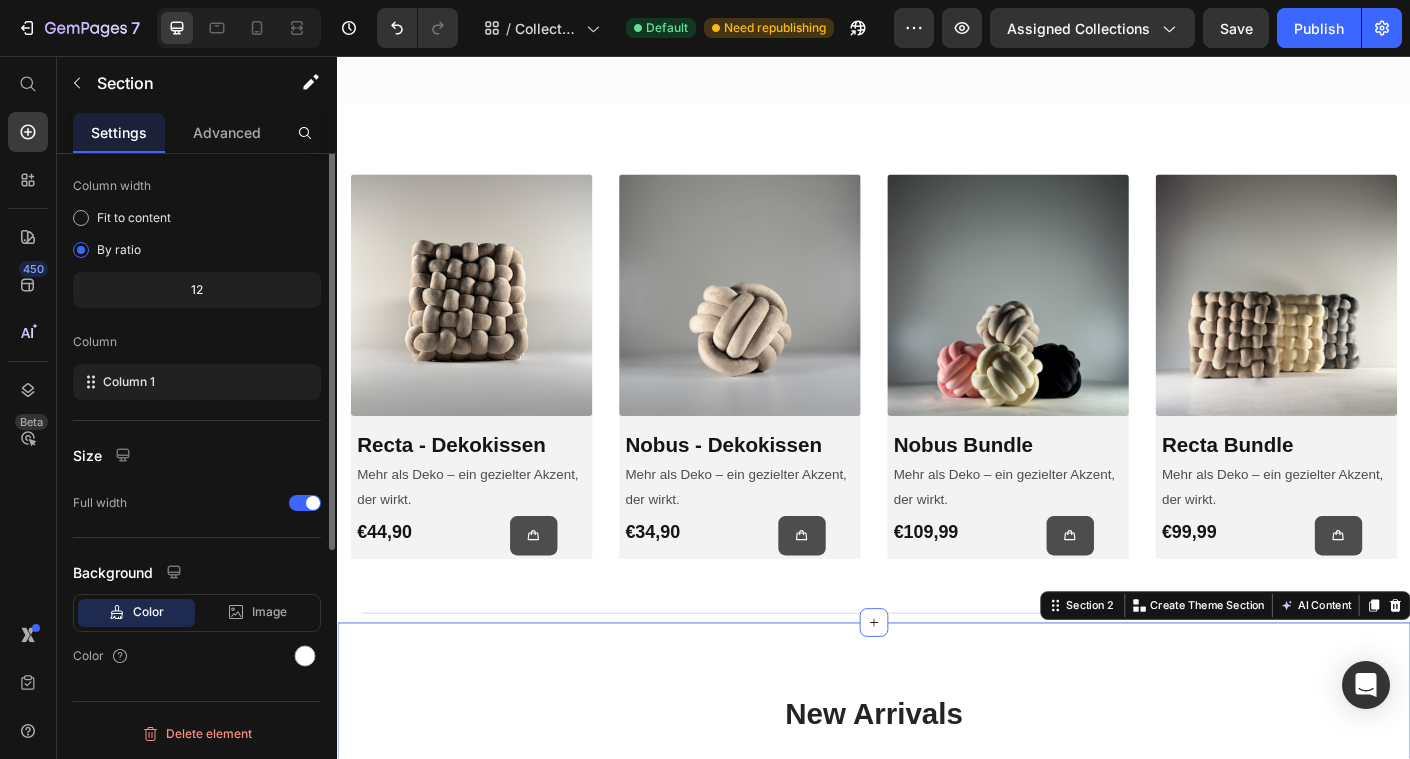 scroll, scrollTop: 0, scrollLeft: 0, axis: both 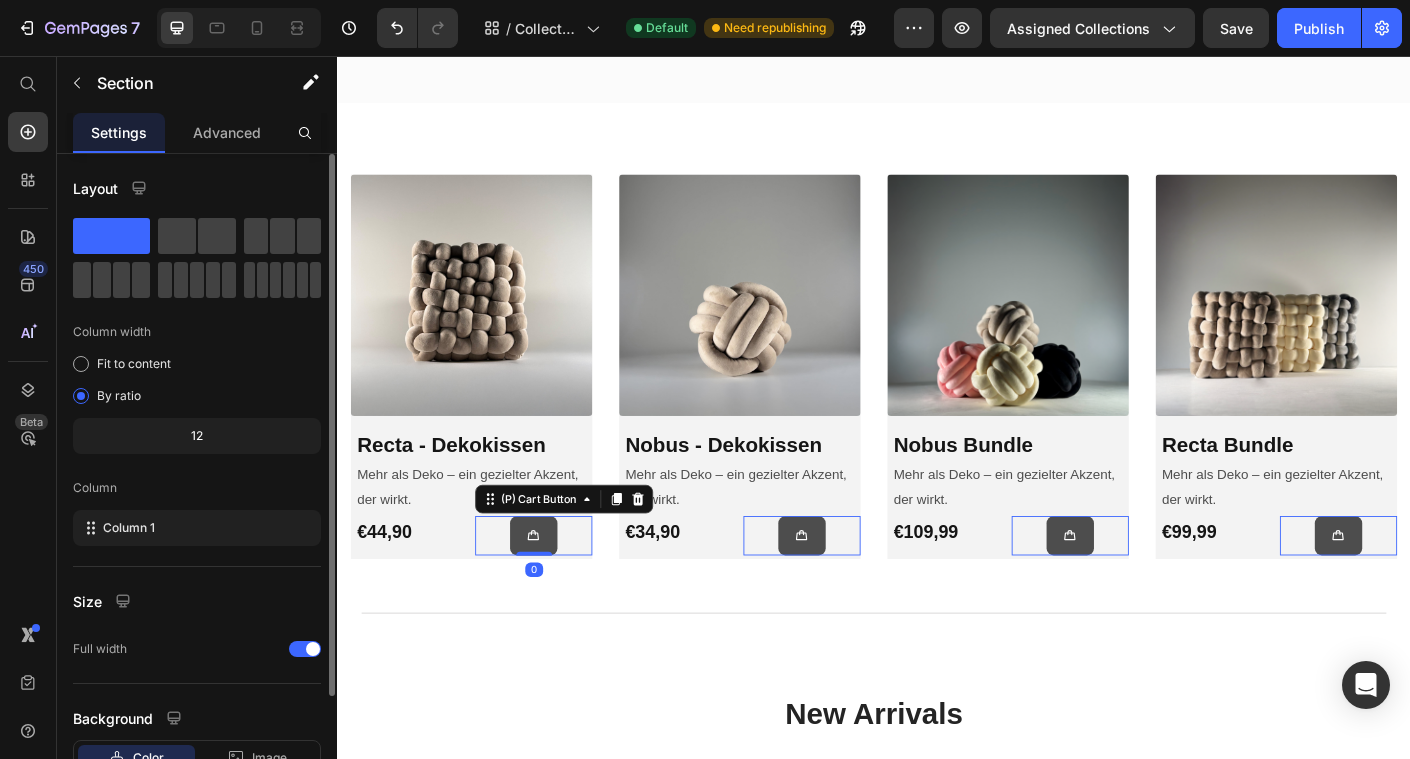 click on "(P) Cart Button   0" at bounding box center (556, 593) 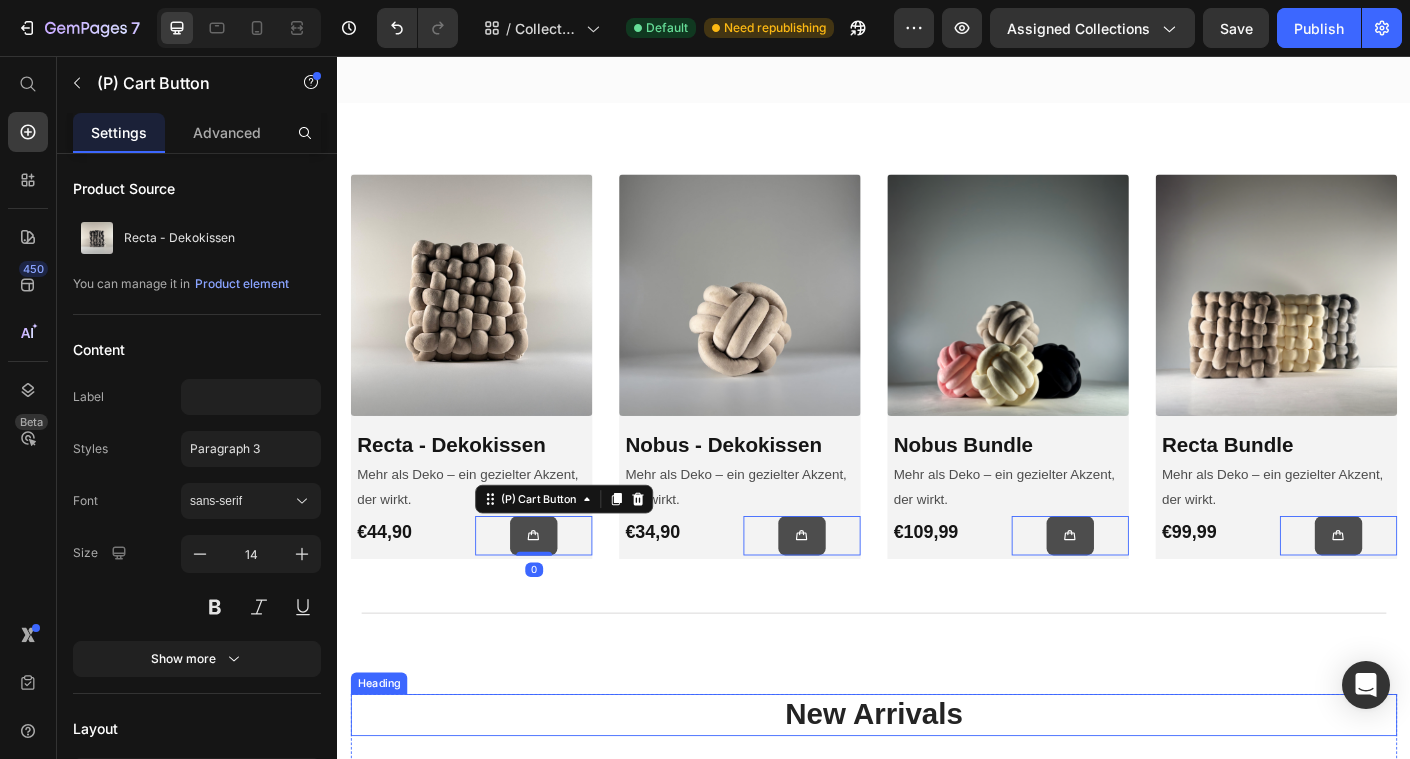 click on "New Arrivals" at bounding box center [937, 793] 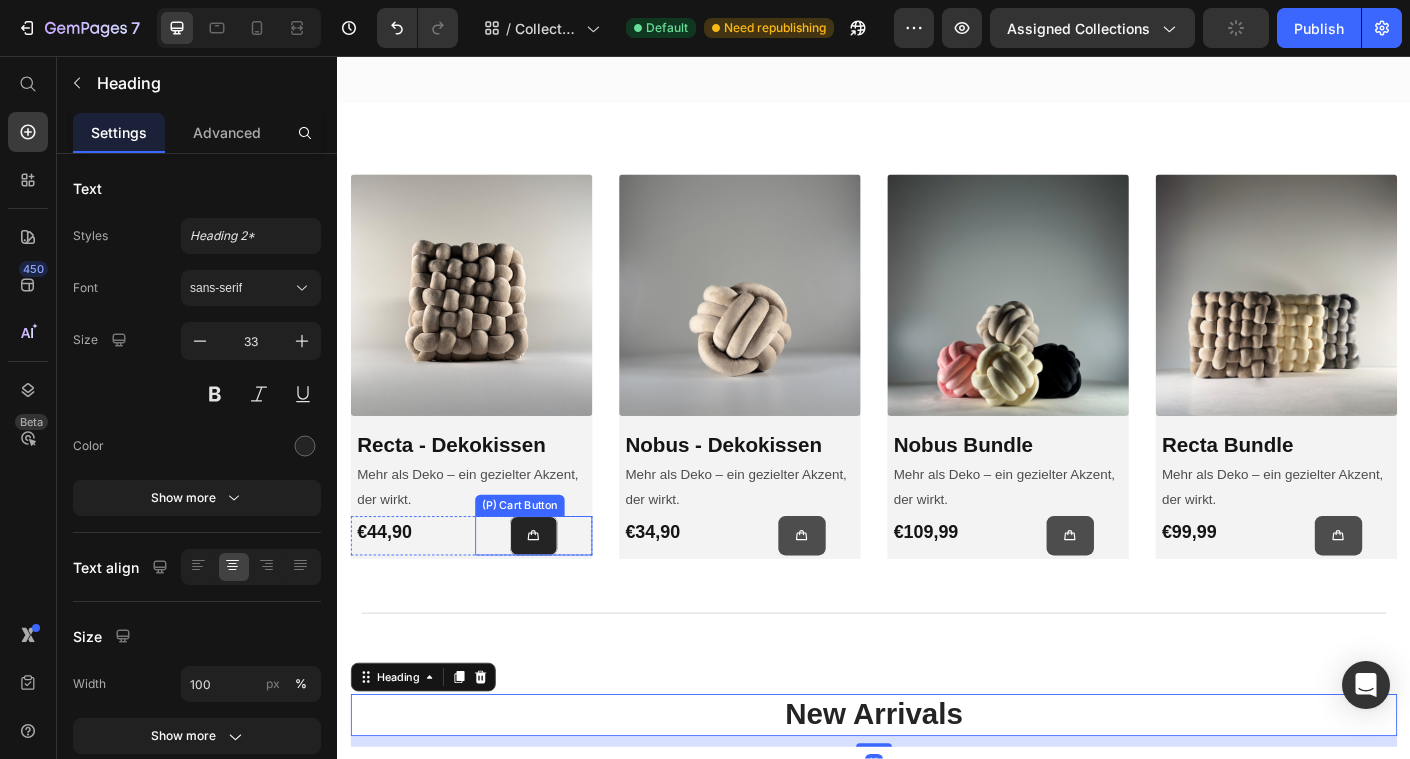 click at bounding box center (556, 593) 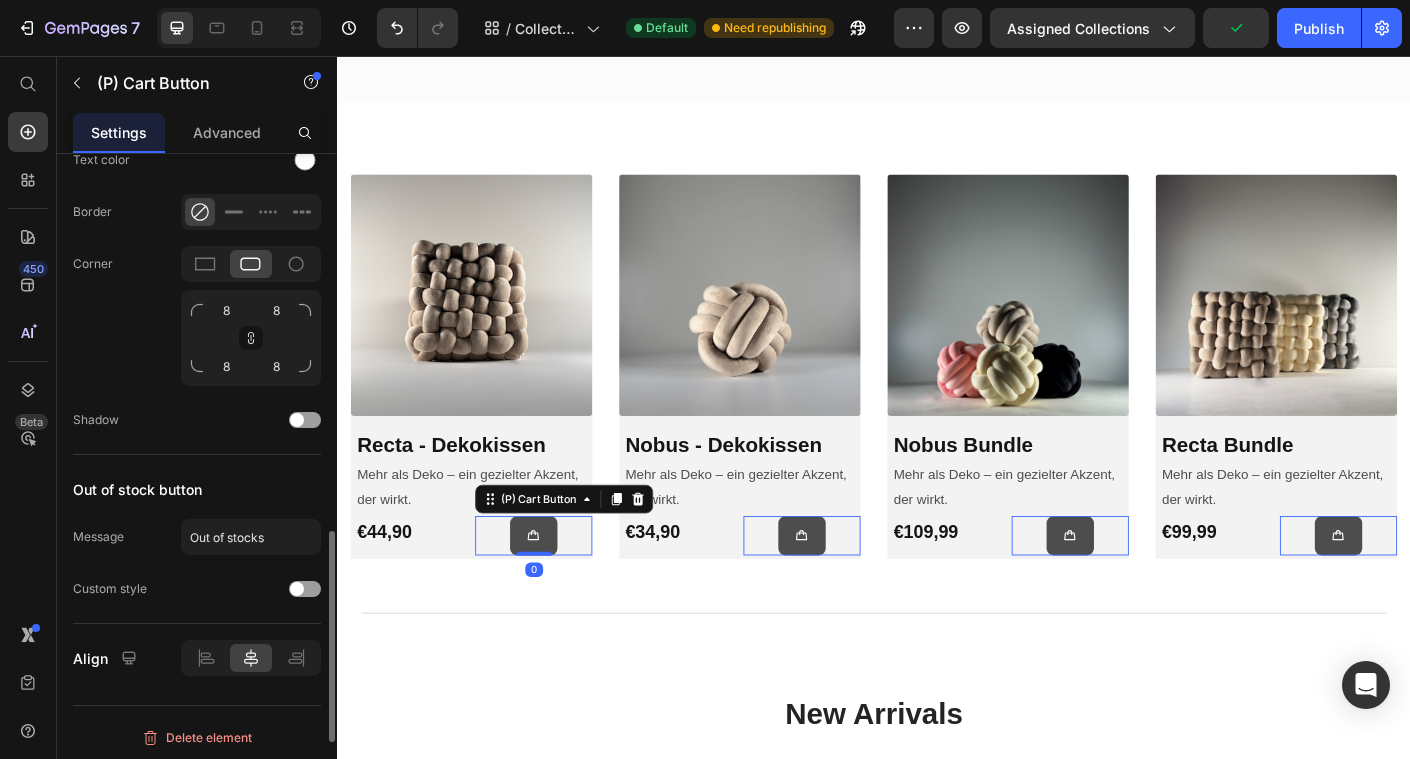 scroll, scrollTop: 1414, scrollLeft: 0, axis: vertical 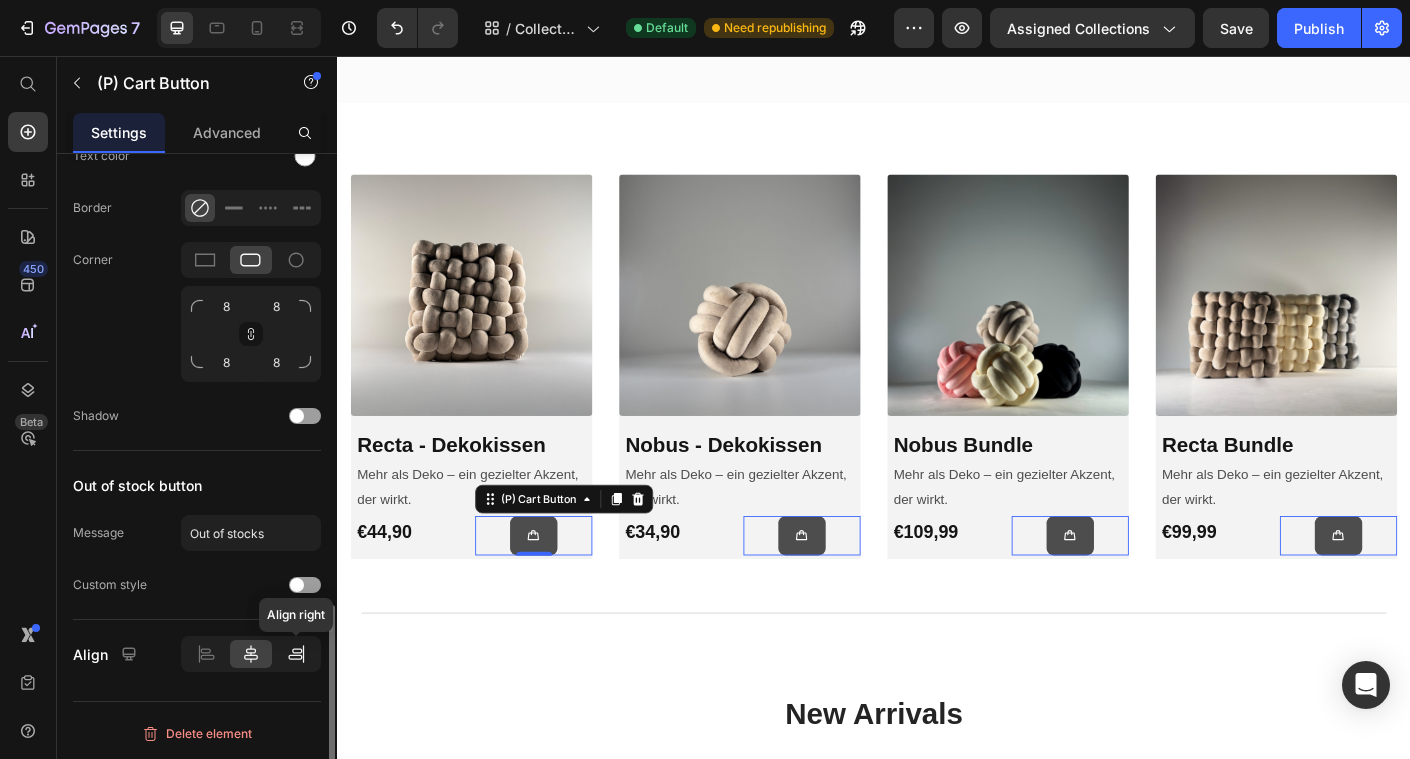 click 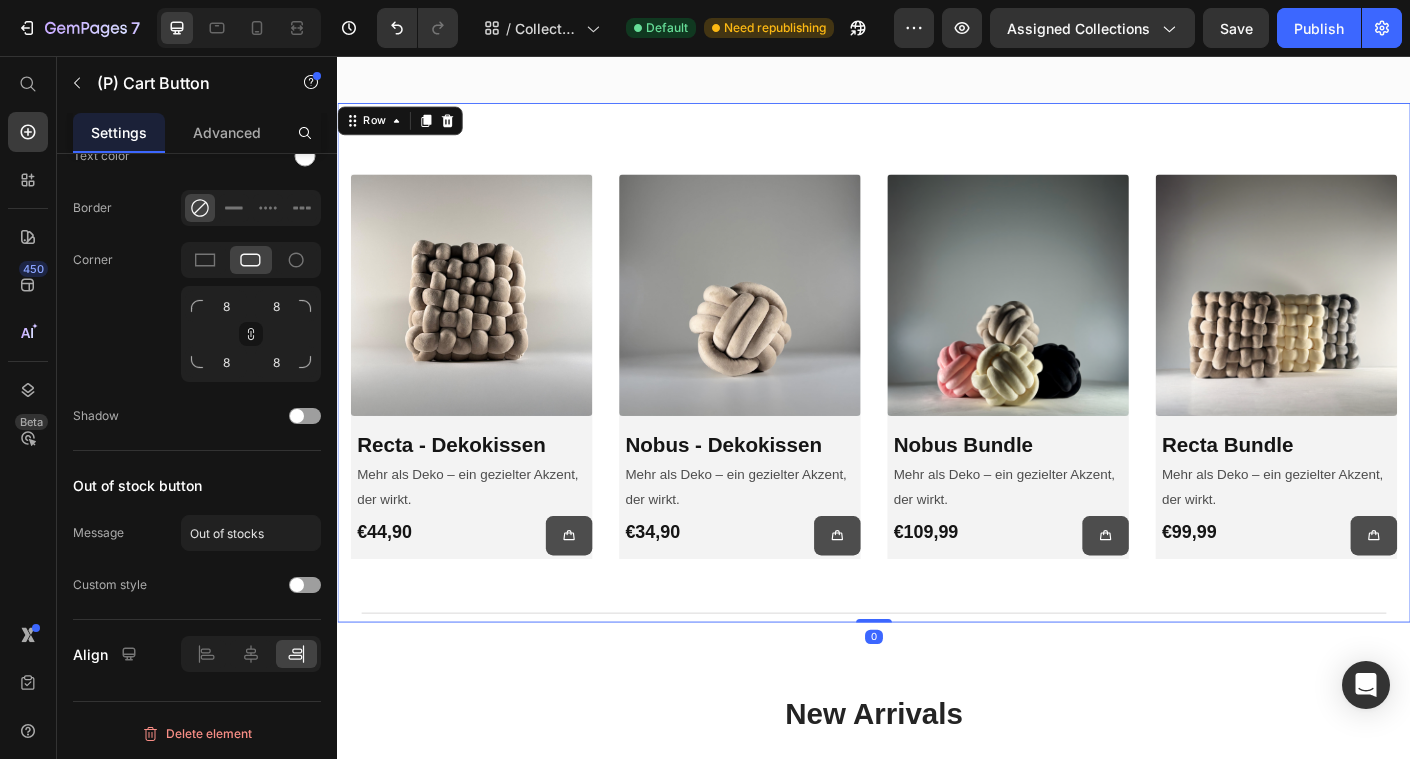 click on "Product Images & Gallery Row Recta - Dekokissen (P) Title Mehr als Deko – ein gezielter Akzent, der wirkt. Text Block €44,90 (P) Price
(P) Cart Button Row Row Row Product Images & Gallery Row Nobus - Dekokissen (P) Title Mehr als Deko – ein gezielter Akzent, der wirkt. Text Block €34,90 (P) Price
(P) Cart Button Row Row Row Product Images & Gallery Row Nobus Bundle (P) Title Mehr als Deko – ein gezielter Akzent, der wirkt. Text Block €109,99 (P) Price
(P) Cart Button Row Row Row Product Images & Gallery Row Recta Bundle (P) Title Mehr als Deko – ein gezielter Akzent, der wirkt. Text Block €99,99 (P) Price
(P) Cart Button Row Row Row Product List Row                Title Line" at bounding box center (937, 439) 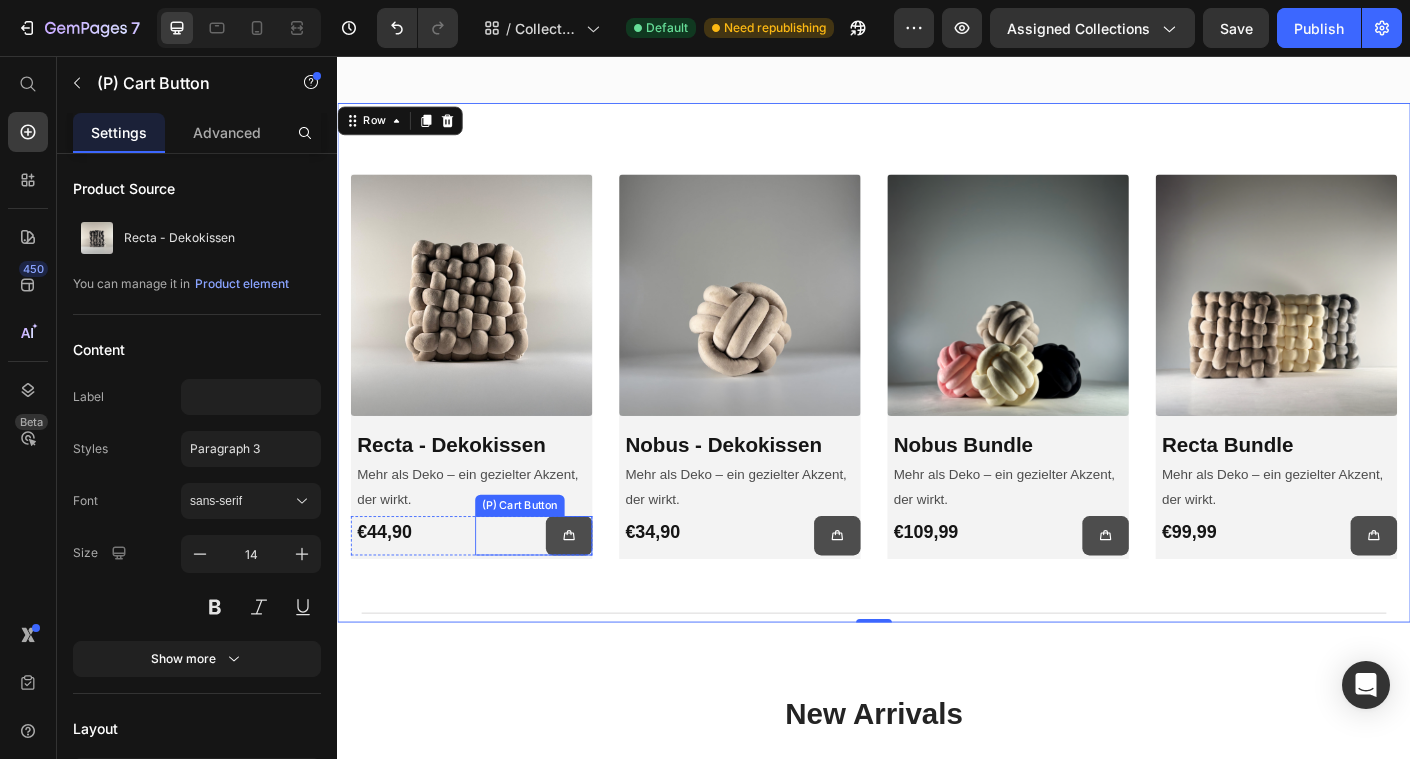 click on "(P) Cart Button" at bounding box center (556, 593) 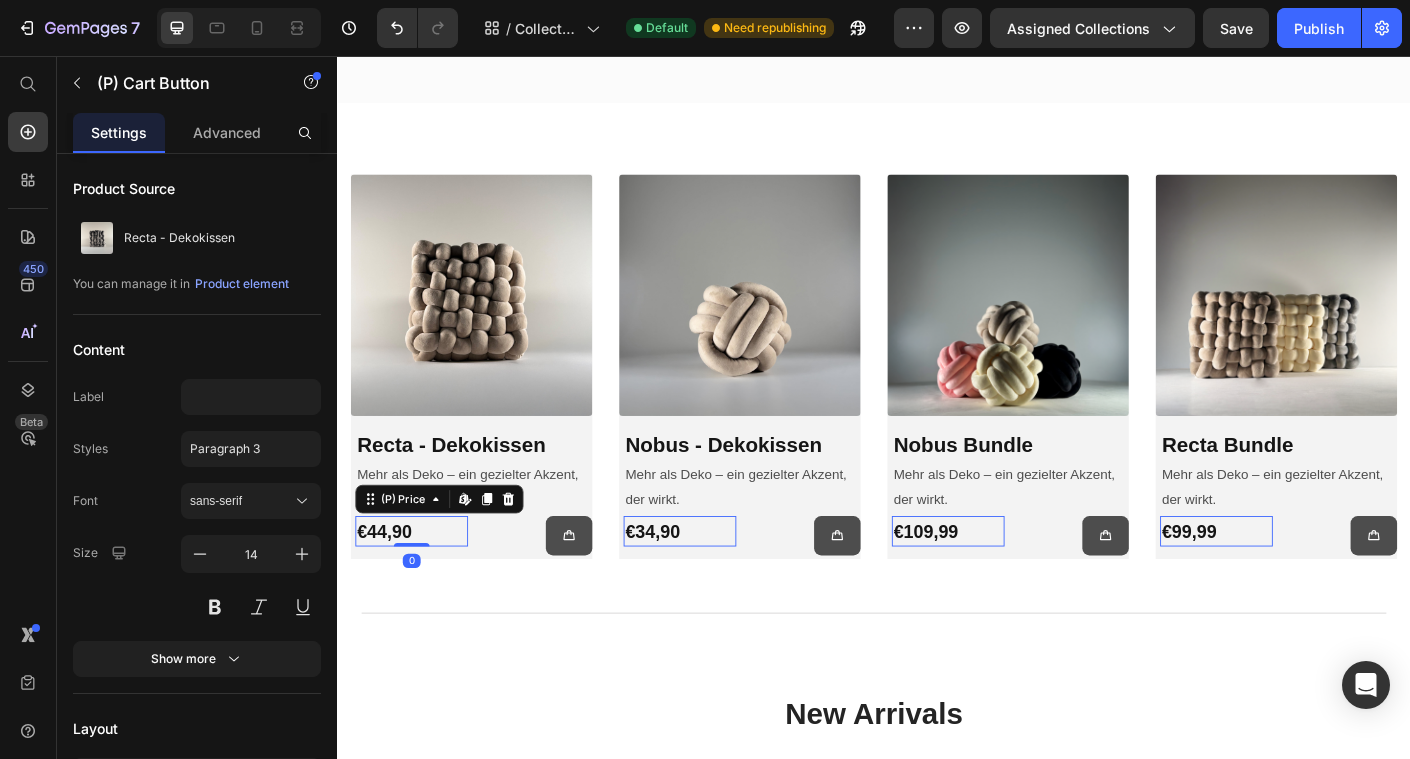 click on "€44,90" at bounding box center (420, 588) 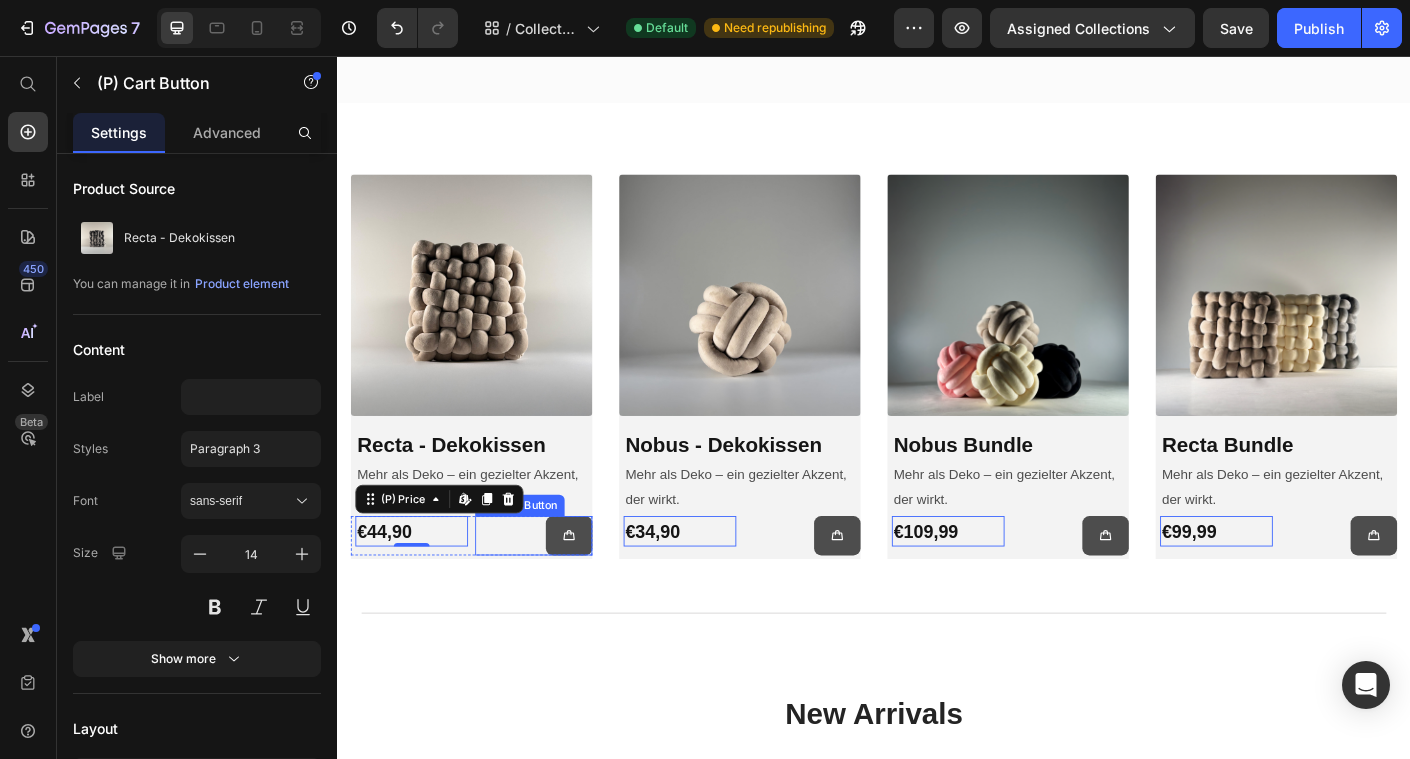 click on "(P) Cart Button" at bounding box center [556, 593] 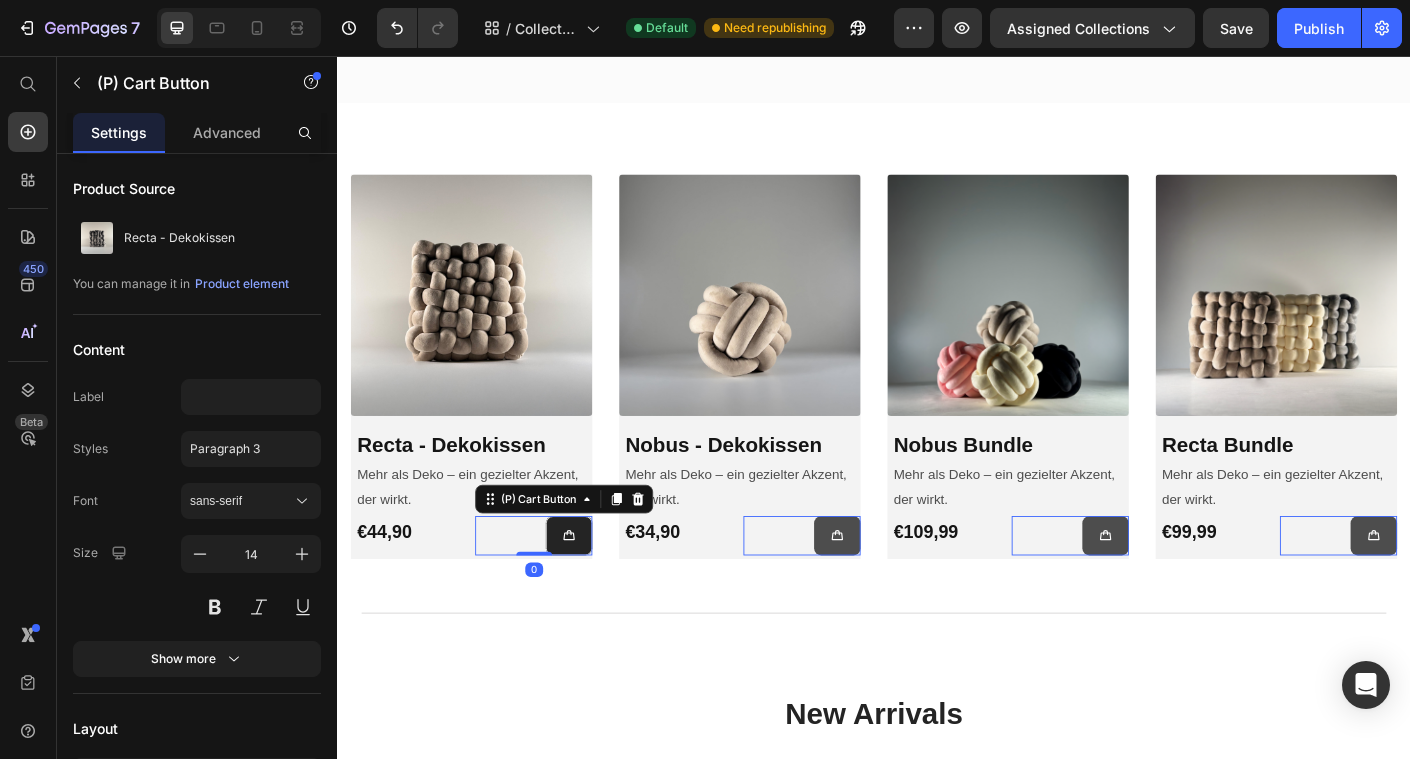click at bounding box center (596, 593) 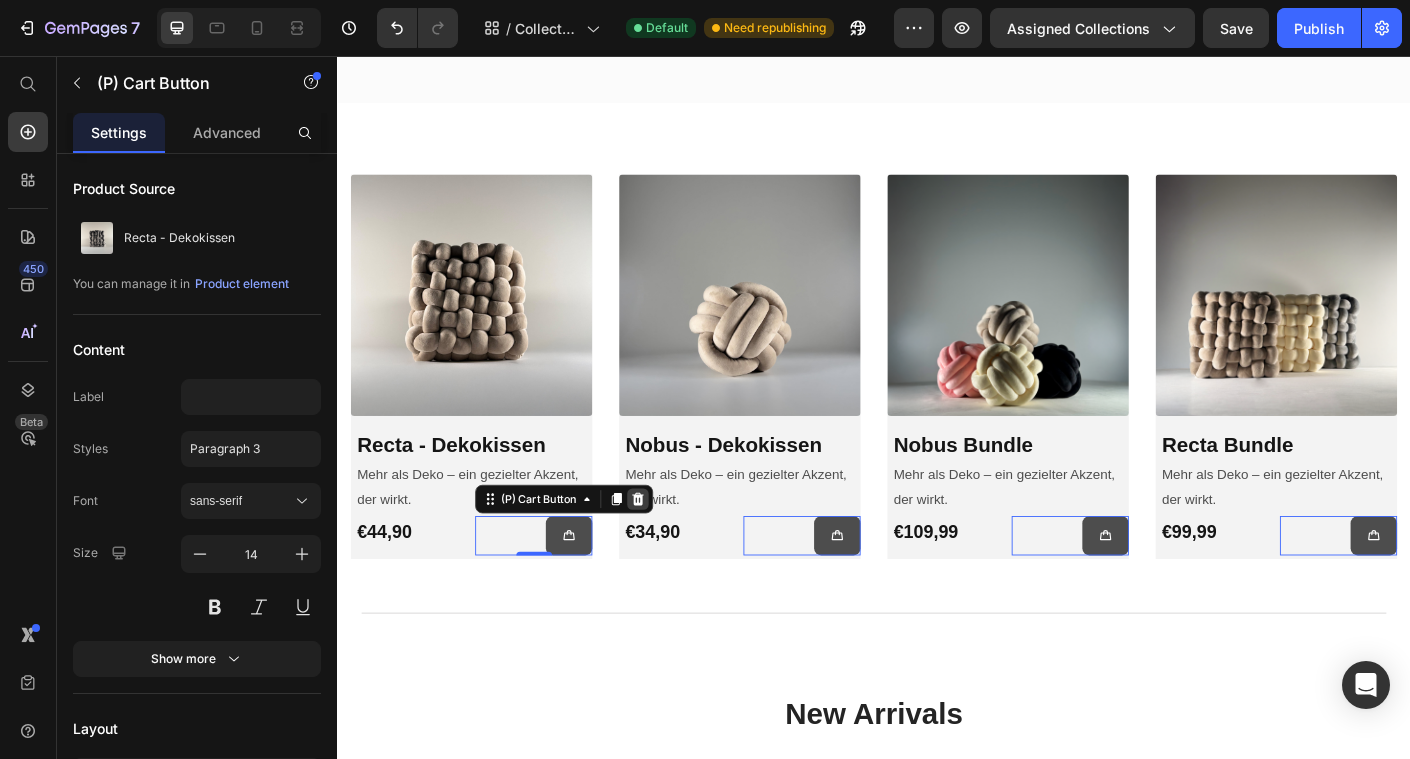 click 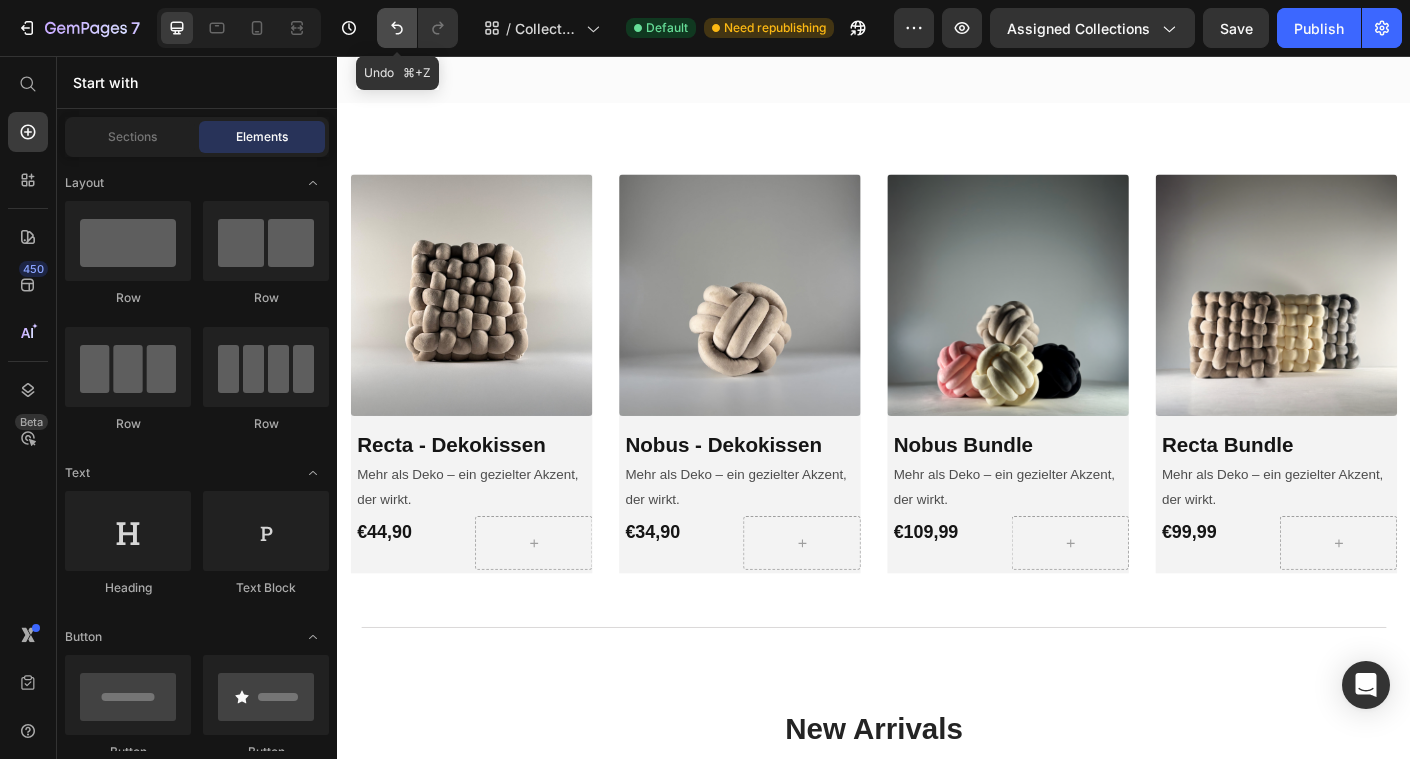click 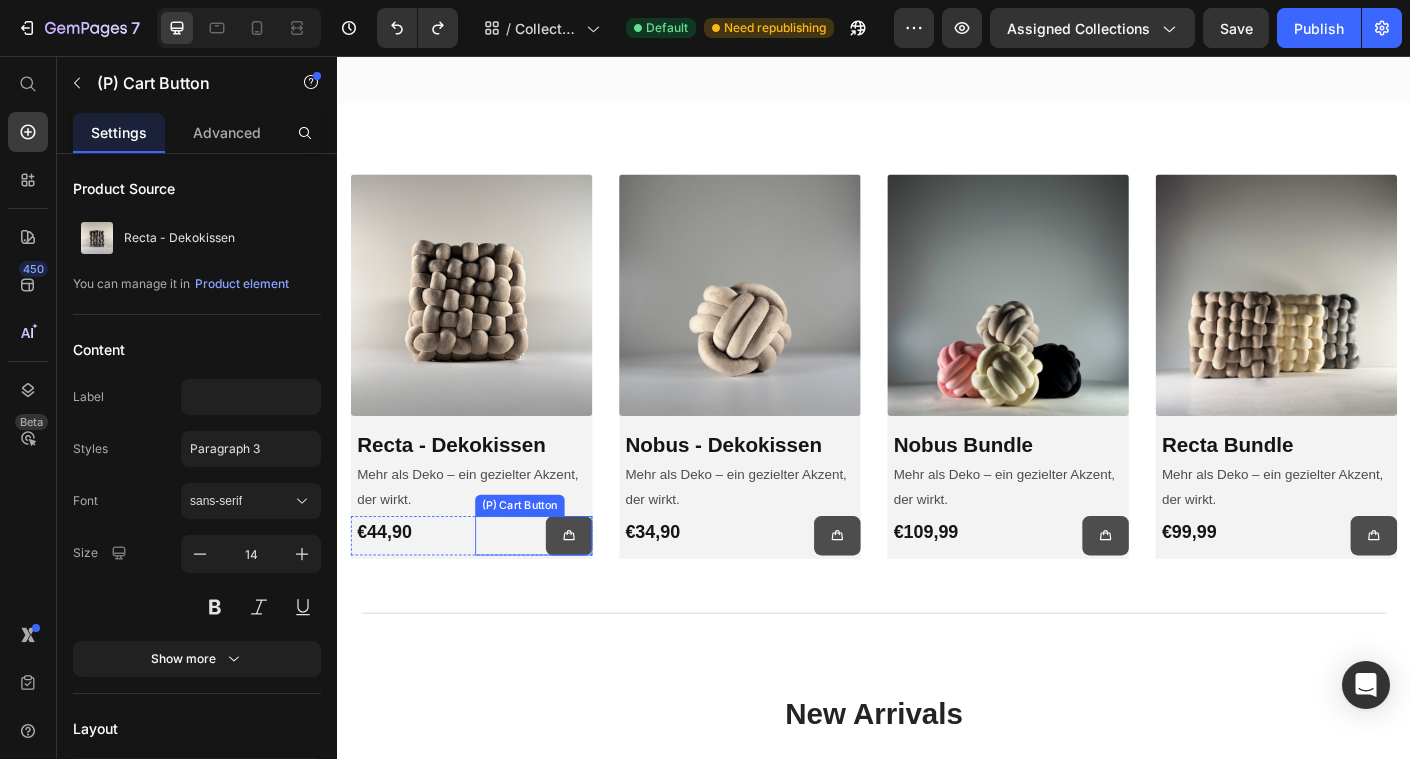 click on "(P) Cart Button" at bounding box center (556, 593) 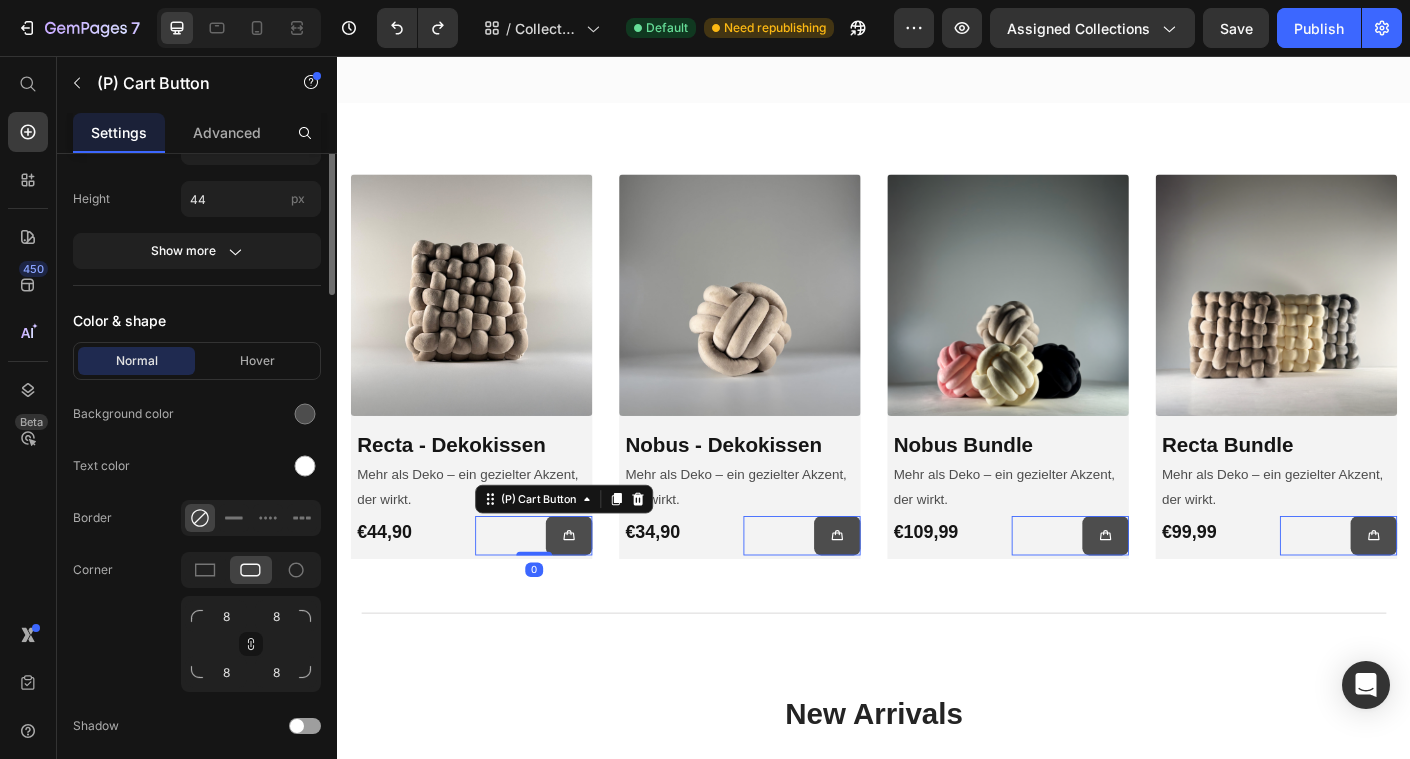scroll, scrollTop: 1379, scrollLeft: 0, axis: vertical 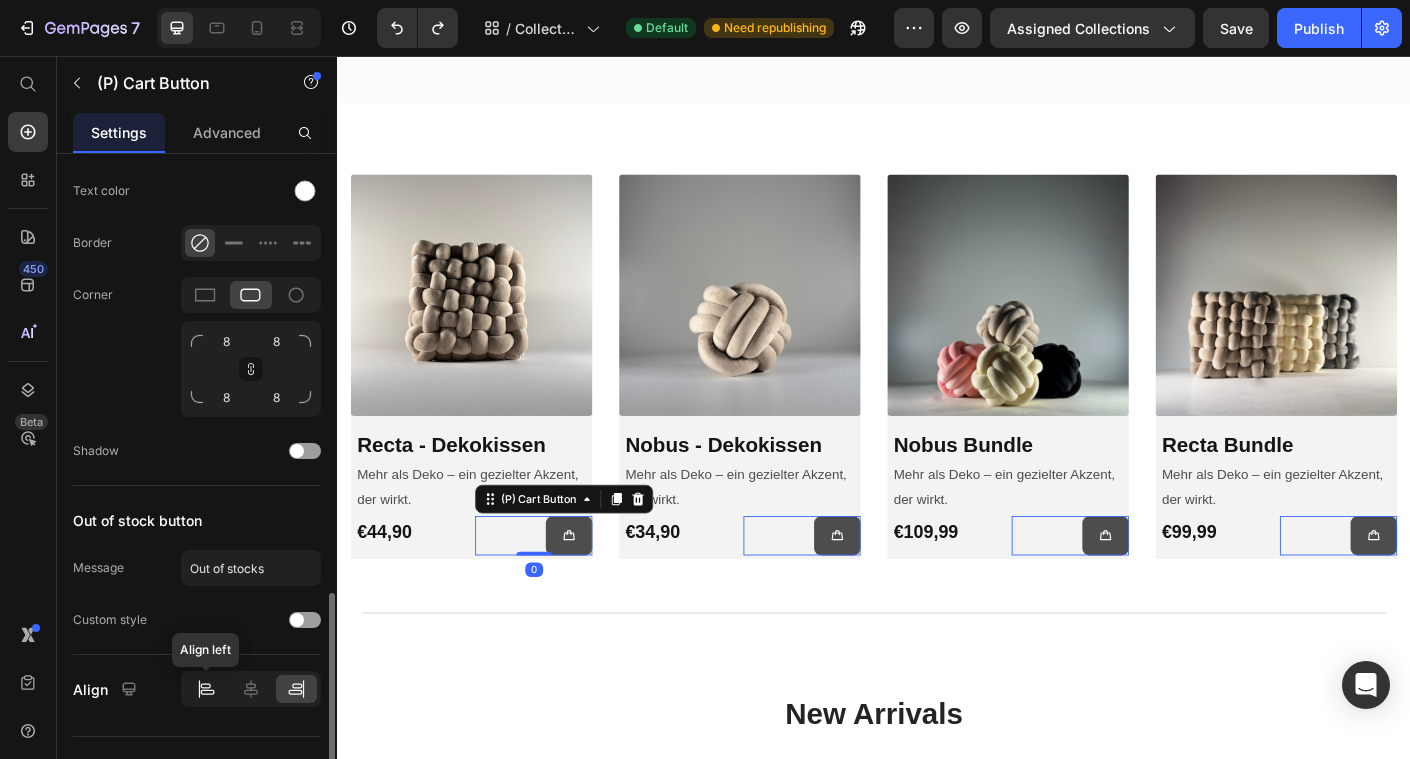 click 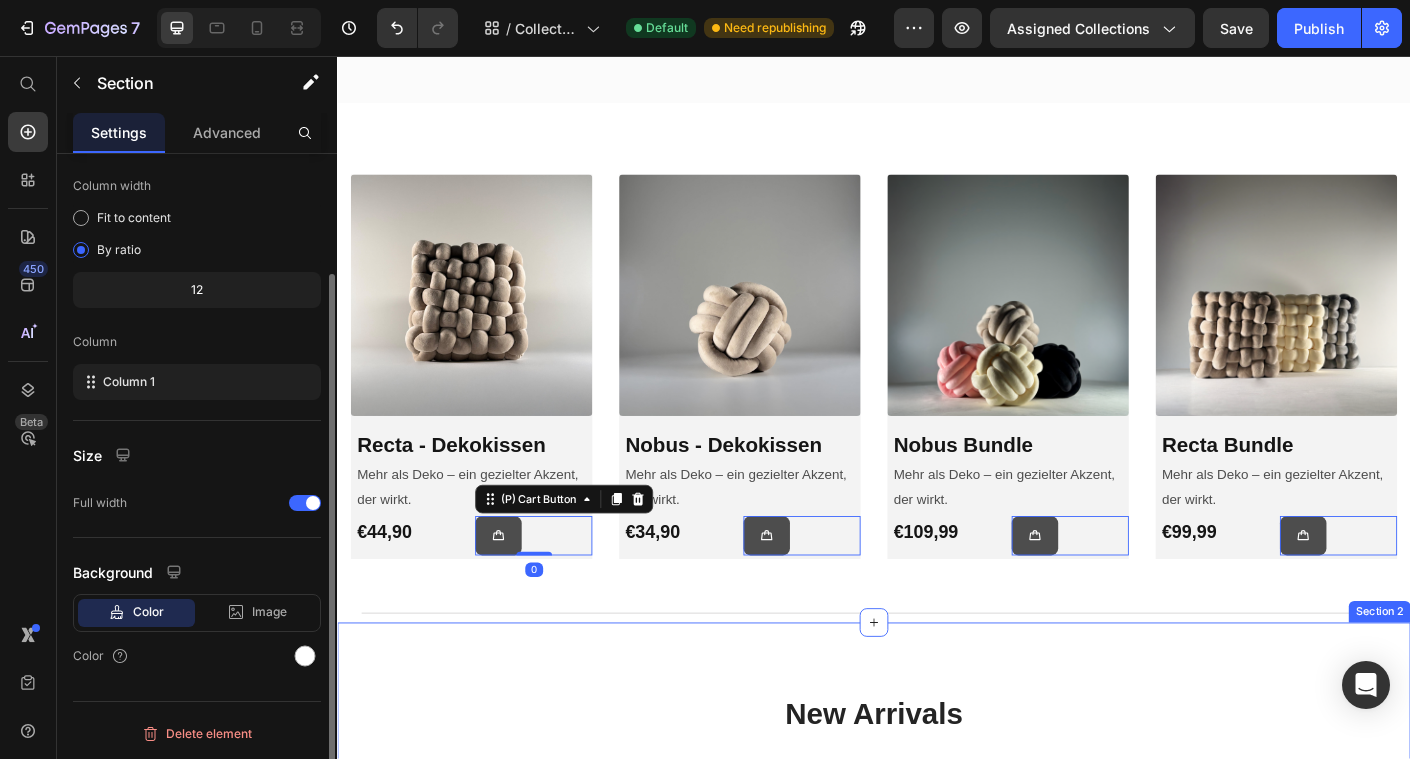 click on "New Arrivals Heading
See All Collection Button Row (P) Images 0% off Product Badge Row Recta - Dekokissen (P) Title €44,90 (P) Price €0,00 (P) Price Row Icon Icon Icon Icon Icon Row (P) Cart Button Row Row (P) Images 0% off Product Badge Row Nobus - Dekokissen (P) Title €34,90 (P) Price €0,00 (P) Price Row Icon Icon Icon Icon Icon Row (P) Cart Button Row Row (P) Images 31% off Product Badge Row Nobus Bundle (P) Title €109,99 (P) Price €159,96 (P) Price Row Icon Icon Icon Icon Icon Row (P) Cart Button Row Row (P) Images 26% off Product Badge Row Recta Bundle (P) Title €99,99 (P) Price €134,97 (P) Price Row Icon Icon Icon Icon Icon Row (P) Cart Button Row Row Product List Row Section 2" at bounding box center [937, 1049] 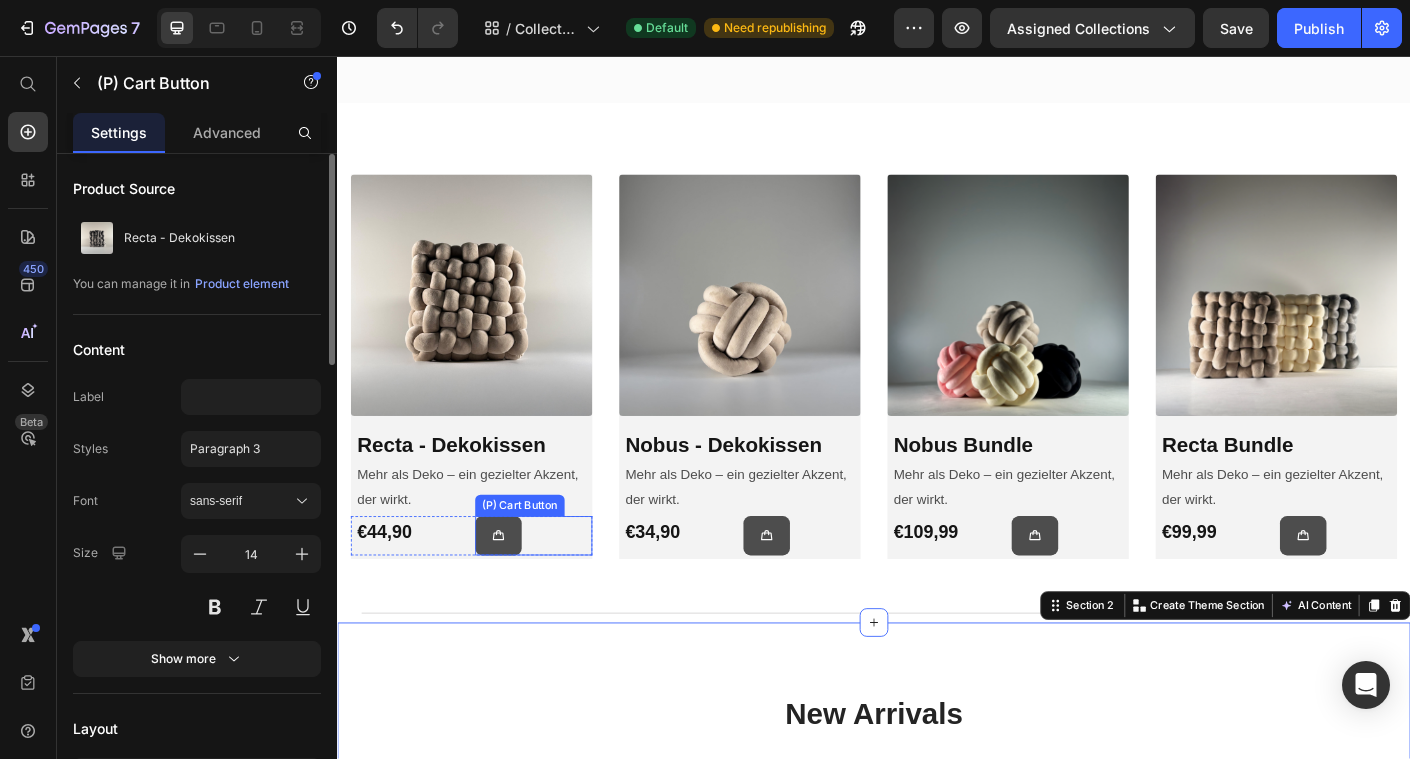 click on "(P) Cart Button" at bounding box center (556, 593) 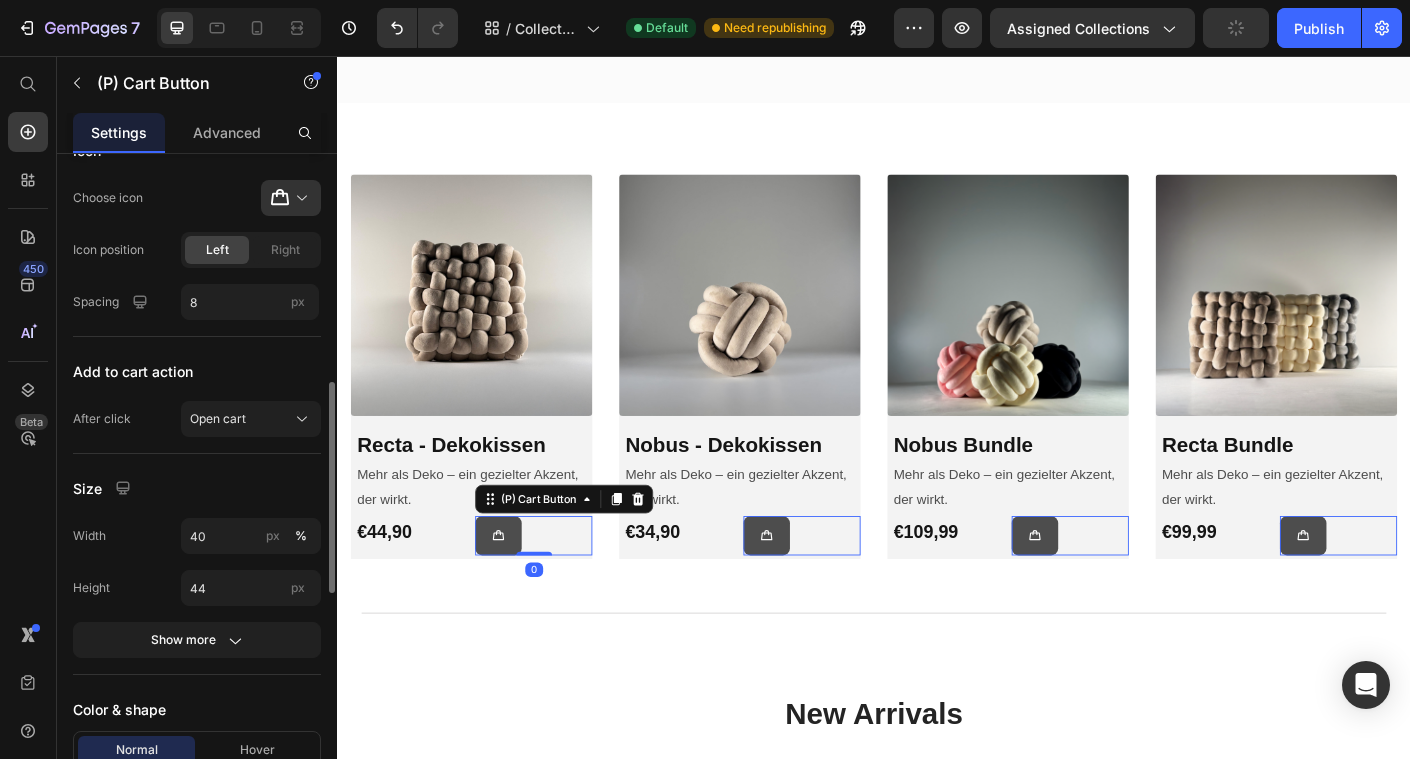 scroll, scrollTop: 1027, scrollLeft: 0, axis: vertical 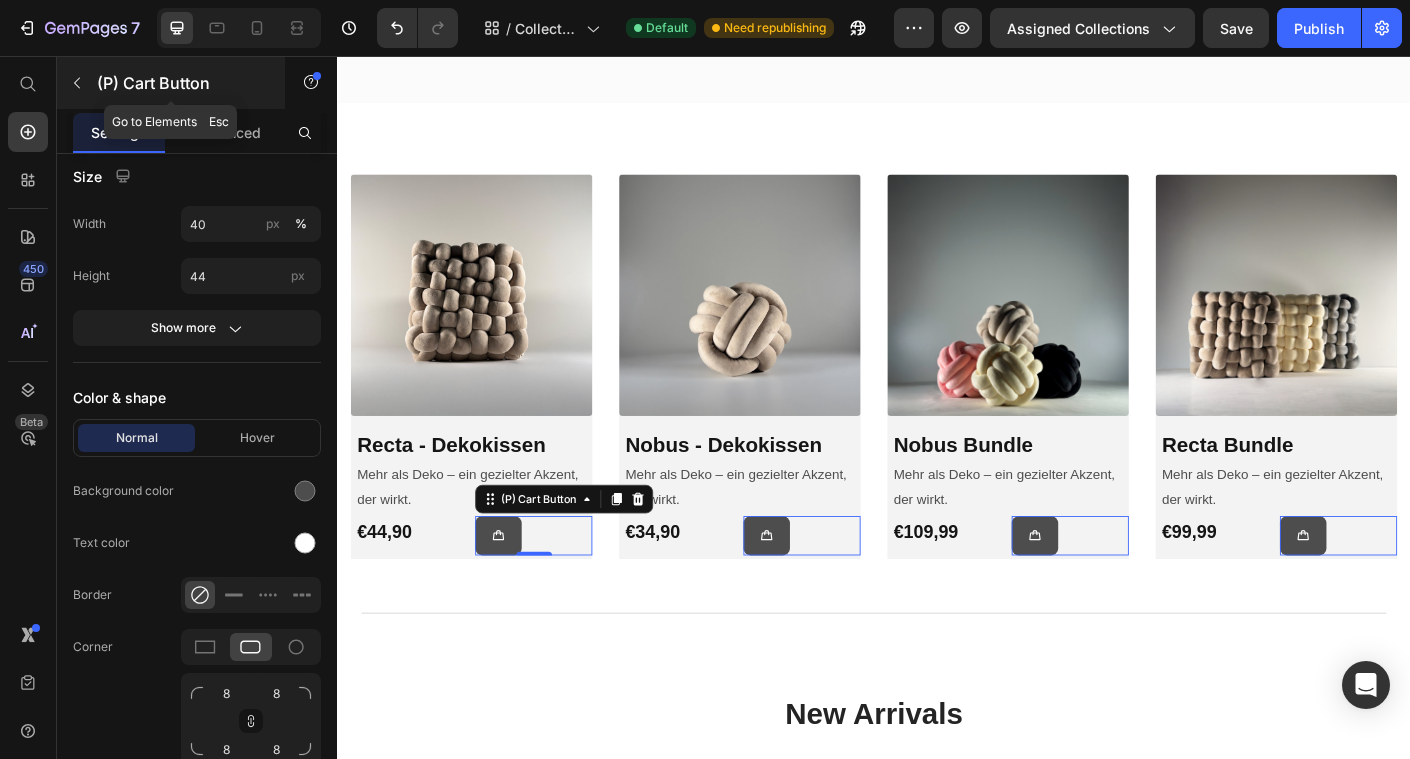 click at bounding box center (77, 83) 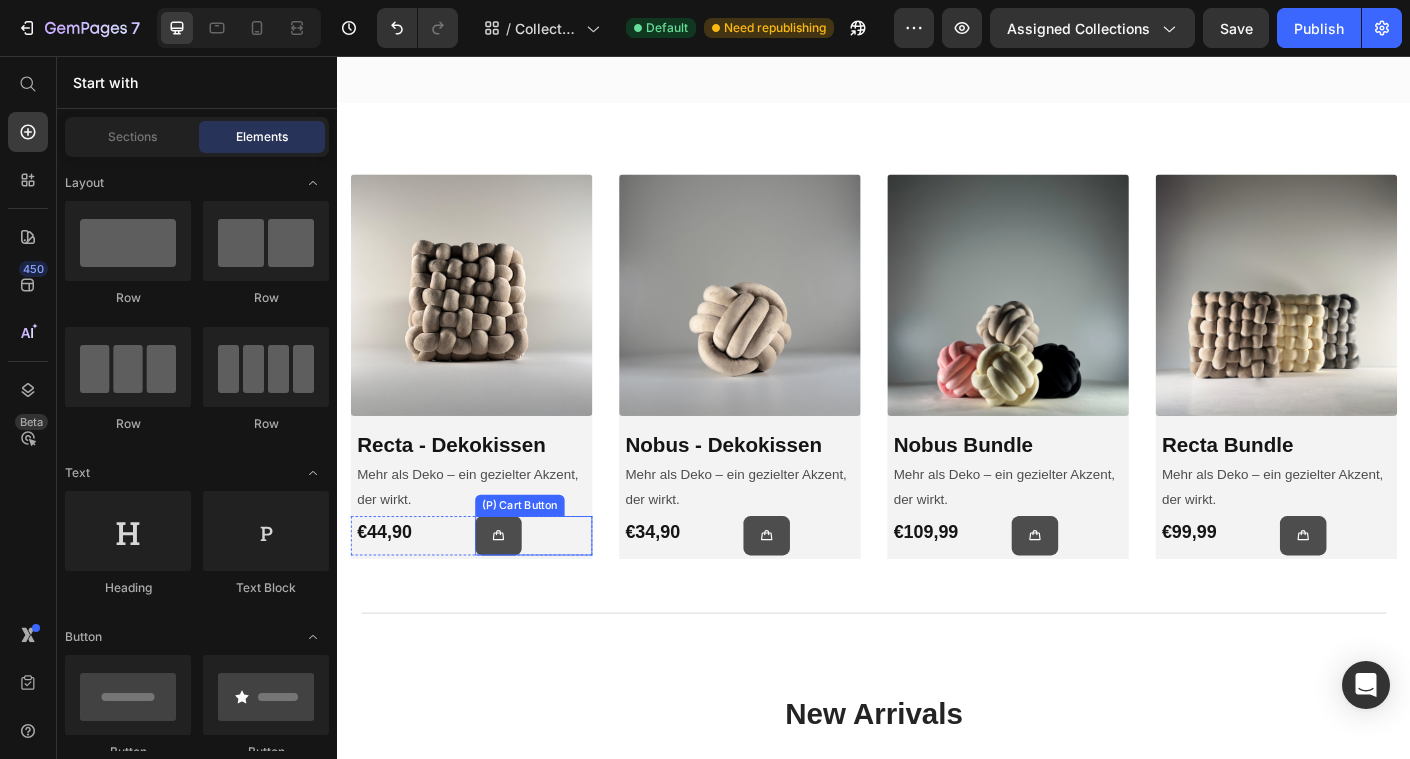 click on "(P) Cart Button" at bounding box center [556, 593] 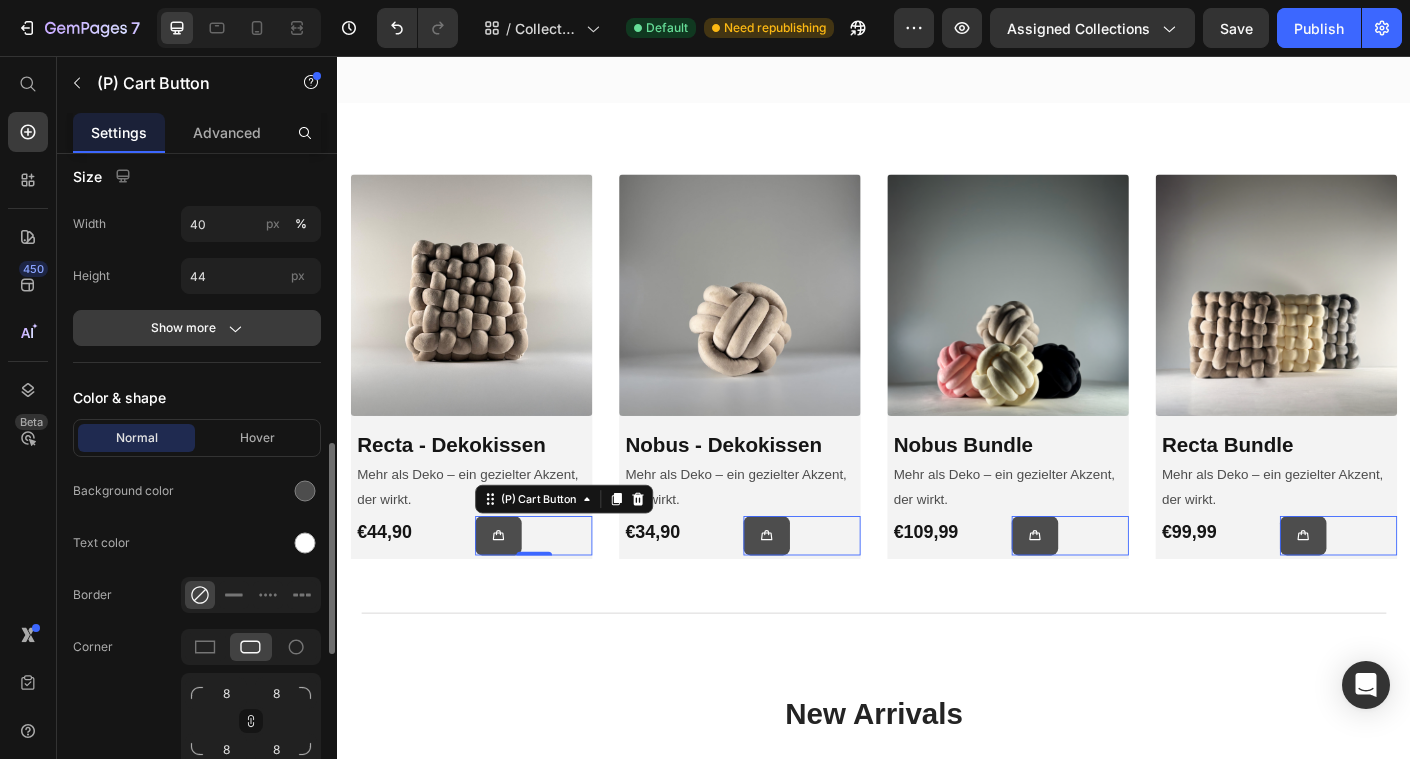 scroll, scrollTop: 802, scrollLeft: 0, axis: vertical 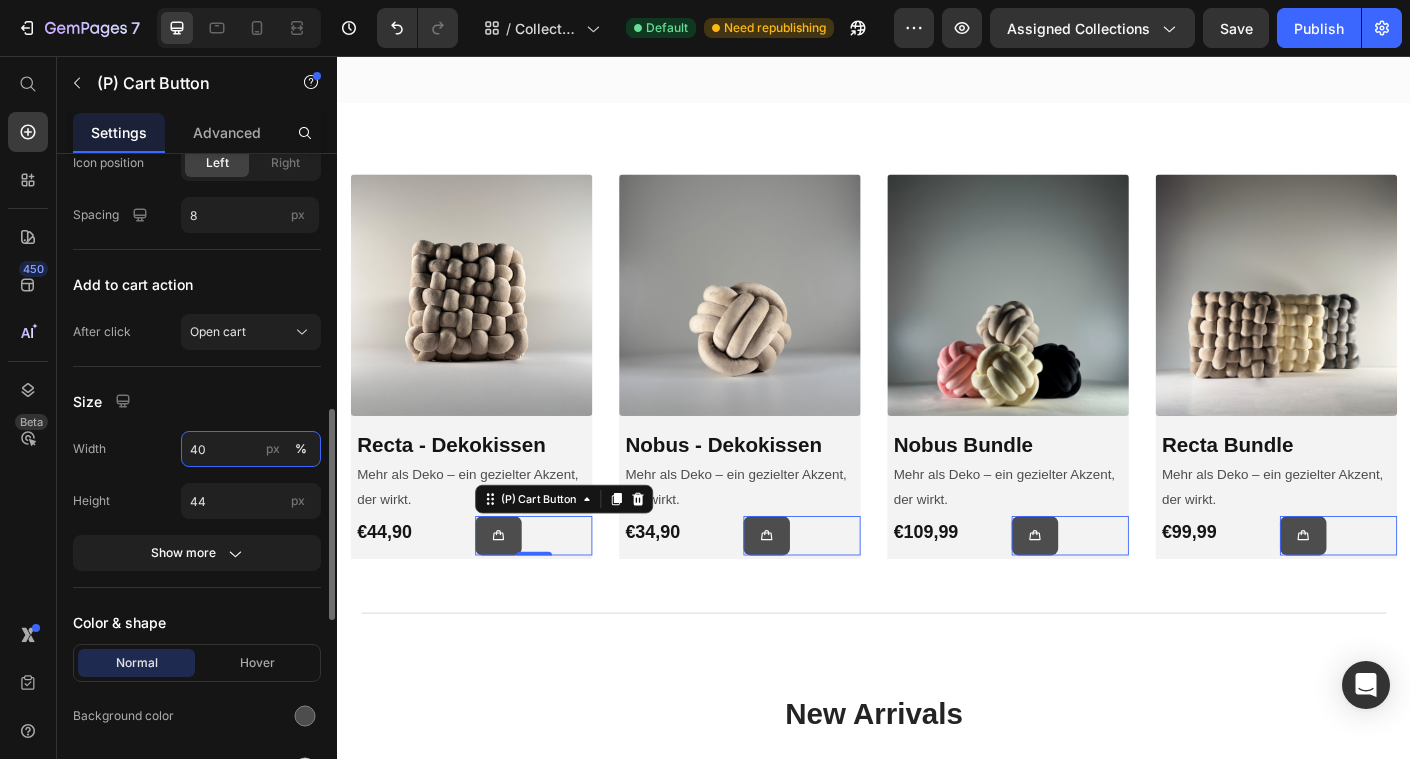 click on "40" at bounding box center (251, 449) 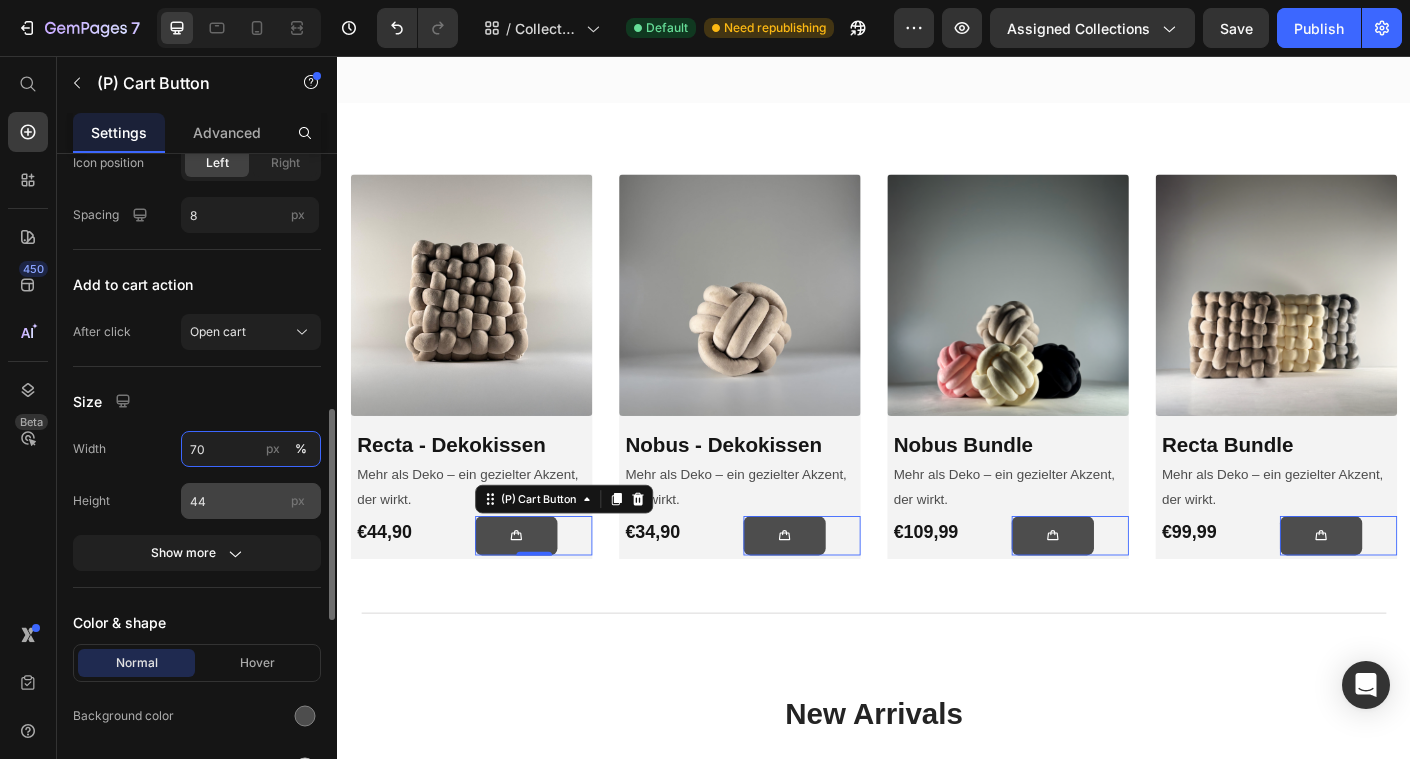 type on "70" 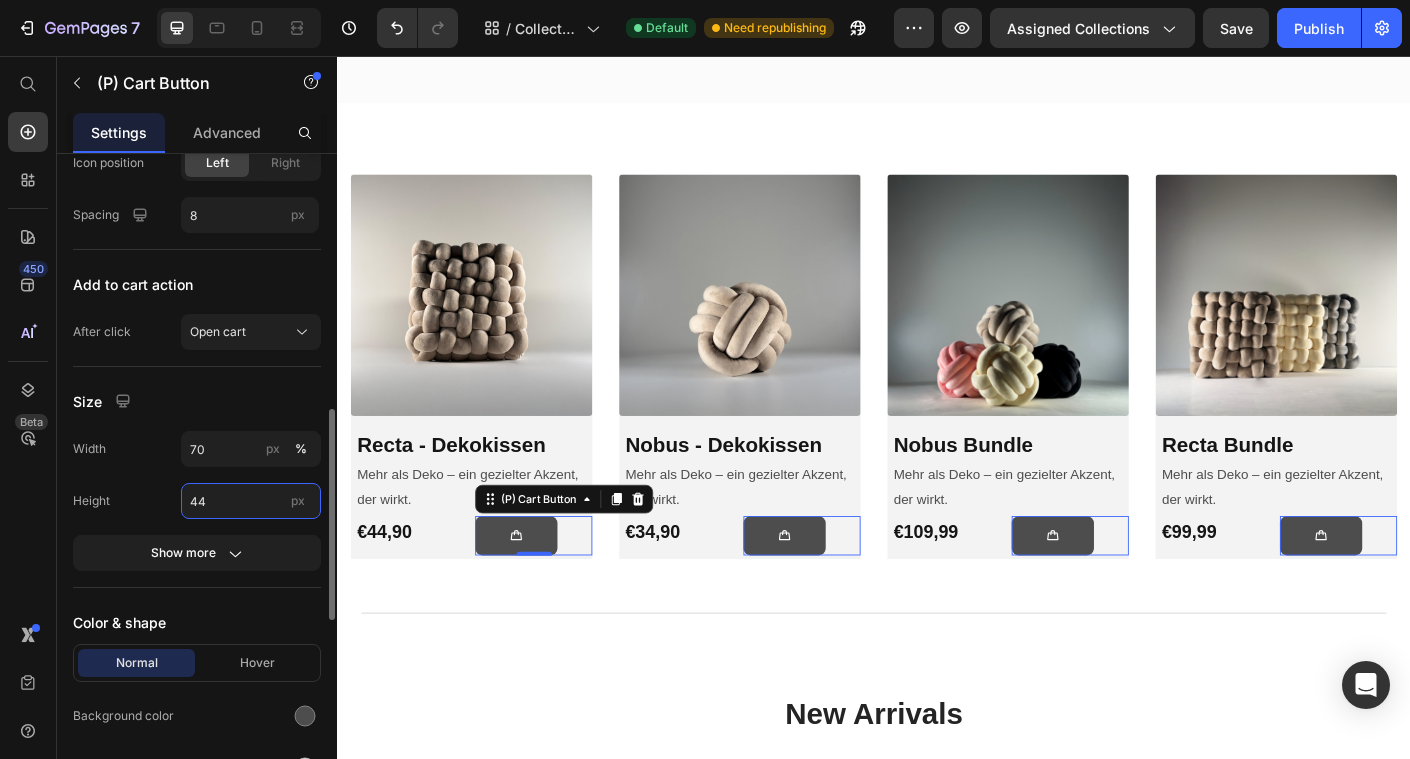 click on "44" at bounding box center [251, 501] 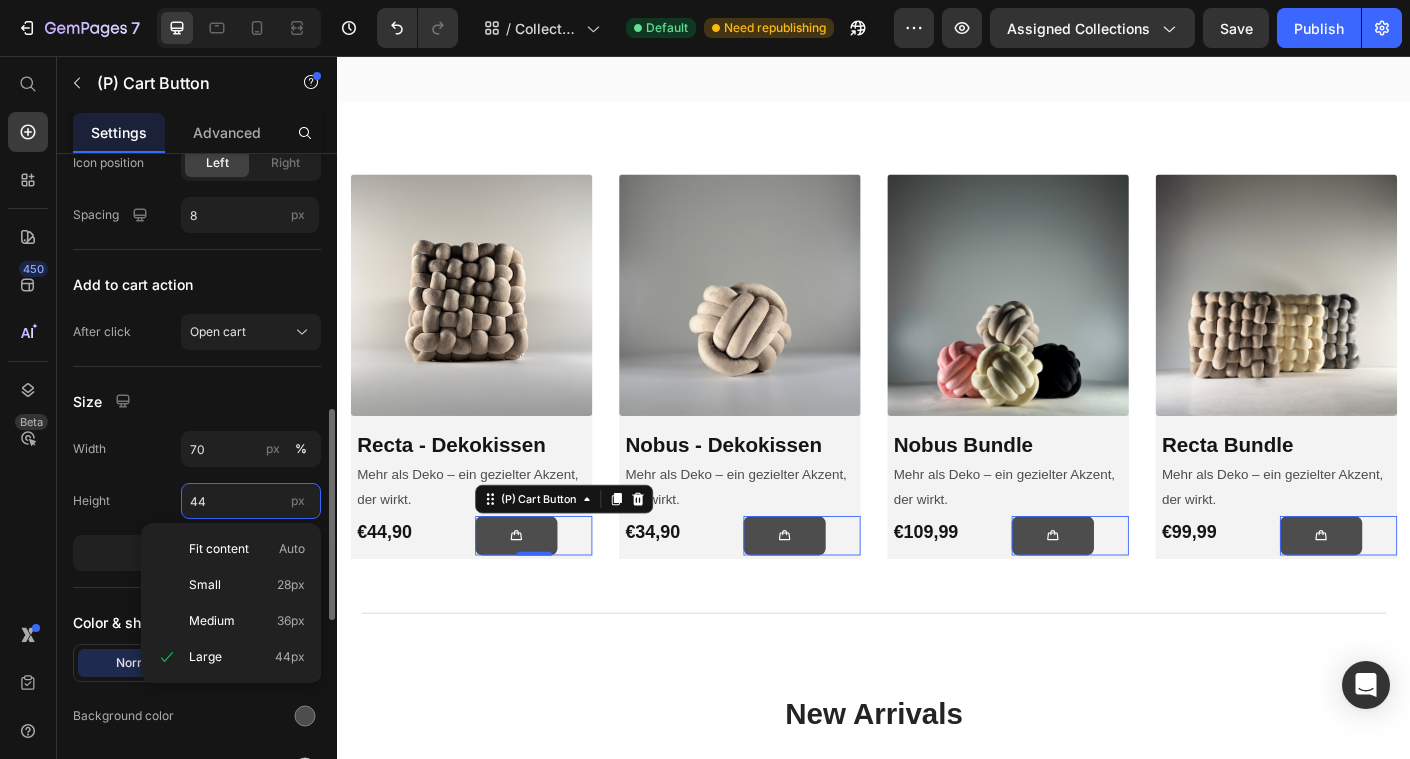 click on "44" at bounding box center (251, 501) 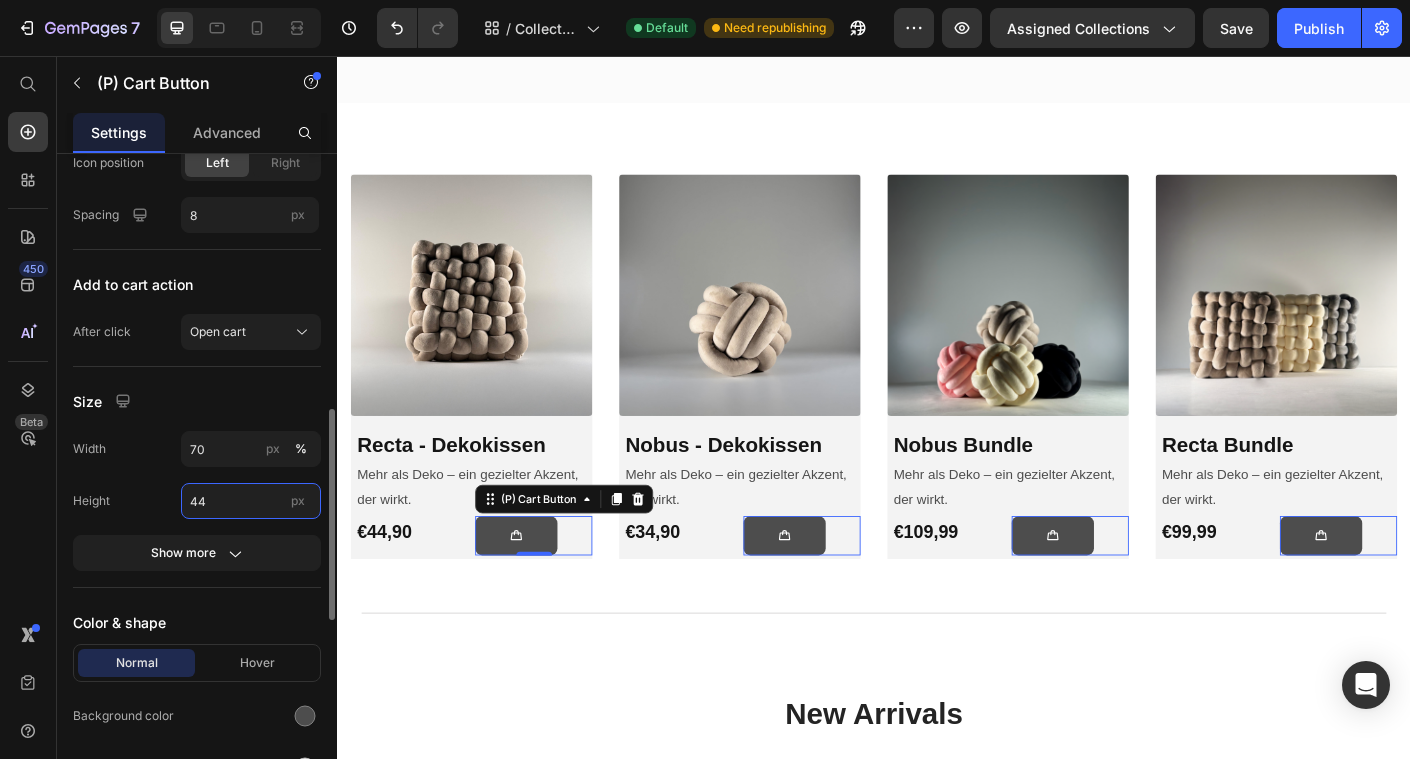 click on "44" at bounding box center (251, 501) 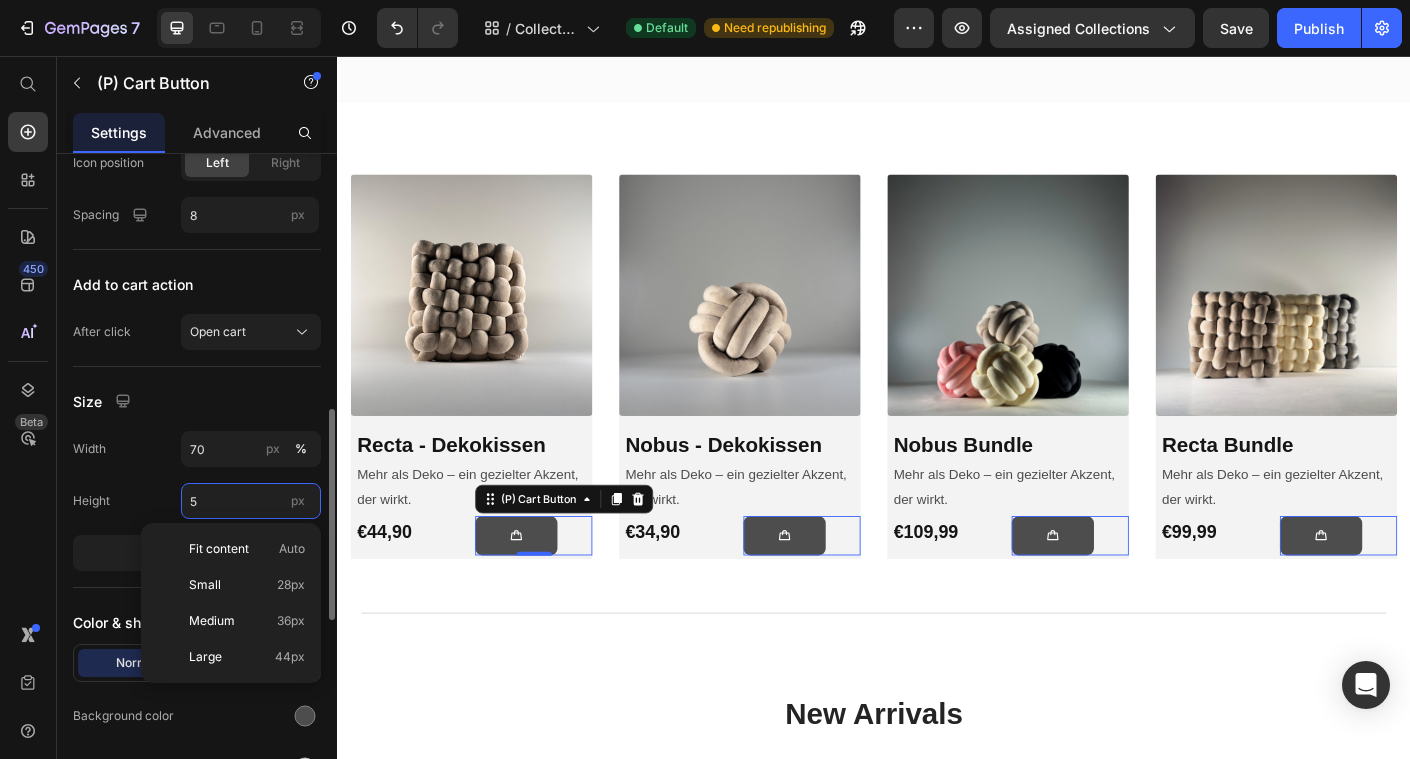 type on "50" 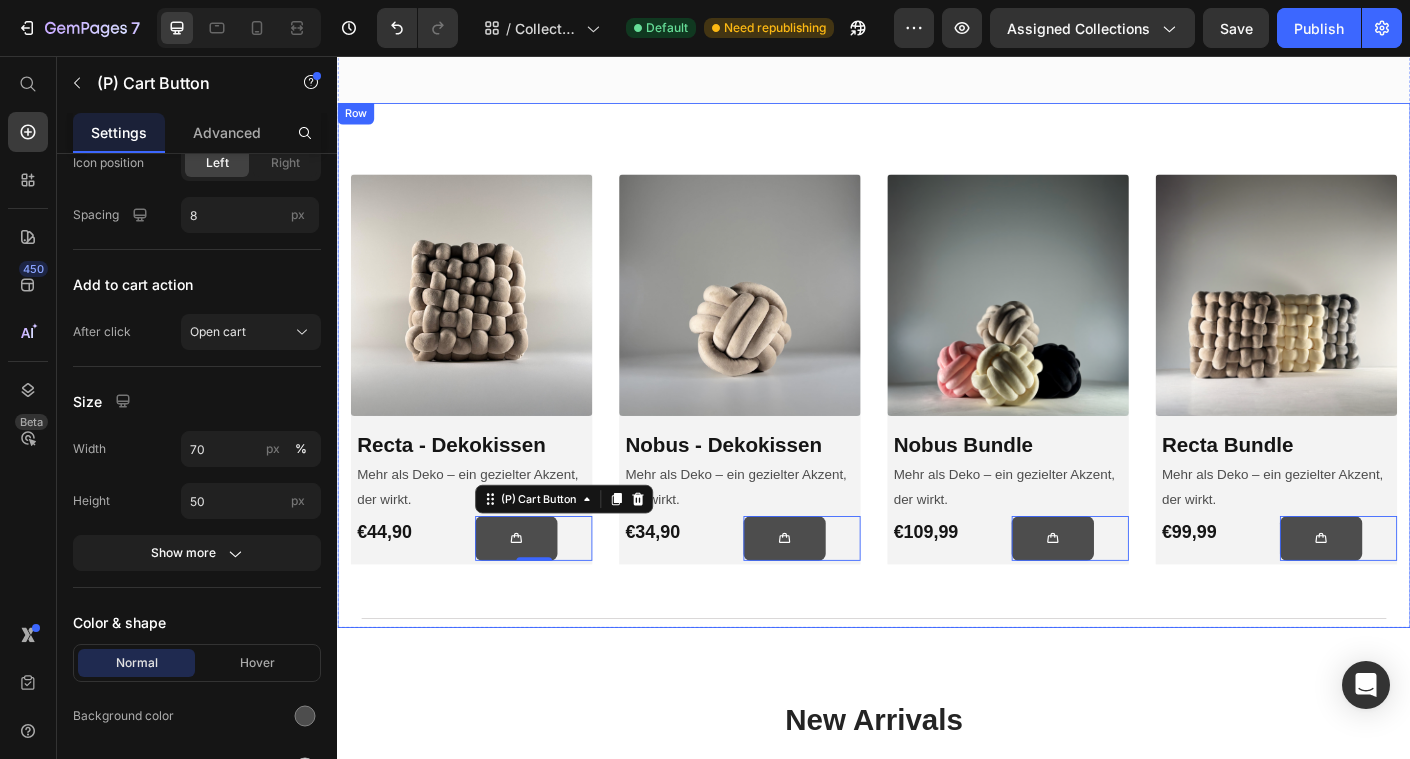 click on "Product Images & Gallery Row Recta - Dekokissen (P) Title Mehr als Deko – ein gezielter Akzent, der wirkt. Text Block €44,90 (P) Price
(P) Cart Button   0 Row Row Row Product Images & Gallery Row Nobus - Dekokissen (P) Title Mehr als Deko – ein gezielter Akzent, der wirkt. Text Block €34,90 (P) Price
(P) Cart Button   0 Row Row Row Product Images & Gallery Row Nobus Bundle (P) Title Mehr als Deko – ein gezielter Akzent, der wirkt. Text Block €109,99 (P) Price
(P) Cart Button   0 Row Row Row Product Images & Gallery Row Recta Bundle (P) Title Mehr als Deko – ein gezielter Akzent, der wirkt. Text Block €99,99 (P) Price
(P) Cart Button   0 Row Row Row Product List Row                Title Line" at bounding box center (937, 442) 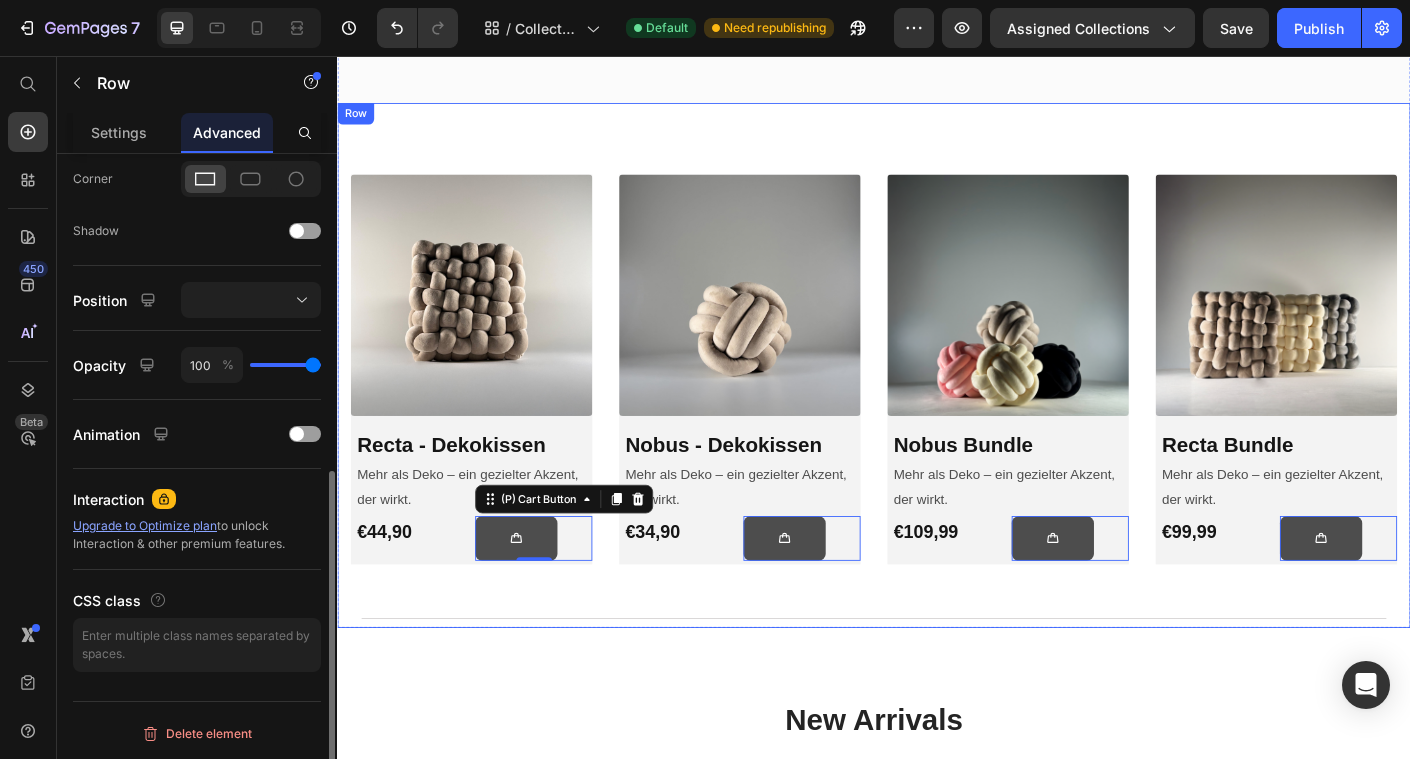 scroll, scrollTop: 0, scrollLeft: 0, axis: both 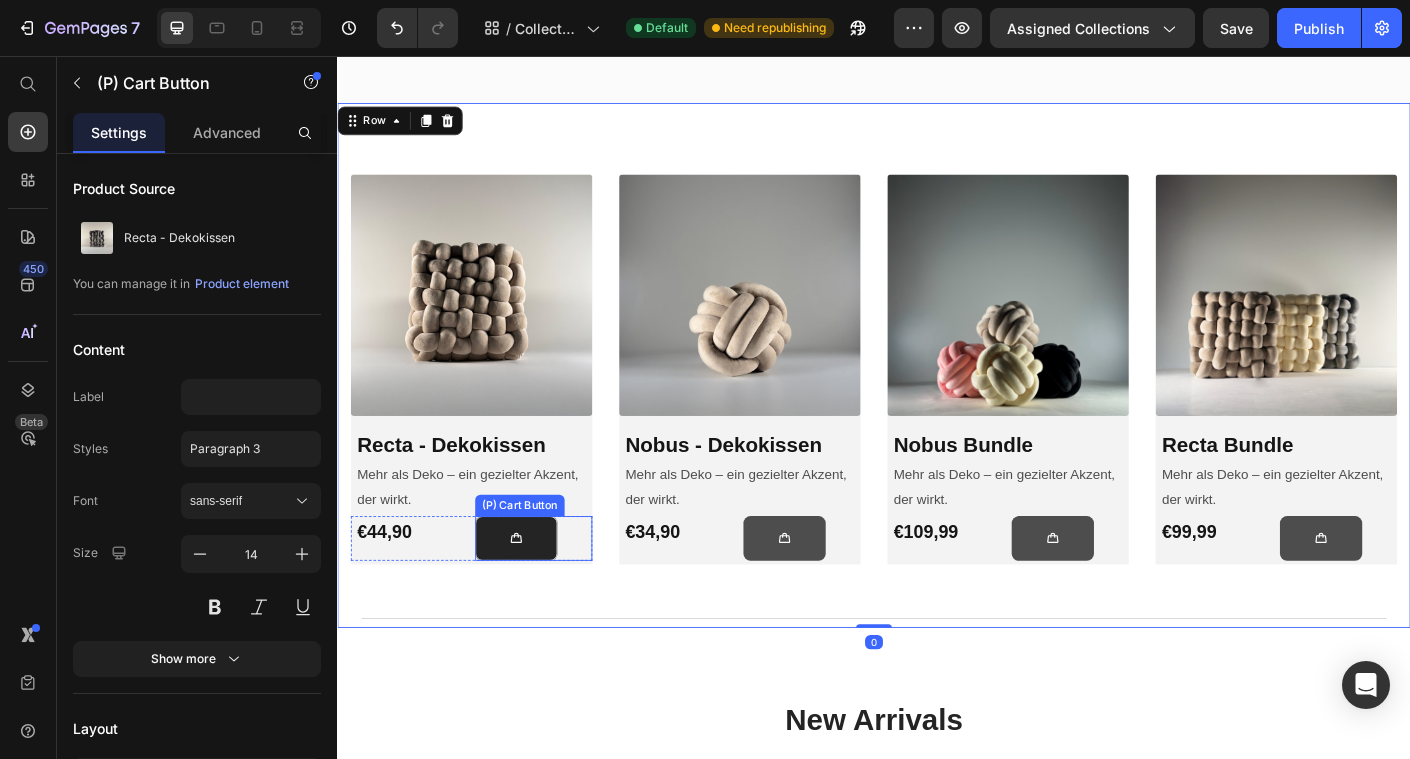 click at bounding box center [537, 596] 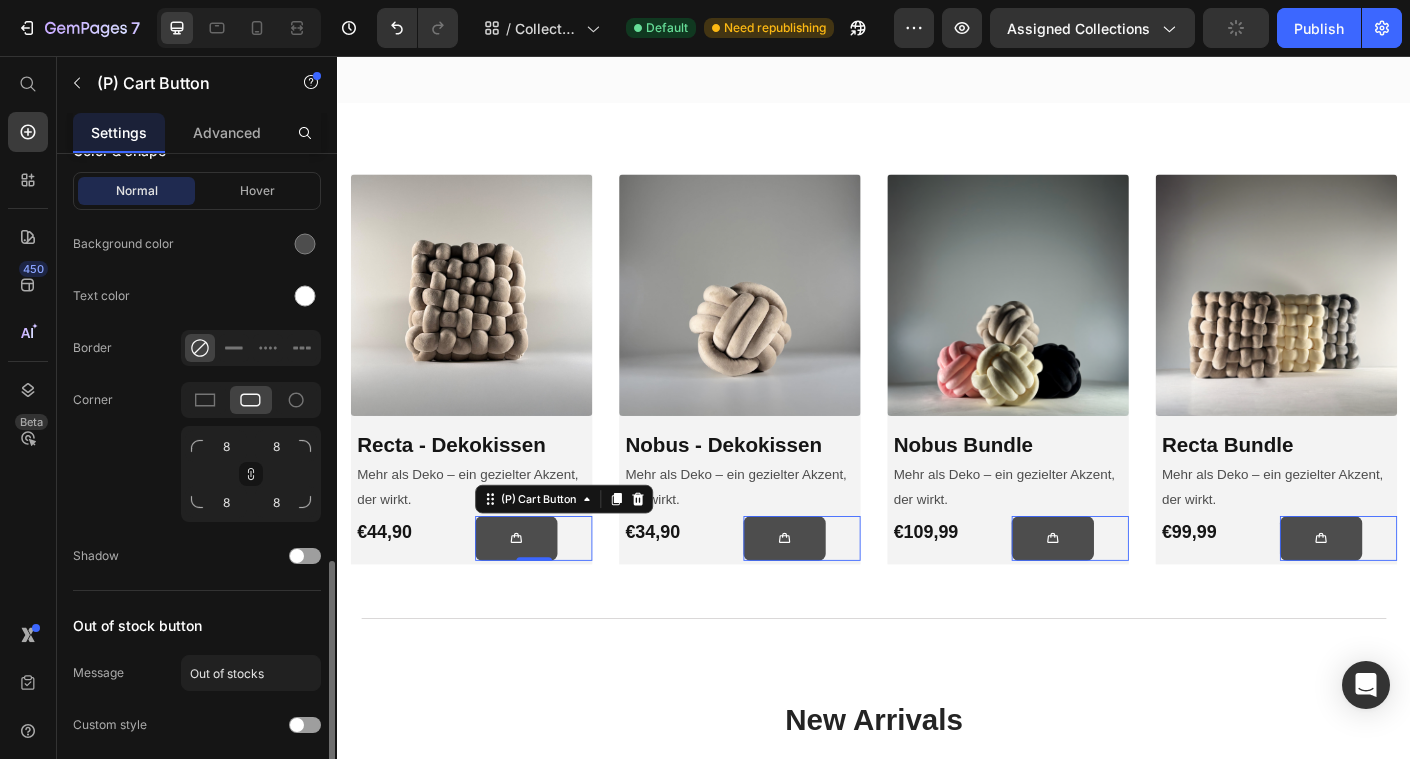 scroll, scrollTop: 1414, scrollLeft: 0, axis: vertical 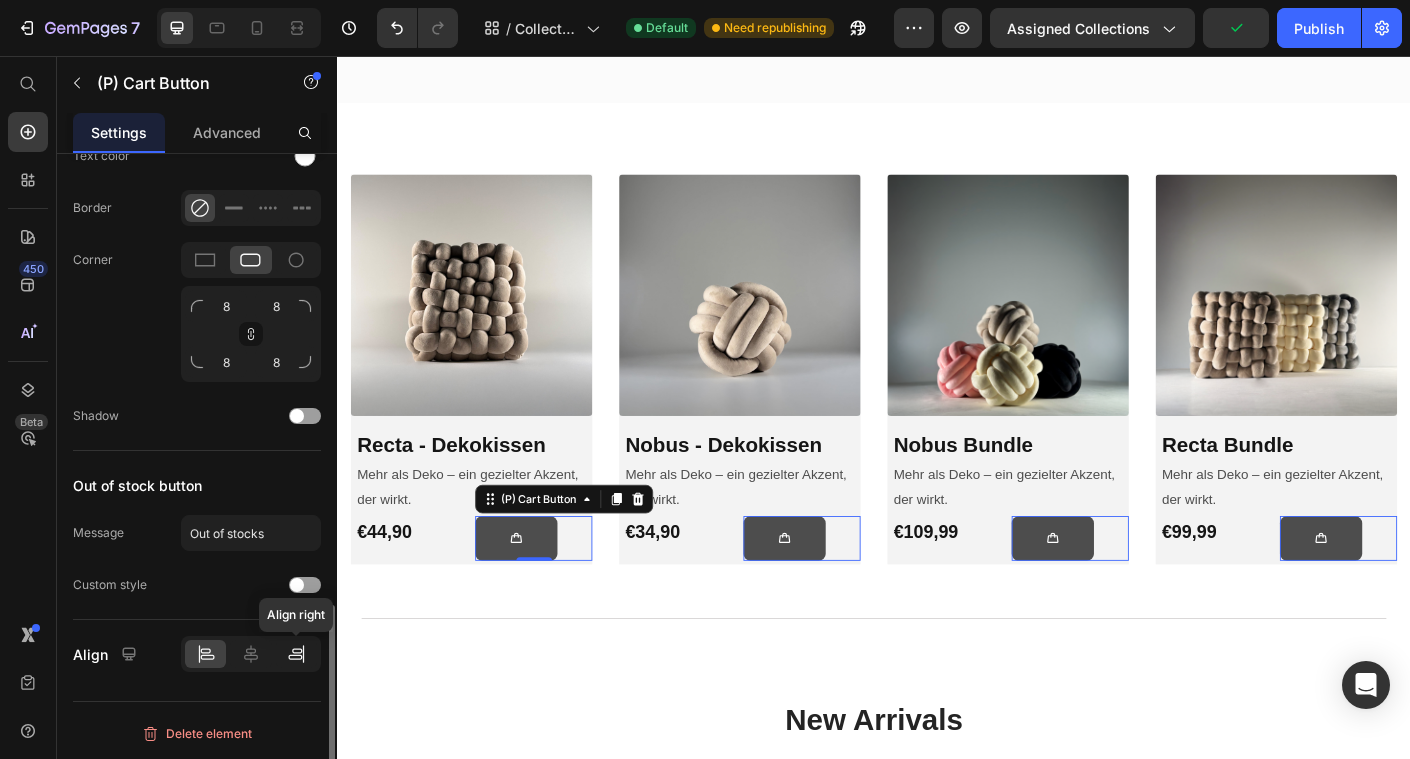 click 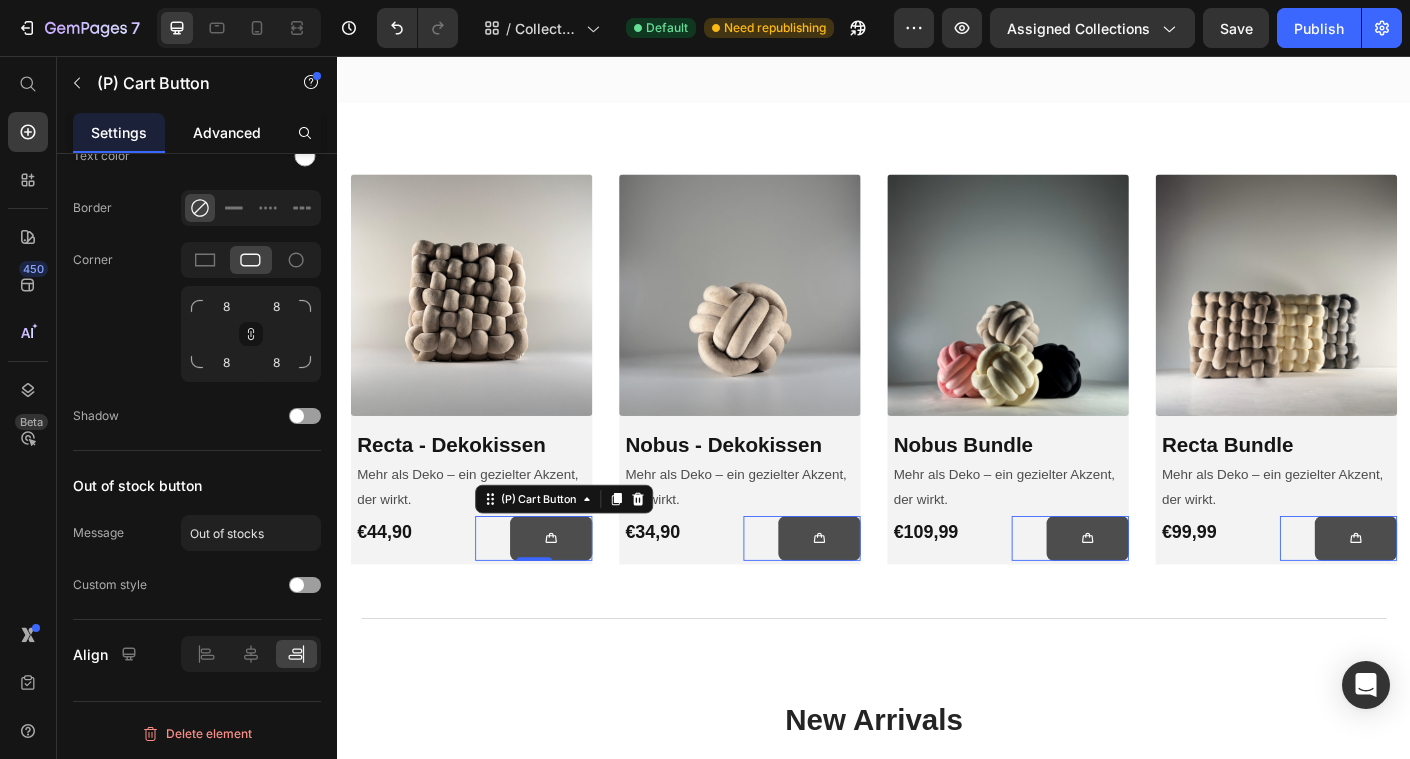 click on "Advanced" at bounding box center [227, 132] 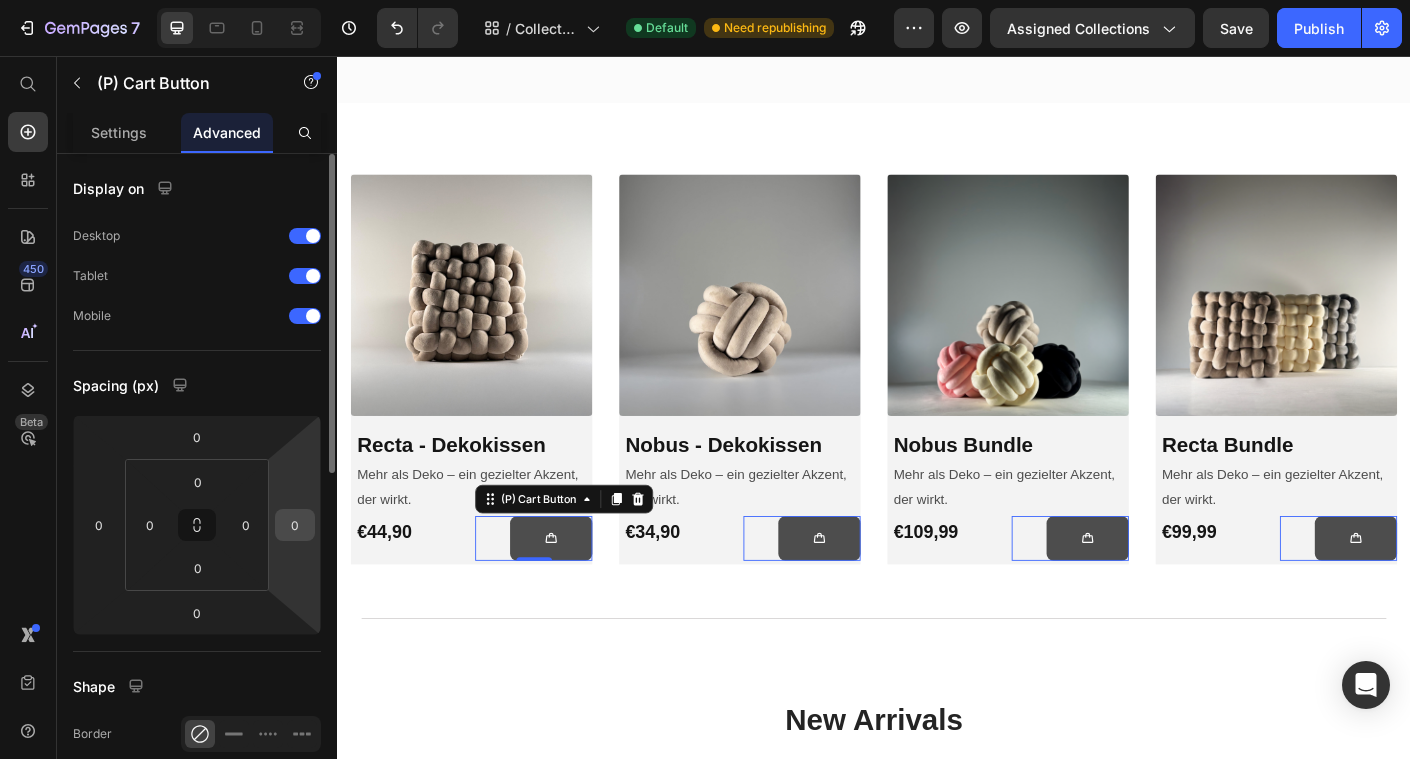 click on "0" at bounding box center (295, 525) 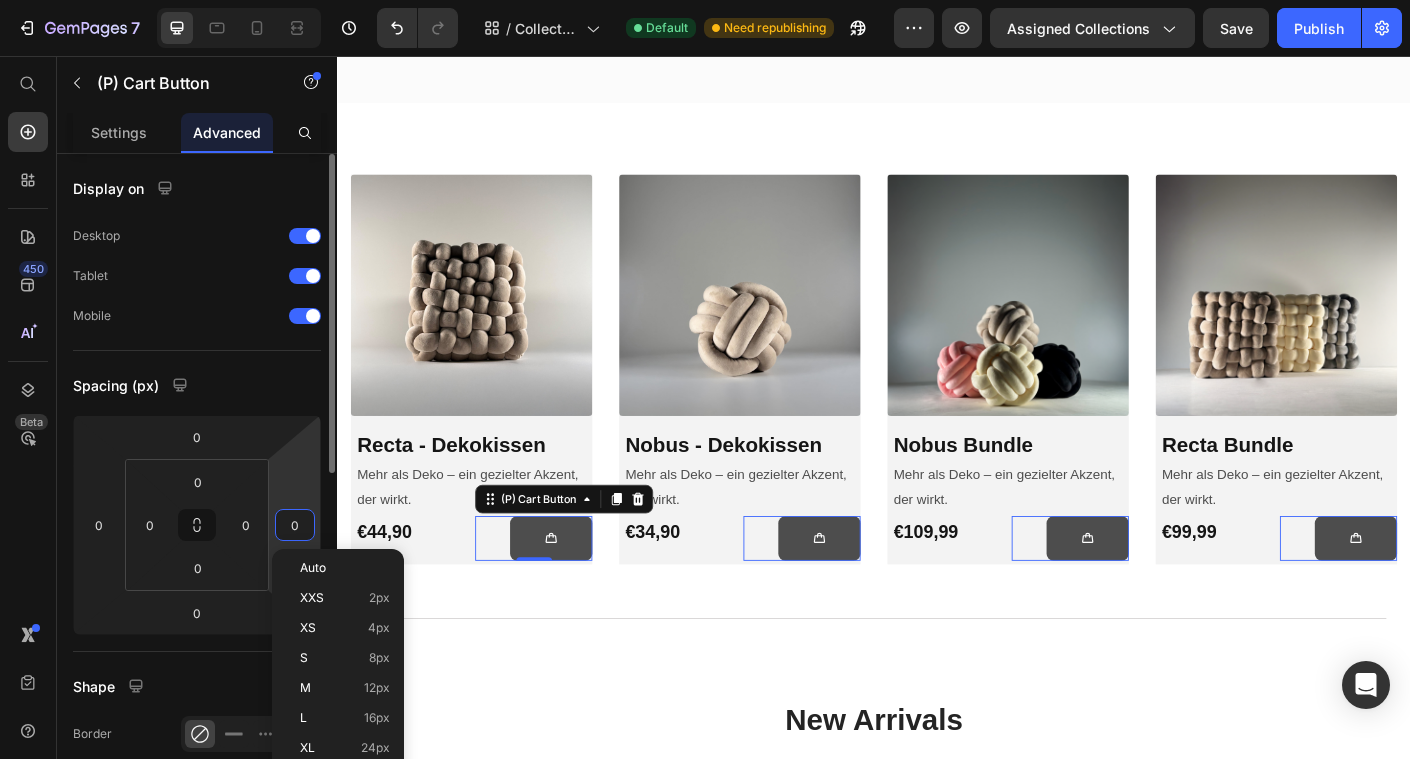 type on "5" 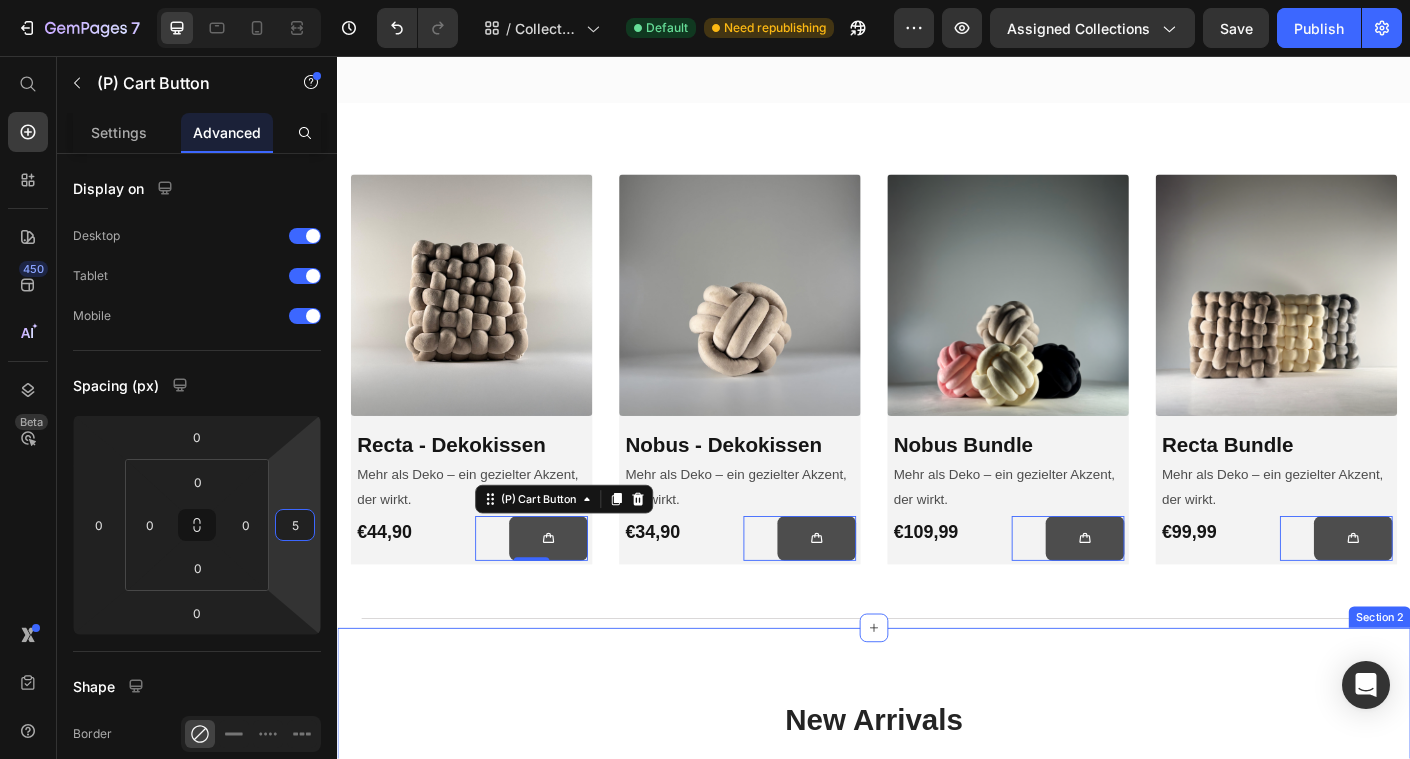 click on "New Arrivals Heading
See All Collection Button Row (P) Images 0% off Product Badge Row Recta - Dekokissen (P) Title €44,90 (P) Price €0,00 (P) Price Row Icon Icon Icon Icon Icon Row (P) Cart Button Row Row (P) Images 0% off Product Badge Row Nobus - Dekokissen (P) Title €34,90 (P) Price €0,00 (P) Price Row Icon Icon Icon Icon Icon Row (P) Cart Button Row Row (P) Images 31% off Product Badge Row Nobus Bundle (P) Title €109,99 (P) Price €159,96 (P) Price Row Icon Icon Icon Icon Icon Row (P) Cart Button Row Row (P) Images 26% off Product Badge Row Recta Bundle (P) Title €99,99 (P) Price €134,97 (P) Price Row Icon Icon Icon Icon Icon Row (P) Cart Button Row Row Product List Row Section 2" at bounding box center [937, 1055] 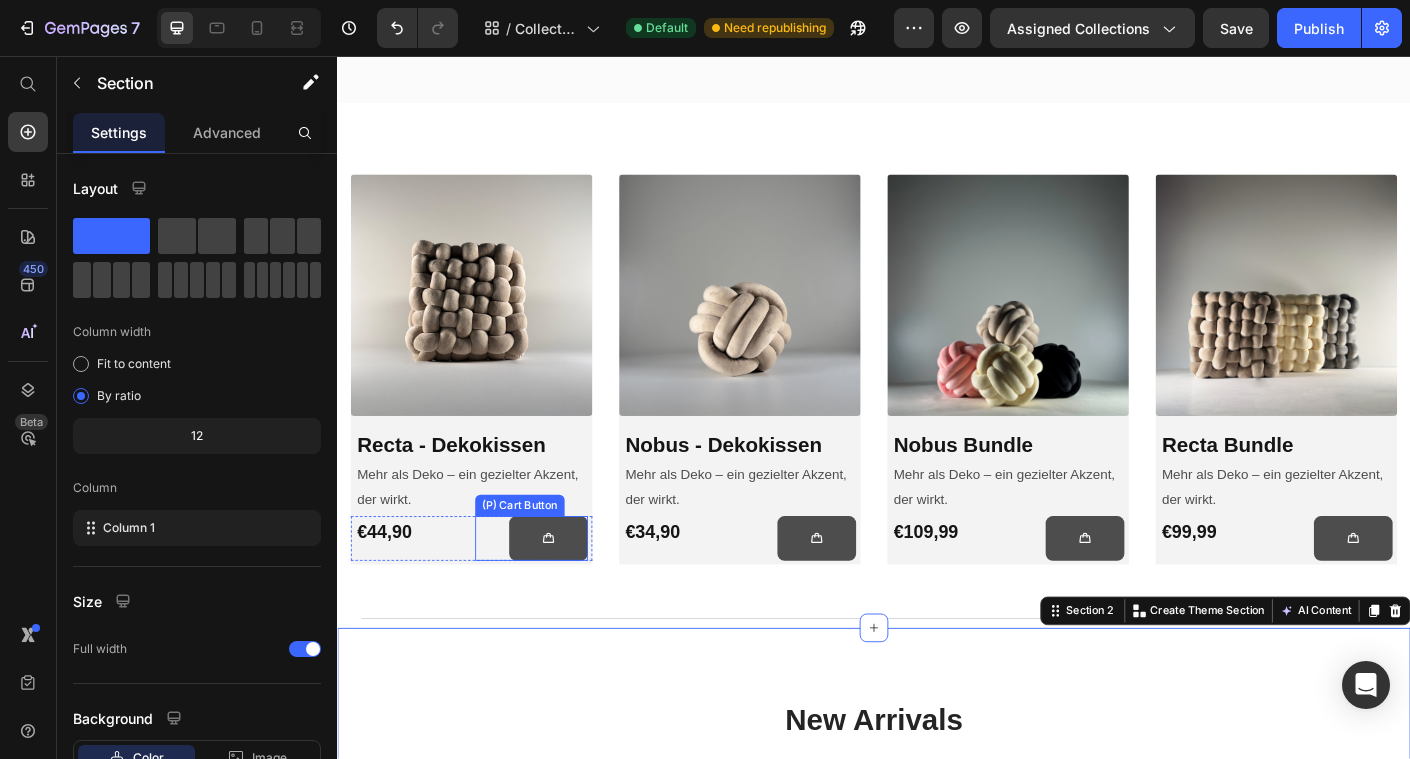 click on "(P) Cart Button" at bounding box center [554, 596] 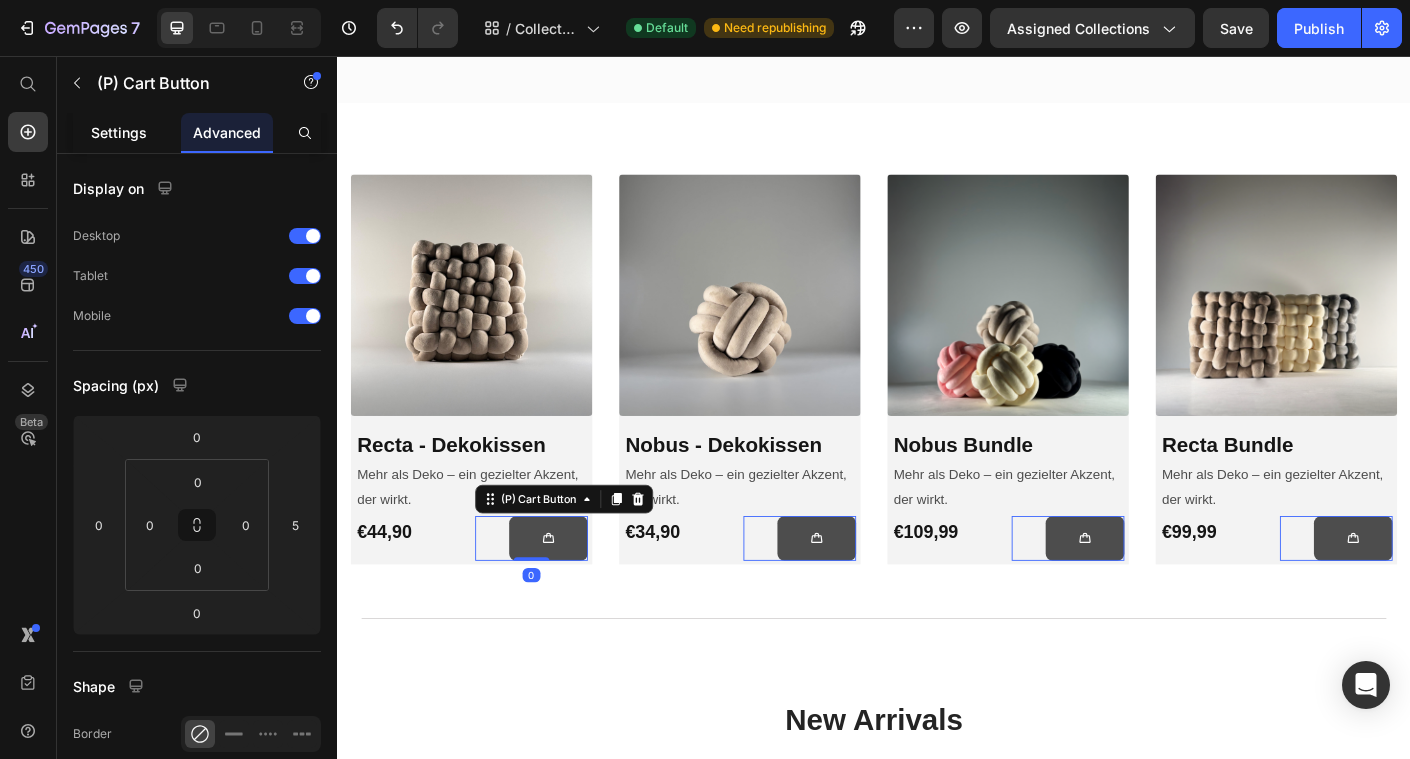 click on "Settings" at bounding box center (119, 132) 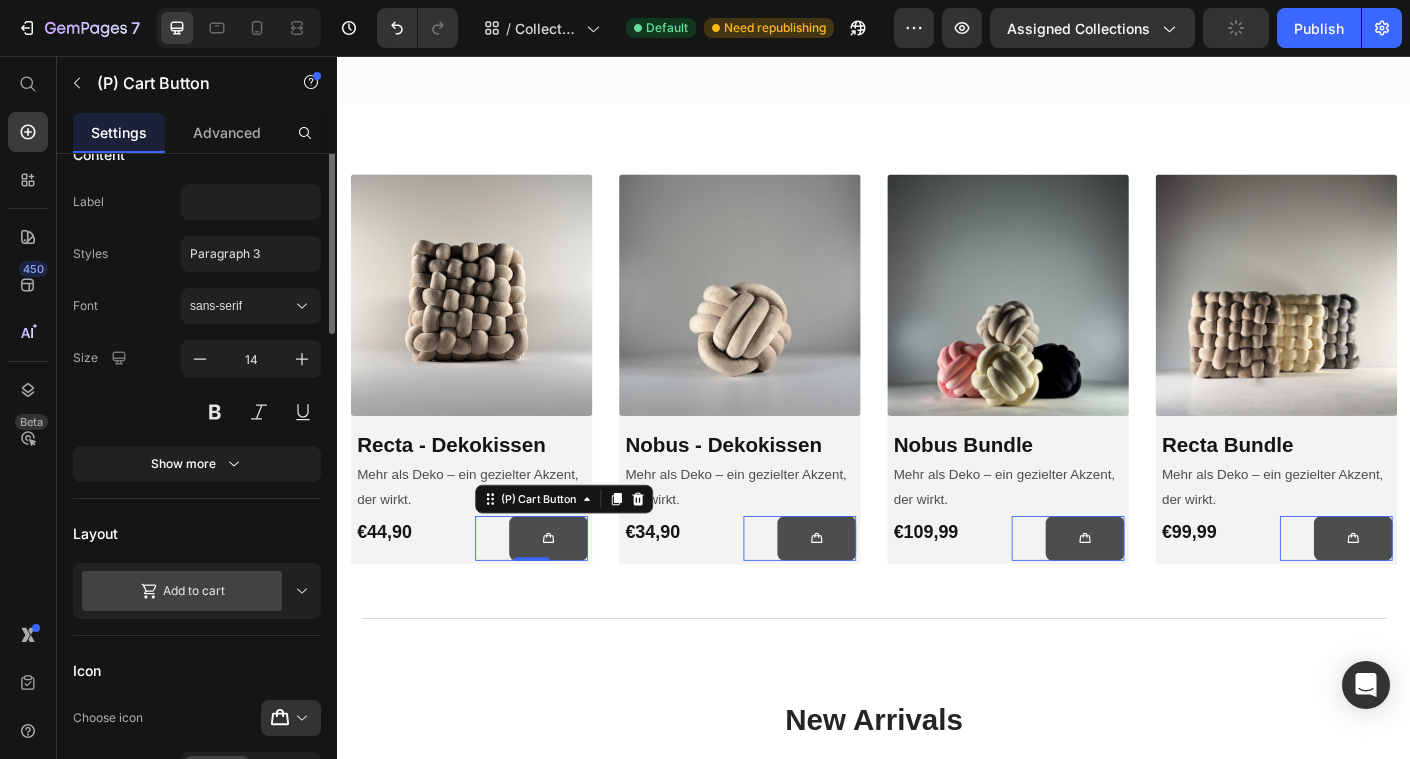 scroll, scrollTop: 266, scrollLeft: 0, axis: vertical 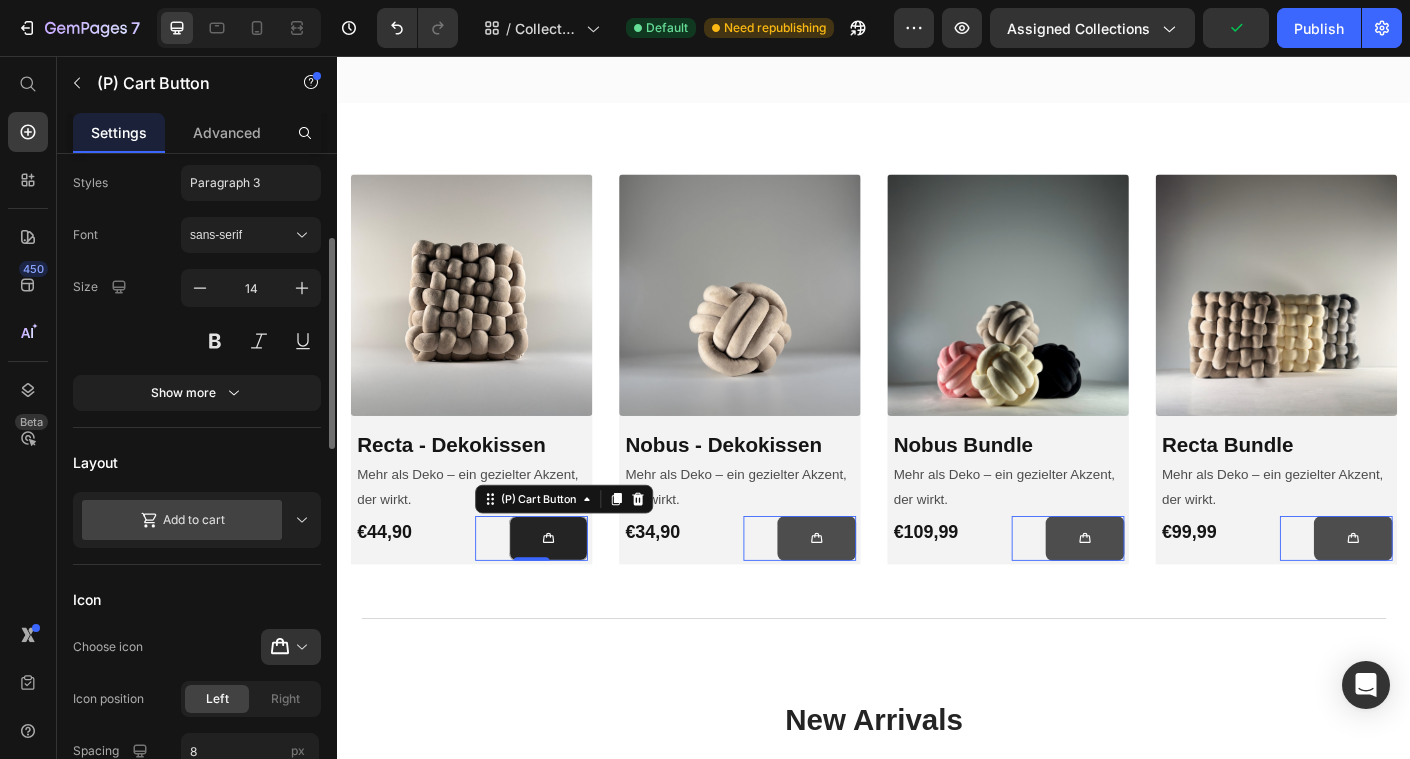 click 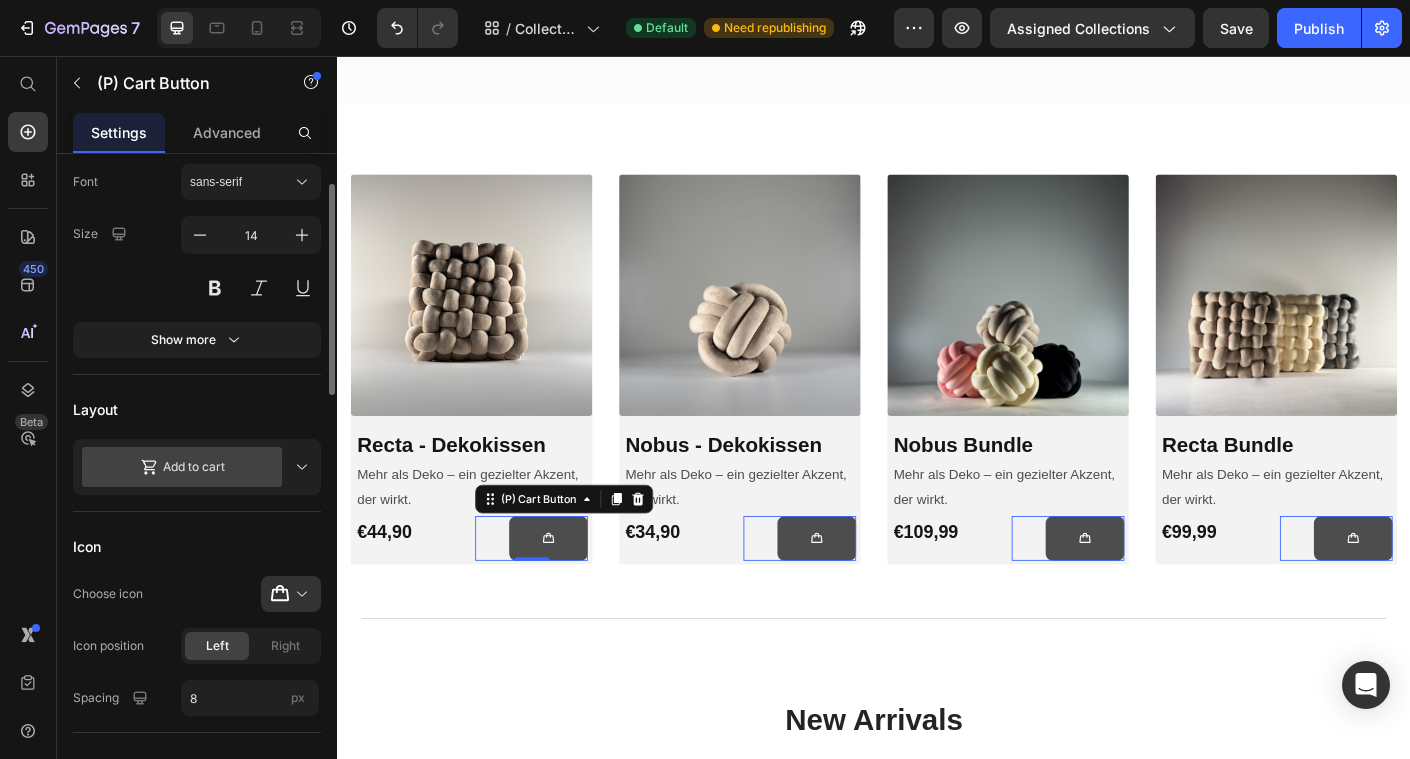scroll, scrollTop: 199, scrollLeft: 0, axis: vertical 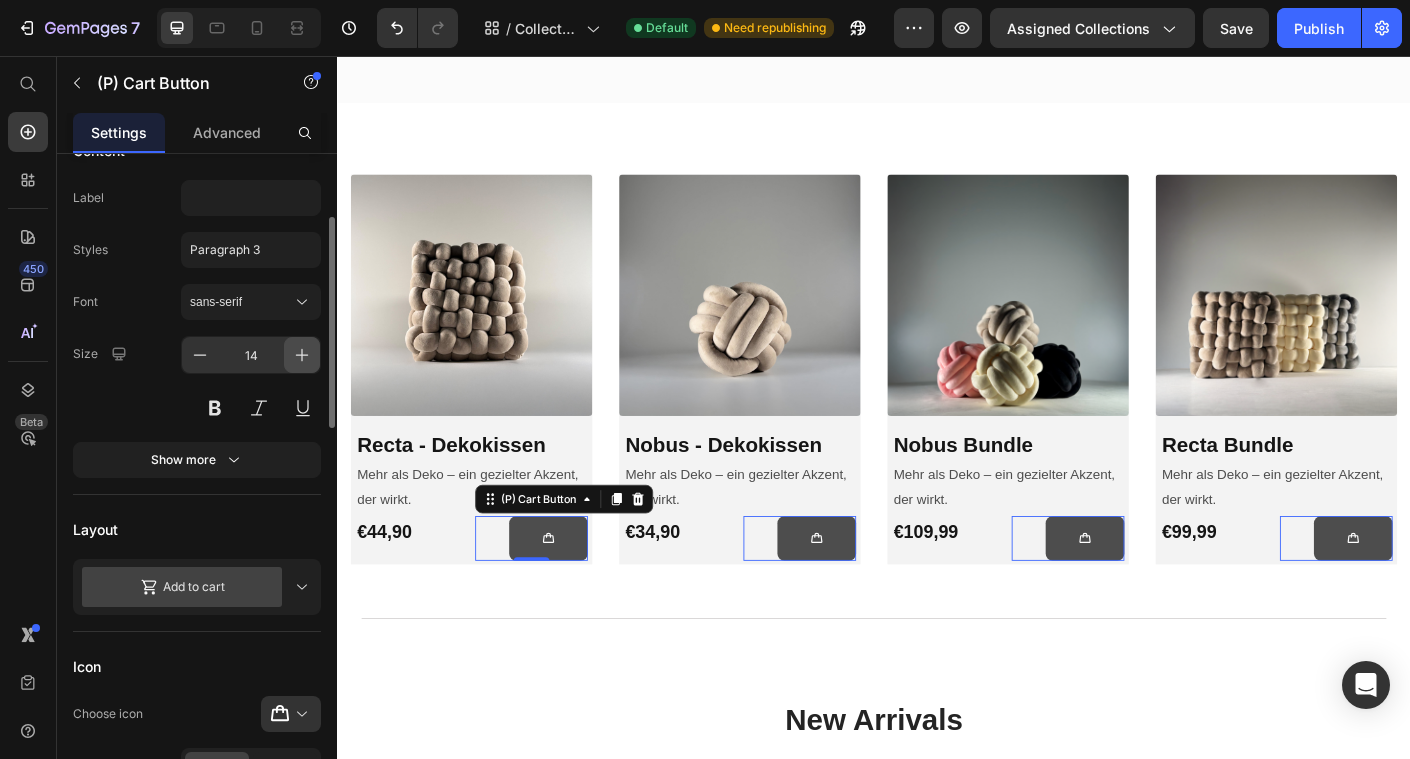 click 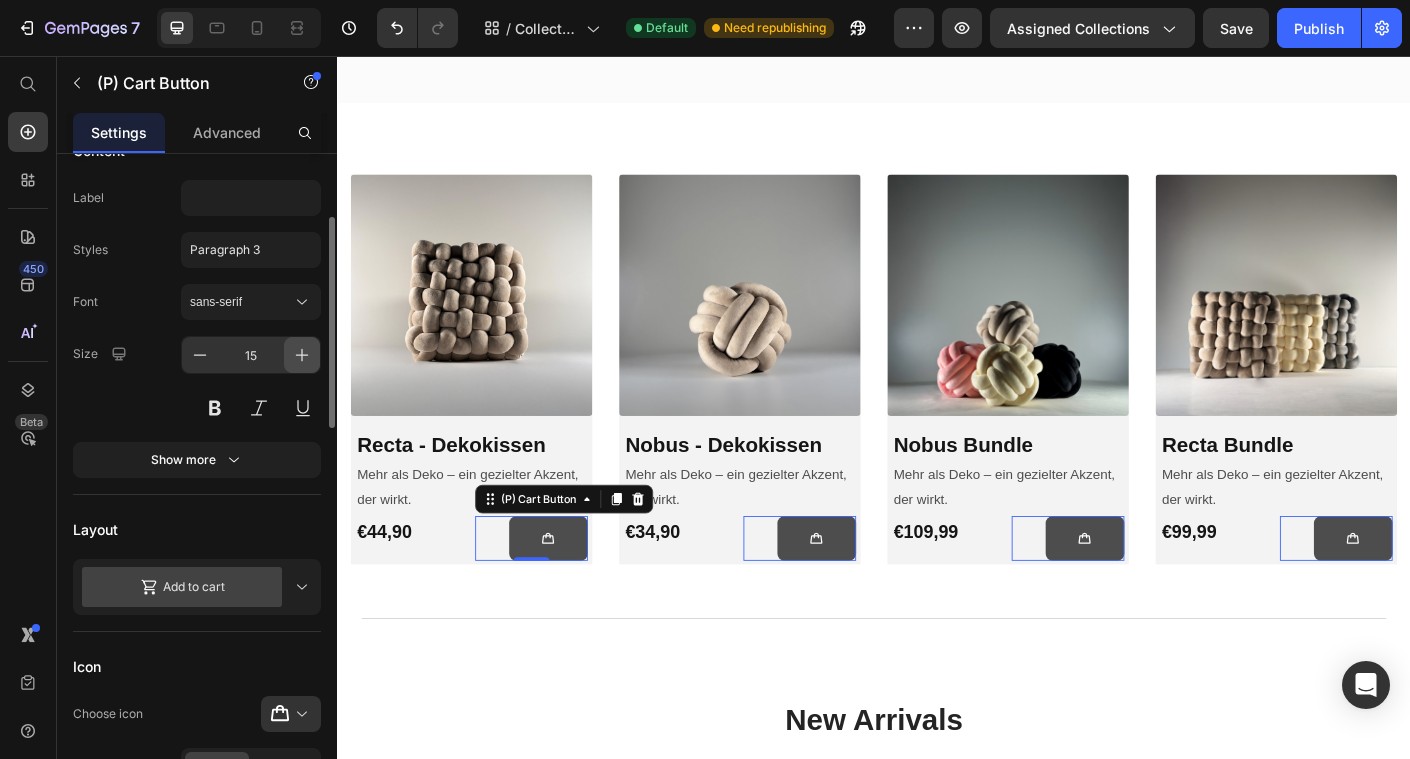 click 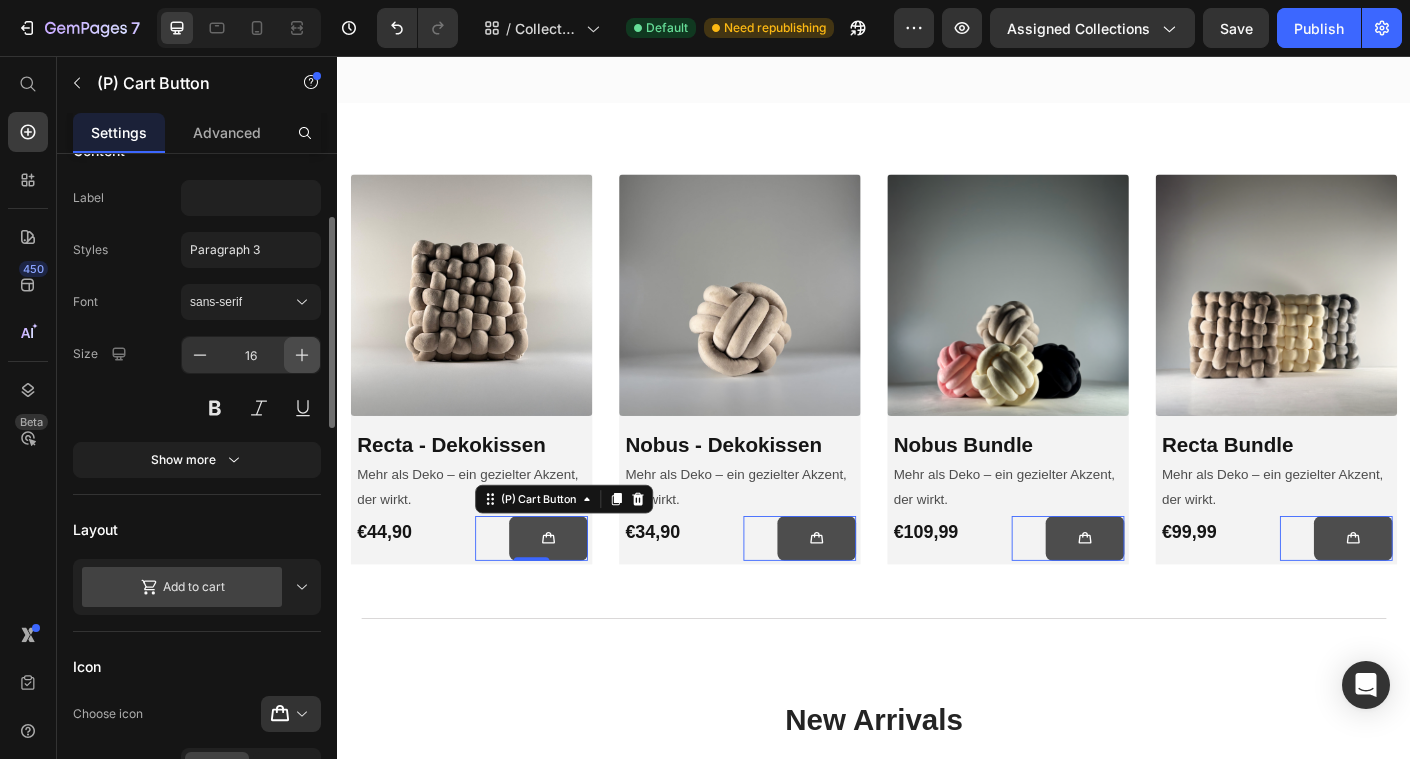 click 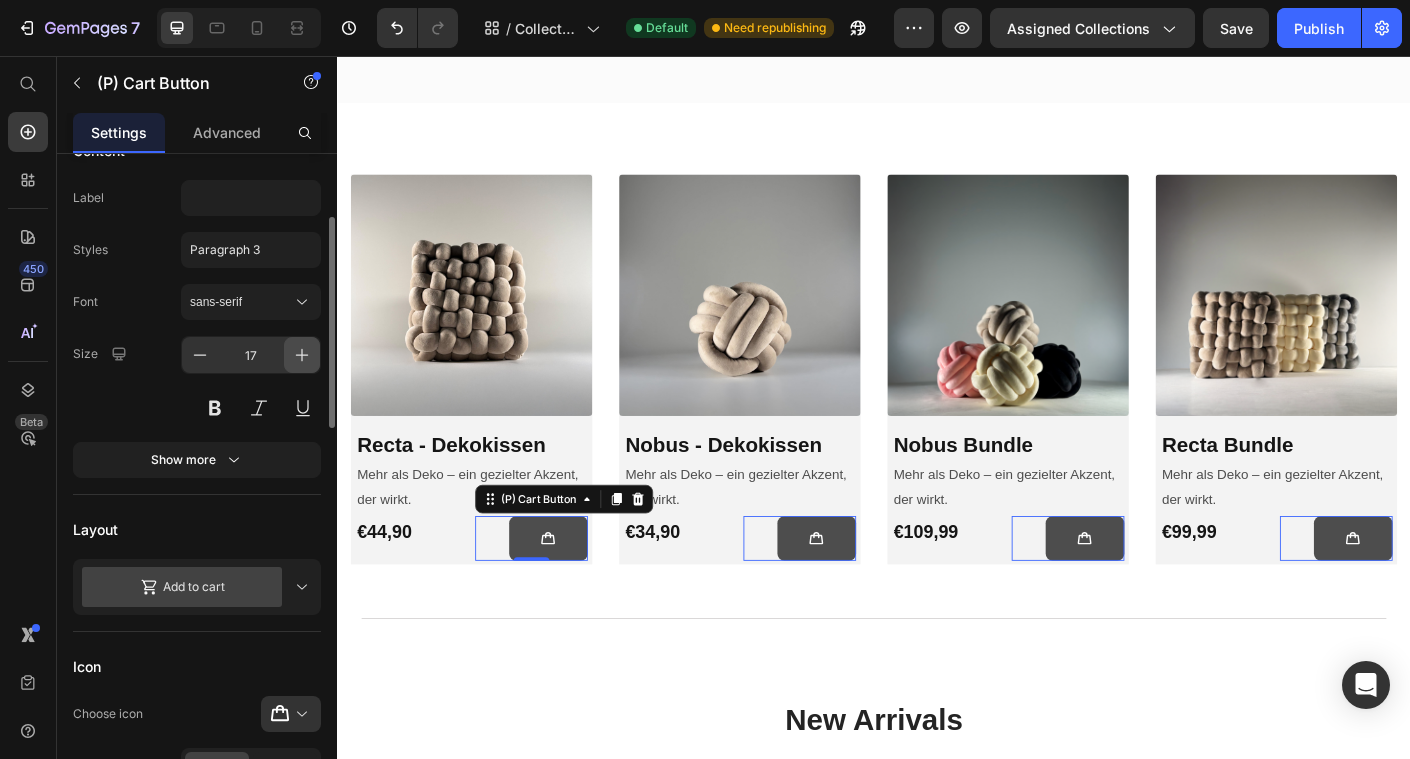 click 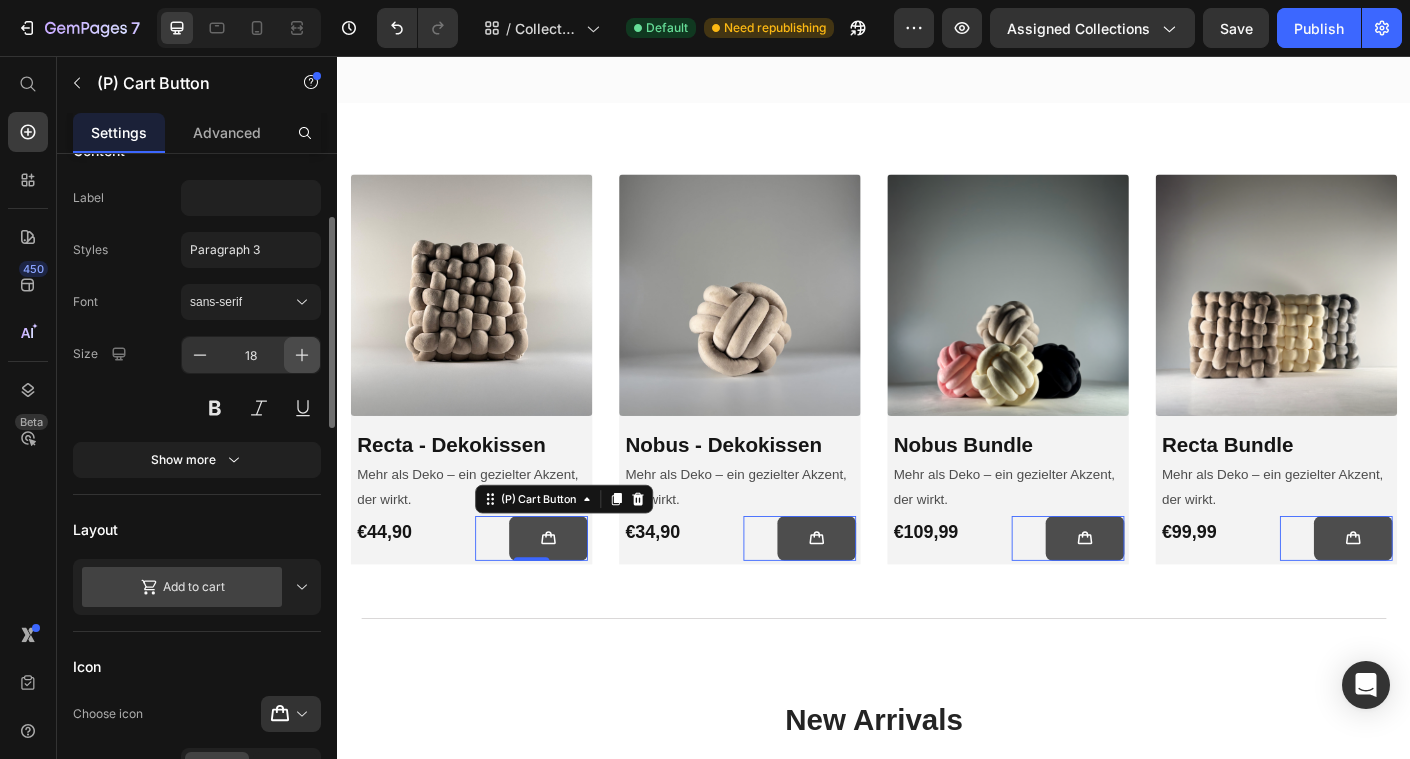 click 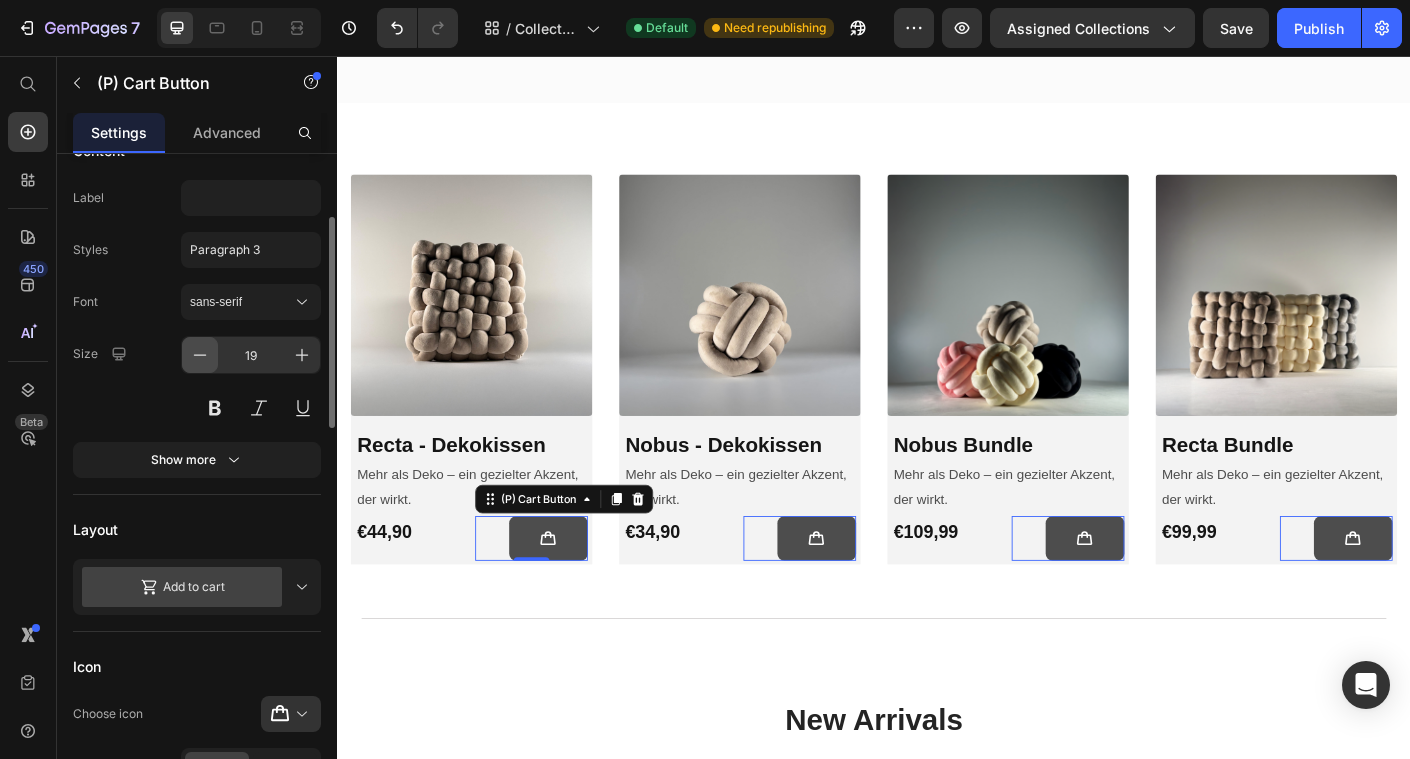 click 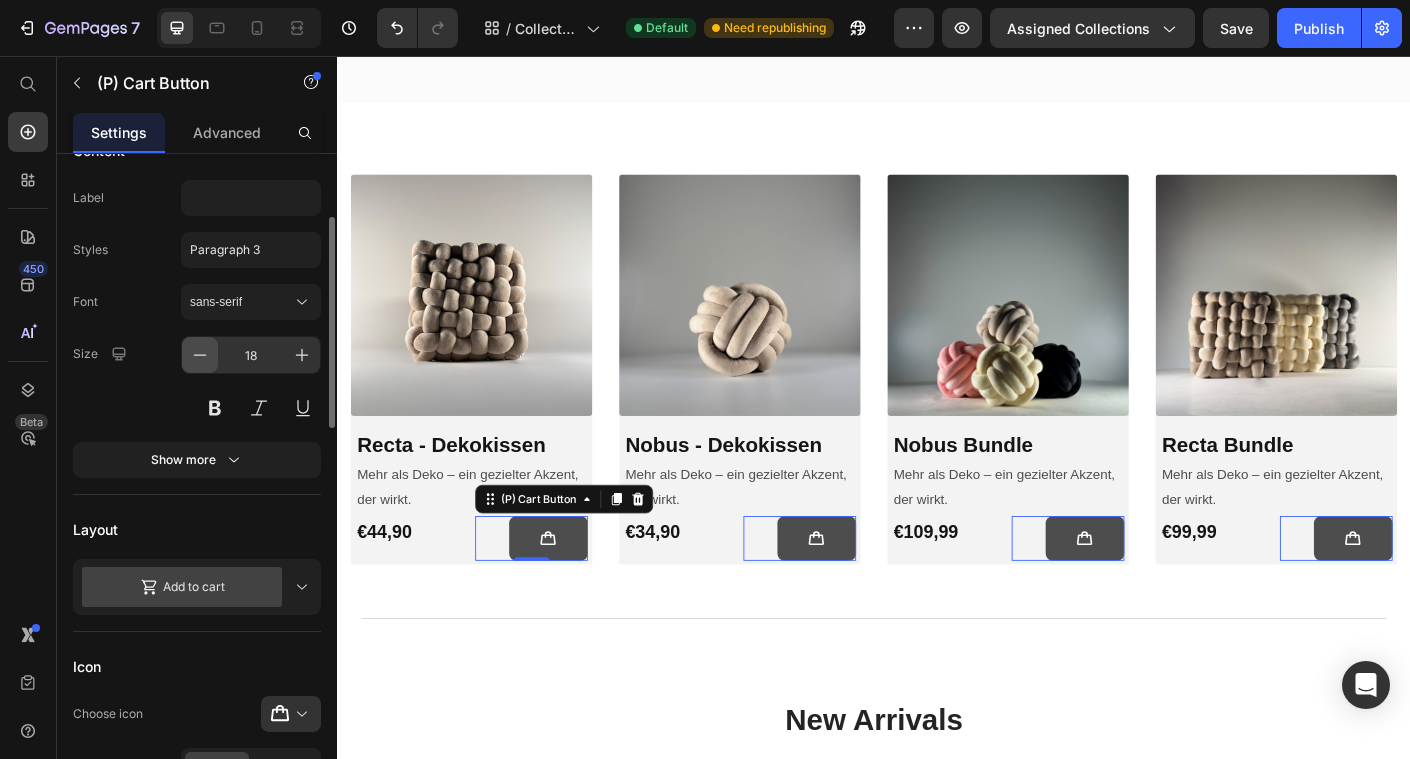 click 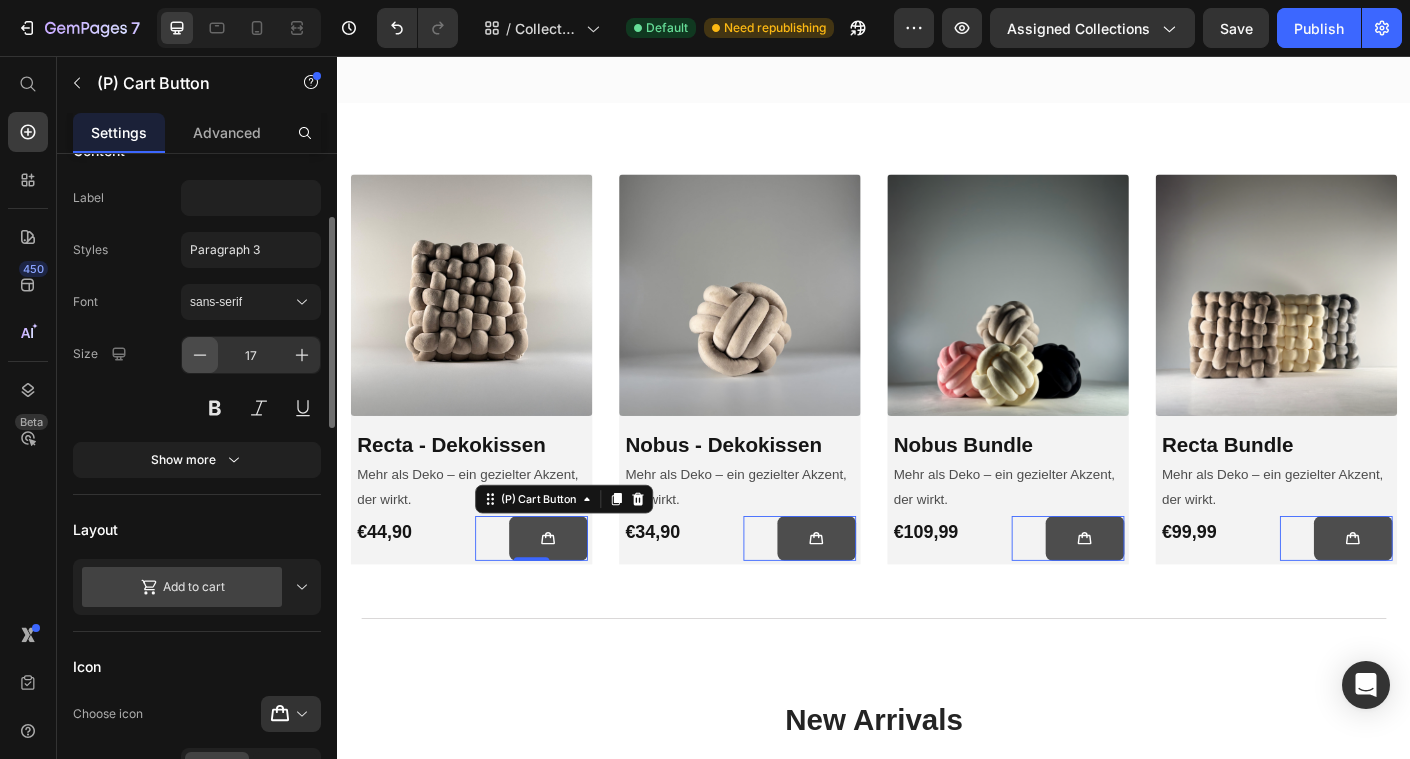 click 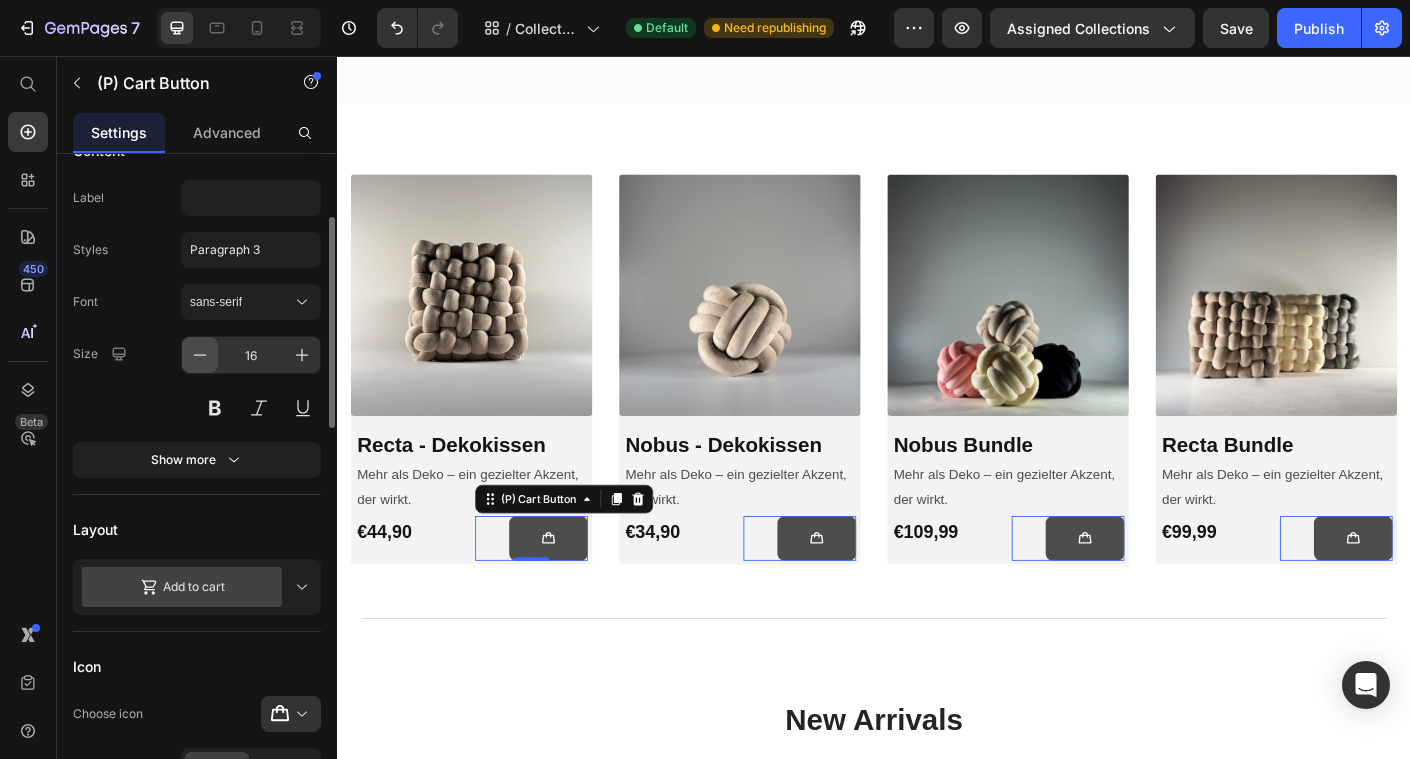 click 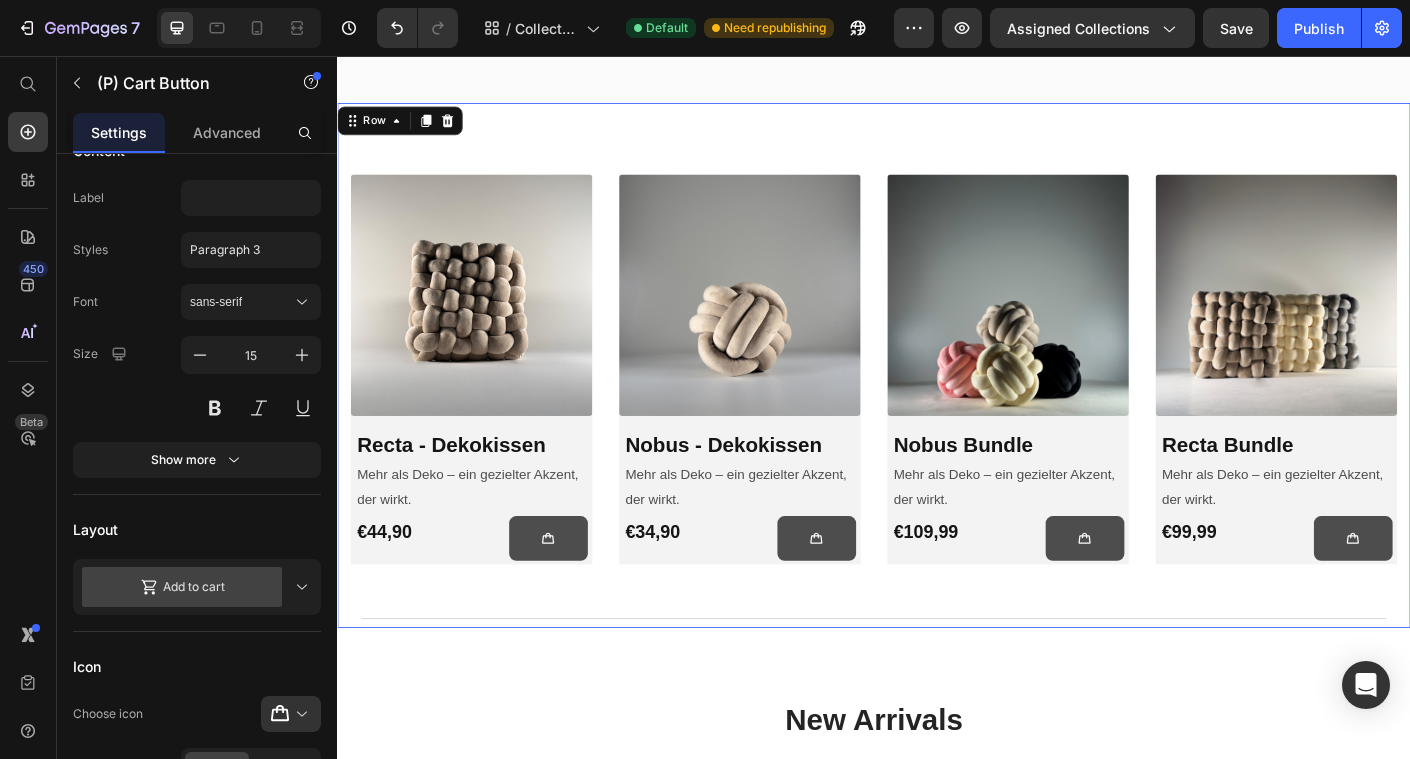 click on "Product Images & Gallery Row Recta - Dekokissen (P) Title Mehr als Deko – ein gezielter Akzent, der wirkt. Text Block €44,90 (P) Price
(P) Cart Button Row Row Row Product Images & Gallery Row Nobus - Dekokissen (P) Title Mehr als Deko – ein gezielter Akzent, der wirkt. Text Block €34,90 (P) Price
(P) Cart Button Row Row Row Product Images & Gallery Row Nobus Bundle (P) Title Mehr als Deko – ein gezielter Akzent, der wirkt. Text Block €109,99 (P) Price
(P) Cart Button Row Row Row Product Images & Gallery Row Recta Bundle (P) Title Mehr als Deko – ein gezielter Akzent, der wirkt. Text Block €99,99 (P) Price
(P) Cart Button Row Row Row Product List Row                Title Line" at bounding box center (937, 442) 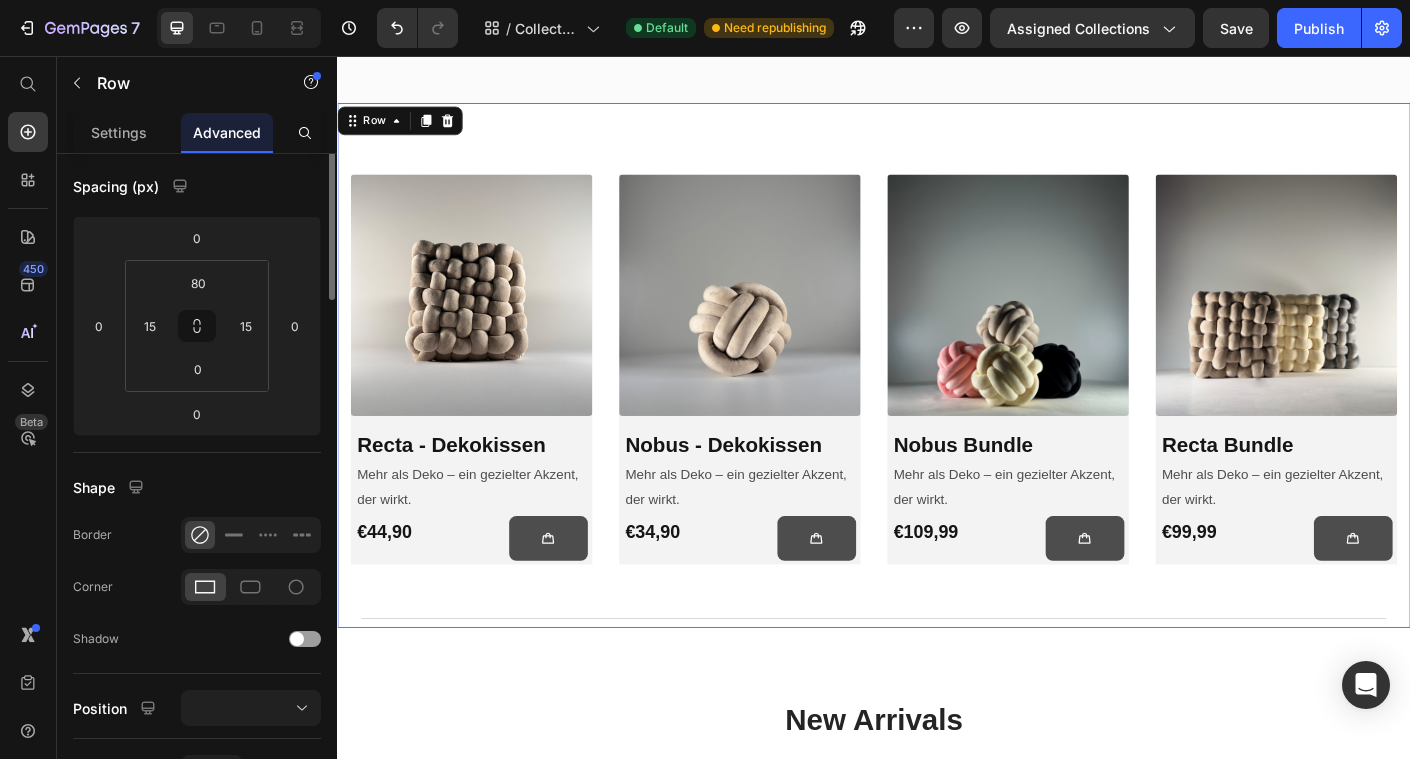 scroll, scrollTop: 0, scrollLeft: 0, axis: both 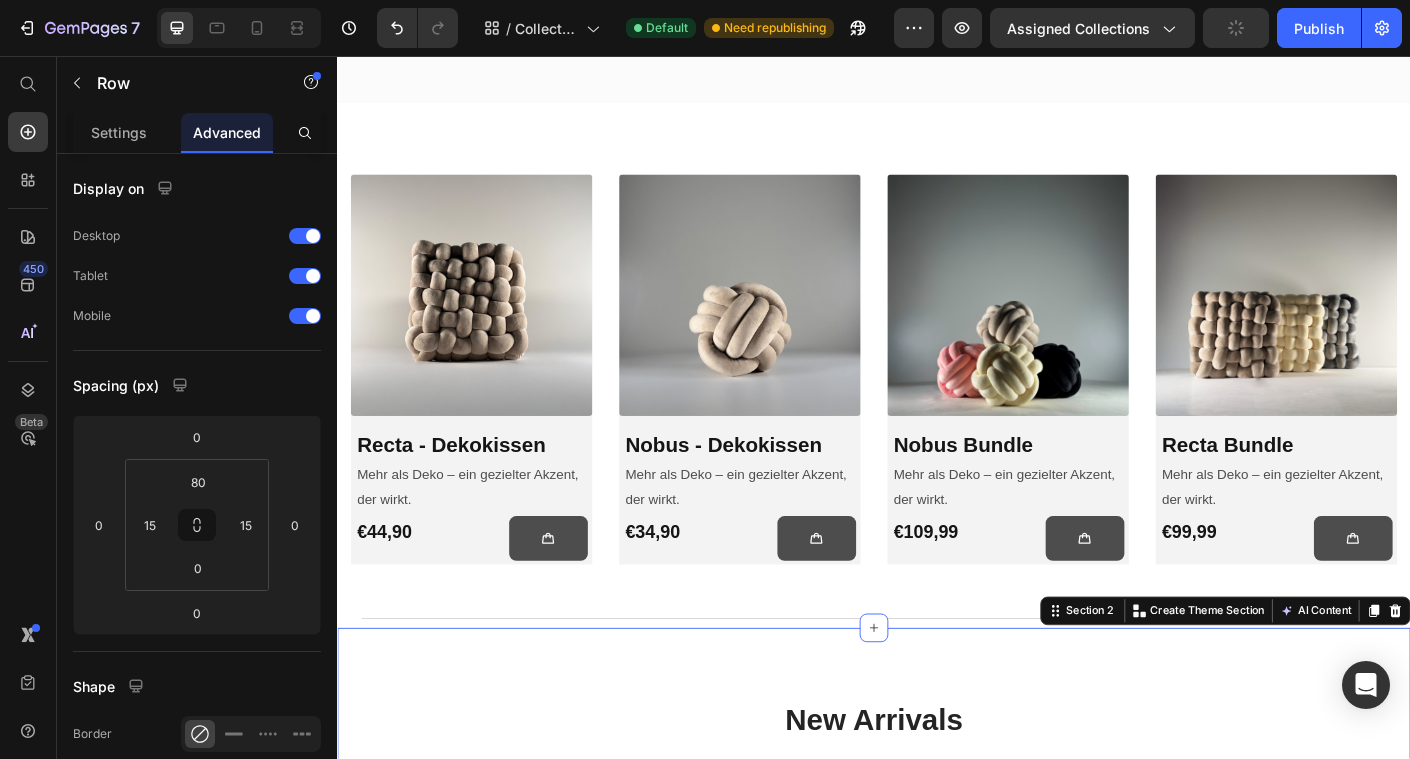 click on "New Arrivals Heading
See All Collection Button Row (P) Images 0% off Product Badge Row Recta - Dekokissen (P) Title €44,90 (P) Price €0,00 (P) Price Row Icon Icon Icon Icon Icon Row (P) Cart Button Row Row (P) Images 0% off Product Badge Row Nobus - Dekokissen (P) Title €34,90 (P) Price €0,00 (P) Price Row Icon Icon Icon Icon Icon Row (P) Cart Button Row Row (P) Images 31% off Product Badge Row Nobus Bundle (P) Title €109,99 (P) Price €159,96 (P) Price Row Icon Icon Icon Icon Icon Row (P) Cart Button Row Row (P) Images 26% off Product Badge Row Recta Bundle (P) Title €99,99 (P) Price €134,97 (P) Price Row Icon Icon Icon Icon Icon Row (P) Cart Button Row Row Product List Row Section 2   You can create reusable sections Create Theme Section AI Content Write with GemAI What would you like to describe here? Tone and Voice Persuasive Product Nobus - Dekokissen Show more Generate" at bounding box center [937, 1055] 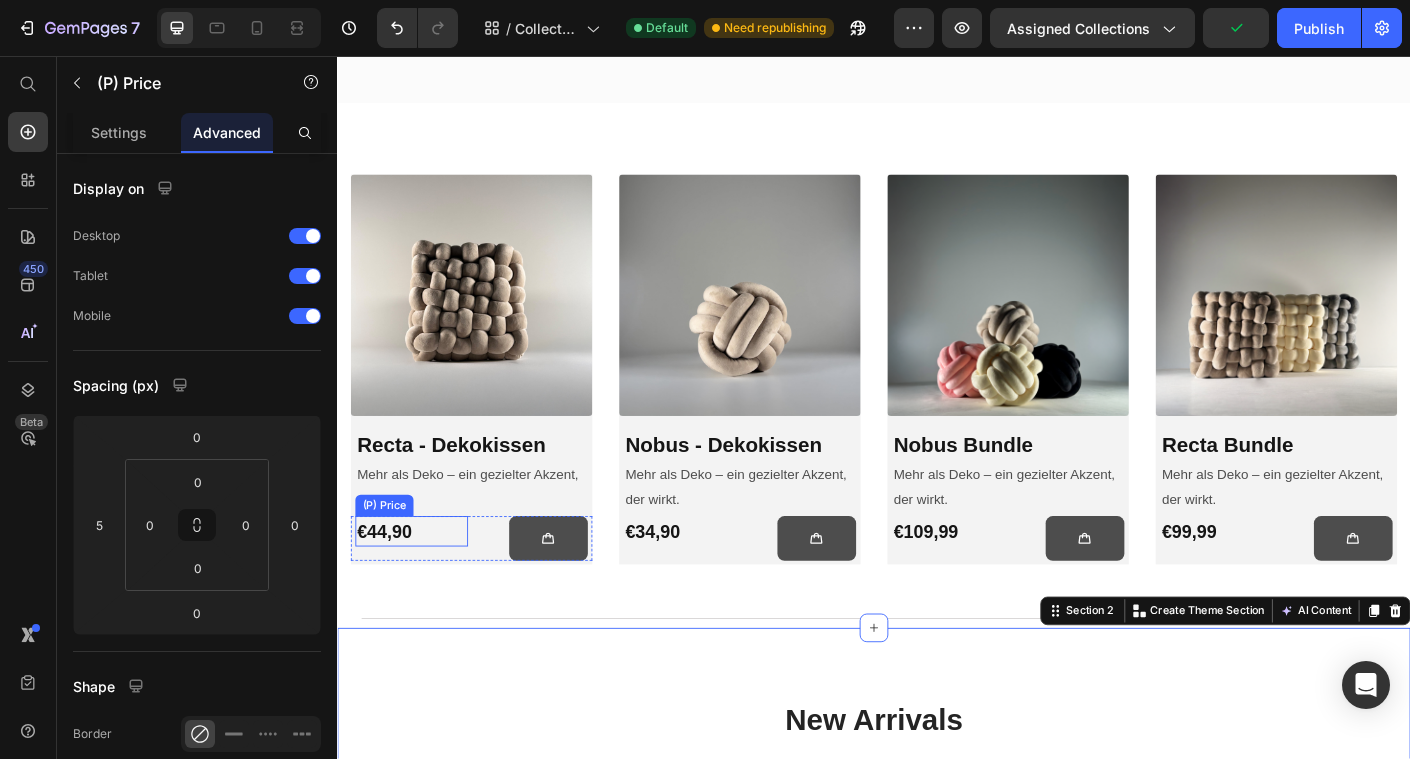 click on "€44,90" at bounding box center [420, 588] 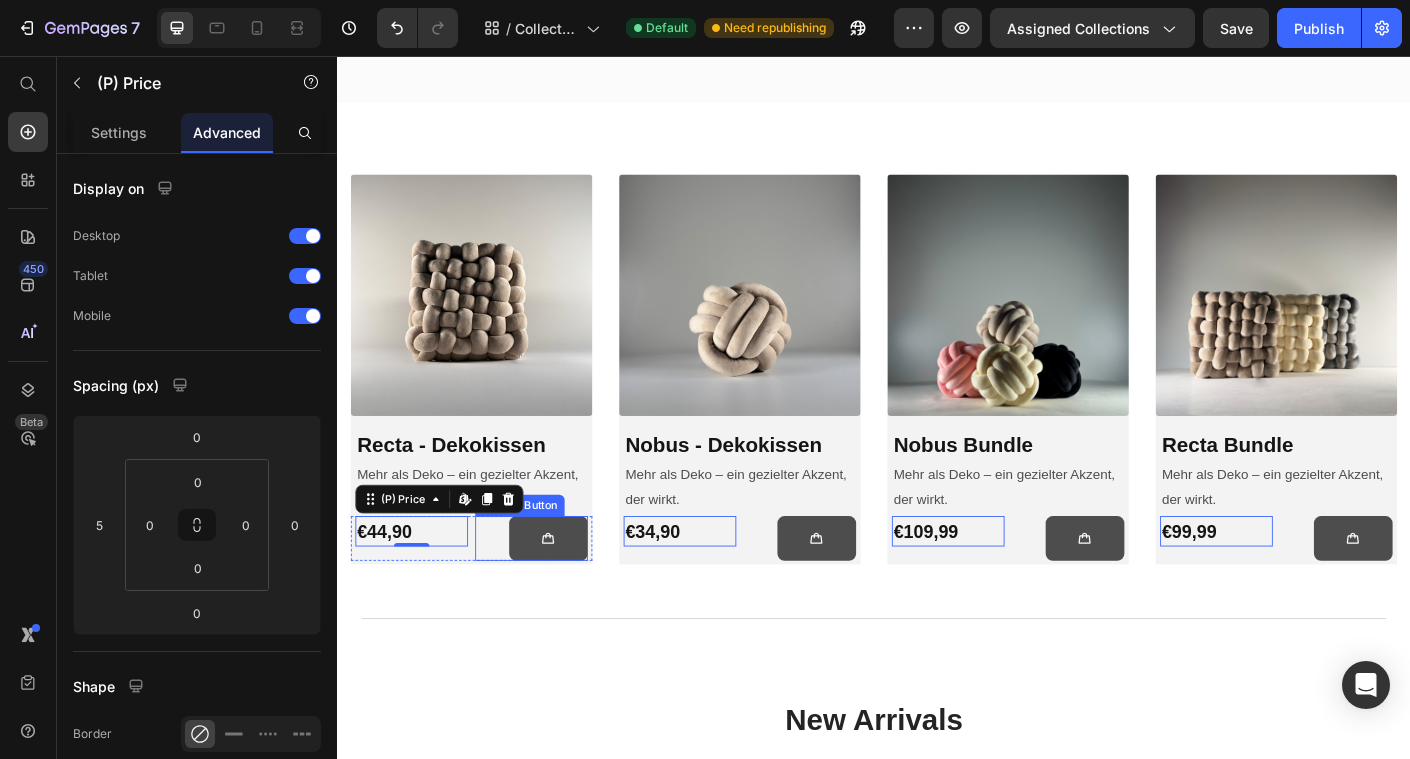 click on "(P) Cart Button" at bounding box center (554, 596) 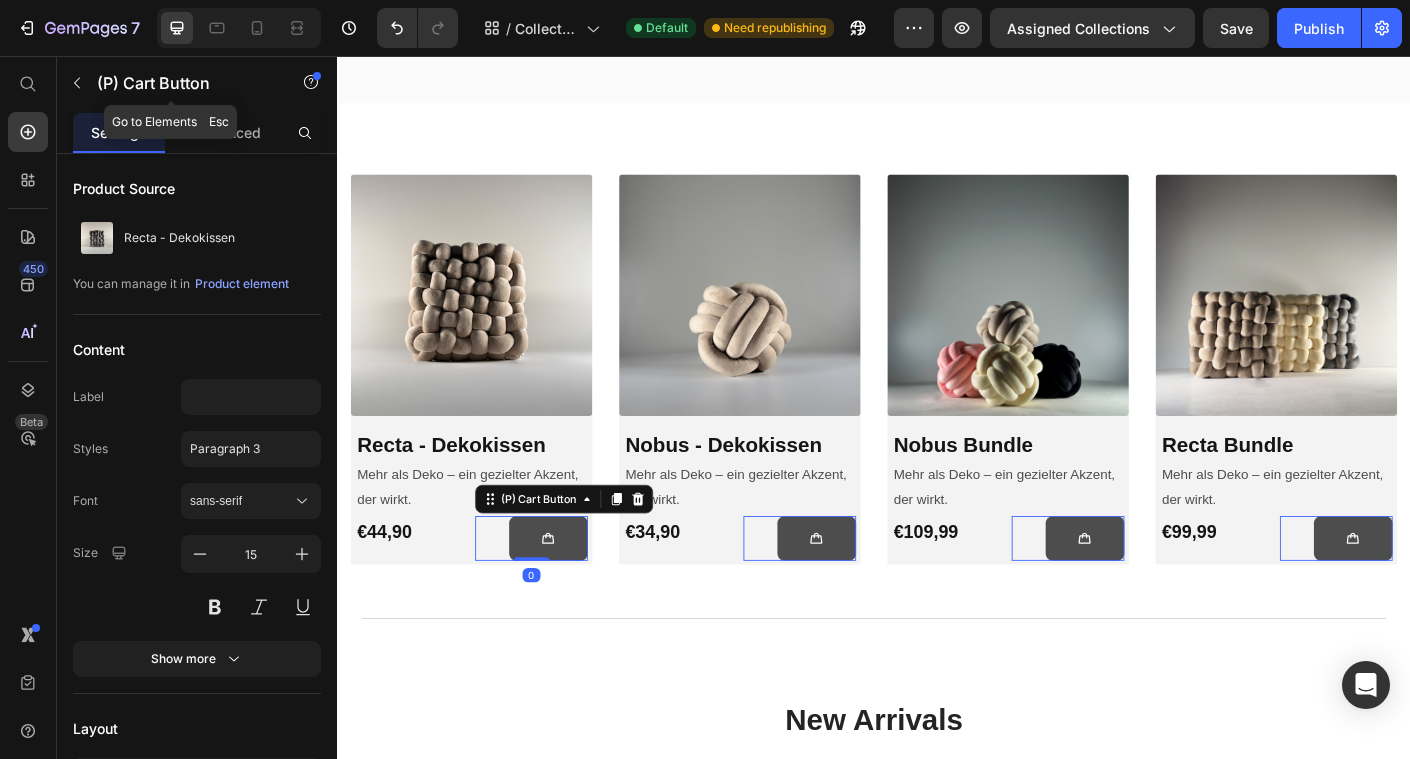 click on "(P) Cart Button" 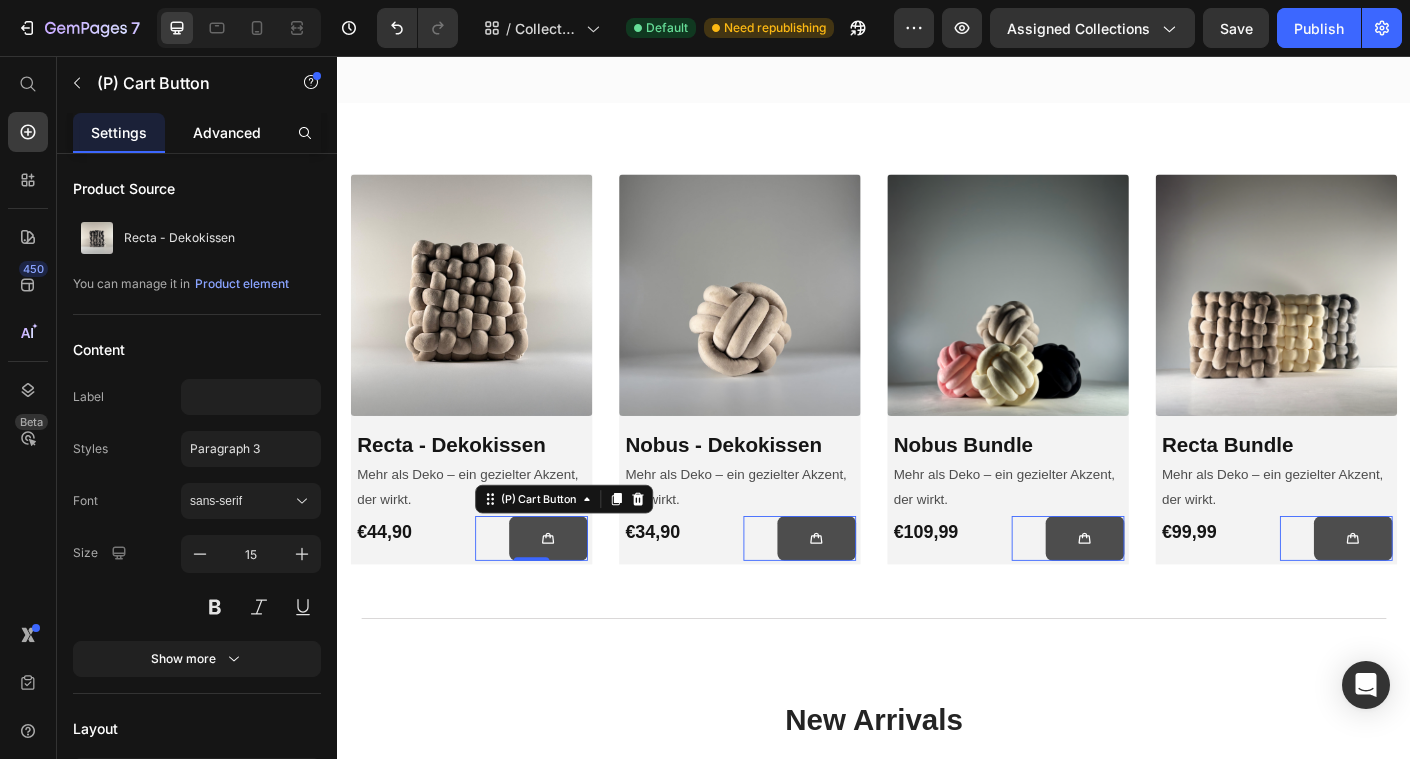 click on "Advanced" at bounding box center [227, 132] 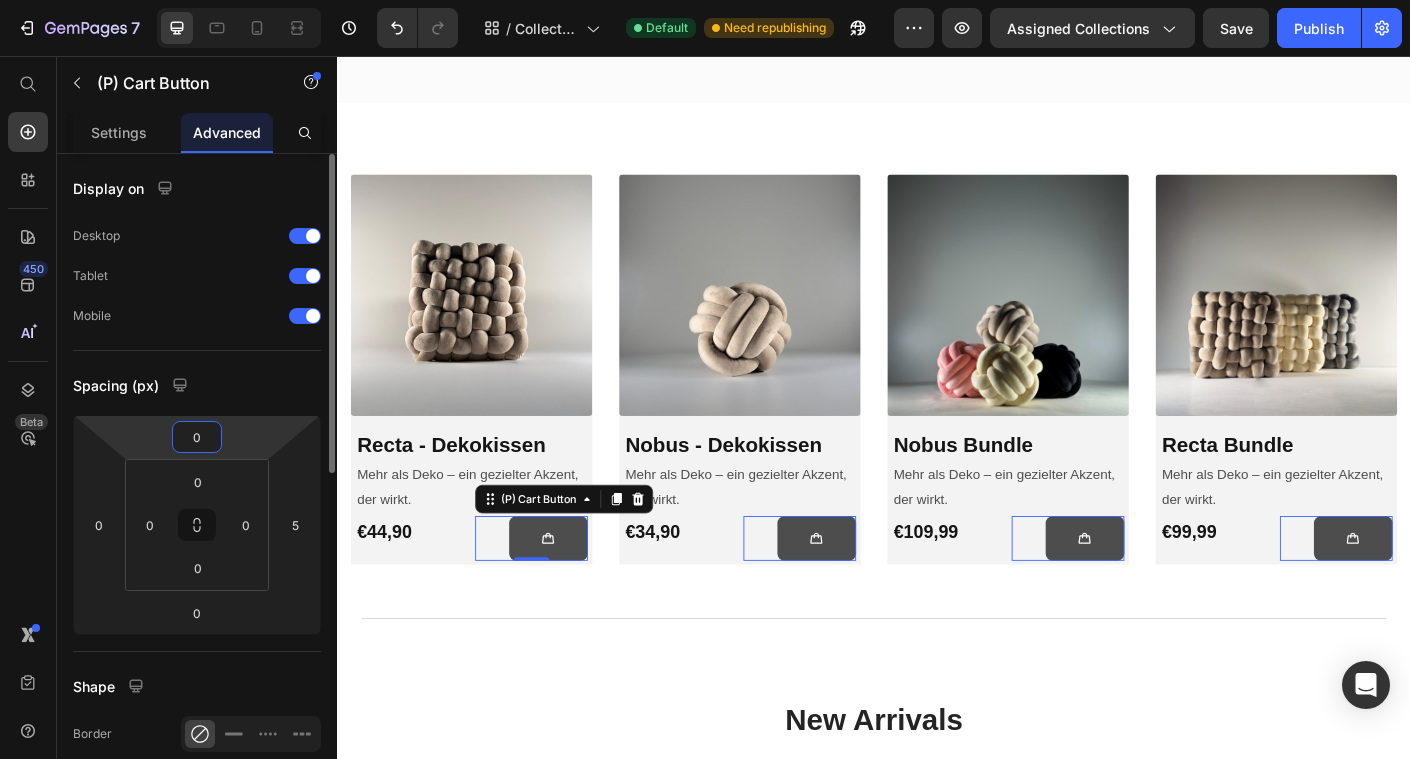click on "0" at bounding box center [197, 437] 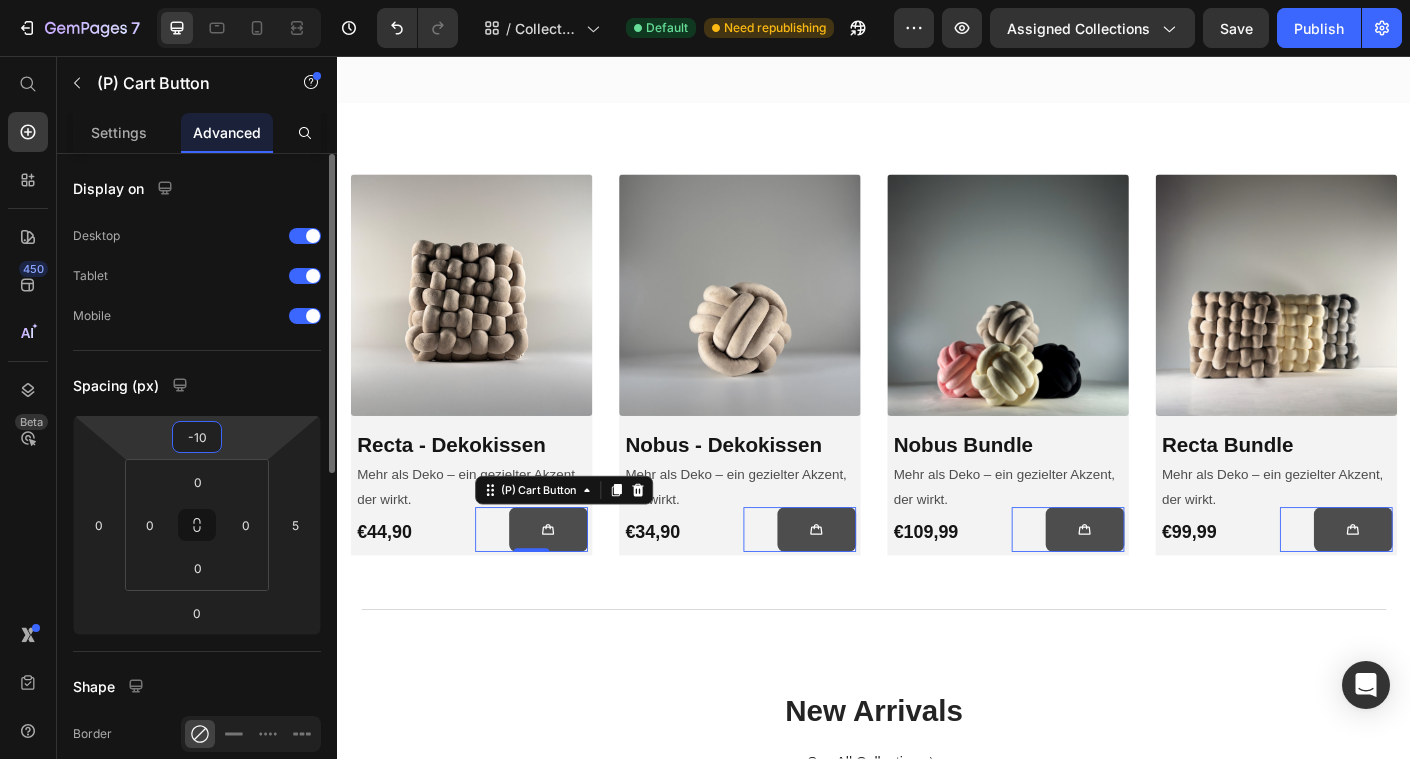 type on "-1" 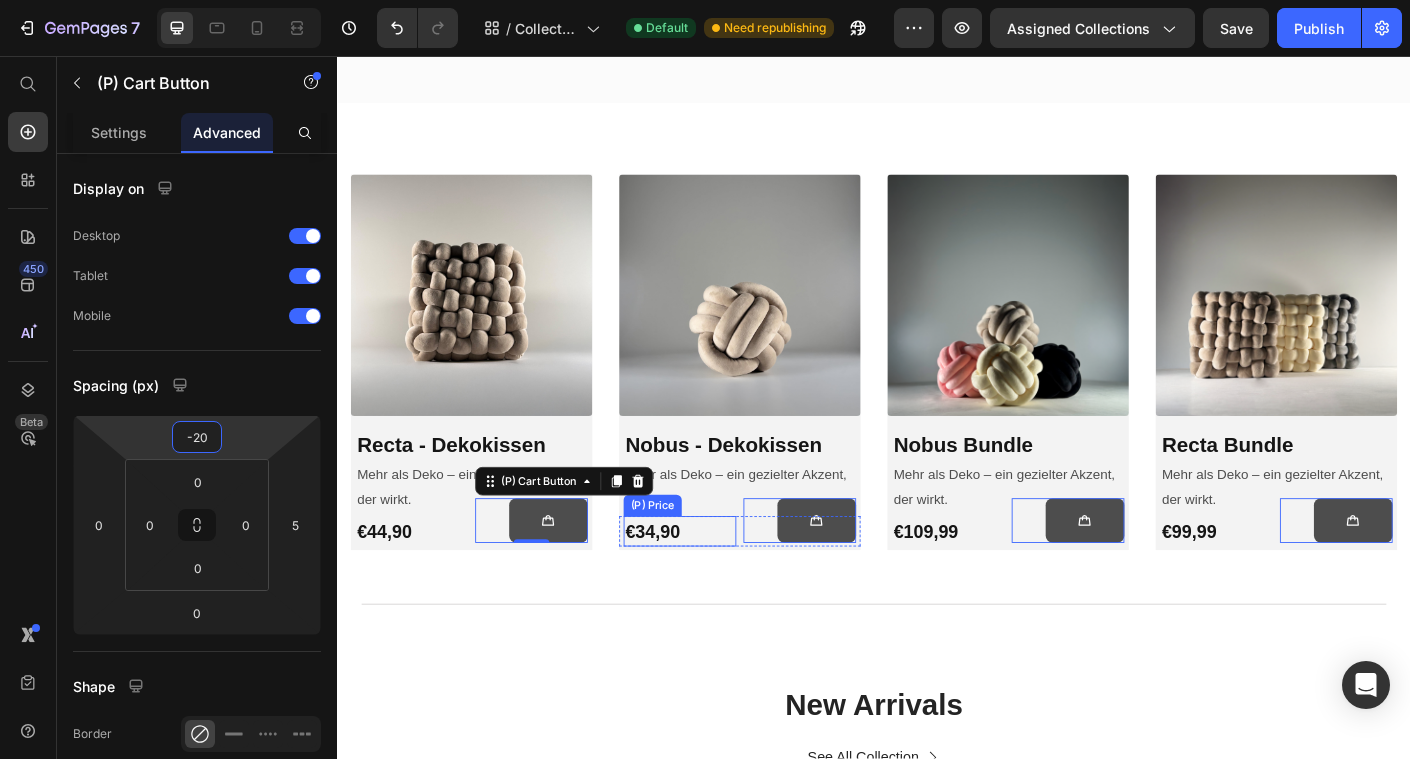 type on "-2" 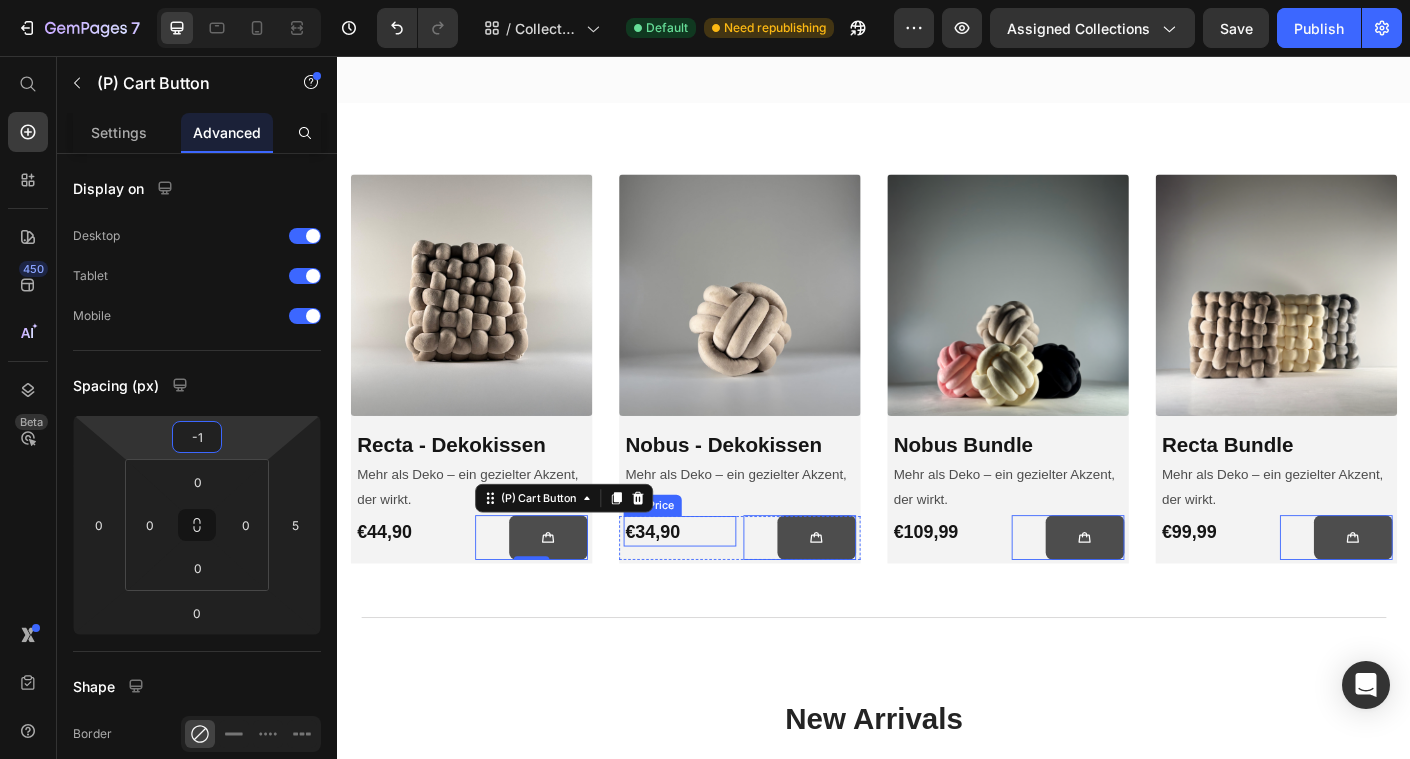 type on "-19" 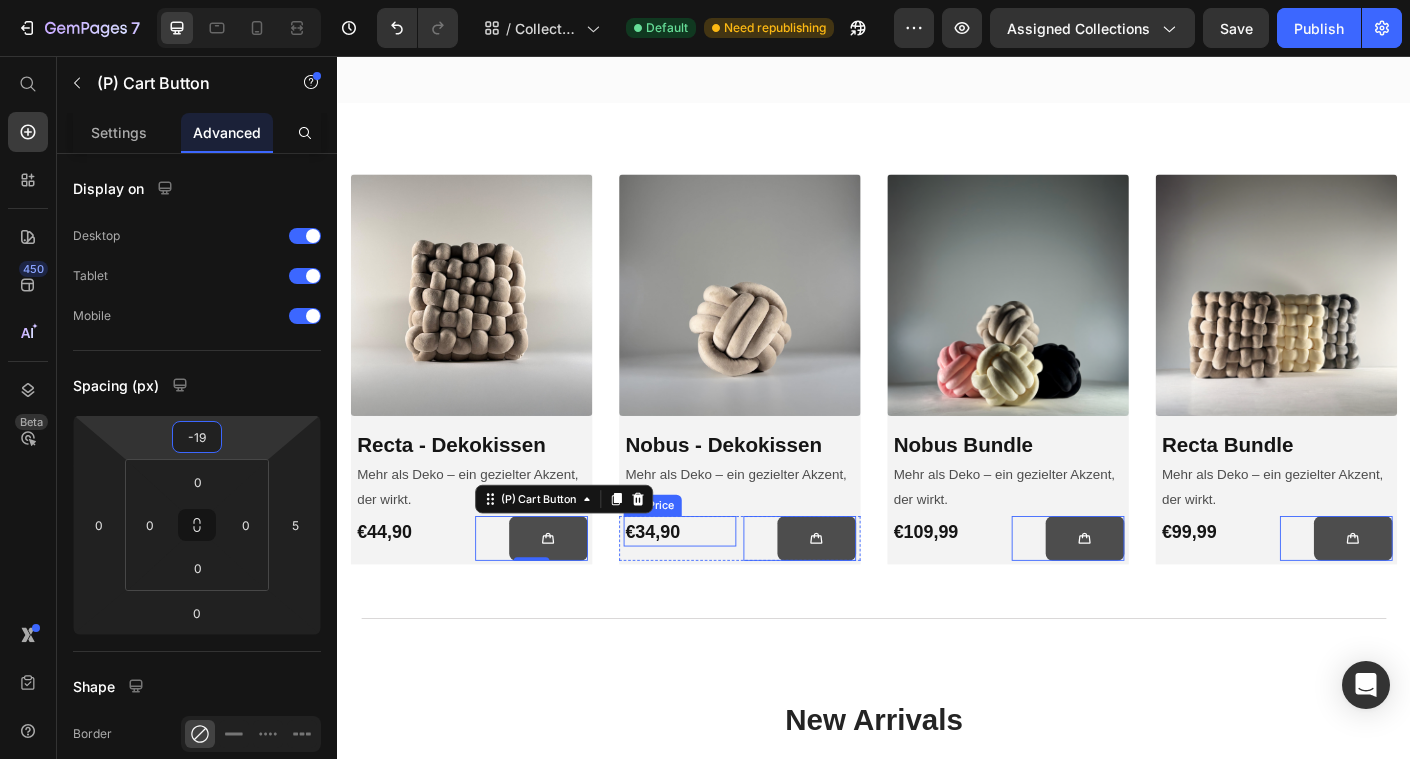 type on "-1" 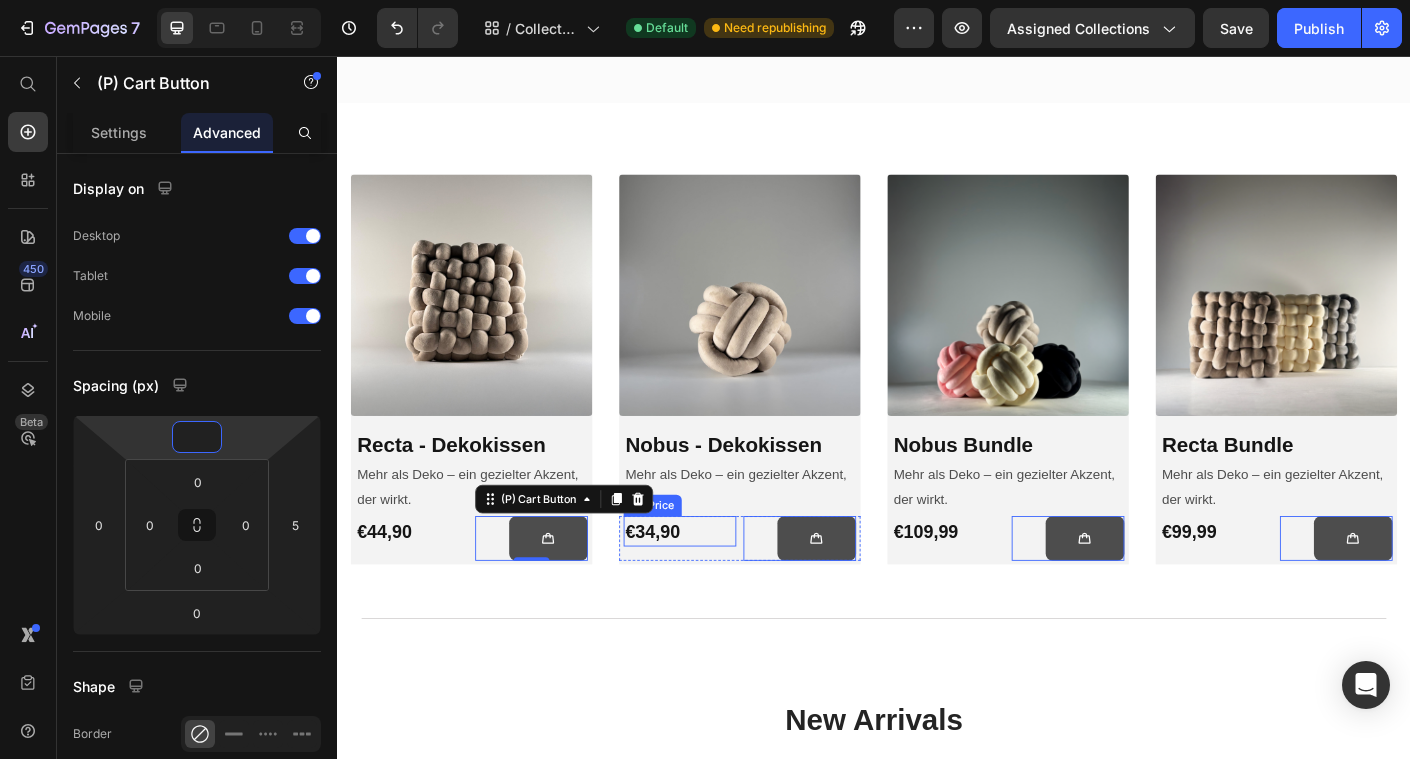type on "-1" 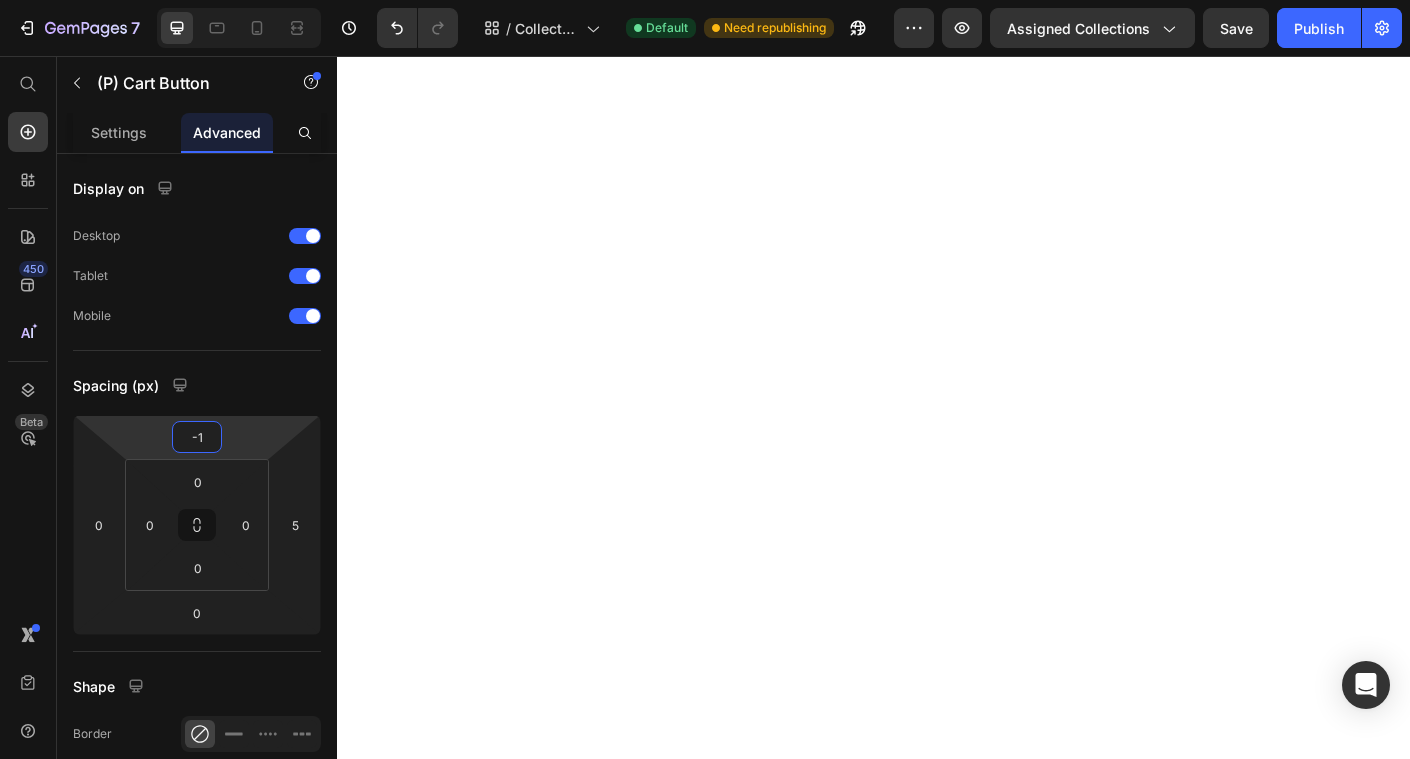scroll, scrollTop: 0, scrollLeft: 0, axis: both 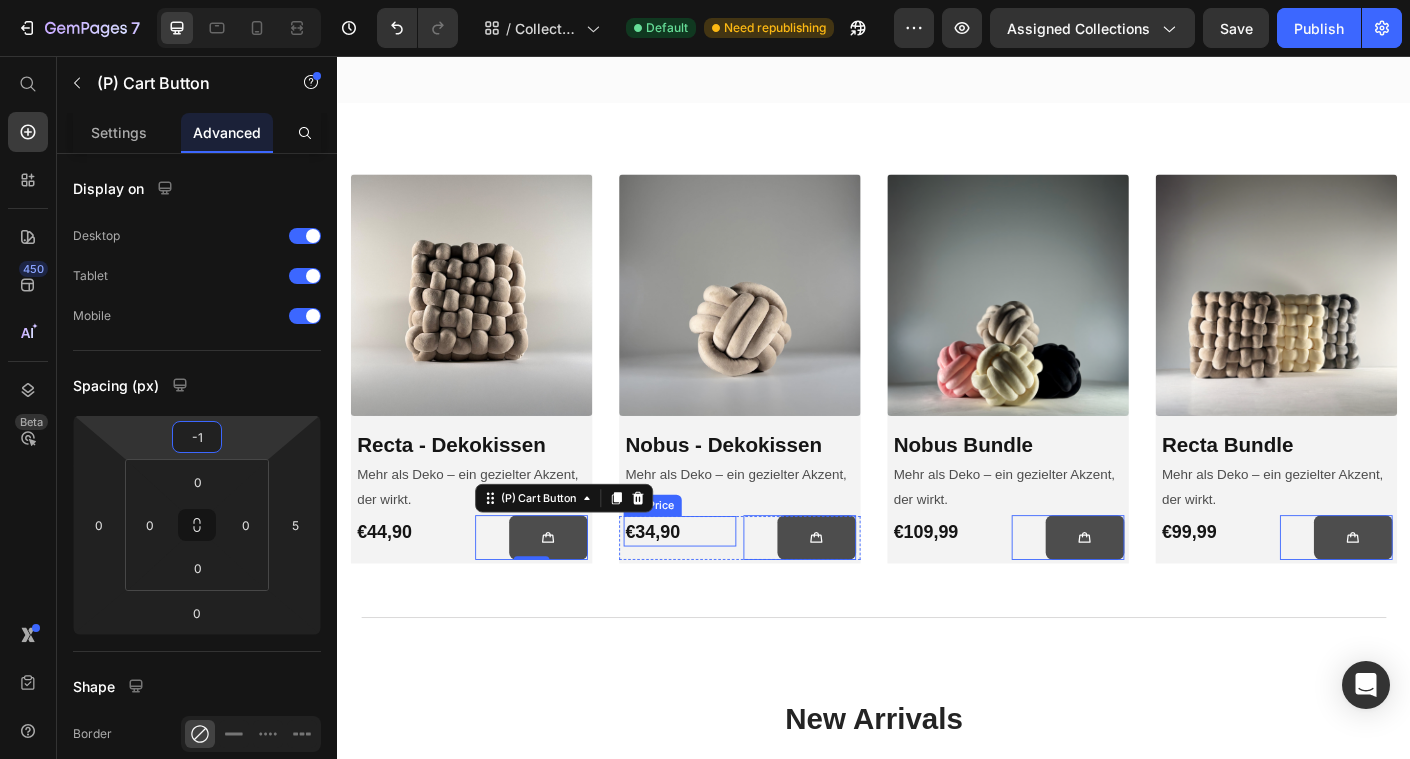 type on "-15" 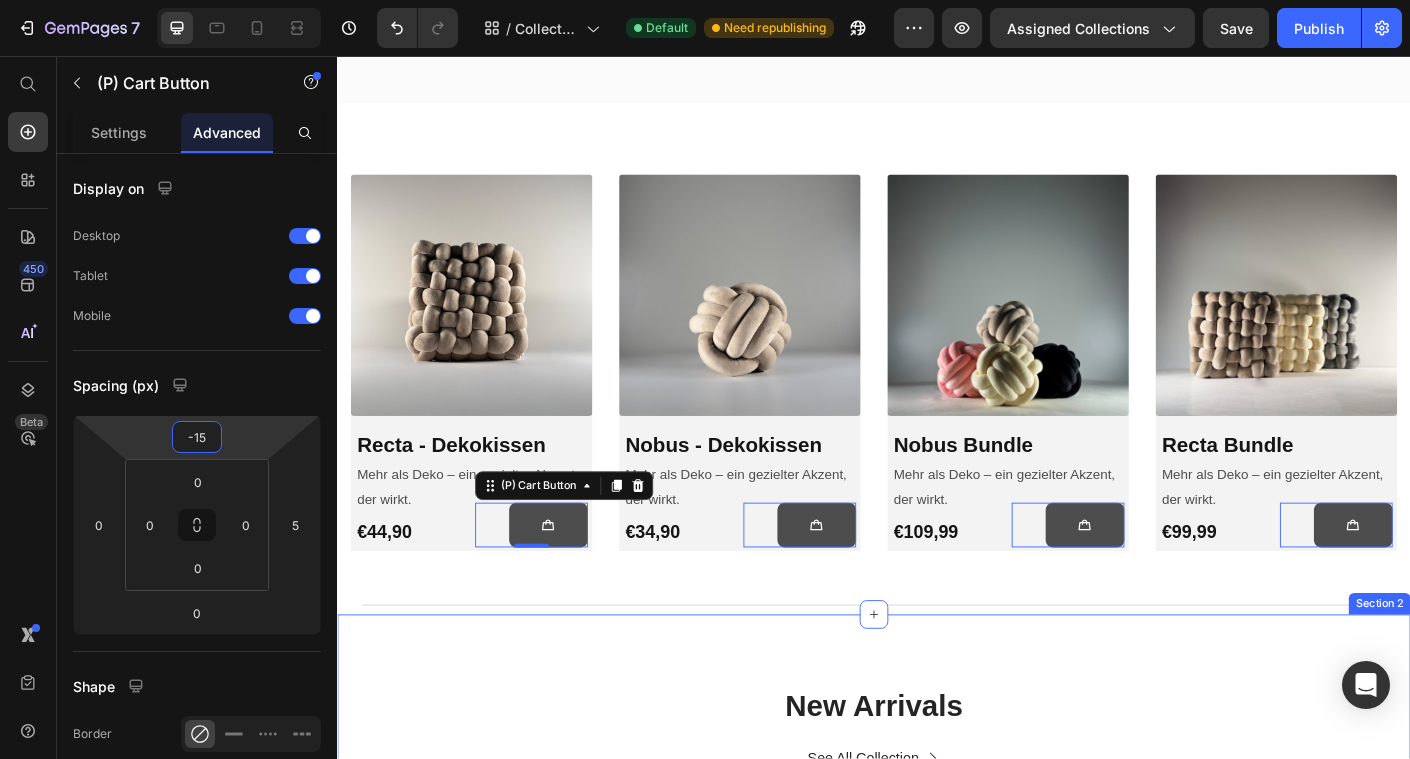 click on "New Arrivals Heading
See All Collection Button Row (P) Images 0% off Product Badge Row Recta - Dekokissen (P) Title €44,90 (P) Price €0,00 (P) Price Row Icon Icon Icon Icon Icon Row (P) Cart Button Row Row (P) Images 0% off Product Badge Row Nobus - Dekokissen (P) Title €34,90 (P) Price €0,00 (P) Price Row Icon Icon Icon Icon Icon Row (P) Cart Button Row Row (P) Images 31% off Product Badge Row Nobus Bundle (P) Title €109,99 (P) Price €159,96 (P) Price Row Icon Icon Icon Icon Icon Row (P) Cart Button Row Row (P) Images 26% off Product Badge Row Recta Bundle (P) Title €99,99 (P) Price €134,97 (P) Price Row Icon Icon Icon Icon Icon Row (P) Cart Button Row Row Product List Row Section 2" at bounding box center (937, 1040) 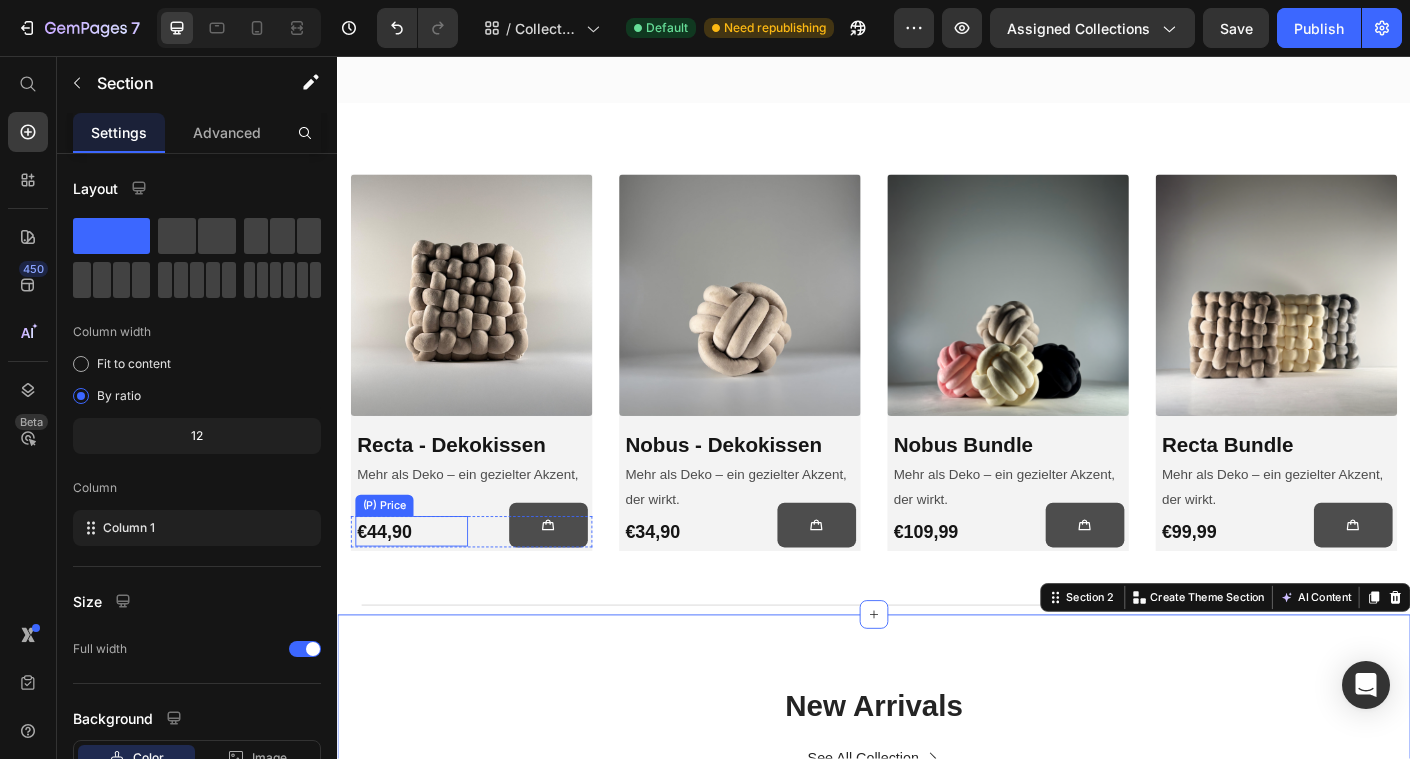 click on "€44,90" at bounding box center (420, 588) 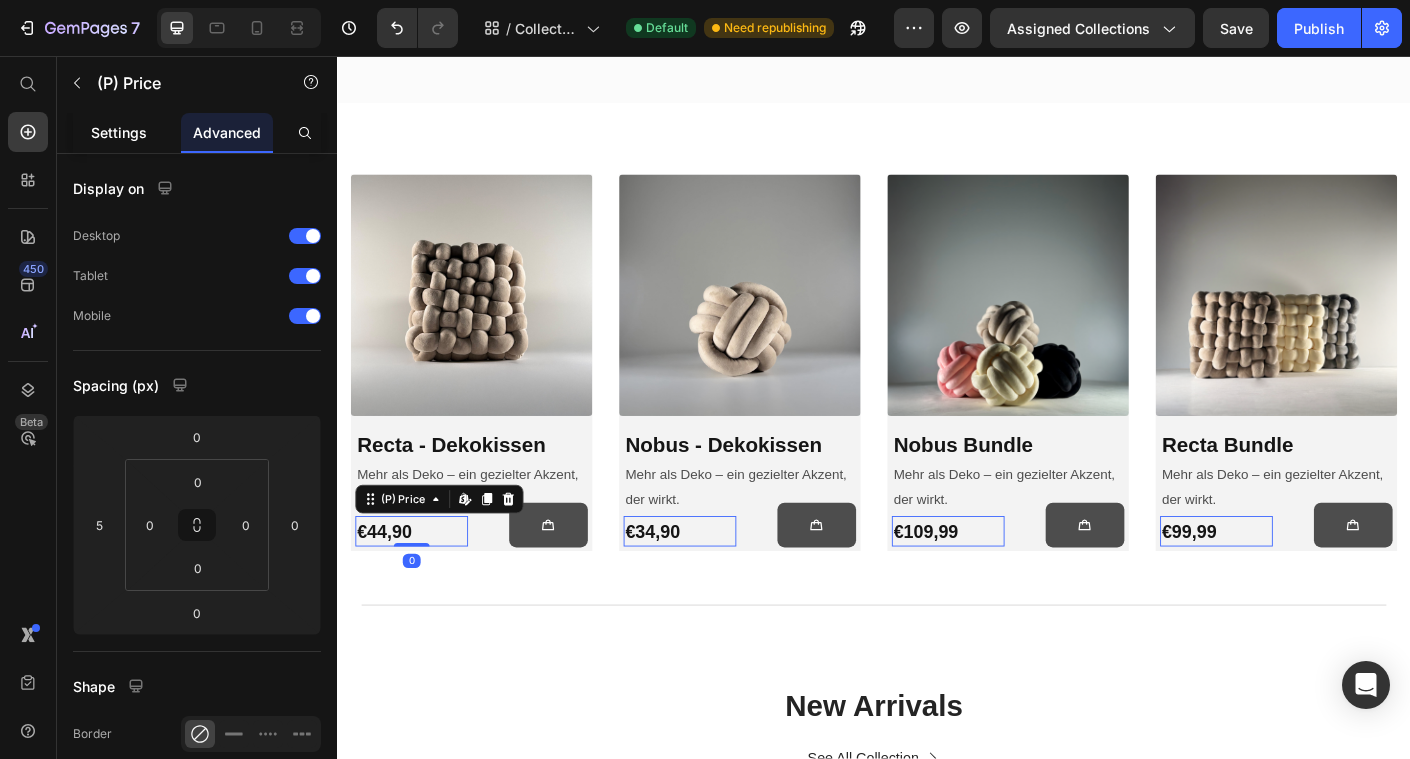 click on "Settings" at bounding box center (119, 132) 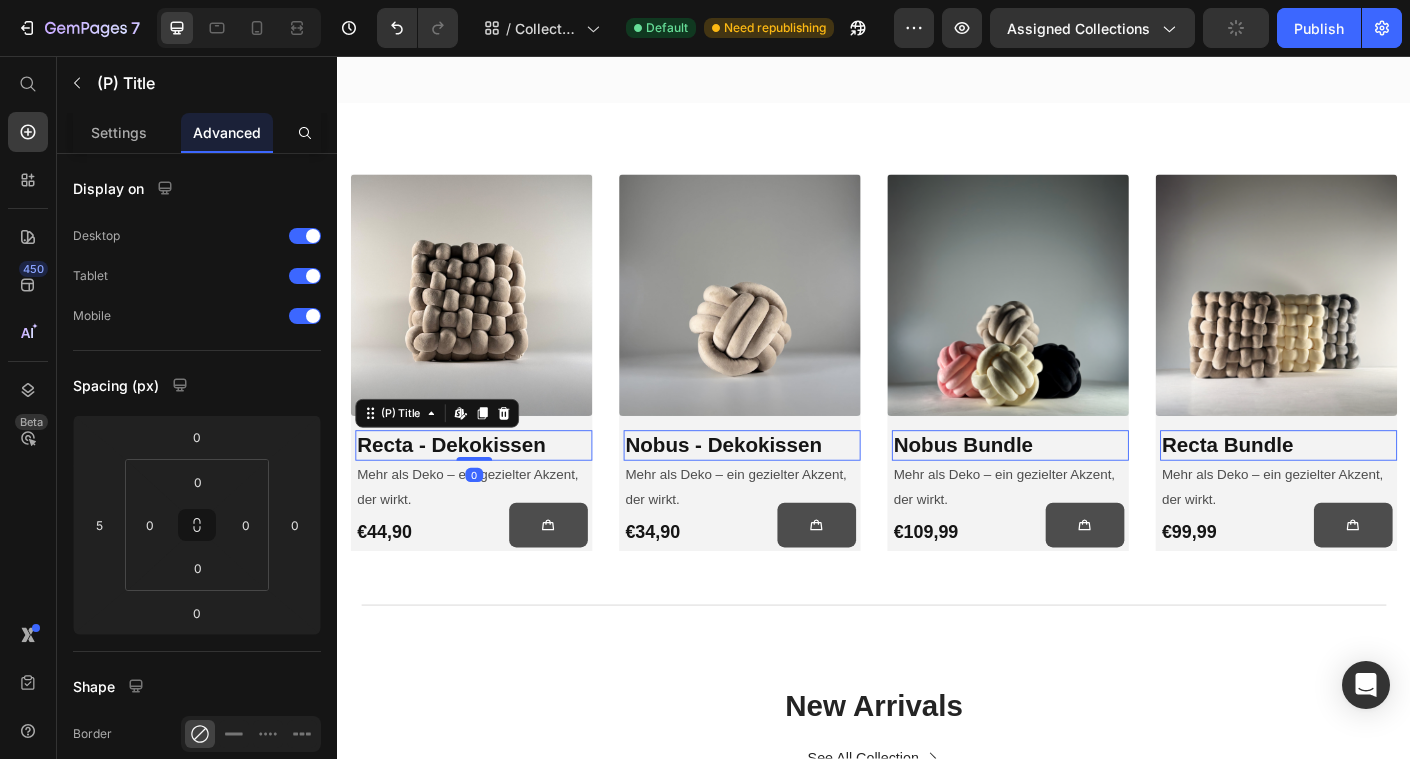 click on "Recta - Dekokissen" at bounding box center (489, 492) 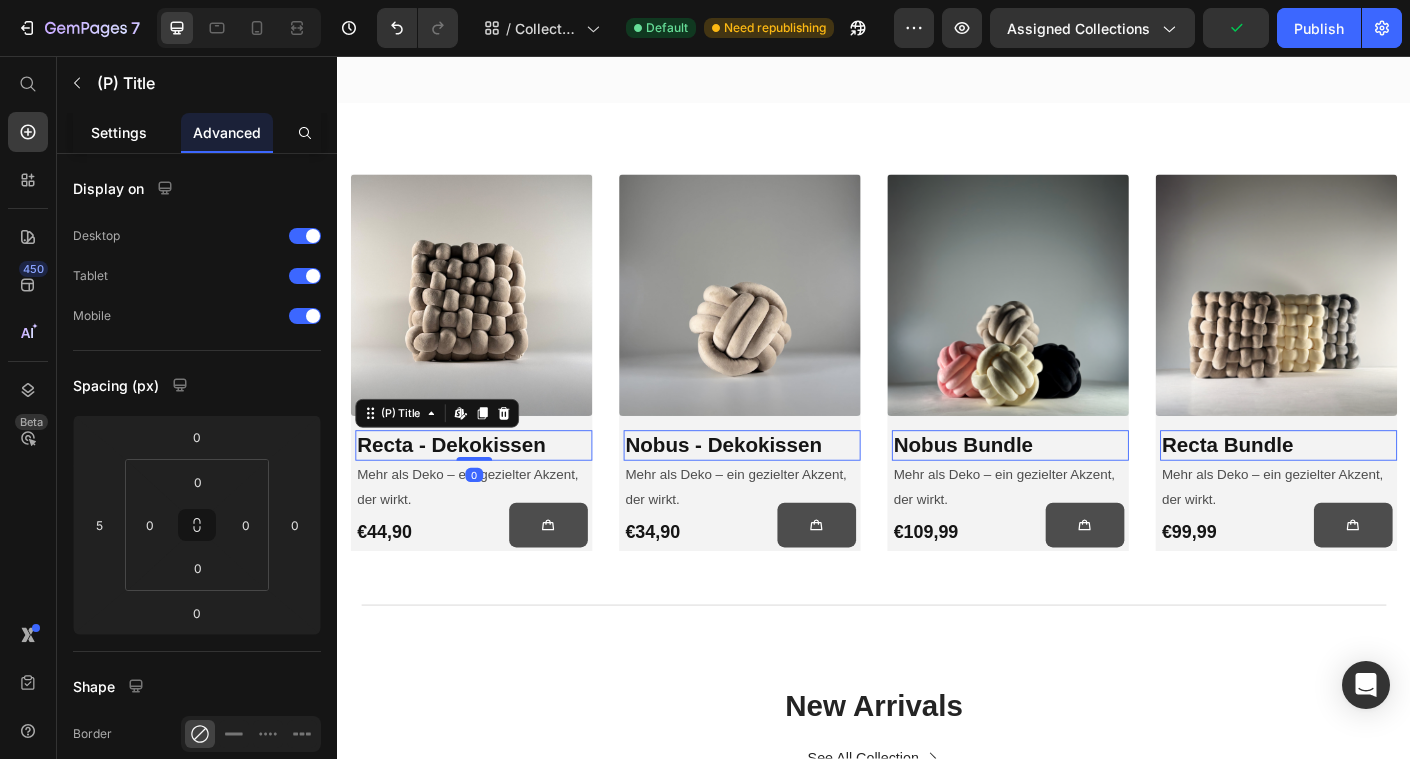 click on "Settings" at bounding box center [119, 132] 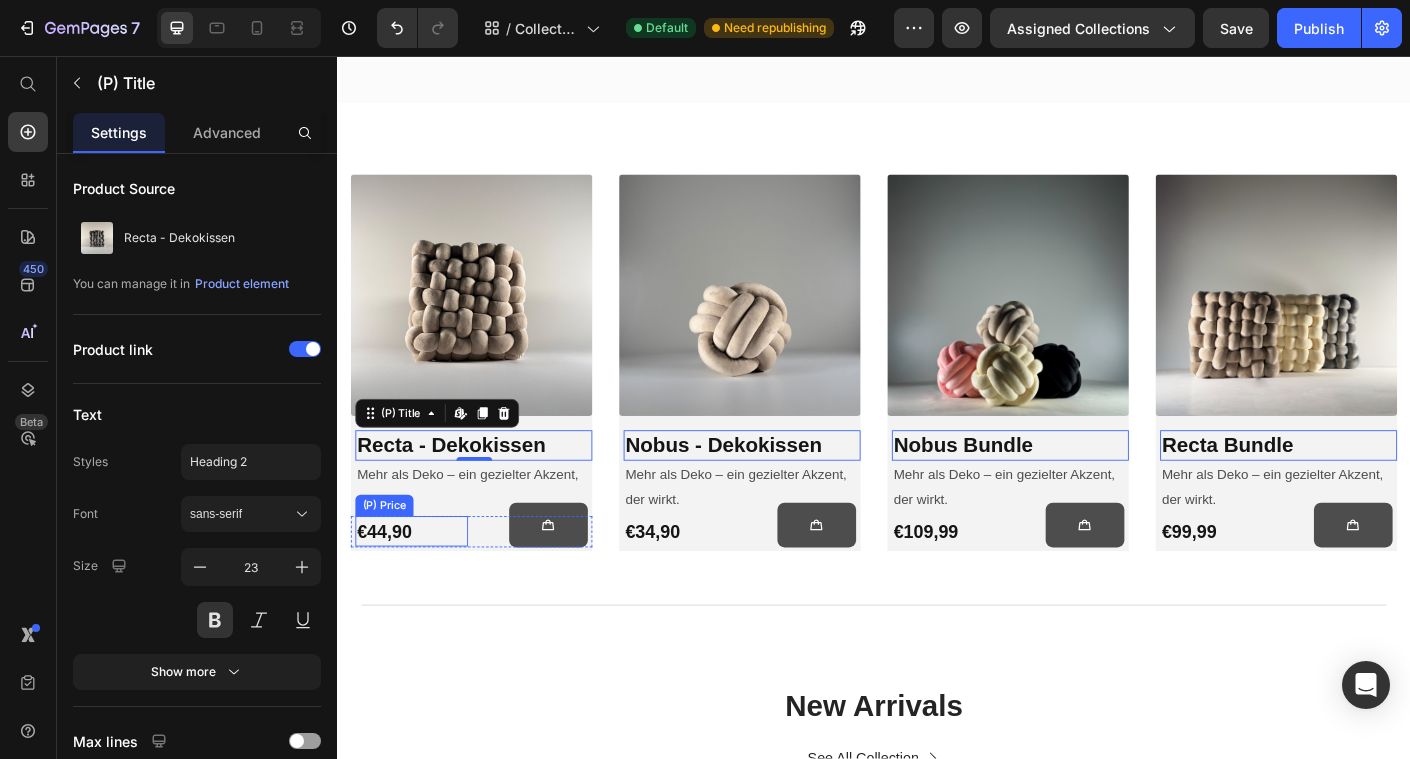 click on "€44,90" at bounding box center [420, 588] 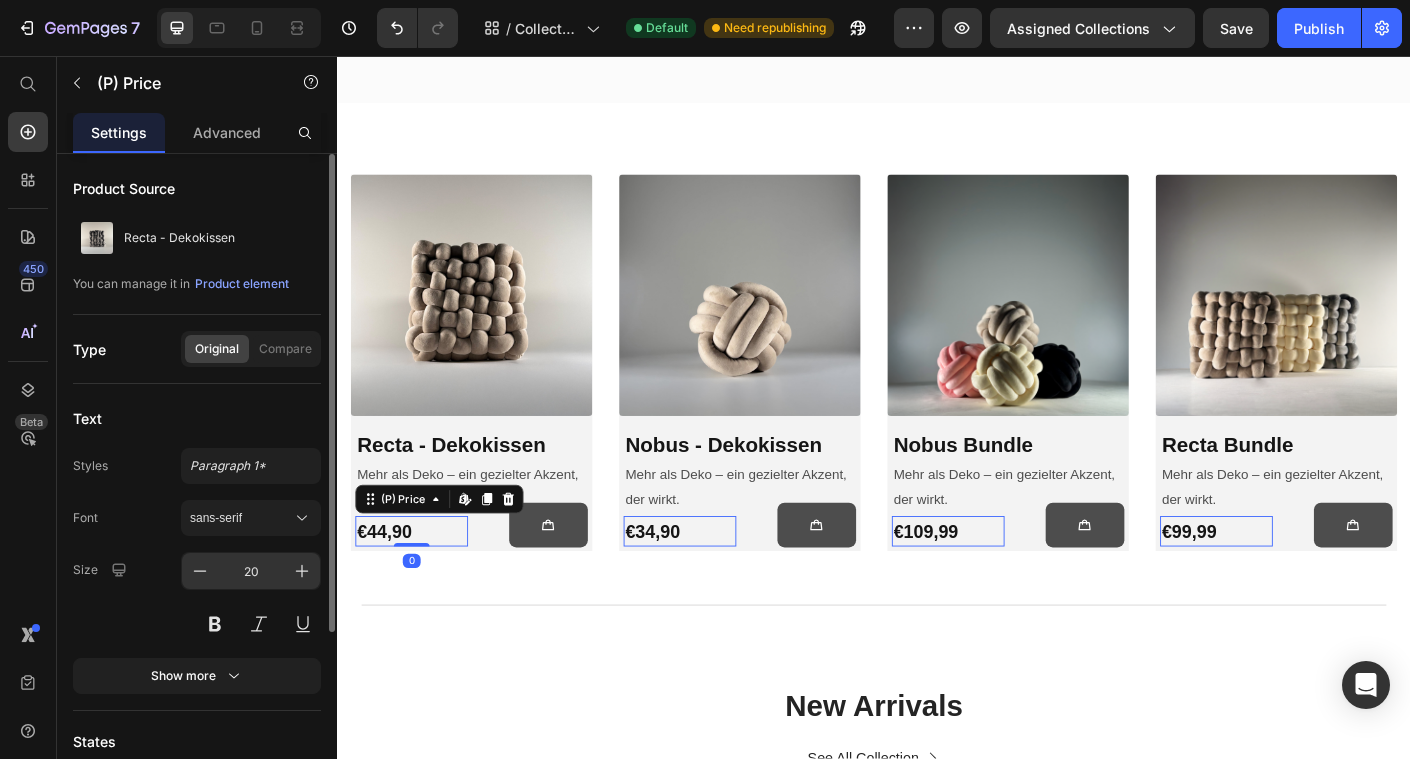 click on "20" 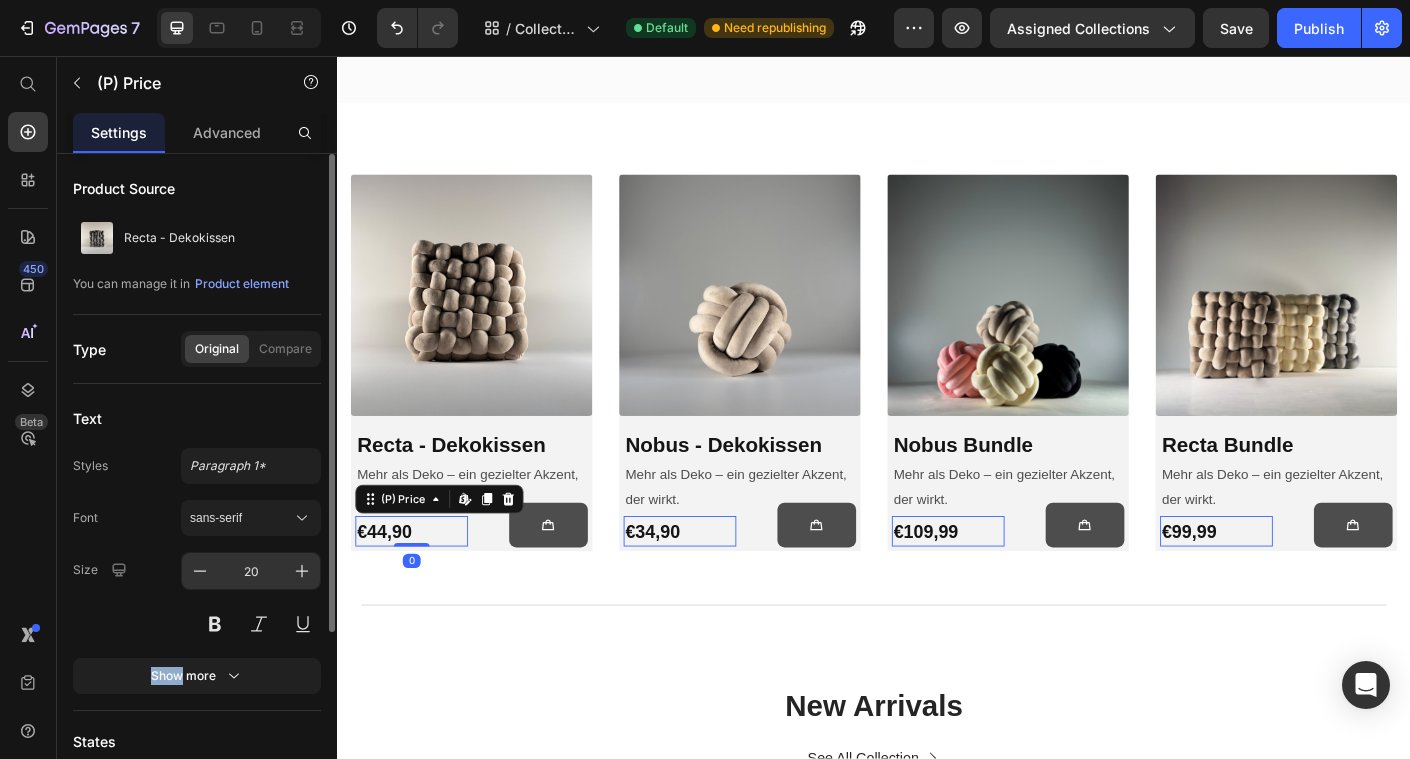click on "20" 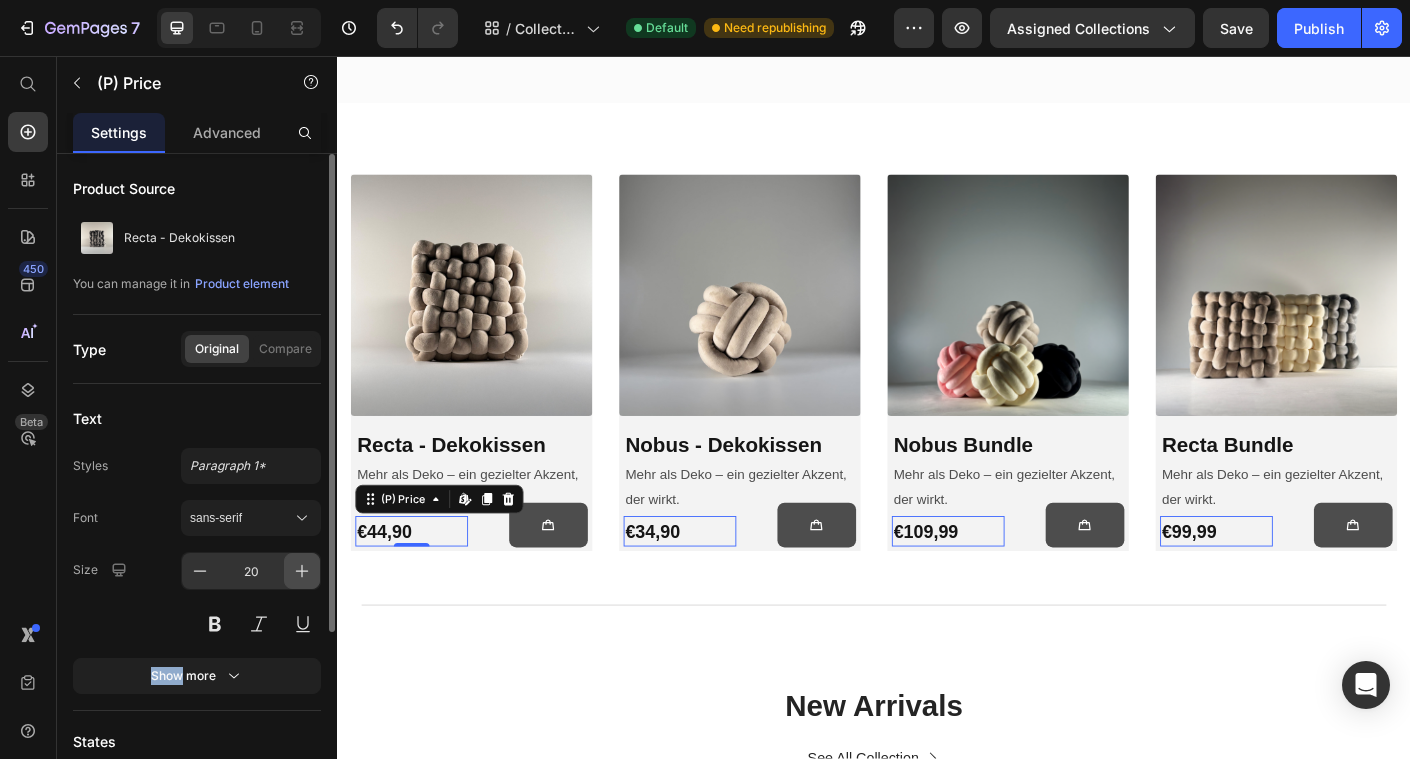 click 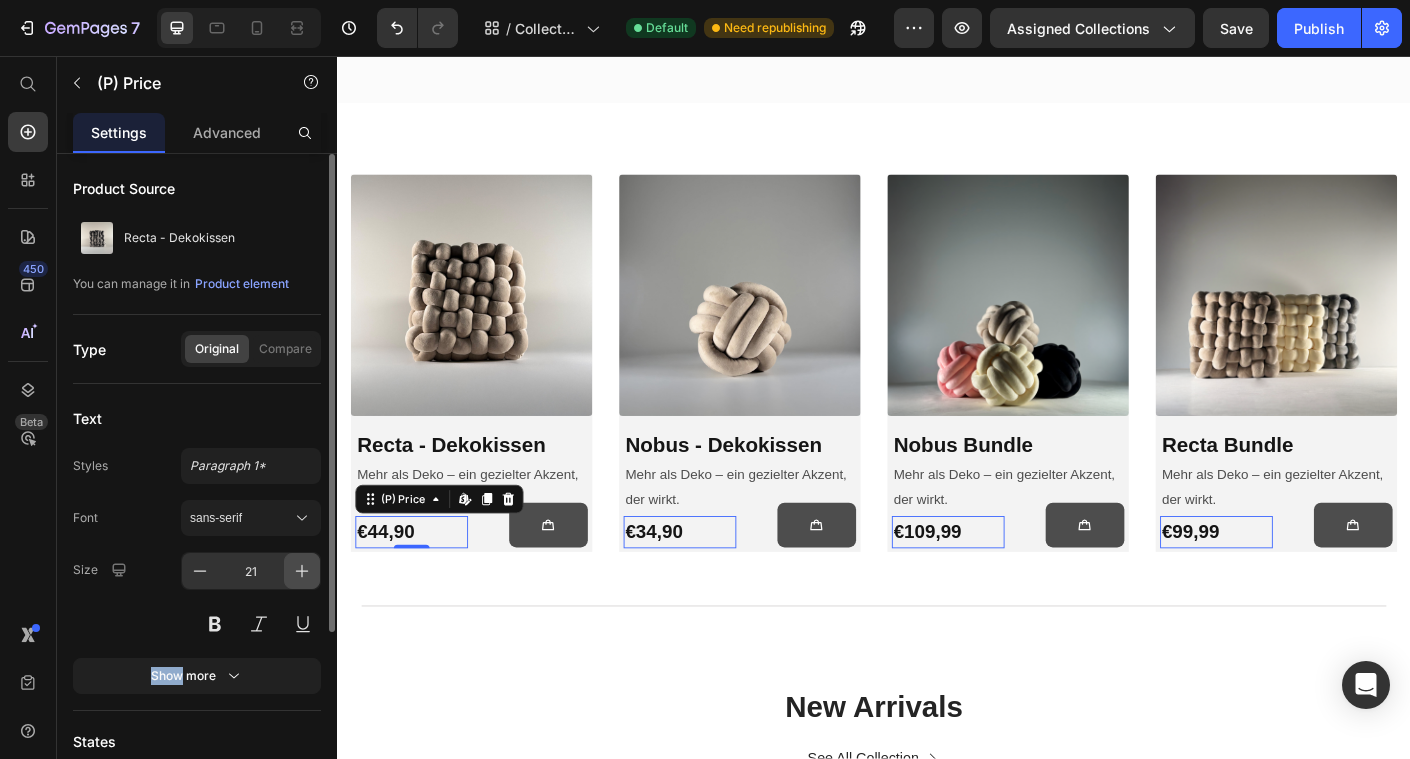 click 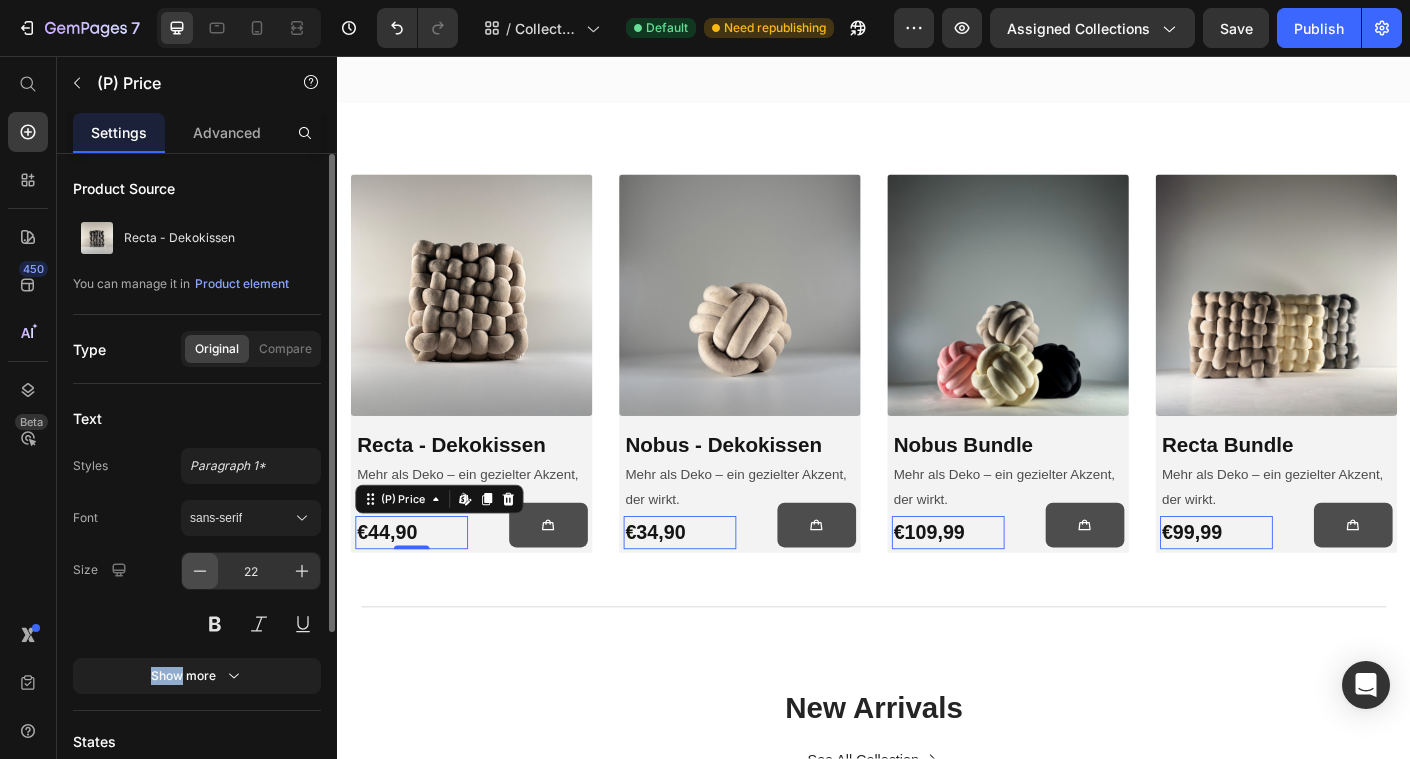 click 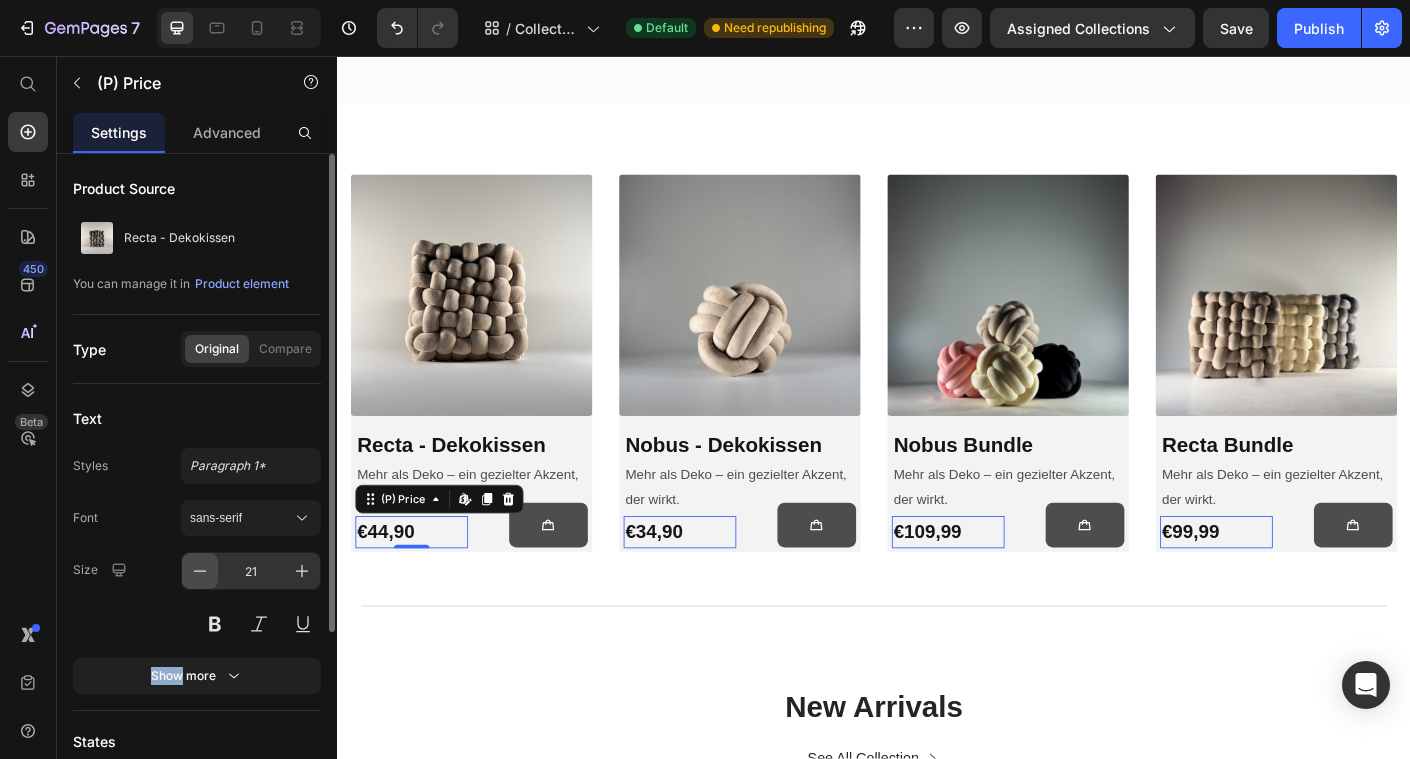 click 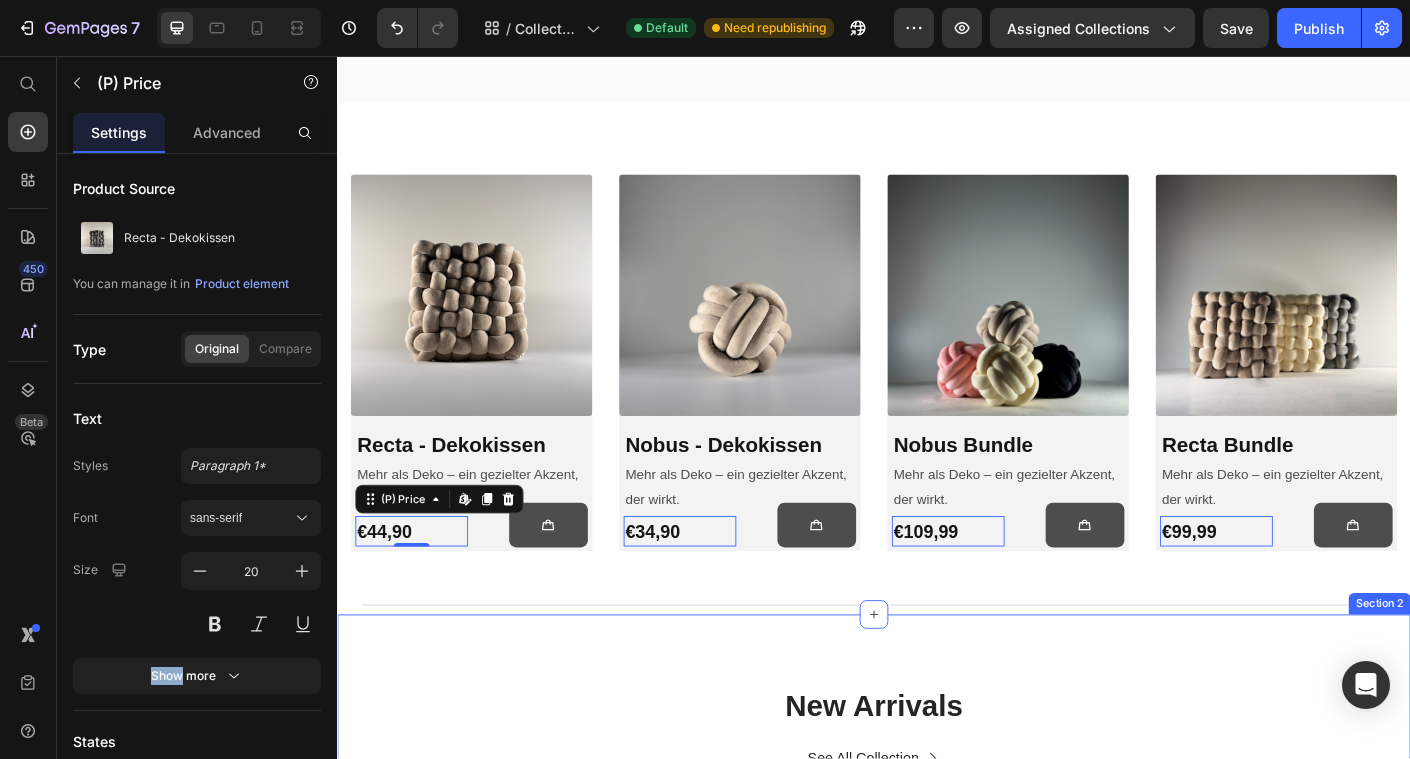 click on "New Arrivals Heading
See All Collection Button Row (P) Images 0% off Product Badge Row Recta - Dekokissen (P) Title €44,90 (P) Price €0,00 (P) Price Row Icon Icon Icon Icon Icon Row (P) Cart Button Row Row (P) Images 0% off Product Badge Row Nobus - Dekokissen (P) Title €34,90 (P) Price €0,00 (P) Price Row Icon Icon Icon Icon Icon Row (P) Cart Button Row Row (P) Images 31% off Product Badge Row Nobus Bundle (P) Title €109,99 (P) Price €159,96 (P) Price Row Icon Icon Icon Icon Icon Row (P) Cart Button Row Row (P) Images 26% off Product Badge Row Recta Bundle (P) Title €99,99 (P) Price €134,97 (P) Price Row Icon Icon Icon Icon Icon Row (P) Cart Button Row Row Product List Row Section 2" at bounding box center [937, 1040] 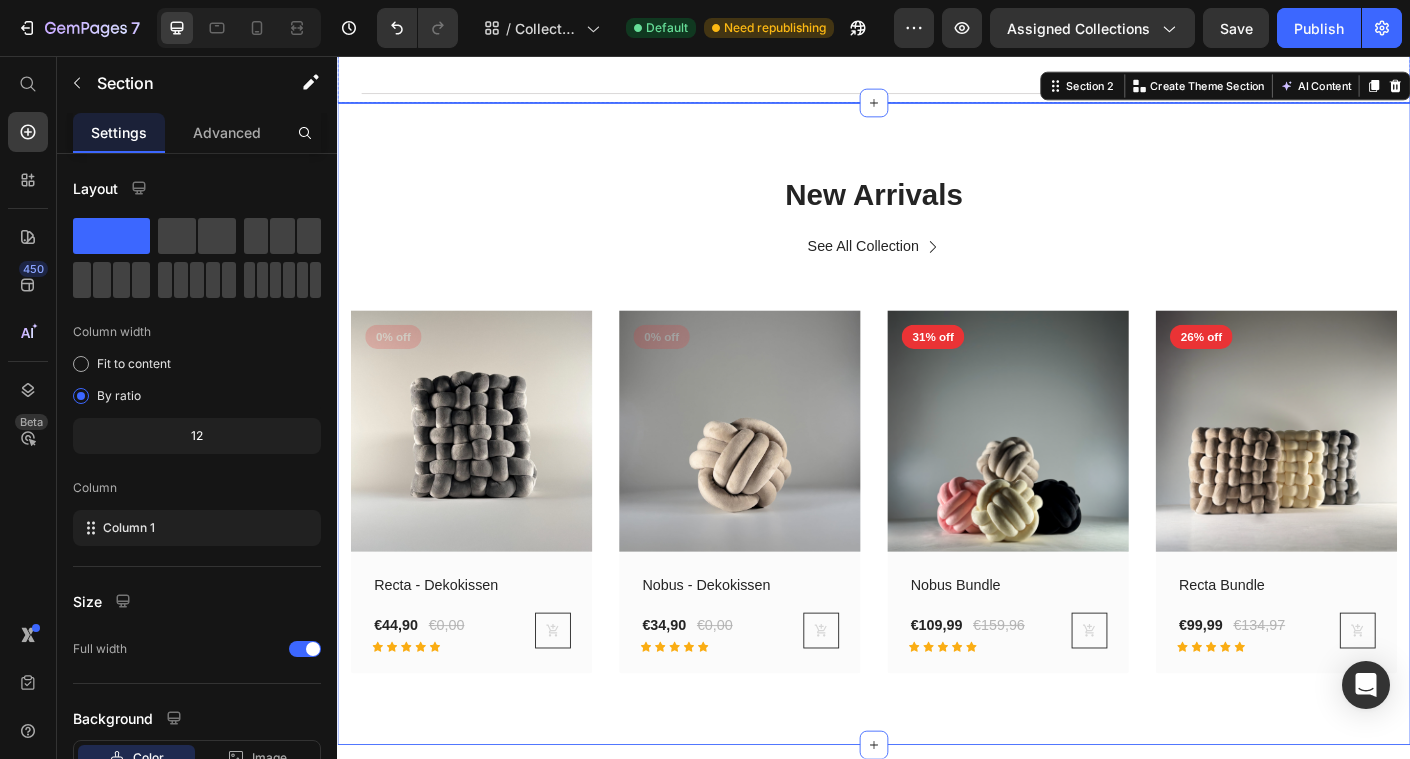 scroll, scrollTop: 846, scrollLeft: 0, axis: vertical 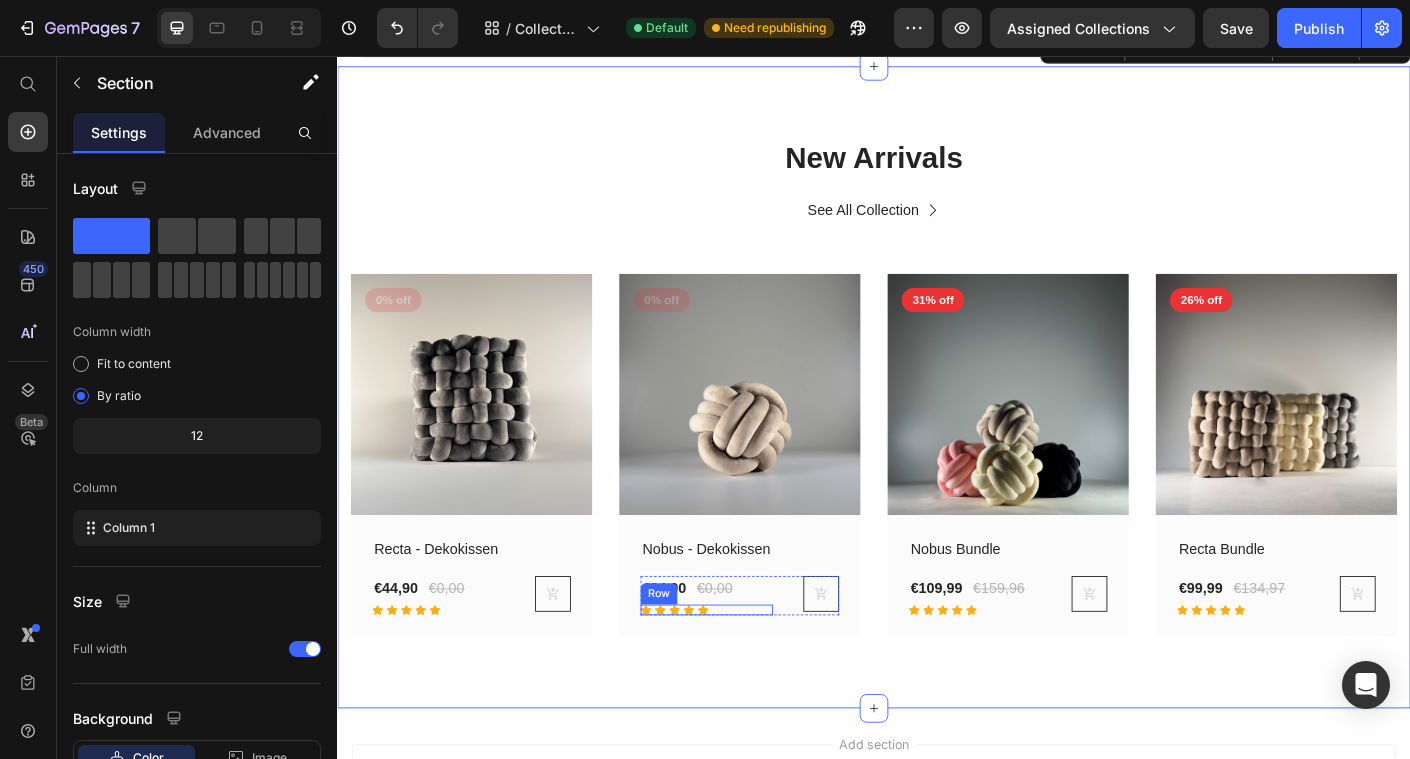 click on "Icon Icon Icon Icon Icon Row" at bounding box center (450, 676) 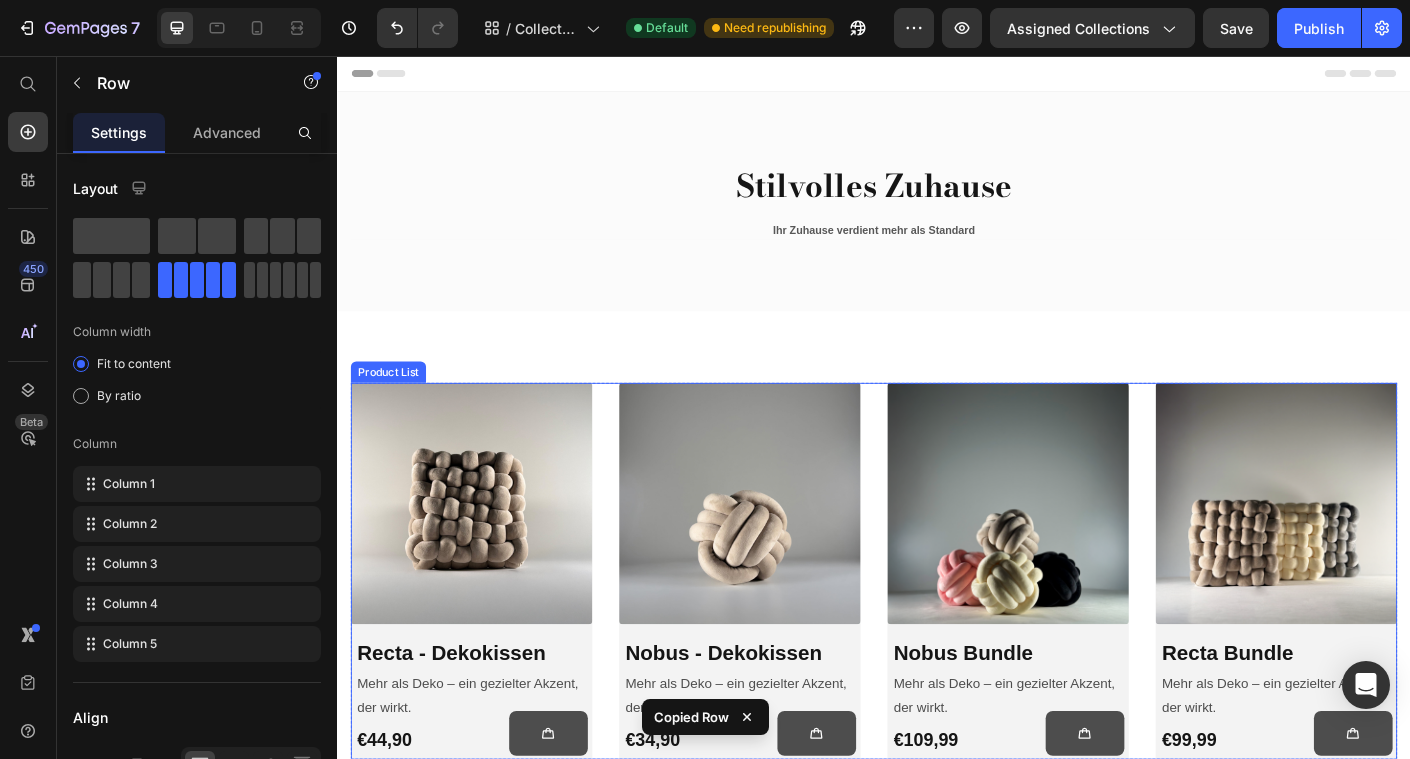 scroll, scrollTop: 176, scrollLeft: 0, axis: vertical 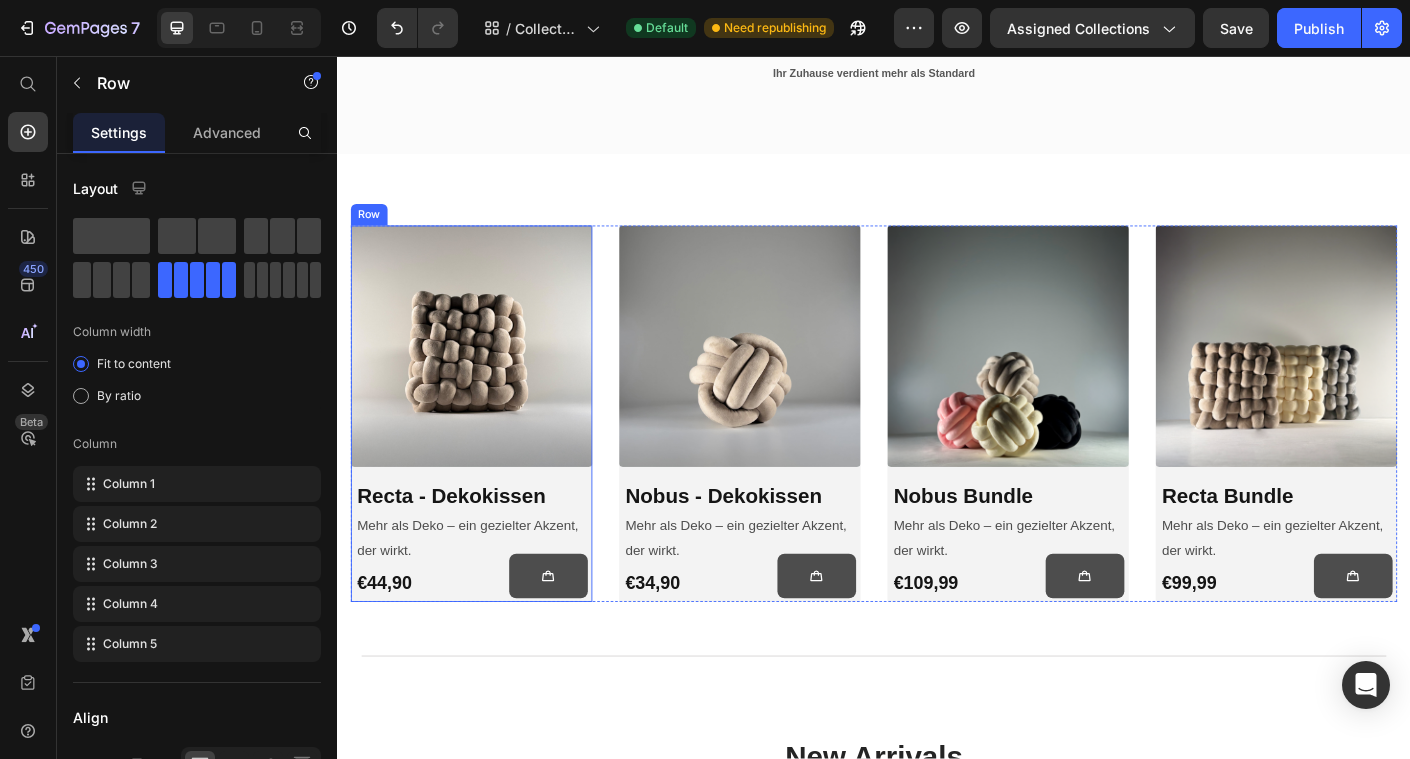click on "Product Images & Gallery Row Recta - Dekokissen (P) Title Mehr als Deko – ein gezielter Akzent, der wirkt. Text Block €44,90 (P) Price
(P) Cart Button Row Row" at bounding box center (487, 456) 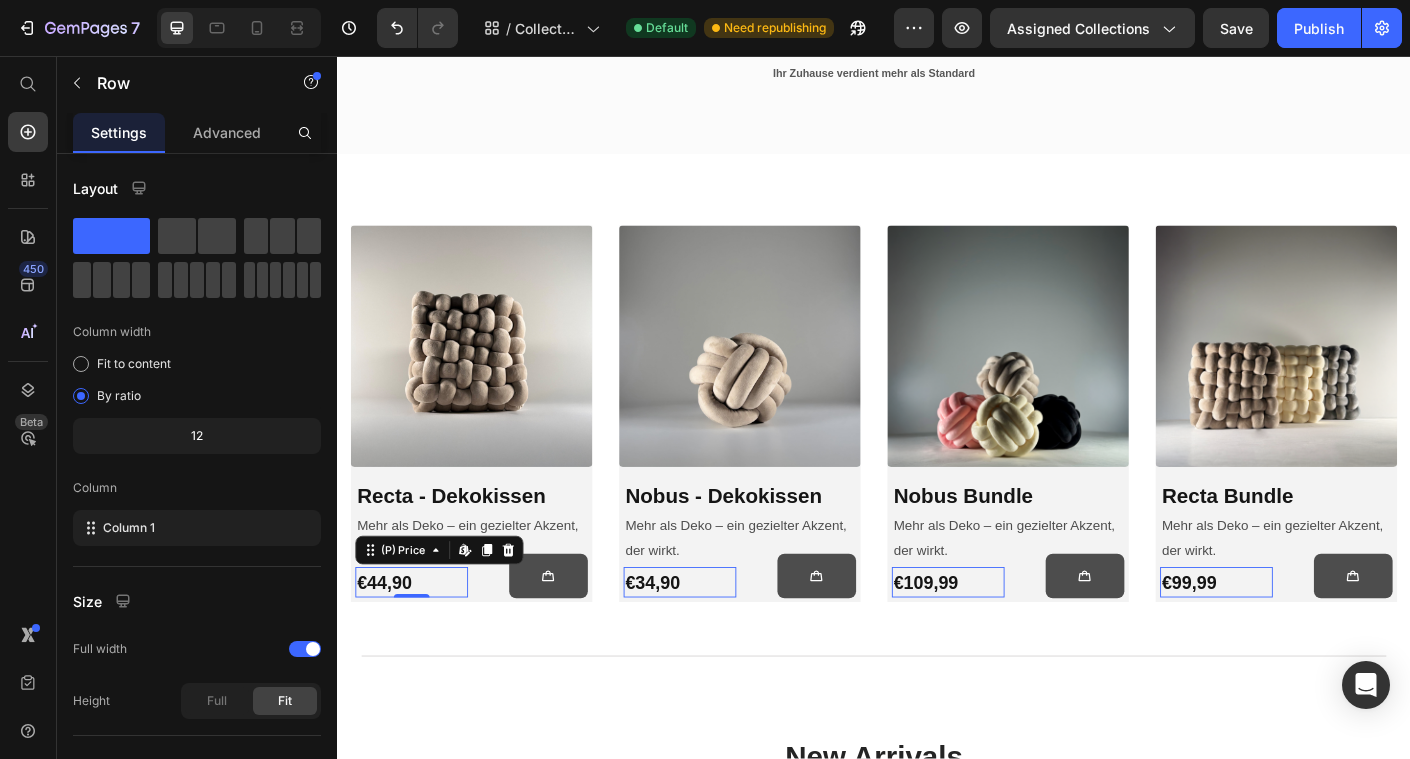 click on "€44,90" at bounding box center (420, 645) 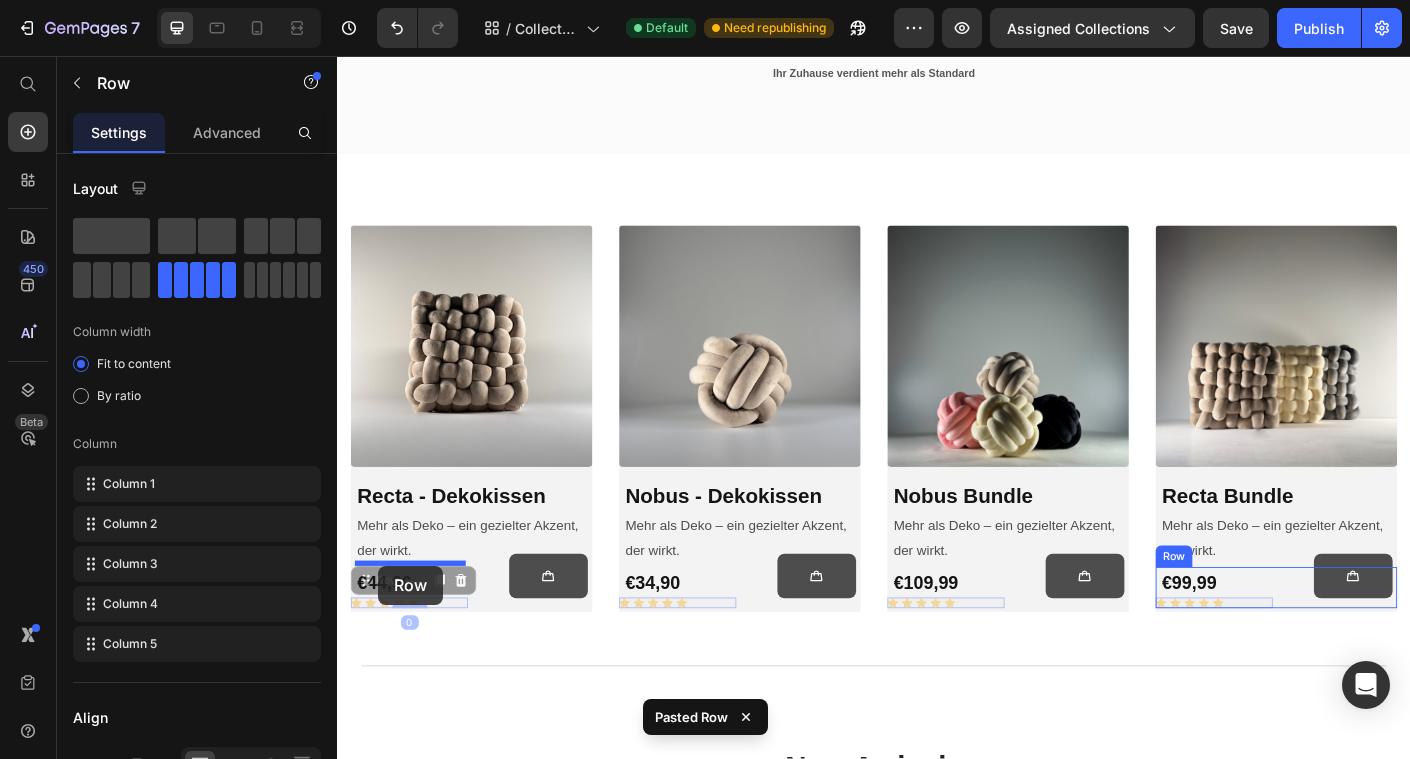drag, startPoint x: 376, startPoint y: 646, endPoint x: 383, endPoint y: 626, distance: 21.189621 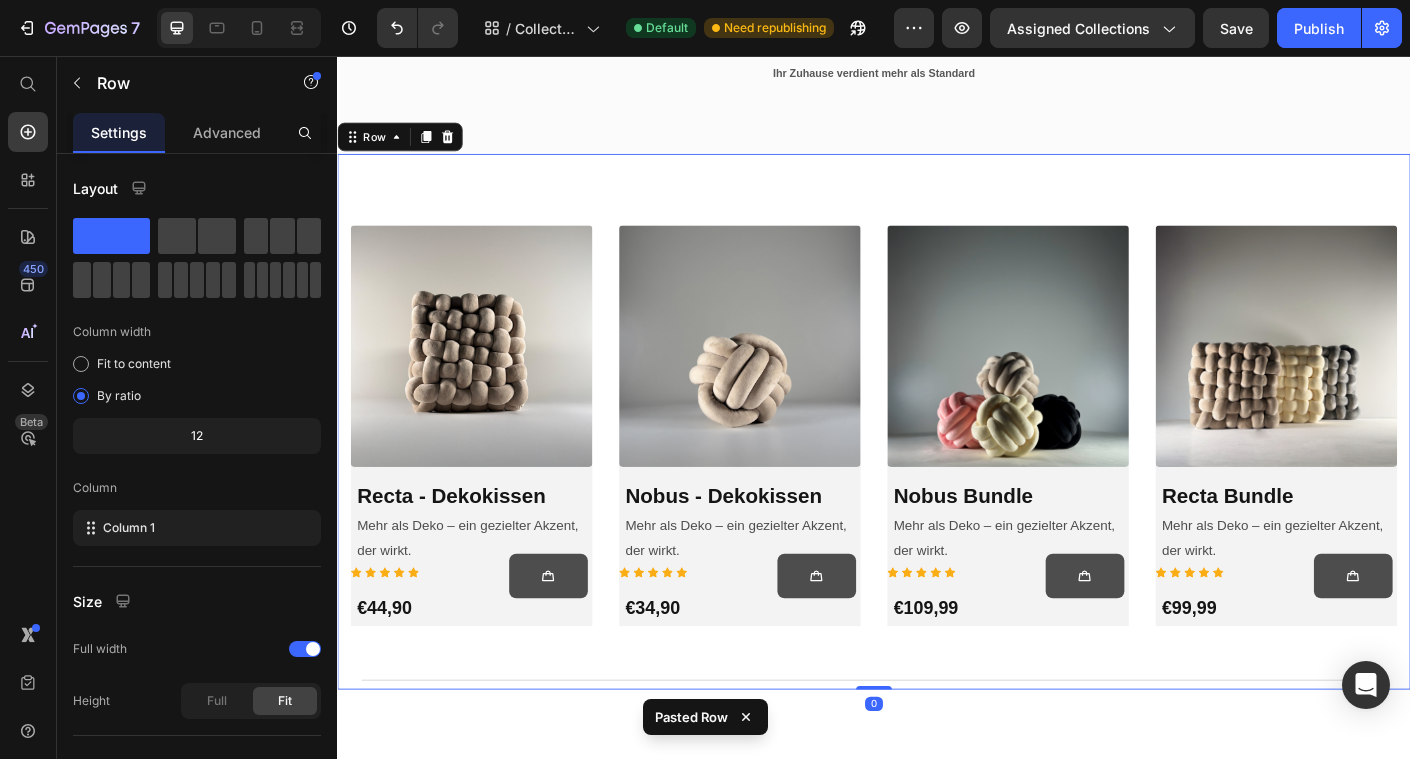 click on "Product Images & Gallery Row Recta - Dekokissen (P) Title Mehr als Deko – ein gezielter Akzent, der wirkt. Text Block Icon Icon Icon Icon Icon Row €44,90 (P) Price
(P) Cart Button Row Row Row Product Images & Gallery Row Nobus - Dekokissen (P) Title Mehr als Deko – ein gezielter Akzent, der wirkt. Text Block Icon Icon Icon Icon Icon Row €34,90 (P) Price
(P) Cart Button Row Row Row Product Images & Gallery Row Nobus Bundle (P) Title Mehr als Deko – ein gezielter Akzent, der wirkt. Text Block Icon Icon Icon Icon Icon Row €109,99 (P) Price
(P) Cart Button Row Row Row Product Images & Gallery Row Recta Bundle (P) Title Mehr als Deko – ein gezielter Akzent, der wirkt. Text Block Icon Icon Icon Icon Icon Row €99,99 (P) Price
(P) Cart Button Row Row Row Product List Row                Title Line" at bounding box center [937, 505] 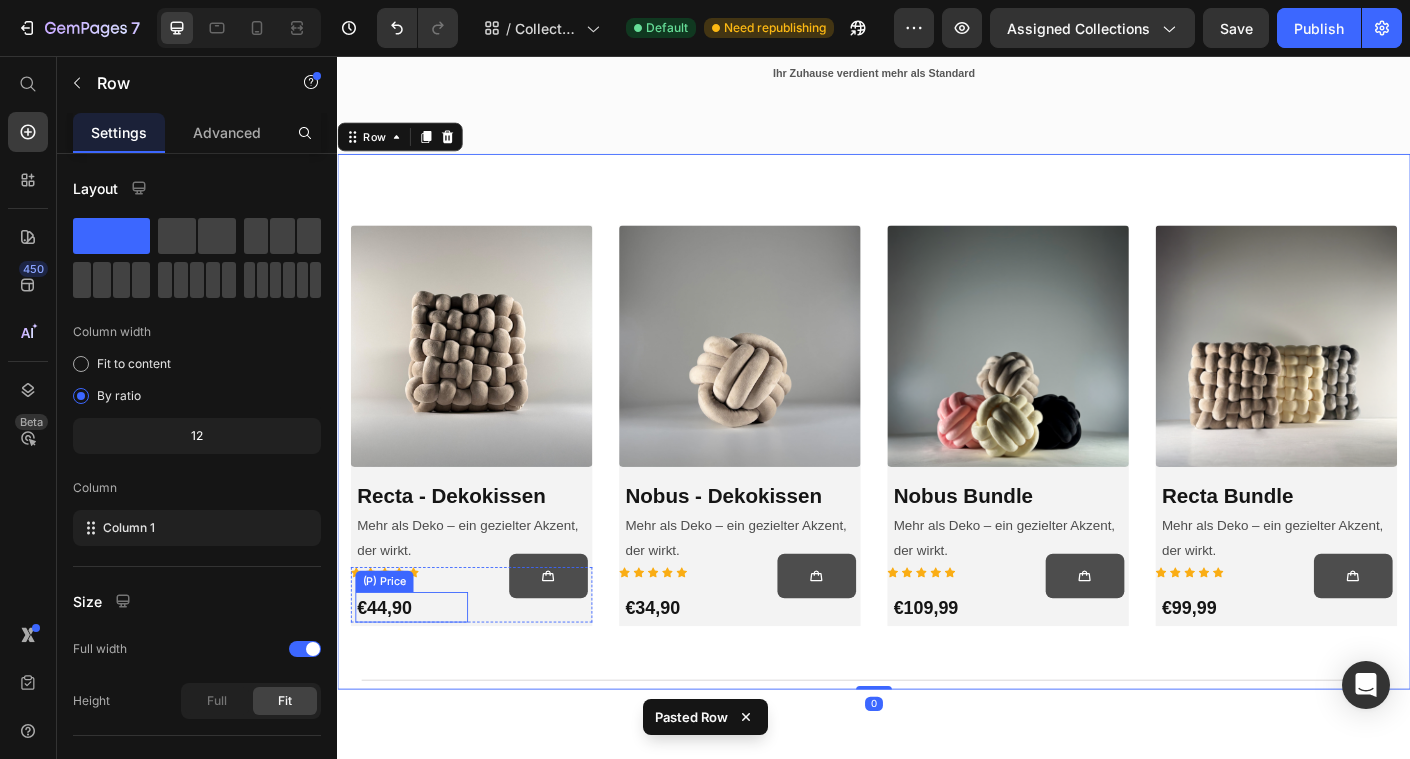 click on "€44,90" at bounding box center [420, 673] 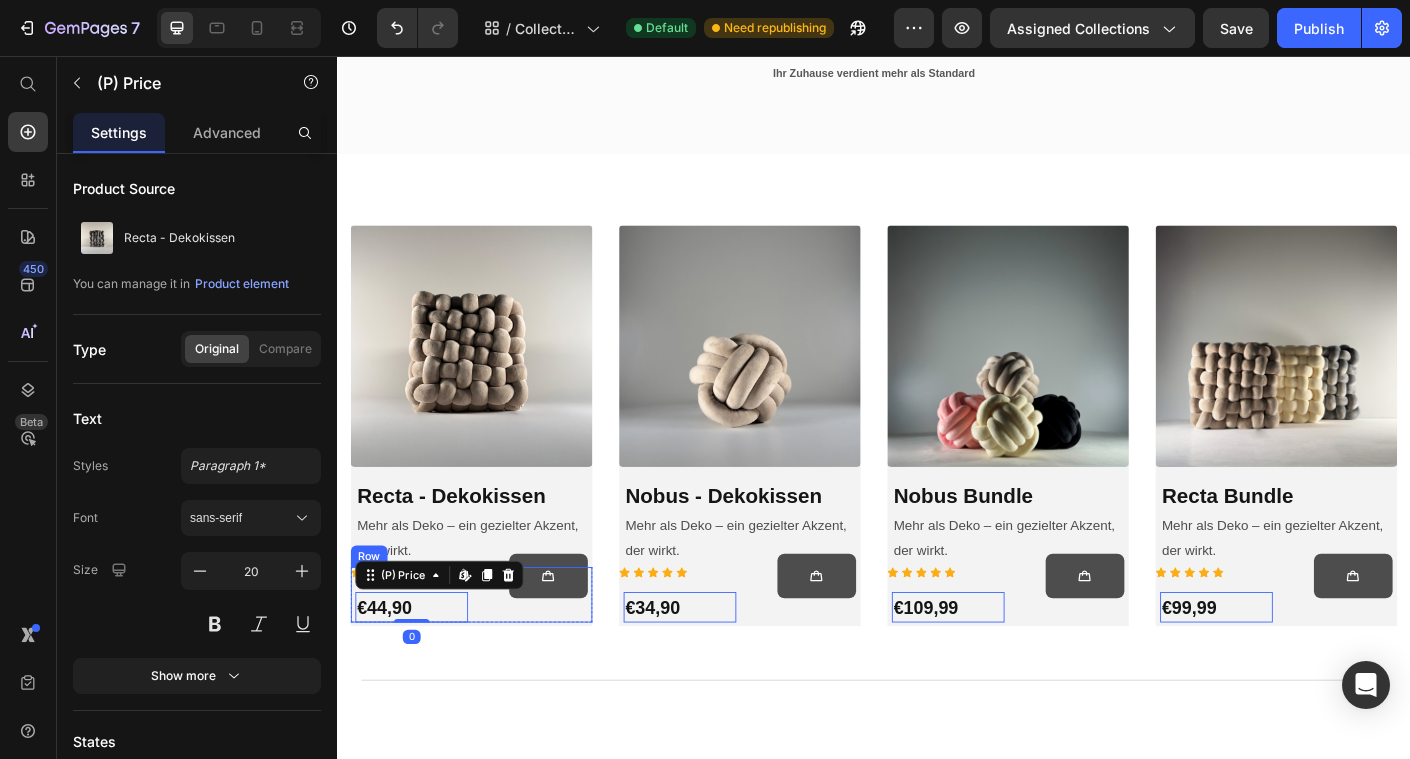 click on "(P) Cart Button" at bounding box center [556, 659] 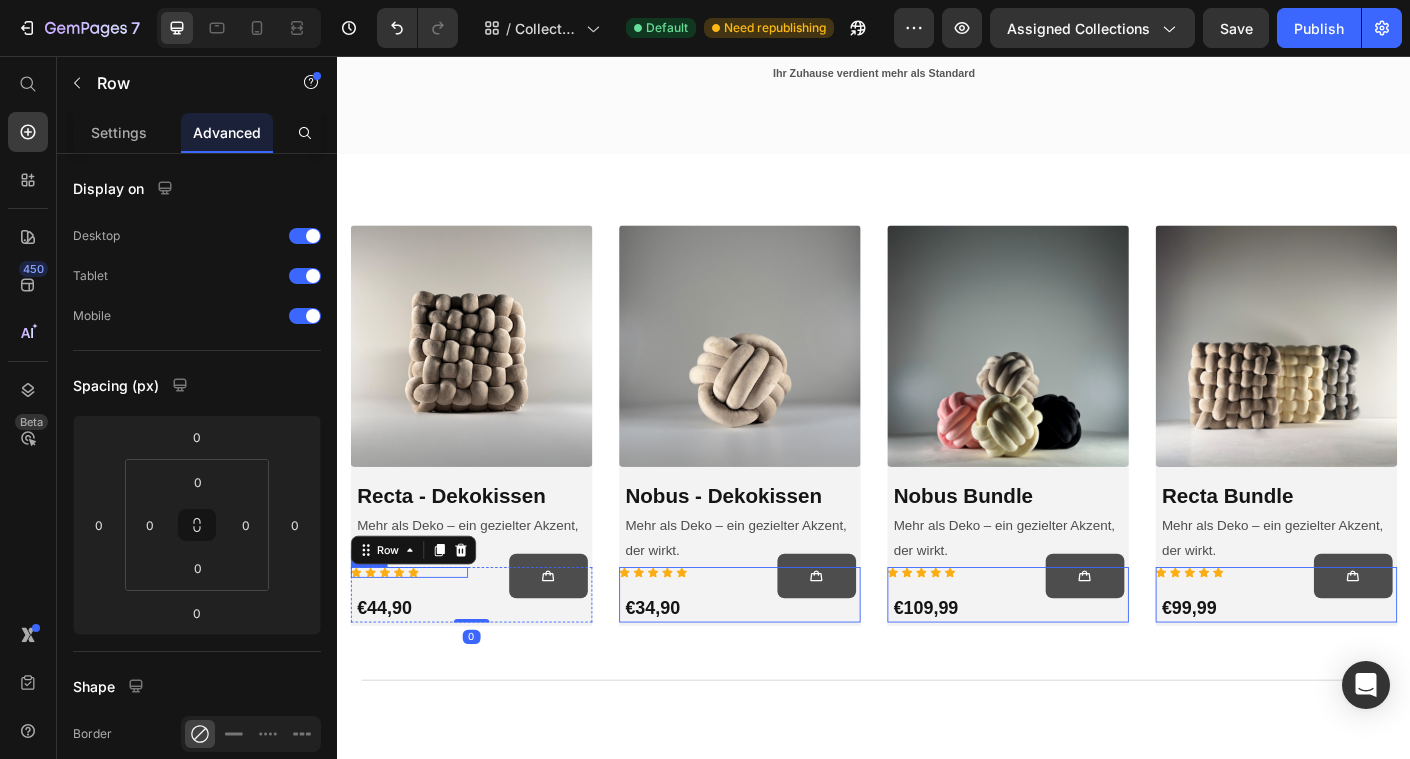 click on "Icon Icon Icon Icon Icon Row" at bounding box center (417, 634) 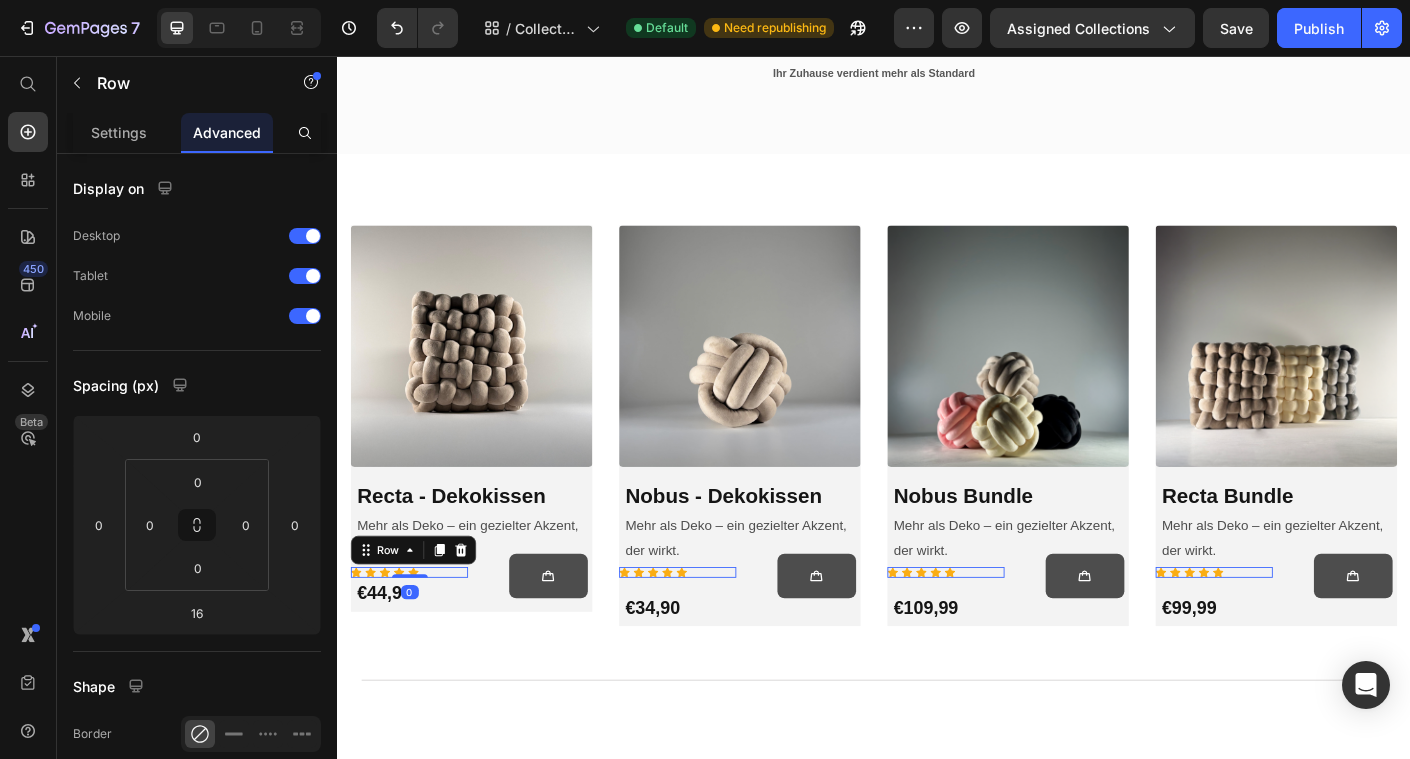 drag, startPoint x: 422, startPoint y: 648, endPoint x: 430, endPoint y: 617, distance: 32.01562 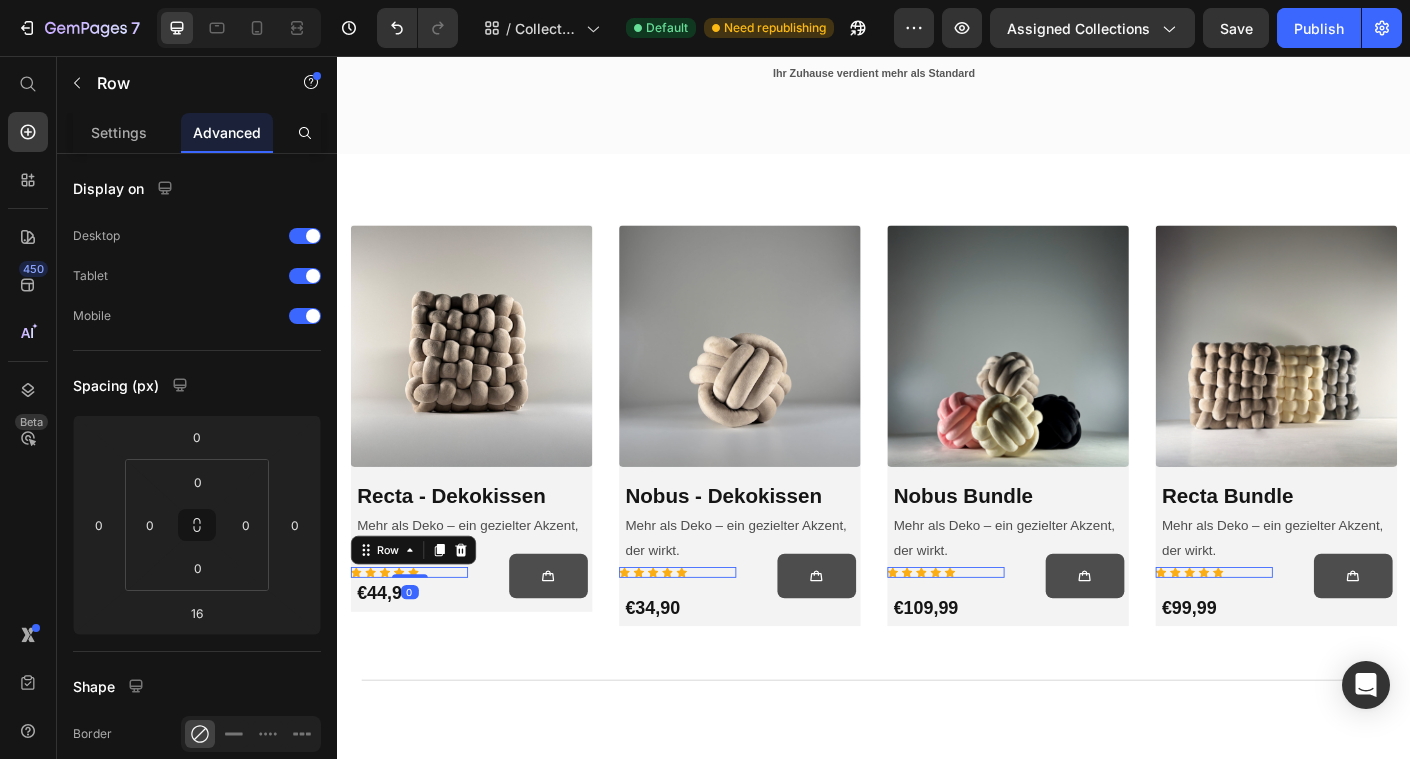 click on "Icon Icon Icon Icon Icon Row   0" at bounding box center [417, 634] 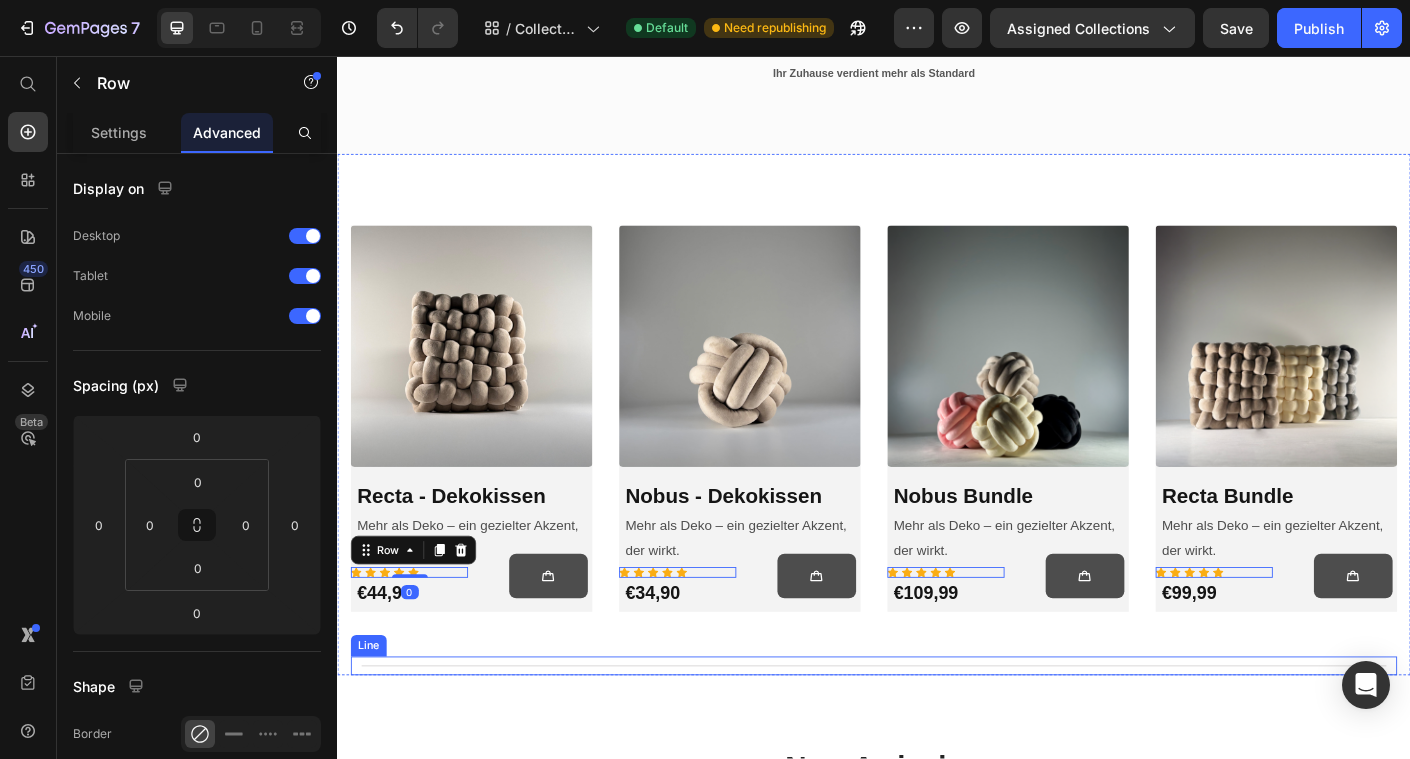 click on "Title Line" at bounding box center [937, 738] 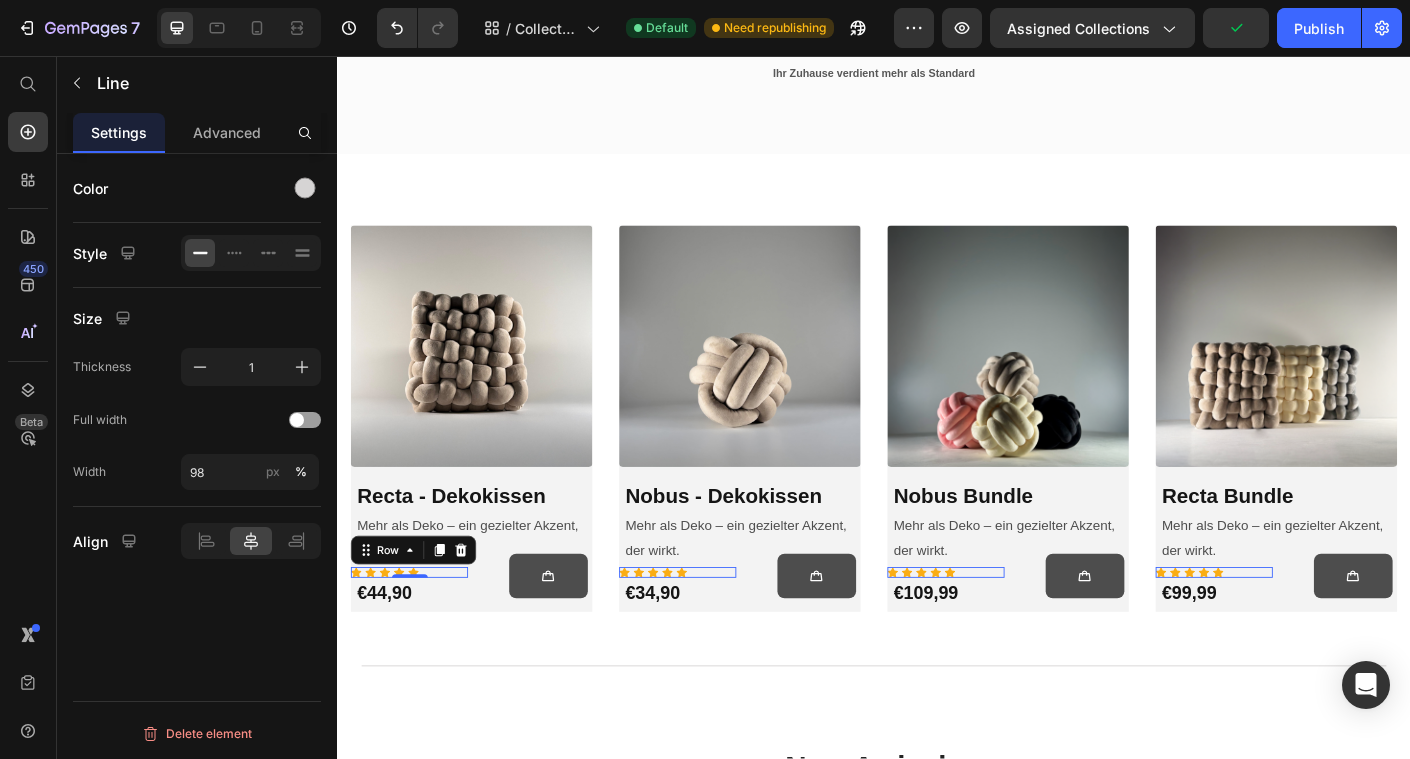 click on "Icon Icon Icon Icon Icon Row   0" at bounding box center (417, 634) 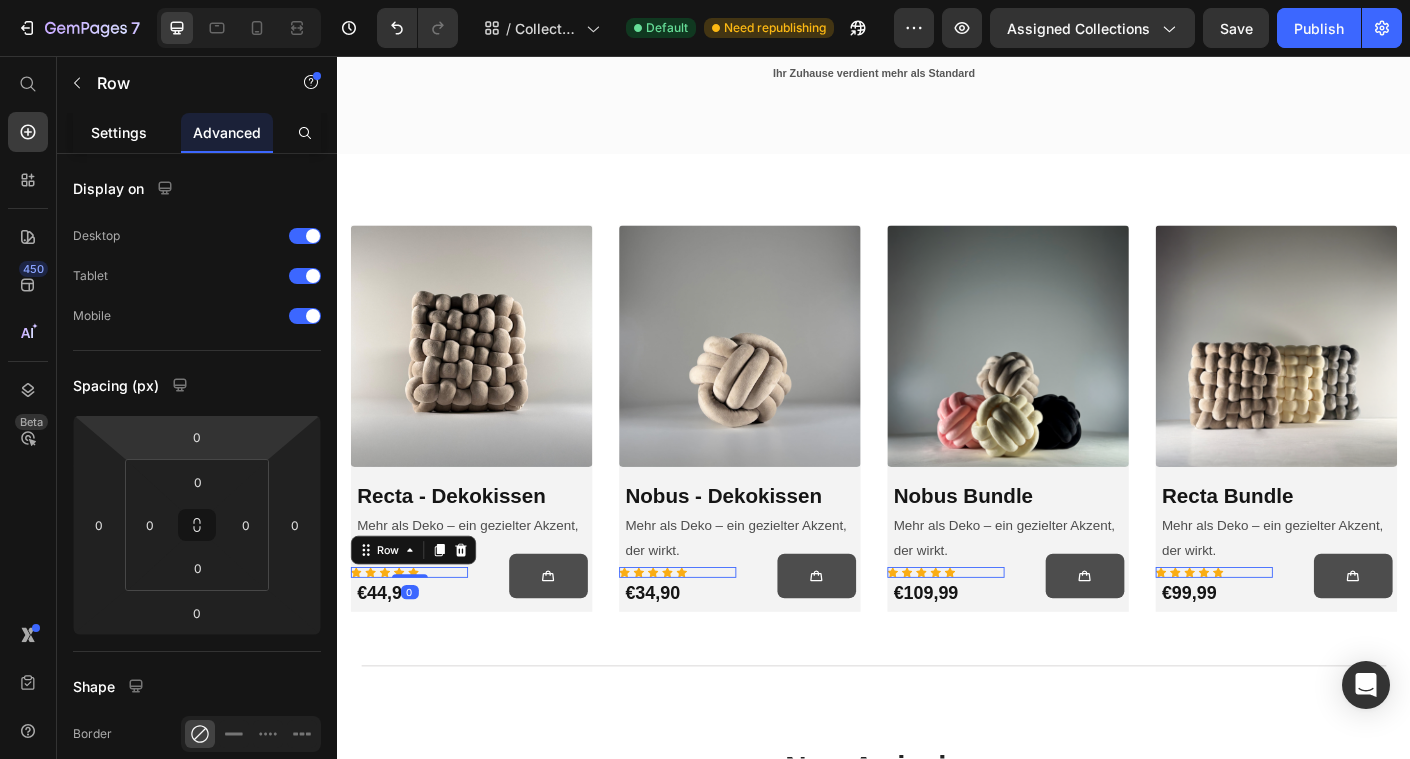 click on "Settings" at bounding box center [119, 132] 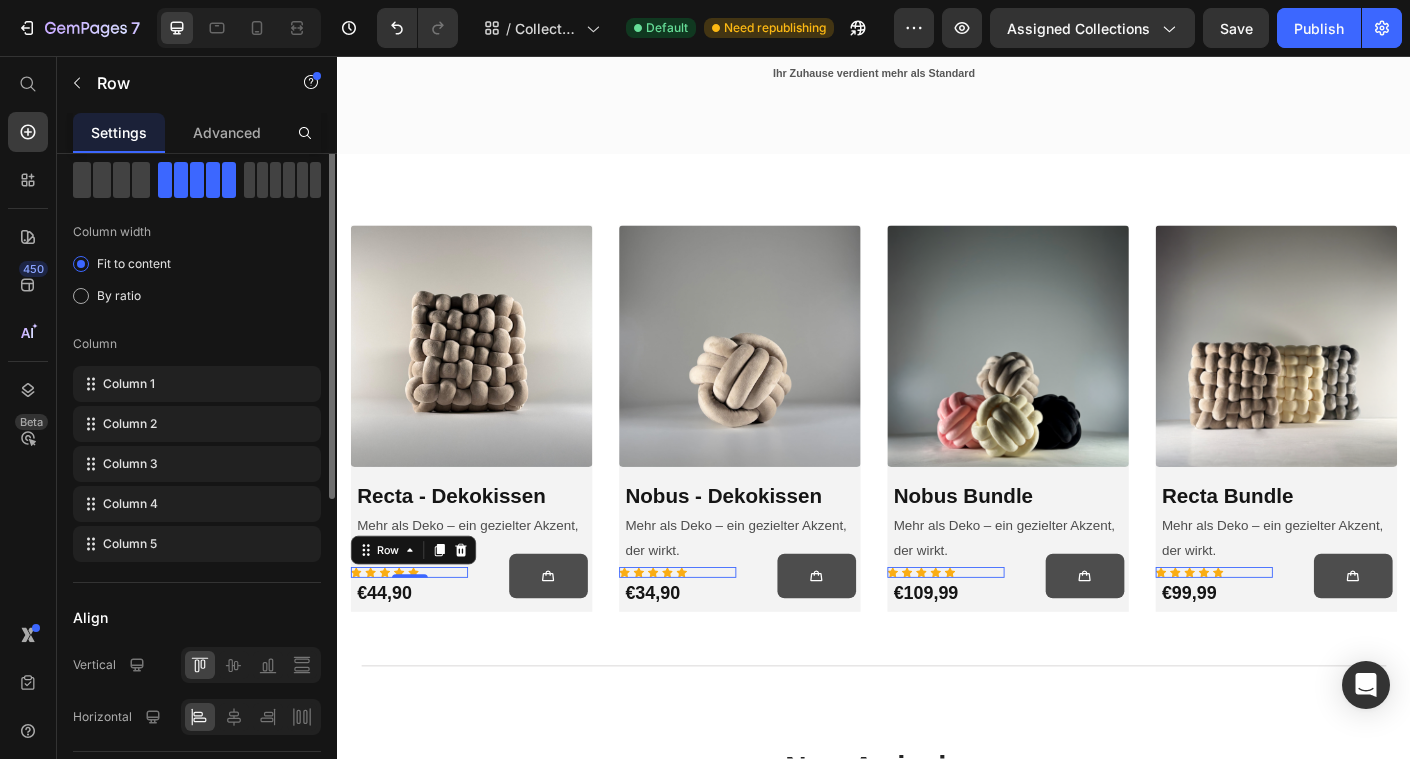 scroll, scrollTop: 42, scrollLeft: 0, axis: vertical 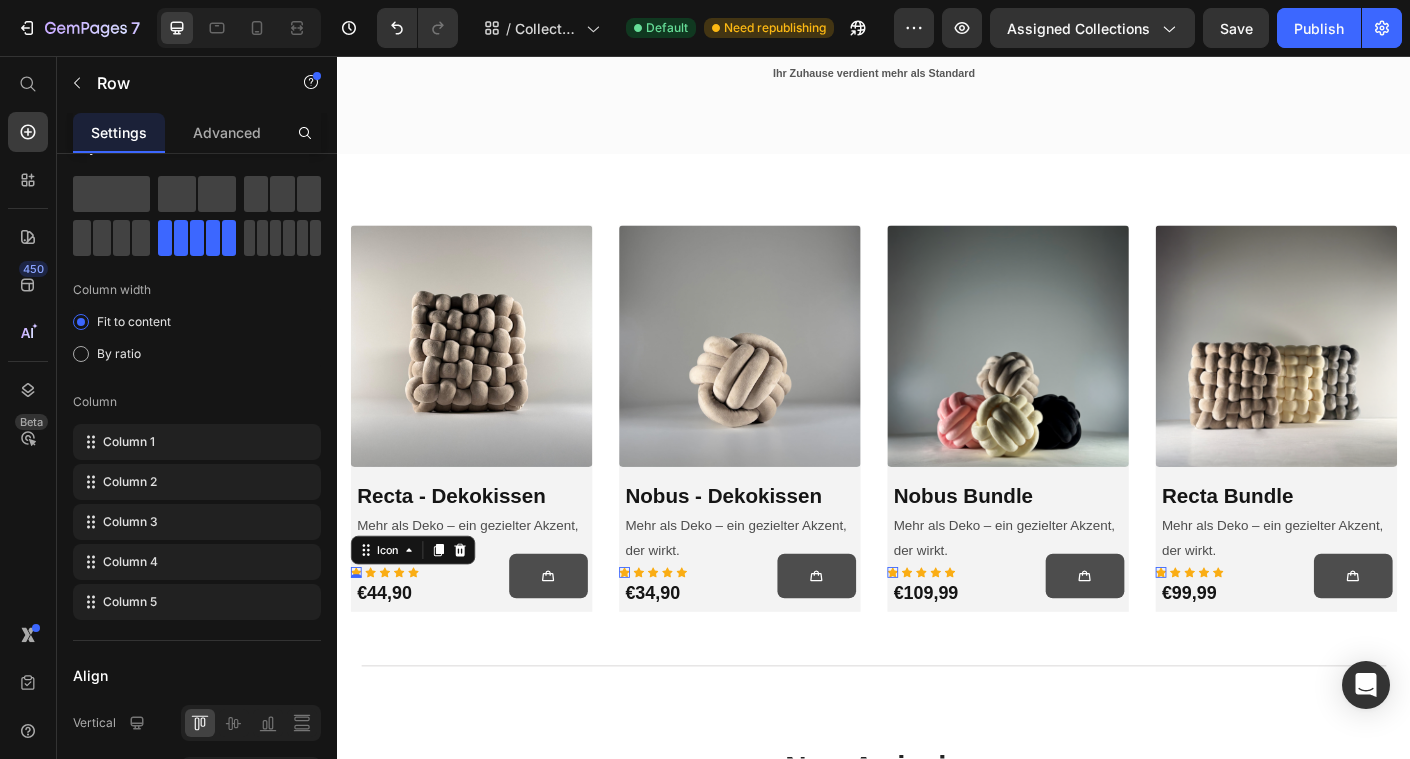 click 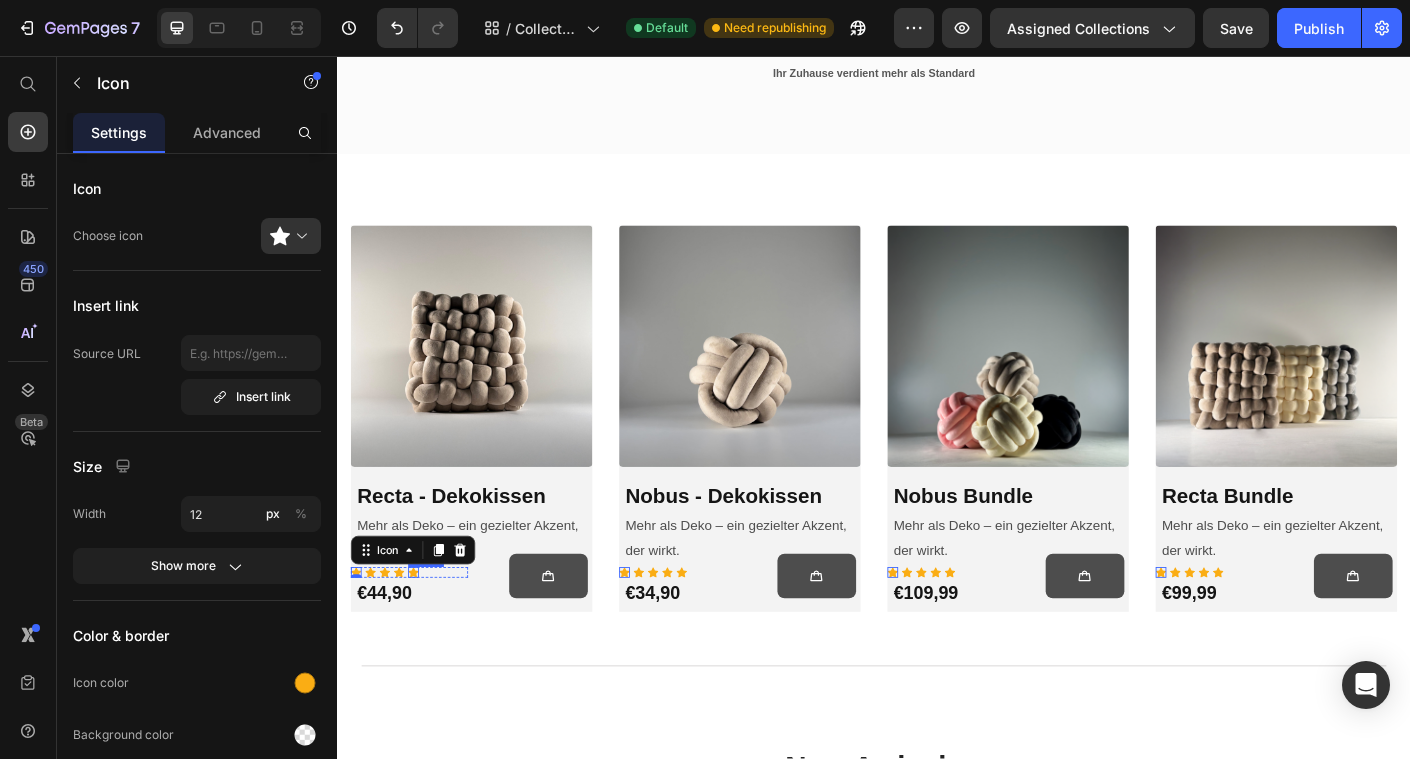 click on "Icon" at bounding box center [422, 634] 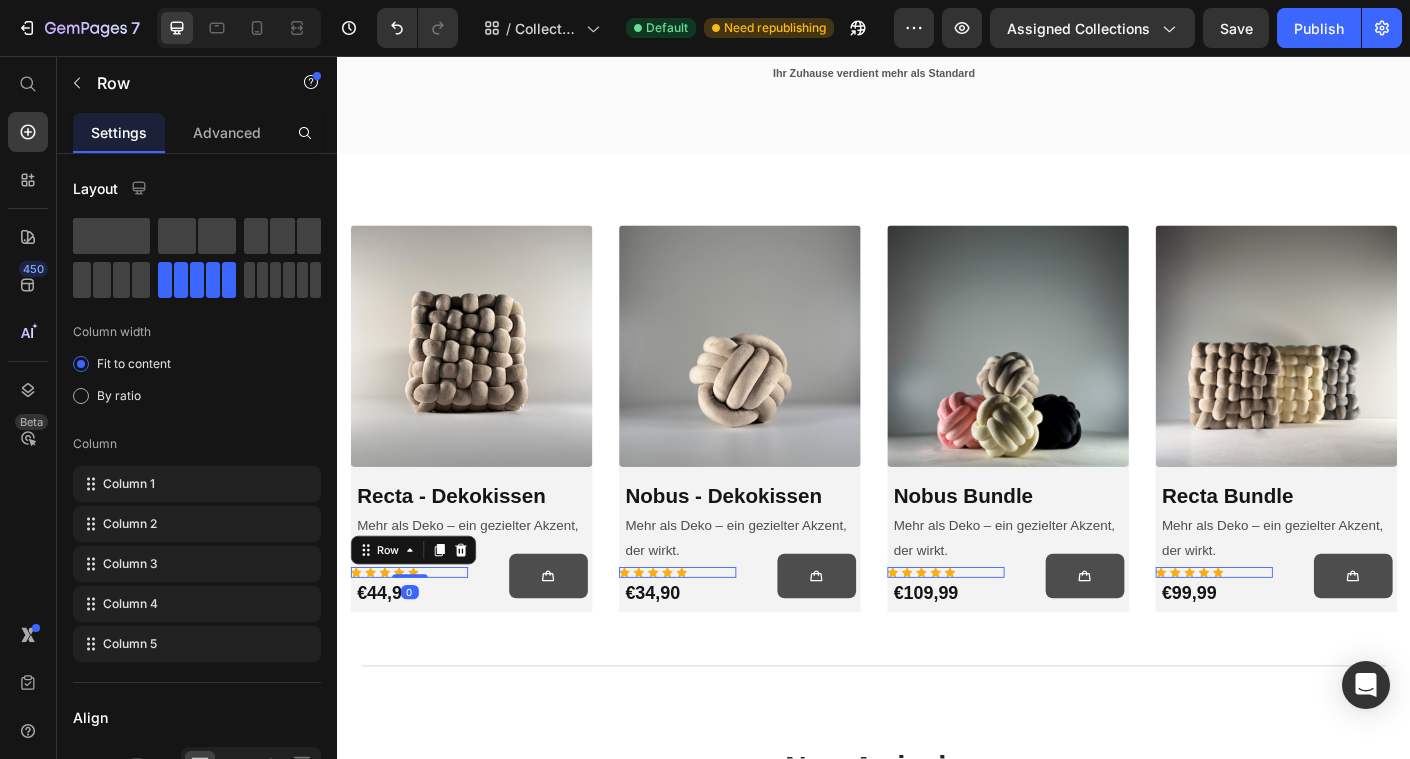 click on "Icon Icon Icon Icon Icon Row   0" at bounding box center [417, 634] 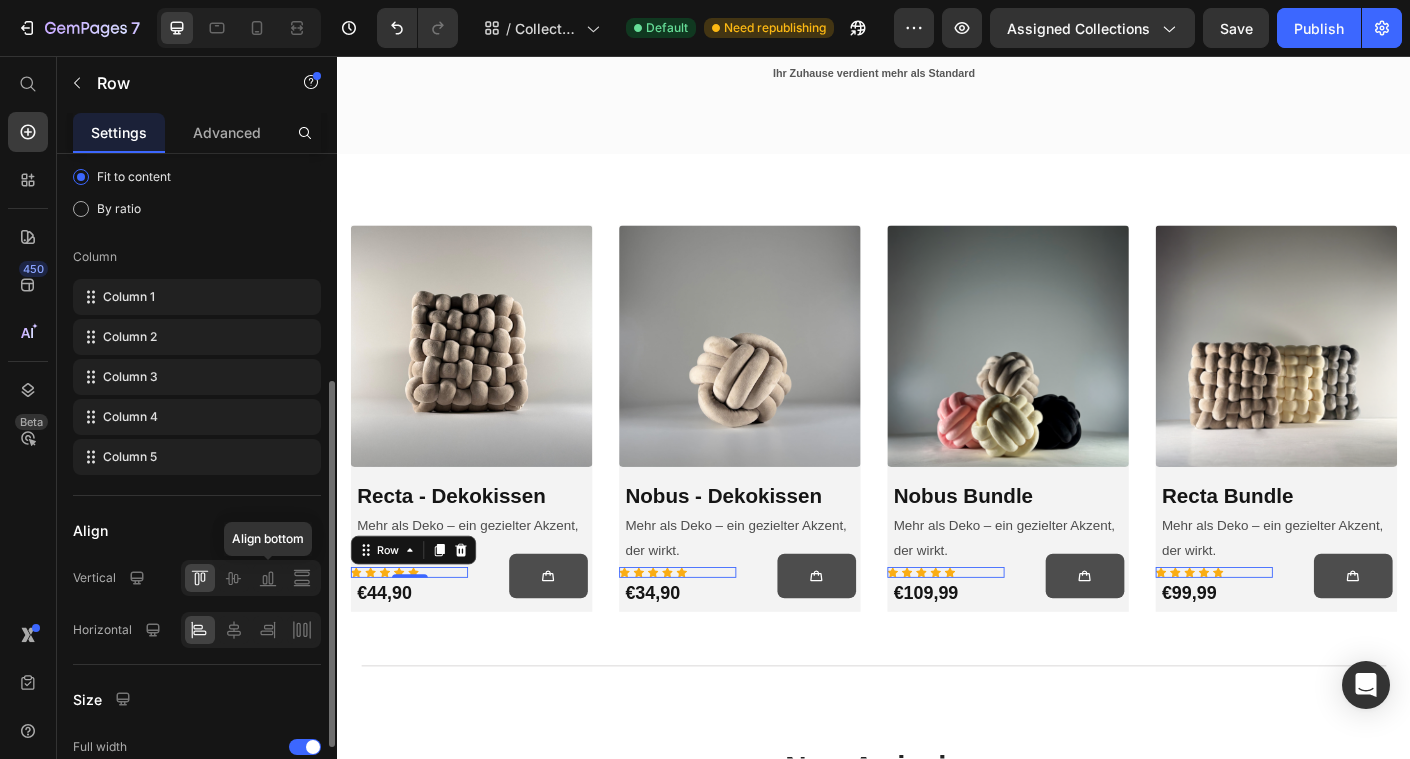 scroll, scrollTop: 0, scrollLeft: 0, axis: both 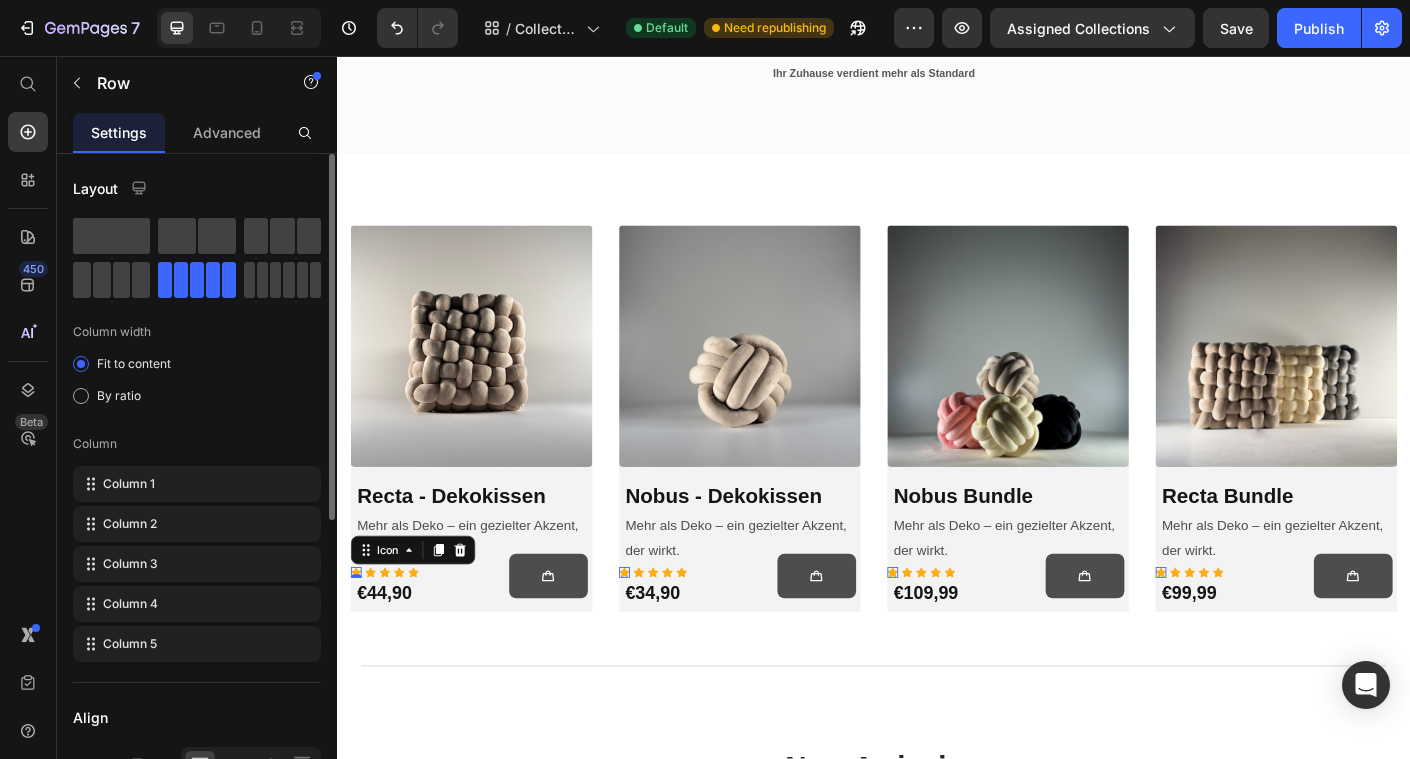 click on "Icon   0" at bounding box center (358, 634) 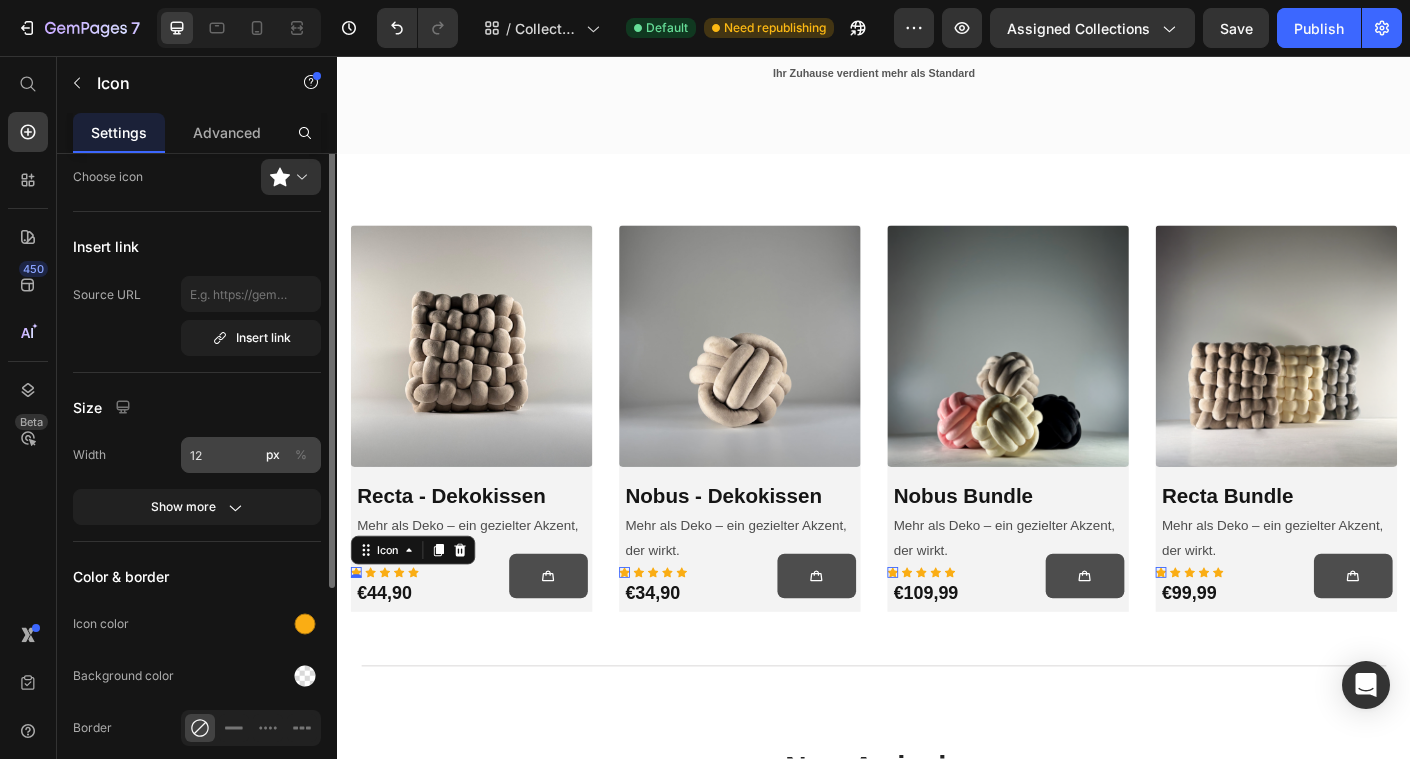 scroll, scrollTop: 0, scrollLeft: 0, axis: both 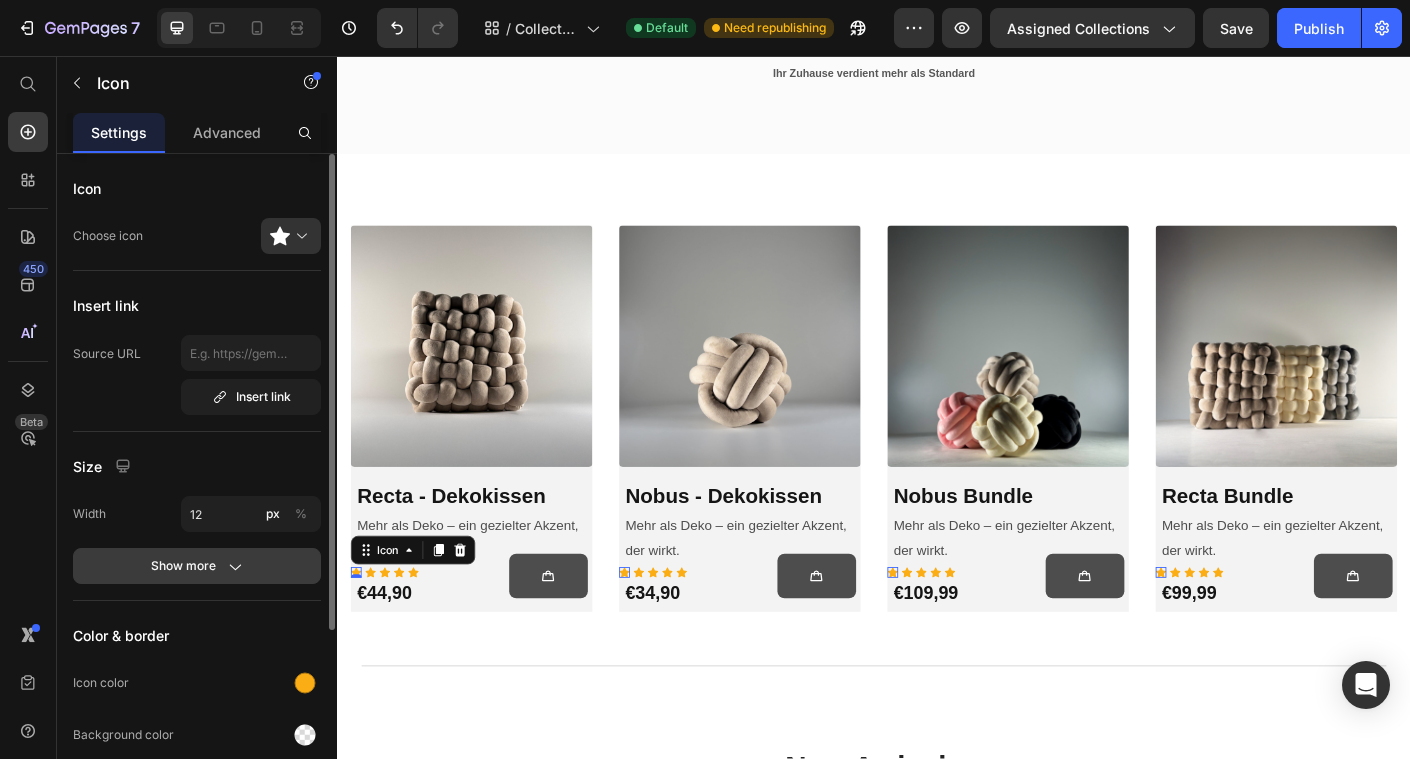 click 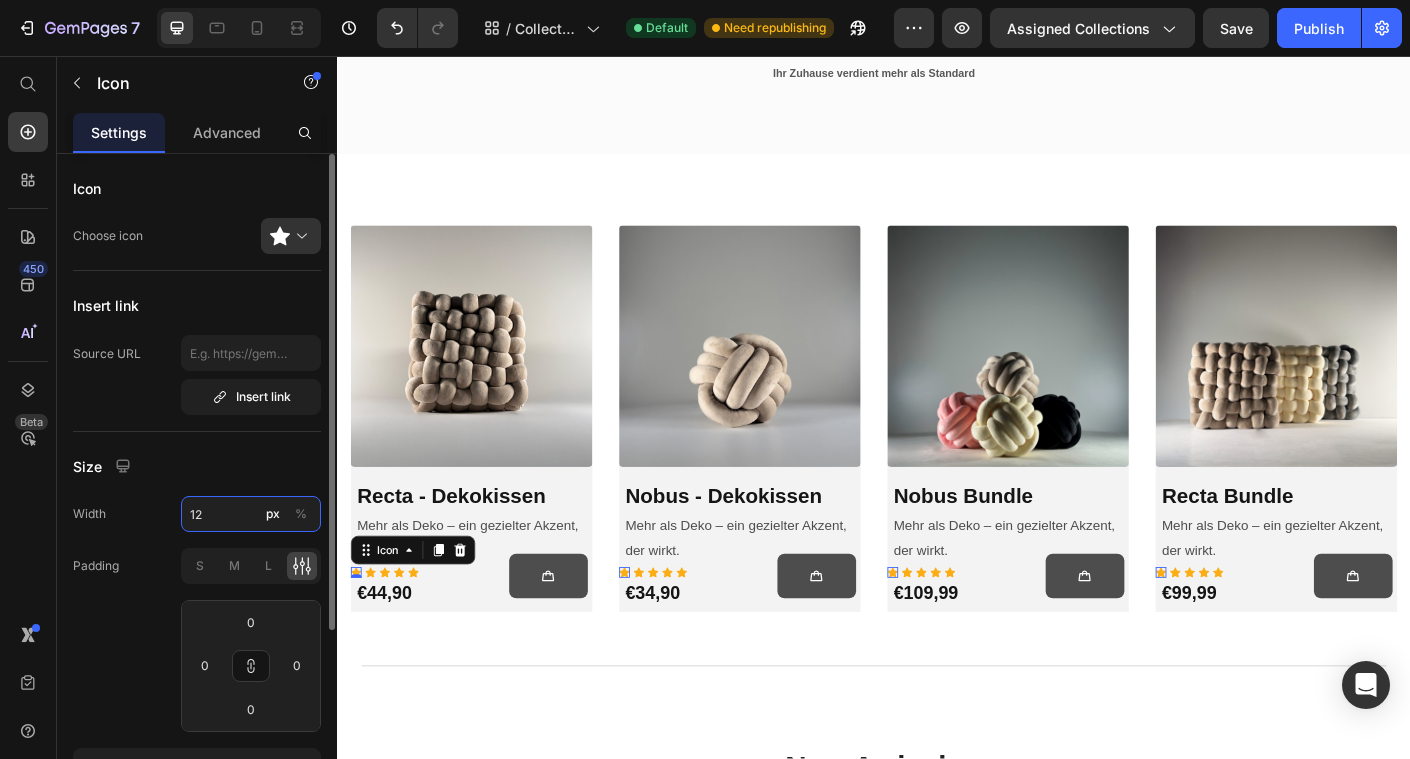 click on "12" at bounding box center (251, 514) 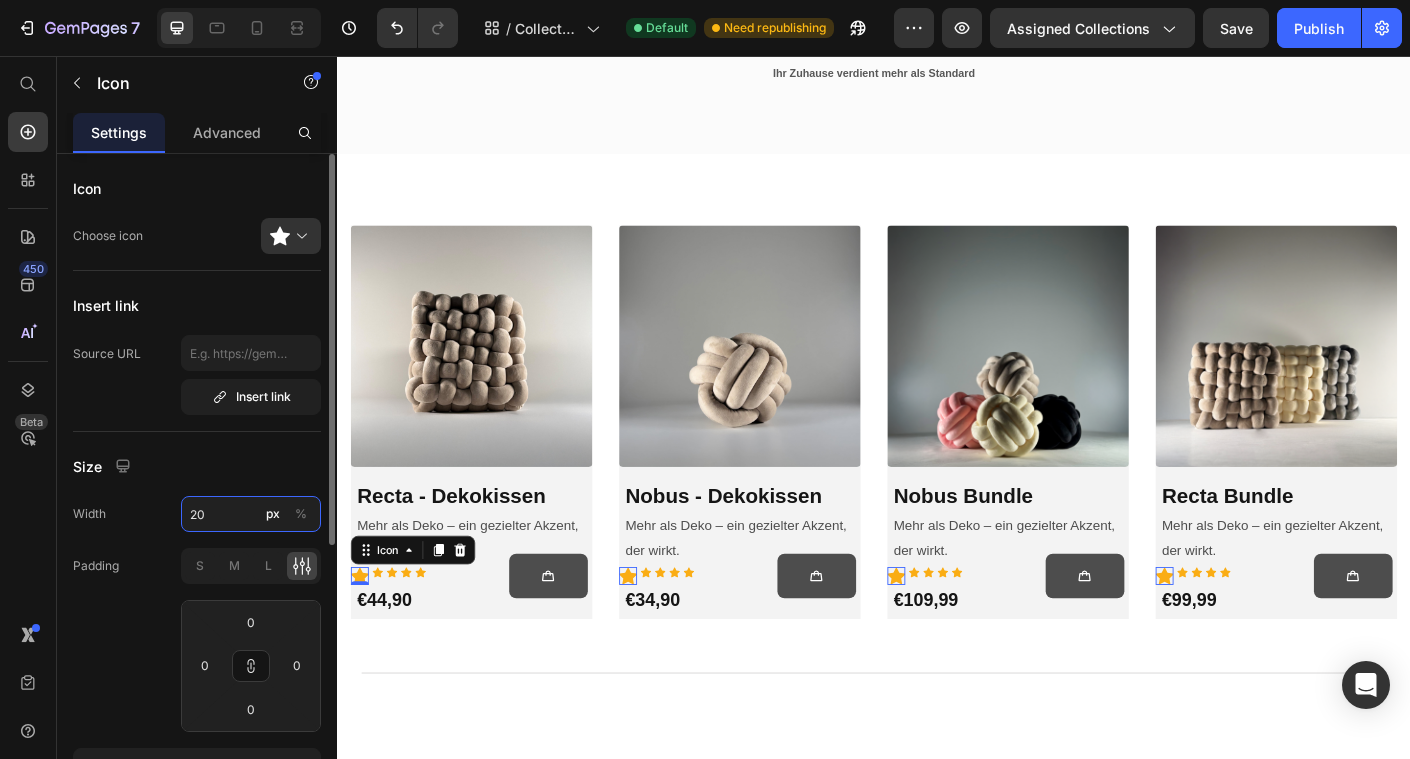 type on "2" 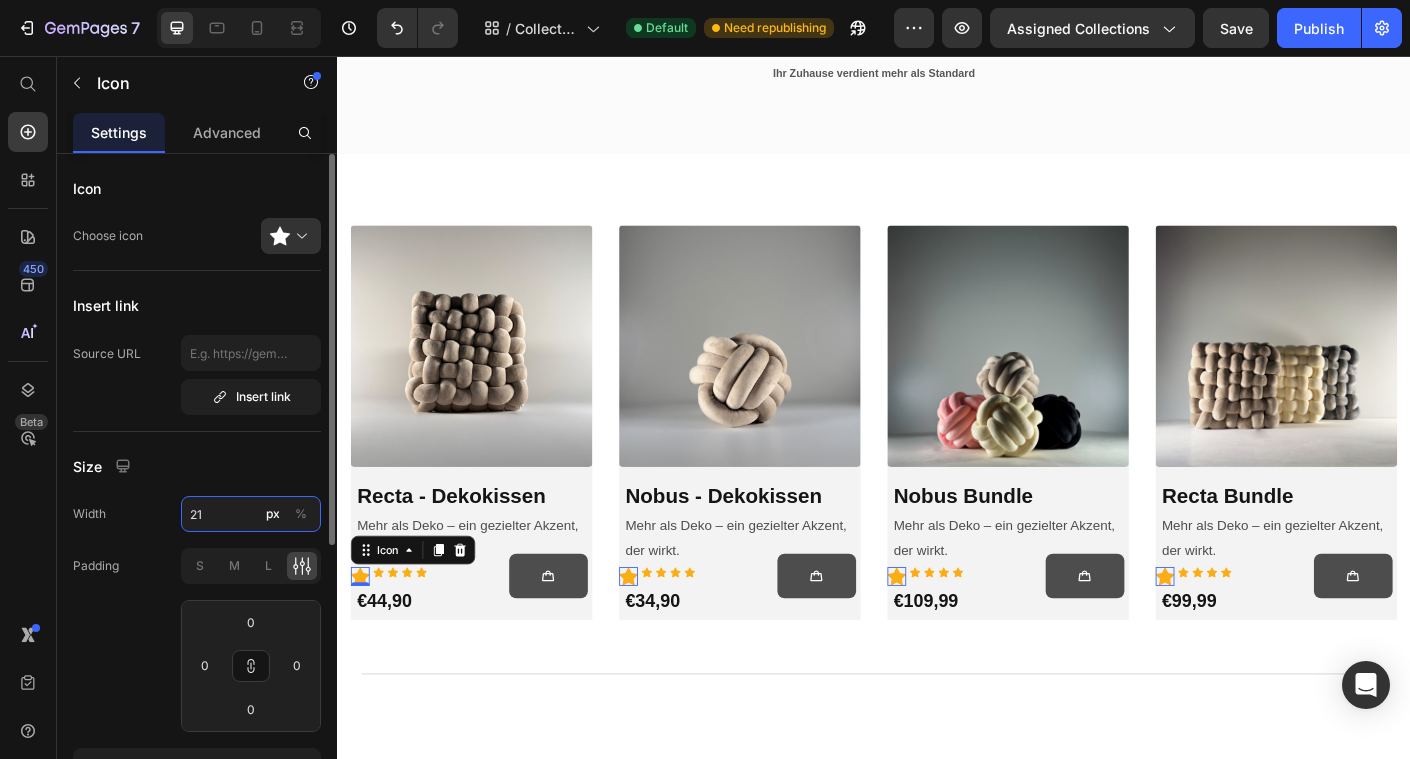 type on "2" 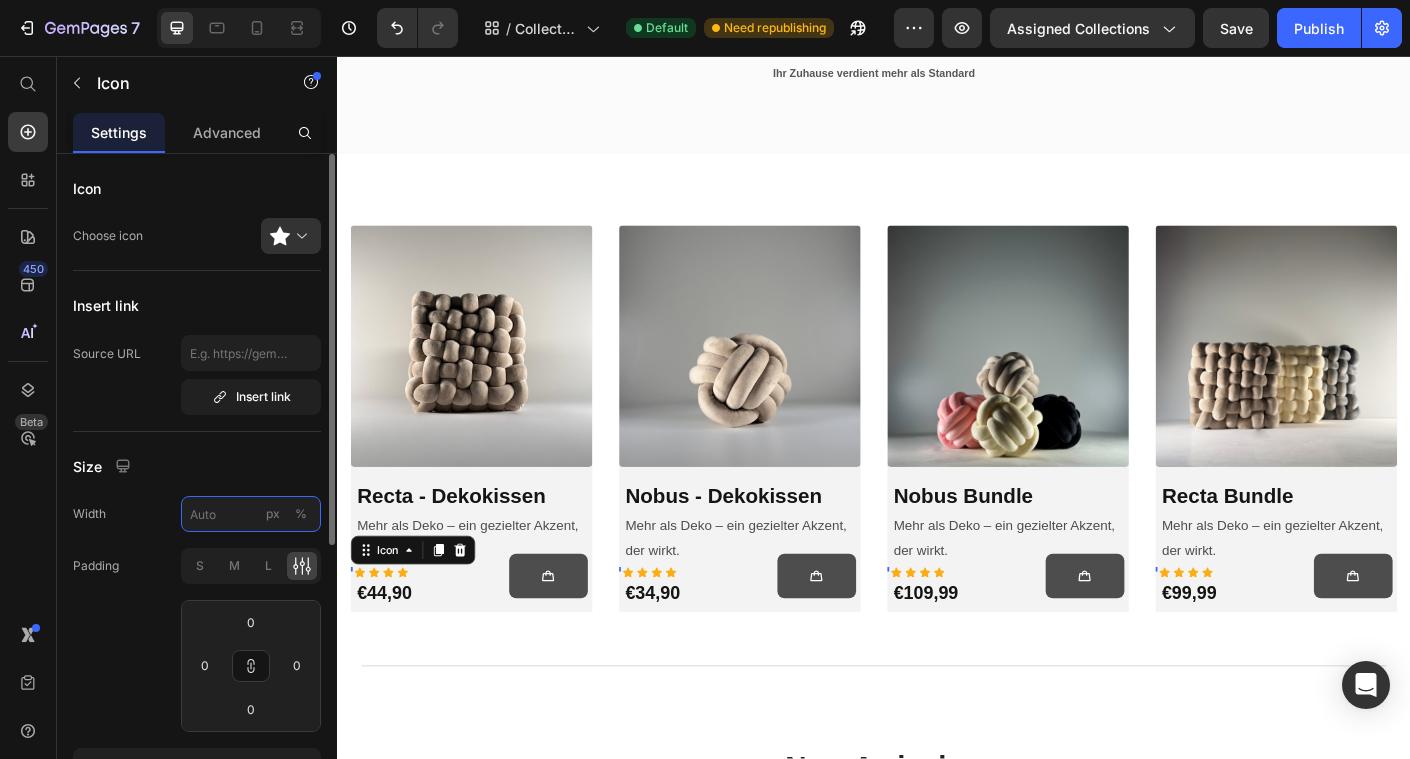 type on "2" 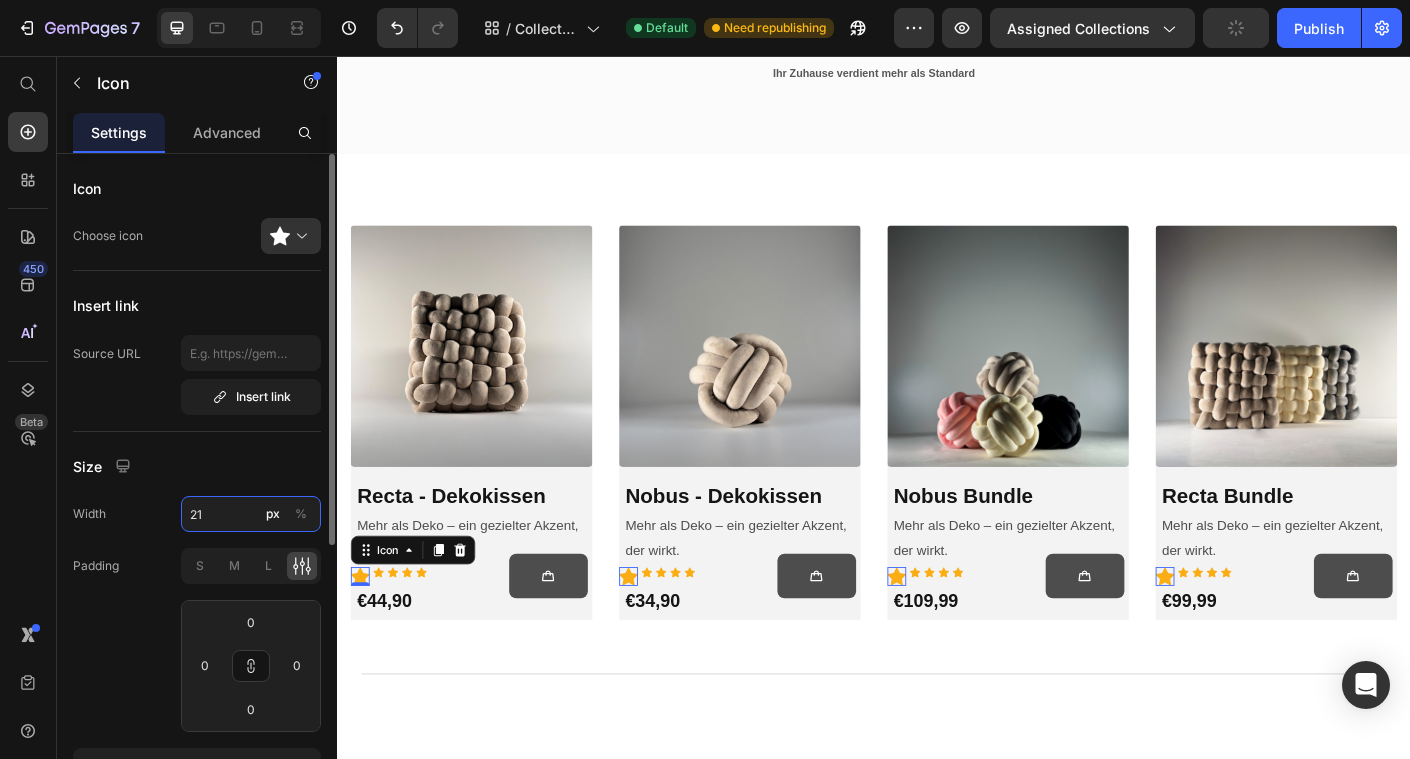 type on "2" 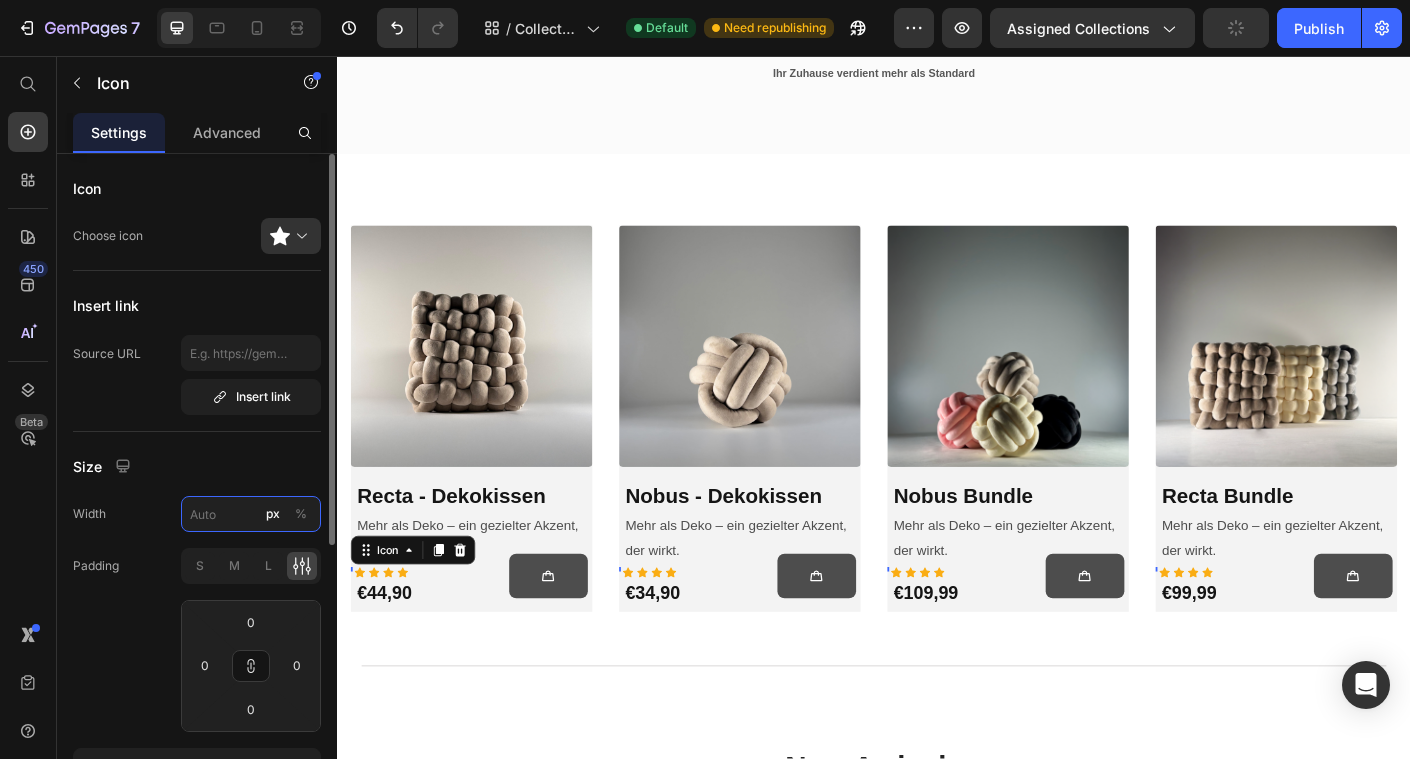 type on "1" 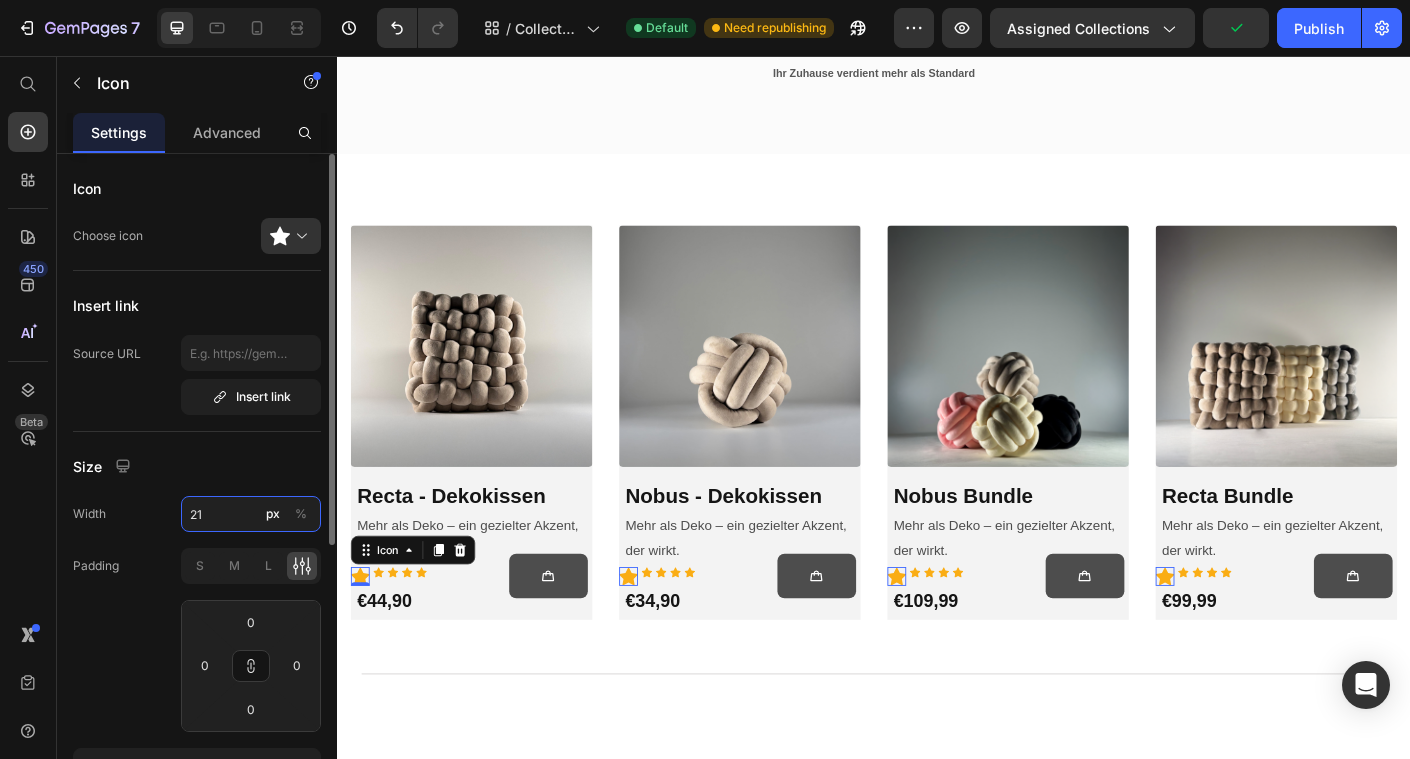 type on "2" 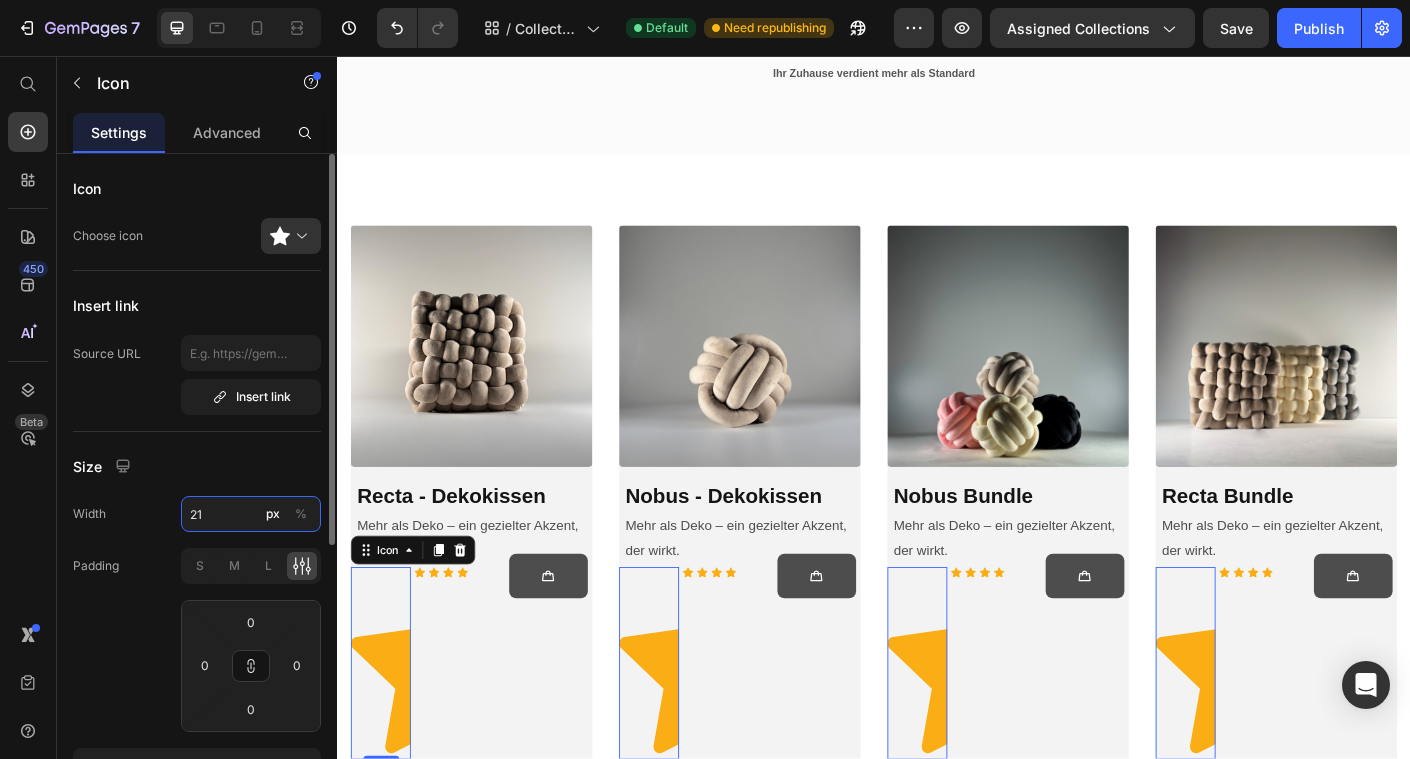 type on "2" 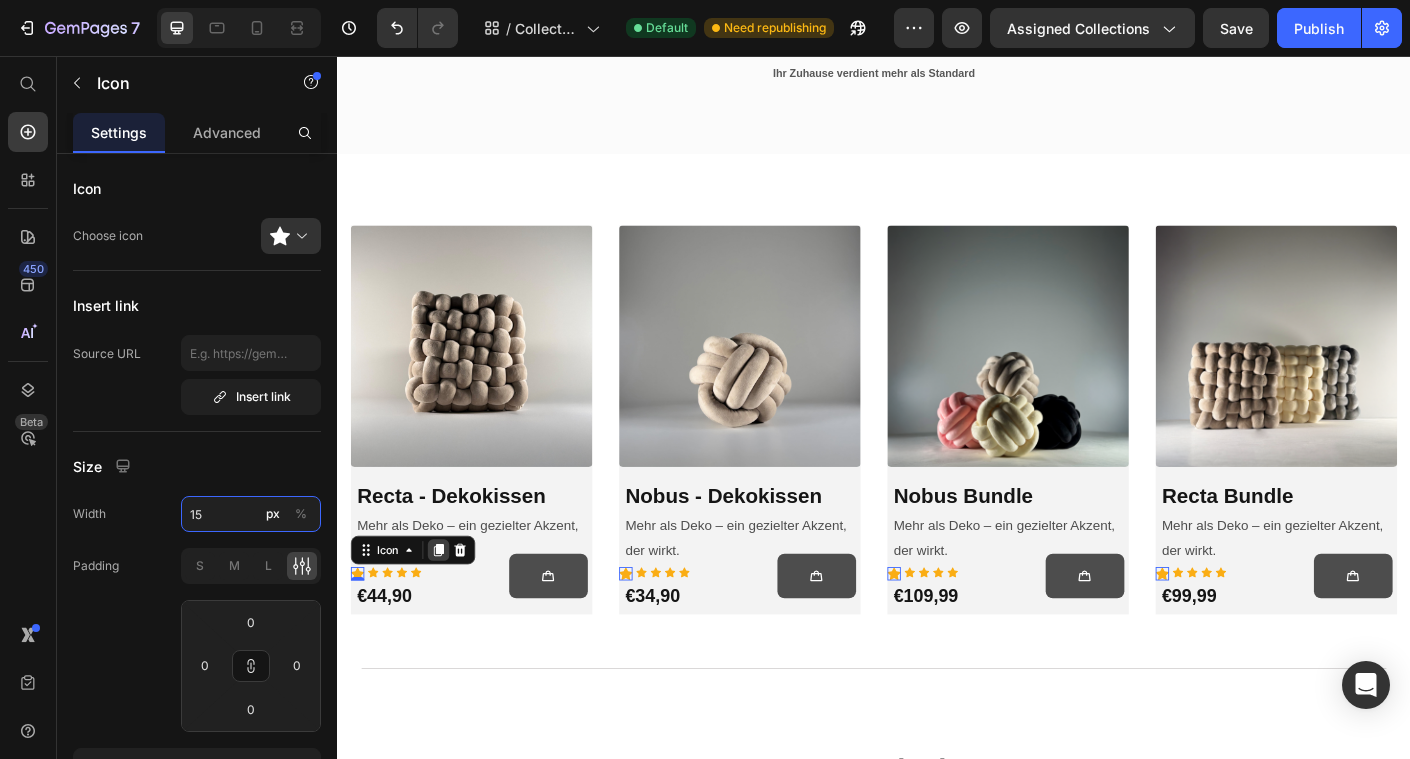 type on "15" 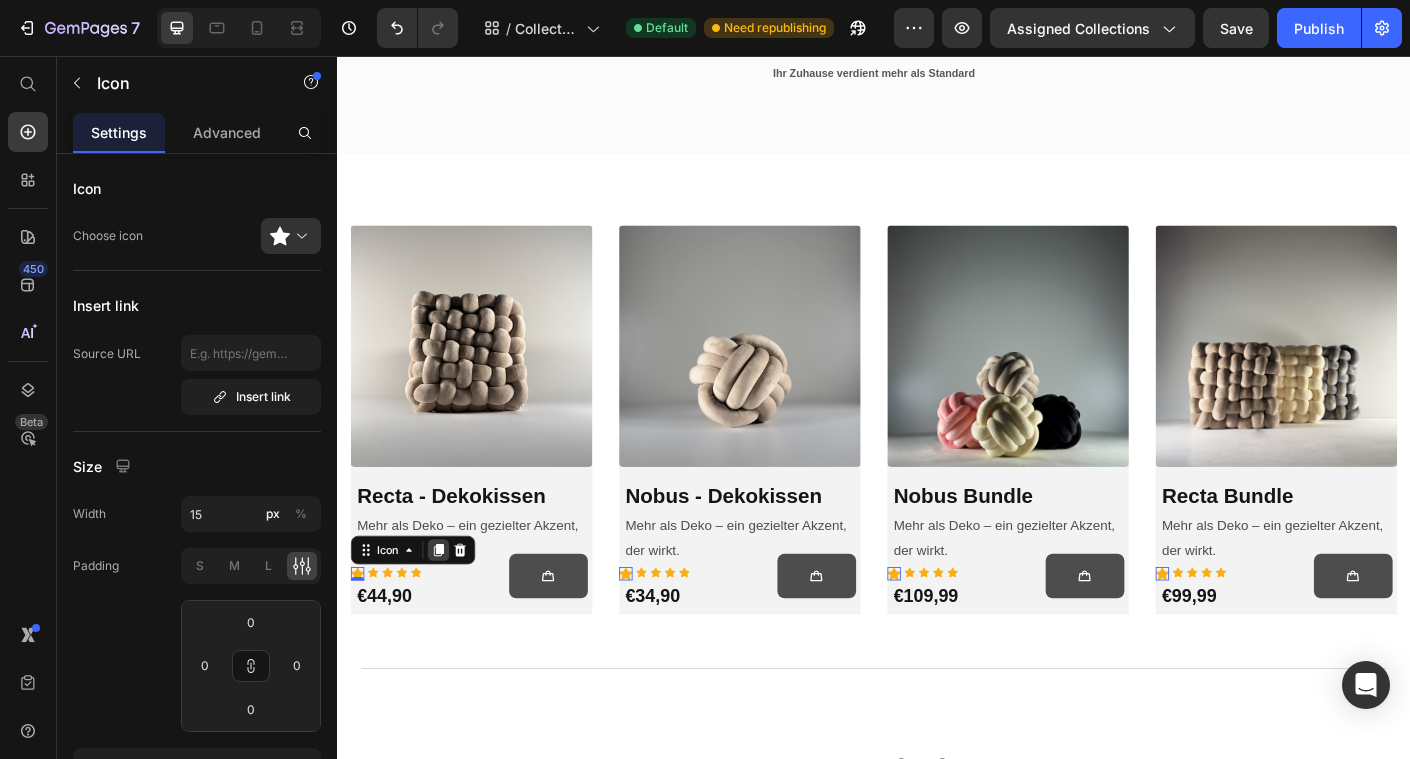 click 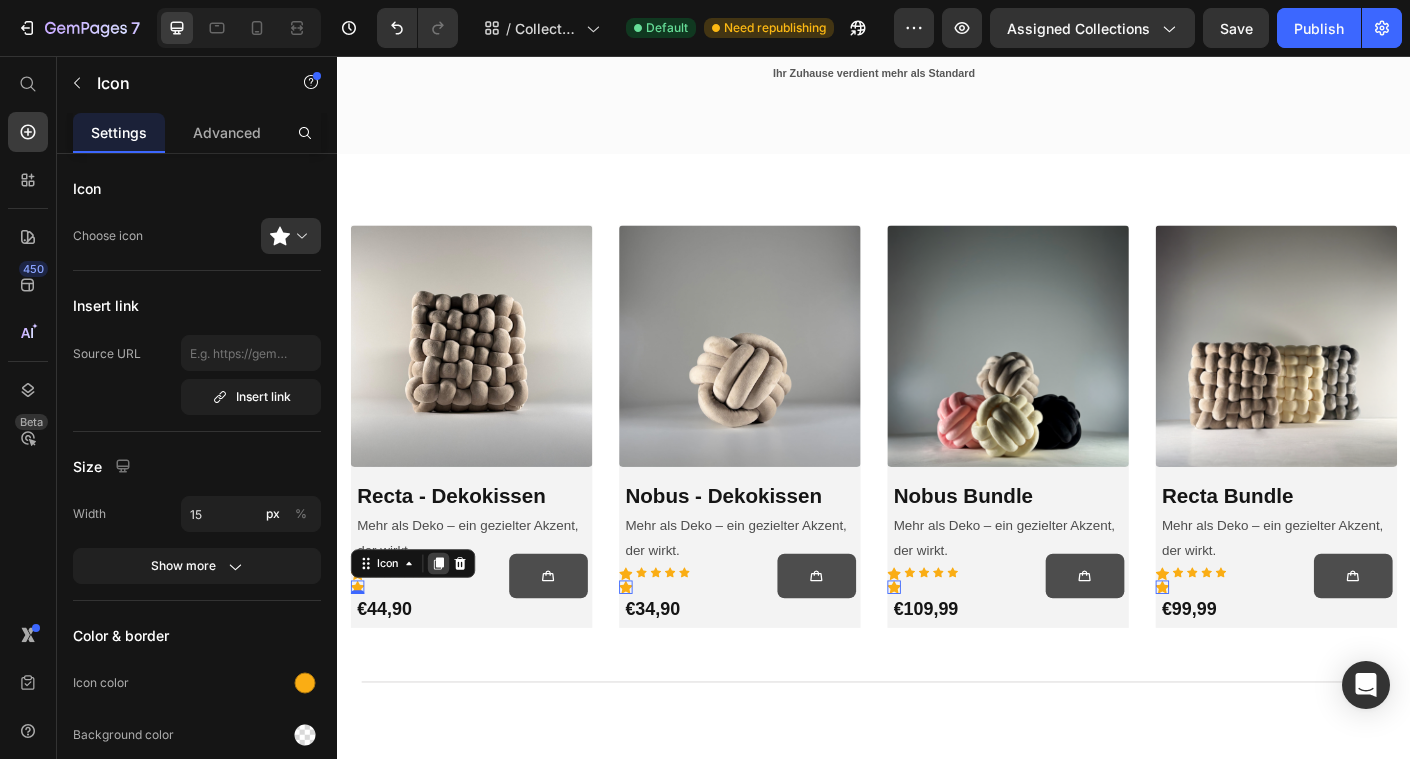 click 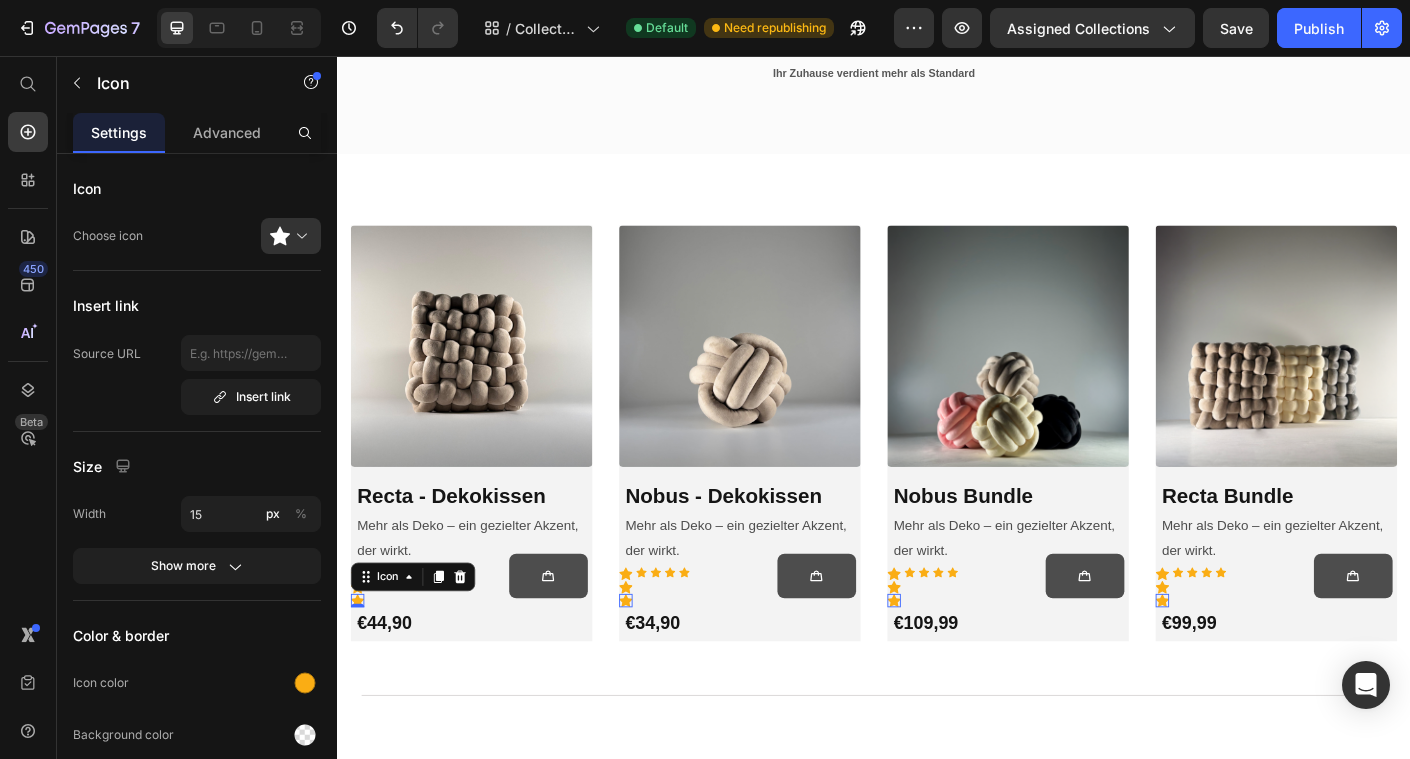 click 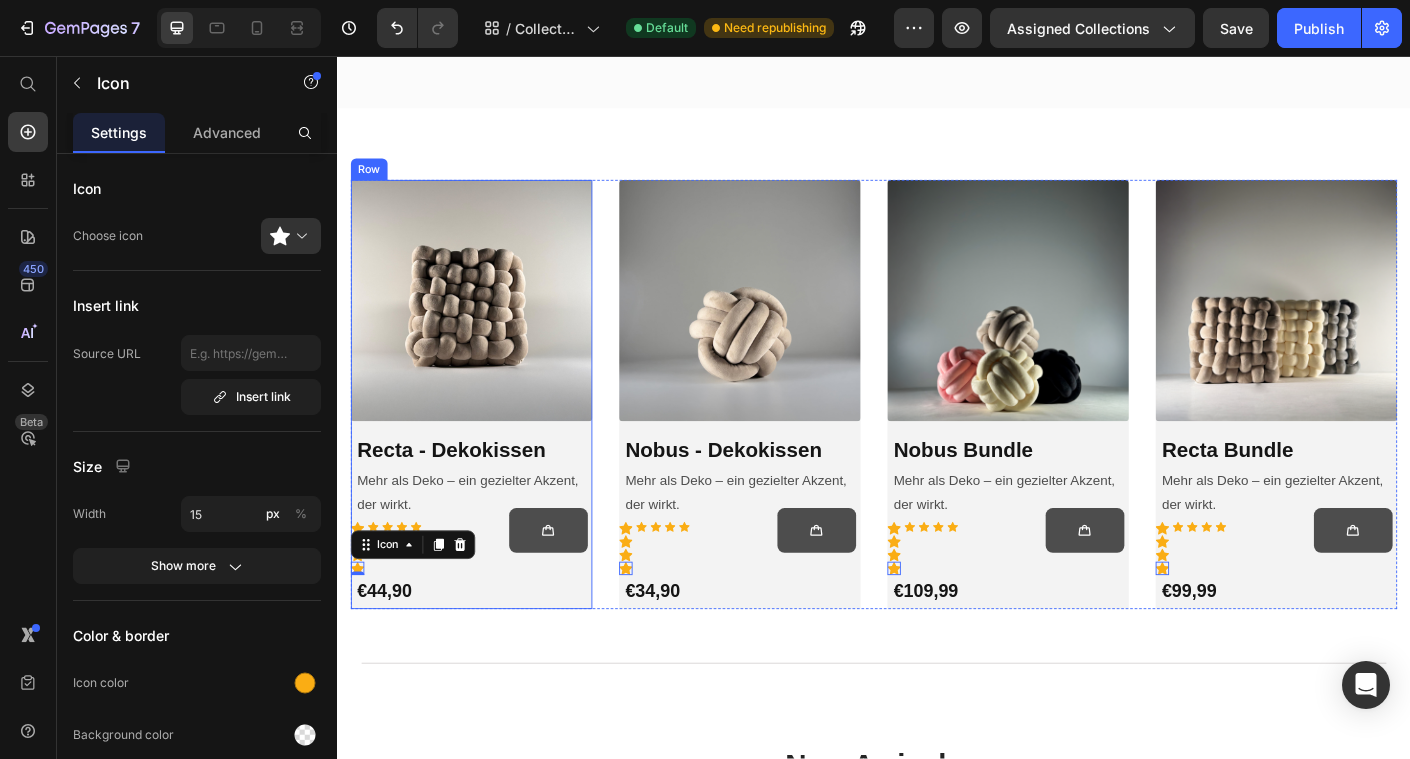 scroll, scrollTop: 243, scrollLeft: 0, axis: vertical 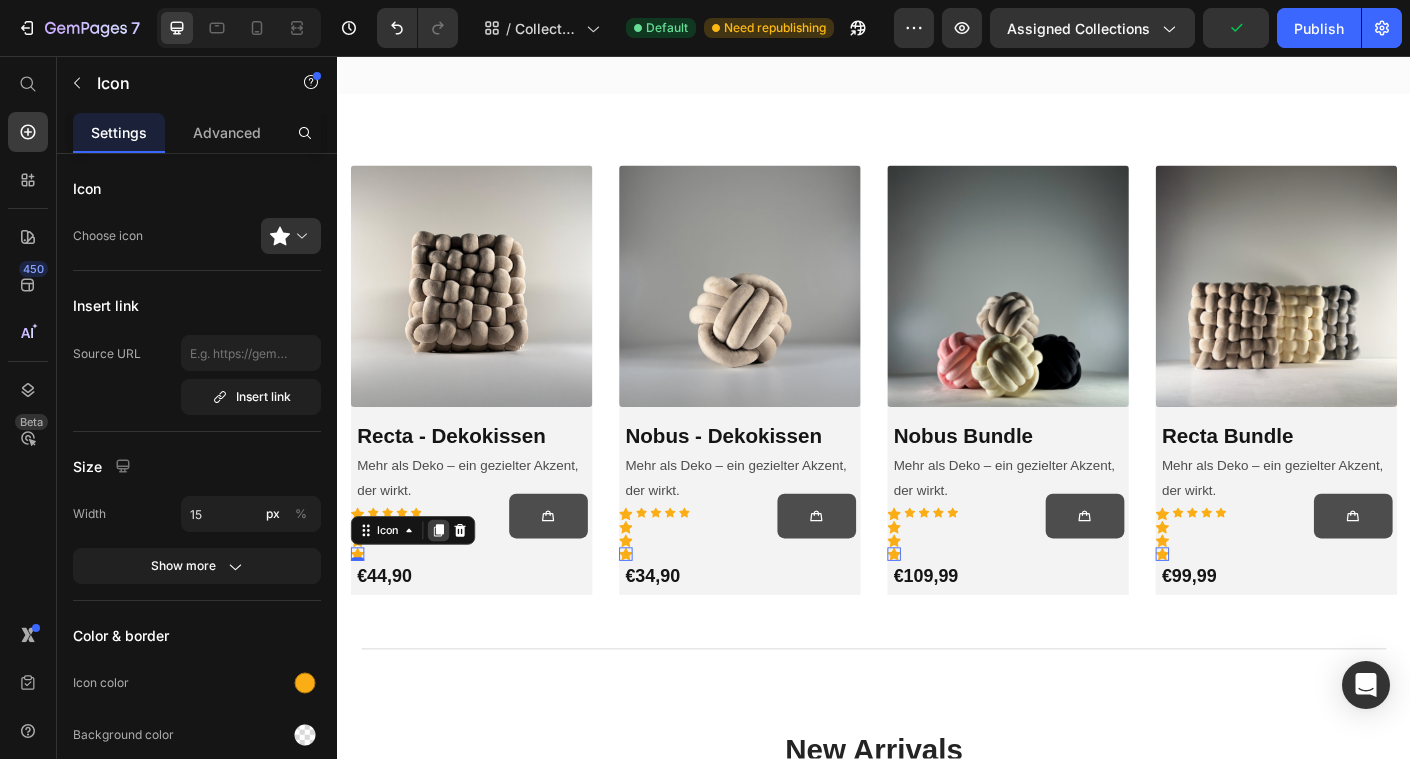click 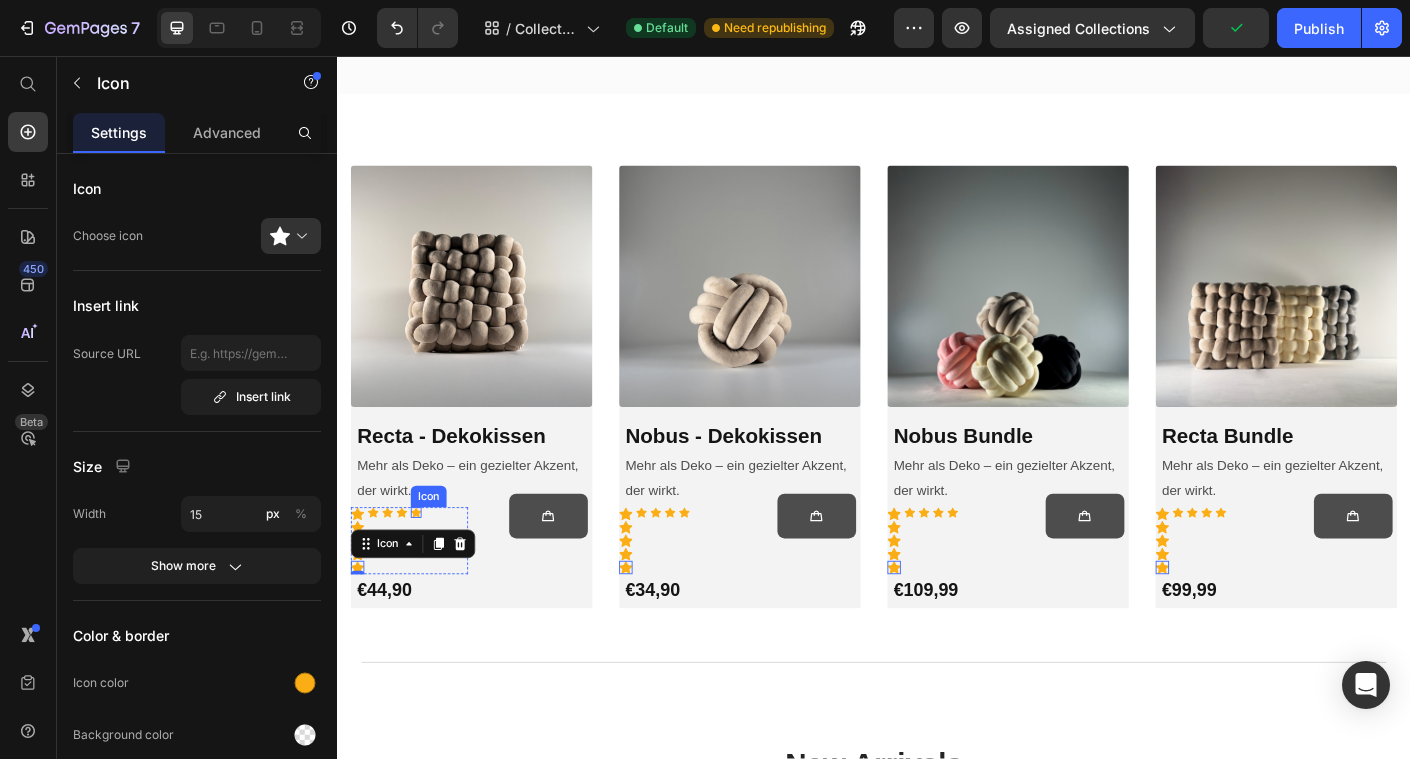 click on "Icon" at bounding box center [425, 567] 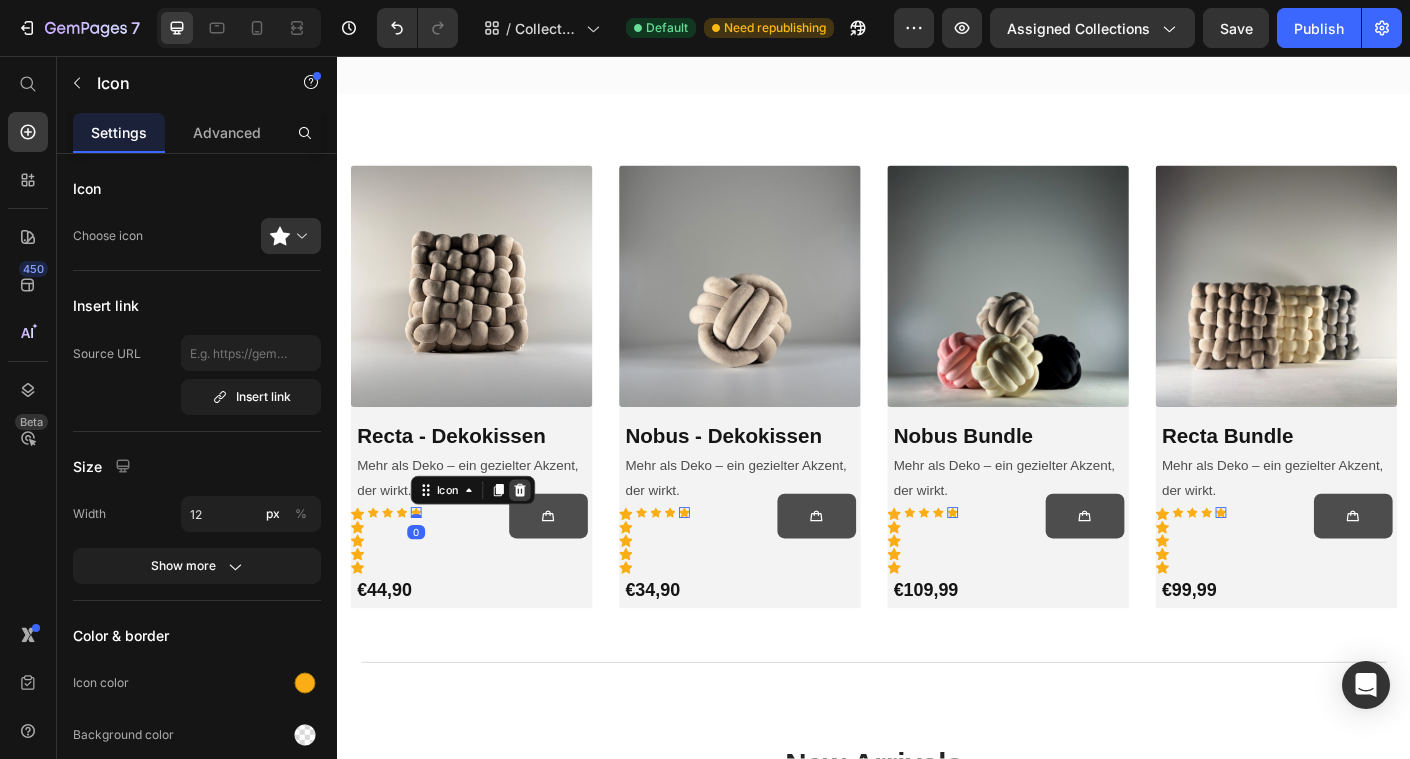 click at bounding box center (541, 542) 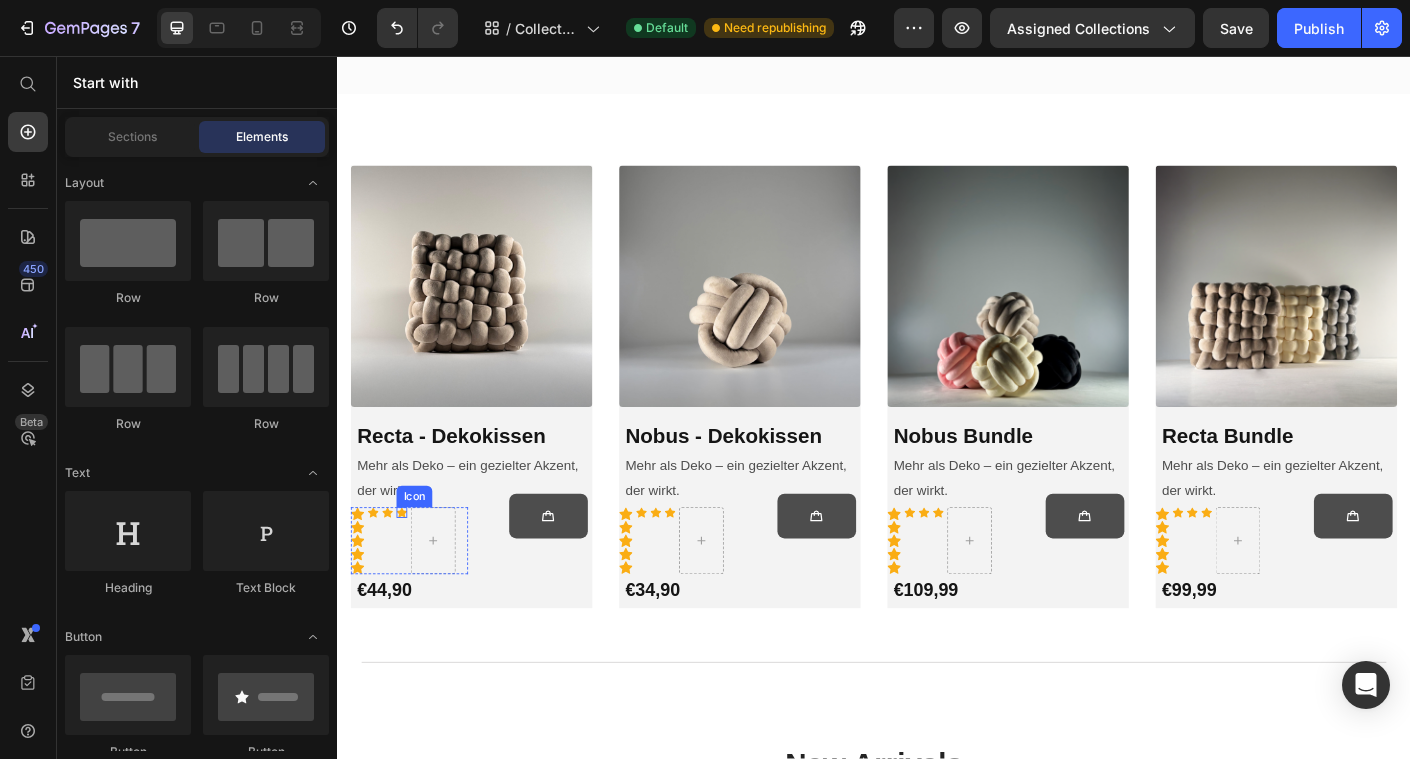 click 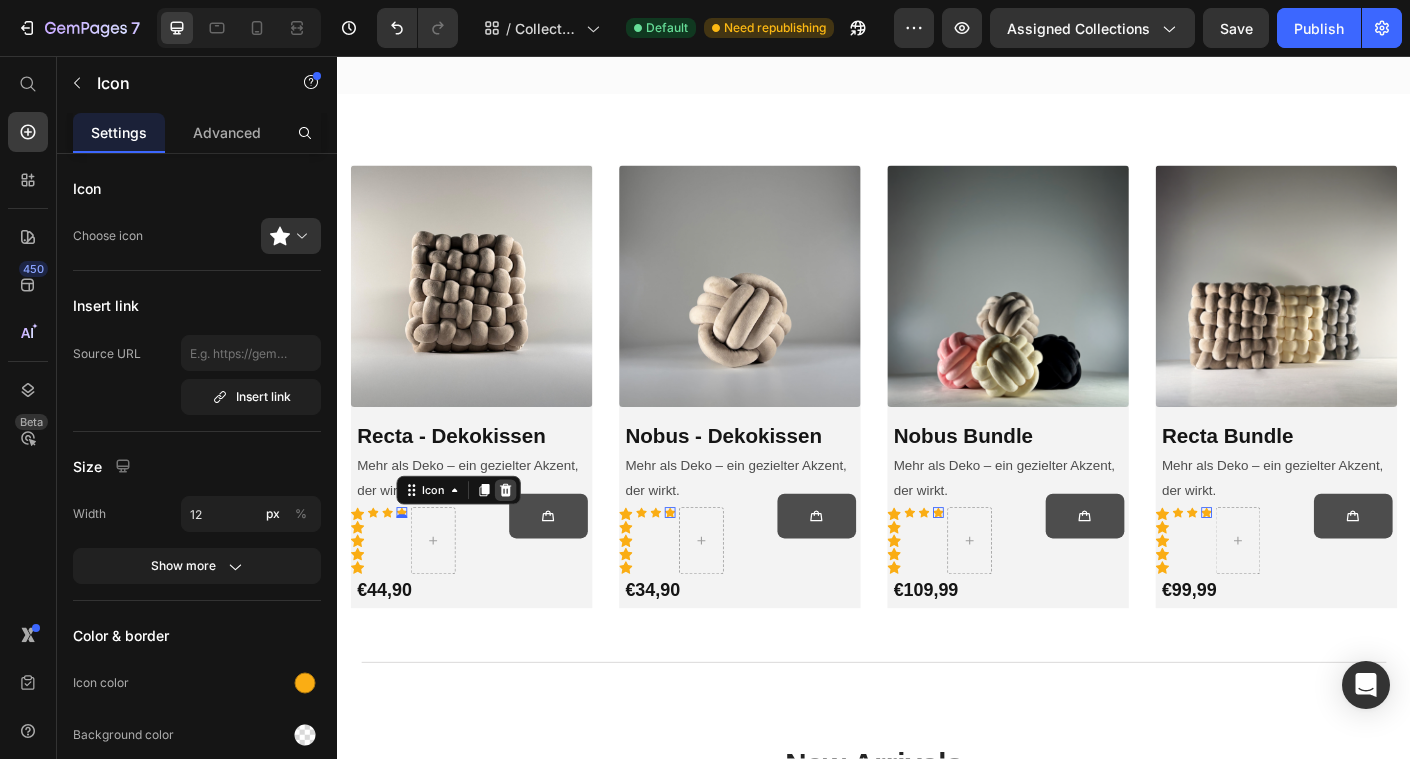 click 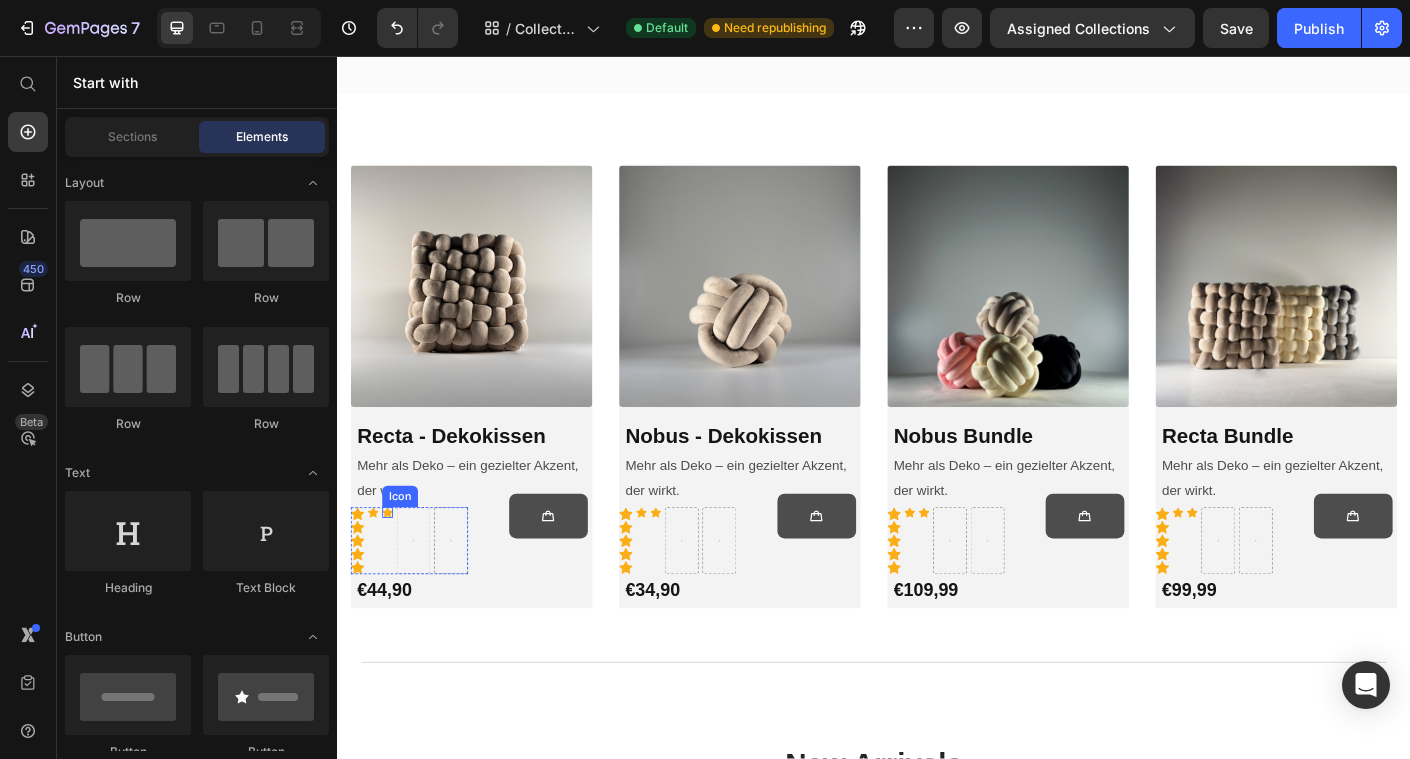 click on "Icon" at bounding box center (393, 567) 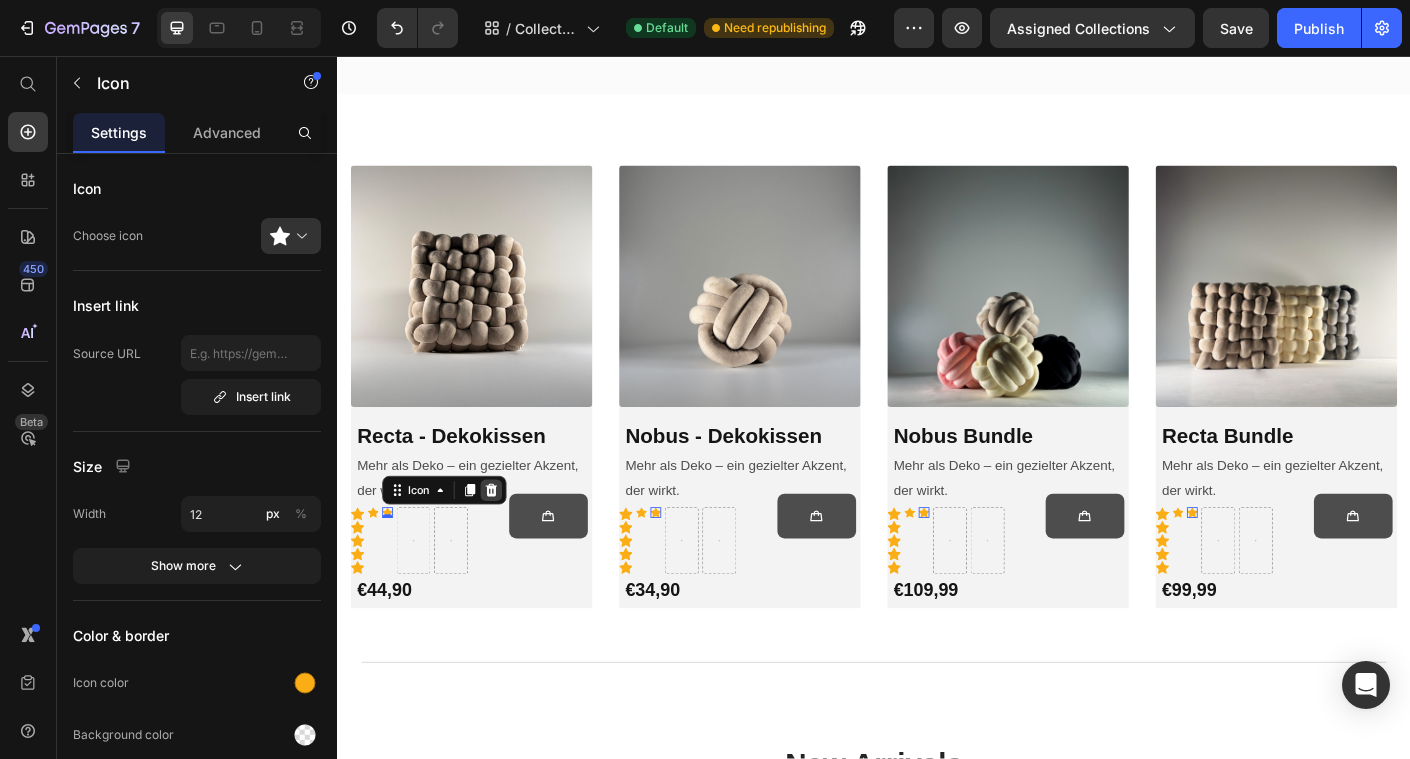 click 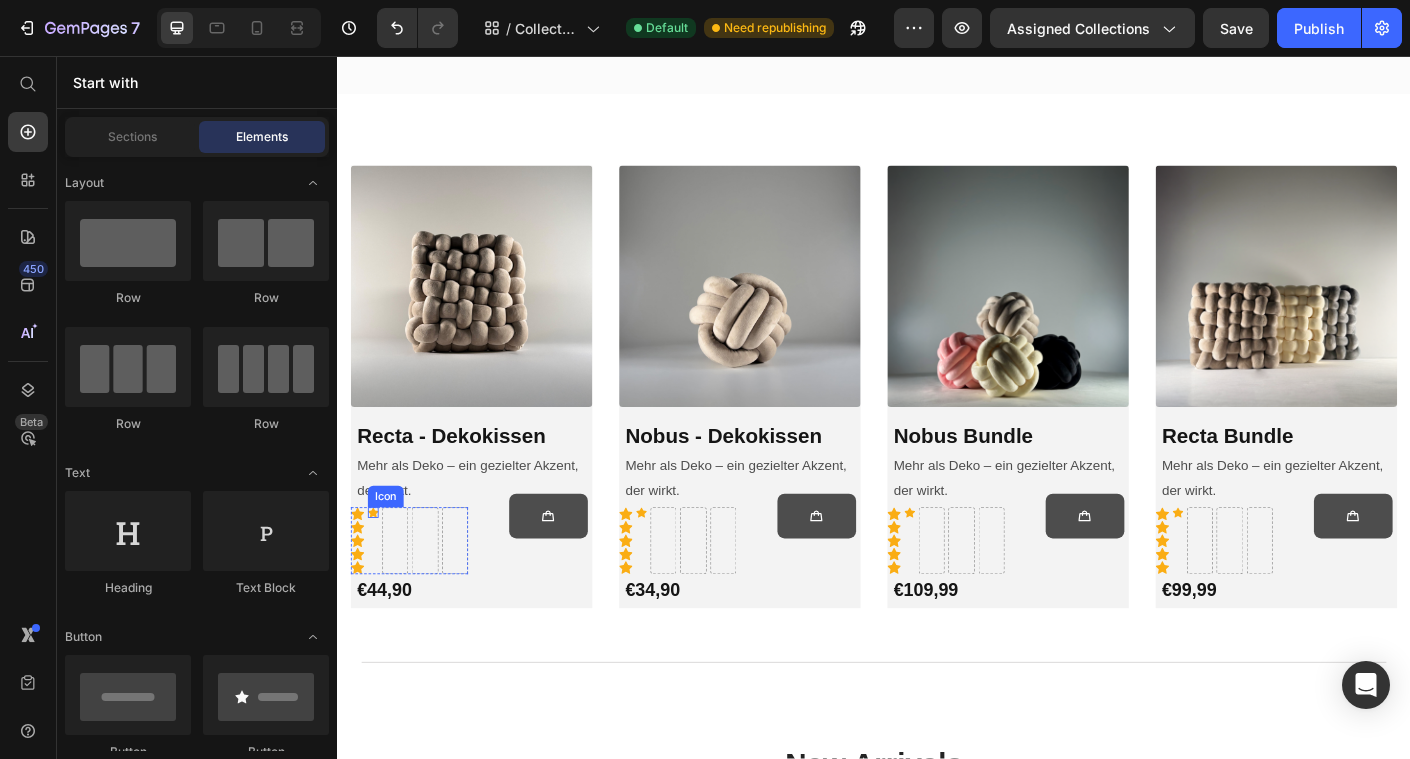 click on "Icon" at bounding box center (377, 567) 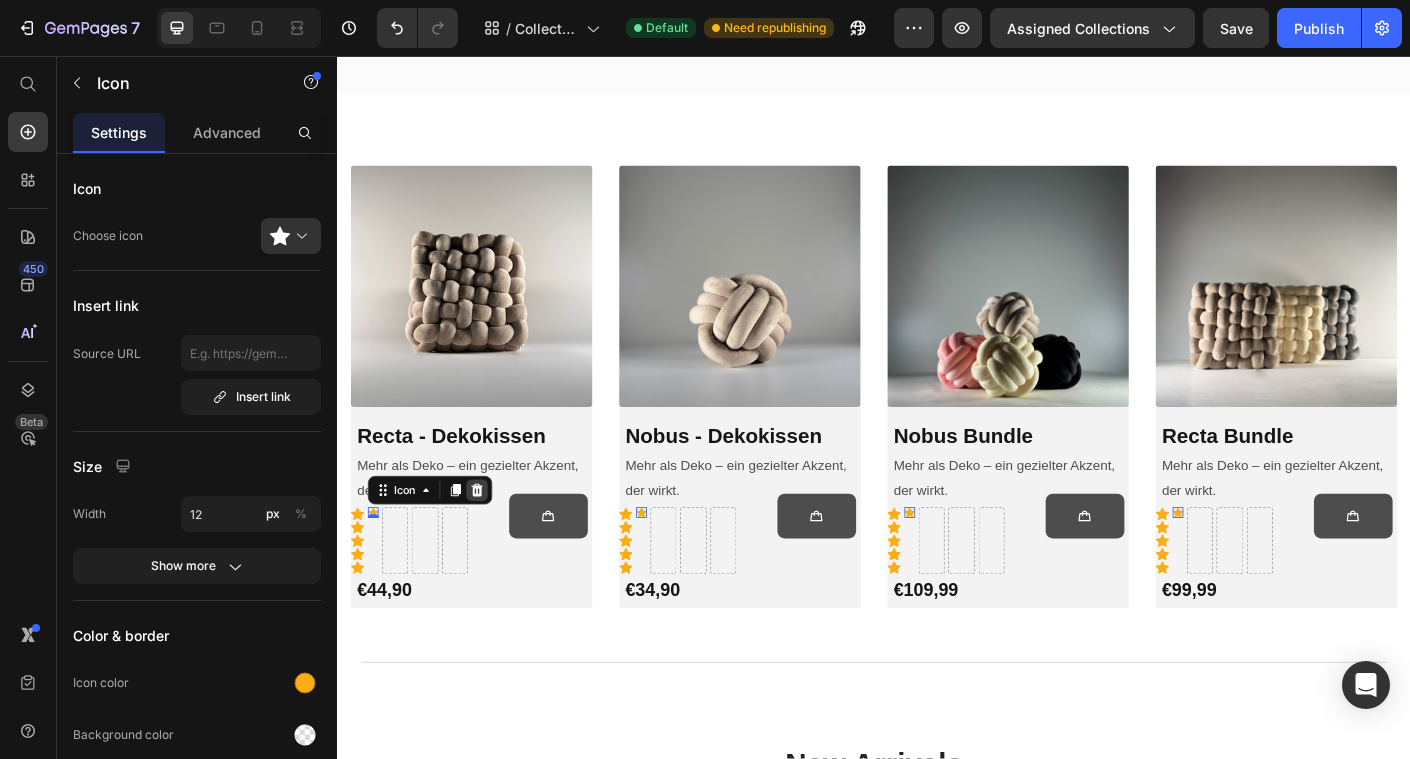 click 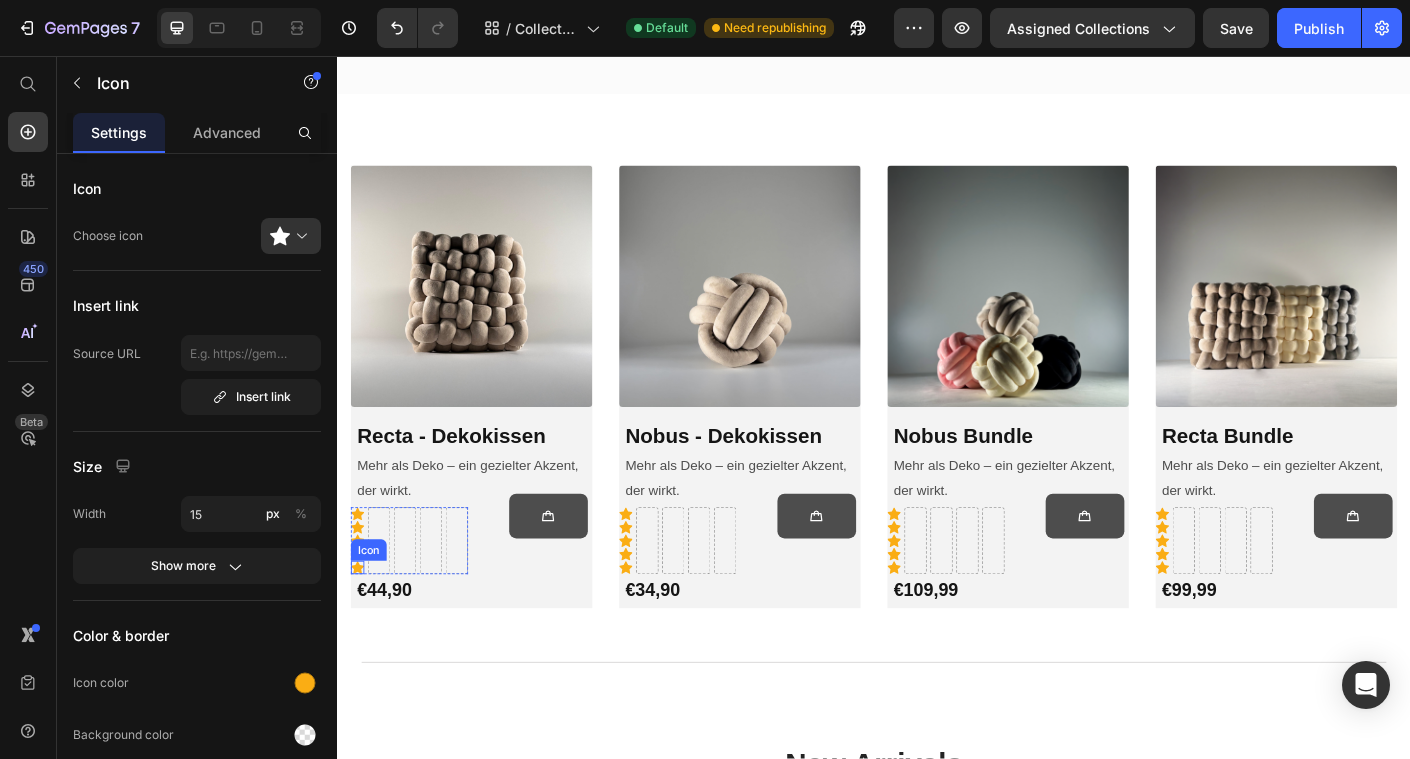 click on "Icon Icon Icon Icon Icon" at bounding box center [359, 598] 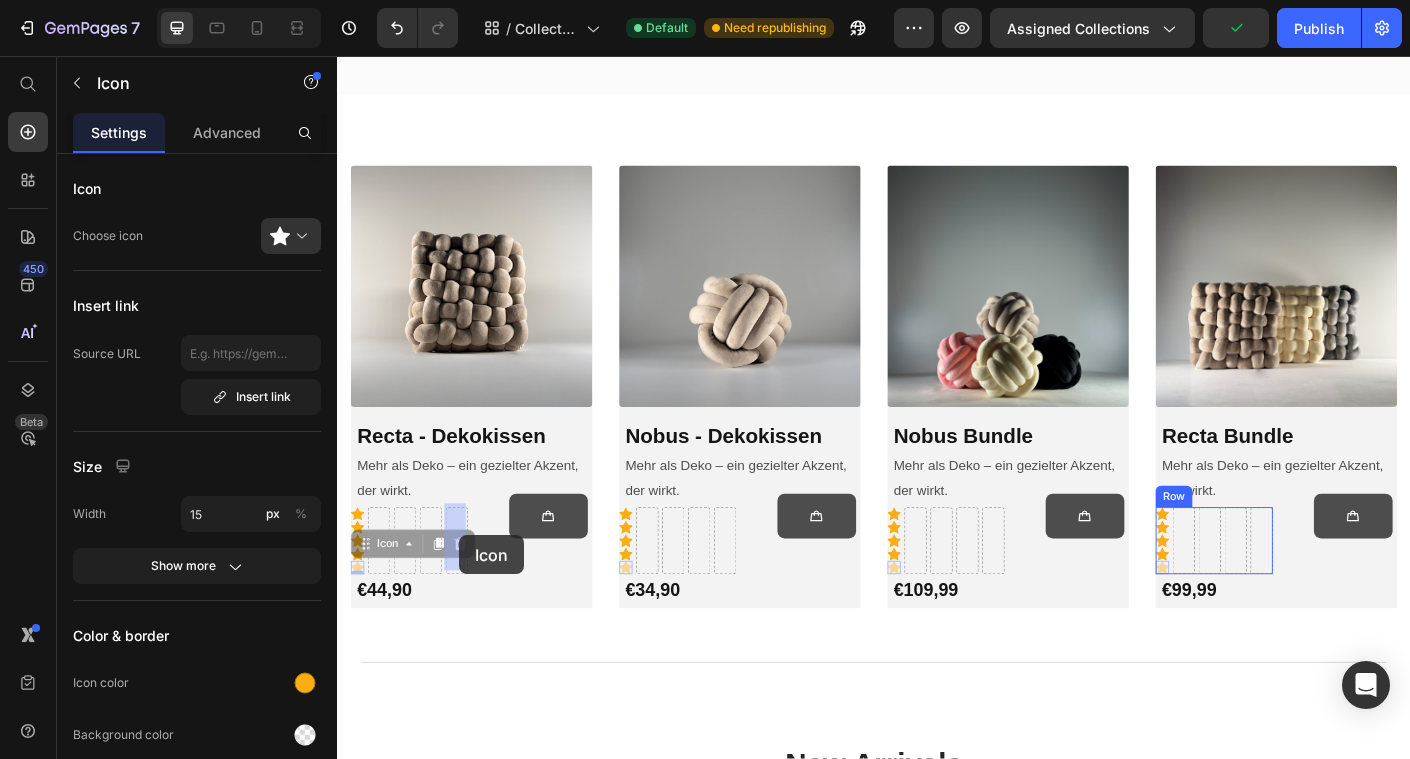 drag, startPoint x: 372, startPoint y: 603, endPoint x: 472, endPoint y: 592, distance: 100.60318 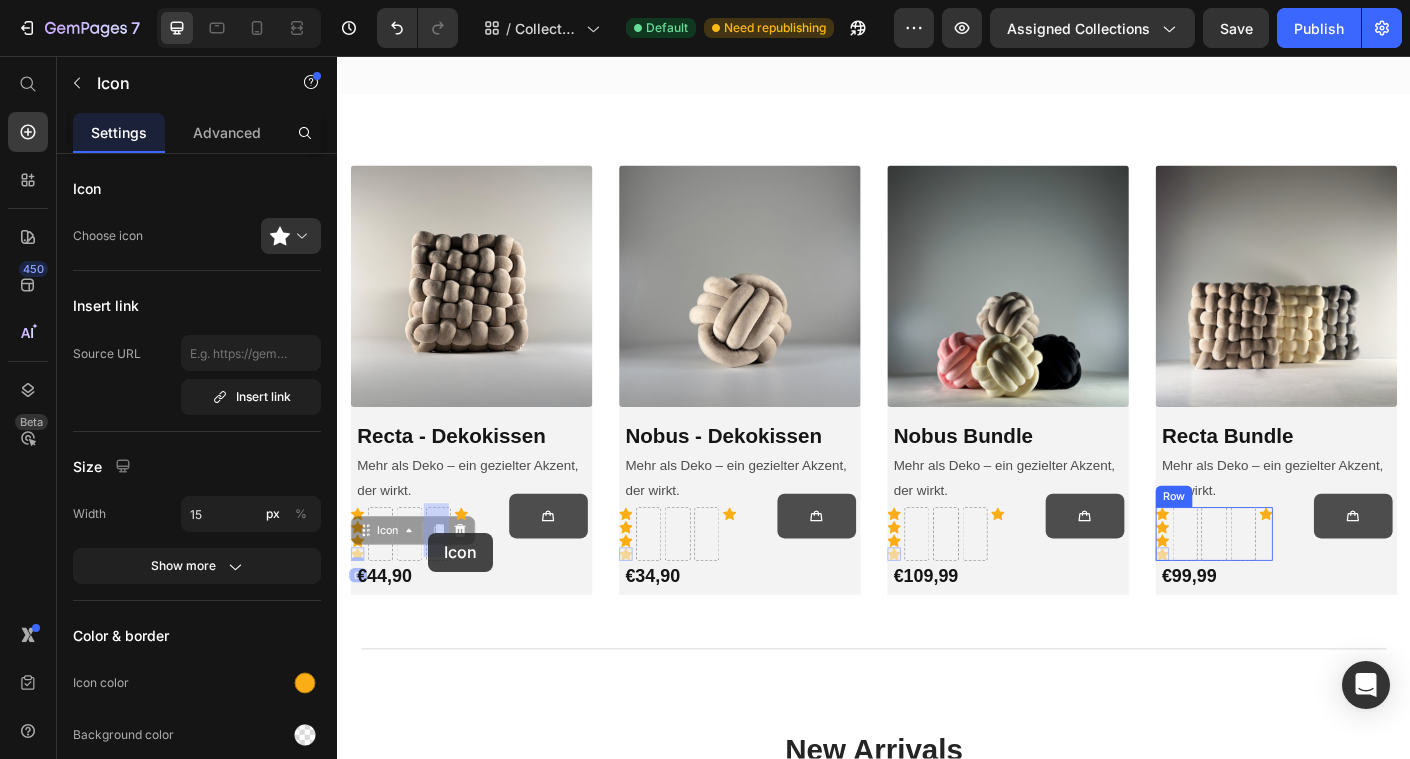 drag, startPoint x: 360, startPoint y: 607, endPoint x: 439, endPoint y: 589, distance: 81.02469 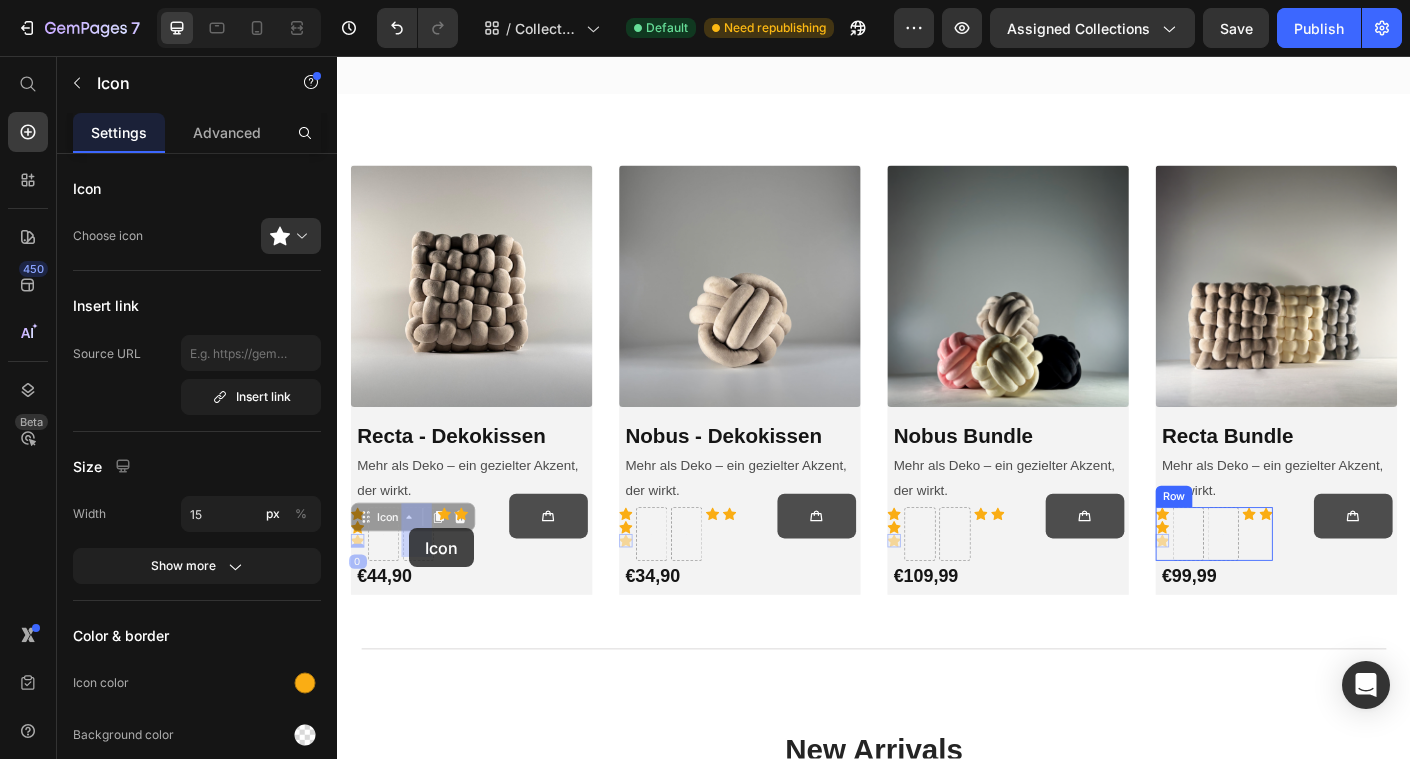 drag, startPoint x: 358, startPoint y: 591, endPoint x: 418, endPoint y: 584, distance: 60.40695 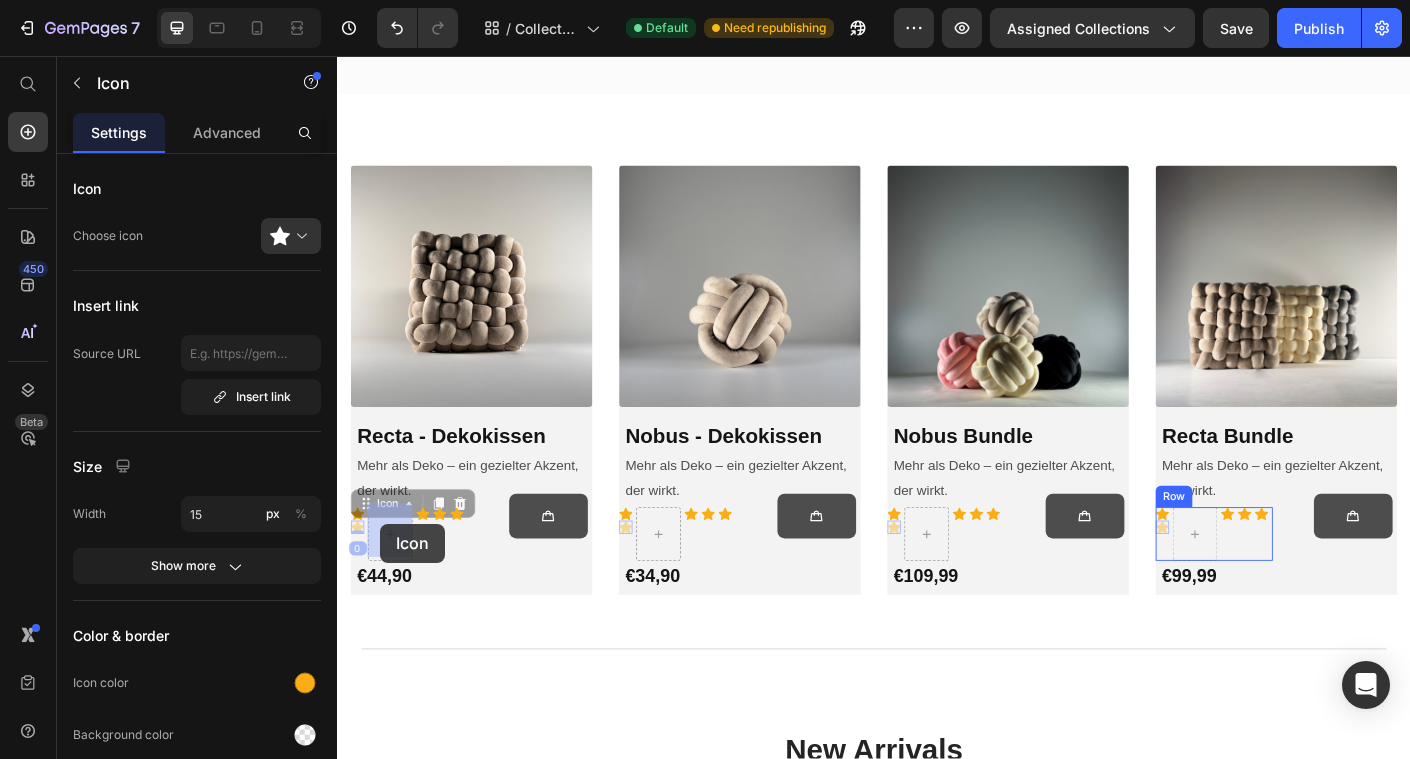 drag, startPoint x: 361, startPoint y: 580, endPoint x: 391, endPoint y: 579, distance: 30.016663 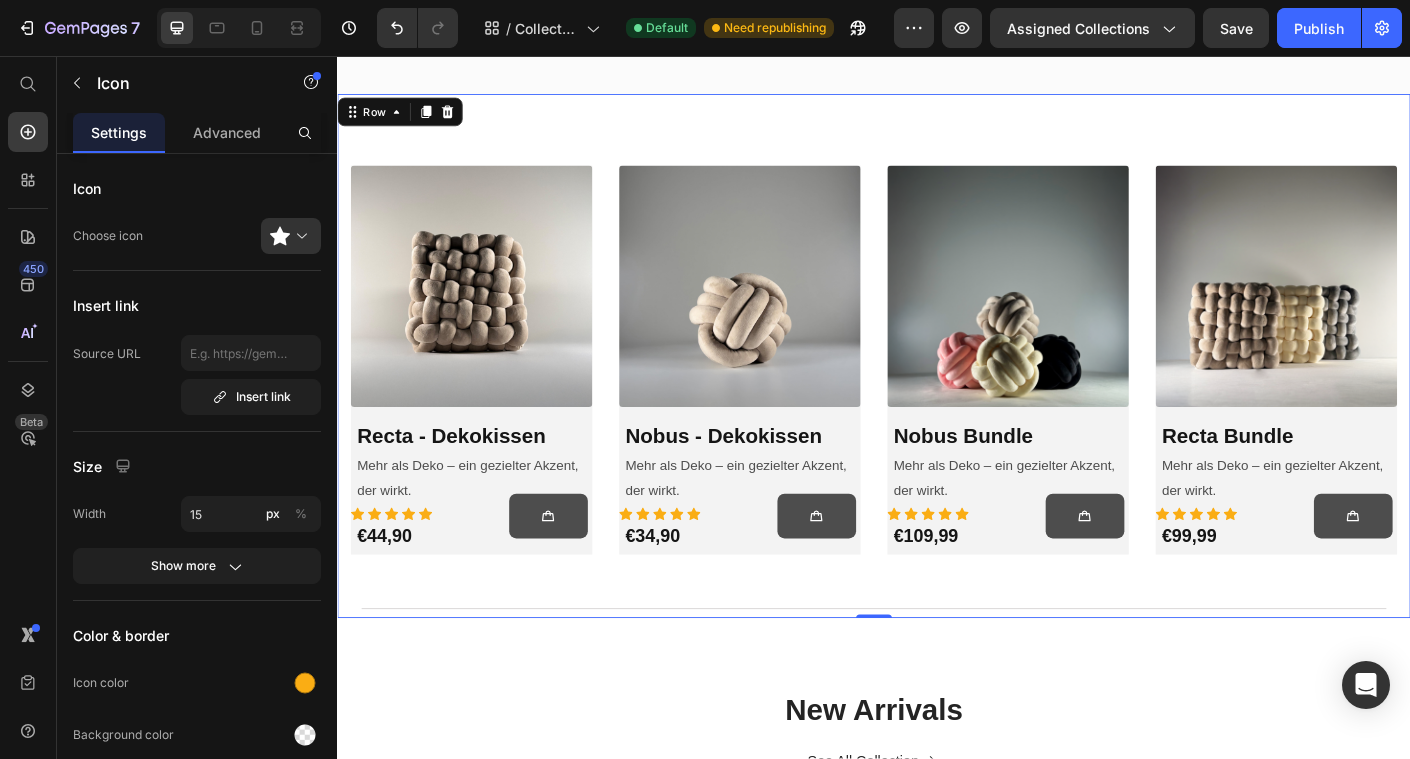 click on "Product Images & Gallery Row Recta - Dekokissen (P) Title Mehr als Deko – ein gezielter Akzent, der wirkt. Text Block Icon Icon Icon Icon Icon Row €44,90 (P) Price
(P) Cart Button Row Row Row Product Images & Gallery Row Nobus - Dekokissen (P) Title Mehr als Deko – ein gezielter Akzent, der wirkt. Text Block Icon Icon Icon Icon Icon Row €34,90 (P) Price
(P) Cart Button Row Row Row Product Images & Gallery Row Nobus Bundle (P) Title Mehr als Deko – ein gezielter Akzent, der wirkt. Text Block Icon Icon Icon Icon Icon Row €109,99 (P) Price
(P) Cart Button Row Row Row Product Images & Gallery Row Recta Bundle (P) Title Mehr als Deko – ein gezielter Akzent, der wirkt. Text Block Icon Icon Icon Icon Icon Row €99,99 (P) Price
(P) Cart Button Row Row Row Product List Row                Title Line" at bounding box center [937, 432] 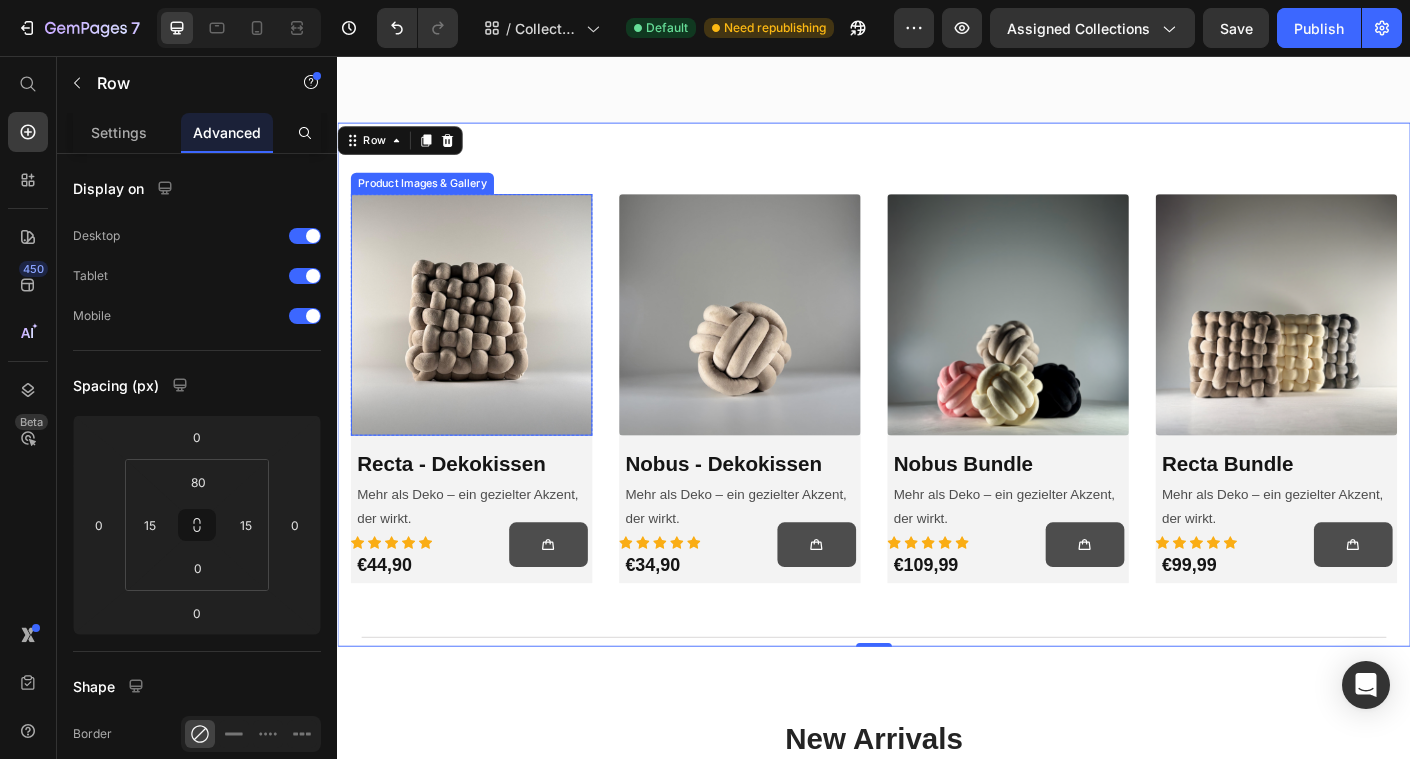 scroll, scrollTop: 208, scrollLeft: 0, axis: vertical 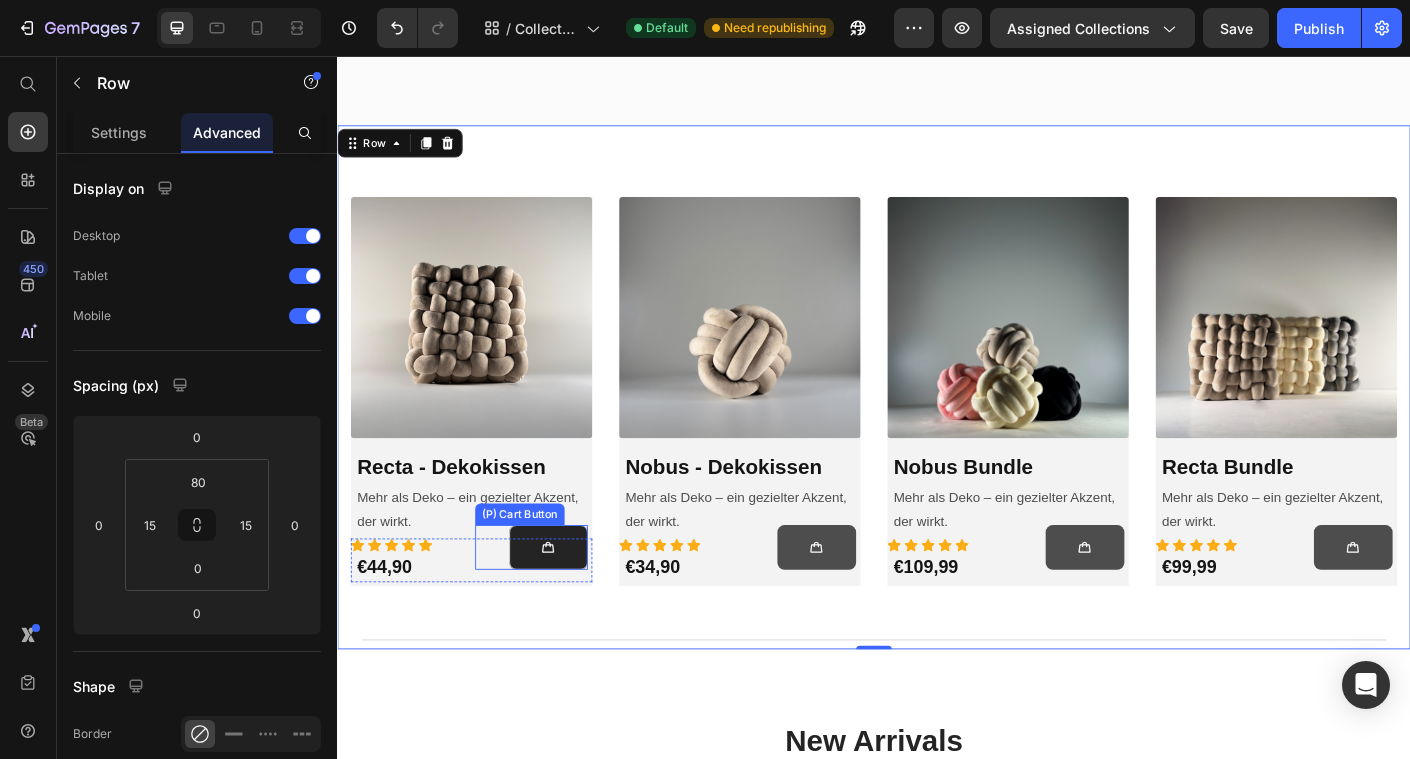 click at bounding box center [573, 606] 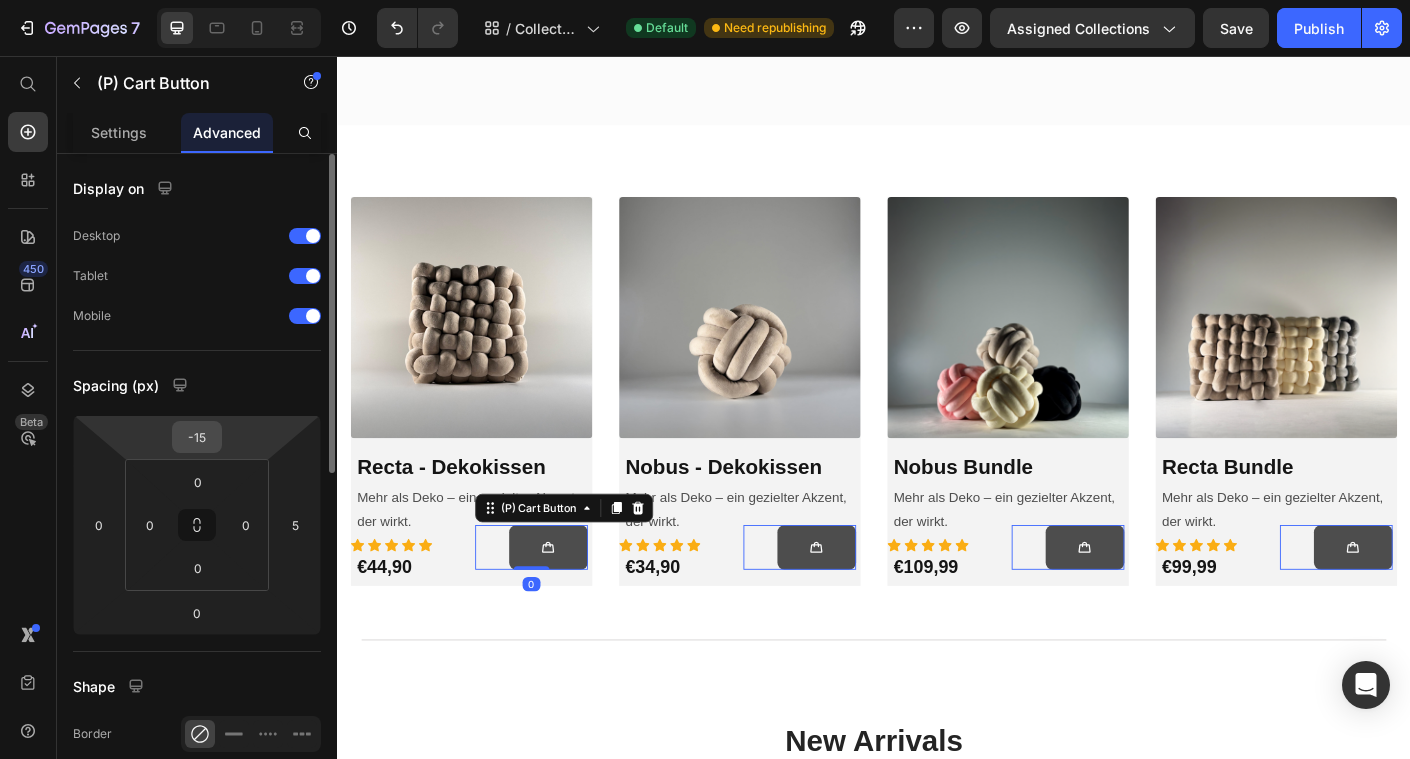click on "-15" at bounding box center (197, 437) 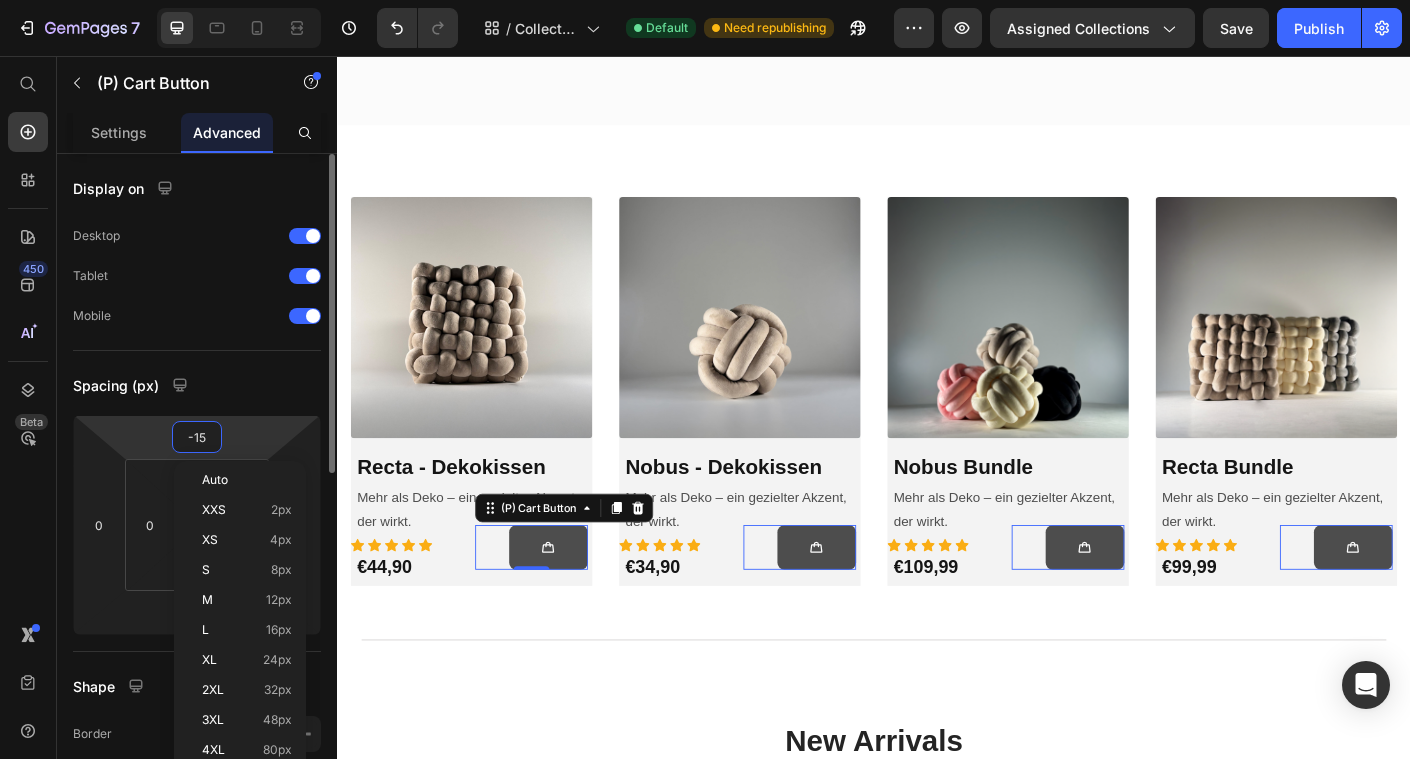 type 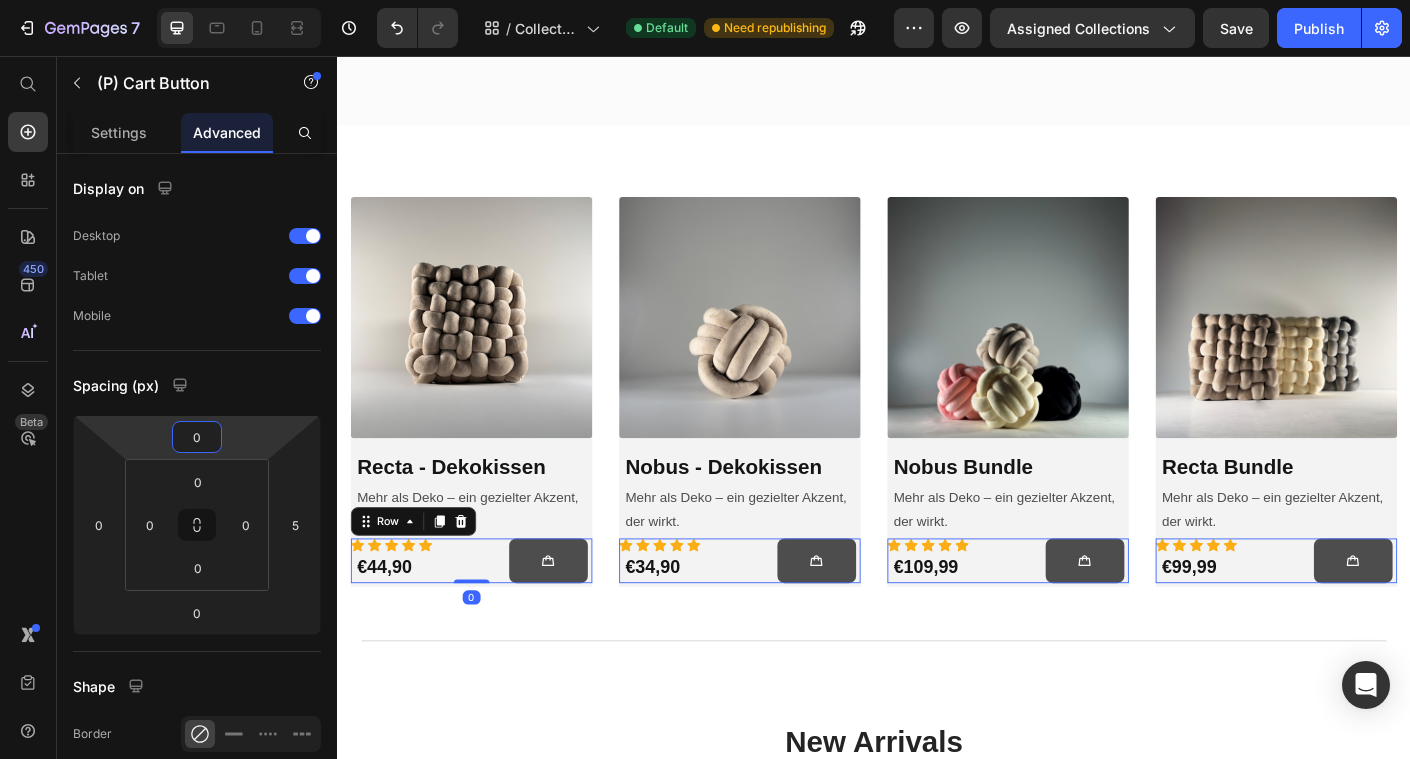 click on "Icon Icon Icon Icon Icon Row €44,90 (P) Price
(P) Cart Button Row   0" at bounding box center (487, 621) 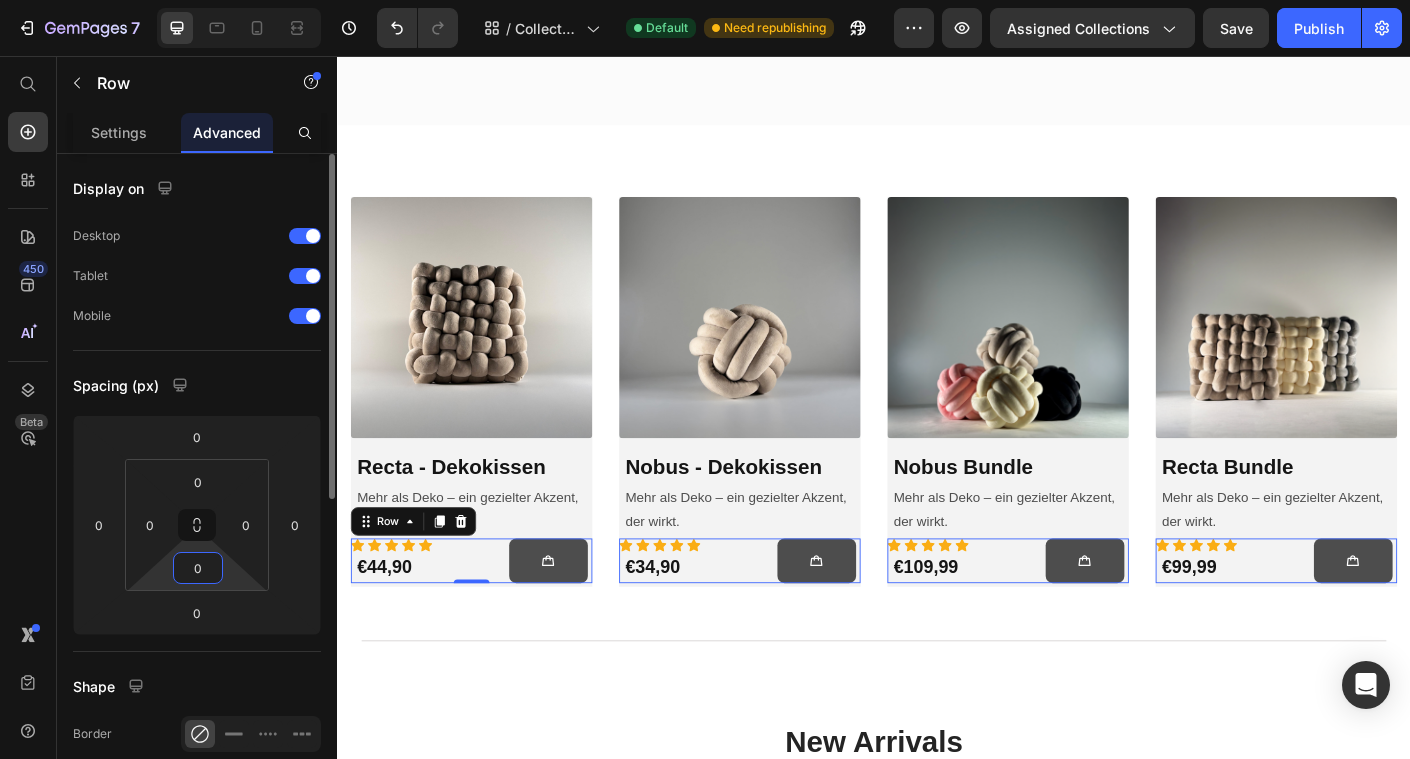 click on "0" at bounding box center (198, 568) 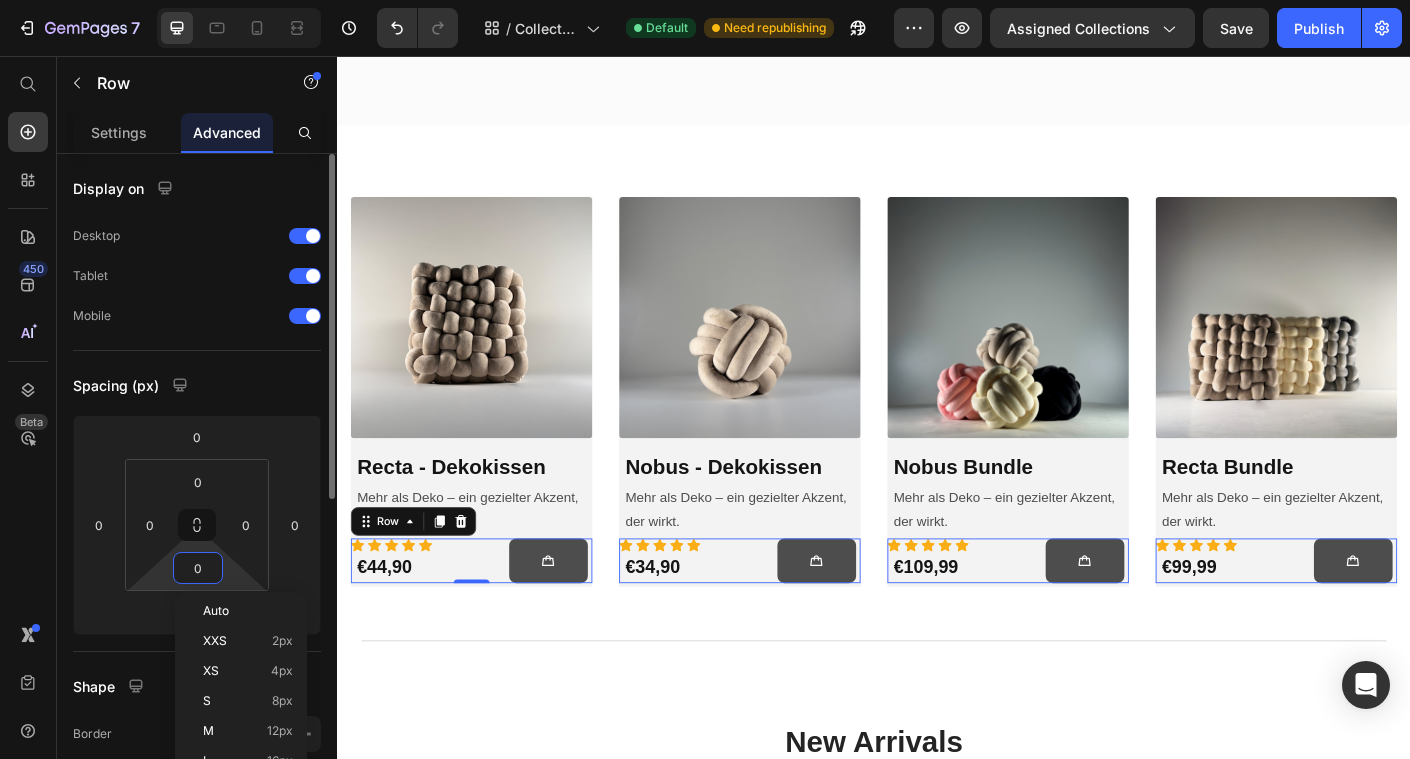 type on "5" 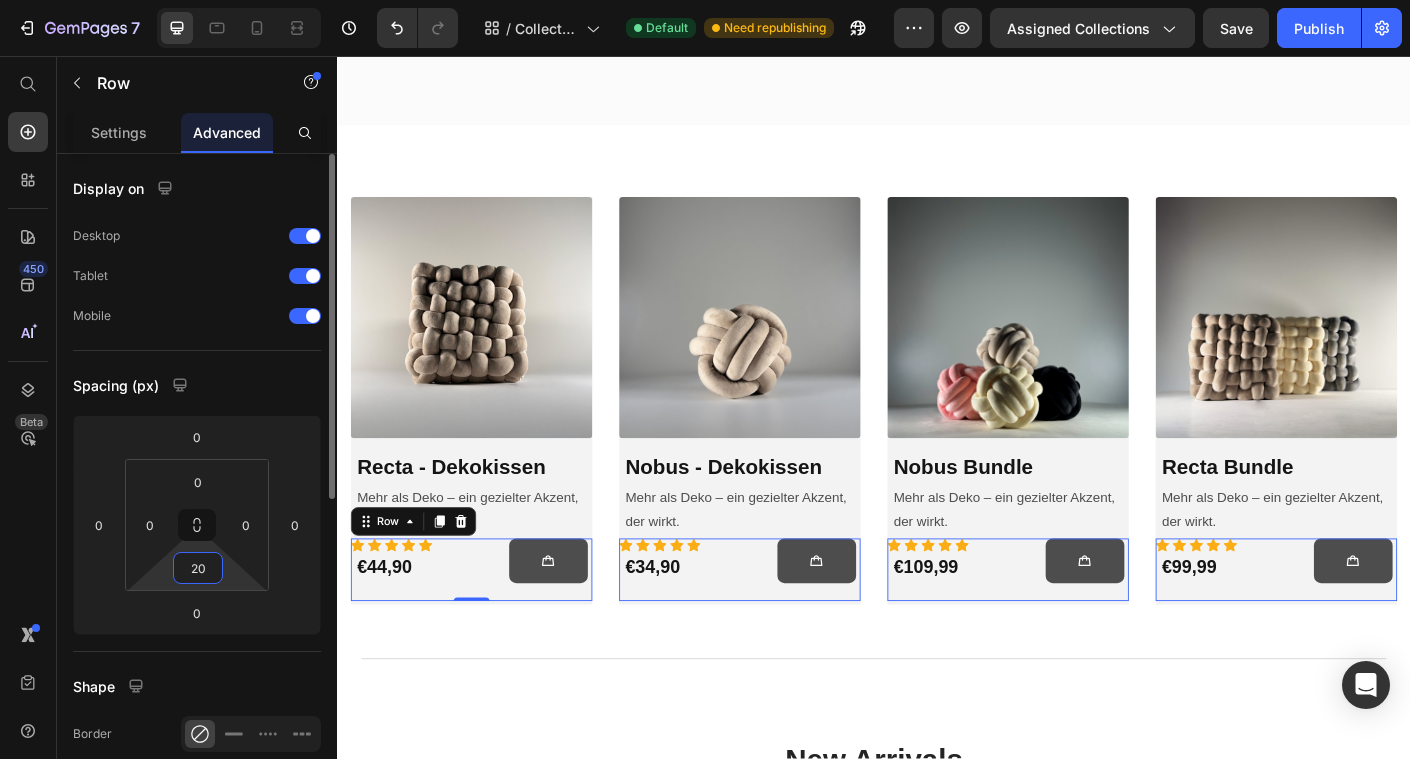 type on "2" 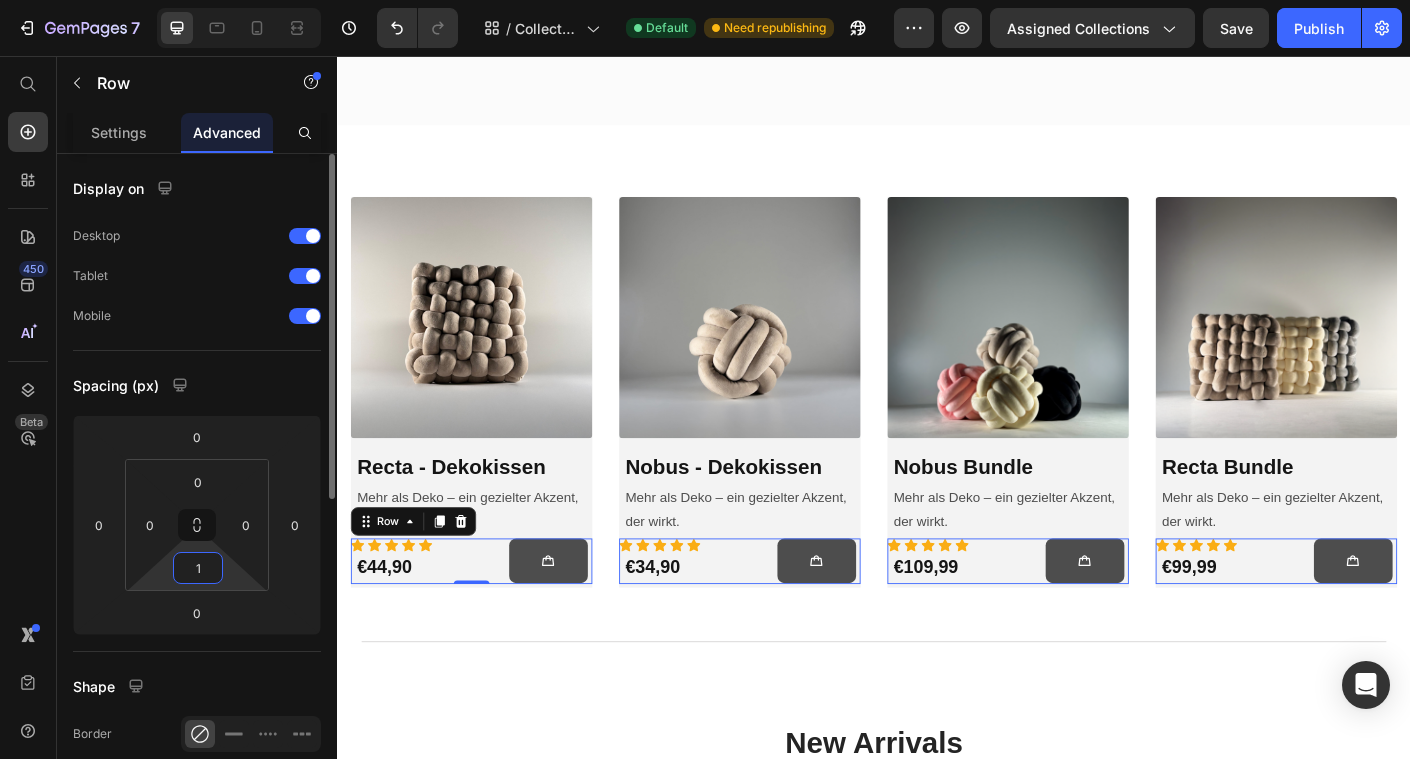 type on "10" 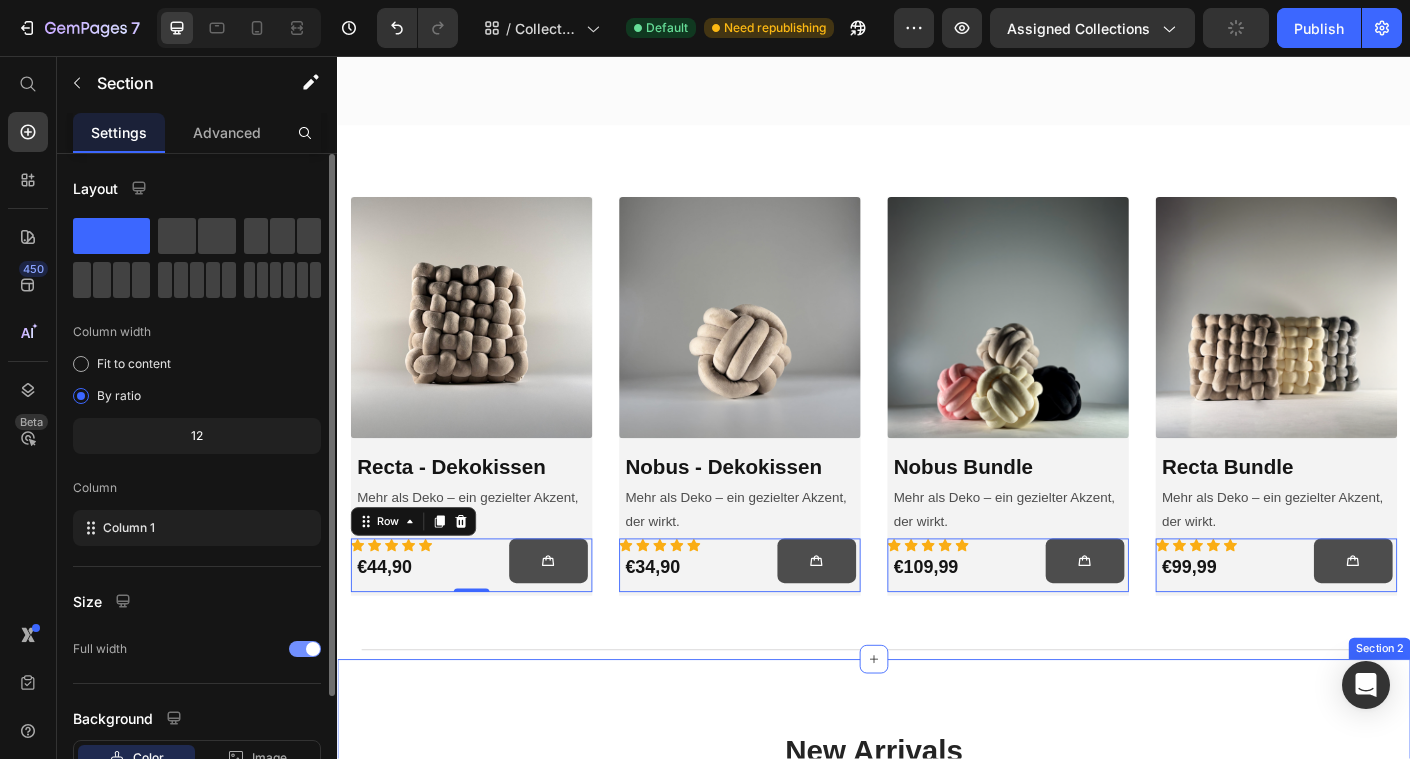click on "New Arrivals Heading
See All Collection Button Row (P) Images 0% off Product Badge Row Recta - Dekokissen (P) Title €44,90 (P) Price €0,00 (P) Price Row Icon Icon Icon Icon Icon Row (P) Cart Button Row Row (P) Images 0% off Product Badge Row Nobus - Dekokissen (P) Title €34,90 (P) Price €0,00 (P) Price Row Icon Icon Icon Icon Icon Row (P) Cart Button Row Row (P) Images 31% off Product Badge Row Nobus Bundle (P) Title €109,99 (P) Price €159,96 (P) Price Row Icon Icon Icon Icon Icon Row (P) Cart Button Row Row (P) Images 26% off Product Badge Row Recta Bundle (P) Title €99,99 (P) Price €134,97 (P) Price Row Icon Icon Icon Icon Icon Row (P) Cart Button Row Row Product List Row Section 2" at bounding box center [937, 1090] 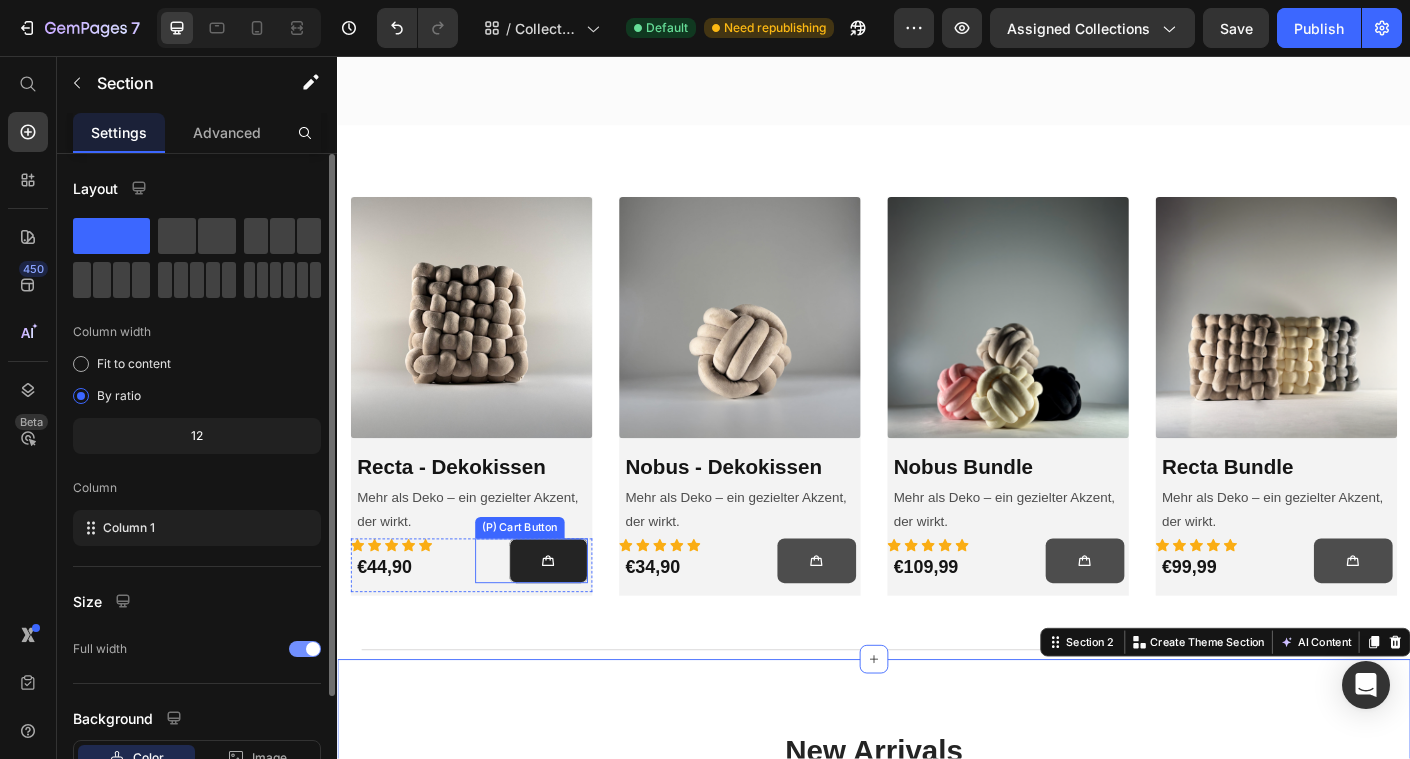 click at bounding box center [573, 621] 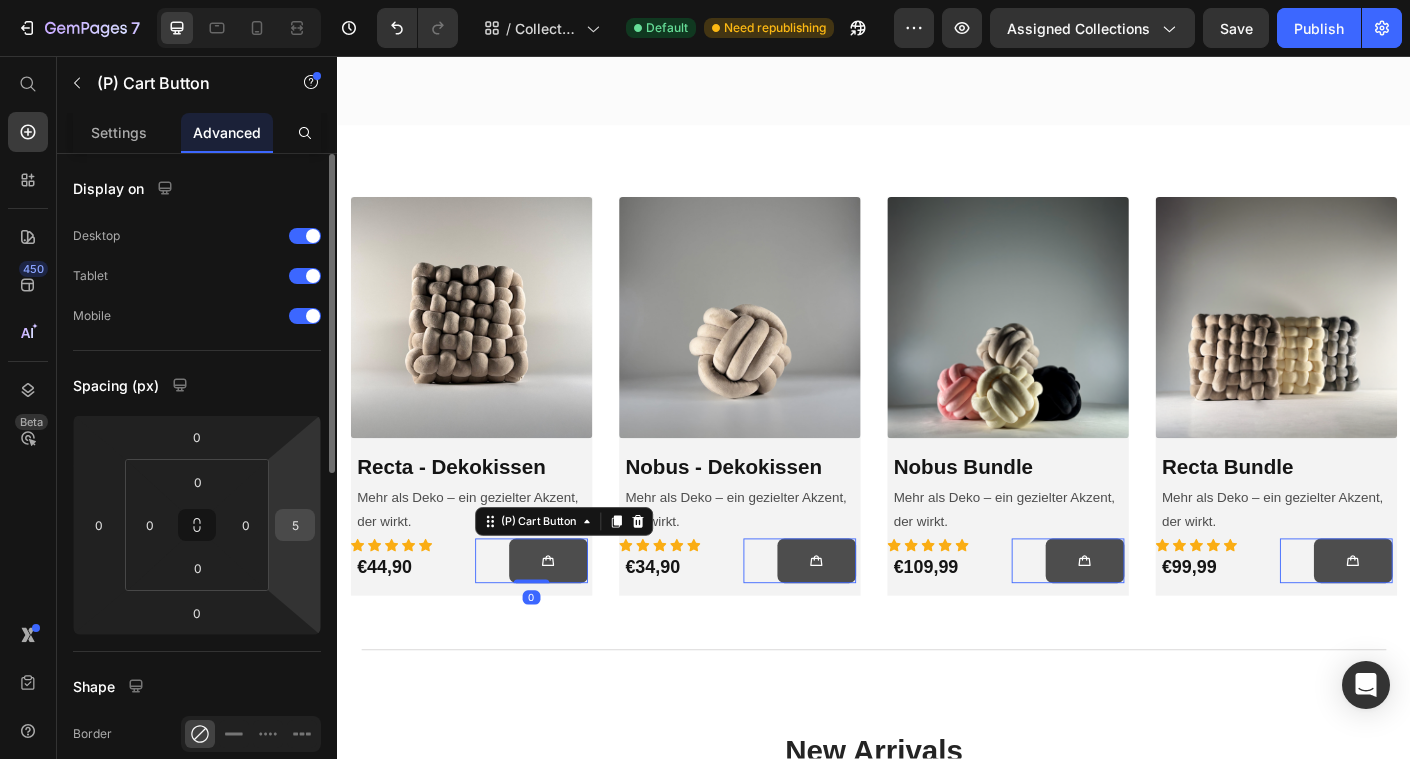 click on "5" at bounding box center (295, 525) 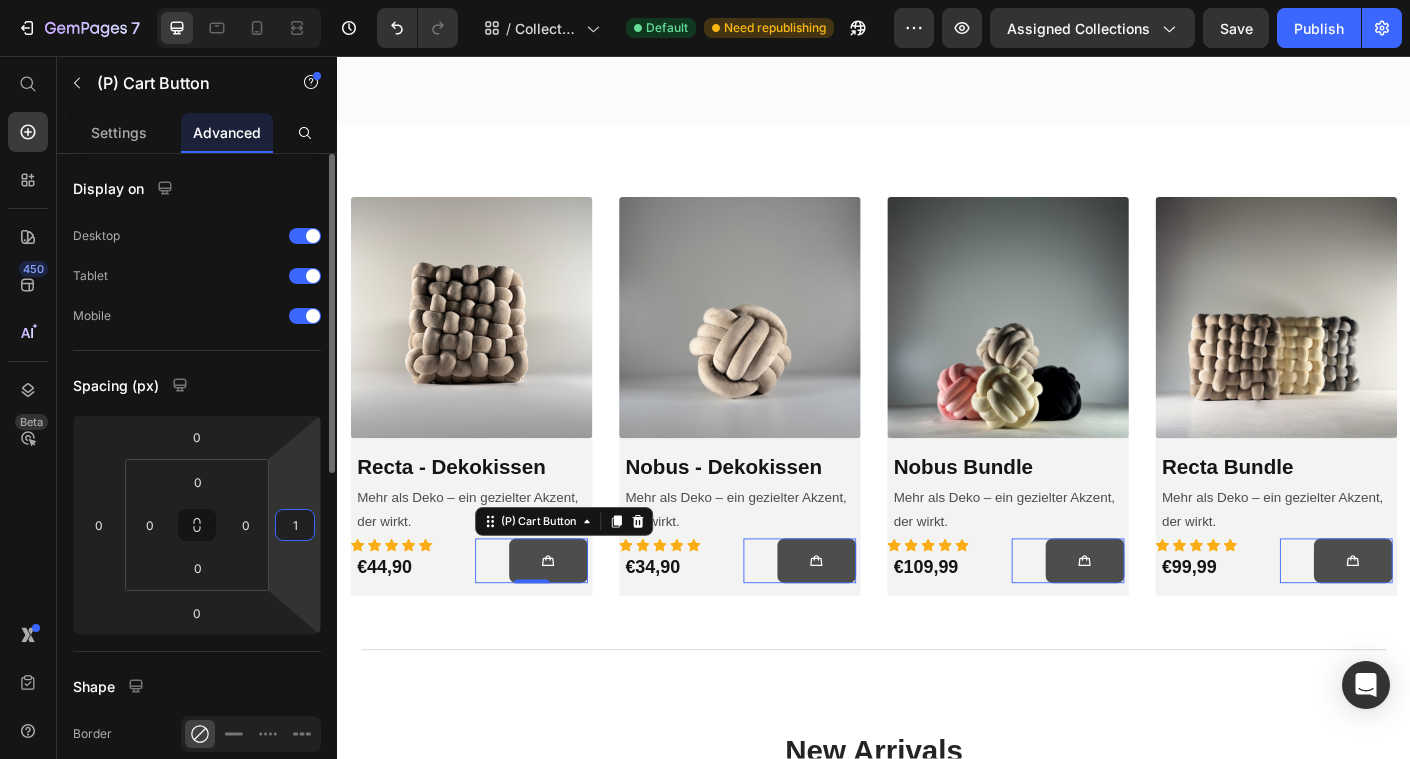 type on "10" 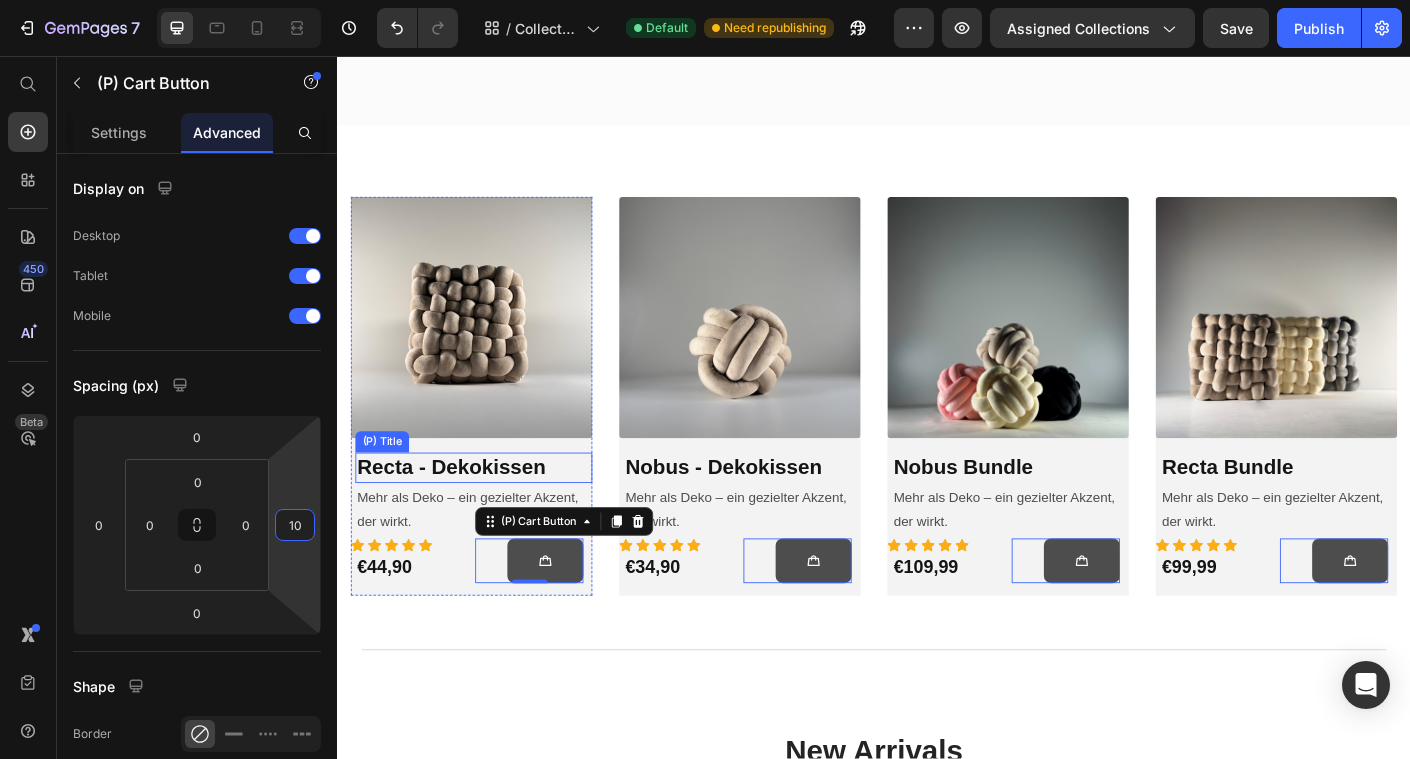 click on "Recta - Dekokissen" at bounding box center (489, 517) 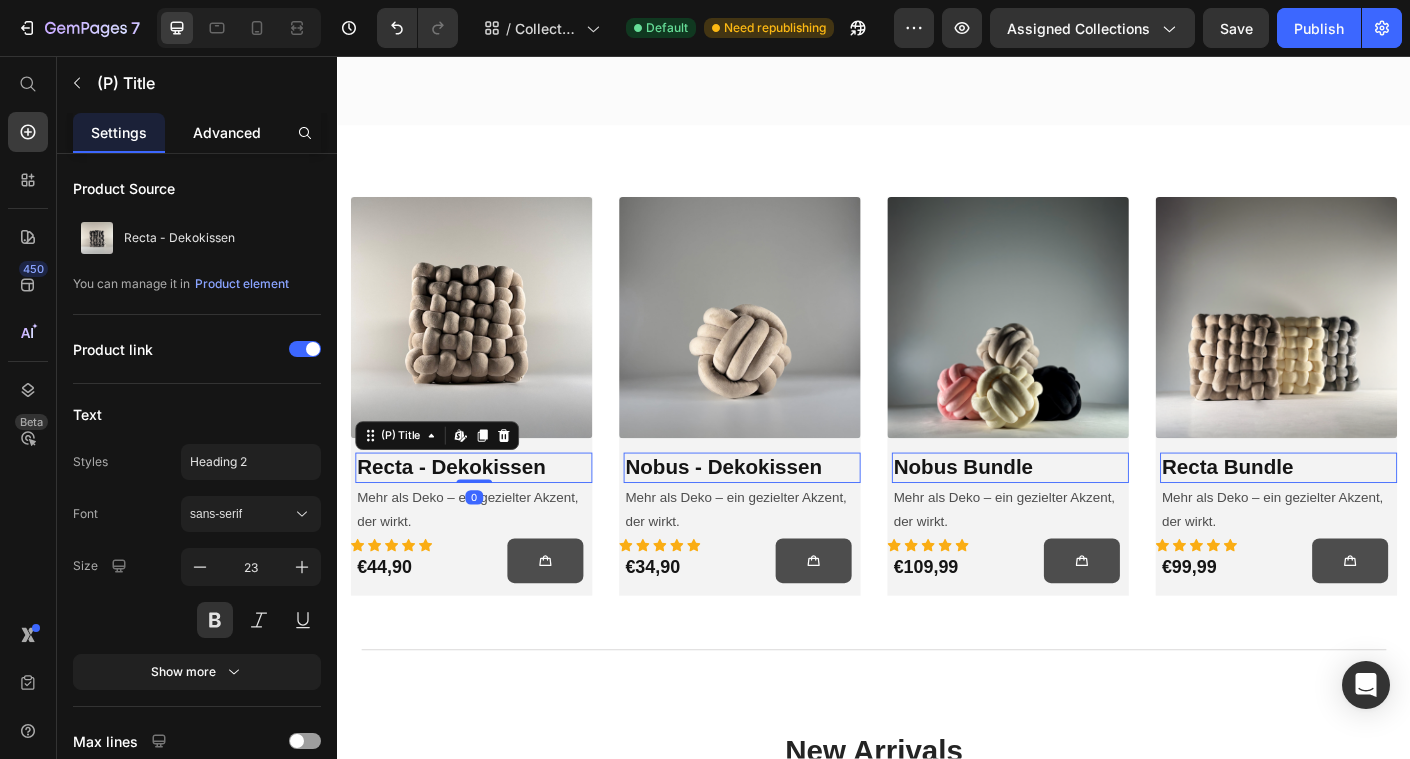 click on "Advanced" at bounding box center [227, 132] 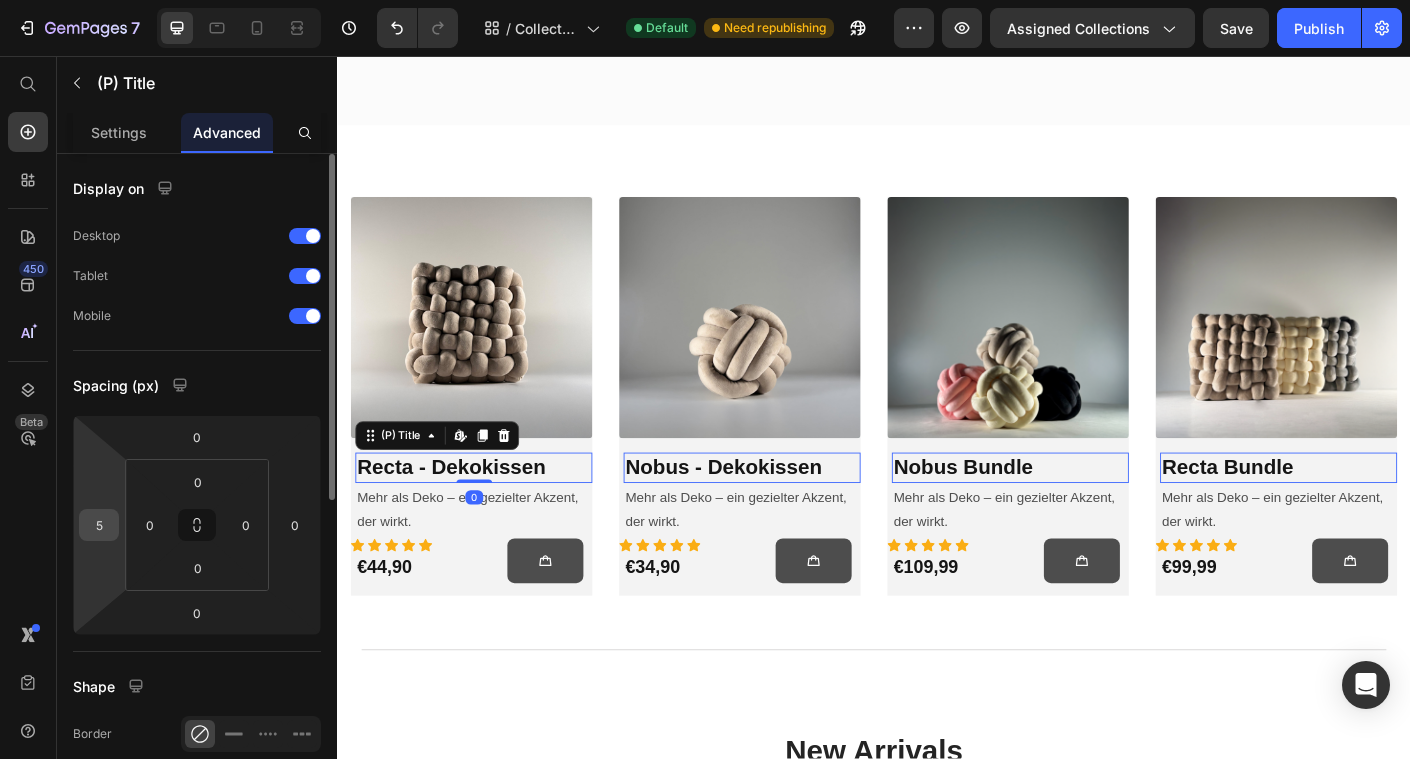 click on "5" at bounding box center [99, 525] 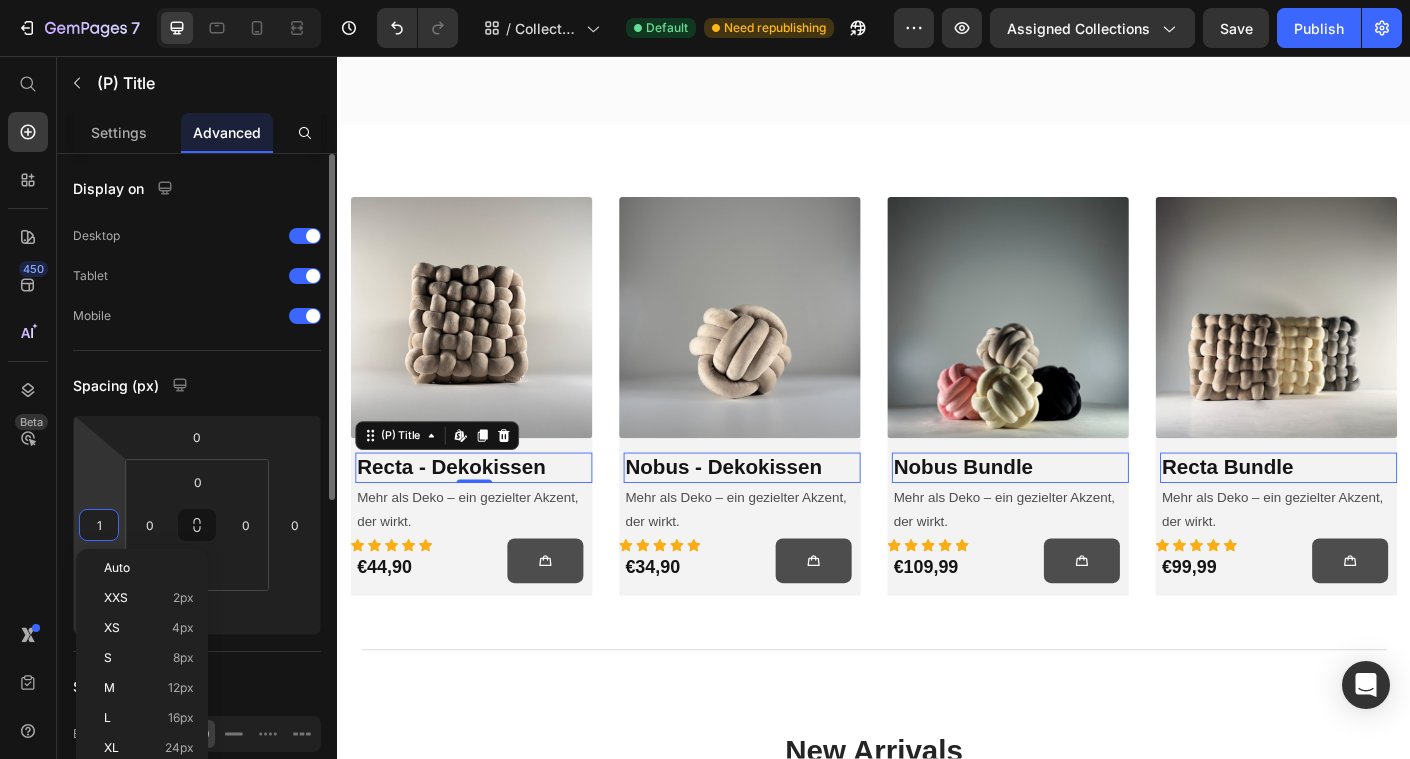 type on "10" 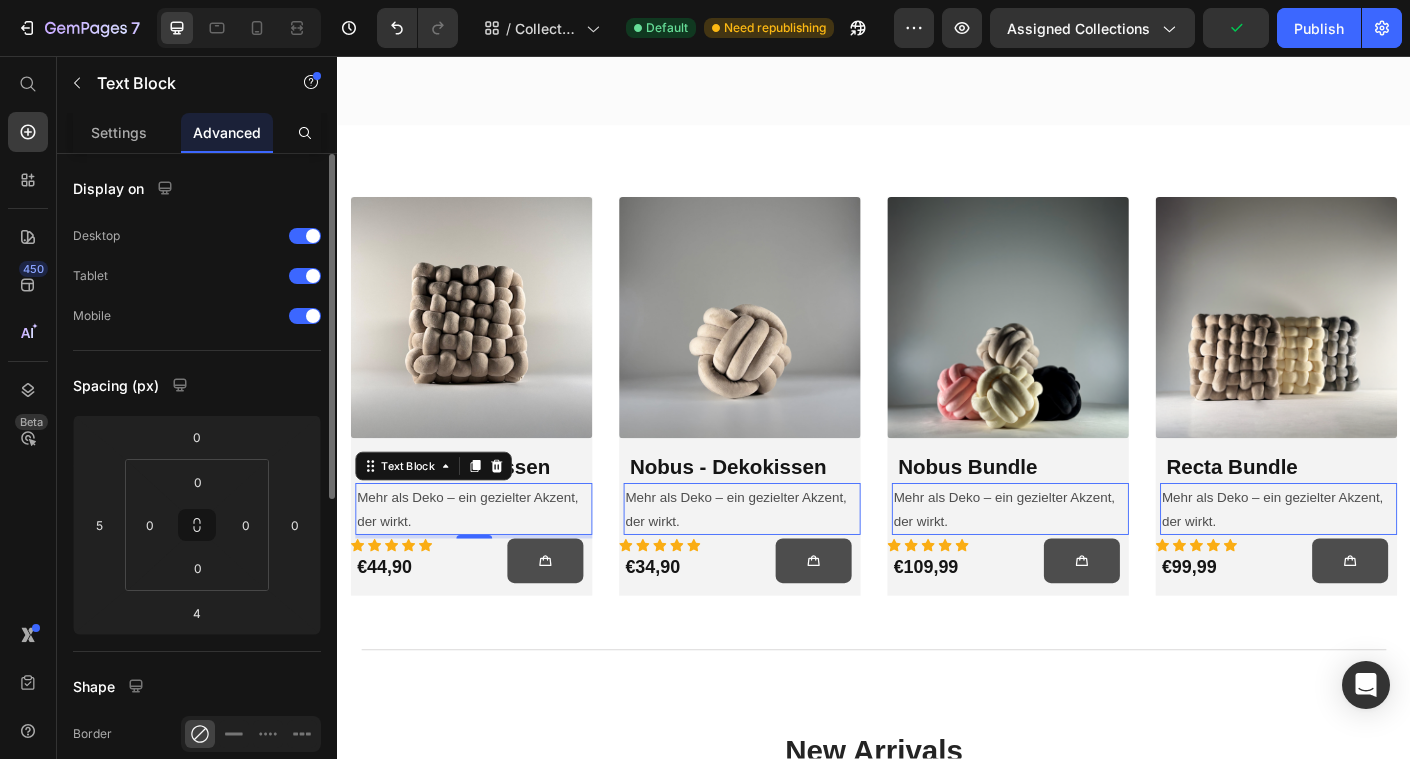 click on "Mehr als Deko – ein gezielter Akzent, der wirkt." at bounding box center (489, 563) 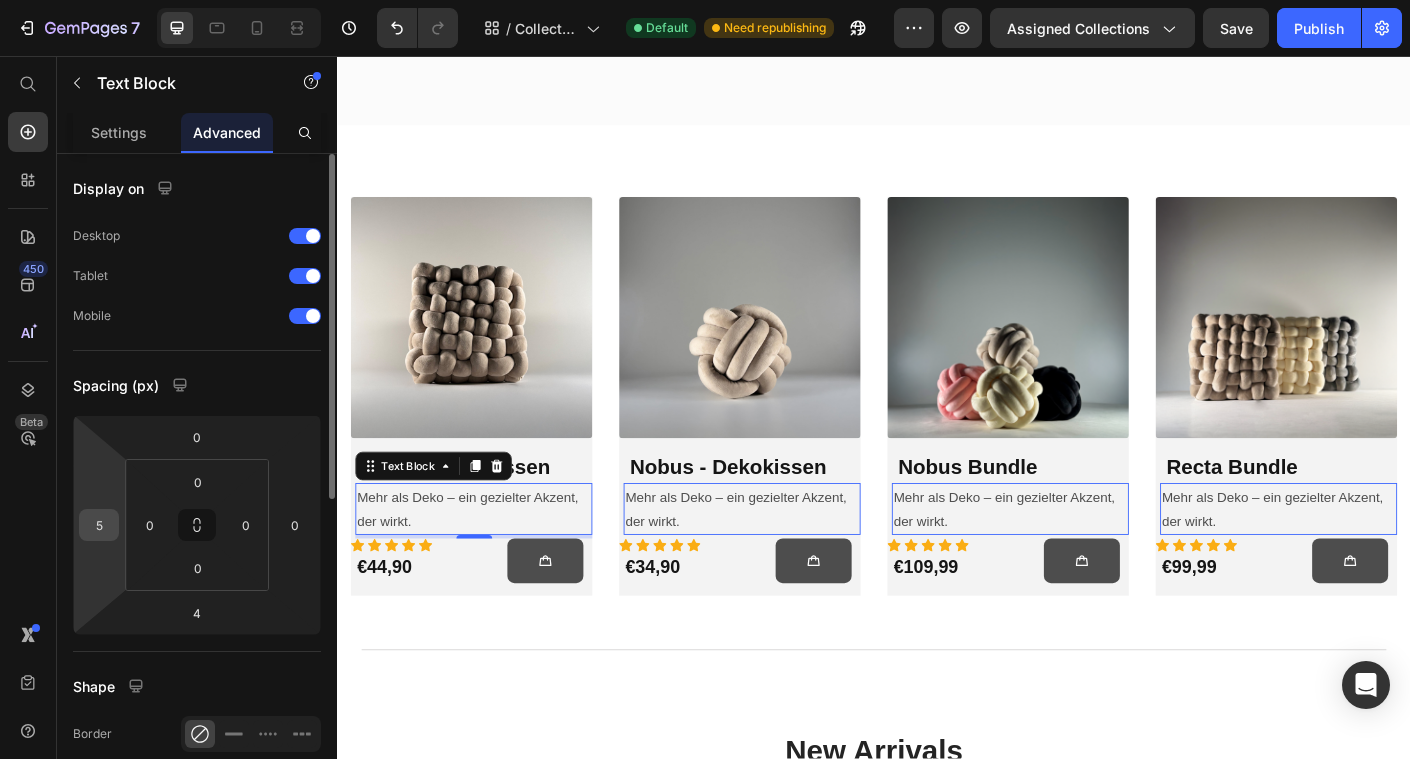 click on "5" at bounding box center [99, 525] 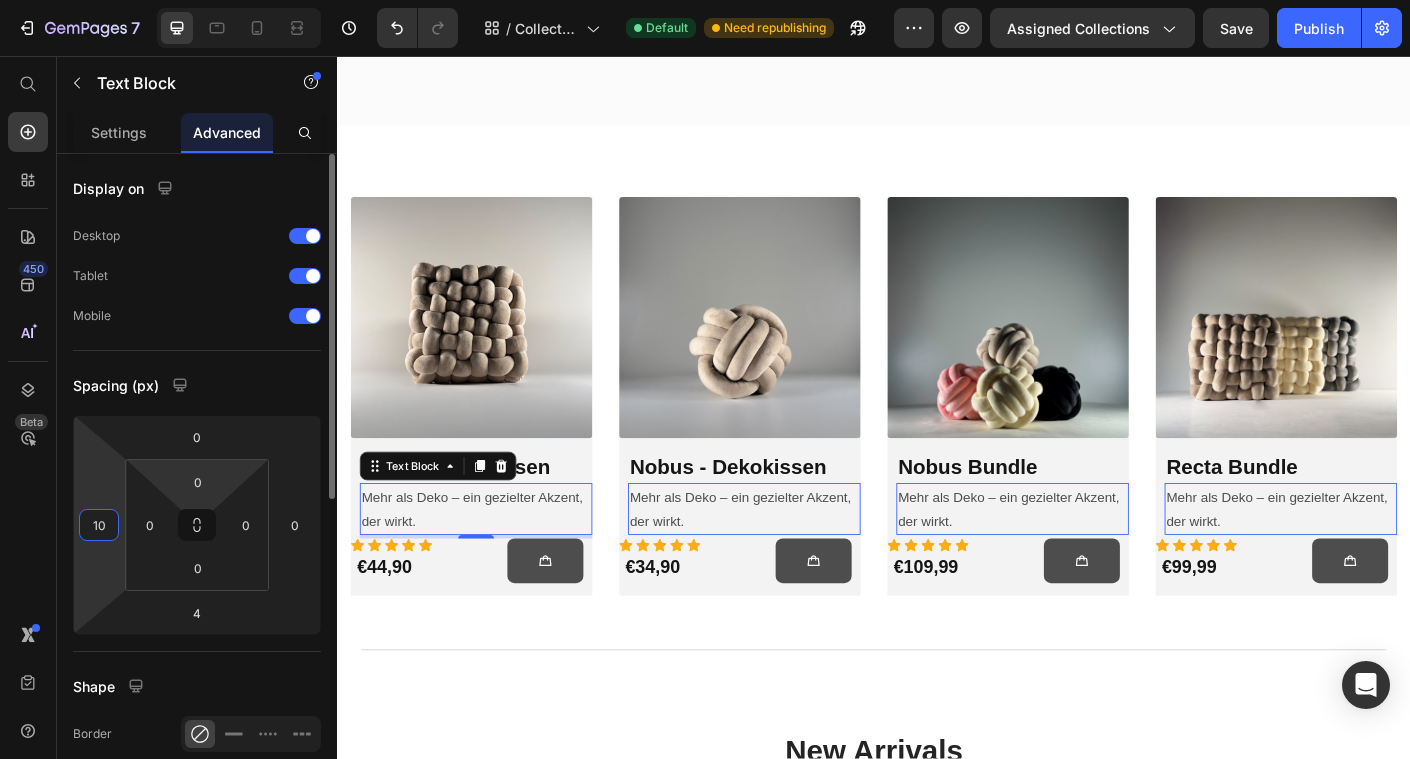 type on "1" 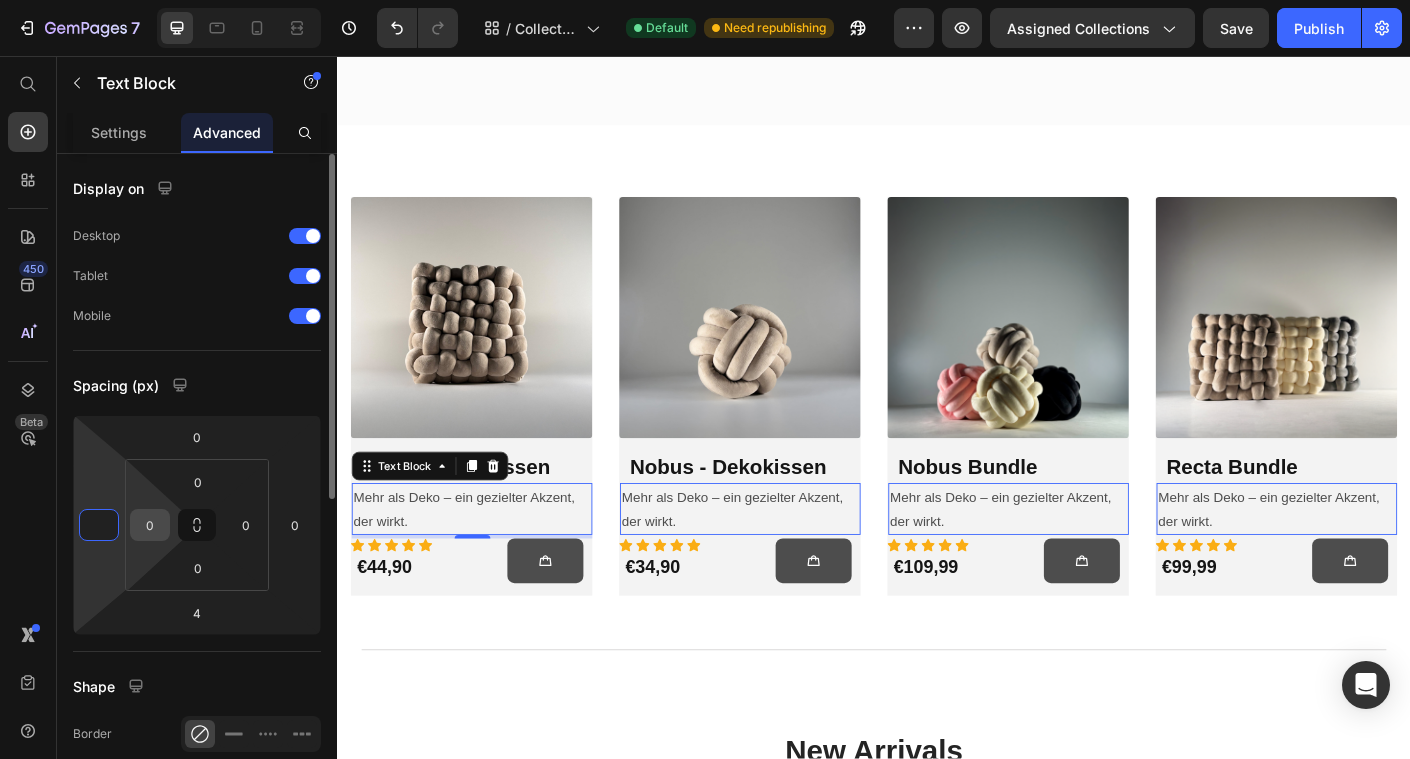type on "0" 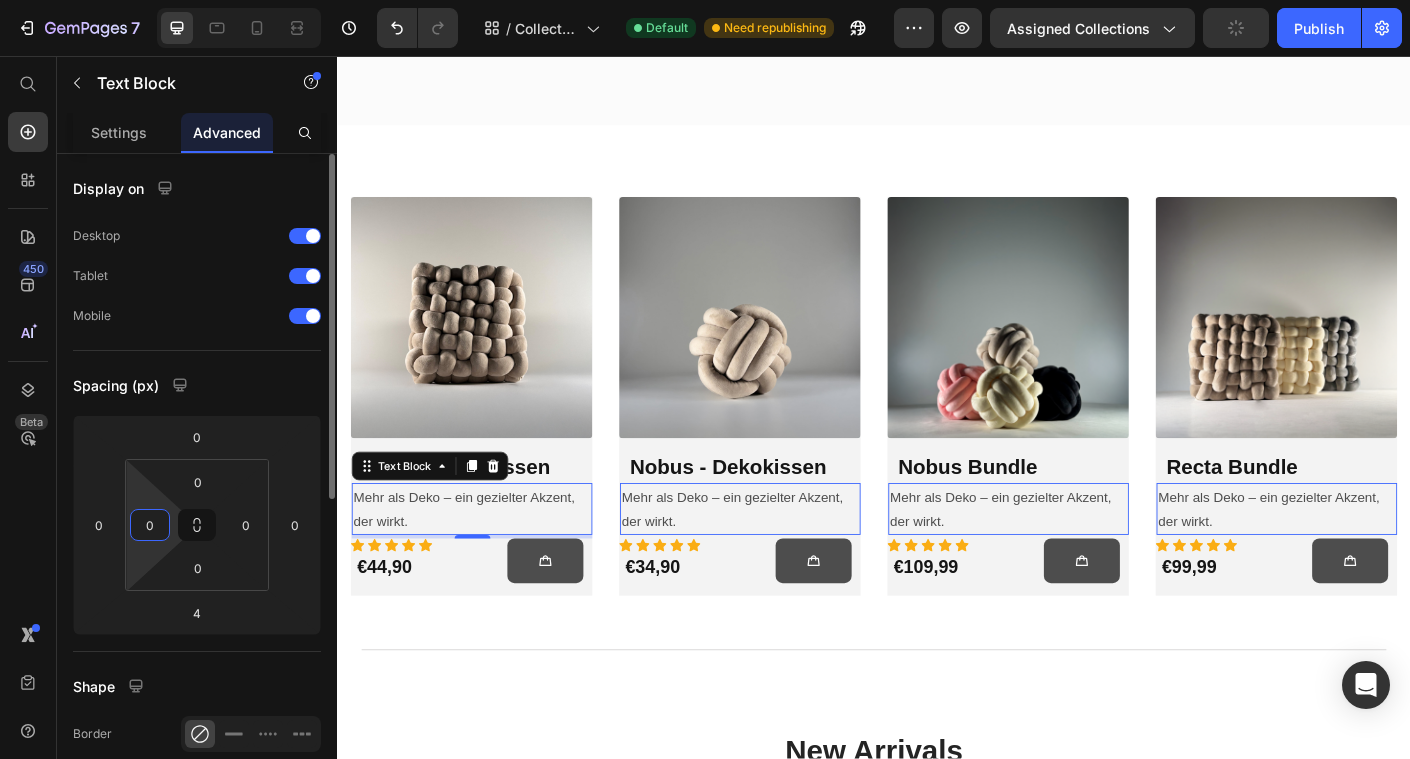 click on "0" at bounding box center [150, 525] 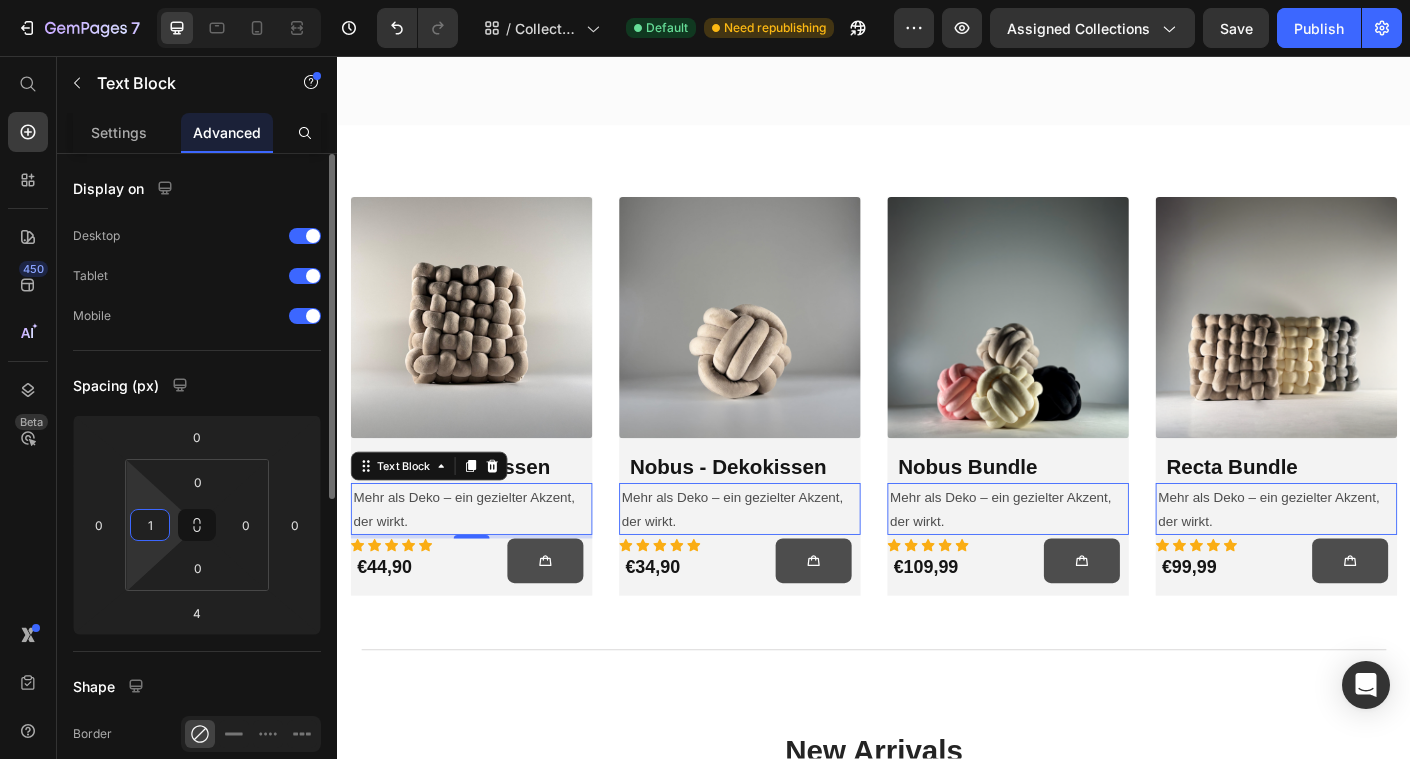 type on "10" 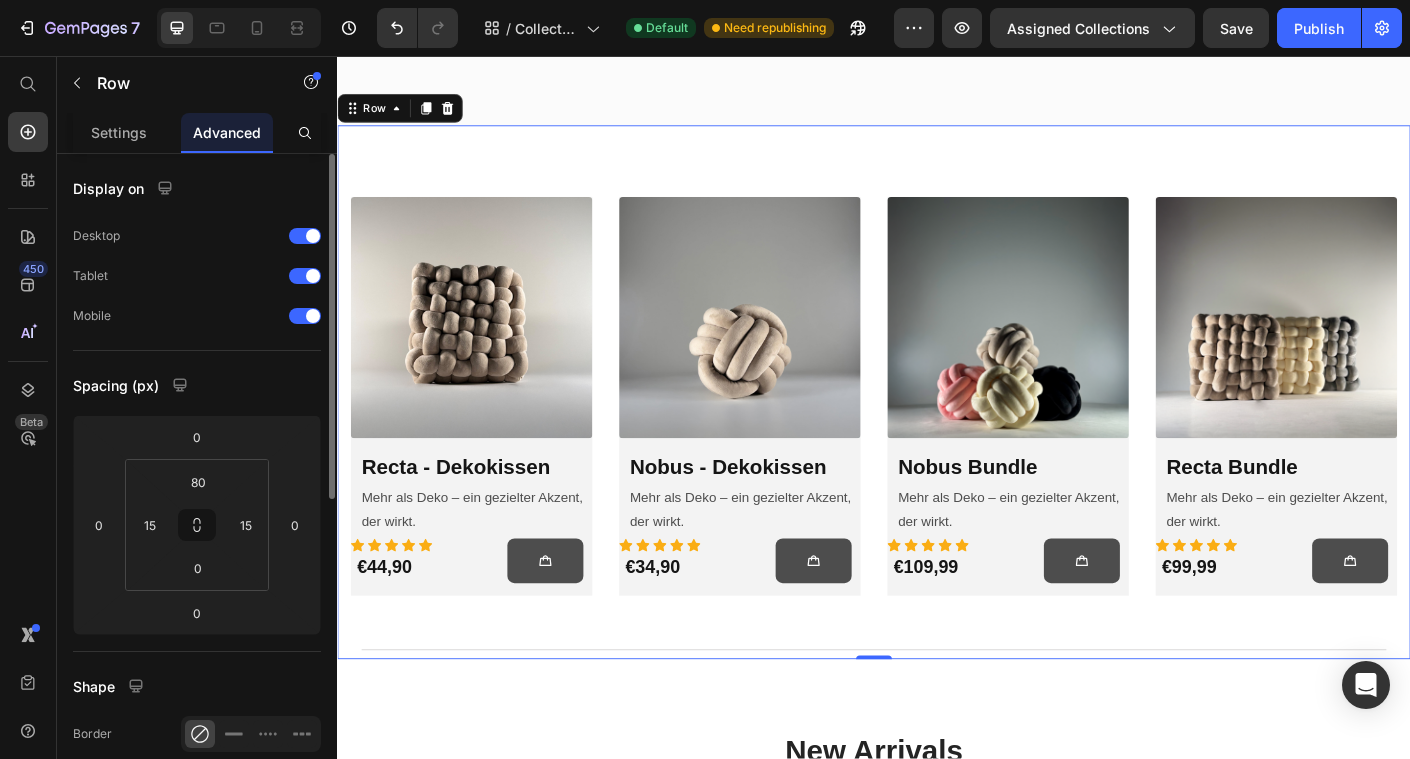 click on "Product Images & Gallery Row Recta - Dekokissen (P) Title Mehr als Deko – ein gezielter Akzent, der wirkt. Text Block Icon Icon Icon Icon Icon Row €44,90 (P) Price
(P) Cart Button Row Row Row Product Images & Gallery Row Nobus - Dekokissen (P) Title Mehr als Deko – ein gezielter Akzent, der wirkt. Text Block Icon Icon Icon Icon Icon Row €34,90 (P) Price
(P) Cart Button Row Row Row Product Images & Gallery Row Nobus Bundle (P) Title Mehr als Deko – ein gezielter Akzent, der wirkt. Text Block Icon Icon Icon Icon Icon Row €109,99 (P) Price
(P) Cart Button Row Row Row Product Images & Gallery Row Recta Bundle (P) Title Mehr als Deko – ein gezielter Akzent, der wirkt. Text Block Icon Icon Icon Icon Icon Row €99,99 (P) Price
(P) Cart Button Row Row Row Product List Row                Title Line" at bounding box center [937, 472] 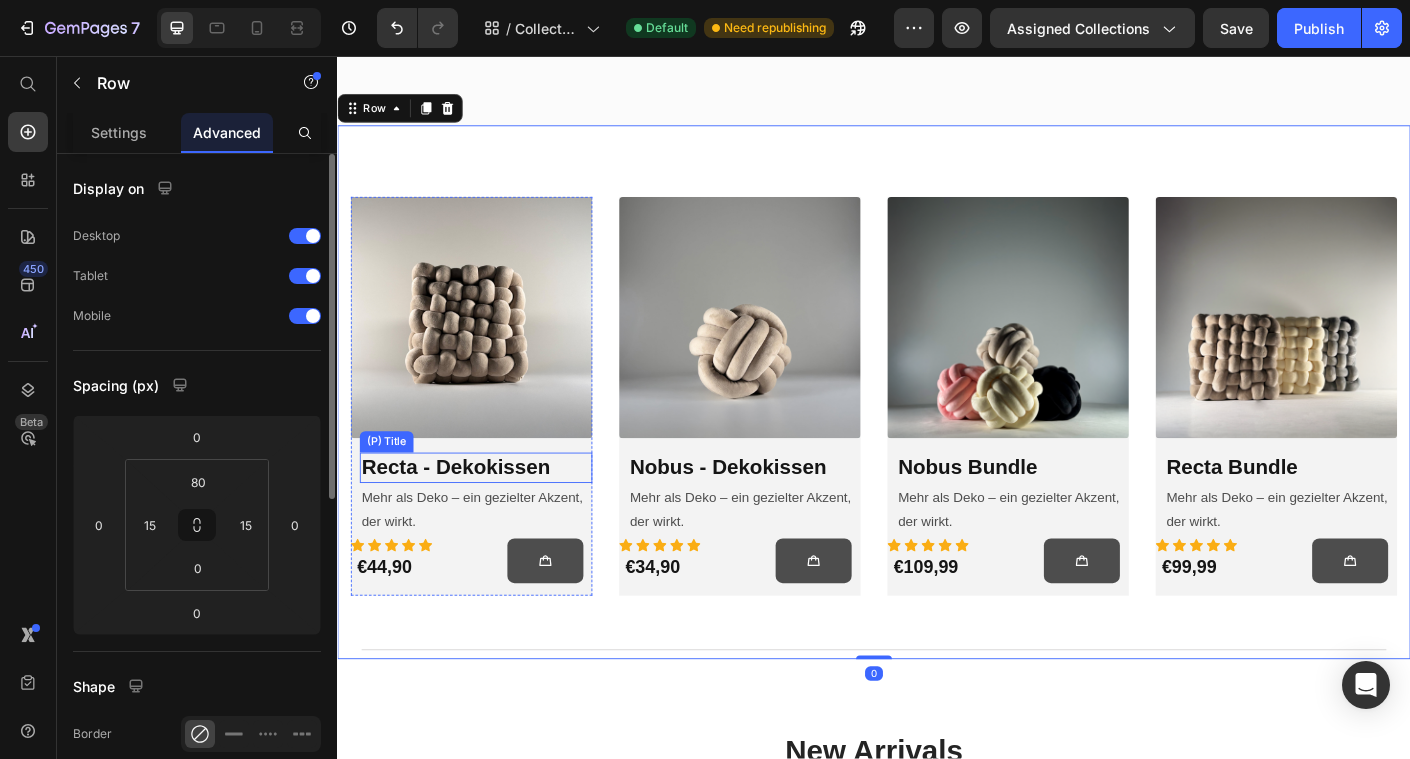 click on "Recta - Dekokissen" at bounding box center (492, 517) 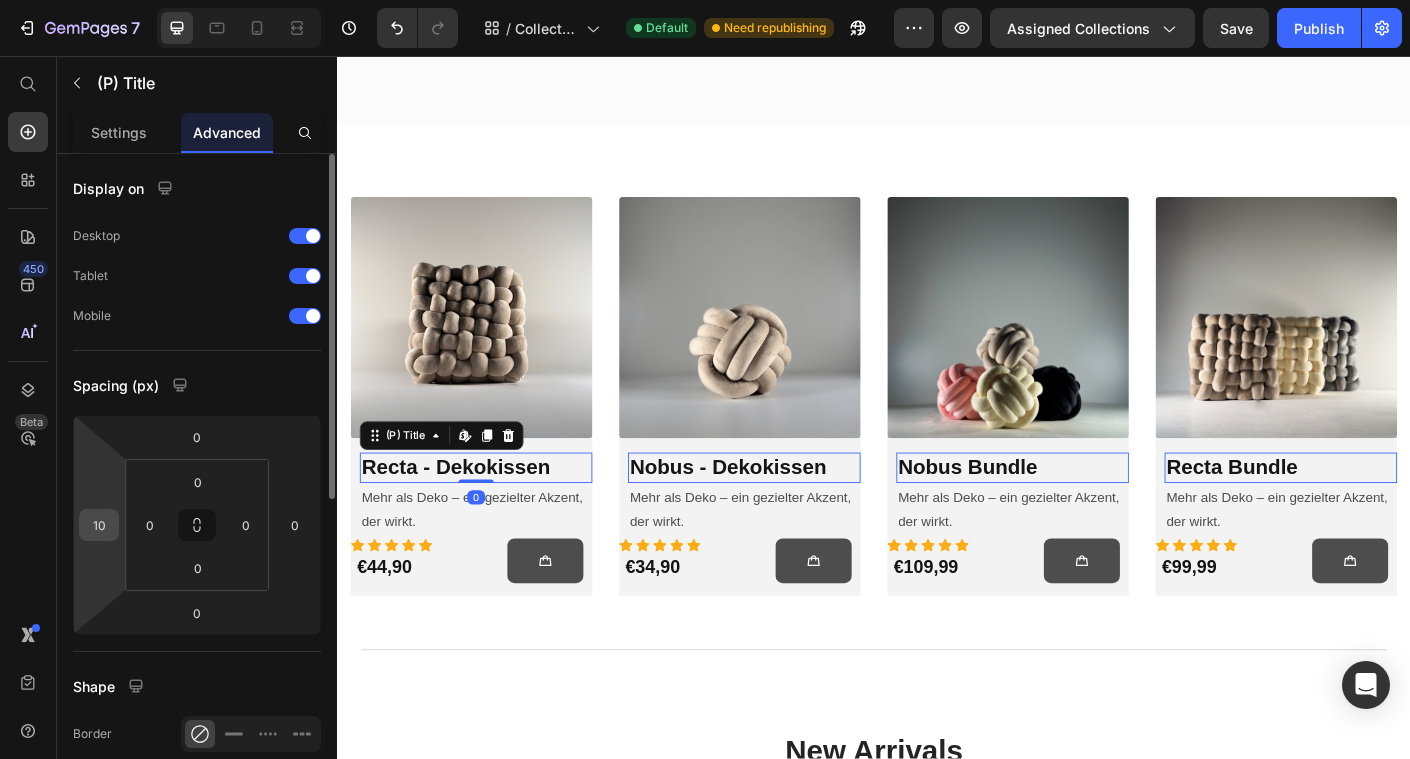 click on "10" at bounding box center (99, 525) 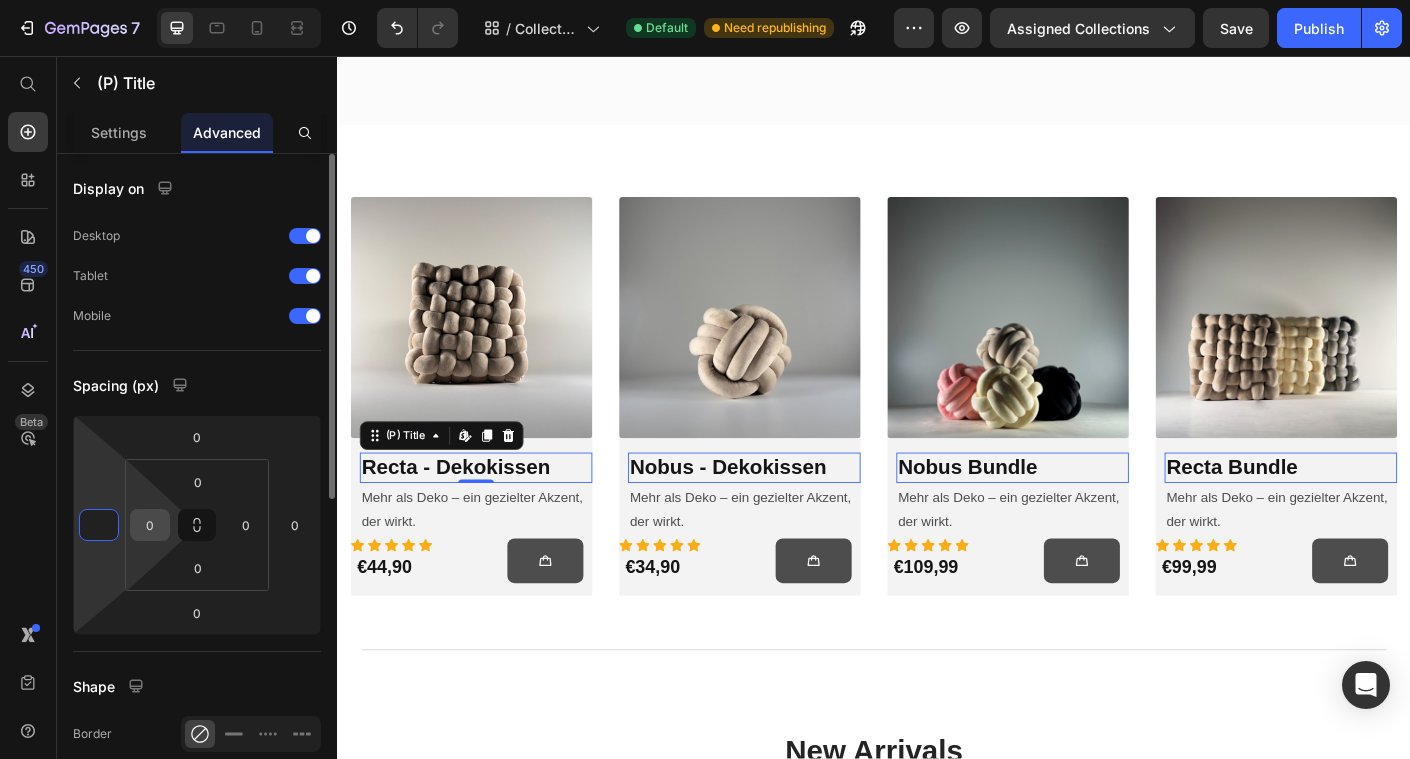 type on "0" 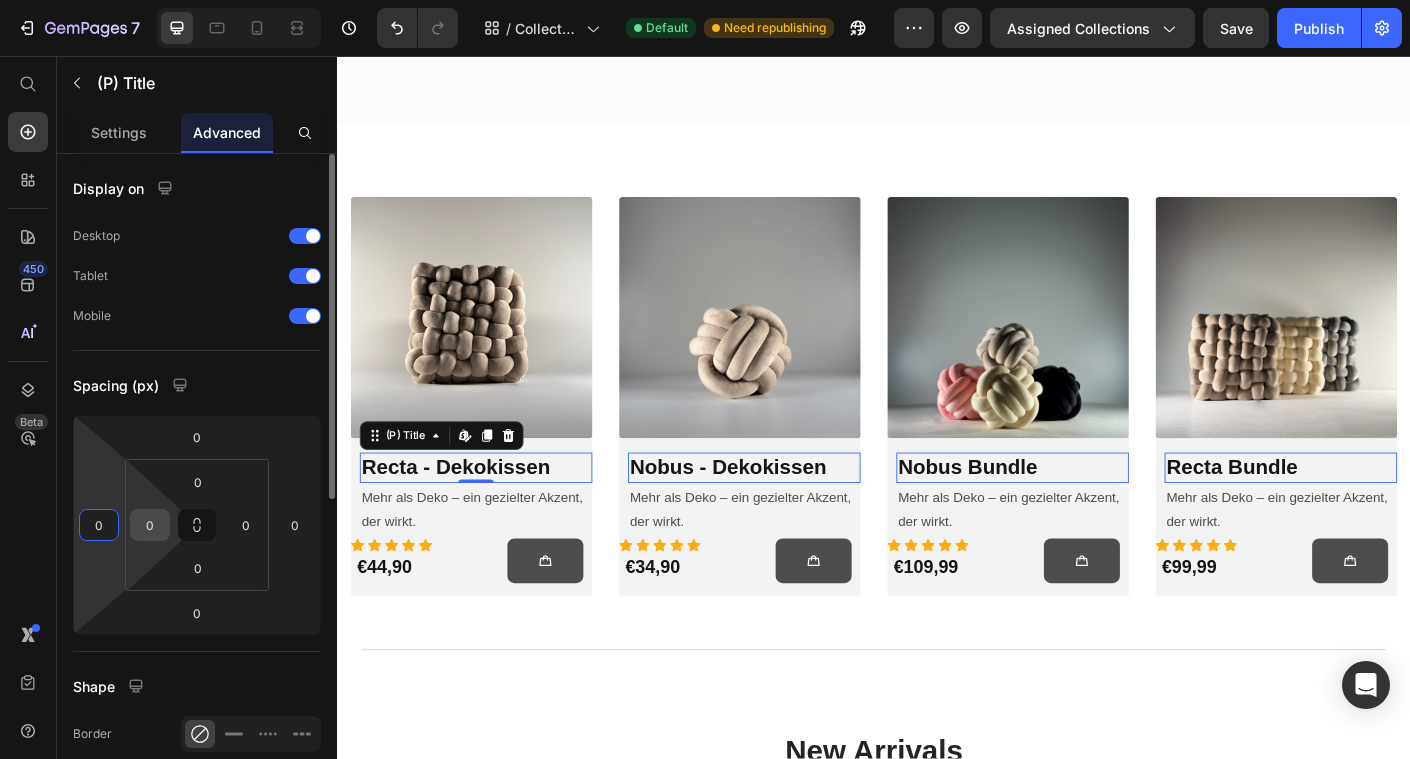 click on "0" at bounding box center (150, 525) 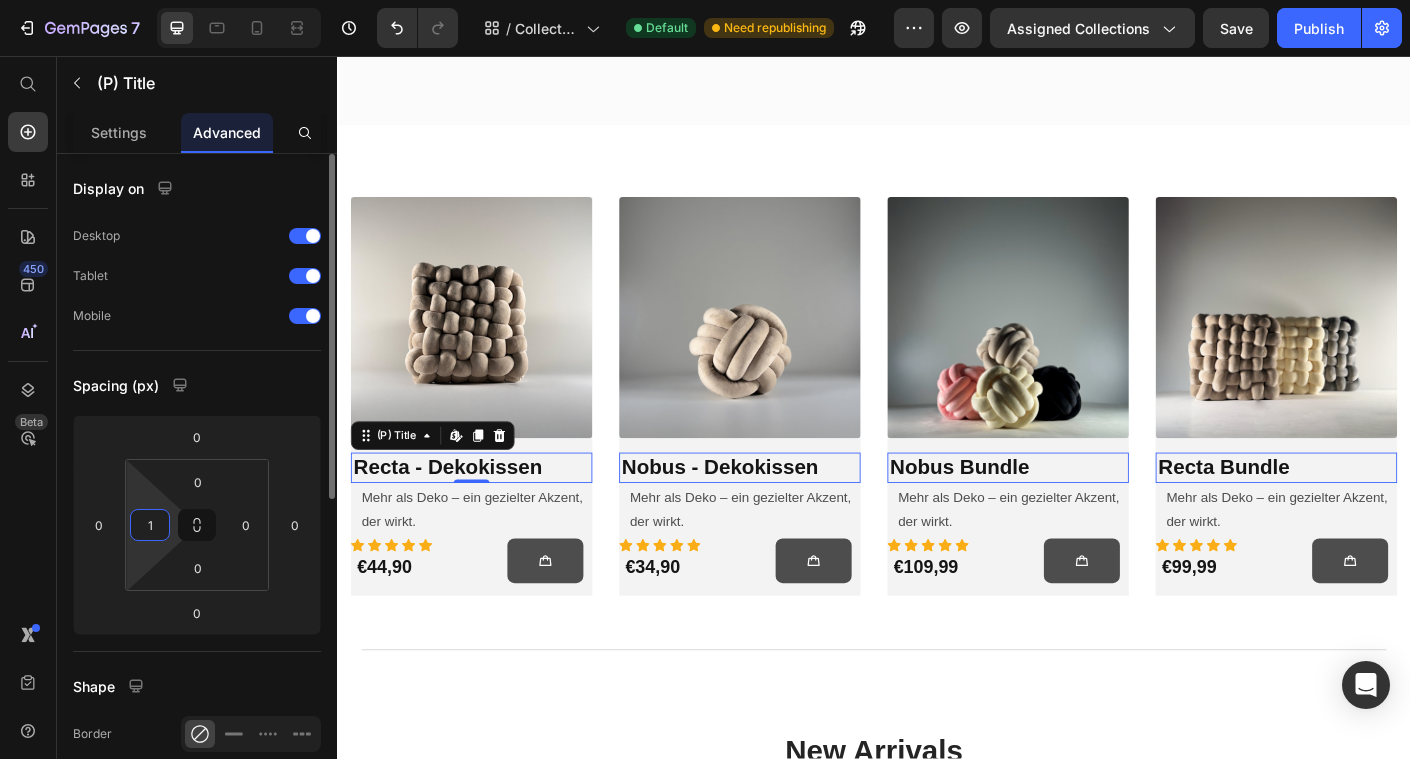 type on "10" 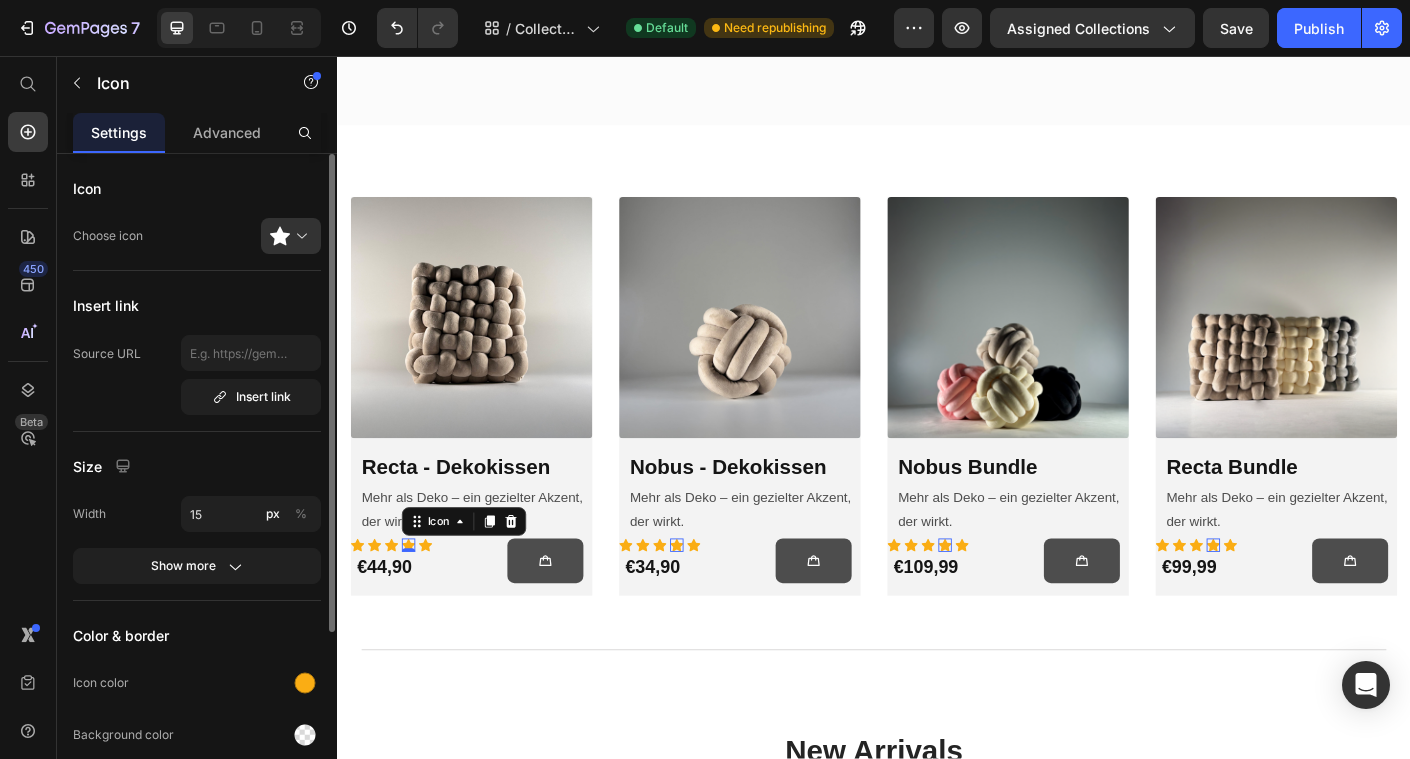 click on "Icon   0" at bounding box center (416, 603) 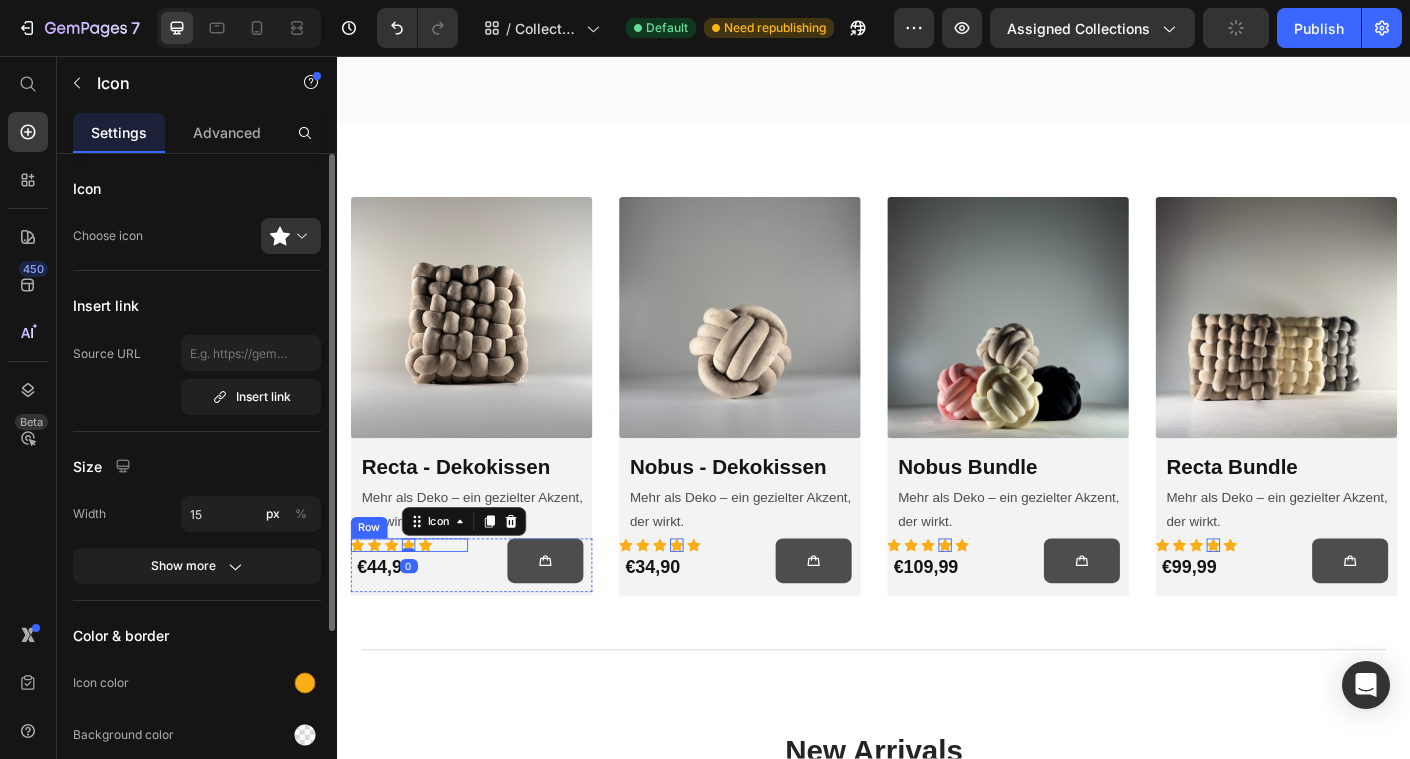 click on "Icon Icon Icon Icon   0 Icon Row" at bounding box center [417, 603] 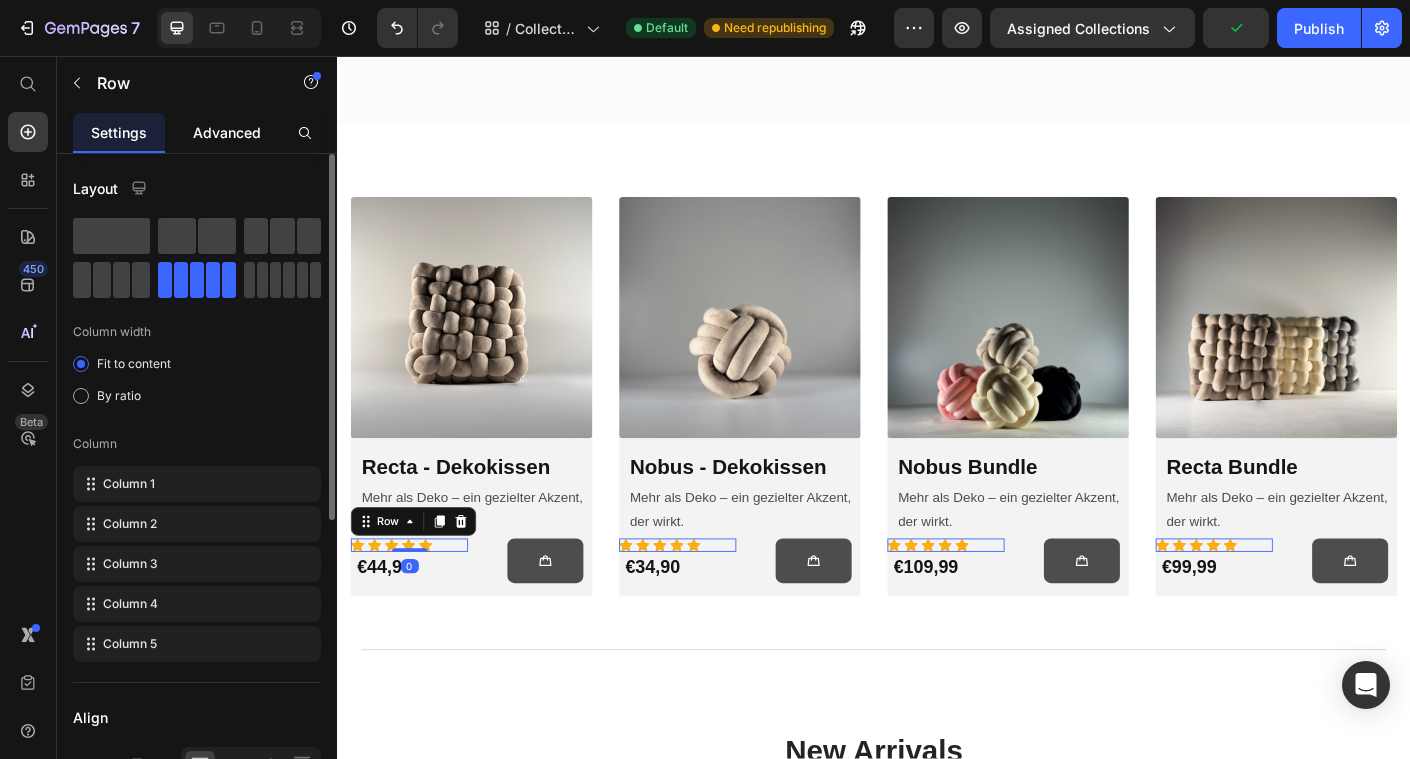 click on "Advanced" at bounding box center (227, 132) 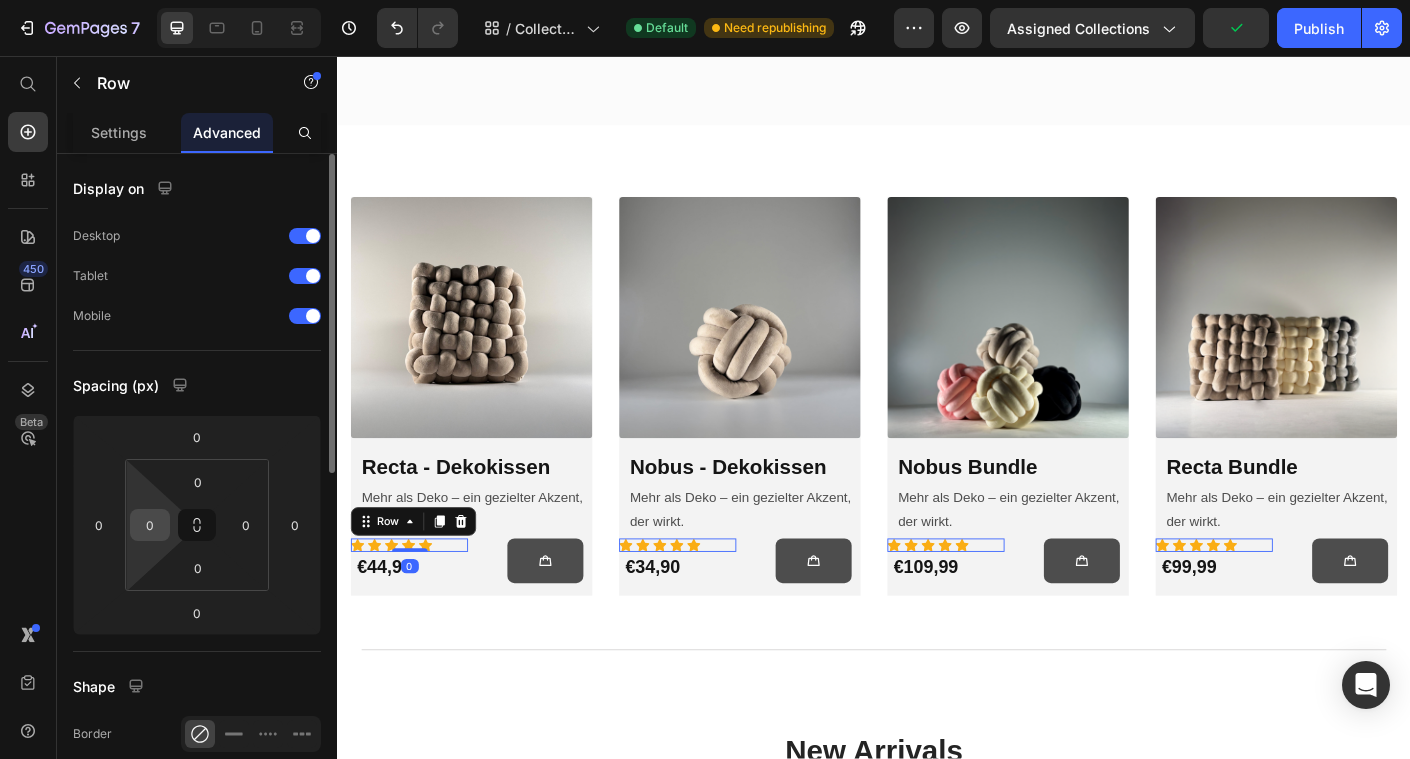click on "0" at bounding box center [150, 525] 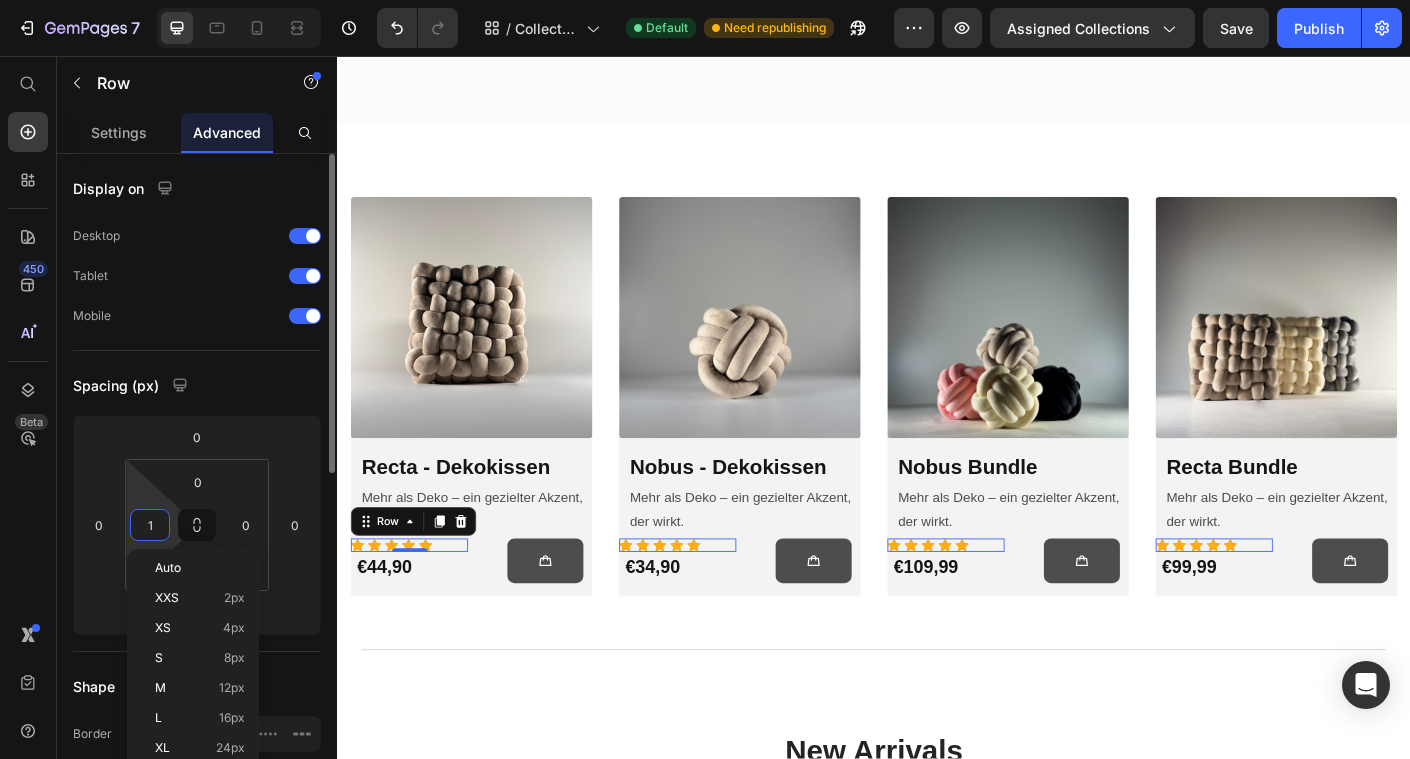 type on "10" 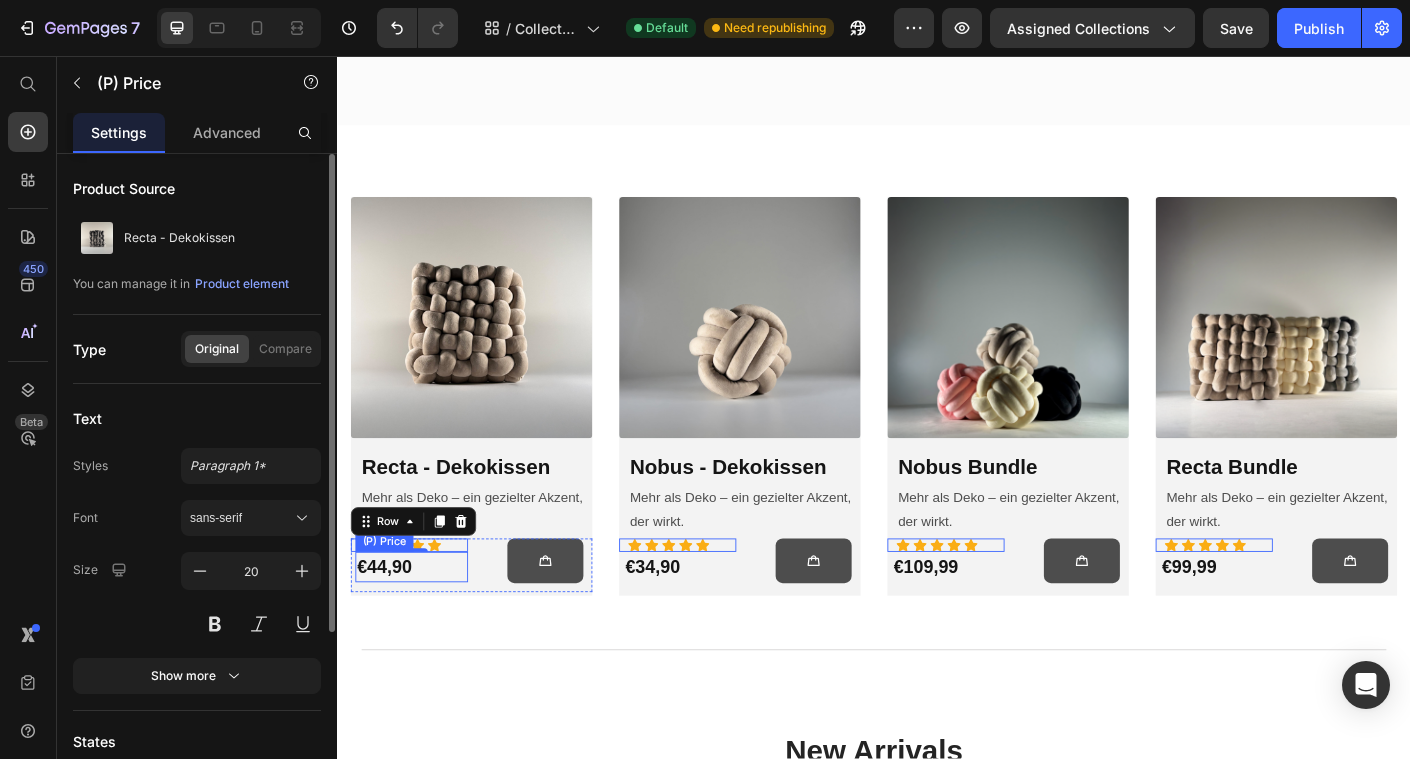 click on "€44,90" at bounding box center (420, 628) 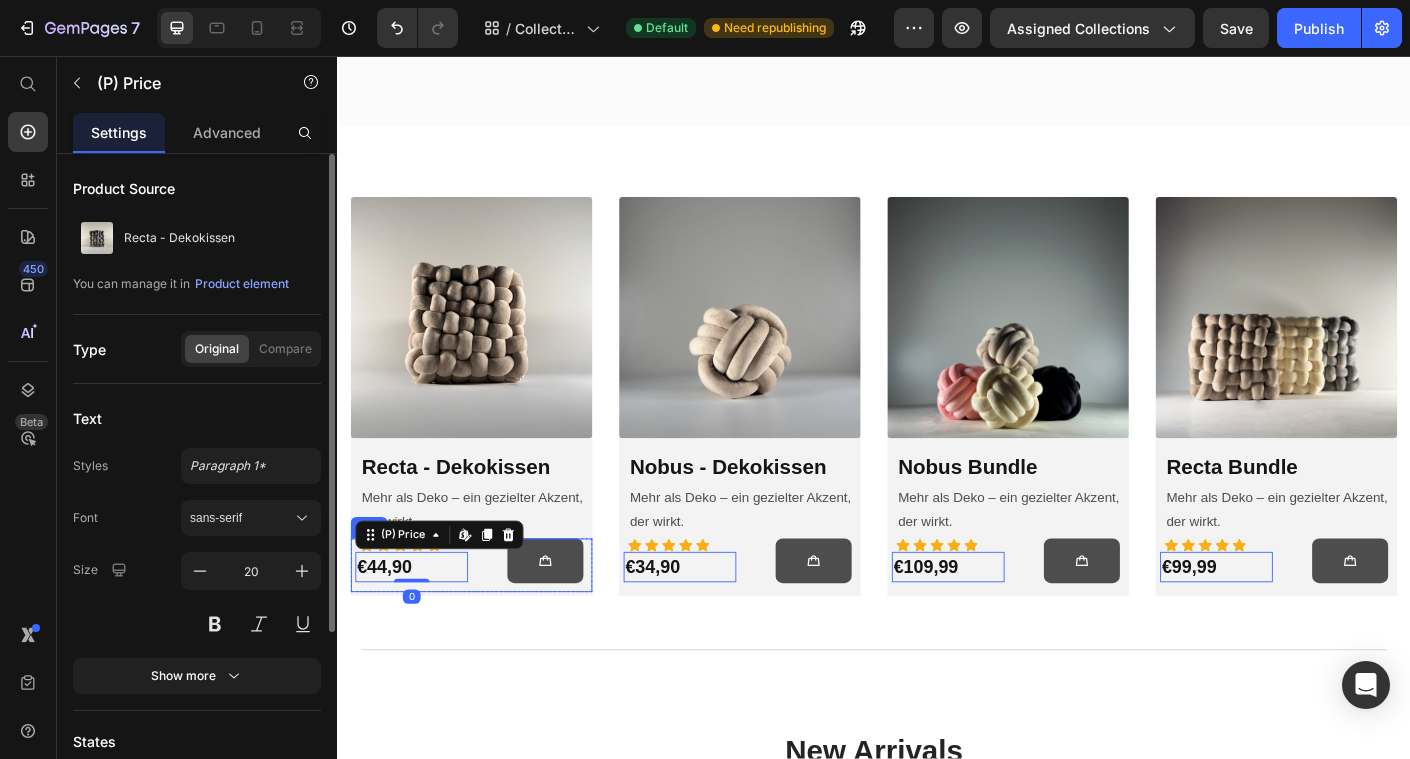 click on "Icon Icon Icon Icon Icon Row €44,90 (P) Price   Edit content in Shopify 0
(P) Cart Button Row" at bounding box center (487, 626) 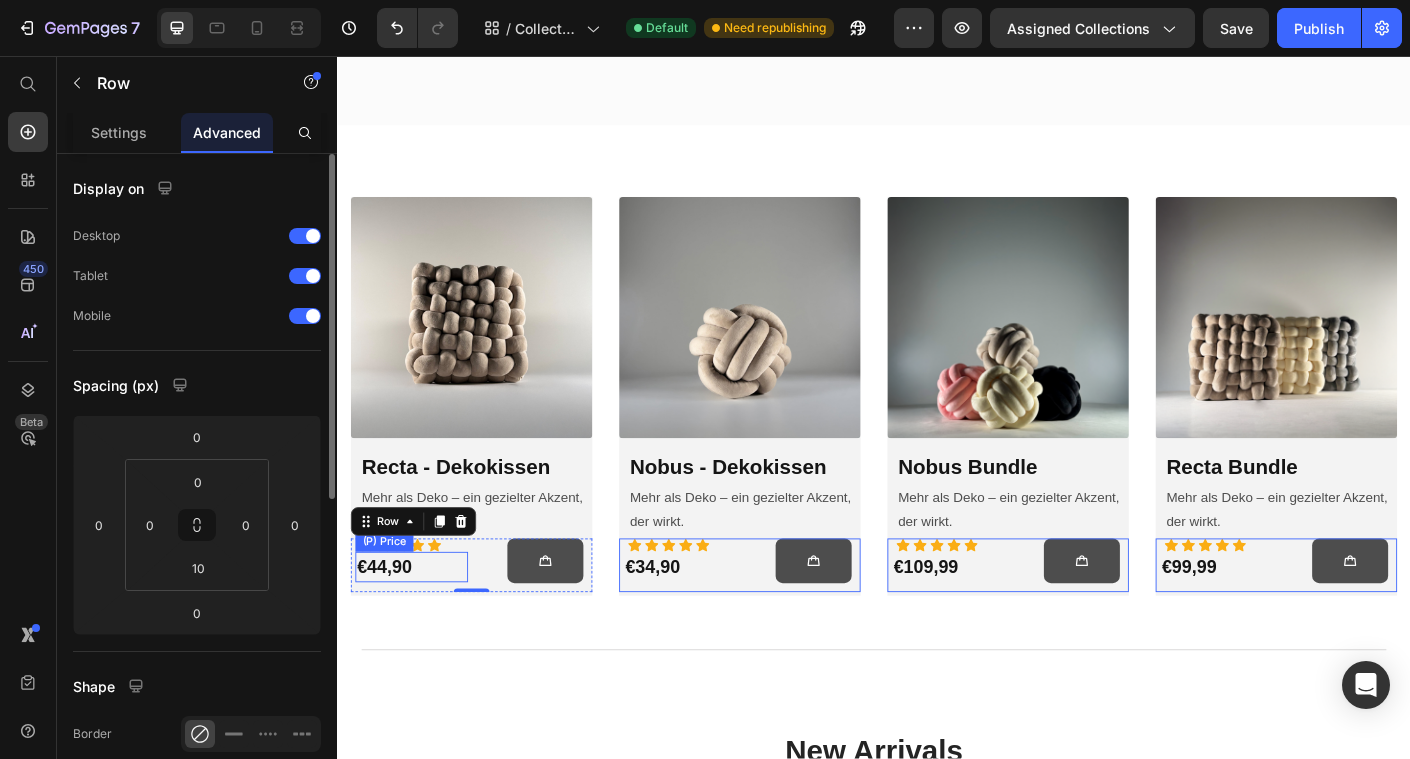 click on "€44,90" at bounding box center [420, 628] 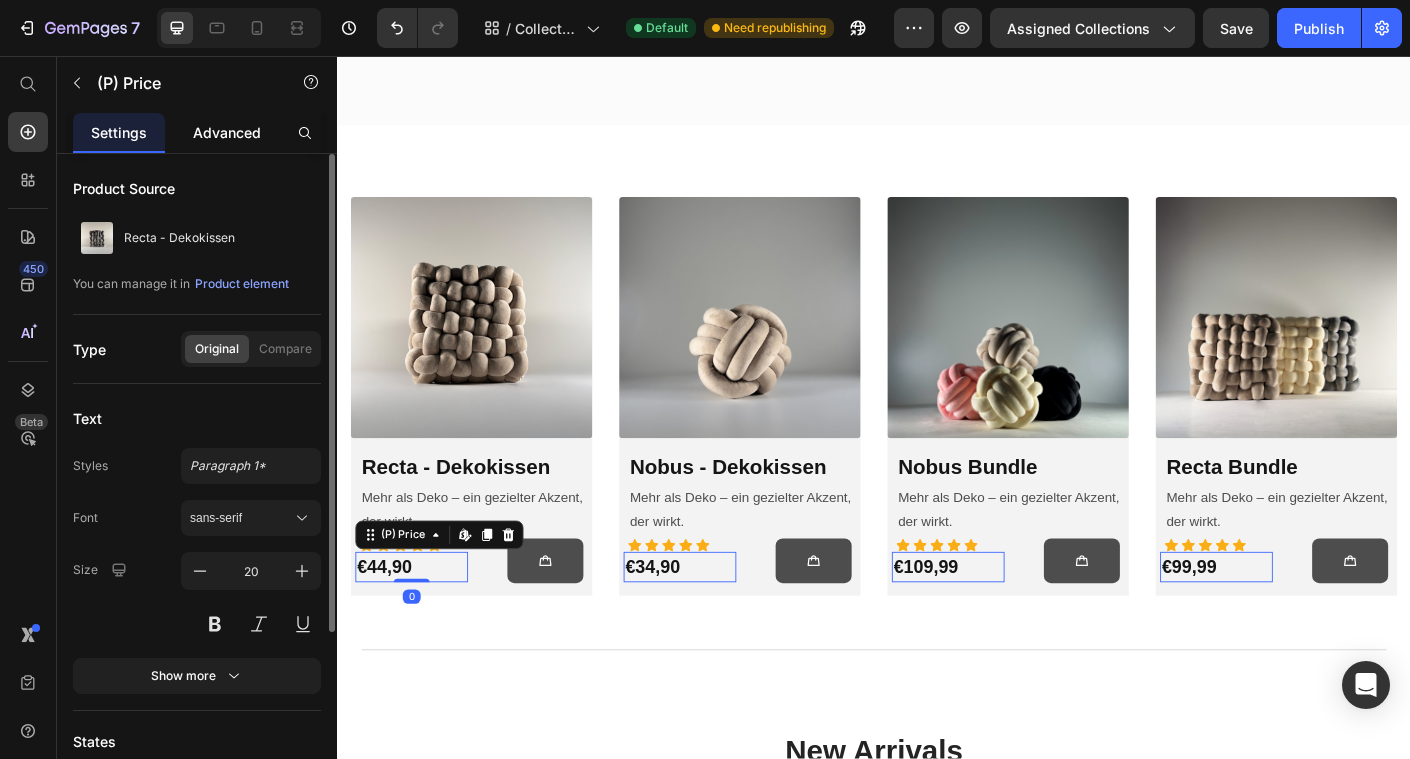 click on "Advanced" at bounding box center (227, 132) 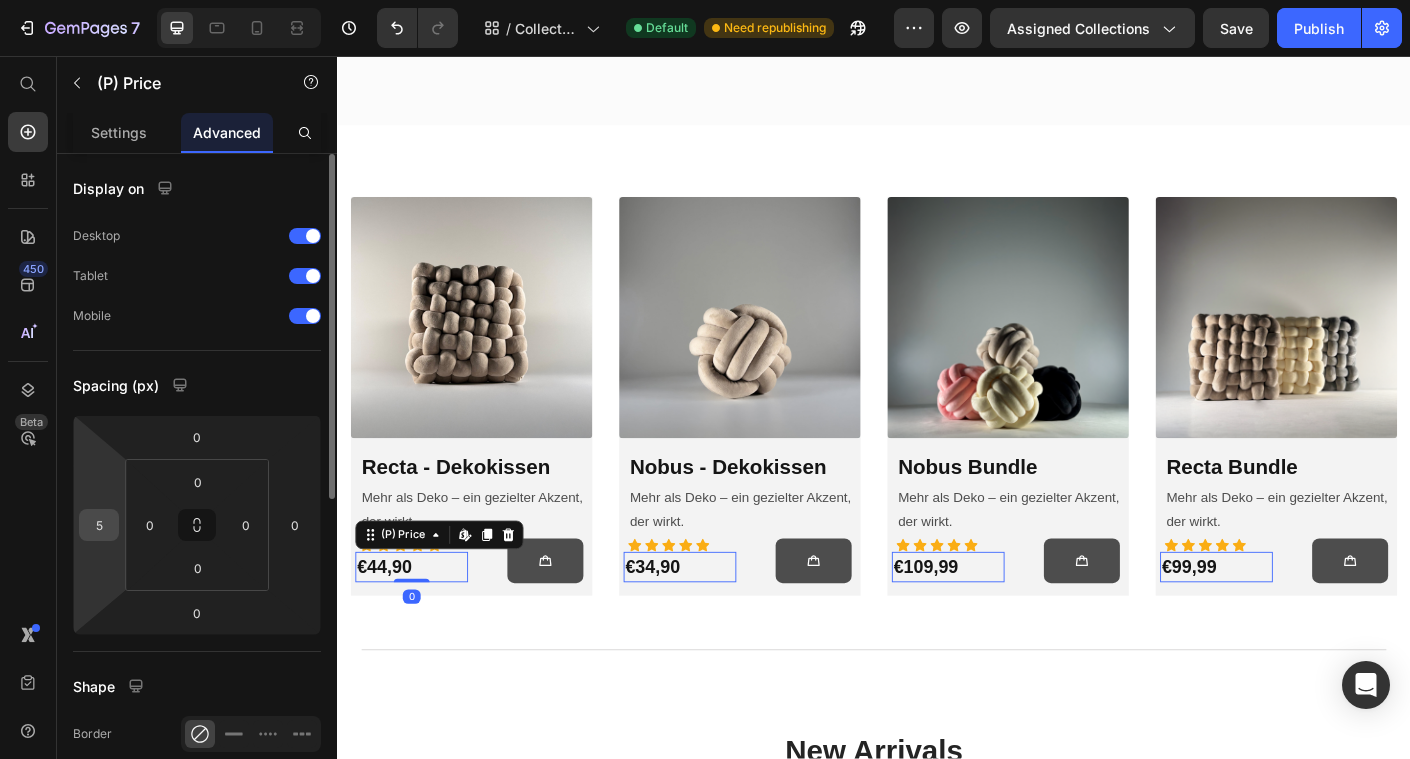 click on "5" at bounding box center [99, 525] 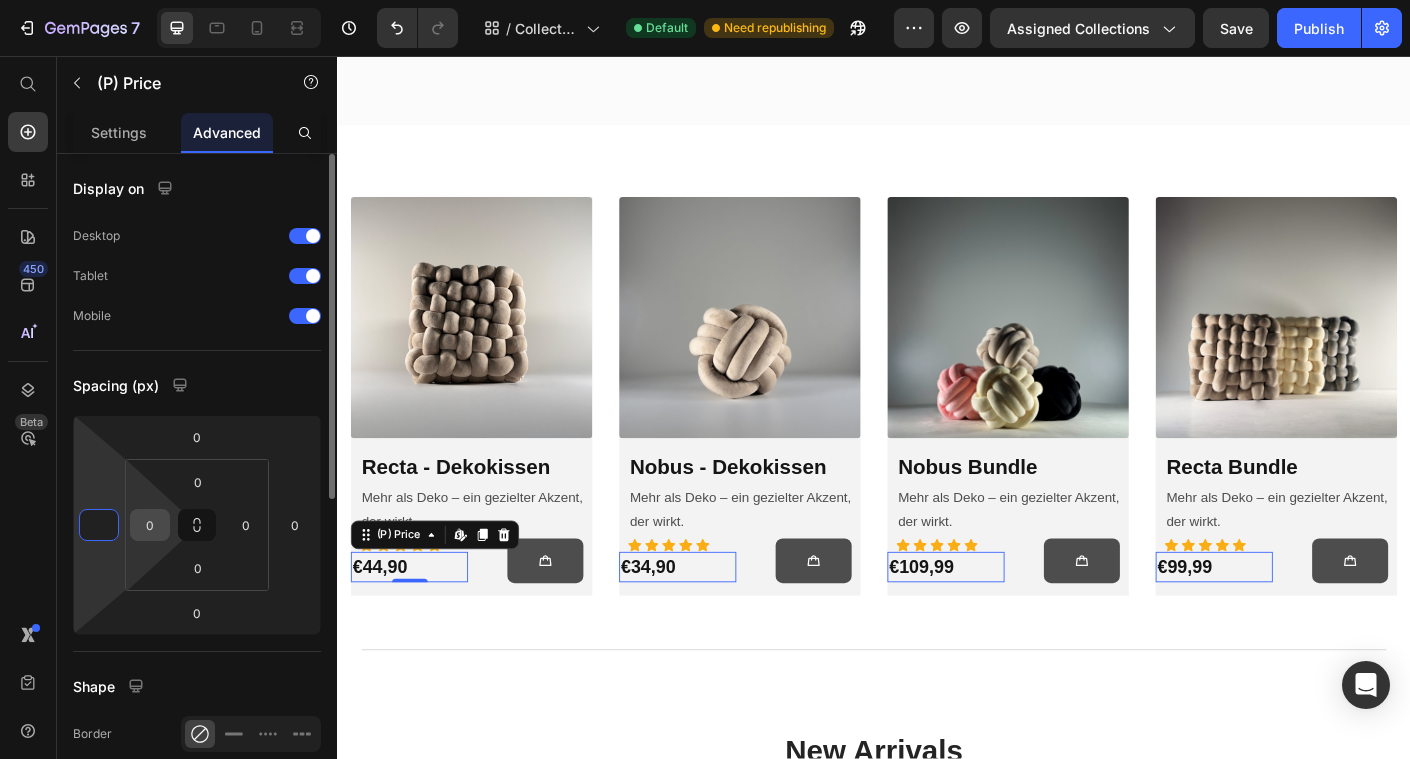 type on "0" 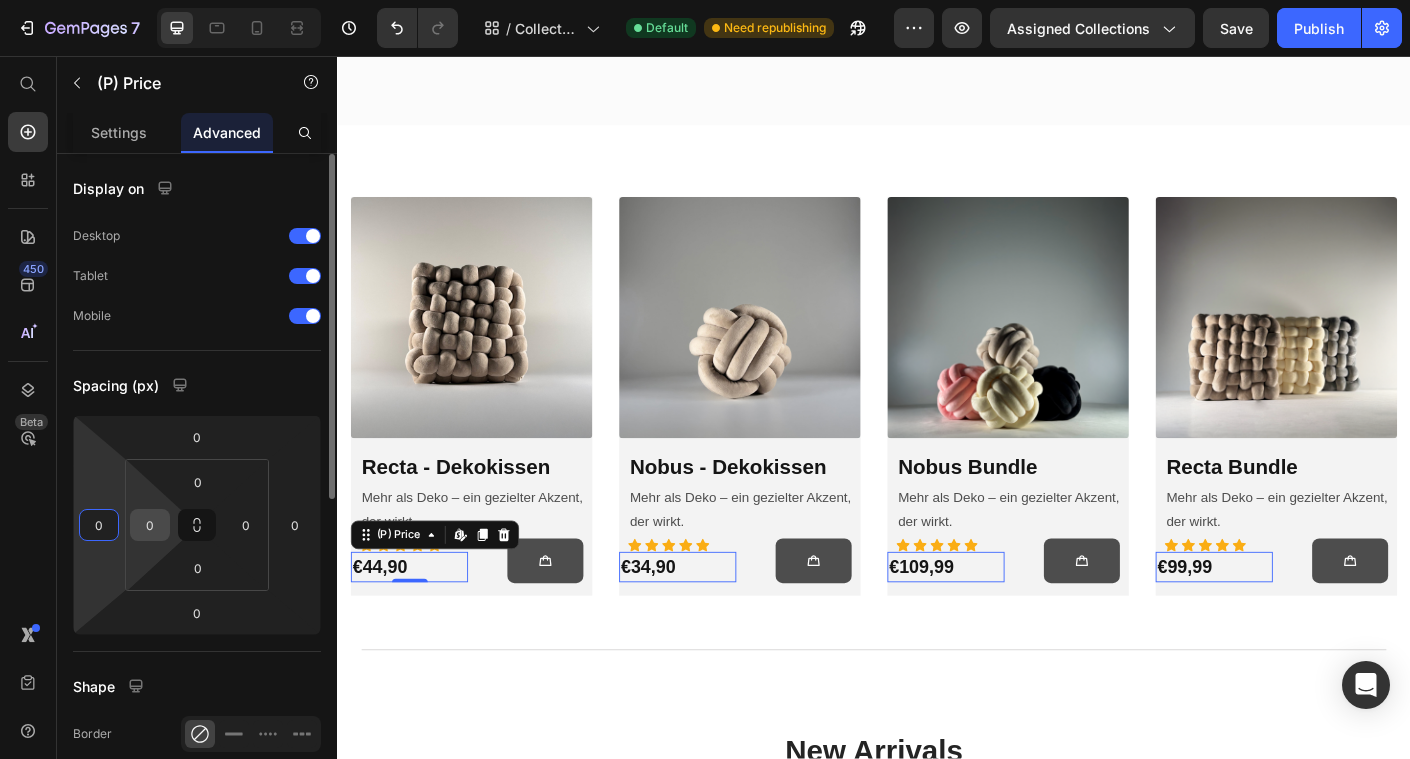 click on "0" at bounding box center (150, 525) 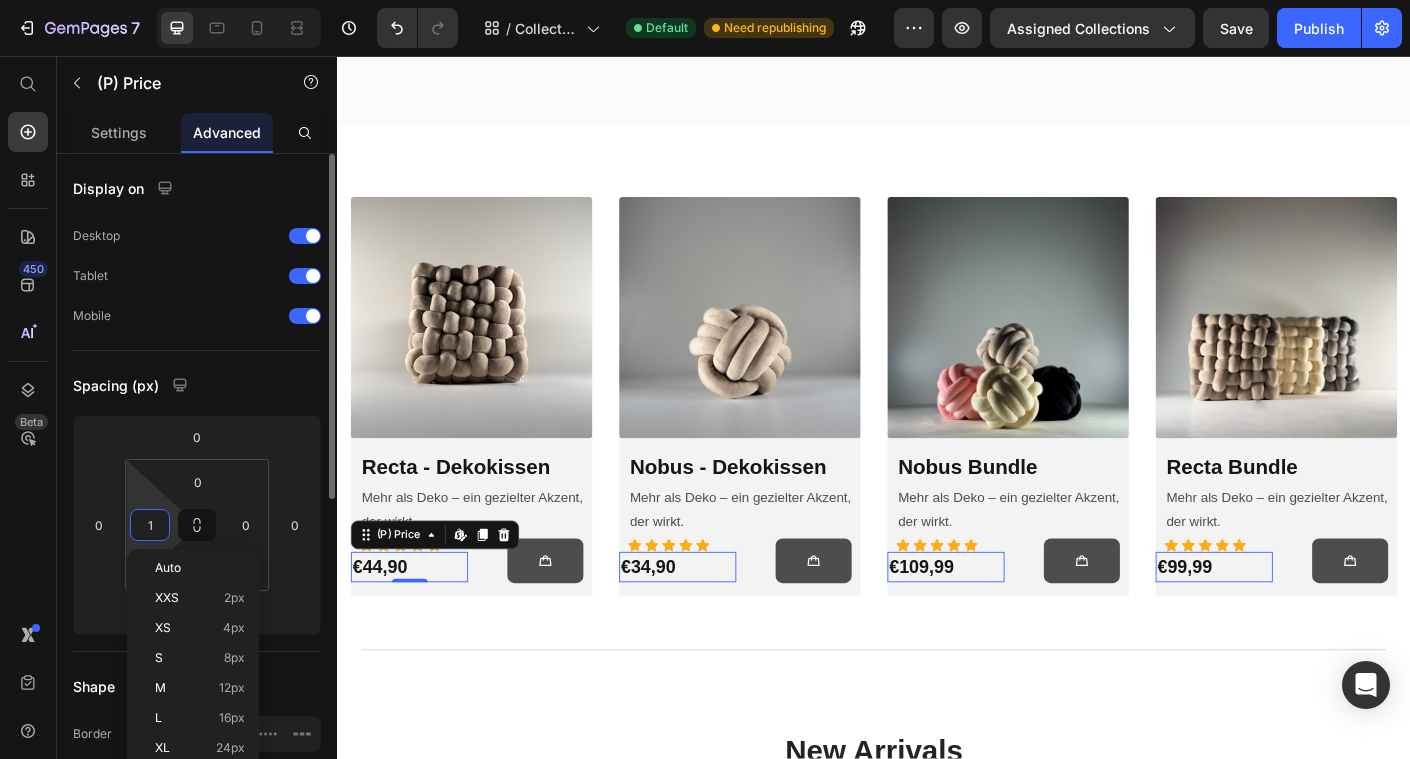 type on "10" 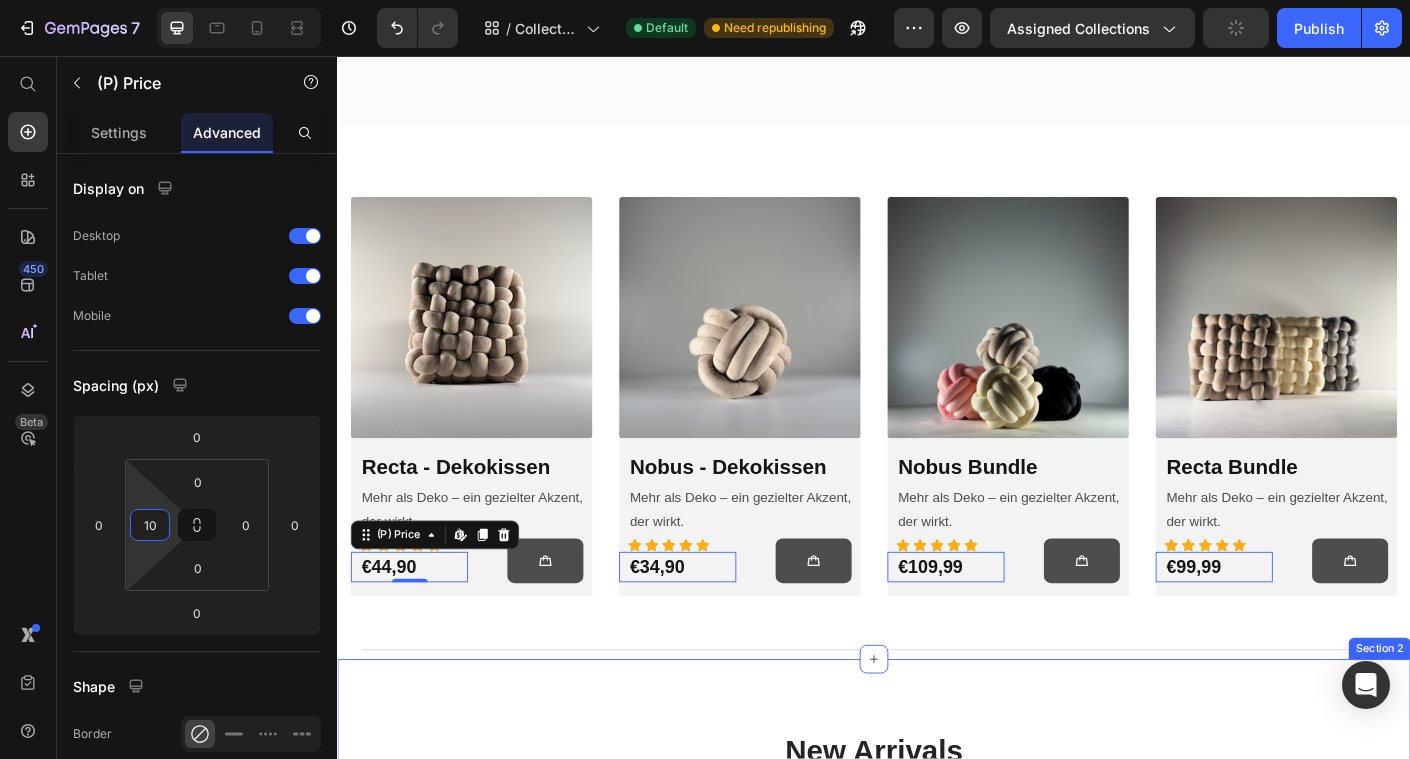 click on "New Arrivals Heading
See All Collection Button Row (P) Images 0% off Product Badge Row Recta - Dekokissen (P) Title €44,90 (P) Price €0,00 (P) Price Row Icon Icon Icon Icon Icon Row (P) Cart Button Row Row (P) Images 0% off Product Badge Row Nobus - Dekokissen (P) Title €34,90 (P) Price €0,00 (P) Price Row Icon Icon Icon Icon Icon Row (P) Cart Button Row Row (P) Images 31% off Product Badge Row Nobus Bundle (P) Title €109,99 (P) Price €159,96 (P) Price Row Icon Icon Icon Icon Icon Row (P) Cart Button Row Row (P) Images 26% off Product Badge Row Recta Bundle (P) Title €99,99 (P) Price €134,97 (P) Price Row Icon Icon Icon Icon Icon Row (P) Cart Button Row Row Product List Row Section 2" at bounding box center [937, 1090] 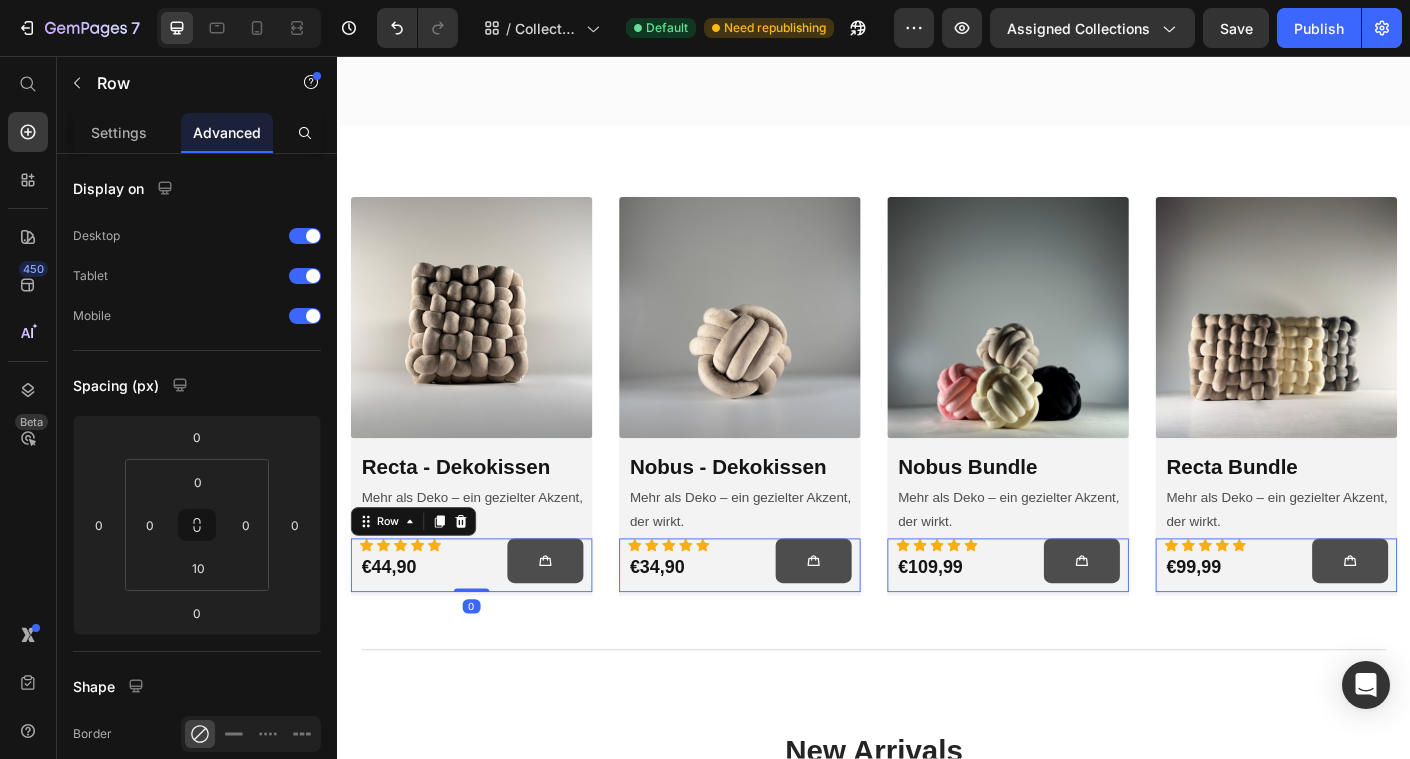 click on "Icon Icon Icon Icon Icon Row €44,90 (P) Price
(P) Cart Button Row   0" at bounding box center [487, 626] 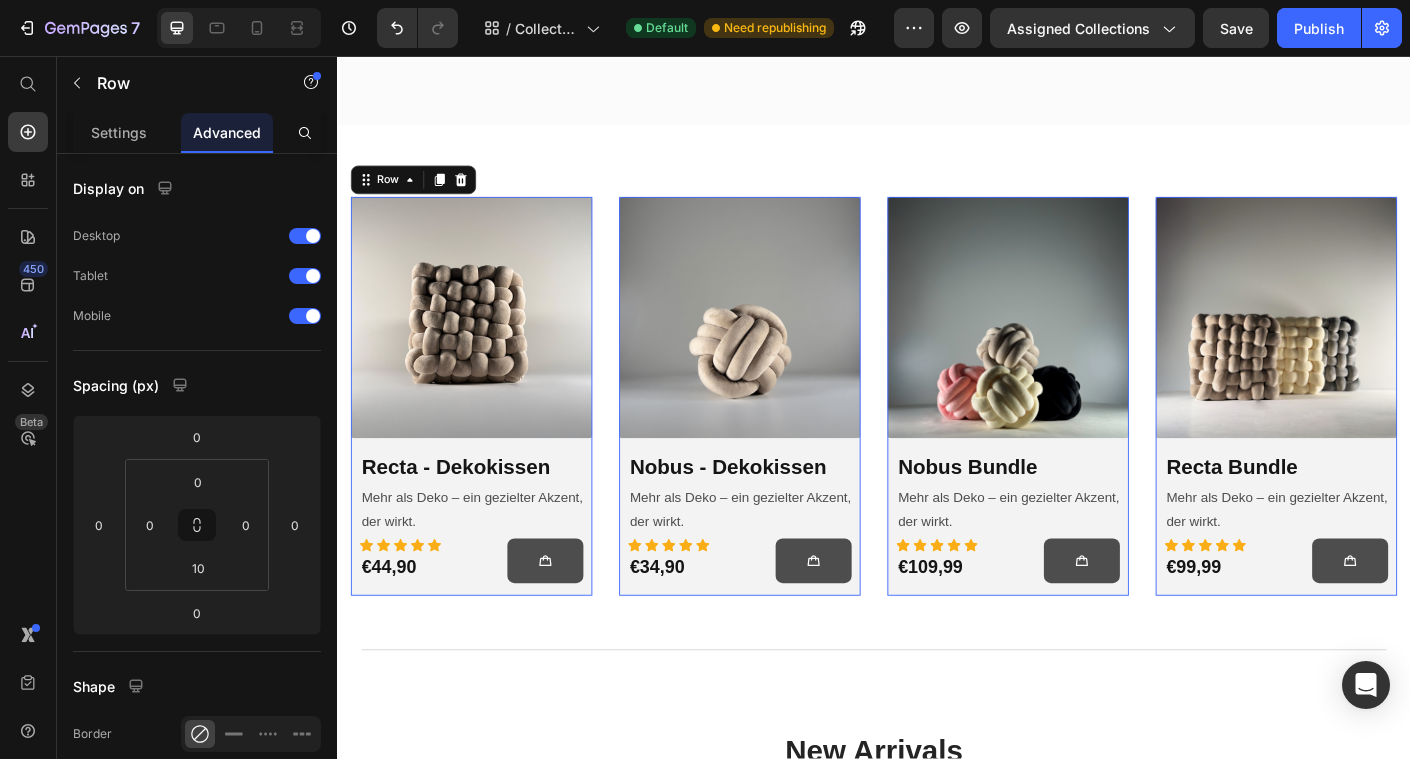 click on "Product Images & Gallery Row Recta - Dekokissen (P) Title Mehr als Deko – ein gezielter Akzent, der wirkt. Text Block Icon Icon Icon Icon Icon Row €44,90 (P) Price
(P) Cart Button Row Row" at bounding box center (487, 437) 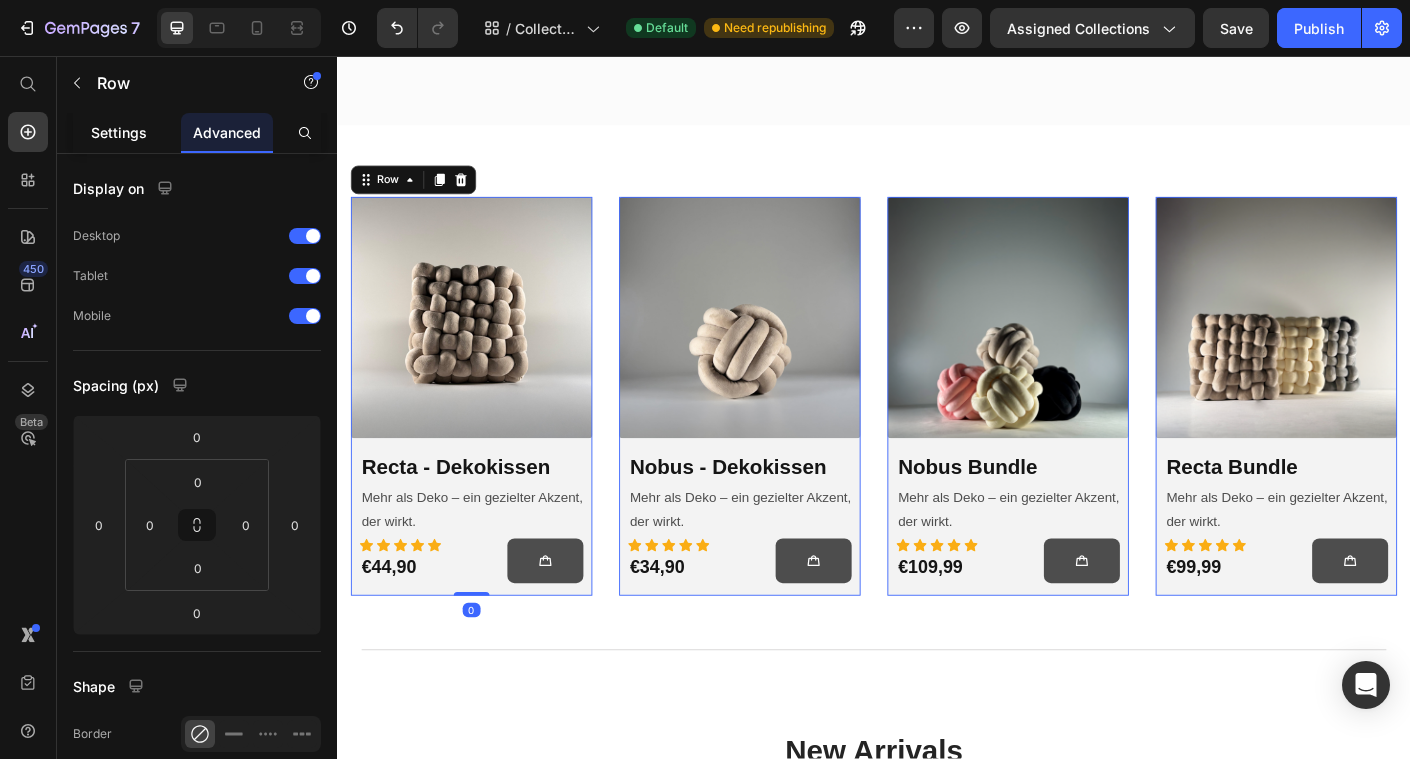 click on "Settings" at bounding box center [119, 132] 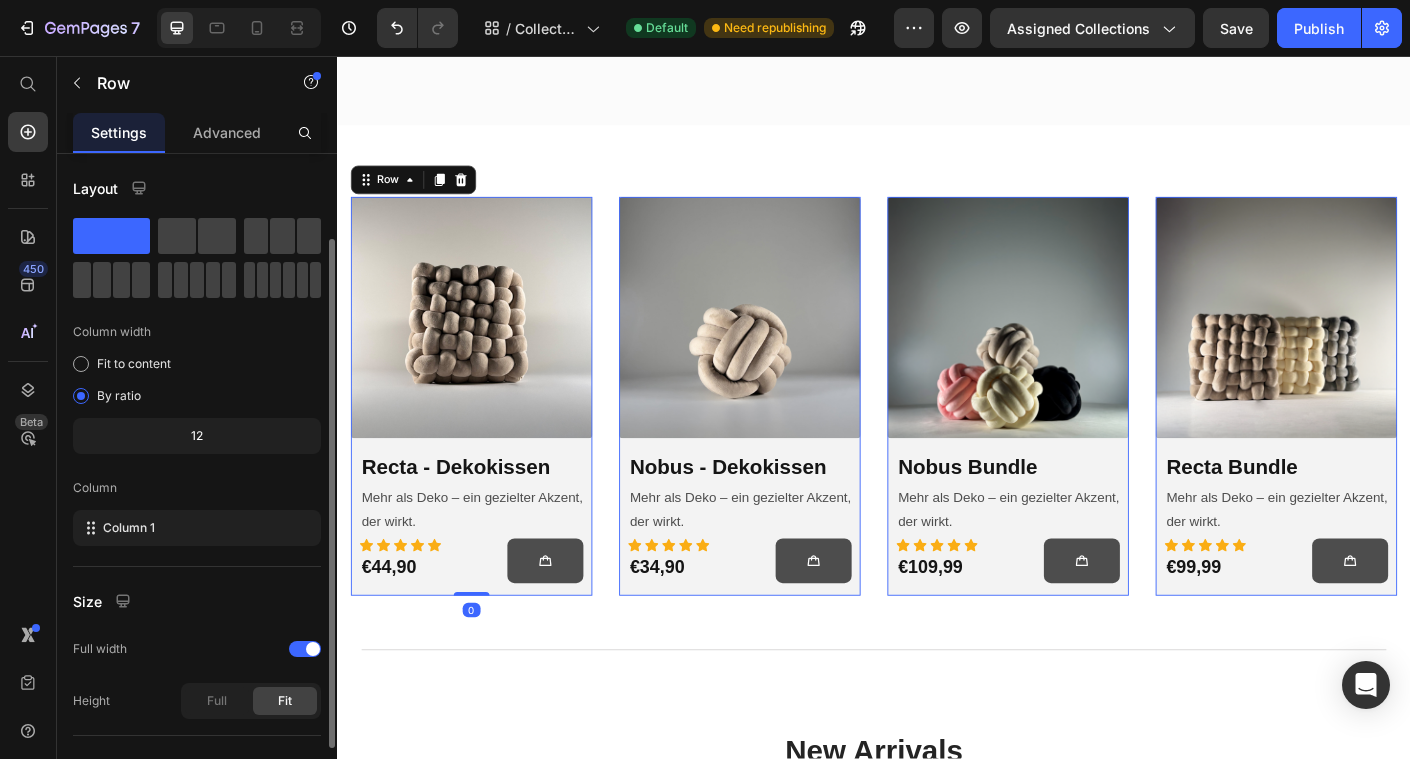 scroll, scrollTop: 198, scrollLeft: 0, axis: vertical 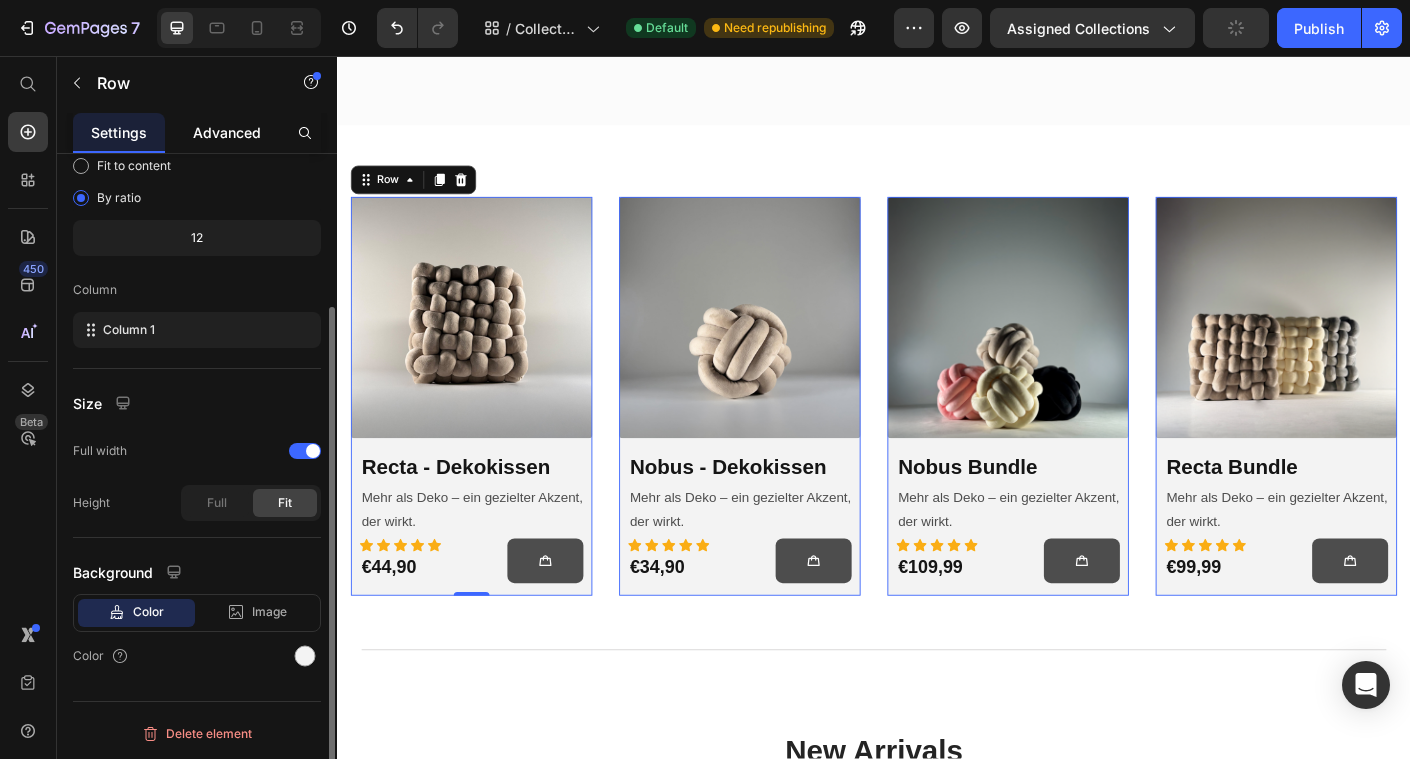 click on "Advanced" 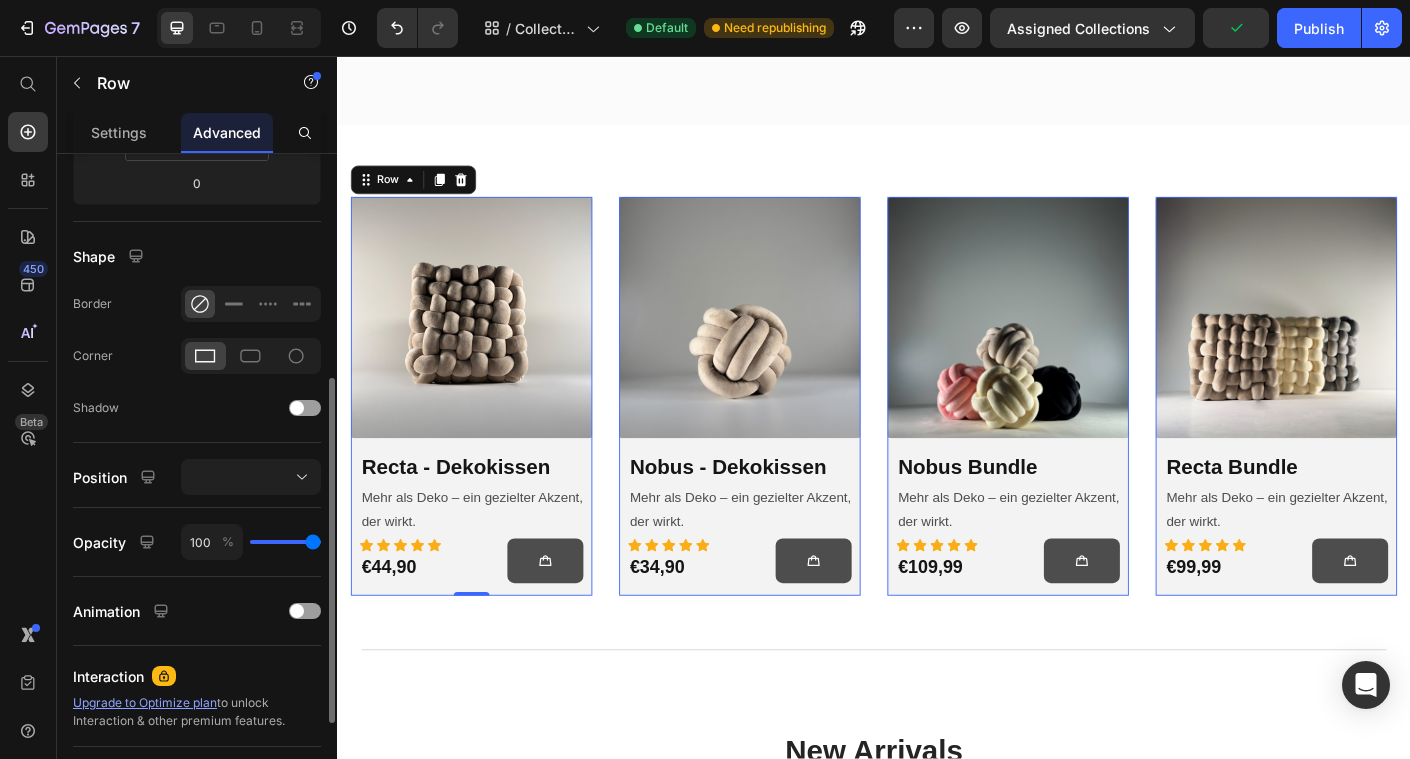scroll, scrollTop: 475, scrollLeft: 0, axis: vertical 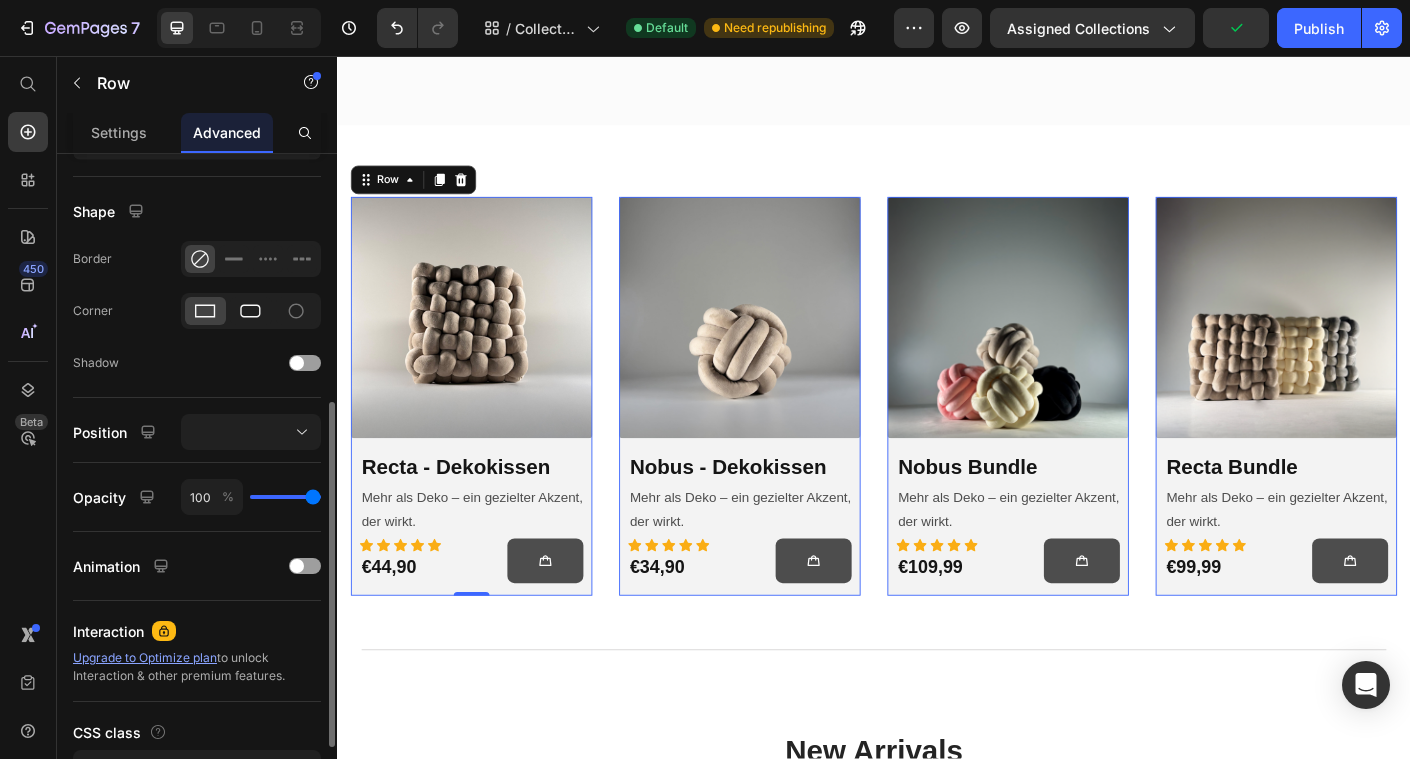 click 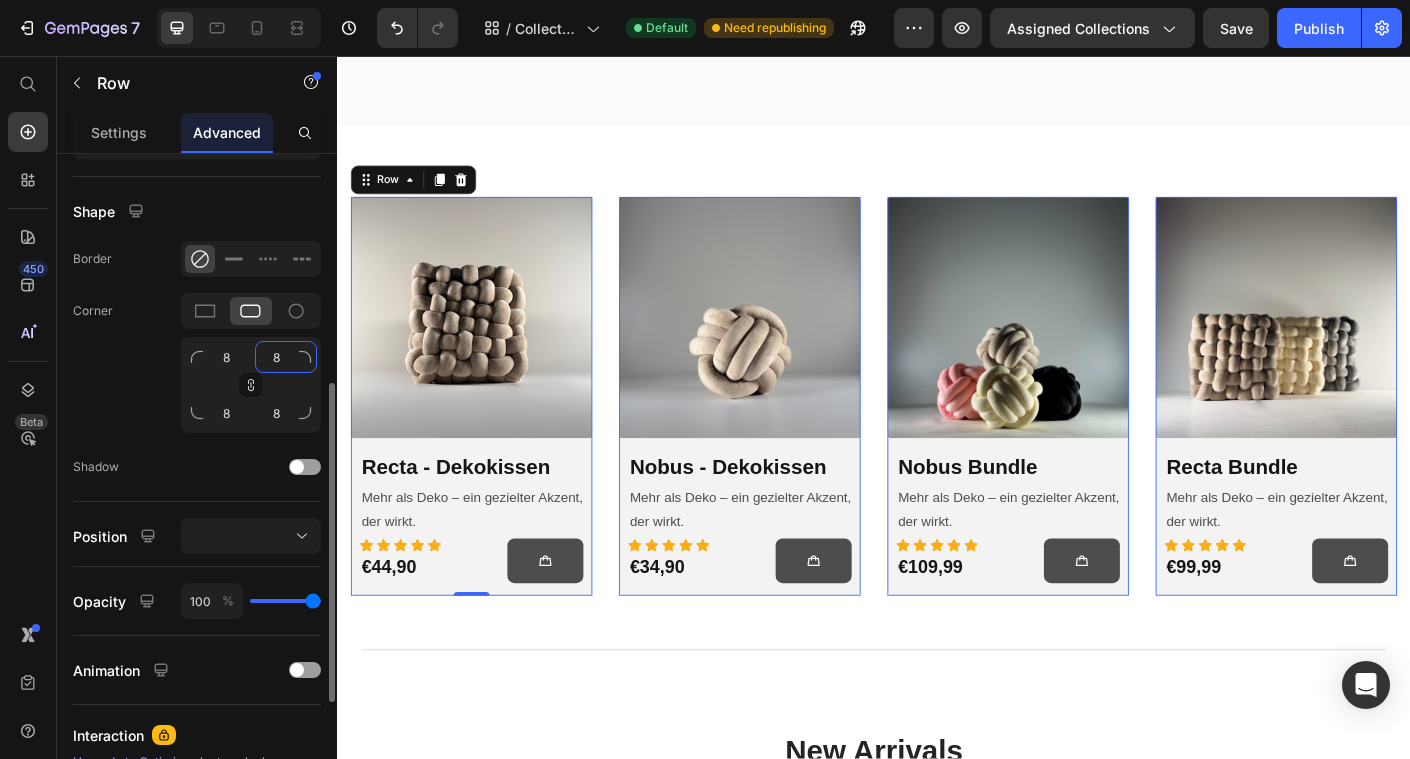 click on "8" 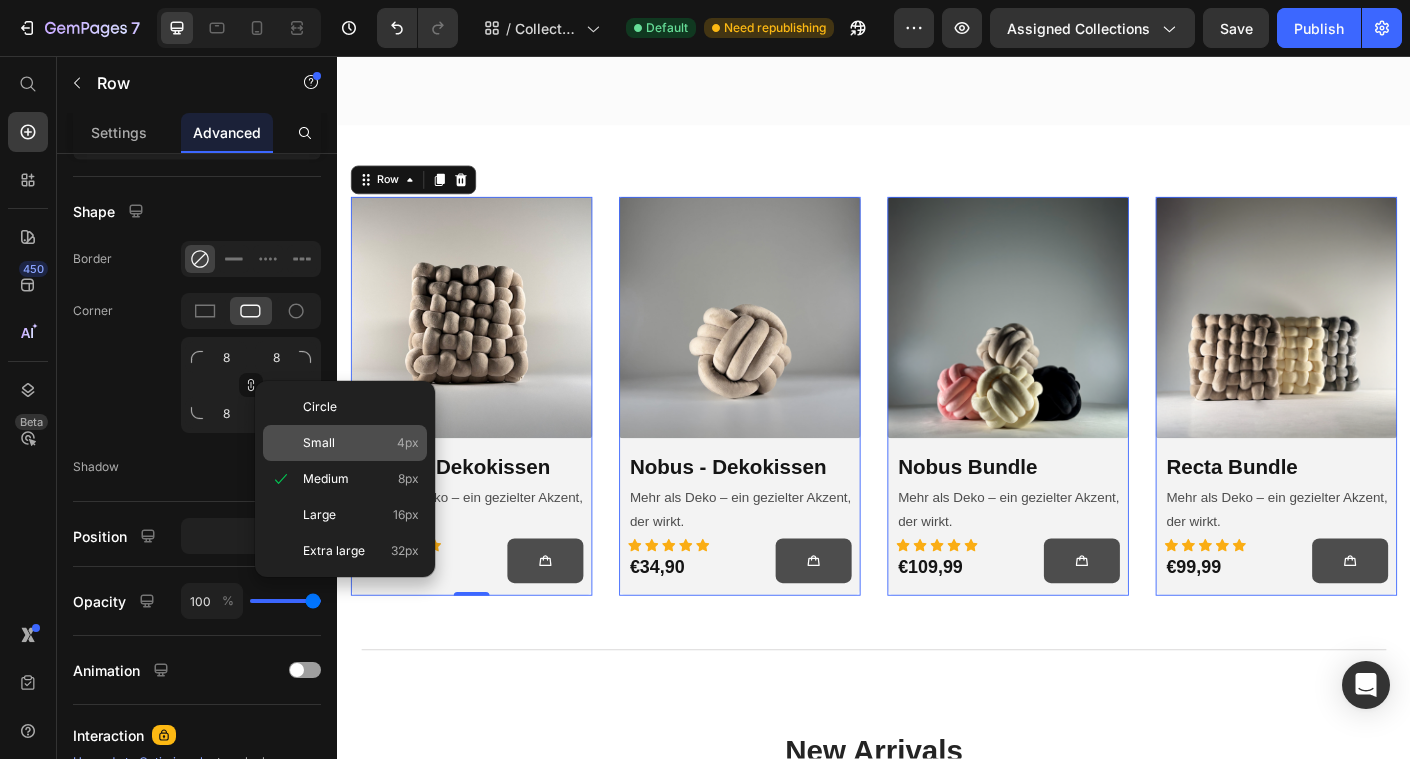 click on "Small 4px" at bounding box center (361, 443) 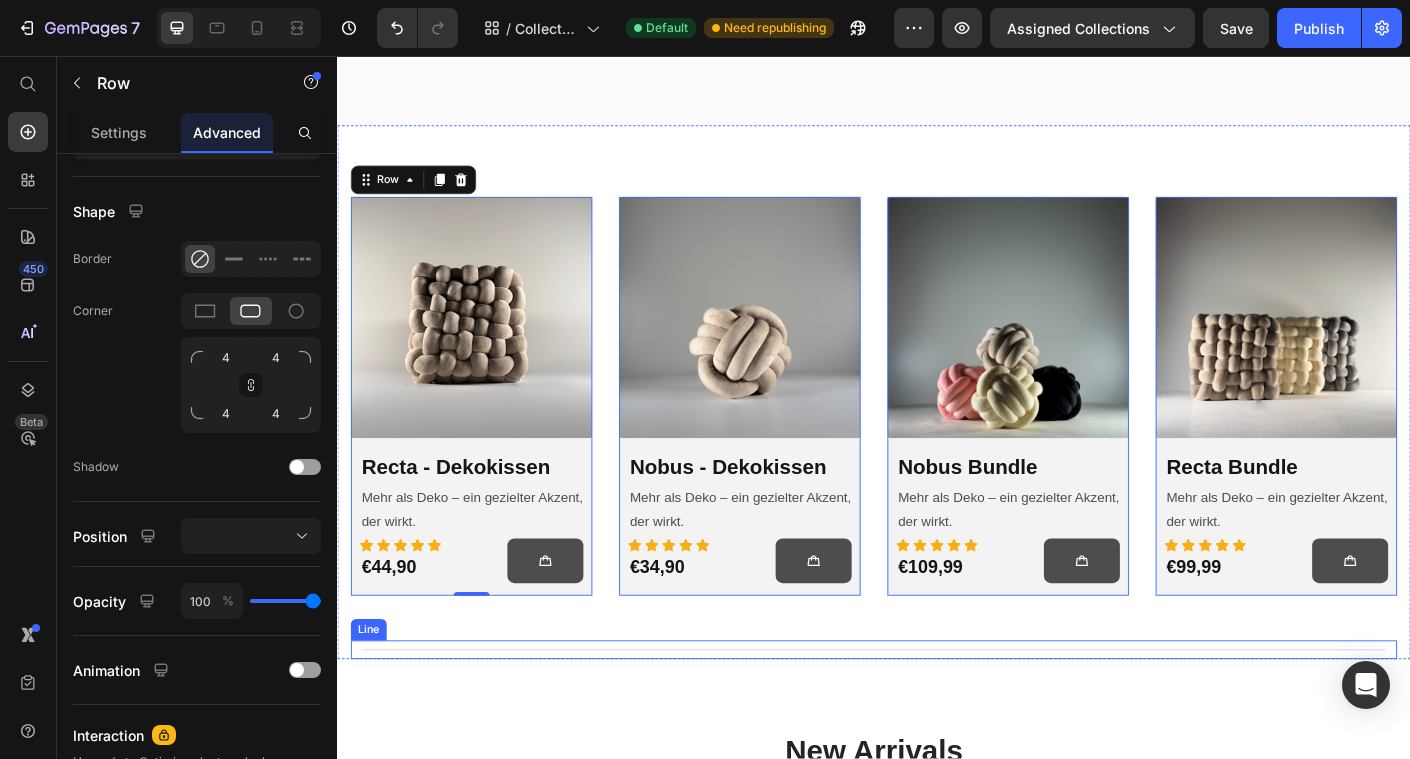 click on "Title Line" at bounding box center (937, 720) 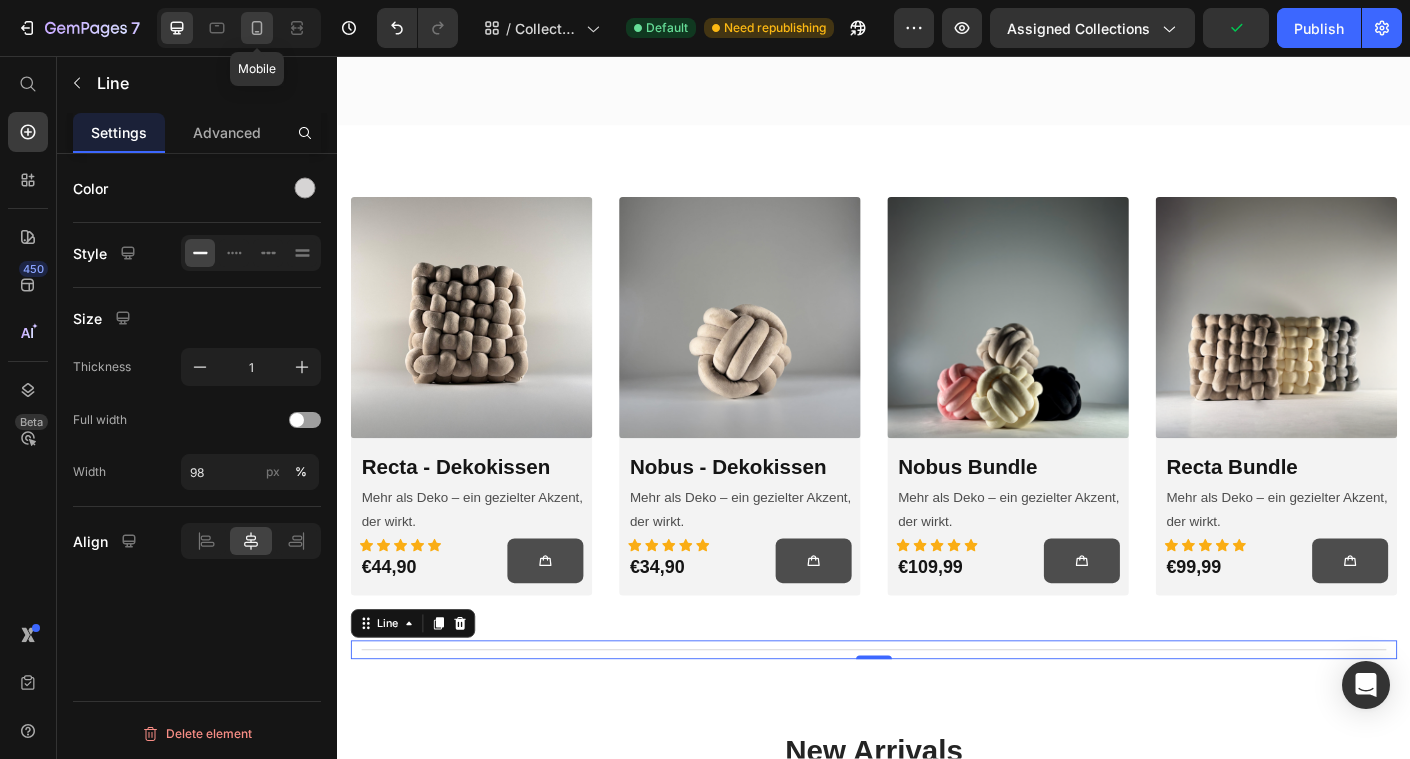 click 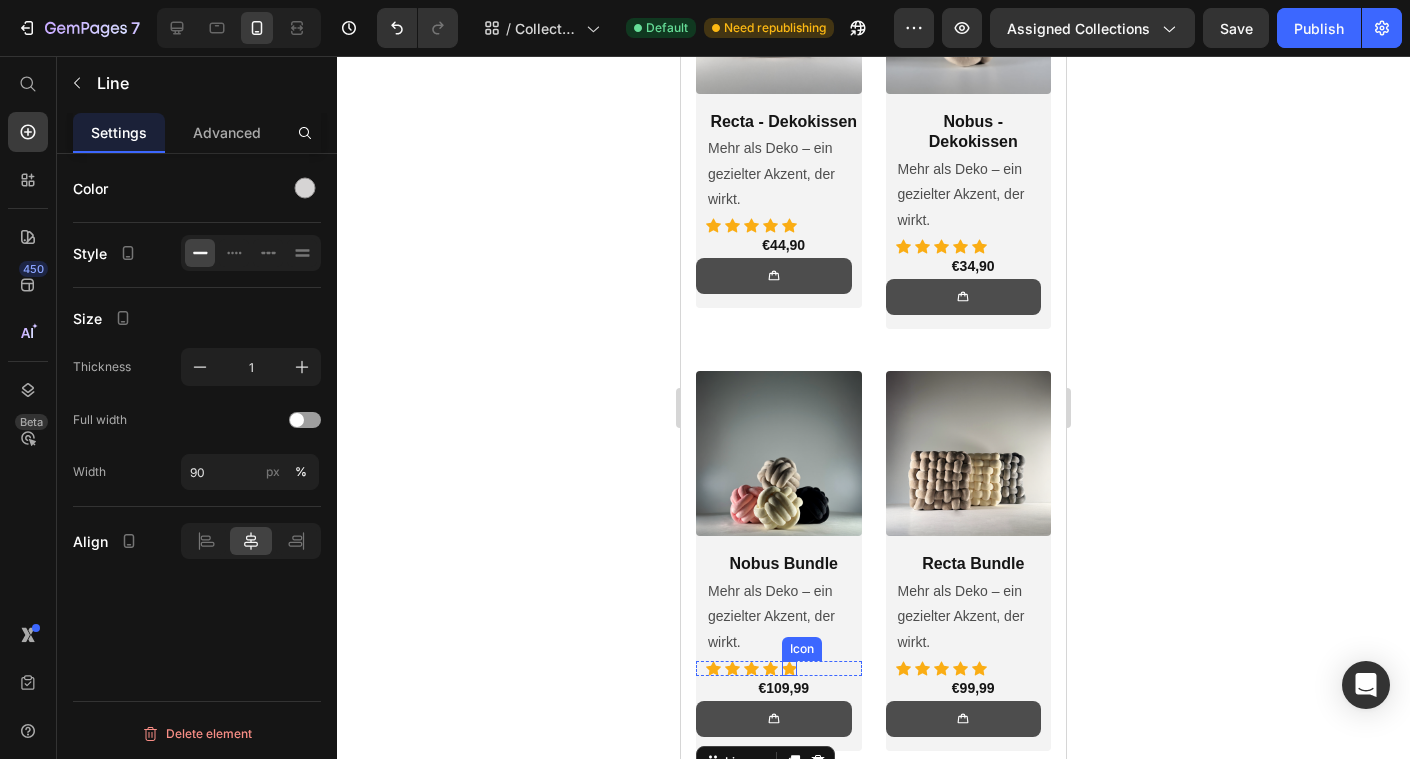 scroll, scrollTop: 177, scrollLeft: 0, axis: vertical 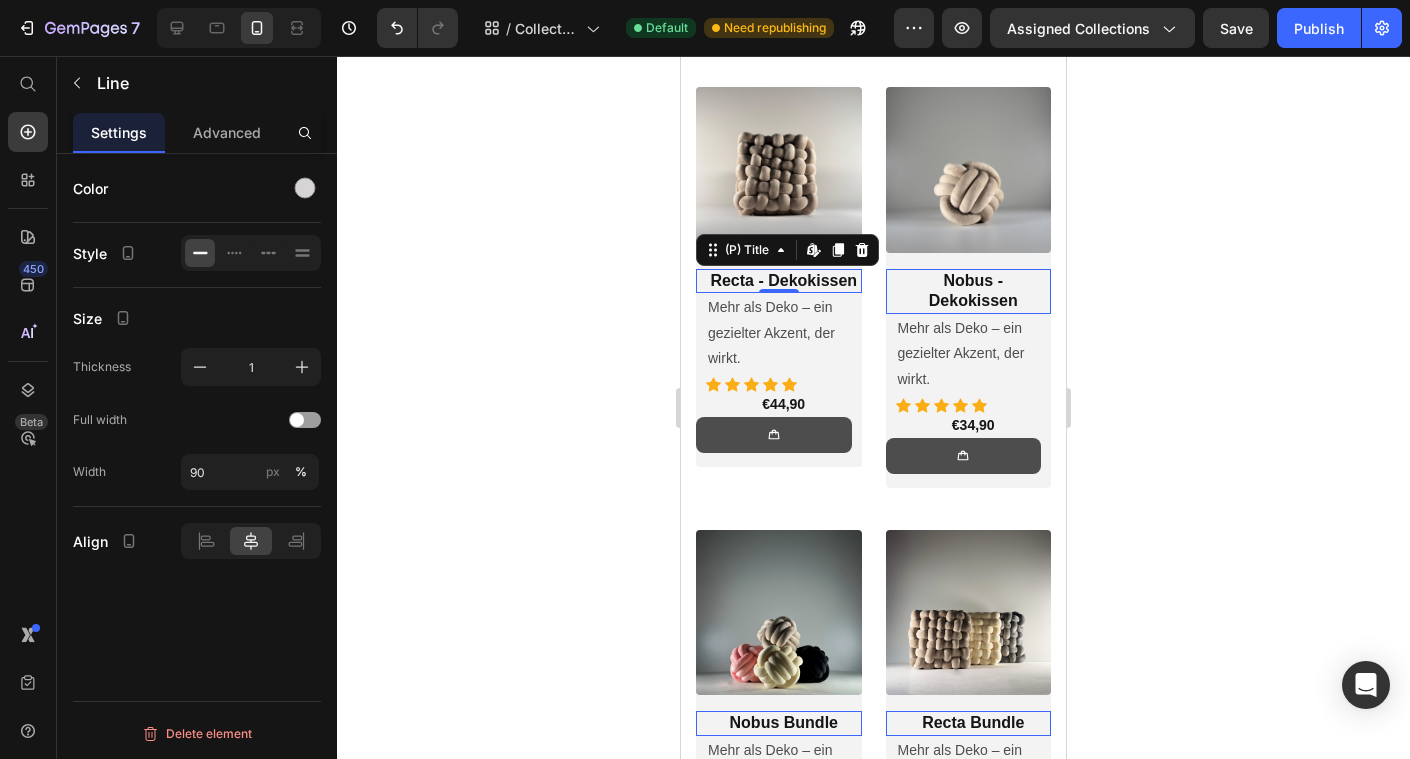 click on "Recta - Dekokissen" at bounding box center [784, 281] 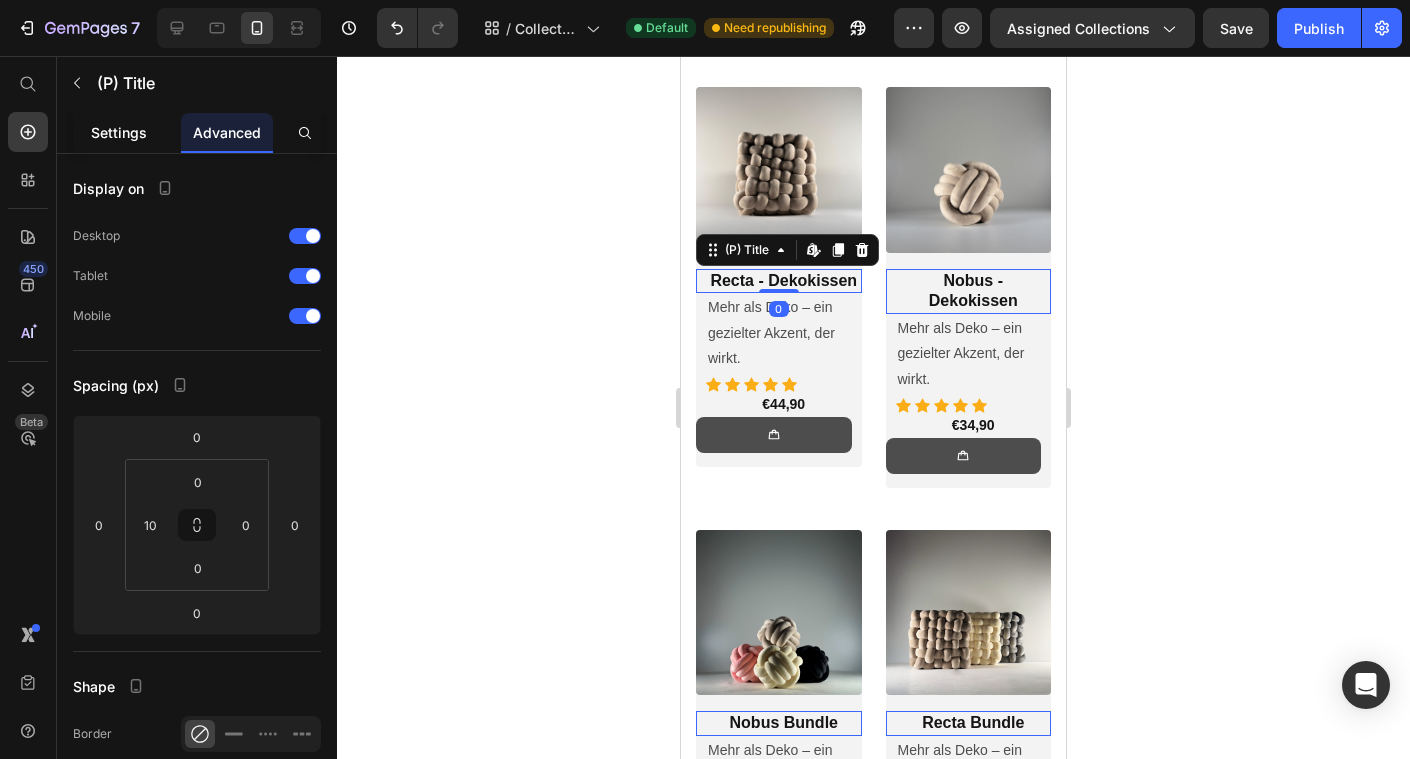 click on "Settings" at bounding box center [119, 132] 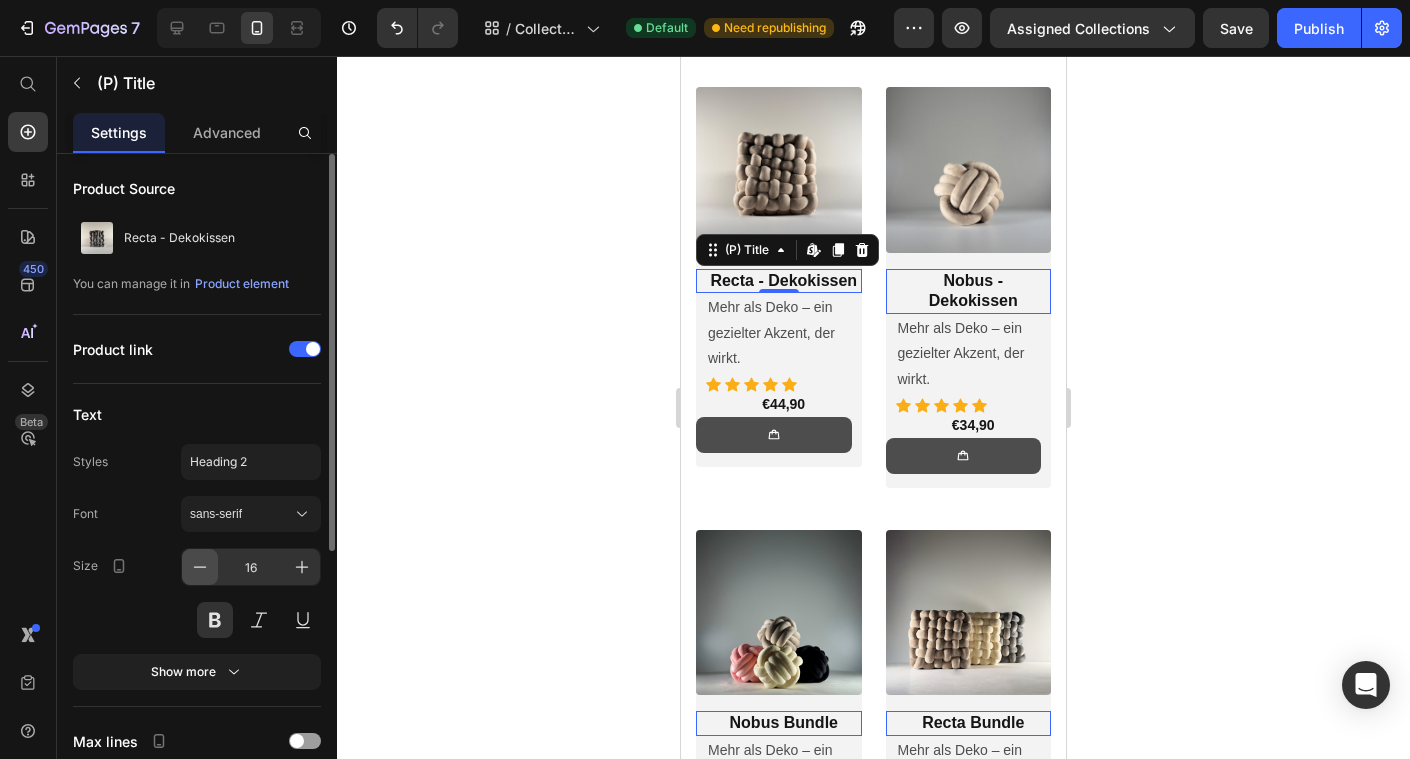 click 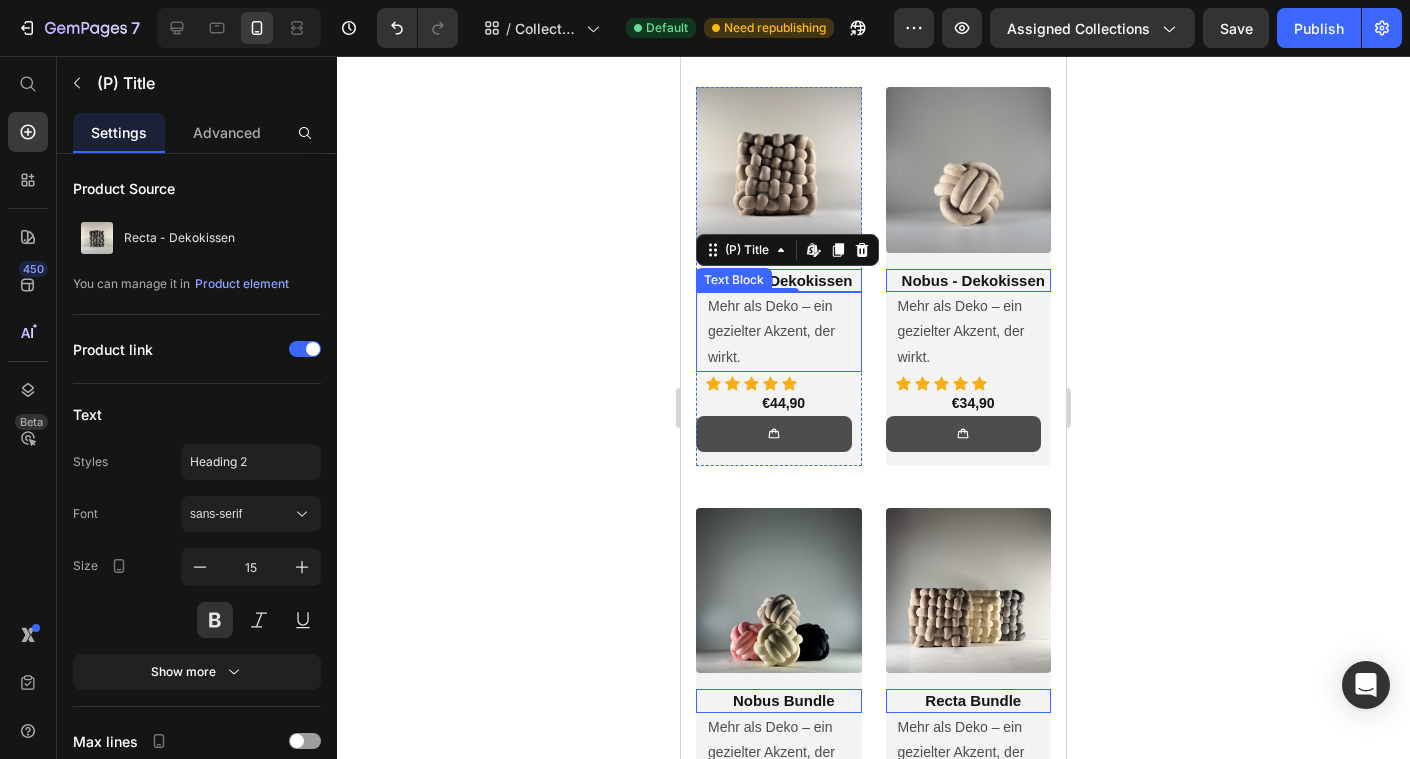 click on "Mehr als Deko – ein gezielter Akzent, der wirkt." at bounding box center (784, 332) 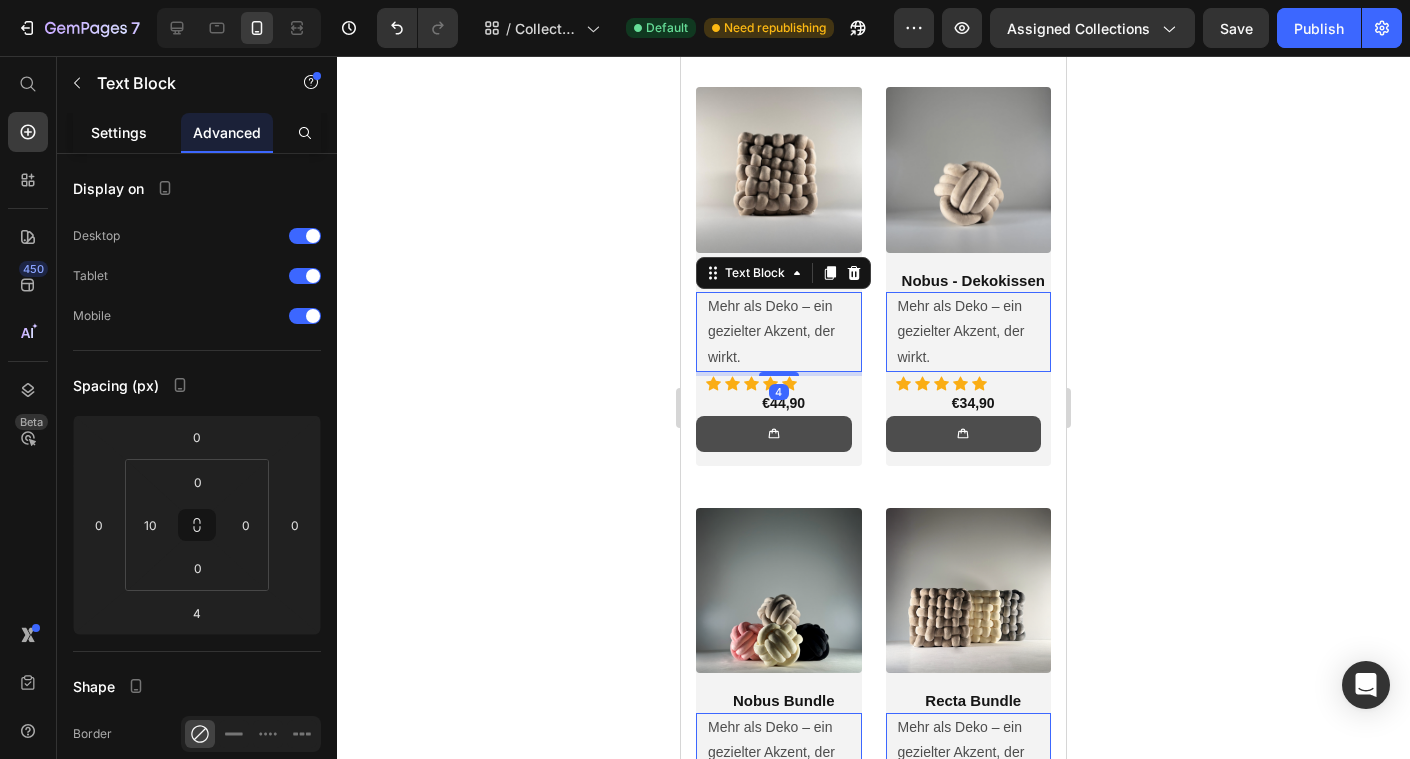 click on "Settings" at bounding box center [119, 132] 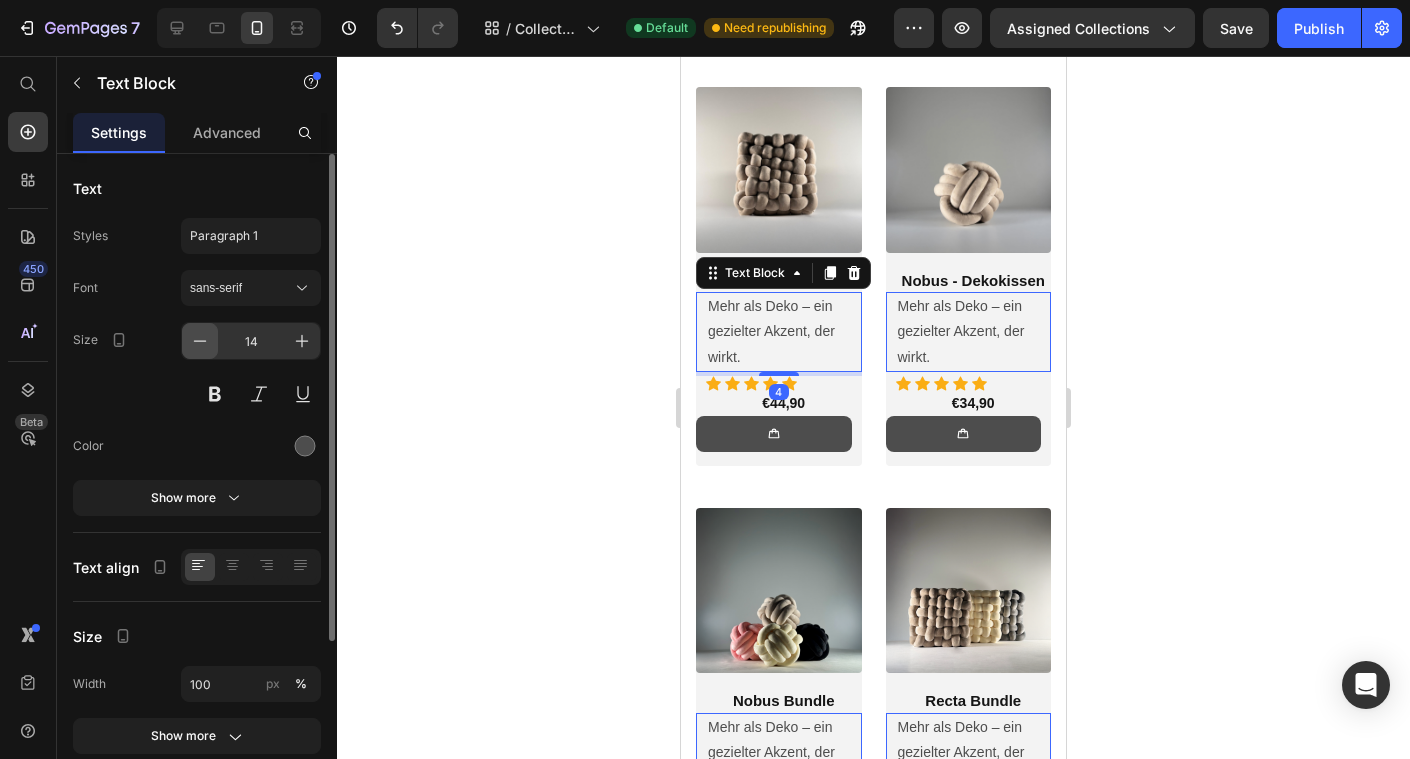 click 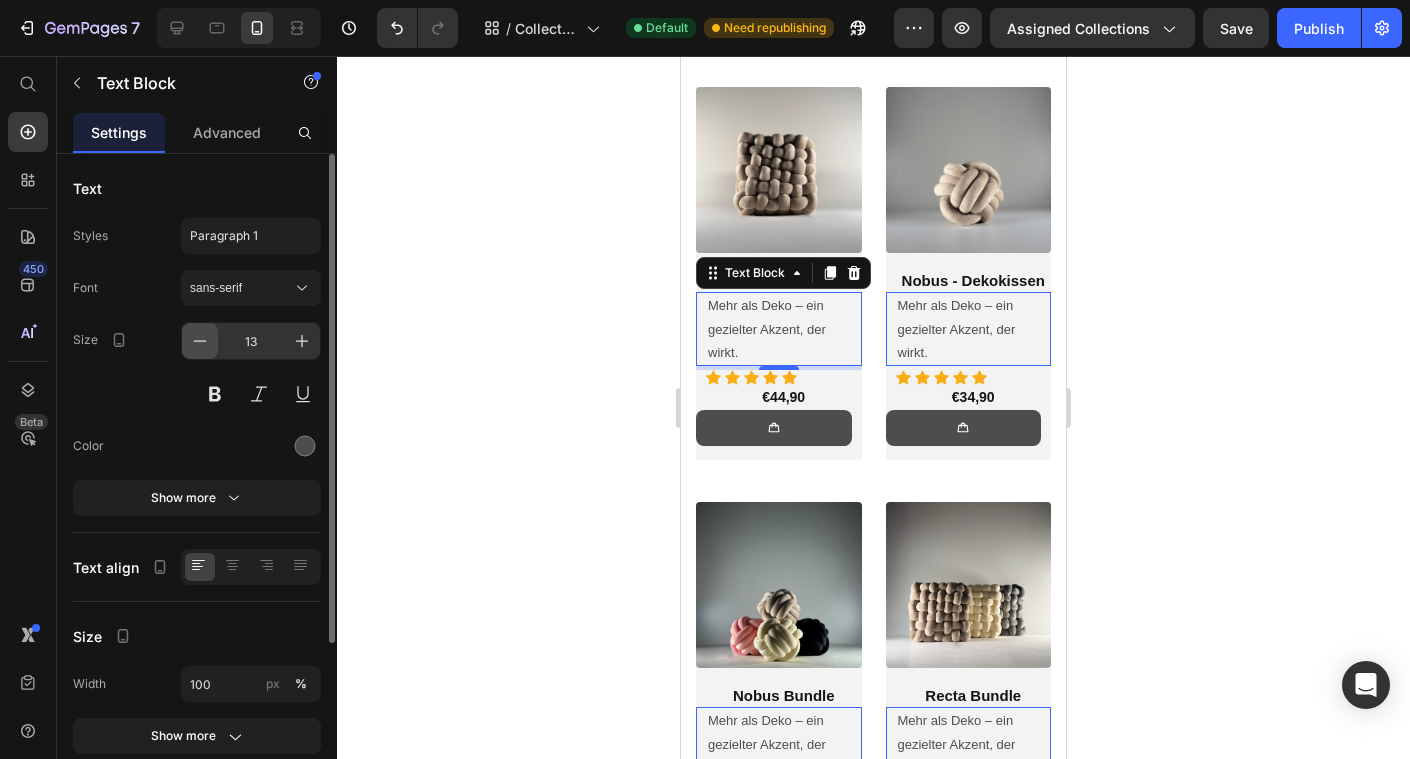 click 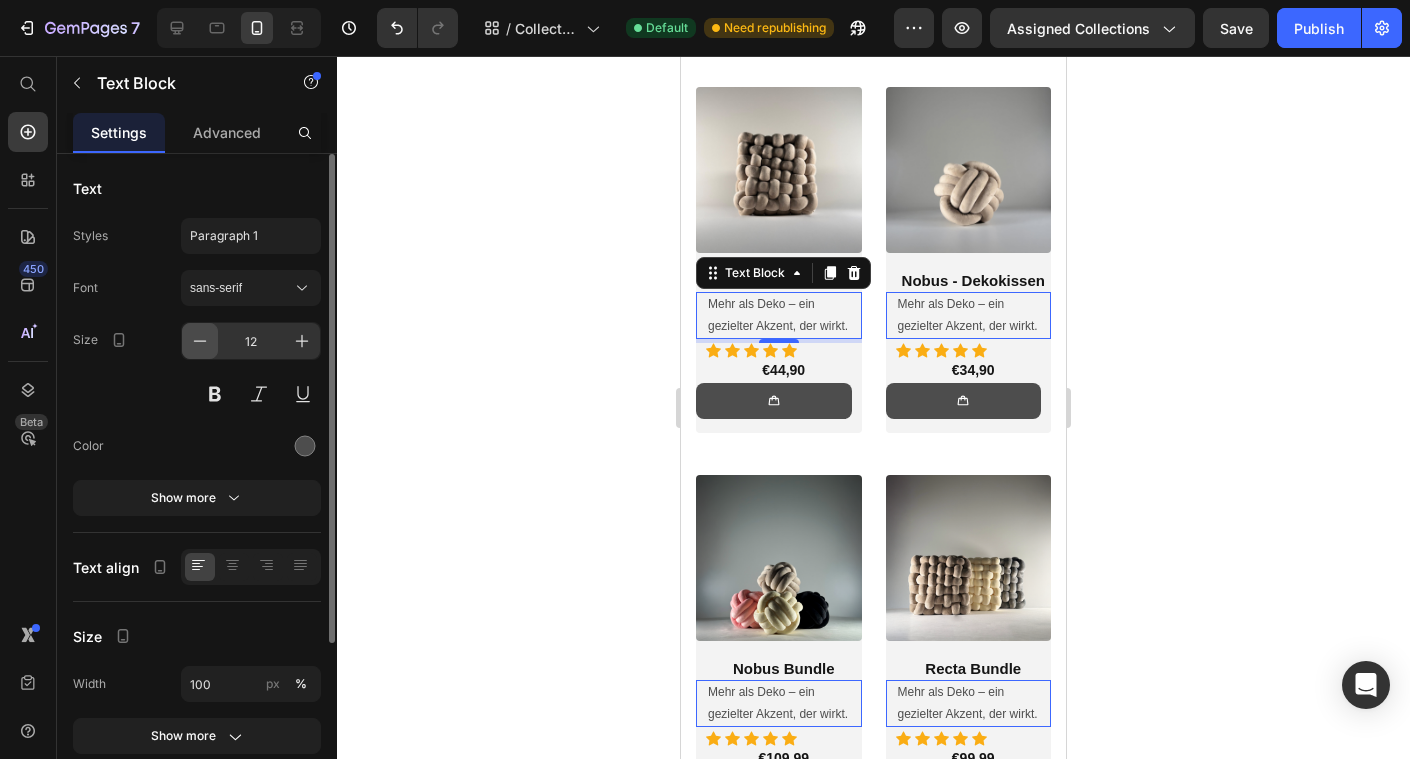 click 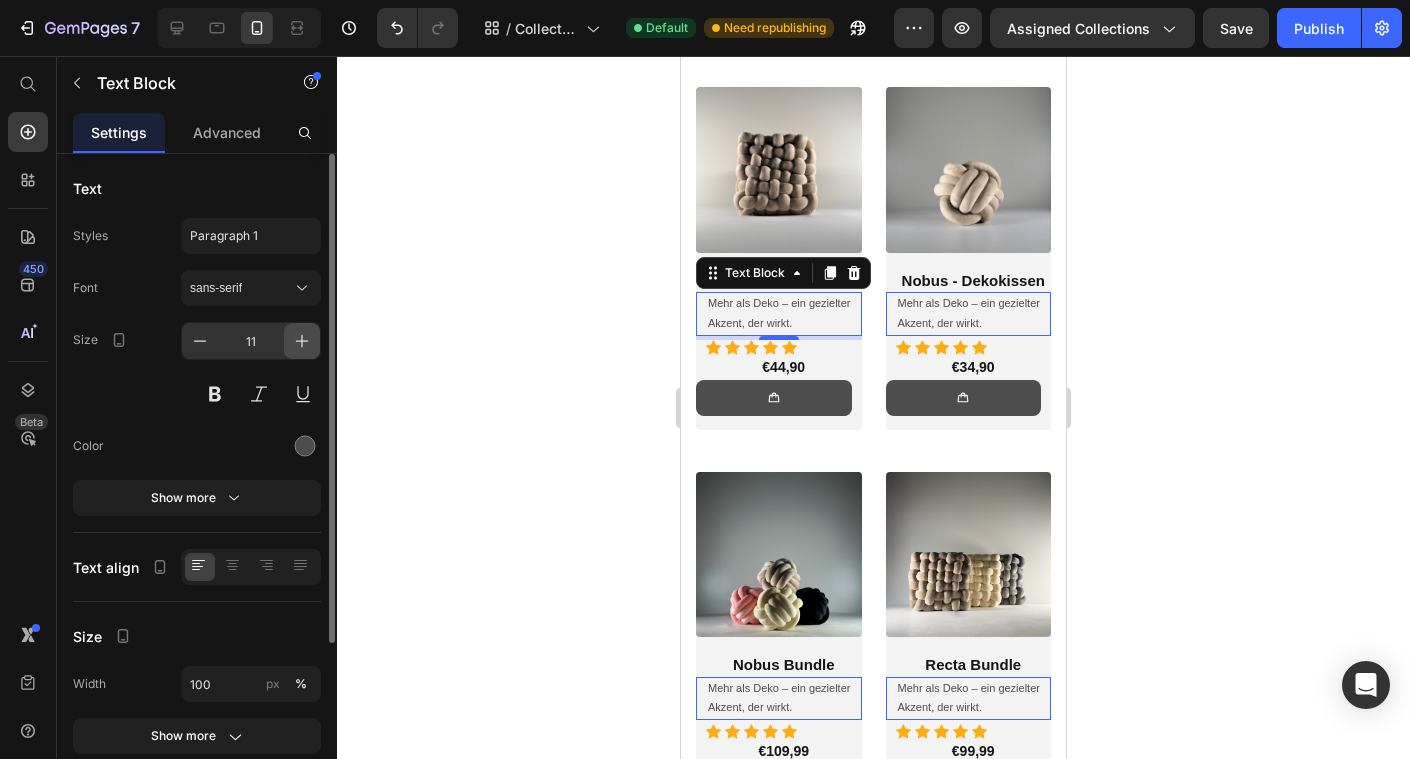 click 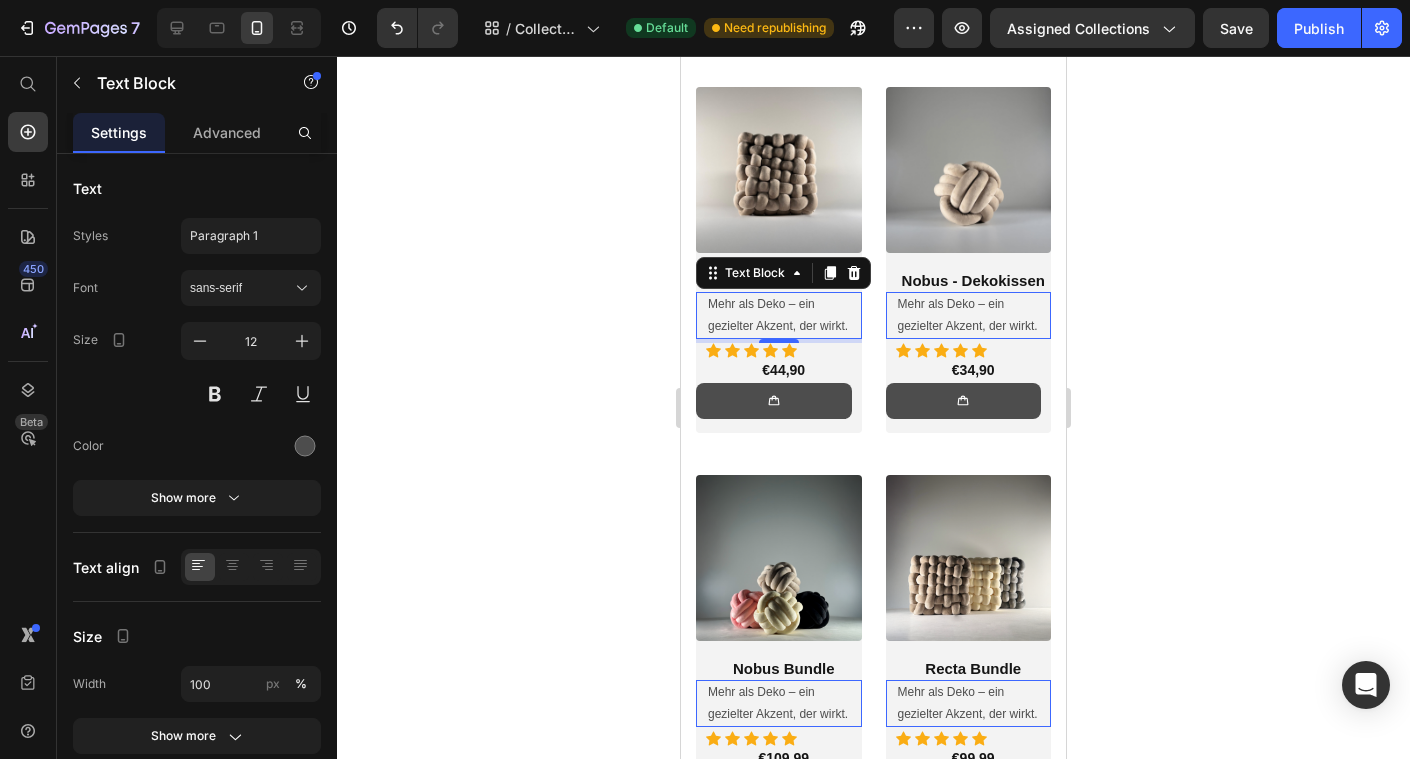 click 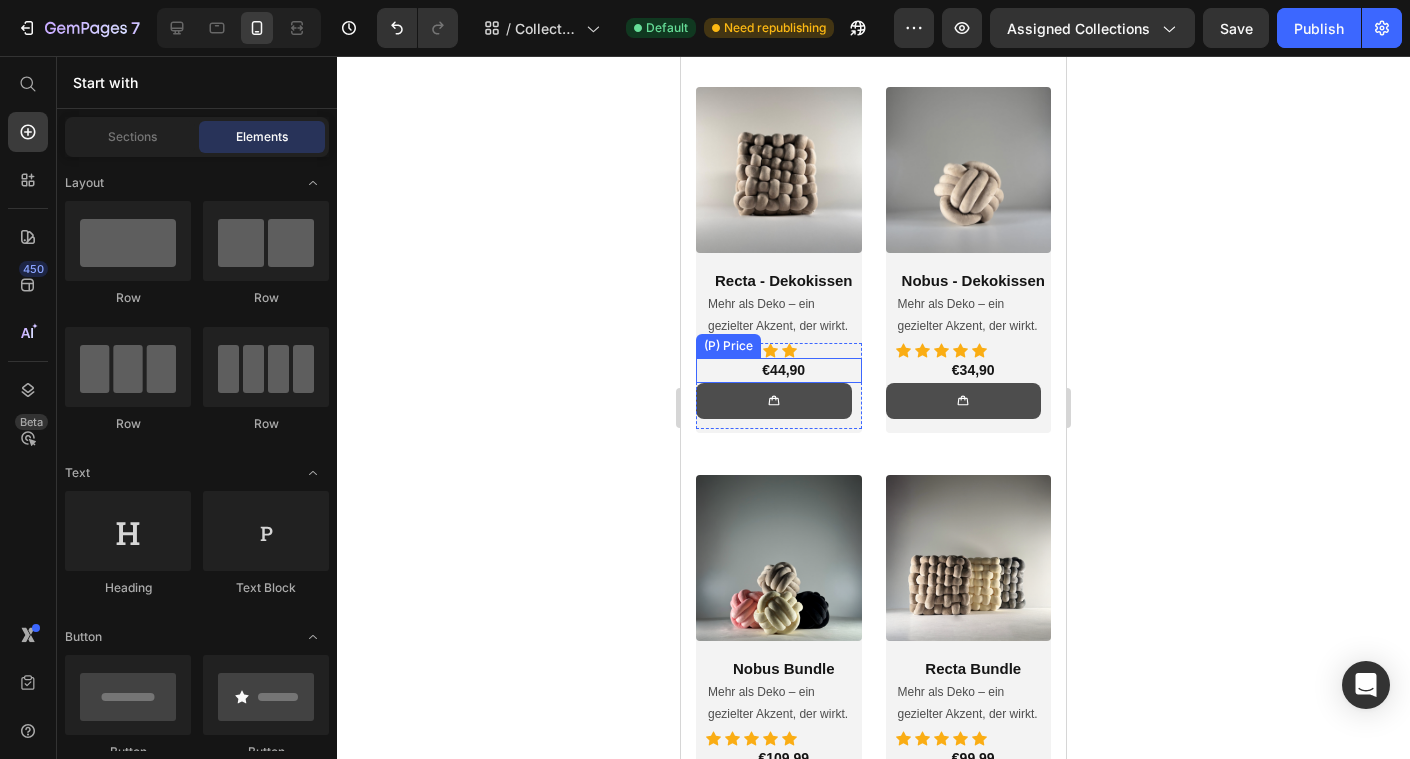 click on "€44,90" at bounding box center (784, 370) 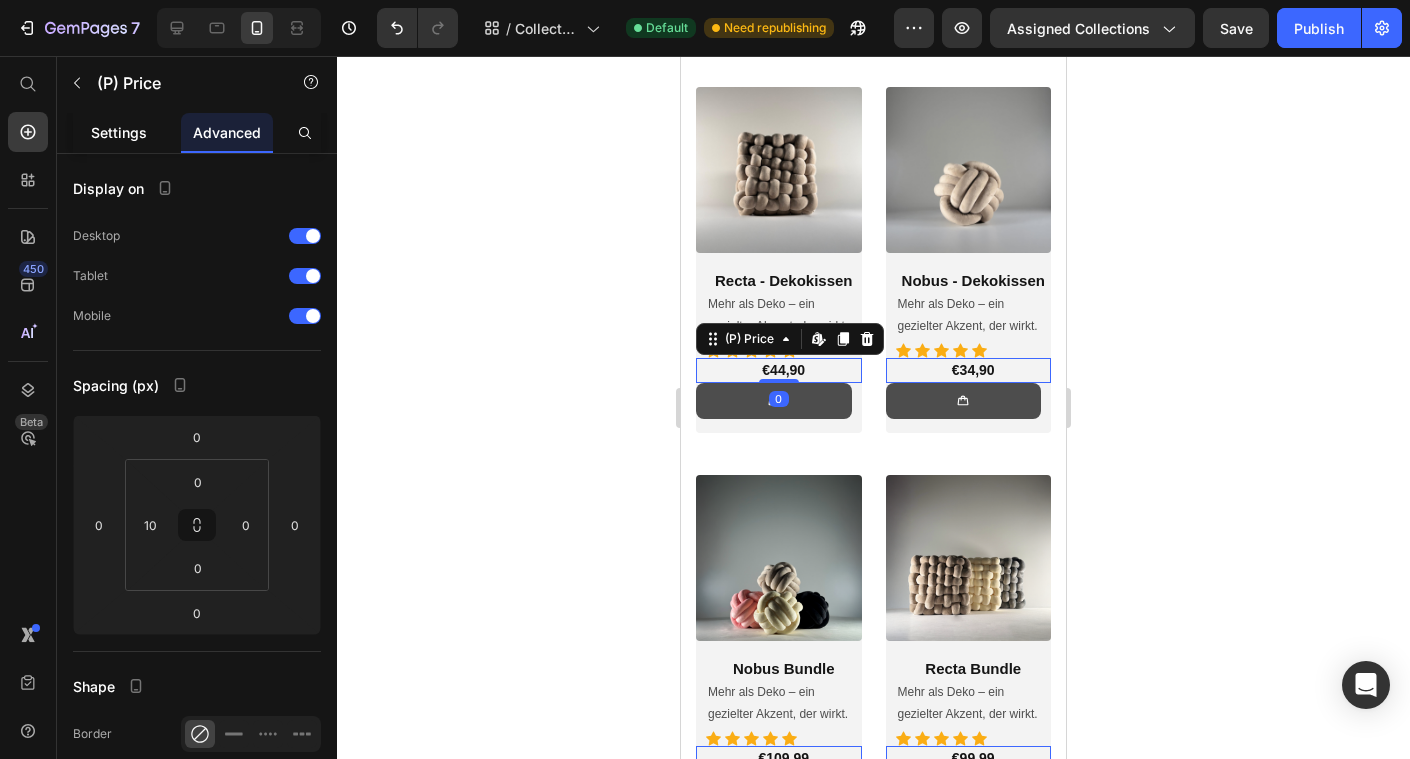 click on "Settings" 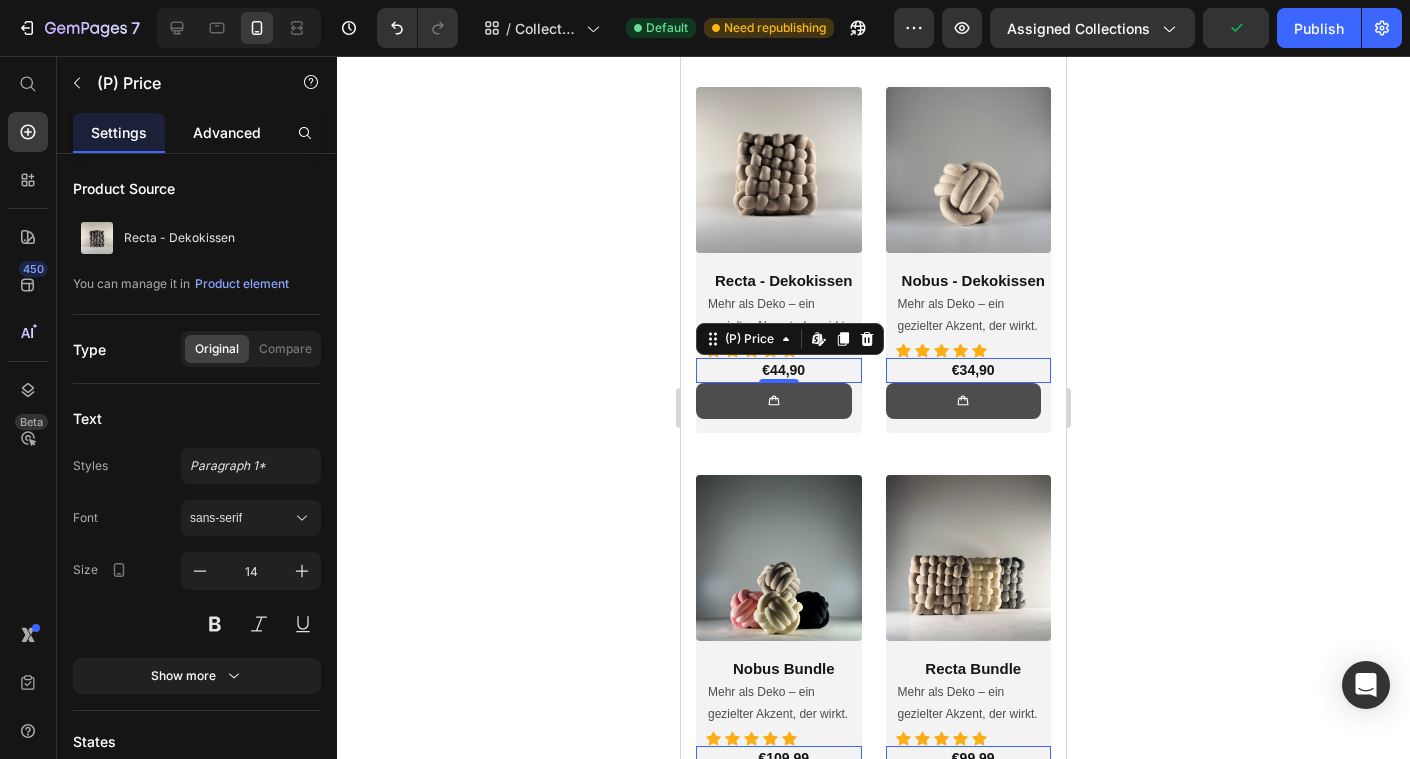 click on "Advanced" at bounding box center (227, 132) 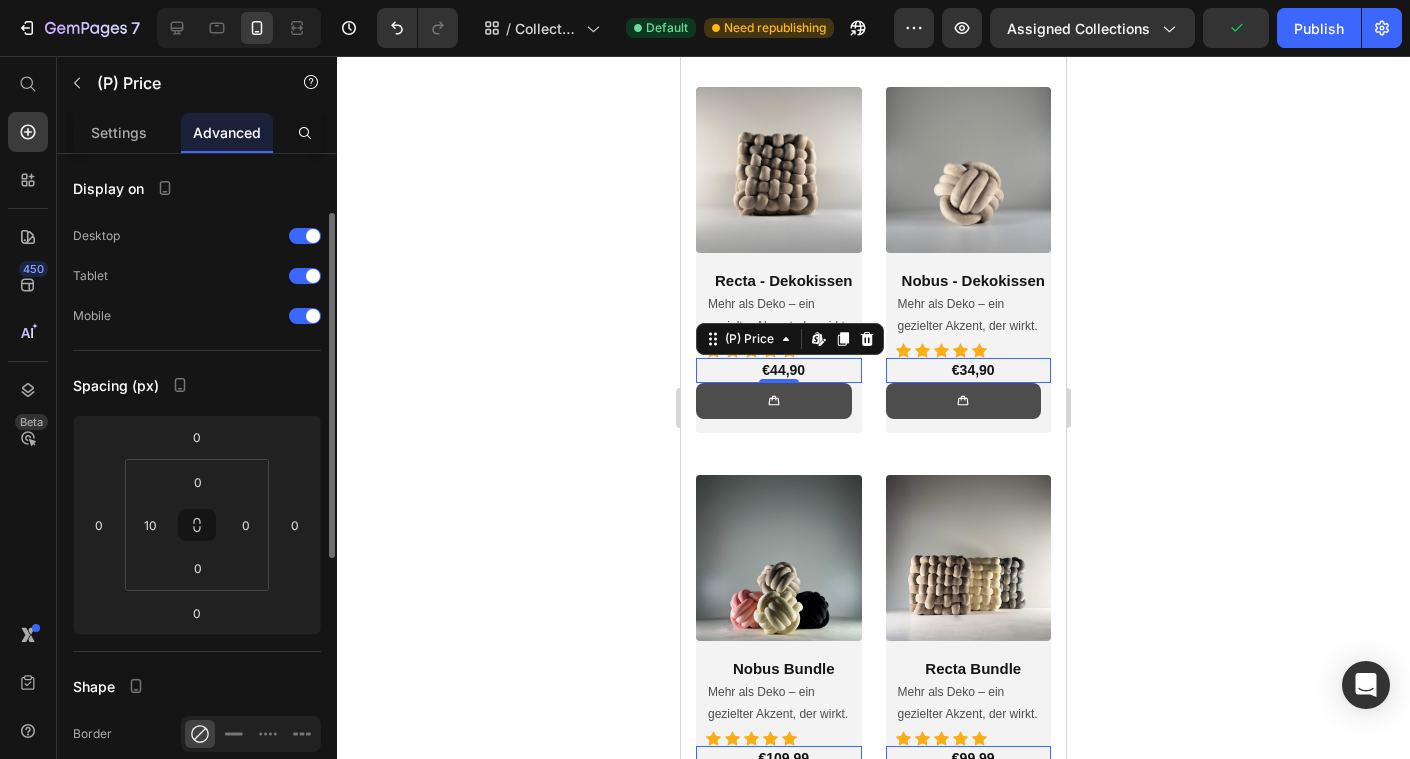 scroll, scrollTop: 607, scrollLeft: 0, axis: vertical 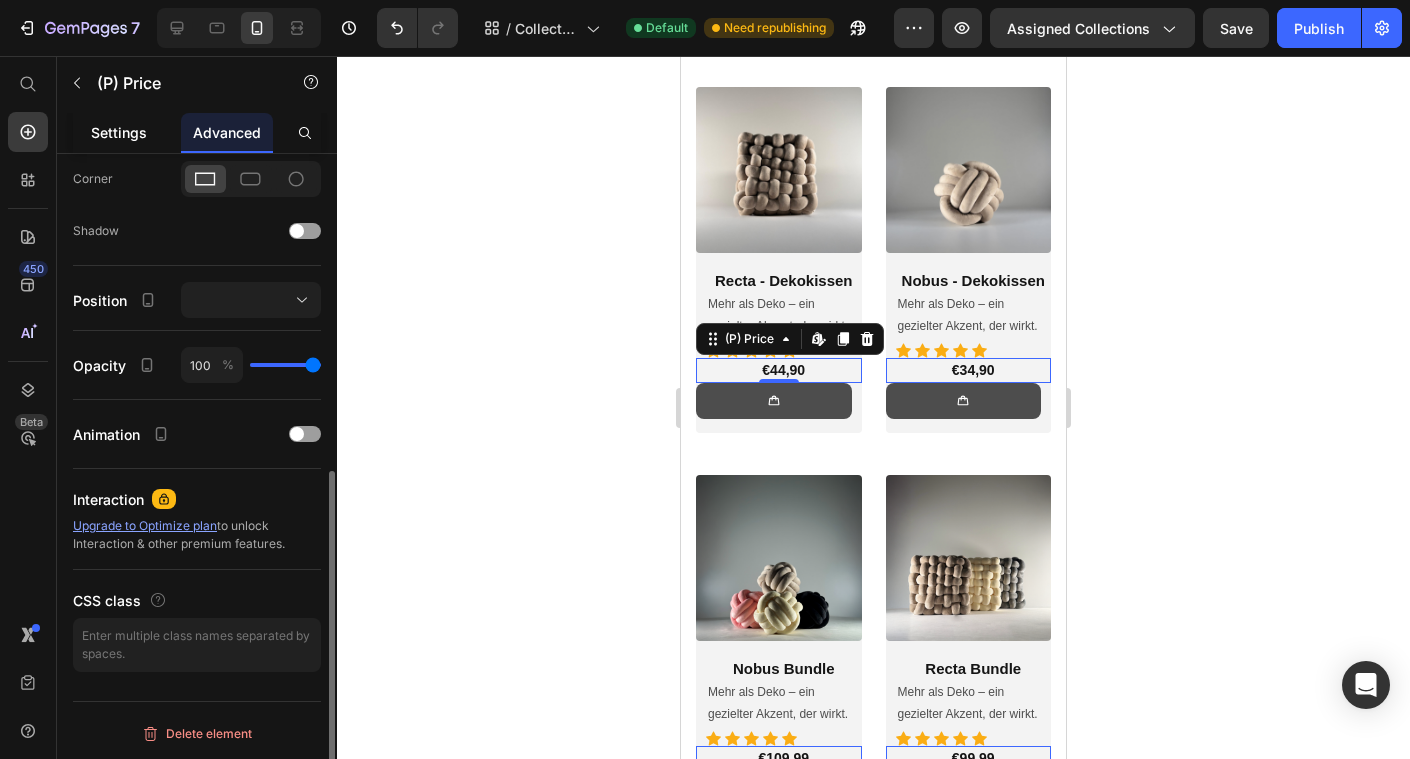 click on "Settings" at bounding box center (119, 132) 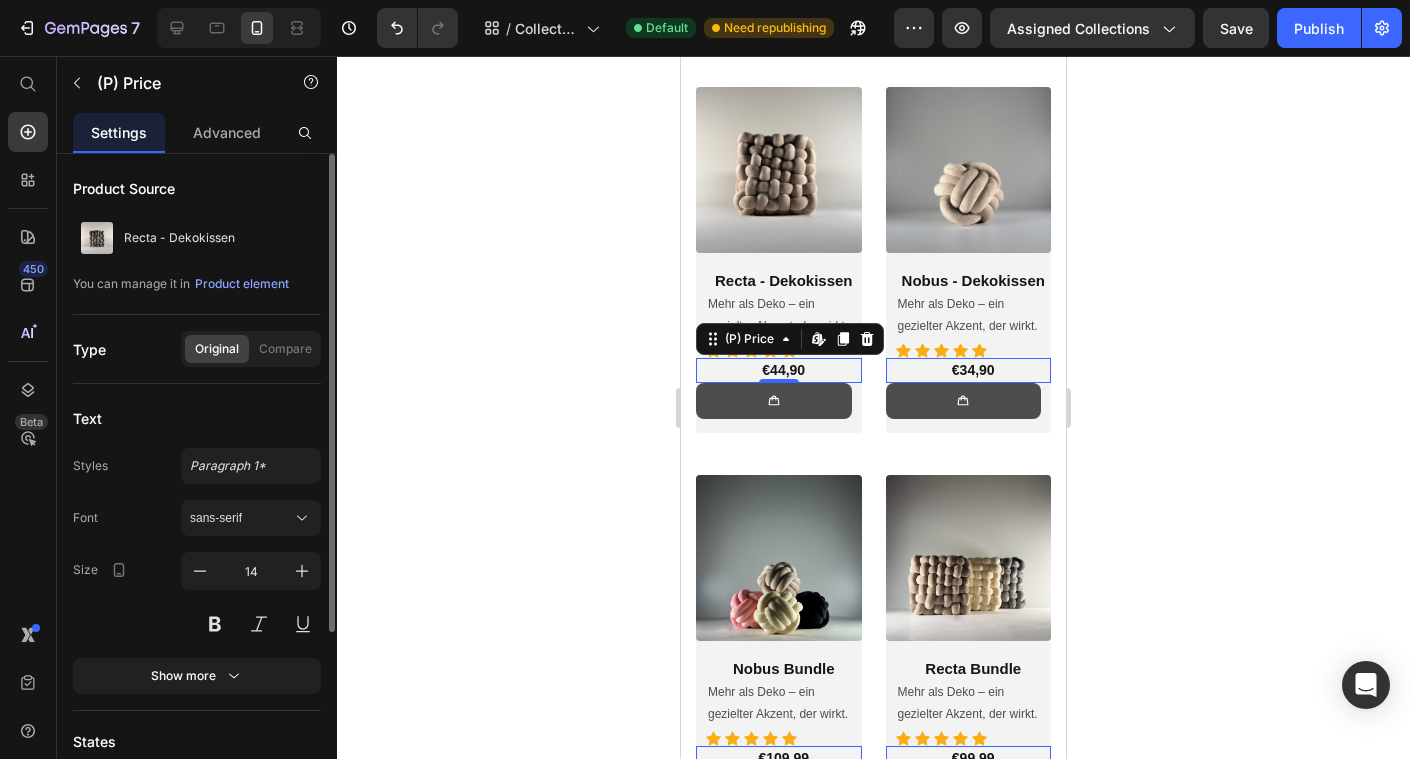 scroll, scrollTop: 254, scrollLeft: 0, axis: vertical 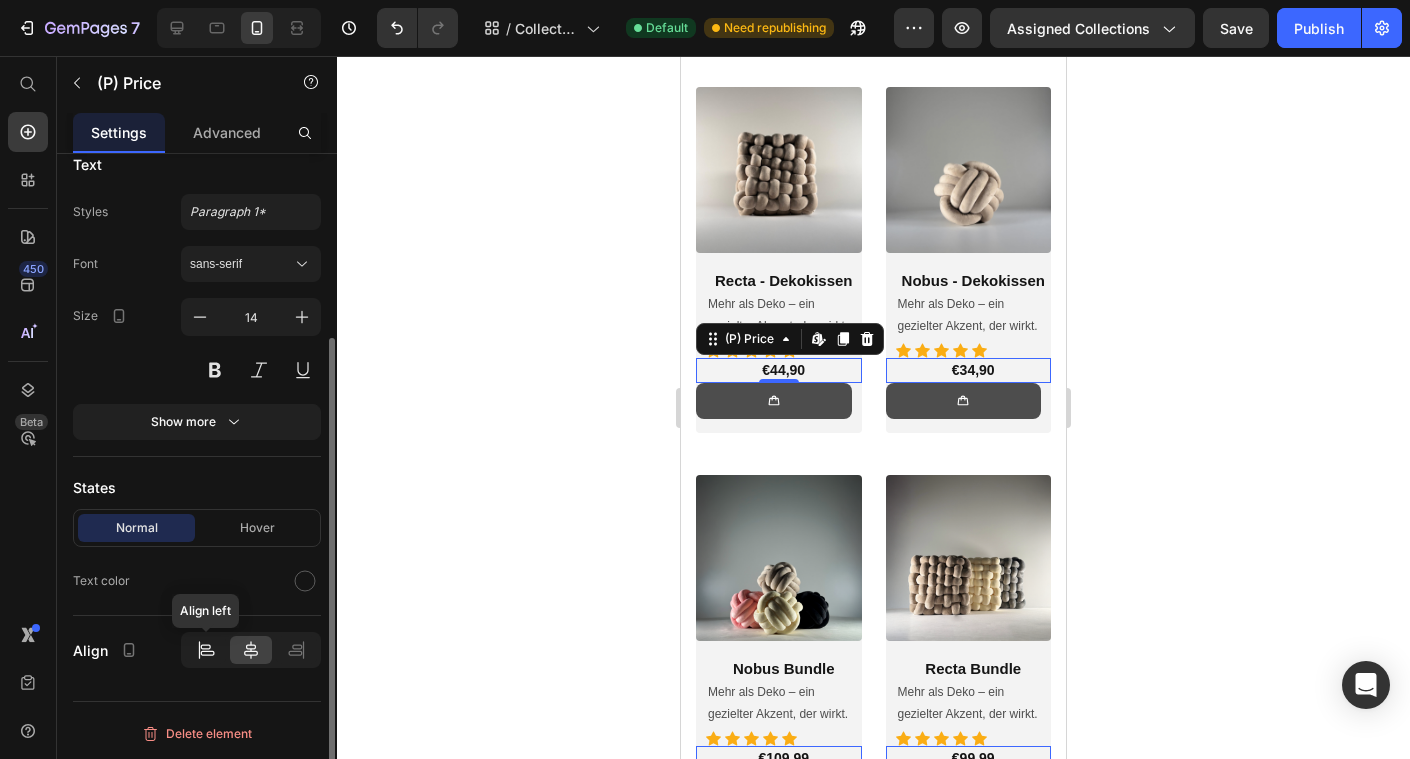 click 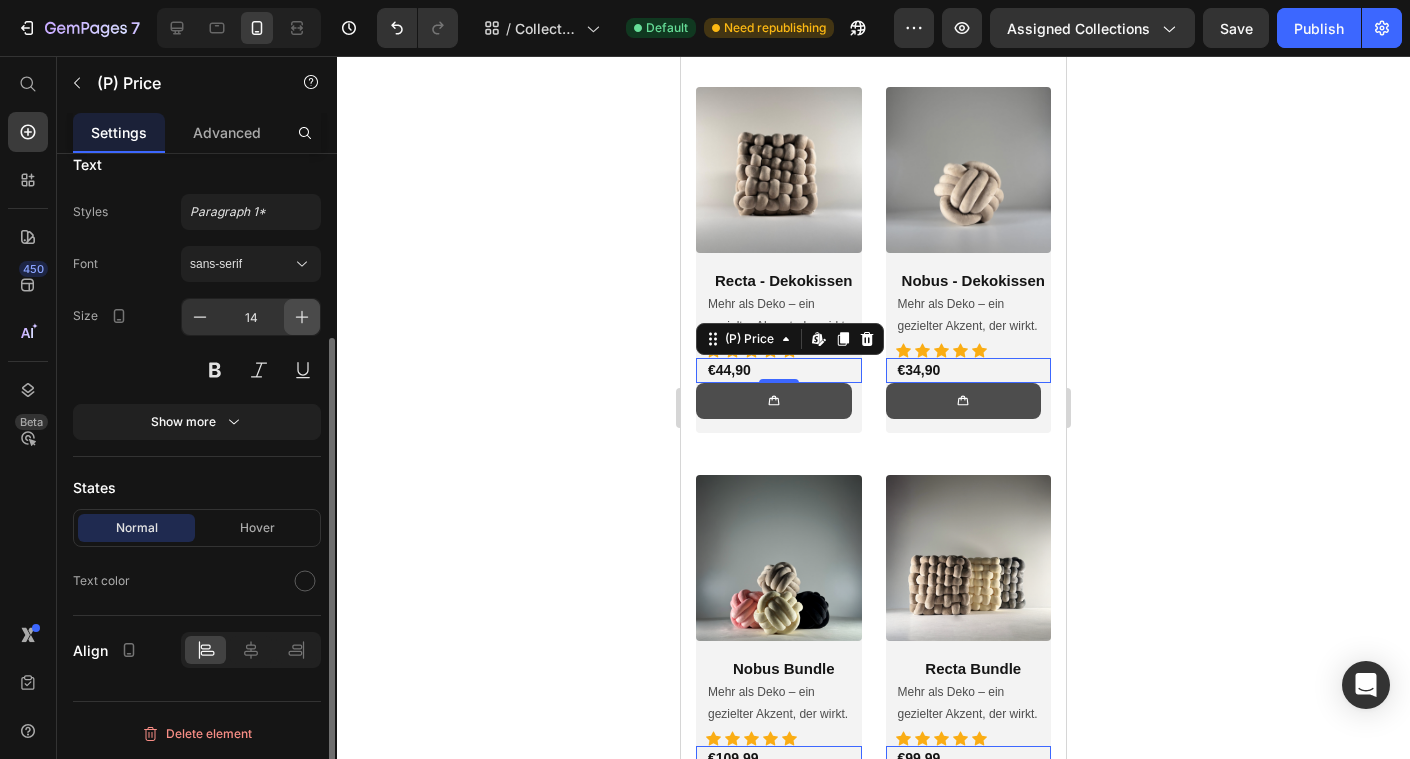 click 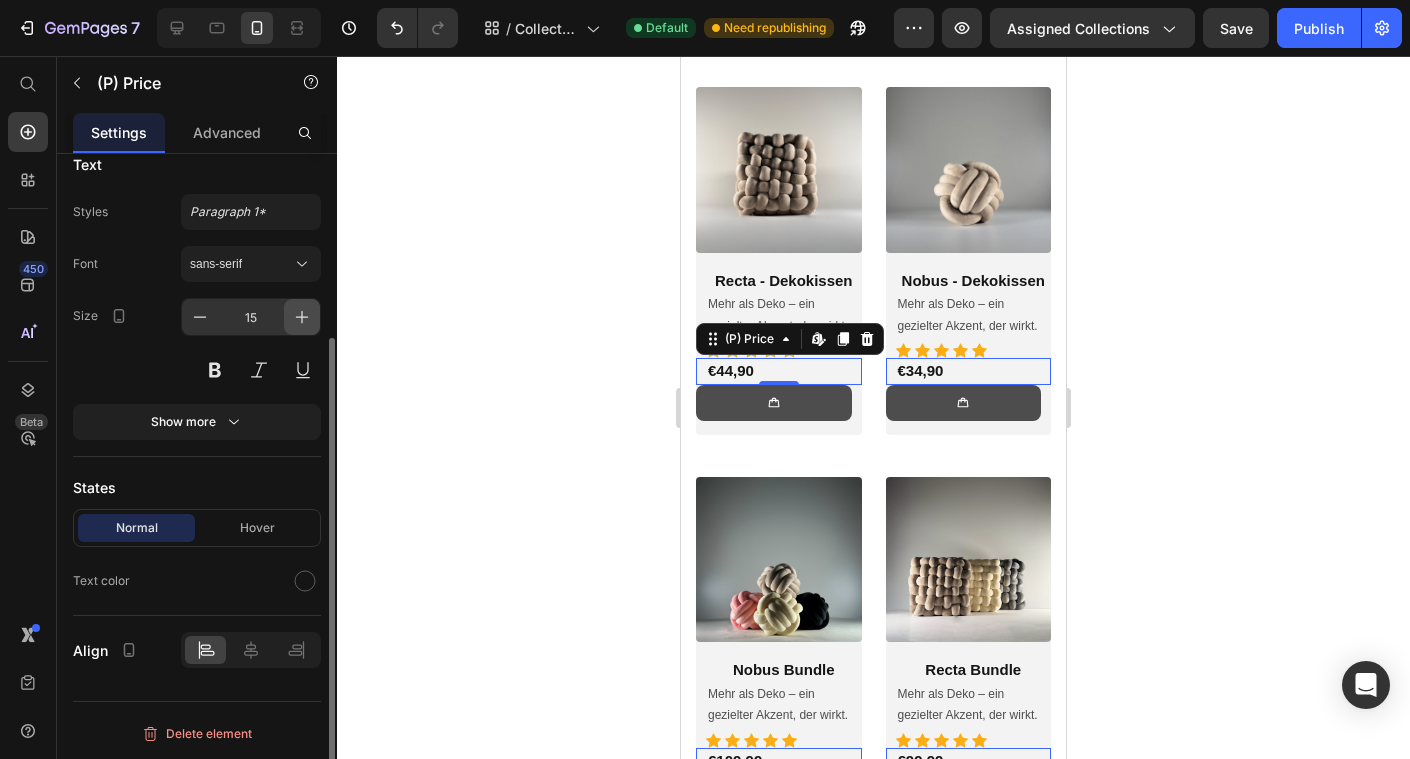 click 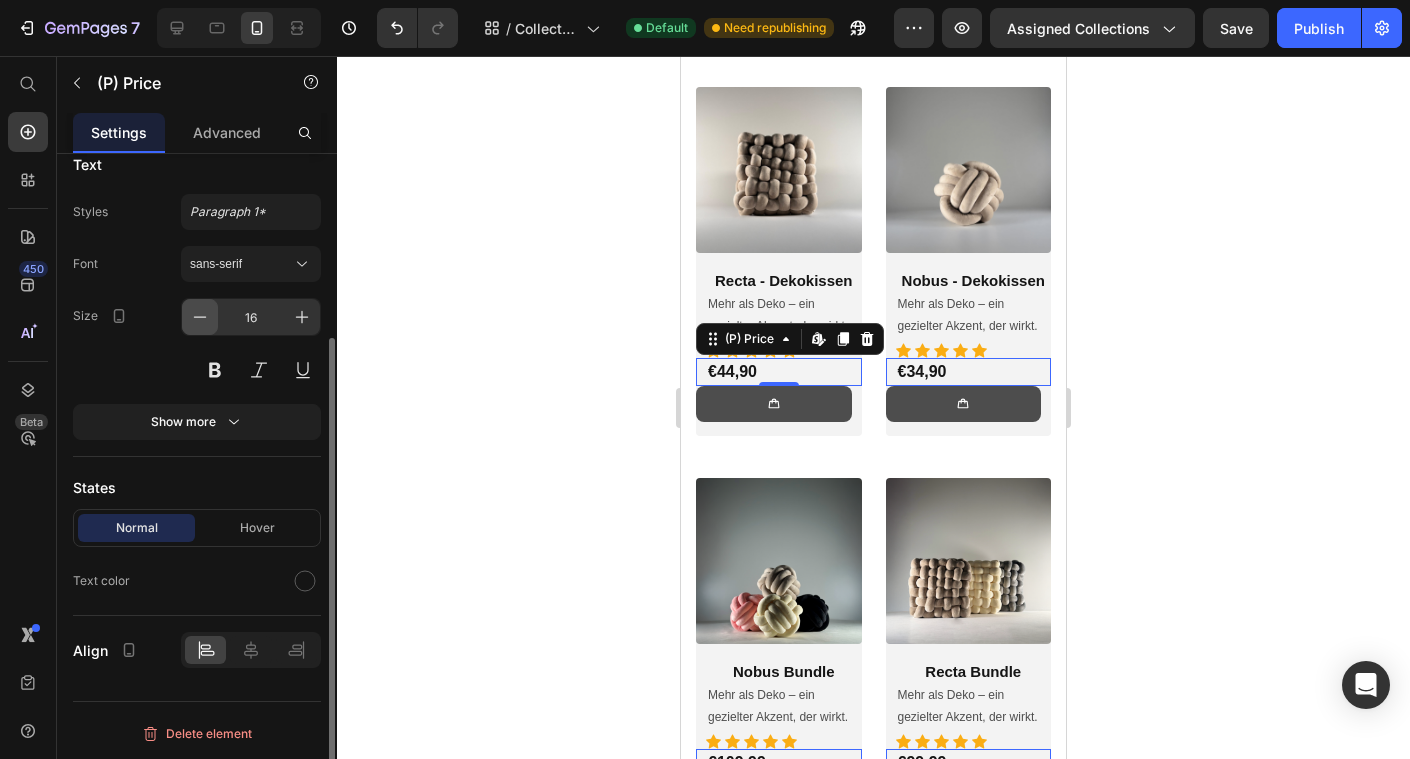 click 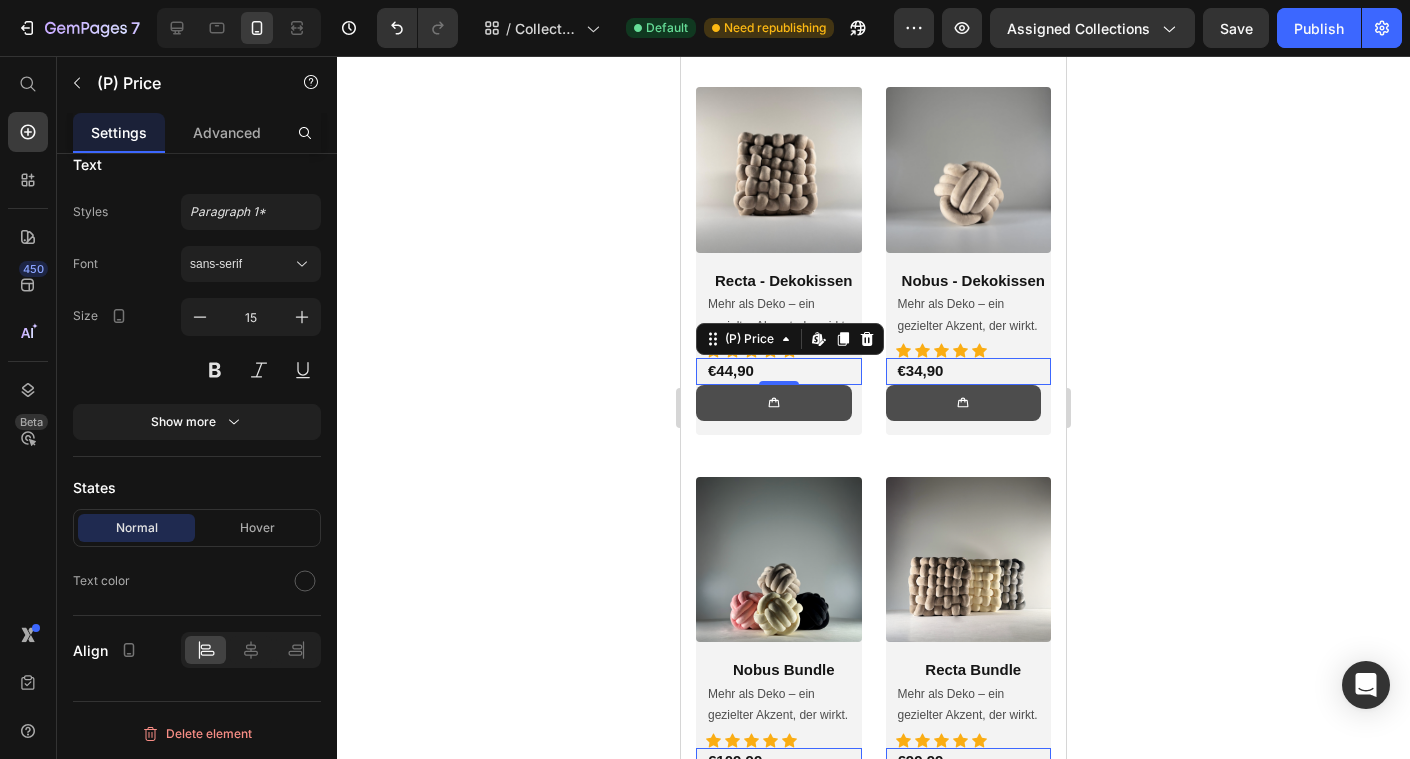 click 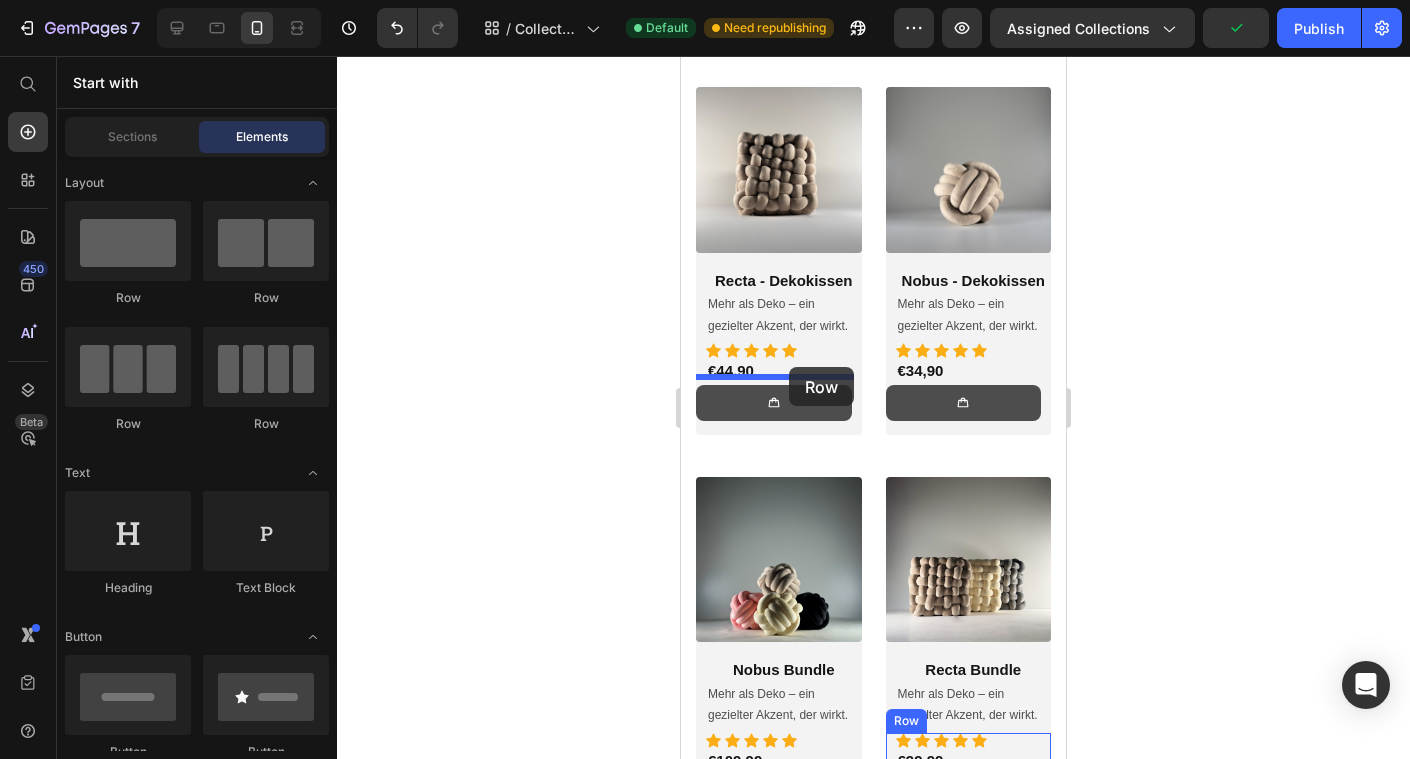 drag, startPoint x: 960, startPoint y: 276, endPoint x: 789, endPoint y: 367, distance: 193.70596 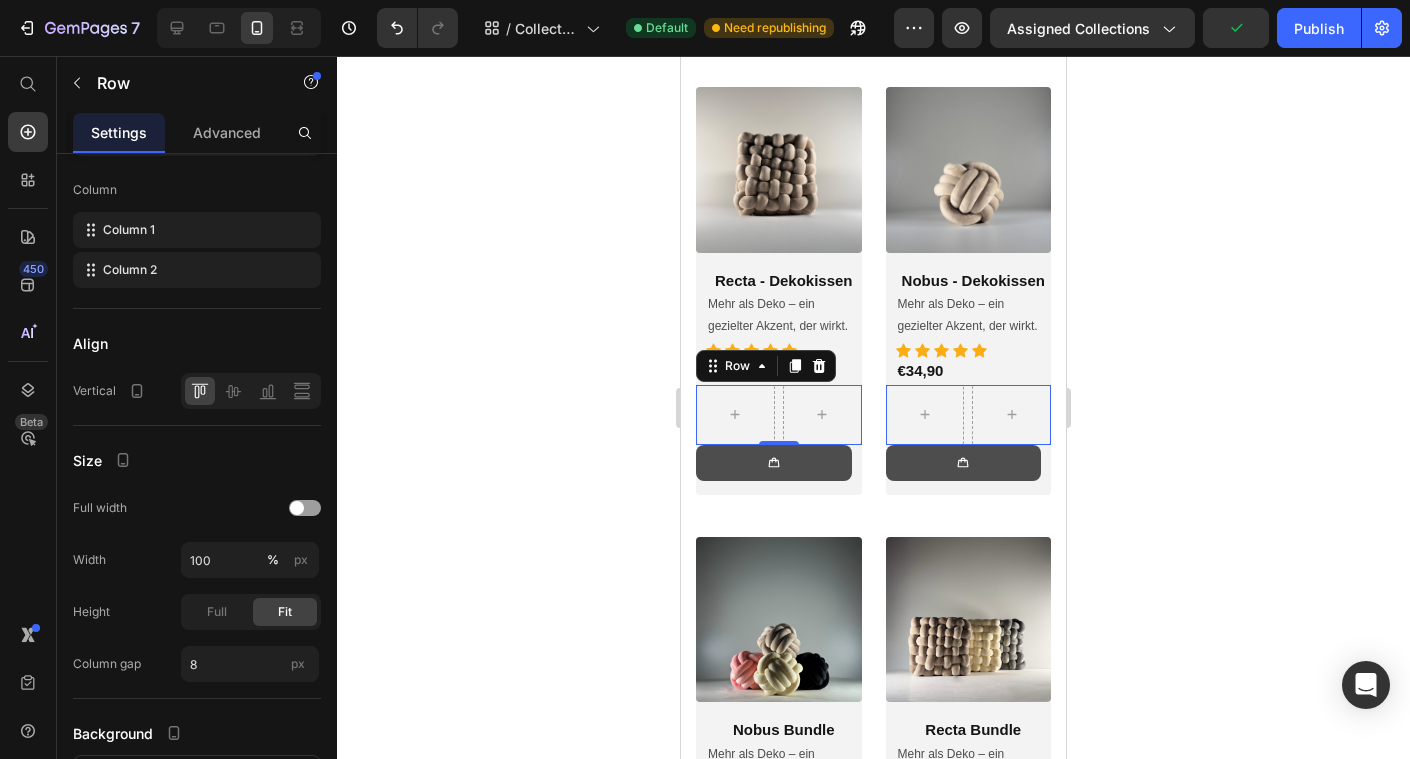 scroll, scrollTop: 0, scrollLeft: 0, axis: both 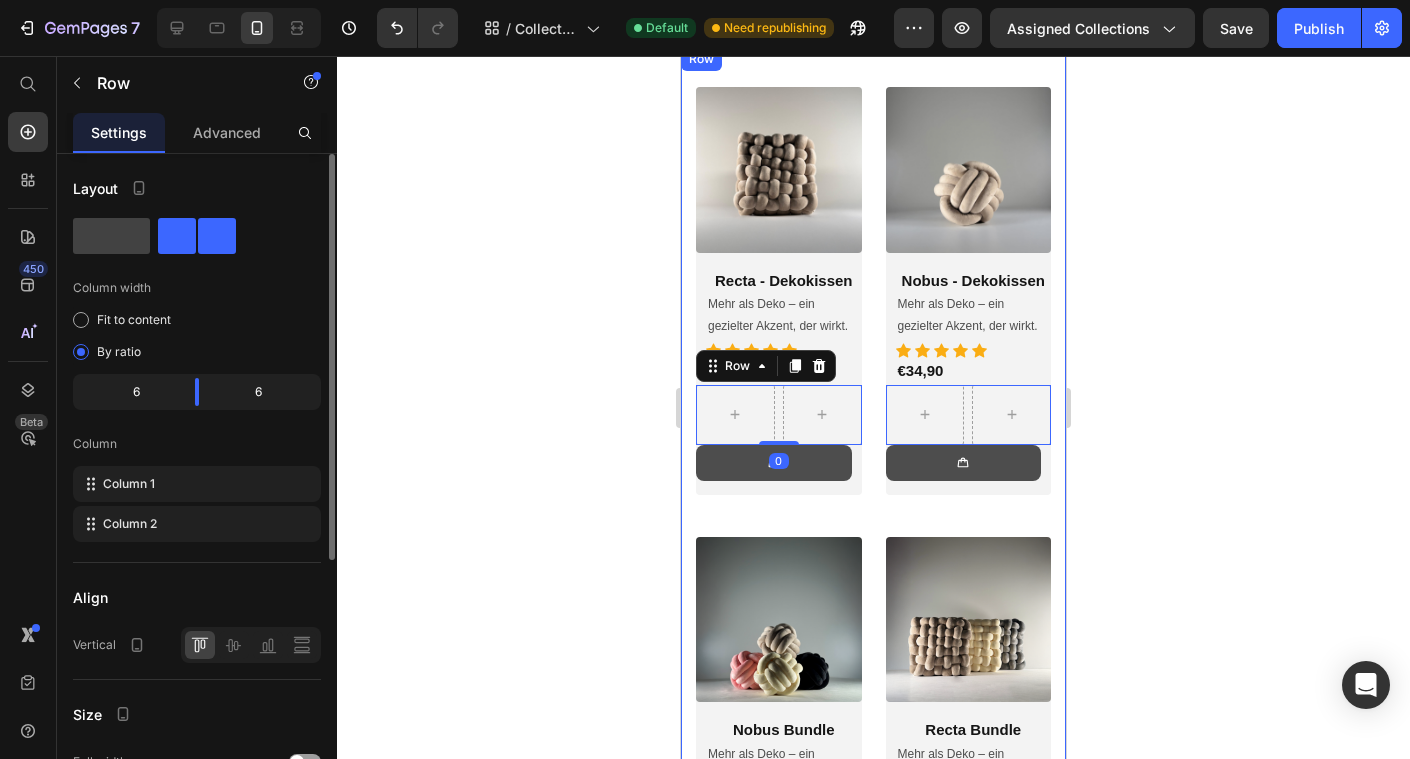 click 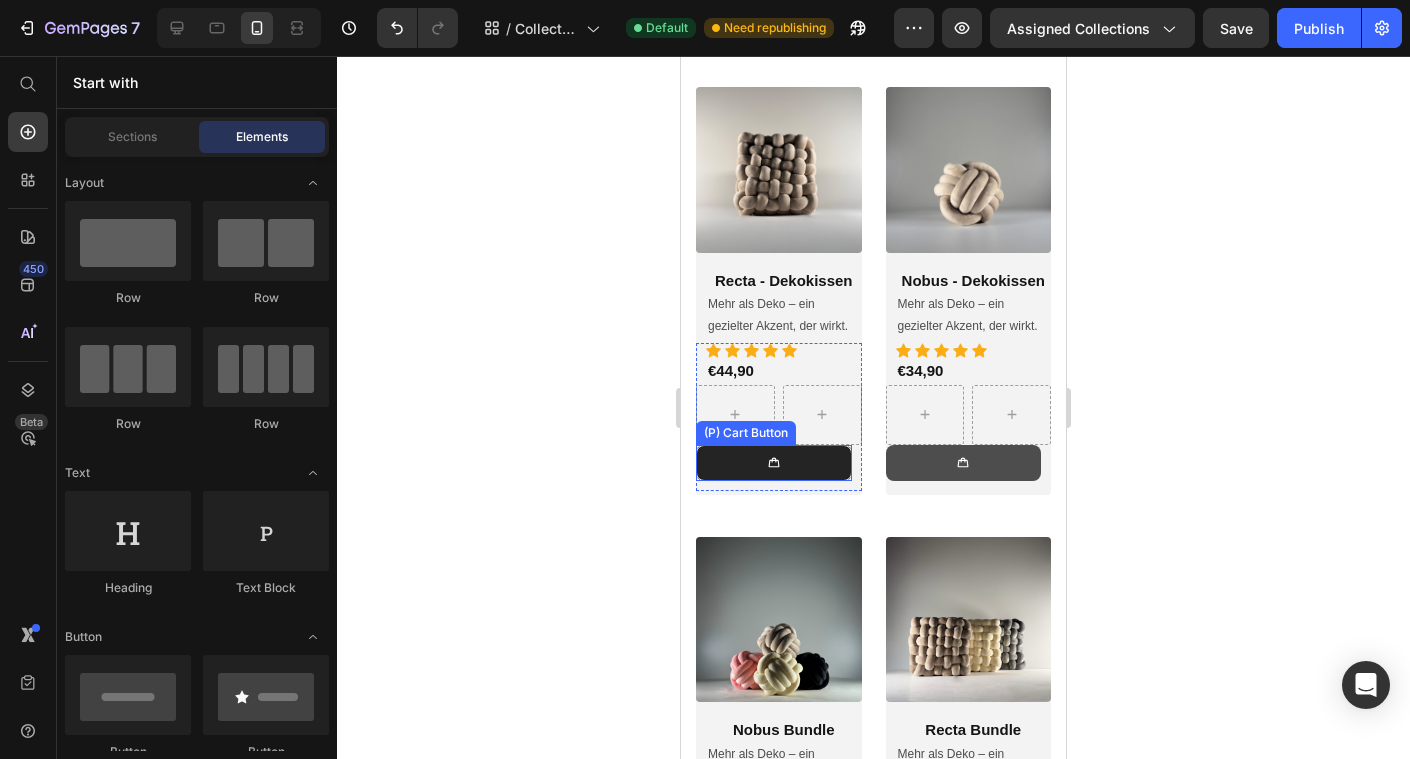 click at bounding box center [774, 463] 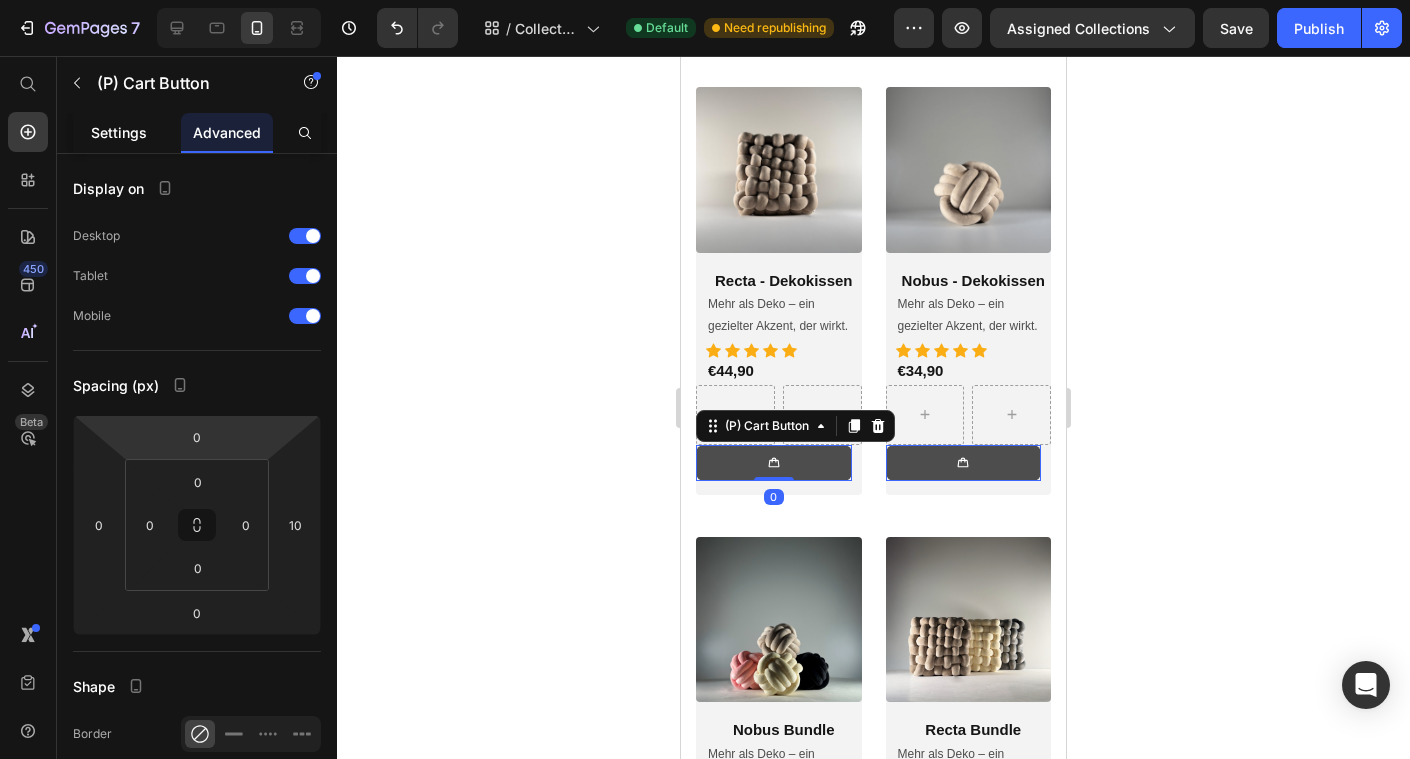 click on "Settings" at bounding box center (119, 132) 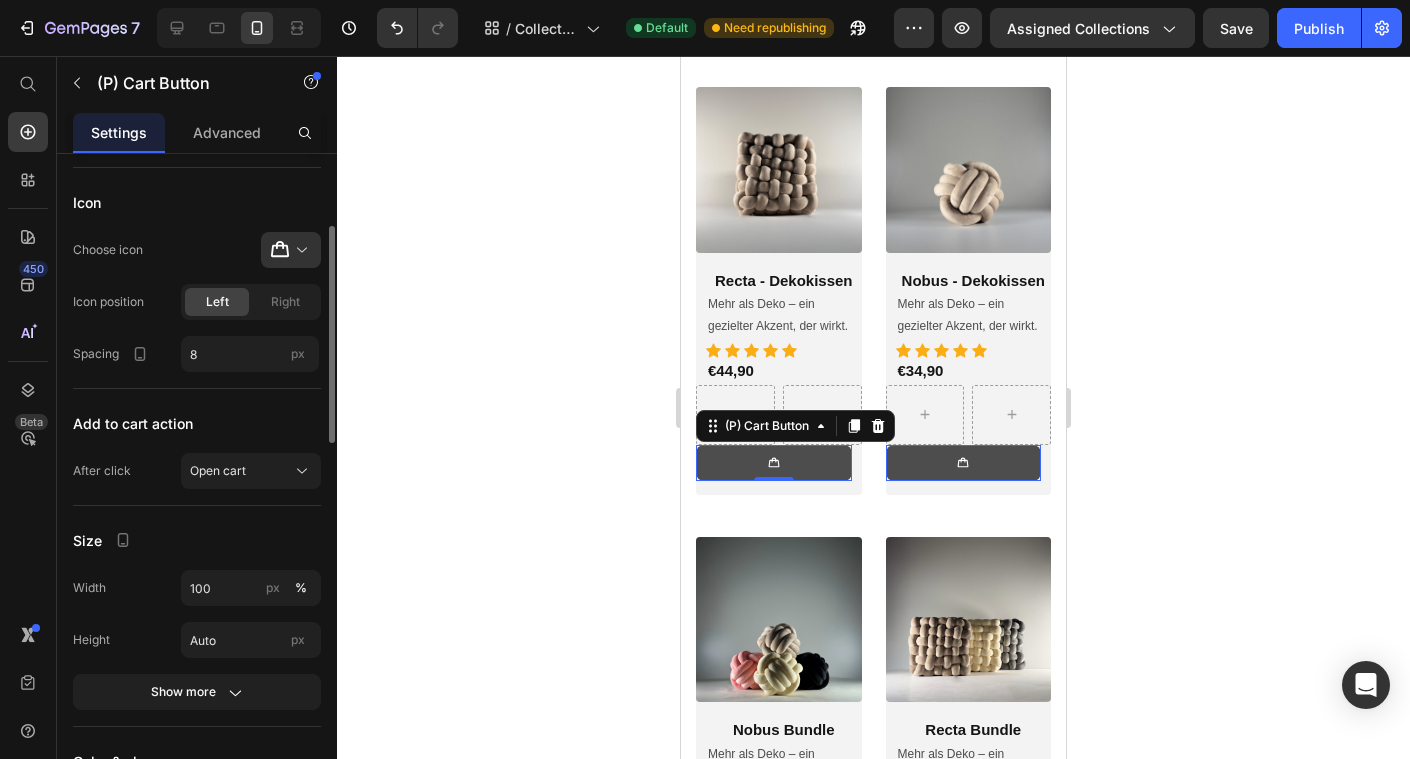 scroll, scrollTop: 698, scrollLeft: 0, axis: vertical 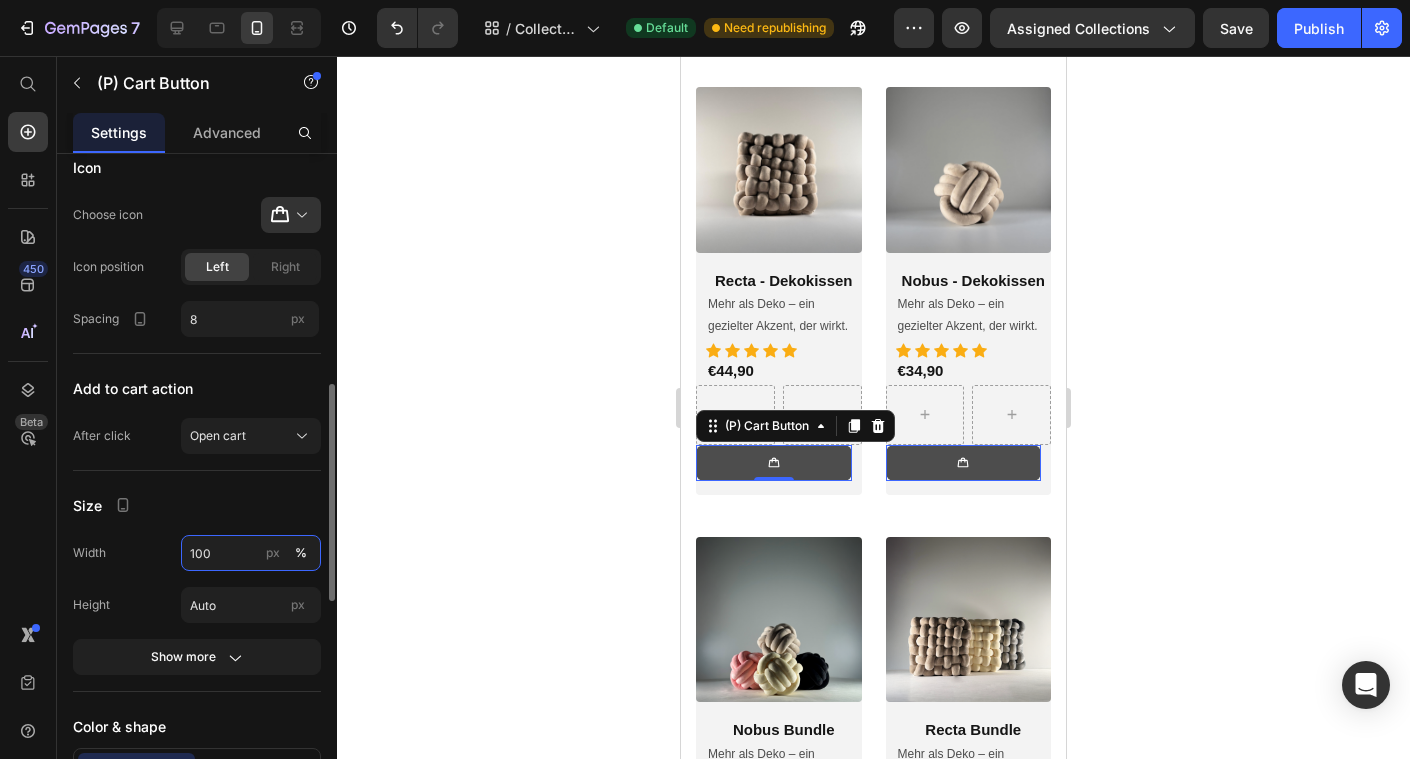 click on "100" at bounding box center (251, 553) 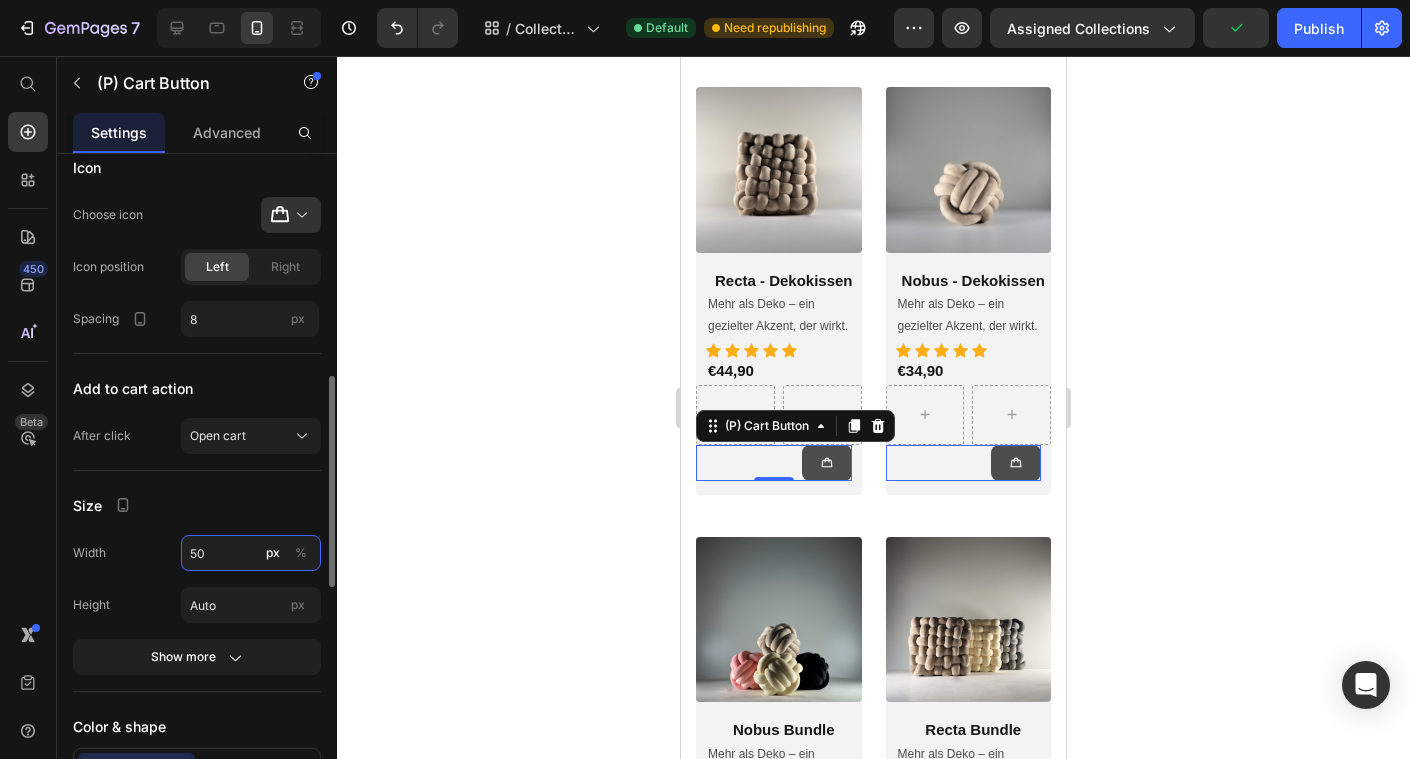 type on "5" 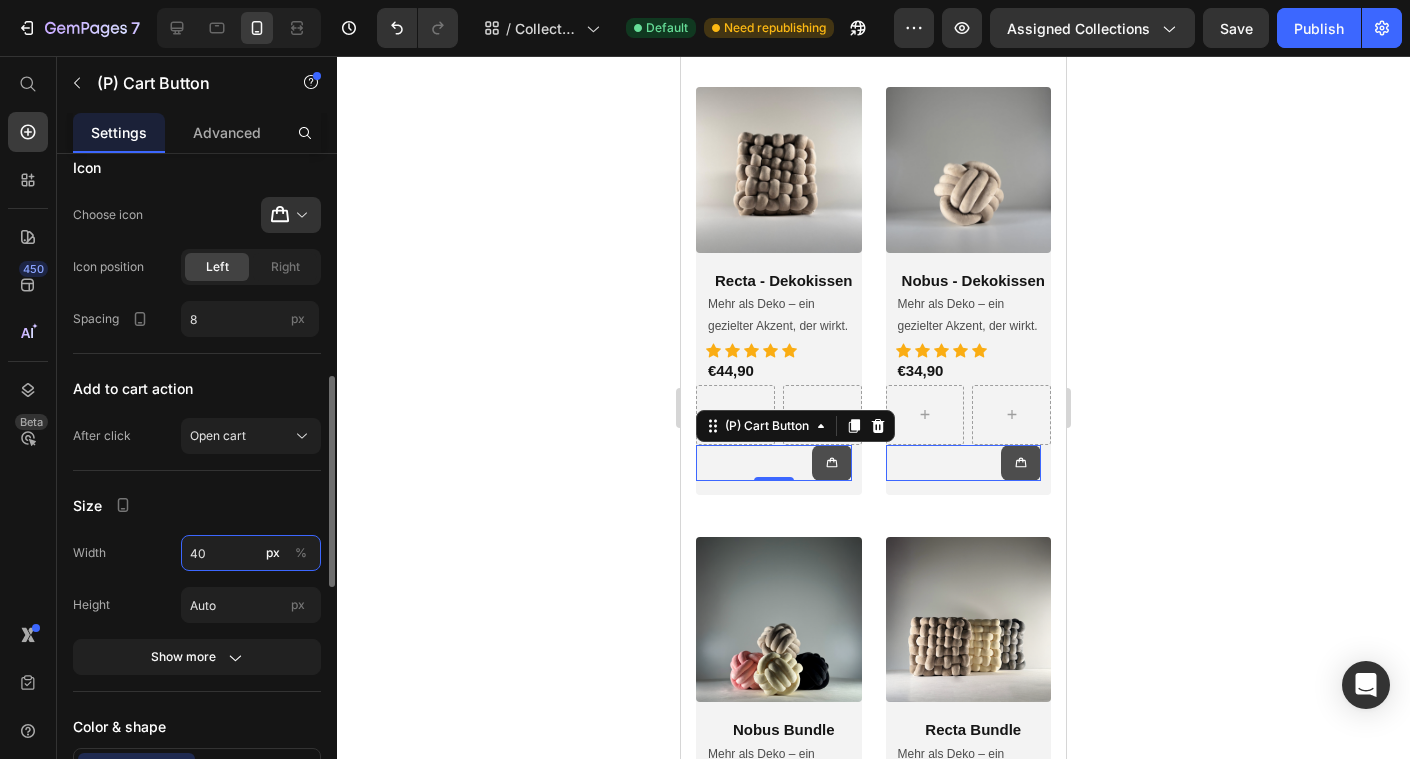 type on "40" 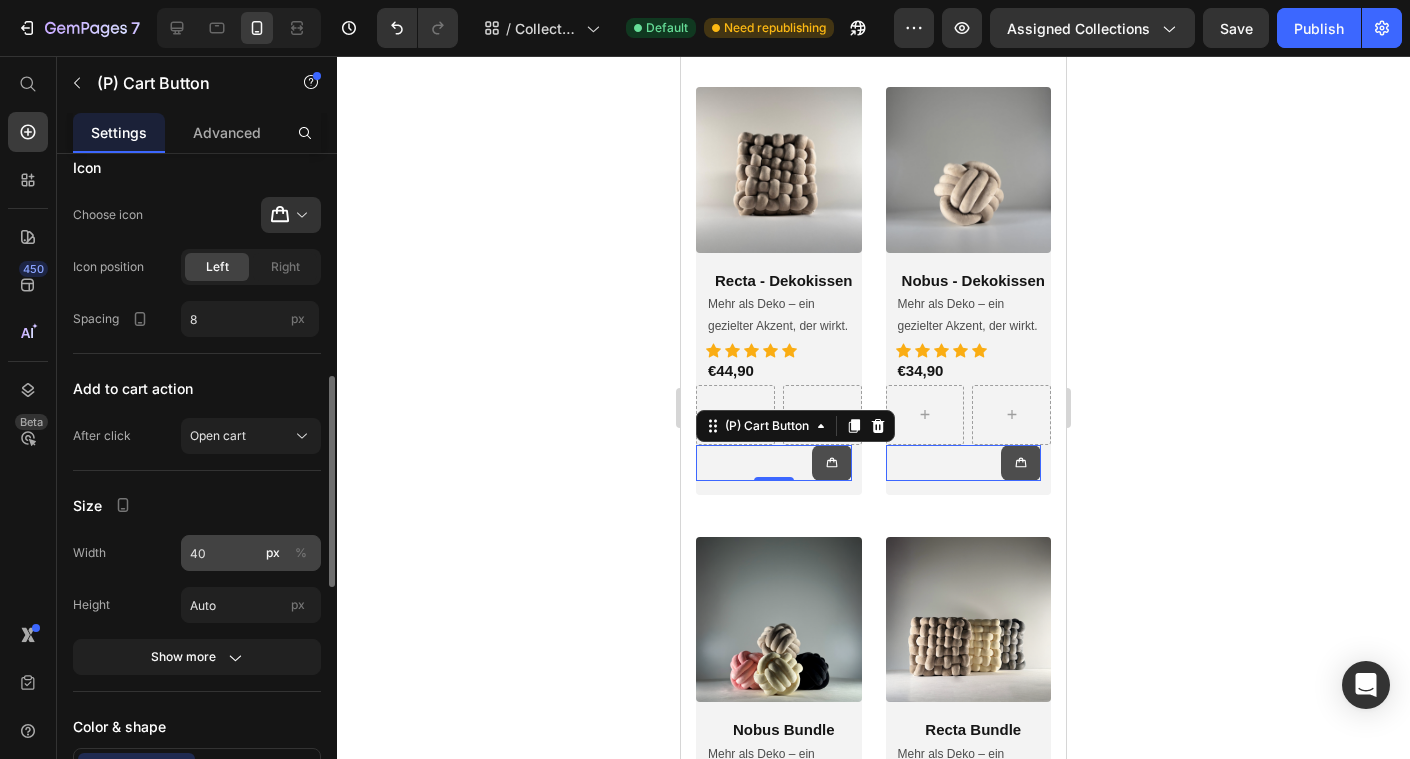 click on "%" at bounding box center (301, 553) 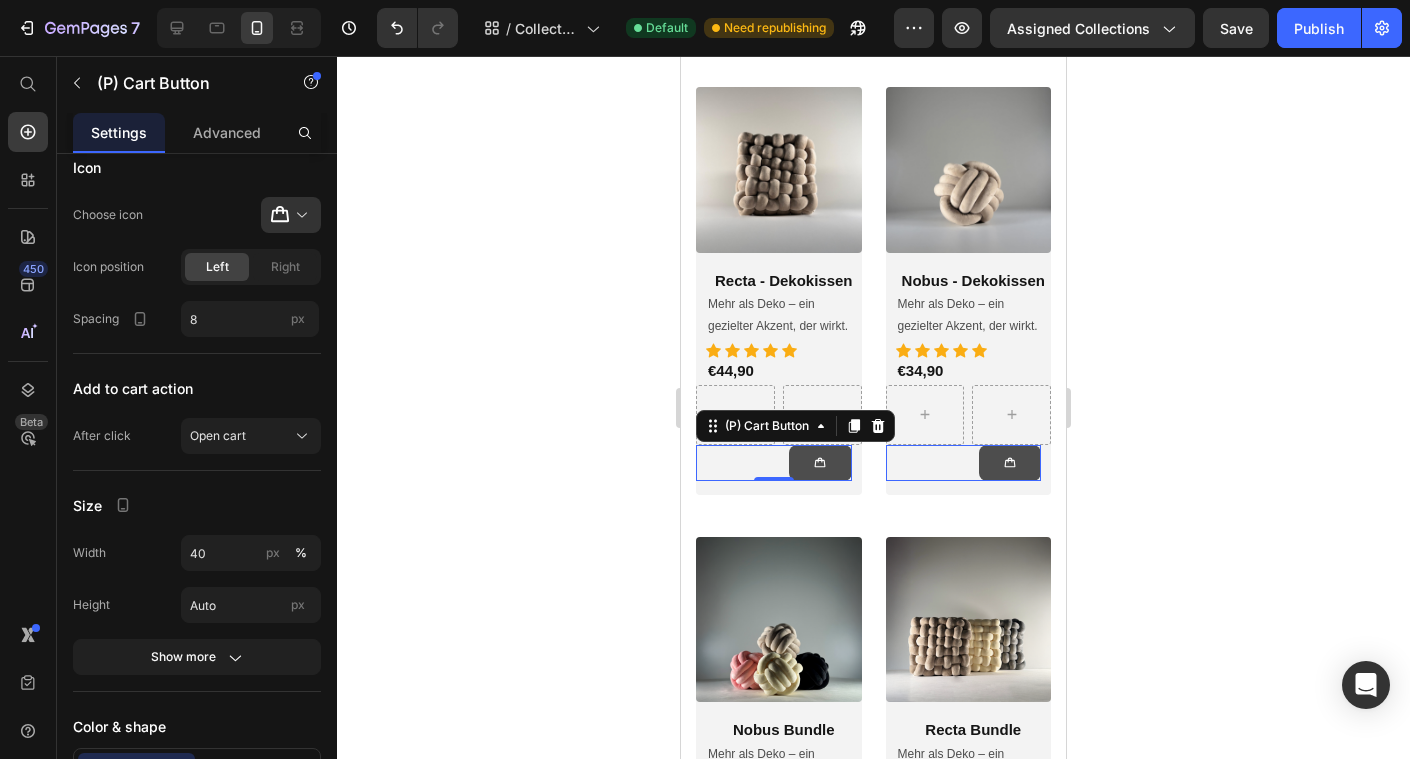 click 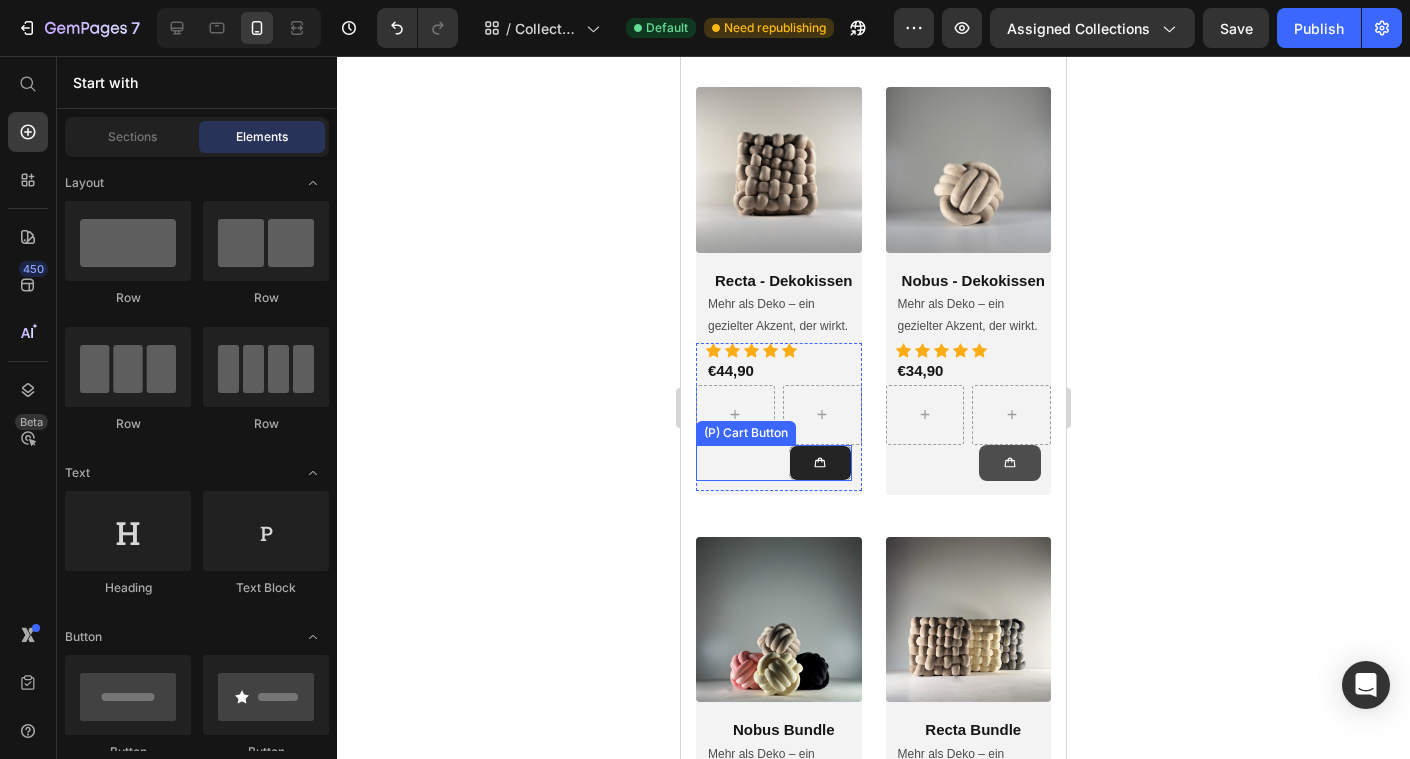 click 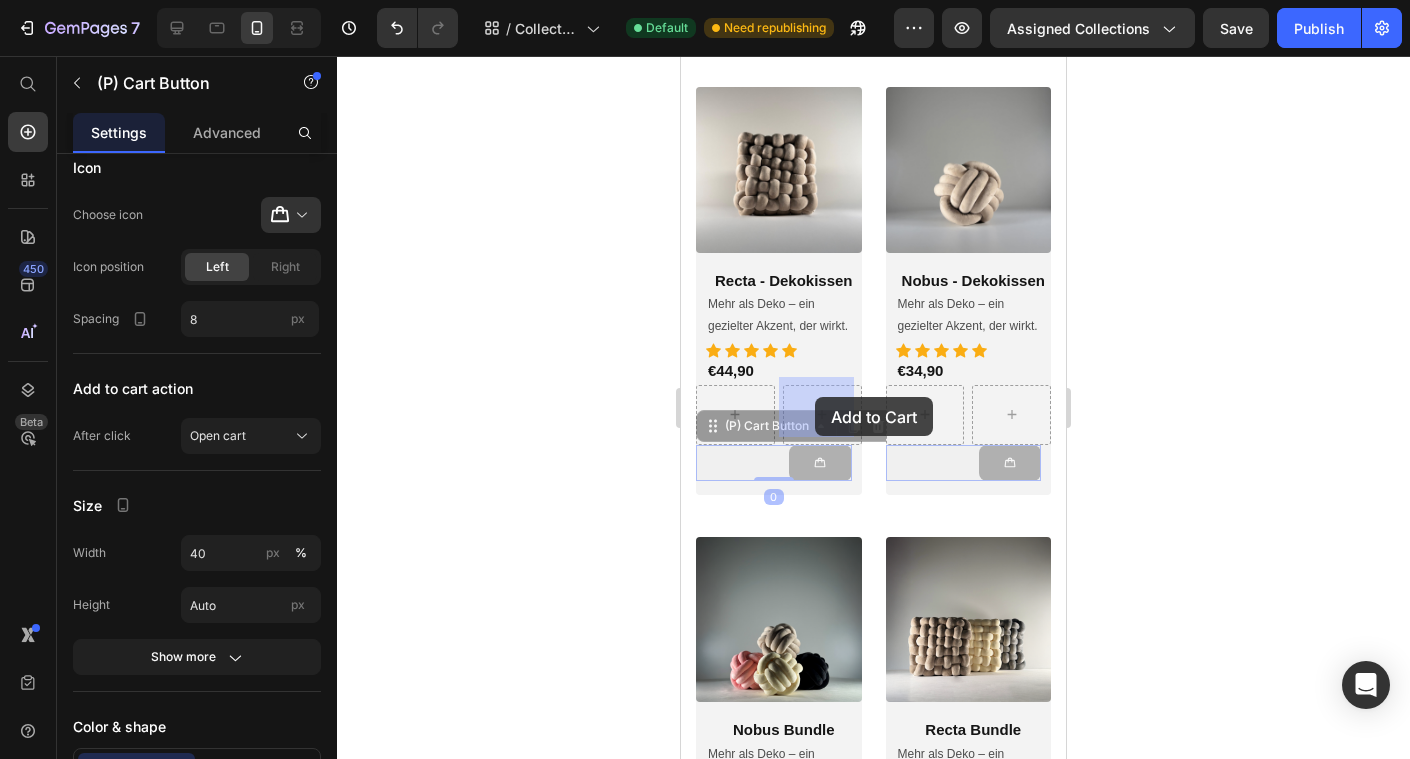 drag, startPoint x: 713, startPoint y: 427, endPoint x: 815, endPoint y: 397, distance: 106.320274 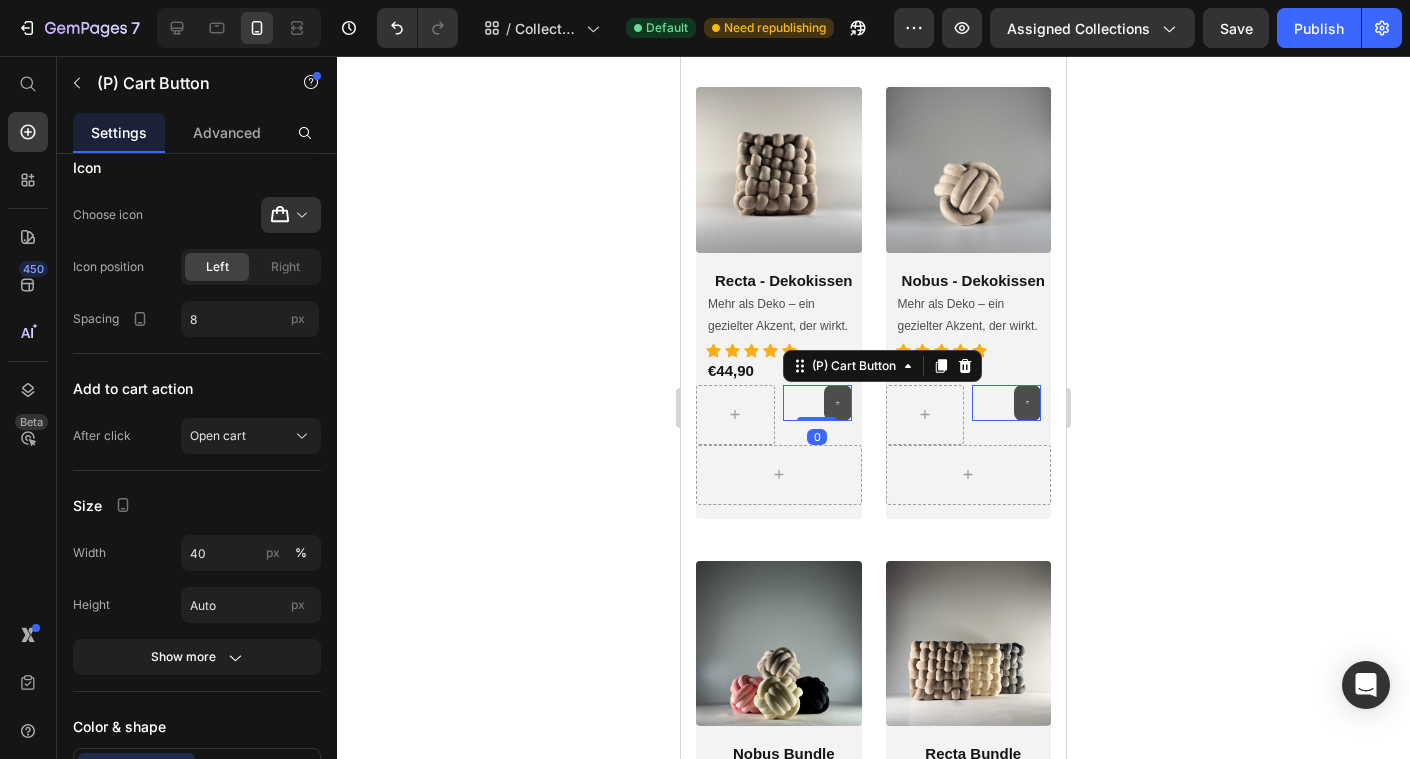 click 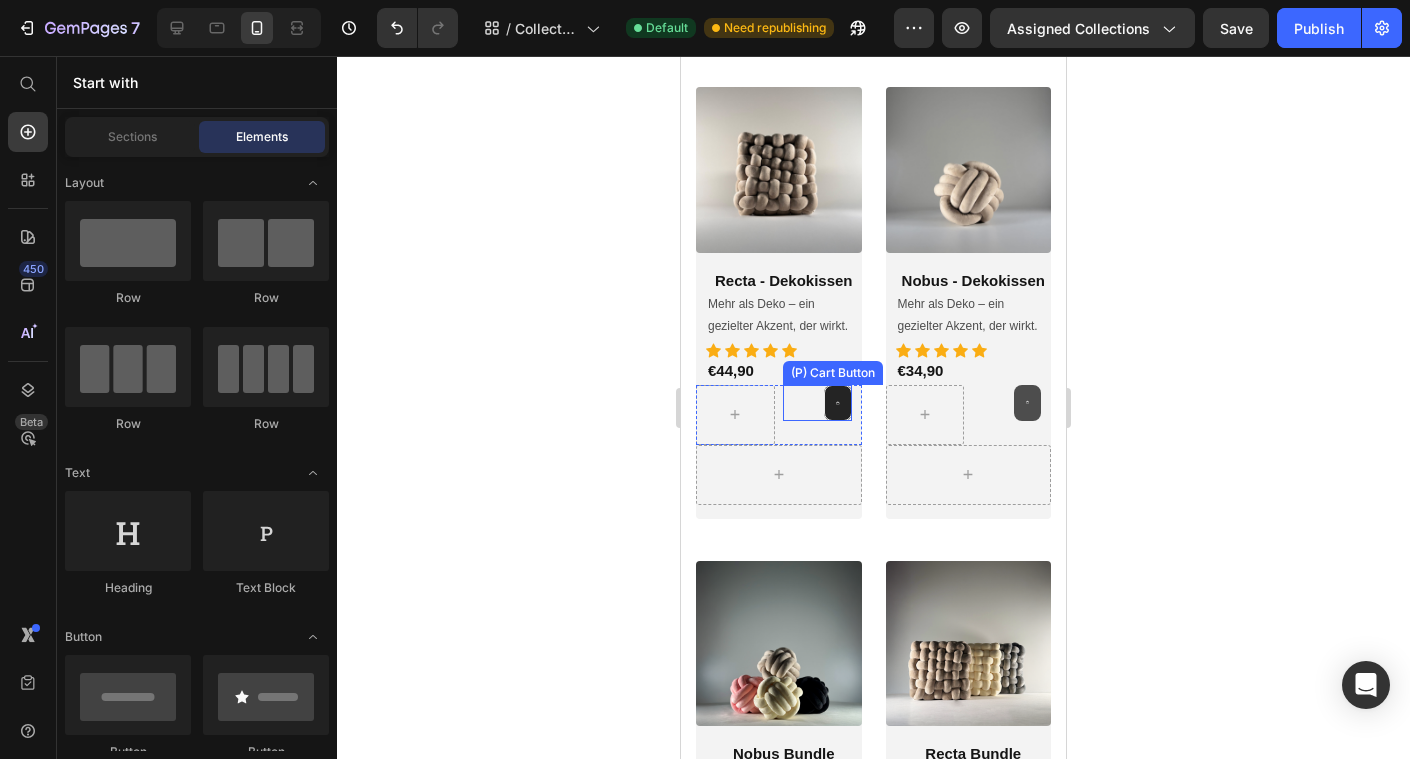 click 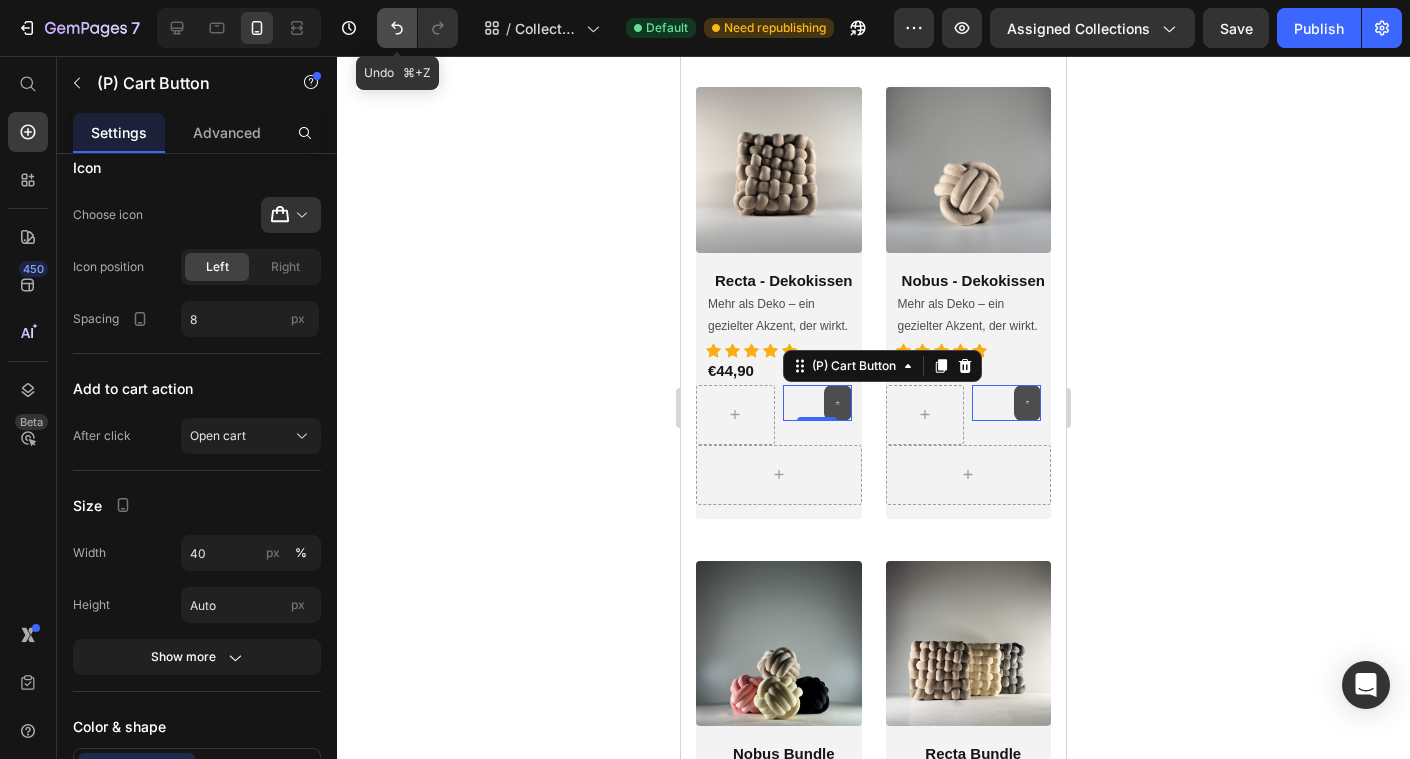 click 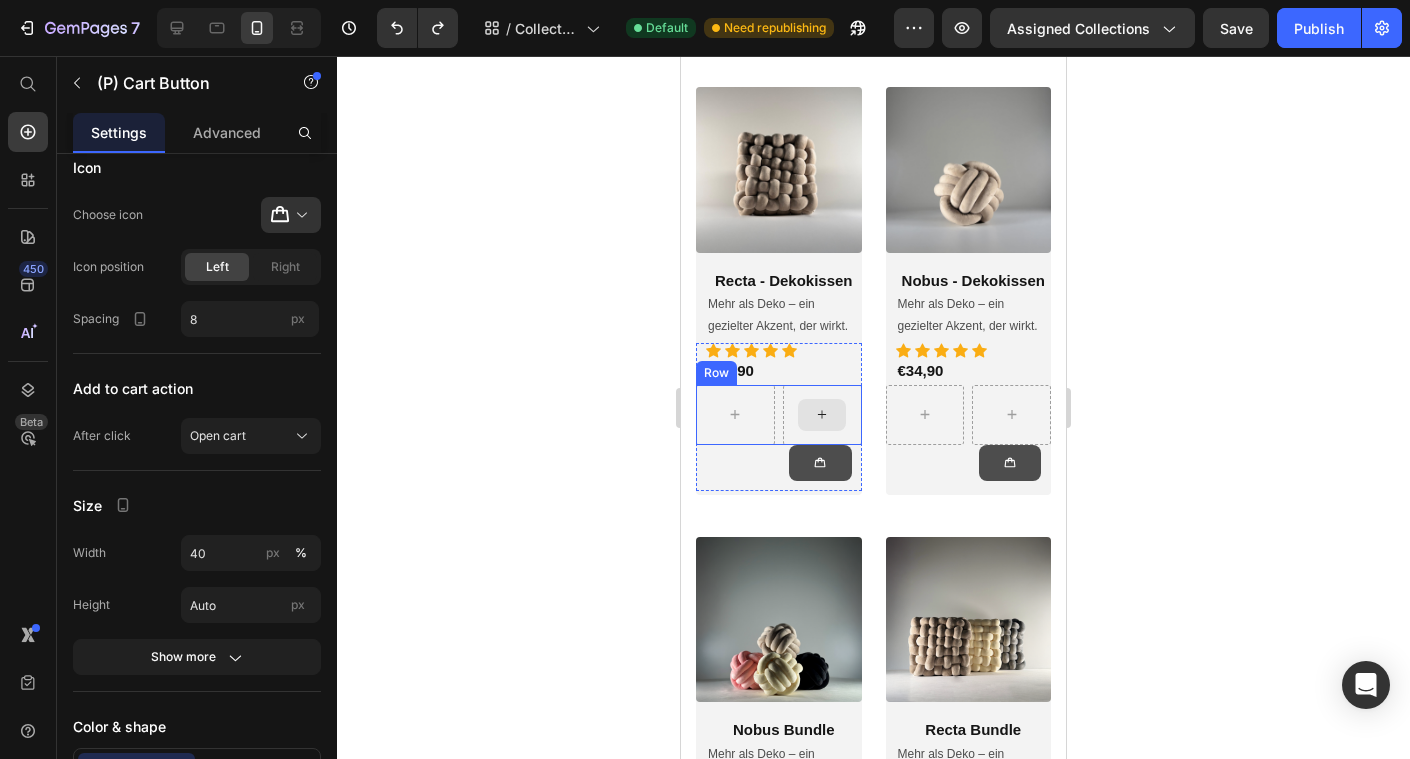 click 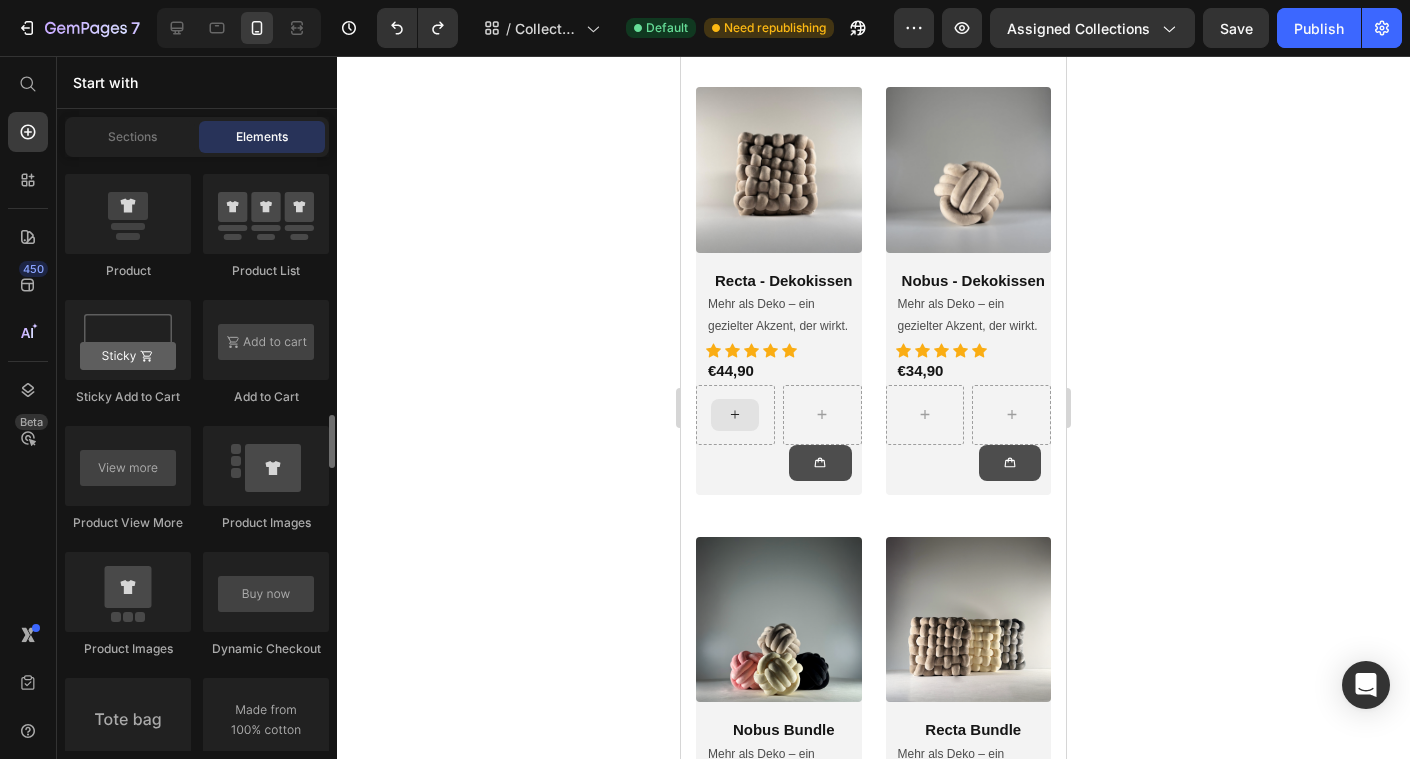 scroll, scrollTop: 2856, scrollLeft: 0, axis: vertical 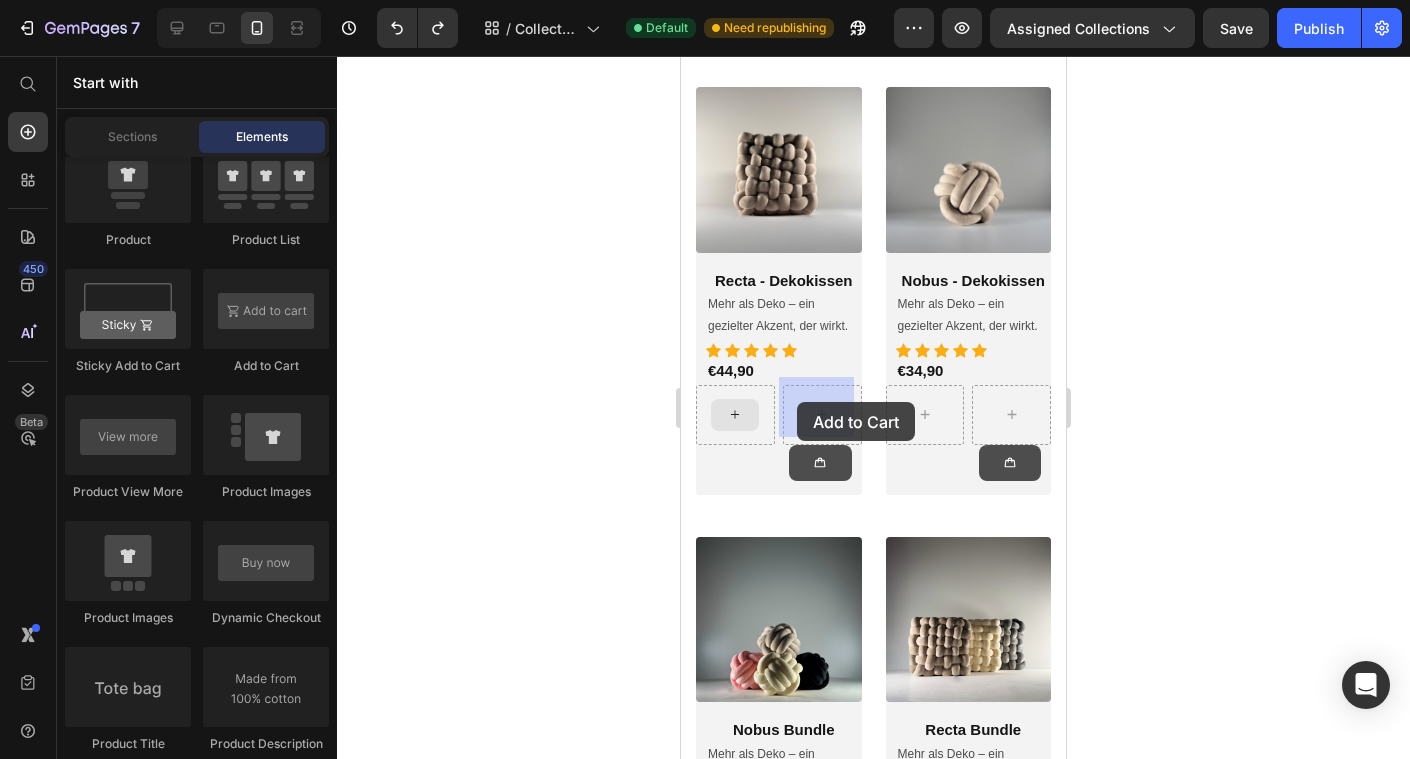 drag, startPoint x: 940, startPoint y: 382, endPoint x: 798, endPoint y: 402, distance: 143.40154 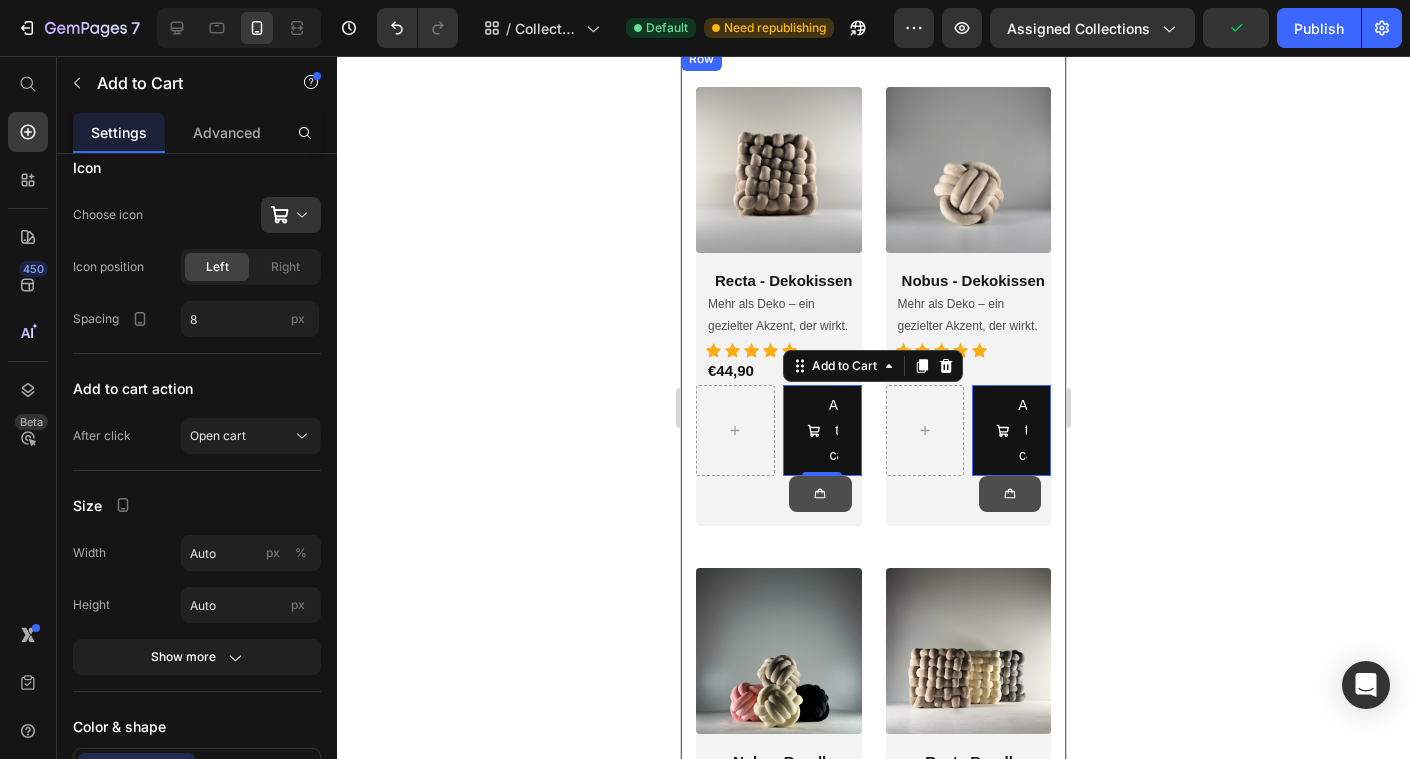 click 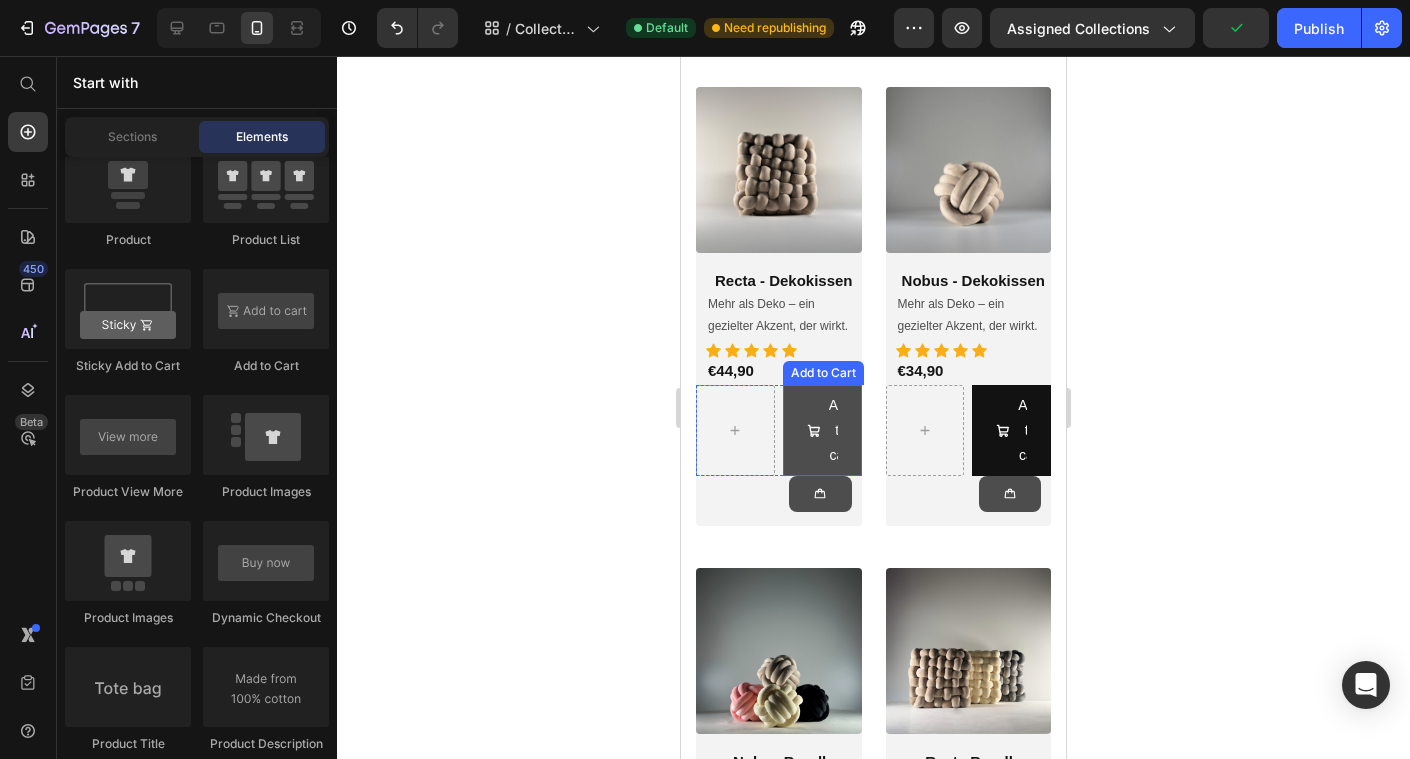 click at bounding box center (814, 431) 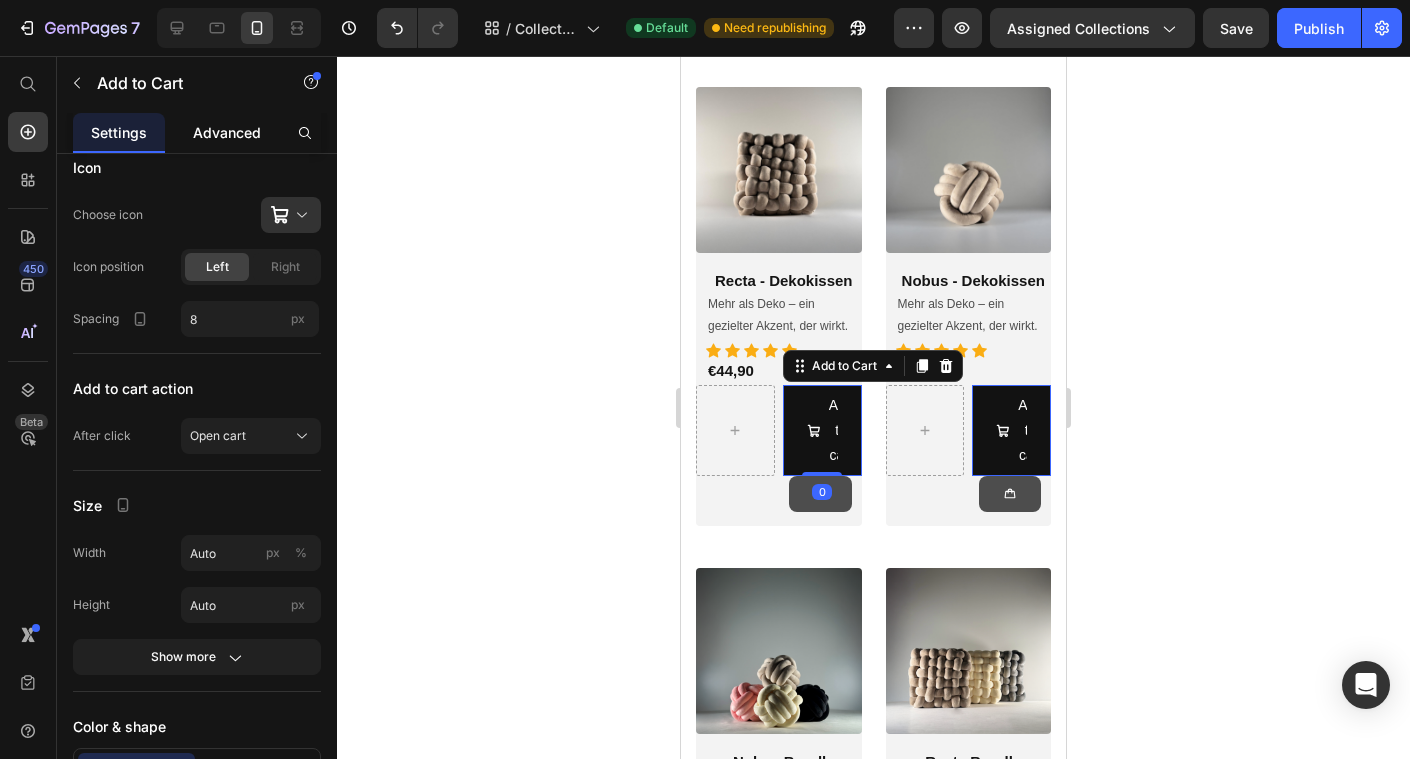click on "Advanced" at bounding box center [227, 132] 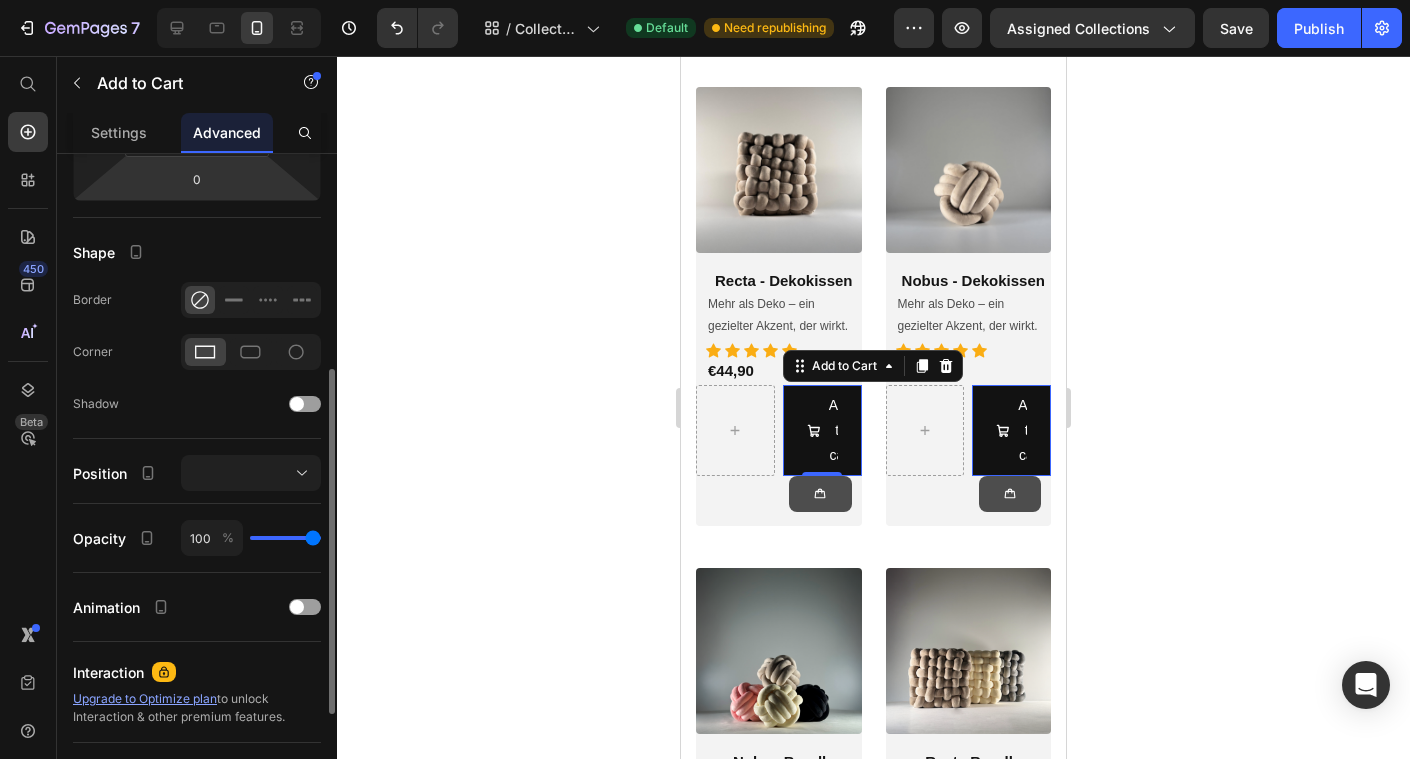 scroll, scrollTop: 487, scrollLeft: 0, axis: vertical 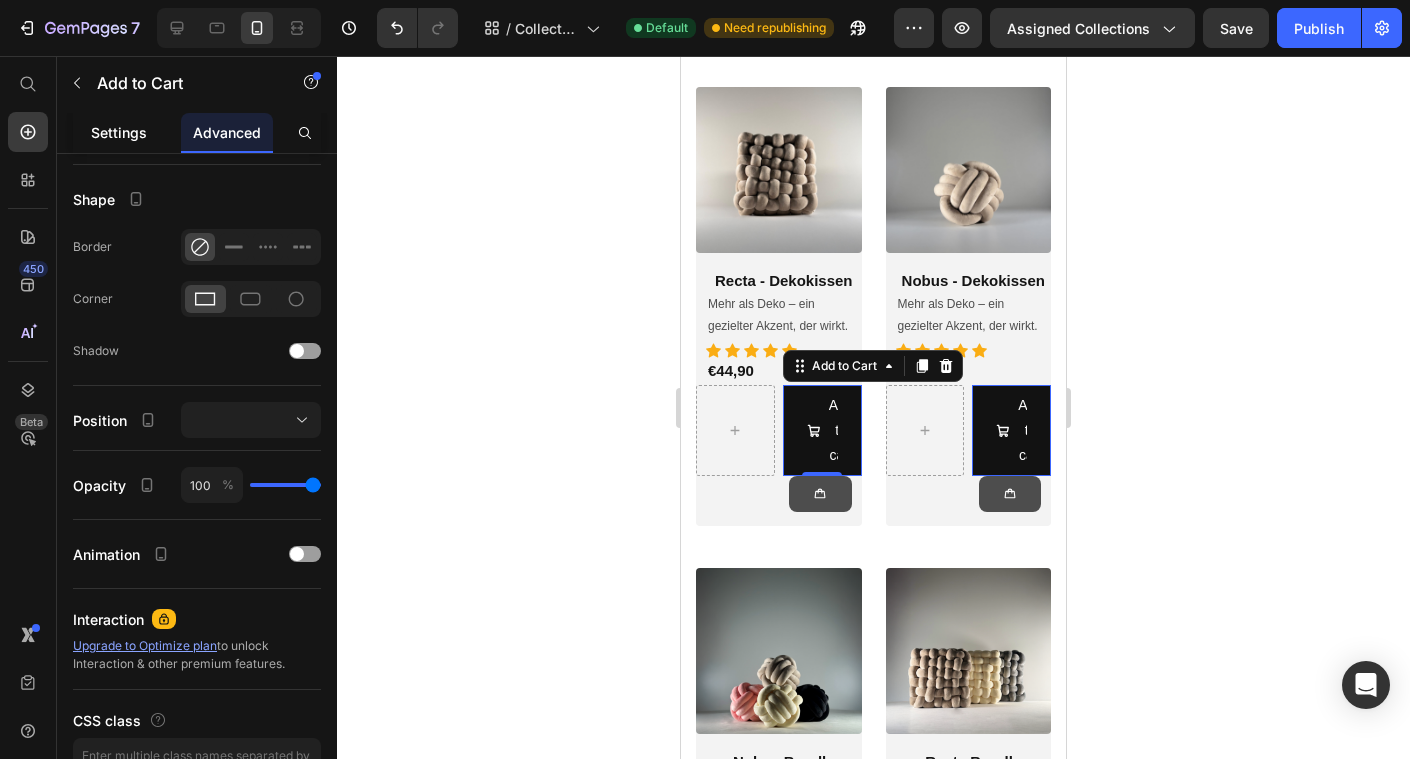 click on "Settings" at bounding box center [119, 132] 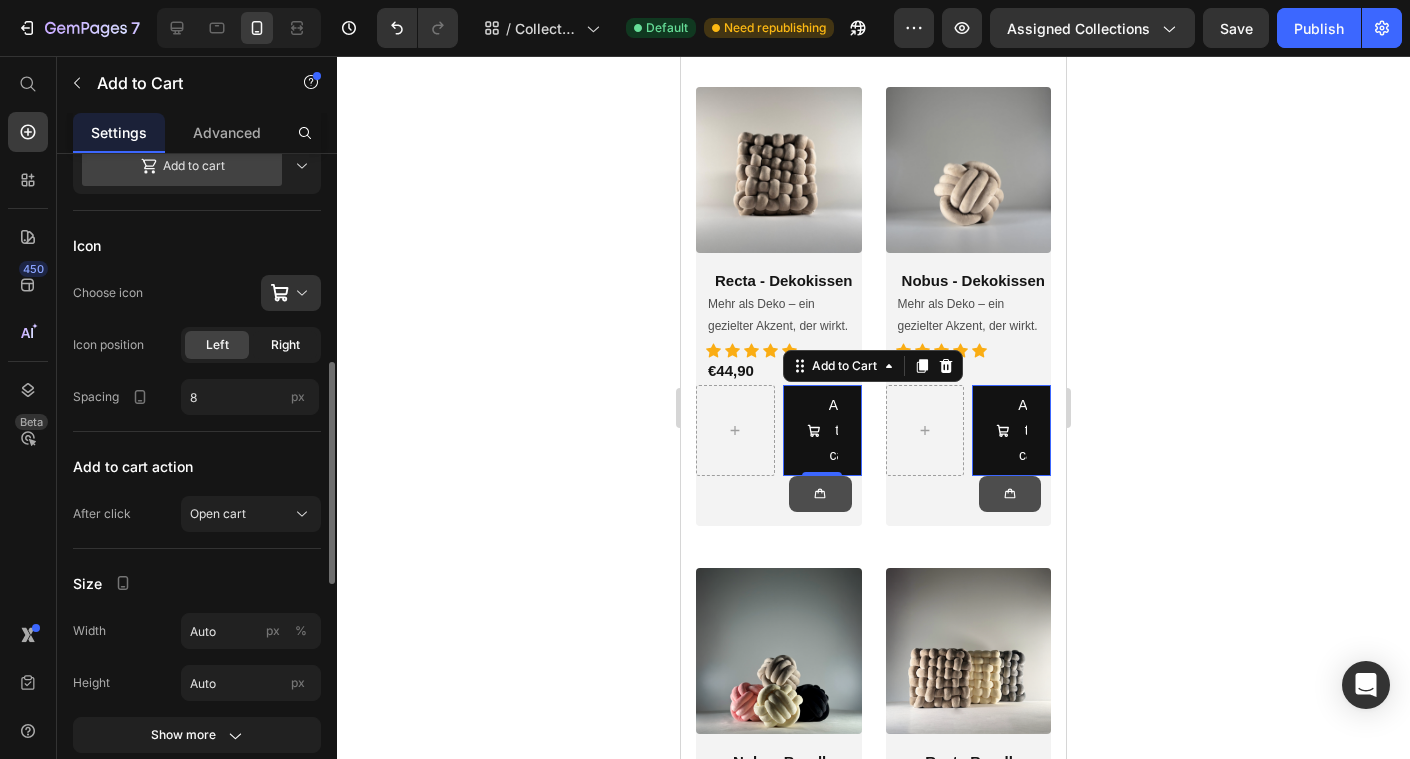 scroll, scrollTop: 662, scrollLeft: 0, axis: vertical 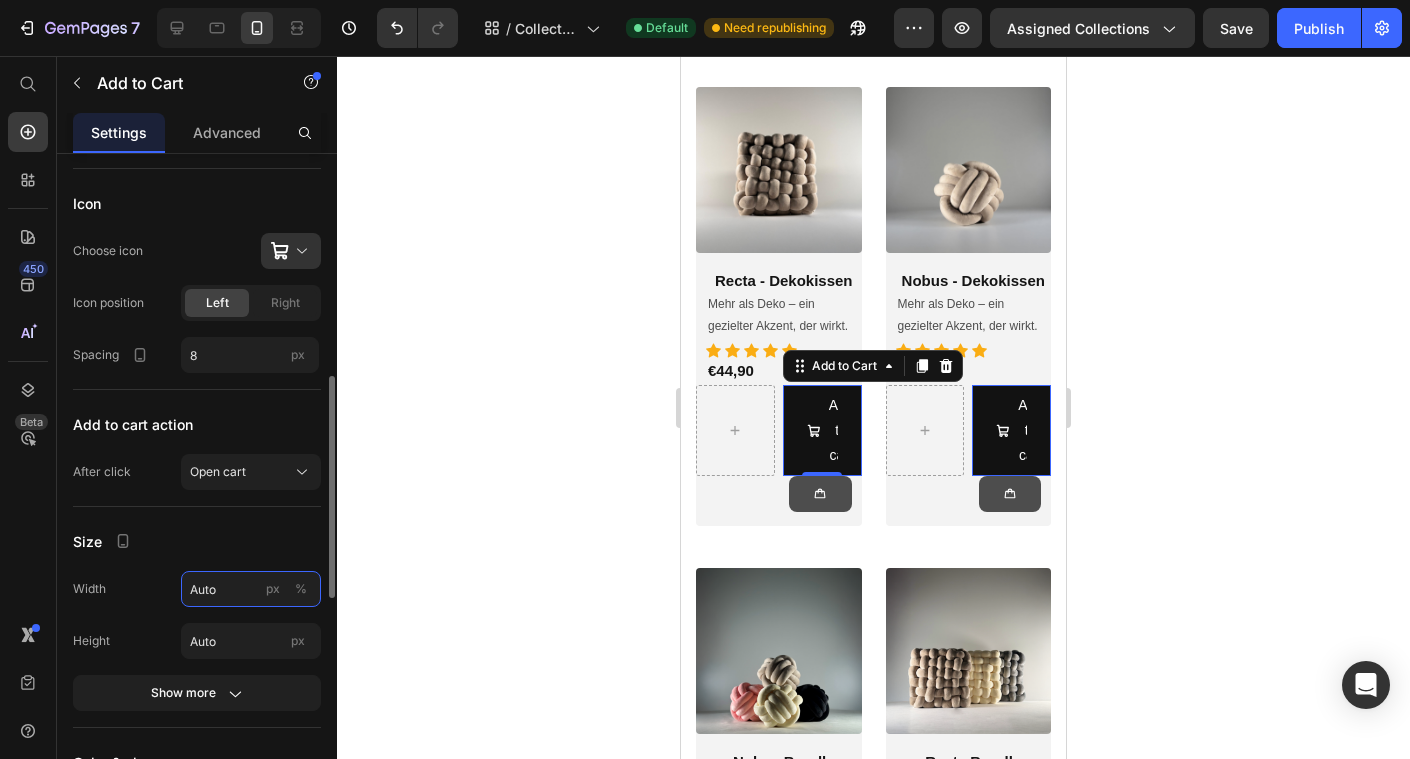 click on "Auto" at bounding box center [251, 589] 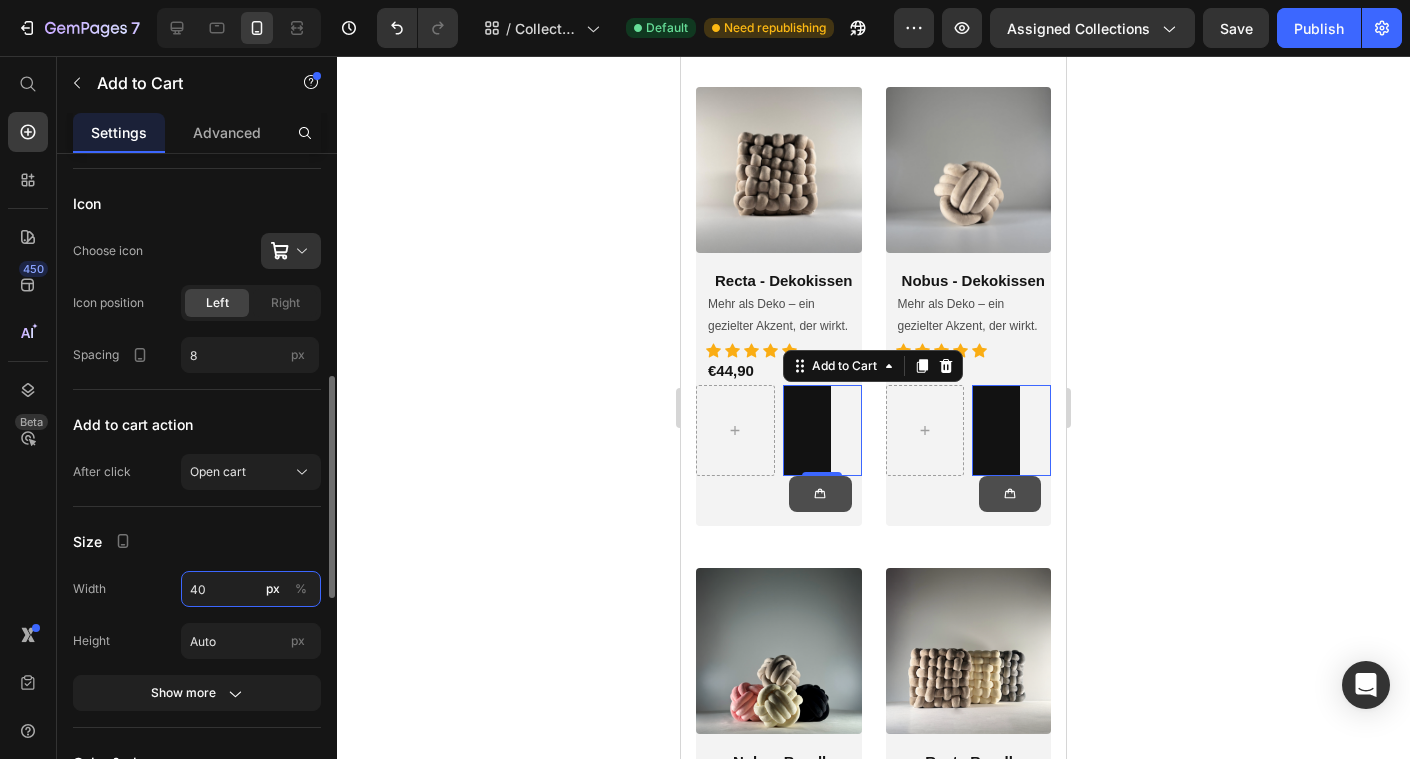 type on "40" 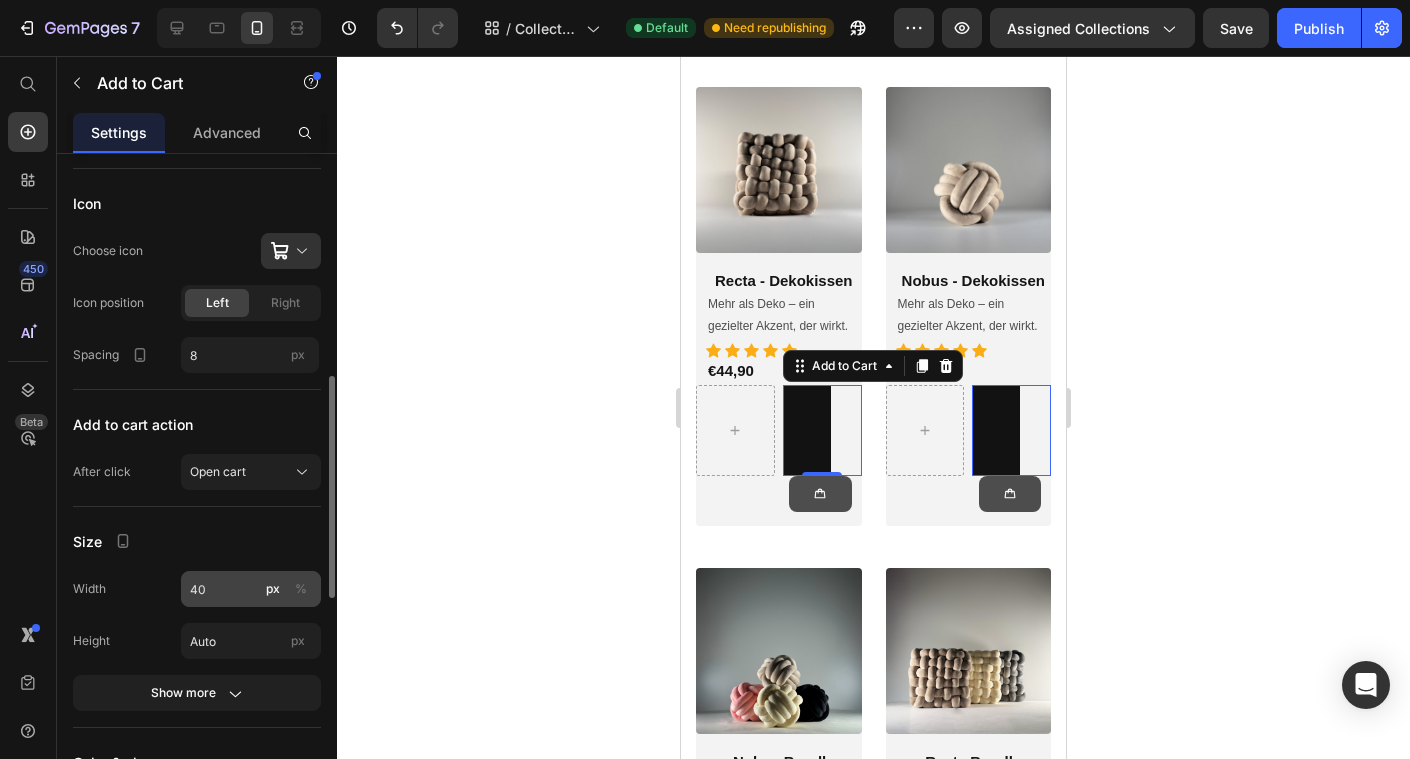 click on "%" at bounding box center (301, 589) 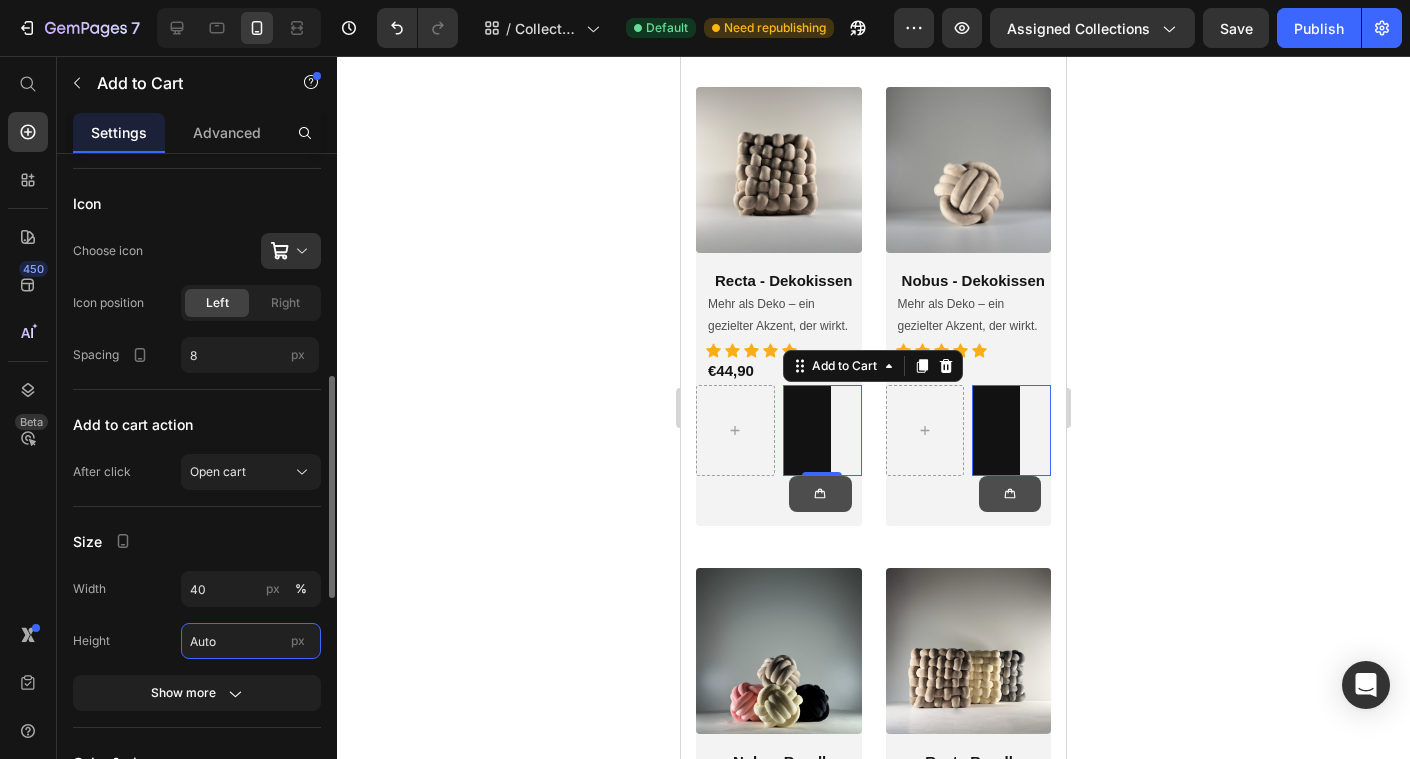 click on "Auto" at bounding box center [251, 641] 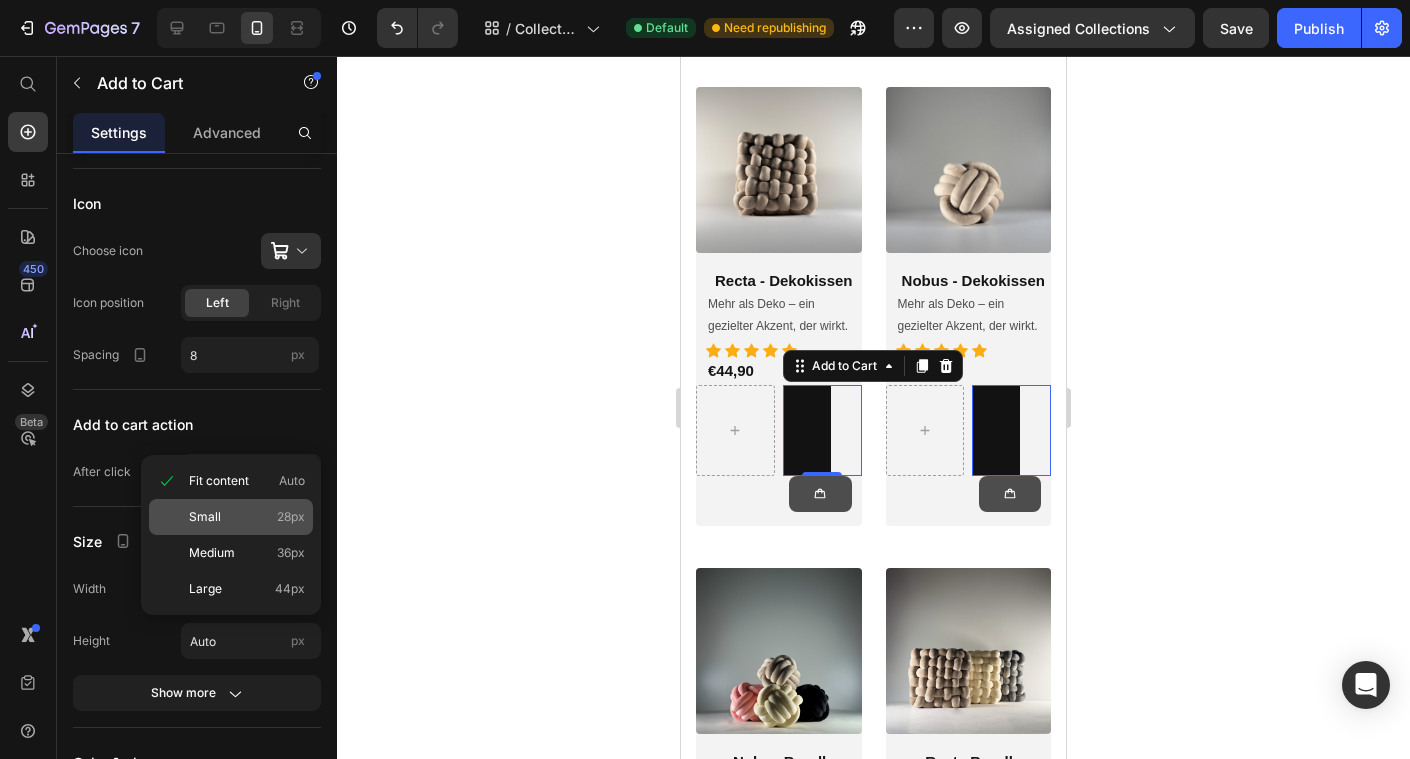click on "Small 28px" at bounding box center (247, 517) 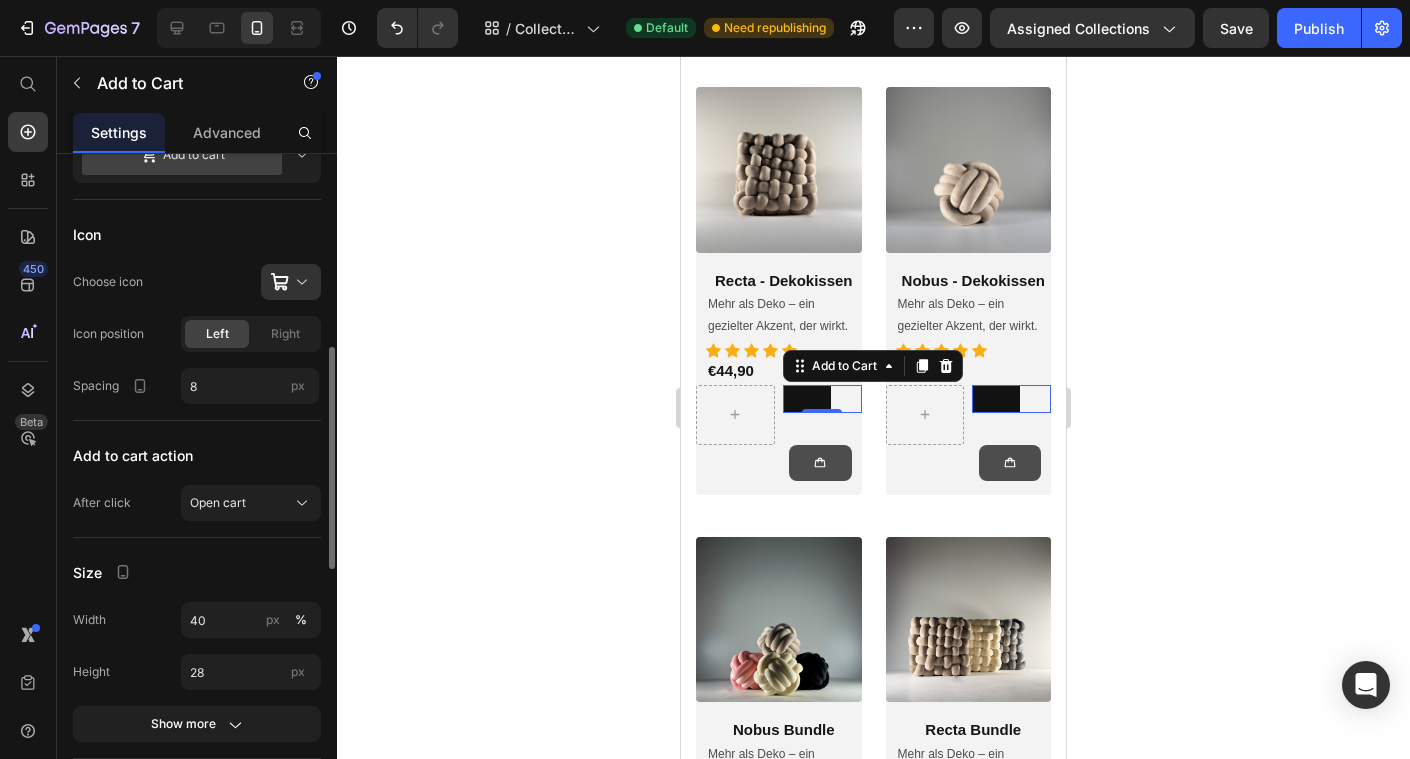 scroll, scrollTop: 603, scrollLeft: 0, axis: vertical 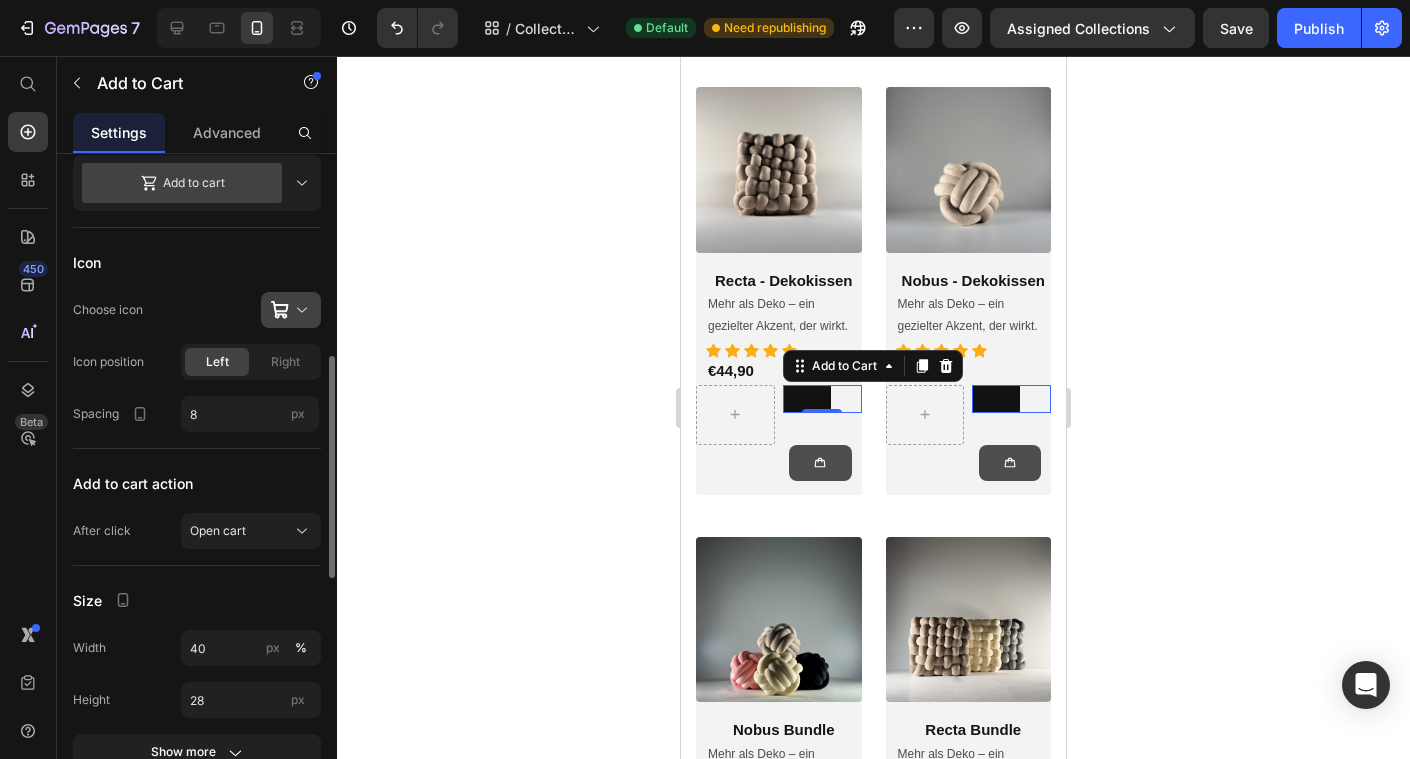 click at bounding box center (299, 310) 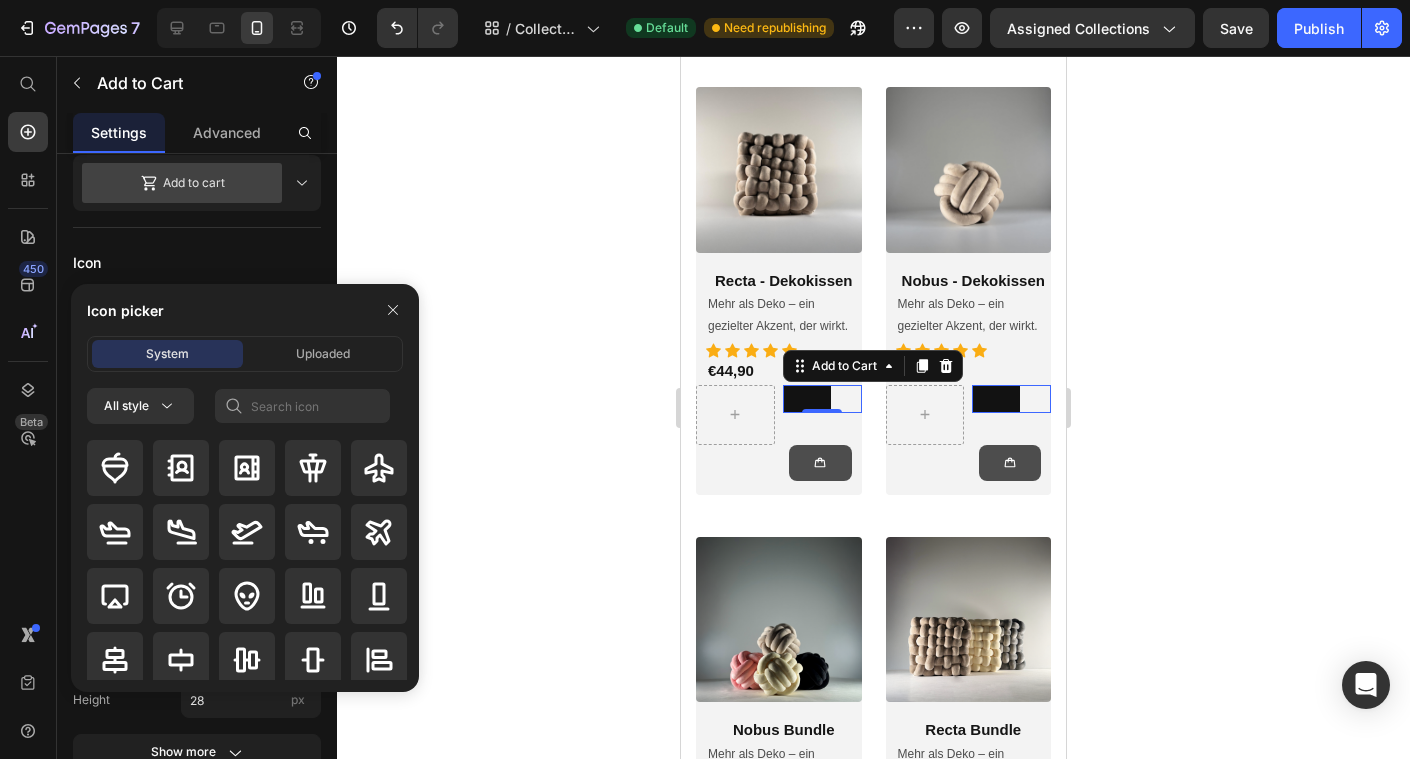 click 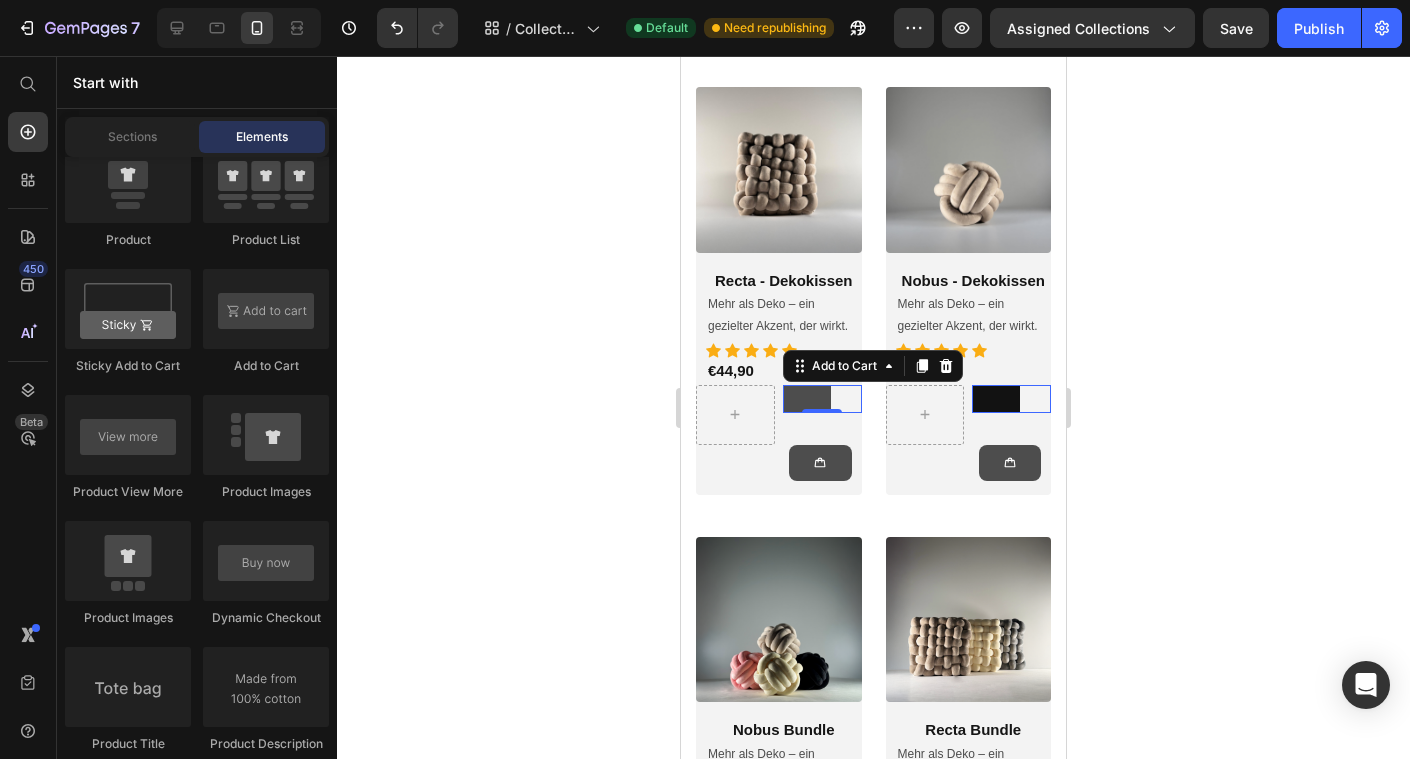 click on "Add to cart" at bounding box center [807, 399] 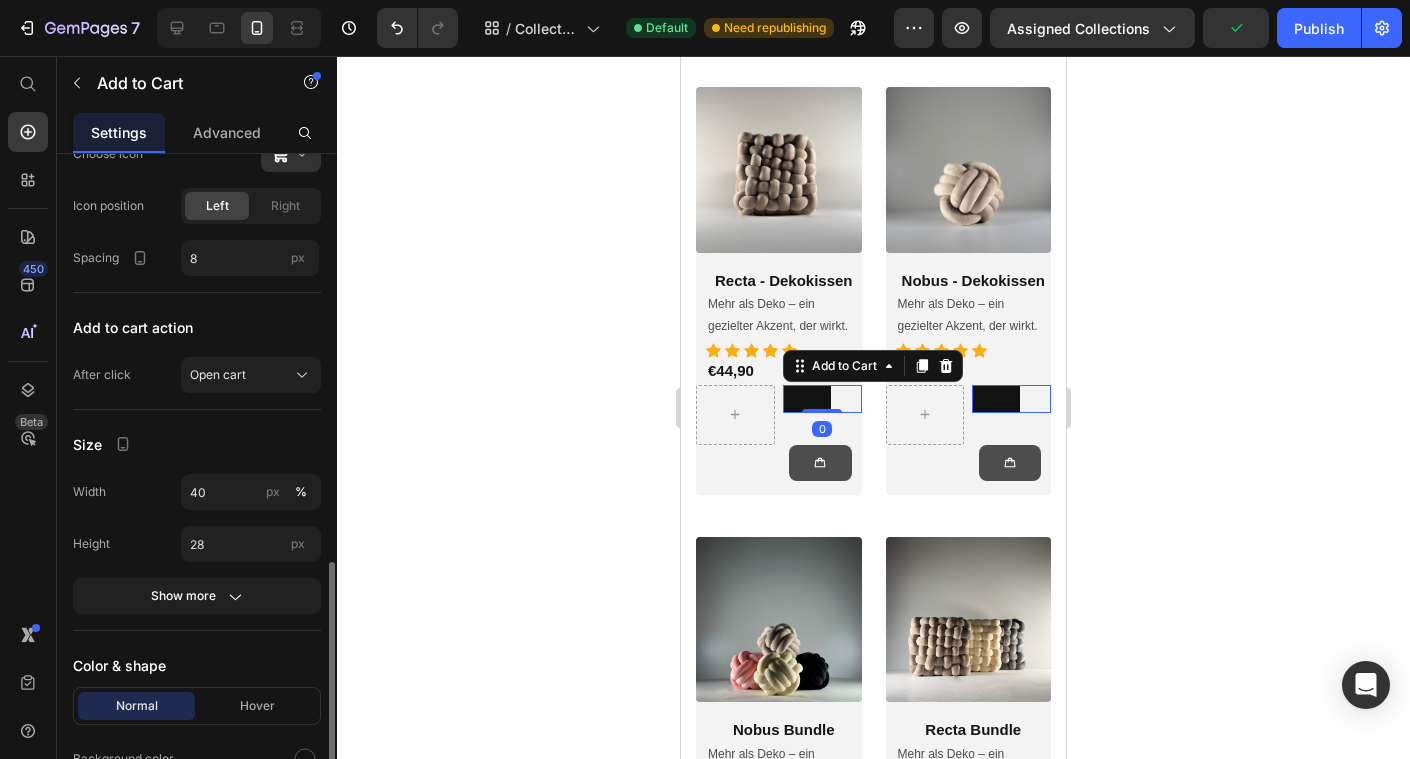 scroll, scrollTop: 874, scrollLeft: 0, axis: vertical 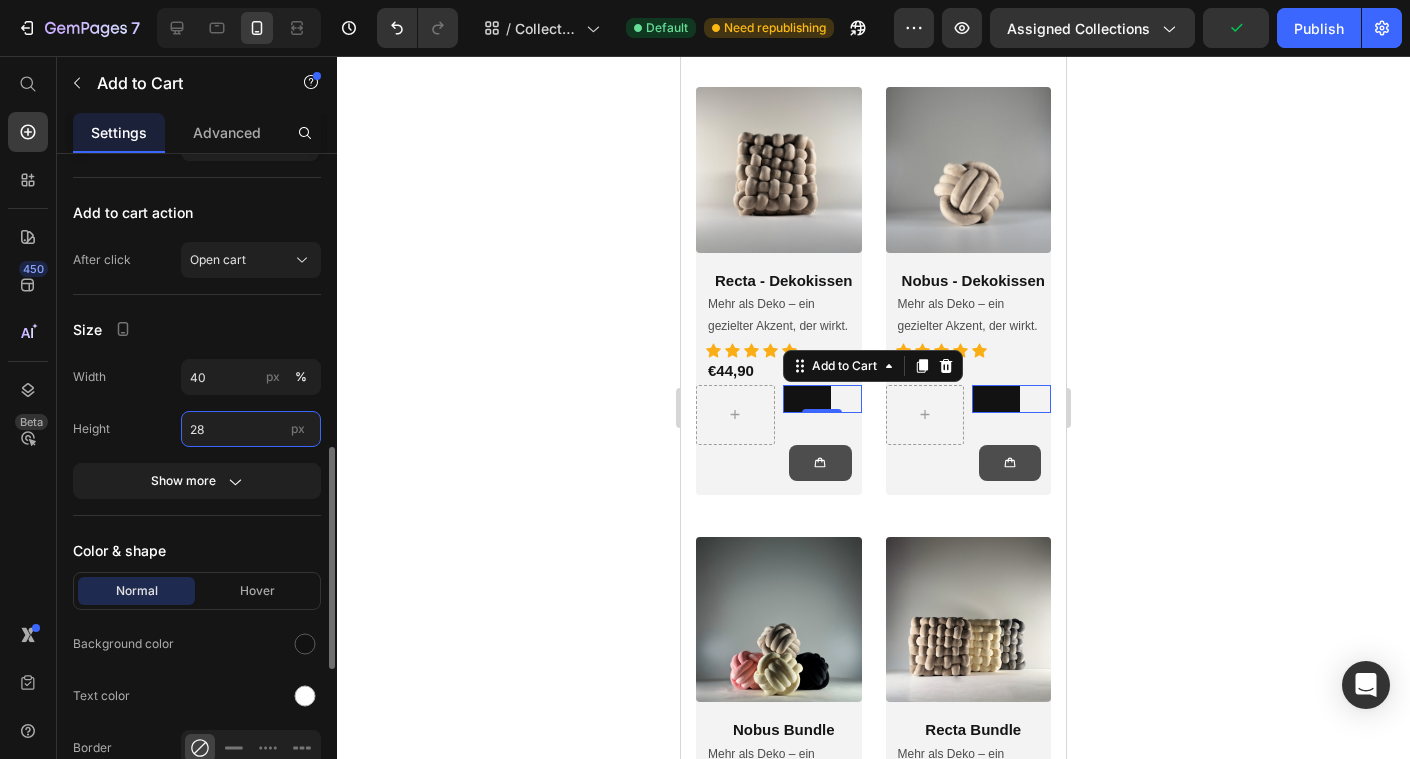 click on "28" at bounding box center [251, 429] 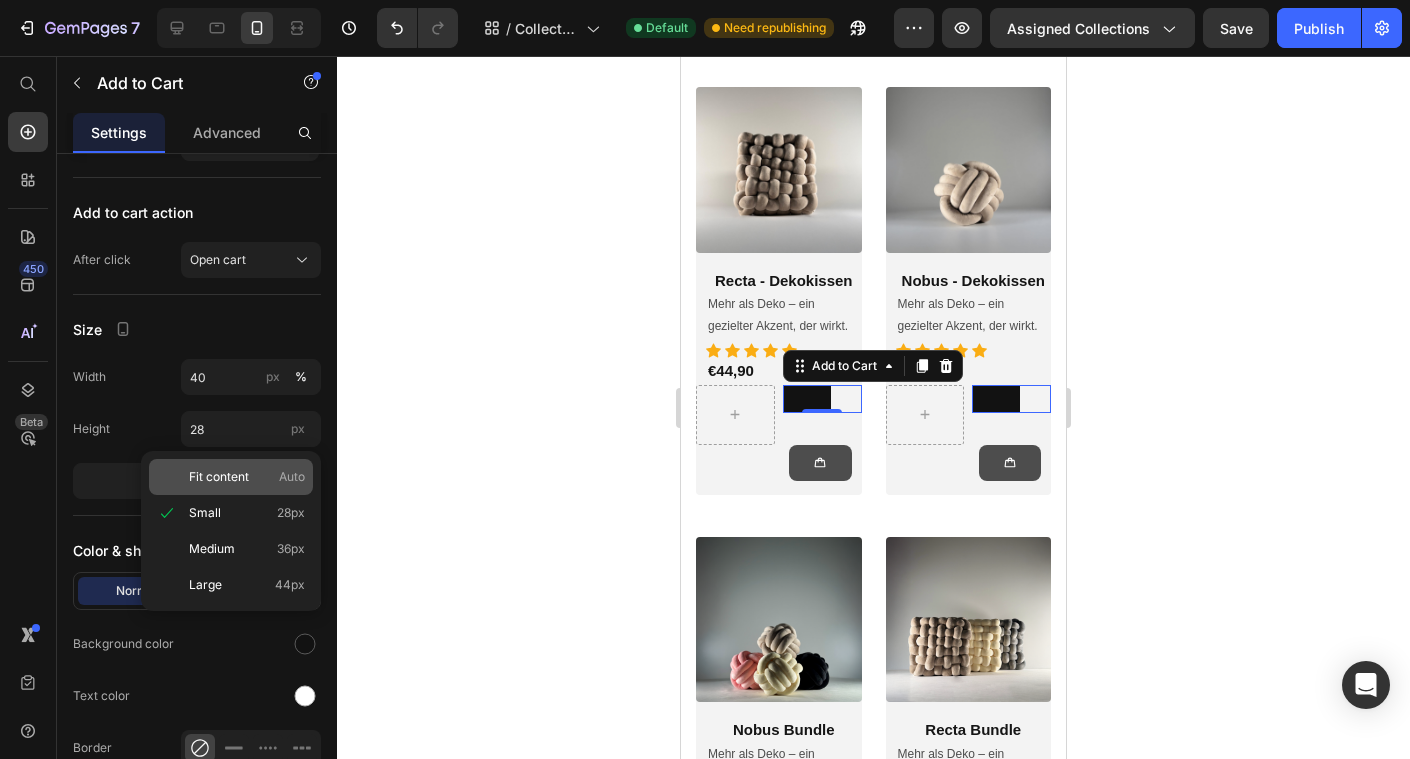 click on "Fit content" at bounding box center (219, 477) 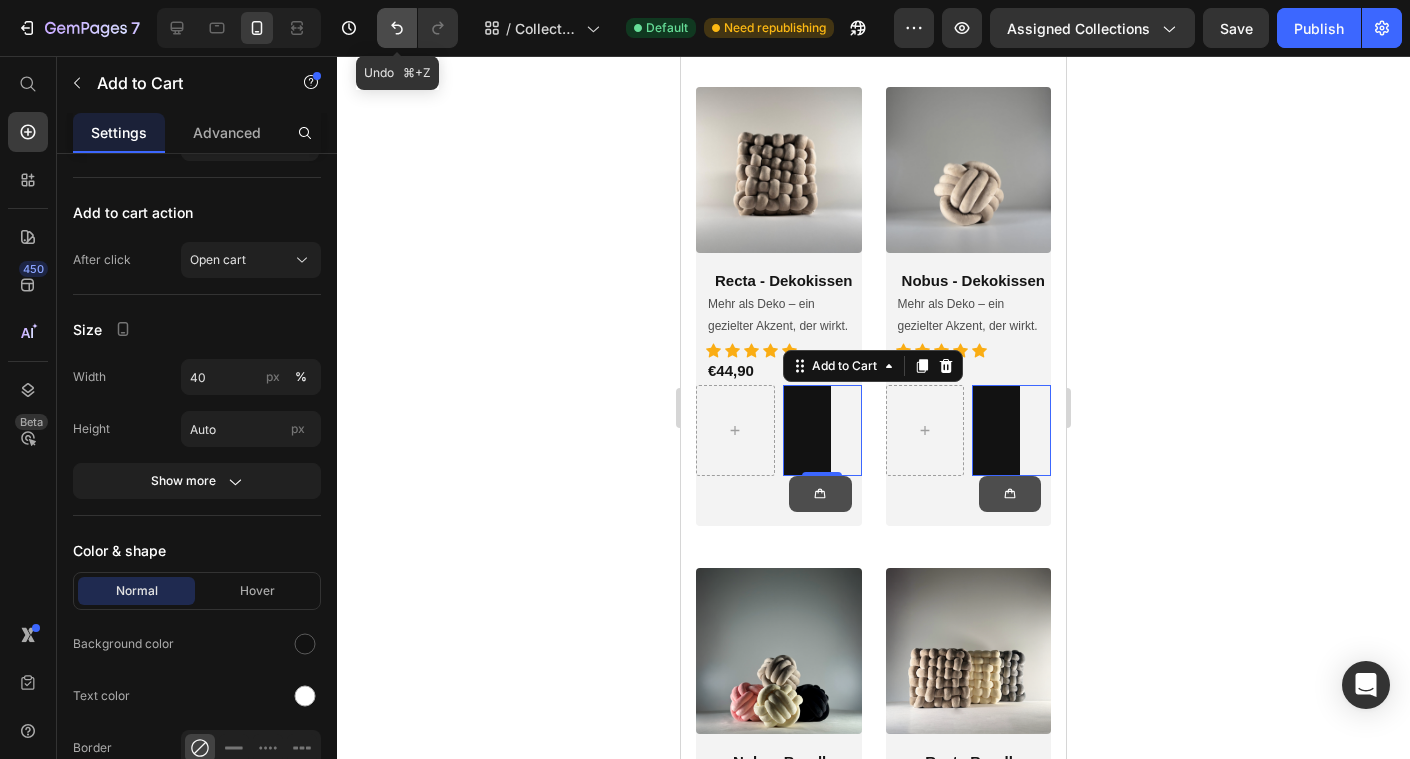 click 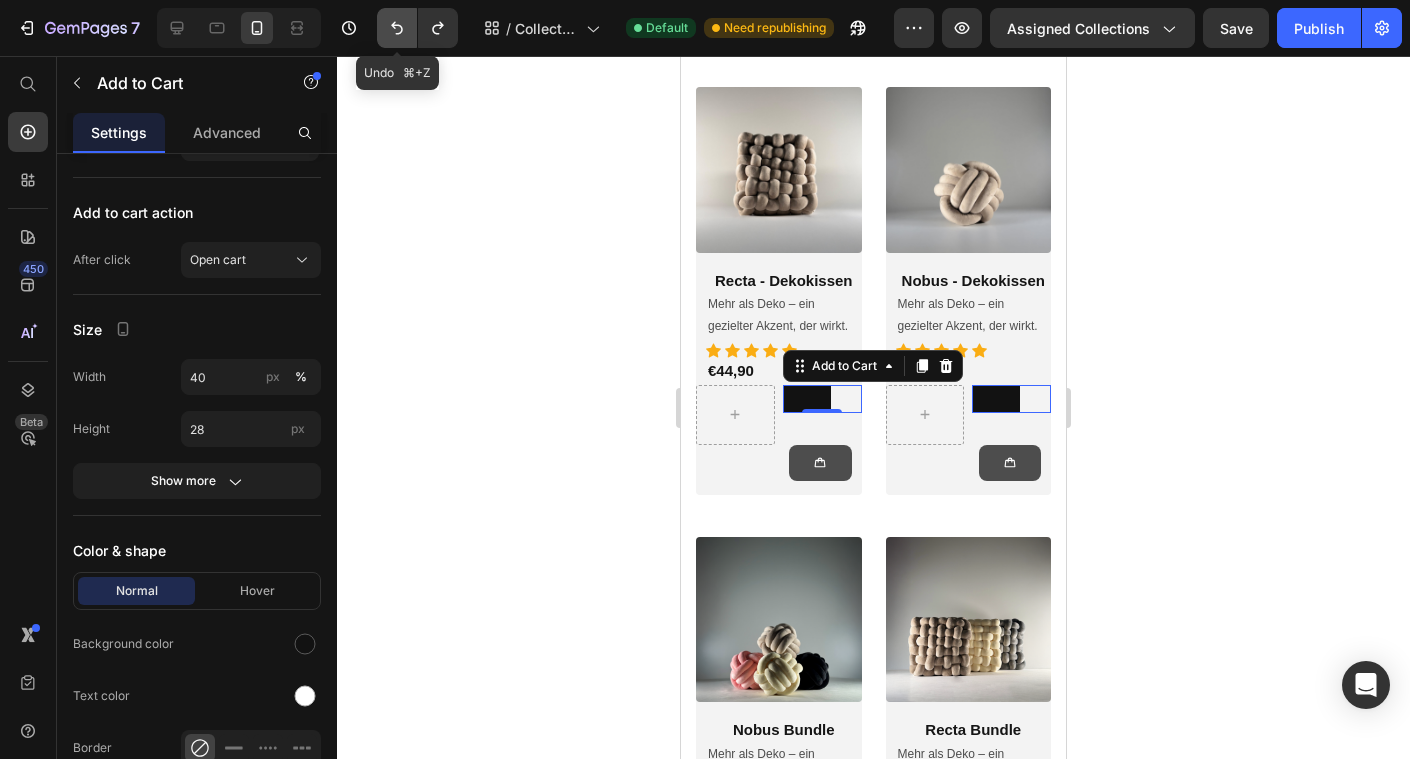 click 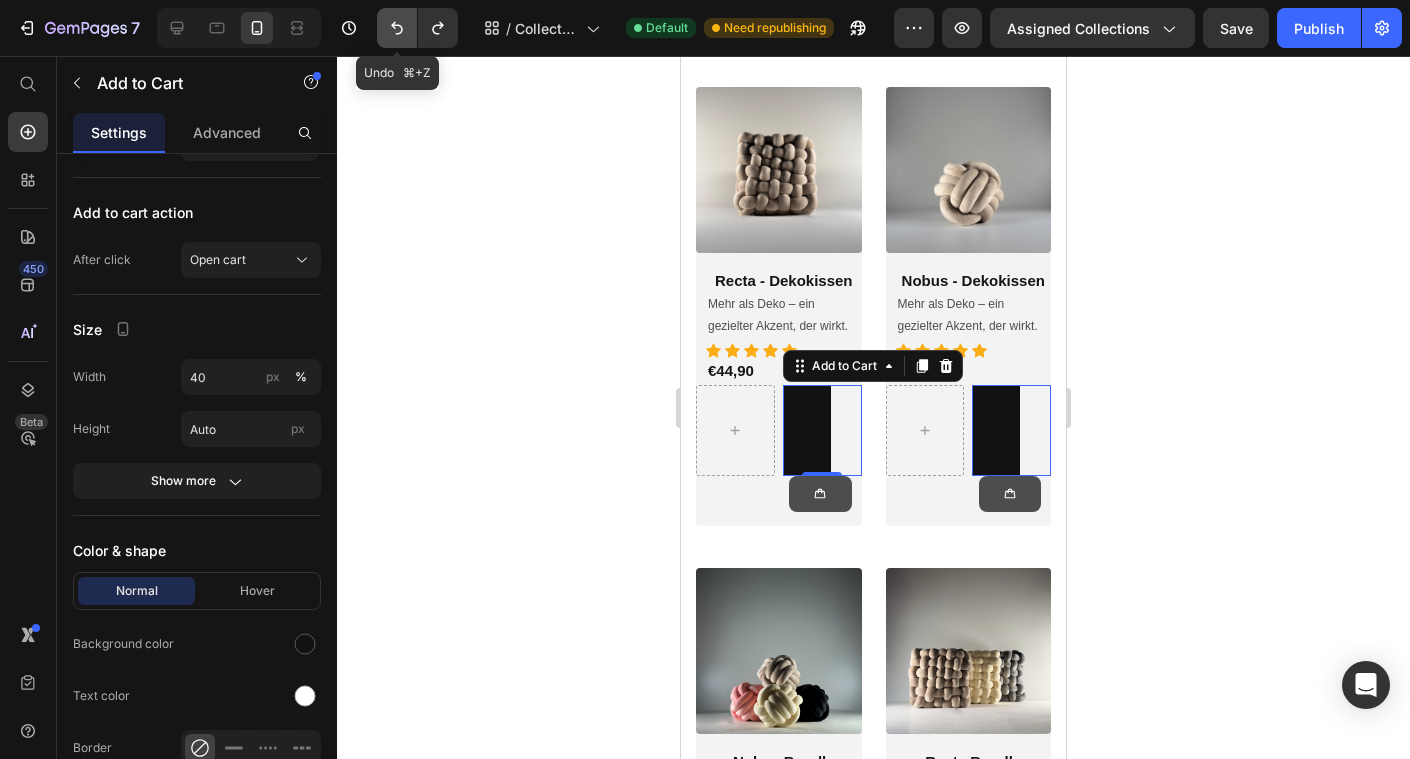 click 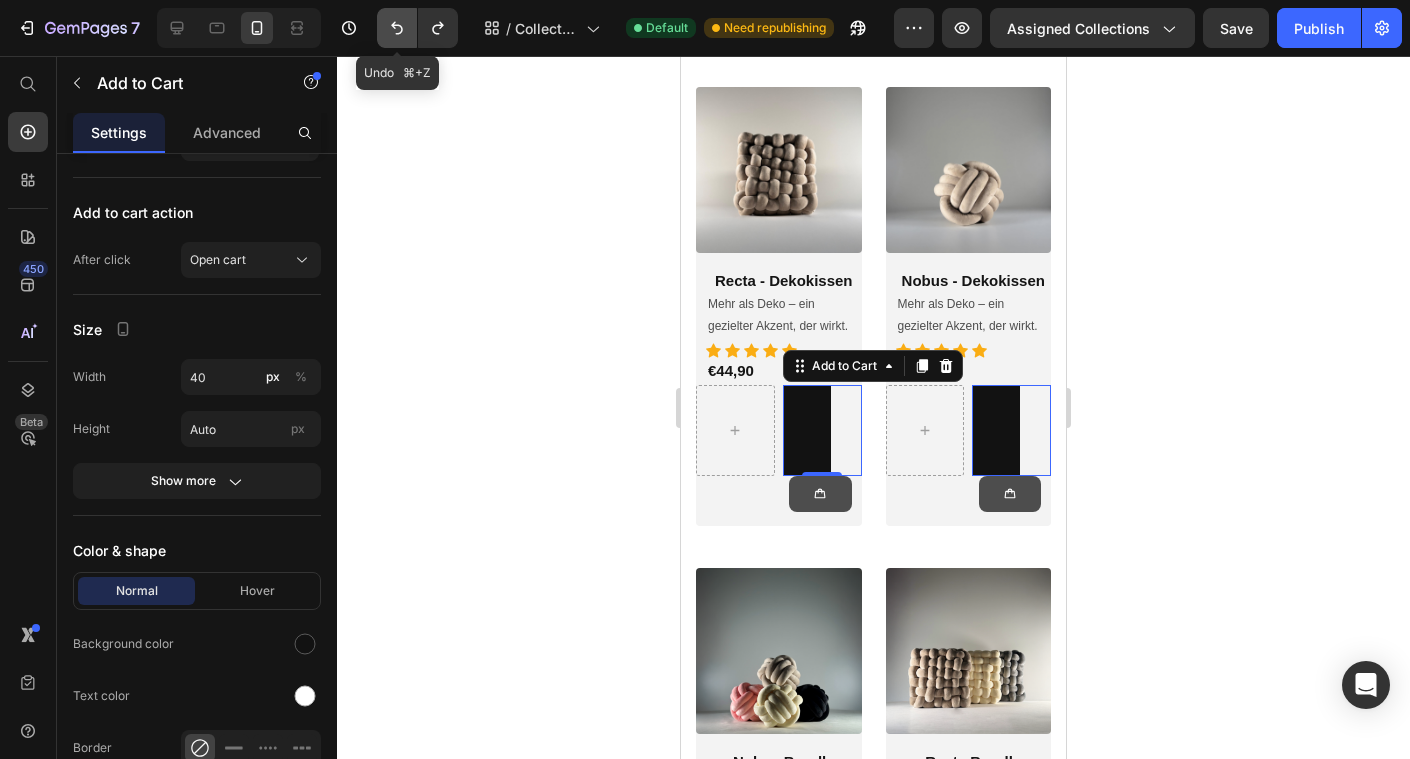 click 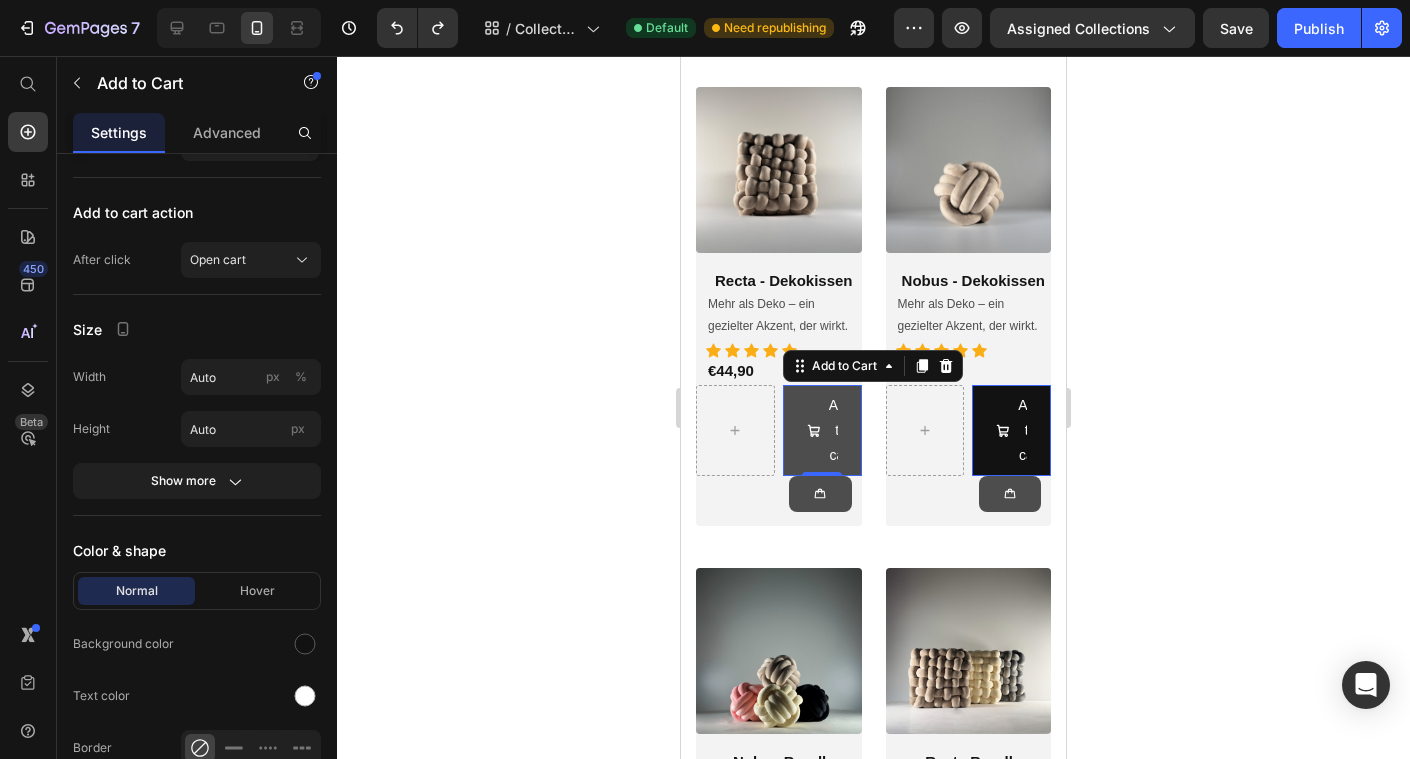 click on "Add to cart" at bounding box center [822, 431] 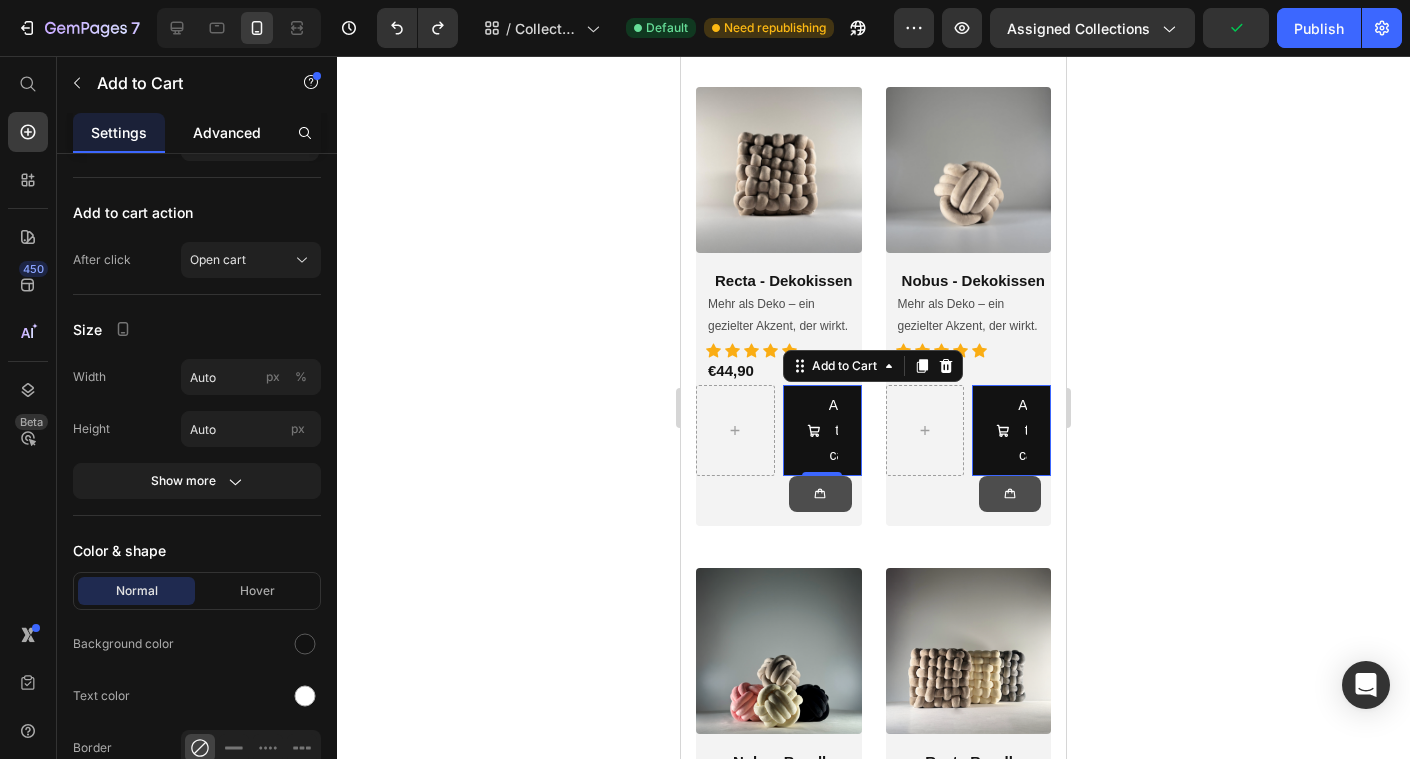 click on "Advanced" 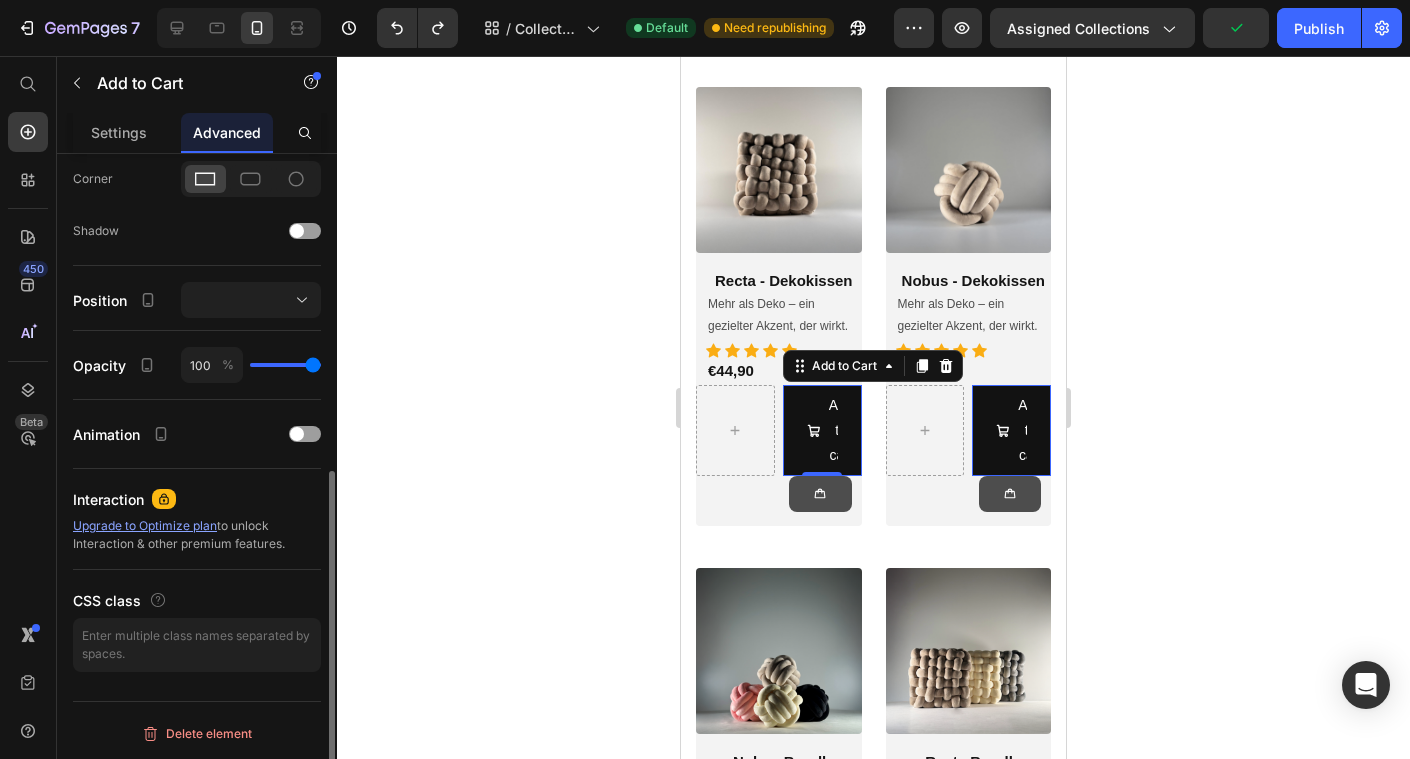 scroll, scrollTop: 0, scrollLeft: 0, axis: both 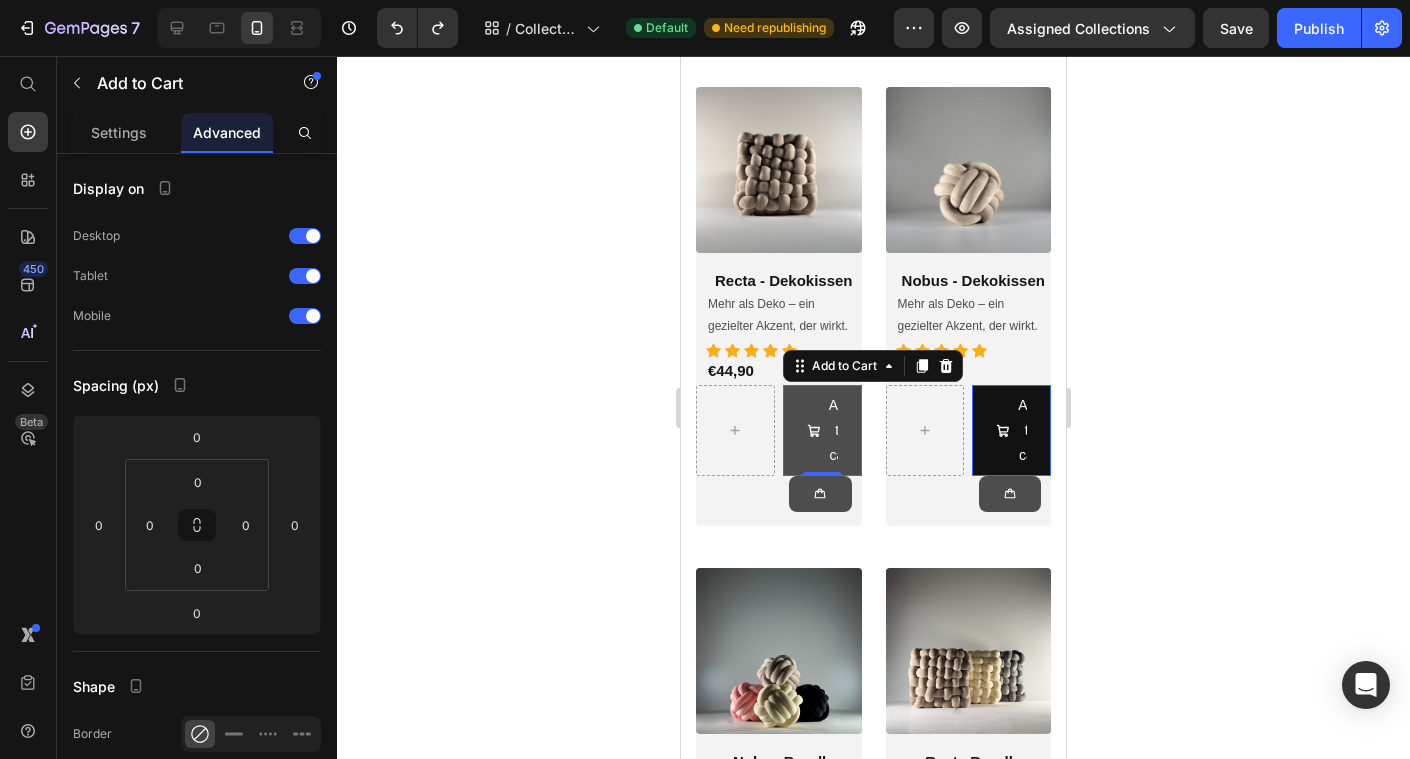 click on "Add to cart" at bounding box center (822, 431) 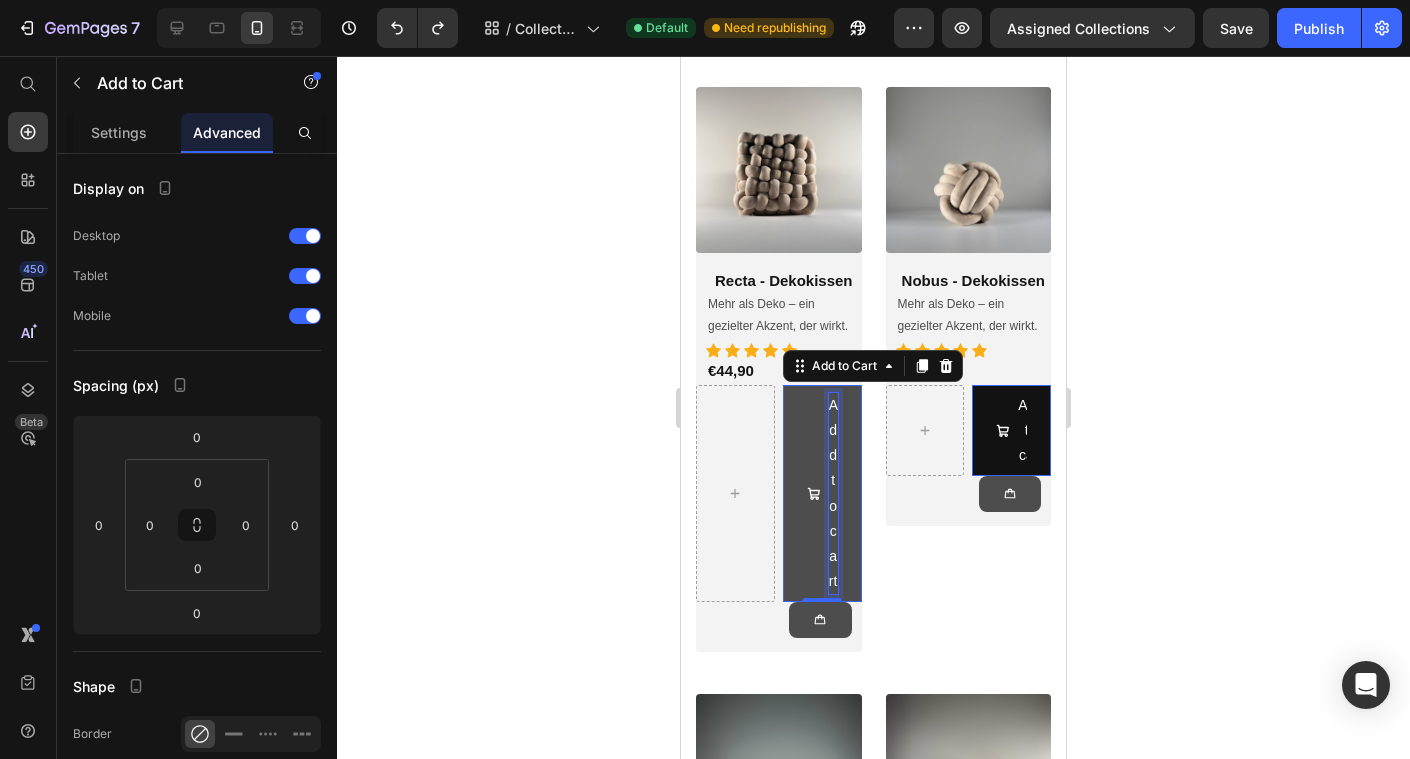 click on "Add to cart" at bounding box center [833, 494] 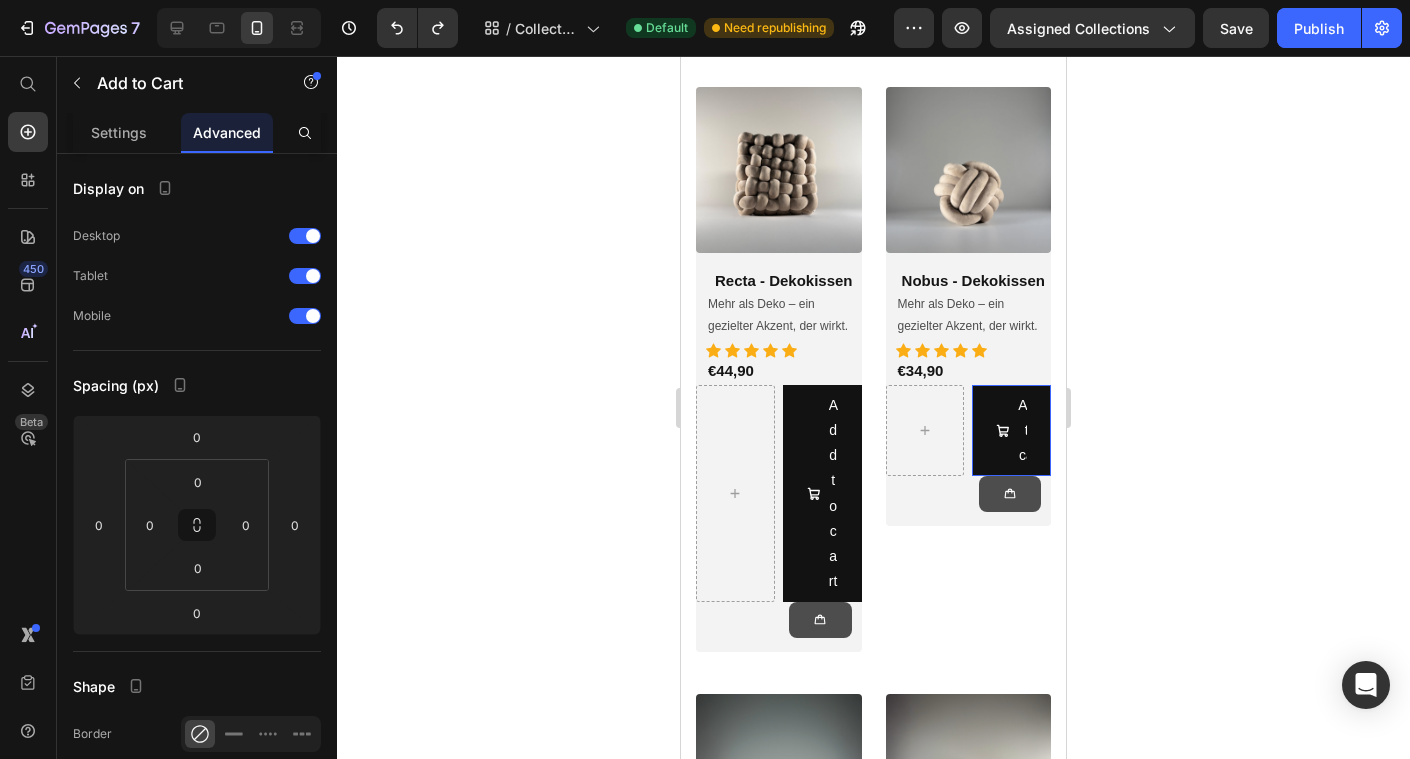 click 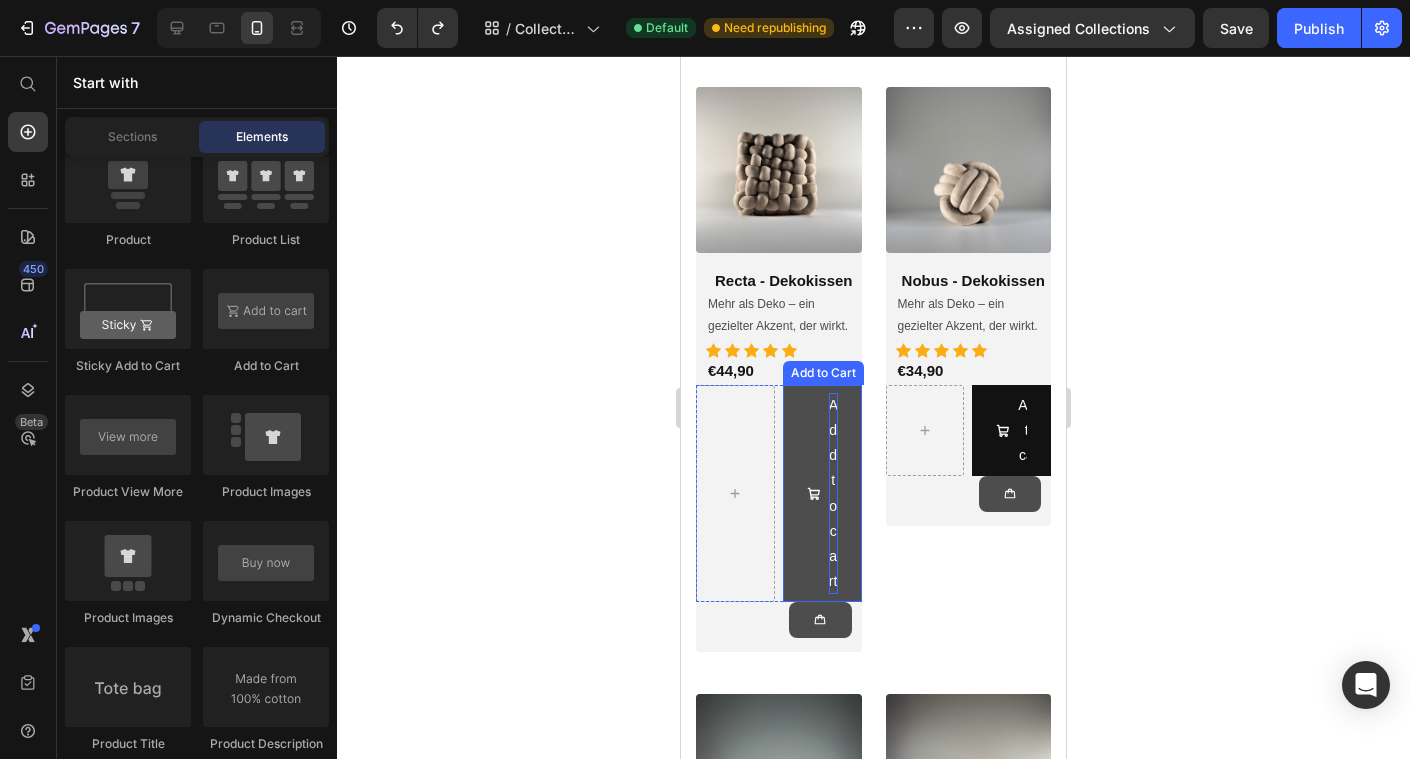 click on "Add to cart" at bounding box center (833, 494) 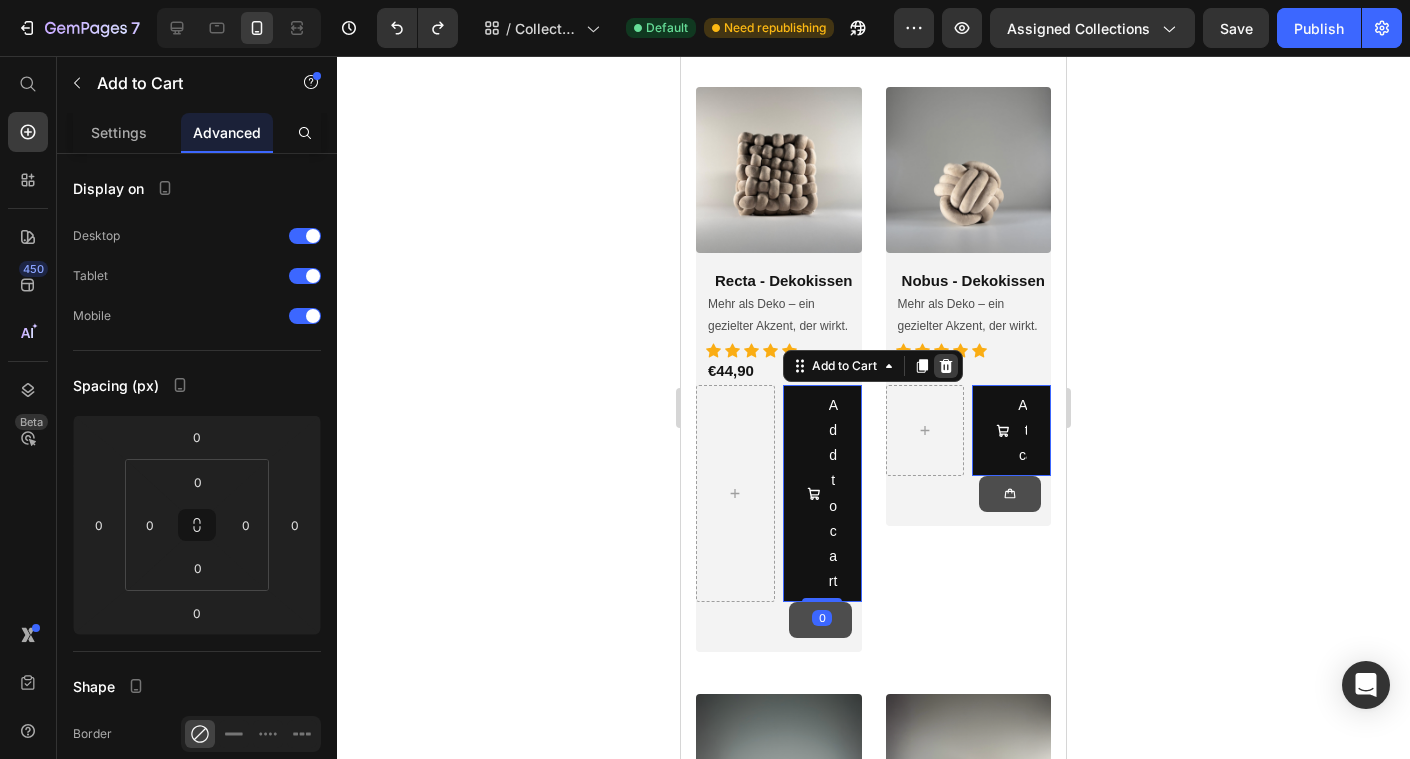 click 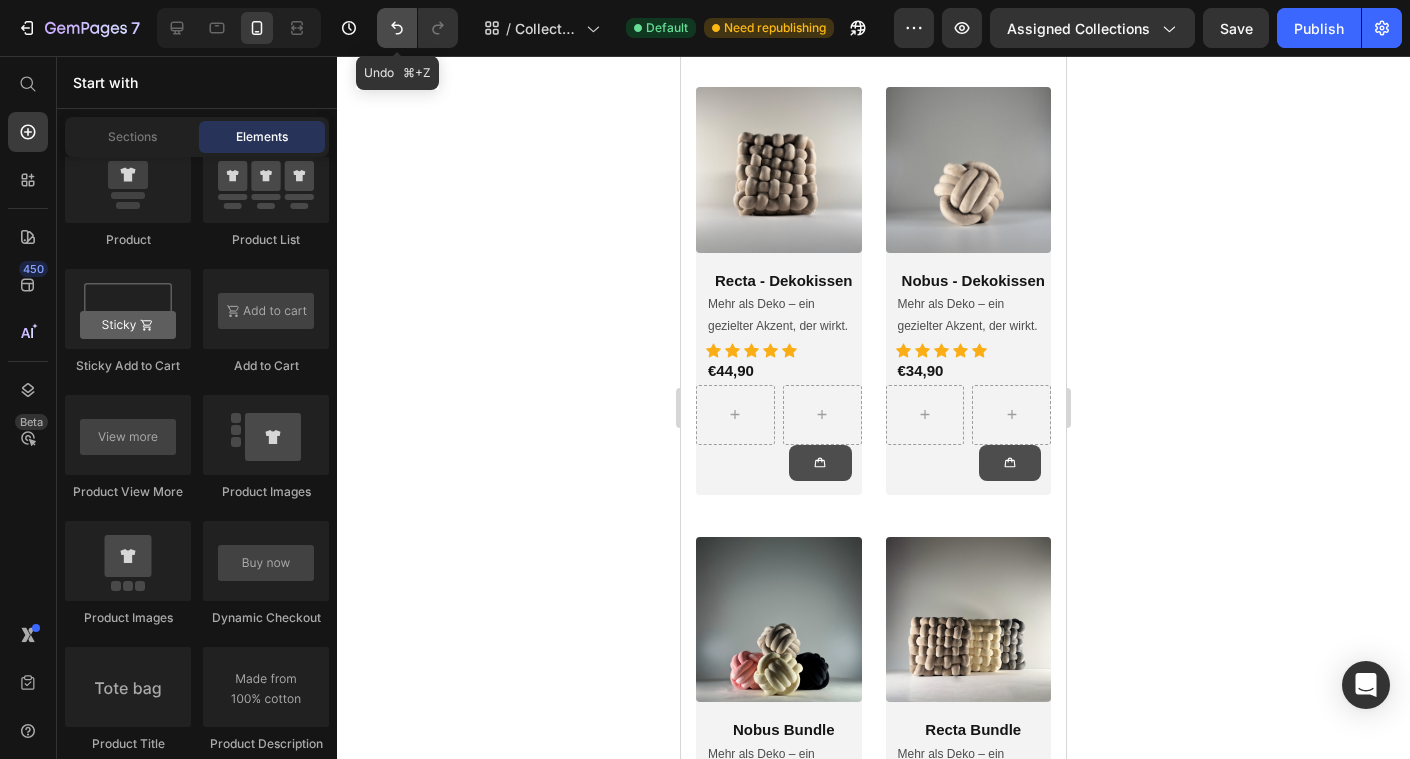 click 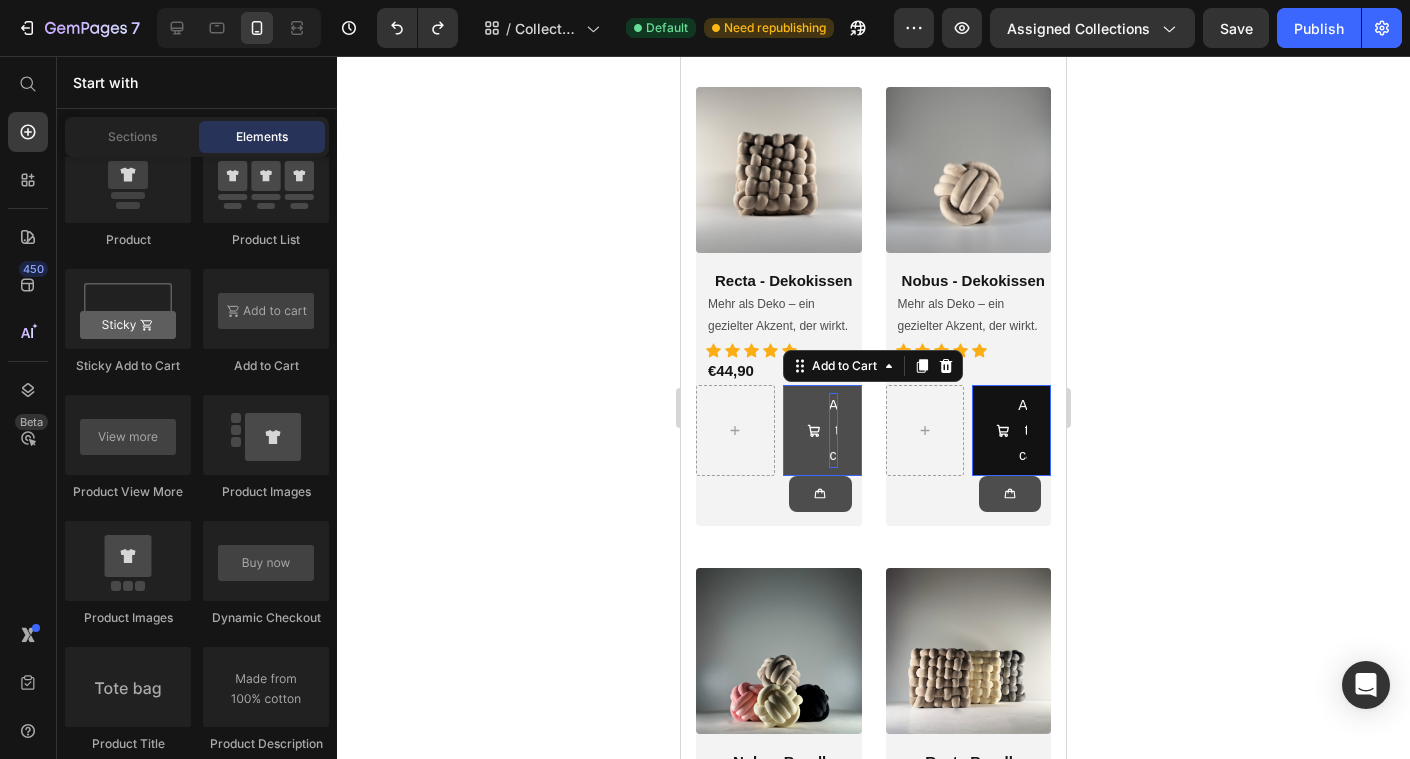 click on "Add to cart" at bounding box center [833, 431] 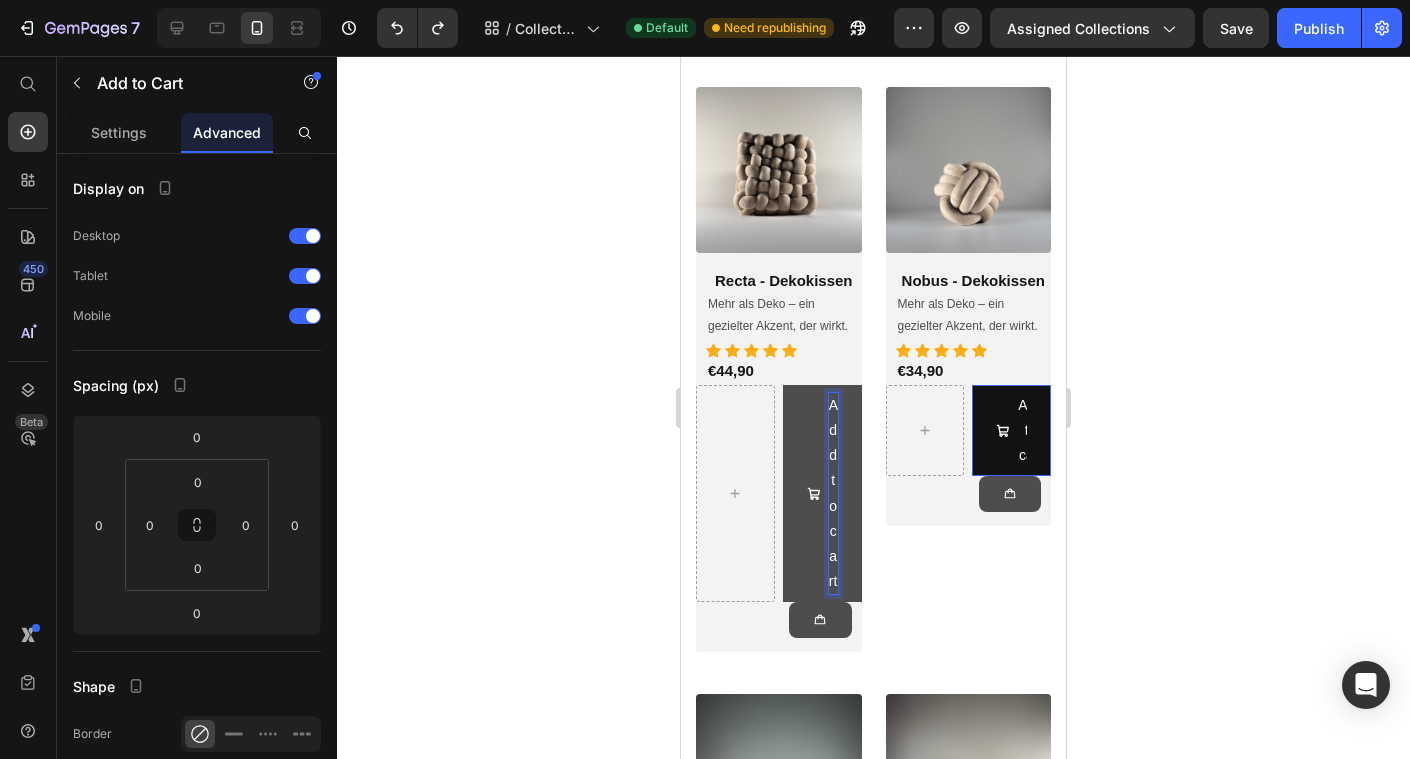 click on "Add to cart" at bounding box center (833, 494) 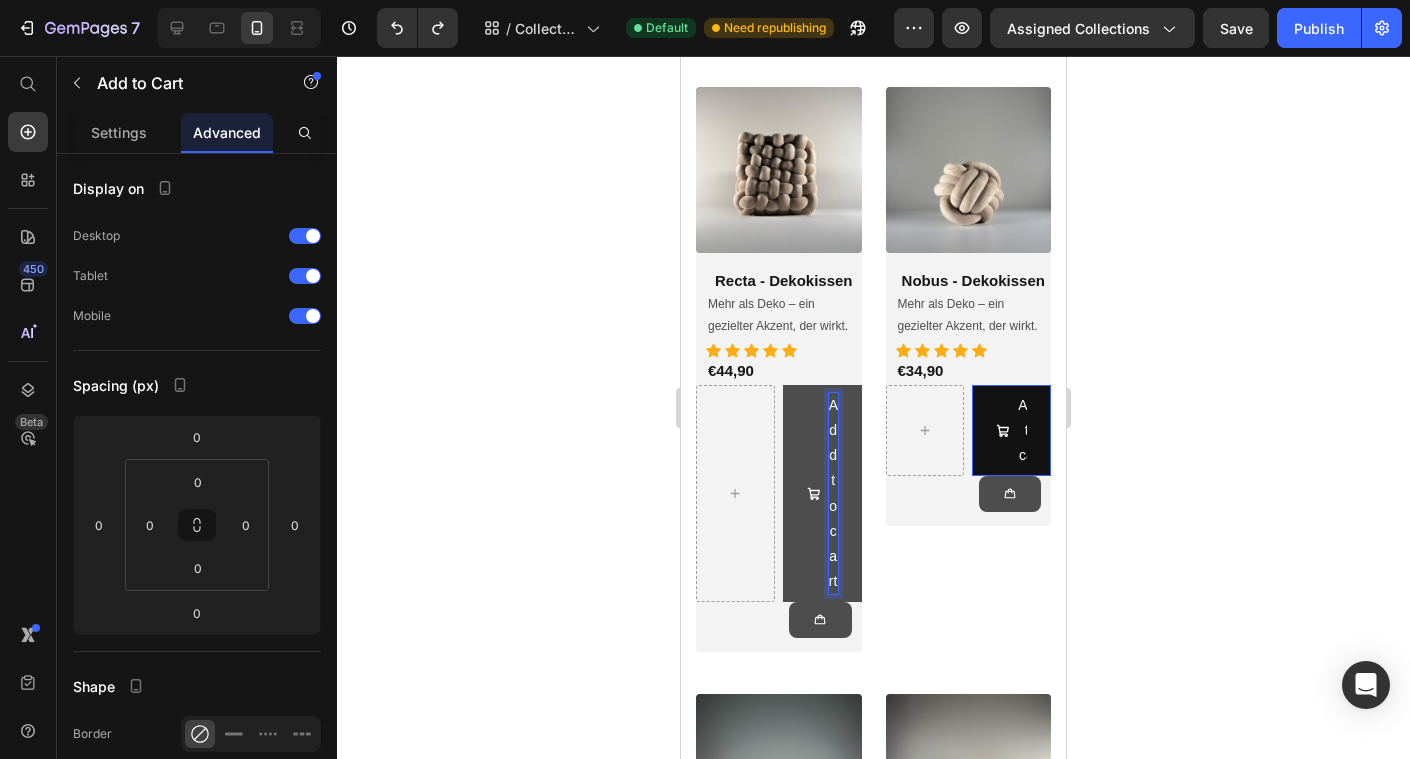 click on "Add to cart" at bounding box center [833, 494] 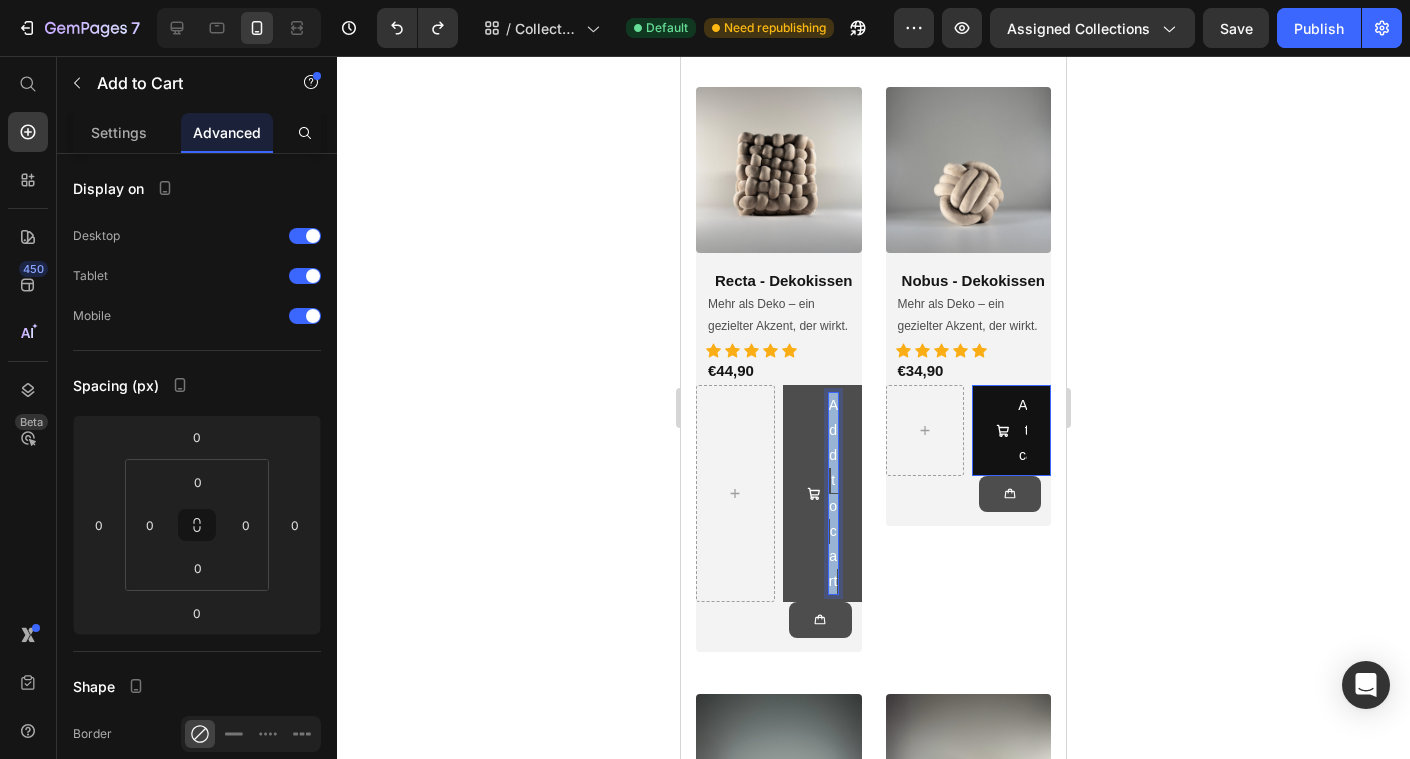 click on "Add to cart" at bounding box center (833, 494) 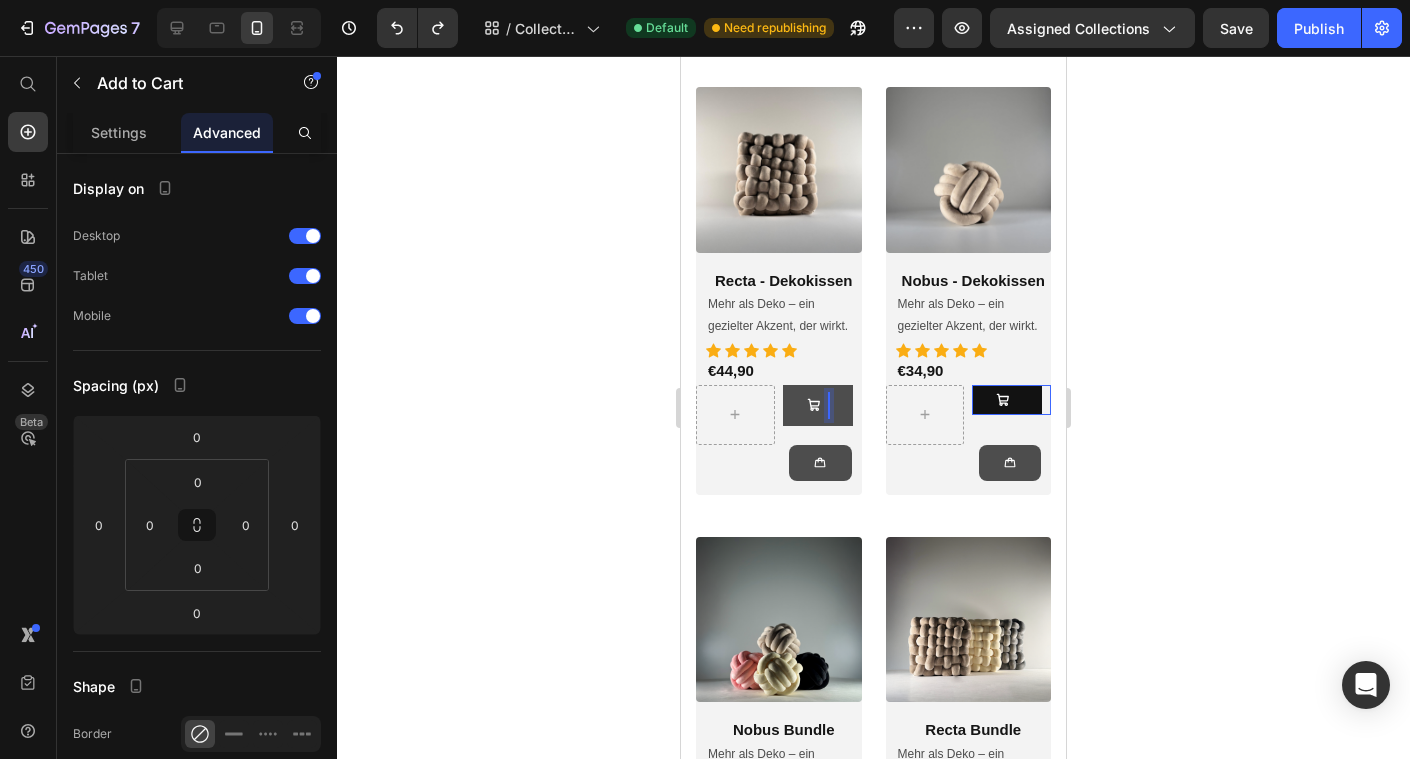 click 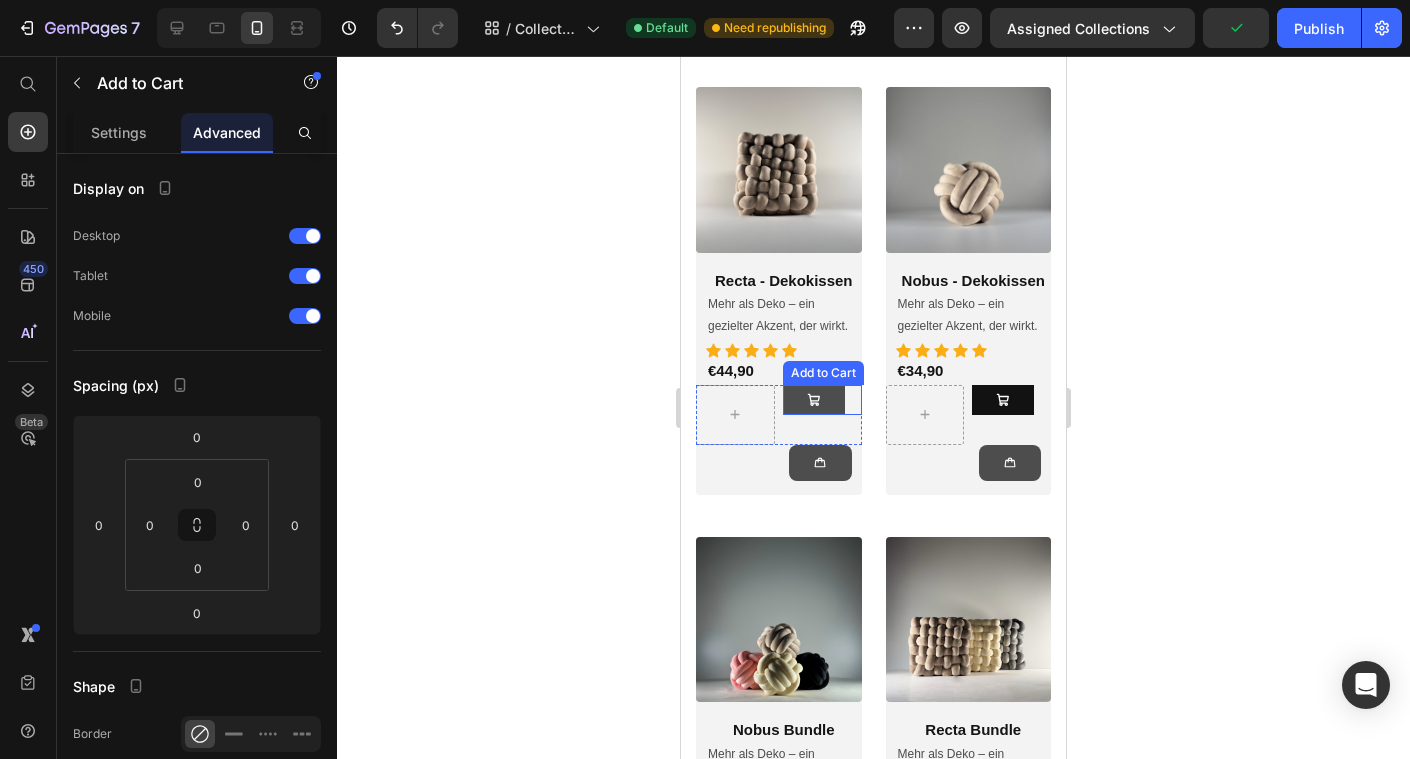 click at bounding box center (814, 400) 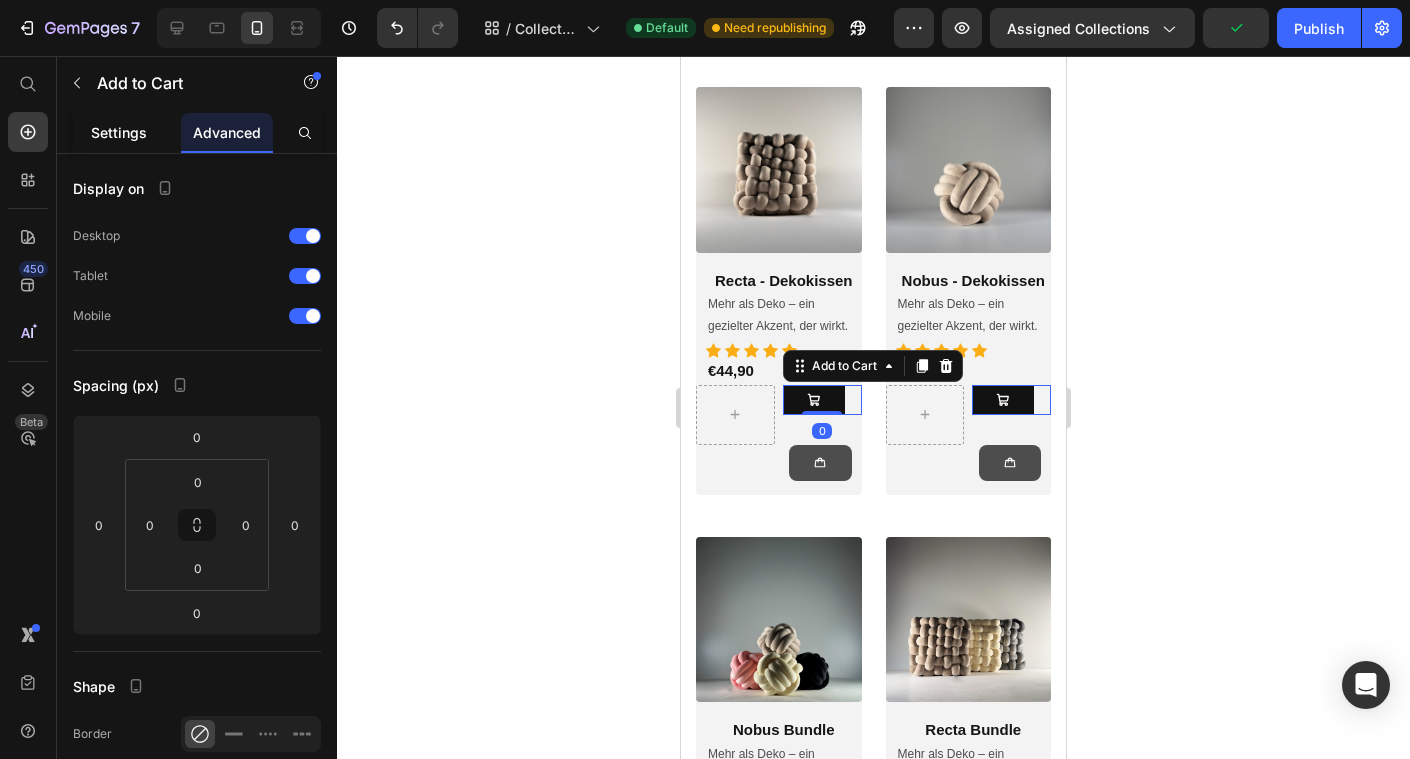 click on "Settings" at bounding box center [119, 132] 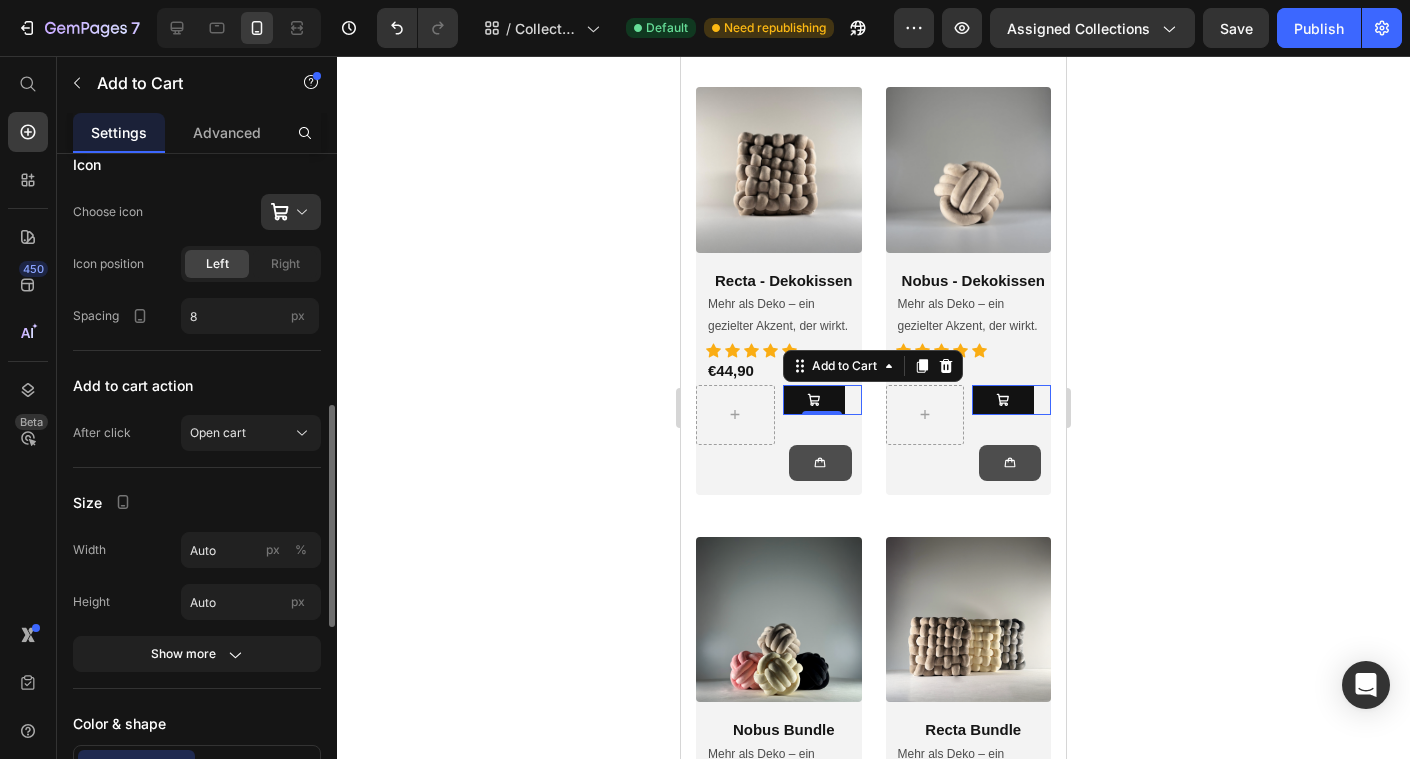scroll, scrollTop: 755, scrollLeft: 0, axis: vertical 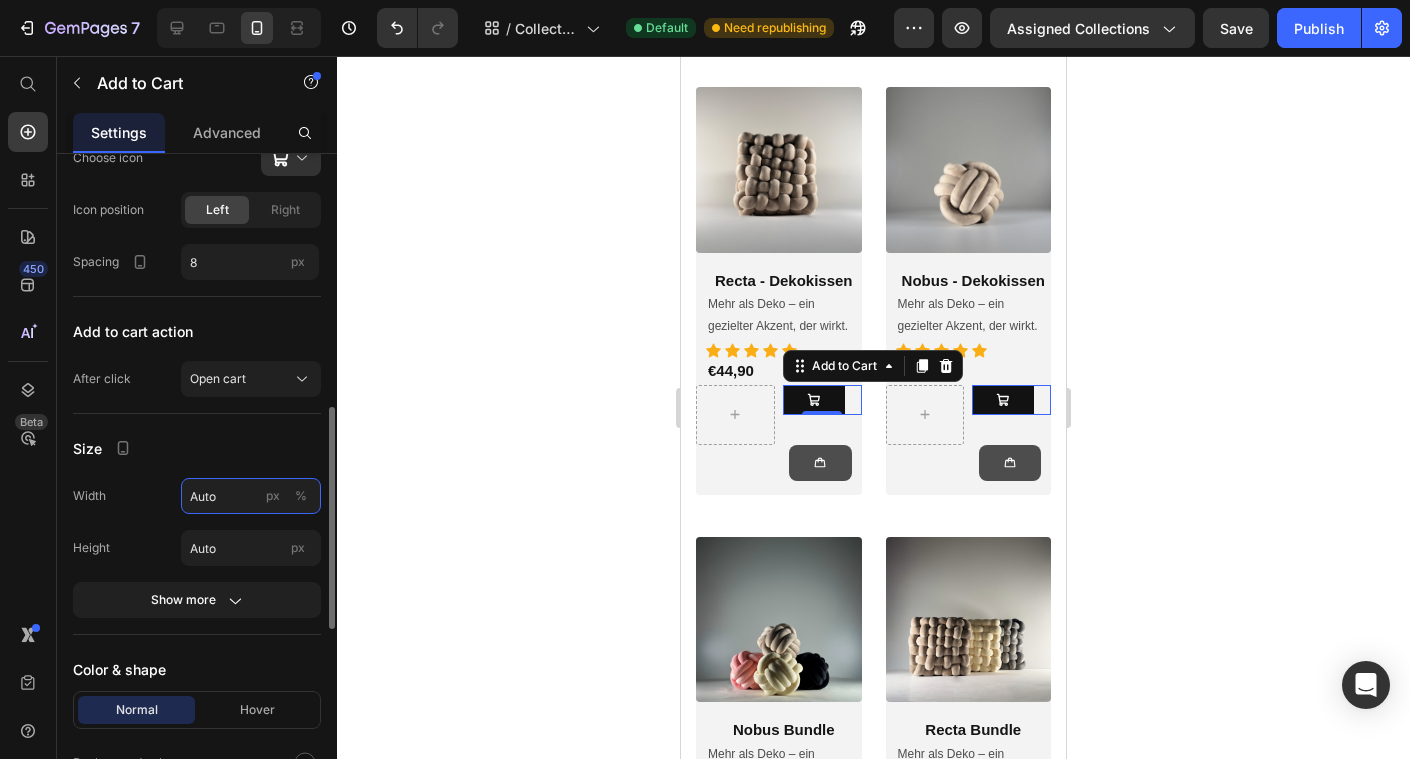 click on "Auto" at bounding box center [251, 496] 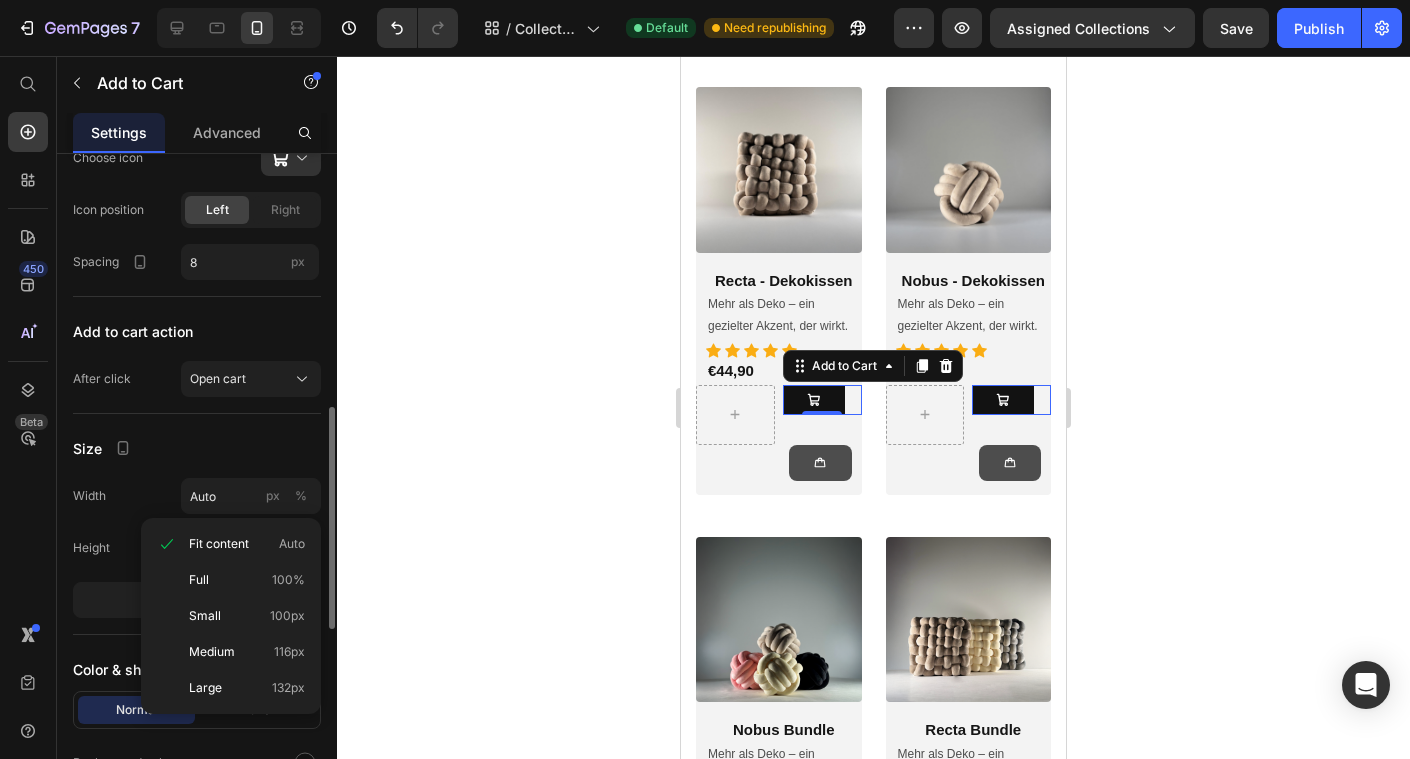 click on "Size Width Auto px % Height Auto px Show more" 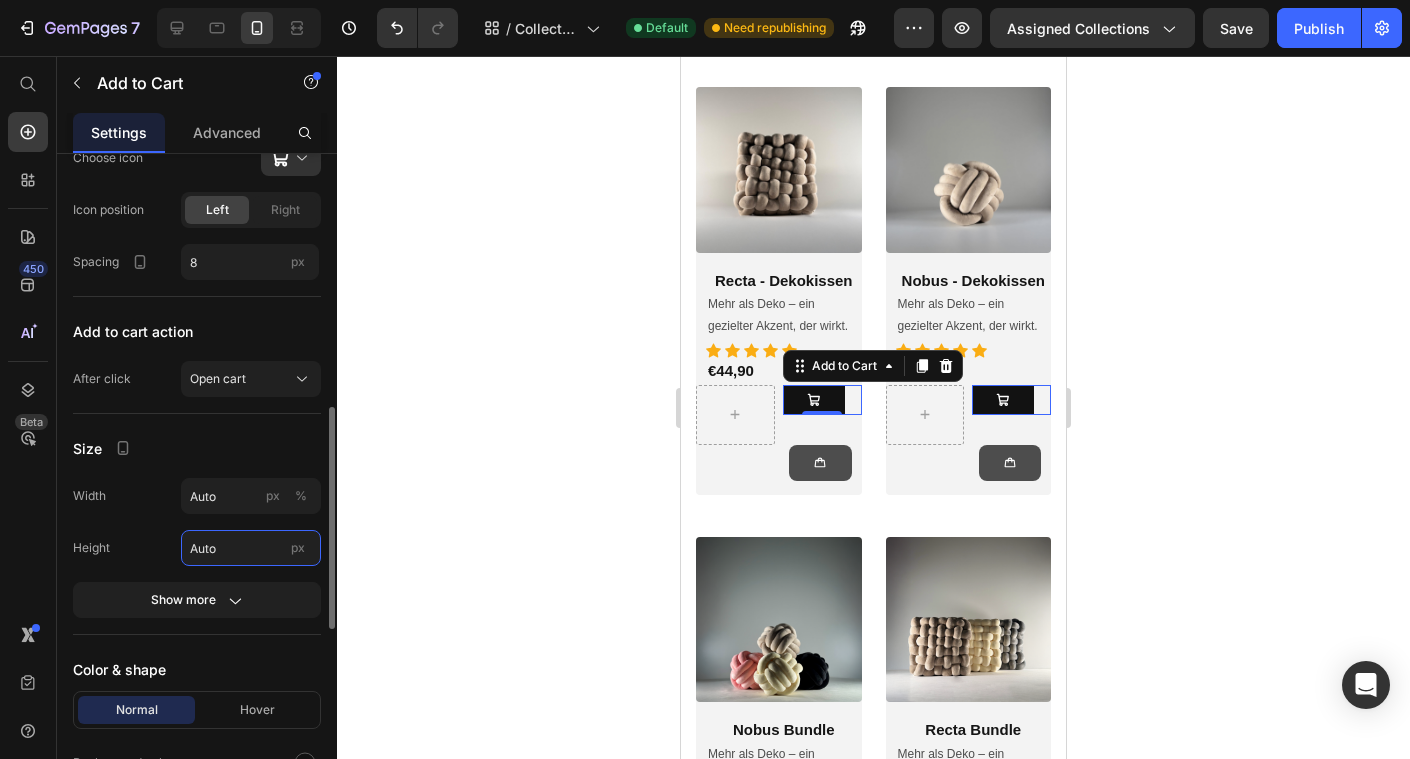 click on "Auto" at bounding box center (251, 548) 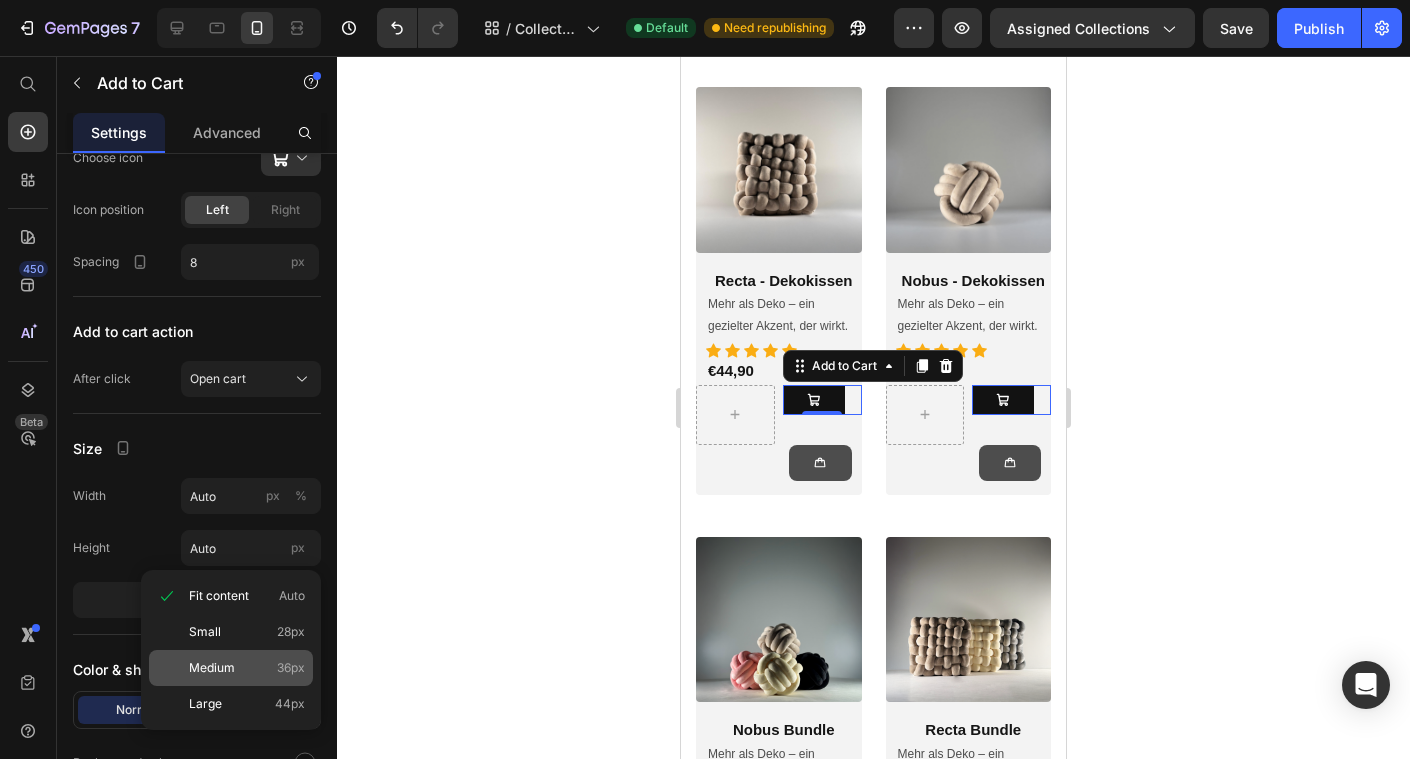 click on "Medium" at bounding box center (212, 668) 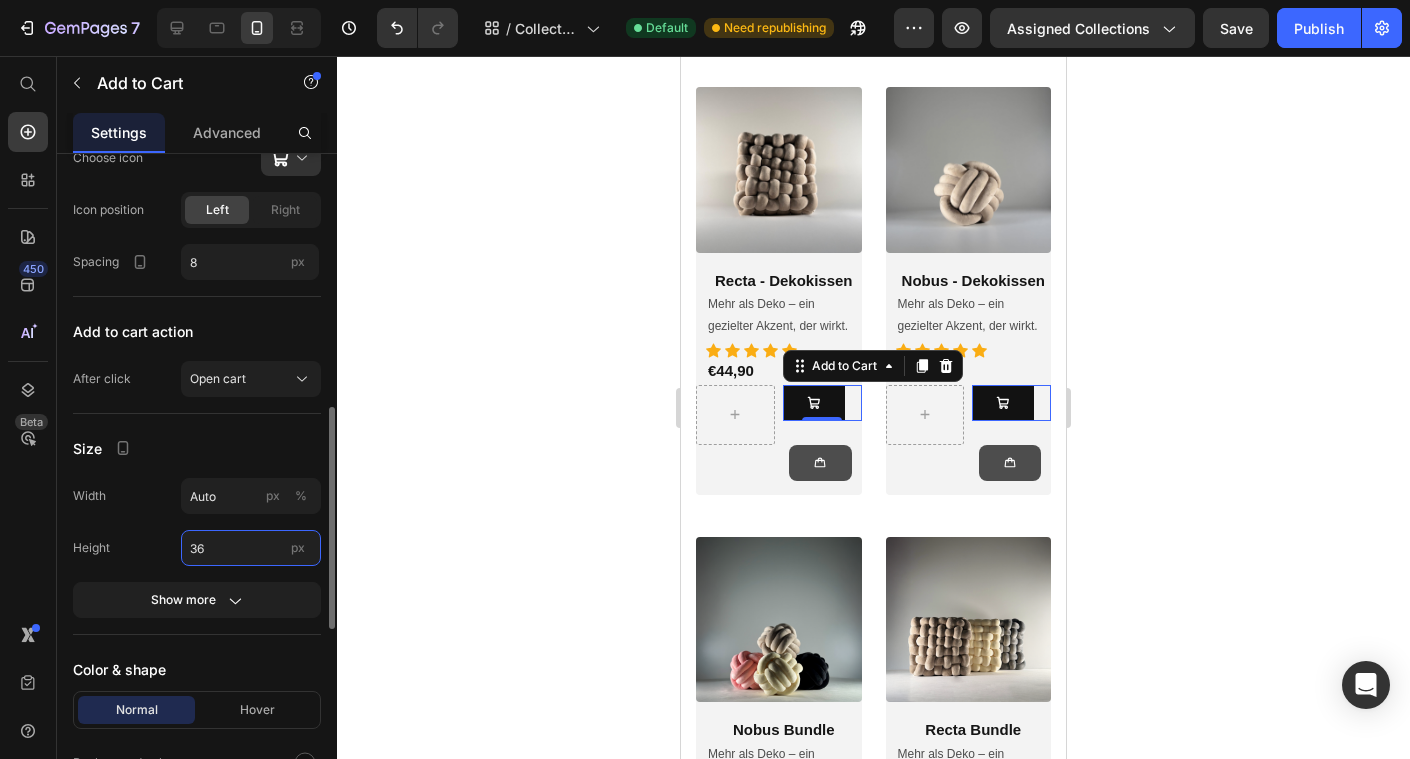 click on "36" at bounding box center [251, 548] 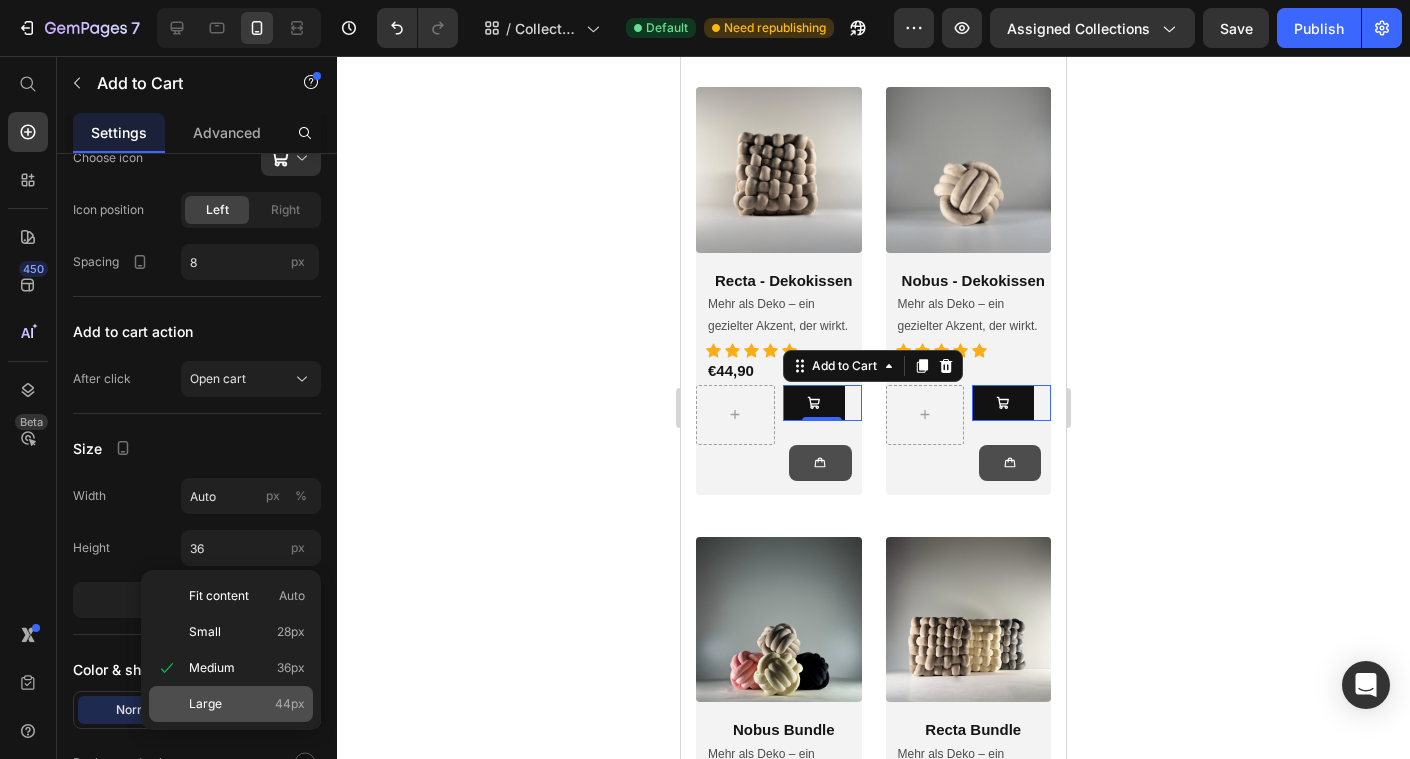 click on "Large 44px" 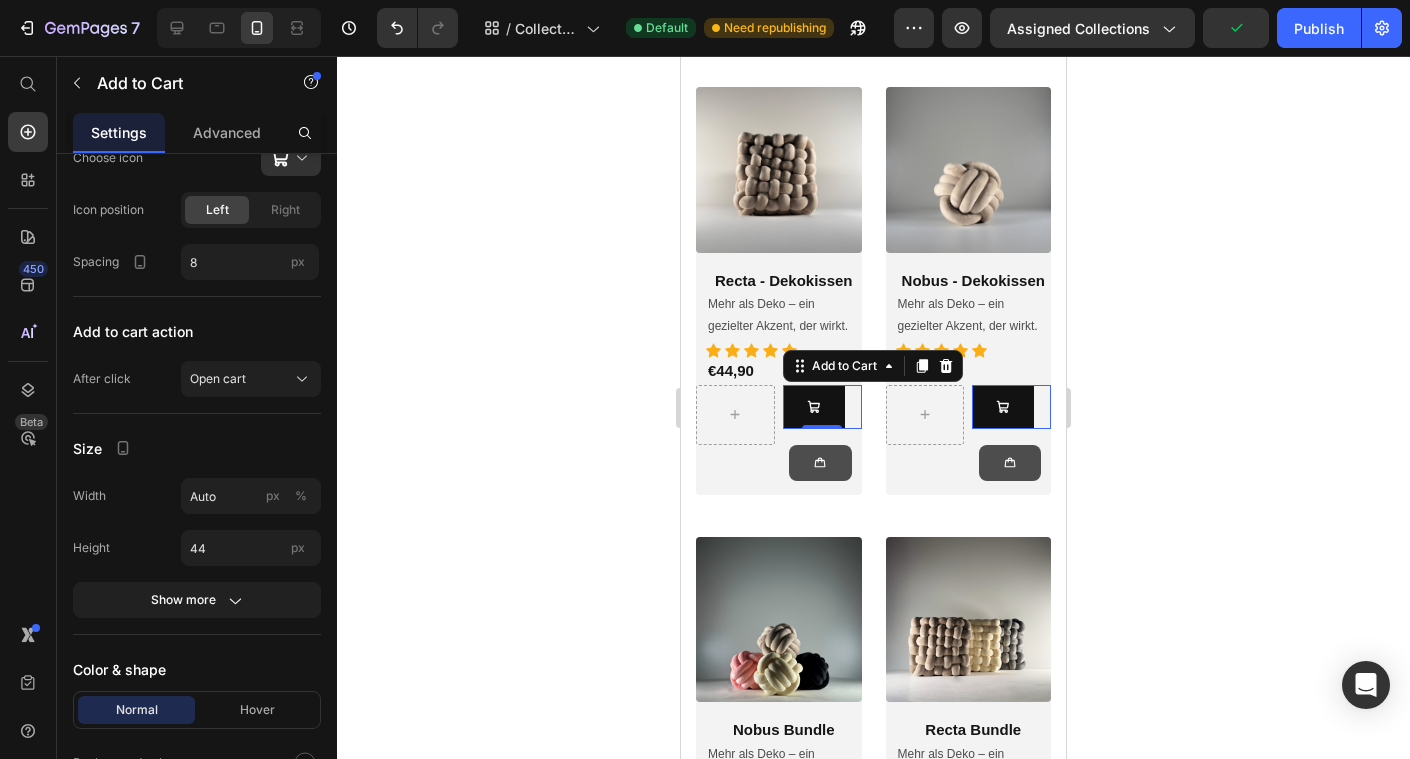click 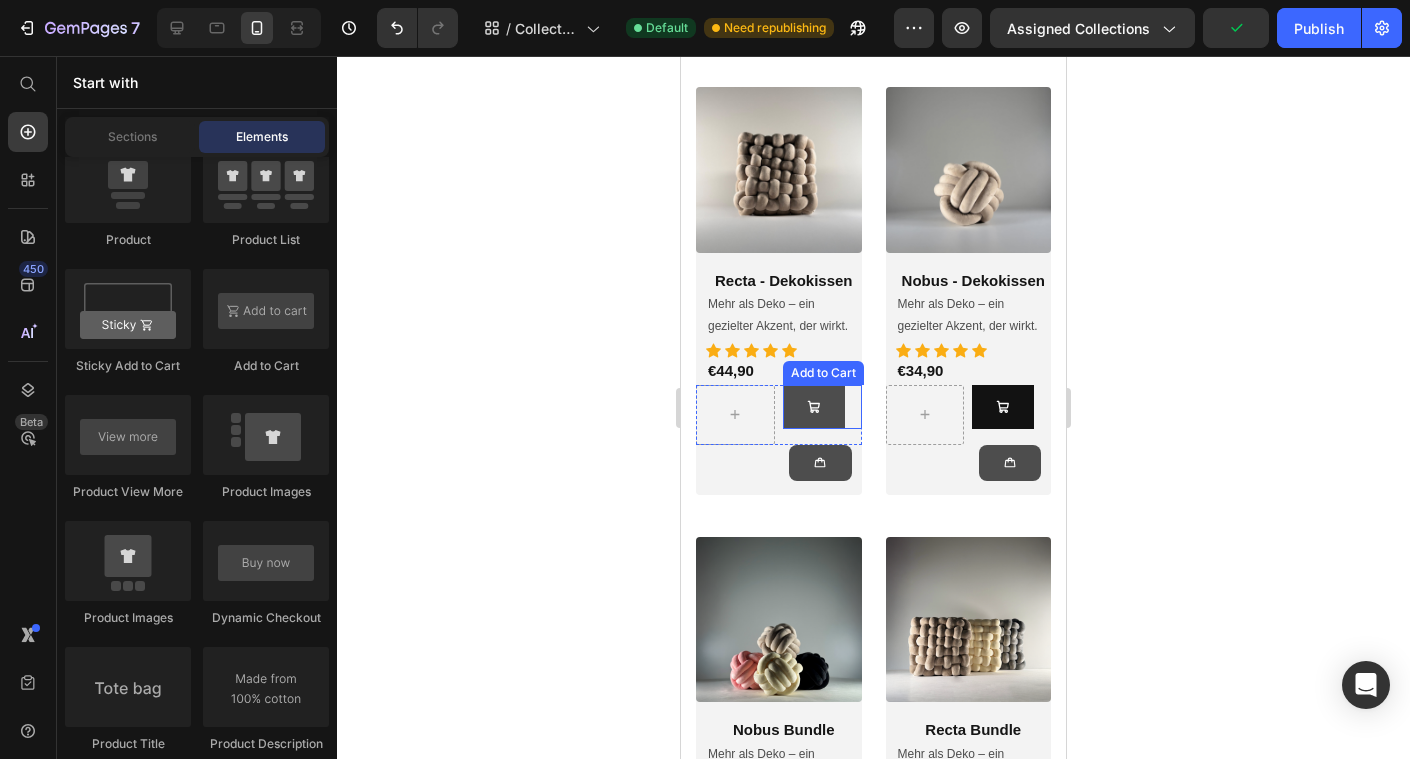 click at bounding box center (814, 407) 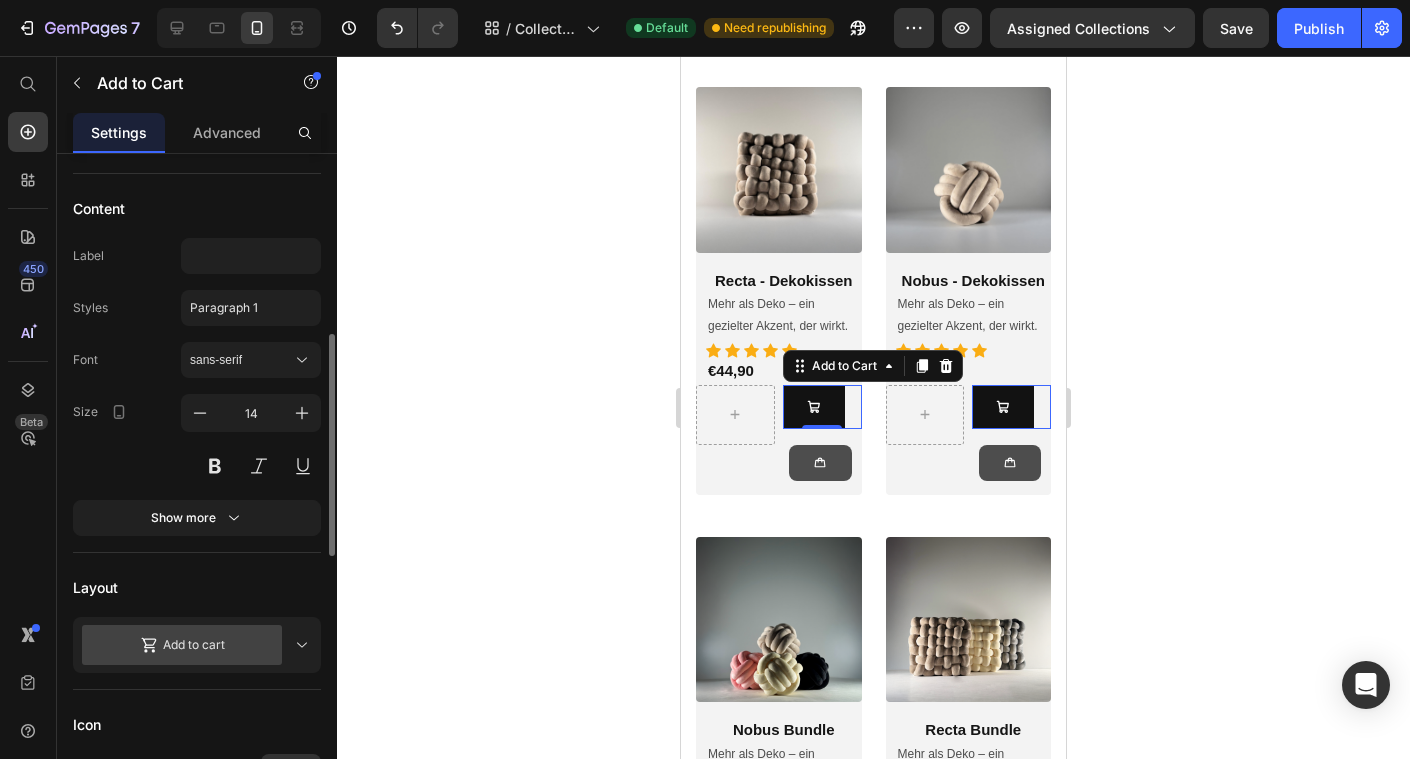 scroll, scrollTop: 8, scrollLeft: 0, axis: vertical 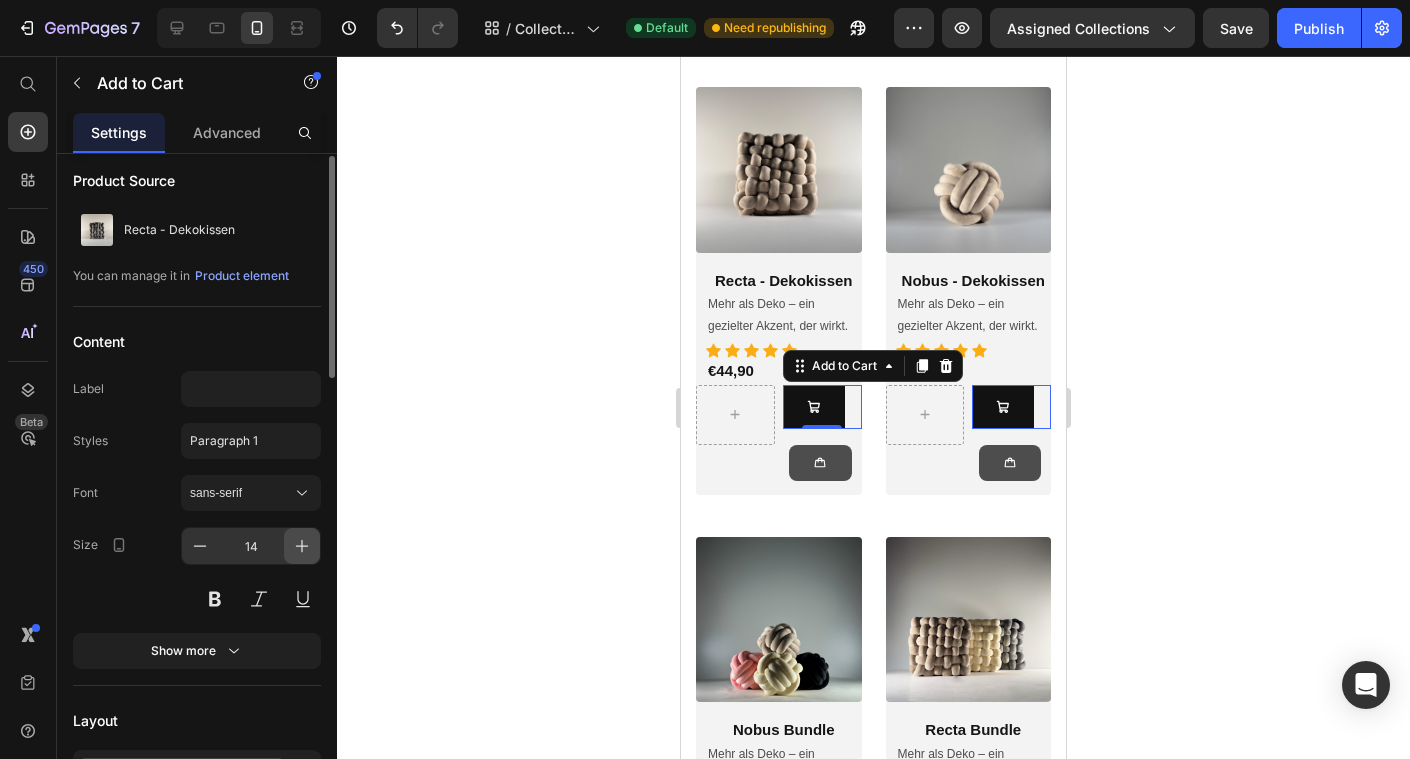 click 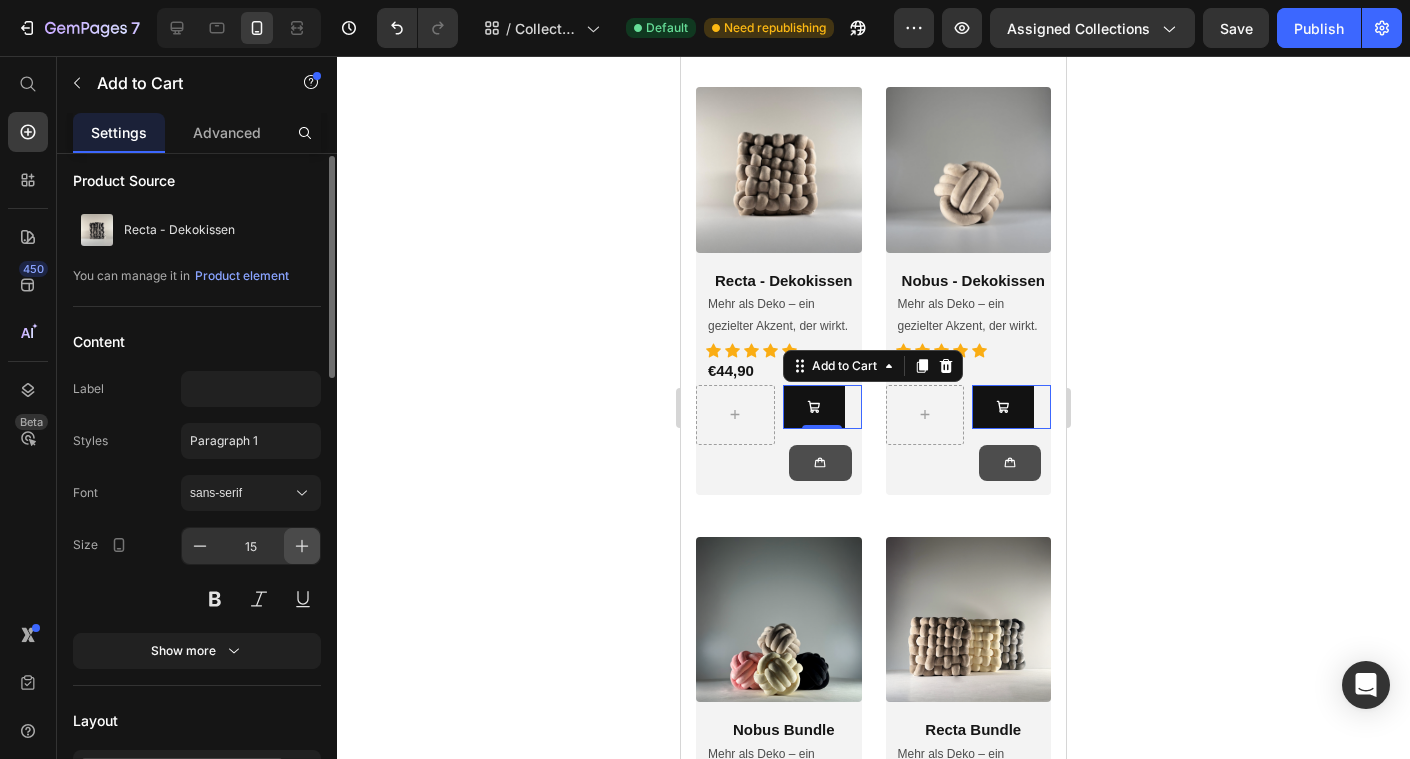 click 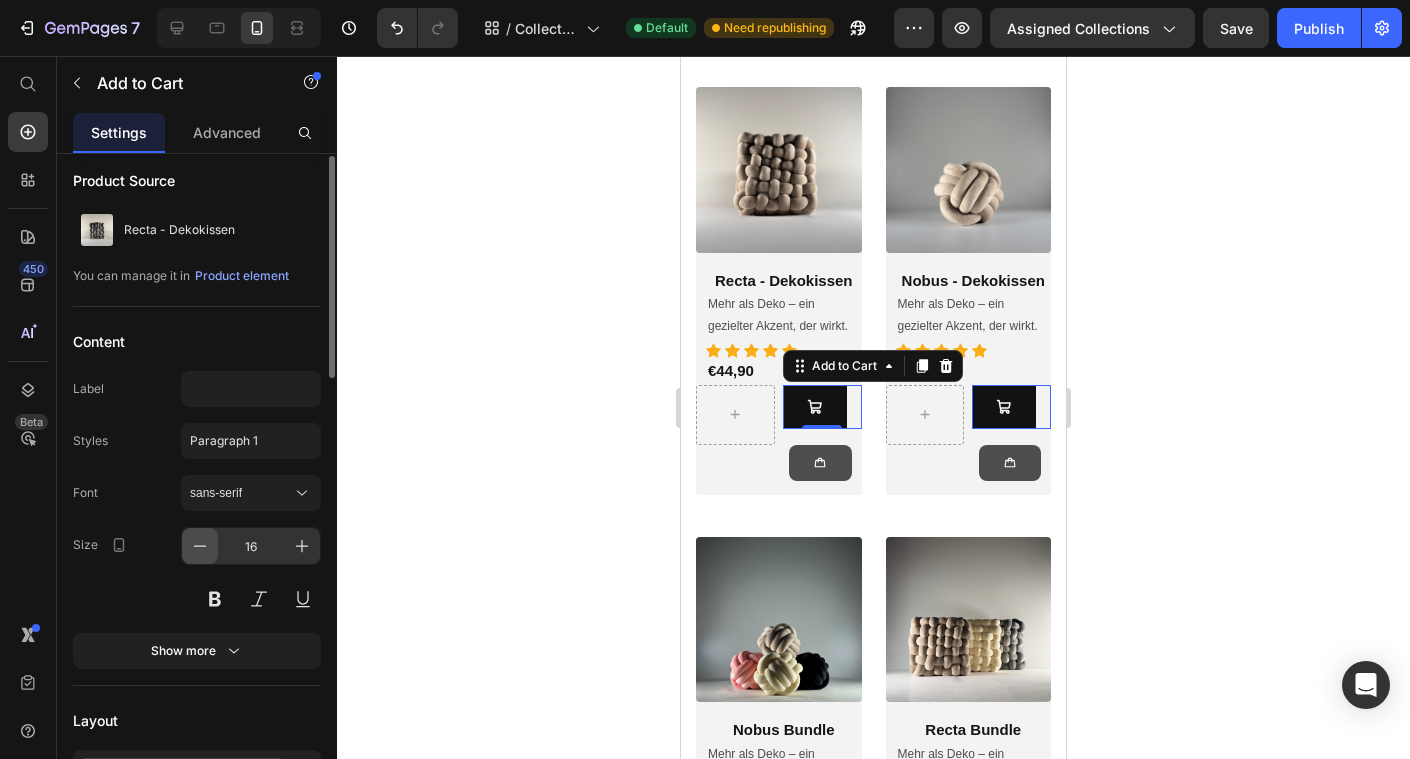 click 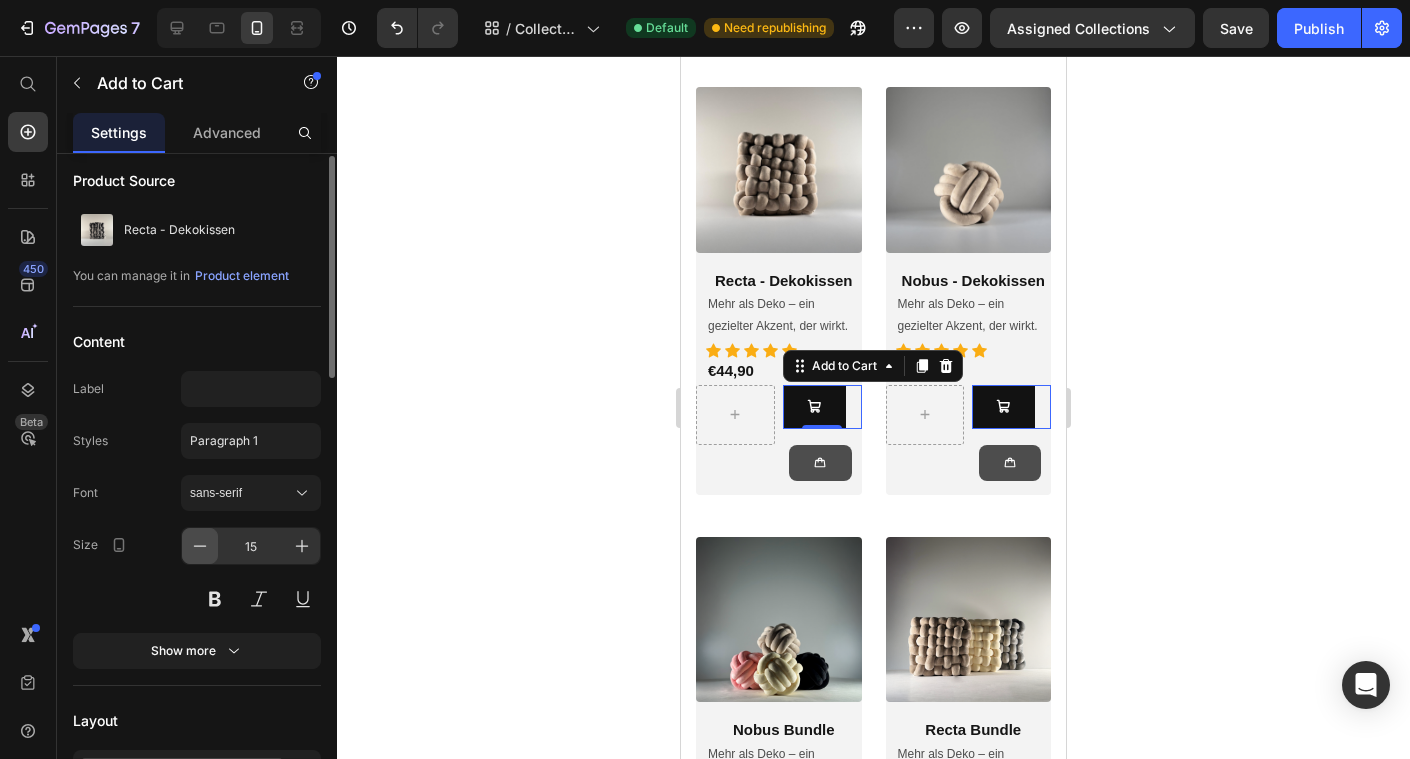 click 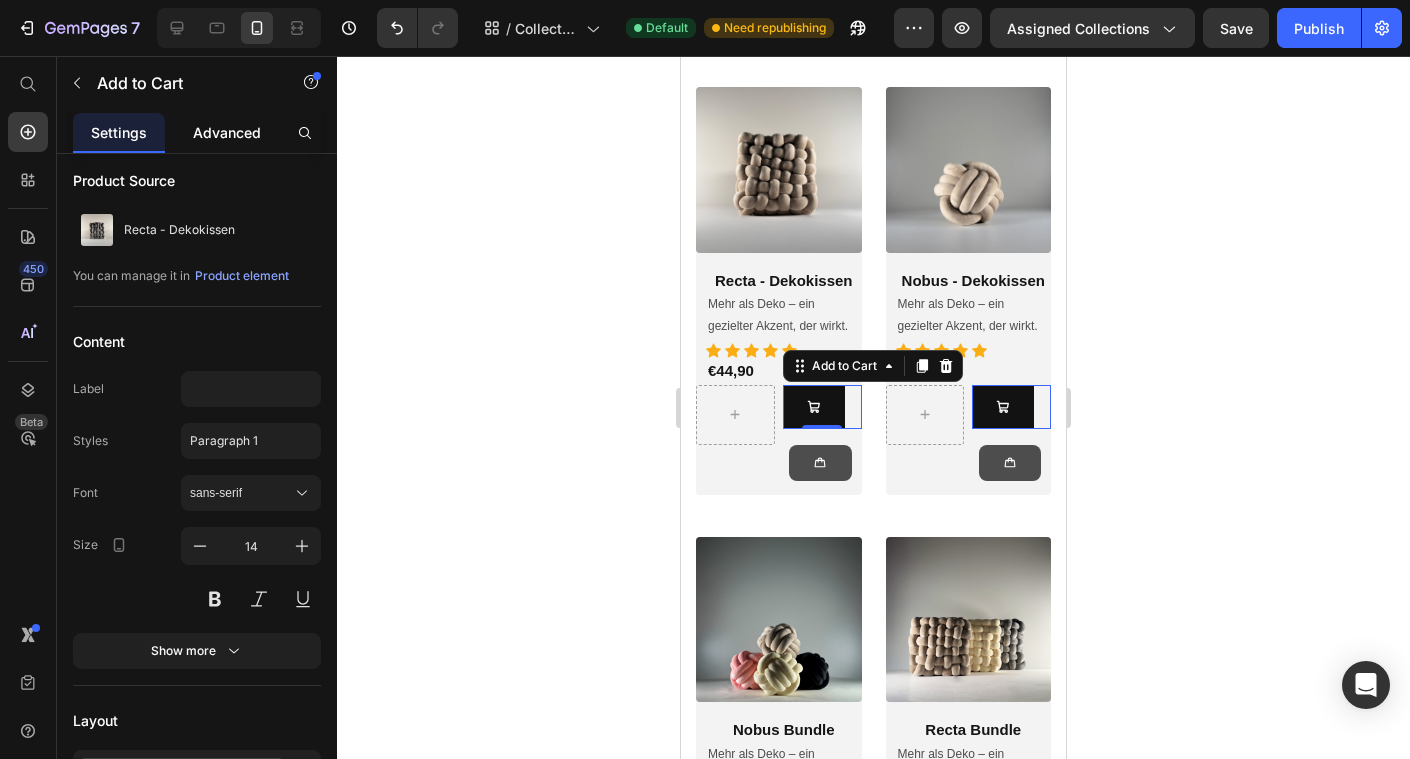 click on "Advanced" 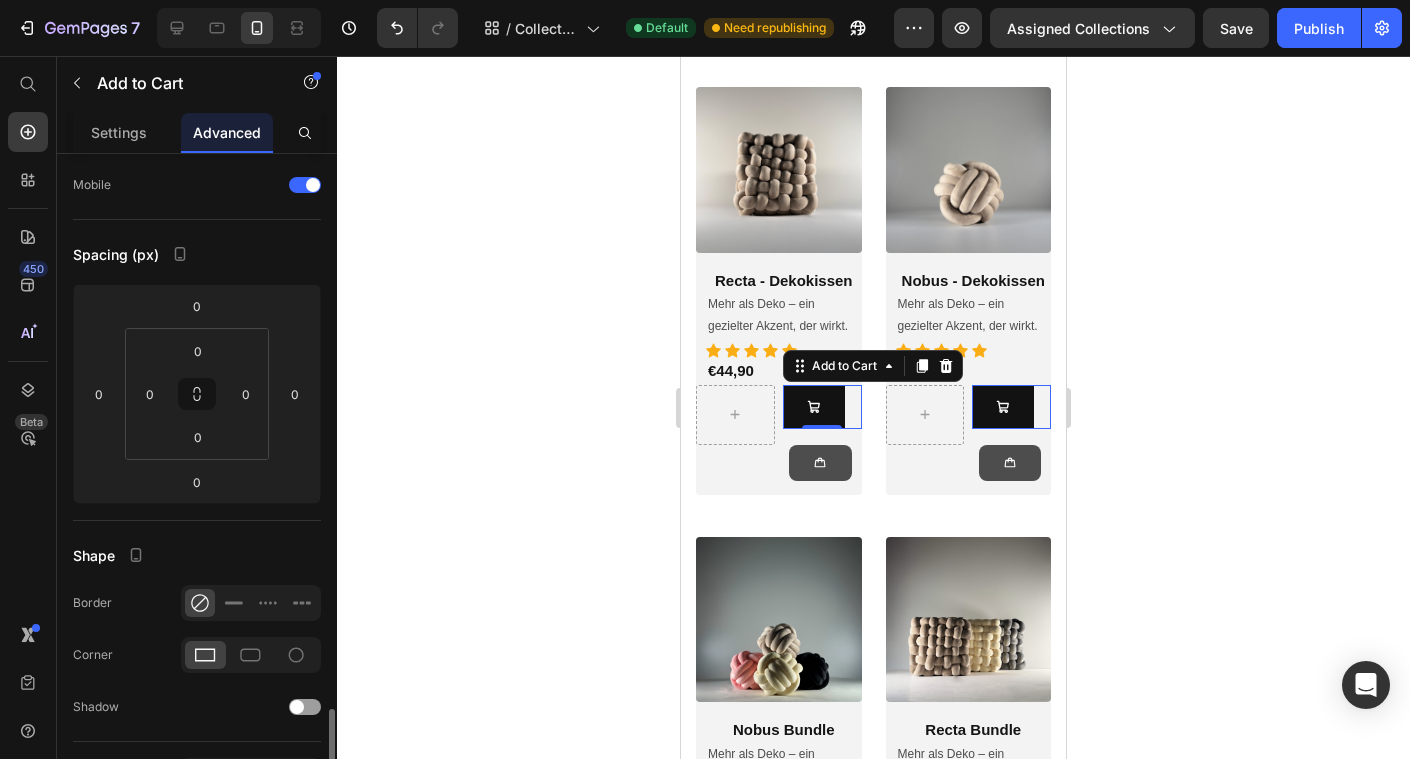 scroll, scrollTop: 576, scrollLeft: 0, axis: vertical 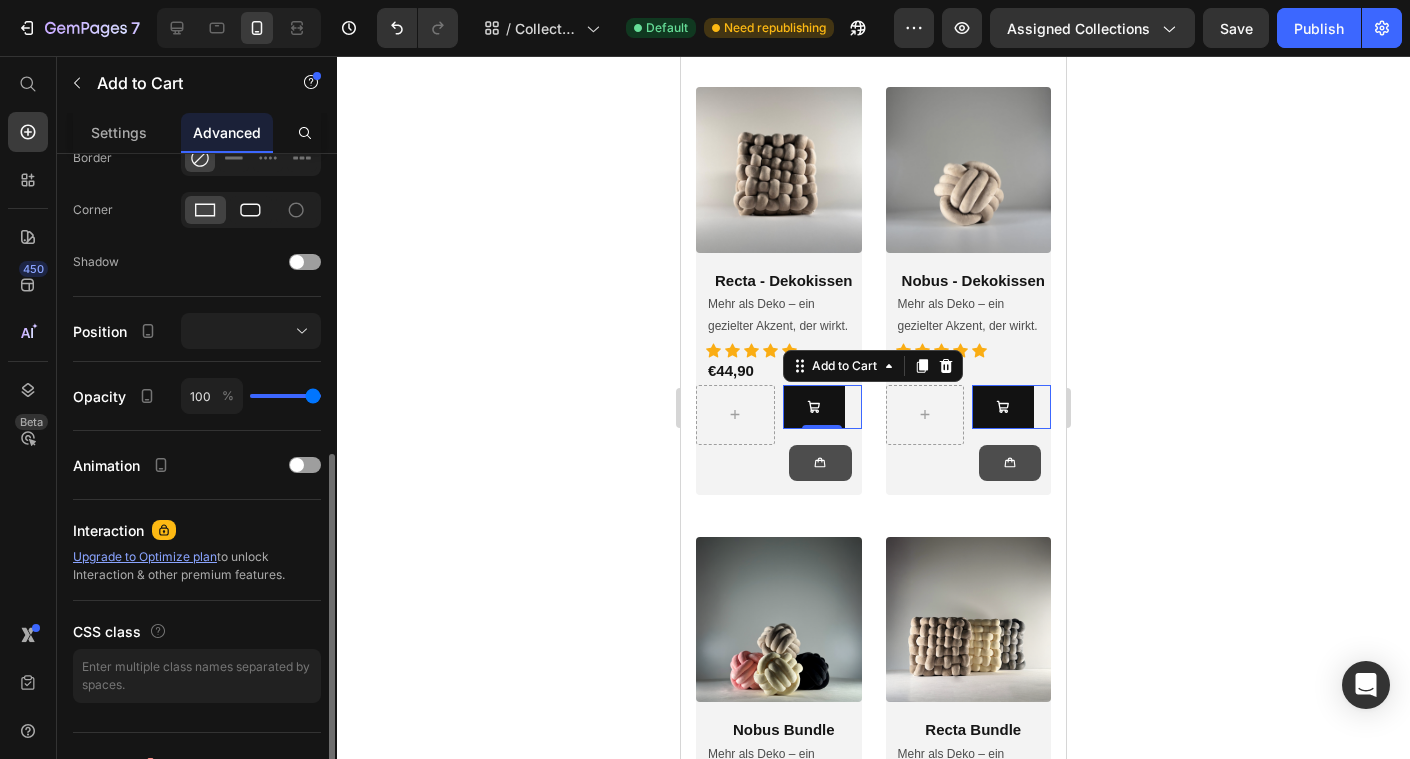 click 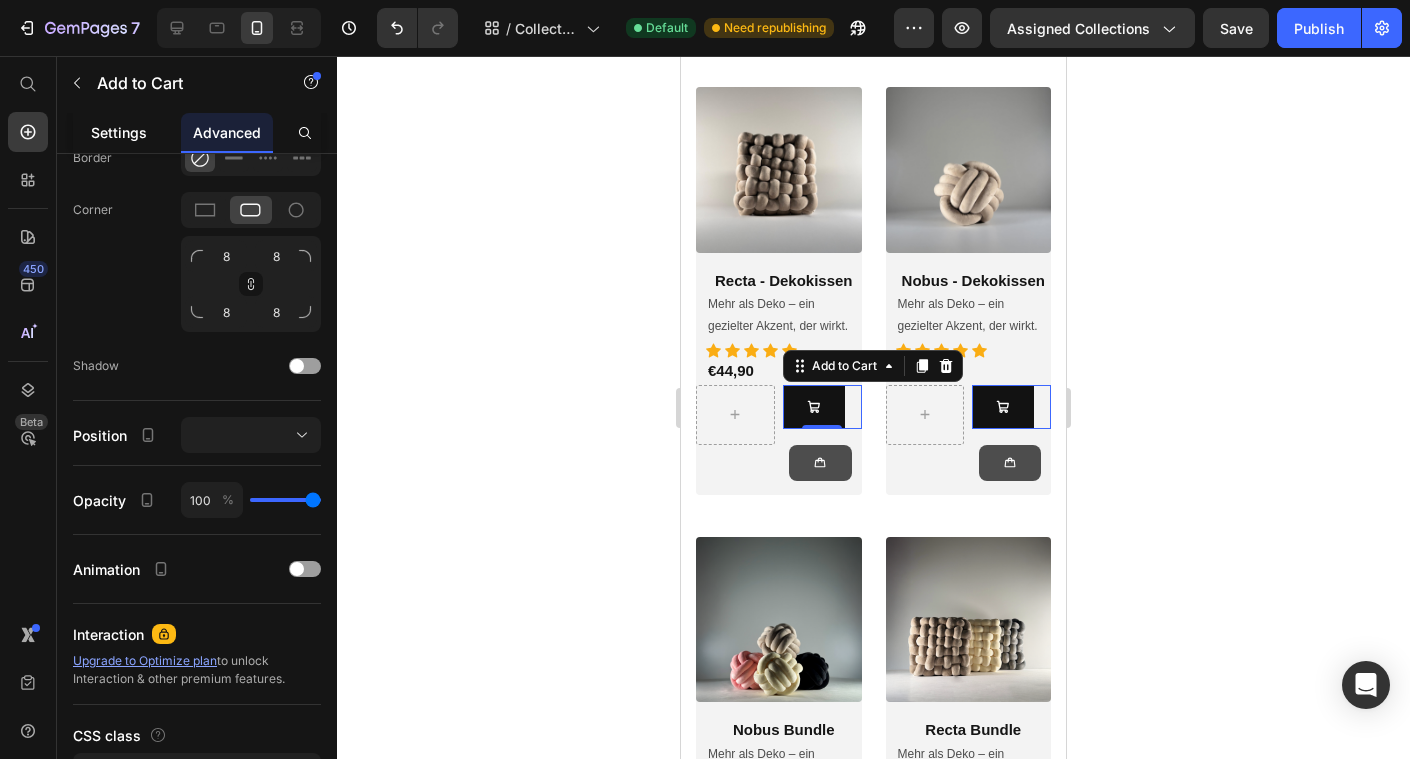 click on "Settings" at bounding box center (119, 132) 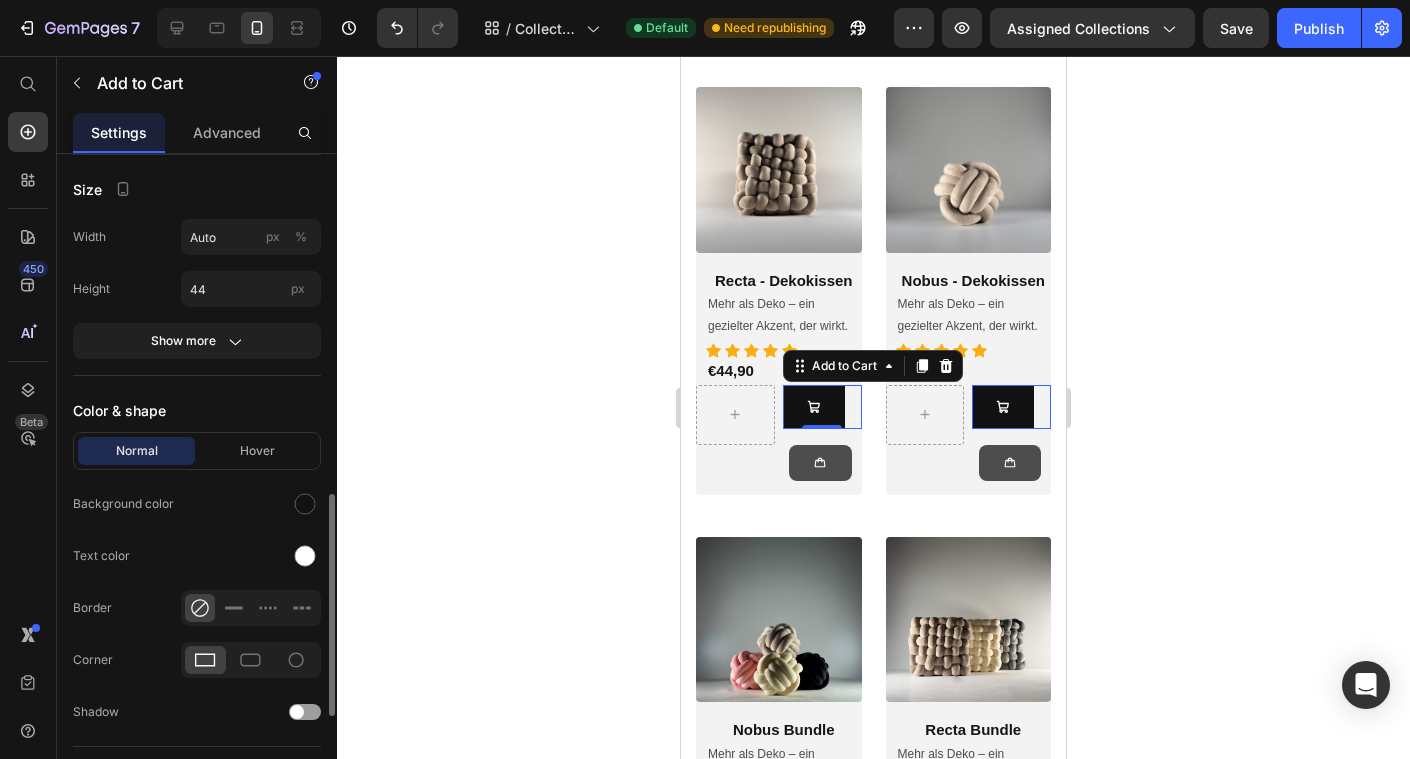 scroll, scrollTop: 1057, scrollLeft: 0, axis: vertical 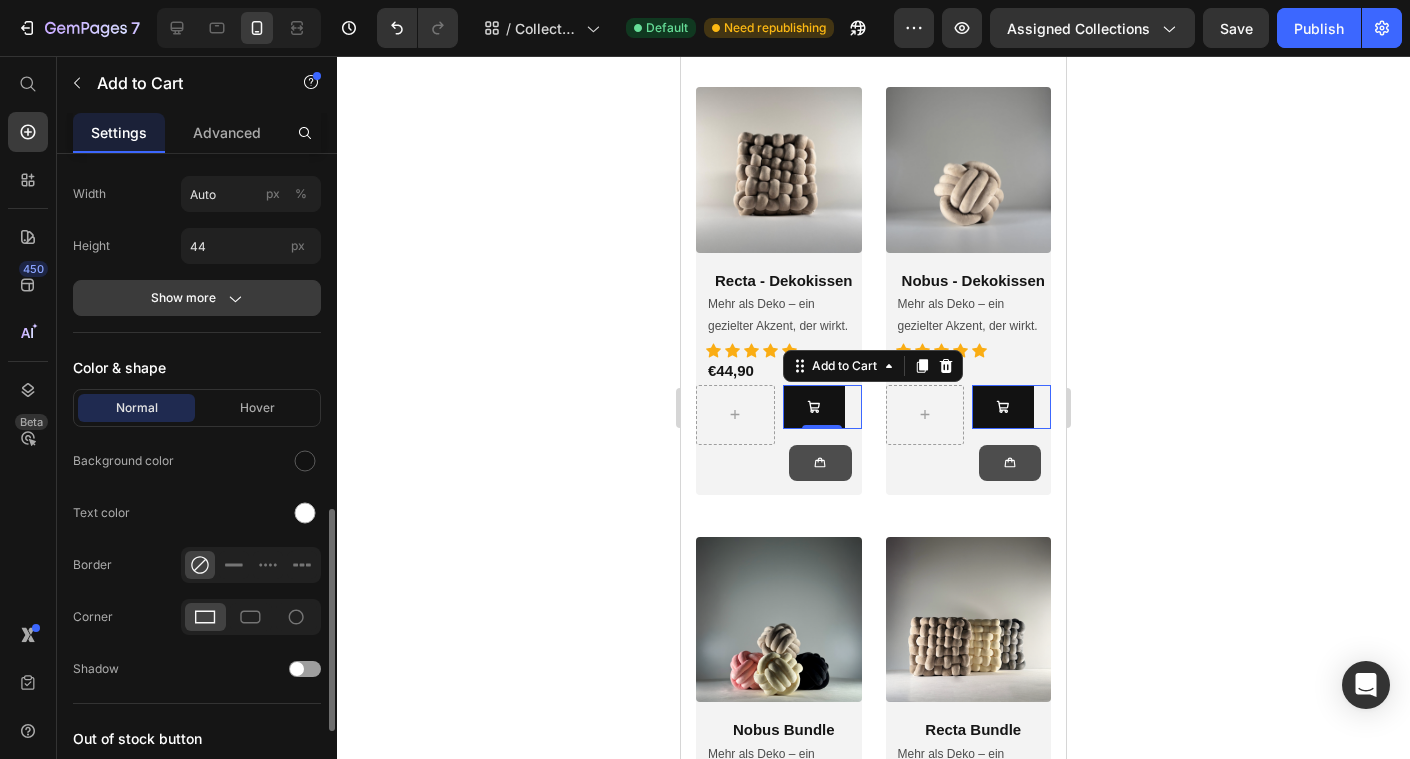 click 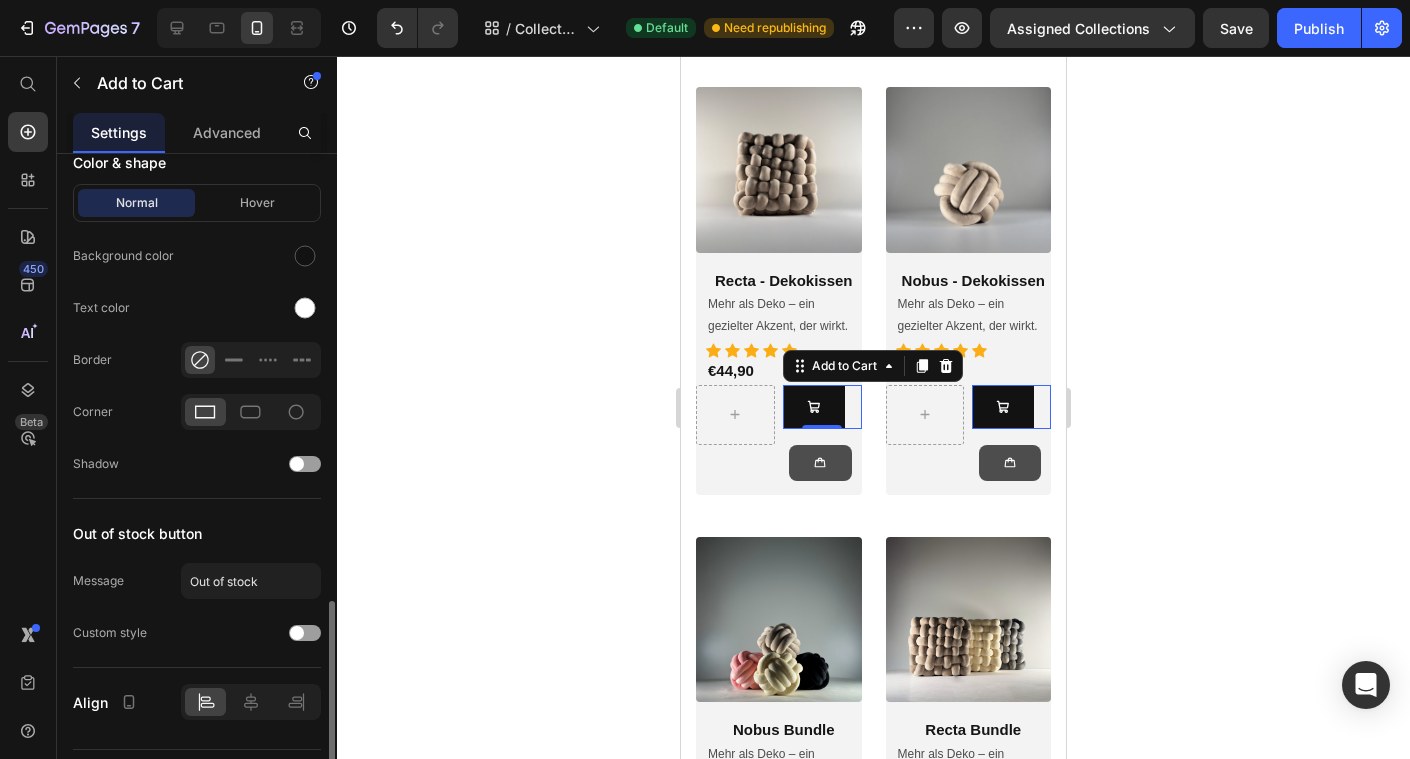 scroll, scrollTop: 1463, scrollLeft: 0, axis: vertical 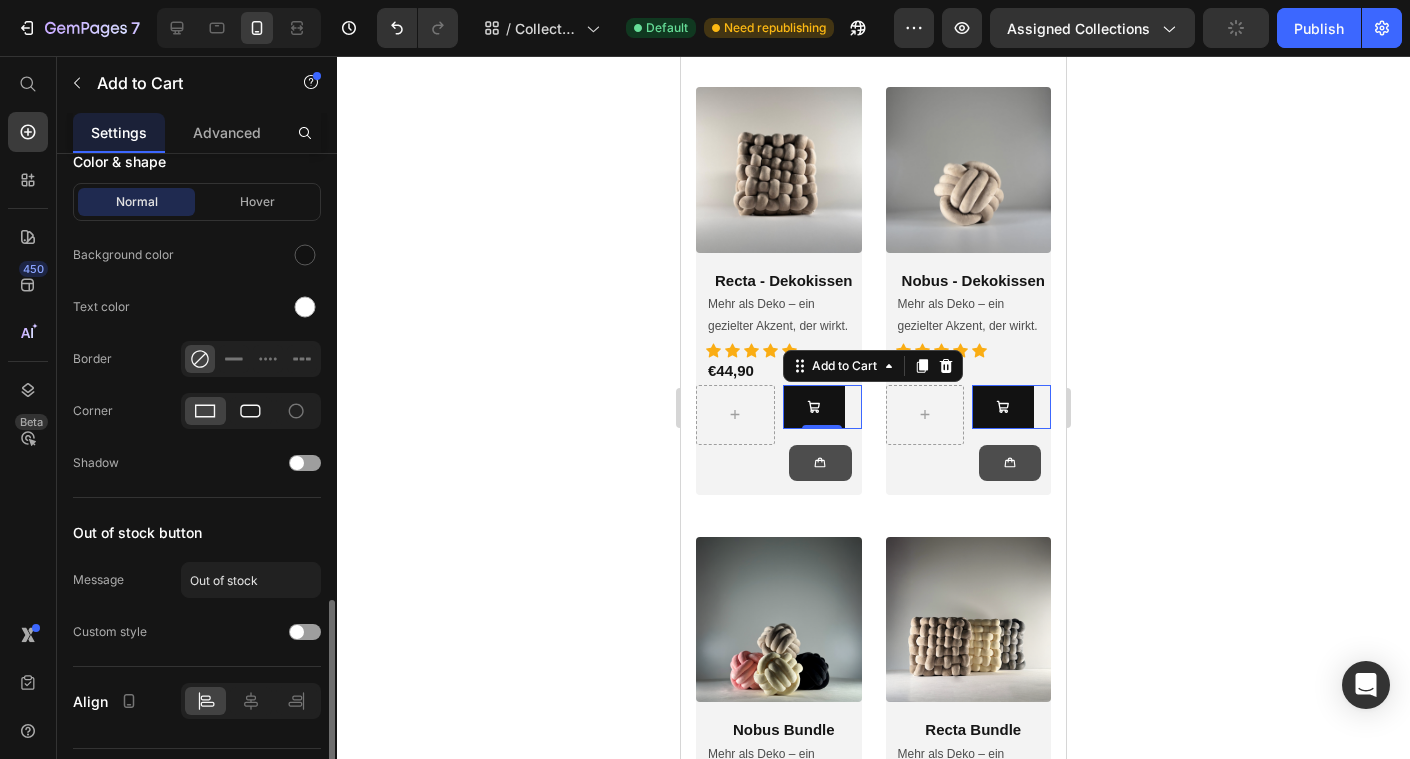 click 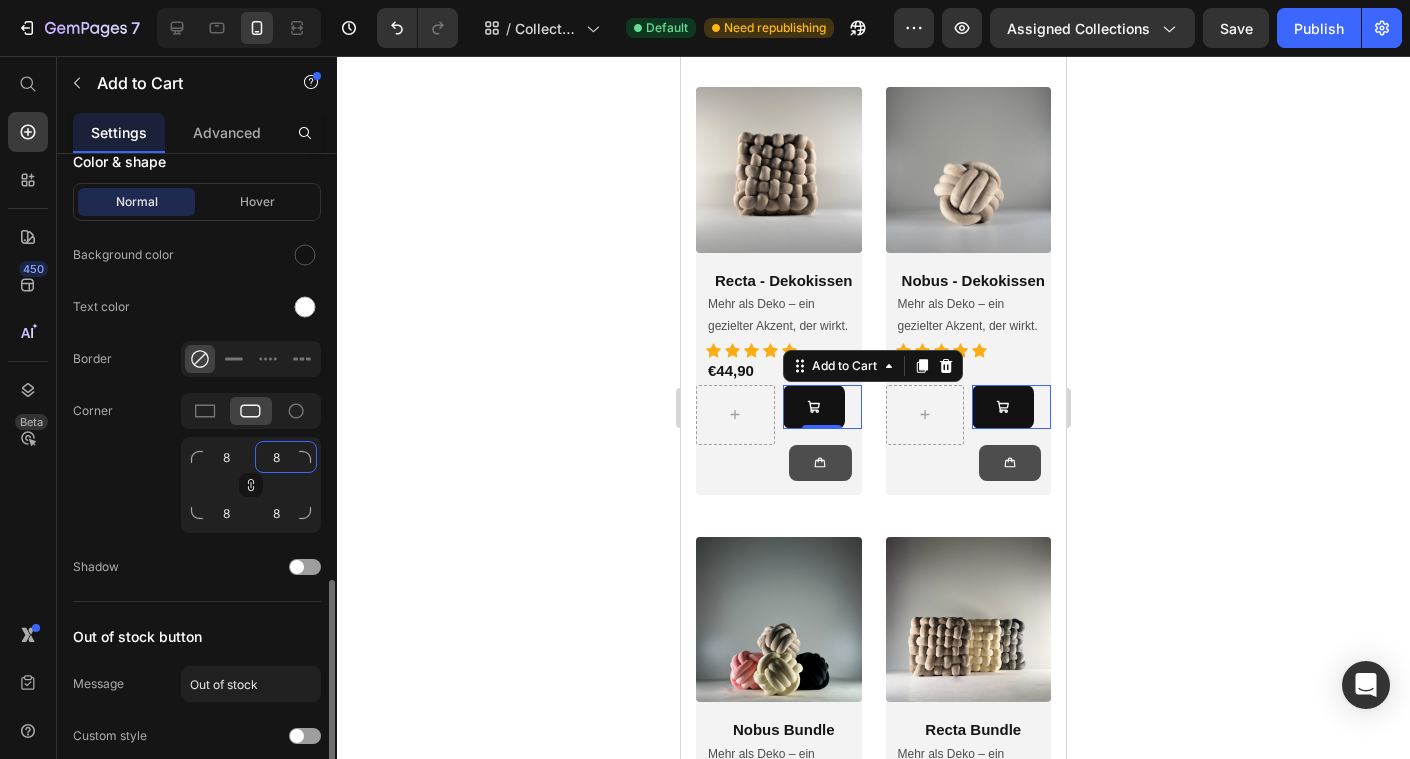 click on "8" 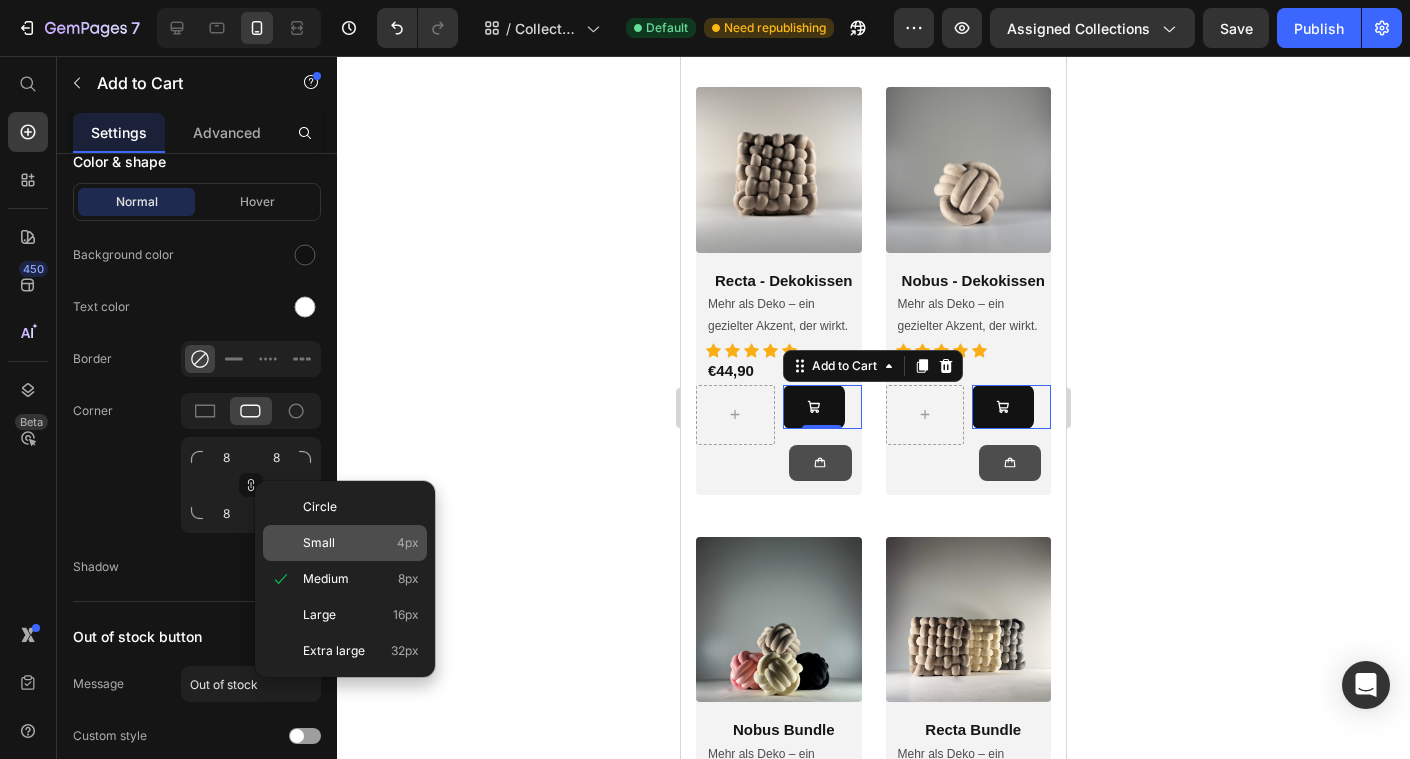 click on "Small" at bounding box center (319, 543) 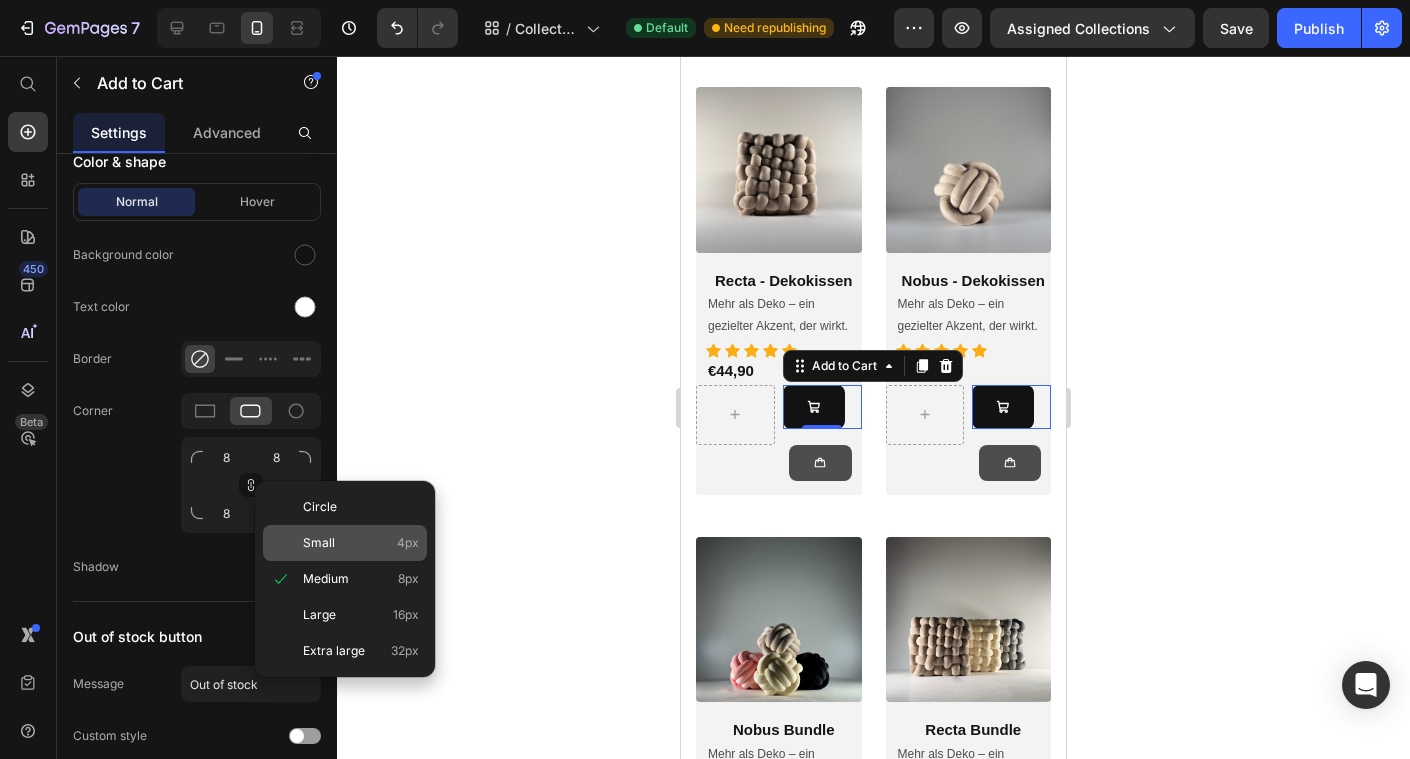type on "4" 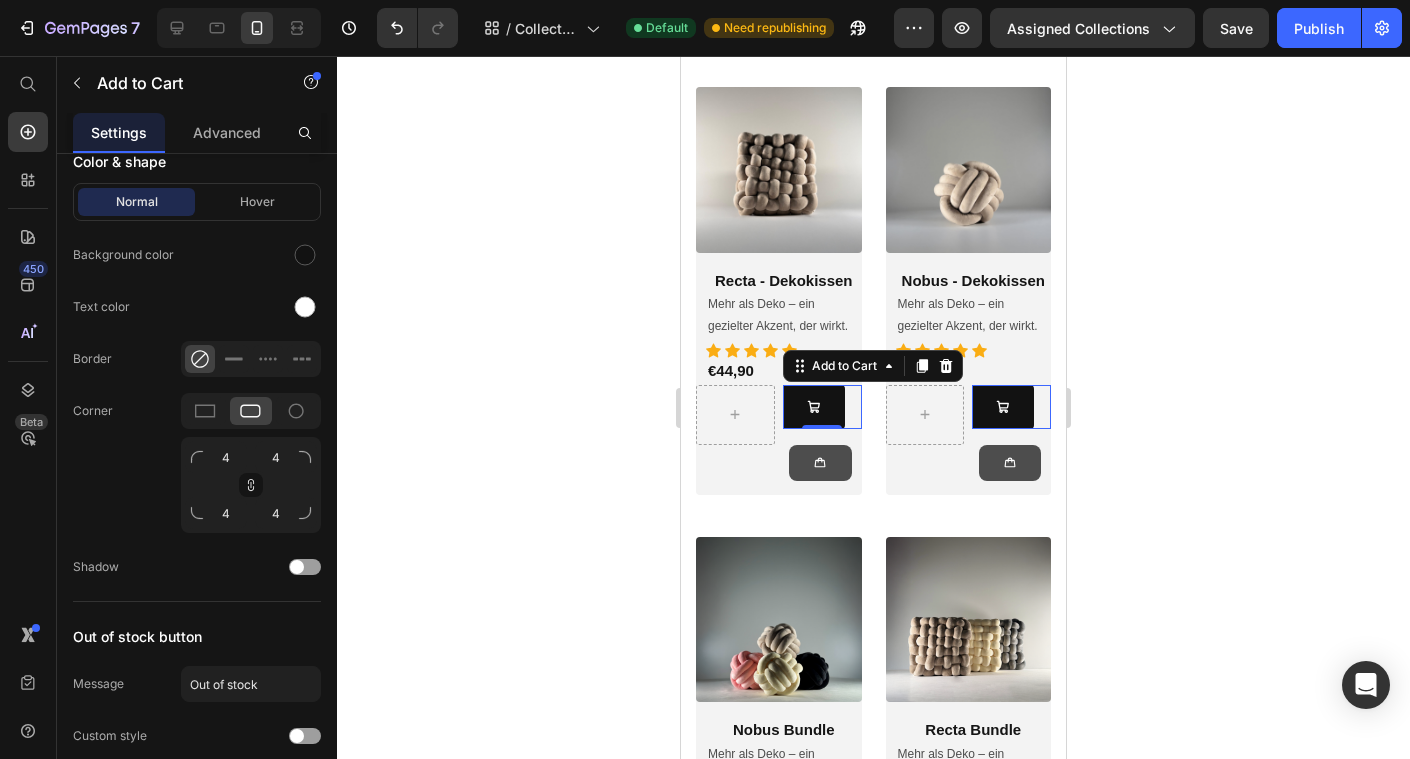 click 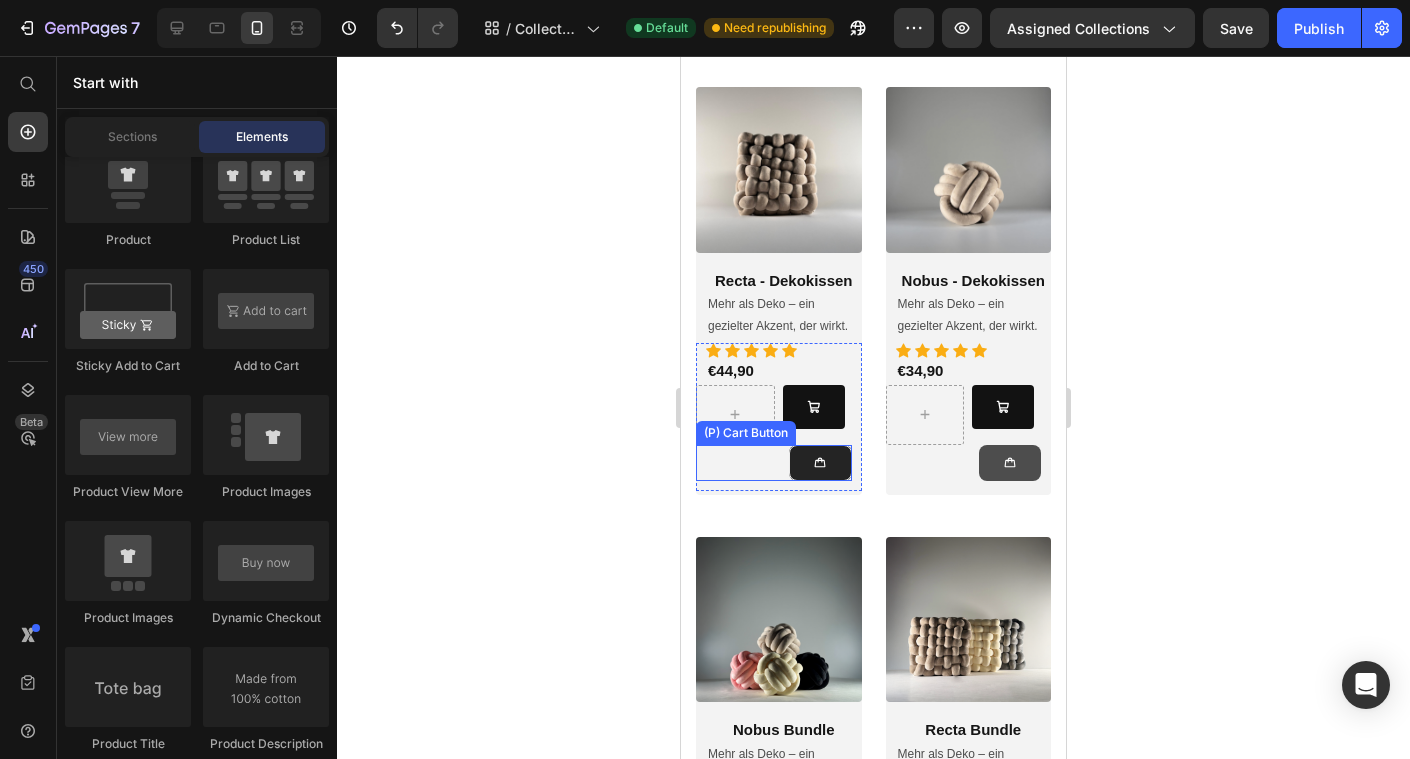 click 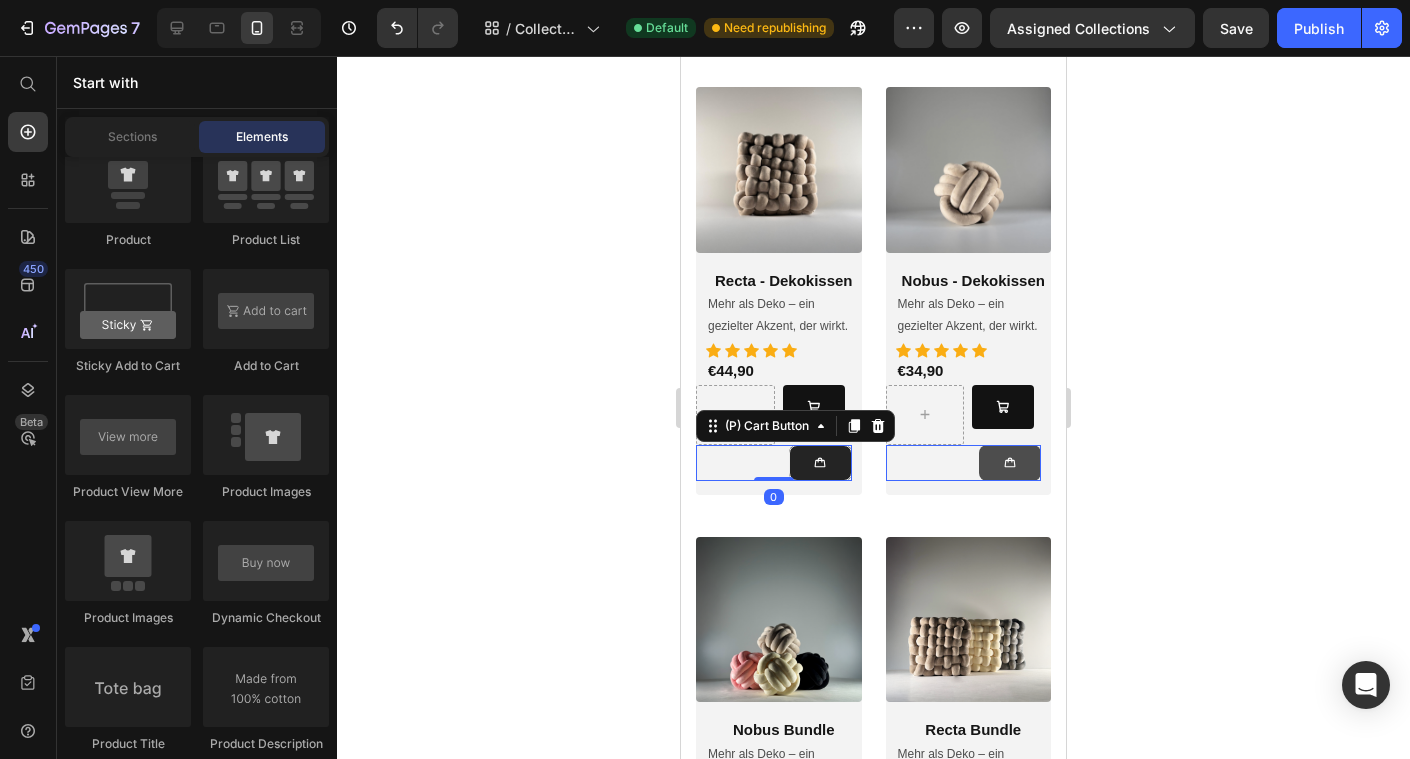 scroll, scrollTop: 1414, scrollLeft: 0, axis: vertical 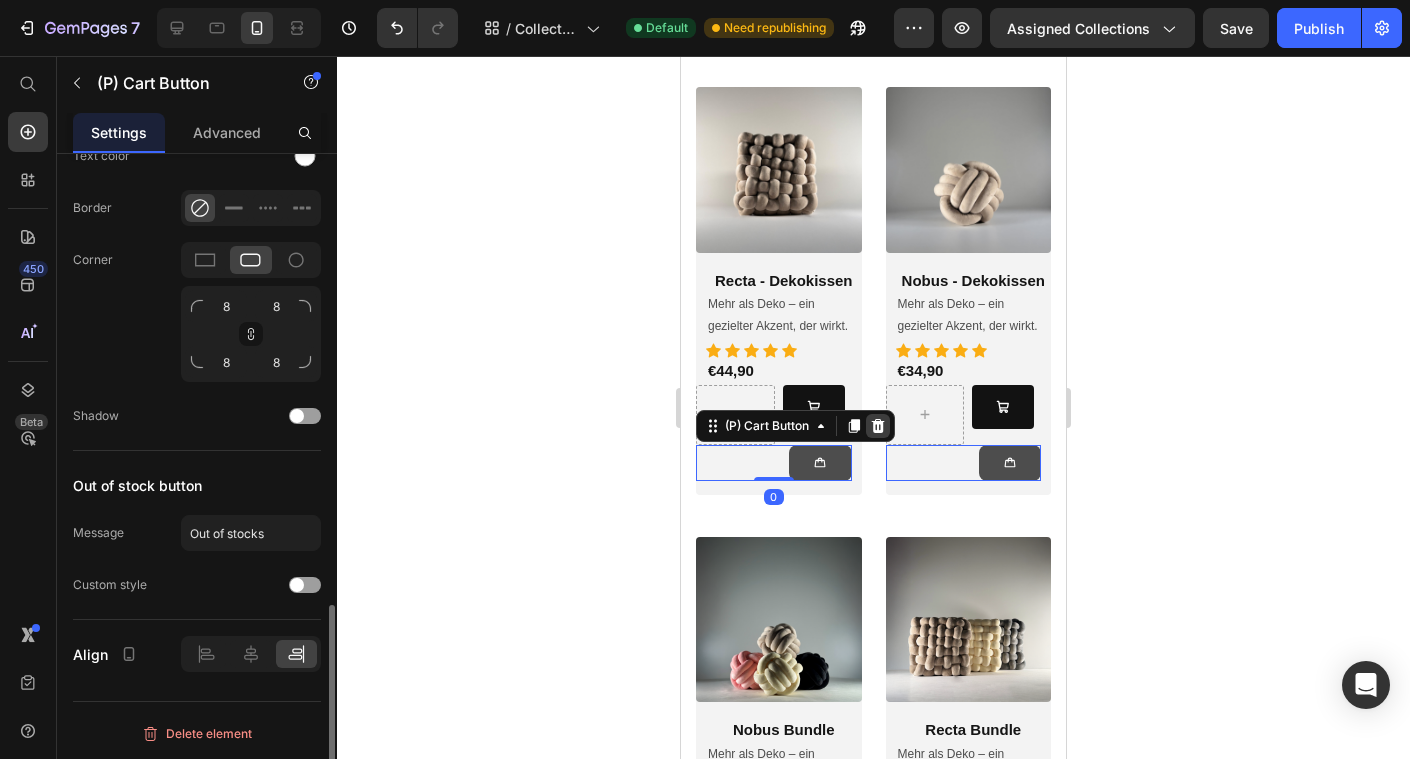 click 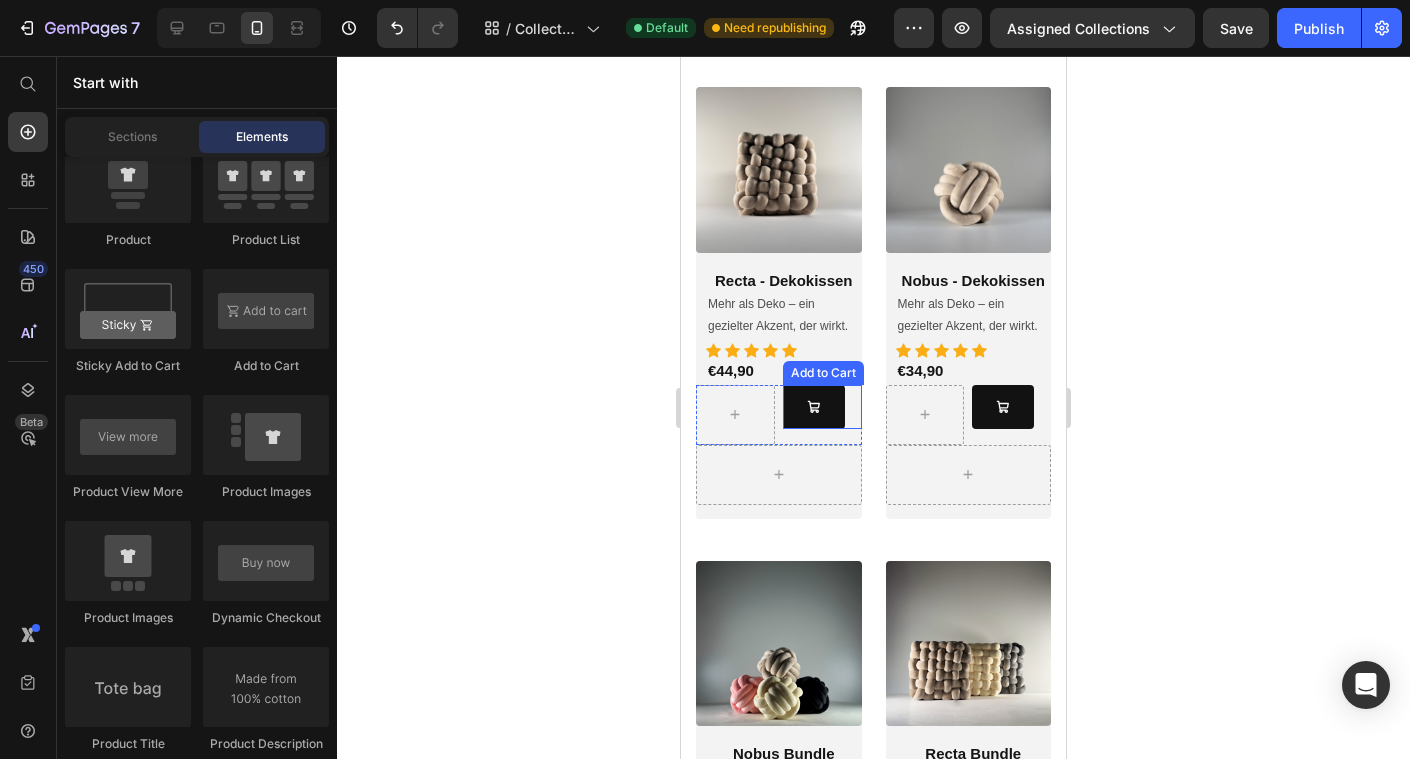 click 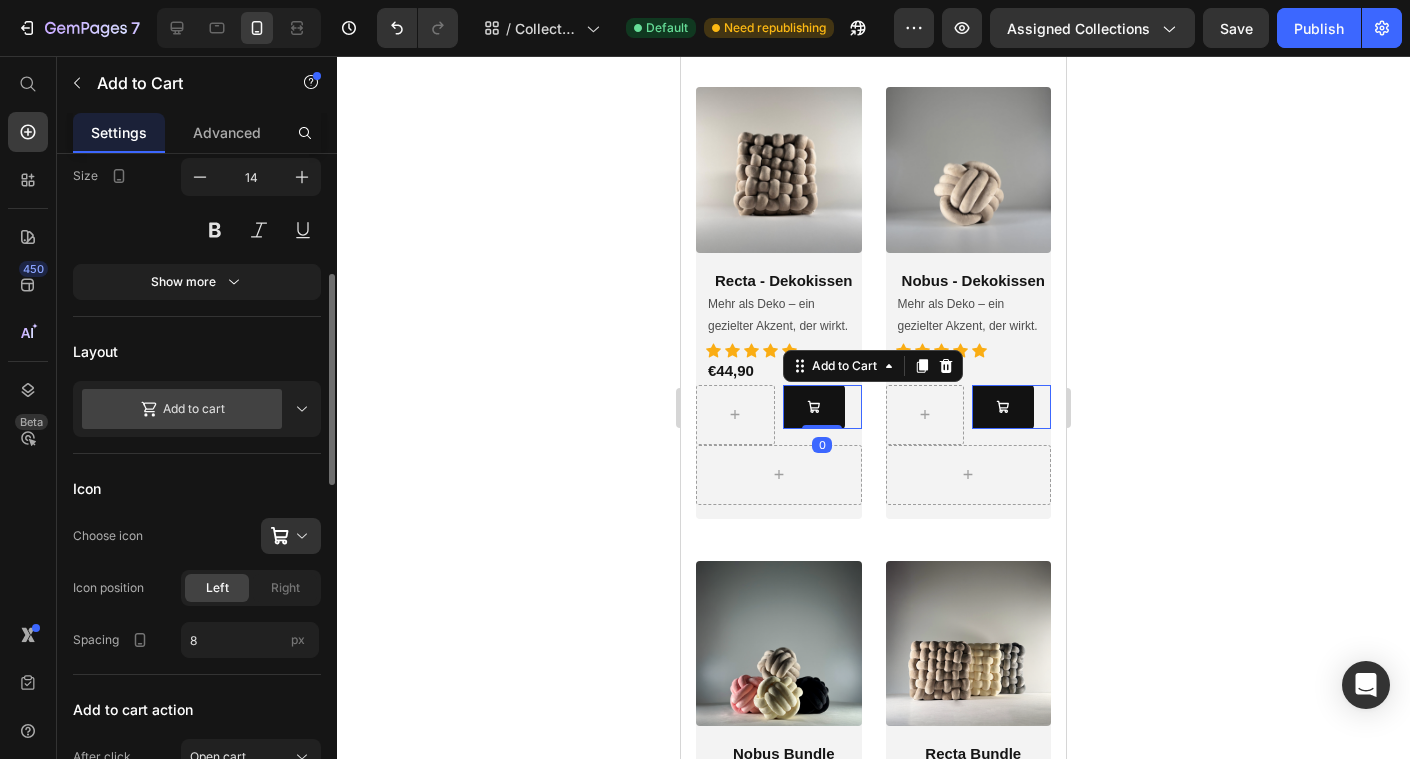 scroll, scrollTop: 258, scrollLeft: 0, axis: vertical 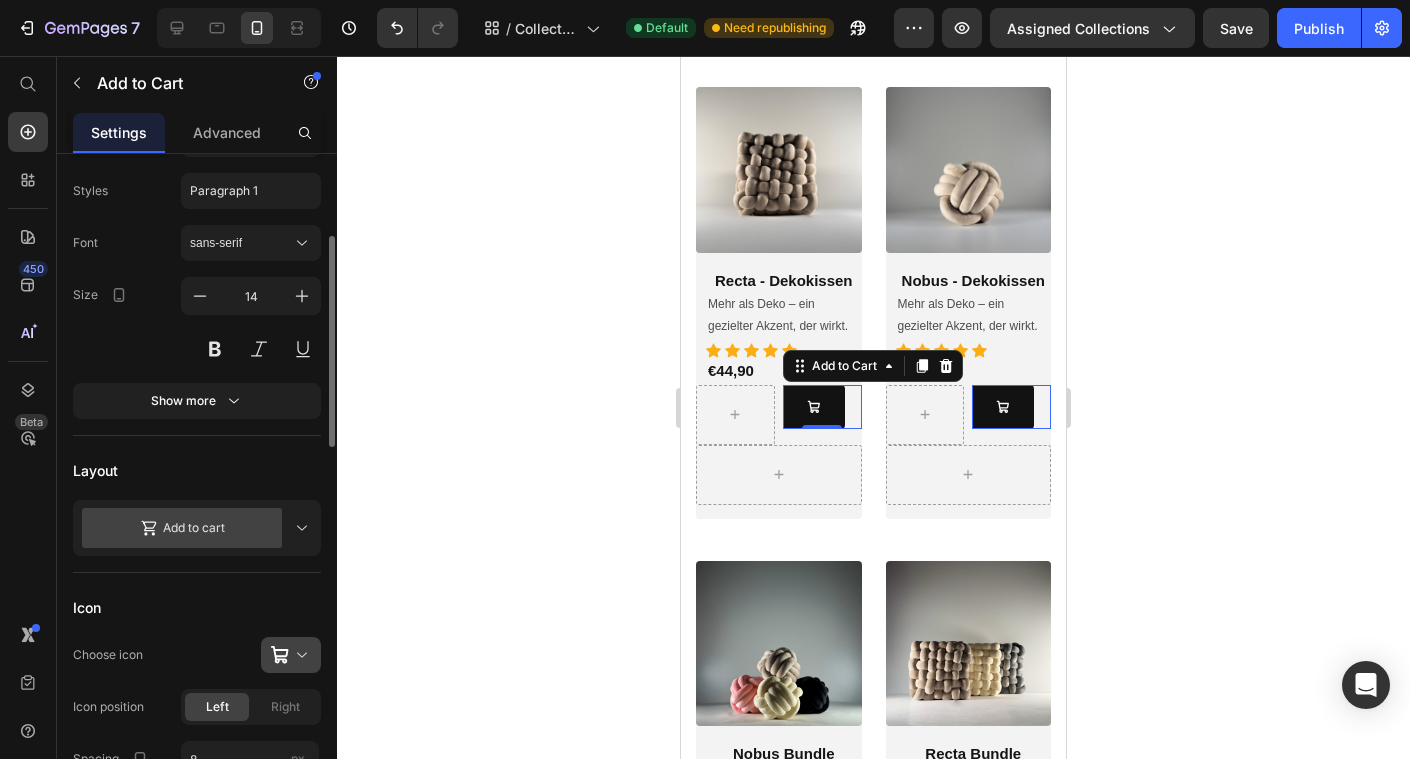 click at bounding box center [299, 655] 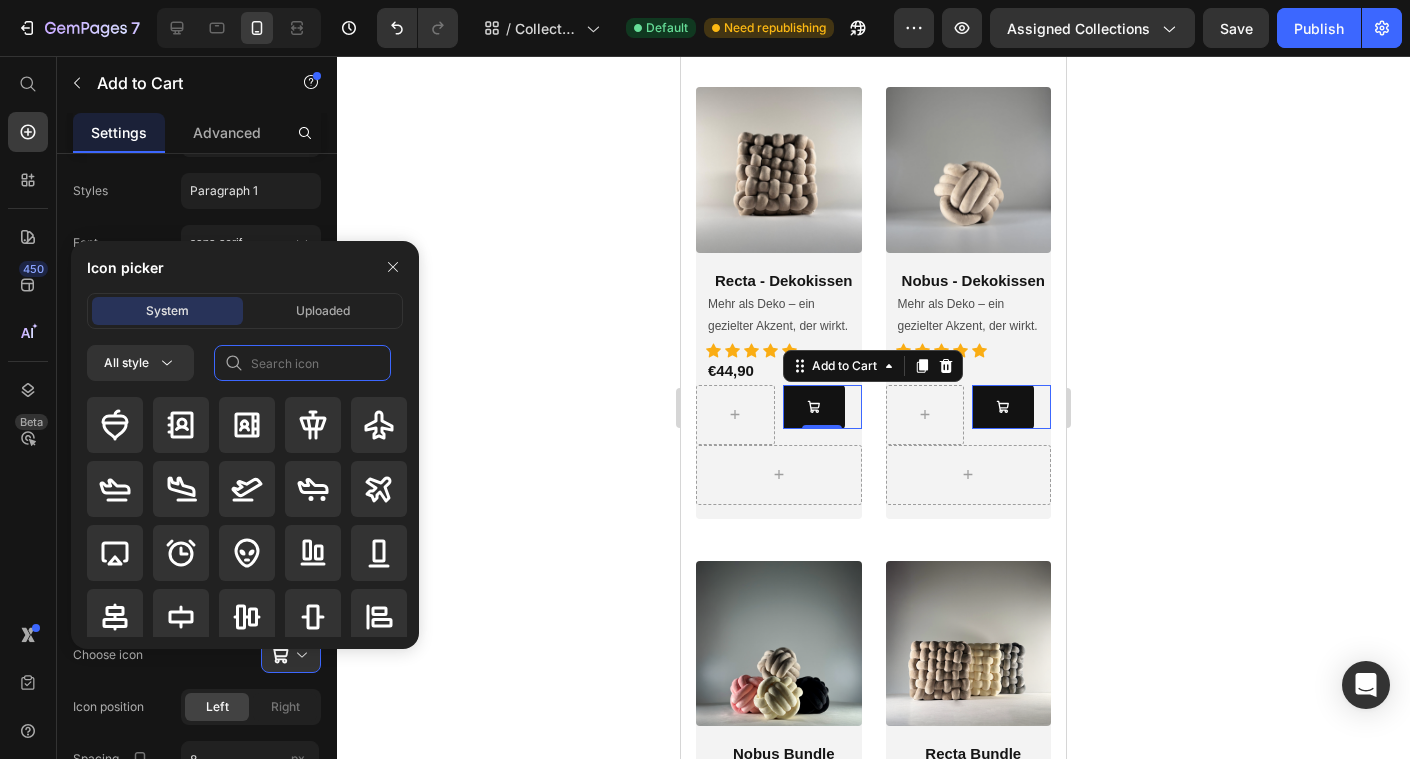 click 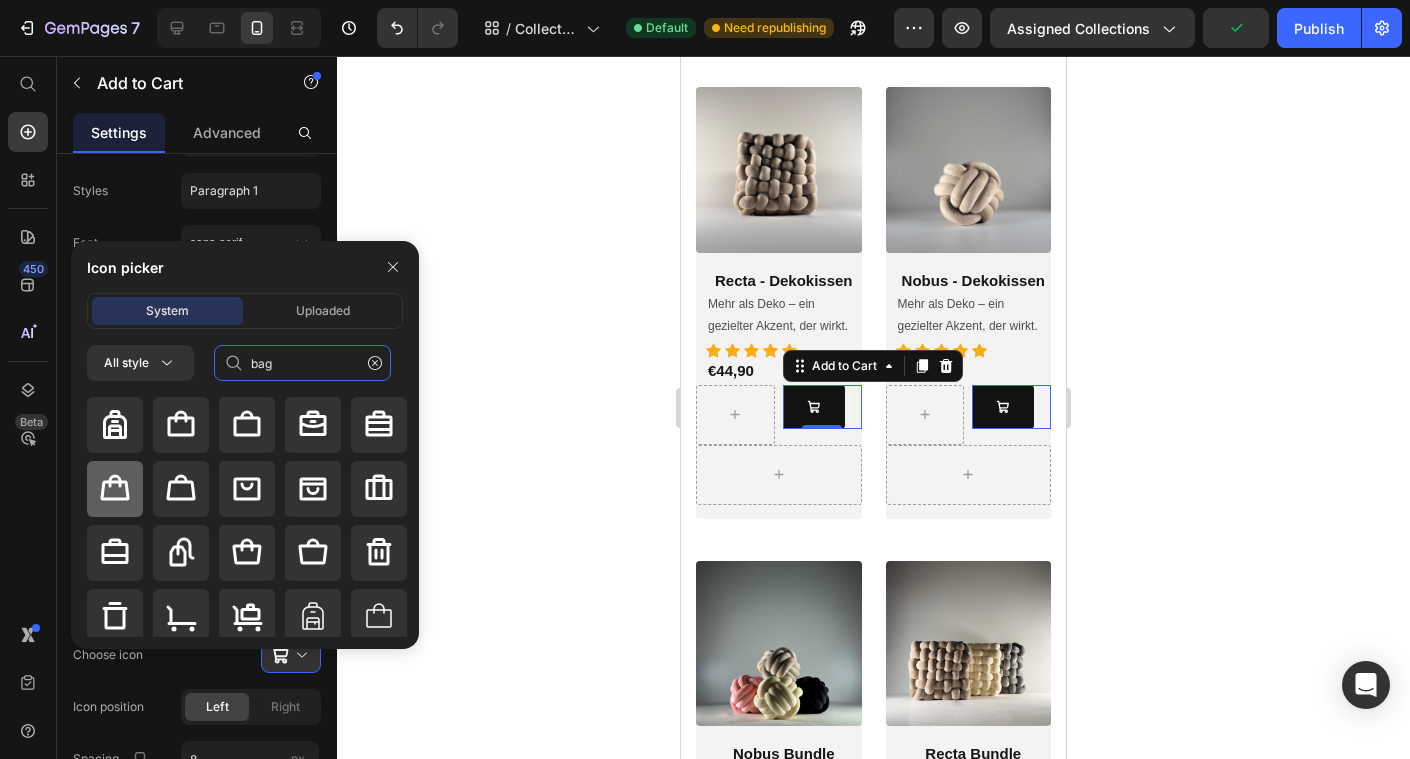 type on "bag" 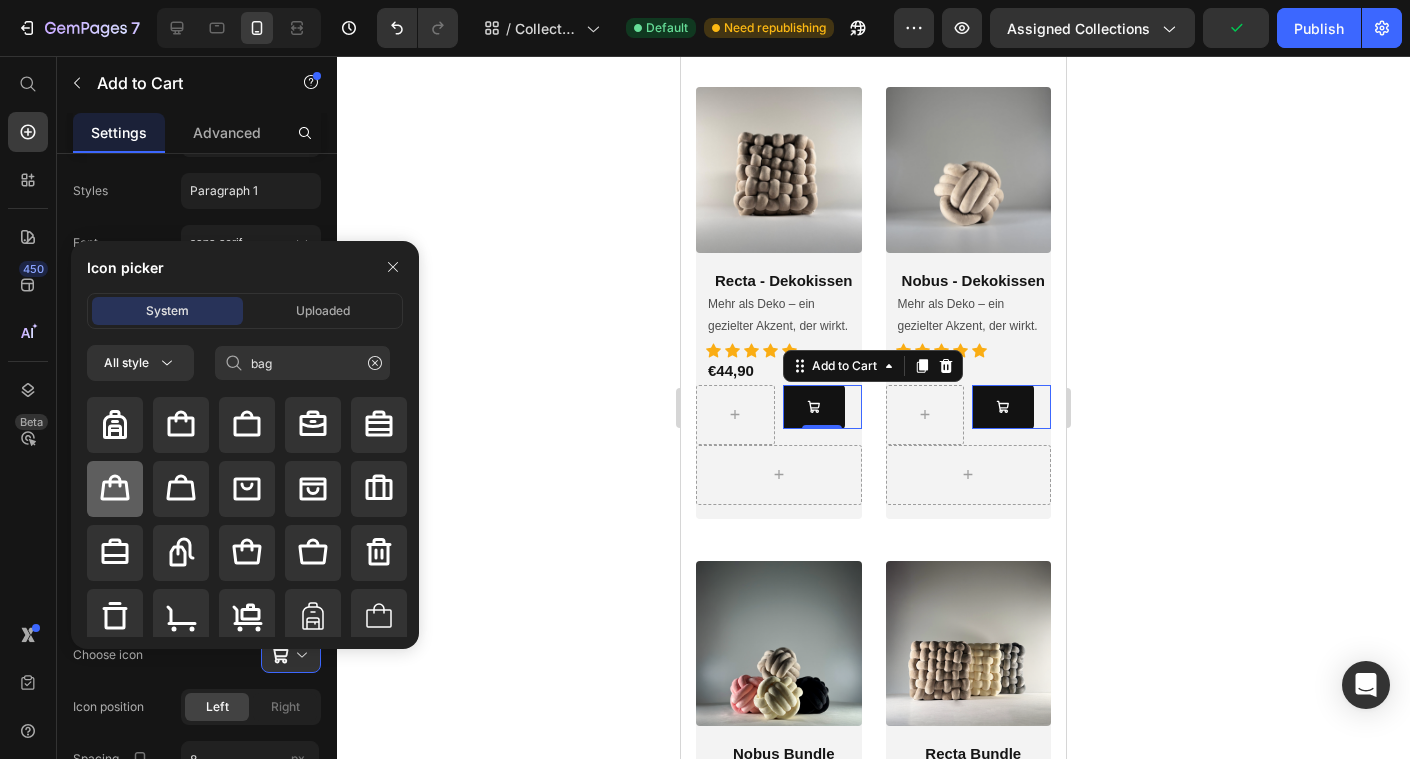 click 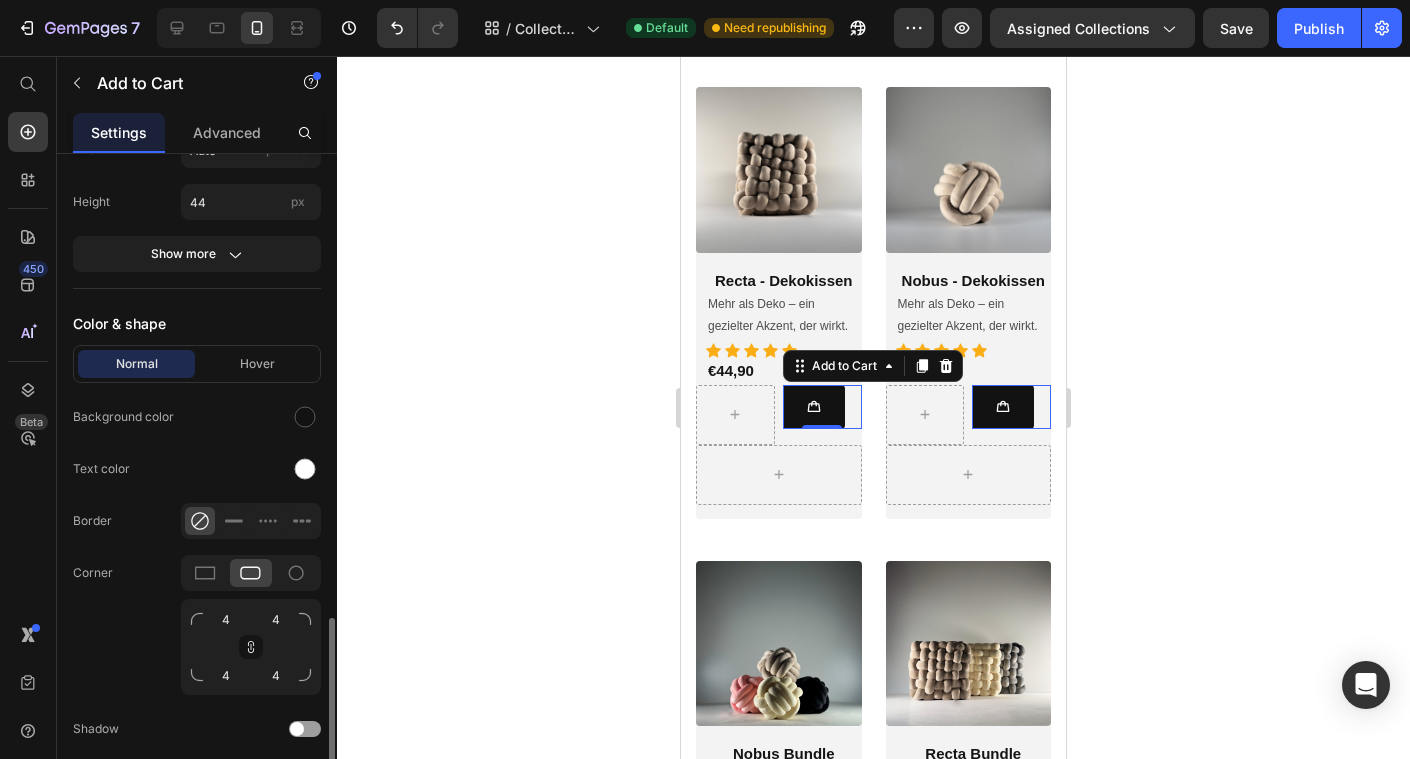 scroll, scrollTop: 1200, scrollLeft: 0, axis: vertical 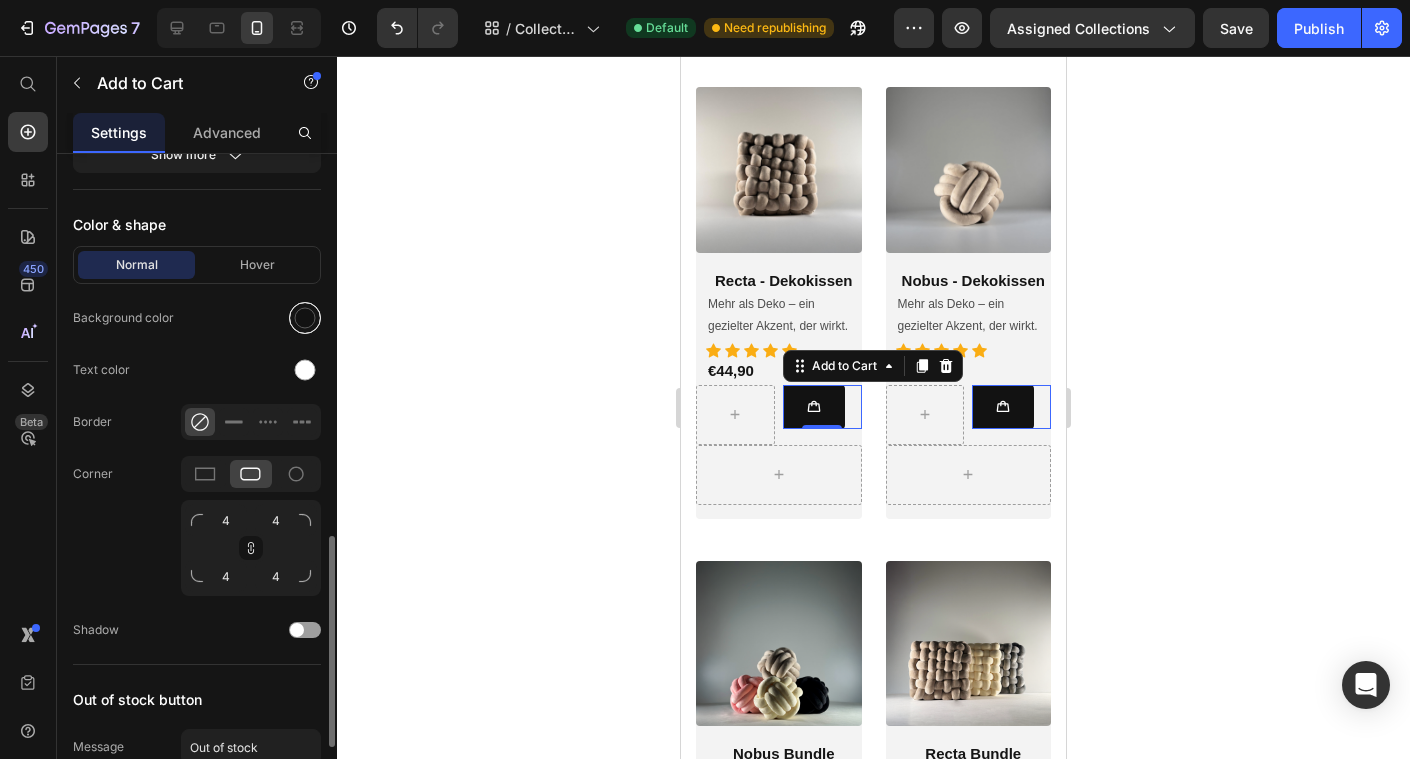 click at bounding box center [305, 318] 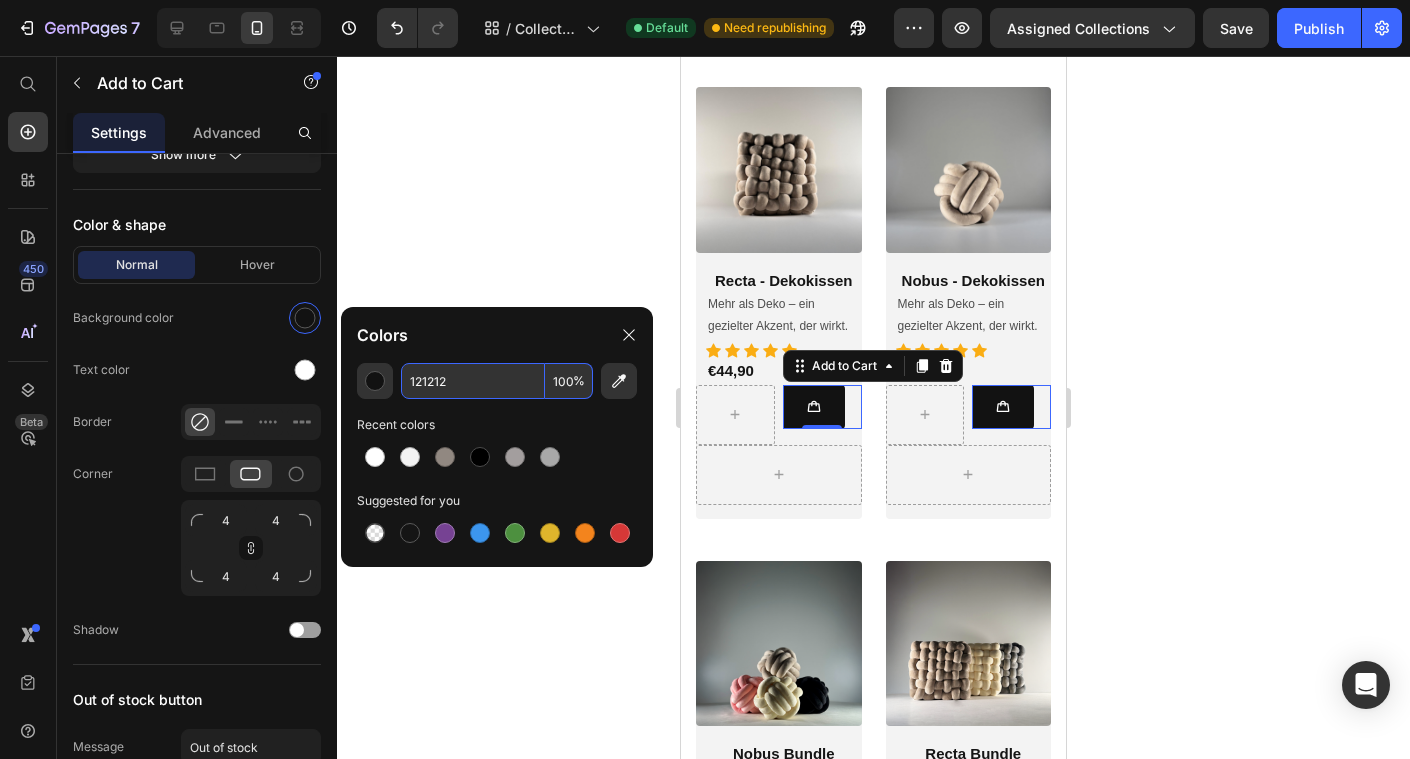 click on "121212" at bounding box center (473, 381) 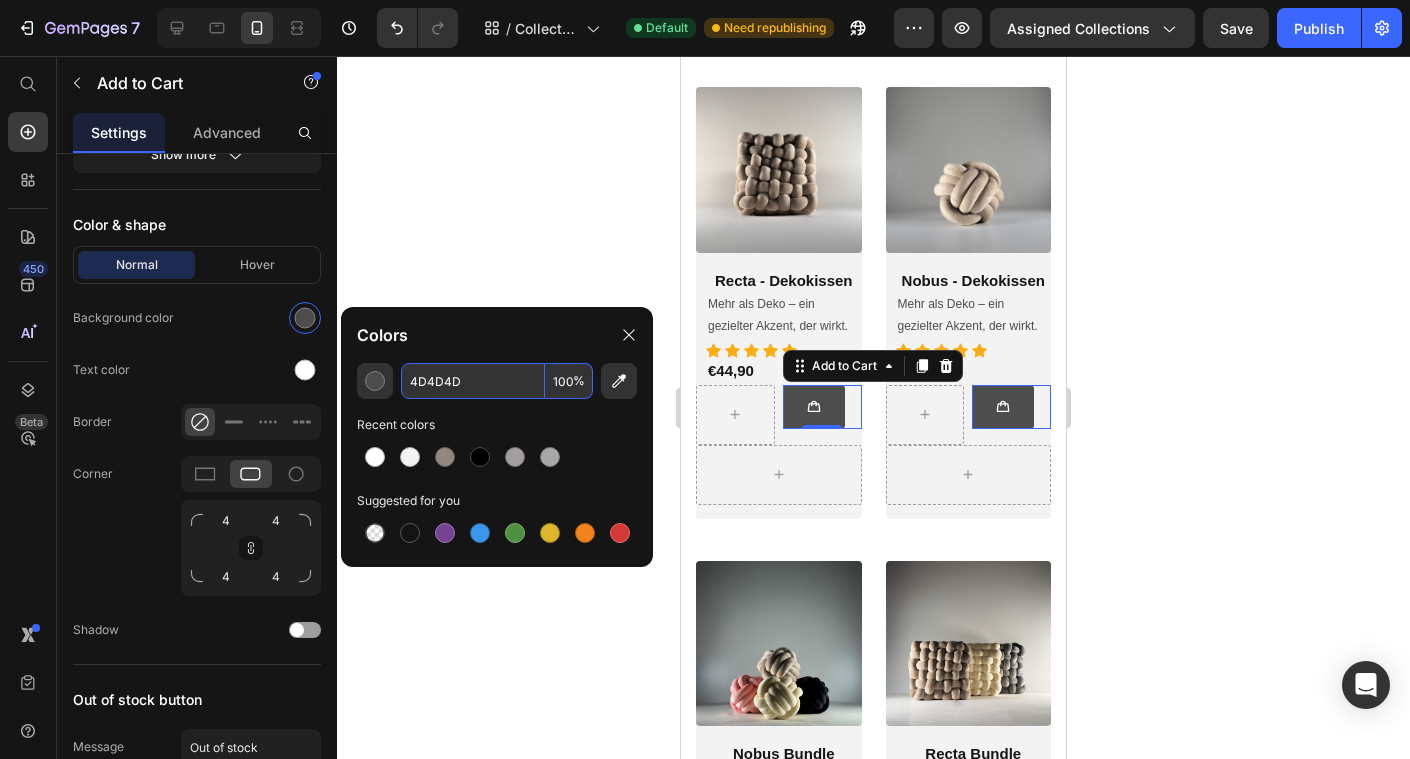 drag, startPoint x: 480, startPoint y: 381, endPoint x: 403, endPoint y: 379, distance: 77.02597 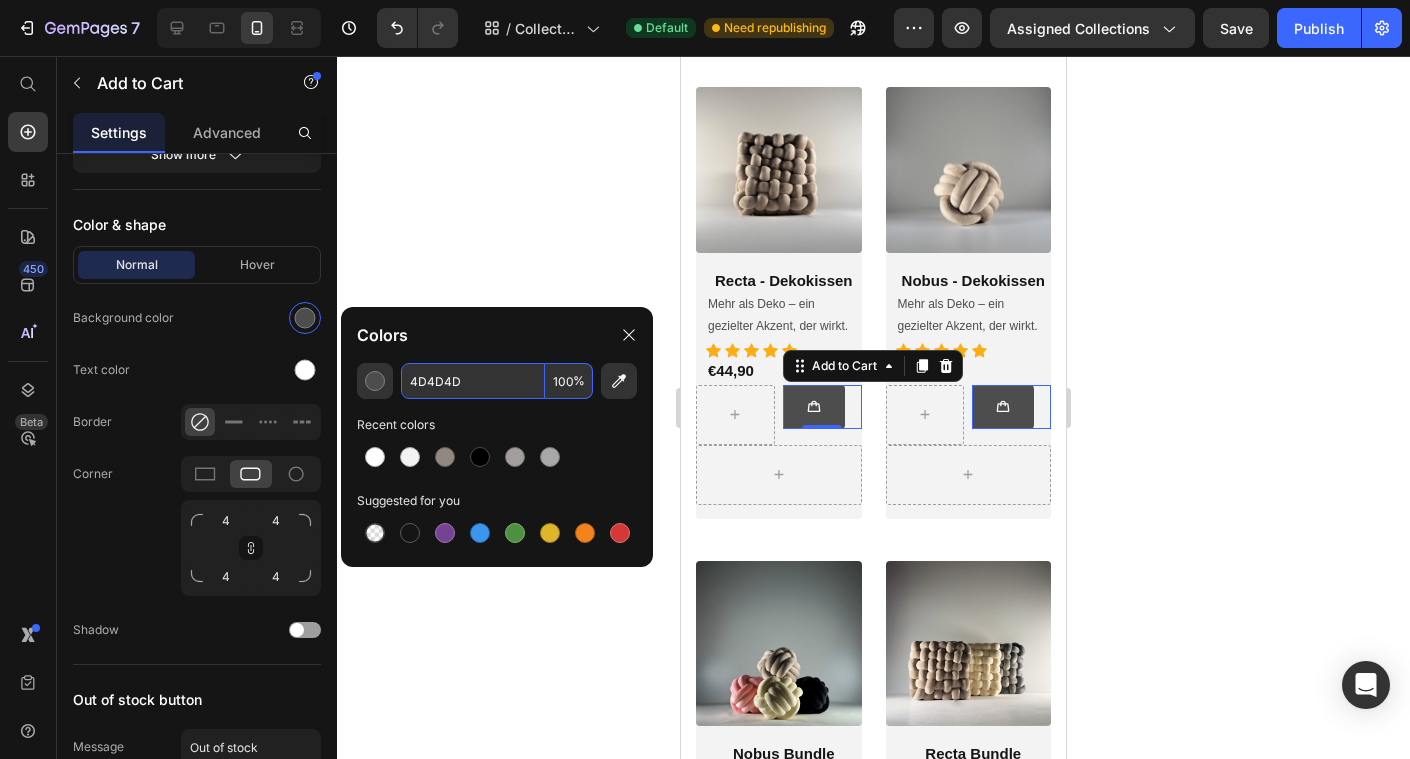 click on "4D4D4D" at bounding box center [473, 381] 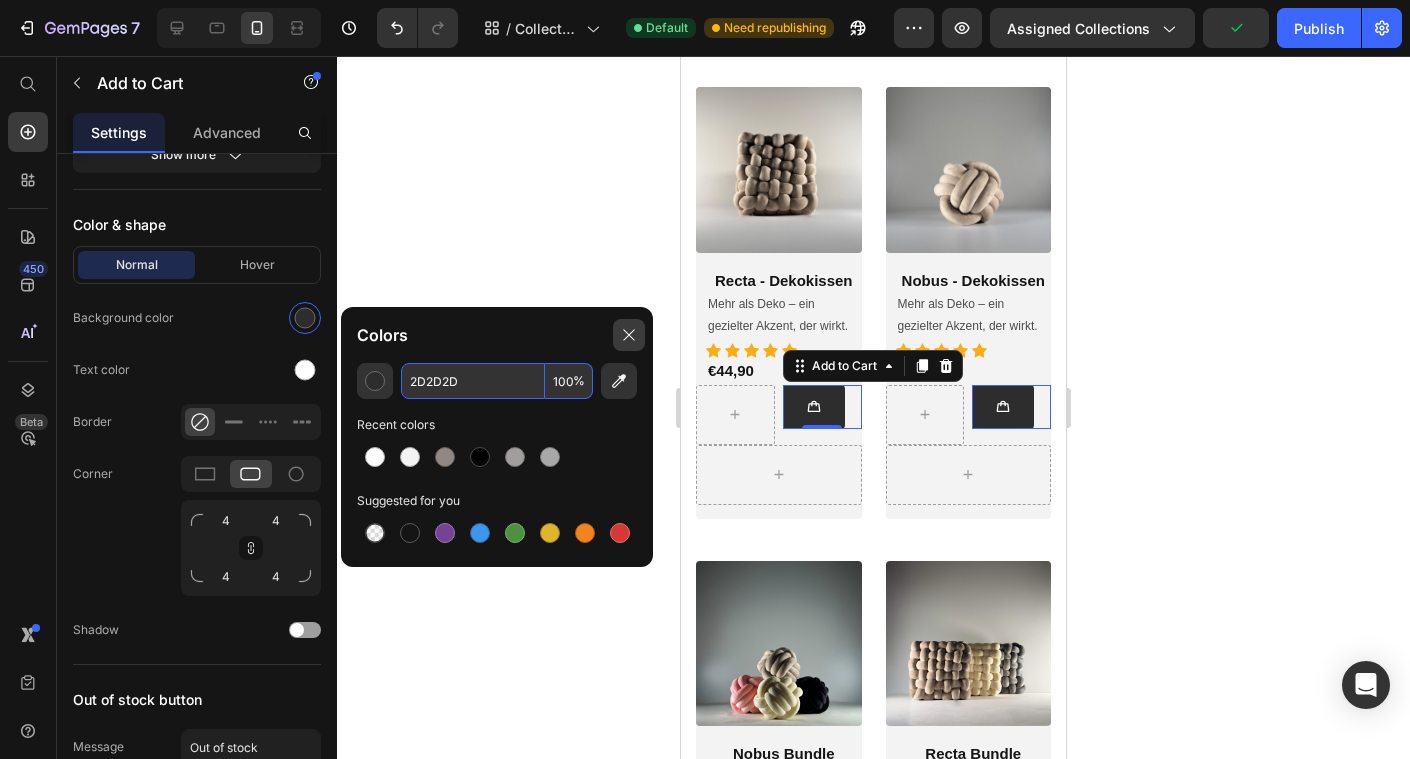 type on "2D2D2D" 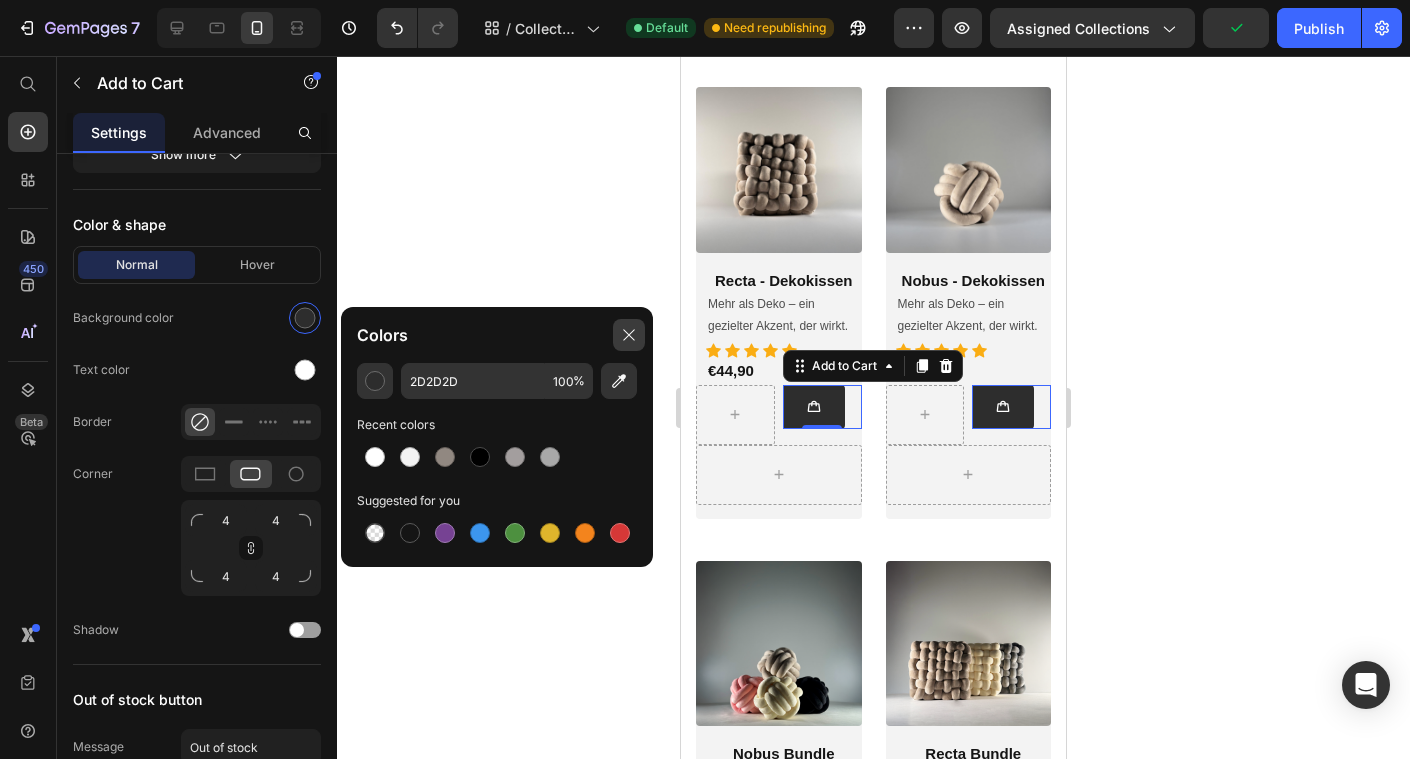 click 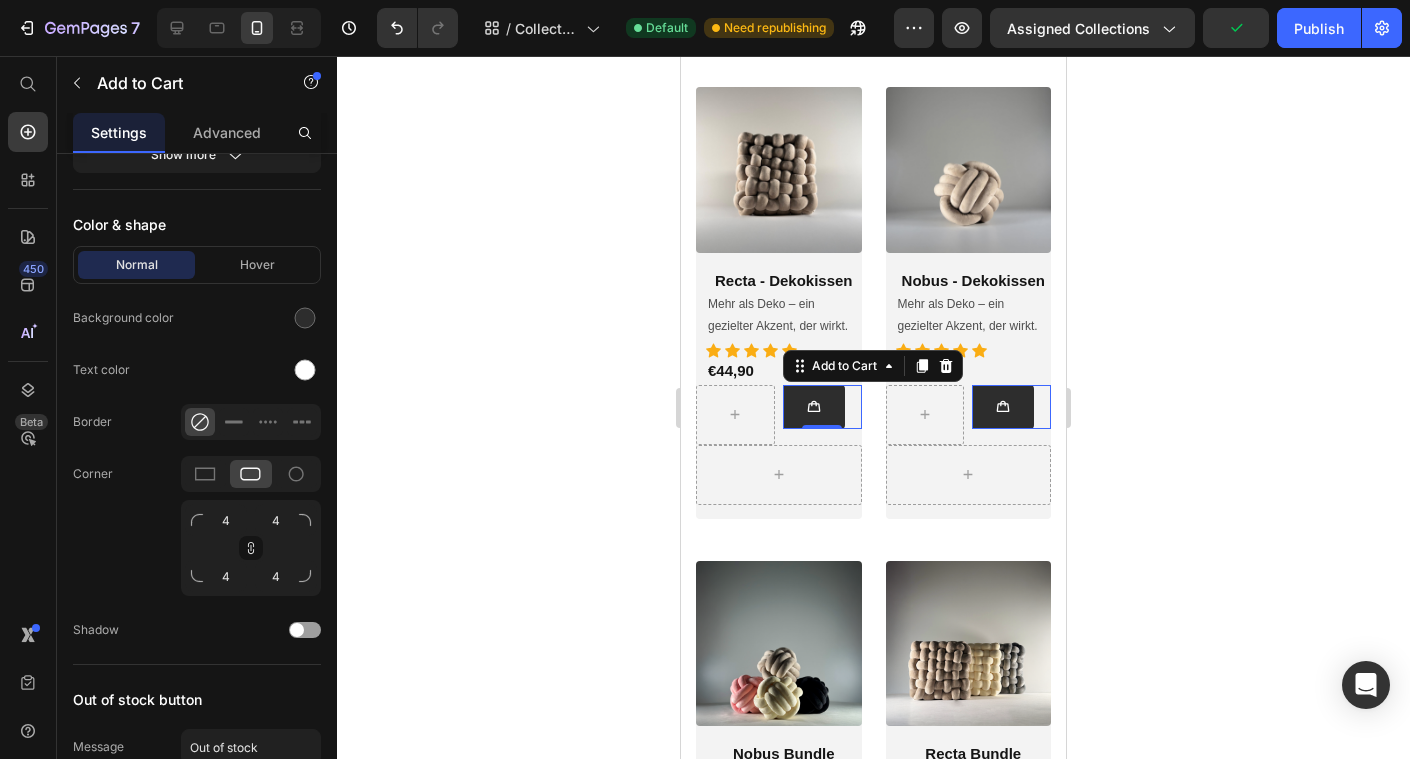 click 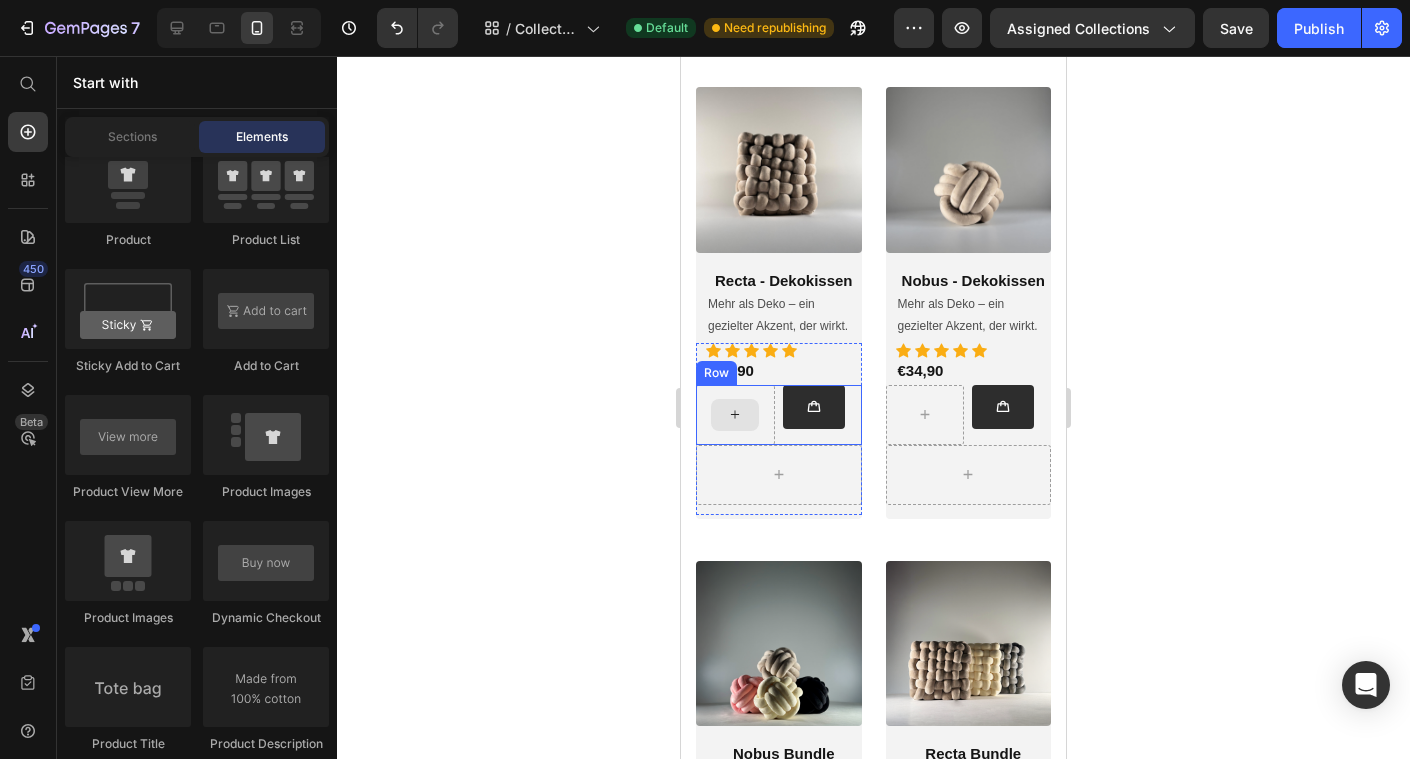click 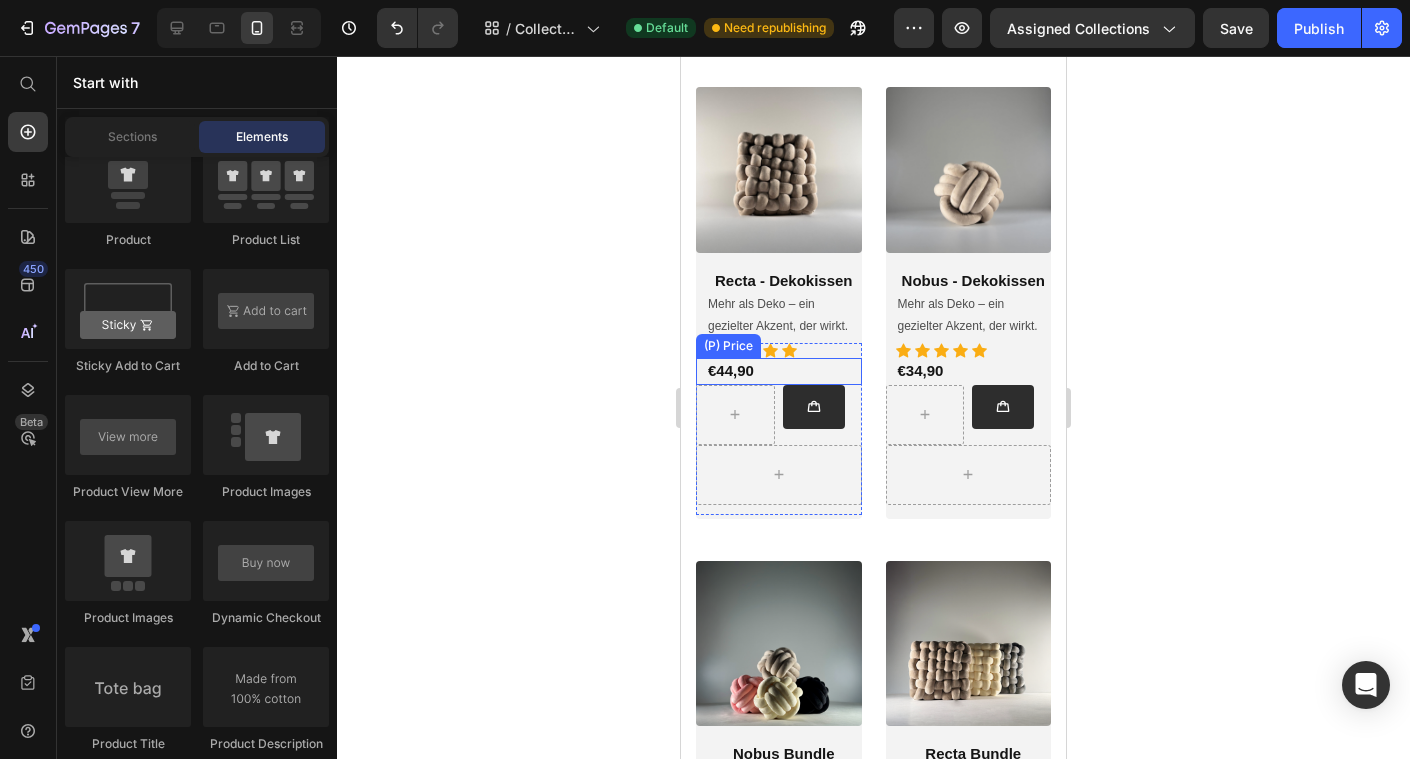 click on "€44,90" at bounding box center (784, 371) 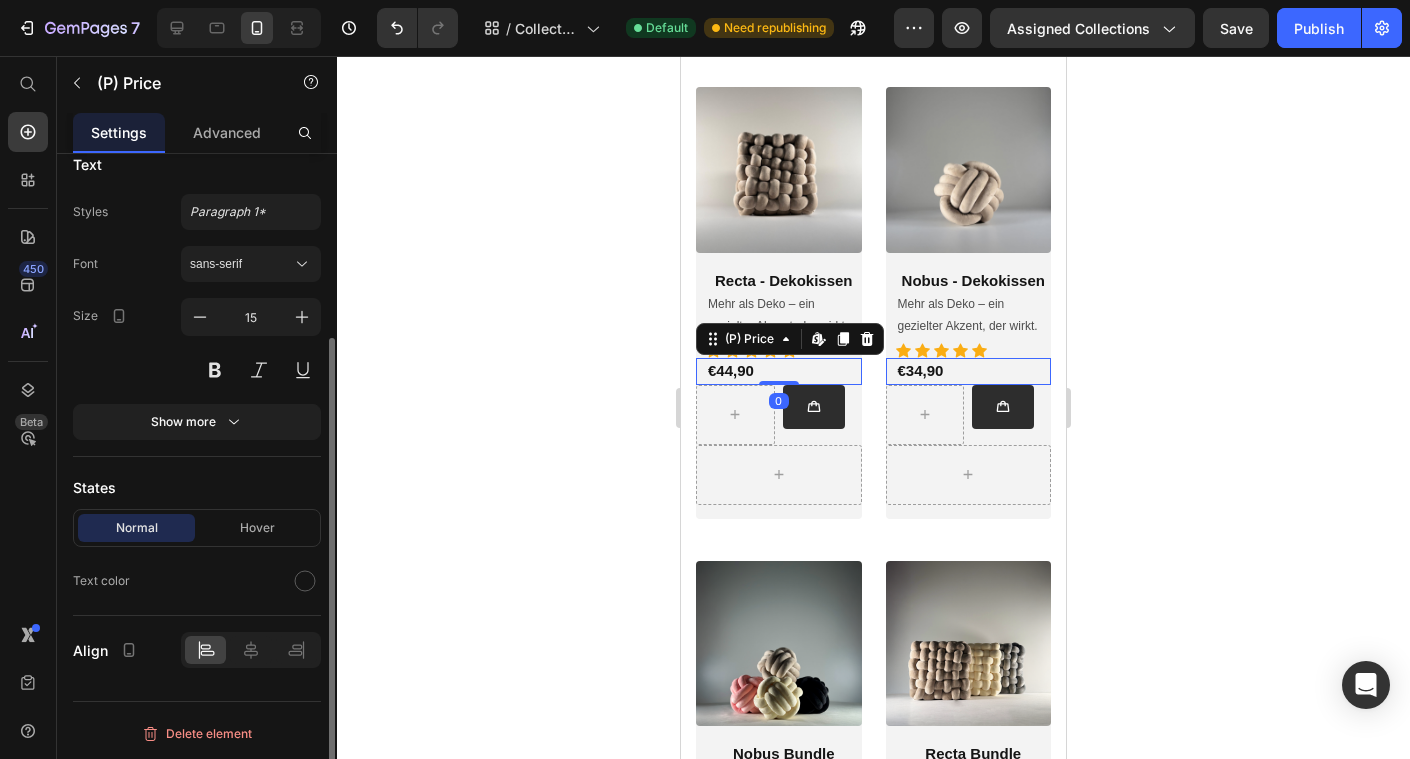 scroll, scrollTop: 0, scrollLeft: 0, axis: both 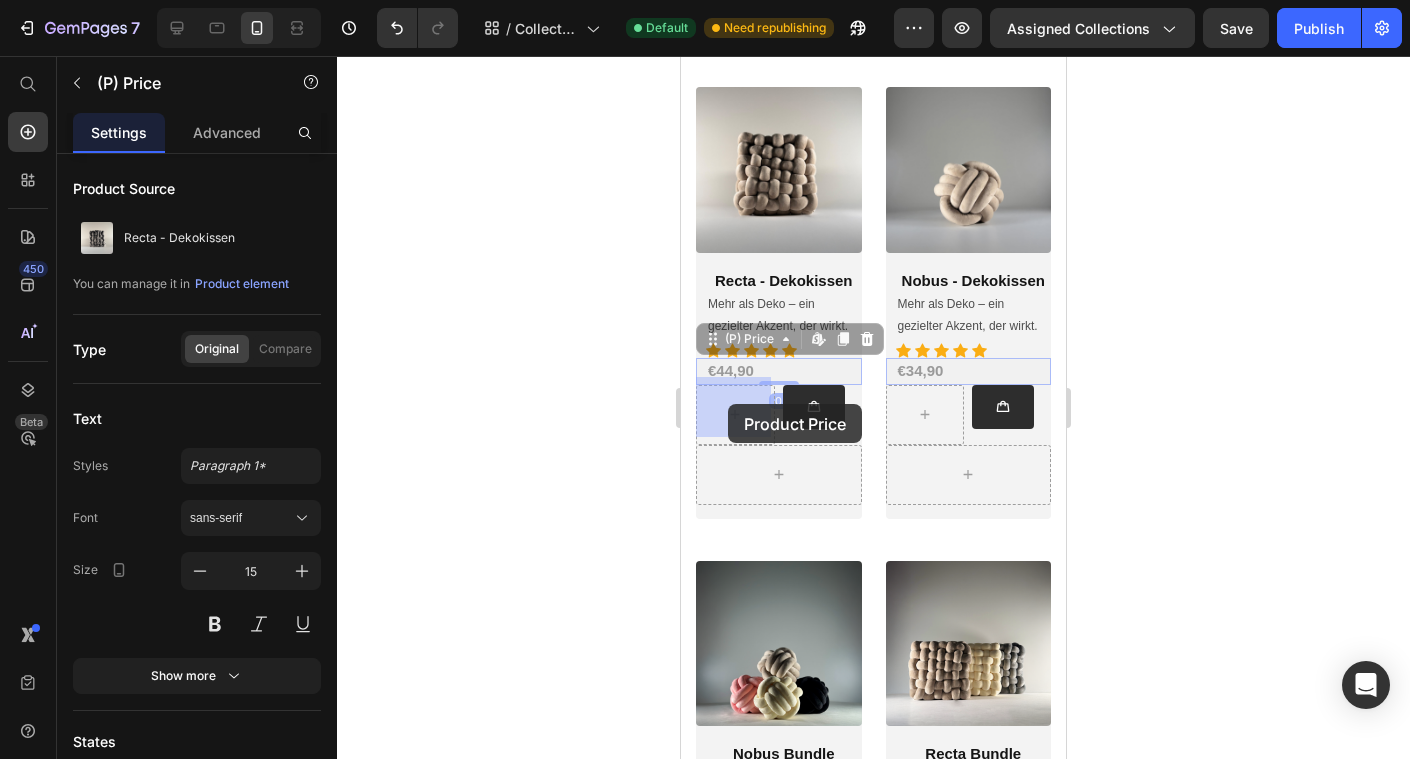 drag, startPoint x: 714, startPoint y: 336, endPoint x: 728, endPoint y: 403, distance: 68.44706 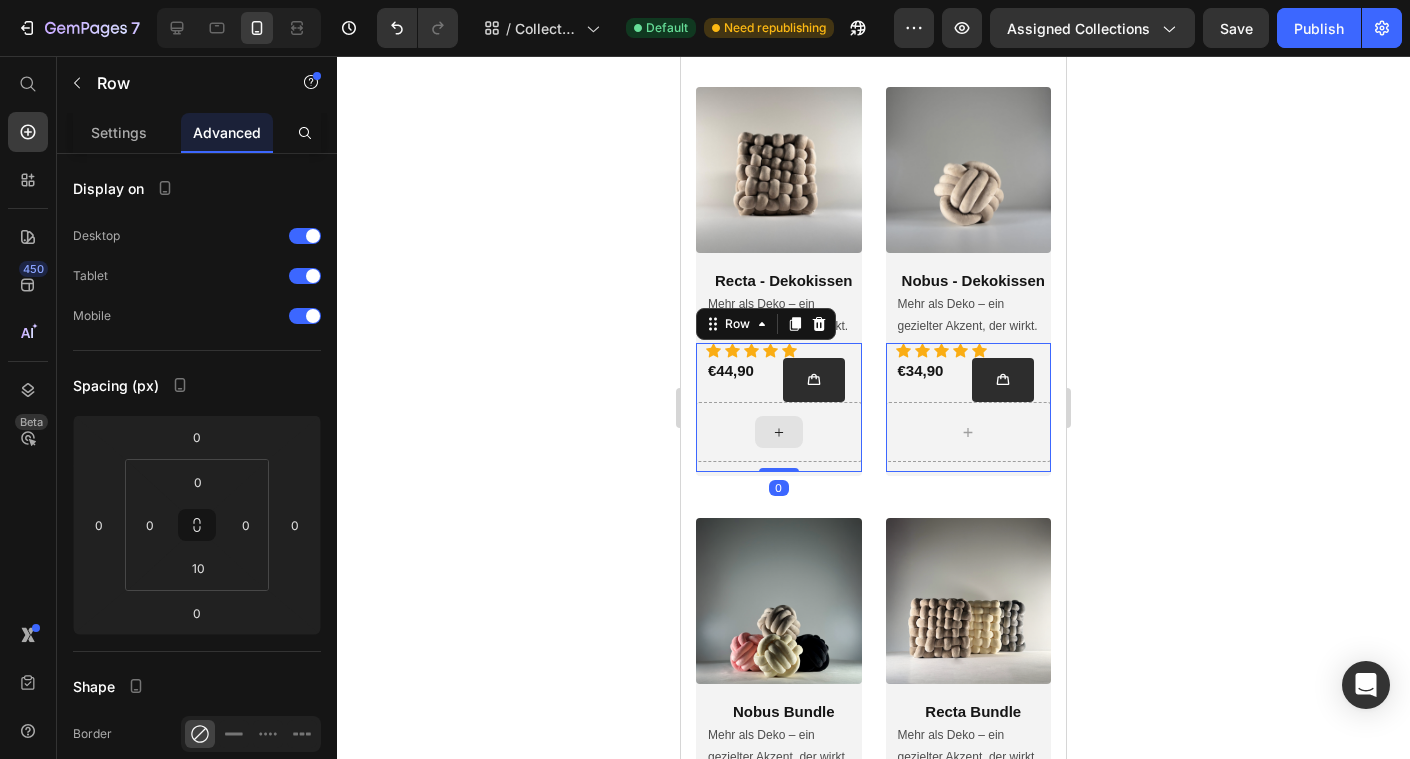 click at bounding box center [779, 432] 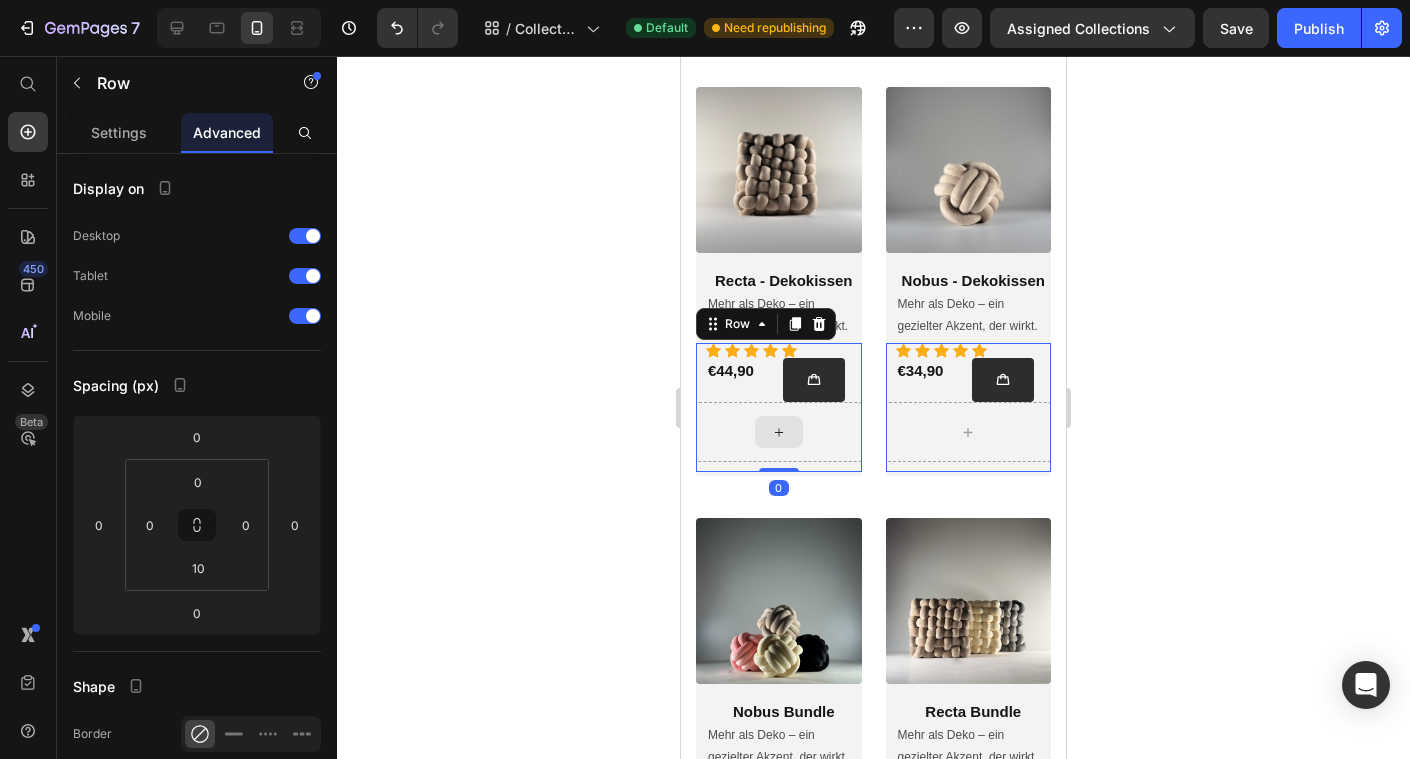 click at bounding box center (779, 432) 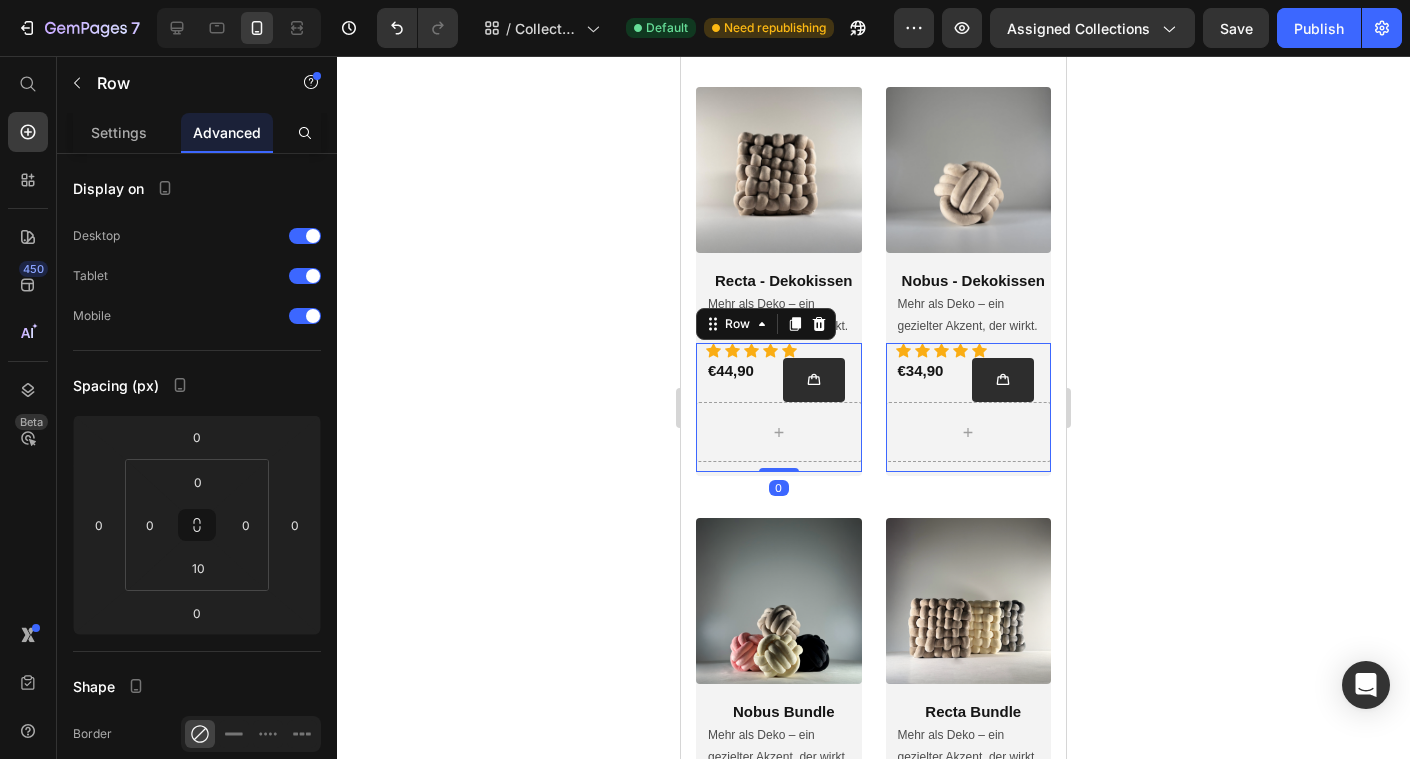 click 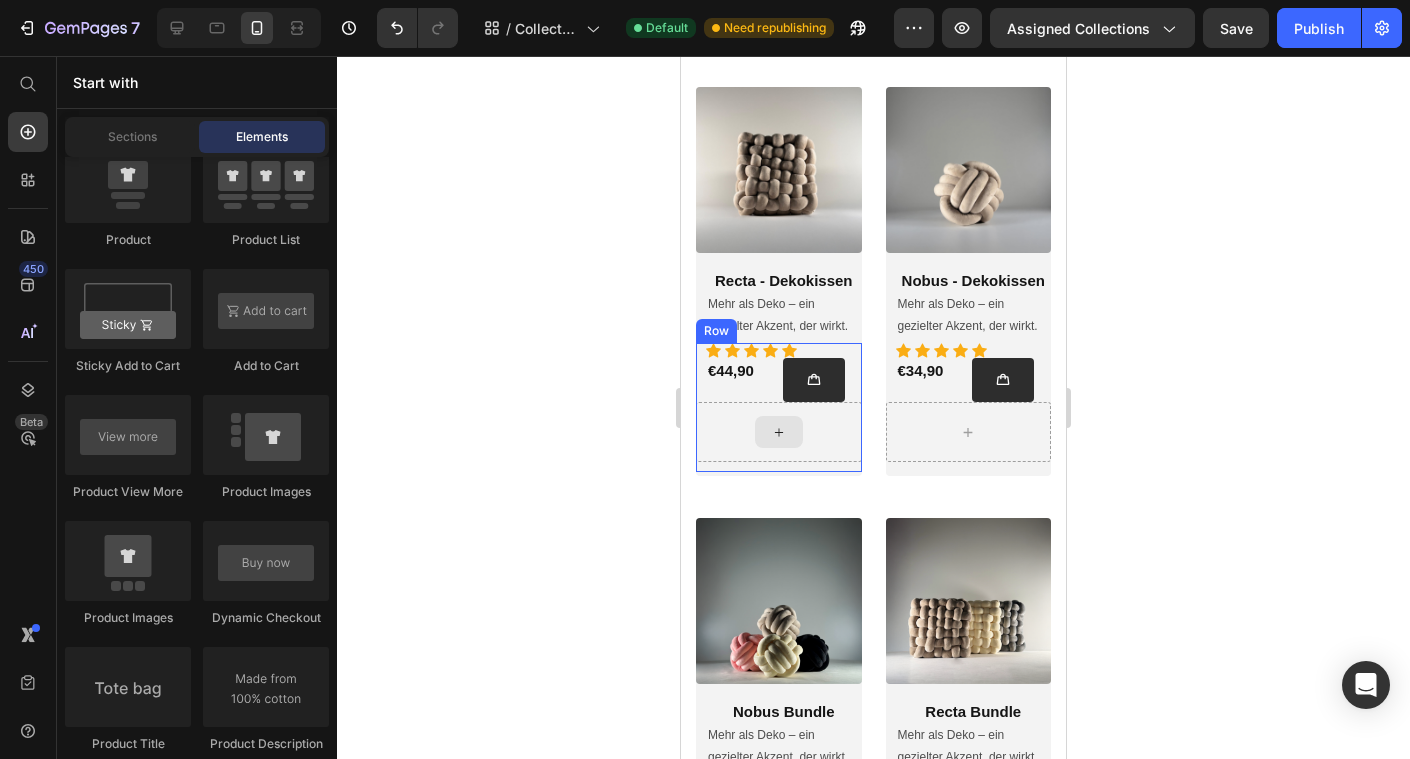 click at bounding box center (779, 432) 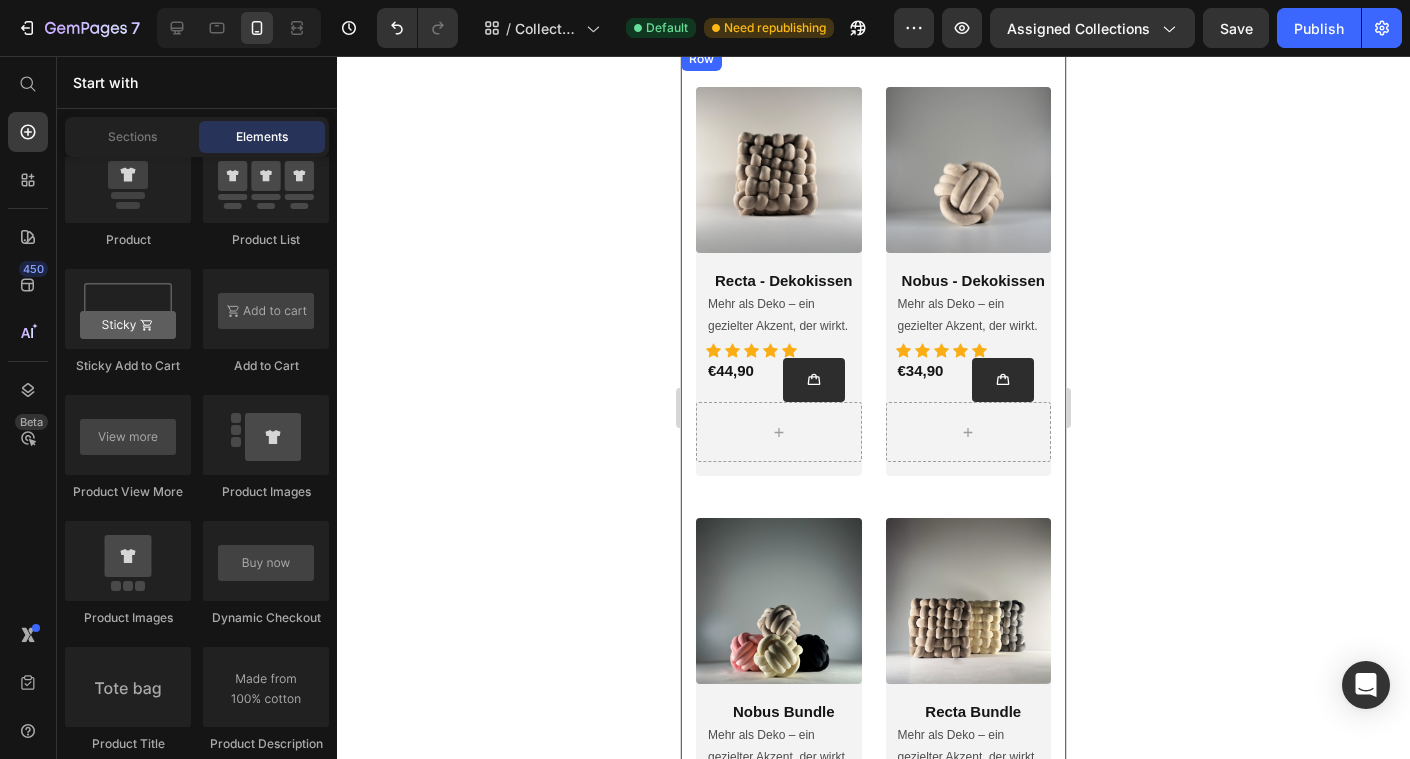 click 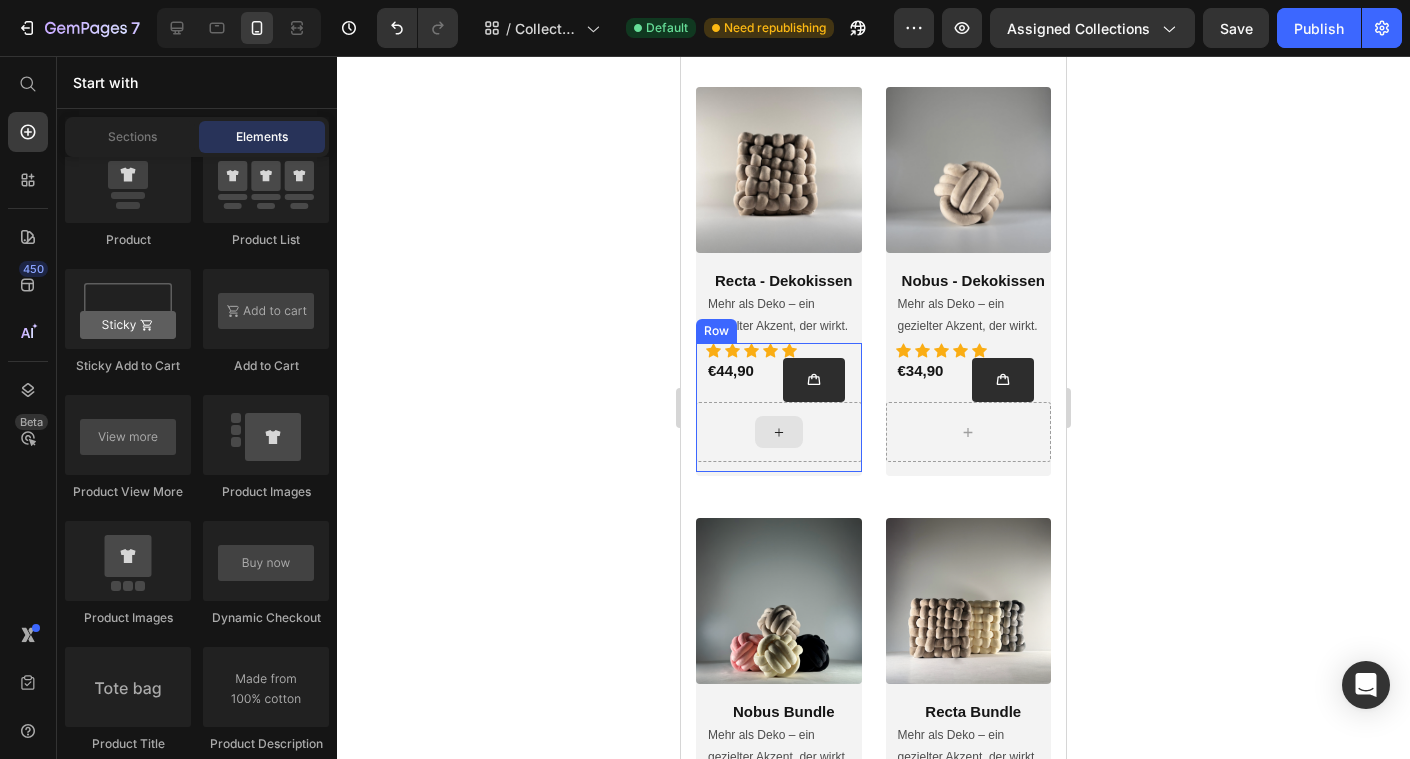 click at bounding box center [779, 432] 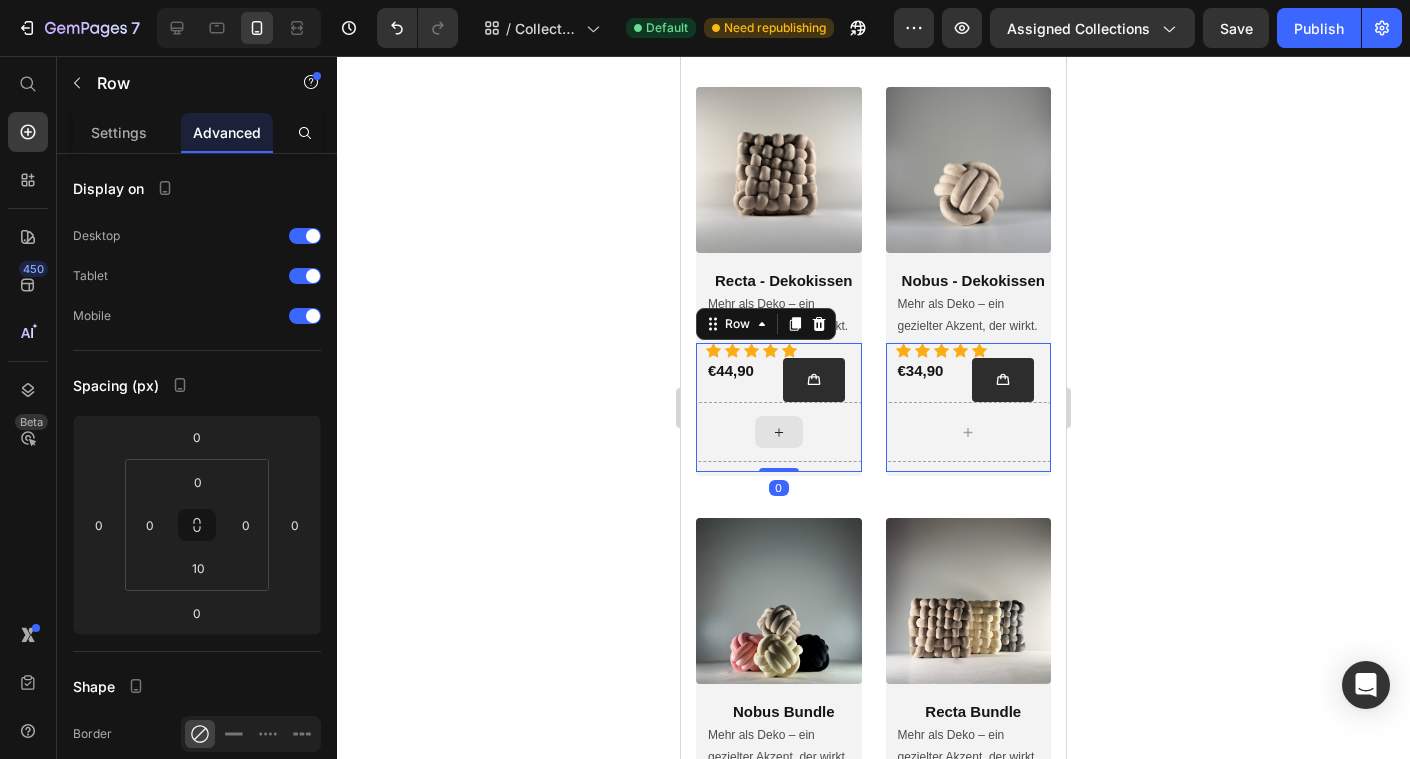 click at bounding box center (779, 432) 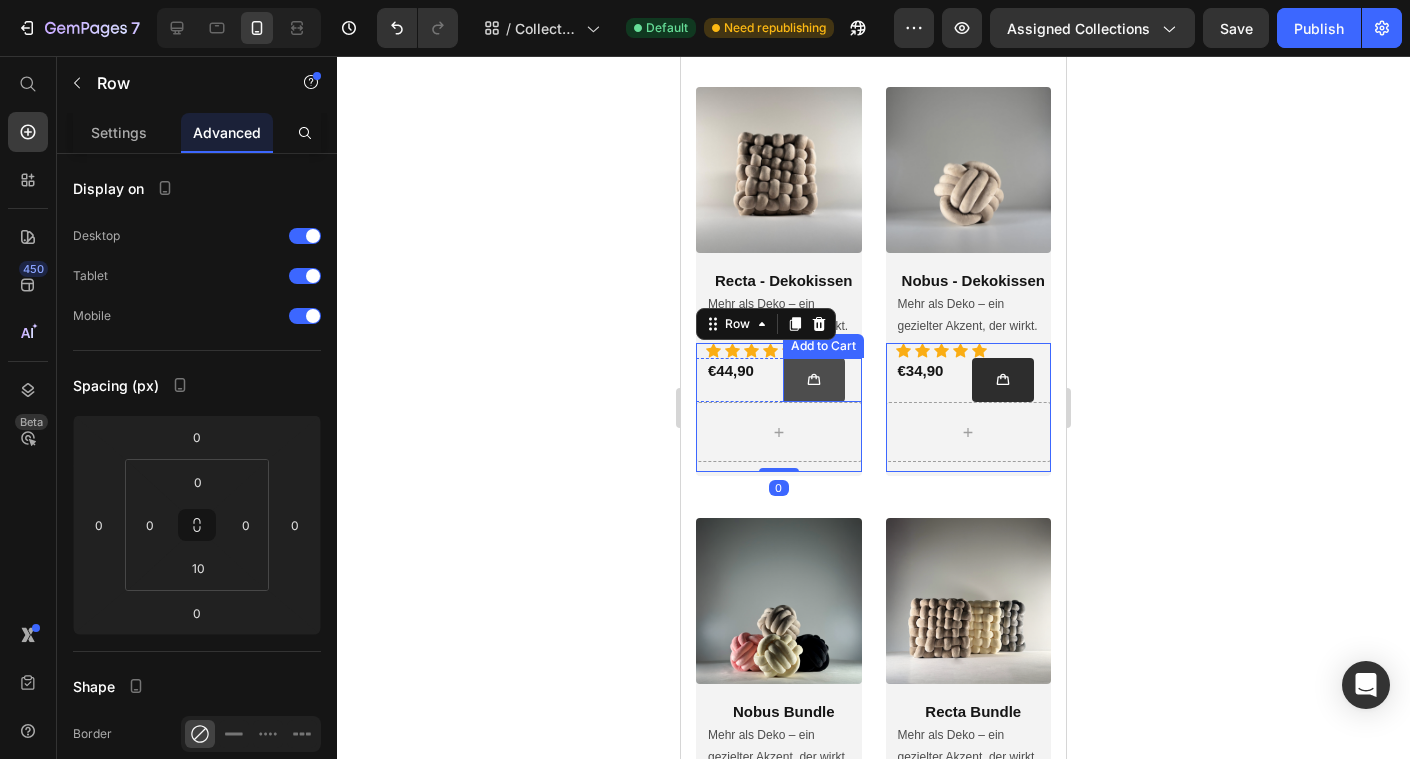 click at bounding box center [814, 380] 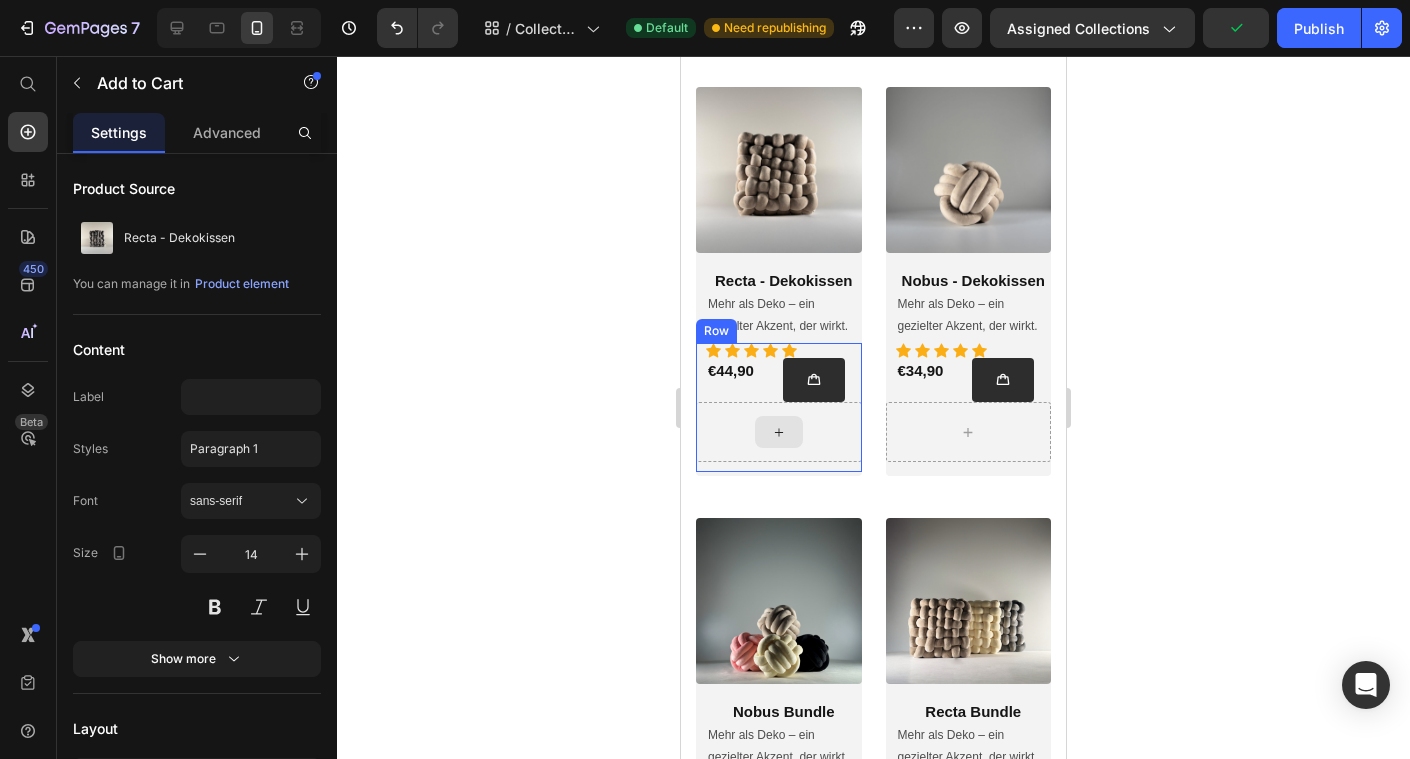 click 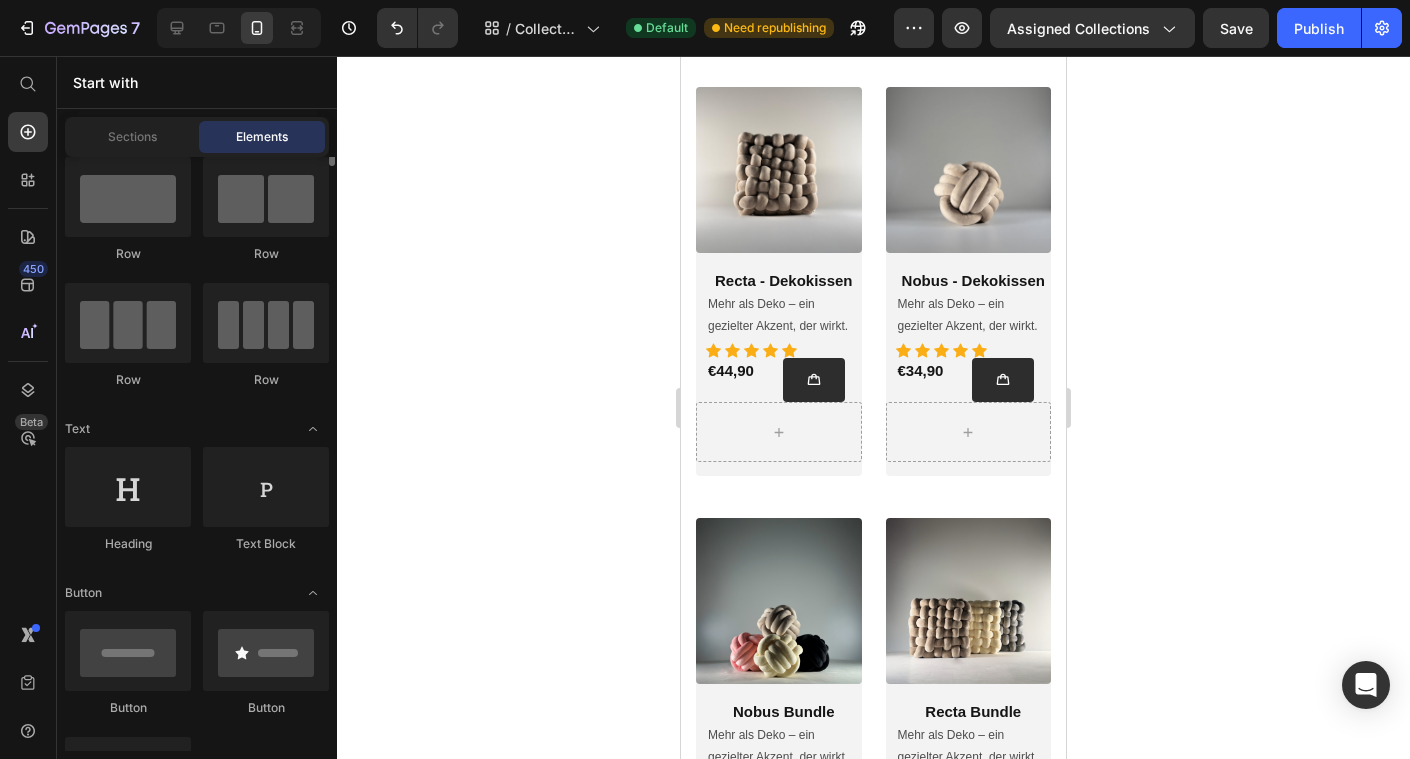 scroll, scrollTop: 0, scrollLeft: 0, axis: both 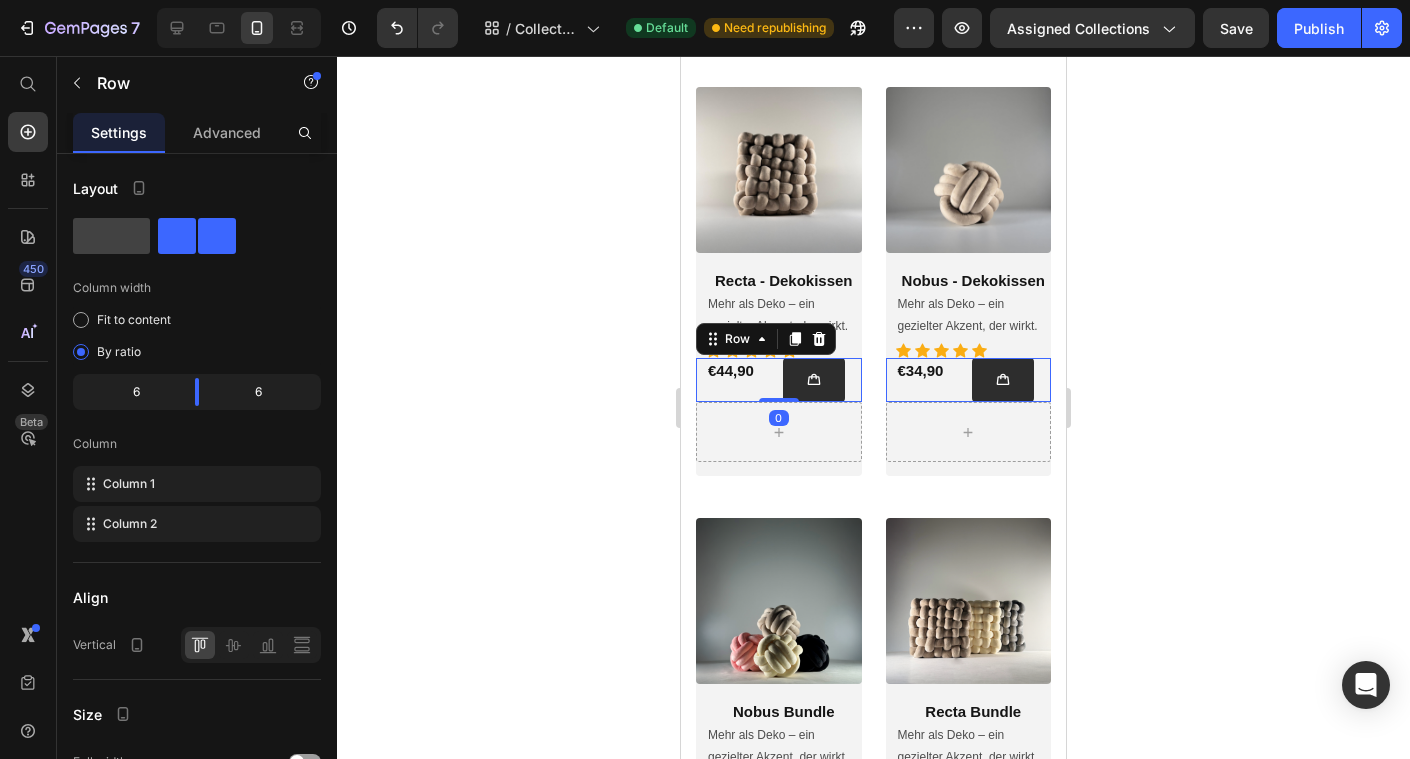 click on "€44,90 (P) Price
Add to Cart Row   0" at bounding box center (779, 380) 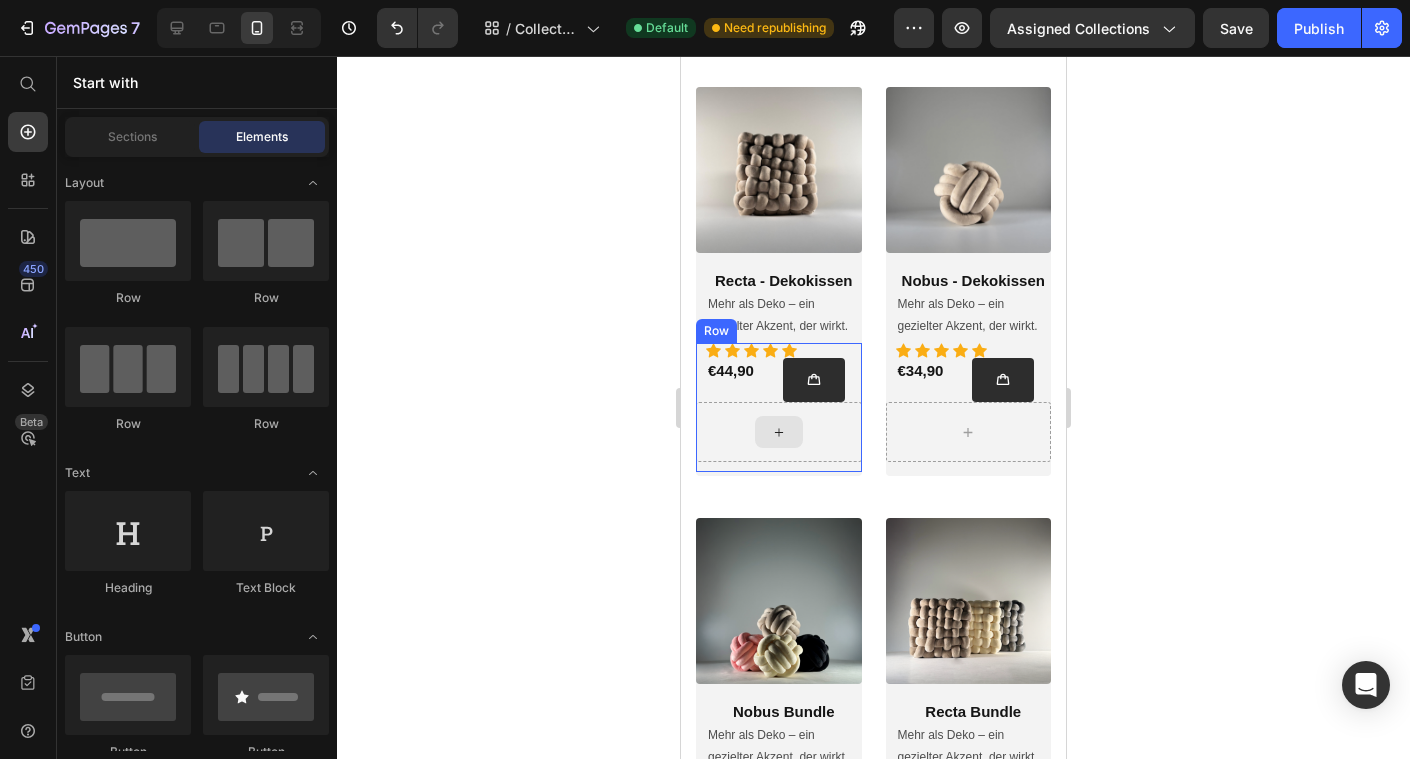 click at bounding box center [779, 432] 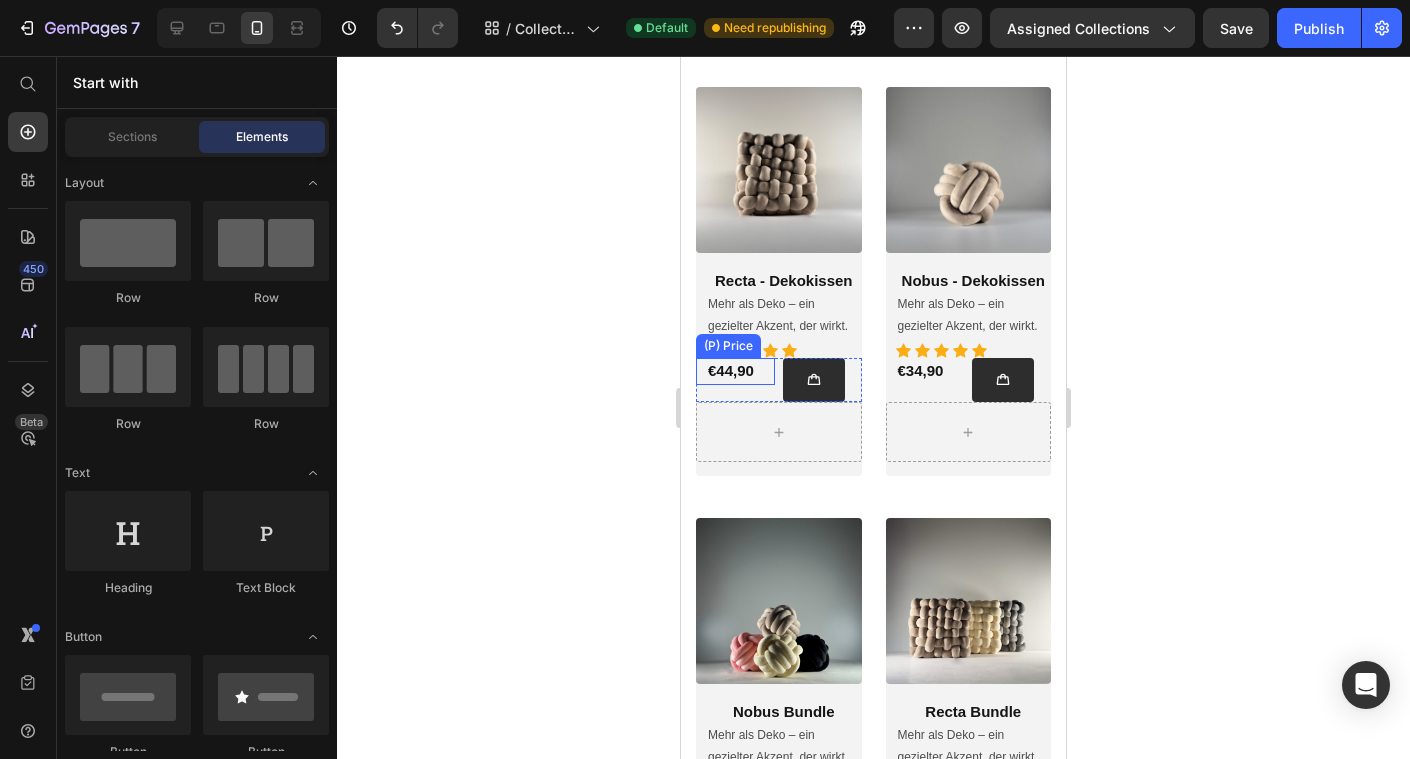 click on "€44,90" at bounding box center (740, 371) 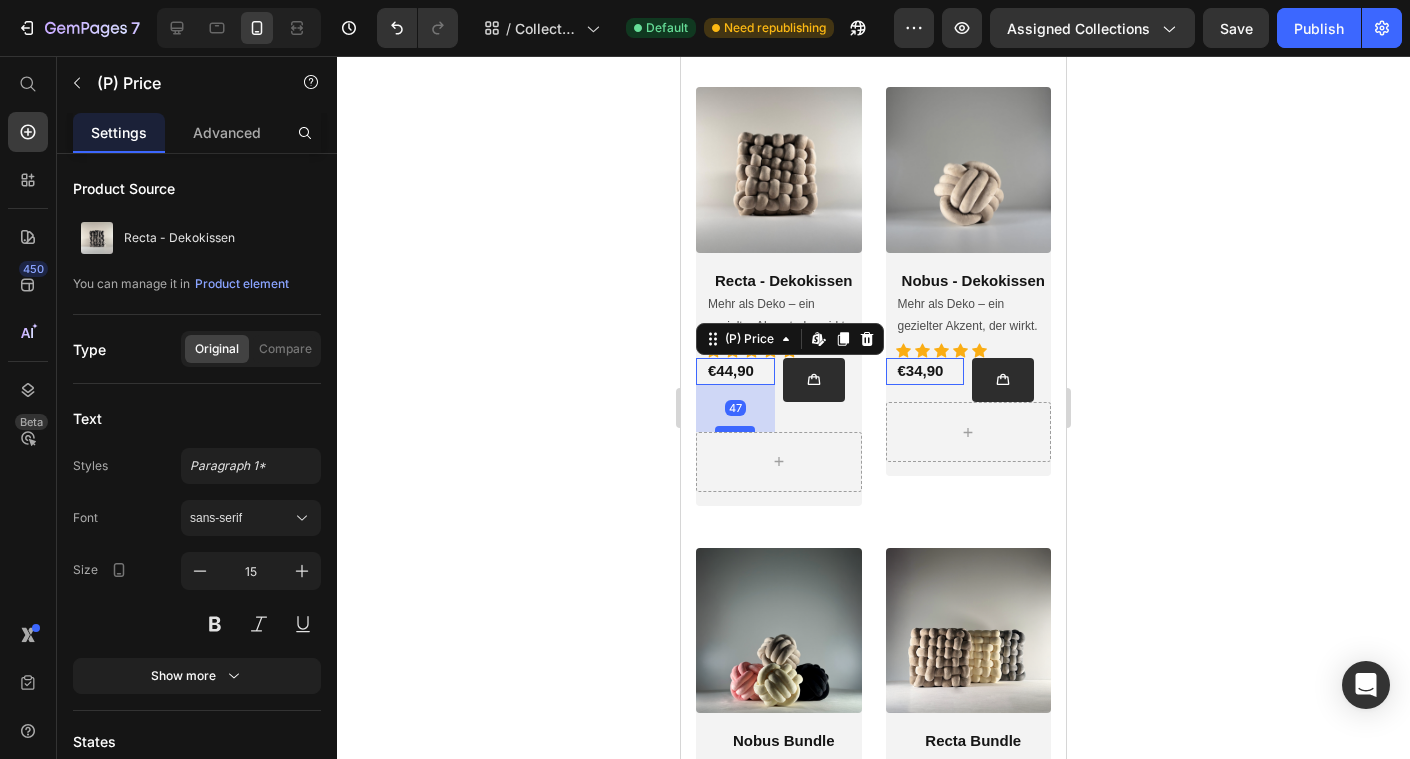drag, startPoint x: 743, startPoint y: 374, endPoint x: 743, endPoint y: 463, distance: 89 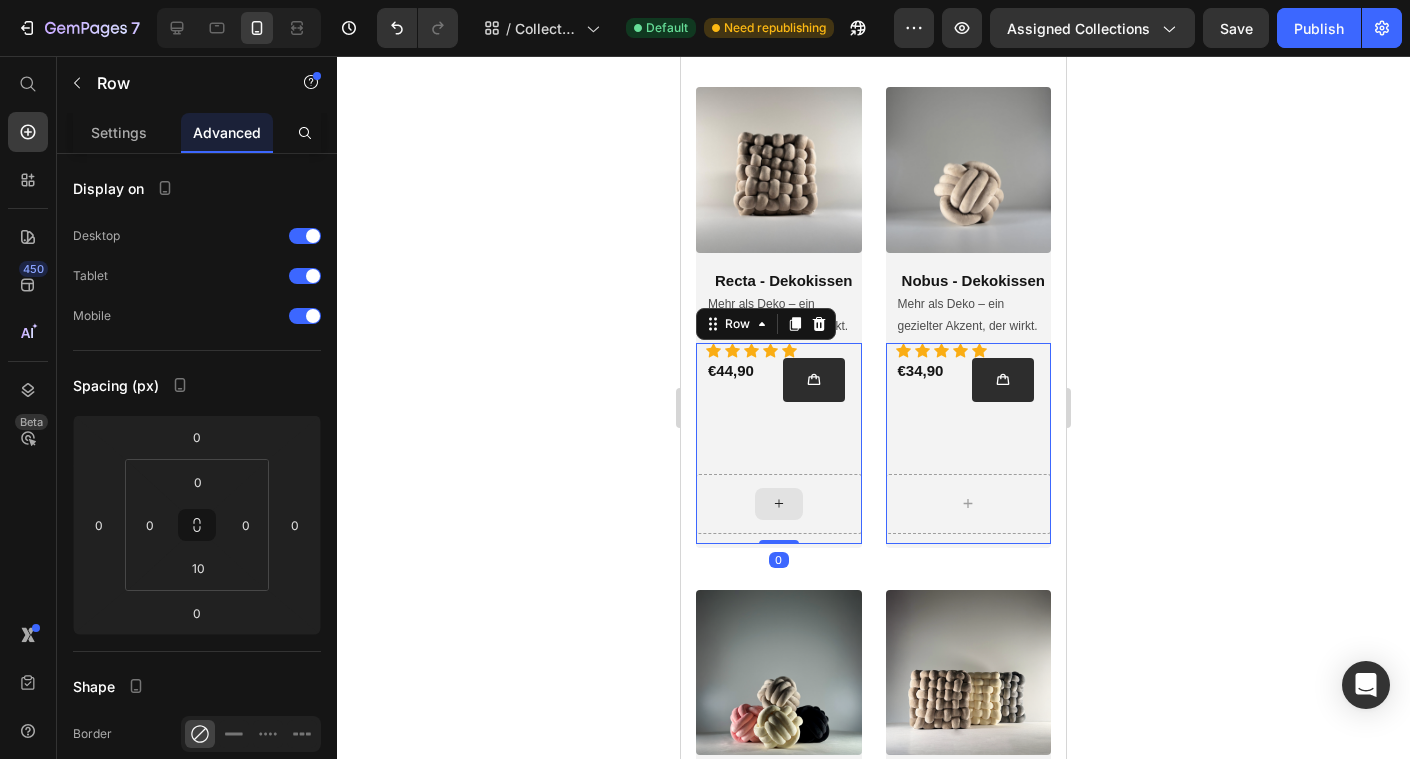 click at bounding box center (779, 504) 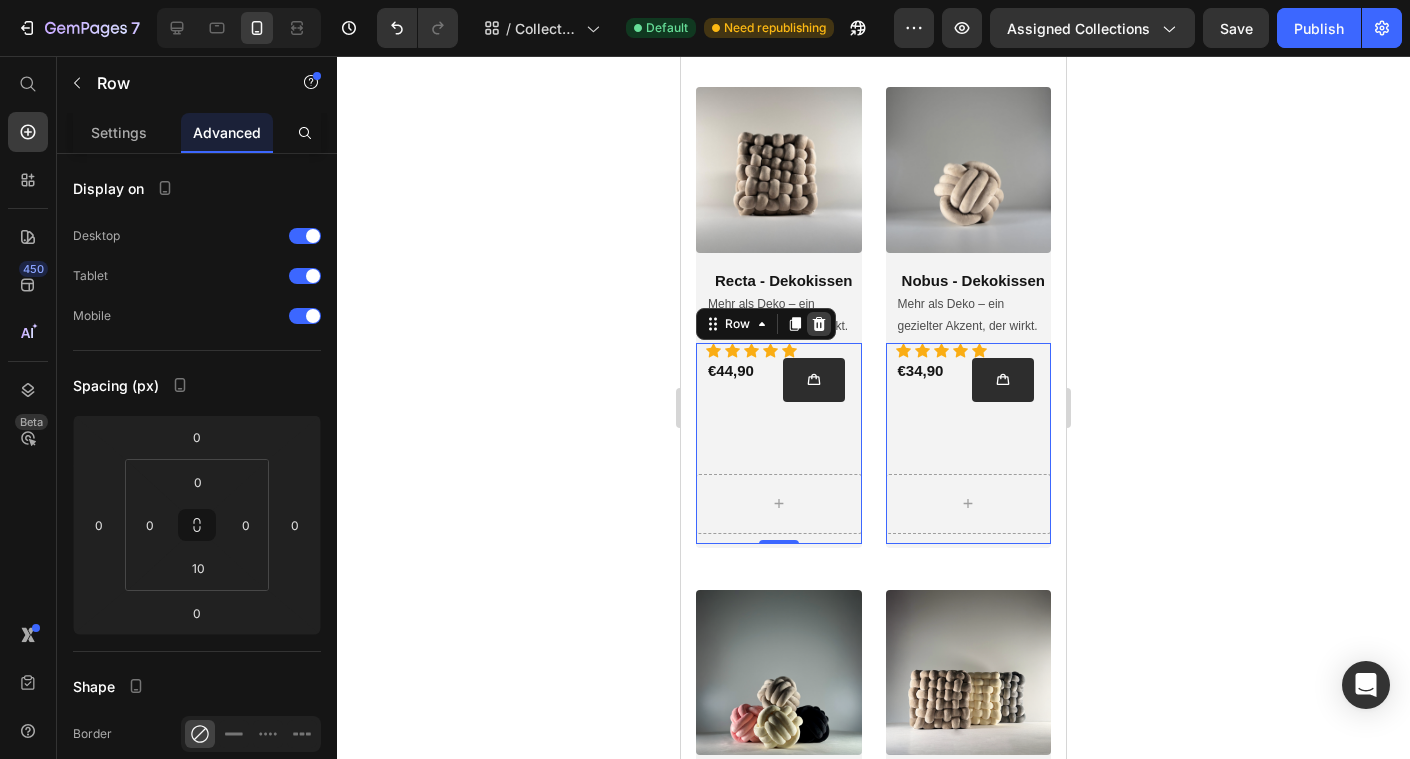 click at bounding box center [819, 324] 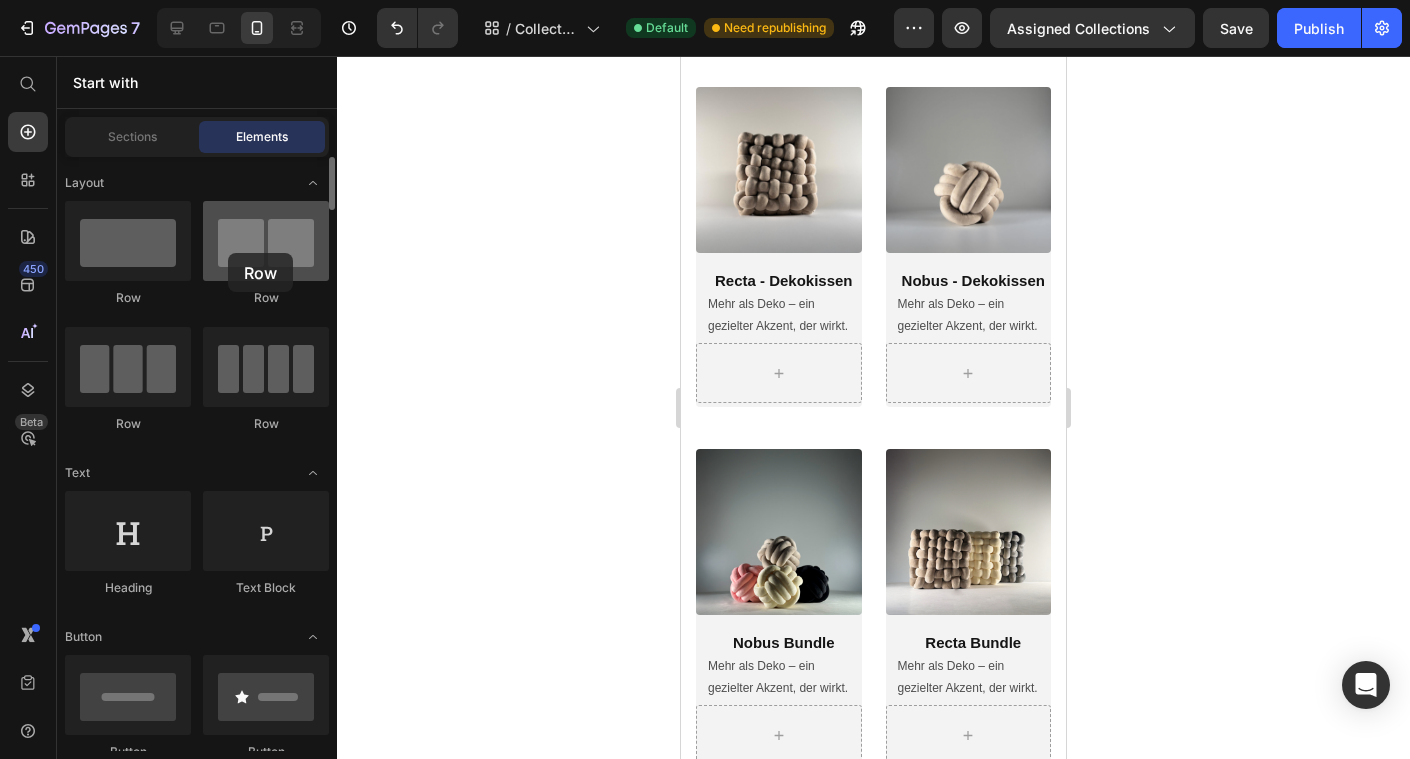 click at bounding box center (266, 241) 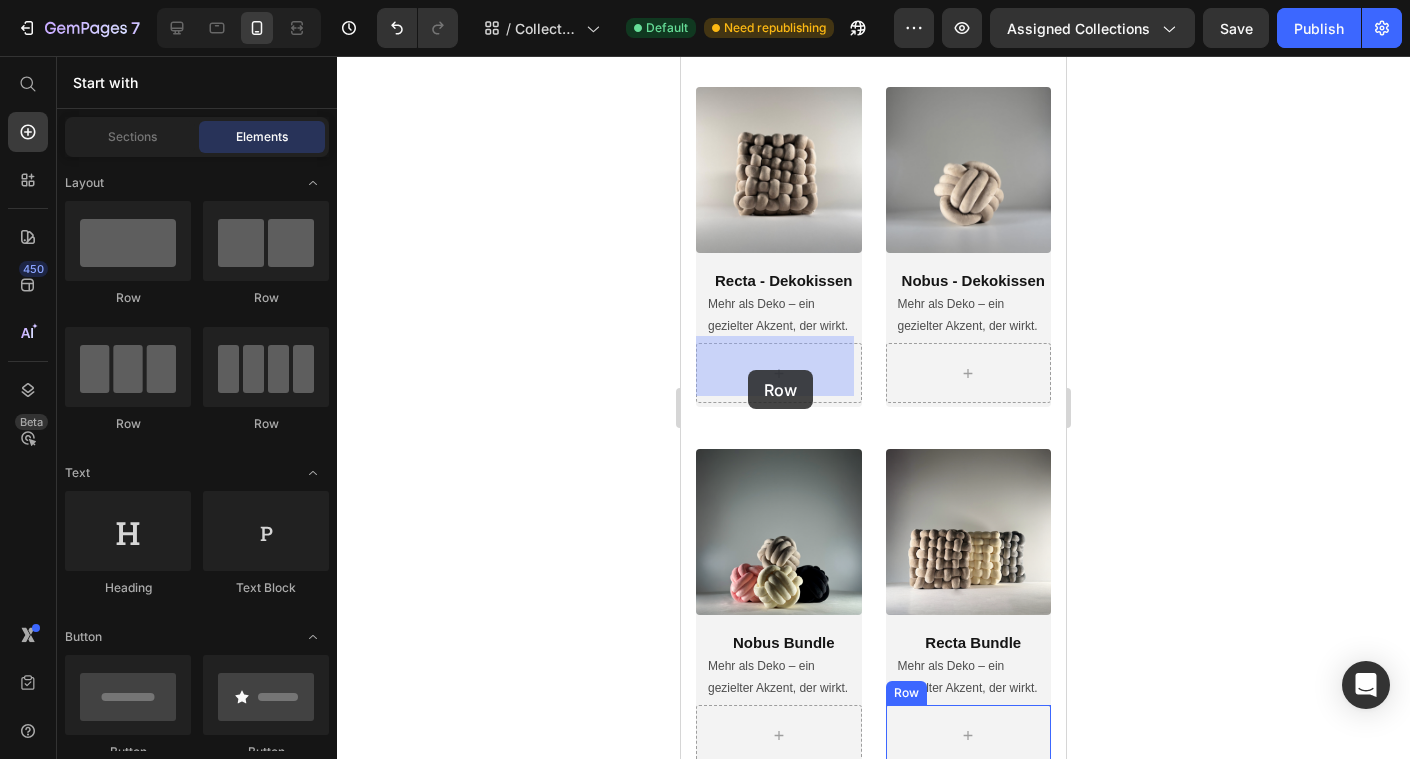 drag, startPoint x: 909, startPoint y: 309, endPoint x: 748, endPoint y: 370, distance: 172.16852 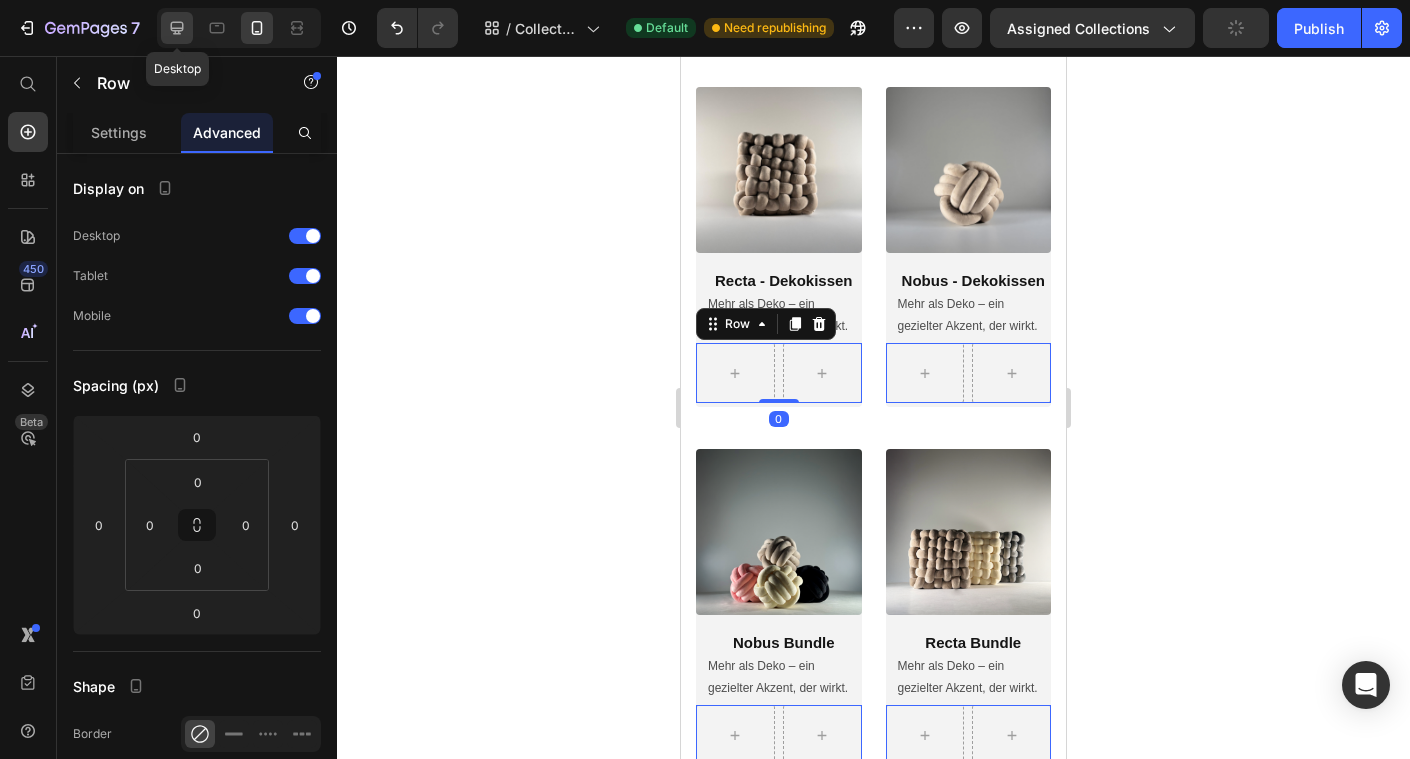 click 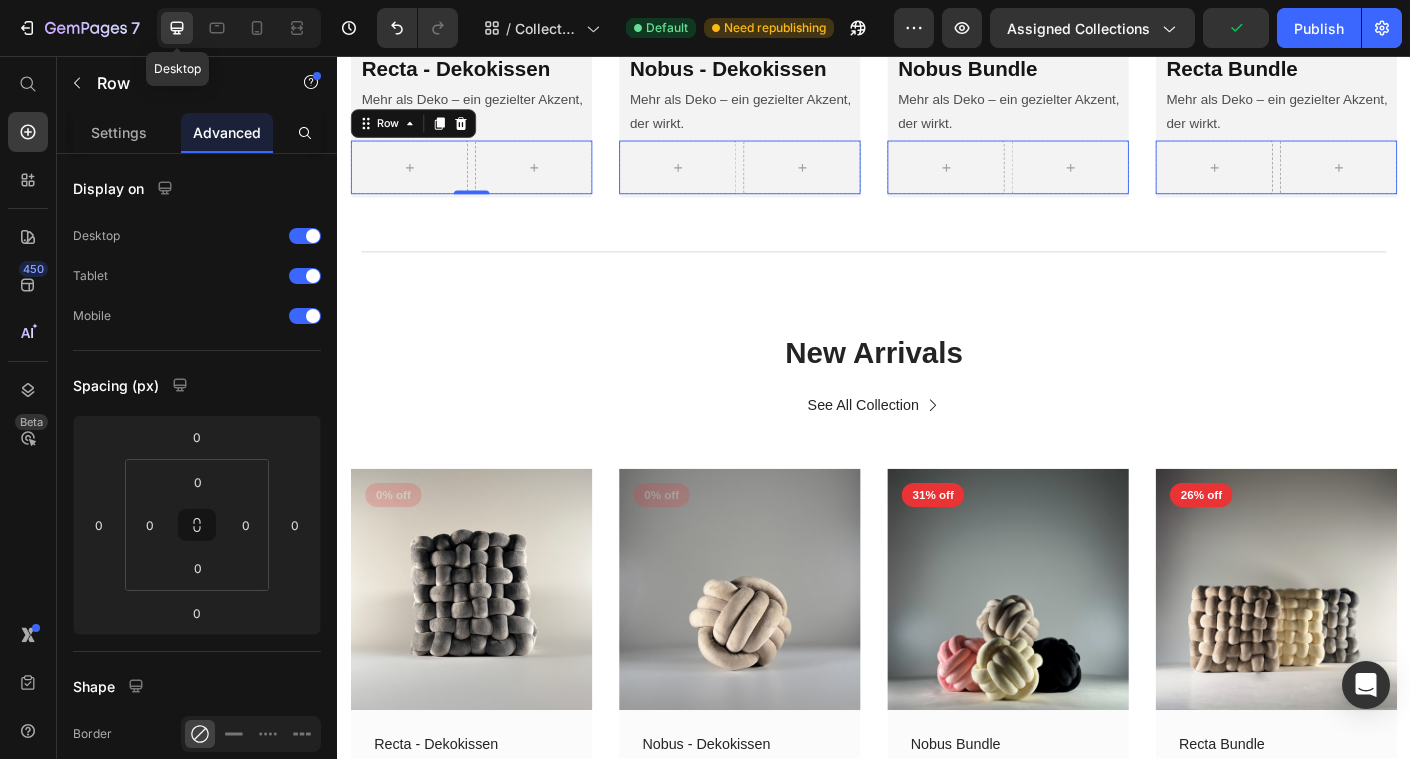 scroll, scrollTop: 674, scrollLeft: 0, axis: vertical 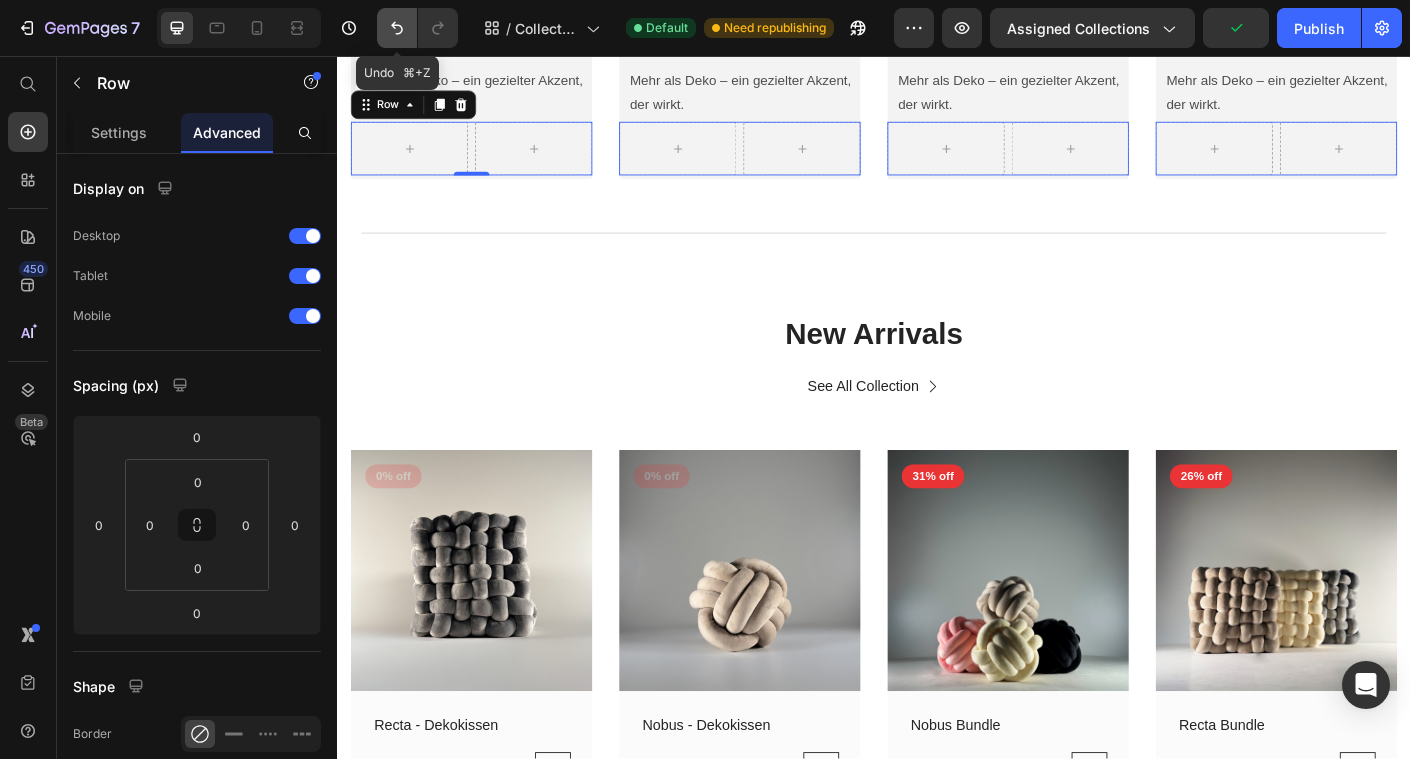 click 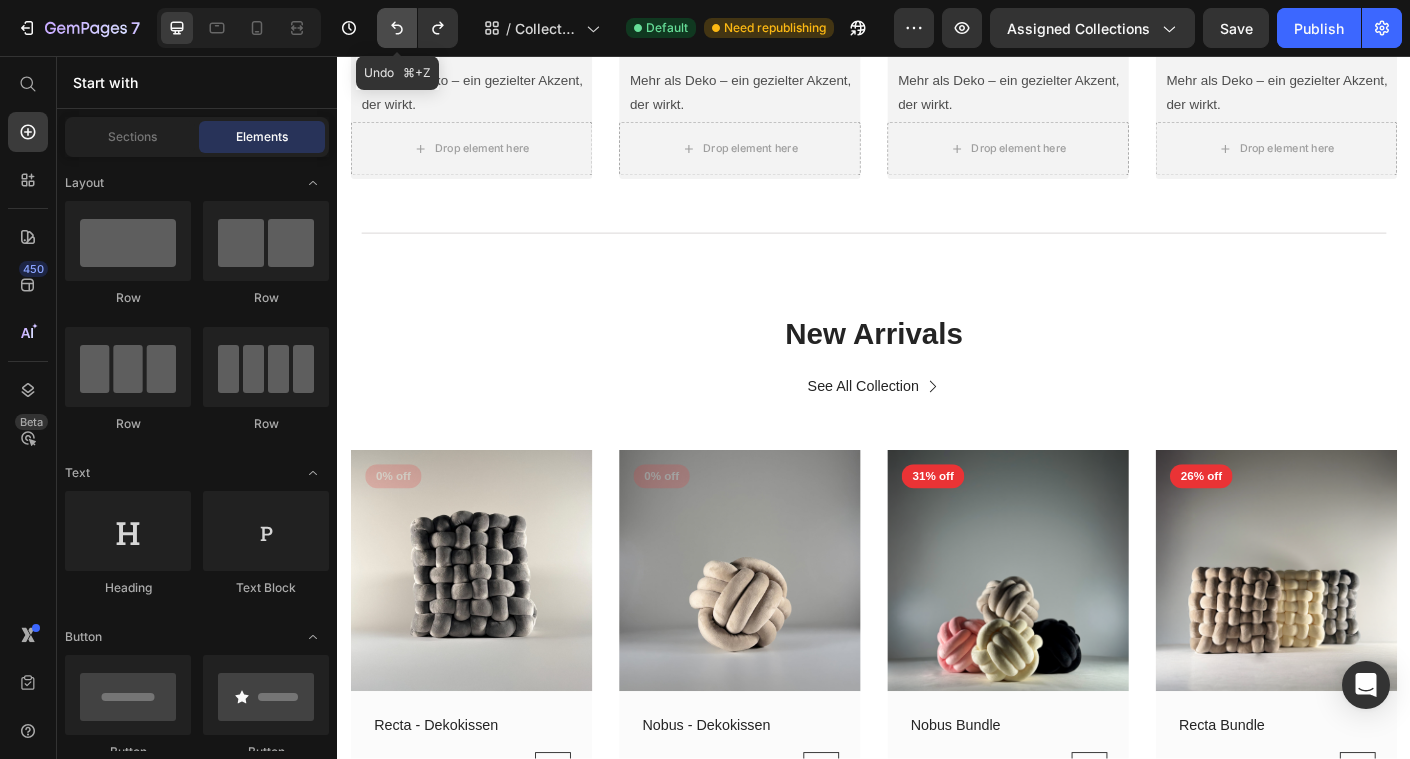 click 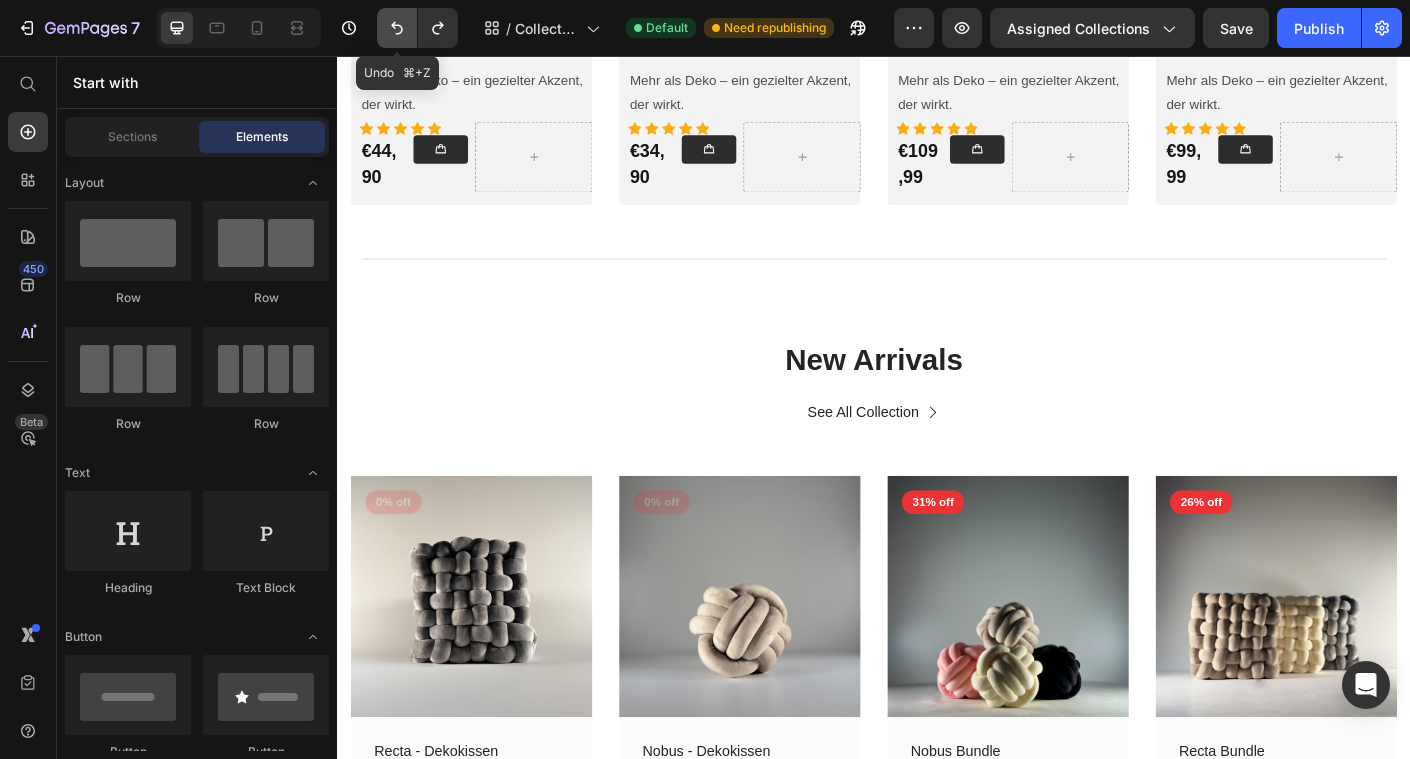 click 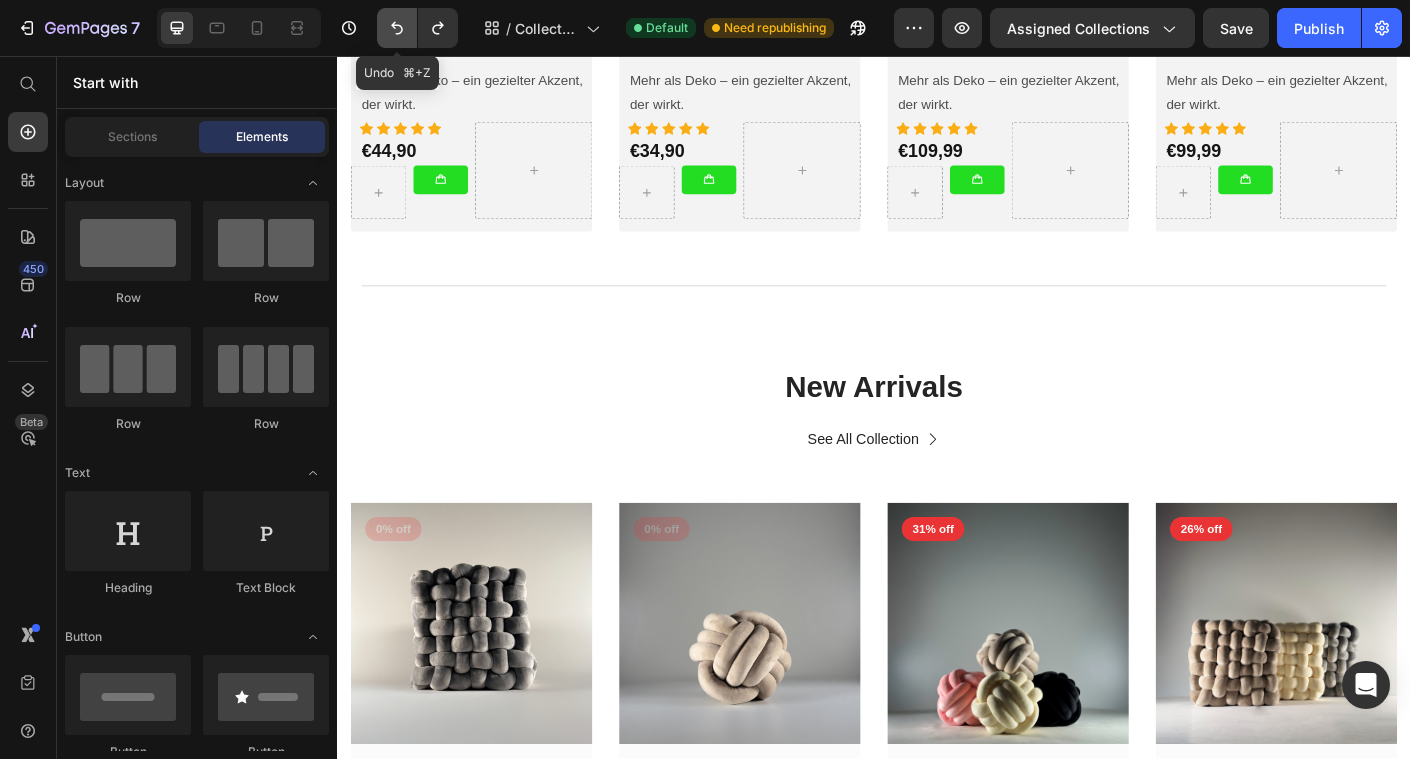 click 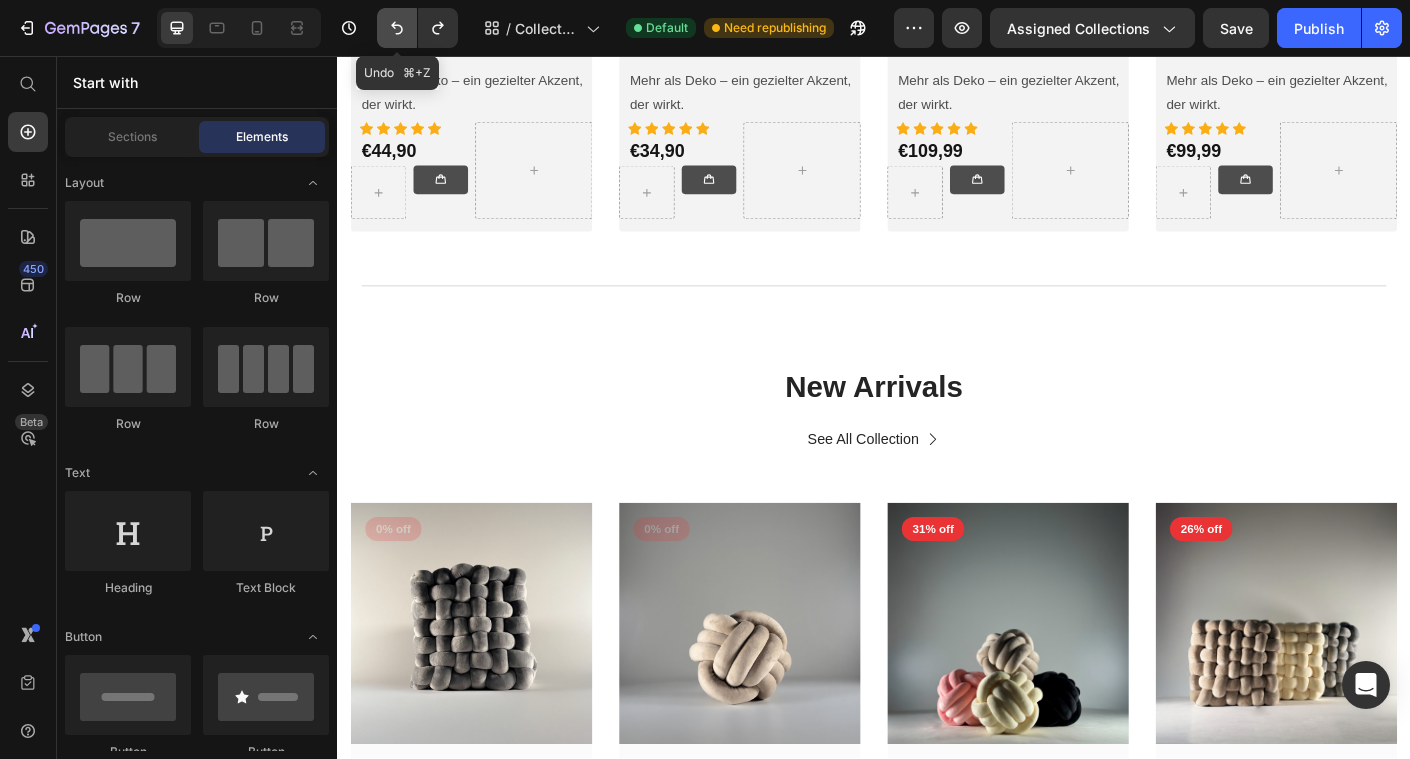 click 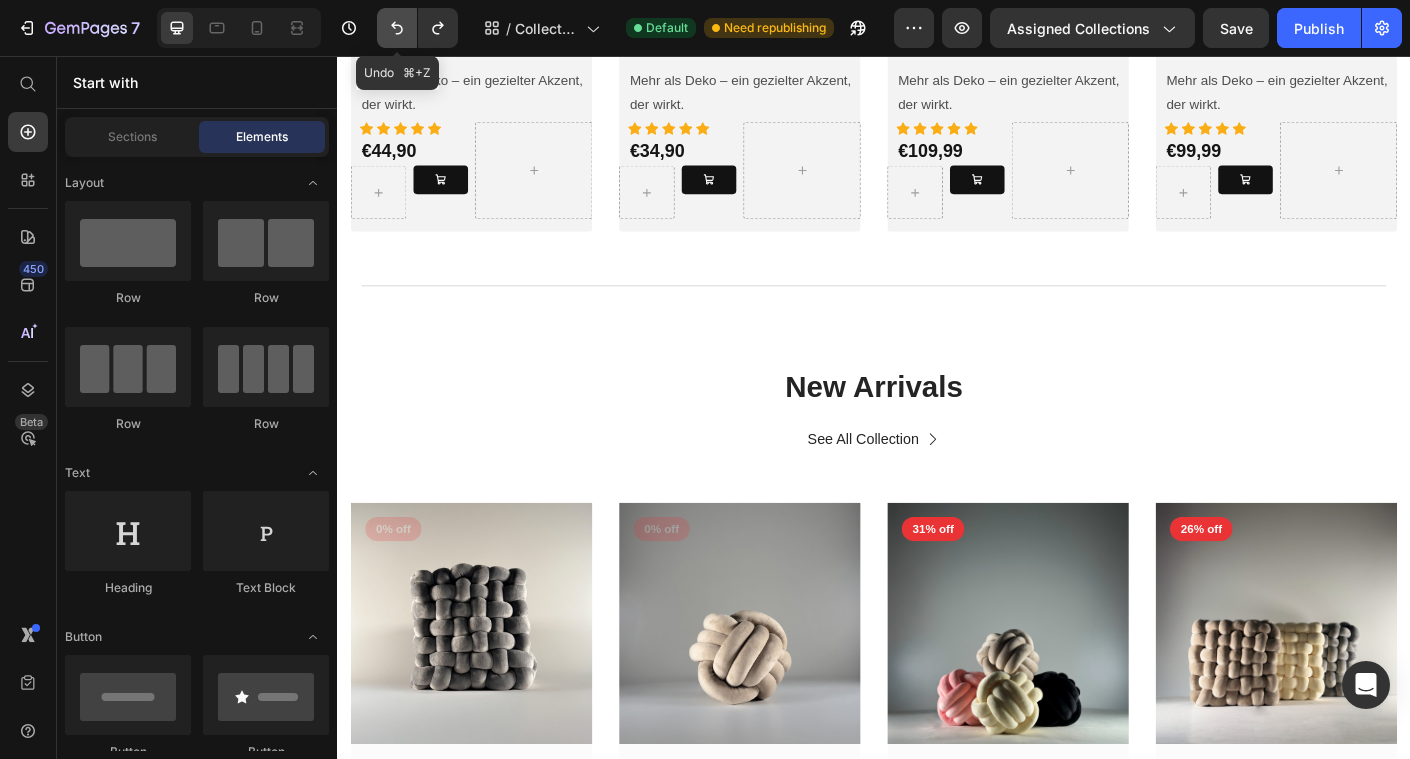 click 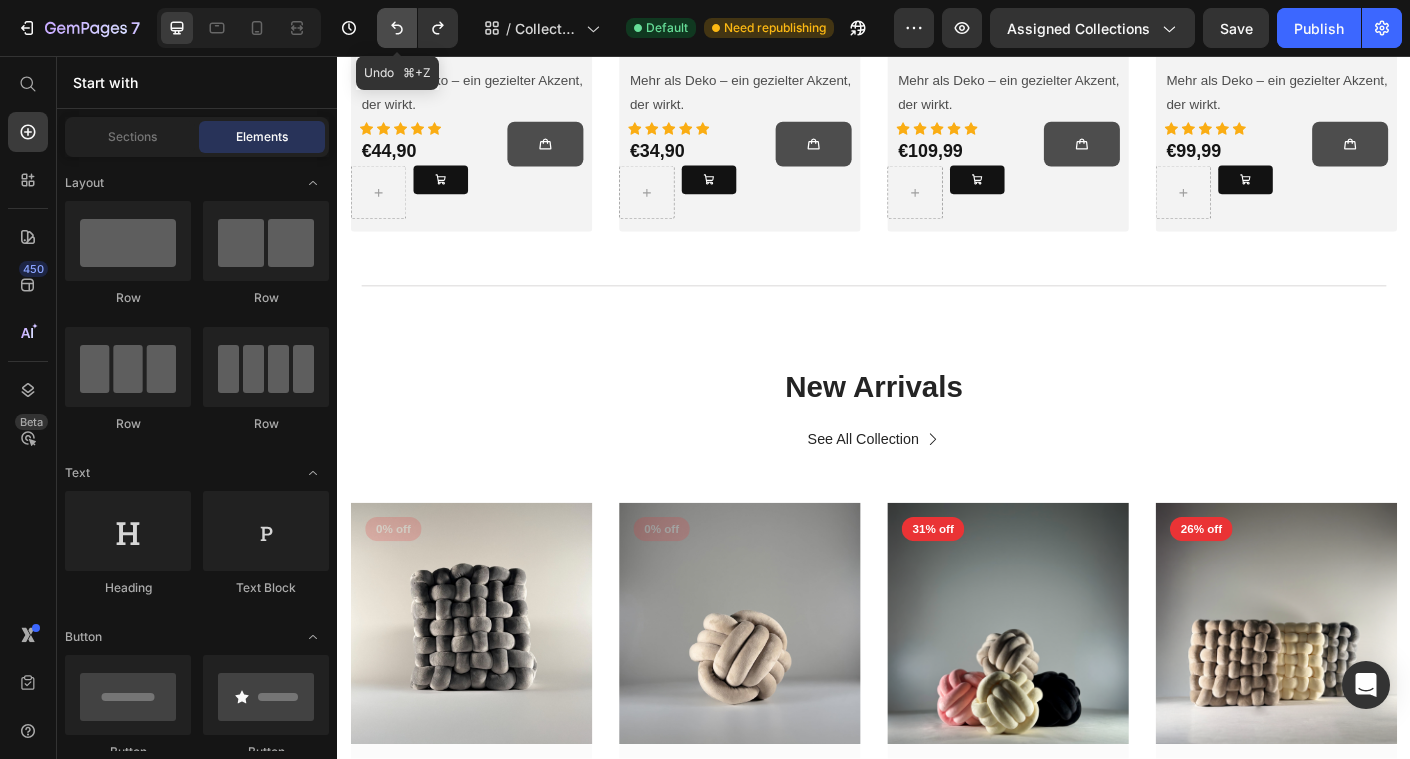 click 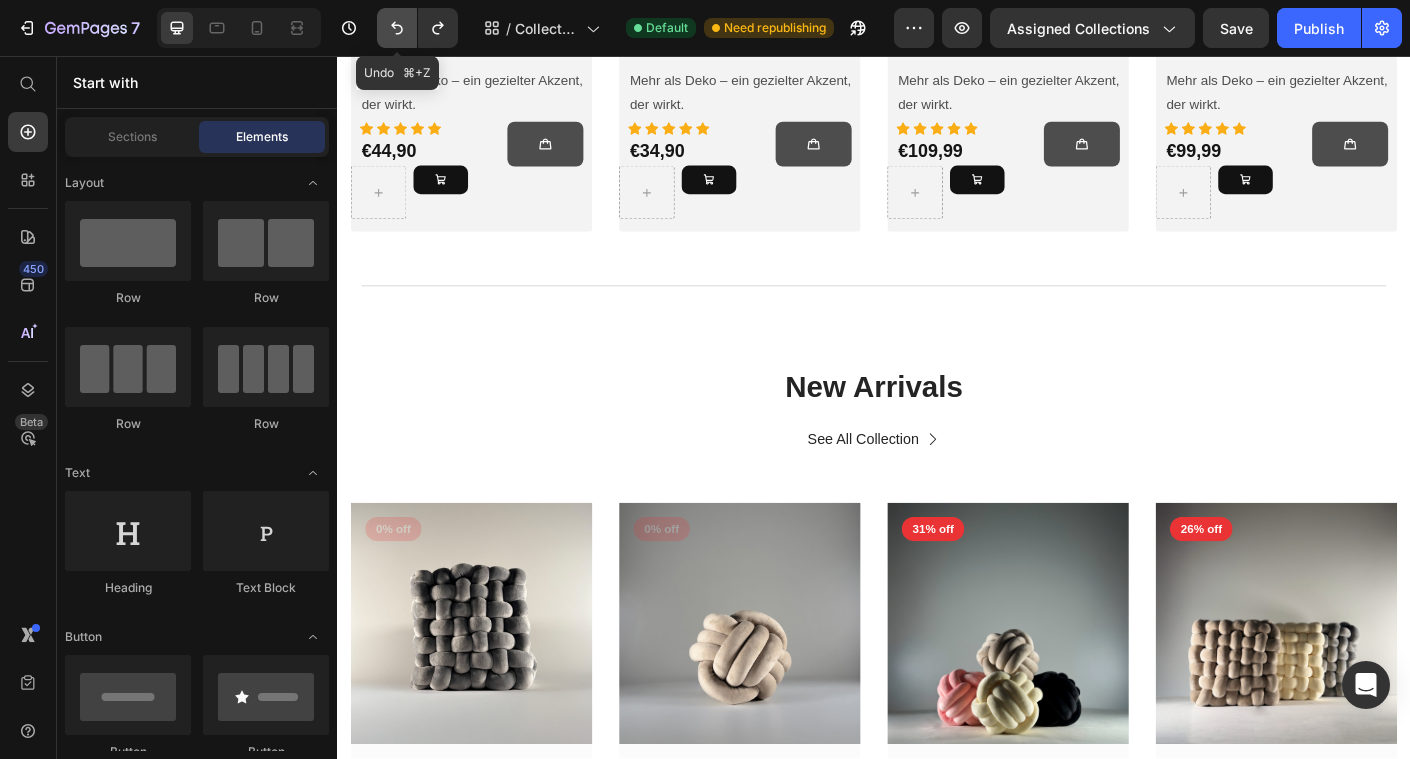 click 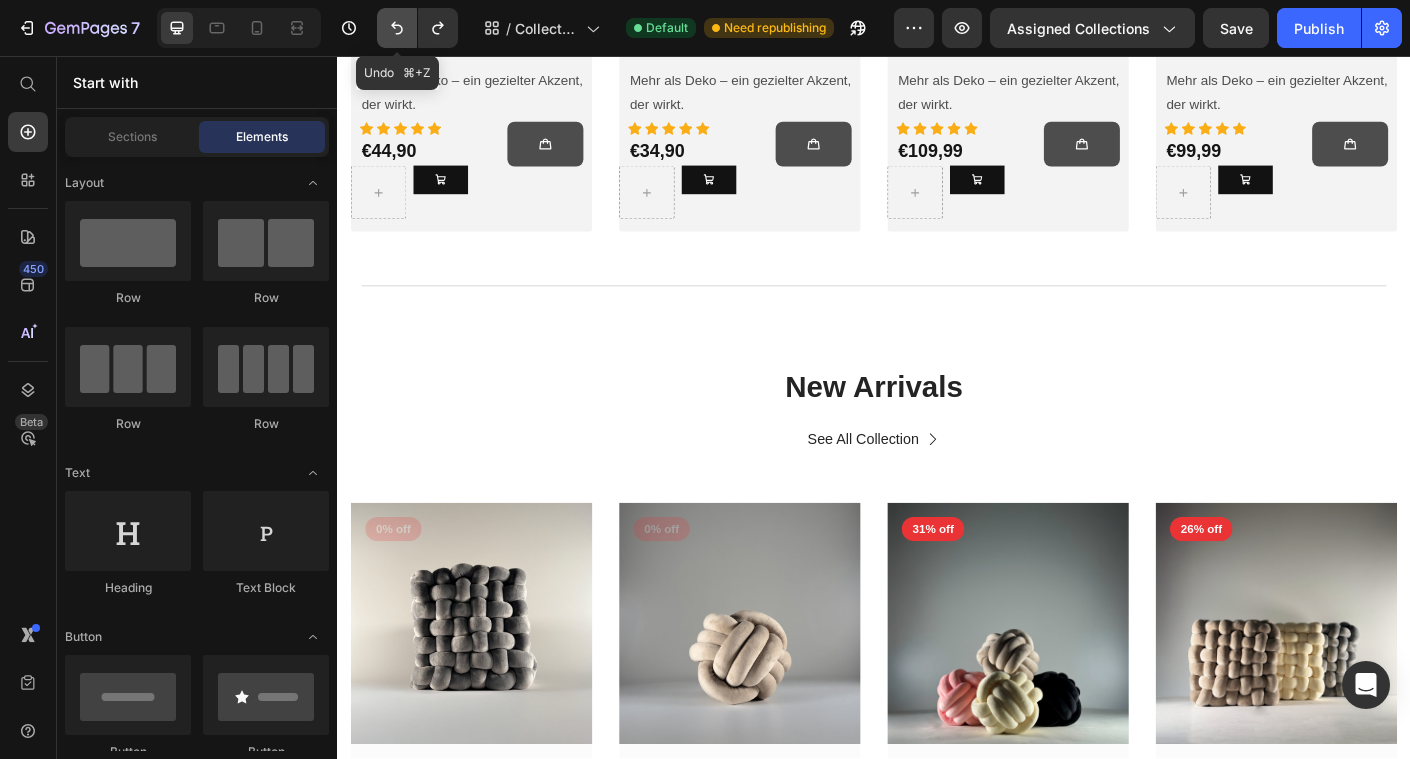click 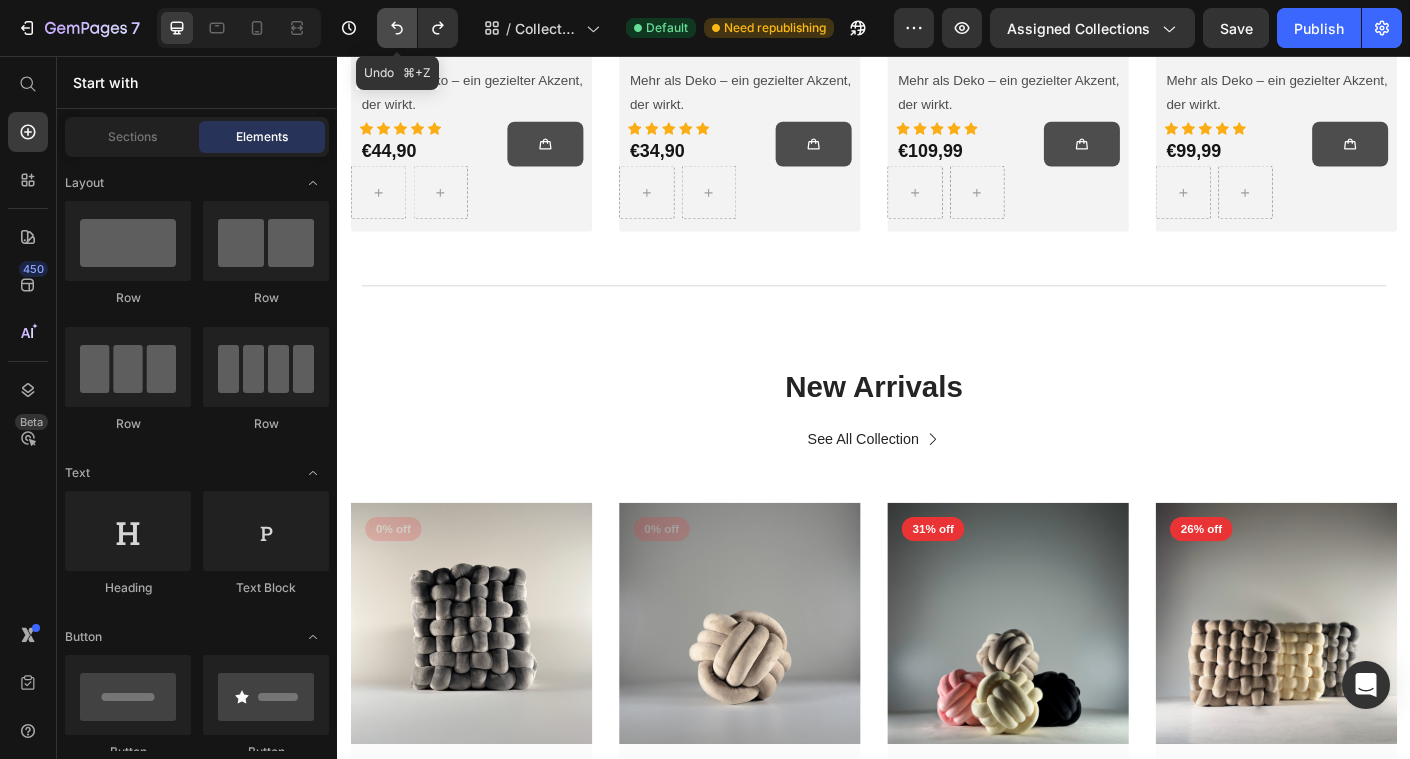 click 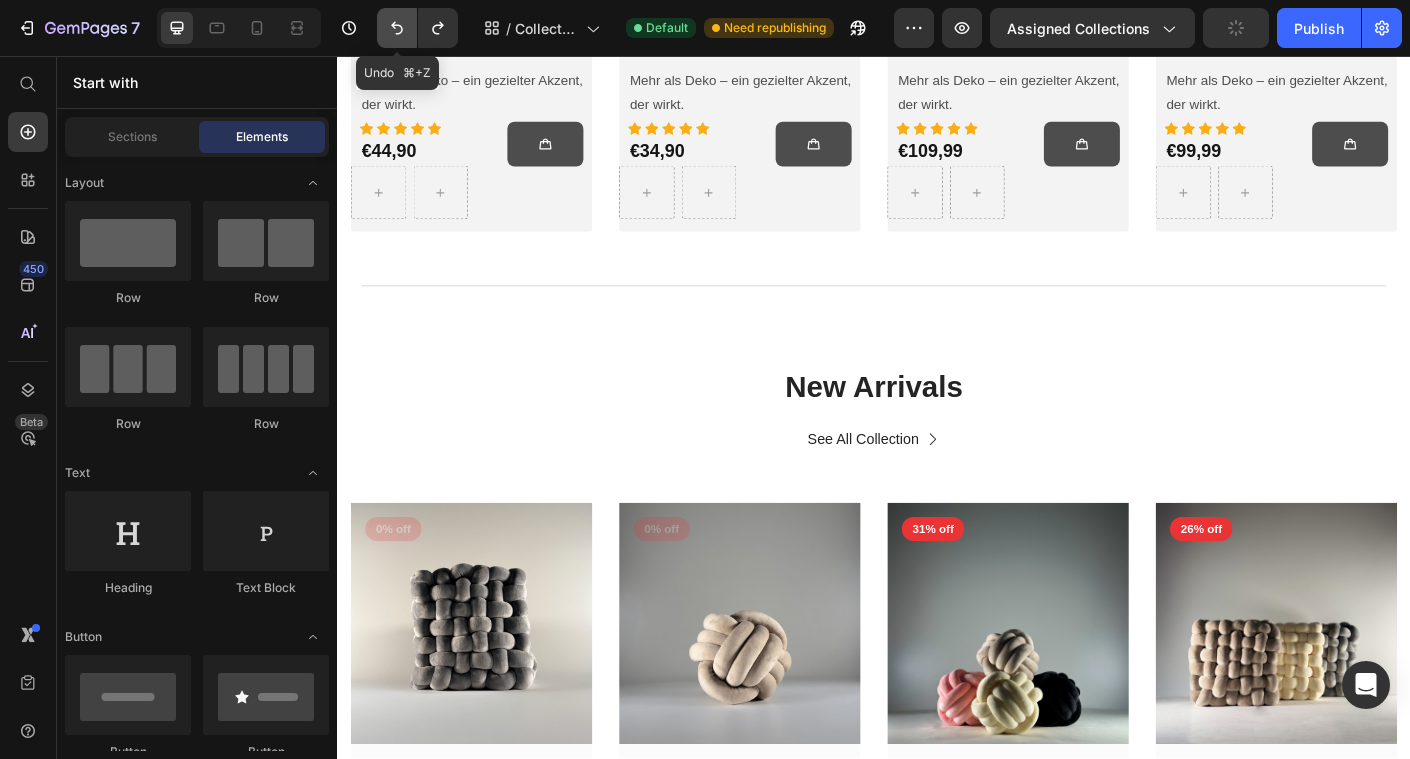click 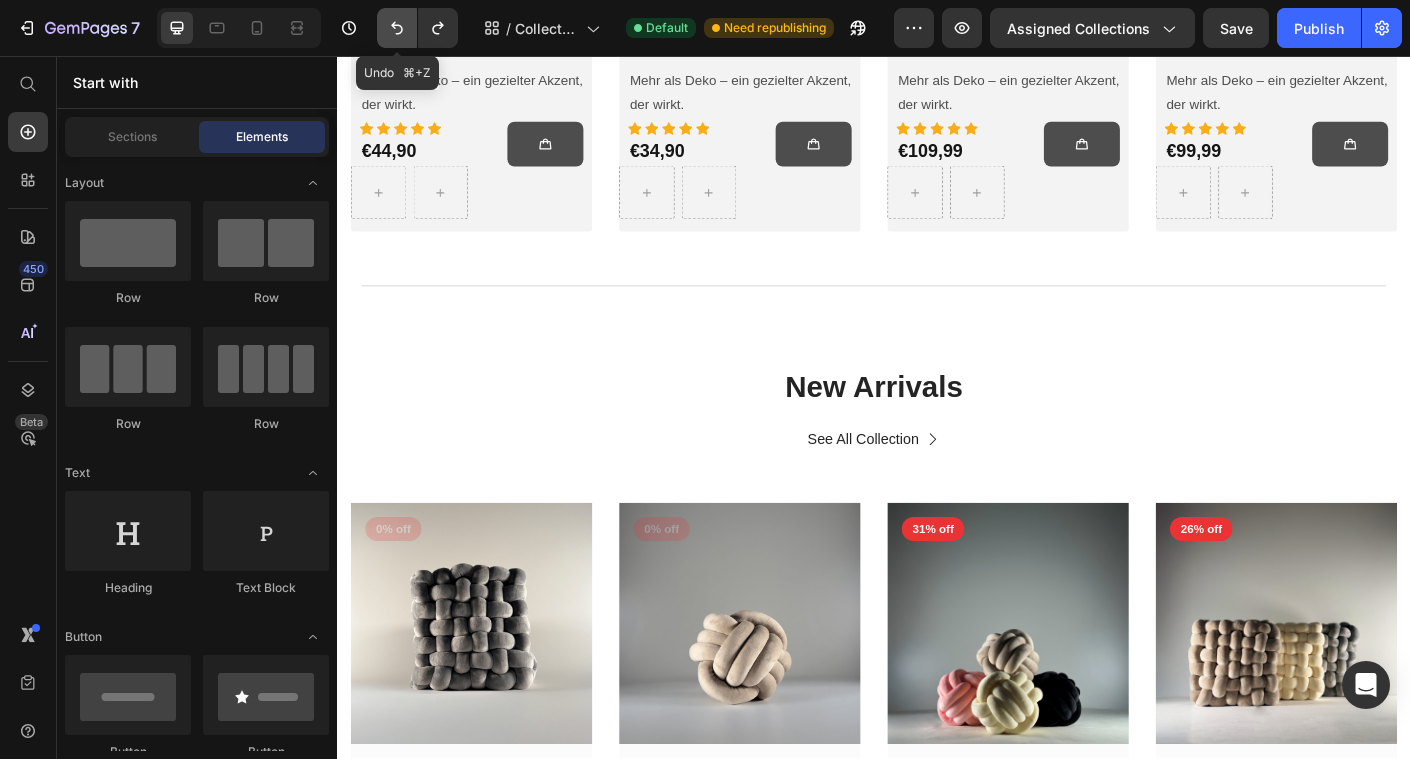 click 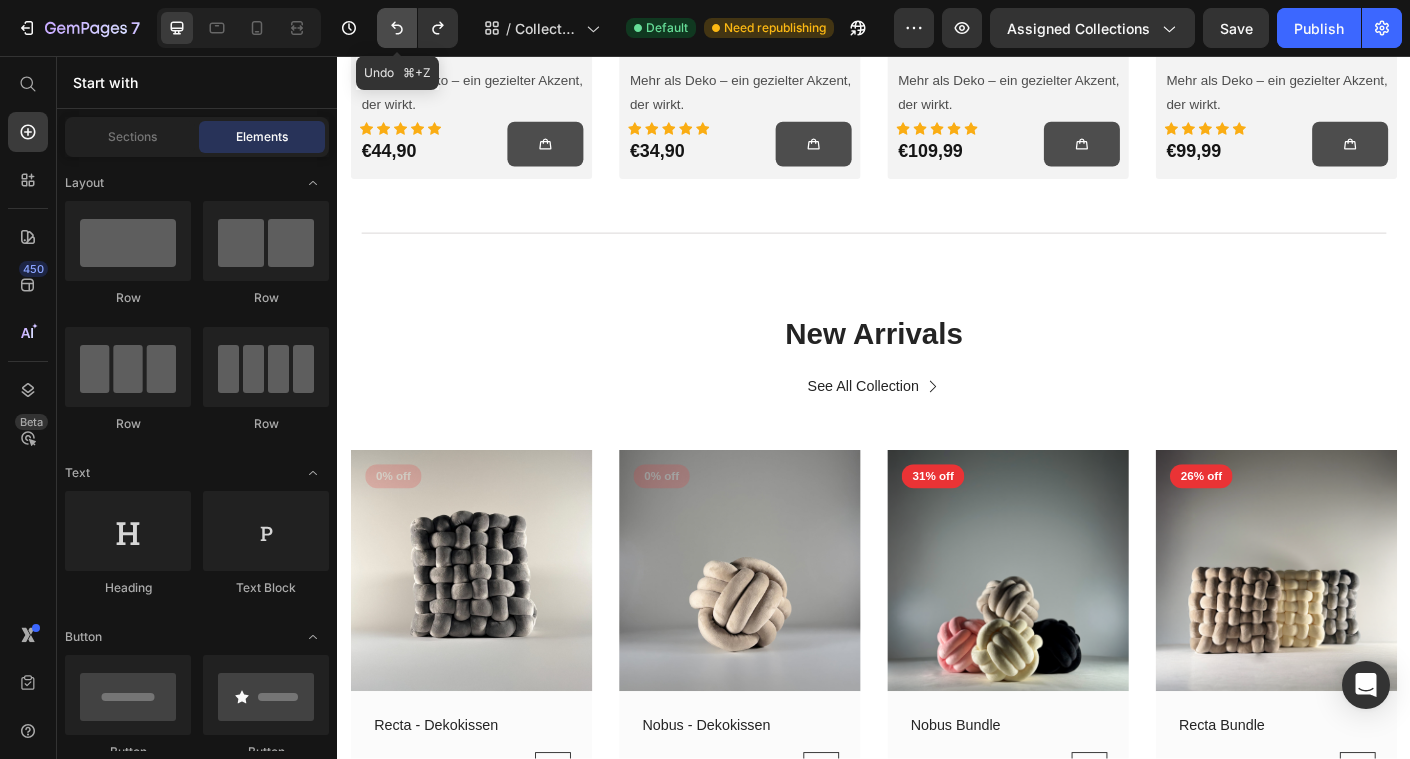 click 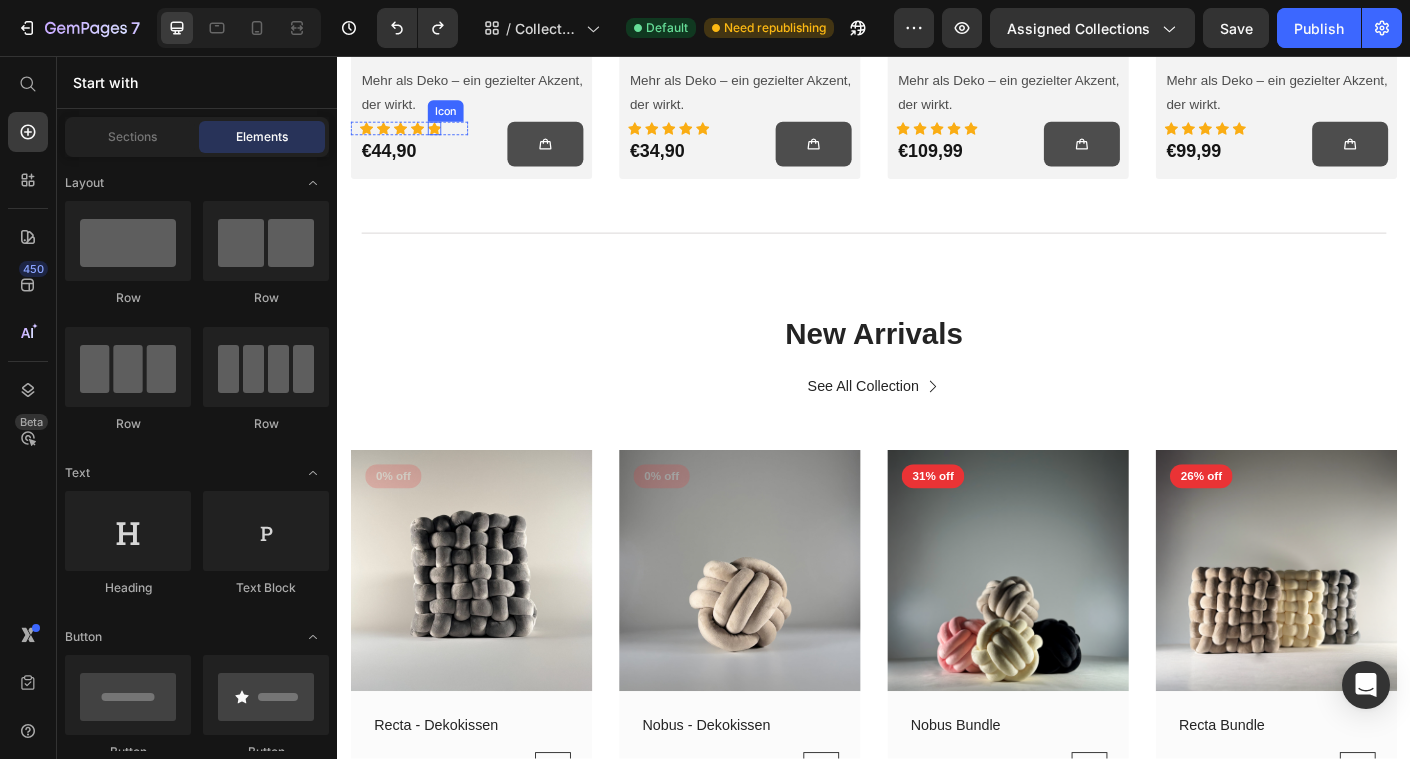 scroll, scrollTop: 358, scrollLeft: 0, axis: vertical 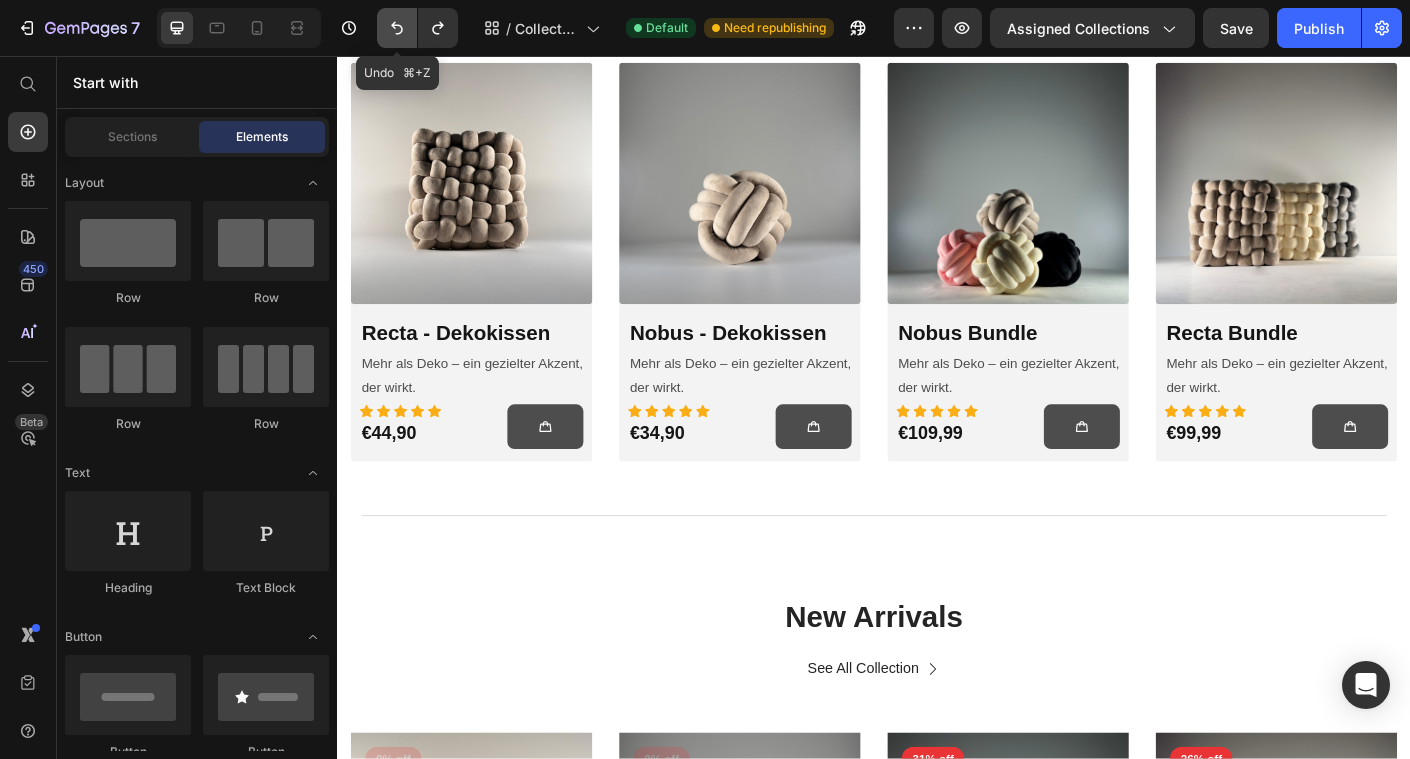 click 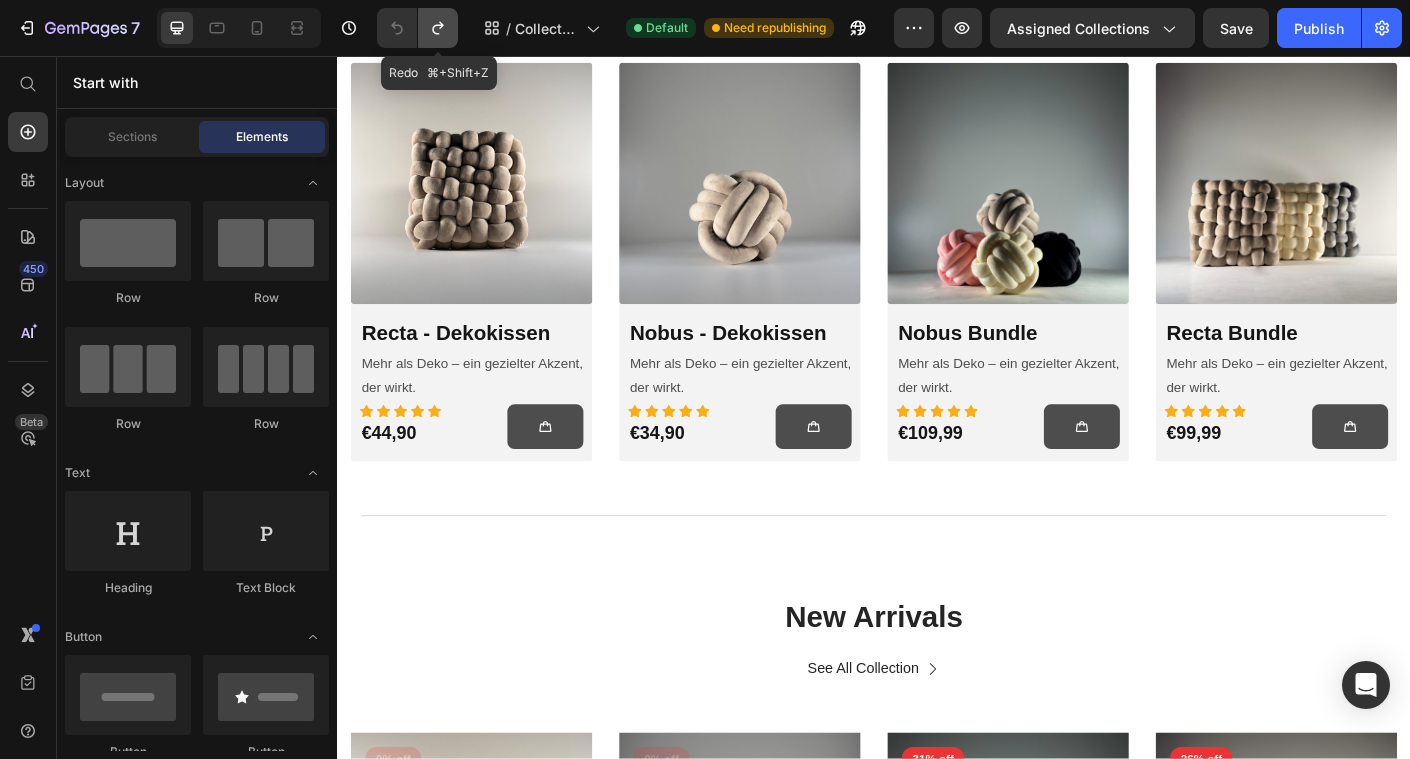 click 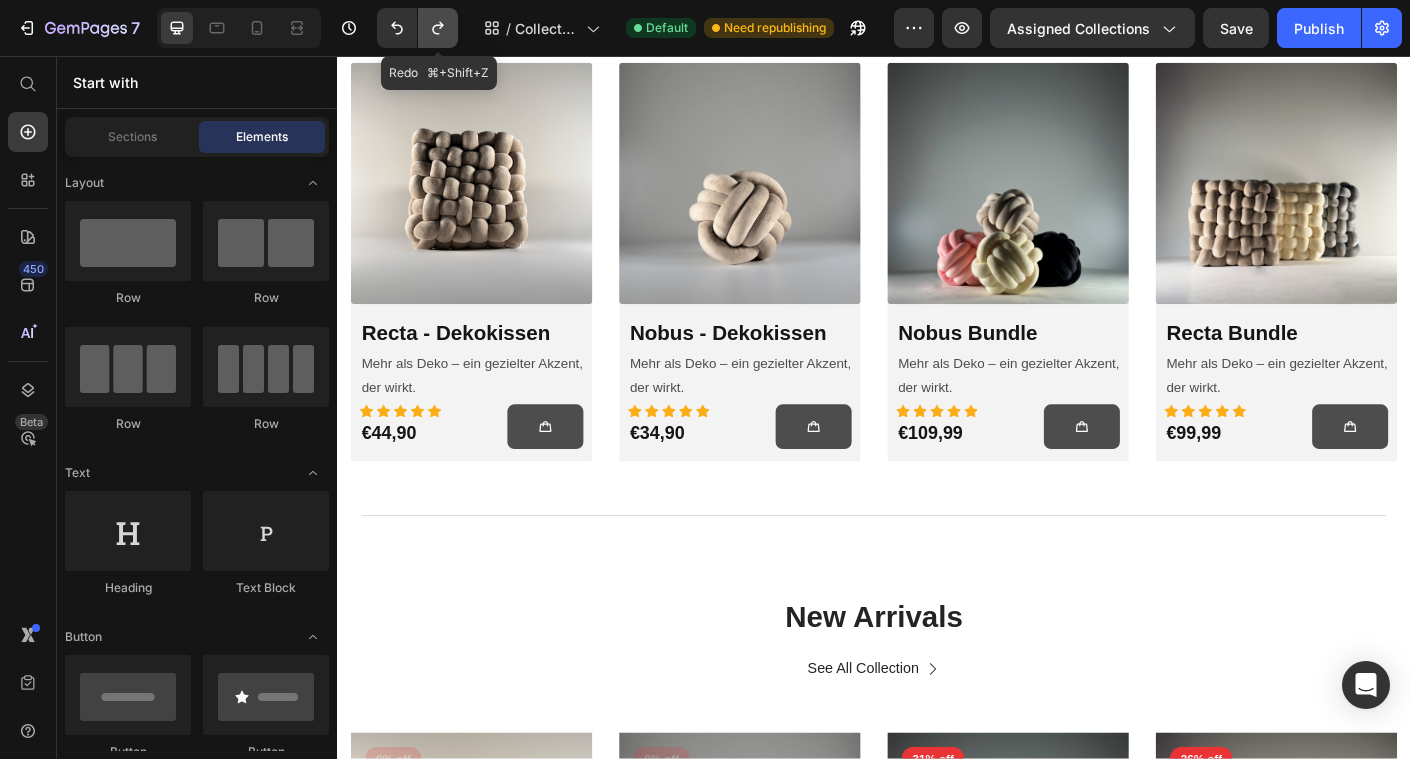 click 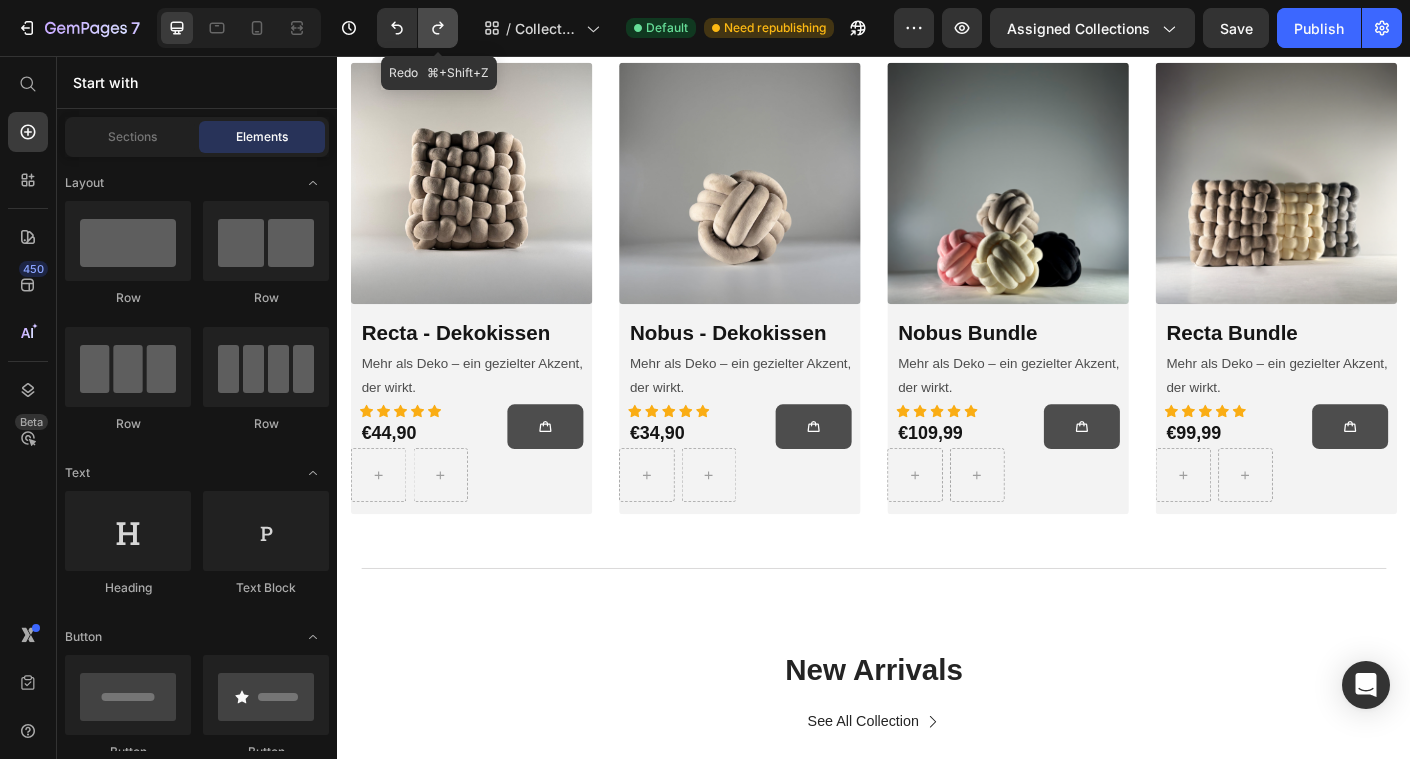 click 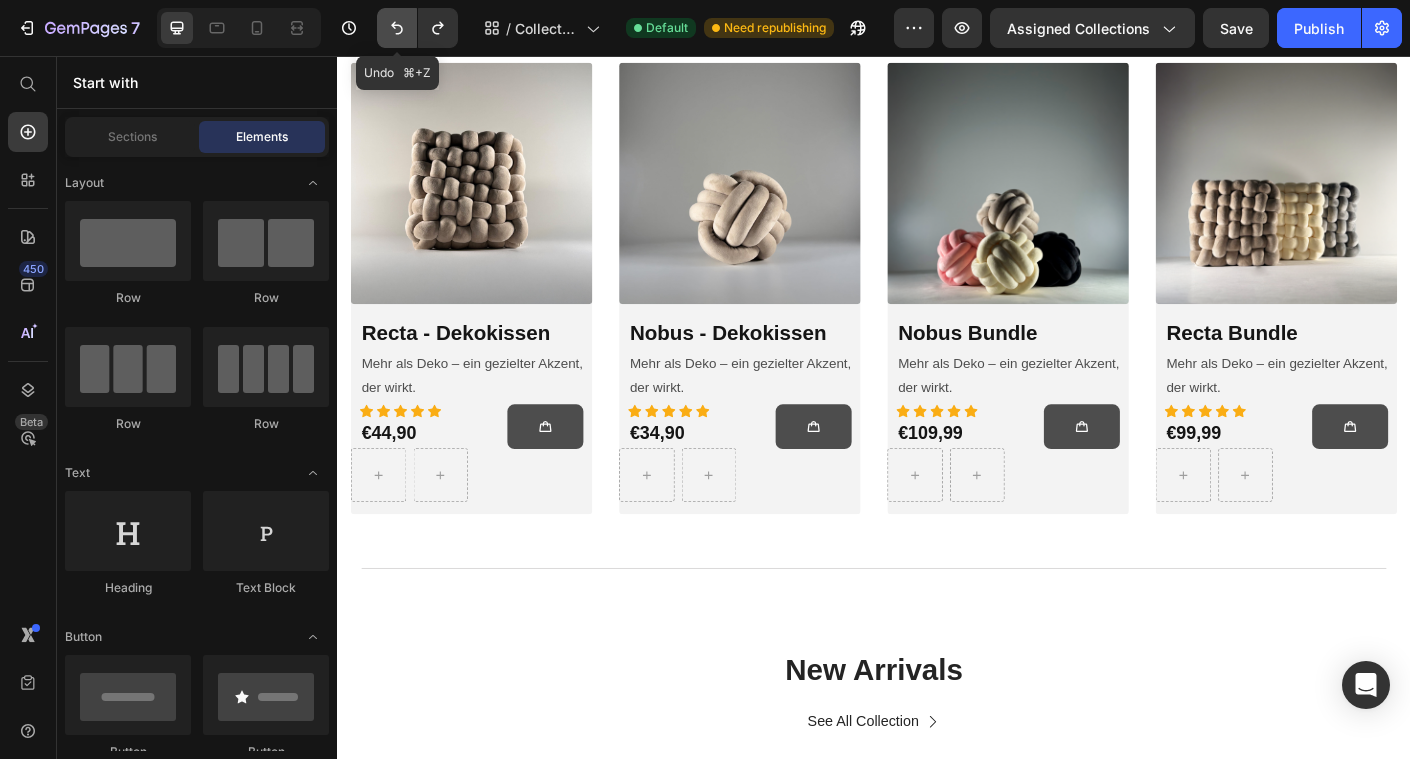 click 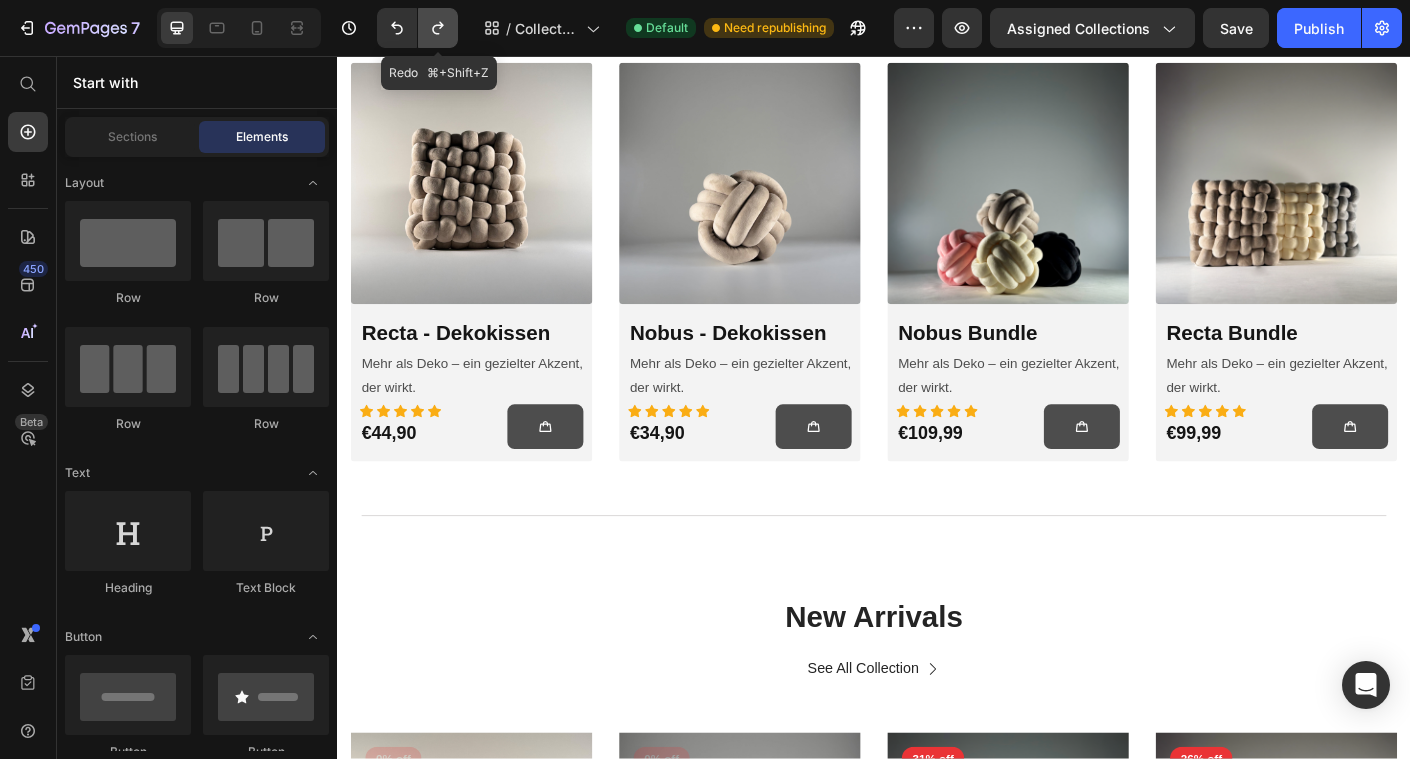 click 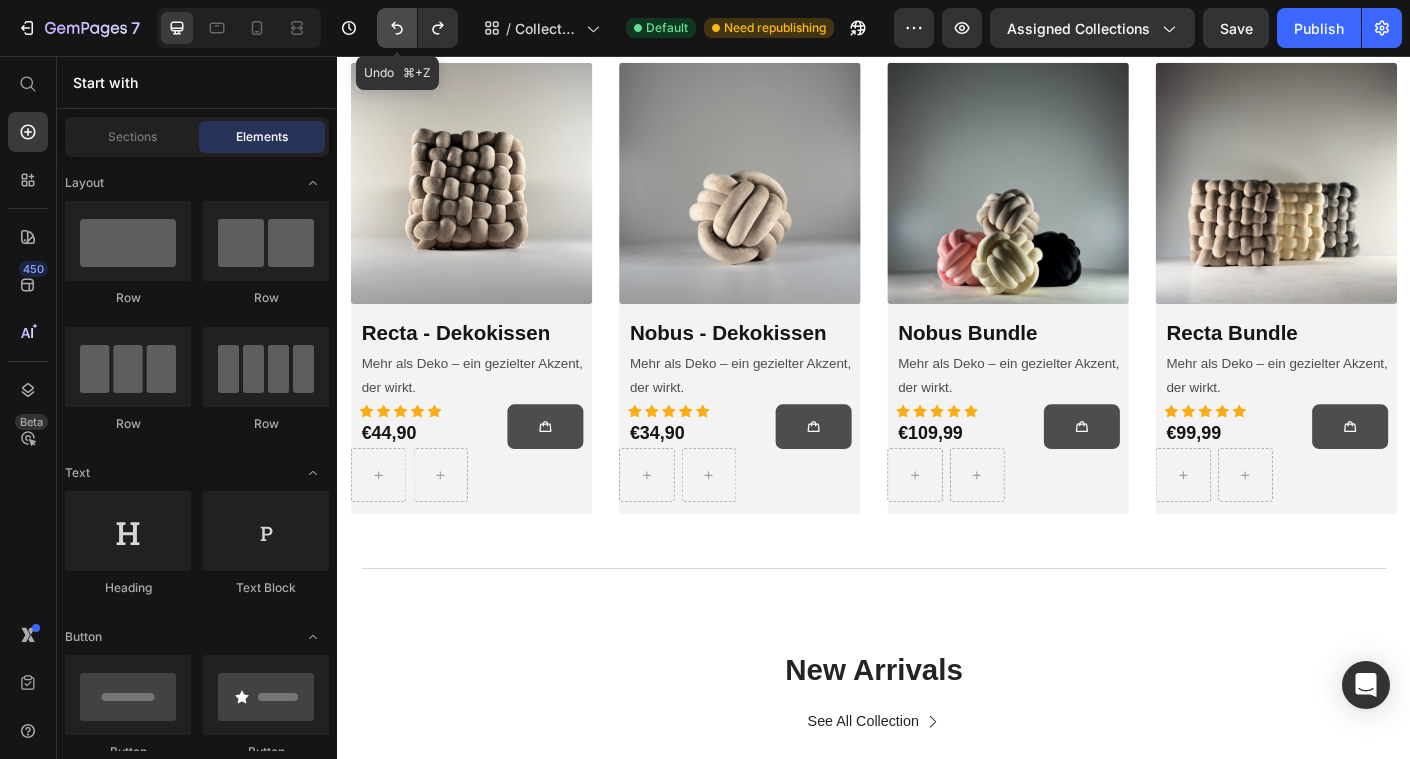 click 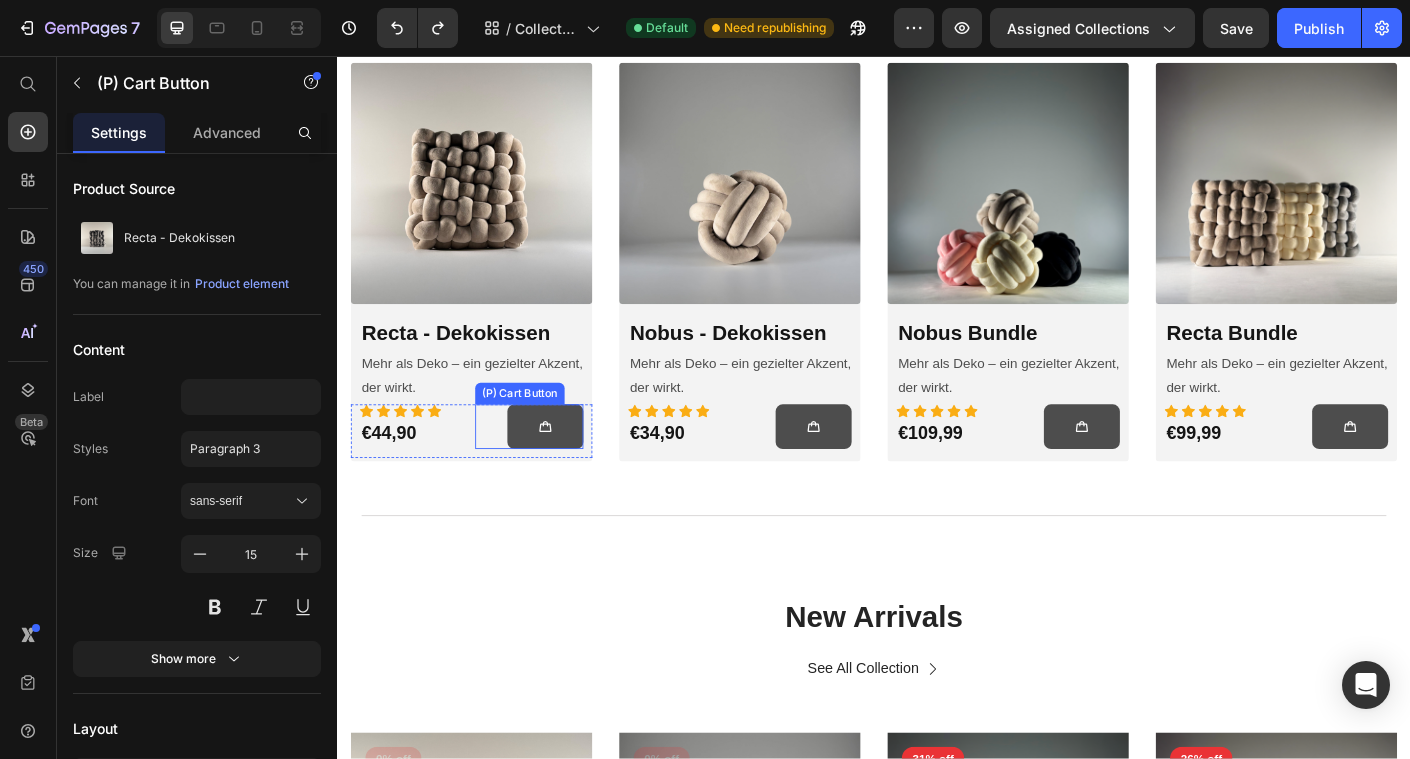 click on "(P) Cart Button" at bounding box center (551, 471) 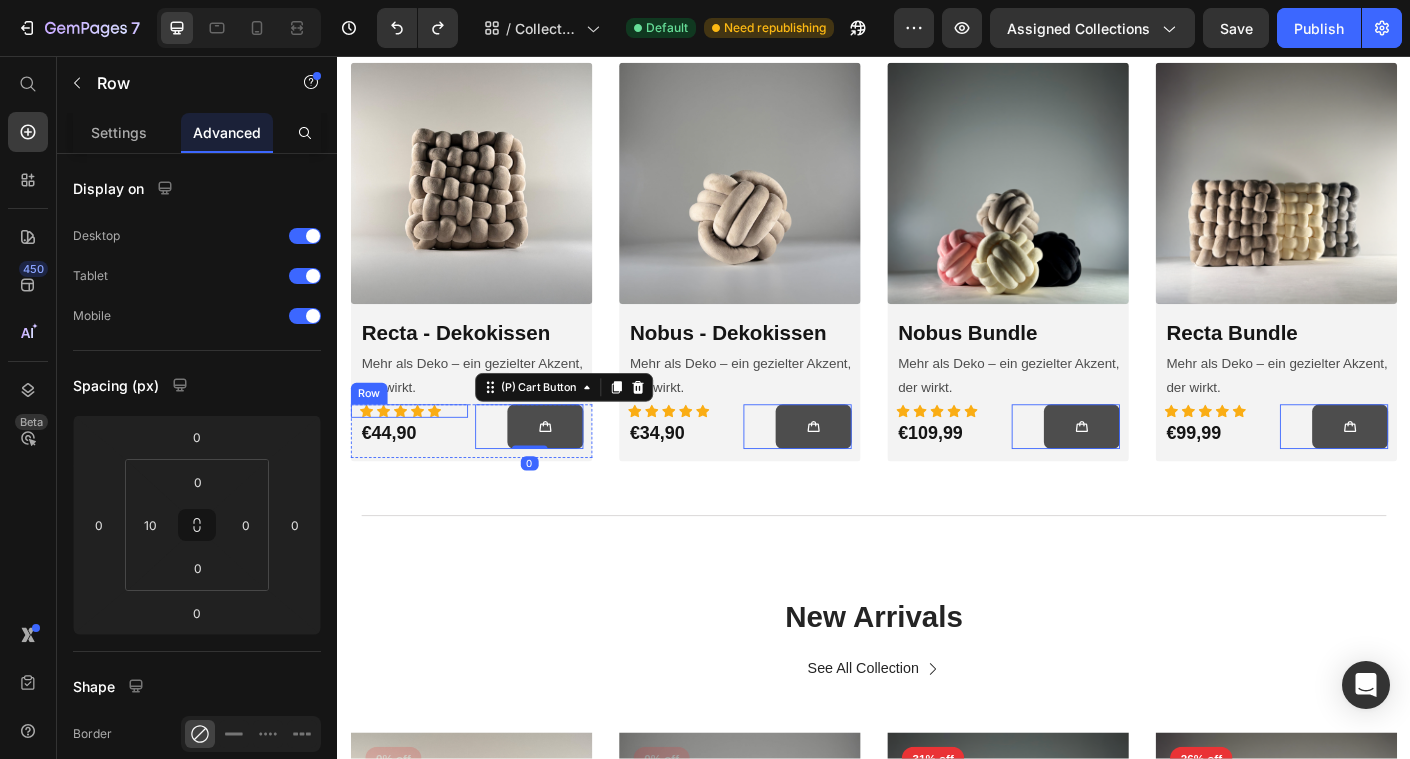 click on "Icon Icon Icon Icon Icon Row" at bounding box center [417, 453] 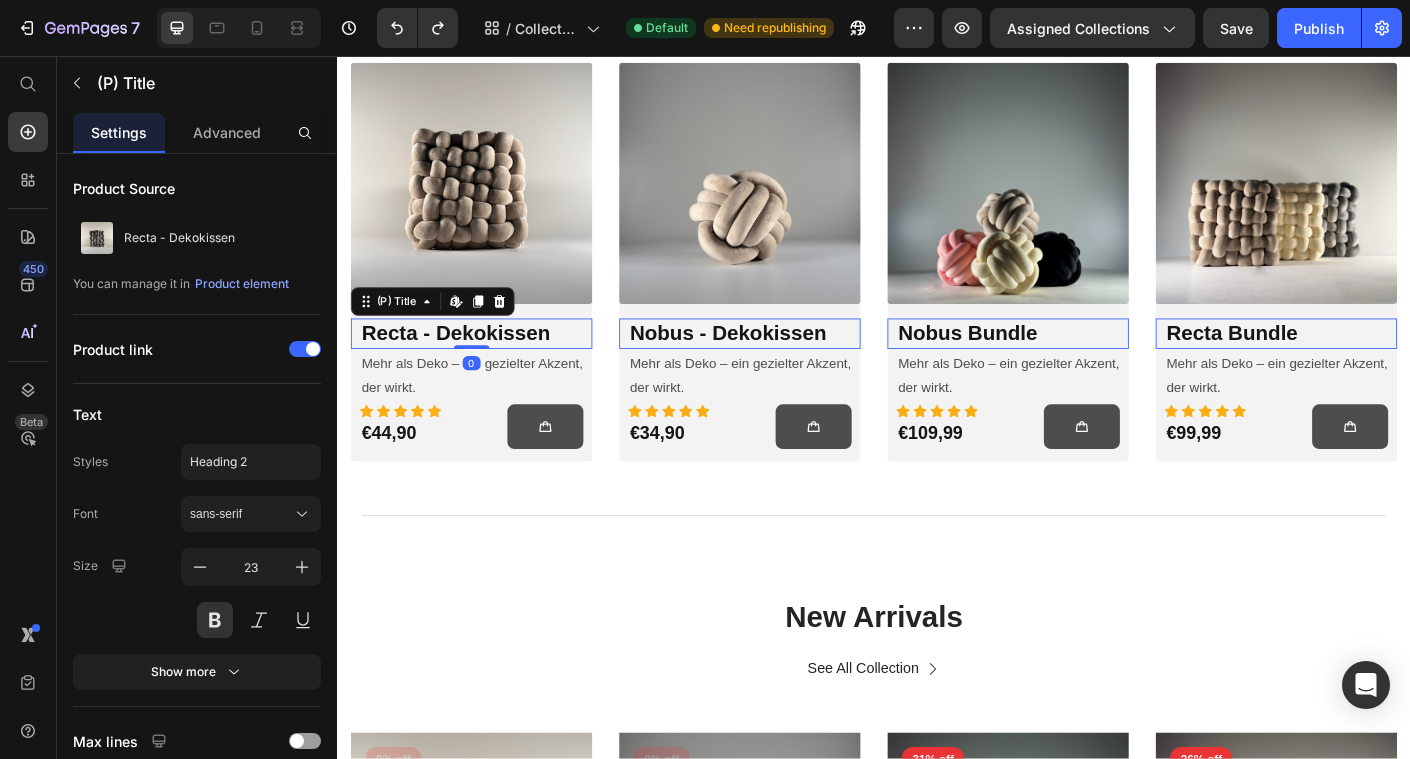 click on "Recta - Dekokissen" at bounding box center [492, 367] 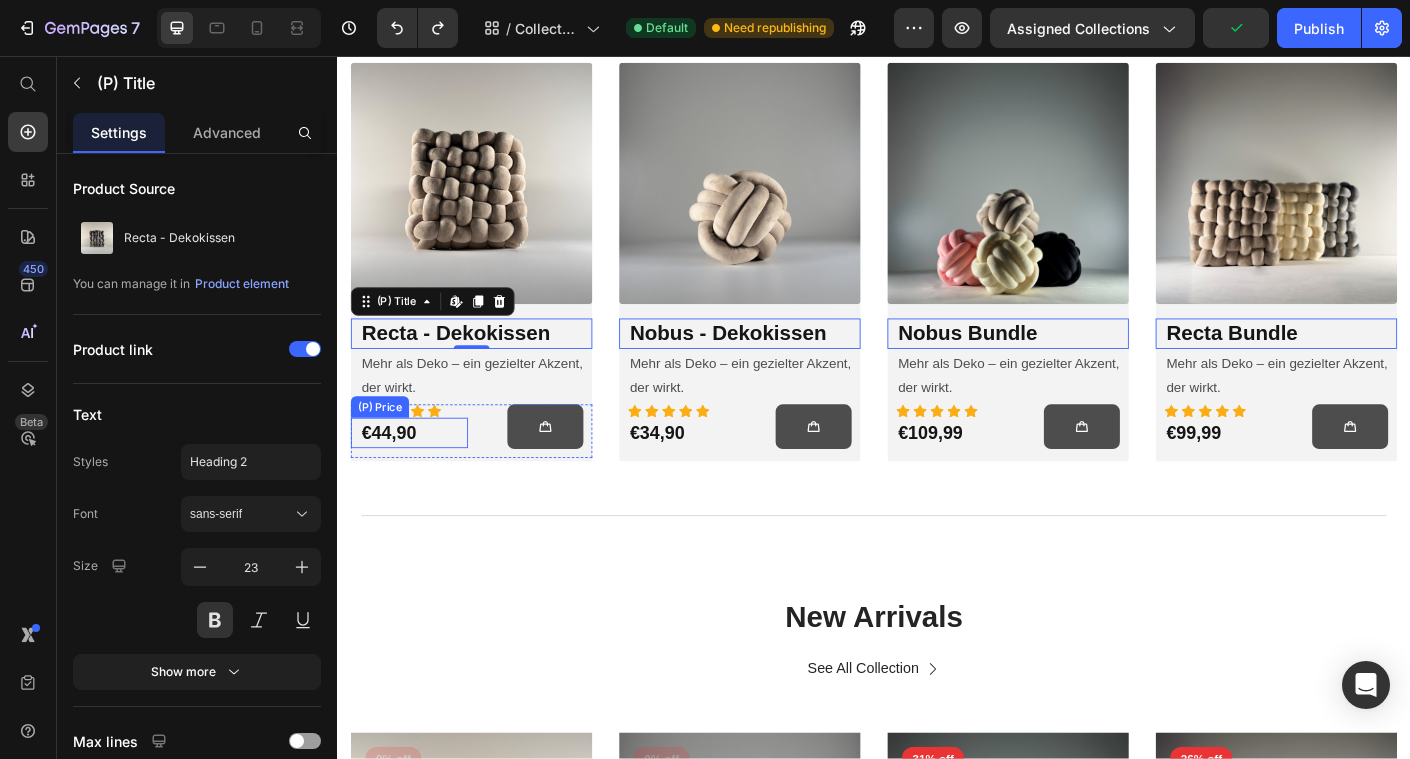 click on "€44,90" at bounding box center [422, 478] 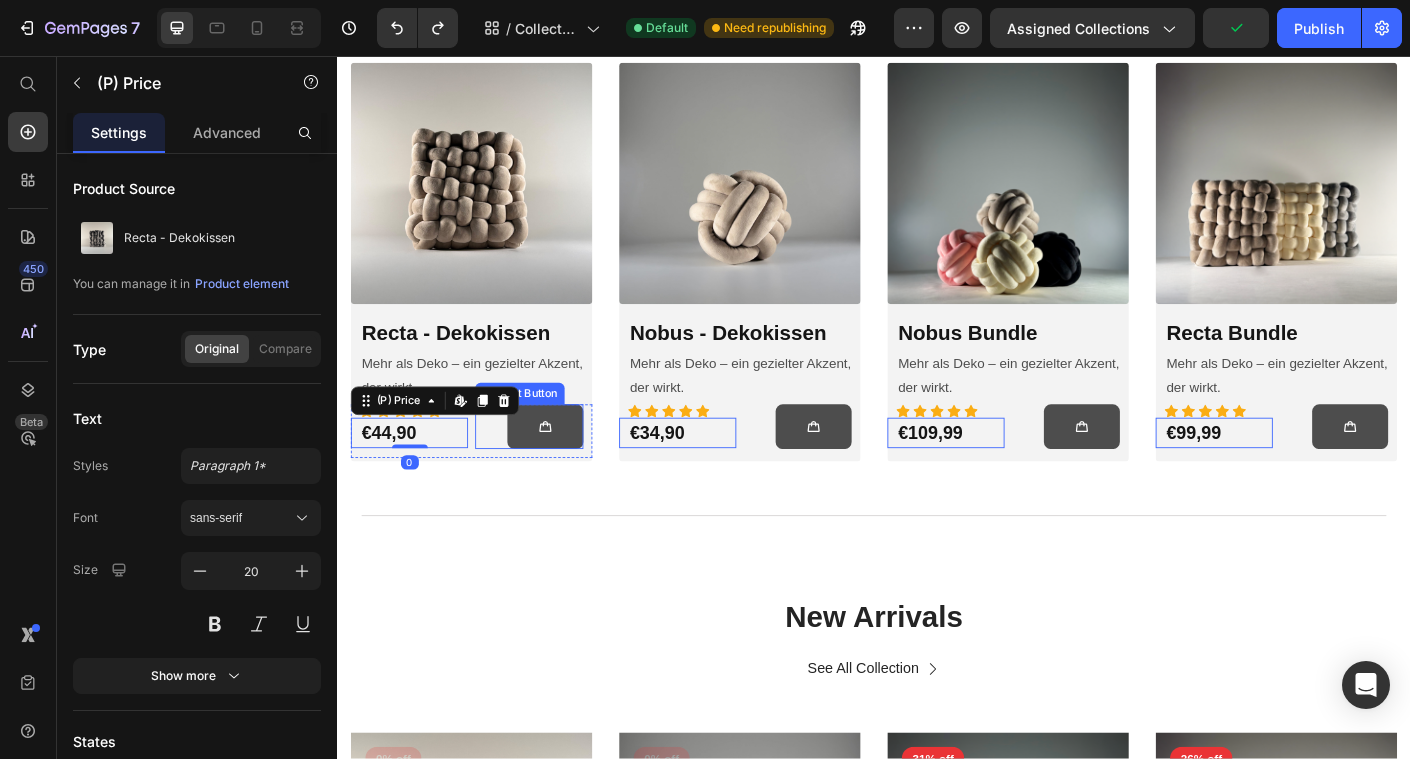click on "(P) Cart Button" at bounding box center (551, 471) 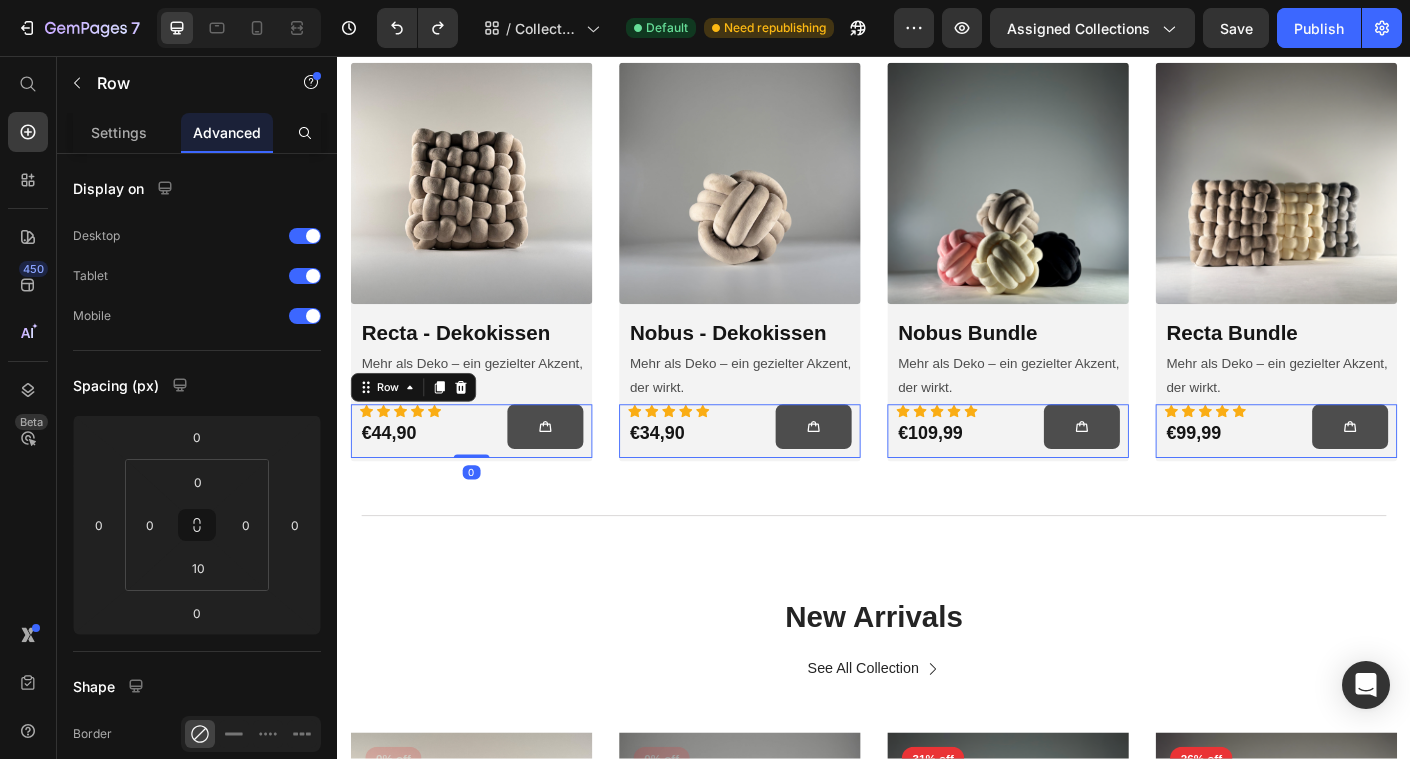 click on "Icon Icon Icon Icon Icon Row €44,90 (P) Price
(P) Cart Button Row   0" at bounding box center (487, 476) 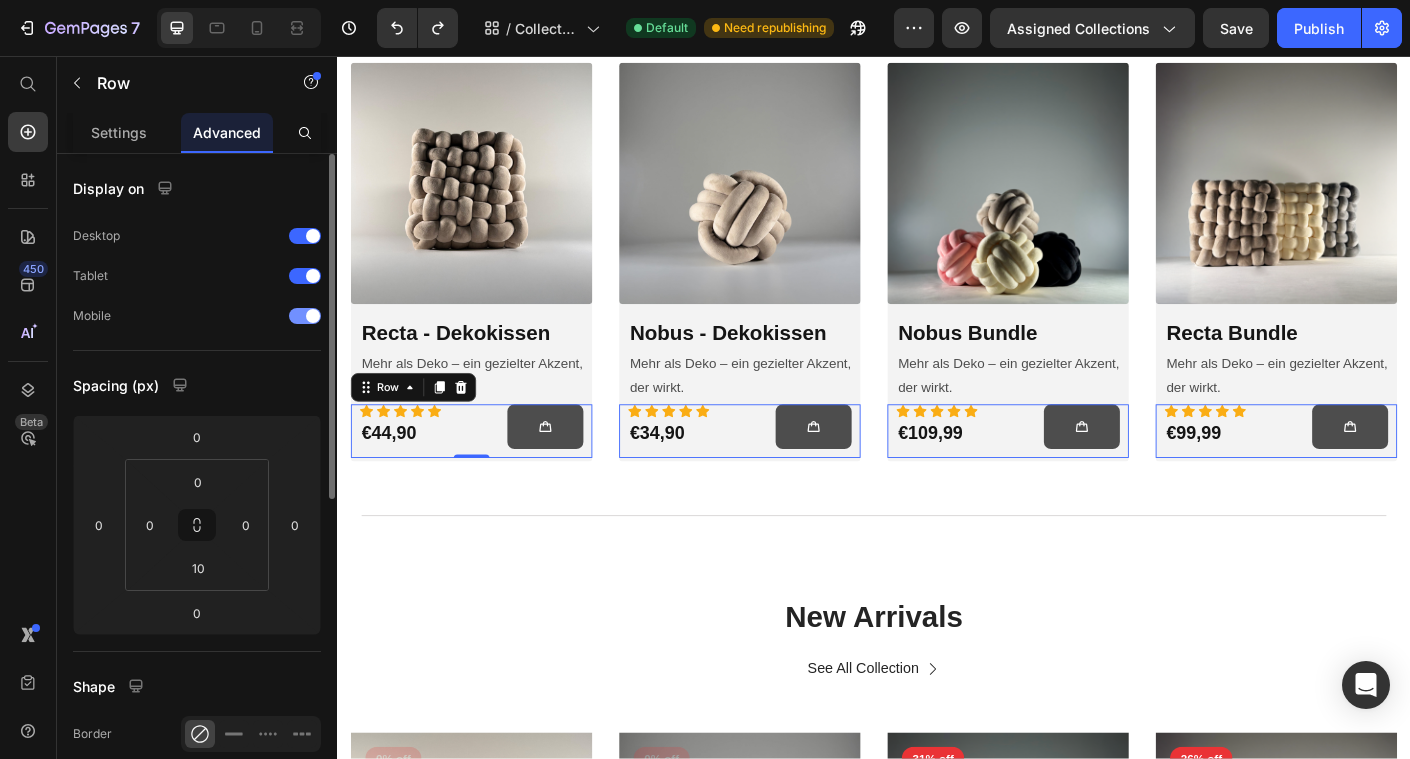 click at bounding box center [313, 316] 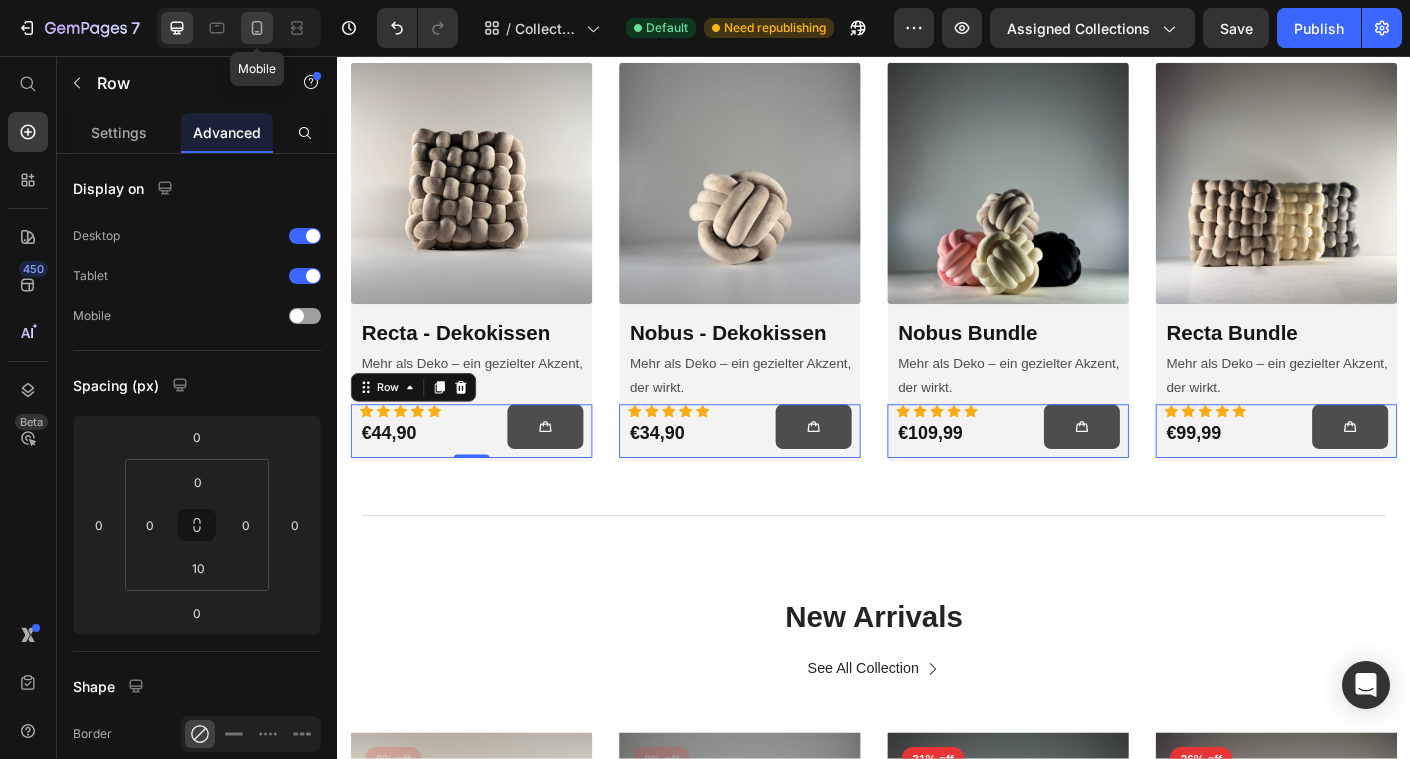 click 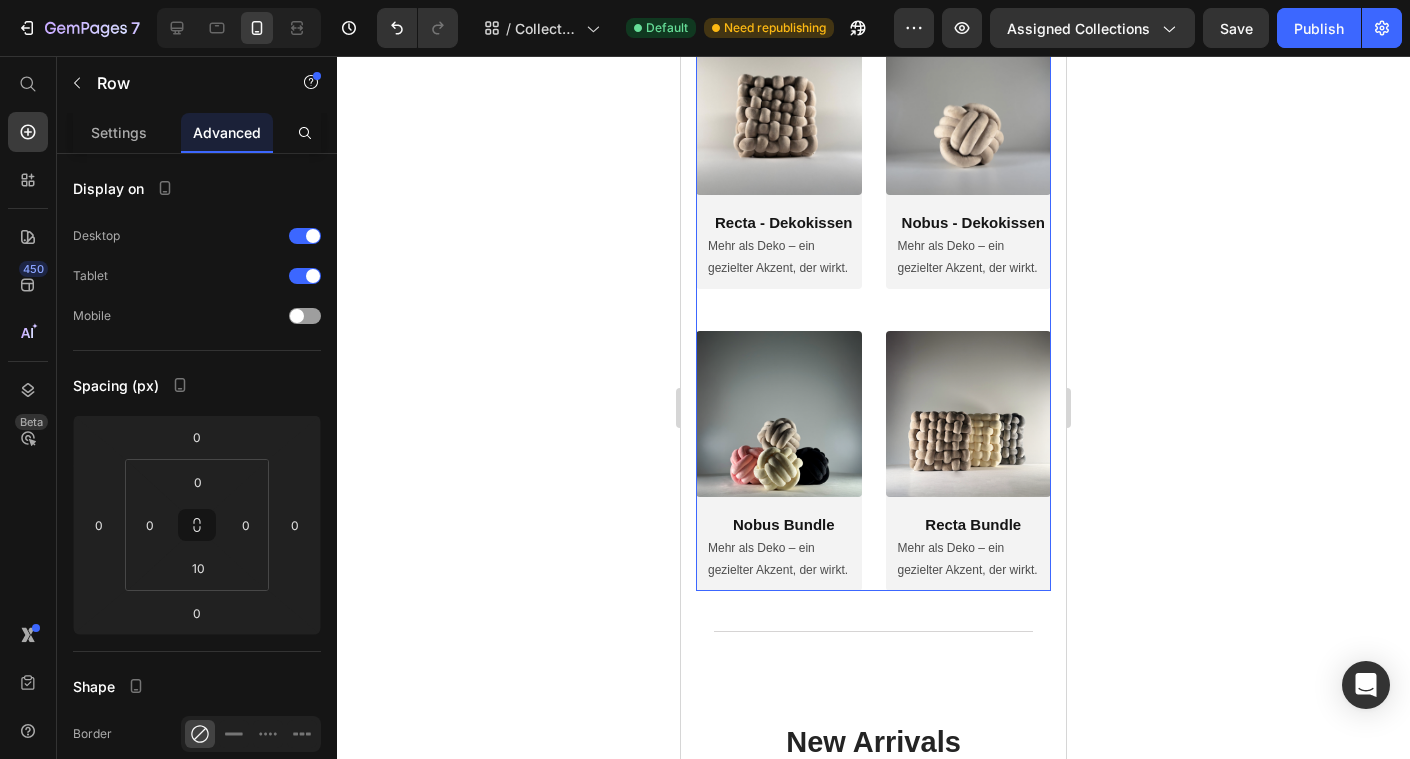 scroll, scrollTop: 176, scrollLeft: 0, axis: vertical 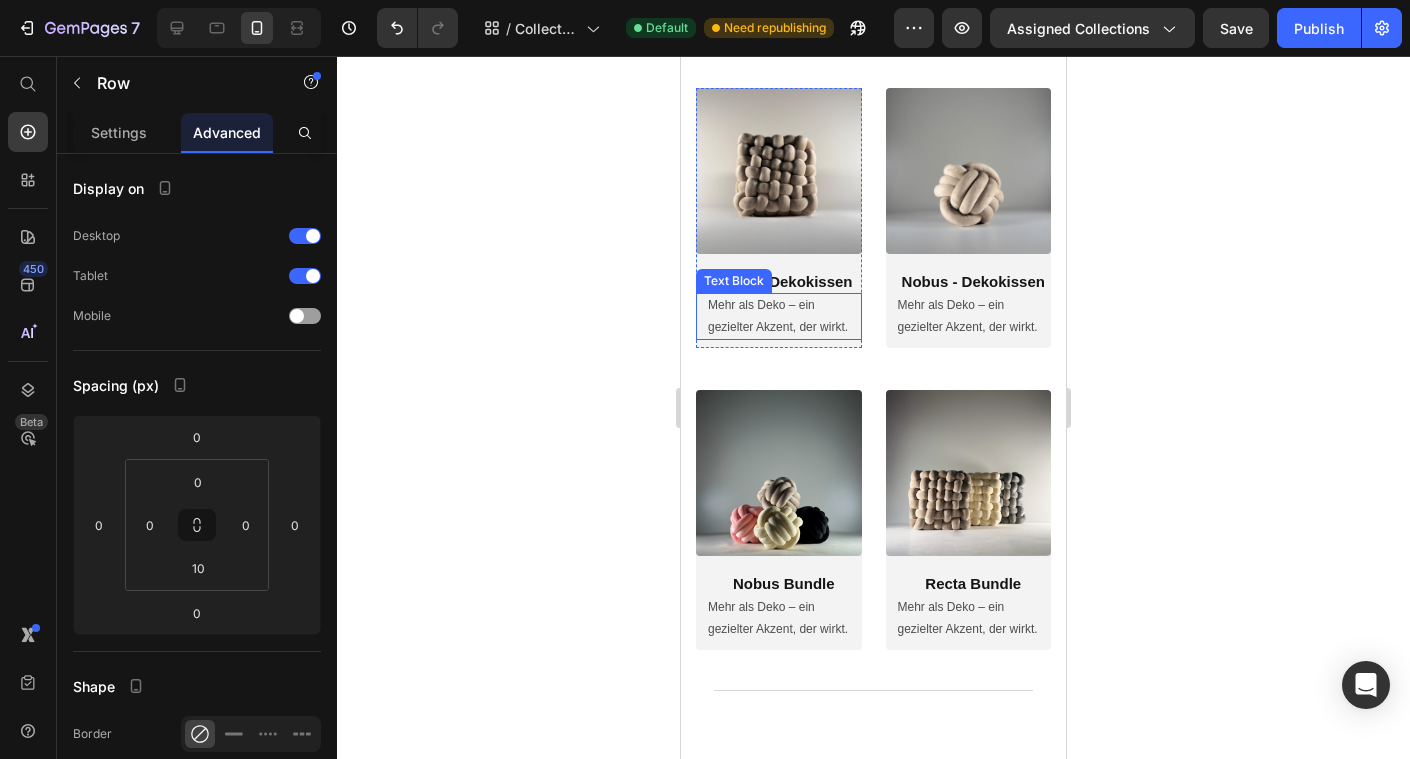 click on "Mehr als Deko – ein gezielter Akzent, der wirkt." at bounding box center [784, 316] 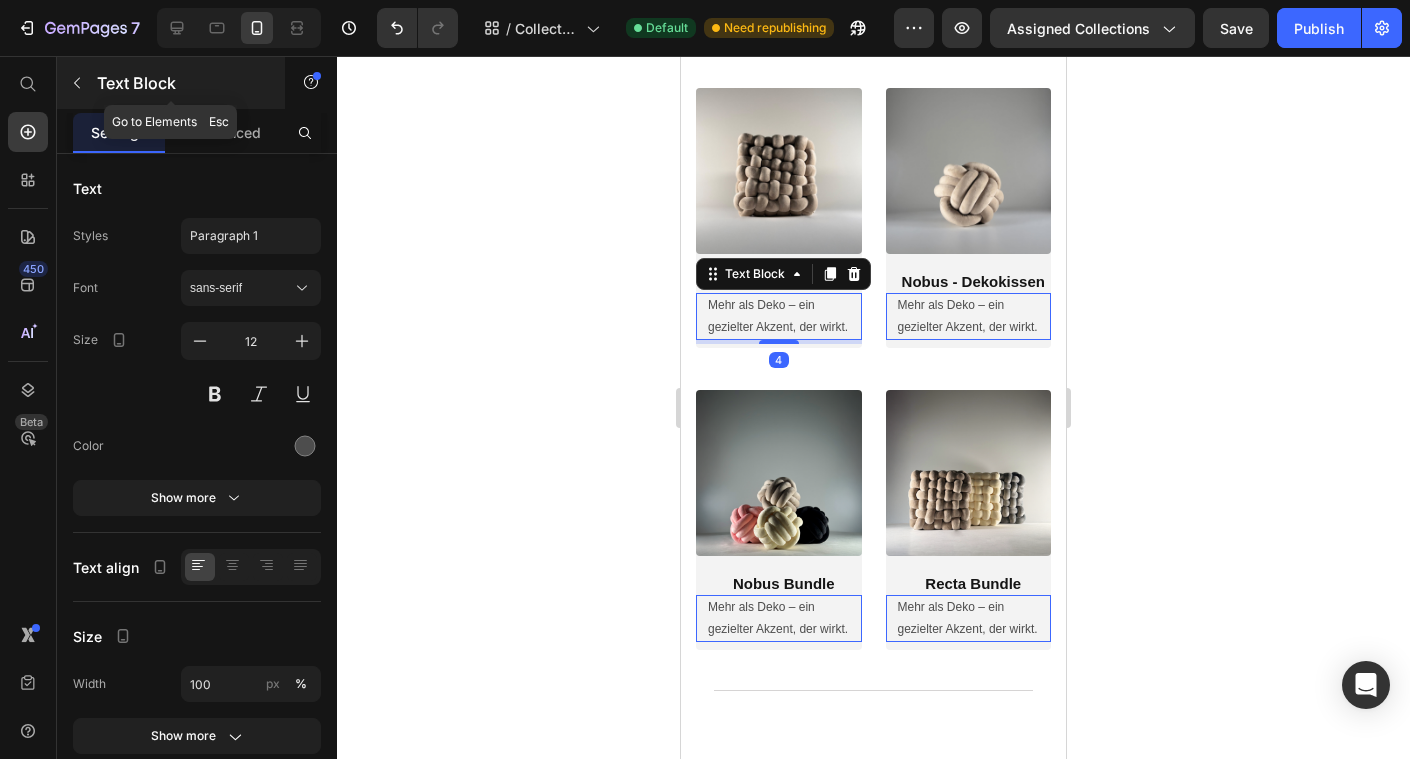 click 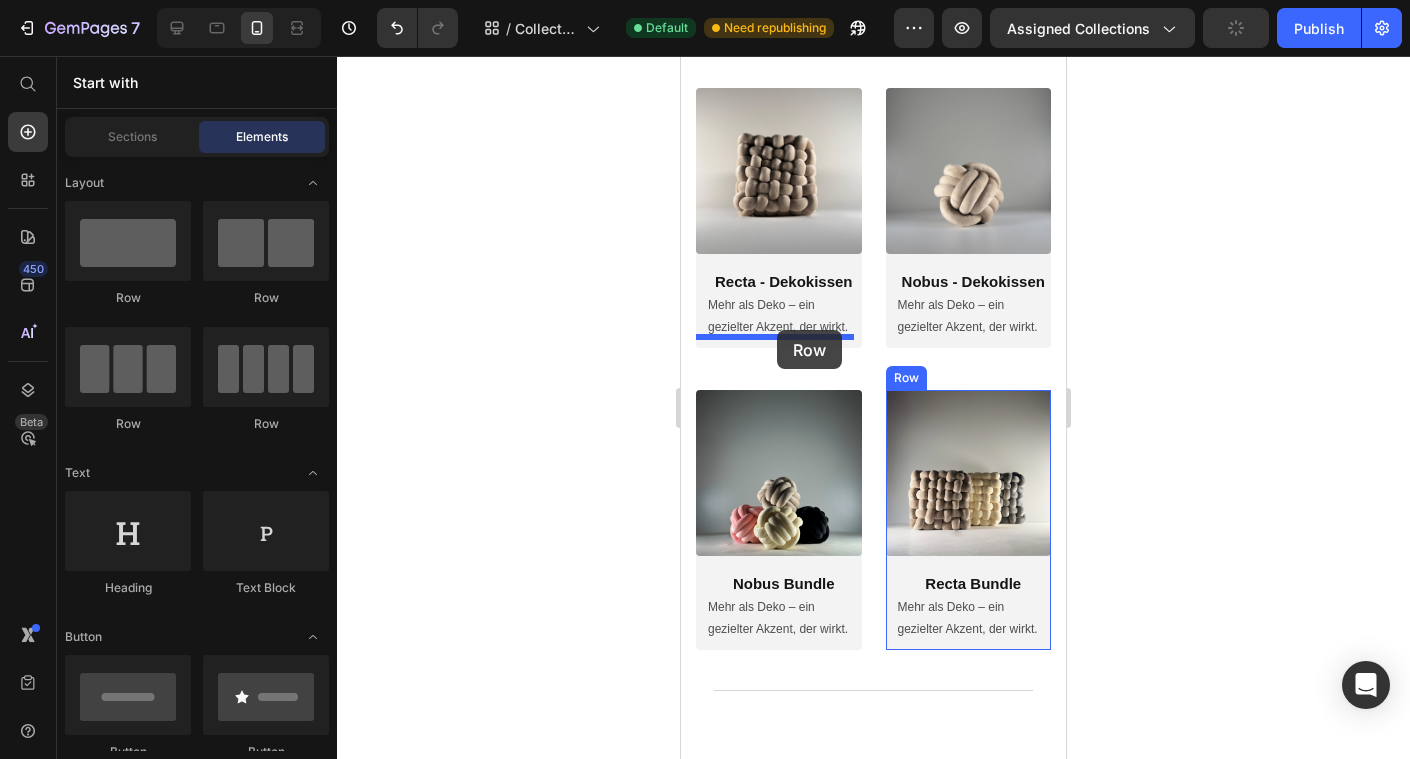 drag, startPoint x: 941, startPoint y: 316, endPoint x: 777, endPoint y: 330, distance: 164.59648 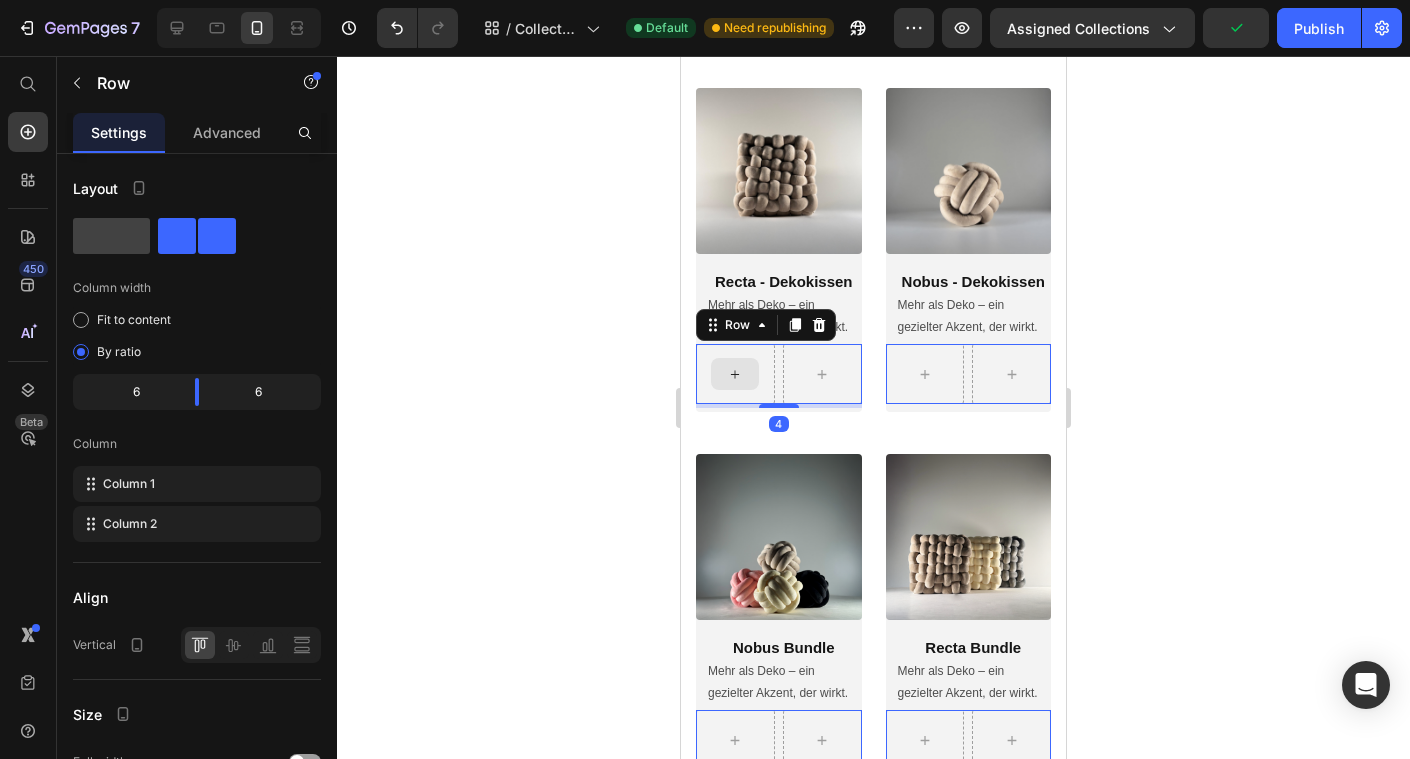 click at bounding box center (735, 374) 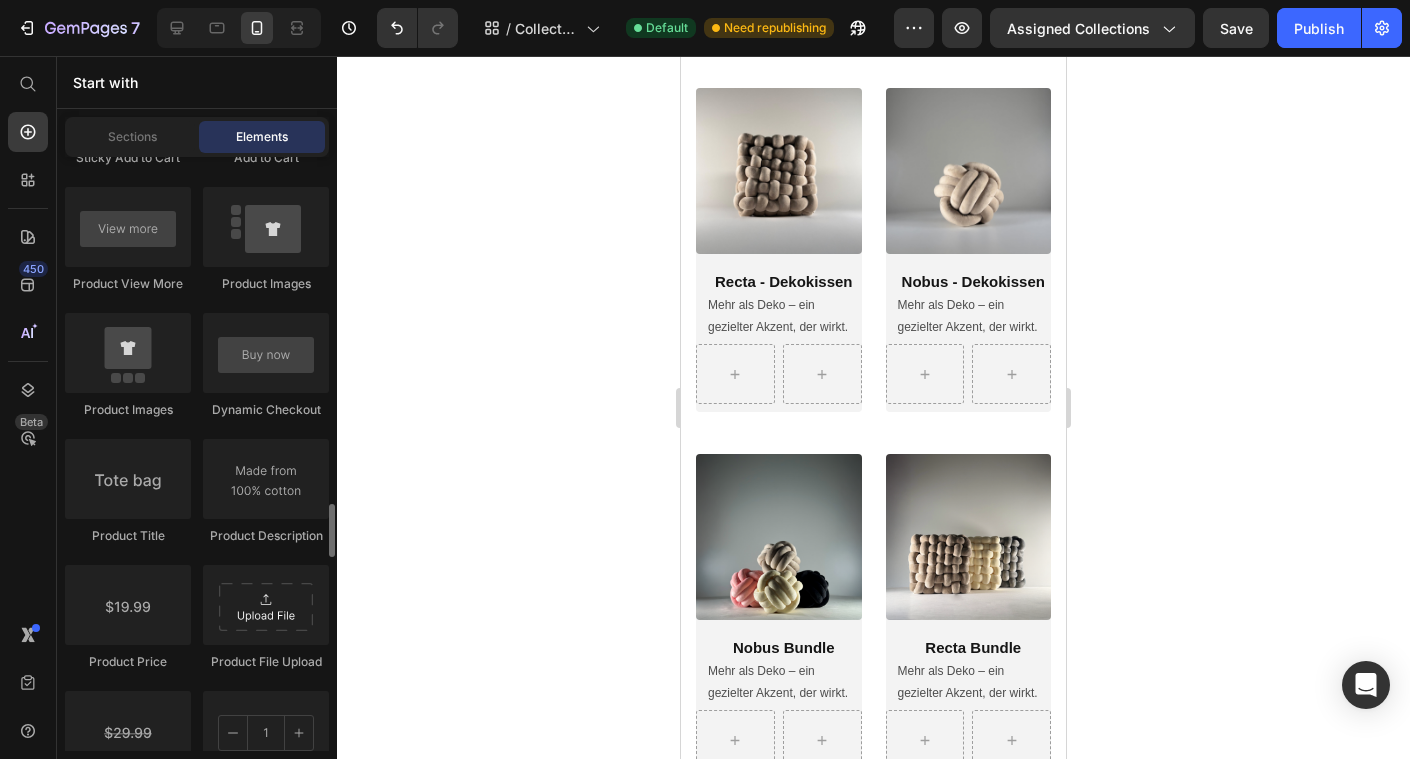 scroll, scrollTop: 3140, scrollLeft: 0, axis: vertical 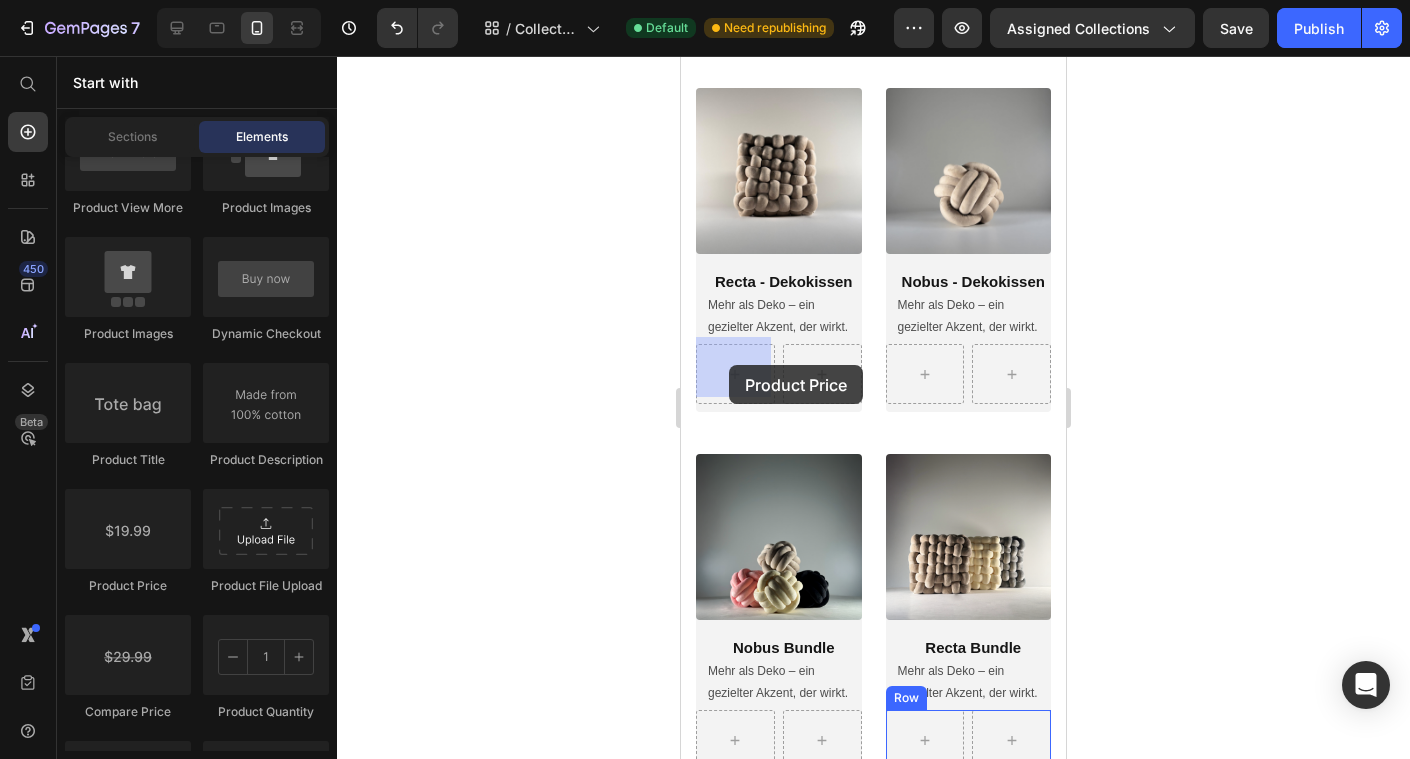 drag, startPoint x: 818, startPoint y: 604, endPoint x: 729, endPoint y: 365, distance: 255.03333 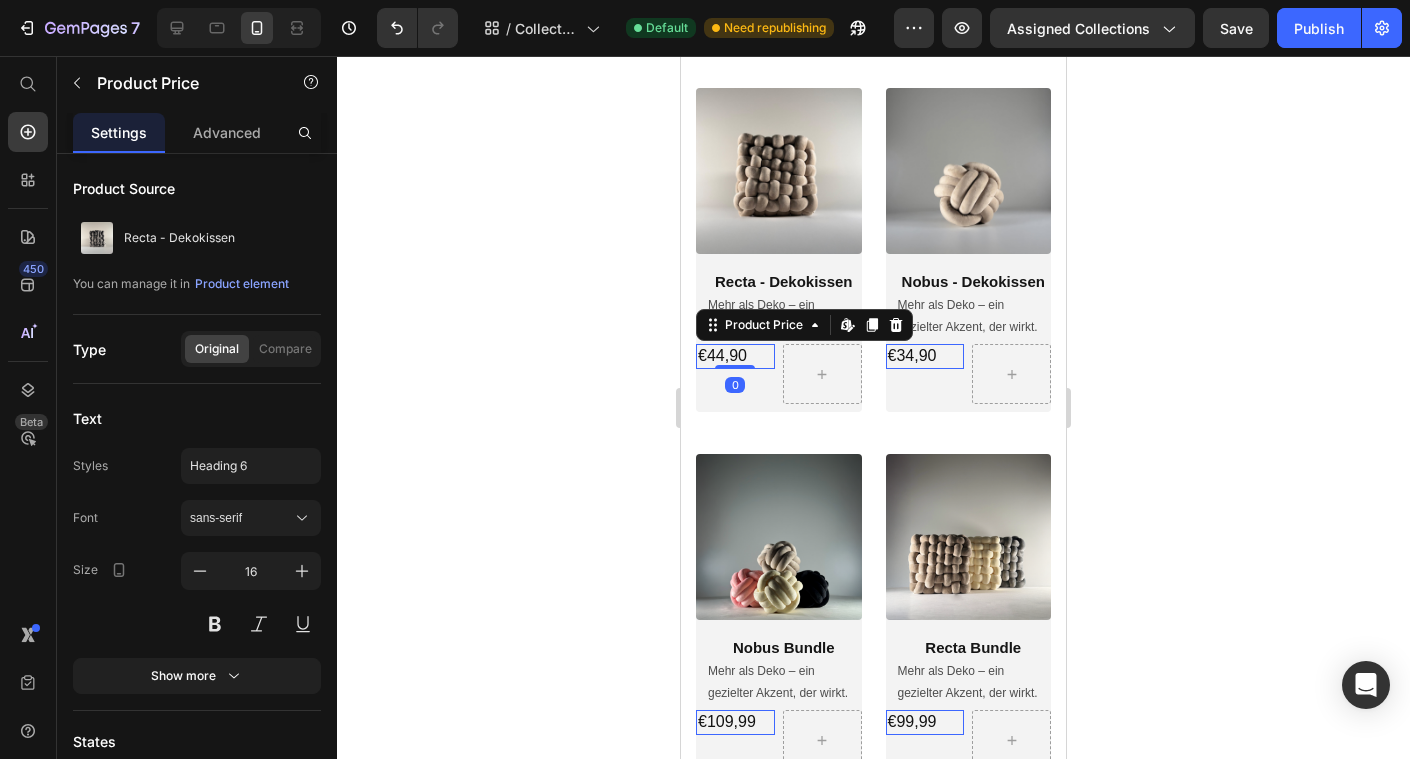 click 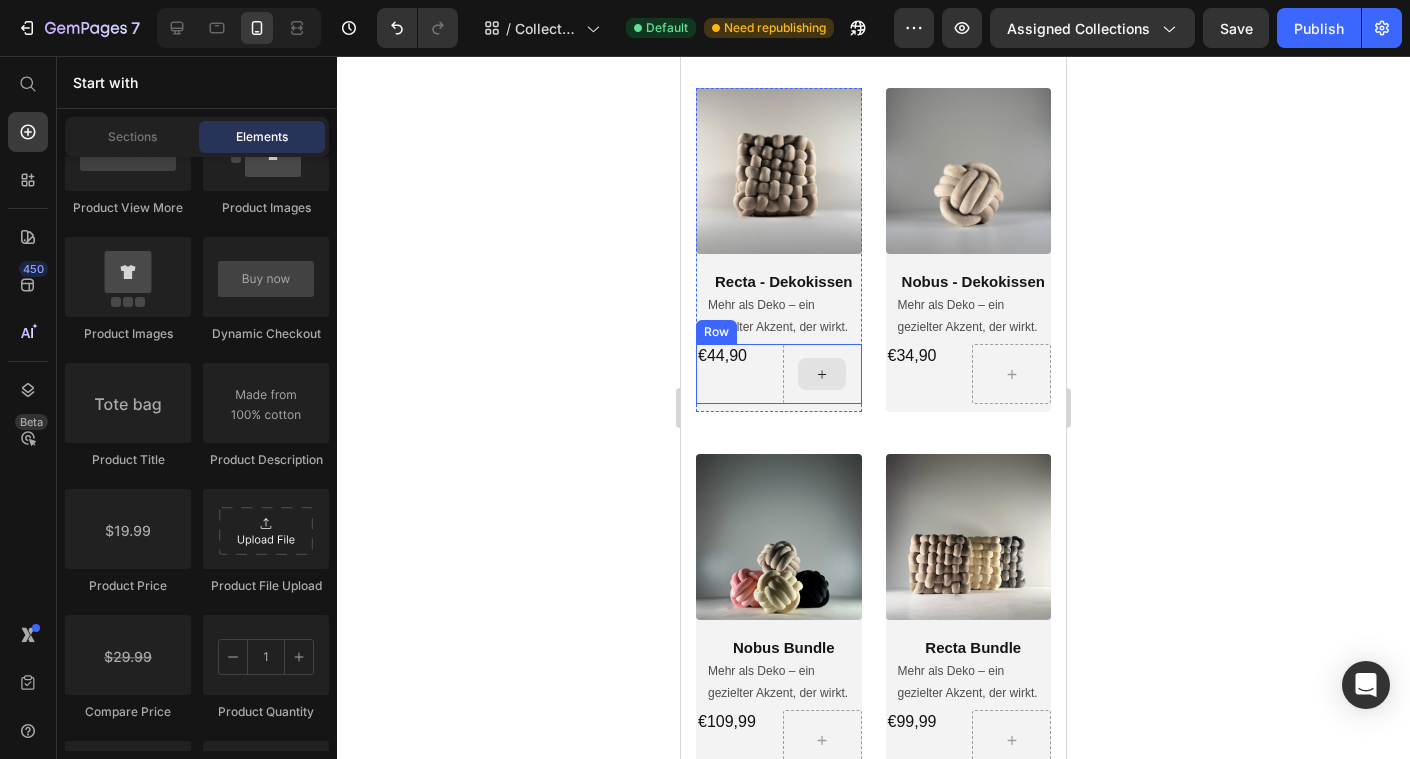 click at bounding box center (822, 374) 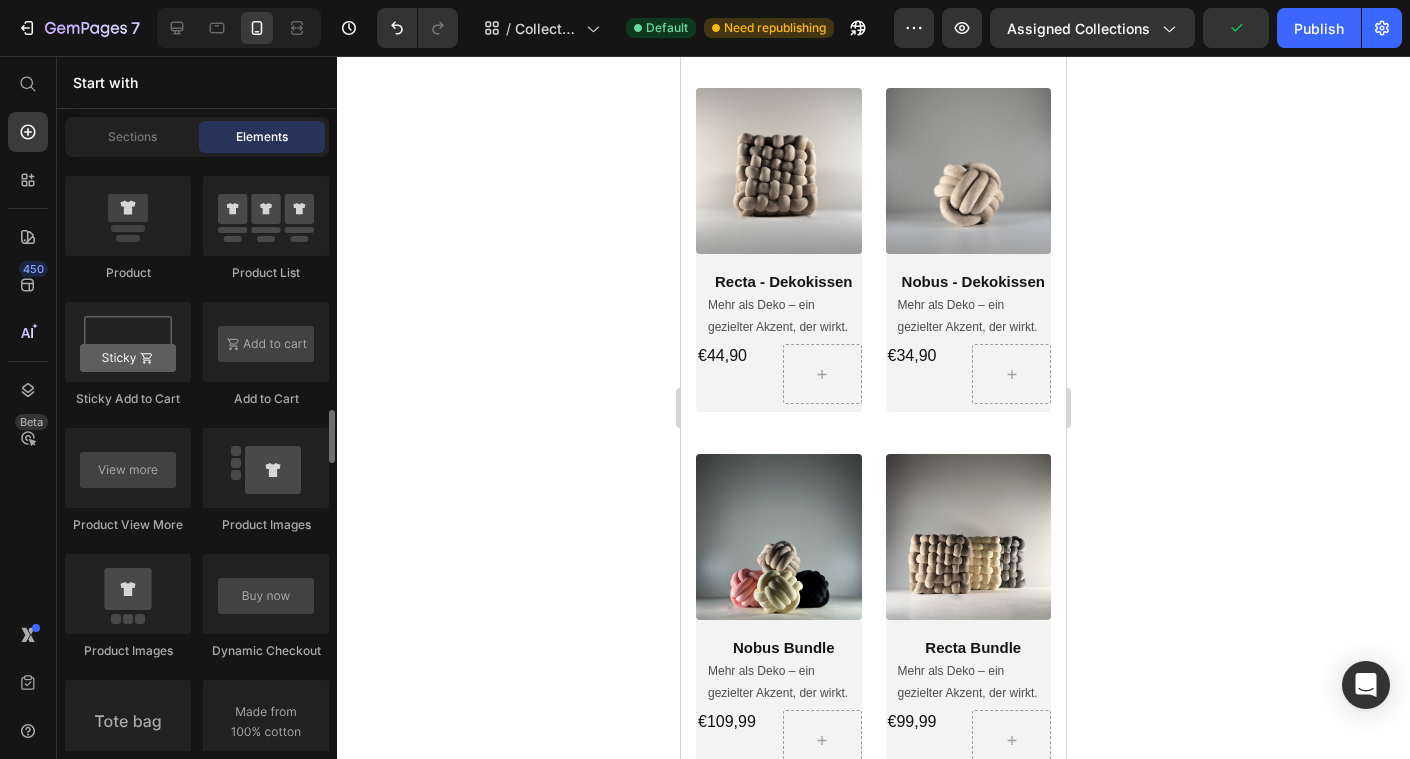 scroll, scrollTop: 2803, scrollLeft: 0, axis: vertical 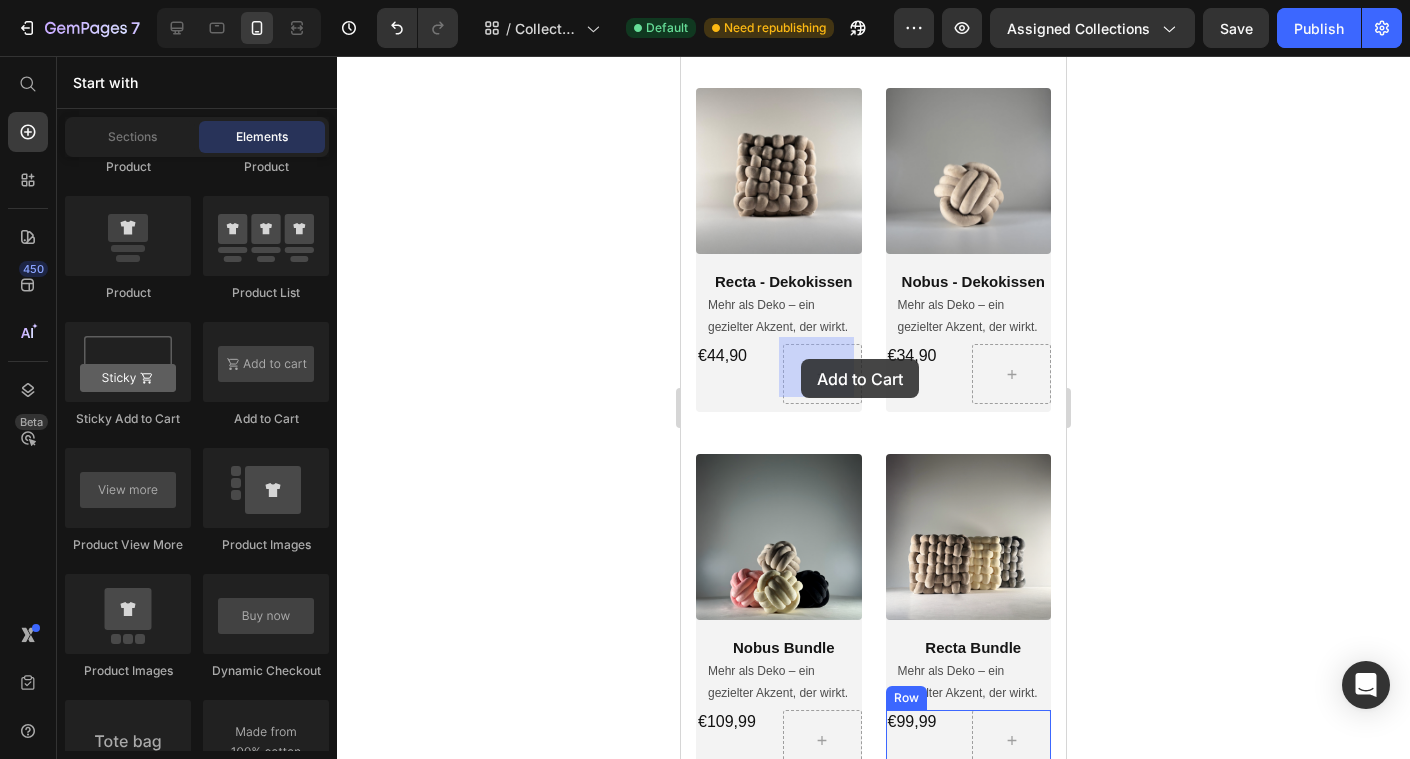 drag, startPoint x: 943, startPoint y: 428, endPoint x: 801, endPoint y: 359, distance: 157.87654 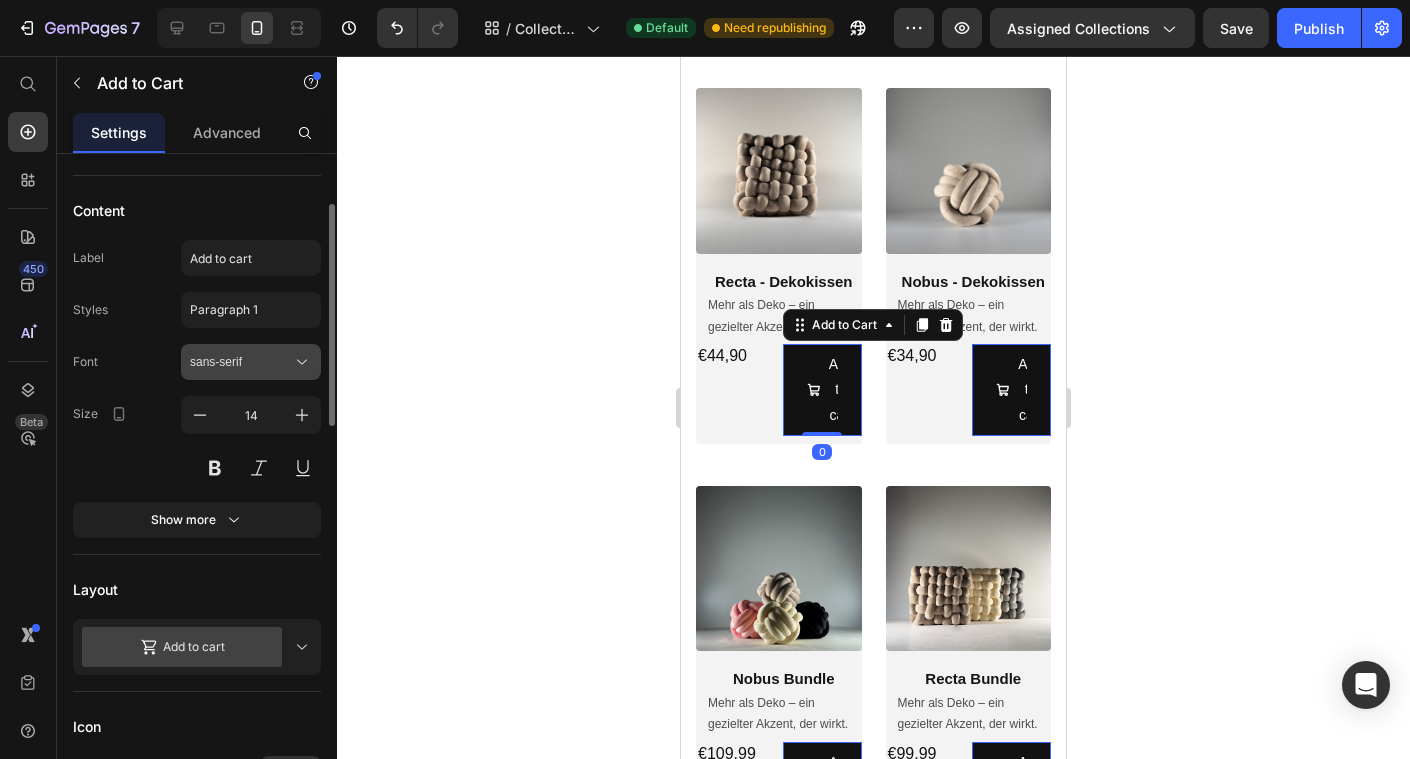 scroll, scrollTop: 149, scrollLeft: 0, axis: vertical 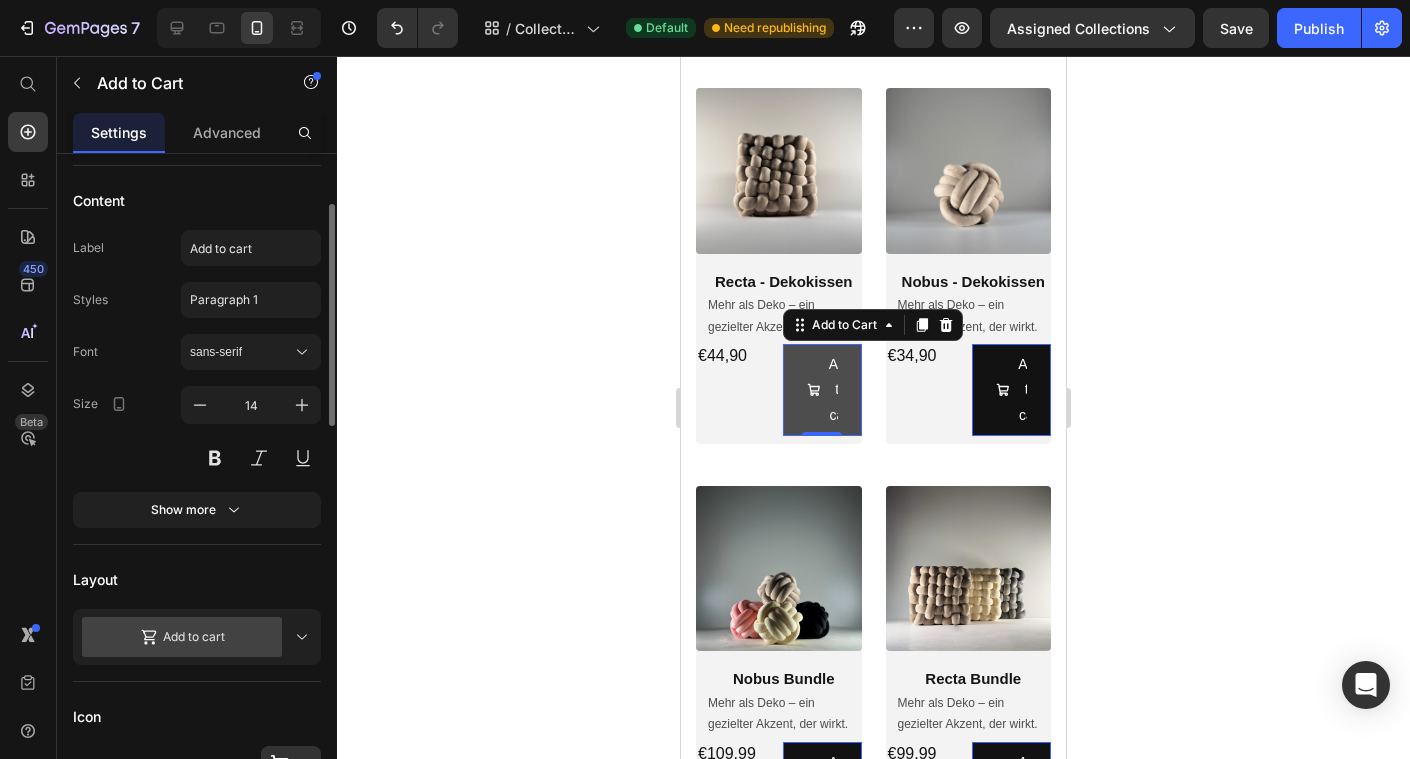 click on "Add to cart" at bounding box center (822, 390) 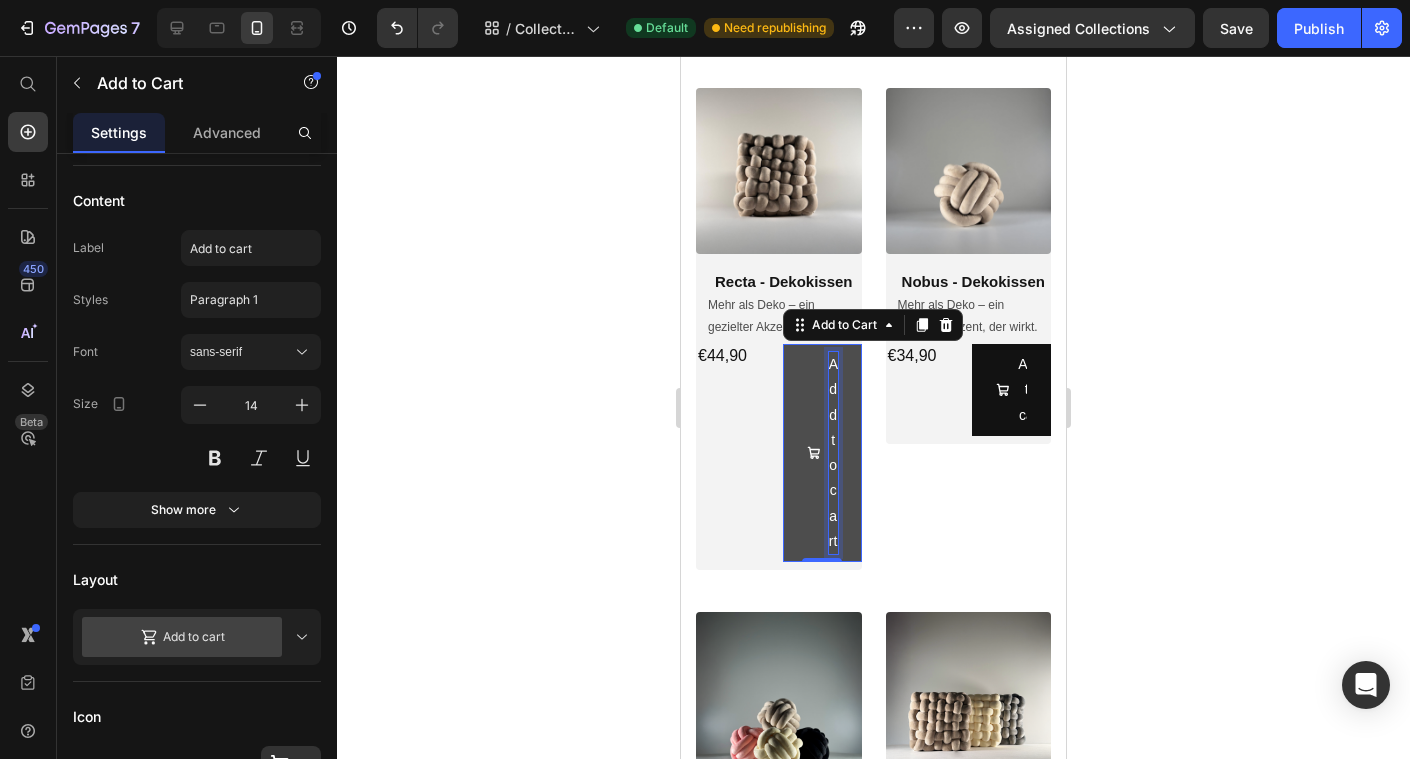 click on "Add to cart" at bounding box center (833, 453) 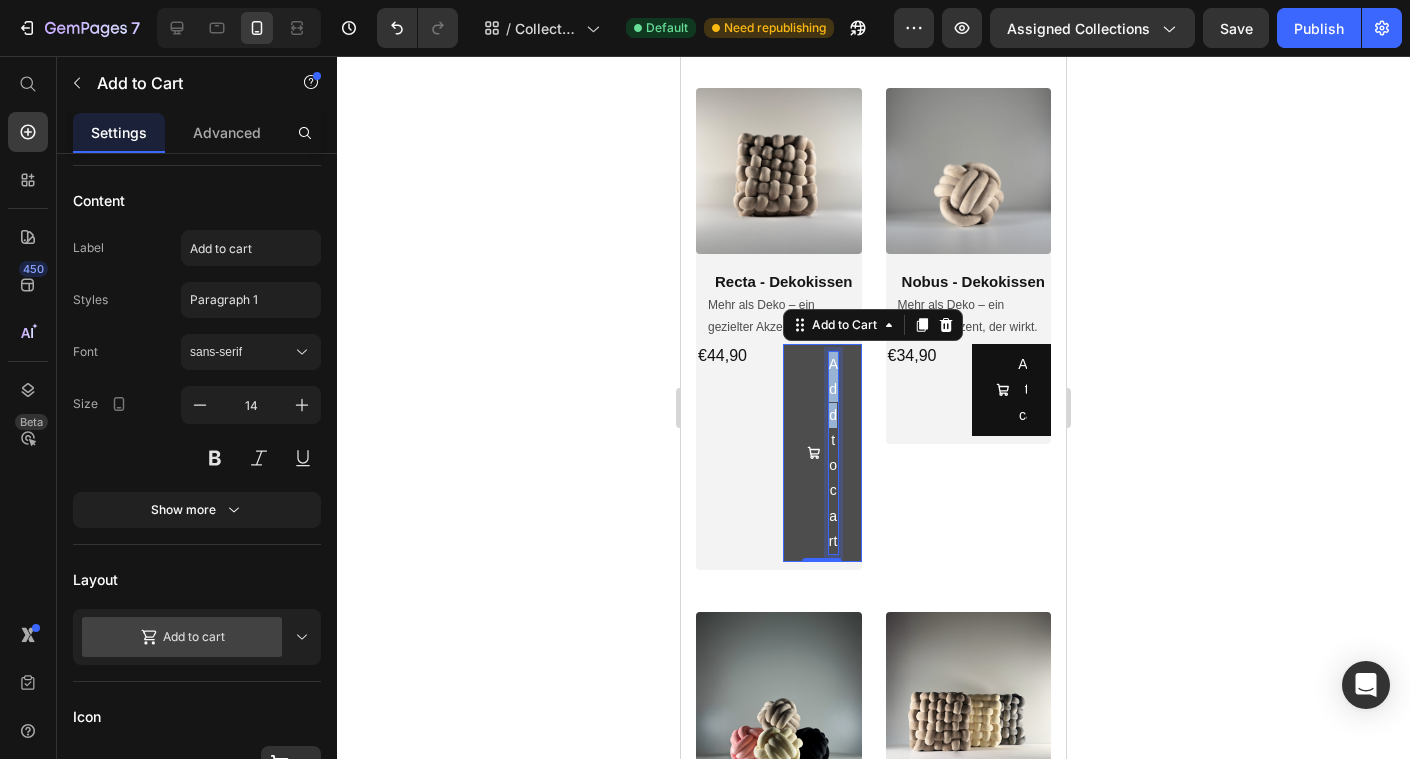 click on "Add to cart" at bounding box center [833, 453] 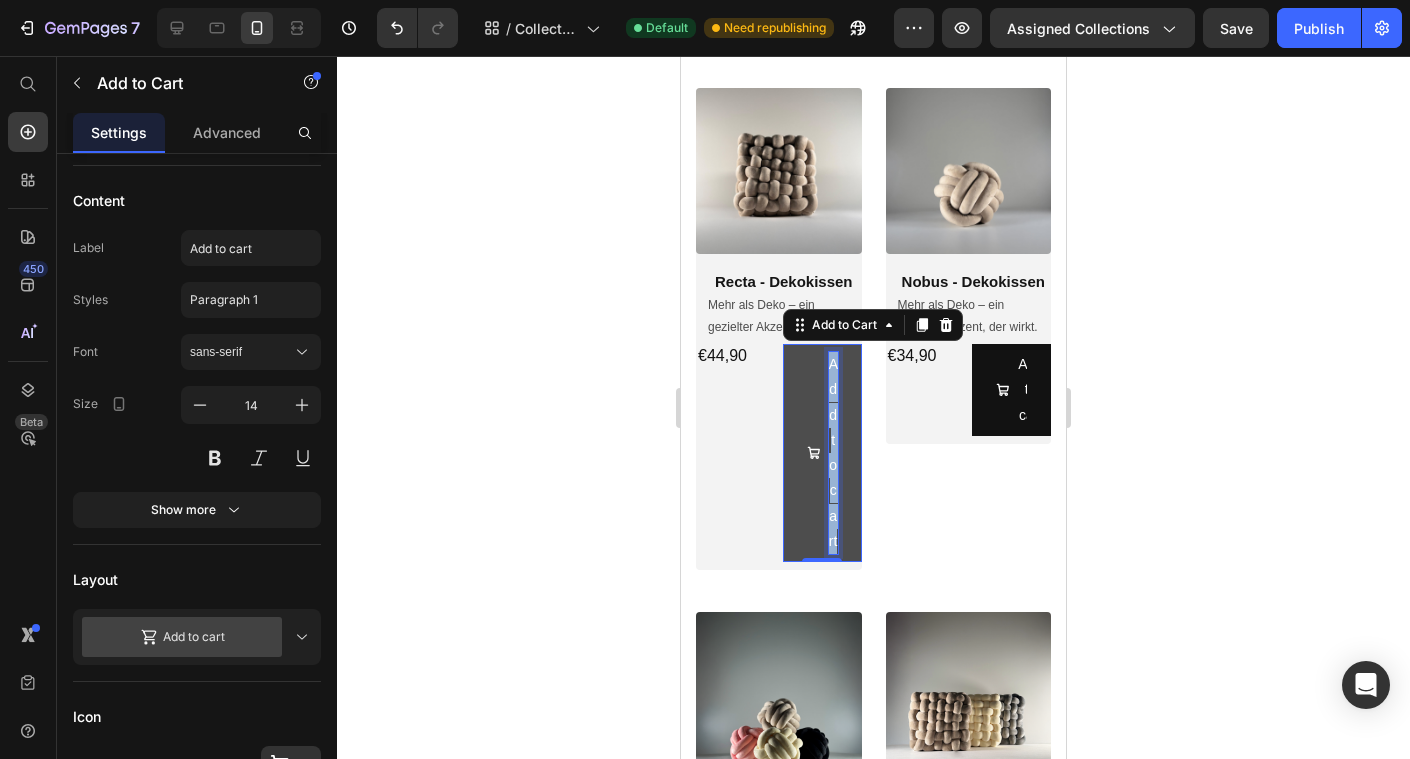 click on "Add to cart" at bounding box center [833, 453] 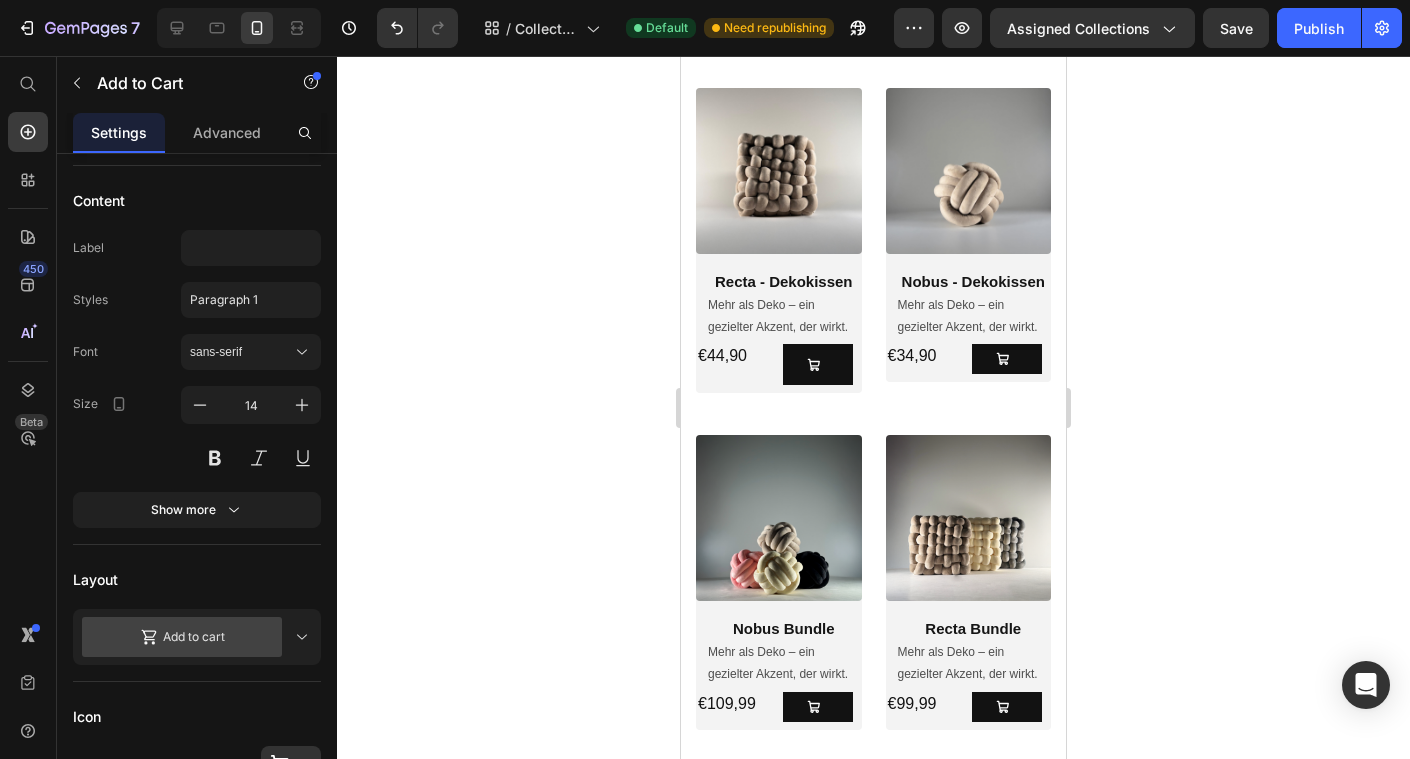 click 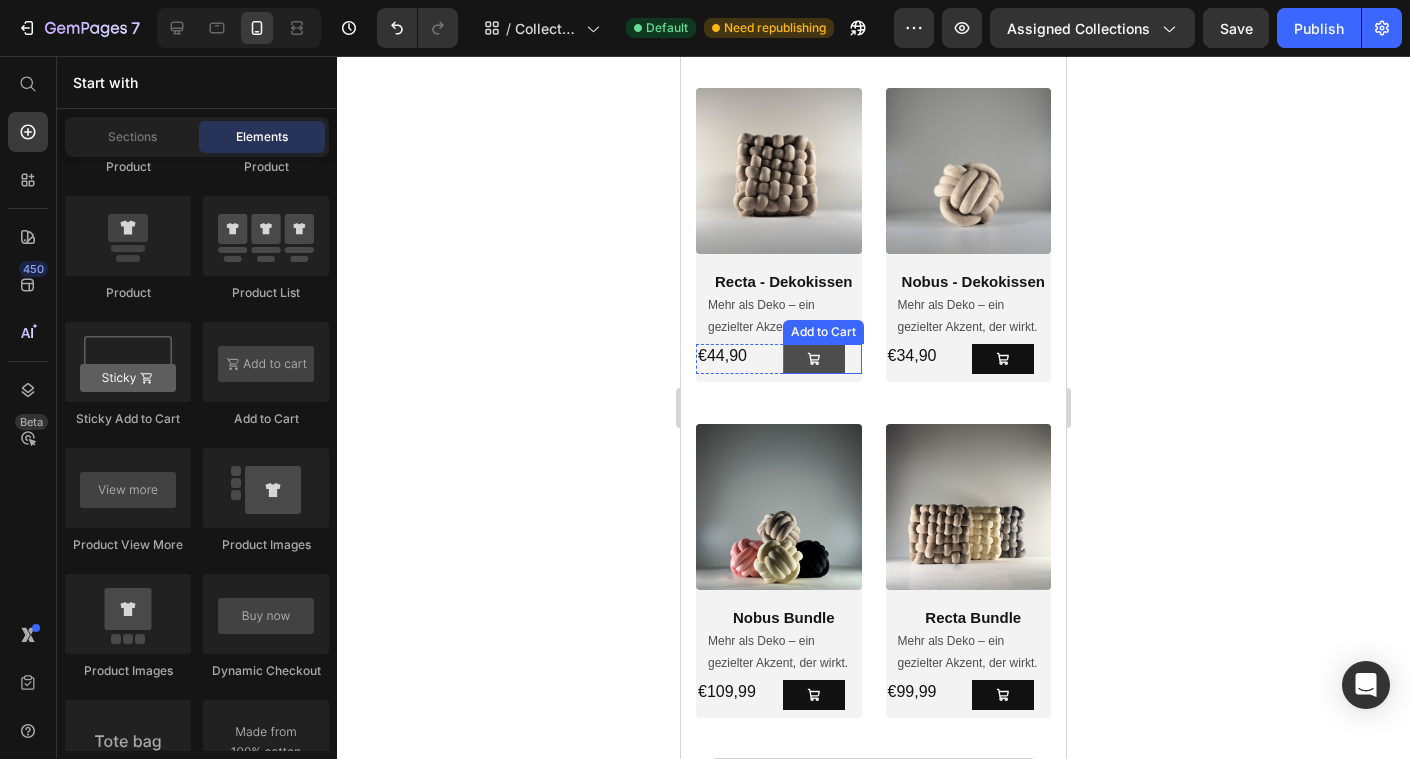 click at bounding box center [814, 359] 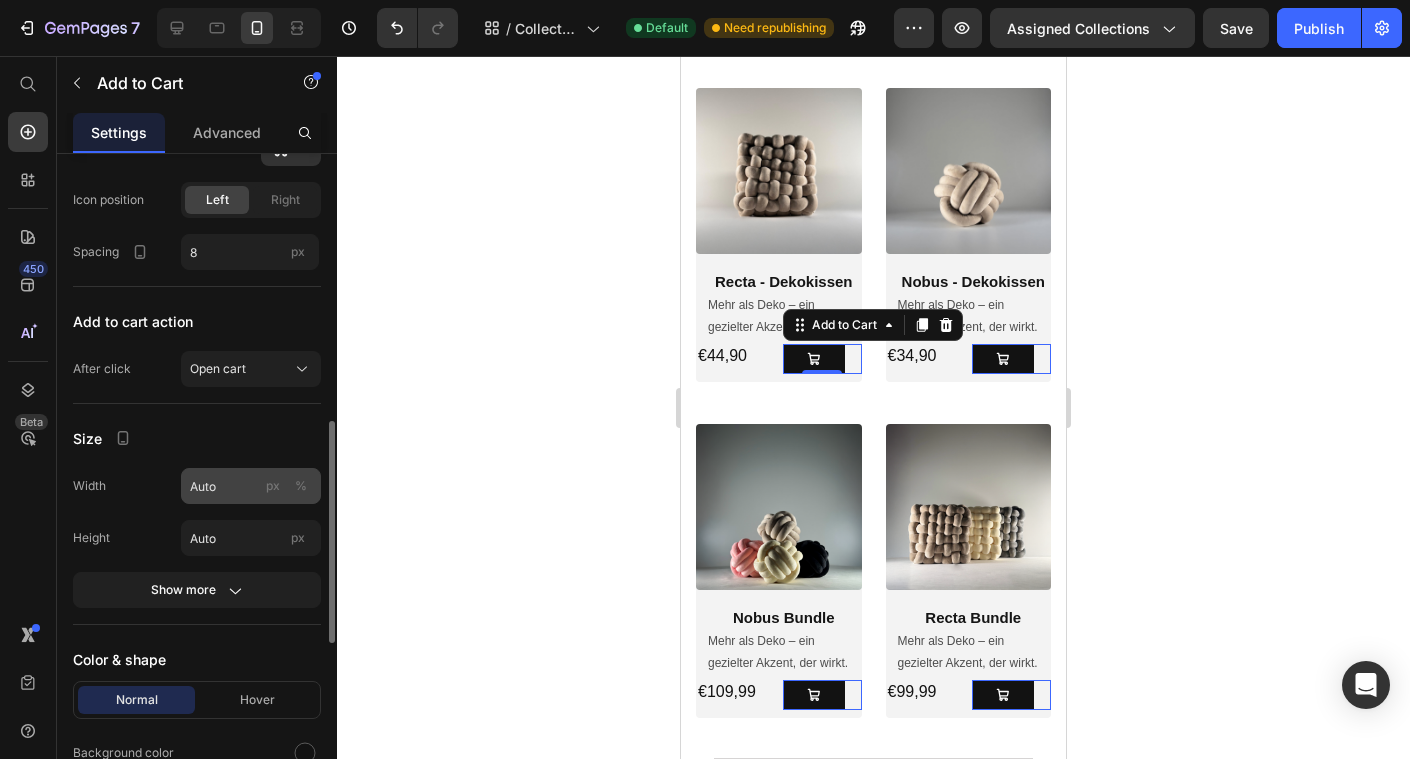 scroll, scrollTop: 775, scrollLeft: 0, axis: vertical 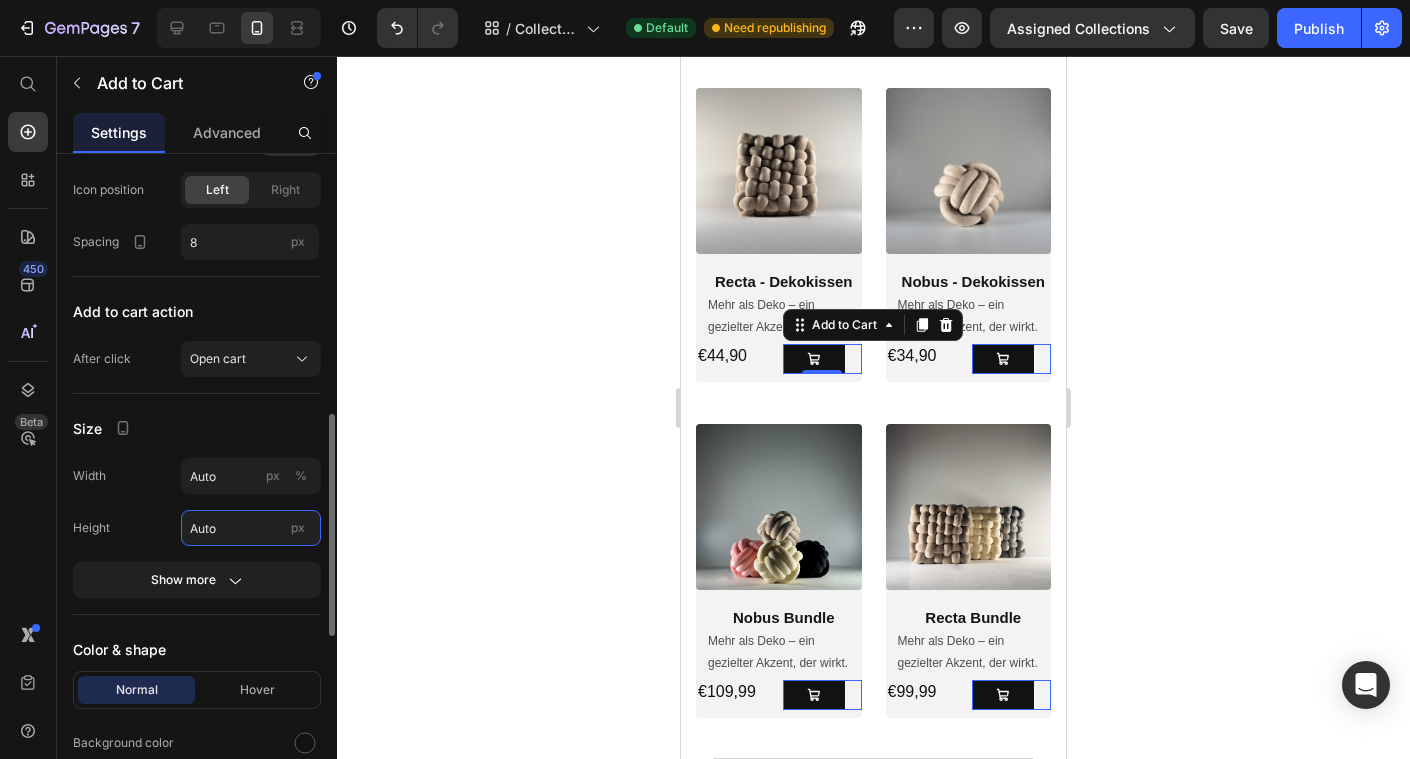 click on "Auto" at bounding box center (251, 528) 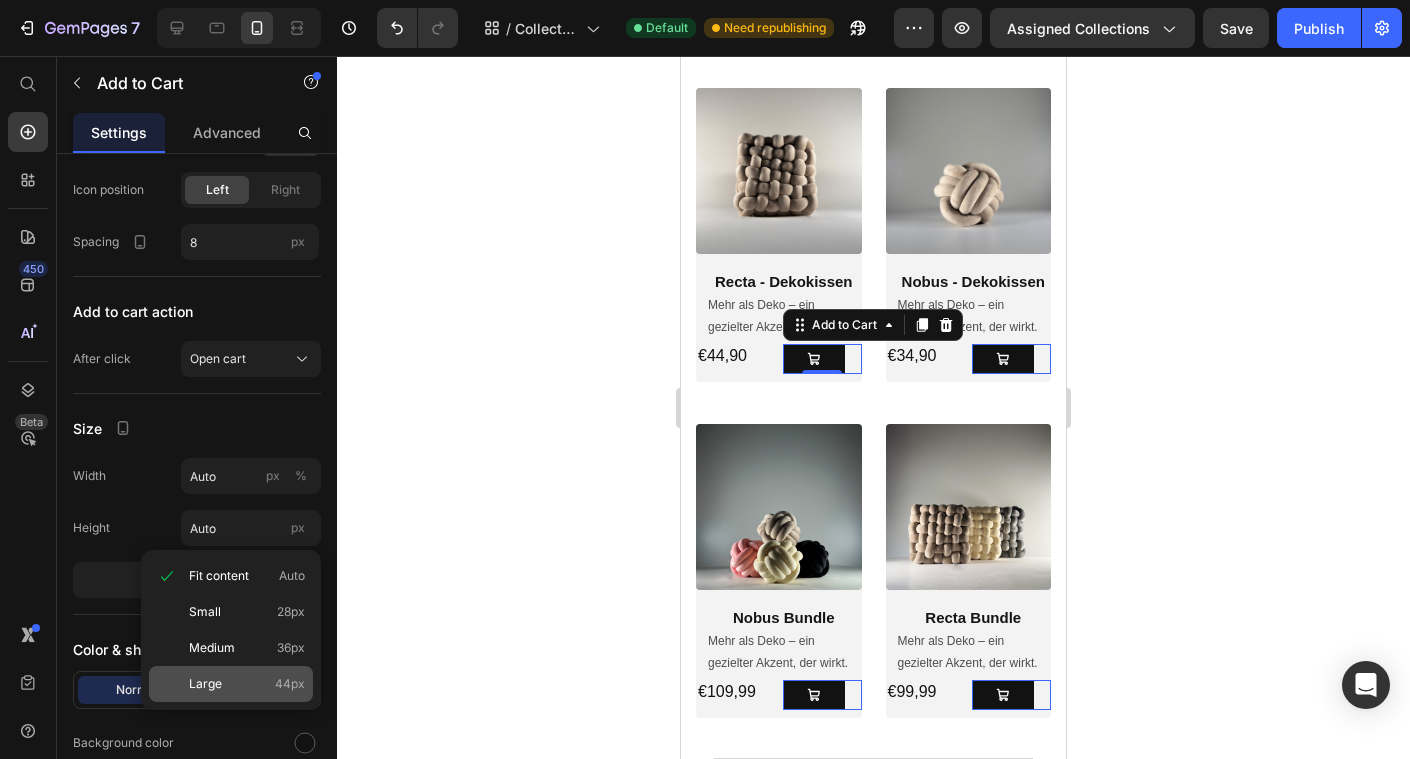 click on "Large 44px" at bounding box center (247, 684) 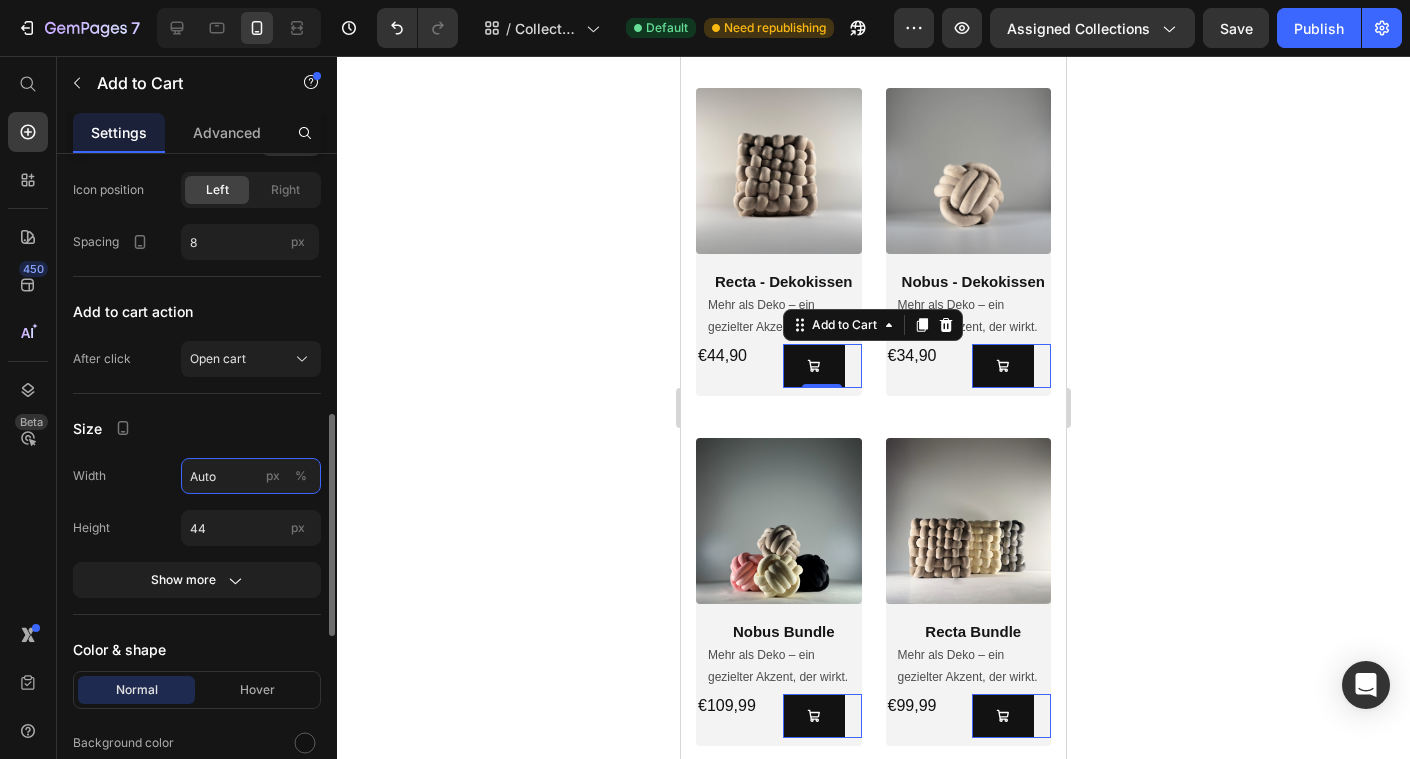 click on "Auto" at bounding box center [251, 476] 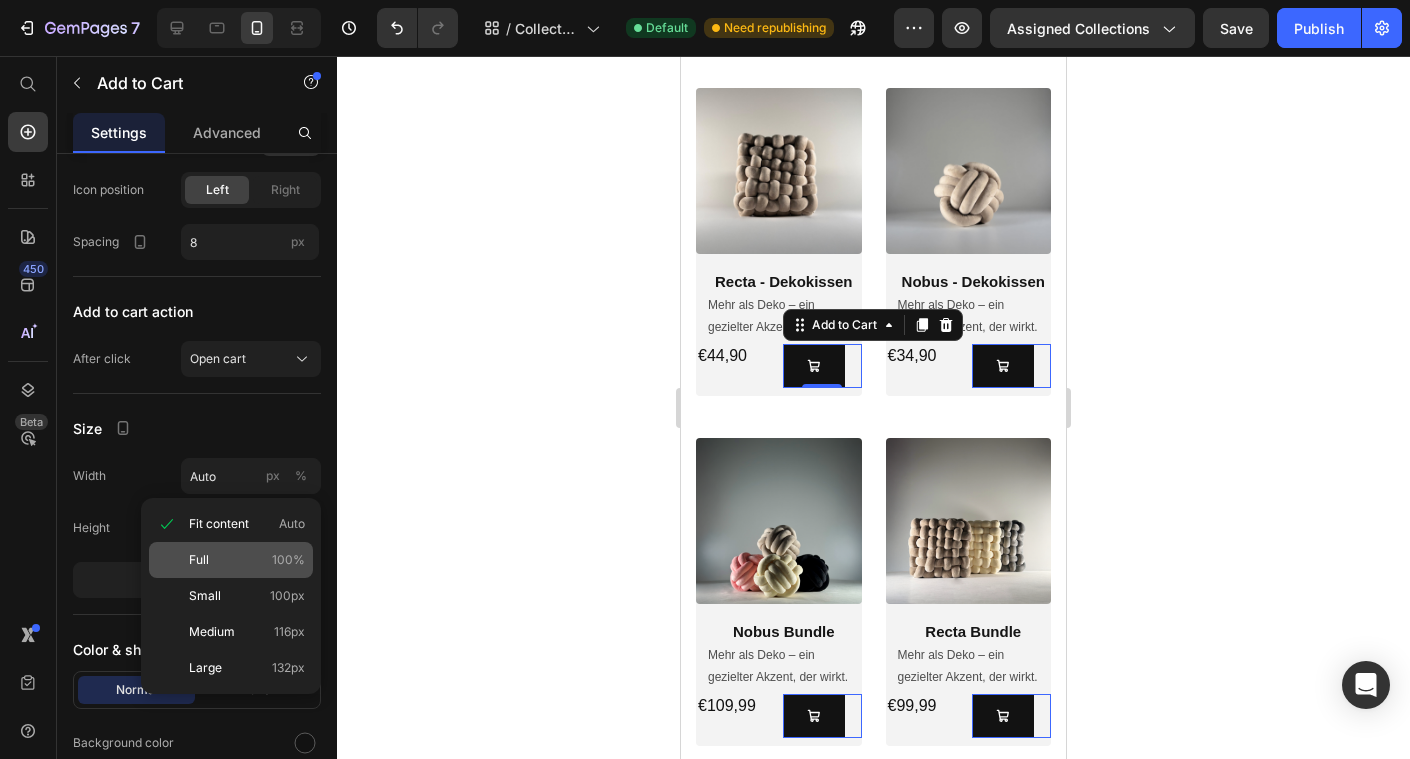 click on "Full 100%" 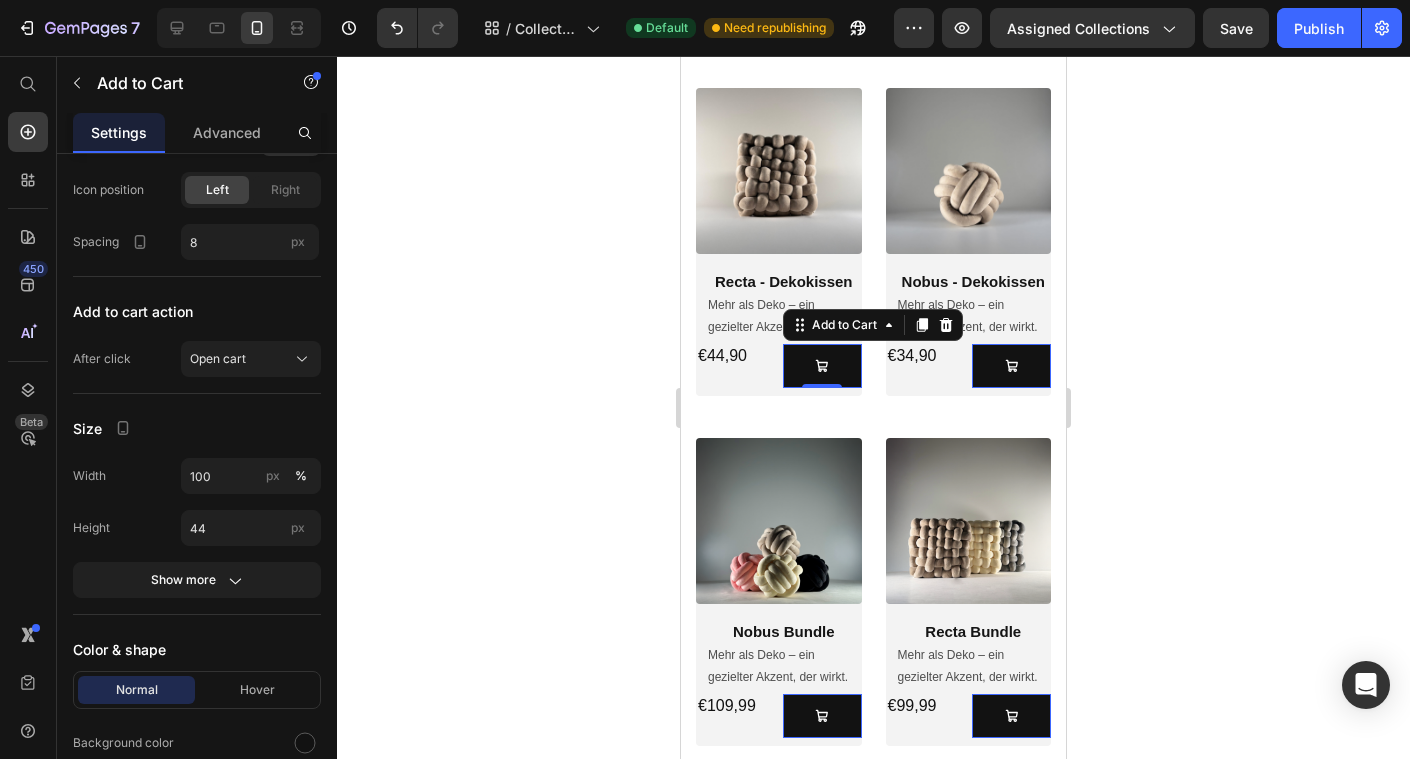 click 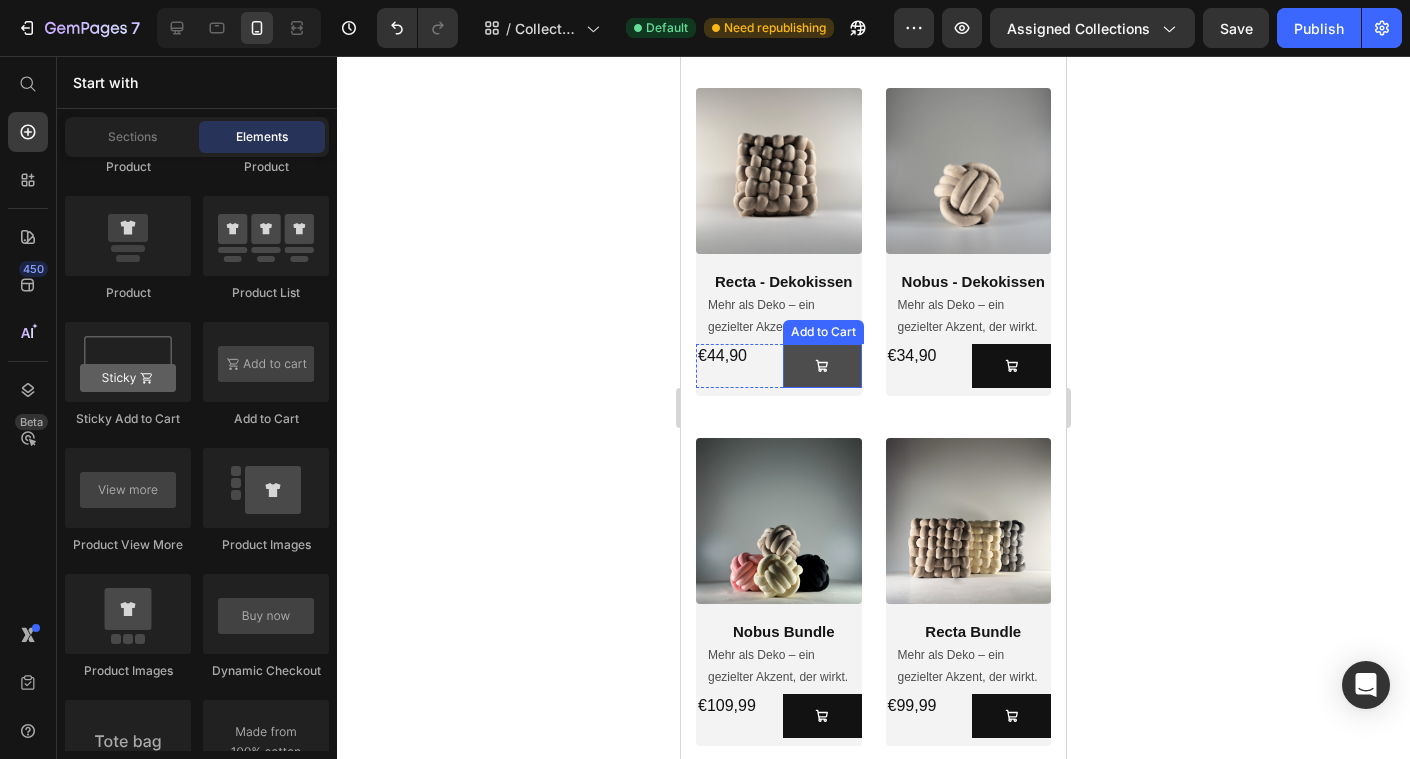 click at bounding box center [822, 366] 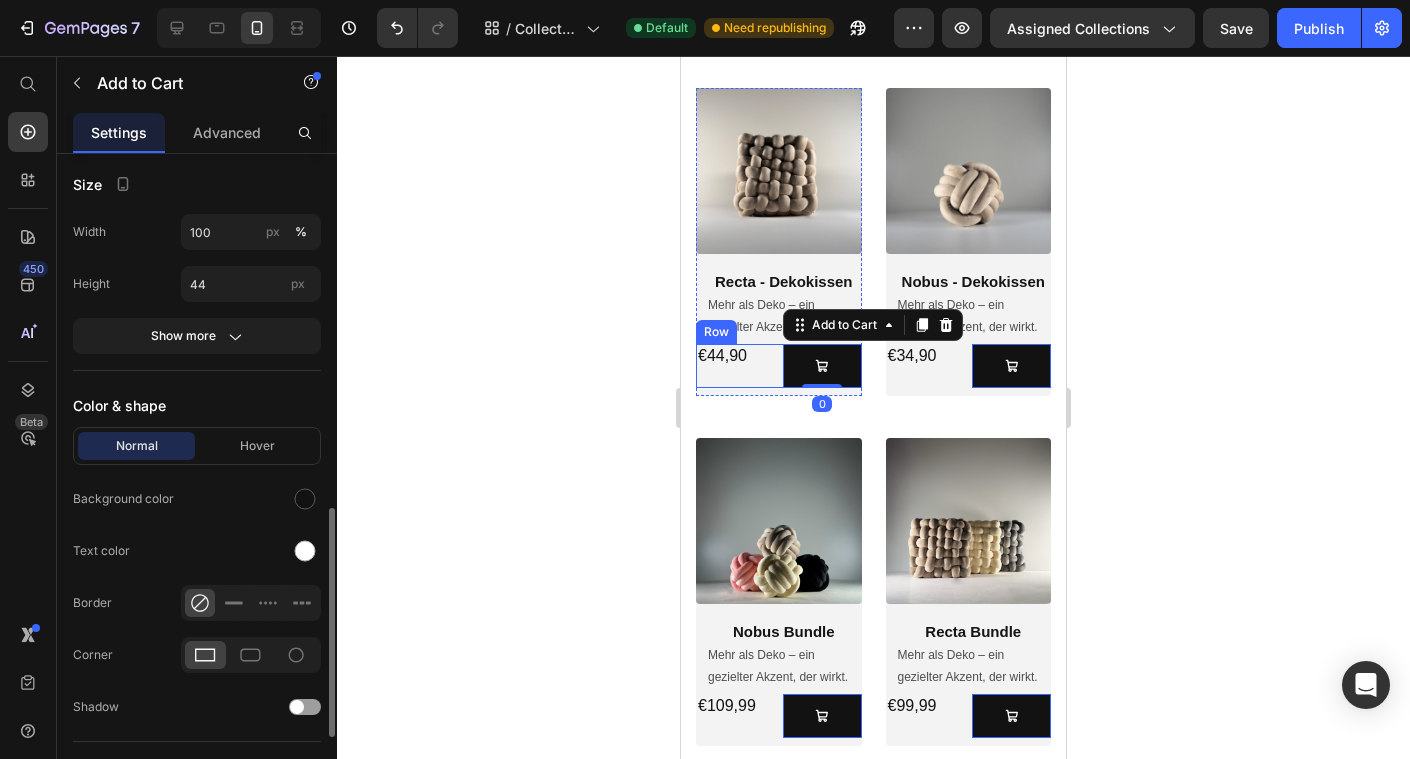 scroll, scrollTop: 1047, scrollLeft: 0, axis: vertical 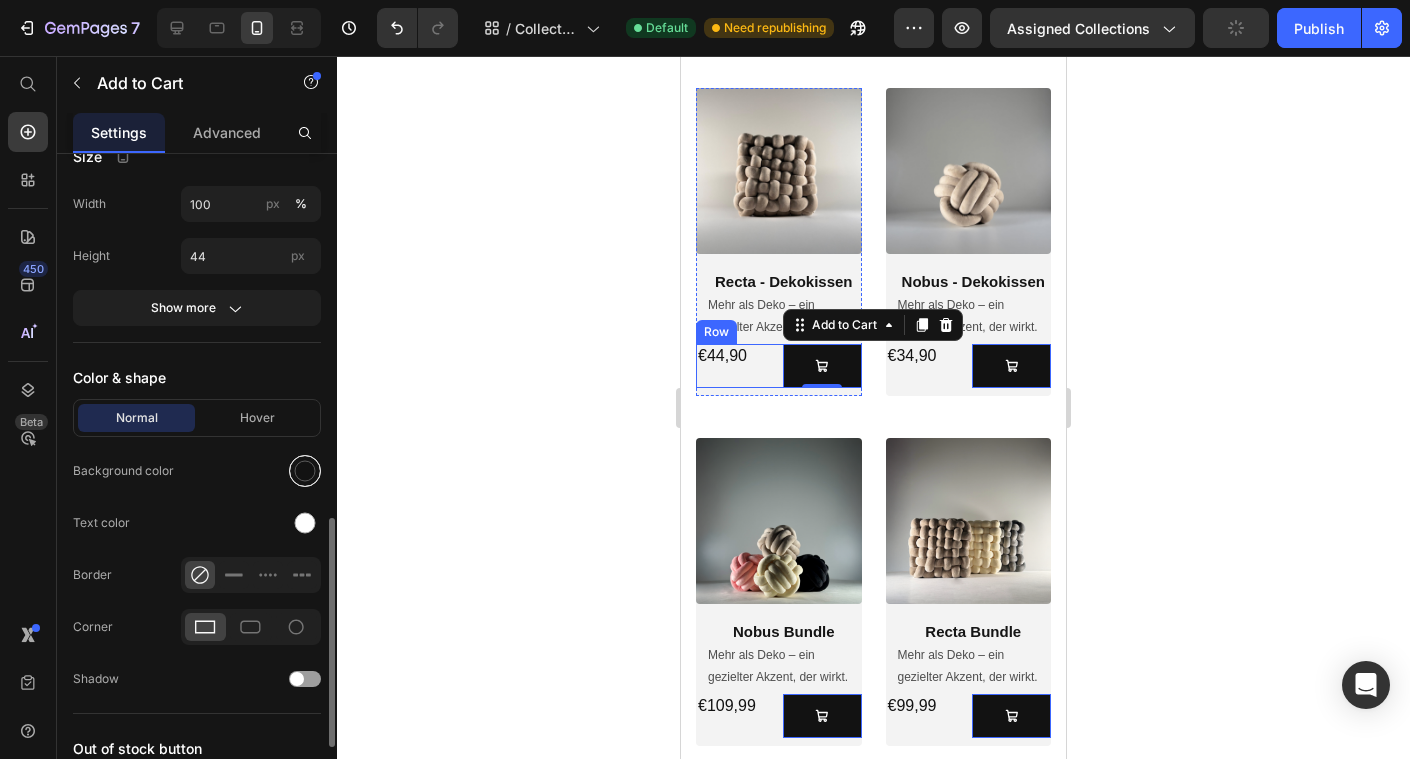 click at bounding box center (305, 471) 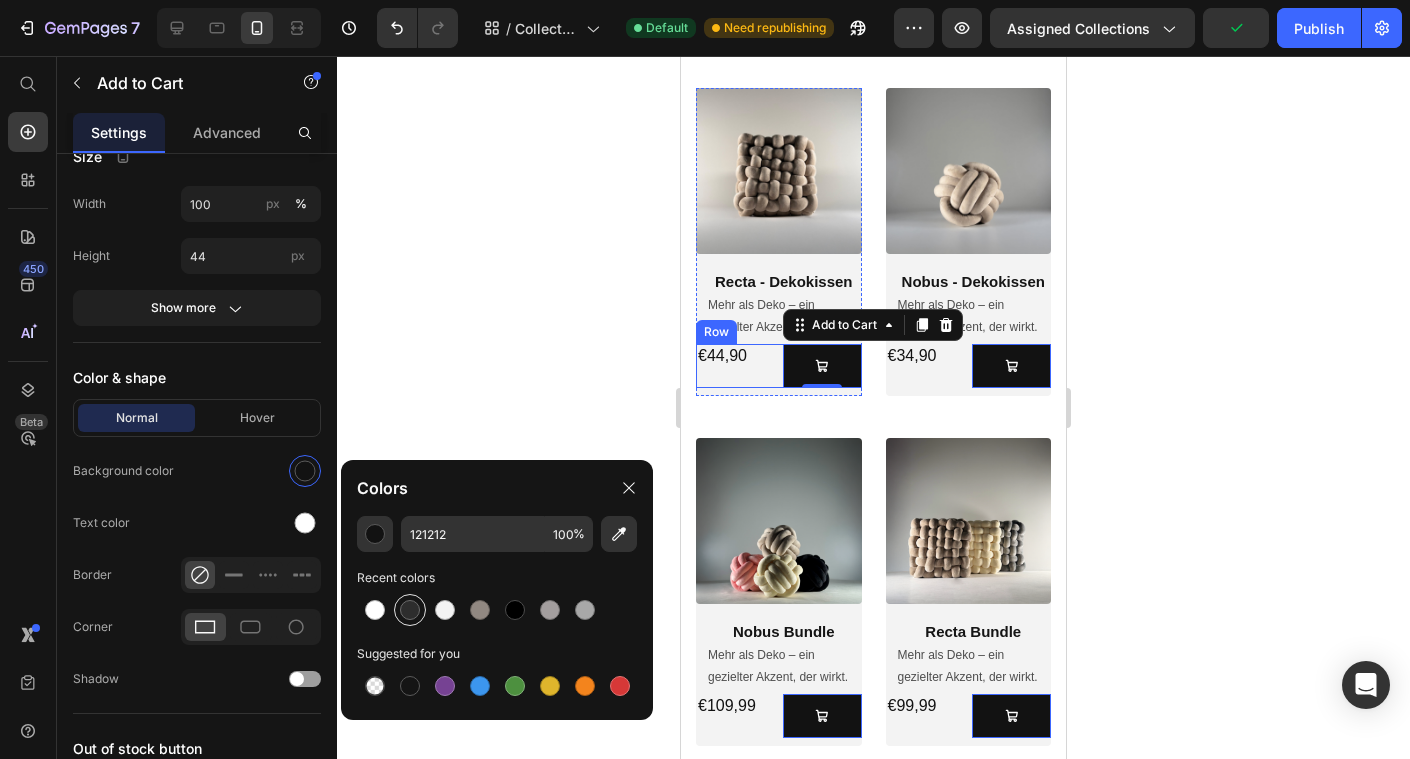 click at bounding box center [410, 610] 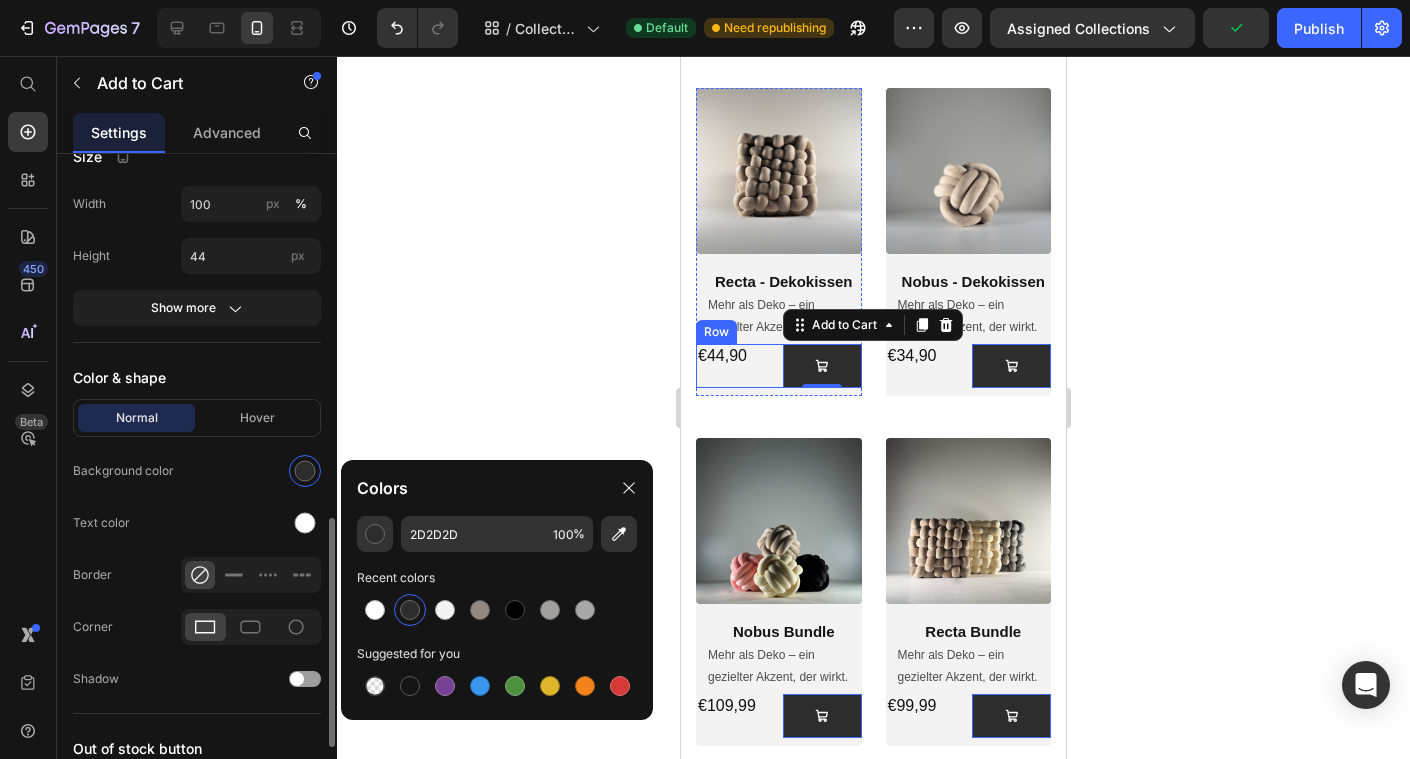 click on "Normal Hover Background color Text color Border Corner Shadow" 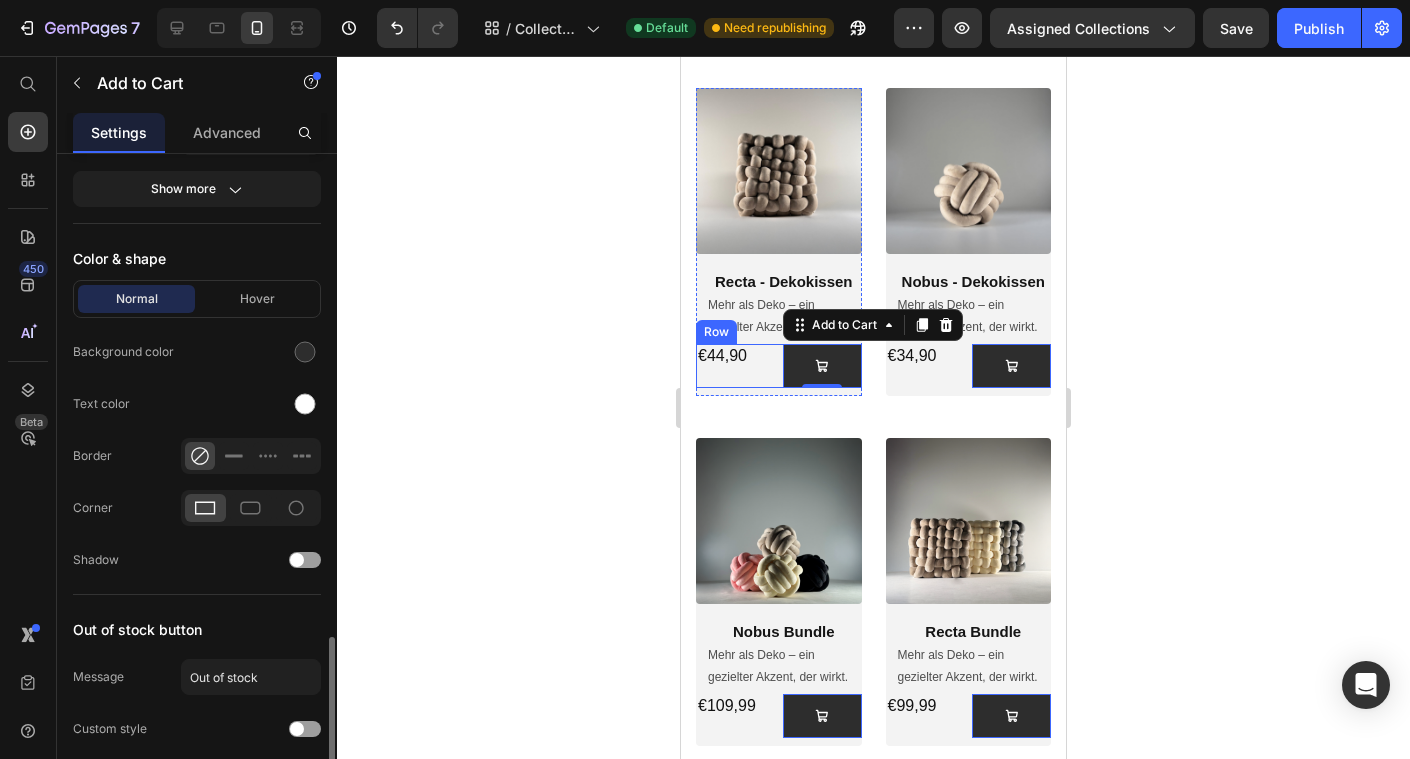 scroll, scrollTop: 1245, scrollLeft: 0, axis: vertical 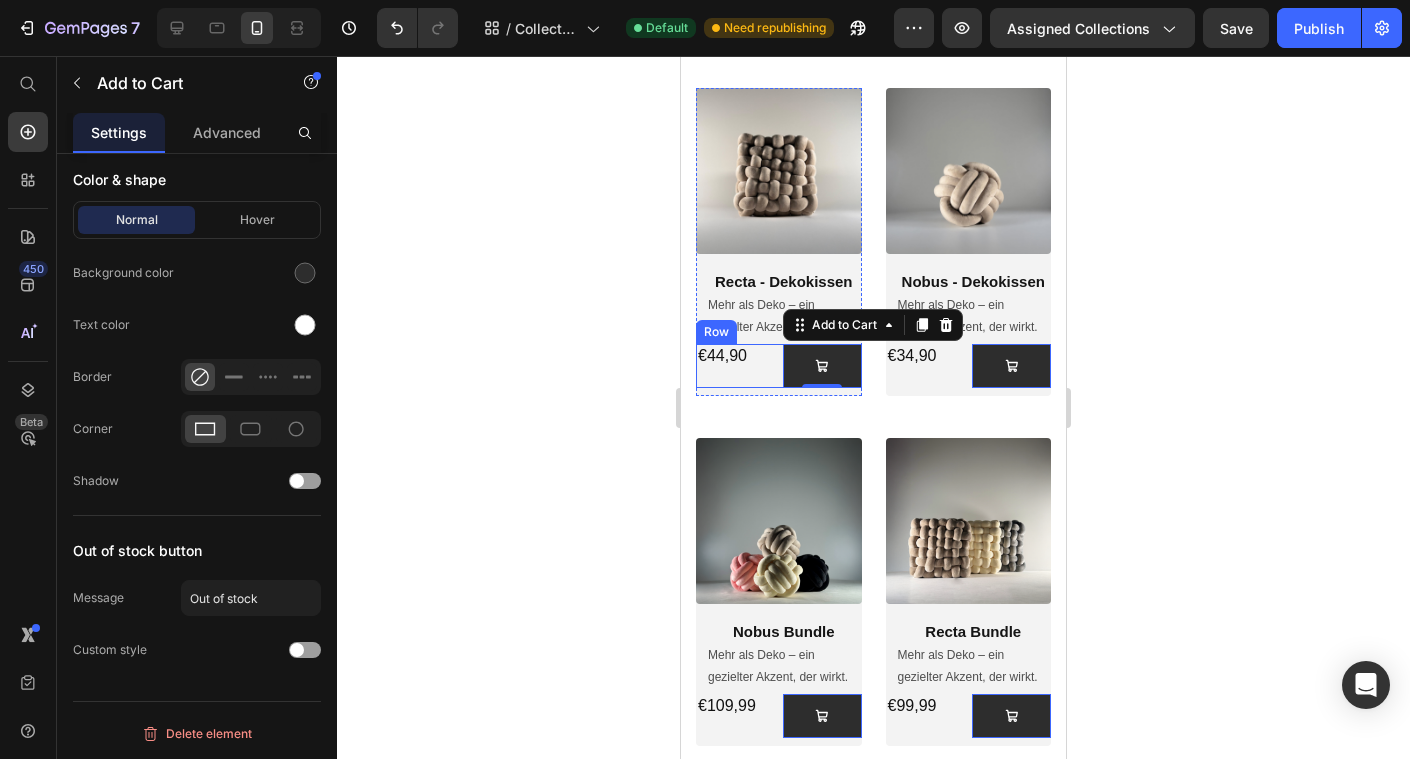 click 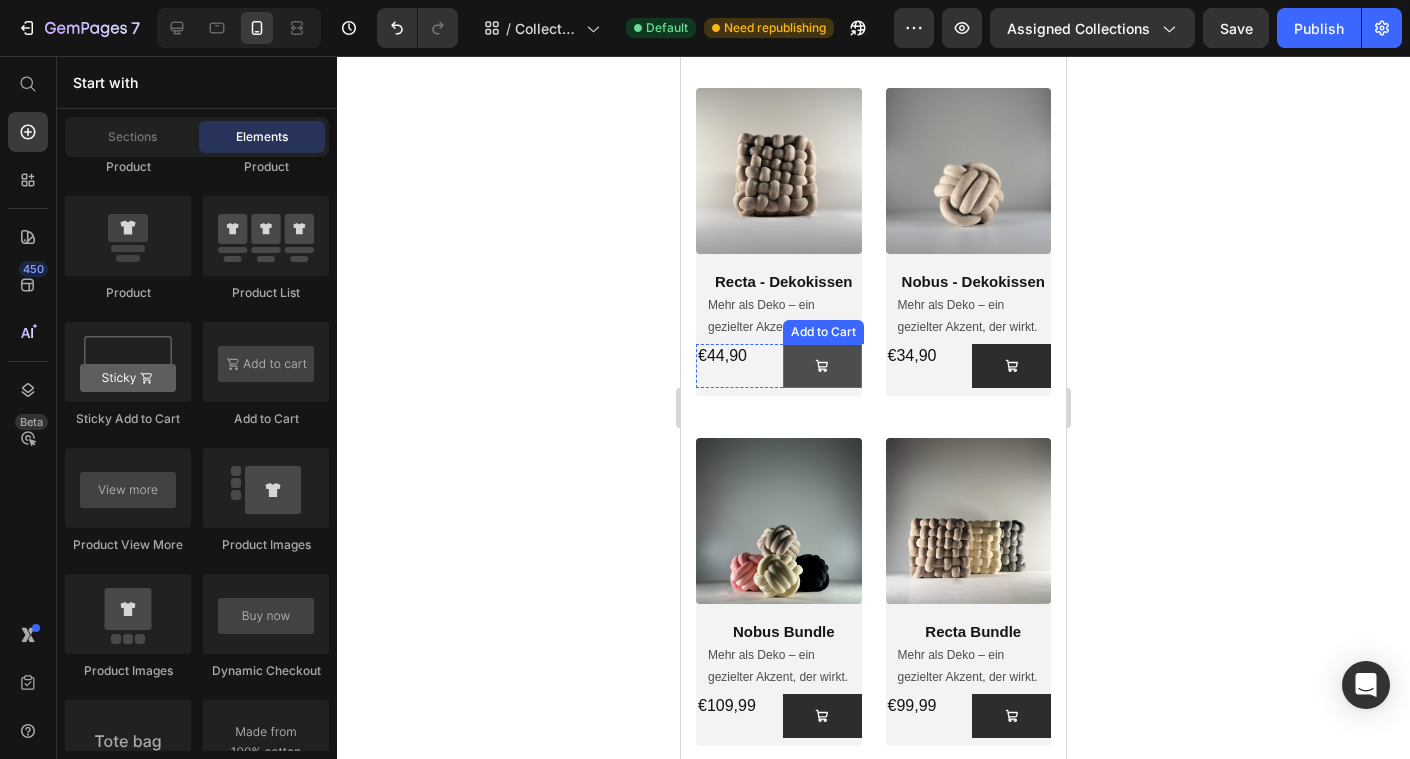 click at bounding box center [822, 366] 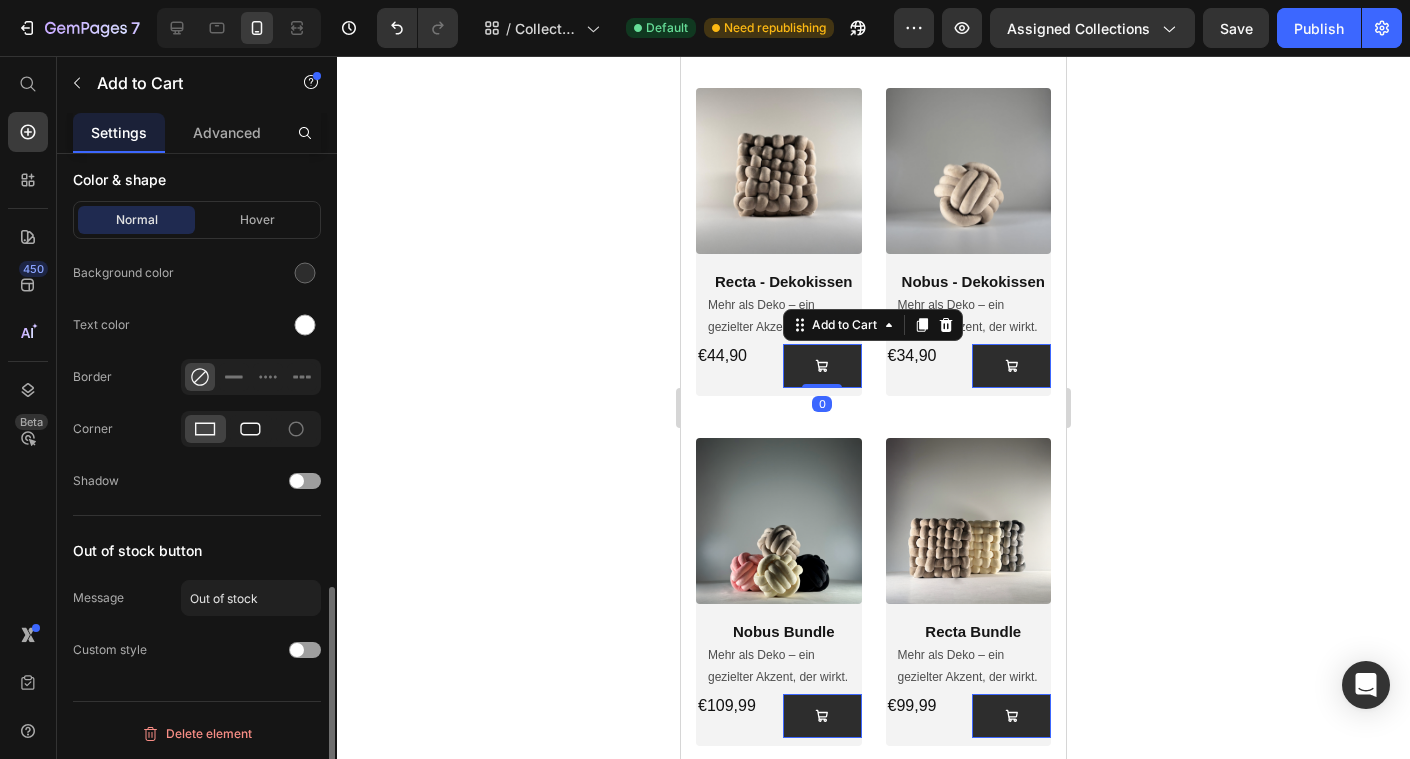 click 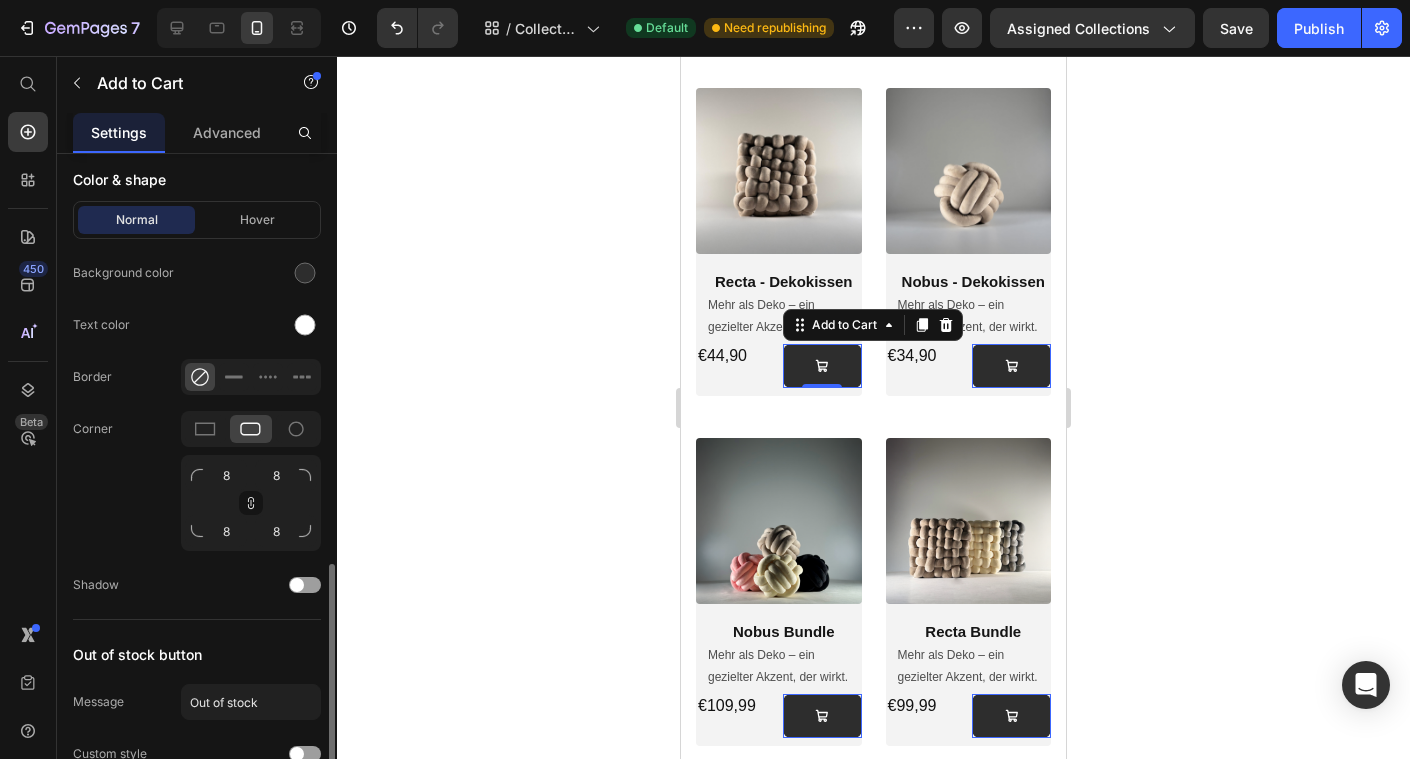 click 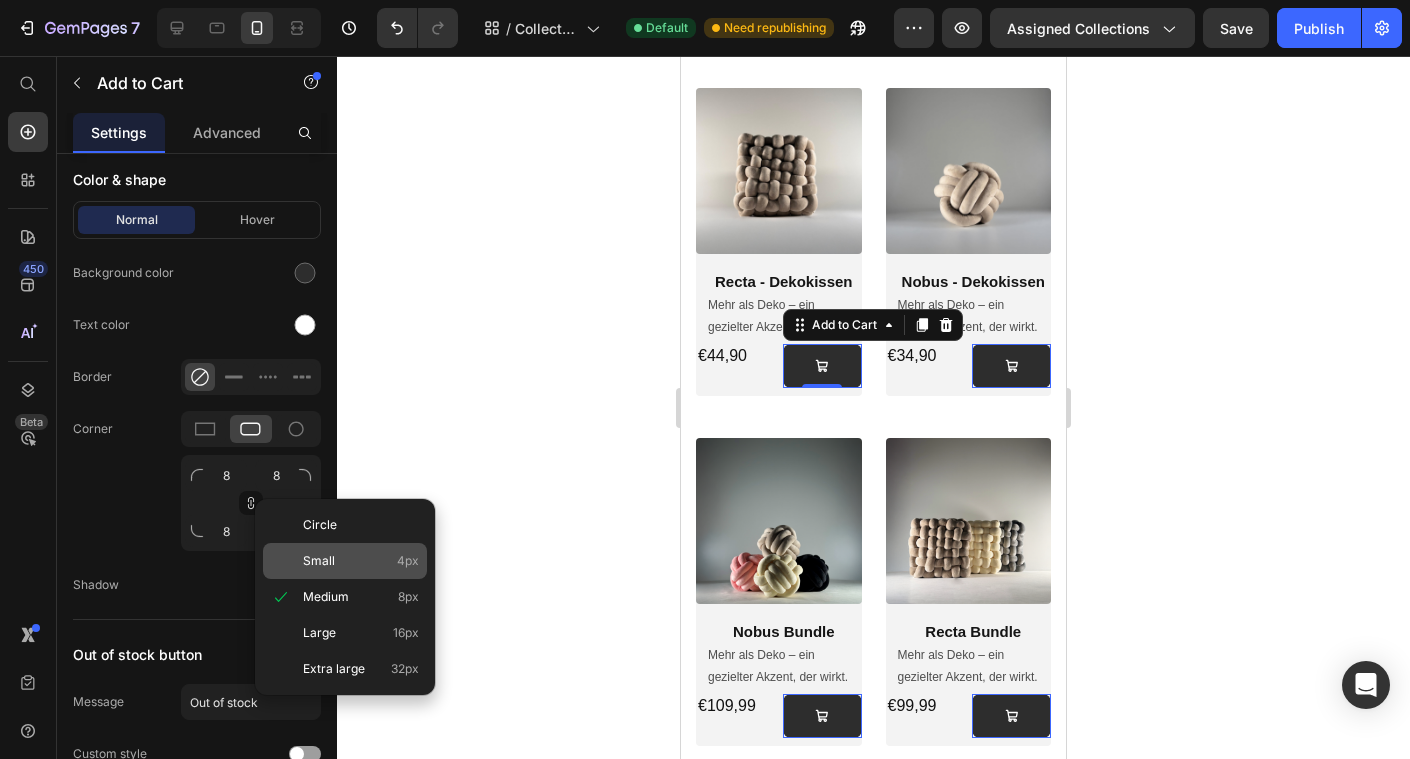 click on "Small 4px" 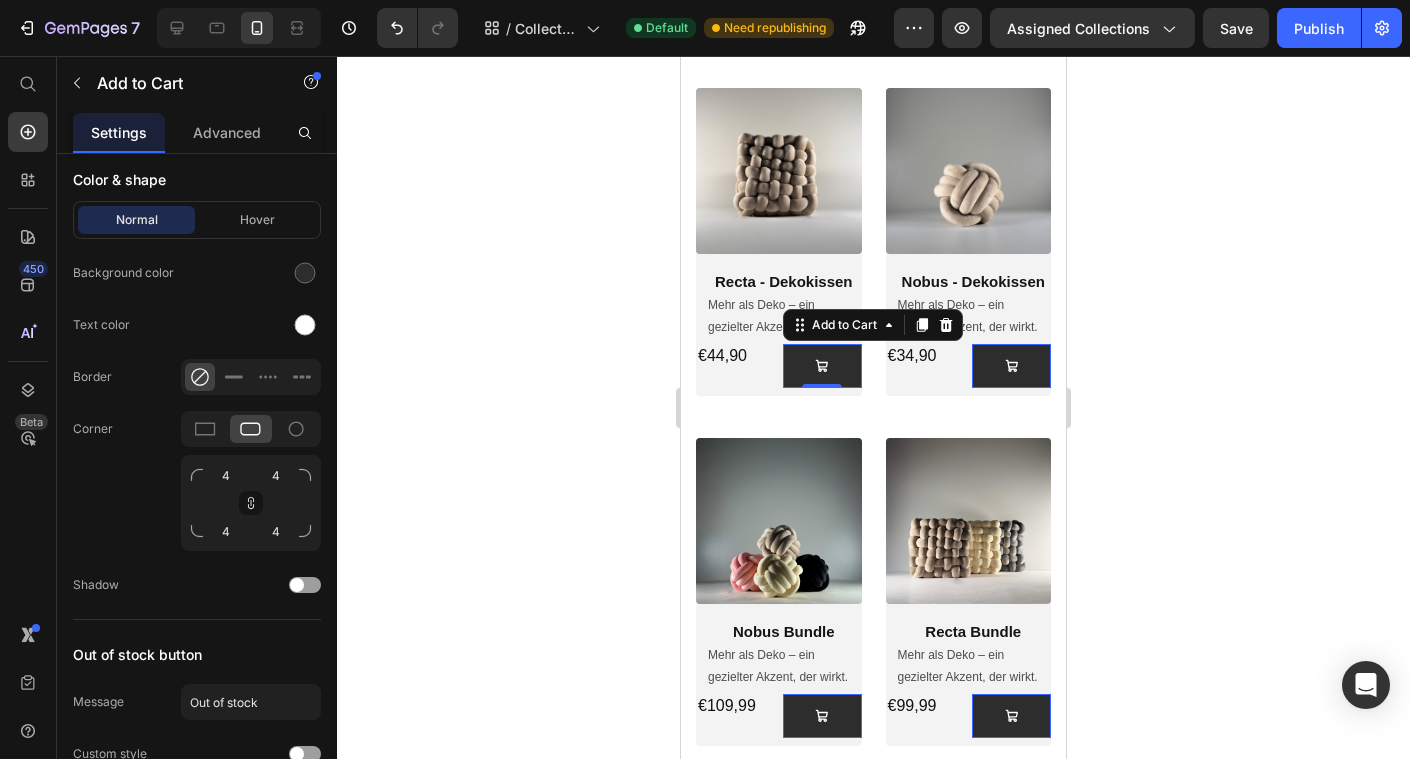 click 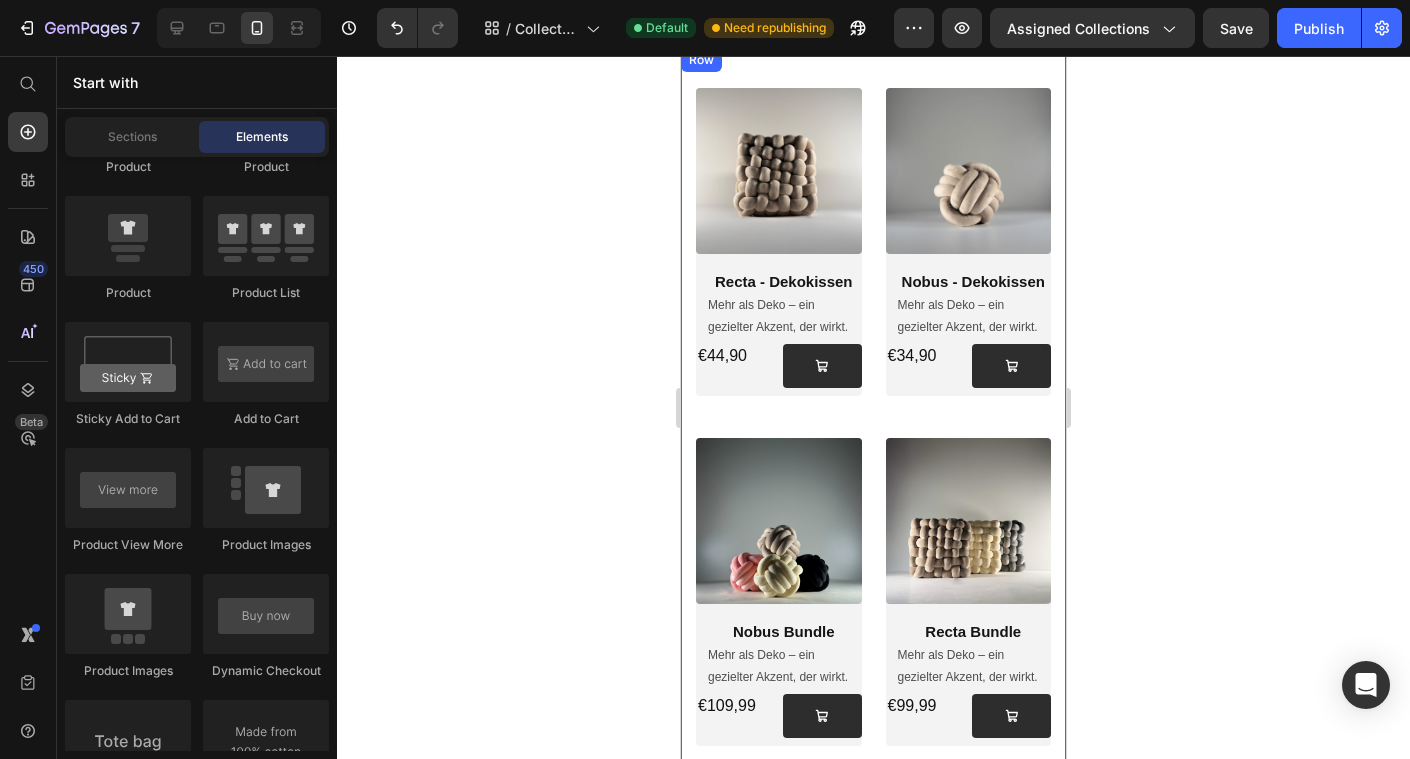 click 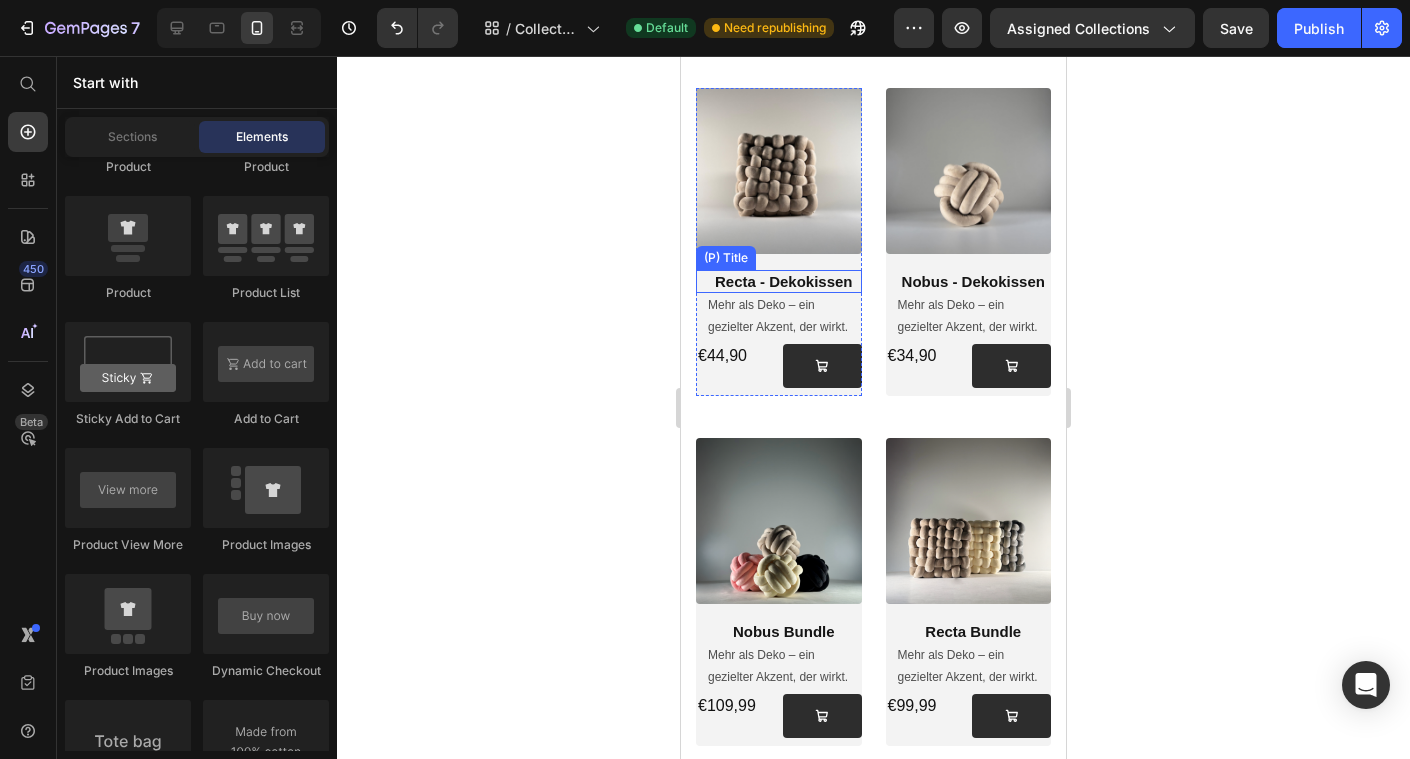scroll, scrollTop: 436, scrollLeft: 0, axis: vertical 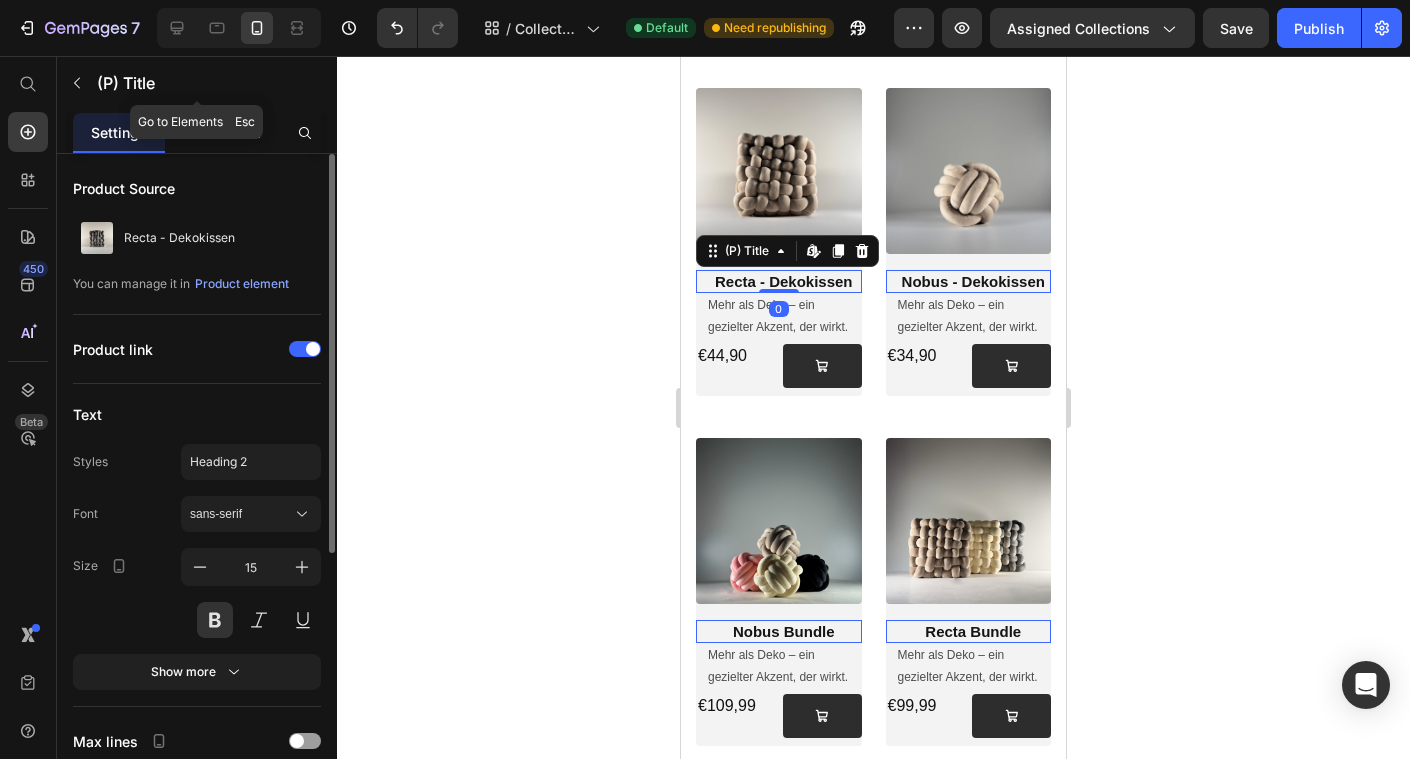 click on "Advanced" at bounding box center (227, 132) 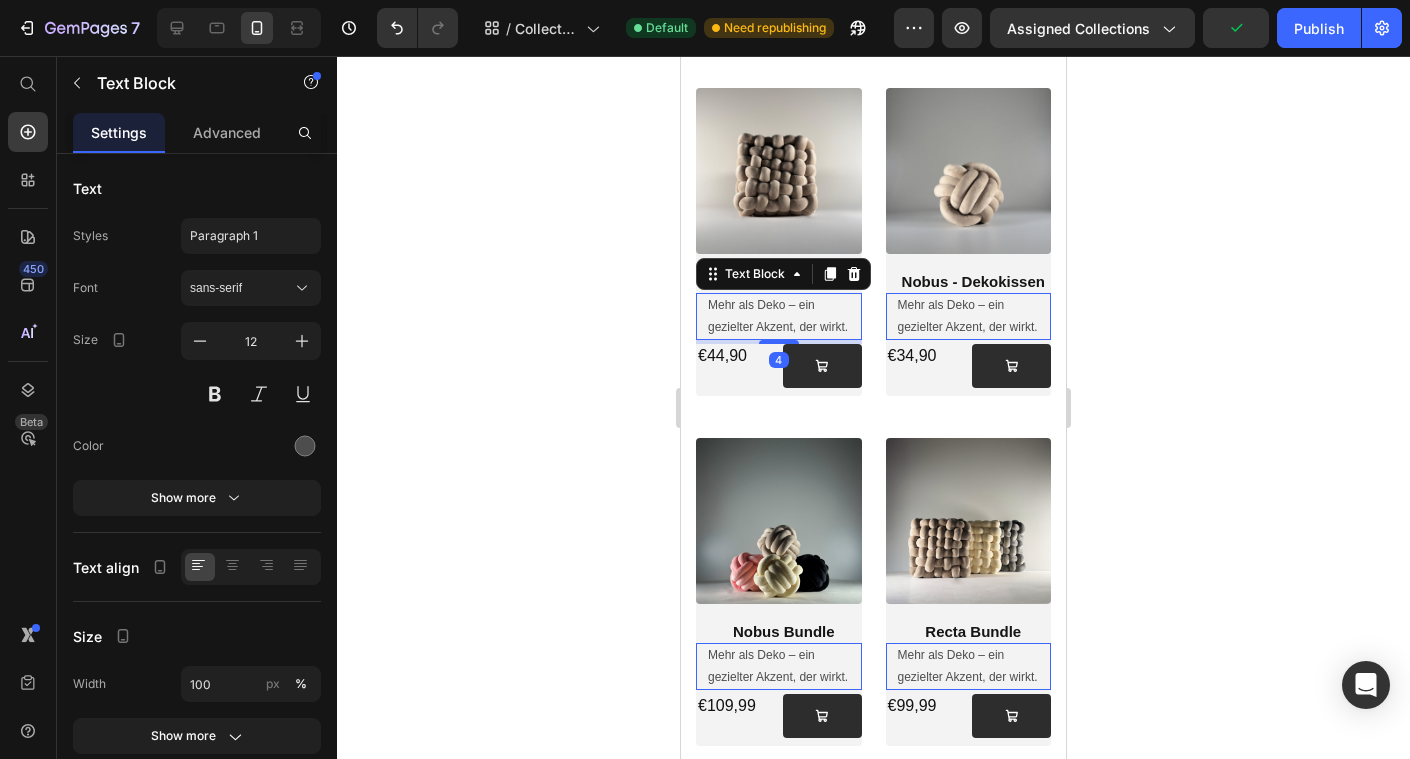 click on "Mehr als Deko – ein gezielter Akzent, der wirkt." at bounding box center [784, 316] 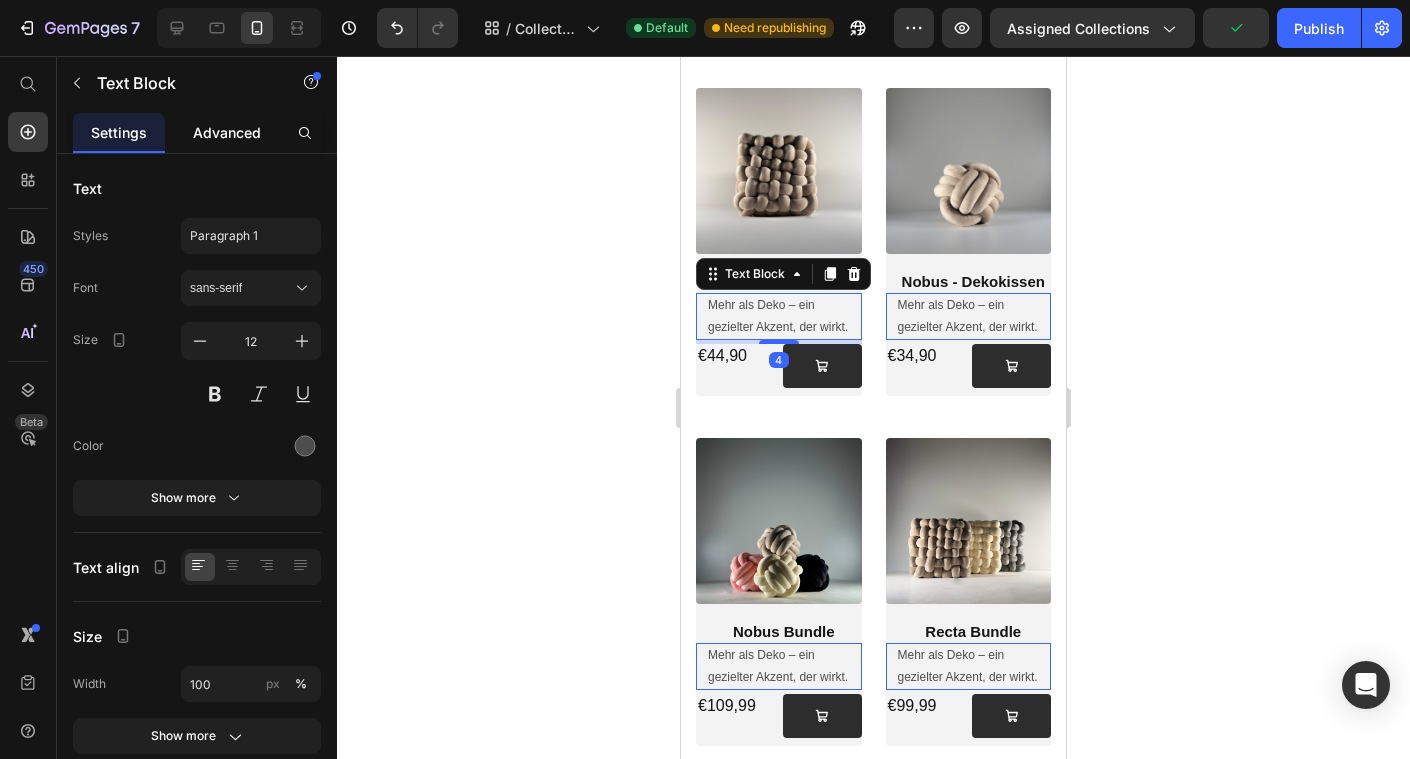 click on "Advanced" at bounding box center [227, 132] 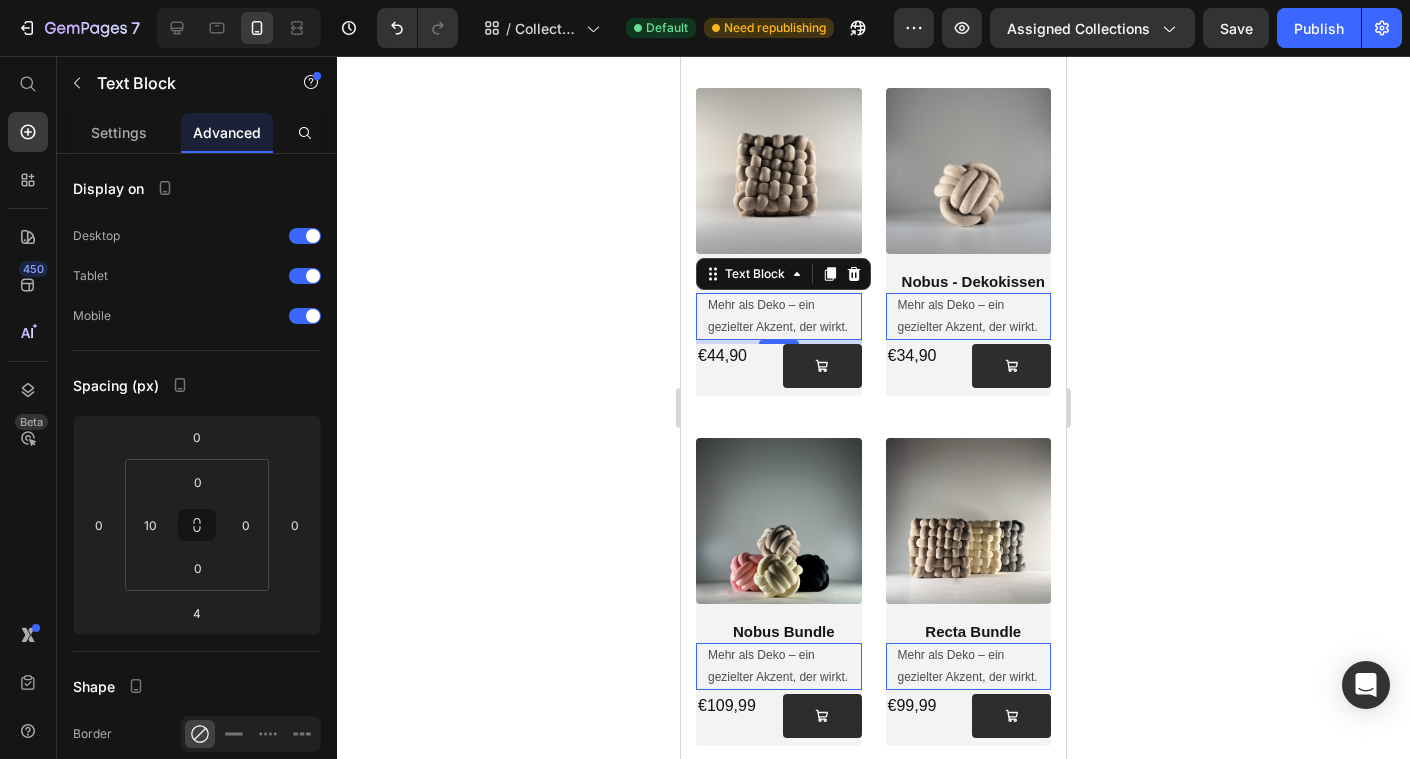 click 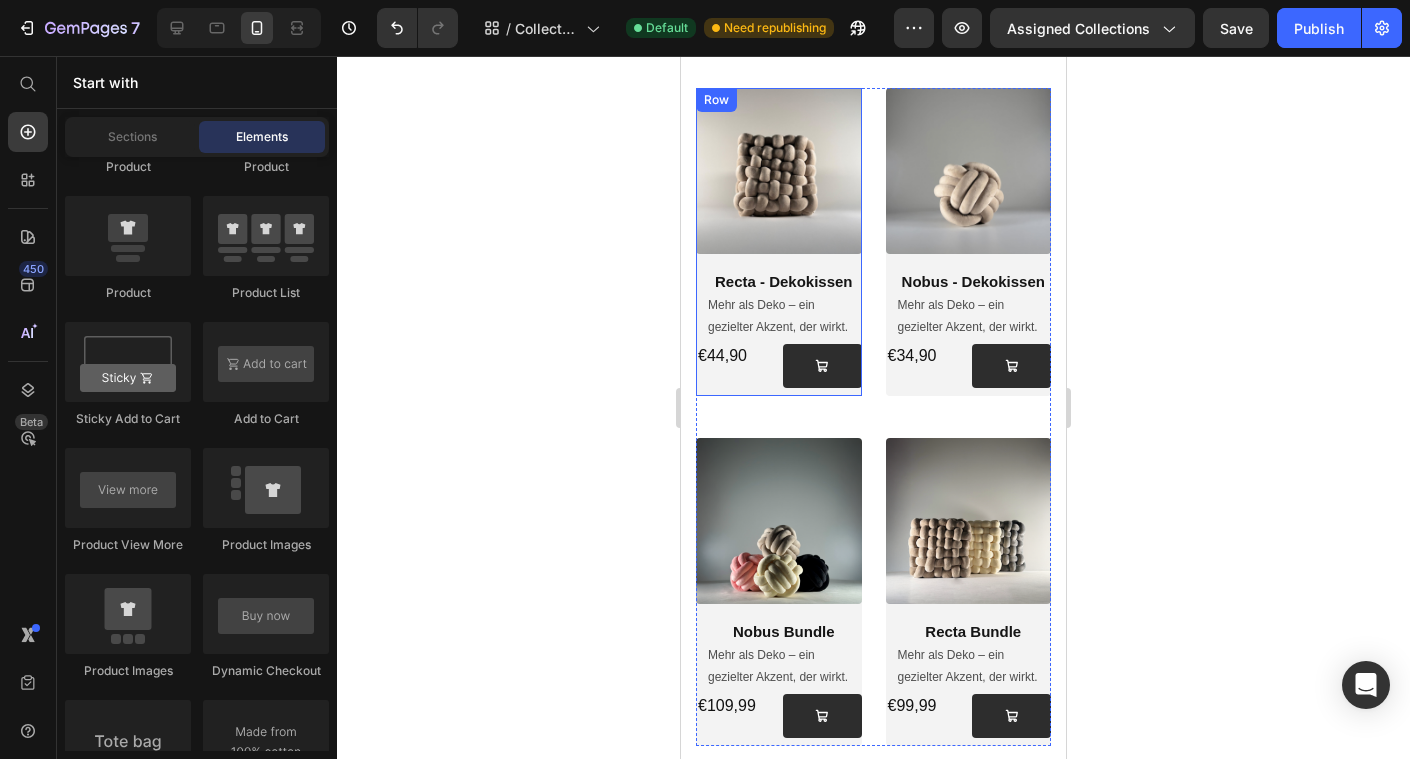 click on "Product Images & Gallery Row Recta - Dekokissen (P) Title Mehr als Deko – ein gezielter Akzent, der wirkt. Text Block €44,90 Product Price
Add to Cart Row Icon Icon Icon Icon Icon Row €44,90 (P) Price
(P) Cart Button Row Row" at bounding box center [779, 242] 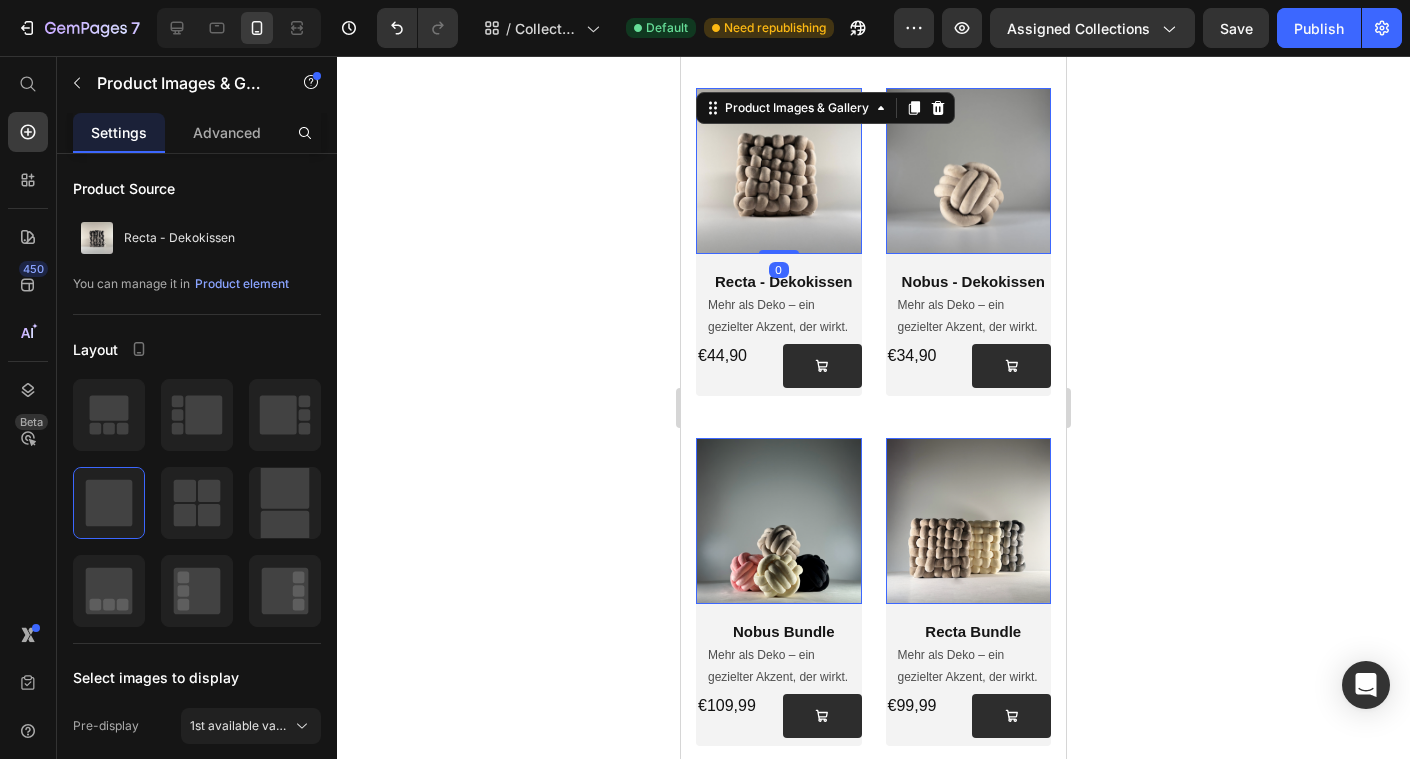 click at bounding box center [779, 171] 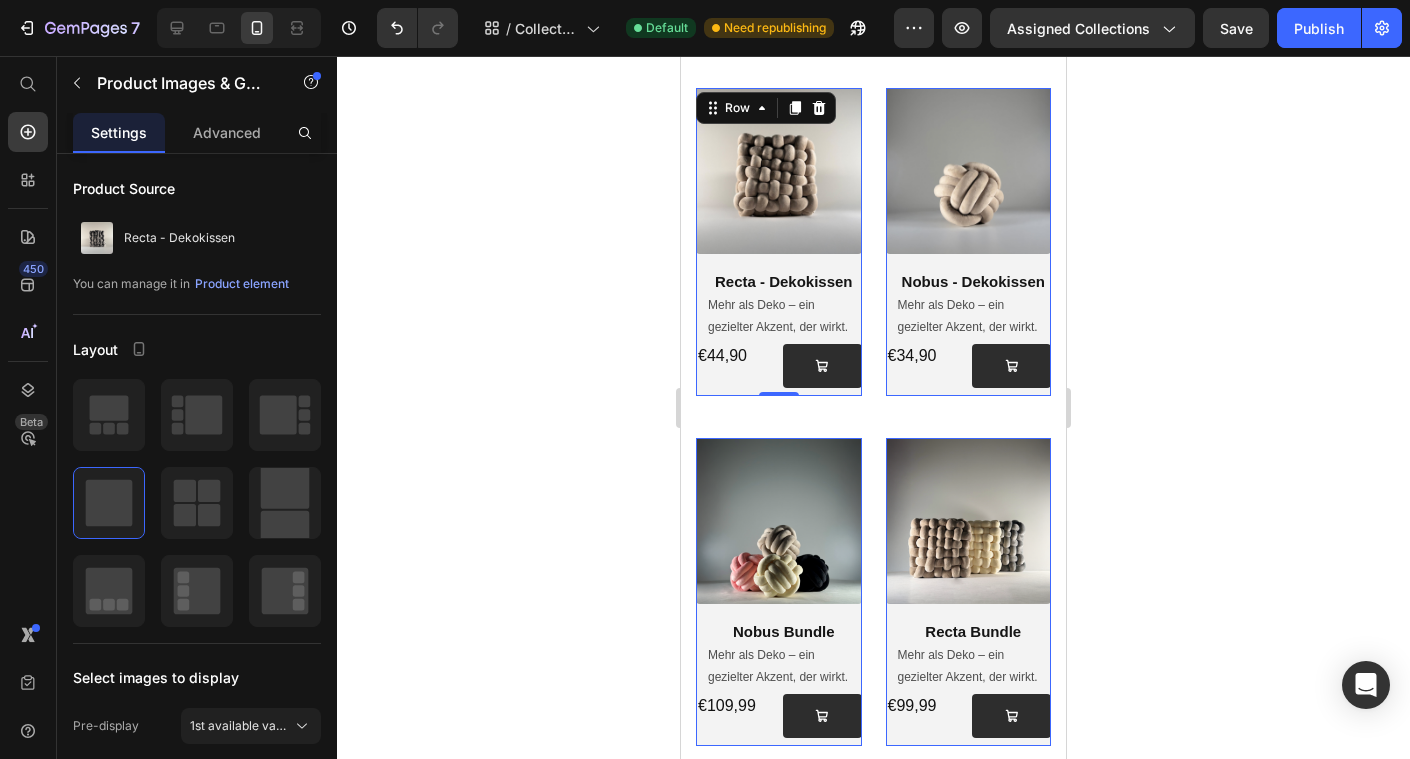 click on "Product Images & Gallery Row Recta - Dekokissen (P) Title Mehr als Deko – ein gezielter Akzent, der wirkt. Text Block €44,90 Product Price
Add to Cart Row Icon Icon Icon Icon Icon Row €44,90 (P) Price
(P) Cart Button Row Row" at bounding box center [779, 242] 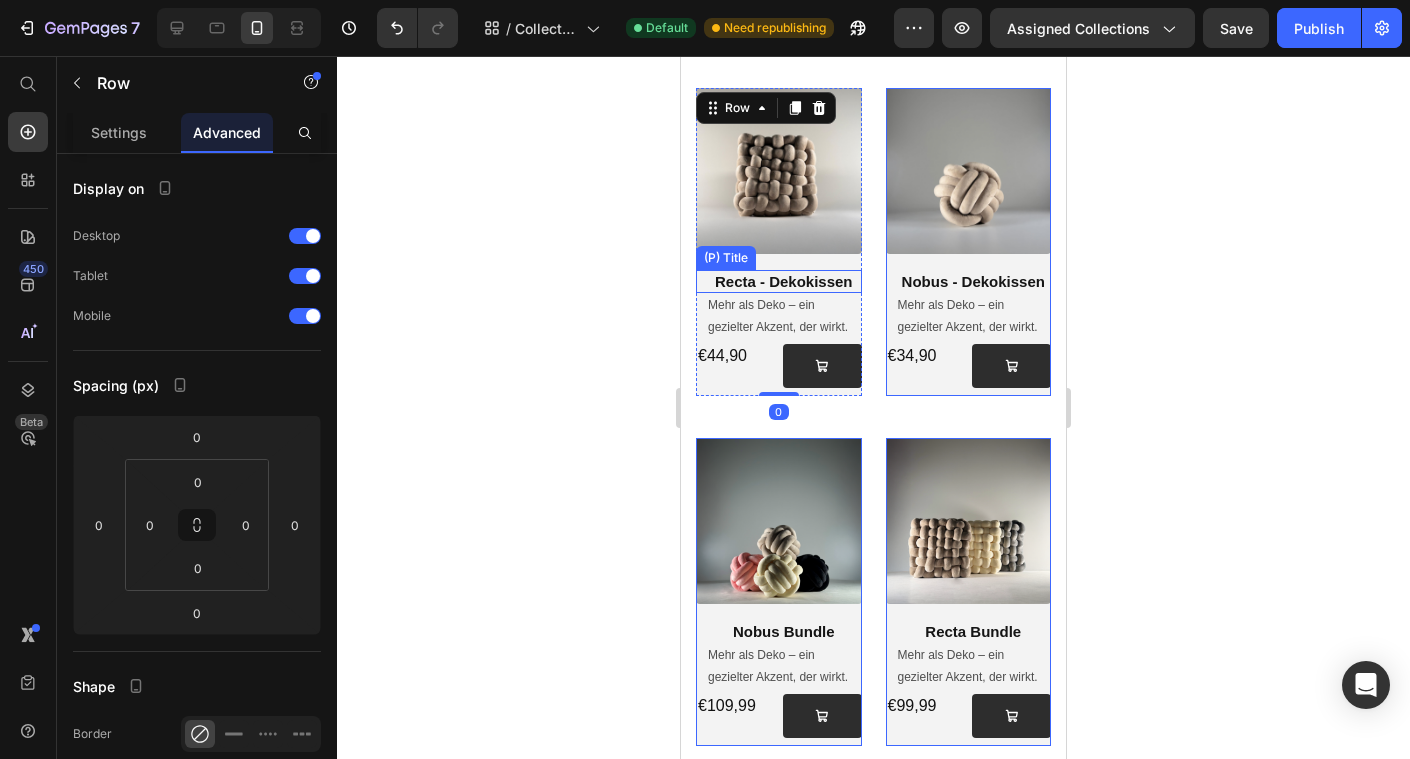 click on "Recta - Dekokissen" at bounding box center (784, 282) 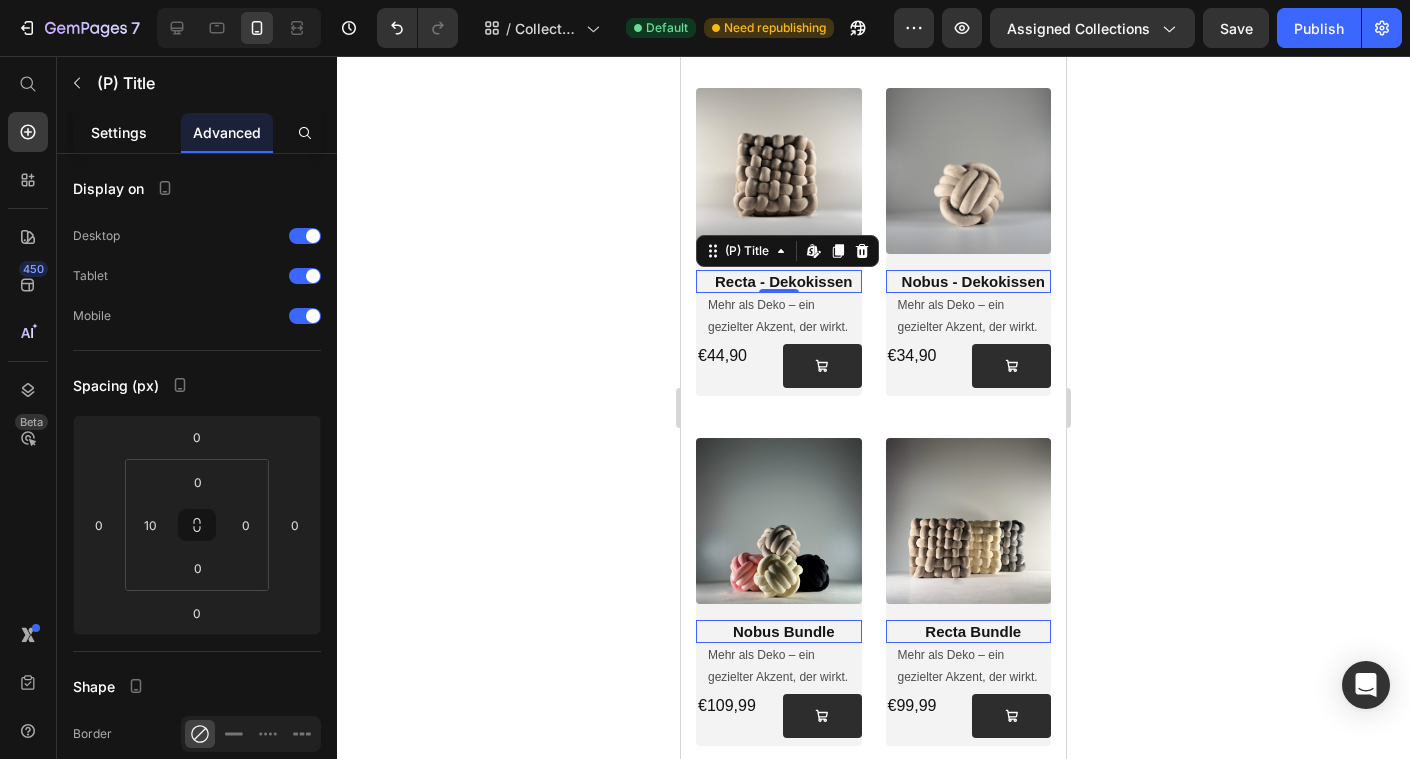 click on "Settings" at bounding box center (119, 132) 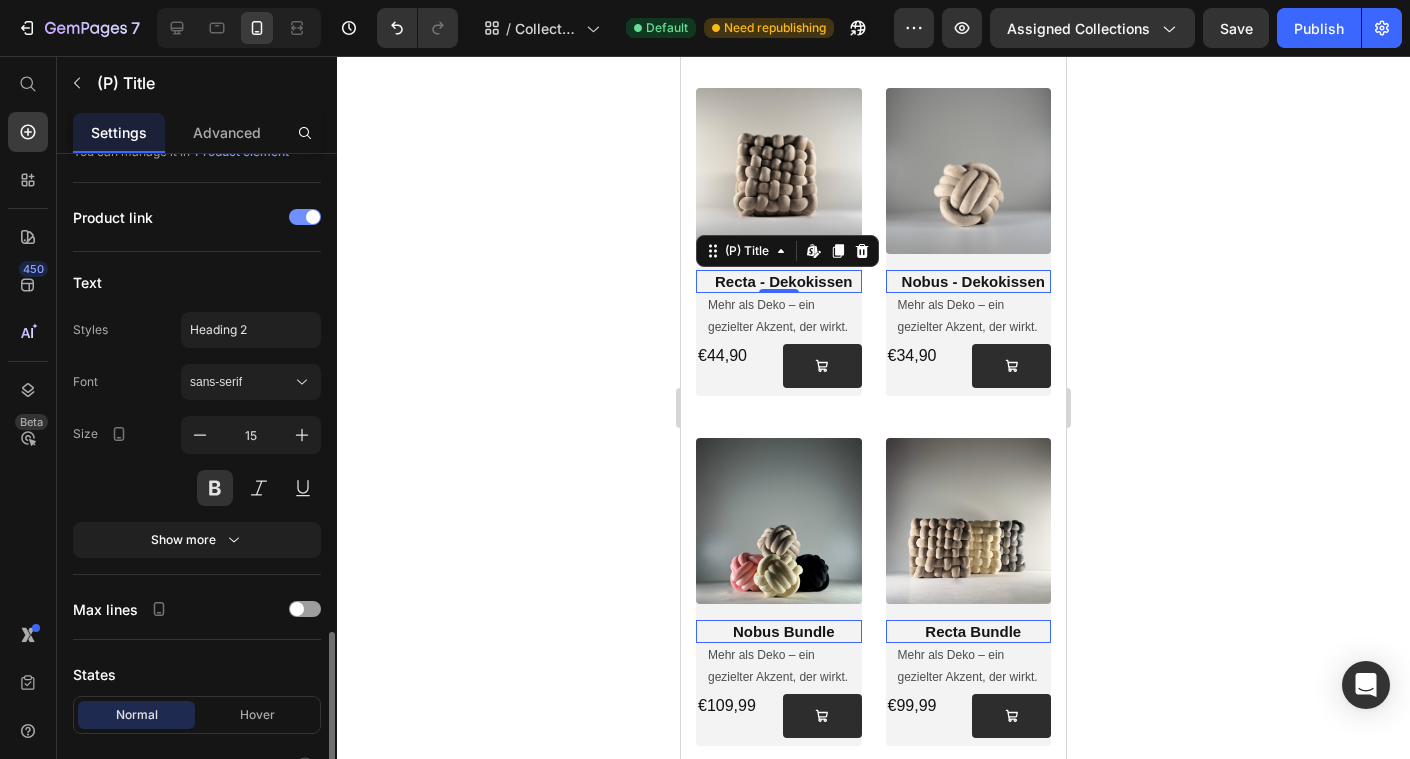 scroll, scrollTop: 436, scrollLeft: 0, axis: vertical 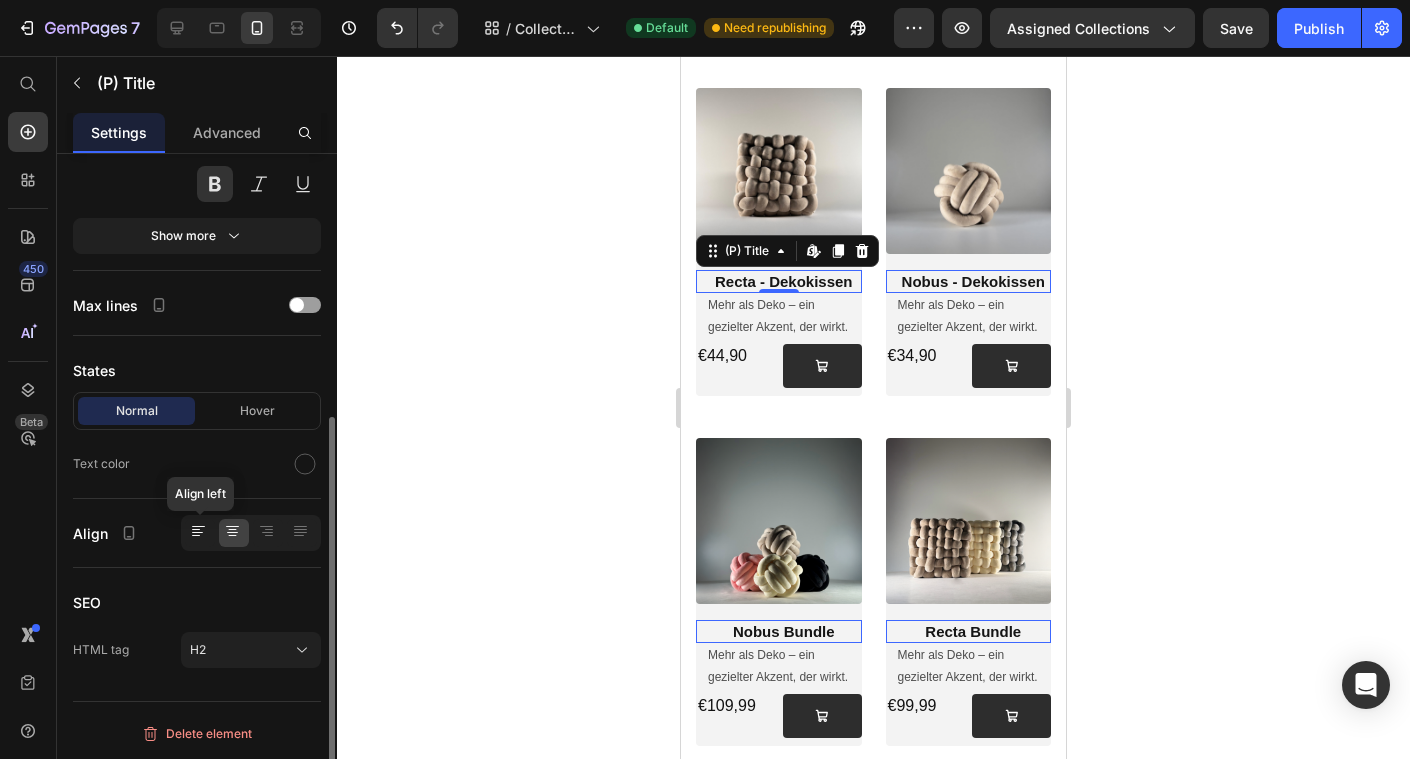 click 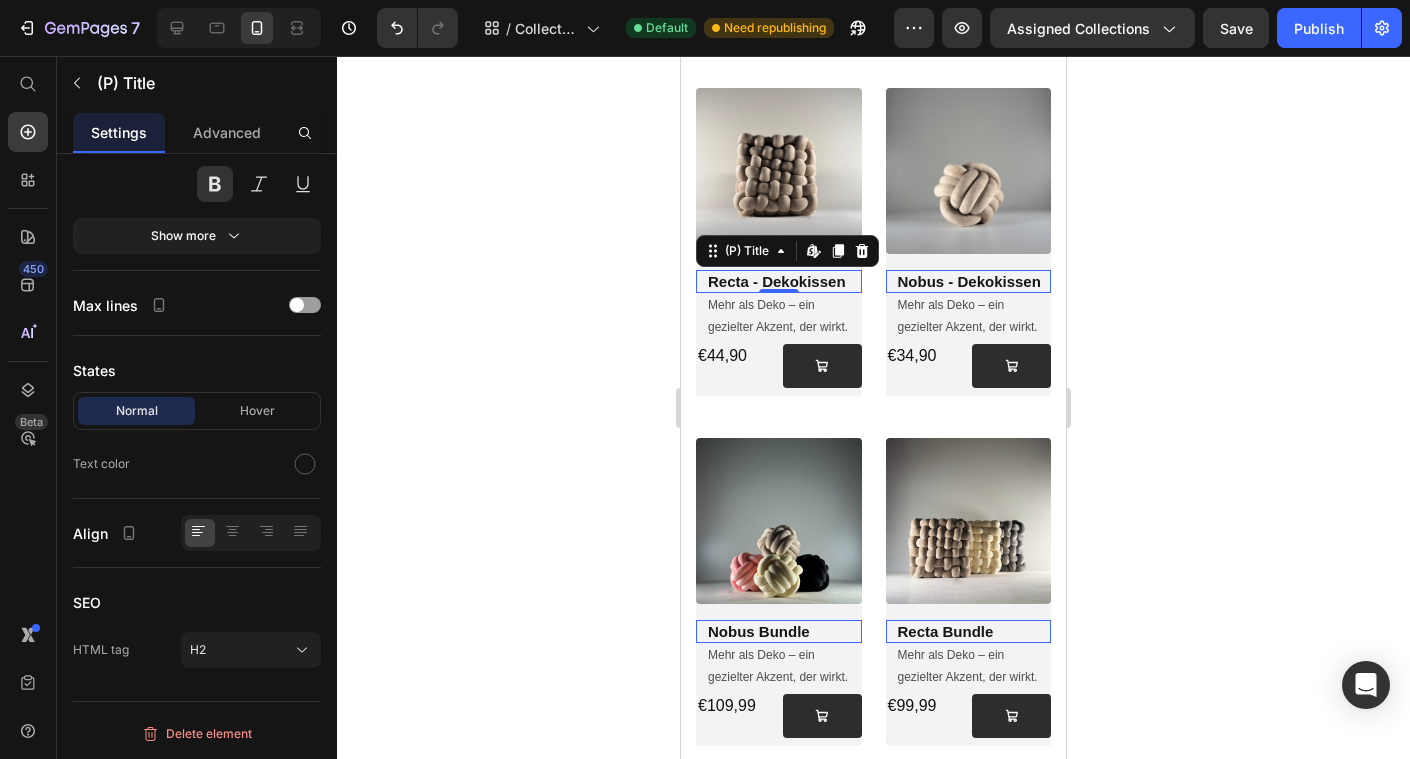 click 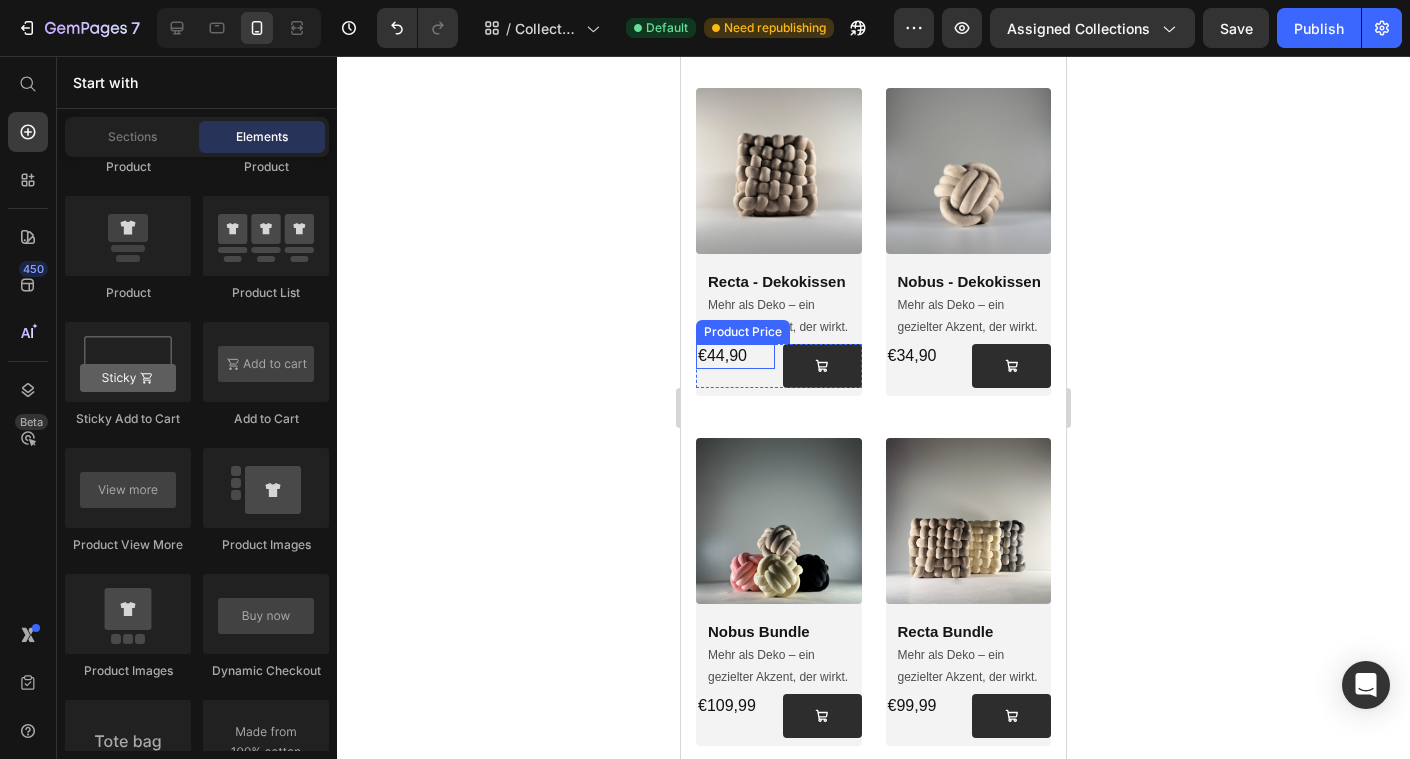 click on "€44,90" at bounding box center [735, 356] 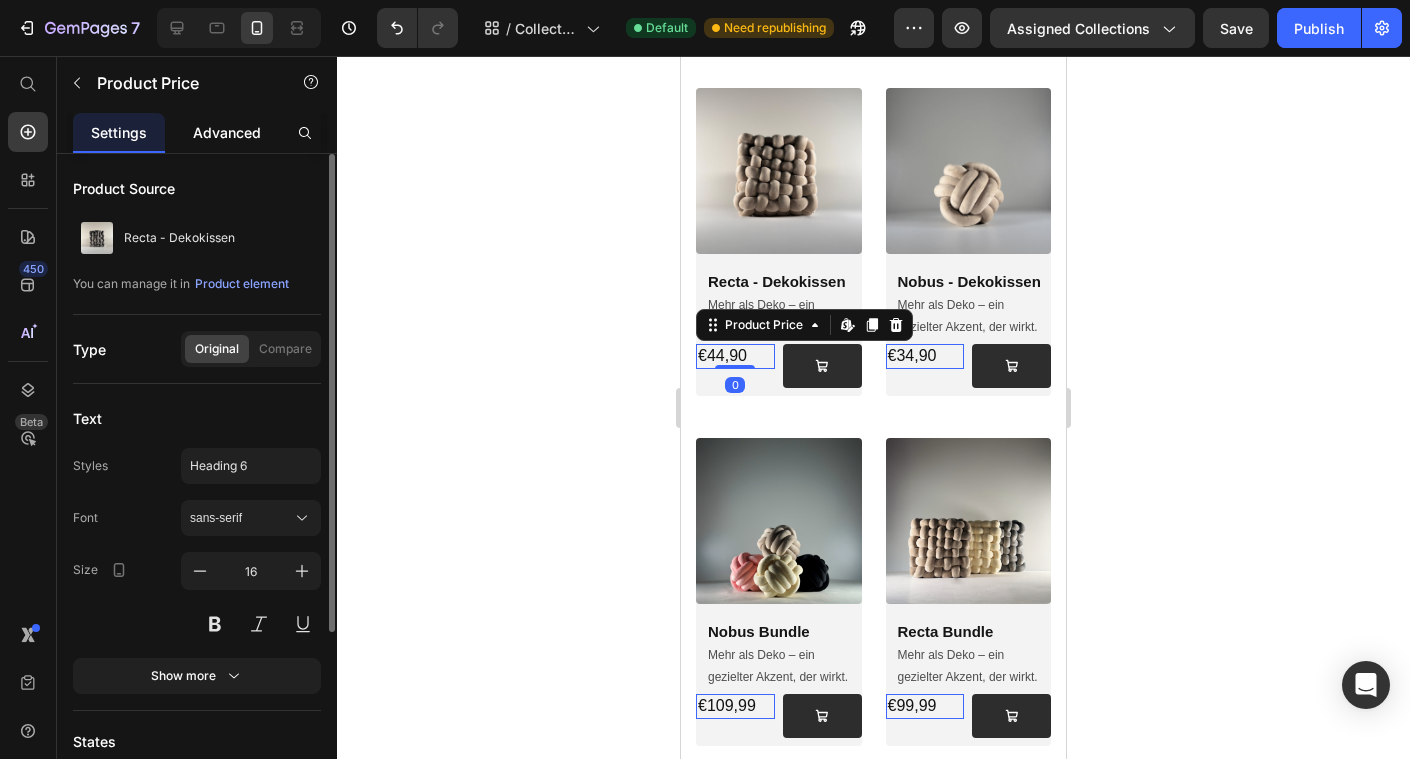 click on "Advanced" 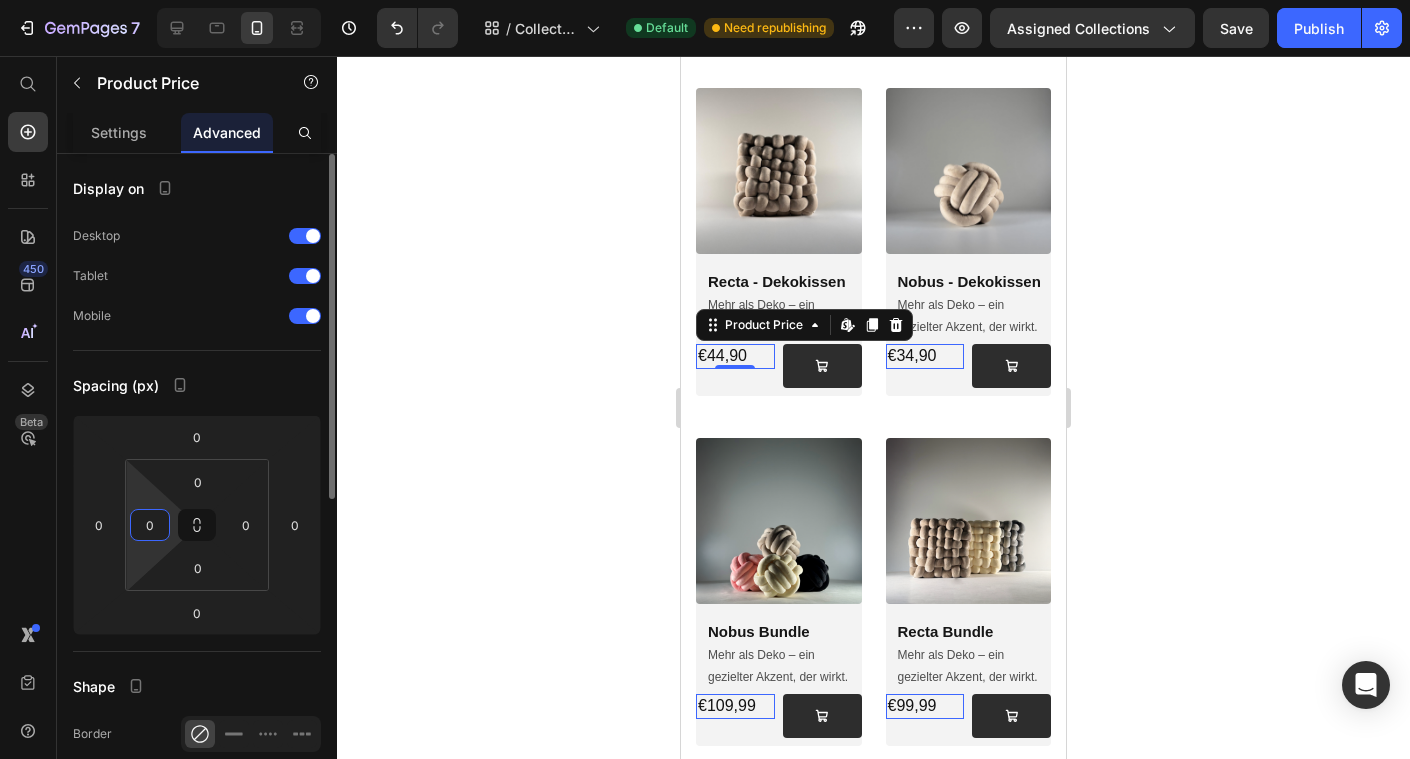 click on "0" at bounding box center (150, 525) 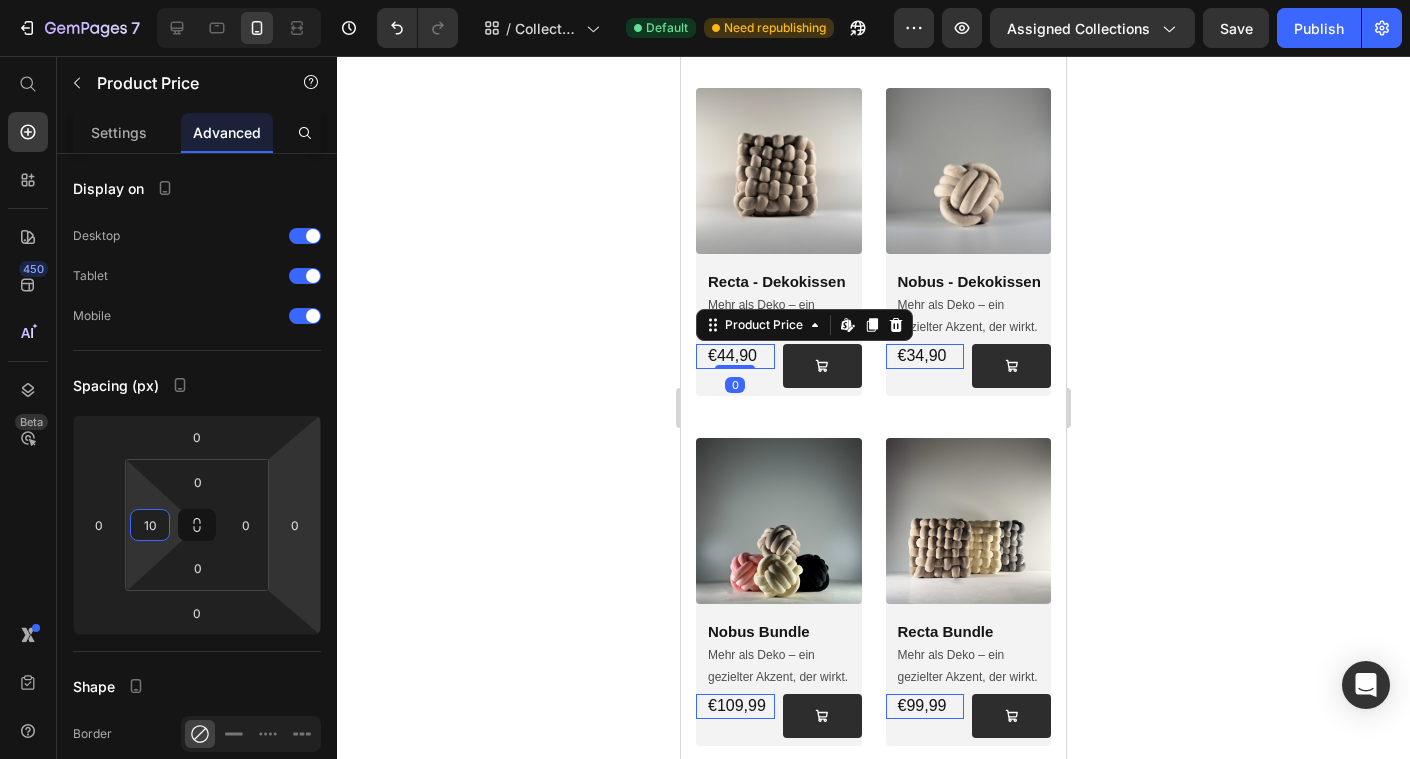 type on "10" 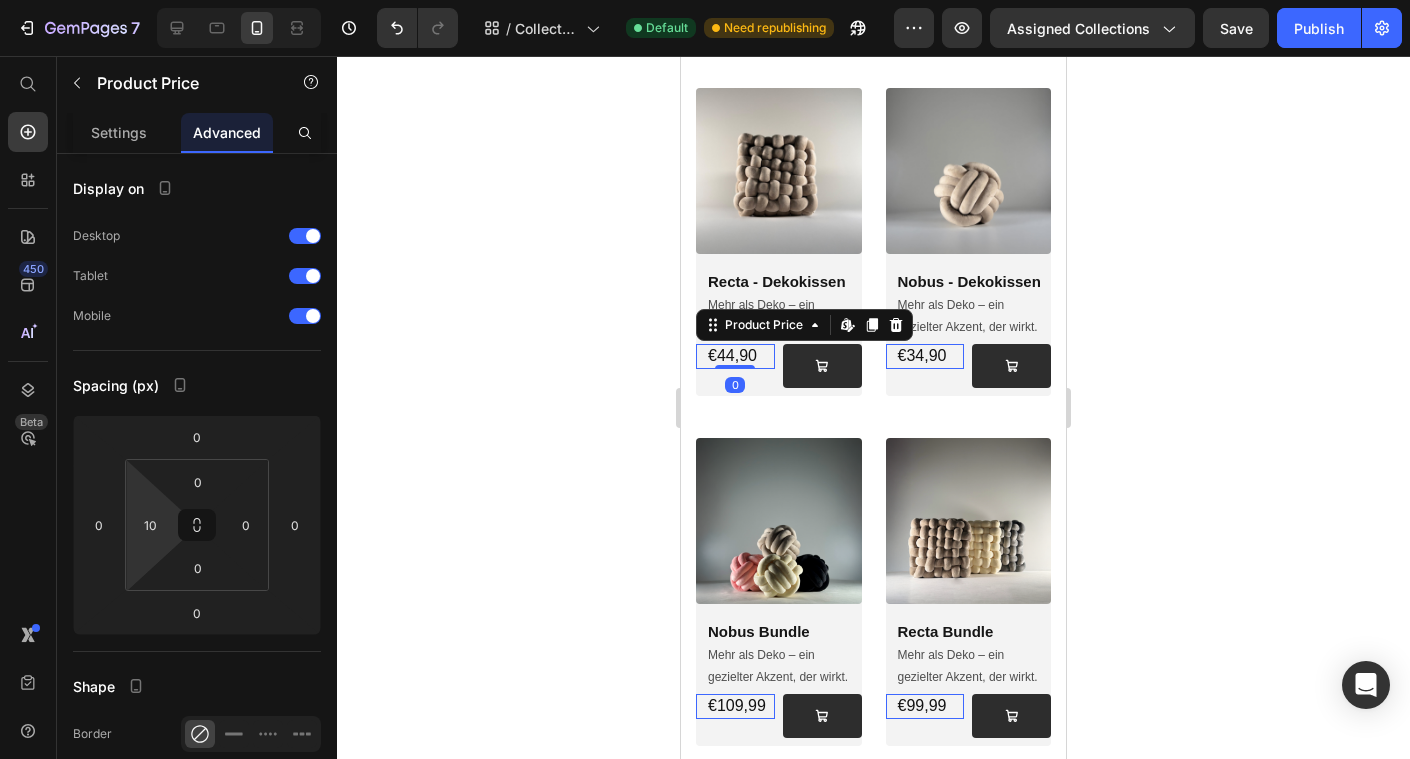 click 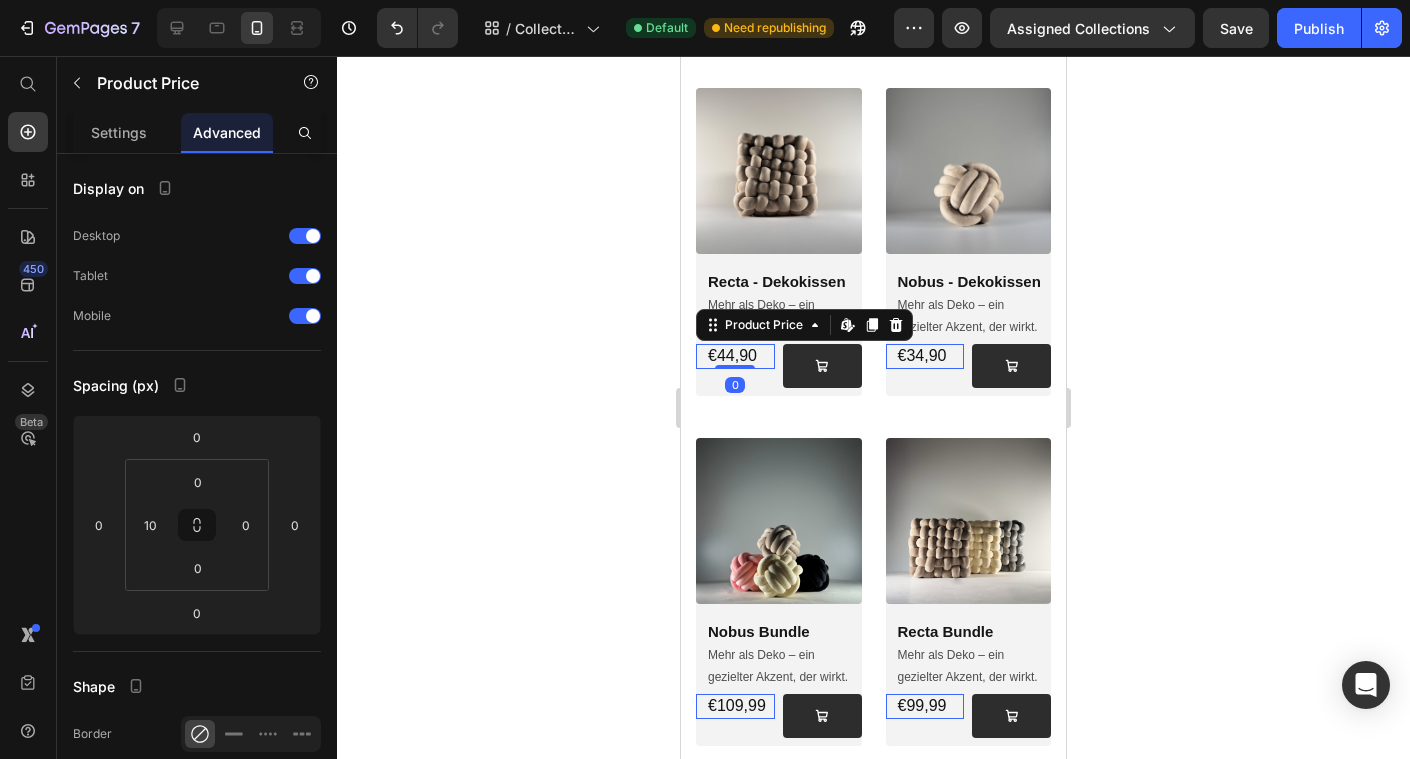 click on "€44,90" at bounding box center [740, 356] 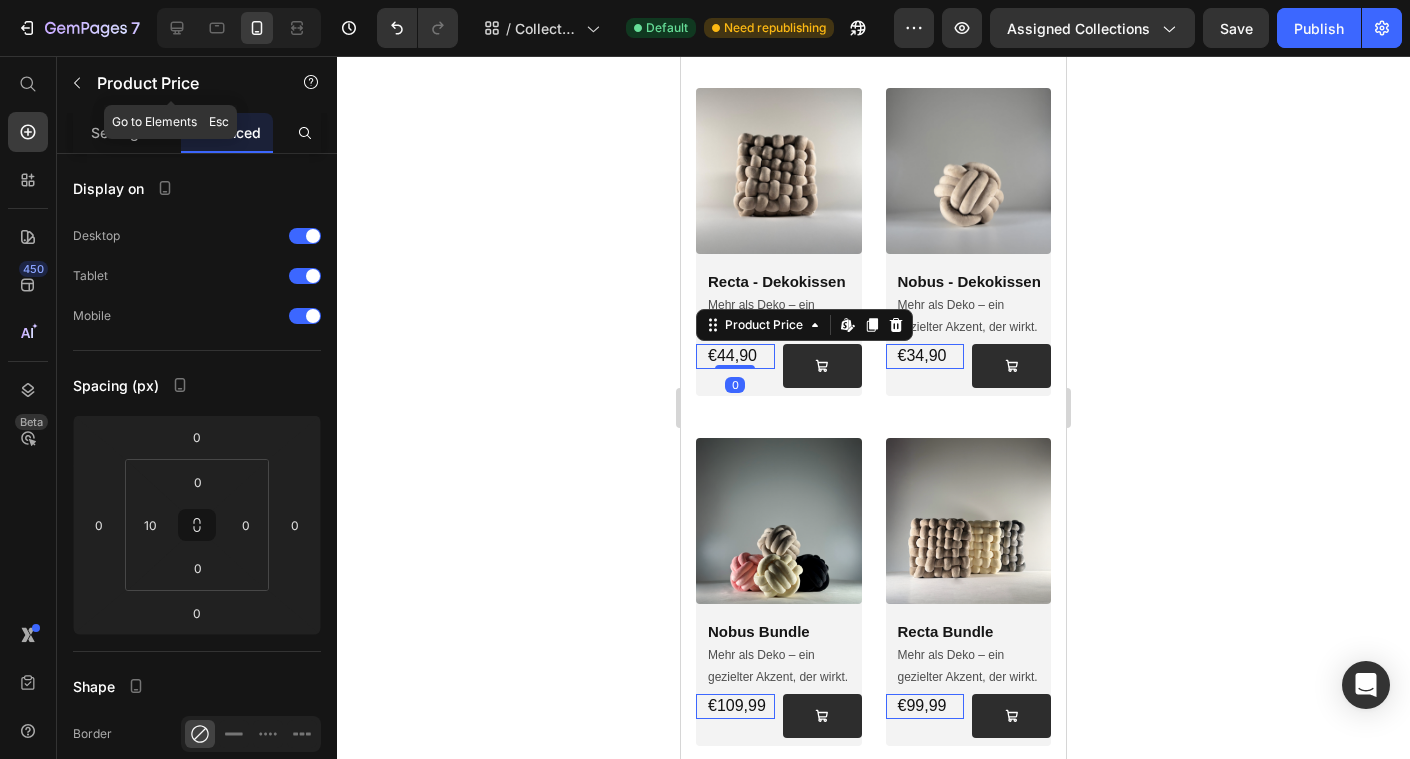 click on "Product Price" 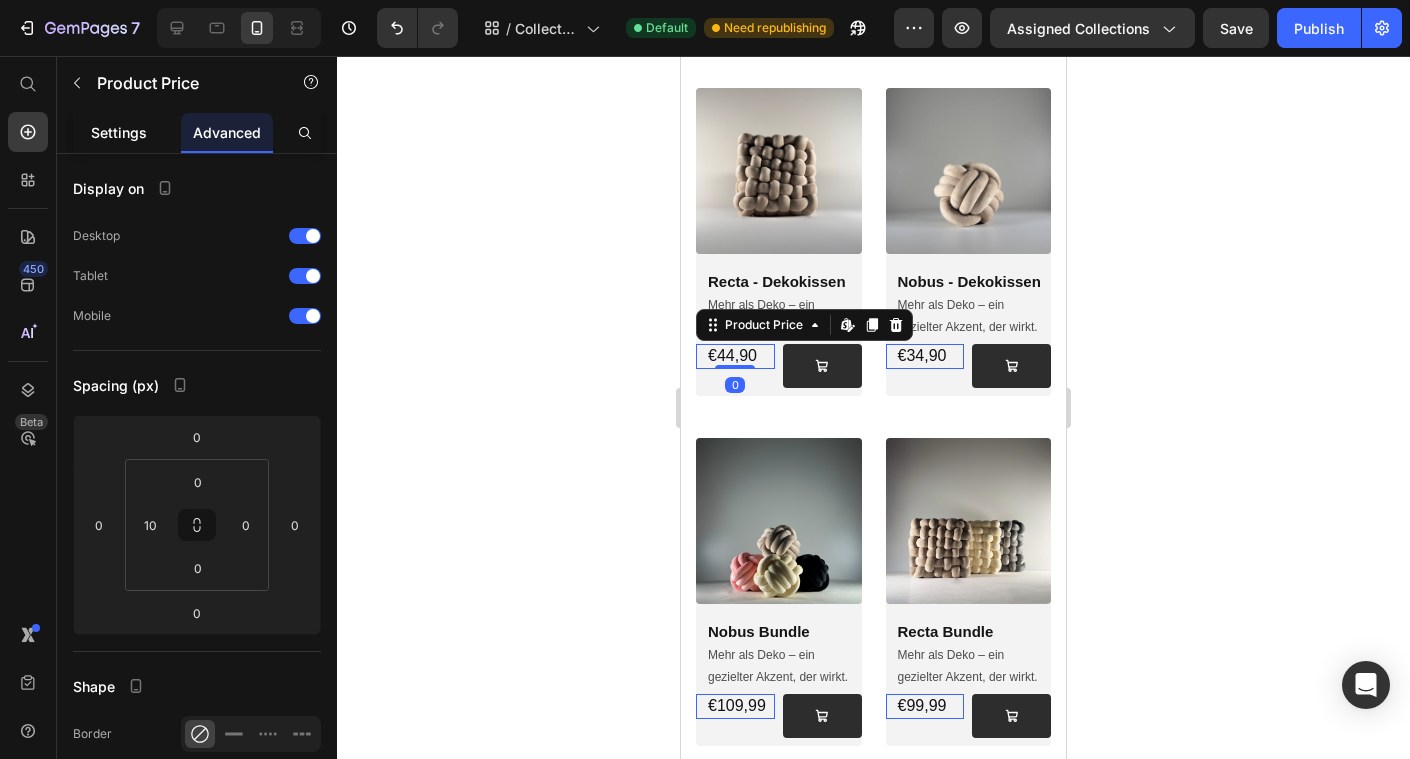 click on "Settings" at bounding box center (119, 132) 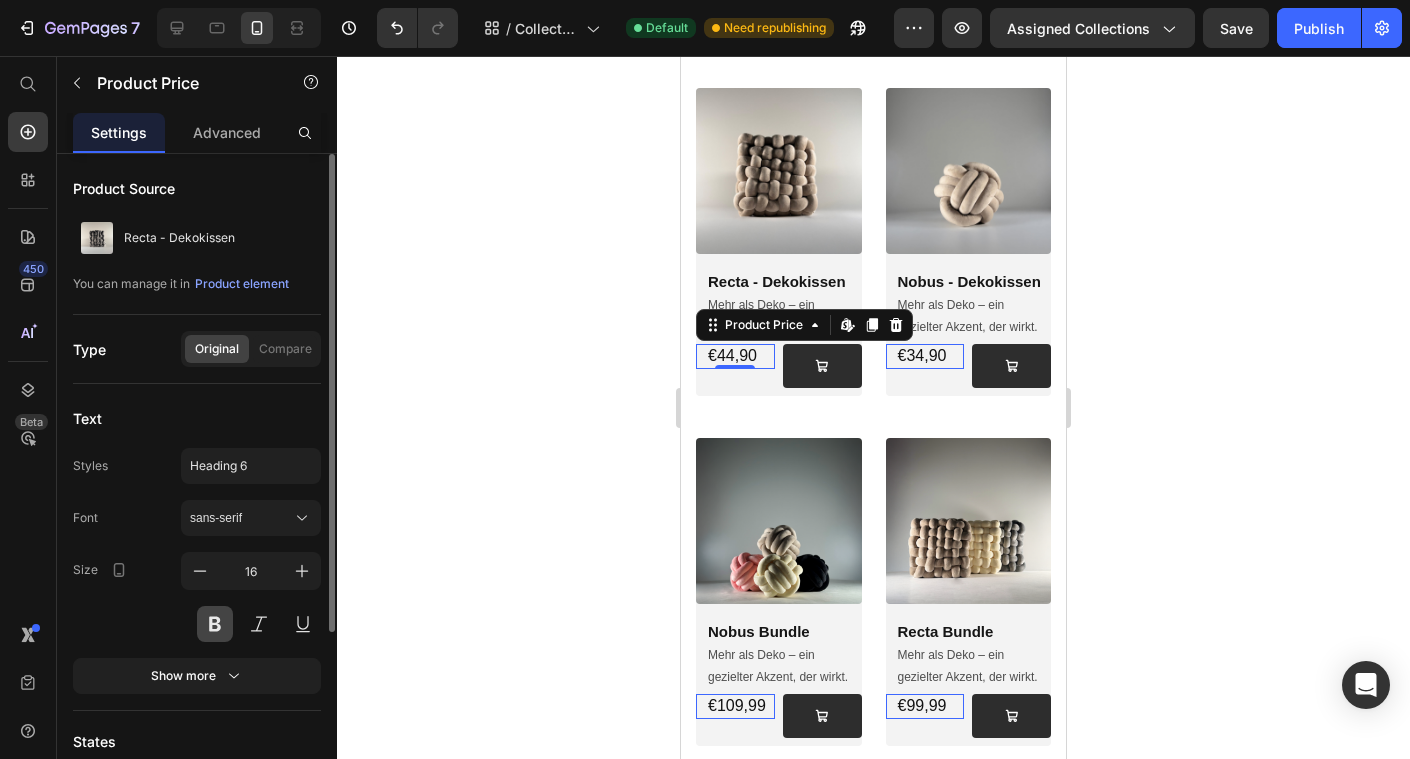 click at bounding box center (215, 624) 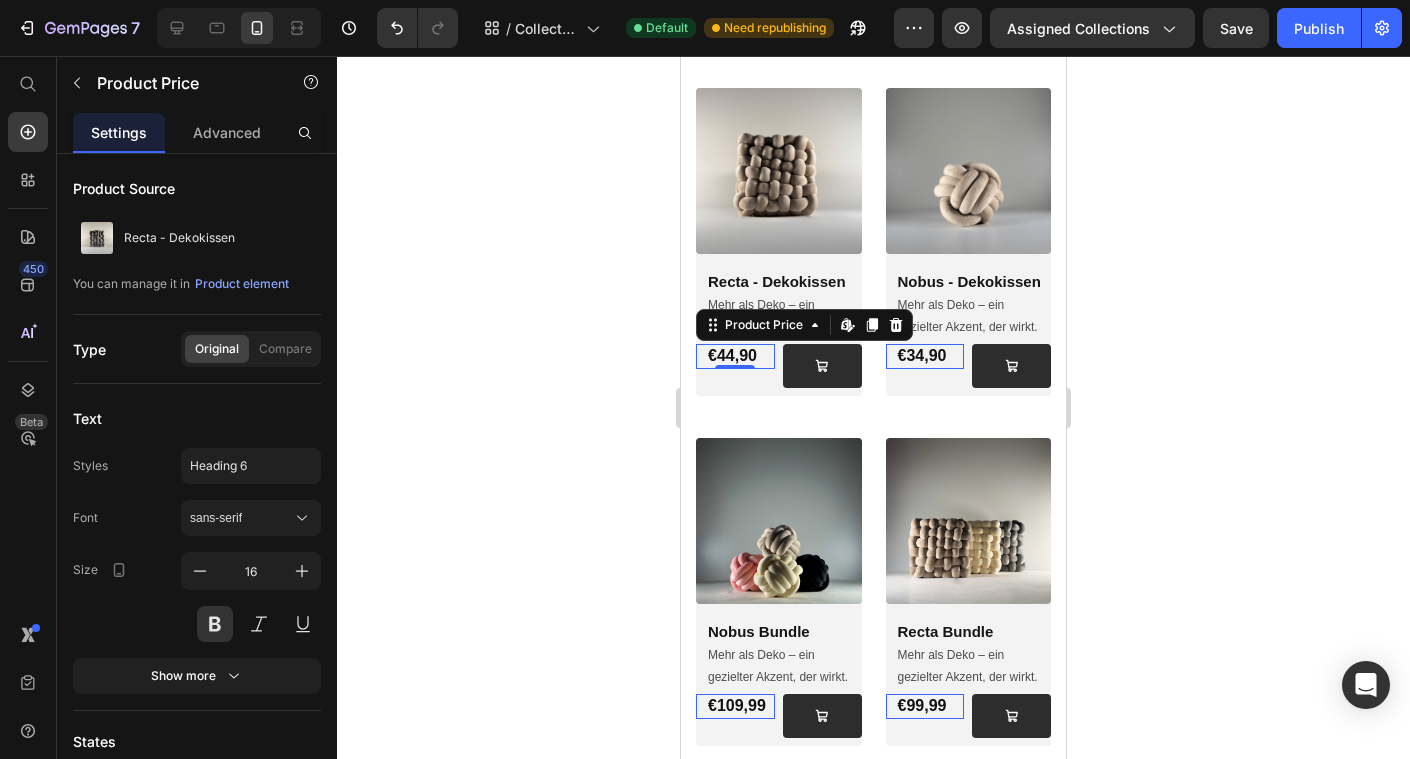 click 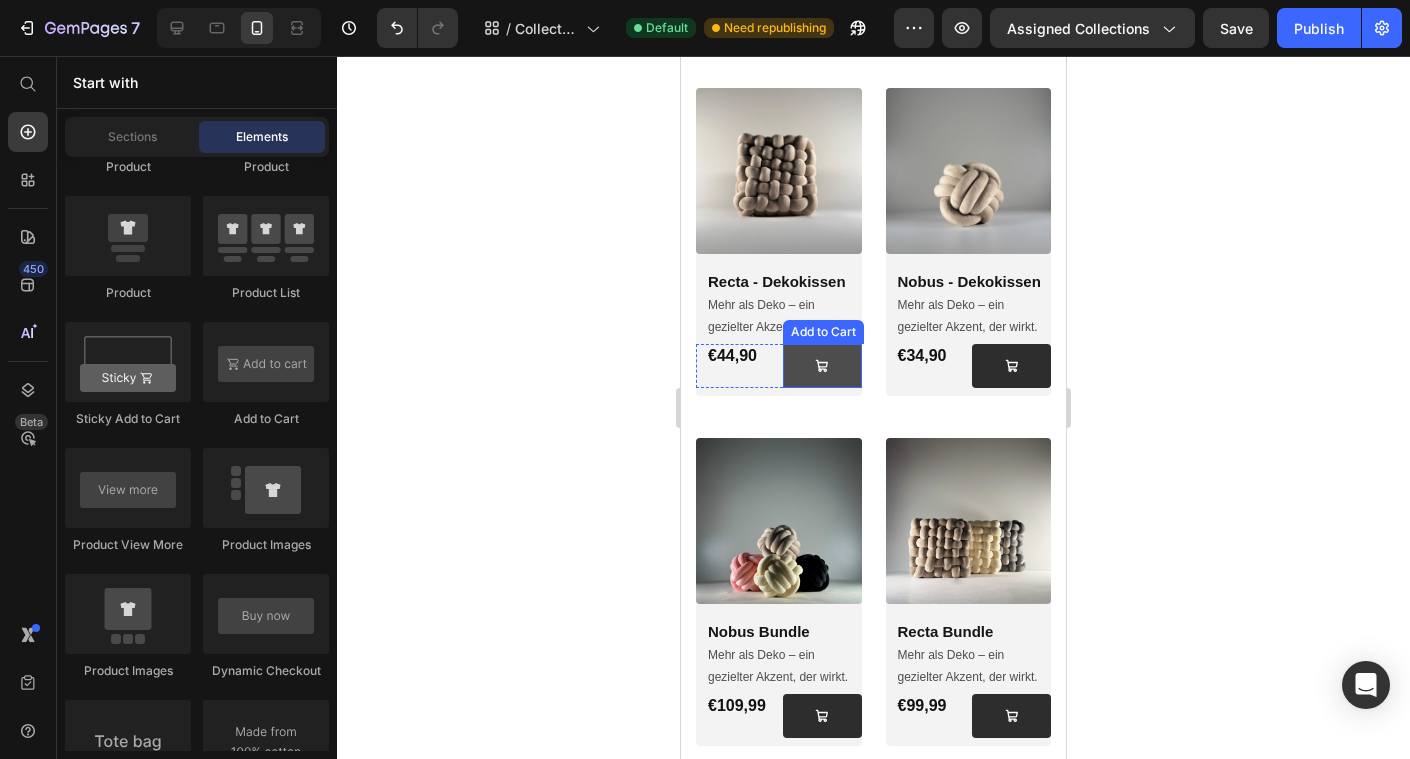 click at bounding box center [822, 366] 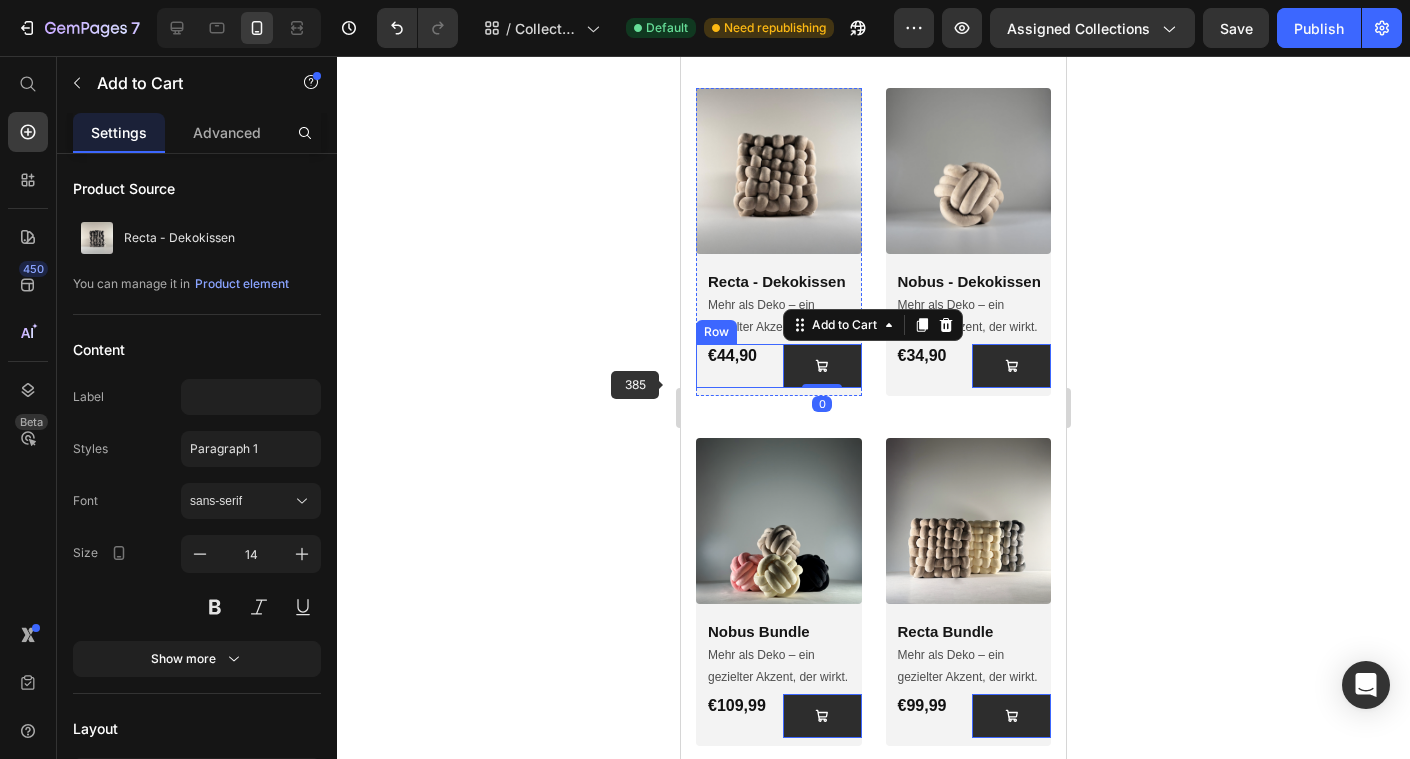 click 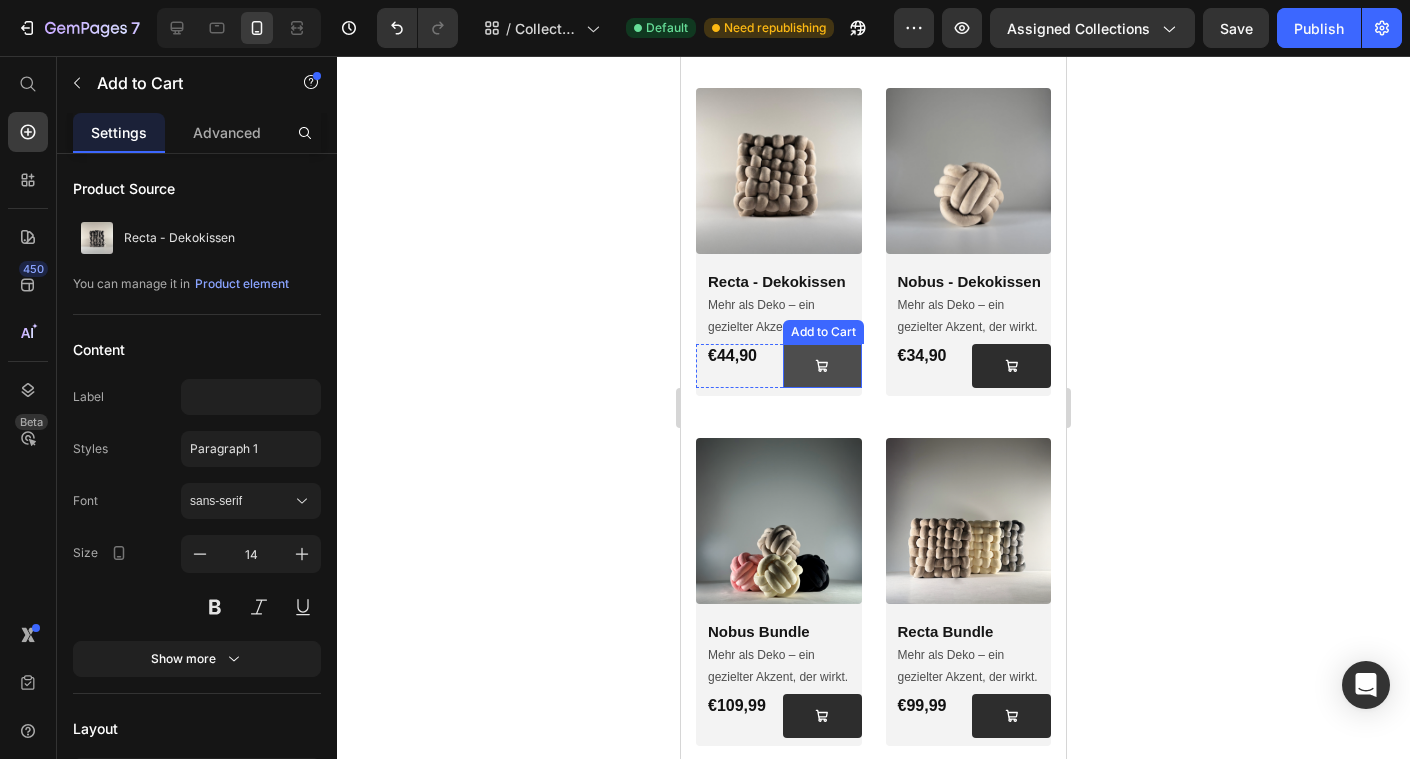 click at bounding box center (822, 366) 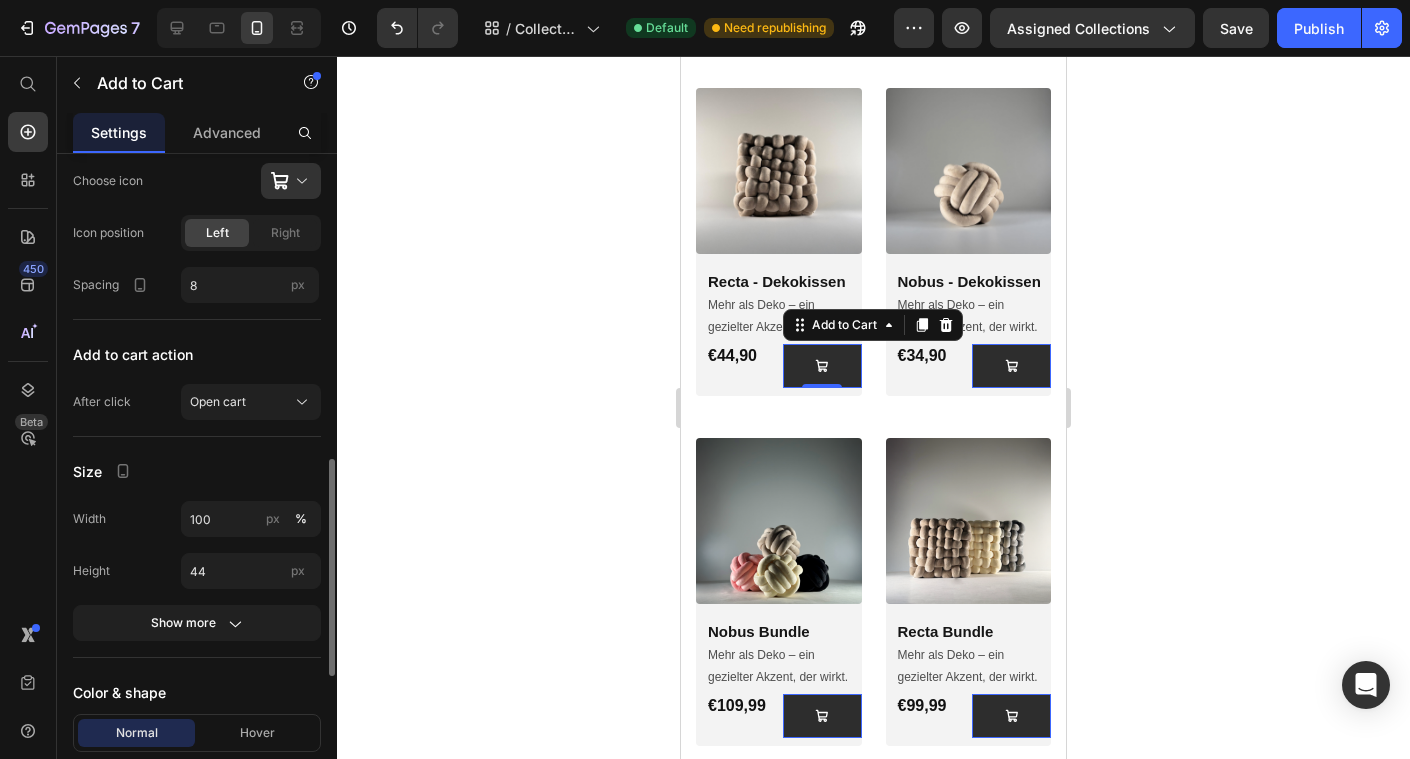 scroll, scrollTop: 780, scrollLeft: 0, axis: vertical 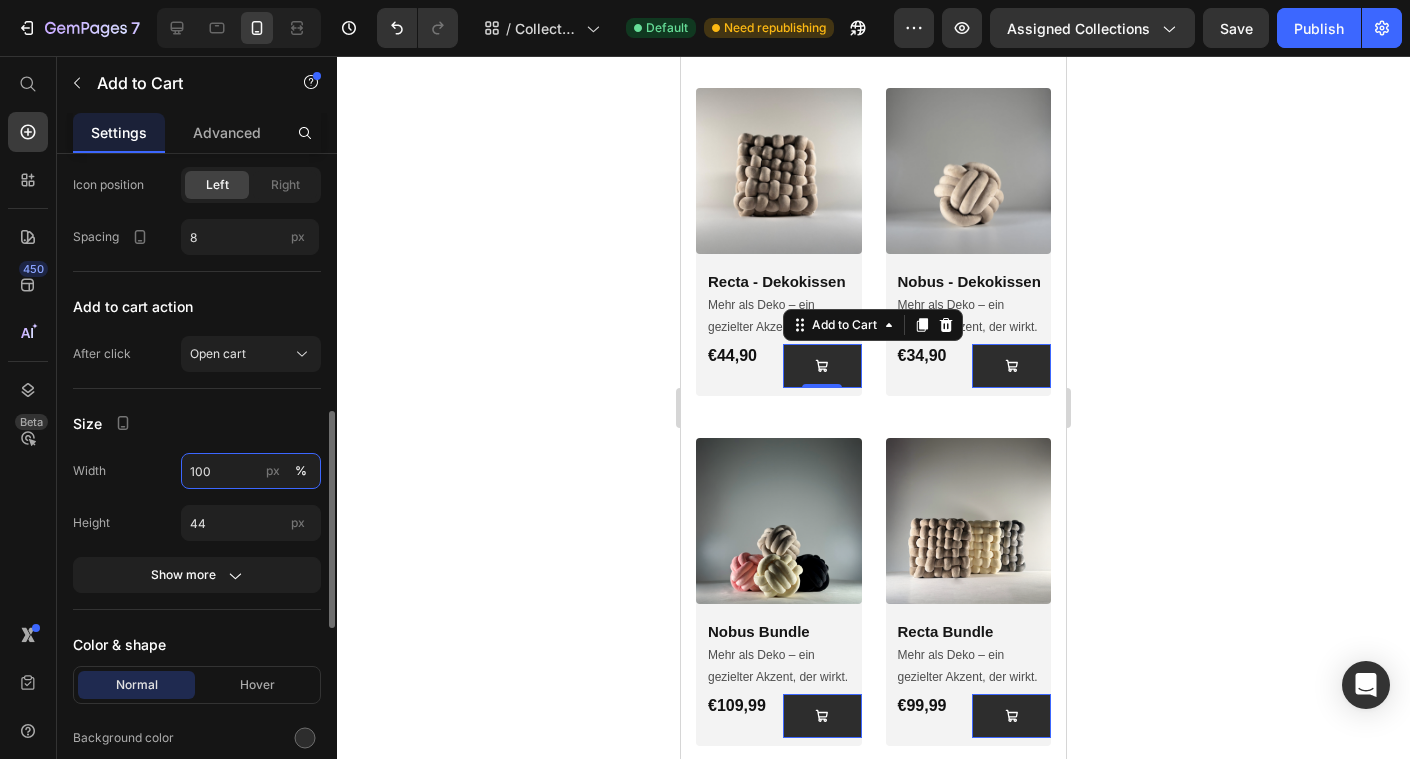 click on "100" at bounding box center [251, 471] 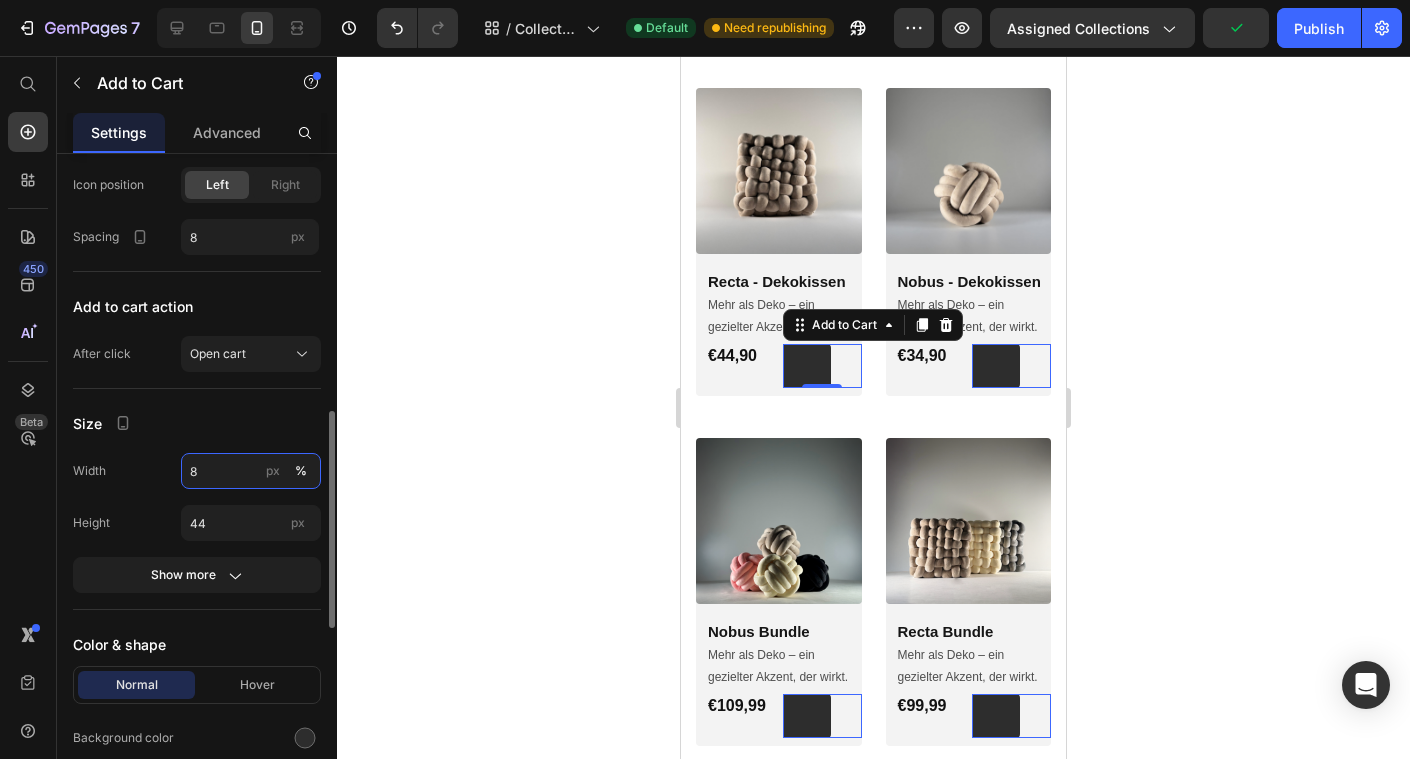 type on "80" 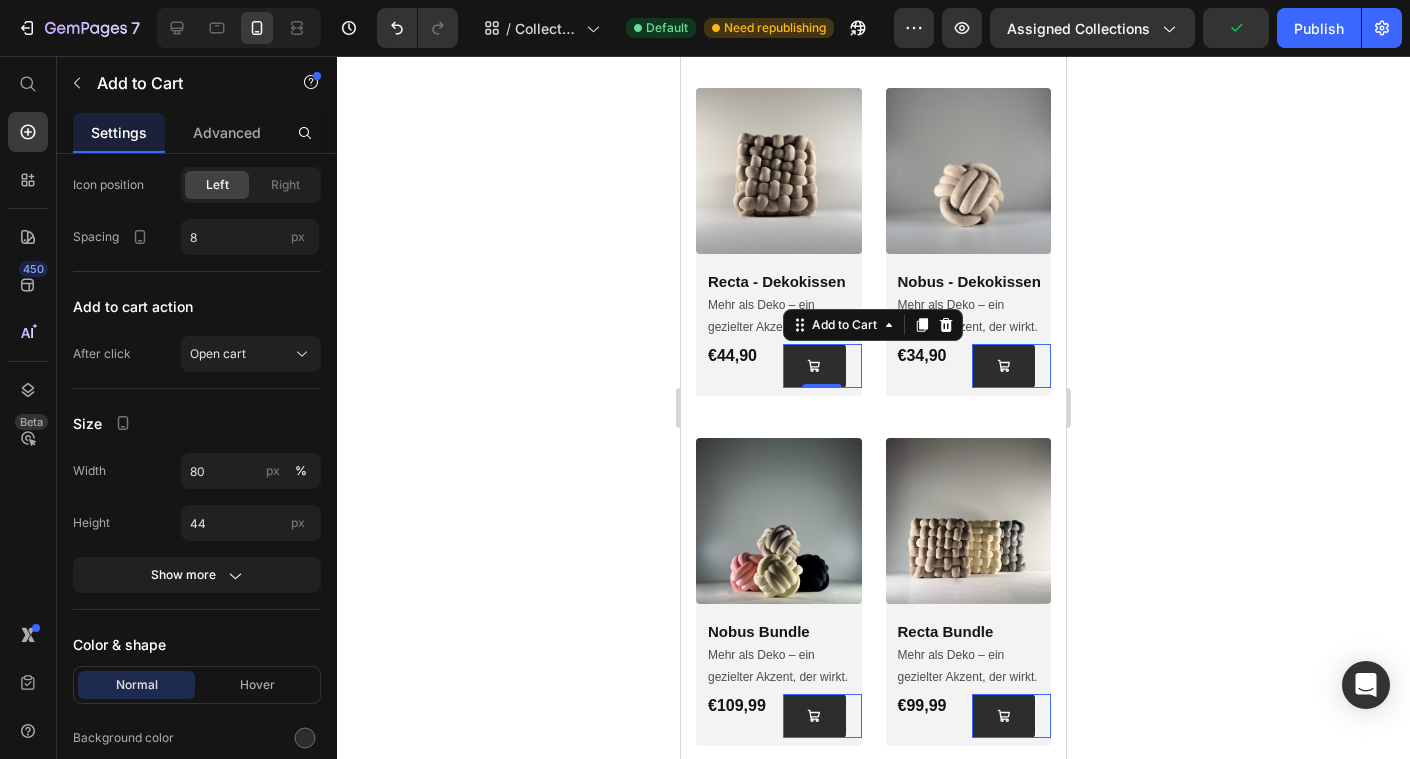 click 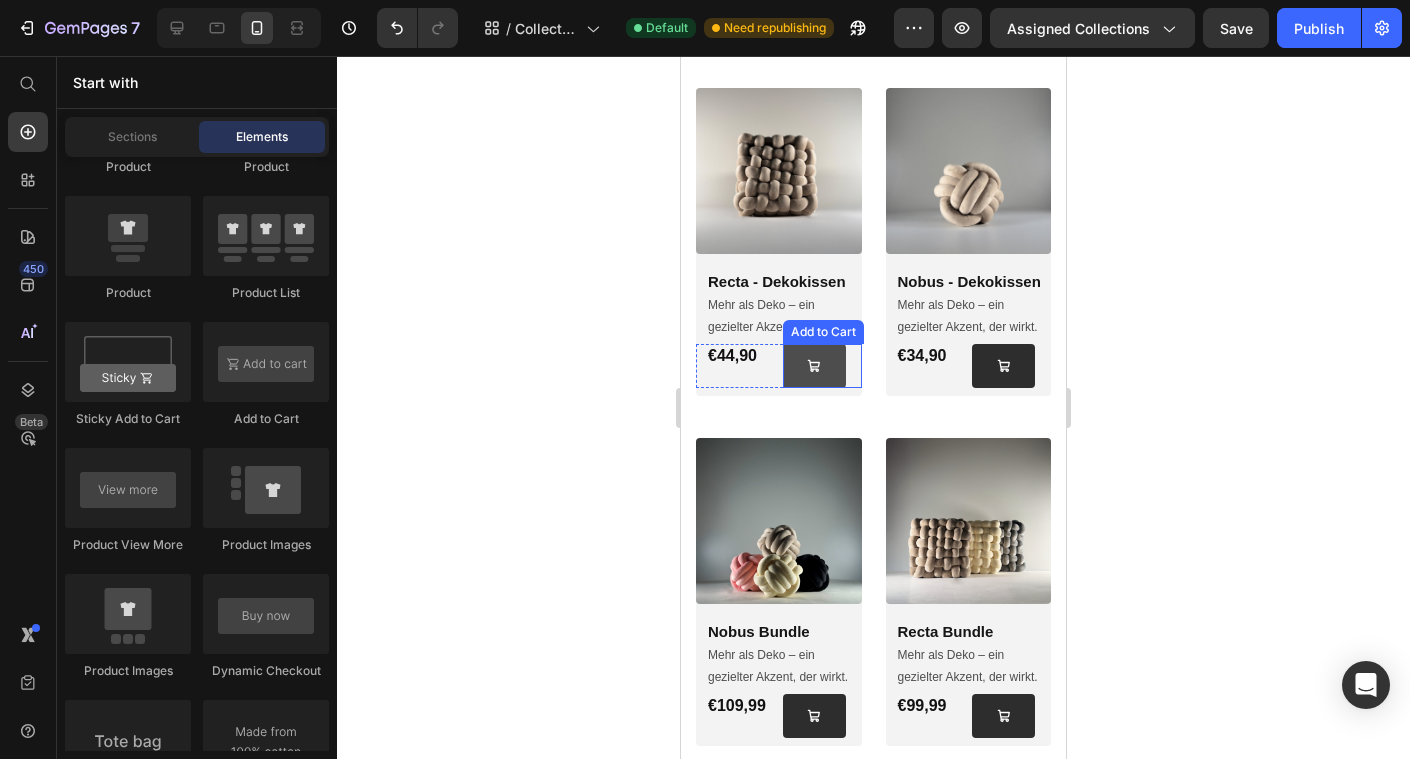 click at bounding box center (814, 366) 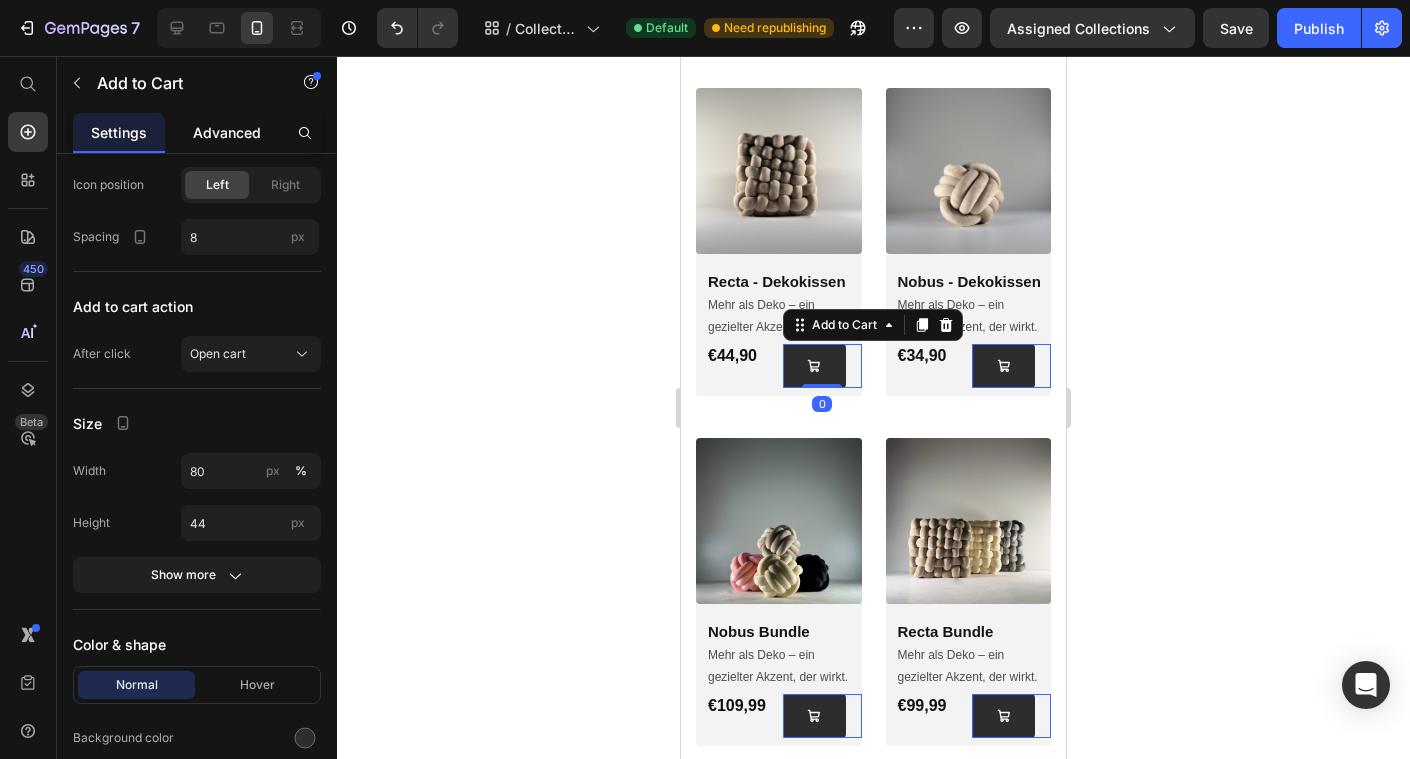 click on "Advanced" at bounding box center [227, 132] 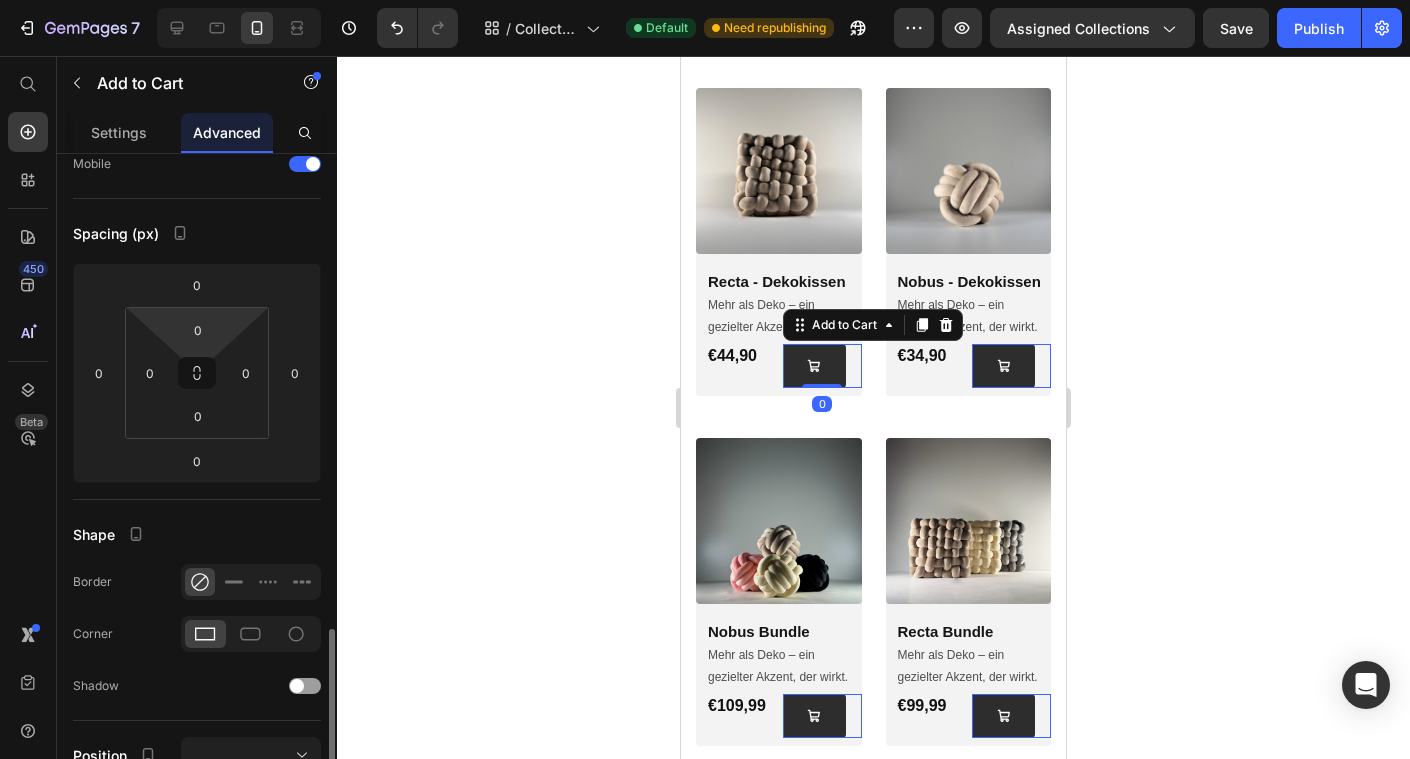 scroll, scrollTop: 516, scrollLeft: 0, axis: vertical 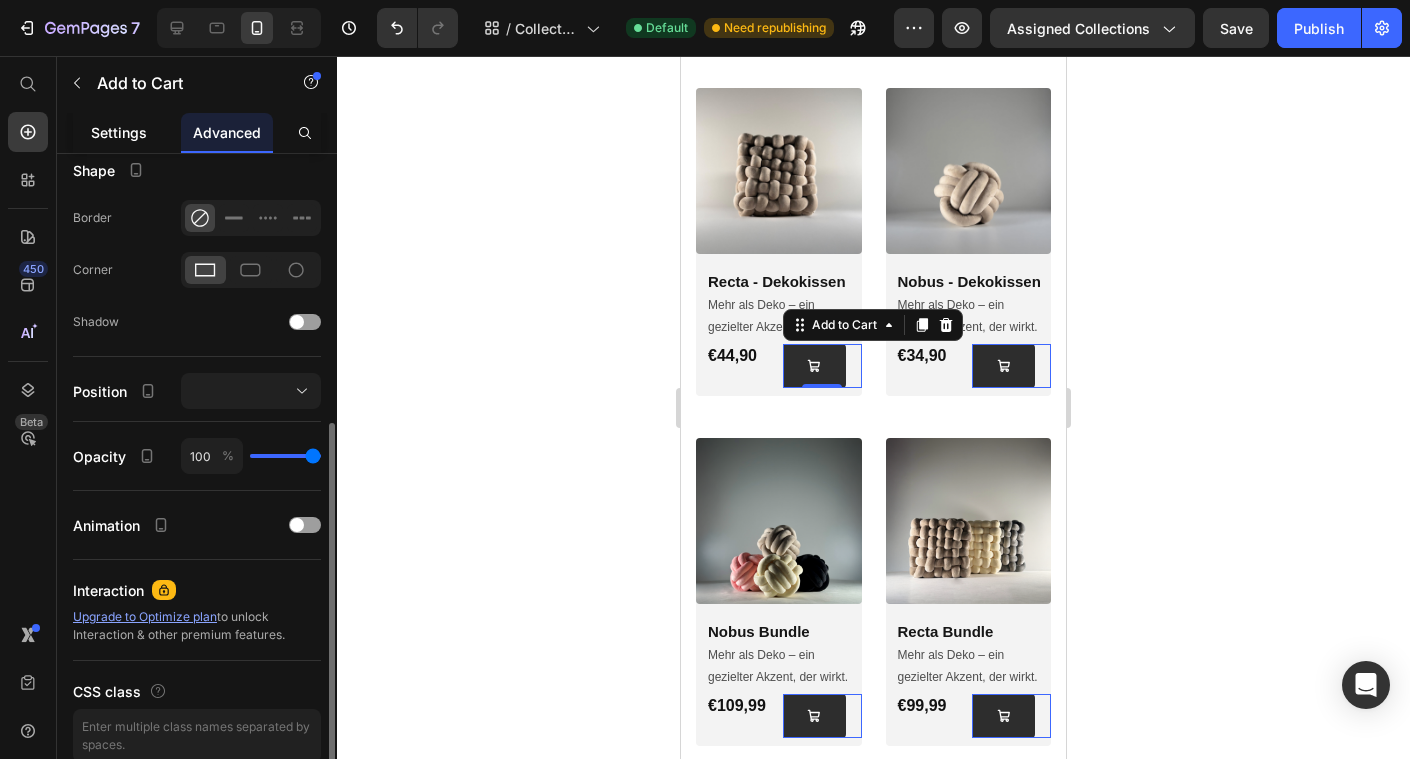 click on "Settings" at bounding box center [119, 132] 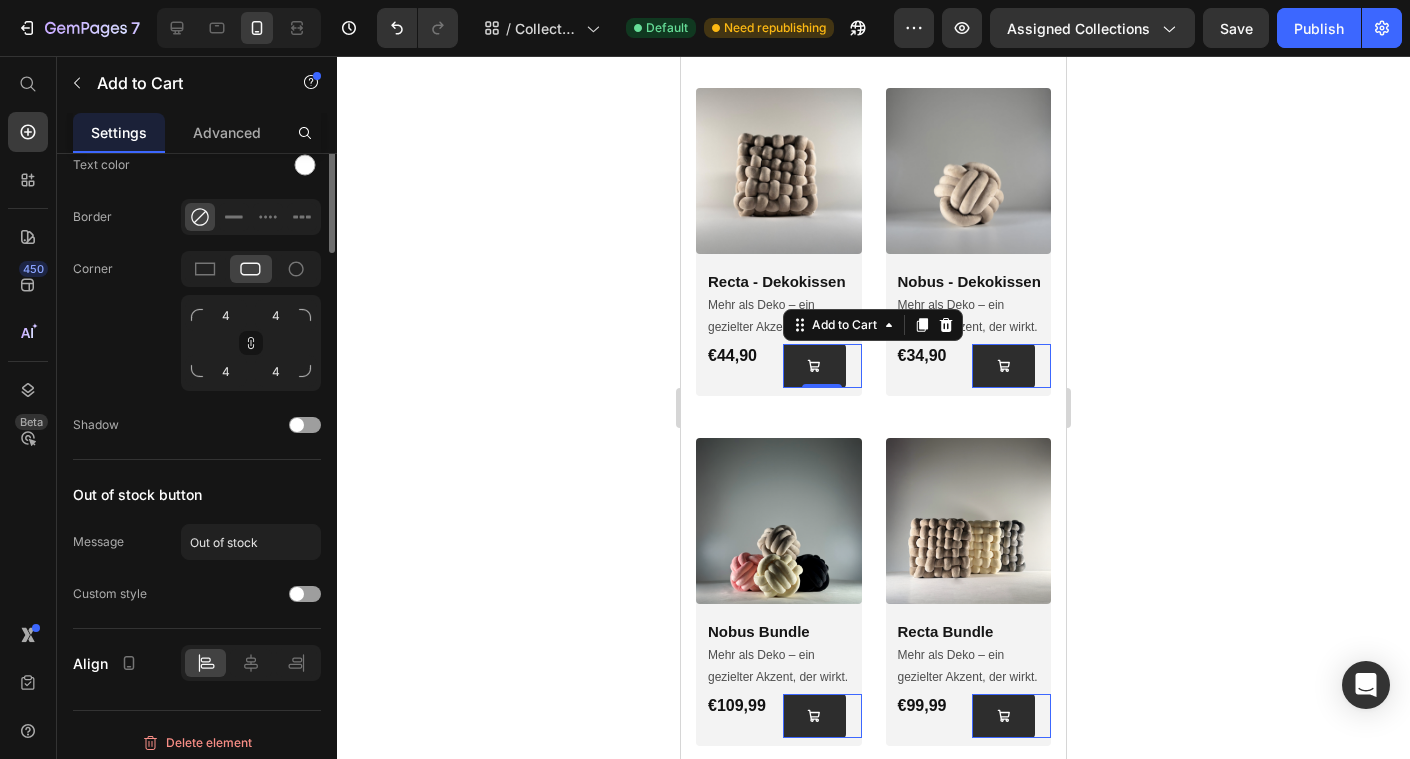scroll, scrollTop: 1414, scrollLeft: 0, axis: vertical 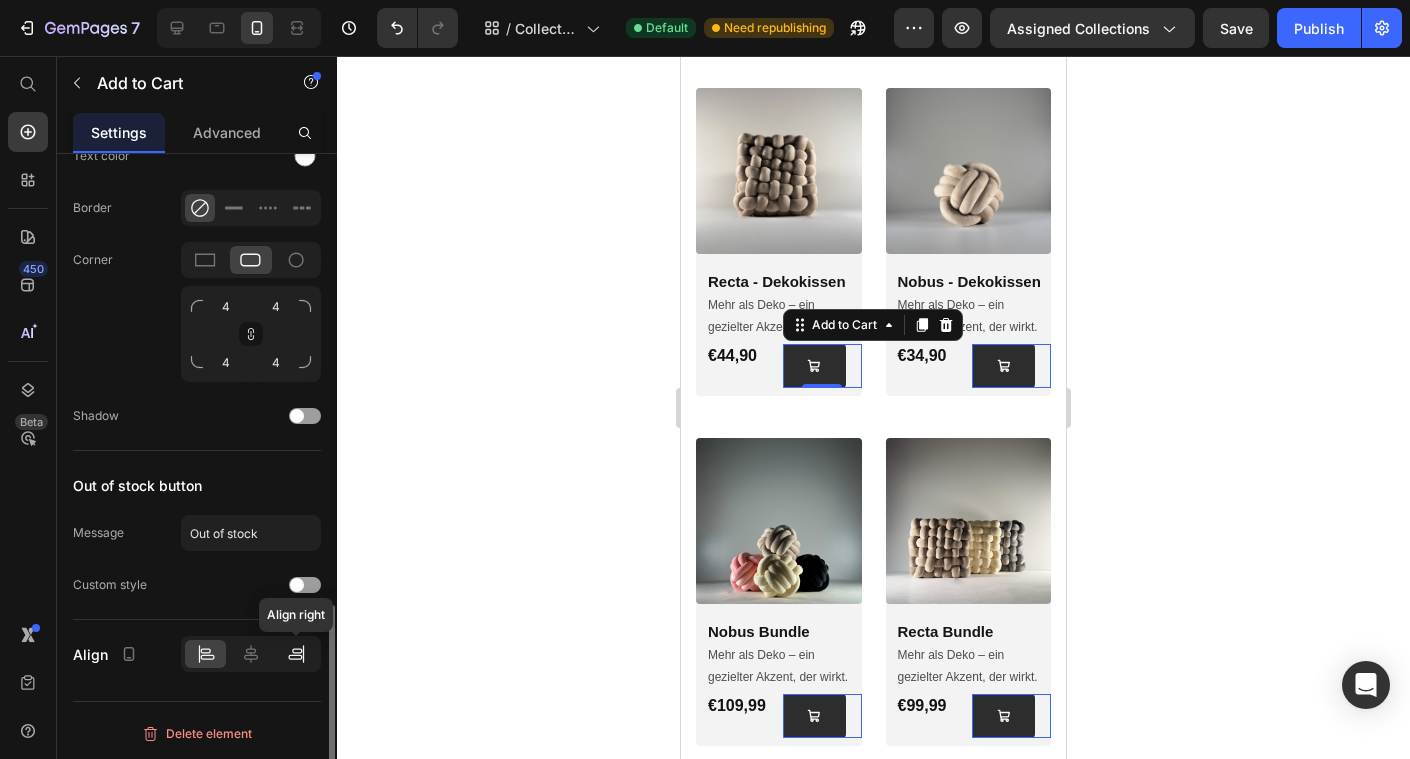 click 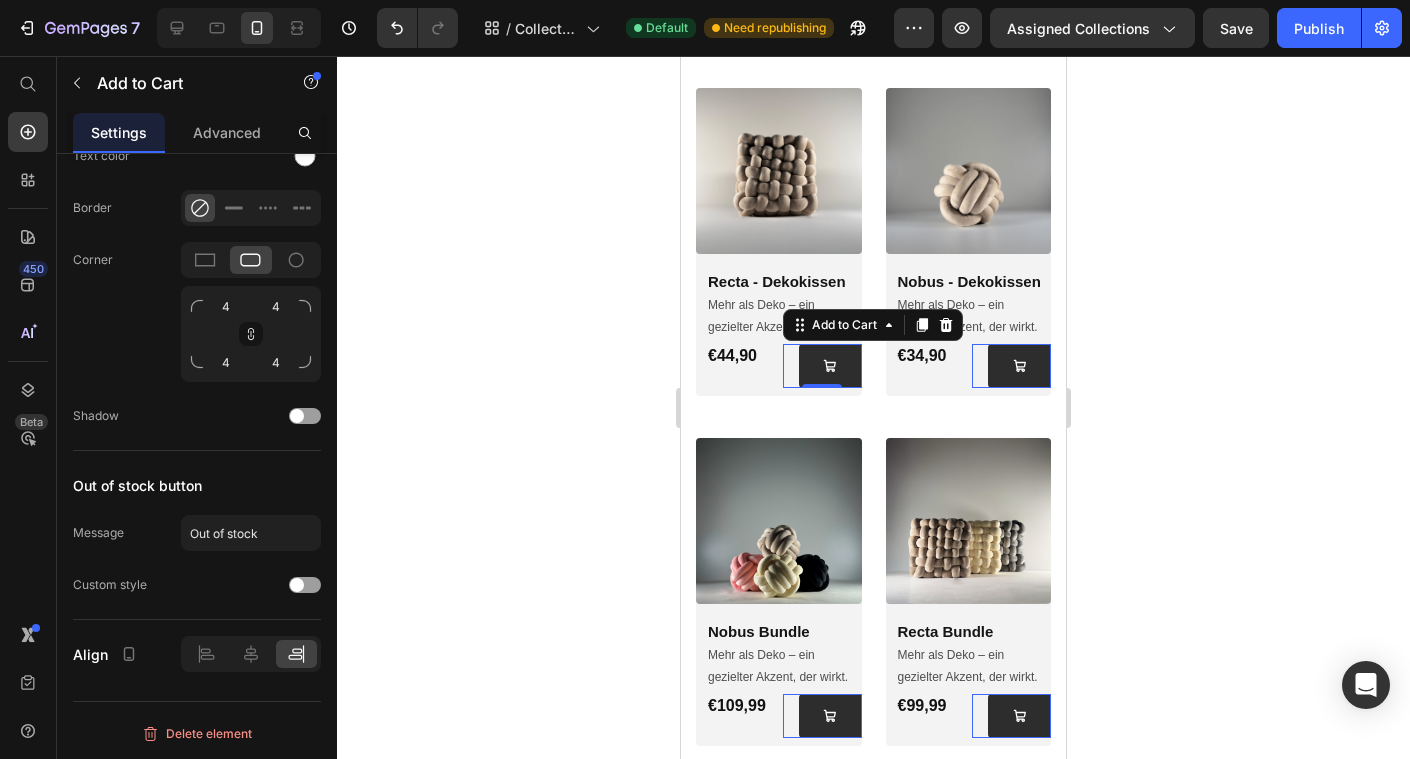 click 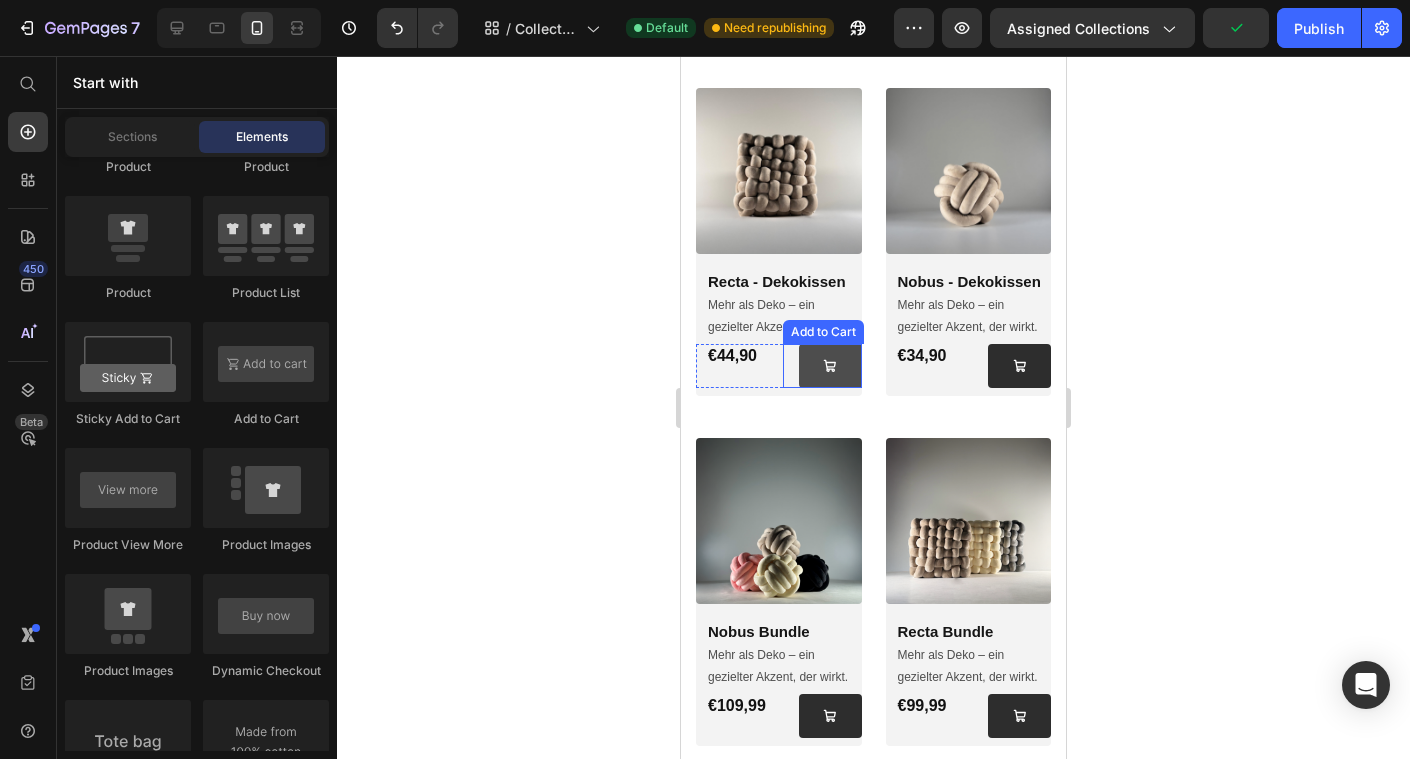 click at bounding box center (830, 366) 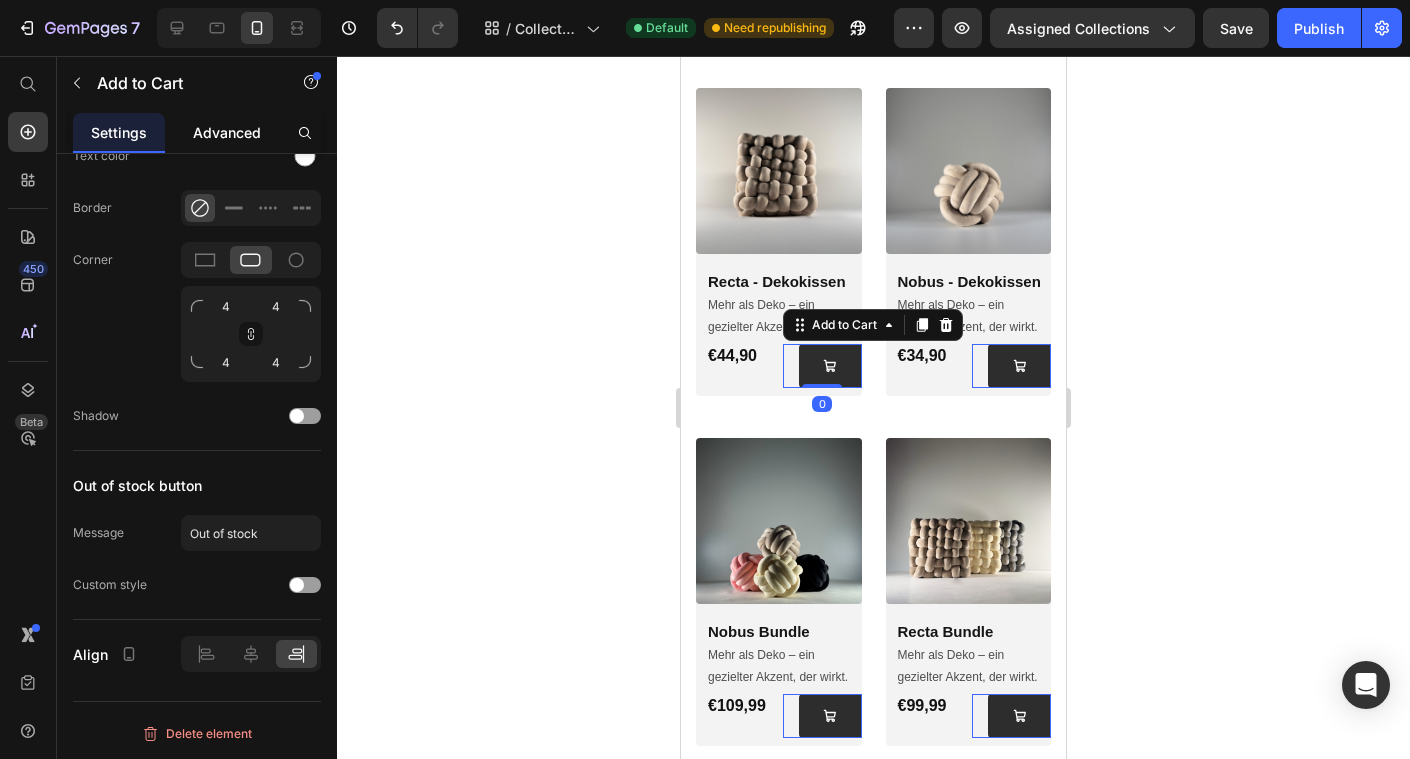 click on "Advanced" 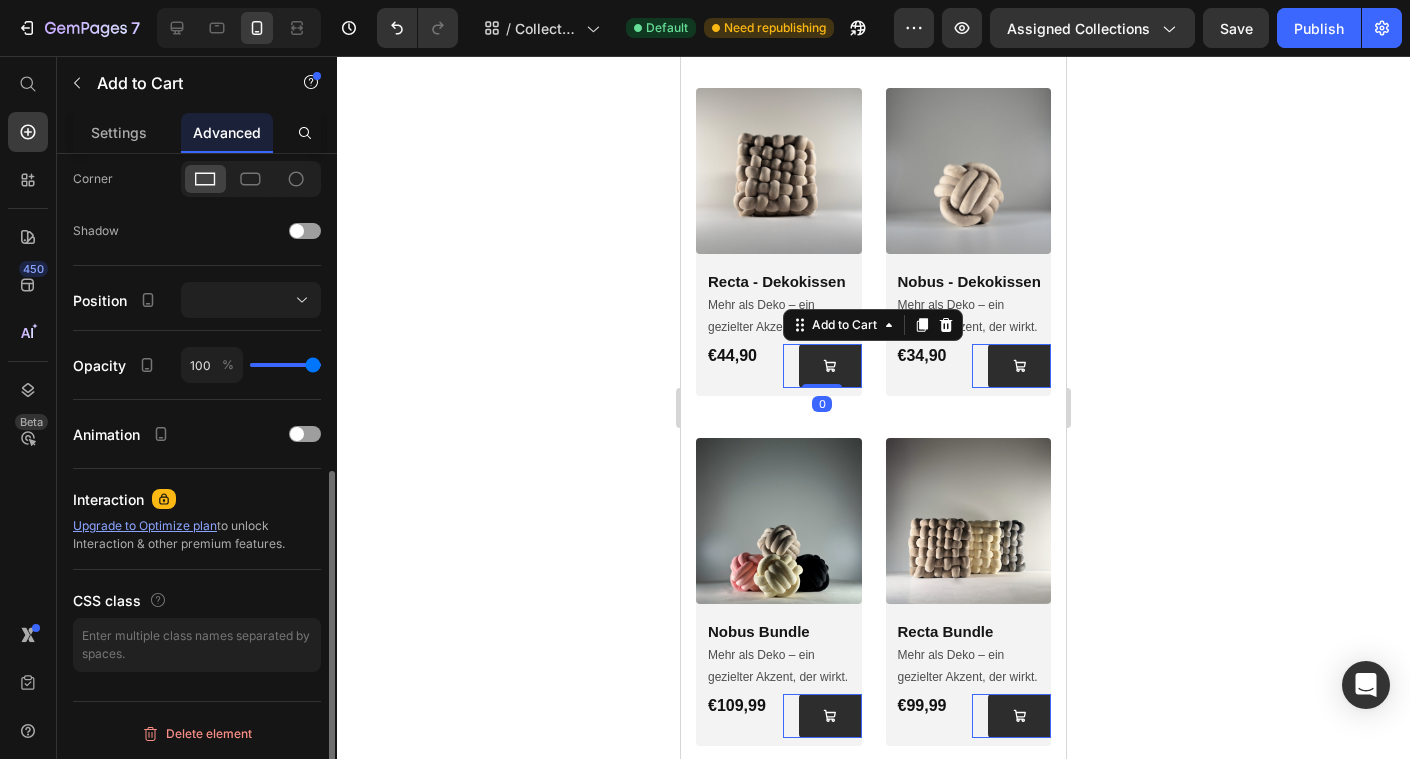 scroll, scrollTop: 0, scrollLeft: 0, axis: both 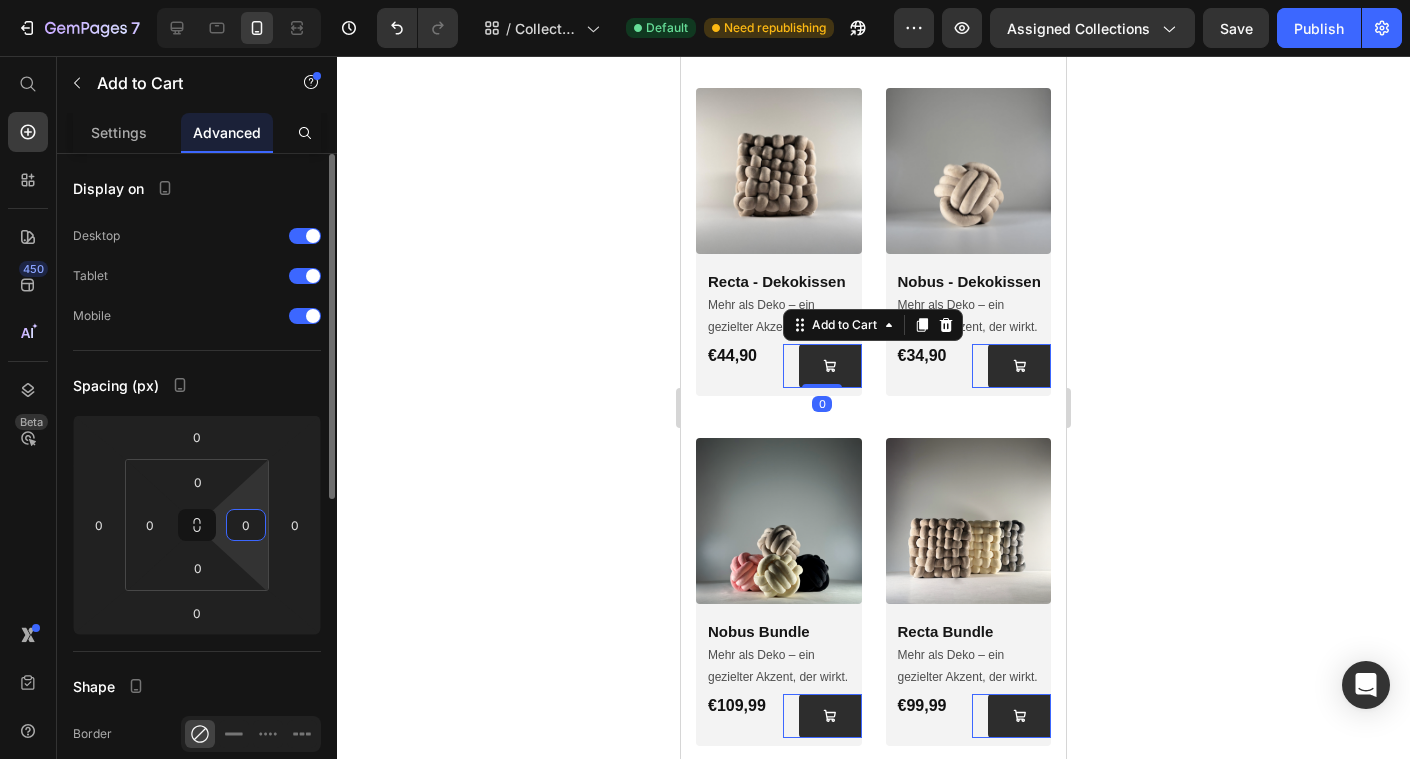 click on "0" at bounding box center [246, 525] 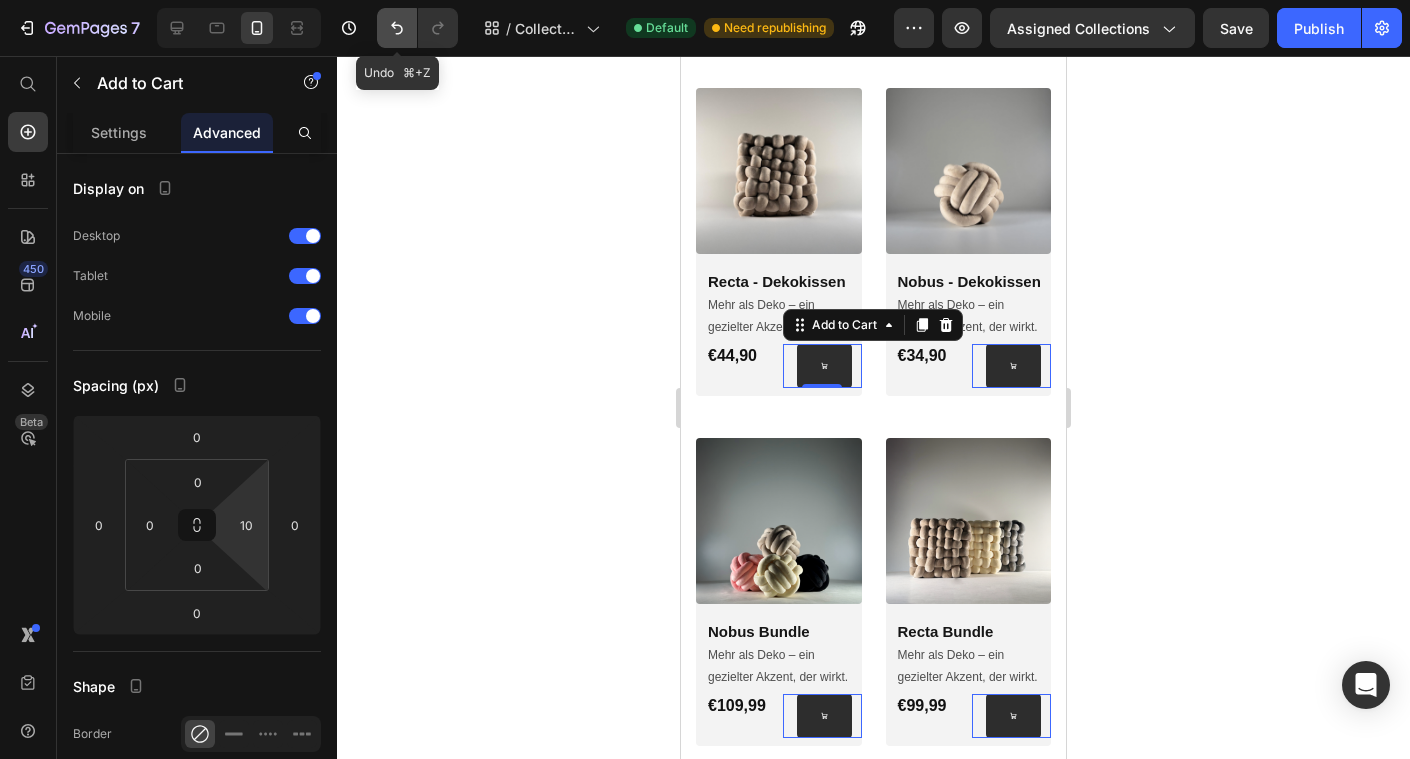 click 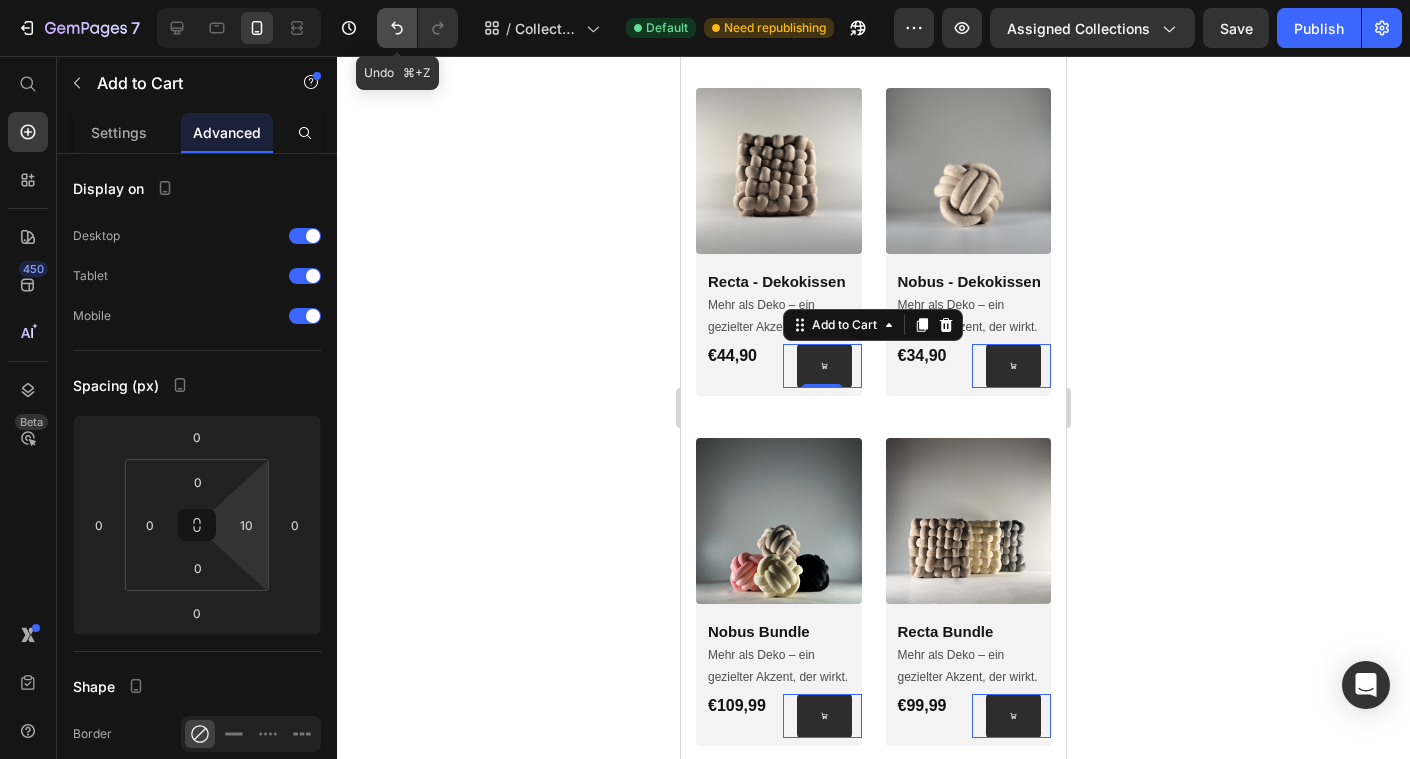 click 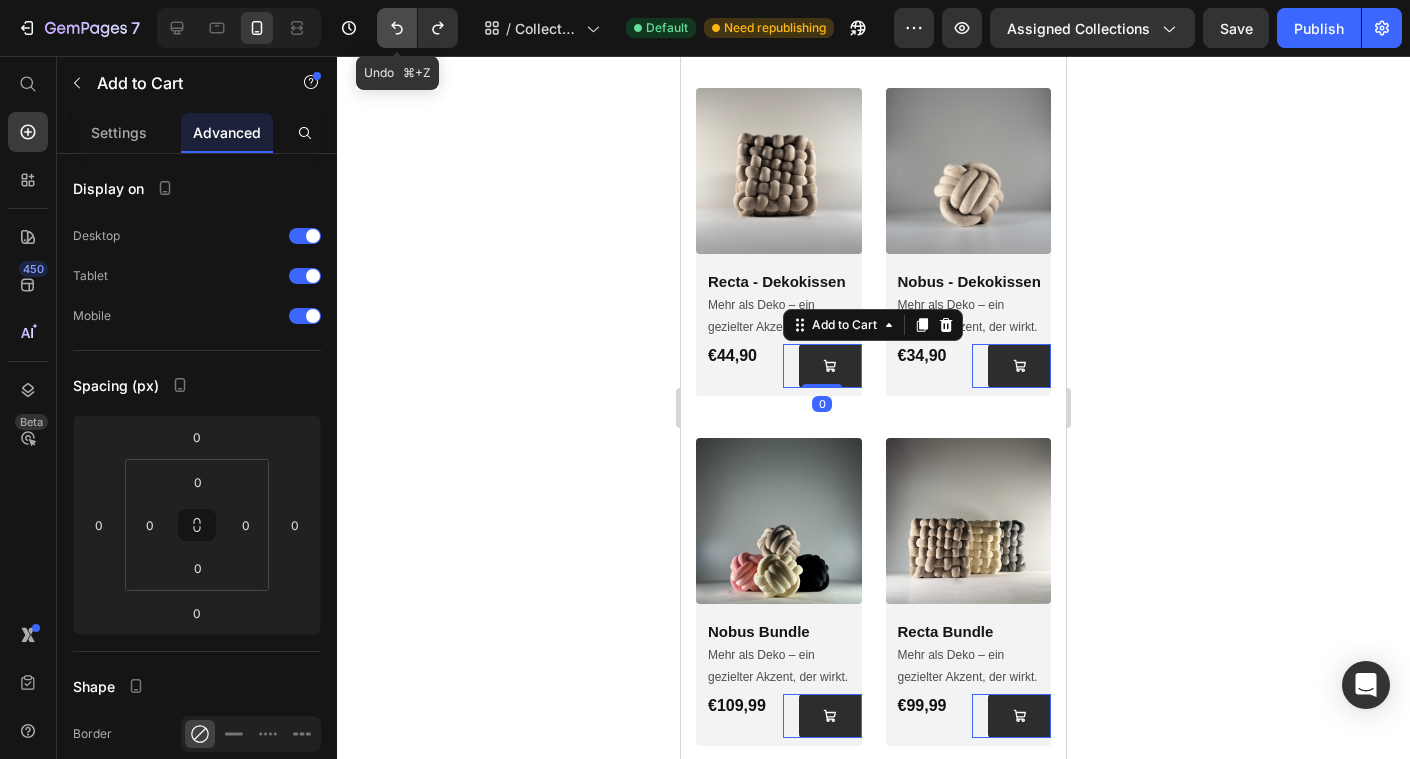 click 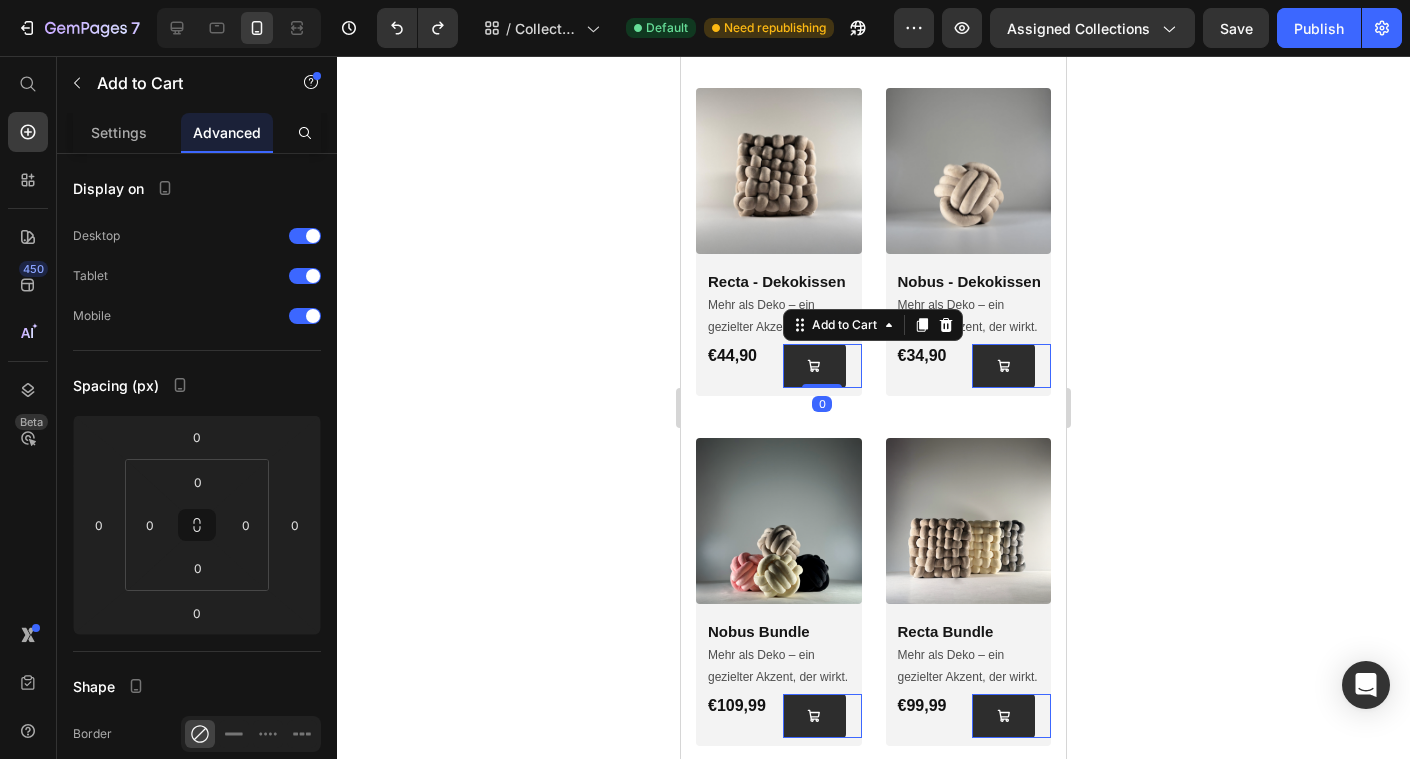 click 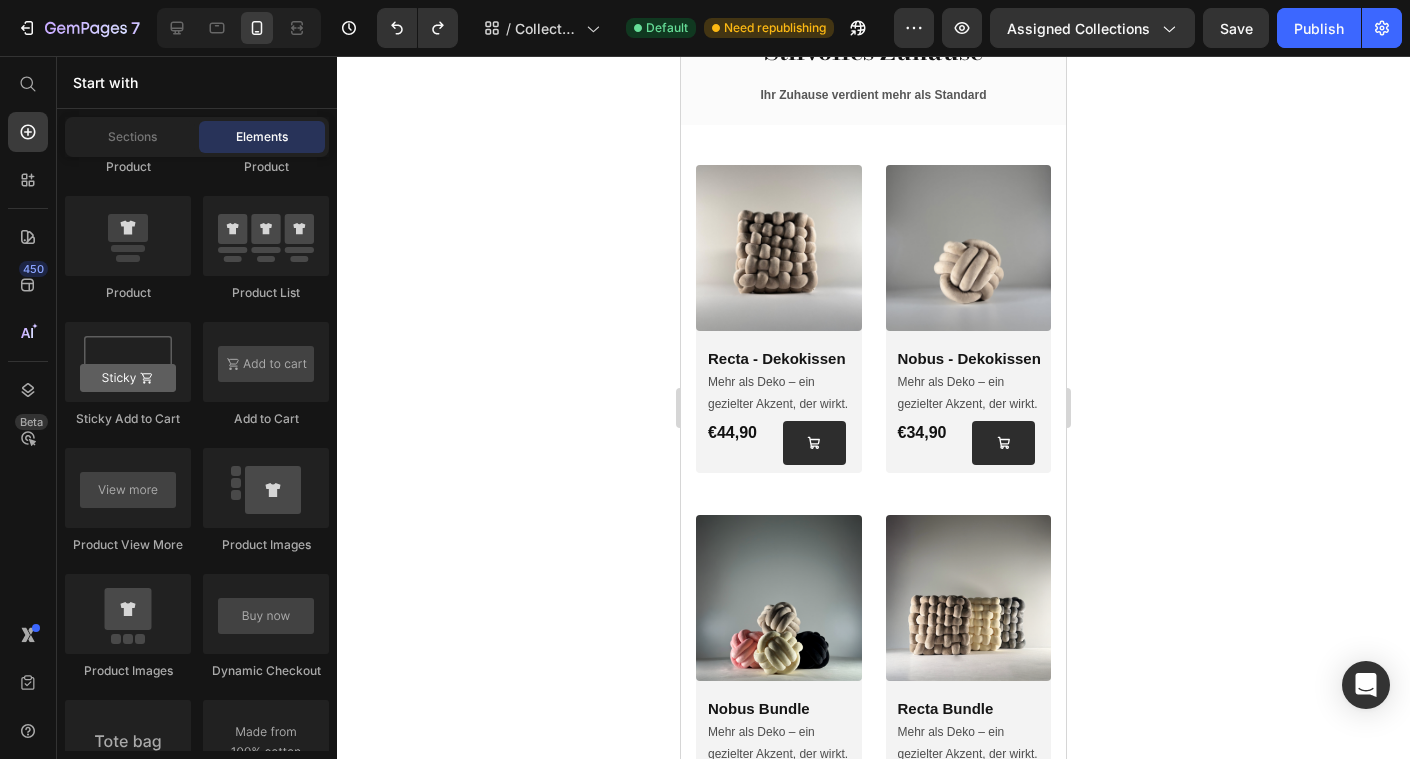 scroll, scrollTop: 0, scrollLeft: 0, axis: both 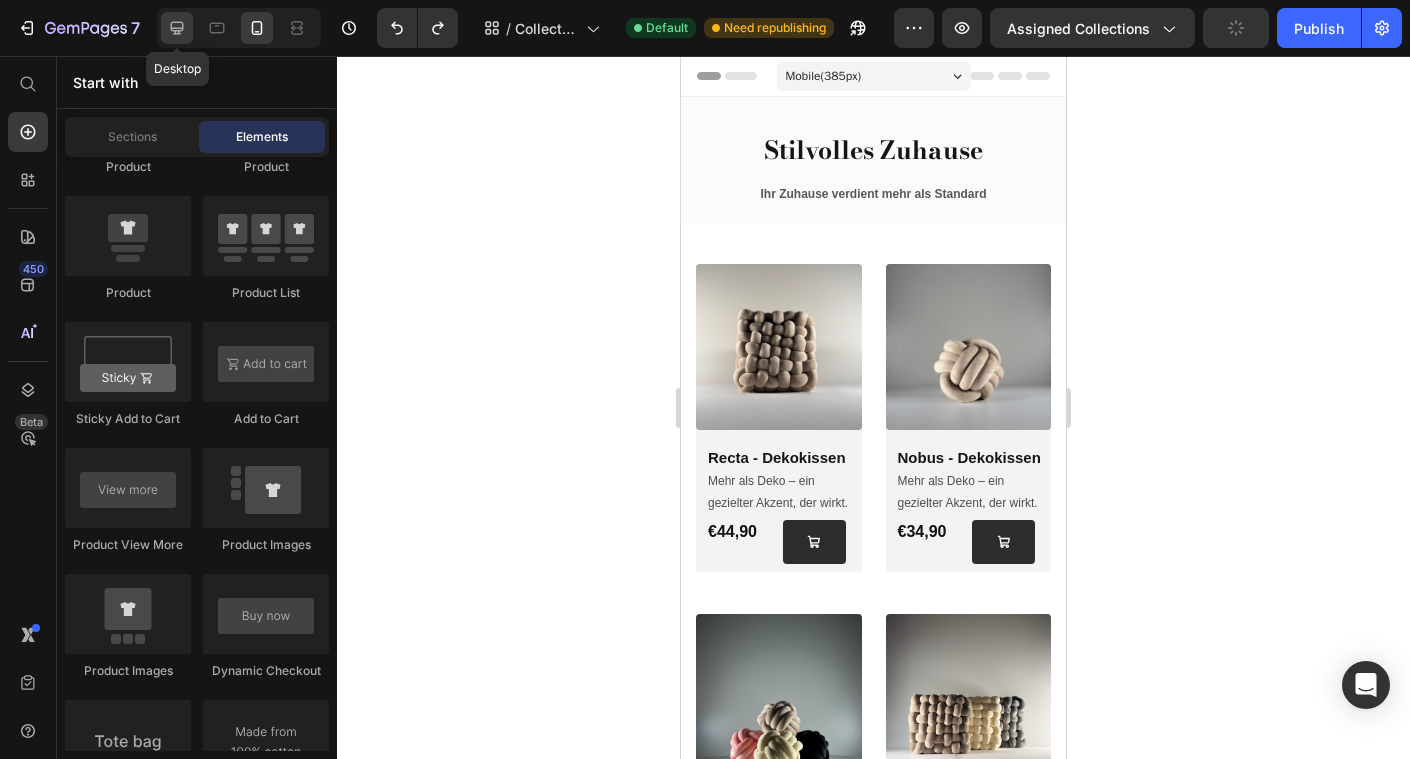 click 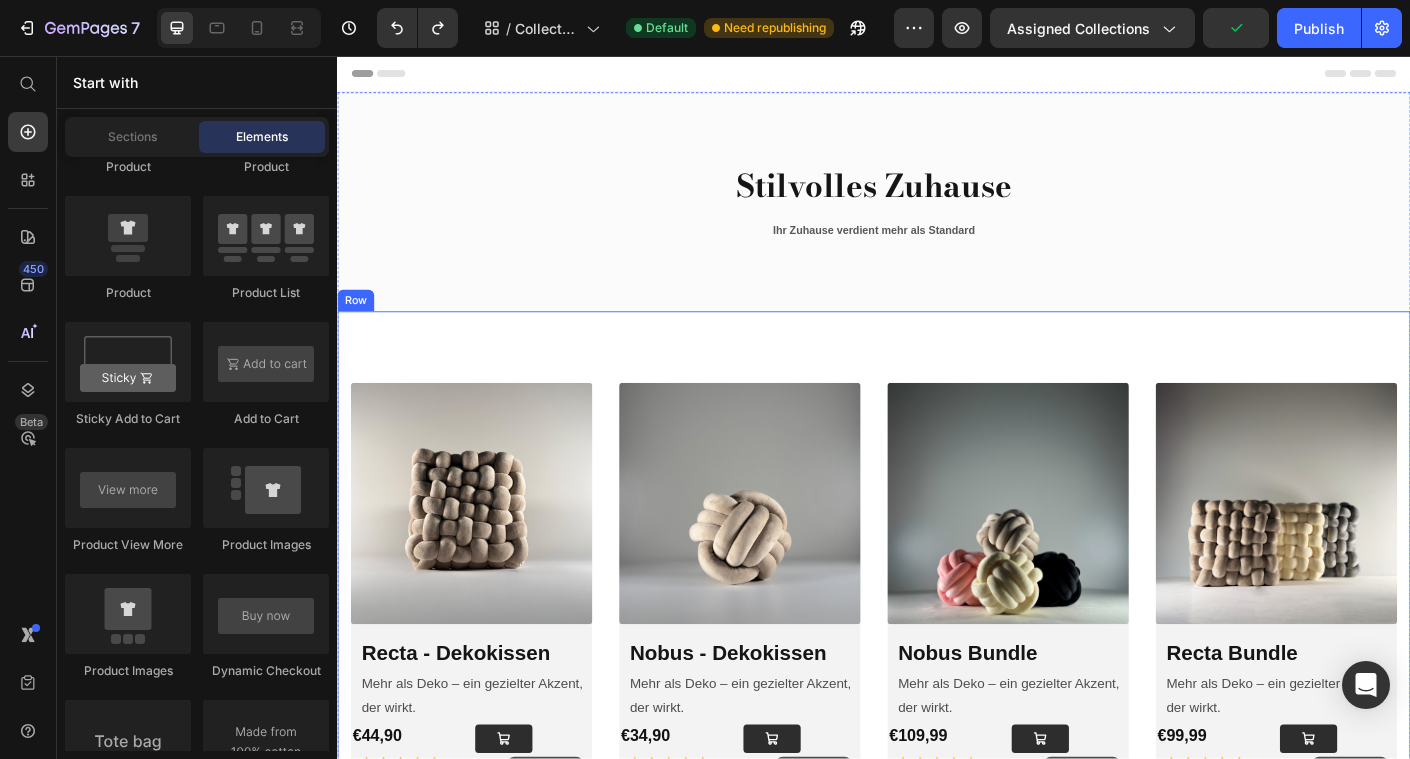 scroll, scrollTop: 268, scrollLeft: 0, axis: vertical 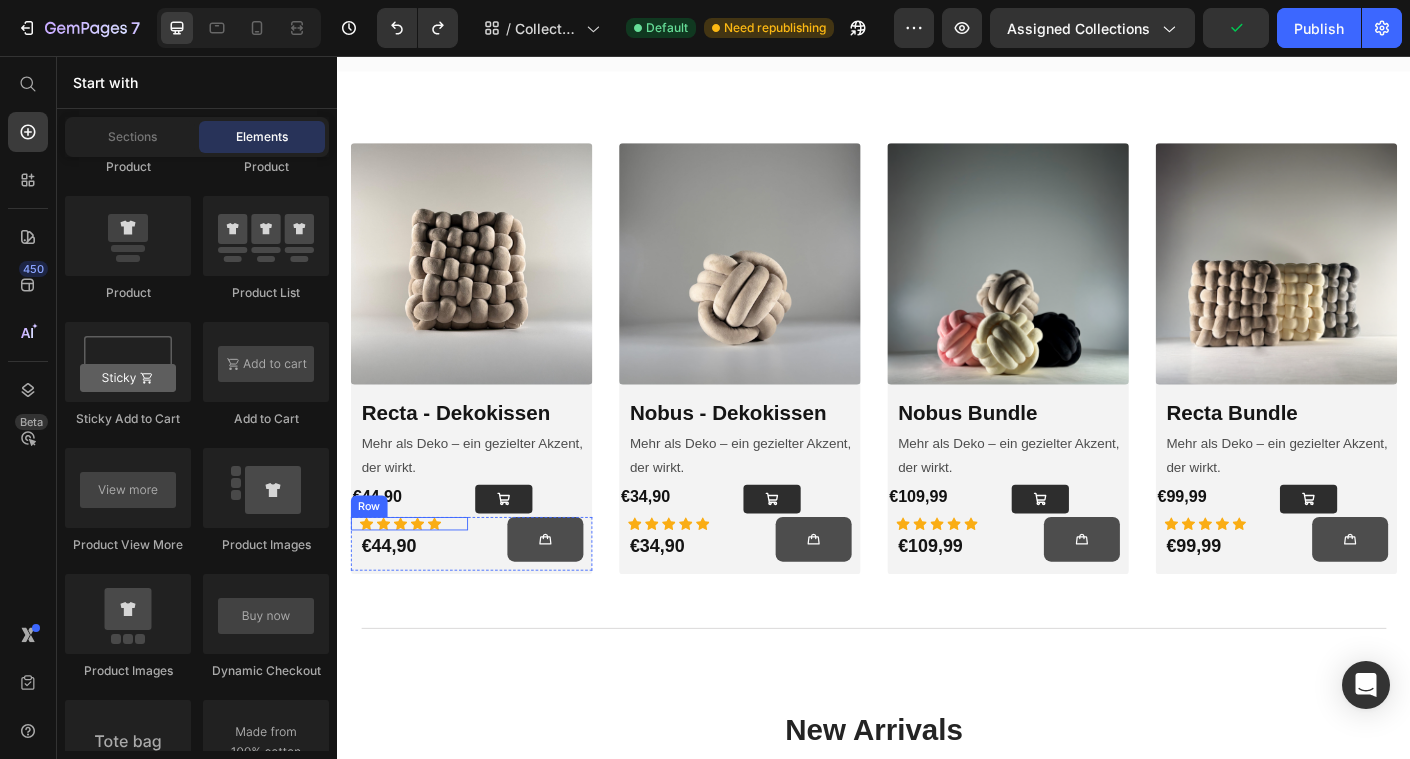 click on "Icon Icon Icon Icon Icon Row" at bounding box center (417, 579) 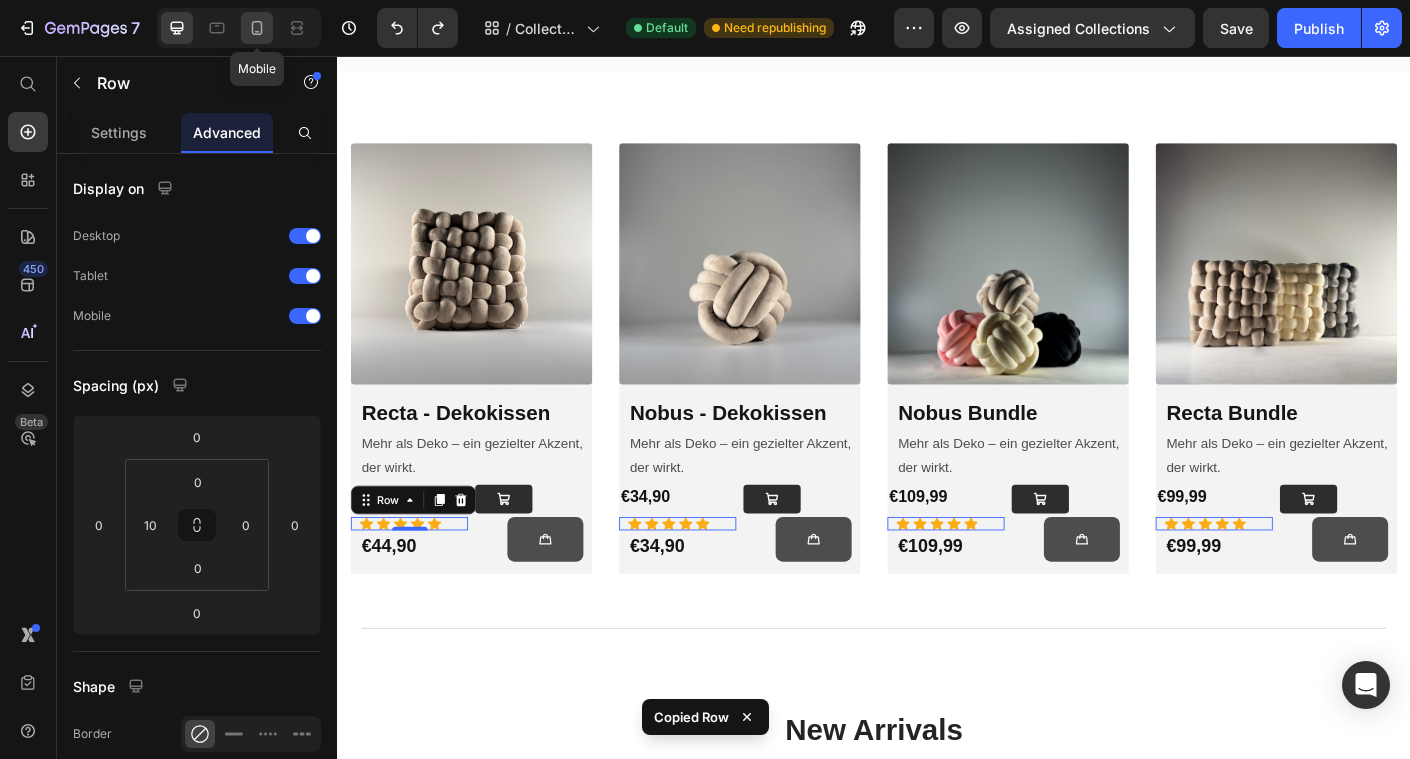 click 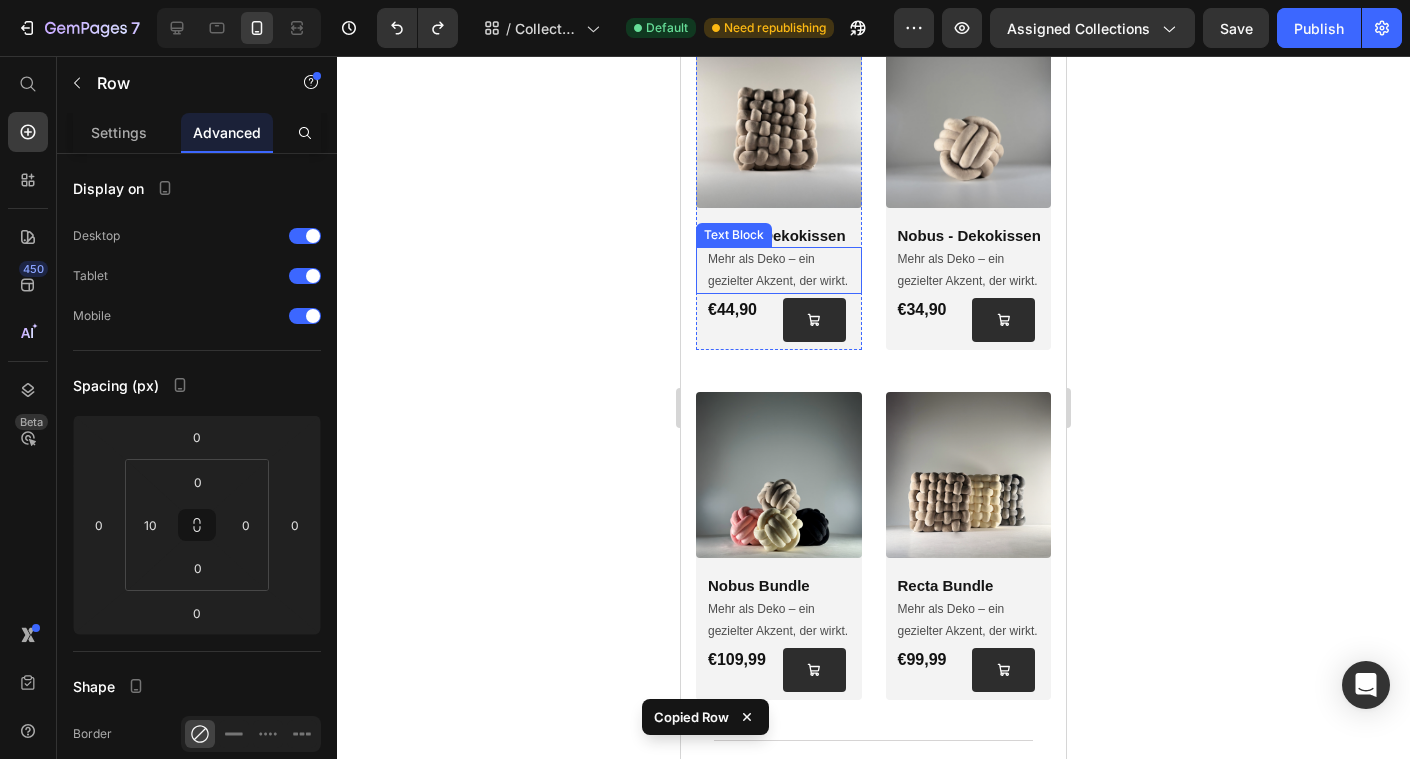 scroll, scrollTop: 198, scrollLeft: 0, axis: vertical 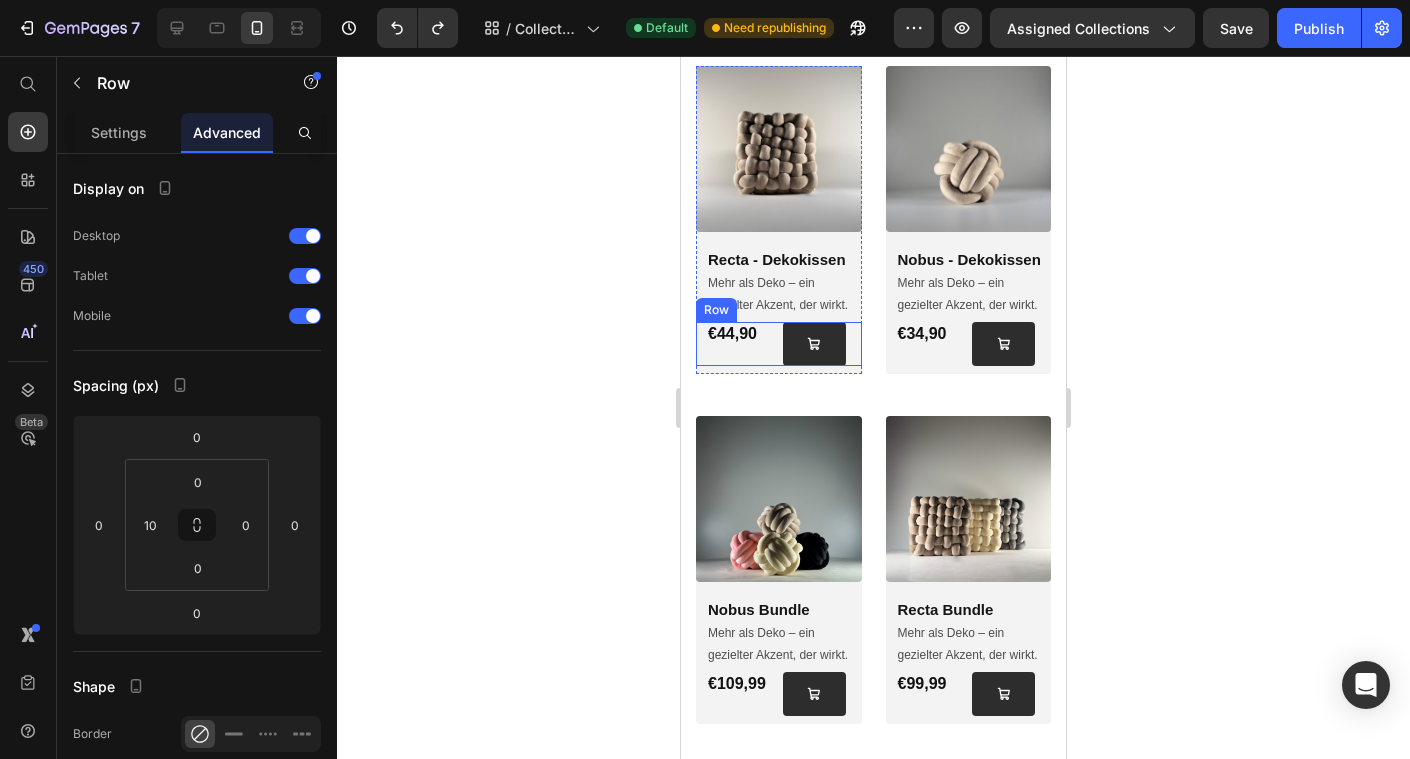 click on "€44,90 Product Price
Add to Cart Row" at bounding box center (779, 344) 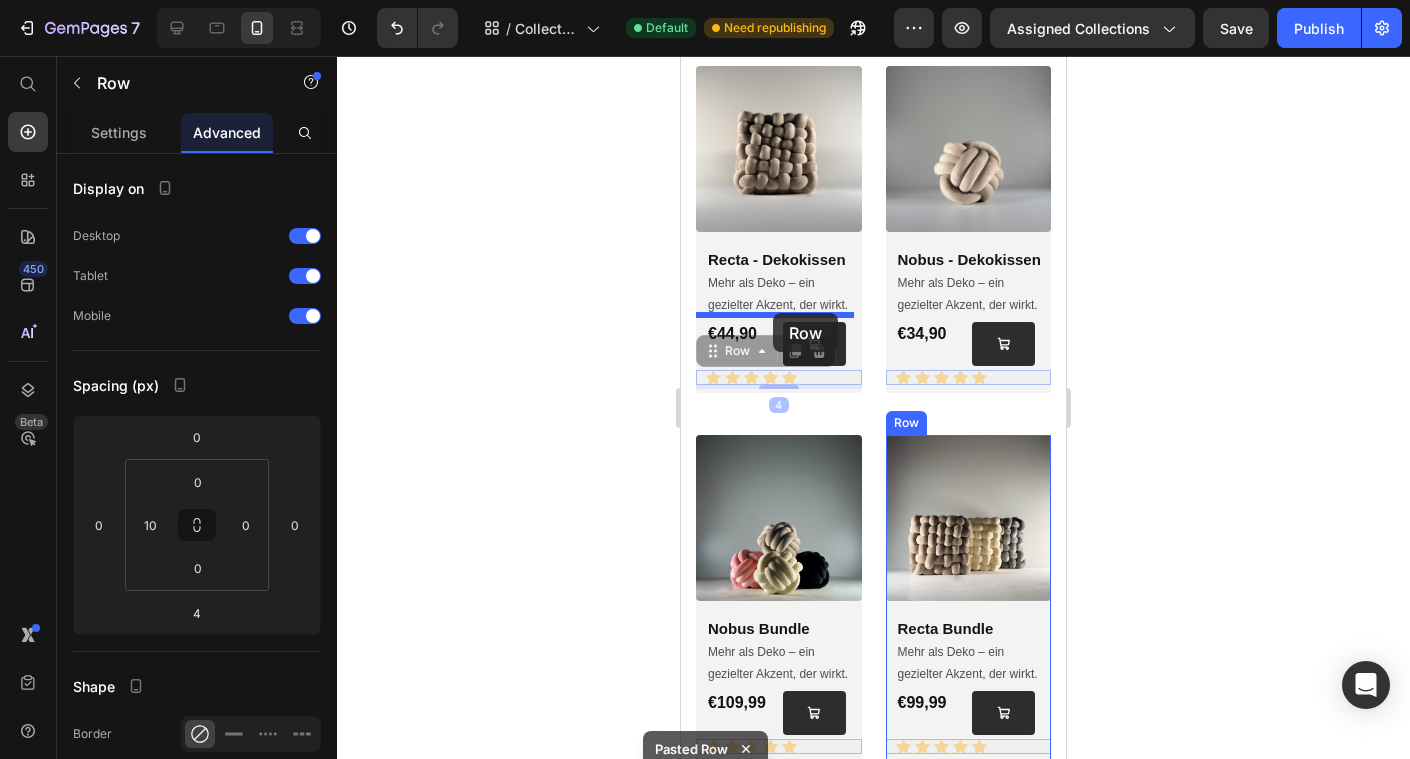 drag, startPoint x: 721, startPoint y: 350, endPoint x: 772, endPoint y: 313, distance: 63.007935 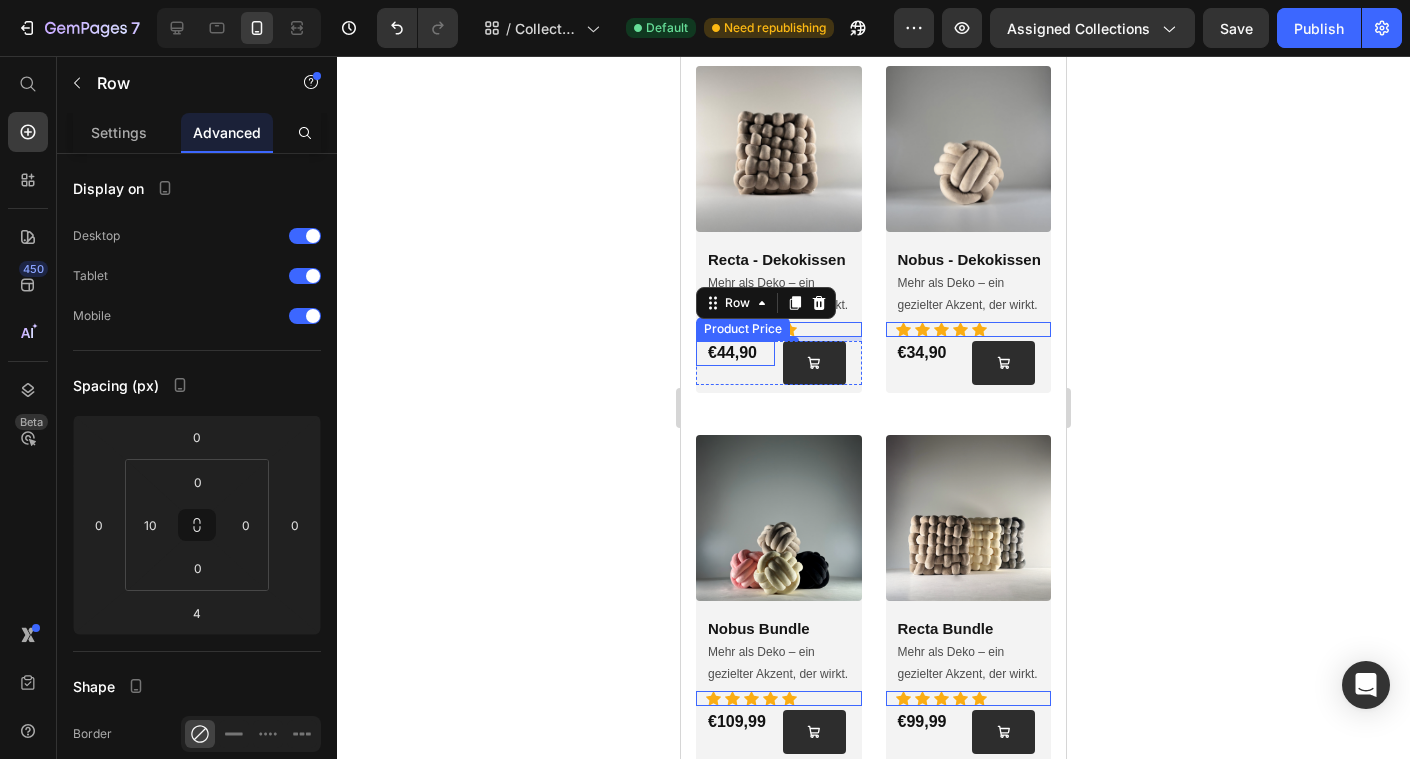 click 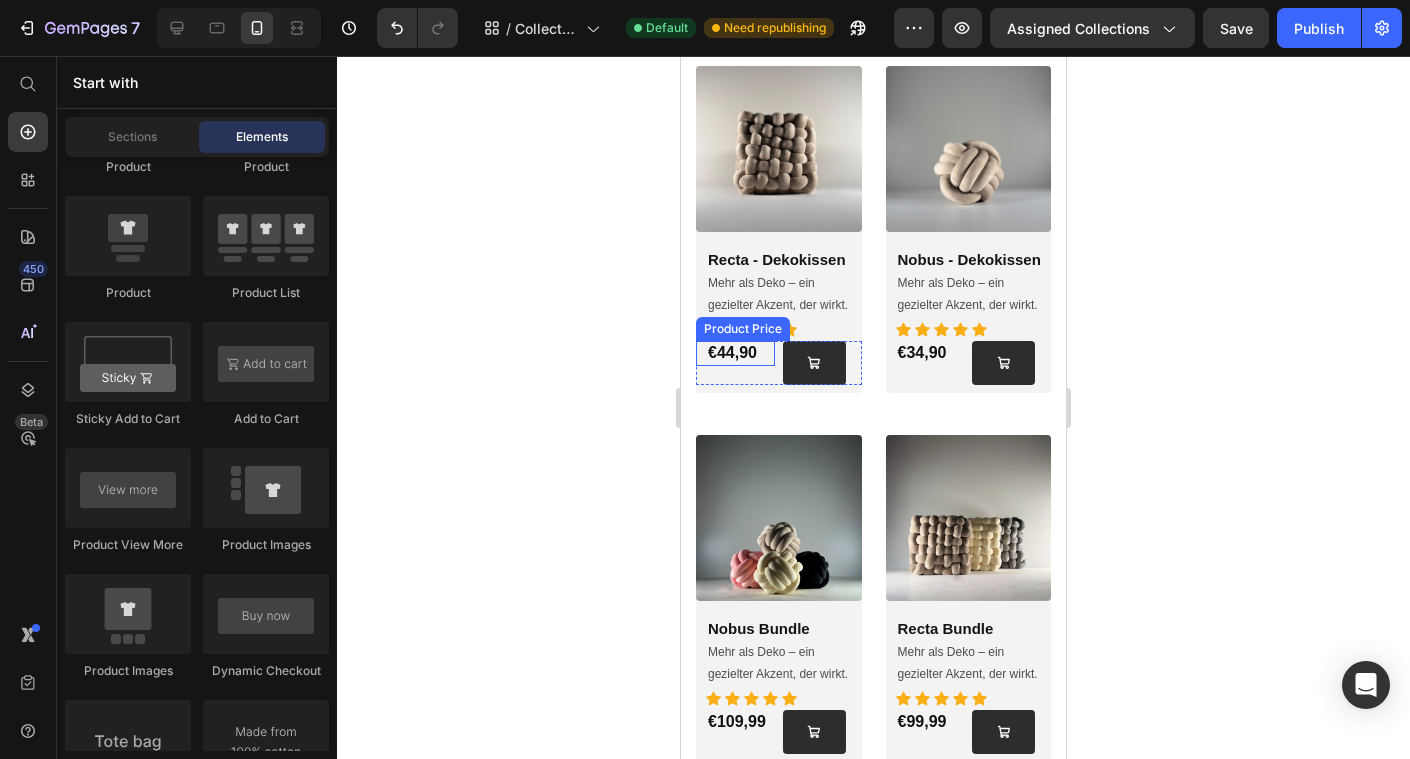click on "€44,90" at bounding box center [740, 353] 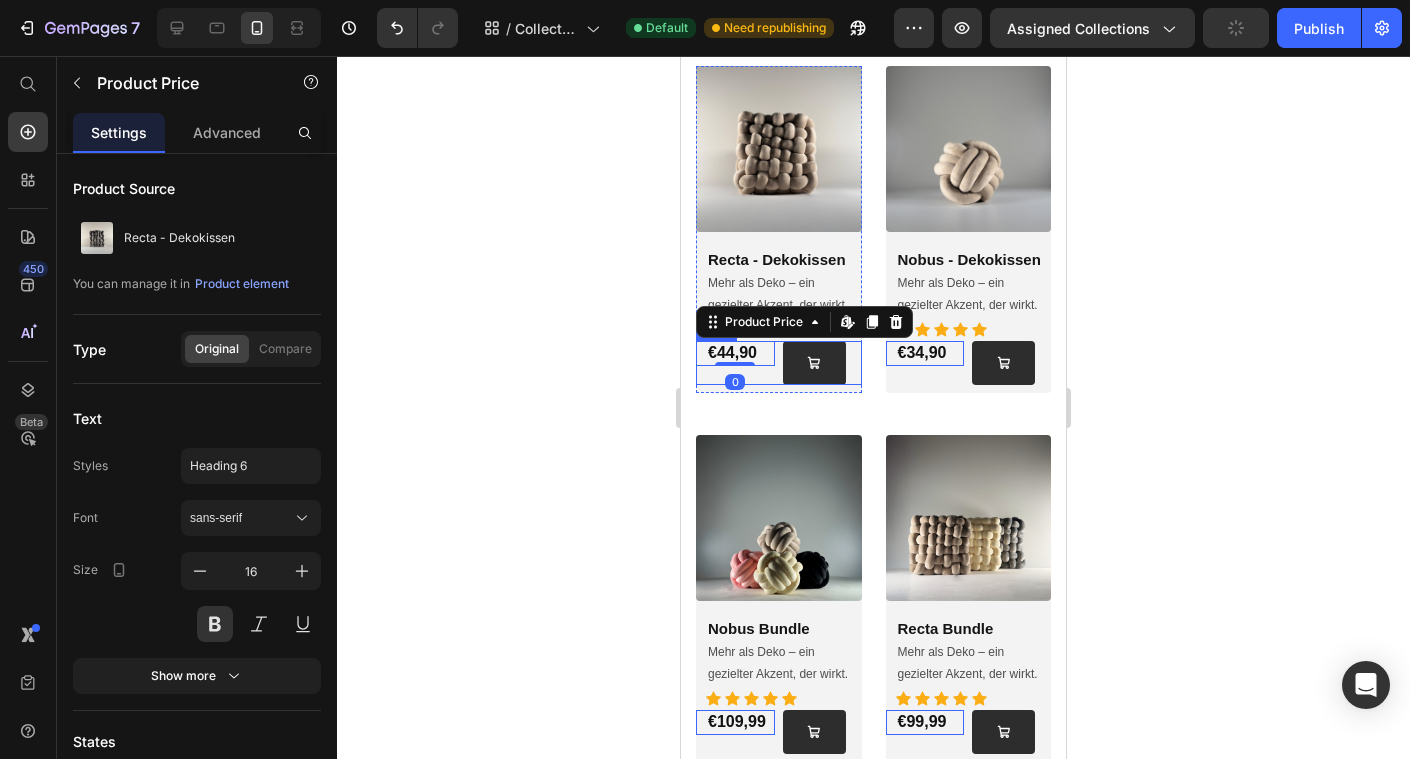 click on "€44,90 Product Price   Edit content in Shopify 0
Add to Cart Row" at bounding box center (779, 363) 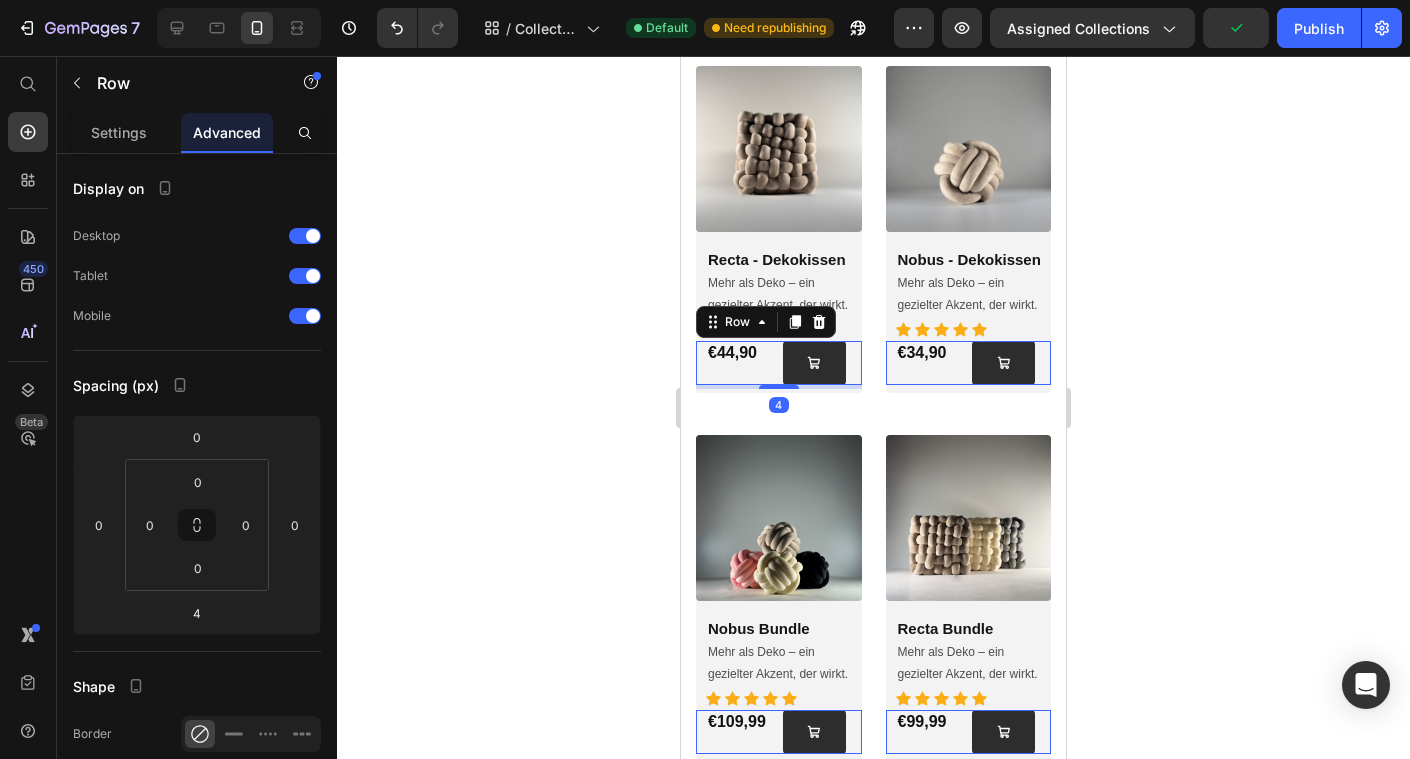 click 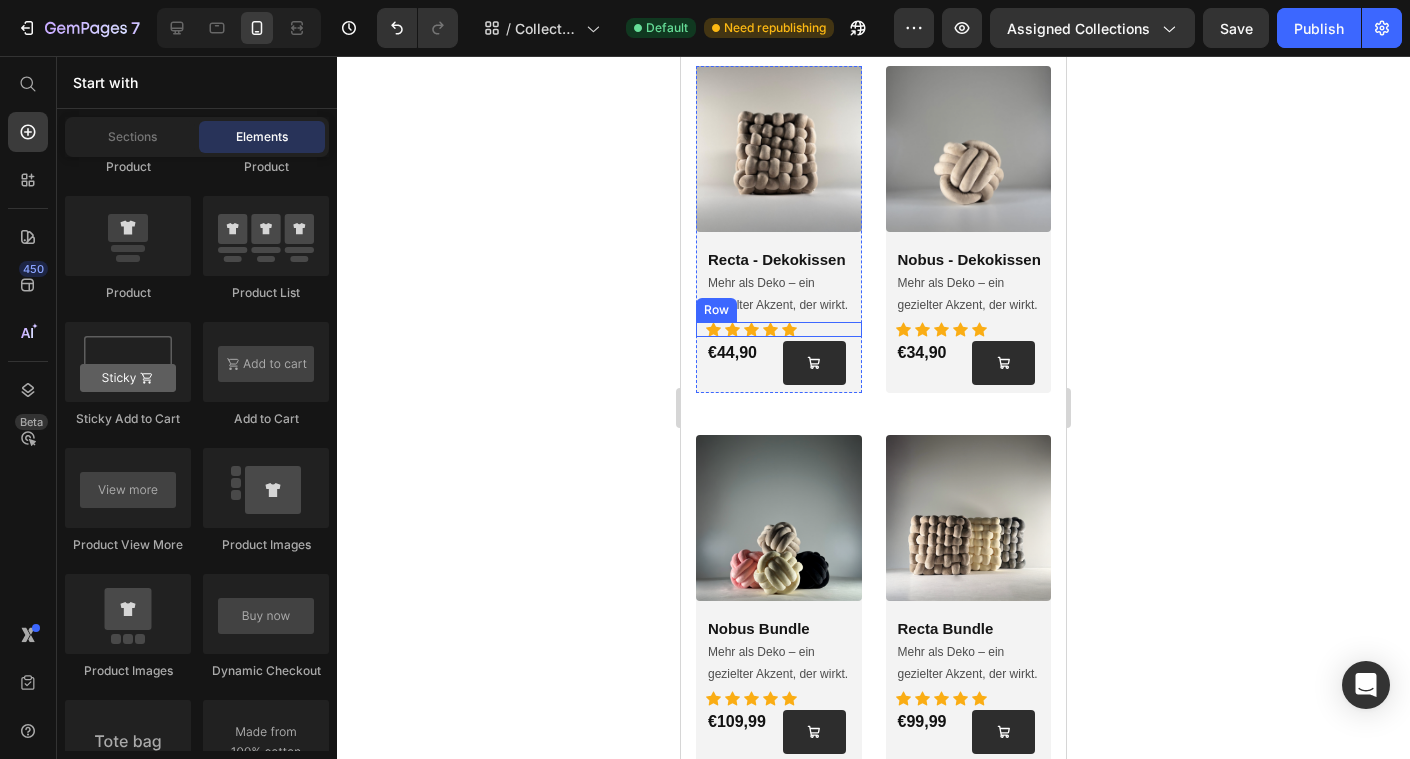 click 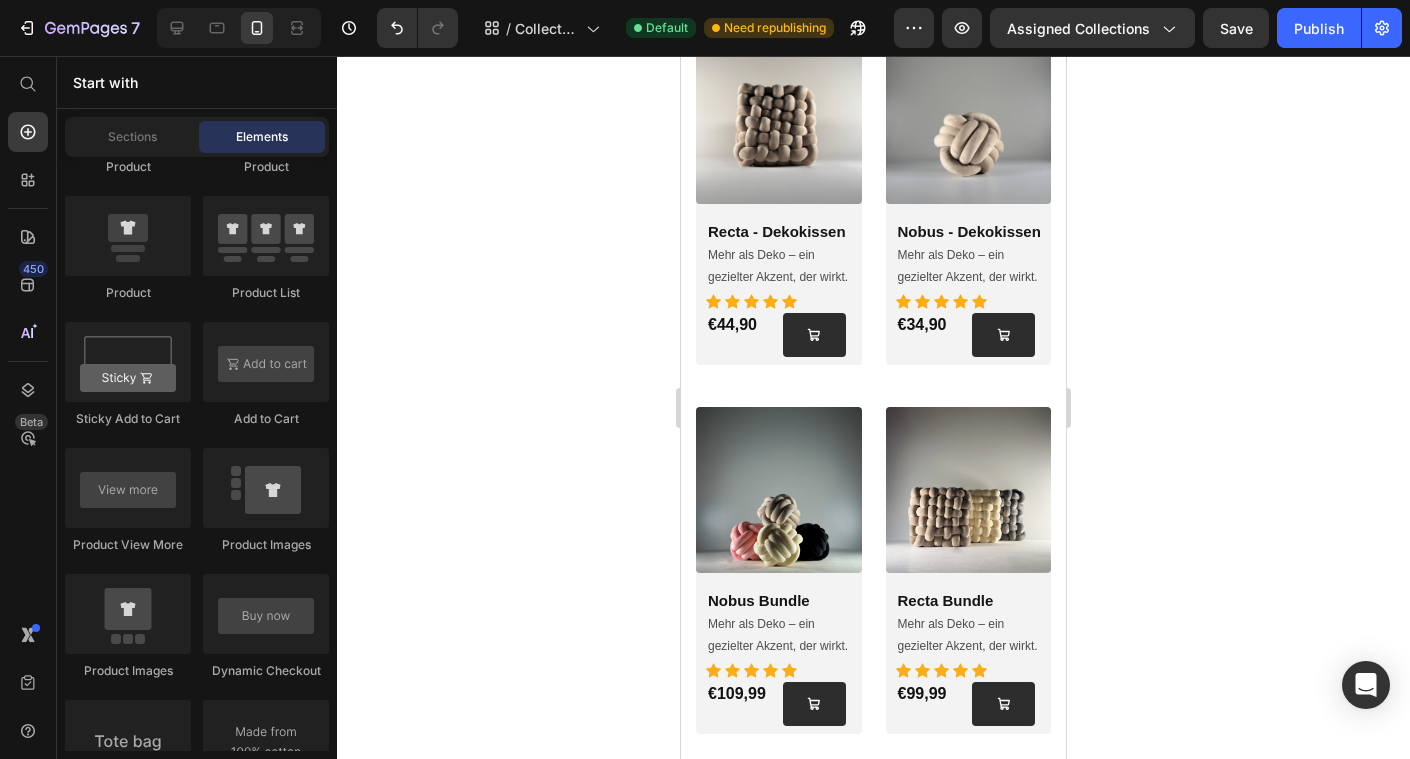 scroll, scrollTop: 222, scrollLeft: 0, axis: vertical 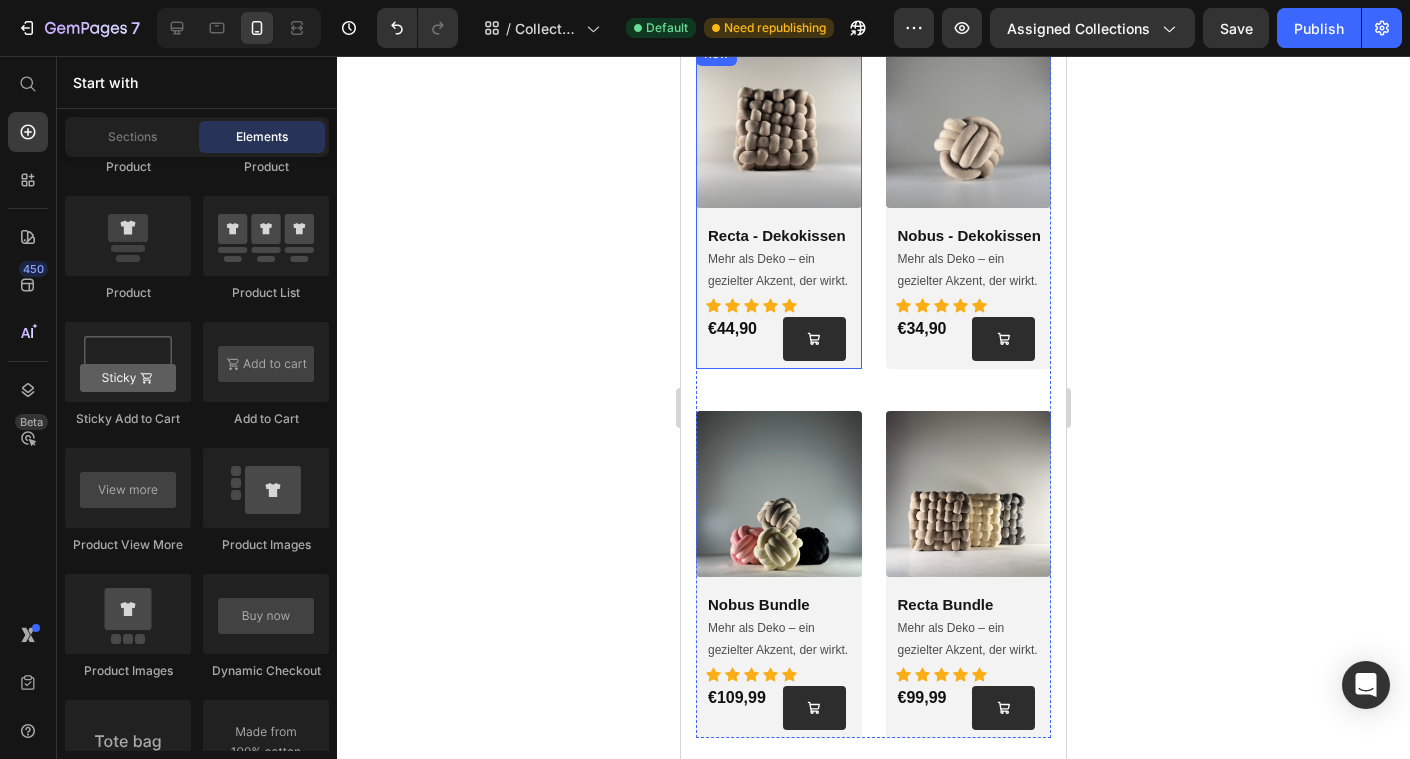 click 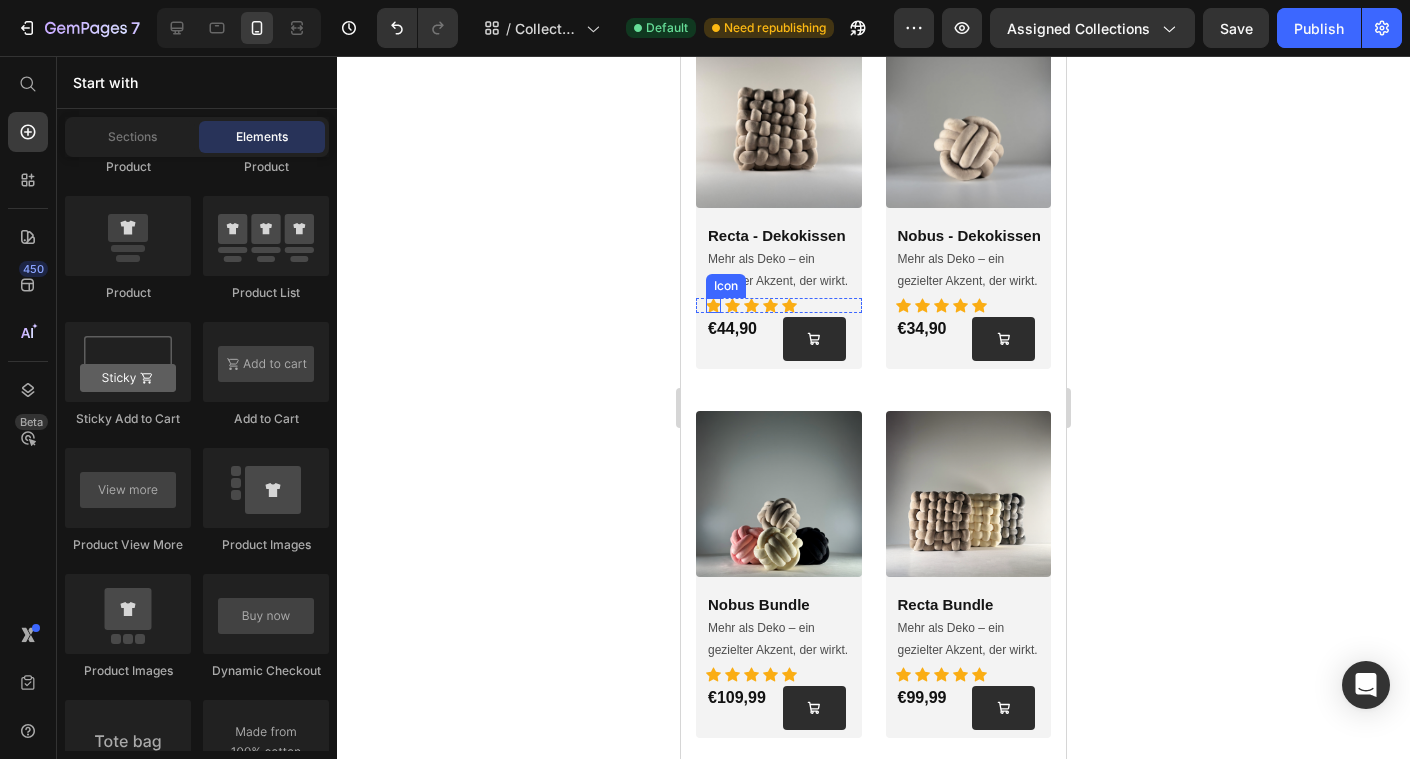 click on "Icon" at bounding box center (713, 305) 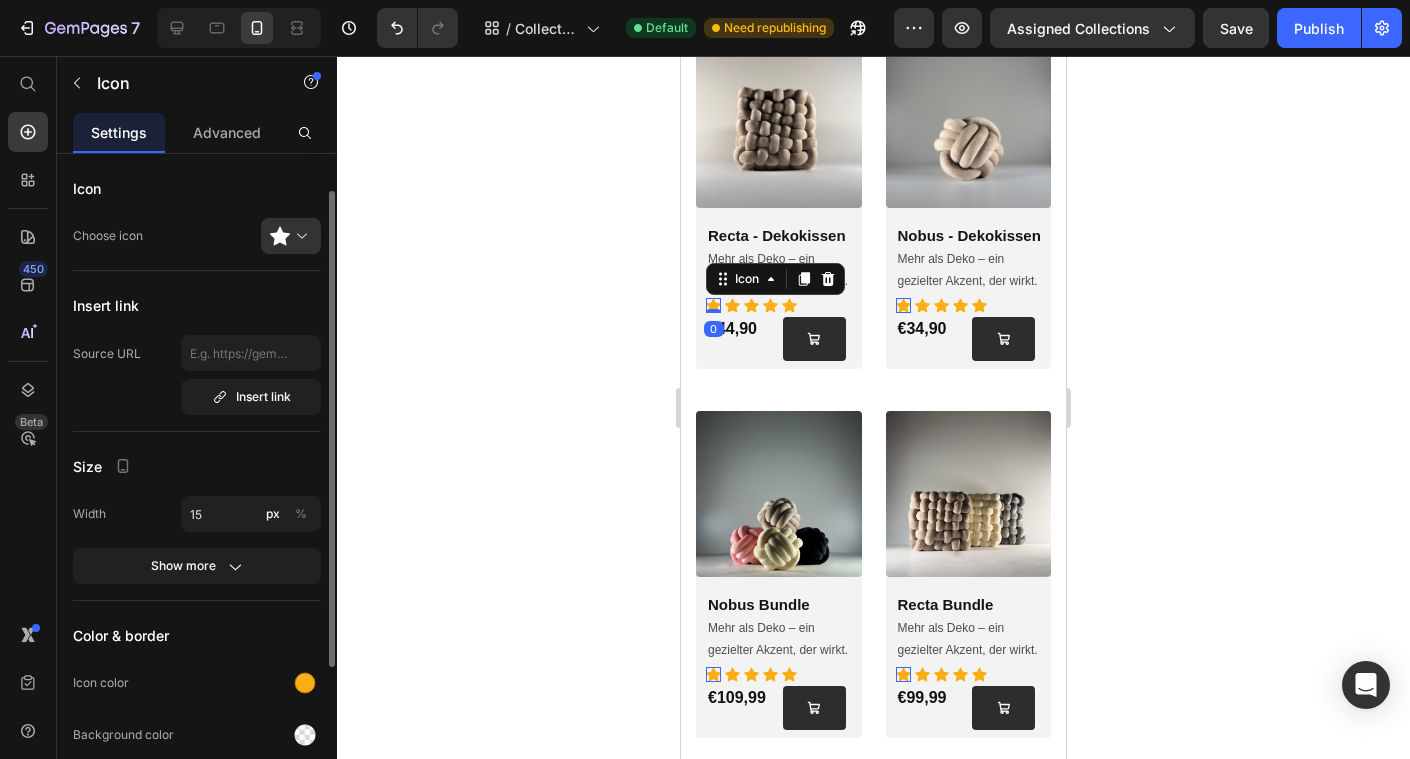 scroll, scrollTop: 62, scrollLeft: 0, axis: vertical 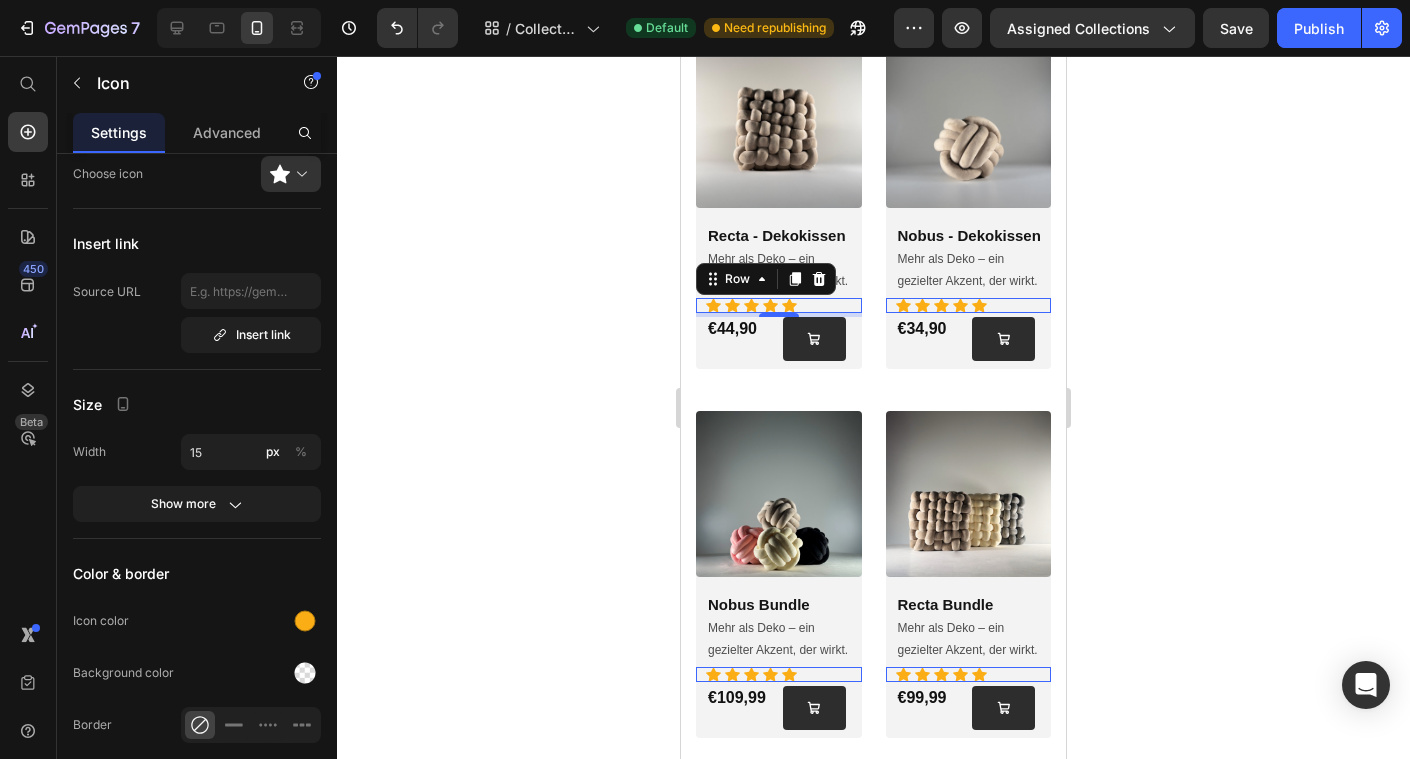 click on "Icon Icon Icon Icon Icon Row   0" at bounding box center [779, 305] 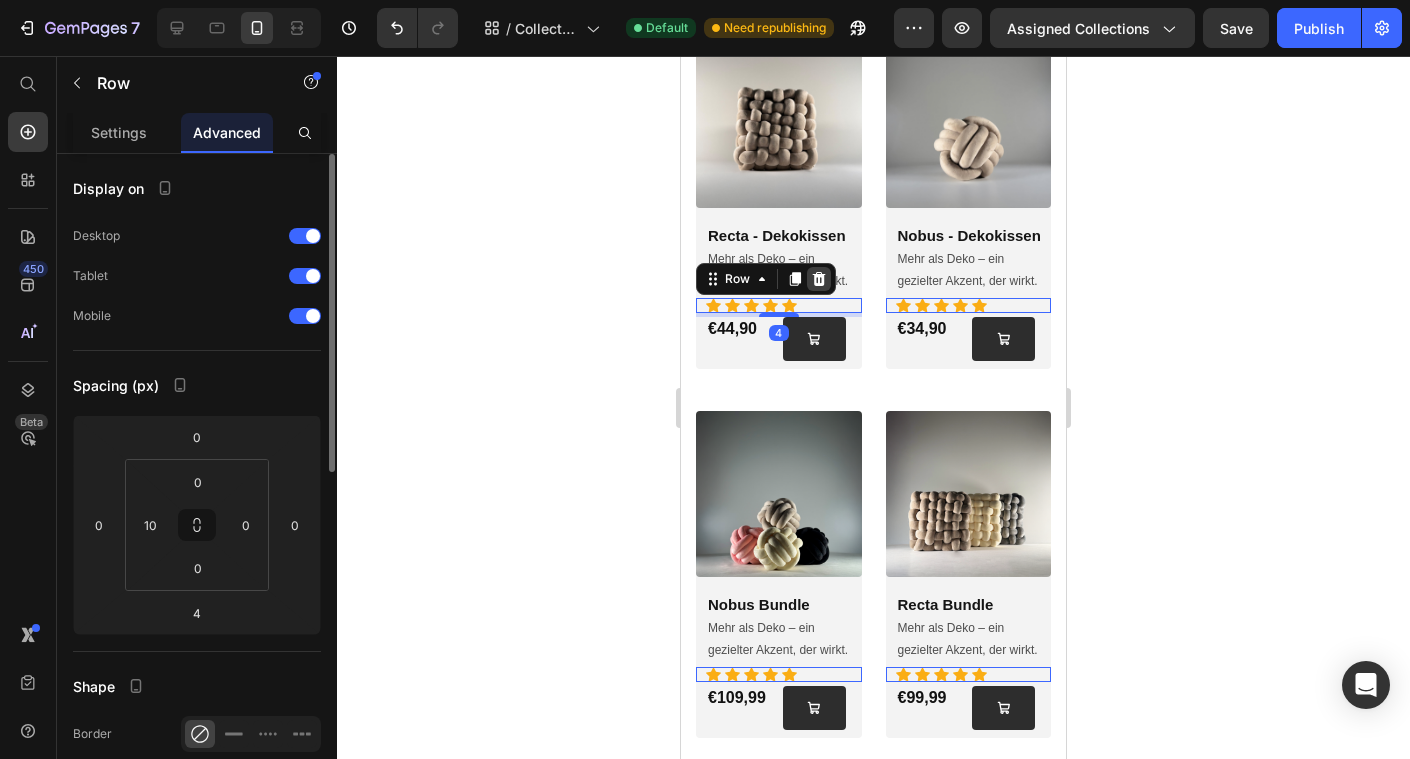 click 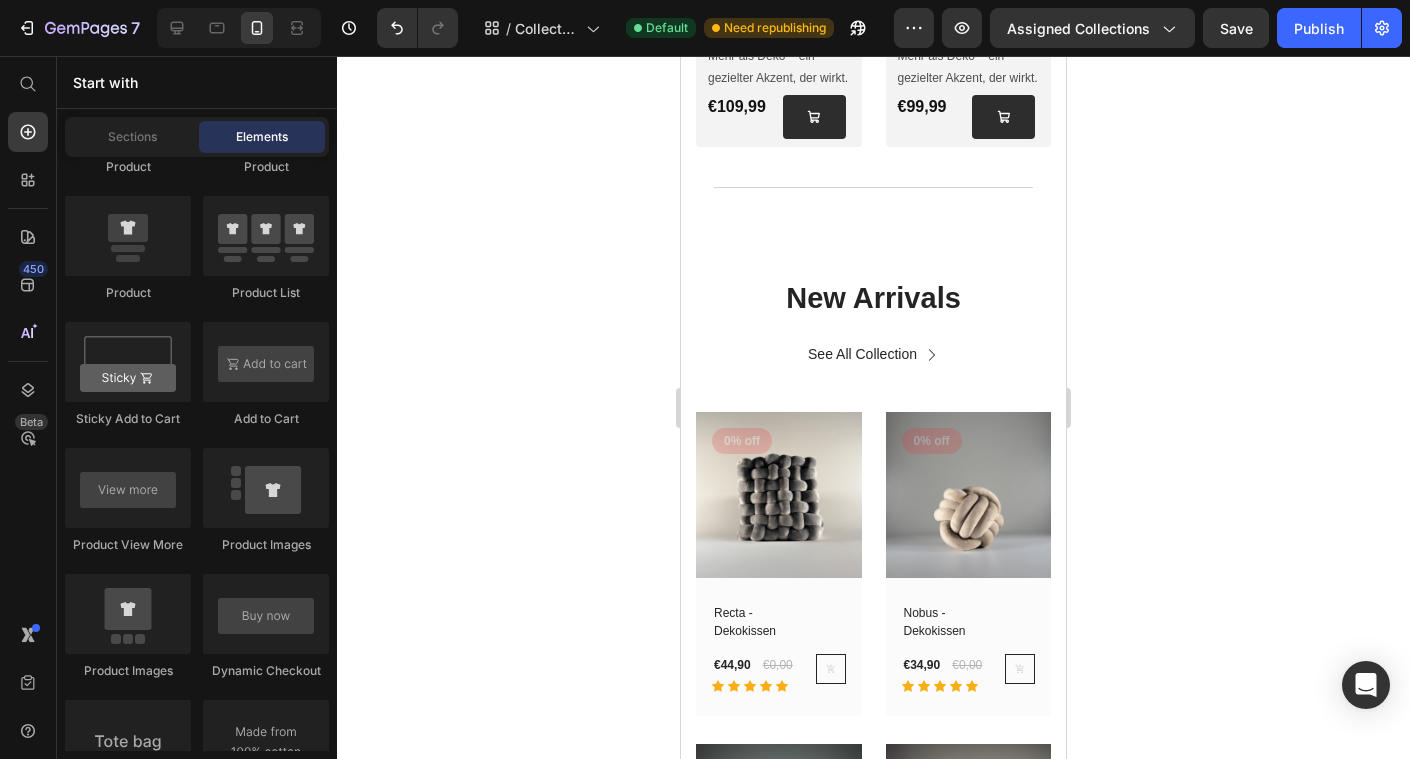 scroll, scrollTop: 939, scrollLeft: 0, axis: vertical 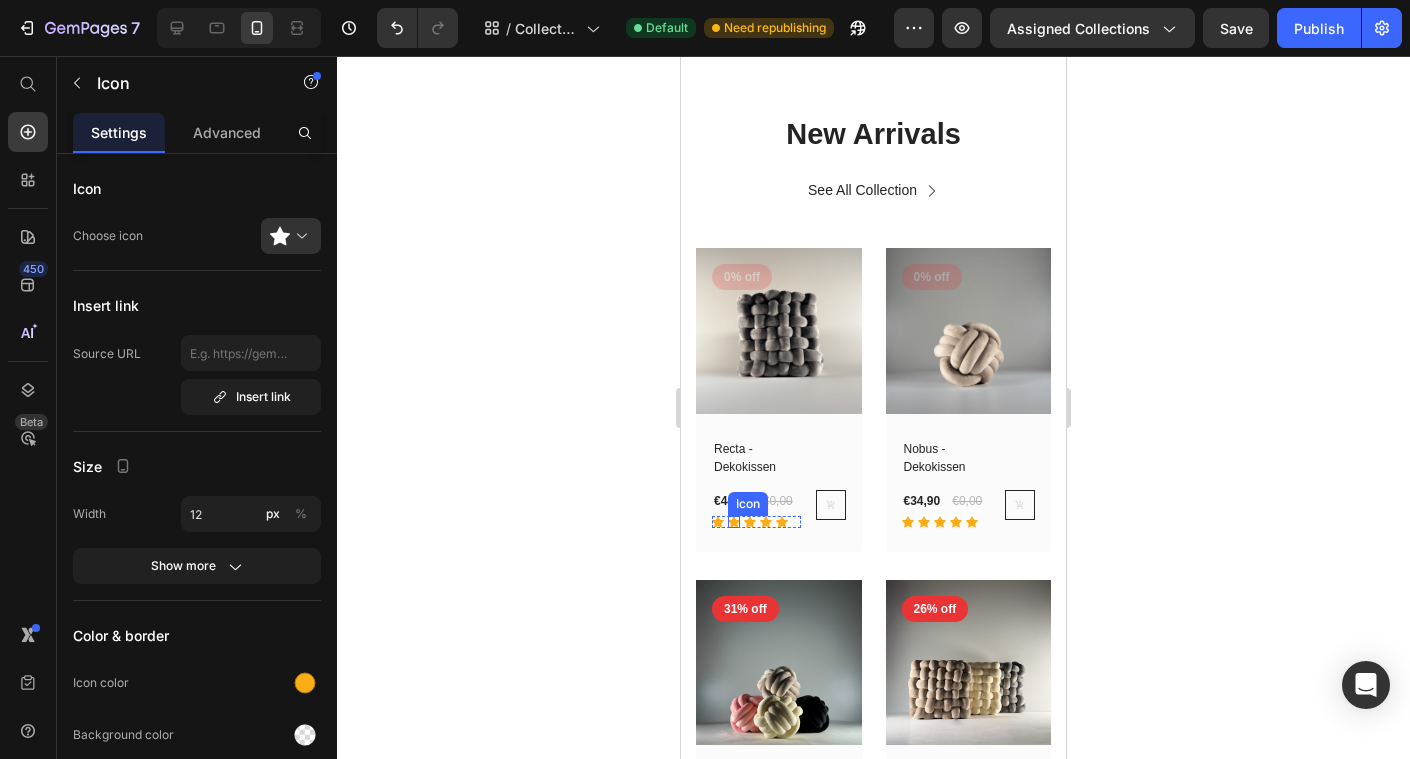click on "Icon" at bounding box center [734, 522] 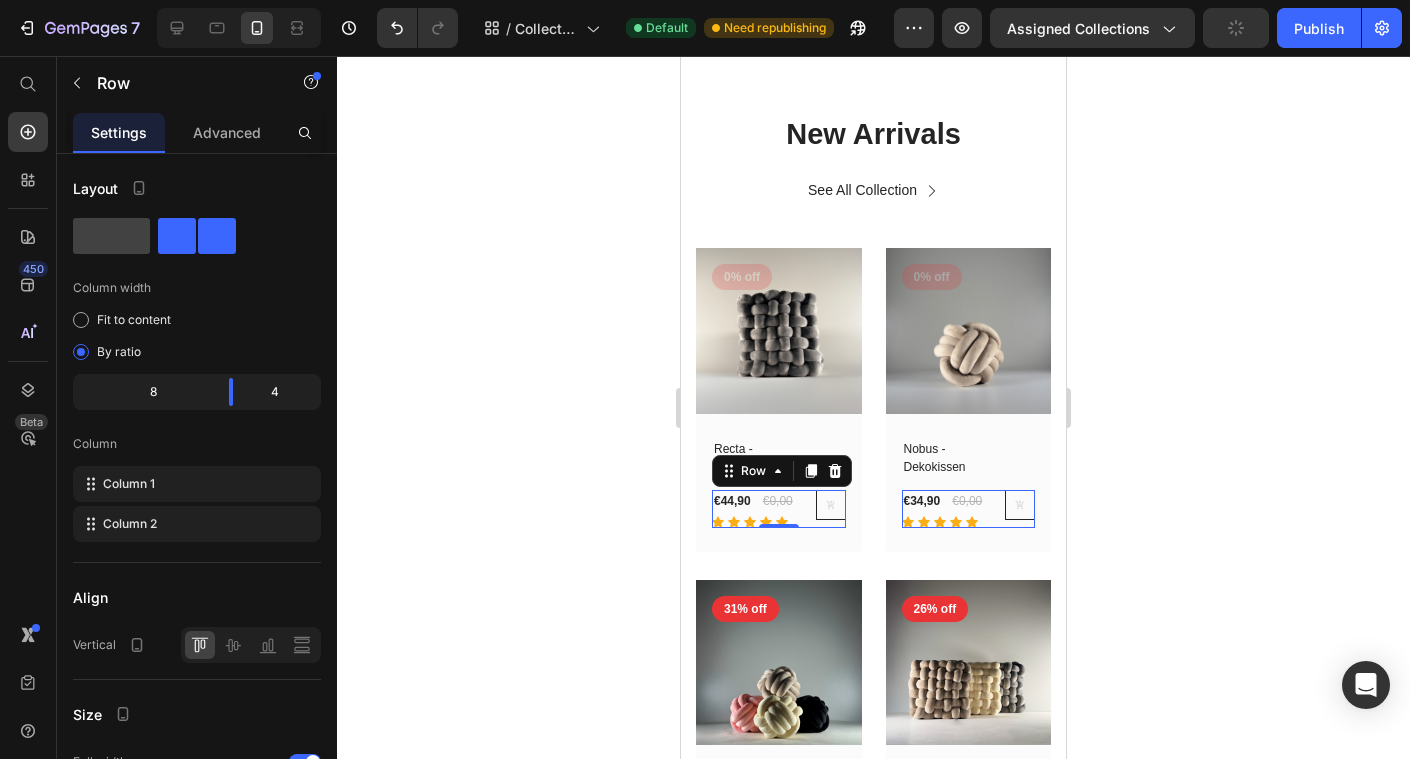 click on "(P) Cart Button" at bounding box center (823, 509) 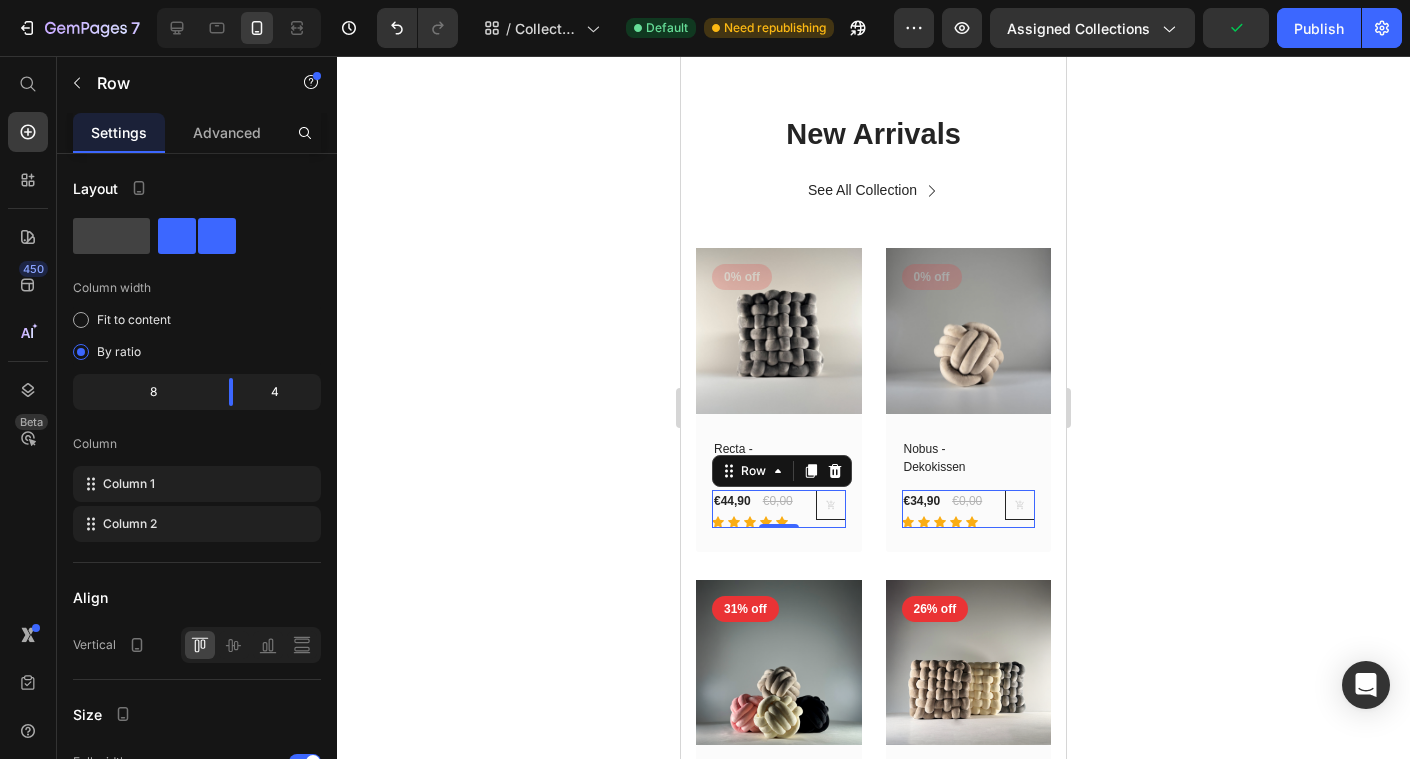 click on "(P) Cart Button" at bounding box center [823, 509] 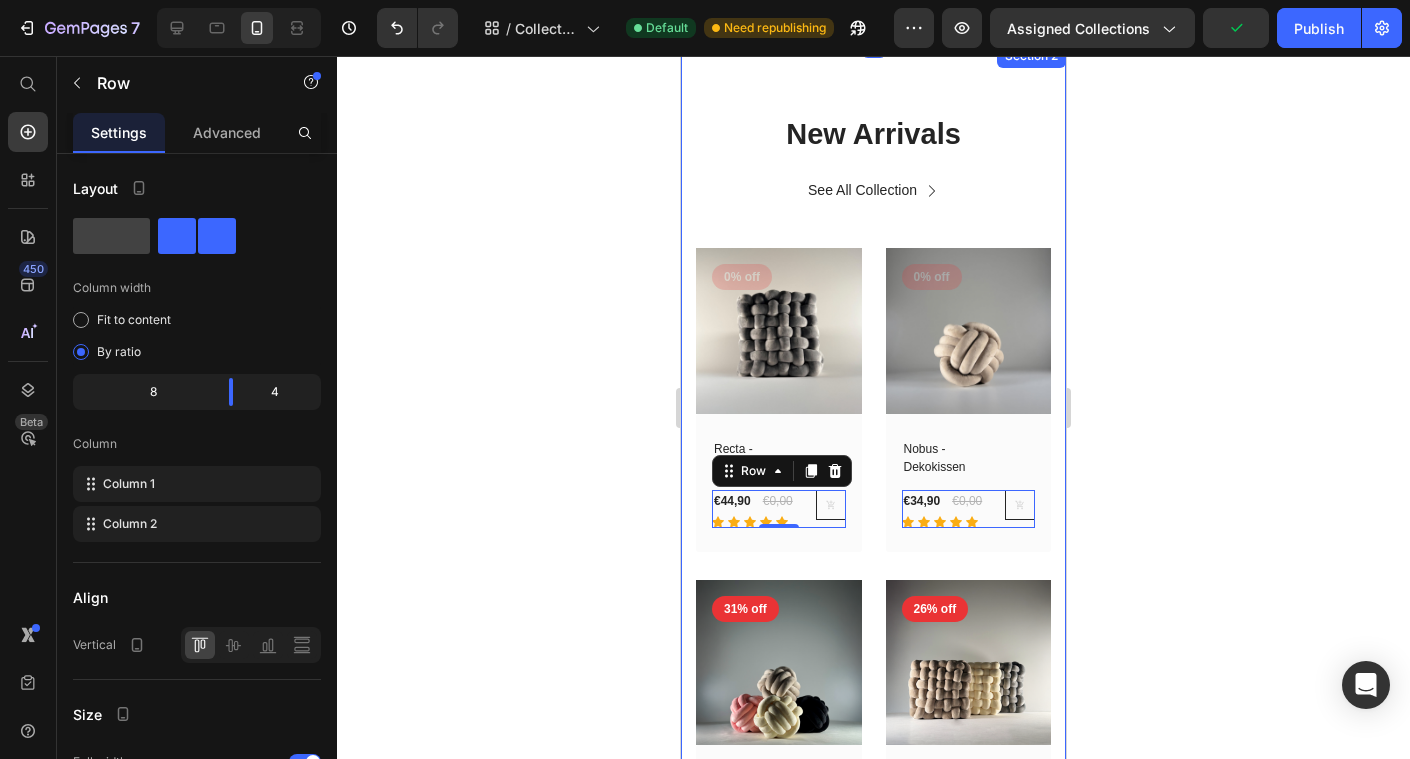 click 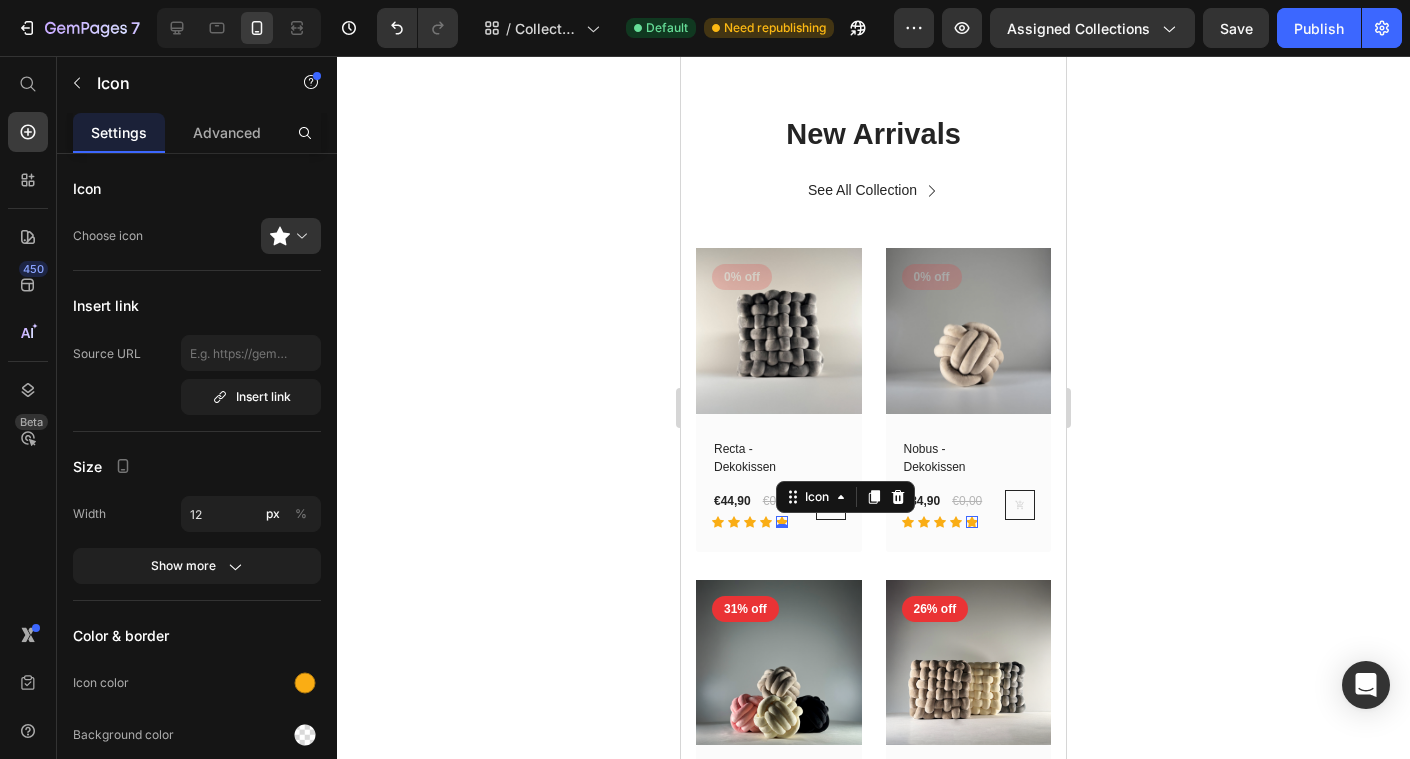 click on "Icon   0" at bounding box center (782, 522) 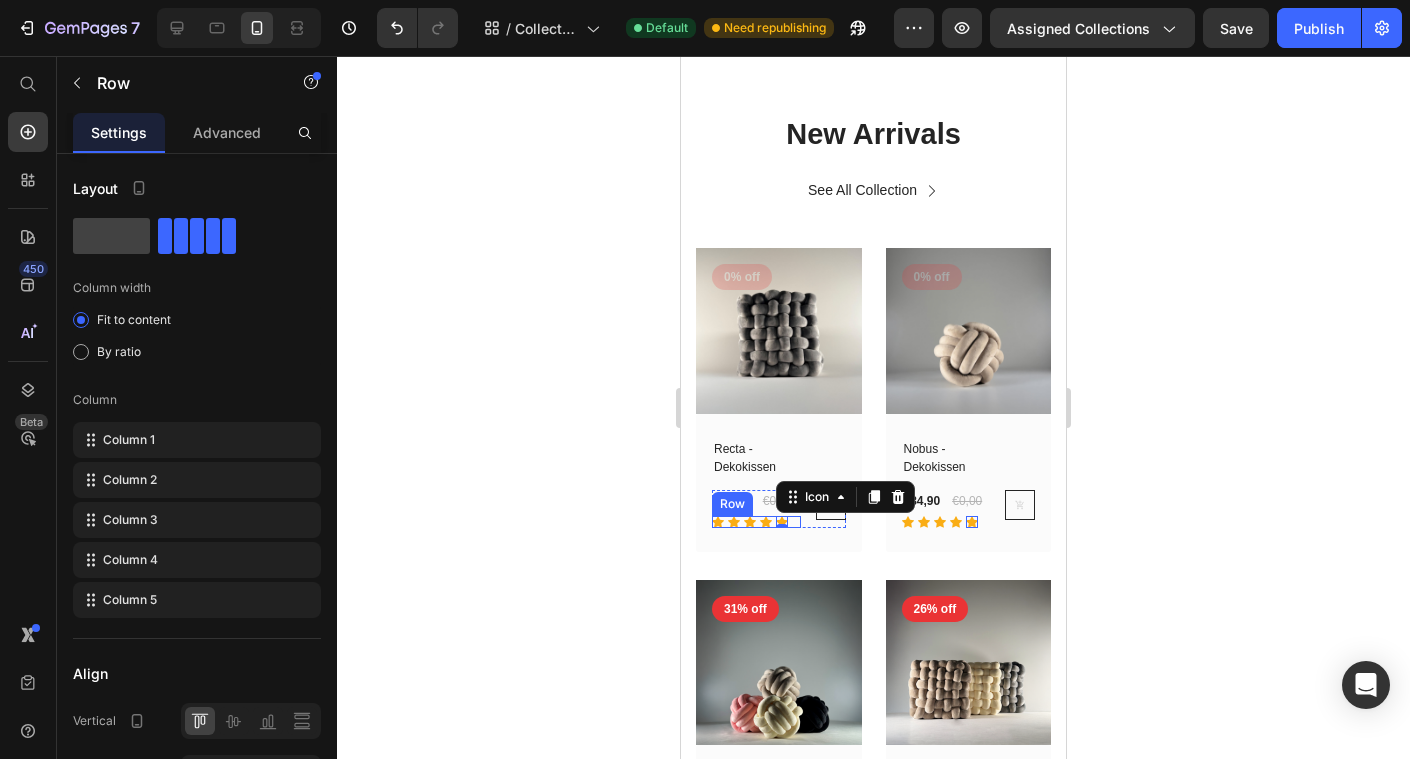 click on "Icon Icon Icon Icon Icon   0 Row" at bounding box center (756, 522) 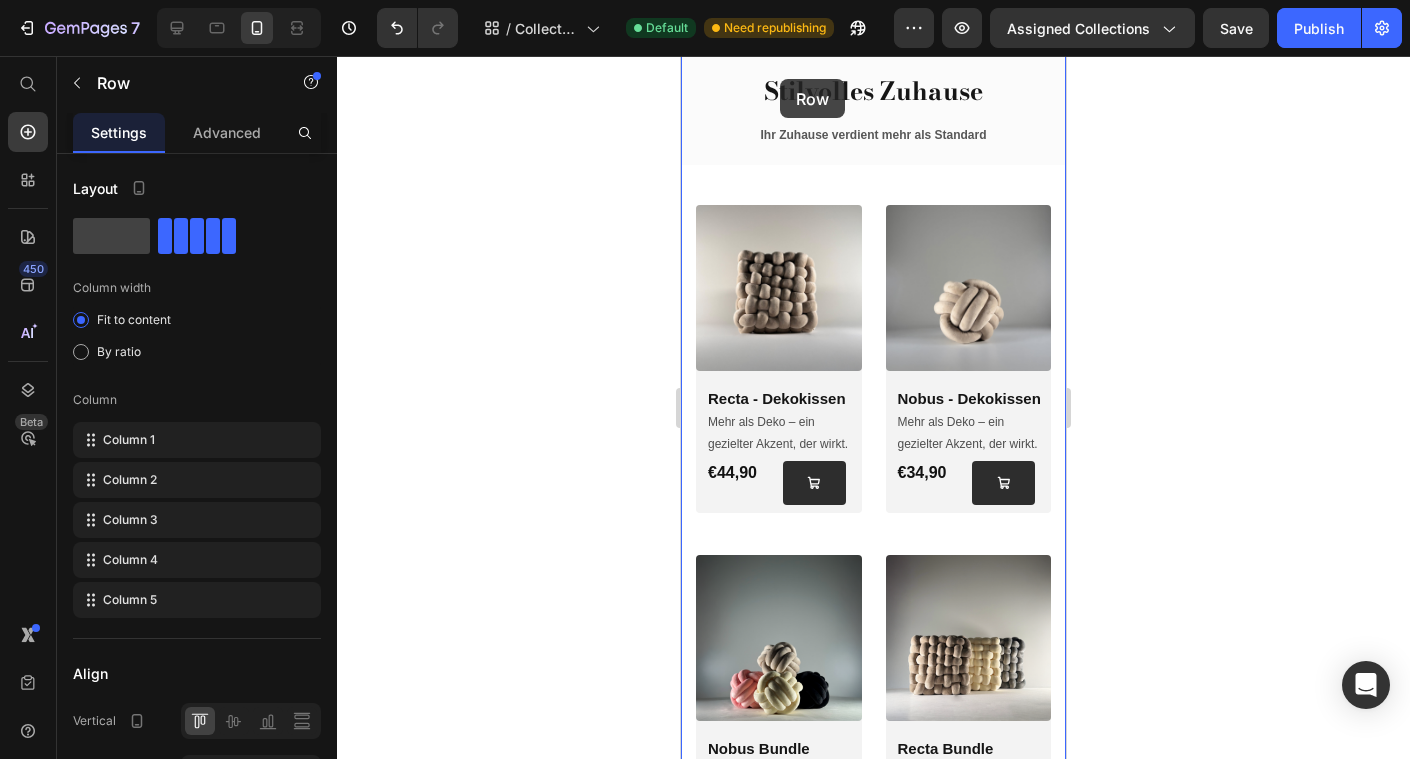 scroll, scrollTop: 0, scrollLeft: 0, axis: both 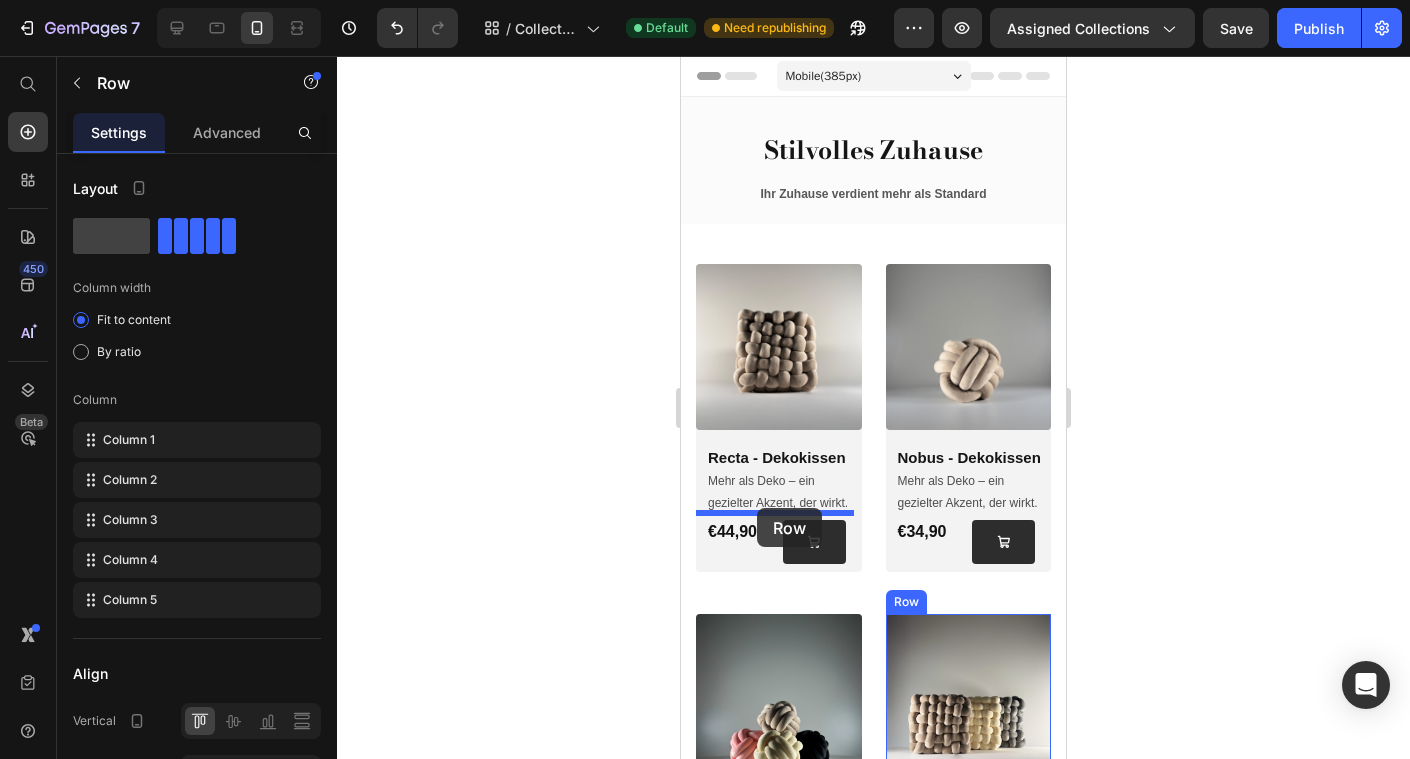 drag, startPoint x: 736, startPoint y: 501, endPoint x: 757, endPoint y: 508, distance: 22.135944 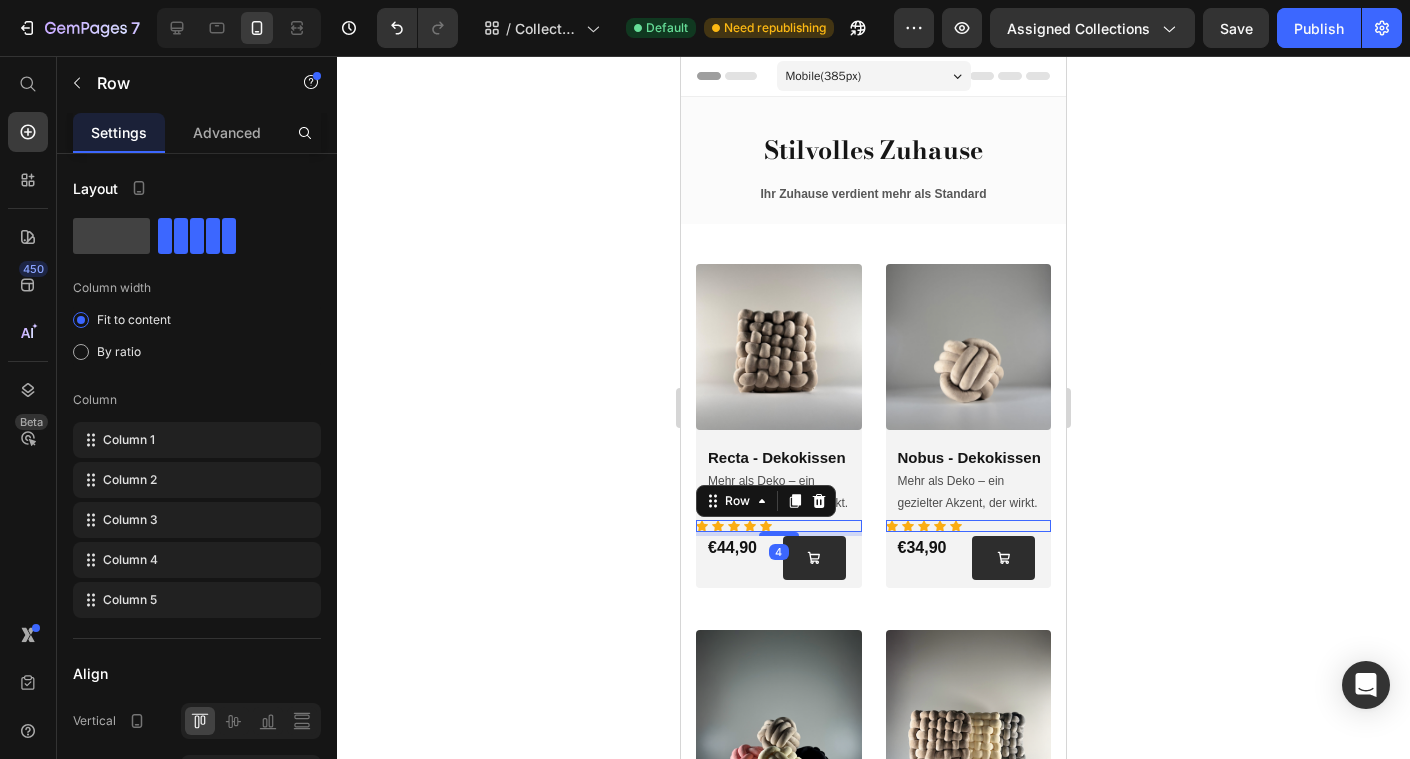 click 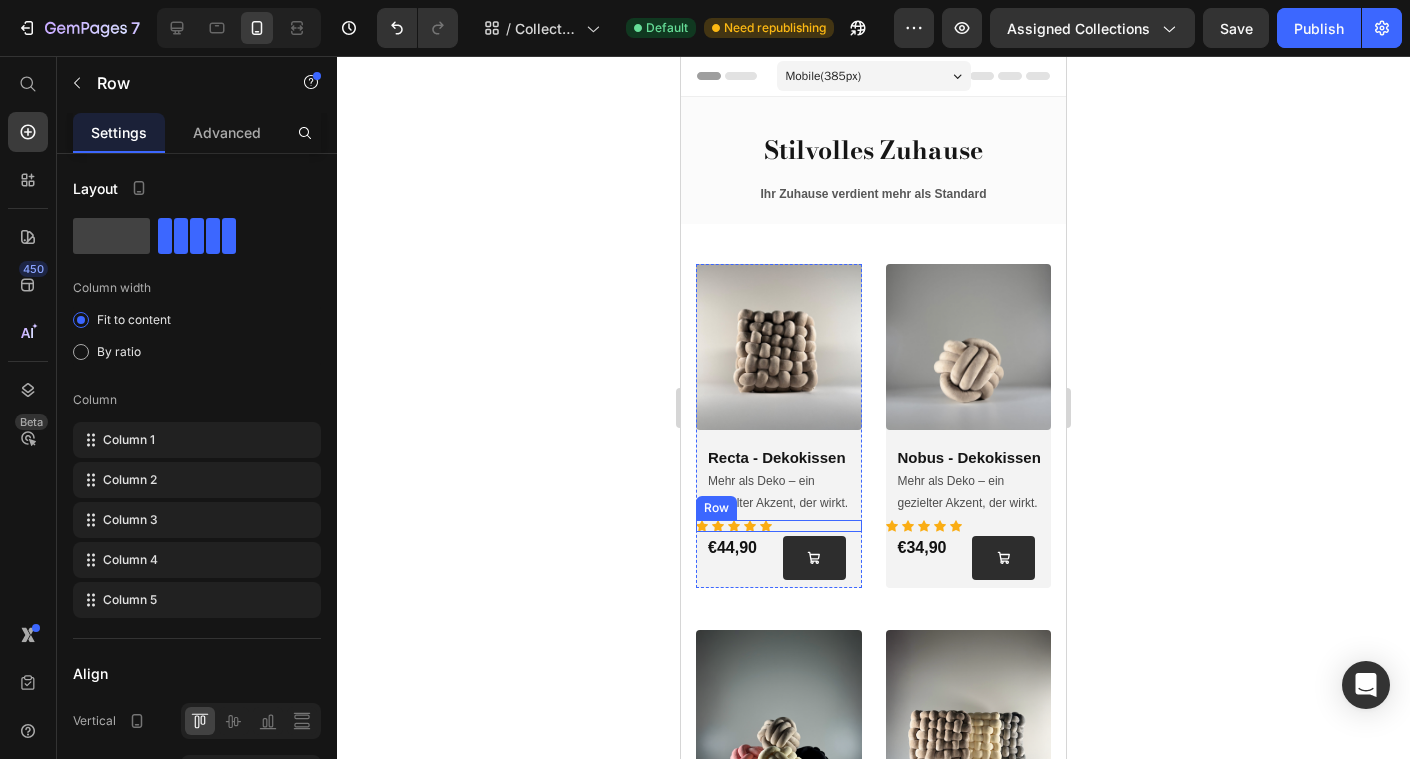 click on "Icon Icon Icon Icon Icon Row" at bounding box center (779, 526) 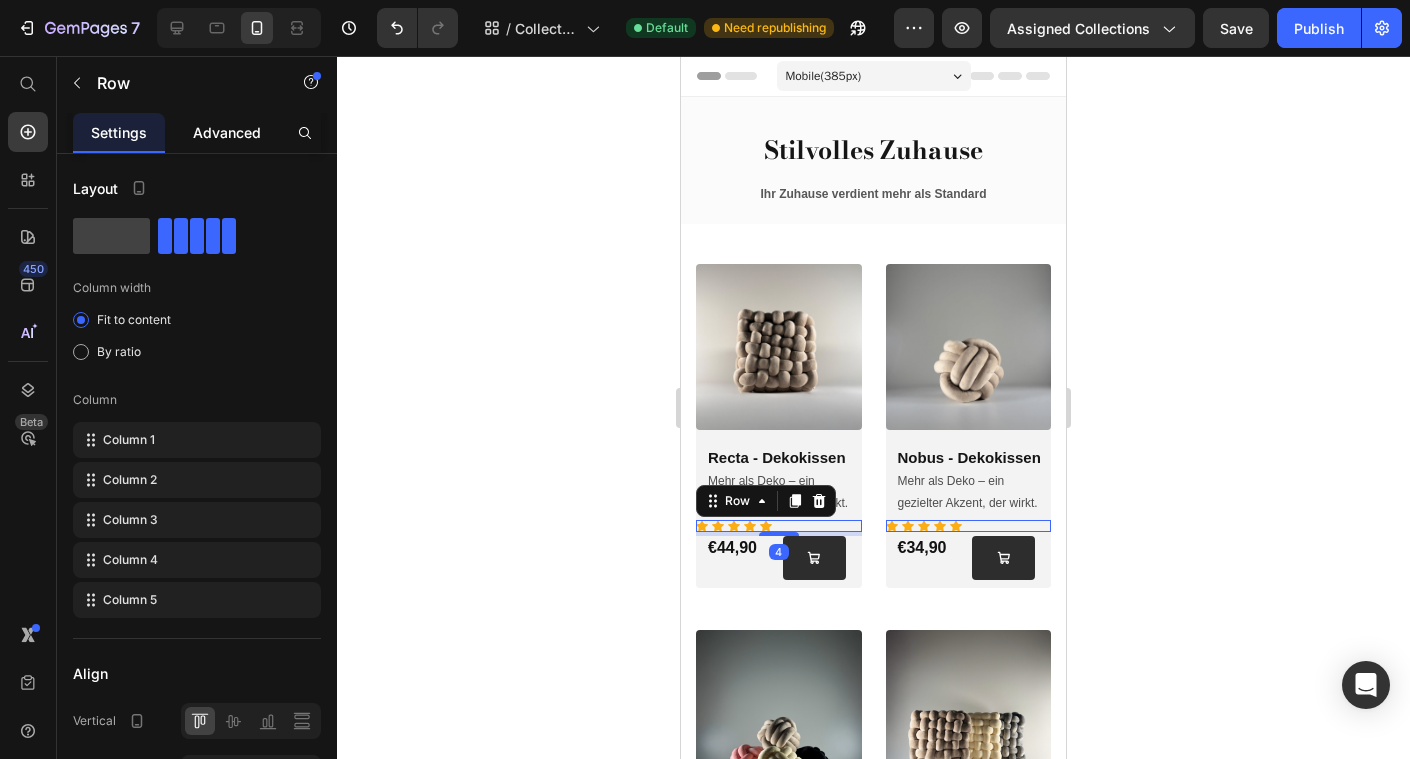 click on "Advanced" at bounding box center (227, 132) 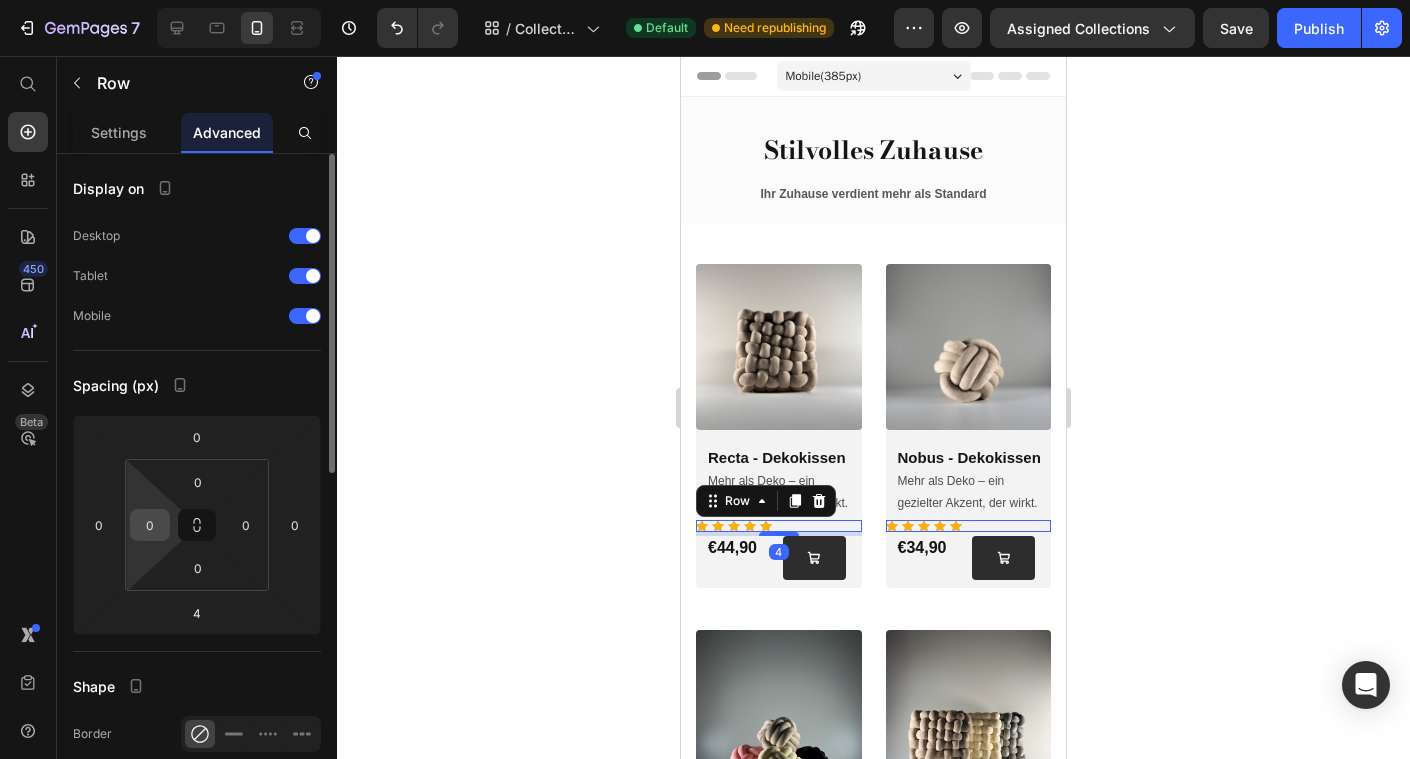 click on "0" at bounding box center [150, 525] 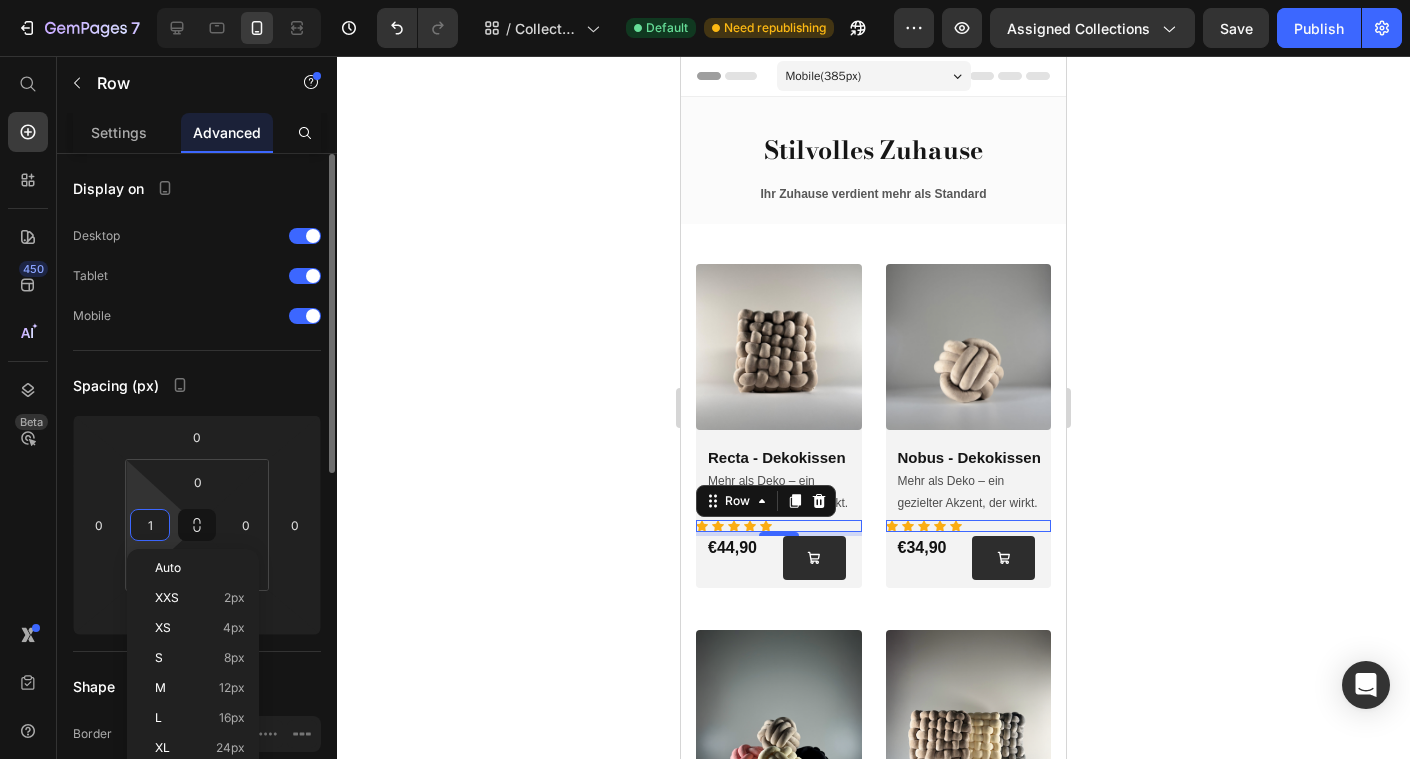 type on "10" 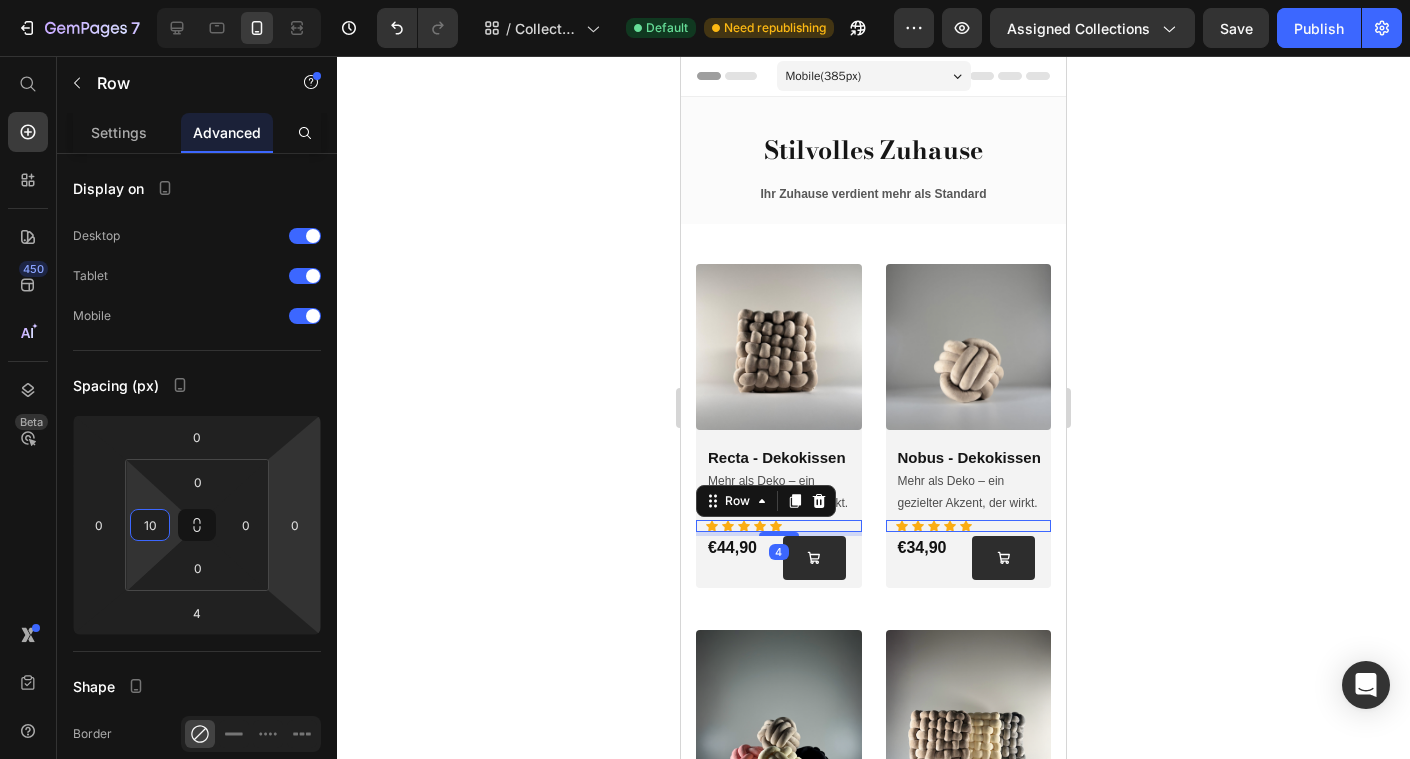 click 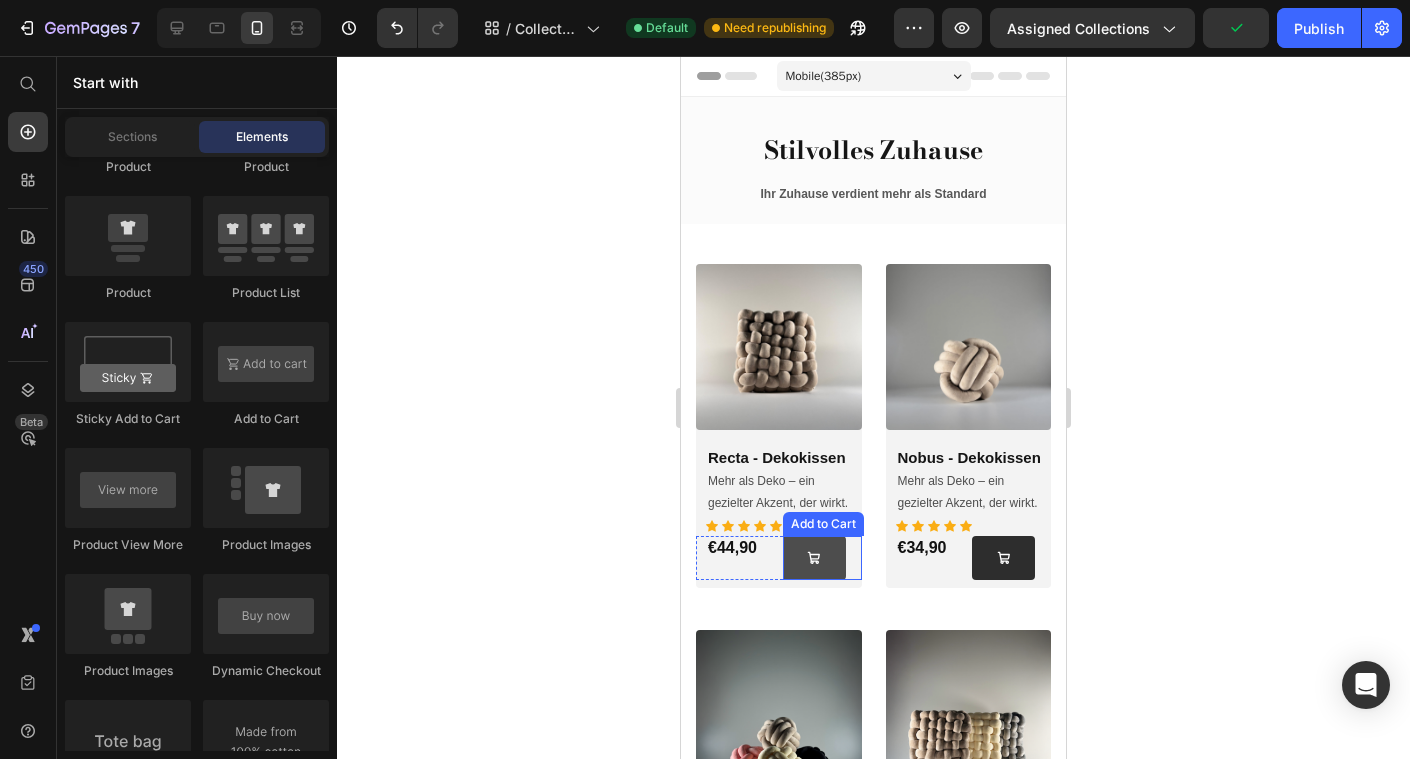 click at bounding box center (814, 558) 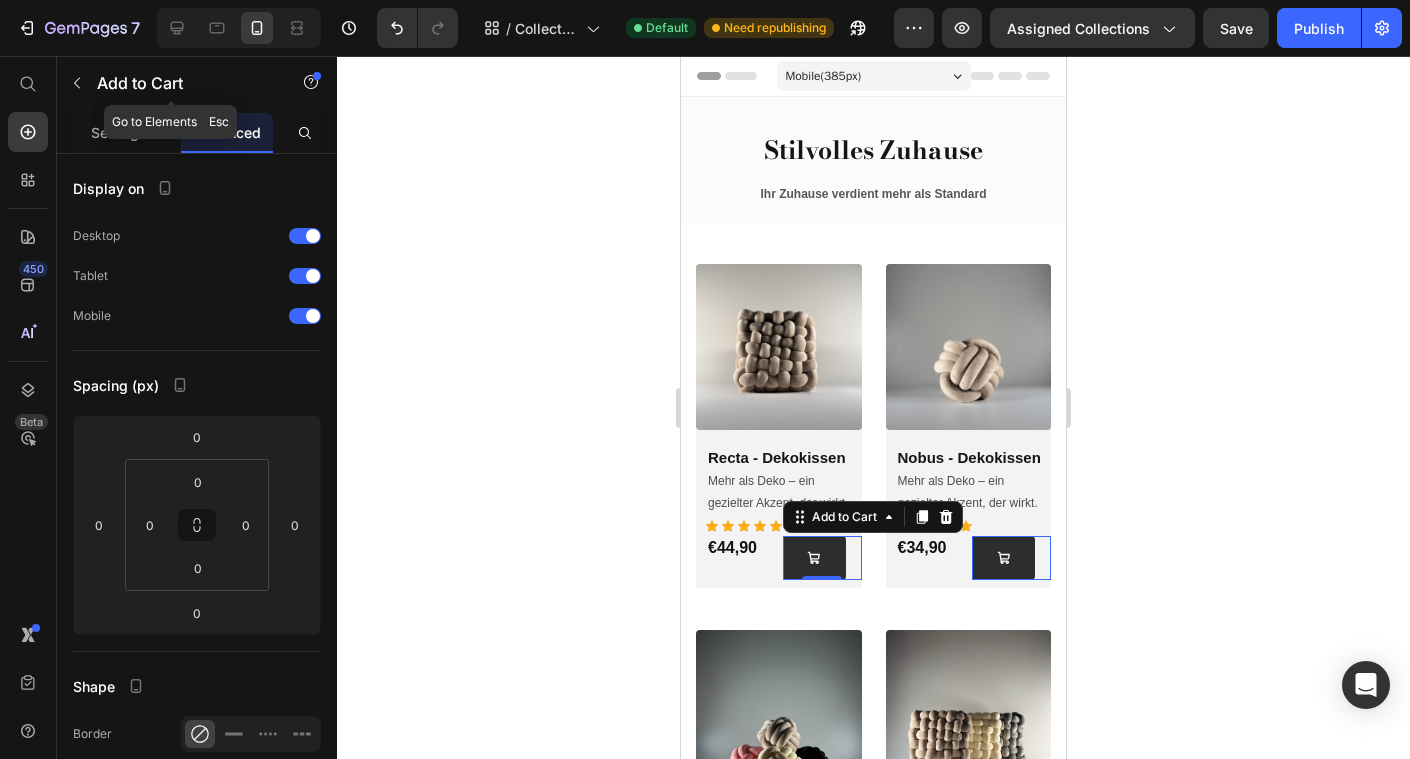 click on "Add to Cart" 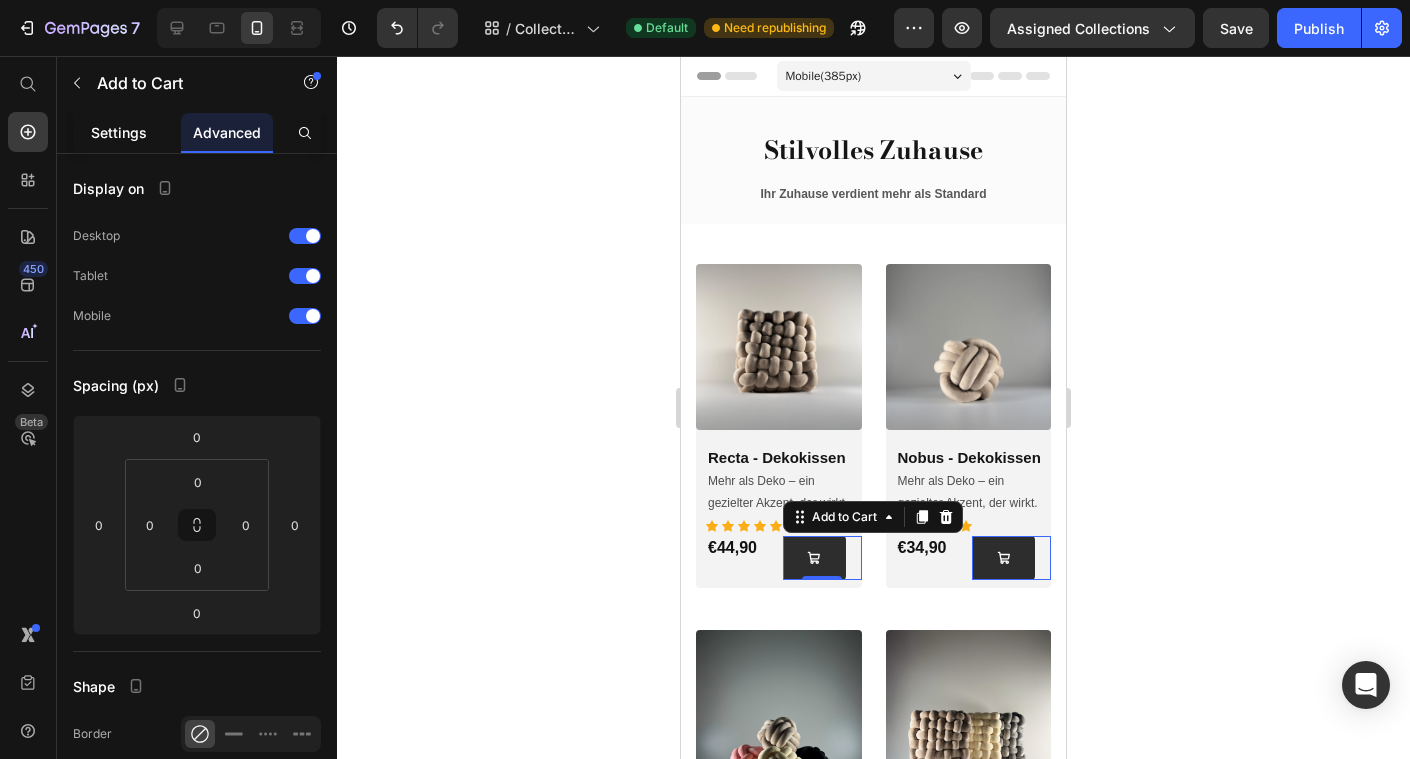 click on "Settings" at bounding box center [119, 132] 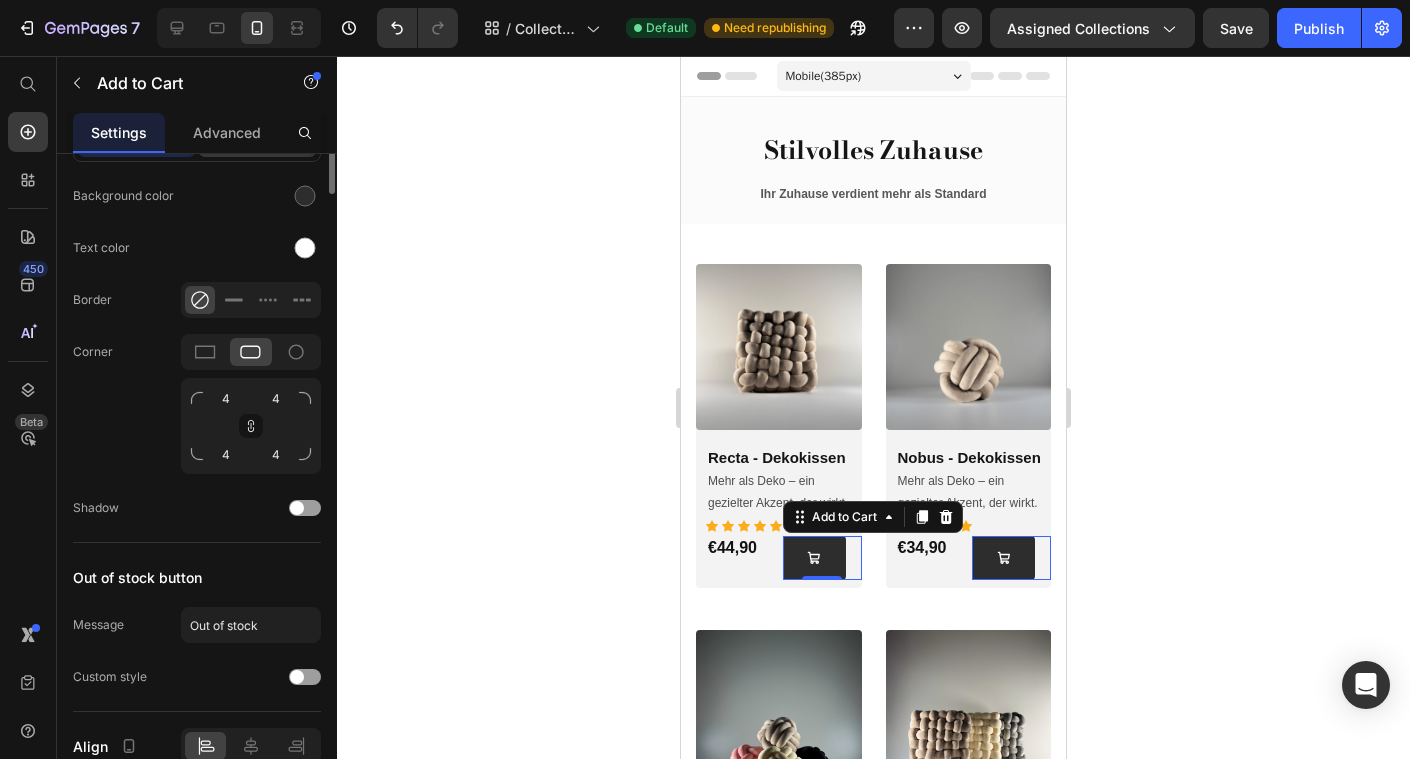 scroll, scrollTop: 1414, scrollLeft: 0, axis: vertical 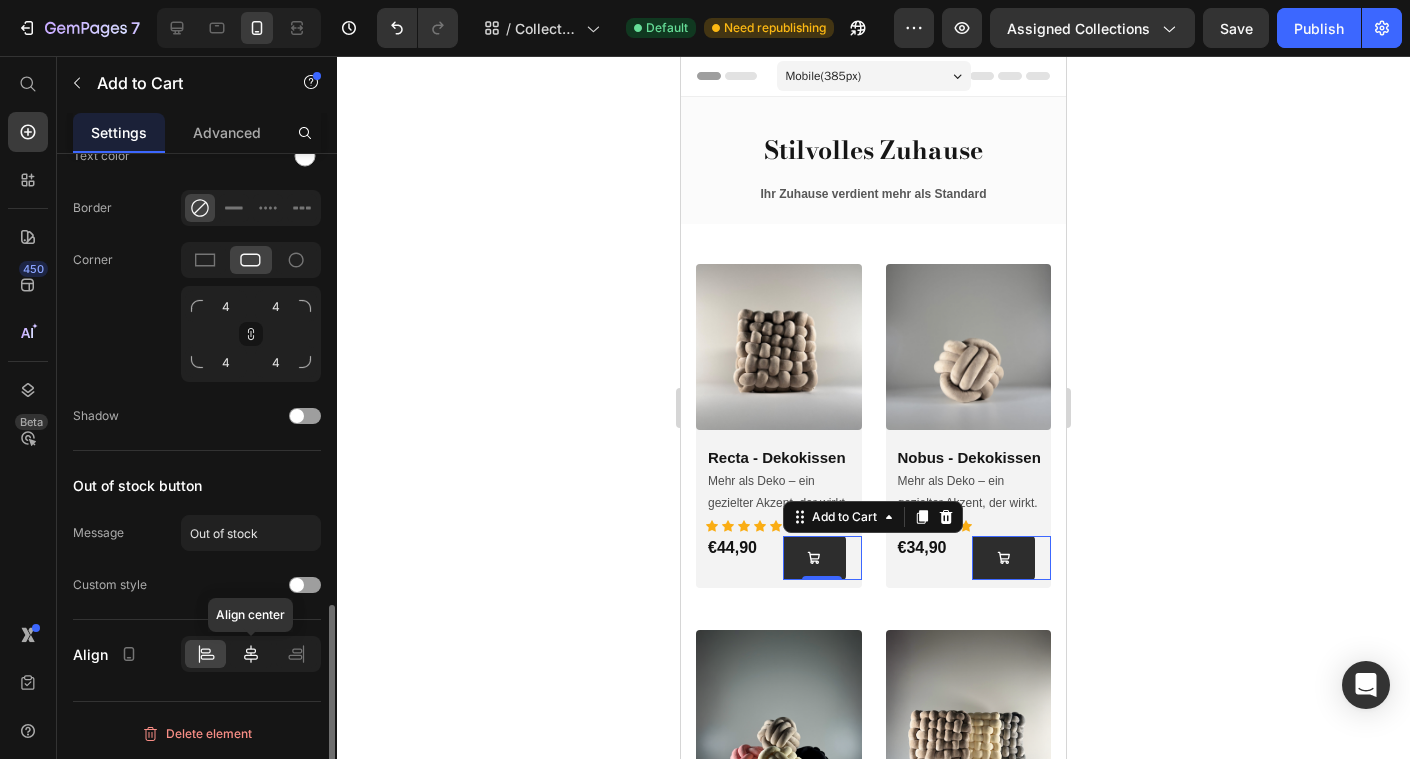 click 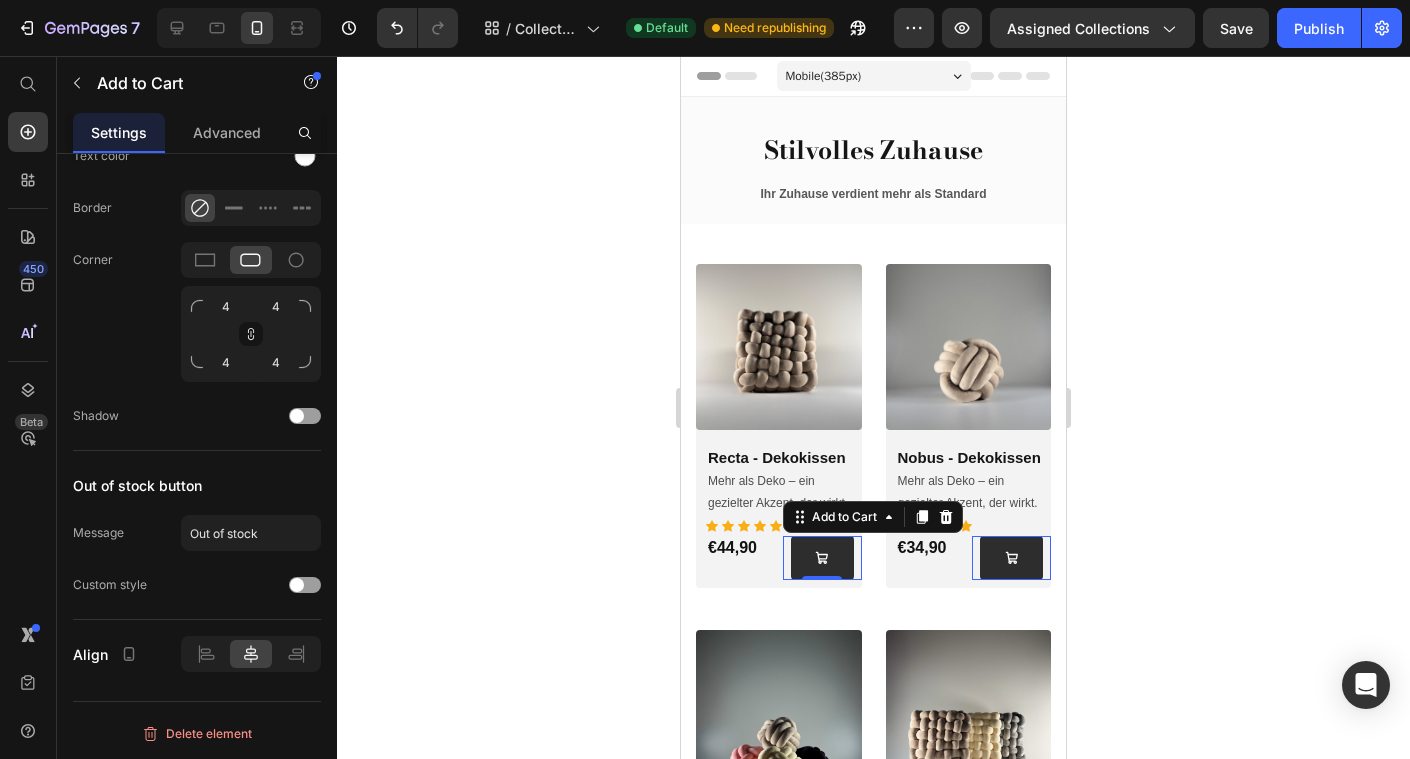 click 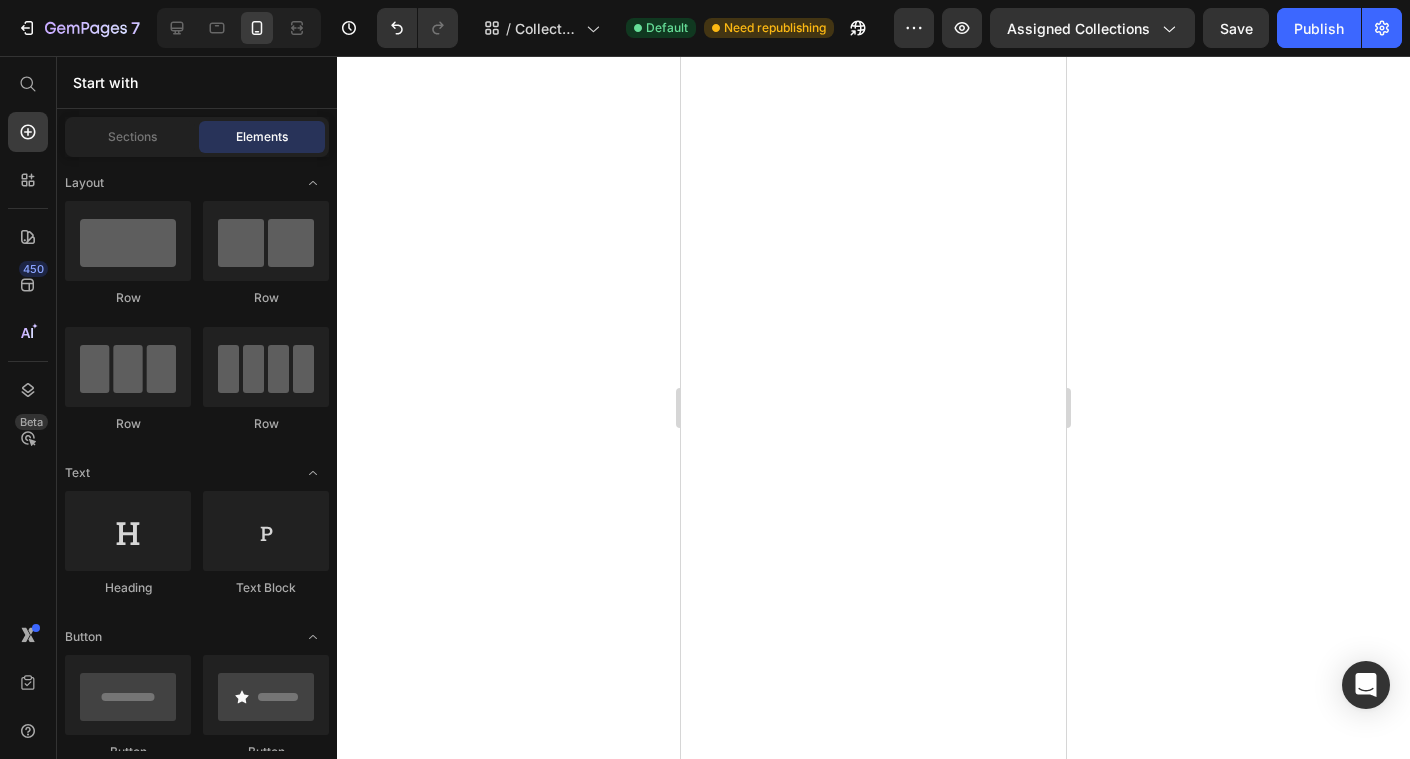 scroll, scrollTop: 0, scrollLeft: 0, axis: both 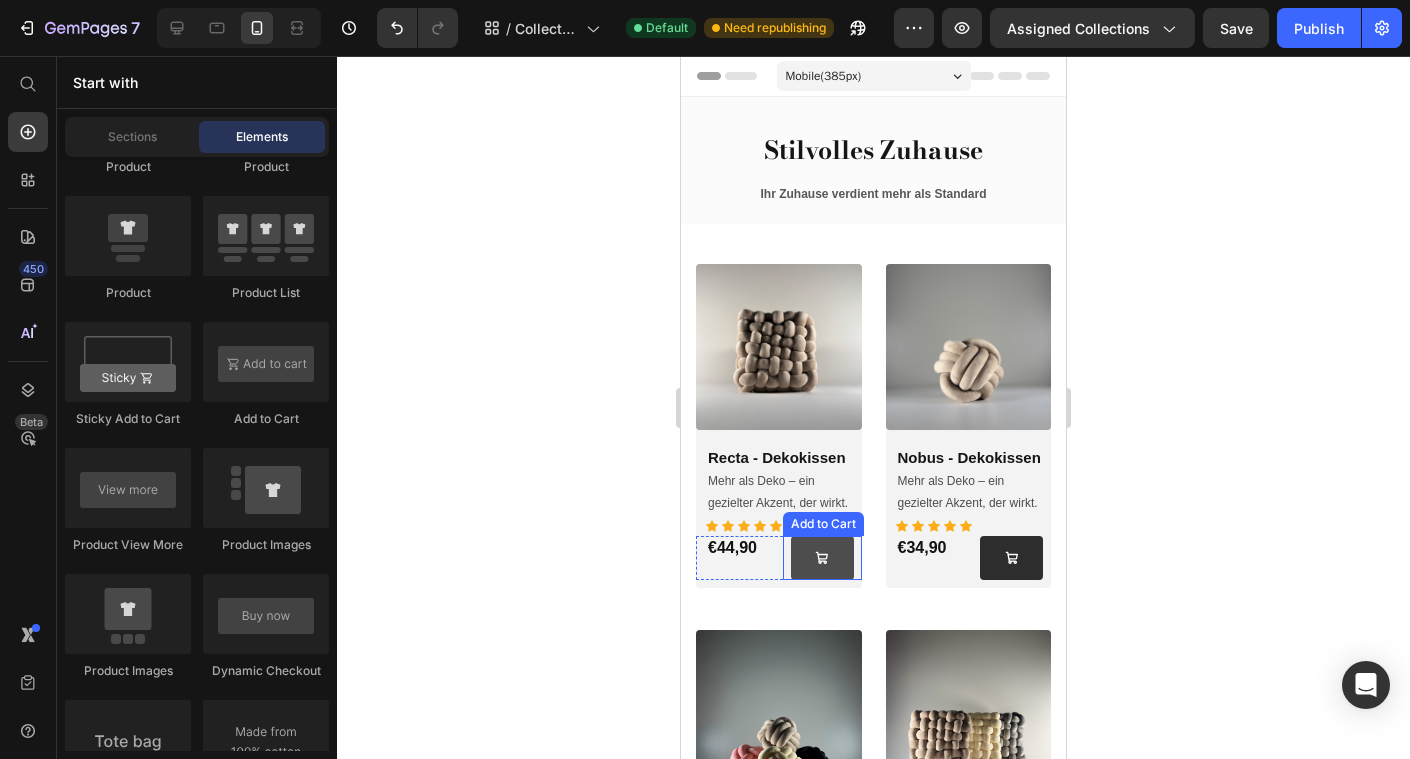 click at bounding box center [822, 558] 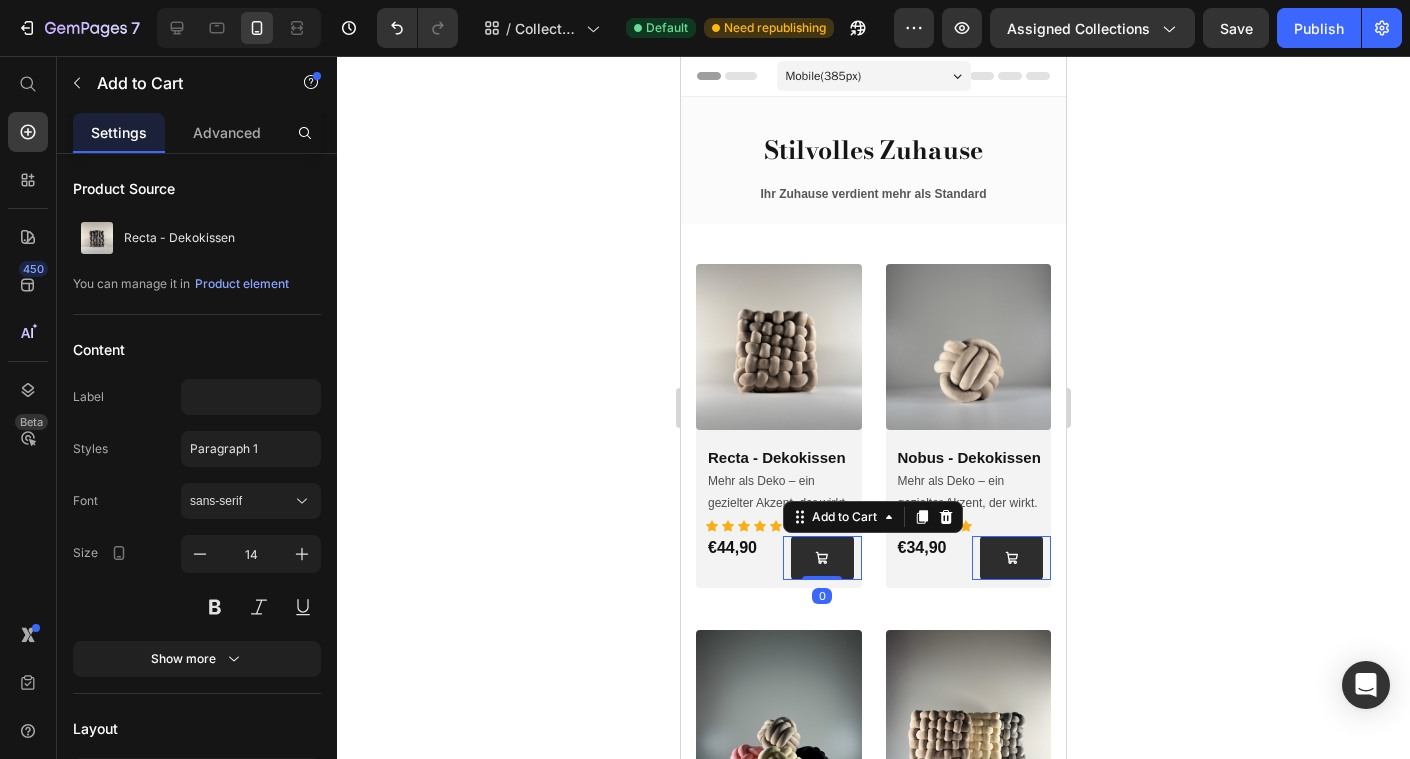 click 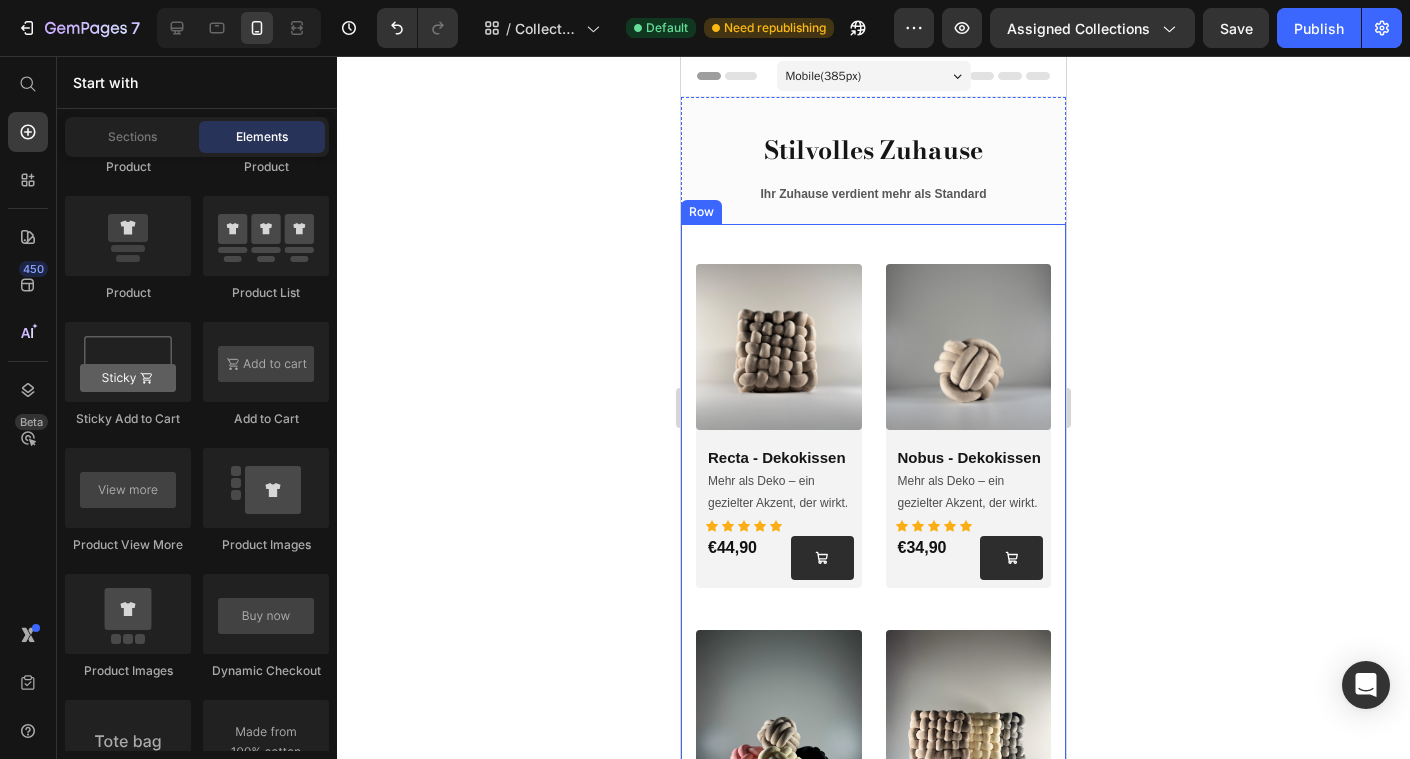 click 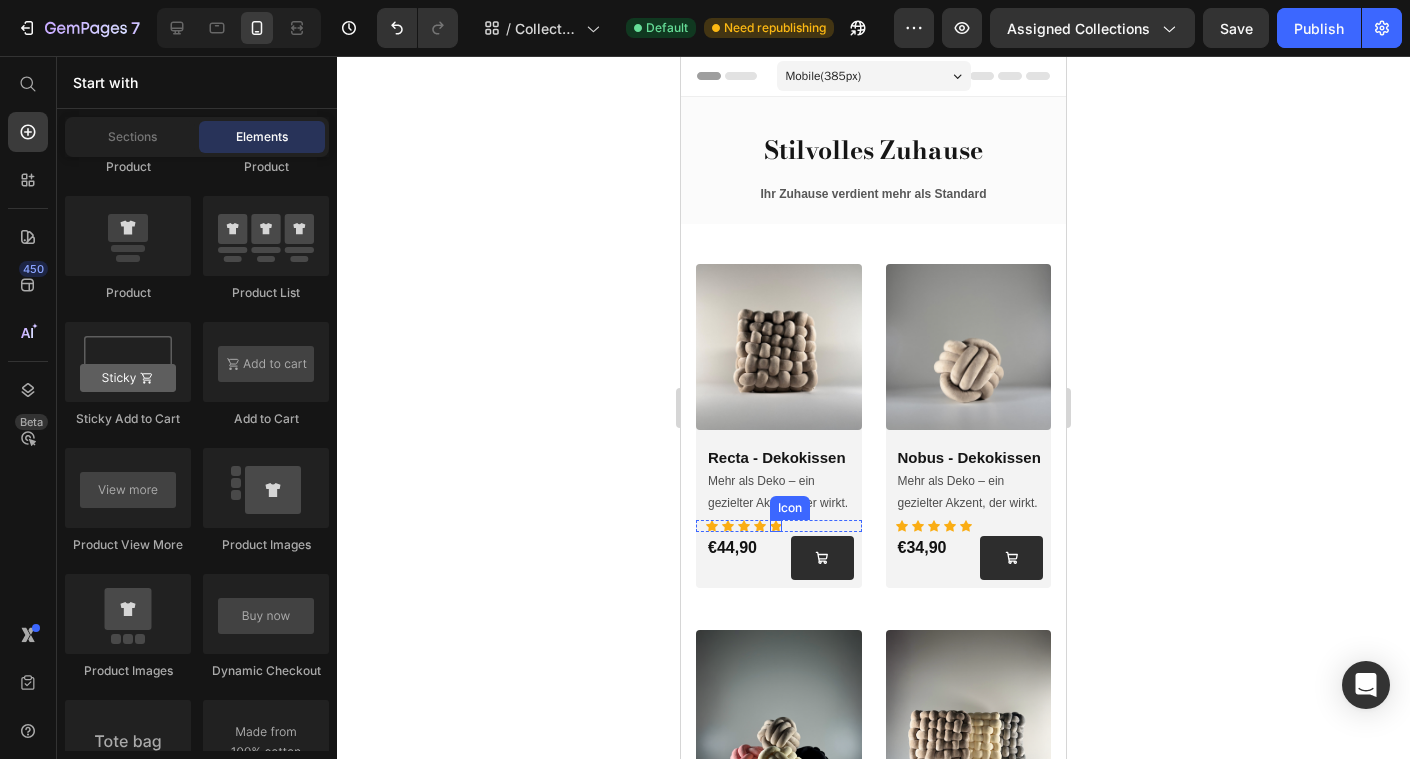 click 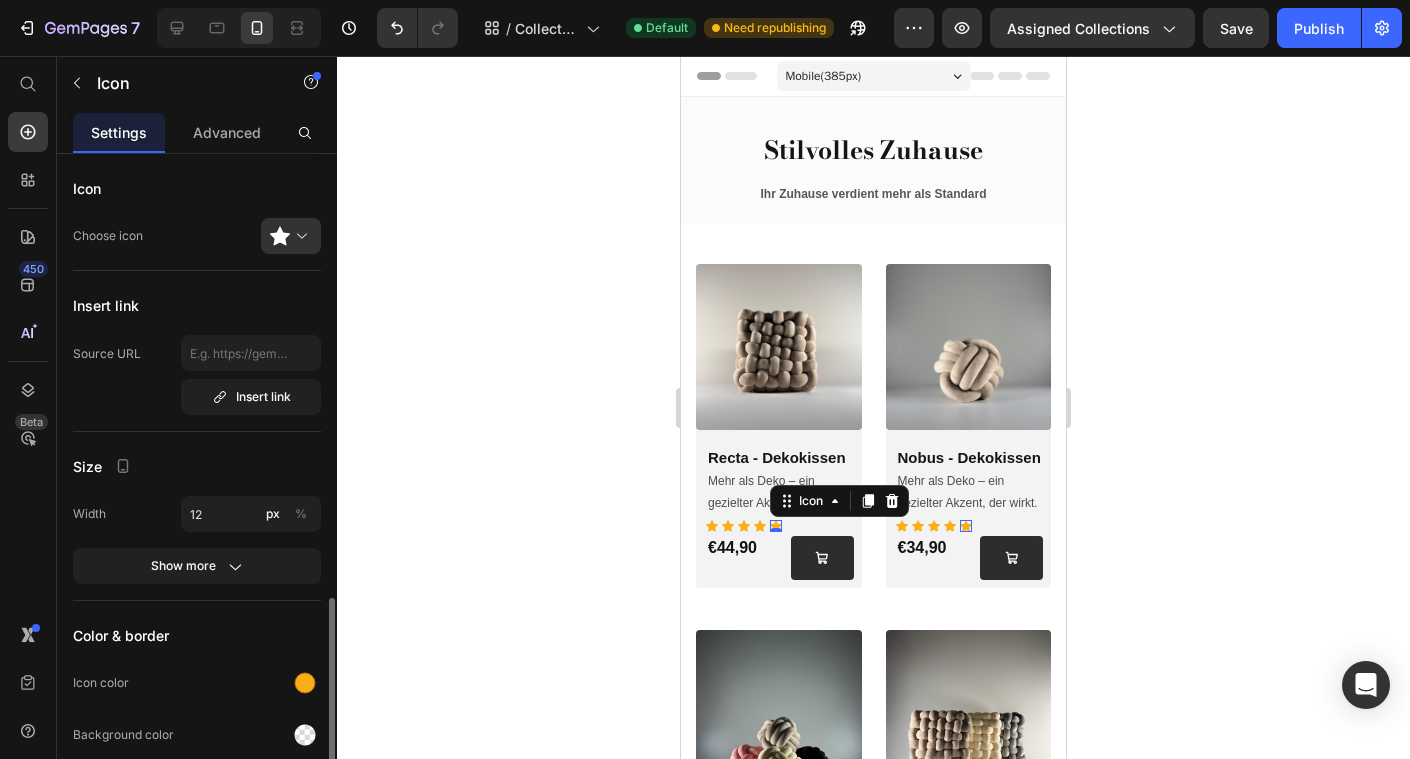 scroll, scrollTop: 0, scrollLeft: 0, axis: both 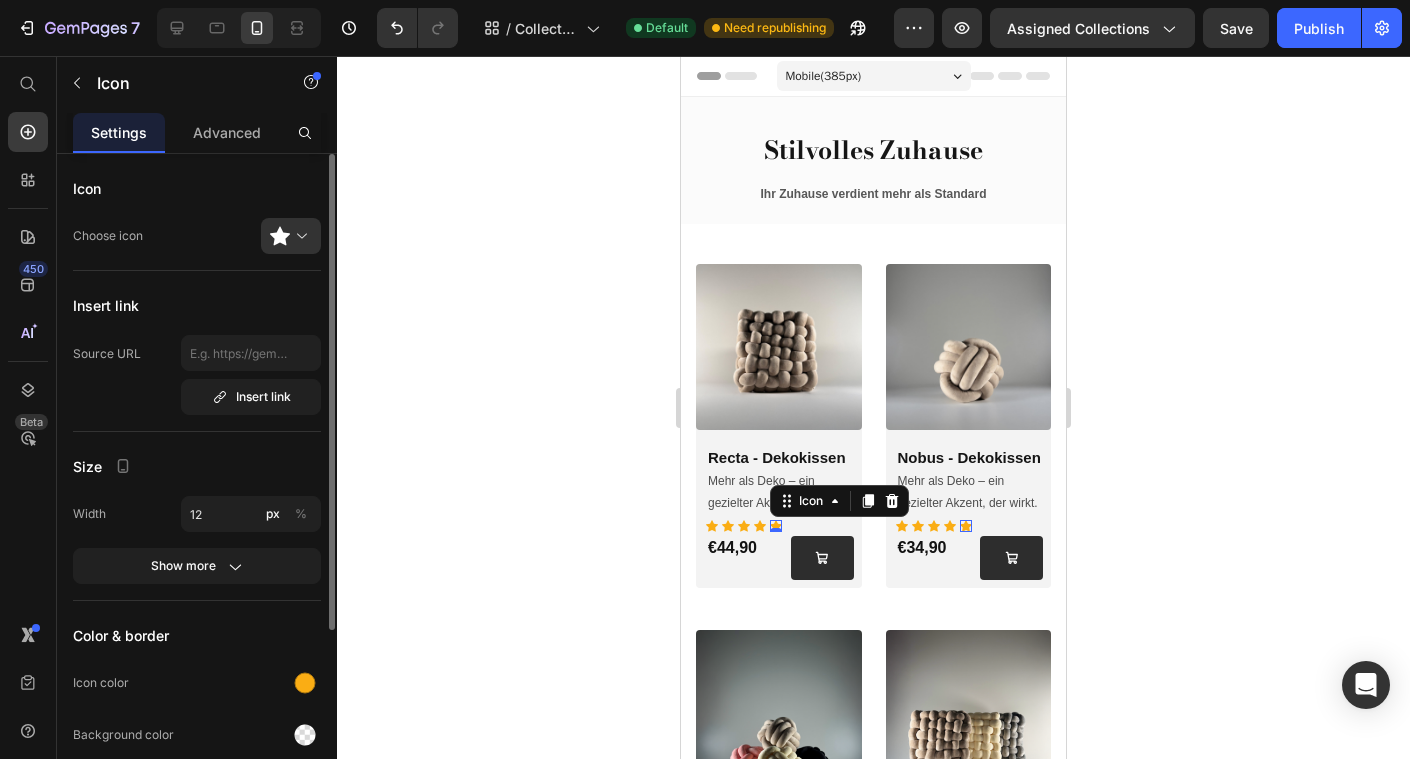 click on "Icon Choose icon" 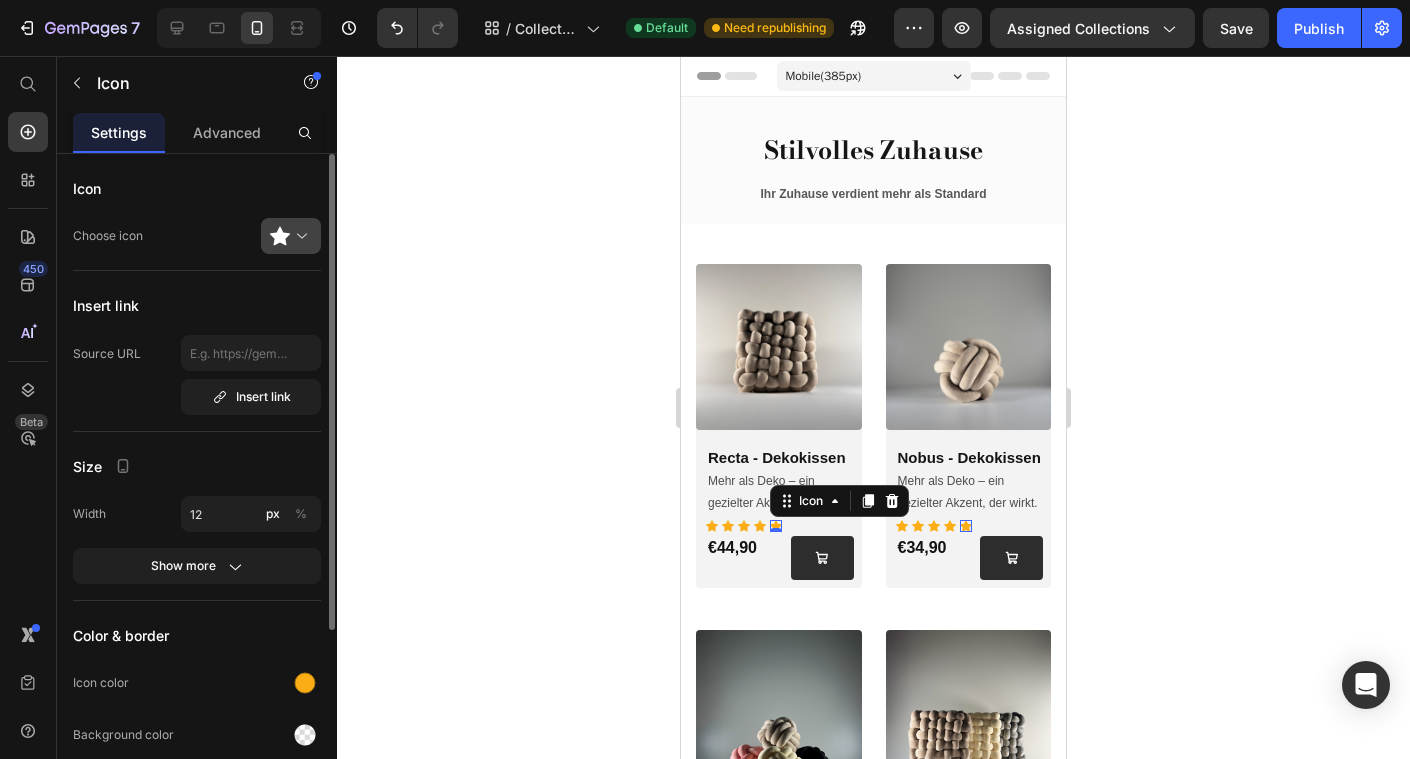 click at bounding box center (299, 236) 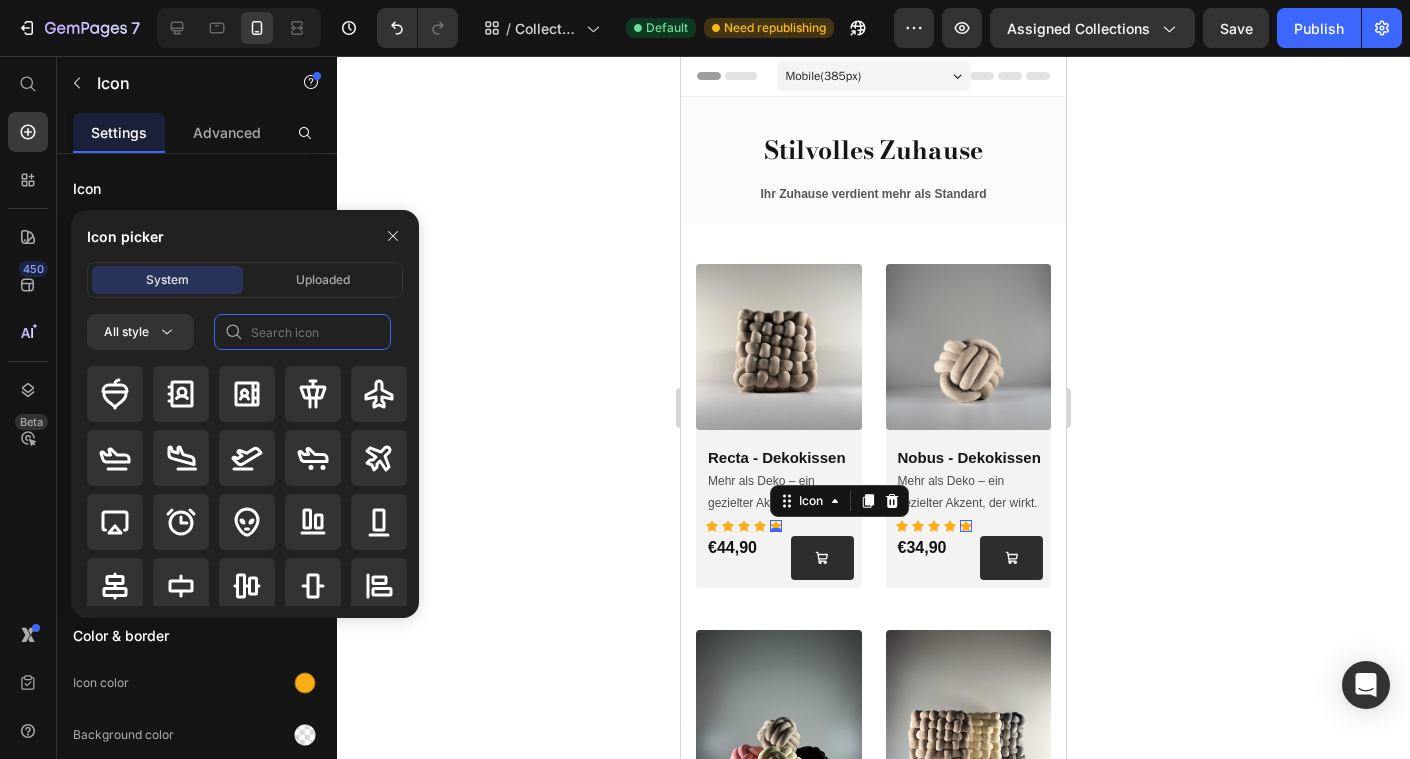 click 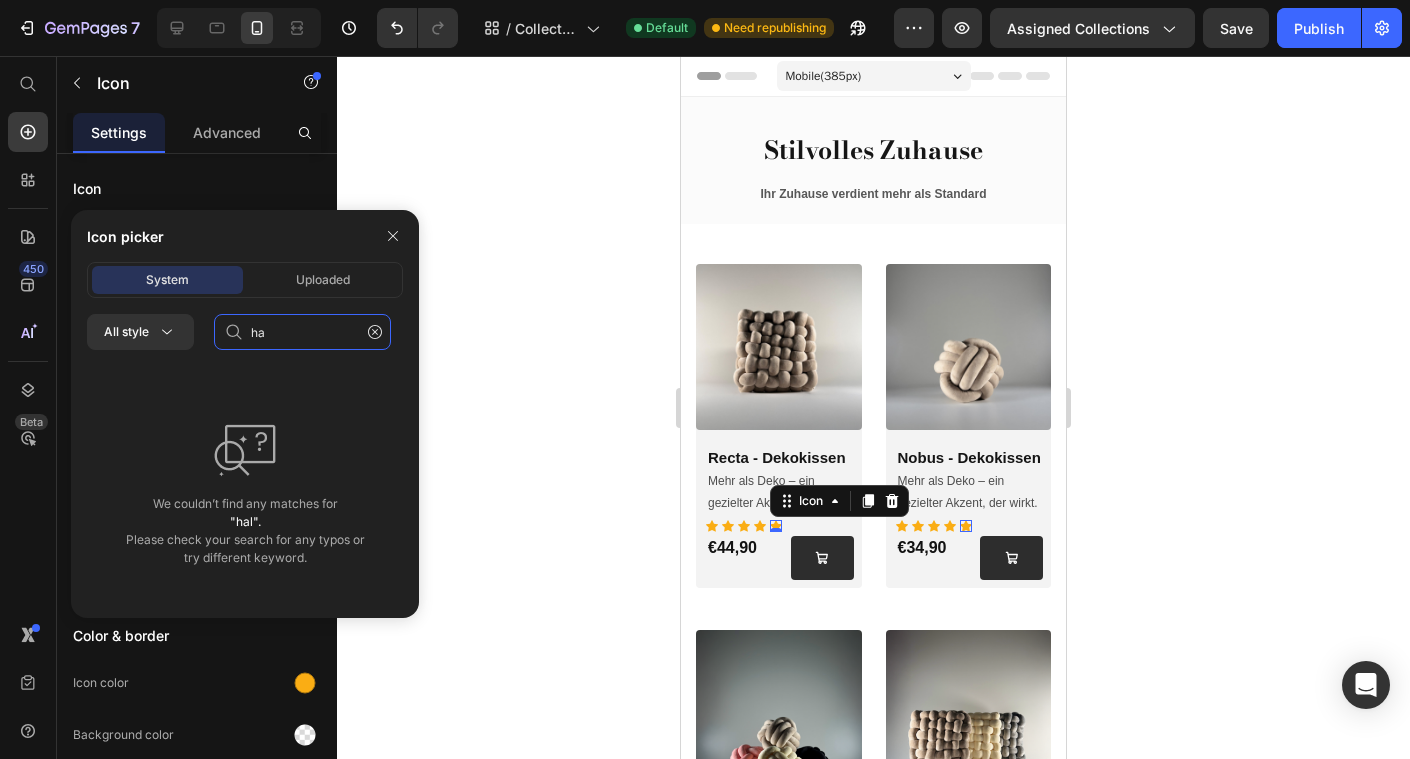 type on "h" 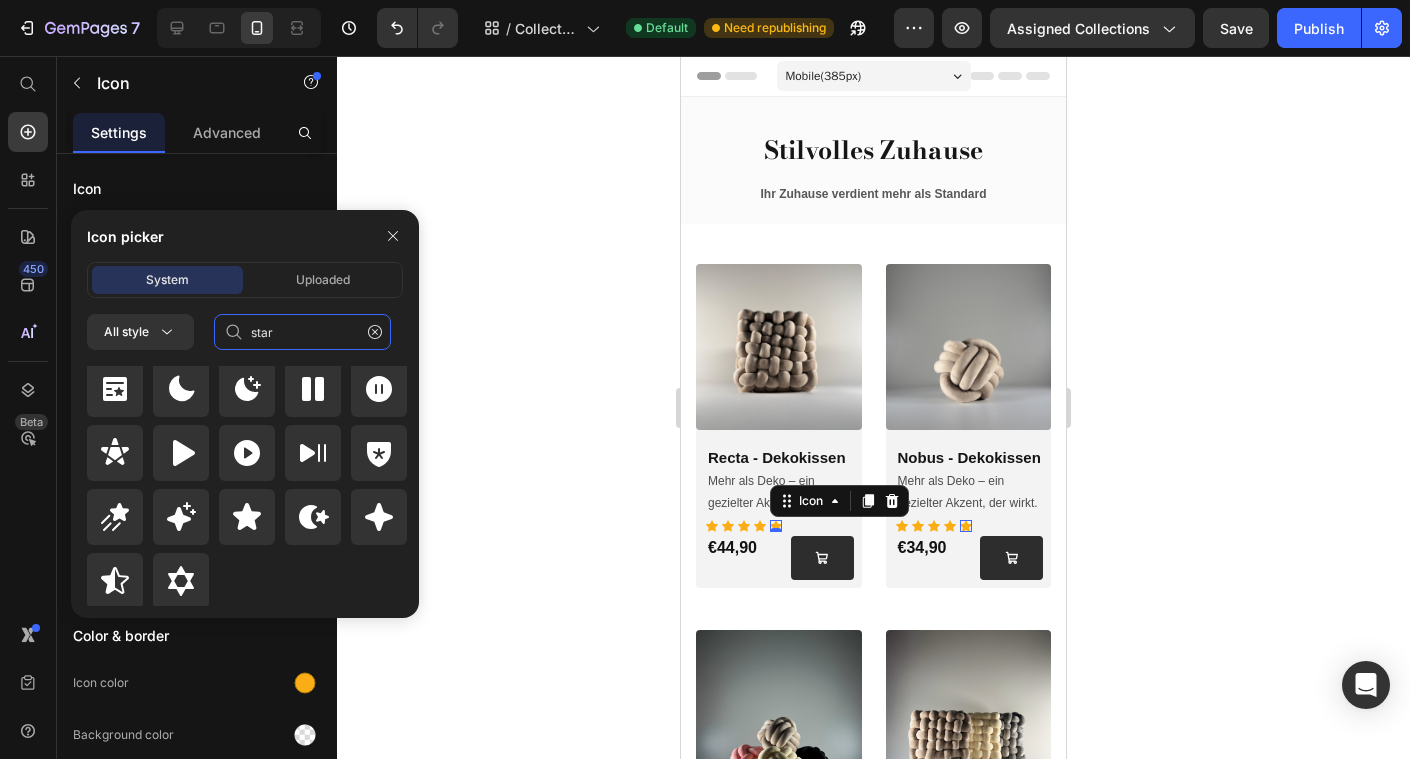 scroll, scrollTop: 872, scrollLeft: 0, axis: vertical 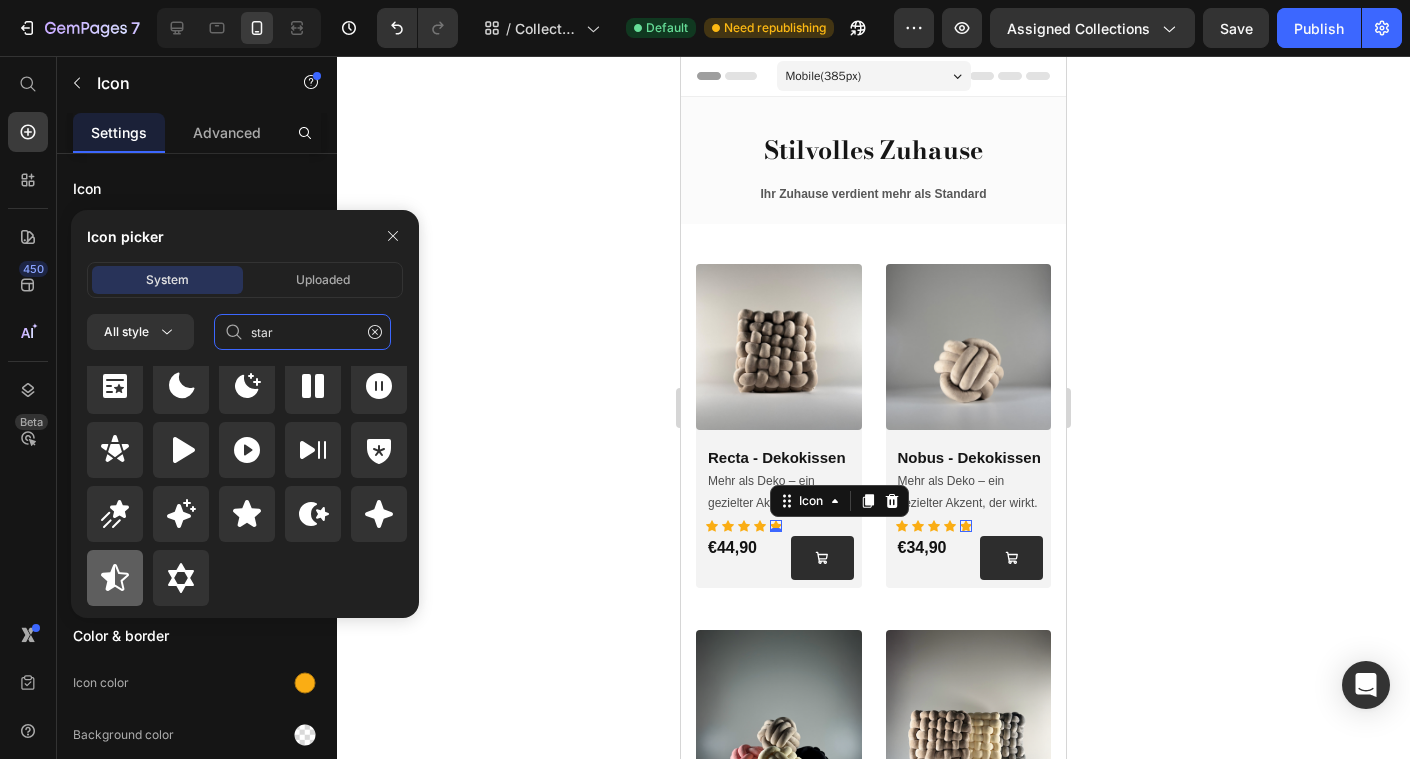 type on "star" 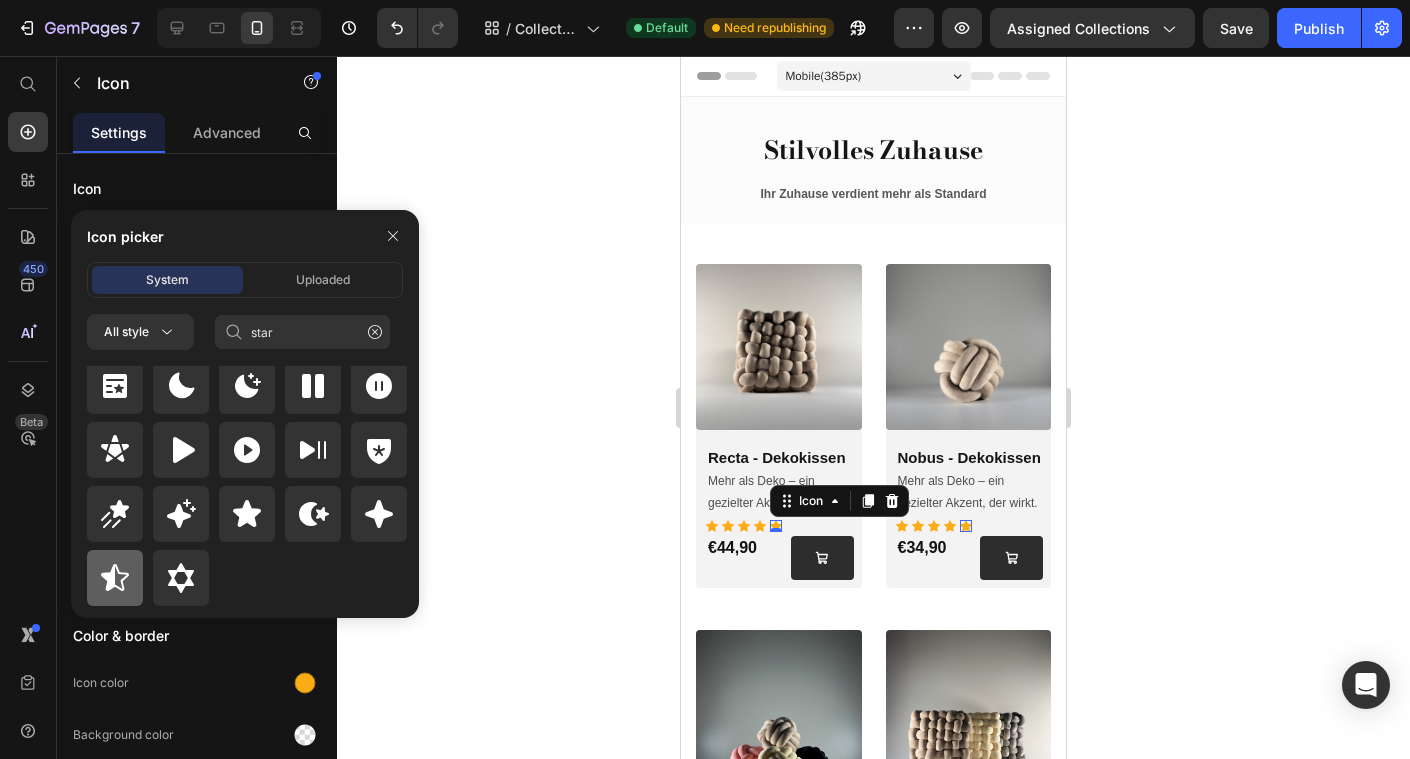 click 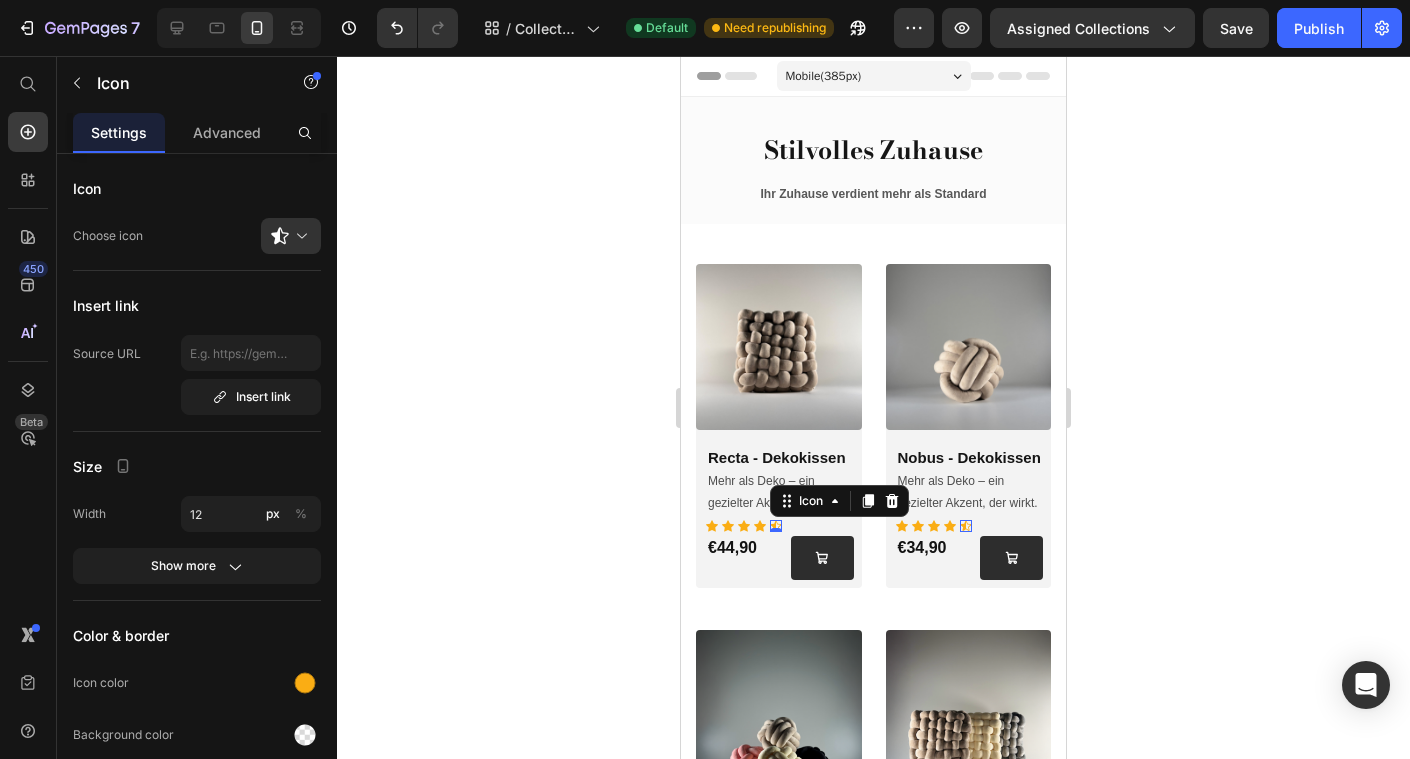click 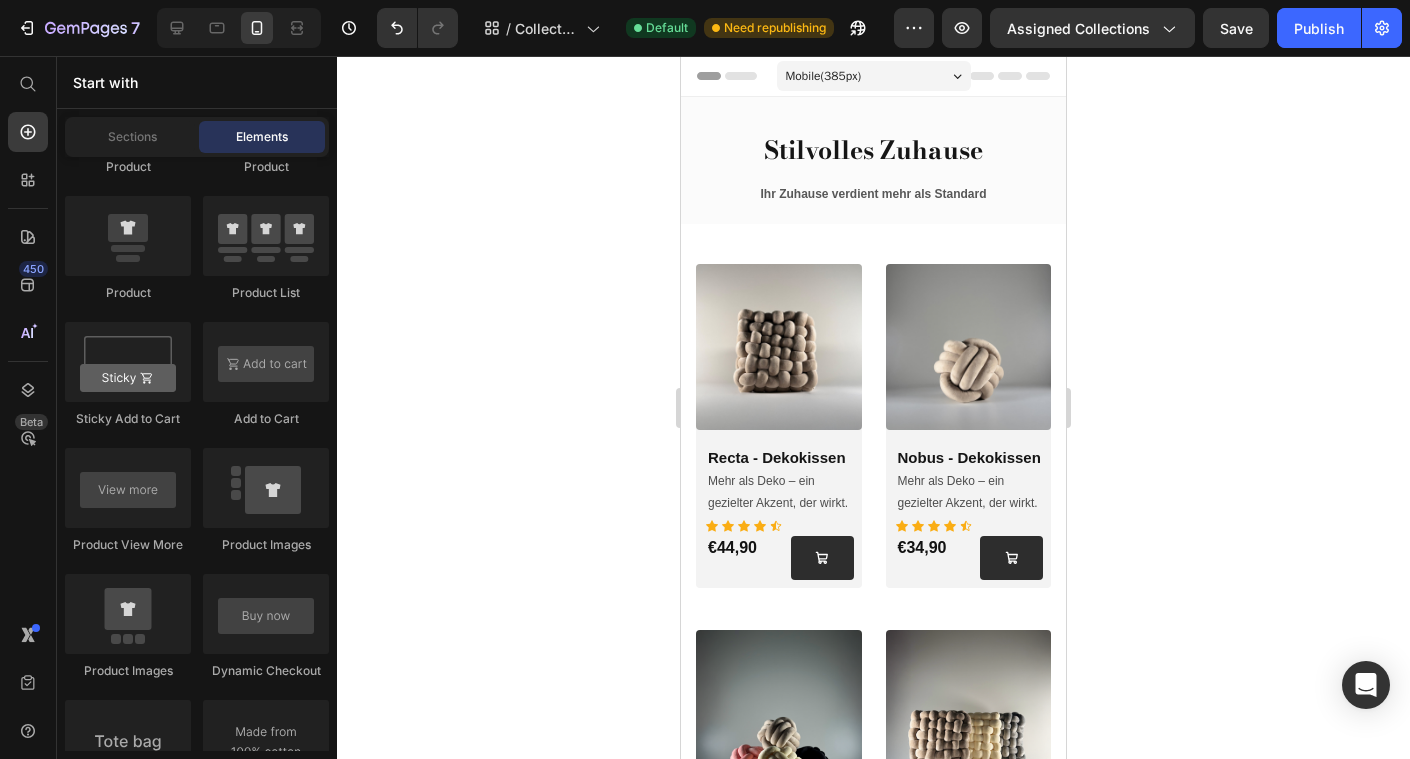click 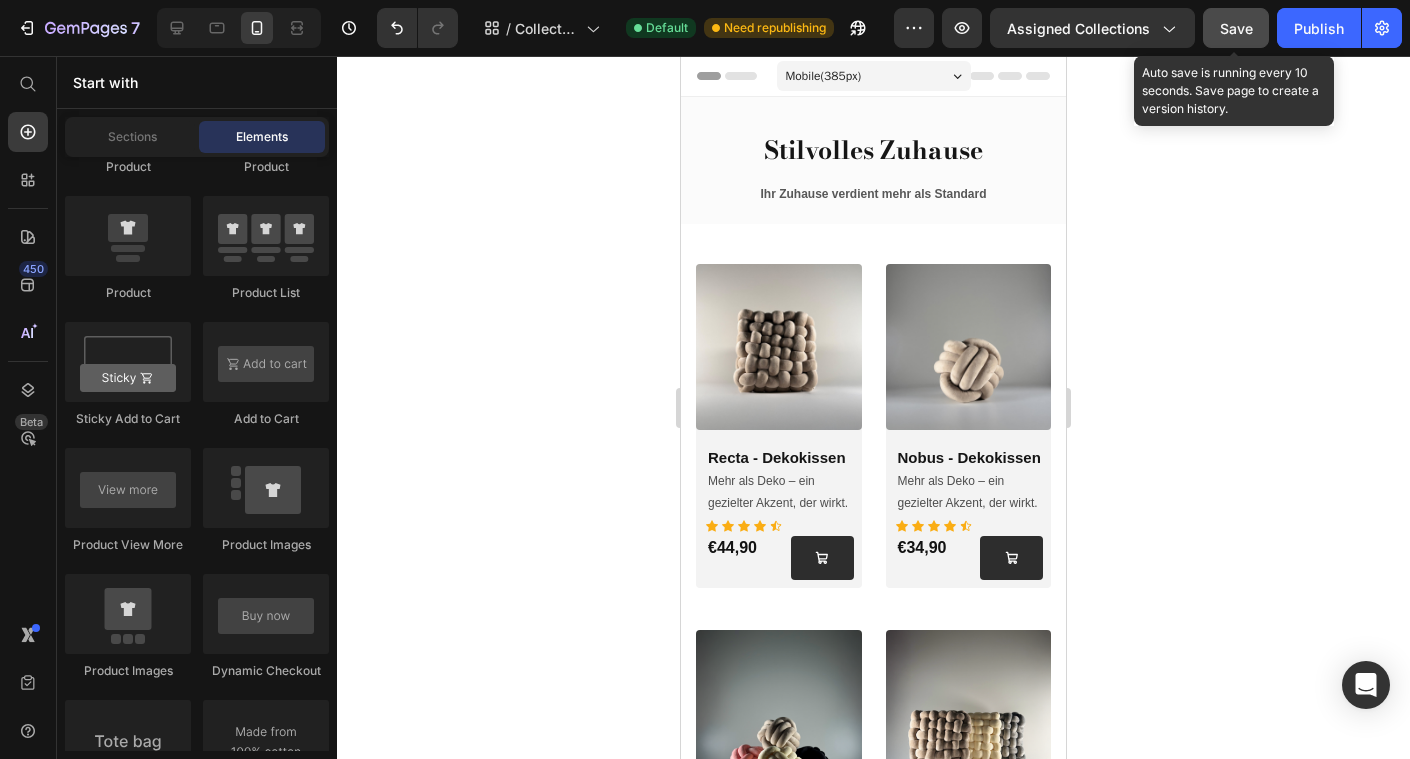 click on "Save" at bounding box center (1236, 28) 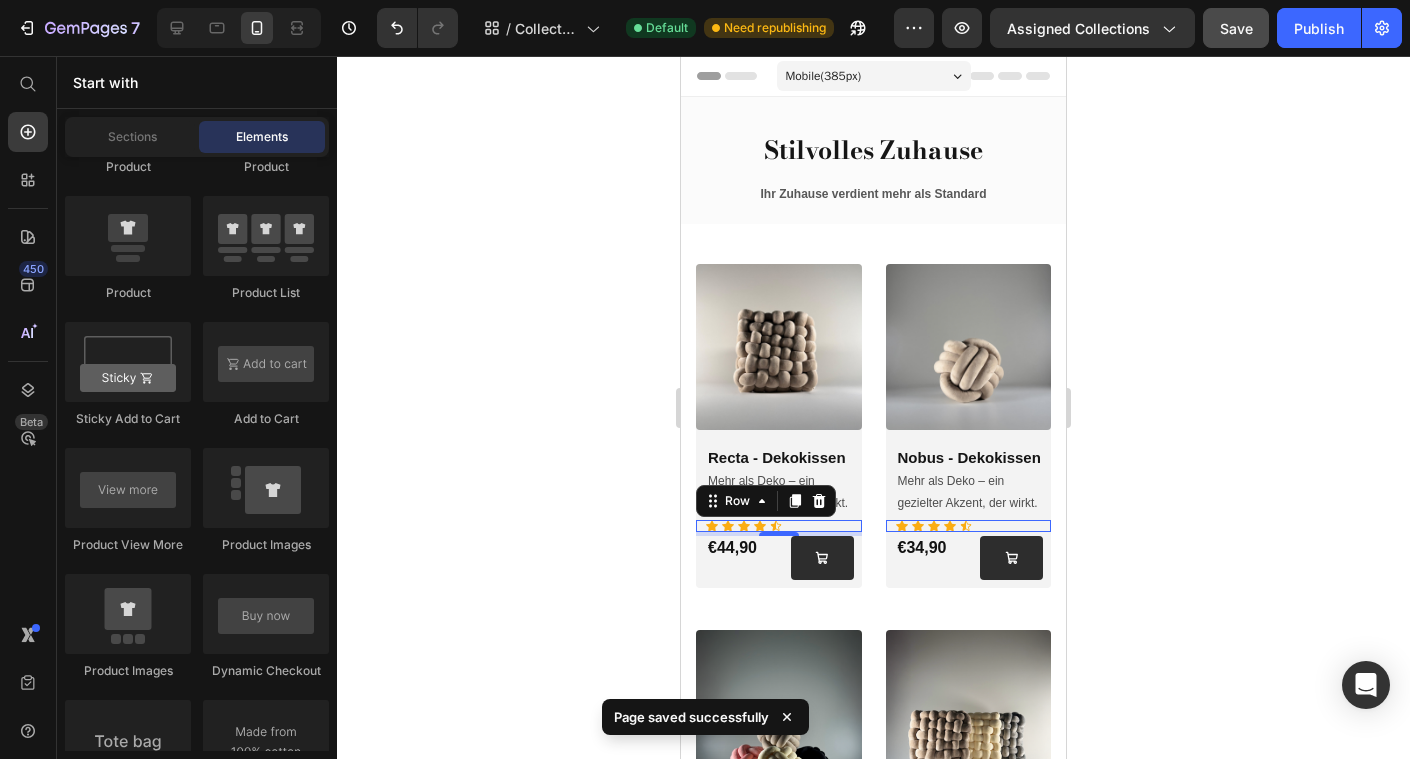 click on "Icon Icon Icon Icon
Icon Row   0" at bounding box center [779, 526] 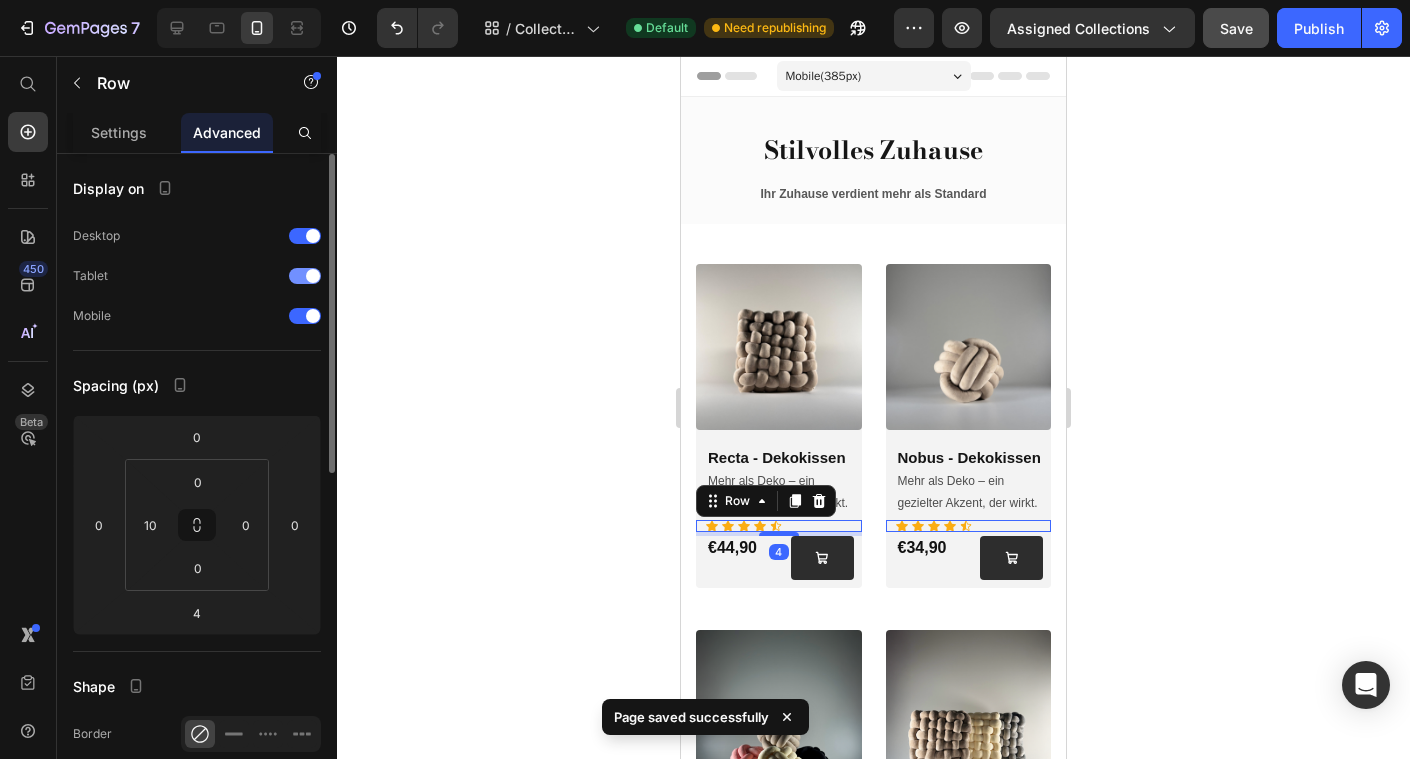 click at bounding box center [313, 276] 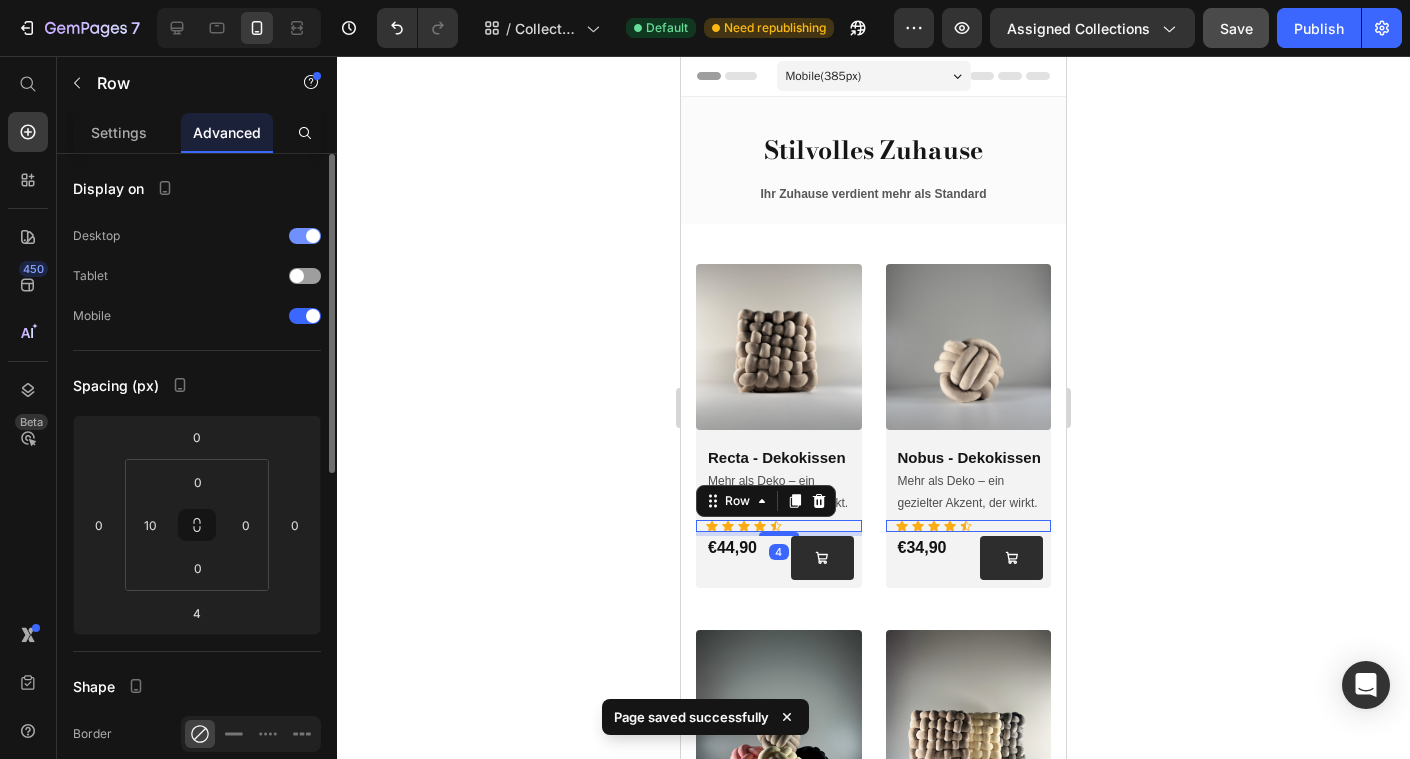 click at bounding box center (305, 236) 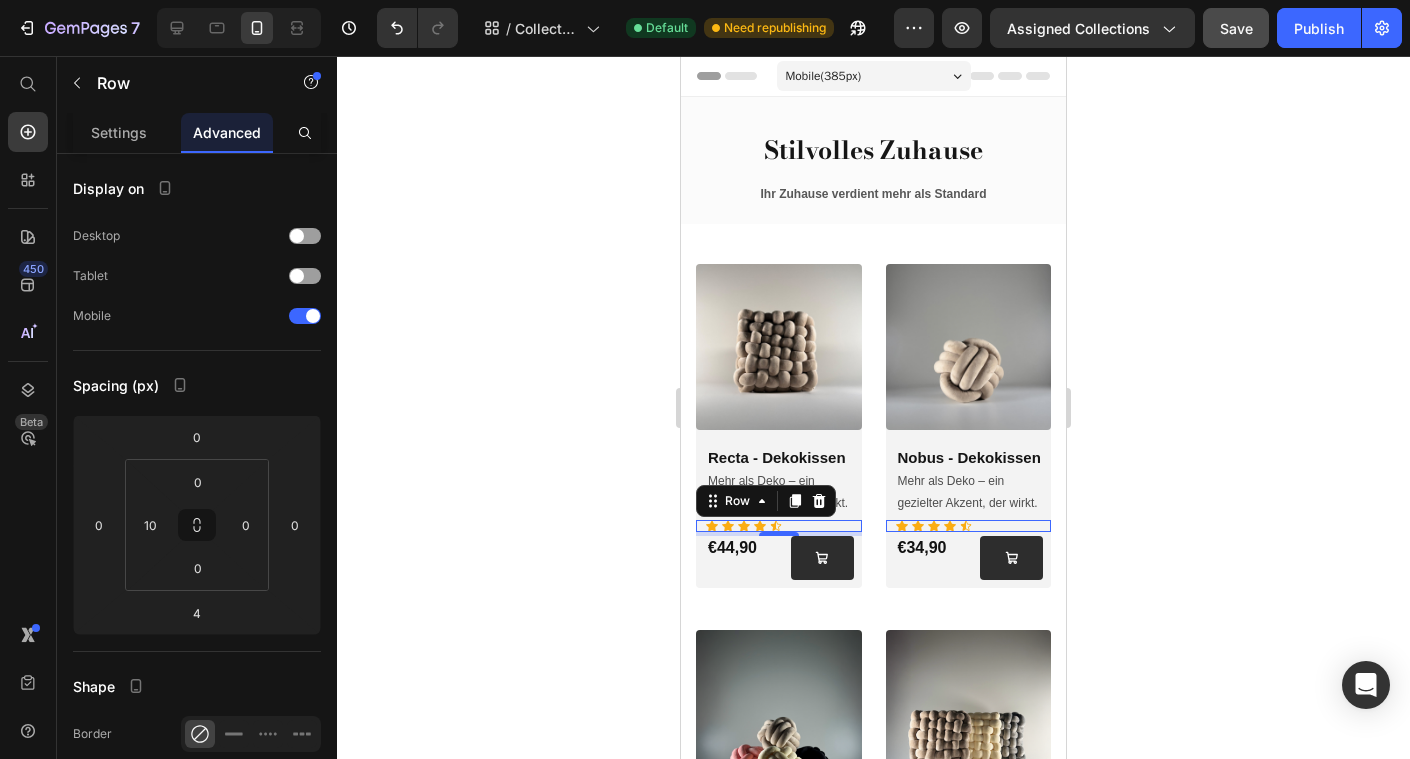 click on "4" at bounding box center [779, 552] 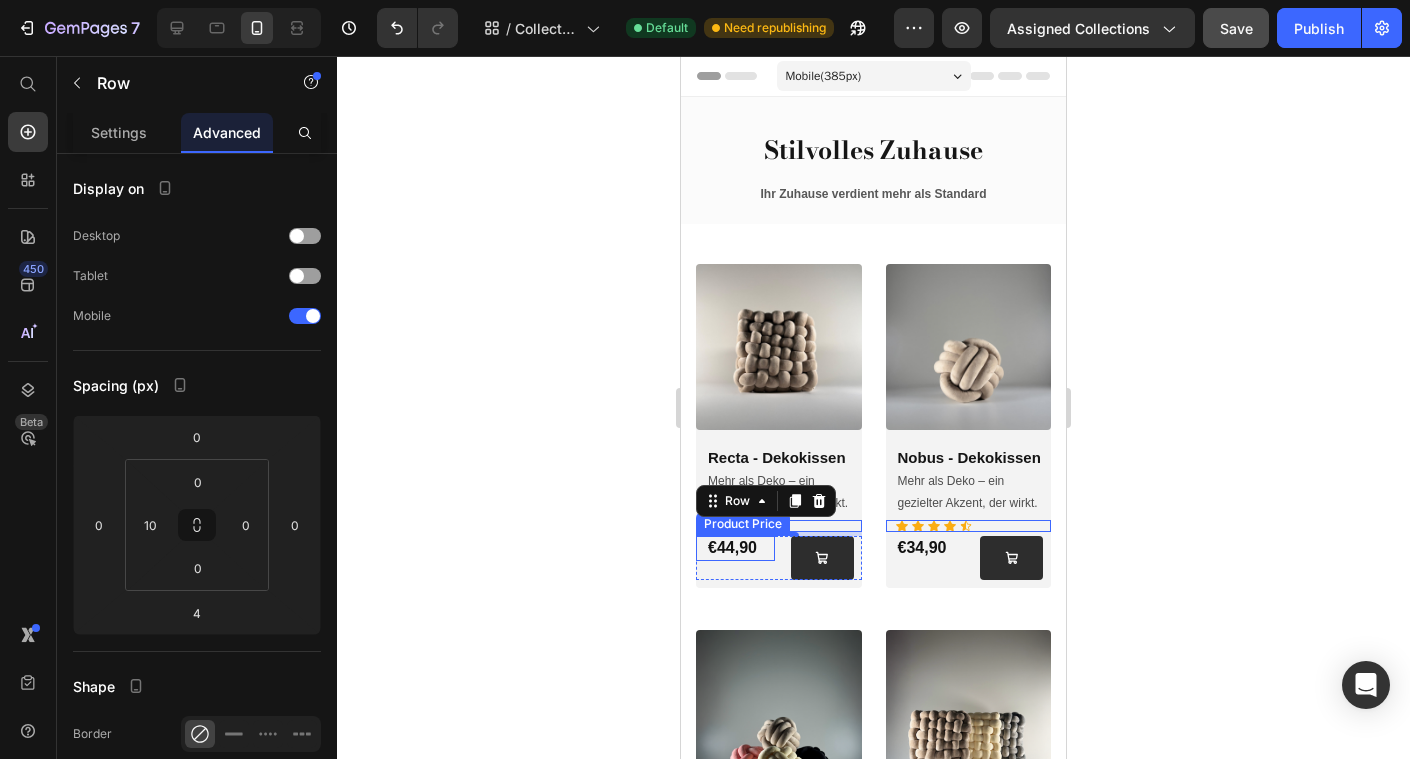 click 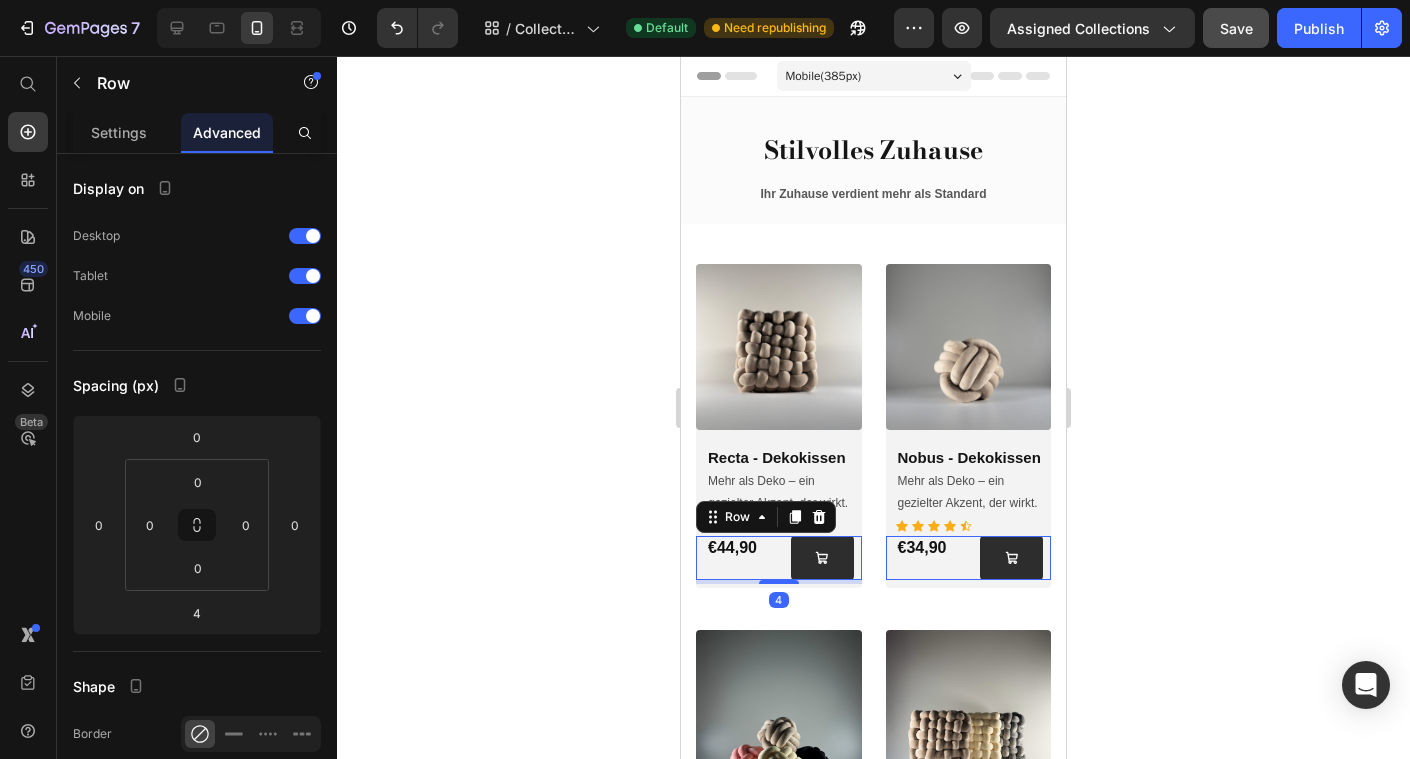 click on "€44,90 Product Price
Add to Cart Row   4" at bounding box center [779, 558] 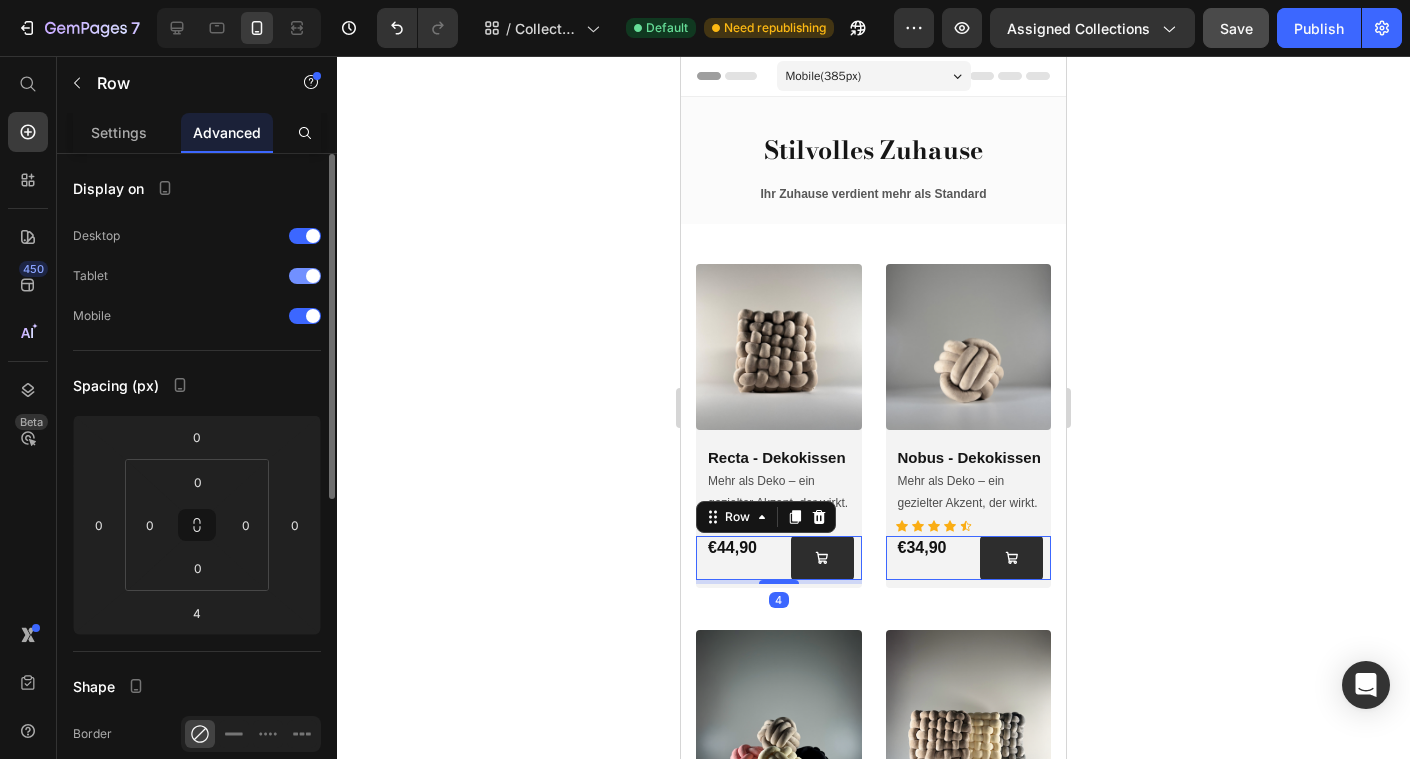 click at bounding box center [313, 276] 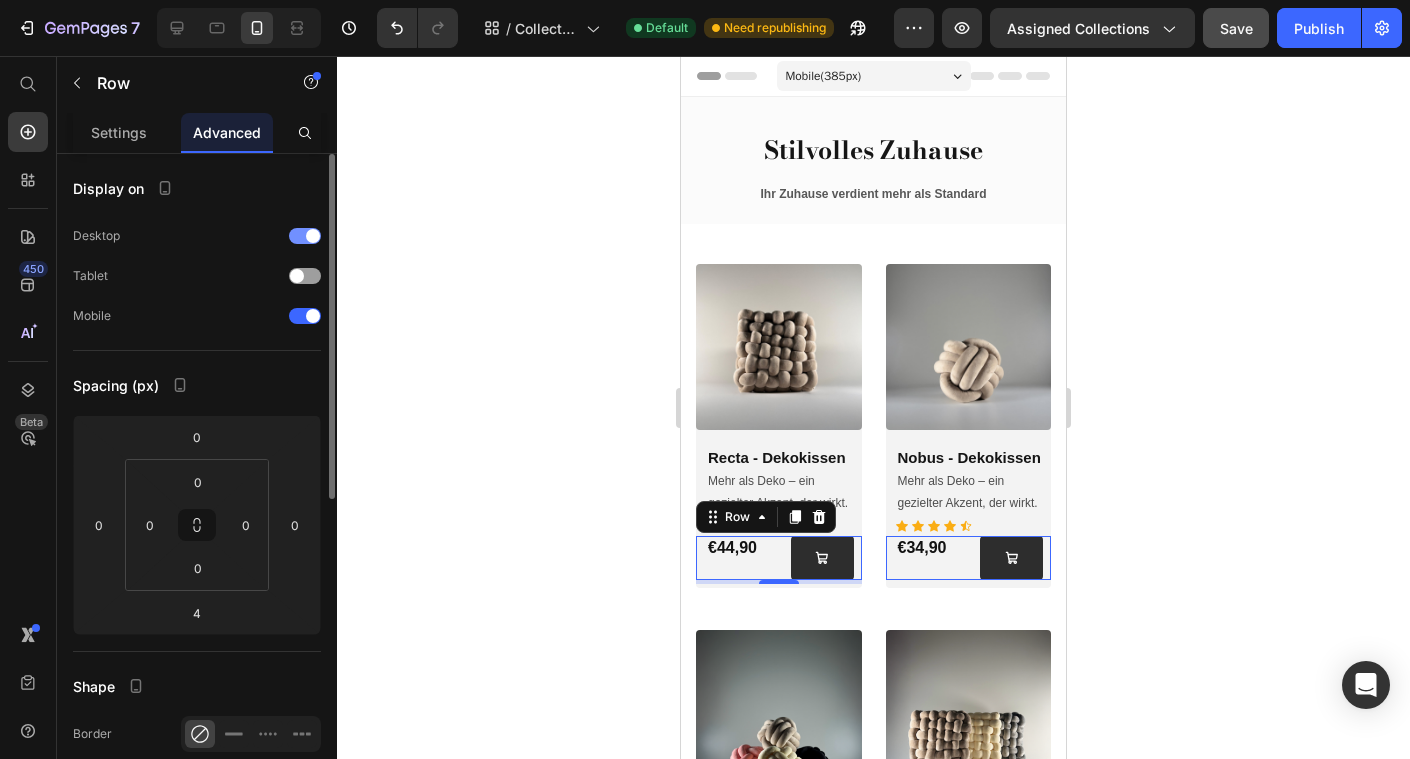 click at bounding box center [313, 236] 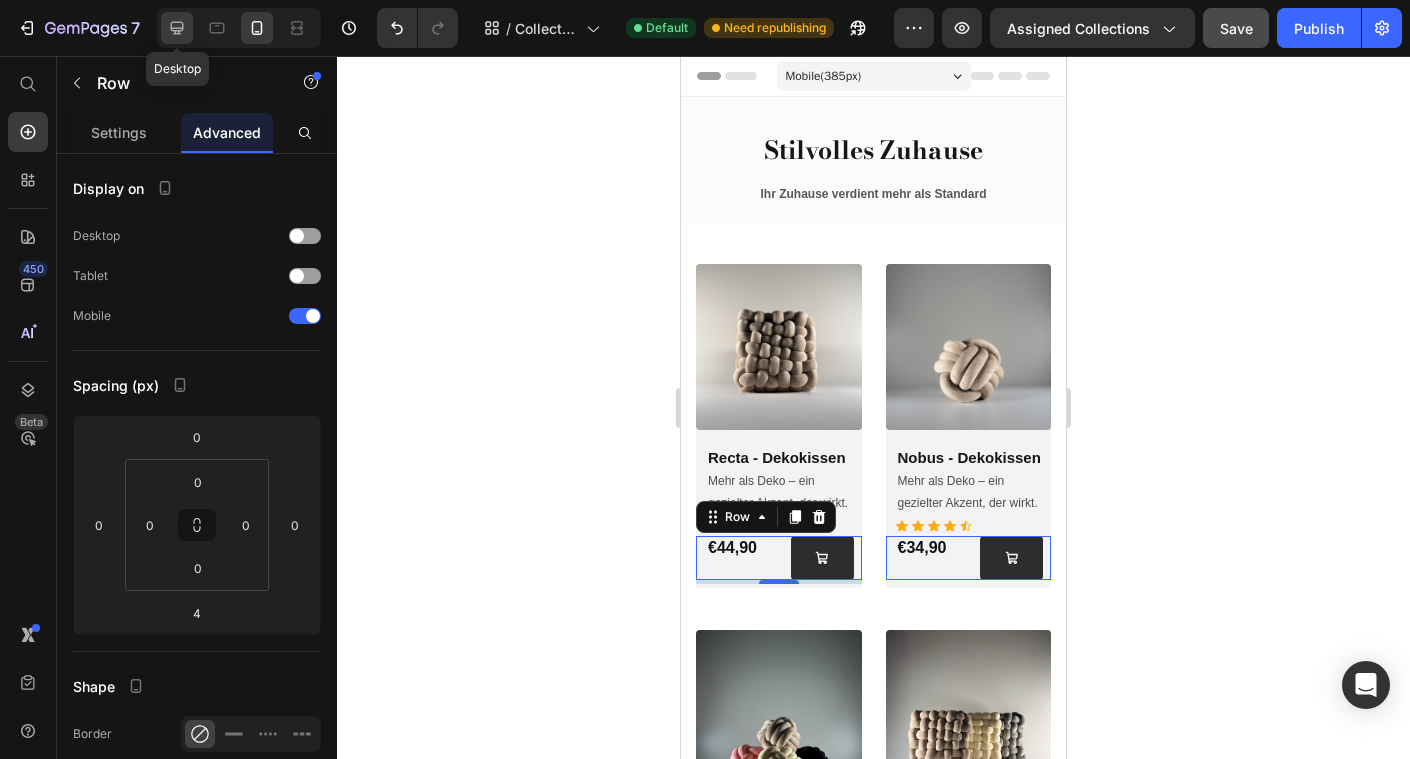 click 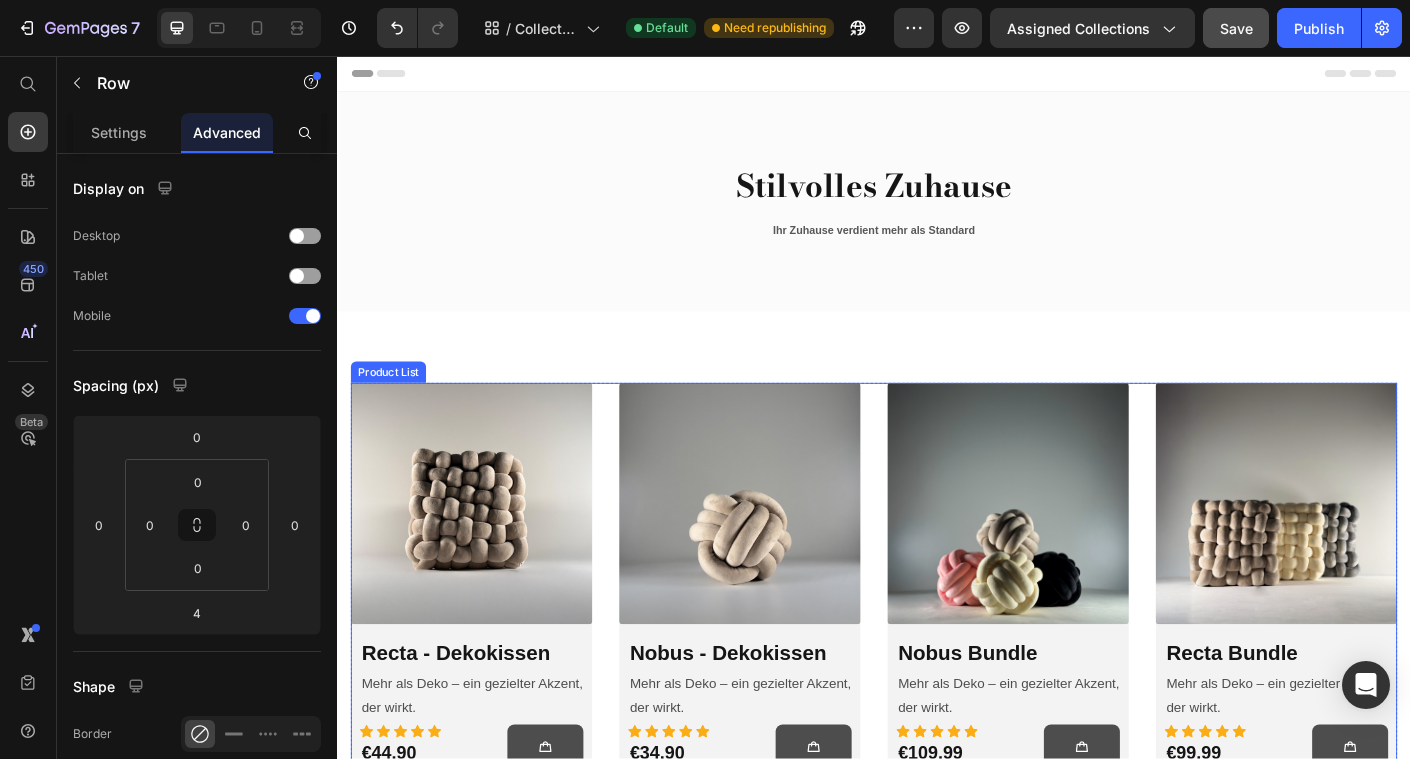 scroll, scrollTop: 132, scrollLeft: 0, axis: vertical 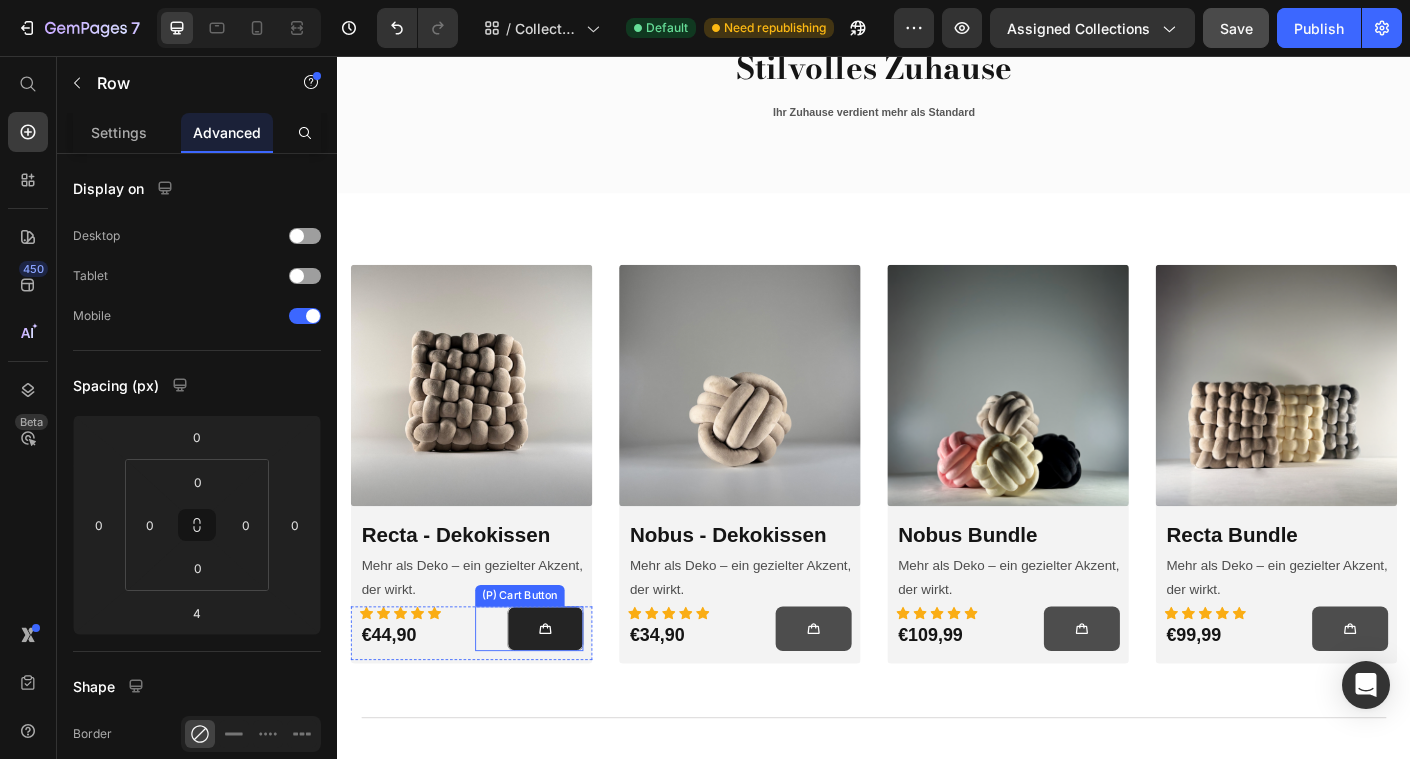 click at bounding box center (569, 697) 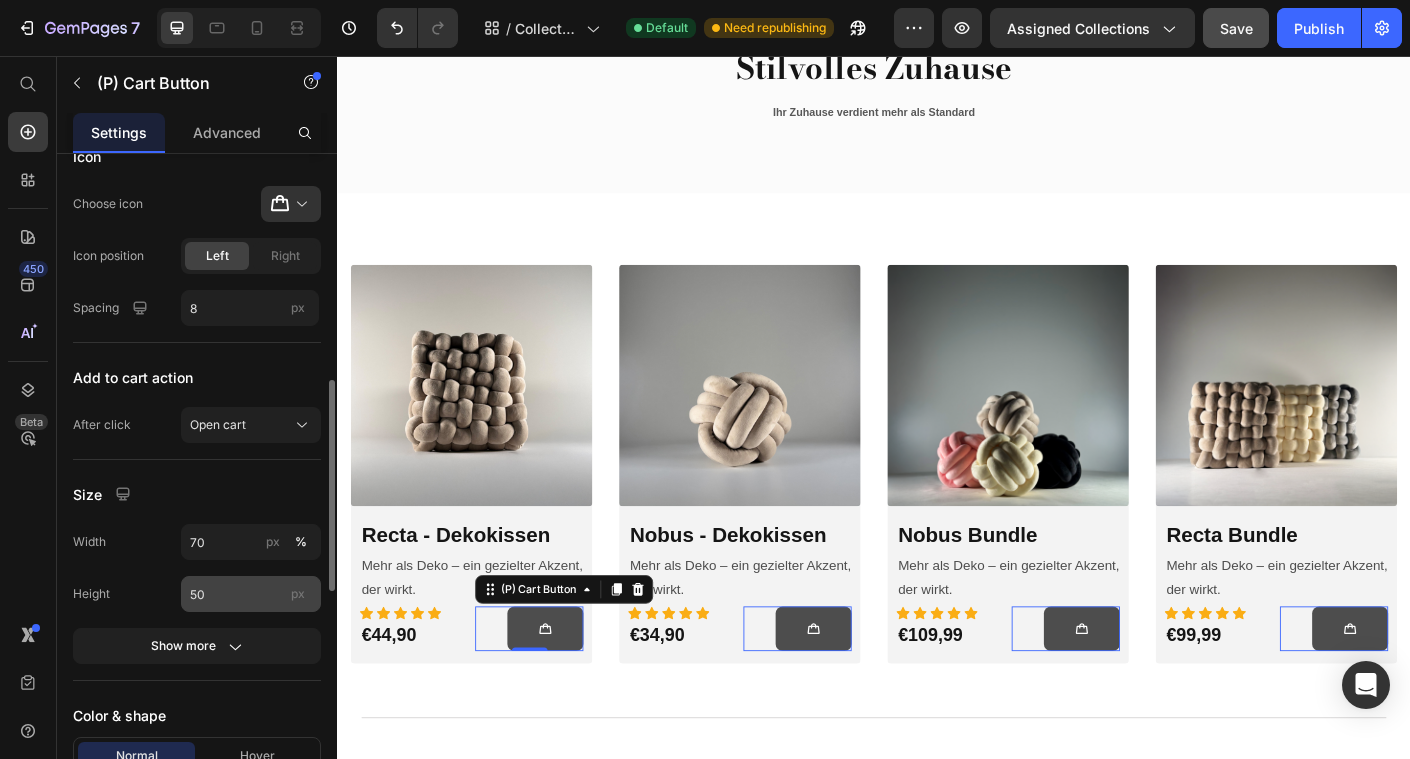 scroll, scrollTop: 1070, scrollLeft: 0, axis: vertical 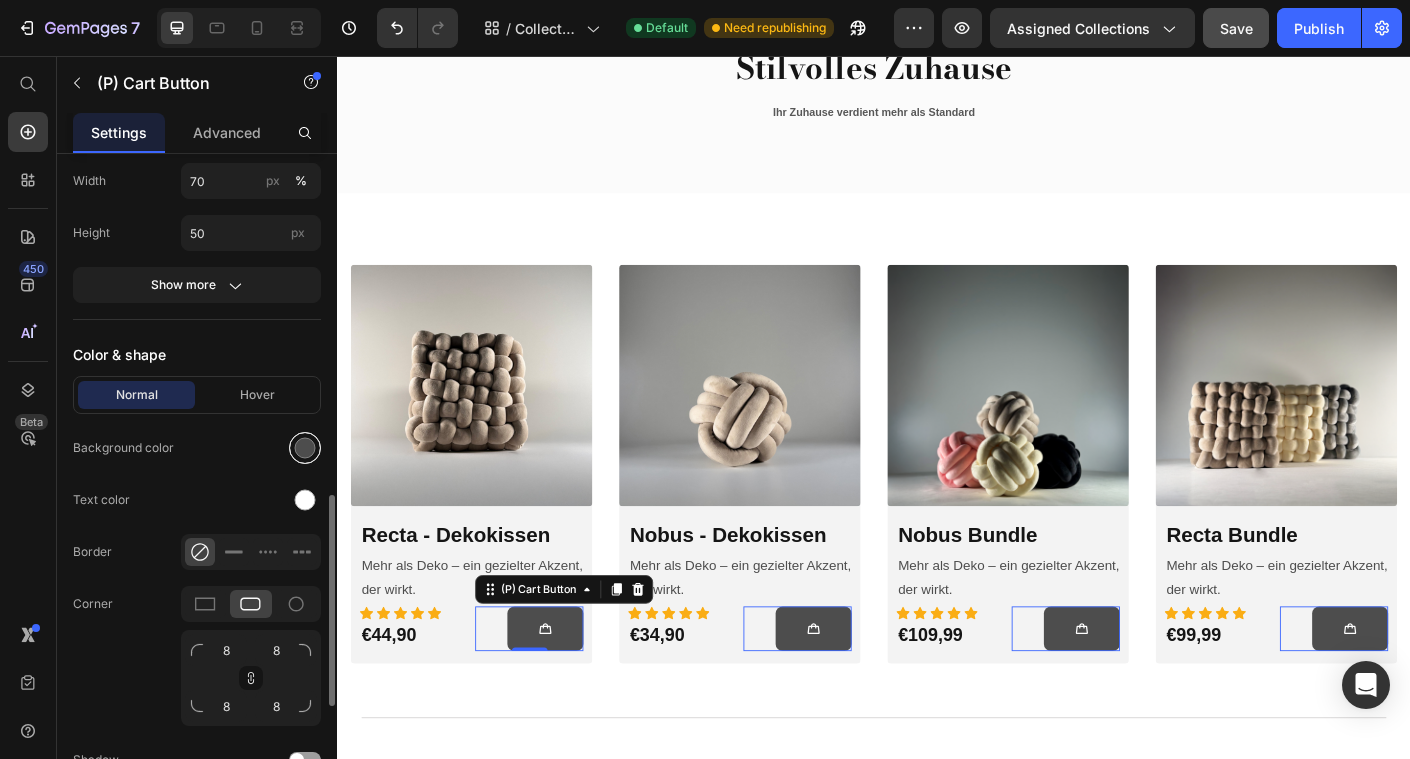 click at bounding box center (305, 448) 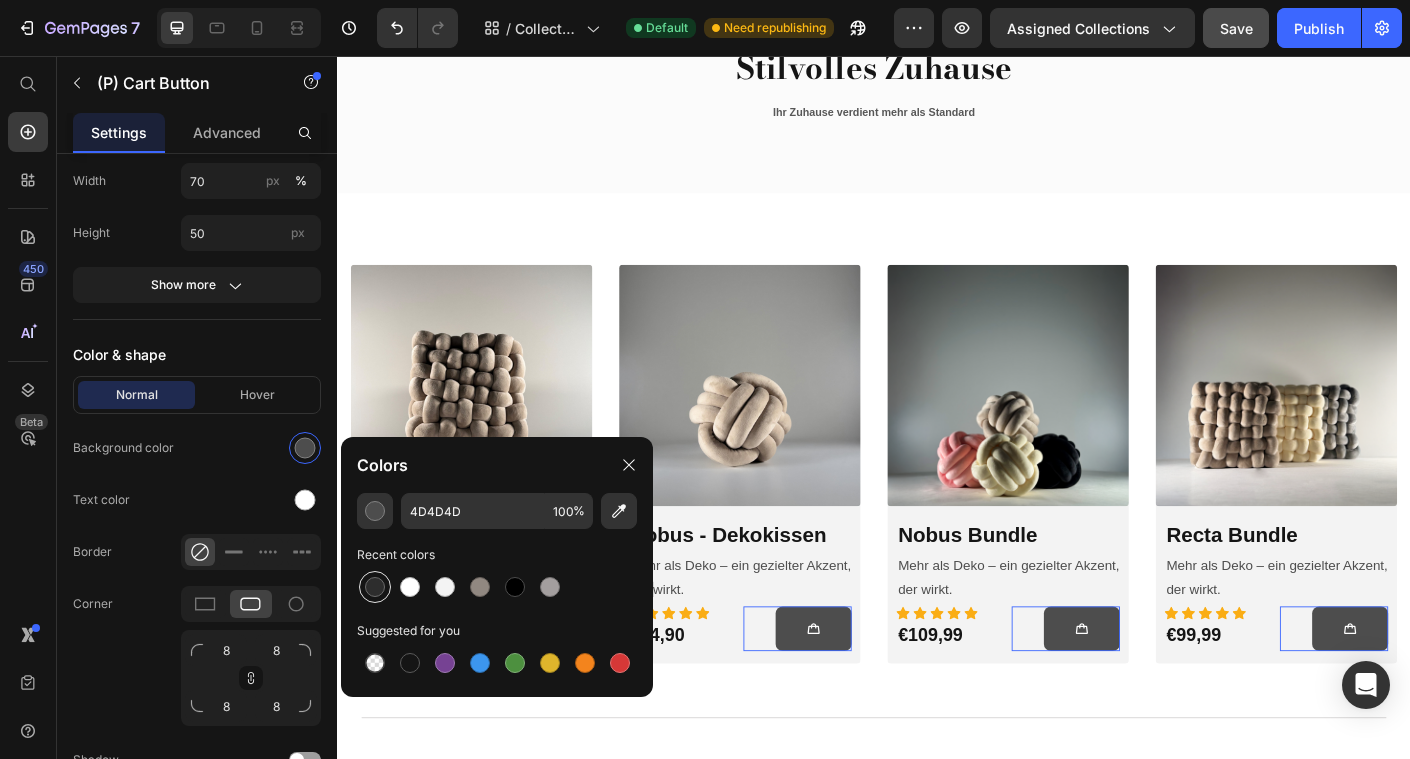 click at bounding box center (375, 587) 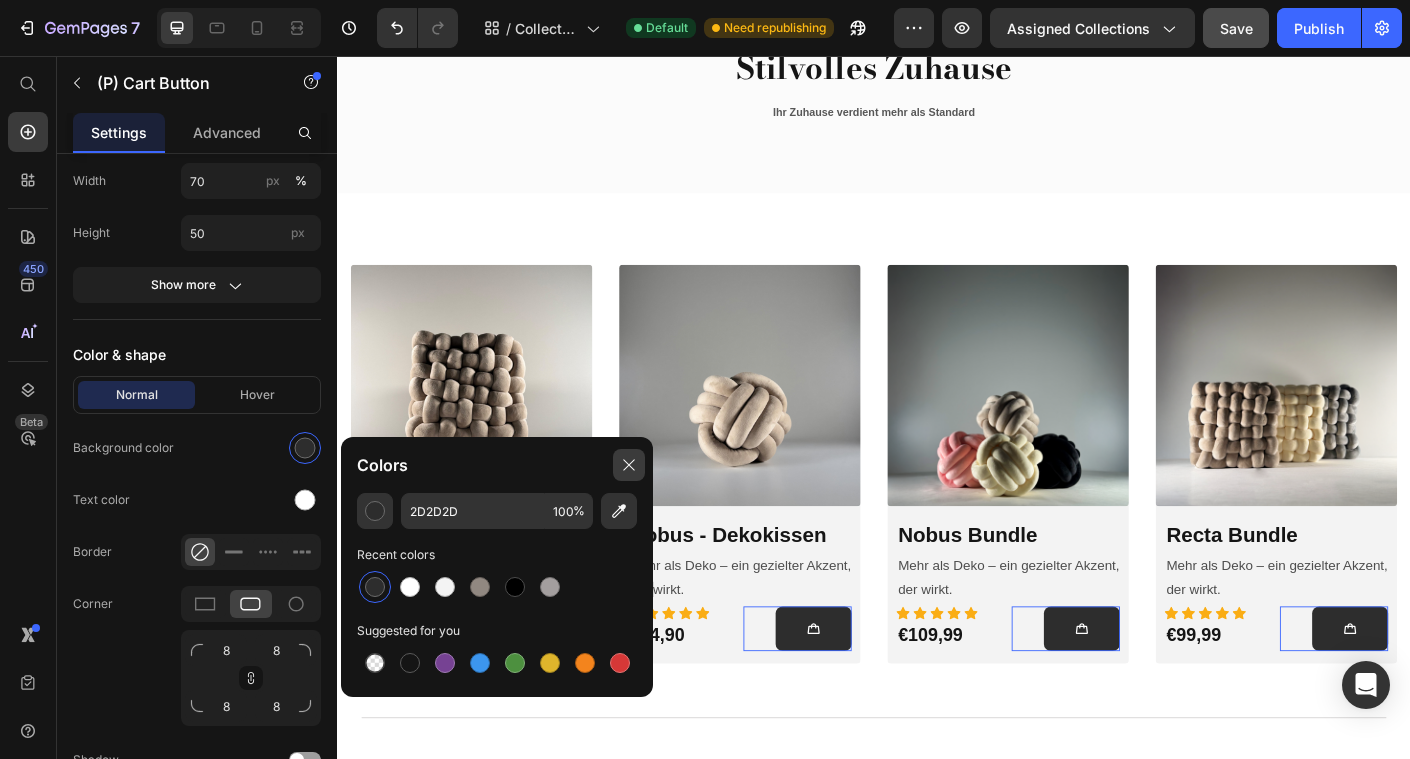 click 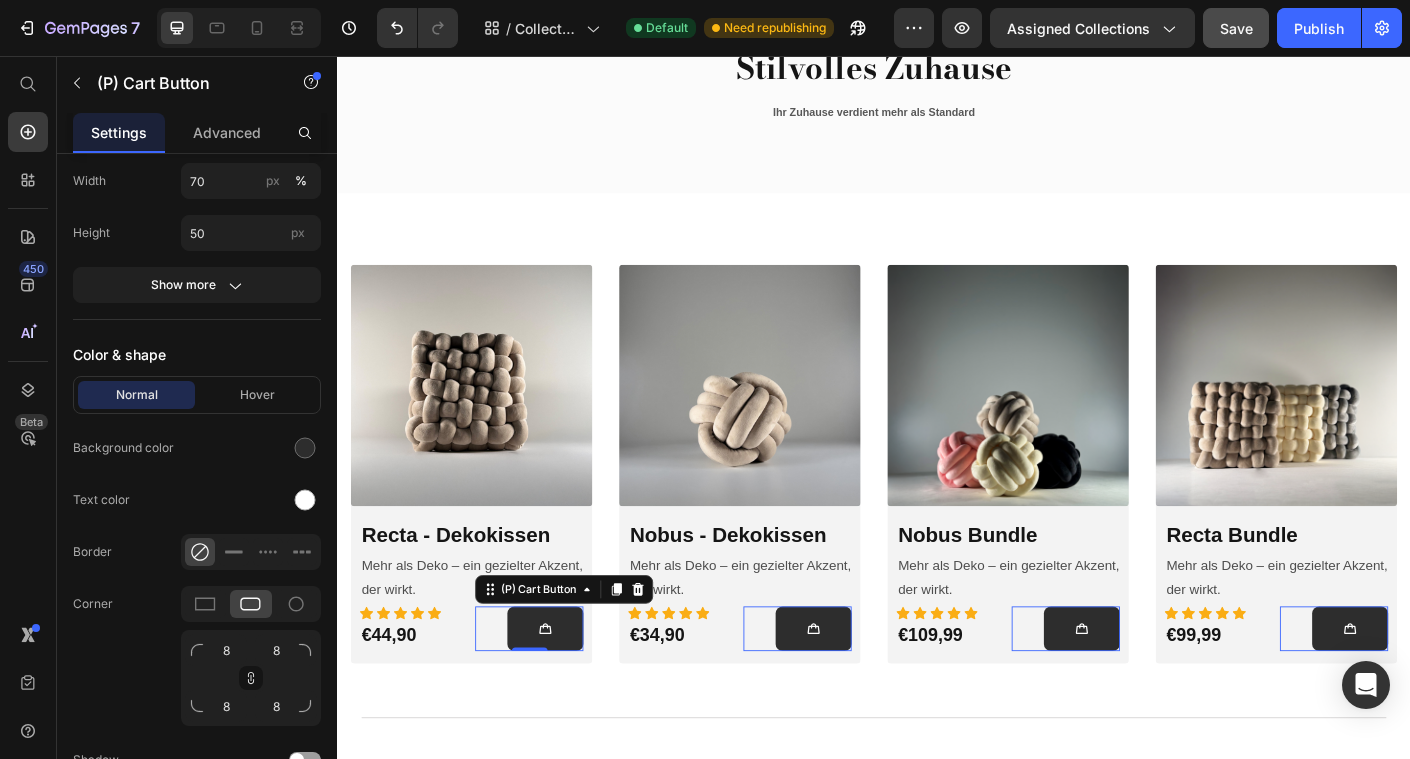 click on "Save" 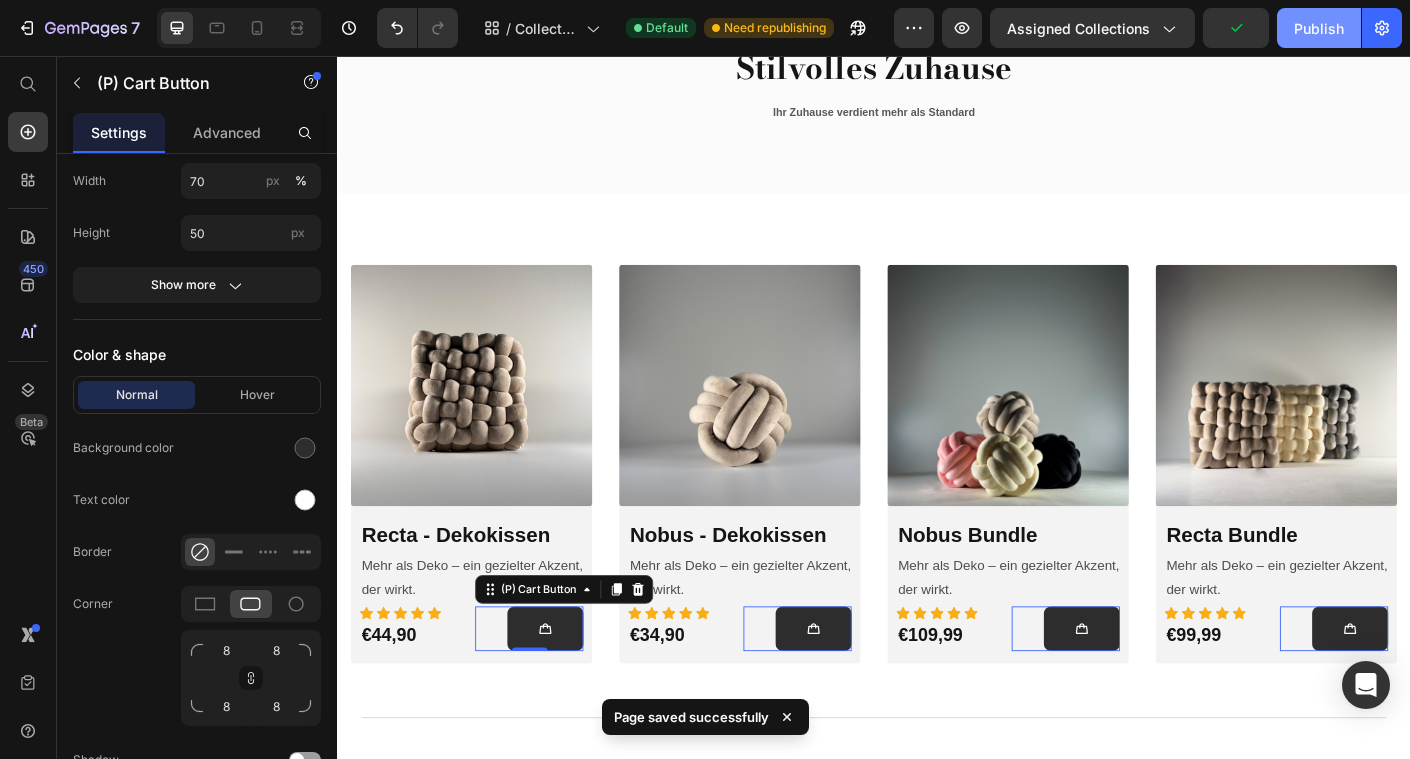 click on "Publish" at bounding box center [1319, 28] 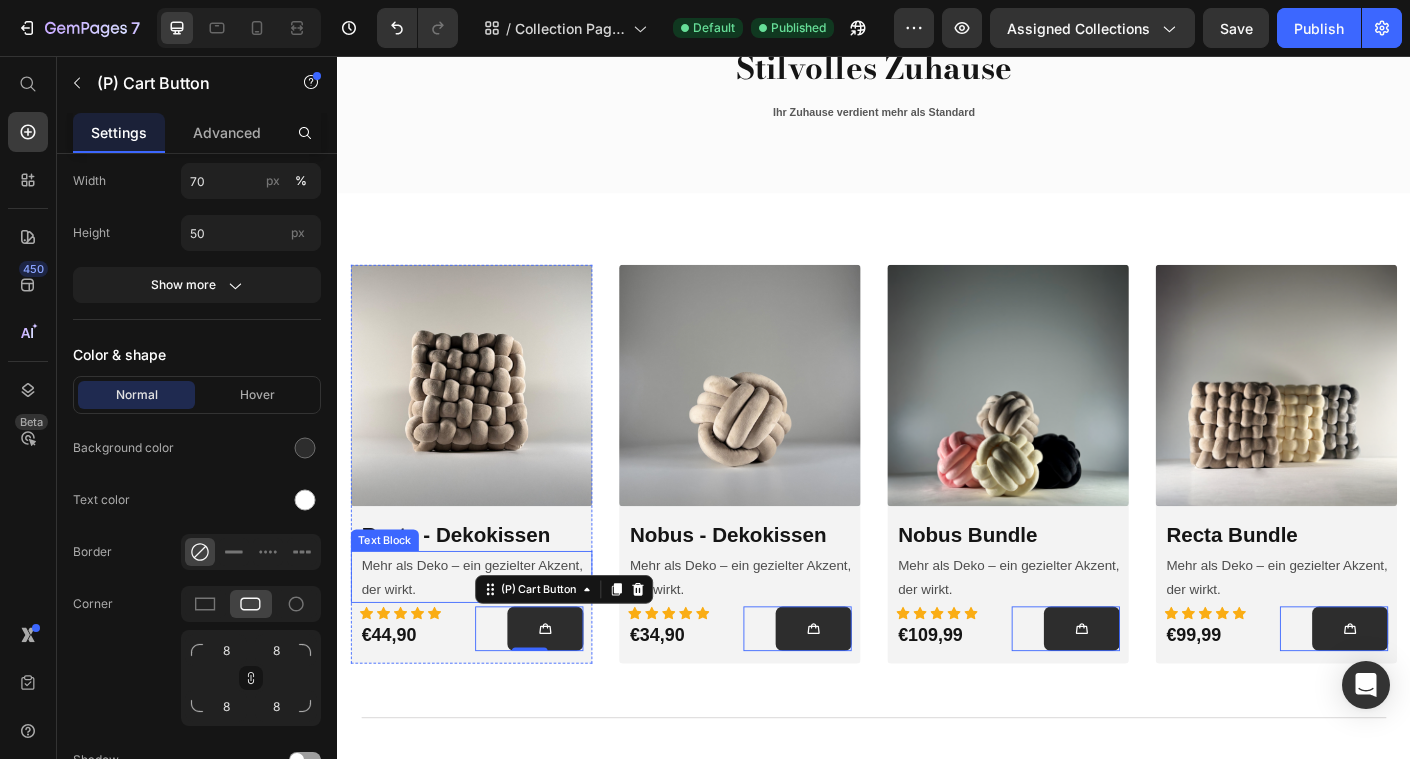 click on "Mehr als Deko – ein gezielter Akzent, der wirkt." at bounding box center [492, 639] 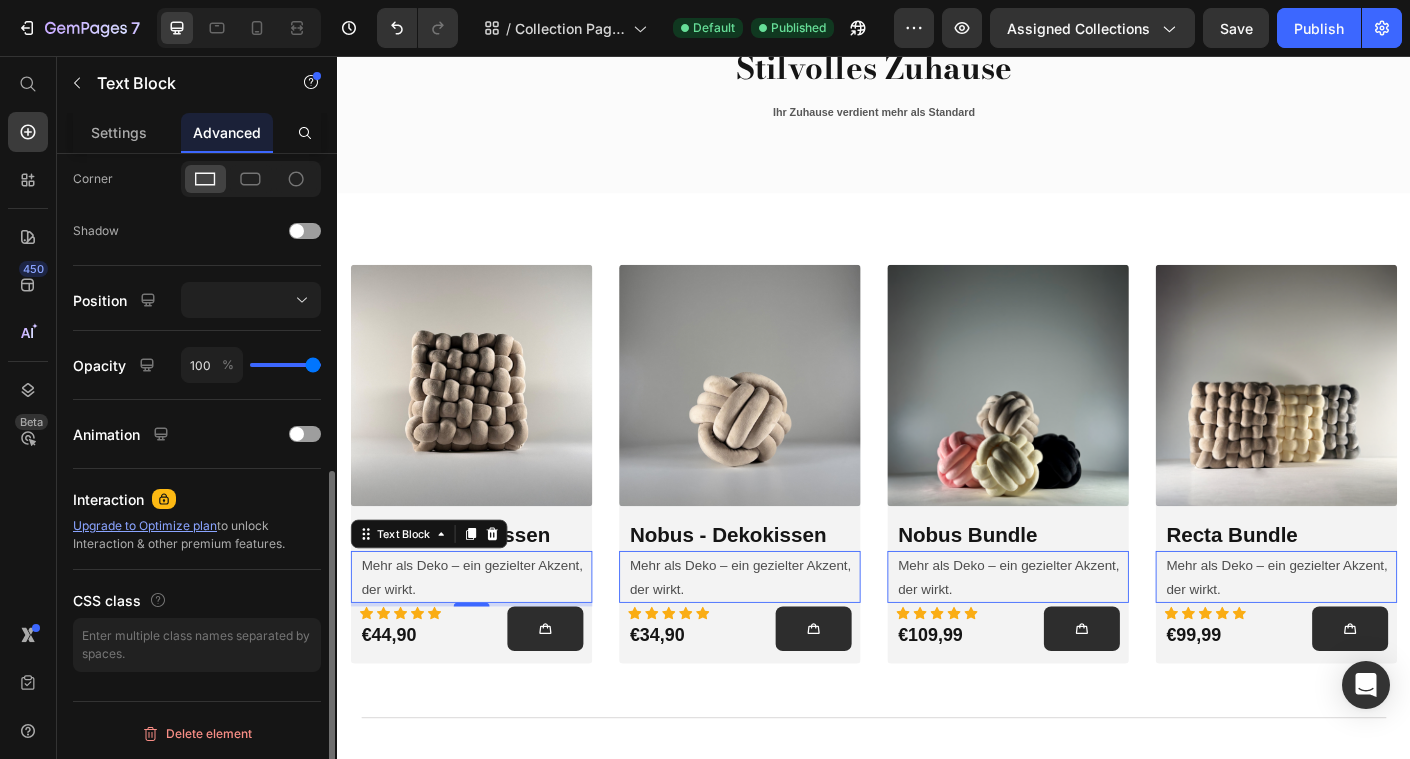 scroll, scrollTop: 0, scrollLeft: 0, axis: both 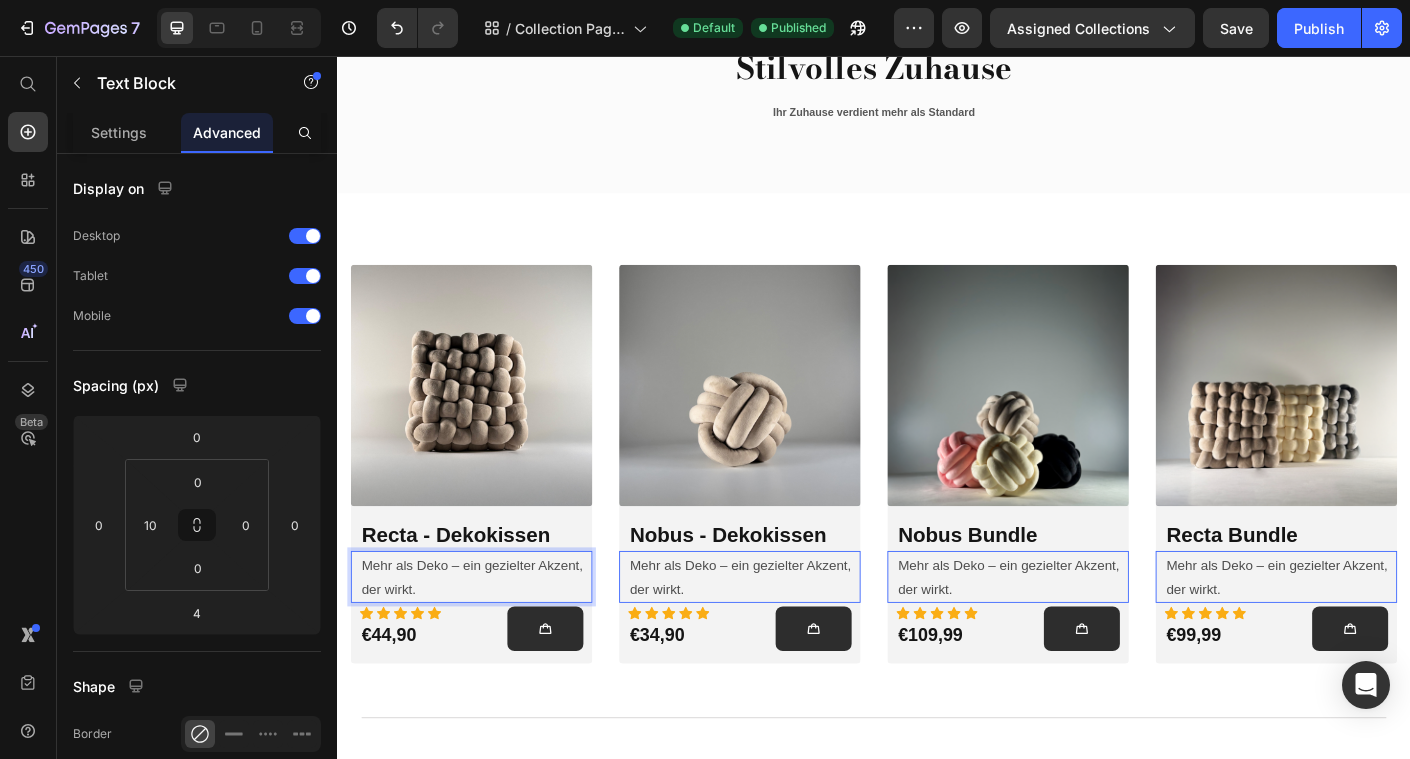 click on "Mehr als Deko – ein gezielter Akzent, der wirkt." at bounding box center [492, 639] 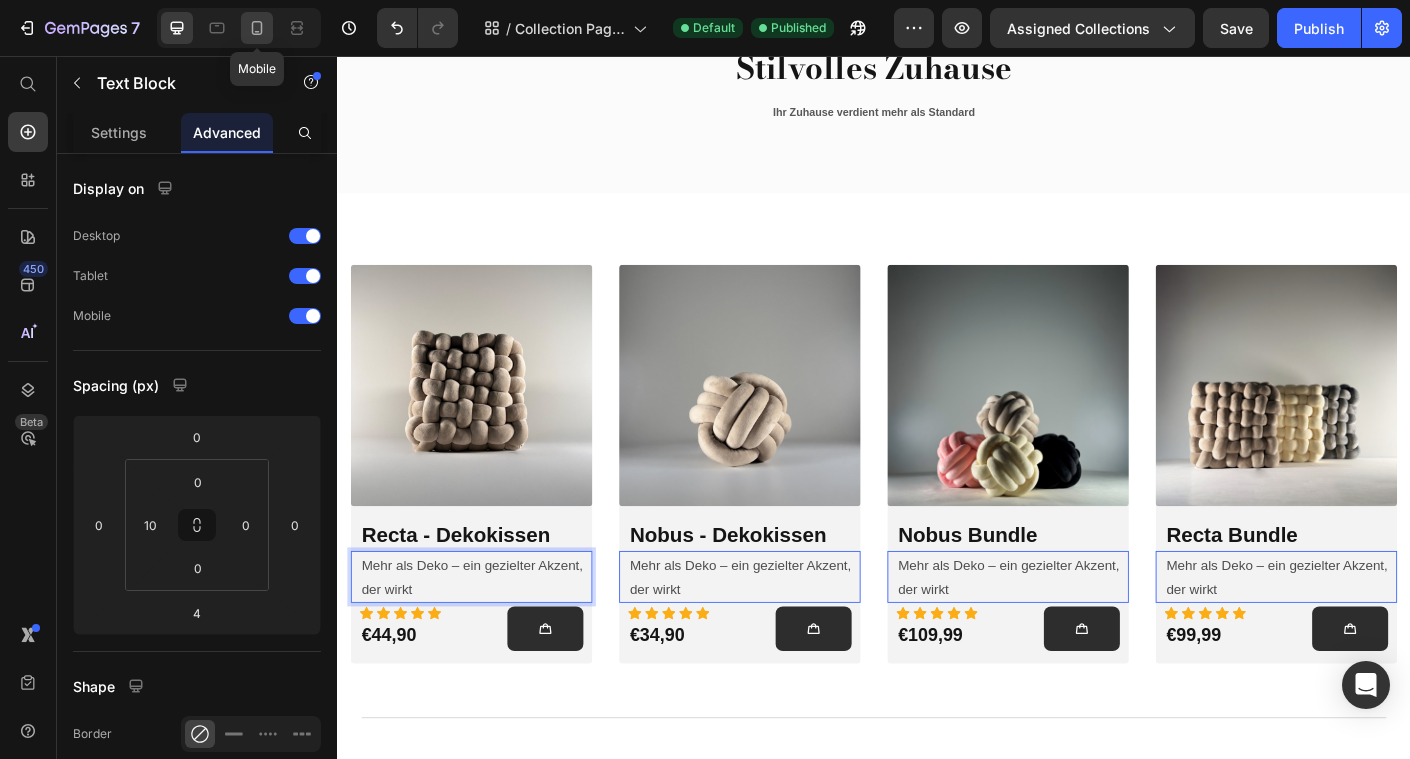 click 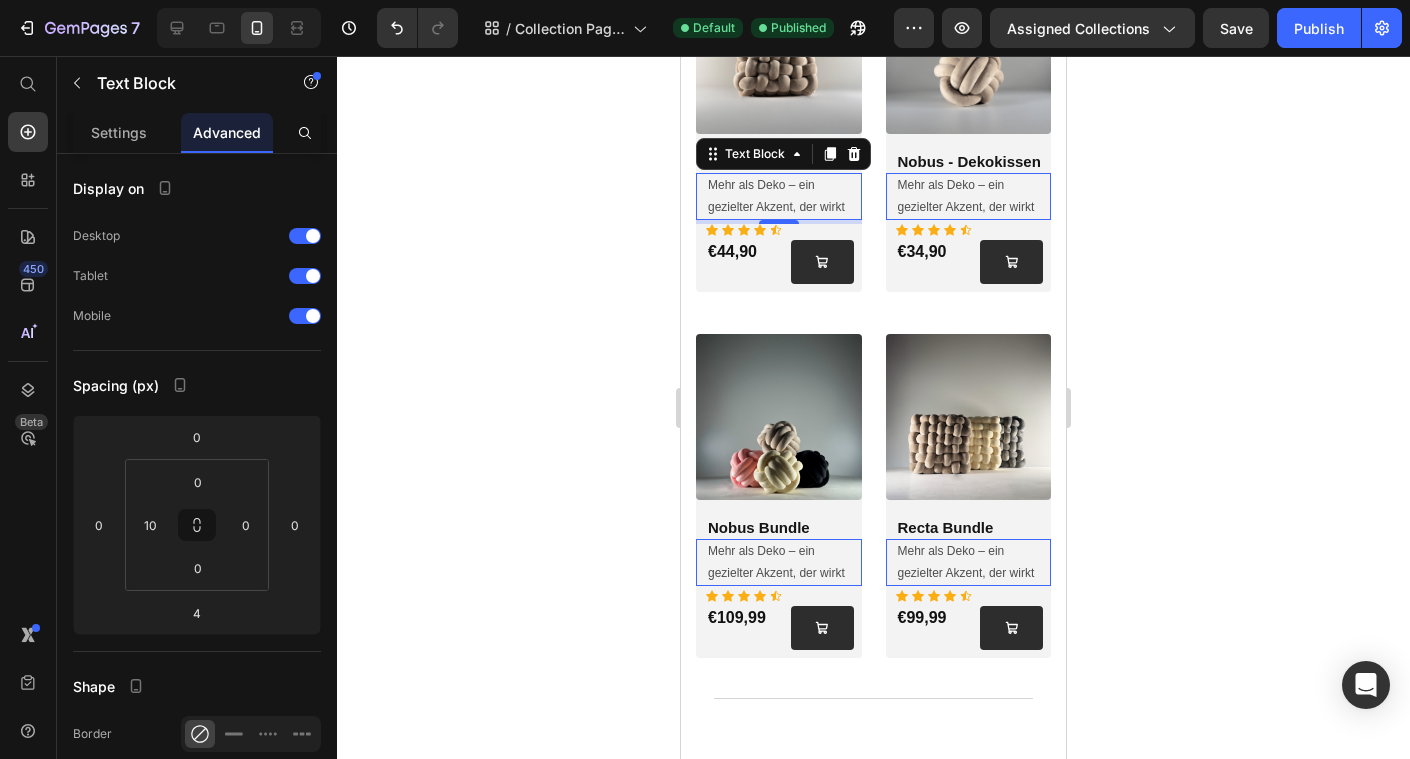 scroll, scrollTop: 335, scrollLeft: 0, axis: vertical 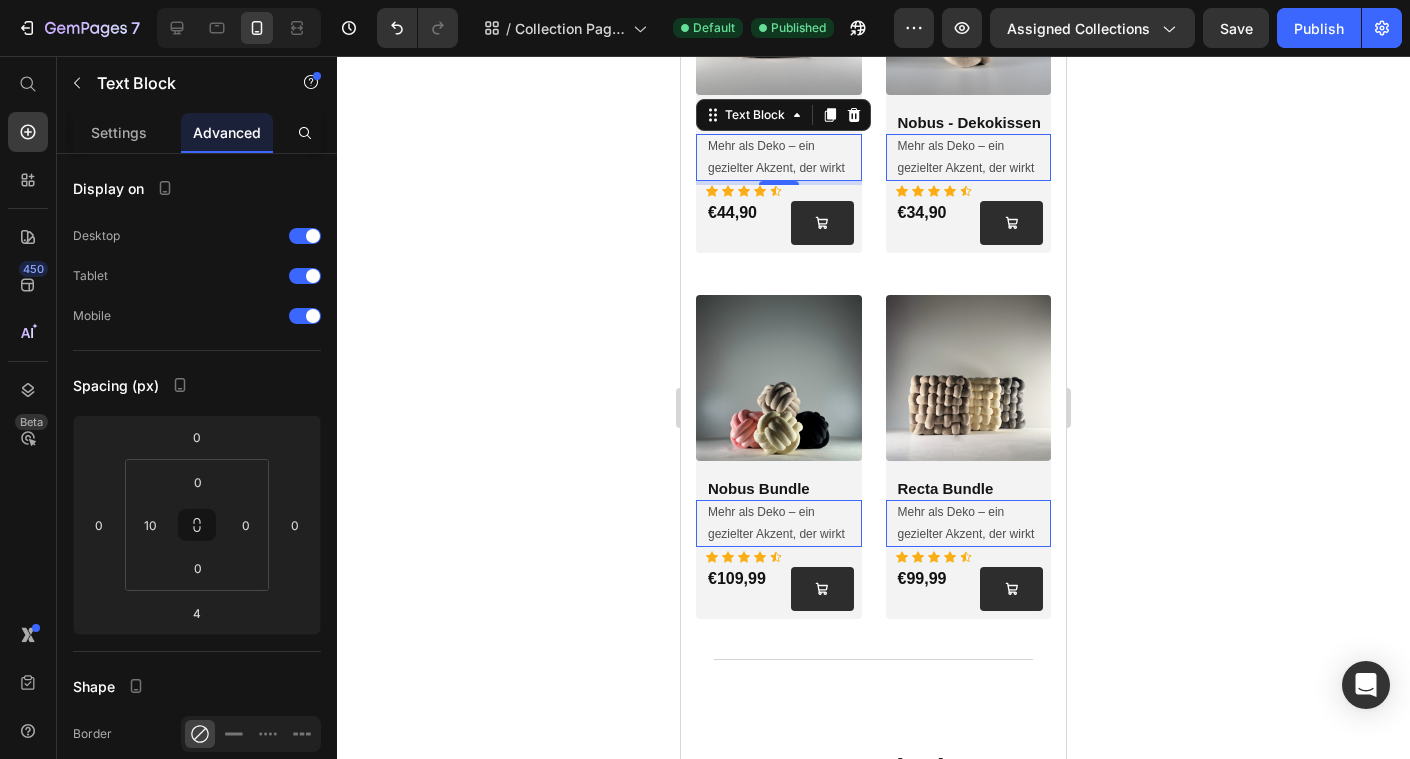 click 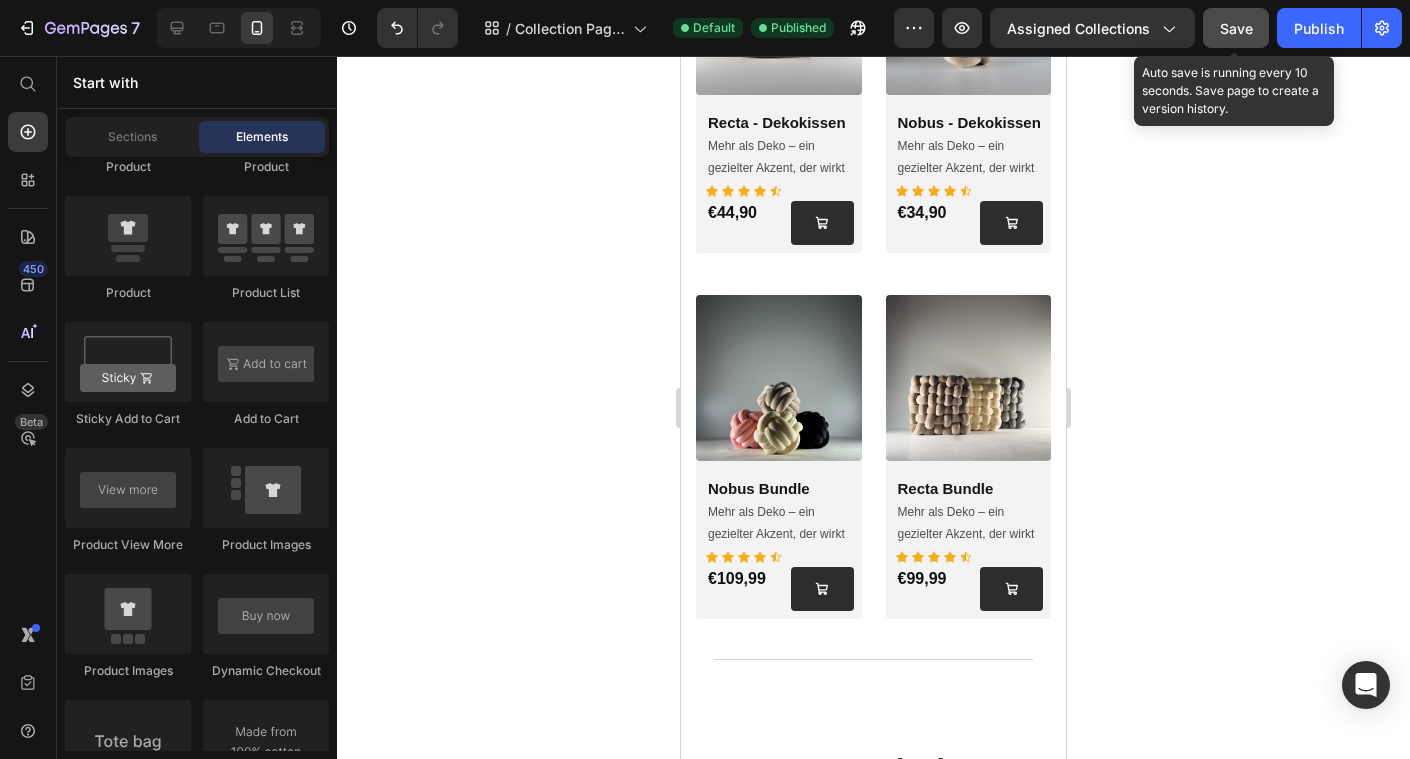 click on "Save" 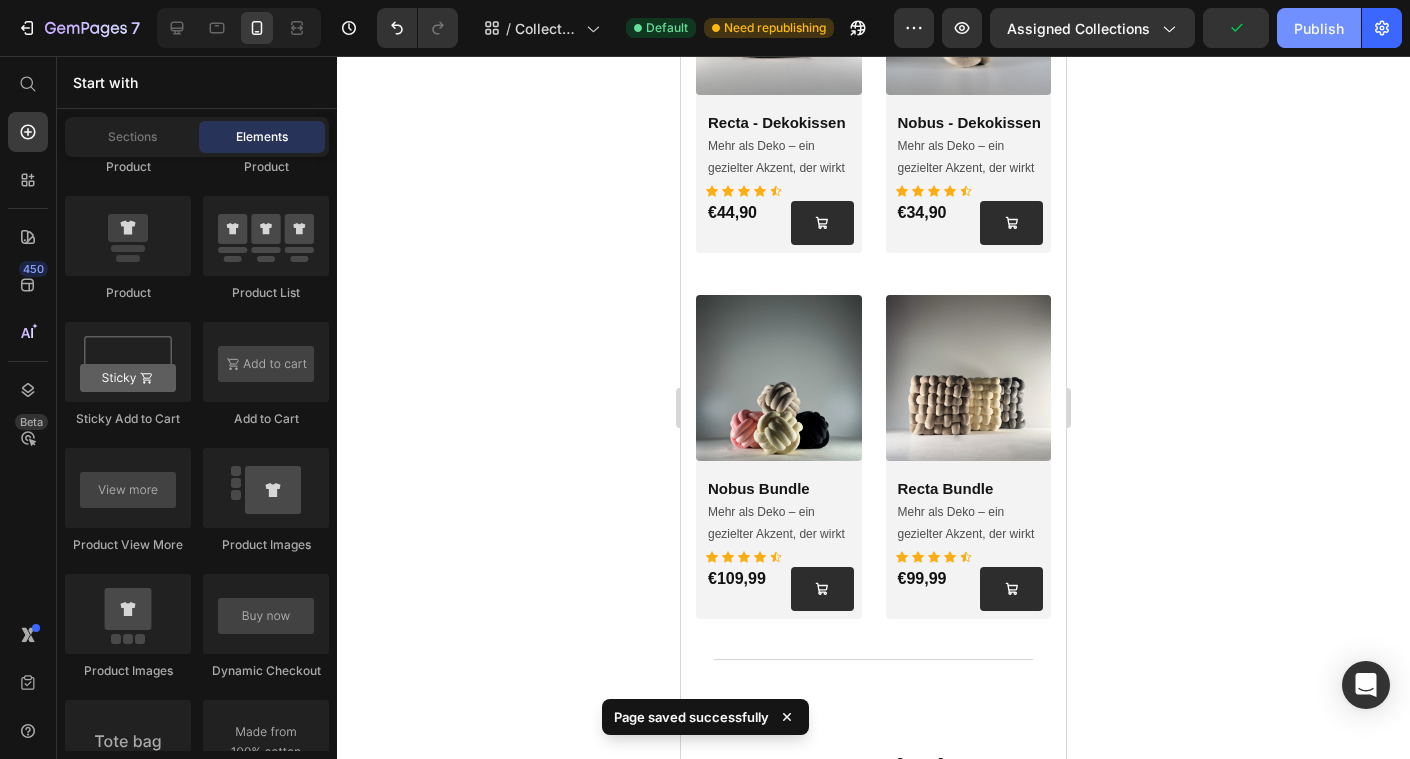 click on "Publish" 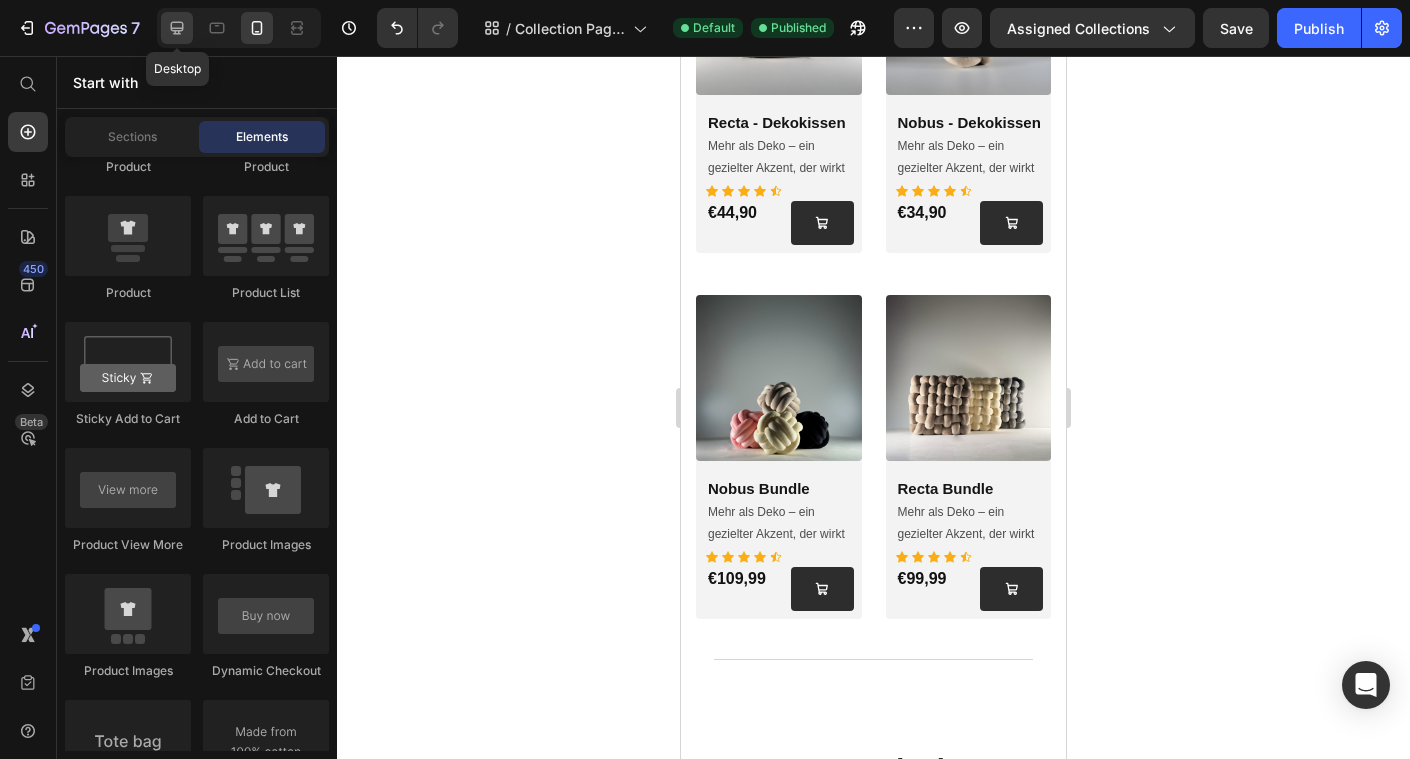 click 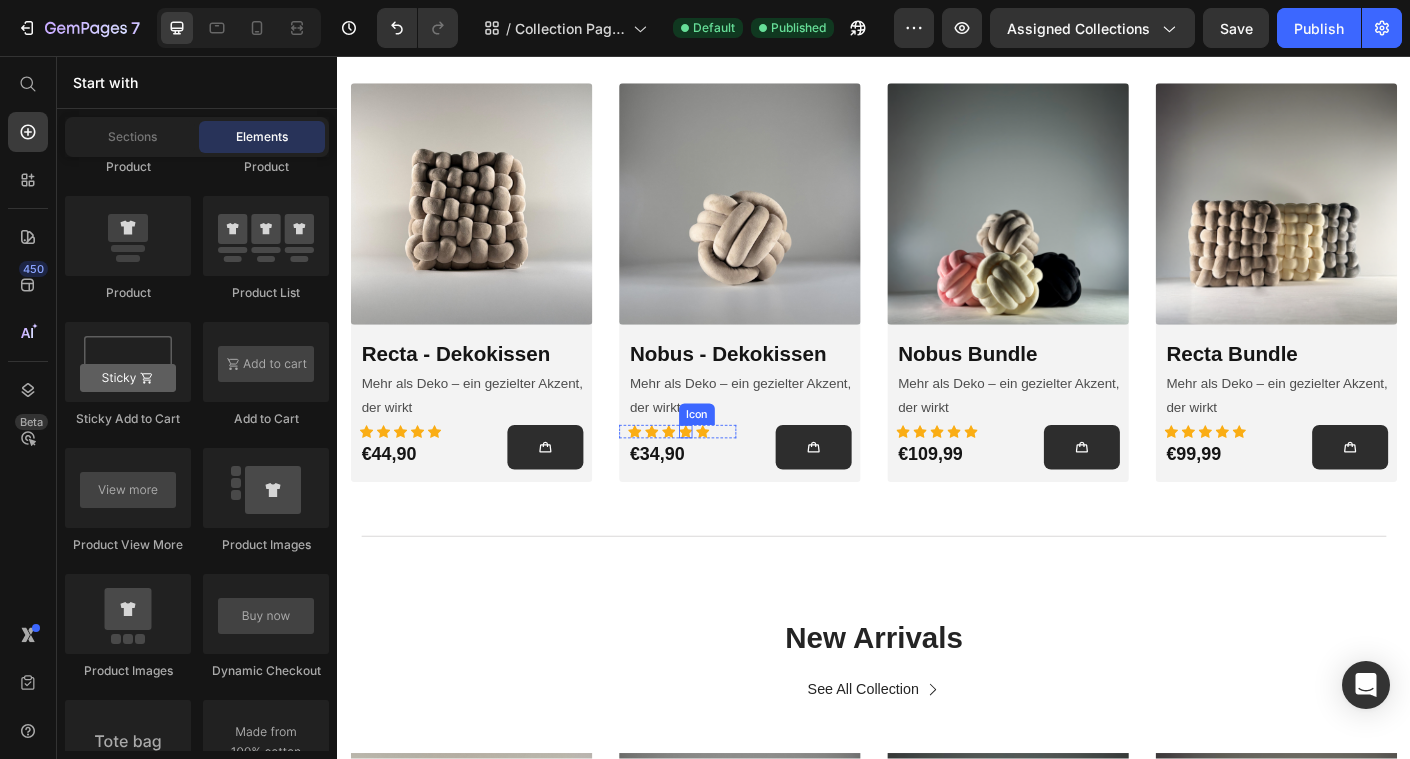 click 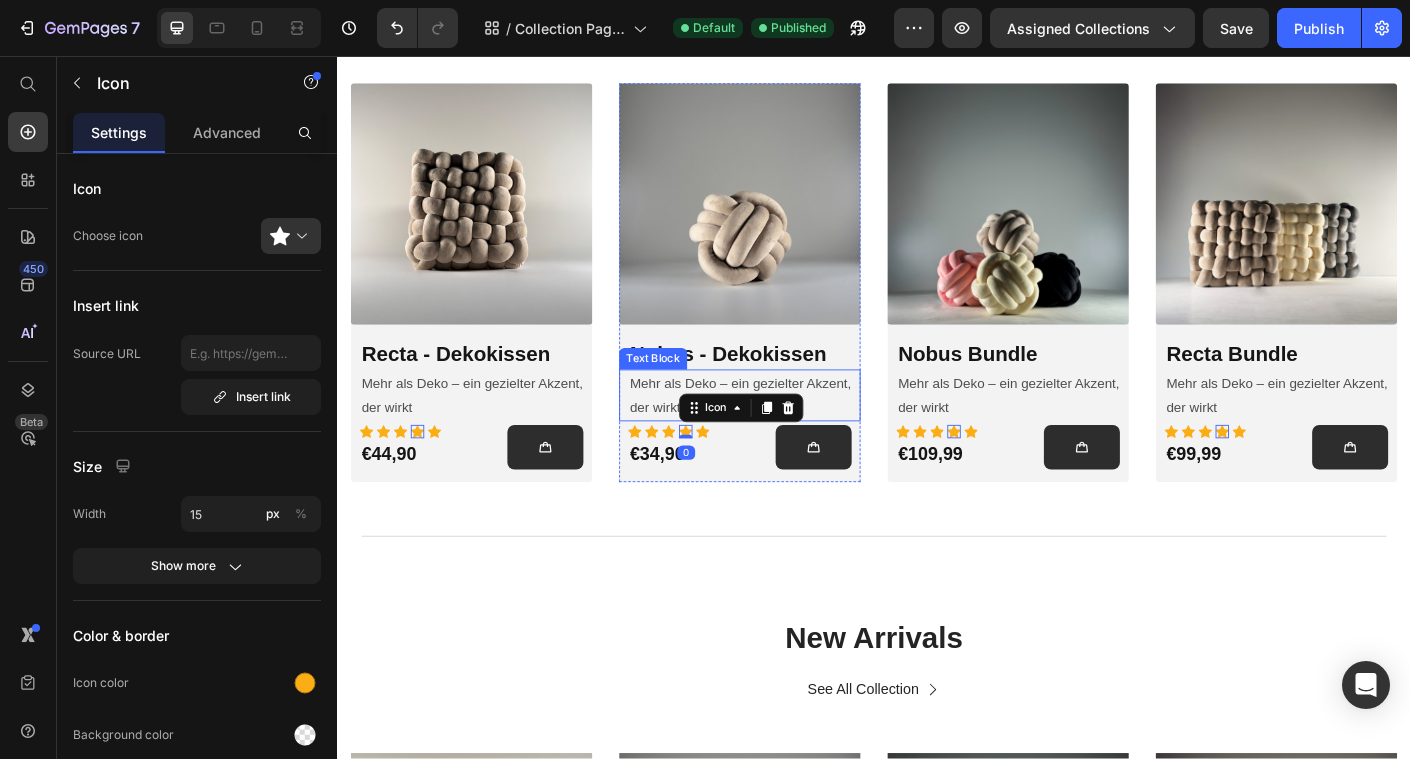 click on "Mehr als Deko – ein gezielter Akzent, der wirkt" at bounding box center (492, 436) 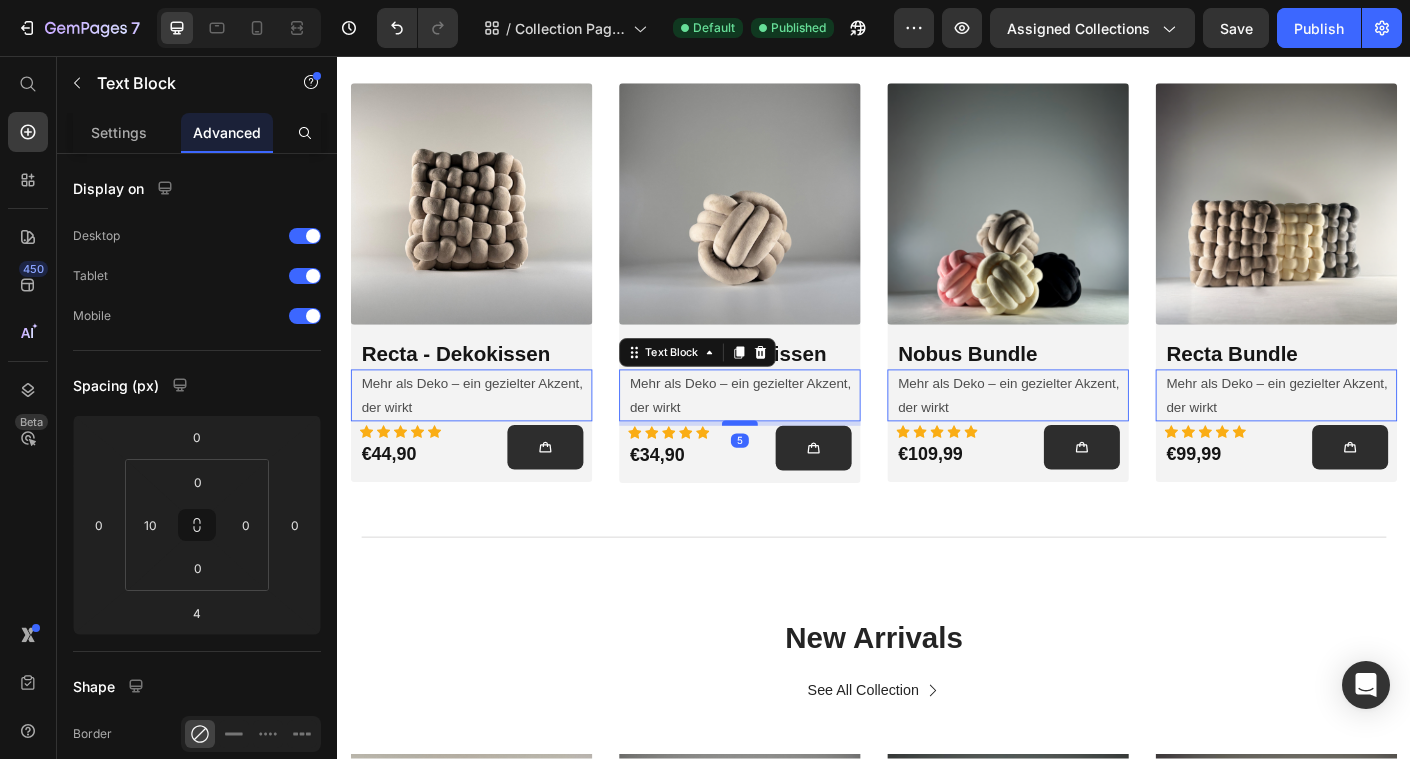 click at bounding box center [337, 56] 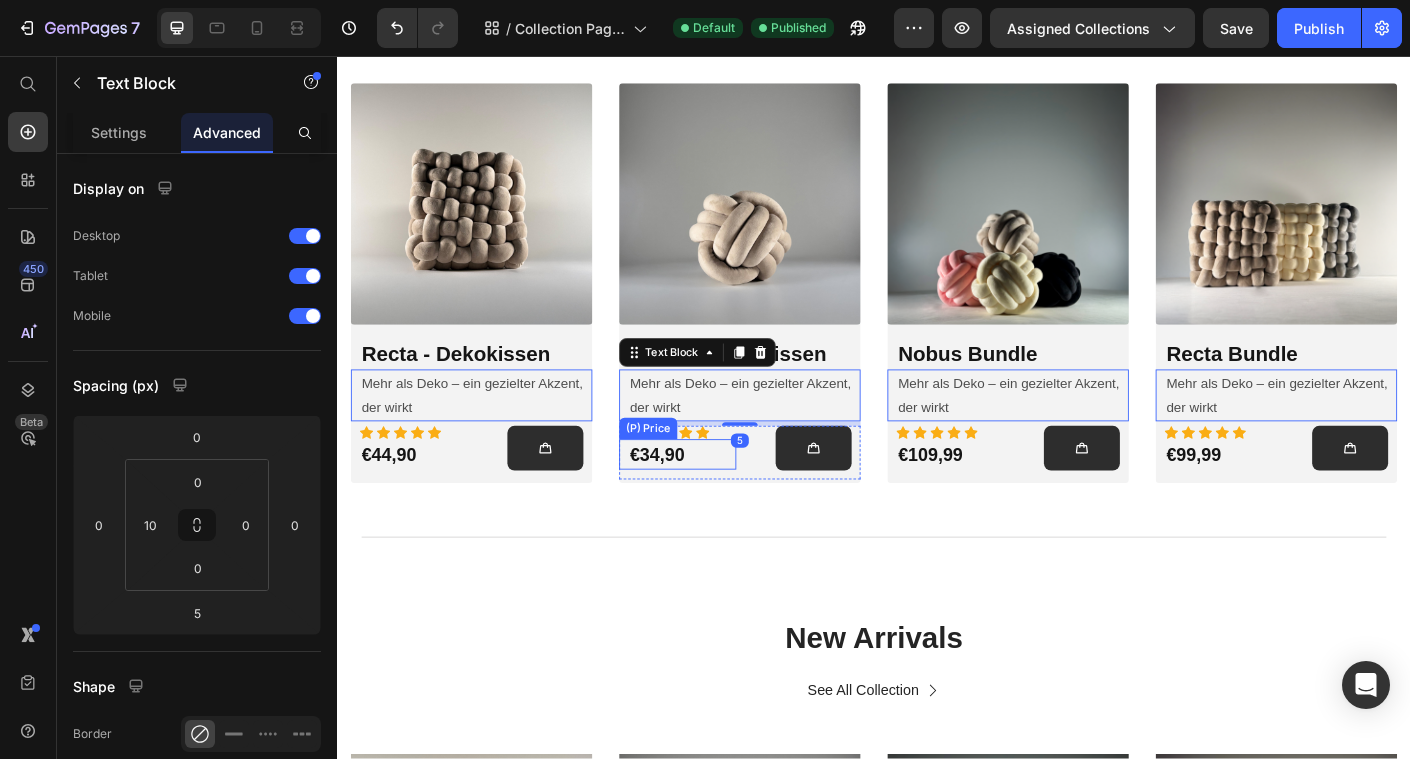 click on "€34,90" at bounding box center [422, 502] 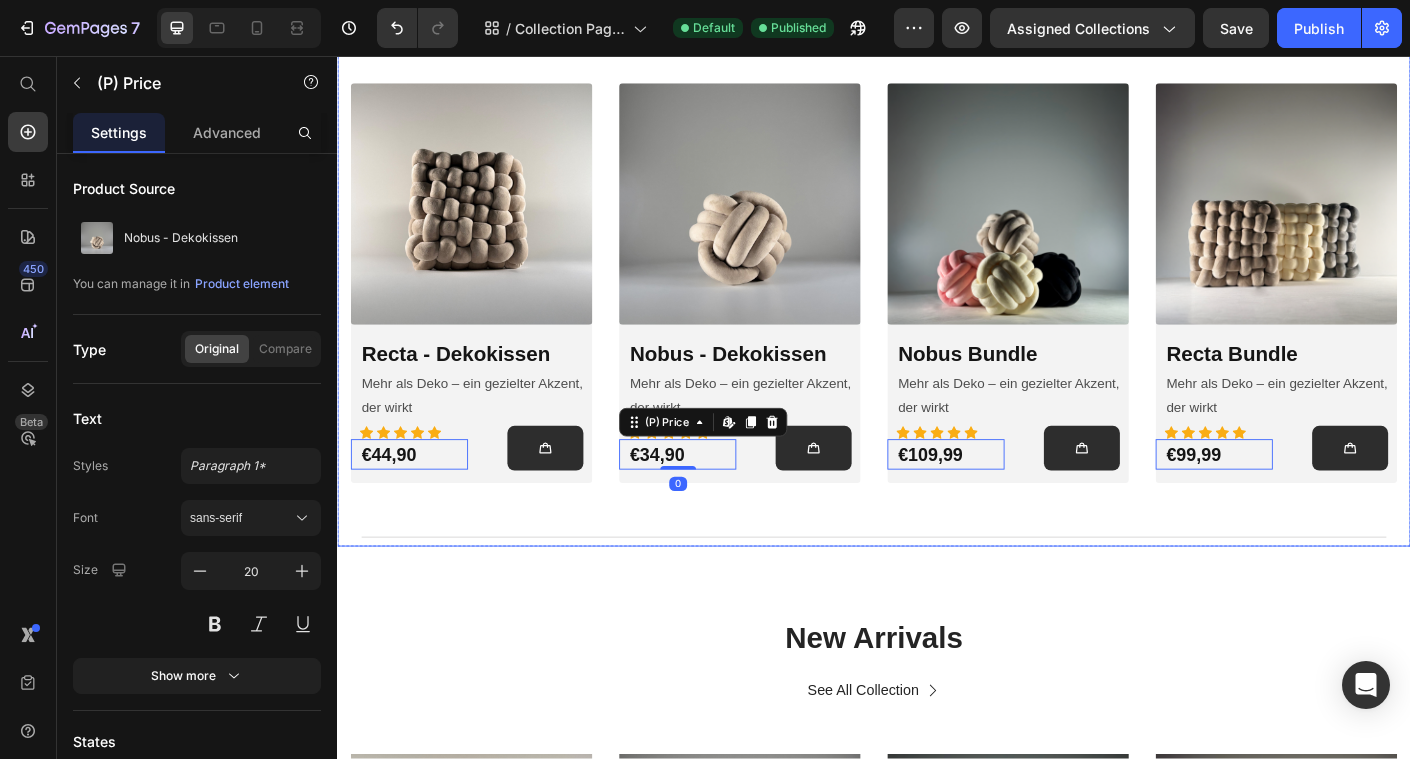 click on "Product Images & Gallery Row Recta - Dekokissen (P) Title Mehr als Deko – ein gezielter Akzent, der wirkt Text Block Icon Icon Icon Icon
Icon Row €44,90 Product Price
Add to Cart Row Icon Icon Icon Icon Icon Row €44,90 (P) Price   Edit content in Shopify 0
(P) Cart Button Row Row Row Product Images & Gallery Row Nobus - Dekokissen (P) Title Mehr als Deko – ein gezielter Akzent, der wirkt Text Block Icon Icon Icon Icon
Icon Row €34,90 Product Price
Add to Cart Row Icon Icon Icon Icon Icon Row €34,90 (P) Price   Edit content in Shopify 0
(P) Cart Button Row Row Row Product Images & Gallery Row Nobus Bundle (P) Title Mehr als Deko – ein gezielter Akzent, der wirkt Text Block Icon Icon Icon Icon
Icon Row €109,99 Product Price
Add to Cart Row Icon Icon Icon Icon Icon Row €109,99 (P) Price   Edit content in Shopify 0
(P) Cart Button Row Row Row Row Icon" at bounding box center (937, 346) 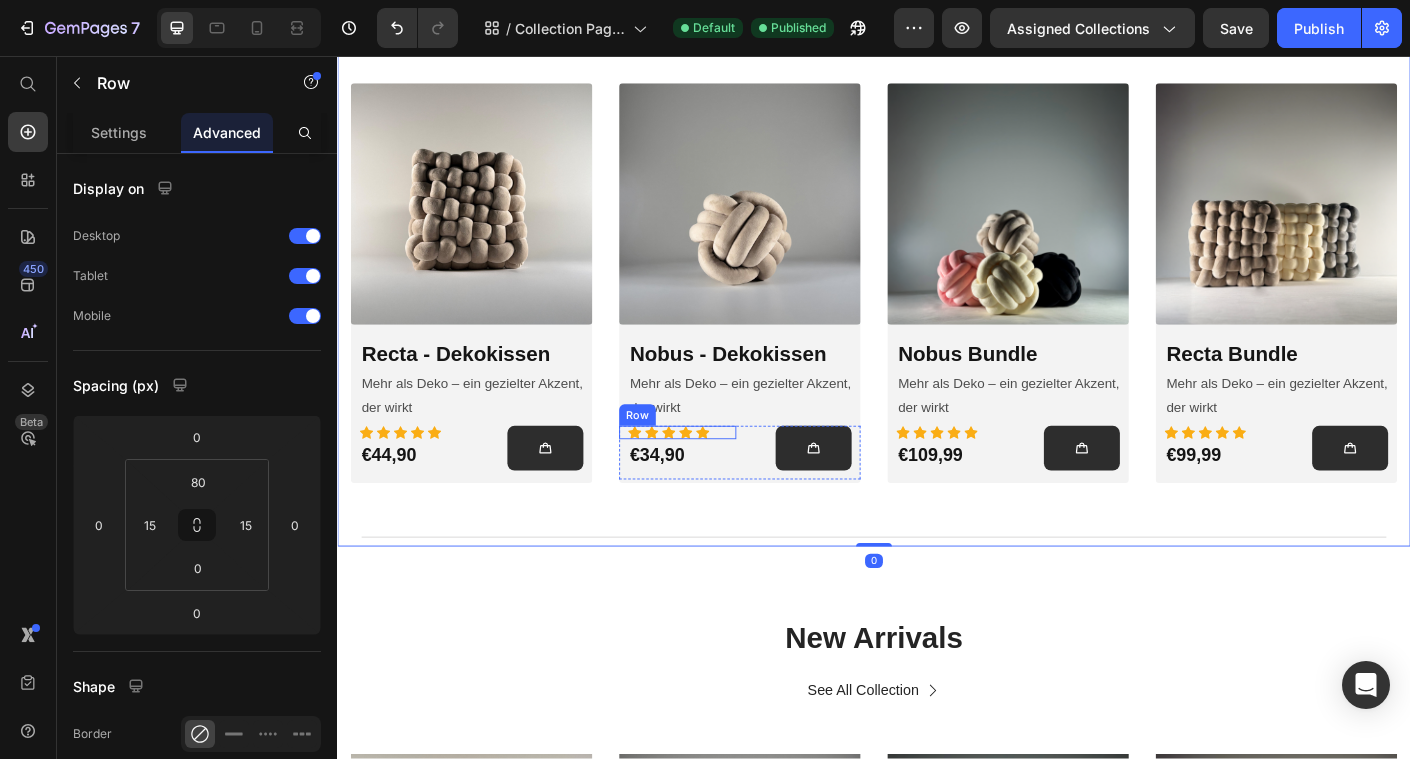 click on "Icon Icon Icon Icon Icon Row" at bounding box center (417, 477) 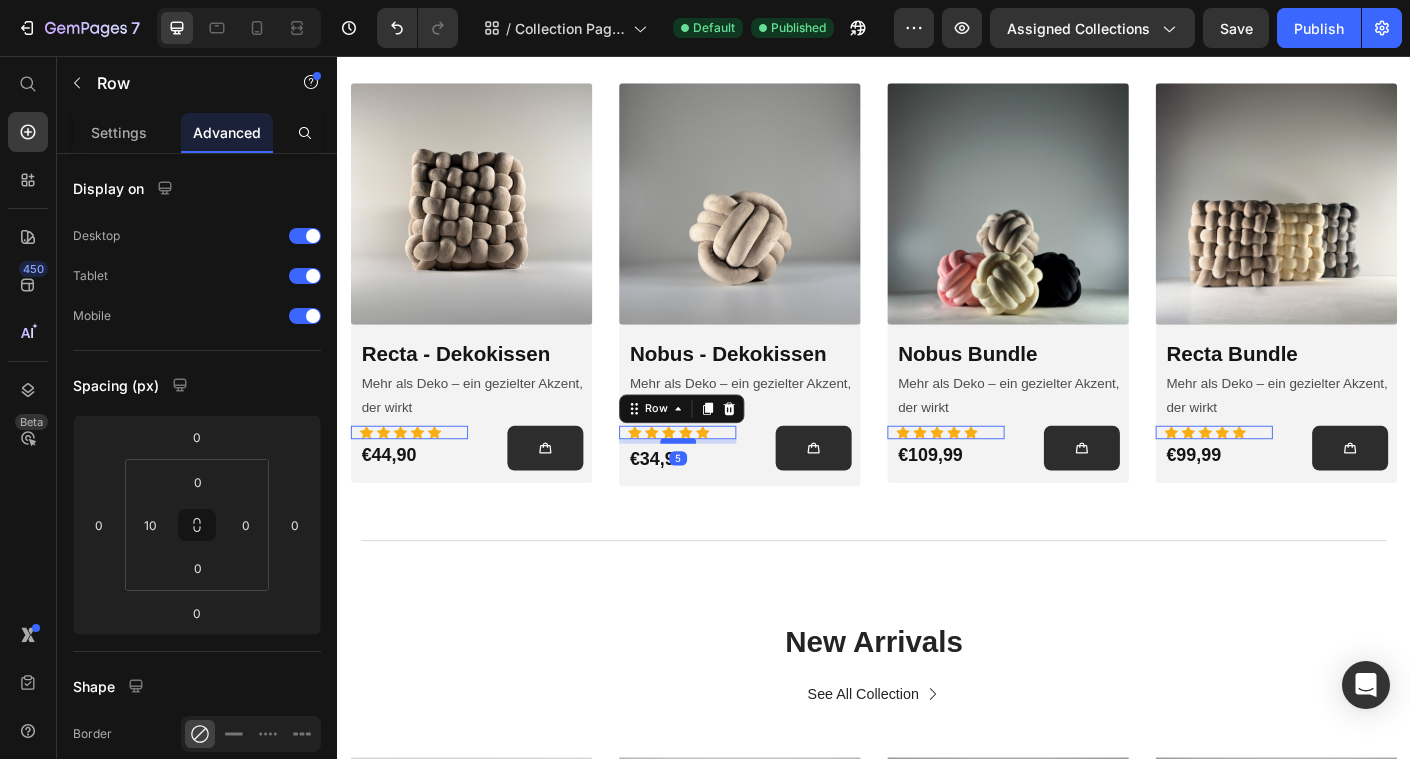 click at bounding box center [337, 56] 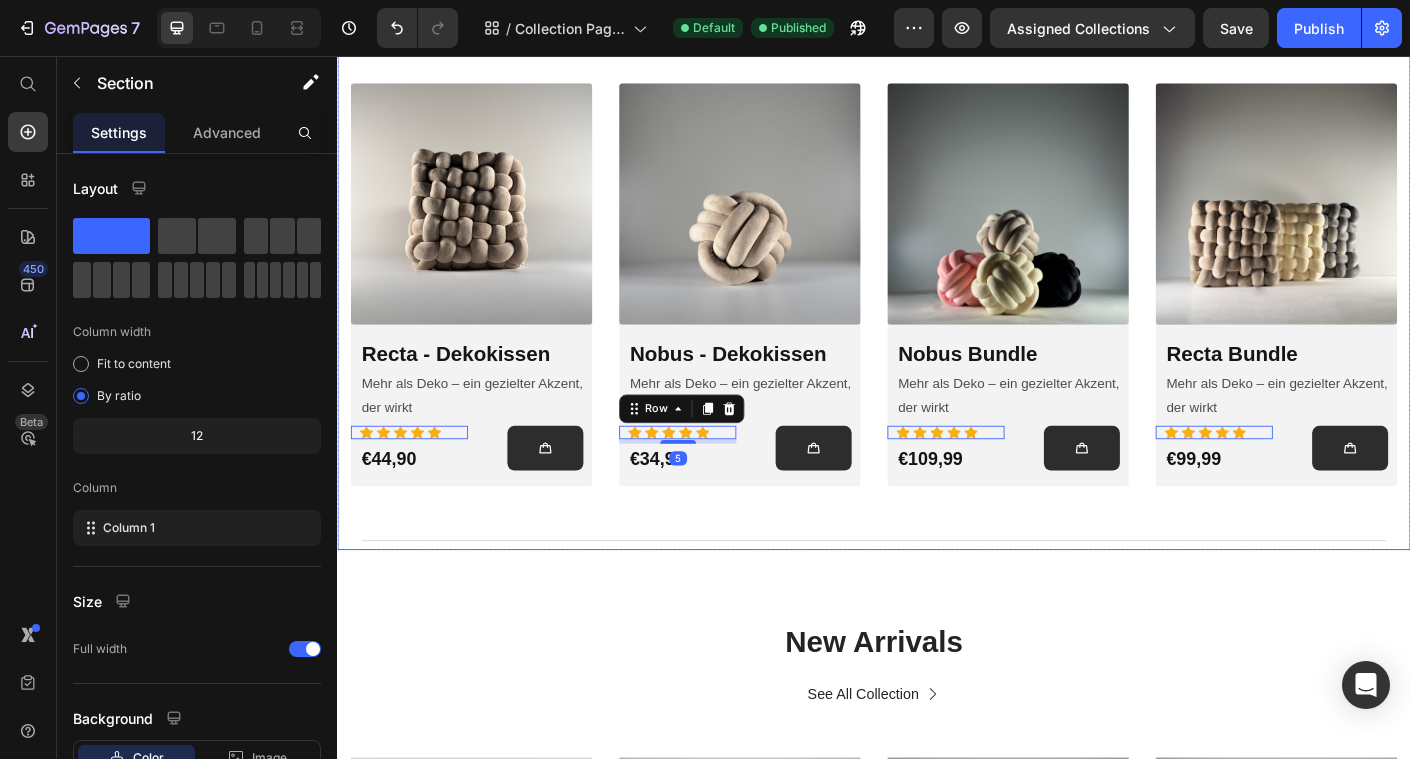 click on "New Arrivals Heading
See All Collection Button Row (P) Images 0% off Product Badge Row Recta - Dekokissen (P) Title €44,90 (P) Price €0,00 (P) Price Row (P) Cart Button Row Row (P) Images 0% off Product Badge Row Nobus - Dekokissen (P) Title €34,90 (P) Price €0,00 (P) Price Row (P) Cart Button Row Row (P) Images 31% off Product Badge Row Nobus Bundle (P) Title €109,99 (P) Price €159,96 (P) Price Row (P) Cart Button Row Row (P) Images 26% off Product Badge Row Recta Bundle (P) Title €99,99 (P) Price €134,97 (P) Price Row (P) Cart Button Row Row Product List Row Section 2" at bounding box center (937, 966) 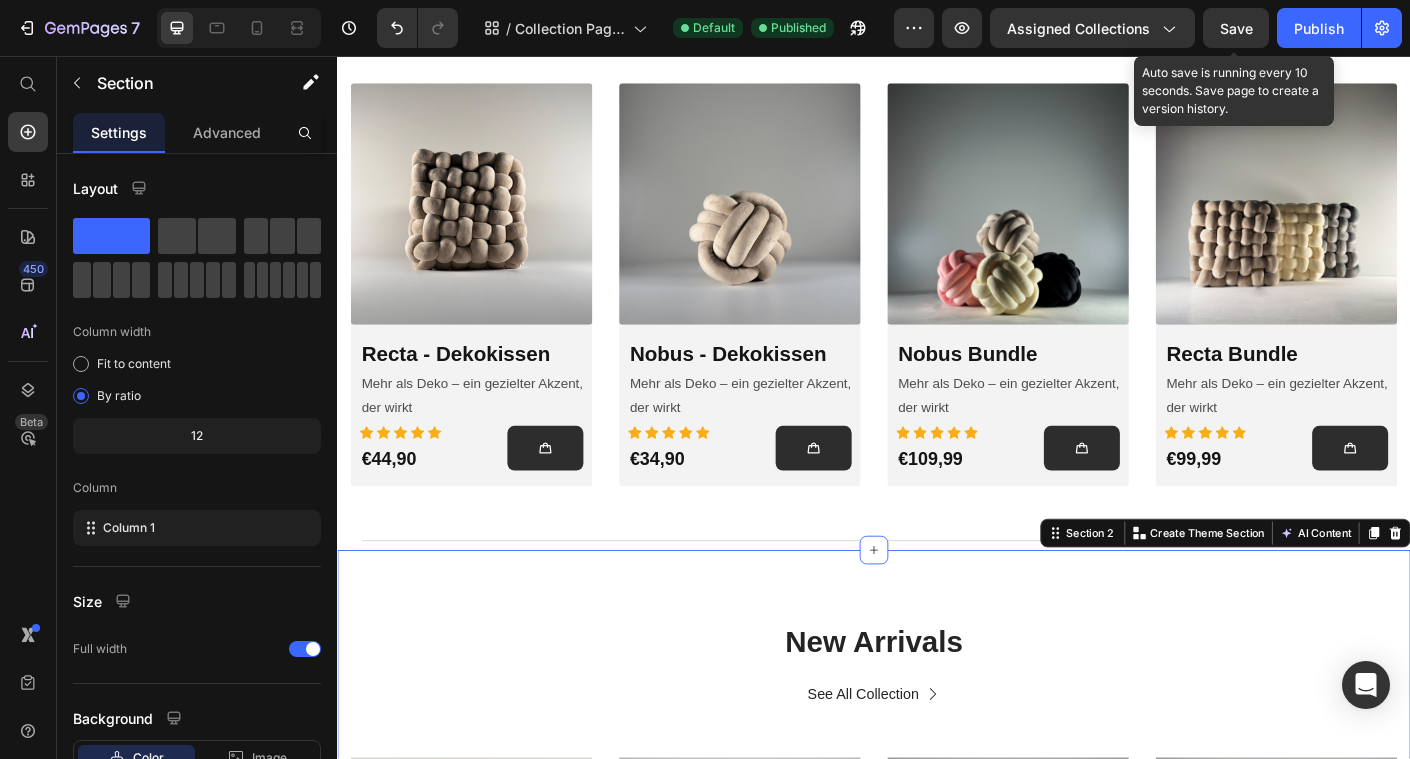 click on "Save" 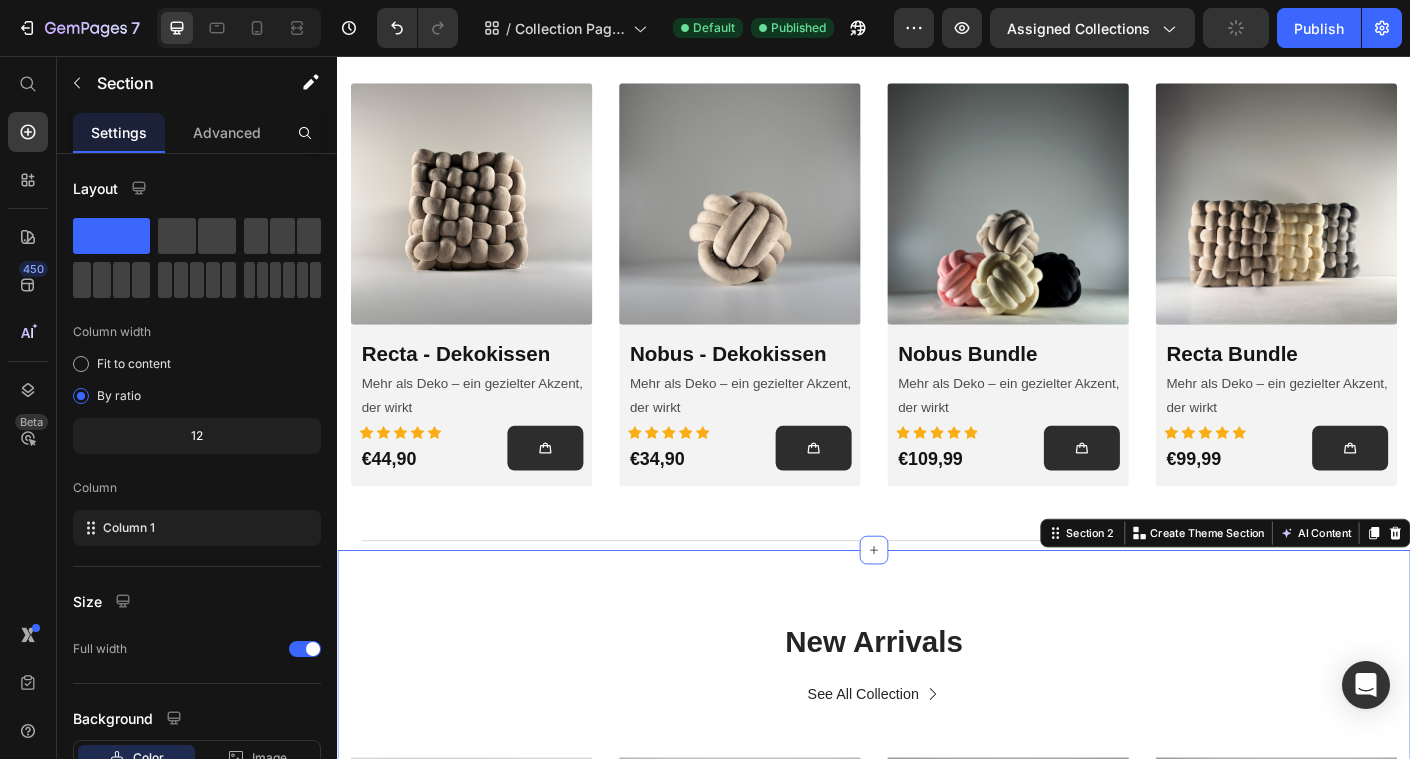 click on "Preview Assigned Collections  Publish" at bounding box center (1148, 28) 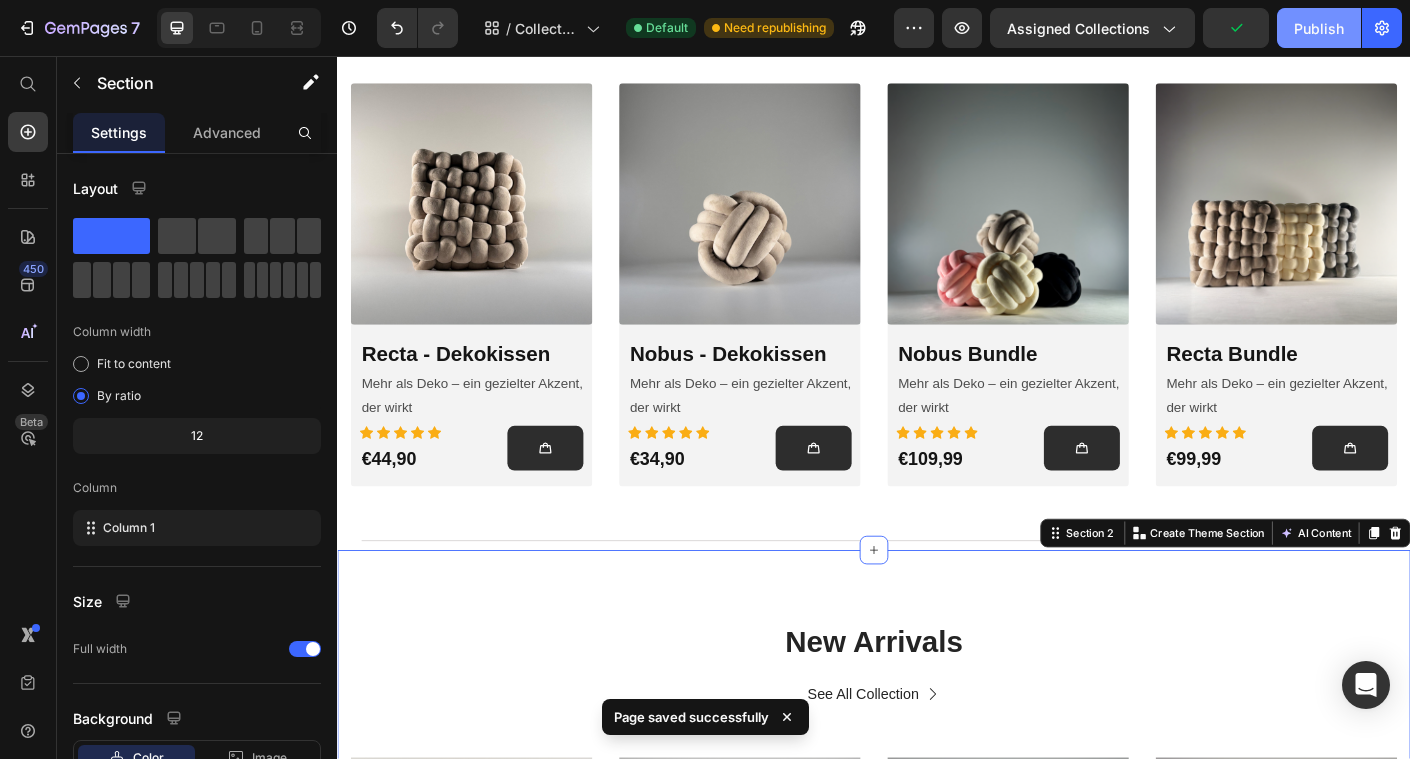 click on "Publish" at bounding box center [1319, 28] 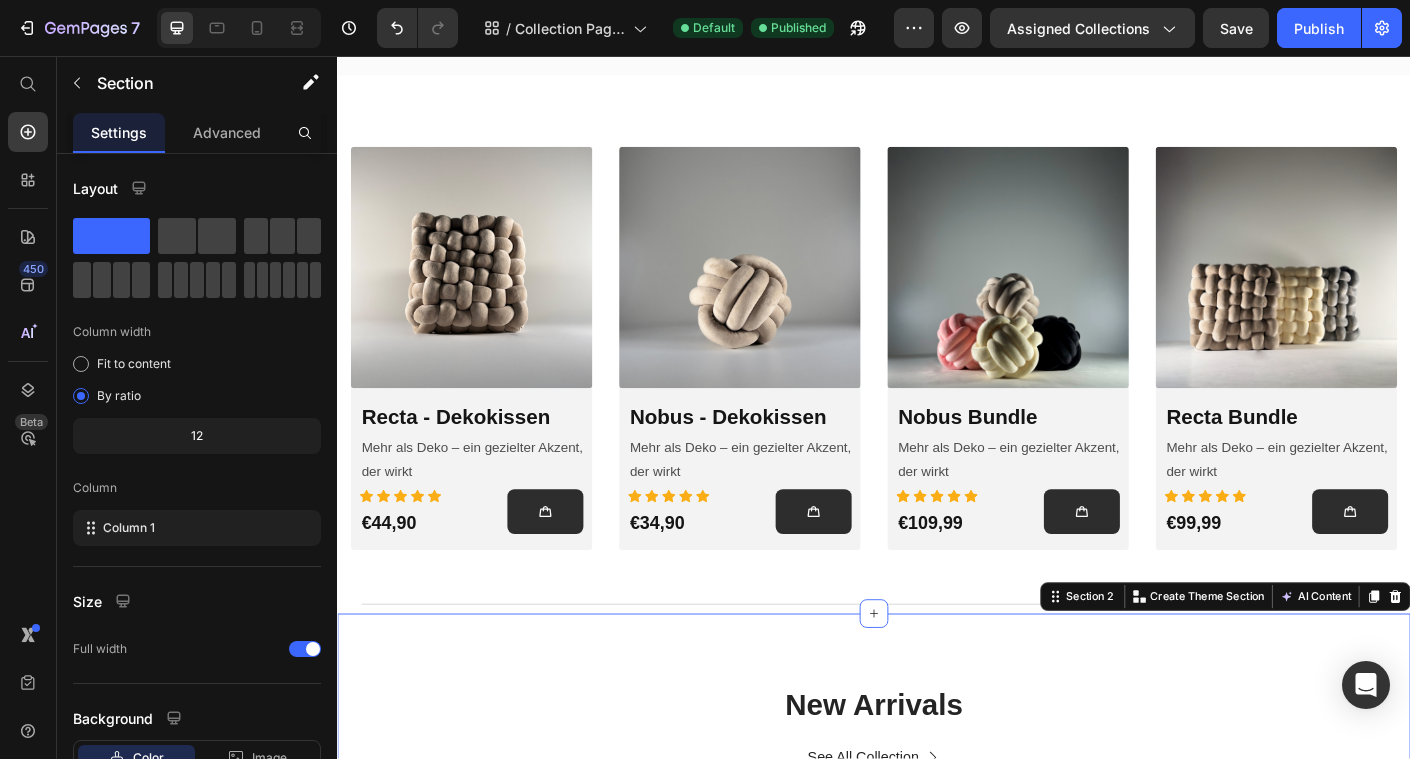 scroll, scrollTop: 259, scrollLeft: 0, axis: vertical 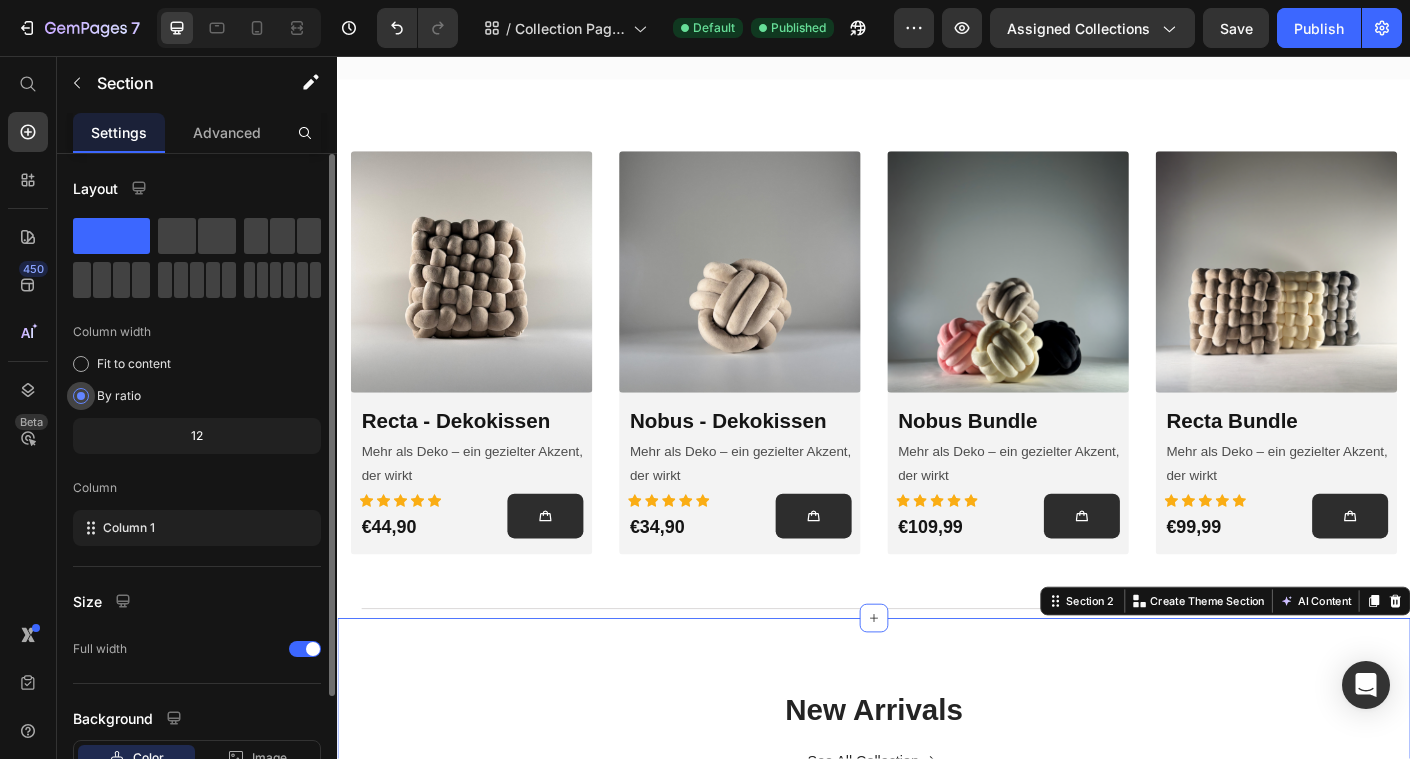 click on "By ratio" 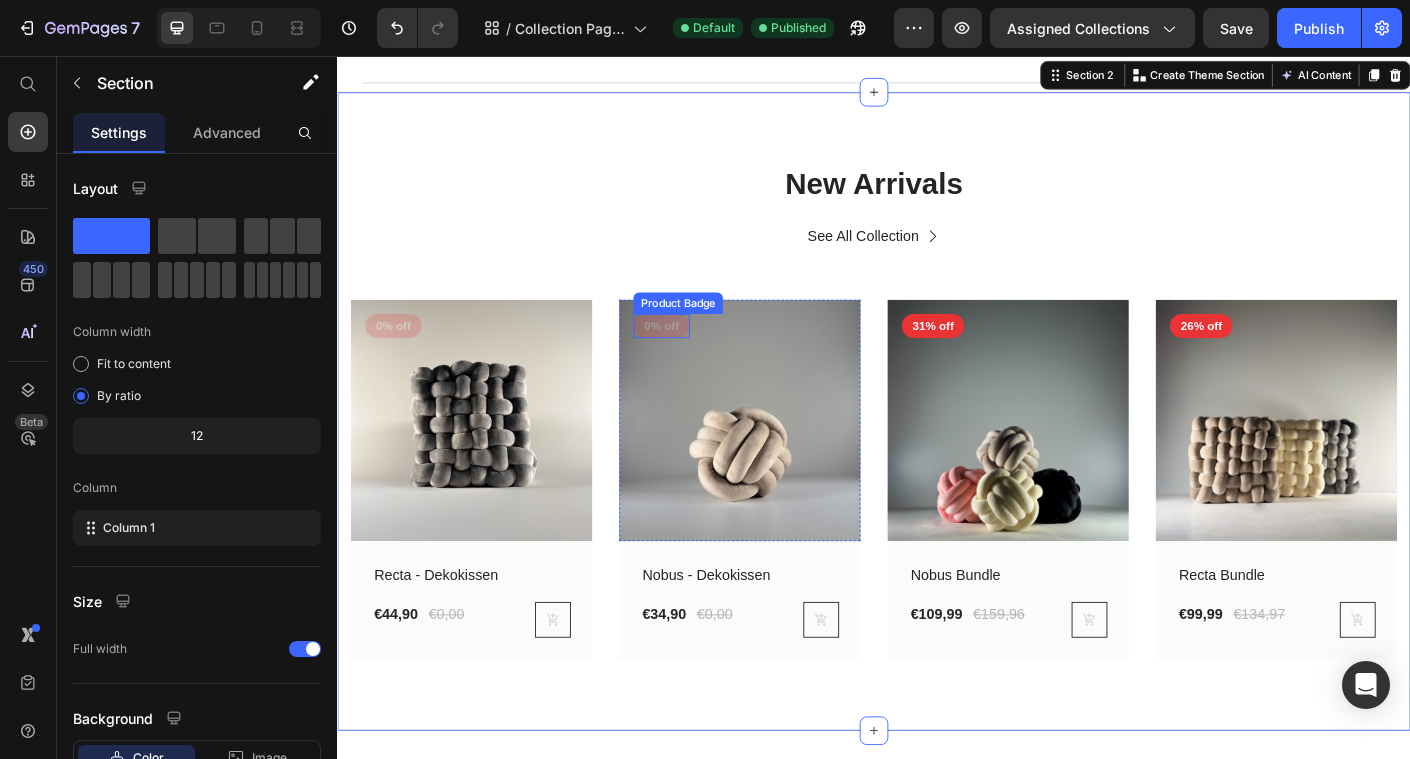 scroll, scrollTop: 497, scrollLeft: 0, axis: vertical 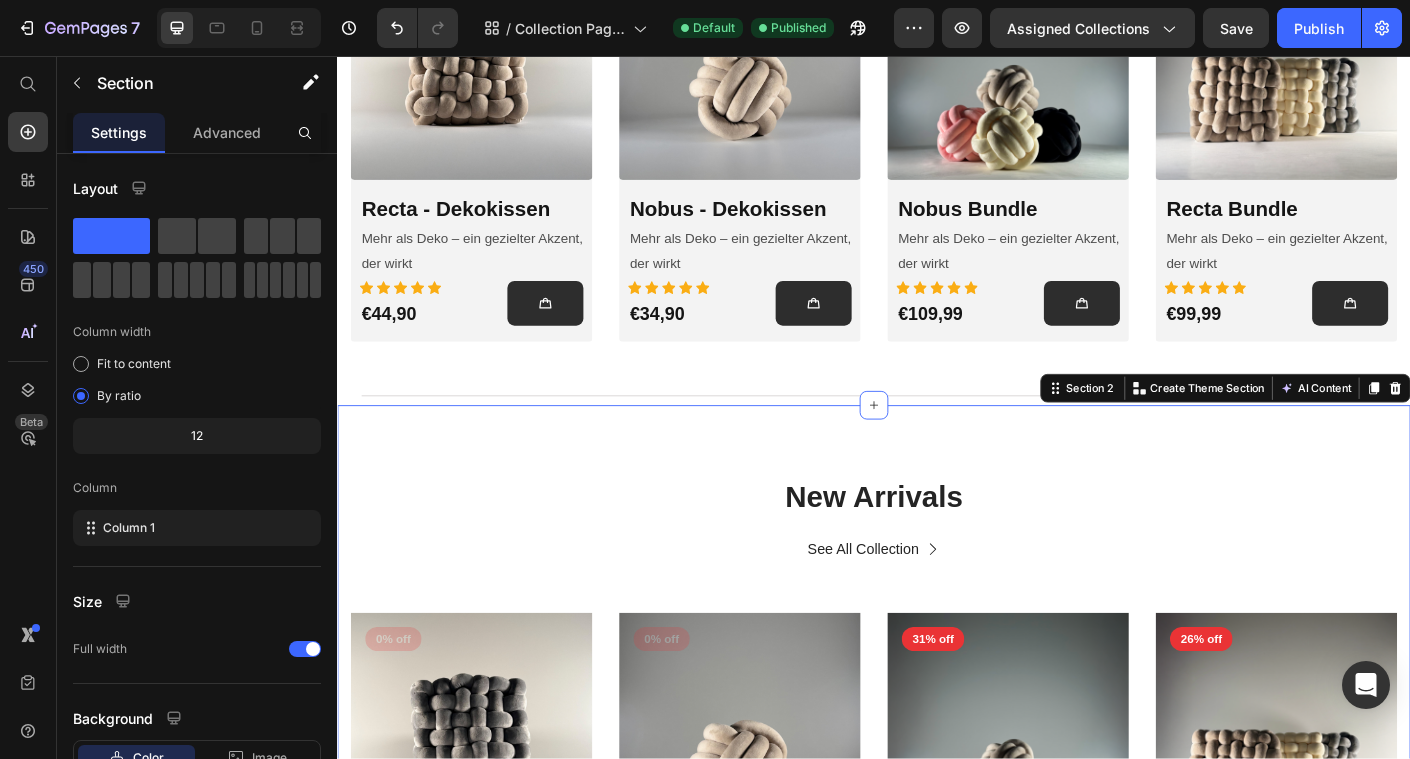click on "New Arrivals Heading
See All Collection Button Row (P) Images 0% off Product Badge Row Recta - Dekokissen (P) Title €44,90 (P) Price €0,00 (P) Price Row (P) Cart Button Row Row (P) Images 0% off Product Badge Row Nobus - Dekokissen (P) Title €34,90 (P) Price €0,00 (P) Price Row (P) Cart Button Row Row (P) Images 31% off Product Badge Row Nobus Bundle (P) Title €109,99 (P) Price €159,96 (P) Price Row (P) Cart Button Row Row (P) Images 26% off Product Badge Row Recta Bundle (P) Title €99,99 (P) Price €134,97 (P) Price Row (P) Cart Button Row Row Product List Row Section 2   You can create reusable sections Create Theme Section AI Content Write with GemAI What would you like to describe here? Tone and Voice Persuasive Product Nobus - Dekokissen Show more Generate" at bounding box center [937, 804] 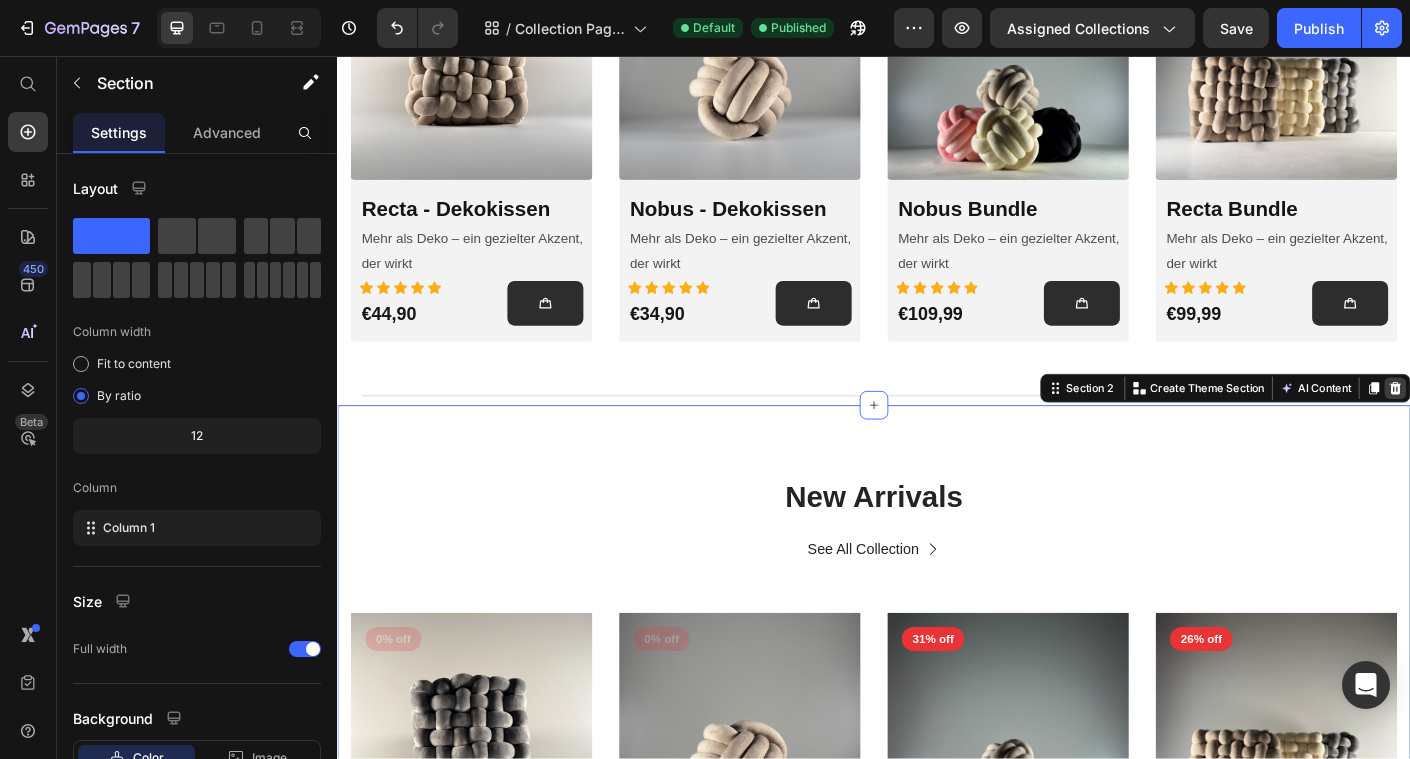 click at bounding box center (1520, 428) 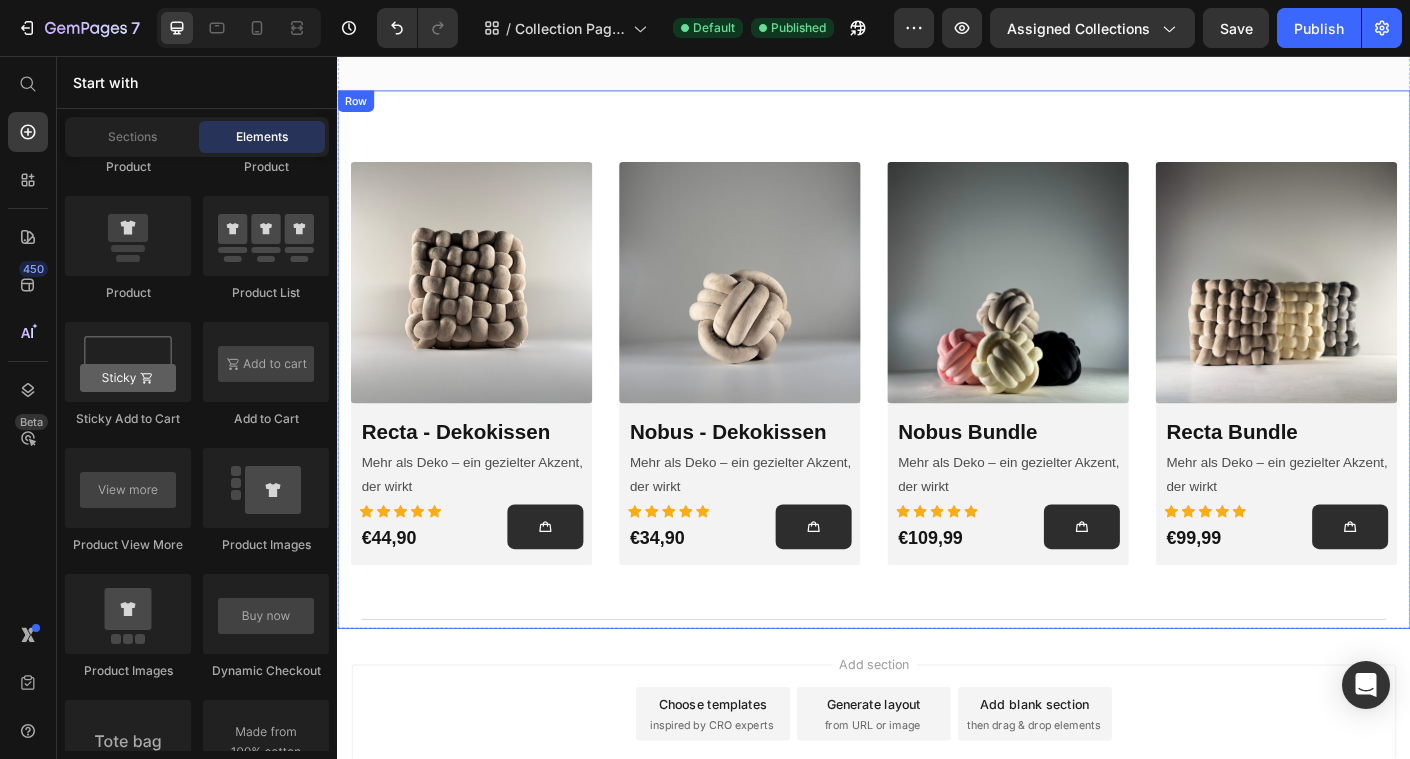 scroll, scrollTop: 0, scrollLeft: 0, axis: both 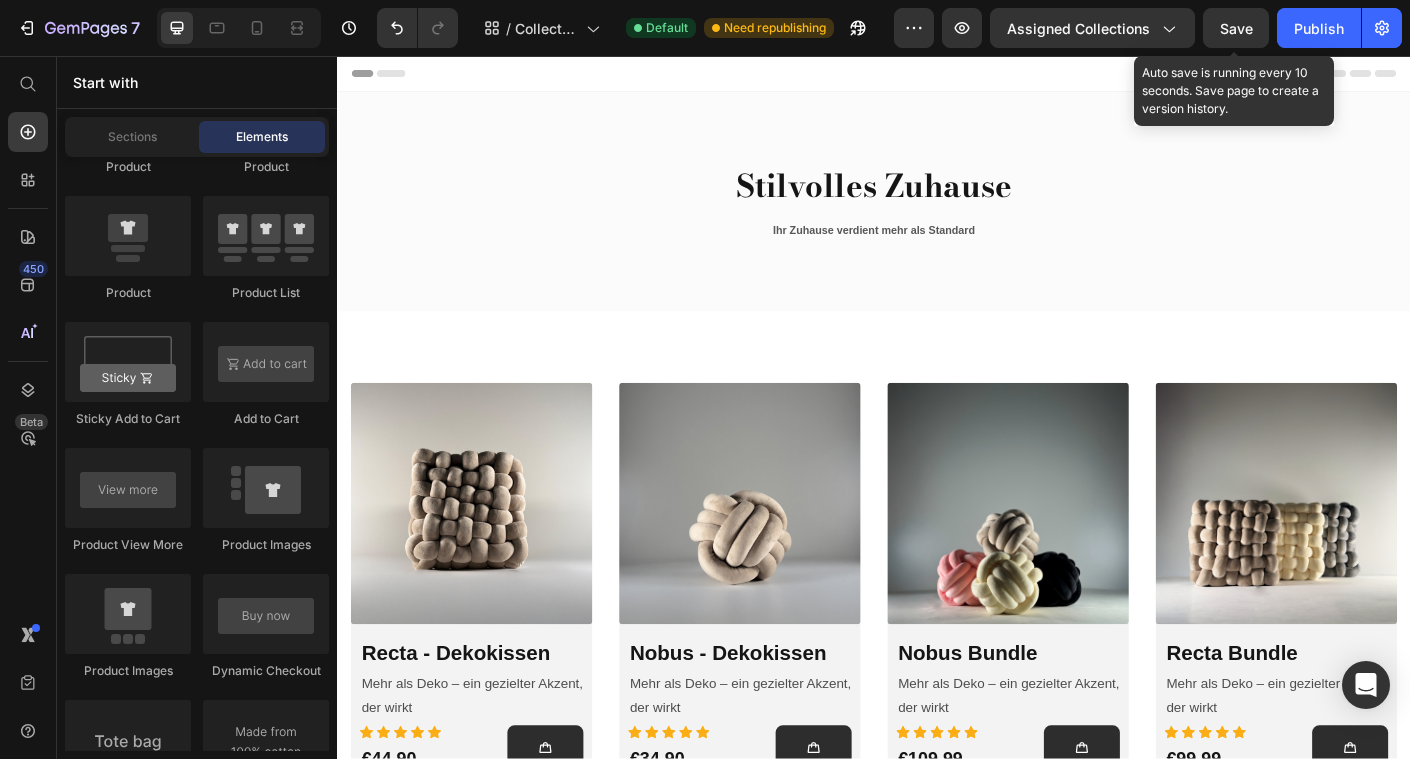 click on "Save" at bounding box center [1236, 28] 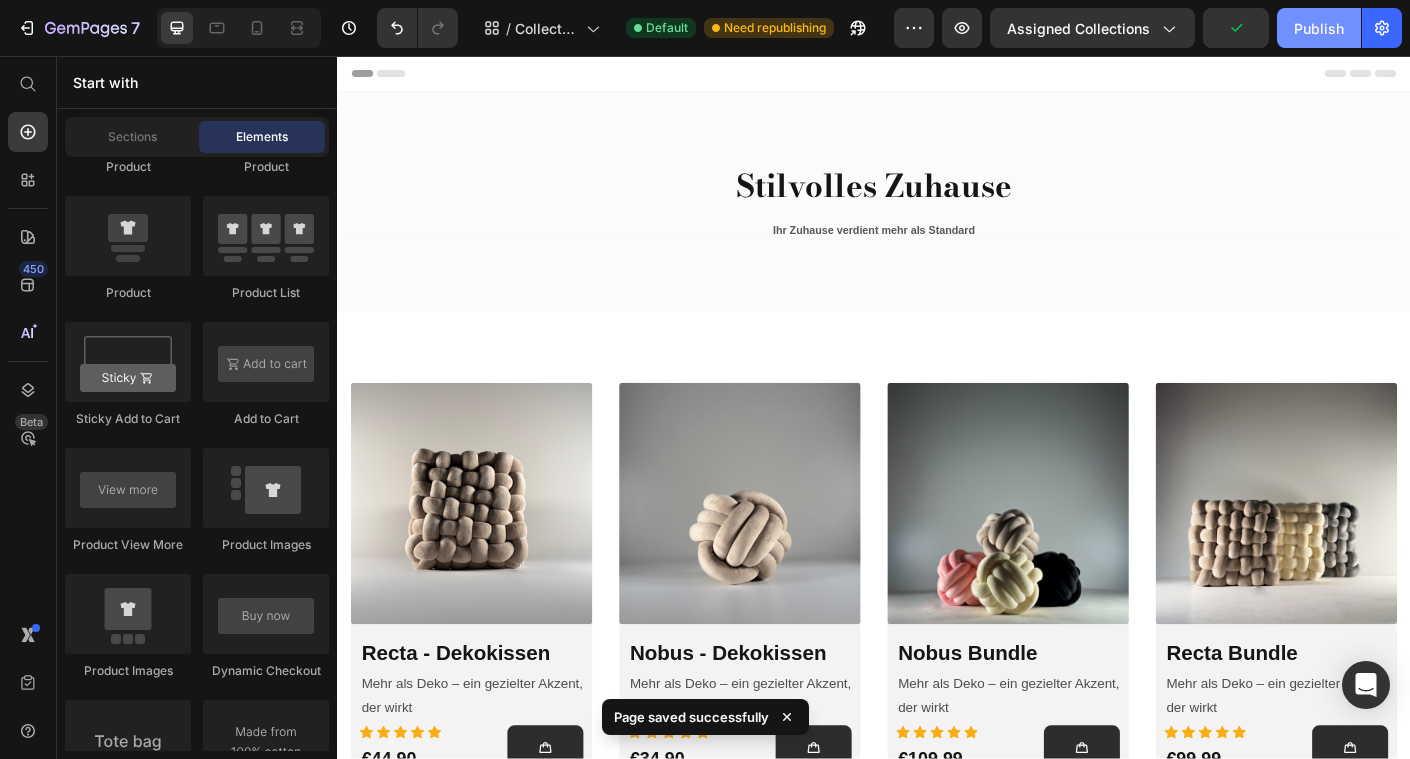 click on "Publish" at bounding box center (1319, 28) 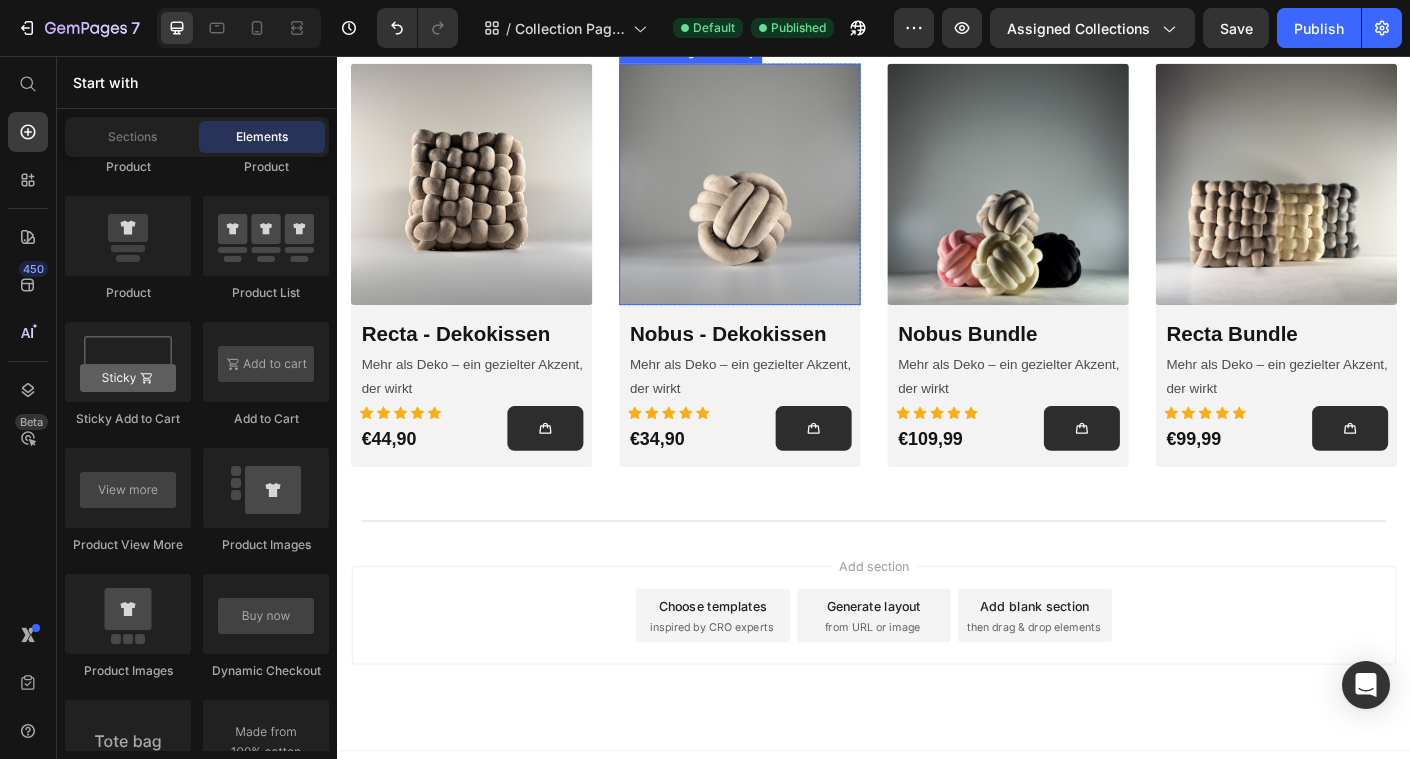 scroll, scrollTop: 386, scrollLeft: 0, axis: vertical 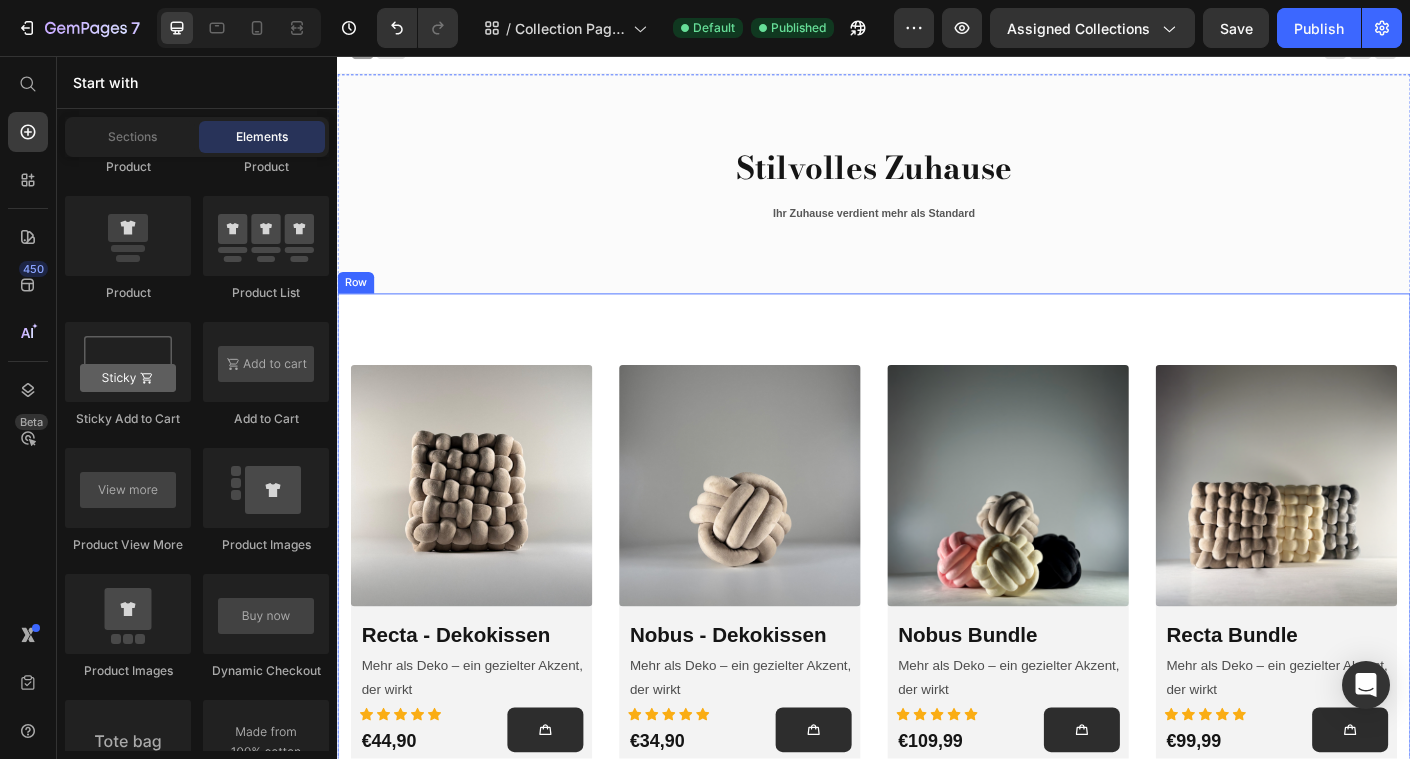 click on "Product Images & Gallery Row Recta - Dekokissen (P) Title Mehr als Deko – ein gezielter Akzent, der wirkt Text Block Icon Icon Icon Icon
Icon Row €44,90 Product Price
Add to Cart Row Icon Icon Icon Icon Icon Row €44,90 (P) Price
(P) Cart Button Row Row Row Product Images & Gallery Row Nobus - Dekokissen (P) Title Mehr als Deko – ein gezielter Akzent, der wirkt Text Block Icon Icon Icon Icon
Icon Row €34,90 Product Price
Add to Cart Row Icon Icon Icon Icon Icon Row €34,90 (P) Price
(P) Cart Button Row Row Row Product Images & Gallery Row Nobus Bundle (P) Title Mehr als Deko – ein gezielter Akzent, der wirkt Text Block Icon Icon Icon Icon
Icon Row €109,99 Product Price
Add to Cart Row Icon Icon Icon Icon Icon Row €109,99 (P) Price
(P) Cart Button Row Row Row Product Images & Gallery Row Recta Bundle (P) Title Text Block Icon Icon Icon Icon Icon Row Row" at bounding box center [937, 623] 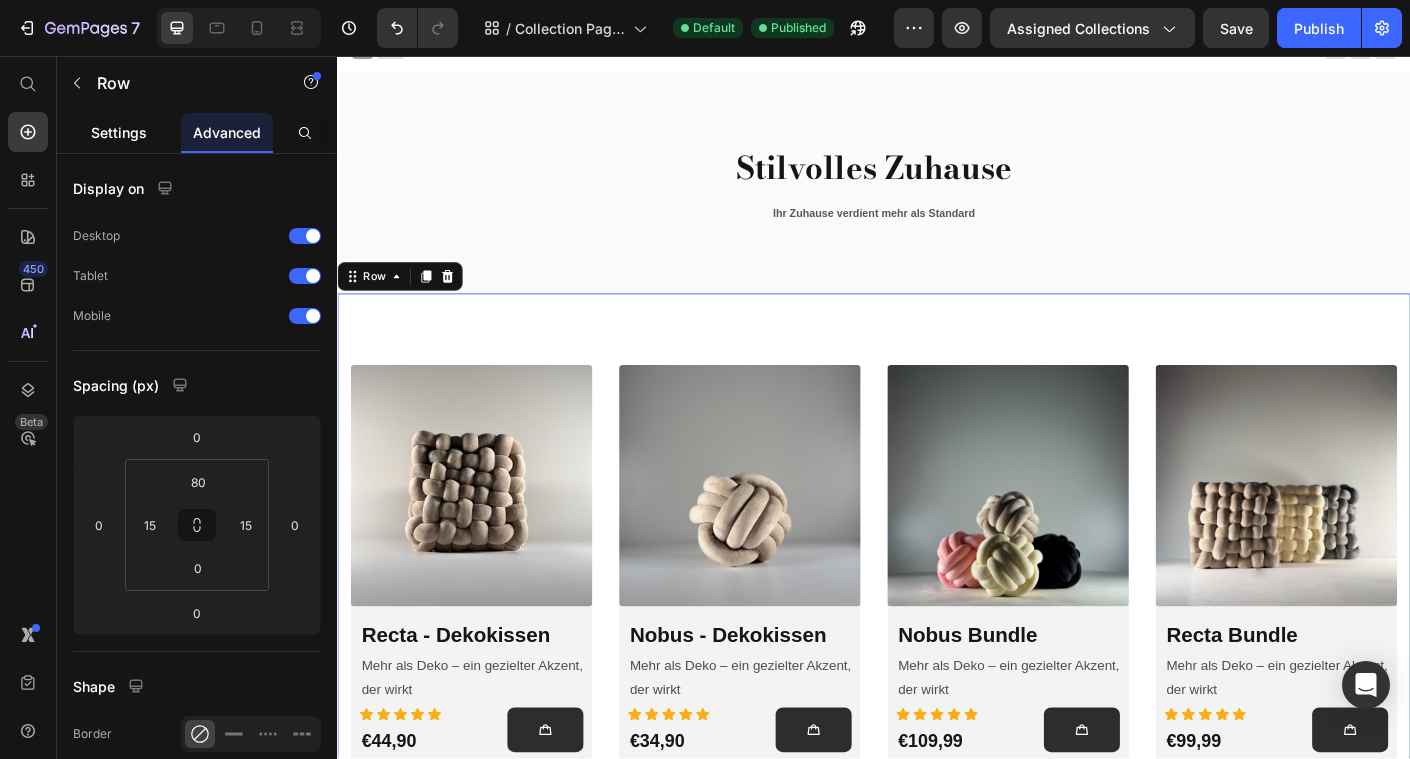 click on "Settings" 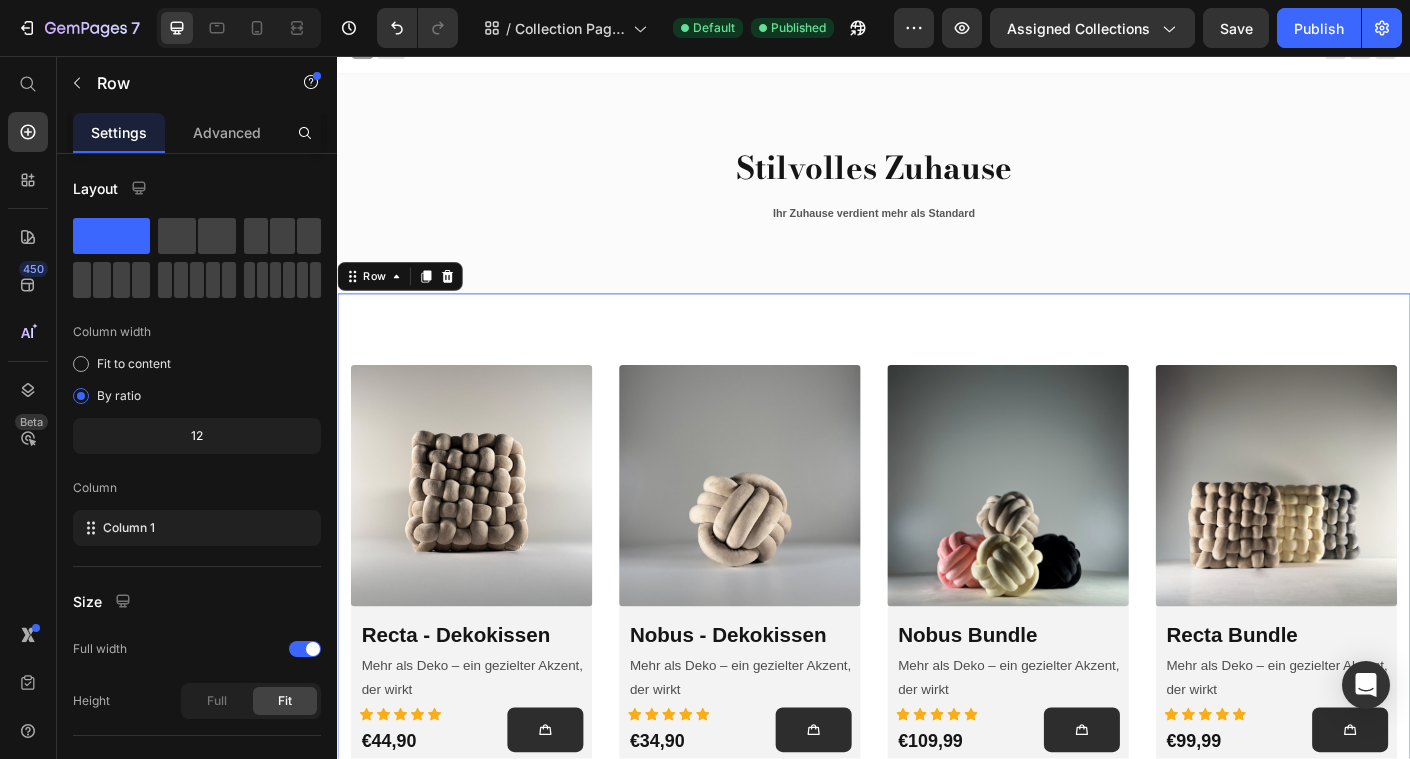 click on "Product Images & Gallery Row Recta - Dekokissen (P) Title Mehr als Deko – ein gezielter Akzent, der wirkt Text Block Icon Icon Icon Icon
Icon Row €44,90 Product Price
Add to Cart Row Icon Icon Icon Icon Icon Row €44,90 (P) Price
(P) Cart Button Row Row Row Product Images & Gallery Row Nobus - Dekokissen (P) Title Mehr als Deko – ein gezielter Akzent, der wirkt Text Block Icon Icon Icon Icon
Icon Row €34,90 Product Price
Add to Cart Row Icon Icon Icon Icon Icon Row €34,90 (P) Price
(P) Cart Button Row Row Row Product Images & Gallery Row Nobus Bundle (P) Title Mehr als Deko – ein gezielter Akzent, der wirkt Text Block Icon Icon Icon Icon
Icon Row €109,99 Product Price
Add to Cart Row Icon Icon Icon Icon Icon Row €109,99 (P) Price
(P) Cart Button Row Row Row Product Images & Gallery Row Recta Bundle (P) Title Text Block Icon Icon Icon Icon Icon Row Row" at bounding box center (937, 623) 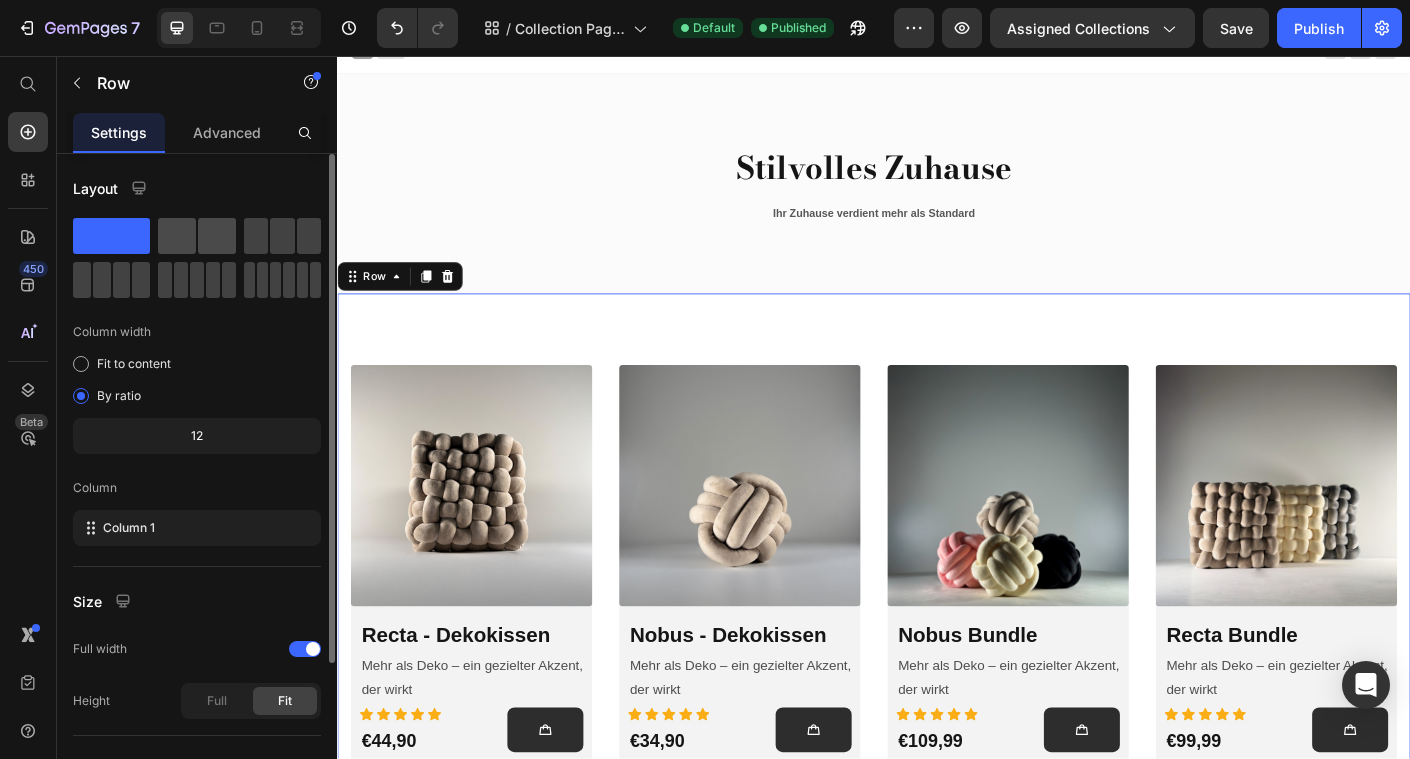 click 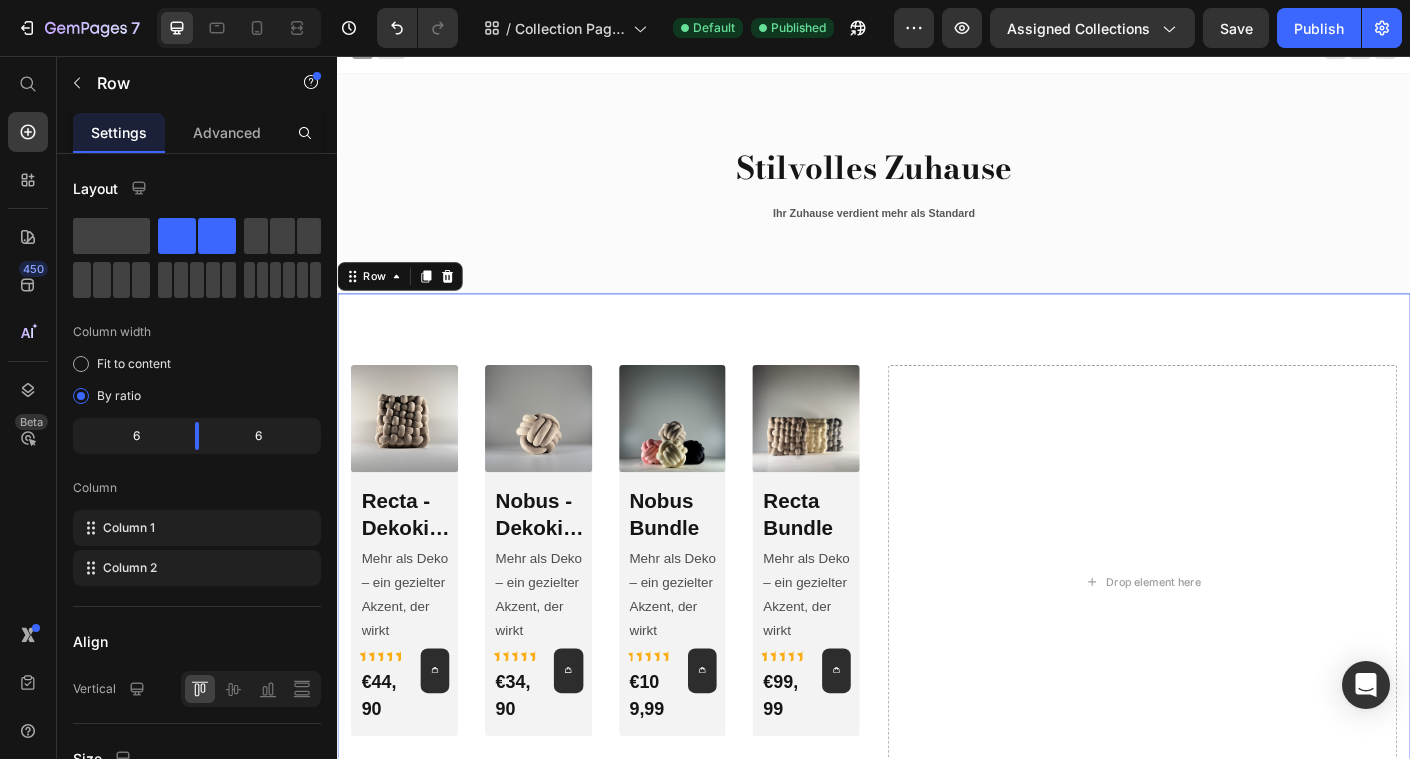 click on "Product Images & Gallery Row Recta - Dekokissen (P) Title Mehr als Deko – ein gezielter Akzent, der wirkt Text Block Icon Icon Icon Icon
Icon Row €44,90 Product Price
Add to Cart Row Icon Icon Icon Icon Icon Row €44,90 (P) Price
(P) Cart Button Row Row Row Product Images & Gallery Row Nobus - Dekokissen (P) Title Mehr als Deko – ein gezielter Akzent, der wirkt Text Block Icon Icon Icon Icon
Icon Row €34,90 Product Price
Add to Cart Row Icon Icon Icon Icon Icon Row €34,90 (P) Price
(P) Cart Button Row Row Row Product Images & Gallery Row Nobus Bundle (P) Title Mehr als Deko – ein gezielter Akzent, der wirkt Text Block Icon Icon Icon Icon
Icon Row €109,99 Product Price
Add to Cart Row Icon Icon Icon Icon Icon Row €109,99 (P) Price
(P) Cart Button Row Row Row Product Images & Gallery Row Recta Bundle (P) Title Text Block Icon Icon Icon Icon Icon Row Row" at bounding box center (937, 605) 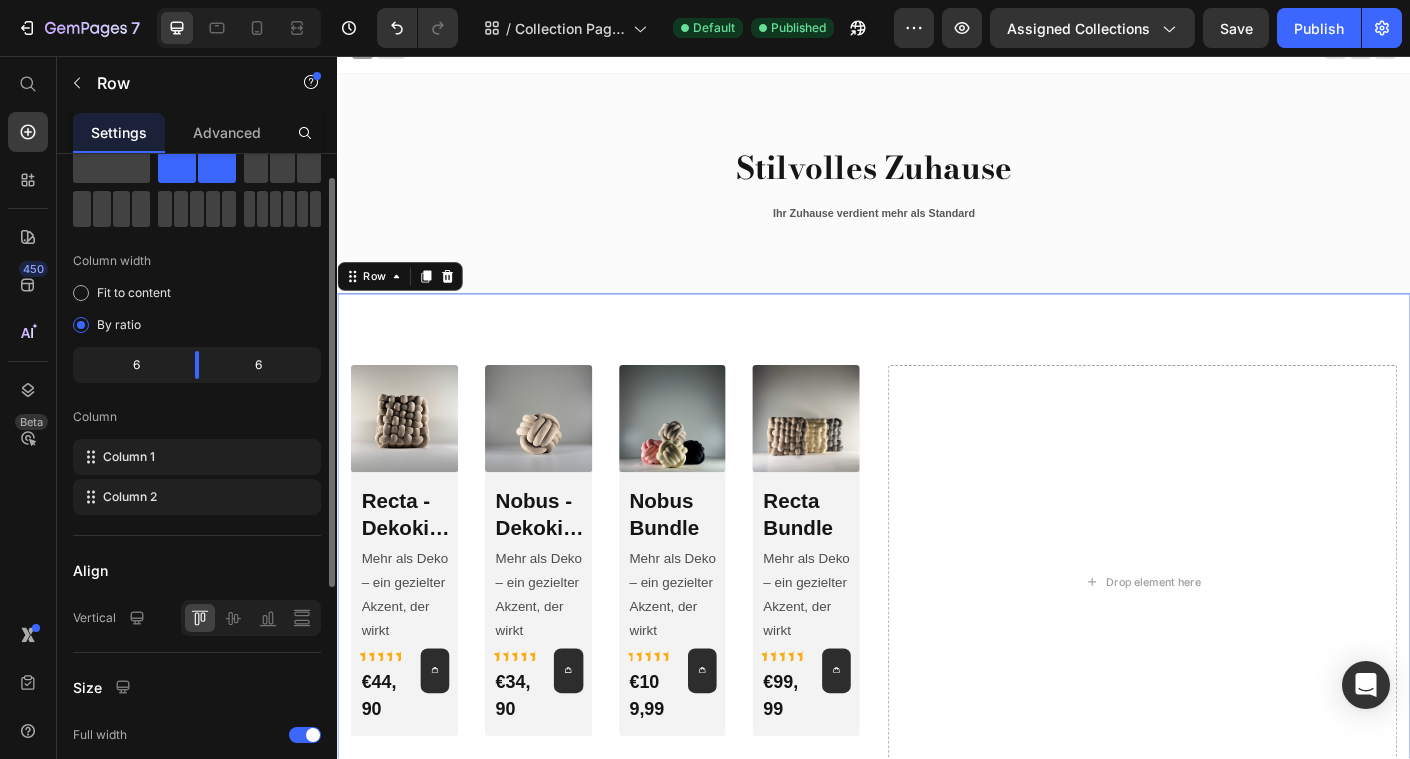 scroll, scrollTop: 86, scrollLeft: 0, axis: vertical 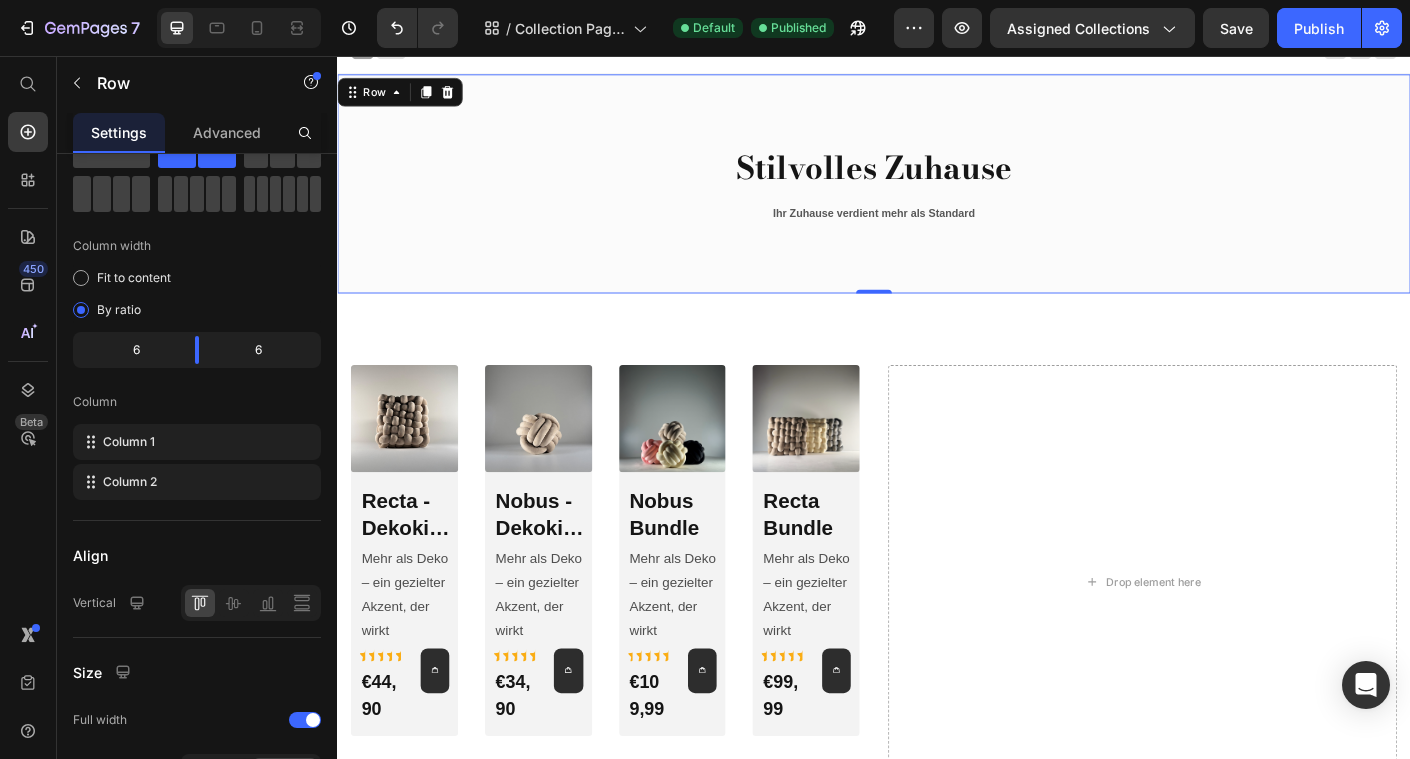 click on "Stilvolles Zuhause Heading Ihr Zuhause verdient mehr als Standard Text block Row Row Row   0" at bounding box center (937, 199) 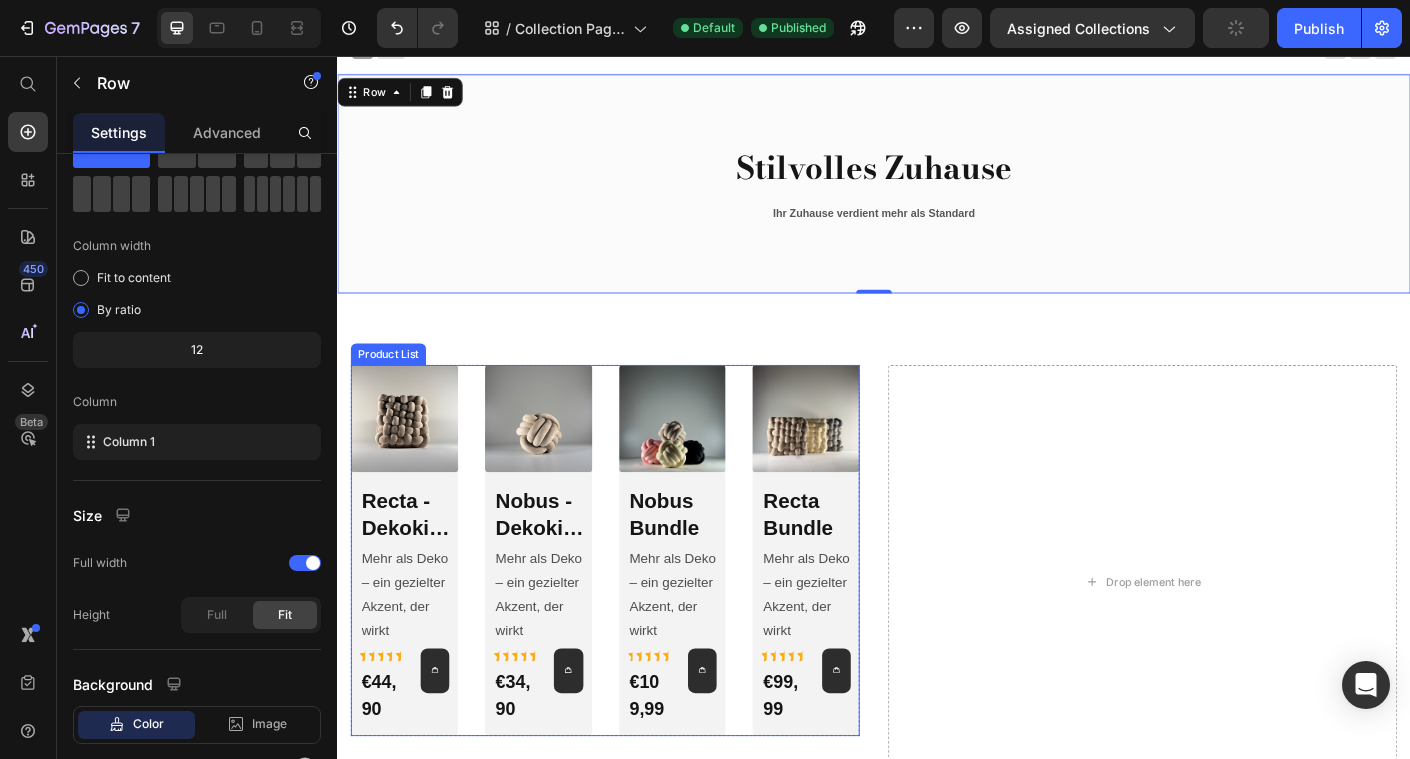click on "Product Images & Gallery Row Recta - Dekokissen (P) Title Mehr als Deko – ein gezielter Akzent, der wirkt Text Block Icon Icon Icon Icon
Icon Row €44,90 Product Price
Add to Cart Row Icon Icon Icon Icon Icon Row €44,90 (P) Price
(P) Cart Button Row Row Row Product Images & Gallery Row Nobus - Dekokissen (P) Title Mehr als Deko – ein gezielter Akzent, der wirkt Text Block Icon Icon Icon Icon
Icon Row €34,90 Product Price
Add to Cart Row Icon Icon Icon Icon Icon Row €34,90 (P) Price
(P) Cart Button Row Row Row Product Images & Gallery Row Nobus Bundle (P) Title Mehr als Deko – ein gezielter Akzent, der wirkt Text Block Icon Icon Icon Icon
Icon Row €109,99 Product Price
Add to Cart Row Icon Icon Icon Icon Icon Row €109,99 (P) Price
(P) Cart Button Row Row Row Product Images & Gallery Row Recta Bundle (P) Title Text Block Icon Icon Icon Icon Icon Row Row" at bounding box center (636, 609) 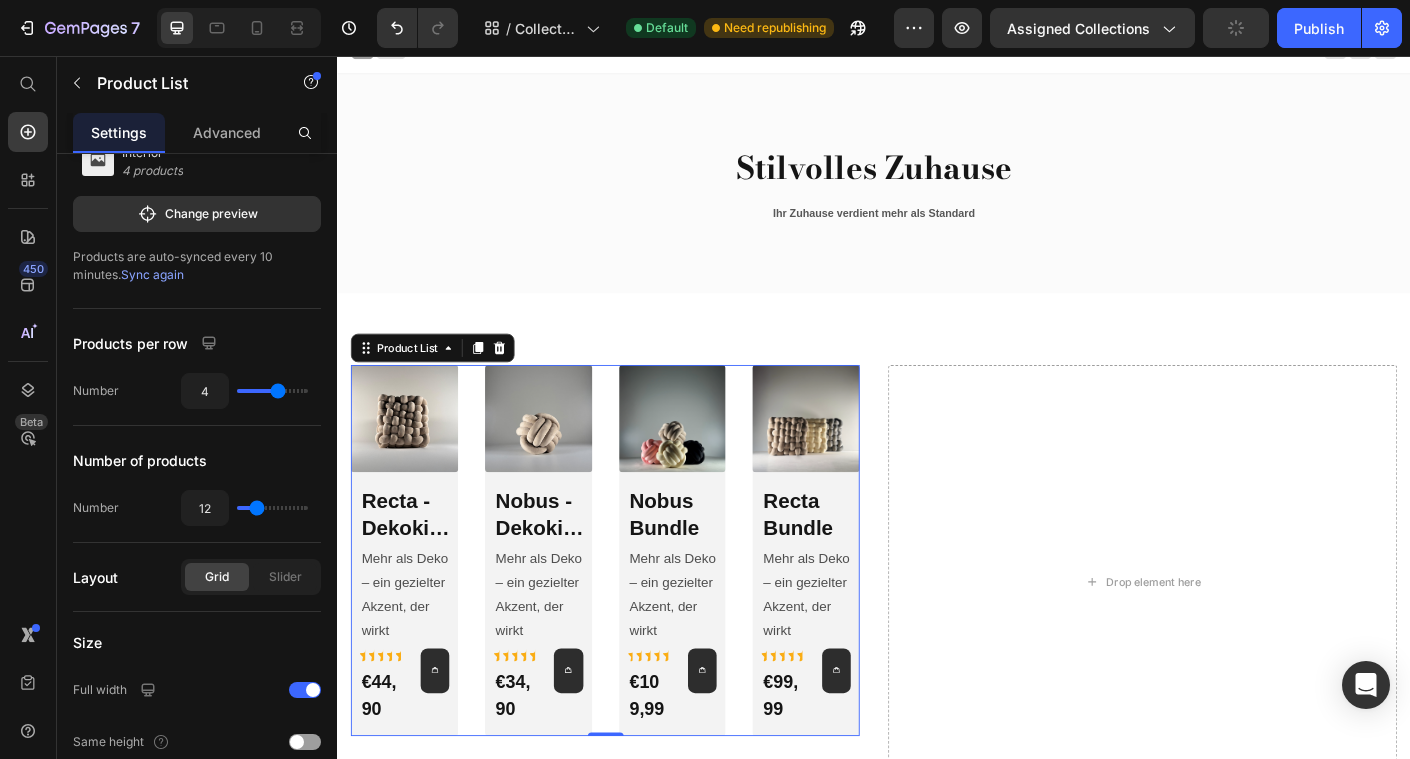 scroll, scrollTop: 0, scrollLeft: 0, axis: both 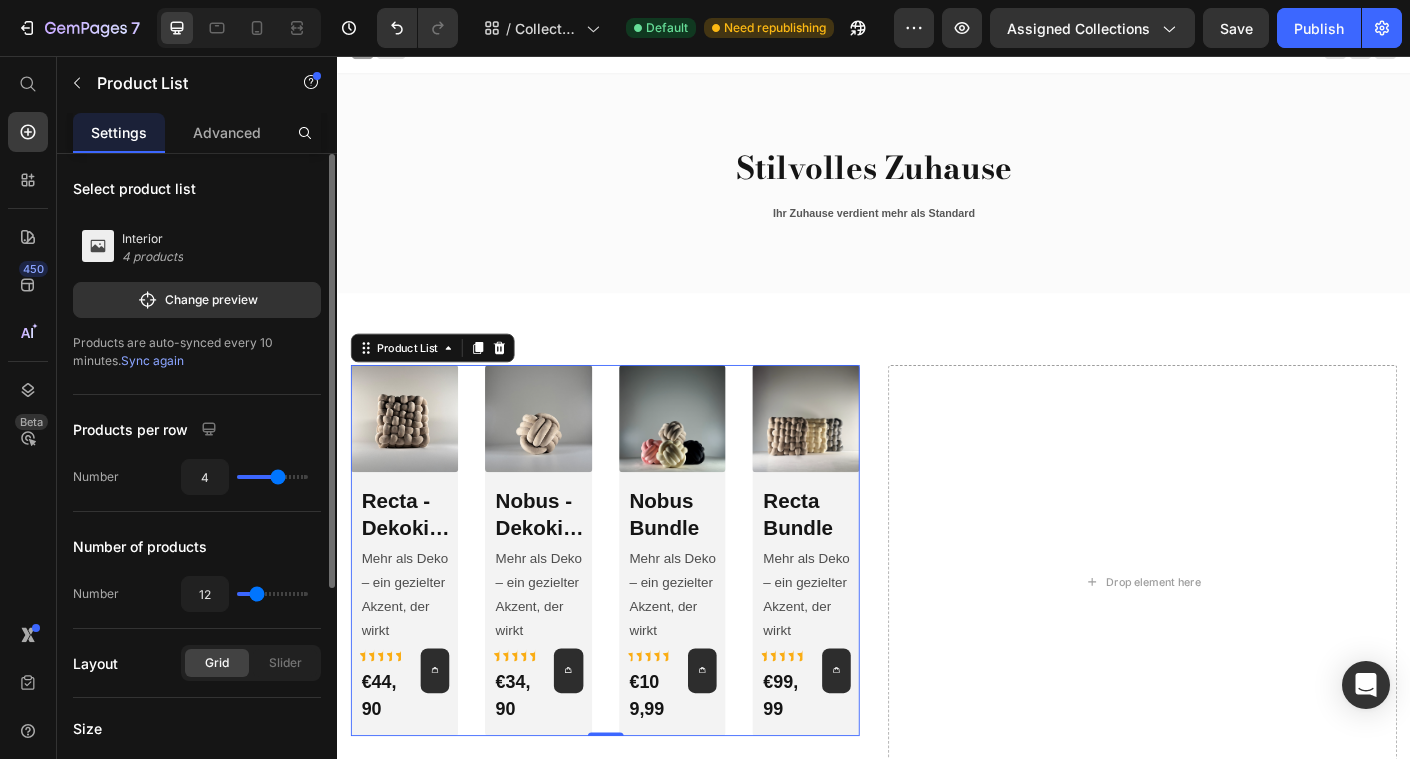 type on "3" 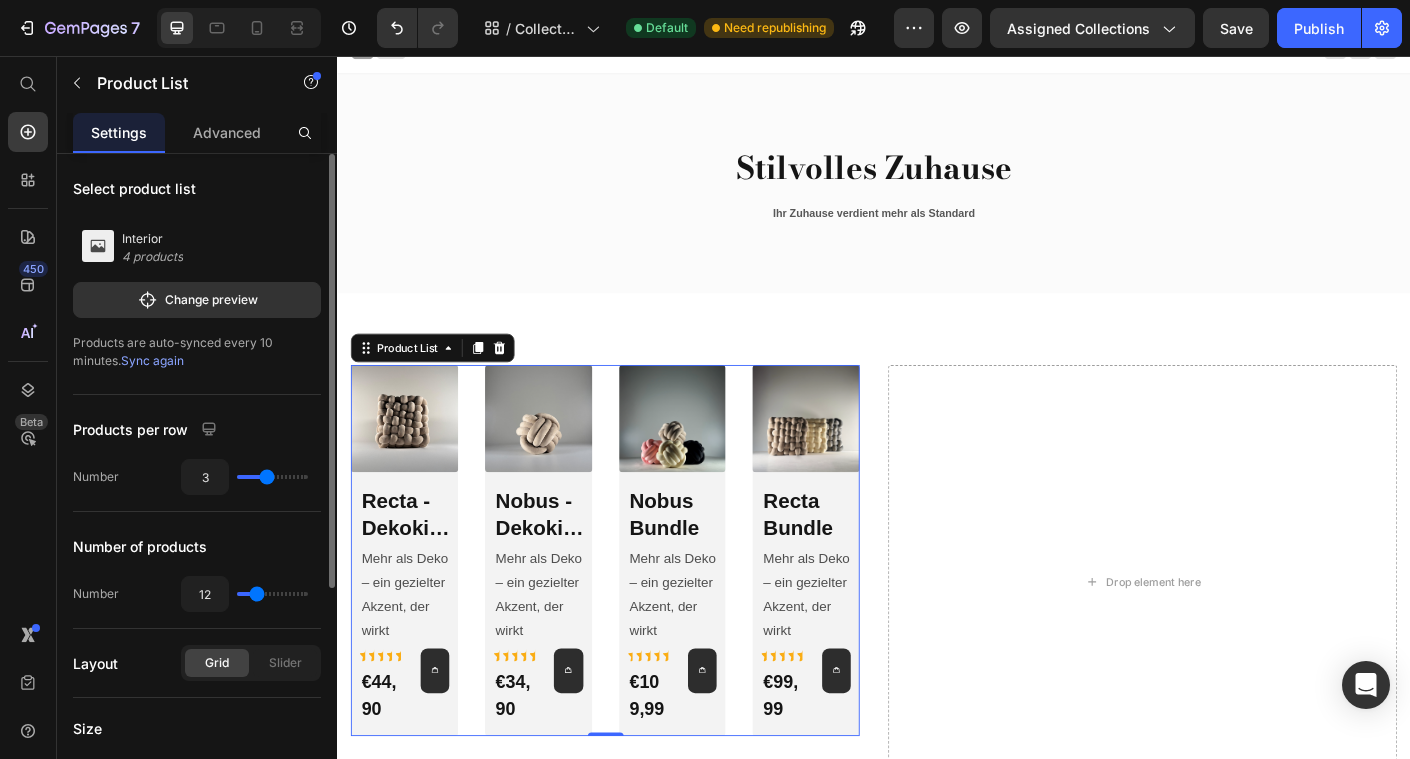 type on "2" 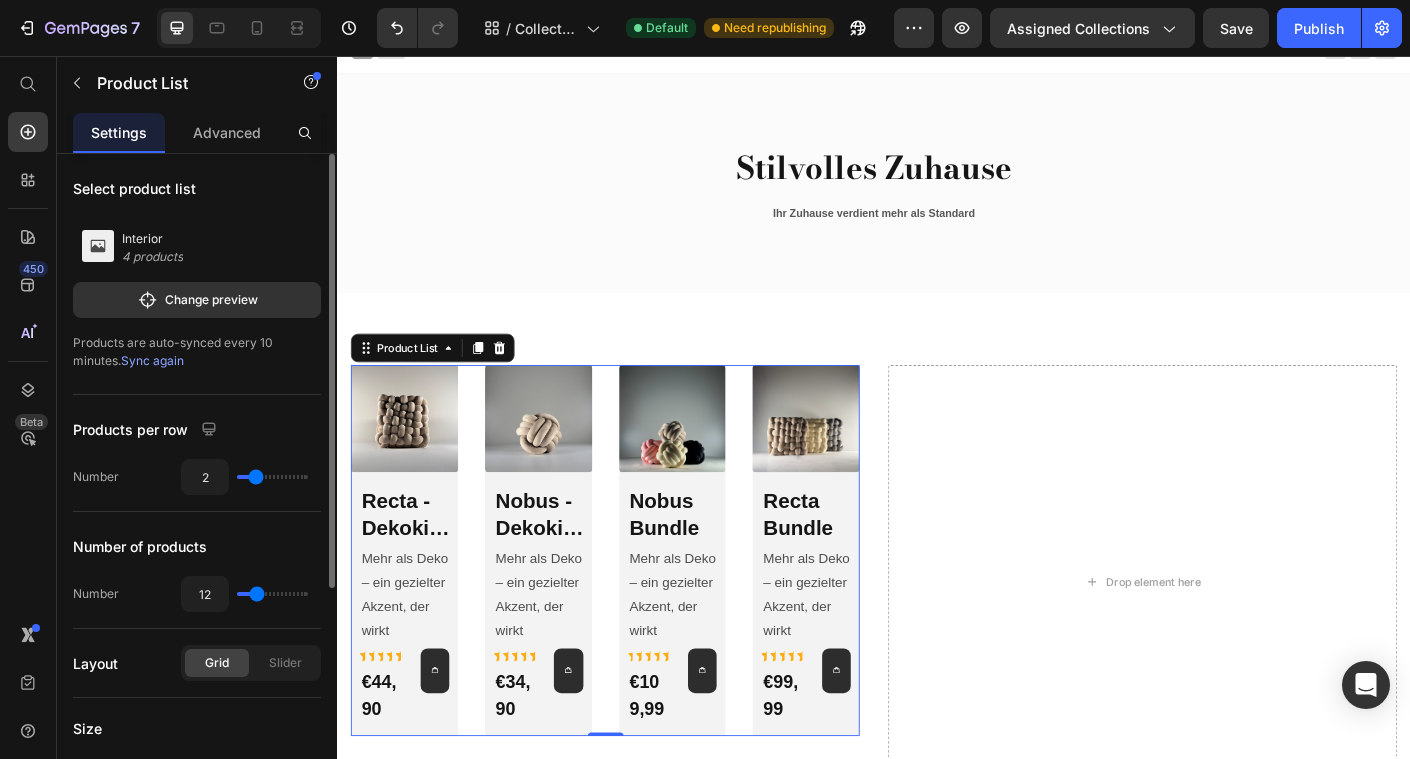drag, startPoint x: 276, startPoint y: 476, endPoint x: 256, endPoint y: 476, distance: 20 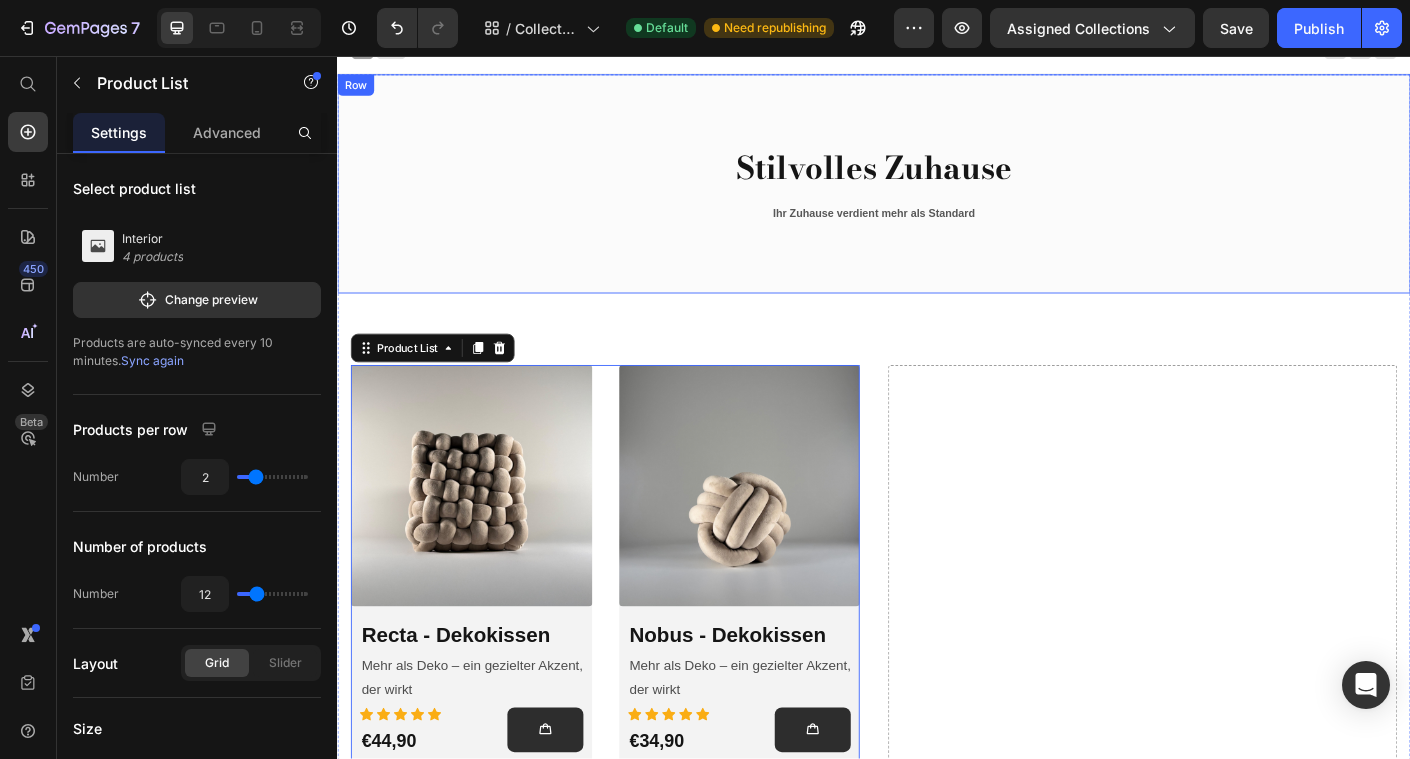 click on "Stilvolles Zuhause Heading Ihr Zuhause verdient mehr als Standard Text block Row Row Row" at bounding box center (937, 199) 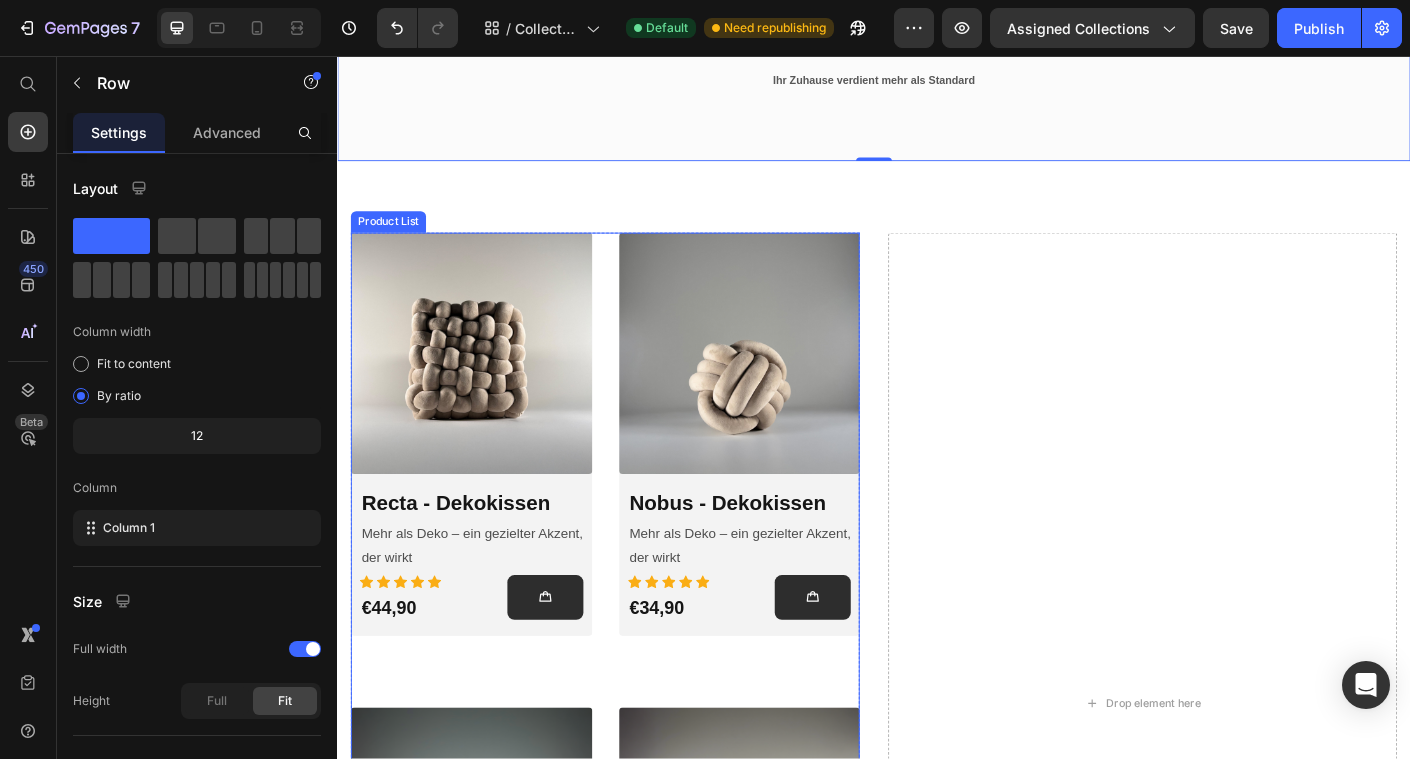 scroll, scrollTop: 214, scrollLeft: 0, axis: vertical 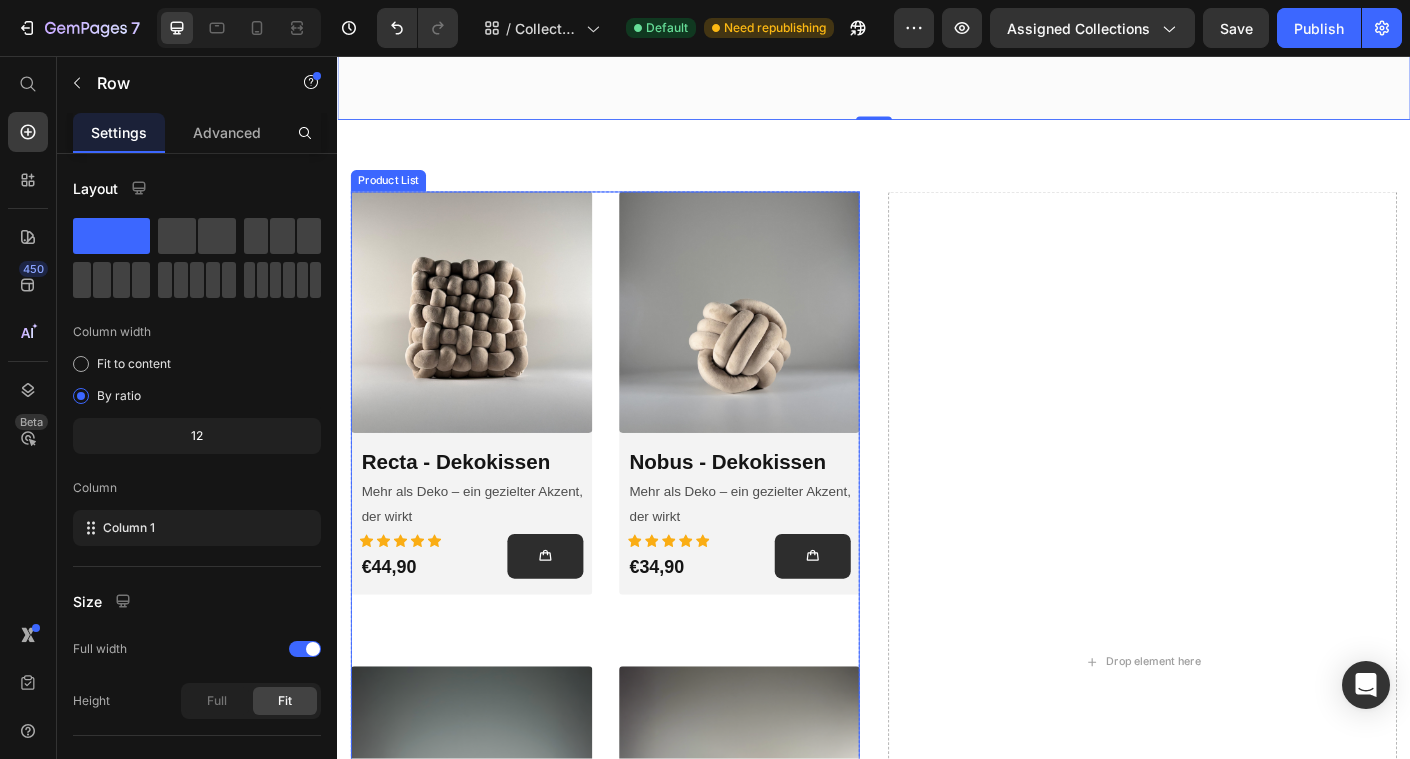 click on "Product Images & Gallery Row Recta - Dekokissen (P) Title Mehr als Deko – ein gezielter Akzent, der wirkt Text Block Icon Icon Icon Icon
Icon Row €44,90 Product Price
Add to Cart Row Icon Icon Icon Icon Icon Row €44,90 (P) Price
(P) Cart Button Row Row Row Product Images & Gallery Row Nobus - Dekokissen (P) Title Mehr als Deko – ein gezielter Akzent, der wirkt Text Block Icon Icon Icon Icon
Icon Row €34,90 Product Price
Add to Cart Row Icon Icon Icon Icon Icon Row €34,90 (P) Price
(P) Cart Button Row Row Row Product Images & Gallery Row Nobus Bundle (P) Title Mehr als Deko – ein gezielter Akzent, der wirkt Text Block Icon Icon Icon Icon
Icon Row €109,99 Product Price
Add to Cart Row Icon Icon Icon Icon Icon Row €109,99 (P) Price
(P) Cart Button Row Row Row Product Images & Gallery Row Recta Bundle (P) Title Text Block Icon Icon Icon Icon Icon Row Row" at bounding box center (636, 698) 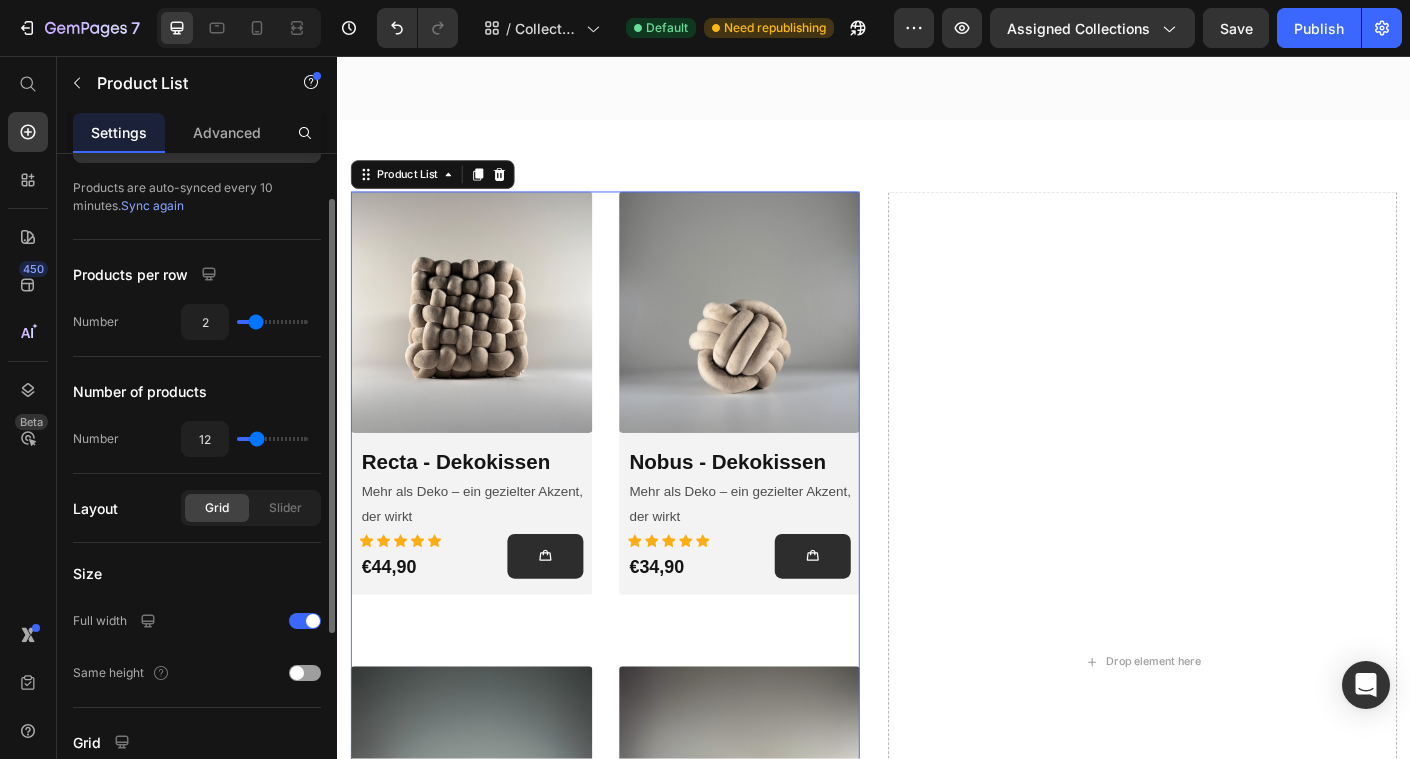 scroll, scrollTop: 187, scrollLeft: 0, axis: vertical 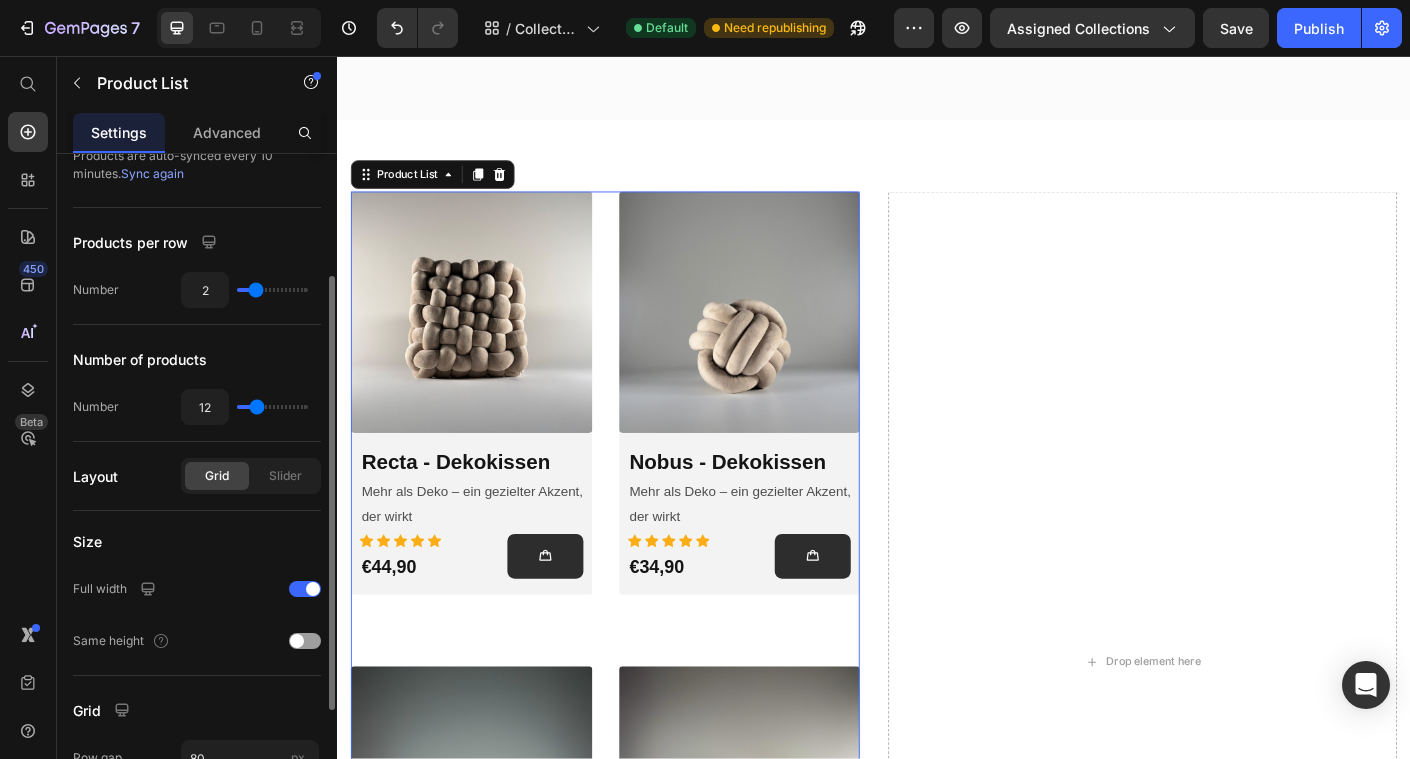 type on "8" 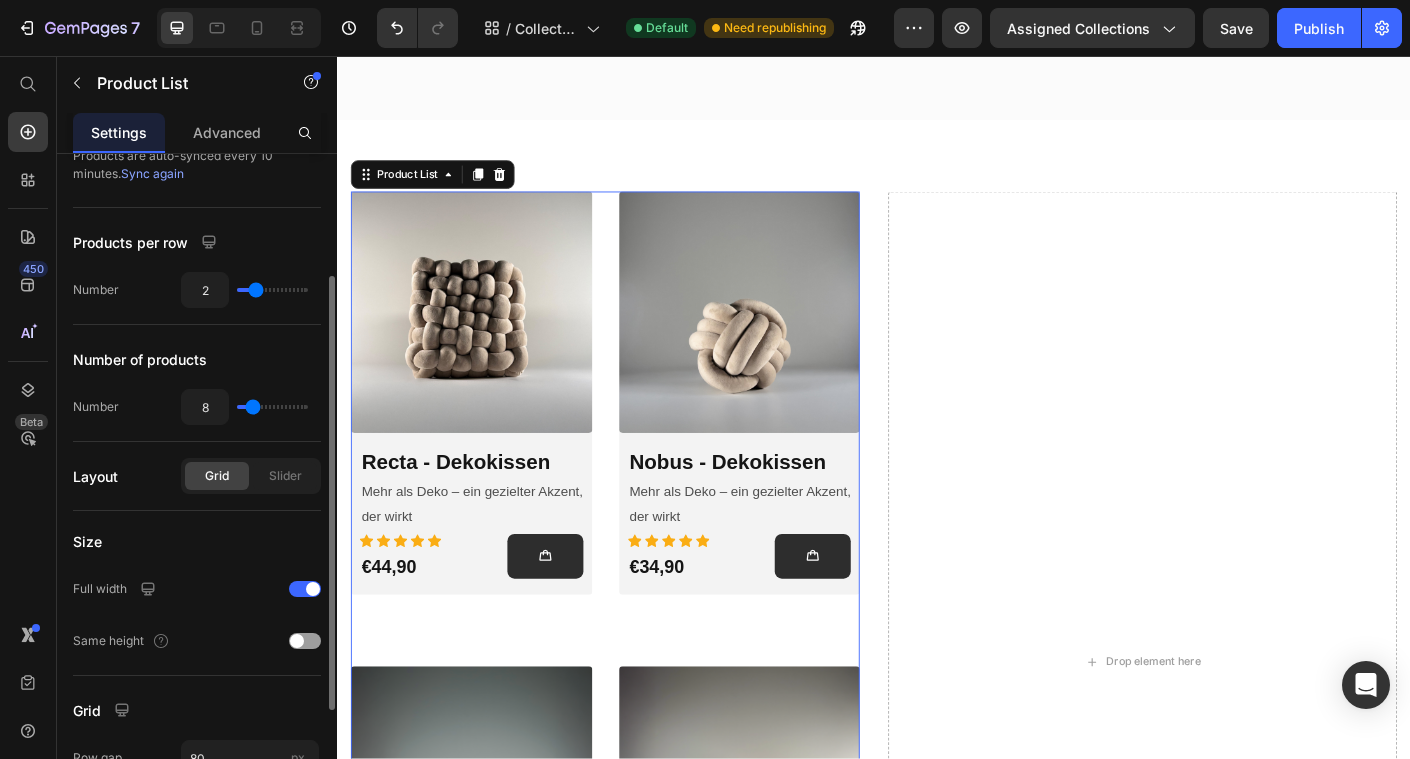 type on "7" 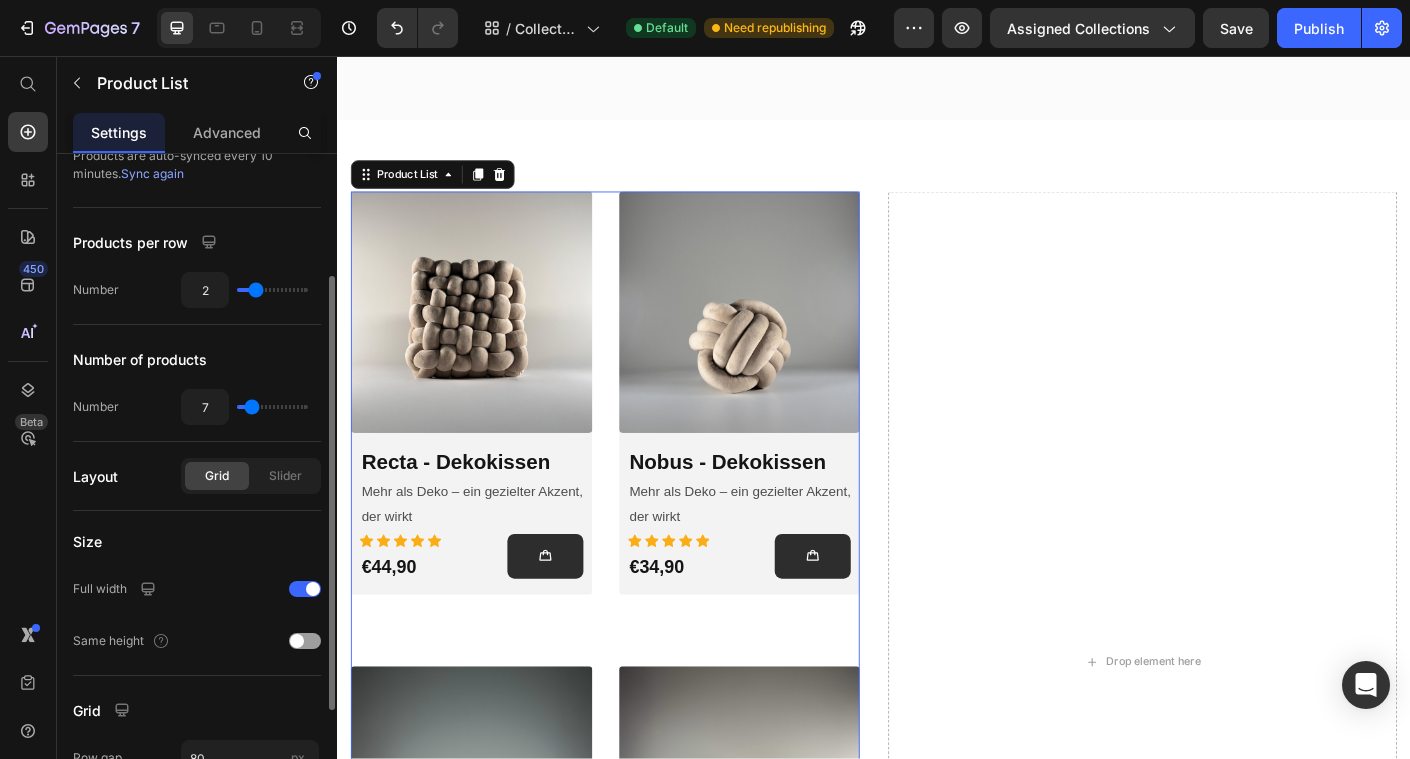 type on "6" 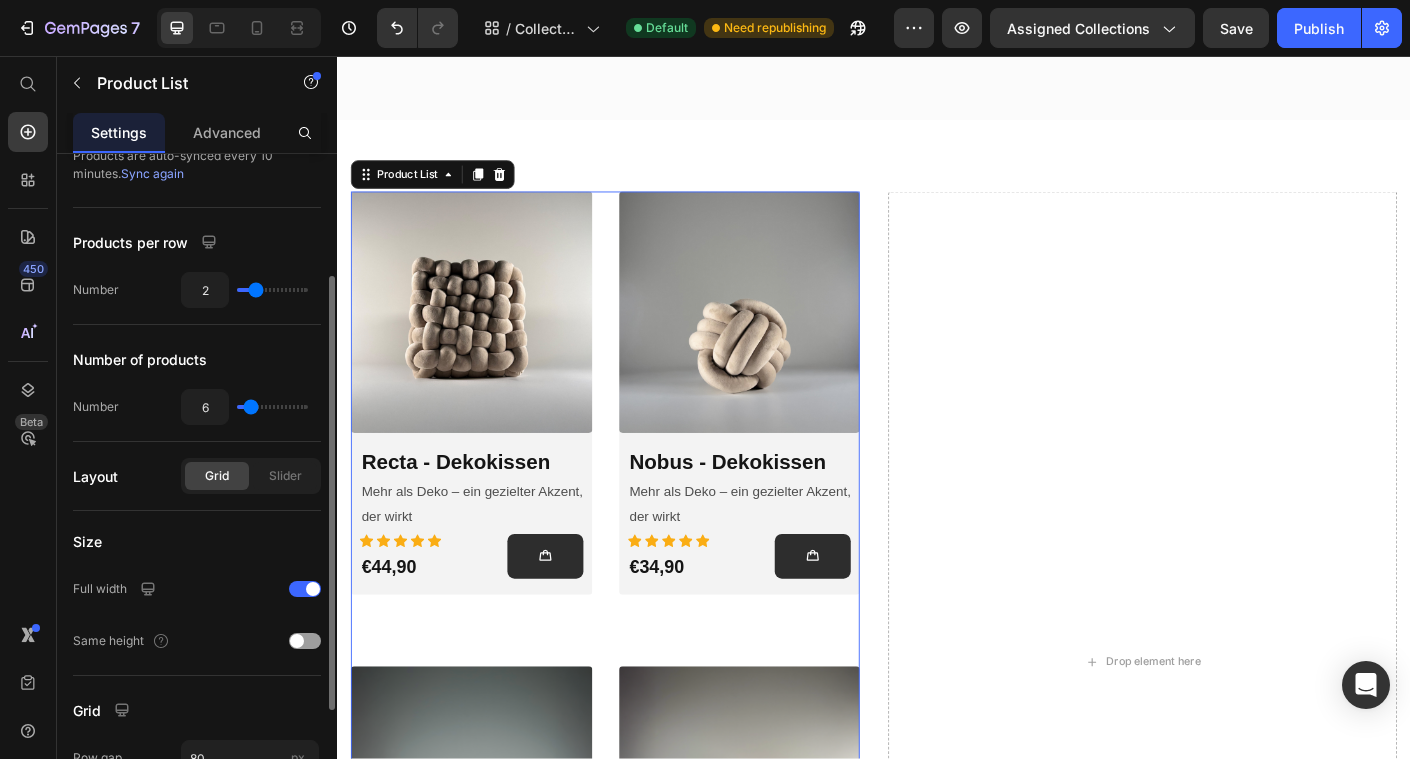 type on "4" 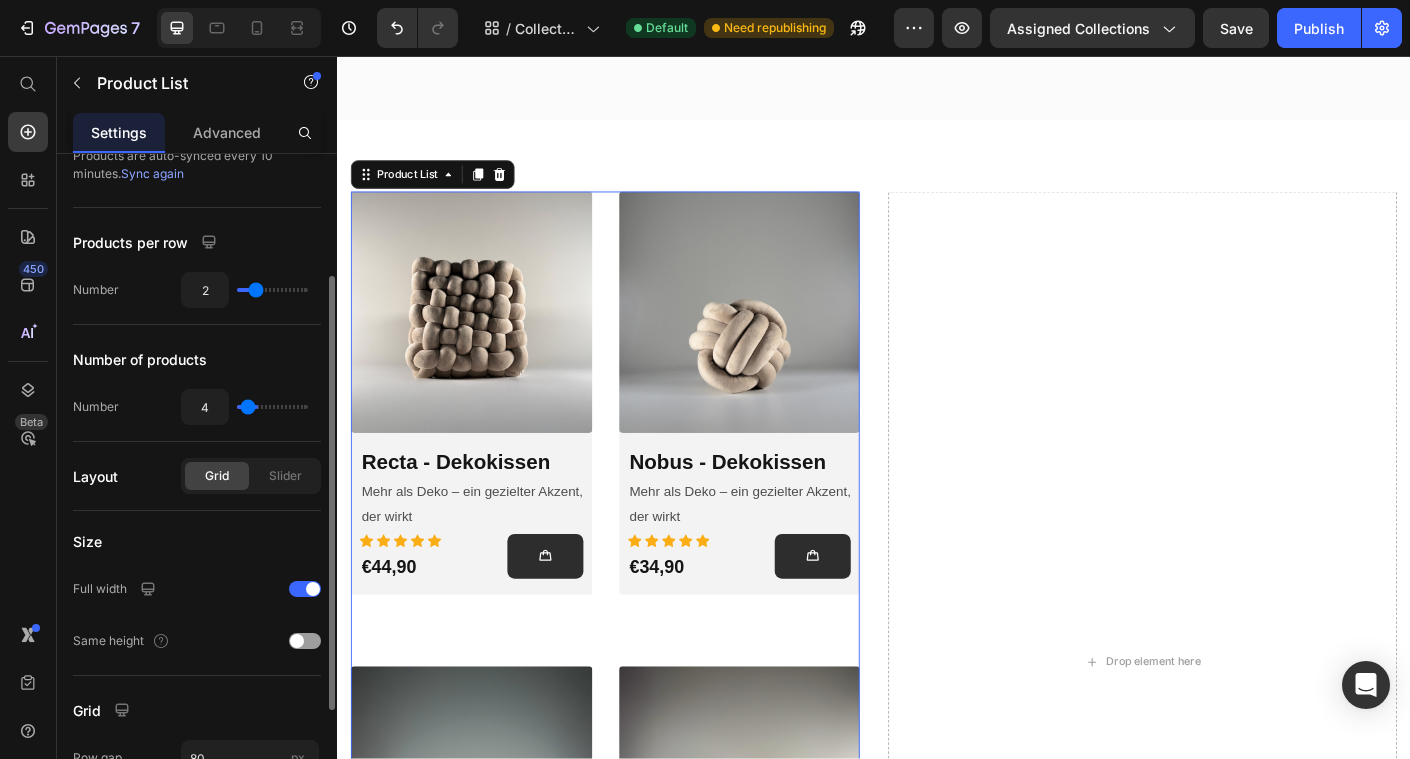 type on "3" 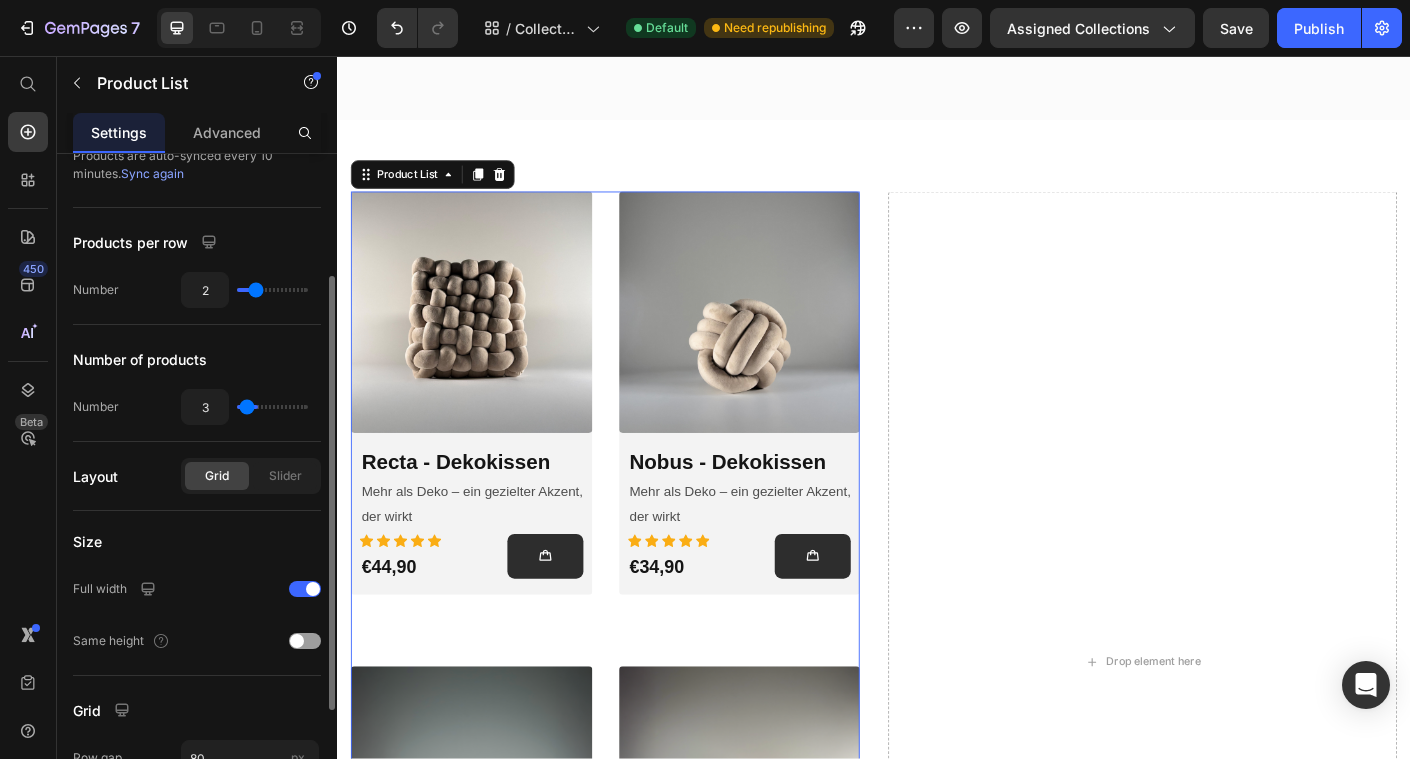 type on "2" 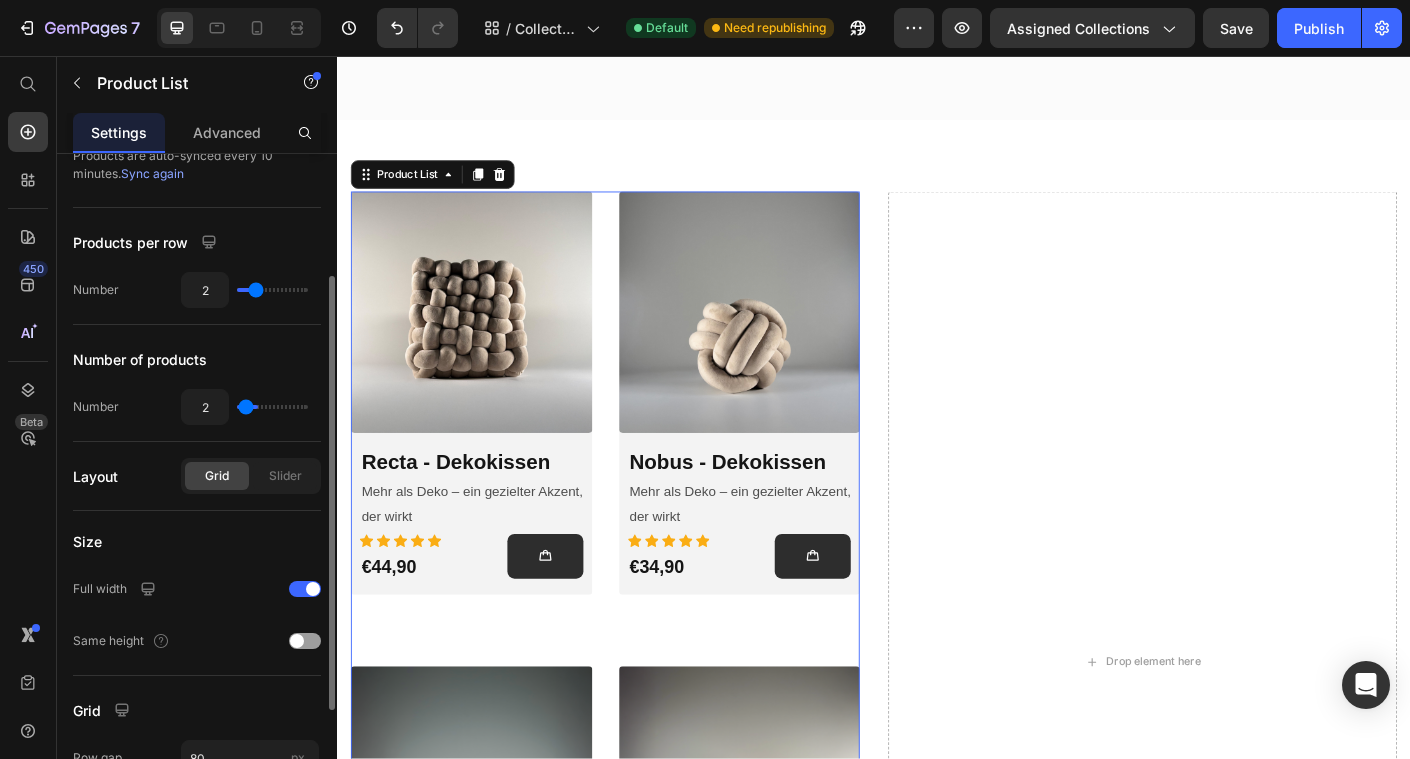 type on "1" 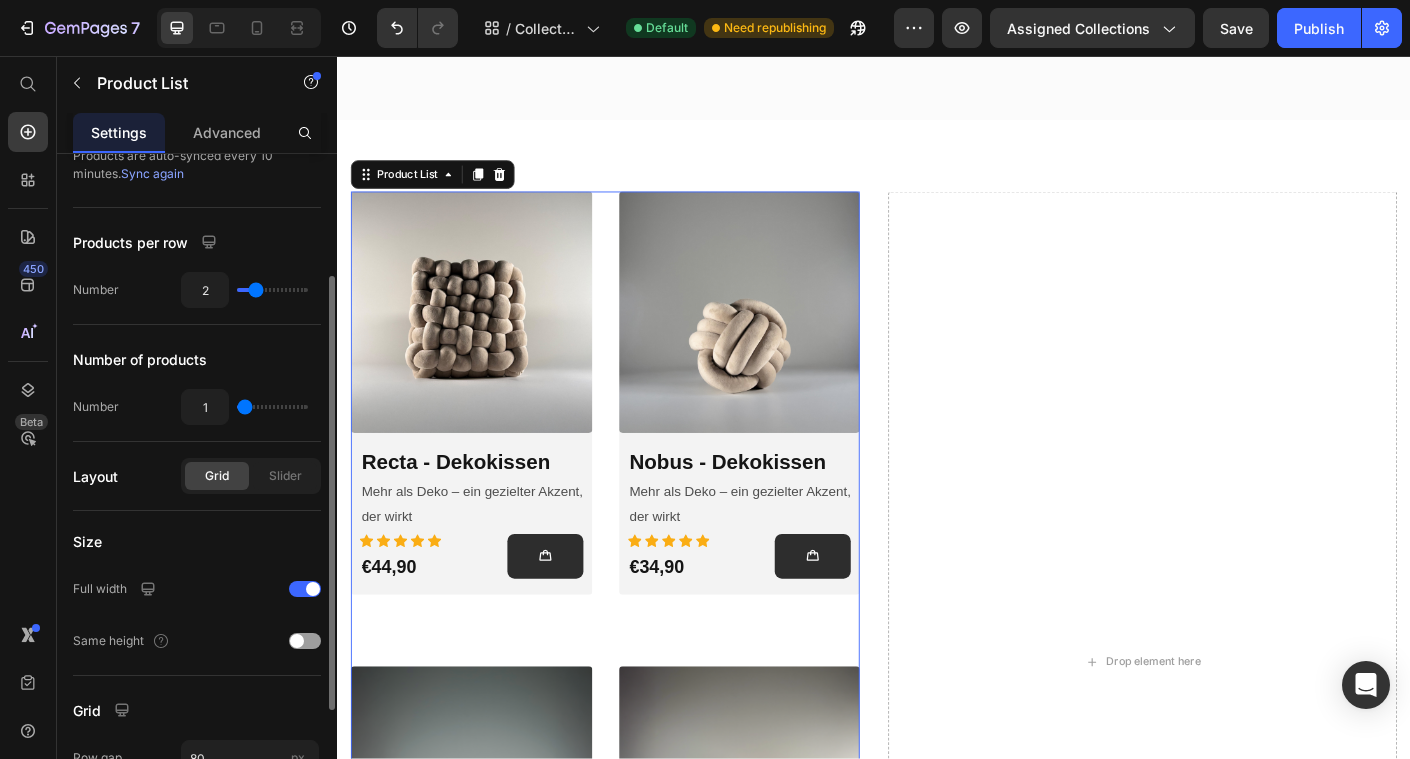 type on "2" 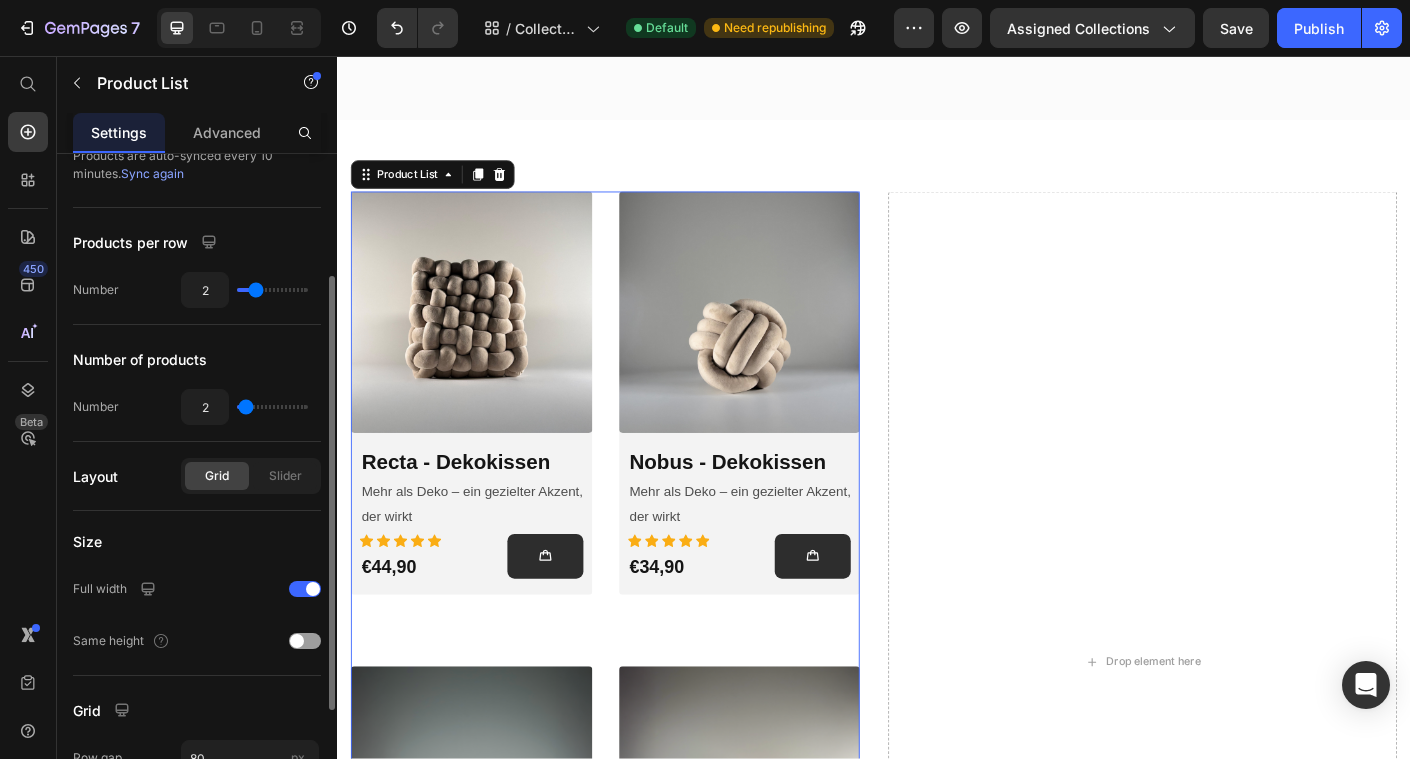 type on "2" 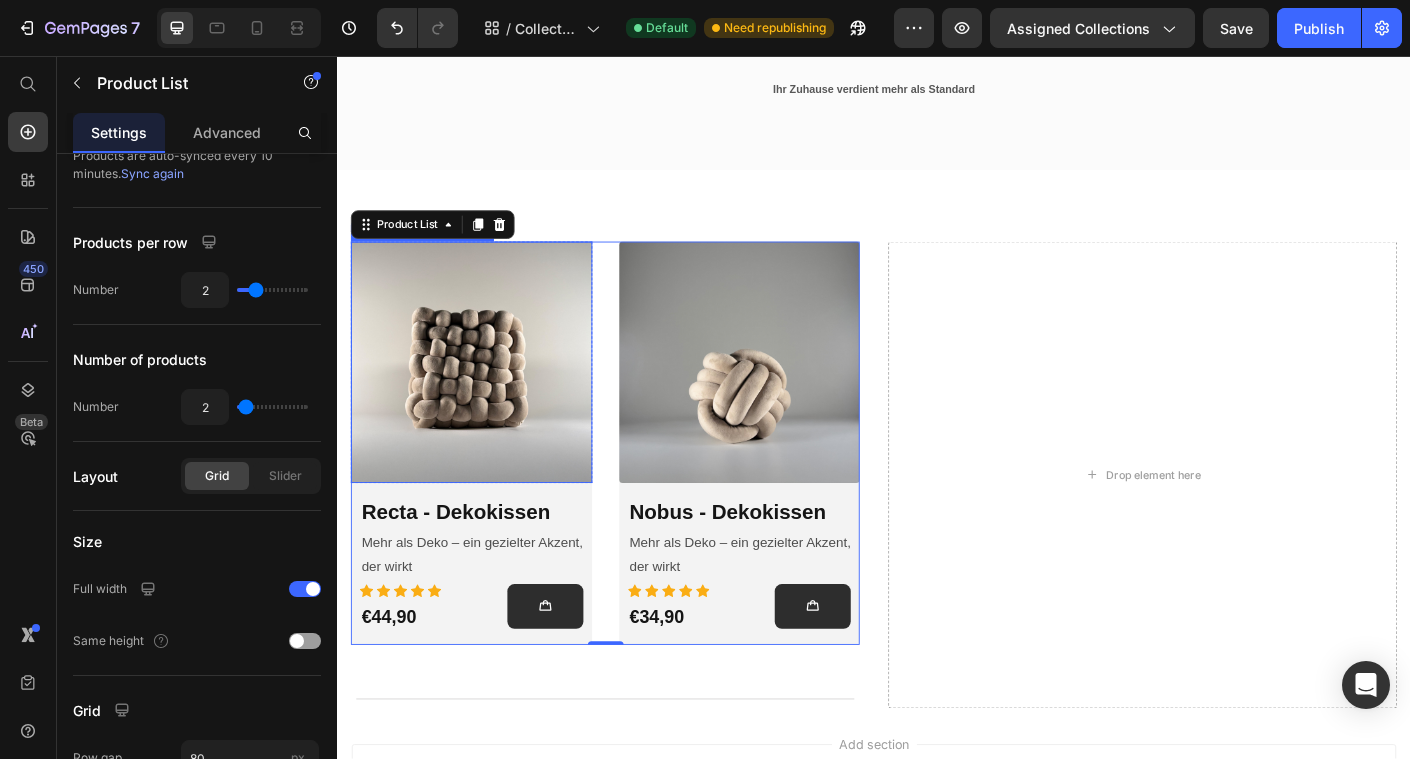 scroll, scrollTop: 131, scrollLeft: 0, axis: vertical 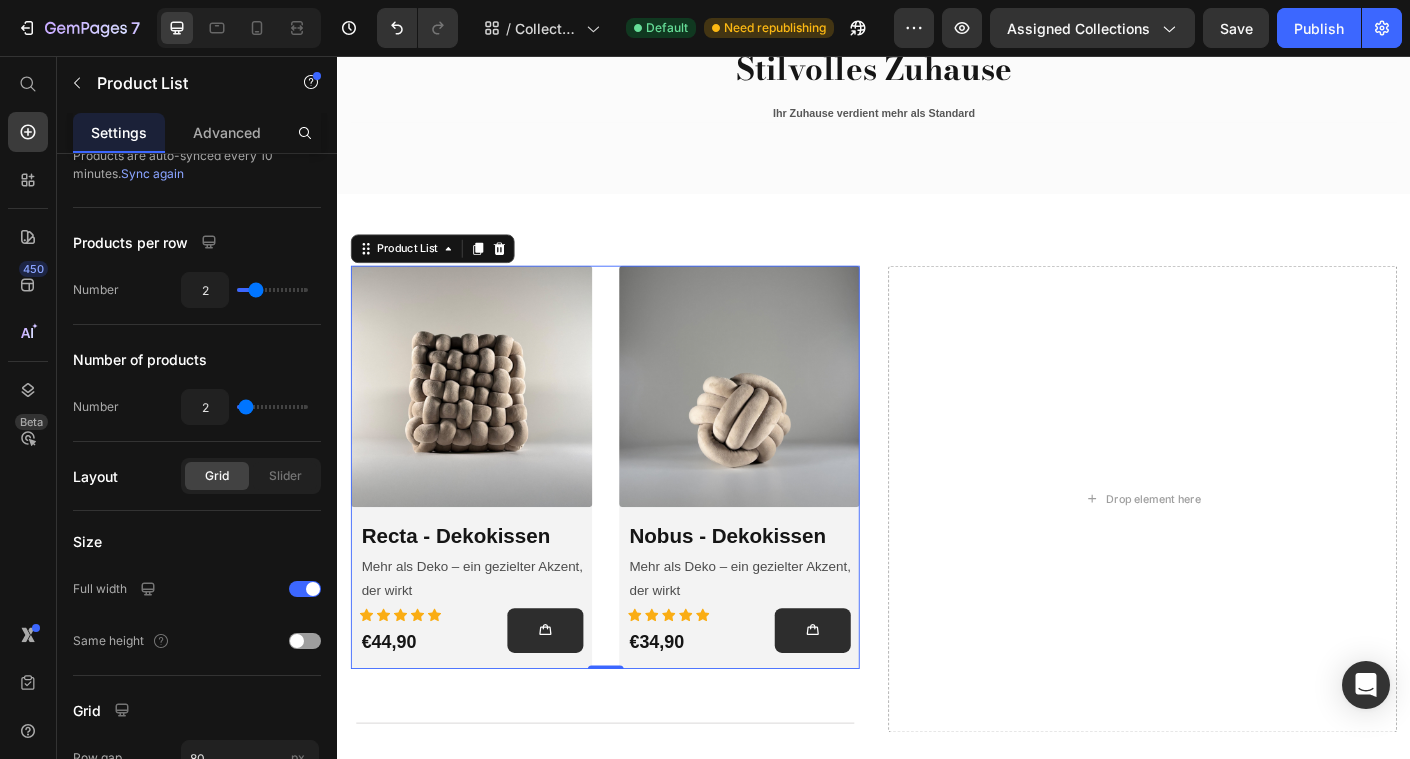 click on "Product Images & Gallery Row Recta - Dekokissen (P) Title Mehr als Deko – ein gezielter Akzent, der wirkt Text Block Icon Icon Icon Icon
Icon Row €44,90 Product Price
Add to Cart Row Icon Icon Icon Icon Icon Row €44,90 (P) Price
(P) Cart Button Row Row Row Product Images & Gallery Row Nobus - Dekokissen (P) Title Mehr als Deko – ein gezielter Akzent, der wirkt Text Block Icon Icon Icon Icon
Icon Row €34,90 Product Price
Add to Cart Row Icon Icon Icon Icon Icon Row €34,90 (P) Price
(P) Cart Button Row Row Row" at bounding box center (636, 516) 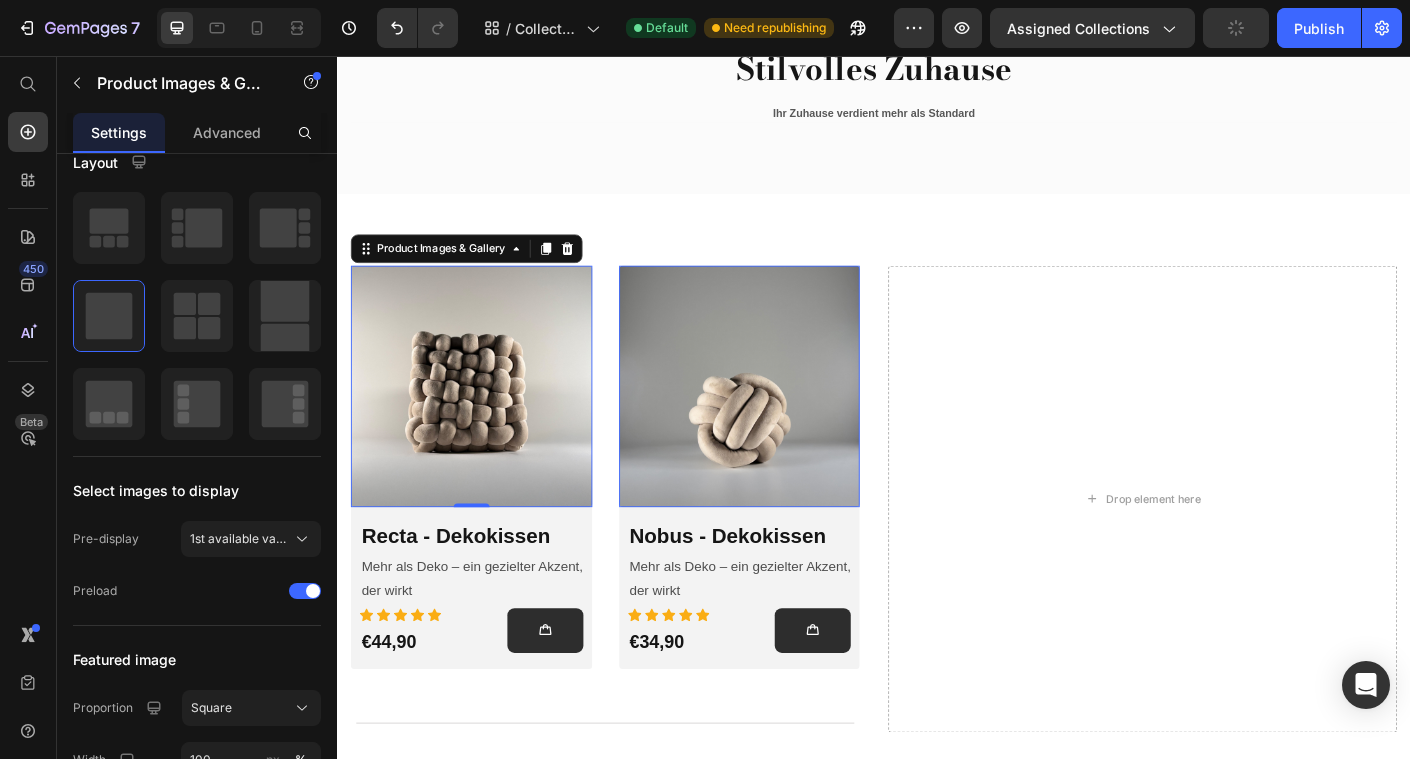 click at bounding box center (487, 426) 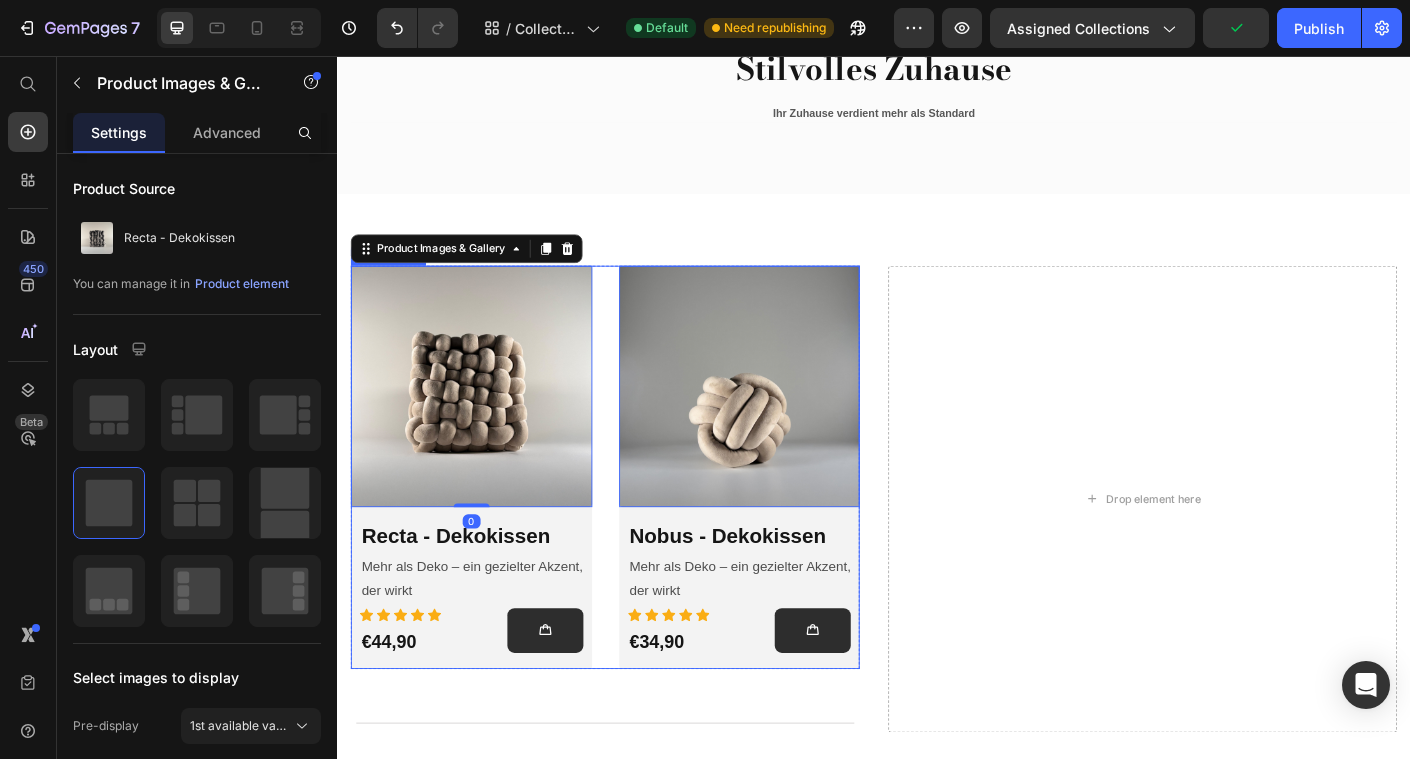 click on "Product Images & Gallery   0 Row Recta - Dekokissen (P) Title Mehr als Deko – ein gezielter Akzent, der wirkt Text Block Icon Icon Icon Icon
Icon Row €44,90 Product Price
Add to Cart Row Icon Icon Icon Icon Icon Row €44,90 (P) Price
(P) Cart Button Row Row Row Product Images & Gallery   0 Row Nobus - Dekokissen (P) Title Mehr als Deko – ein gezielter Akzent, der wirkt Text Block Icon Icon Icon Icon
Icon Row €34,90 Product Price
Add to Cart Row Icon Icon Icon Icon Icon Row €34,90 (P) Price
(P) Cart Button Row Row Row" at bounding box center [636, 516] 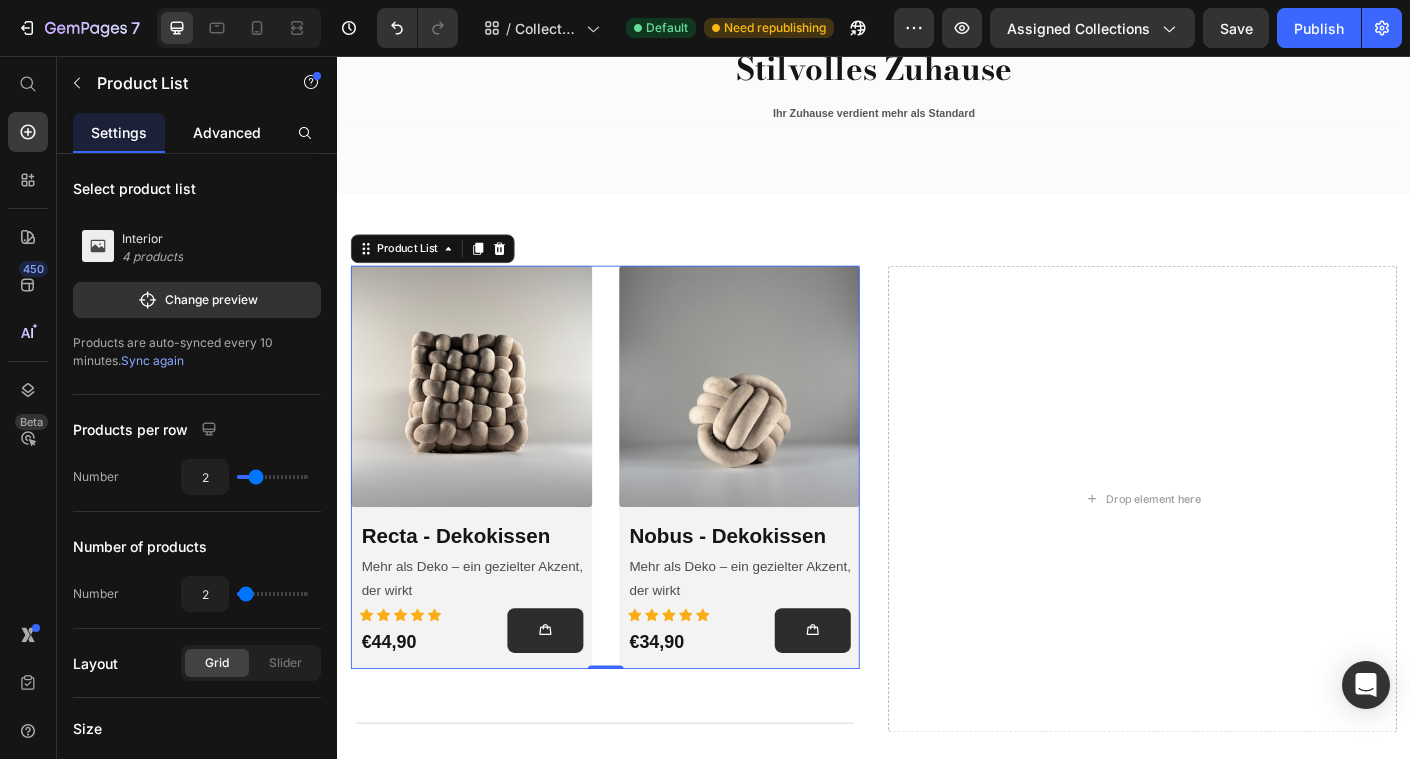 click on "Advanced" at bounding box center [227, 132] 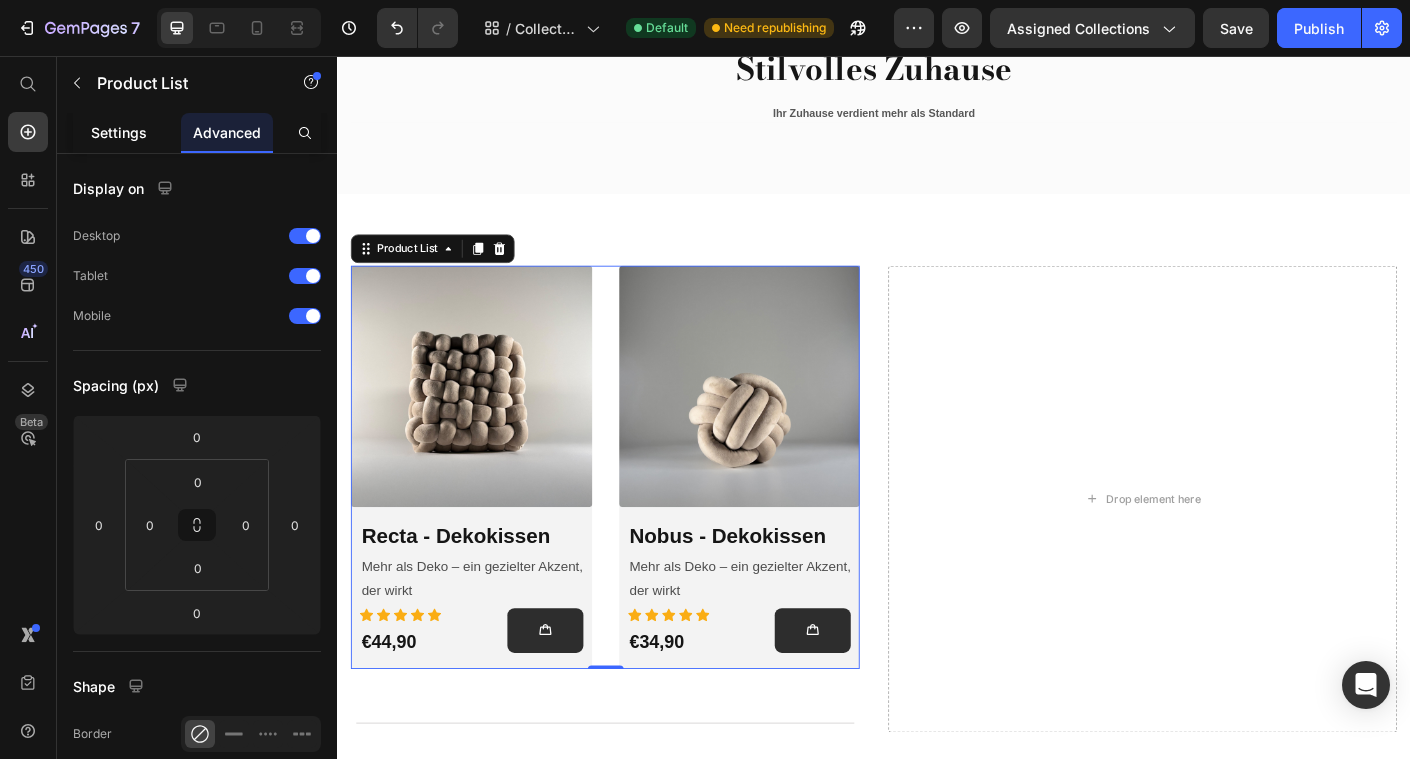 click on "Settings" 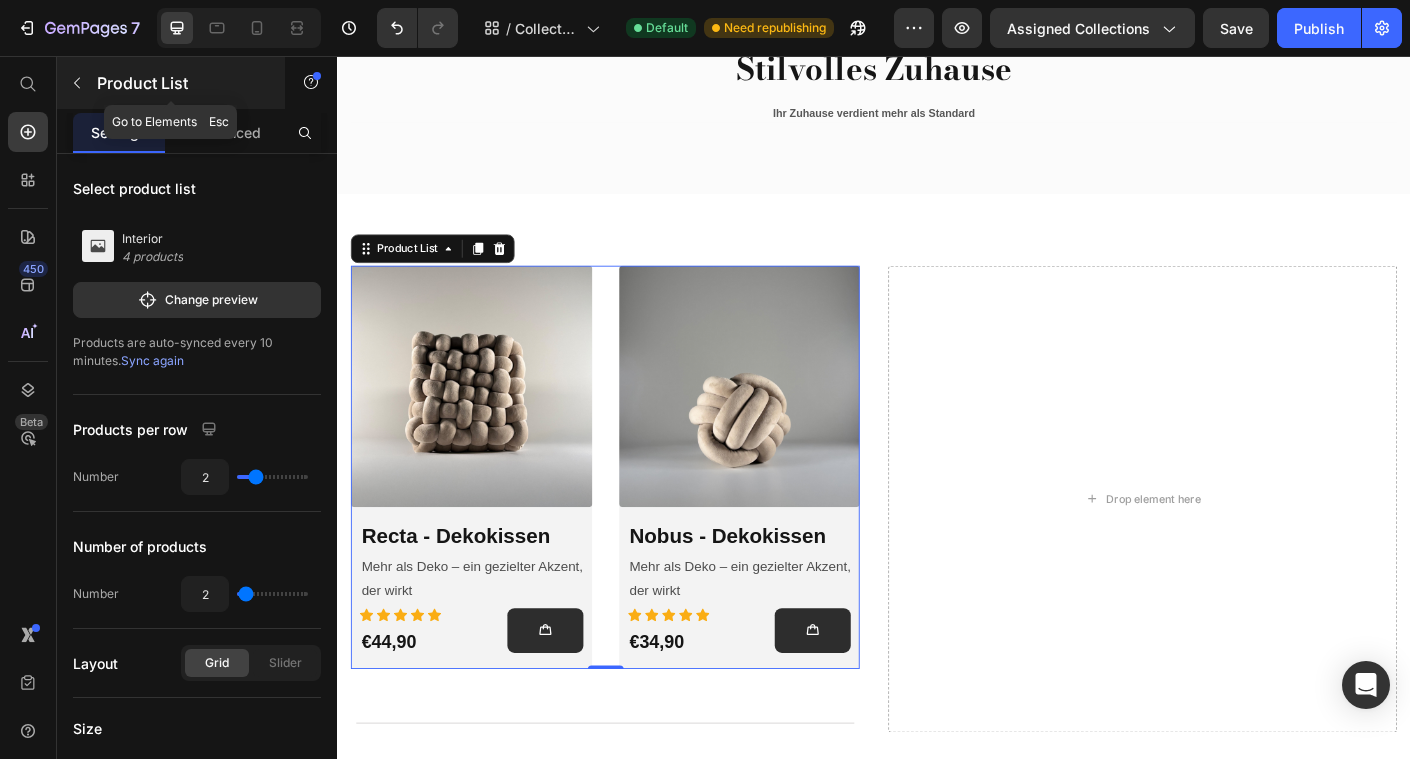 click at bounding box center [77, 83] 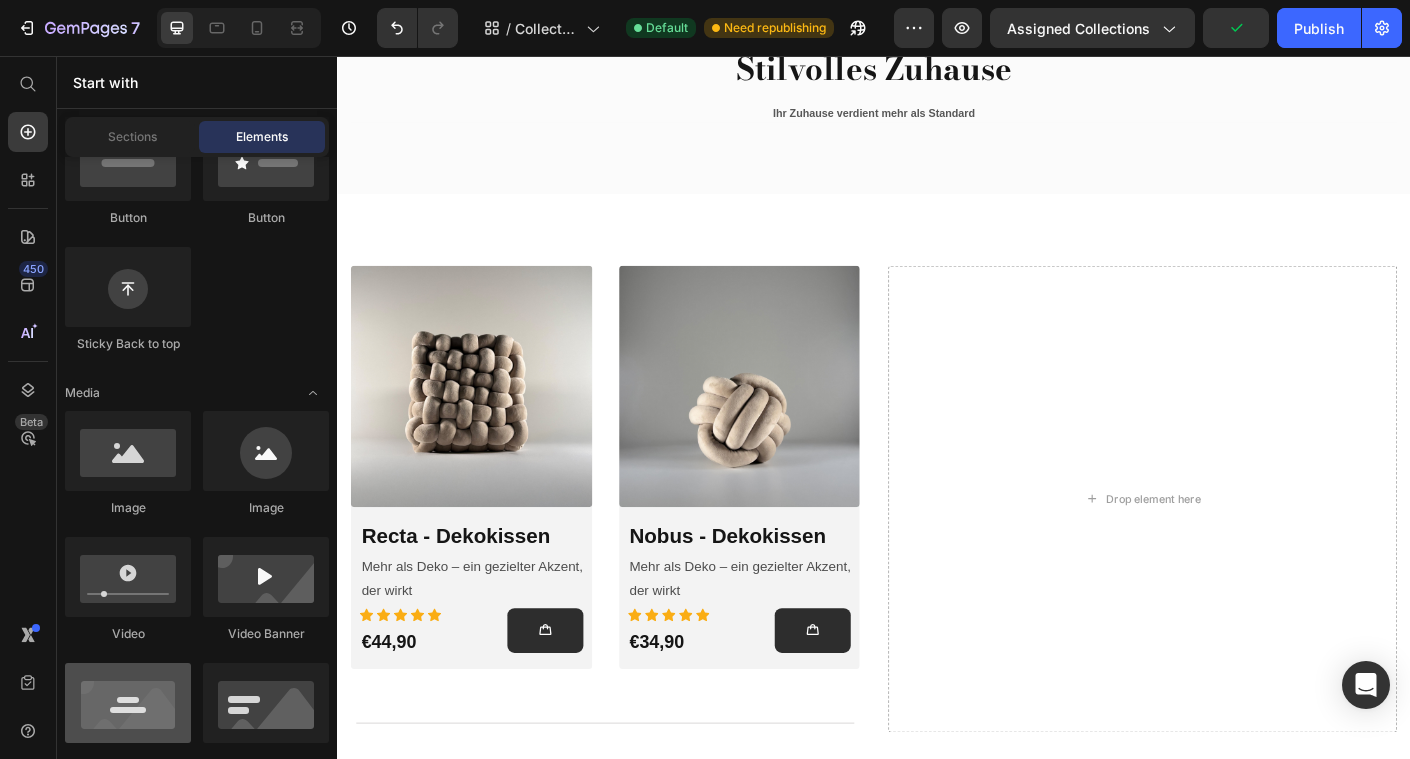 scroll, scrollTop: 0, scrollLeft: 0, axis: both 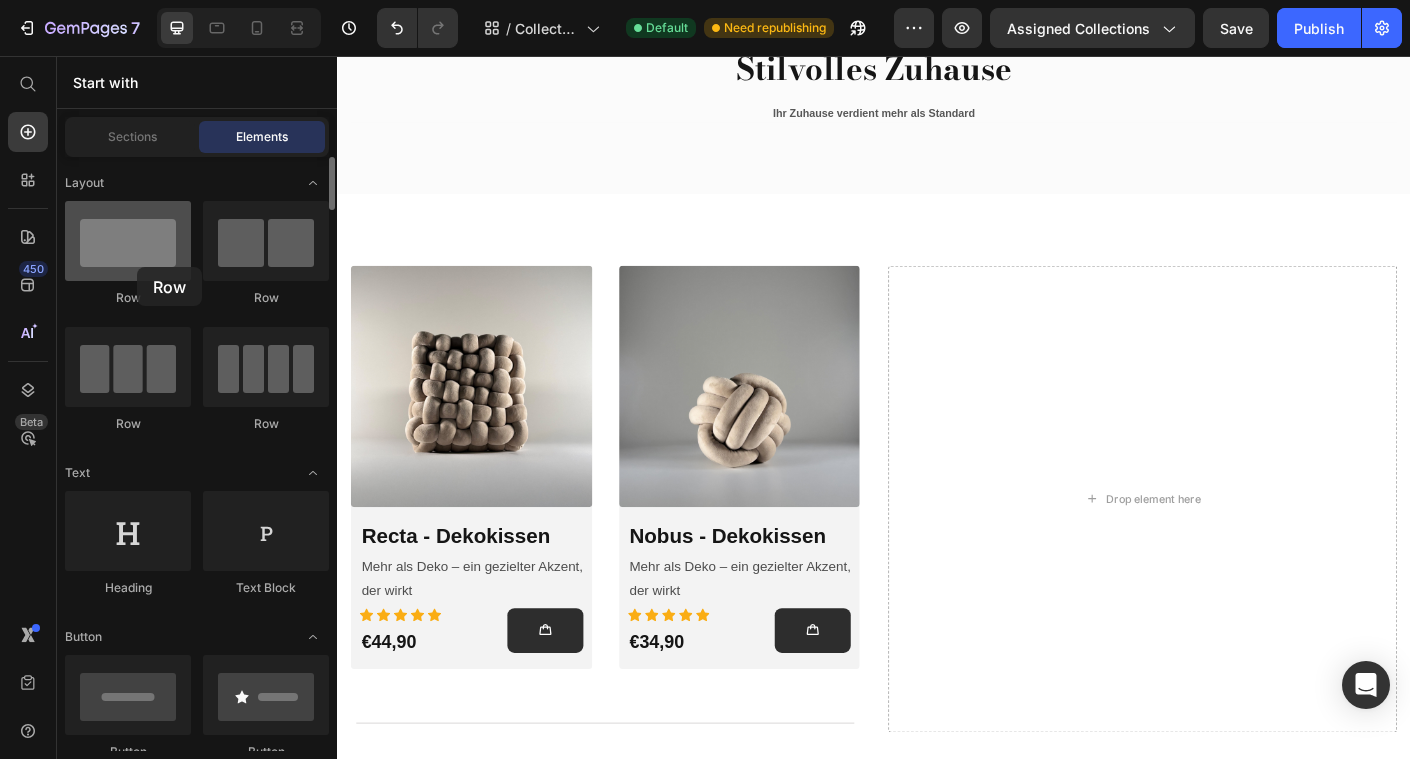 click at bounding box center [128, 241] 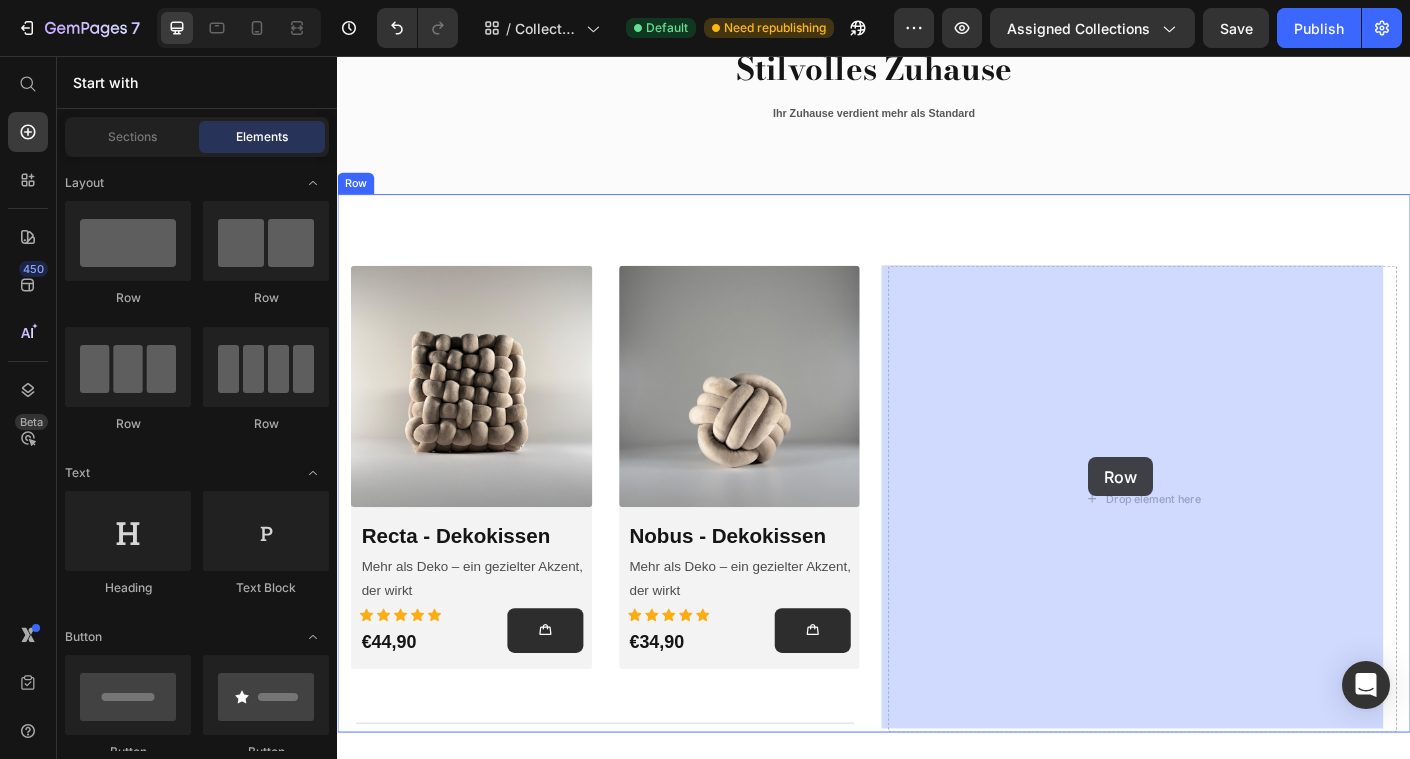 drag, startPoint x: 577, startPoint y: 317, endPoint x: 1175, endPoint y: 505, distance: 626.85565 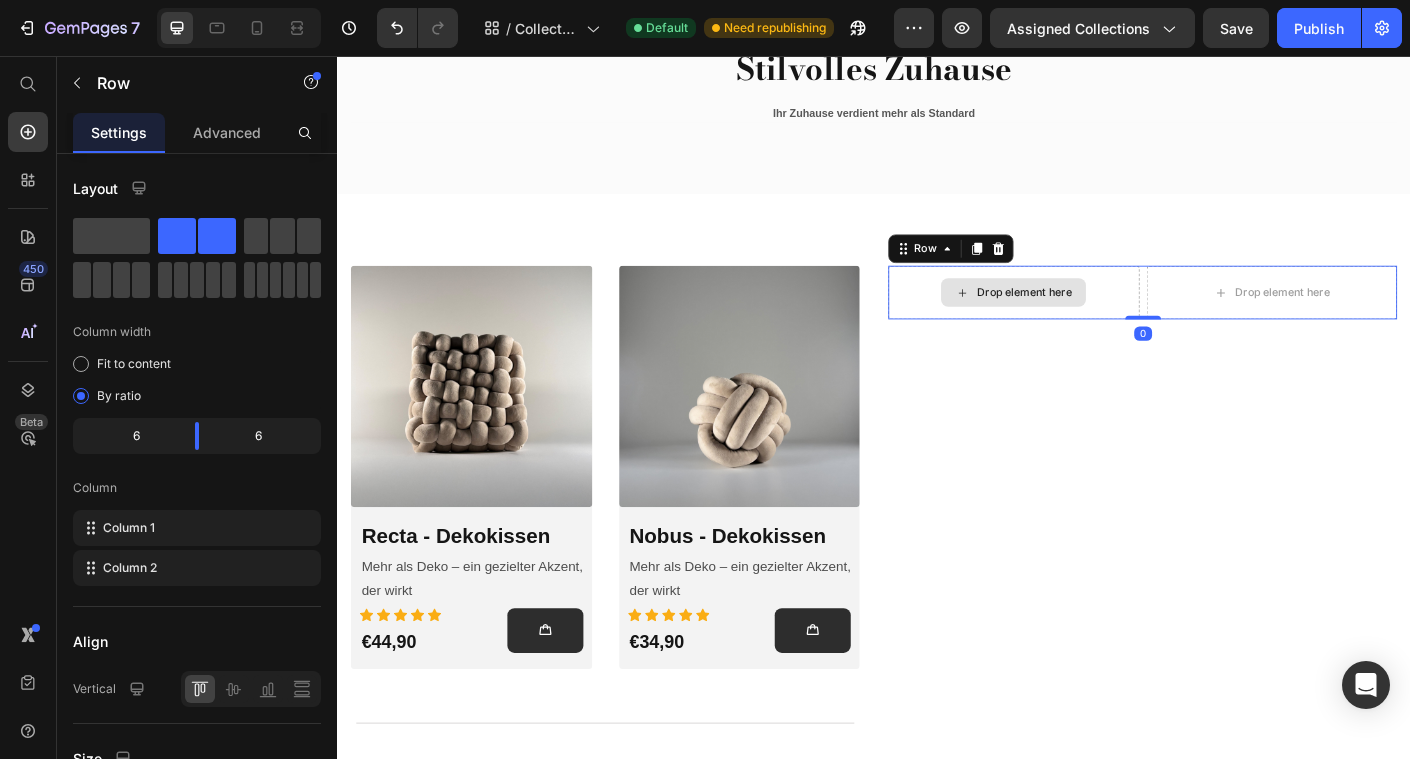 click on "Drop element here" at bounding box center (1093, 321) 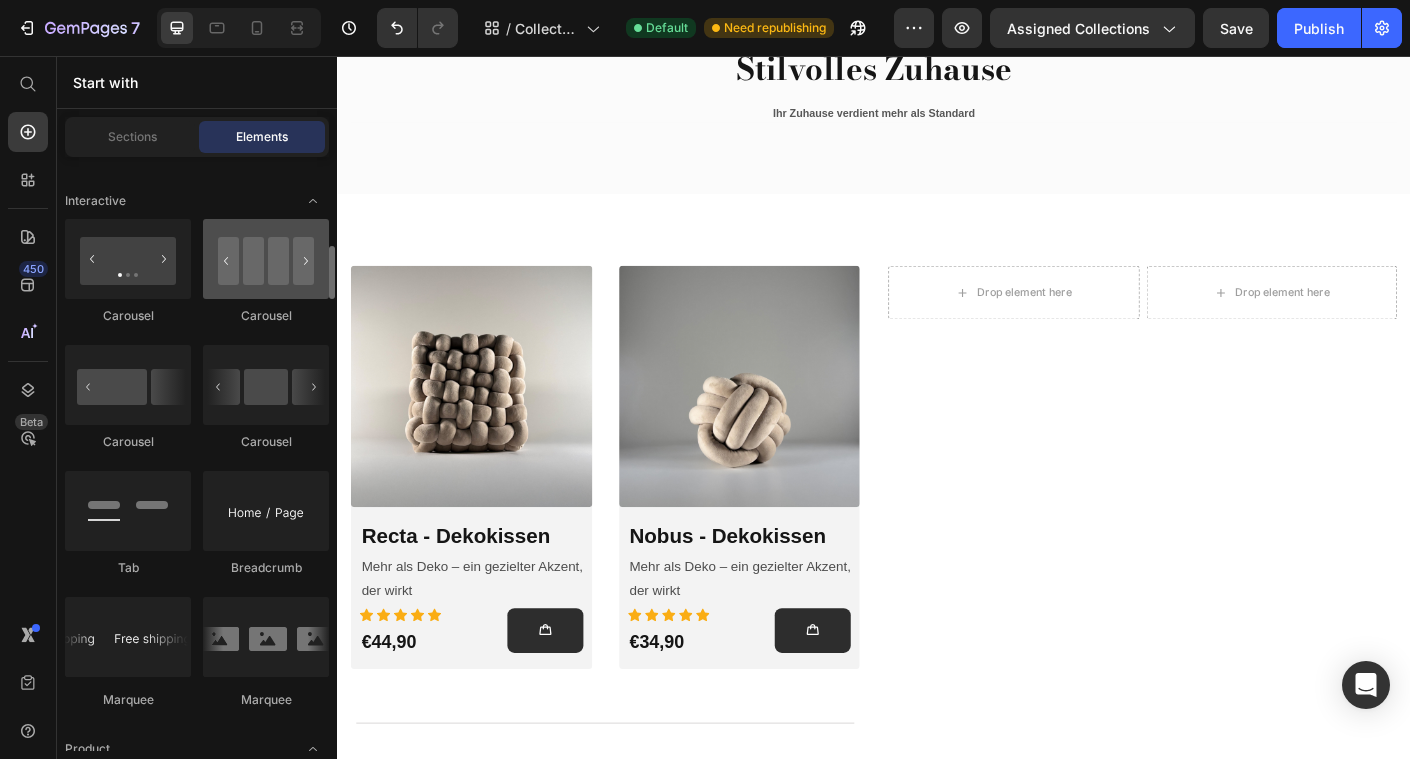 scroll, scrollTop: 2201, scrollLeft: 0, axis: vertical 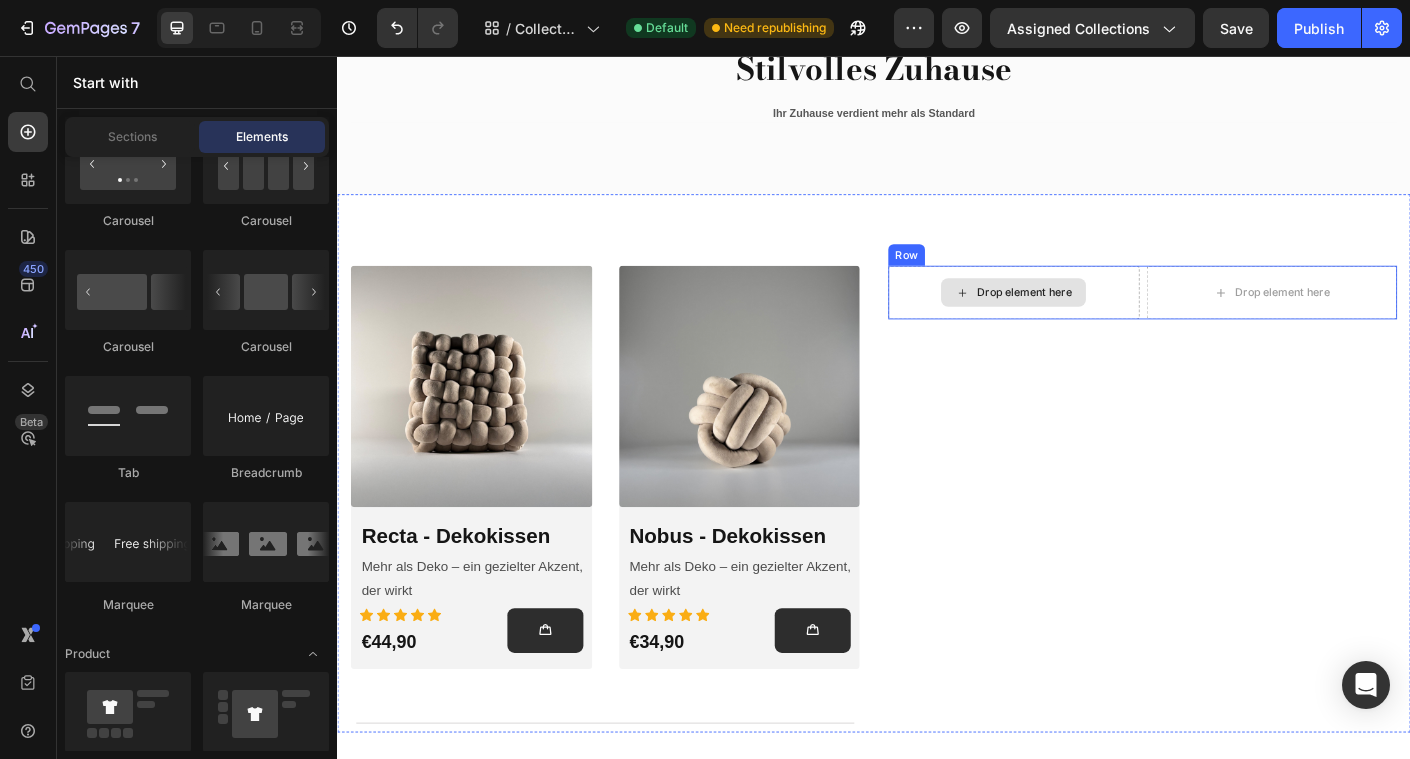 click on "Drop element here" at bounding box center (1105, 321) 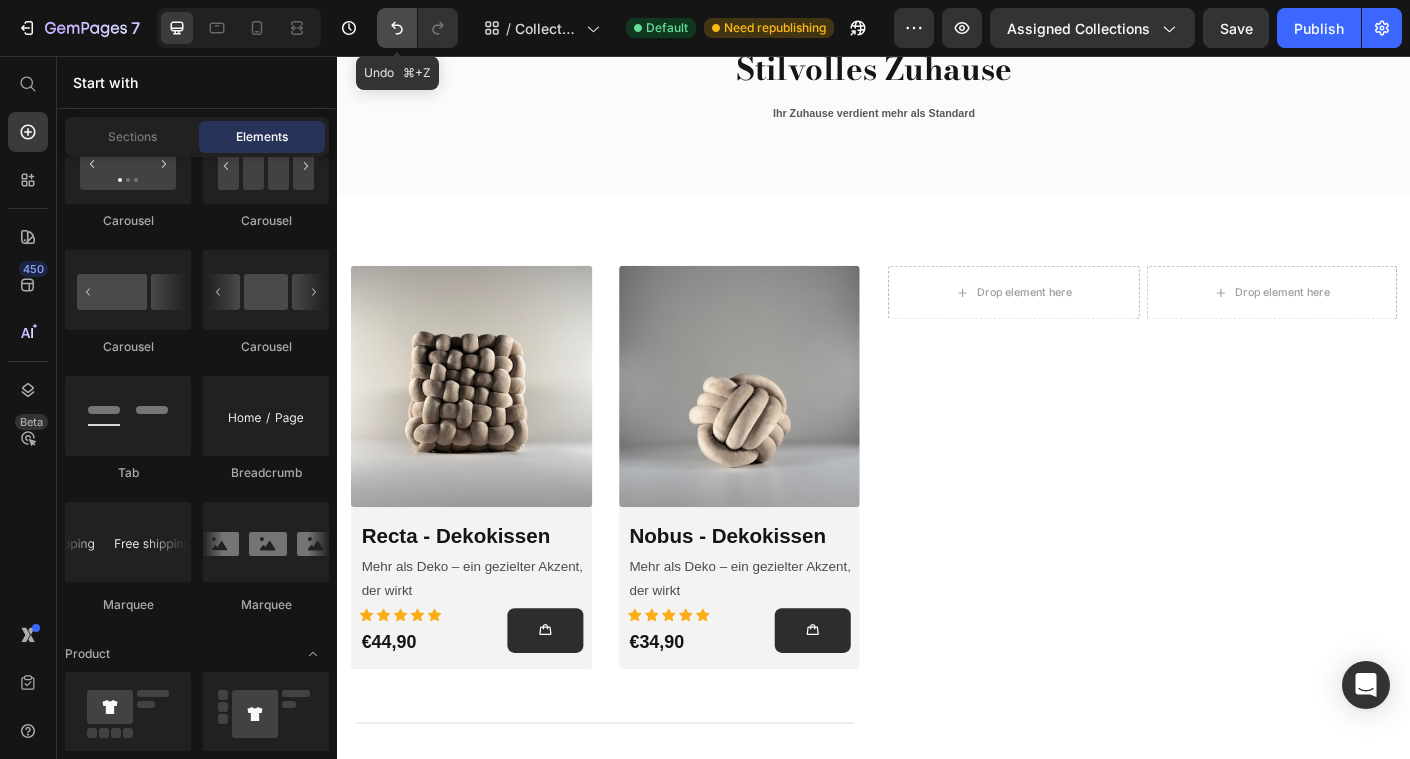 click 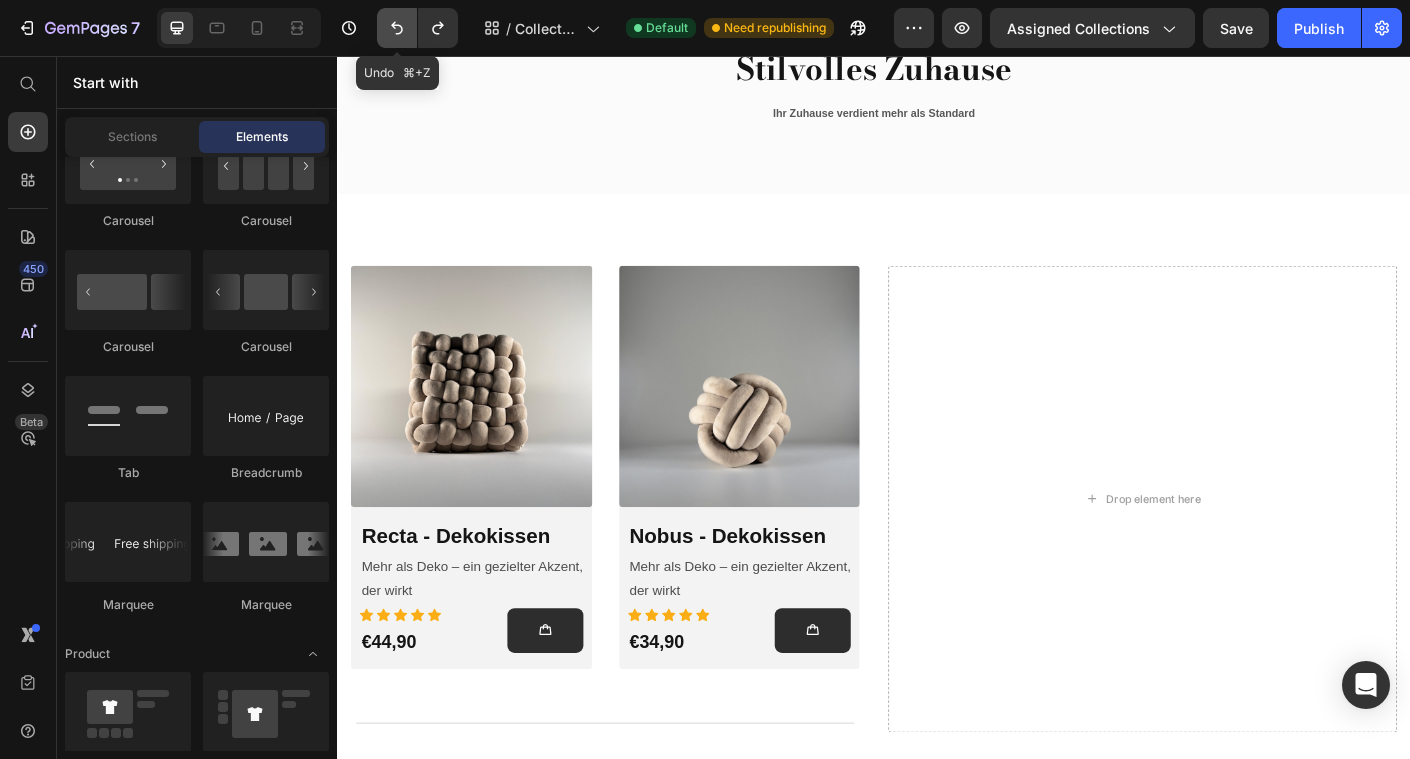 click 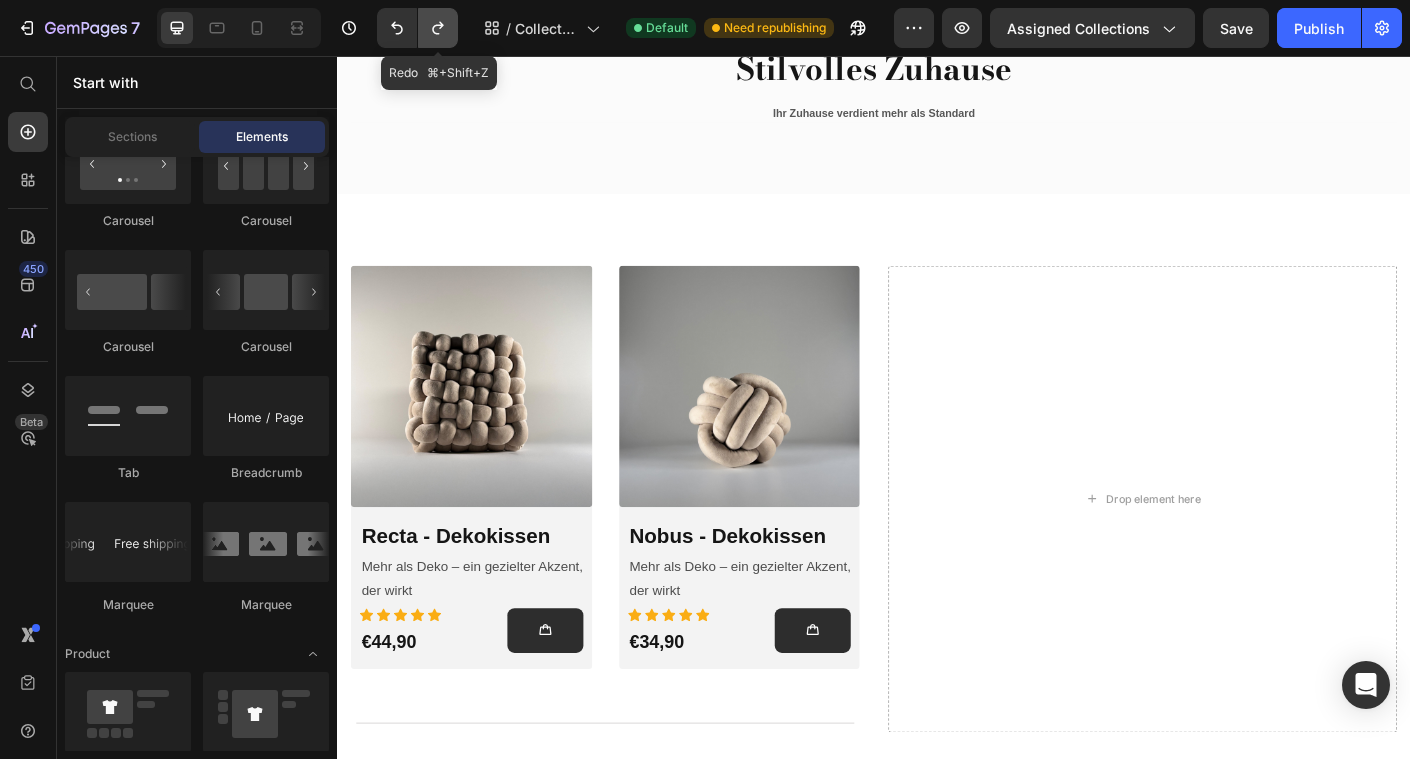 click 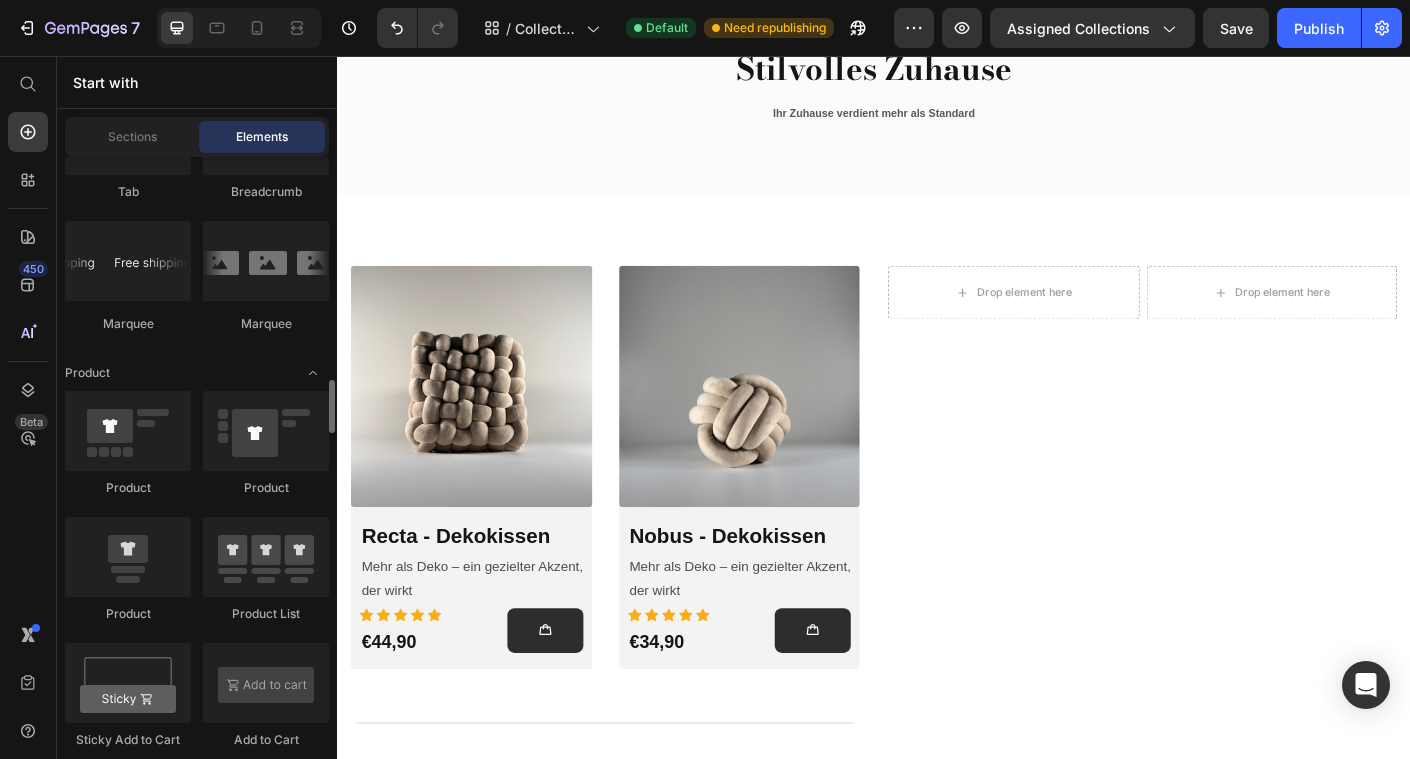 scroll, scrollTop: 2569, scrollLeft: 0, axis: vertical 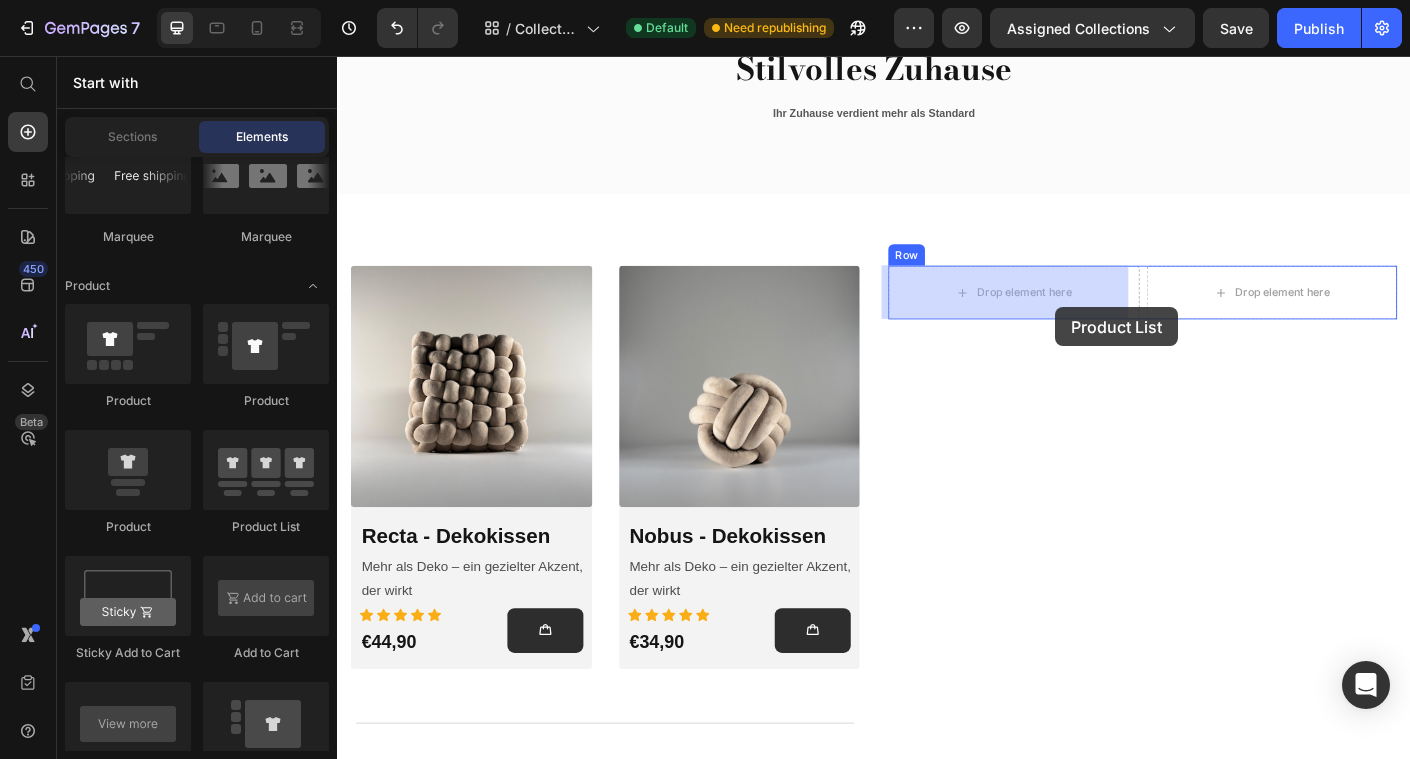 drag, startPoint x: 576, startPoint y: 540, endPoint x: 1124, endPoint y: 332, distance: 586.1467 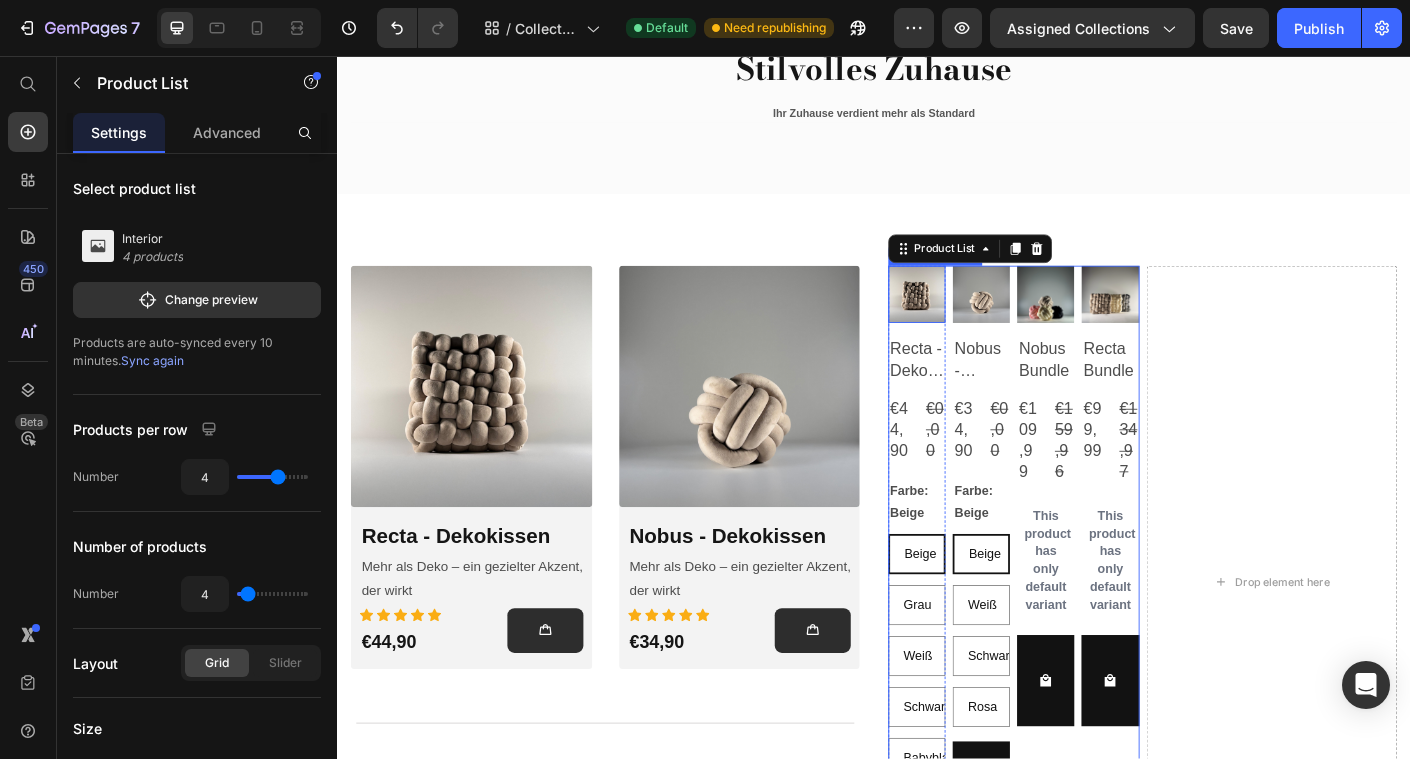 click at bounding box center [985, 323] 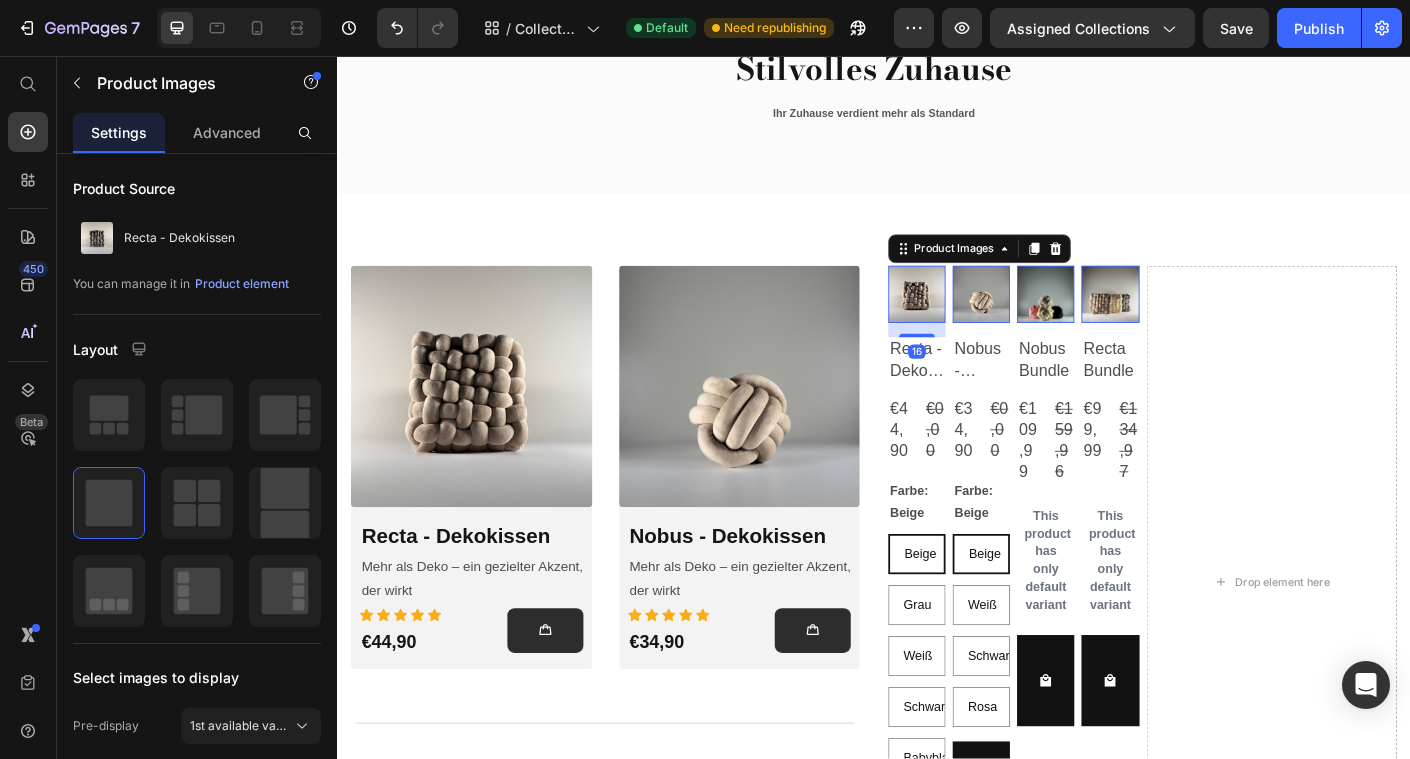 click at bounding box center [985, 323] 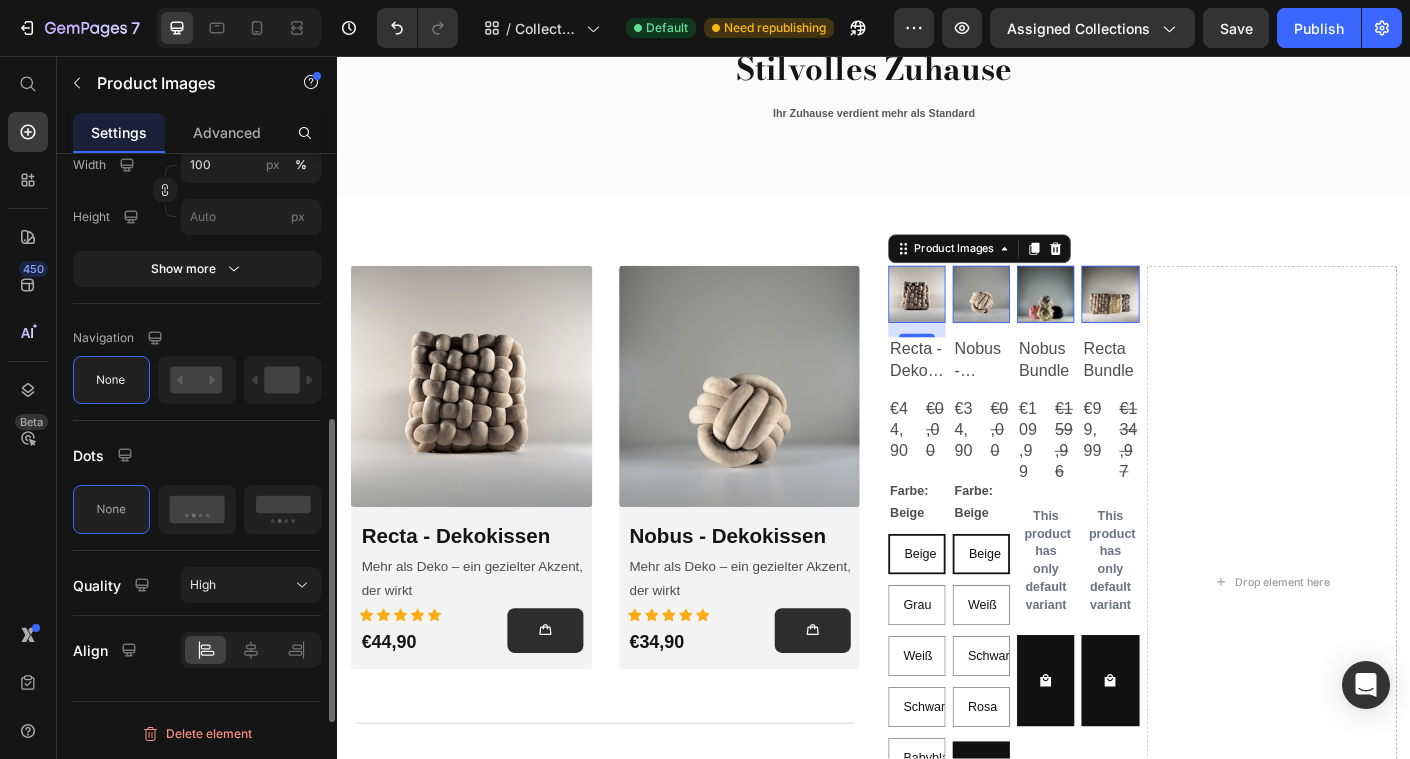 scroll, scrollTop: 0, scrollLeft: 0, axis: both 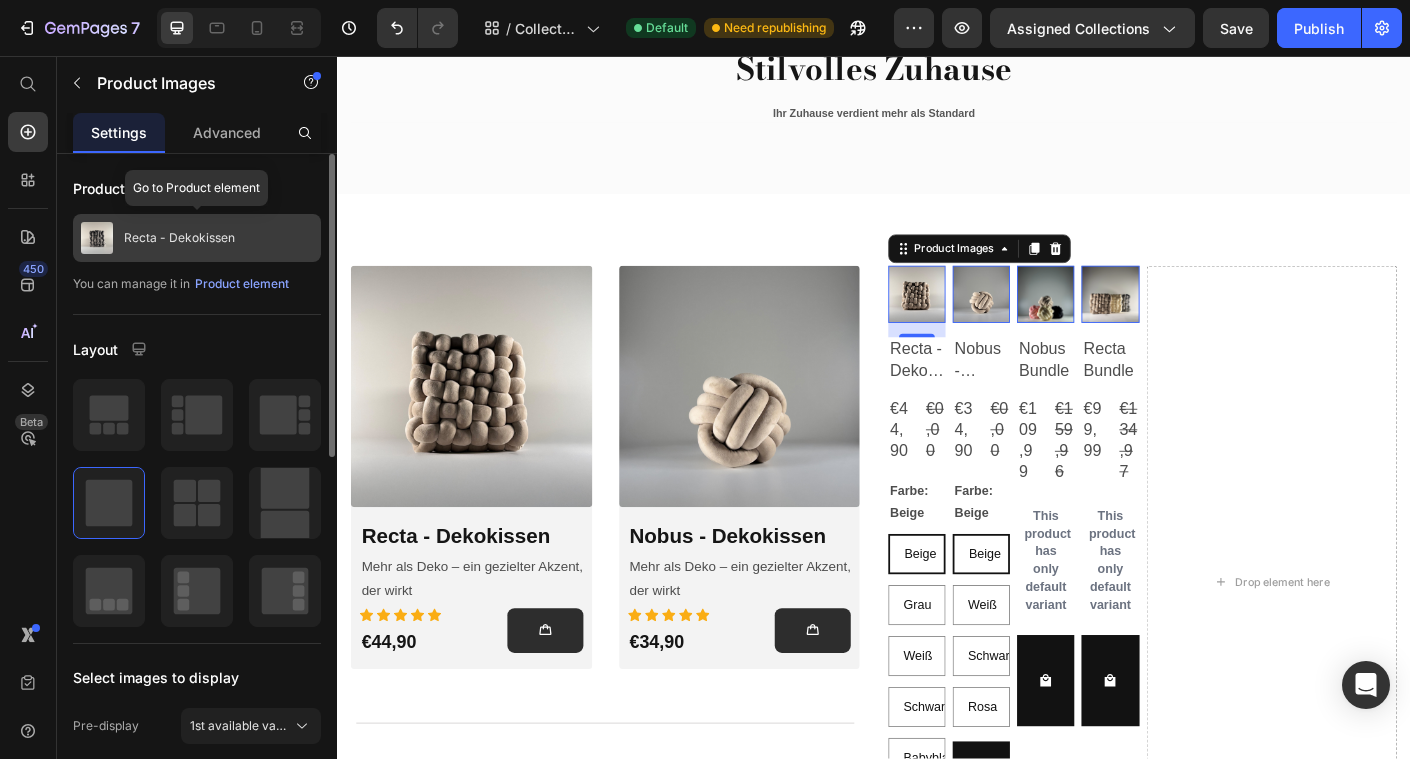 click on "Recta - Dekokissen" at bounding box center (179, 238) 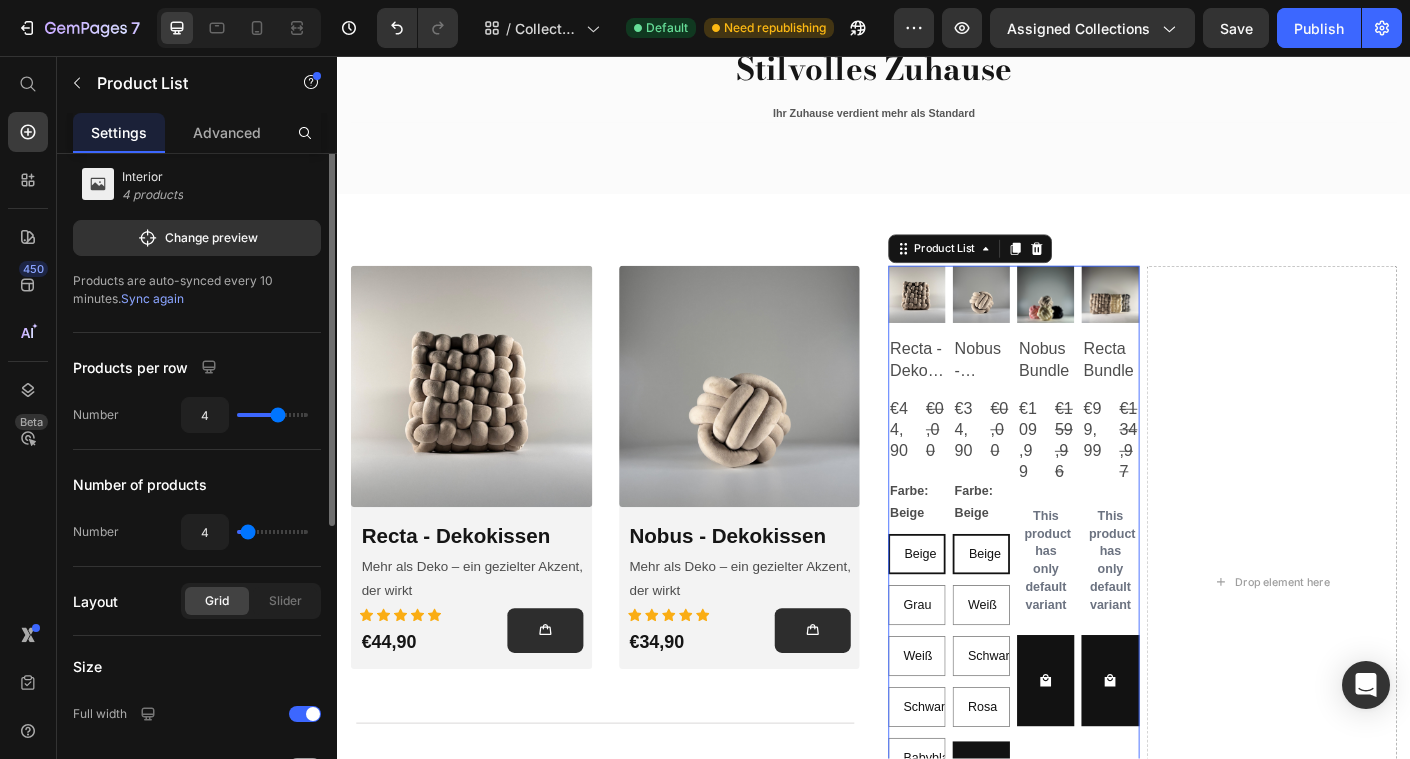 scroll, scrollTop: 0, scrollLeft: 0, axis: both 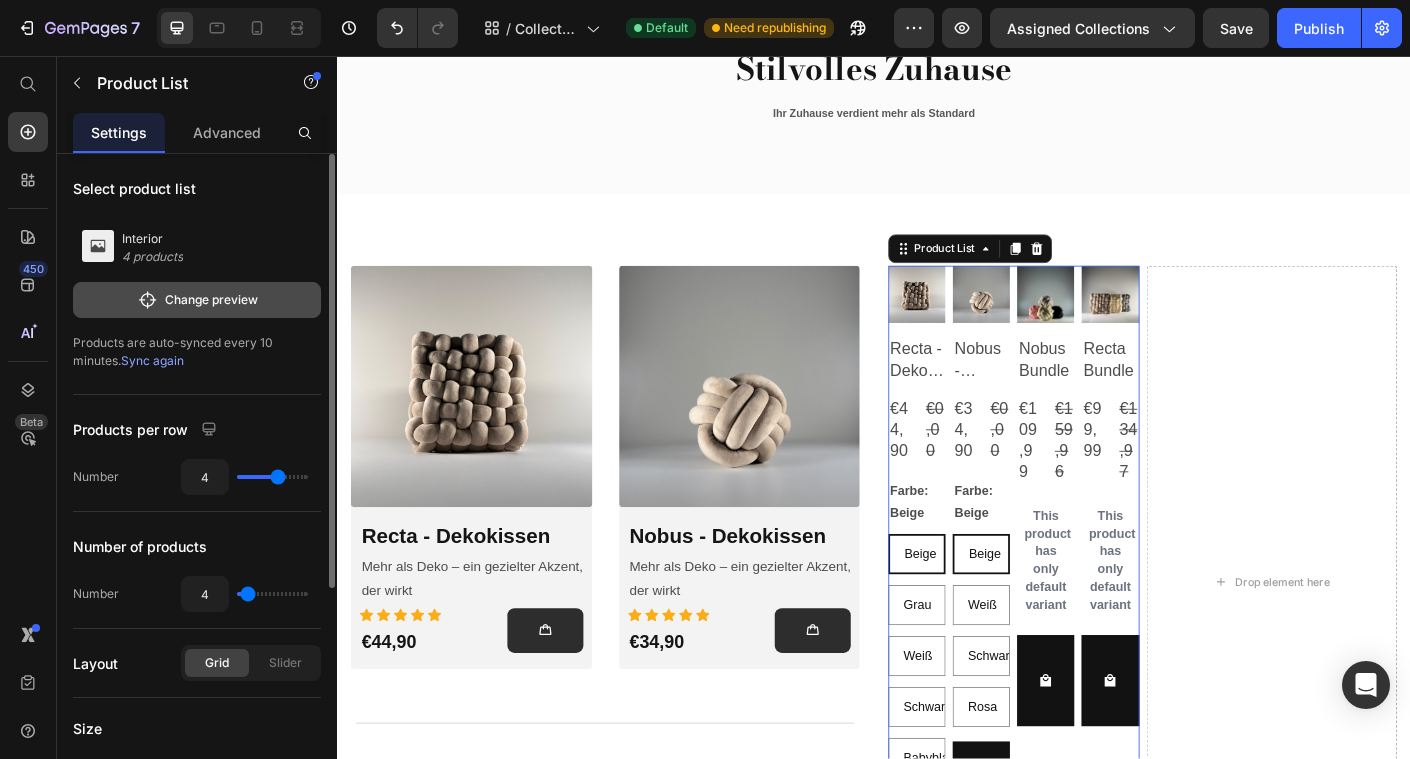 click on "Change preview" at bounding box center [197, 300] 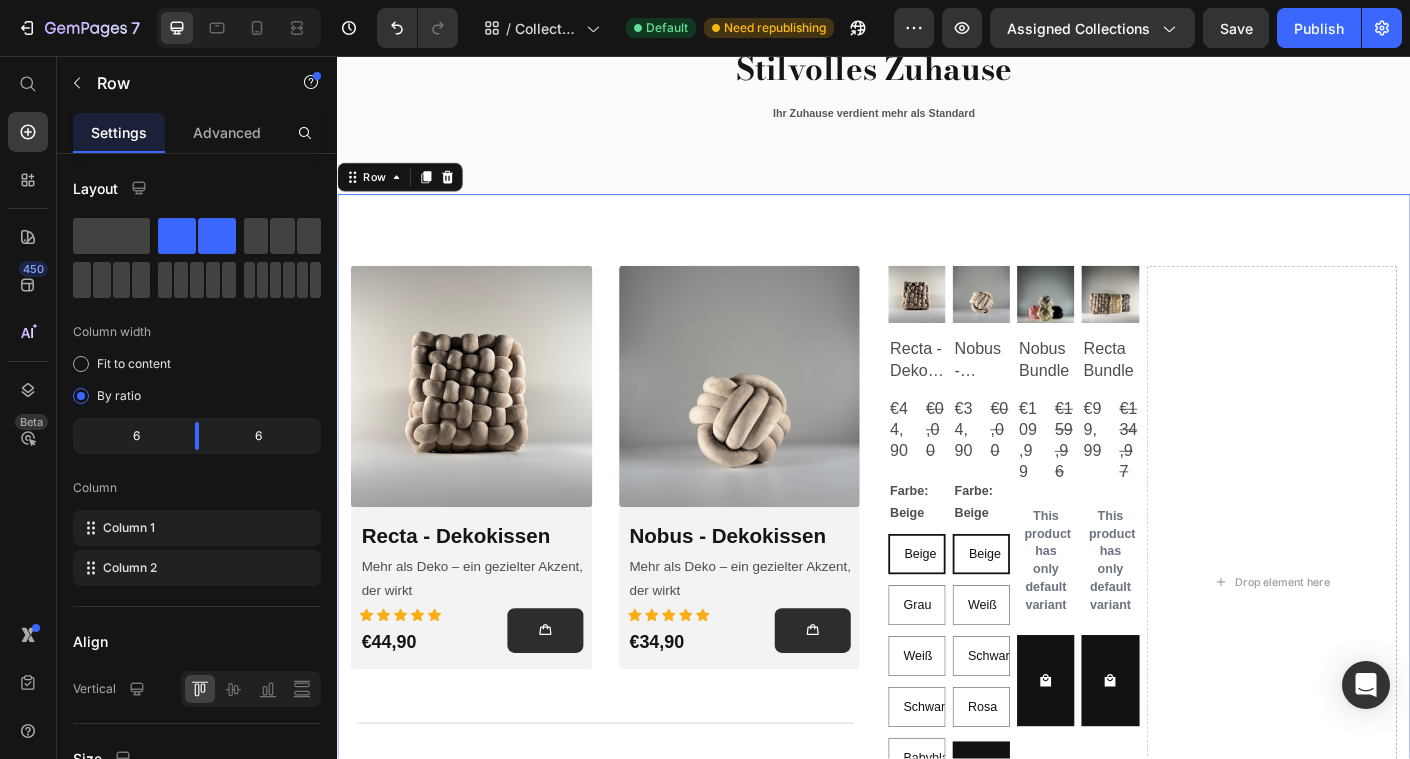 click on "Product Images & Gallery Row Recta - Dekokissen (P) Title Mehr als Deko – ein gezielter Akzent, der wirkt Text Block Icon Icon Icon Icon
Icon Row €44,90 Product Price
Add to Cart Row Icon Icon Icon Icon Icon Row €44,90 (P) Price
(P) Cart Button Row Row Row Product Images & Gallery Row Nobus - Dekokissen (P) Title Mehr als Deko – ein gezielter Akzent, der wirkt Text Block Icon Icon Icon Icon
Icon Row €34,90 Product Price
Add to Cart Row Icon Icon Icon Icon Icon Row €34,90 (P) Price
(P) Cart Button Row Row Row Product List Row                Title Line Product Images Recta - Dekokissen Product Title €44,90 Product Price €0,00 Product Price Row Farbe: Beige Beige Beige Beige Grau Grau Grau Weiß Weiß Weiß Schwarz Schwarz Schwarz Babyblau Babyblau Babyblau Product Variants & Swatches Add To cart Product Cart Button Row Product Images Nobus - Dekokissen Product Title €34,90 Product Price €0,00 Row" at bounding box center (937, 604) 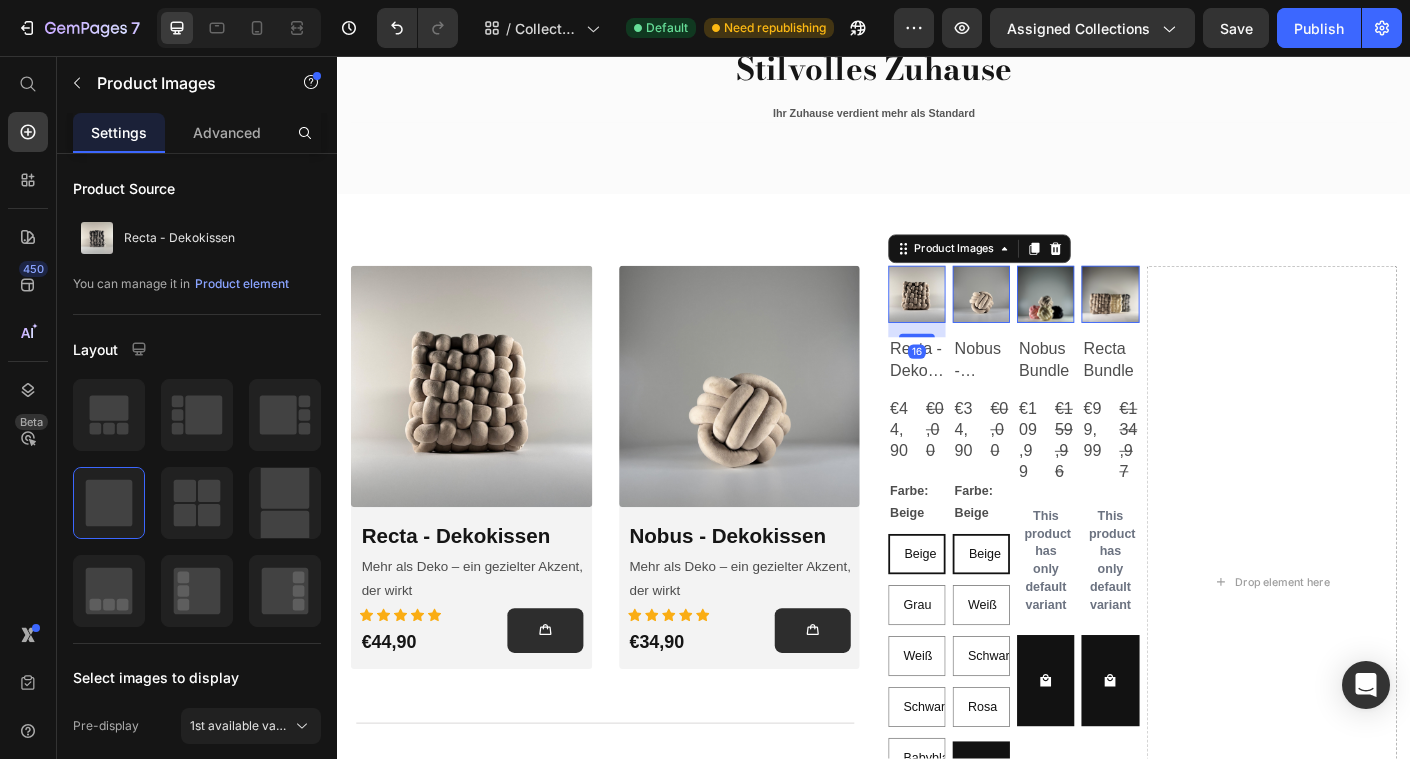 click at bounding box center [985, 323] 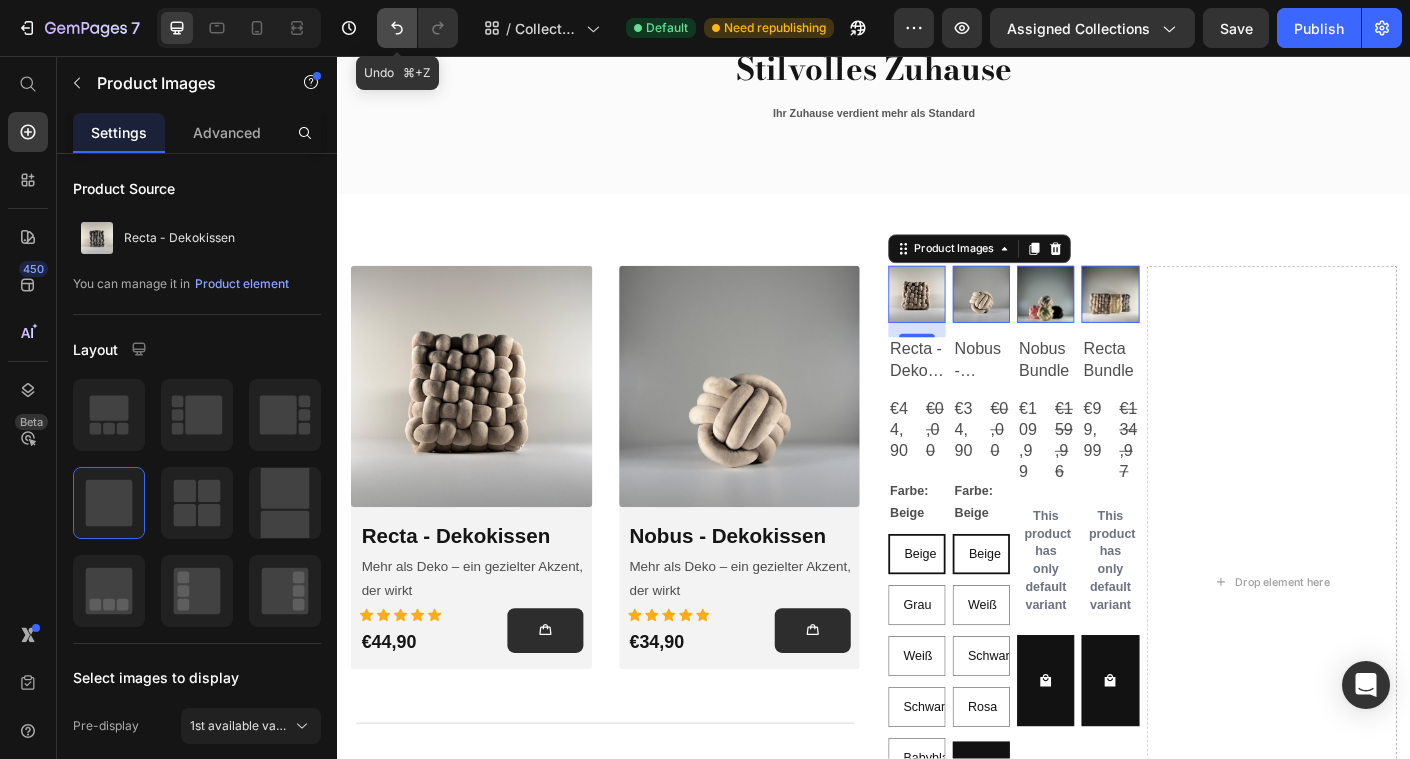 click 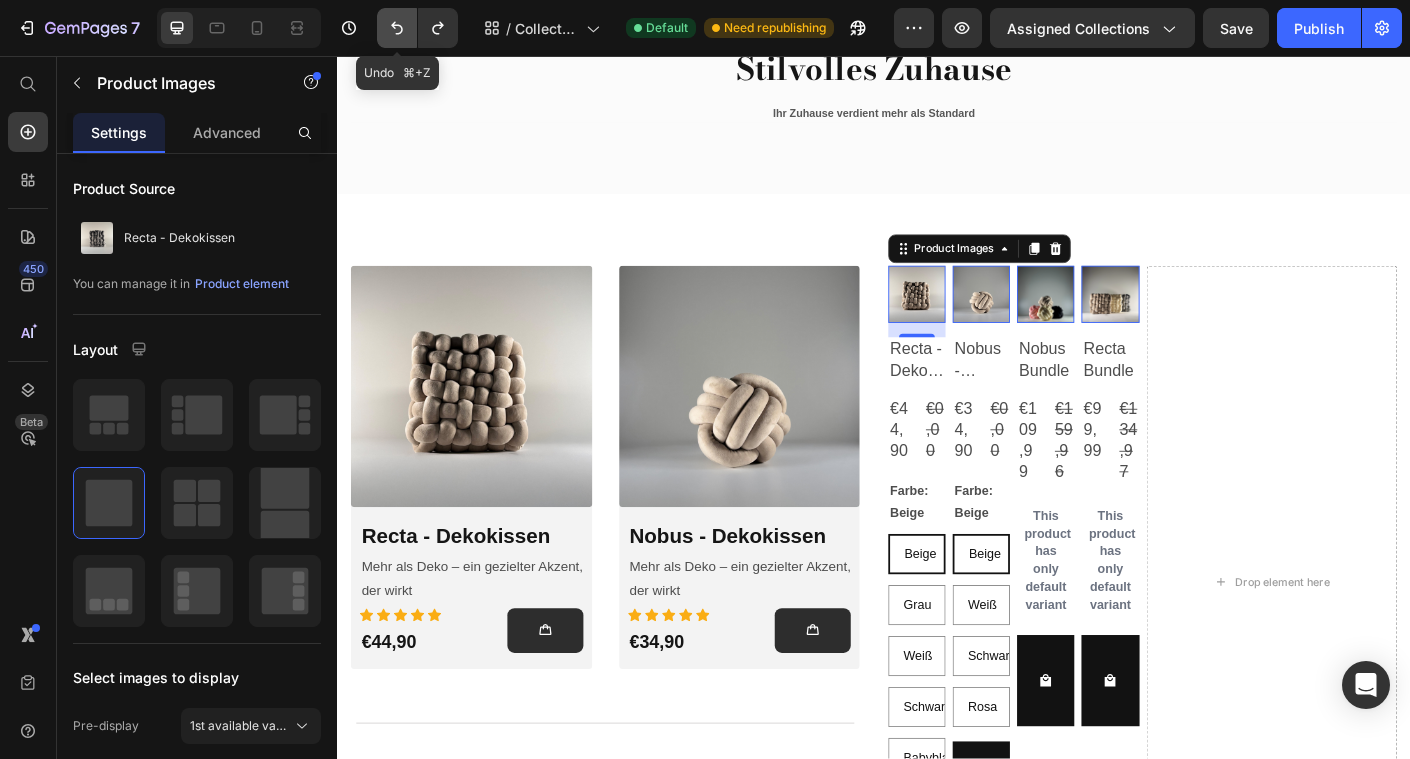 click 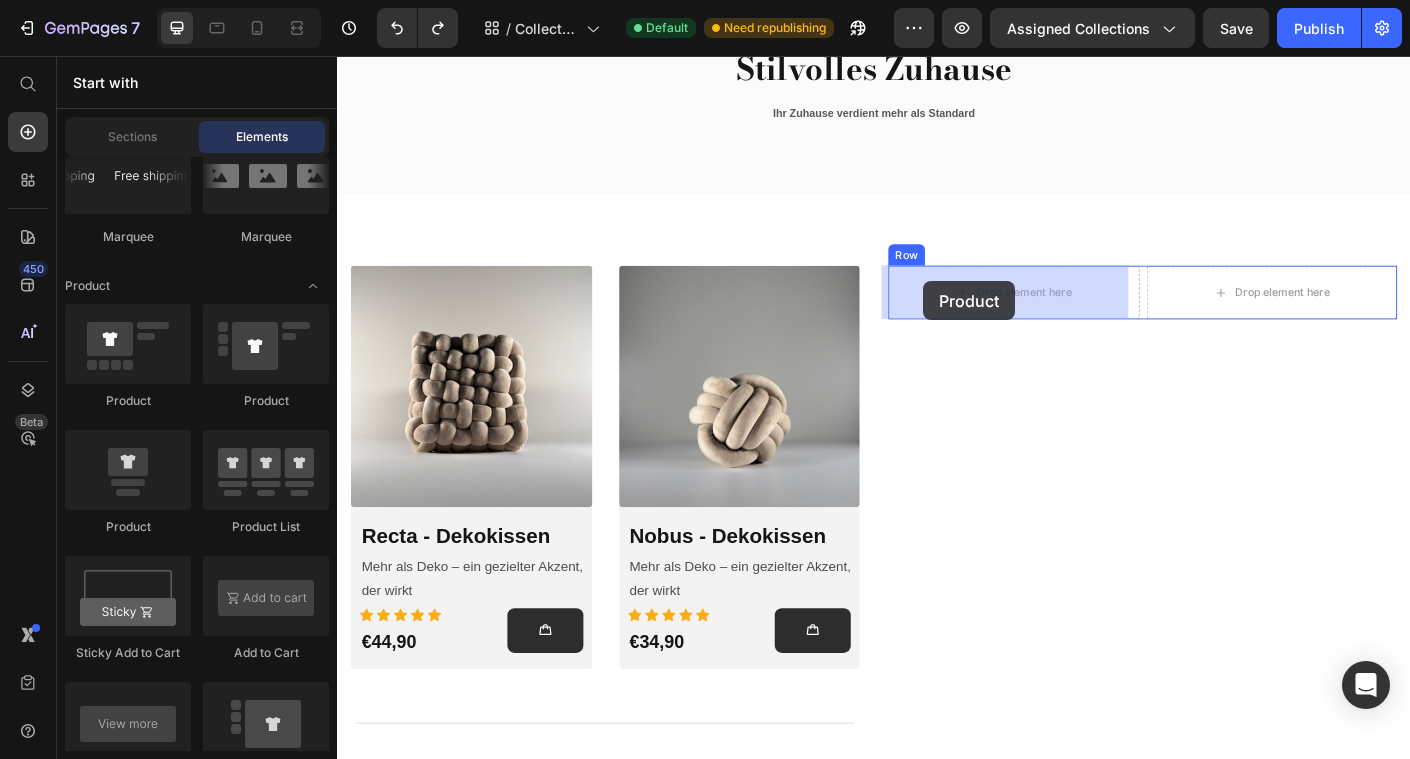 drag, startPoint x: 487, startPoint y: 551, endPoint x: 992, endPoint y: 305, distance: 561.73035 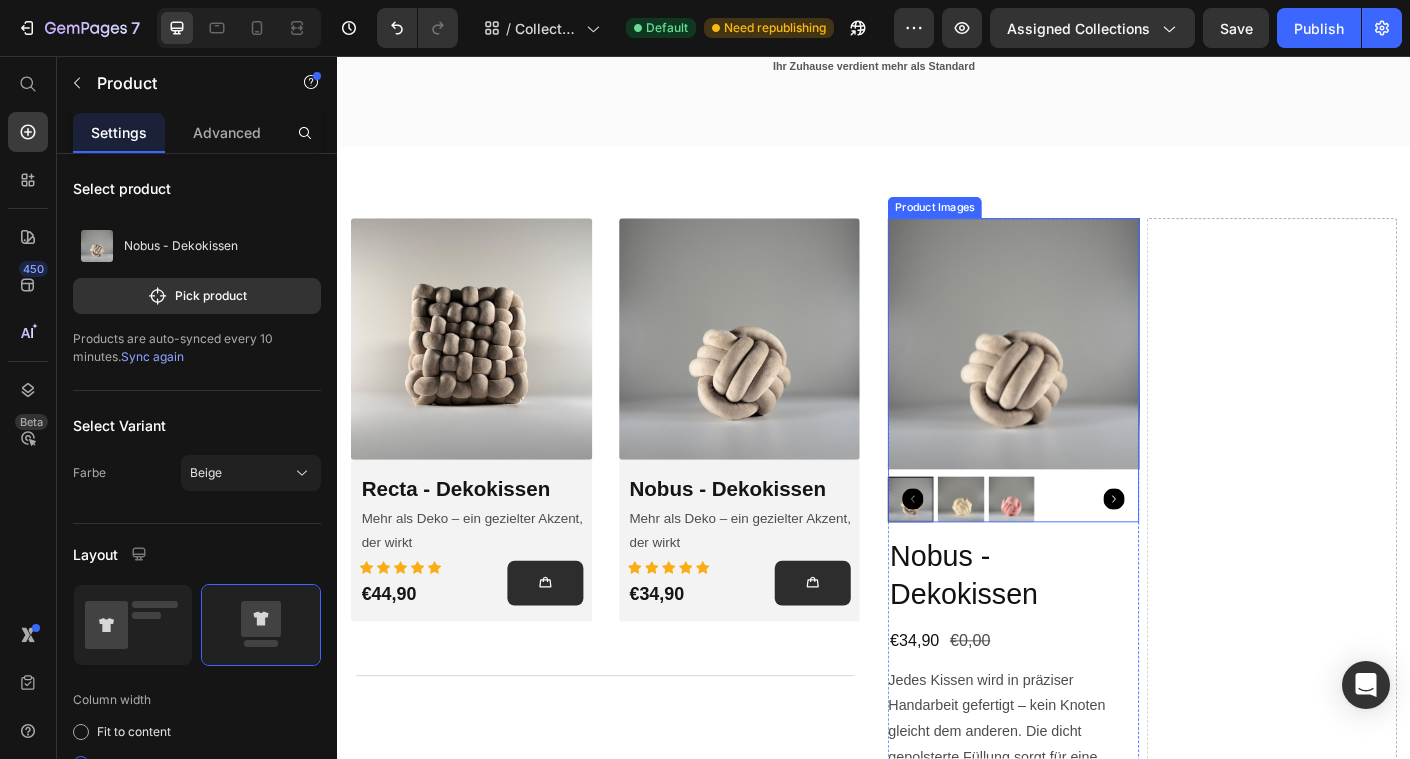 scroll, scrollTop: 142, scrollLeft: 0, axis: vertical 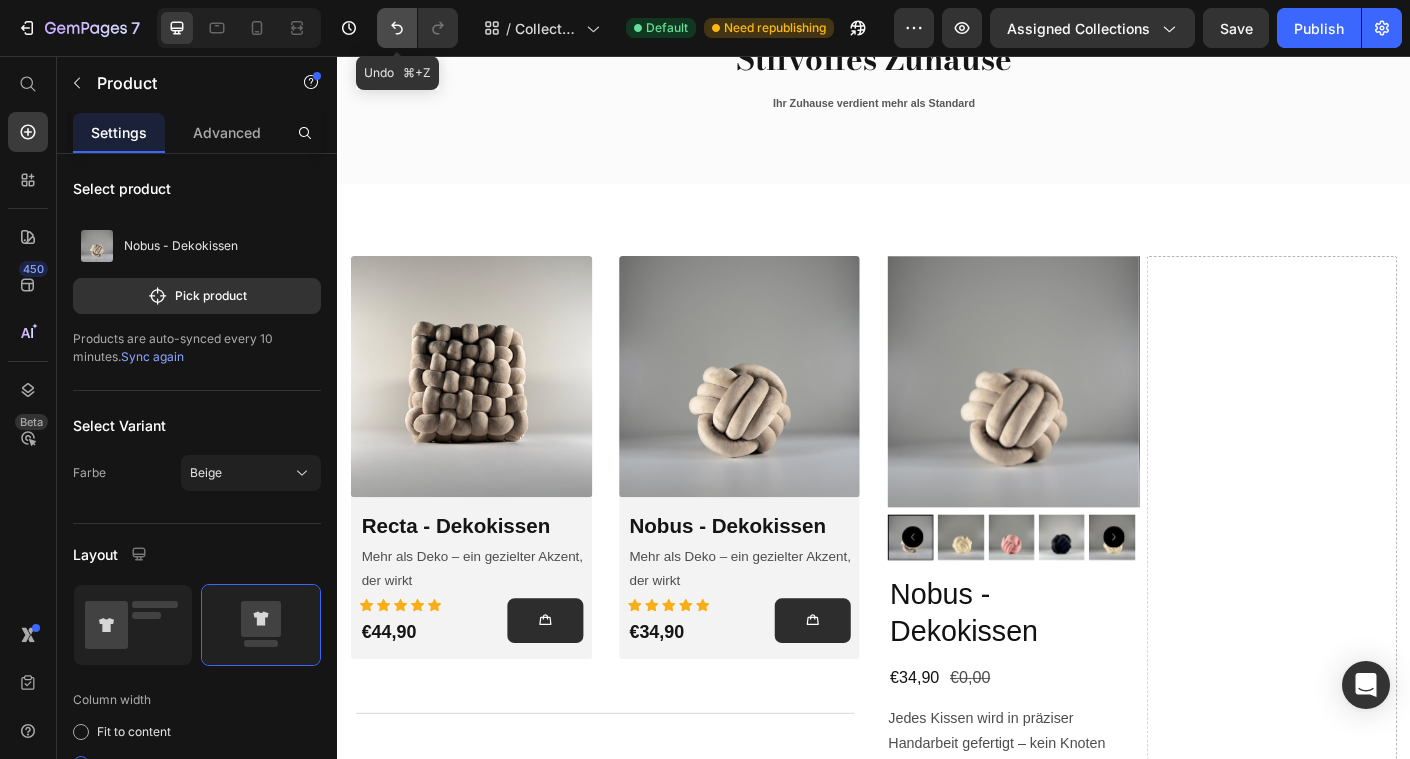 click 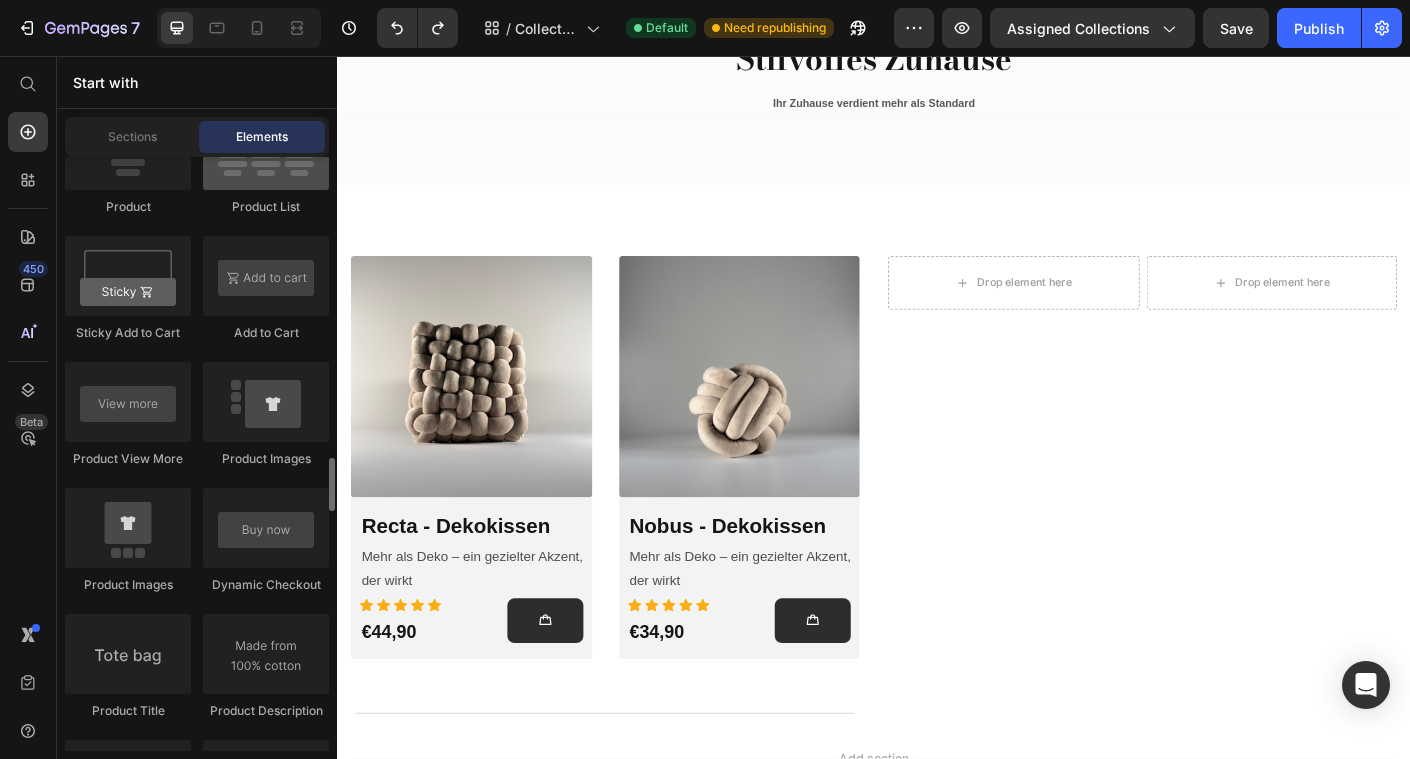 scroll, scrollTop: 2927, scrollLeft: 0, axis: vertical 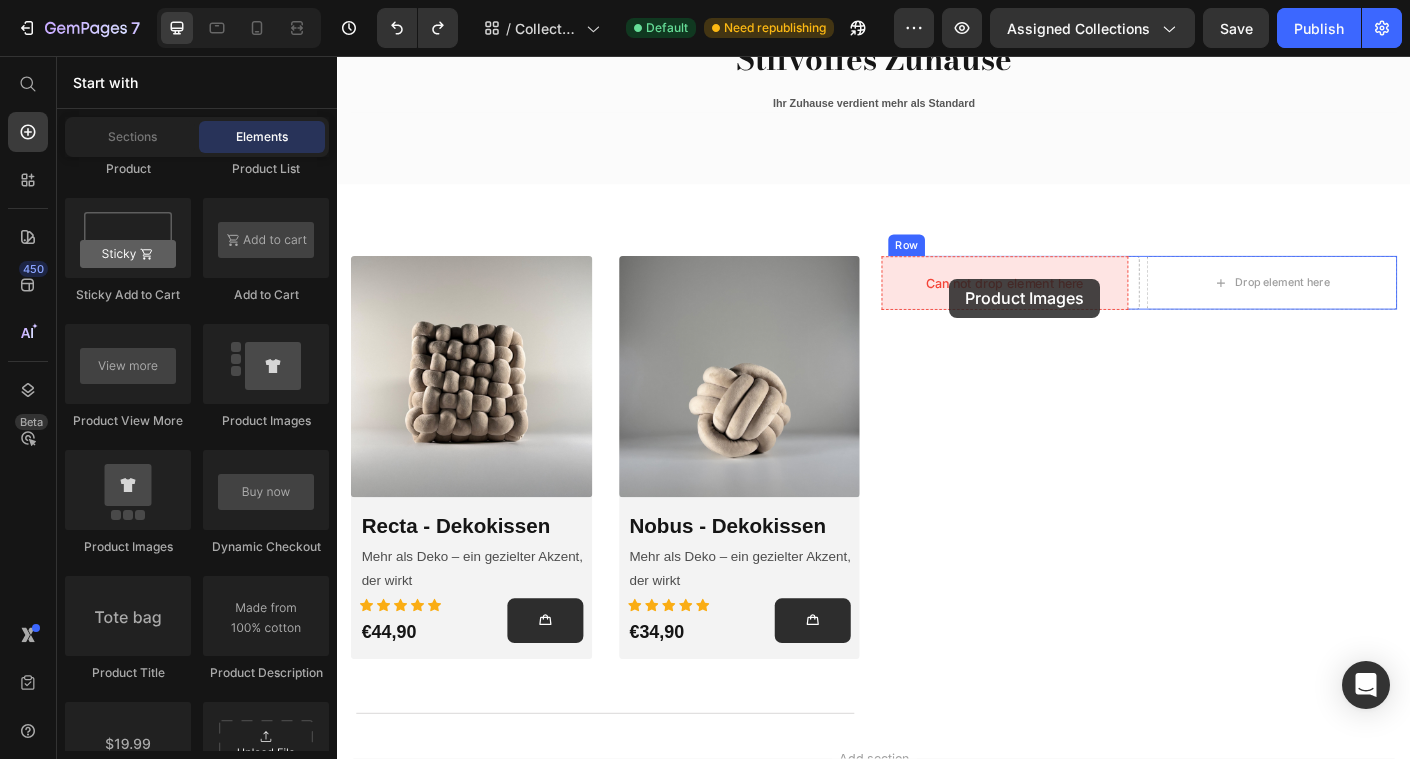 drag, startPoint x: 488, startPoint y: 573, endPoint x: 1020, endPoint y: 305, distance: 595.6912 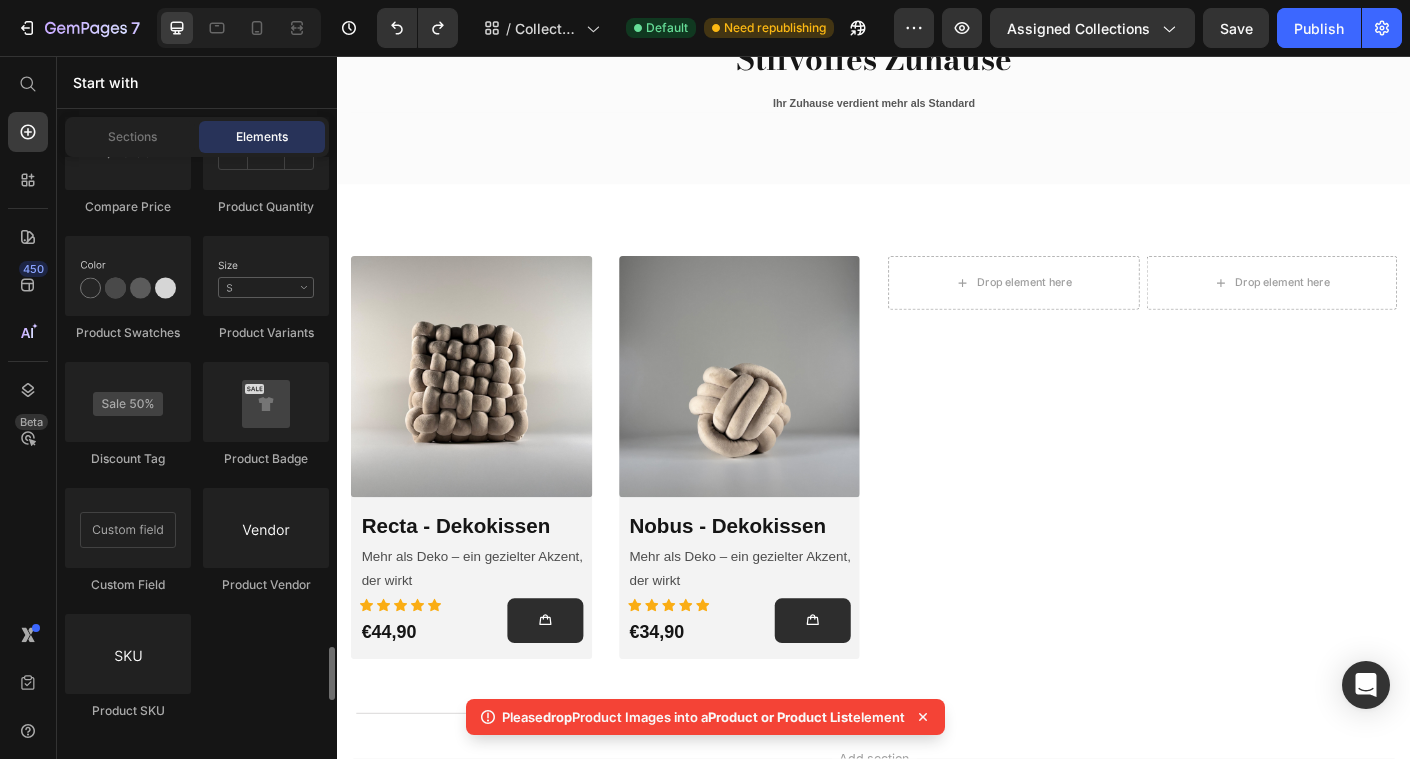 scroll, scrollTop: 3896, scrollLeft: 0, axis: vertical 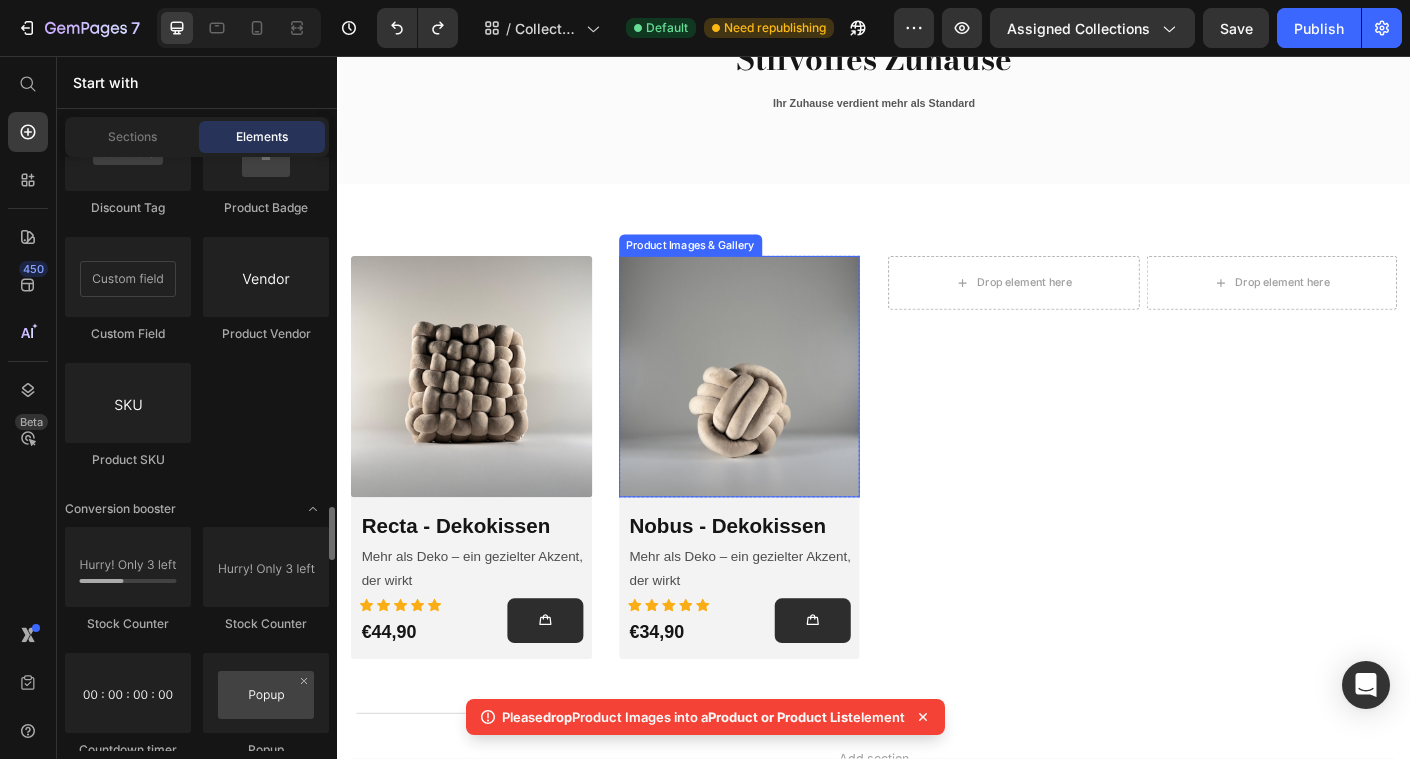 click at bounding box center [787, 415] 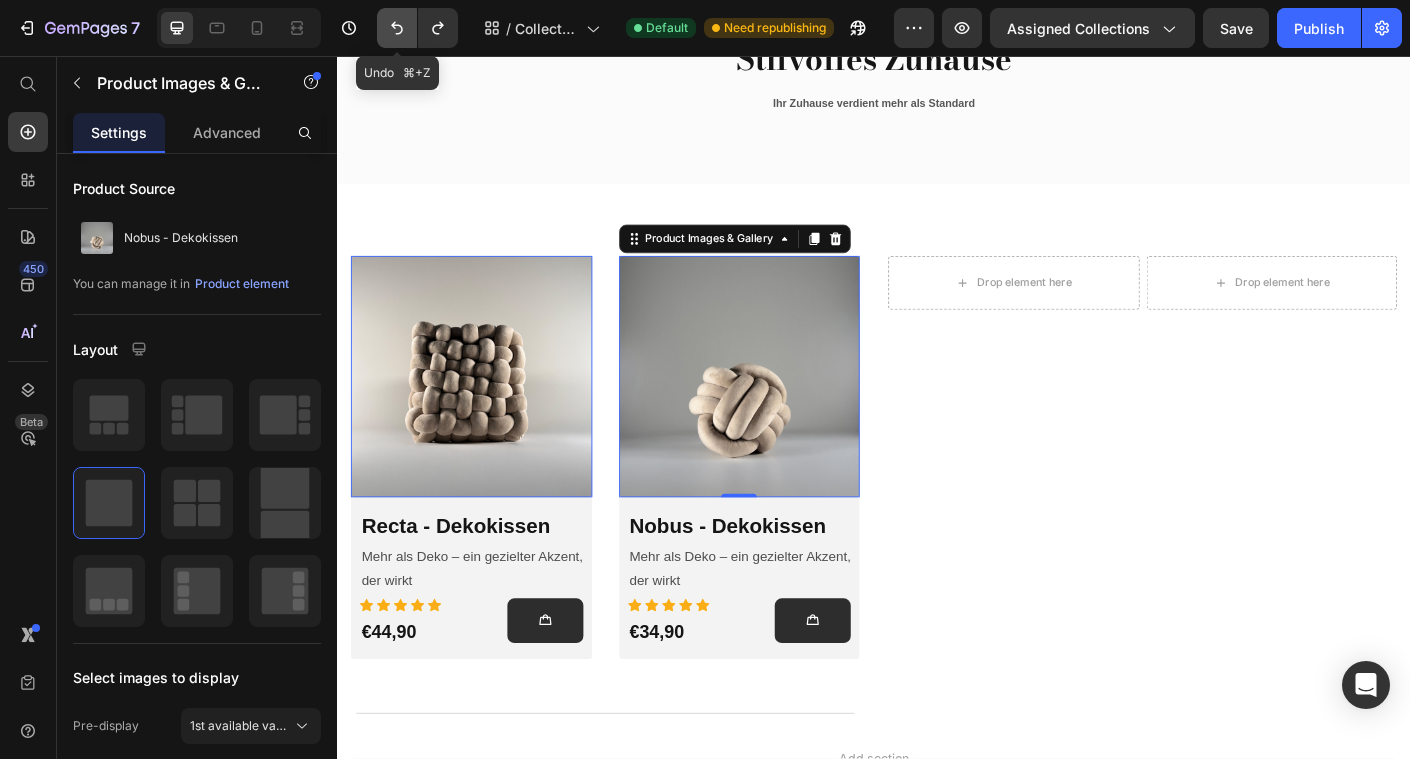 click 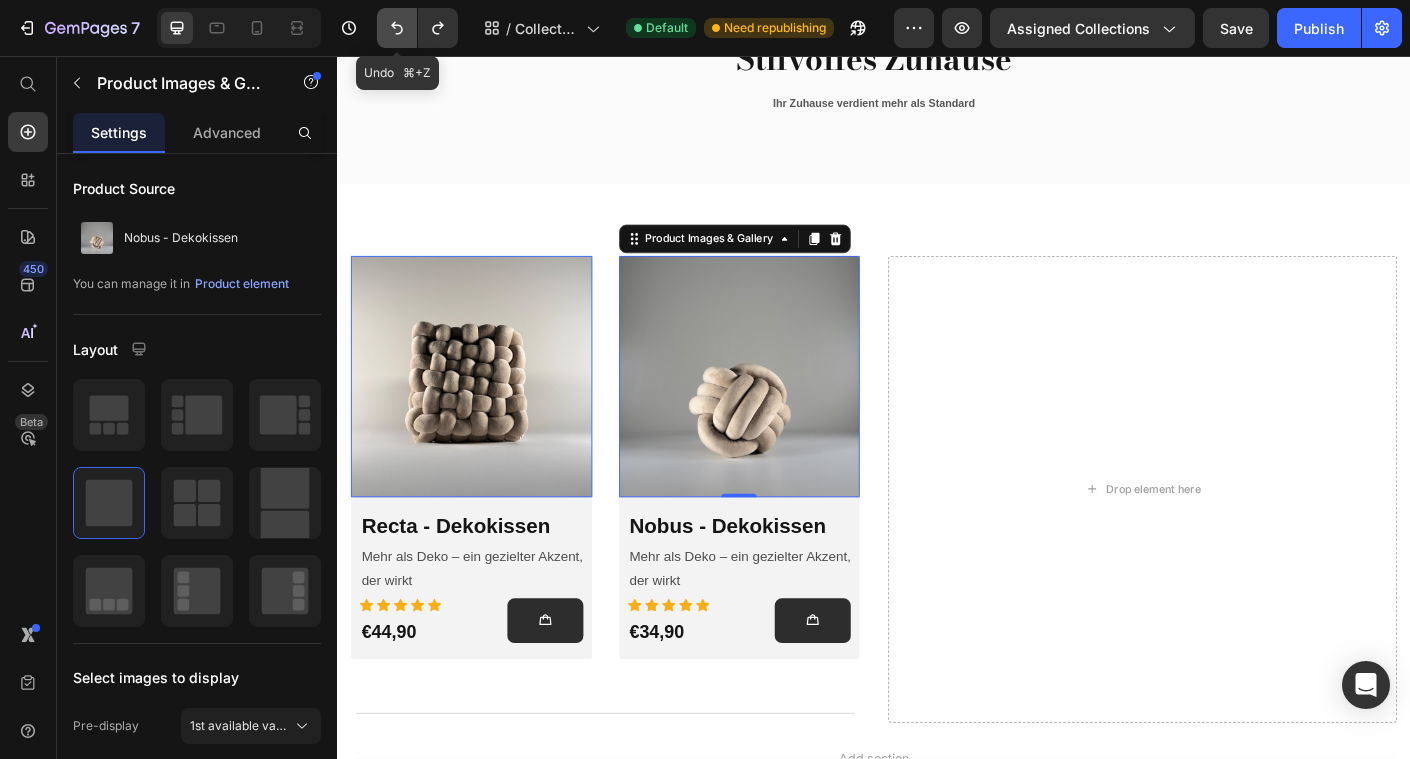 click 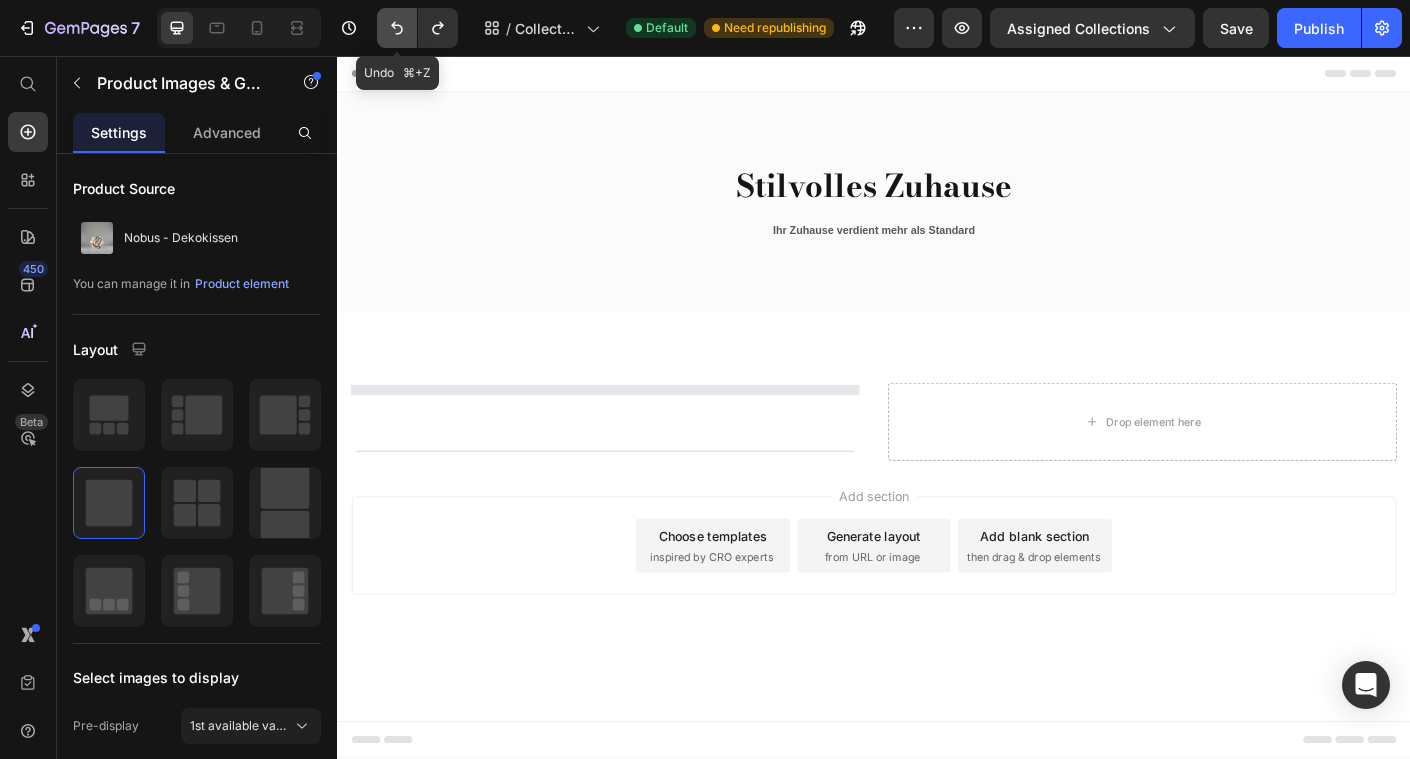 scroll, scrollTop: 0, scrollLeft: 0, axis: both 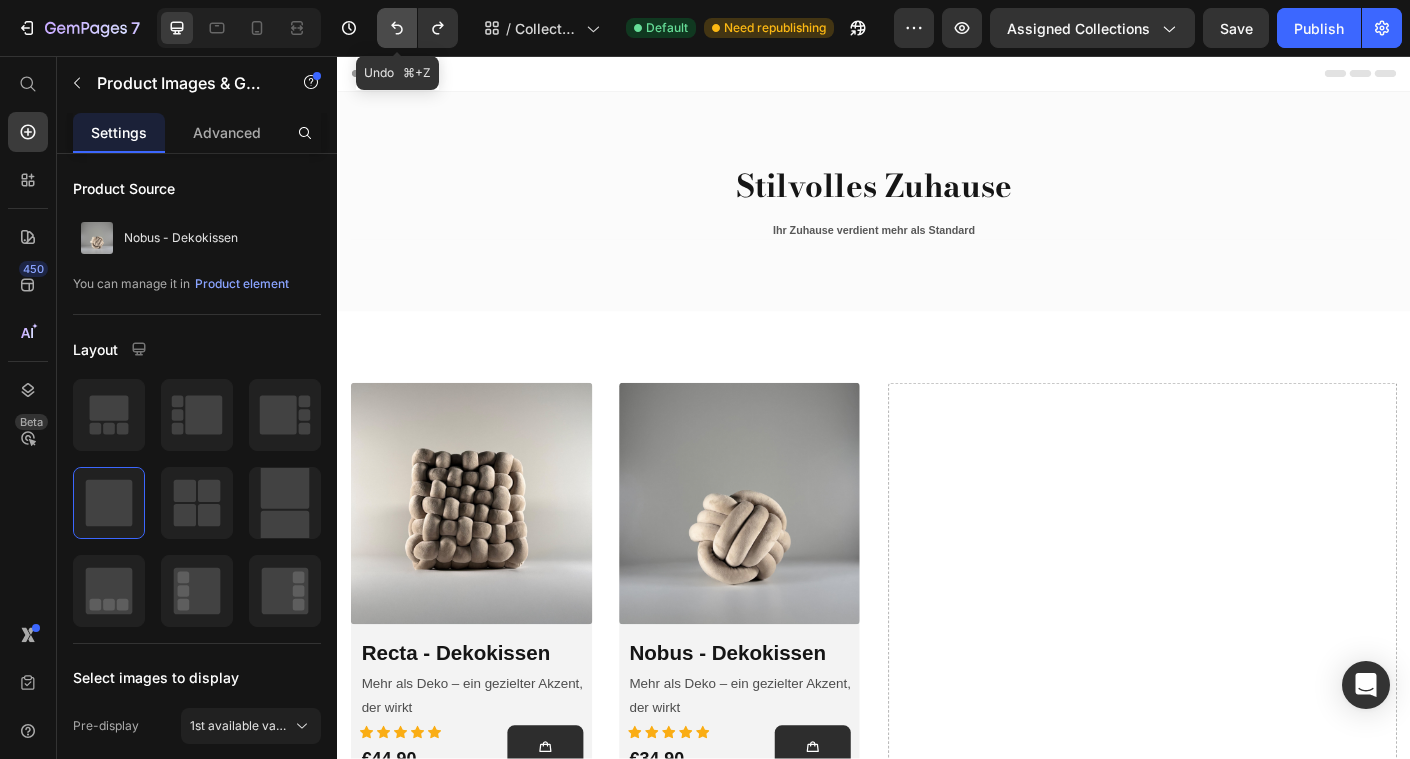 click 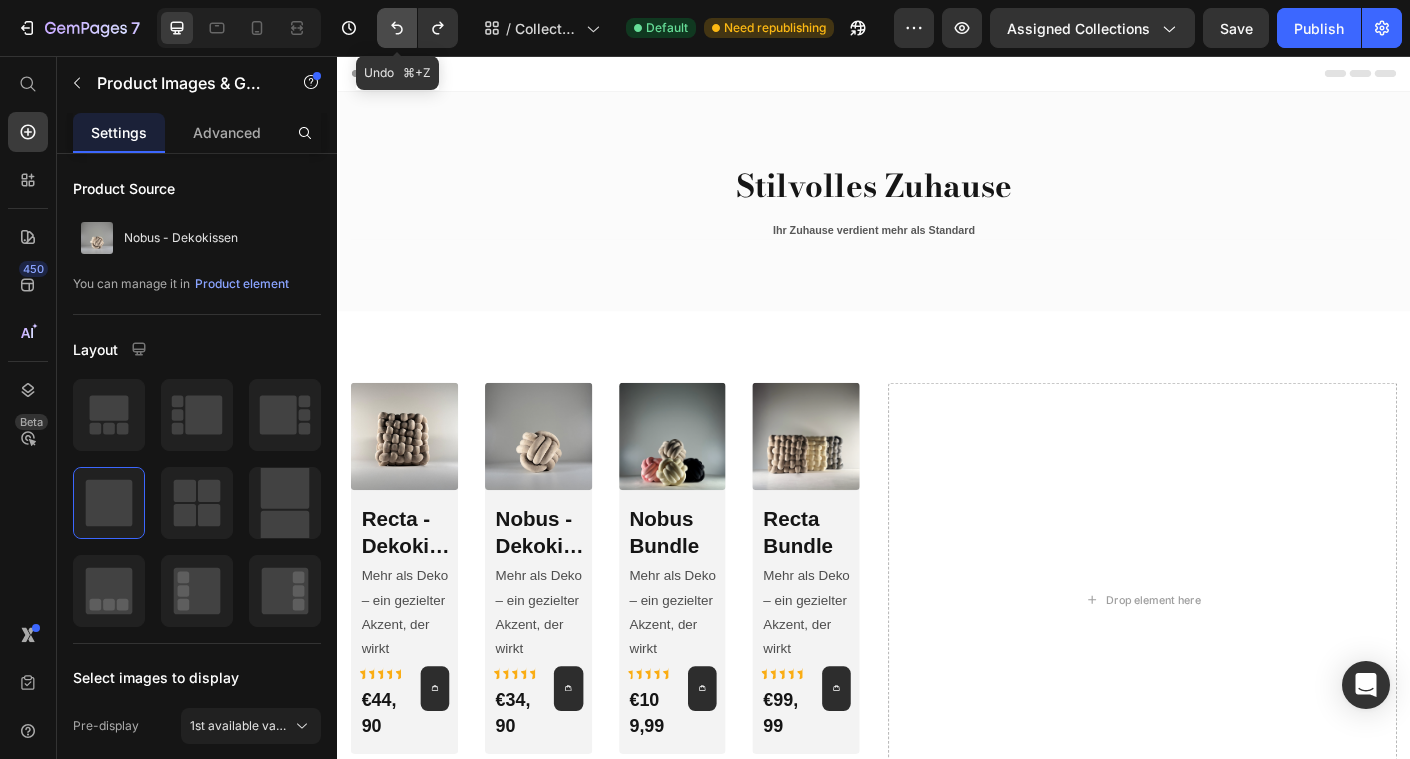 click 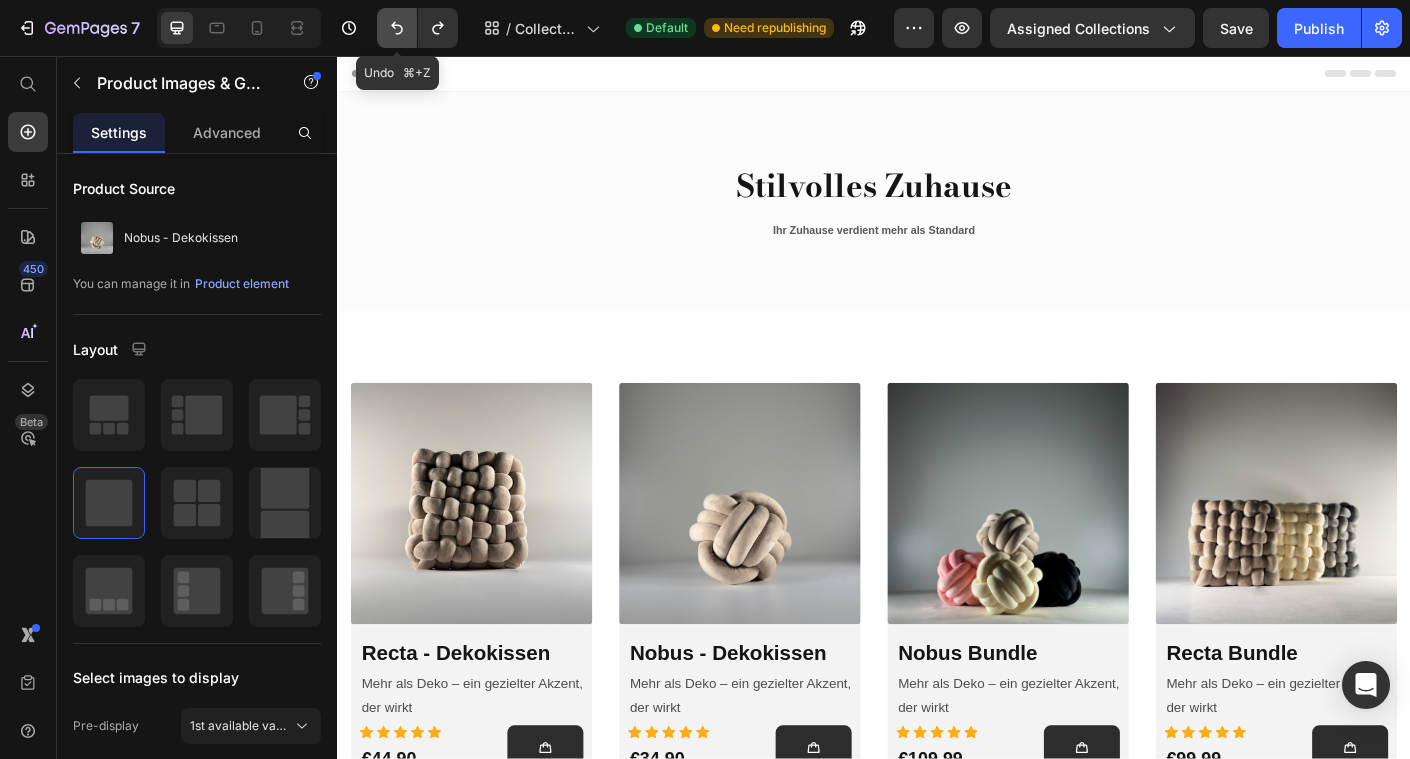 click 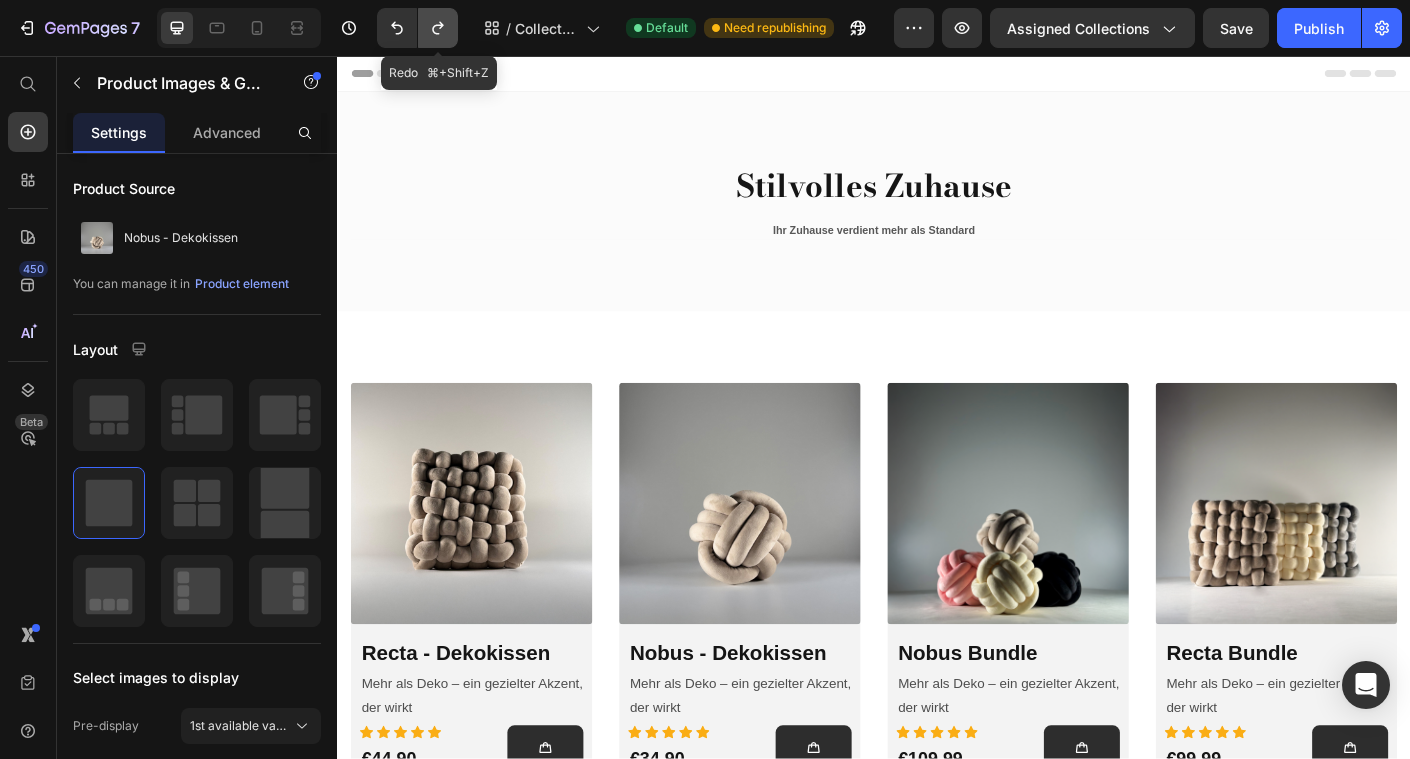 click 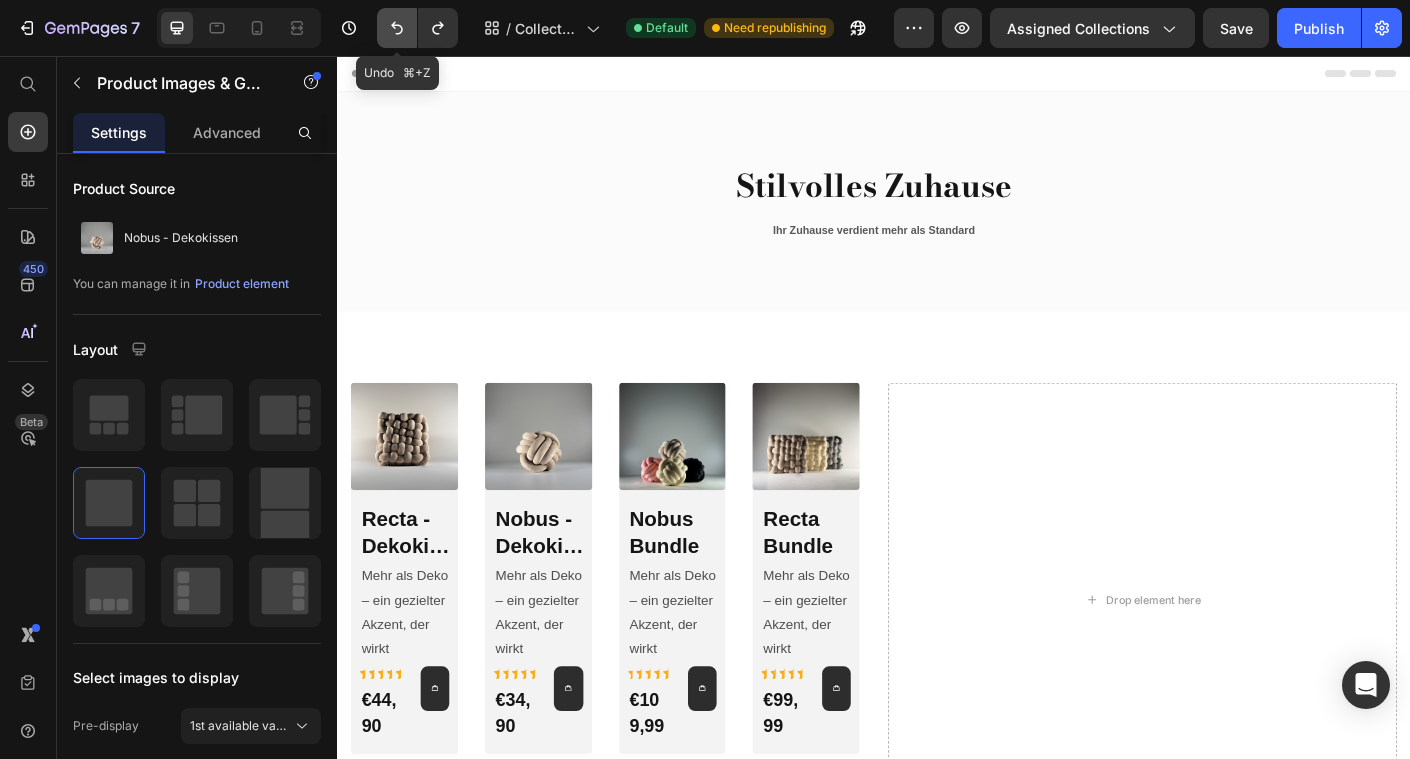 click 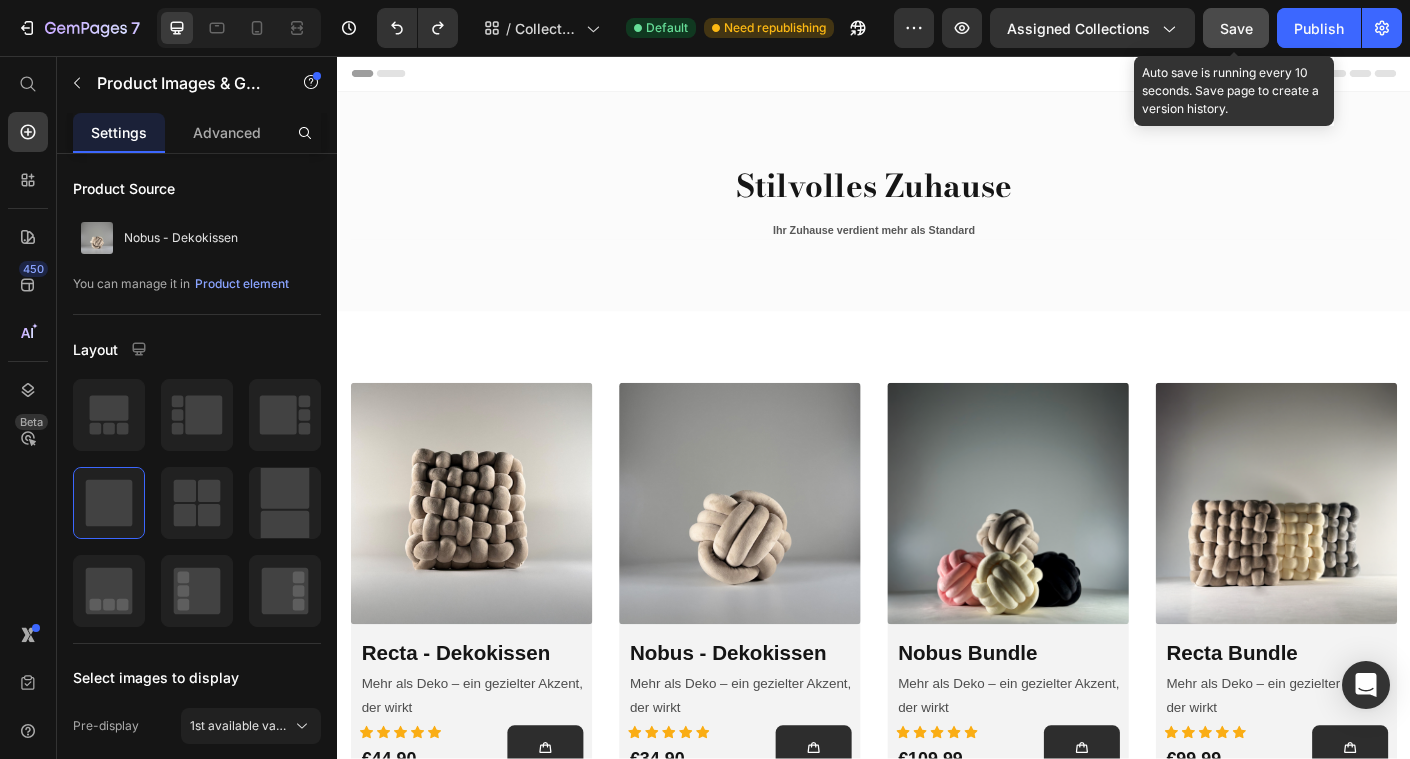 click on "Save" 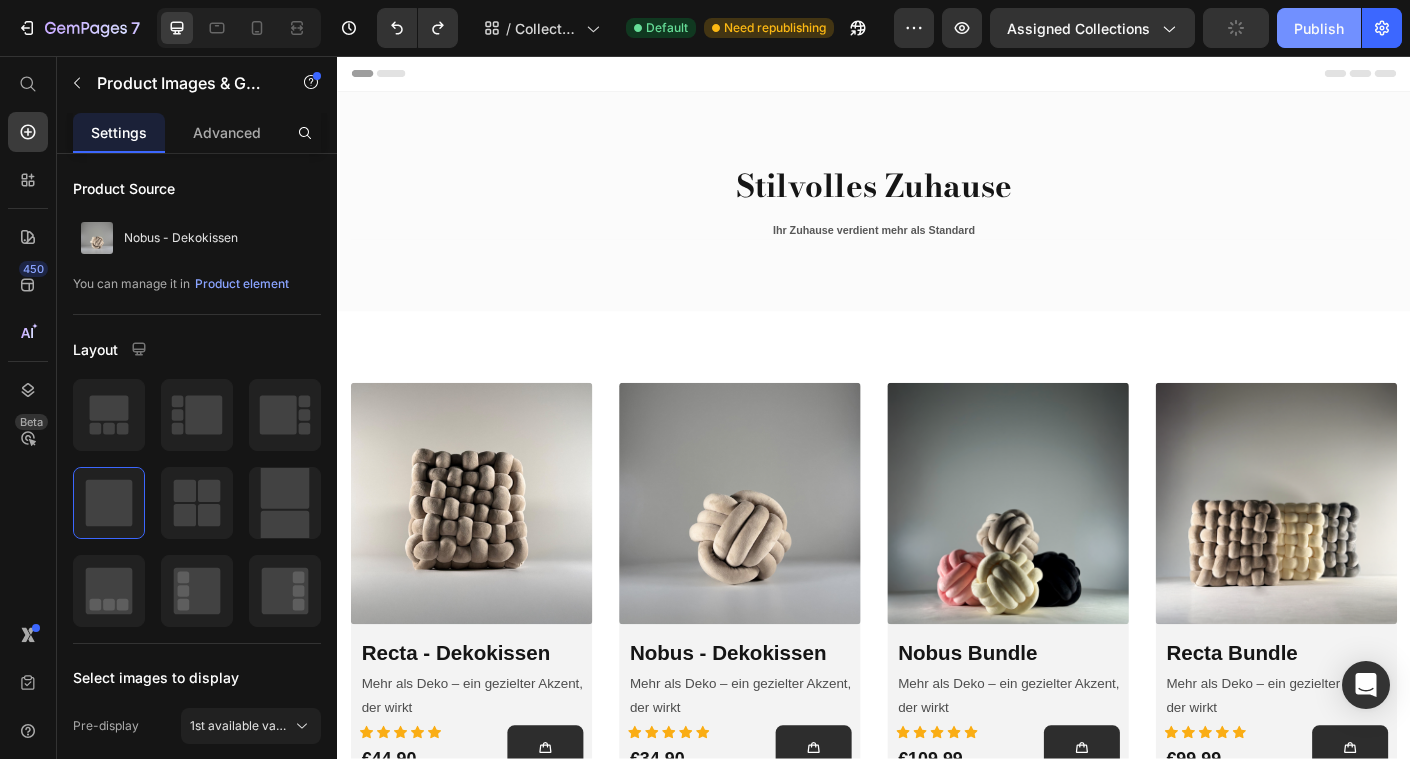 click on "Publish" 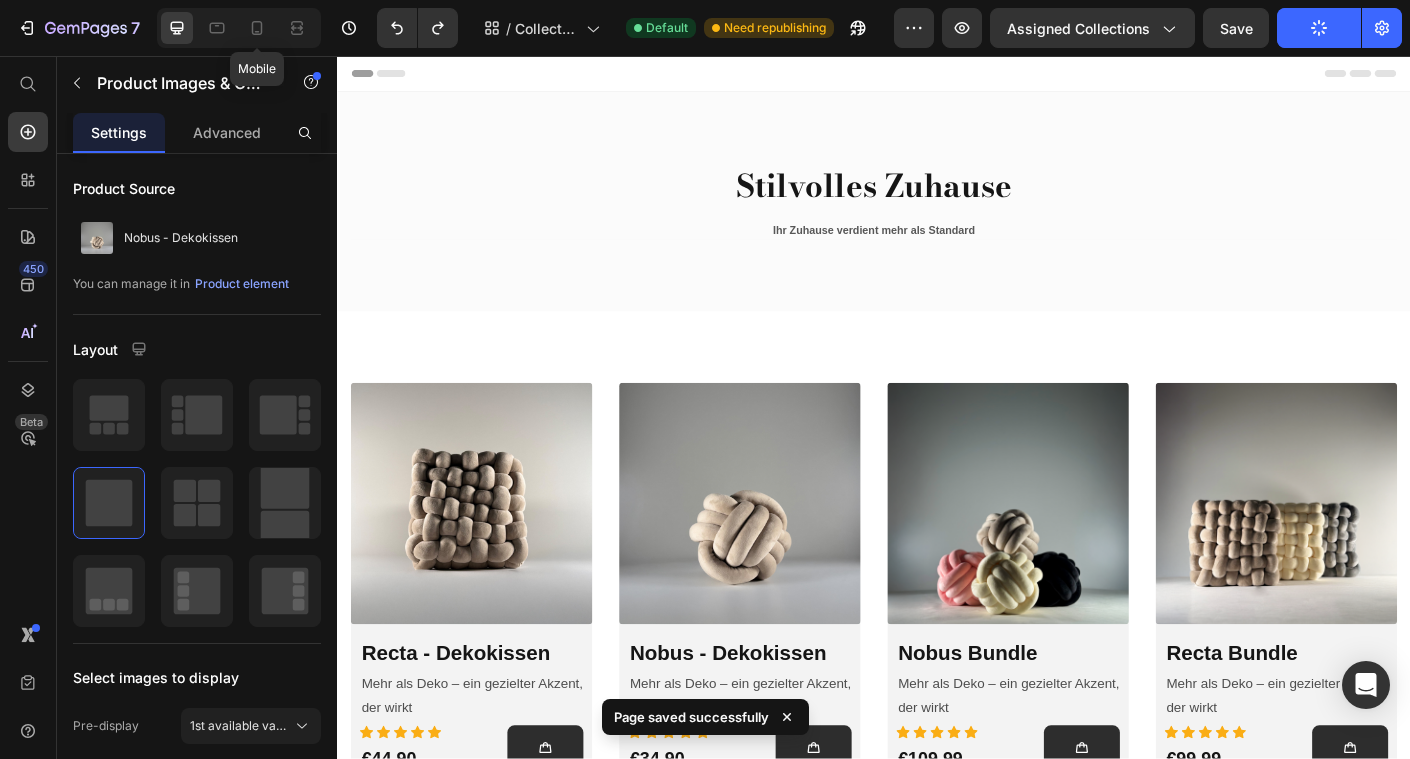 click 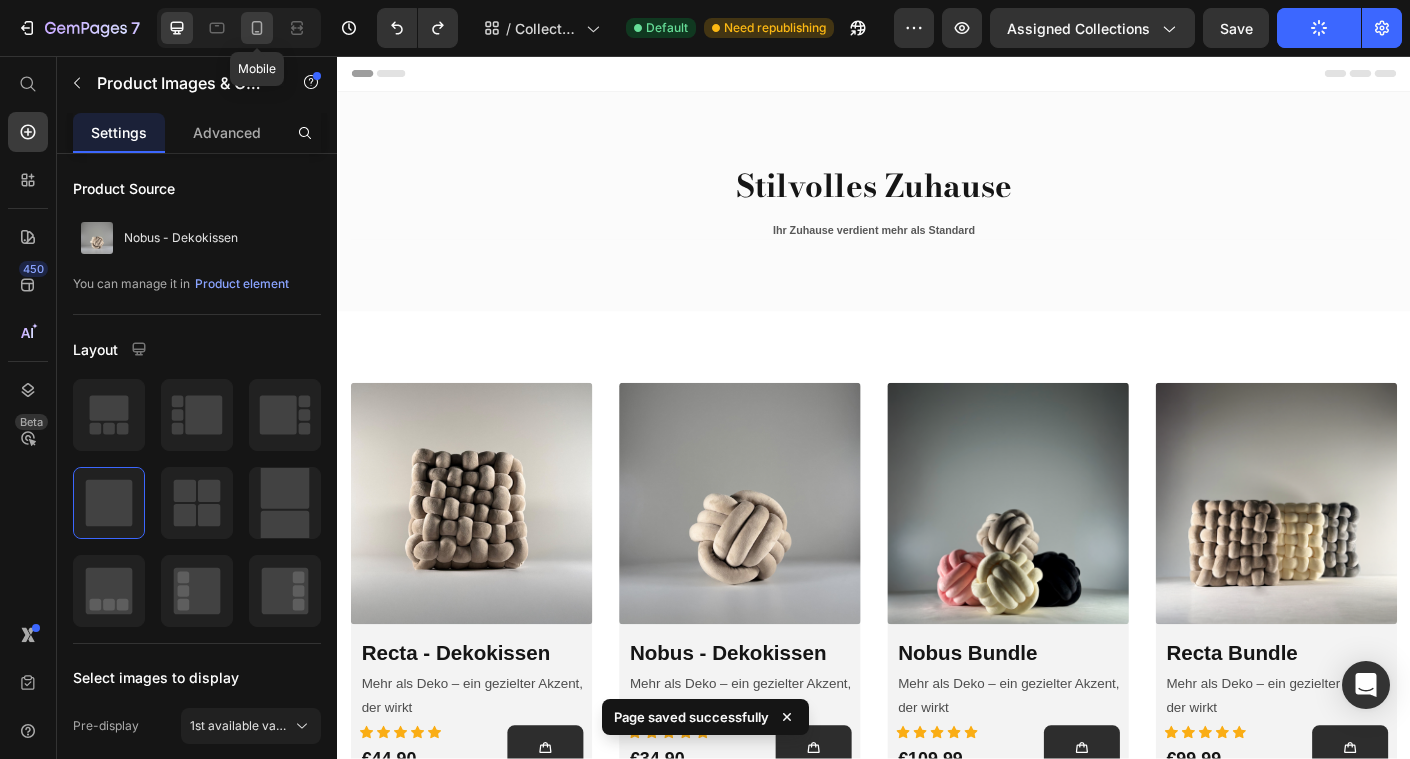 click 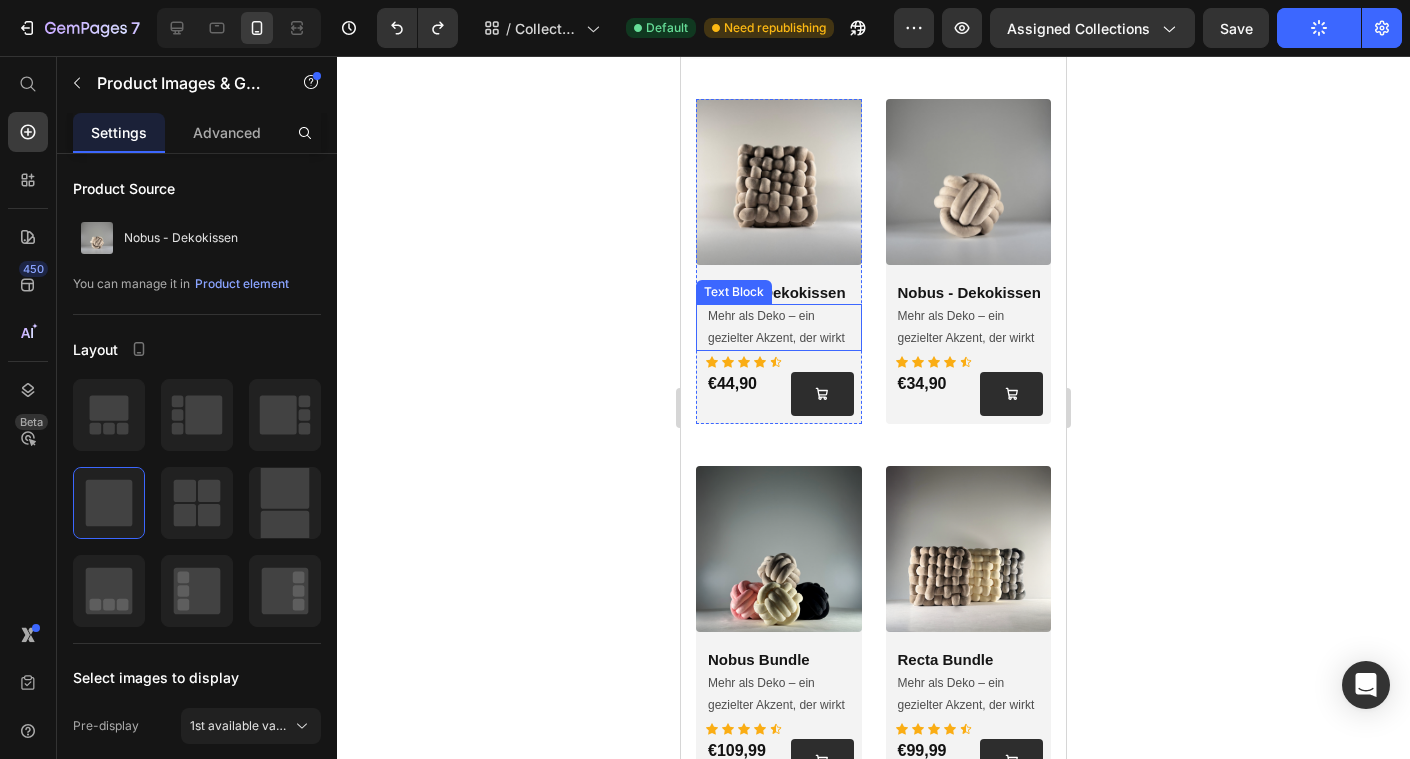 scroll, scrollTop: 0, scrollLeft: 0, axis: both 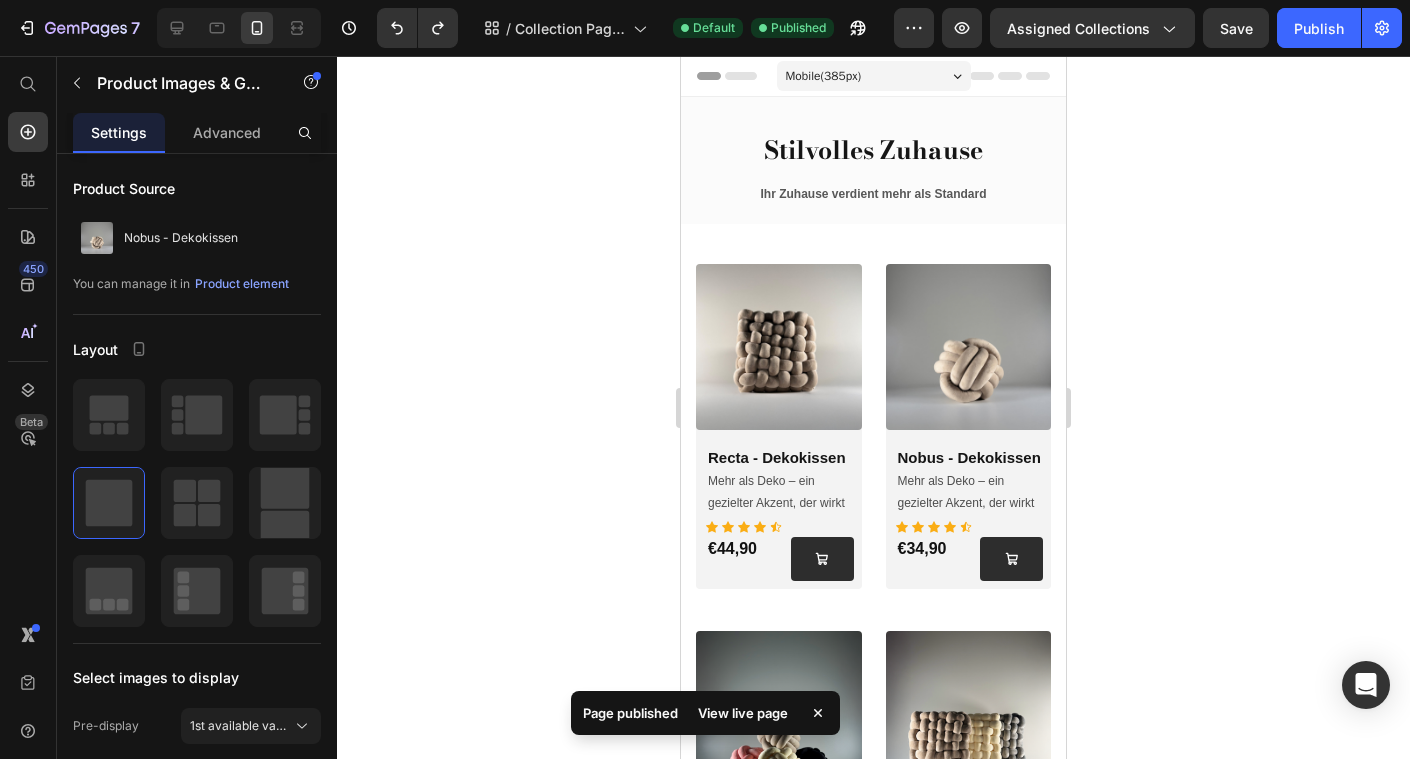 click 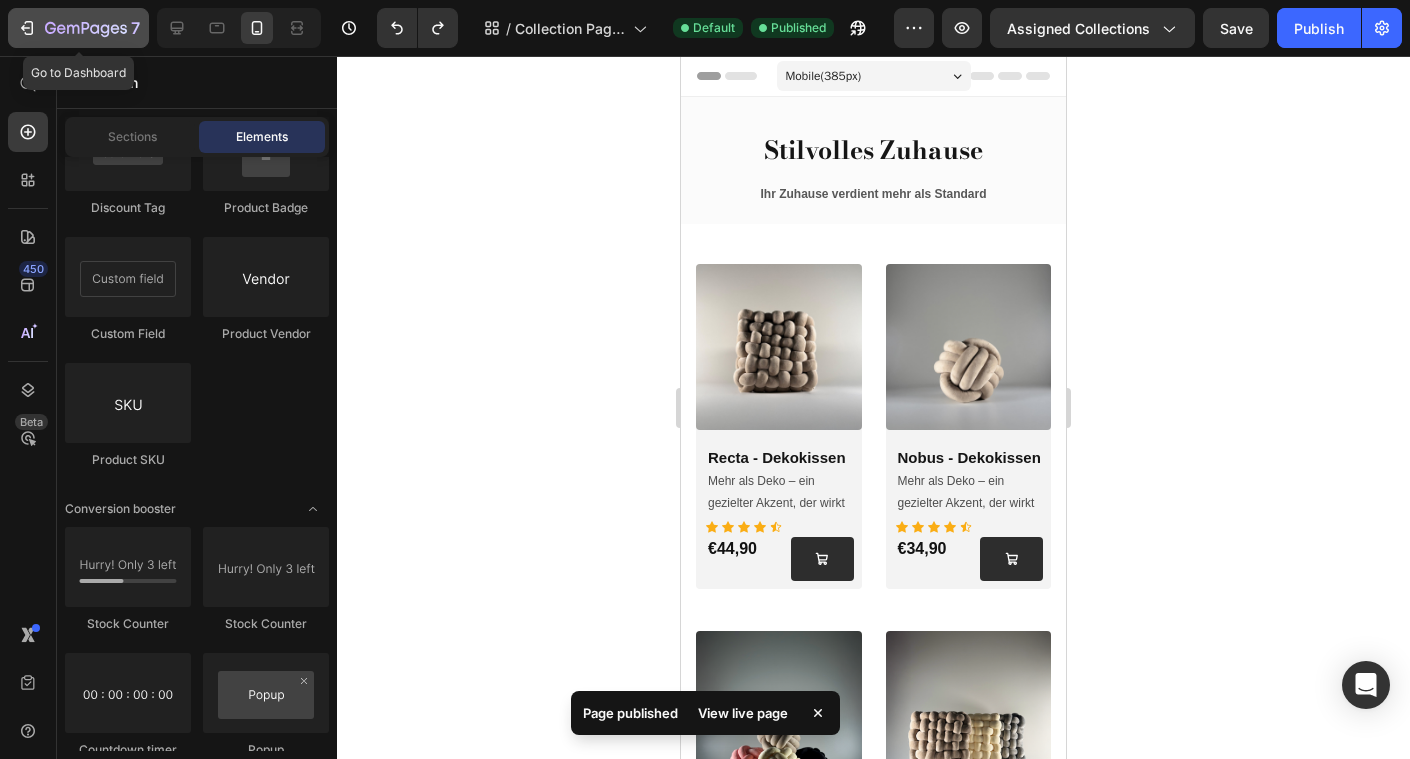 click 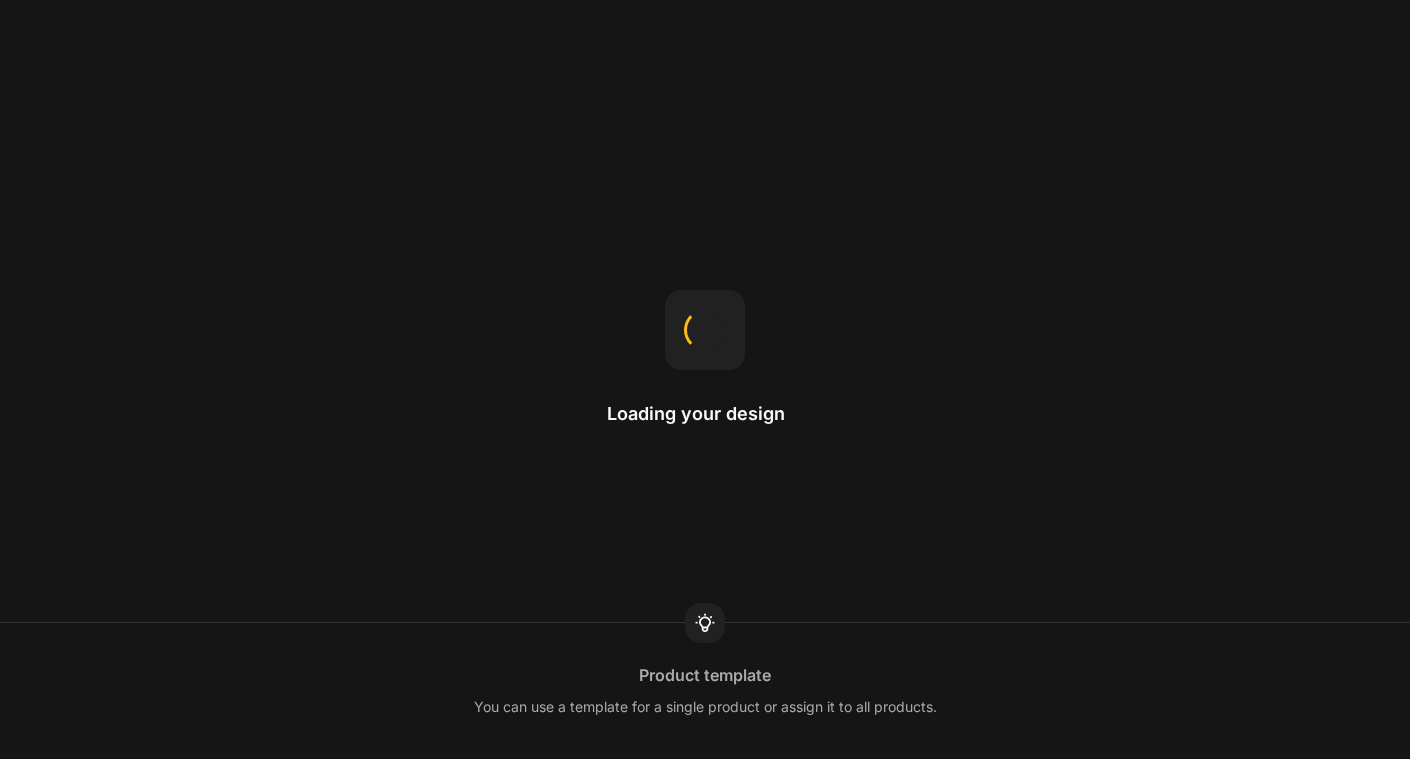 scroll, scrollTop: 0, scrollLeft: 0, axis: both 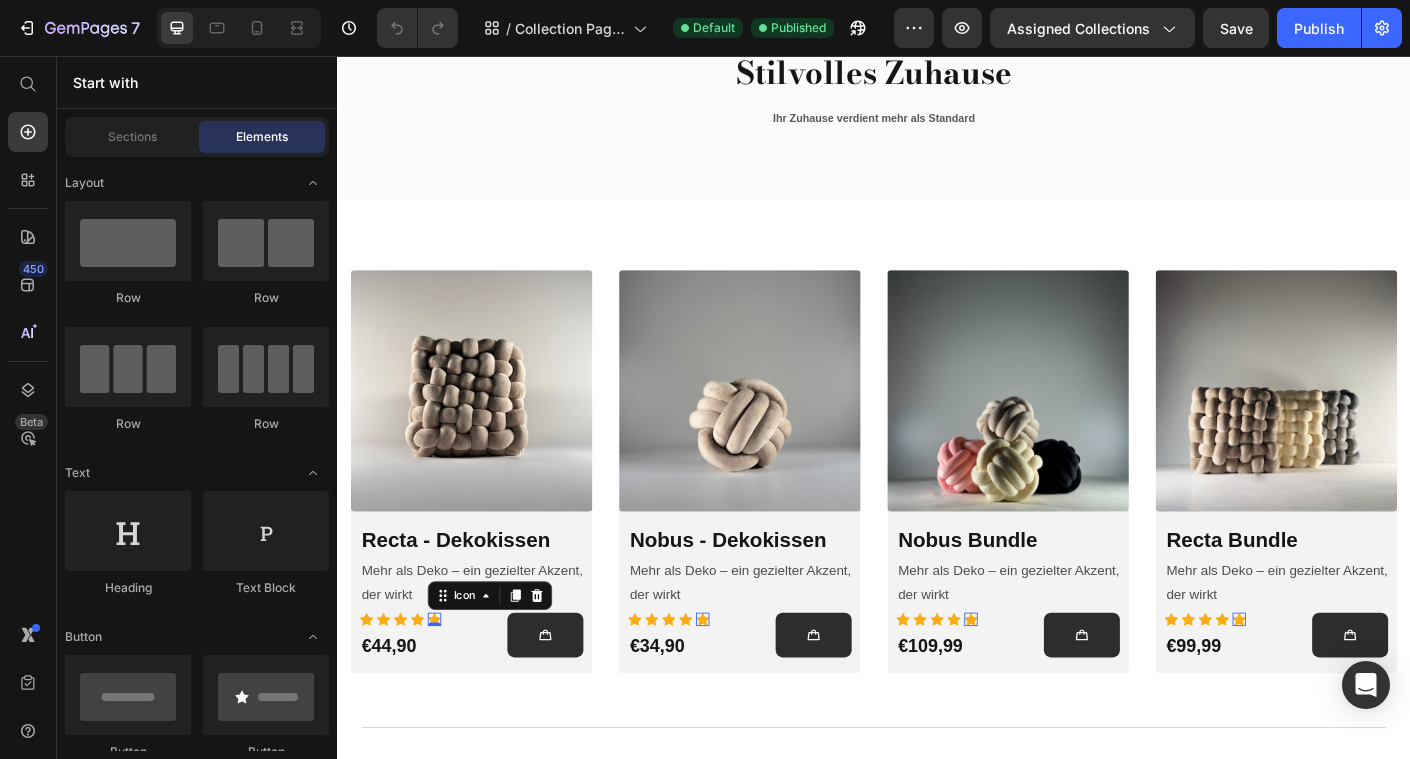 click 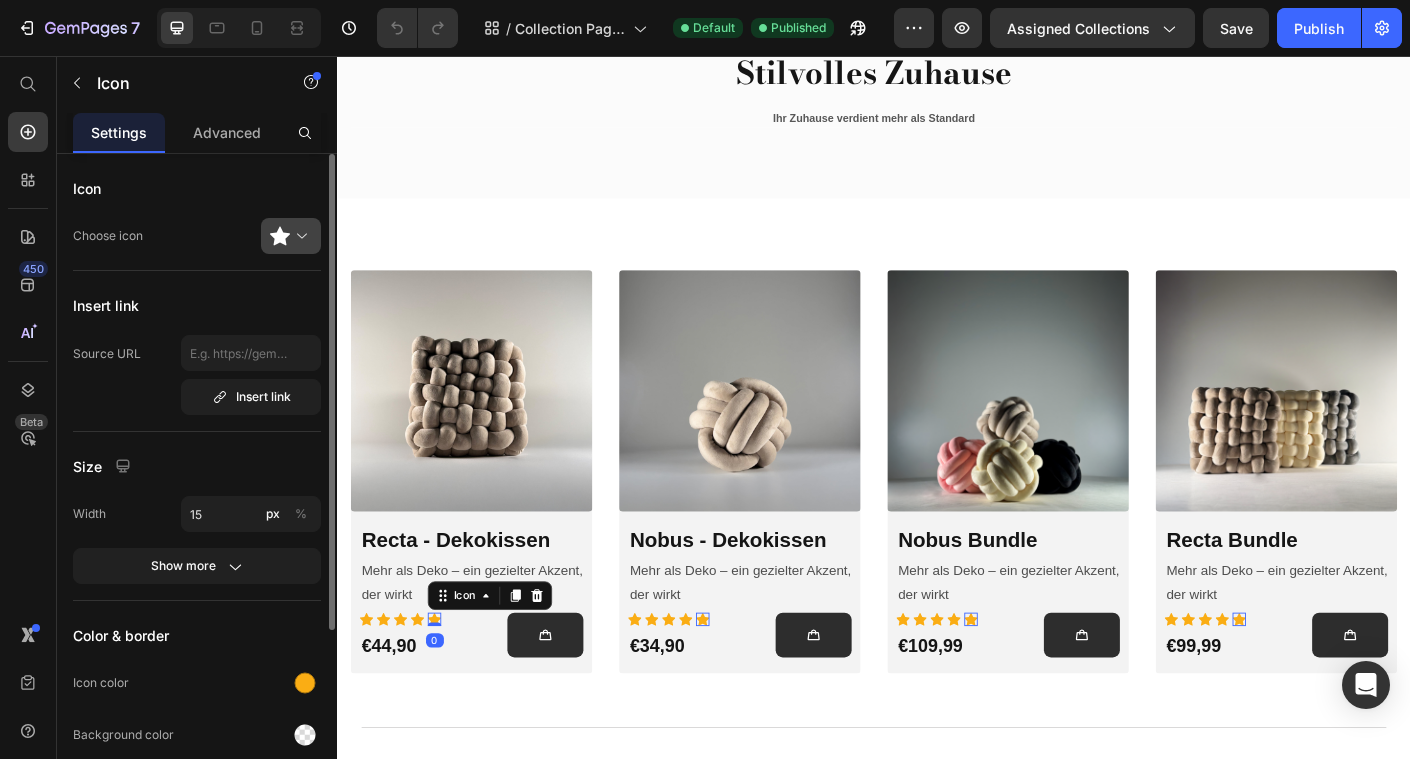 click at bounding box center [299, 236] 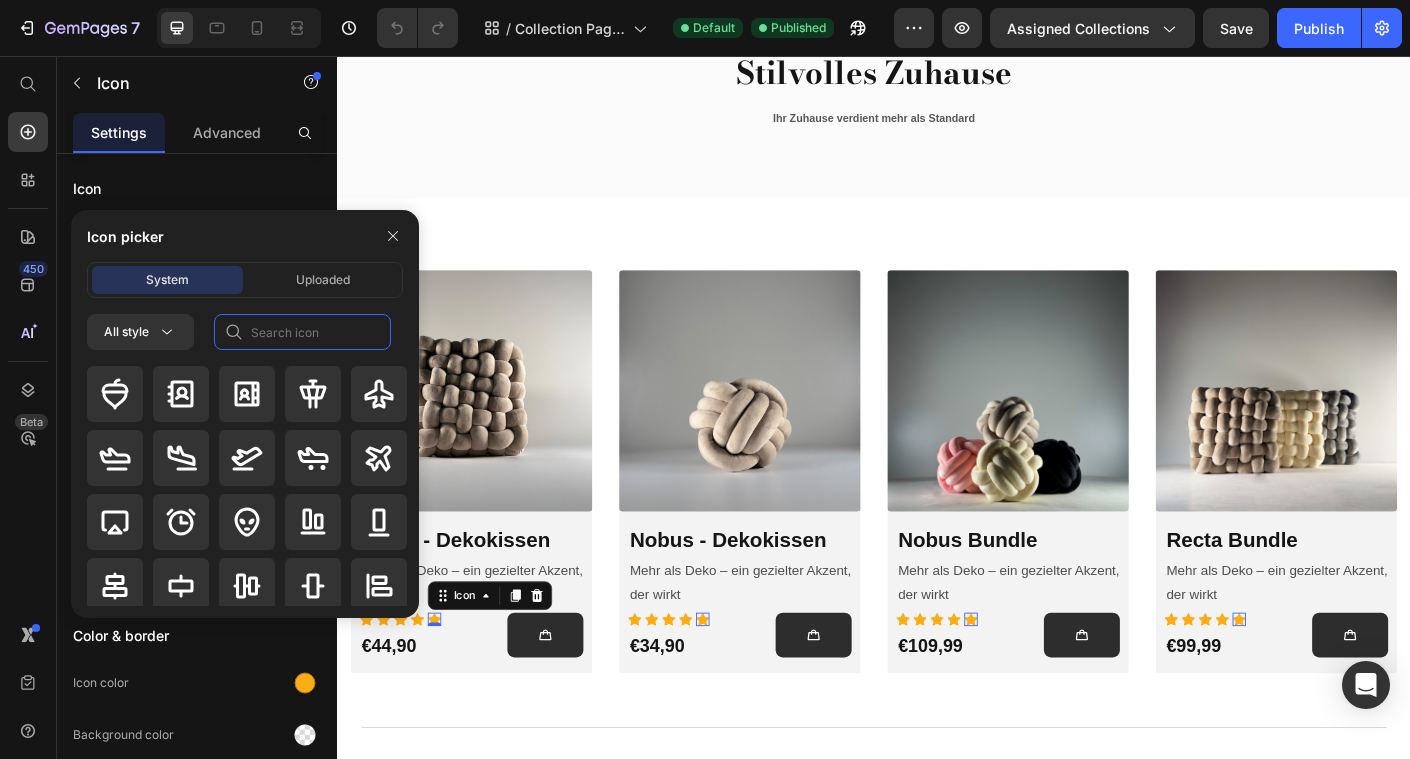 click 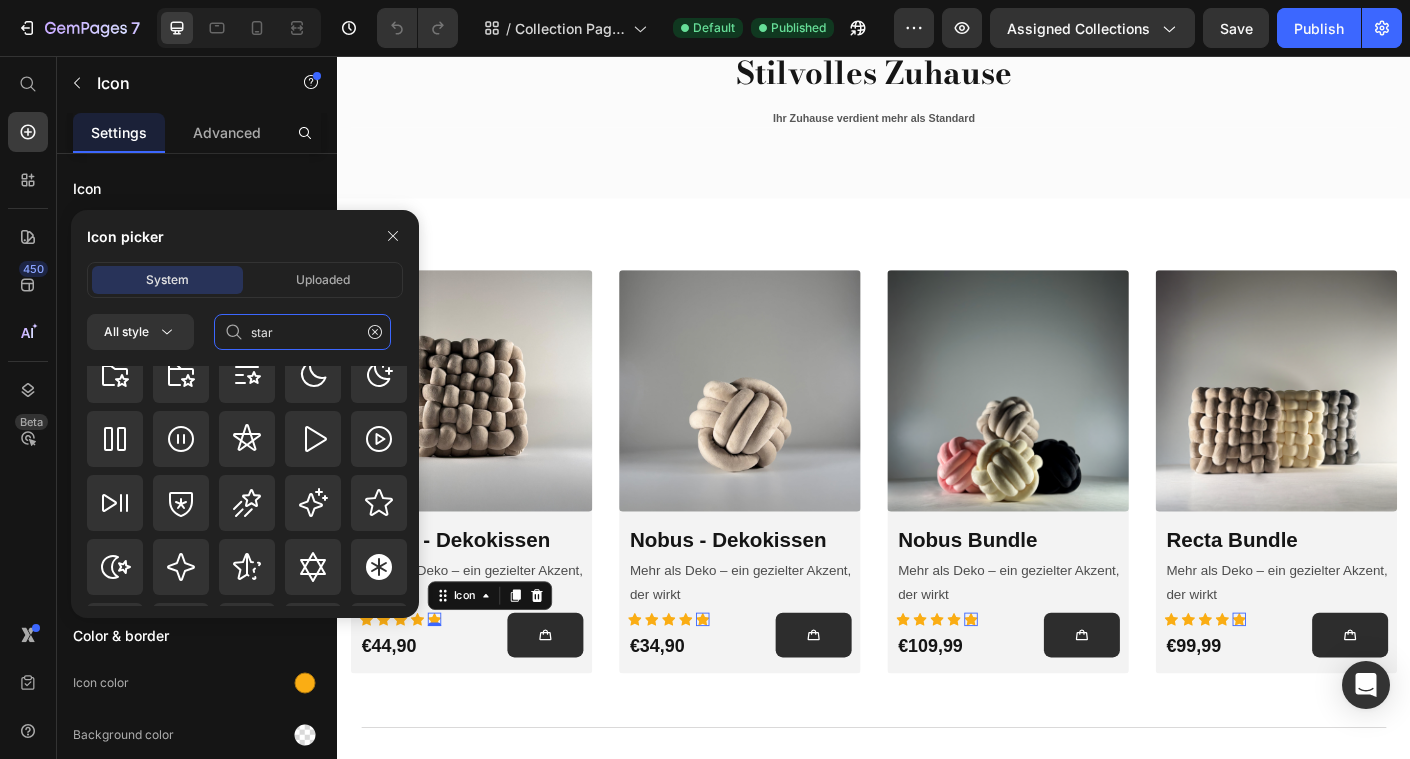 scroll, scrollTop: 872, scrollLeft: 0, axis: vertical 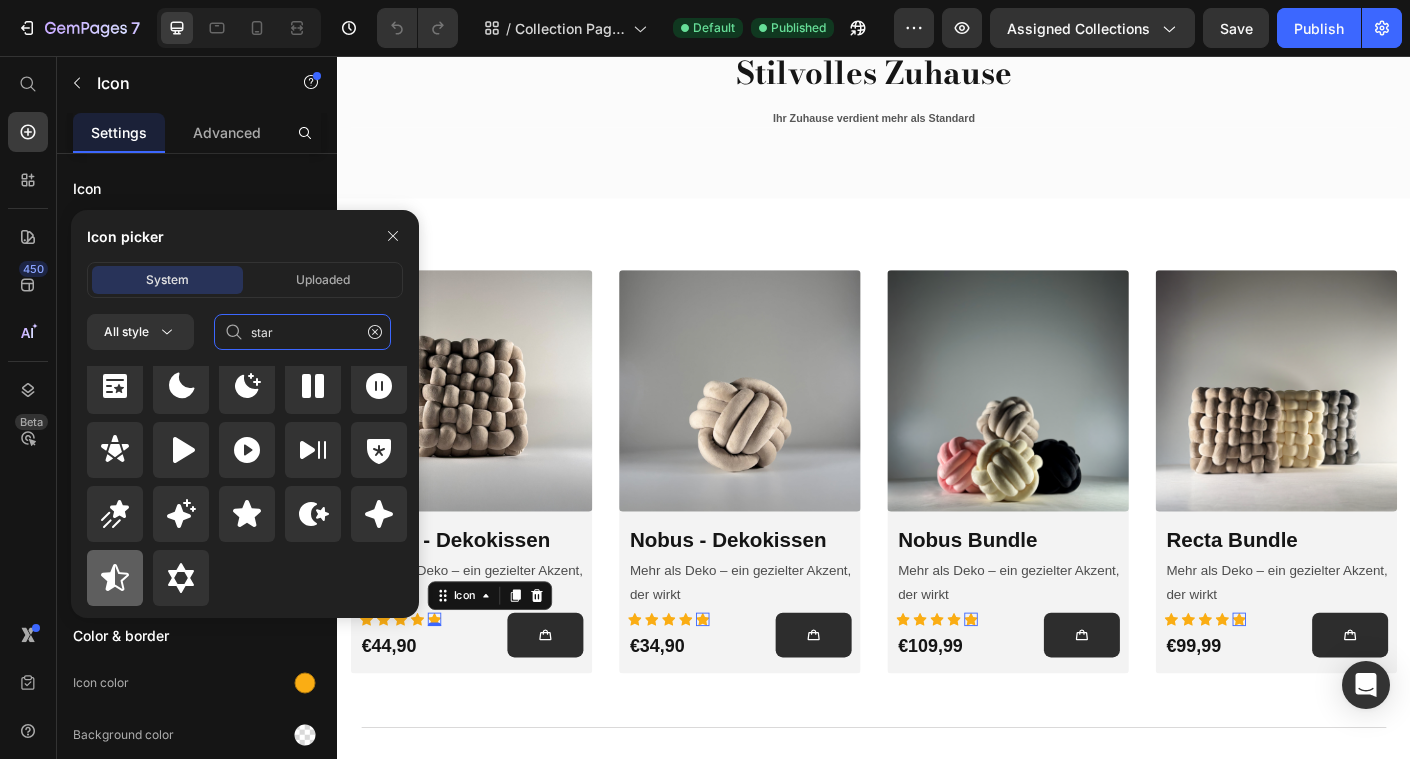 type on "star" 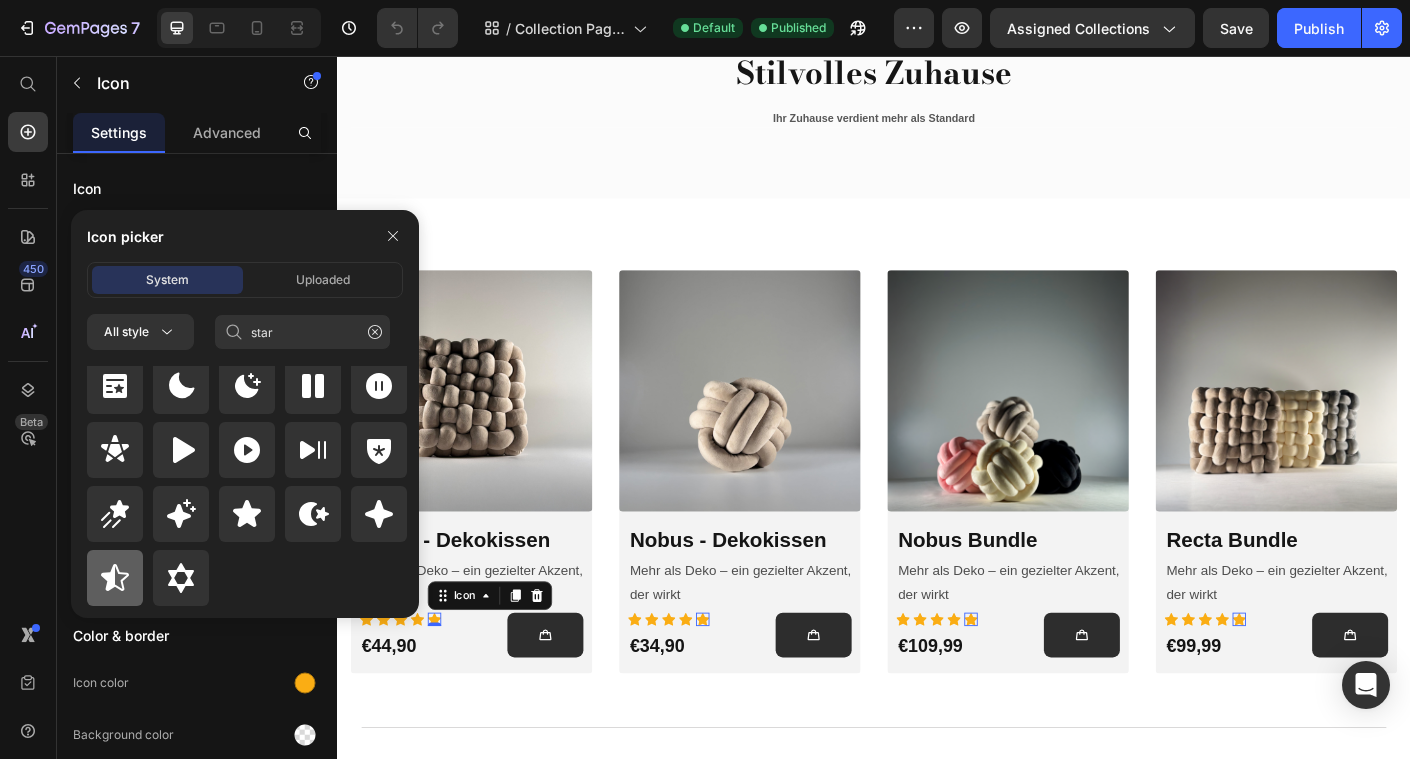 click 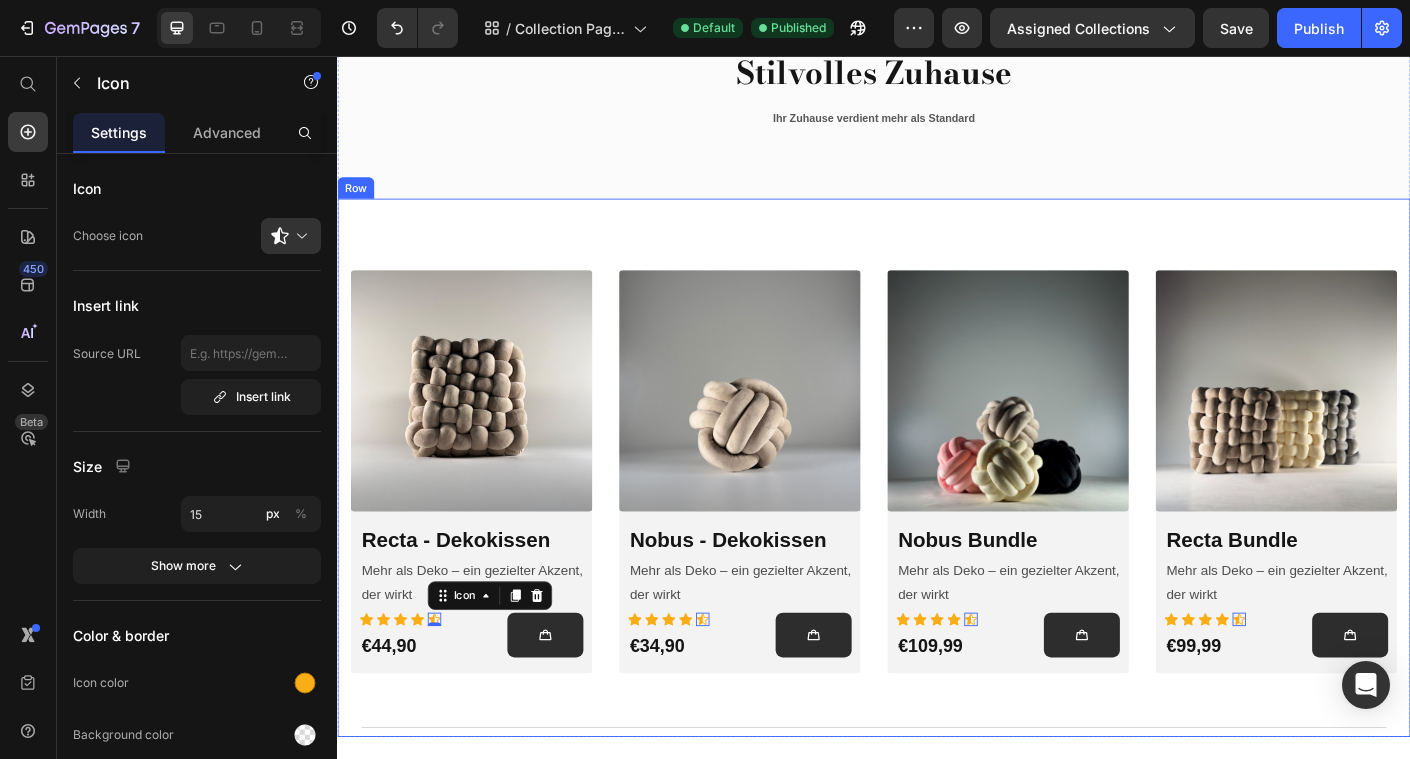 click on "Product Images & Gallery Row Recta - Dekokissen (P) Title Mehr als Deko – ein gezielter Akzent, der wirkt Text Block Icon Icon Icon Icon
Icon Row €44,90 Product Price
Add to Cart Row Icon Icon Icon Icon
Icon   0 Row €44,90 (P) Price
(P) Cart Button Row Row Row Product Images & Gallery Row Nobus - Dekokissen (P) Title Mehr als Deko – ein gezielter Akzent, der wirkt Text Block Icon Icon Icon Icon
Icon Row €34,90 Product Price
Add to Cart Row Icon Icon Icon Icon
Icon   0 Row €34,90 (P) Price
(P) Cart Button Row Row Row Product Images & Gallery Row Nobus Bundle (P) Title Mehr als Deko – ein gezielter Akzent, der wirkt Text Block Icon Icon Icon Icon
Icon Row €109,99 Product Price
Add to Cart Row Icon Icon Icon Icon
Icon   0 Row €109,99 (P) Price
(P) Cart Button Row Row Row Product Images & Gallery Row Icon" at bounding box center [937, 517] 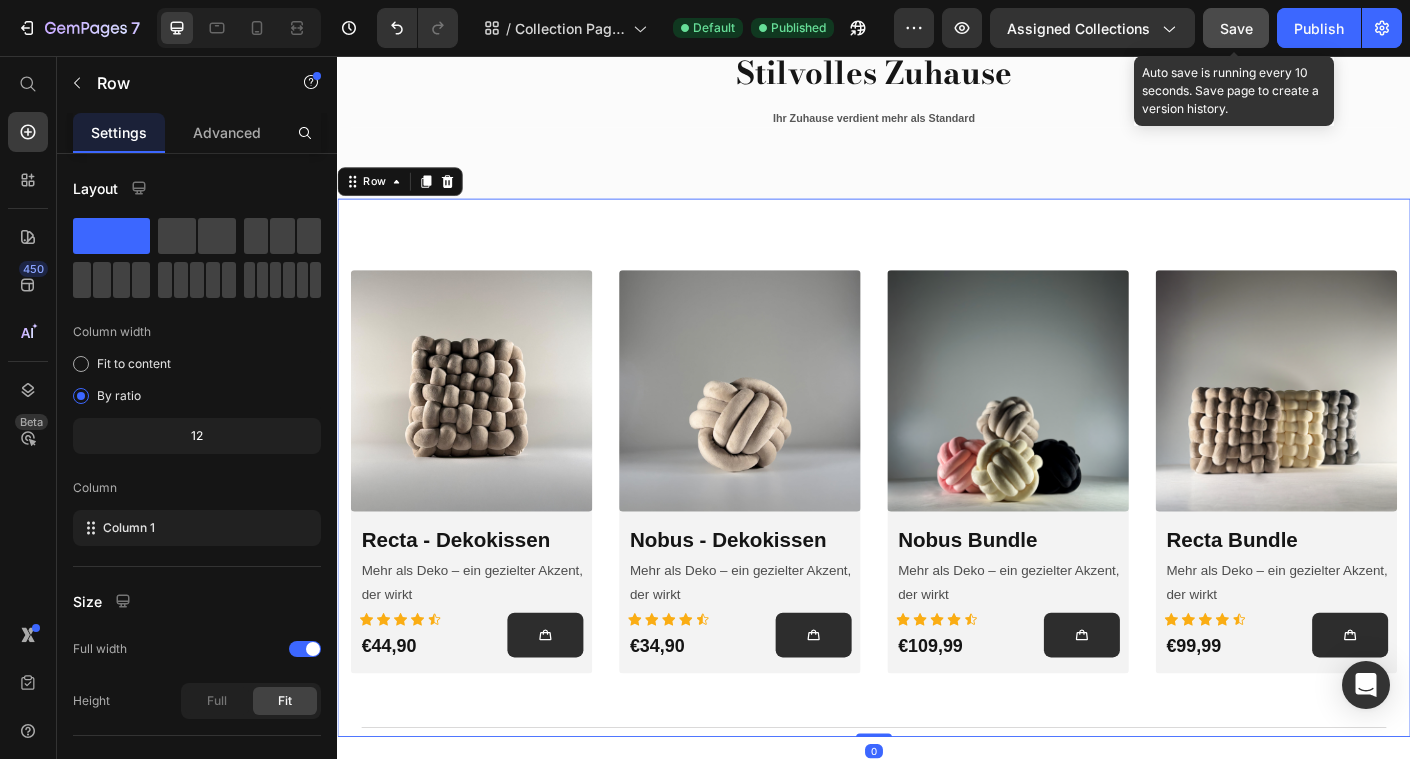click on "Save" at bounding box center (1236, 28) 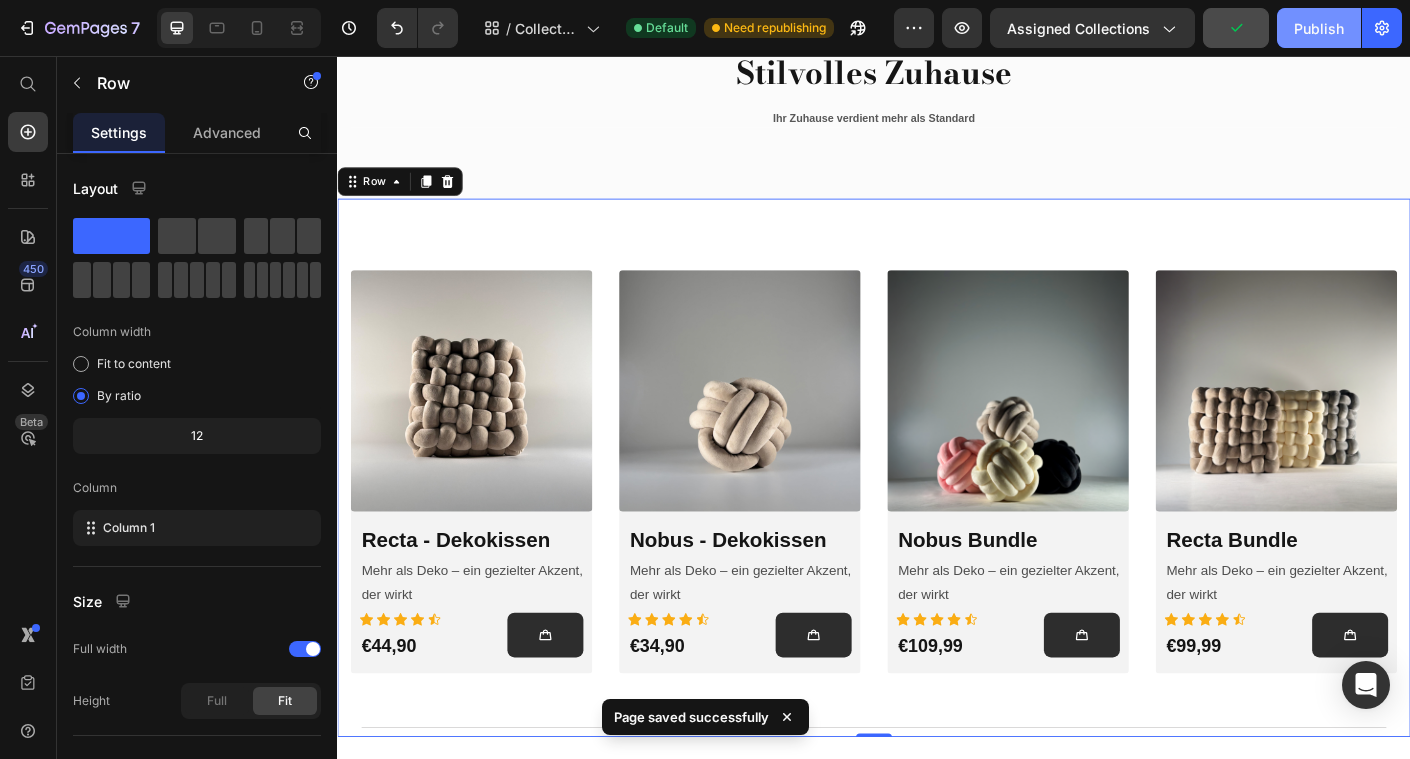 click on "Publish" at bounding box center [1319, 28] 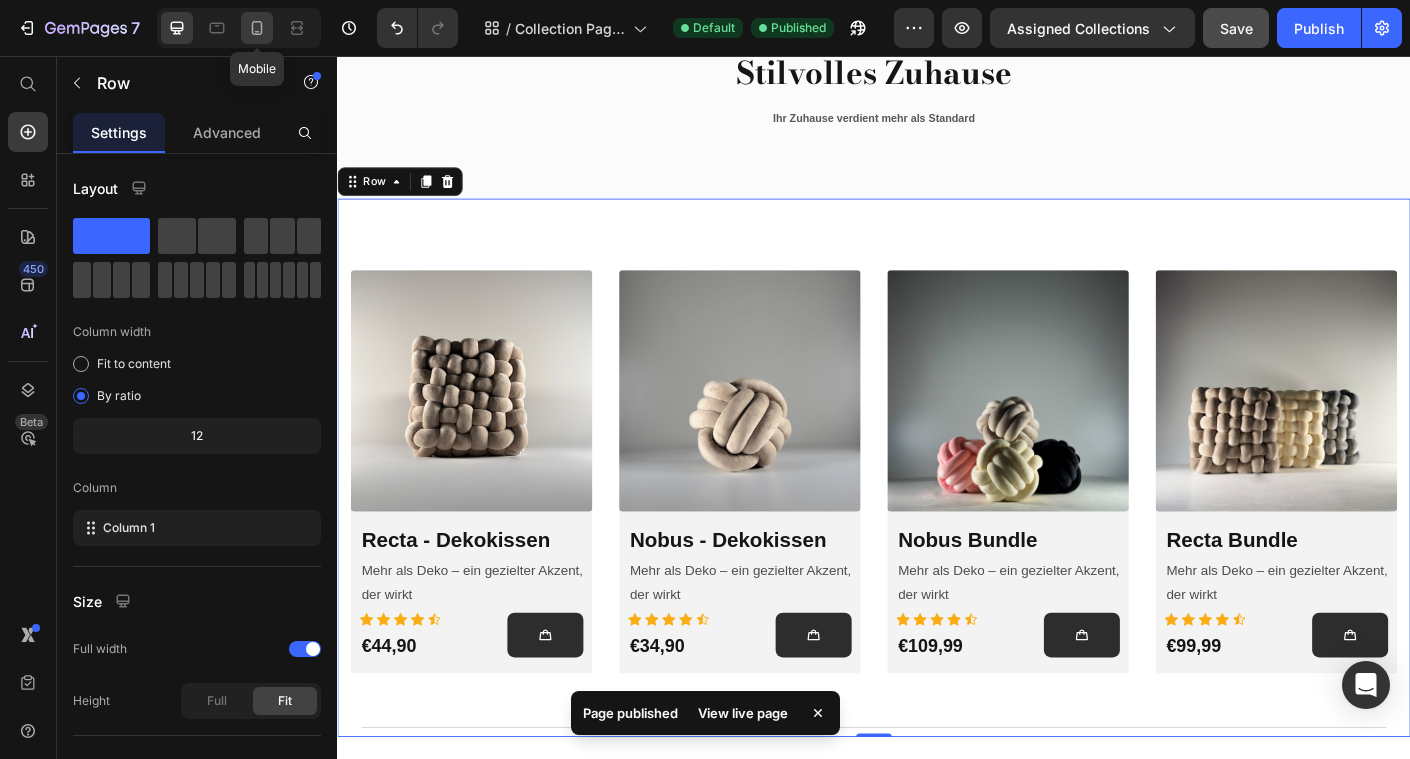 click 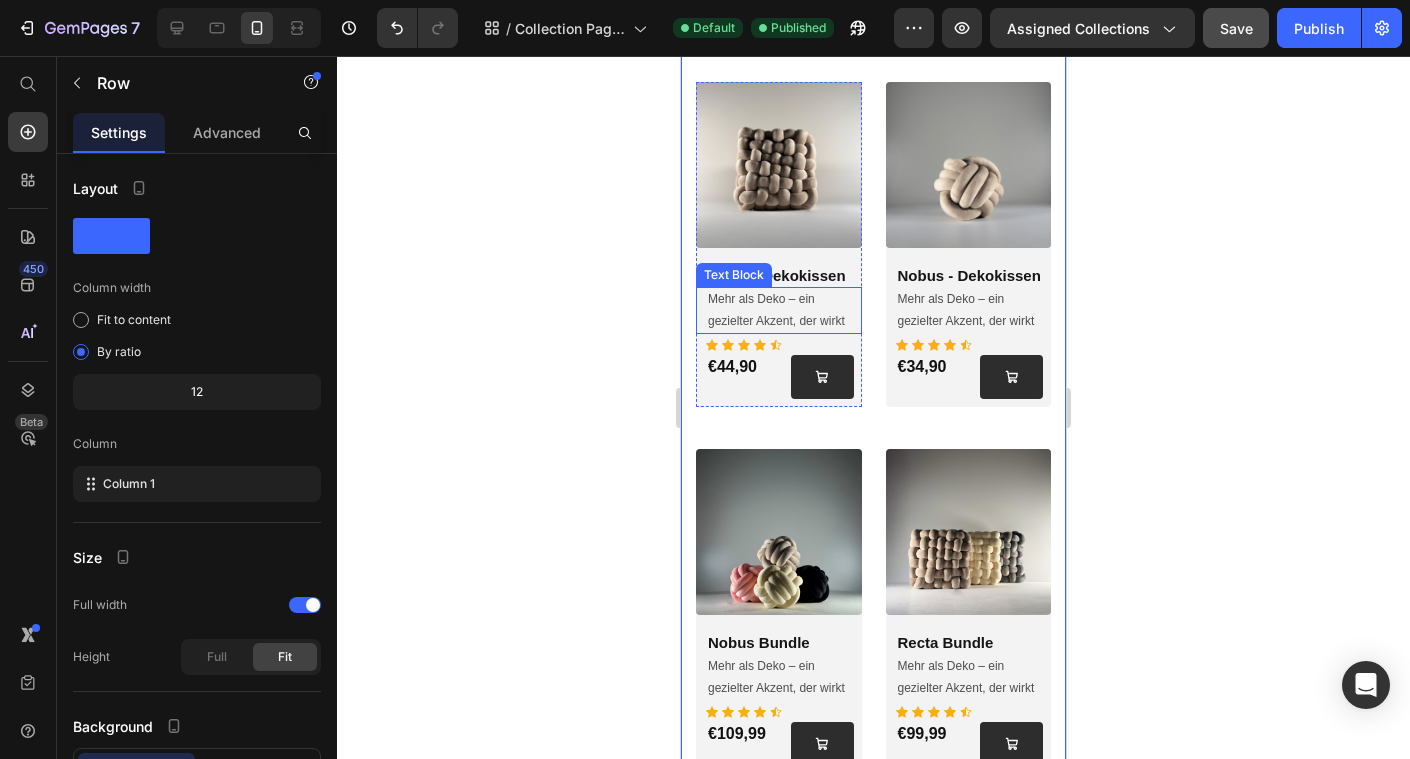 scroll, scrollTop: 0, scrollLeft: 0, axis: both 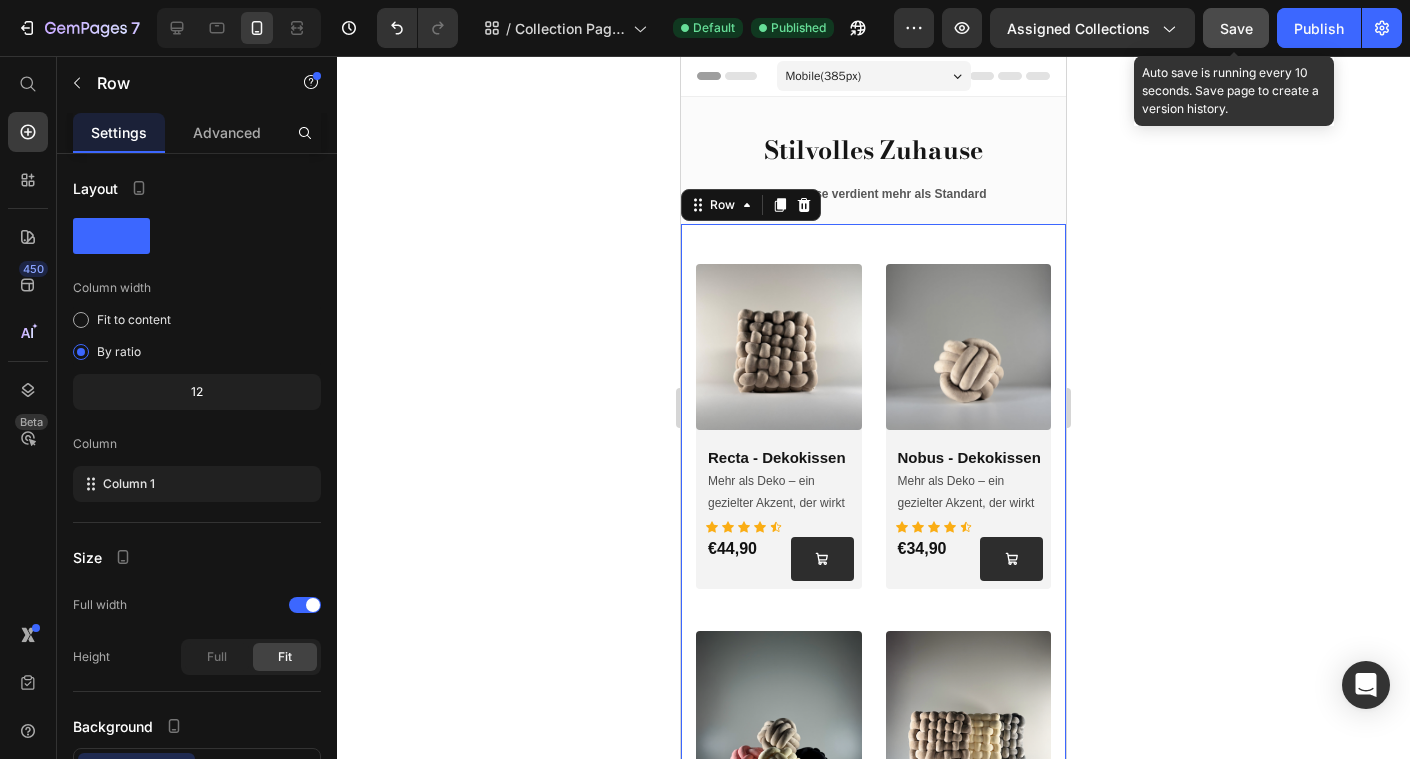 click on "Save" 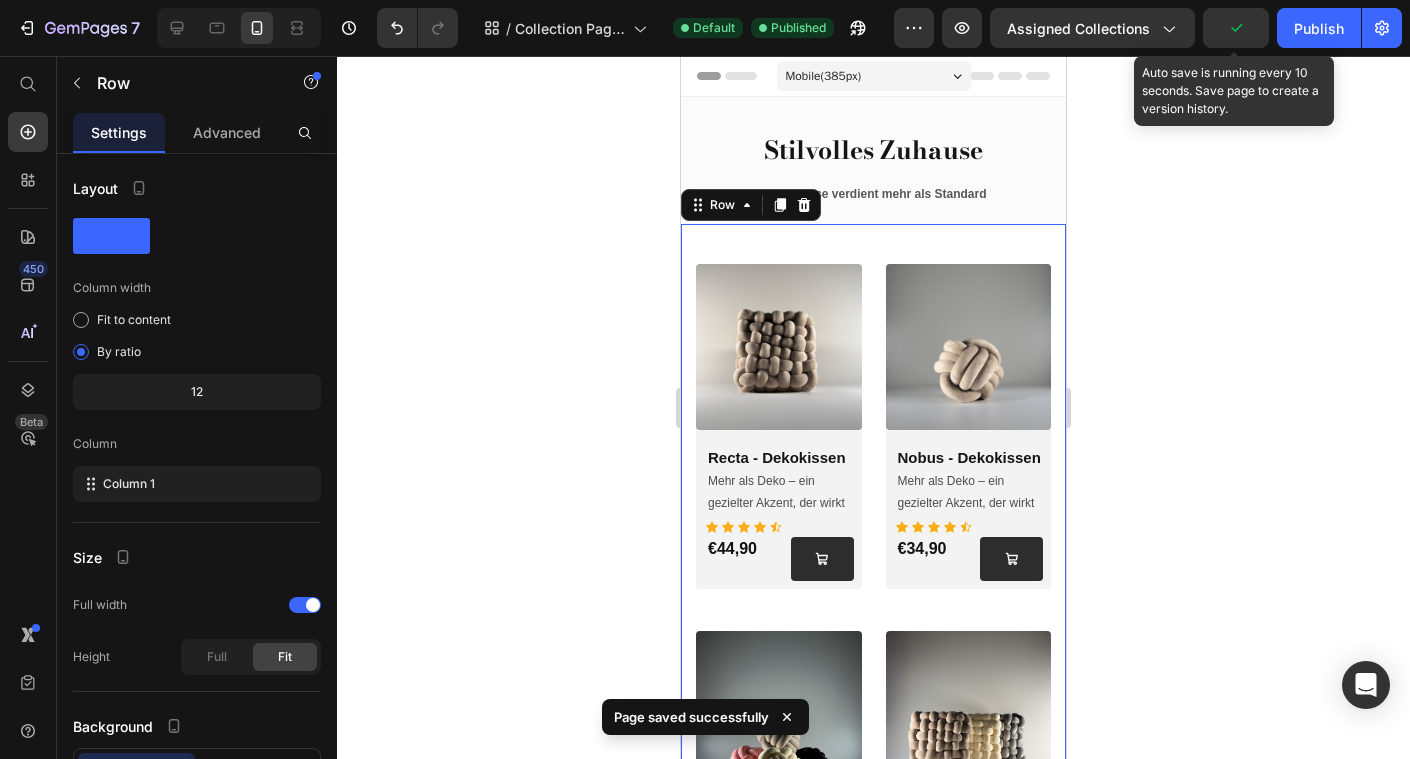click on "Preview Assigned Collections Auto save is running every 10 seconds. Save page to create a version history.  Publish" at bounding box center [1148, 28] 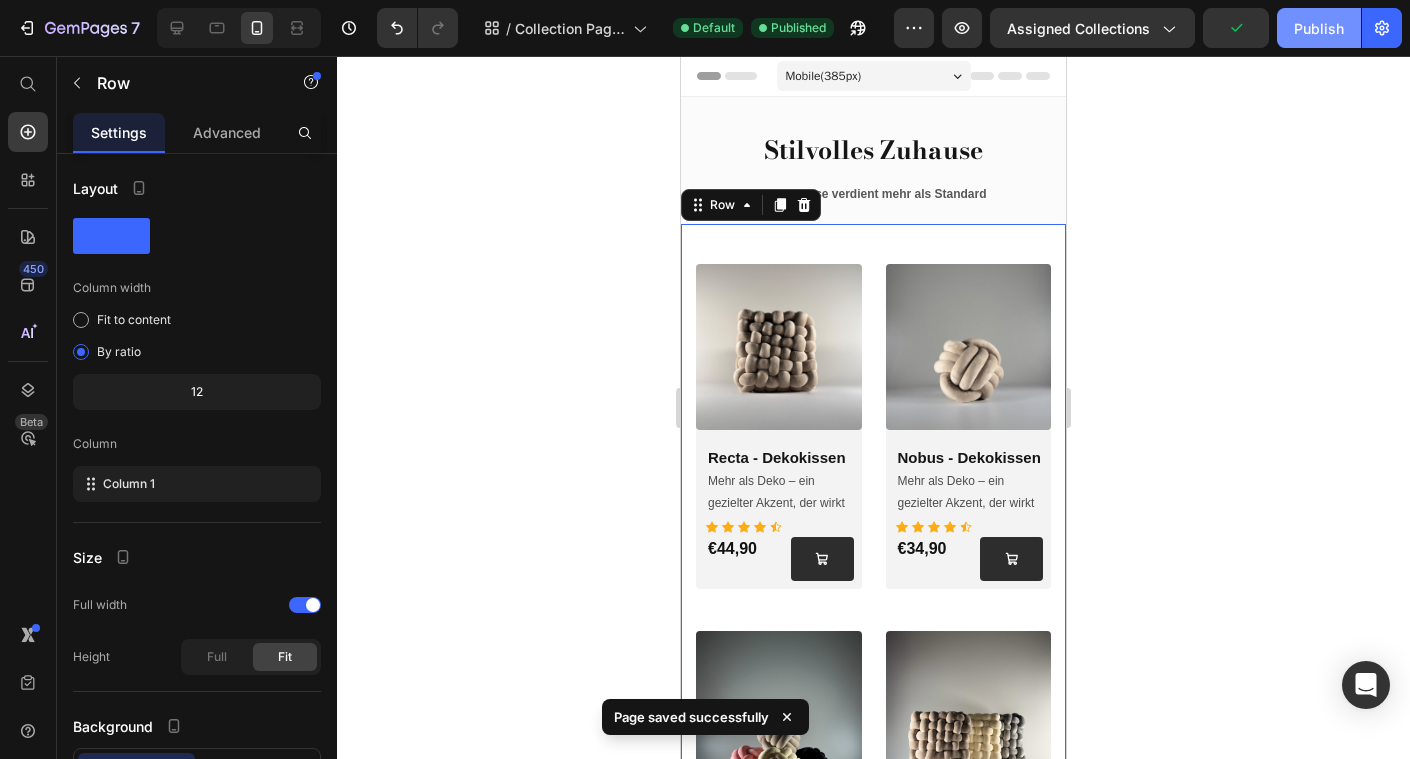 click on "Publish" 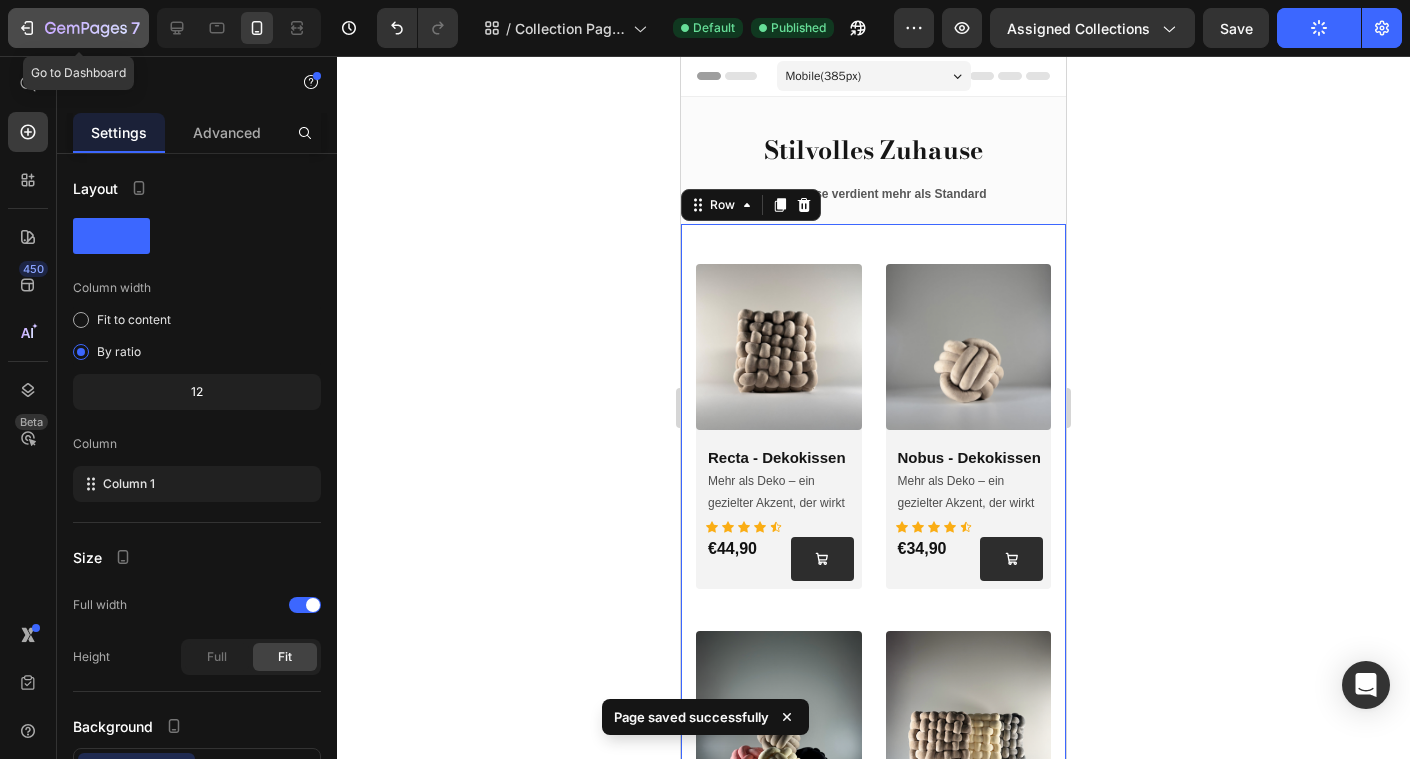click on "7" 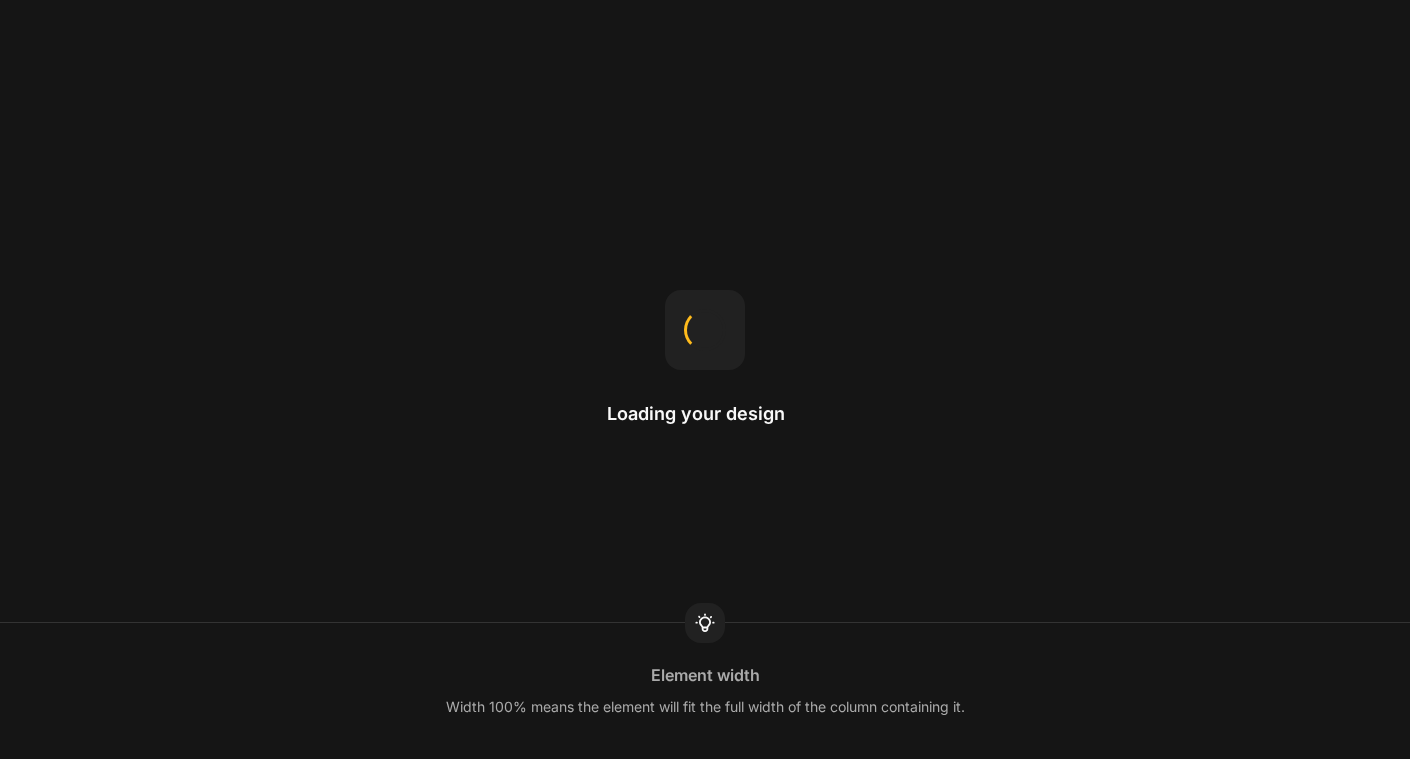 scroll, scrollTop: 0, scrollLeft: 0, axis: both 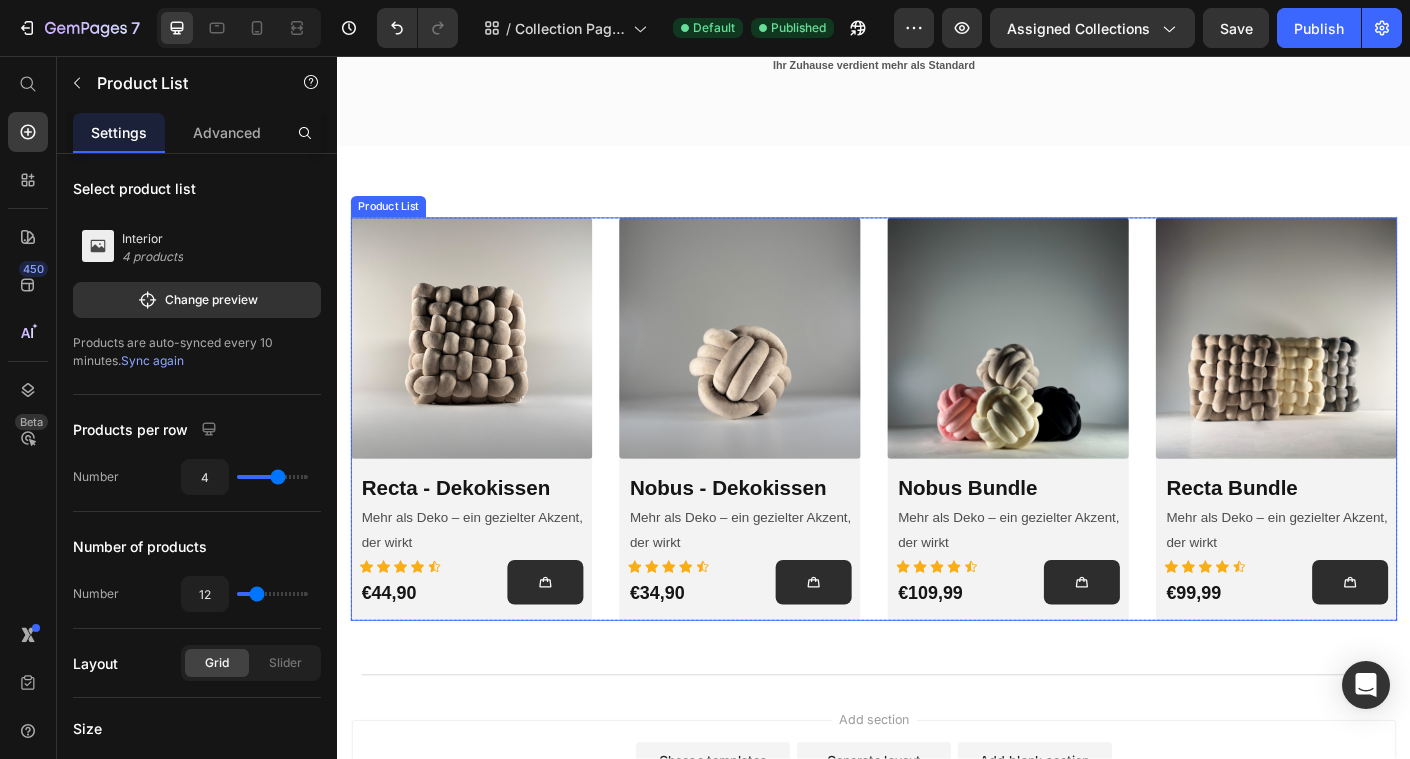 click on "Product Images & Gallery Row Recta - Dekokissen (P) Title Mehr als Deko – ein gezielter Akzent, der wirkt Text Block Icon Icon Icon Icon
Icon Row €44,90 Product Price
Add to Cart Row Icon Icon Icon Icon
Icon Row €44,90 (P) Price
(P) Cart Button Row Row Row Product Images & Gallery Row Nobus - Dekokissen (P) Title Mehr als Deko – ein gezielter Akzent, der wirkt Text Block Icon Icon Icon Icon
Icon Row €34,90 Product Price
Add to Cart Row Icon Icon Icon Icon
Icon Row €34,90 (P) Price
(P) Cart Button Row Row Row Product Images & Gallery Row Nobus Bundle (P) Title Mehr als Deko – ein gezielter Akzent, der wirkt Text Block Icon Icon Icon Icon
Icon Row €109,99 Product Price
Add to Cart Row Icon Icon Icon Icon
Icon Row €109,99 (P) Price
(P) Cart Button Row Row Row Product Images & Gallery Row Recta Bundle Icon" at bounding box center [937, 462] 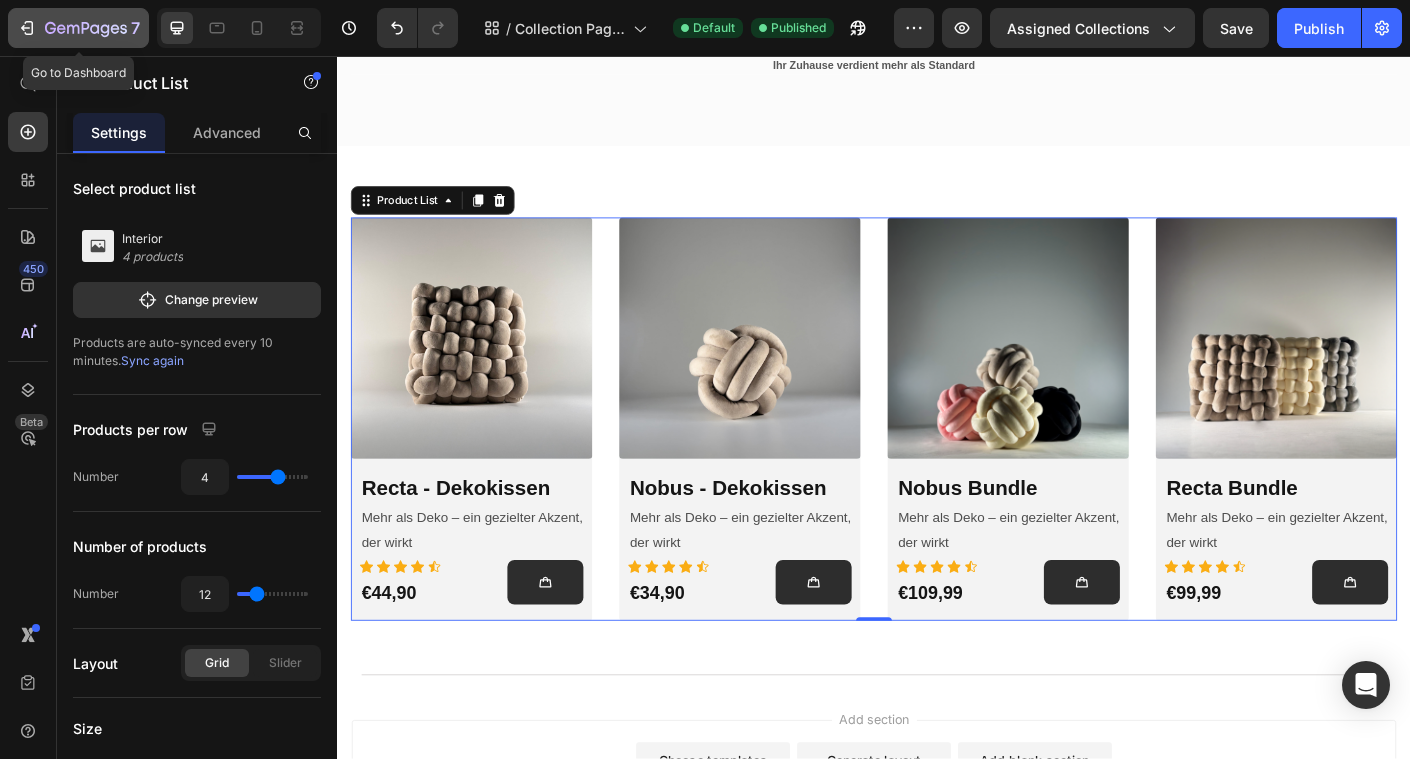 click 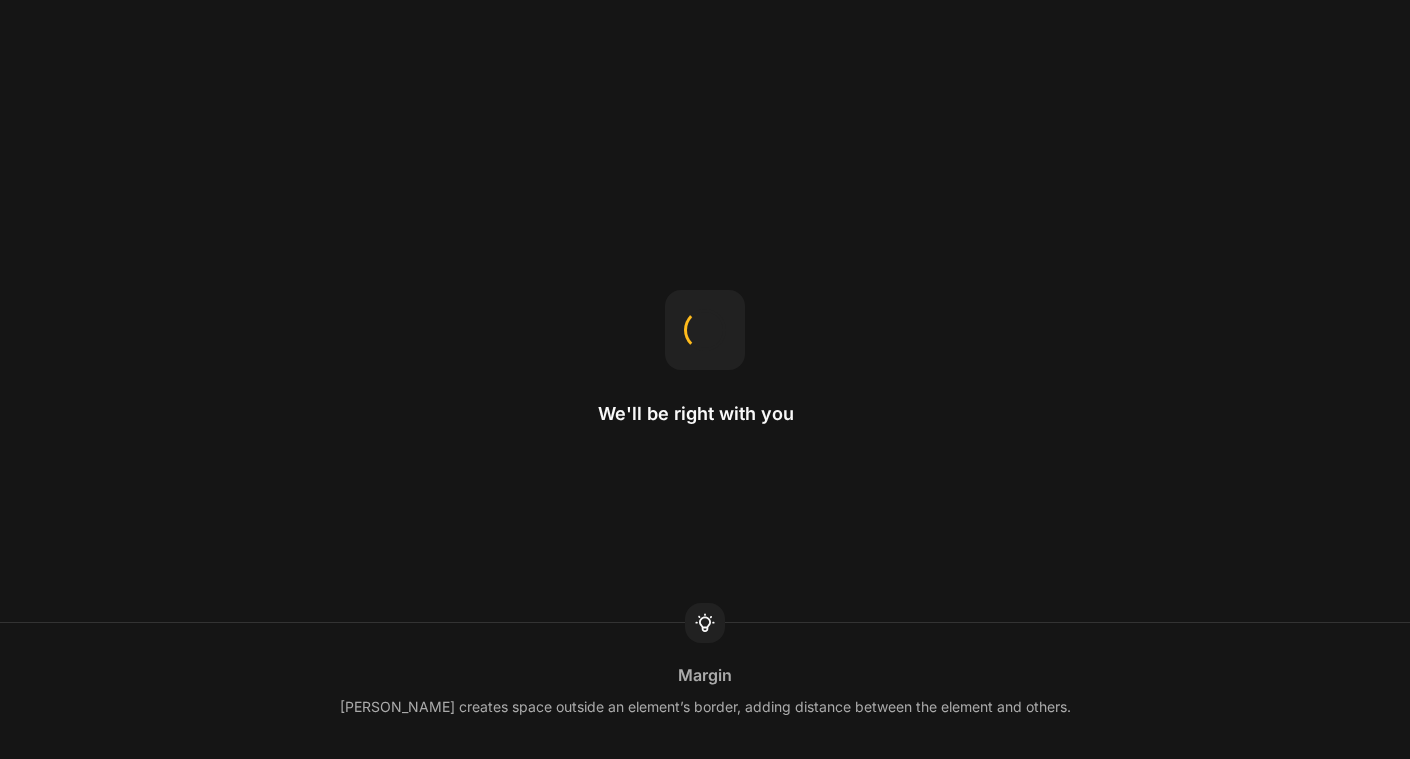 scroll, scrollTop: 0, scrollLeft: 0, axis: both 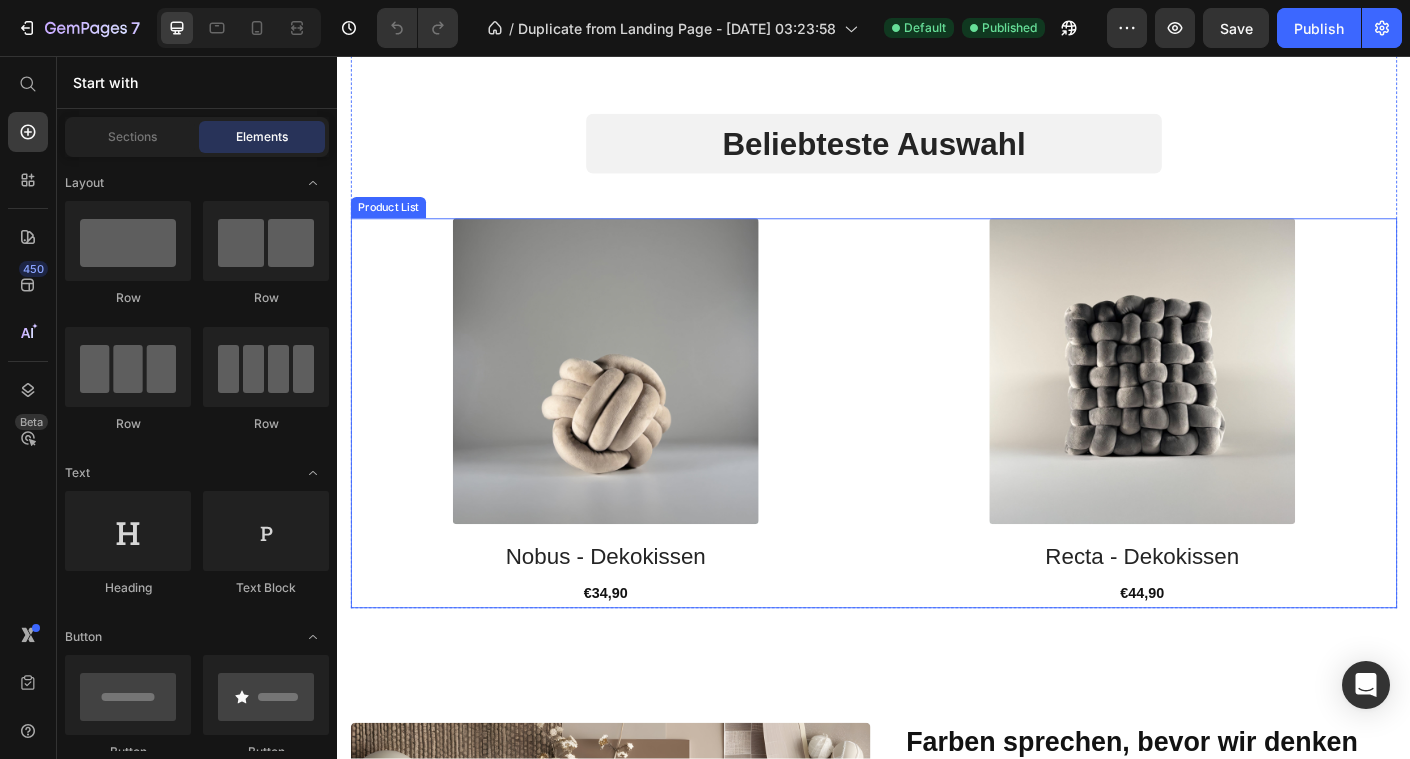 click on "Product Images Row Nobus - Dekokissen Product Title €34,90 Product Price Row Product Images Row Recta - Dekokissen Product Title €44,90 Product Price Row" at bounding box center (937, 456) 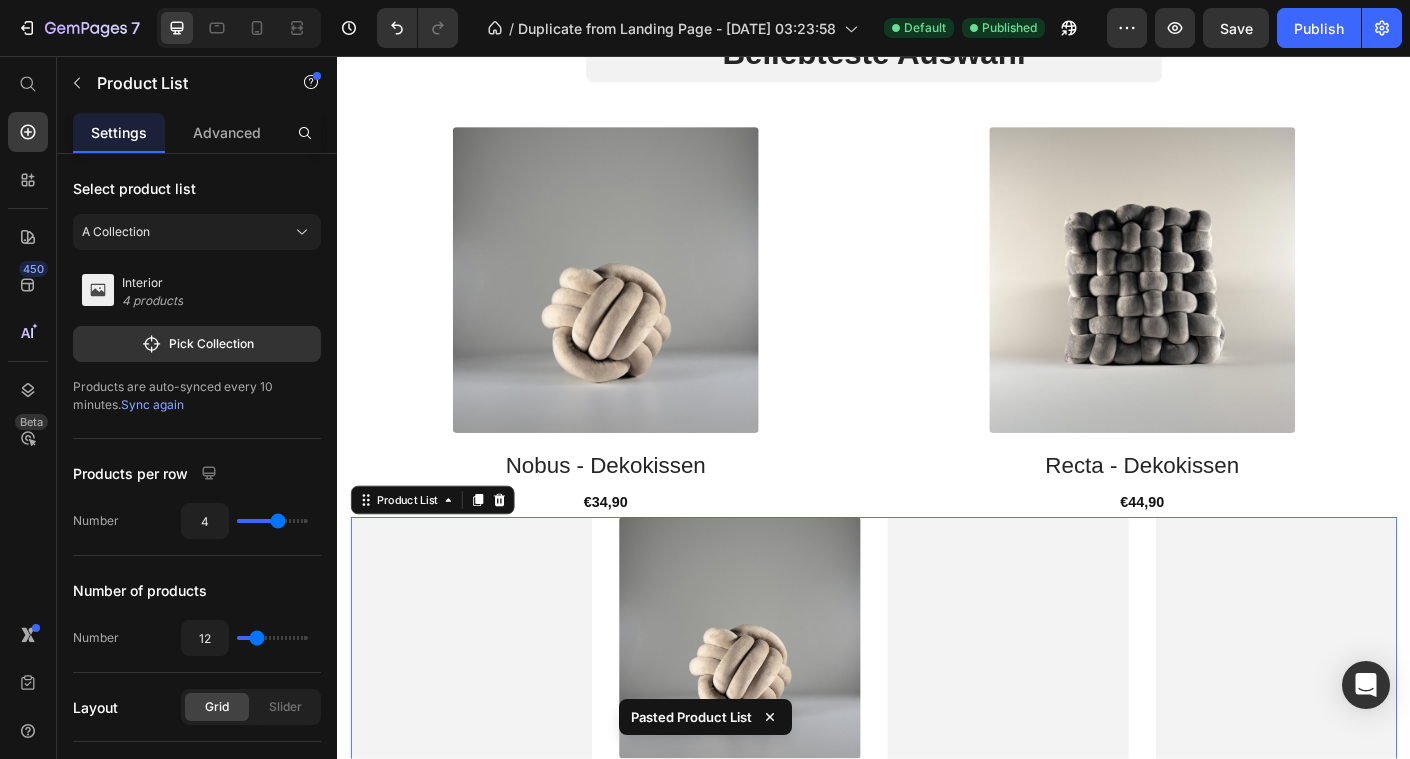 scroll, scrollTop: 905, scrollLeft: 0, axis: vertical 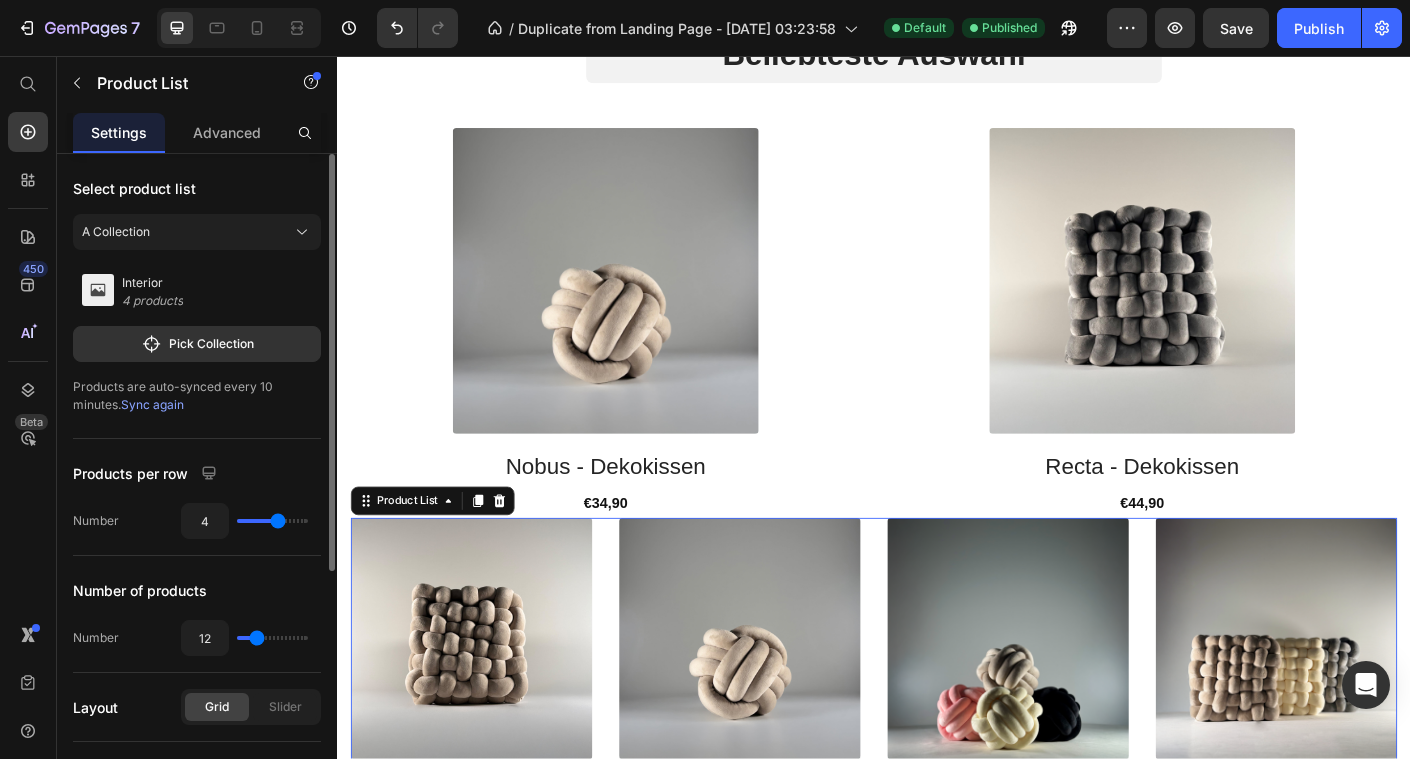 type on "3" 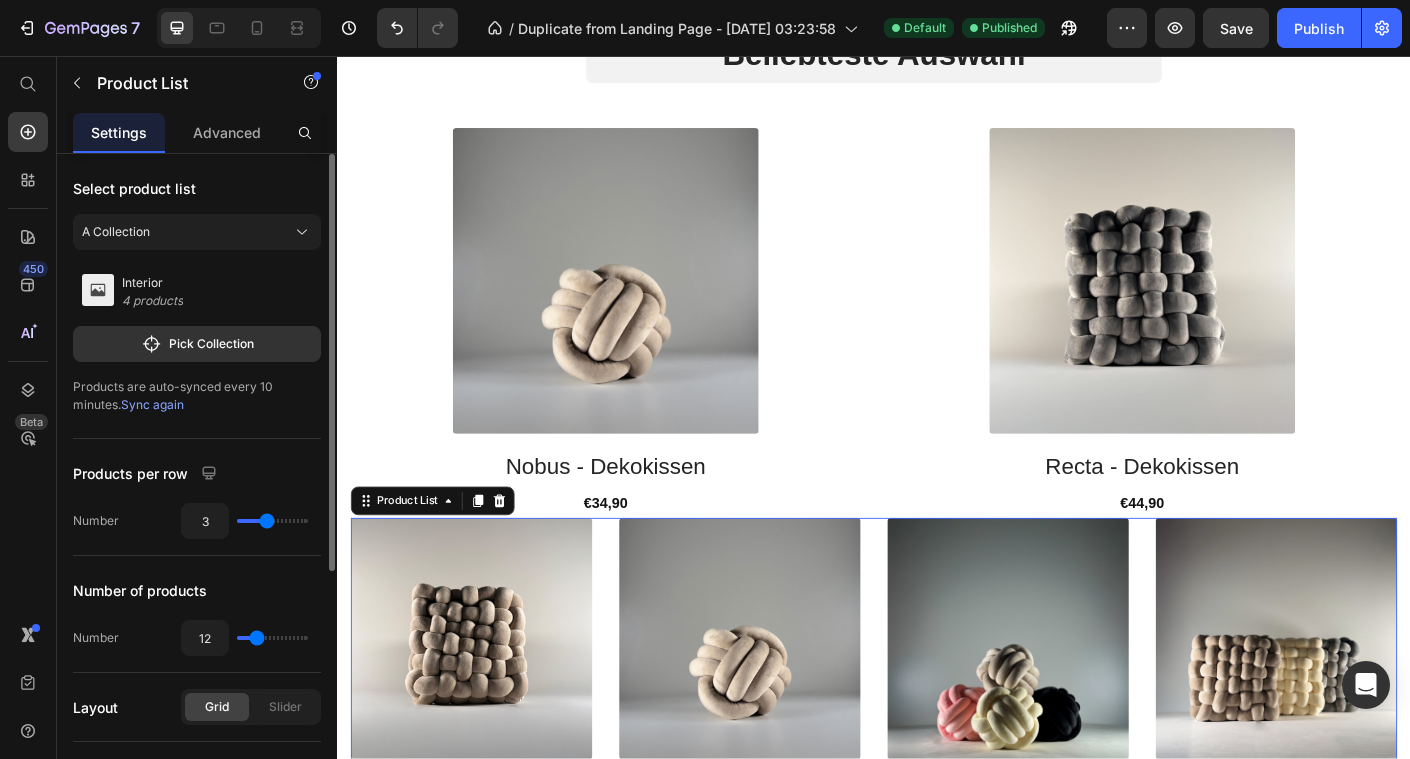 type on "2" 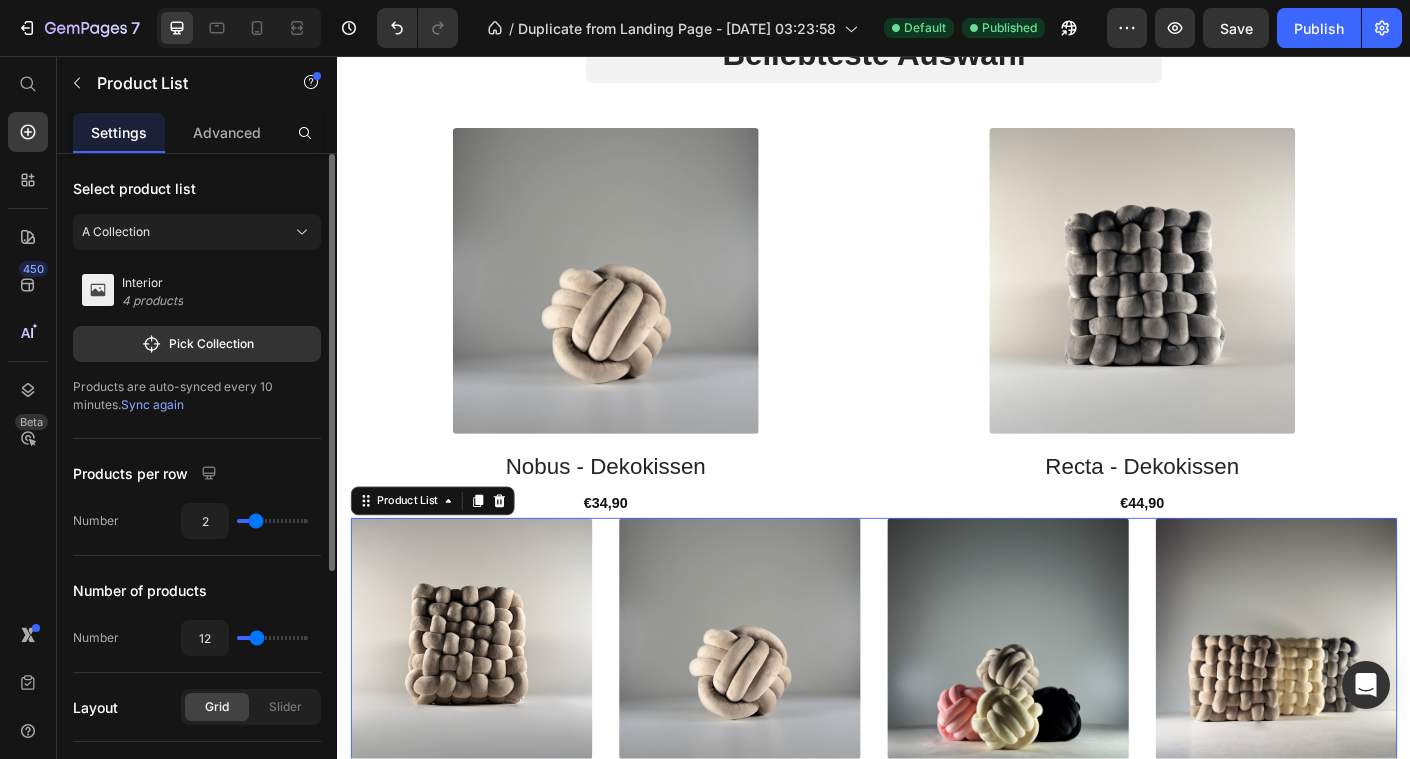 drag, startPoint x: 272, startPoint y: 522, endPoint x: 256, endPoint y: 523, distance: 16.03122 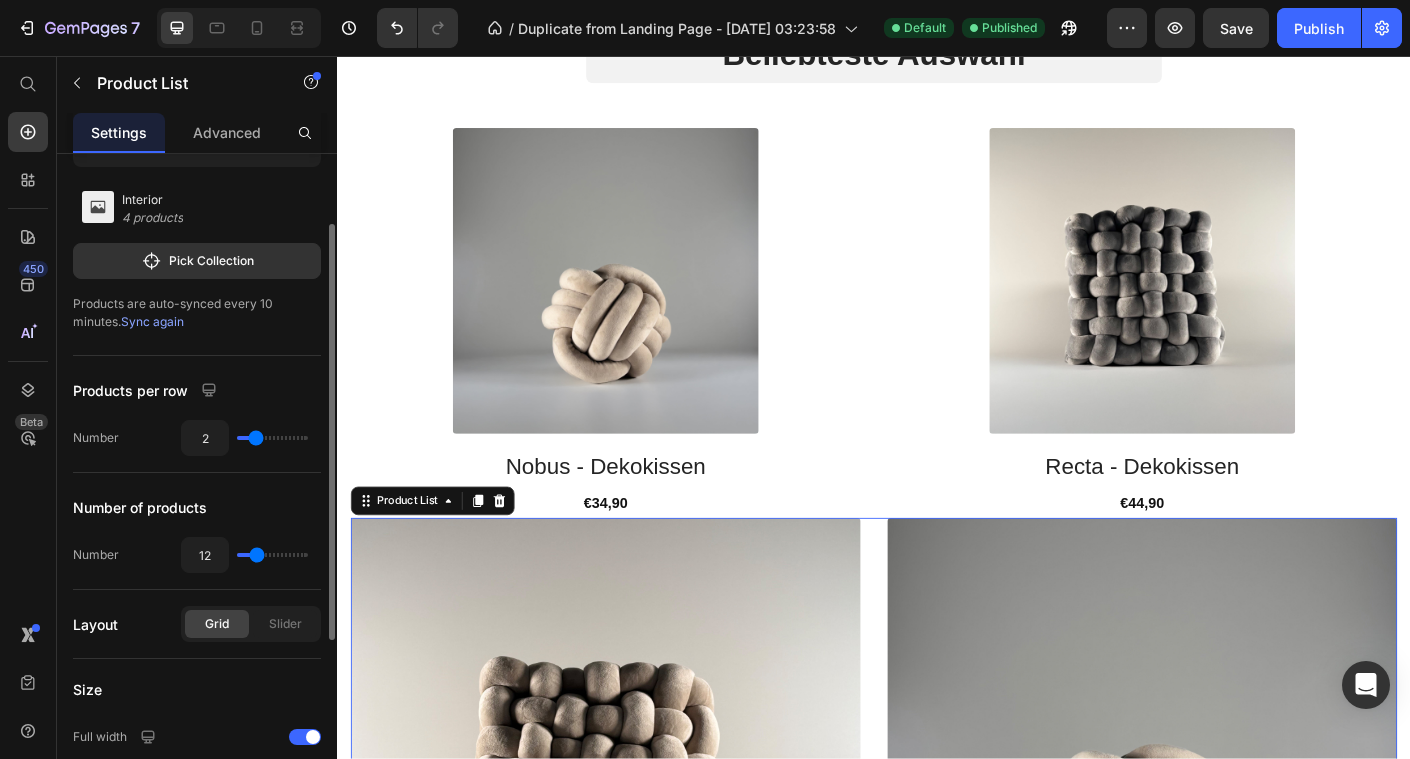 scroll, scrollTop: 99, scrollLeft: 0, axis: vertical 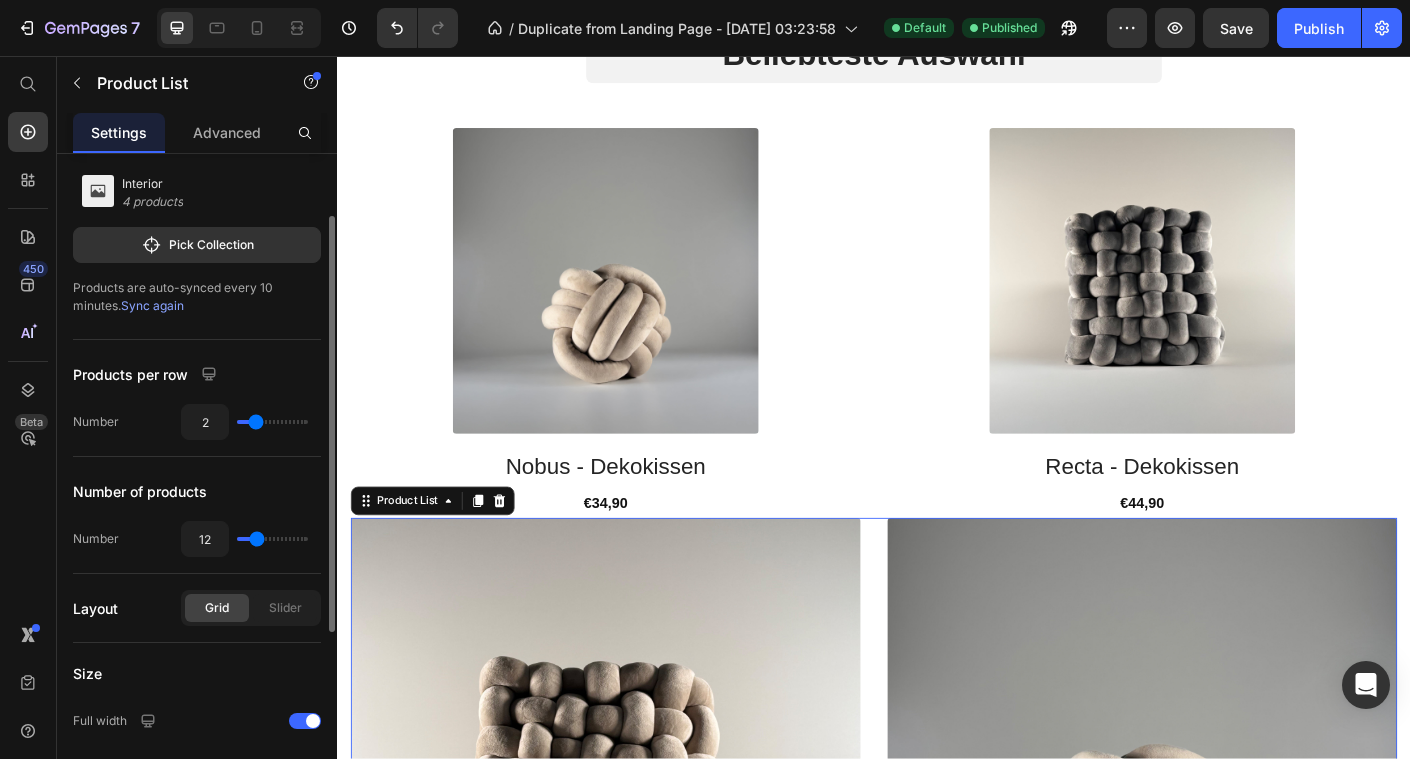 type on "11" 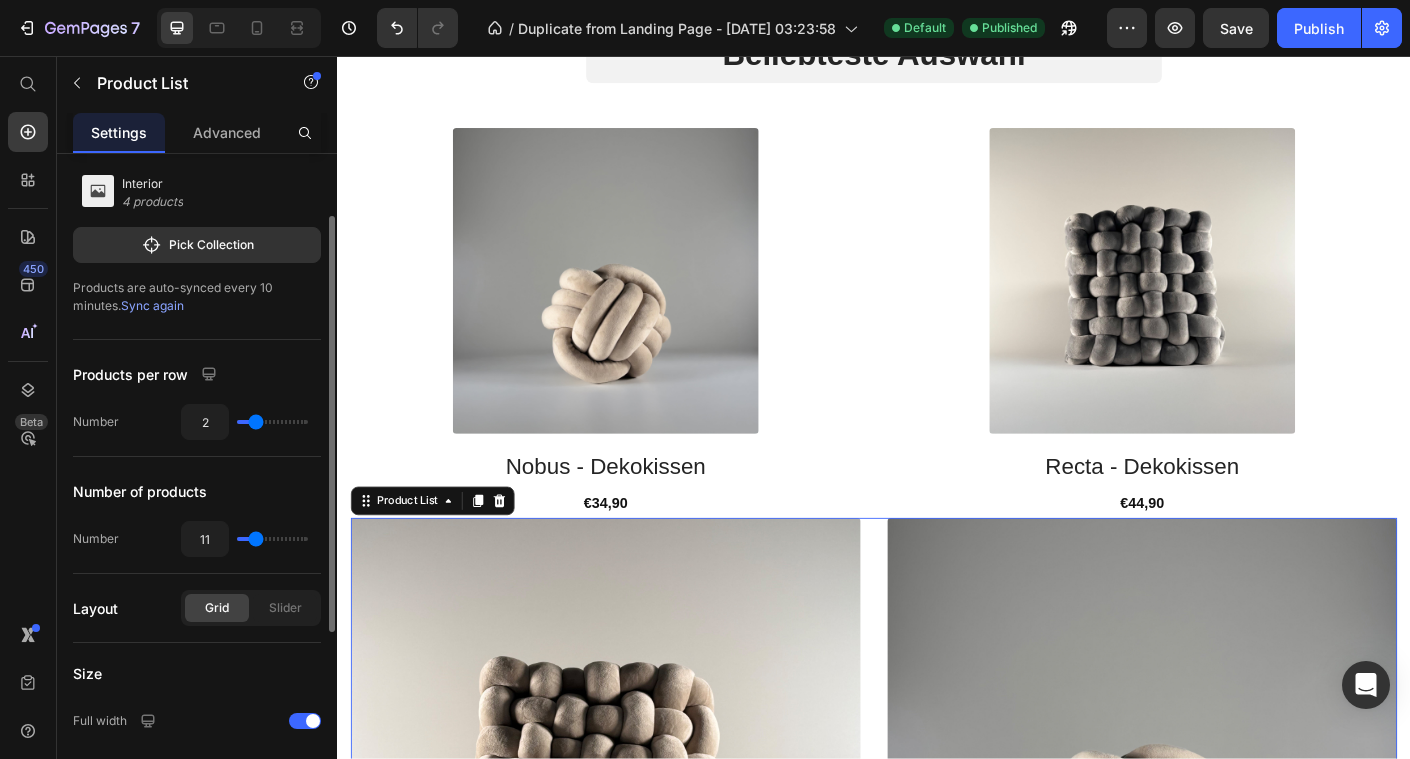 type on "10" 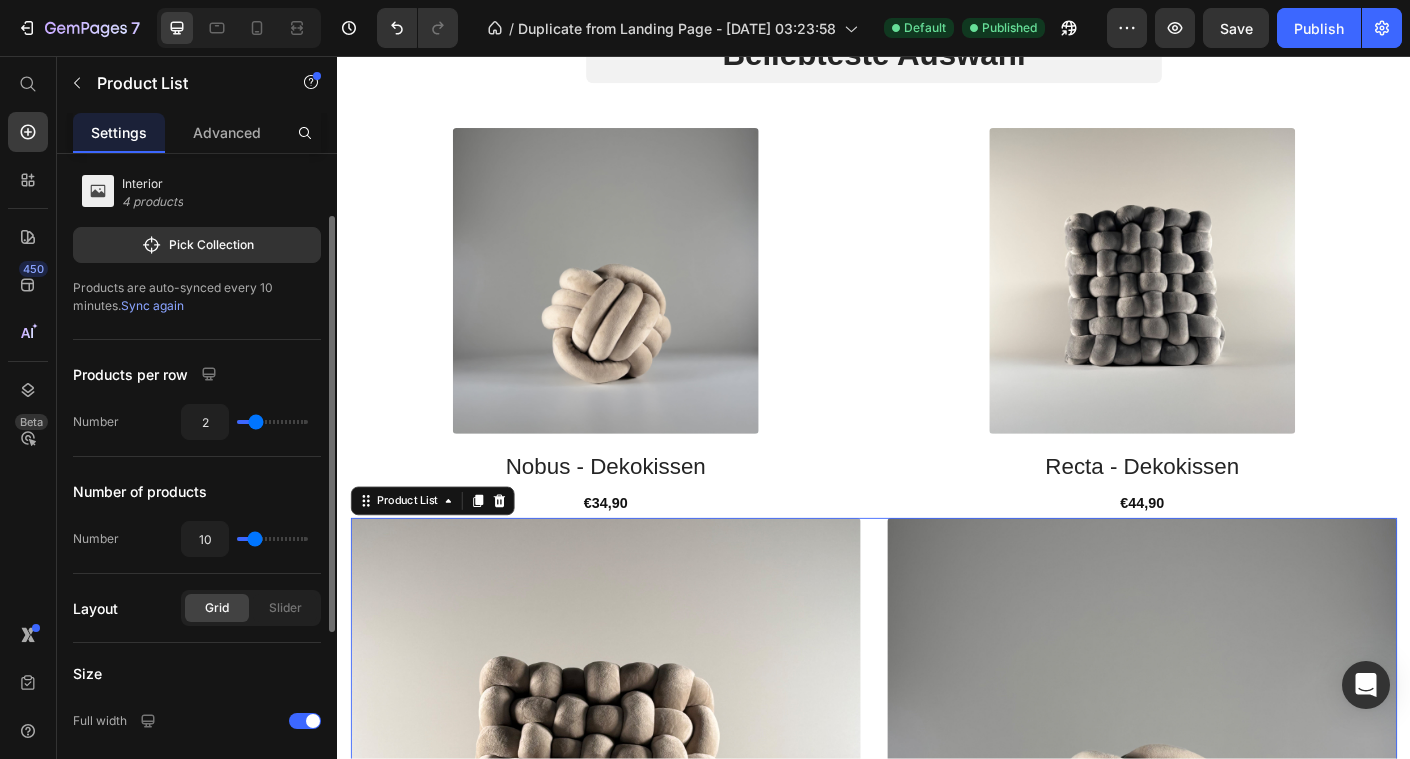 type on "9" 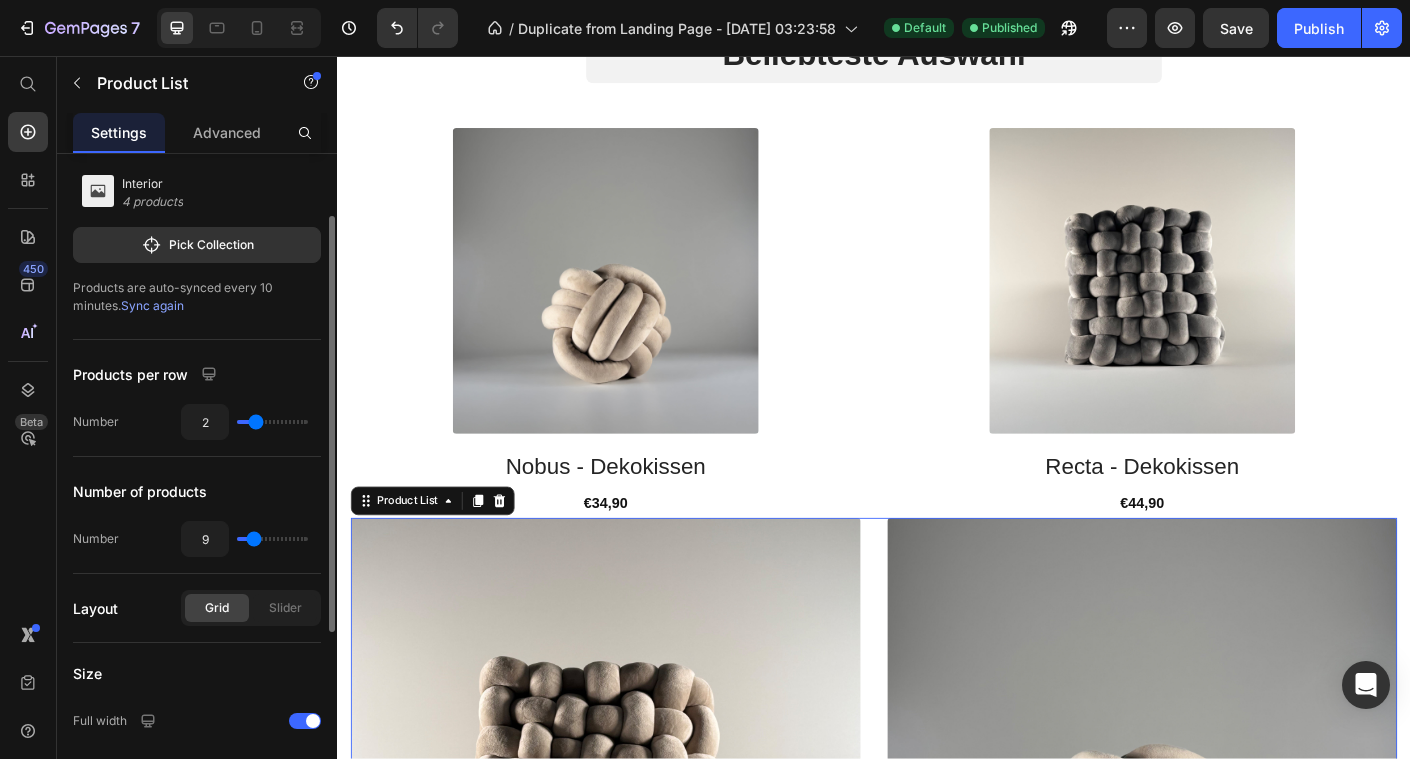 type on "8" 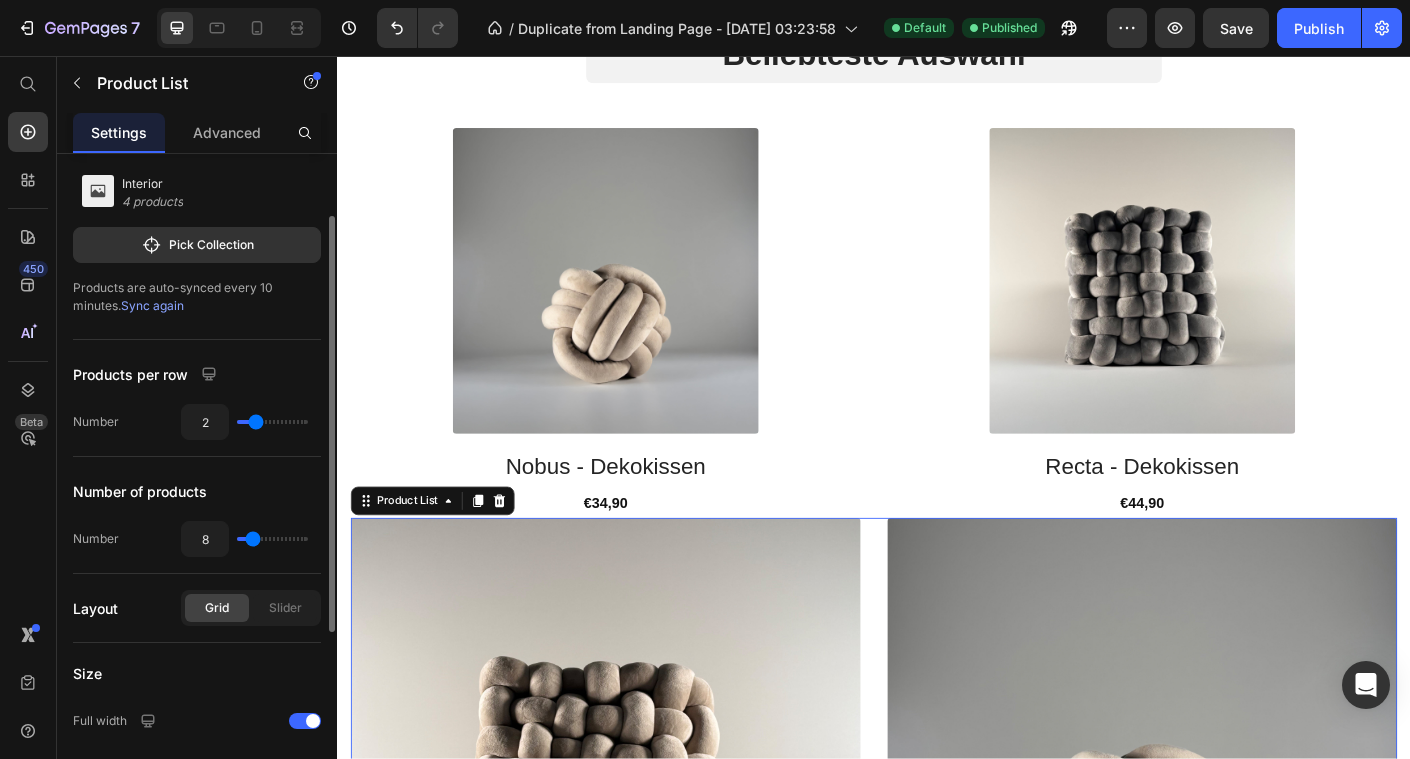 type on "7" 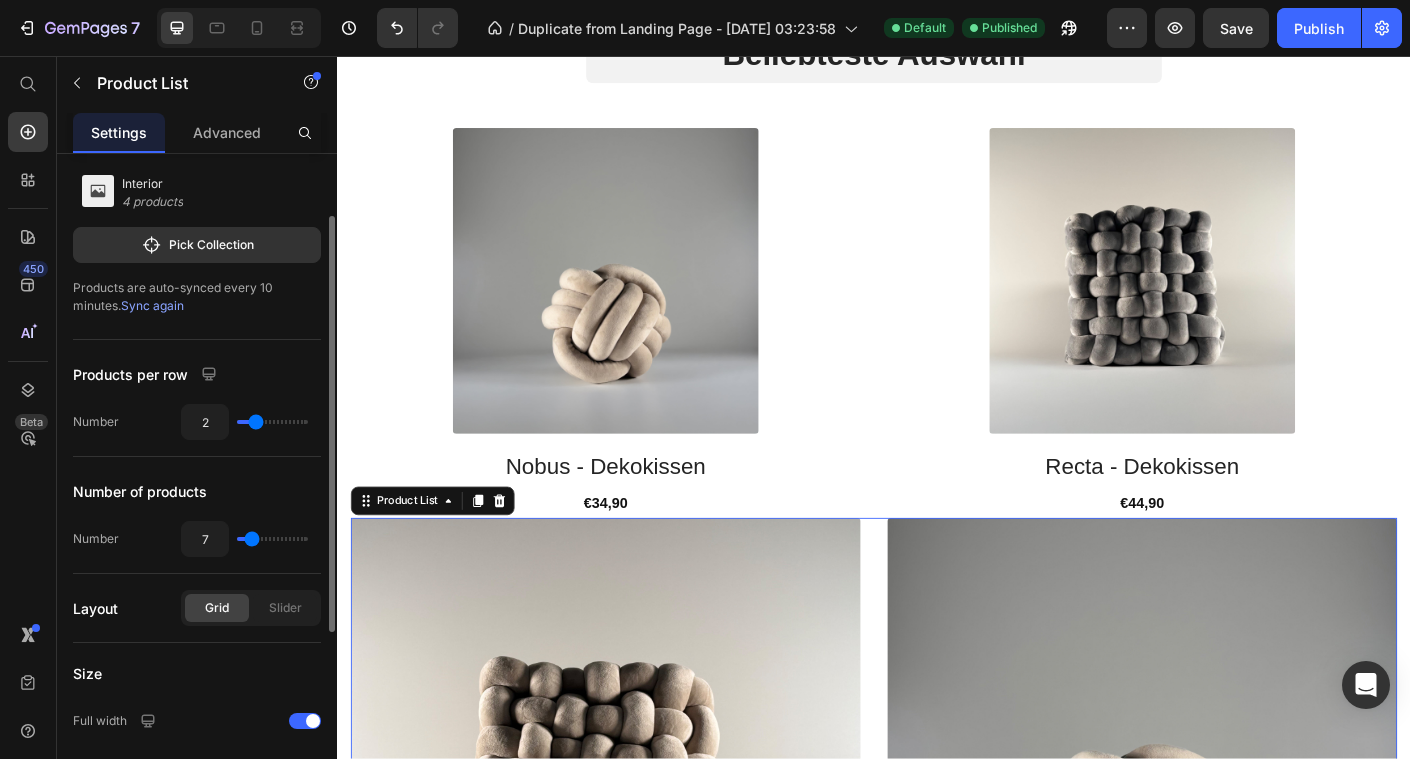 type on "6" 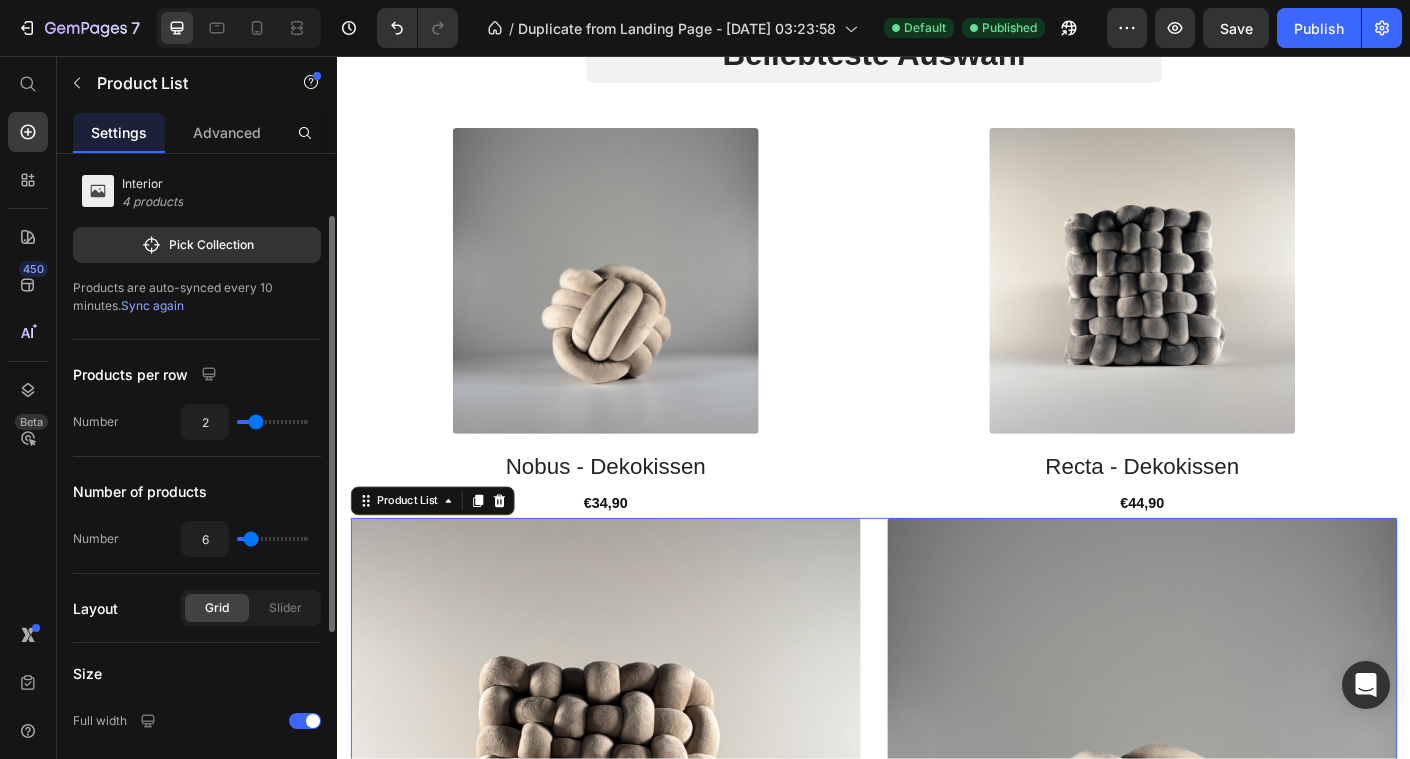 type on "5" 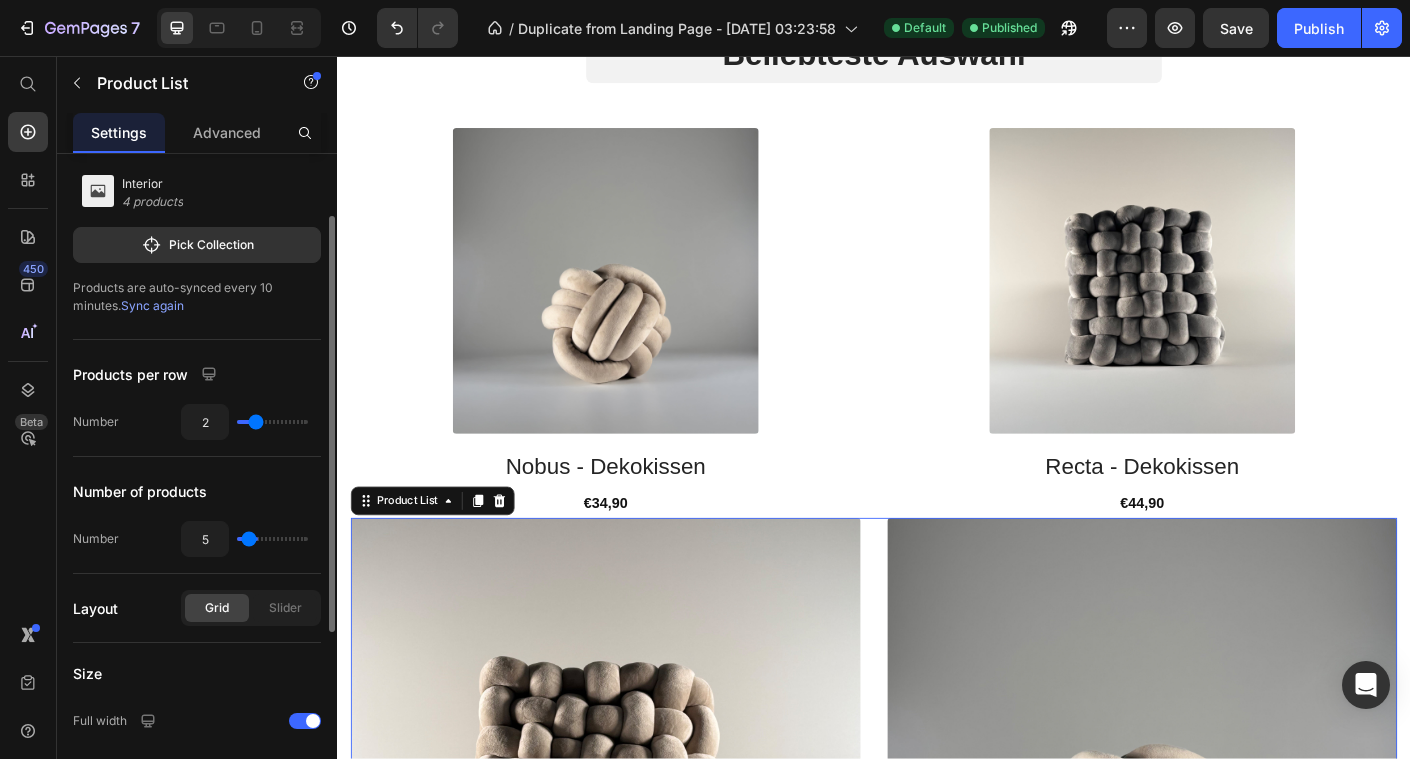 type on "4" 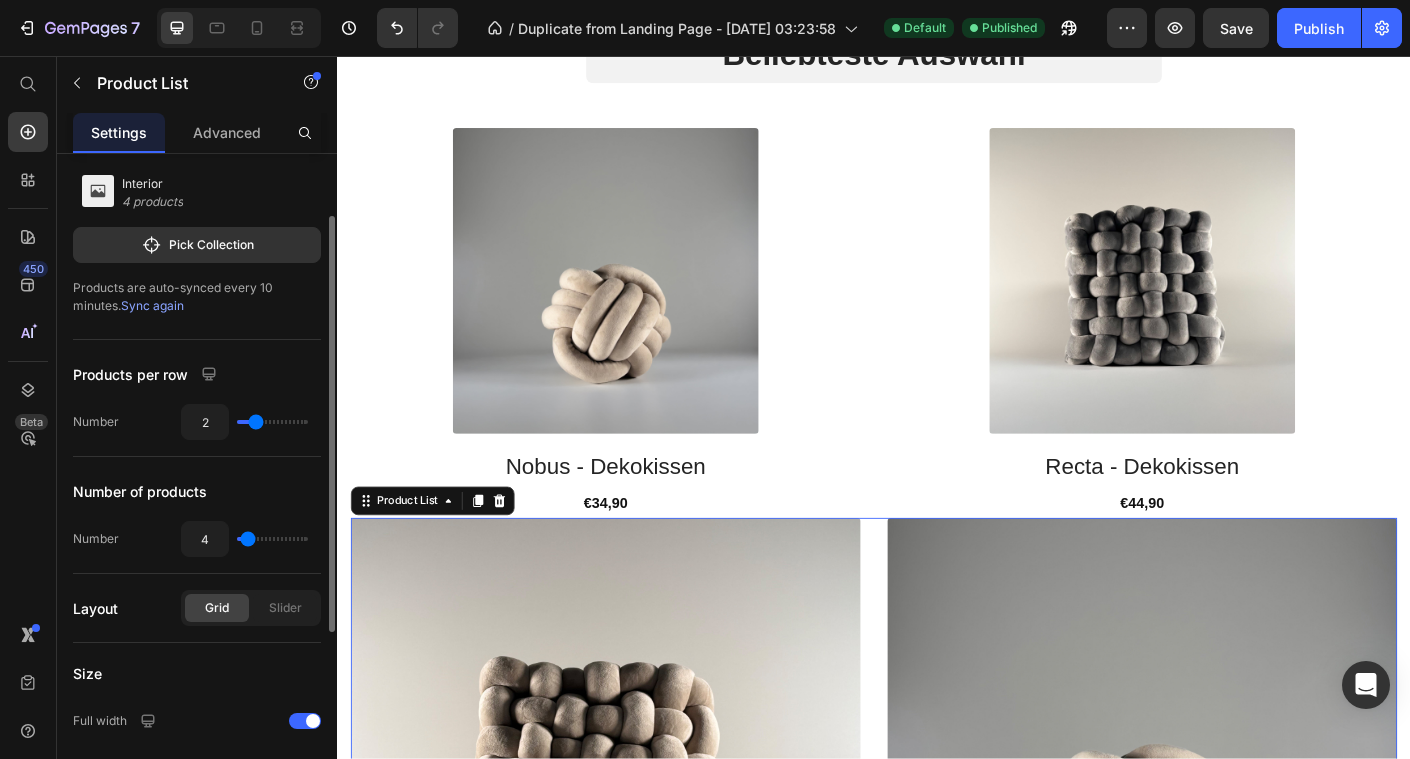 type on "3" 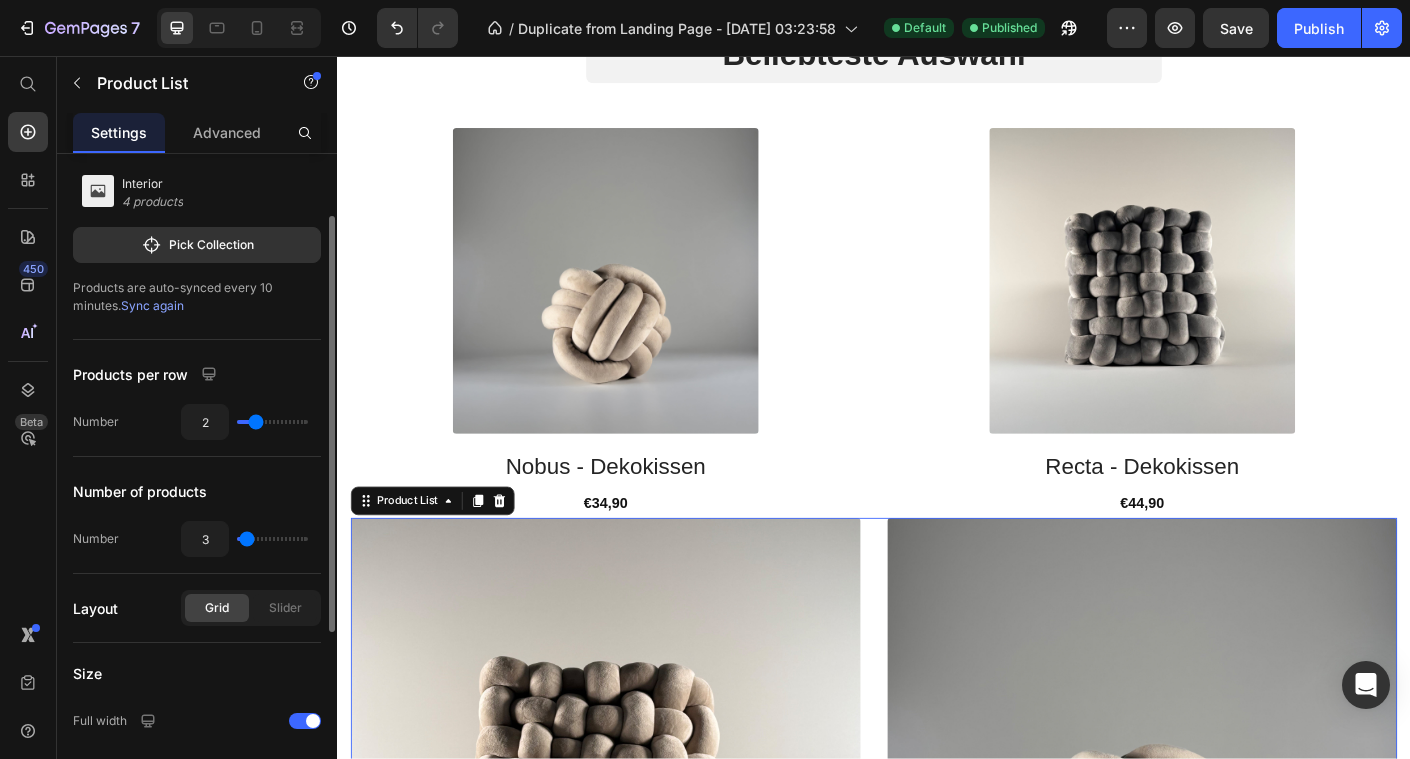type on "1" 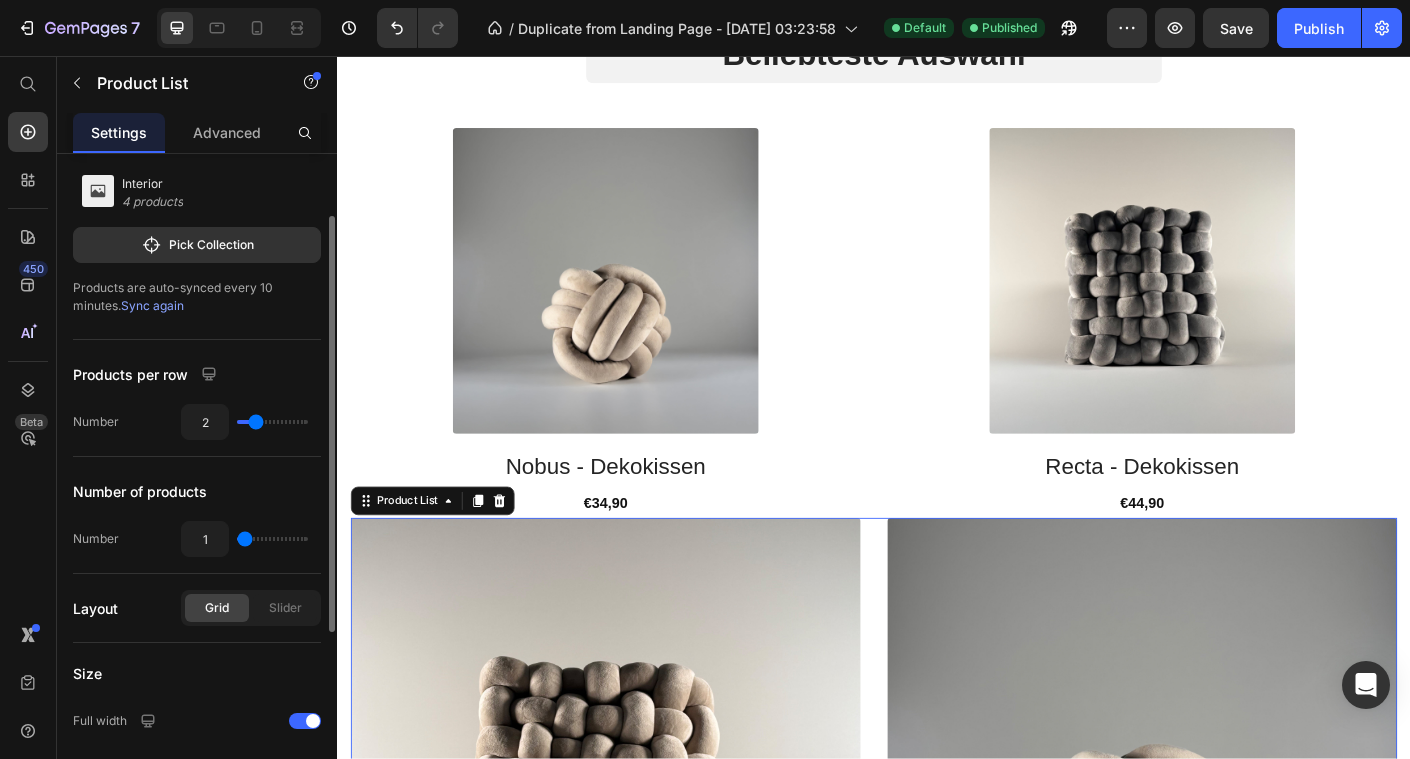 type on "2" 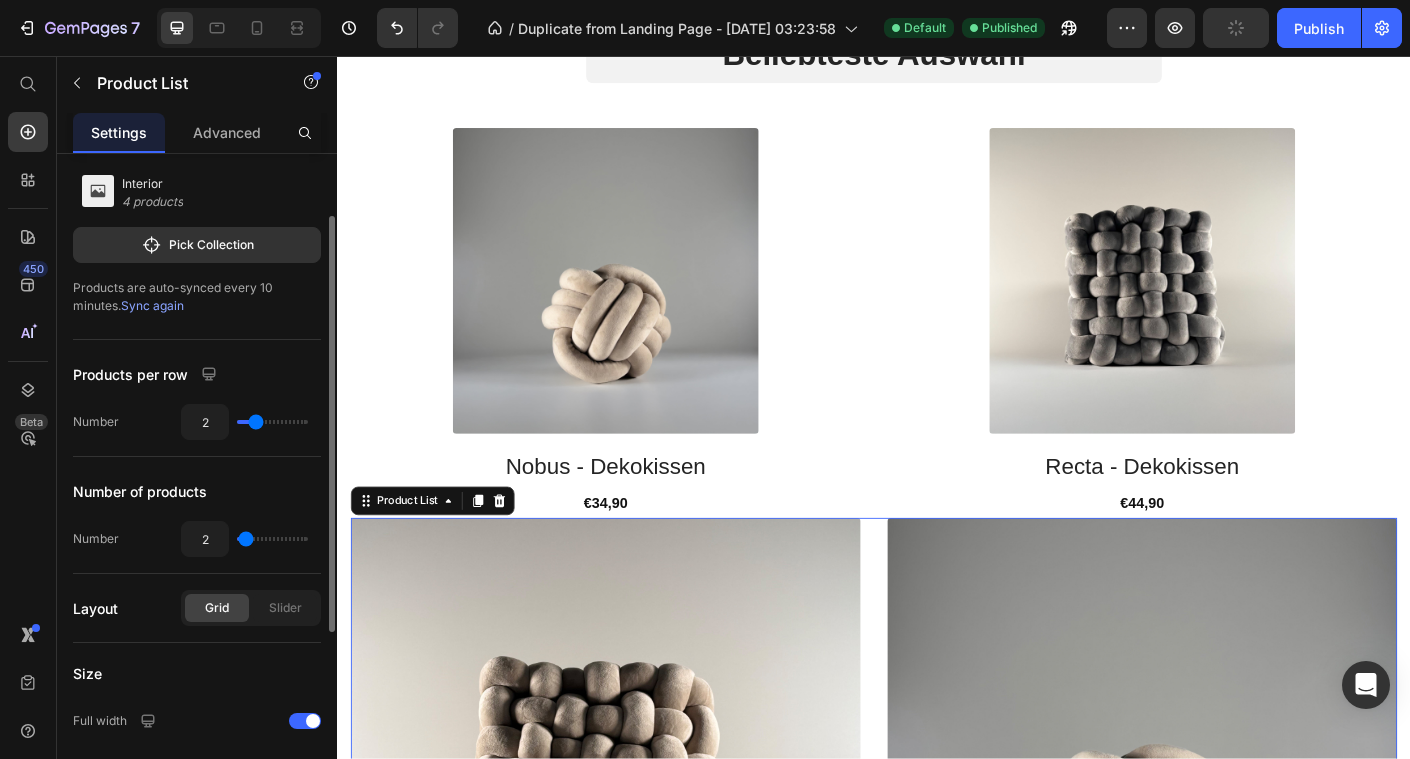 drag, startPoint x: 257, startPoint y: 540, endPoint x: 246, endPoint y: 541, distance: 11.045361 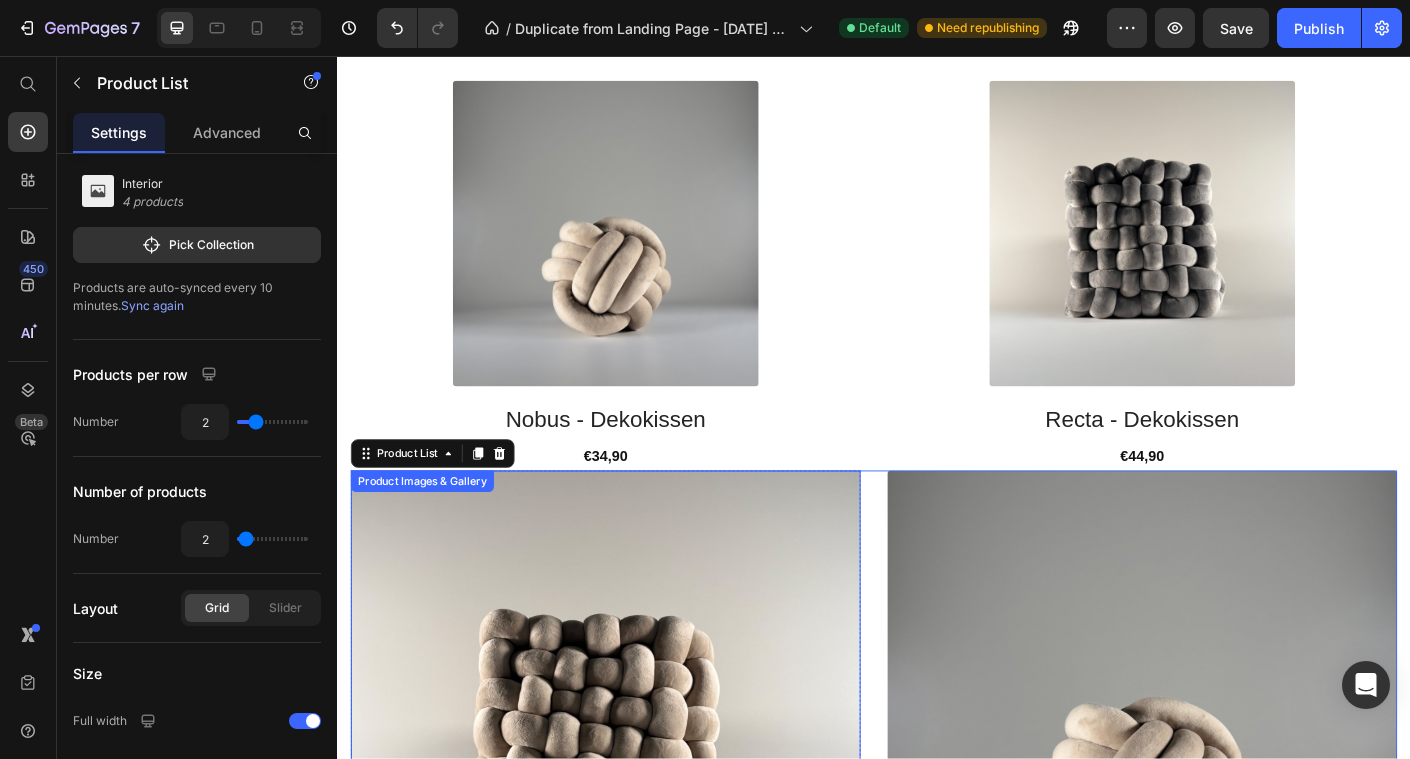scroll, scrollTop: 934, scrollLeft: 0, axis: vertical 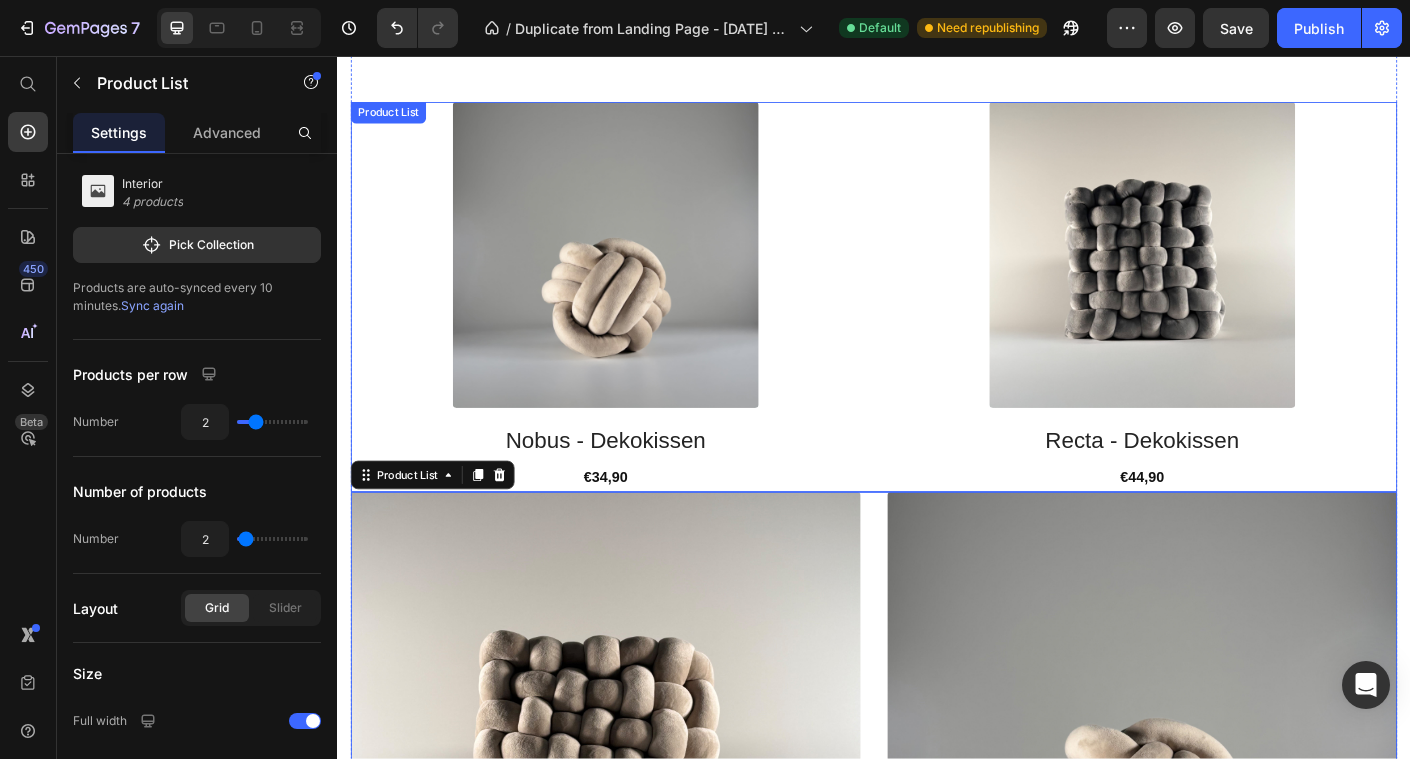 click on "Product Images Row Nobus - Dekokissen Product Title €34,90 Product Price Row Product Images Row Recta - Dekokissen Product Title €44,90 Product Price Row" at bounding box center [937, 326] 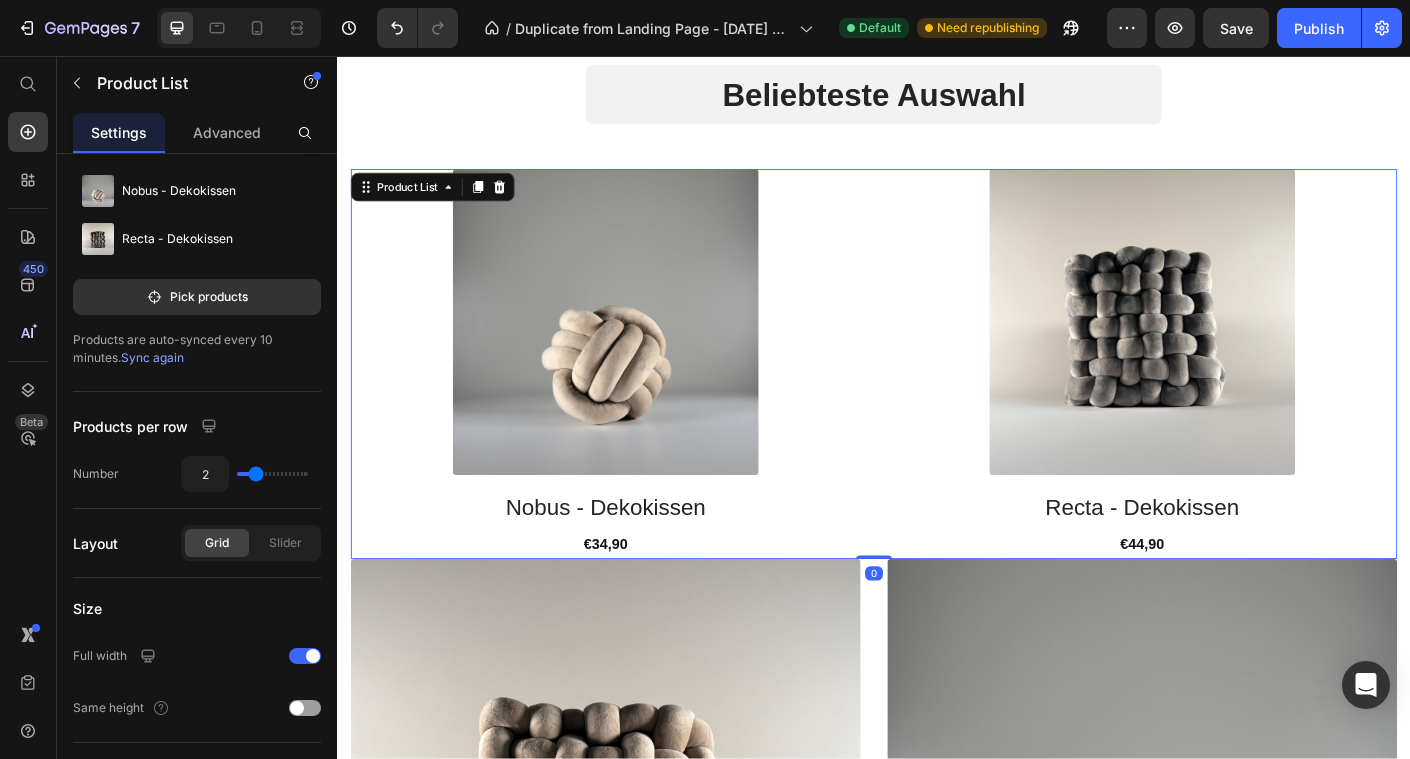 scroll, scrollTop: 742, scrollLeft: 0, axis: vertical 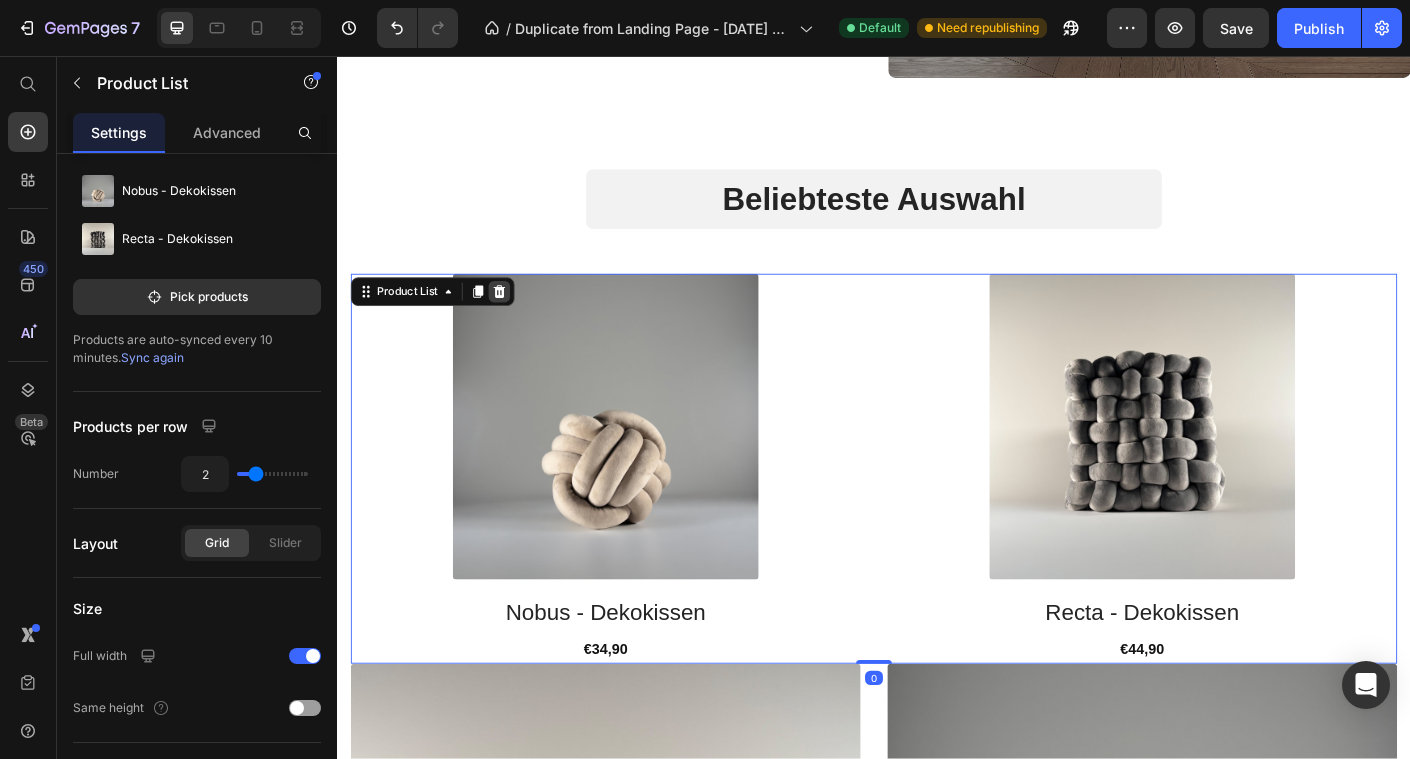 click 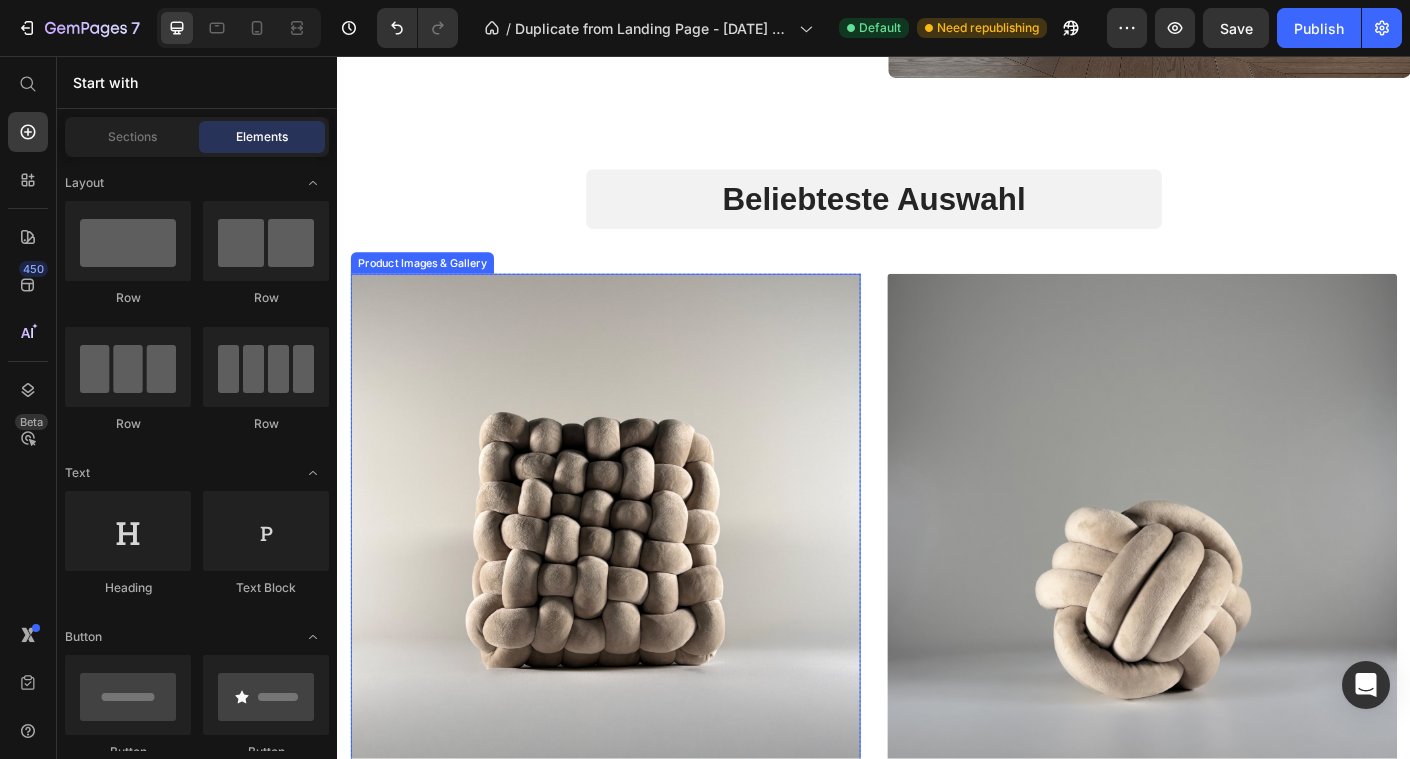 click at bounding box center [637, 585] 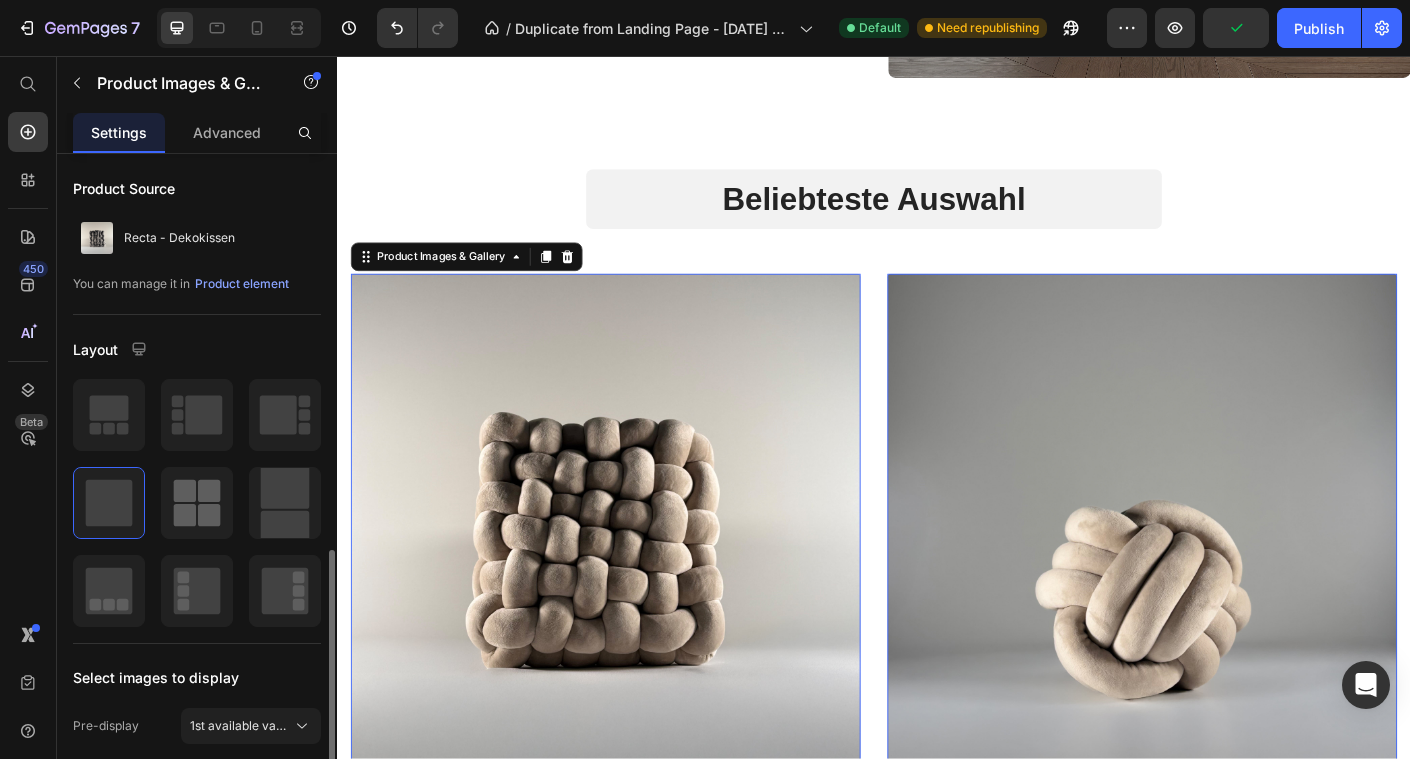 scroll, scrollTop: 394, scrollLeft: 0, axis: vertical 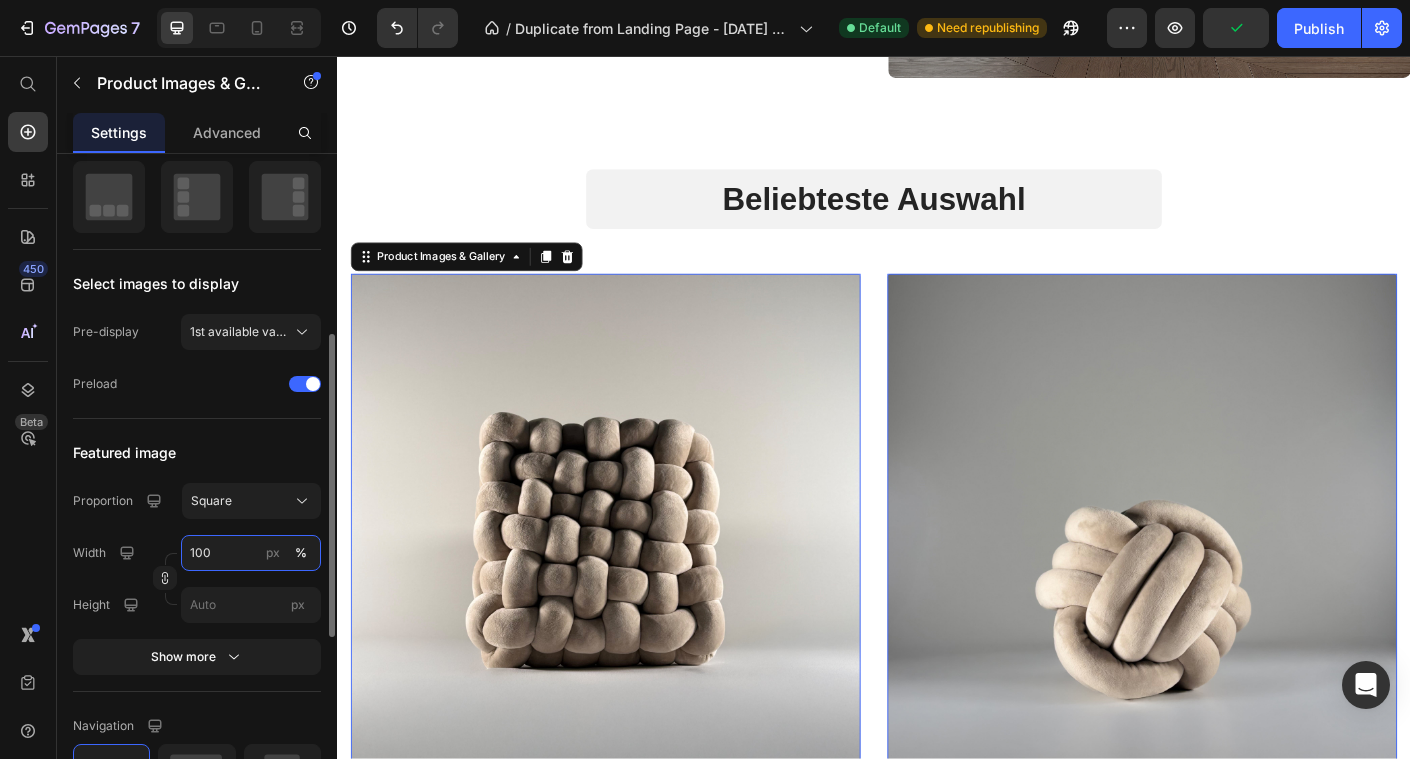 click on "100" at bounding box center (251, 553) 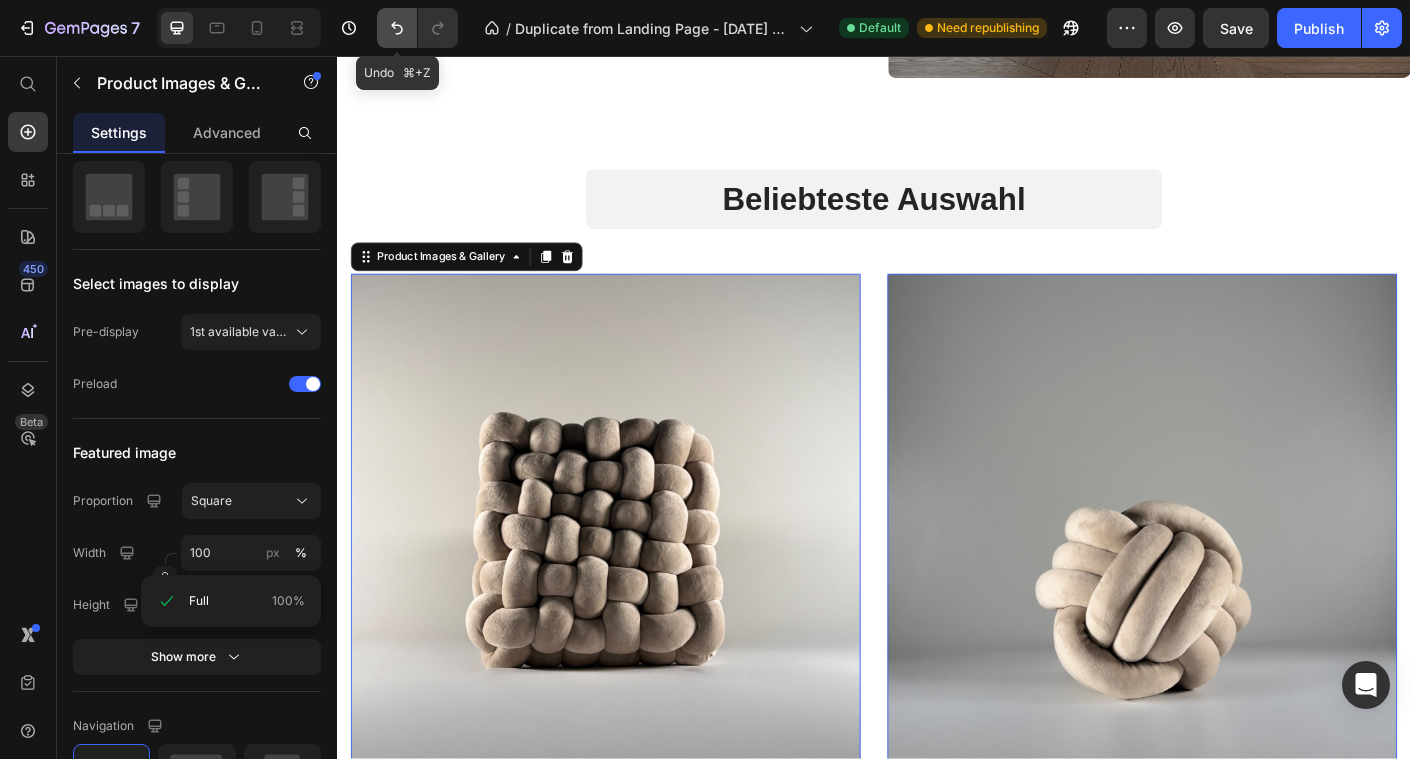click 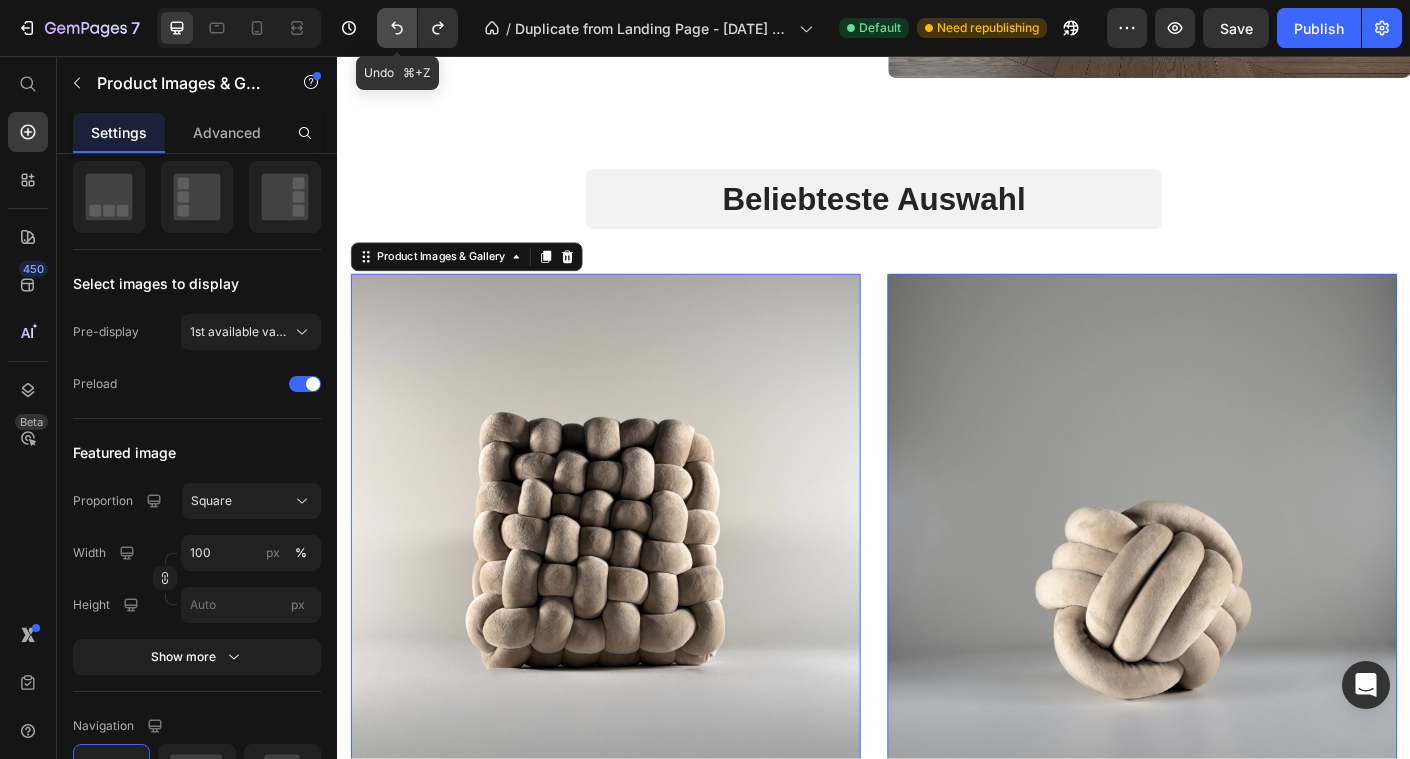 click 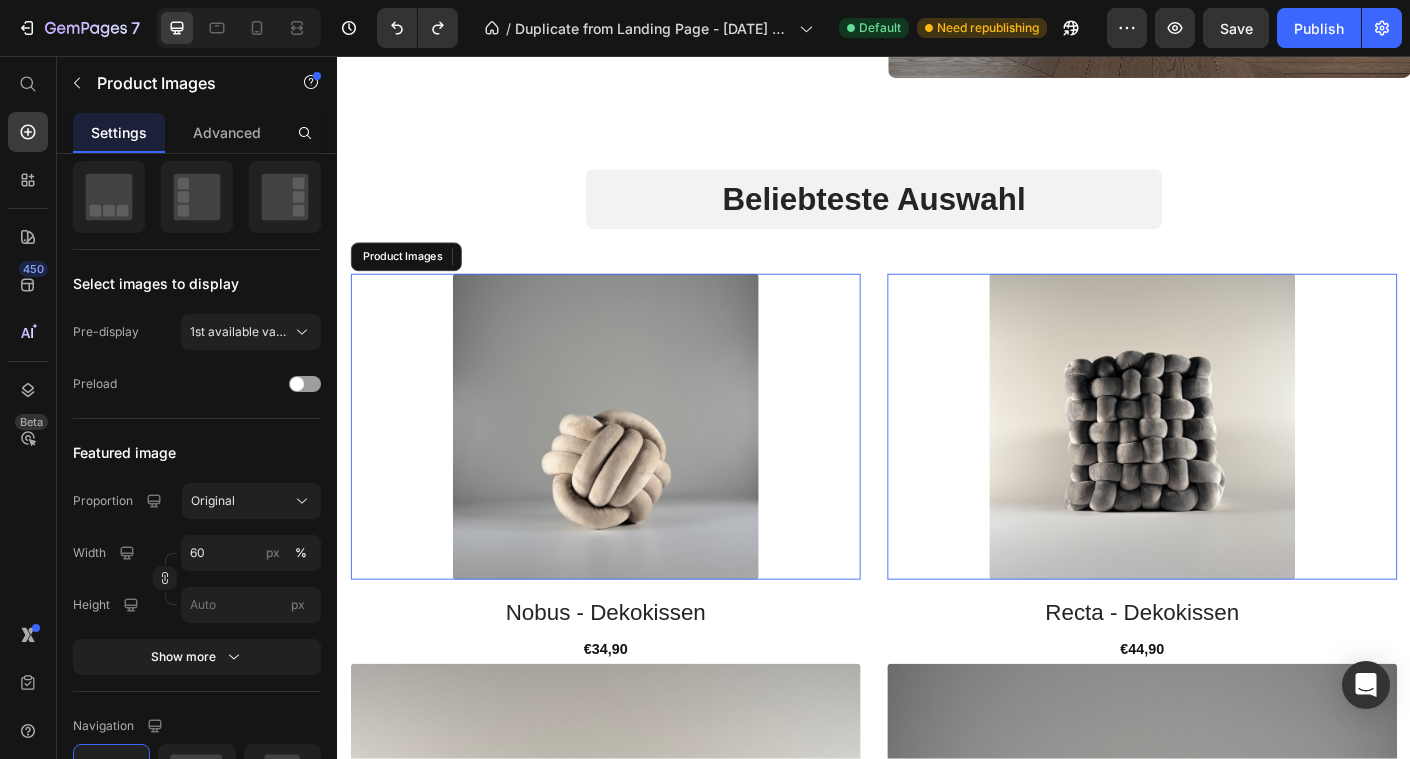 drag, startPoint x: 716, startPoint y: 463, endPoint x: 358, endPoint y: 525, distance: 363.32904 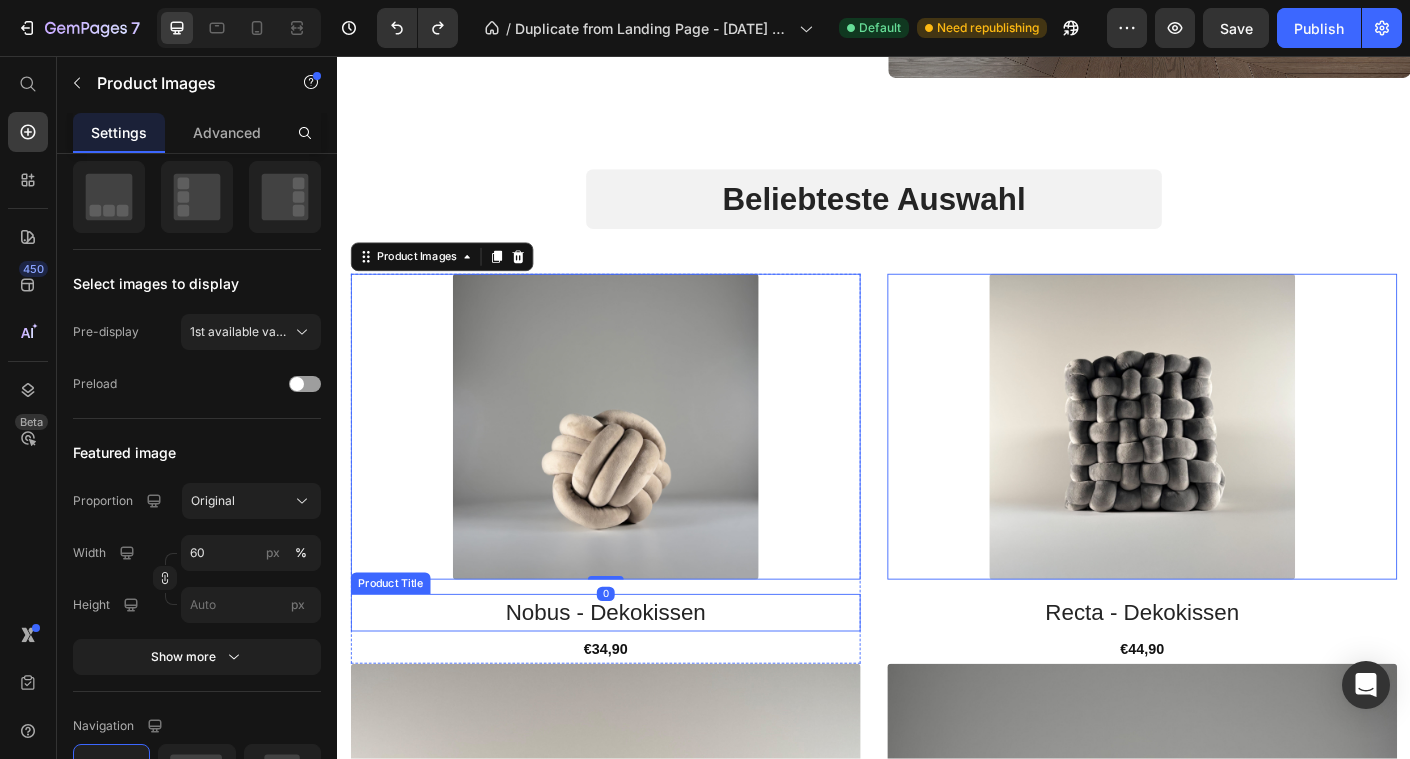 click at bounding box center [637, 1021] 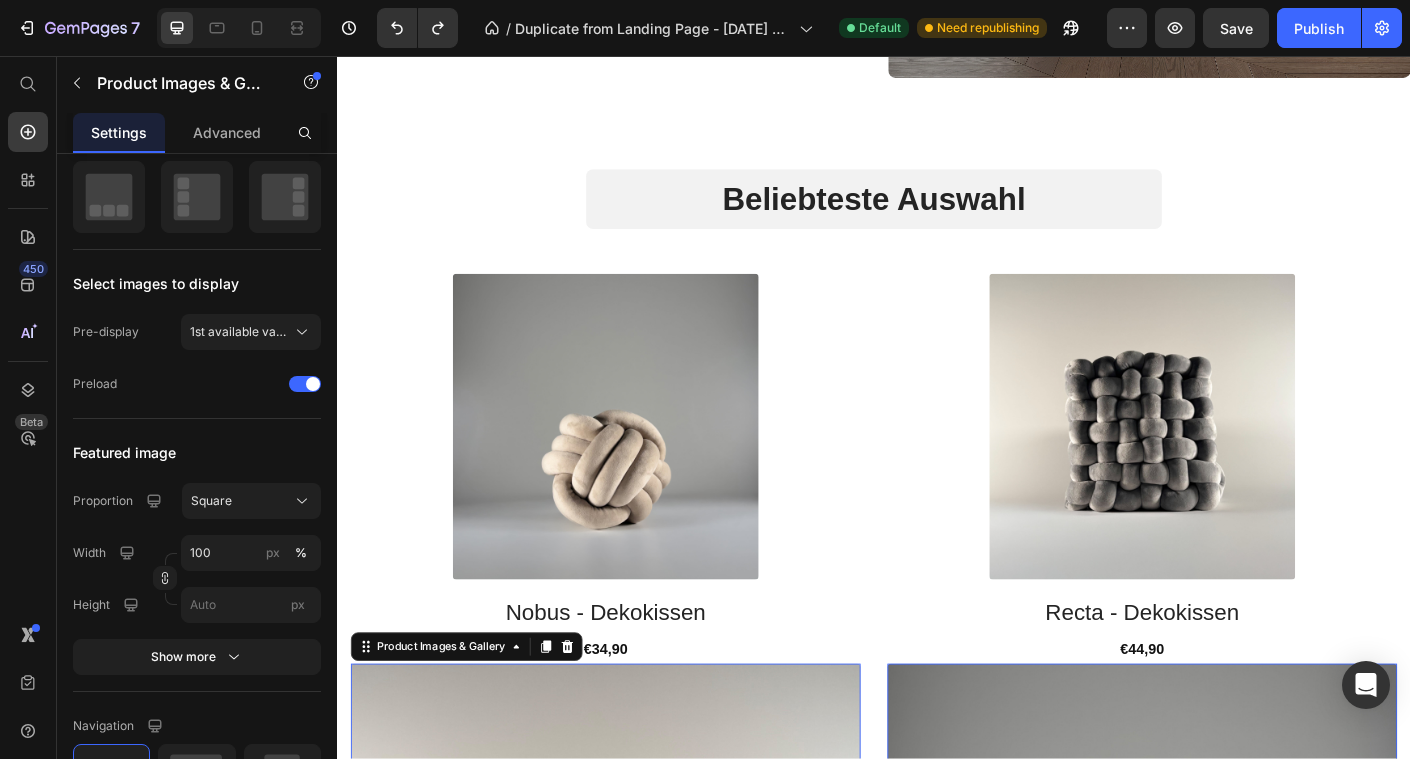 click at bounding box center [637, 1021] 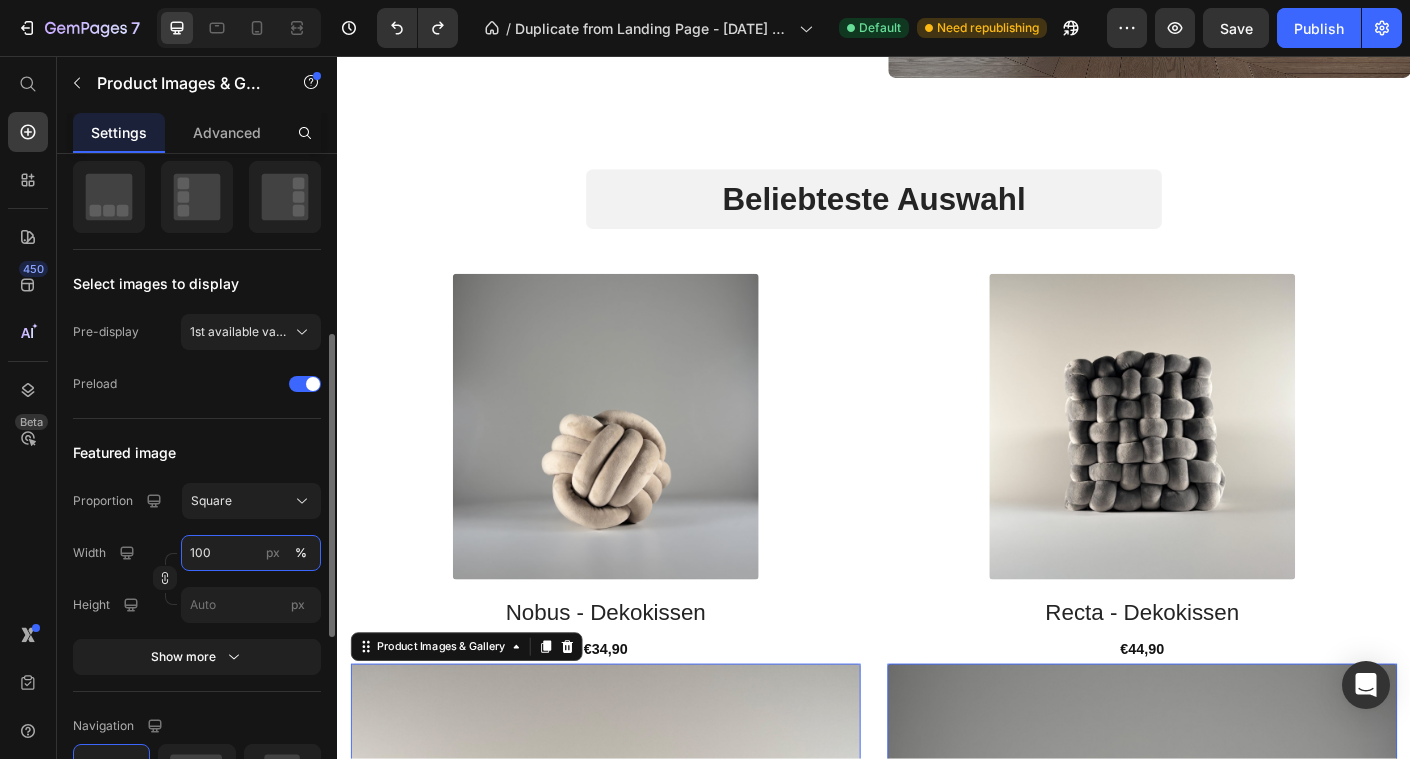 click on "100" at bounding box center [251, 553] 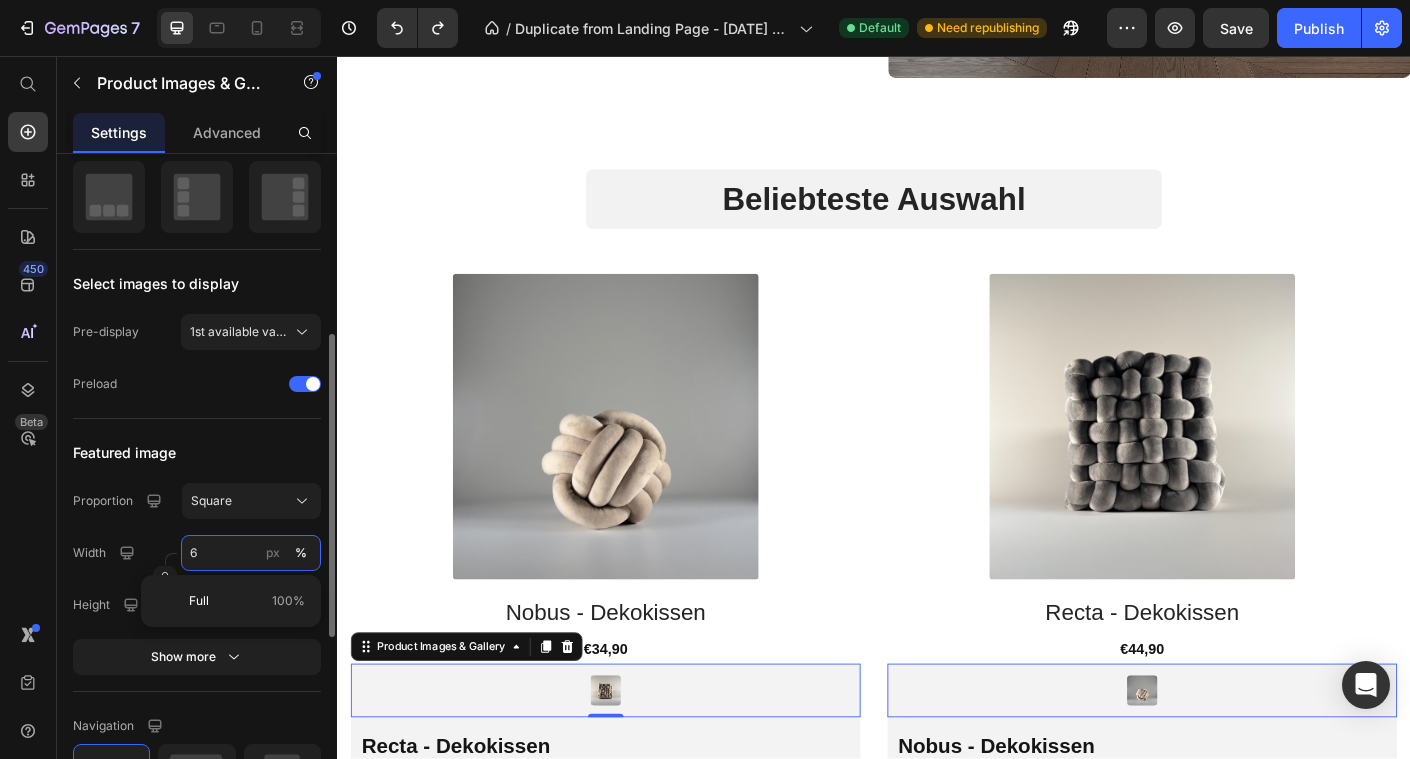 type on "60" 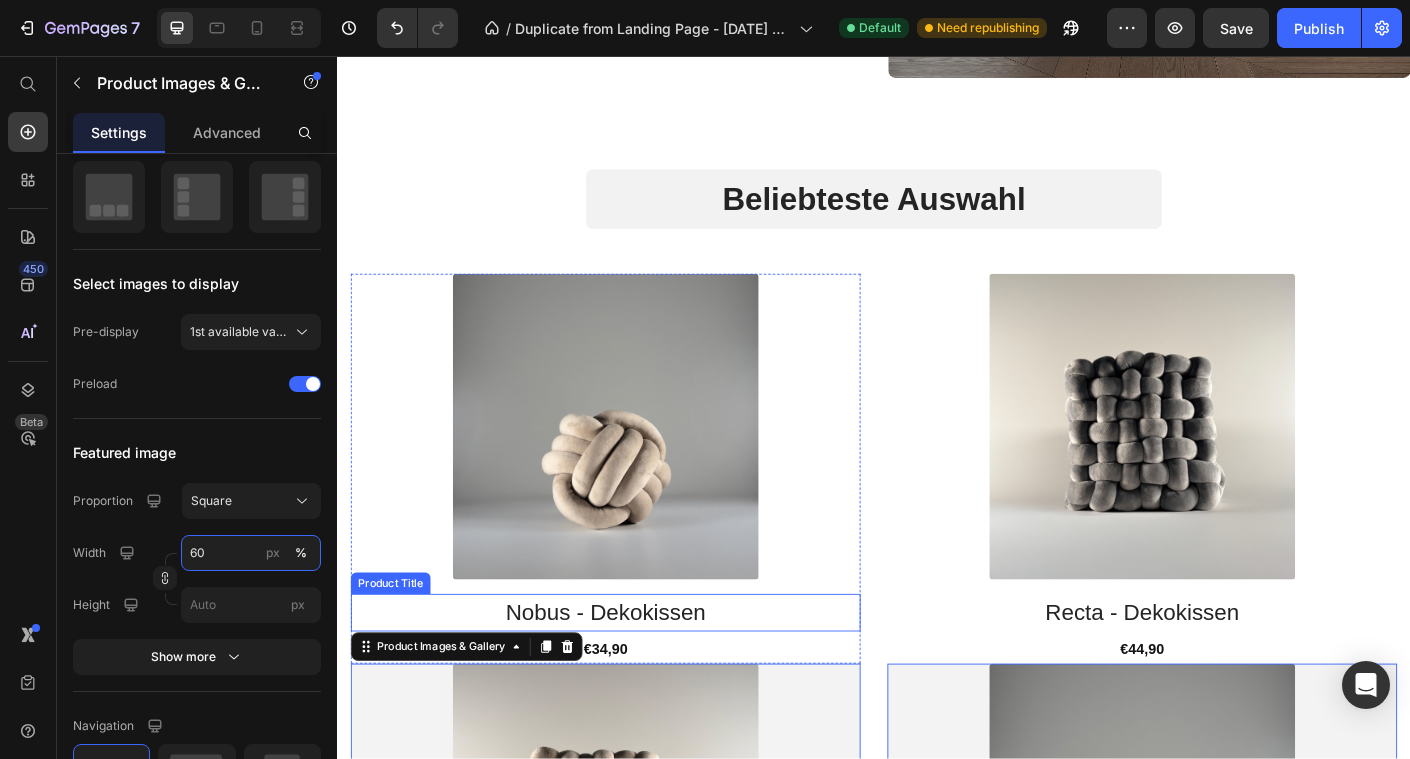 scroll, scrollTop: 1203, scrollLeft: 0, axis: vertical 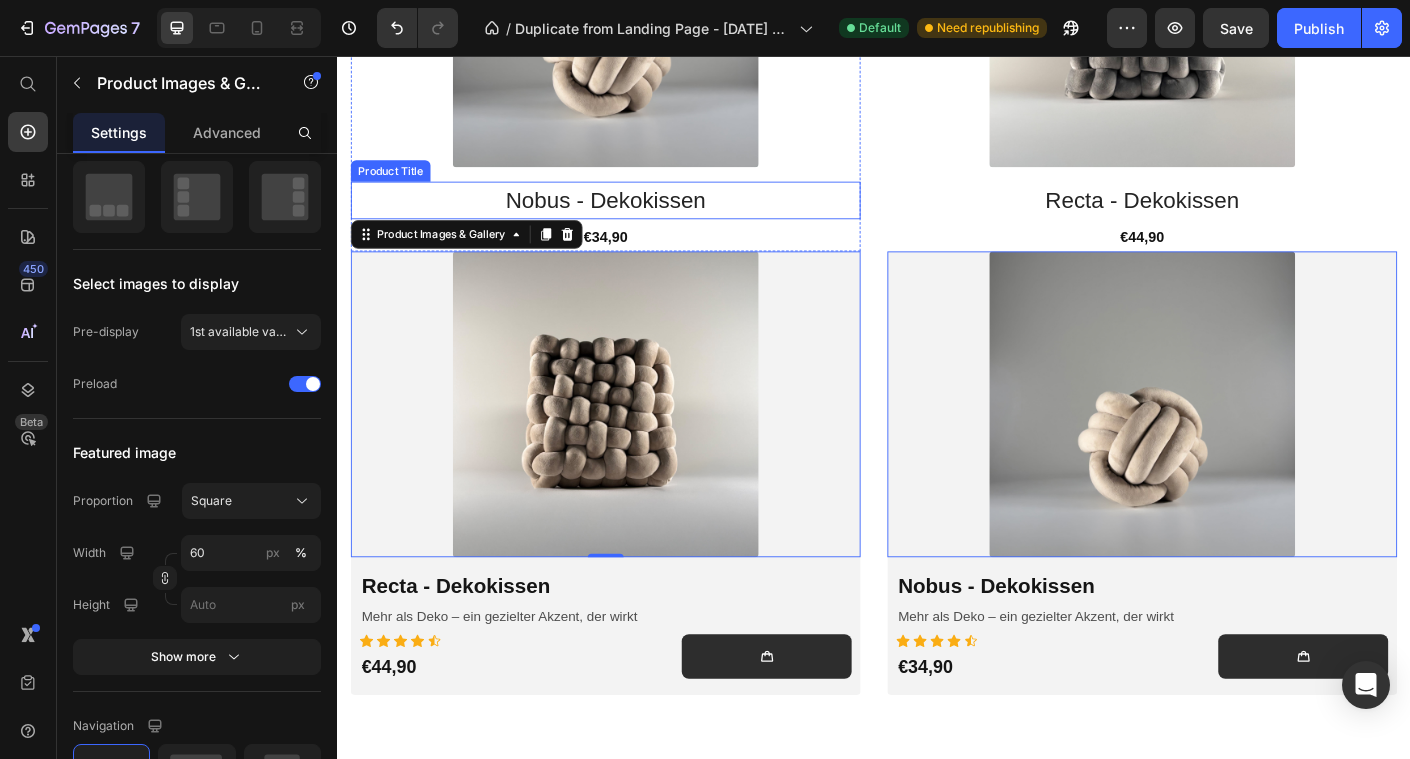 click on "Recta - Dekokissen" at bounding box center (642, 650) 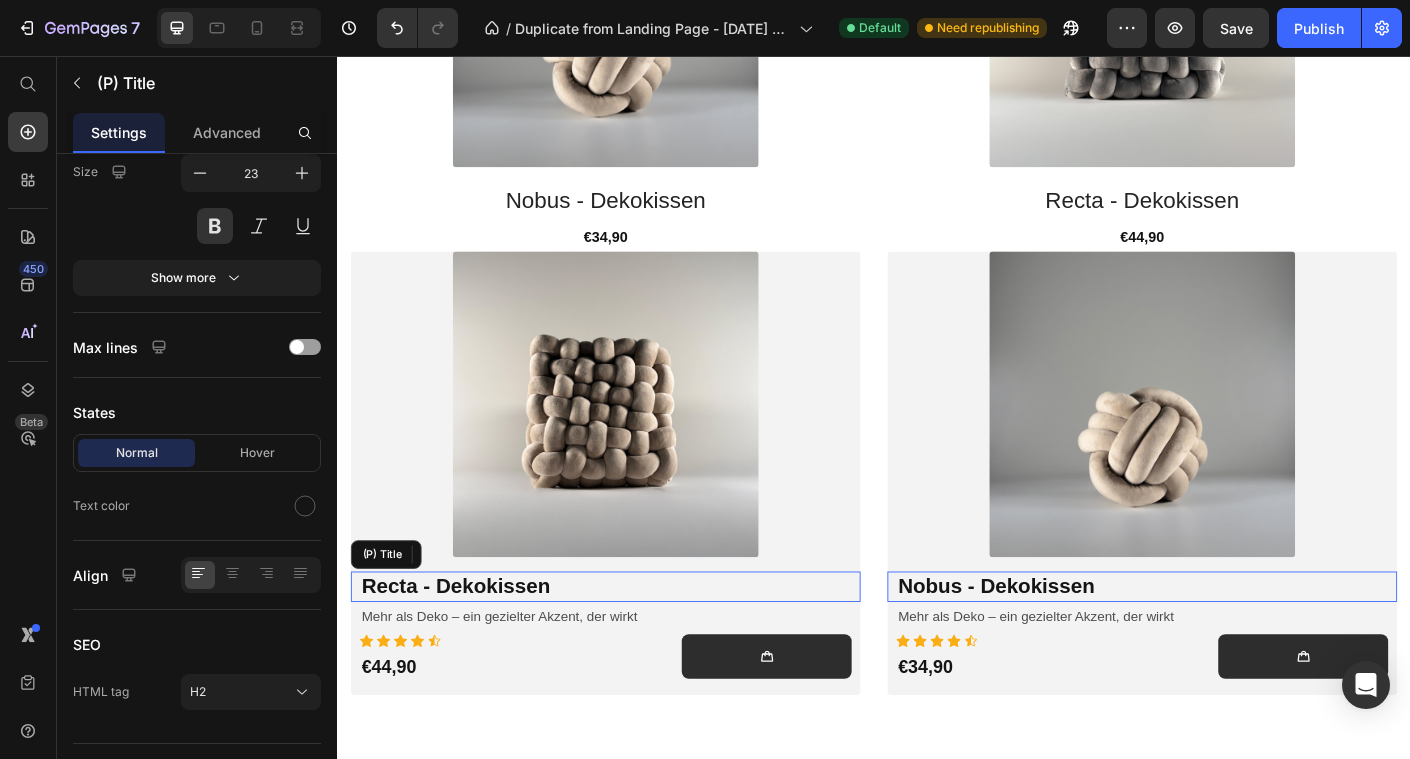 click at bounding box center [637, 446] 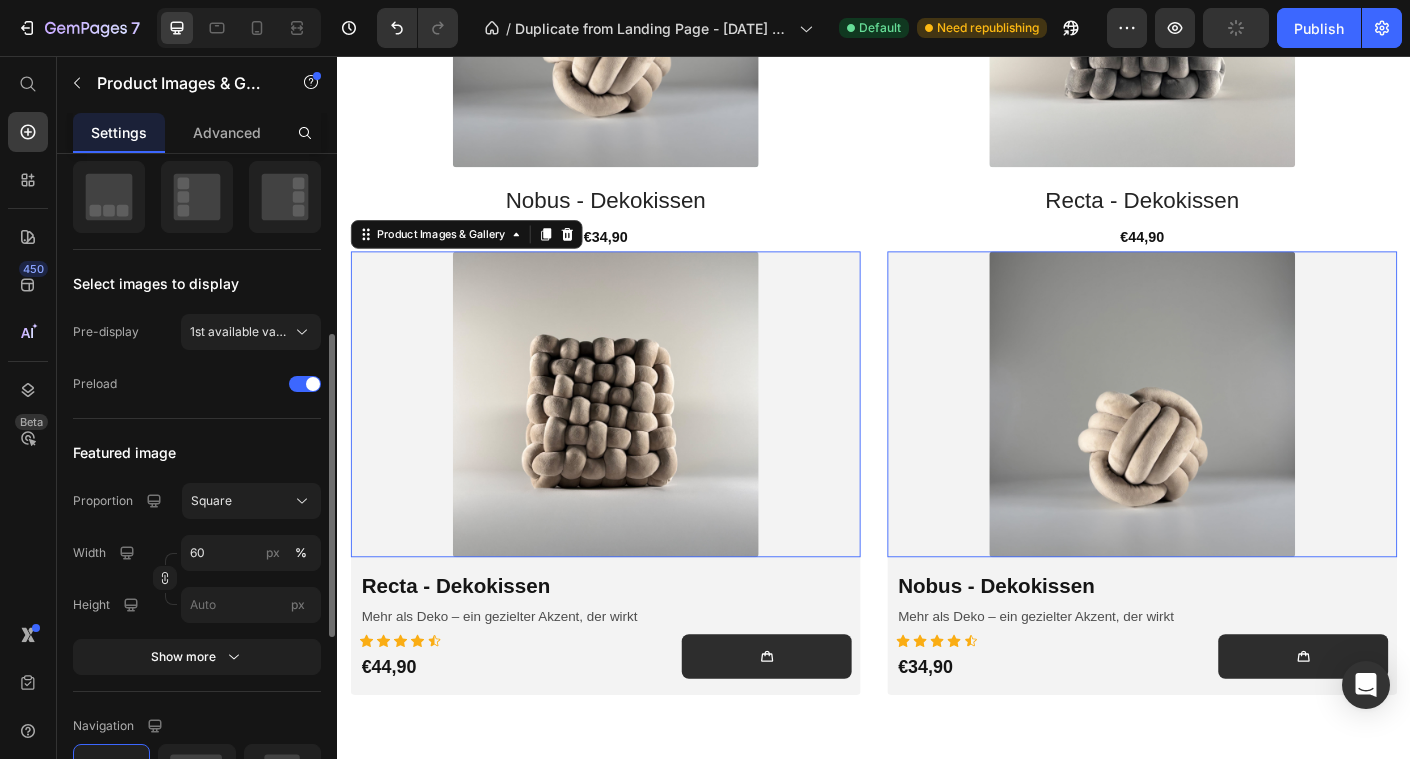 scroll, scrollTop: 0, scrollLeft: 0, axis: both 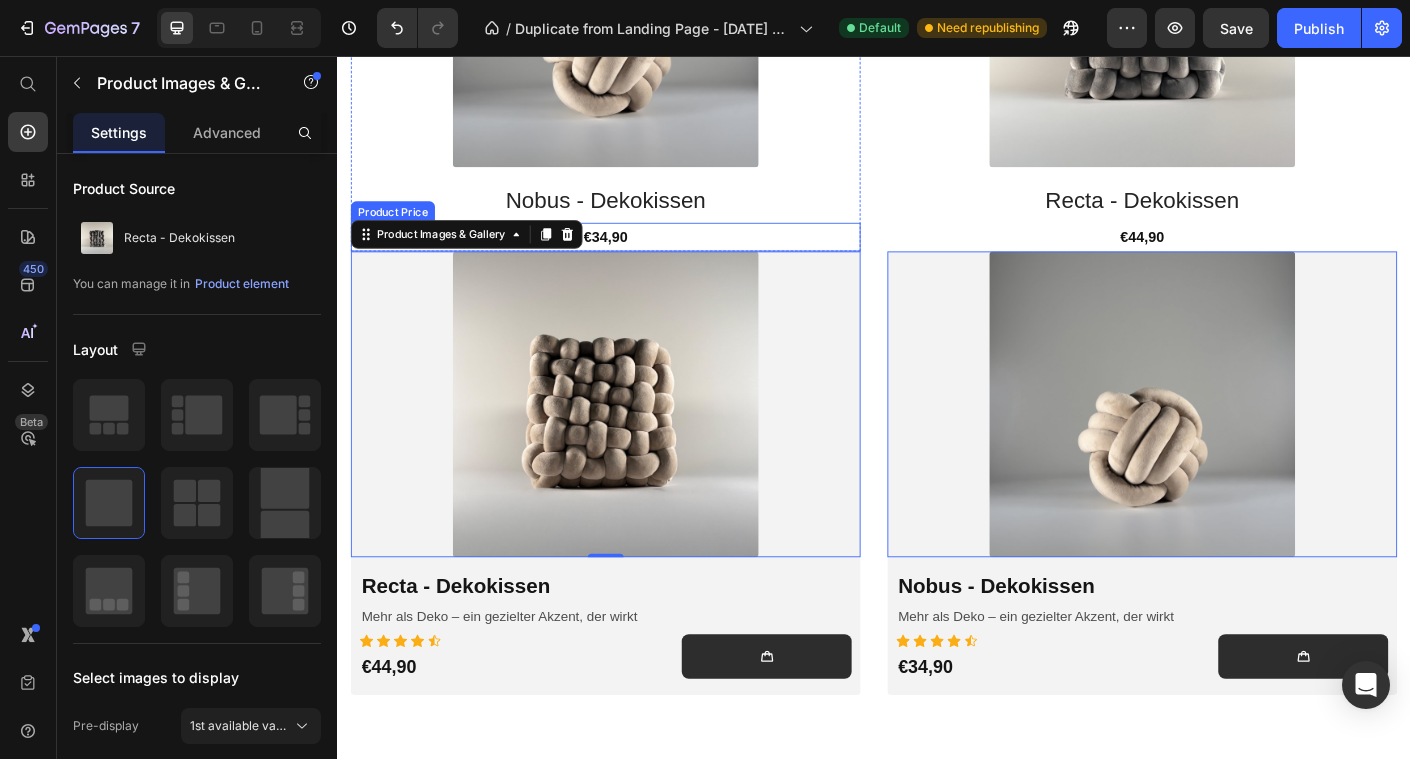 click on "Product Images Row Nobus - Dekokissen Product Title €34,90 Product Price" at bounding box center (637, 57) 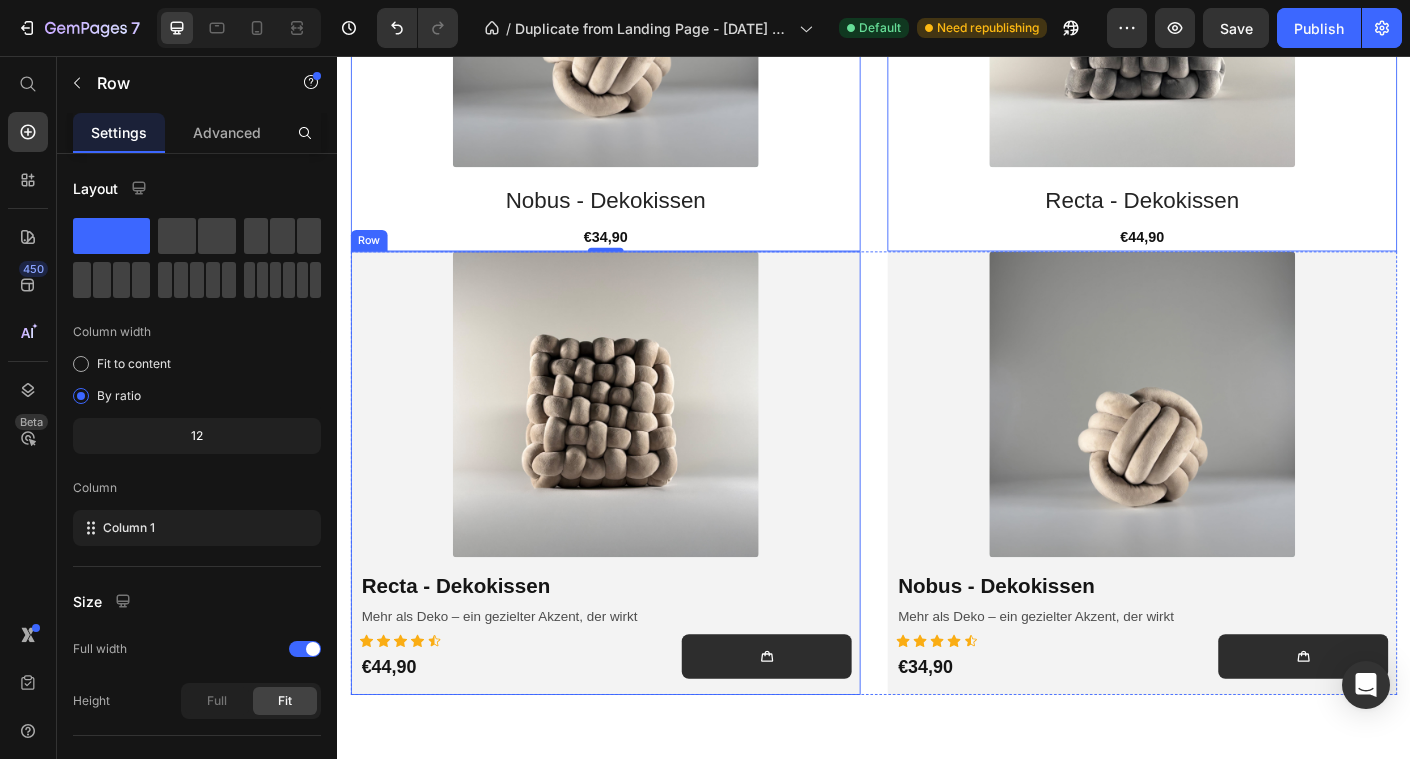 click on "Product Images & Gallery Row Recta - Dekokissen (P) Title Mehr als Deko – ein gezielter Akzent, der wirkt Text Block Icon Icon Icon Icon
Icon Row €44,90 Product Price
Add to Cart Row Icon Icon Icon Icon
Icon Row €44,90 (P) Price
(P) Cart Button Row Row" at bounding box center (637, 523) 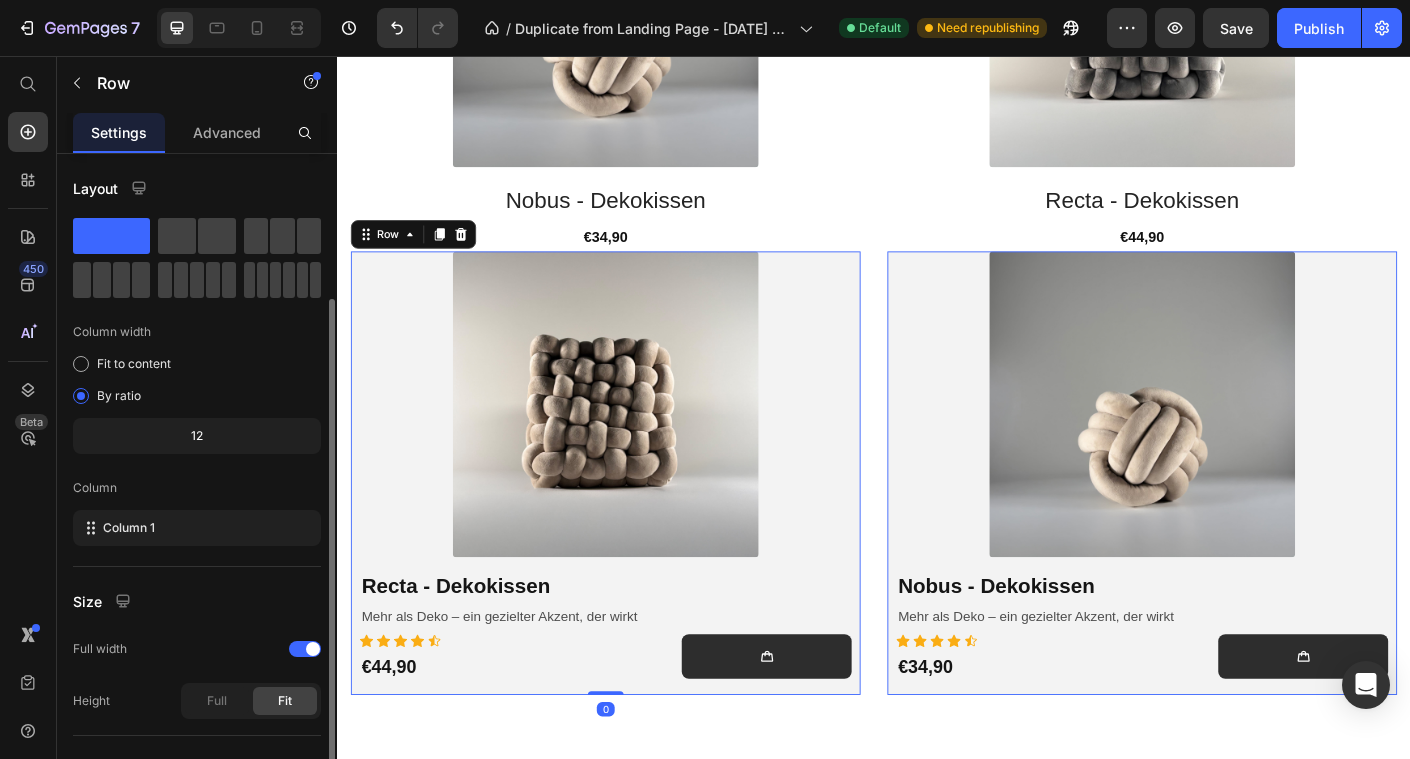 scroll, scrollTop: 198, scrollLeft: 0, axis: vertical 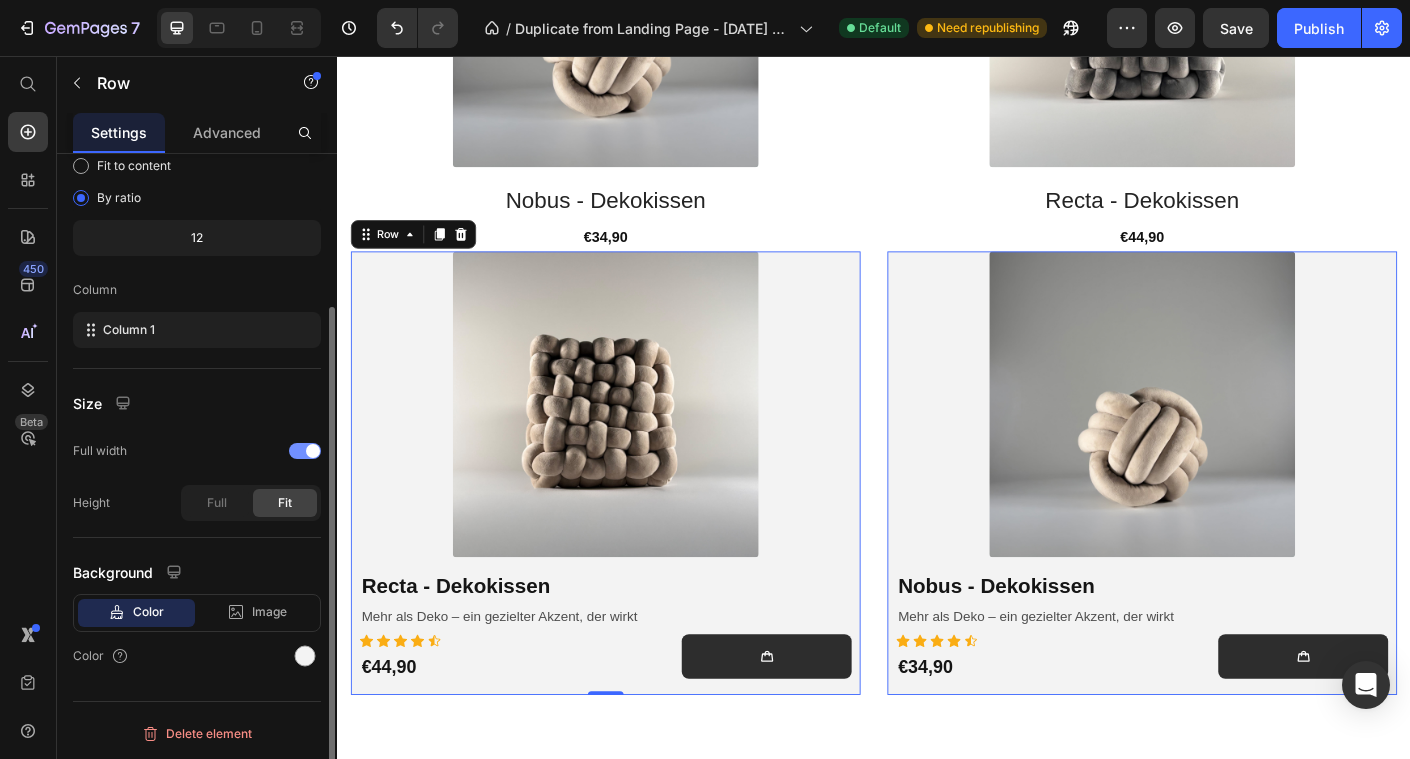 click at bounding box center [313, 451] 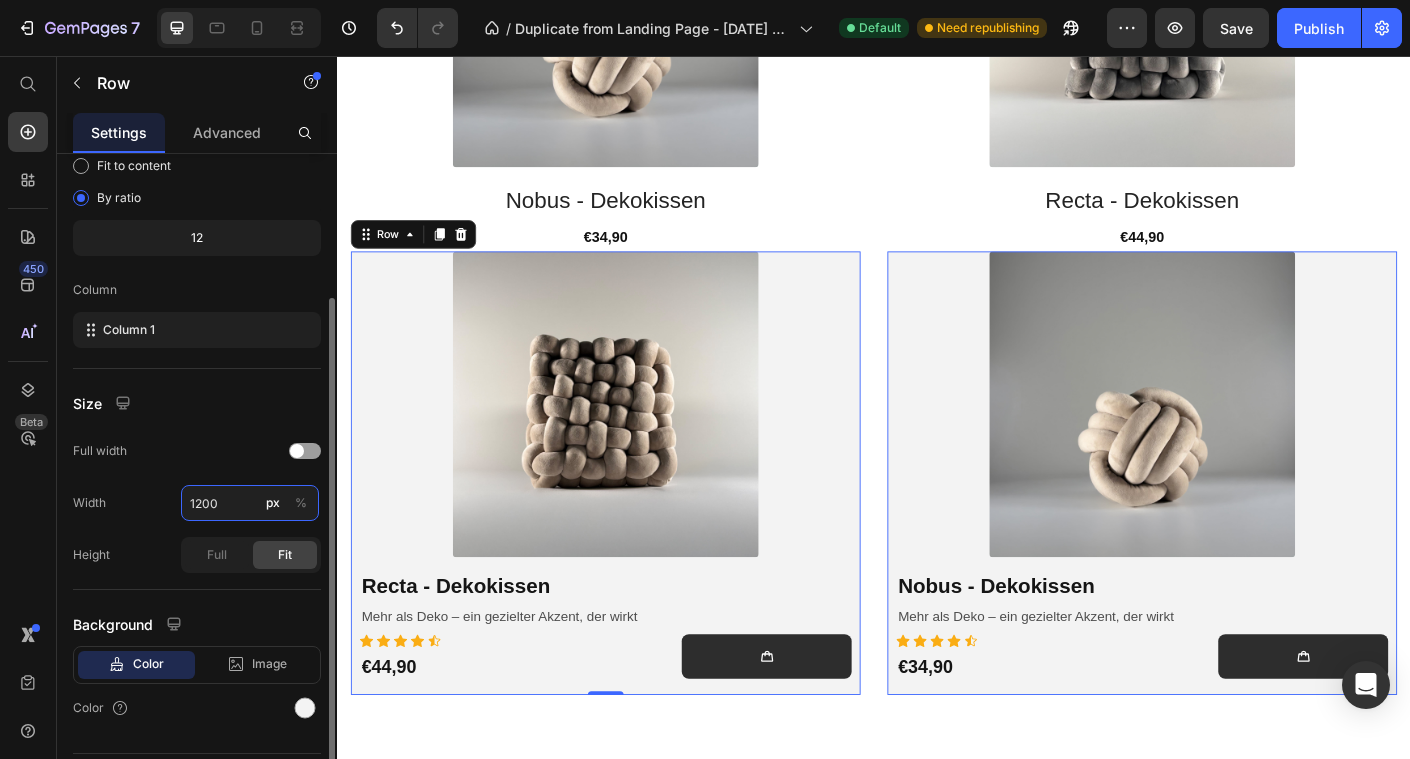 click on "1200" at bounding box center (250, 503) 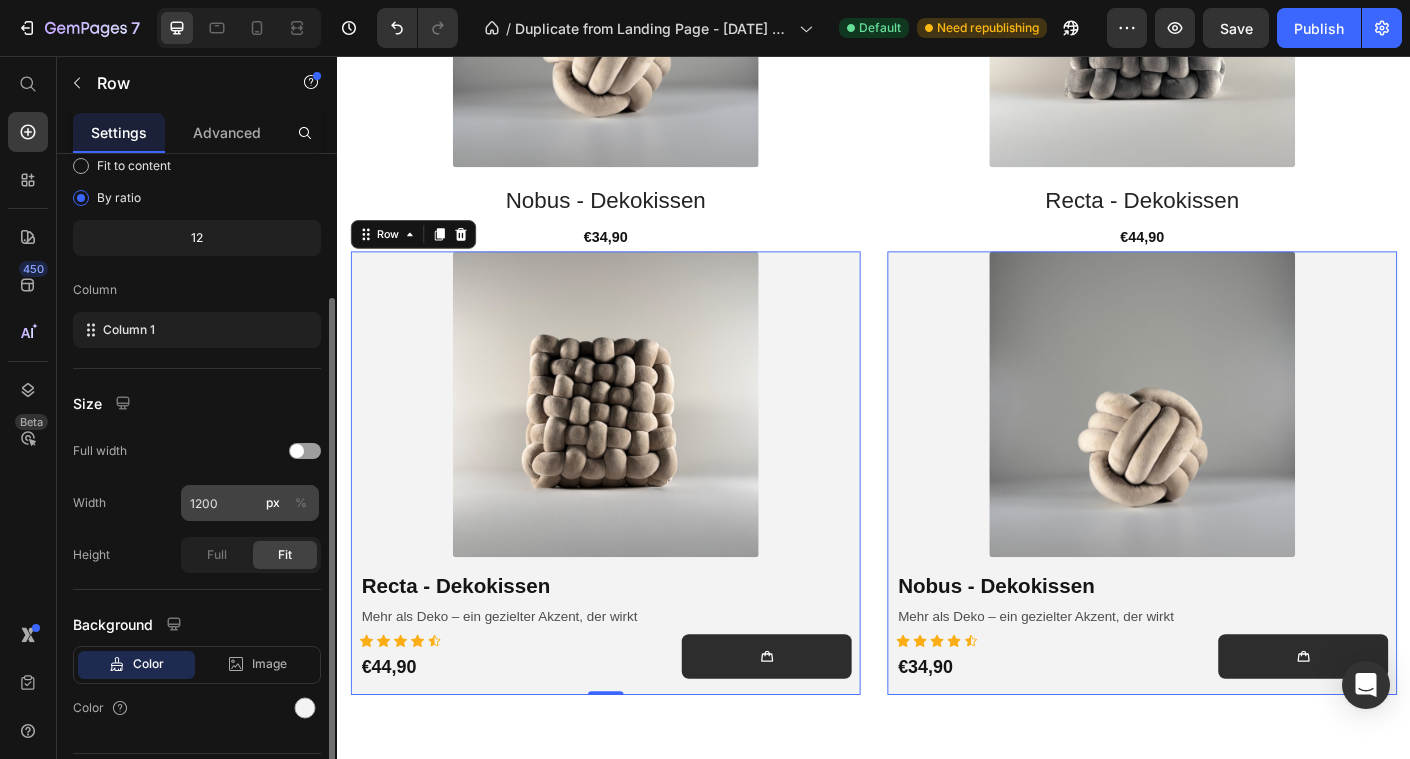 click on "%" at bounding box center (301, 503) 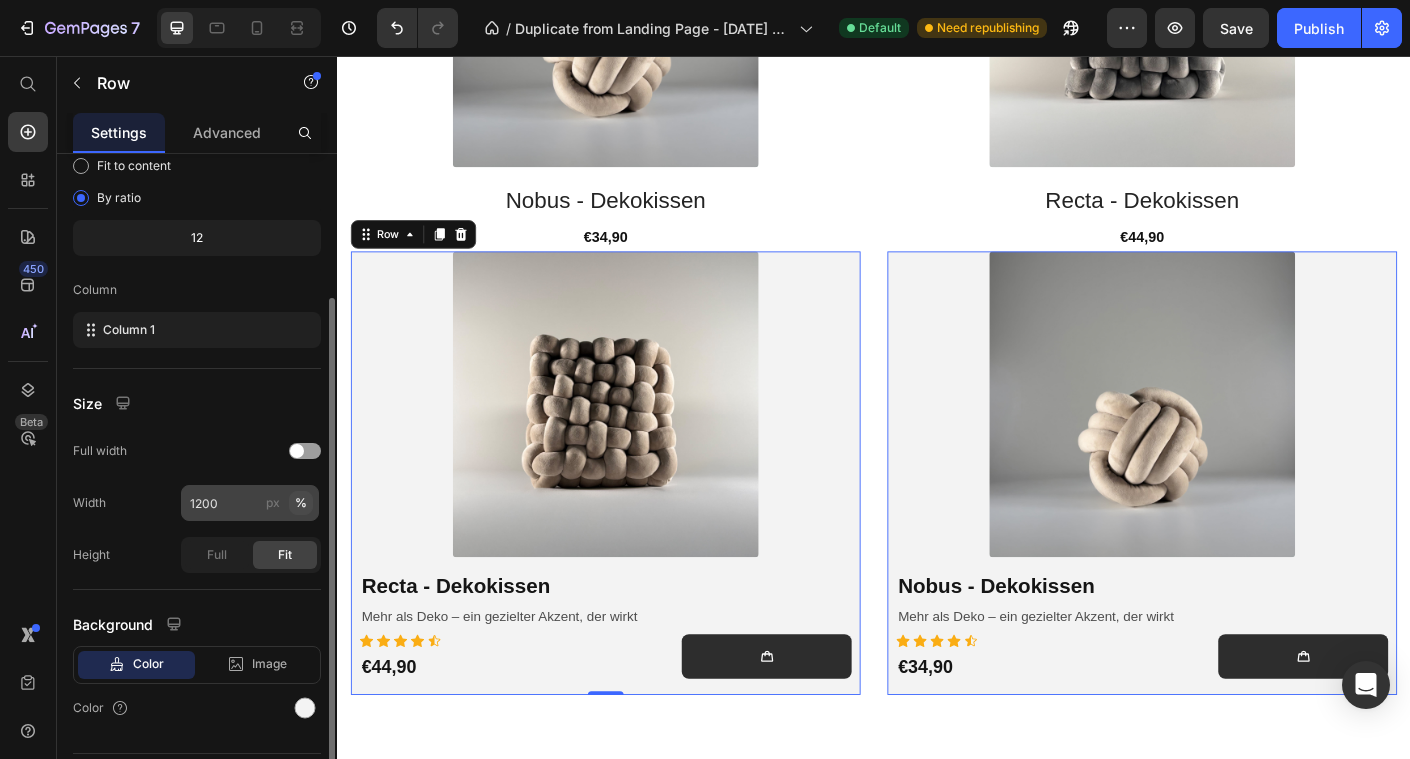 type 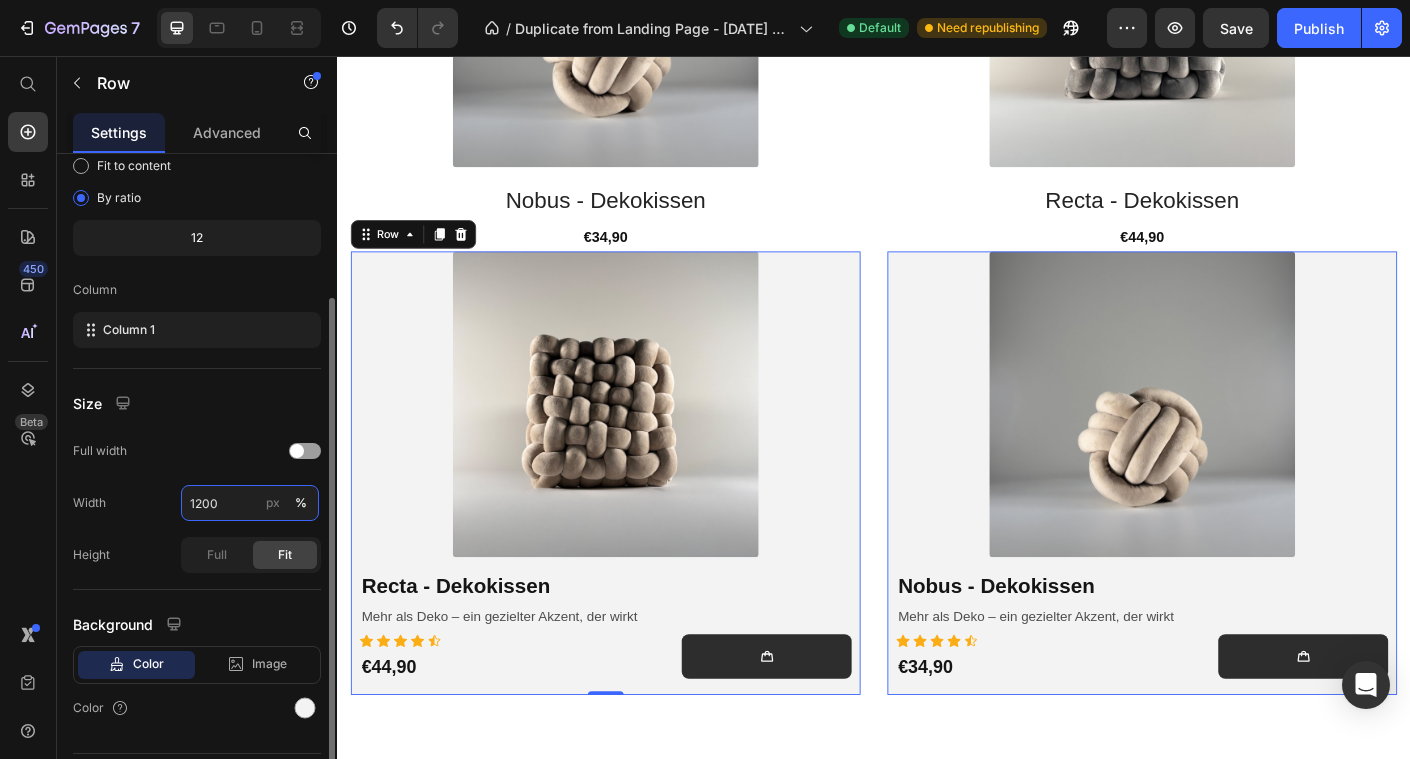 click on "1200" at bounding box center (250, 503) 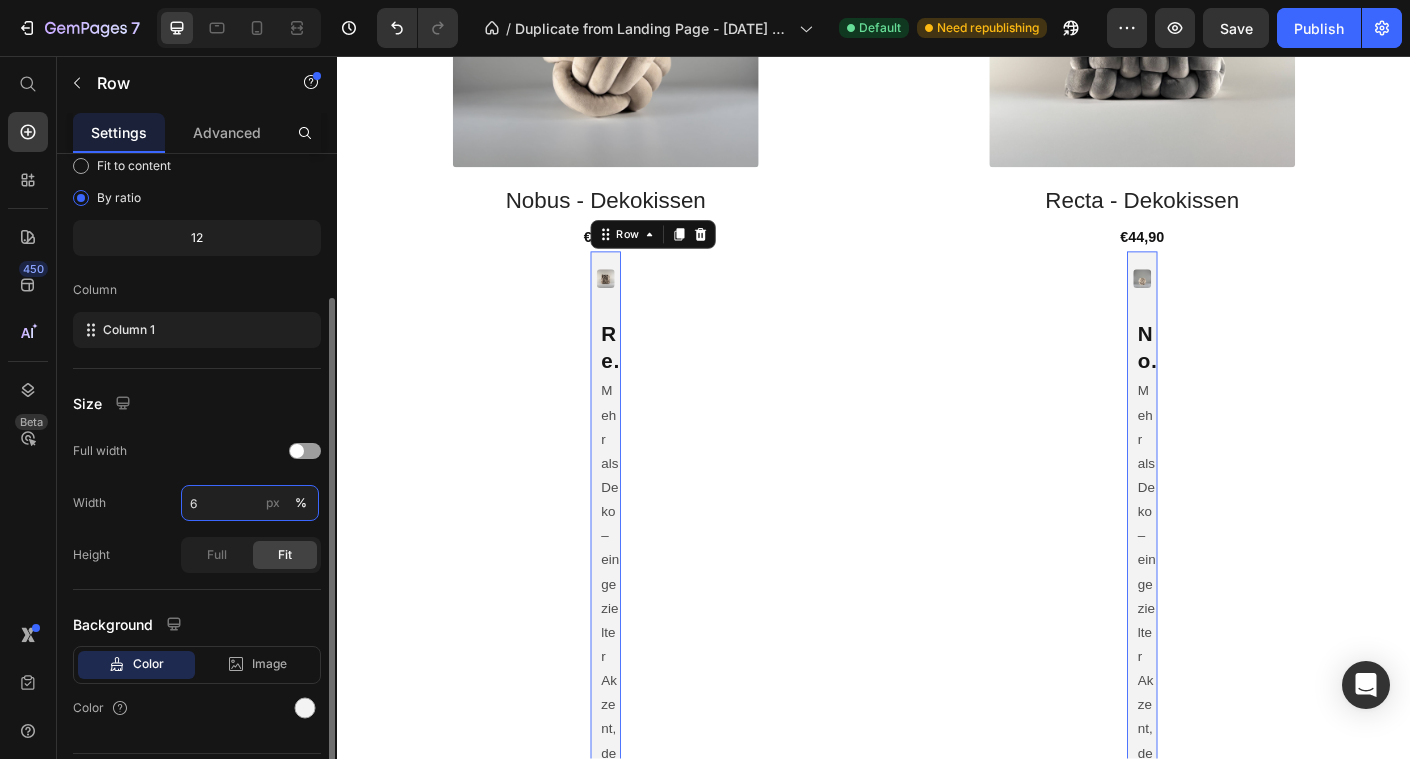 type on "60" 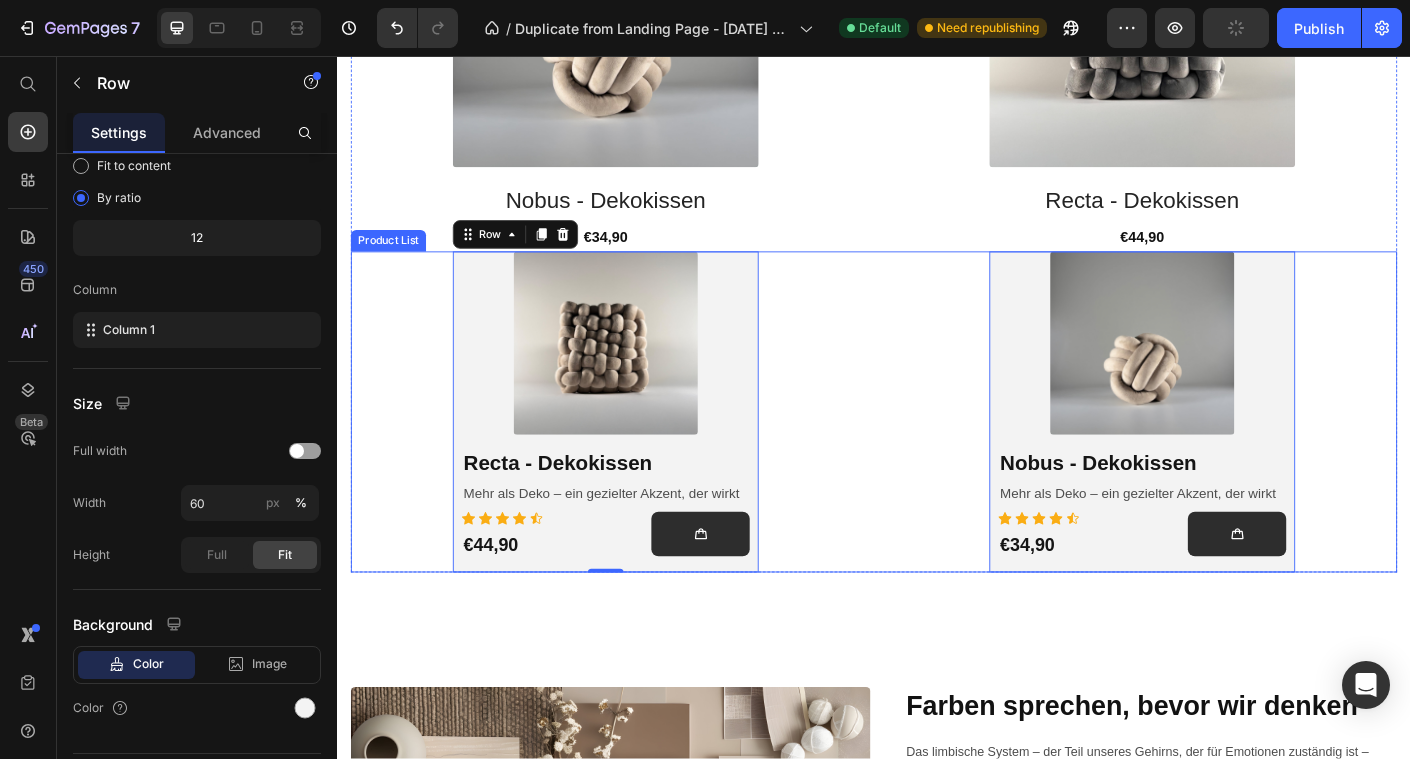 click on "Product Images & Gallery Row Recta - Dekokissen (P) Title Mehr als Deko – ein gezielter Akzent, der wirkt Text Block Icon Icon Icon Icon
Icon Row €44,90 Product Price
Add to Cart Row Icon Icon Icon Icon
Icon Row €44,90 (P) Price
(P) Cart Button Row Row Row   0 Product Images & Gallery Row Nobus - Dekokissen (P) Title Mehr als Deko – ein gezielter Akzent, der wirkt Text Block Icon Icon Icon Icon
Icon Row €34,90 Product Price
Add to Cart Row Icon Icon Icon Icon
Icon Row €34,90 (P) Price
(P) Cart Button Row Row Row   0" at bounding box center [937, 454] 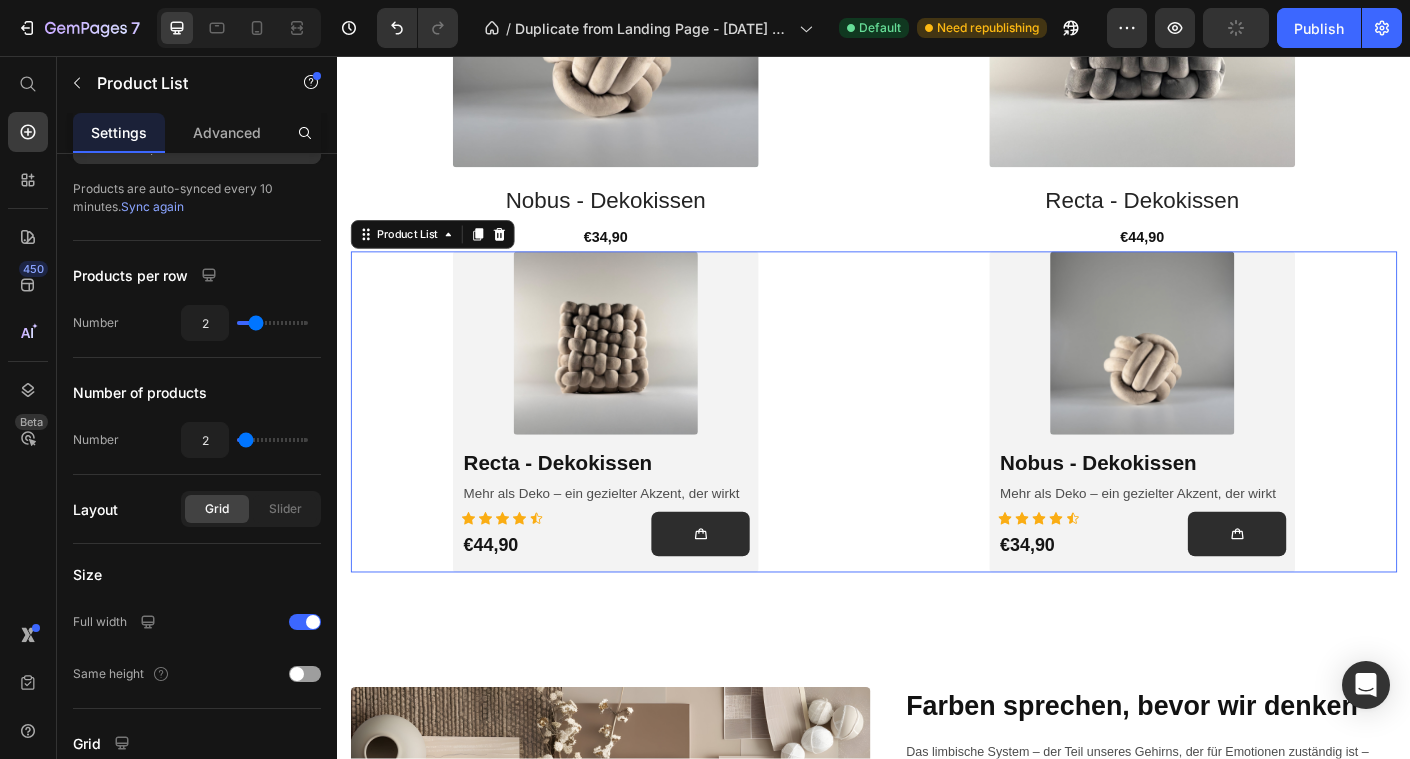 scroll, scrollTop: 0, scrollLeft: 0, axis: both 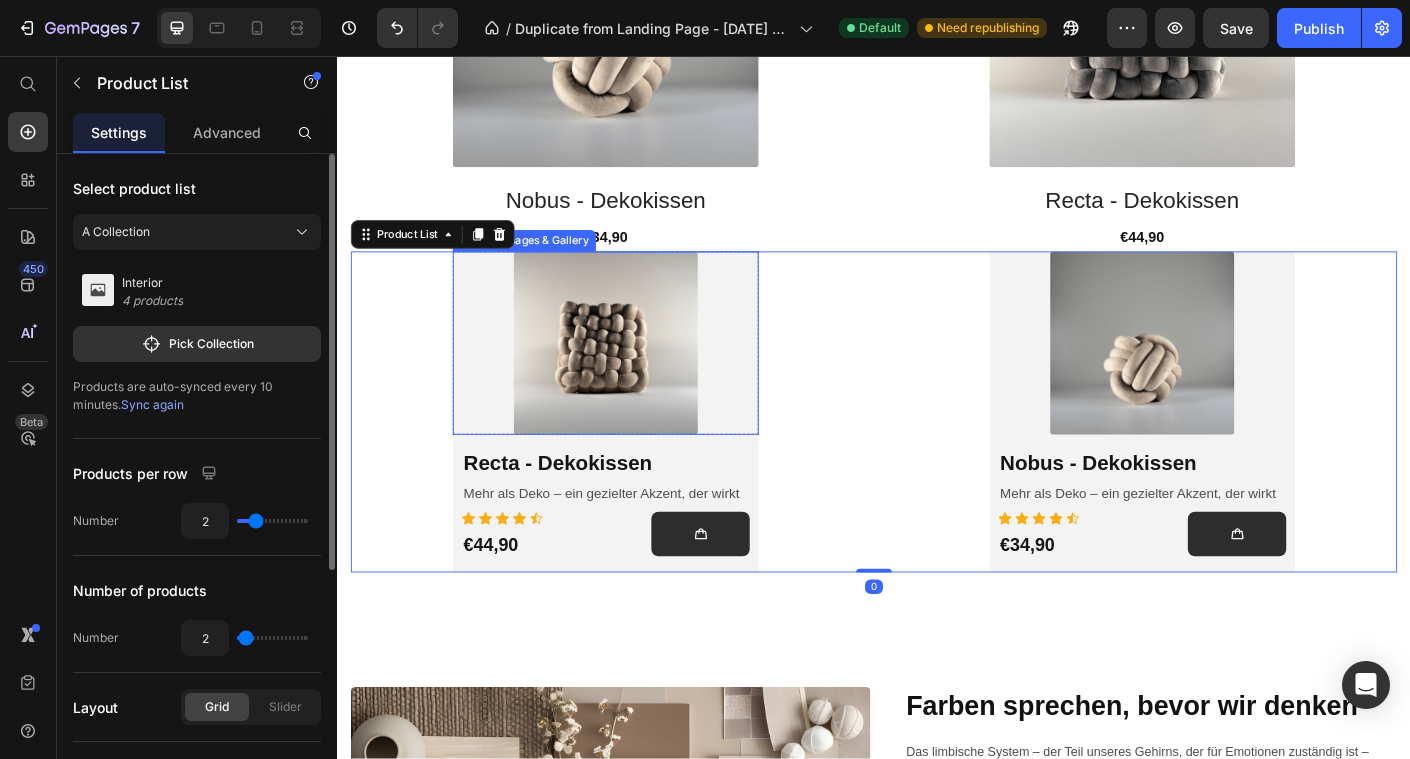 click at bounding box center (636, 377) 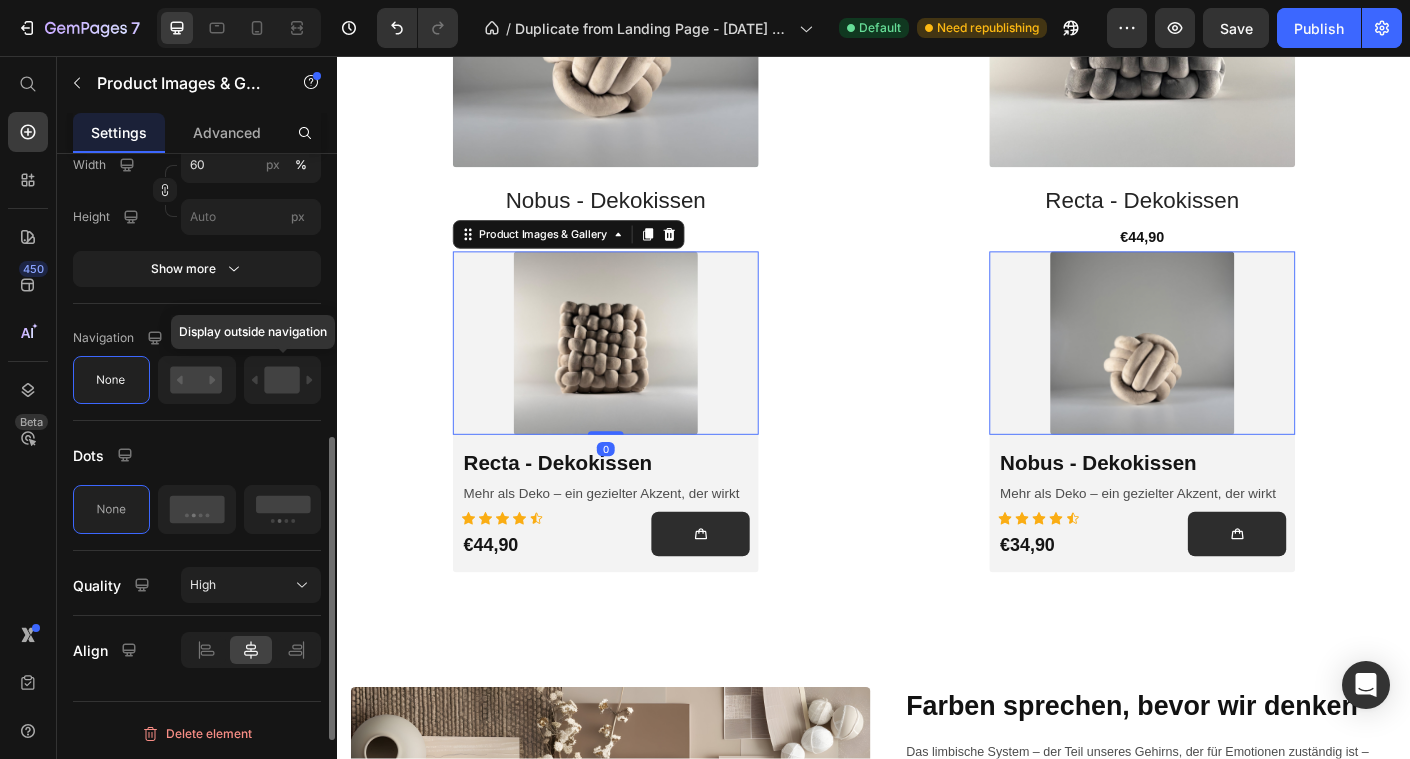 scroll, scrollTop: 632, scrollLeft: 0, axis: vertical 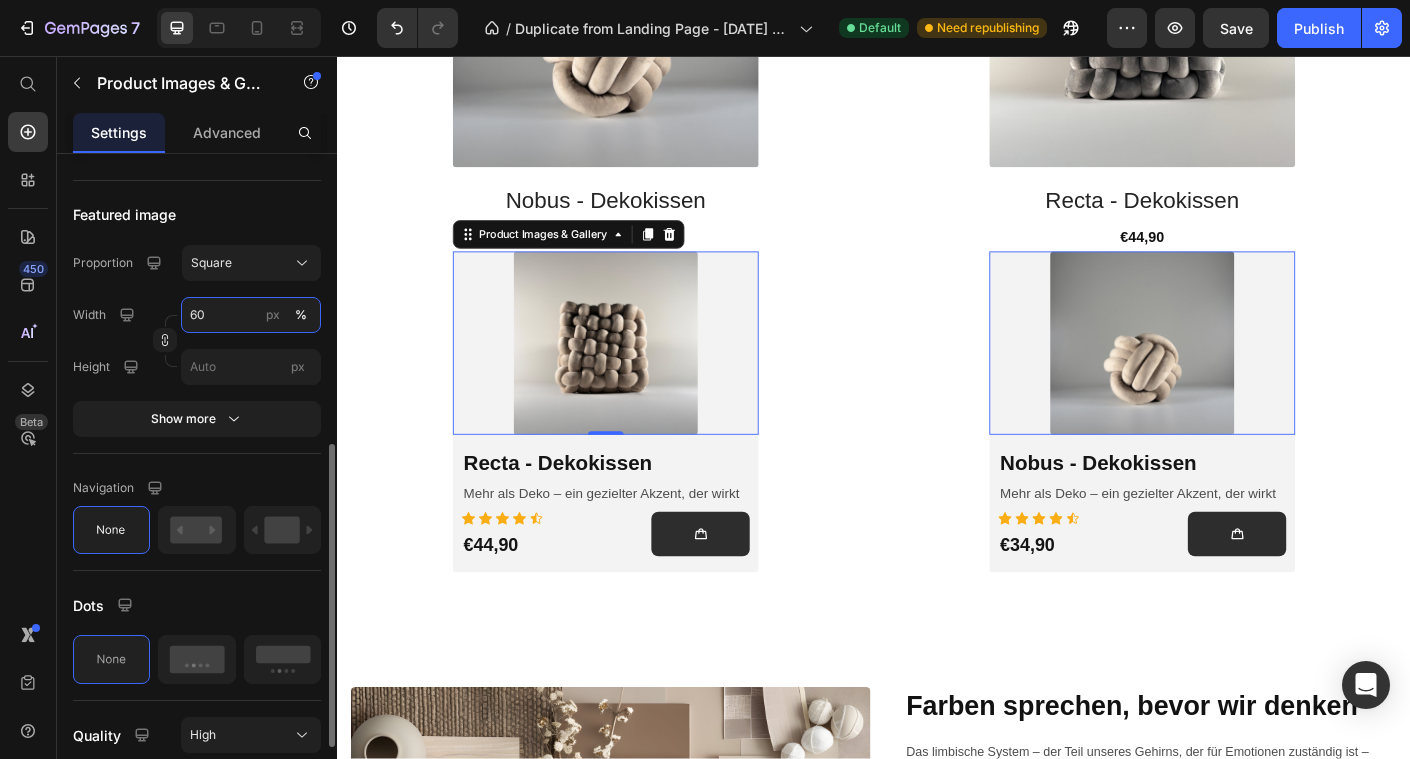 click on "60" at bounding box center (251, 315) 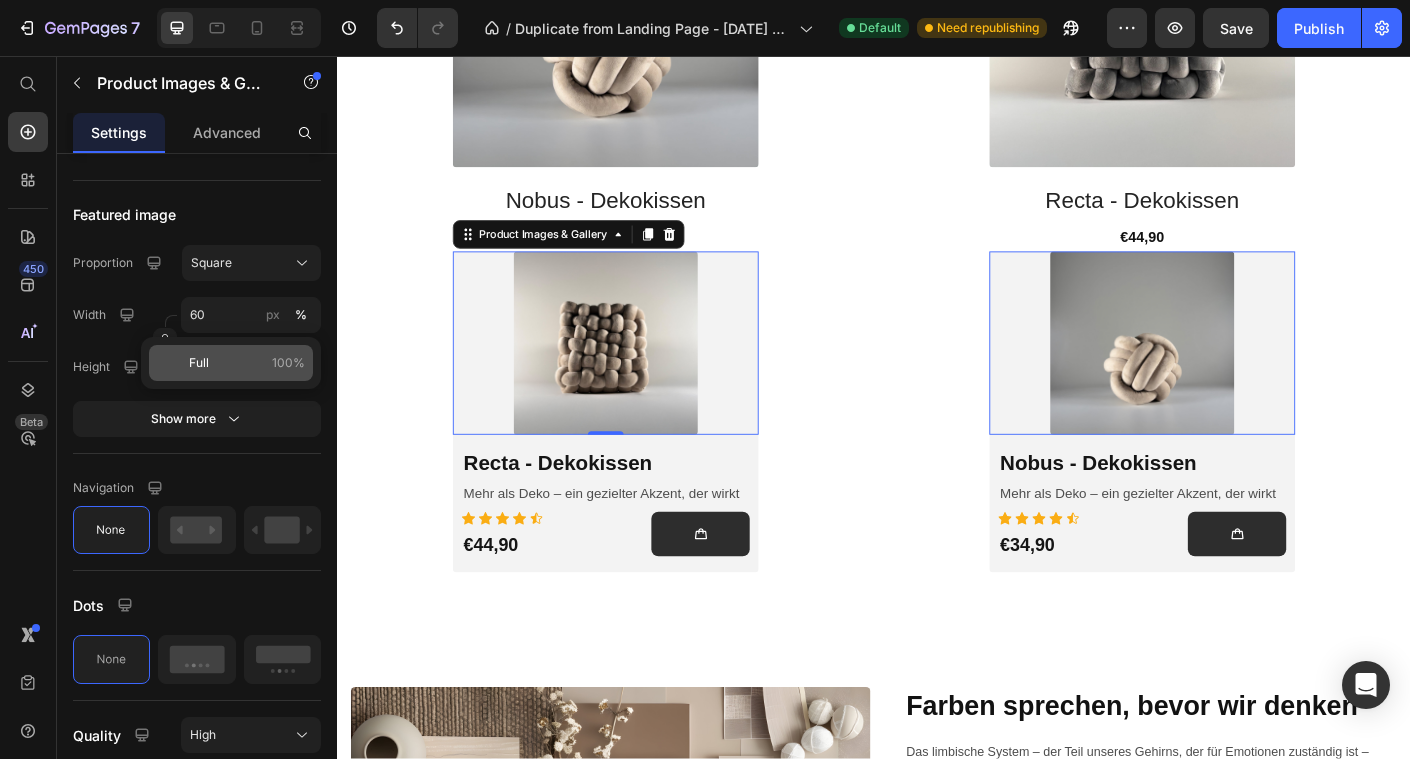 click on "Full 100%" at bounding box center [247, 363] 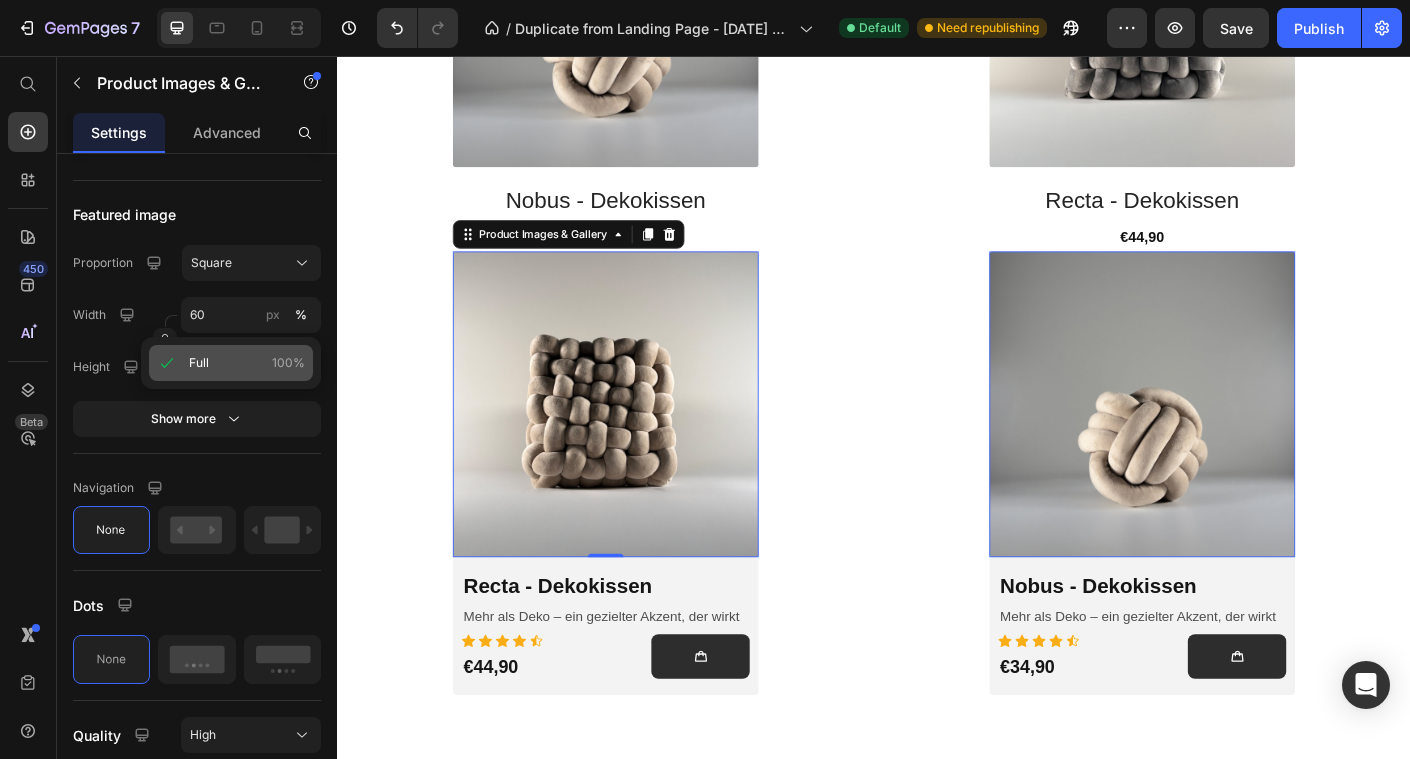 type on "100" 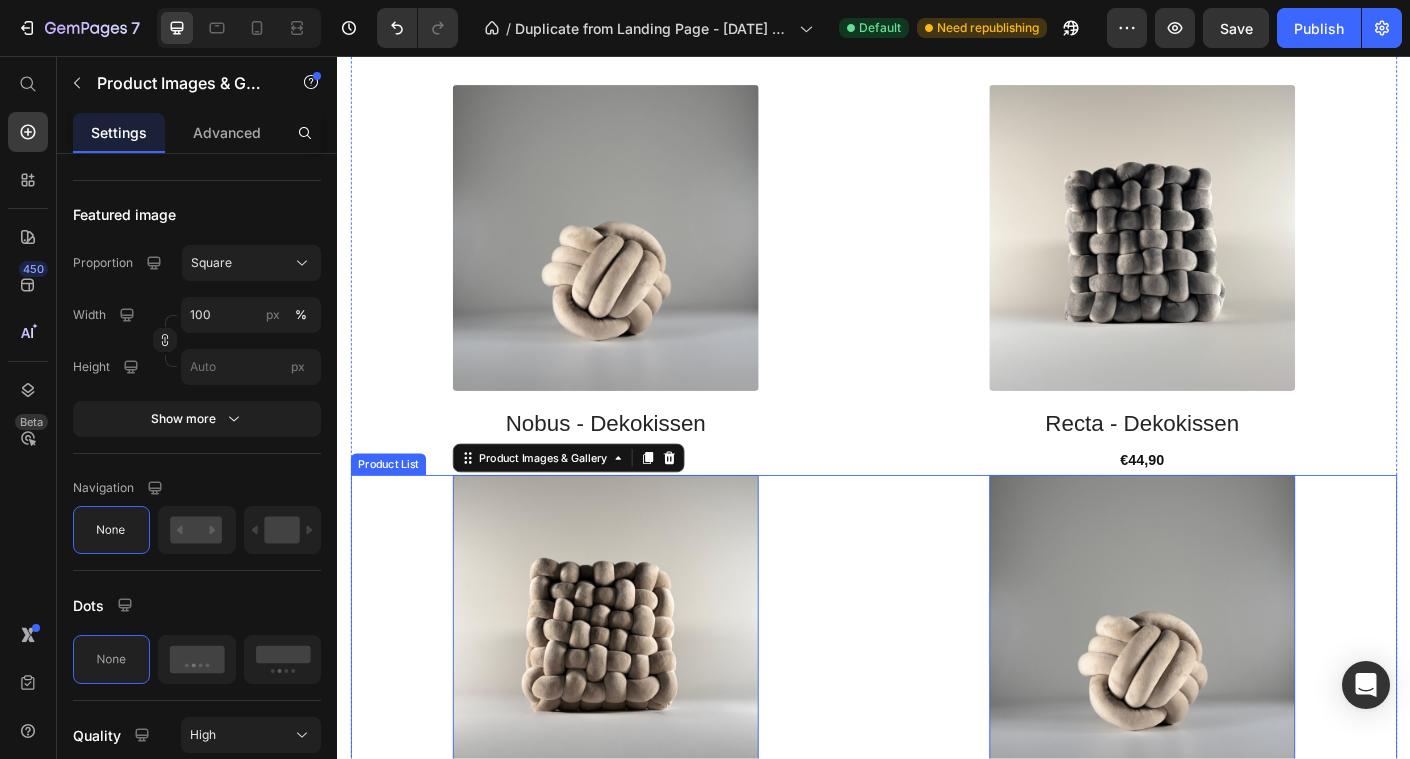 scroll, scrollTop: 907, scrollLeft: 0, axis: vertical 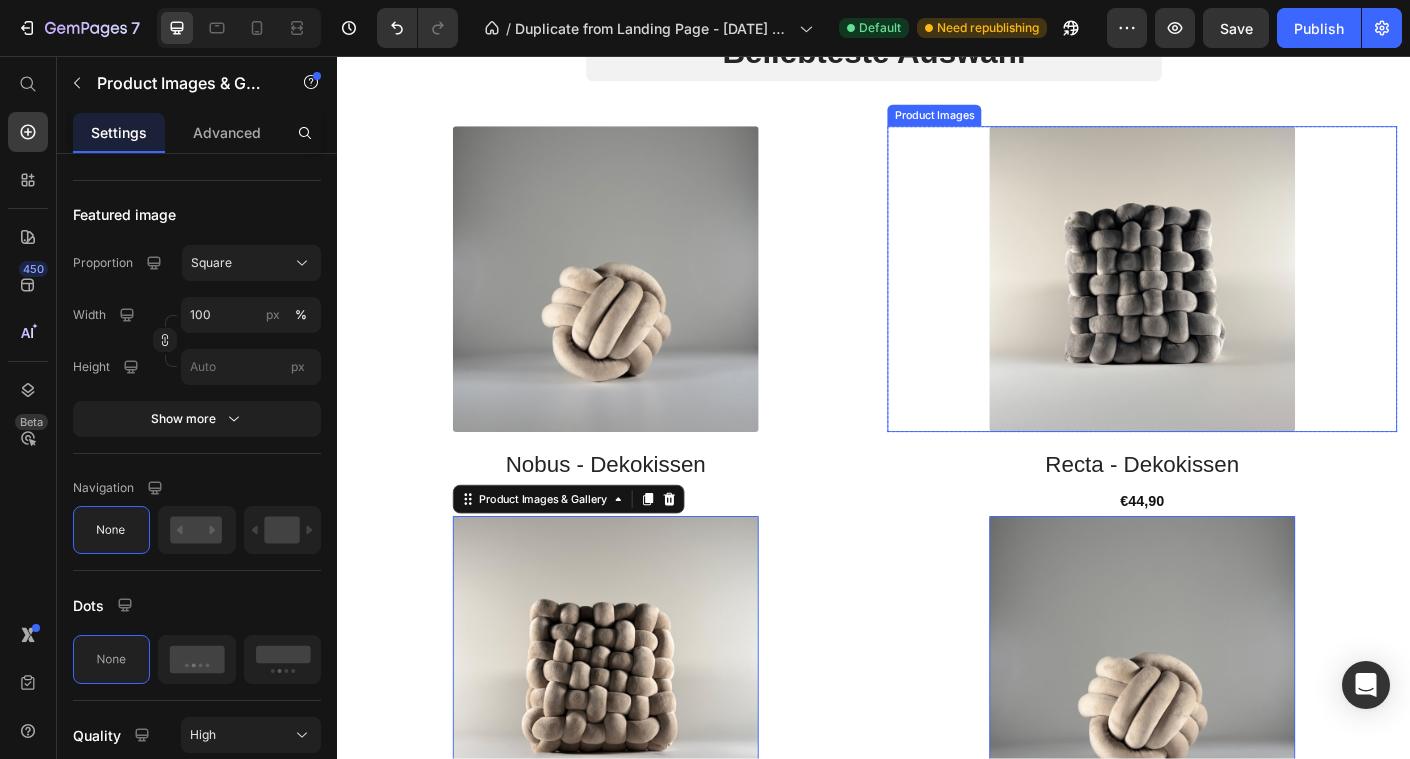 click at bounding box center (637, 306) 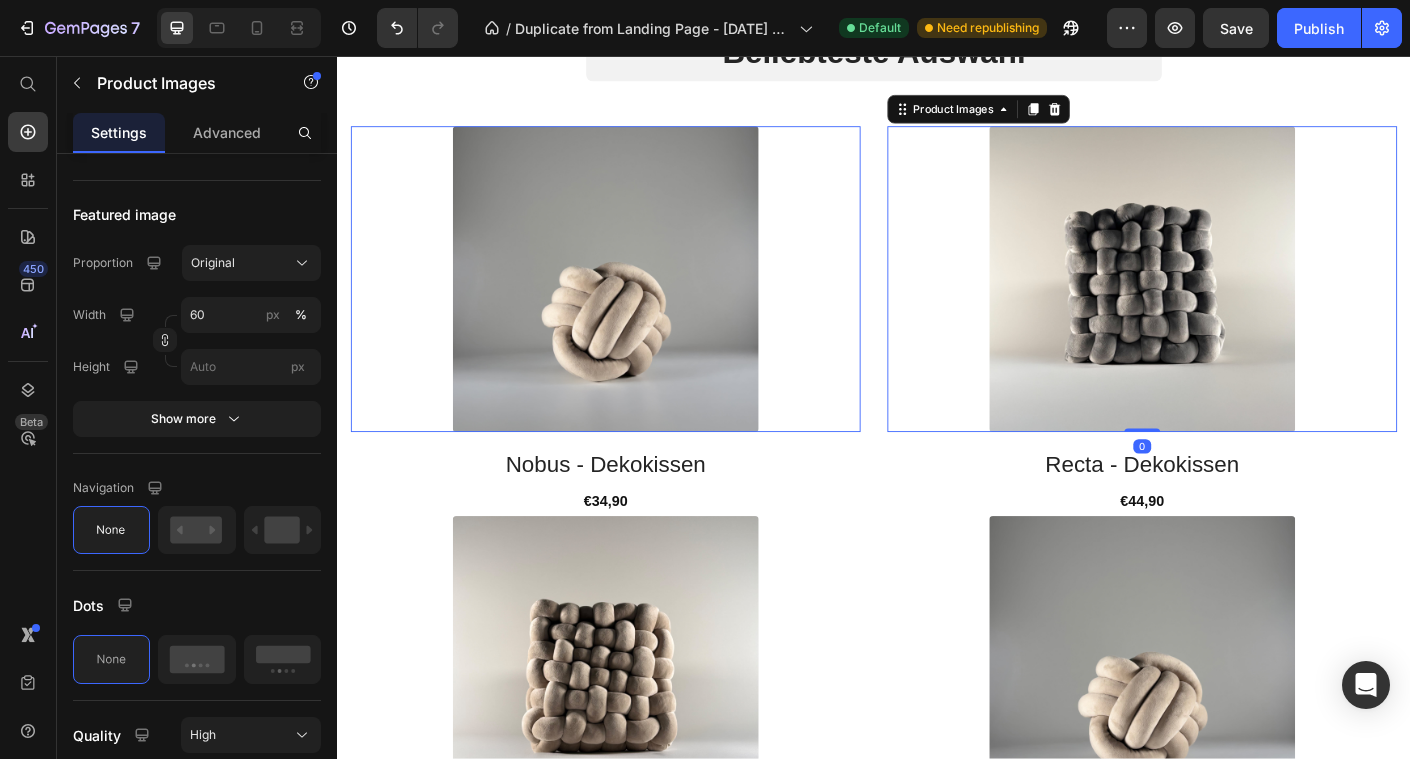 scroll, scrollTop: 632, scrollLeft: 0, axis: vertical 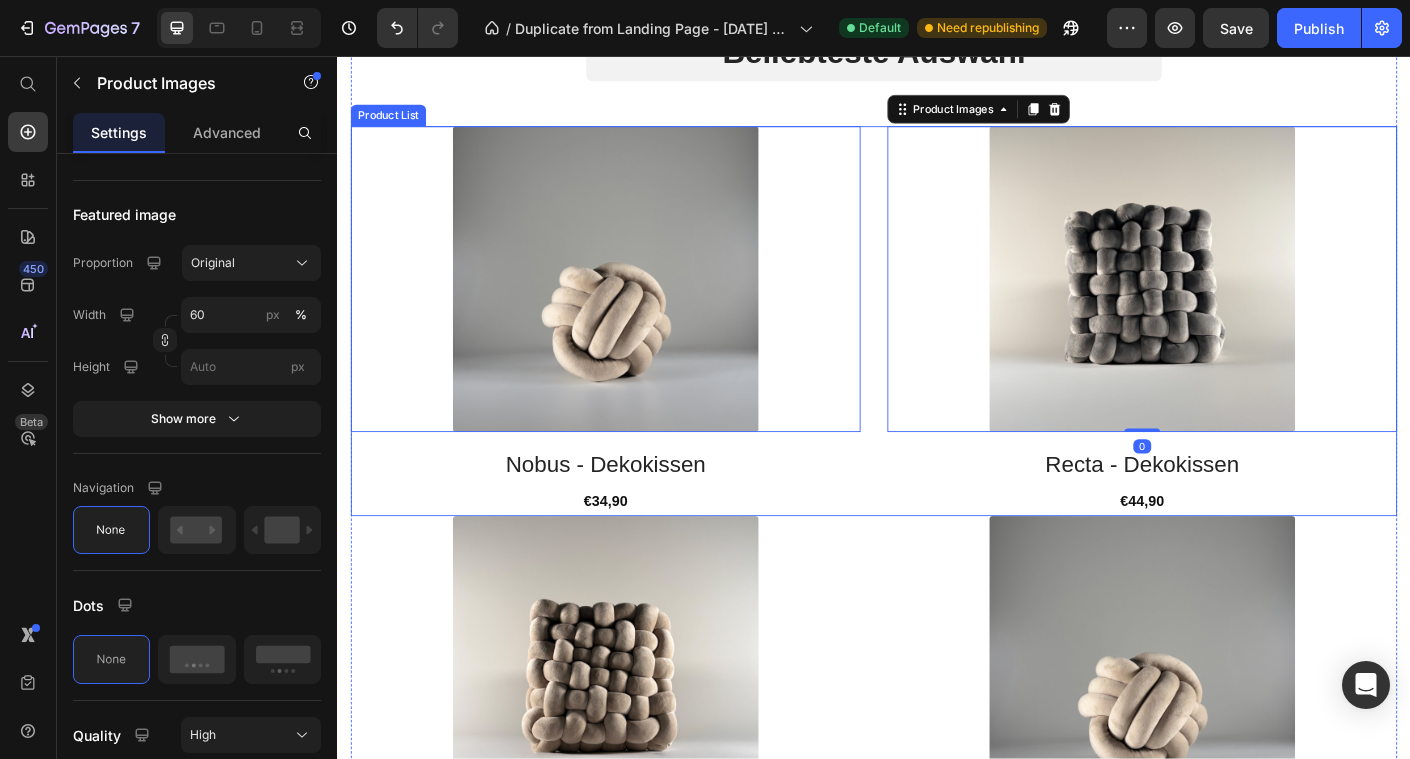 click on "Product Images   0 Row Nobus - Dekokissen Product Title €34,90 Product Price Row Product Images   0 Row Recta - Dekokissen Product Title €44,90 Product Price Row" at bounding box center (937, 353) 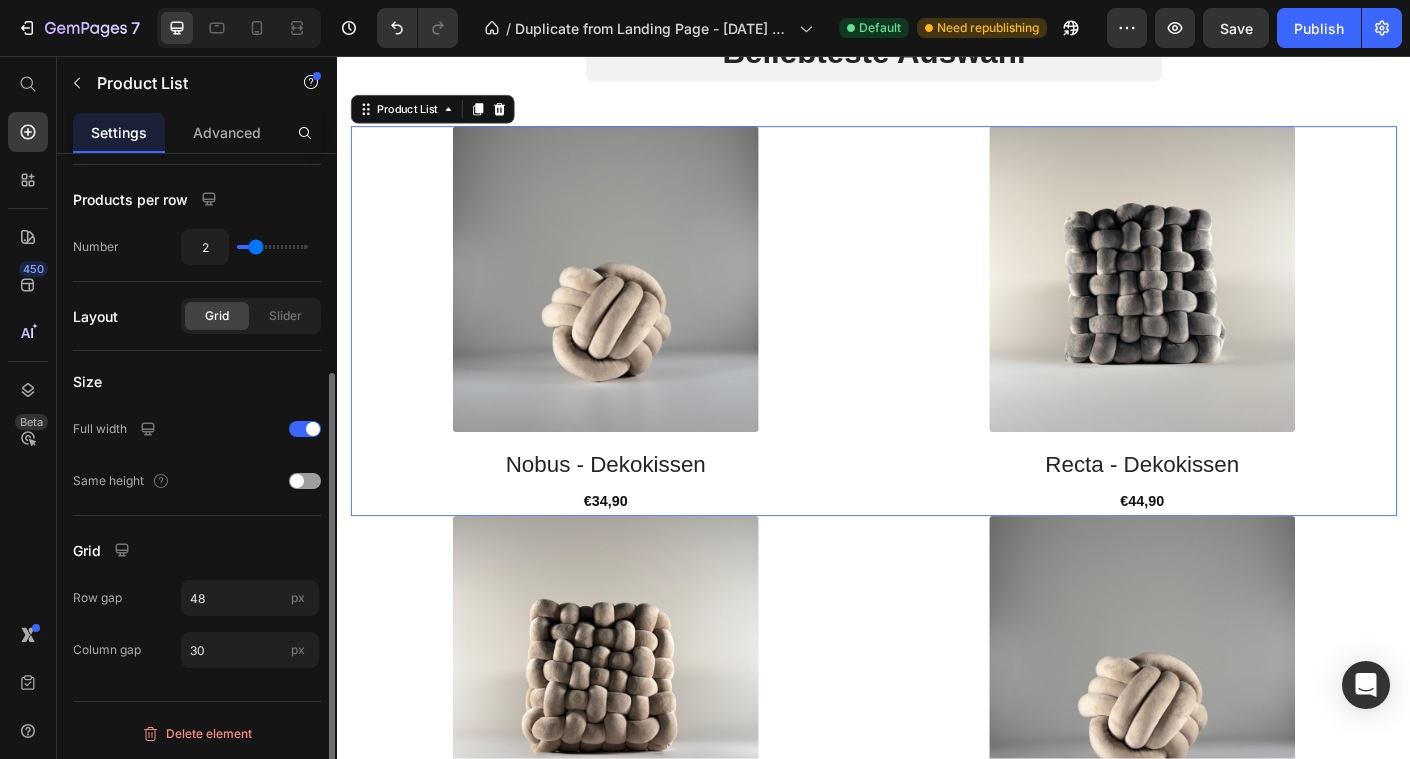 scroll, scrollTop: 0, scrollLeft: 0, axis: both 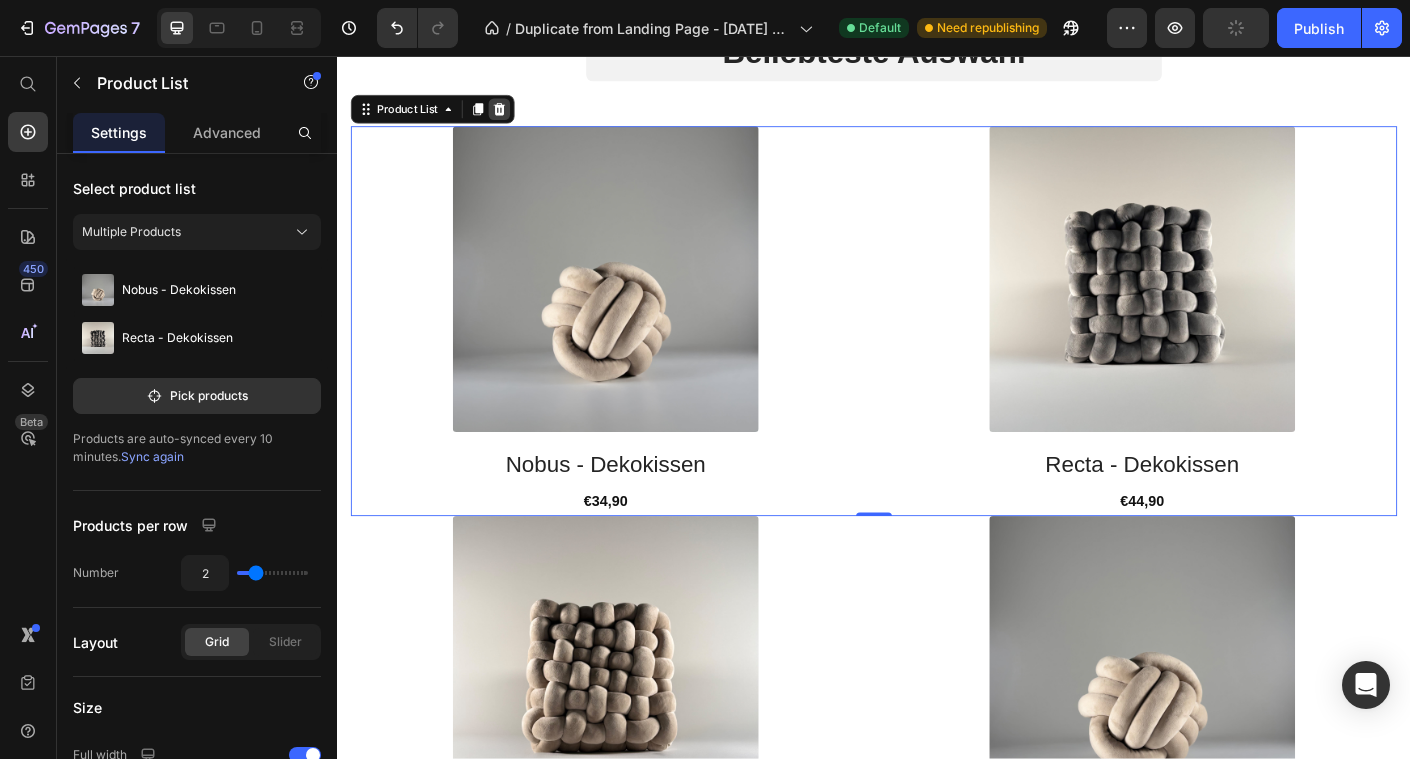 click 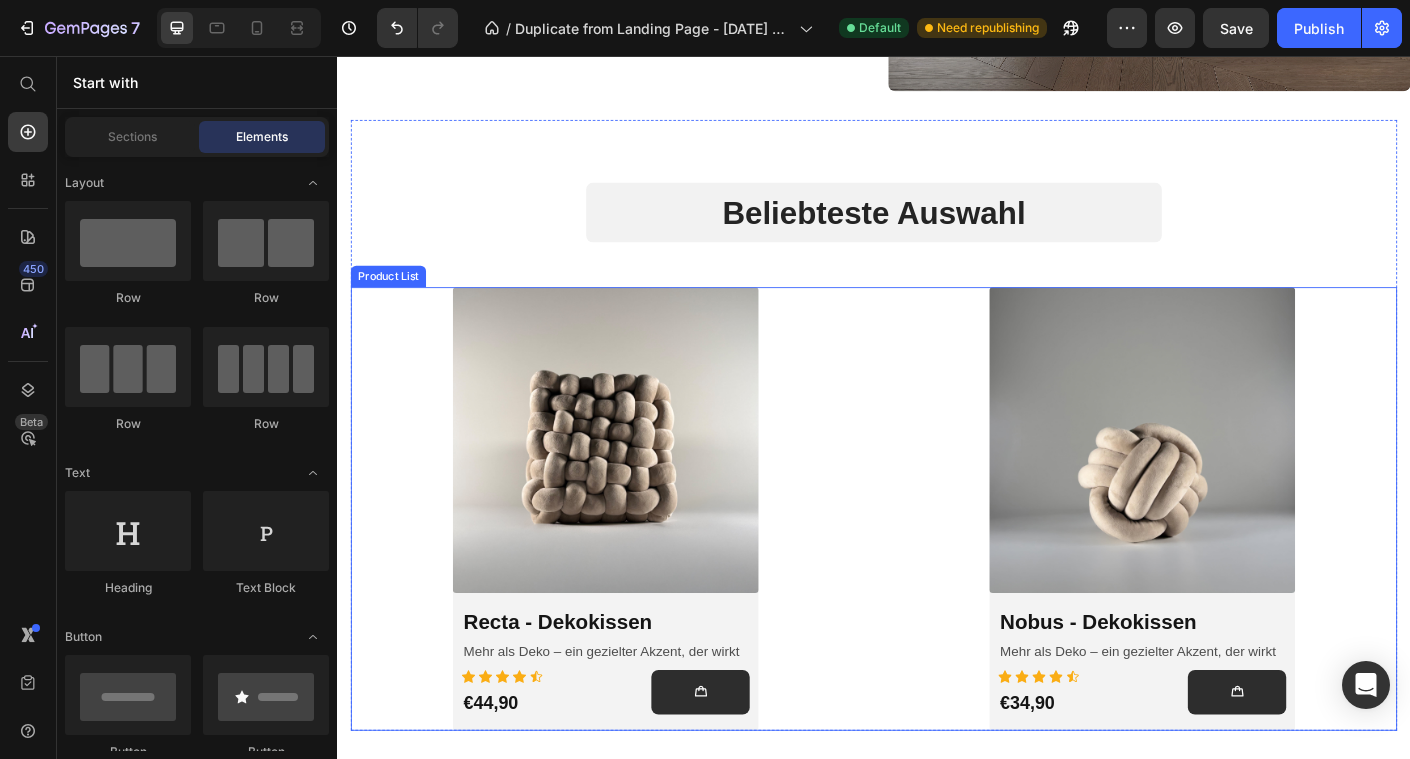scroll, scrollTop: 816, scrollLeft: 0, axis: vertical 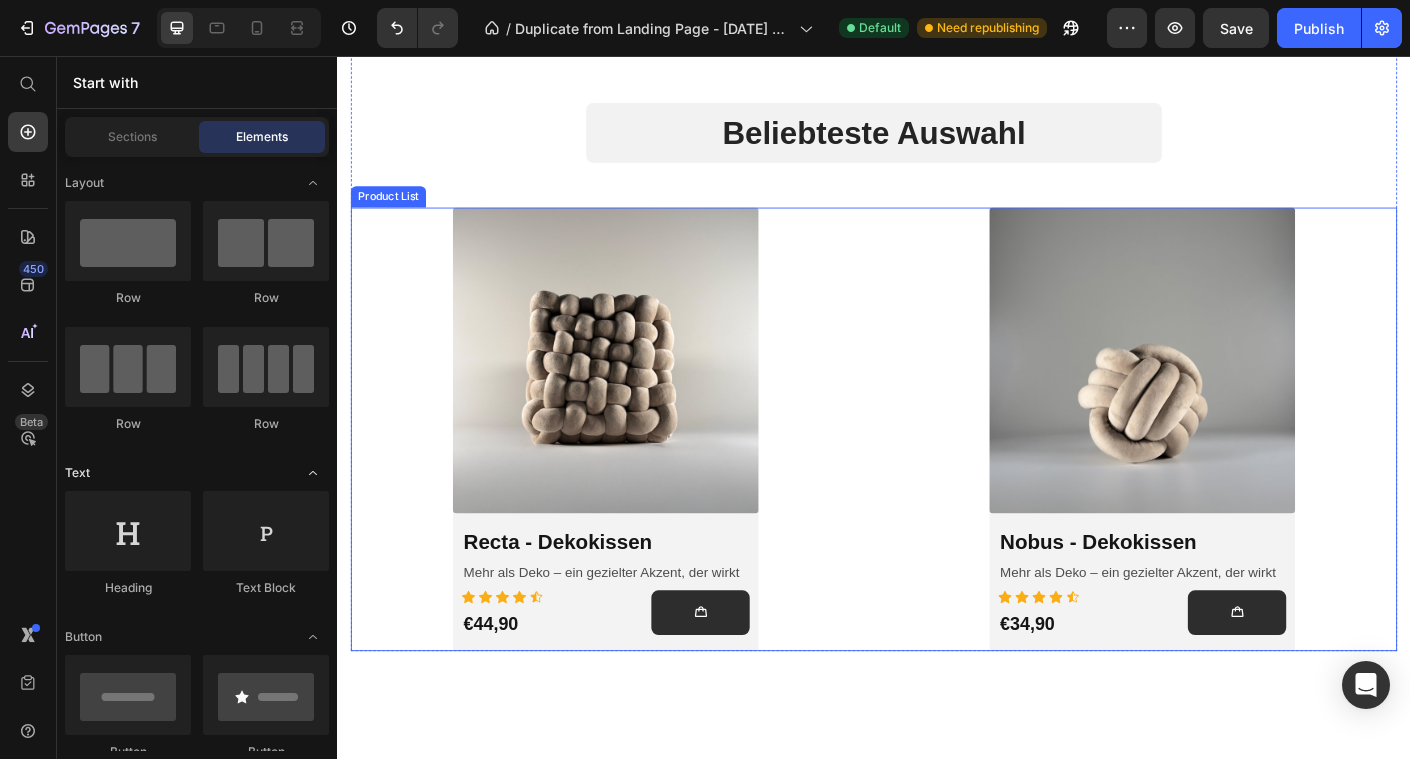 click on "Product Images & Gallery Row Recta - Dekokissen (P) Title Mehr als Deko – ein gezielter Akzent, der wirkt Text Block Icon Icon Icon Icon
Icon Row €44,90 Product Price
Add to Cart Row Icon Icon Icon Icon
Icon Row €44,90 (P) Price
(P) Cart Button Row Row Row" at bounding box center (637, 474) 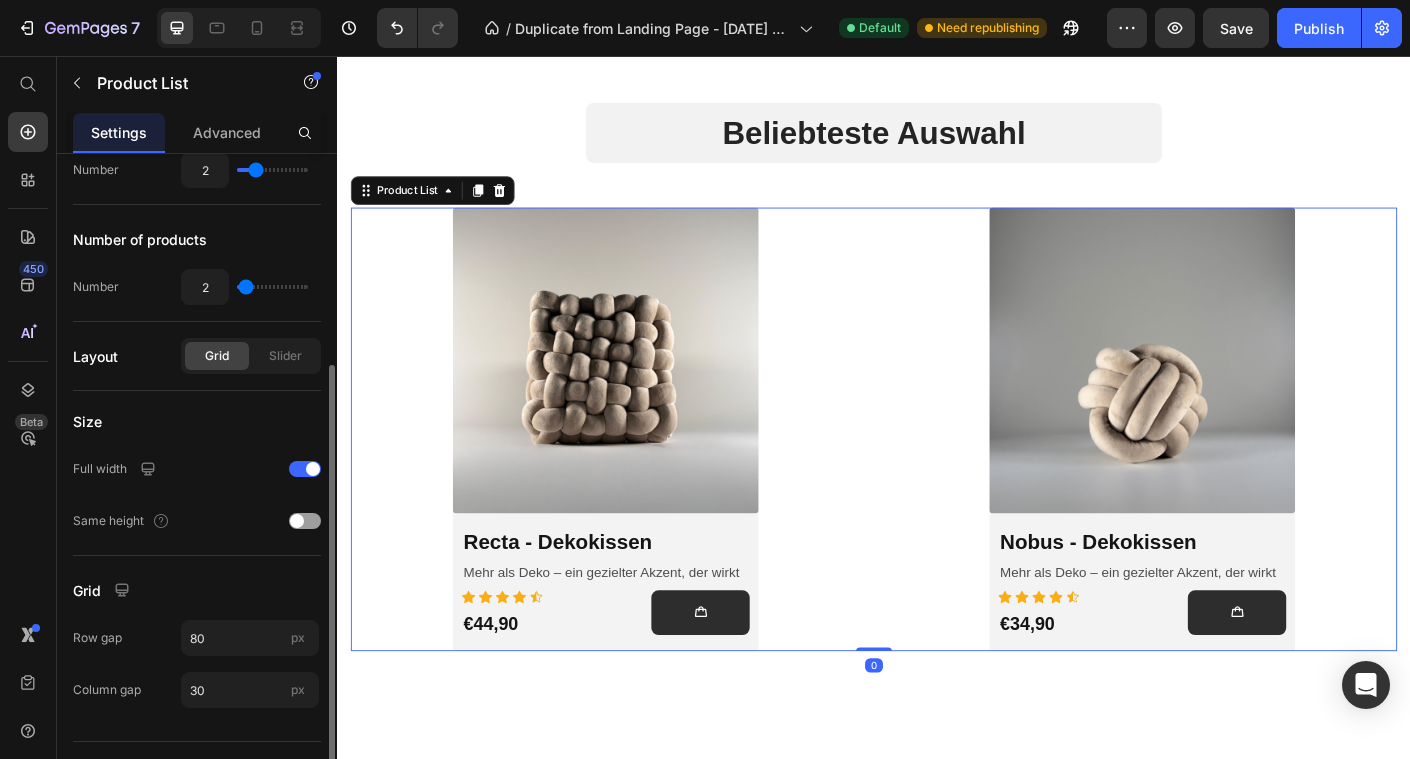 scroll, scrollTop: 391, scrollLeft: 0, axis: vertical 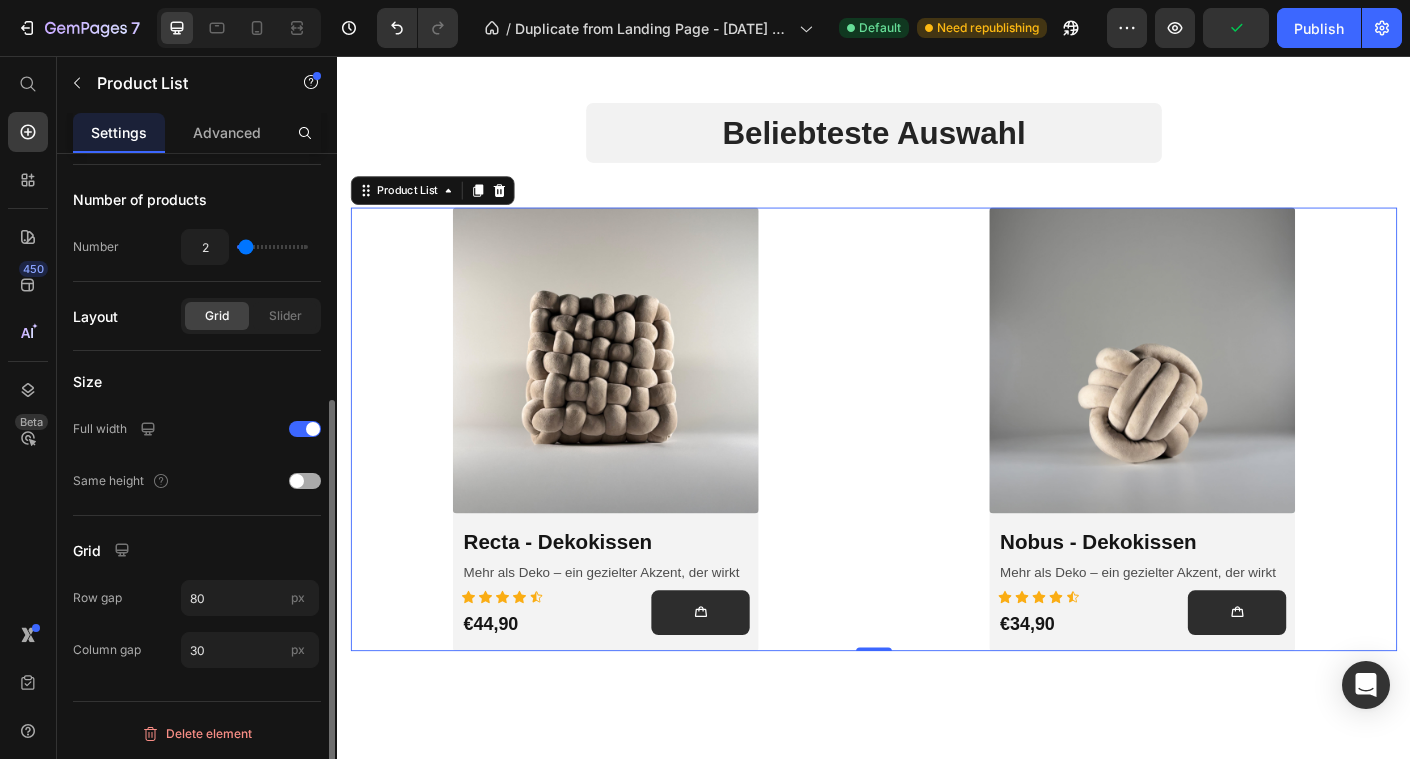 click at bounding box center [305, 481] 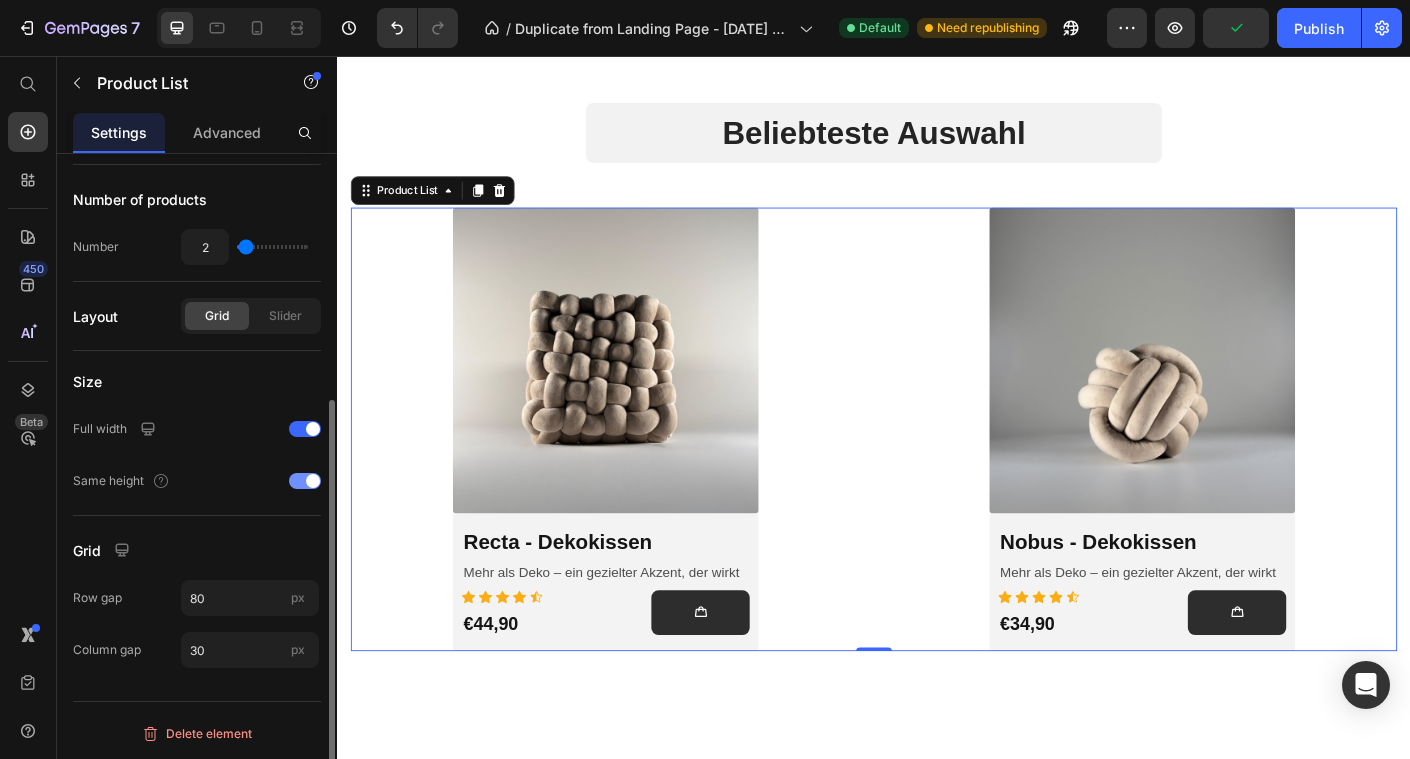 click at bounding box center (313, 481) 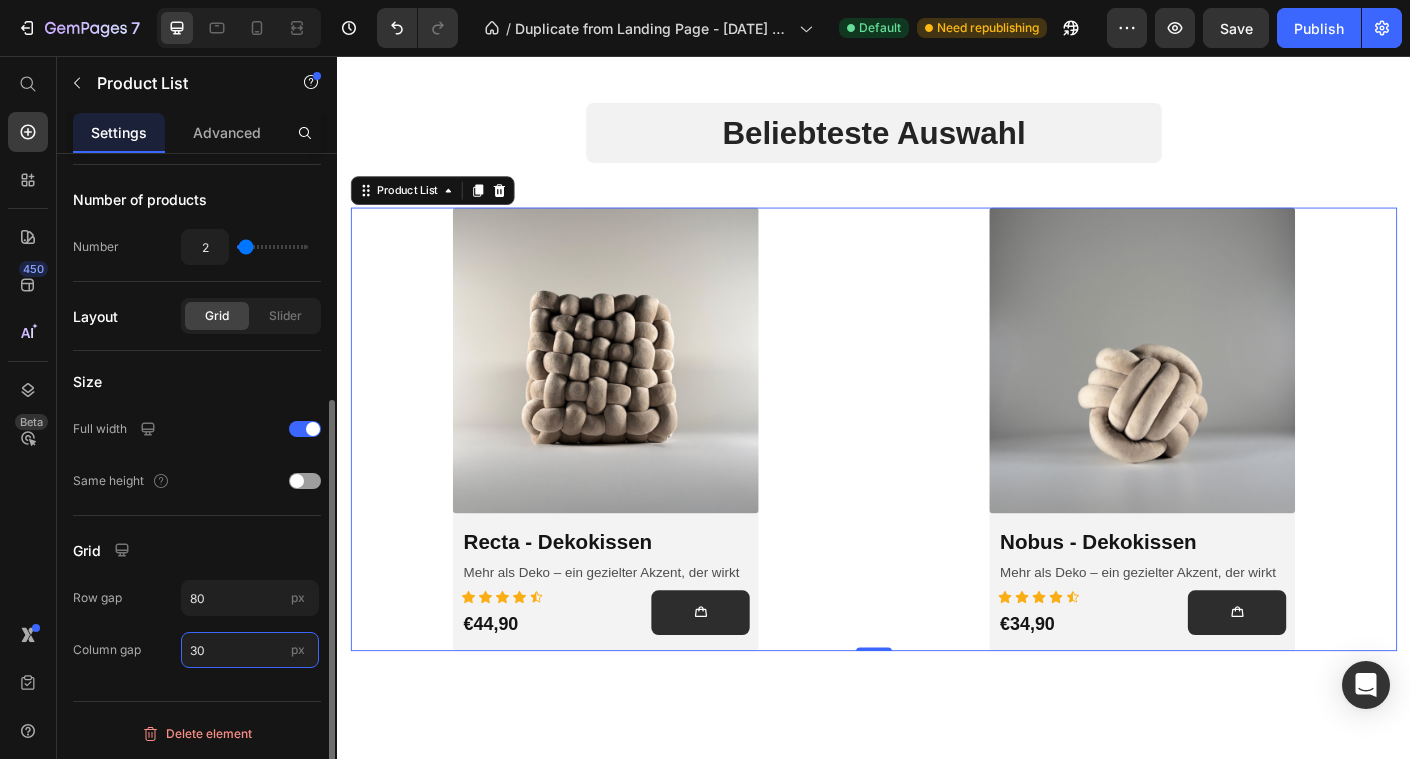 click on "30" at bounding box center (250, 650) 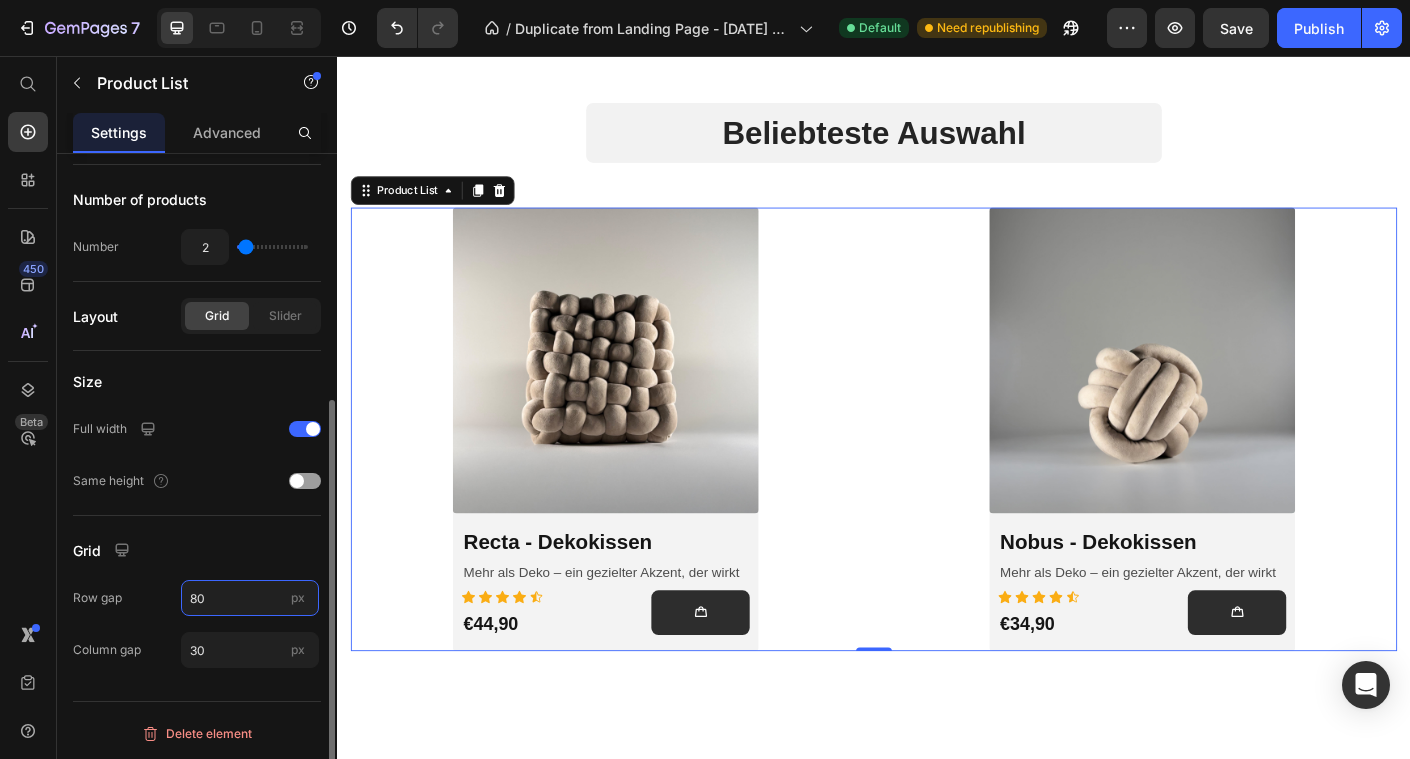 click on "80" at bounding box center (250, 598) 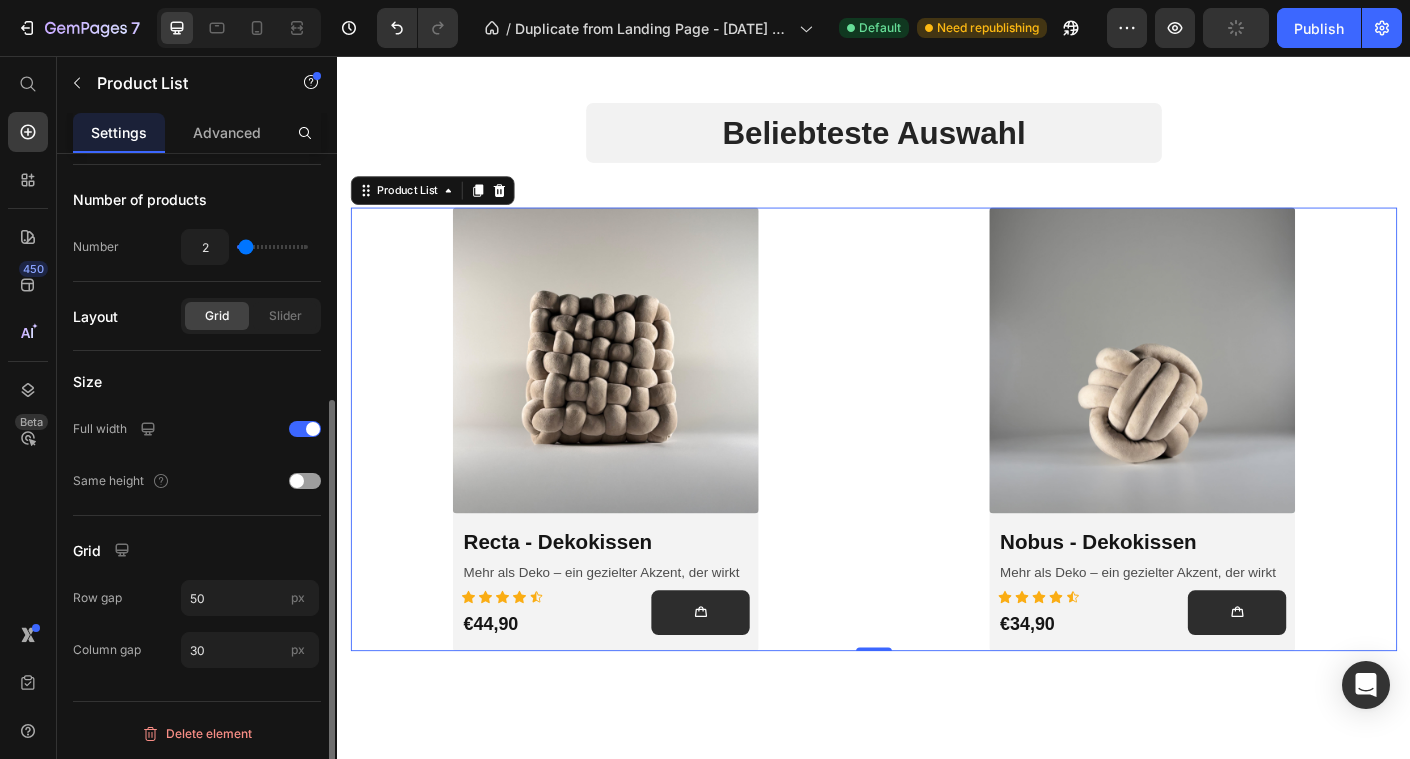 click on "Grid" at bounding box center (197, 550) 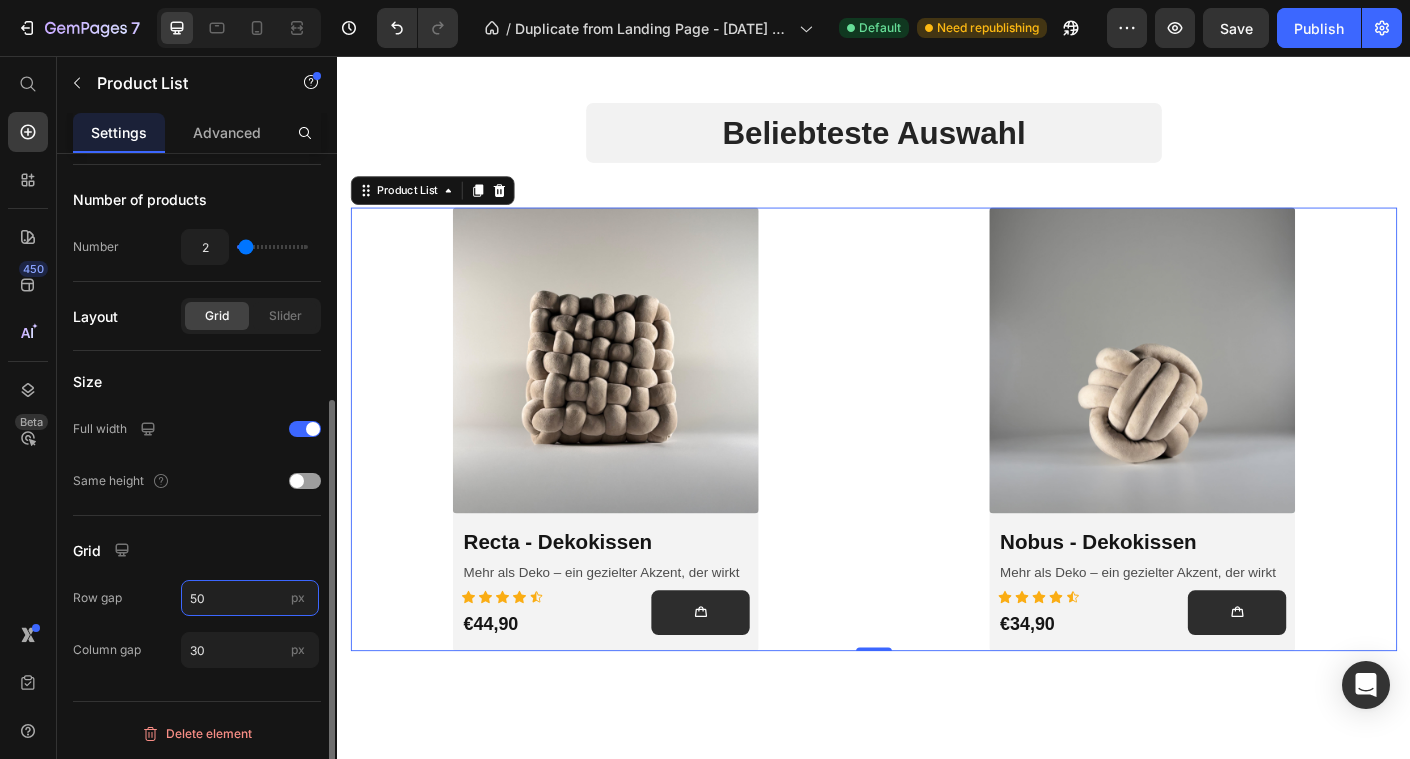 click on "50" at bounding box center (250, 598) 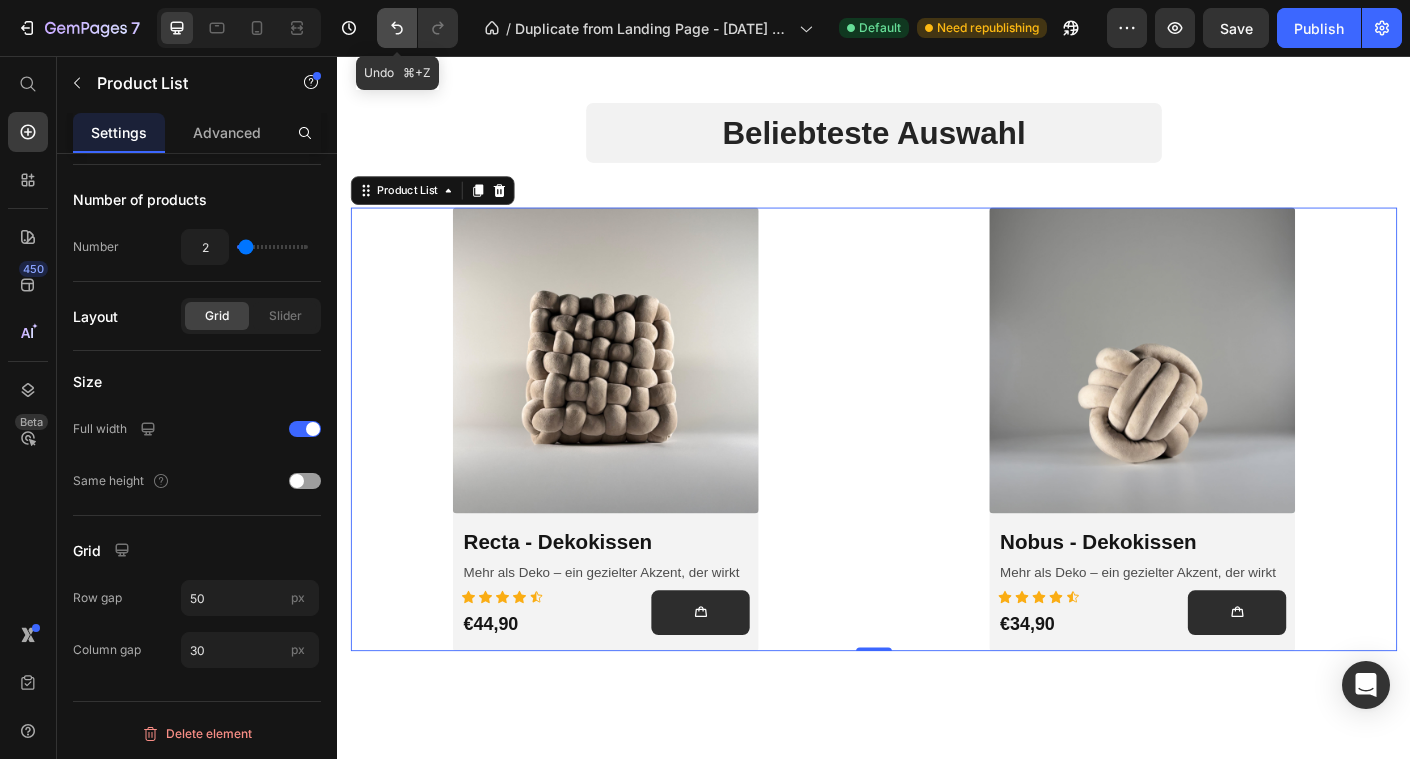 click 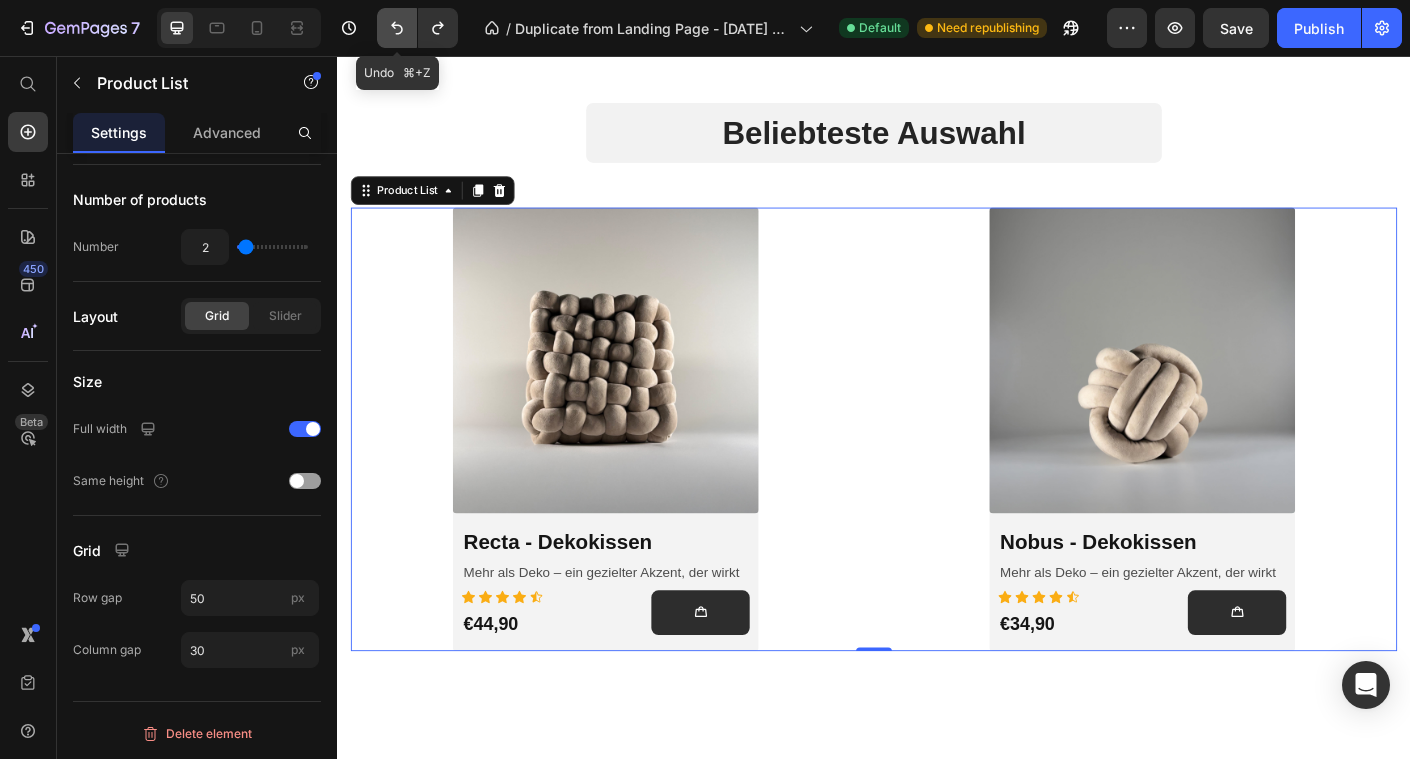 click 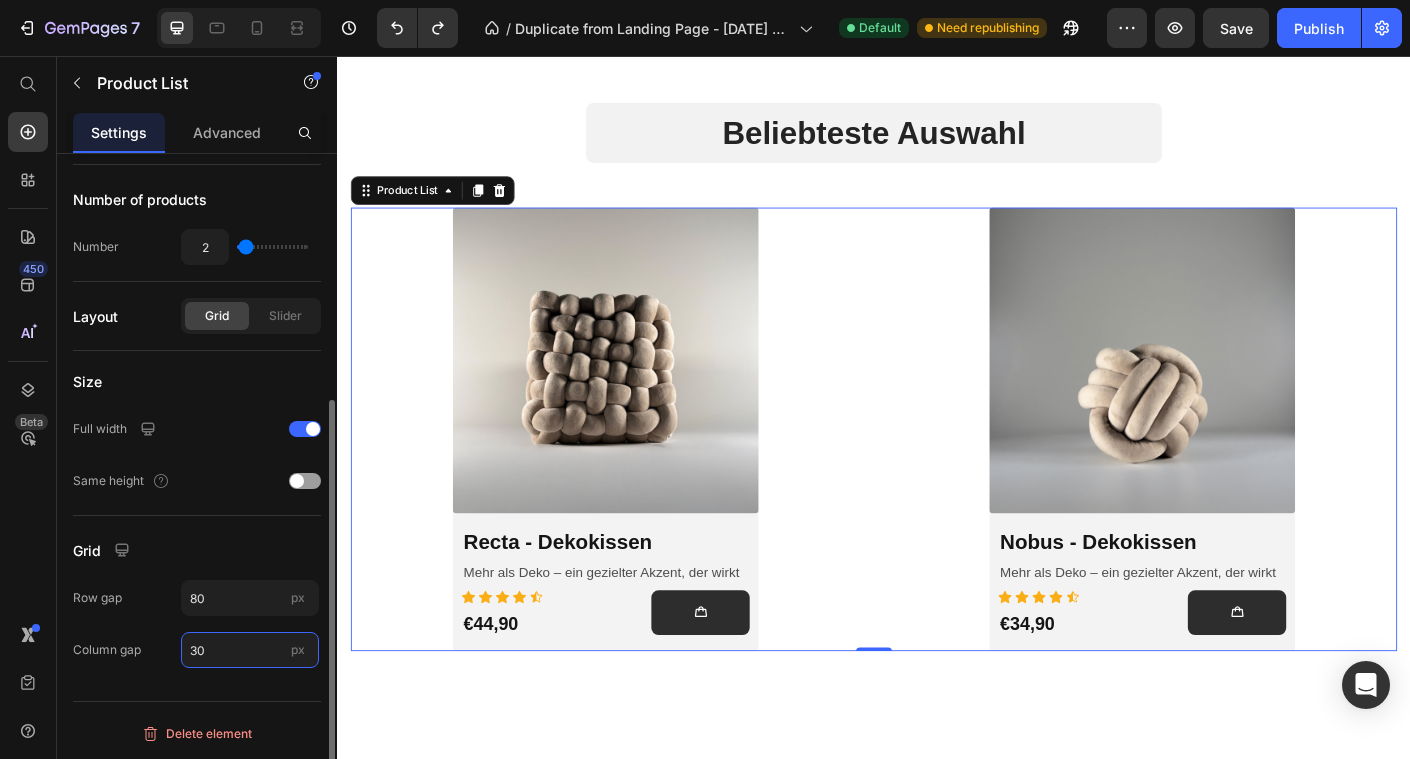 click on "30" at bounding box center [250, 650] 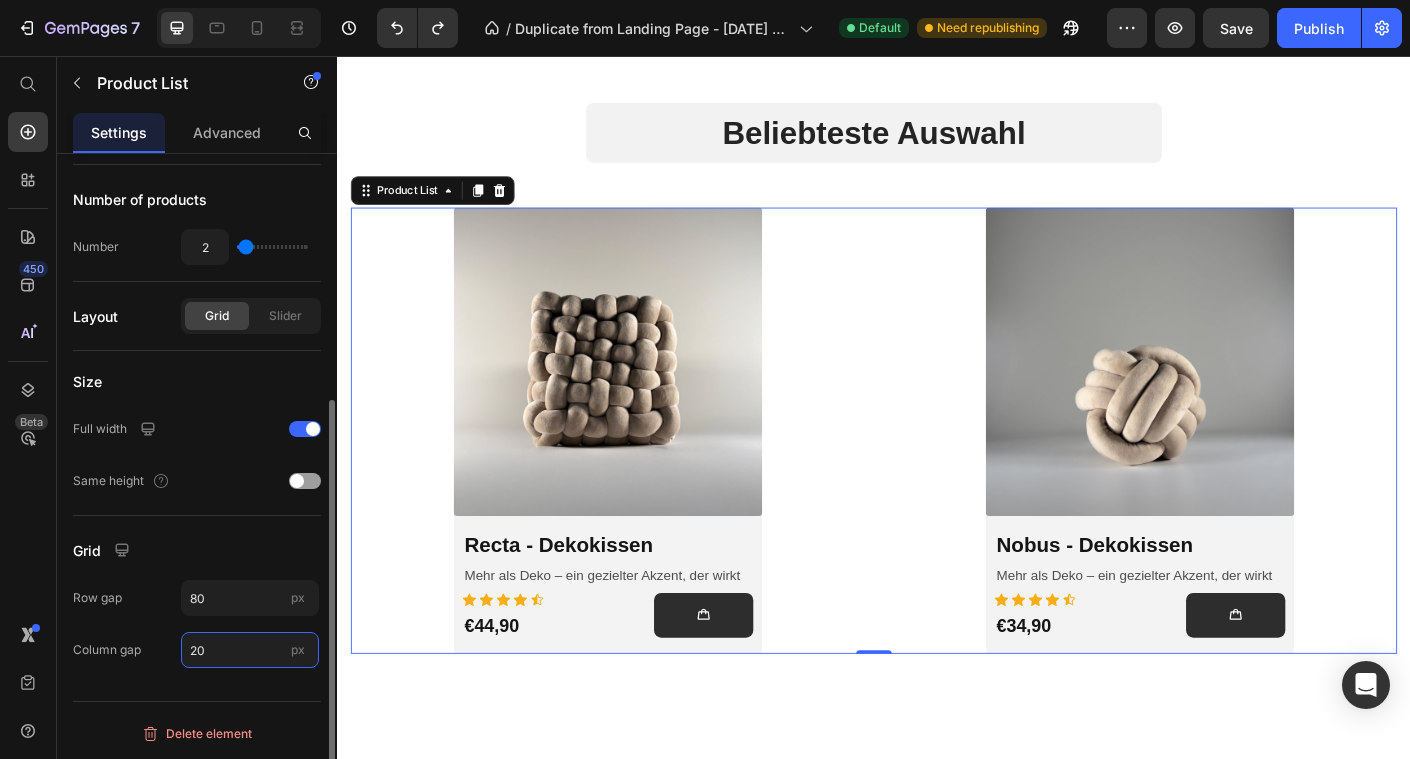 type on "2" 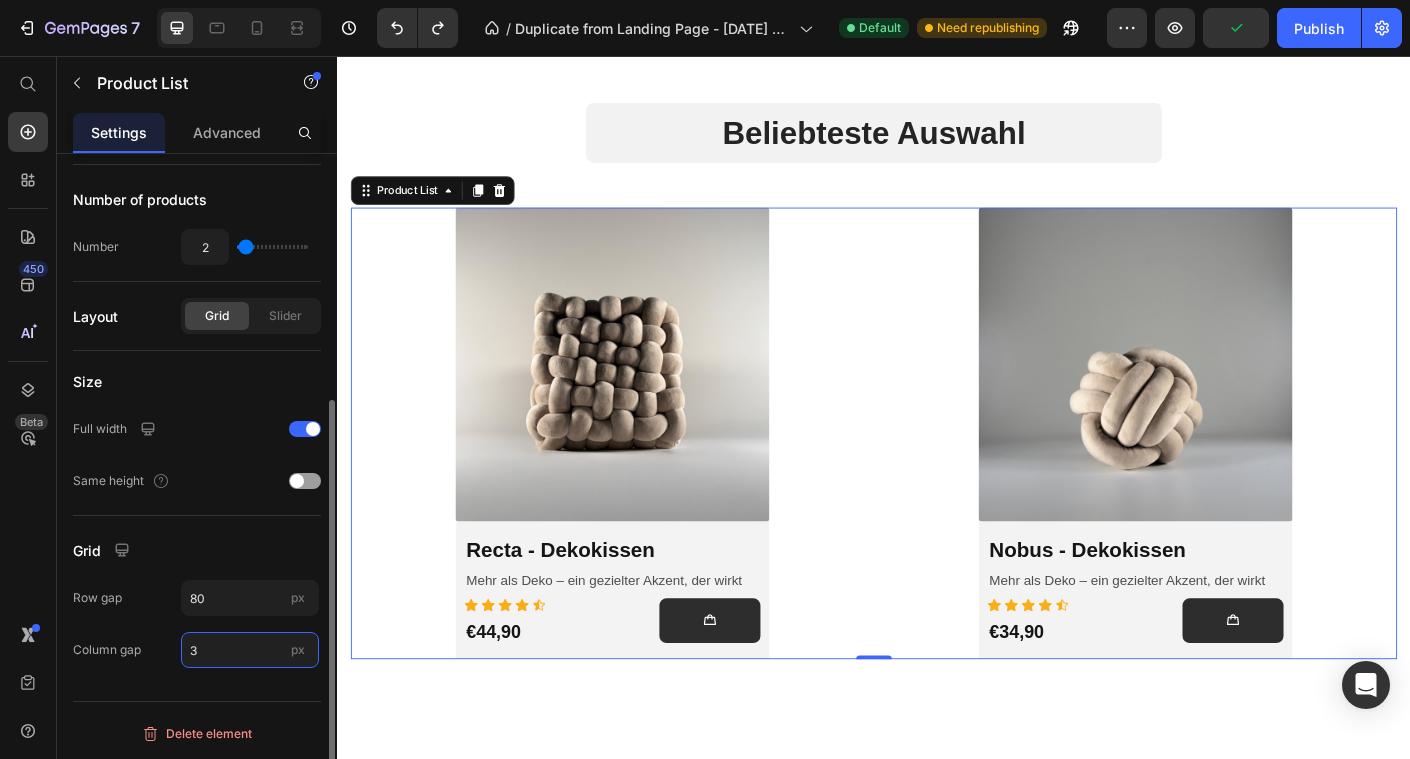 type on "30" 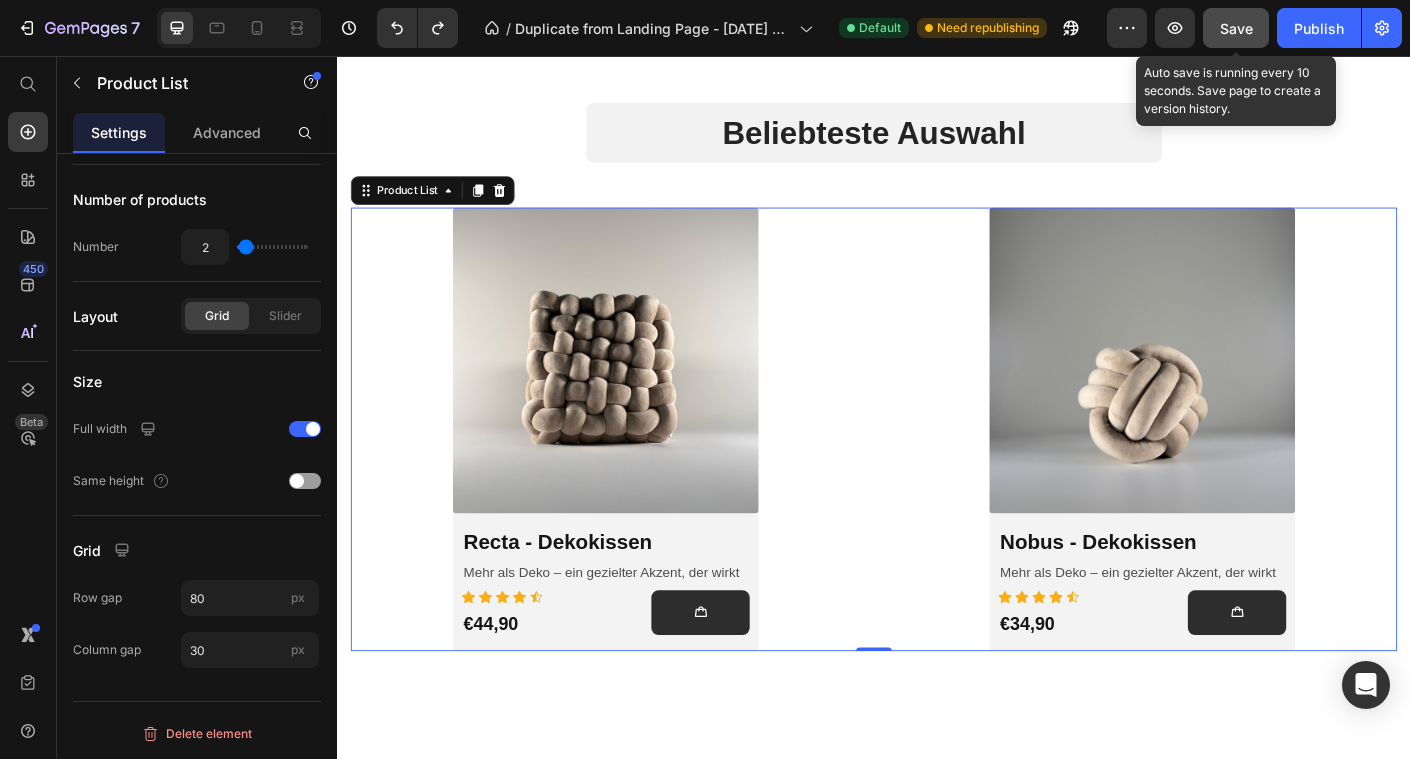 click on "Save" at bounding box center [1236, 28] 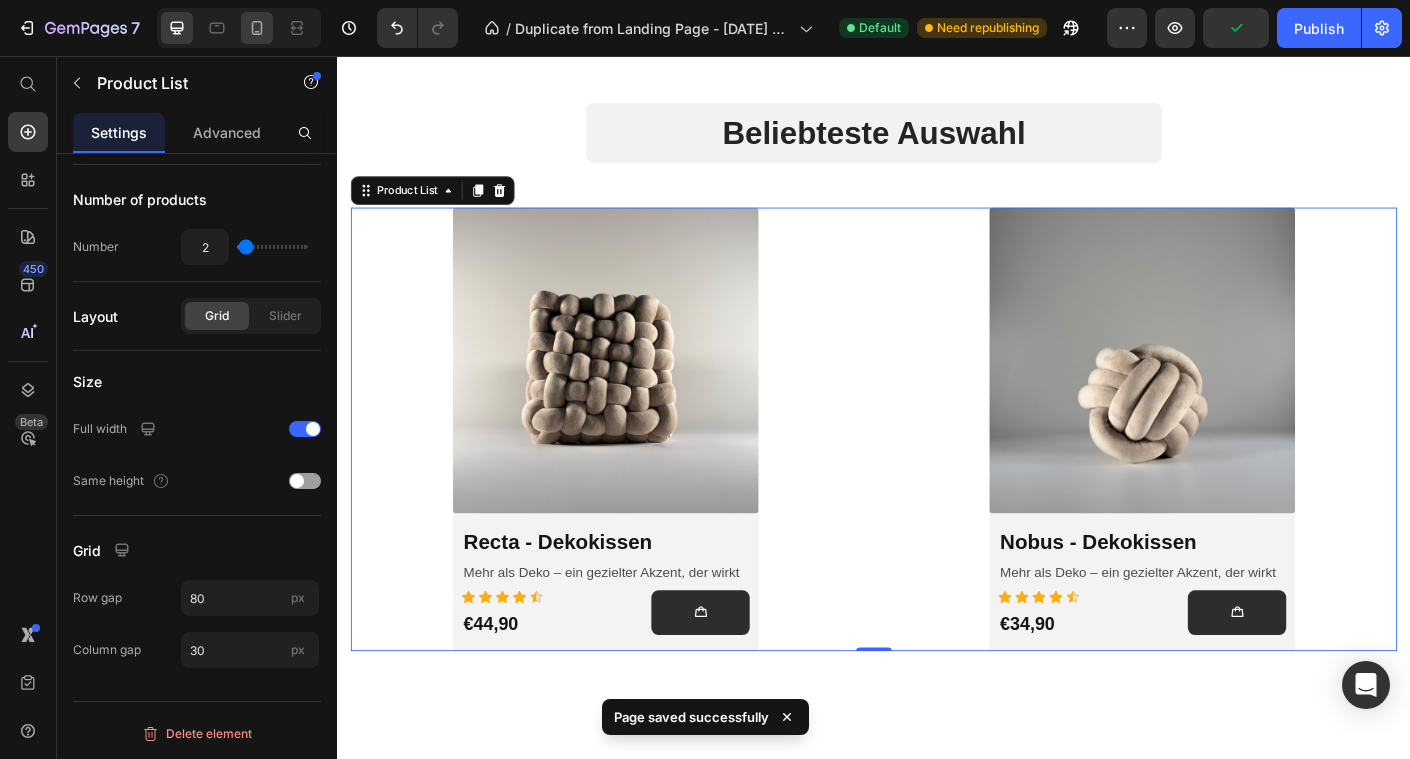 click 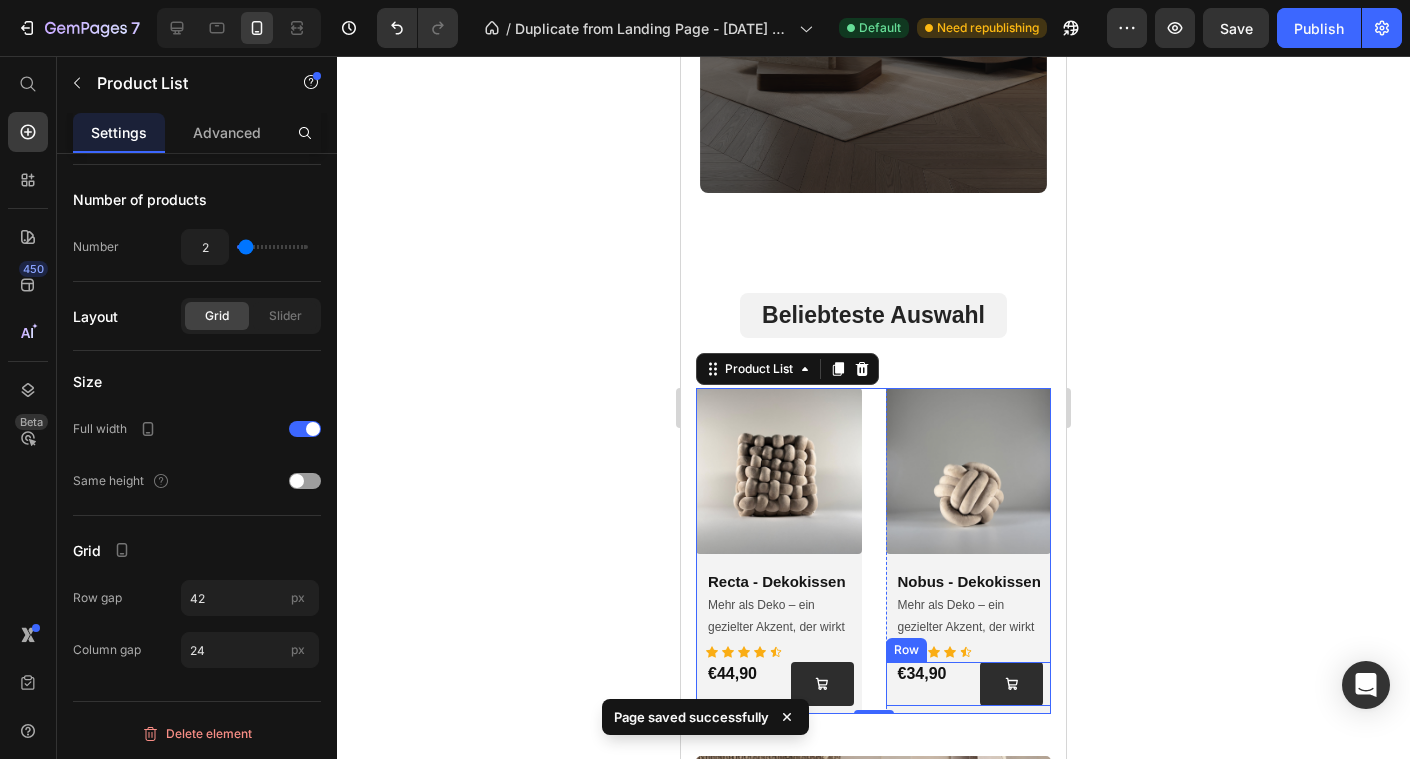 scroll, scrollTop: 415, scrollLeft: 0, axis: vertical 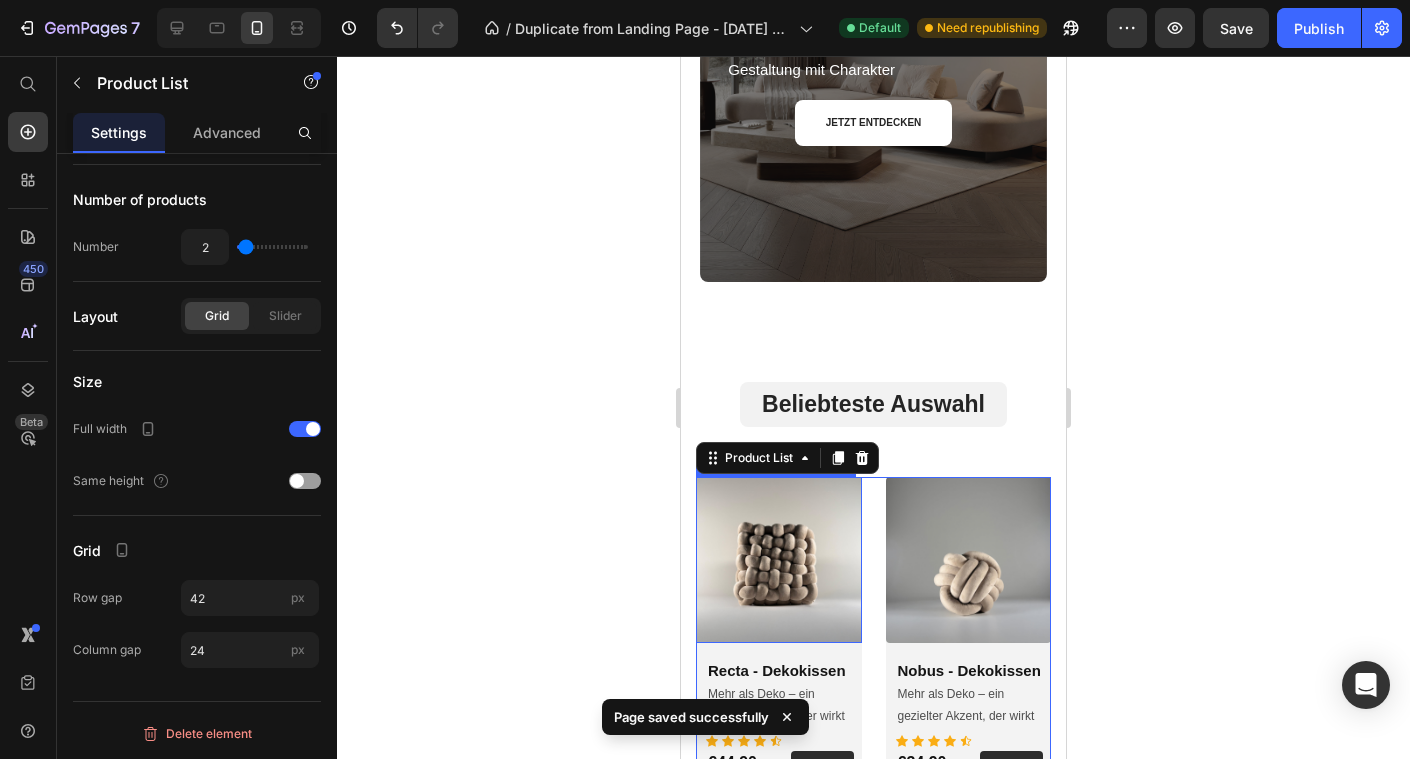 click 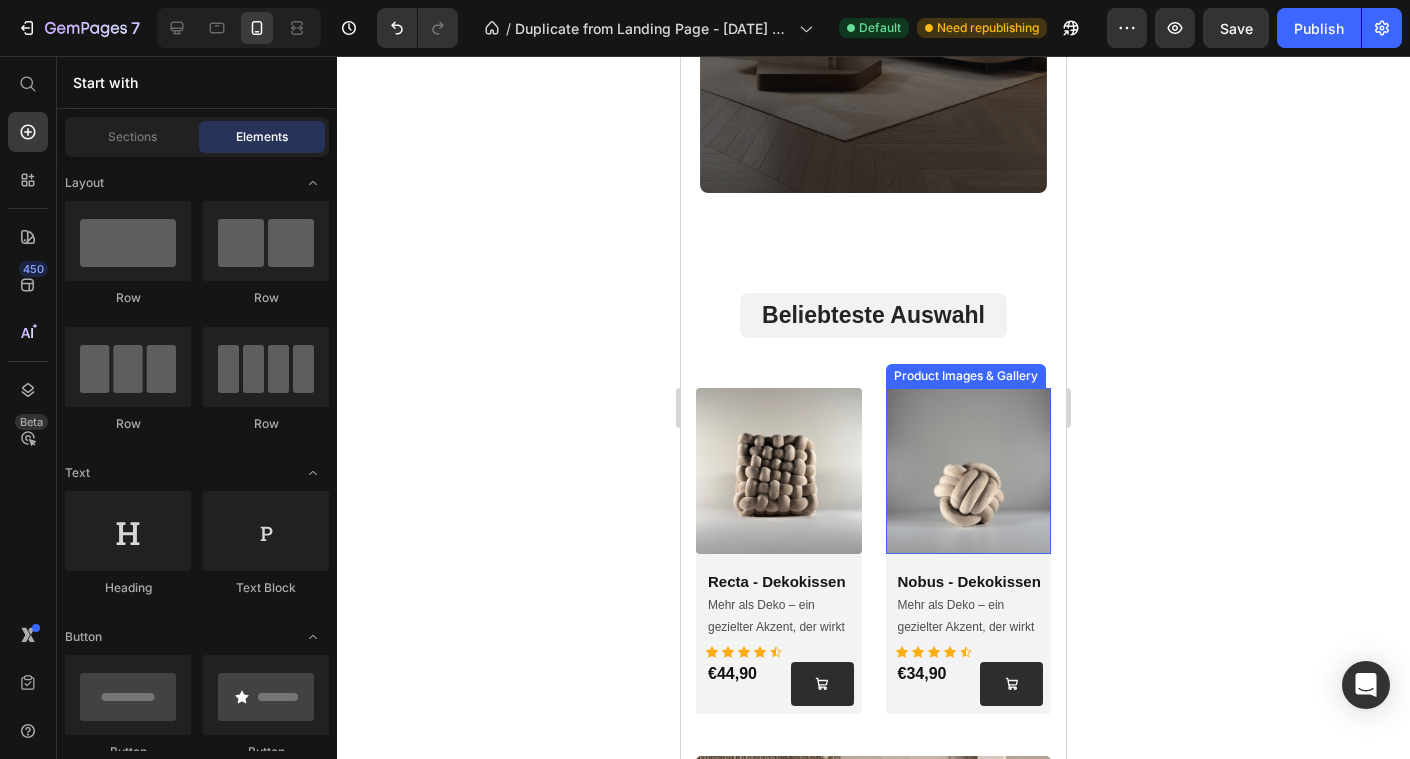 scroll, scrollTop: 670, scrollLeft: 0, axis: vertical 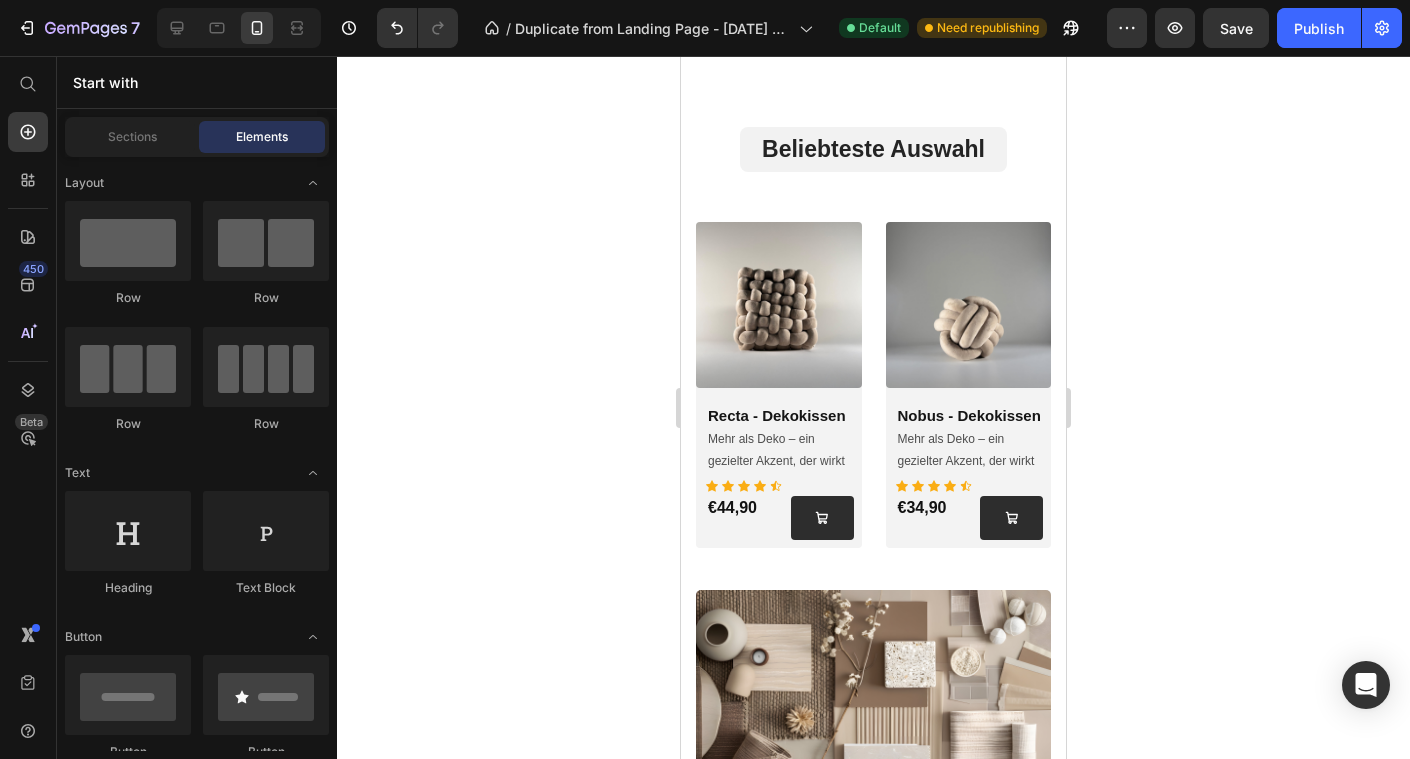 click 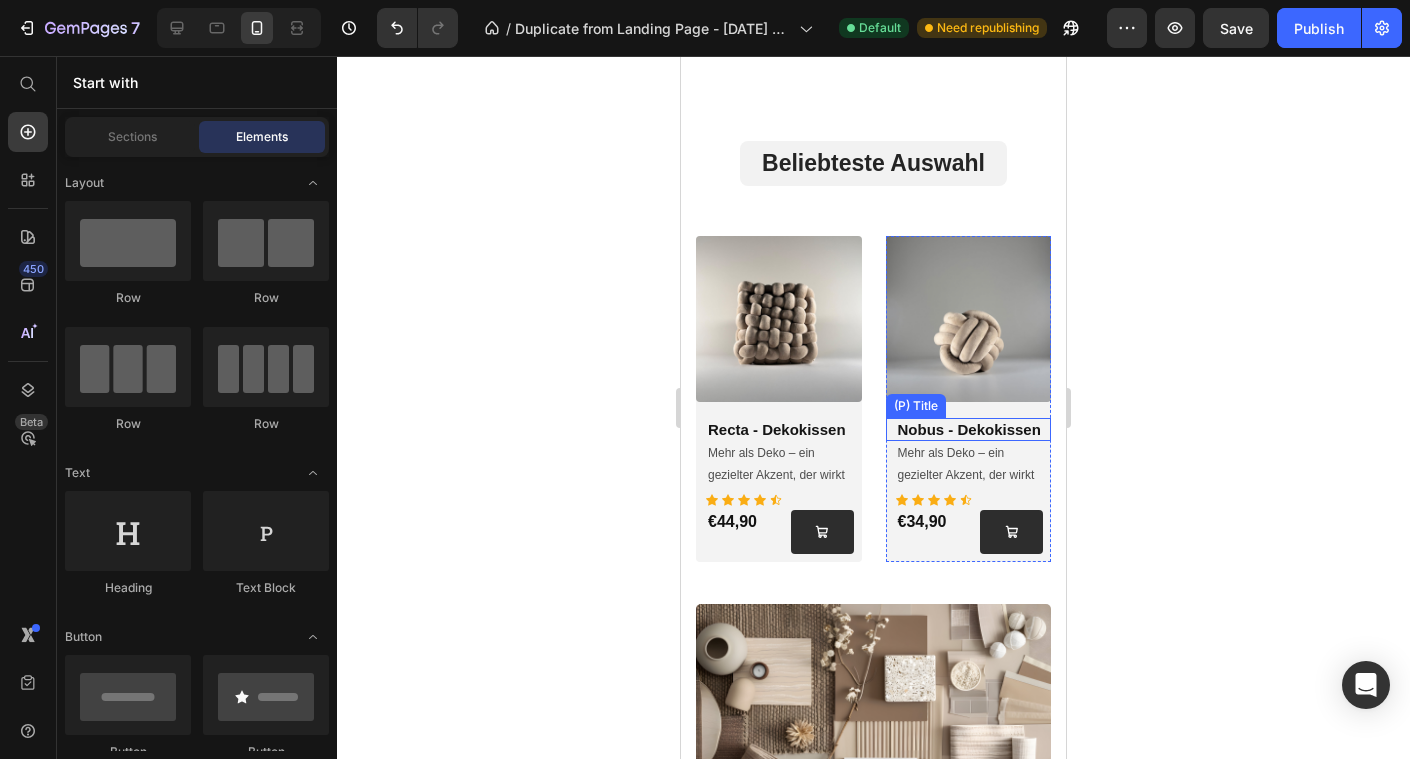 scroll, scrollTop: 1284, scrollLeft: 0, axis: vertical 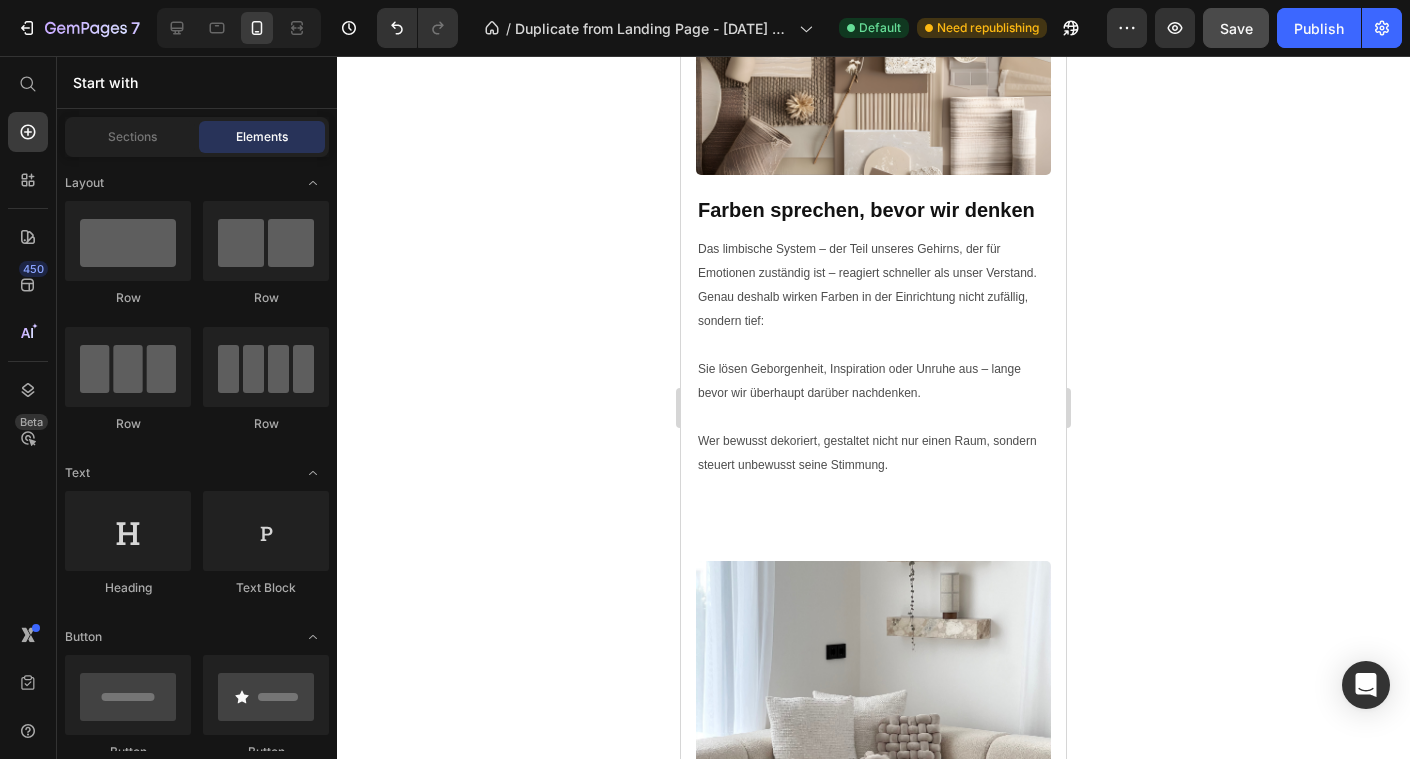 click on "Save" at bounding box center [1236, 28] 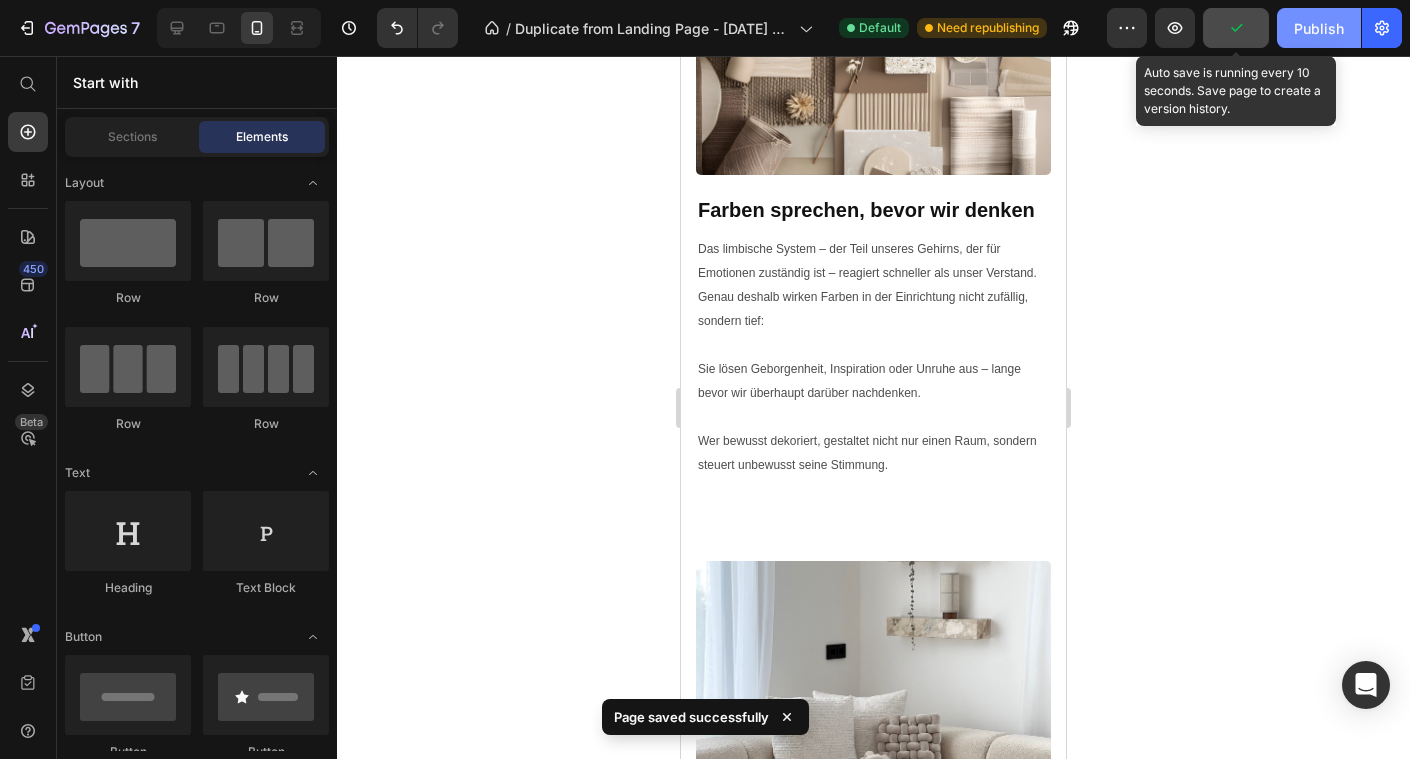 click on "Publish" at bounding box center (1319, 28) 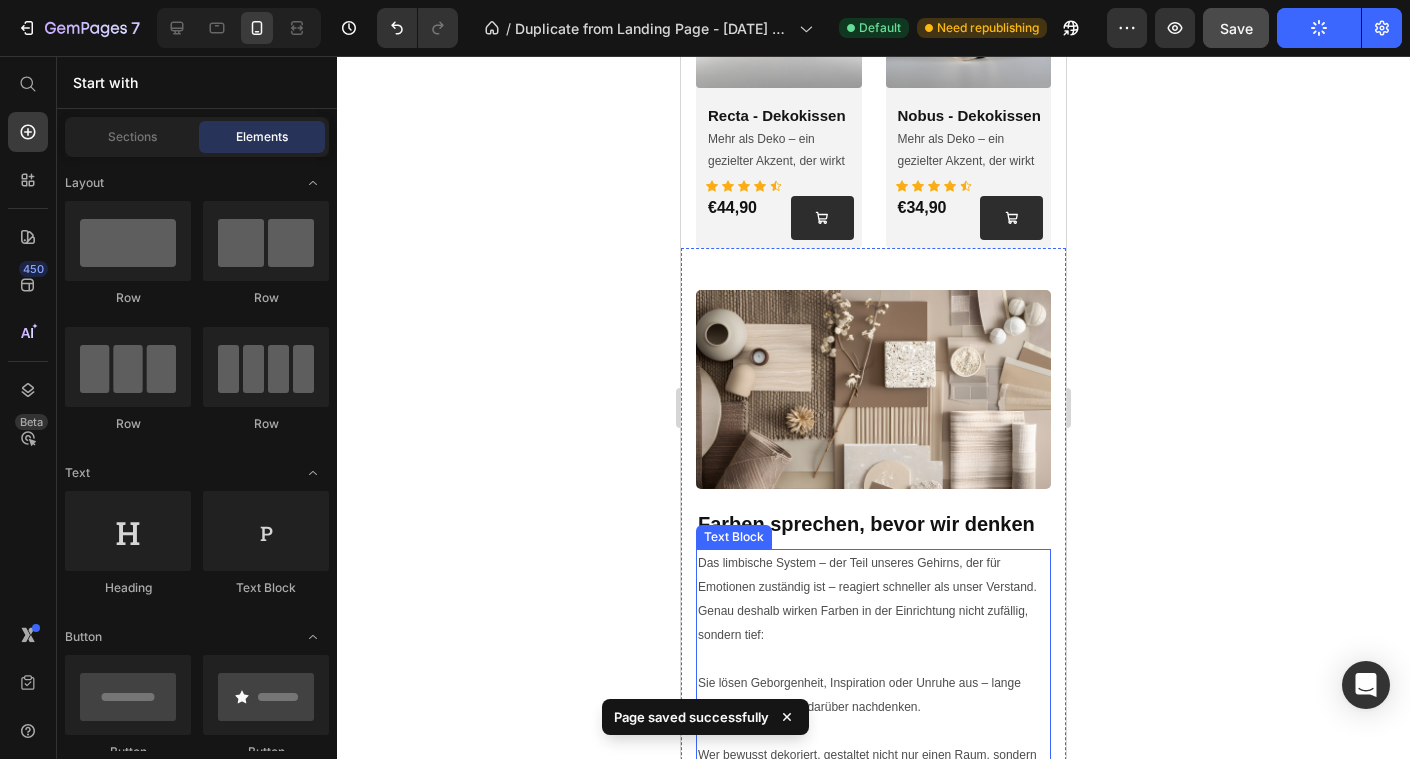 scroll, scrollTop: 727, scrollLeft: 0, axis: vertical 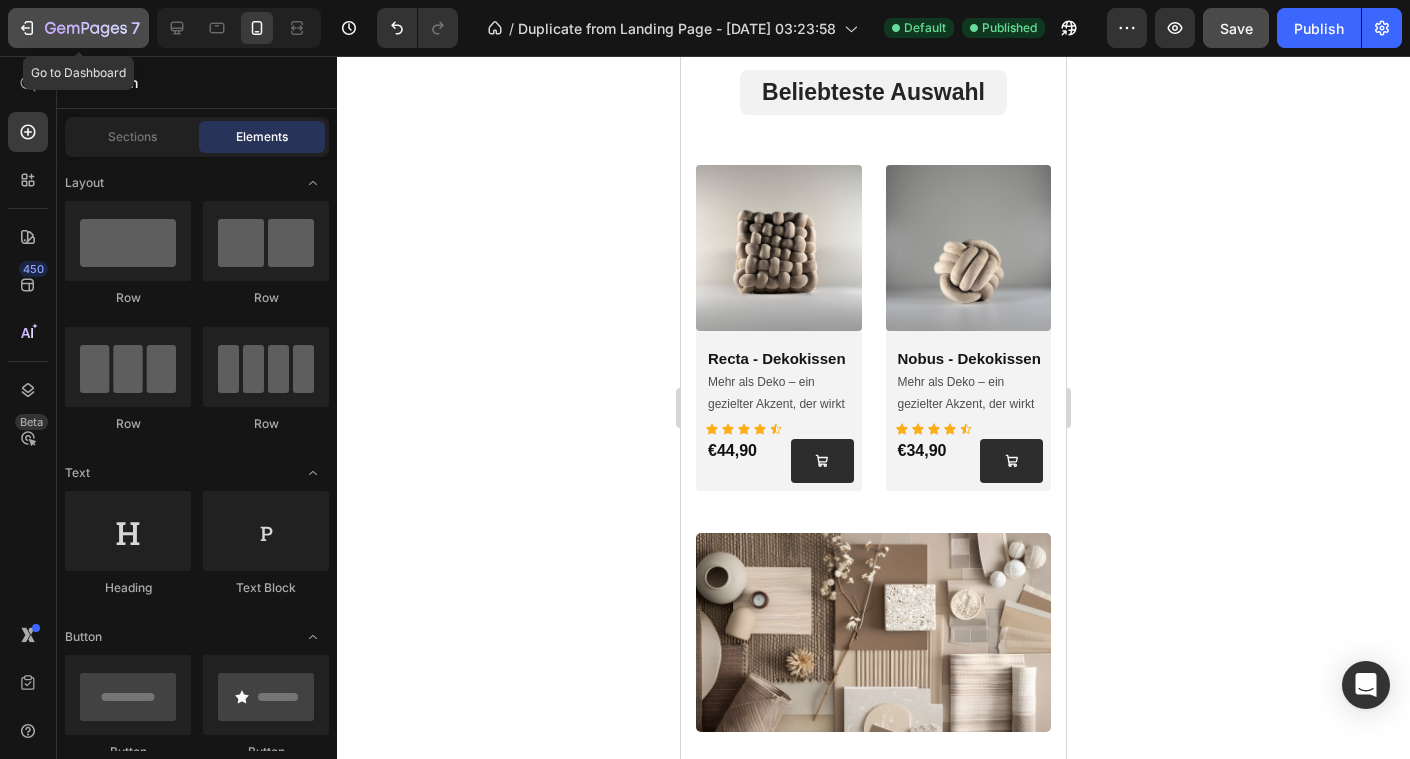 click 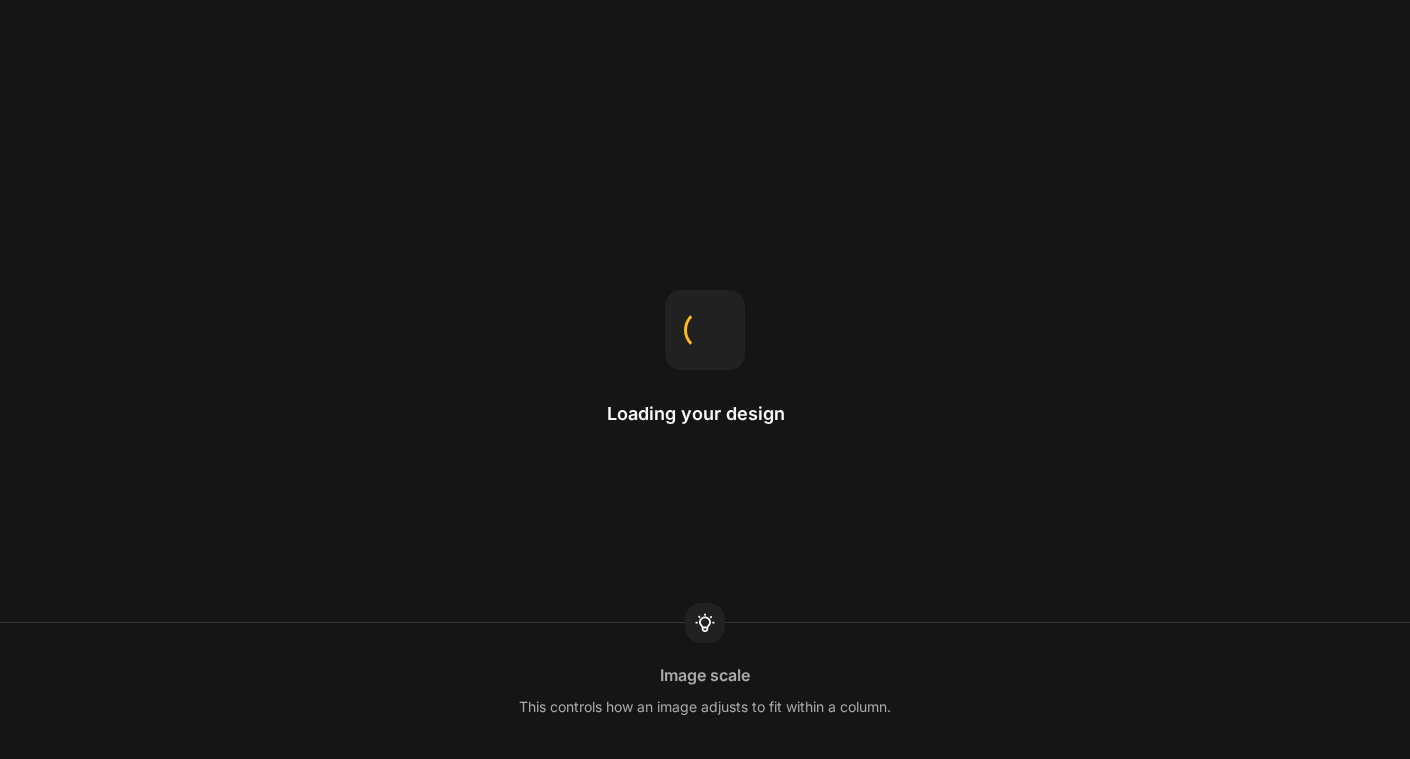 scroll, scrollTop: 0, scrollLeft: 0, axis: both 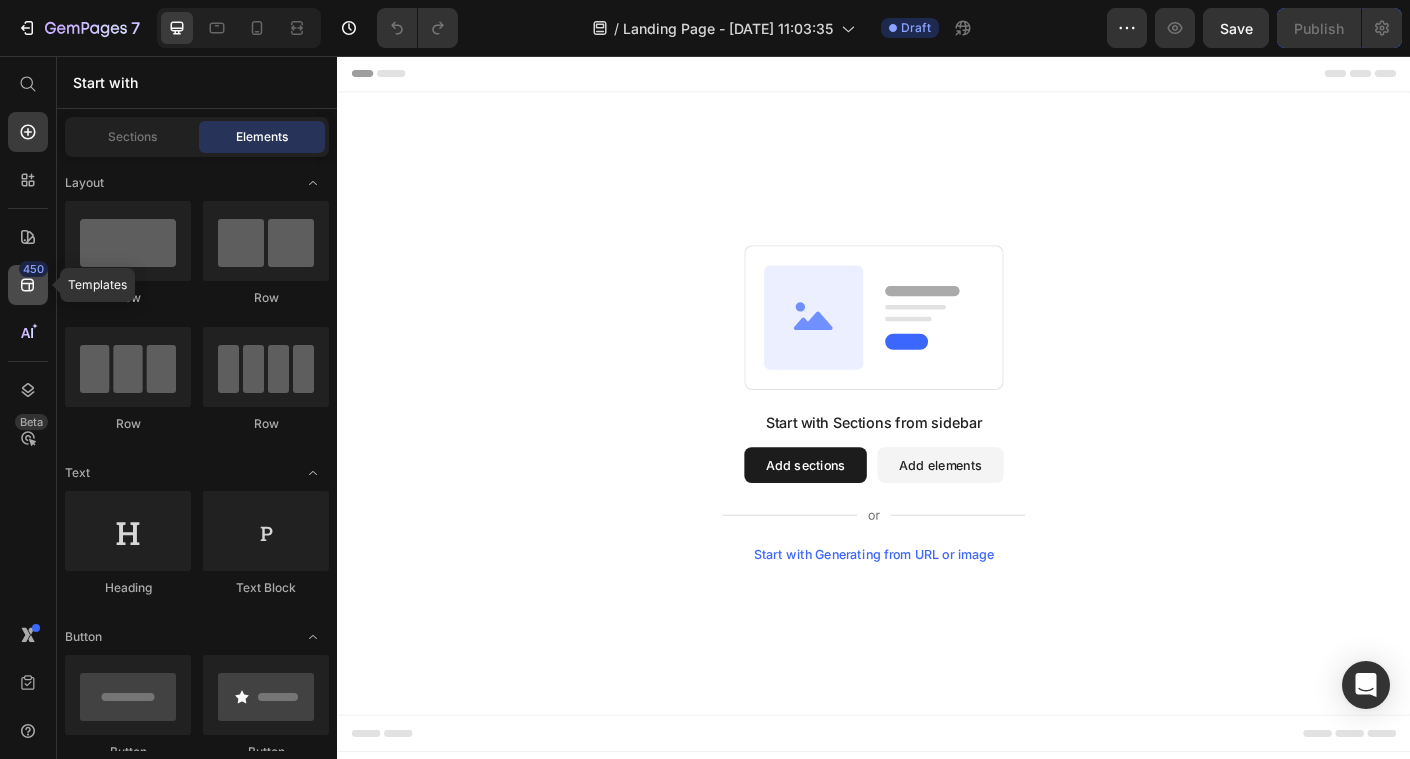 click 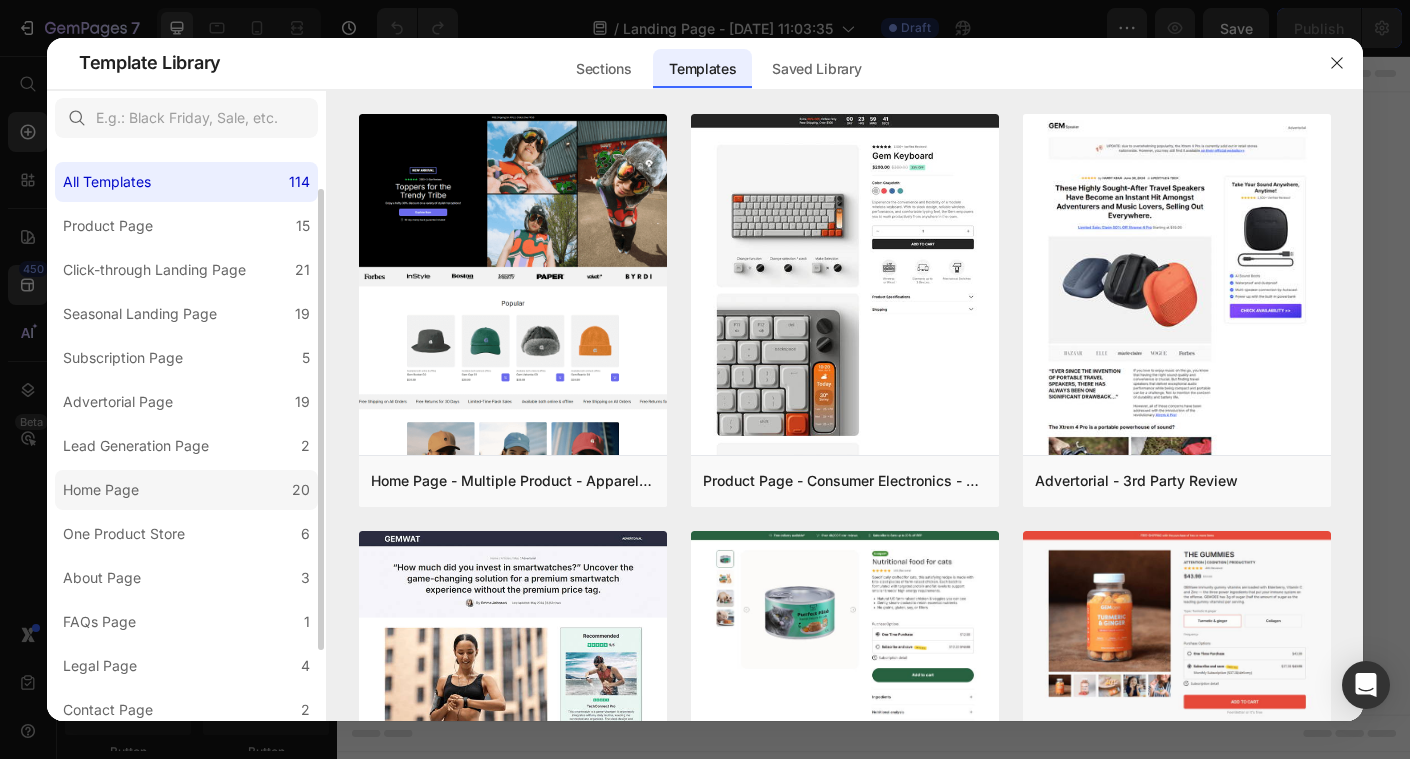 scroll, scrollTop: 141, scrollLeft: 0, axis: vertical 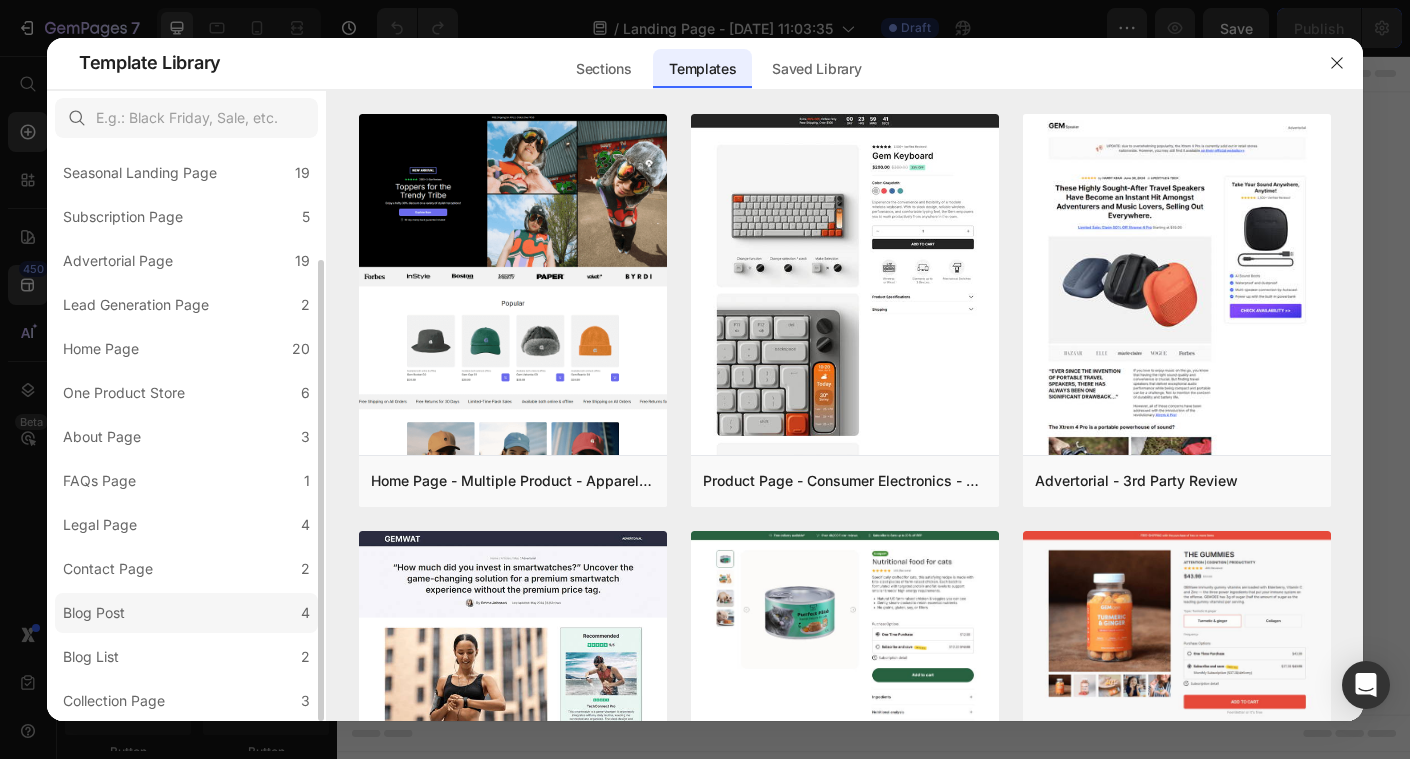 click on "Blog Post 4" 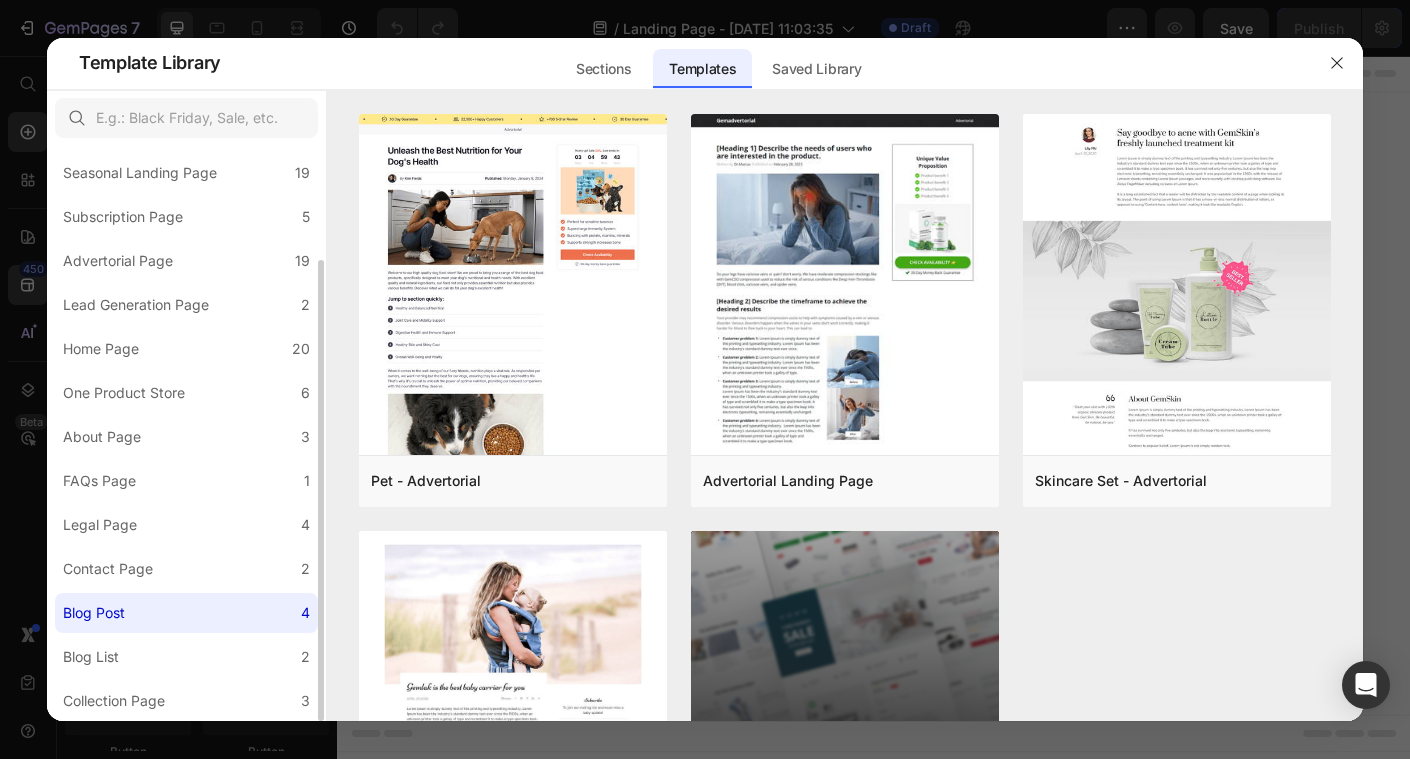 click on "All Templates 114 Product Page 15 Click-through Landing Page 21 Seasonal Landing Page 19 Subscription Page 5 Advertorial Page 19 Lead Generation Page 2 Home Page 20 One Product Store 6 About Page 3 FAQs Page 1 Legal Page 4 Contact Page 2 Blog Post 4 Blog List 2 Collection Page 3" at bounding box center (186, 363) 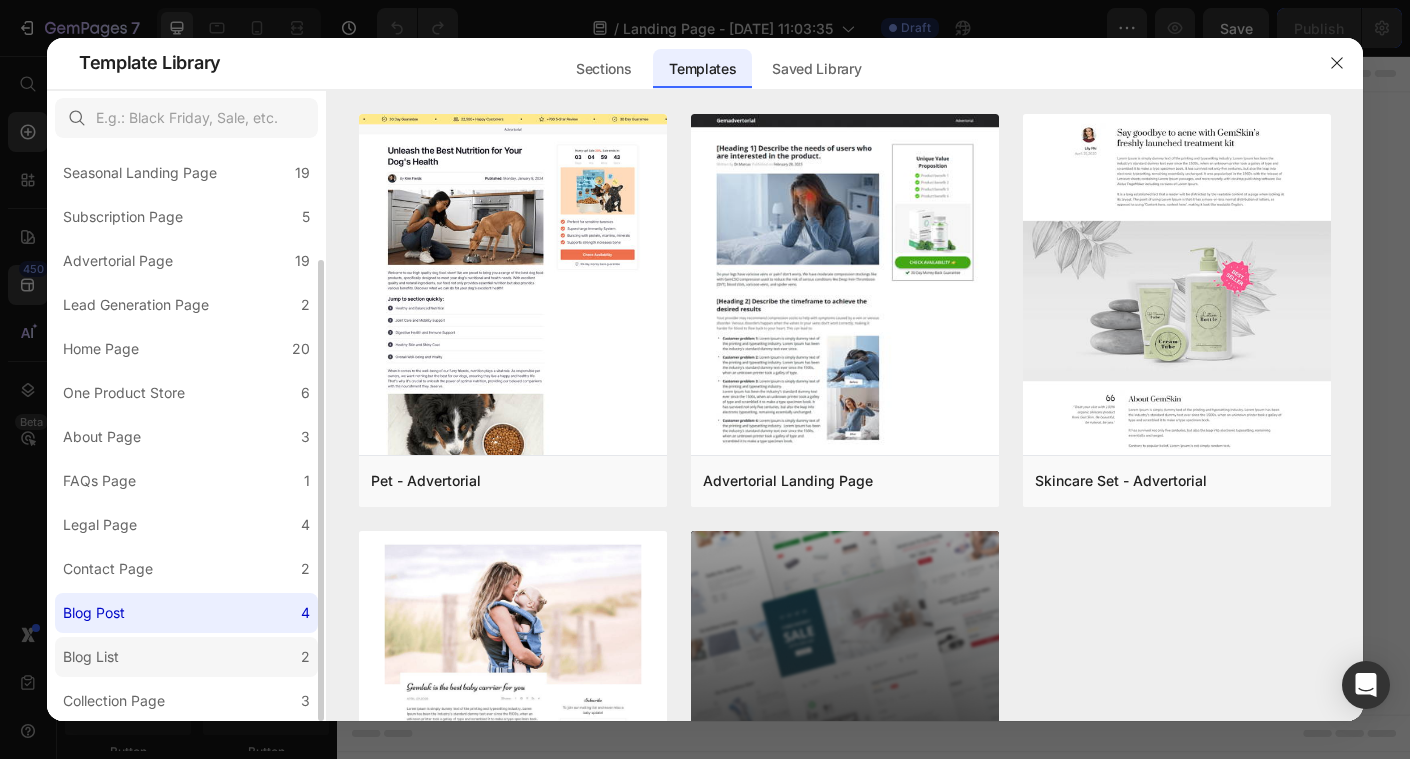 click on "Blog List 2" 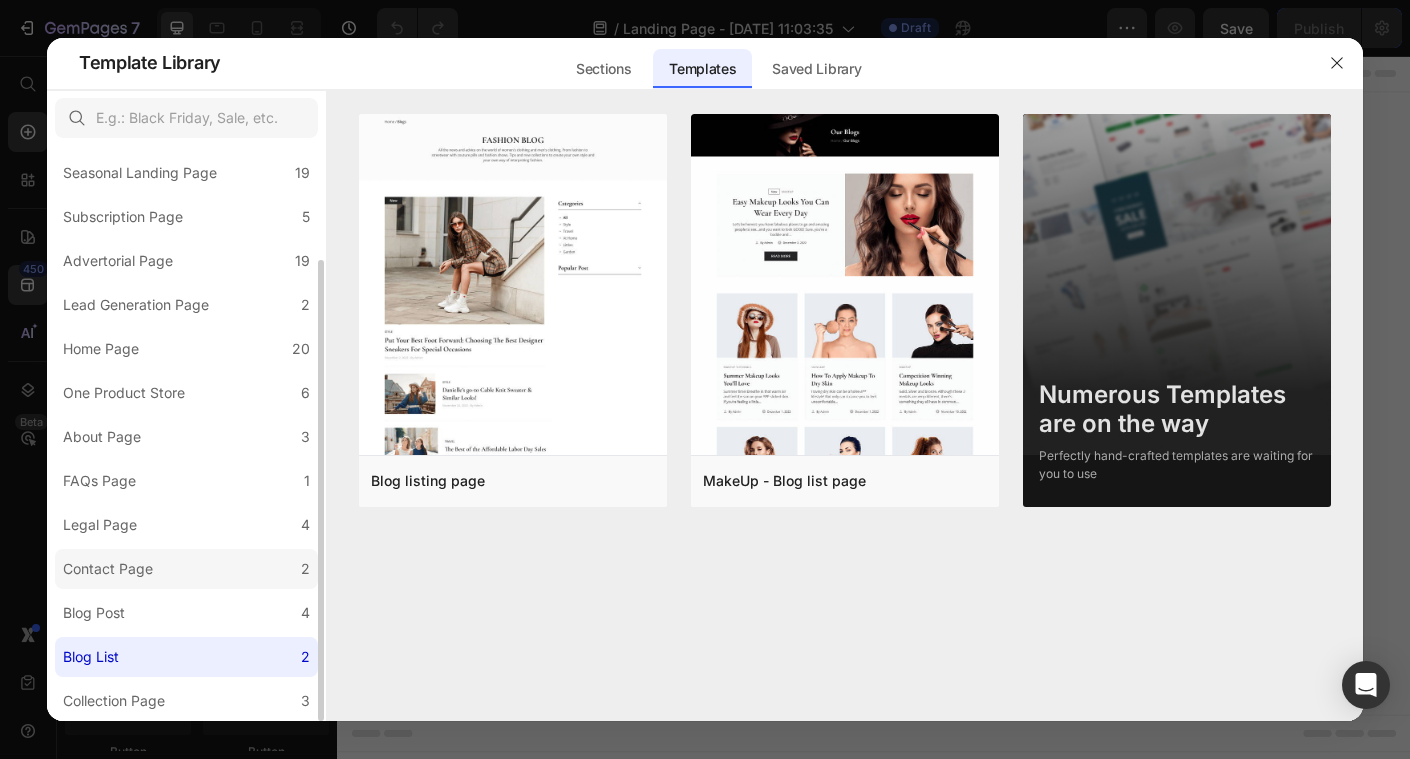 click on "Contact Page" at bounding box center (108, 569) 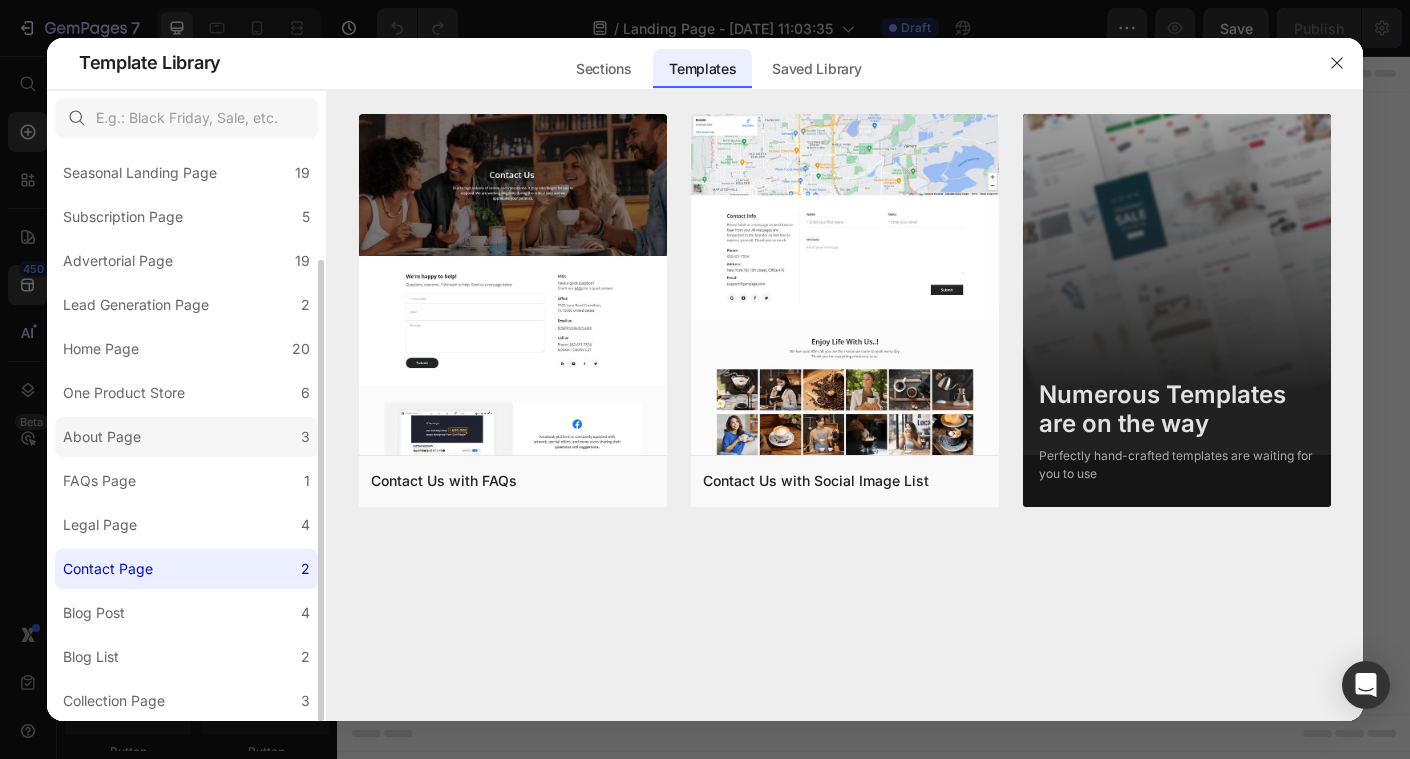 click on "About Page" at bounding box center [106, 437] 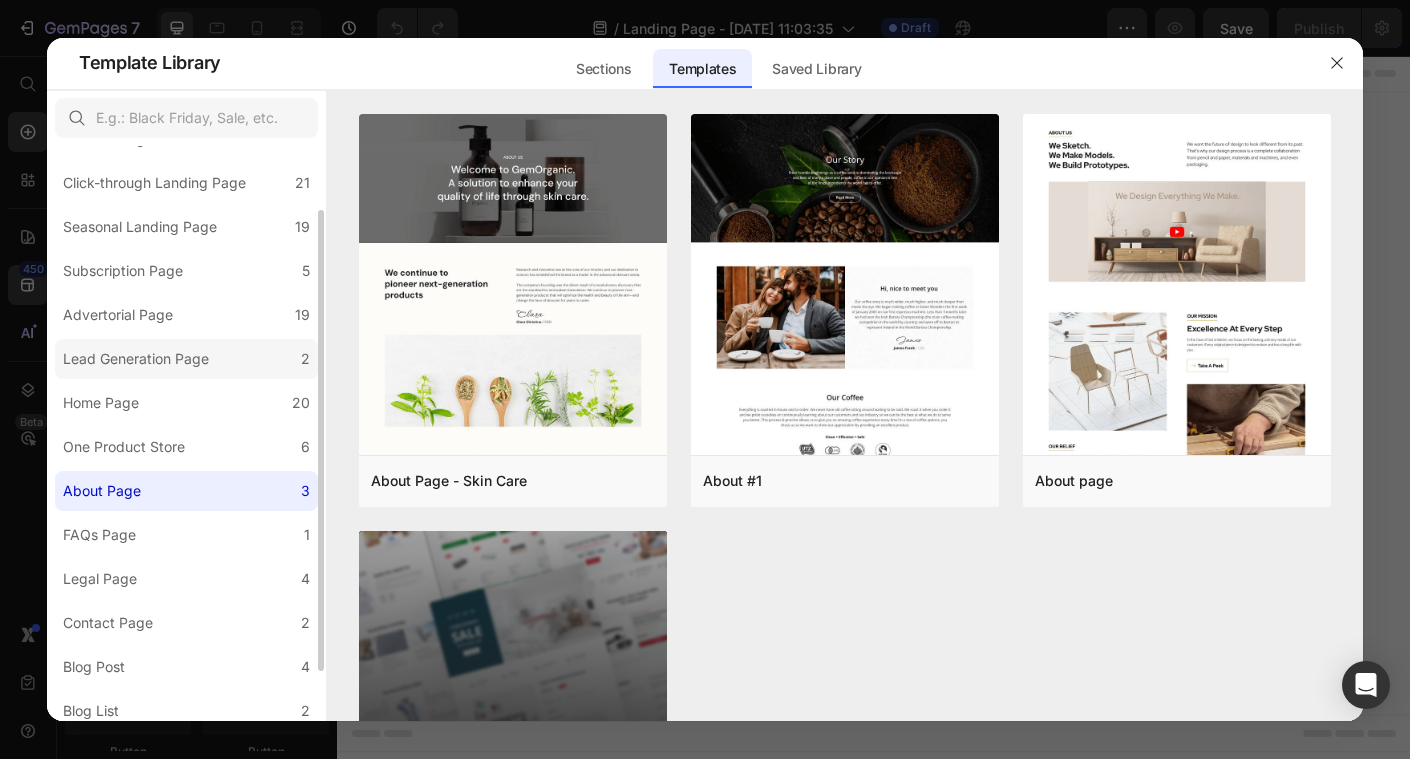 scroll, scrollTop: 84, scrollLeft: 0, axis: vertical 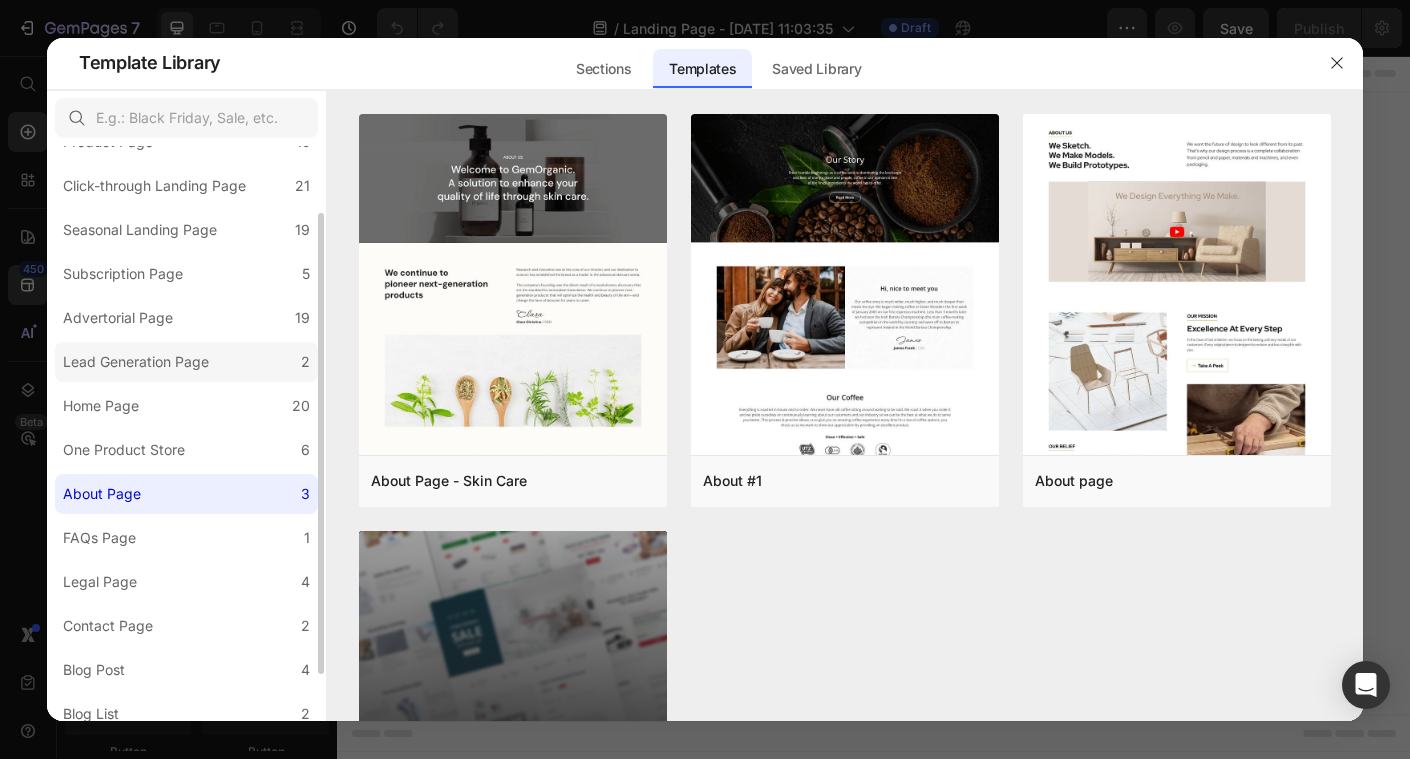 click on "Lead Generation Page 2" 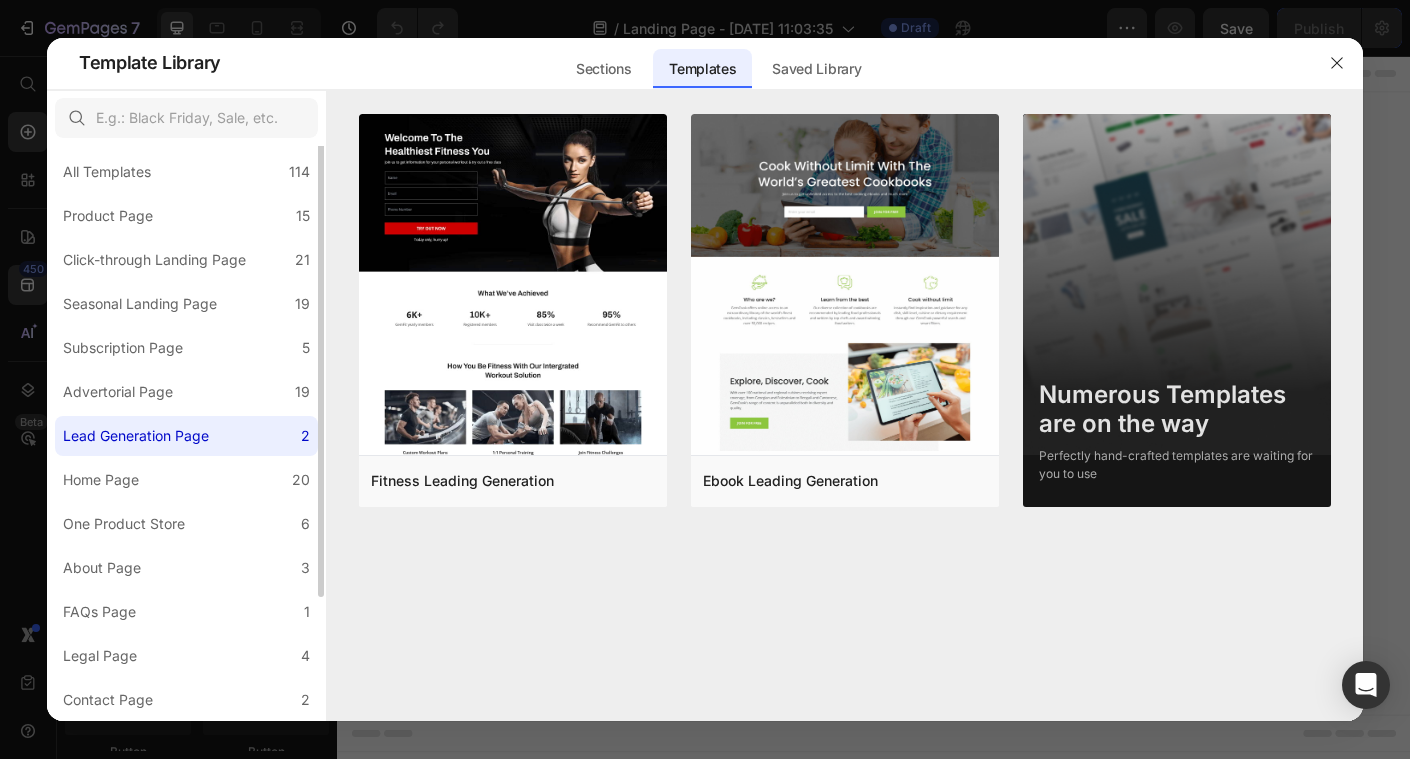 scroll, scrollTop: 0, scrollLeft: 0, axis: both 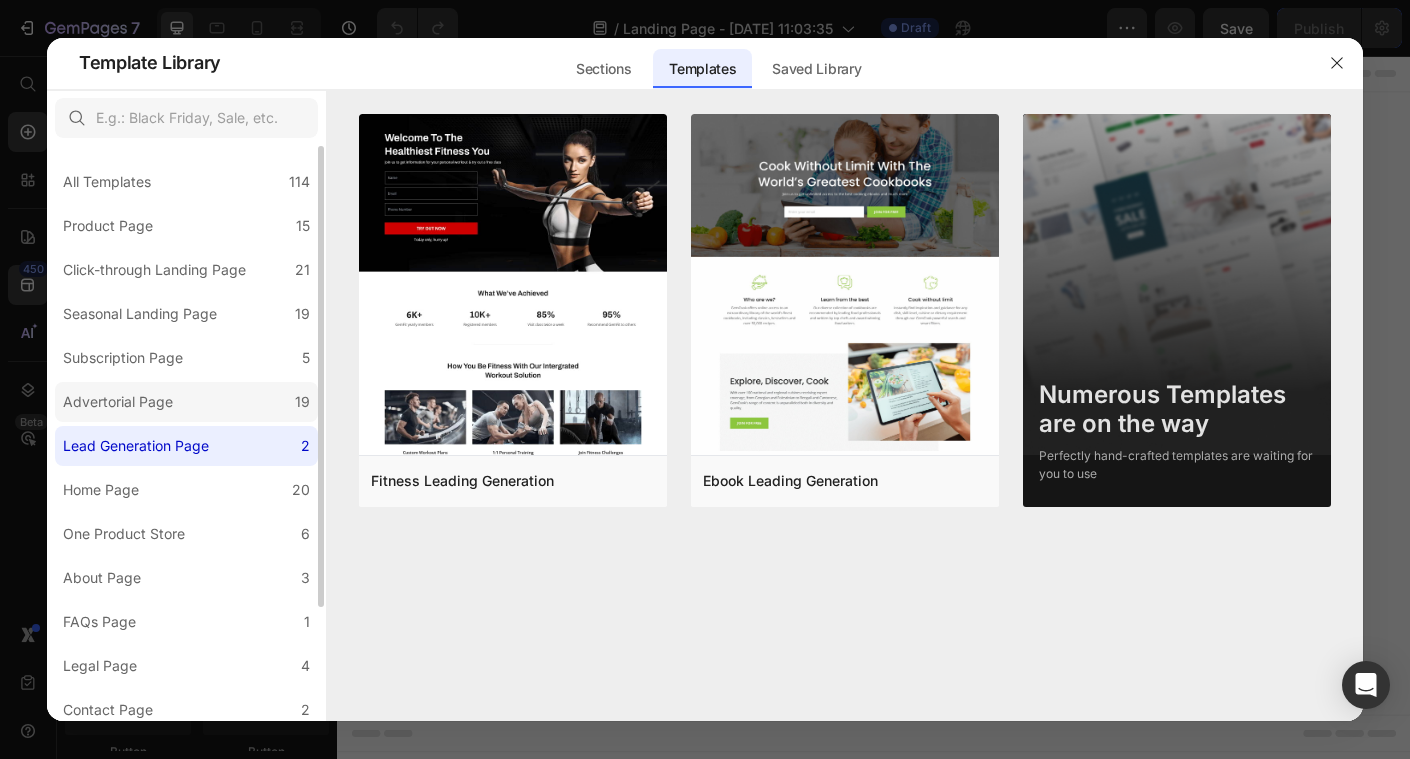 click on "Advertorial Page" at bounding box center [122, 402] 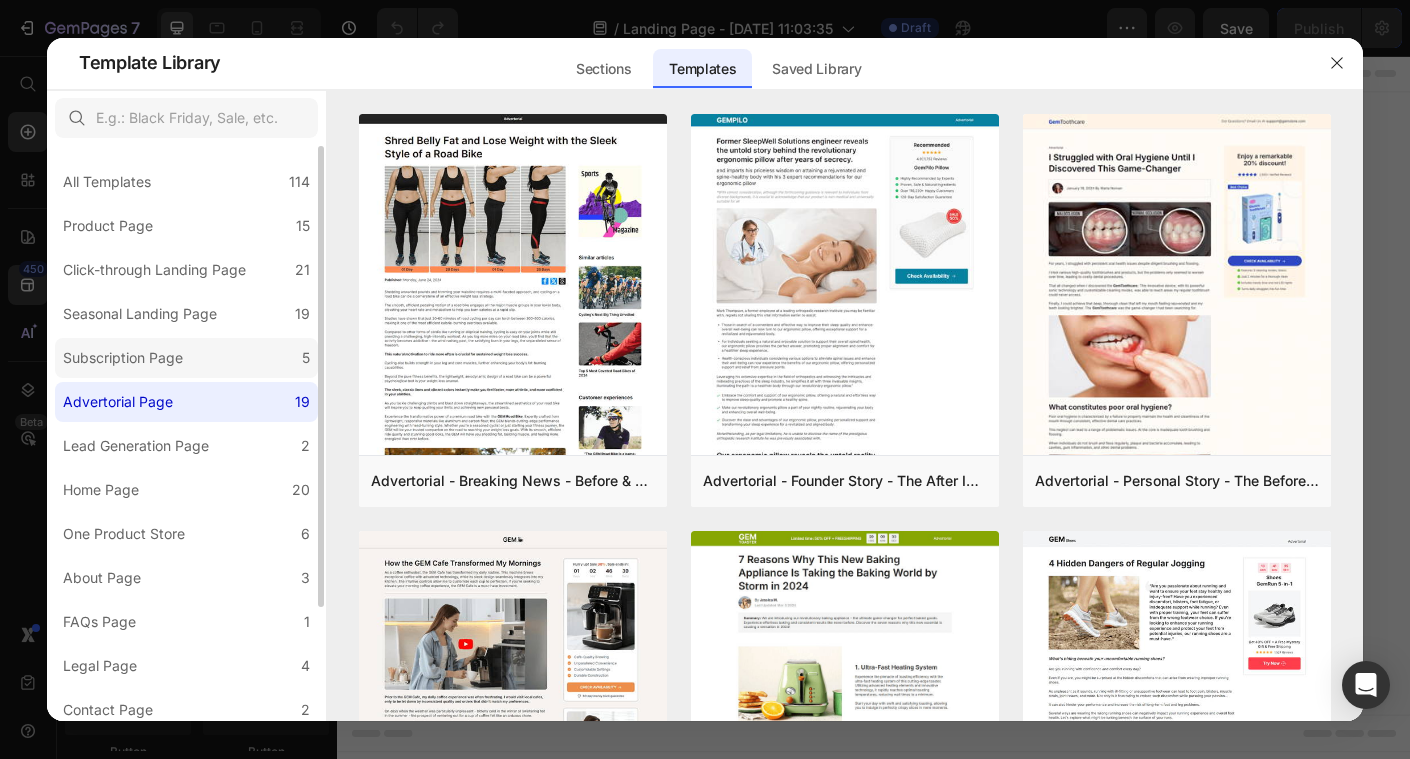 click on "Subscription Page" at bounding box center (127, 358) 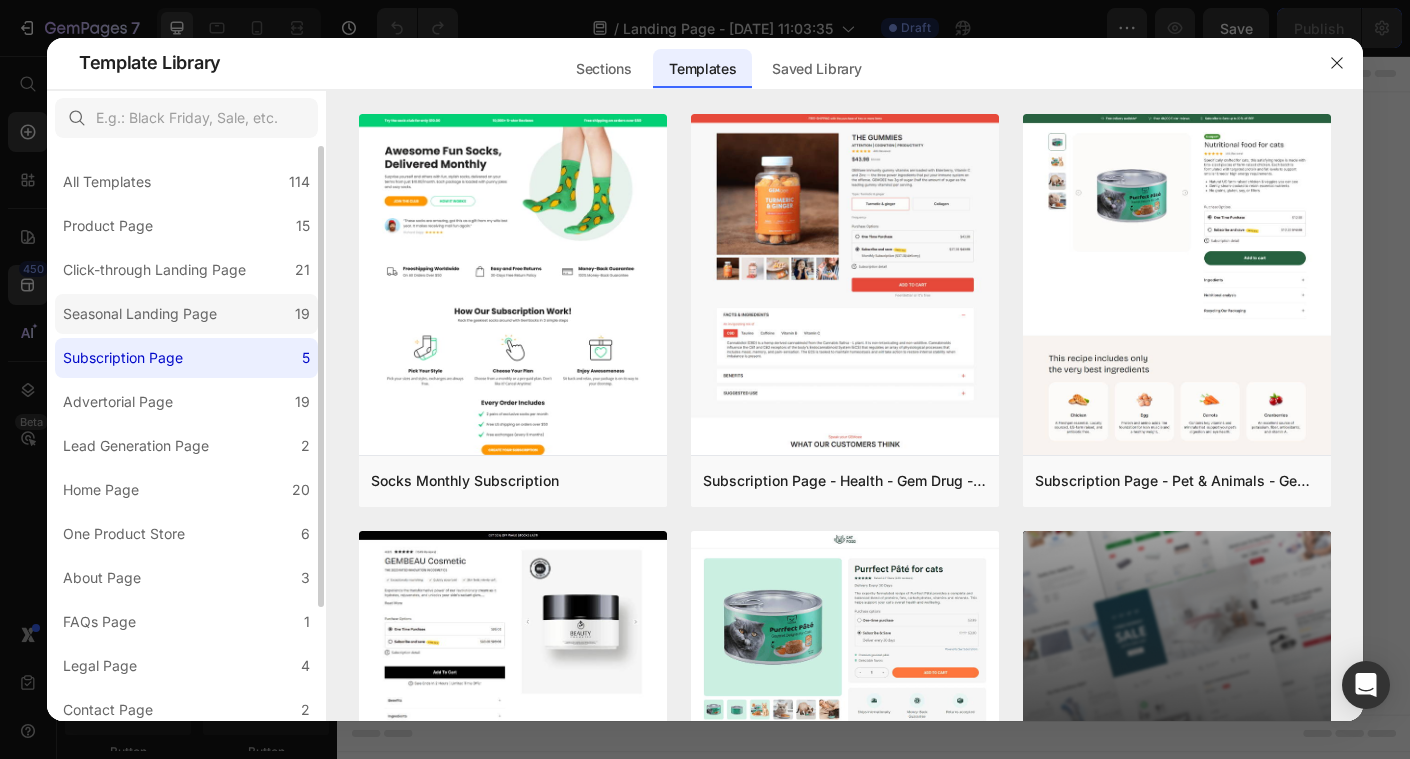 click on "Seasonal Landing Page" at bounding box center [140, 314] 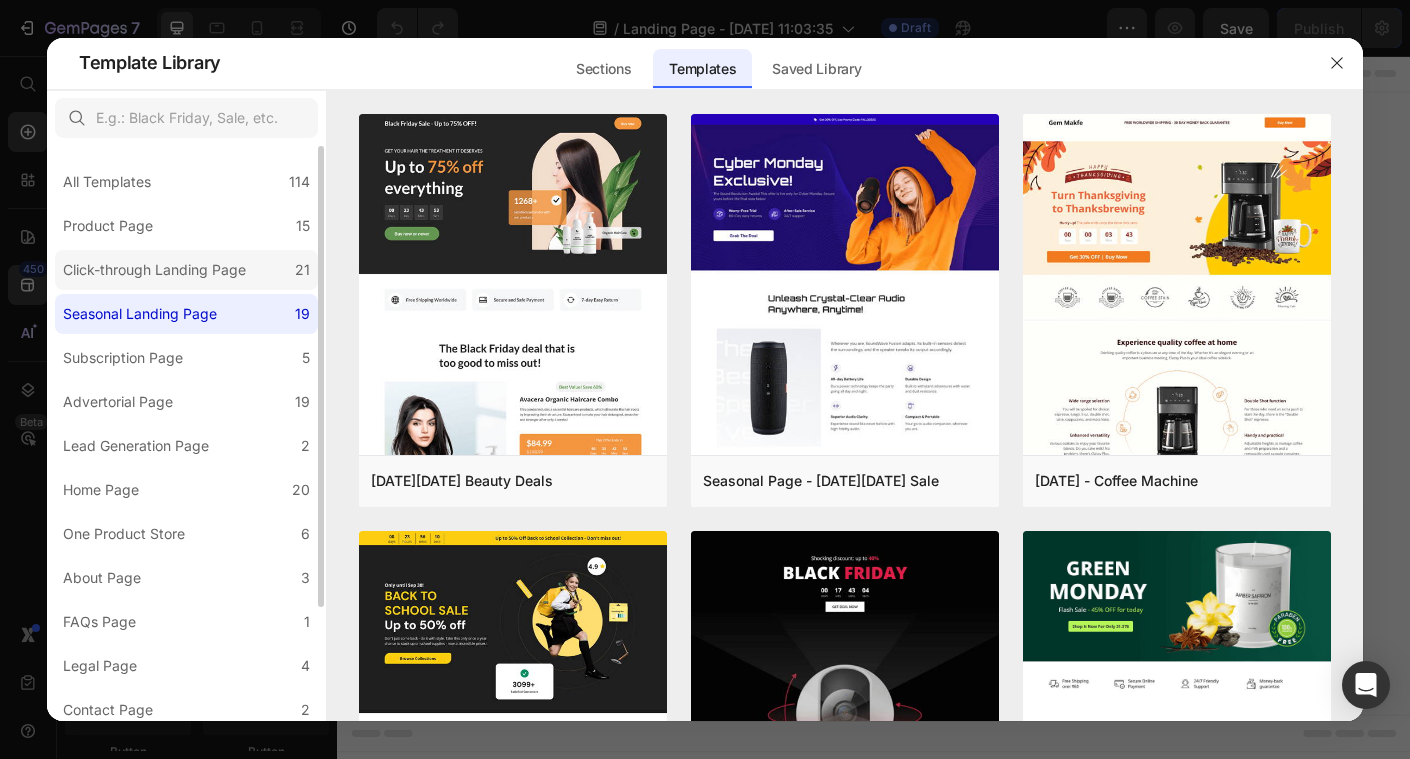 click on "Click-through Landing Page" at bounding box center (154, 270) 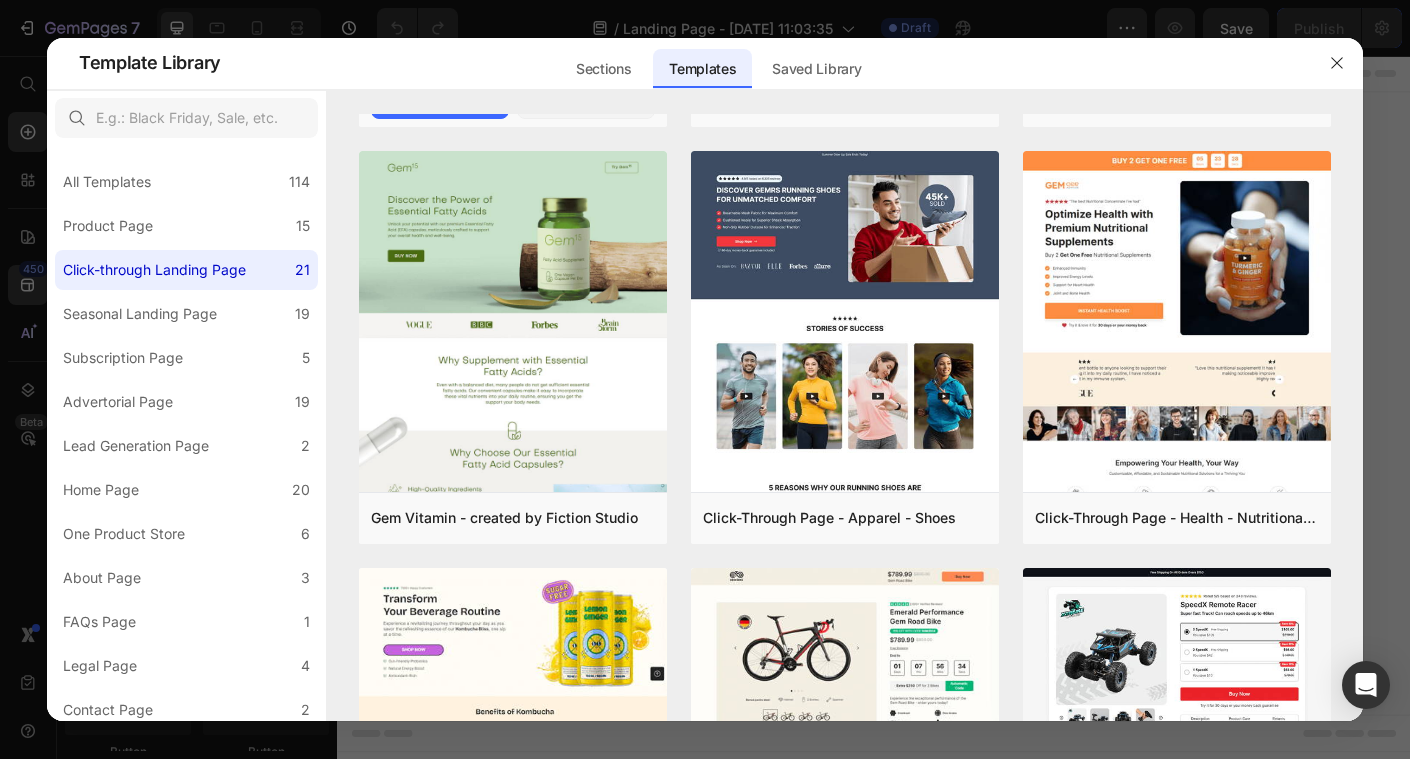 scroll, scrollTop: 0, scrollLeft: 0, axis: both 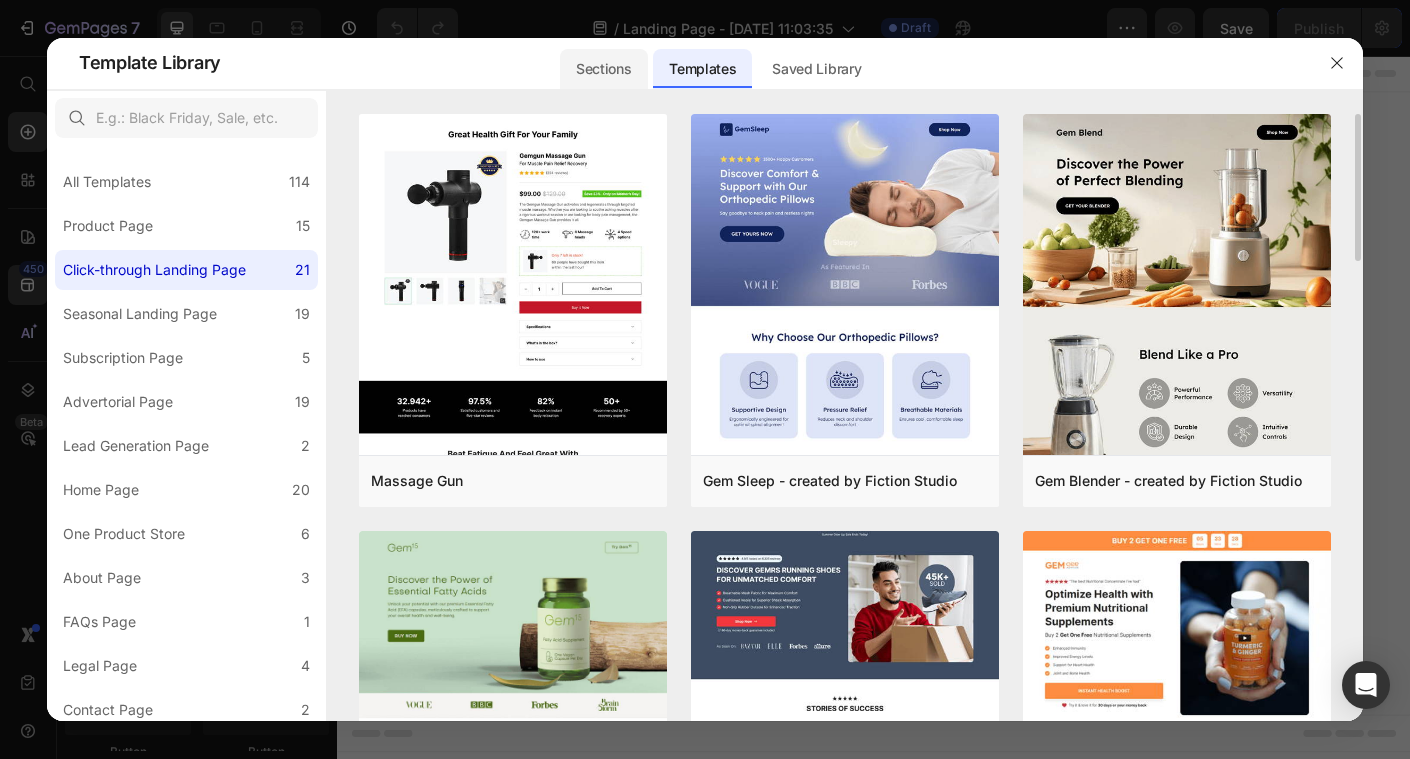 click on "Sections" 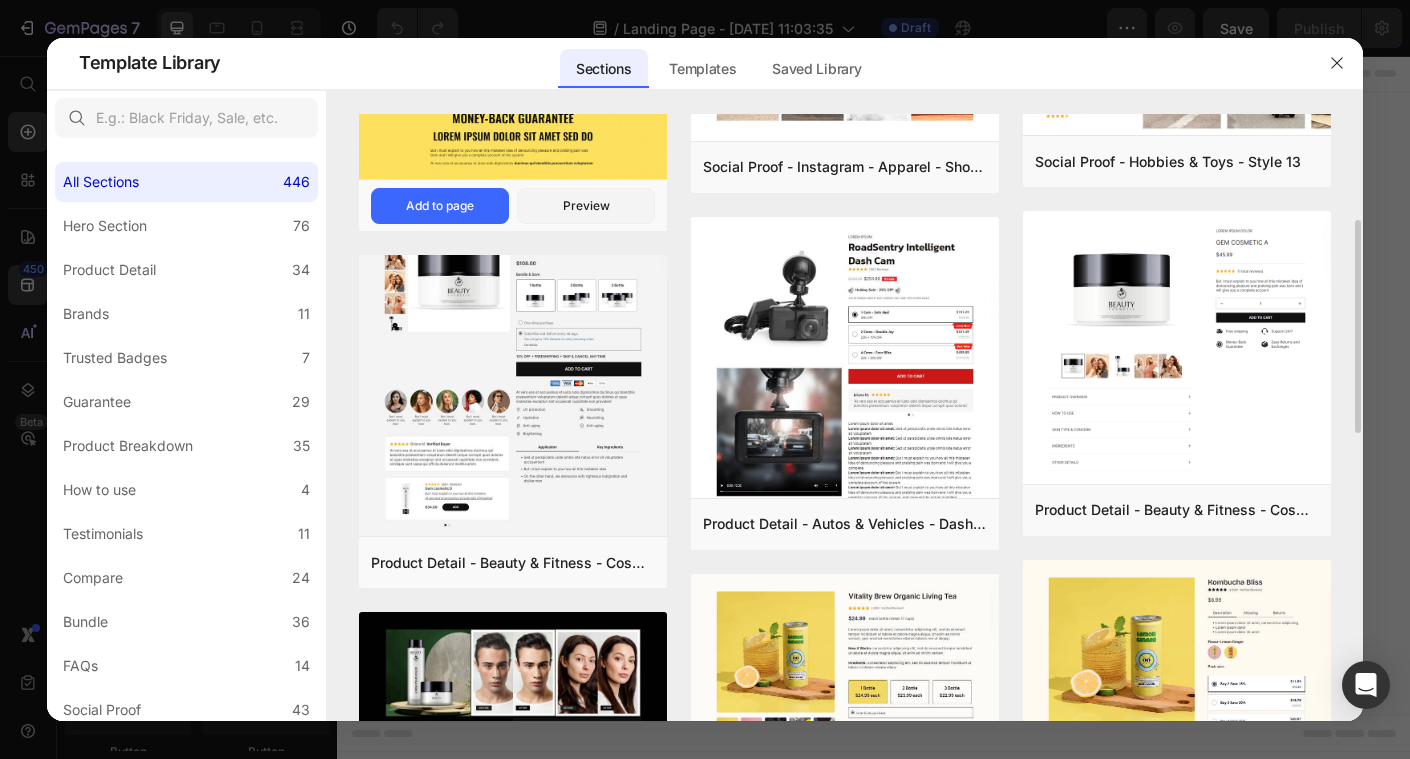 scroll, scrollTop: 320, scrollLeft: 0, axis: vertical 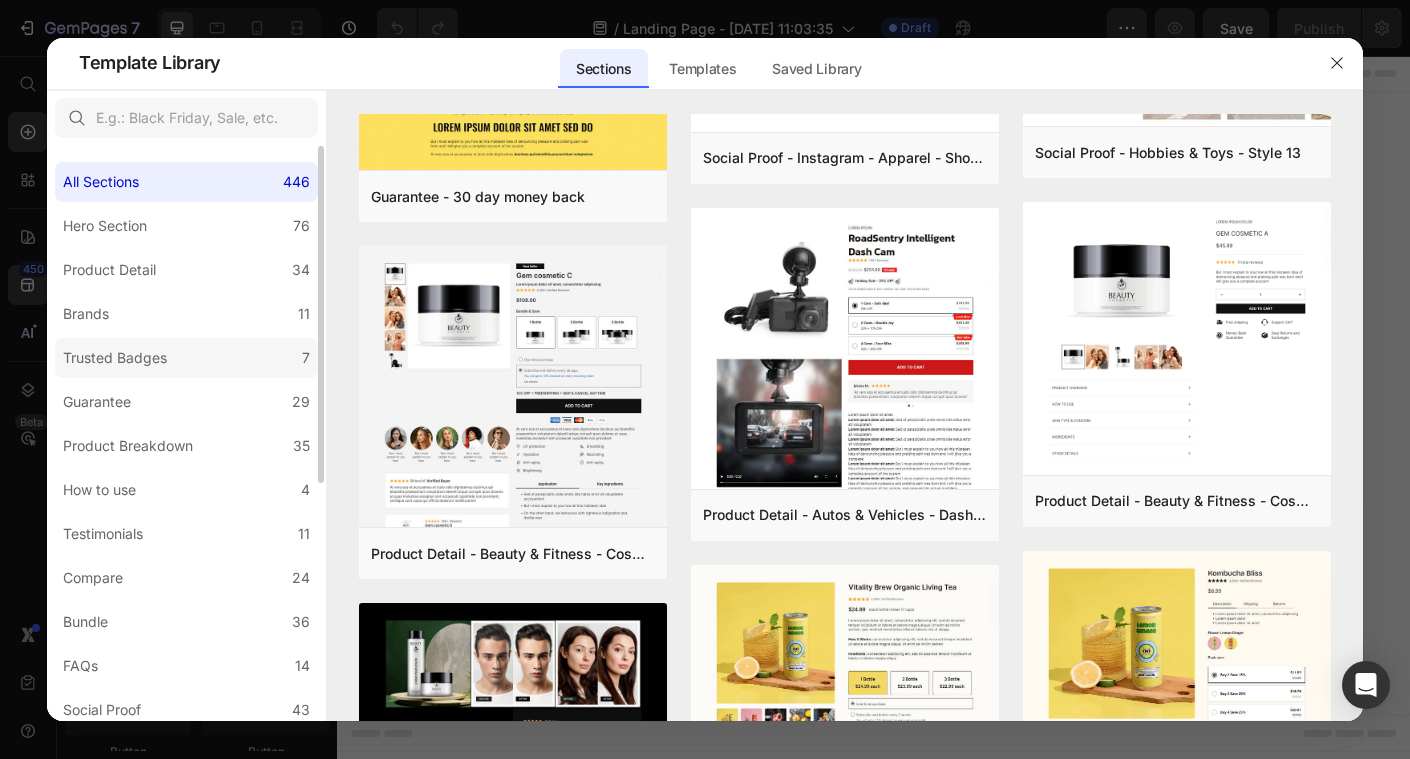 click on "Trusted Badges" at bounding box center [115, 358] 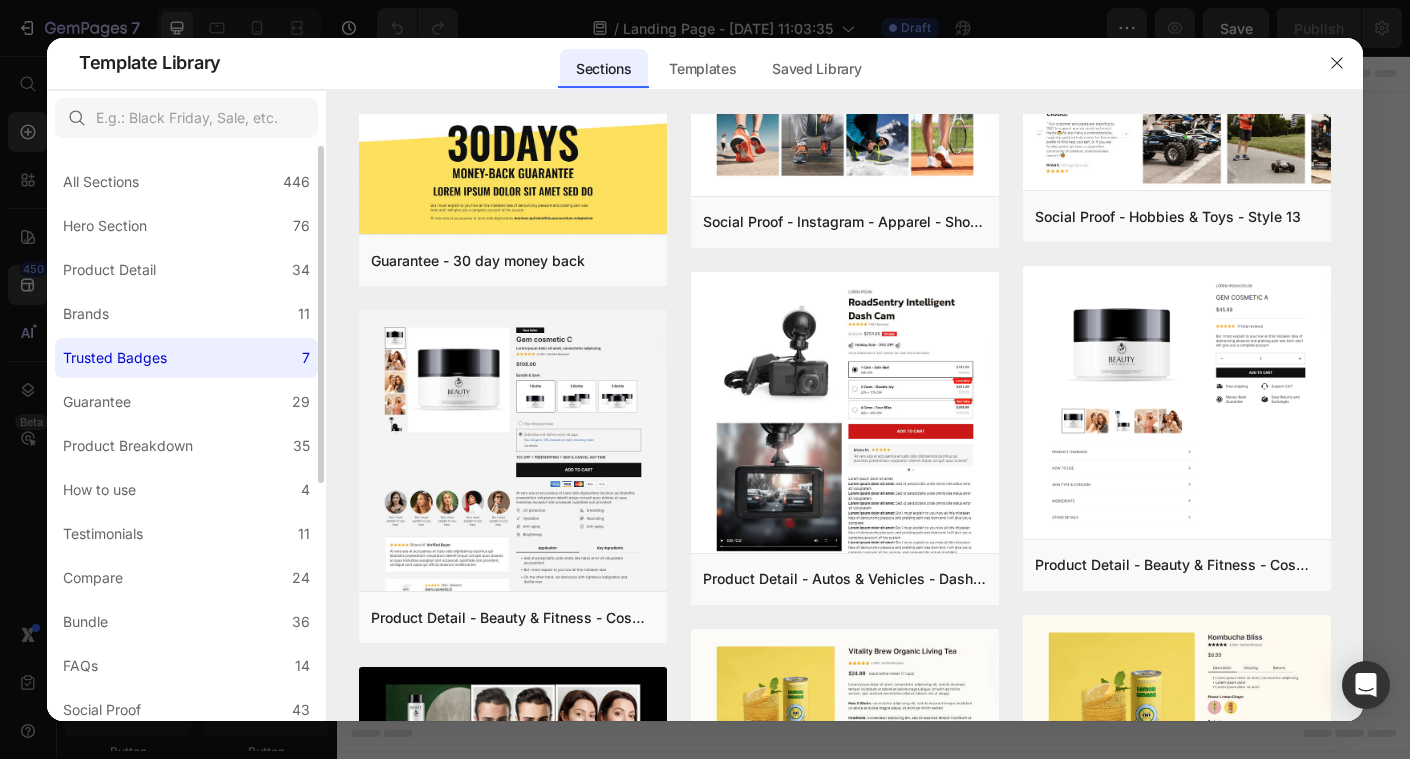 scroll, scrollTop: 0, scrollLeft: 0, axis: both 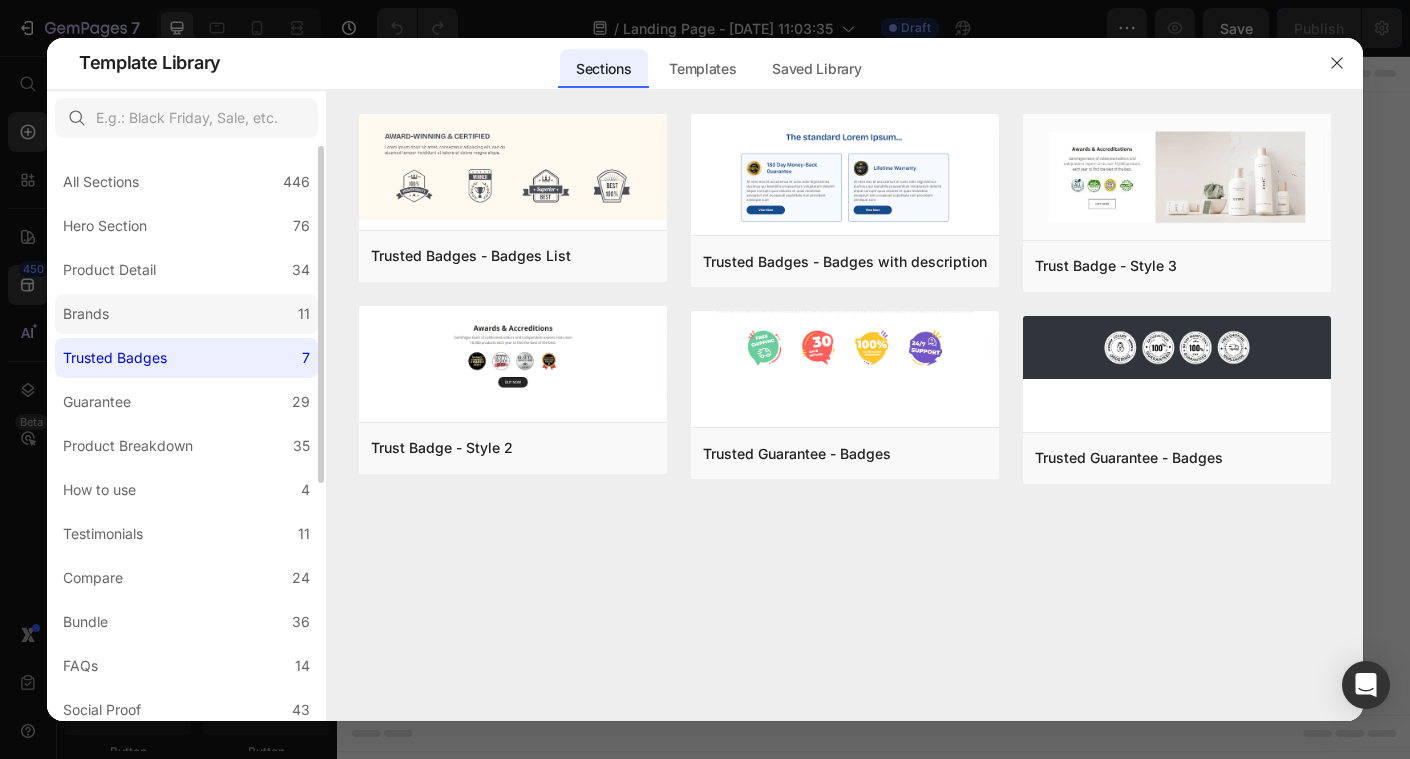 click on "Brands 11" 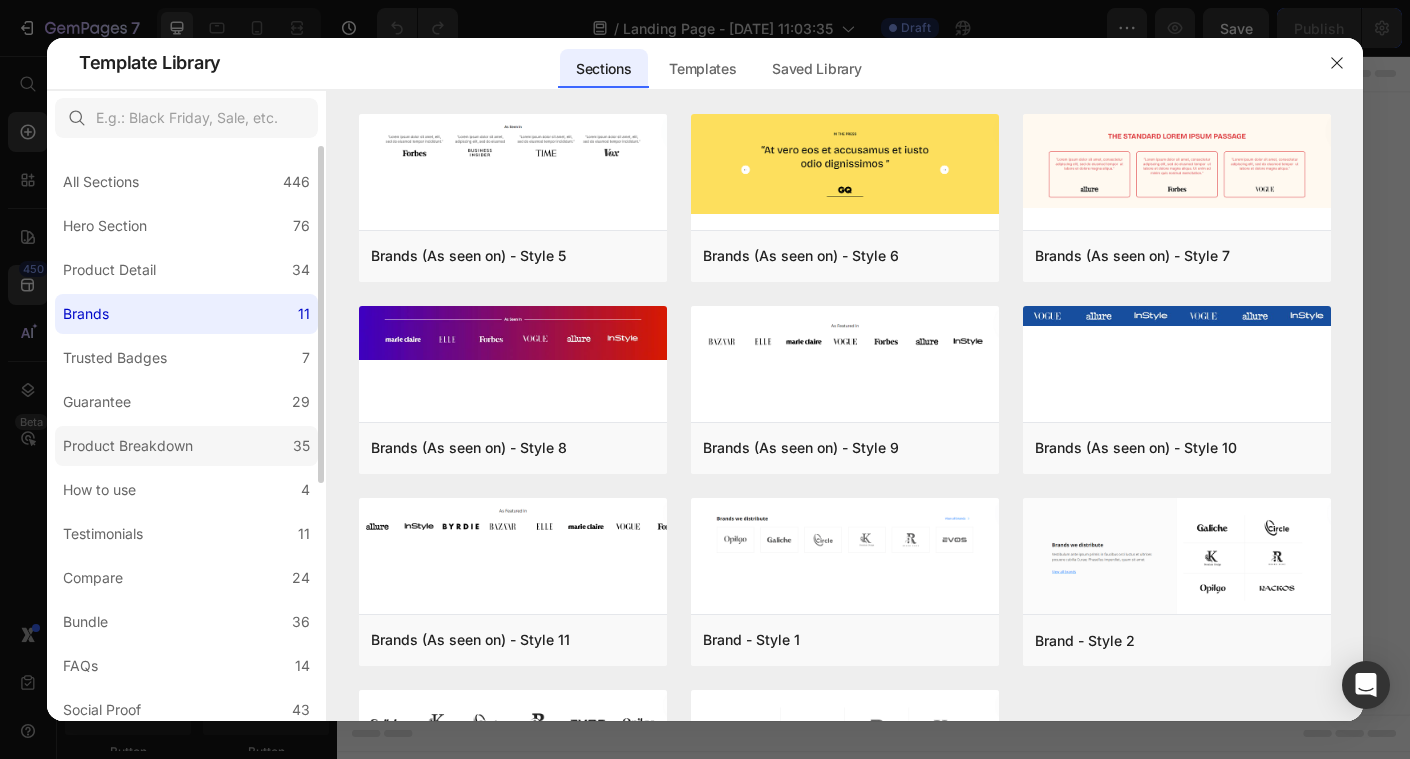 click on "Product Breakdown" at bounding box center (128, 446) 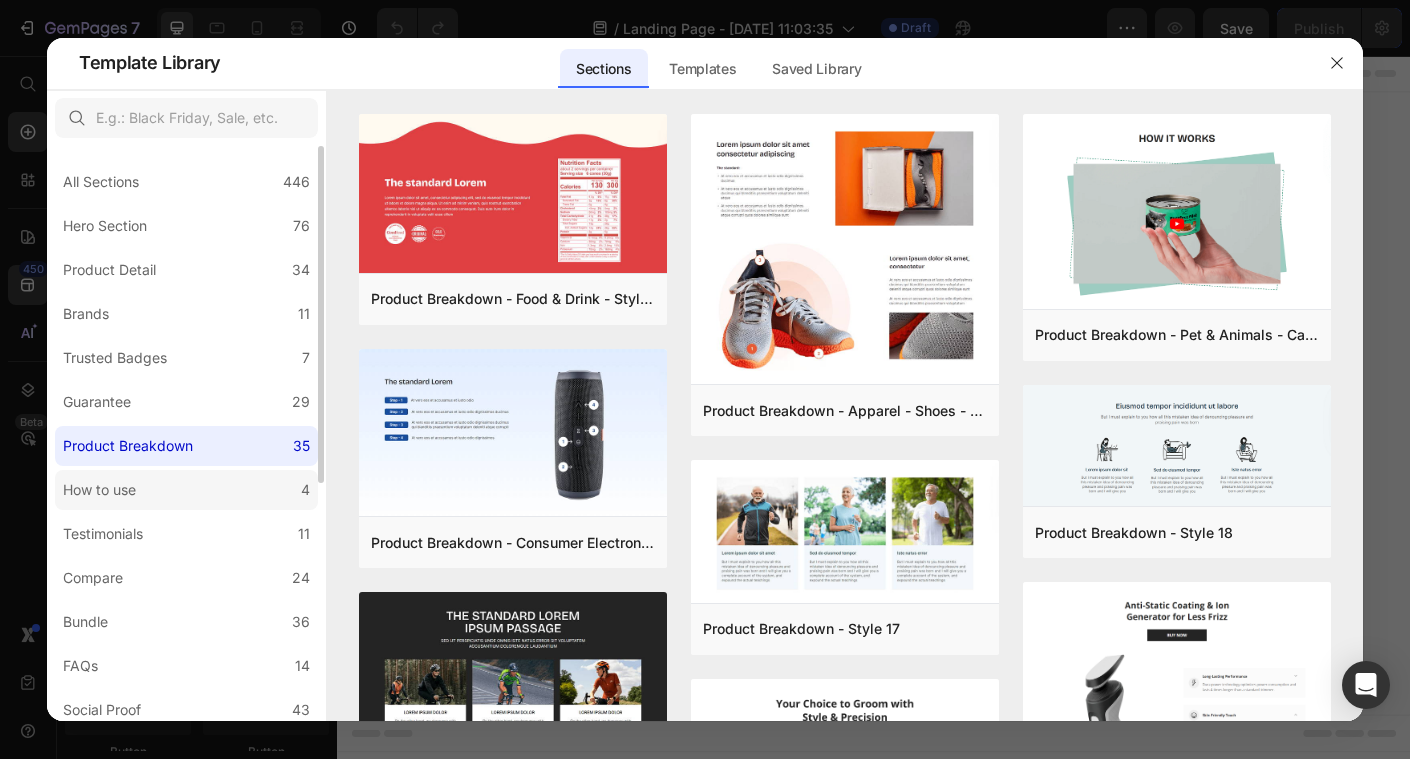 click on "How to use 4" 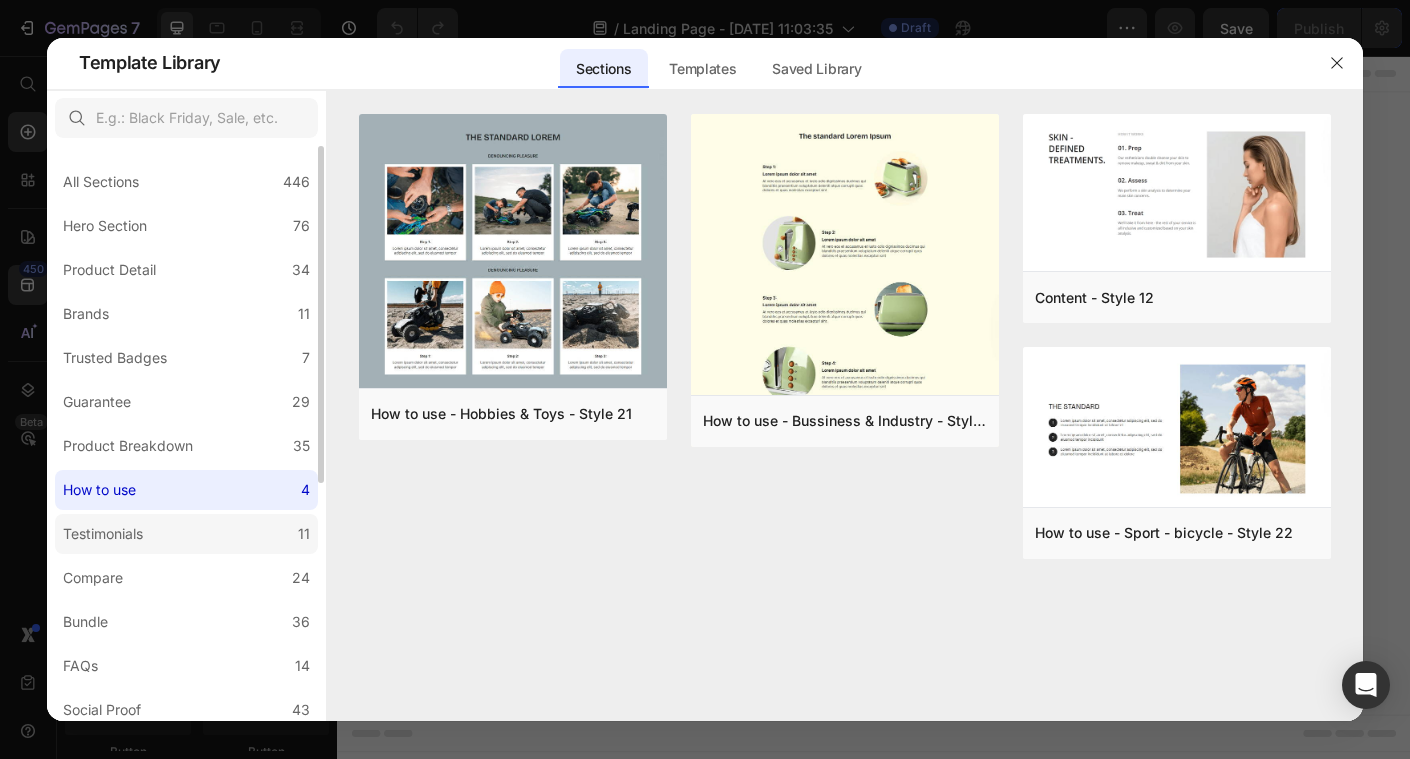 click on "Testimonials 11" 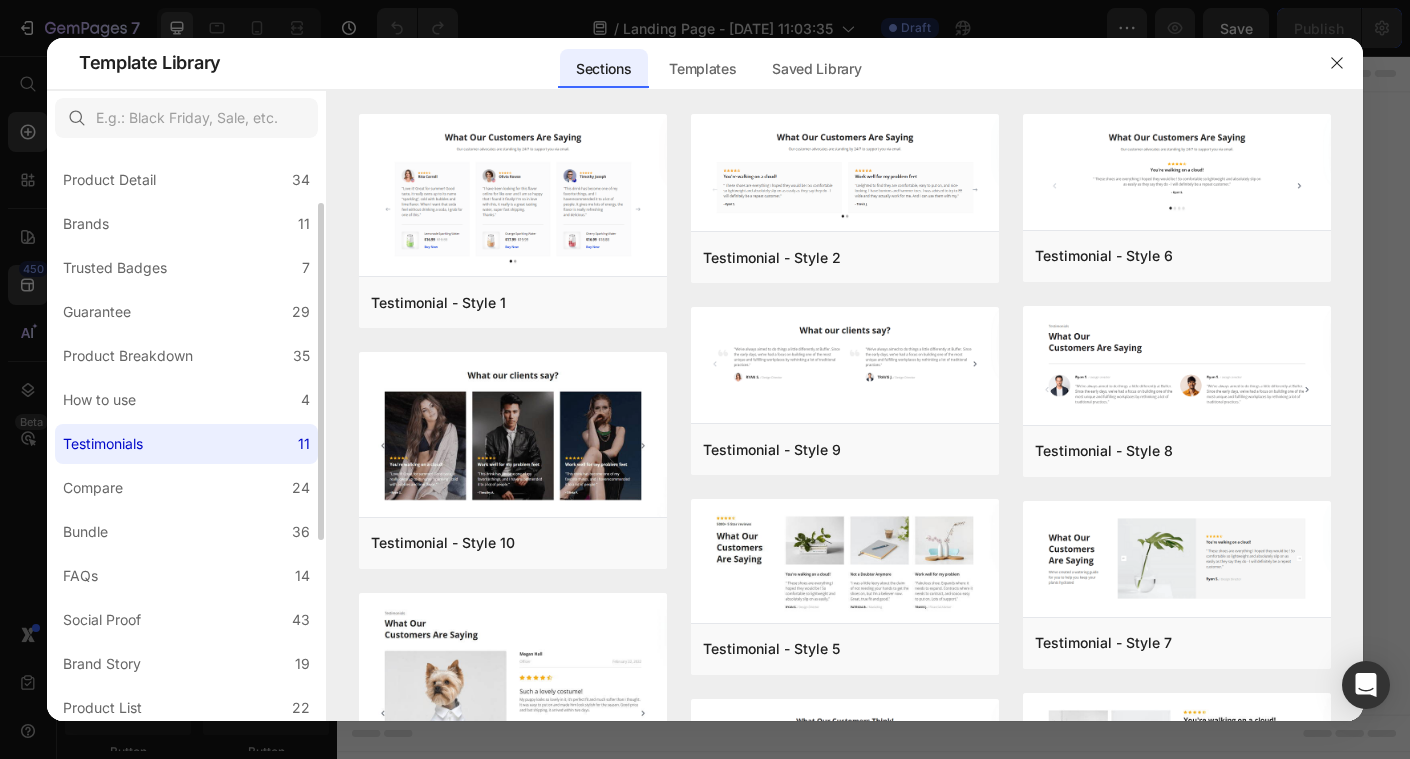 scroll, scrollTop: 95, scrollLeft: 0, axis: vertical 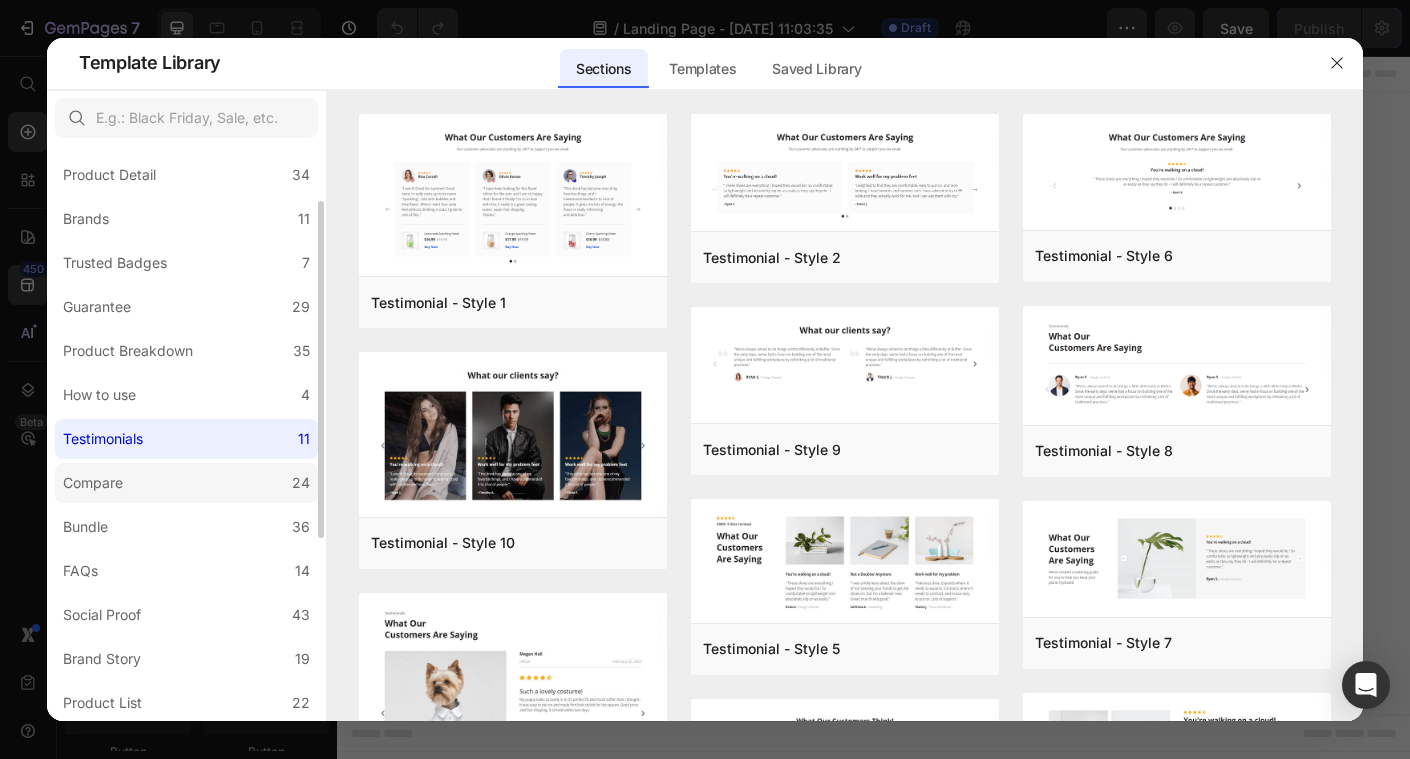 click on "Compare 24" 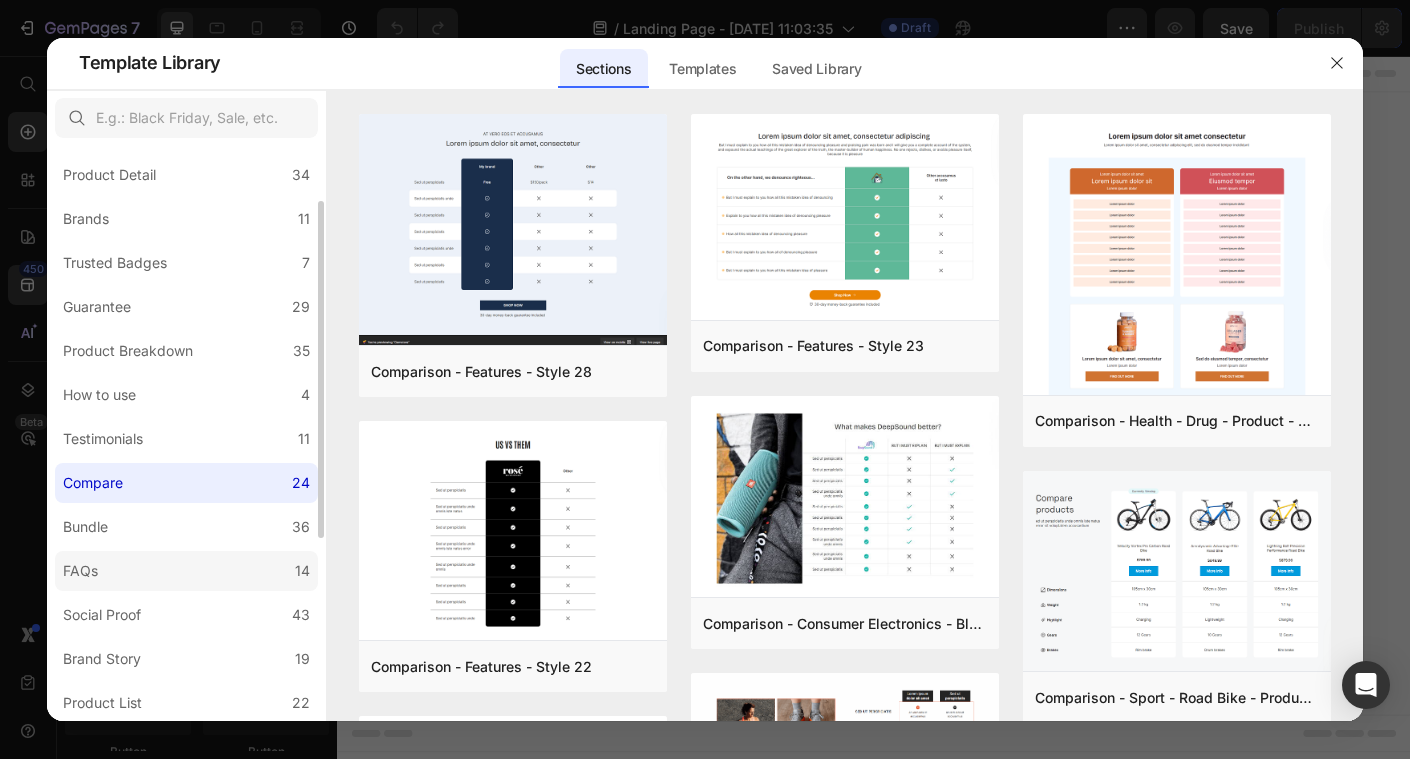 click on "FAQs 14" 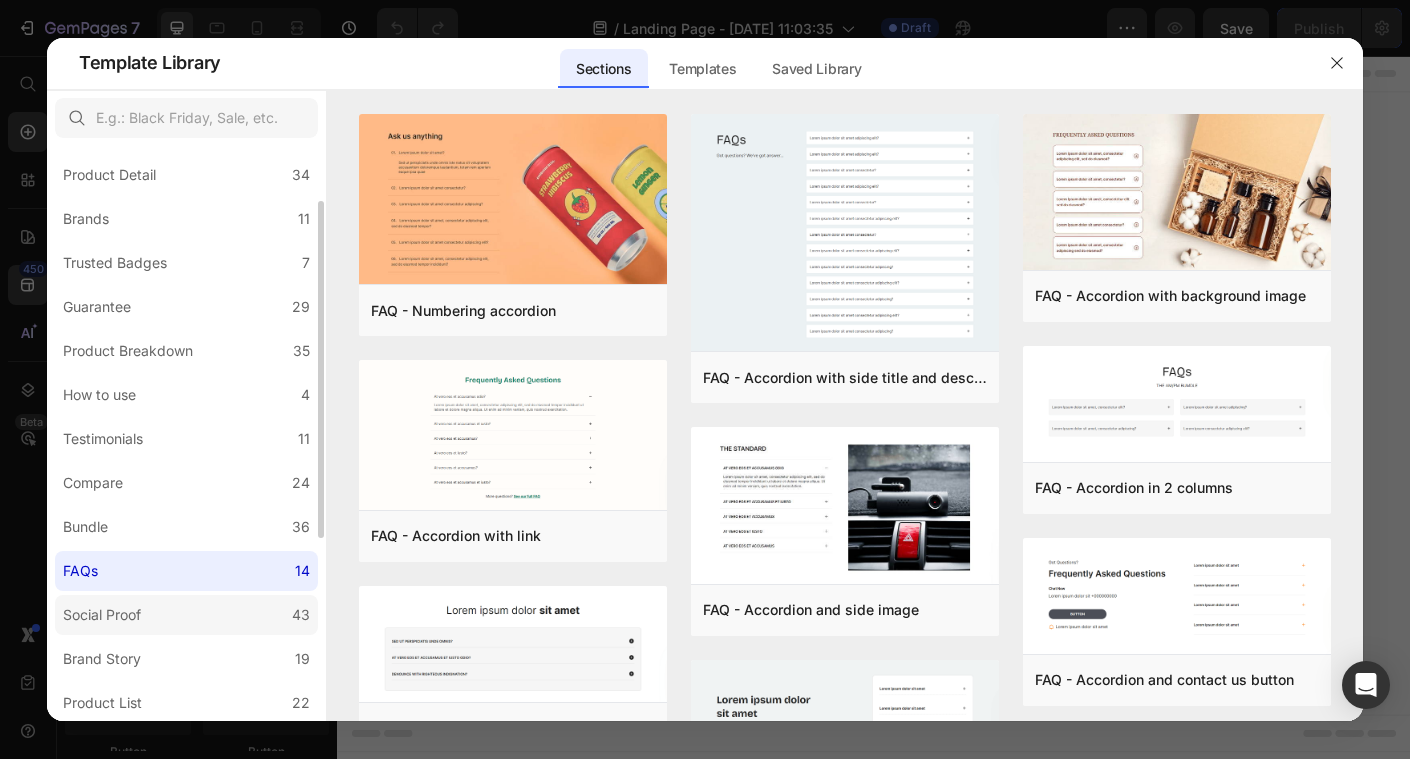click on "Social Proof" at bounding box center (106, 615) 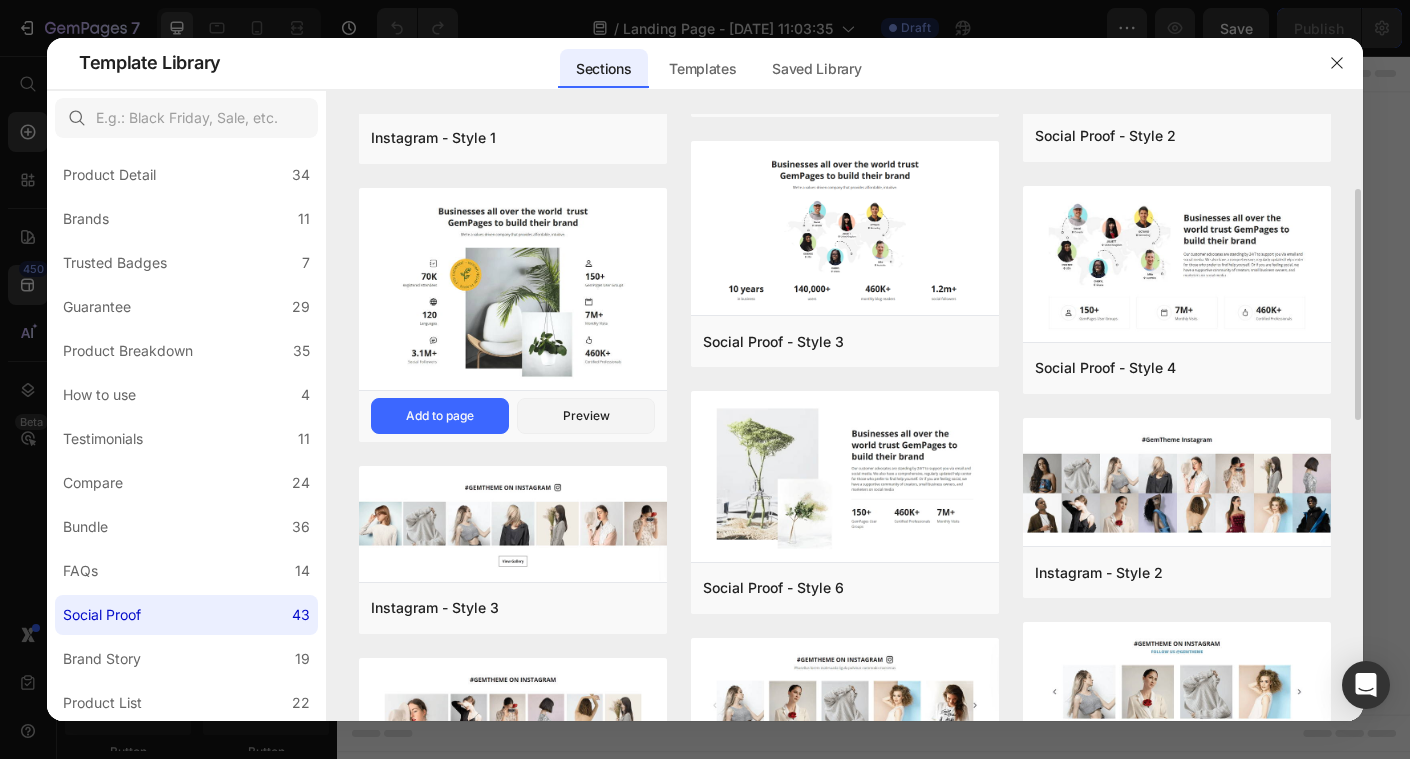 scroll, scrollTop: 179, scrollLeft: 0, axis: vertical 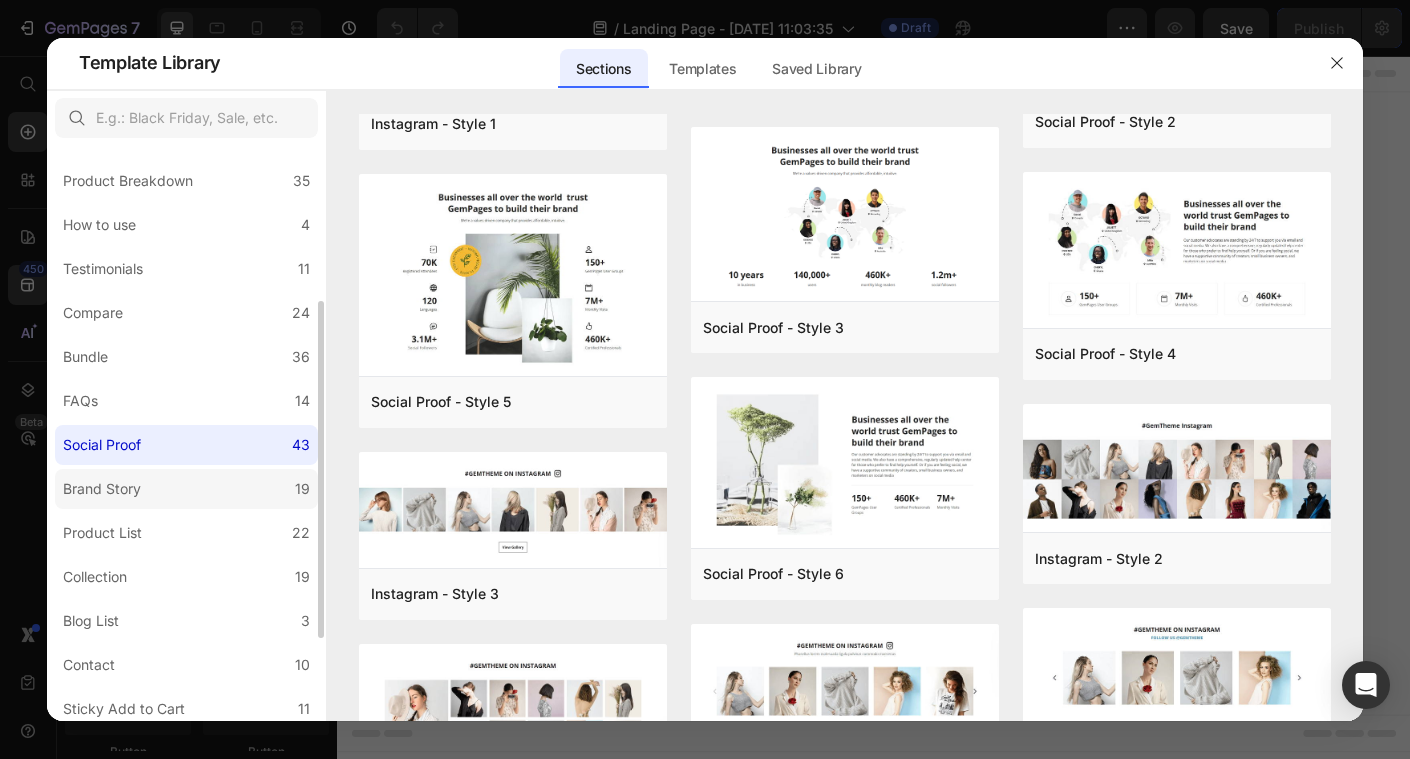 click on "Brand Story 19" 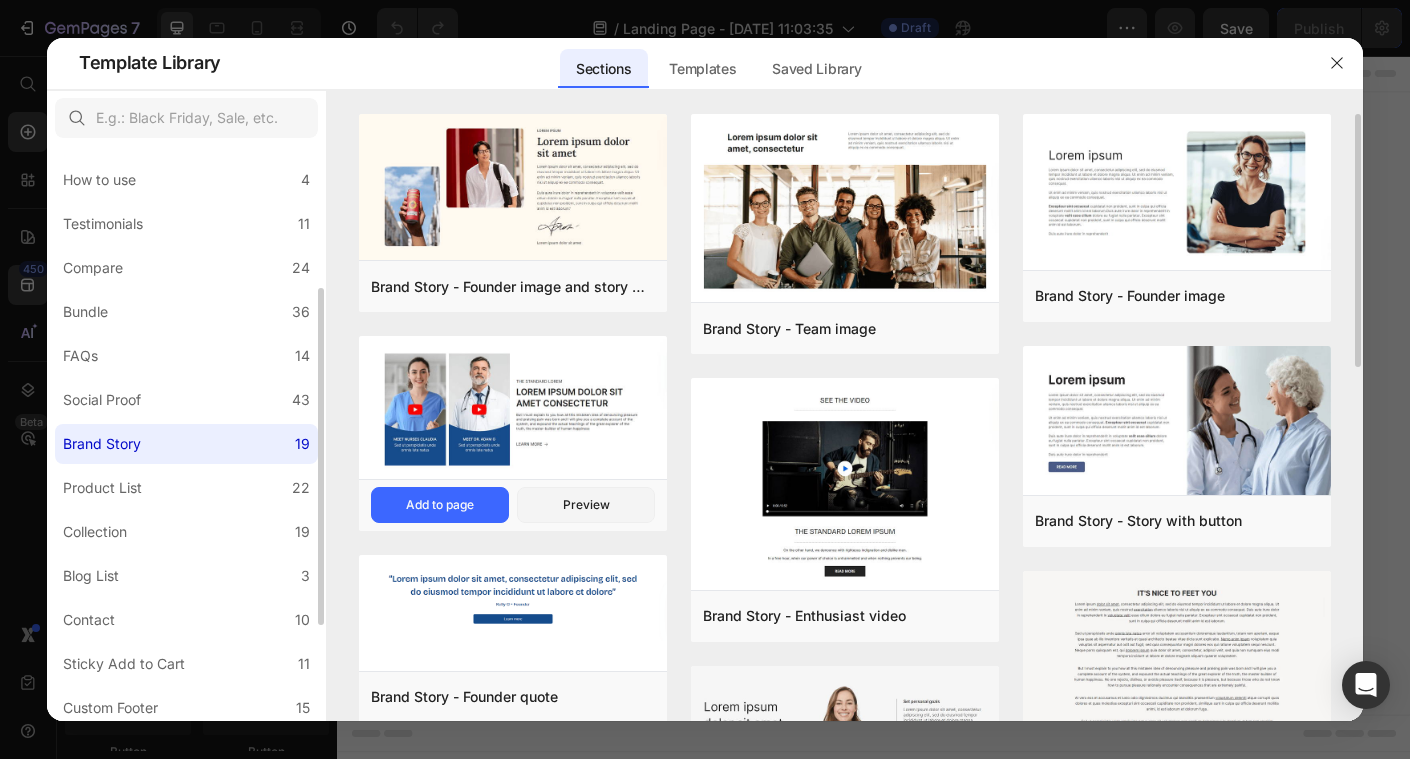 scroll, scrollTop: 244, scrollLeft: 0, axis: vertical 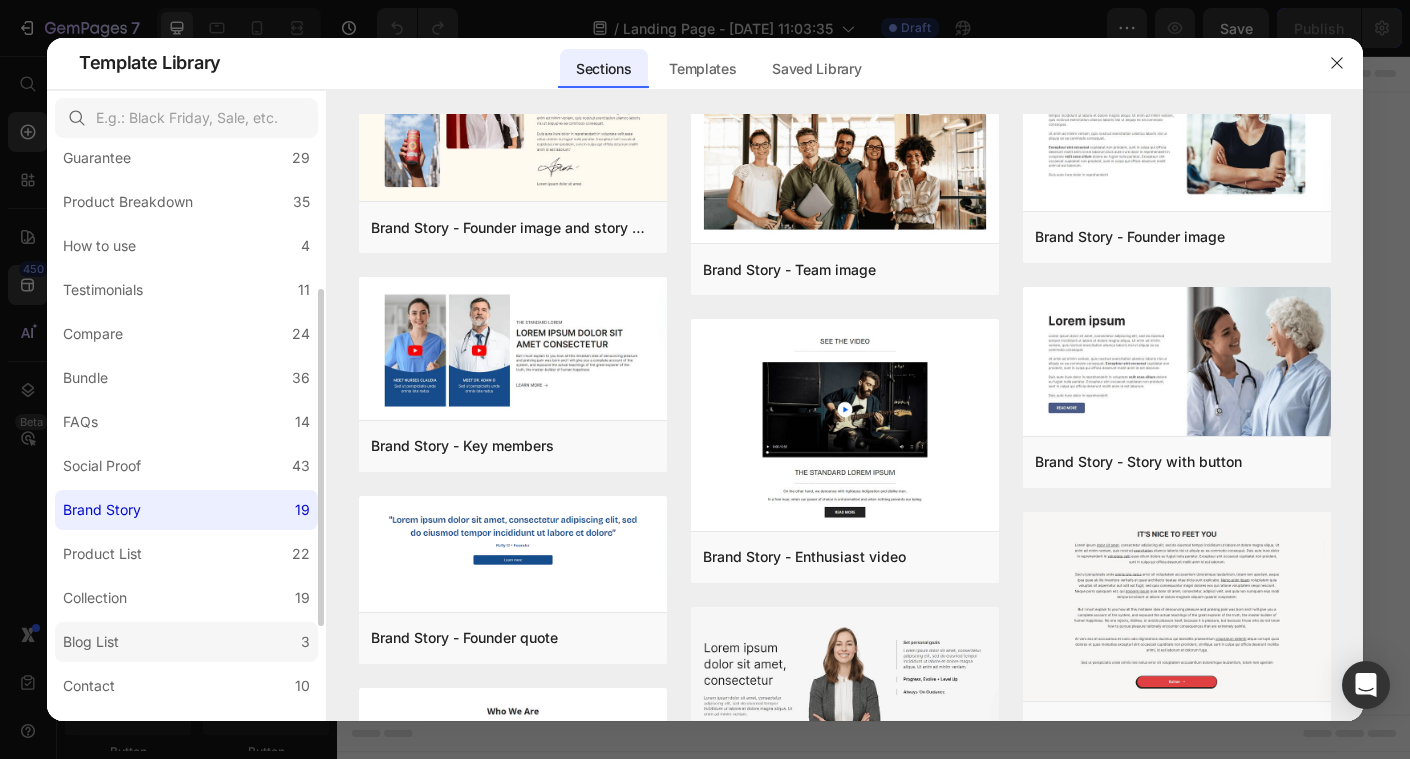 click on "Blog List 3" 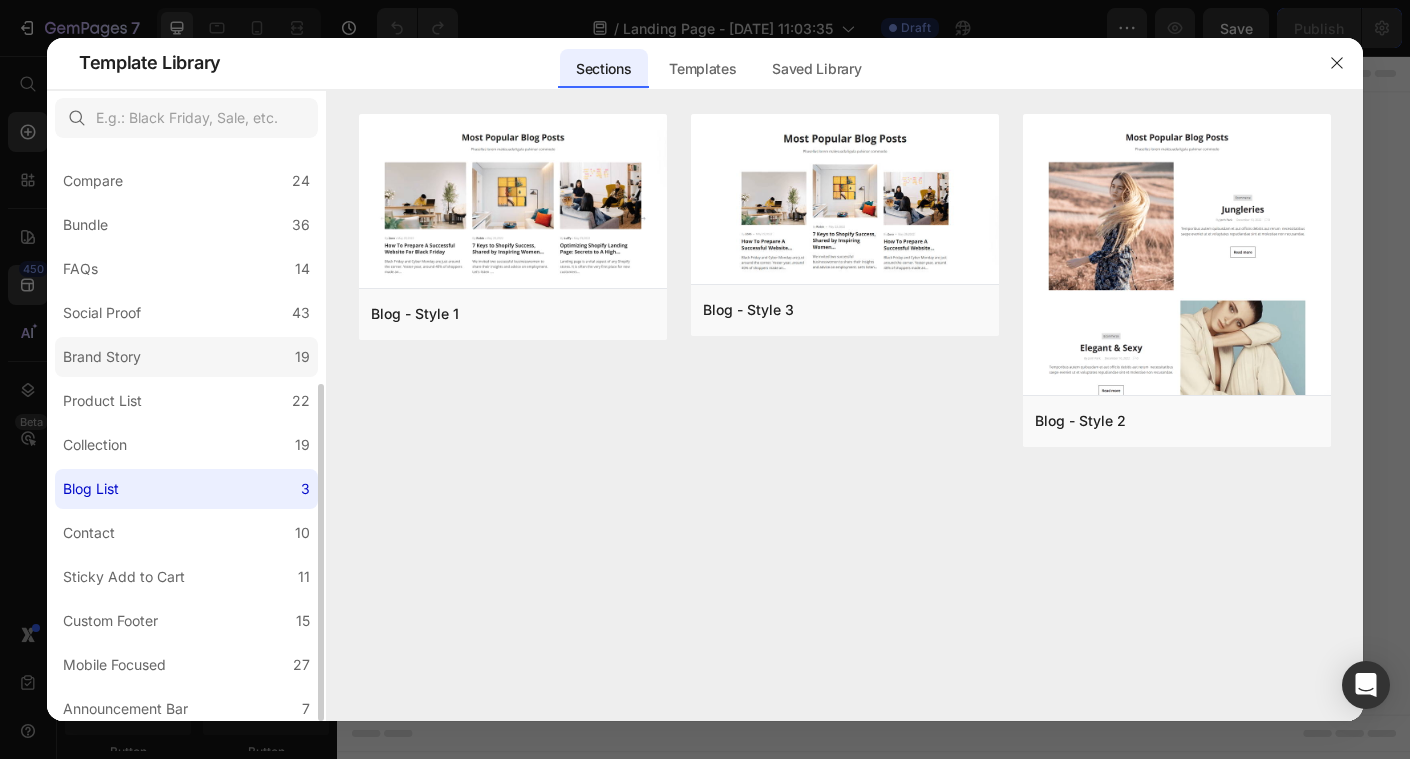scroll, scrollTop: 402, scrollLeft: 0, axis: vertical 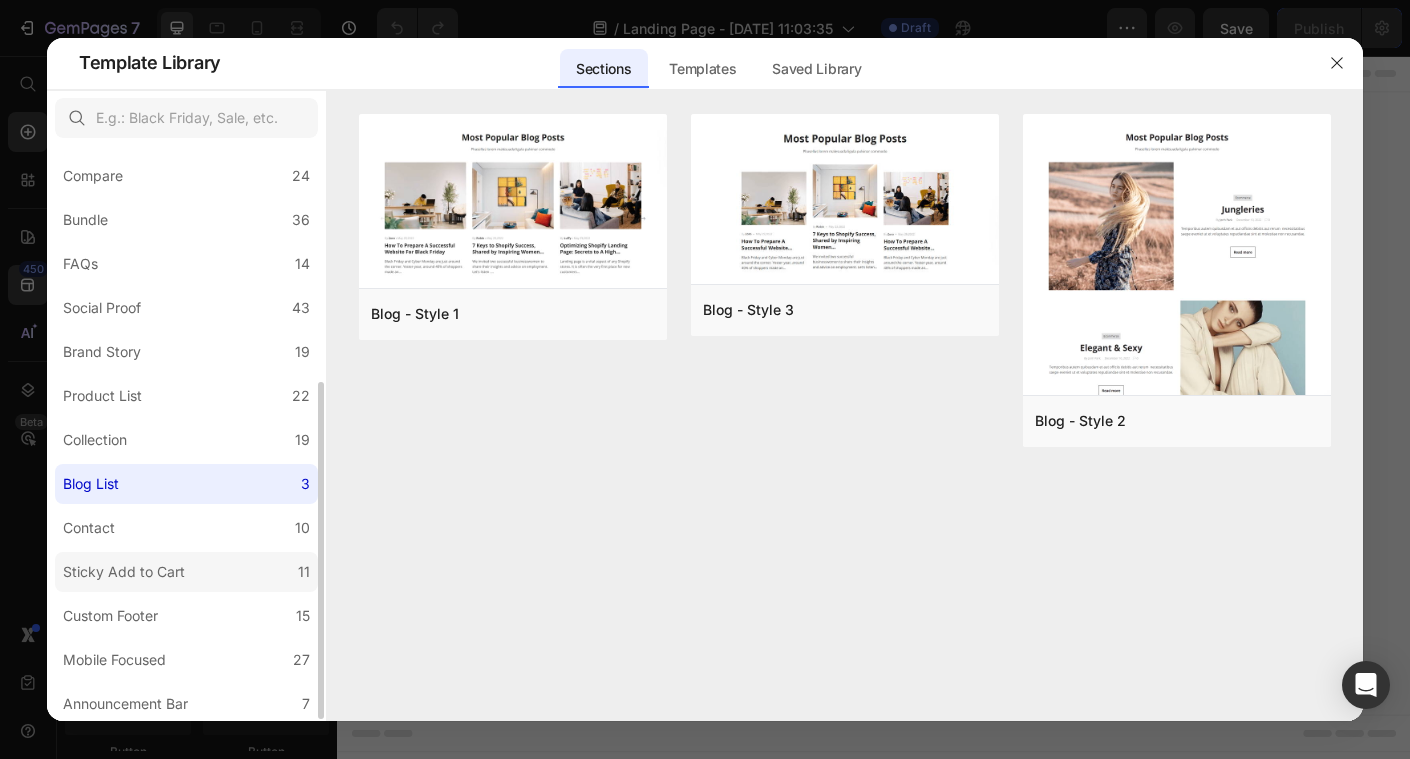 click on "Sticky Add to Cart 11" 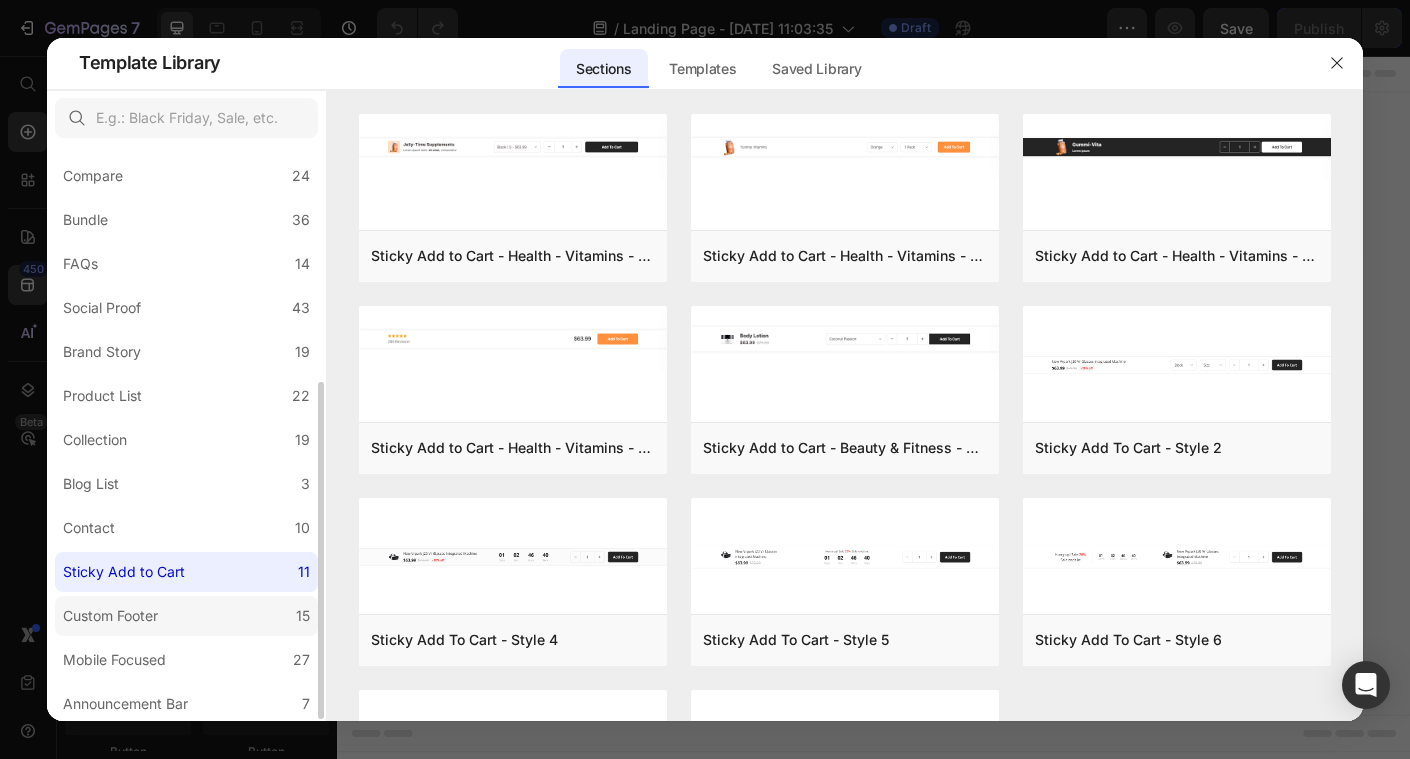 click on "Custom Footer 15" 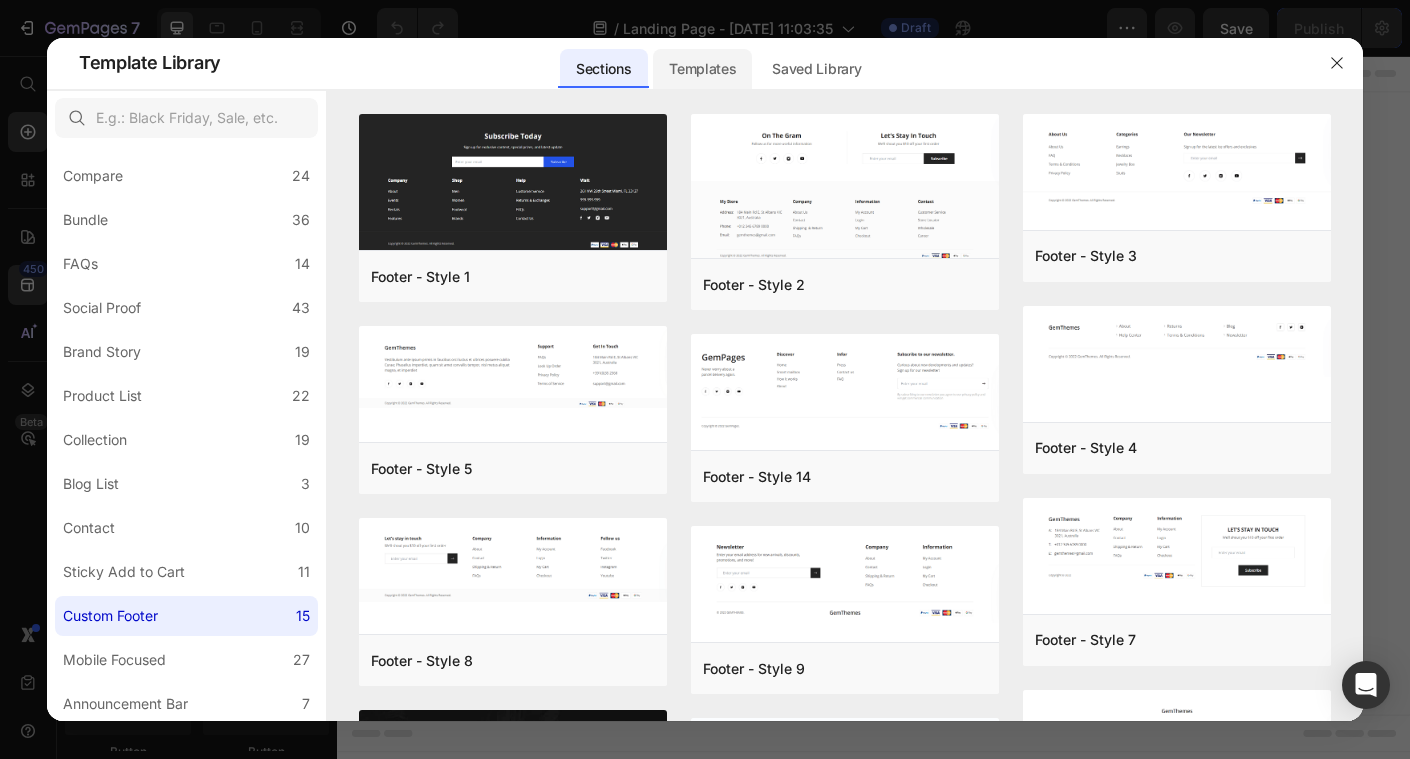 click on "Templates" 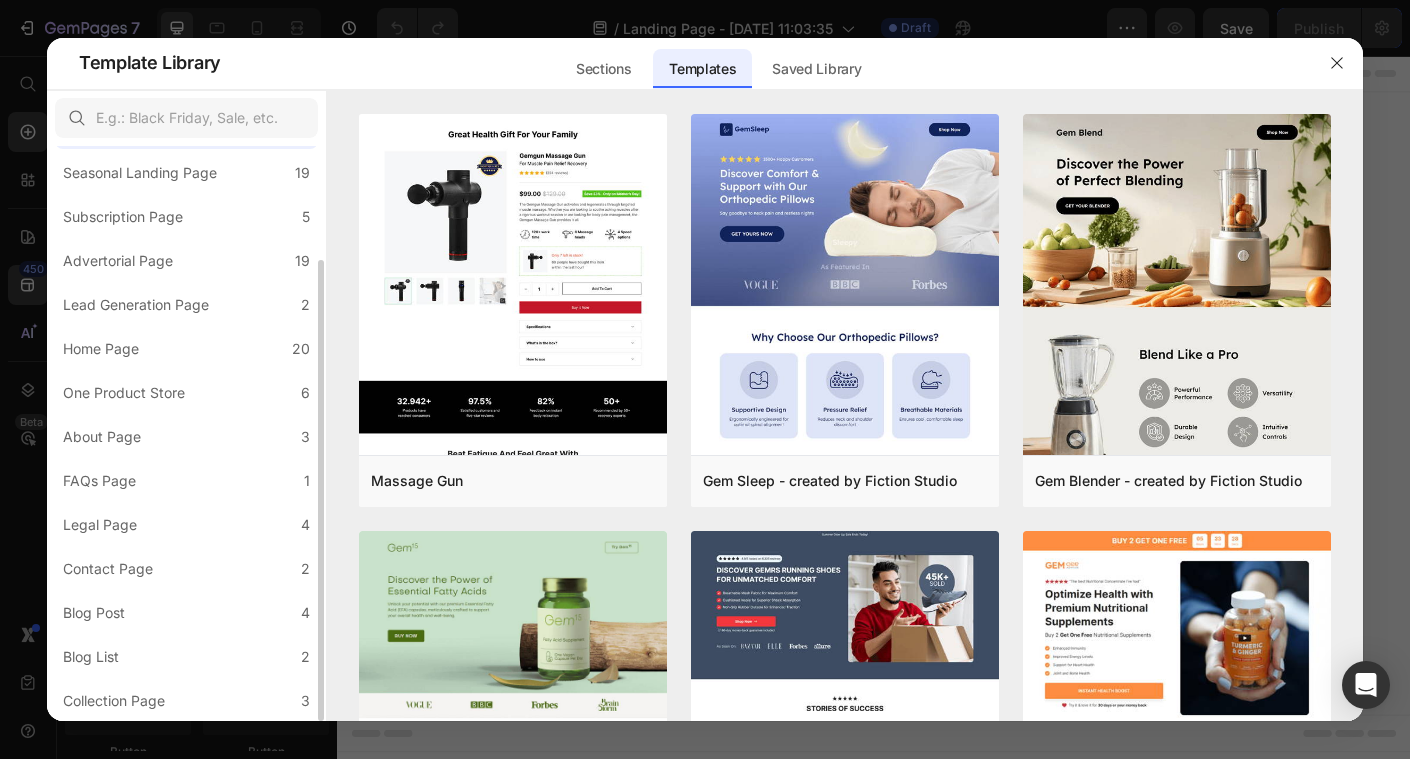 scroll, scrollTop: 141, scrollLeft: 0, axis: vertical 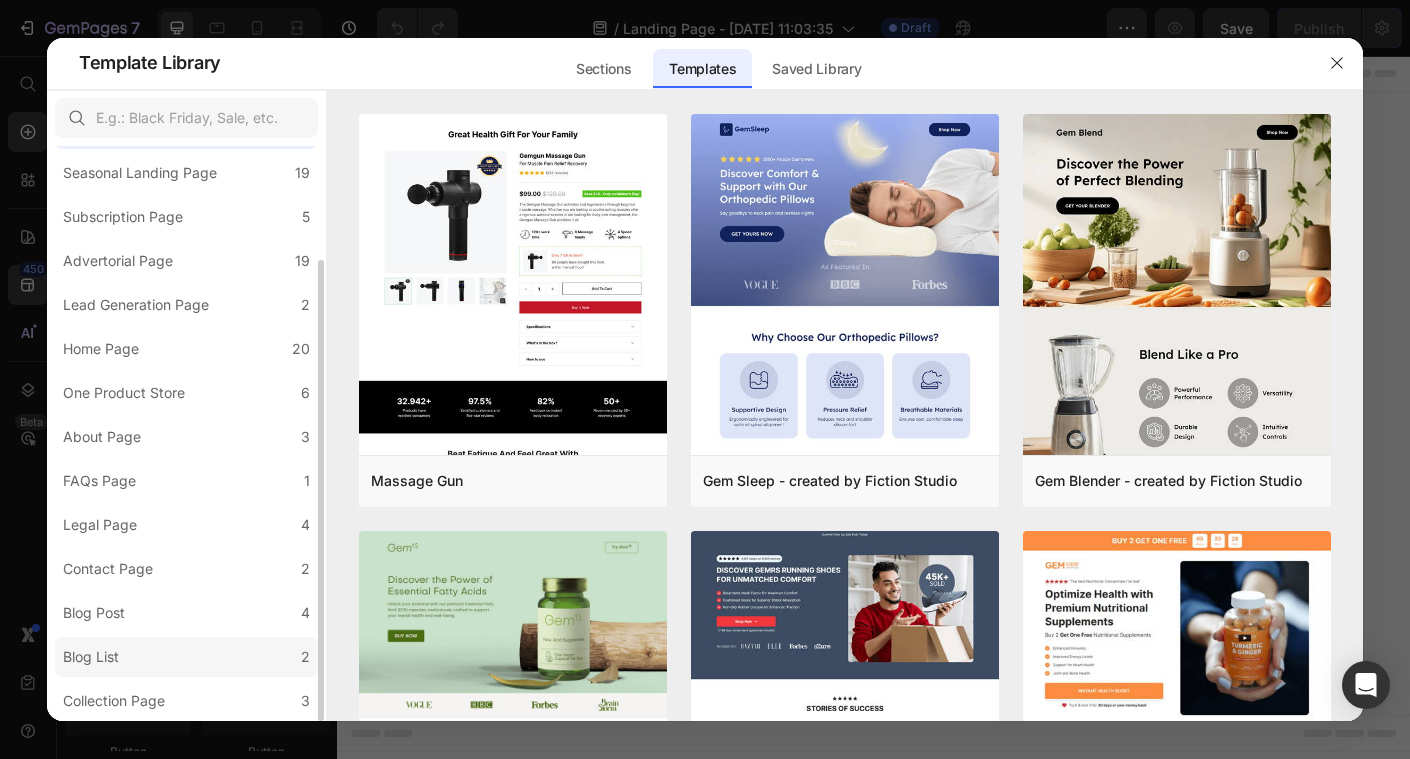 click on "Blog List 2" 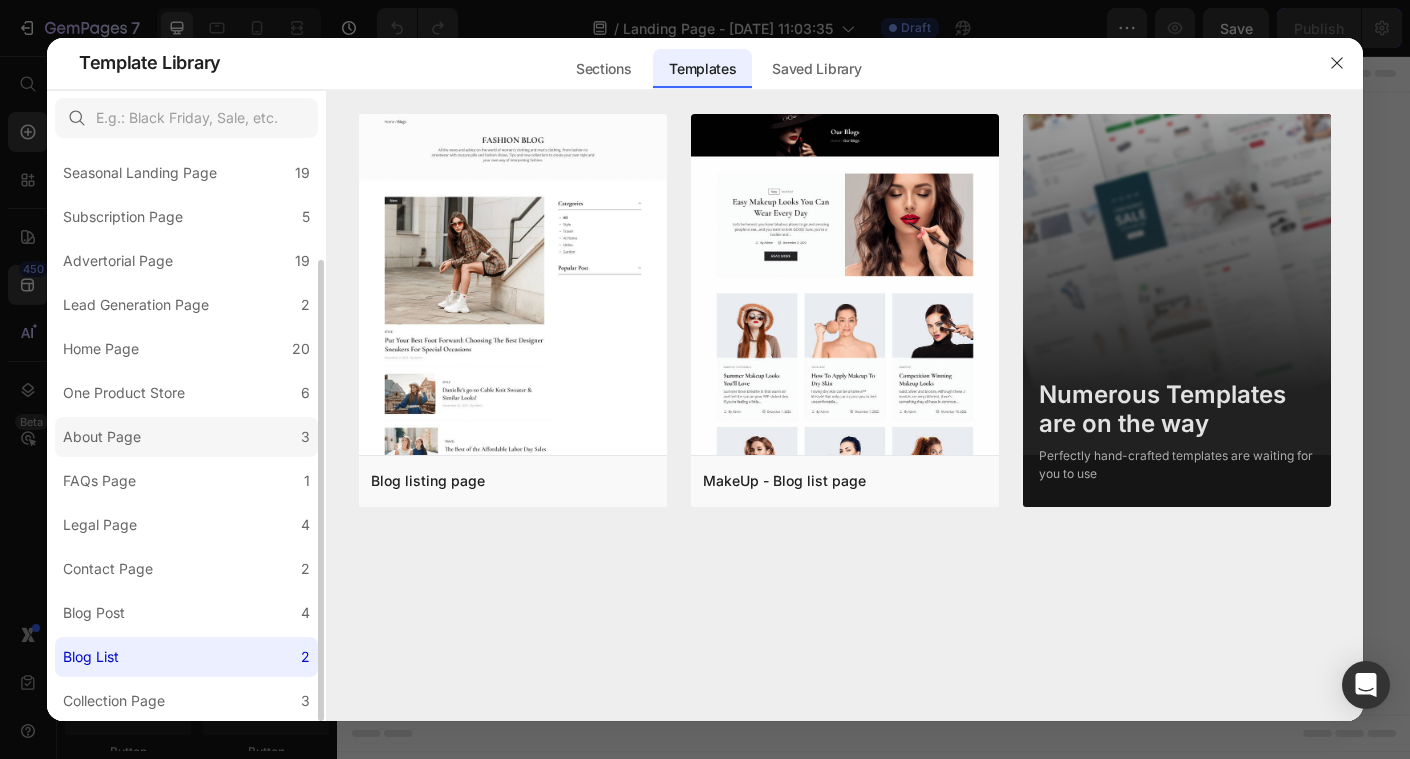 click on "About Page 3" 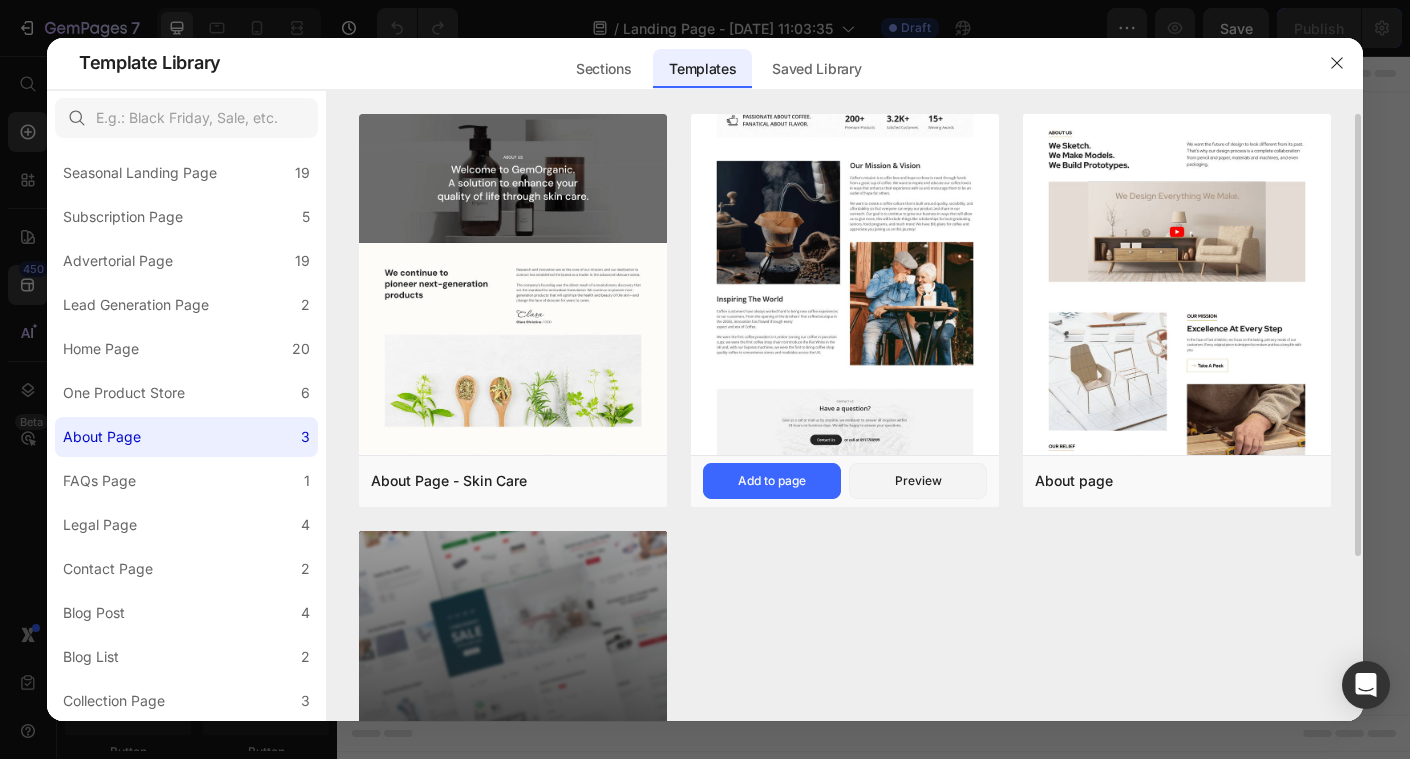 click at bounding box center [845, 35] 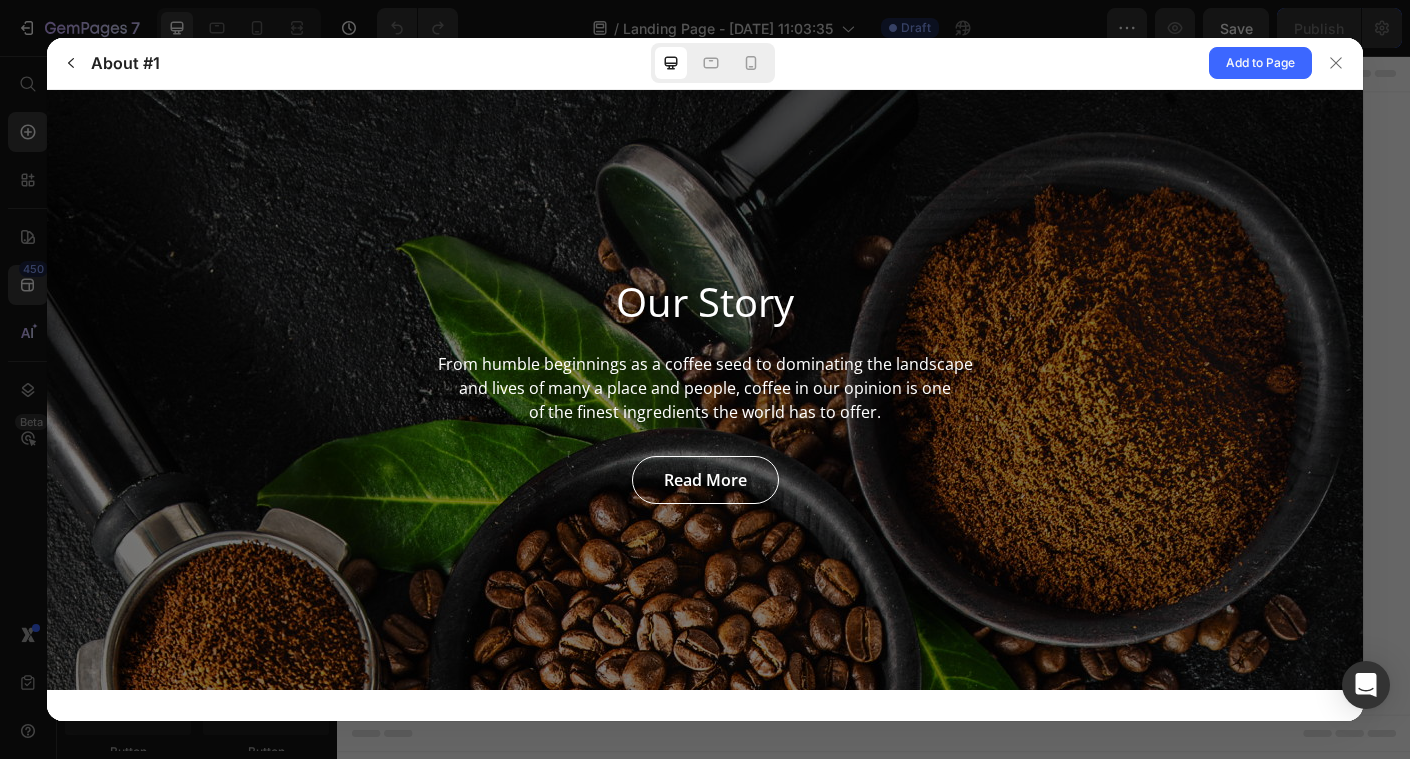 scroll, scrollTop: 0, scrollLeft: 0, axis: both 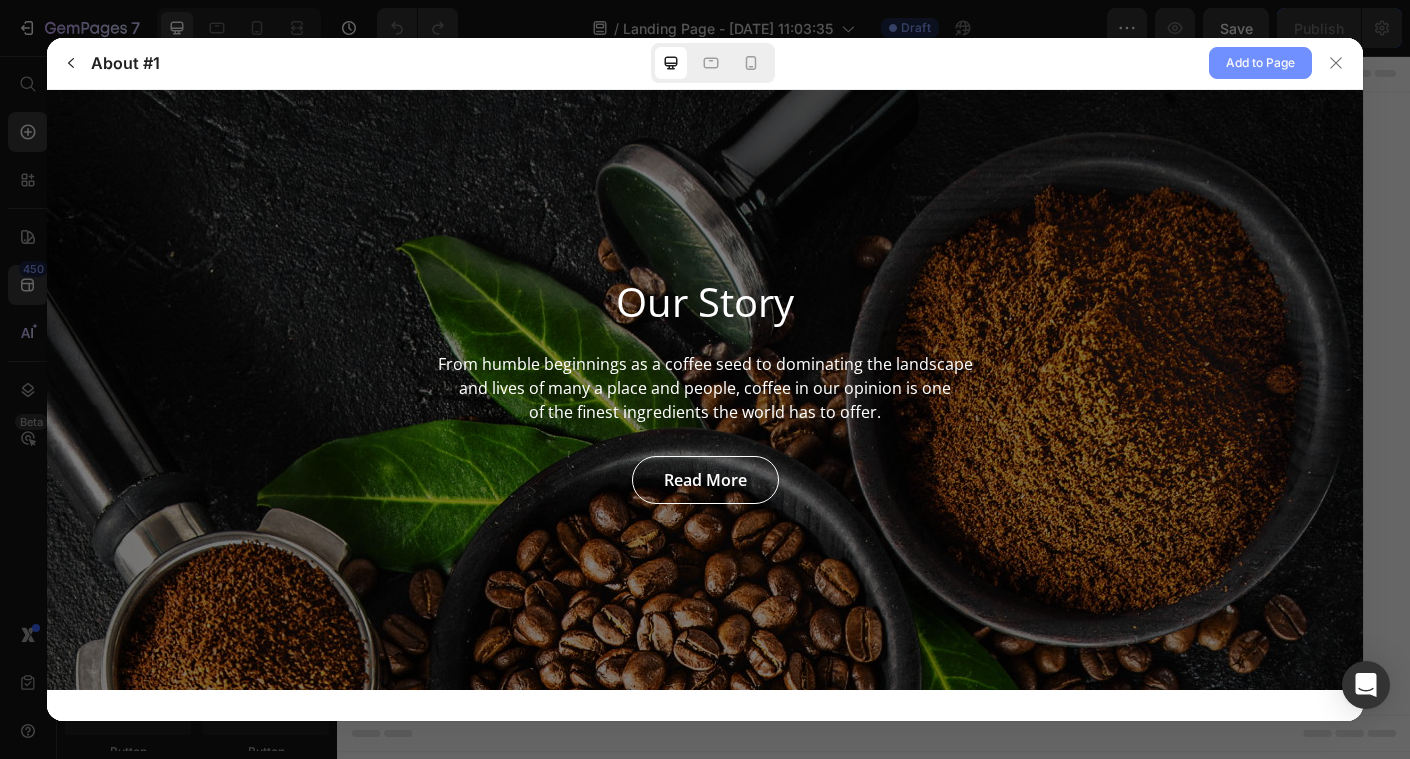 click on "Add to Page" 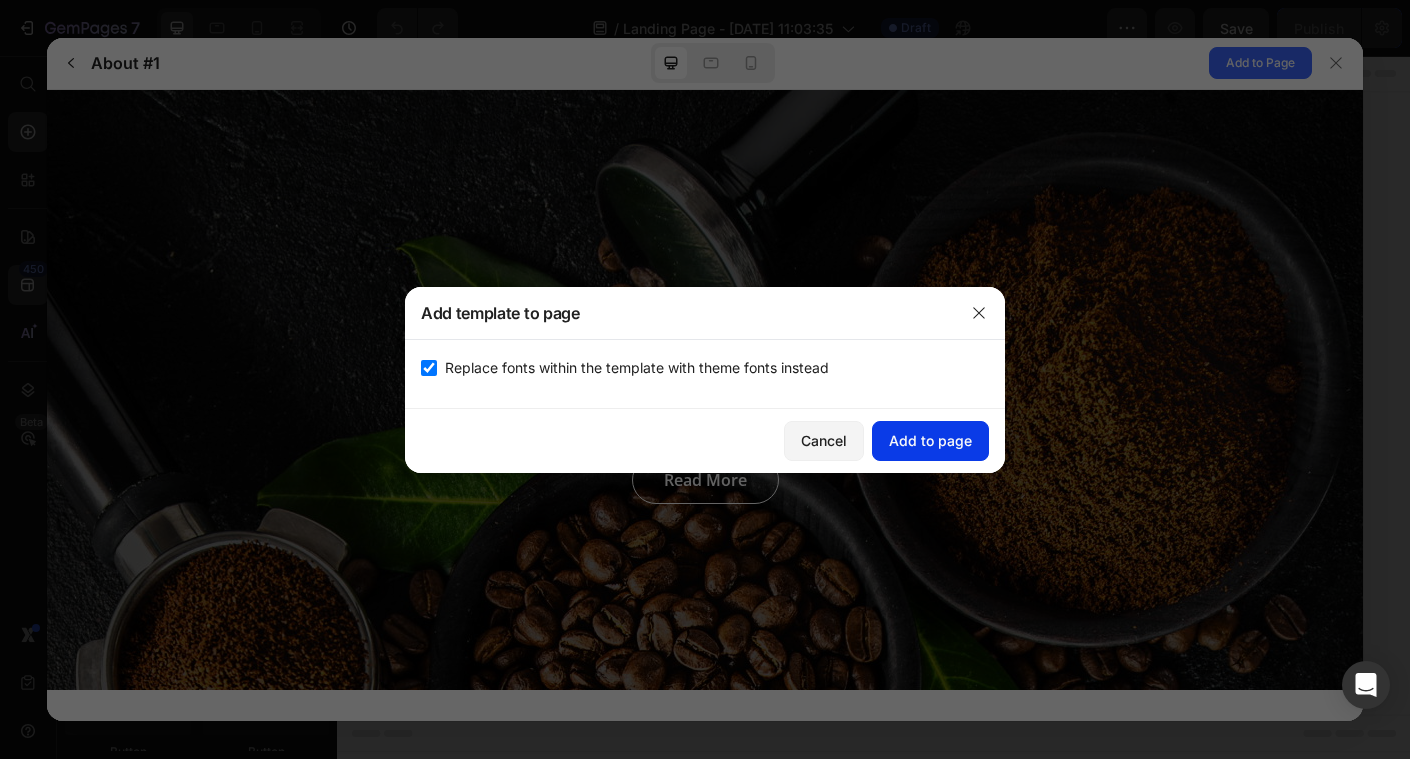 click on "Add to page" at bounding box center [930, 440] 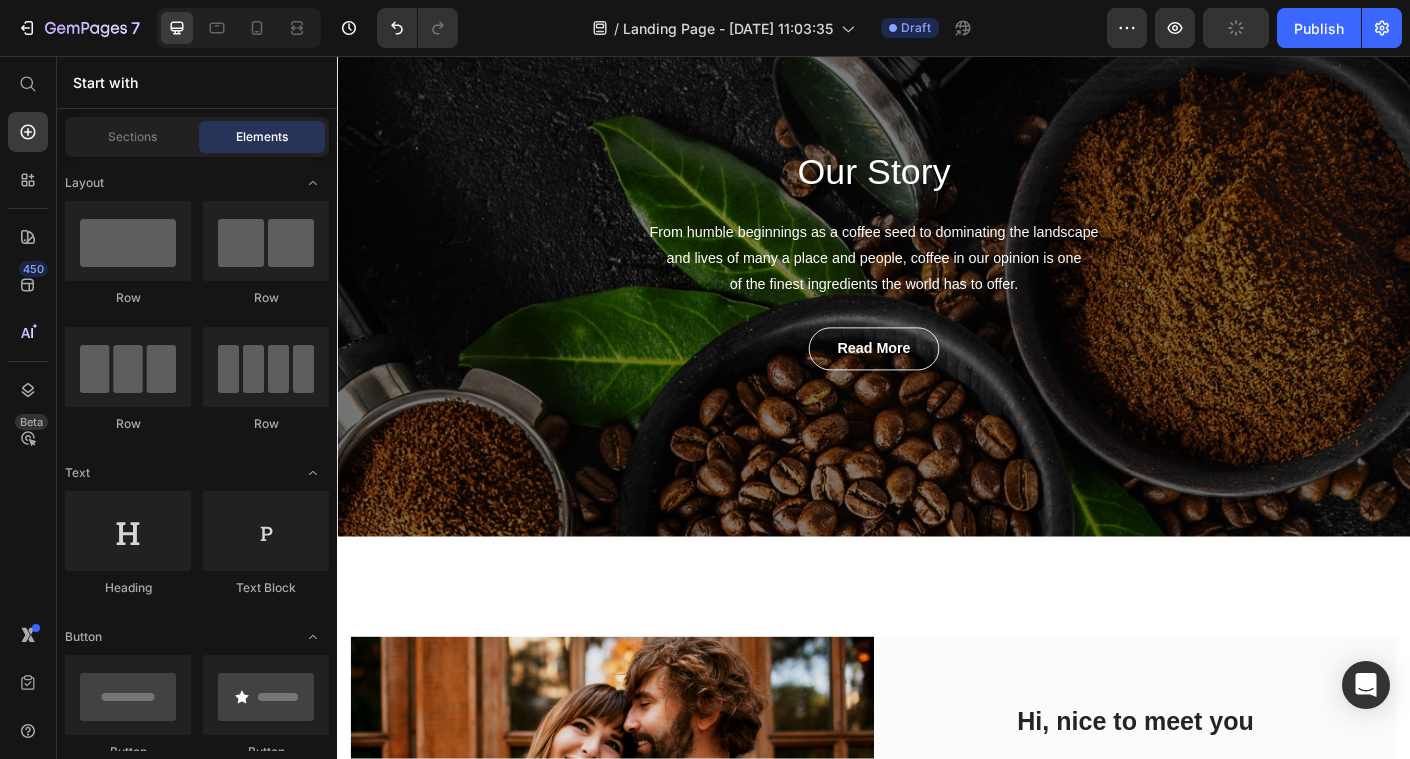 scroll, scrollTop: 0, scrollLeft: 0, axis: both 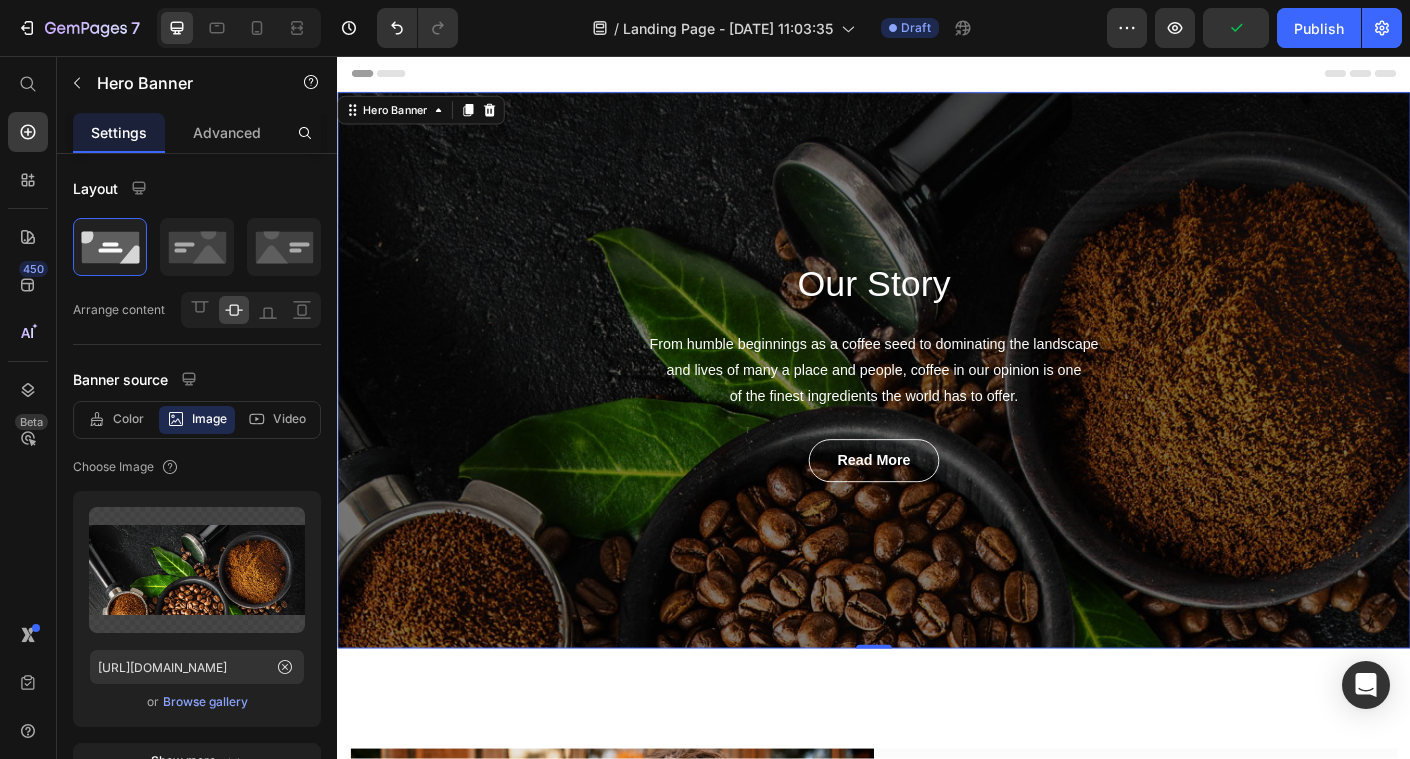 click on "Our Story Heading From humble beginnings as a coffee seed to dominating the landscape and lives of many a place and people, coffee in our opinion is one of the finest ingredients the world has to offer. Text block read more Button Row" at bounding box center [937, 408] 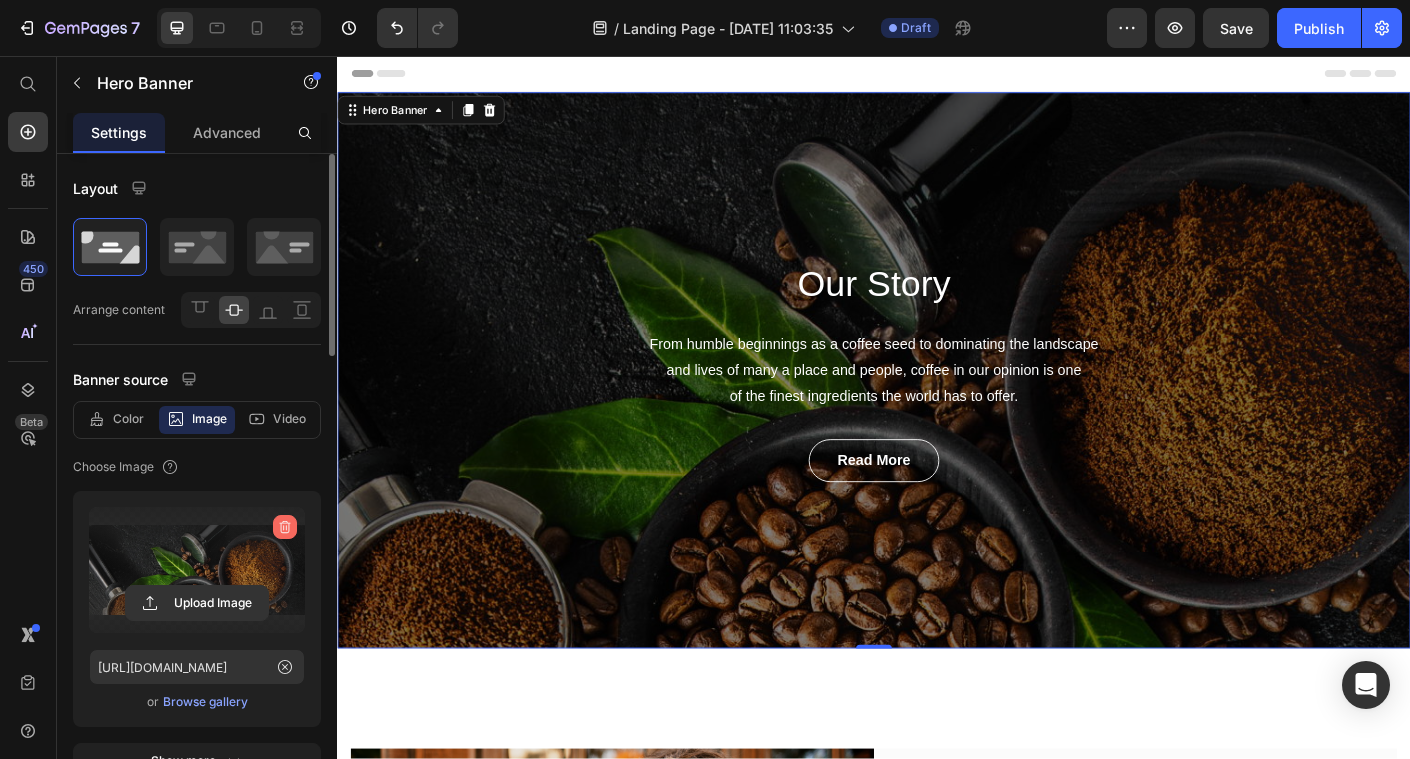 click at bounding box center [285, 527] 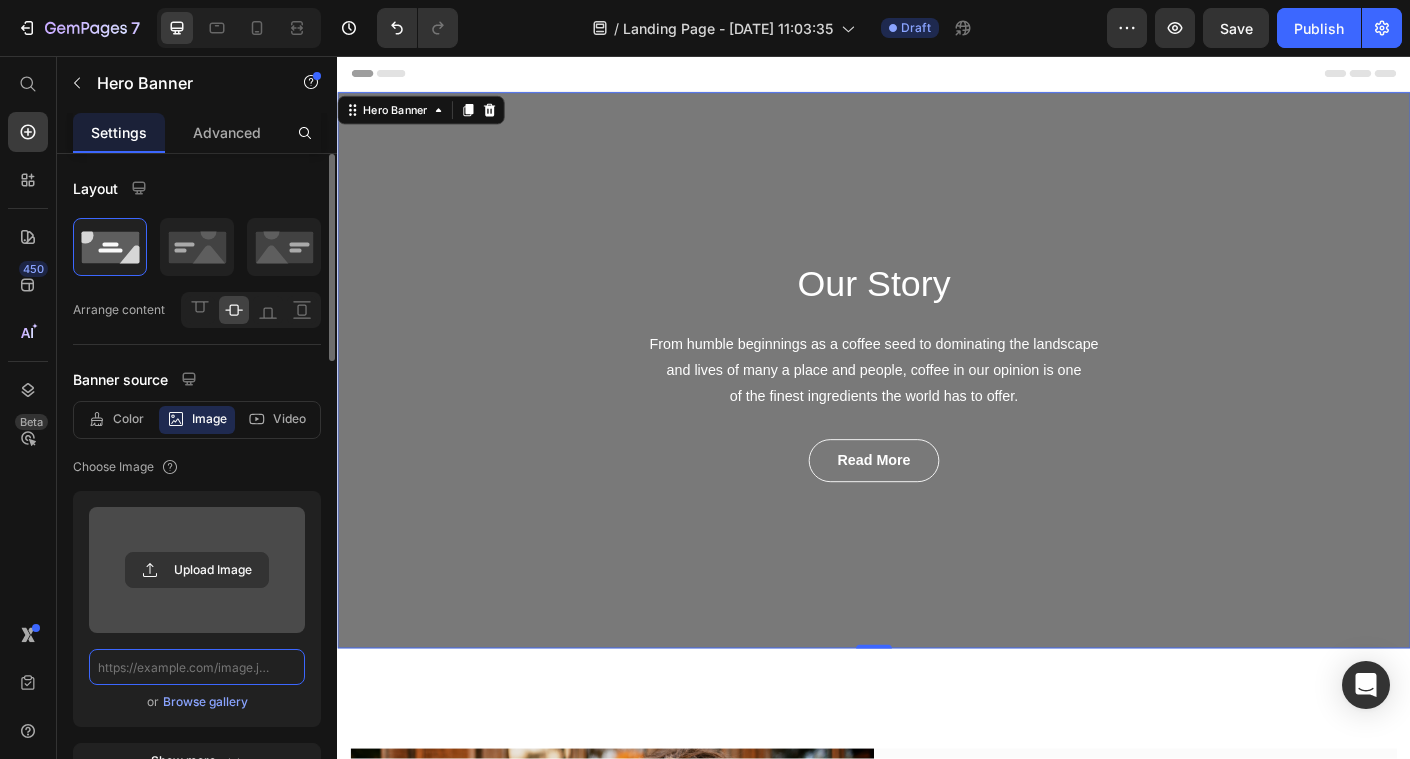 scroll, scrollTop: 0, scrollLeft: 0, axis: both 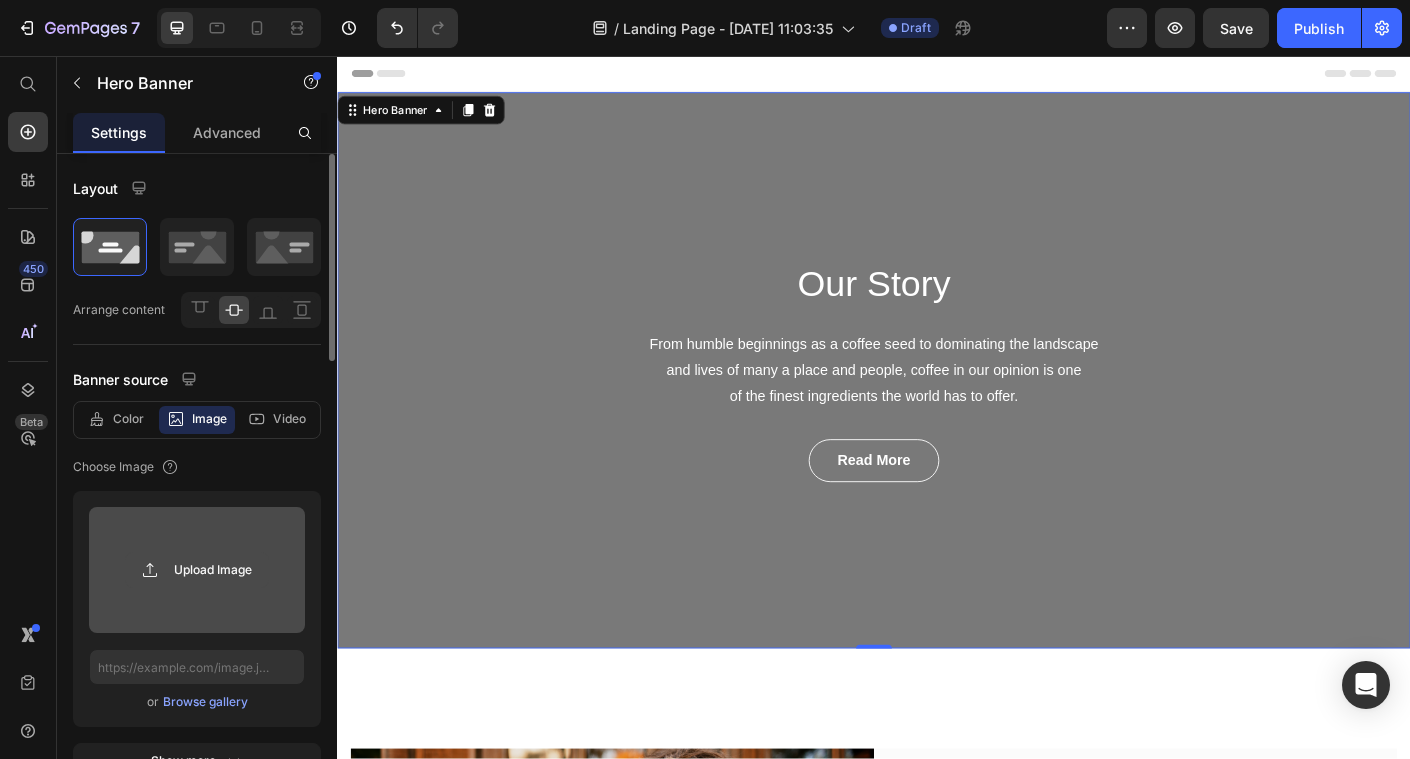 click 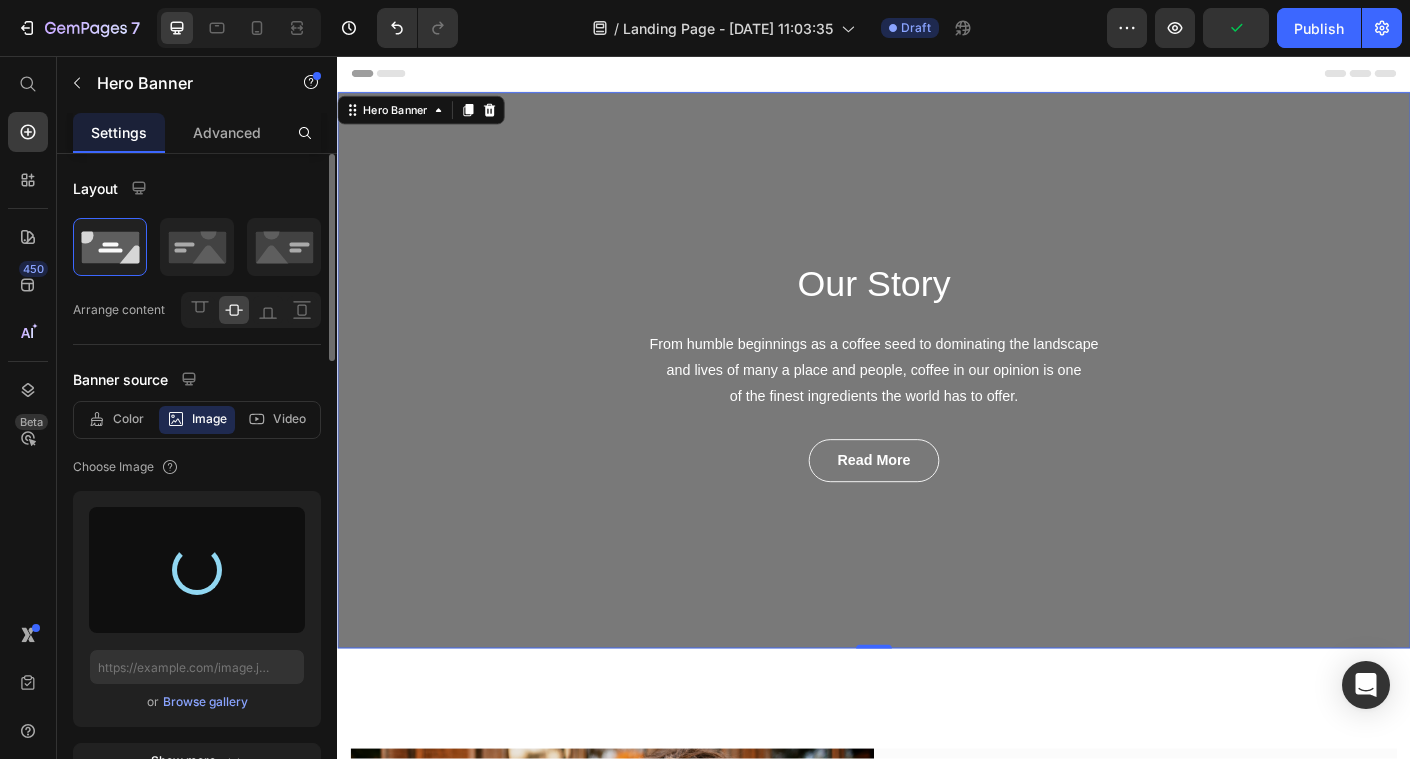 type on "[URL][DOMAIN_NAME]" 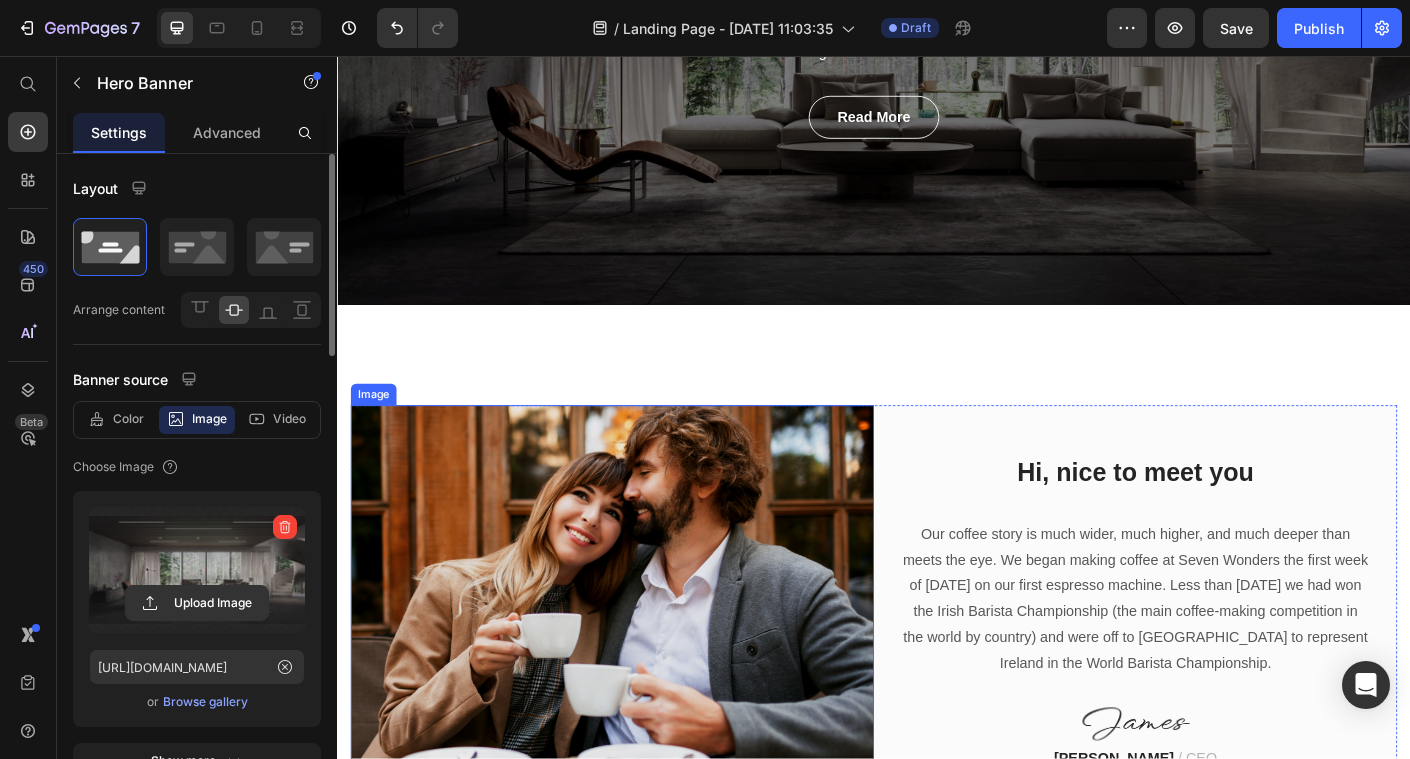 scroll, scrollTop: 525, scrollLeft: 0, axis: vertical 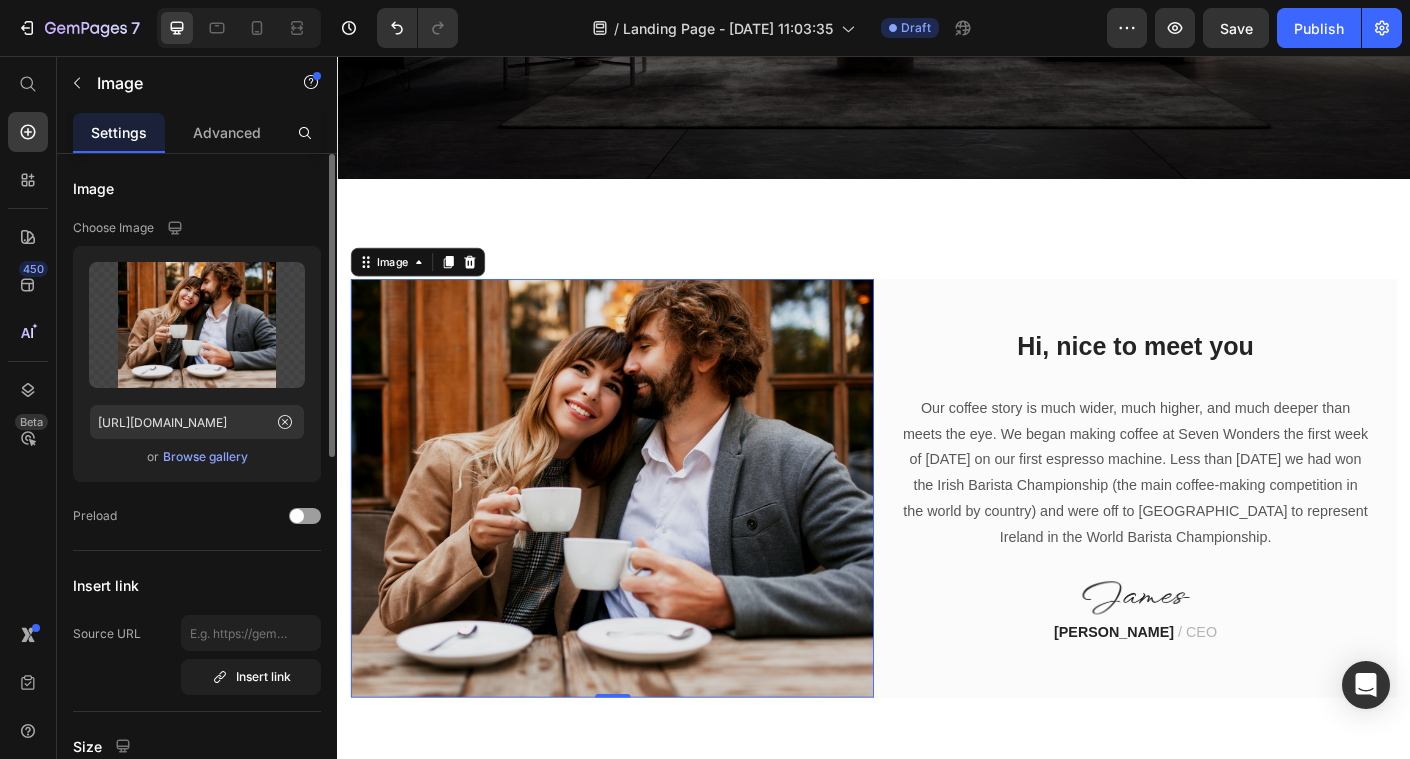 click at bounding box center (644, 539) 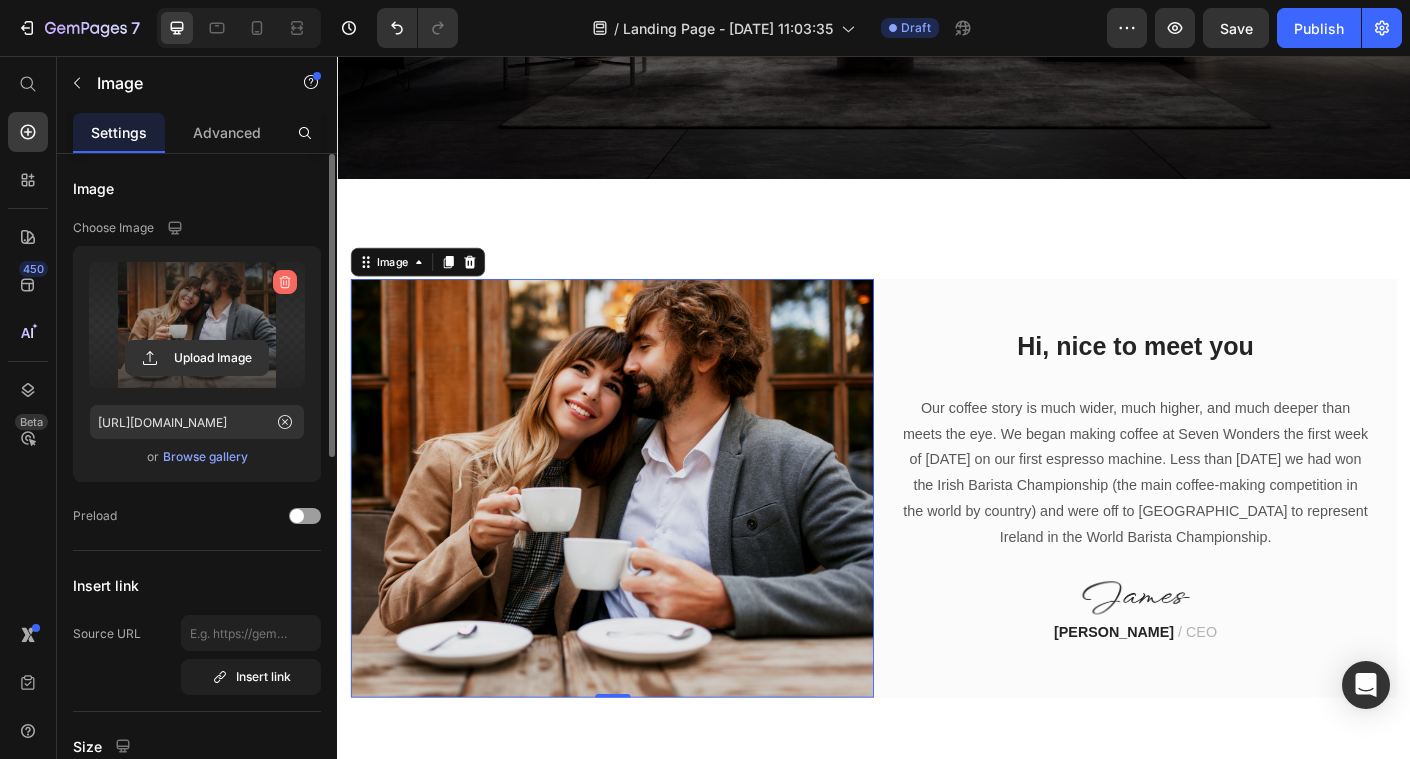 click at bounding box center (285, 282) 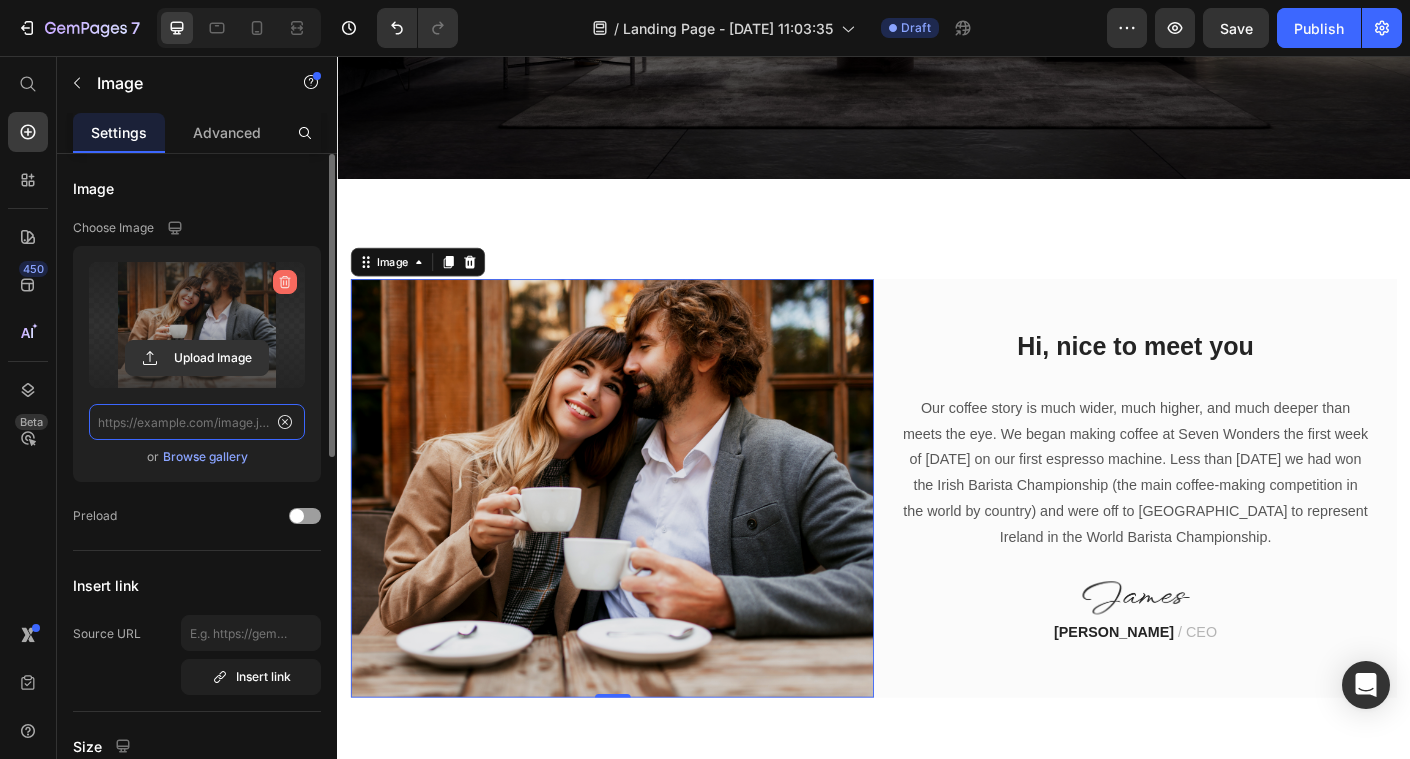 scroll, scrollTop: 0, scrollLeft: 0, axis: both 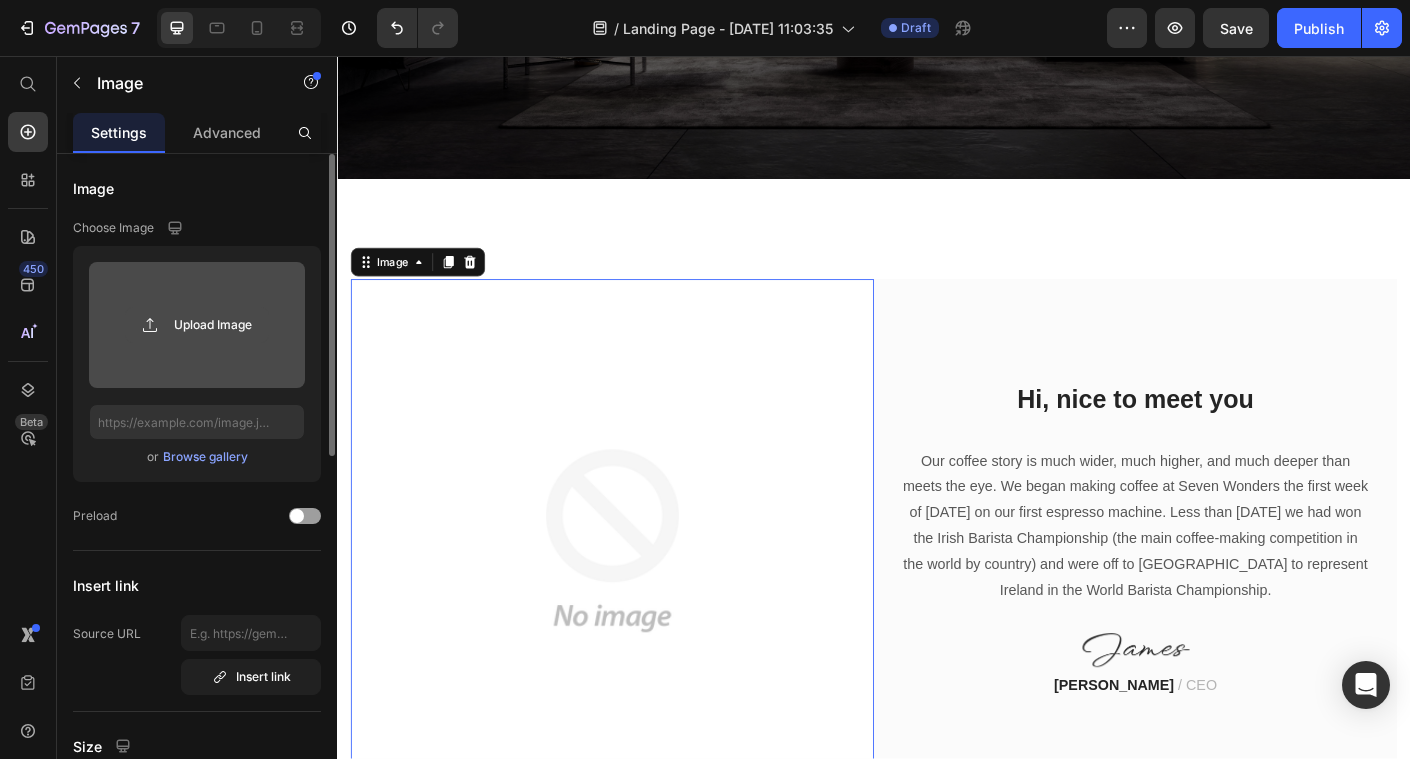 click 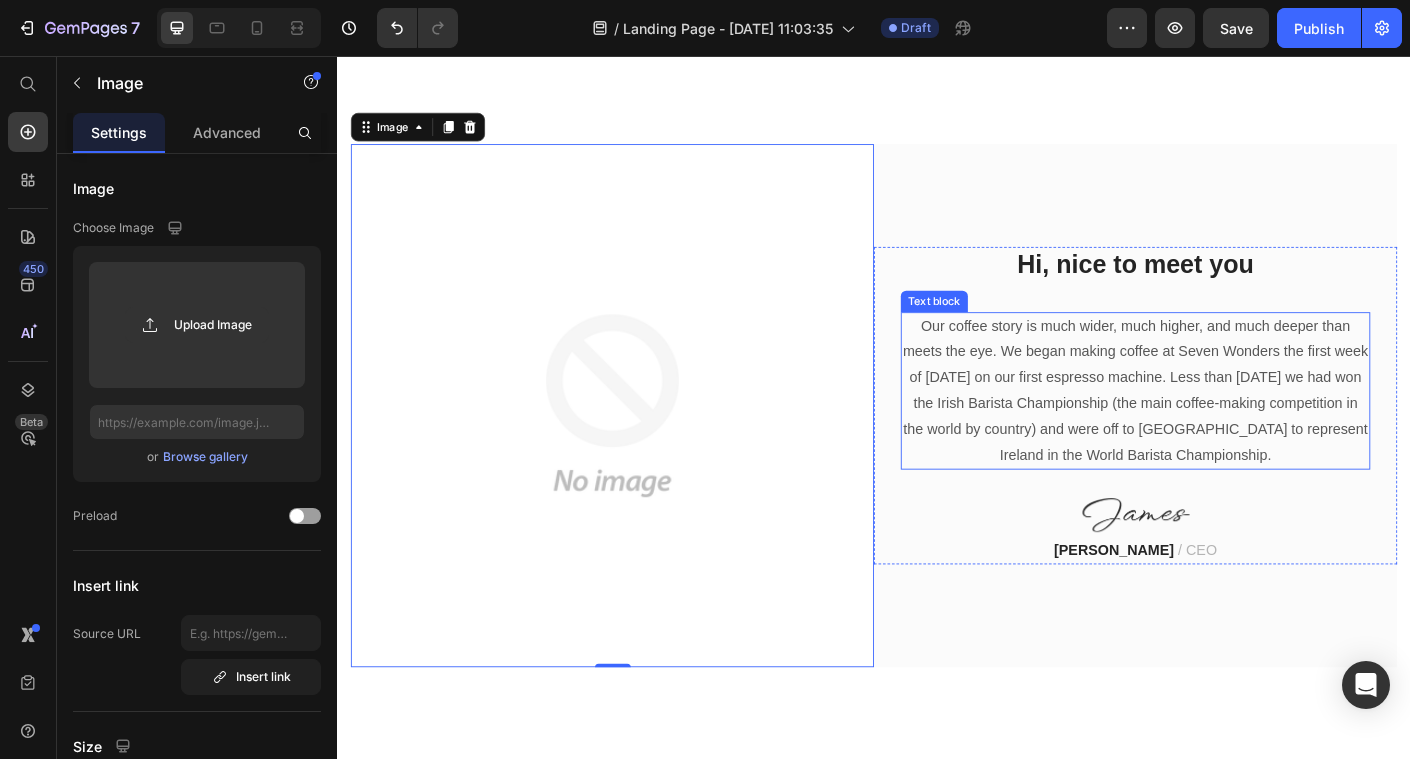 scroll, scrollTop: 671, scrollLeft: 0, axis: vertical 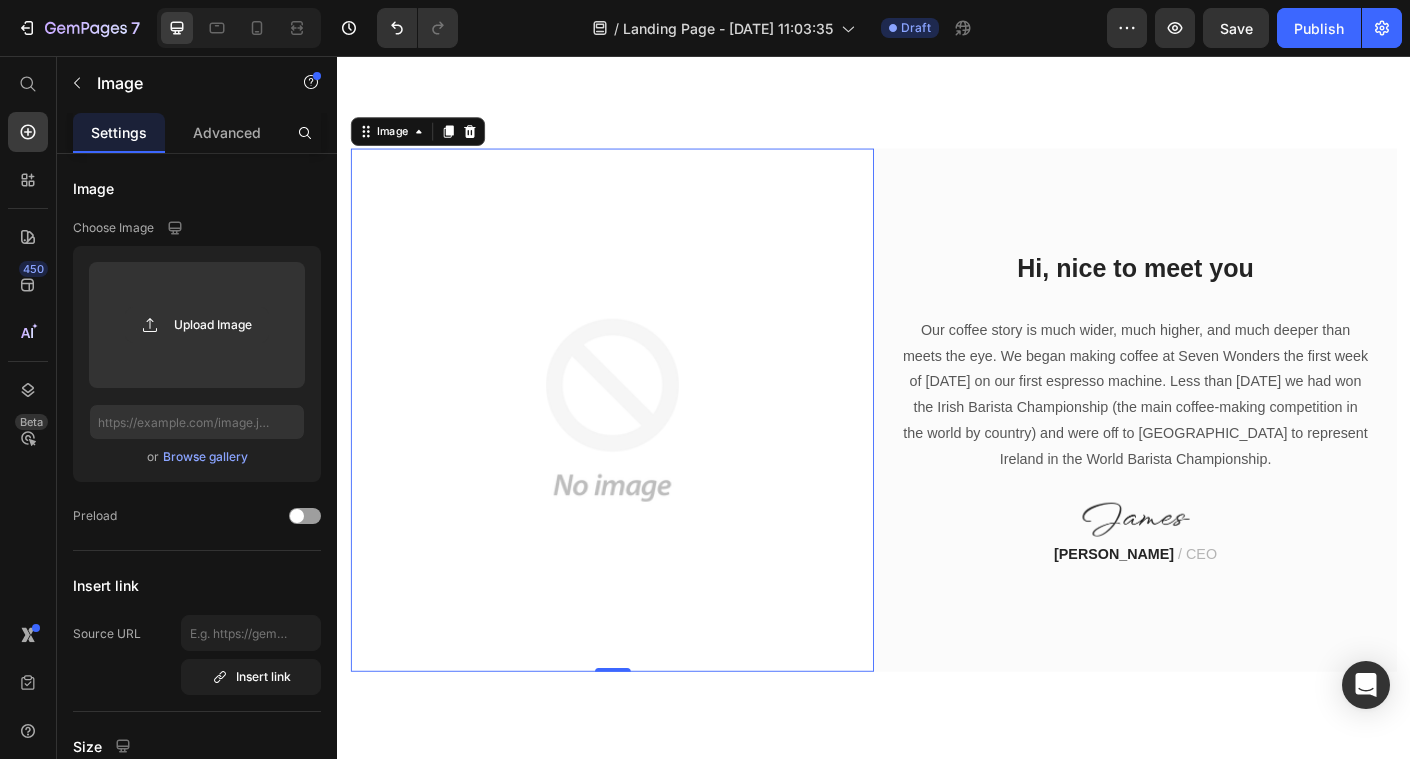 click at bounding box center (644, 452) 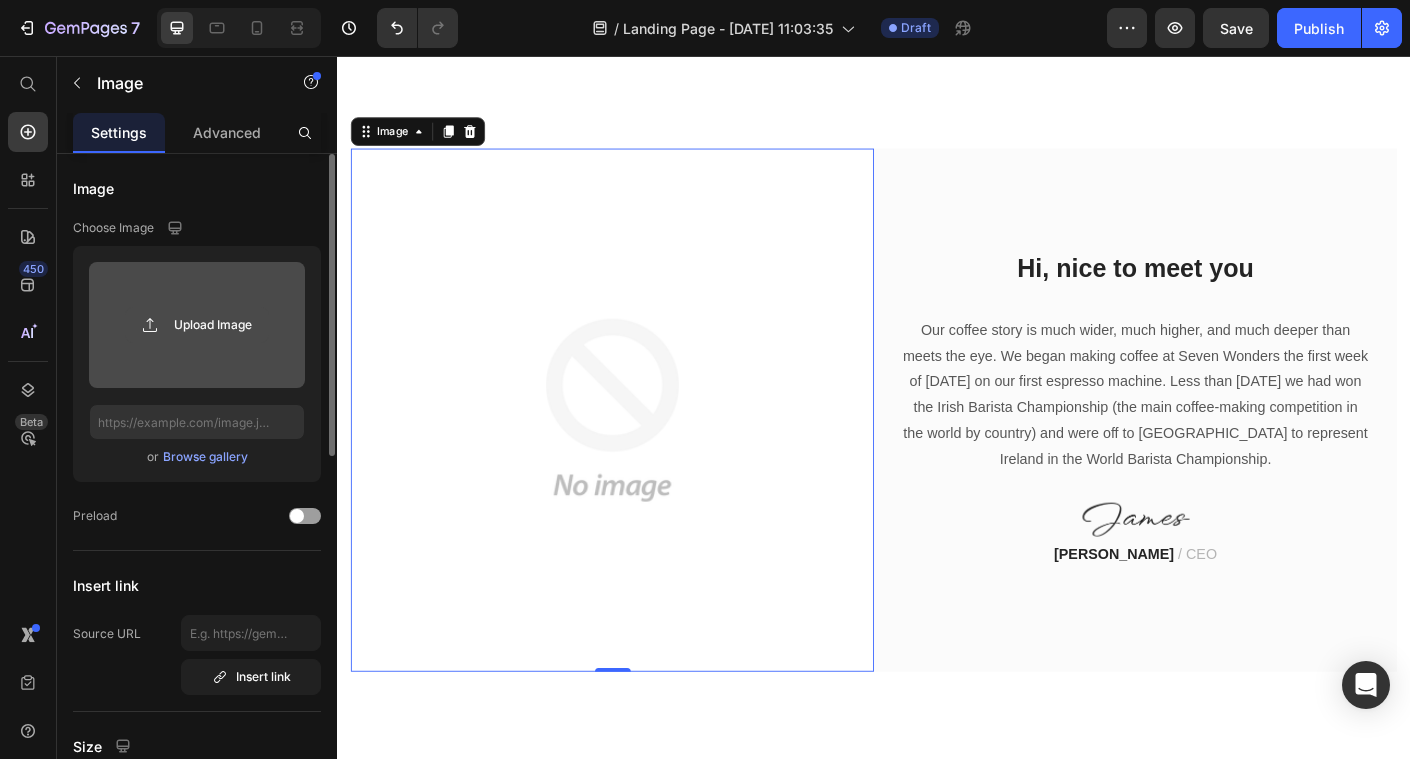 click 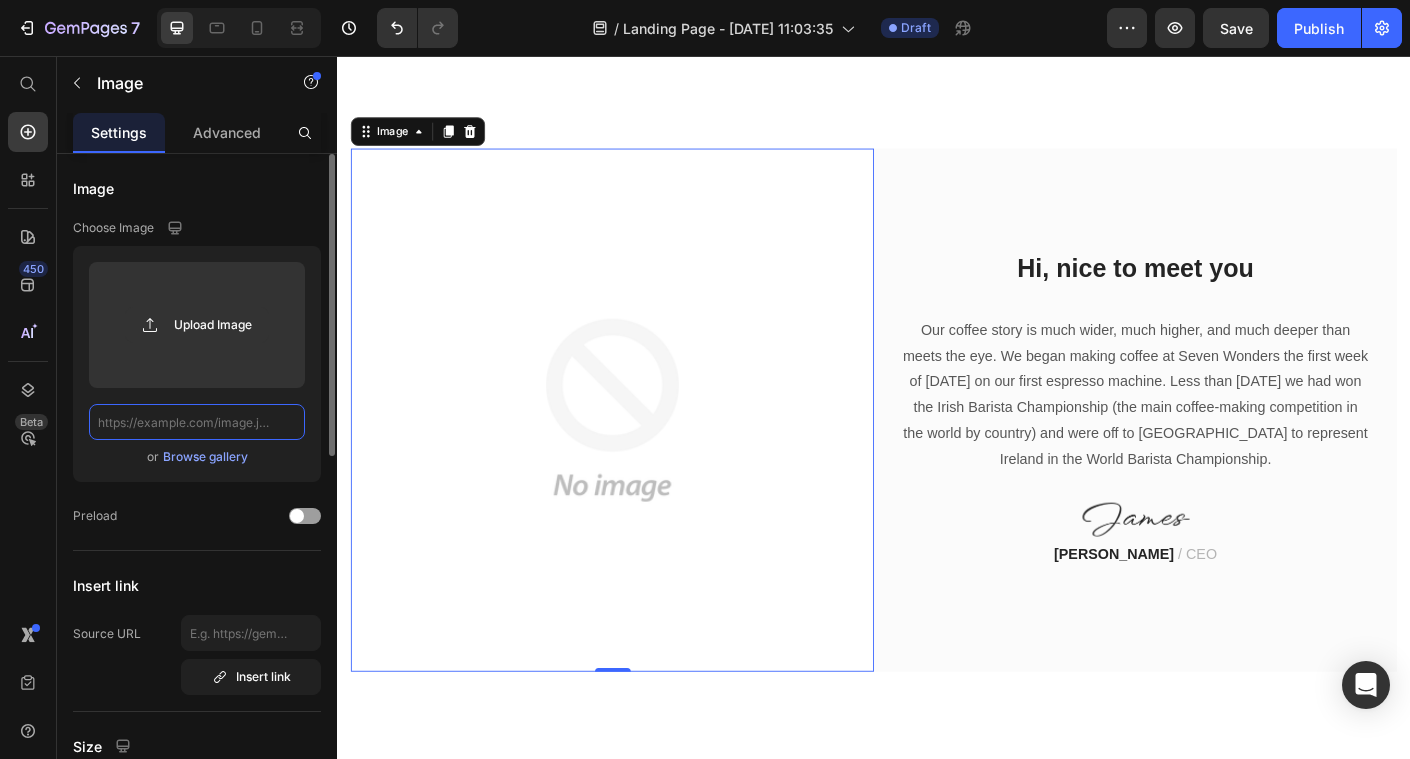 click 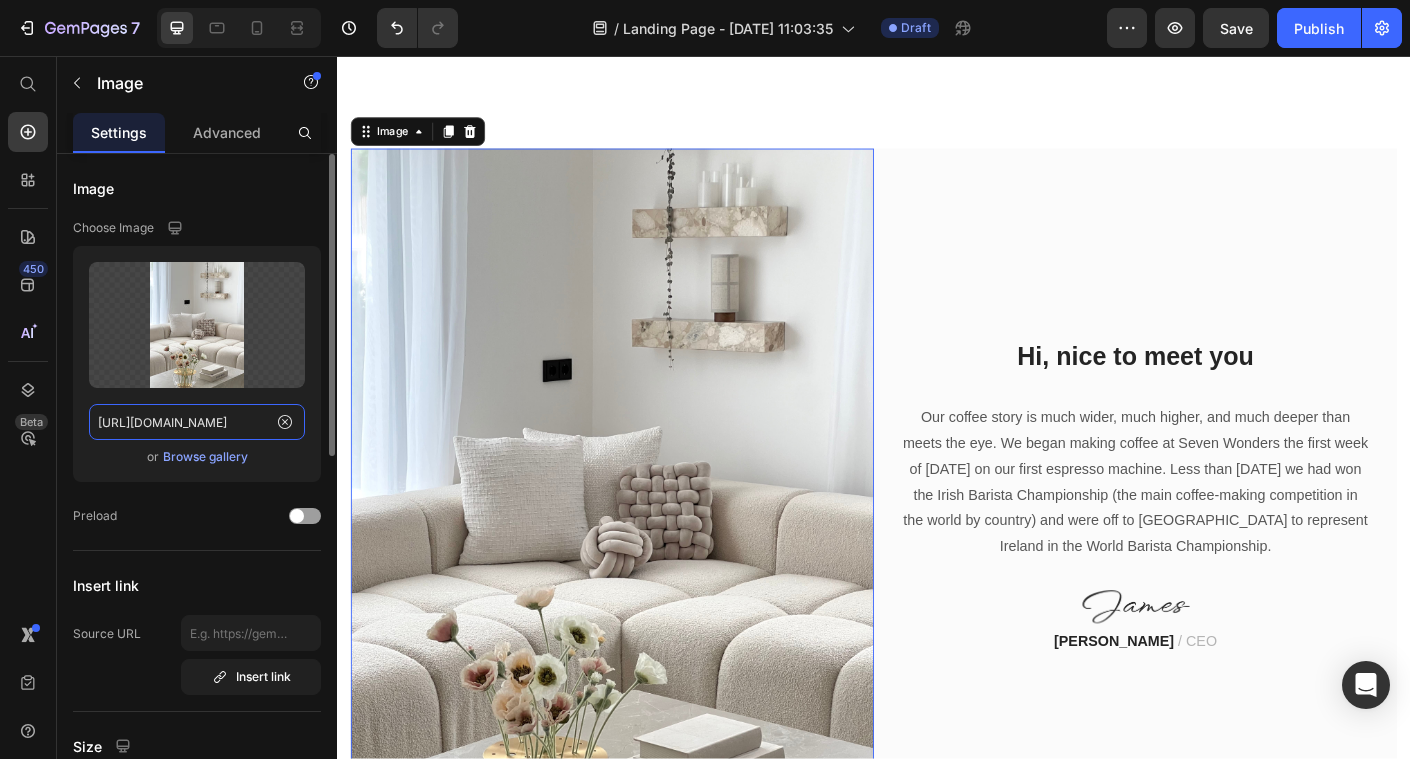scroll, scrollTop: 0, scrollLeft: 599, axis: horizontal 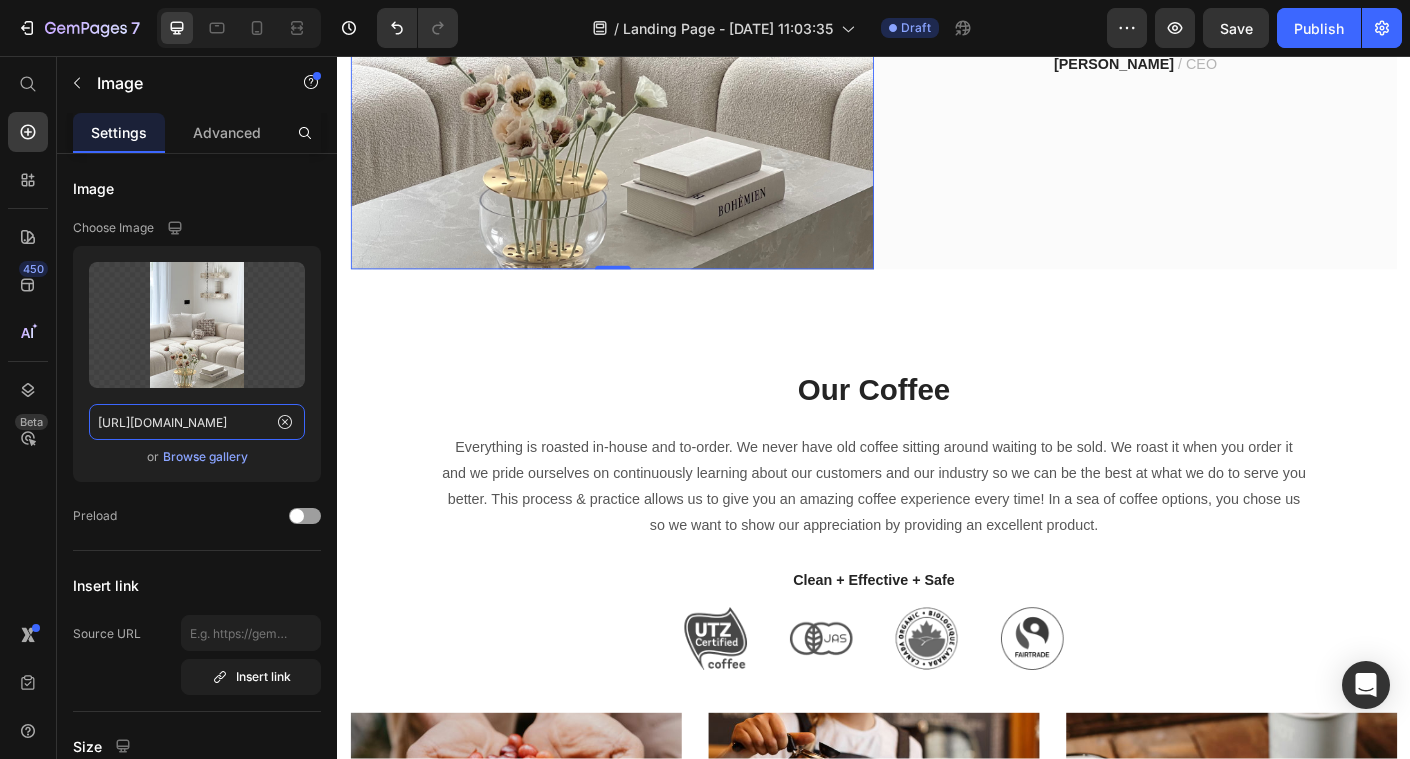 type on "[URL][DOMAIN_NAME]" 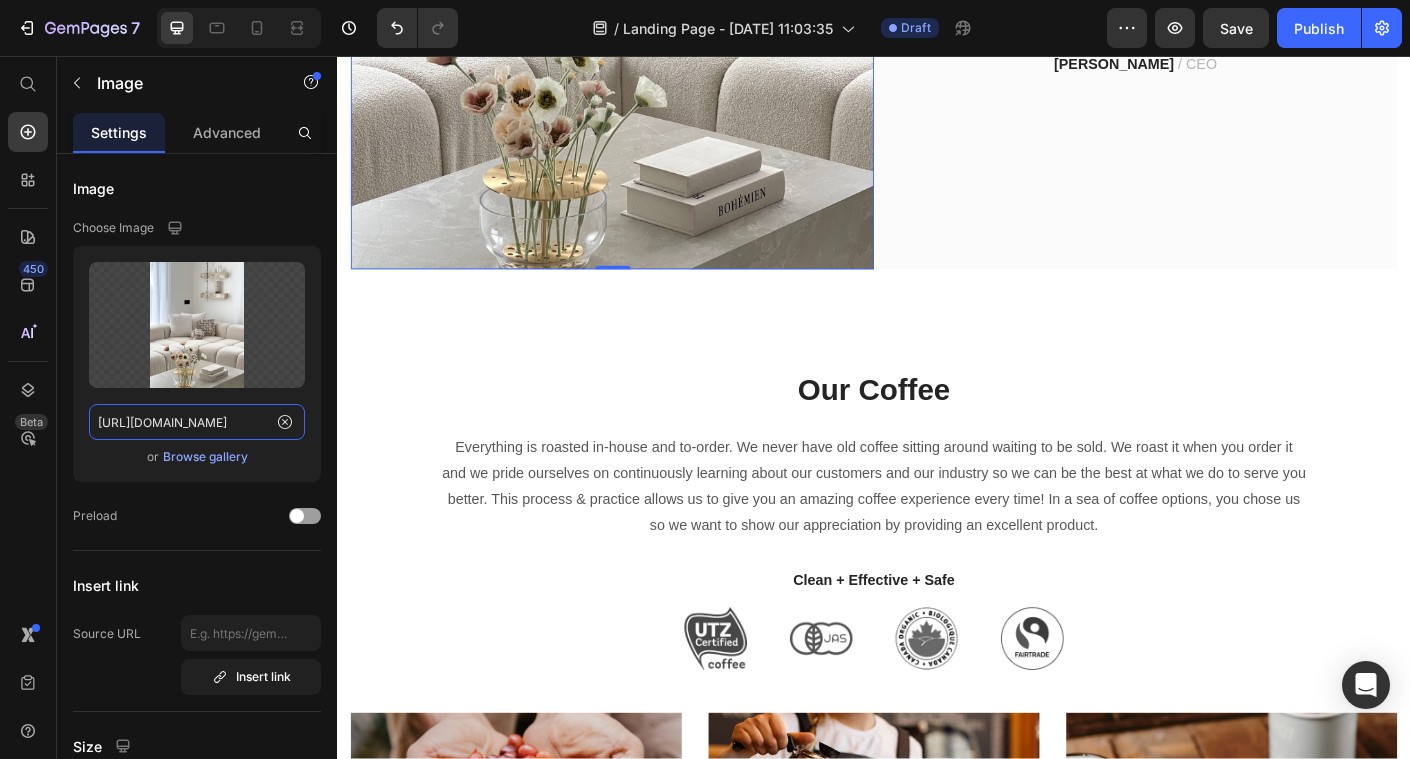 scroll, scrollTop: 0, scrollLeft: 0, axis: both 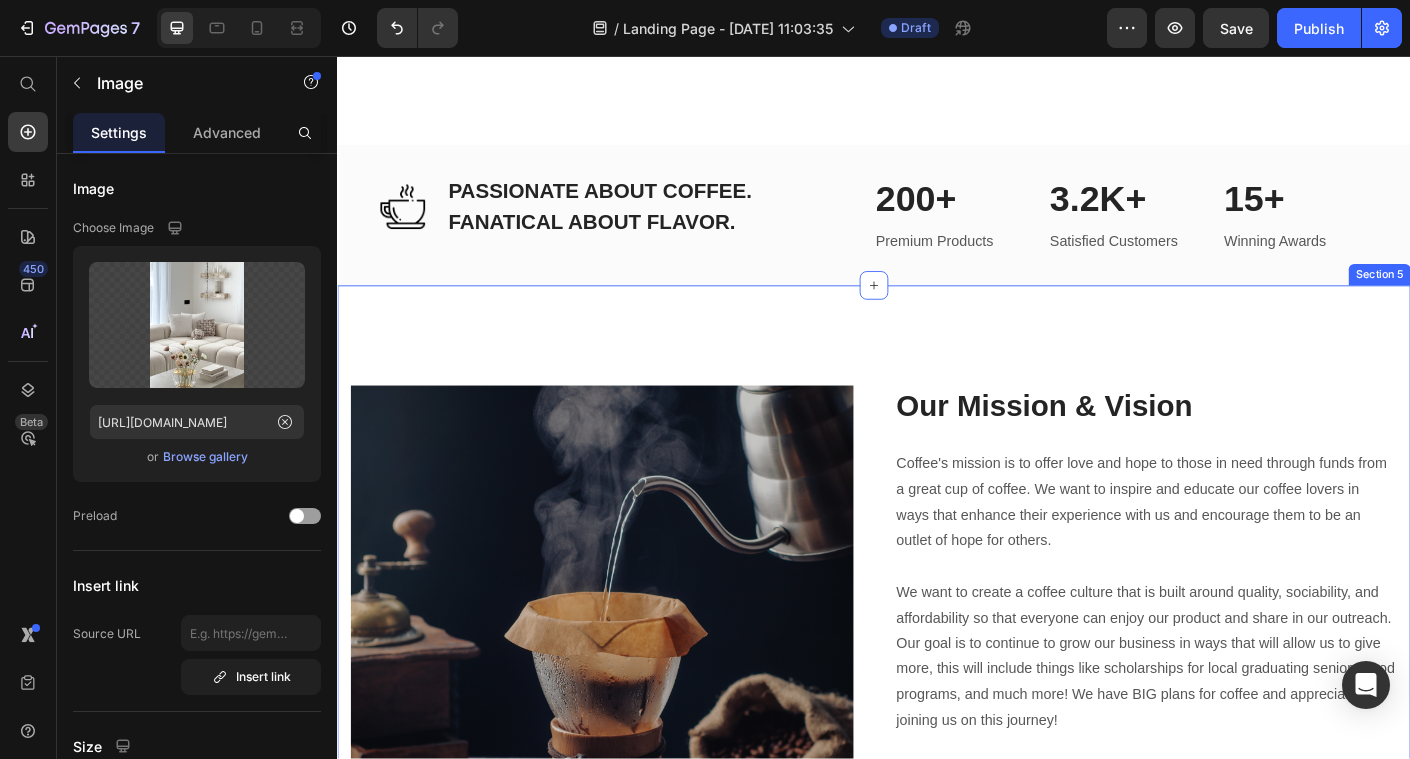click on "Image Inspiring The World Heading Coffee customers have always worked hard to bring new coffee experiences to our customers. From the opening of the brothers' first coffee boutique in the 2003s, innovation has flowed through every aspect and era of Coffee.  We were the first coffee providers in [GEOGRAPHIC_DATA] serving our coffee in porcelain cups; we were the first coffee shop chain to introduce the Flat White in the [GEOGRAPHIC_DATA] and, with our Express machines, we were the first to bring coffee shop quality coffee to convenience stores and roadsides across the [GEOGRAPHIC_DATA] Text block Our Mission & Vision Heading Coffee's mission is to offer love and hope to those in need through funds from a great cup of coffee. We want to inspire and educate our coffee lovers in ways that enhance their experience with us and encourage them to be an outlet of hope for others.  Text block Image Row Our Mission & Vision Heading Text block Section 5" at bounding box center [937, 911] 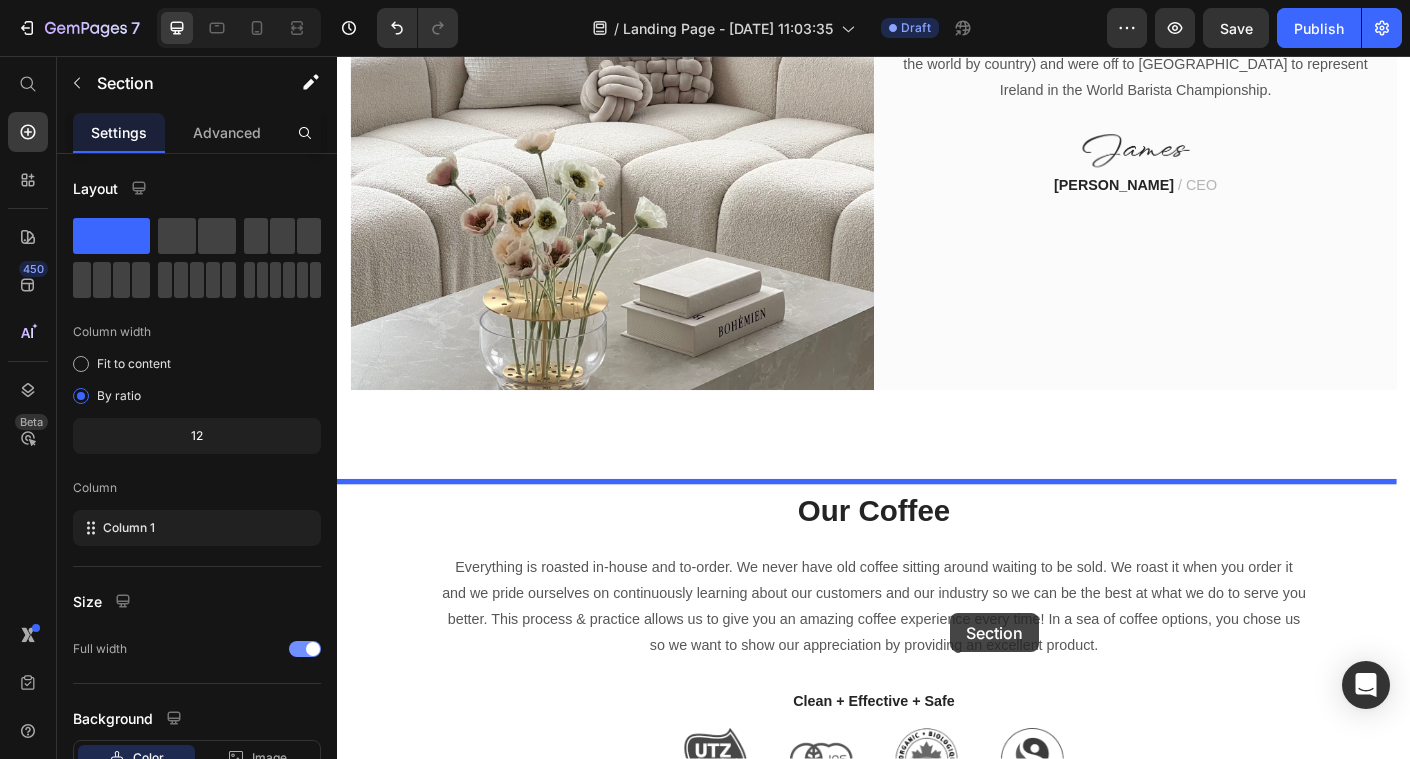 scroll, scrollTop: 1212, scrollLeft: 0, axis: vertical 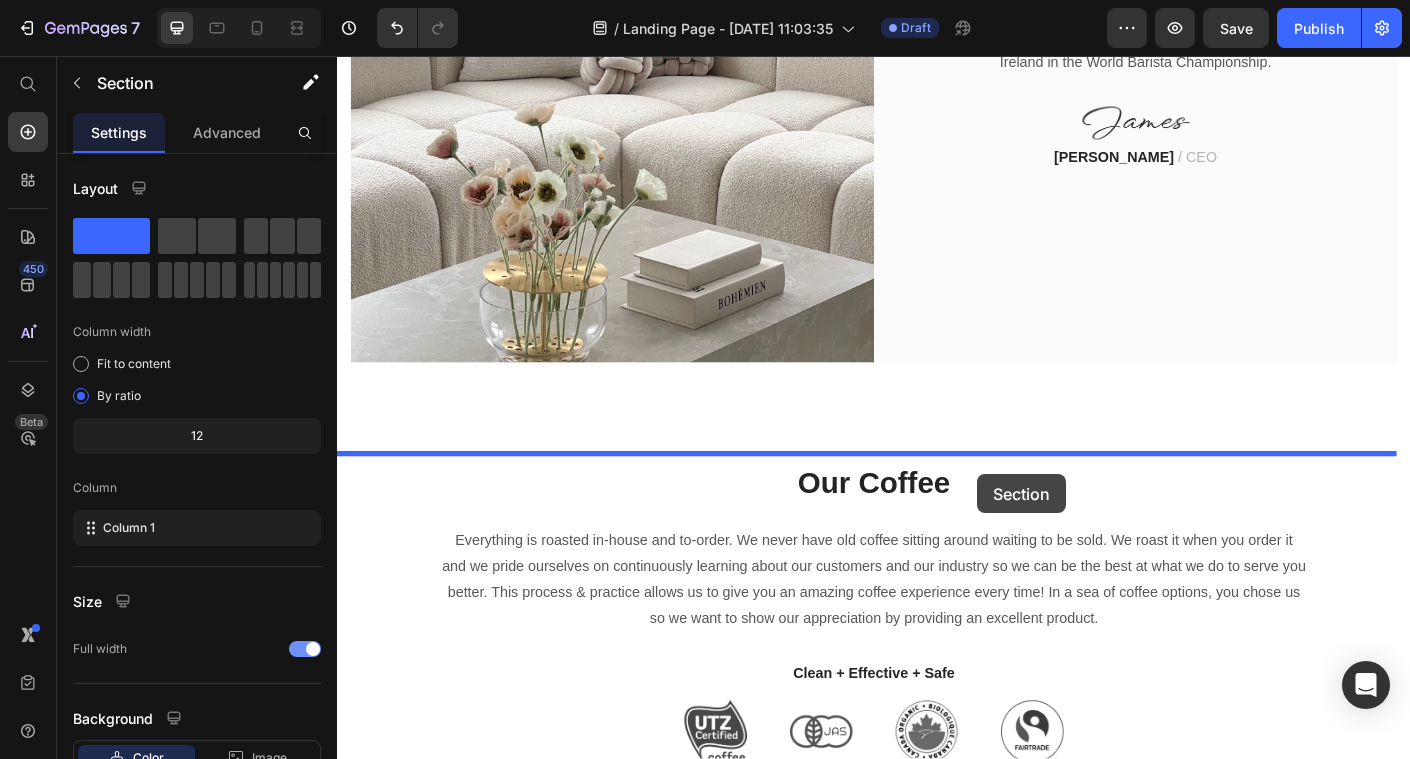 drag, startPoint x: 1135, startPoint y: 295, endPoint x: 1053, endPoint y: 524, distance: 243.23857 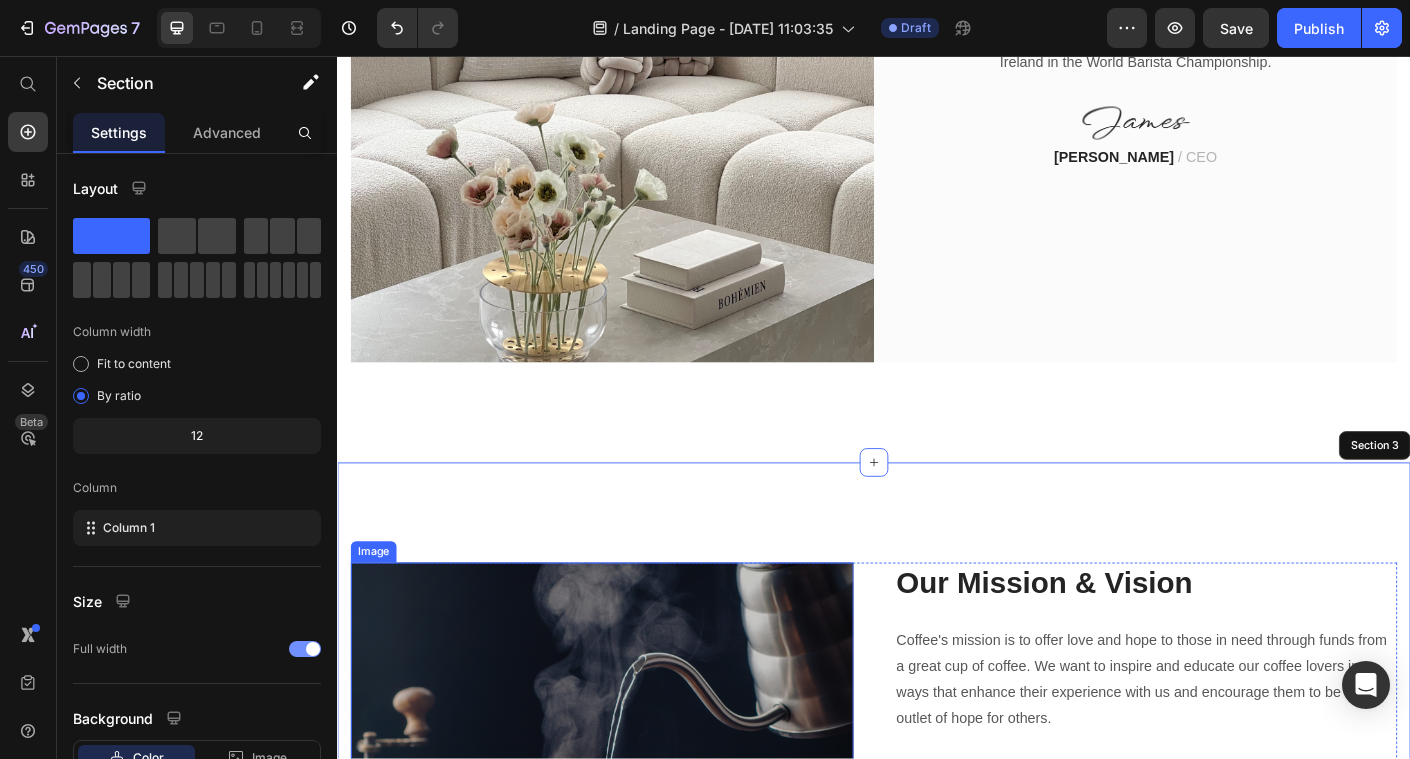 scroll, scrollTop: 1245, scrollLeft: 0, axis: vertical 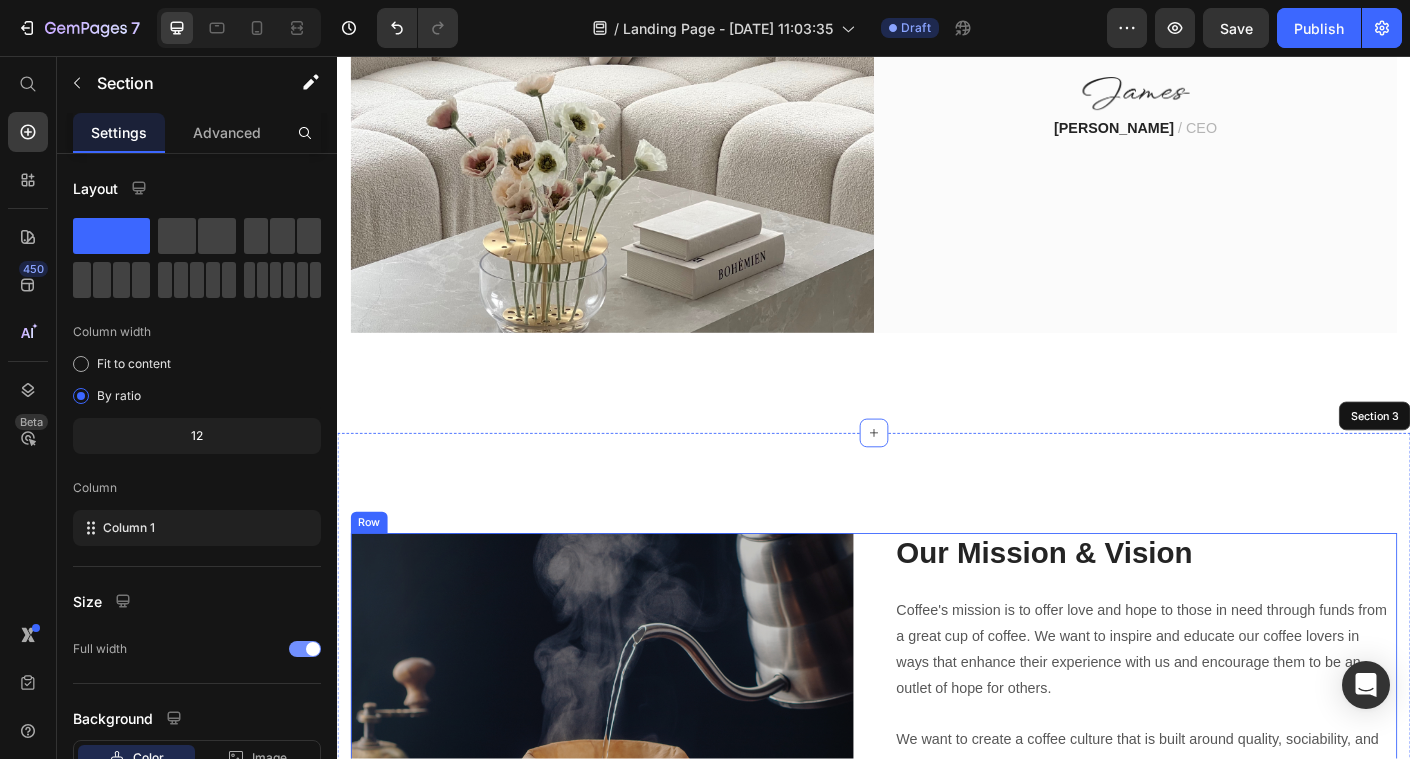 click on "Image Inspiring The World Heading Coffee customers have always worked hard to bring new coffee experiences to our customers. From the opening of the brothers' first coffee boutique in the 2003s, innovation has flowed through every aspect and era of Coffee.  We were the first coffee providers in [GEOGRAPHIC_DATA] serving our coffee in porcelain cups; we were the first coffee shop chain to introduce the Flat White in the [GEOGRAPHIC_DATA] and, with our Express machines, we were the first to bring coffee shop quality coffee to convenience stores and roadsides across the [GEOGRAPHIC_DATA] Text block Our Mission & Vision Heading Coffee's mission is to offer love and hope to those in need through funds from a great cup of coffee. We want to inspire and educate our coffee lovers in ways that enhance their experience with us and encourage them to be an outlet of hope for others.  Text block Image Row" at bounding box center (937, 1076) 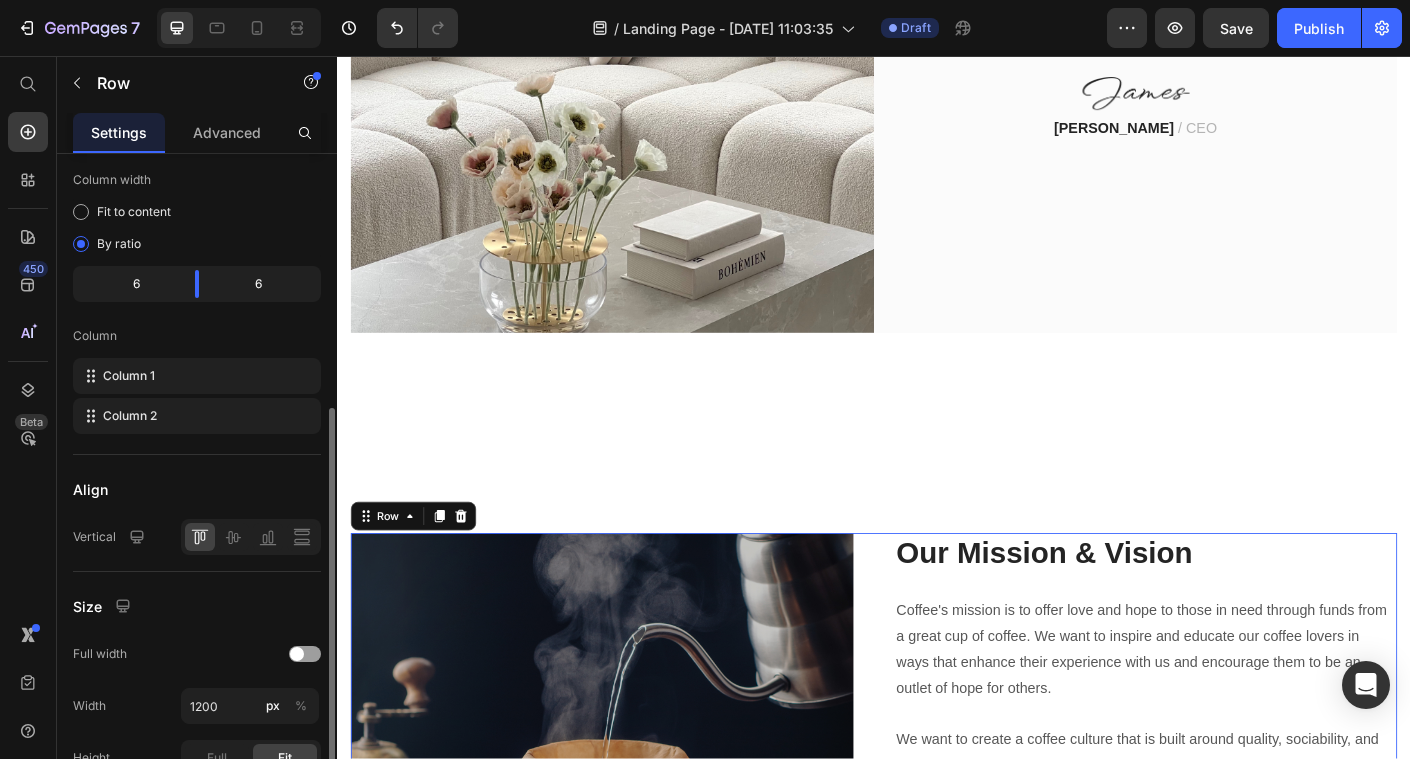 scroll, scrollTop: 0, scrollLeft: 0, axis: both 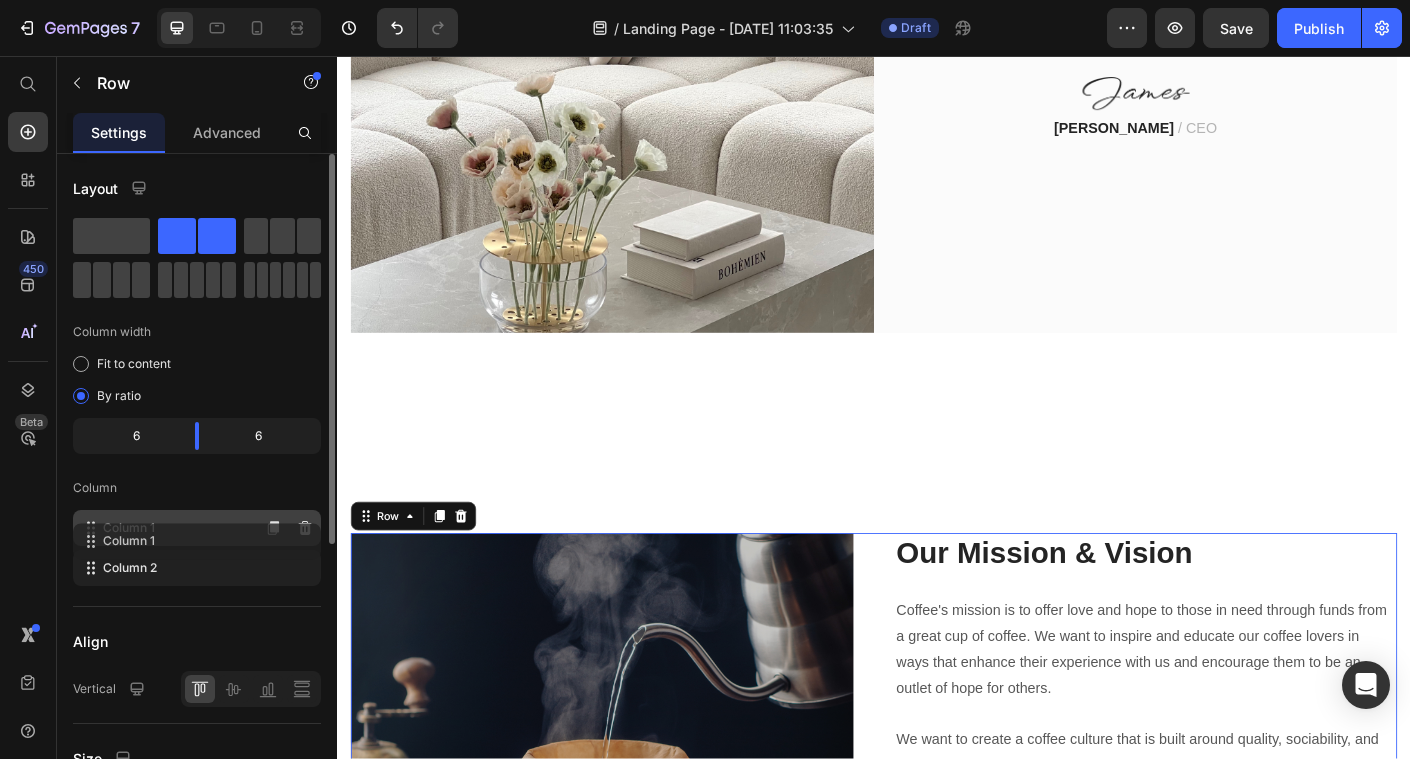 type 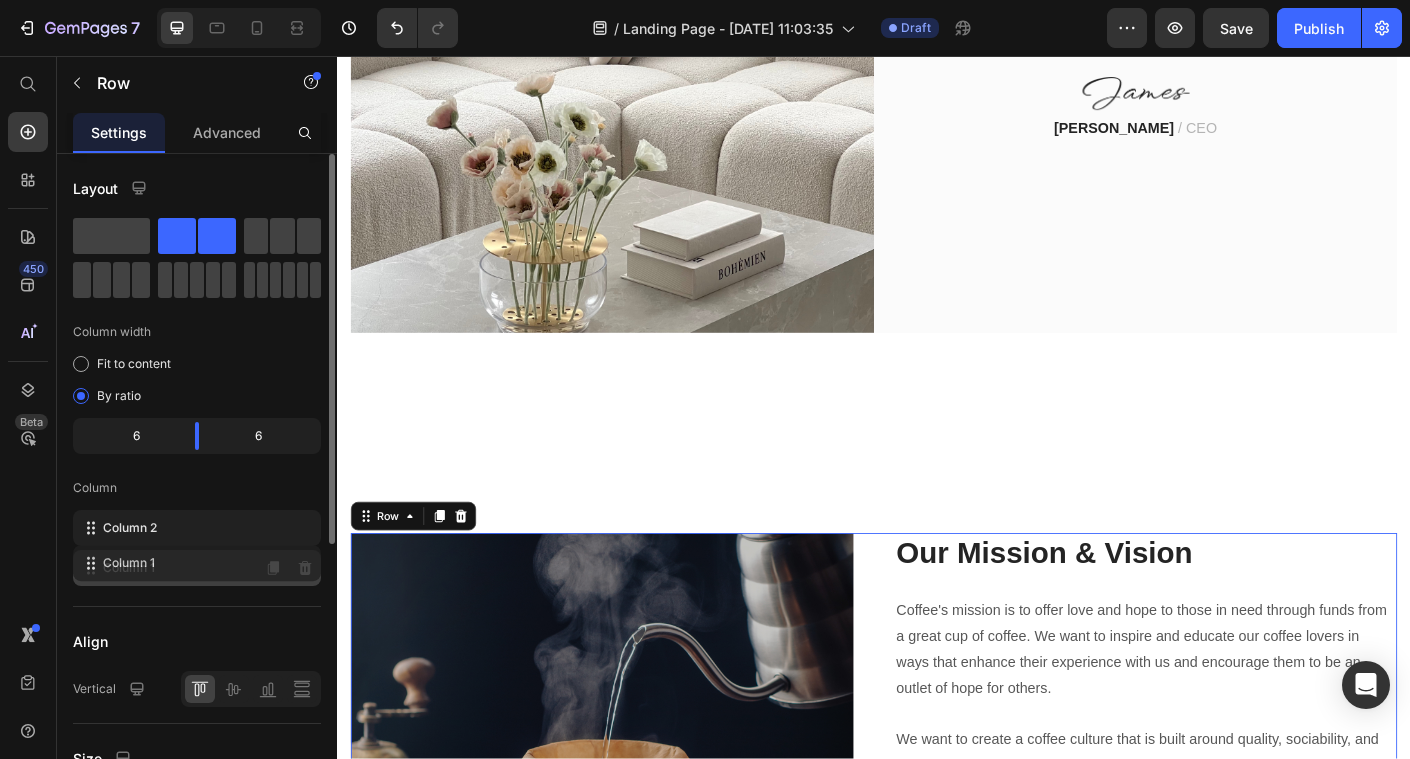 drag, startPoint x: 88, startPoint y: 526, endPoint x: 88, endPoint y: 567, distance: 41 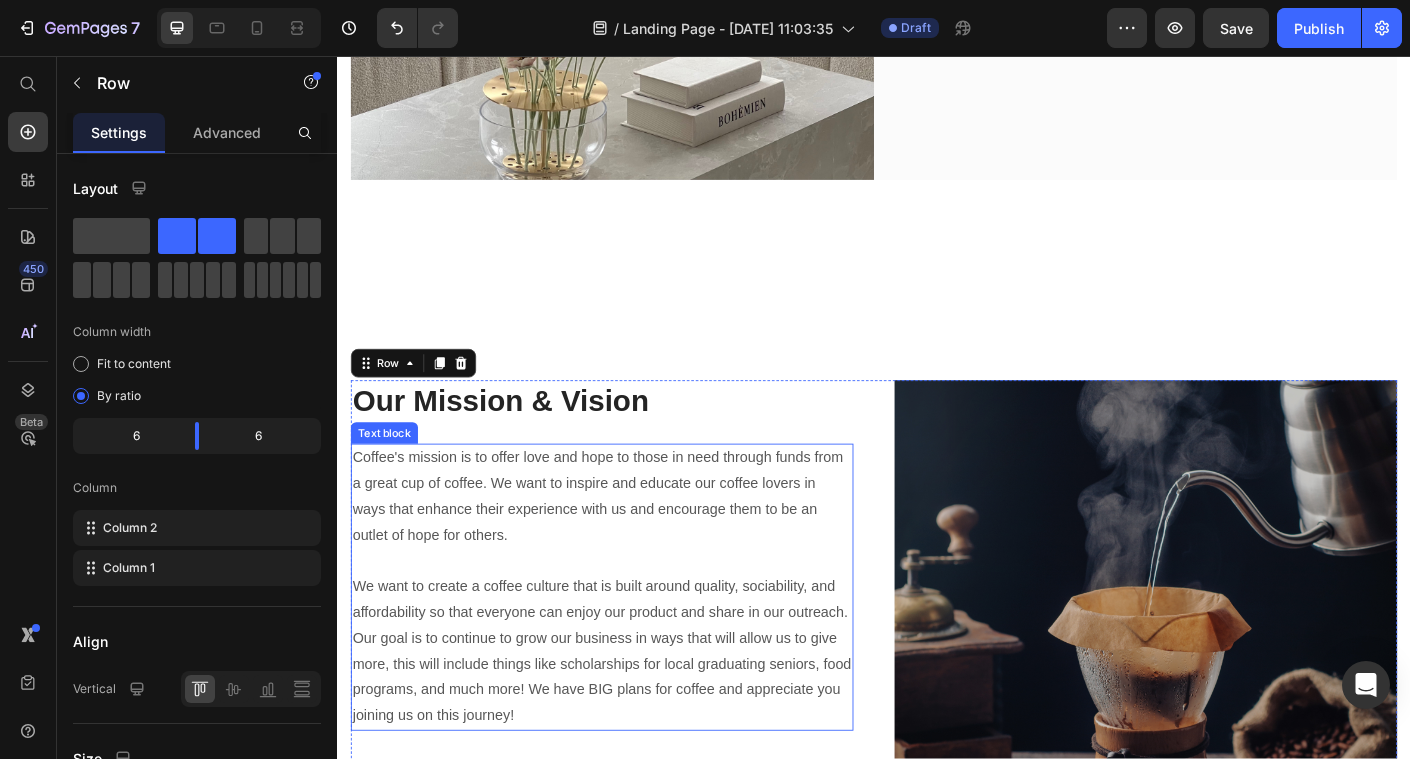 scroll, scrollTop: 1655, scrollLeft: 0, axis: vertical 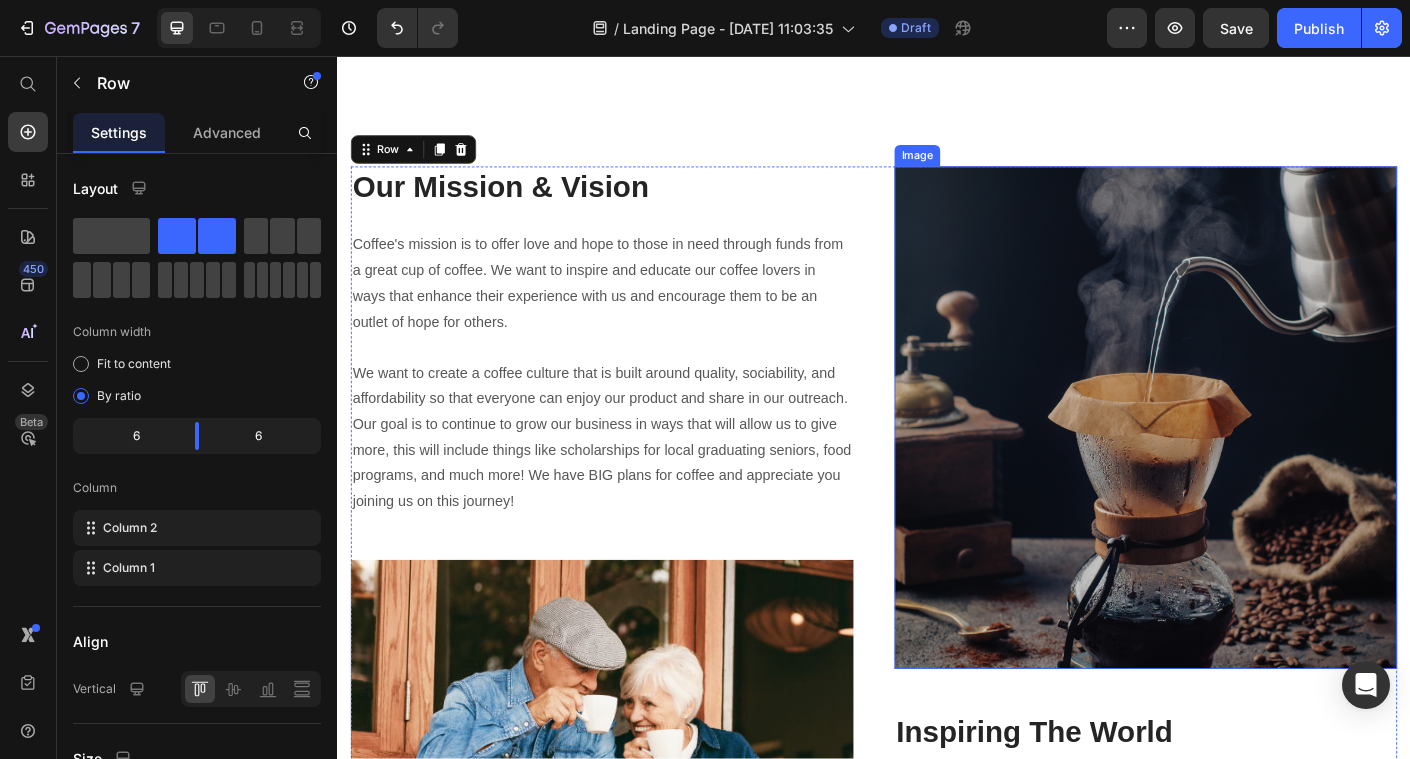 click at bounding box center [1241, 460] 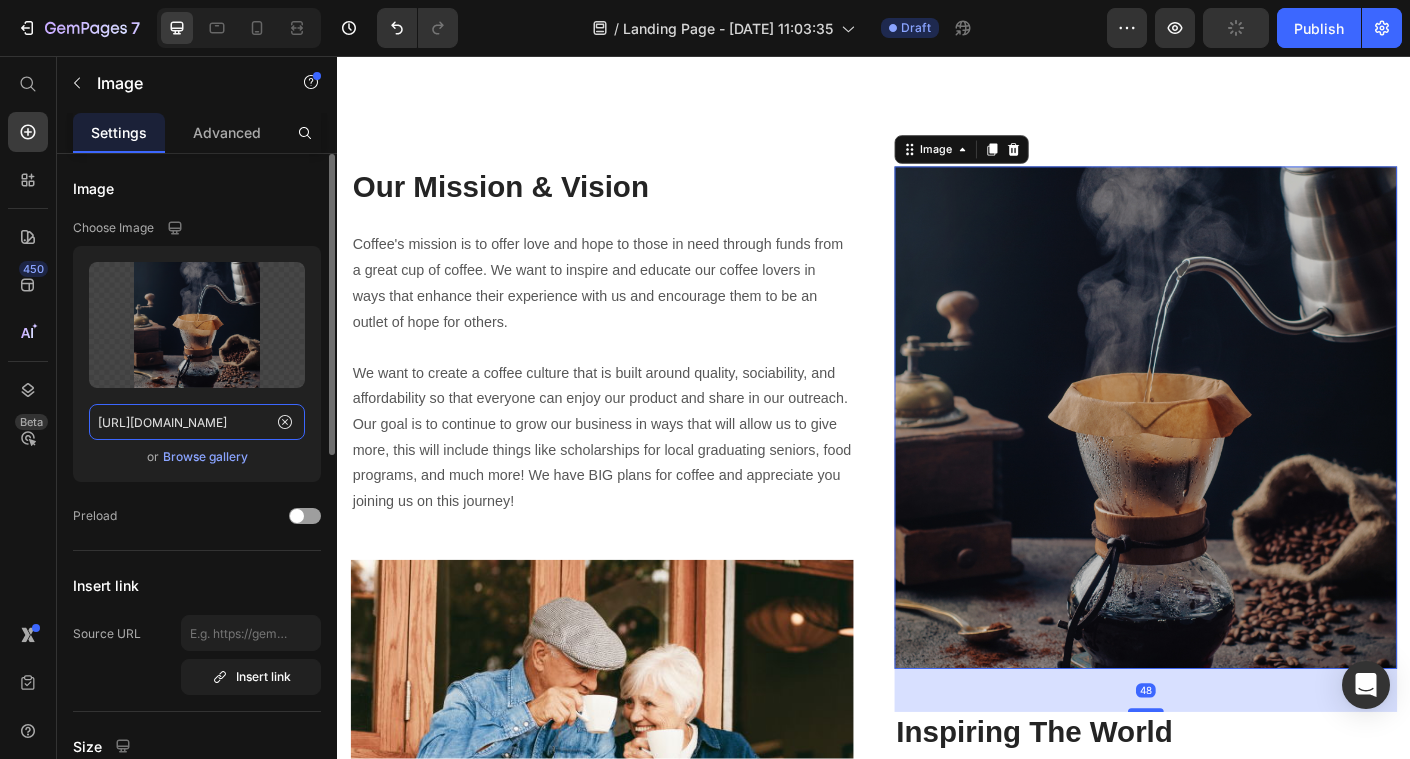 click on "[URL][DOMAIN_NAME]" 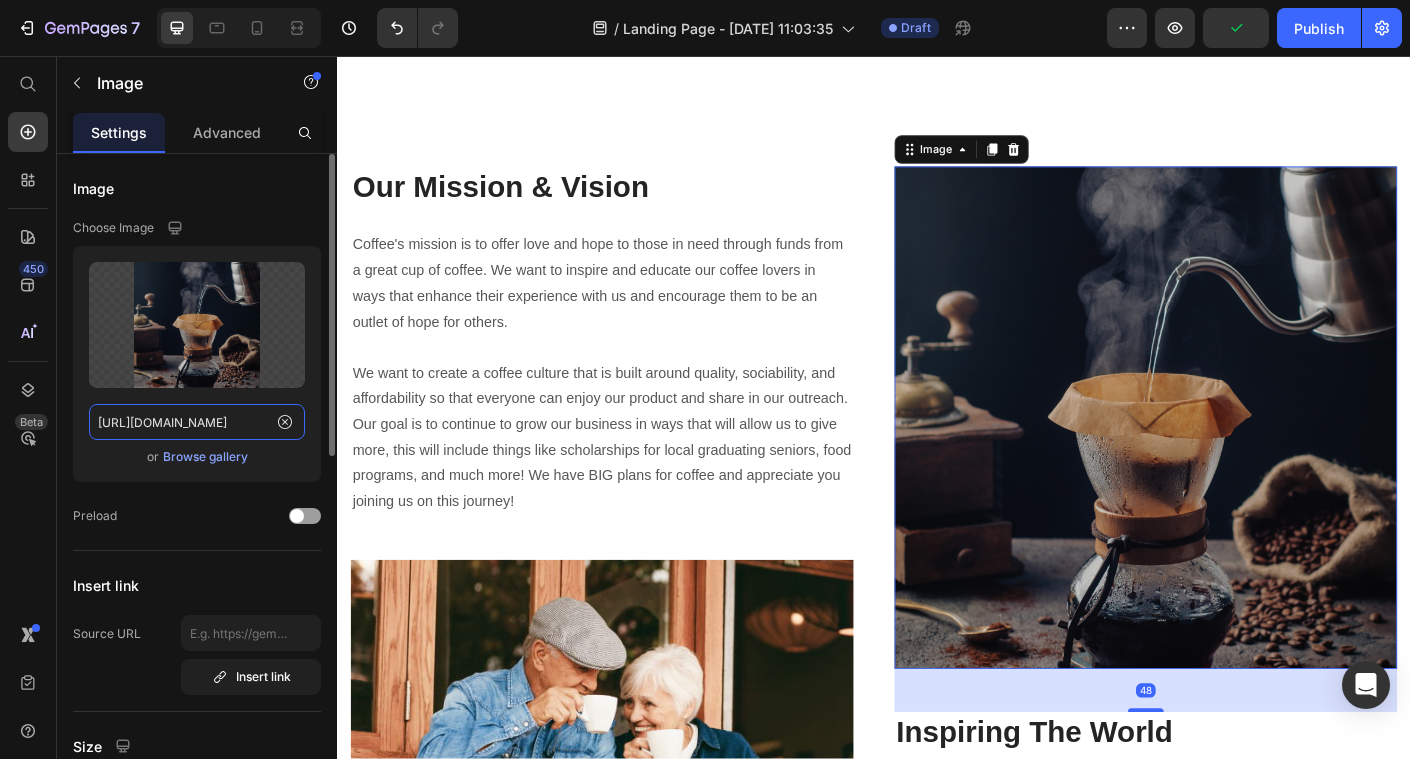 paste on "[DOMAIN_NAME][URL]" 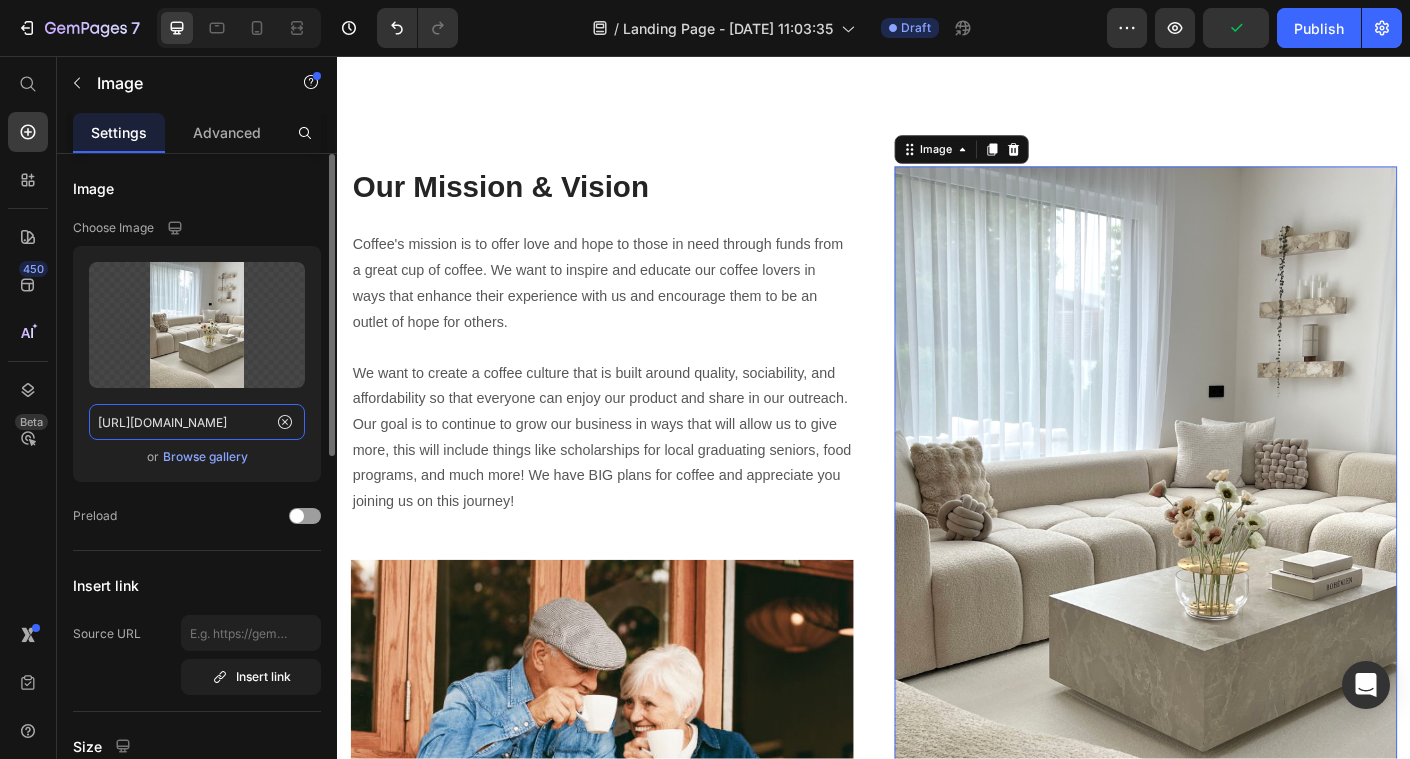 scroll, scrollTop: 0, scrollLeft: 609, axis: horizontal 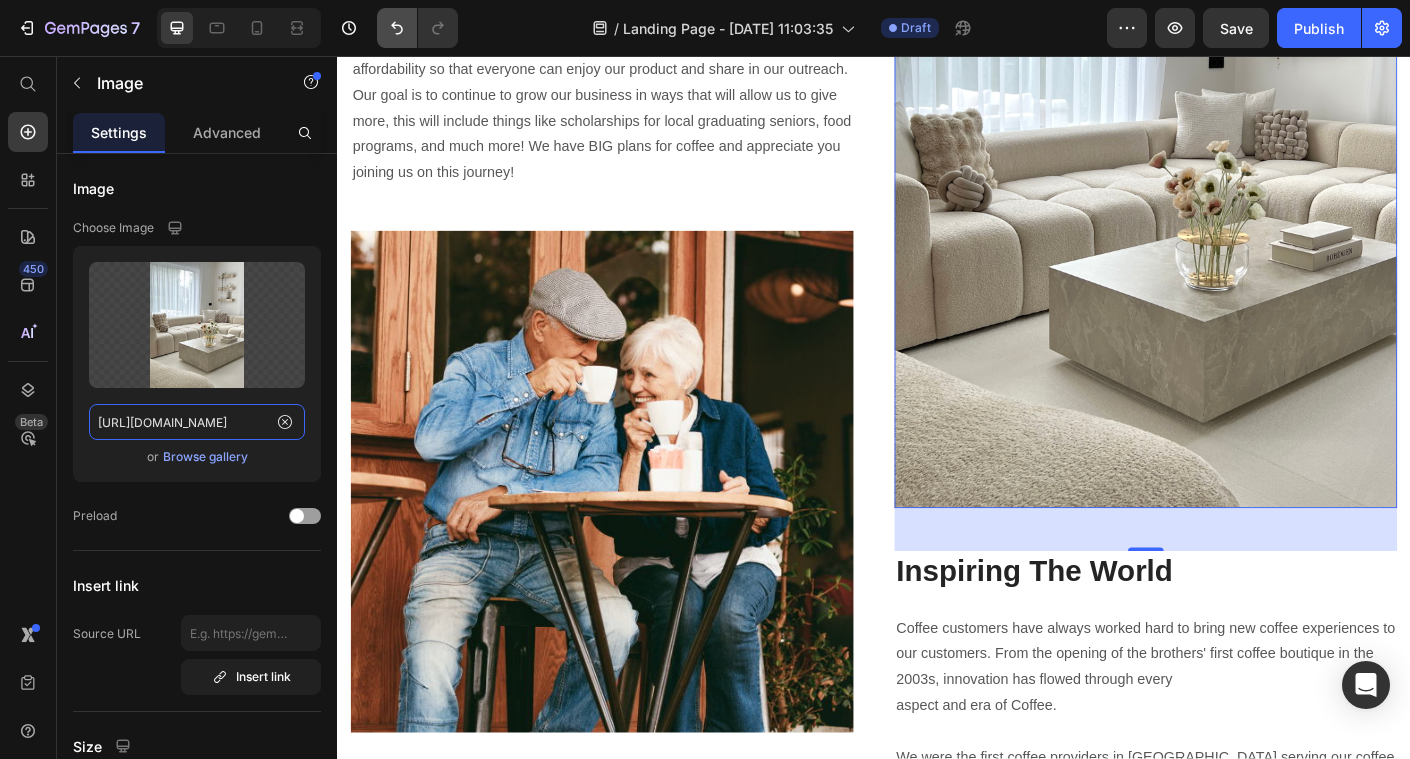 type on "[URL][DOMAIN_NAME]" 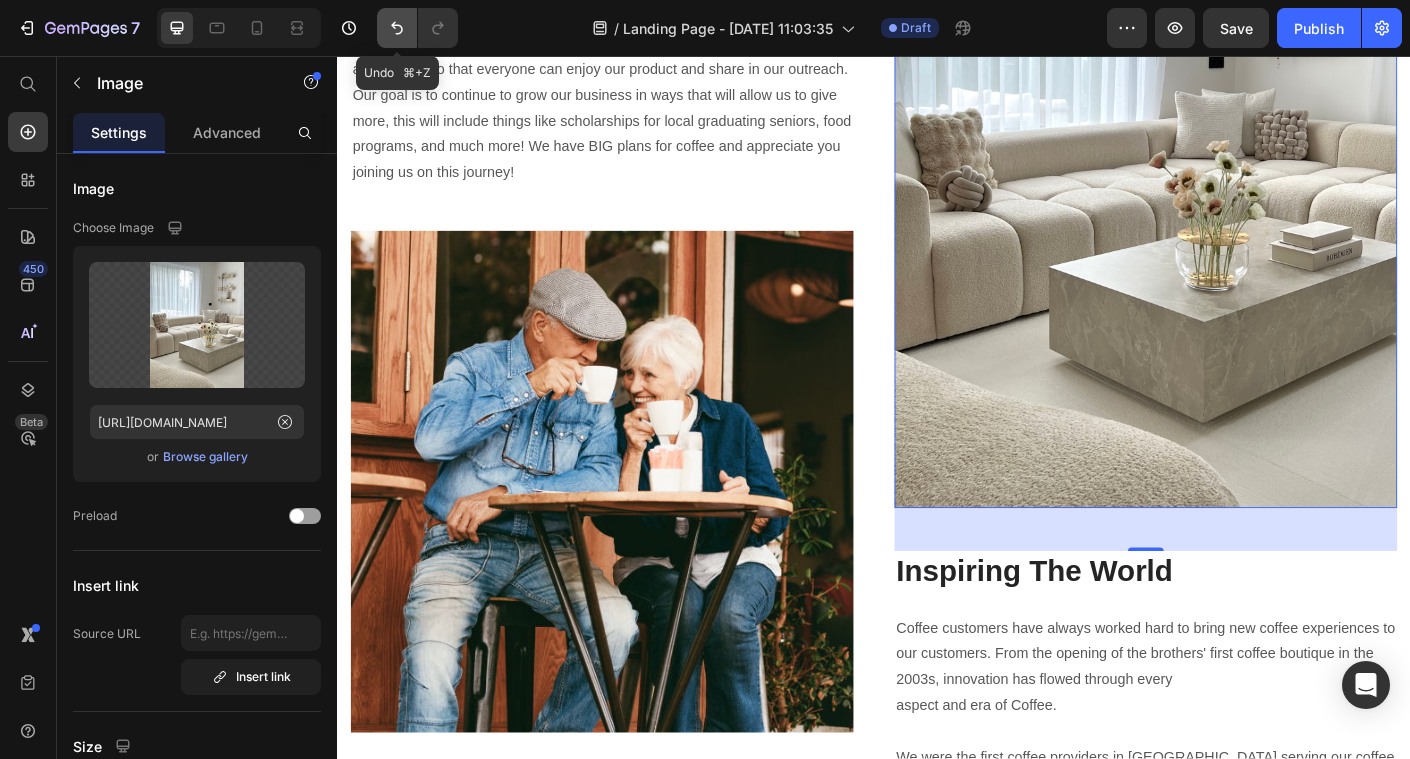 click 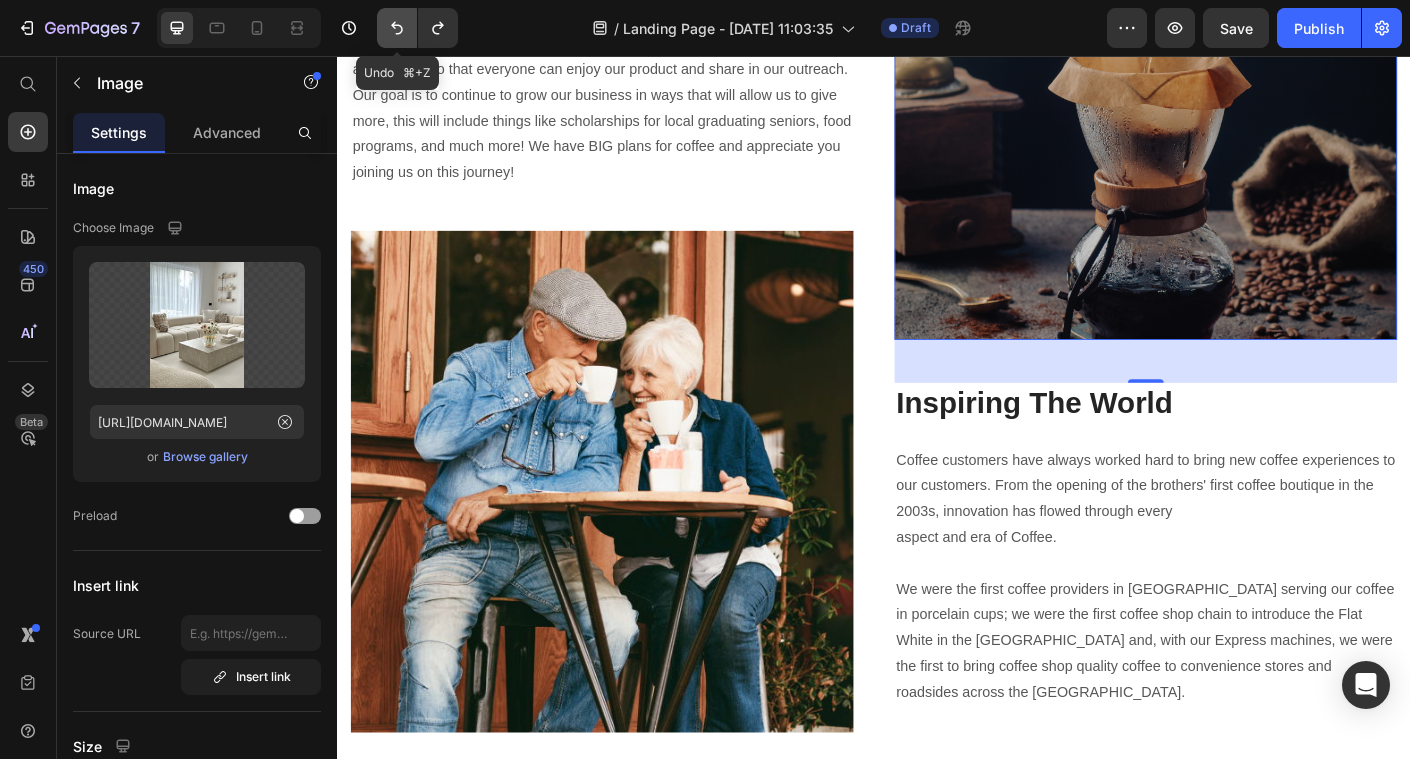 click 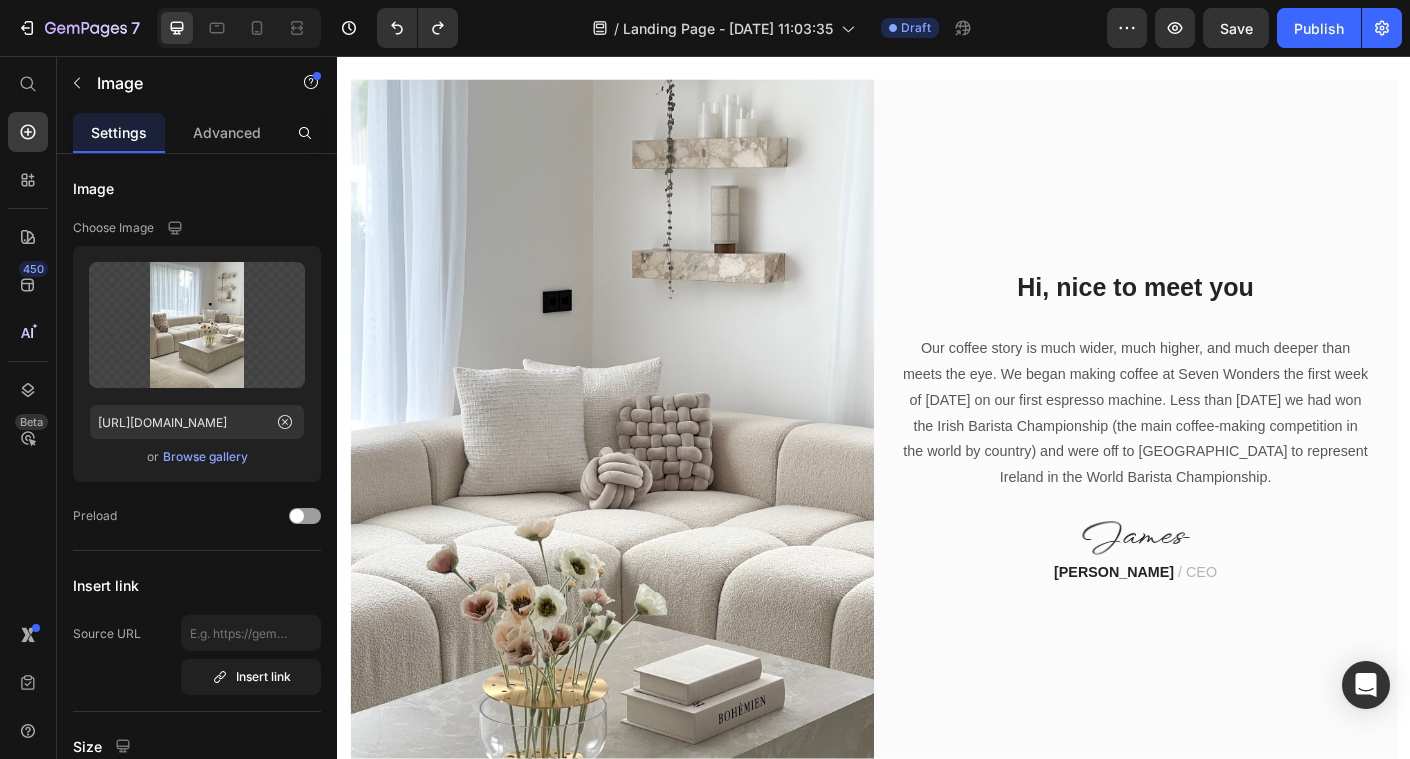 scroll, scrollTop: 793, scrollLeft: 0, axis: vertical 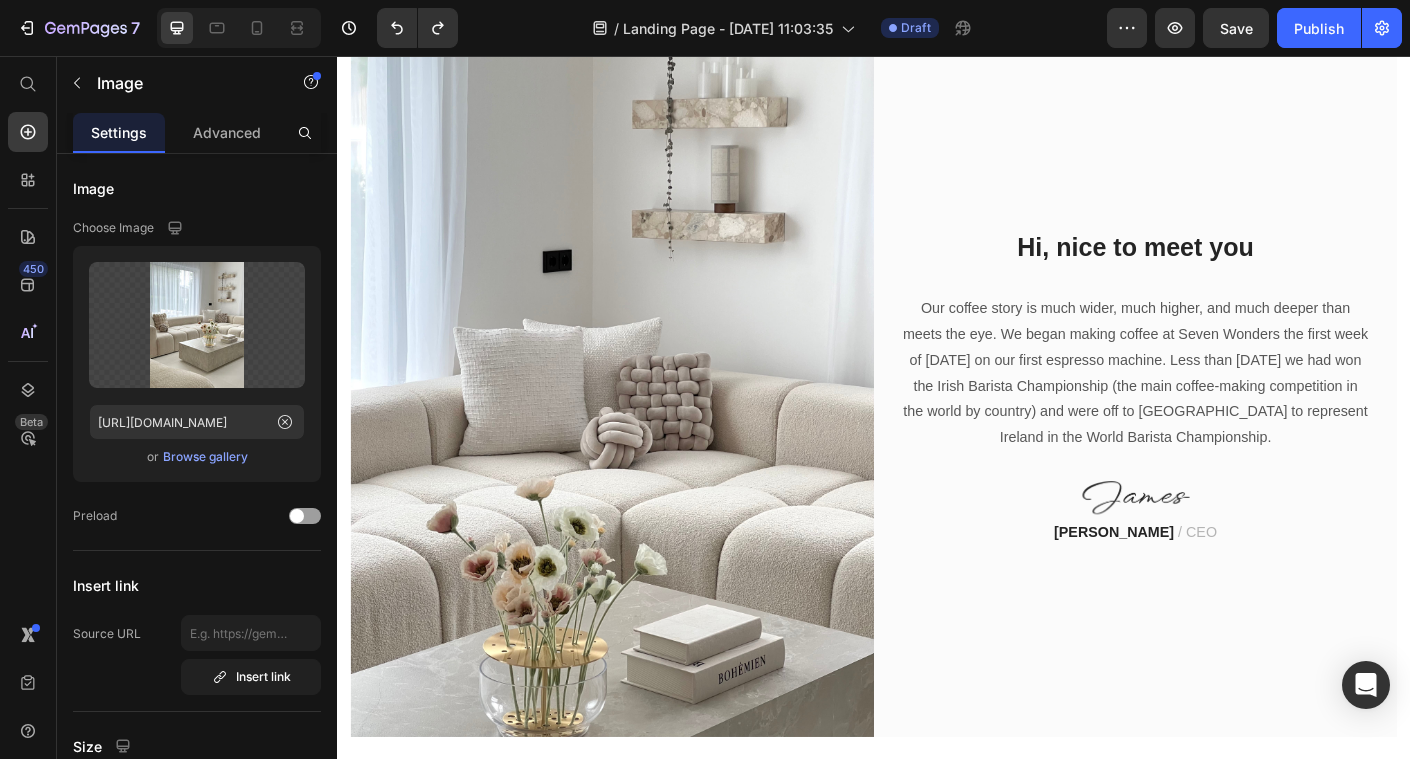 click at bounding box center (644, 428) 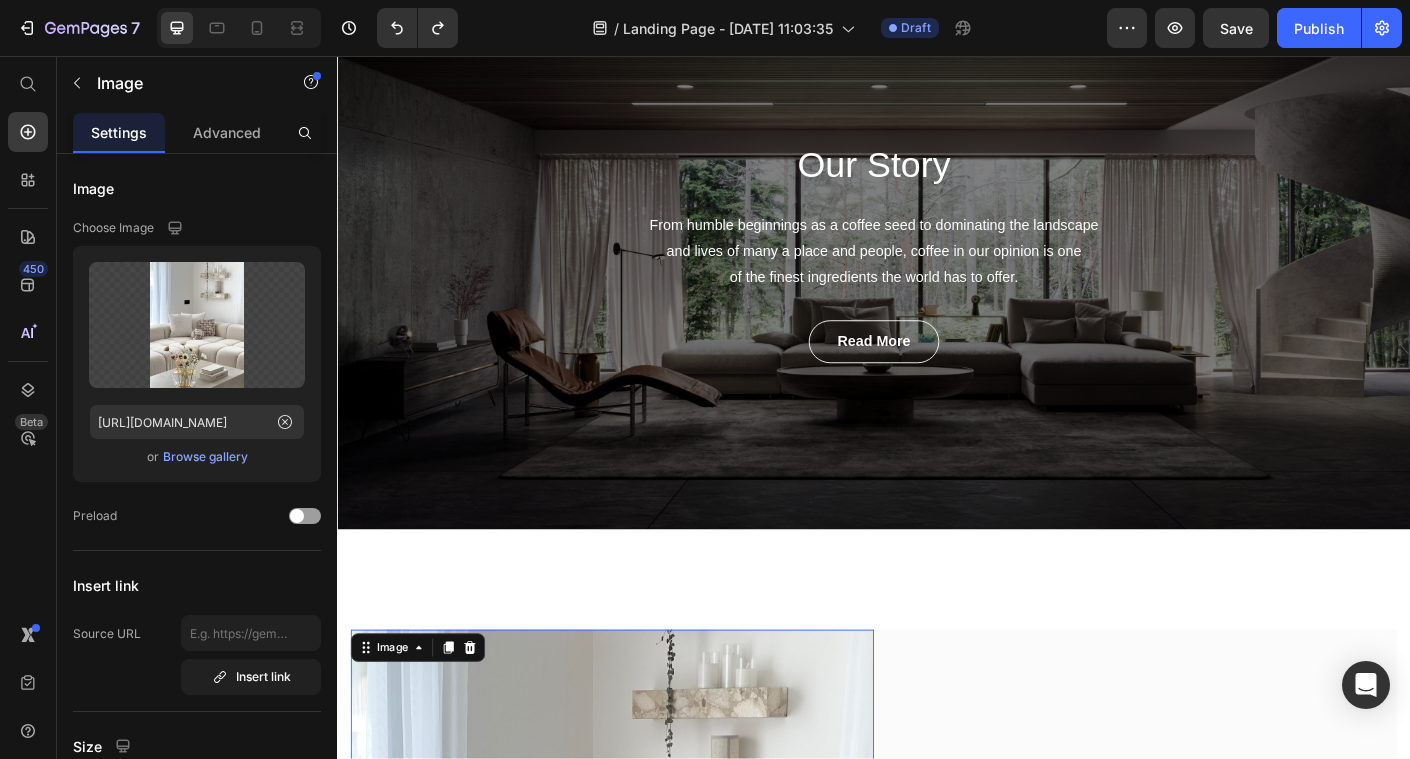 scroll, scrollTop: 403, scrollLeft: 0, axis: vertical 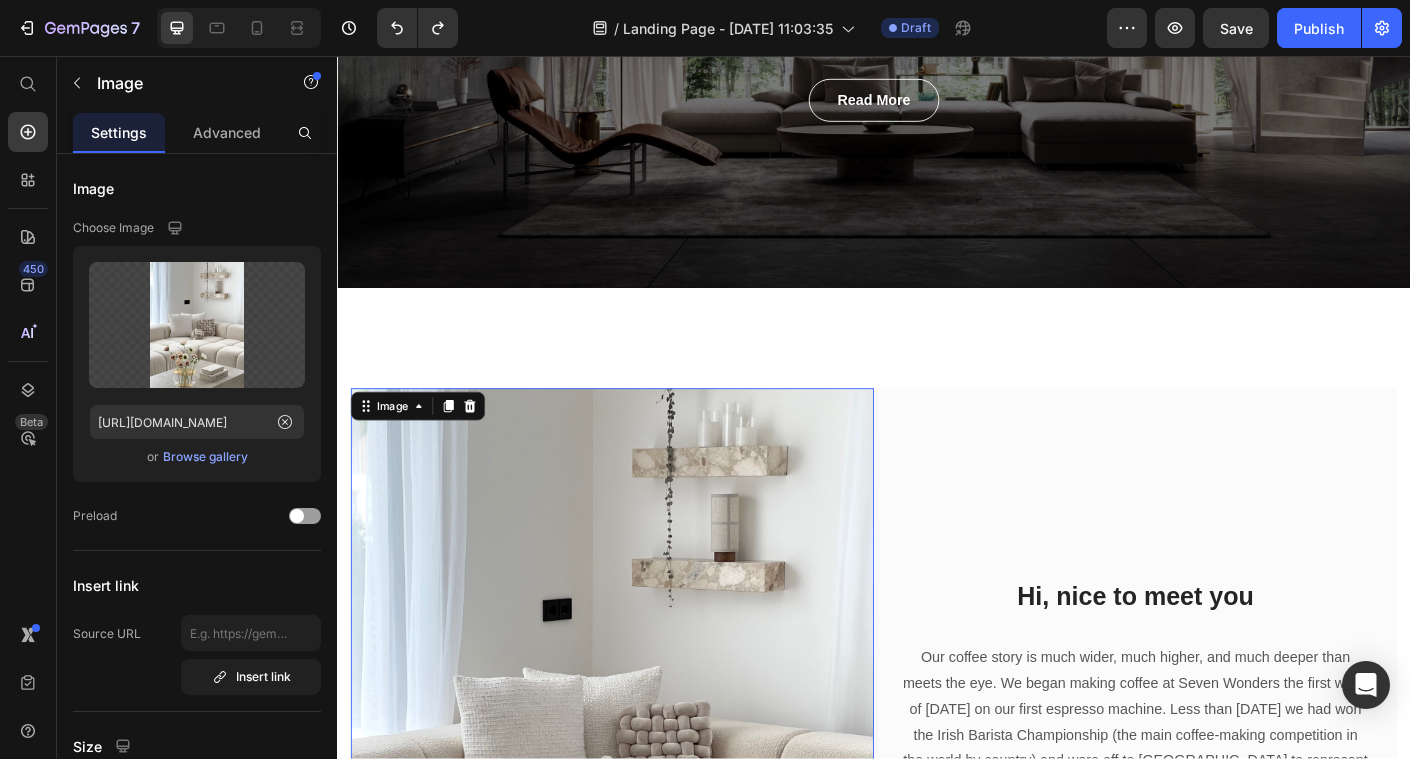 click at bounding box center (644, 818) 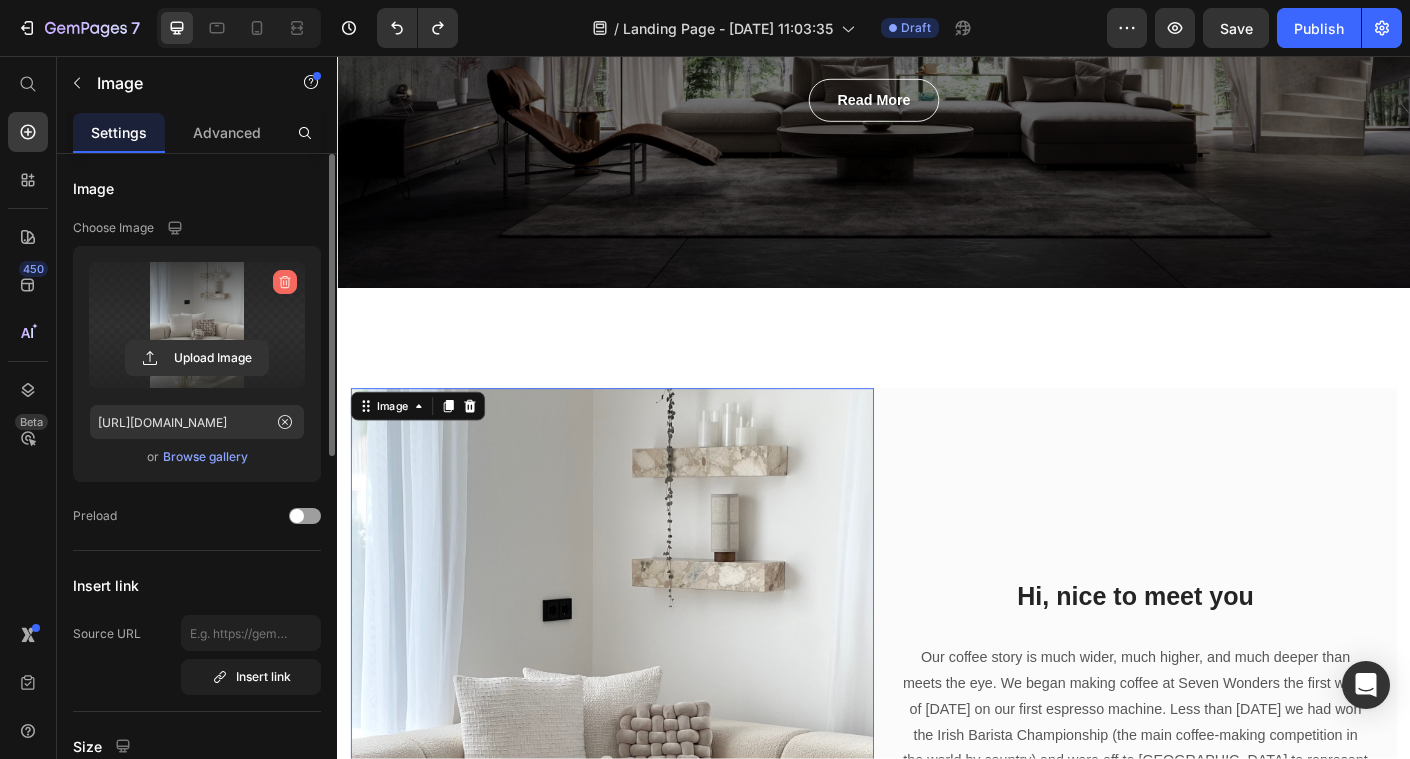 click 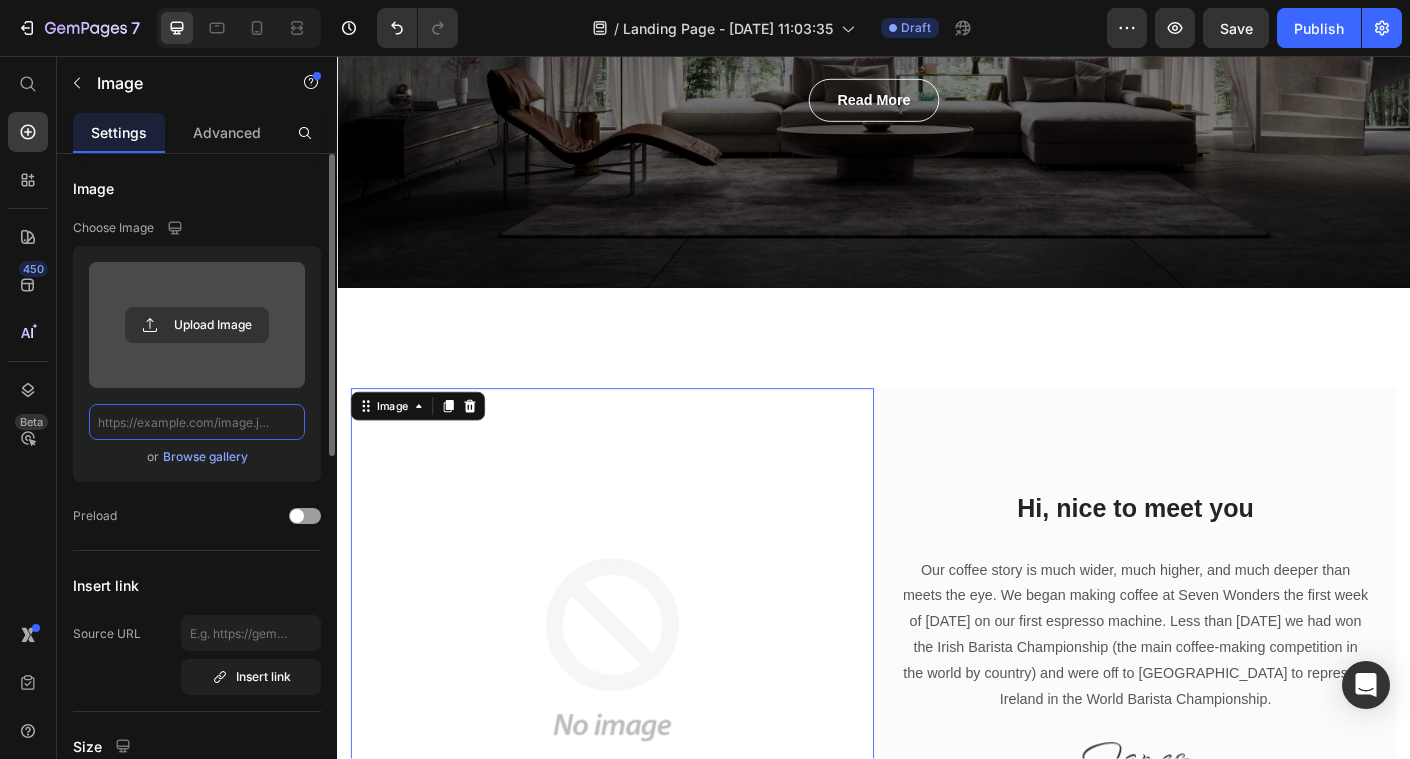 scroll, scrollTop: 0, scrollLeft: 0, axis: both 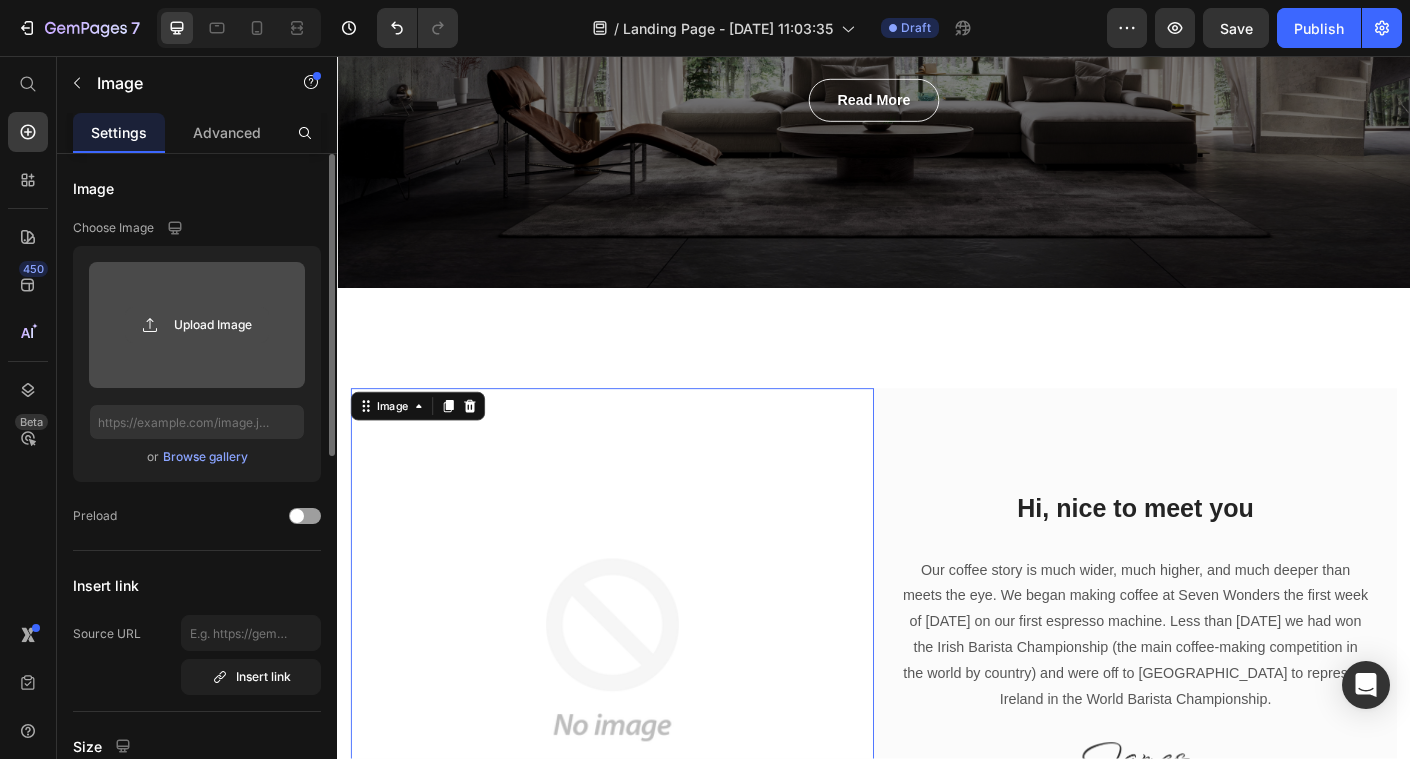 click 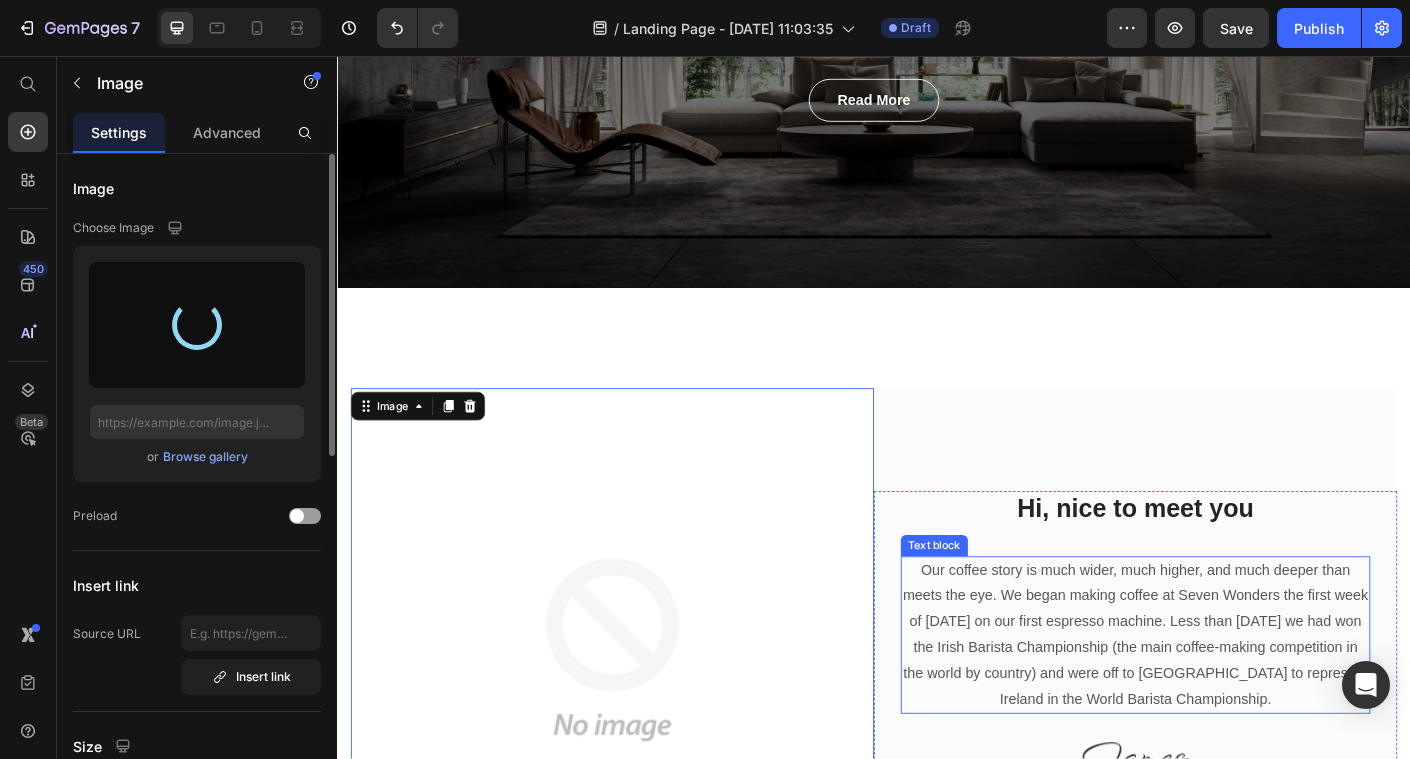 type on "https://cdn.shopify.com/s/files/1/0844/4493/8570/files/gempages_530372069678908532-f33f895a-0bdd-4f22-8f61-67d06782d449.jpg" 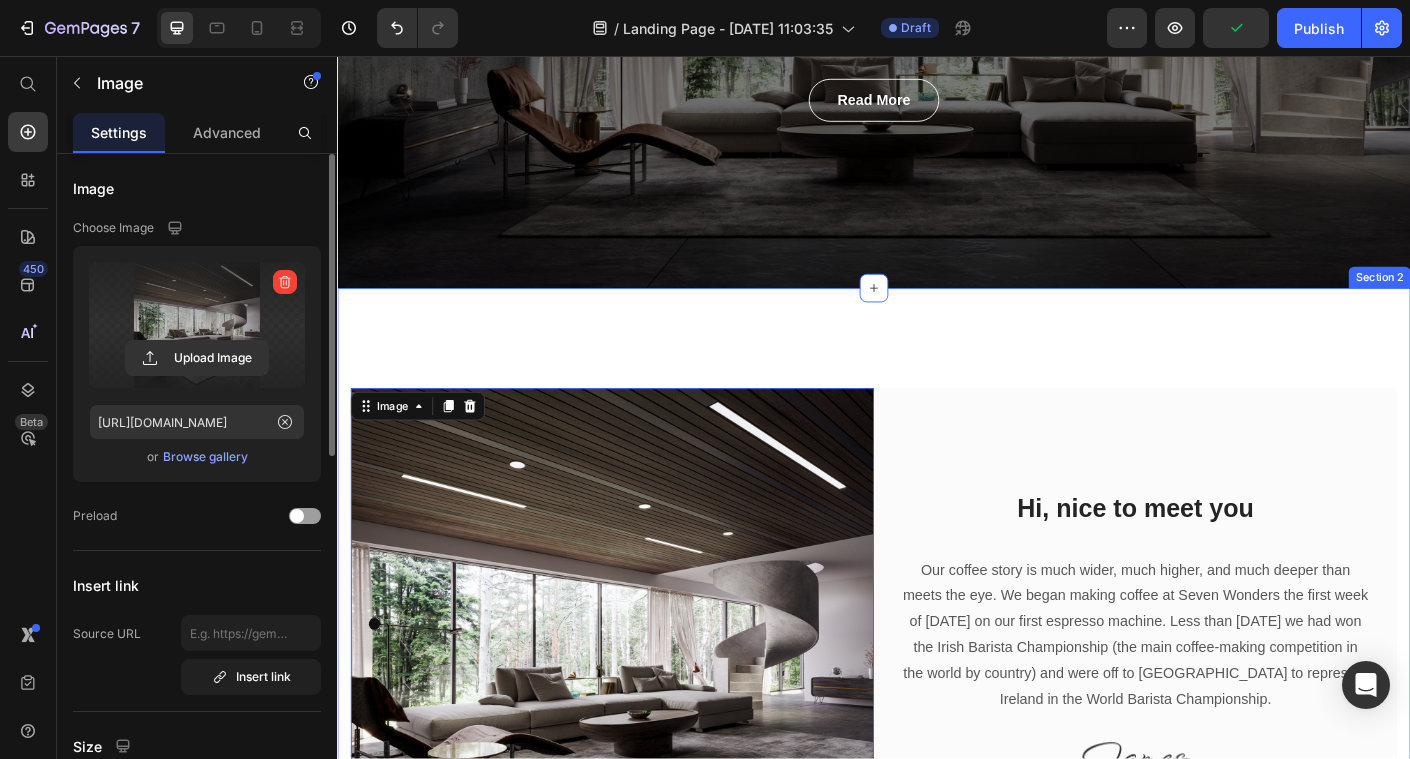 click on "Image   0 Hi, nice to meet you Heading Our coffee story is much wider, much higher, and much deeper than meets the eye. We began making coffee at Seven Wonders the first week of January 2003 on our first espresso machine. Less than 3 months later we had won the Irish Barista Championship (the main coffee-making competition in the world by country) and were off to Boston to represent Ireland in the World Barista Championship. Text block Image James Frank   / CEO Text block Row Row Section 2" at bounding box center (937, 720) 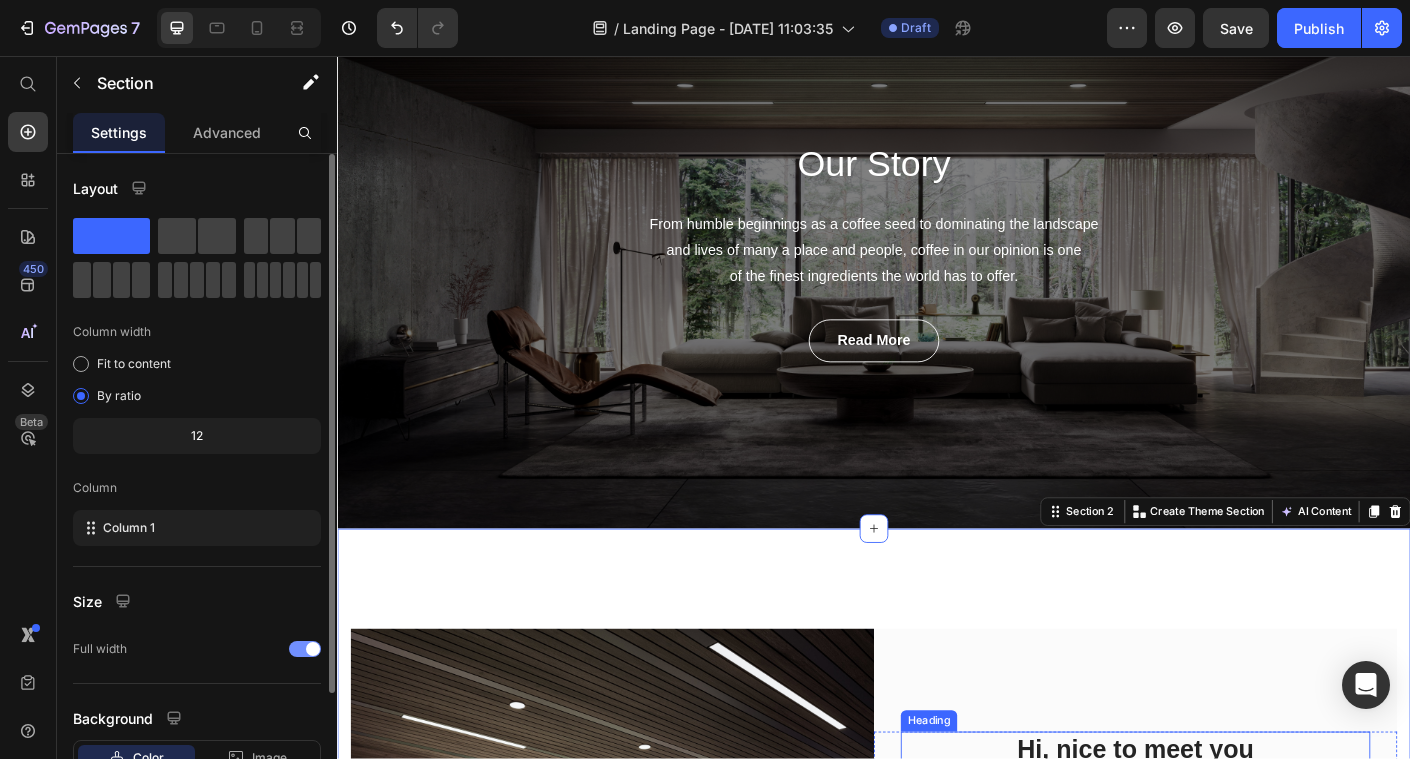 scroll, scrollTop: 3, scrollLeft: 0, axis: vertical 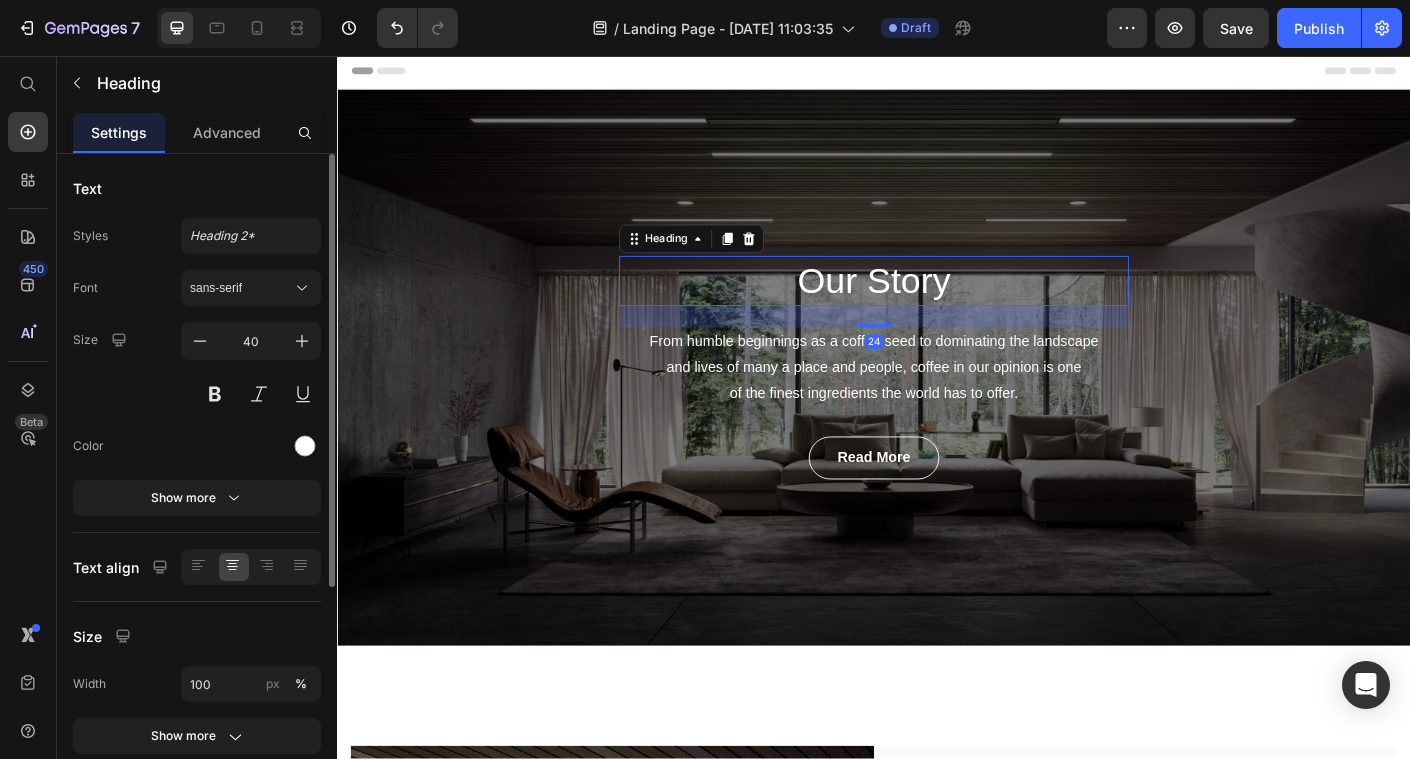 click on "Our Story" at bounding box center (937, 308) 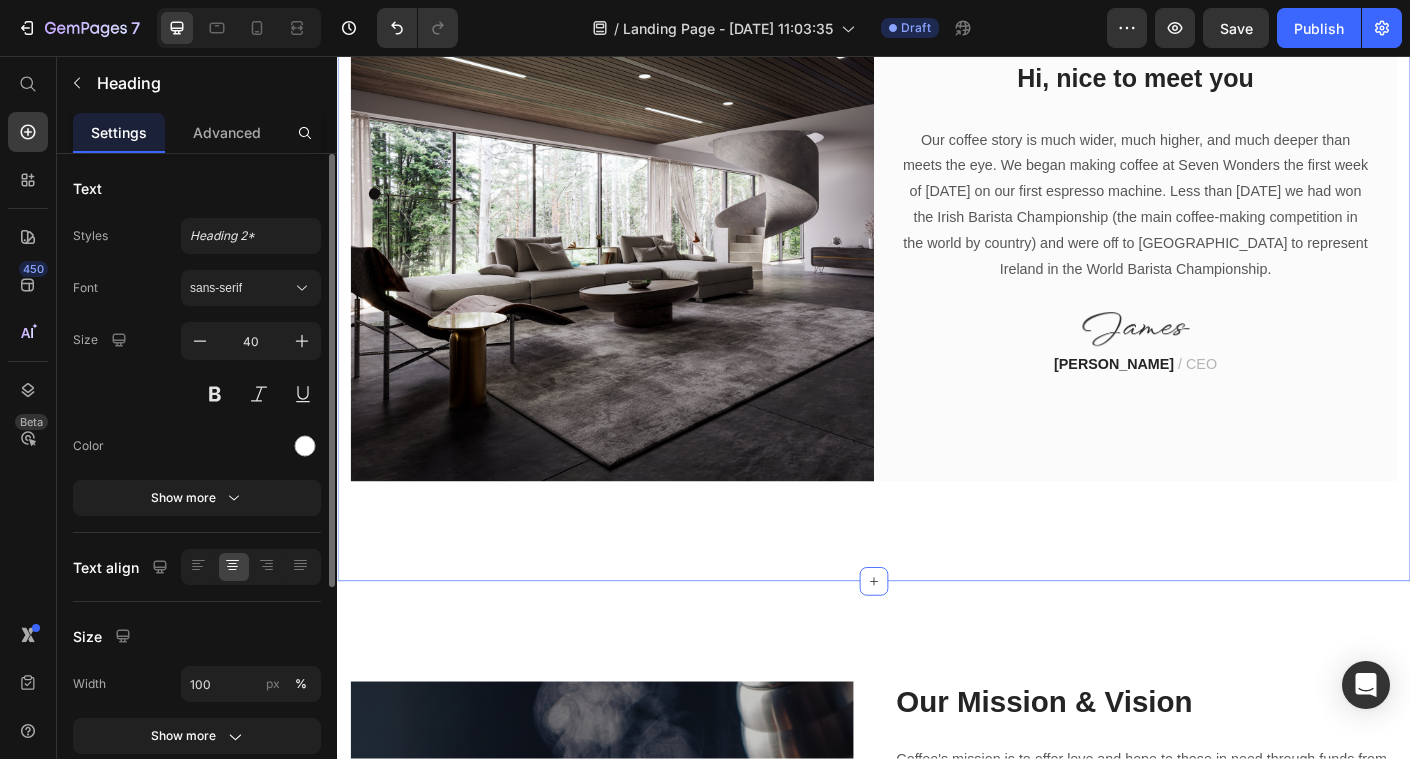 scroll, scrollTop: 1301, scrollLeft: 0, axis: vertical 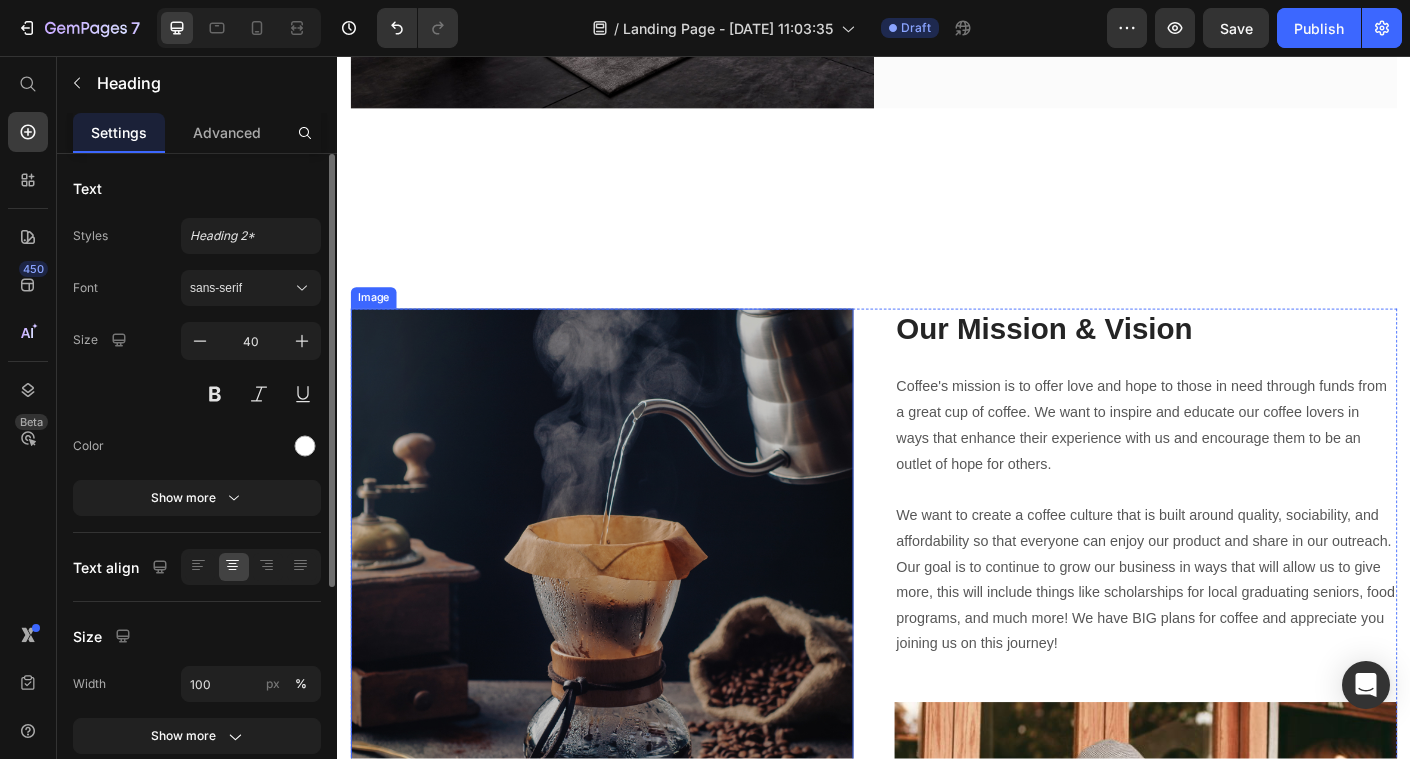 click at bounding box center (633, 619) 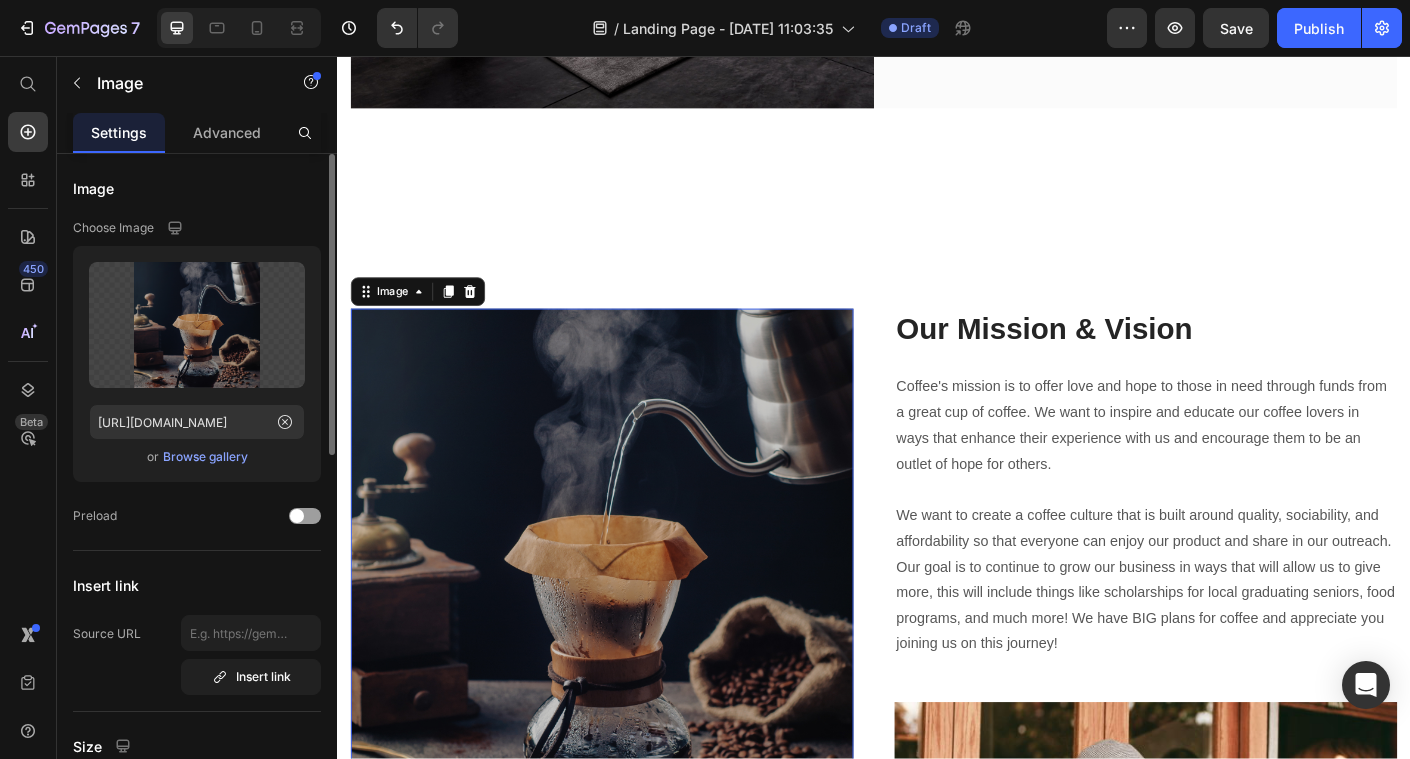 scroll, scrollTop: 1596, scrollLeft: 0, axis: vertical 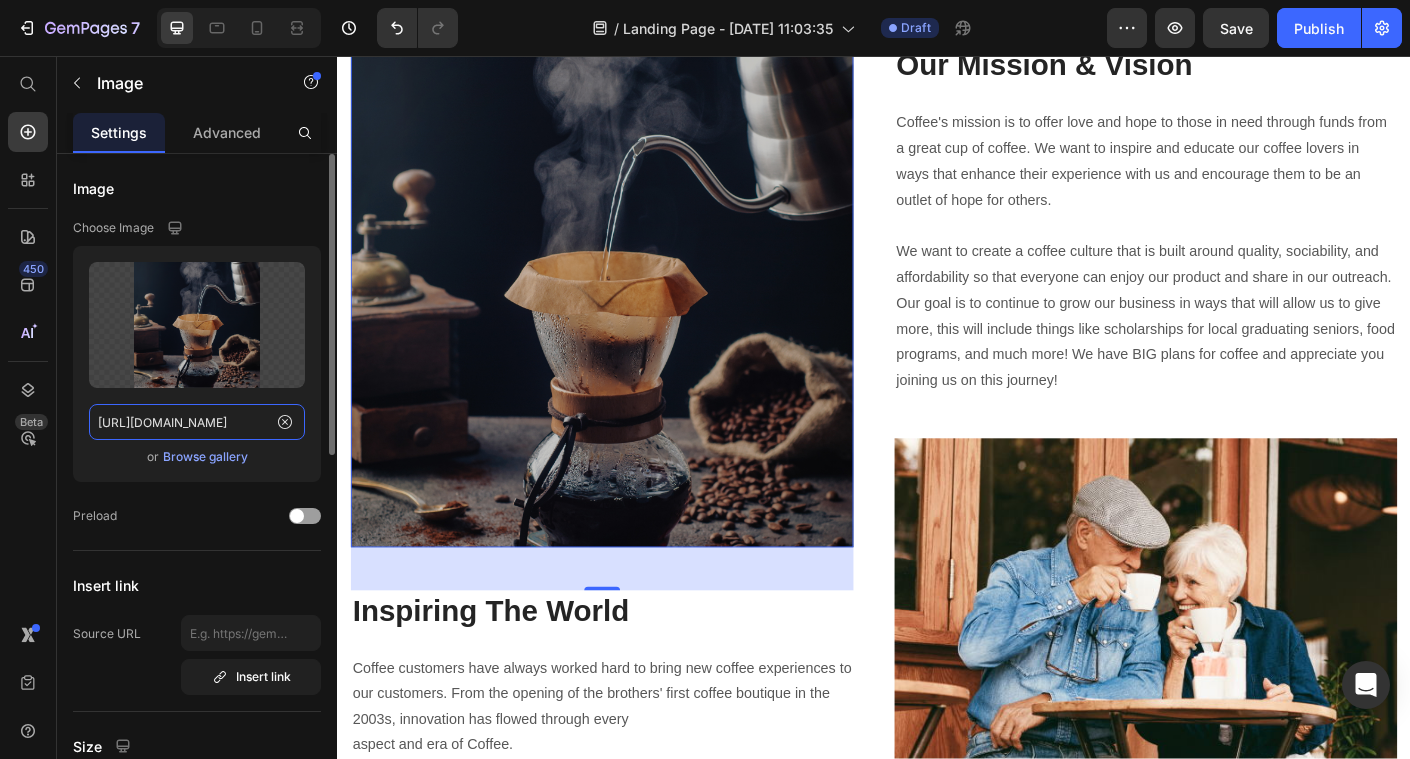 click on "https://ucarecdn.com/88e4e031-de71-455e-a117-28b3a6ec98d2/" 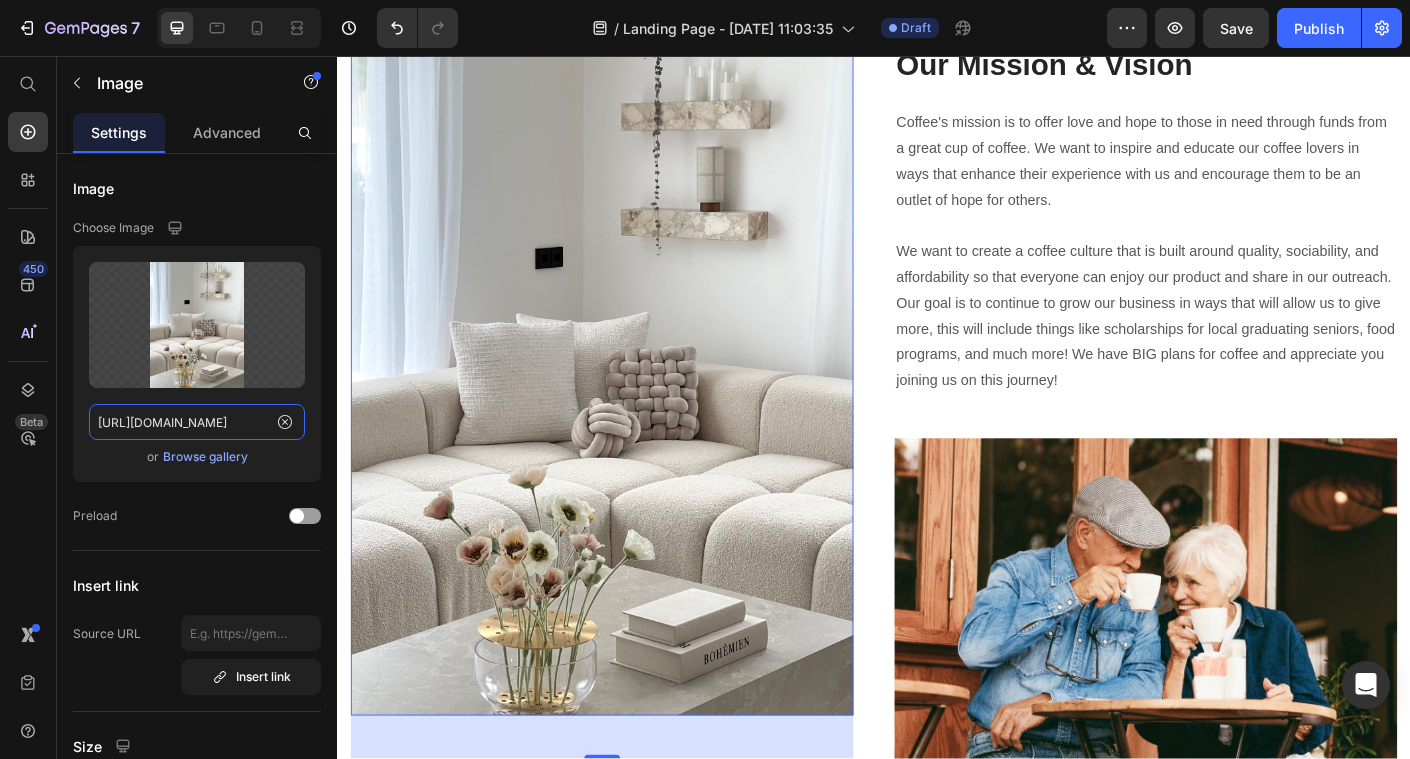 type on "[URL][DOMAIN_NAME]" 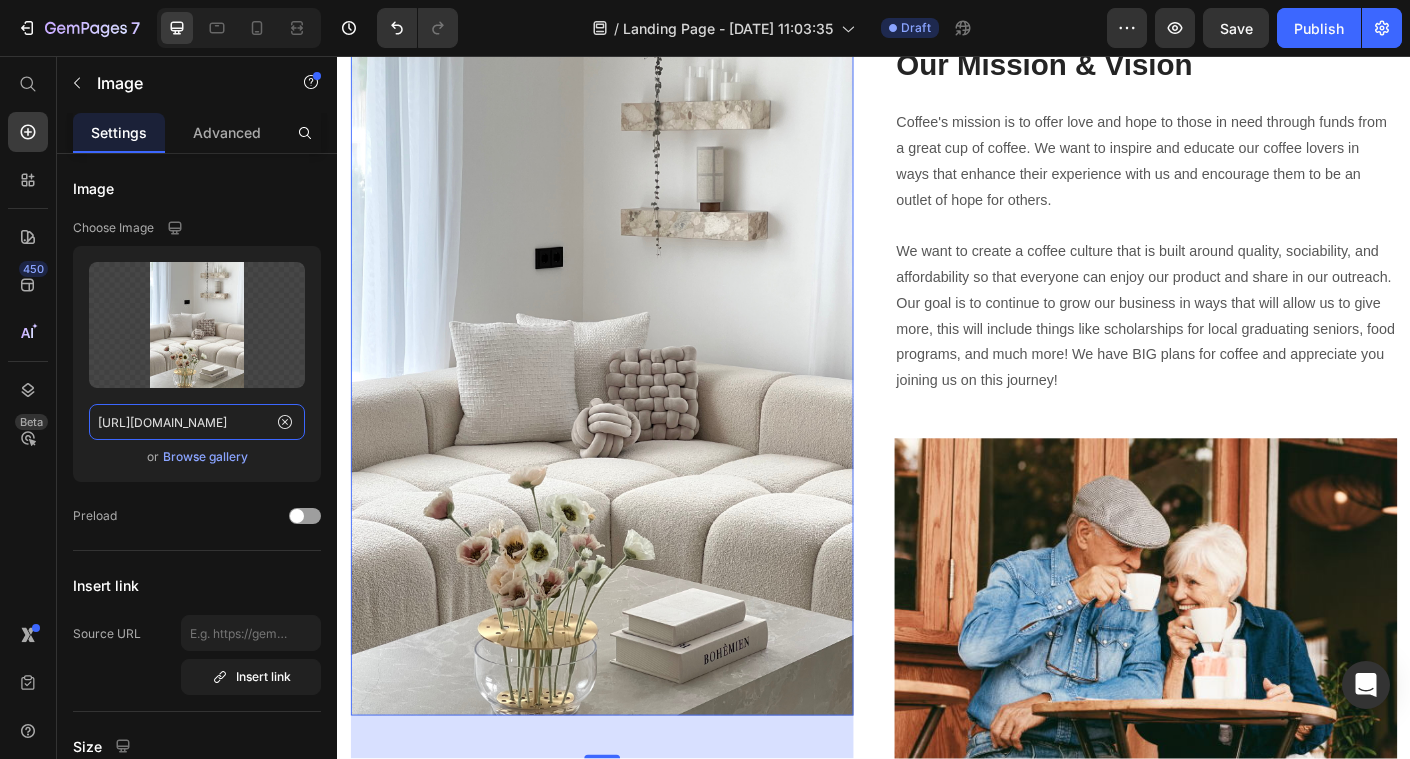 scroll, scrollTop: 0, scrollLeft: 0, axis: both 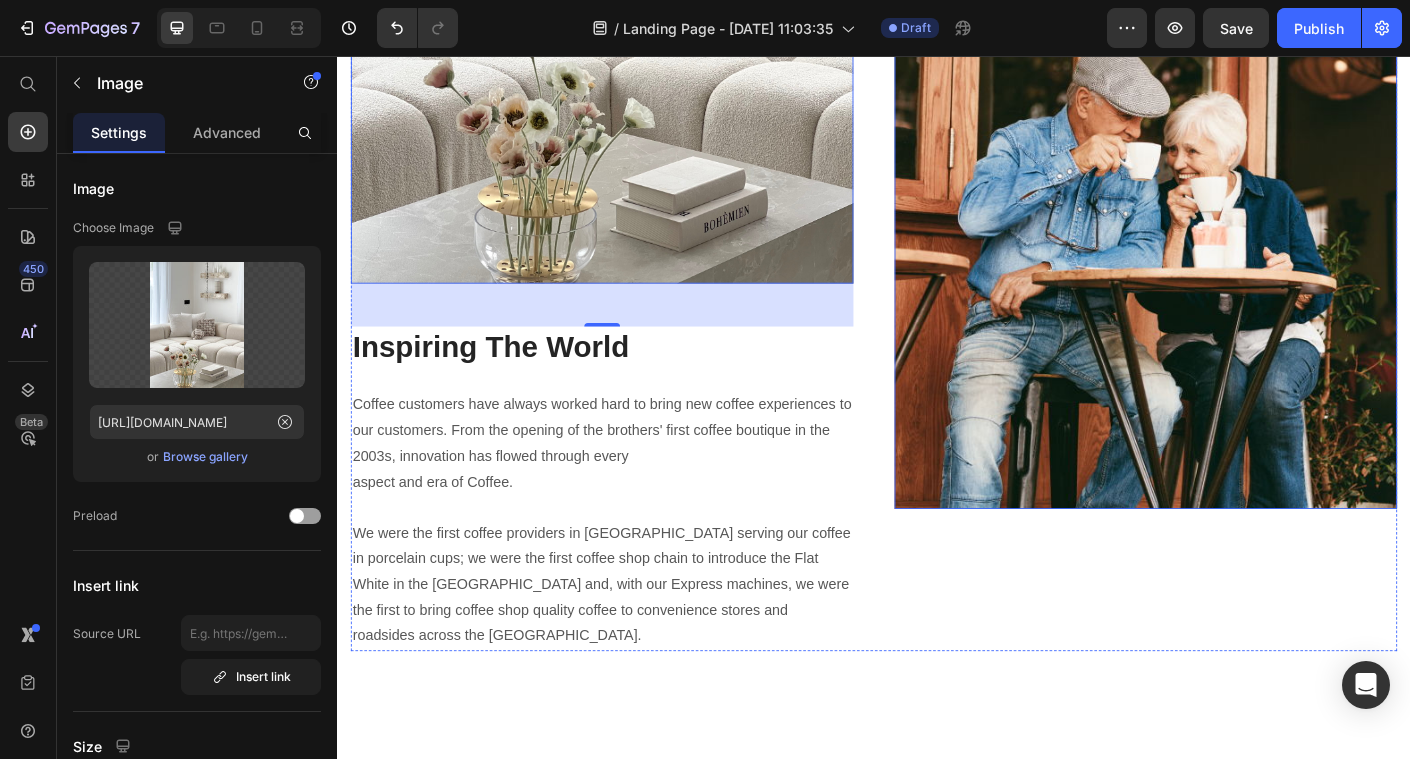 click at bounding box center (1241, 282) 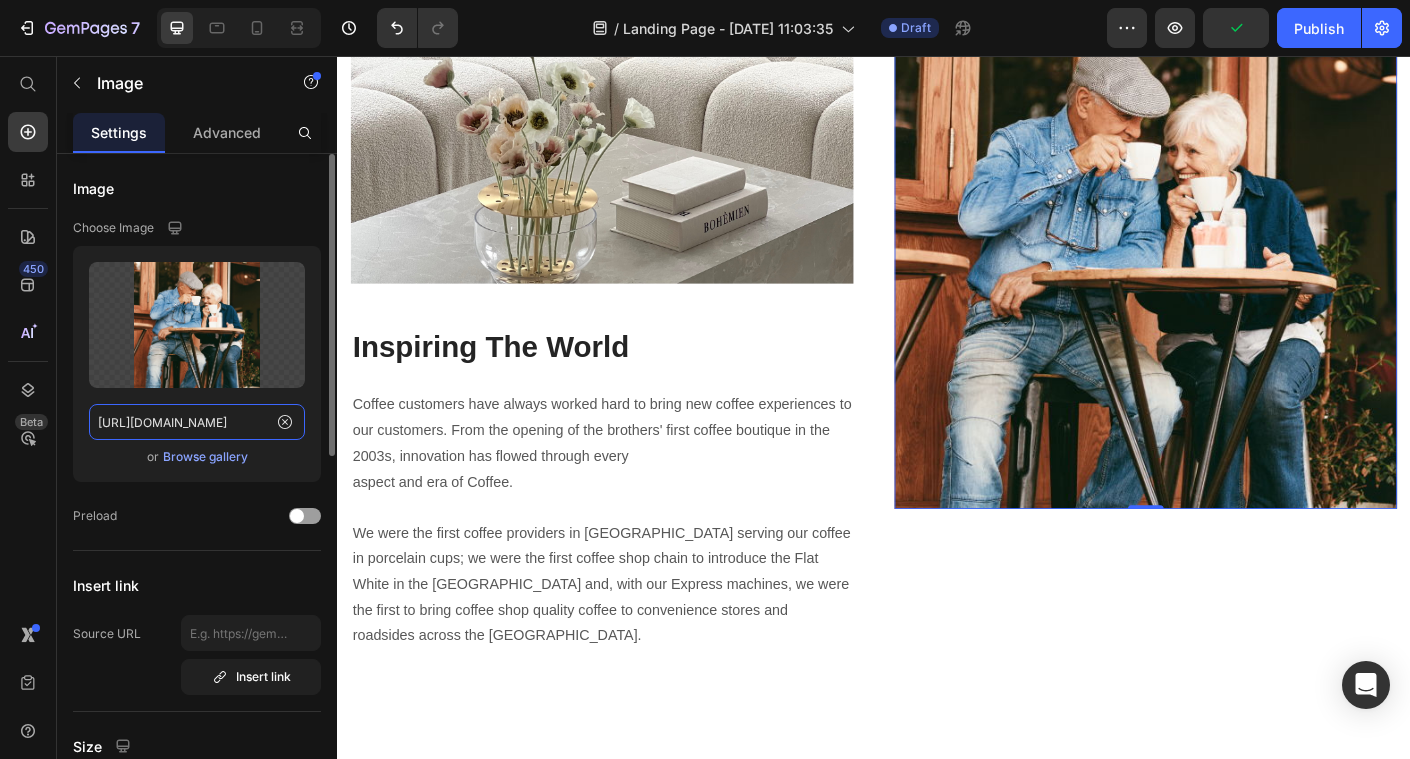 click on "https://ucarecdn.com/26801861-ea18-4339-b273-b93183a0c49c/-/format/auto/" 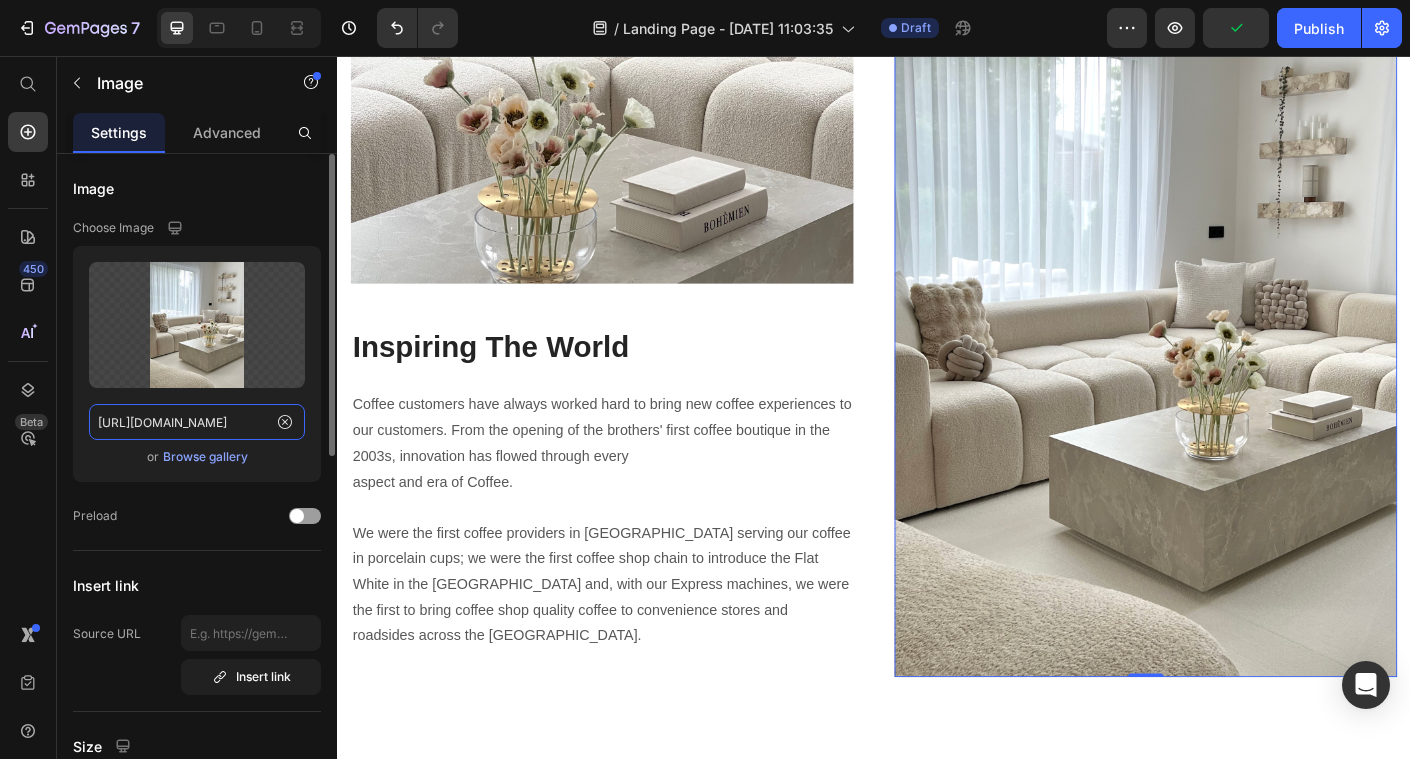 scroll, scrollTop: 0, scrollLeft: 609, axis: horizontal 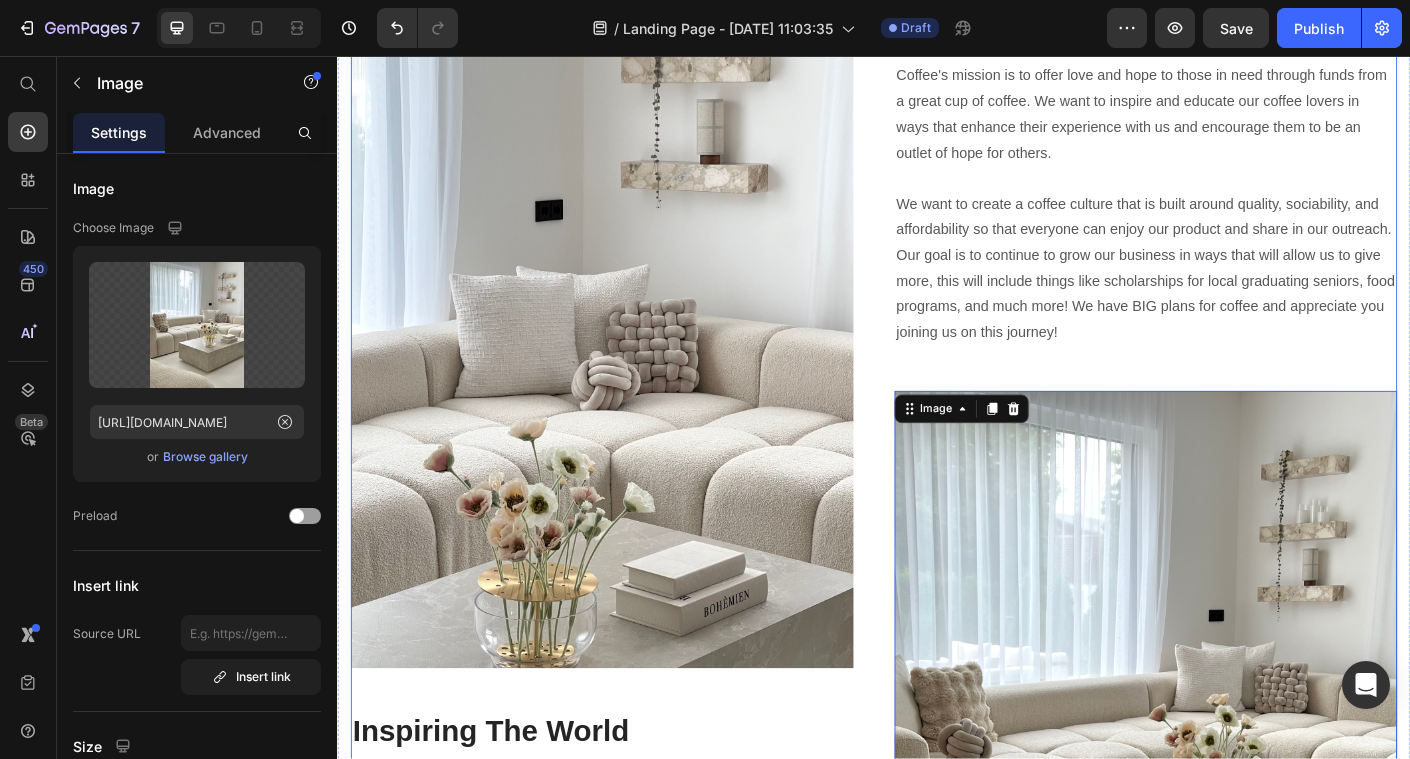click on "Image Inspiring The World Heading Coffee customers have always worked hard to bring new coffee experiences to our customers. From the opening of the brothers' first coffee boutique in the 2003s, innovation has flowed through every aspect and era of Coffee.  We were the first coffee providers in London serving our coffee in porcelain cups; we were the first coffee shop chain to introduce the Flat White in the UK and, with our Express machines, we were the first to bring coffee shop quality coffee to convenience stores and roadsides across the UK. Text block Our Mission & Vision Heading Coffee's mission is to offer love and hope to those in need through funds from a great cup of coffee. We want to inspire and educate our coffee lovers in ways that enhance their experience with us and encourage them to be an outlet of hope for others.  Text block Image   0 Row" at bounding box center [937, 585] 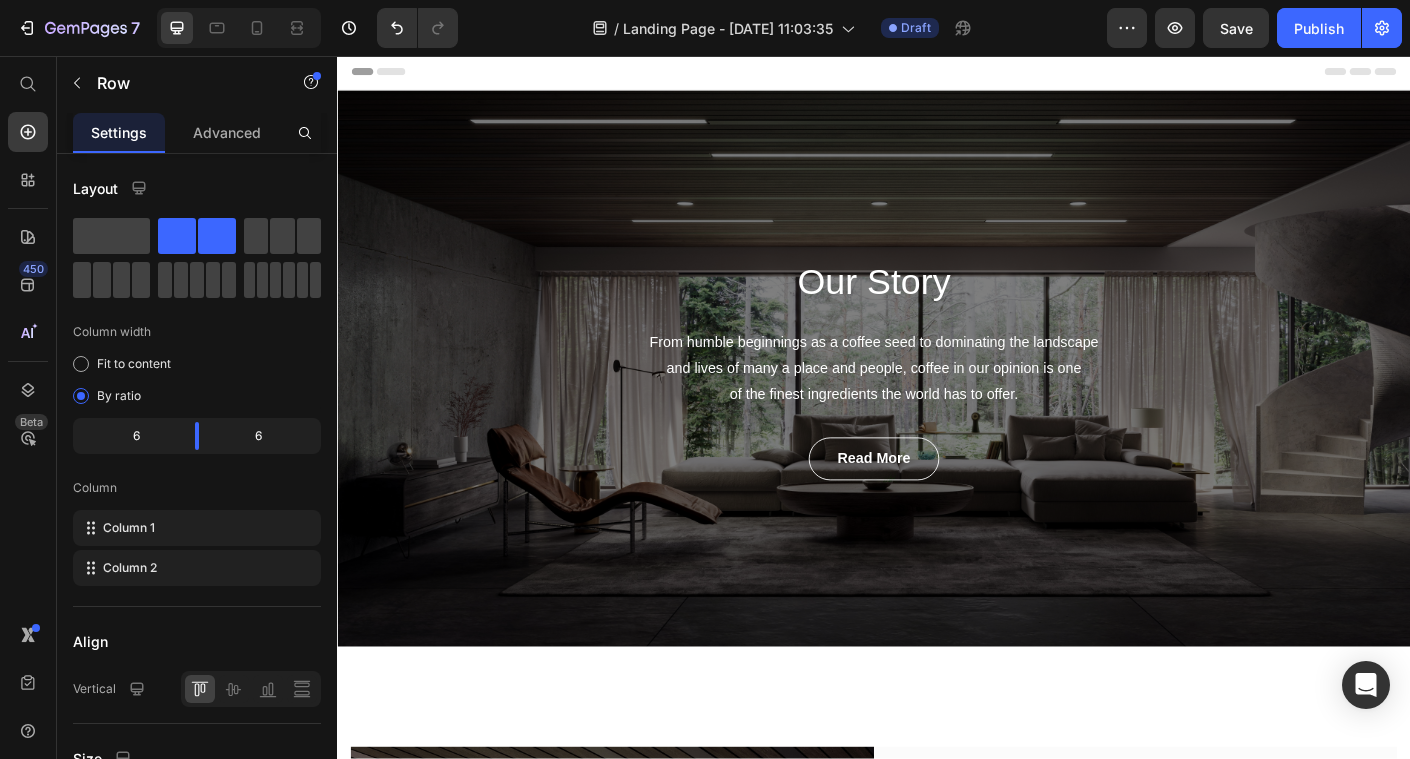 scroll, scrollTop: 0, scrollLeft: 0, axis: both 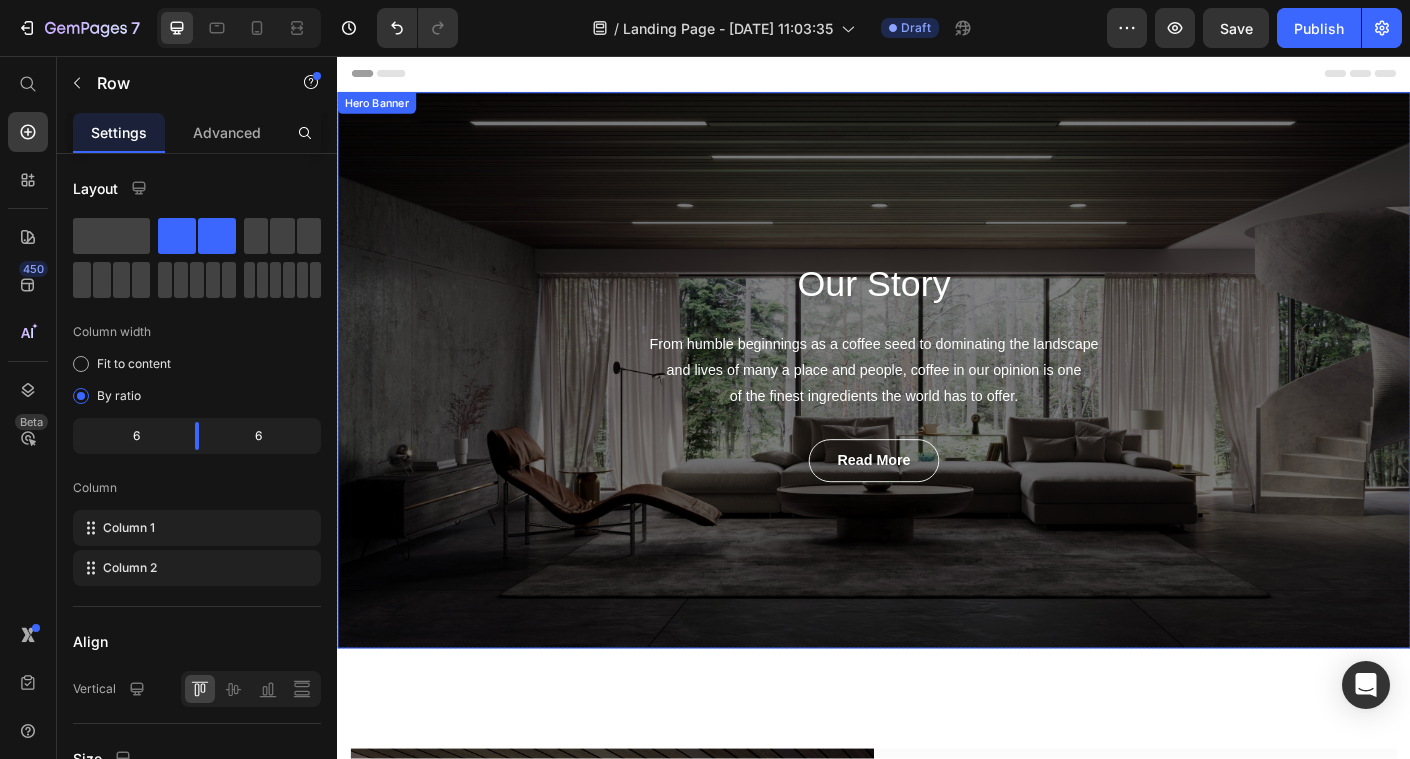 click on "Our Story Heading From humble beginnings as a coffee seed to dominating the landscape and lives of many a place and people, coffee in our opinion is one of the finest ingredients the world has to offer. Text block read more Button Row" at bounding box center (937, 408) 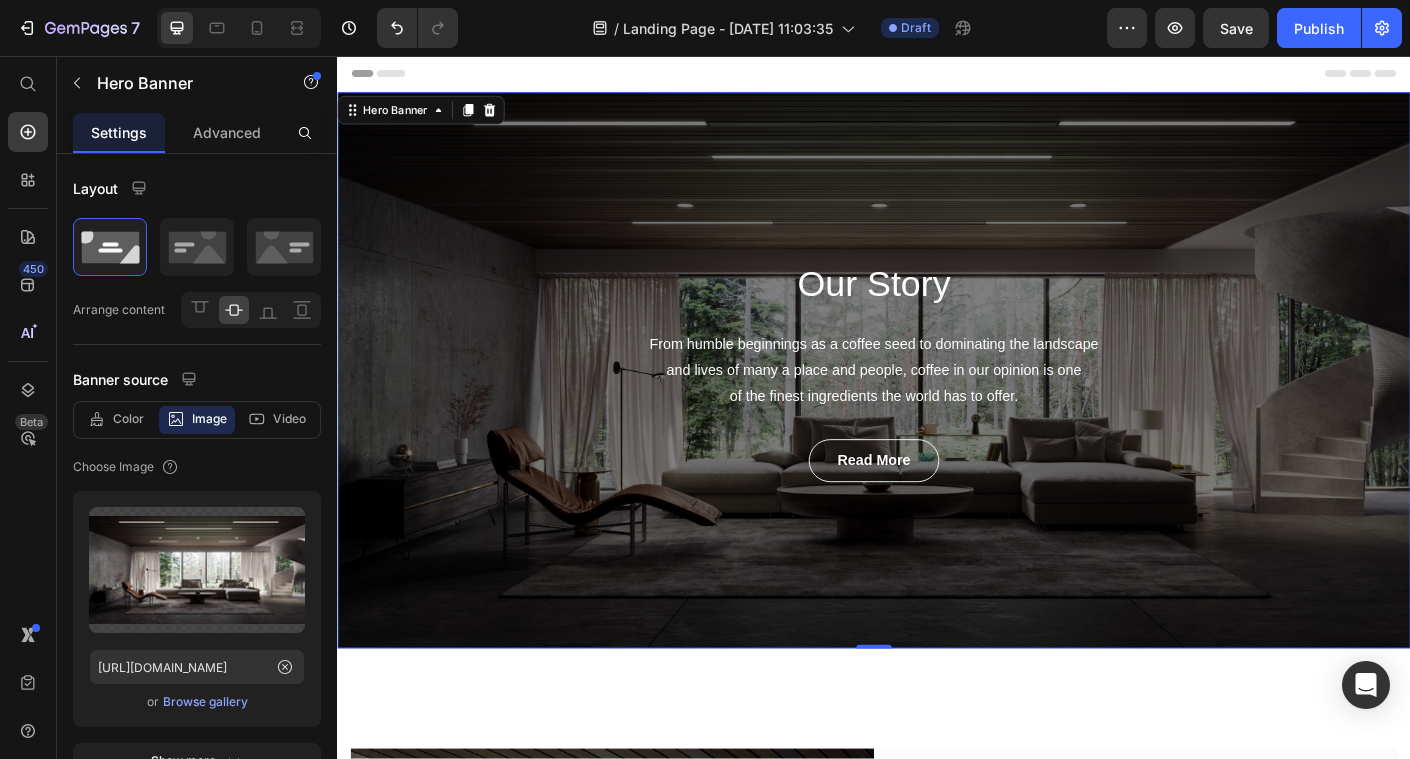 click on "Our Story" at bounding box center (937, 311) 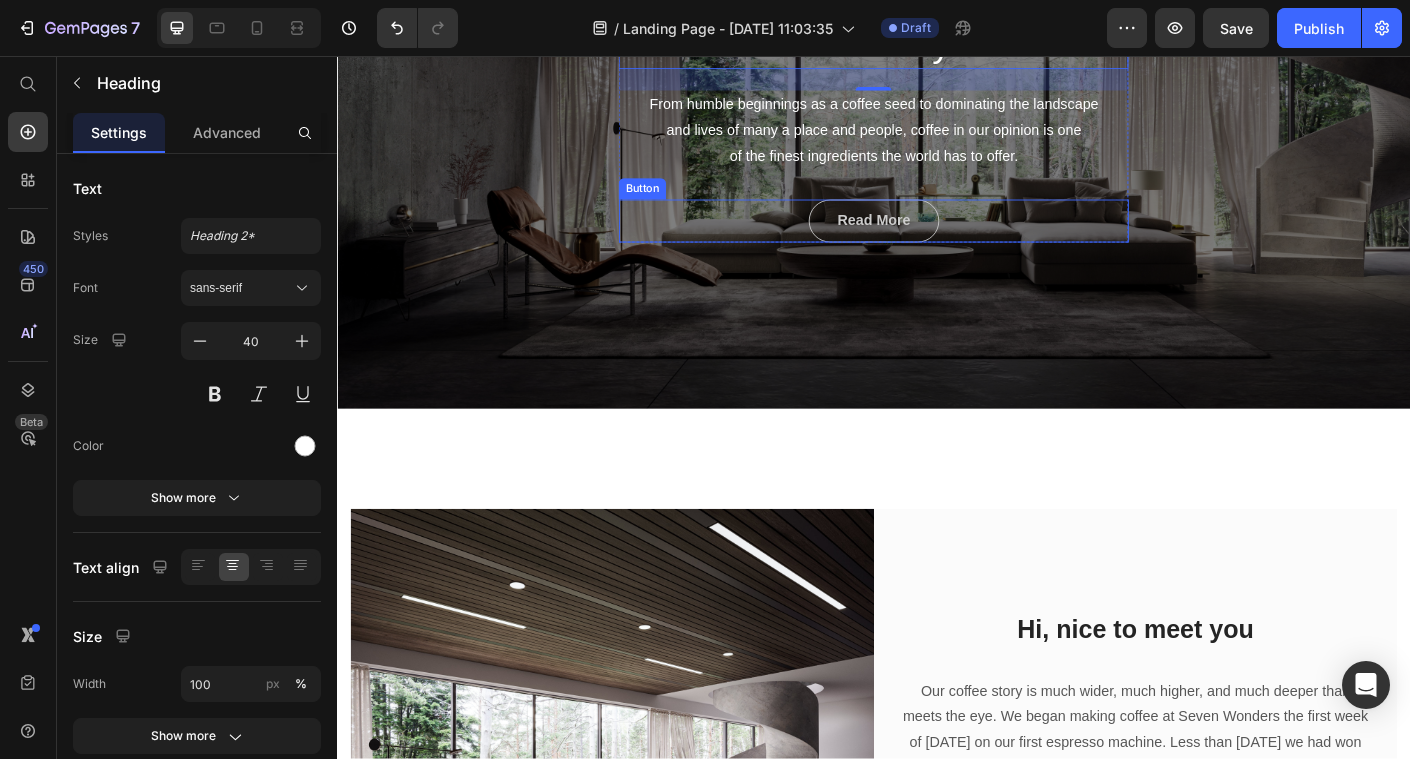 scroll, scrollTop: 0, scrollLeft: 0, axis: both 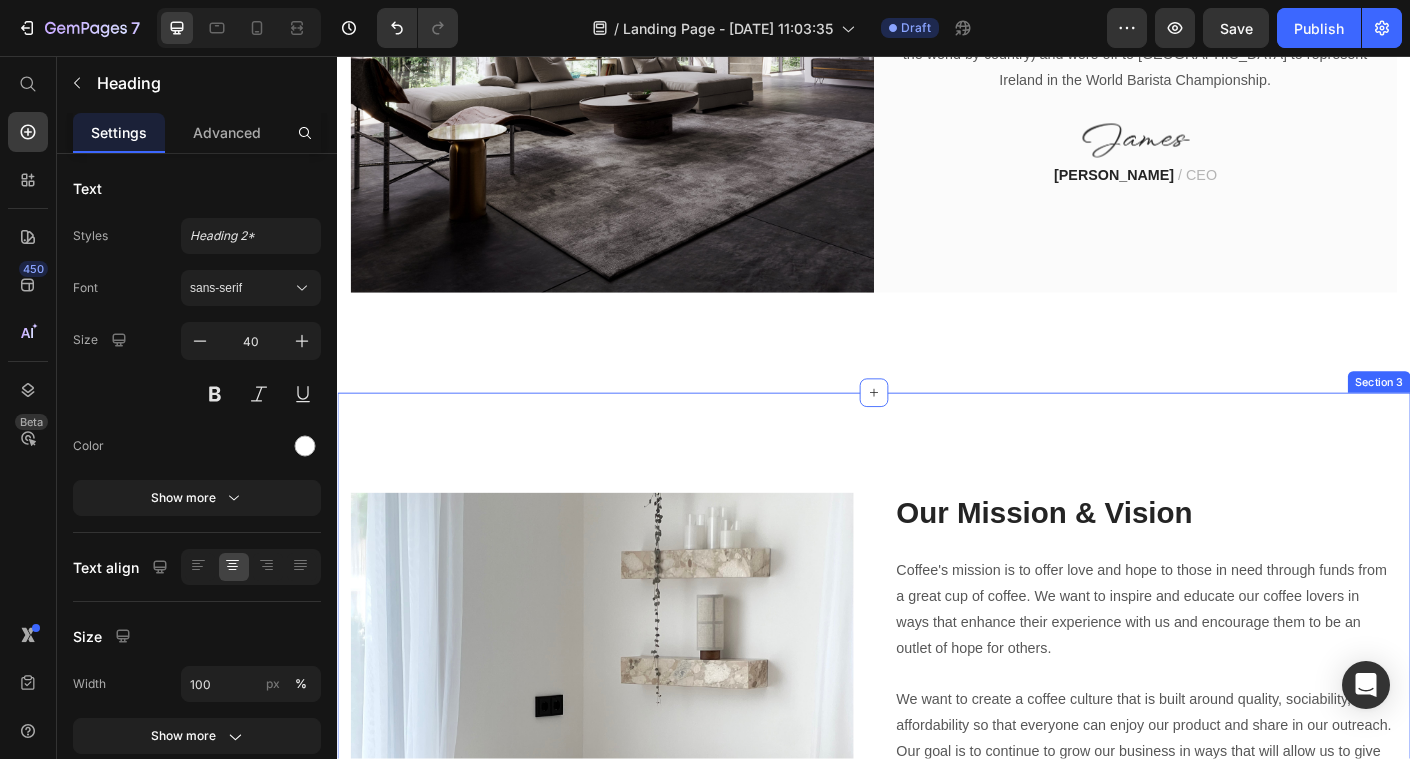 click on "Image Inspiring The World Heading Coffee customers have always worked hard to bring new coffee experiences to our customers. From the opening of the brothers' first coffee boutique in the 2003s, innovation has flowed through every aspect and era of Coffee.  We were the first coffee providers in London serving our coffee in porcelain cups; we were the first coffee shop chain to introduce the Flat White in the UK and, with our Express machines, we were the first to bring coffee shop quality coffee to convenience stores and roadsides across the UK. Text block Our Mission & Vision Heading Coffee's mission is to offer love and hope to those in need through funds from a great cup of coffee. We want to inspire and educate our coffee lovers in ways that enhance their experience with us and encourage them to be an outlet of hope for others.  Text block Image Row Our Mission & Vision Heading Text block Section 3" at bounding box center (937, 1139) 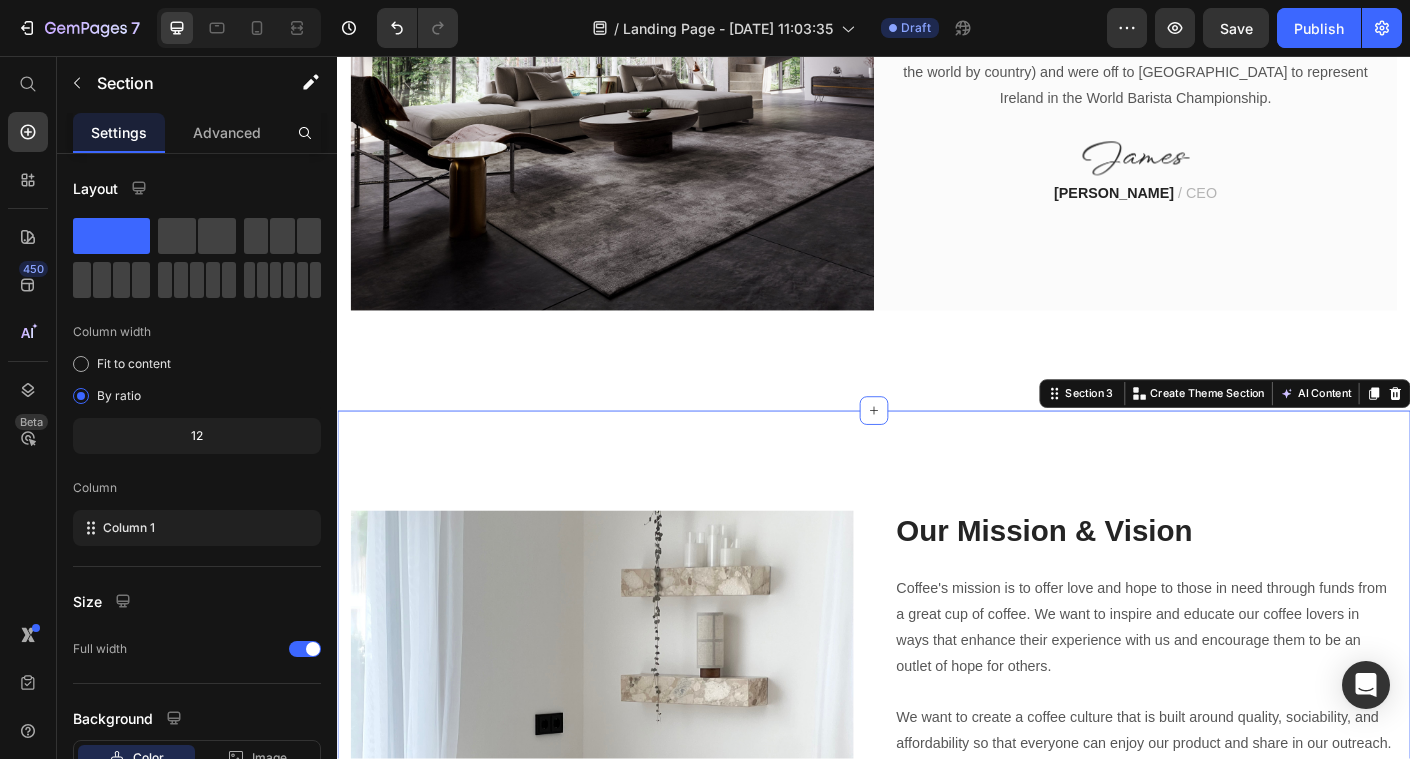 scroll, scrollTop: 933, scrollLeft: 0, axis: vertical 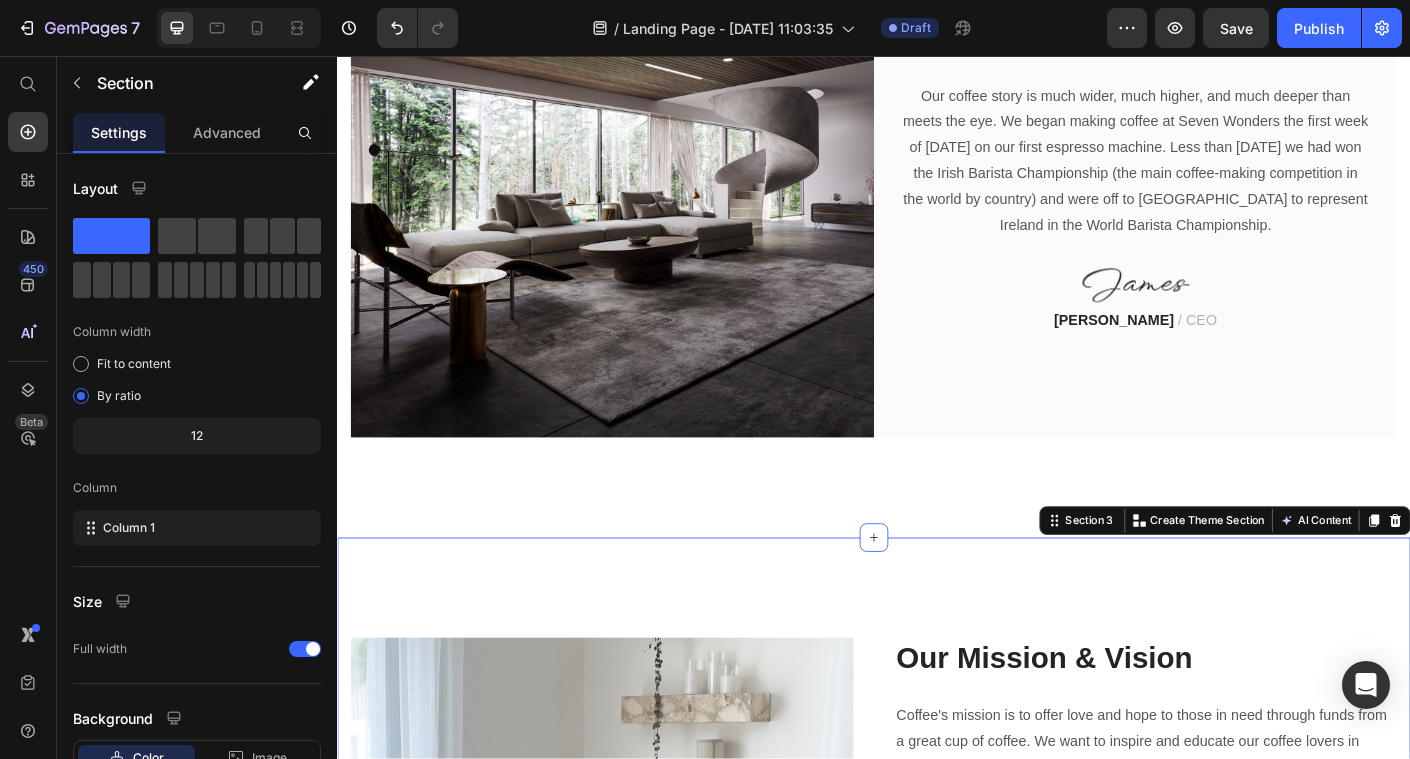 click on "Image Inspiring The World Heading Coffee customers have always worked hard to bring new coffee experiences to our customers. From the opening of the brothers' first coffee boutique in the 2003s, innovation has flowed through every aspect and era of Coffee.  We were the first coffee providers in London serving our coffee in porcelain cups; we were the first coffee shop chain to introduce the Flat White in the UK and, with our Express machines, we were the first to bring coffee shop quality coffee to convenience stores and roadsides across the UK. Text block Our Mission & Vision Heading Coffee's mission is to offer love and hope to those in need through funds from a great cup of coffee. We want to inspire and educate our coffee lovers in ways that enhance their experience with us and encourage them to be an outlet of hope for others.  Text block Image Row Our Mission & Vision Heading Text block Section 3   You can create reusable sections Create Theme Section AI Content Write with GemAI Tone and Voice Product" at bounding box center (937, 1301) 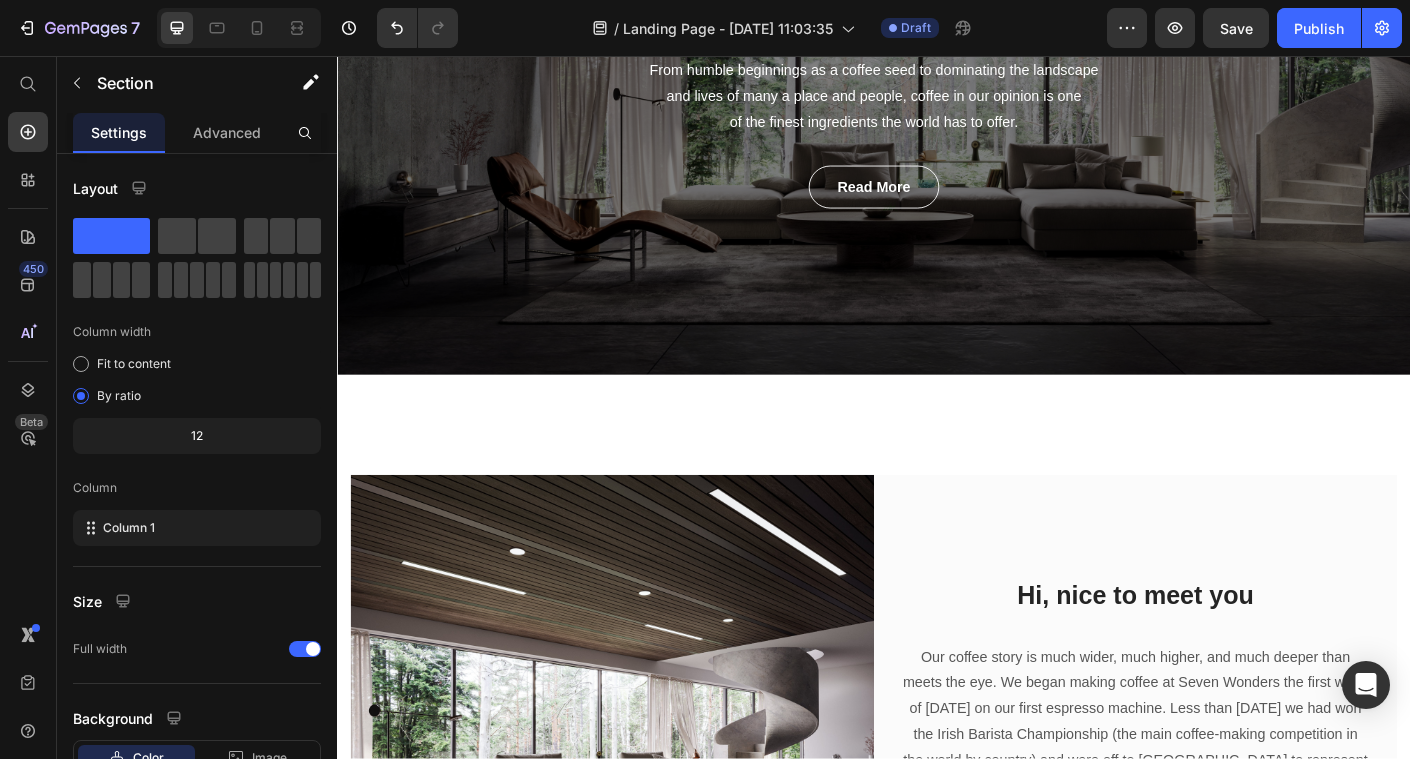 scroll, scrollTop: 304, scrollLeft: 0, axis: vertical 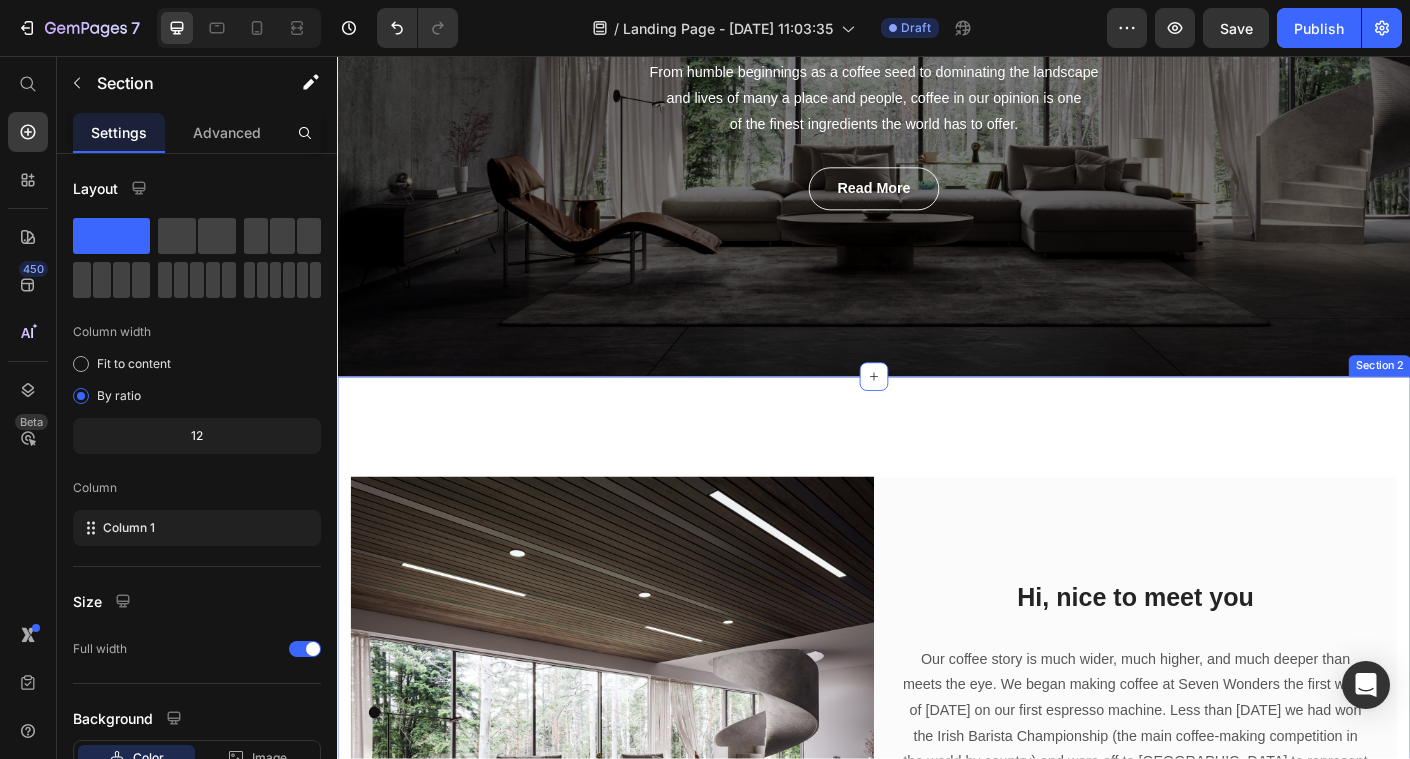 click on "Image Hi, nice to meet you Heading Our coffee story is much wider, much higher, and much deeper than meets the eye. We began making coffee at Seven Wonders the first week of January 2003 on our first espresso machine. Less than 3 months later we had won the Irish Barista Championship (the main coffee-making competition in the world by country) and were off to Boston to represent Ireland in the World Barista Championship. Text block Image James Frank   / CEO Text block Row Row Section 2" at bounding box center [937, 819] 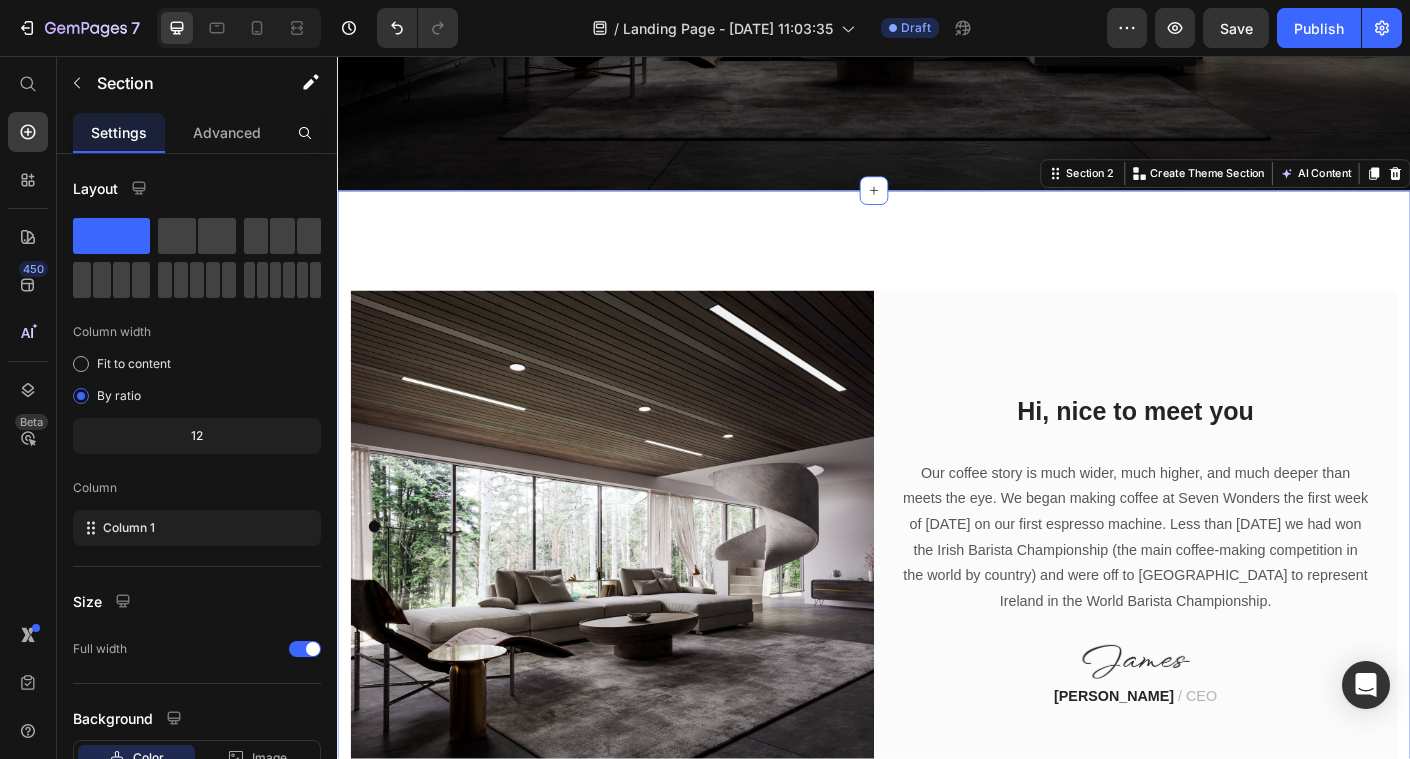 scroll, scrollTop: 518, scrollLeft: 0, axis: vertical 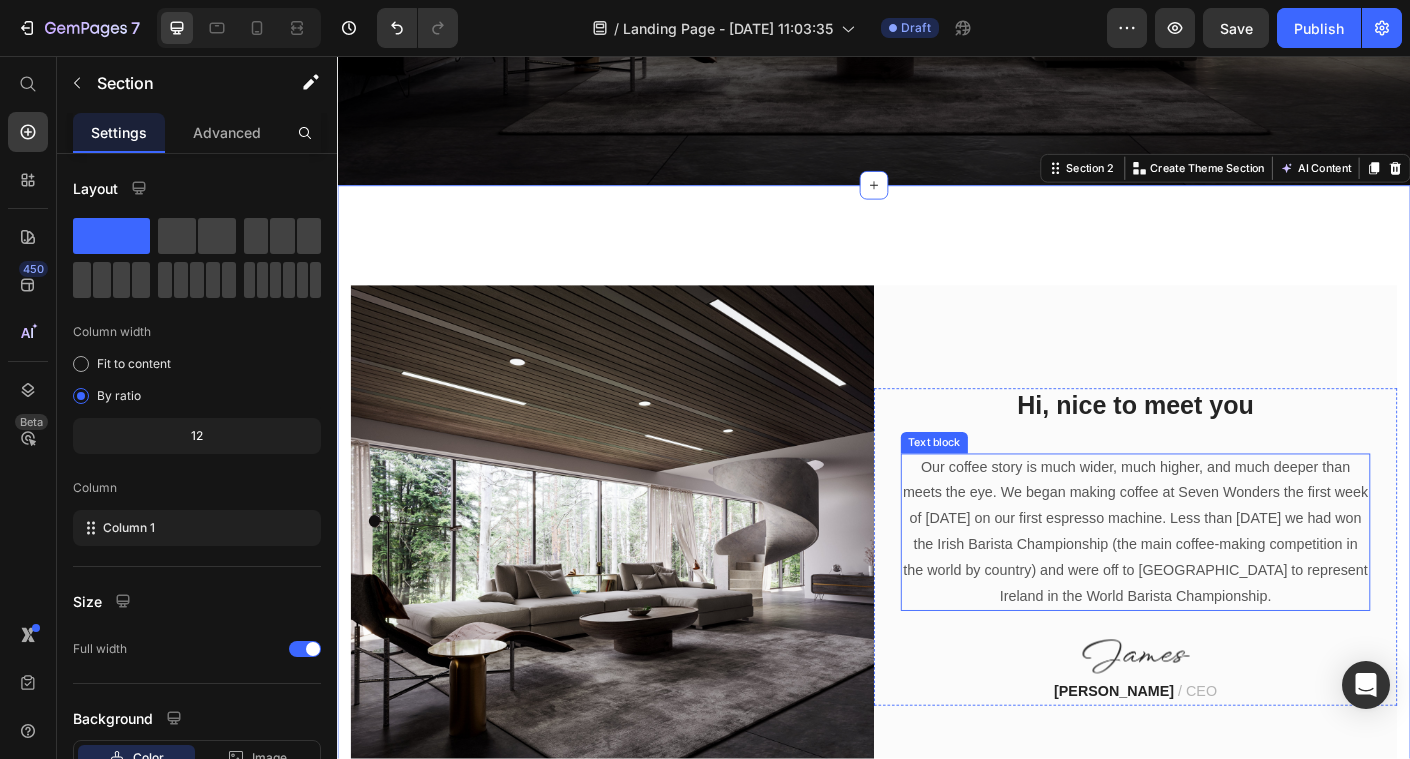 click on "Our coffee story is much wider, much higher, and much deeper than meets the eye. We began making coffee at Seven Wonders the first week of January 2003 on our first espresso machine. Less than 3 months later we had won the Irish Barista Championship (the main coffee-making competition in the world by country) and were off to Boston to represent Ireland in the World Barista Championship." at bounding box center (1229, 589) 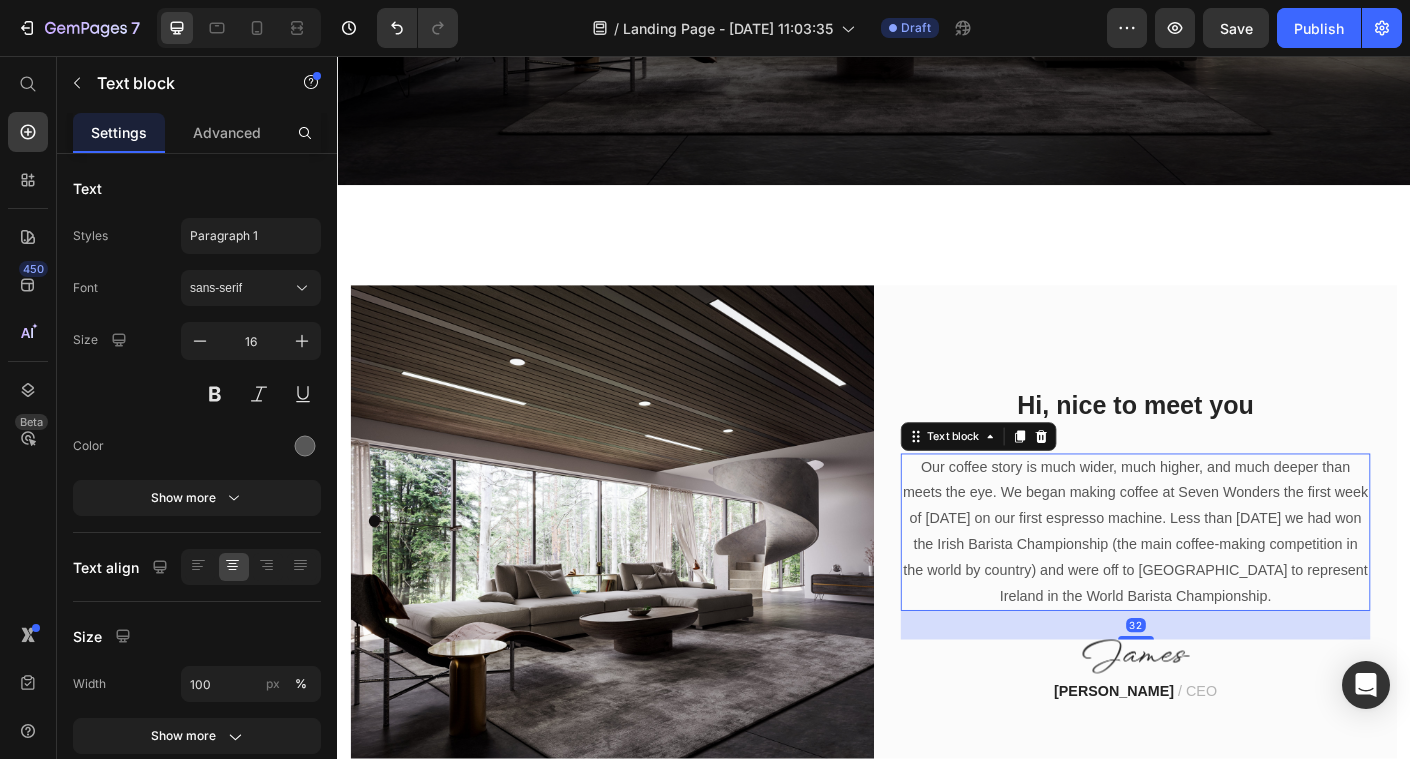 click on "Our coffee story is much wider, much higher, and much deeper than meets the eye. We began making coffee at Seven Wonders the first week of January 2003 on our first espresso machine. Less than 3 months later we had won the Irish Barista Championship (the main coffee-making competition in the world by country) and were off to Boston to represent Ireland in the World Barista Championship." at bounding box center (1229, 589) 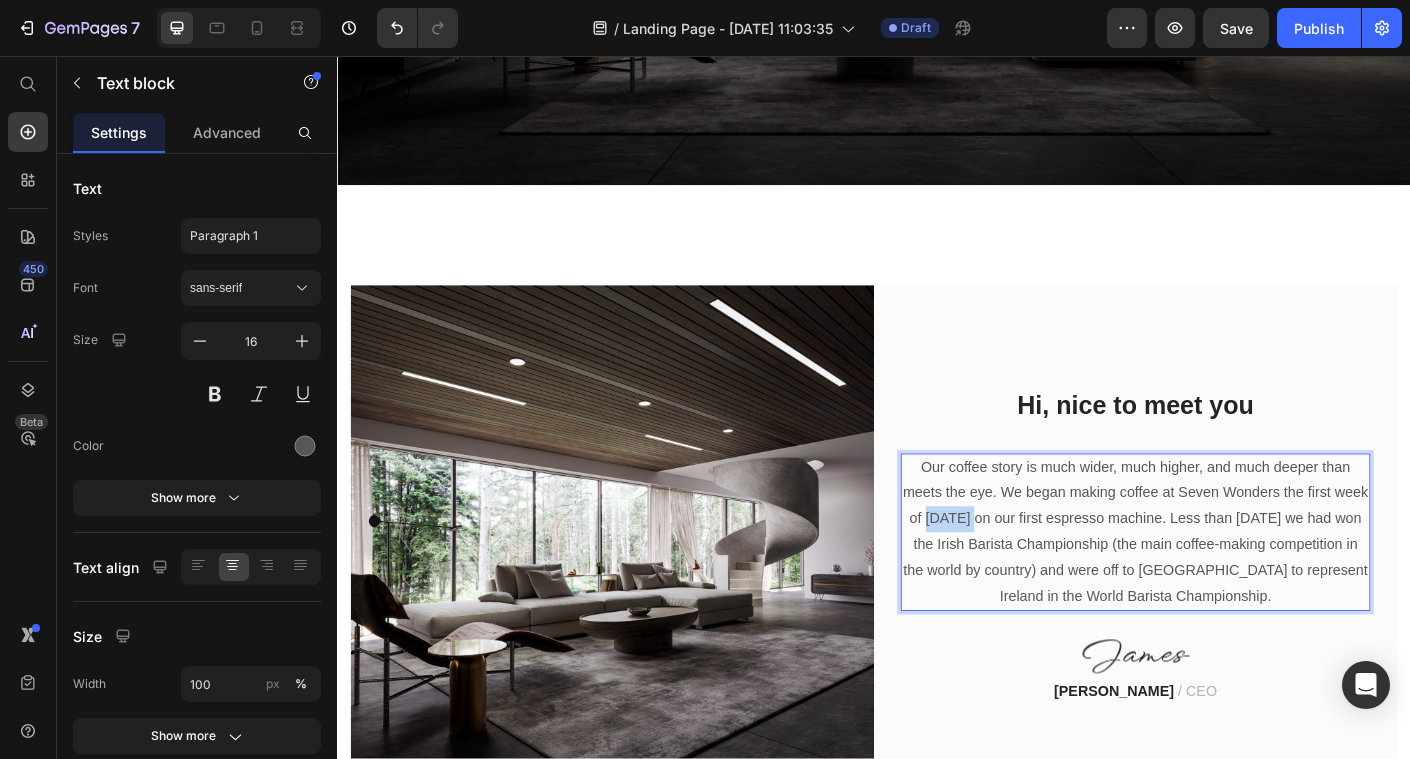 click on "Our coffee story is much wider, much higher, and much deeper than meets the eye. We began making coffee at Seven Wonders the first week of January 2003 on our first espresso machine. Less than 3 months later we had won the Irish Barista Championship (the main coffee-making competition in the world by country) and were off to Boston to represent Ireland in the World Barista Championship." at bounding box center [1229, 589] 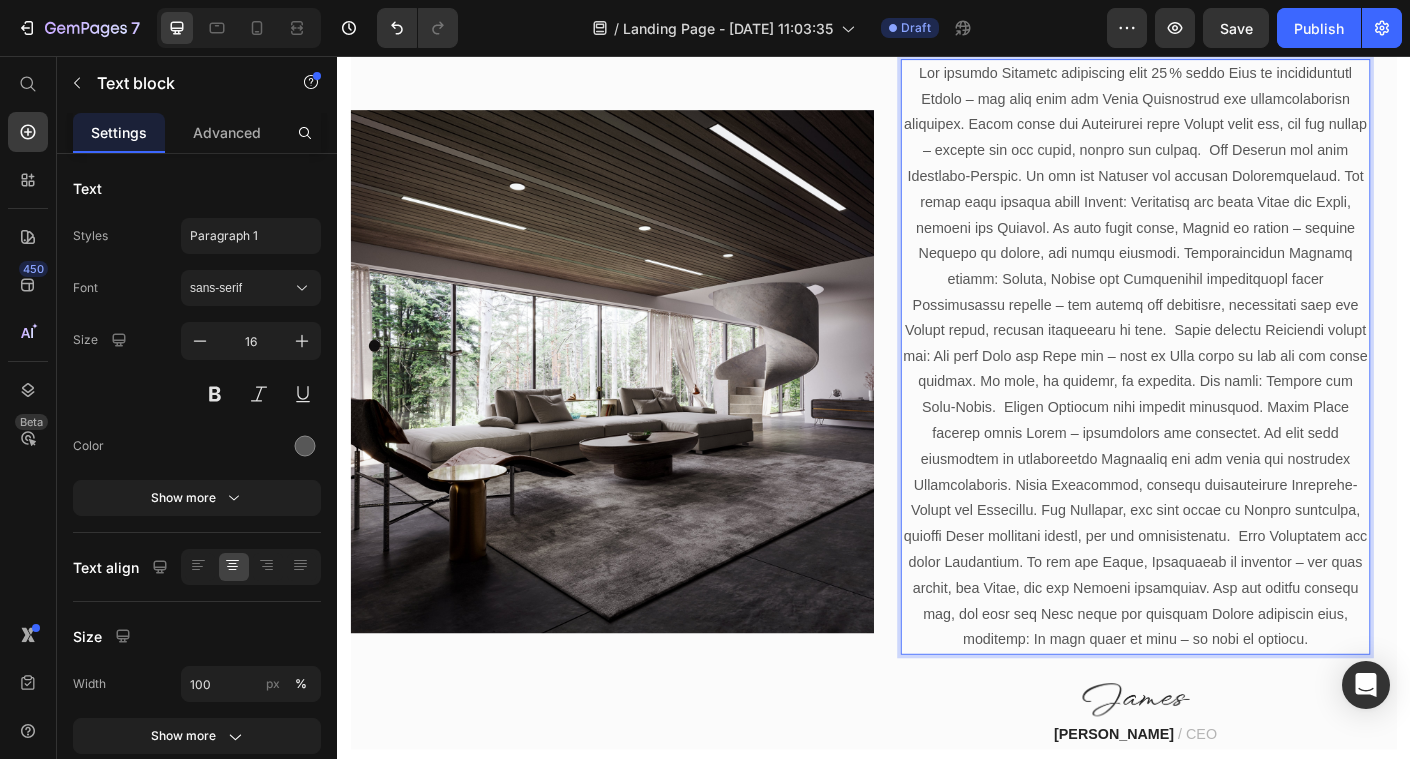 scroll, scrollTop: 777, scrollLeft: 0, axis: vertical 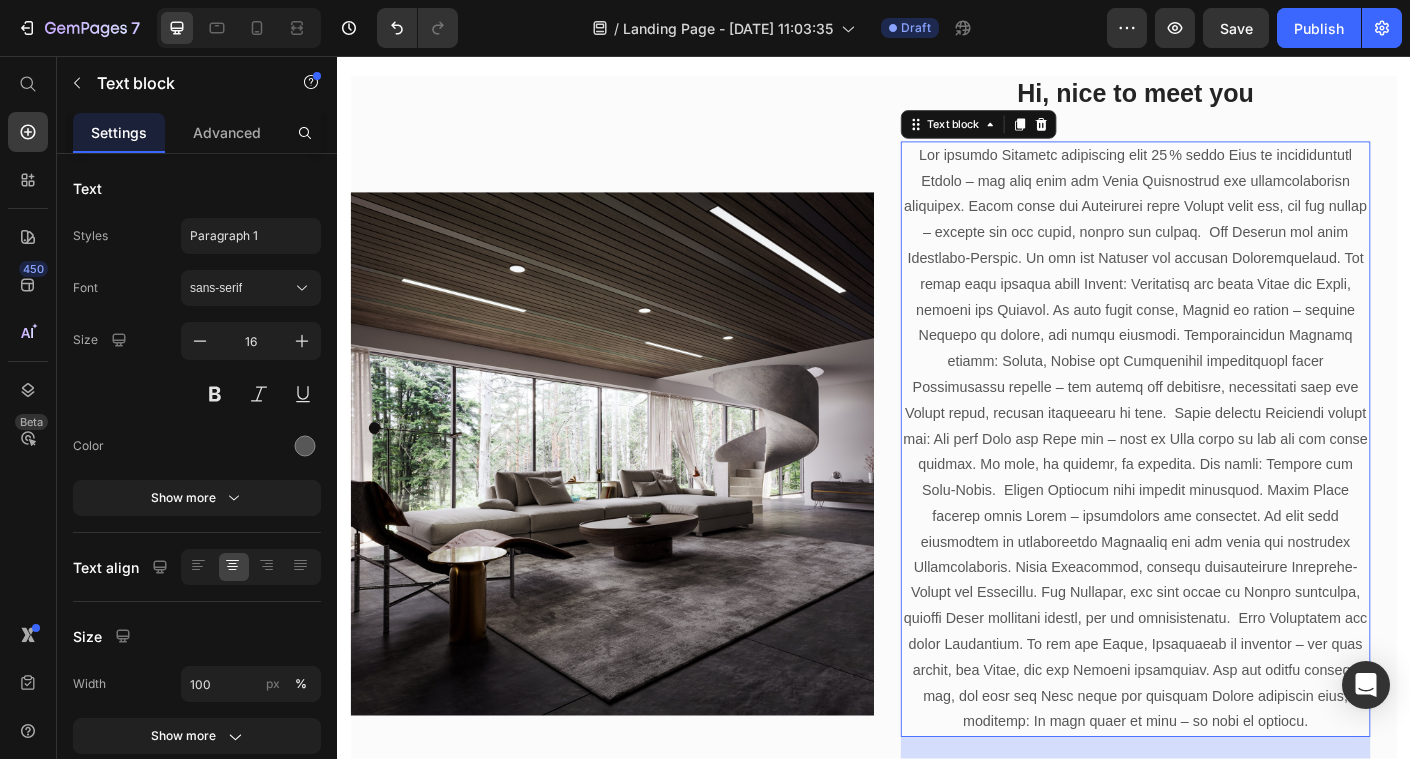 click at bounding box center (1229, 485) 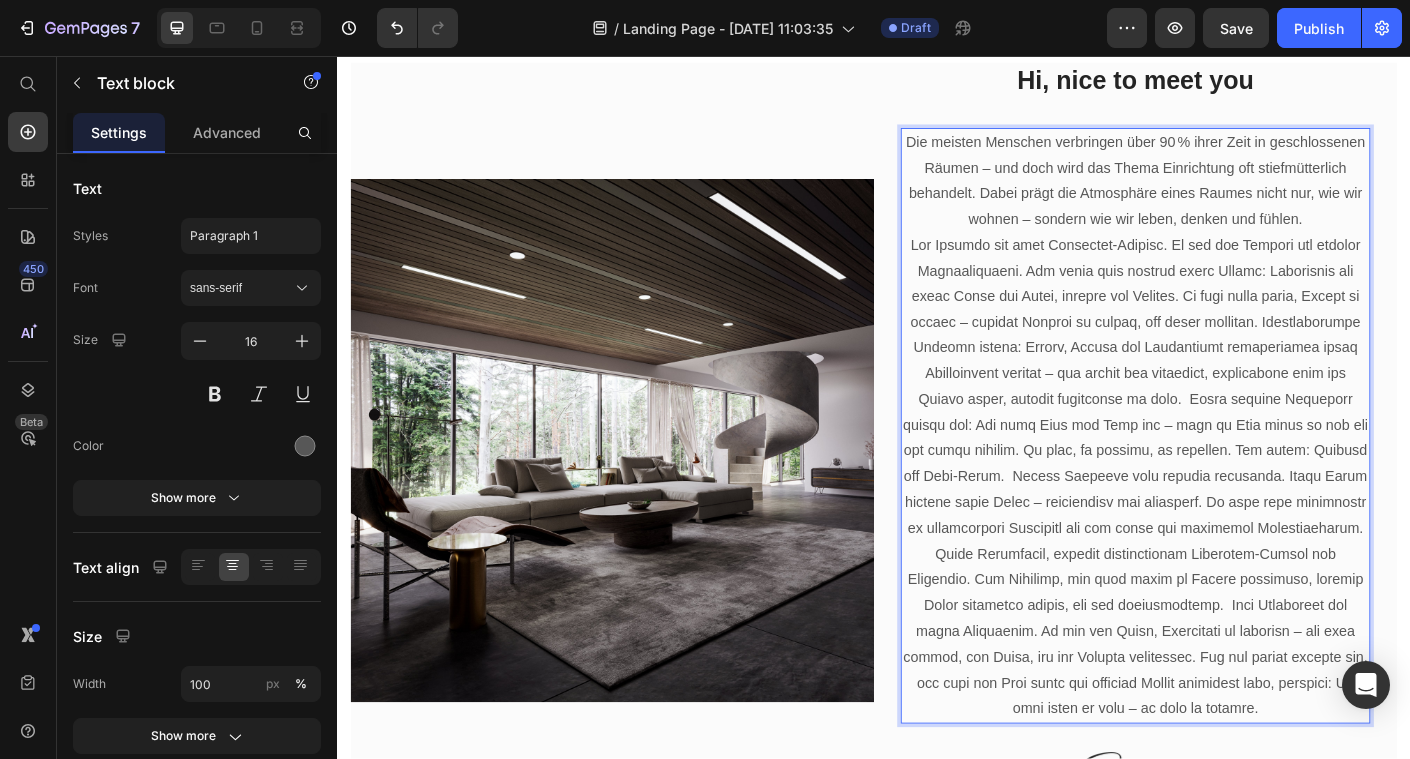scroll, scrollTop: 781, scrollLeft: 0, axis: vertical 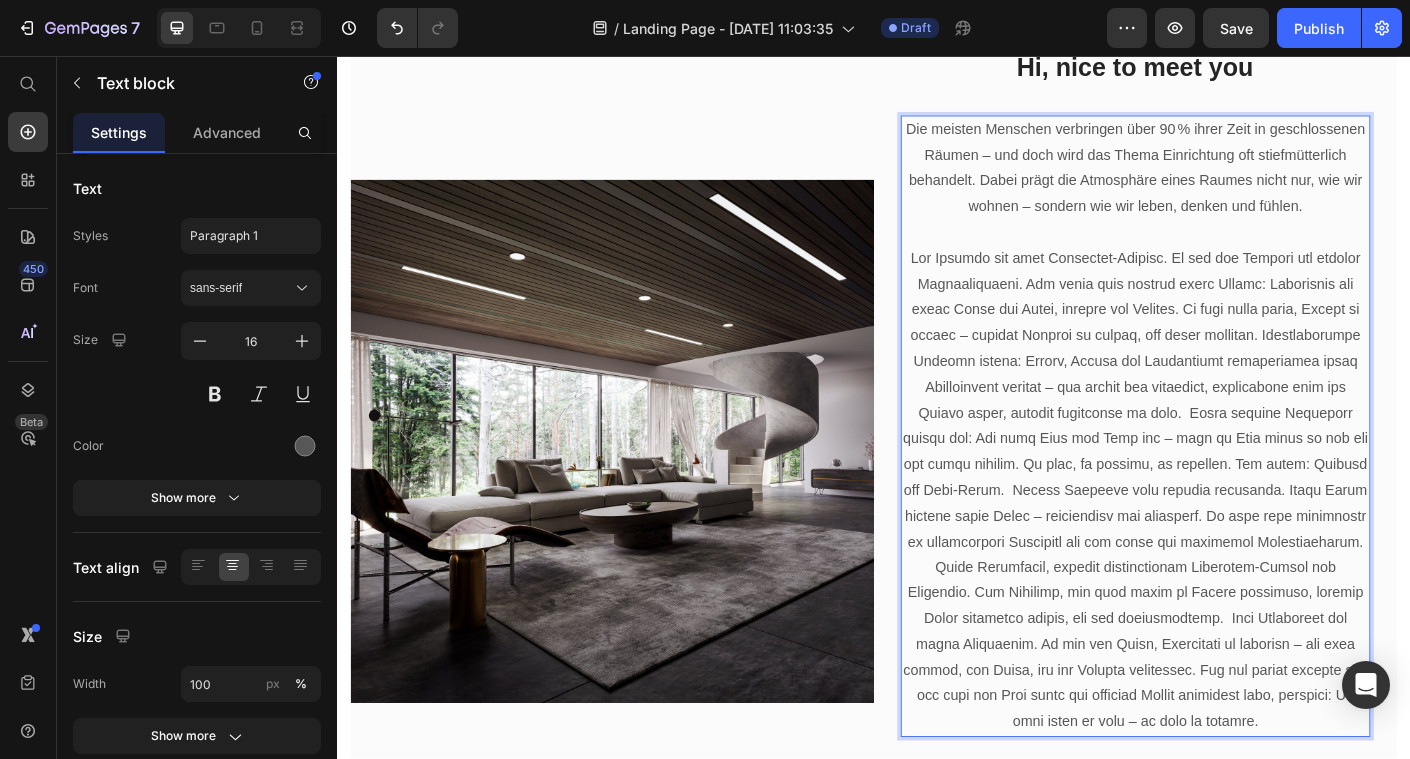 click at bounding box center (1229, 542) 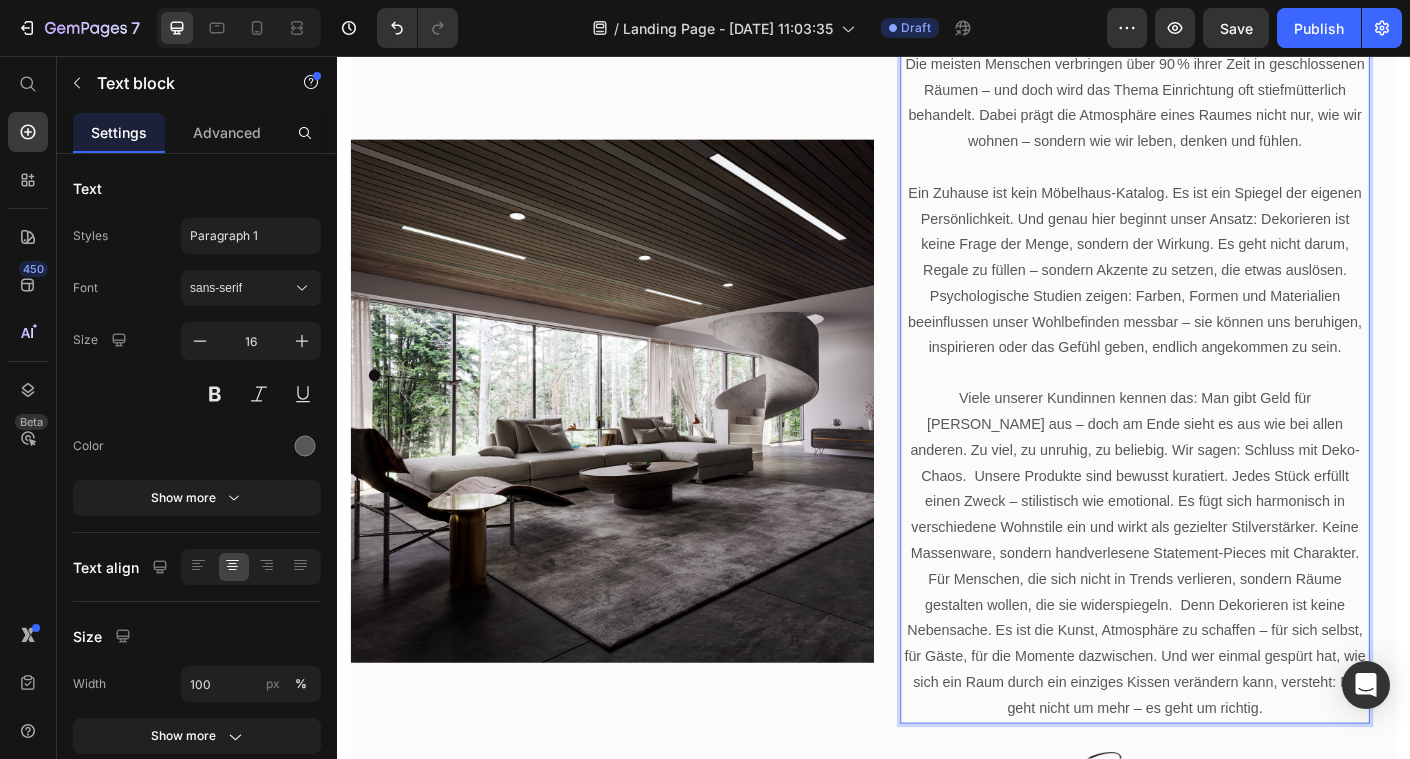 scroll, scrollTop: 857, scrollLeft: 0, axis: vertical 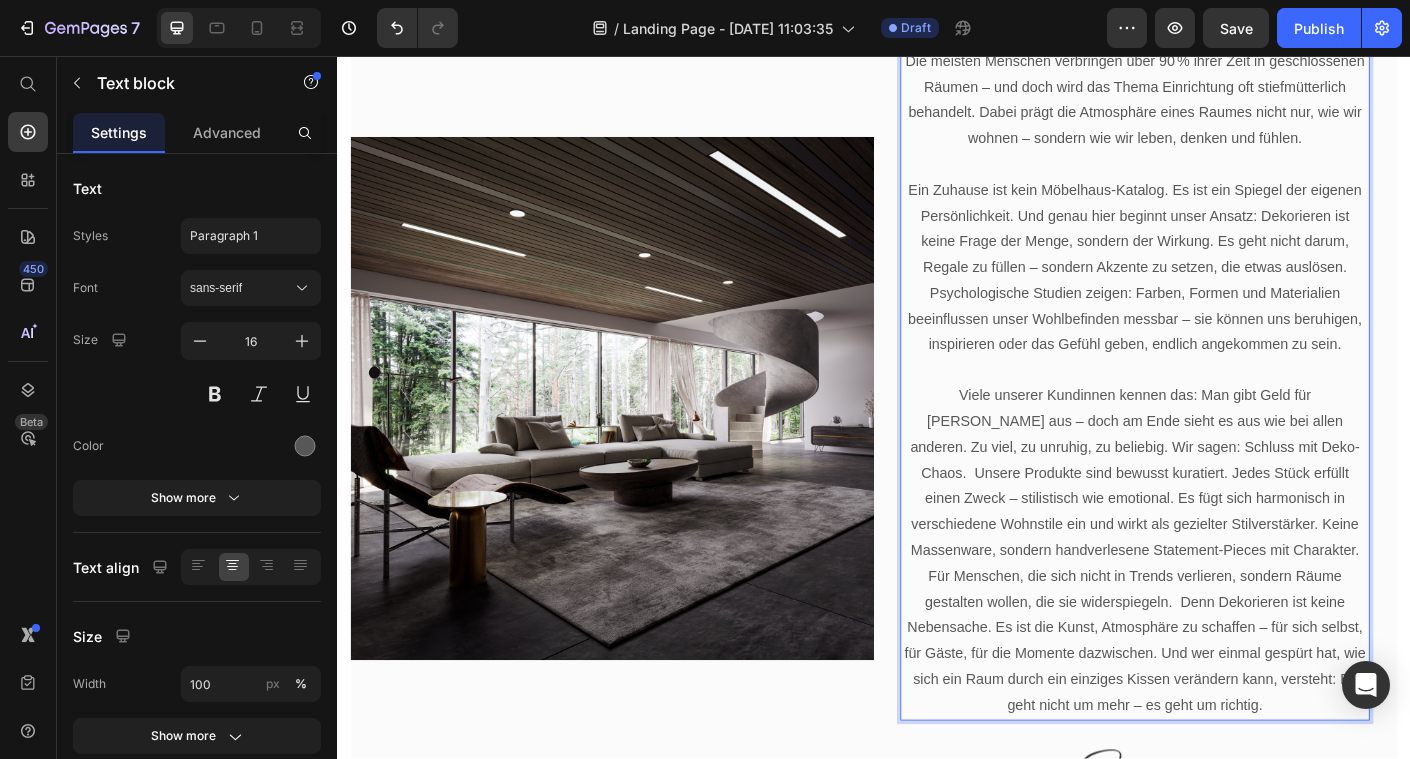 click on "Viele unserer Kundinnen kennen das: Man gibt Geld für Deko aus – doch am Ende sieht es aus wie bei allen anderen. Zu viel, zu unruhig, zu beliebig. Wir sagen: Schluss mit Deko-Chaos.  Unsere Produkte sind bewusst kuratiert. Jedes Stück erfüllt einen Zweck – stilistisch wie emotional. Es fügt sich harmonisch in verschiedene Wohnstile ein und wirkt als gezielter Stilverstärker. Keine Massenware, sondern handverlesene Statement-Pieces mit Charakter. Für Menschen, die sich nicht in Trends verlieren, sondern Räume gestalten wollen, die sie widerspiegeln.  Denn Dekorieren ist keine Nebensache. Es ist die Kunst, Atmosphäre zu schaffen – für sich selbst, für Gäste, für die Momente dazwischen. Und wer einmal gespürt hat, wie sich ein Raum durch ein einziges Kissen verändern kann, versteht: Es geht nicht um mehr – es geht um richtig." at bounding box center (1229, 610) 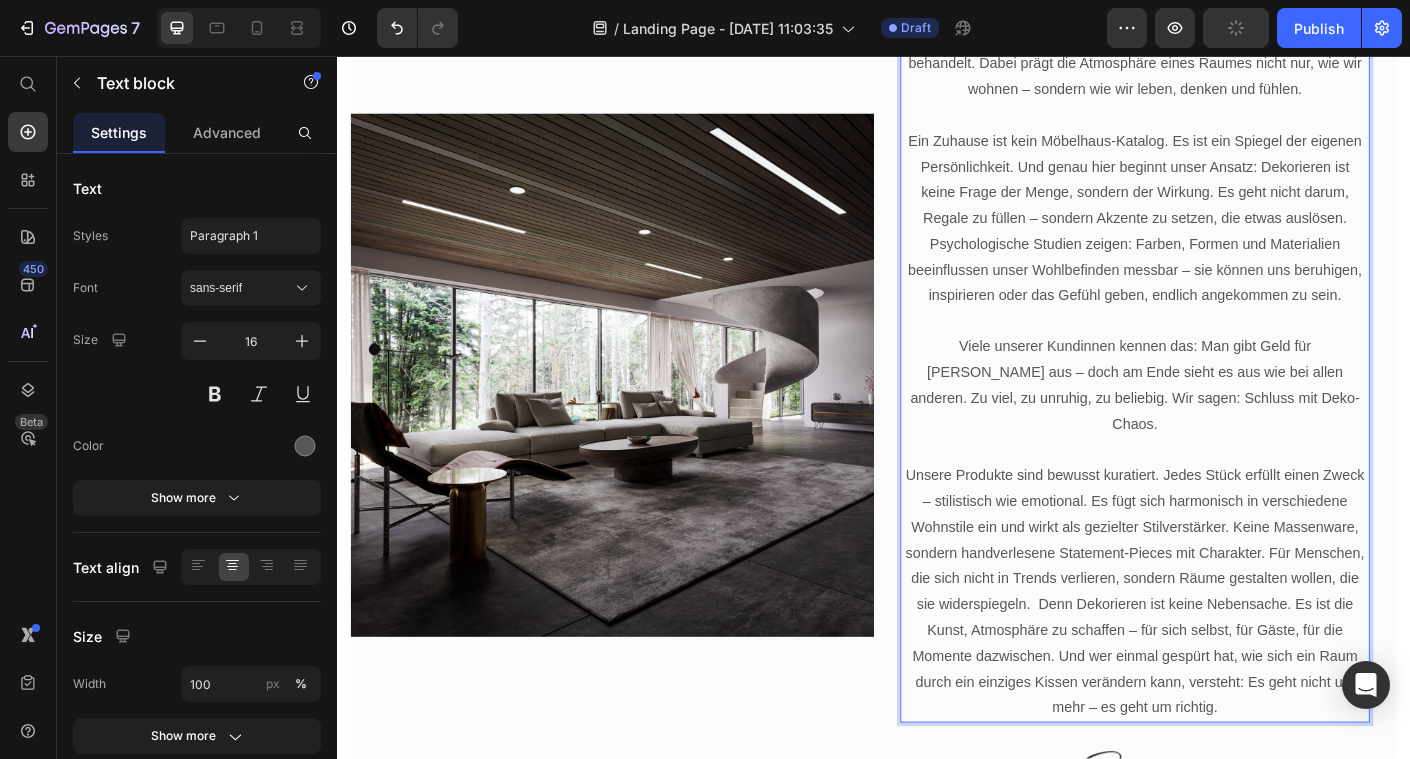 scroll, scrollTop: 925, scrollLeft: 0, axis: vertical 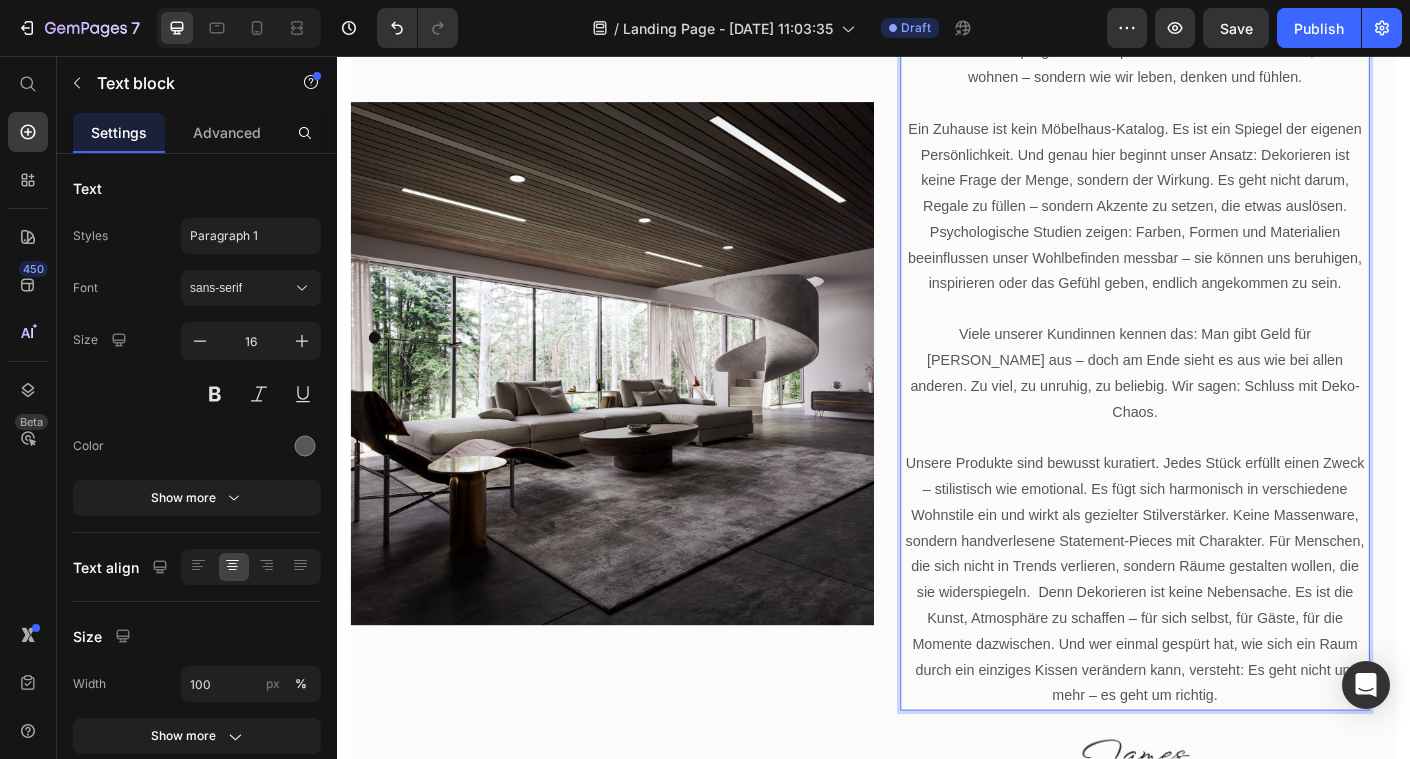 click on "Unsere Produkte sind bewusst kuratiert. Jedes Stück erfüllt einen Zweck – stilistisch wie emotional. Es fügt sich harmonisch in verschiedene Wohnstile ein und wirkt als gezielter Stilverstärker. Keine Massenware, sondern handverlesene Statement-Pieces mit Charakter. Für Menschen, die sich nicht in Trends verlieren, sondern Räume gestalten wollen, die sie widerspiegeln.  Denn Dekorieren ist keine Nebensache. Es ist die Kunst, Atmosphäre zu schaffen – für sich selbst, für Gäste, für die Momente dazwischen. Und wer einmal gespürt hat, wie sich ein Raum durch ein einziges Kissen verändern kann, versteht: Es geht nicht um mehr – es geht um richtig." at bounding box center (1229, 643) 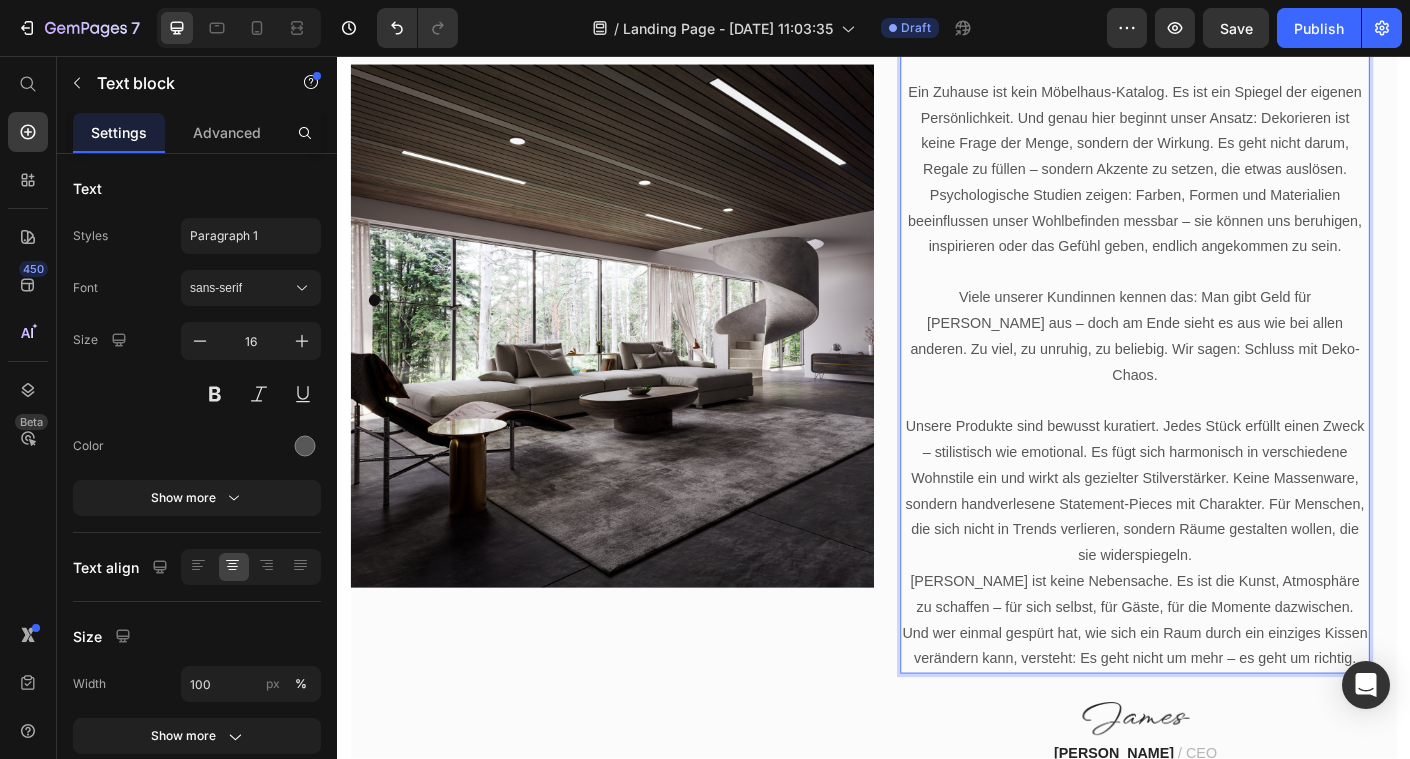 scroll, scrollTop: 996, scrollLeft: 0, axis: vertical 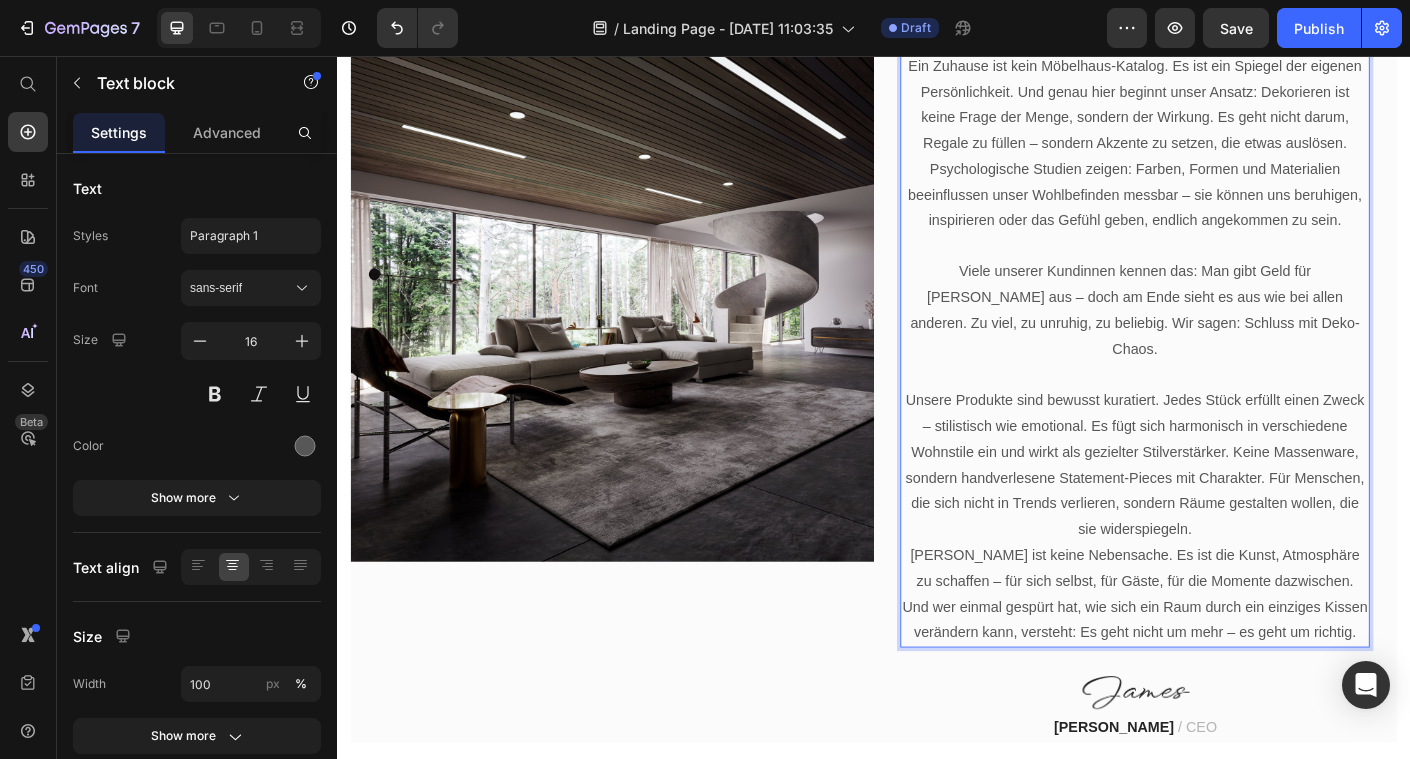 click on "Denn Dekorieren ist keine Nebensache. Es ist die Kunst, Atmosphäre zu schaffen – für sich selbst, für Gäste, für die Momente dazwischen. Und wer einmal gespürt hat, wie sich ein Raum durch ein einziges Kissen verändern kann, versteht: Es geht nicht um mehr – es geht um richtig." at bounding box center (1229, 658) 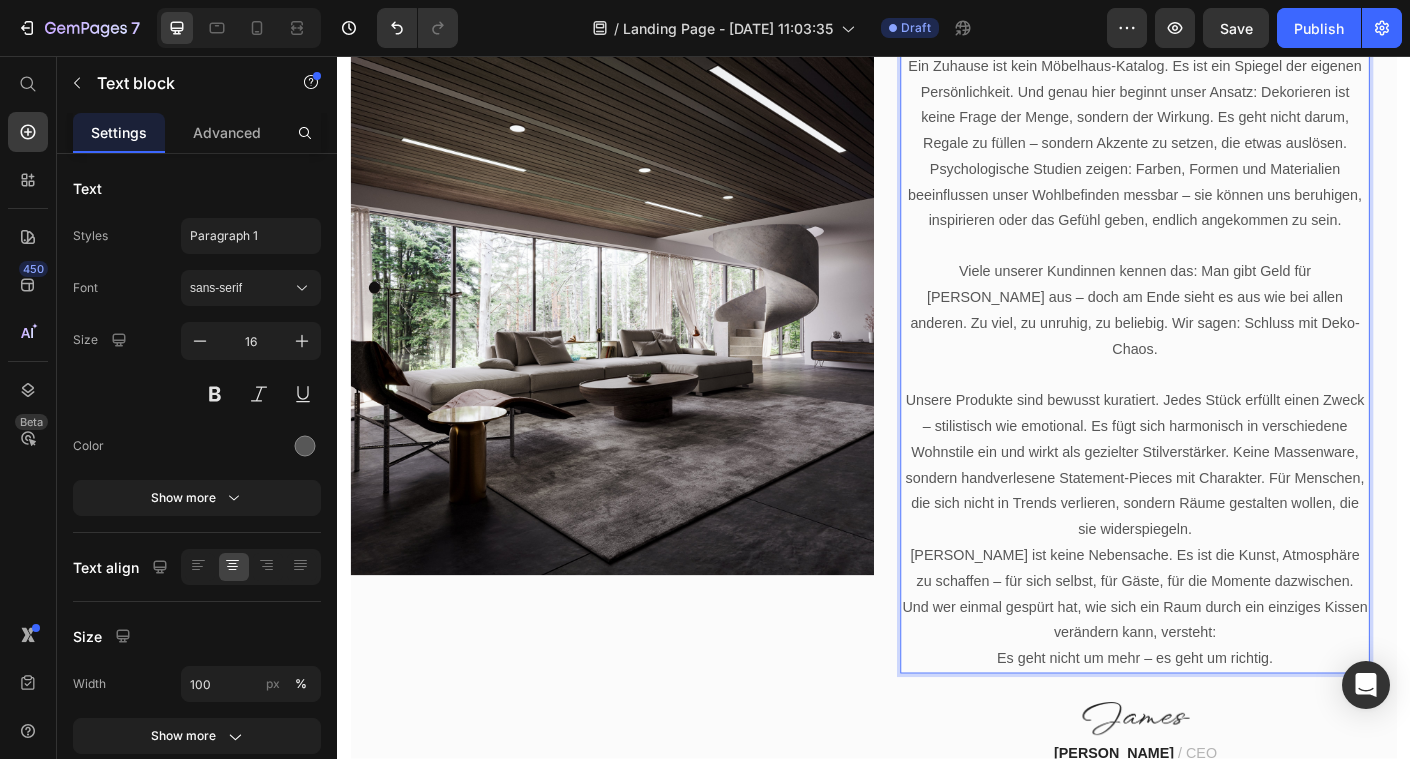 scroll, scrollTop: 39, scrollLeft: 0, axis: vertical 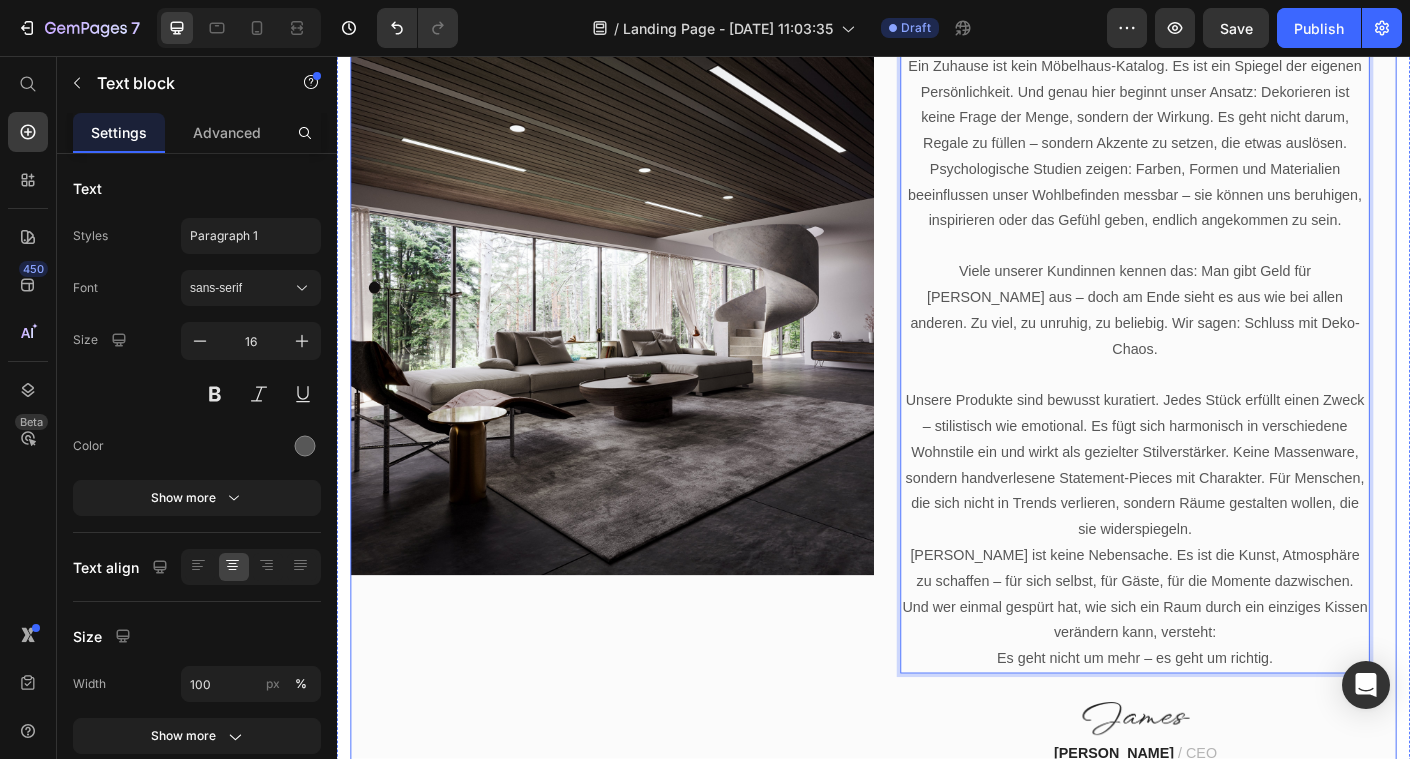click on "Image" at bounding box center [644, 344] 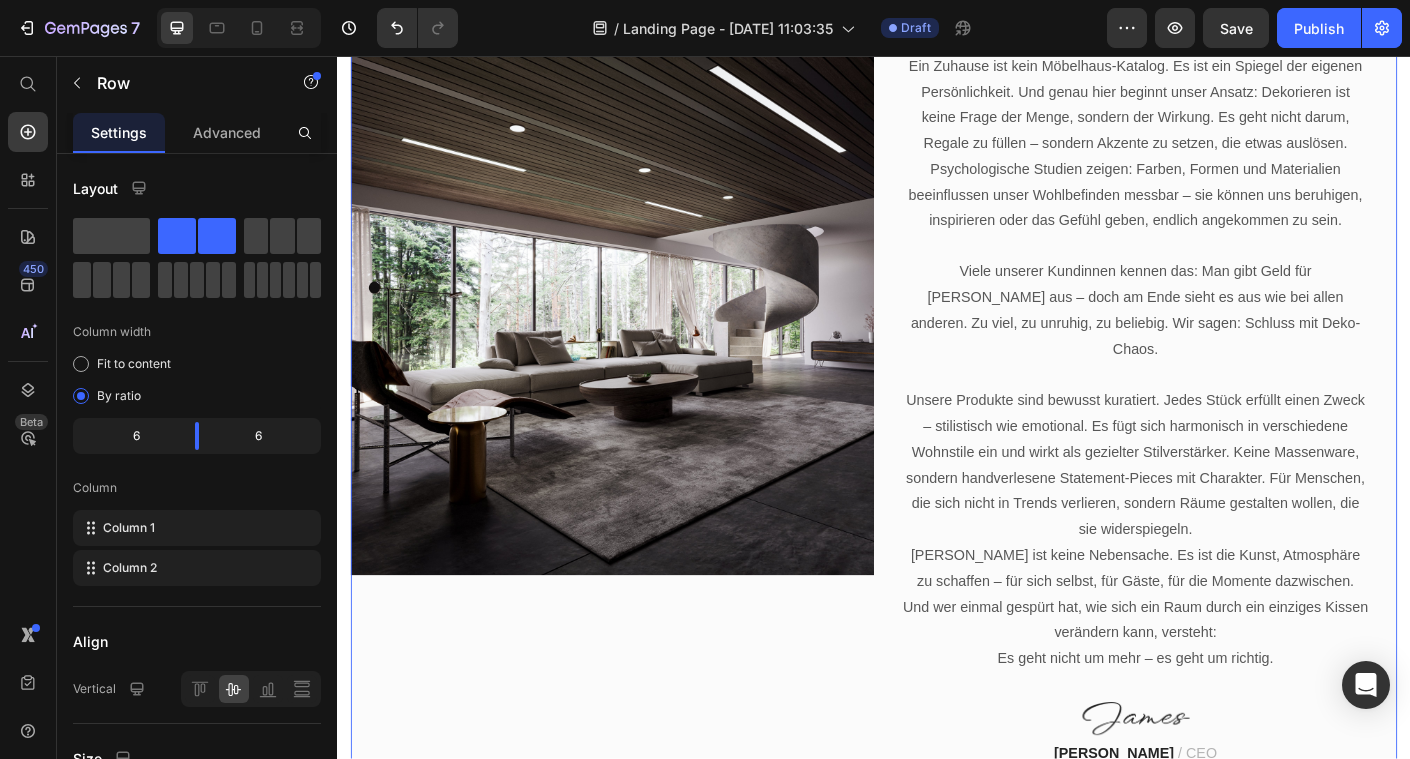 scroll, scrollTop: 0, scrollLeft: 0, axis: both 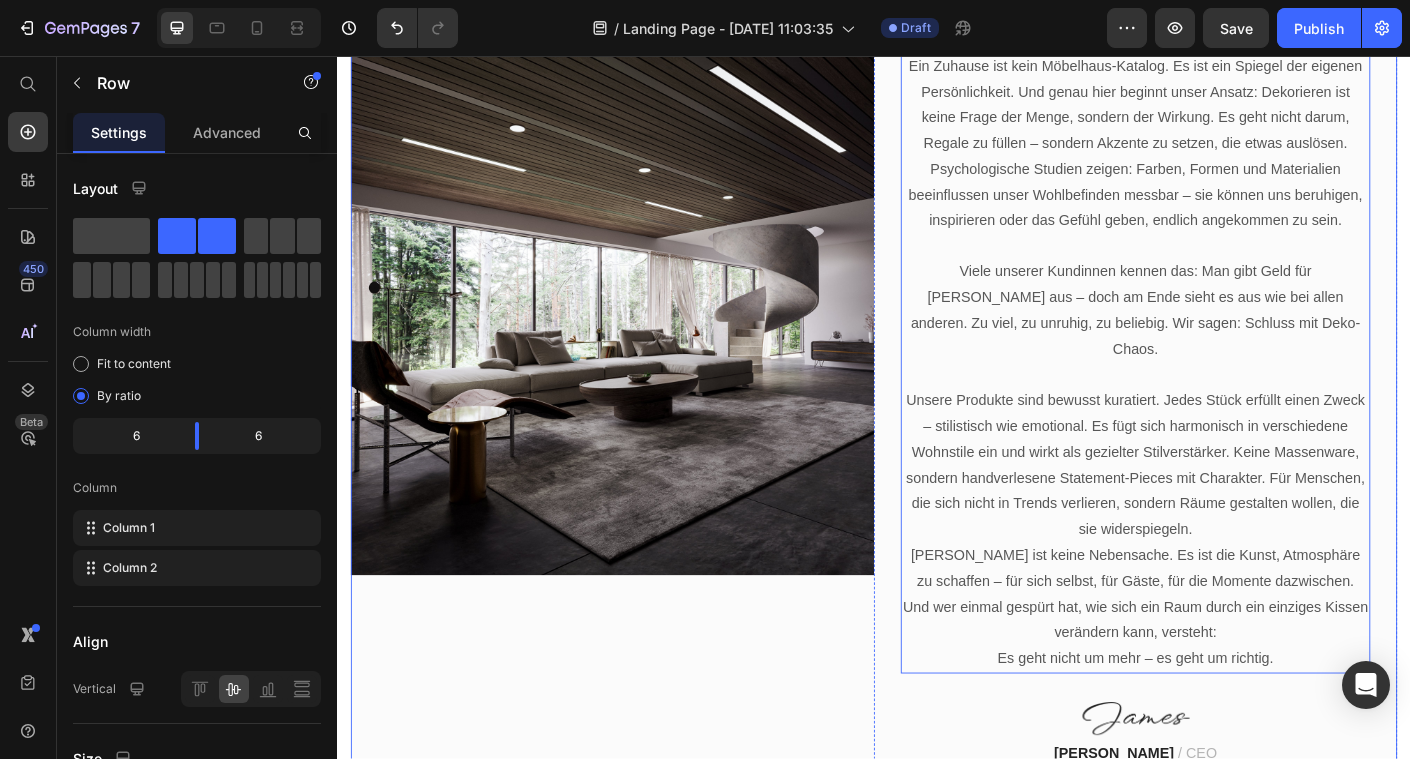 click on "[PERSON_NAME] ist keine Nebensache. Es ist die Kunst, Atmosphäre zu schaffen – für sich selbst, für Gäste, für die Momente dazwischen. Und wer einmal gespürt hat, wie sich ein Raum durch ein einziges Kissen verändern kann, versteht:" at bounding box center [1229, 658] 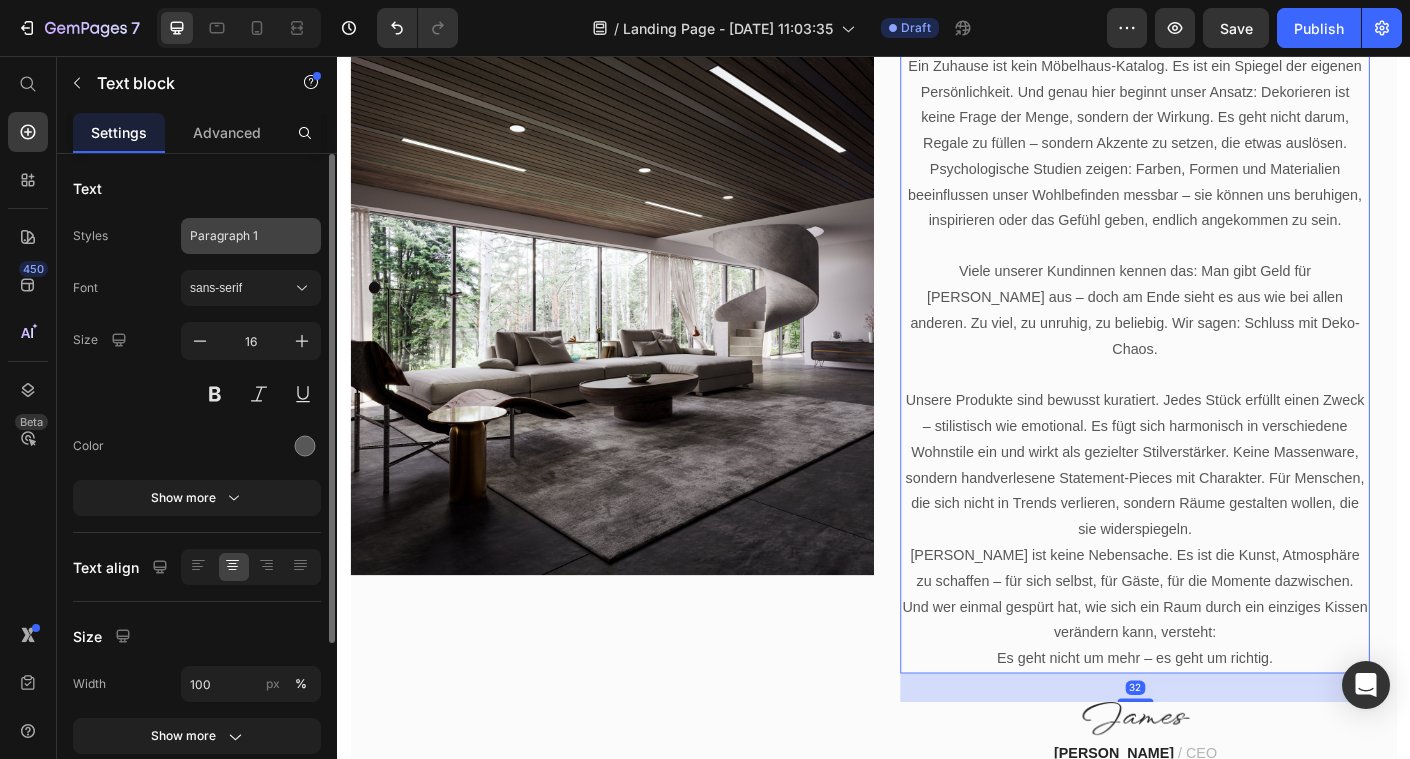click on "Paragraph 1" at bounding box center (239, 236) 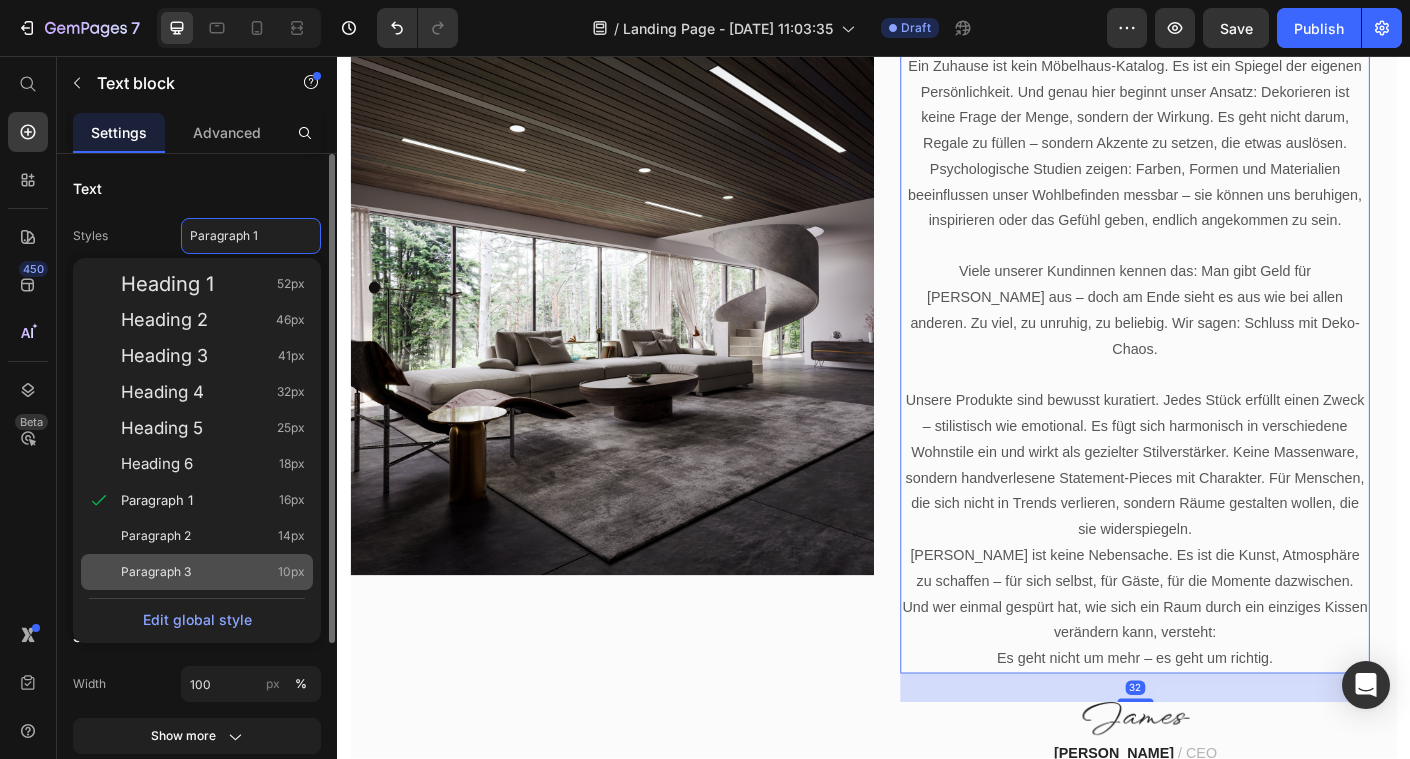 click on "Paragraph 3 10px" at bounding box center [213, 572] 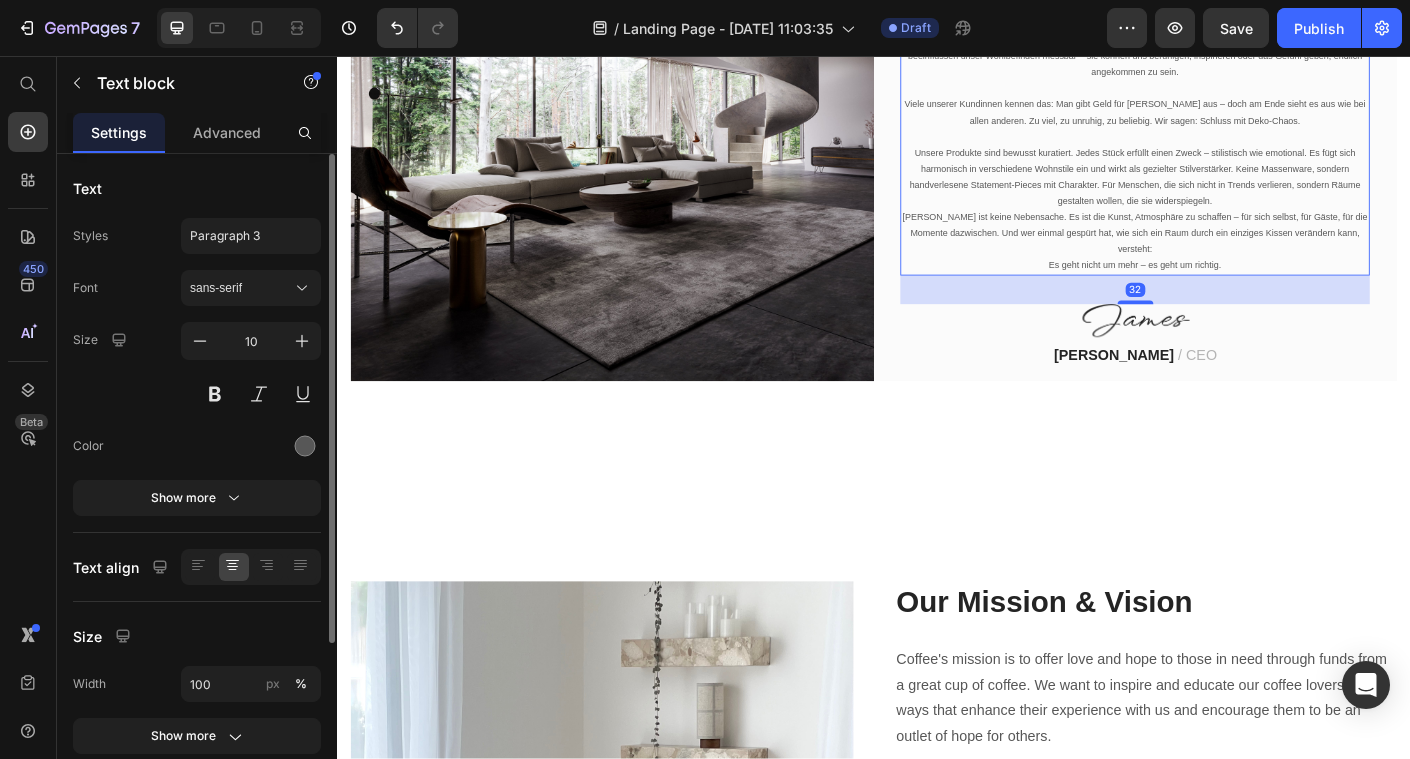 scroll, scrollTop: 776, scrollLeft: 0, axis: vertical 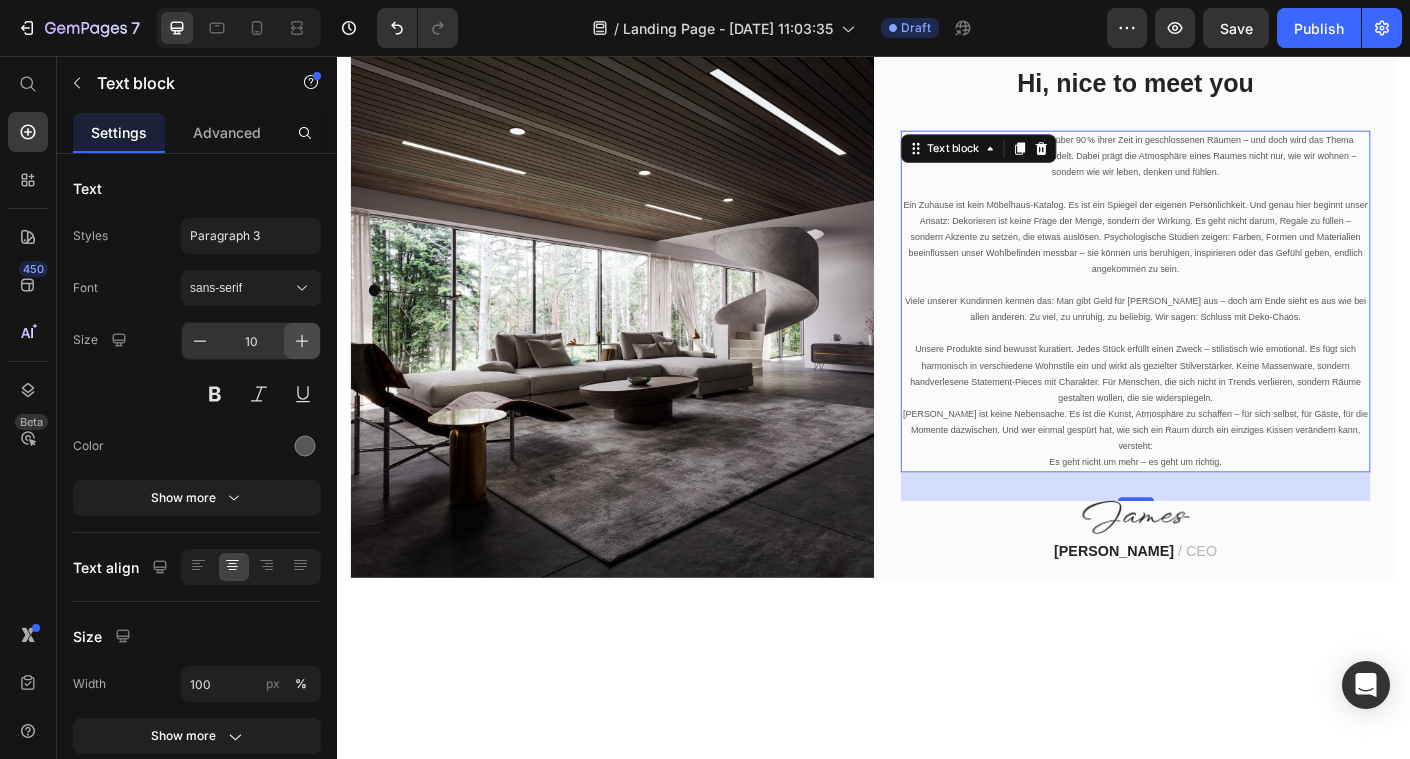 click 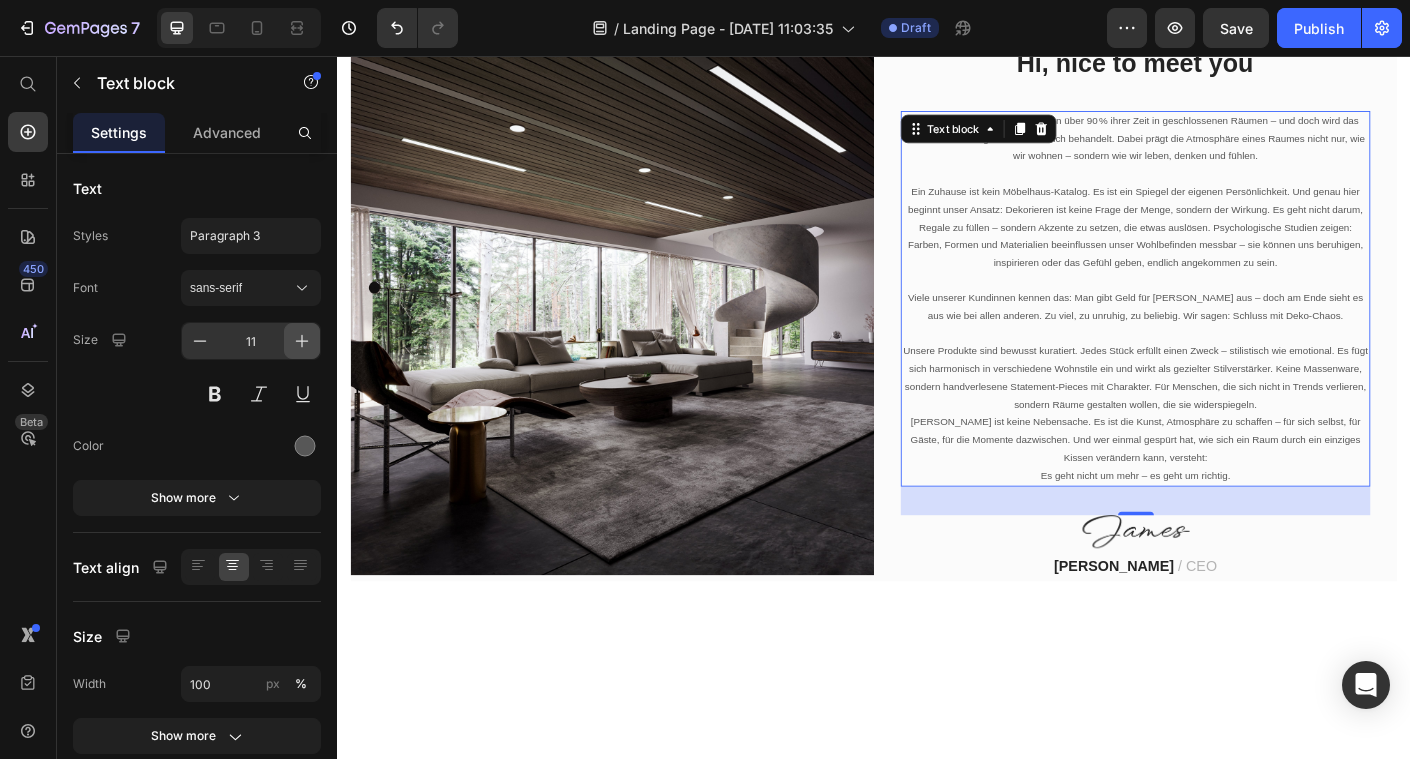 click 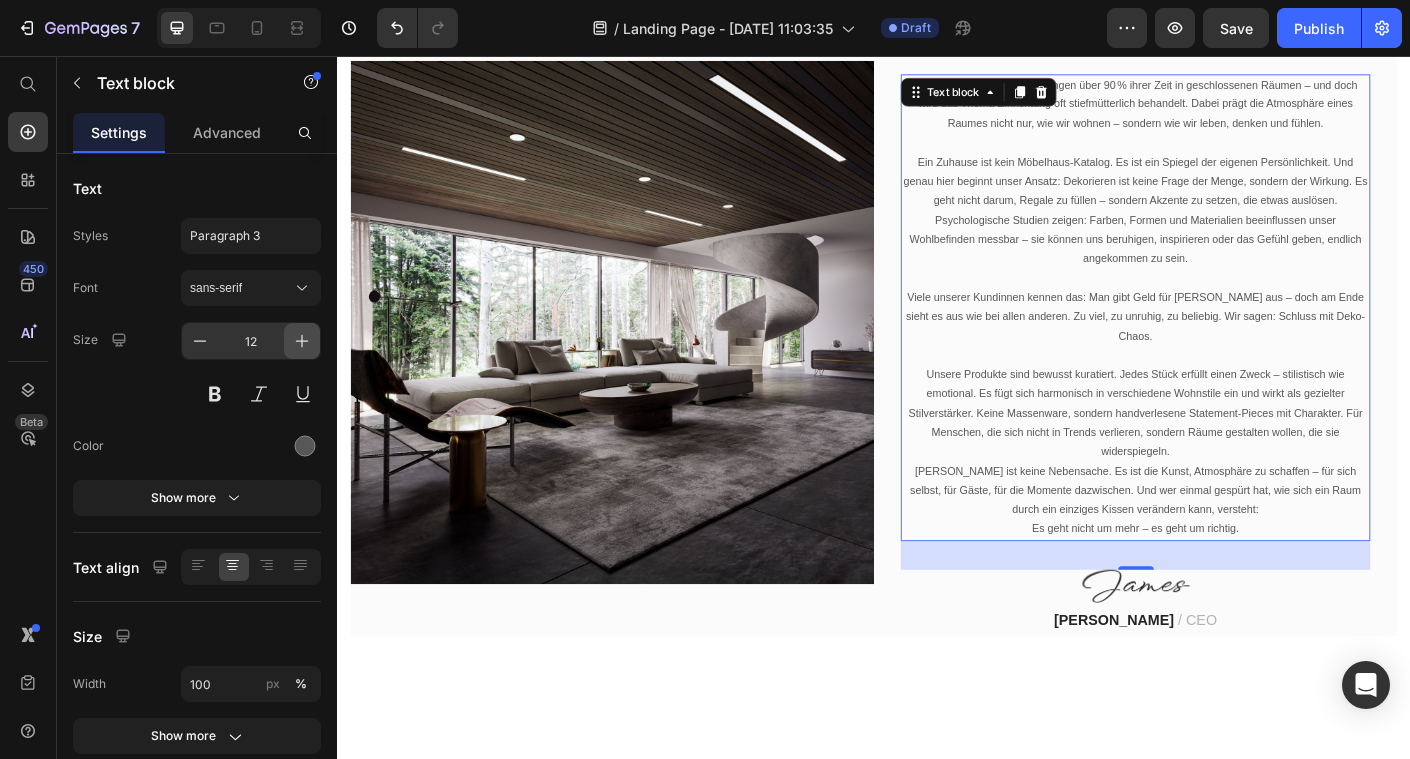 click 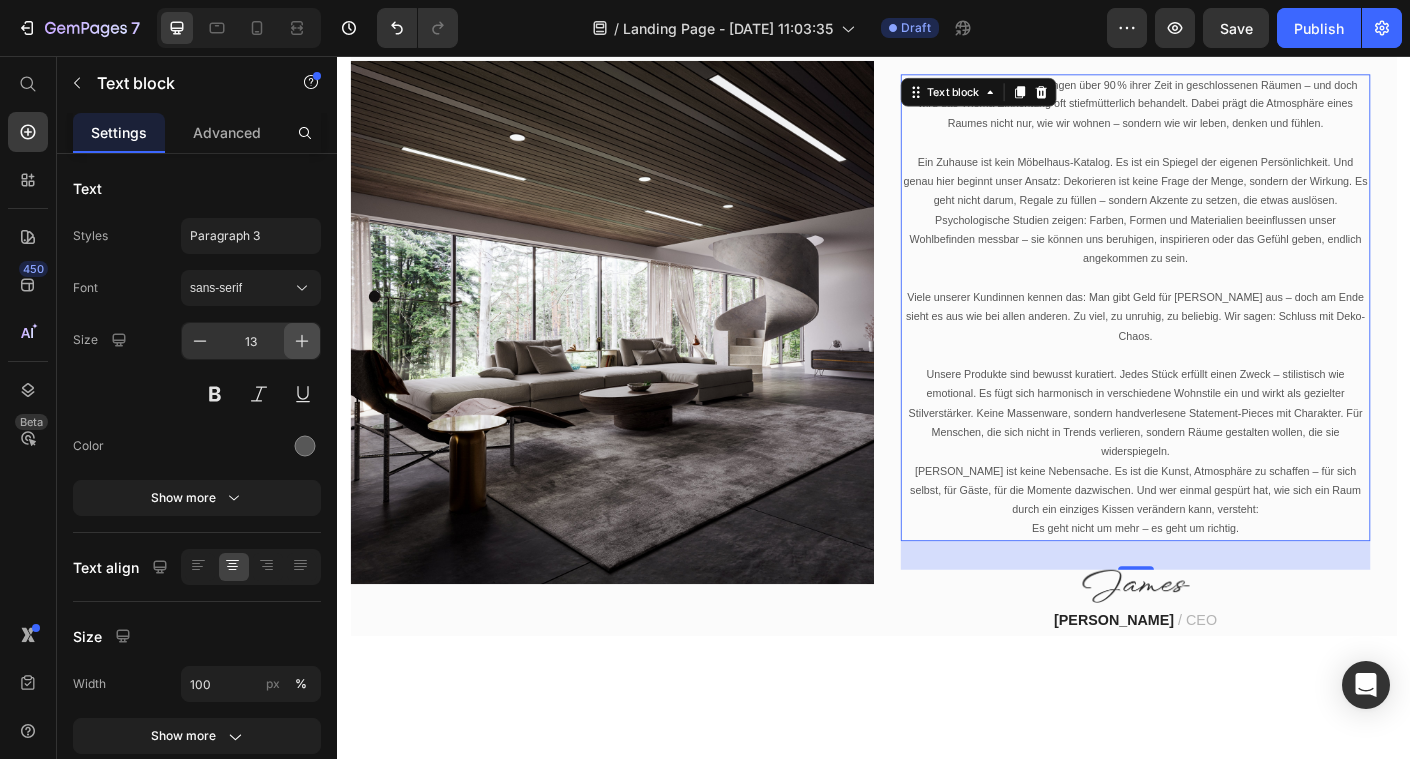 scroll, scrollTop: 871, scrollLeft: 0, axis: vertical 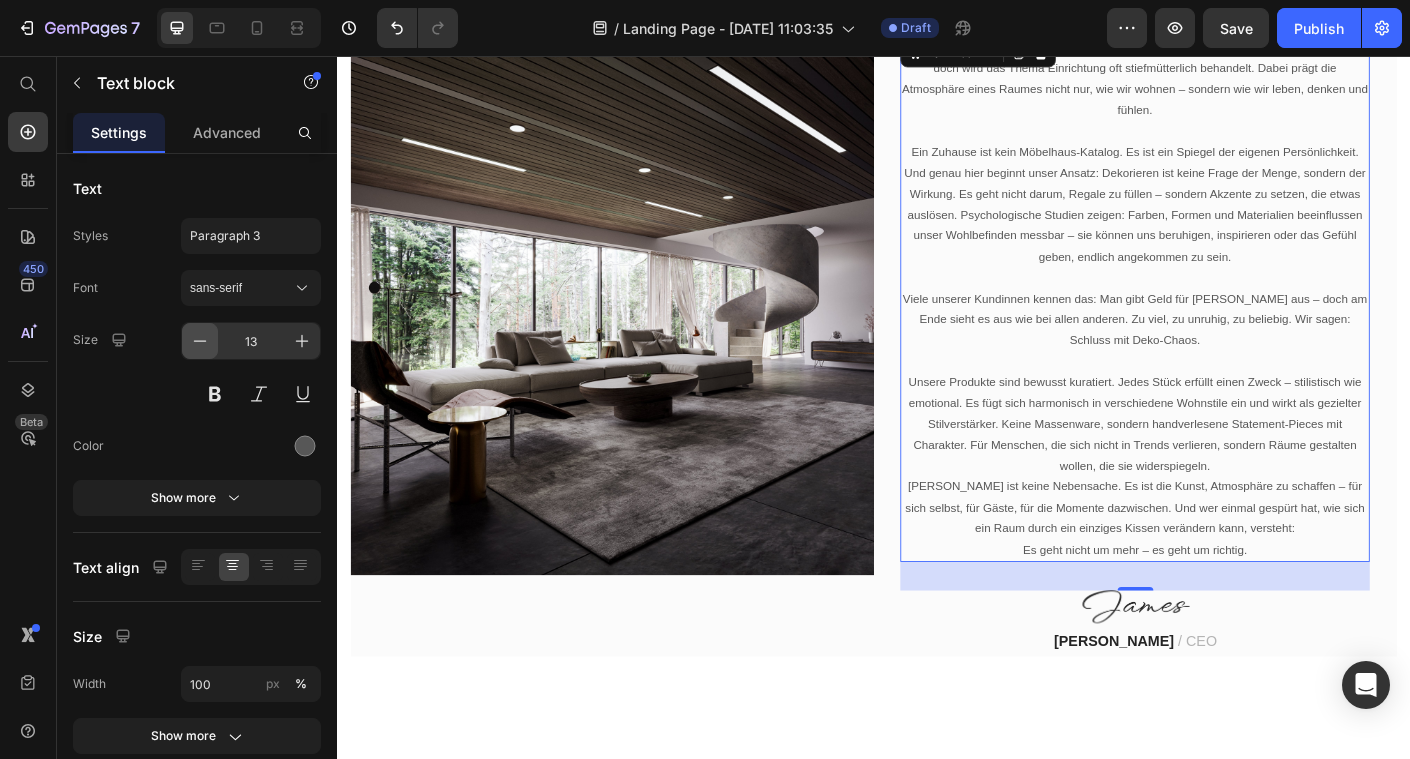 click 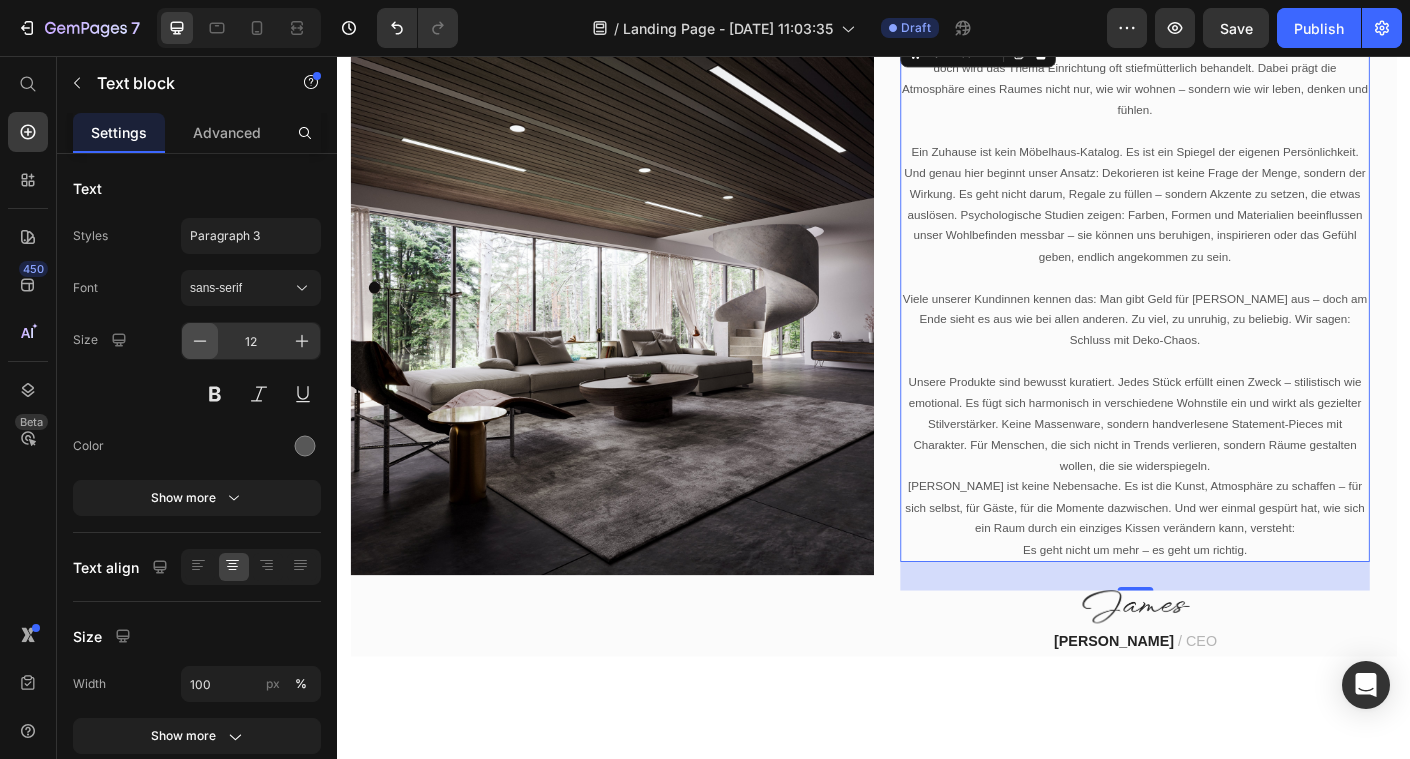 scroll, scrollTop: 827, scrollLeft: 0, axis: vertical 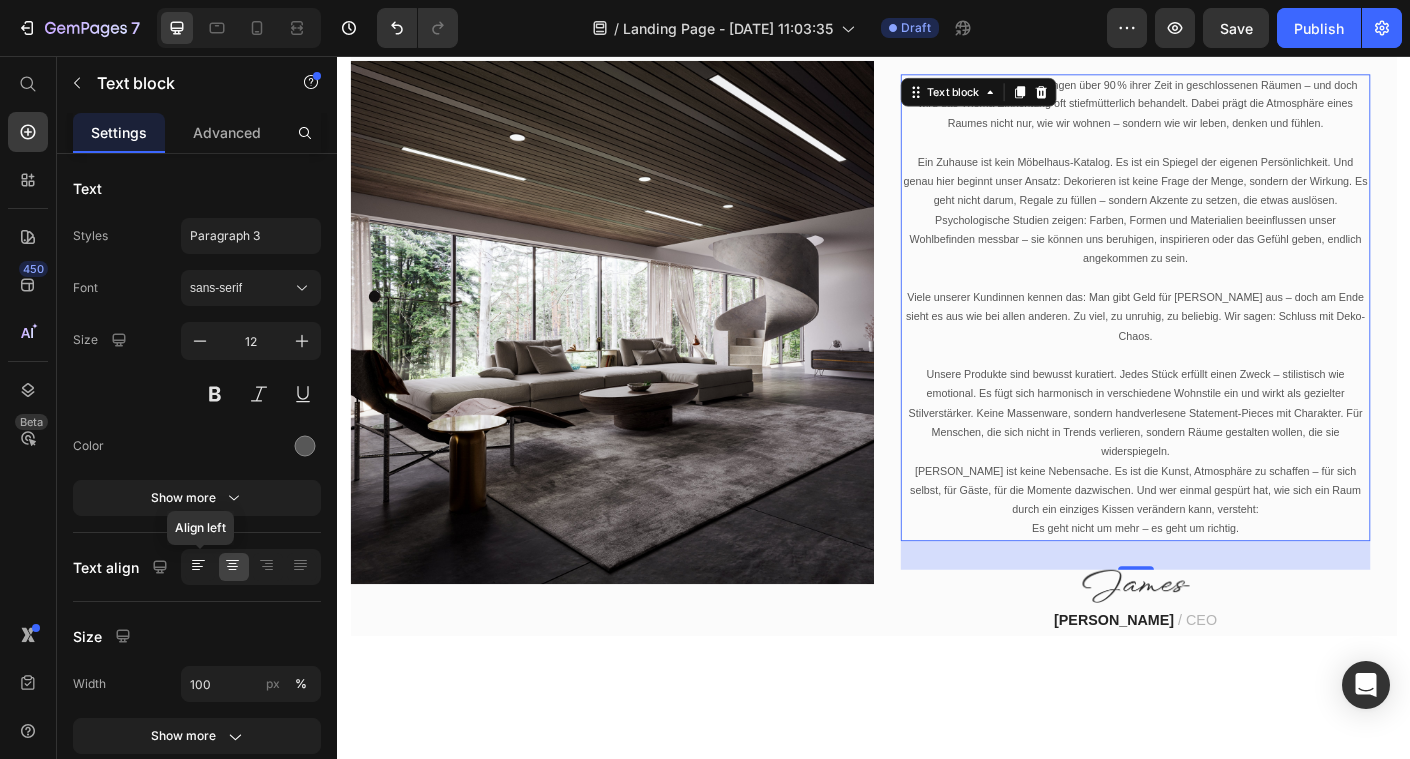 click 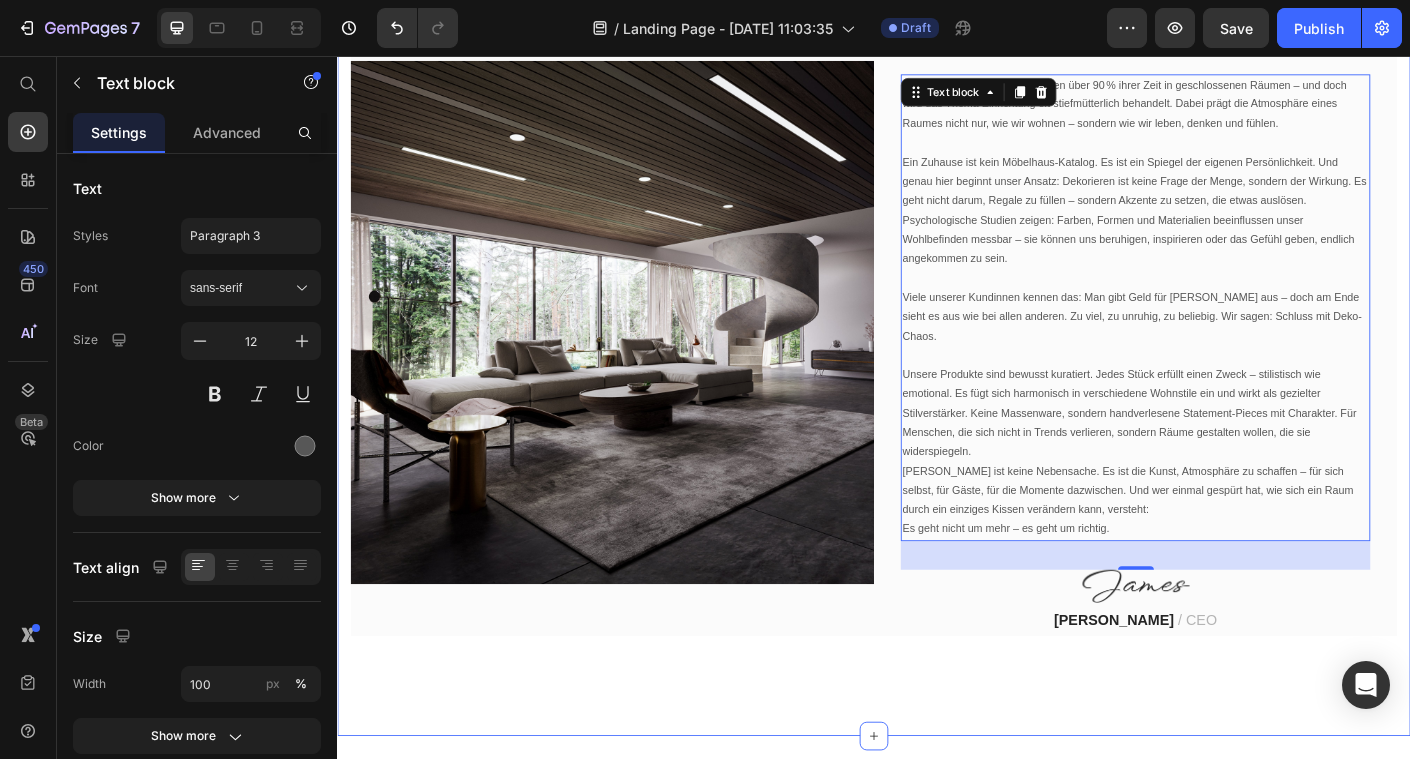 click on "Image Hi, nice to meet you Heading Die meisten Menschen verbringen über 90 % ihrer Zeit in geschlossenen Räumen – und doch wird das Thema Einrichtung oft stiefmütterlich behandelt. Dabei prägt die Atmosphäre eines Raumes nicht nur, wie wir wohnen – sondern wie wir leben, denken und fühlen.   Ein Zuhause ist kein Möbelhaus-Katalog. Es ist ein Spiegel der eigenen Persönlichkeit. Und genau hier beginnt unser Ansatz: Dekorieren ist keine Frage der Menge, sondern der Wirkung. Es geht nicht darum, Regale zu füllen – sondern Akzente zu setzen, die etwas auslösen. Psychologische Studien zeigen: Farben, Formen und Materialien beeinflussen unser Wohlbefinden messbar – sie können uns beruhigen, inspirieren oder das Gefühl geben, endlich angekommen zu sein.   Viele unserer Kundinnen kennen das: Man gibt Geld für Deko aus – doch am Ende sieht es aus wie bei allen anderen. Zu viel, zu unruhig, zu beliebig. Wir sagen: Schluss mit Deko-Chaos.   Es geht nicht um mehr – es geht um richtig.   32" at bounding box center [937, 354] 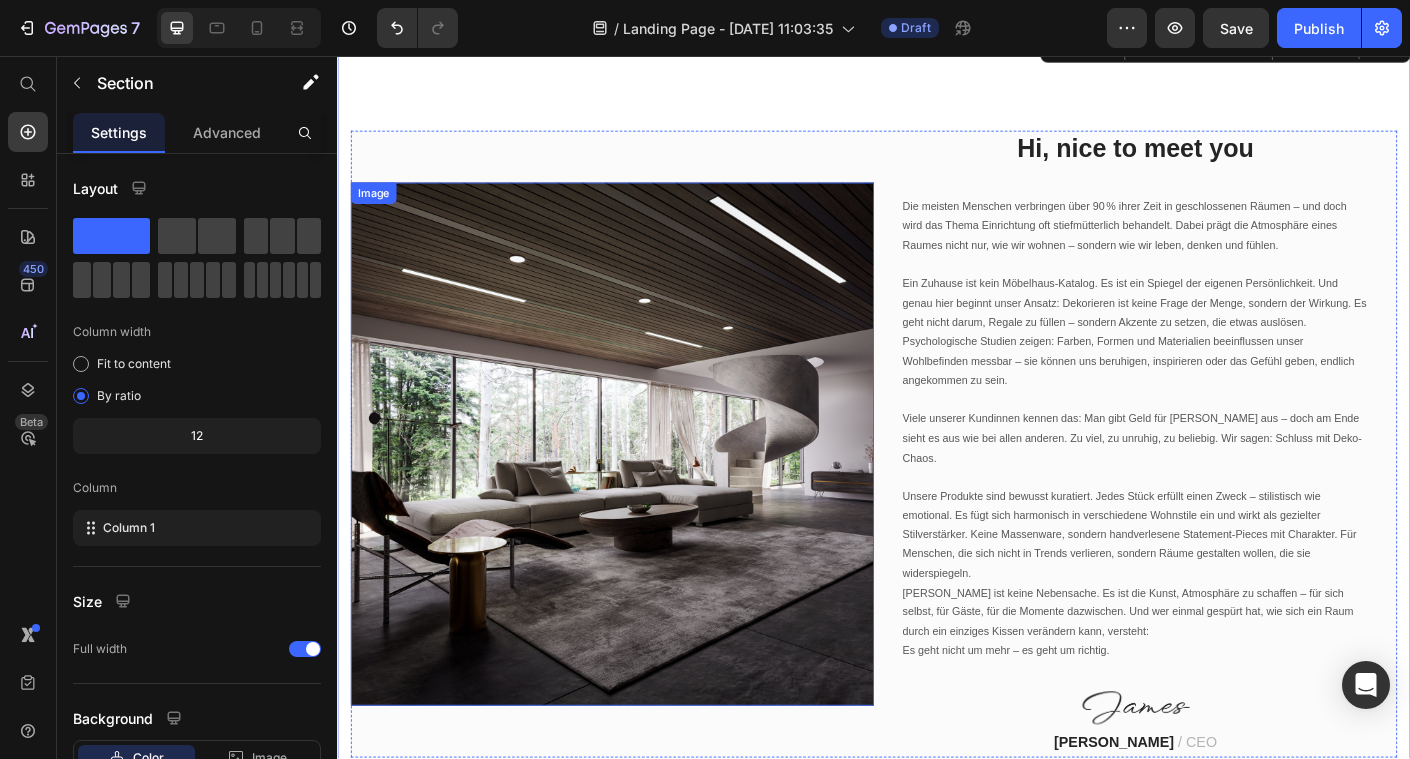 scroll, scrollTop: 688, scrollLeft: 0, axis: vertical 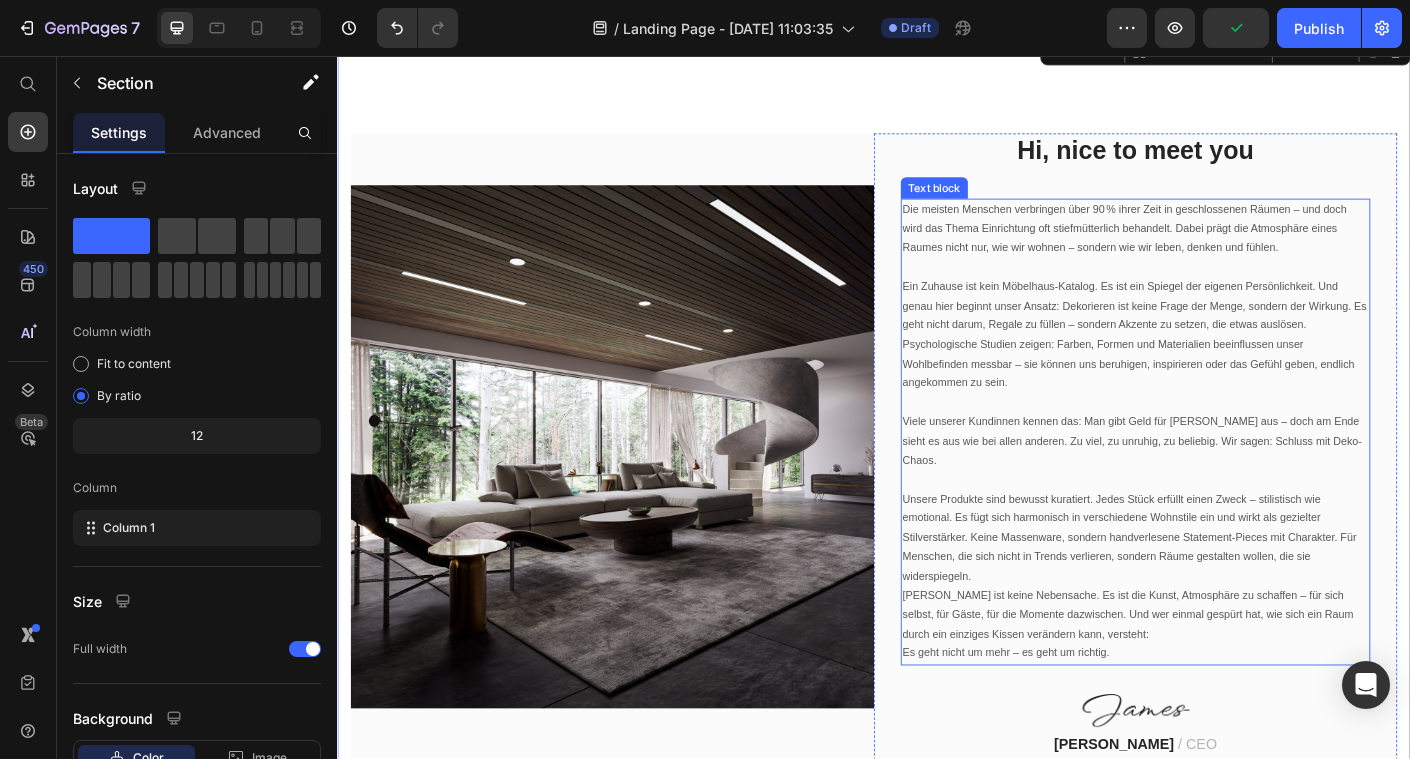 click on "Ein Zuhause ist kein Möbelhaus-Katalog. Es ist ein Spiegel der eigenen Persönlichkeit. Und genau hier beginnt unser Ansatz: Dekorieren ist keine Frage der Menge, sondern der Wirkung. Es geht nicht darum, Regale zu füllen – sondern Akzente zu setzen, die etwas auslösen. Psychologische Studien zeigen: Farben, Formen und Materialien beeinflussen unser Wohlbefinden messbar – sie können uns beruhigen, inspirieren oder das Gefühl geben, endlich angekommen zu sein." at bounding box center (1229, 369) 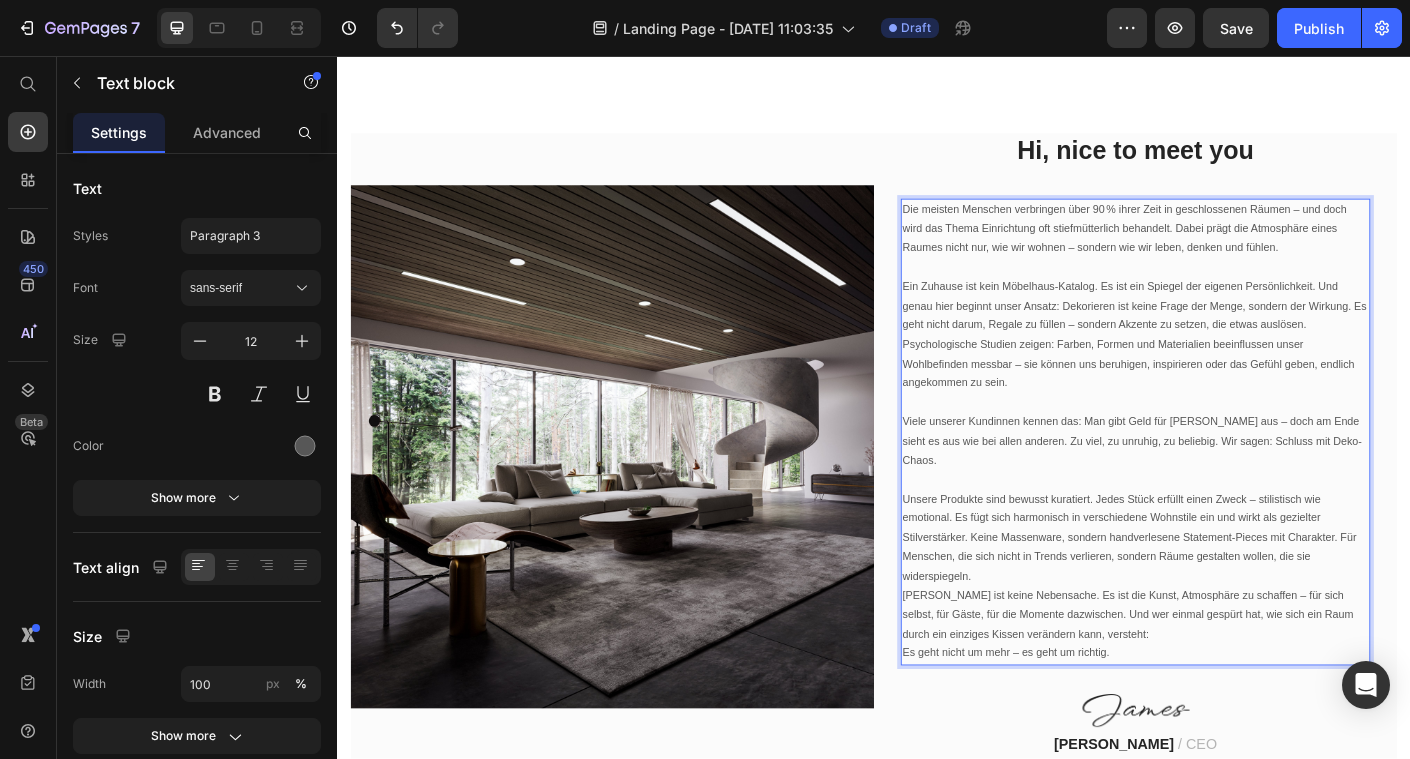 click on "Ein Zuhause ist kein Möbelhaus-Katalog. Es ist ein Spiegel der eigenen Persönlichkeit. Und genau hier beginnt unser Ansatz: Dekorieren ist keine Frage der Menge, sondern der Wirkung. Es geht nicht darum, Regale zu füllen – sondern Akzente zu setzen, die etwas auslösen. Psychologische Studien zeigen: Farben, Formen und Materialien beeinflussen unser Wohlbefinden messbar – sie können uns beruhigen, inspirieren oder das Gefühl geben, endlich angekommen zu sein." at bounding box center [1229, 369] 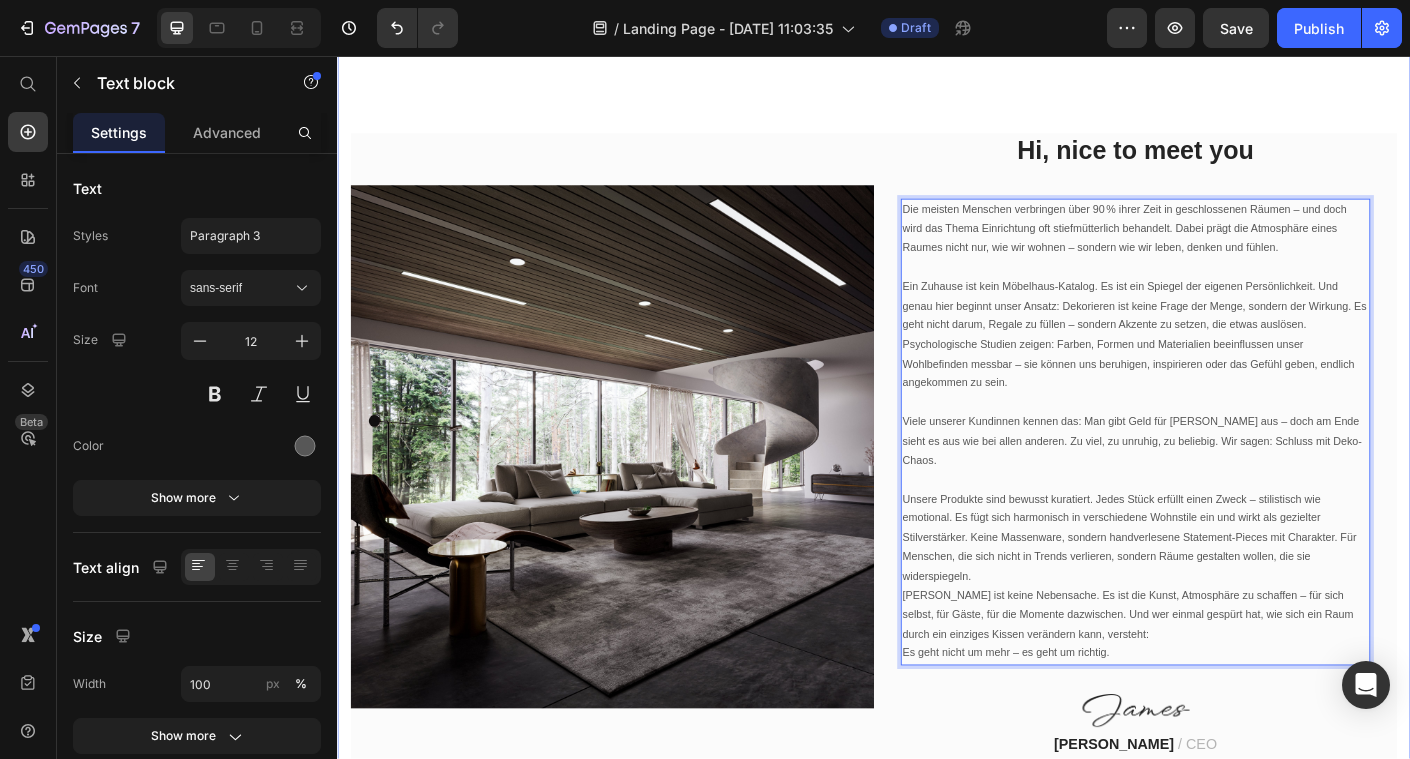 click on "Image Hi, nice to meet you Heading Die meisten Menschen verbringen über 90 % ihrer Zeit in geschlossenen Räumen – und doch wird das Thema Einrichtung oft stiefmütterlich behandelt. Dabei prägt die Atmosphäre eines Raumes nicht nur, wie wir wohnen – sondern wie wir leben, denken und fühlen.  Ein Zuhause ist kein Möbelhaus-Katalog. Es ist ein Spiegel der eigenen Persönlichkeit. Und genau hier beginnt unser Ansatz: Dekorieren ist keine Frage der Menge, sondern der Wirkung. Es geht nicht darum, Regale zu füllen – sondern Akzente zu setzen, die etwas auslösen. Psychologische Studien zeigen: Farben, Formen und Materialien beeinflussen unser Wohlbefinden messbar – sie können uns beruhigen, inspirieren oder das Gefühl geben, endlich angekommen zu sein.   Viele unserer Kundinnen kennen das: Man gibt Geld für Deko aus – doch am Ende sieht es aus wie bei allen anderen. Zu viel, zu unruhig, zu beliebig. Wir sagen: Schluss mit Deko-Chaos.   Es geht nicht um mehr – es geht um richtig.   32" at bounding box center [937, 493] 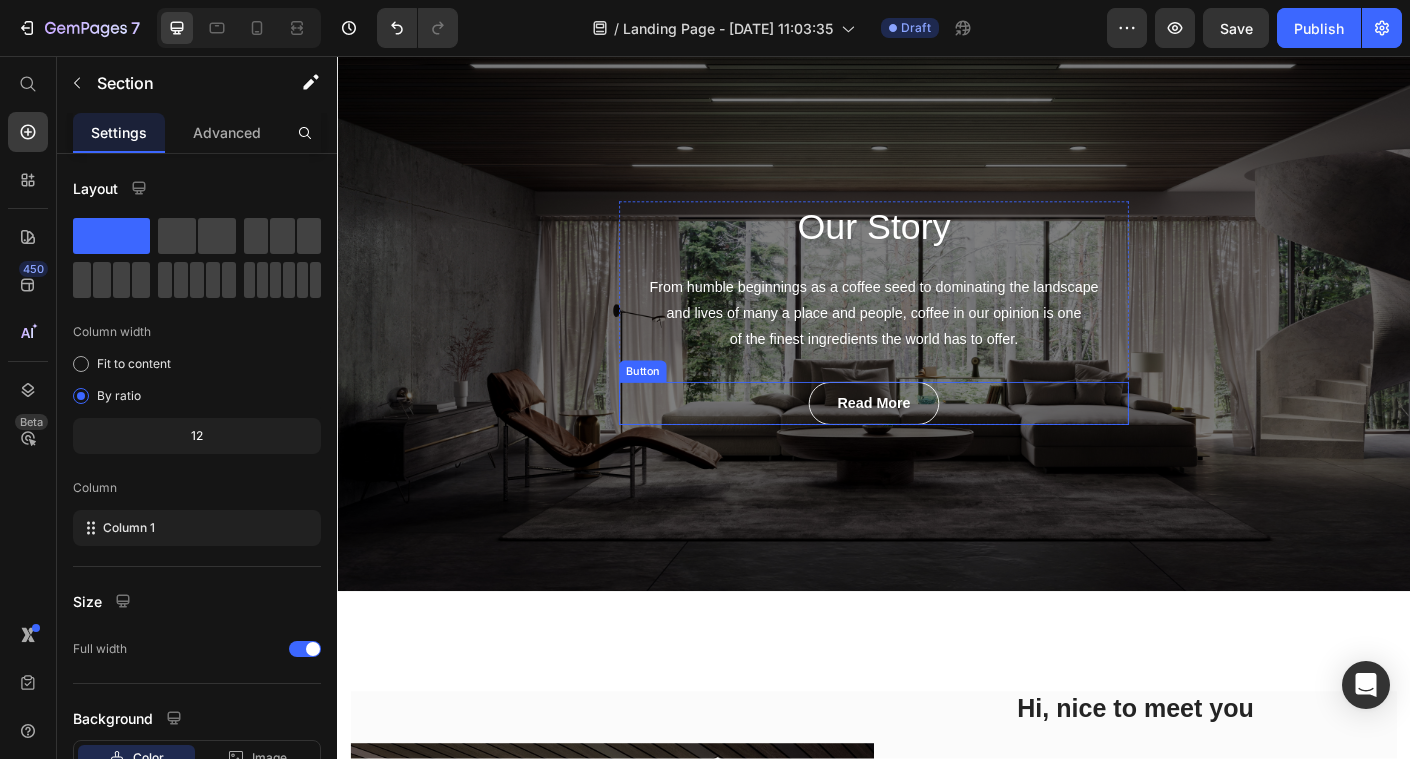 scroll, scrollTop: 71, scrollLeft: 0, axis: vertical 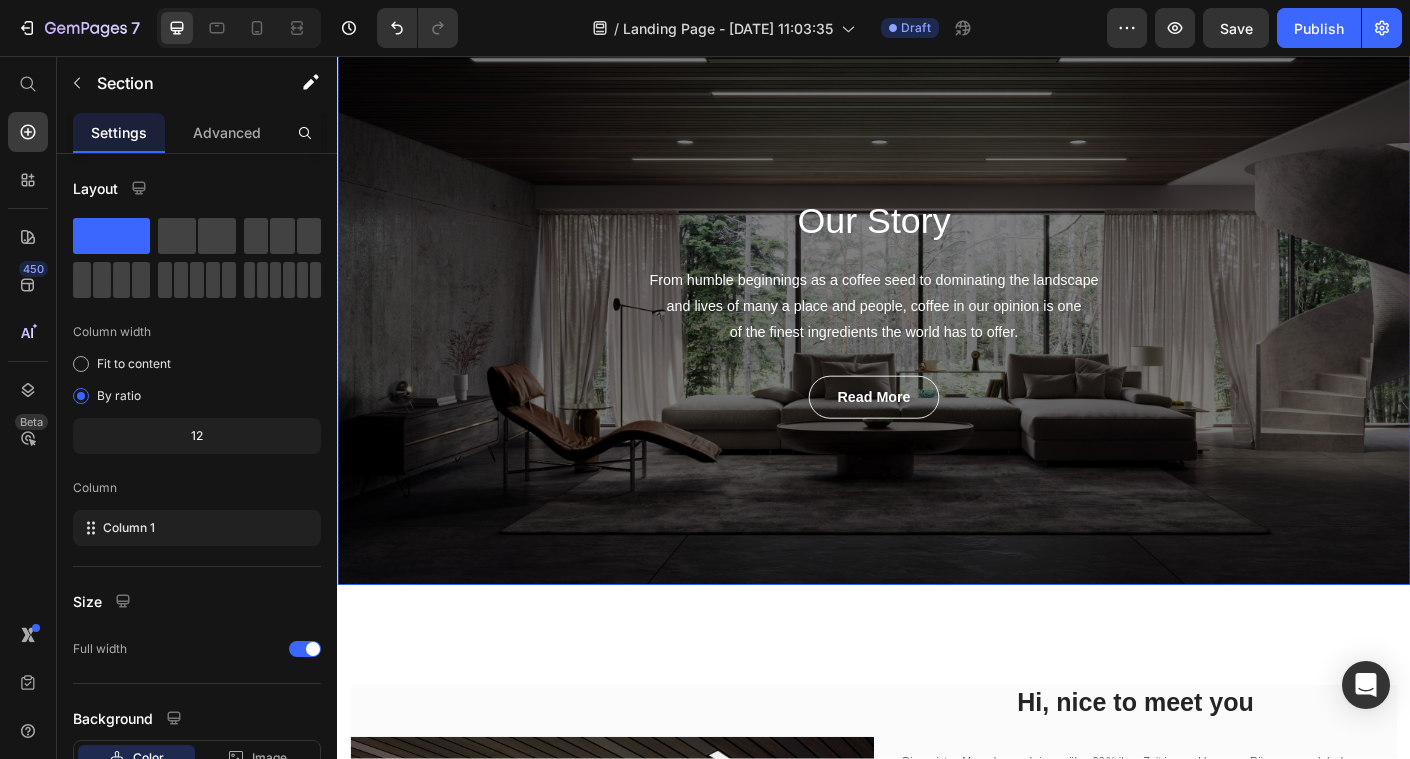 click on "Our Story Heading From humble beginnings as a coffee seed to dominating the landscape and lives of many a place and people, coffee in our opinion is one of the finest ingredients the world has to offer. Text block read more Button Row" at bounding box center (937, 337) 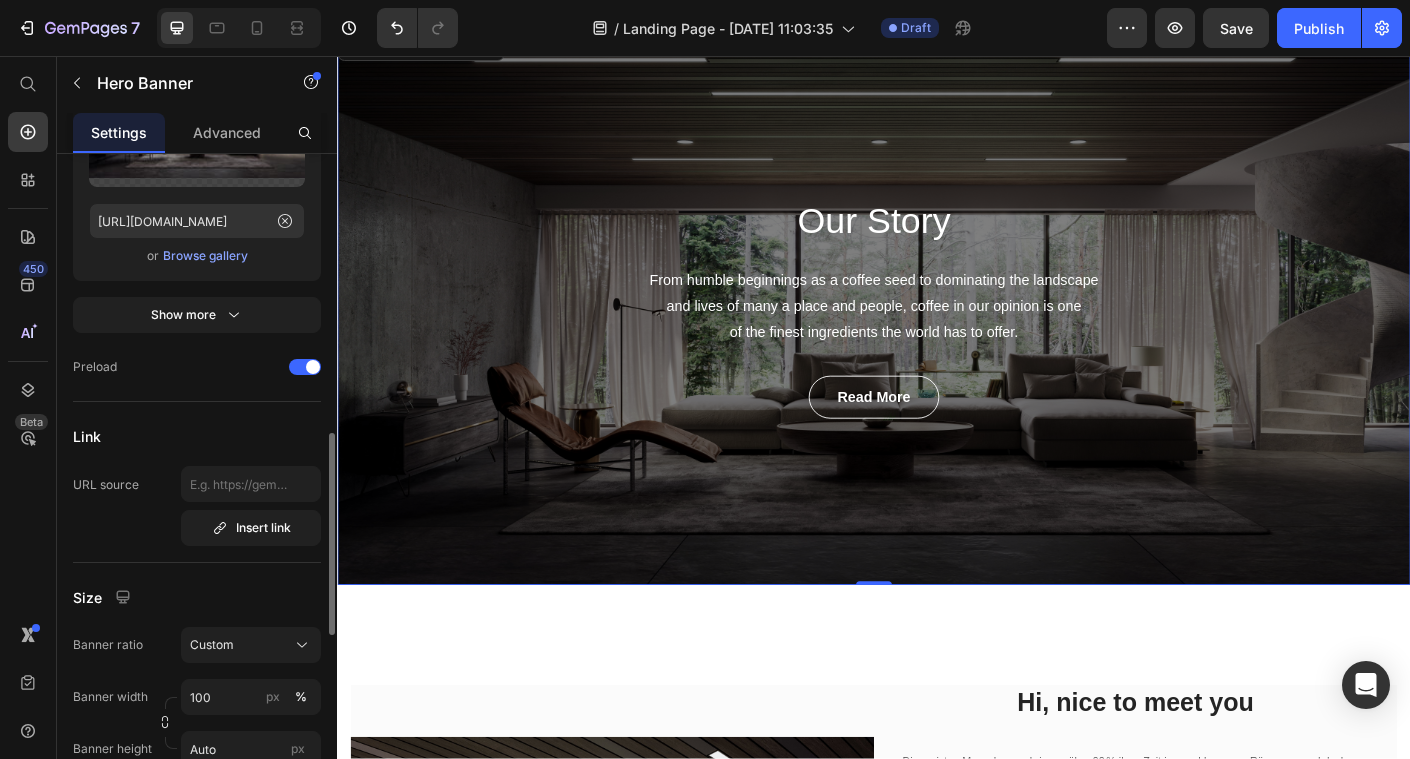 scroll, scrollTop: 555, scrollLeft: 0, axis: vertical 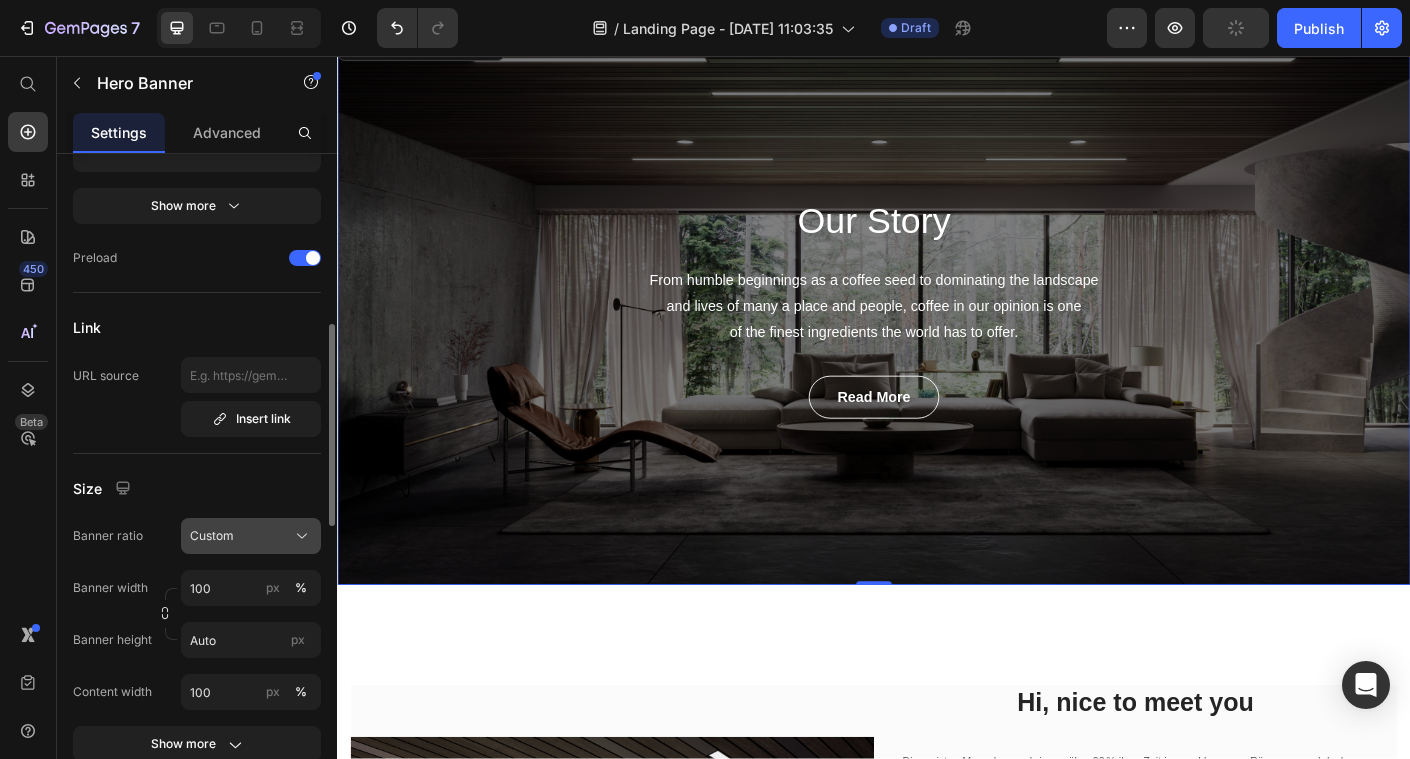 click on "Custom" 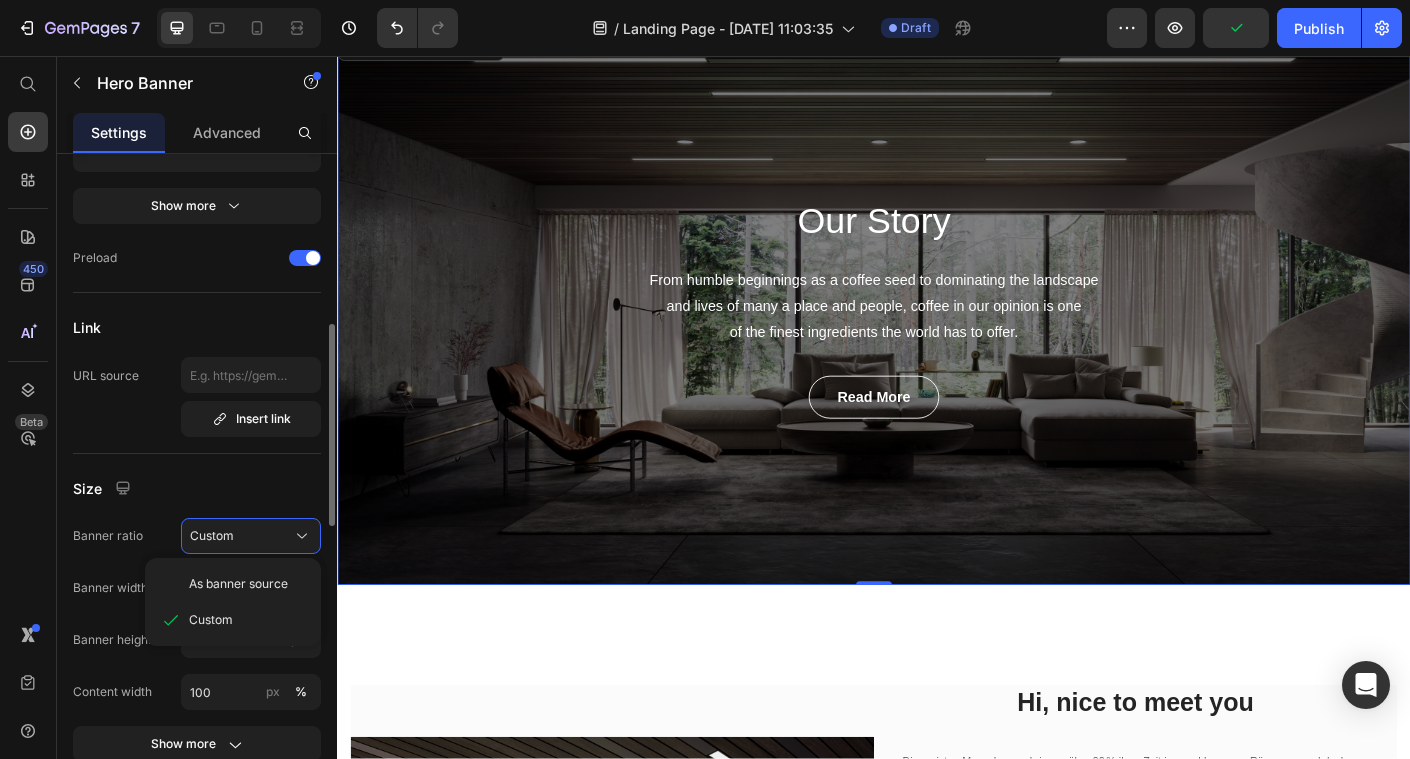 click on "Size" at bounding box center (197, 488) 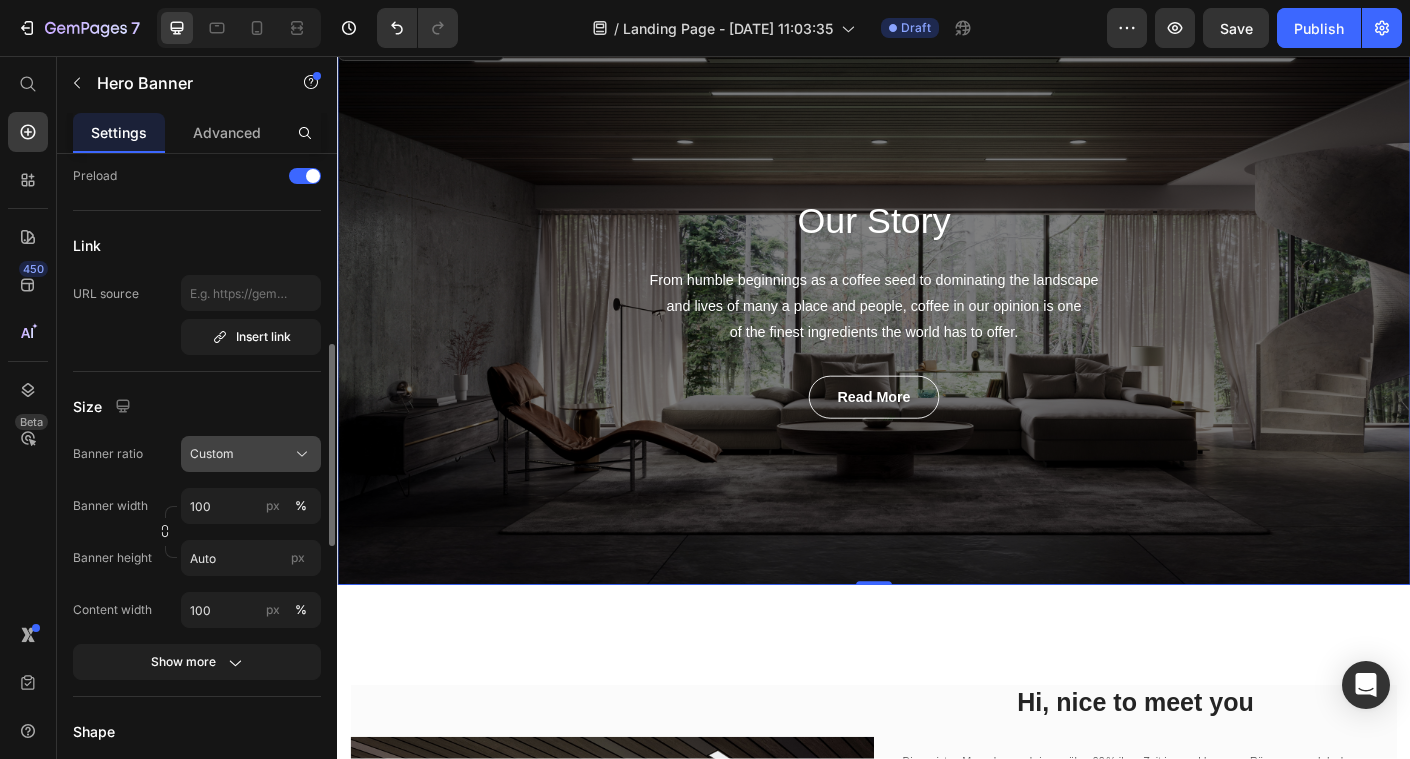 scroll, scrollTop: 647, scrollLeft: 0, axis: vertical 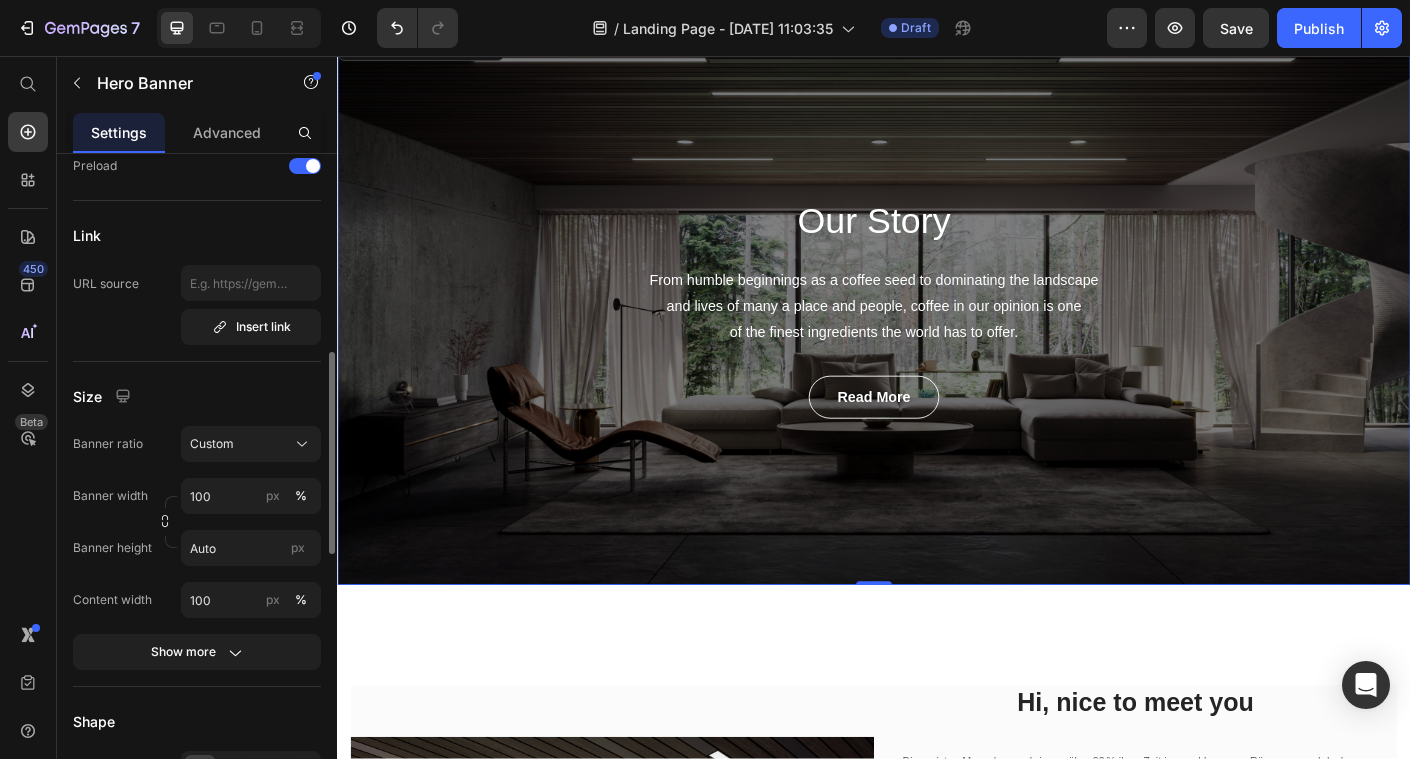 click on "Size Banner ratio Custom Banner width 100 px % Banner height Auto px Content width 100 px % Show more" 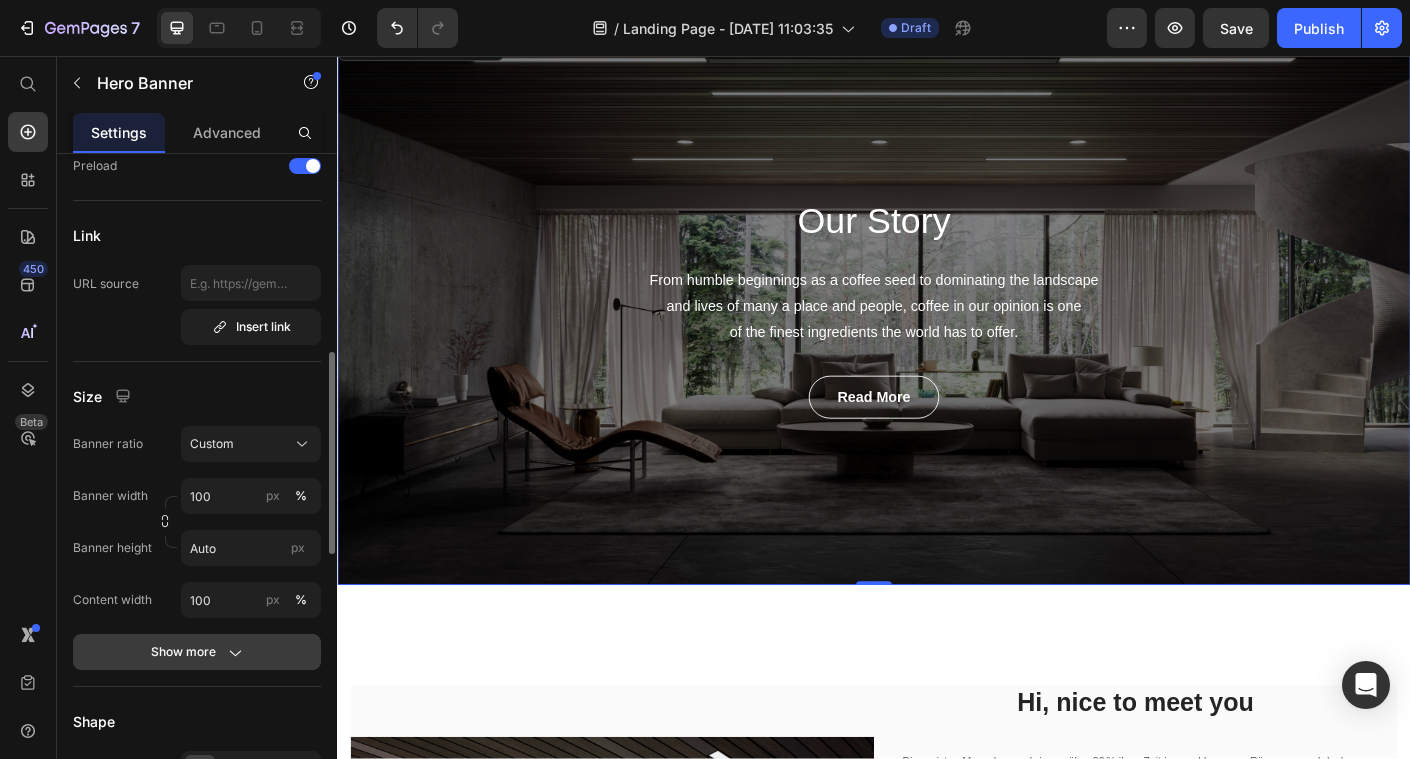 click on "Show more" 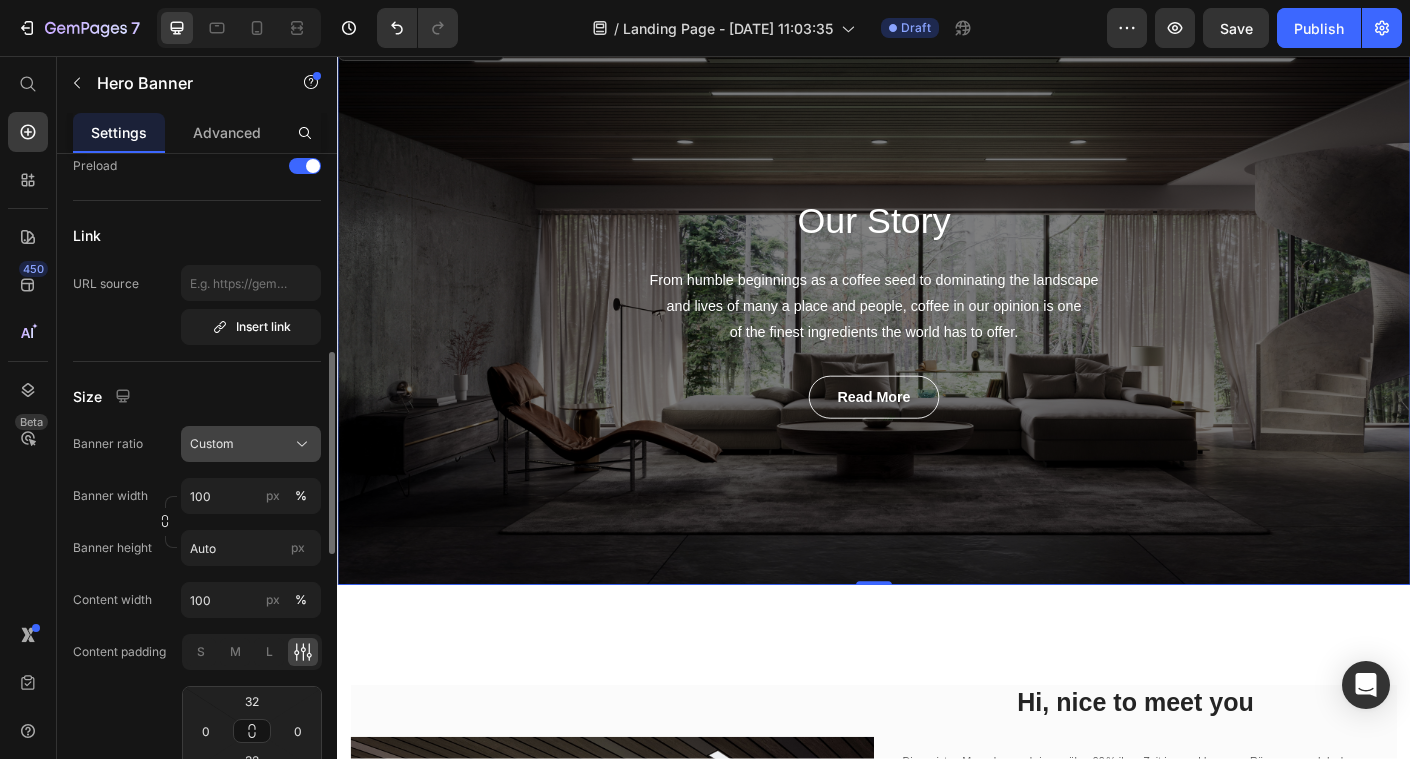 click on "Custom" at bounding box center [251, 444] 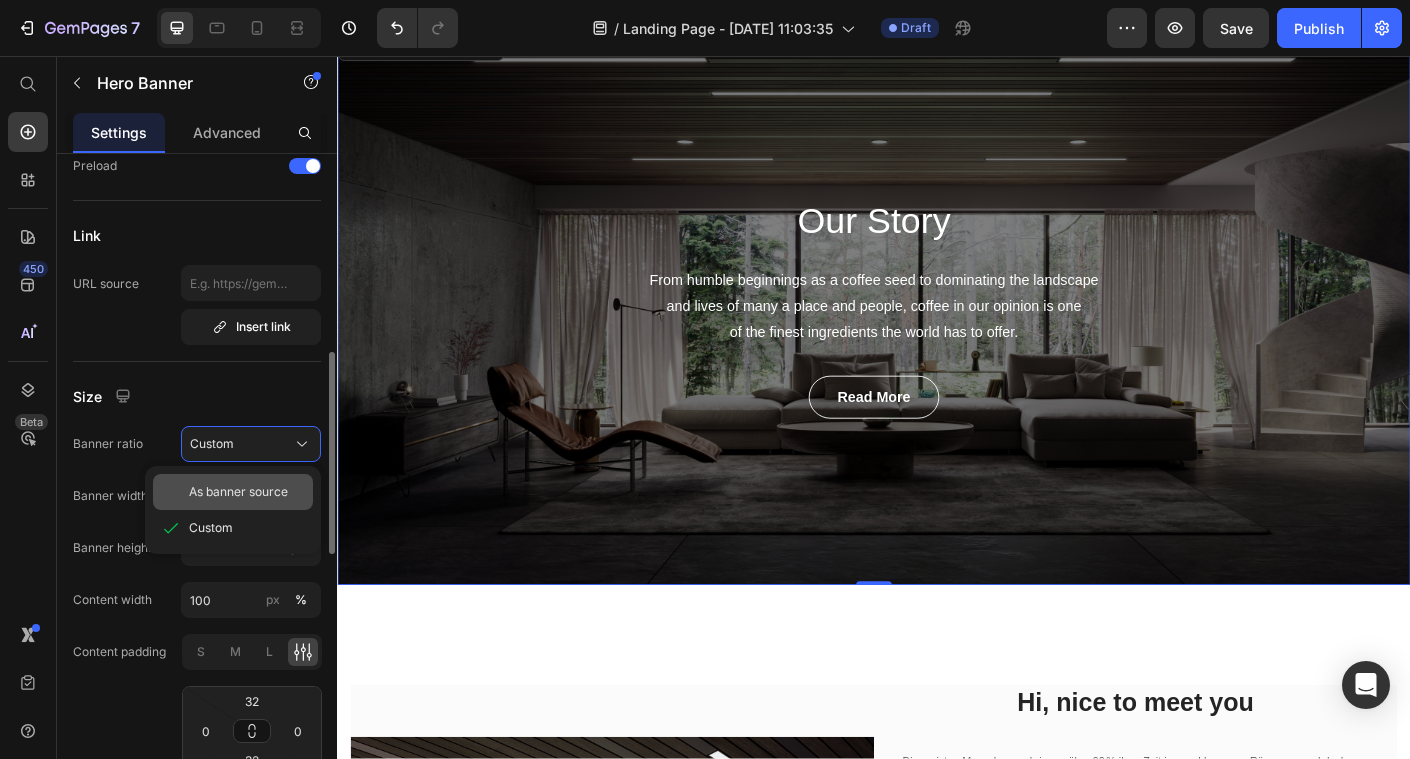 click on "As banner source" 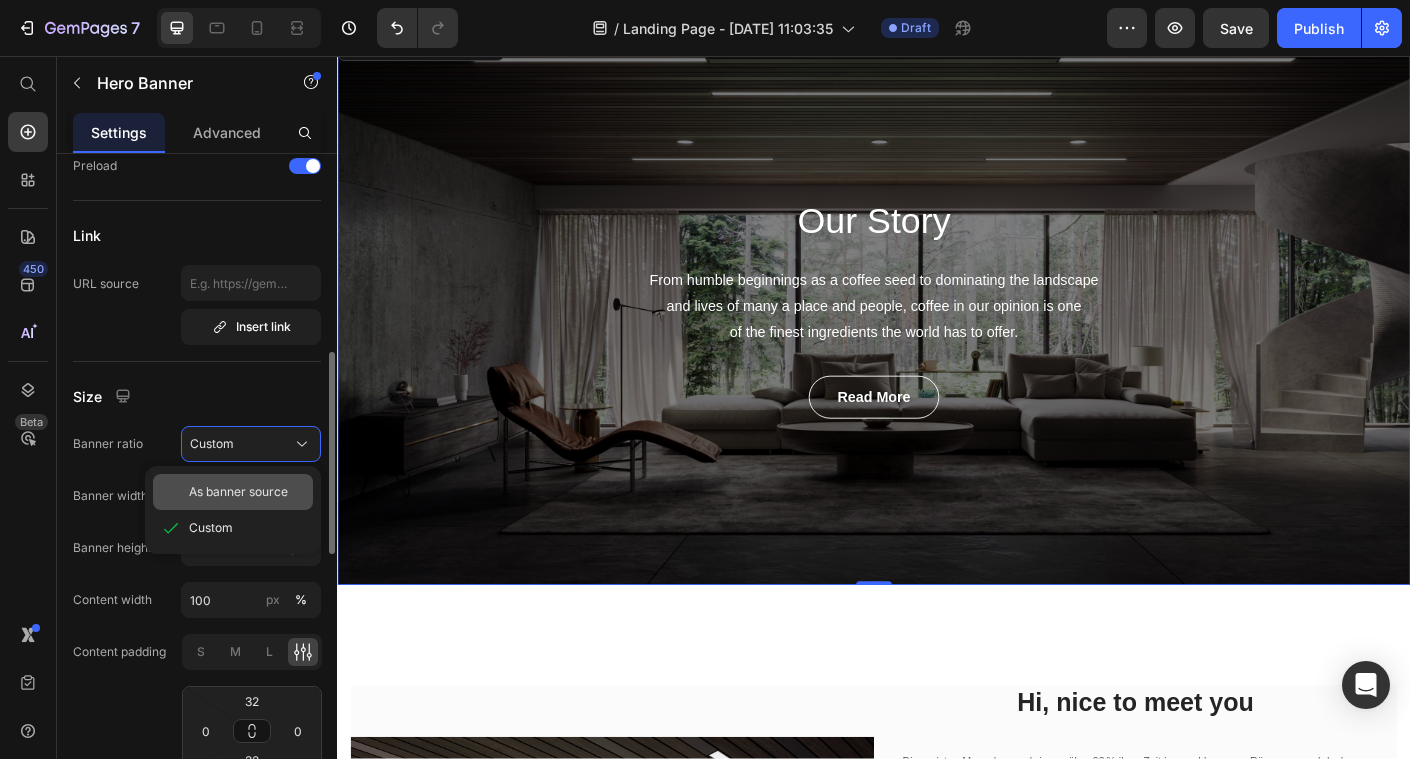 type 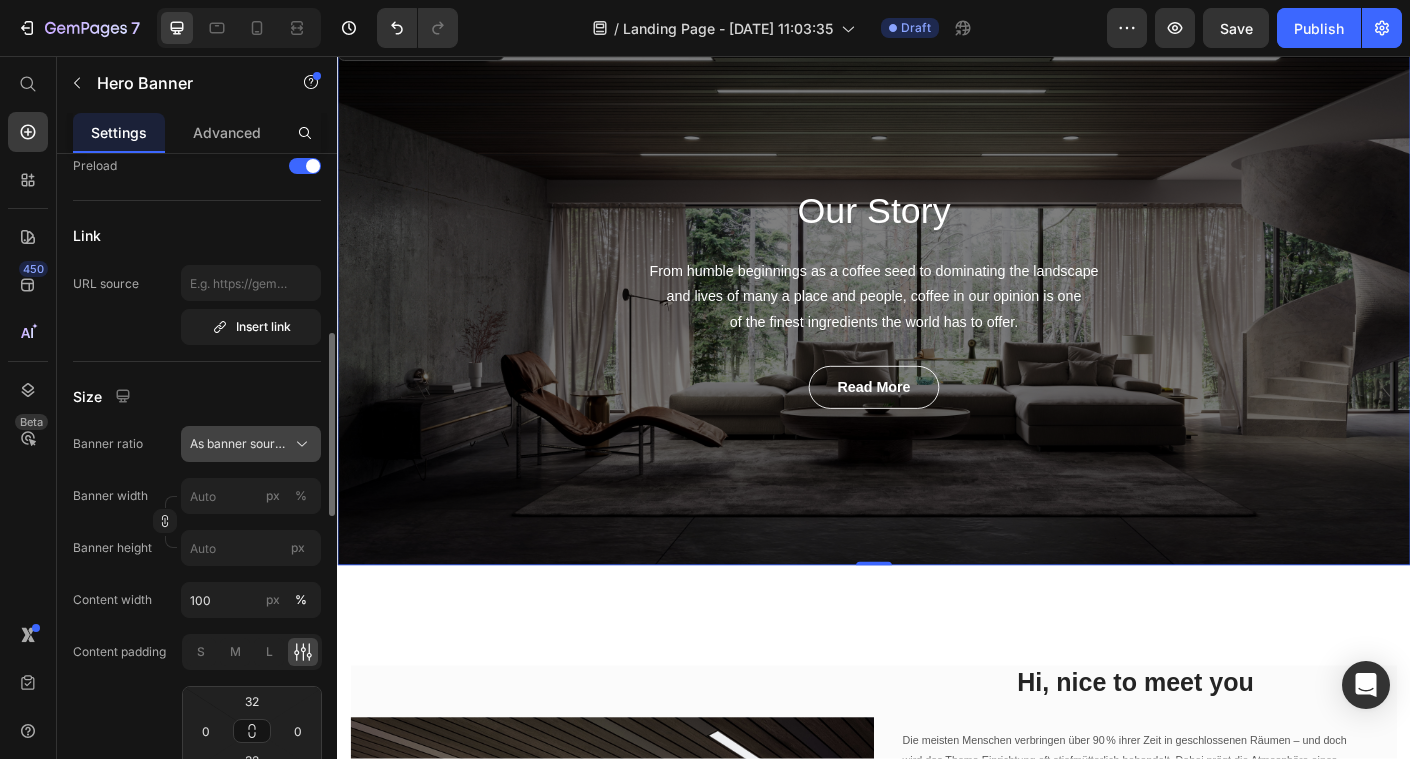 click on "As banner source" at bounding box center [239, 444] 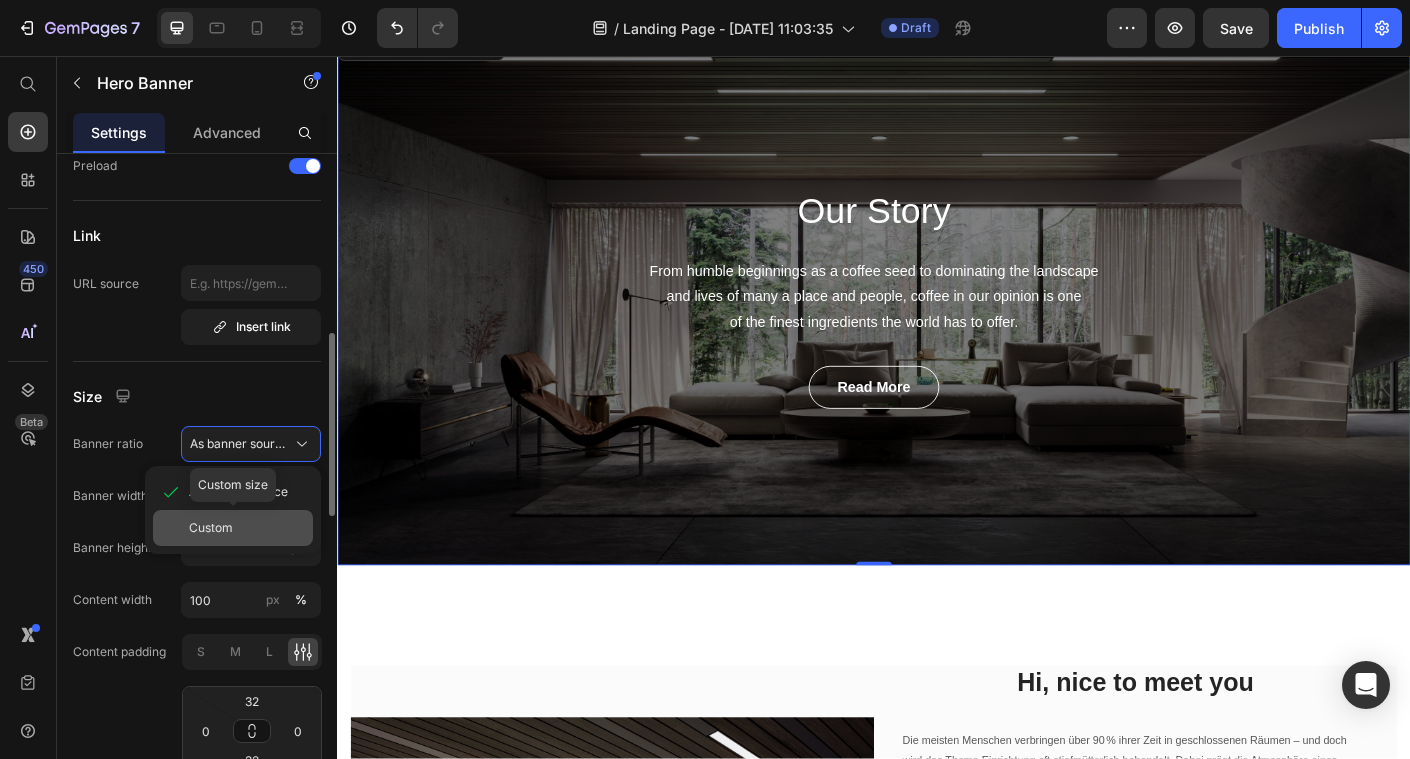 click on "Custom" 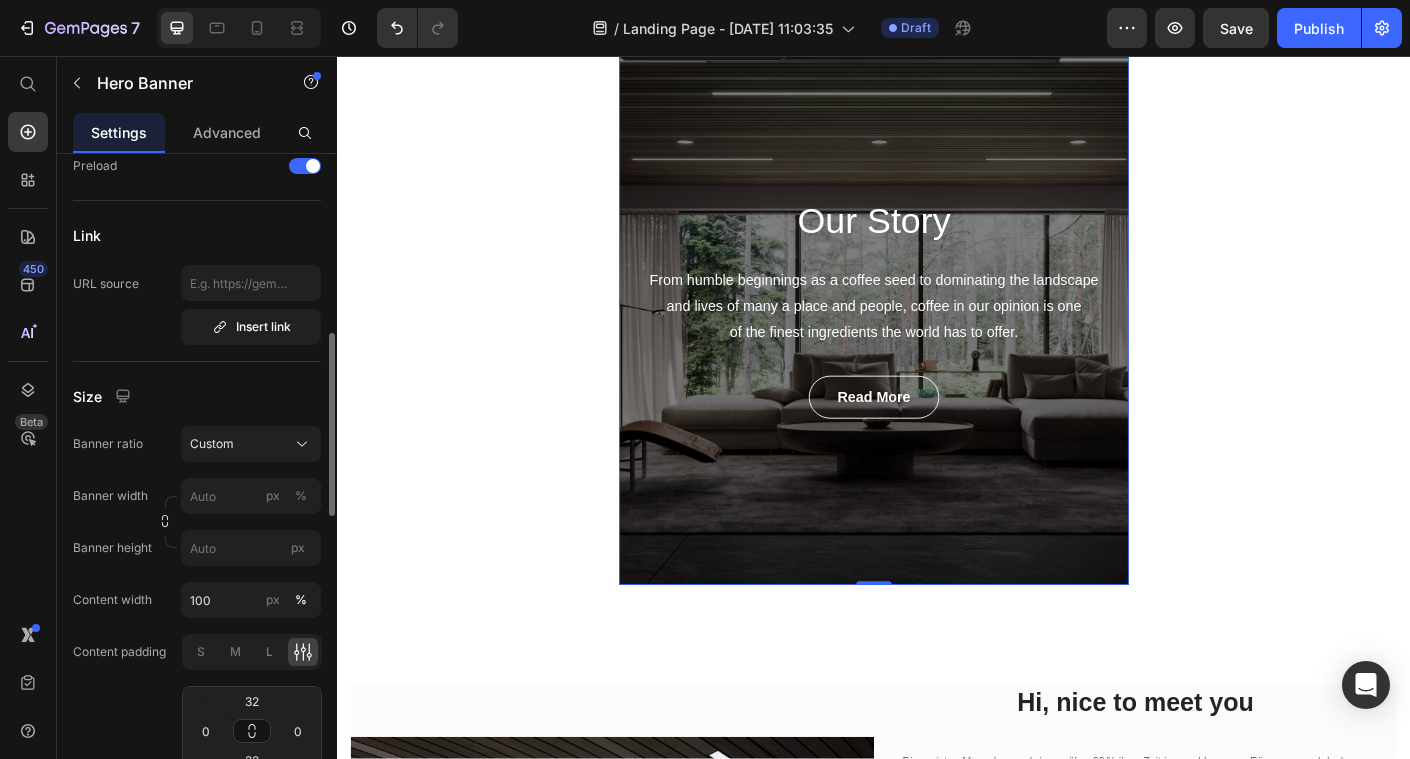 click on "Banner ratio Custom Banner width px % Banner height px" at bounding box center [197, 496] 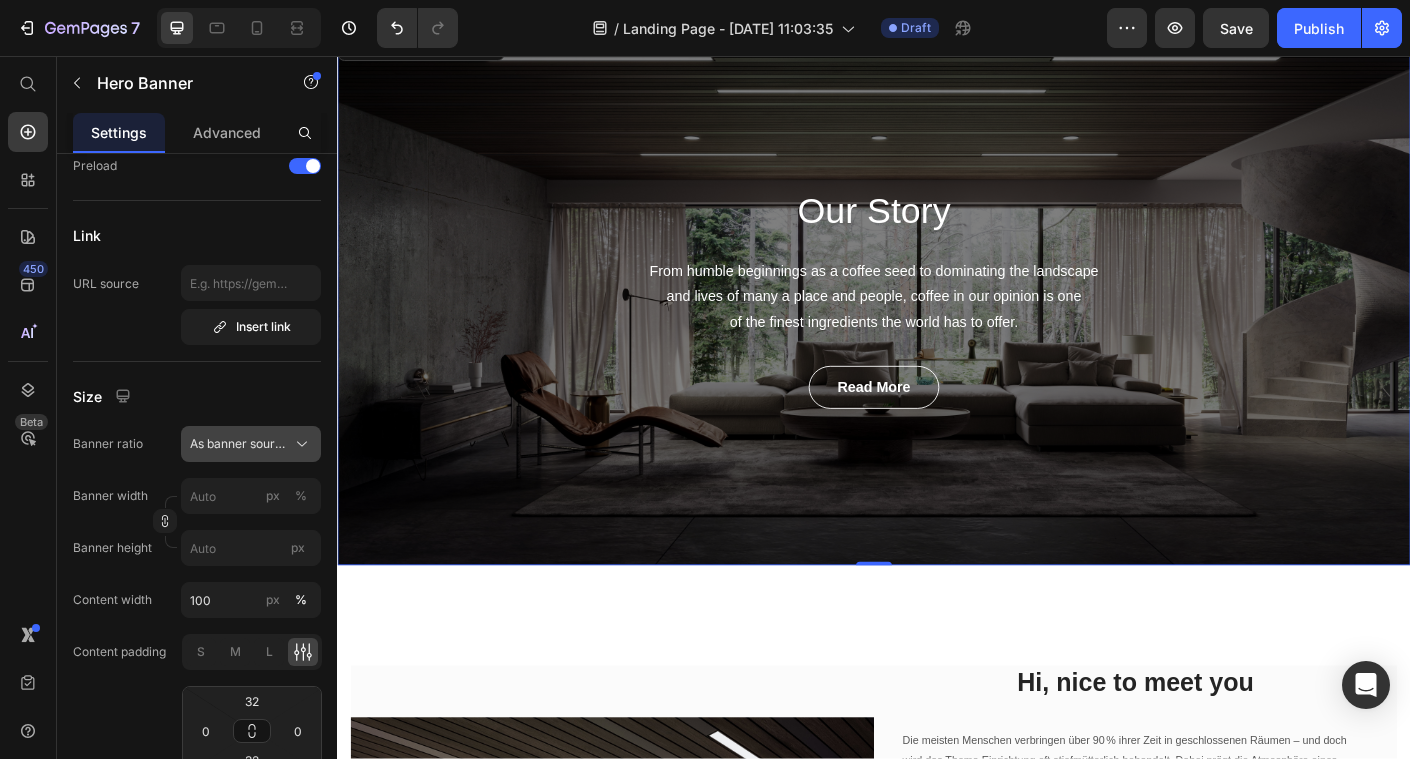 click on "As banner source" at bounding box center [239, 444] 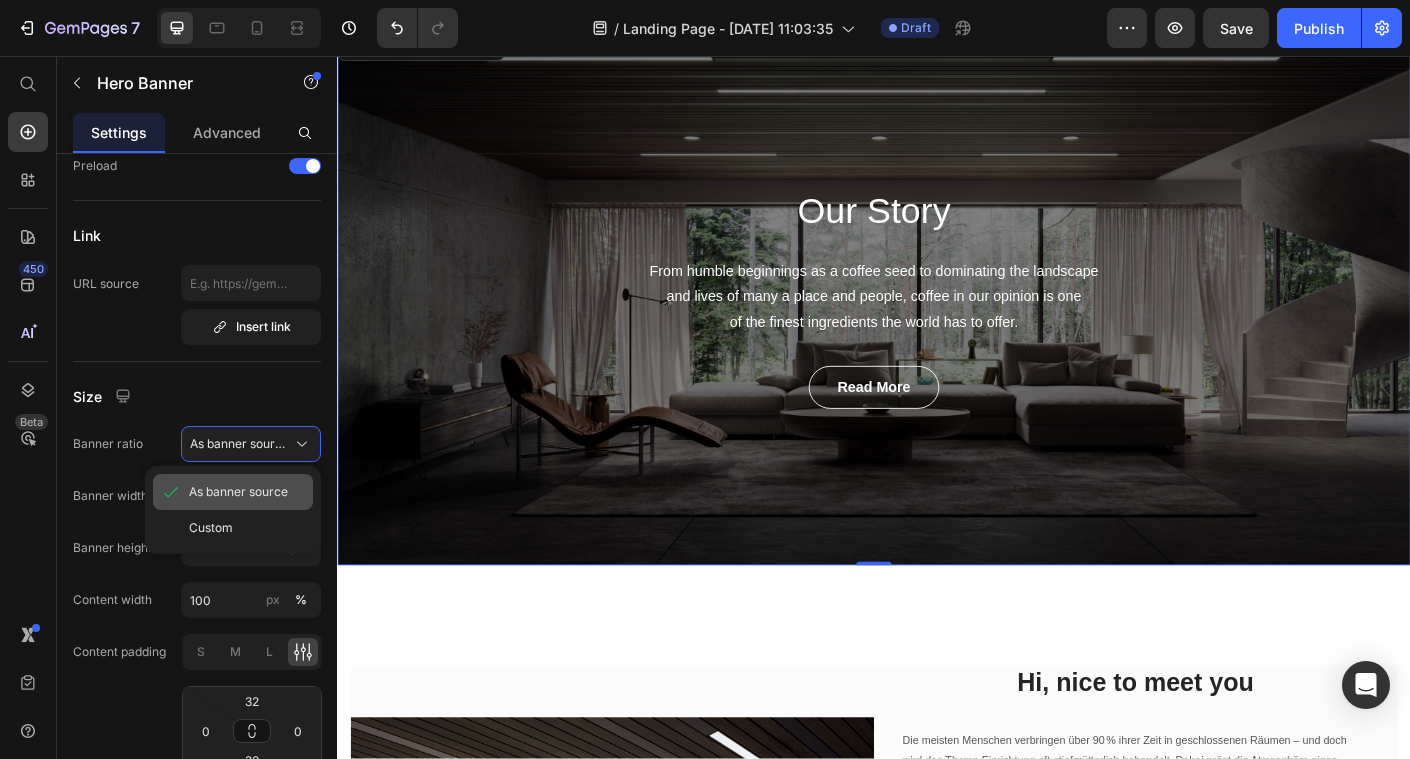click on "As banner source" at bounding box center [238, 492] 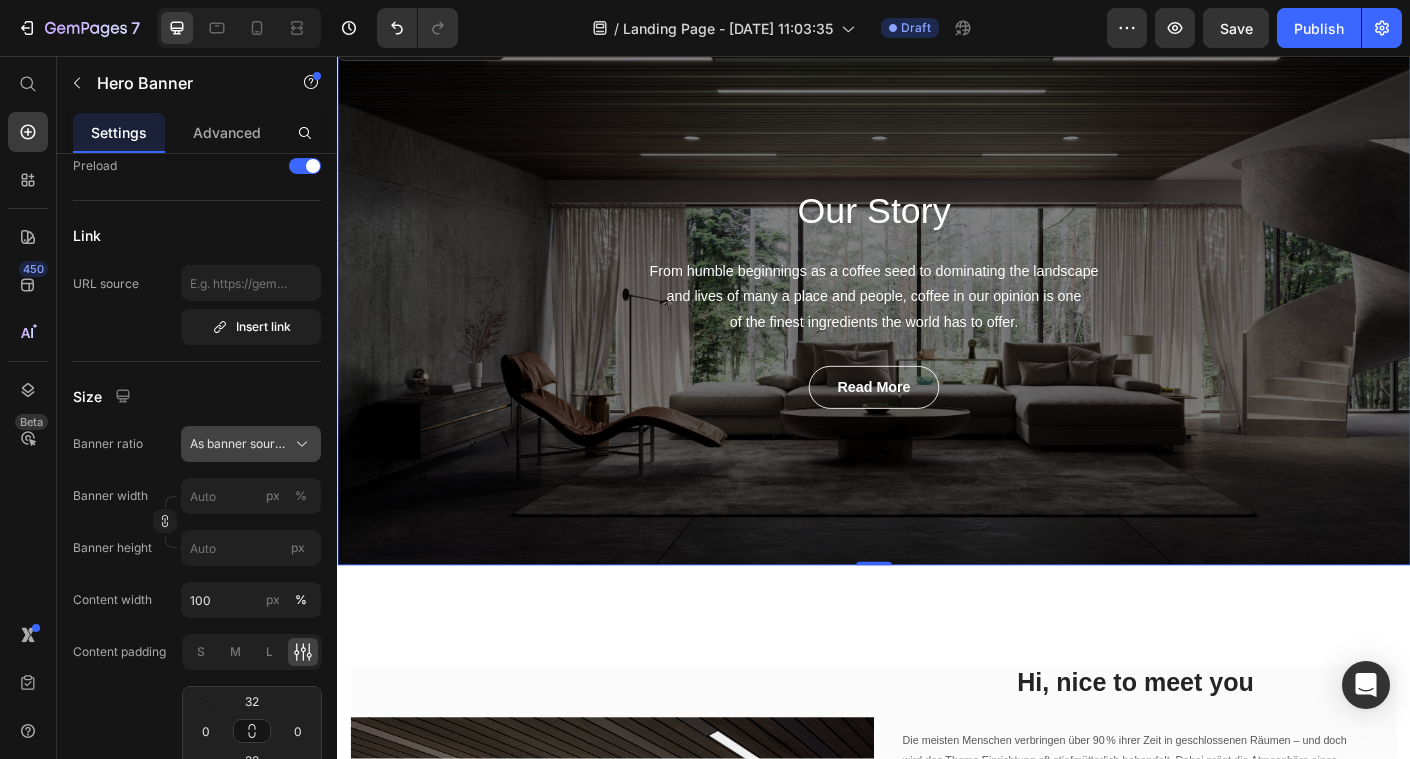 click on "As banner source" at bounding box center (239, 444) 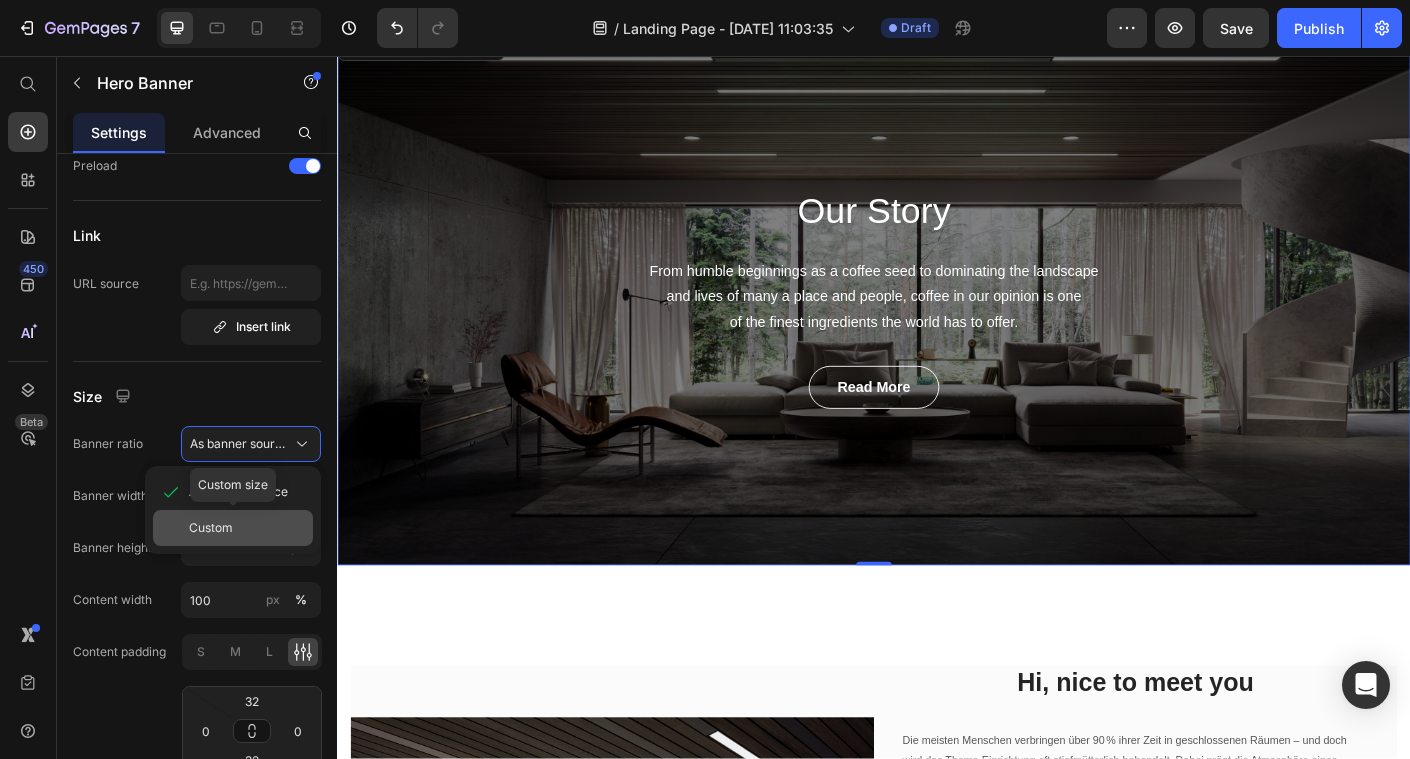 click on "Custom" at bounding box center [247, 528] 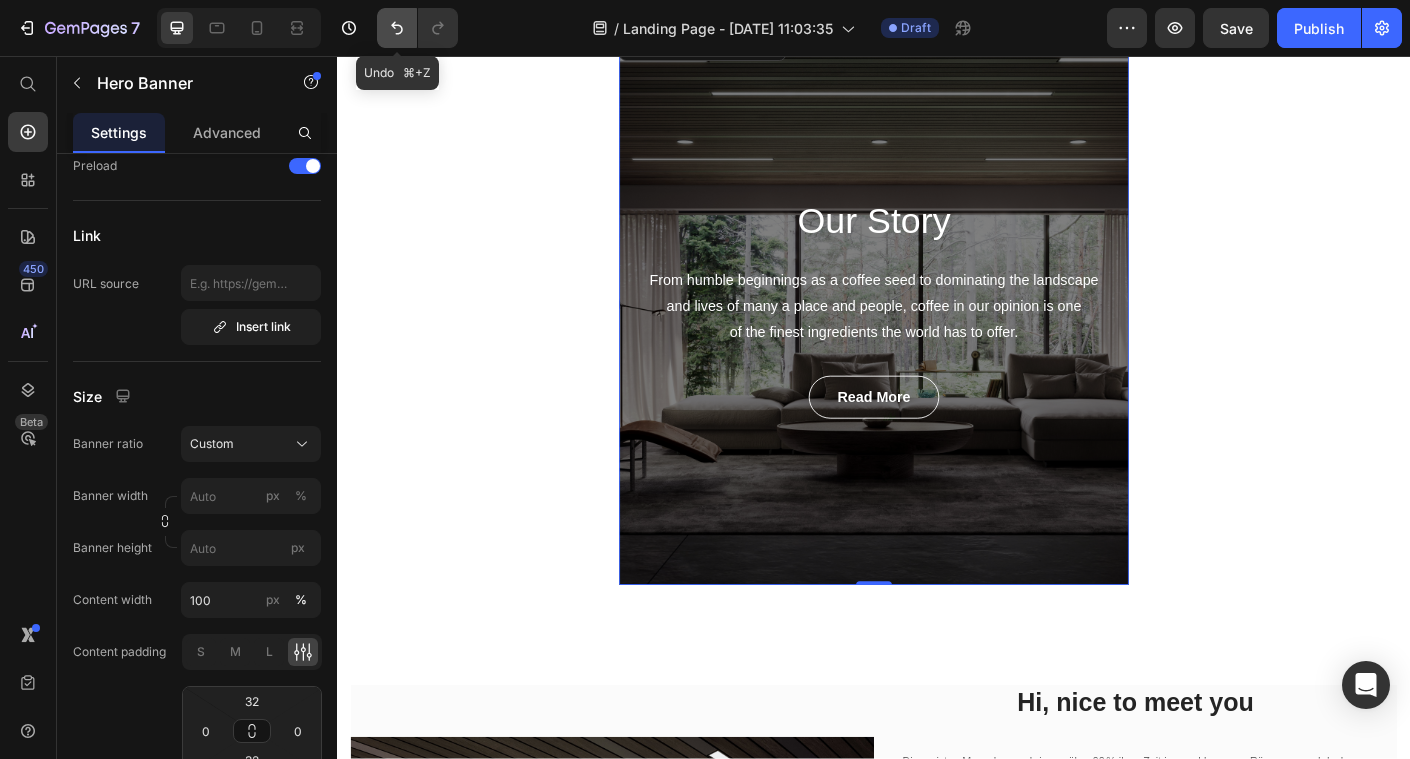 click 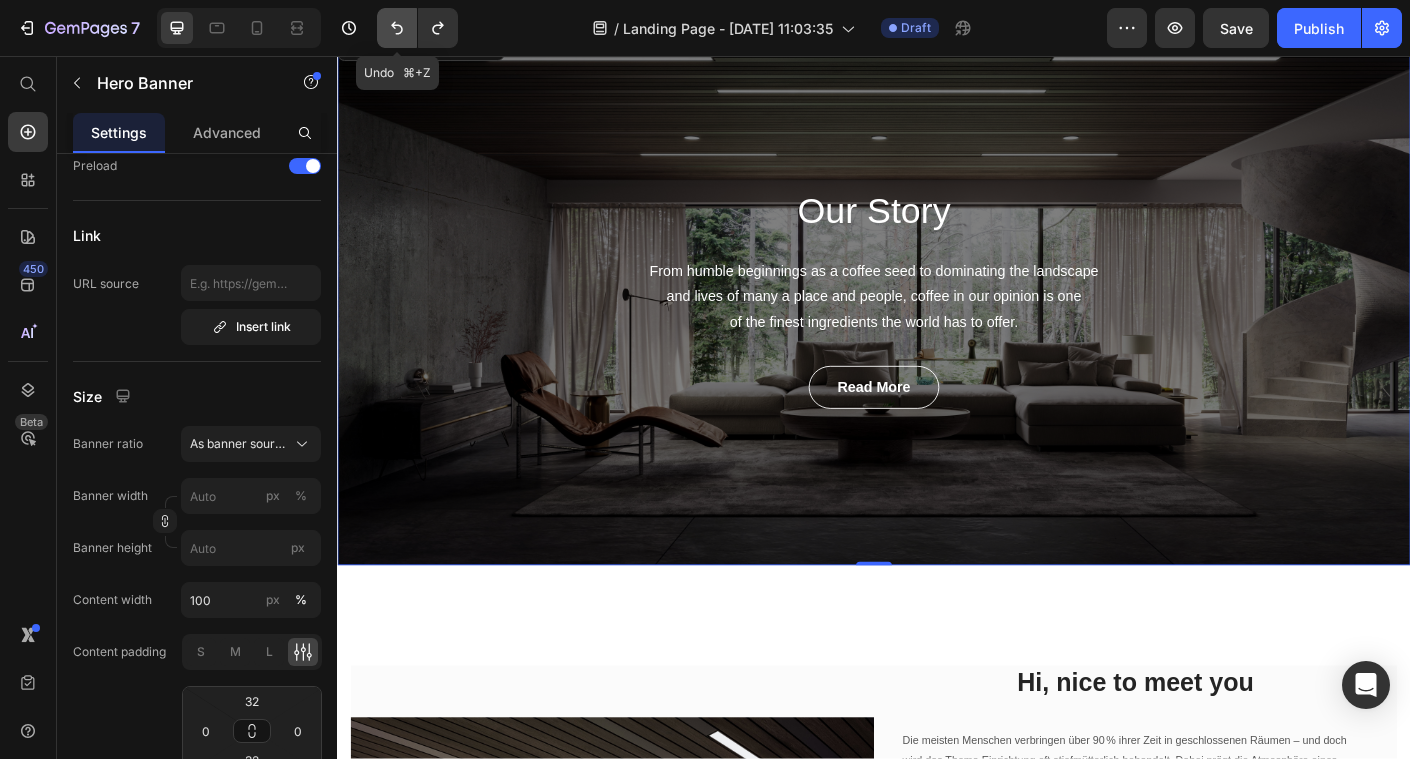 click 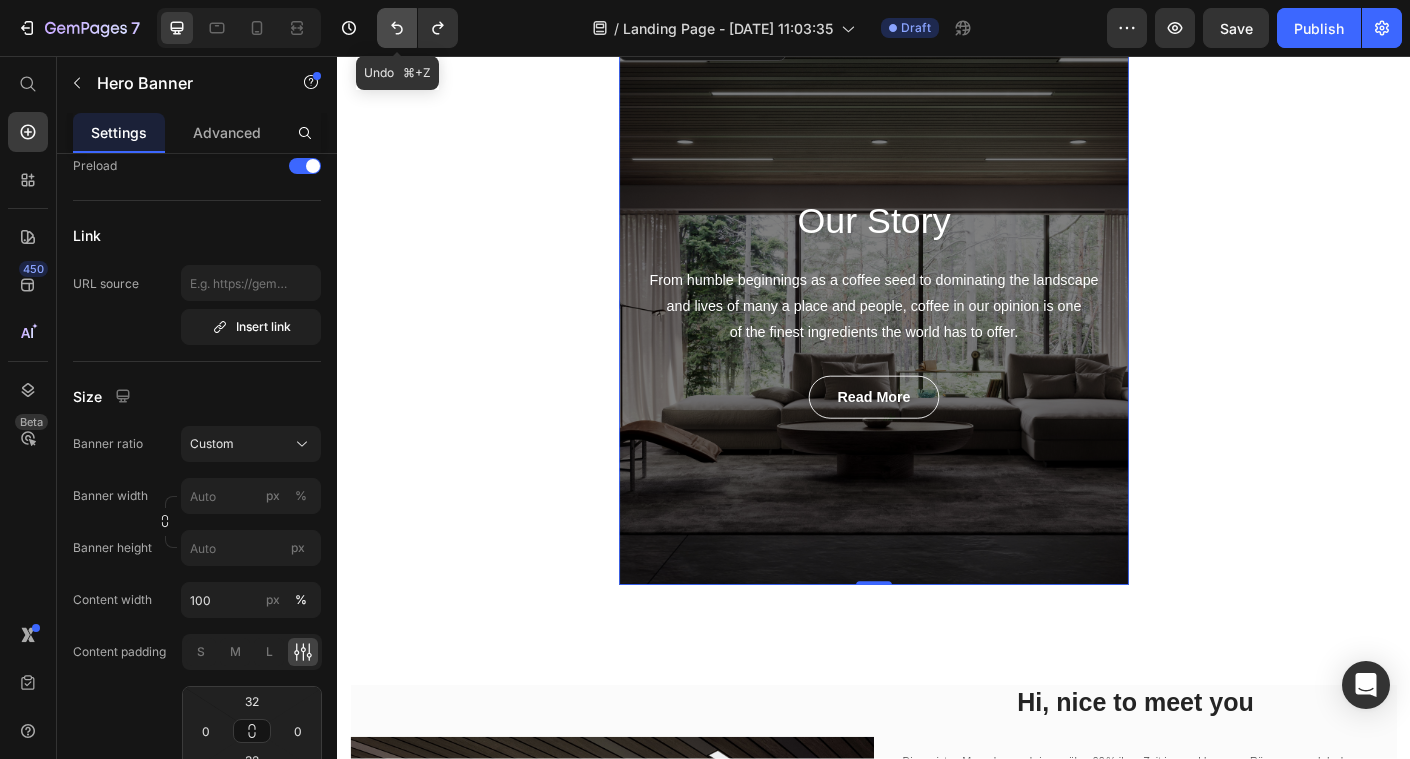 click 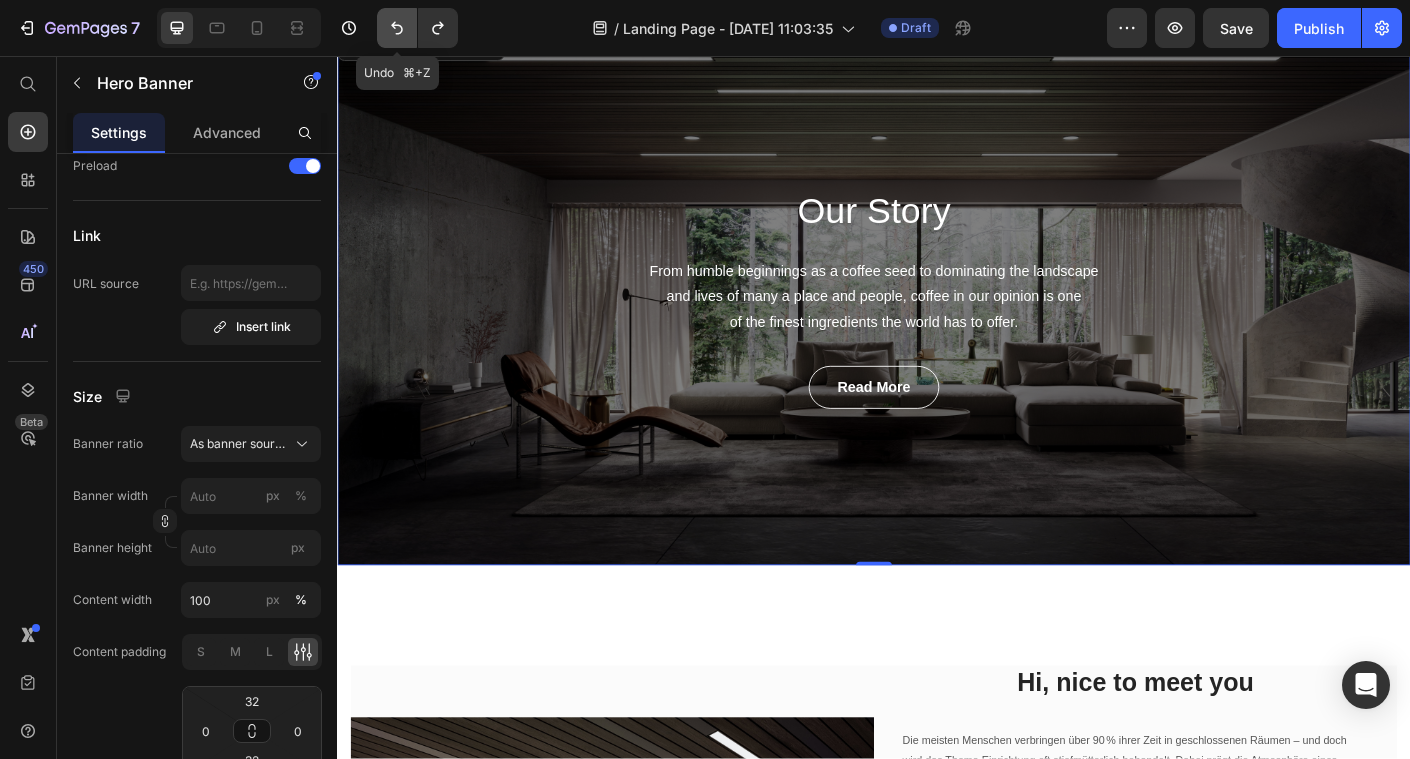 click 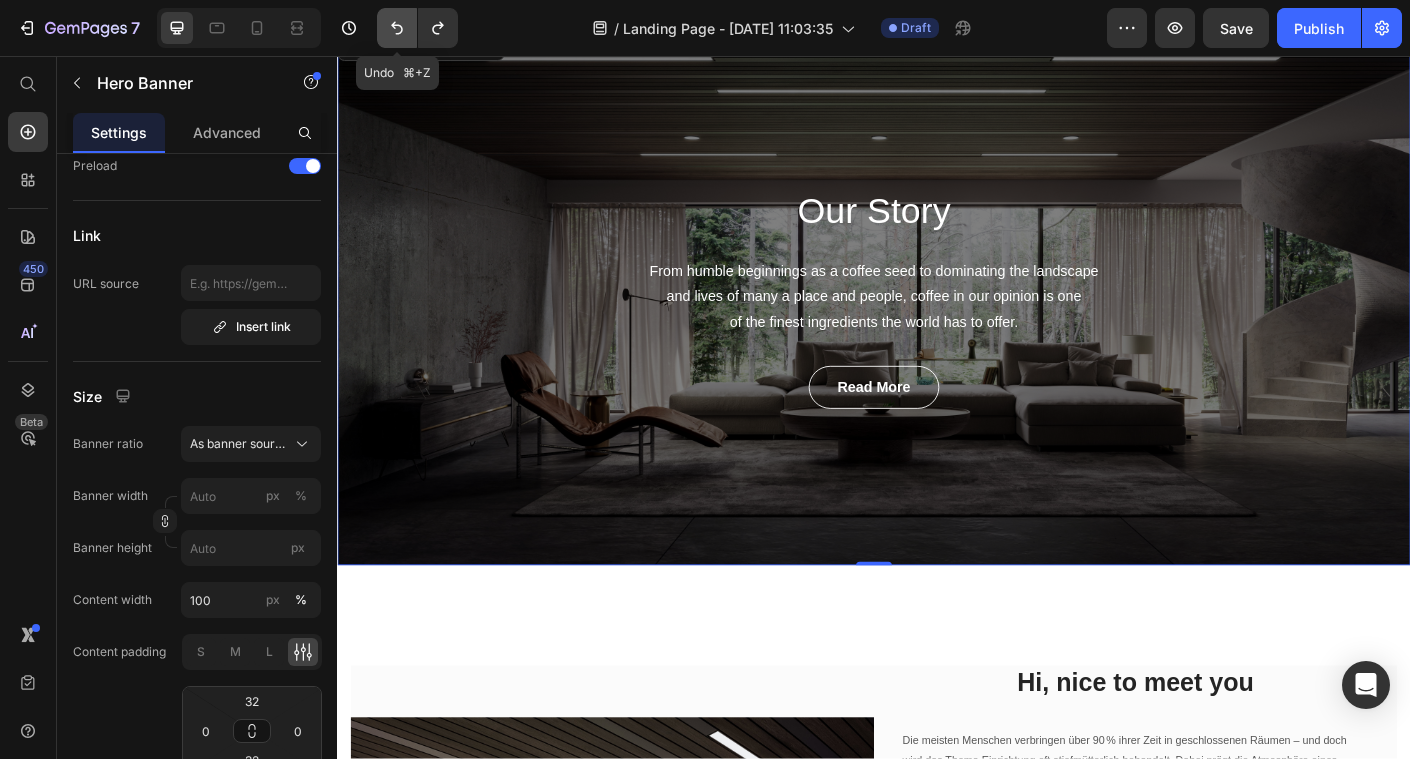type on "100" 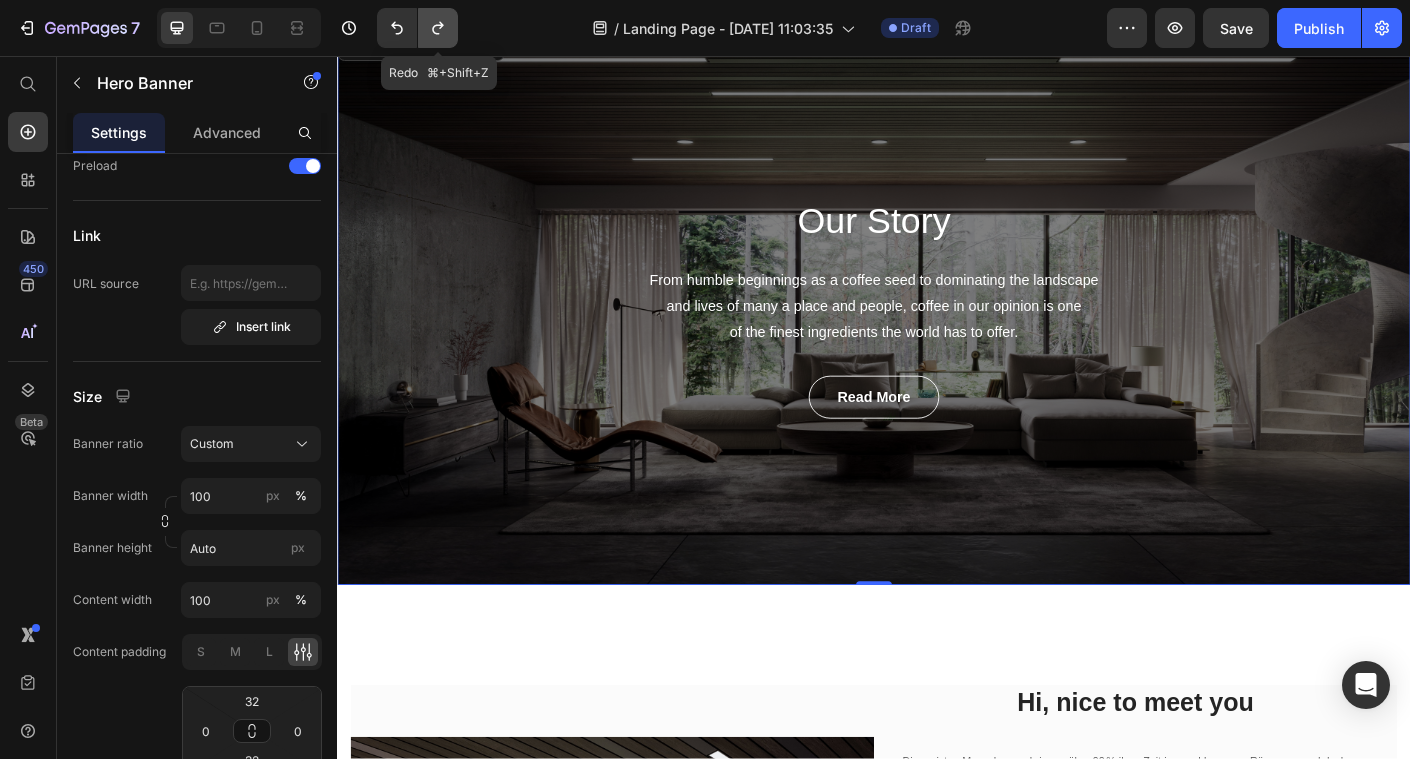 click 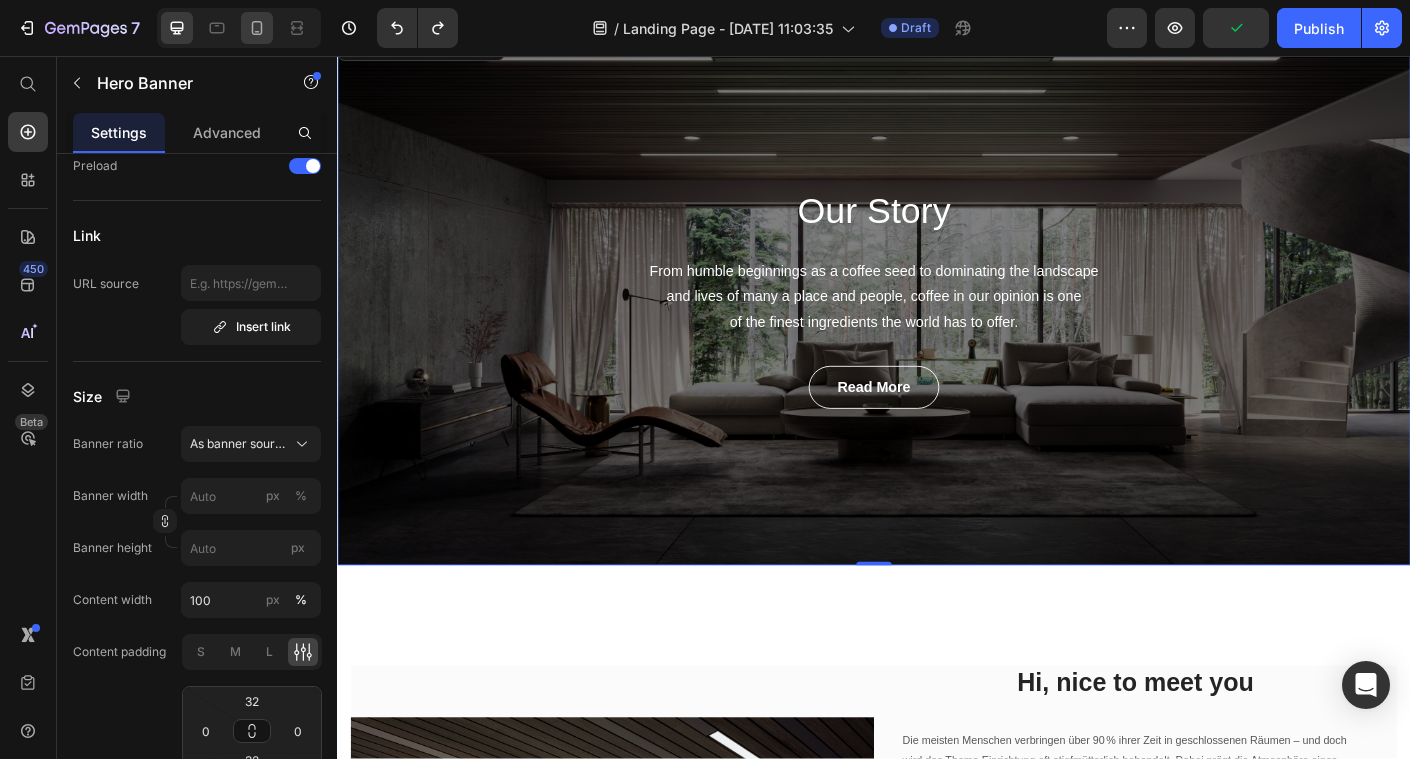 click 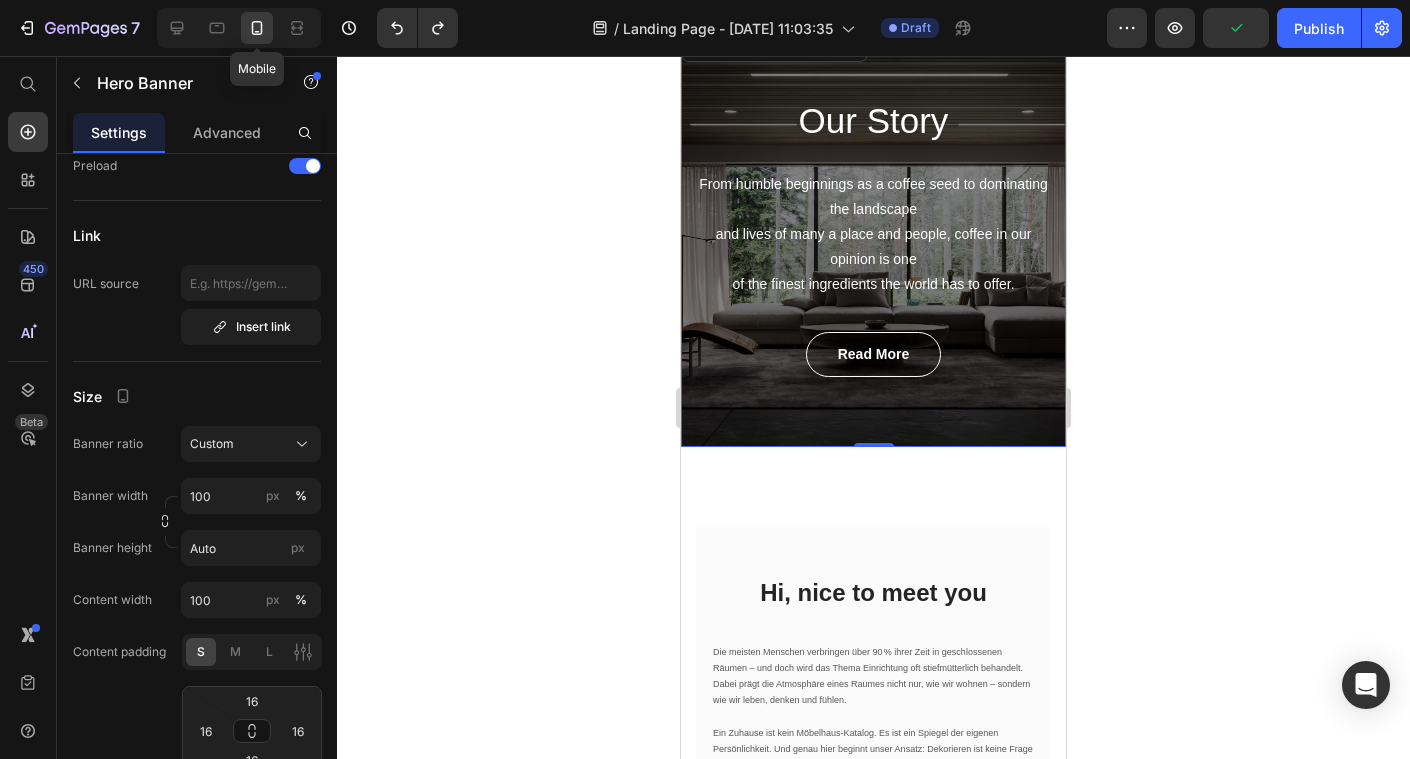 scroll, scrollTop: 0, scrollLeft: 0, axis: both 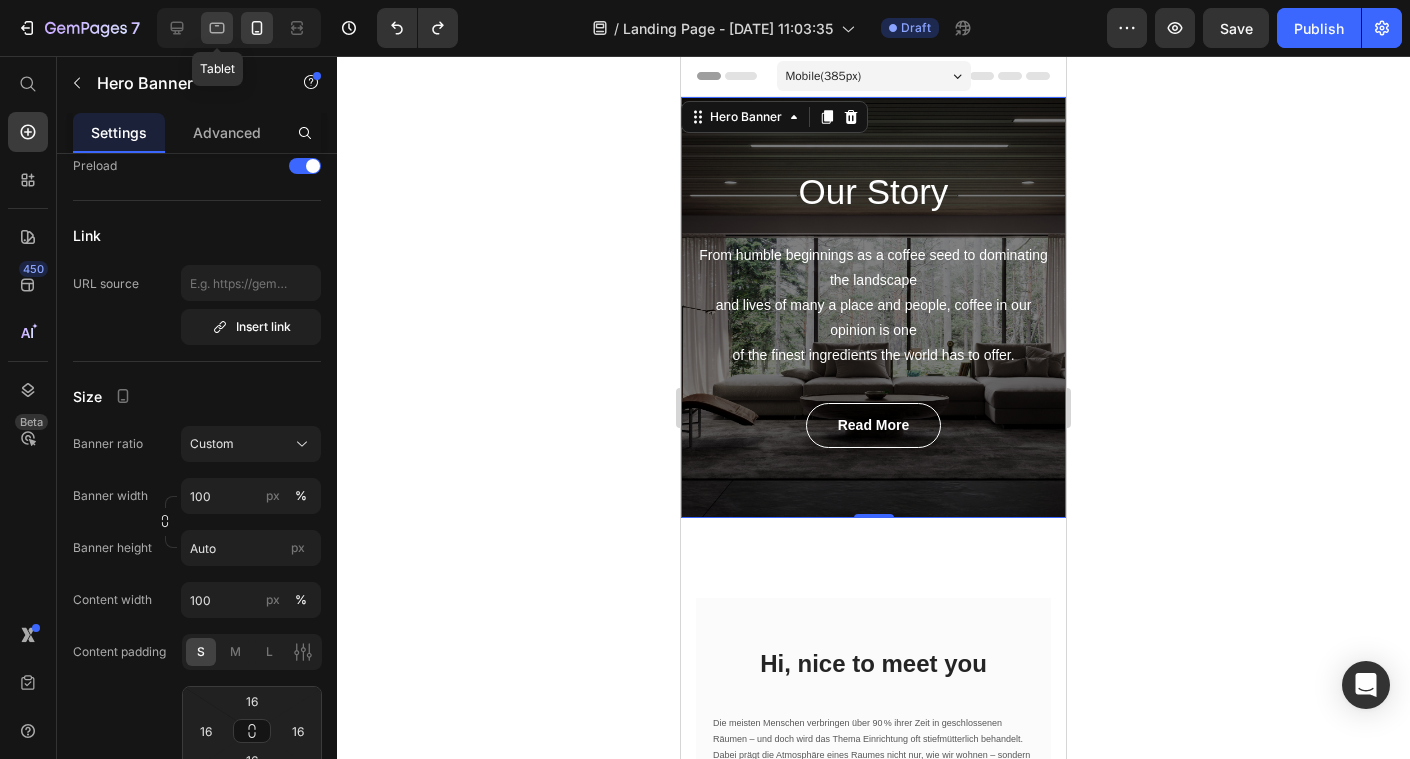 click 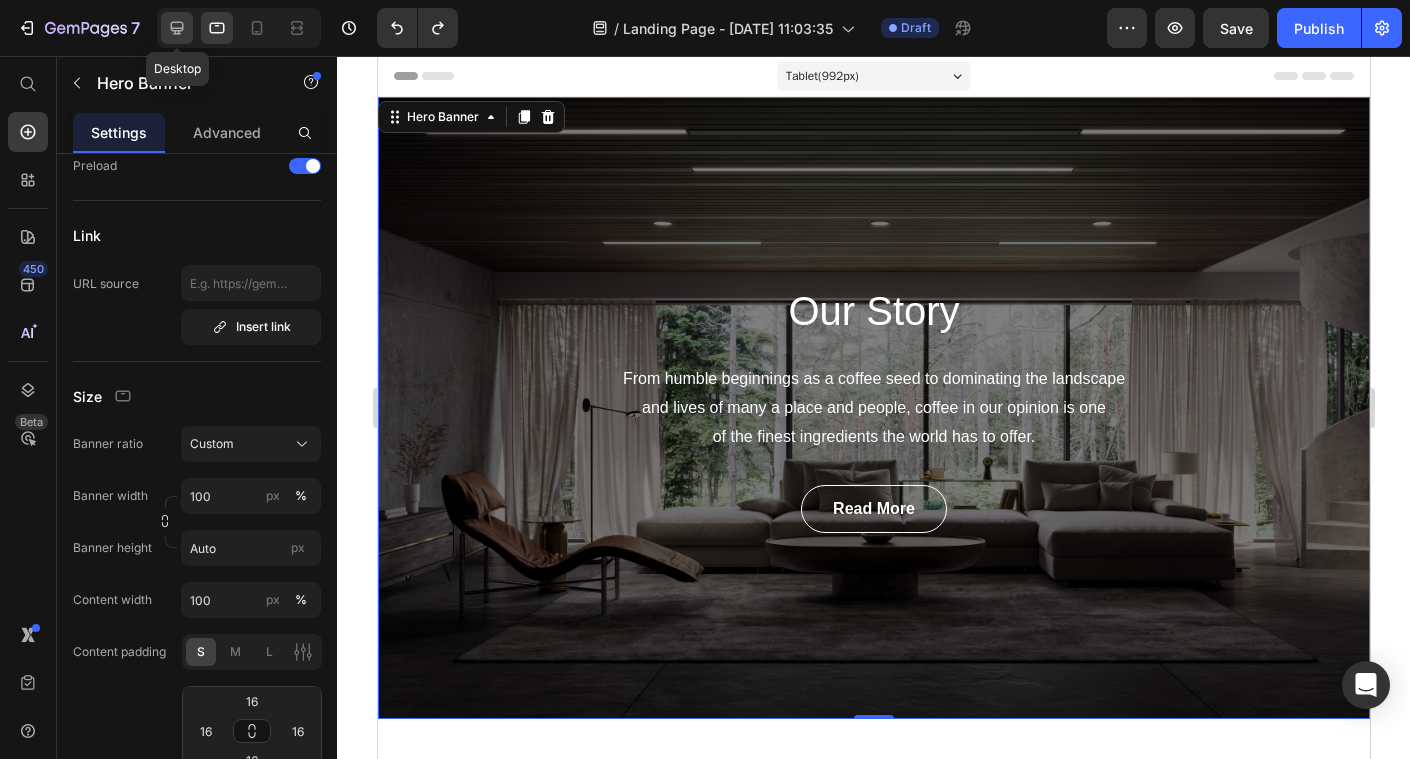click 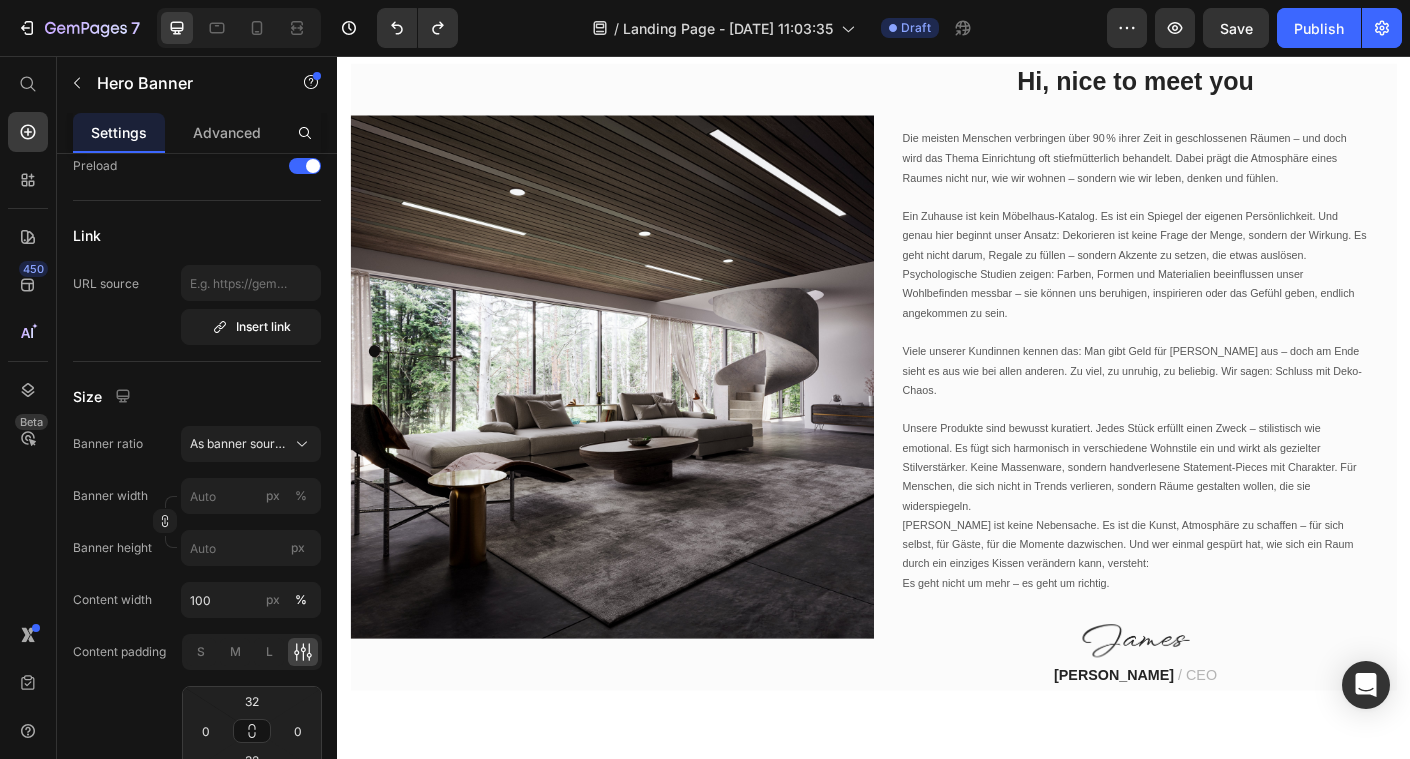 scroll, scrollTop: 745, scrollLeft: 0, axis: vertical 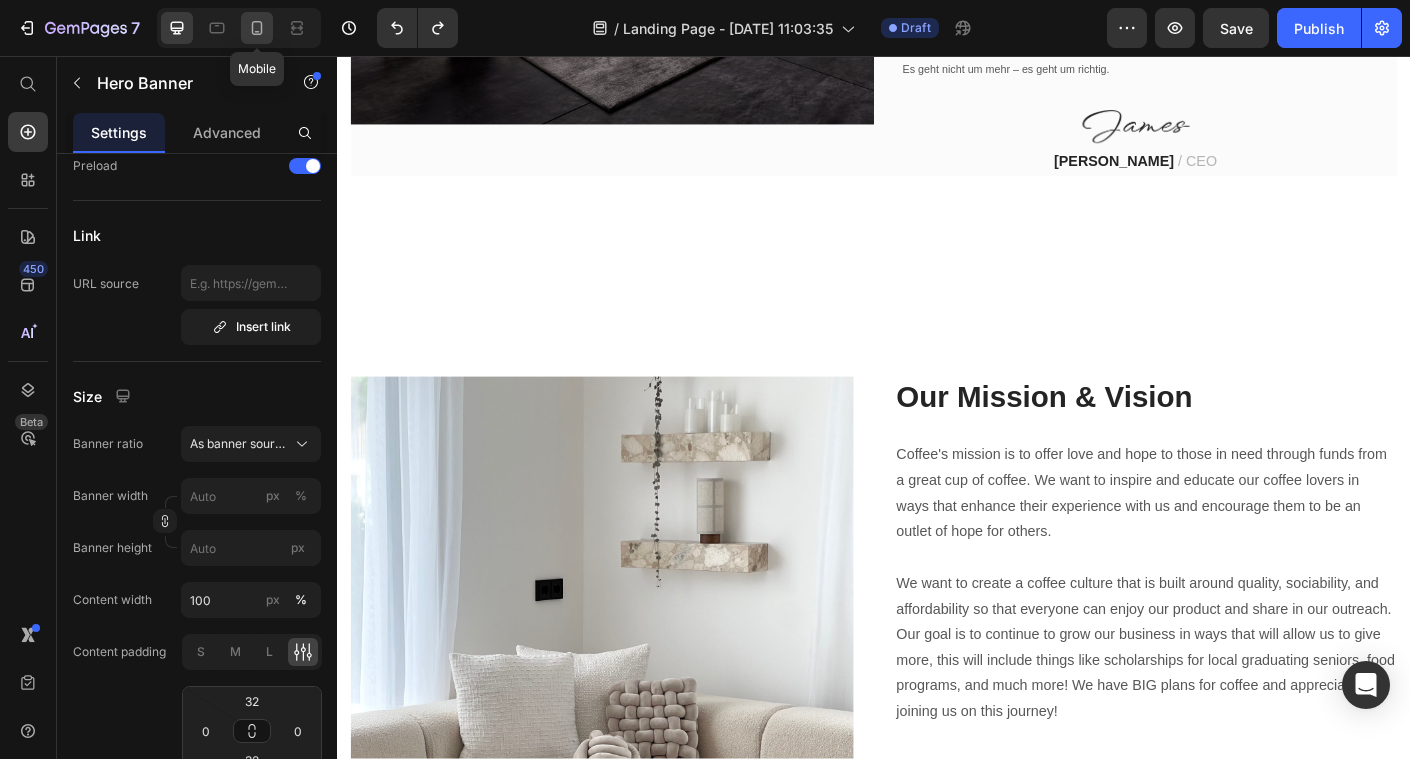 click 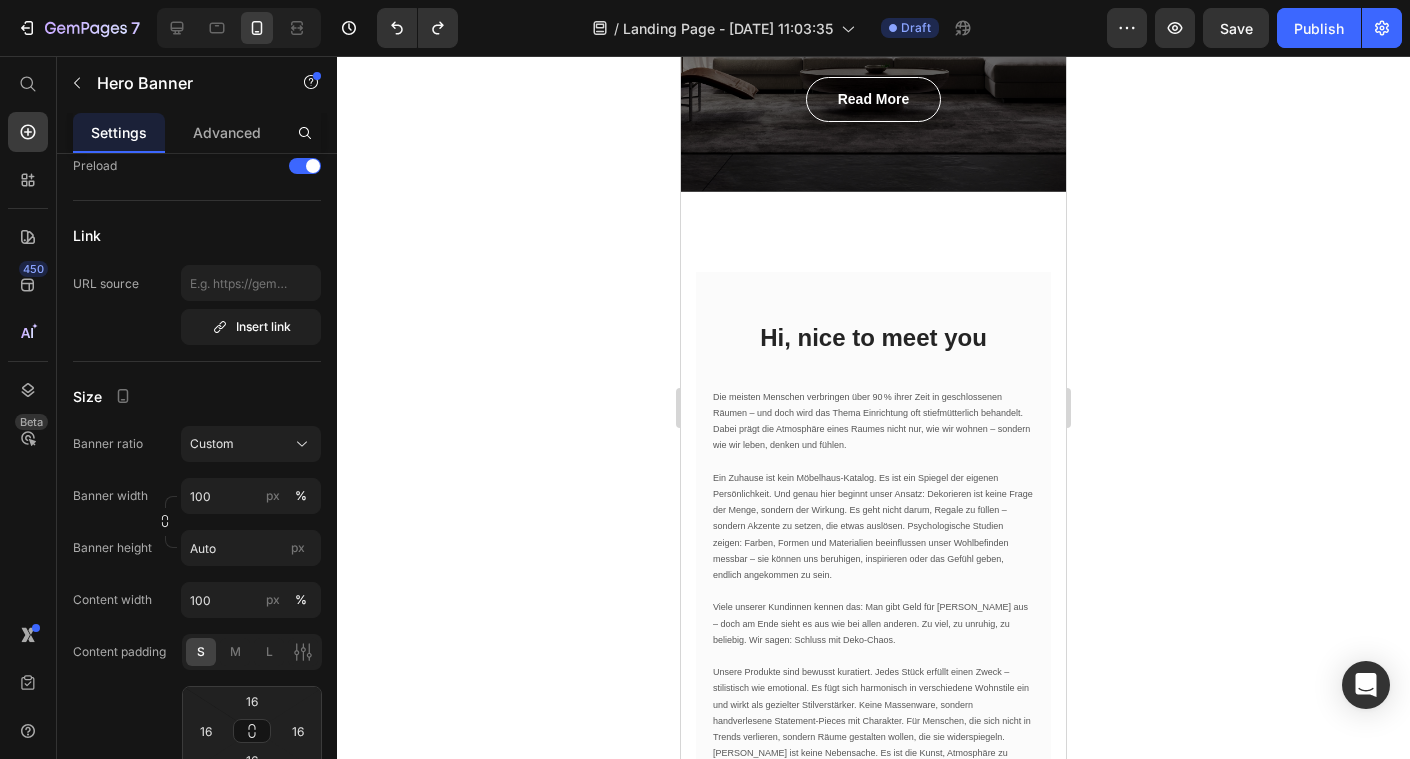 scroll, scrollTop: 309, scrollLeft: 0, axis: vertical 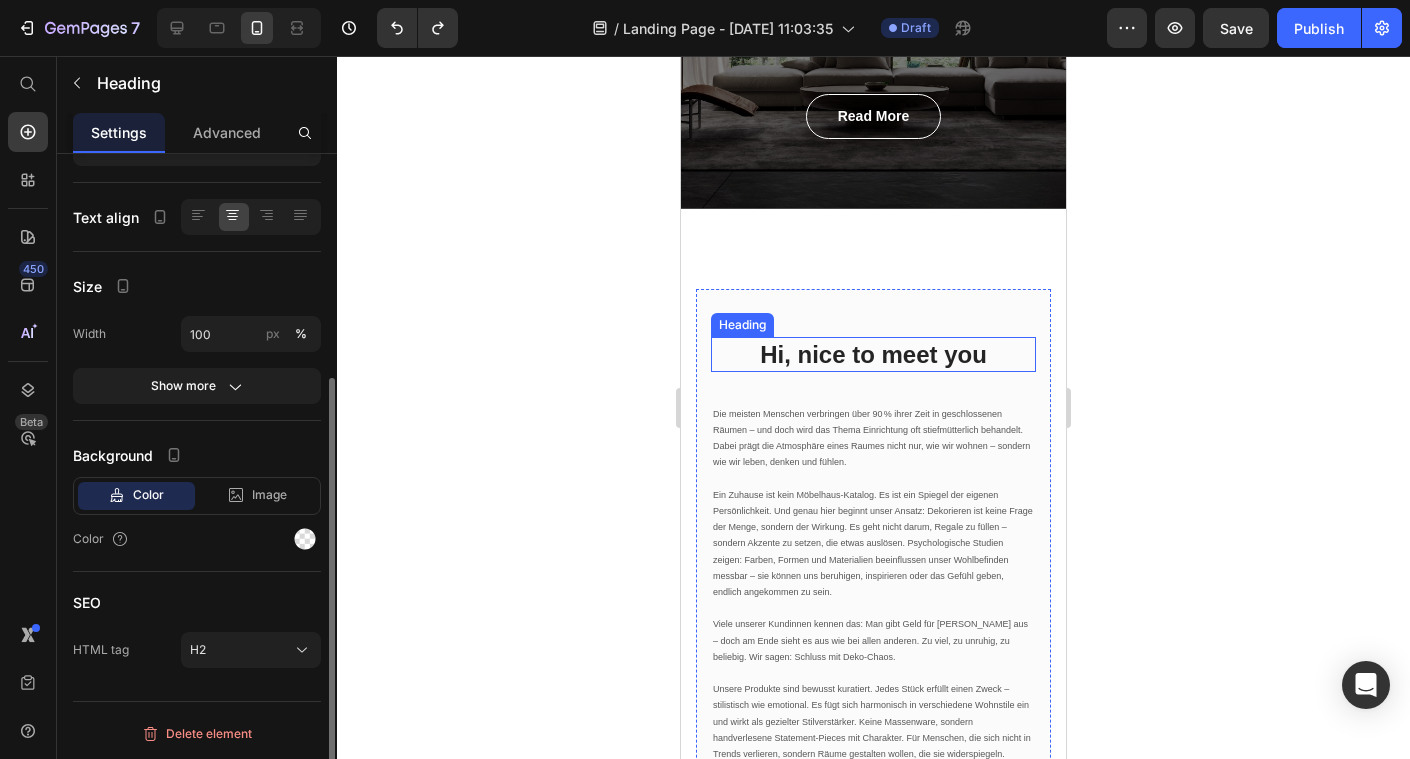 click on "Hi, nice to meet you" at bounding box center [873, 354] 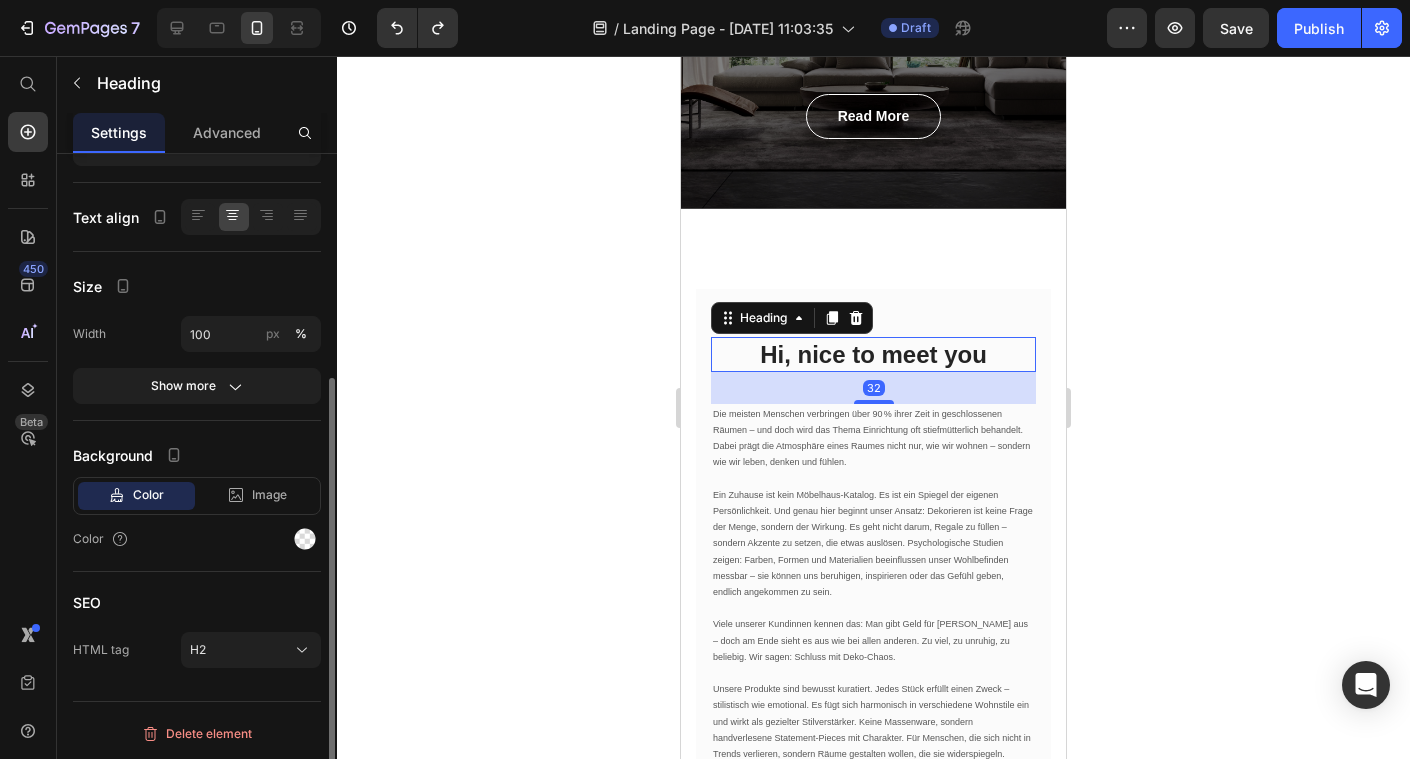 scroll, scrollTop: 0, scrollLeft: 0, axis: both 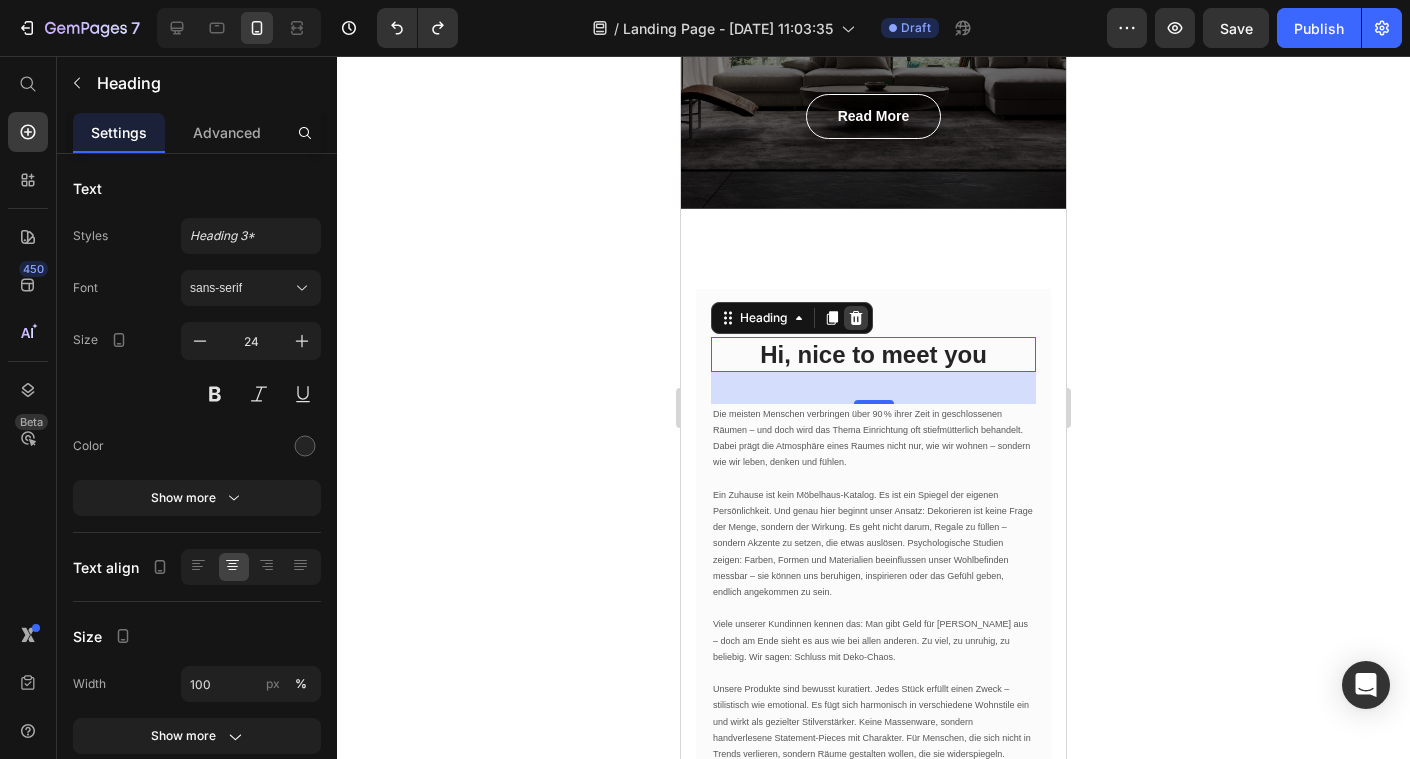 click 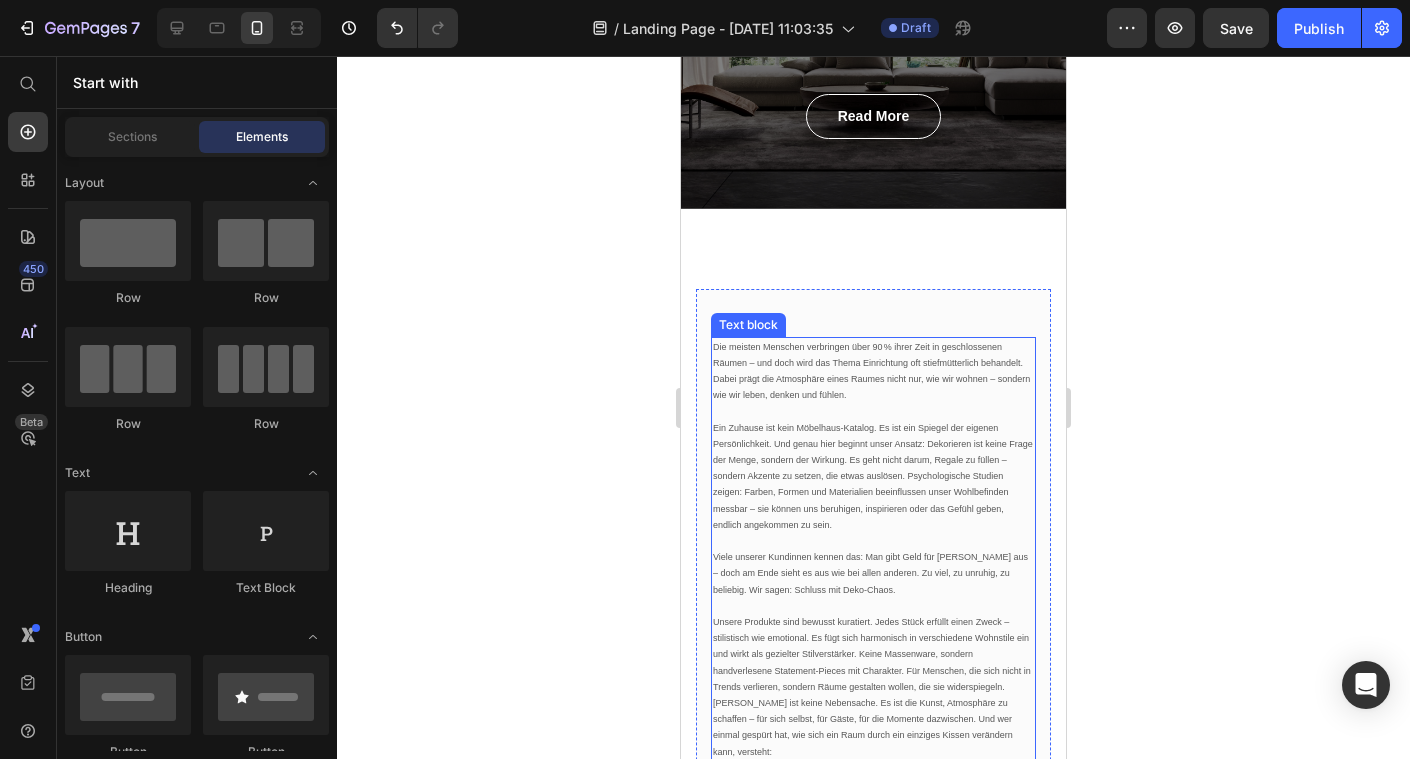 click on "Die meisten Menschen verbringen über 90 % ihrer Zeit in geschlossenen Räumen – und doch wird das Thema Einrichtung oft stiefmütterlich behandelt. Dabei prägt die Atmosphäre eines Raumes nicht nur, wie wir wohnen – sondern wie wir leben, denken und fühlen." at bounding box center (873, 371) 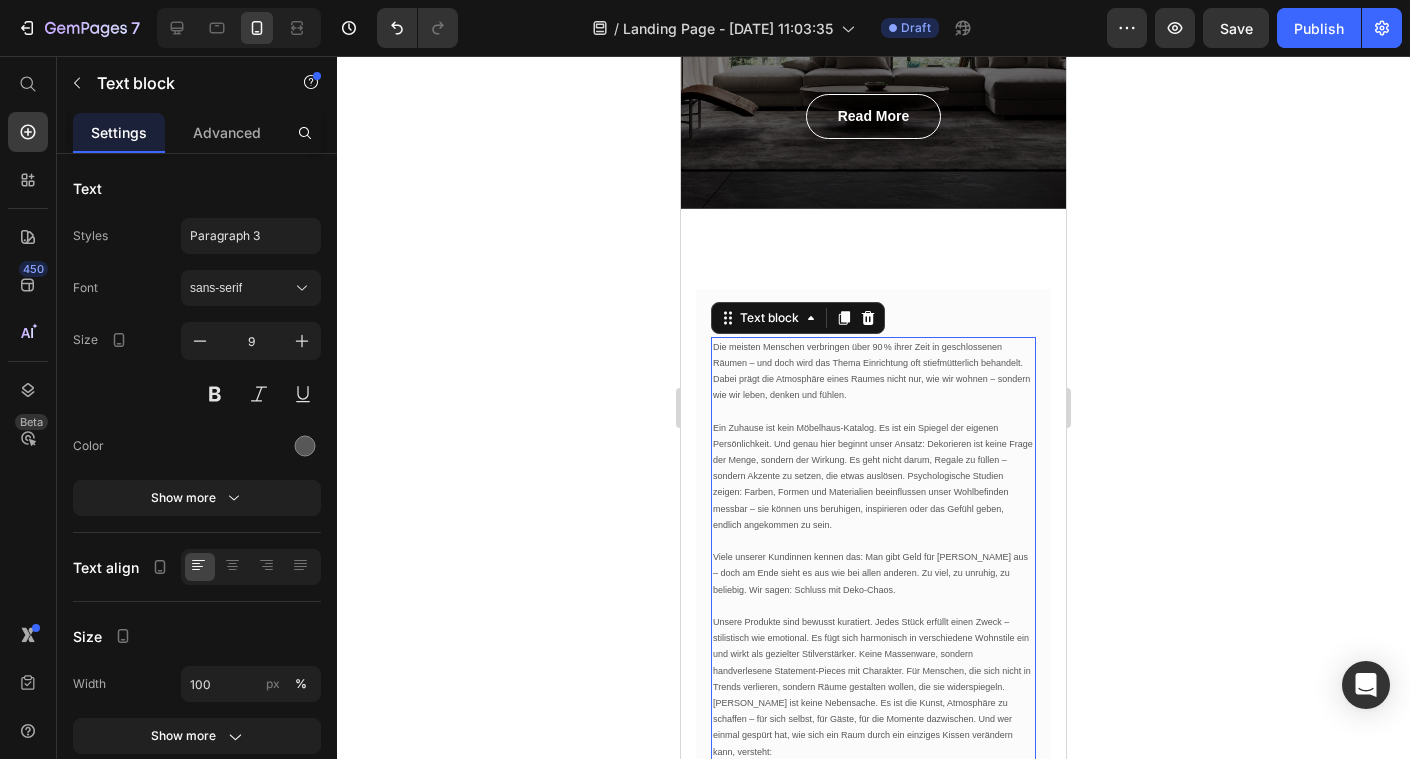 click on "Die meisten Menschen verbringen über 90 % ihrer Zeit in geschlossenen Räumen – und doch wird das Thema Einrichtung oft stiefmütterlich behandelt. Dabei prägt die Atmosphäre eines Raumes nicht nur, wie wir wohnen – sondern wie wir leben, denken und fühlen." at bounding box center [873, 371] 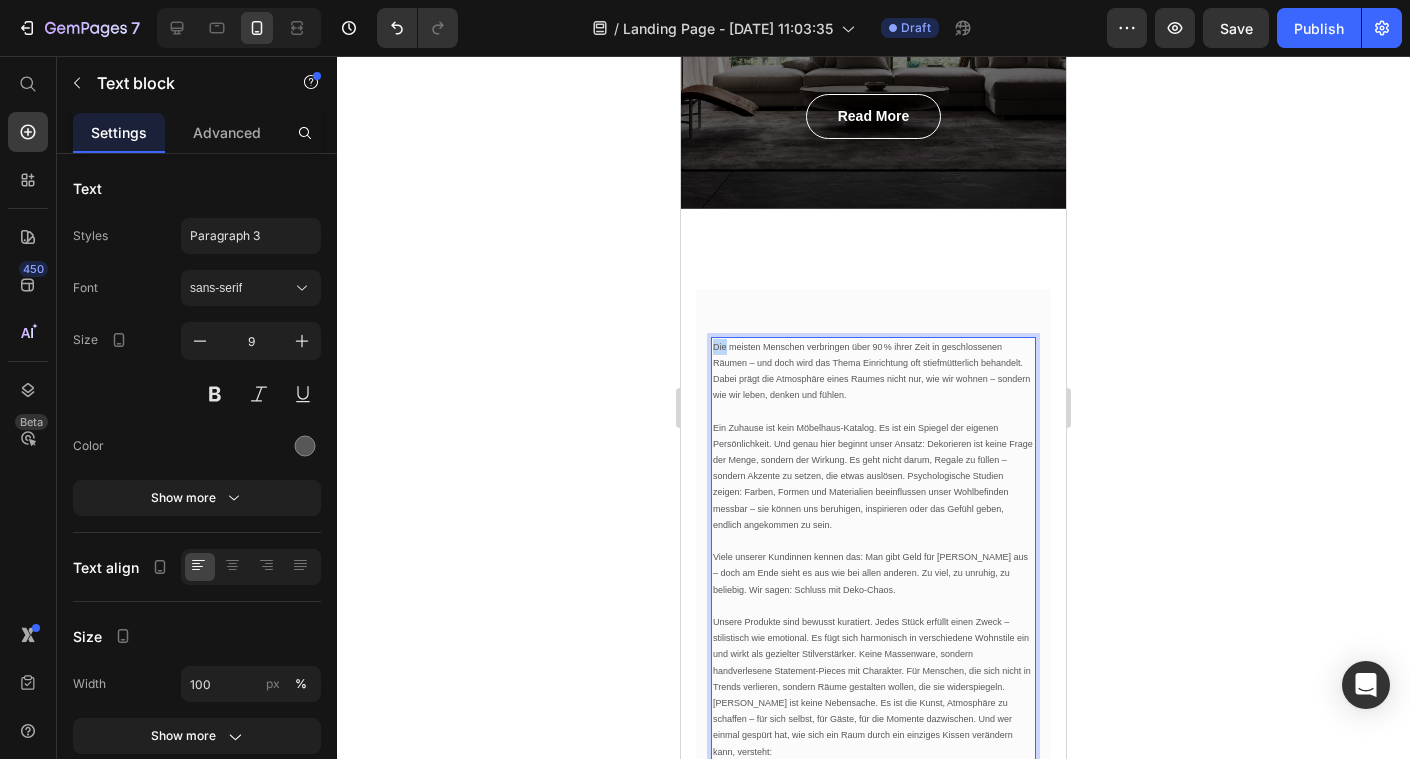 click on "Die meisten Menschen verbringen über 90 % ihrer Zeit in geschlossenen Räumen – und doch wird das Thema Einrichtung oft stiefmütterlich behandelt. Dabei prägt die Atmosphäre eines Raumes nicht nur, wie wir wohnen – sondern wie wir leben, denken und fühlen." at bounding box center [873, 371] 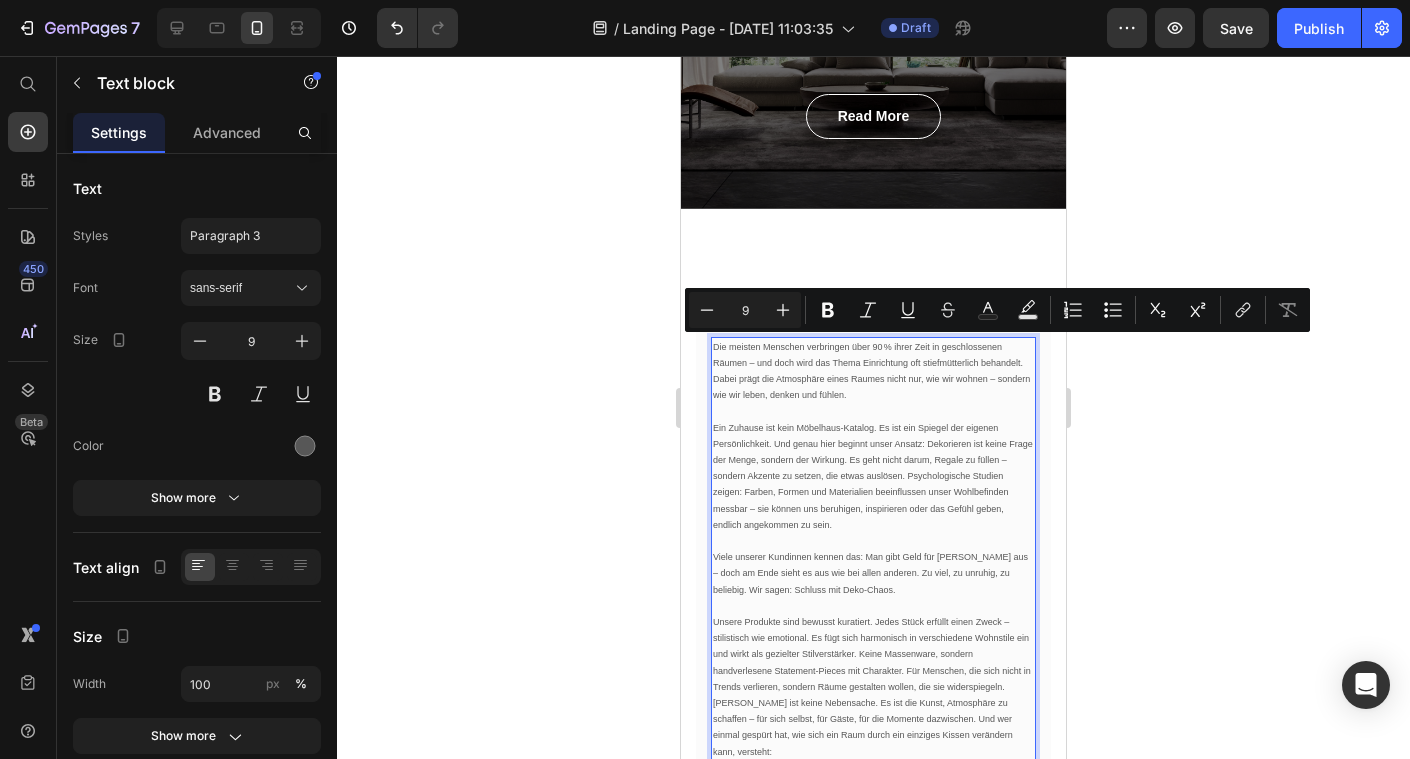 click on "Die meisten Menschen verbringen über 90 % ihrer Zeit in geschlossenen Räumen – und doch wird das Thema Einrichtung oft stiefmütterlich behandelt. Dabei prägt die Atmosphäre eines Raumes nicht nur, wie wir wohnen – sondern wie wir leben, denken und fühlen." at bounding box center [873, 371] 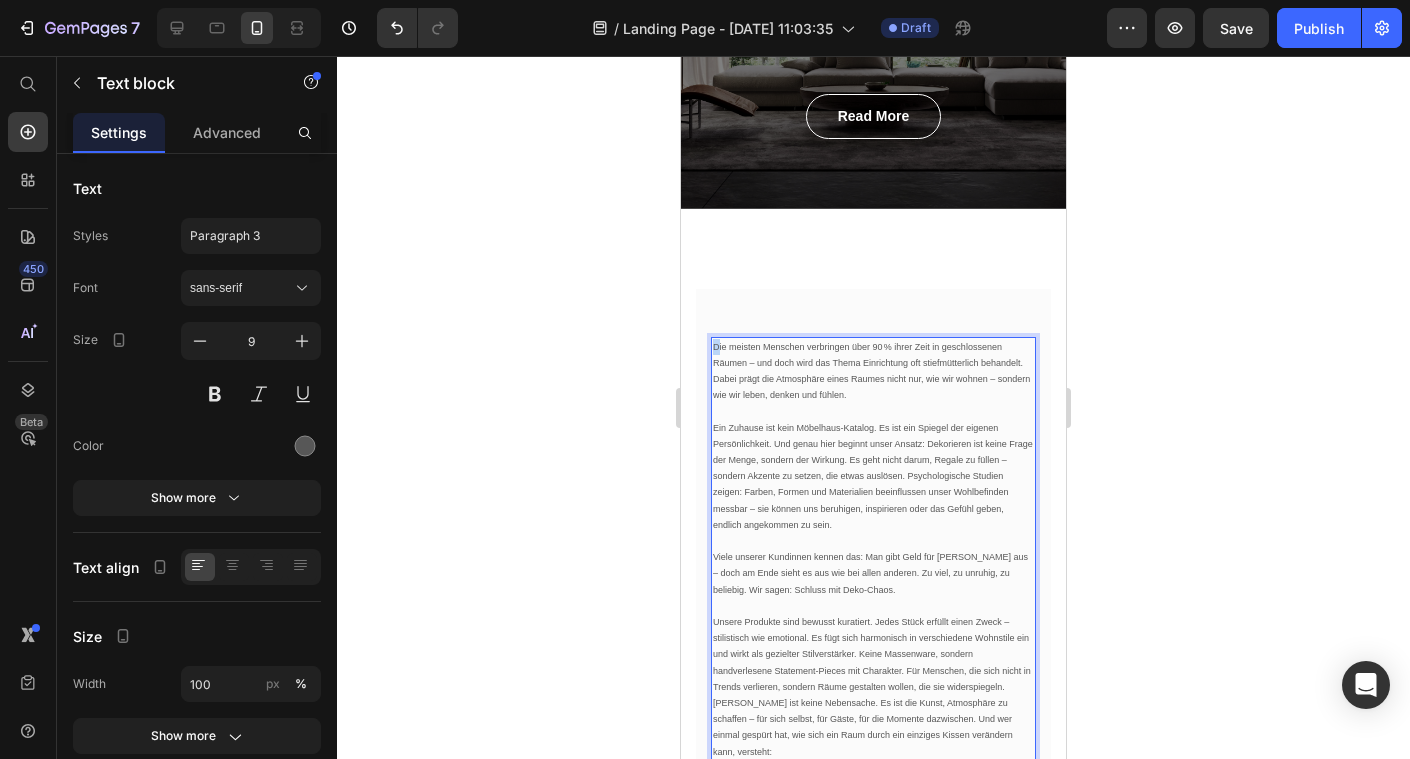 click on "Die meisten Menschen verbringen über 90 % ihrer Zeit in geschlossenen Räumen – und doch wird das Thema Einrichtung oft stiefmütterlich behandelt. Dabei prägt die Atmosphäre eines Raumes nicht nur, wie wir wohnen – sondern wie wir leben, denken und fühlen." at bounding box center [873, 371] 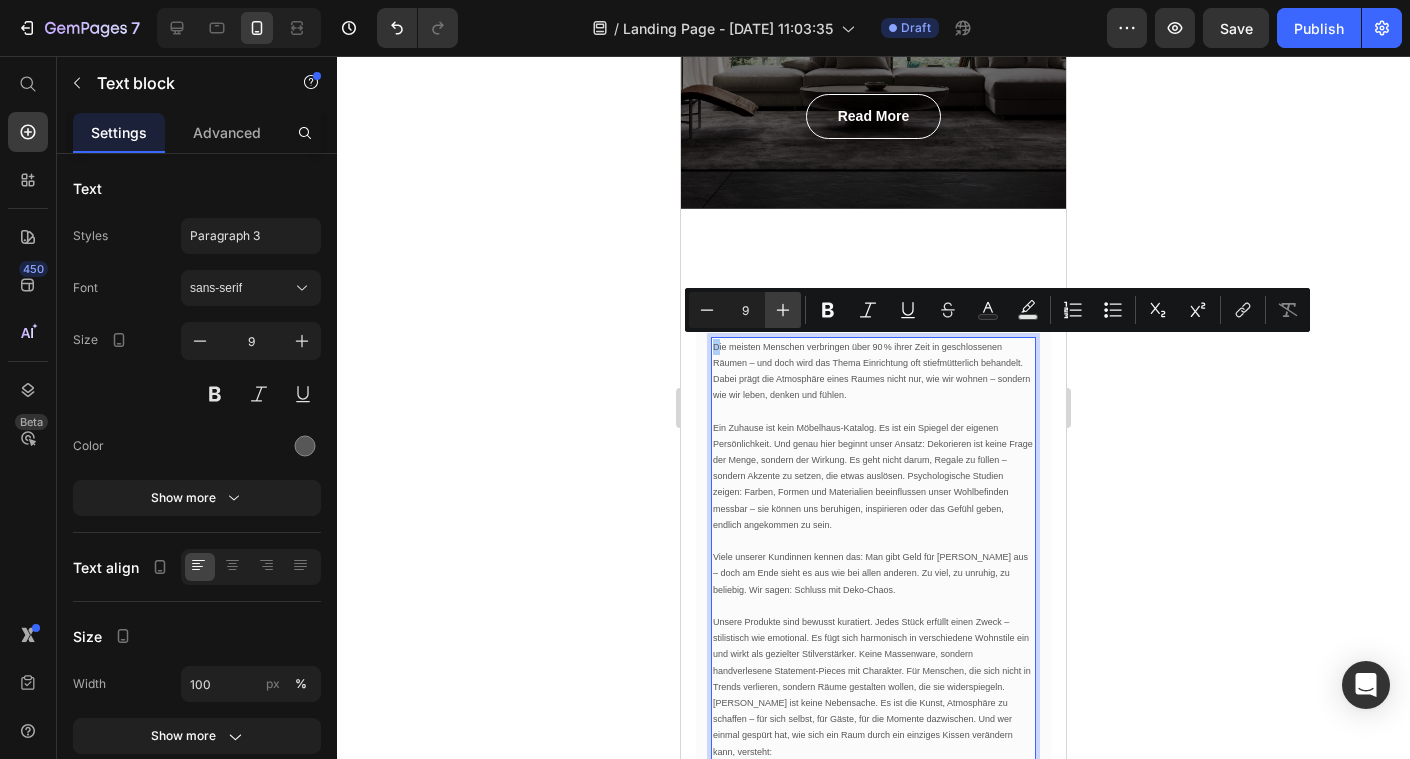 click 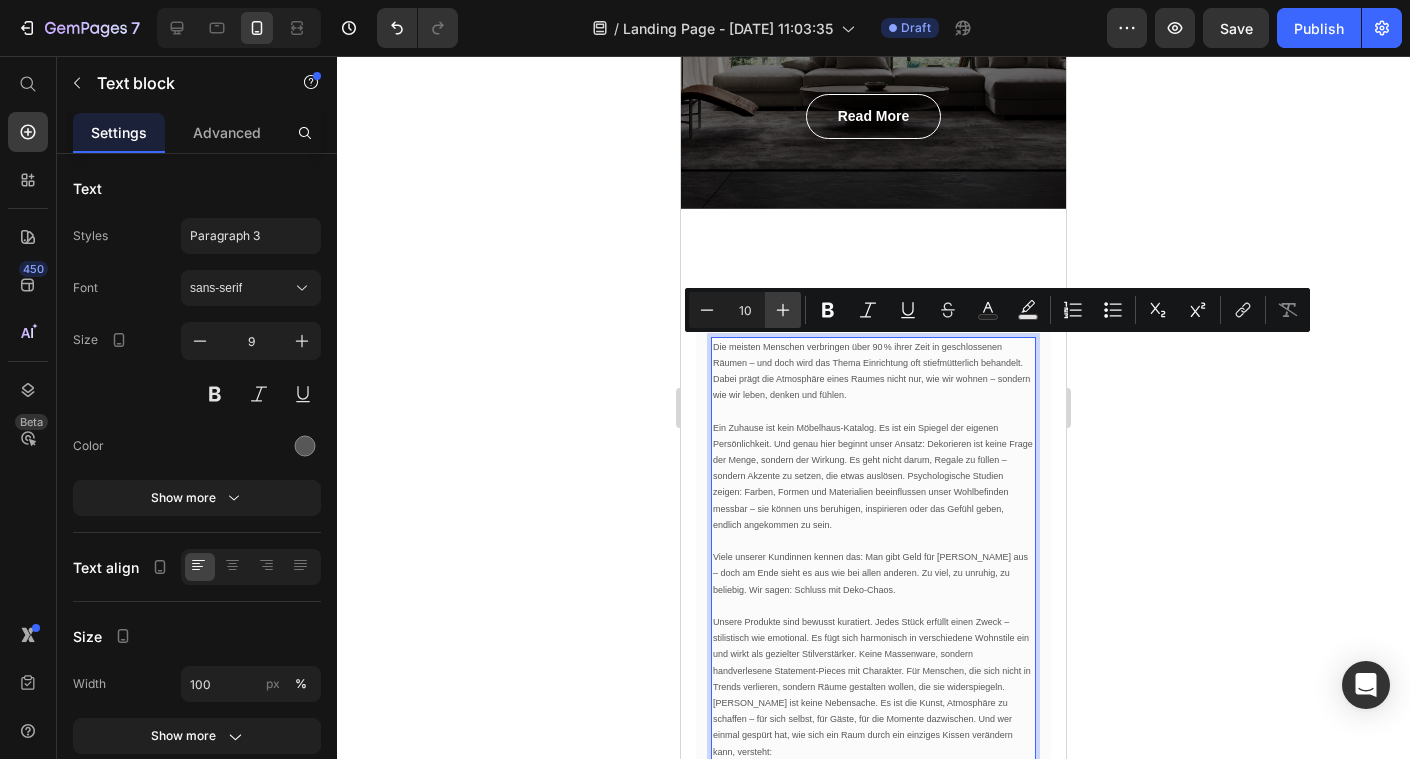 click 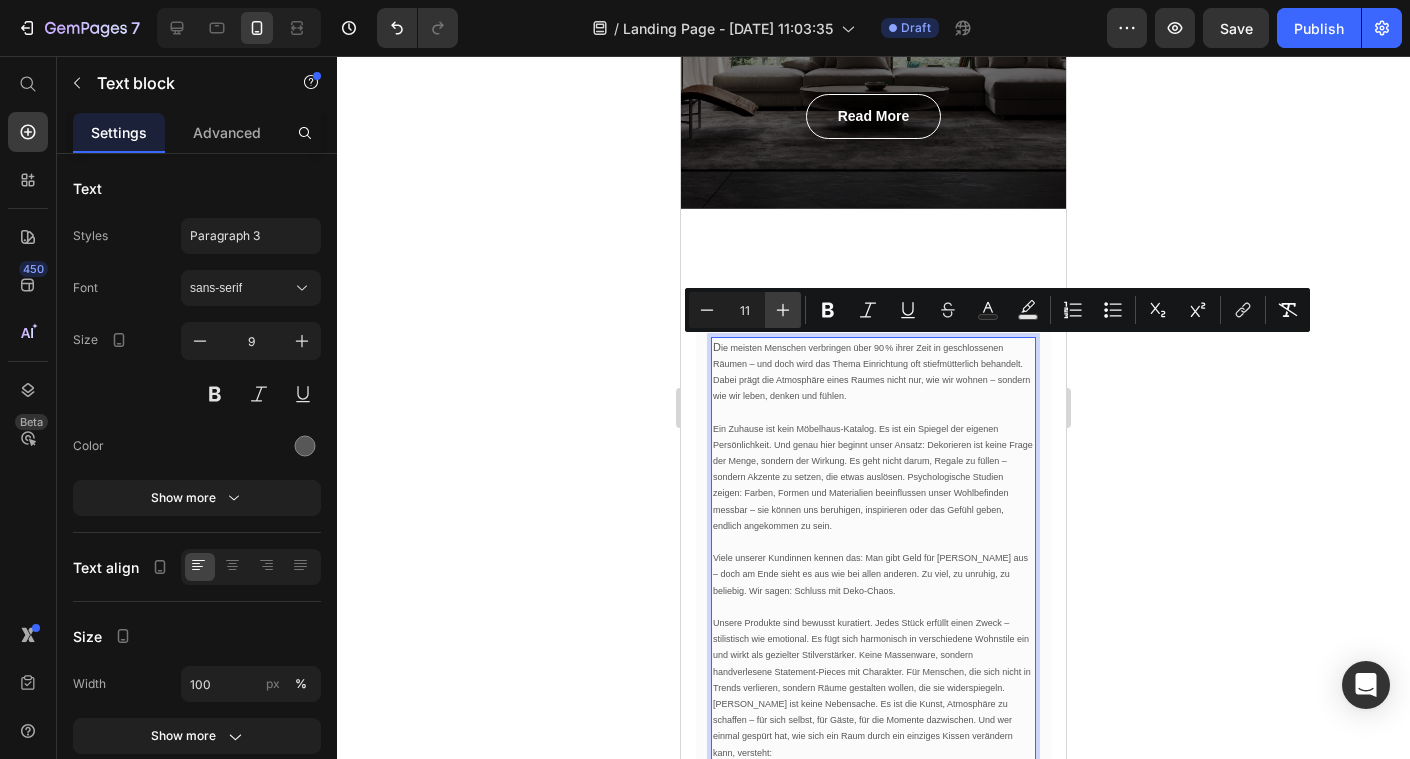 click 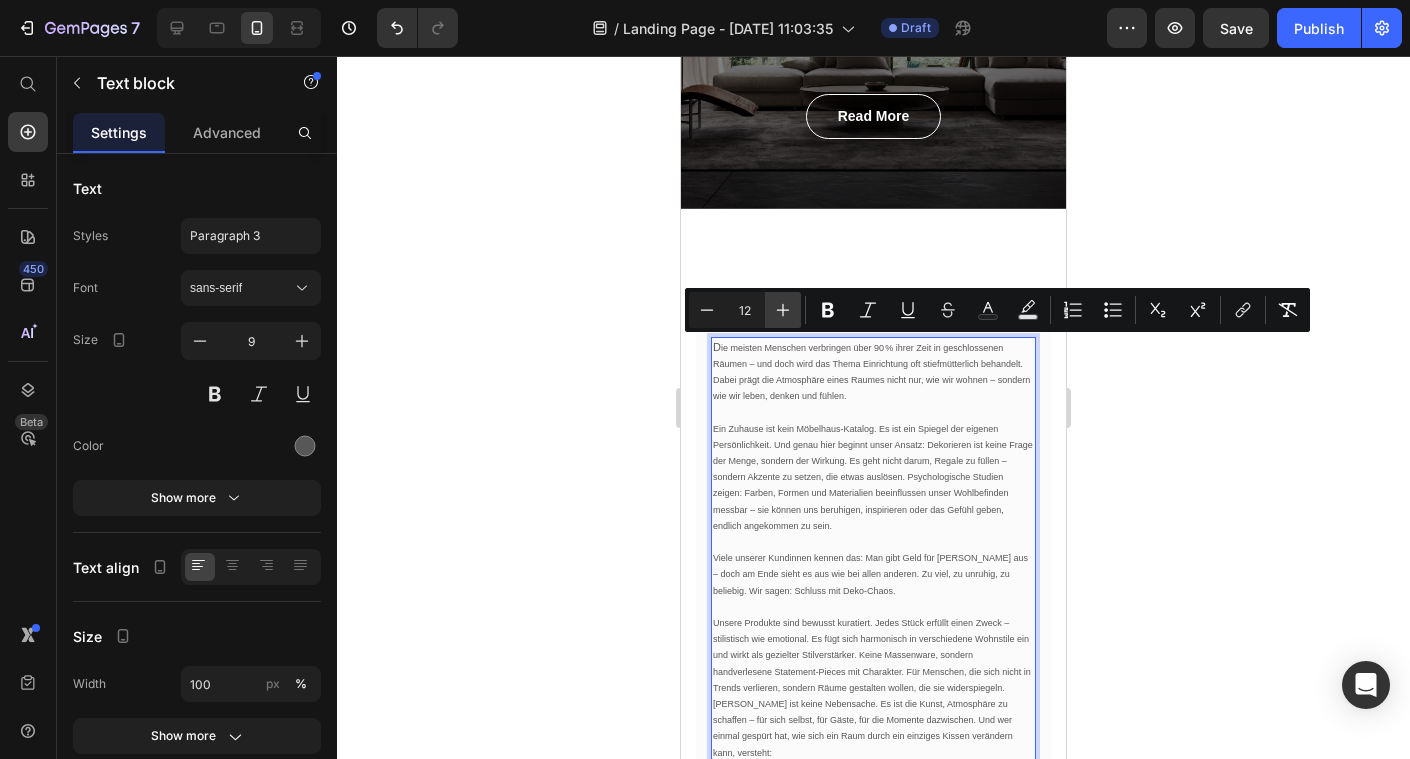 click 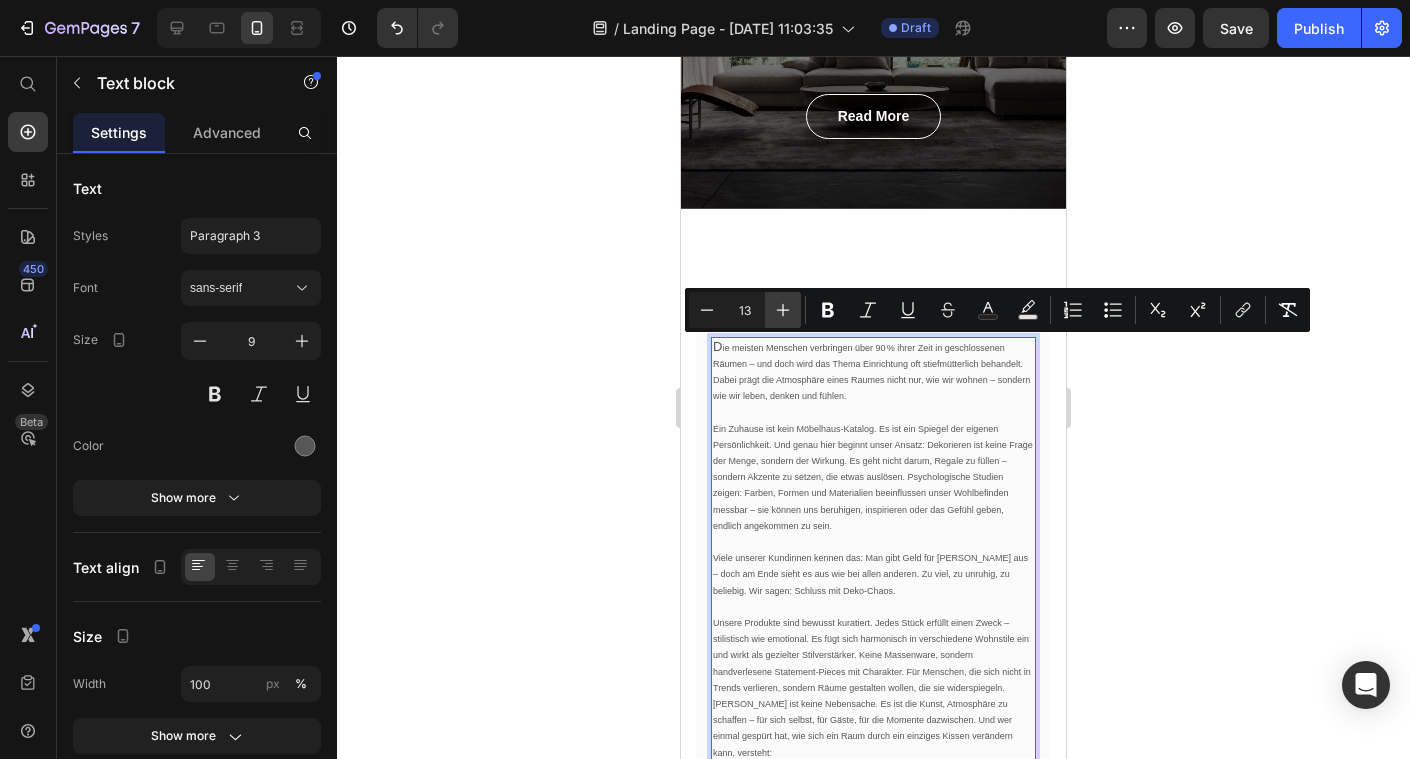 click 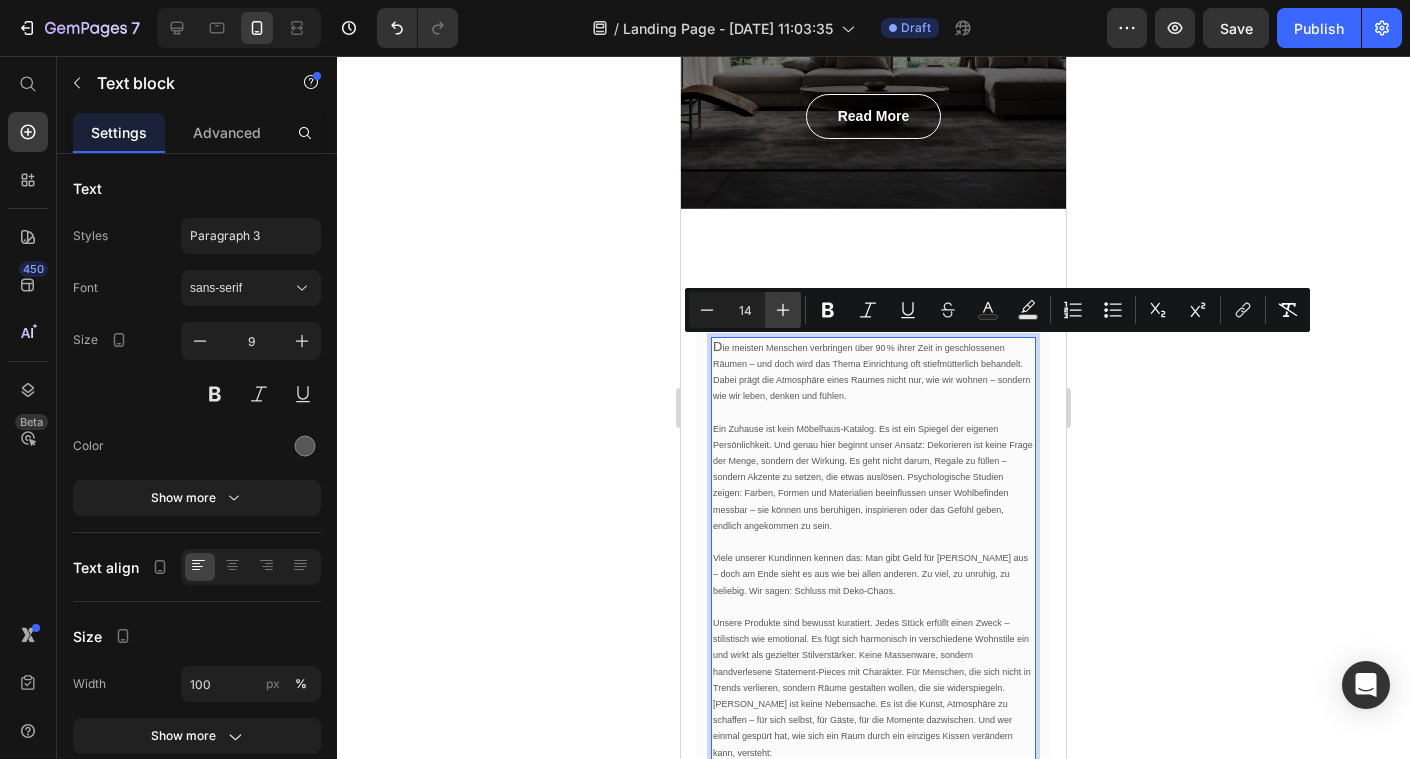 click 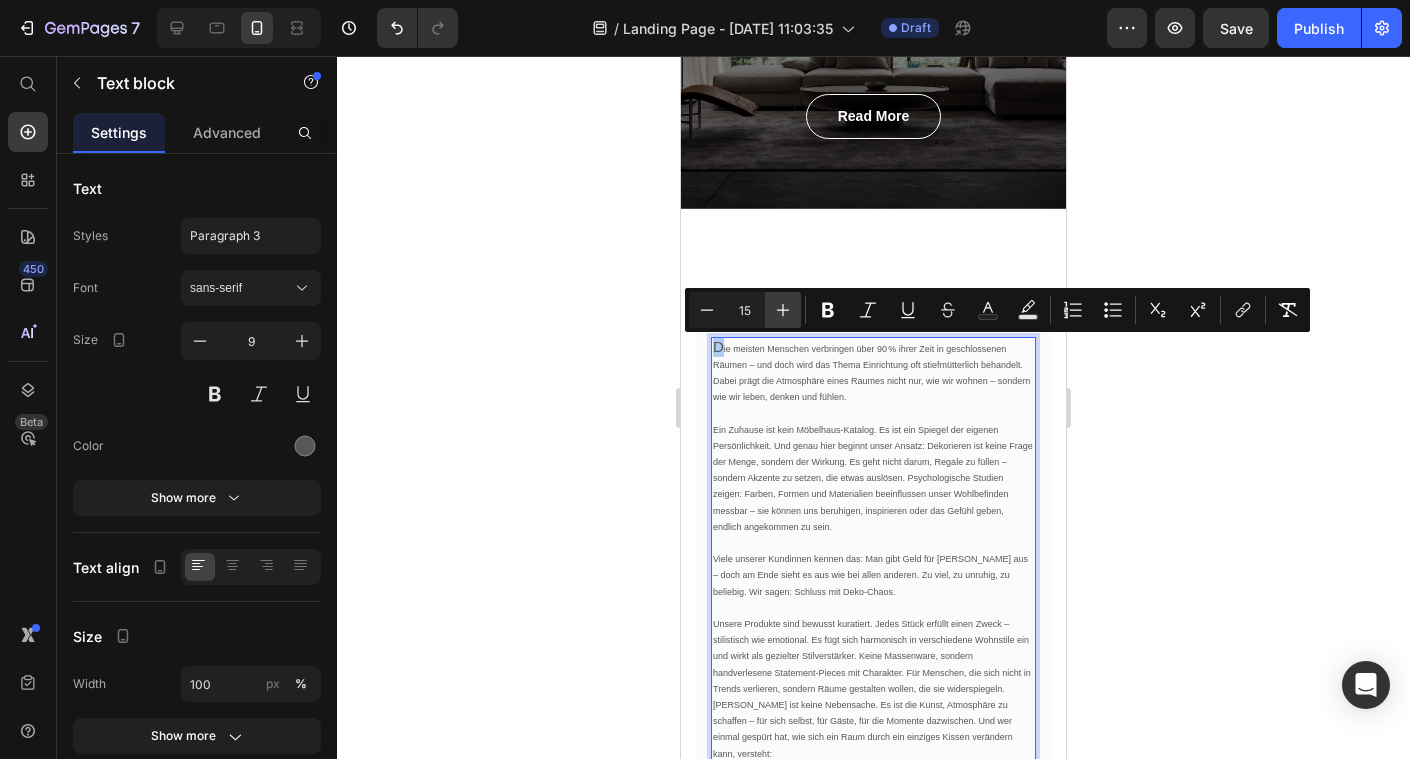 click 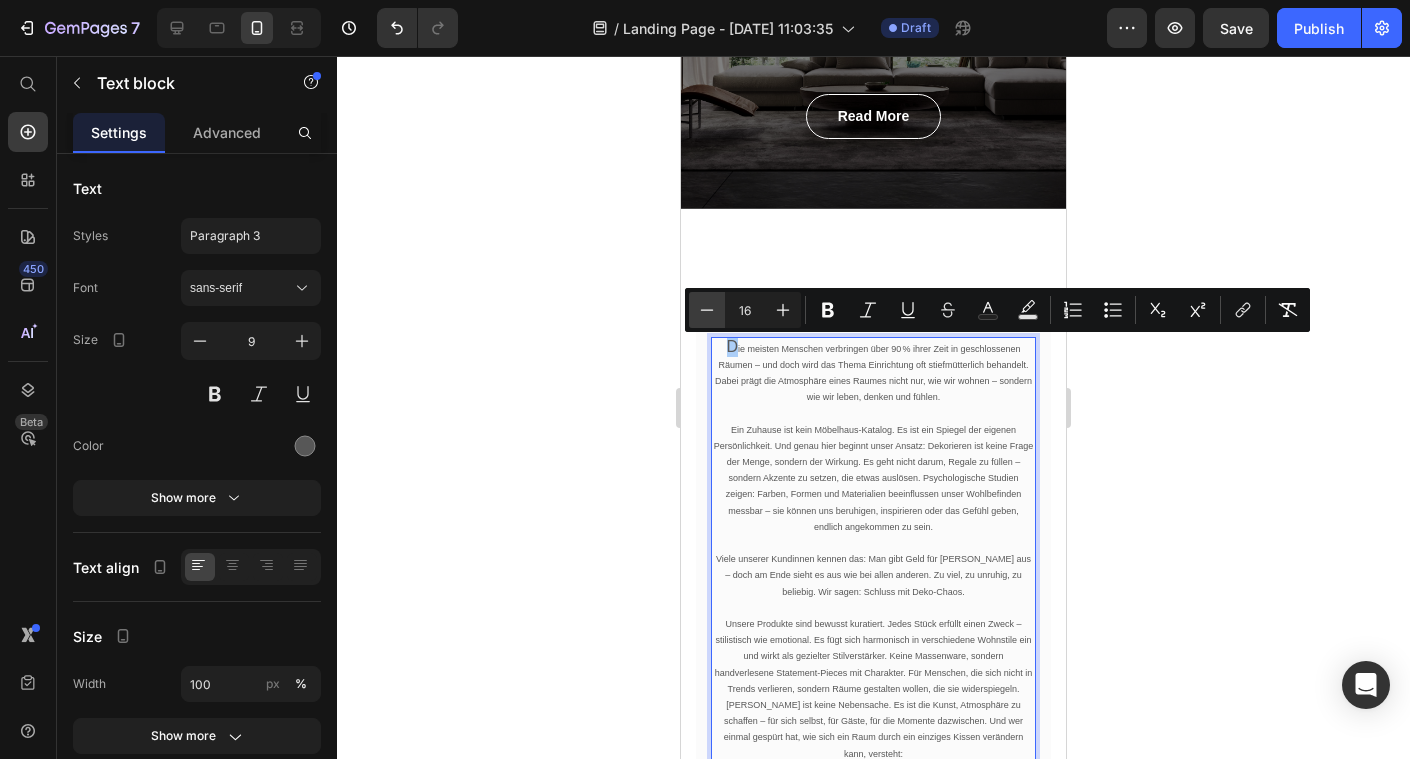 click 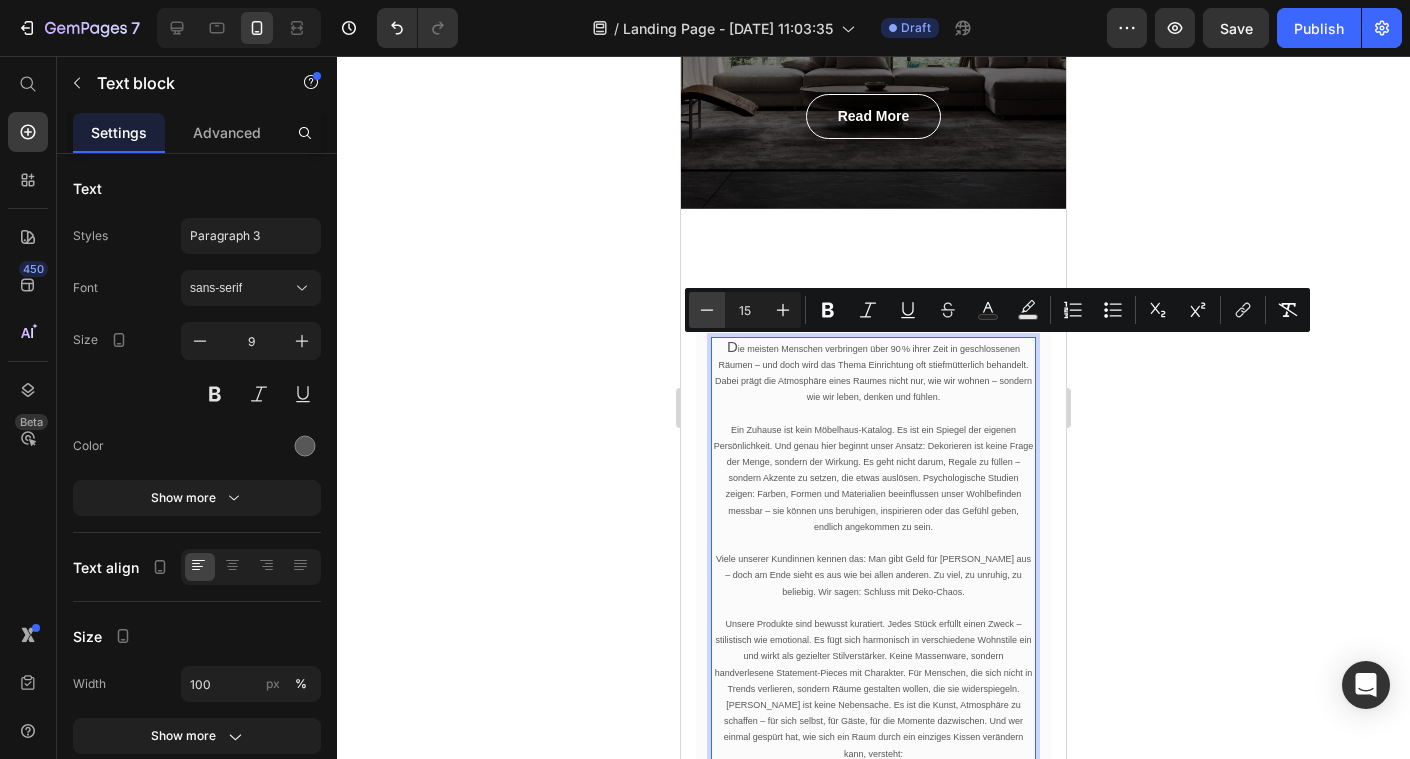click 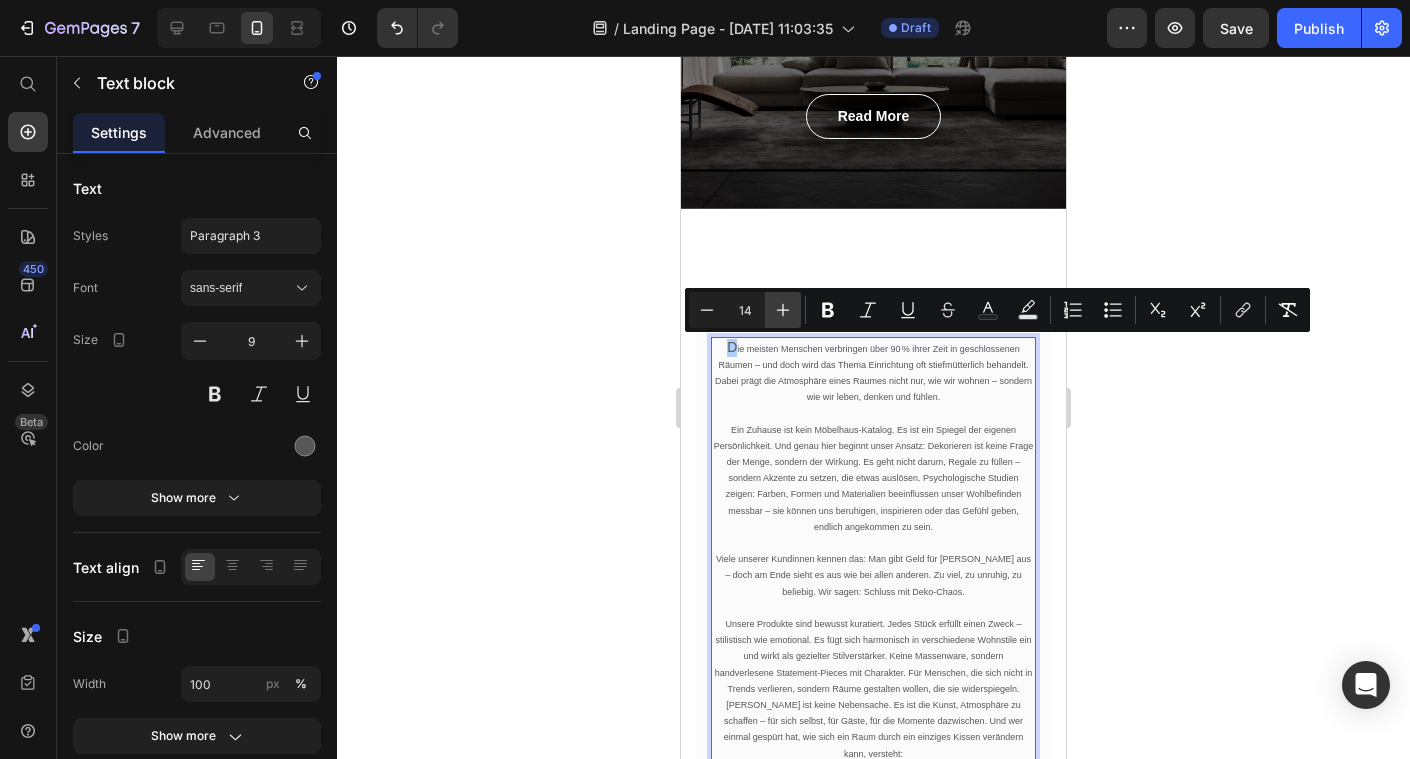click 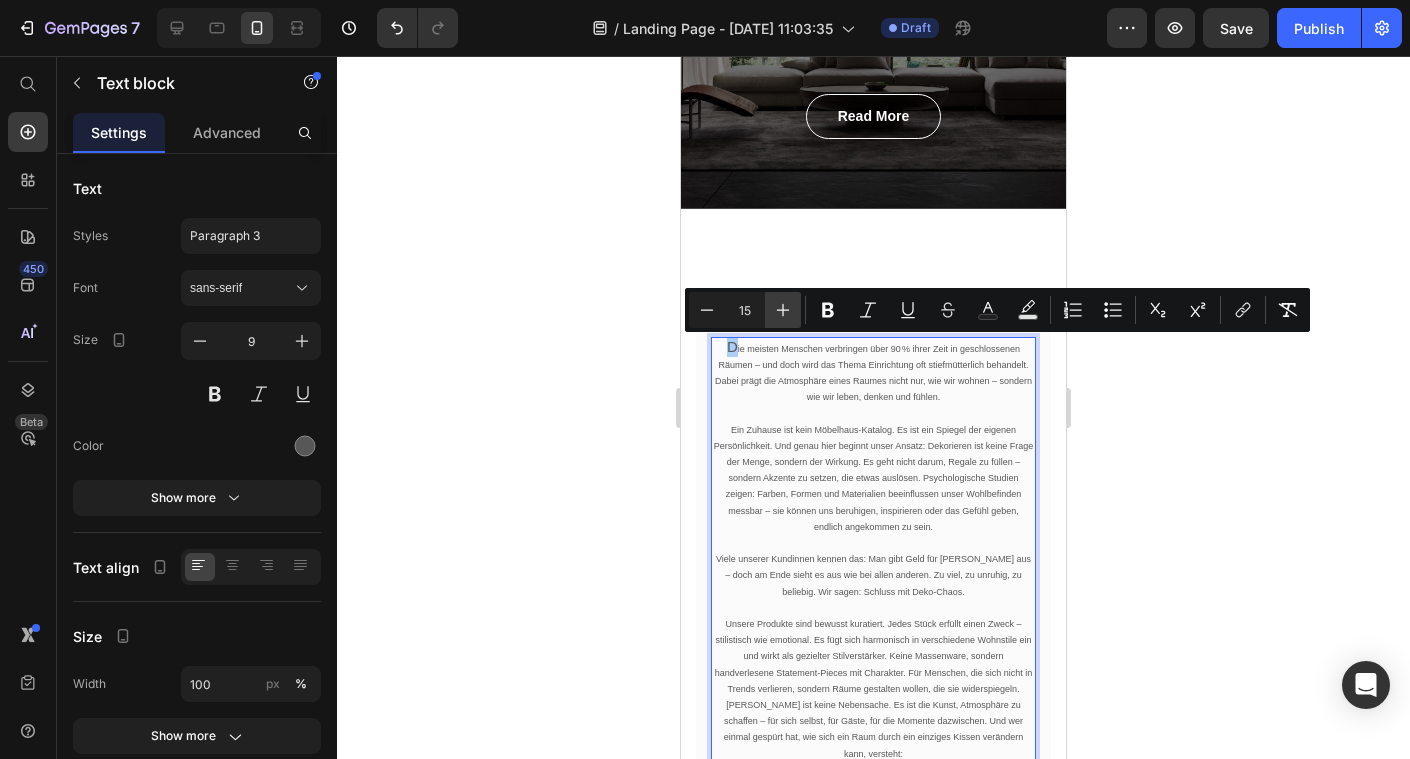 click 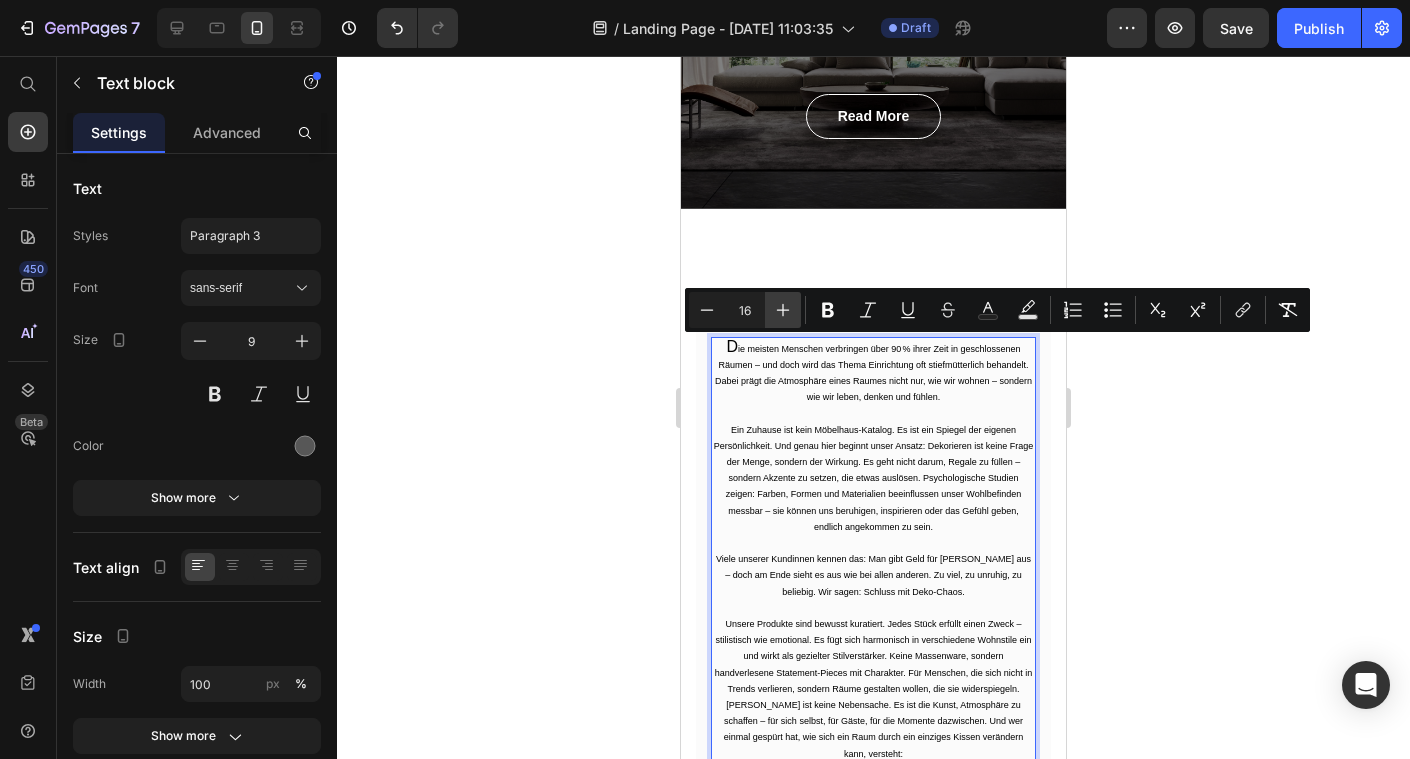 click 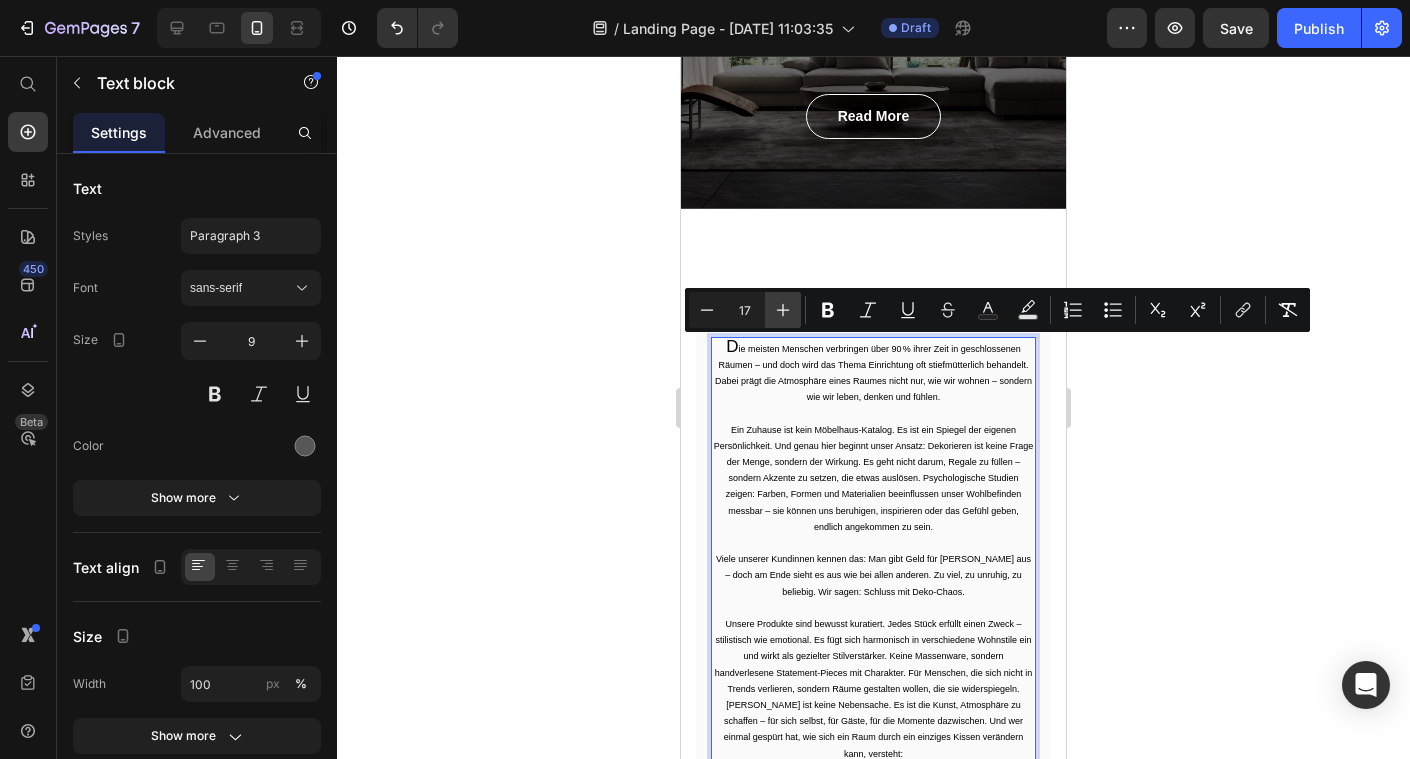 click 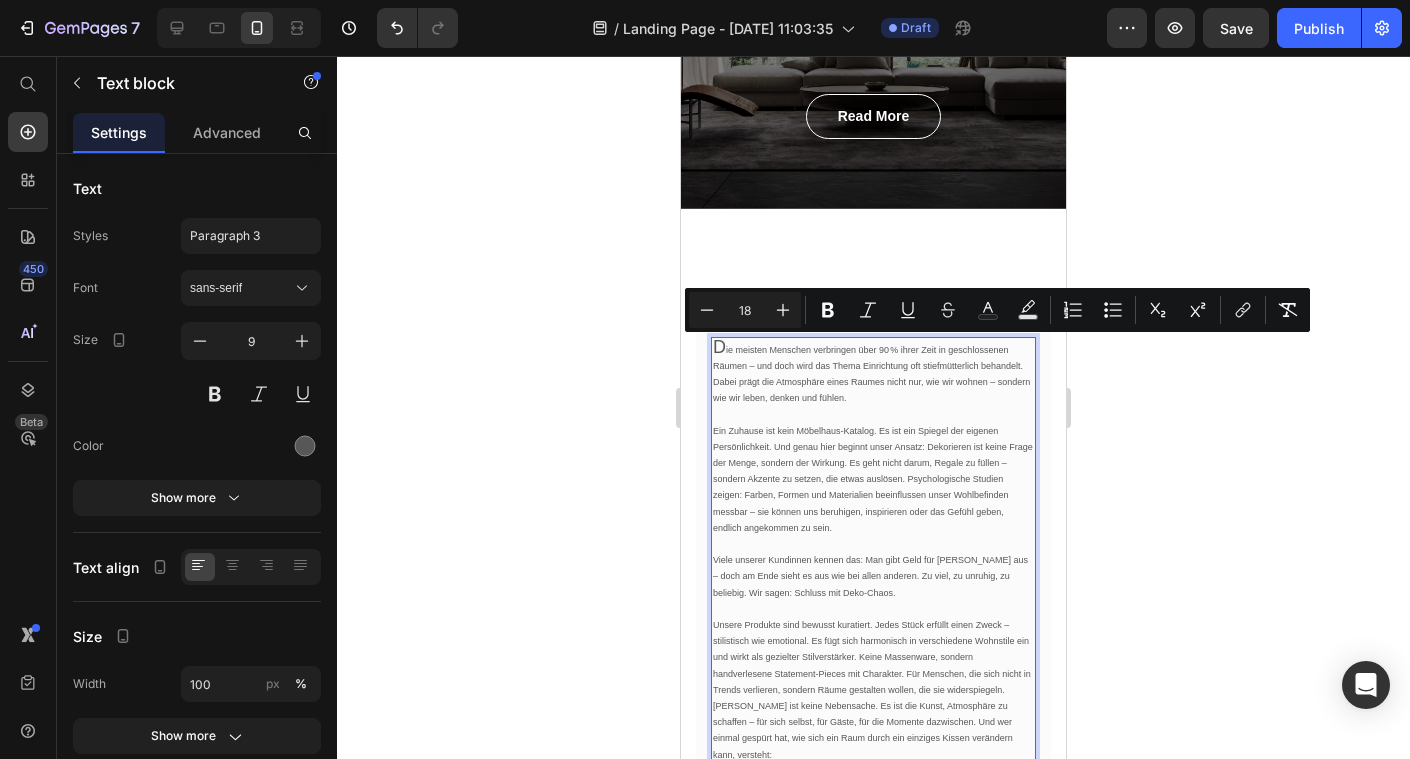 click 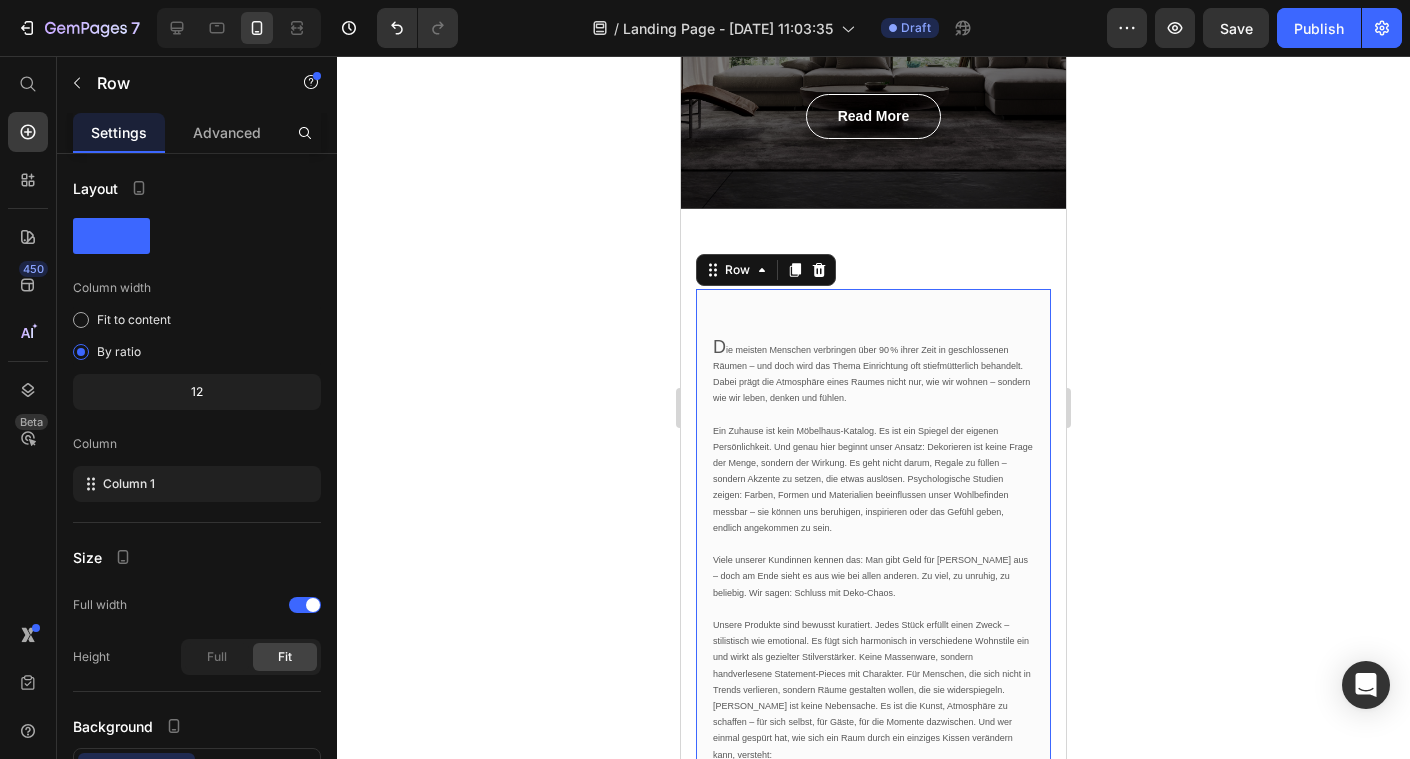 click on "D ie meisten Menschen verbringen über 90 % ihrer Zeit in geschlossenen Räumen – und doch wird das Thema Einrichtung oft stiefmütterlich behandelt. Dabei prägt die Atmosphäre eines Raumes nicht nur, wie wir wohnen – sondern wie wir leben, denken und fühlen.  Ein Zuhause ist kein Möbelhaus-Katalog. Es ist ein Spiegel der eigenen Persönlichkeit. Und genau hier beginnt unser Ansatz: Dekorieren ist keine Frage der Menge, sondern der Wirkung. Es geht nicht darum, Regale zu füllen – sondern Akzente zu setzen, die etwas auslösen. Psychologische Studien zeigen: Farben, Formen und Materialien beeinflussen unser Wohlbefinden messbar – sie können uns beruhigen, inspirieren oder das Gefühl geben, endlich angekommen zu sein.   Viele unserer Kundinnen kennen das: Man gibt Geld für Deko aus – doch am Ende sieht es aus wie bei allen anderen. Zu viel, zu unruhig, zu beliebig. Wir sagen: Schluss mit Deko-Chaos.   Es geht nicht um mehr – es geht um richtig. Text block Image James Frank   / CEO Row" at bounding box center [873, 586] 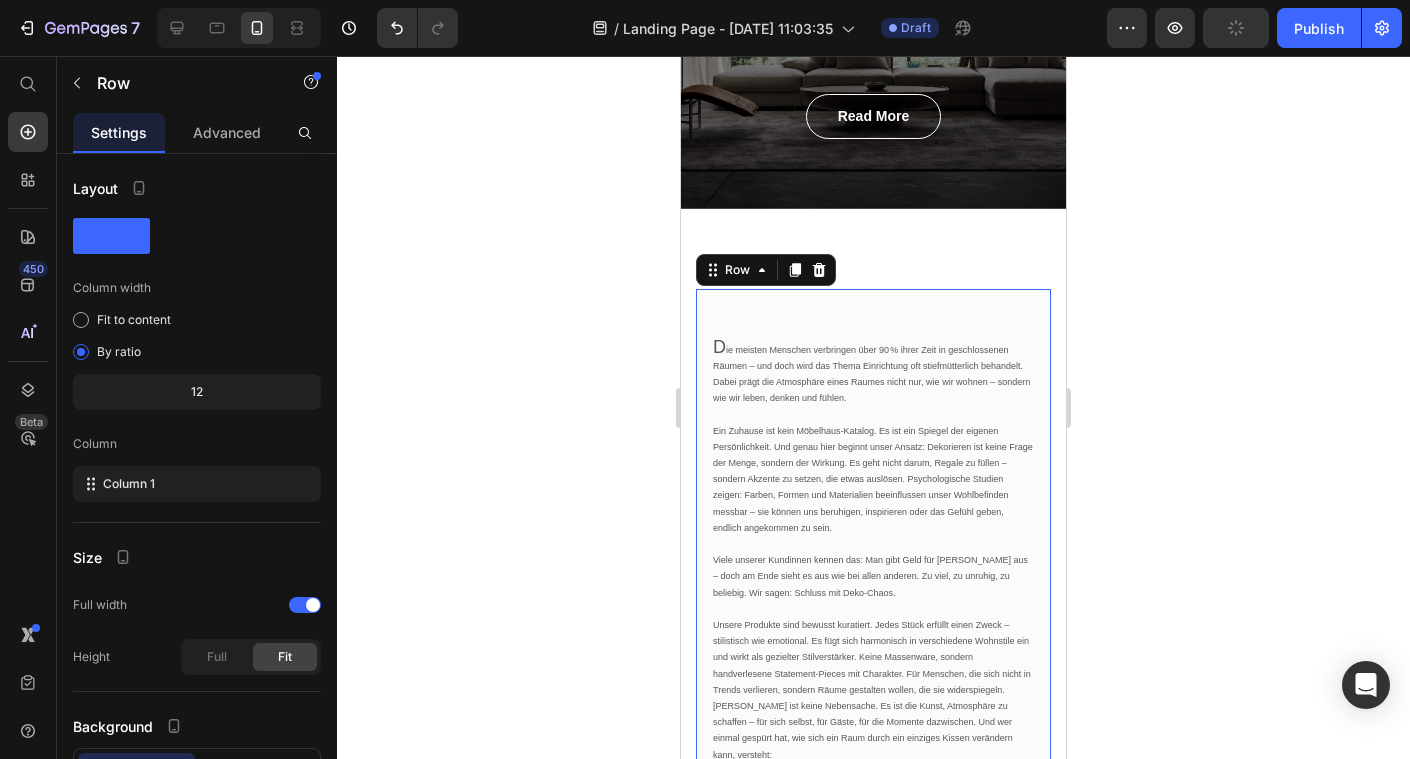 click on "D ie meisten Menschen verbringen über 90 % ihrer Zeit in geschlossenen Räumen – und doch wird das Thema Einrichtung oft stiefmütterlich behandelt. Dabei prägt die Atmosphäre eines Raumes nicht nur, wie wir wohnen – sondern wie wir leben, denken und fühlen.  Ein Zuhause ist kein Möbelhaus-Katalog. Es ist ein Spiegel der eigenen Persönlichkeit. Und genau hier beginnt unser Ansatz: Dekorieren ist keine Frage der Menge, sondern der Wirkung. Es geht nicht darum, Regale zu füllen – sondern Akzente zu setzen, die etwas auslösen. Psychologische Studien zeigen: Farben, Formen und Materialien beeinflussen unser Wohlbefinden messbar – sie können uns beruhigen, inspirieren oder das Gefühl geben, endlich angekommen zu sein.   Viele unserer Kundinnen kennen das: Man gibt Geld für Deko aus – doch am Ende sieht es aus wie bei allen anderen. Zu viel, zu unruhig, zu beliebig. Wir sagen: Schluss mit Deko-Chaos.   Es geht nicht um mehr – es geht um richtig. Text block Image James Frank   / CEO Row" at bounding box center (873, 586) 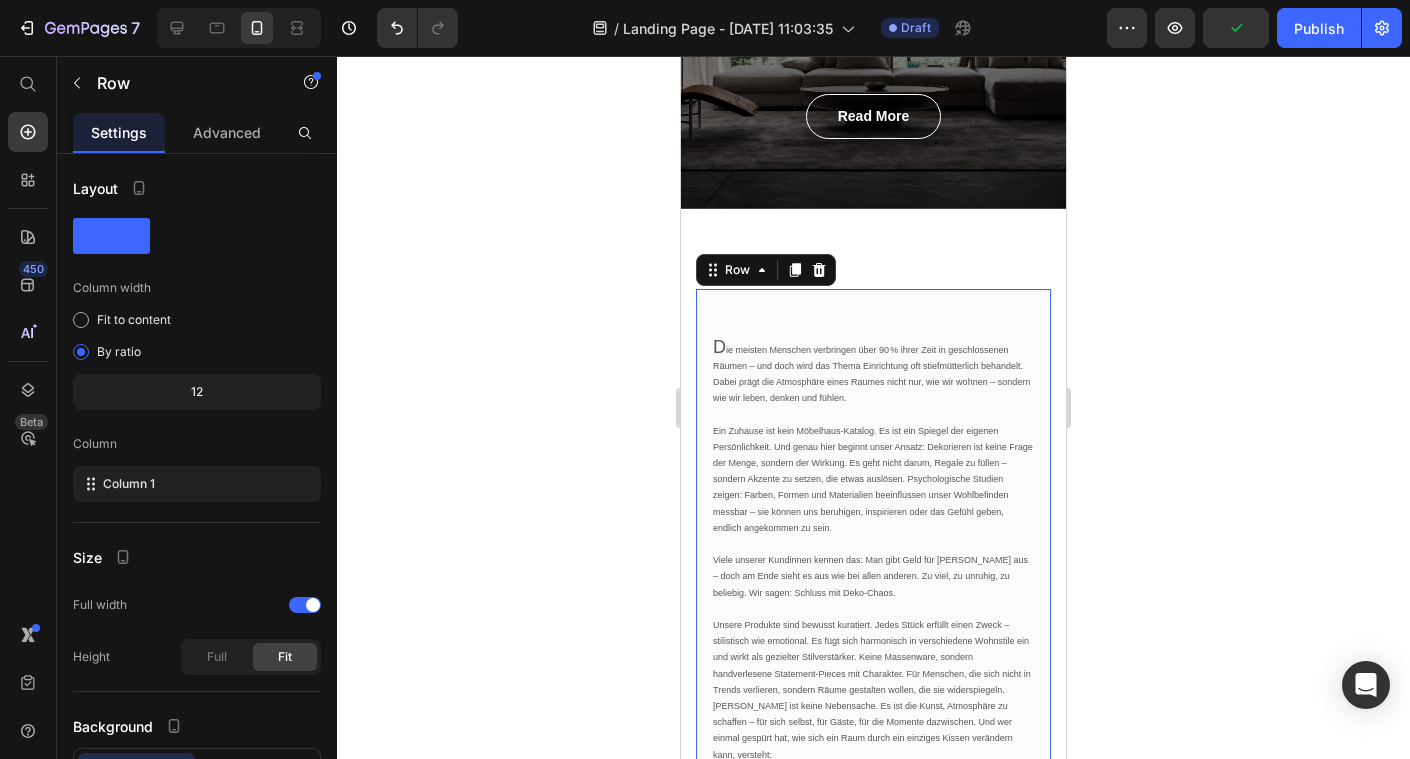 click on "D ie meisten Menschen verbringen über 90 % ihrer Zeit in geschlossenen Räumen – und doch wird das Thema Einrichtung oft stiefmütterlich behandelt. Dabei prägt die Atmosphäre eines Raumes nicht nur, wie wir wohnen – sondern wie wir leben, denken und fühlen." at bounding box center (873, 373) 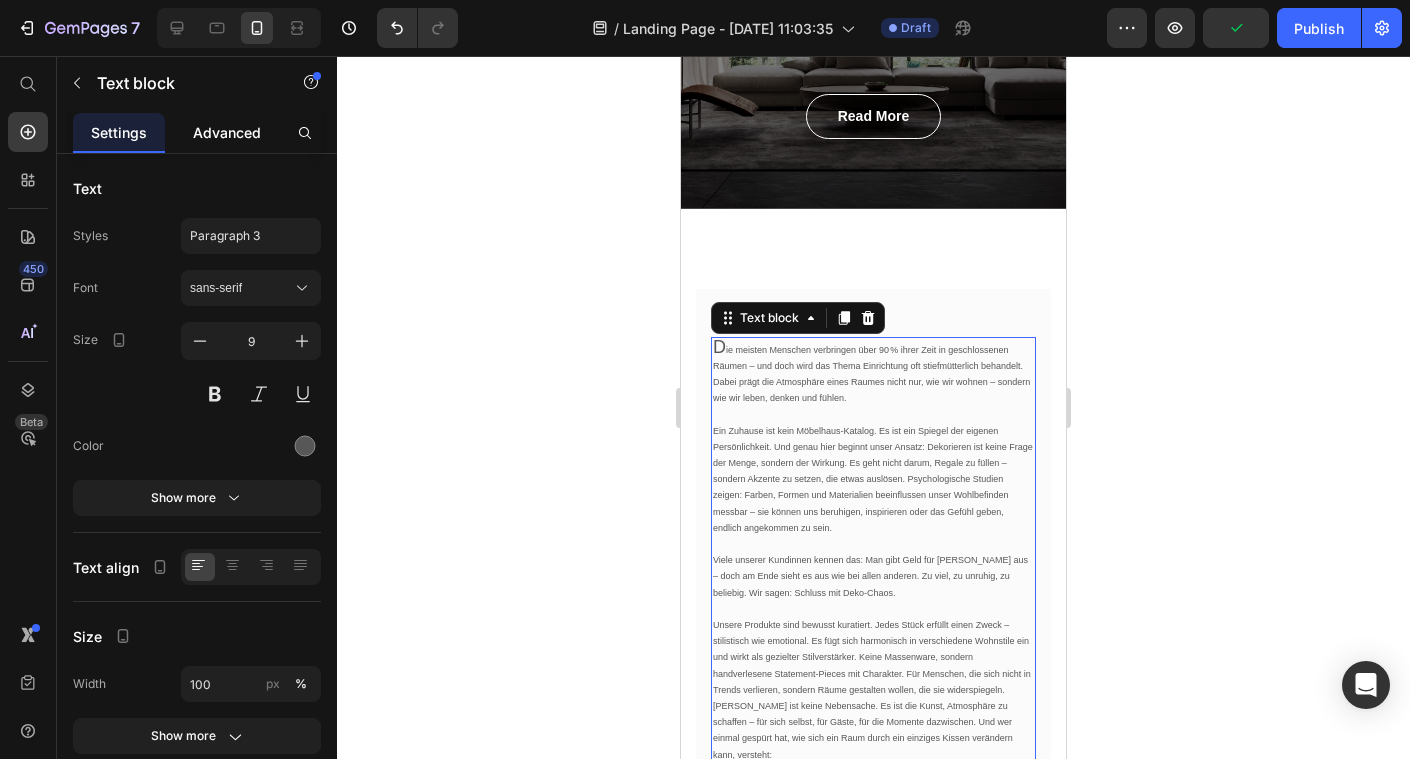 click on "Advanced" at bounding box center [227, 132] 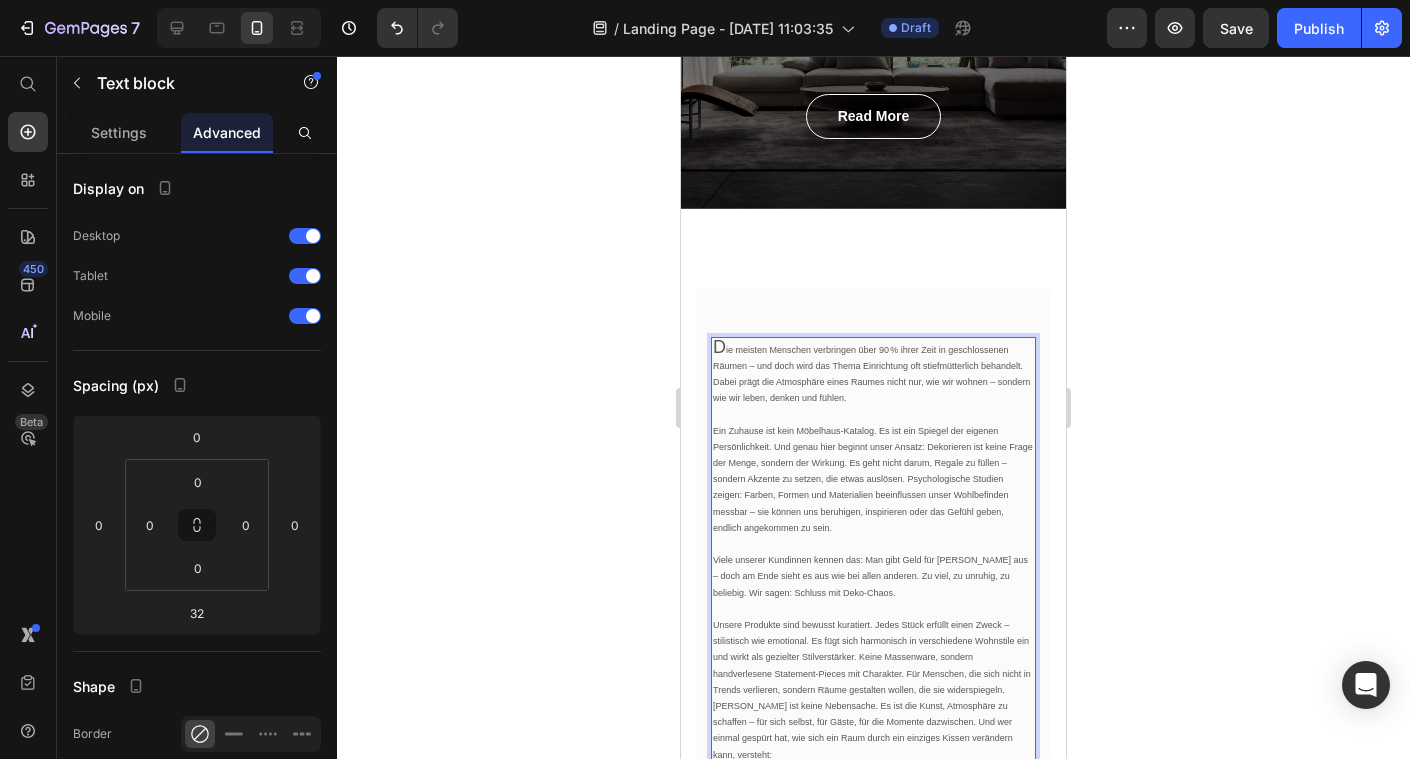 click on "D" at bounding box center (719, 347) 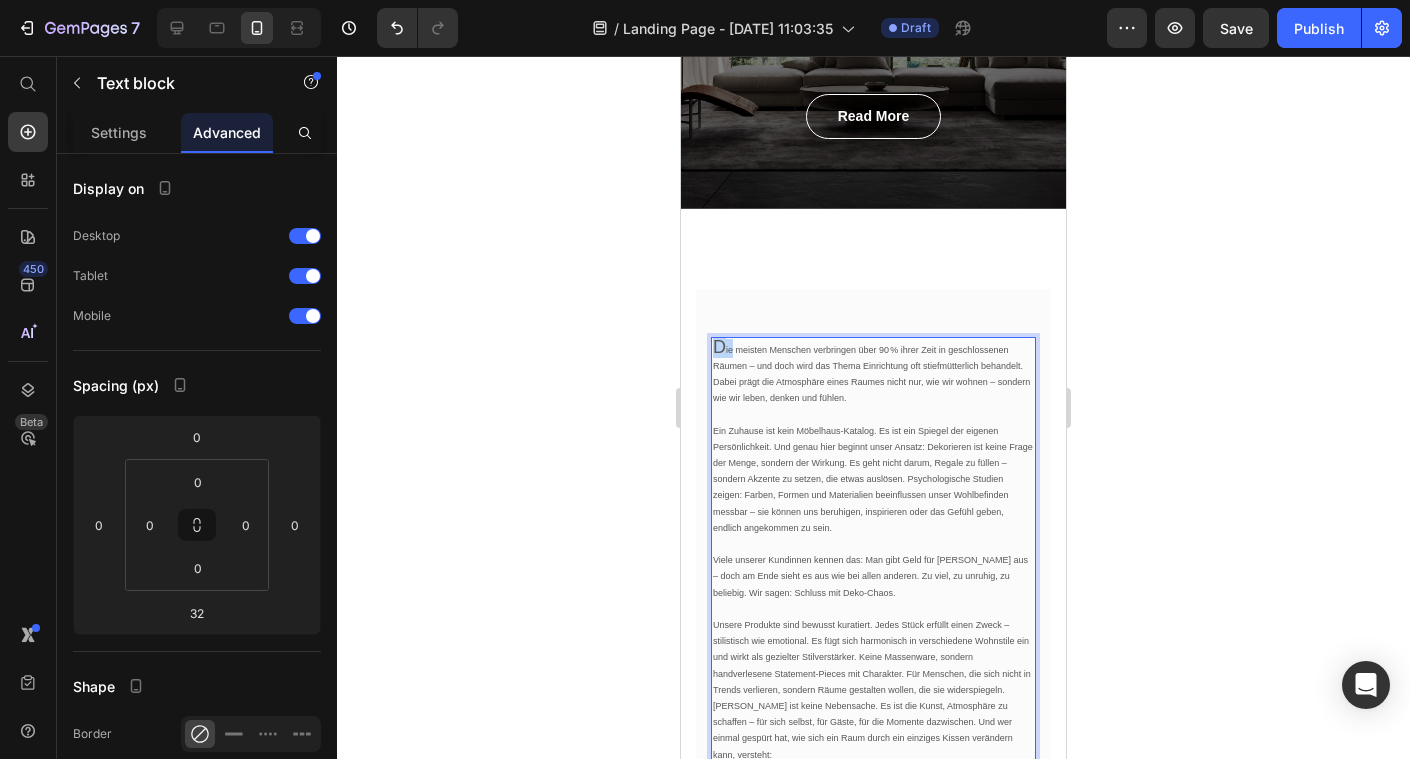 click on "D" at bounding box center [719, 347] 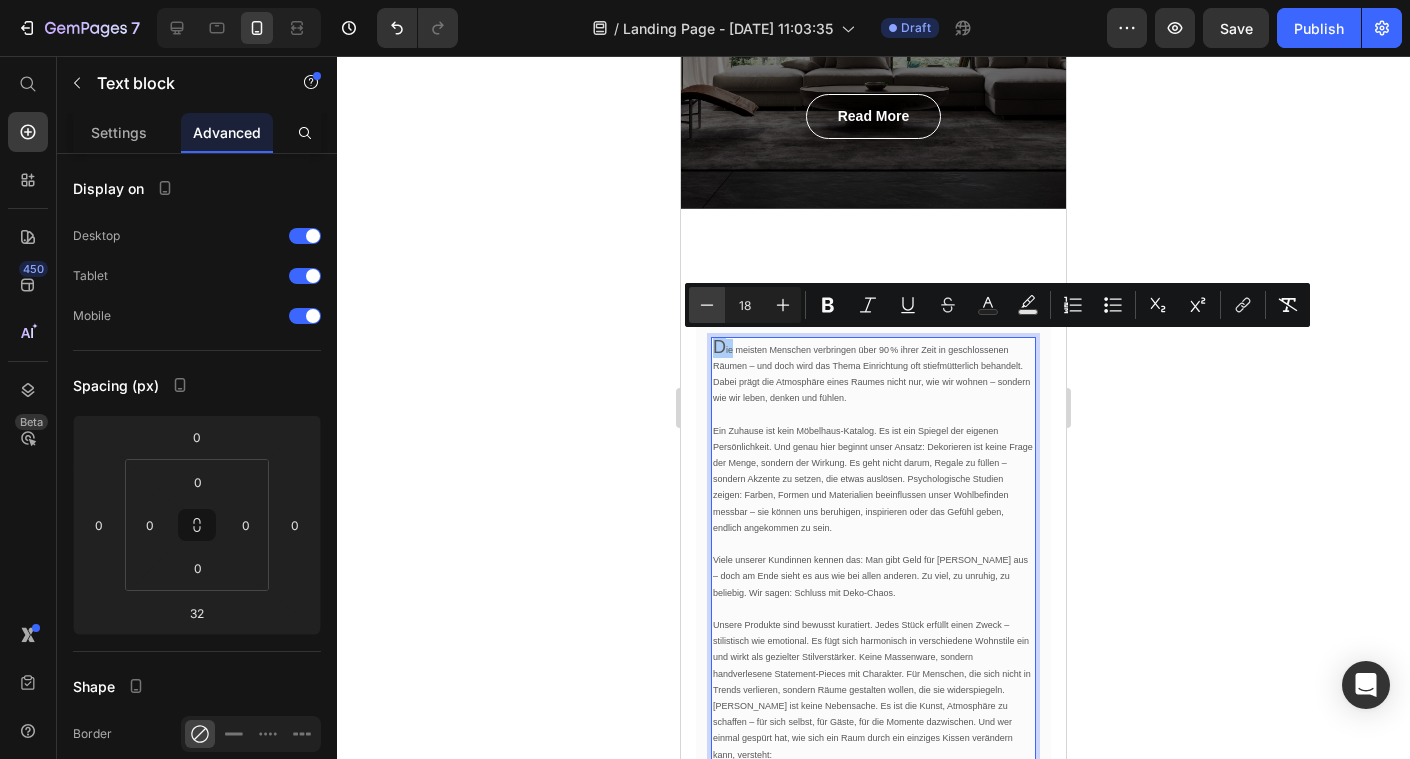 click 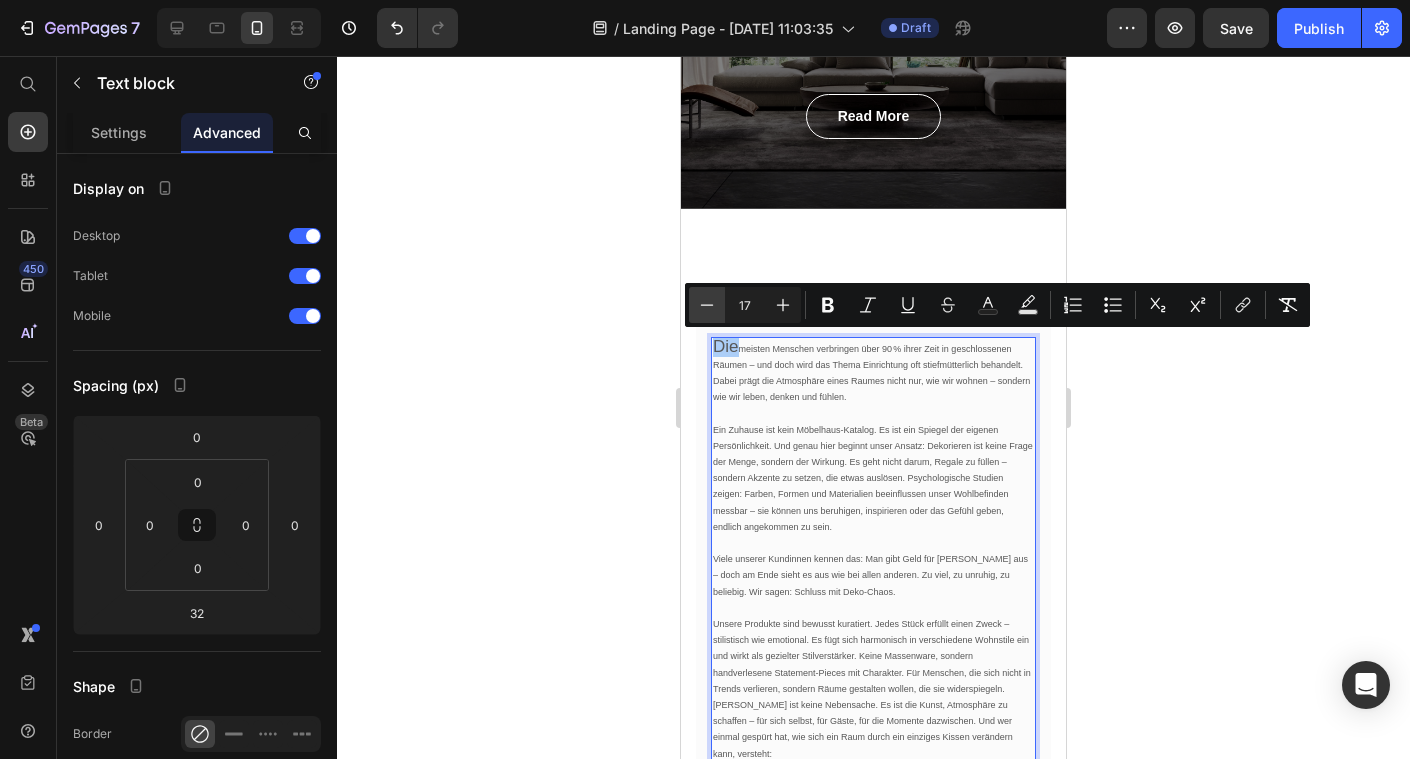 click 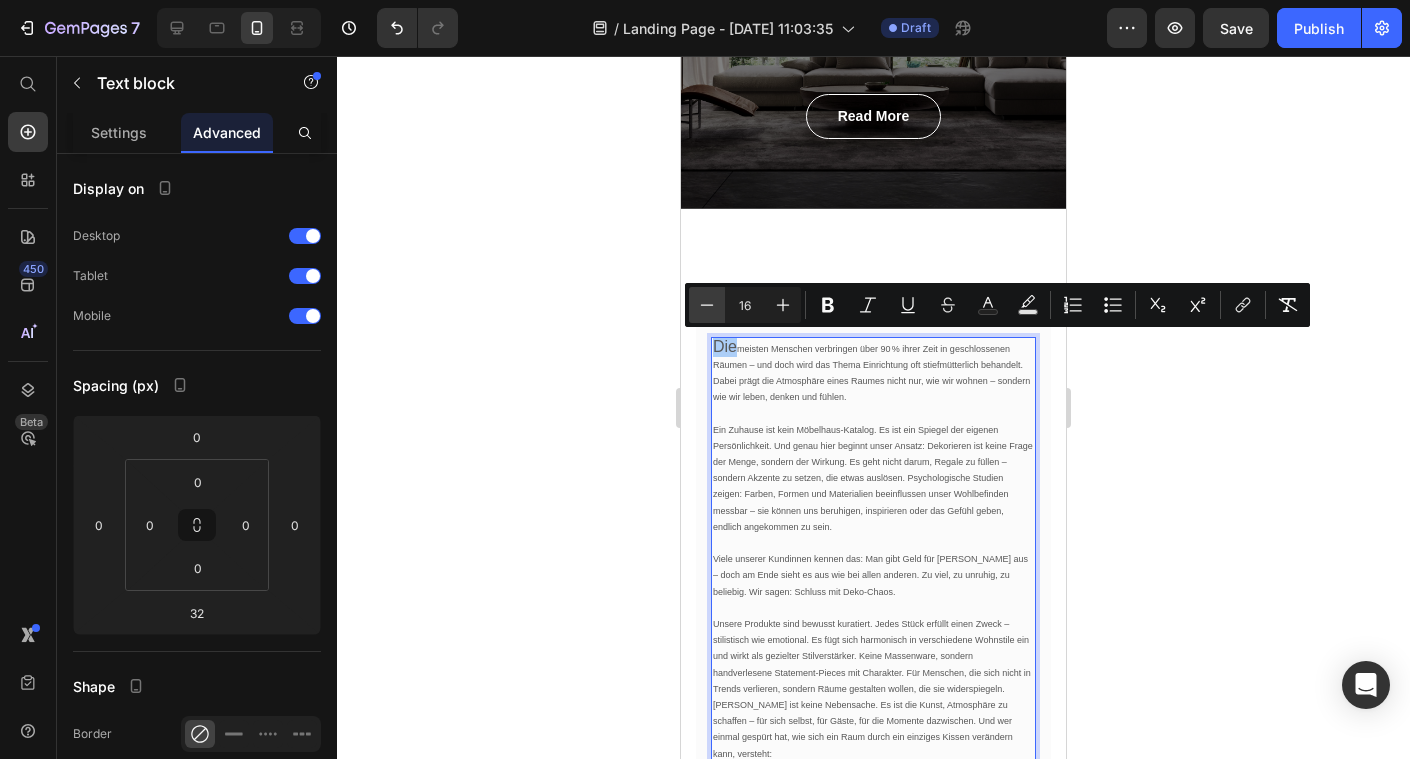click 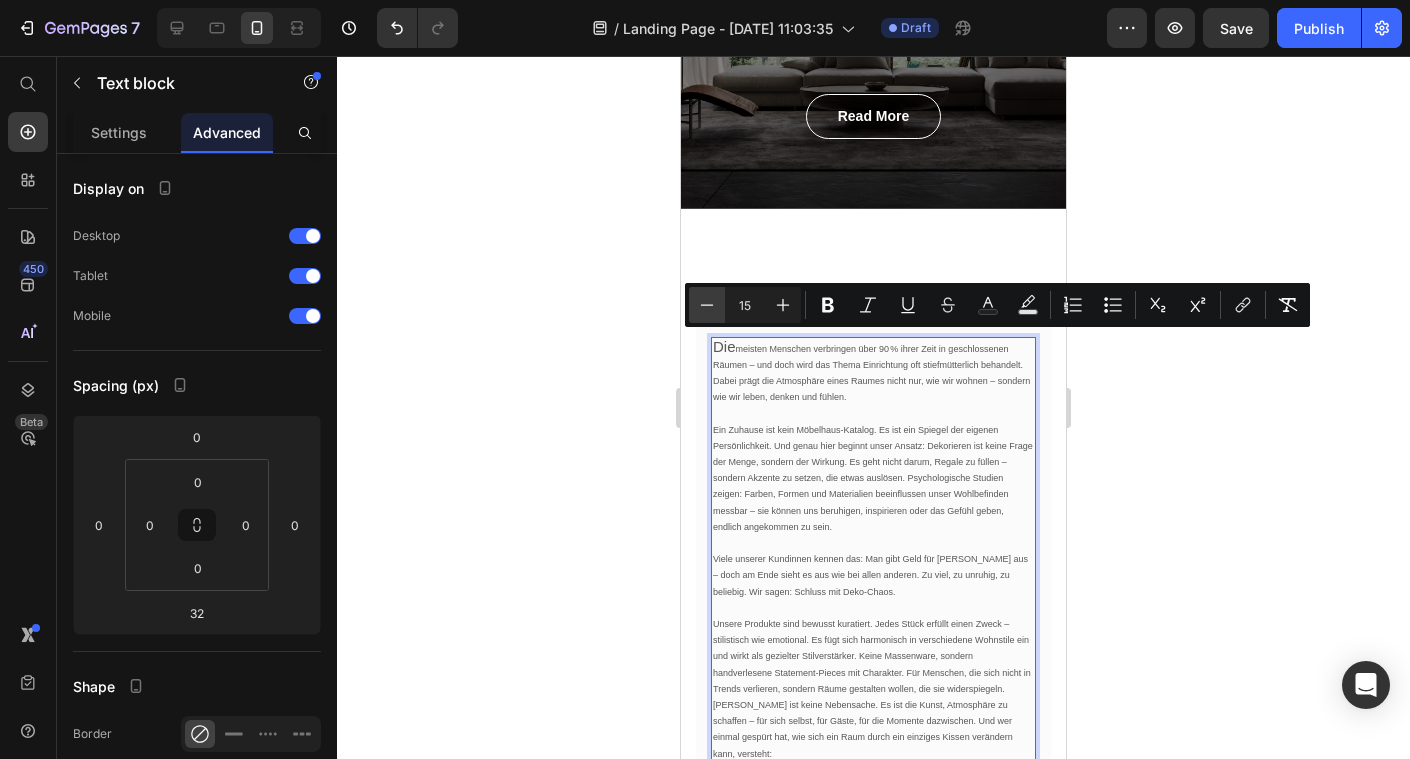 click 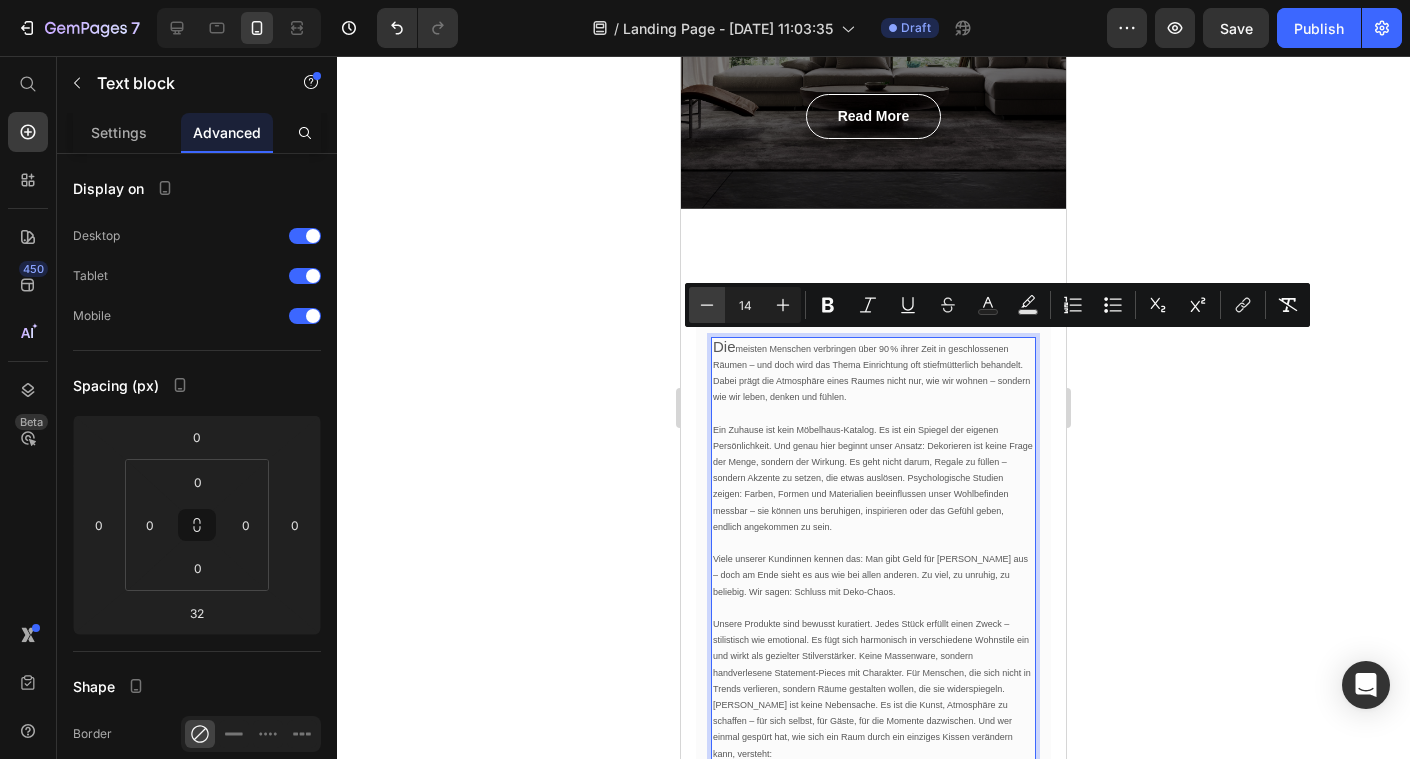 click 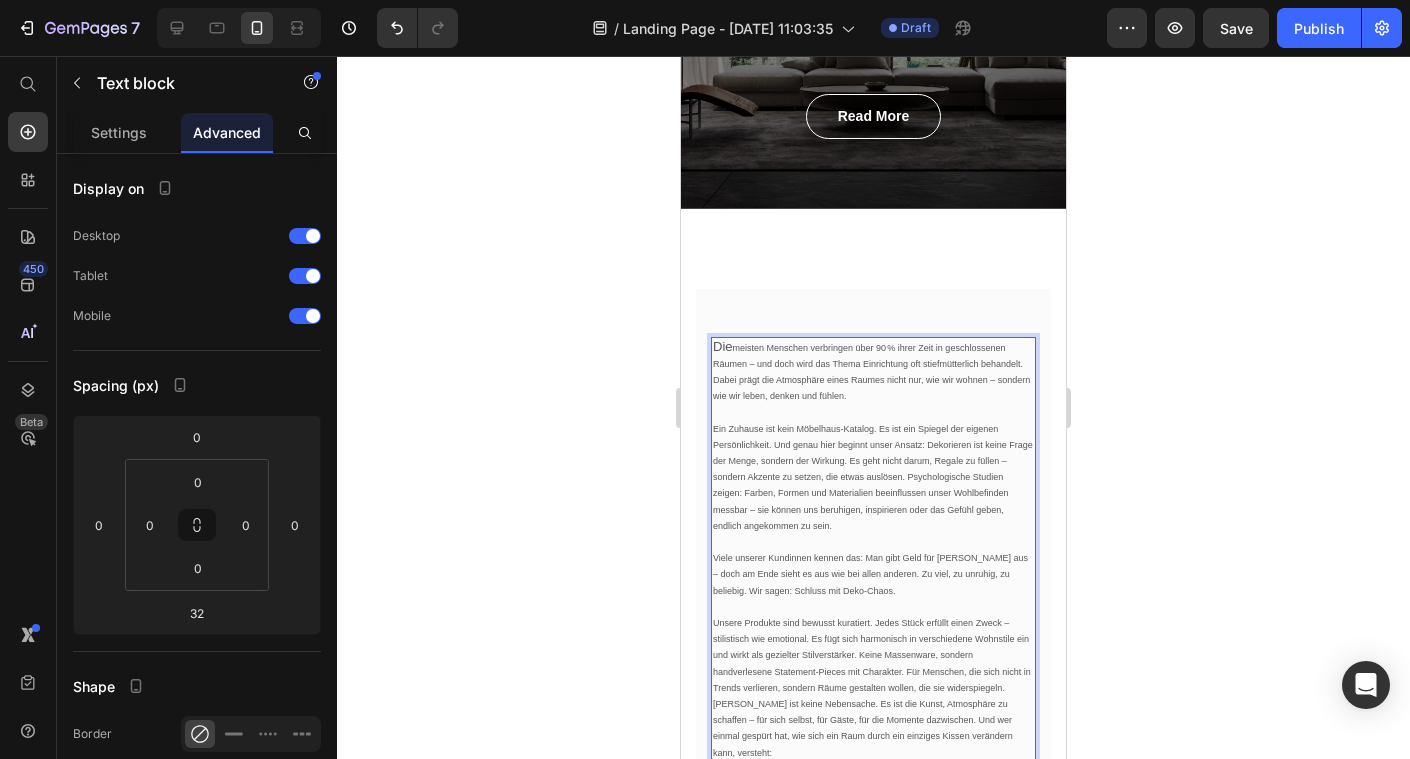 click on "Die  meisten Menschen verbringen über 90 % ihrer Zeit in geschlossenen Räumen – und doch wird das Thema Einrichtung oft stiefmütterlich behandelt. Dabei prägt die Atmosphäre eines Raumes nicht nur, wie wir wohnen – sondern wie wir leben, denken und fühlen." at bounding box center (873, 372) 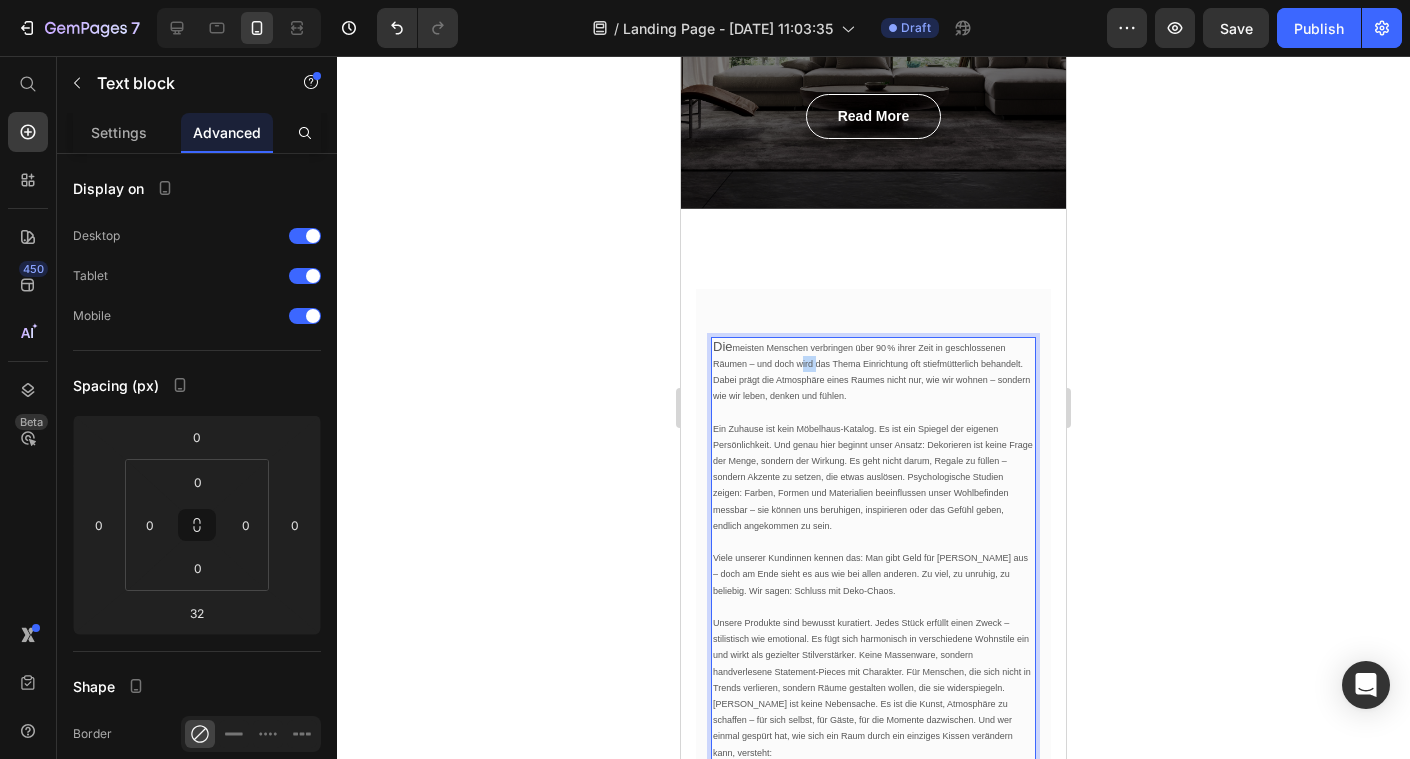 click on "Die  meisten Menschen verbringen über 90 % ihrer Zeit in geschlossenen Räumen – und doch wird das Thema Einrichtung oft stiefmütterlich behandelt. Dabei prägt die Atmosphäre eines Raumes nicht nur, wie wir wohnen – sondern wie wir leben, denken und fühlen." at bounding box center [873, 372] 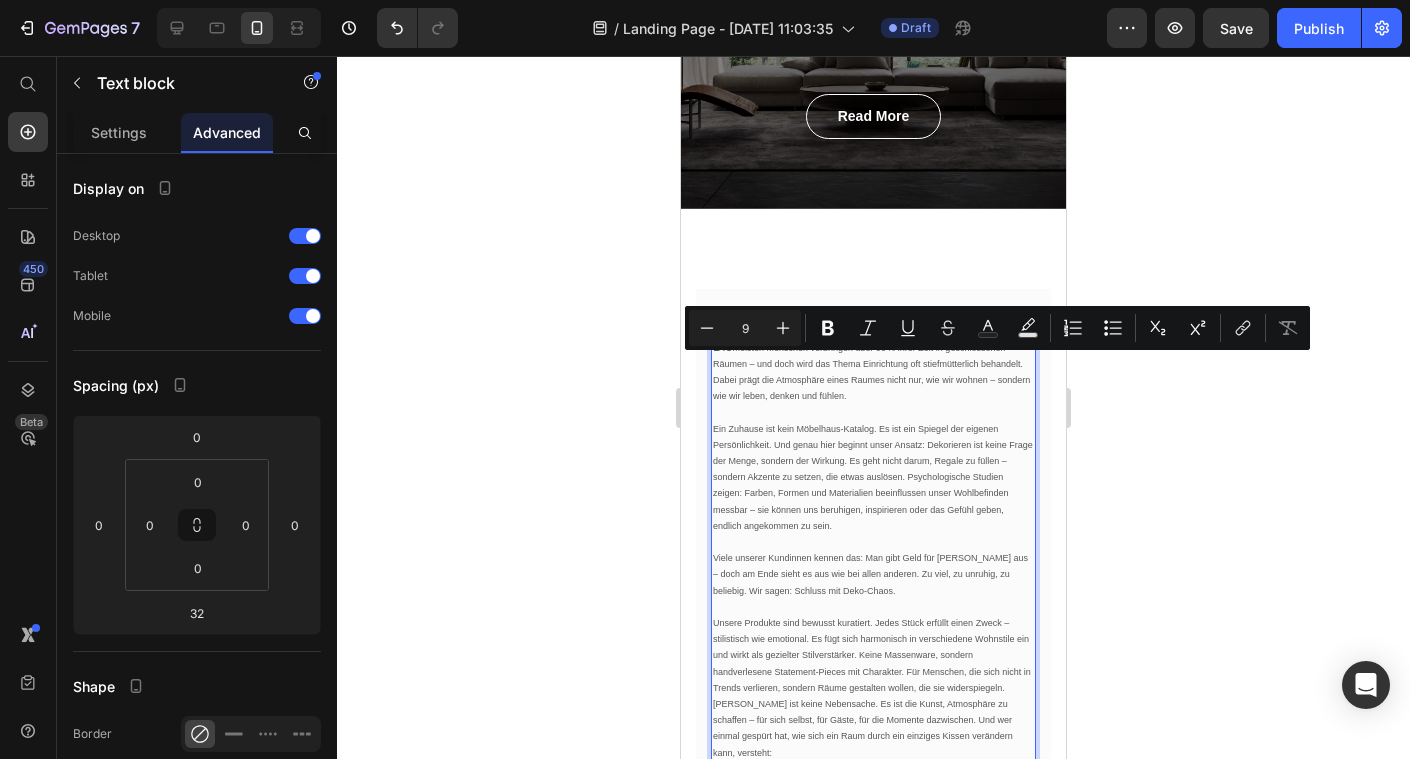 click on "Die  meisten Menschen verbringen über 90 % ihrer Zeit in geschlossenen Räumen – und doch wird das Thema Einrichtung oft stiefmütterlich behandelt. Dabei prägt die Atmosphäre eines Raumes nicht nur, wie wir wohnen – sondern wie wir leben, denken und fühlen." at bounding box center (873, 372) 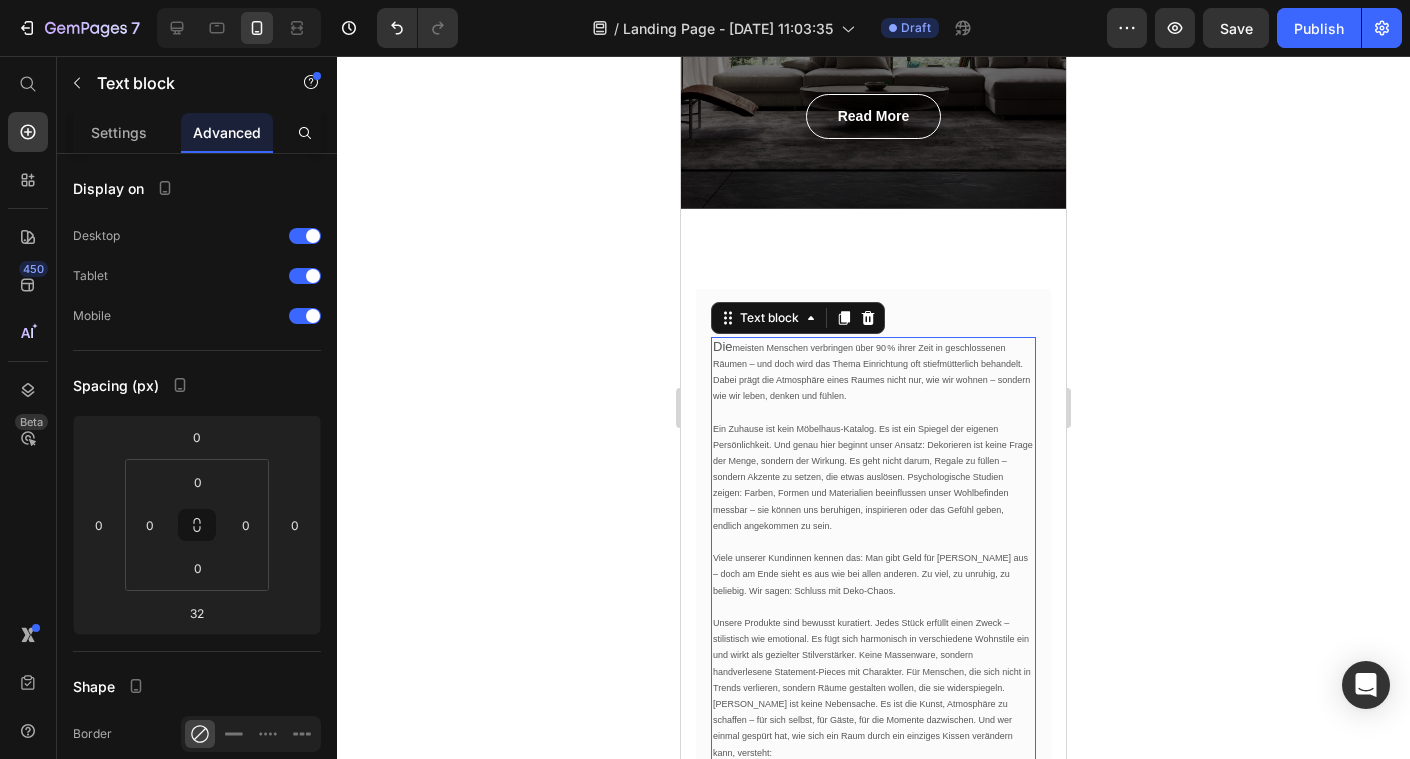 click 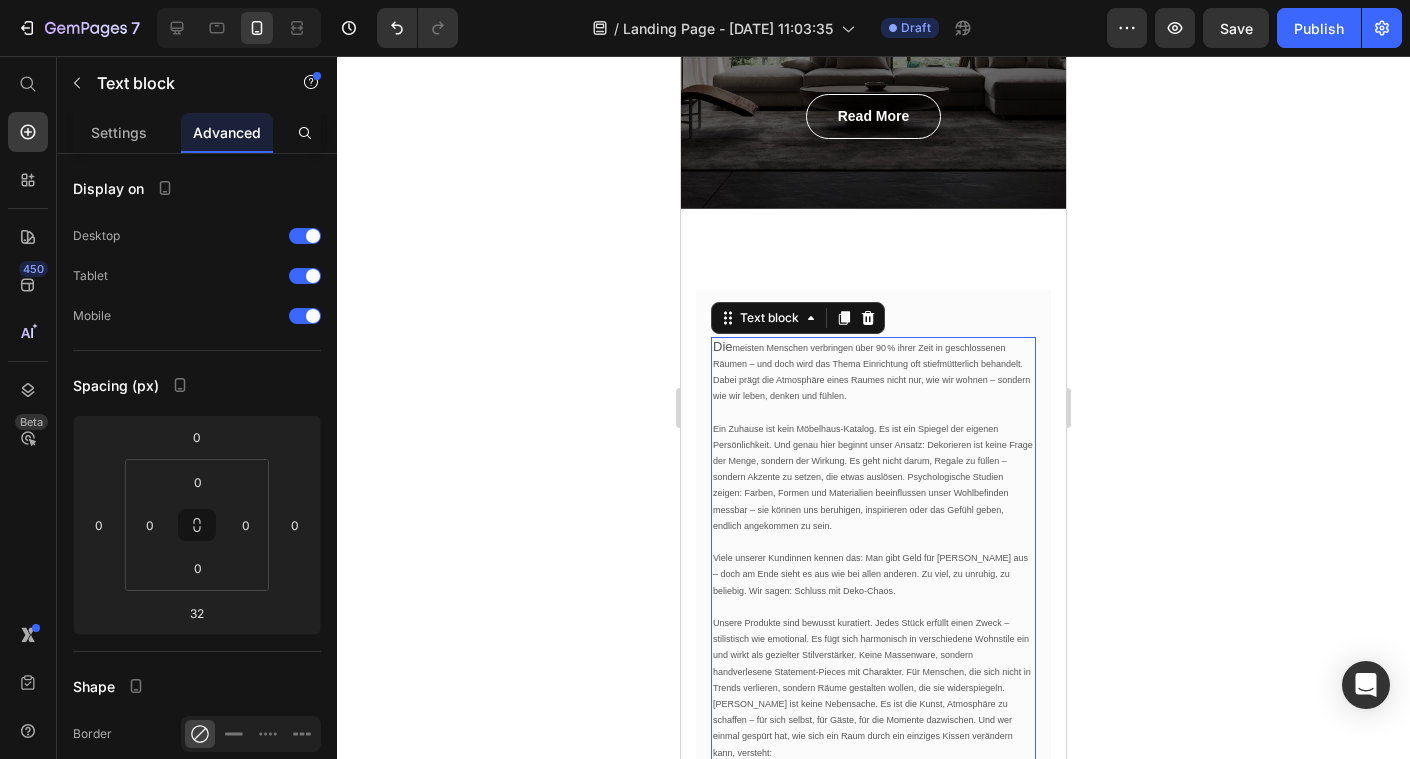 click on "Ein Zuhause ist kein Möbelhaus-Katalog. Es ist ein Spiegel der eigenen Persönlichkeit. Und genau hier beginnt unser Ansatz: Dekorieren ist keine Frage der Menge, sondern der Wirkung. Es geht nicht darum, Regale zu füllen – sondern Akzente zu setzen, die etwas auslösen. Psychologische Studien zeigen: Farben, Formen und Materialien beeinflussen unser Wohlbefinden messbar – sie können uns beruhigen, inspirieren oder das Gefühl geben, endlich angekommen zu sein." at bounding box center [873, 477] 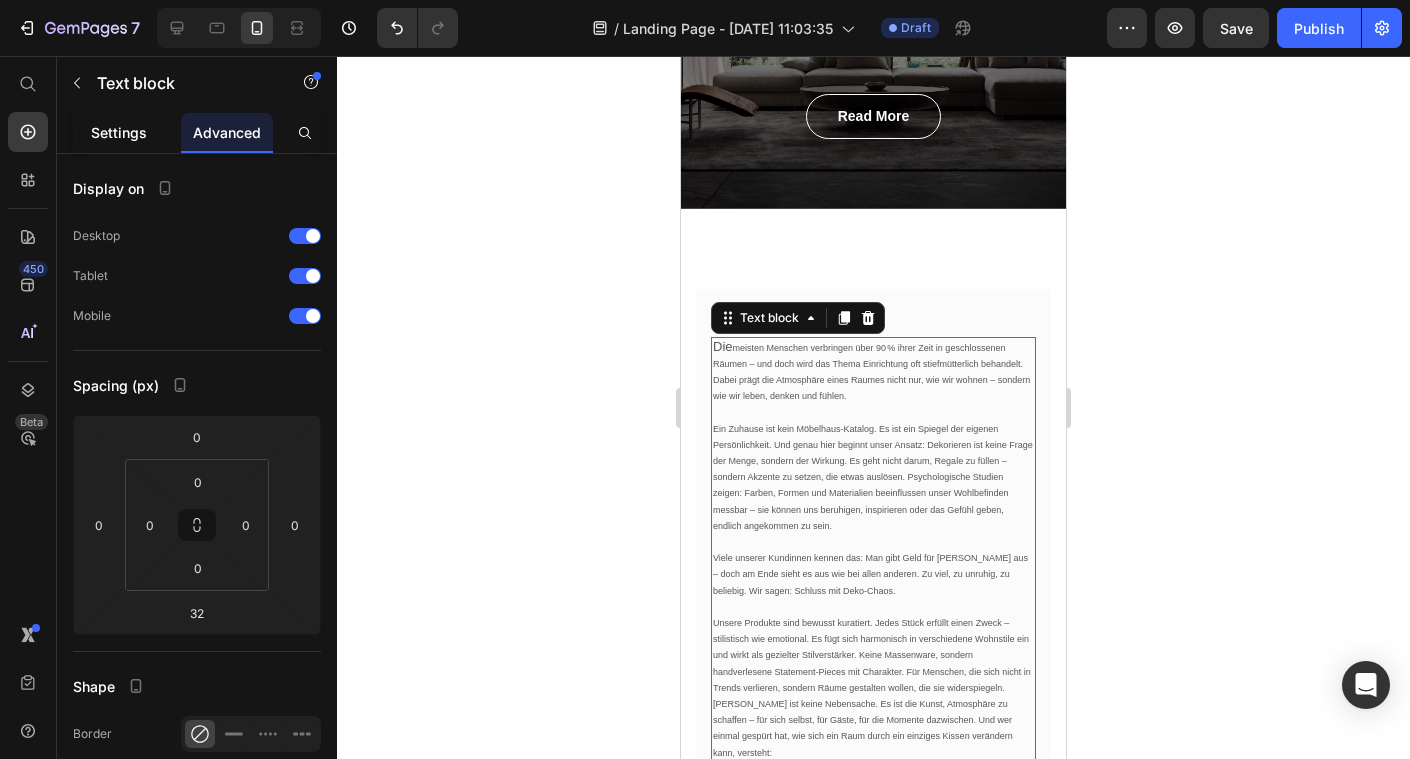 click on "Settings" at bounding box center (119, 132) 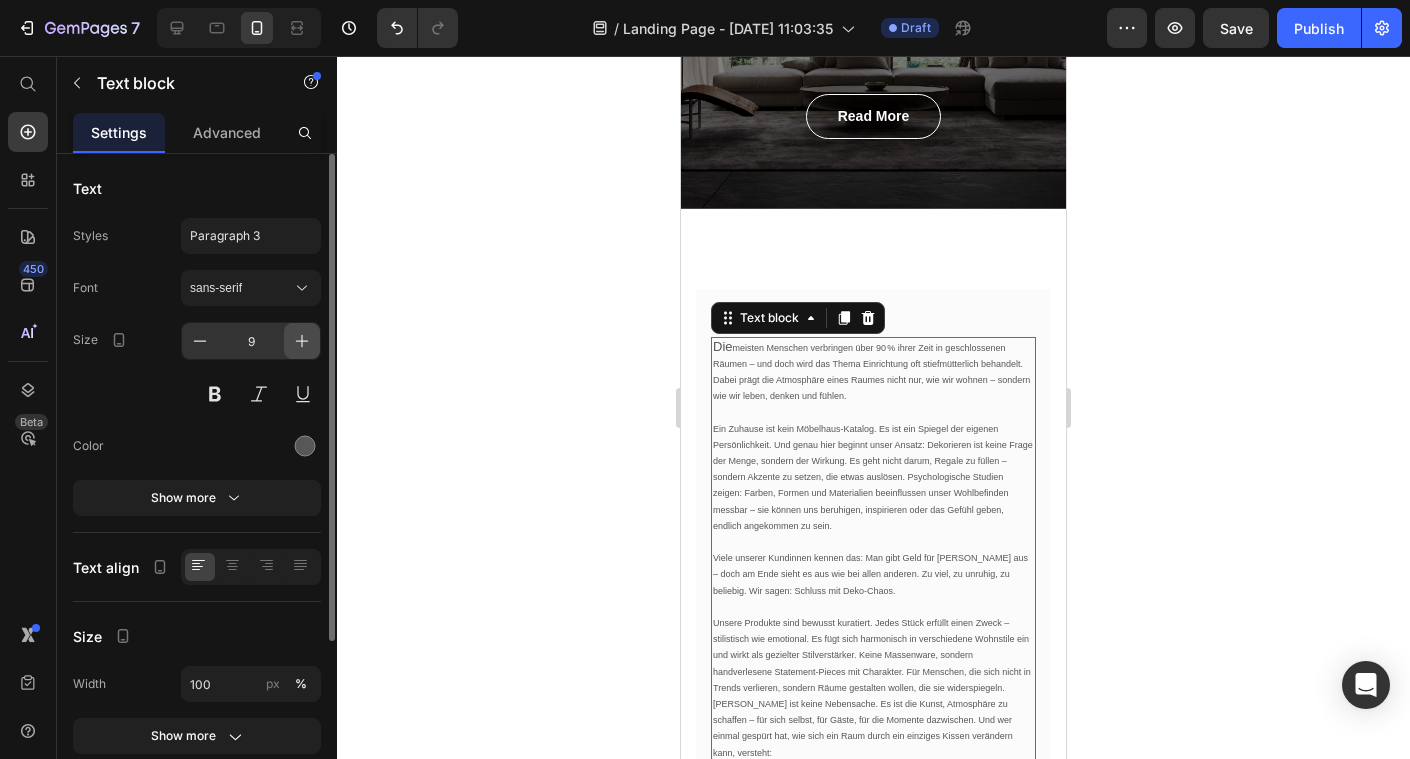 click 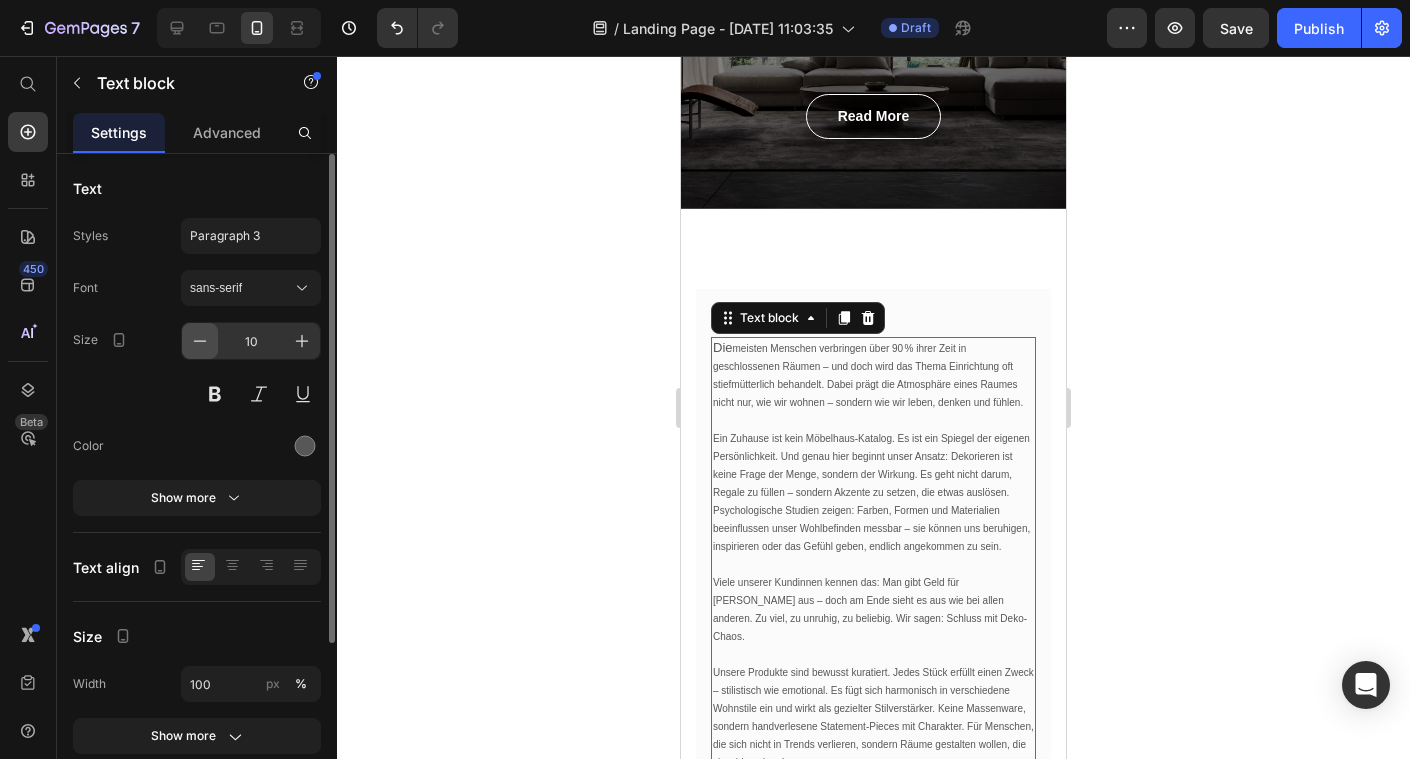 click 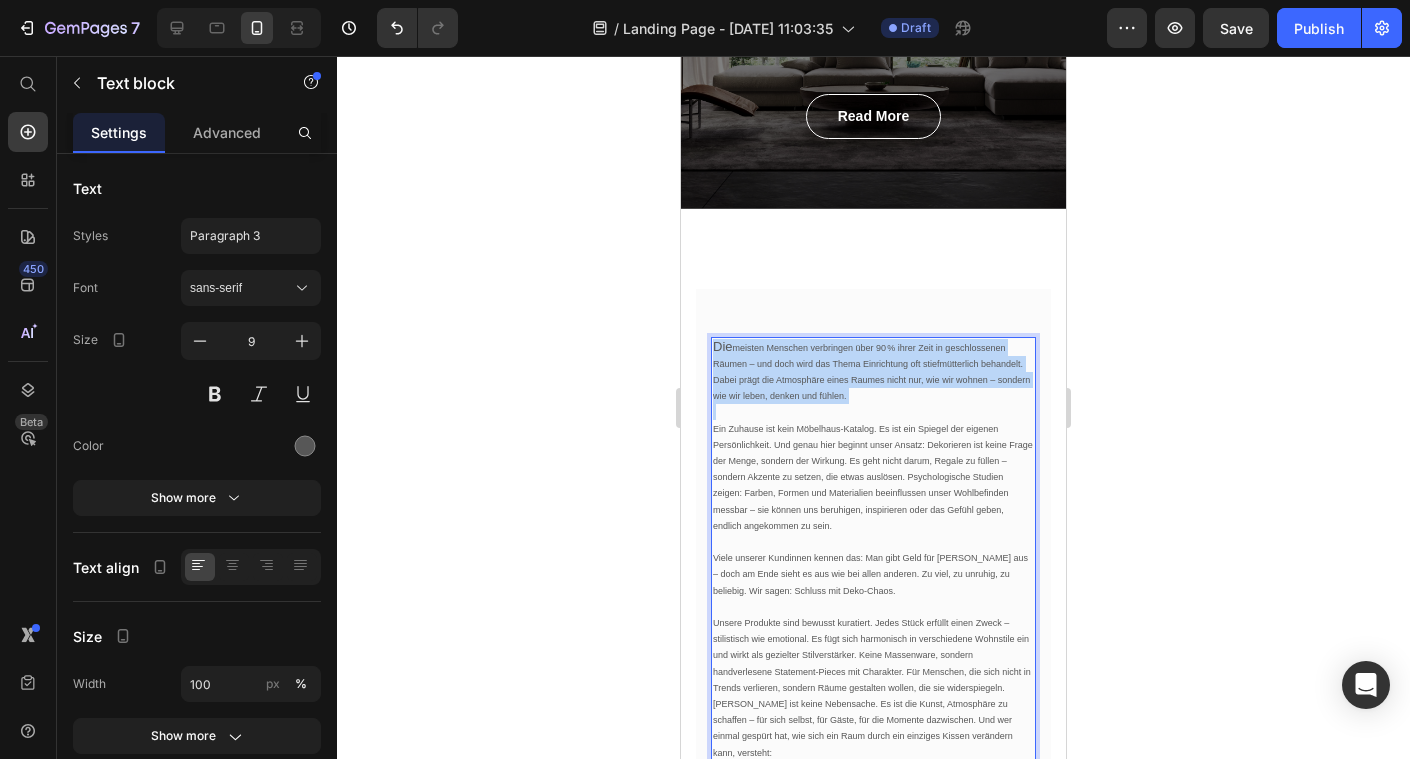 click on "Die" at bounding box center (723, 346) 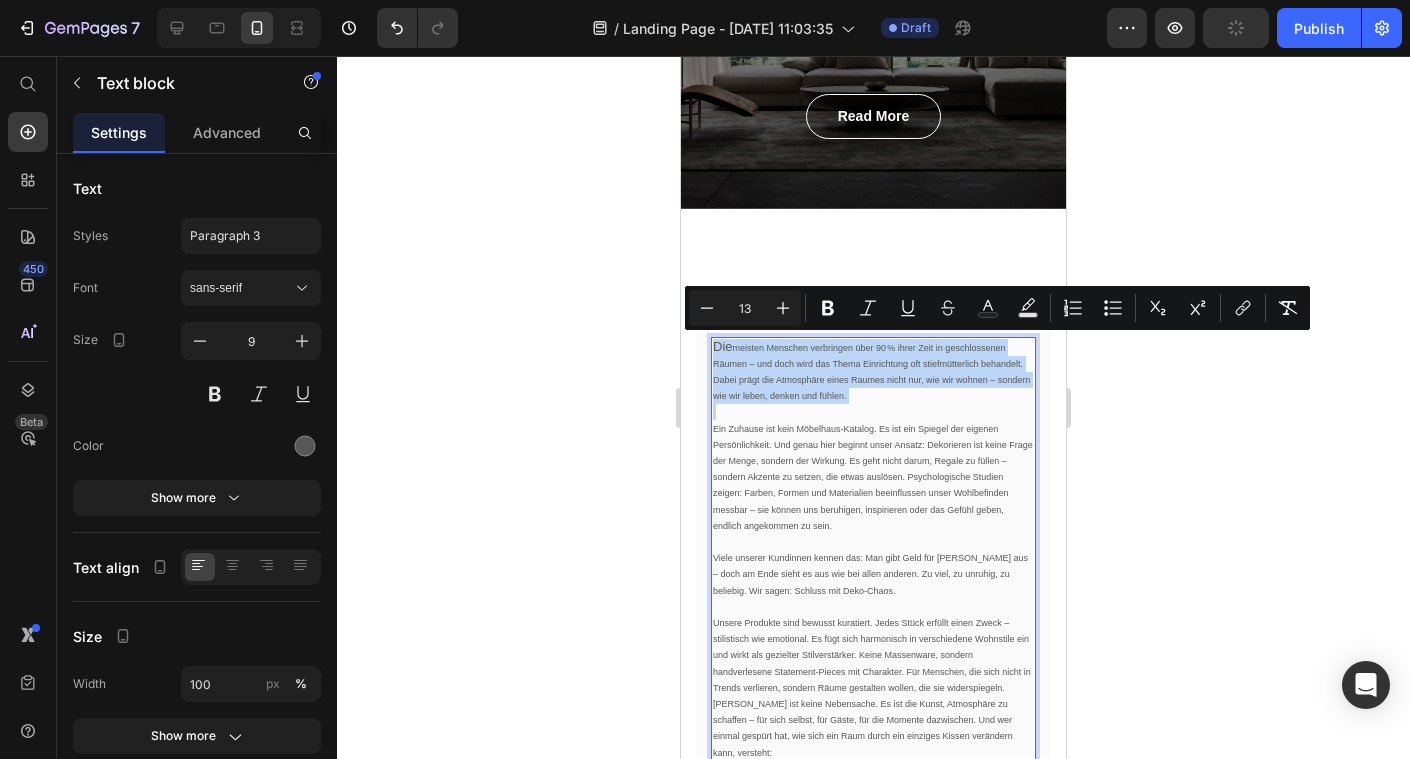 click on "Die" at bounding box center [723, 346] 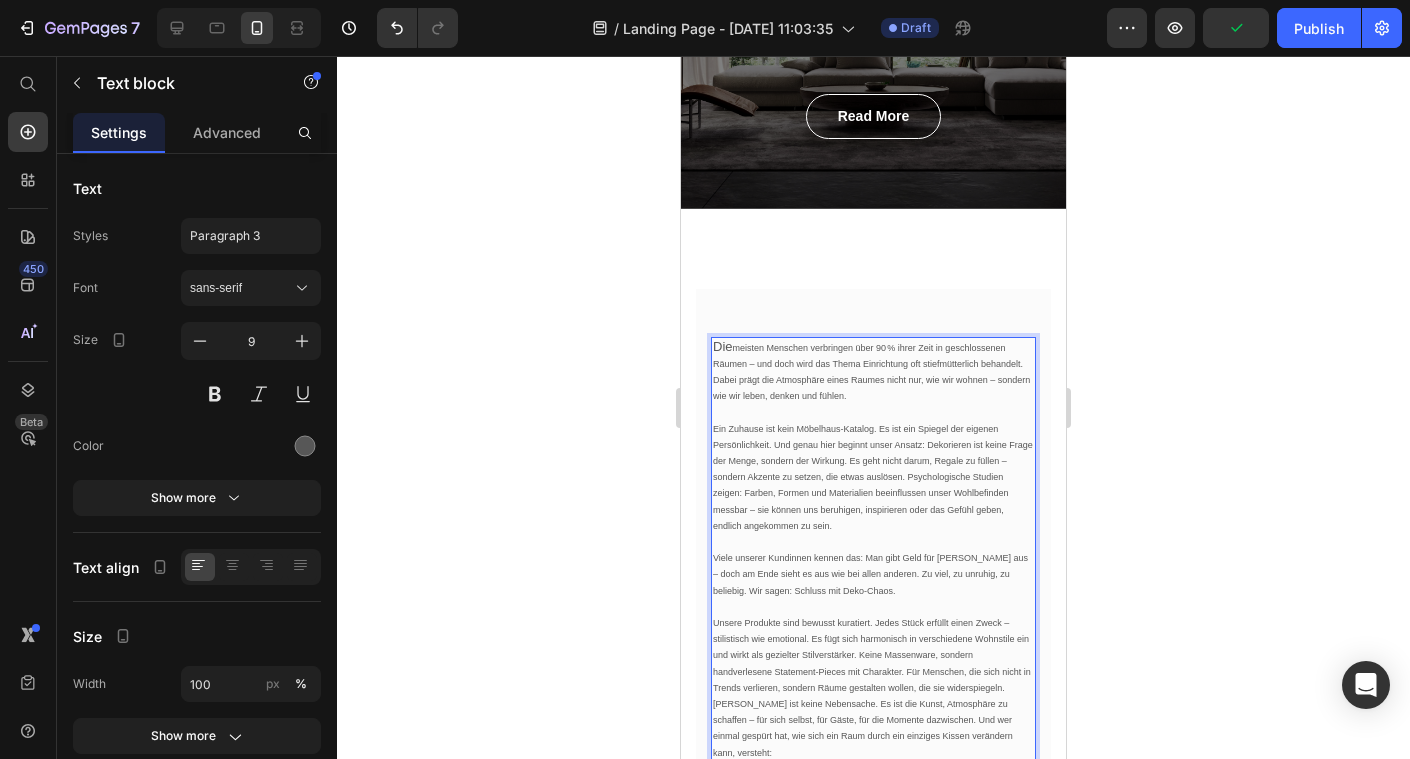 click on "Die" at bounding box center [723, 346] 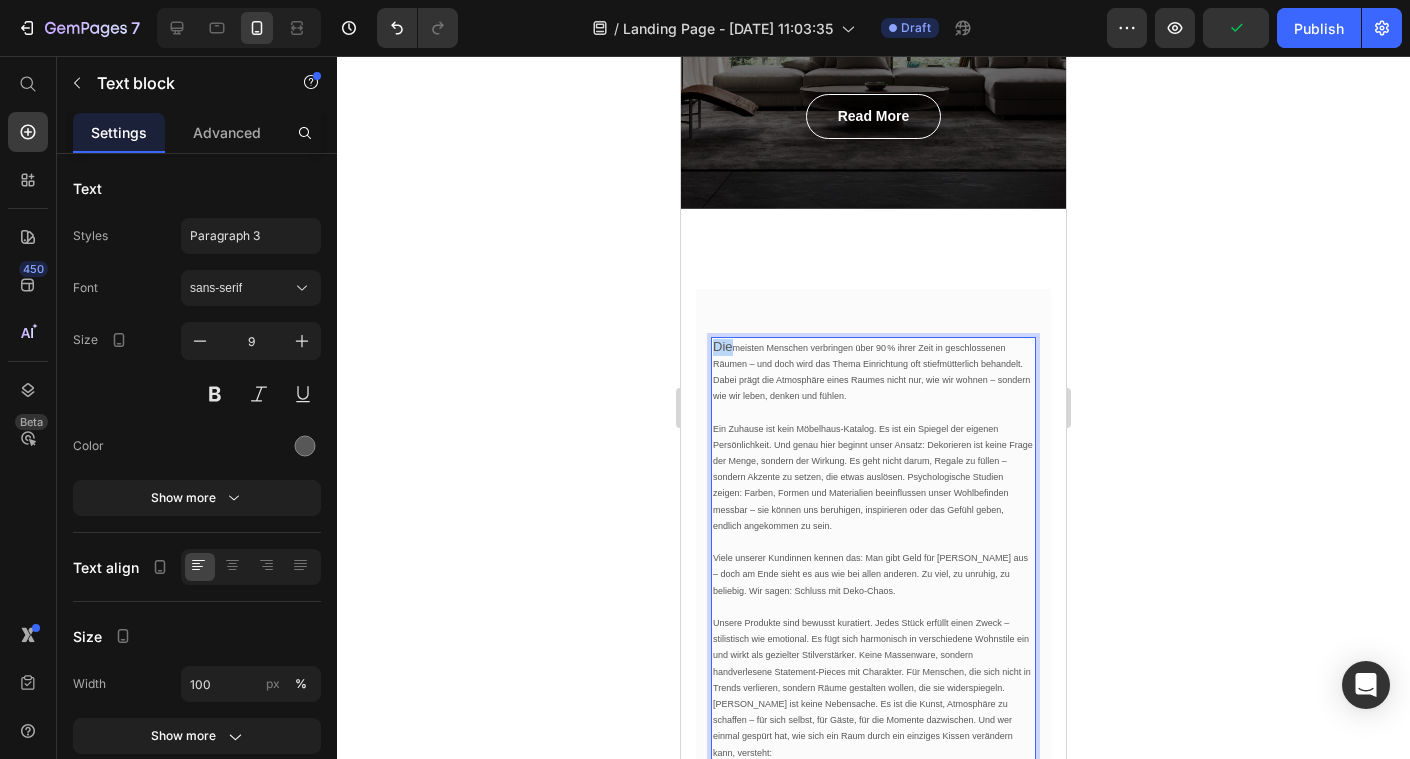 click on "Die" at bounding box center [723, 346] 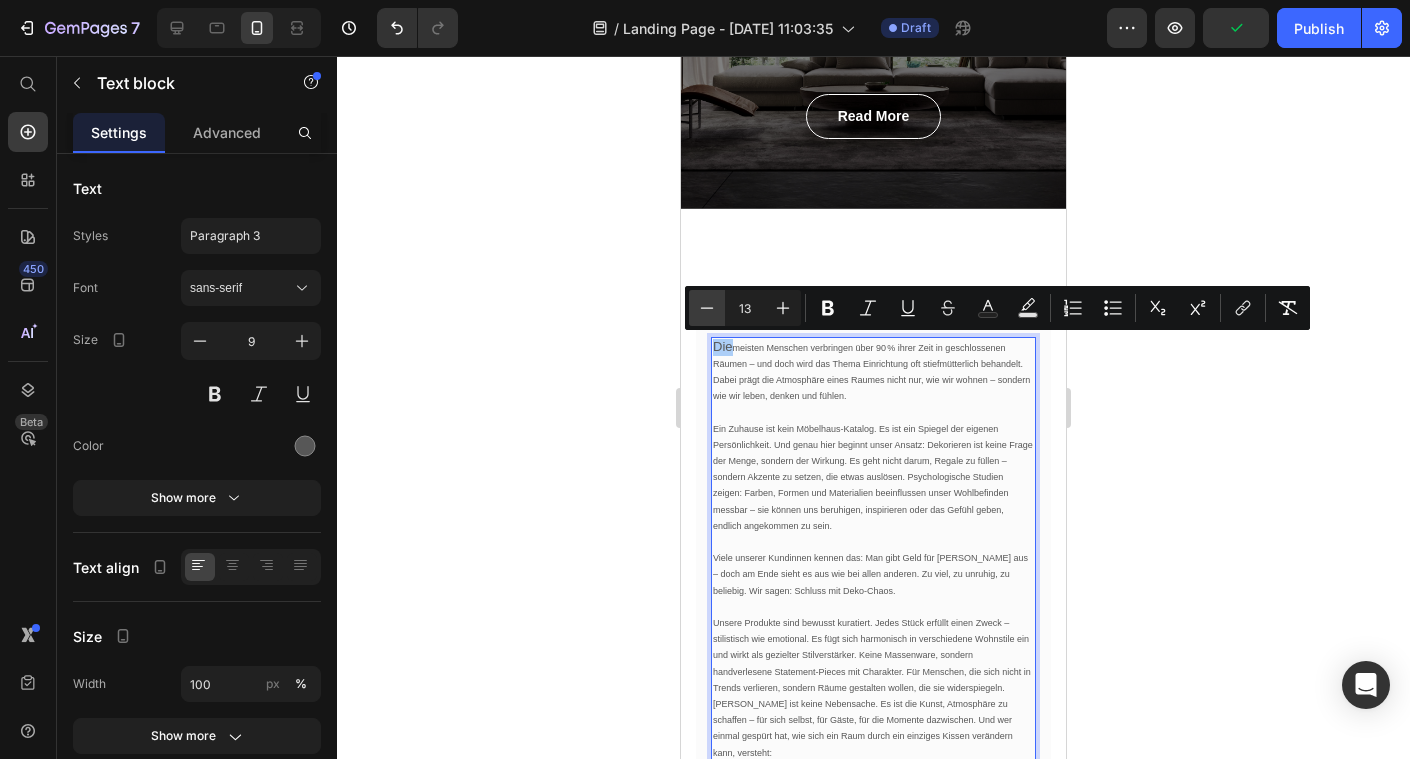 click 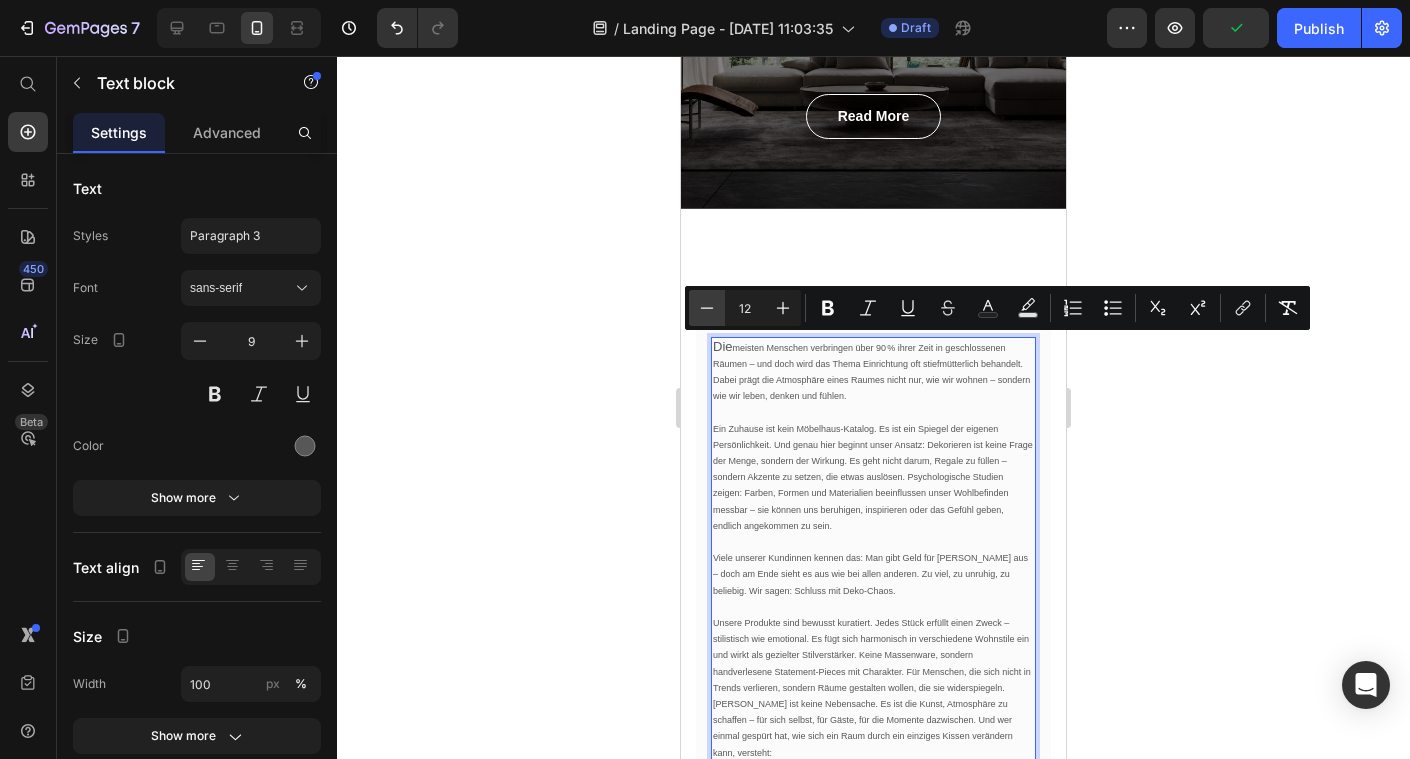 click 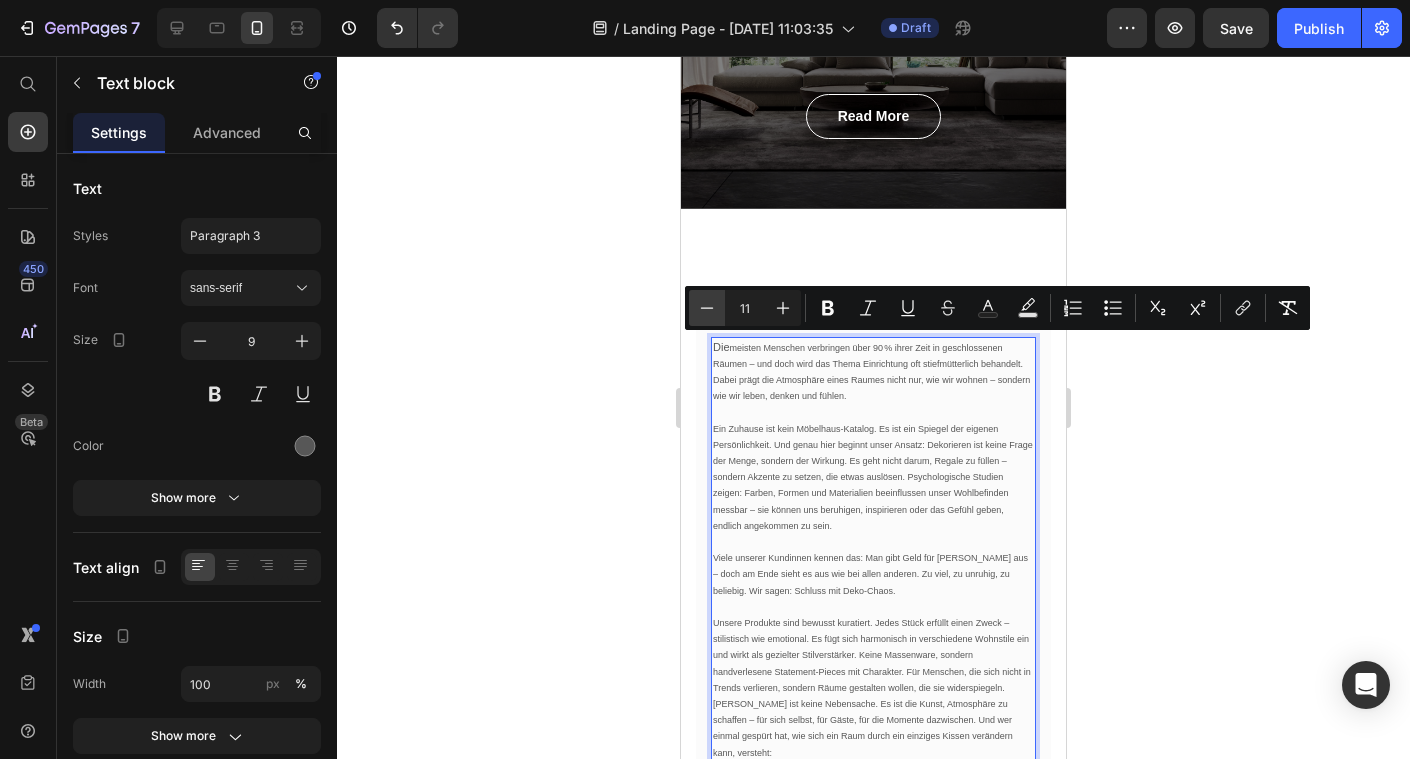 click 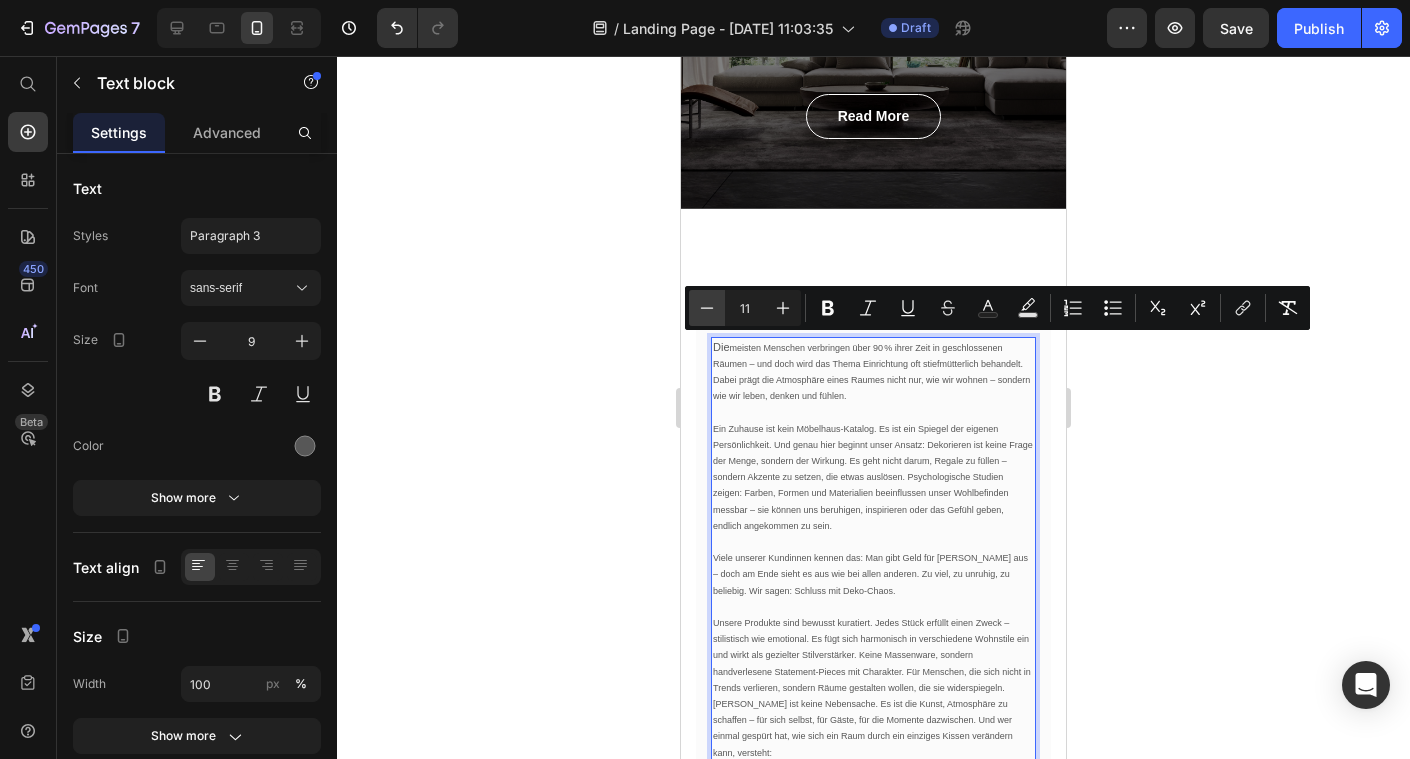 type on "10" 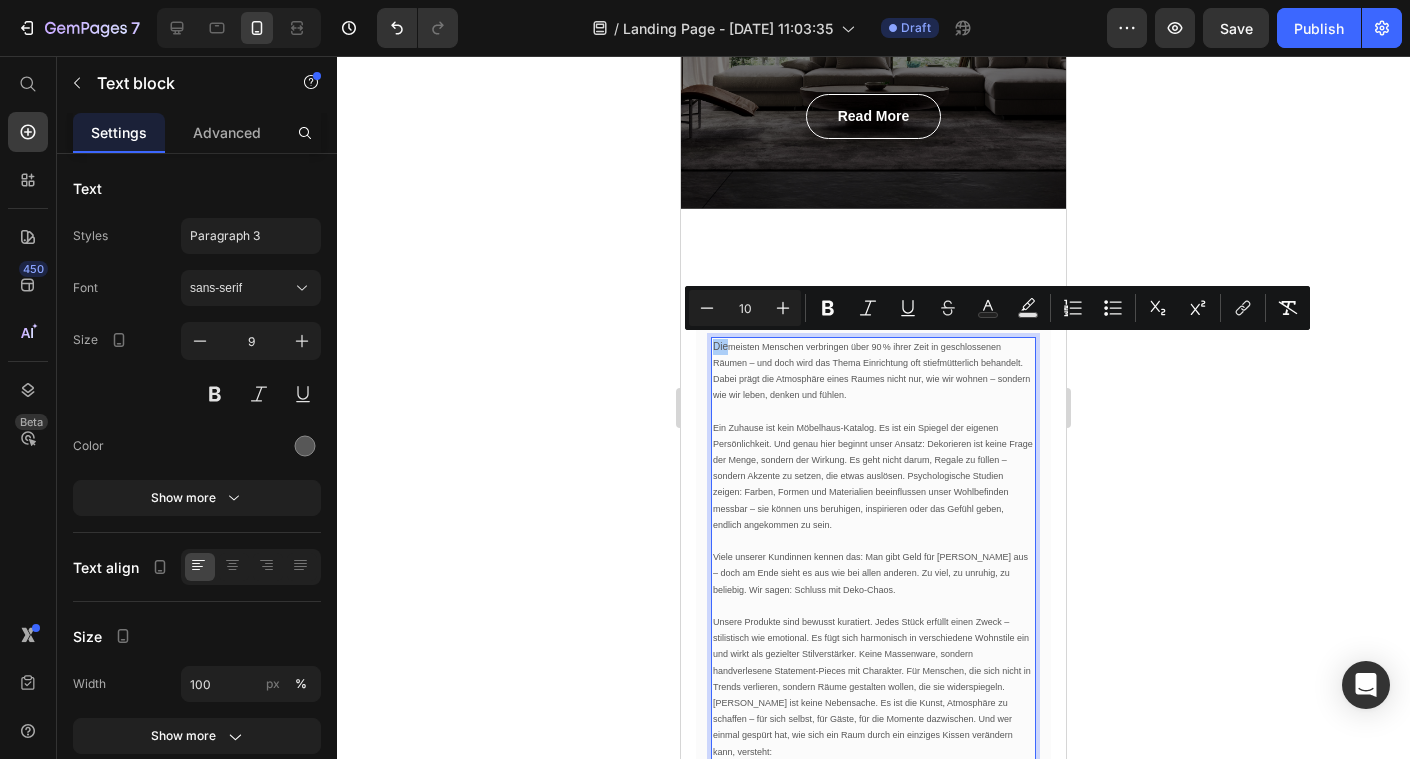click 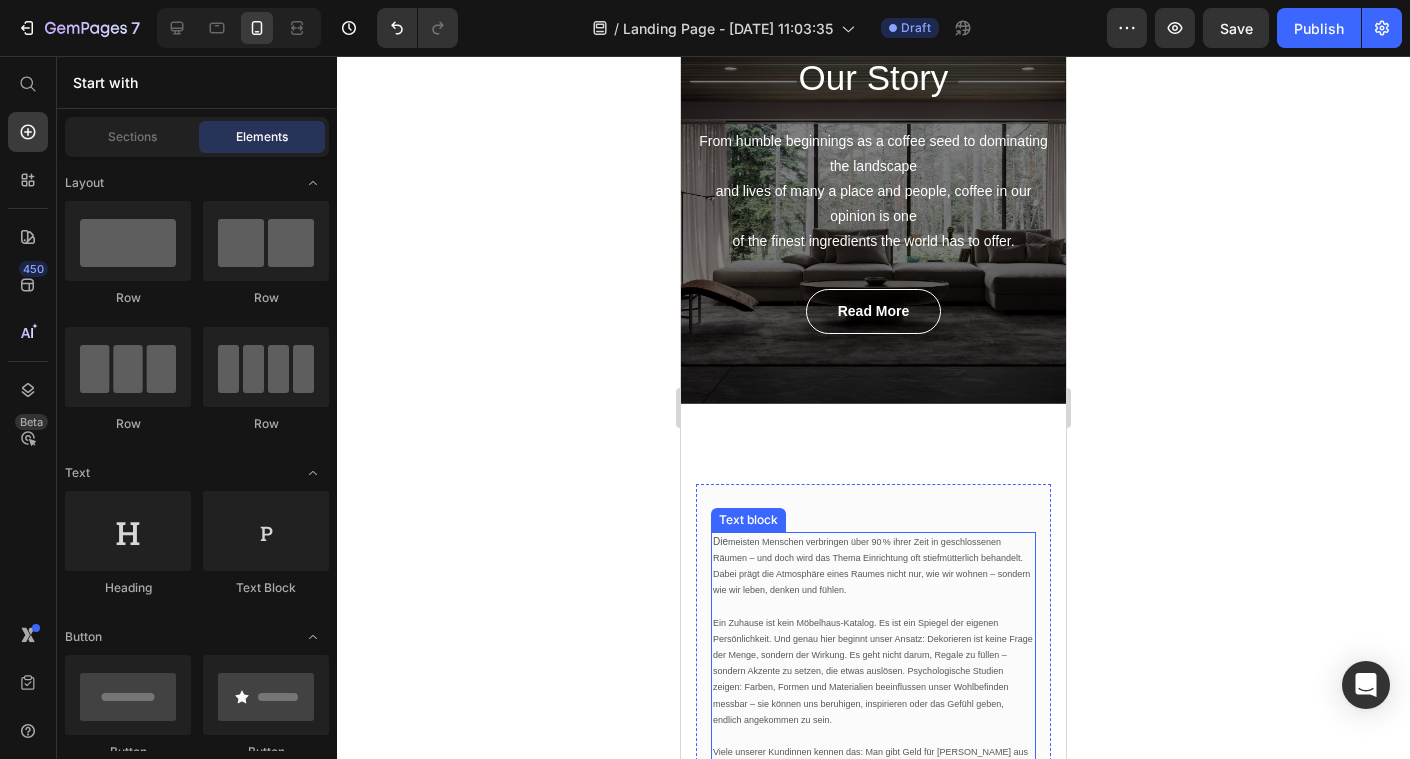scroll, scrollTop: 0, scrollLeft: 0, axis: both 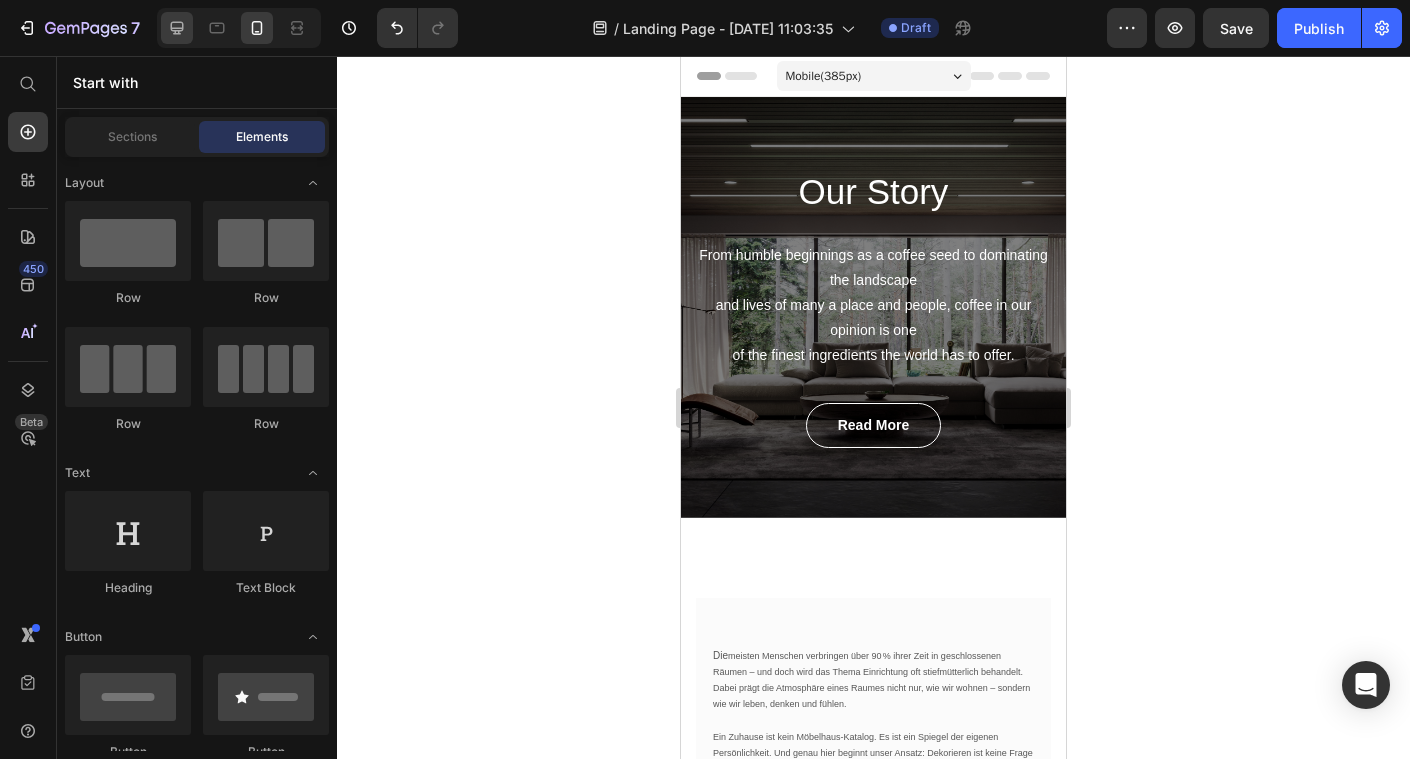 click 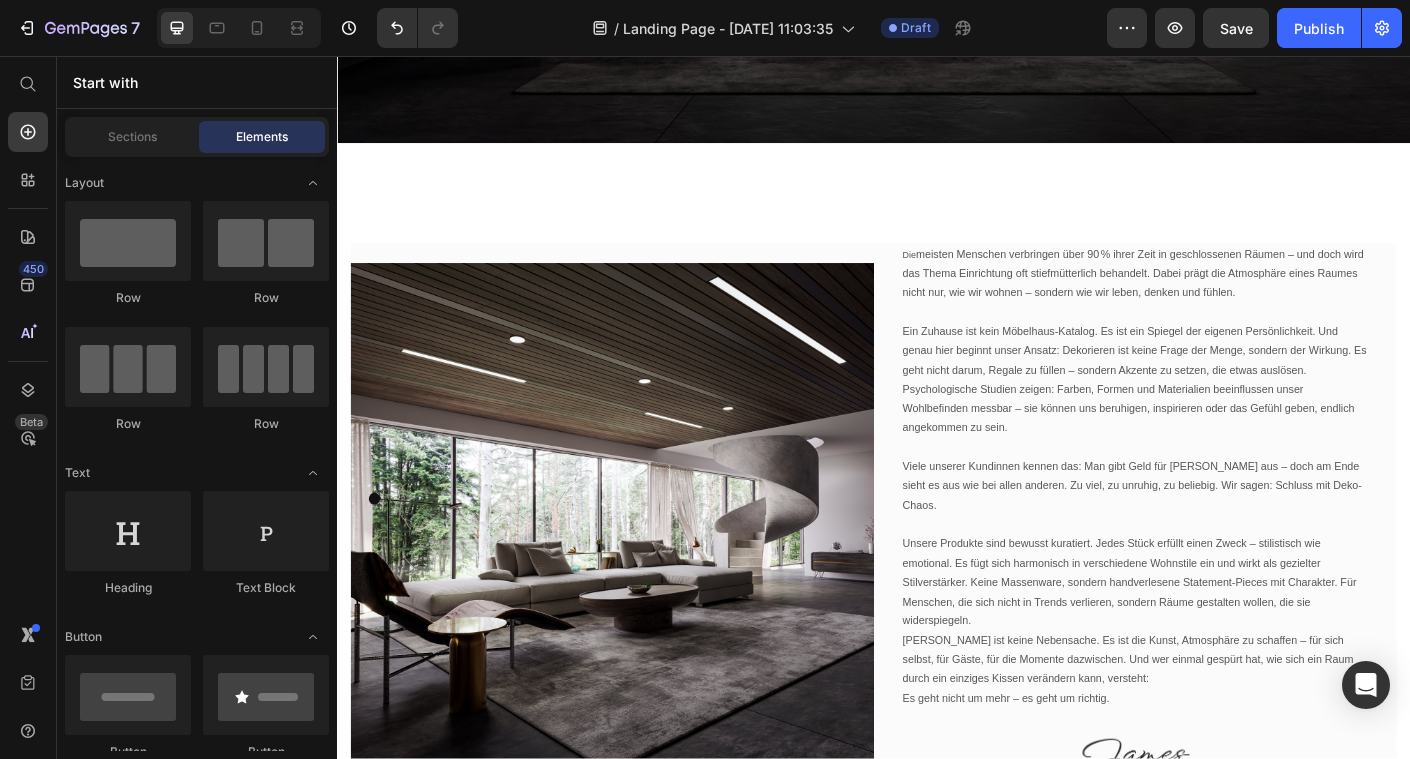 scroll, scrollTop: 545, scrollLeft: 0, axis: vertical 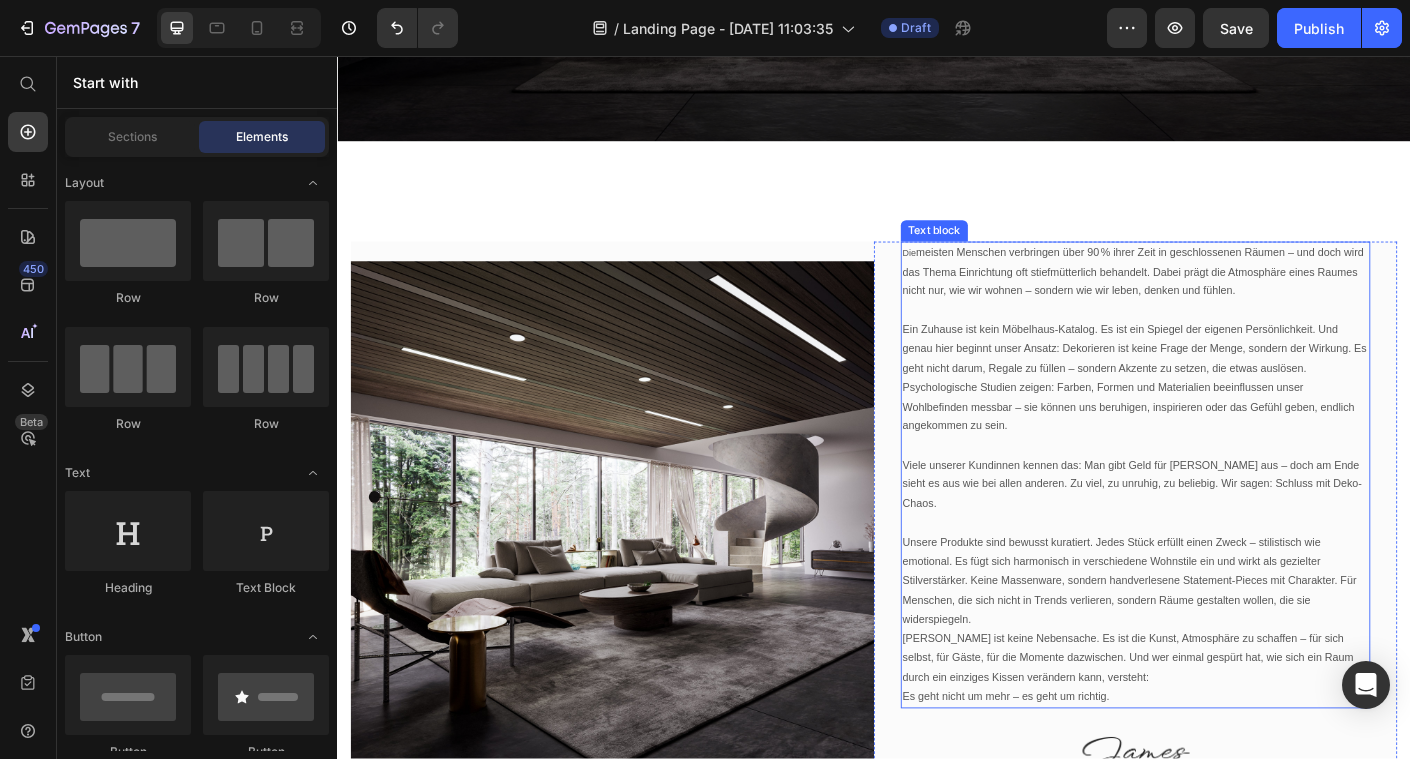 click on "Die  meisten Menschen verbringen über 90 % ihrer Zeit in geschlossenen Räumen – und doch wird das Thema Einrichtung oft stiefmütterlich behandelt. Dabei prägt die Atmosphäre eines Raumes nicht nur, wie wir wohnen – sondern wie wir leben, denken und fühlen." at bounding box center (1229, 298) 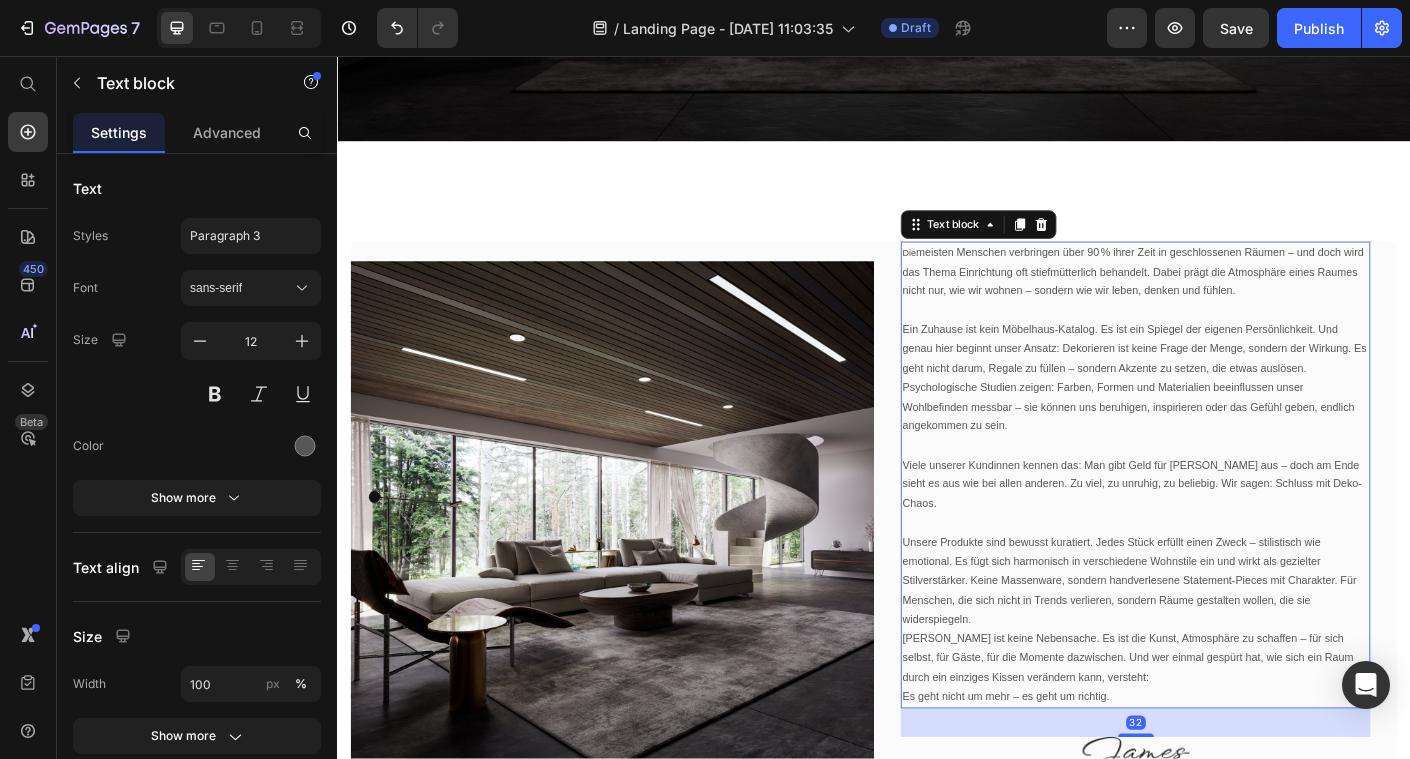 scroll, scrollTop: 712, scrollLeft: 0, axis: vertical 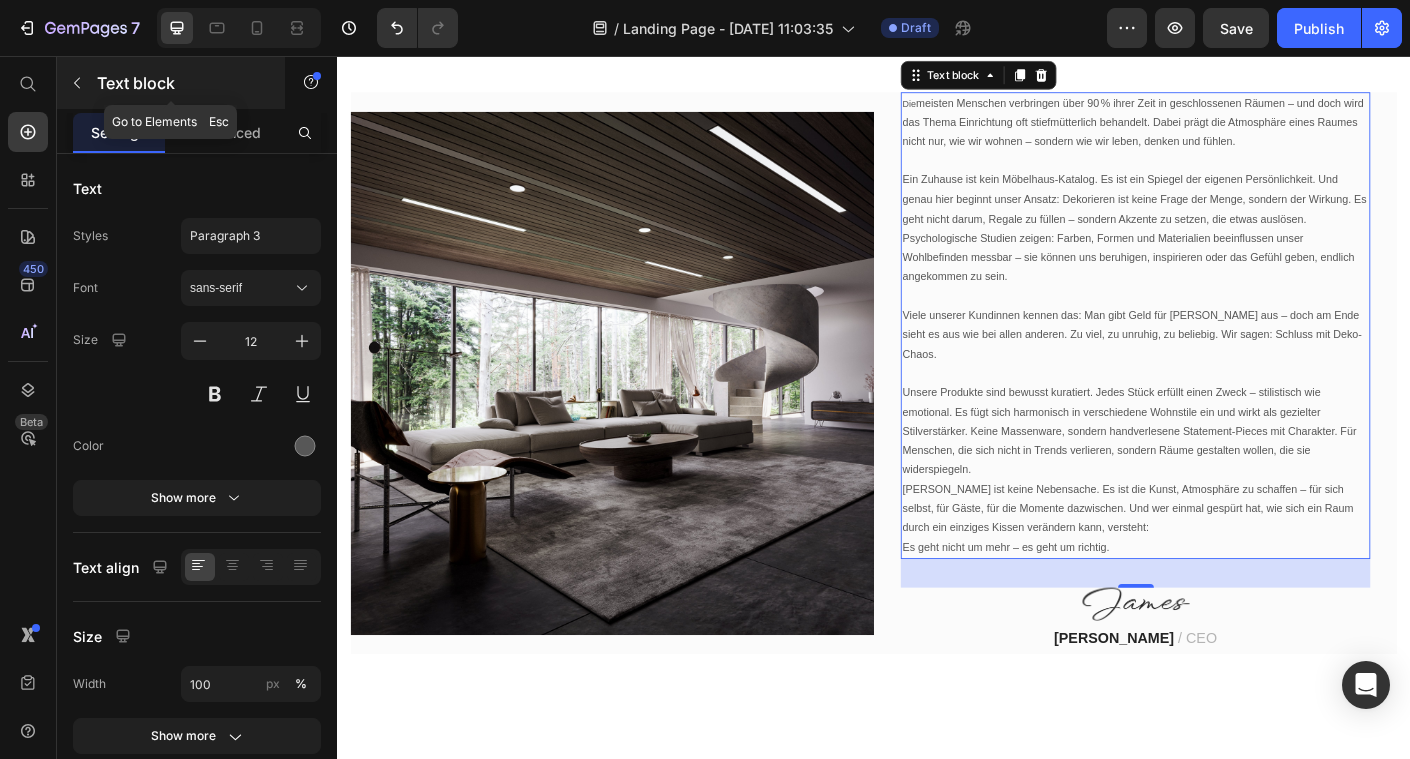 click at bounding box center (77, 83) 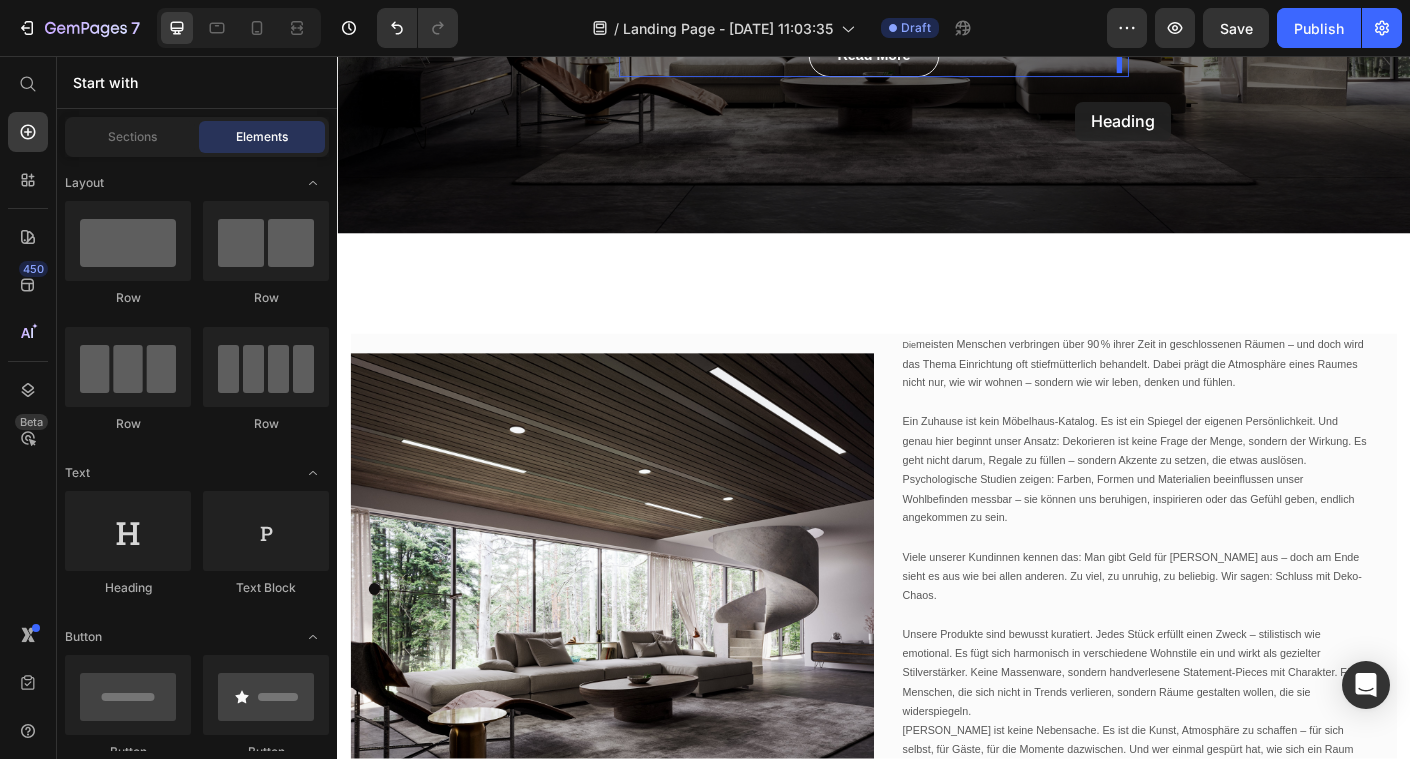 scroll, scrollTop: 365, scrollLeft: 0, axis: vertical 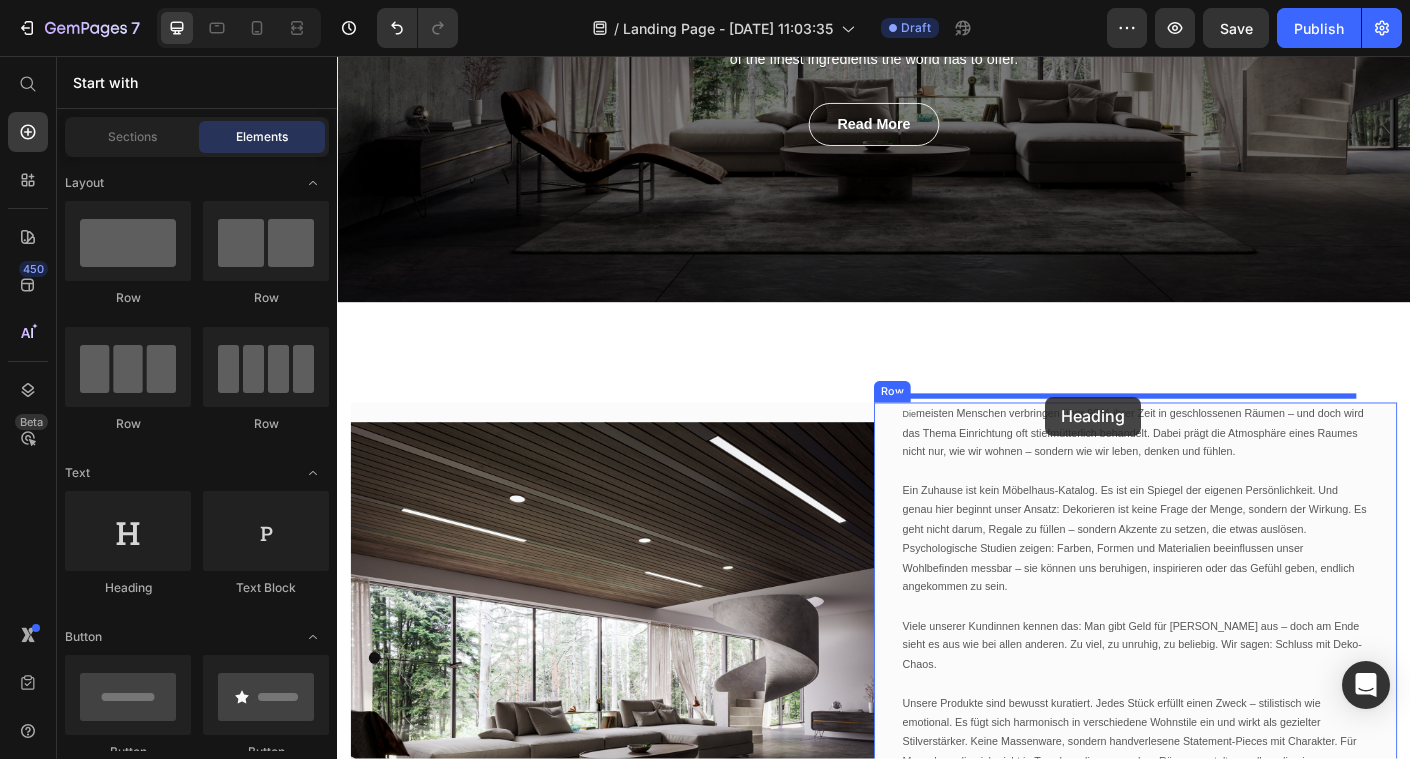 drag, startPoint x: 484, startPoint y: 592, endPoint x: 1129, endPoint y: 437, distance: 663.3627 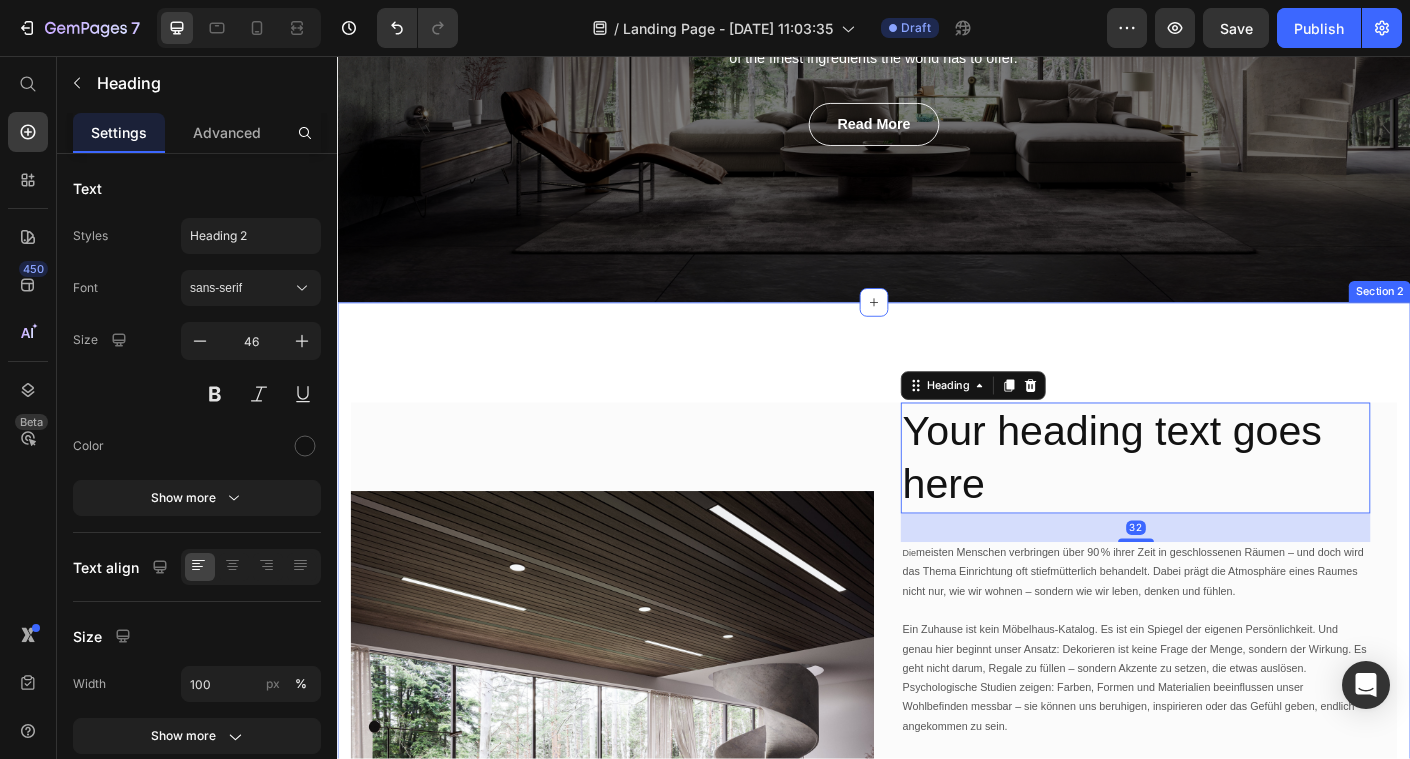 click on "Image Your heading text goes here Heading   32 Die  meisten Menschen verbringen über 90 % ihrer Zeit in geschlossenen Räumen – und doch wird das Thema Einrichtung oft stiefmütterlich behandelt. Dabei prägt die Atmosphäre eines Raumes nicht nur, wie wir wohnen – sondern wie wir leben, denken und fühlen.  Ein Zuhause ist kein Möbelhaus-Katalog. Es ist ein Spiegel der eigenen Persönlichkeit. Und genau hier beginnt unser Ansatz: Dekorieren ist keine Frage der Menge, sondern der Wirkung. Es geht nicht darum, Regale zu füllen – sondern Akzente zu setzen, die etwas auslösen. Psychologische Studien zeigen: Farben, Formen und Materialien beeinflussen unser Wohlbefinden messbar – sie können uns beruhigen, inspirieren oder das Gefühl geben, endlich angekommen zu sein.   Viele unserer Kundinnen kennen das: Man gibt Geld für Deko aus – doch am Ende sieht es aus wie bei allen anderen. Zu viel, zu unruhig, zu beliebig. Wir sagen: Schluss mit Deko-Chaos.   Text block Image James Frank   / CEO Row" at bounding box center (937, 836) 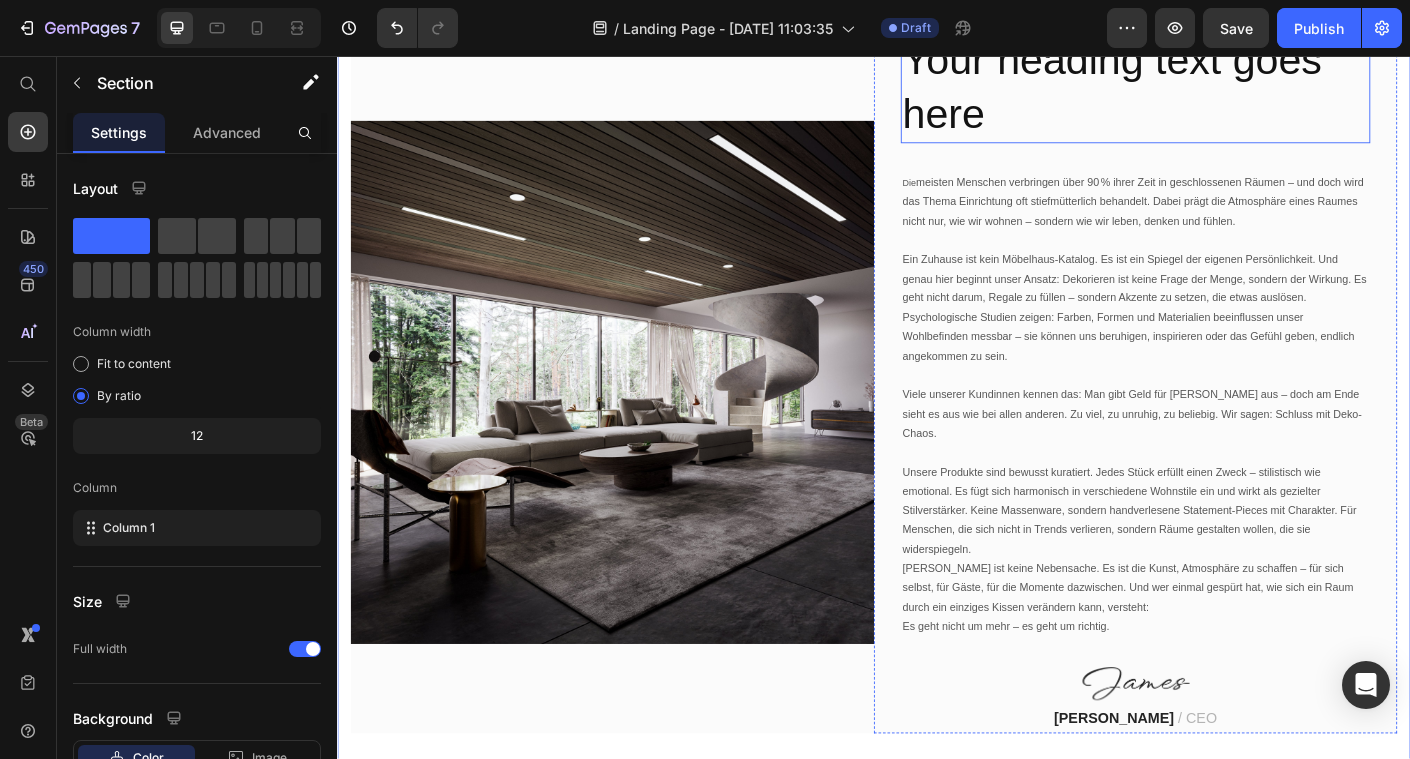 scroll, scrollTop: 744, scrollLeft: 0, axis: vertical 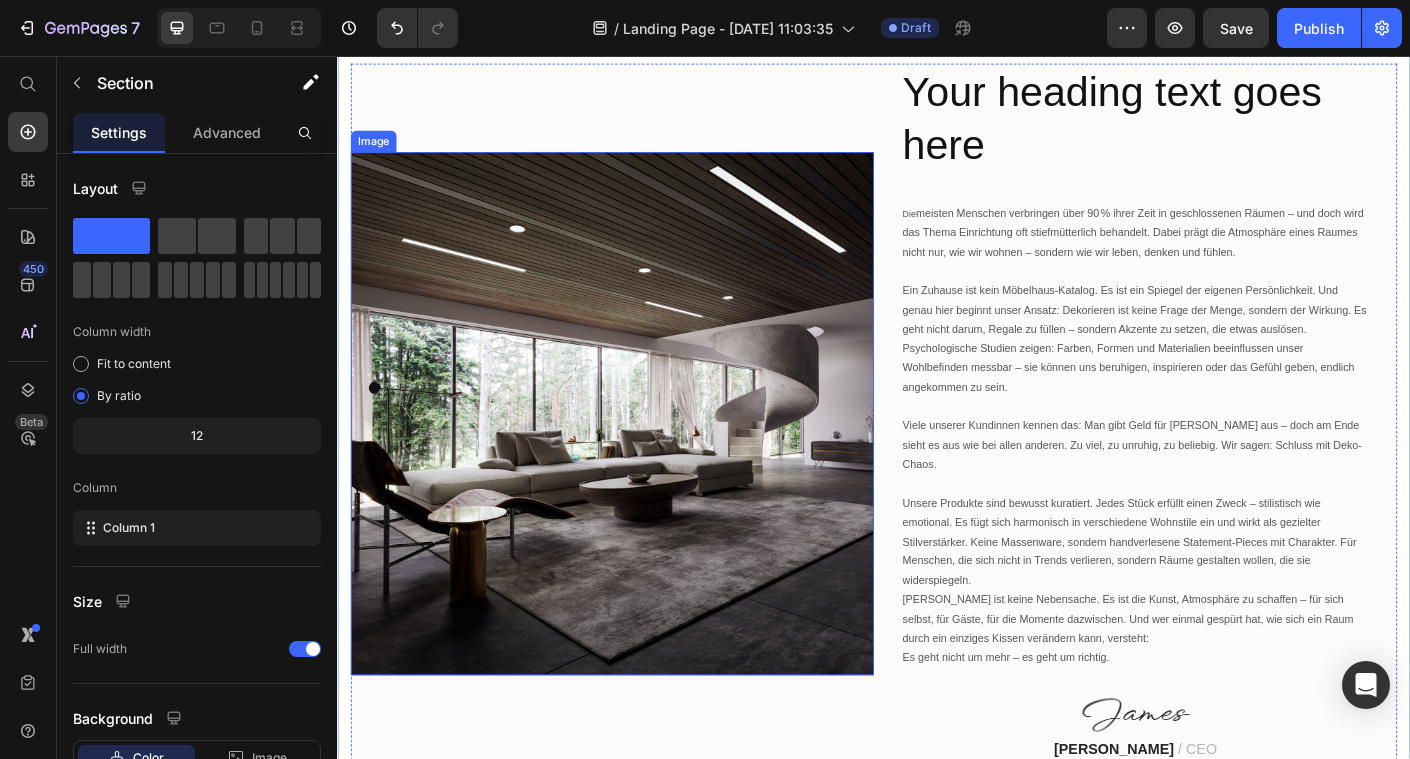 click at bounding box center [644, 456] 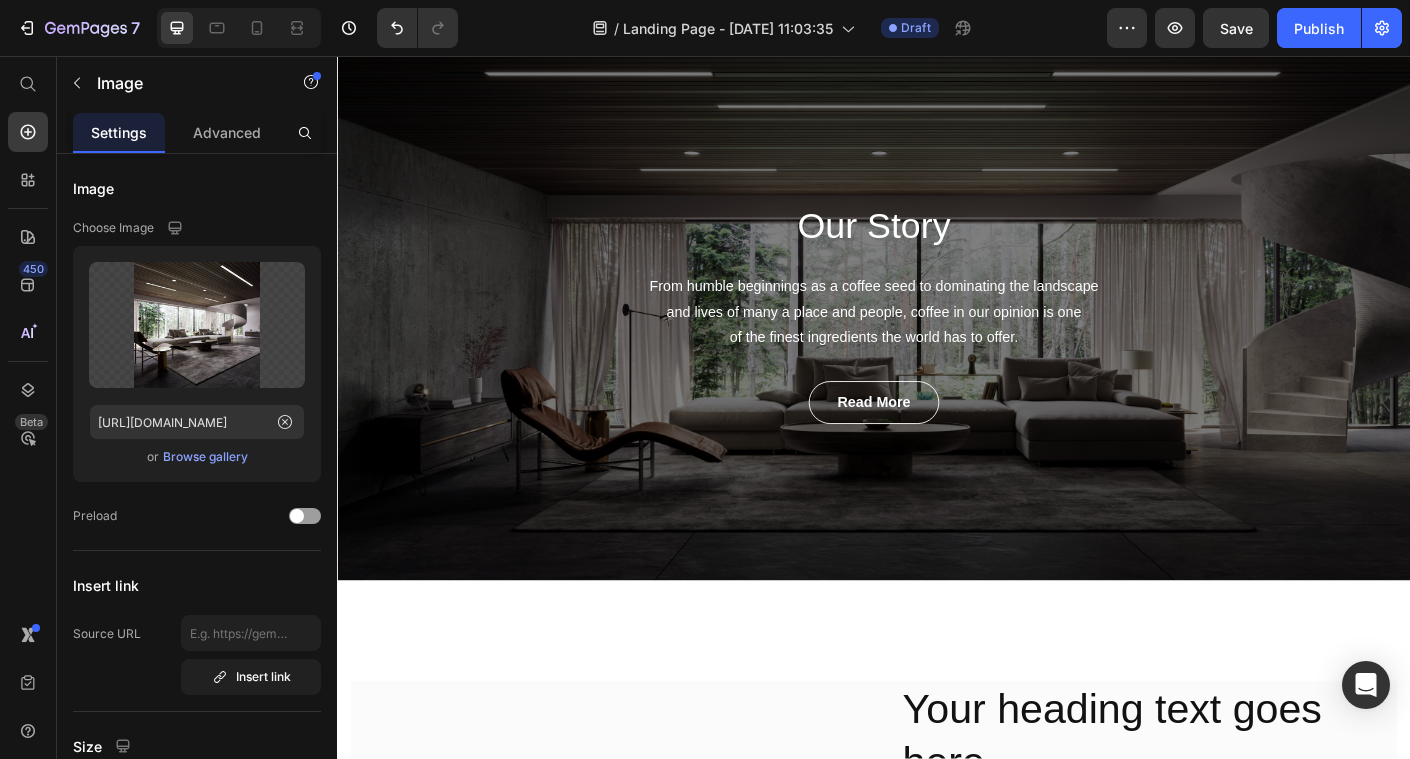 scroll, scrollTop: 0, scrollLeft: 0, axis: both 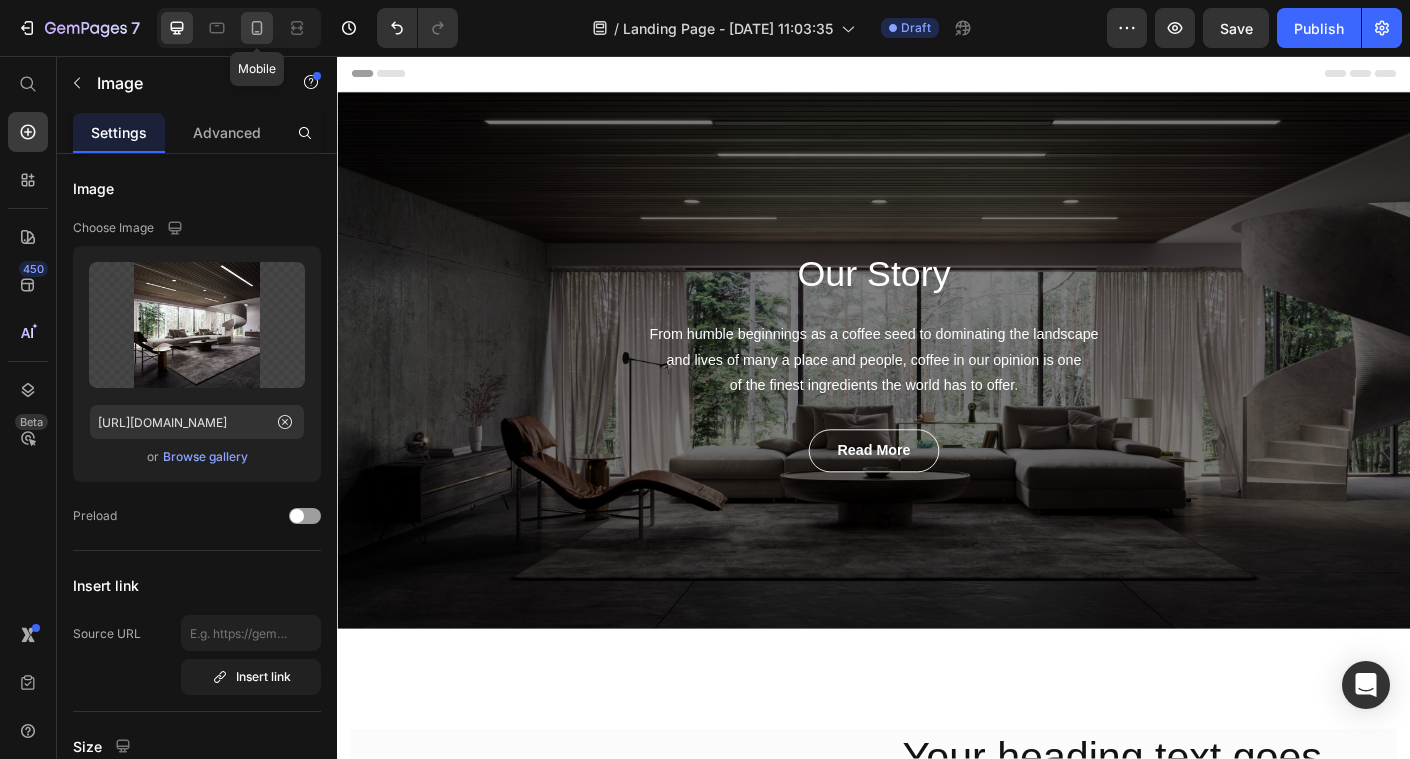 click 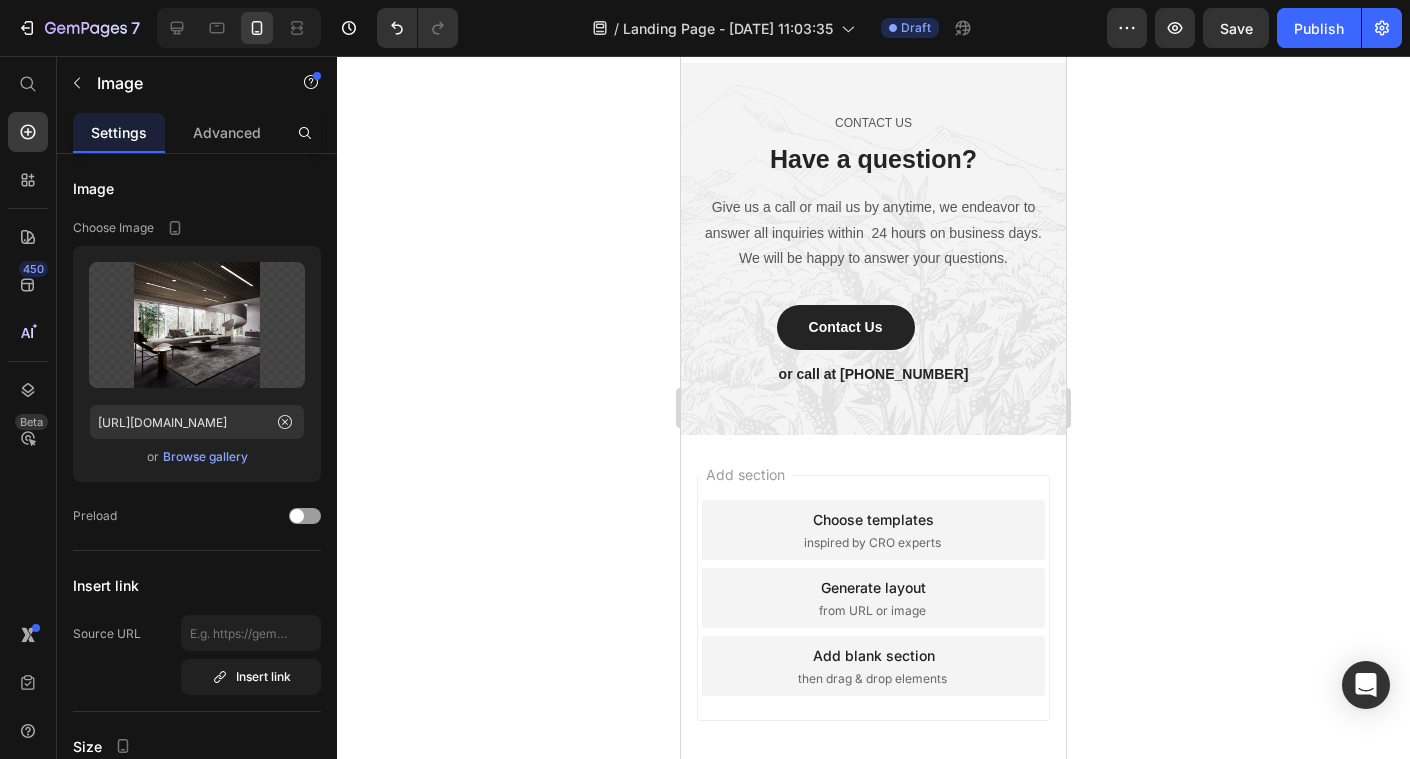 scroll, scrollTop: 6266, scrollLeft: 0, axis: vertical 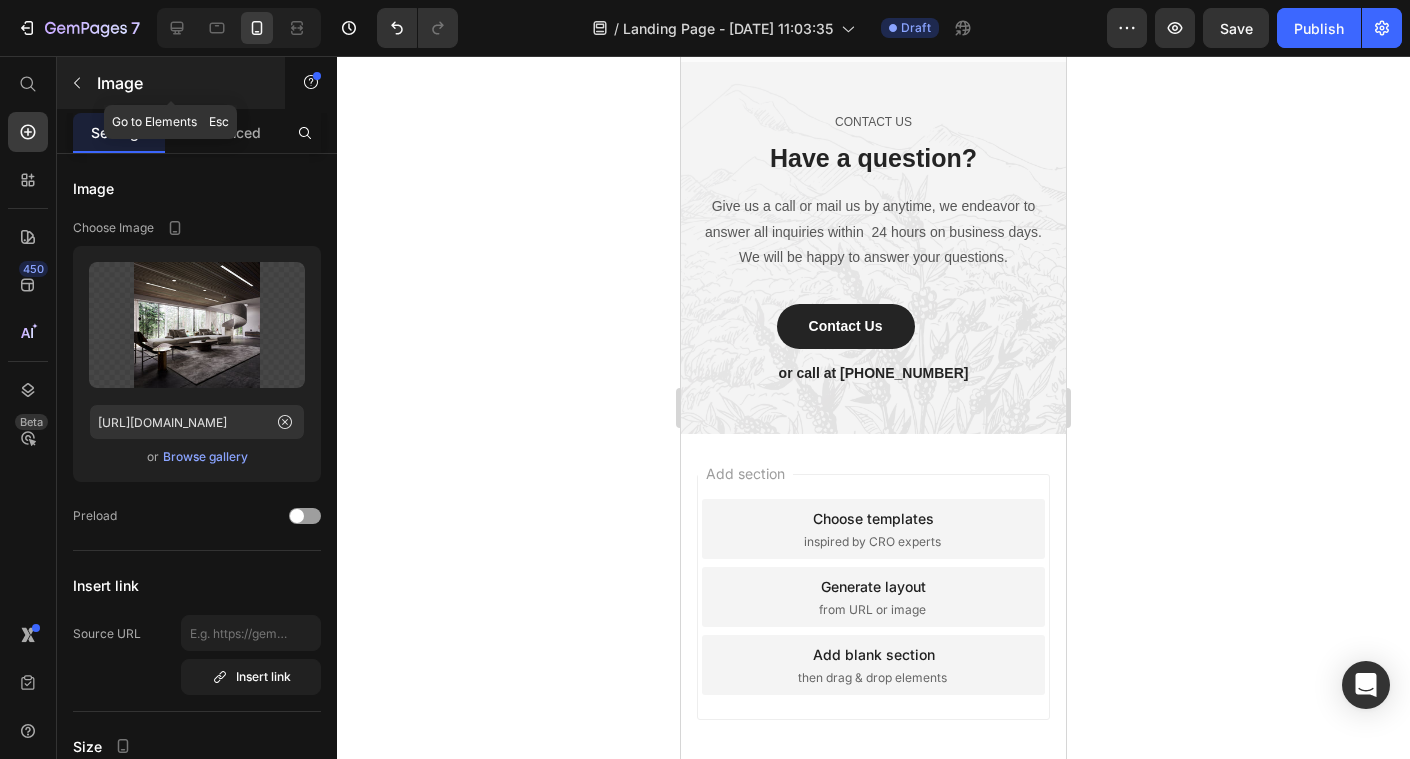click 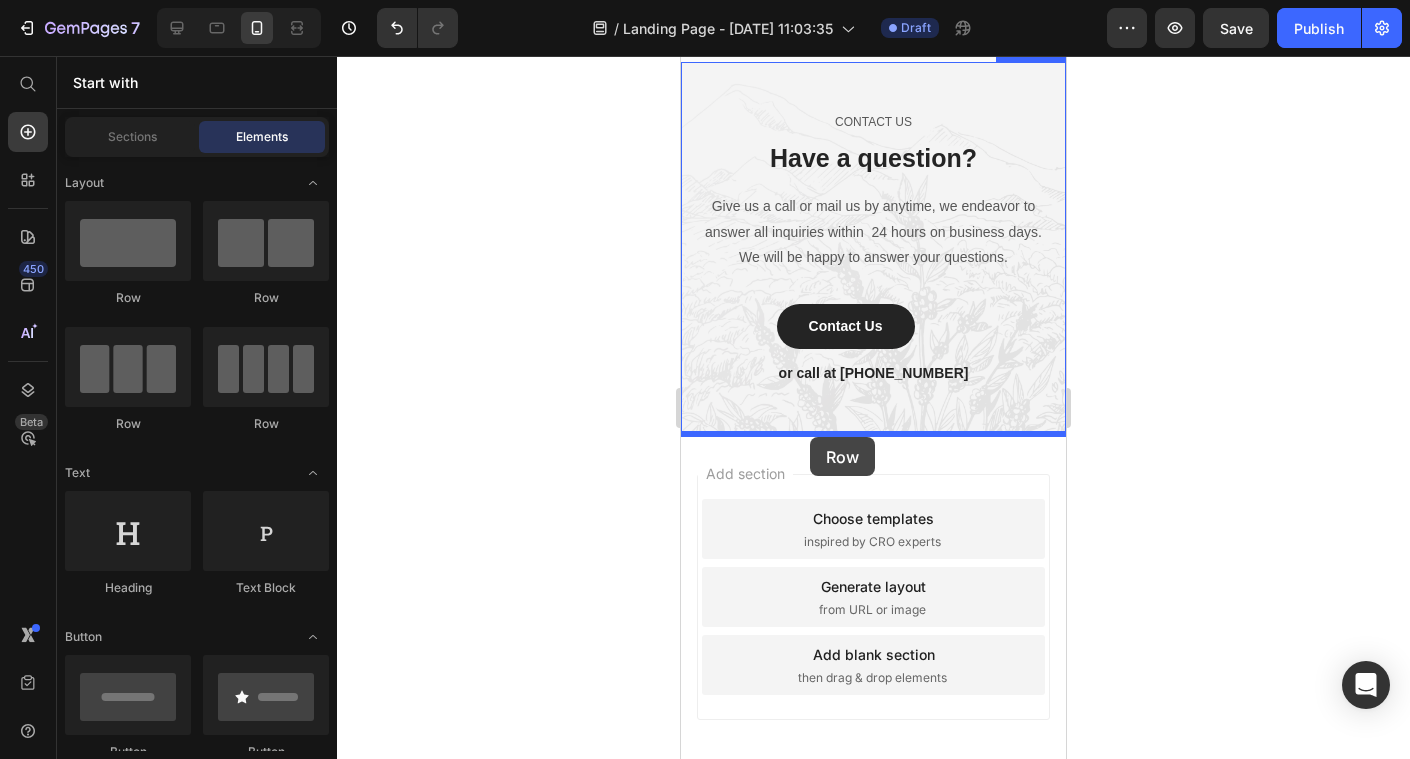 drag, startPoint x: 950, startPoint y: 306, endPoint x: 810, endPoint y: 437, distance: 191.73158 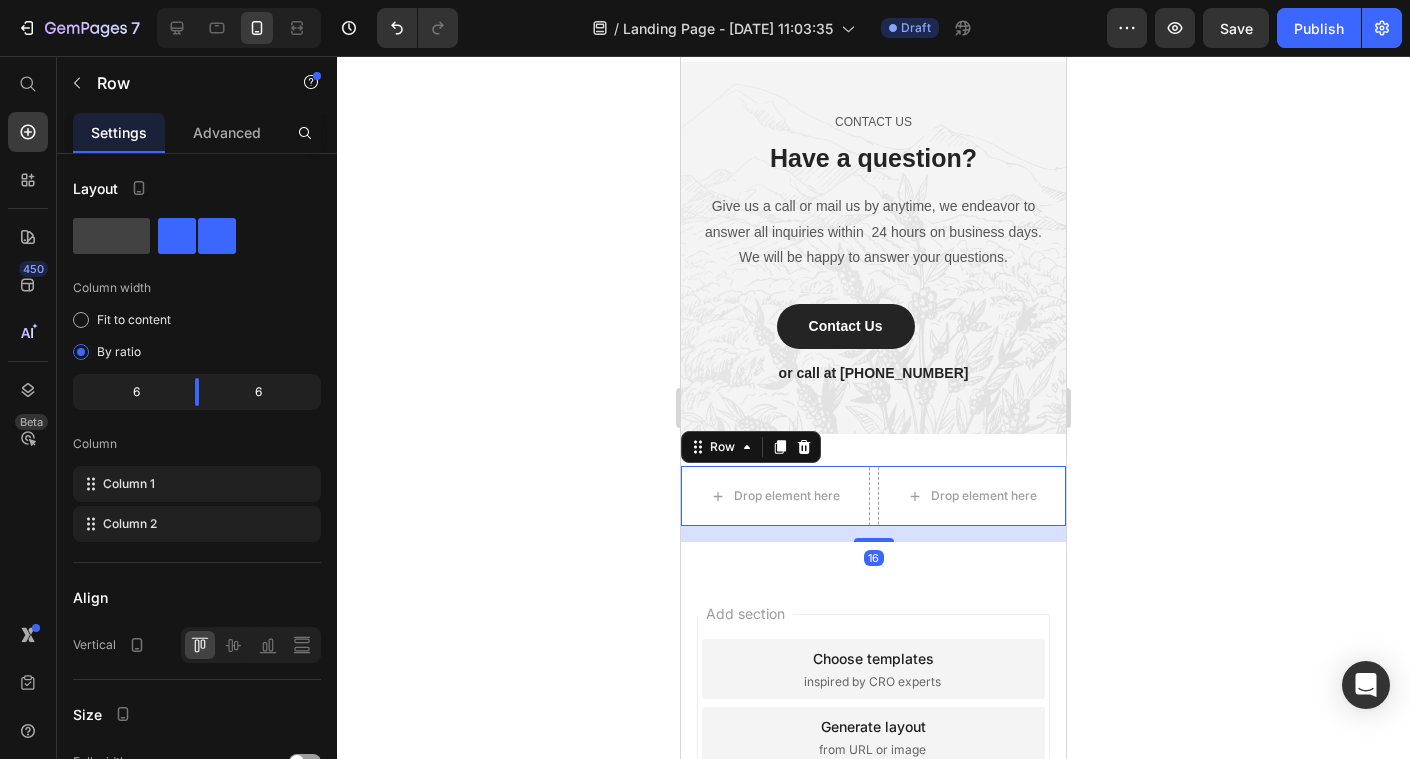 click 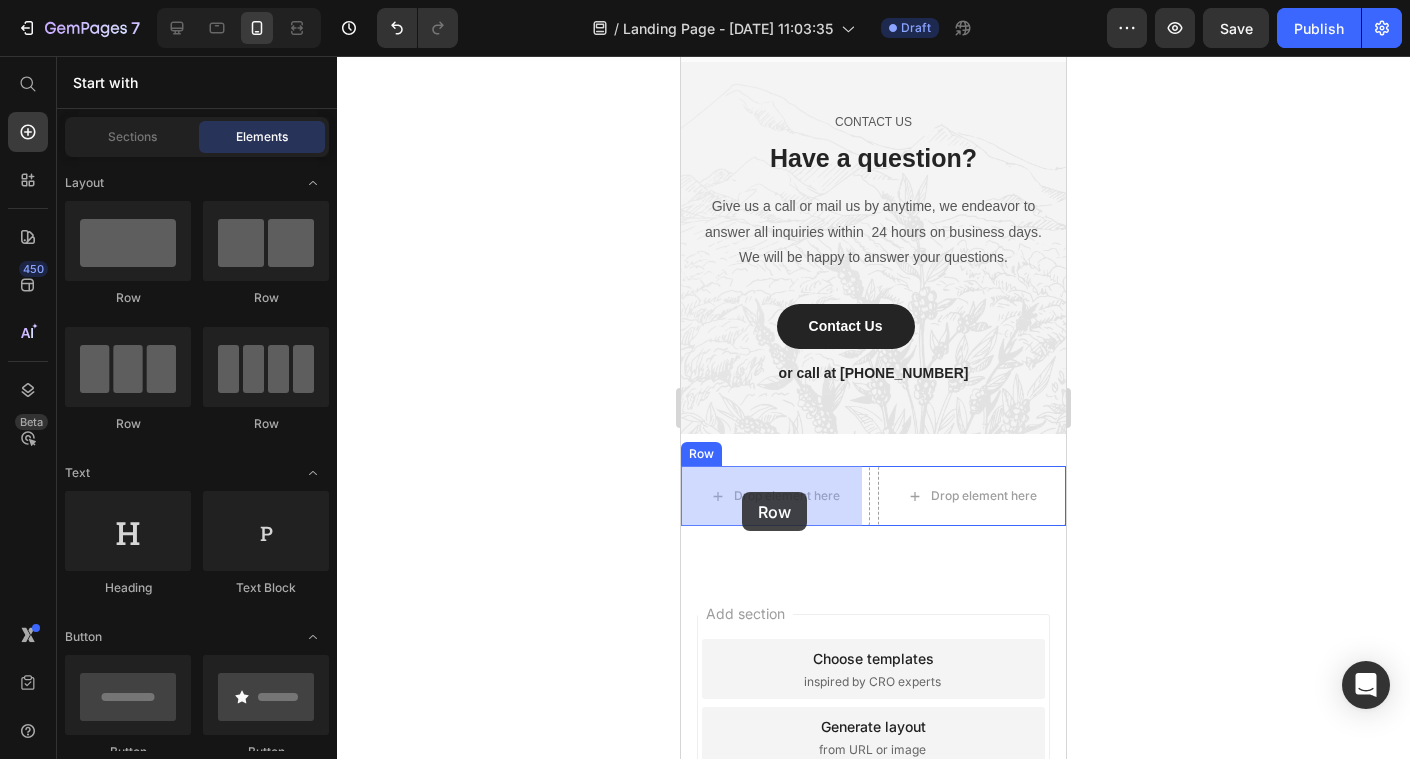 drag, startPoint x: 822, startPoint y: 420, endPoint x: 742, endPoint y: 491, distance: 106.96261 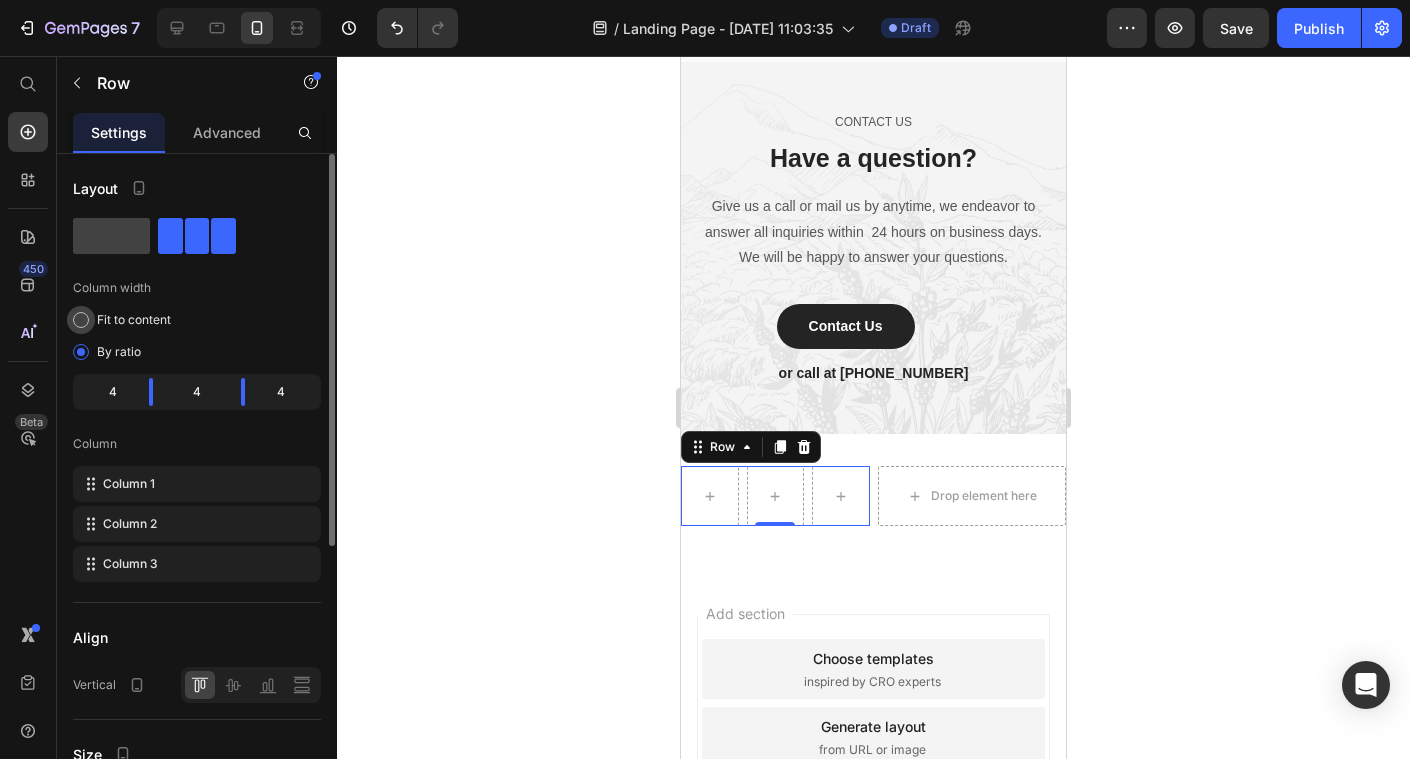 click on "Fit to content" 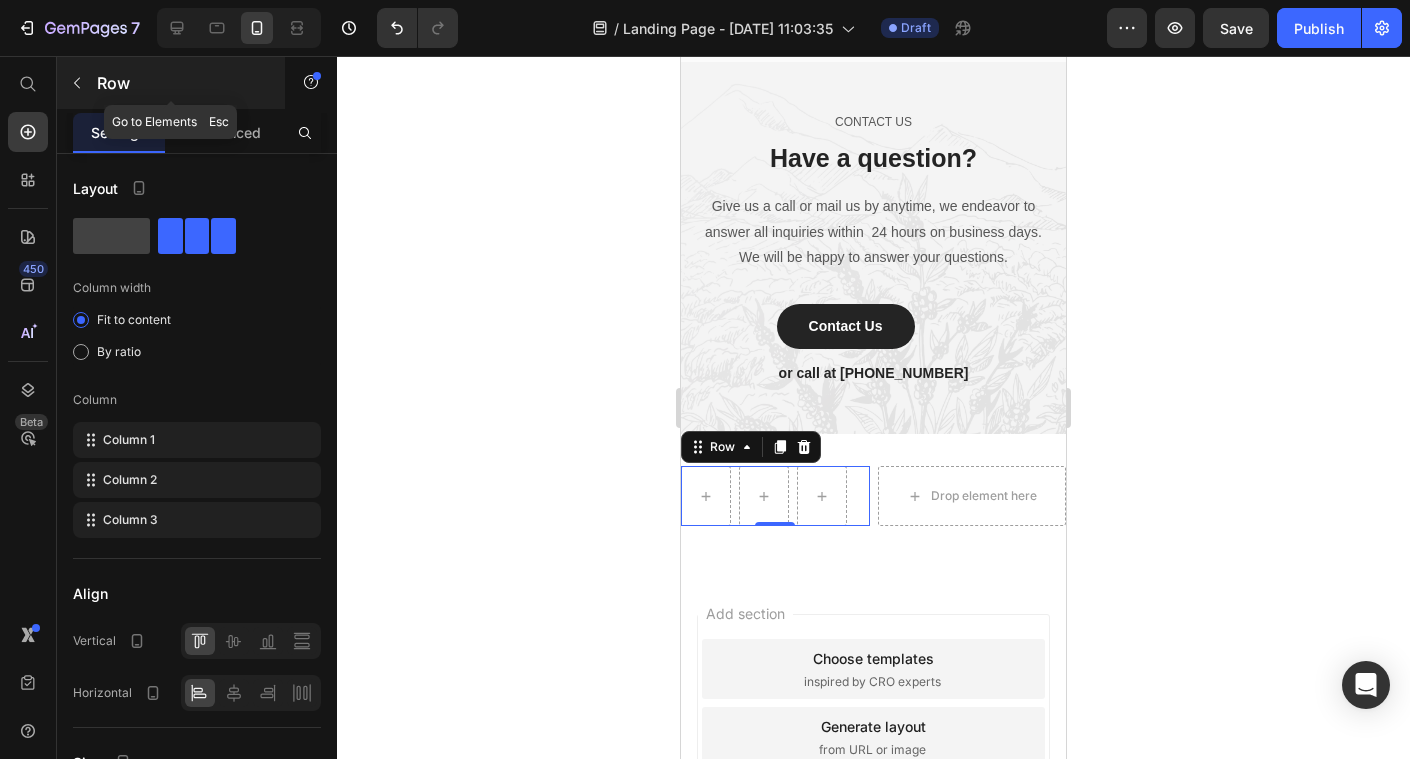 click 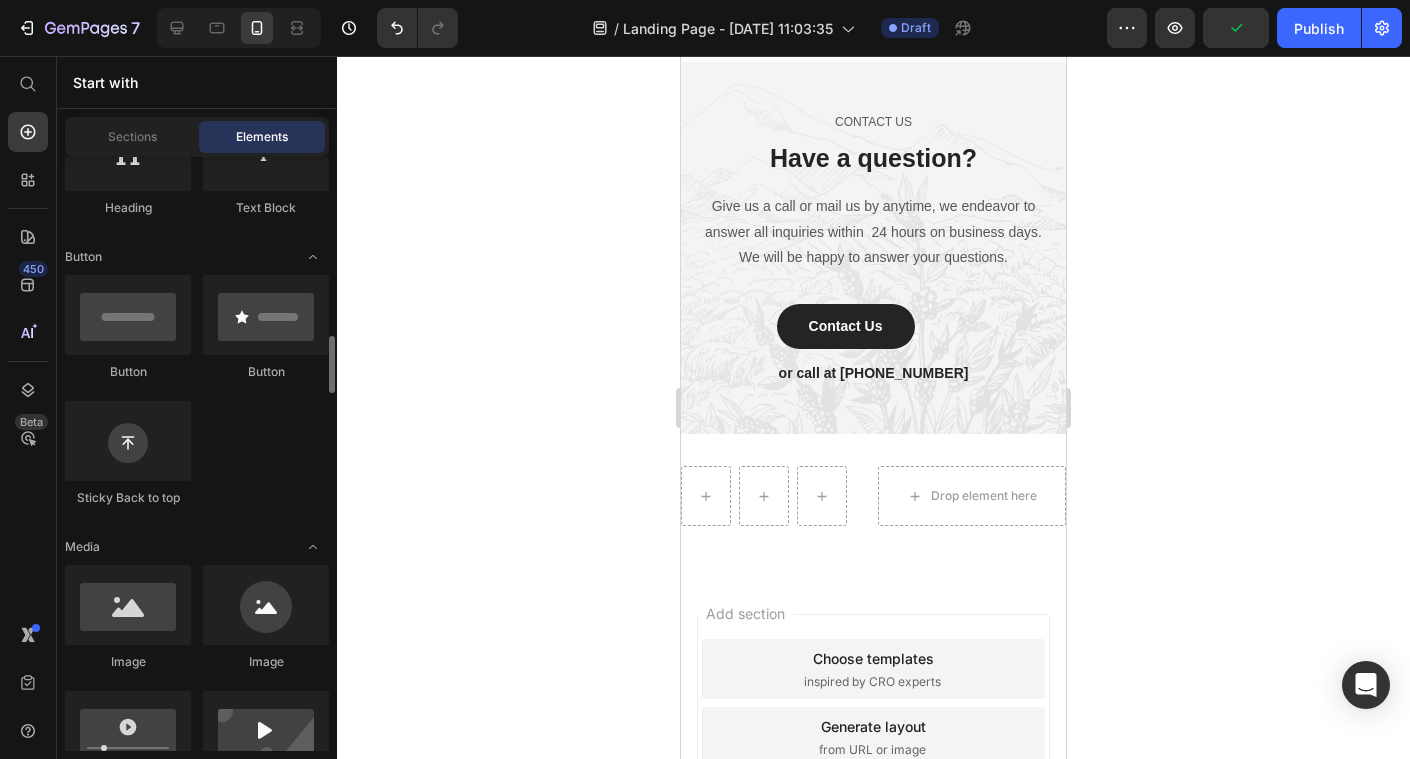 scroll, scrollTop: 510, scrollLeft: 0, axis: vertical 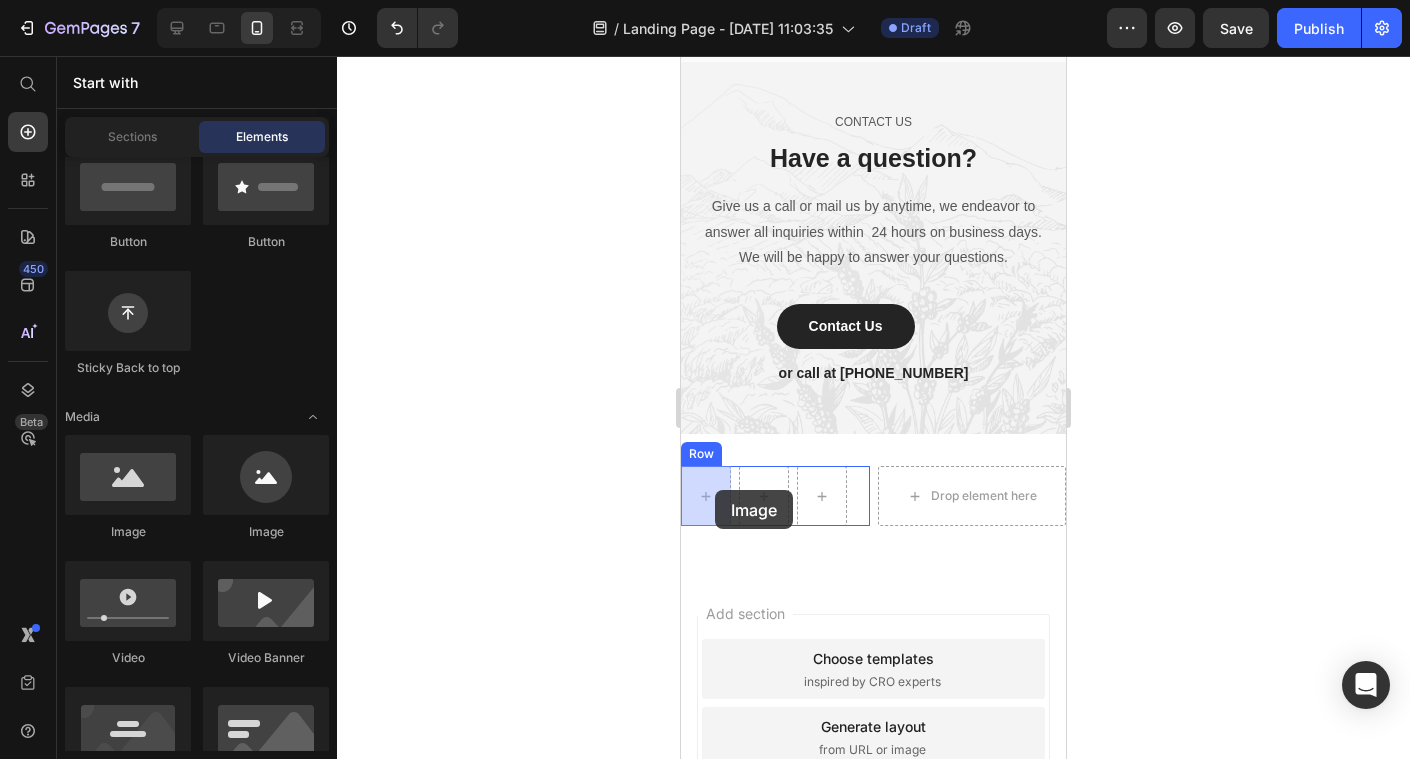 drag, startPoint x: 807, startPoint y: 534, endPoint x: 714, endPoint y: 489, distance: 103.315056 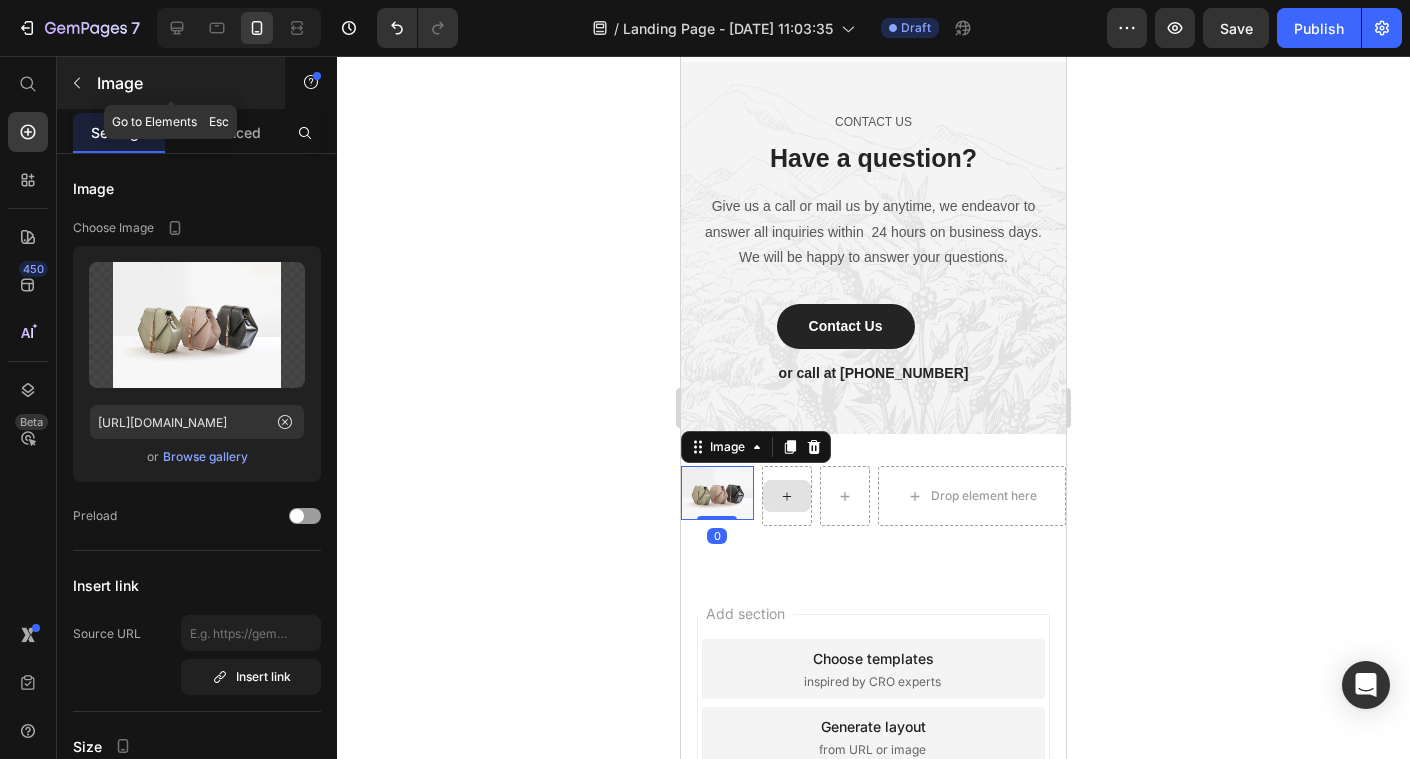 click 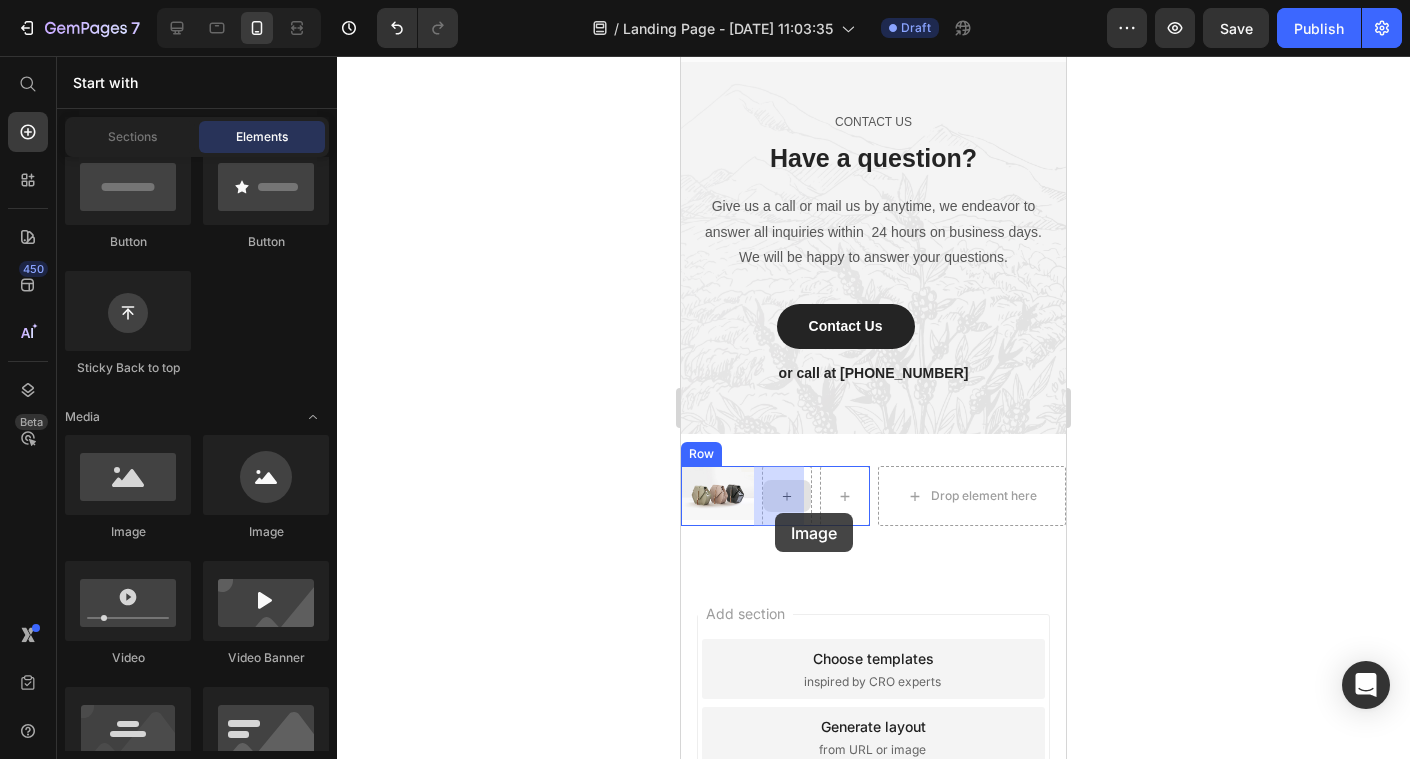 drag, startPoint x: 834, startPoint y: 525, endPoint x: 773, endPoint y: 493, distance: 68.88396 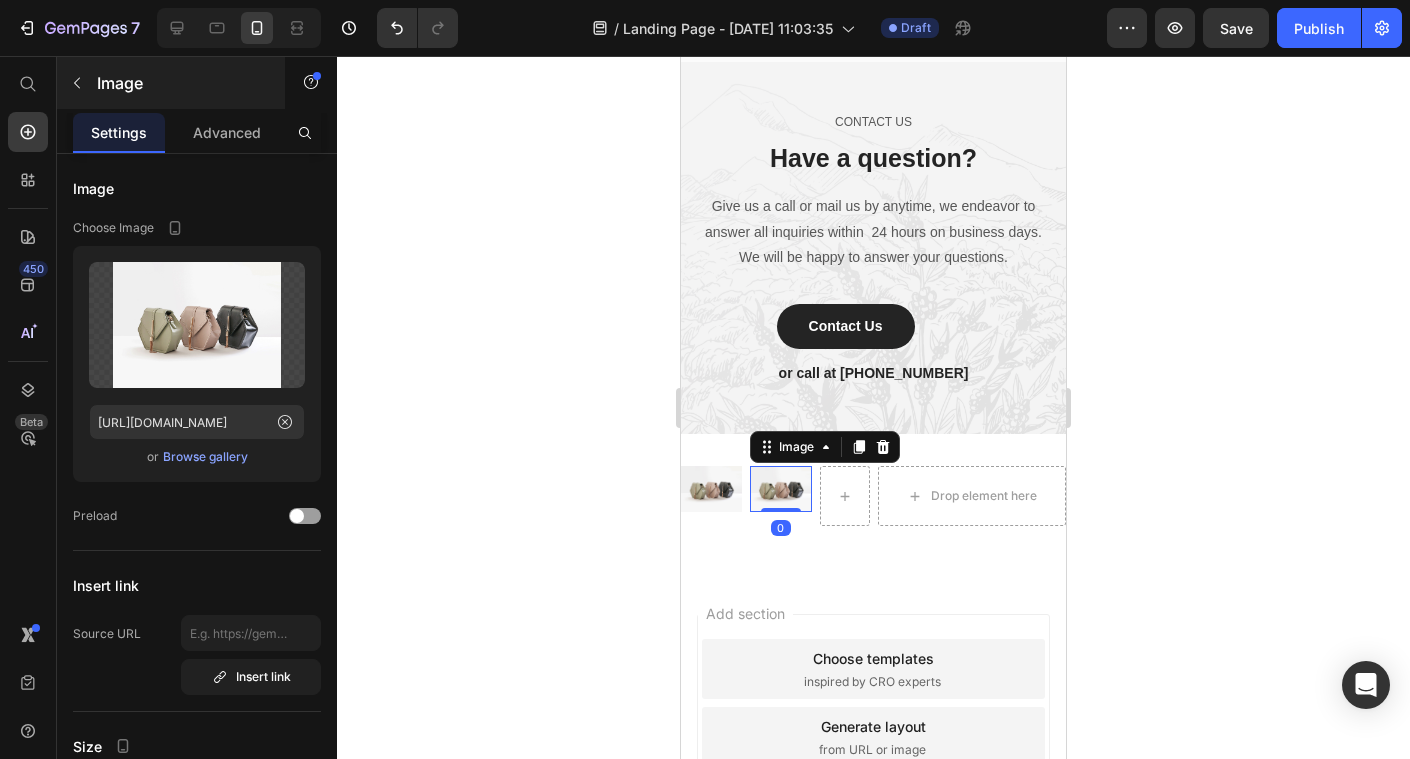 click on "Image" at bounding box center (171, 83) 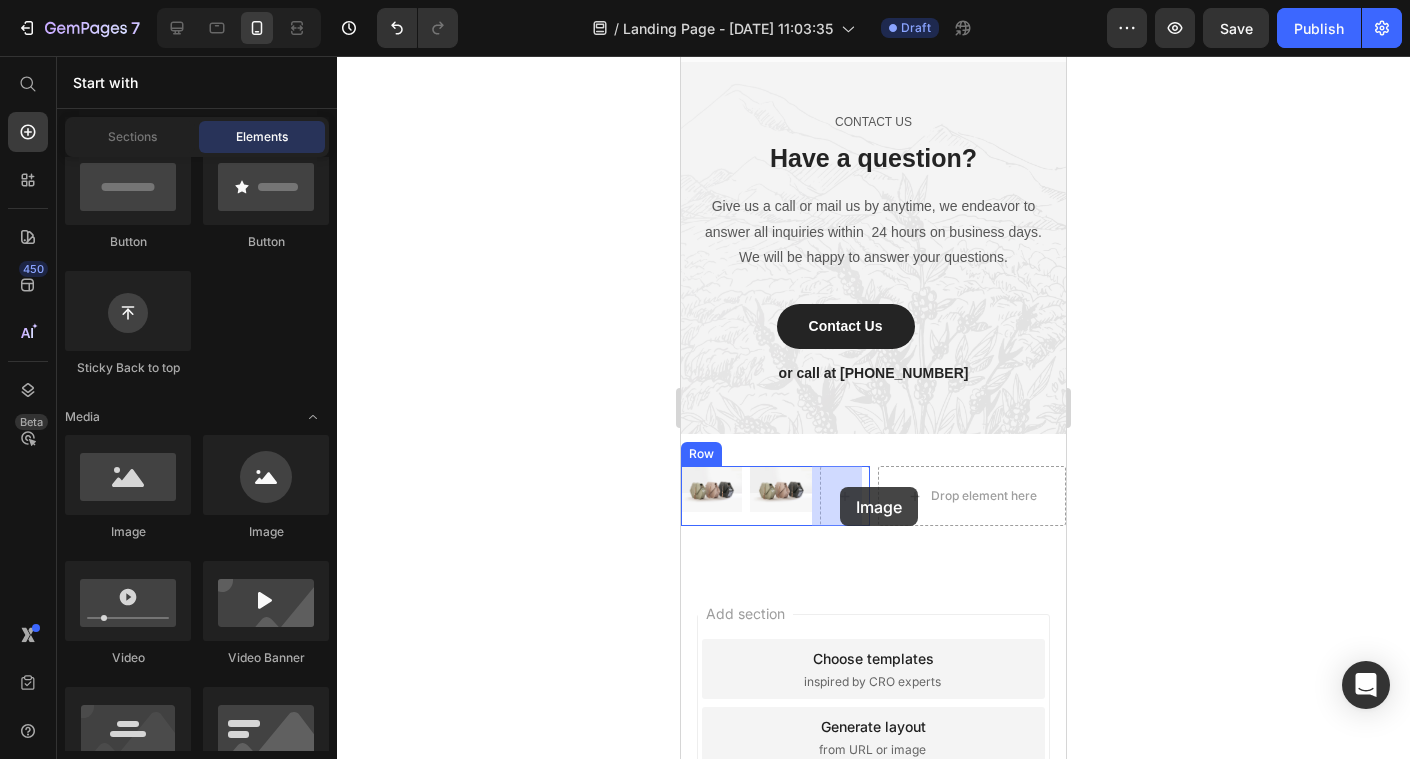 drag, startPoint x: 848, startPoint y: 537, endPoint x: 840, endPoint y: 487, distance: 50.635956 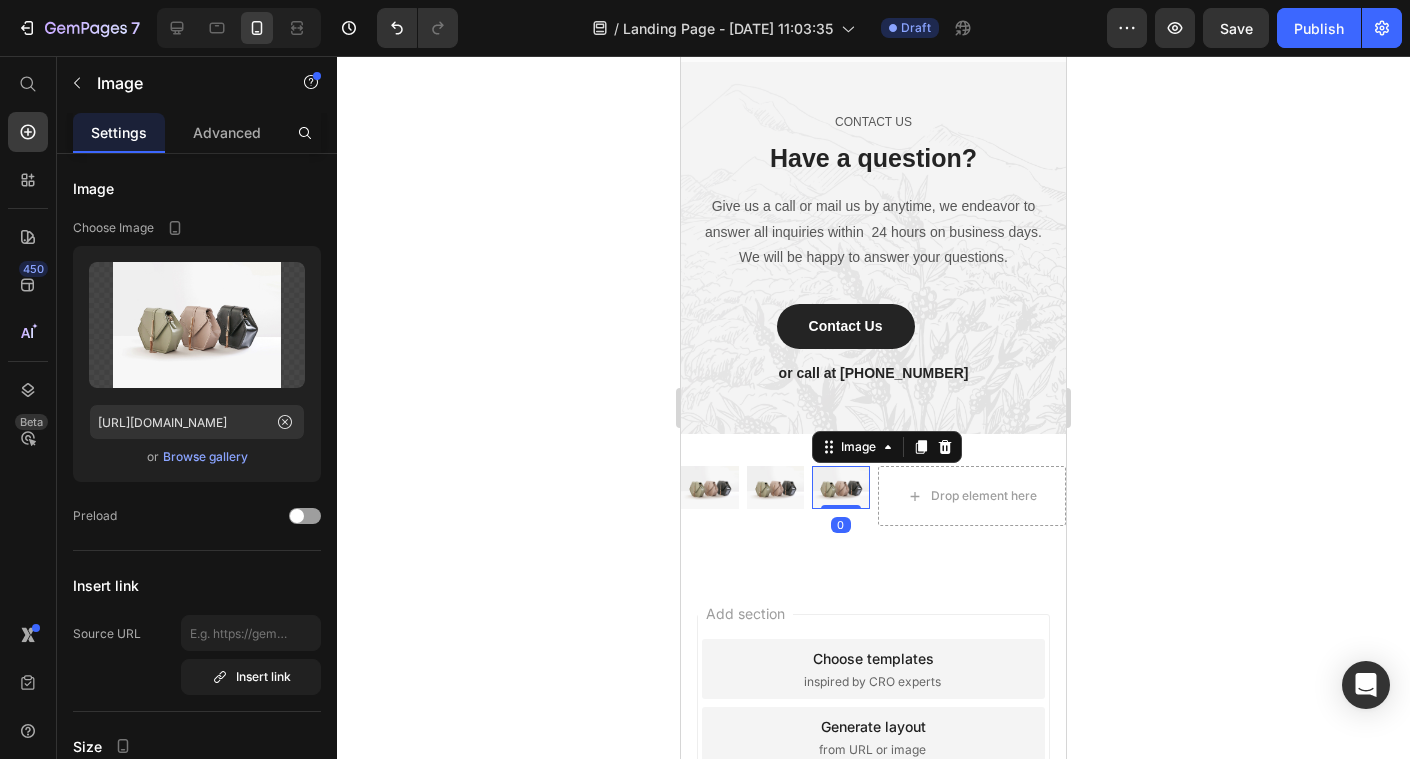 click 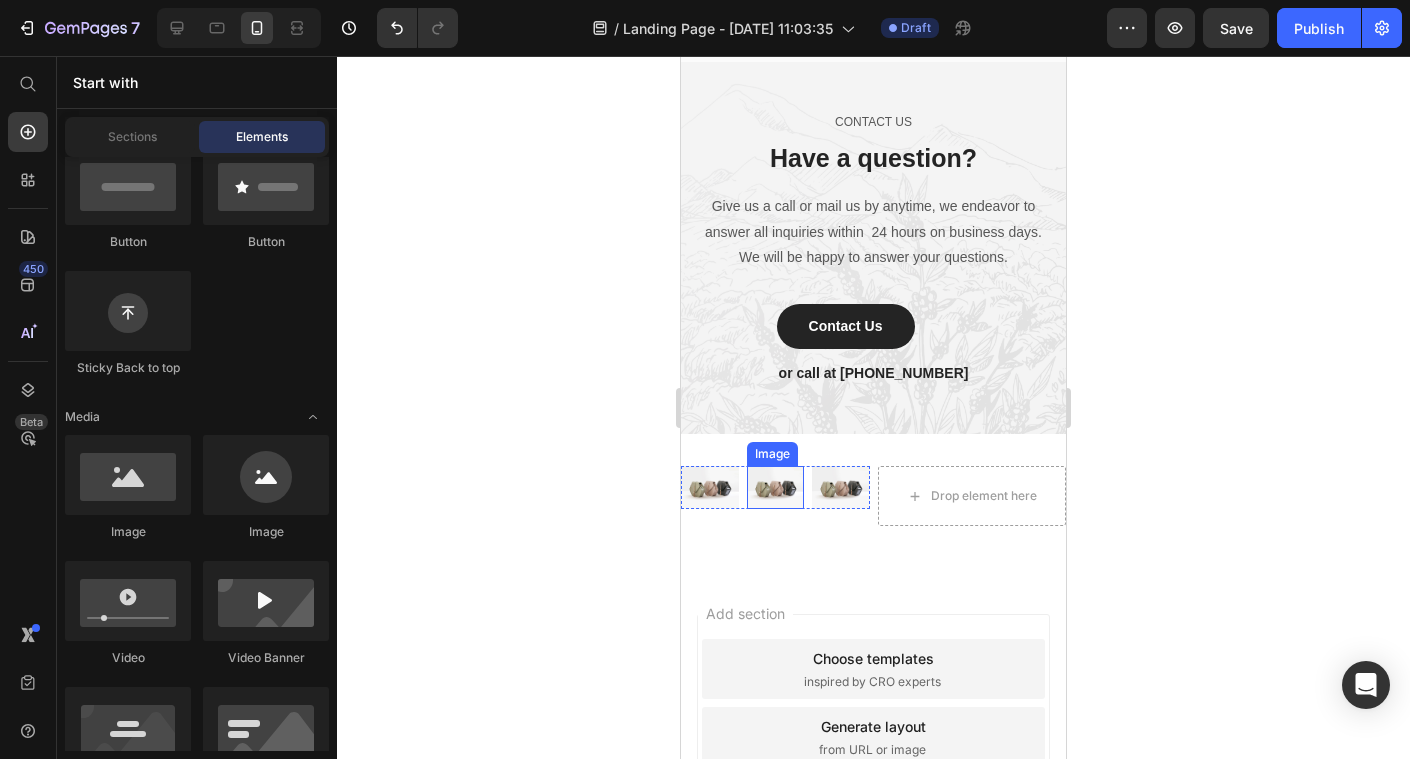 click at bounding box center (776, 487) 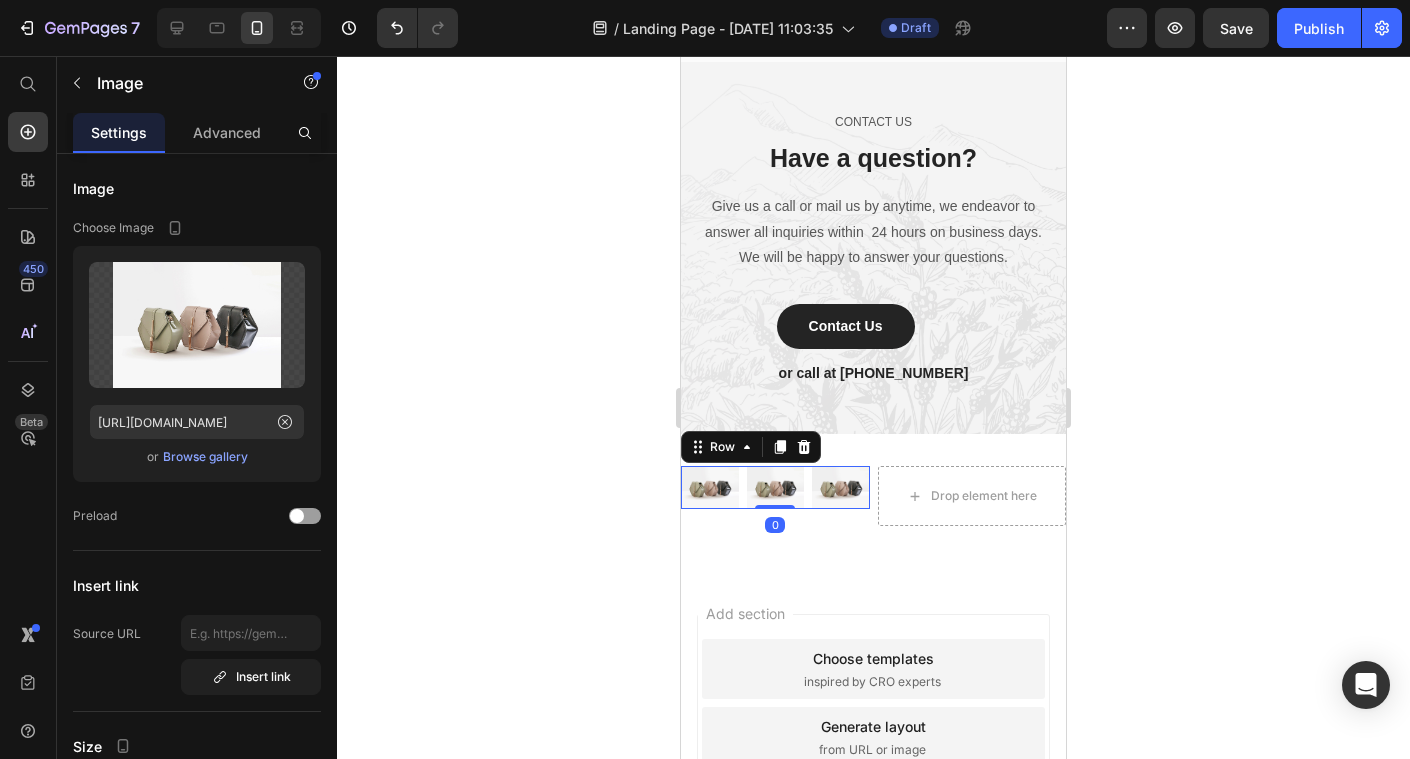 click on "Image Image Image Row   0" at bounding box center (775, 487) 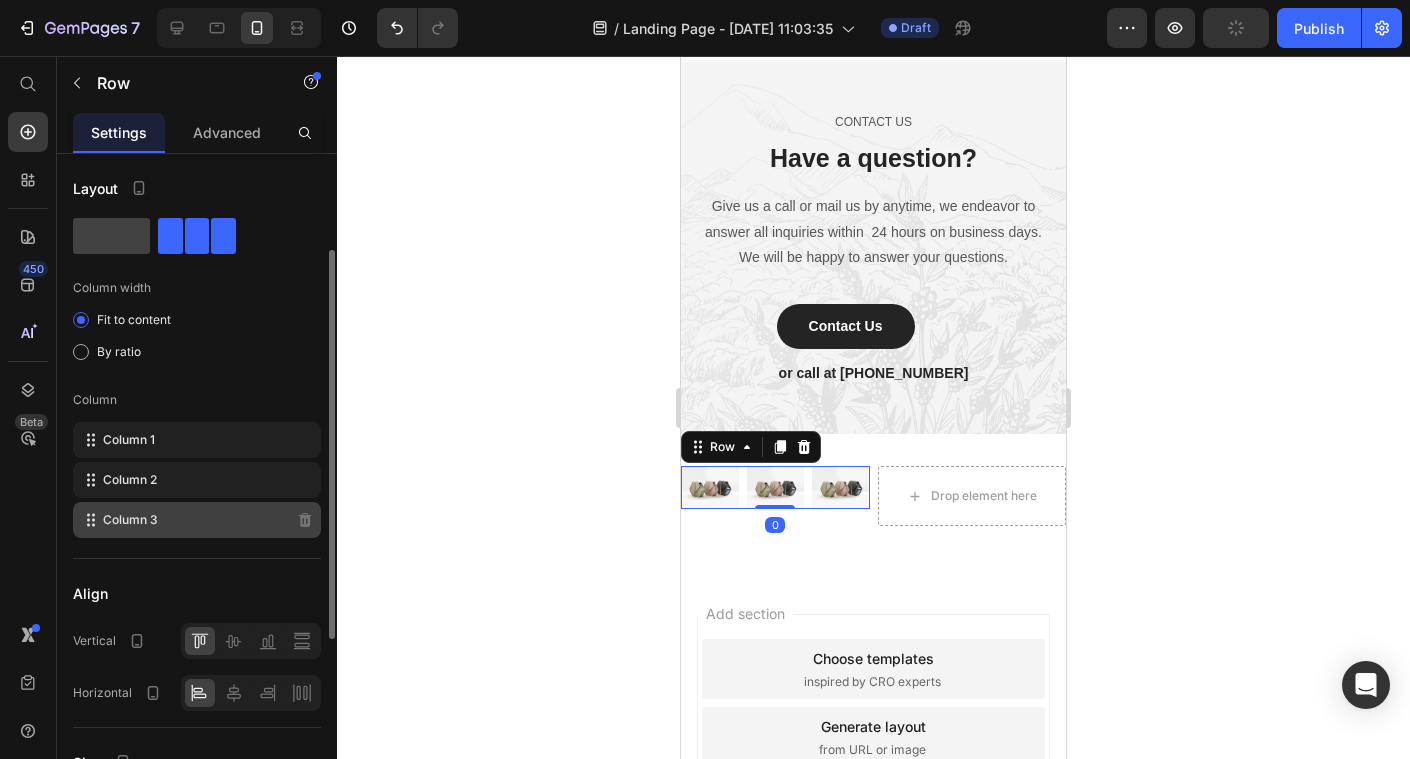 scroll, scrollTop: 77, scrollLeft: 0, axis: vertical 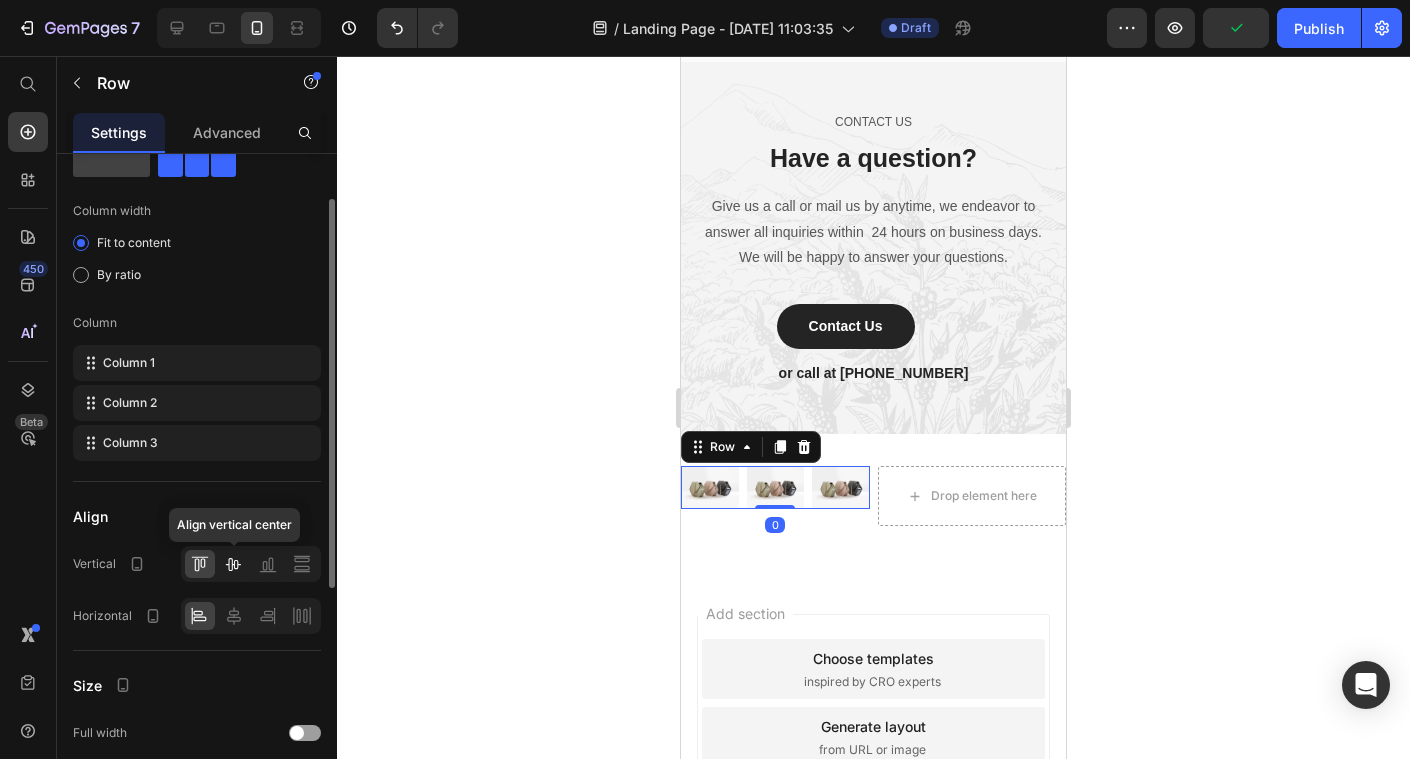 click 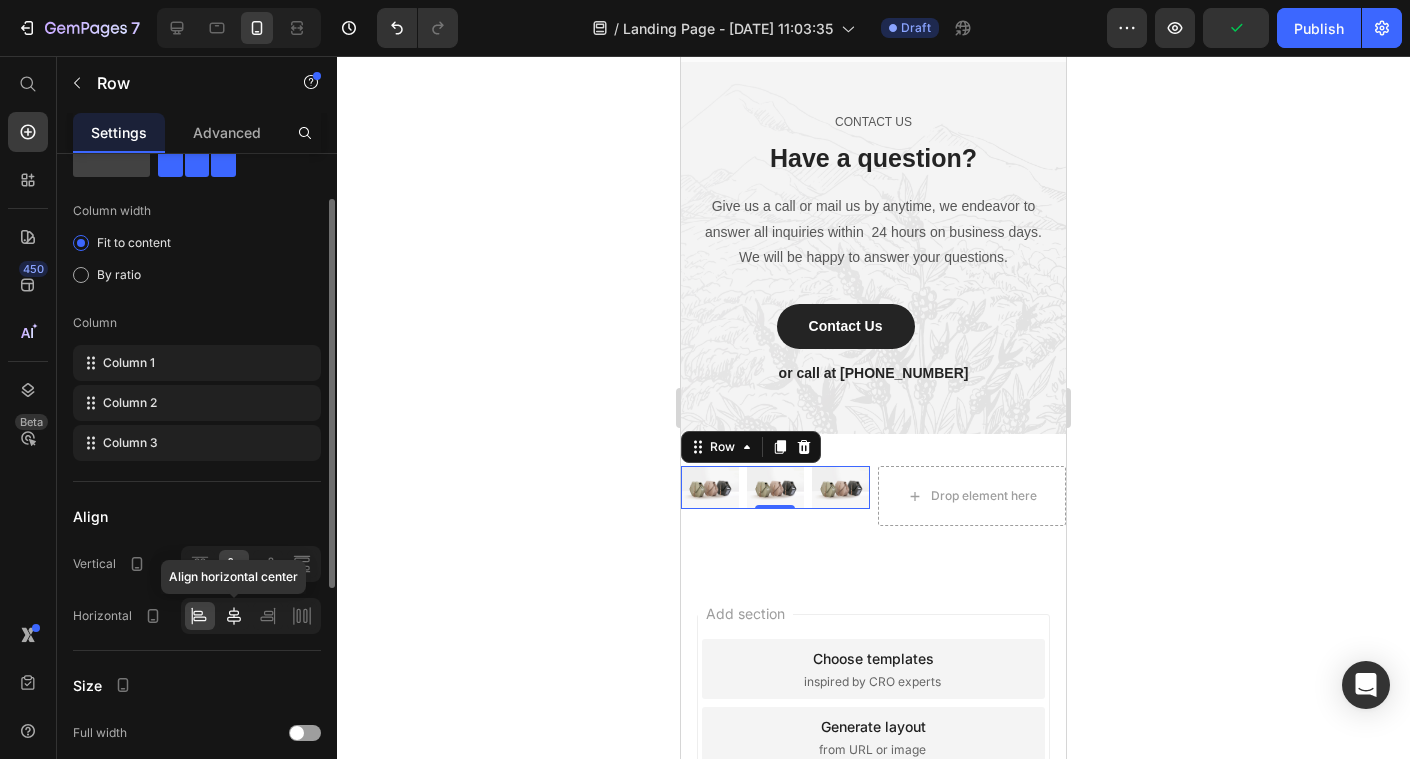 click 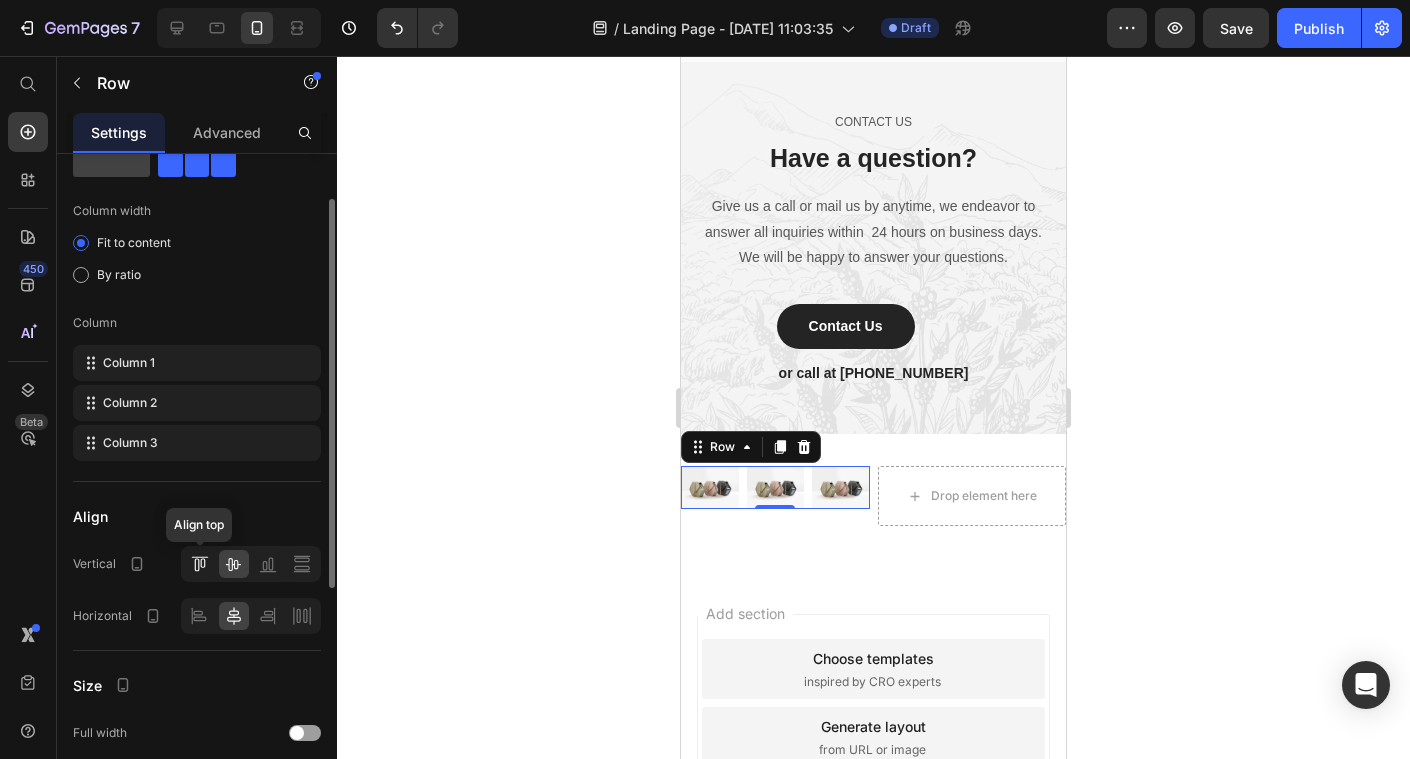 click 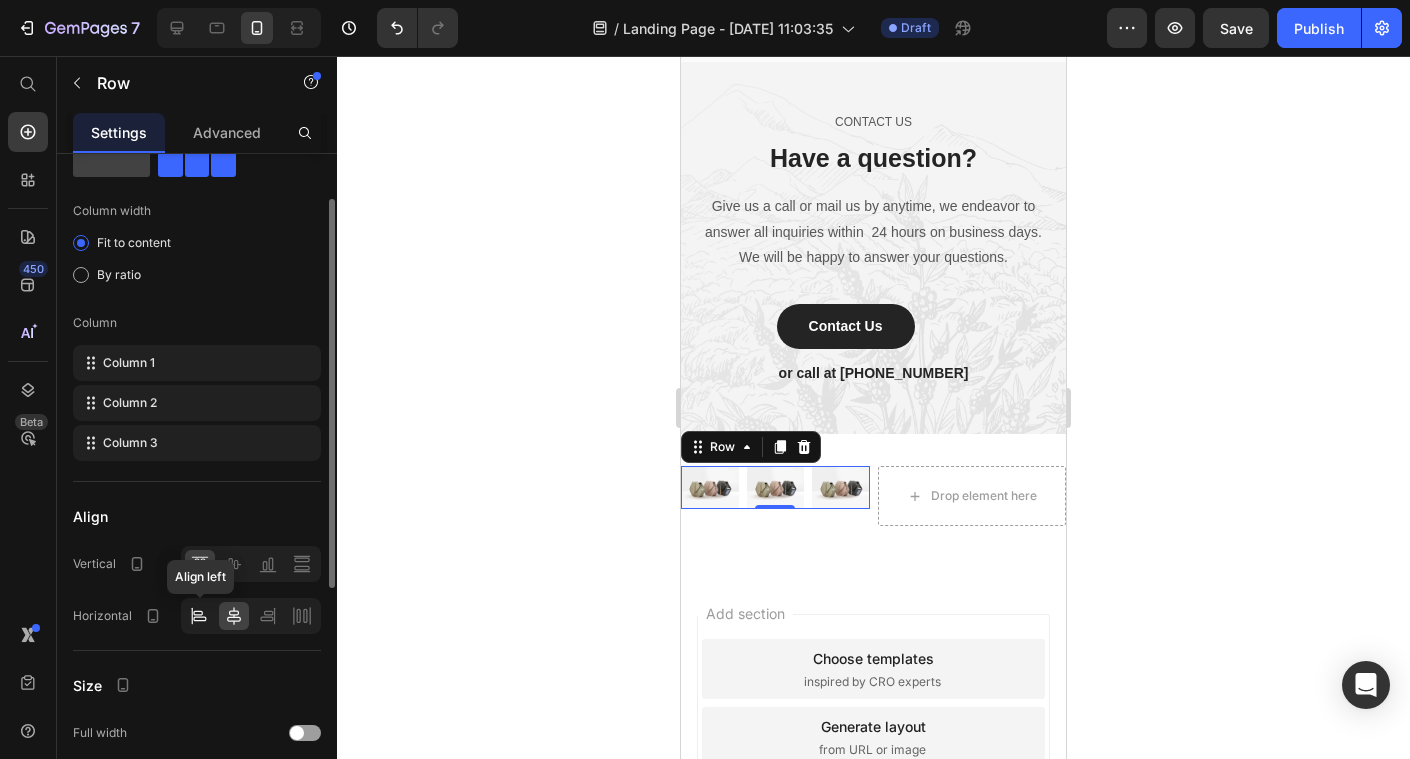 click 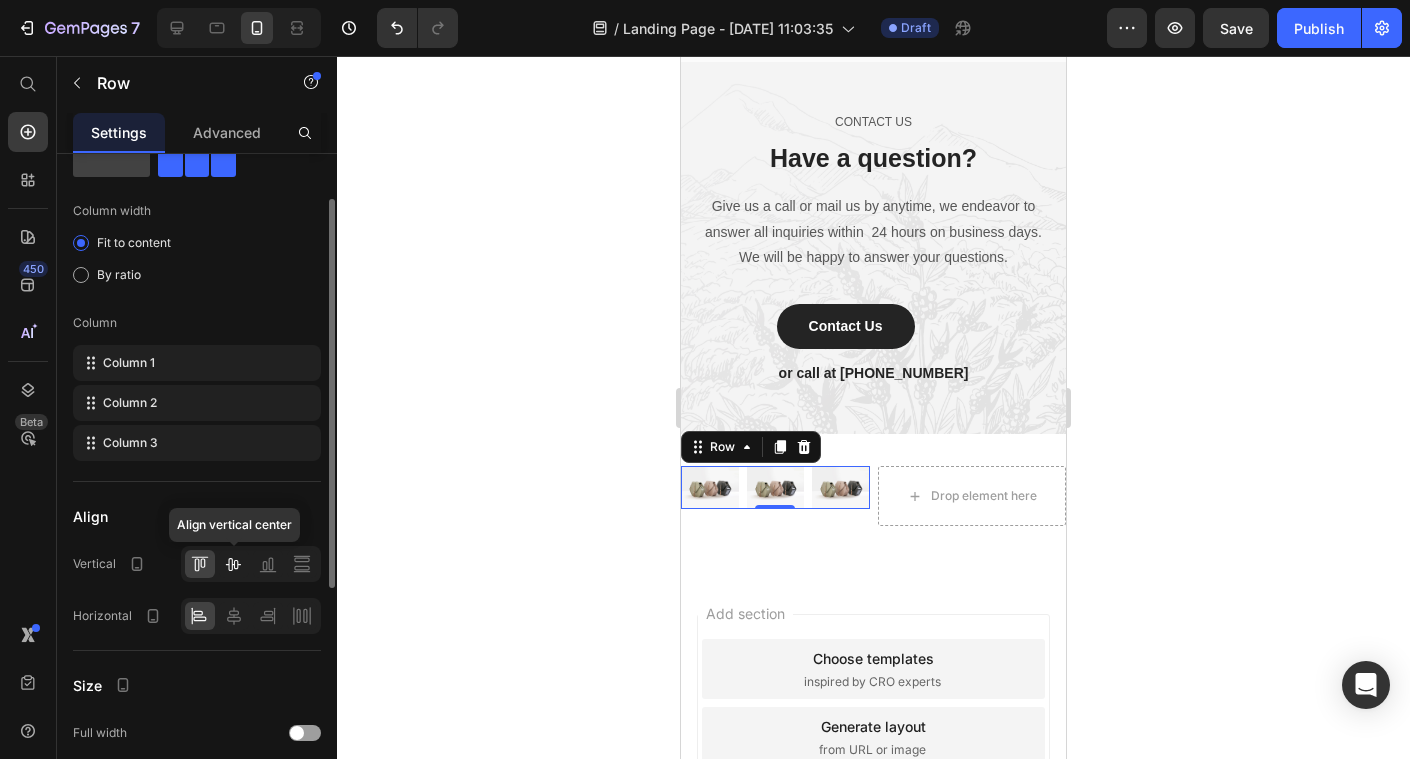 click 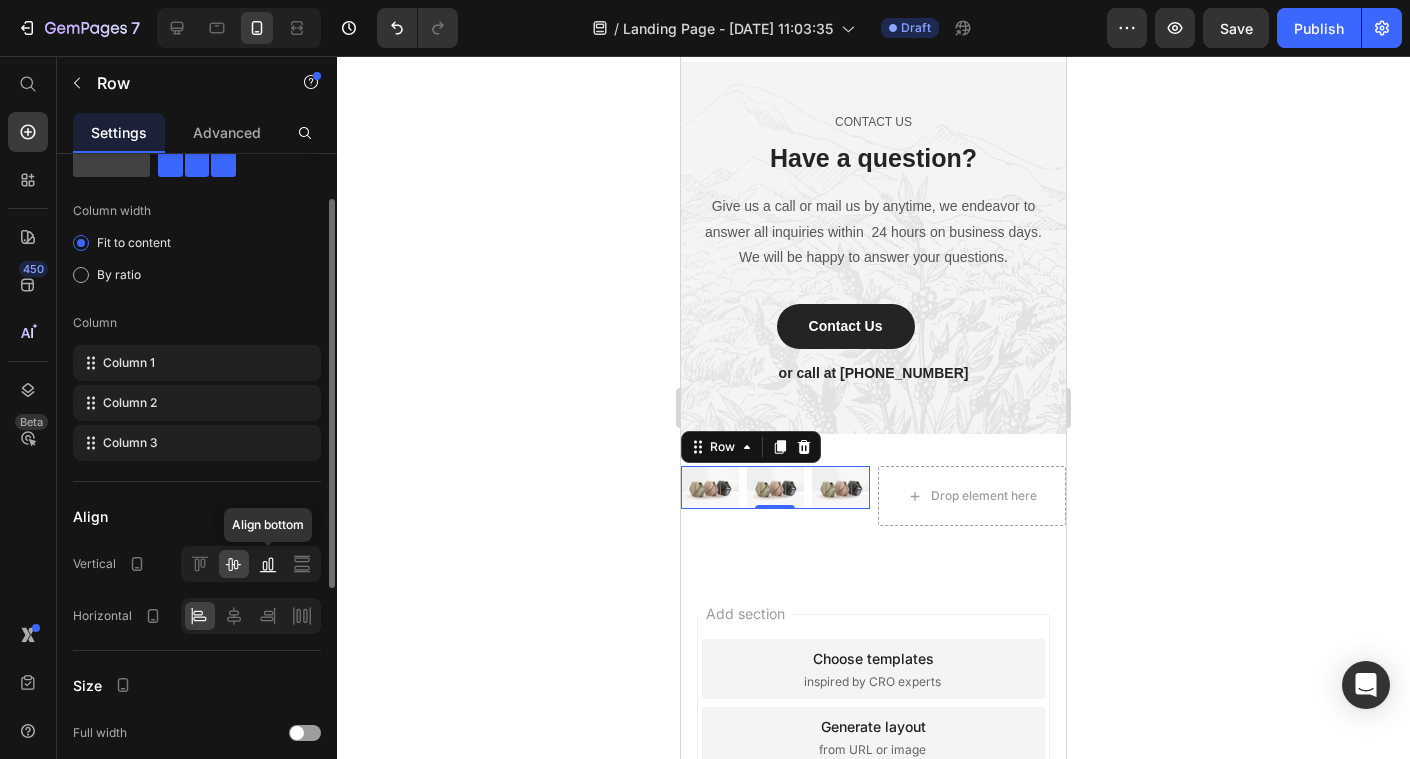 click 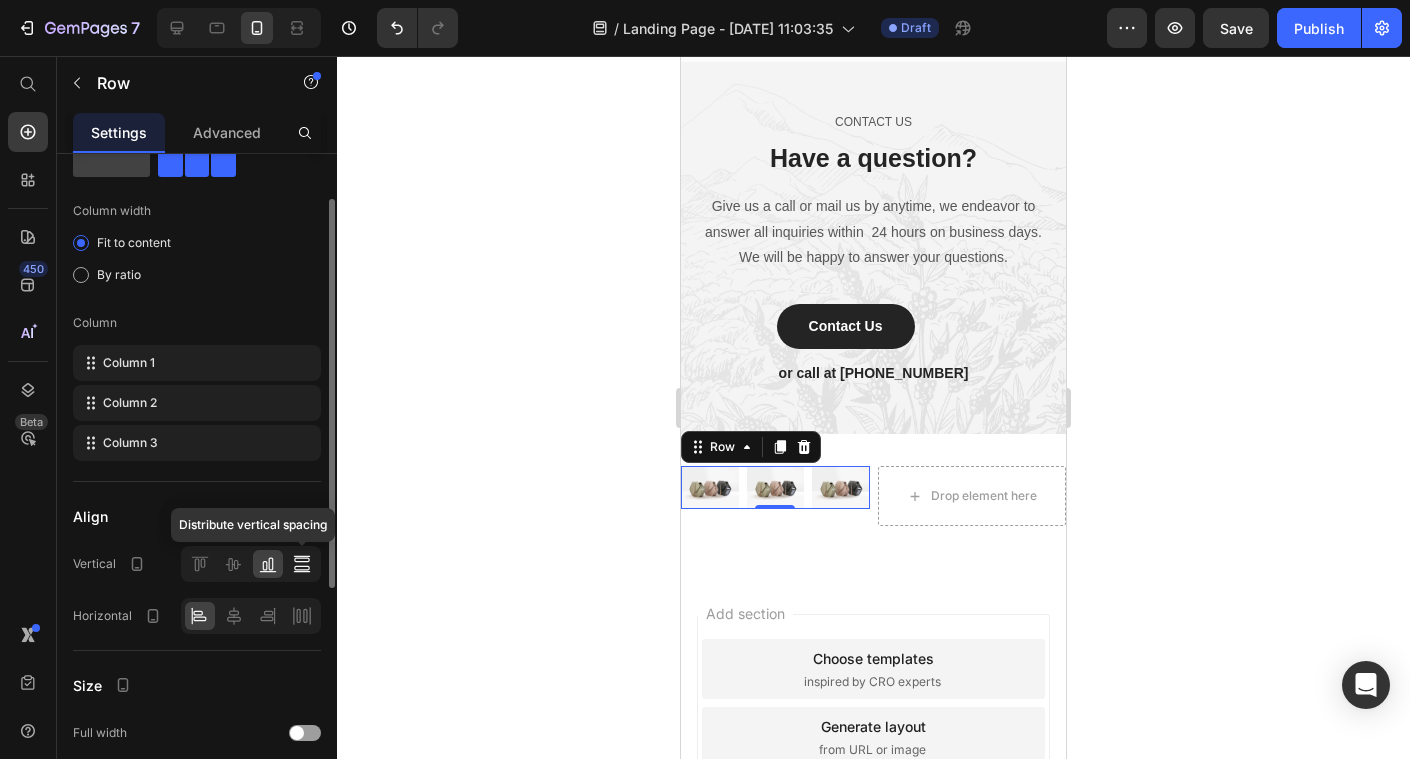 click 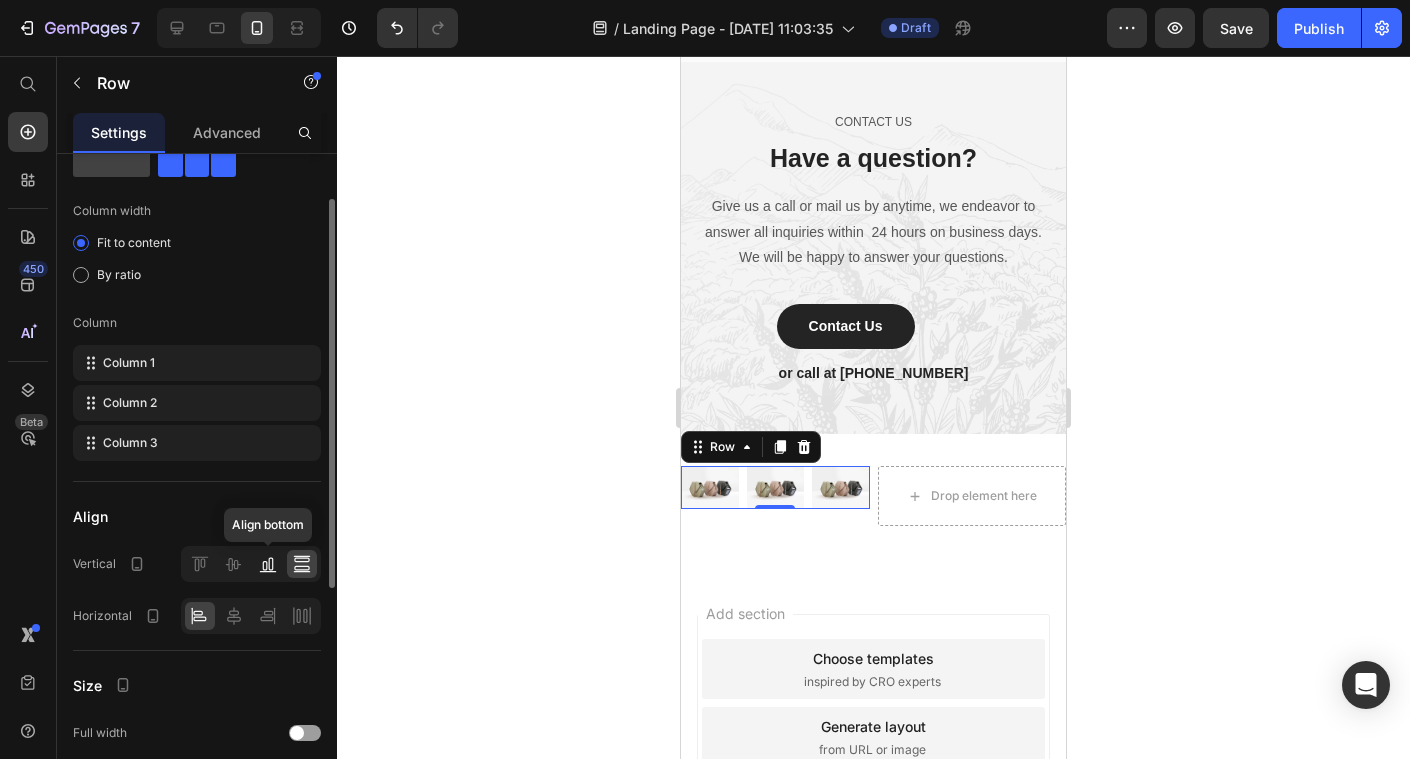 click 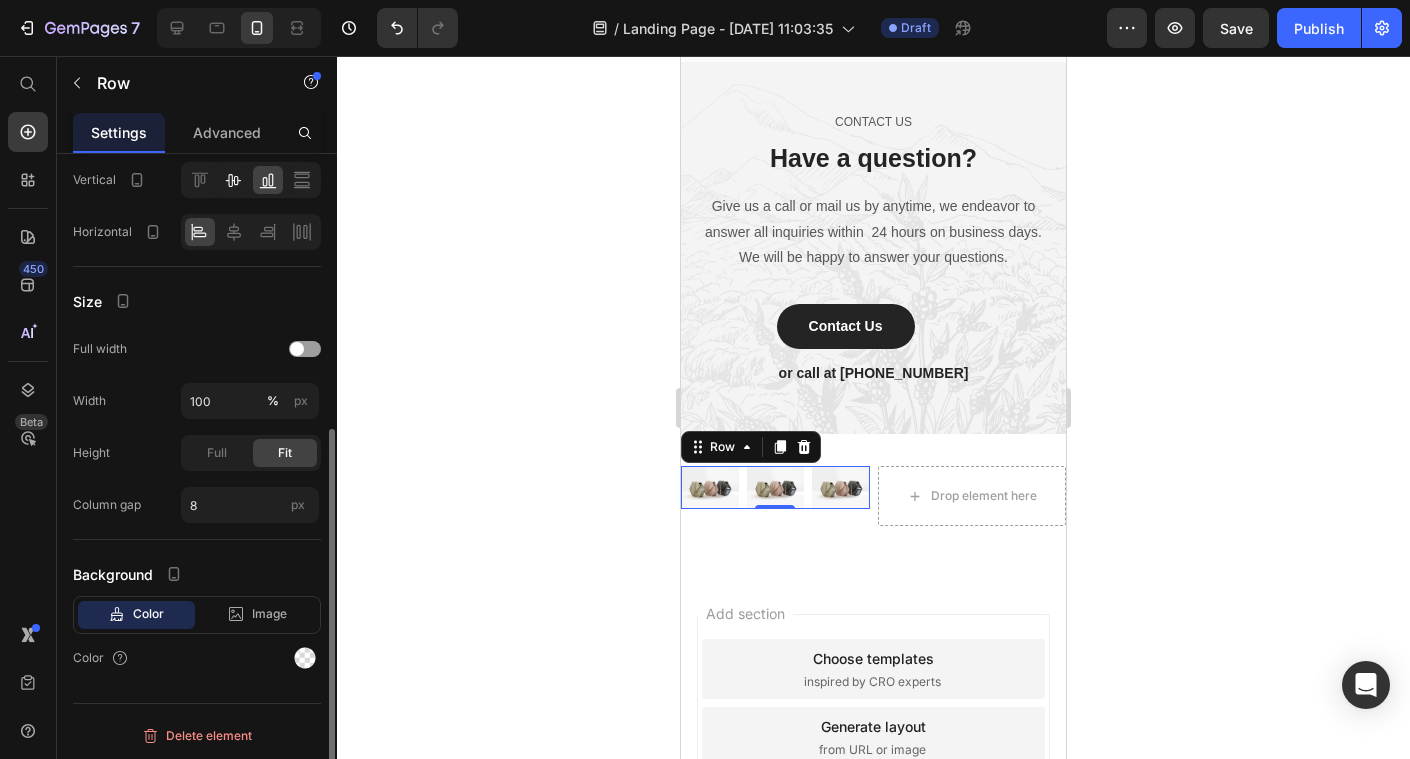 scroll, scrollTop: 463, scrollLeft: 0, axis: vertical 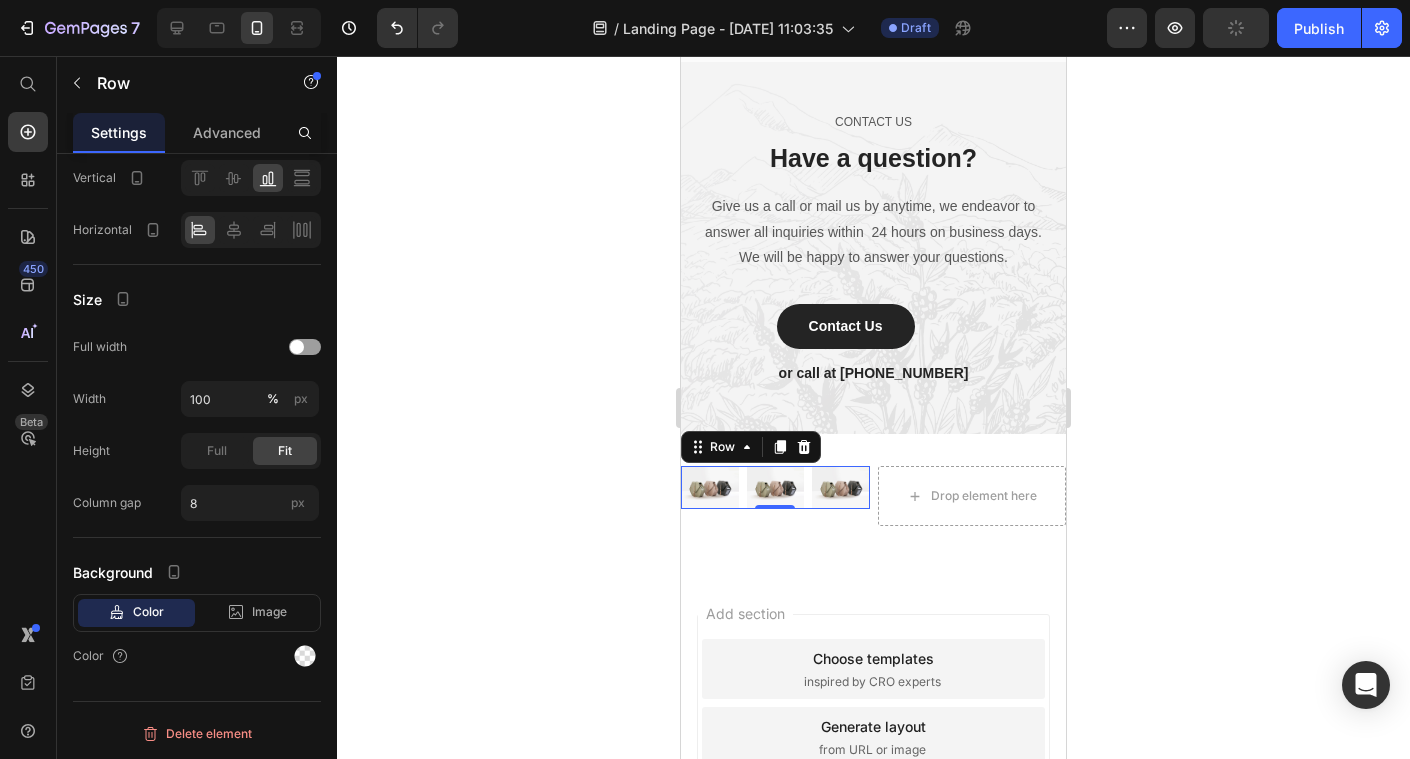 click 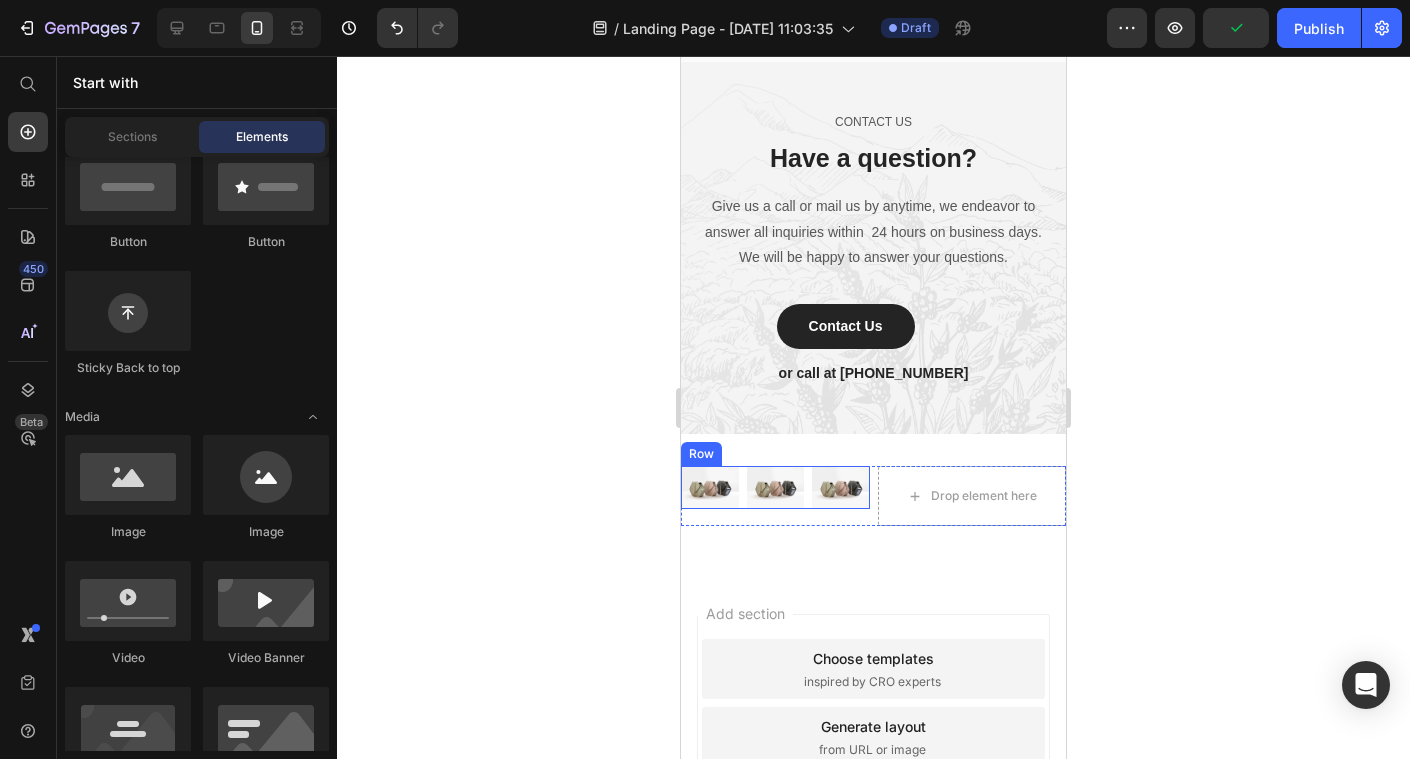 click on "Image Image Image Row" at bounding box center (775, 487) 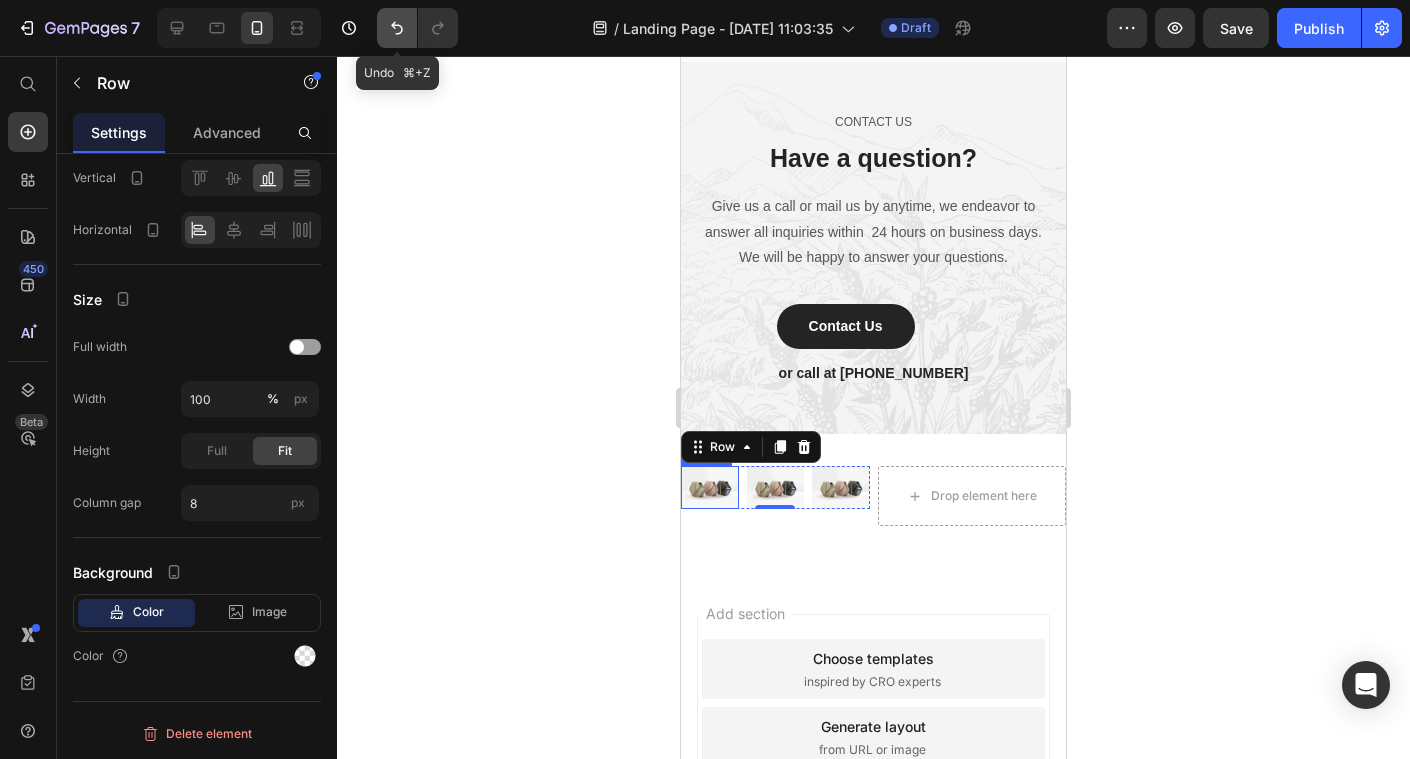 click 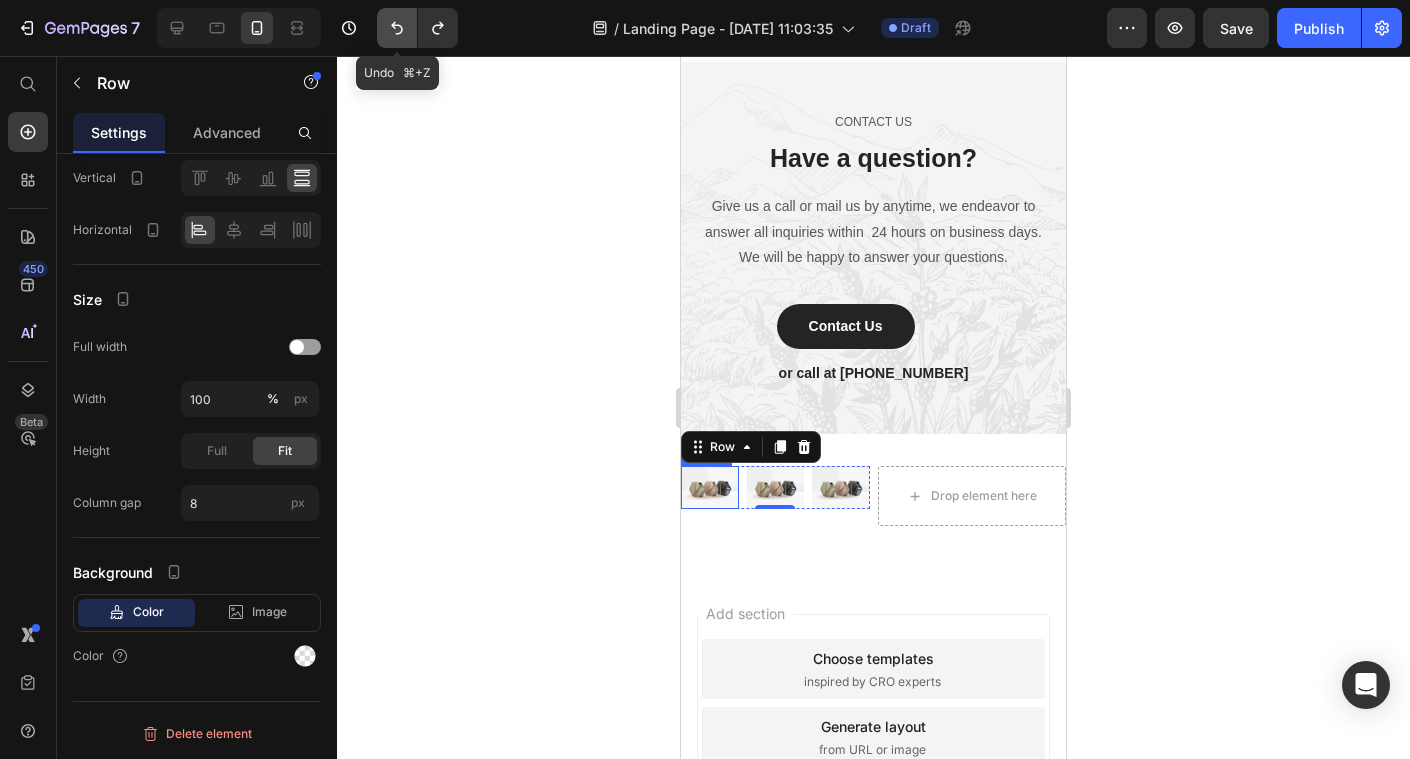 click 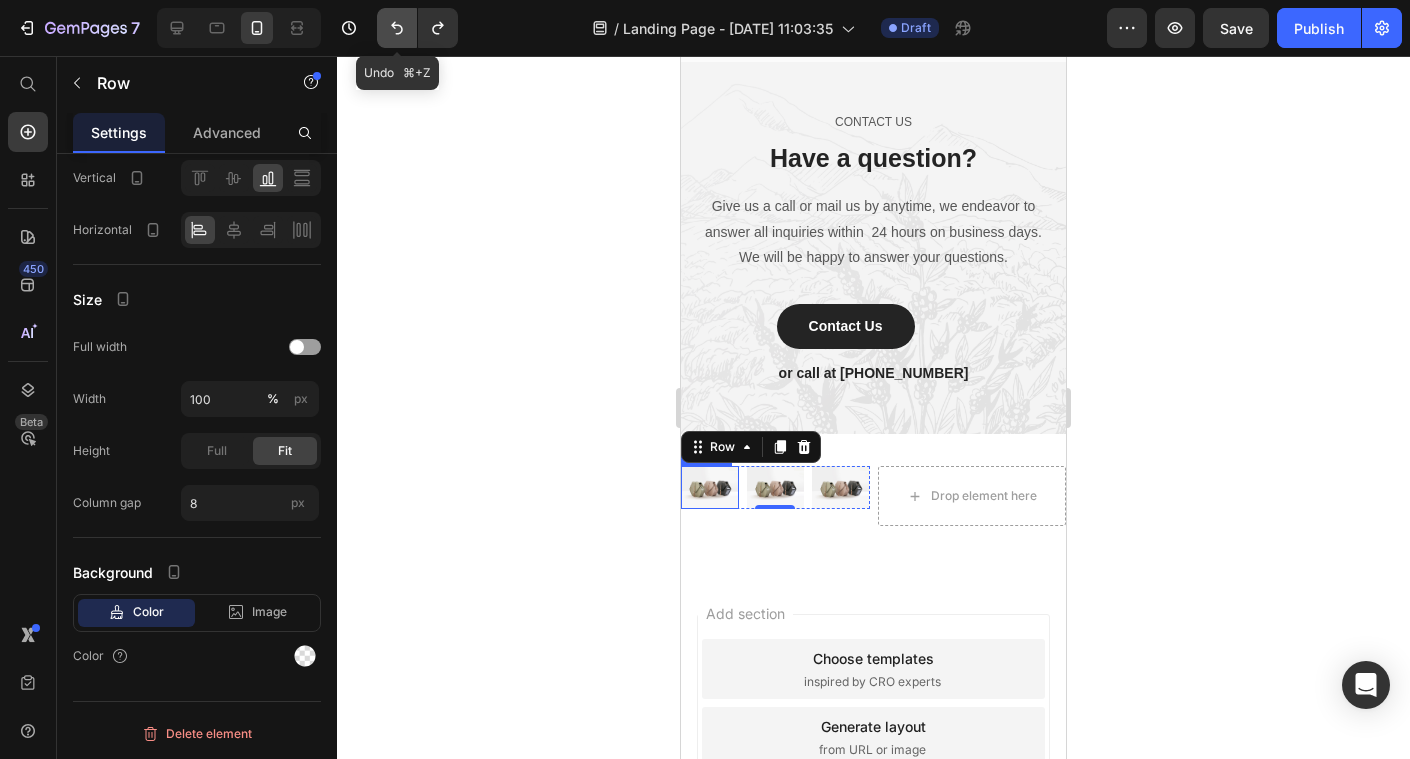 click 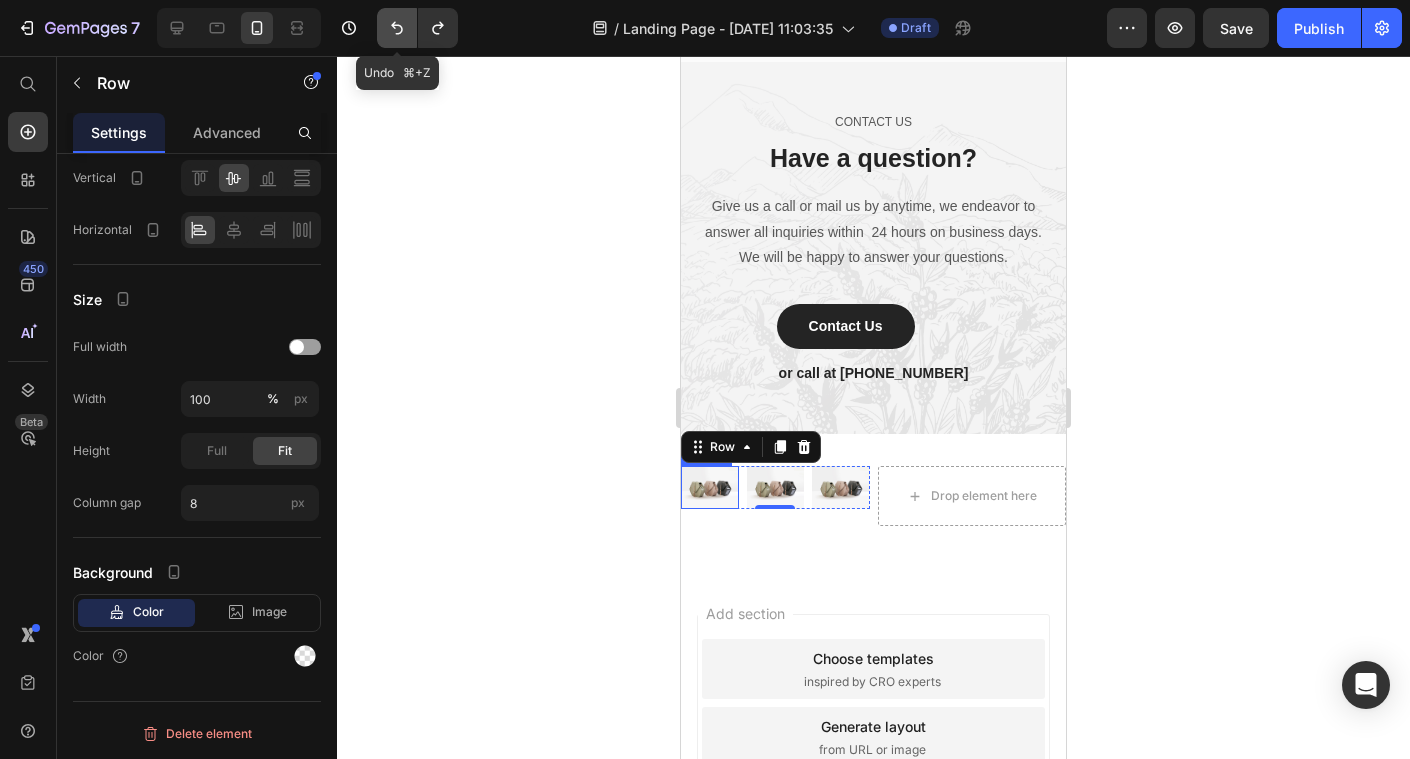click 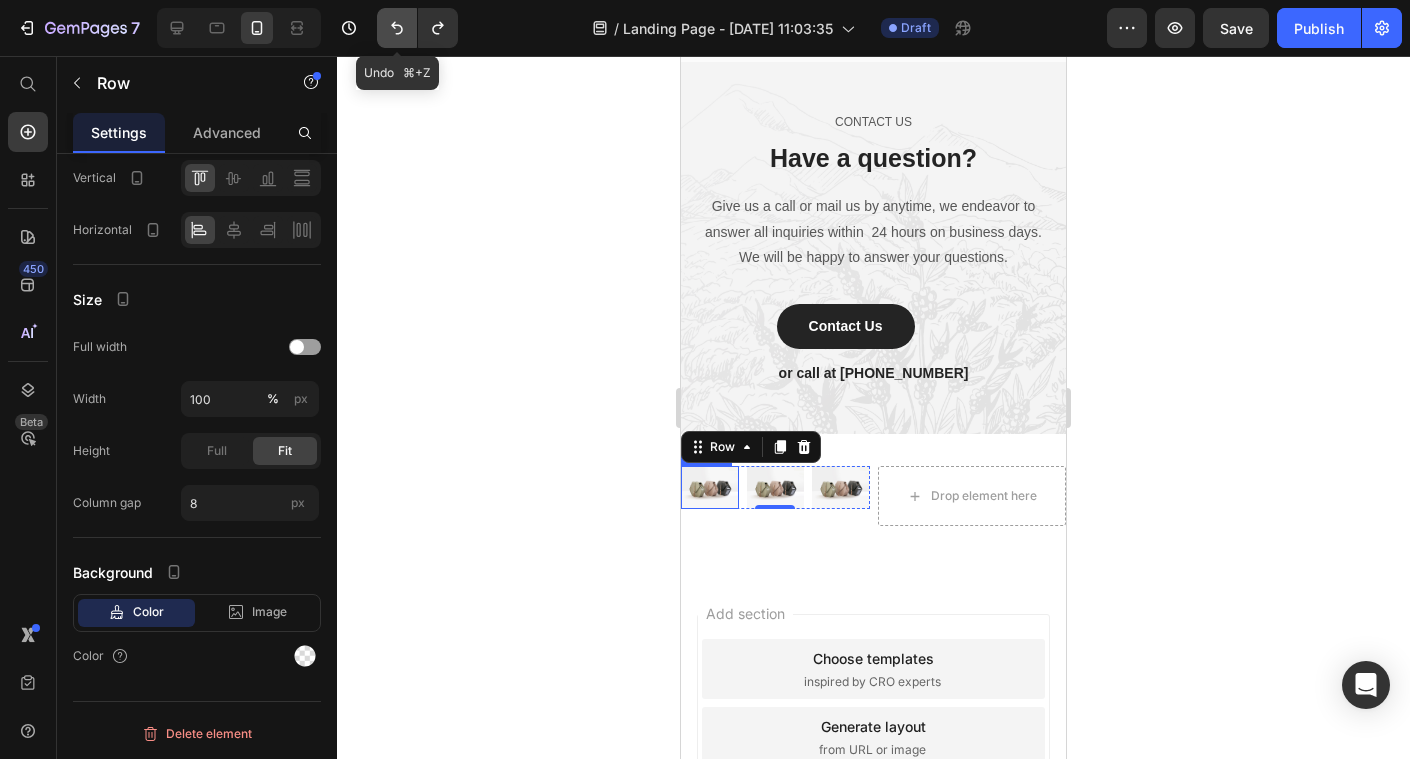 click 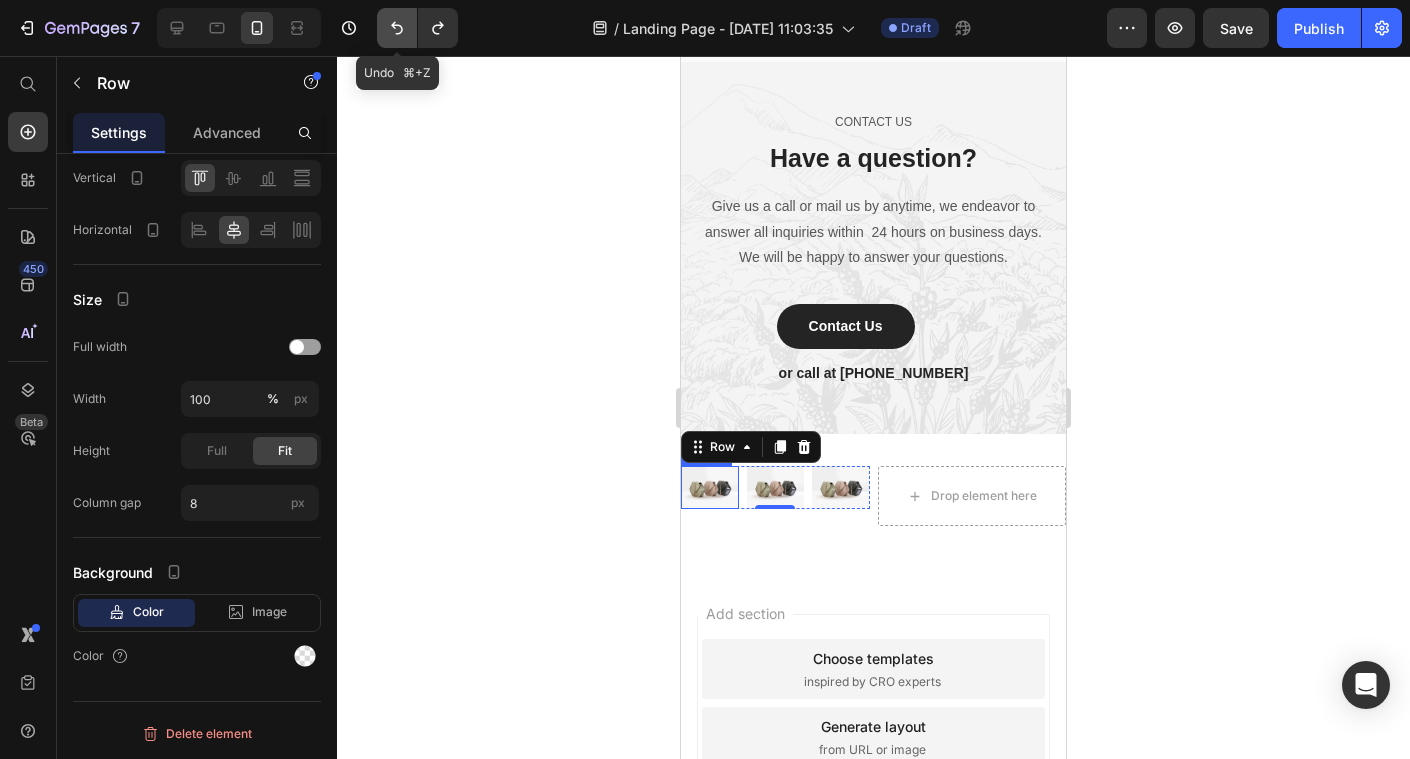click 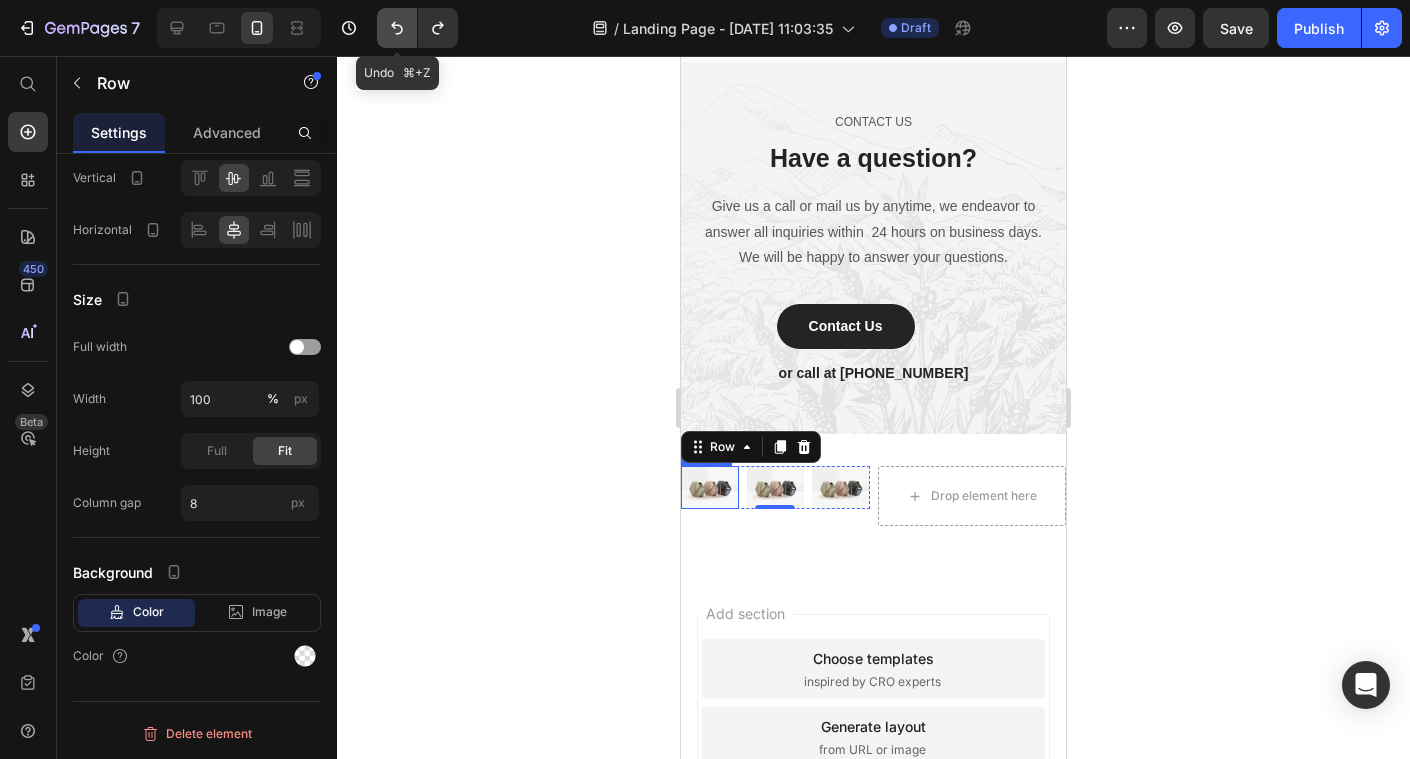 click 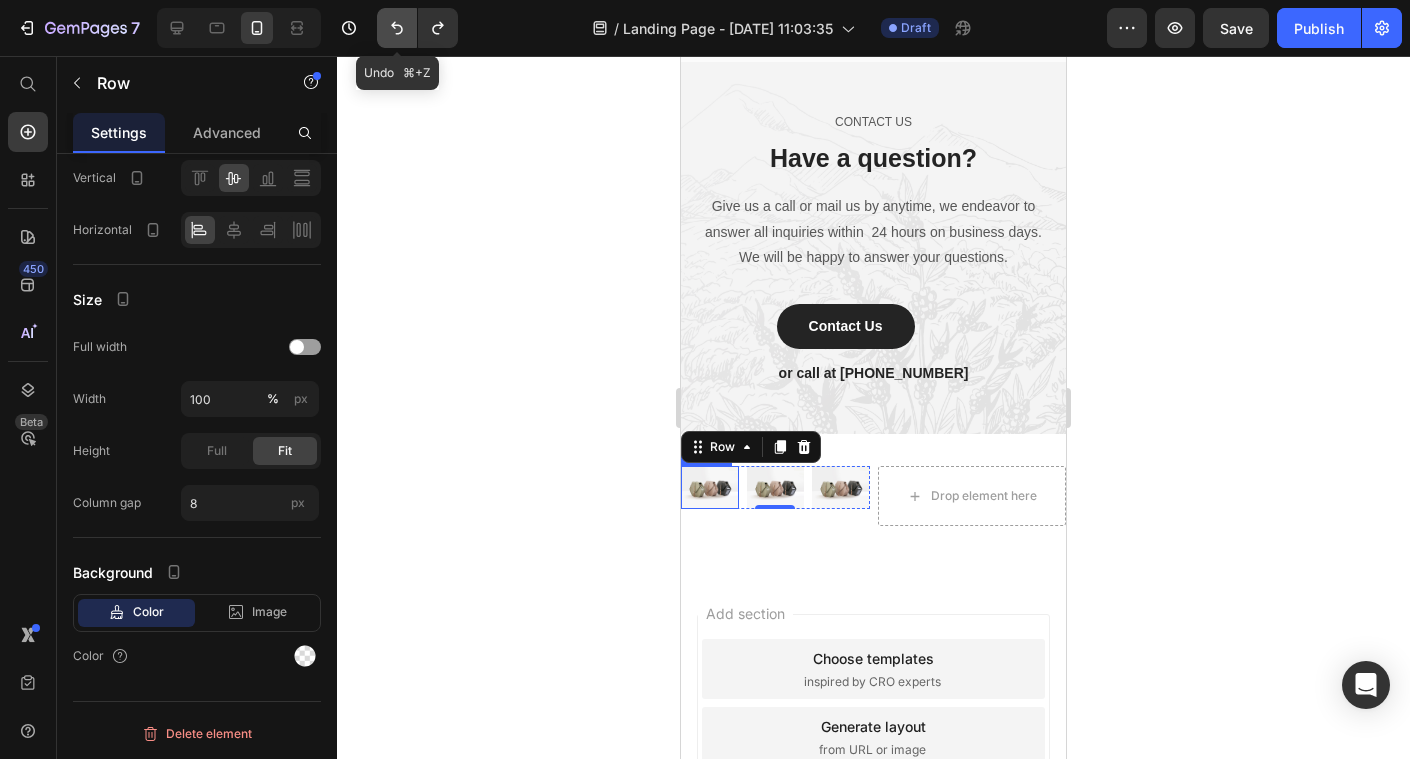 click 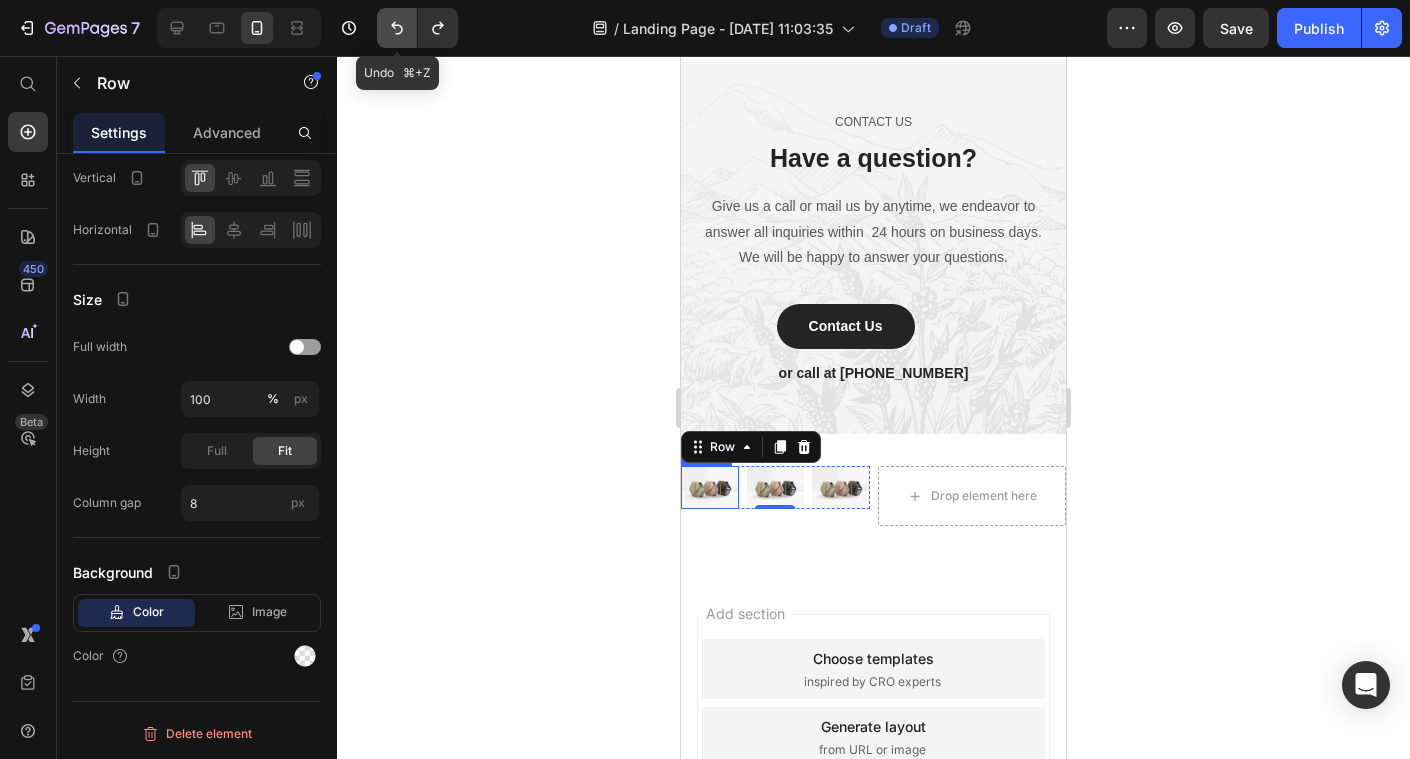click 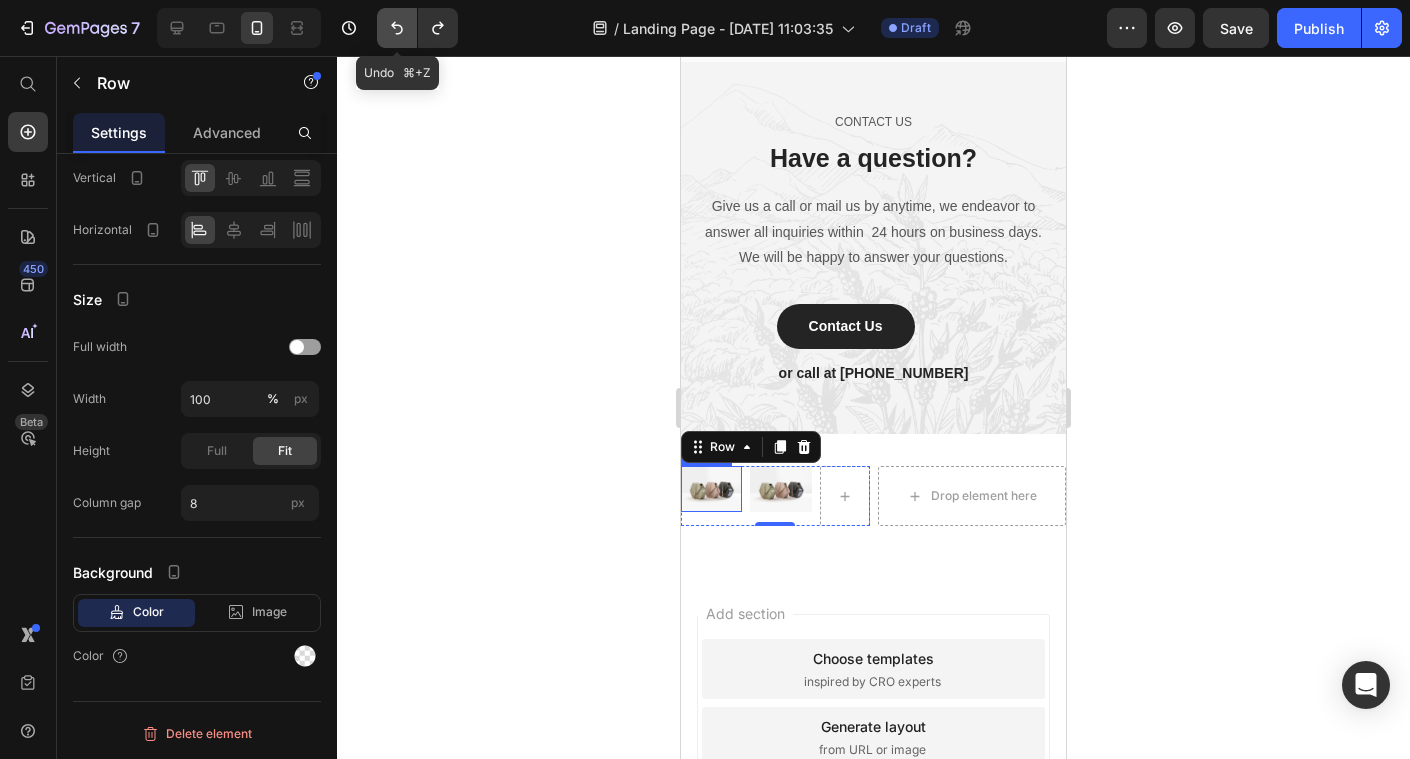 click 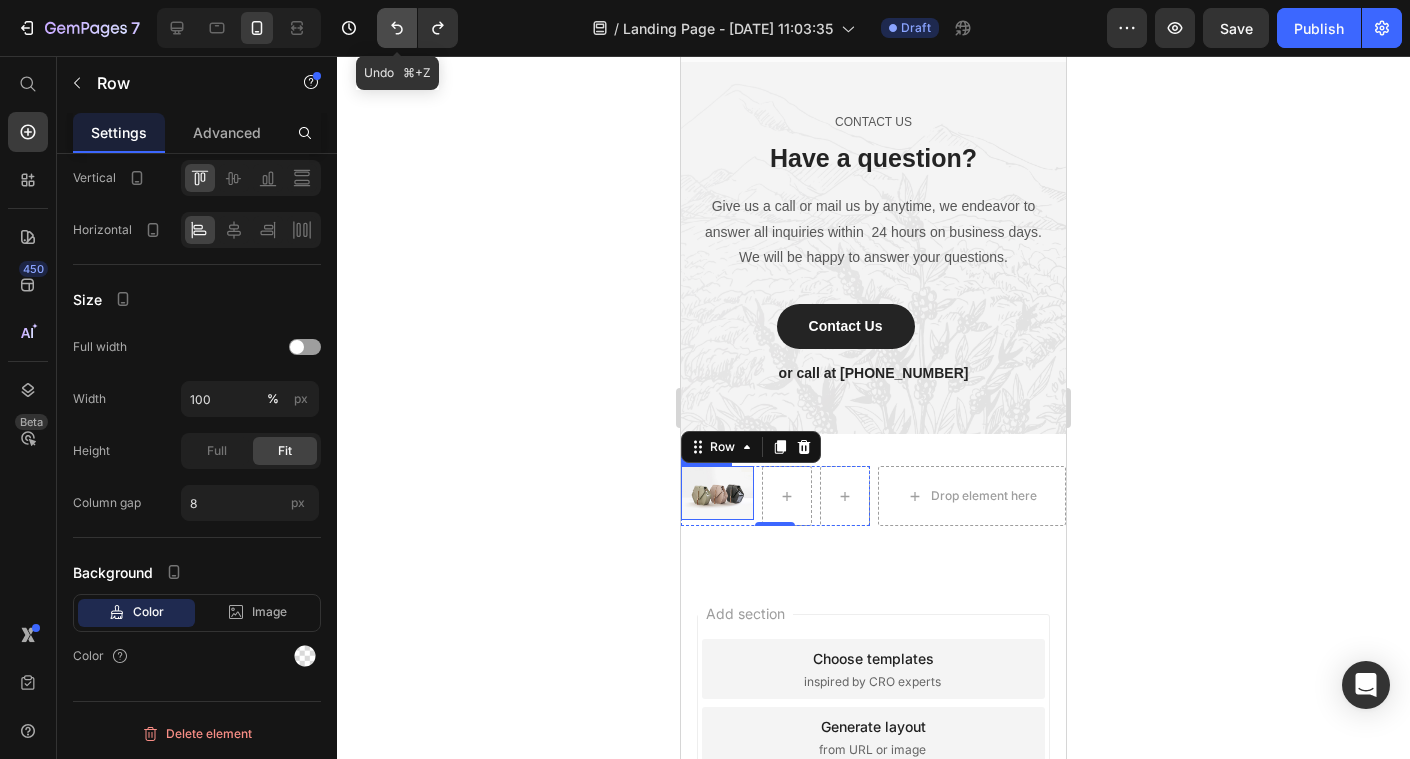 click 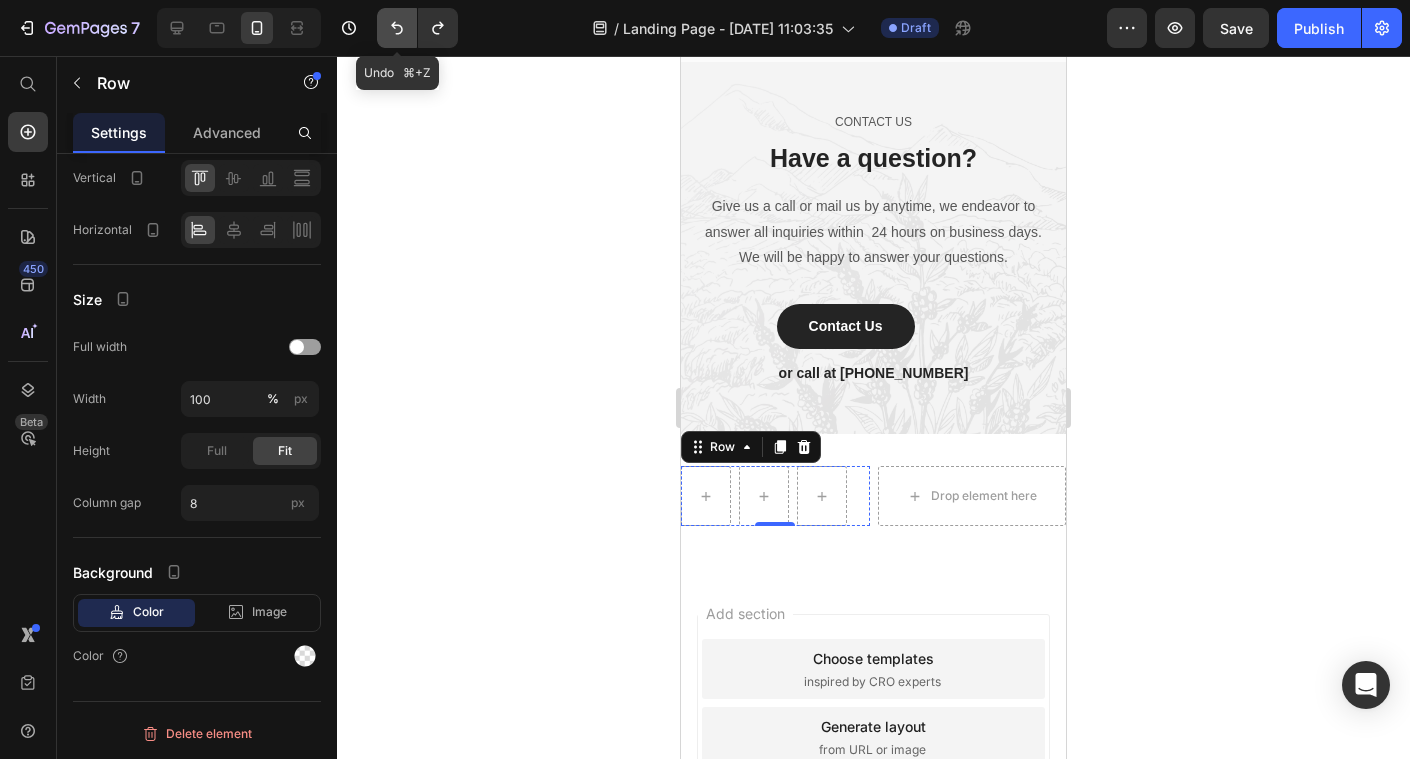 click 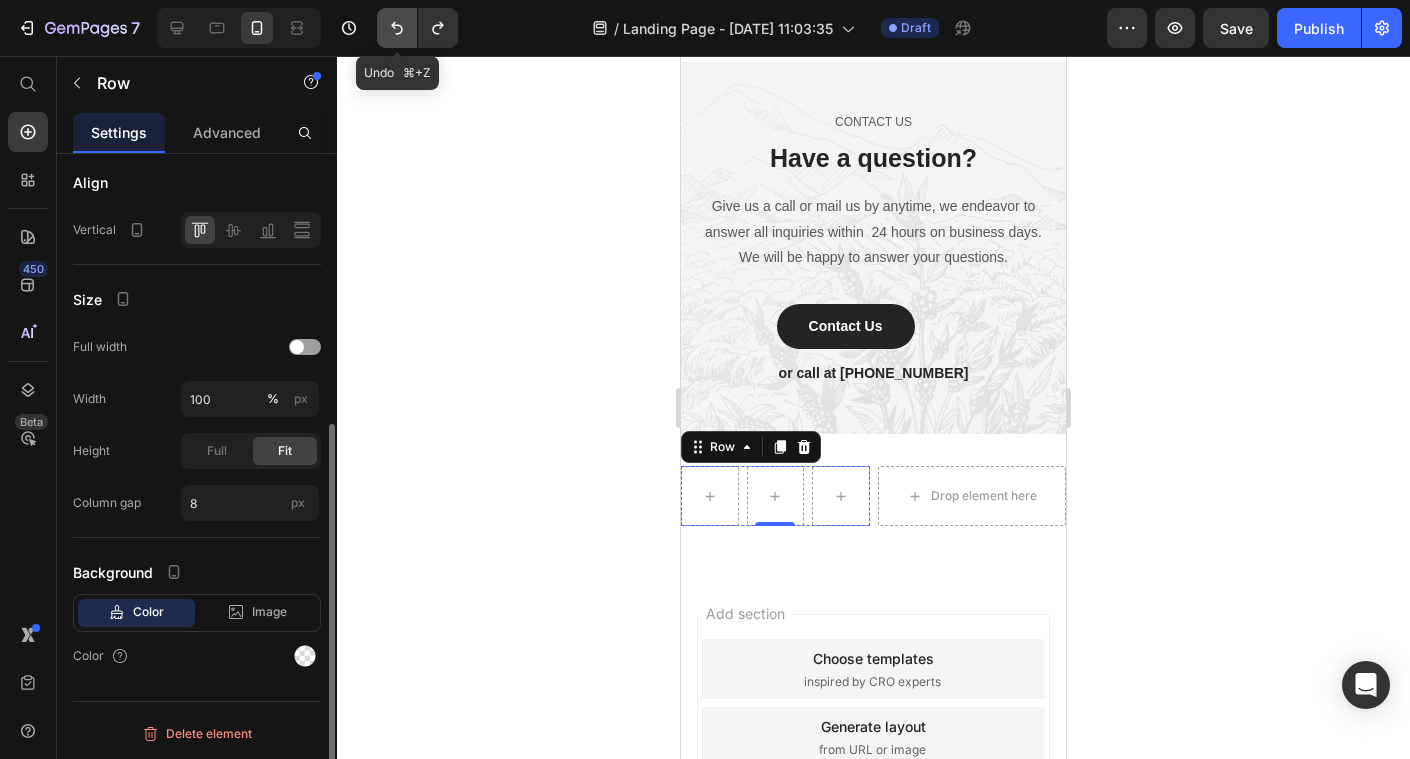 scroll, scrollTop: 455, scrollLeft: 0, axis: vertical 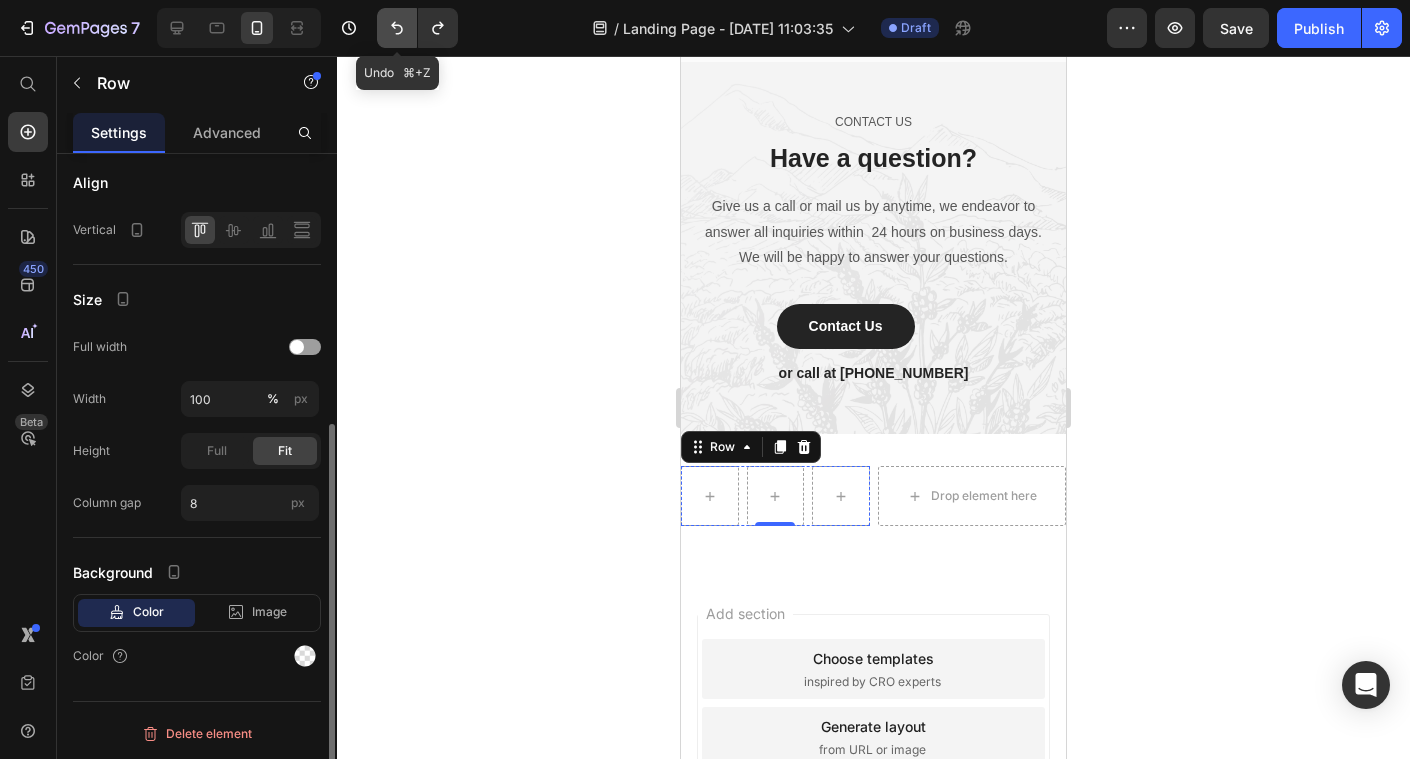 click 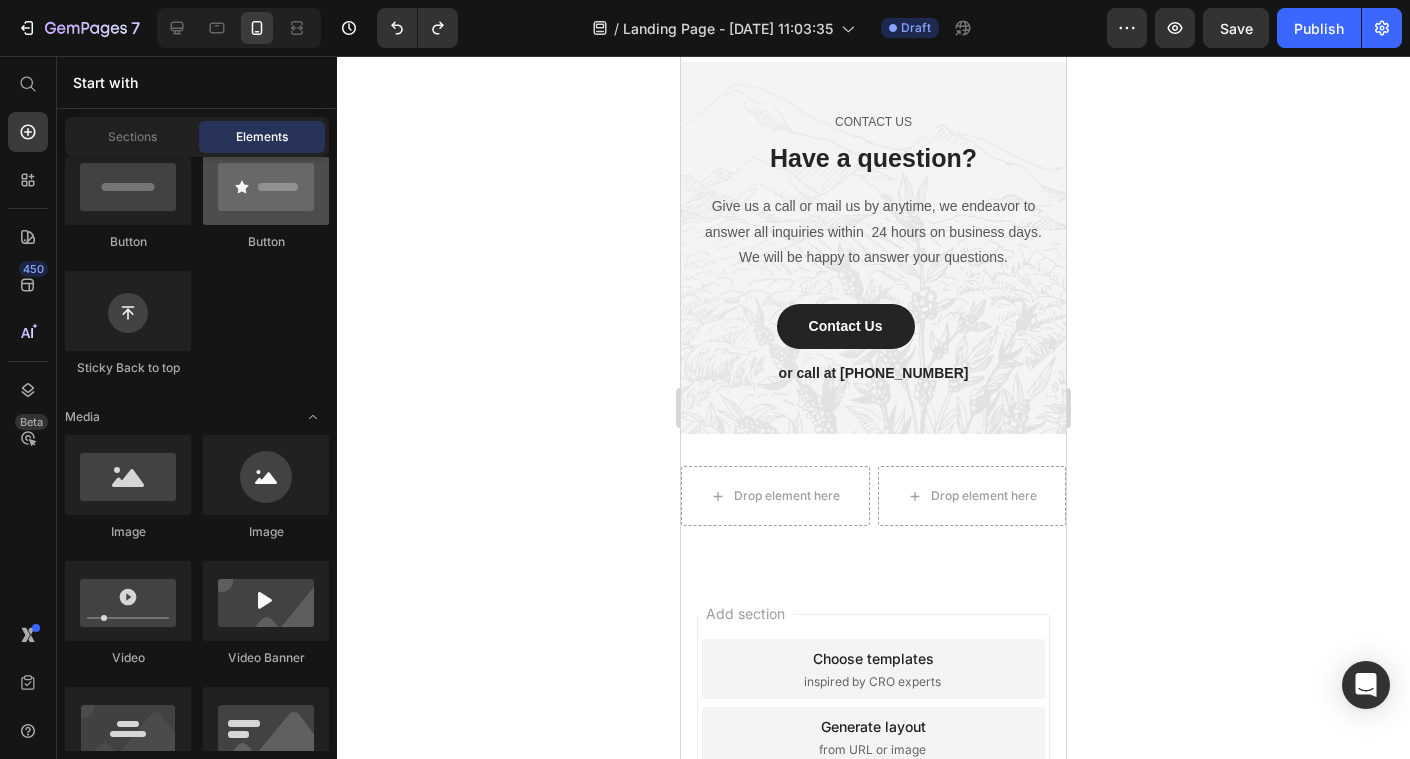 scroll, scrollTop: 0, scrollLeft: 0, axis: both 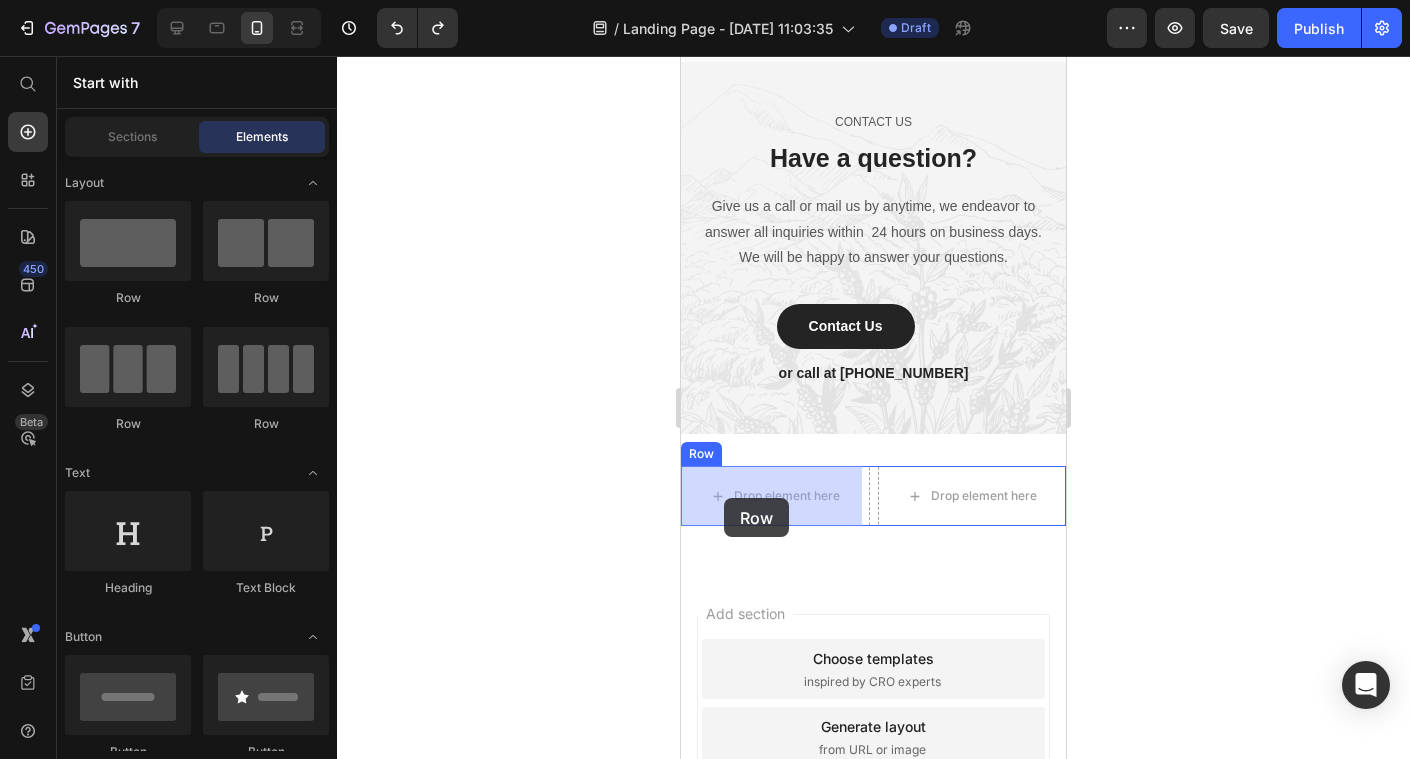 drag, startPoint x: 922, startPoint y: 301, endPoint x: 724, endPoint y: 498, distance: 279.30807 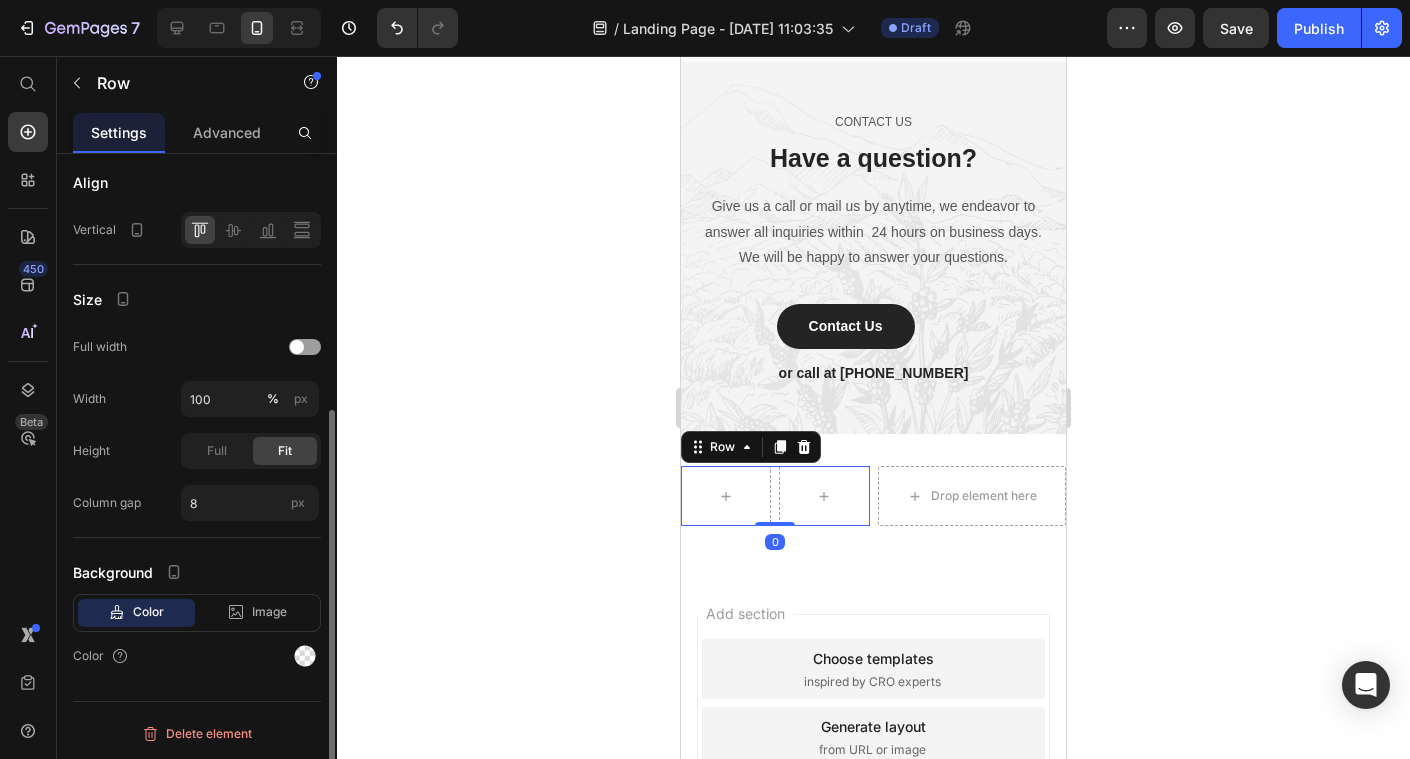 click 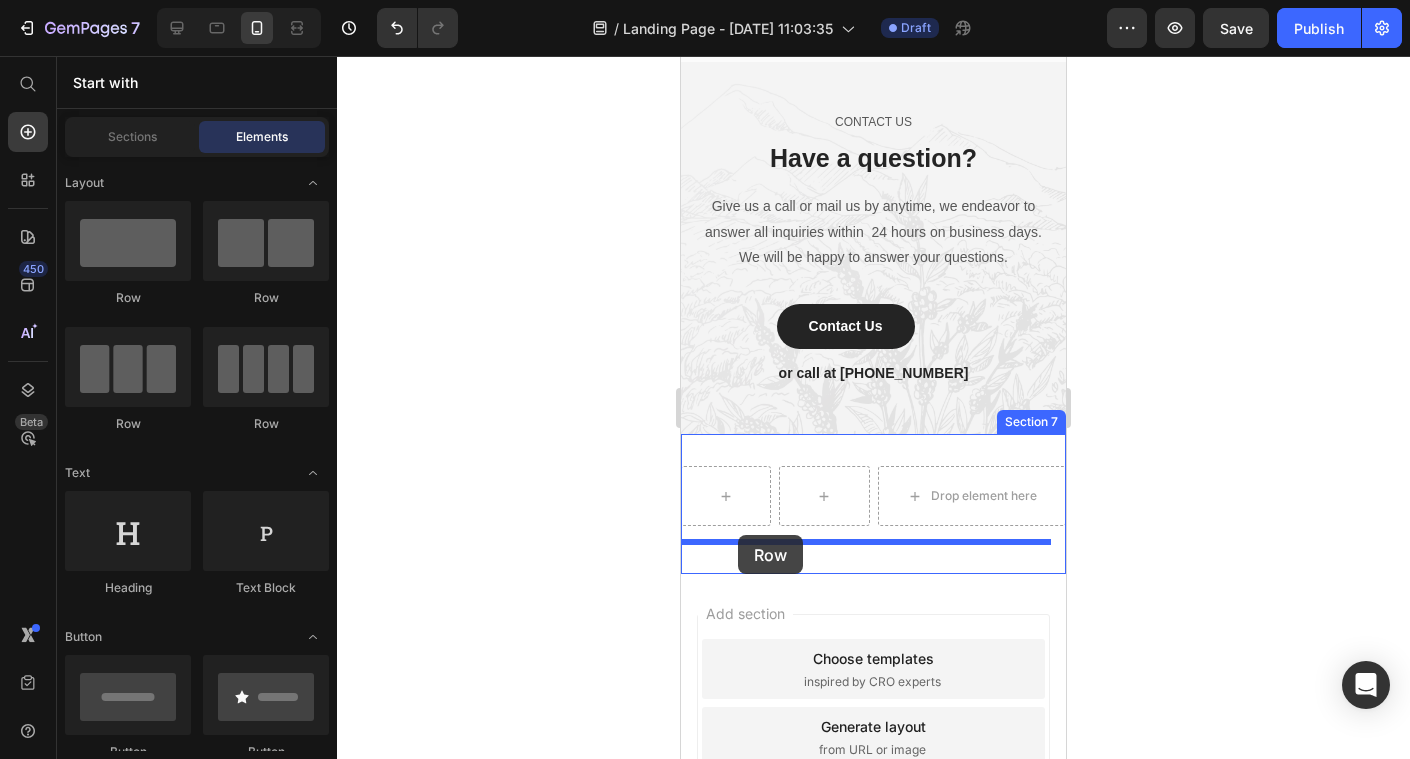 drag, startPoint x: 820, startPoint y: 321, endPoint x: 738, endPoint y: 535, distance: 229.17242 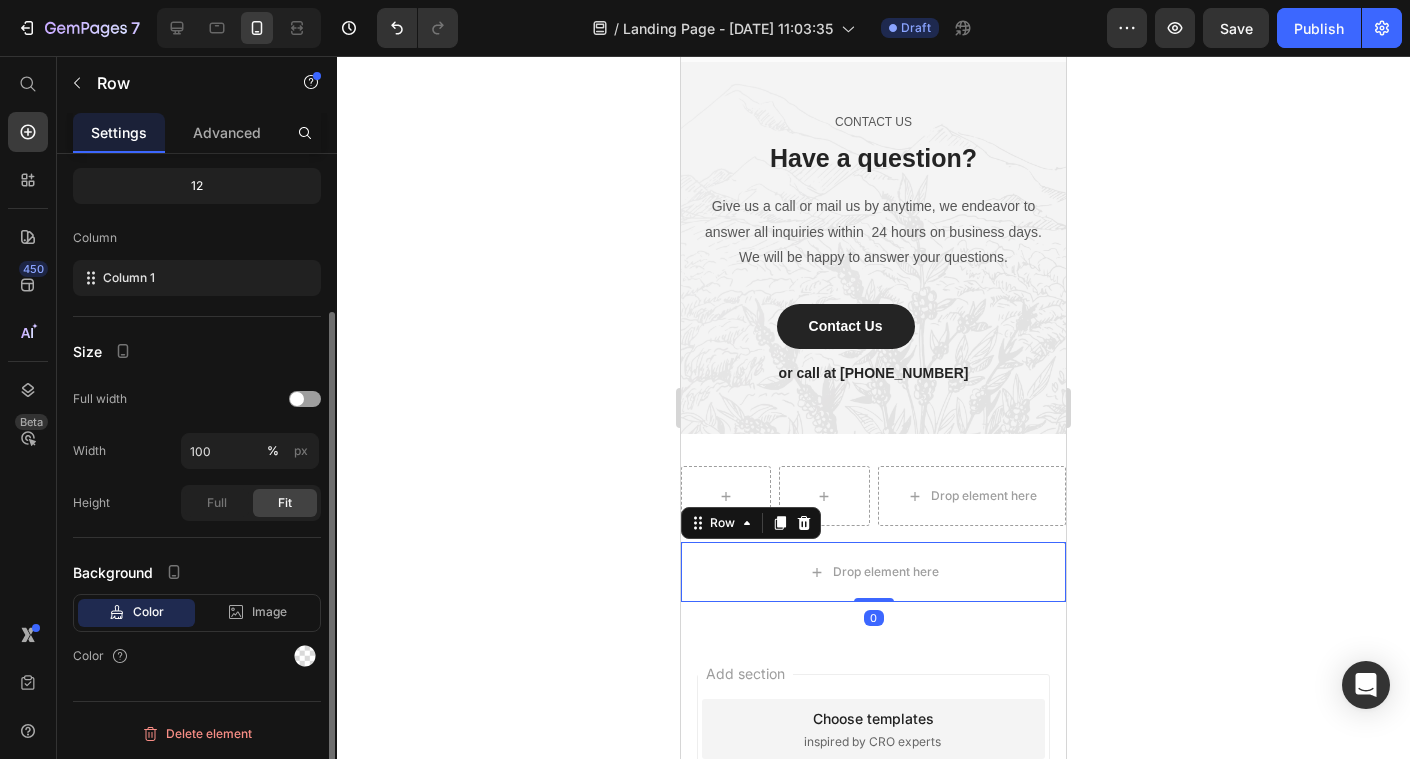 scroll, scrollTop: 206, scrollLeft: 0, axis: vertical 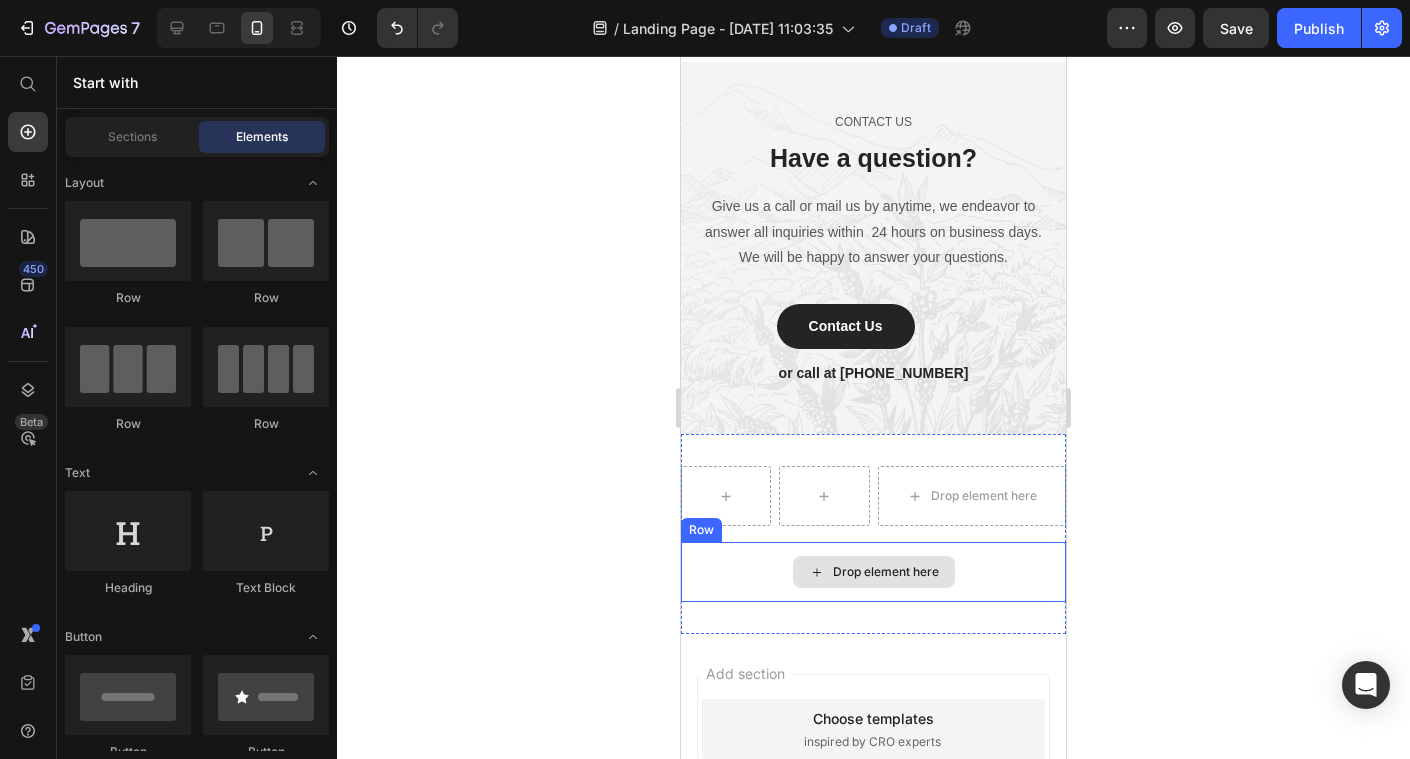 click 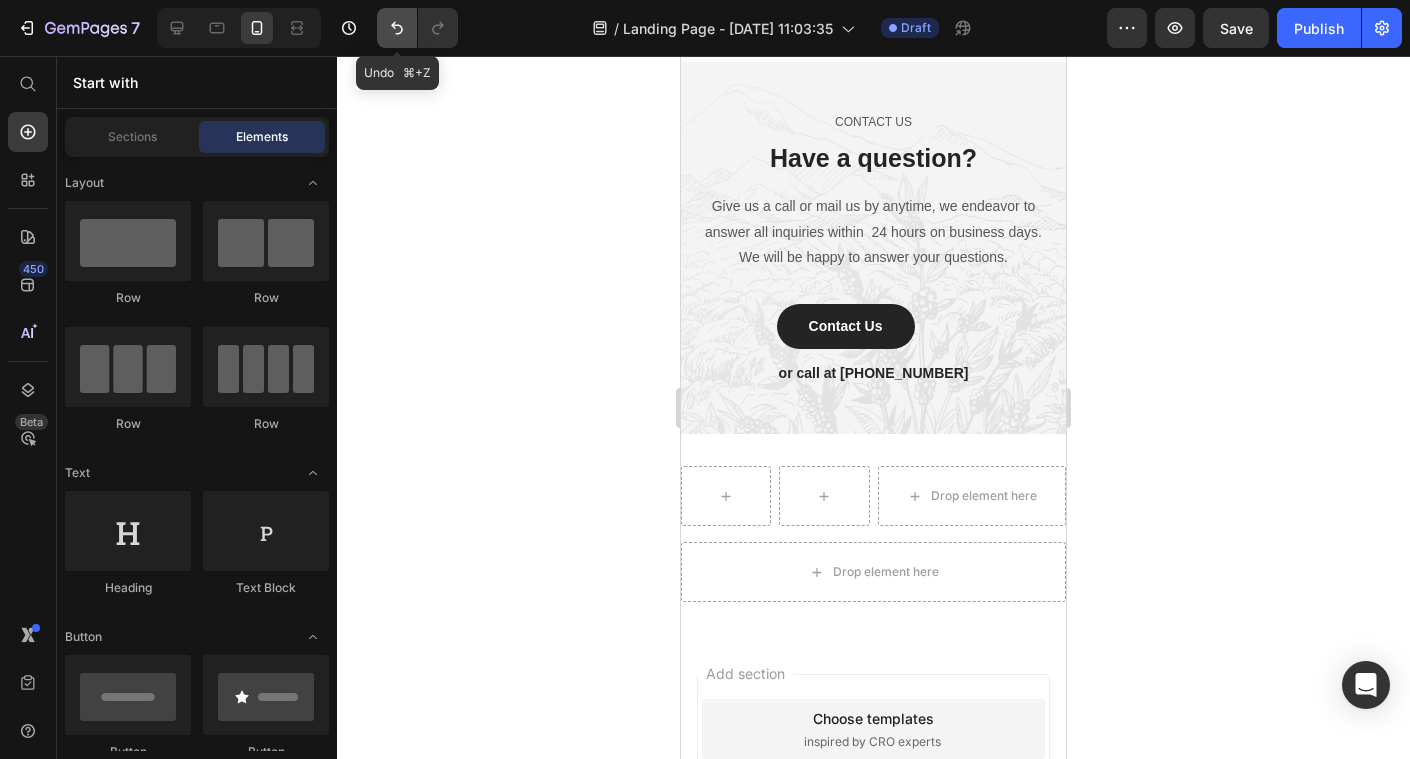 click 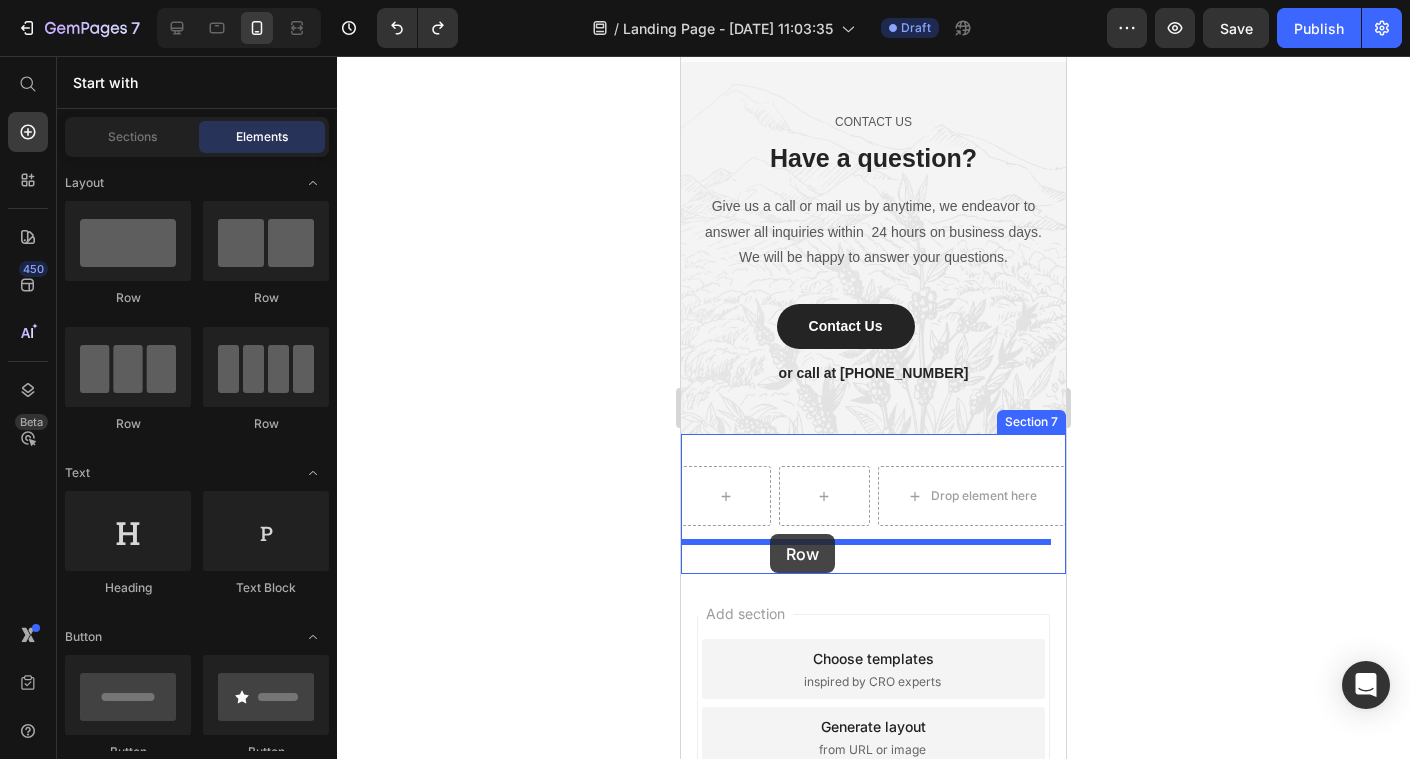 drag, startPoint x: 918, startPoint y: 310, endPoint x: 770, endPoint y: 534, distance: 268.47717 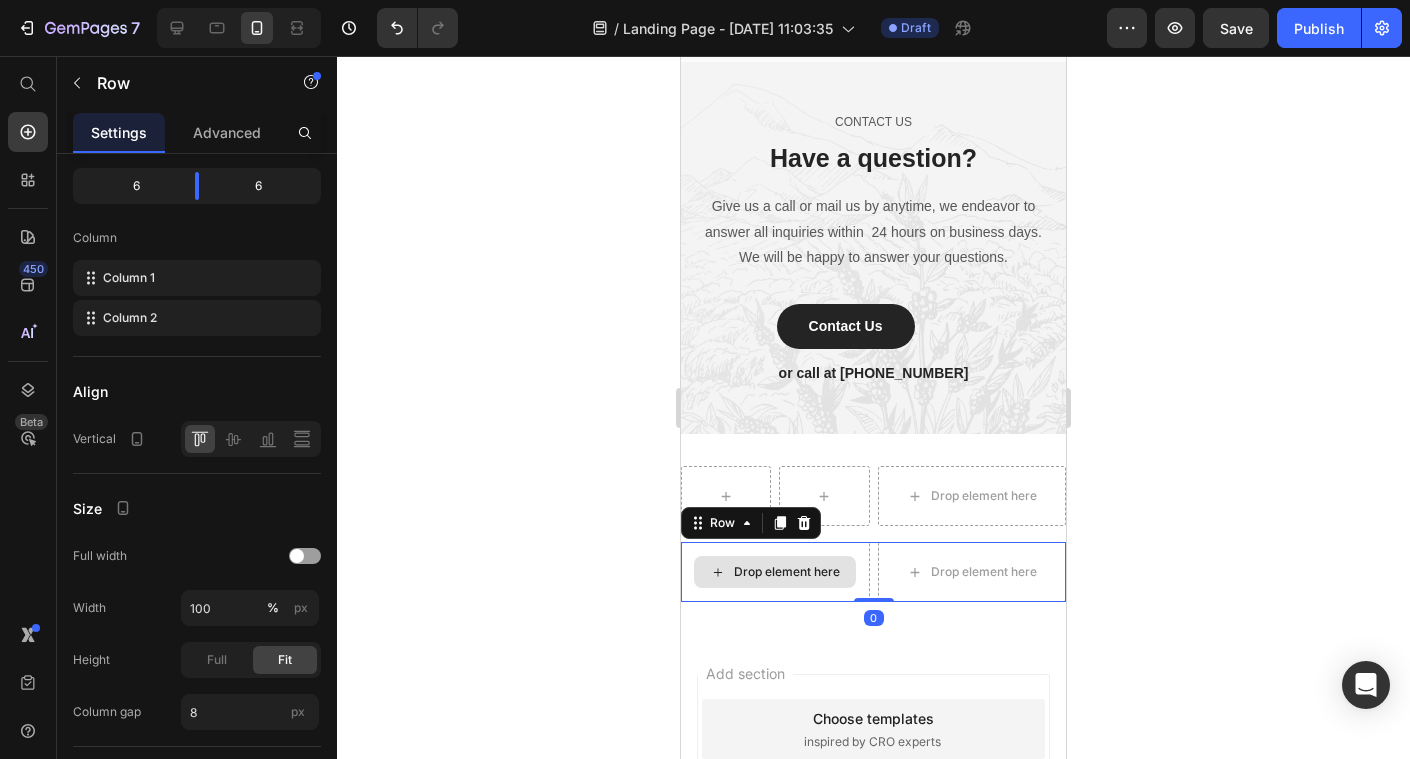 click on "Drop element here" at bounding box center [775, 572] 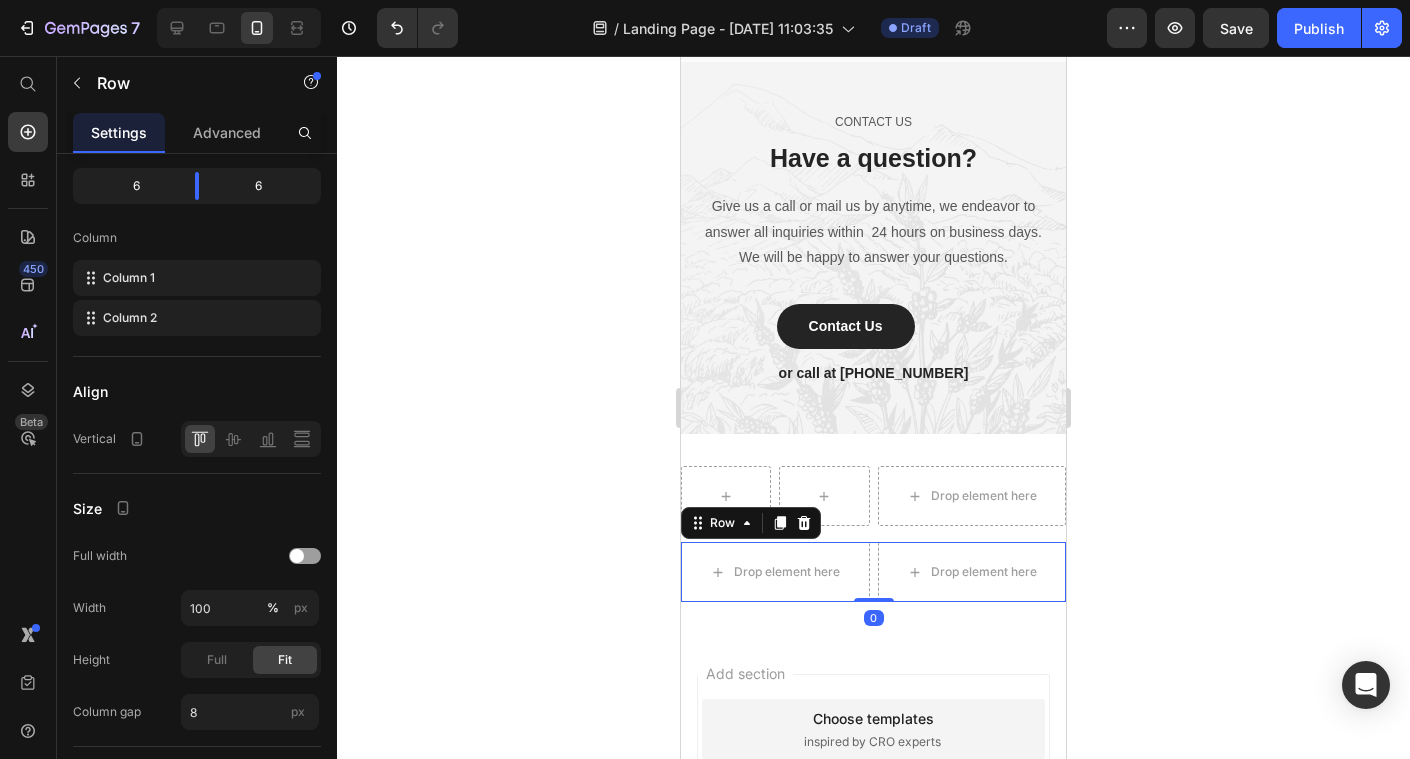 click 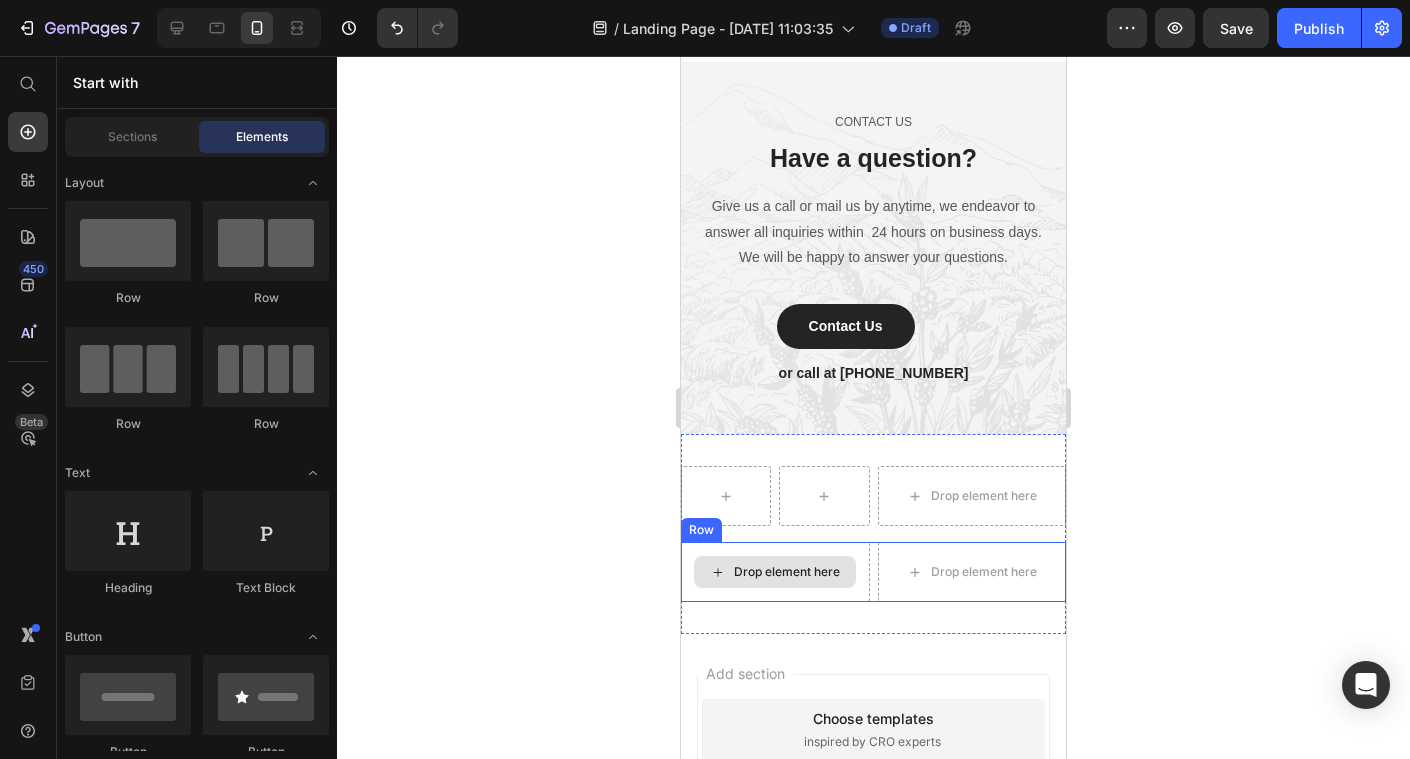 click on "Drop element here" at bounding box center (787, 572) 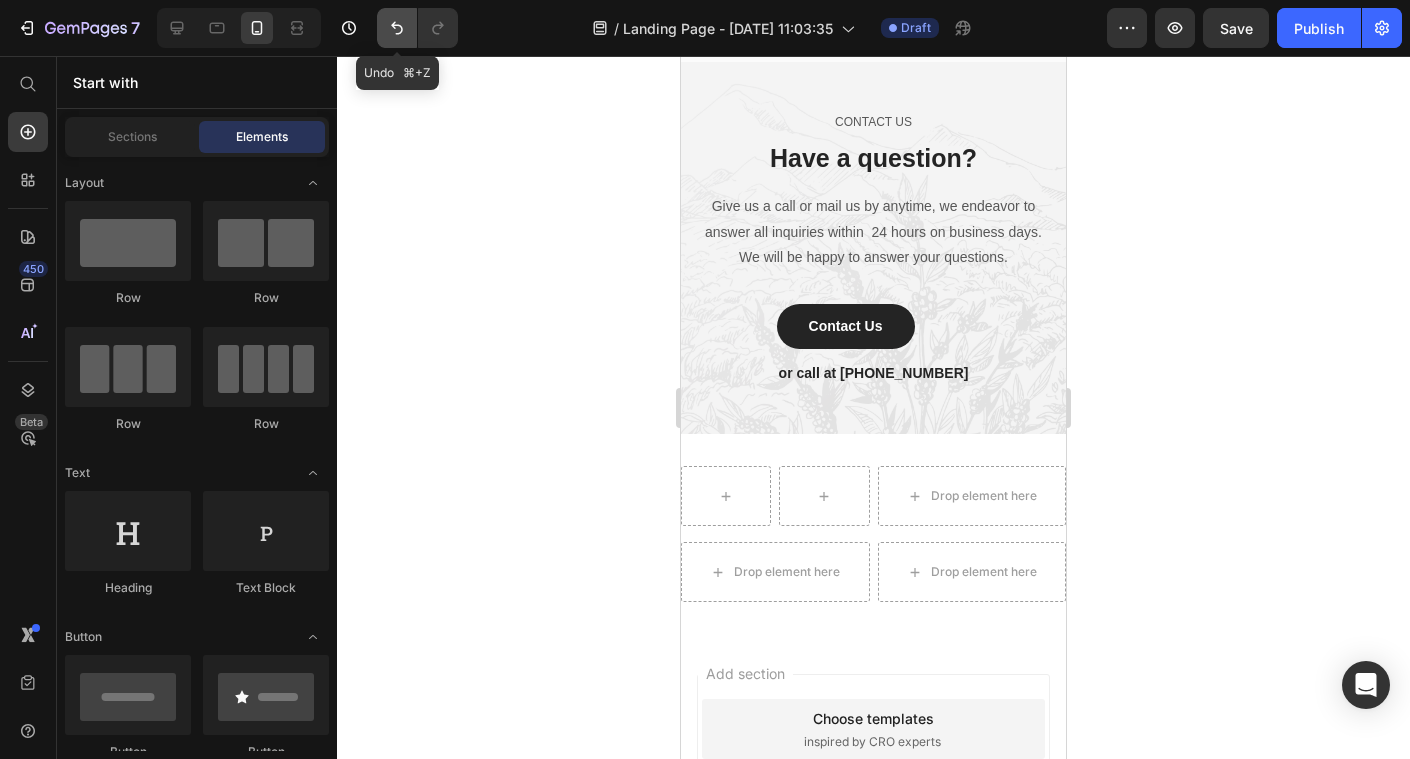 click 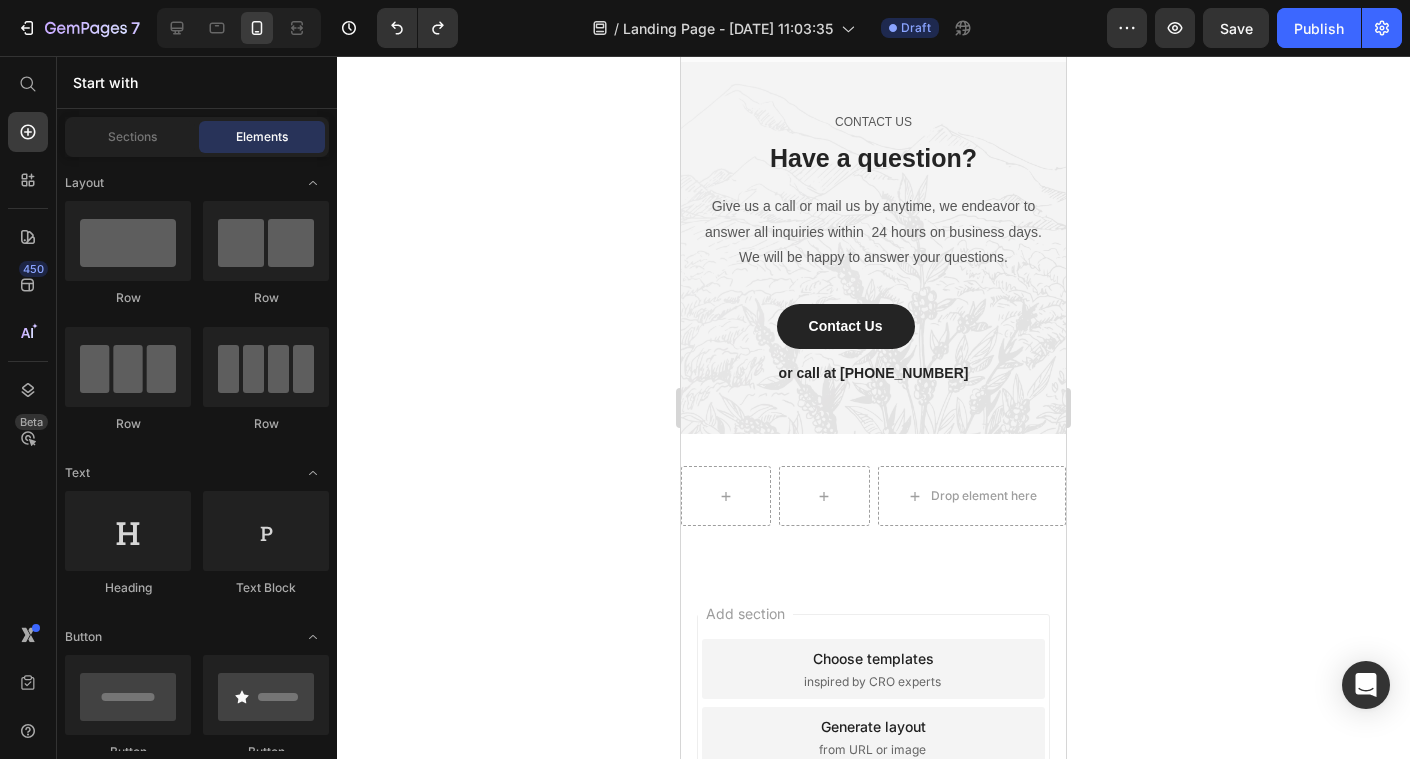 click 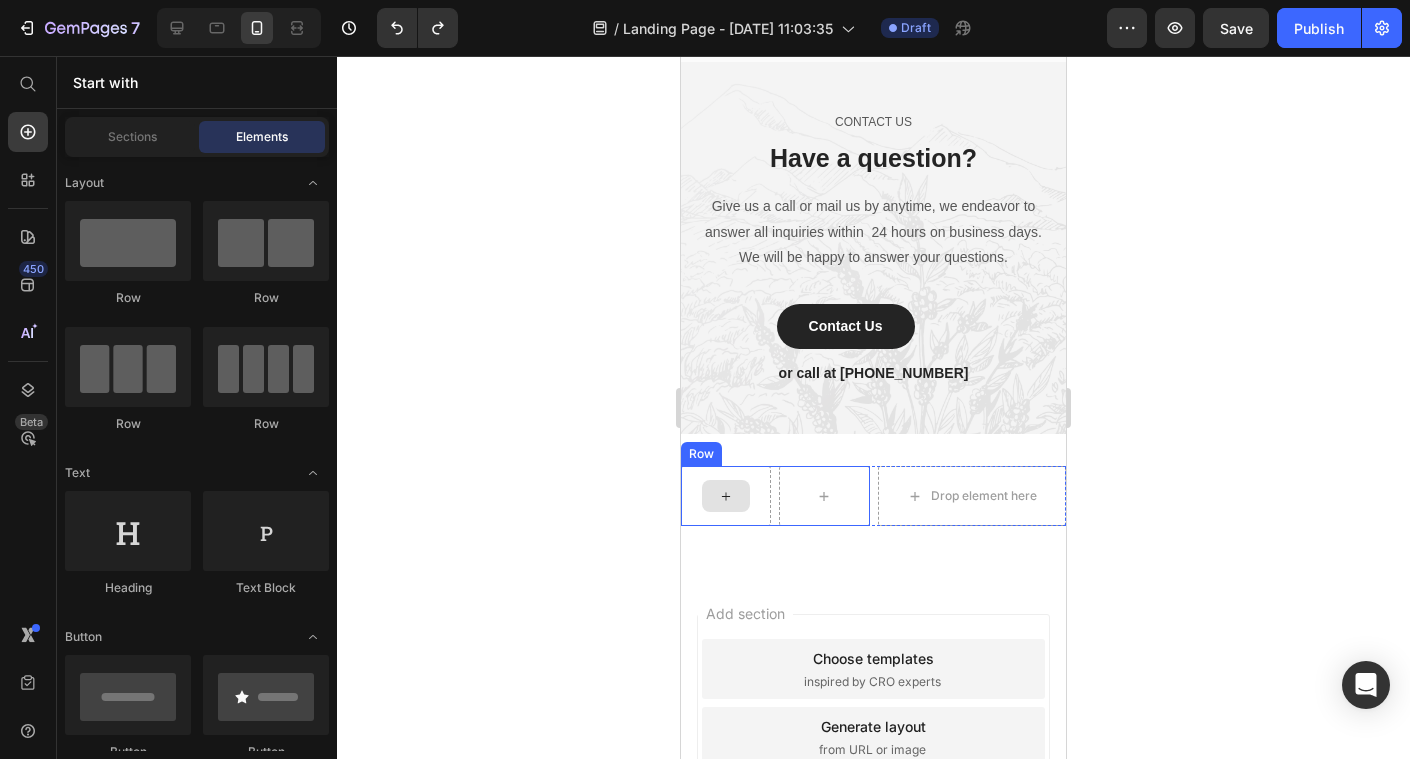 click at bounding box center [726, 496] 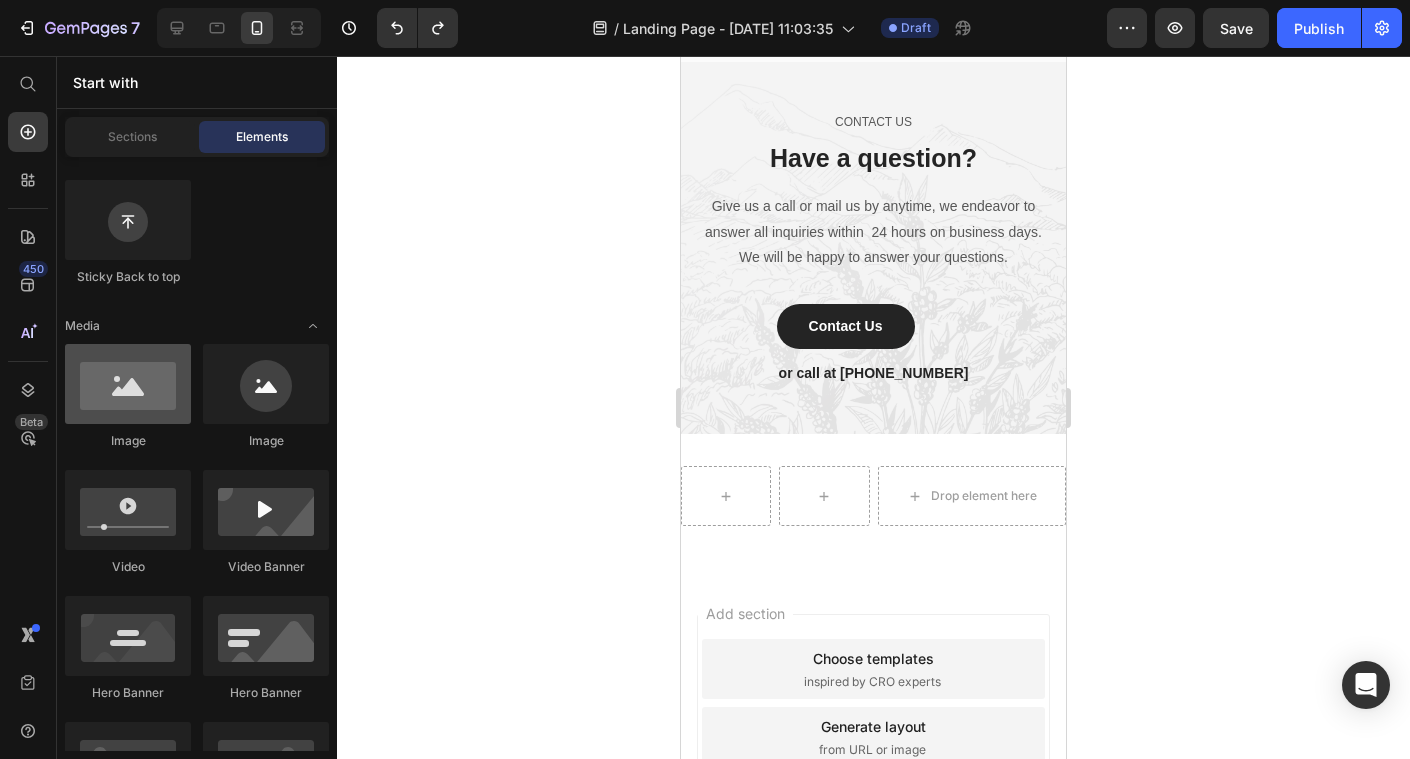scroll, scrollTop: 334, scrollLeft: 0, axis: vertical 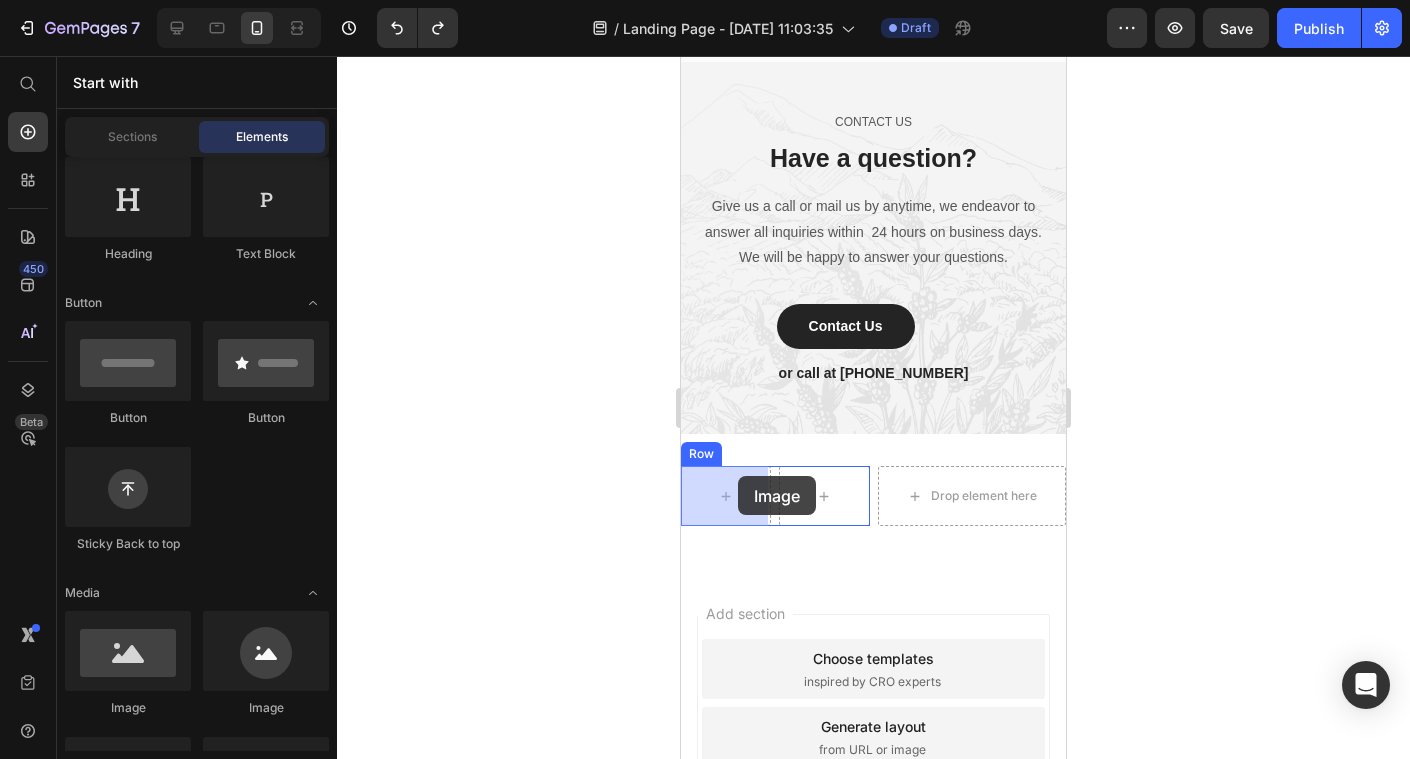 drag, startPoint x: 830, startPoint y: 726, endPoint x: 735, endPoint y: 476, distance: 267.4416 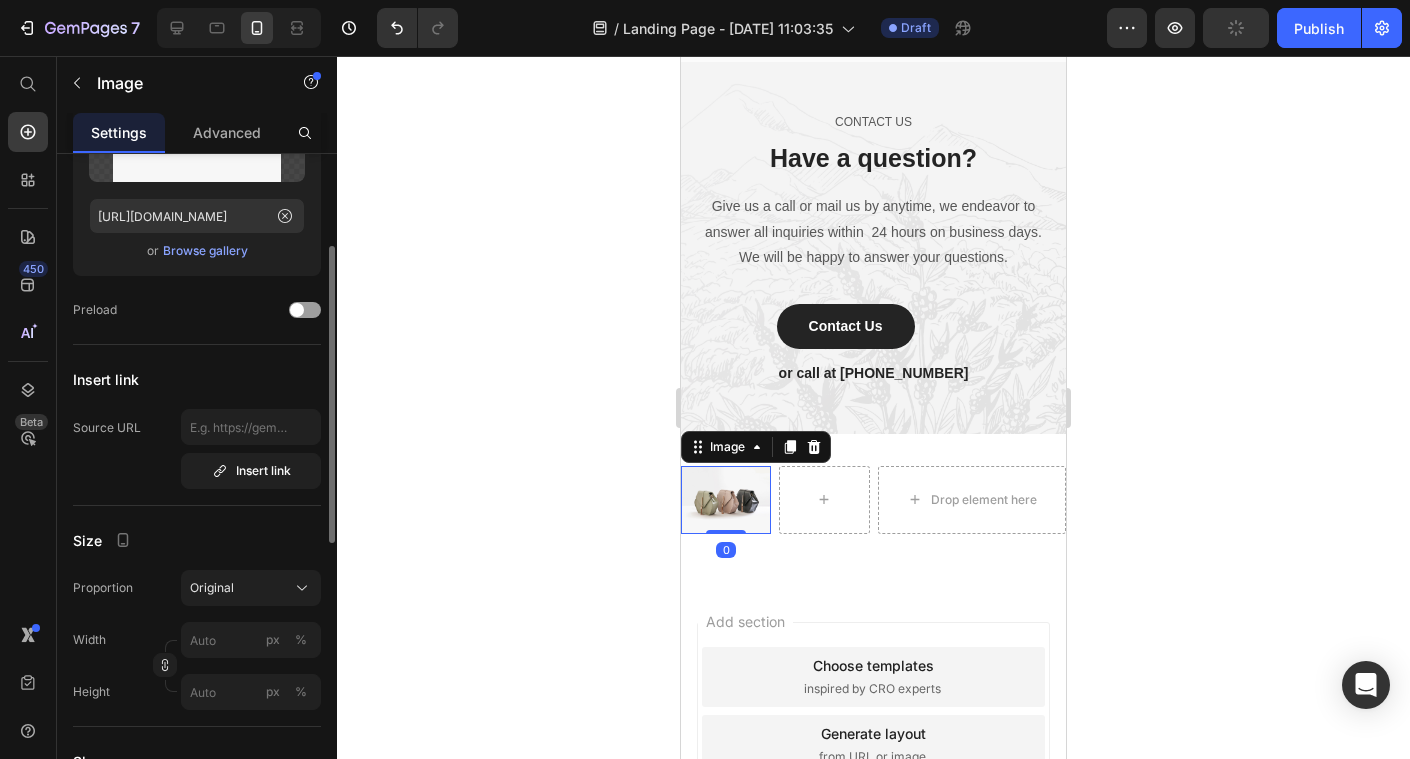 scroll, scrollTop: 0, scrollLeft: 0, axis: both 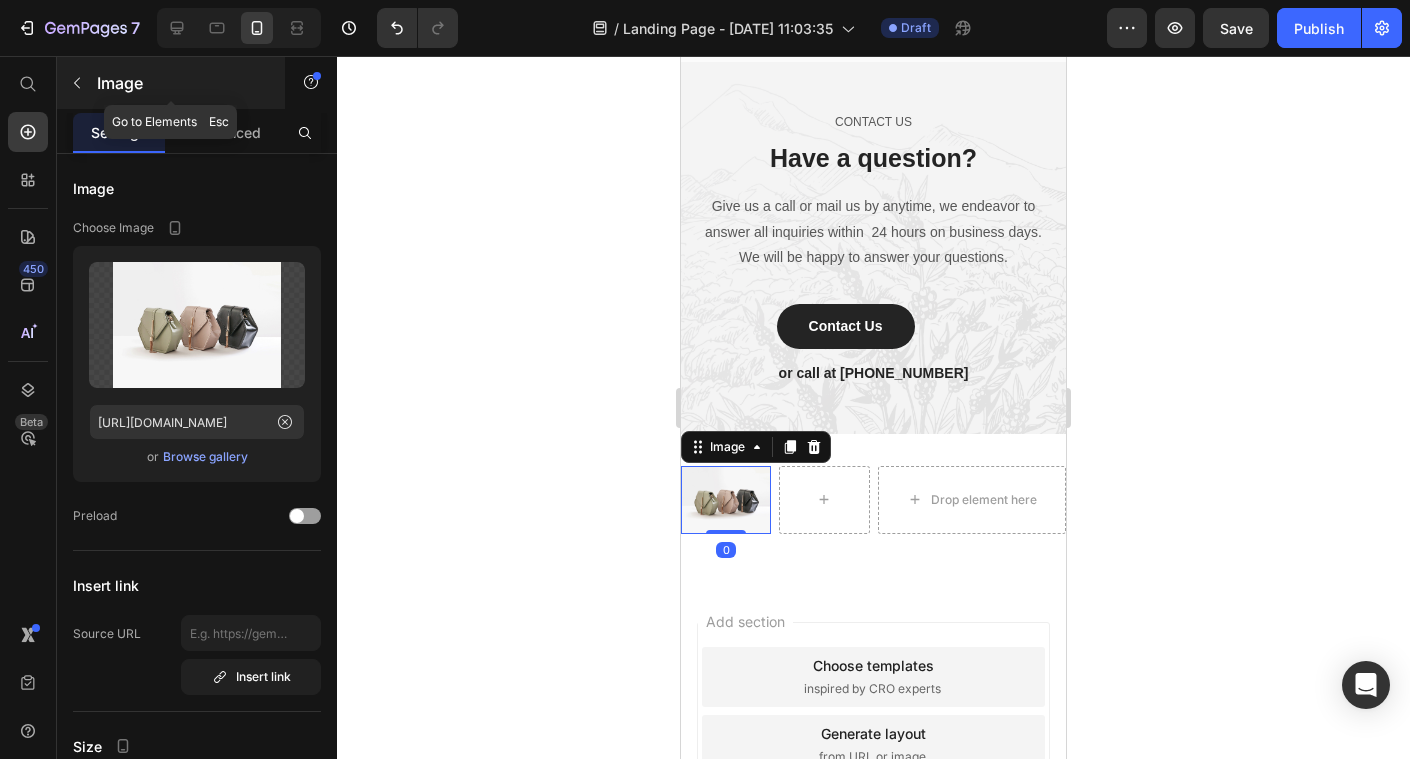 click 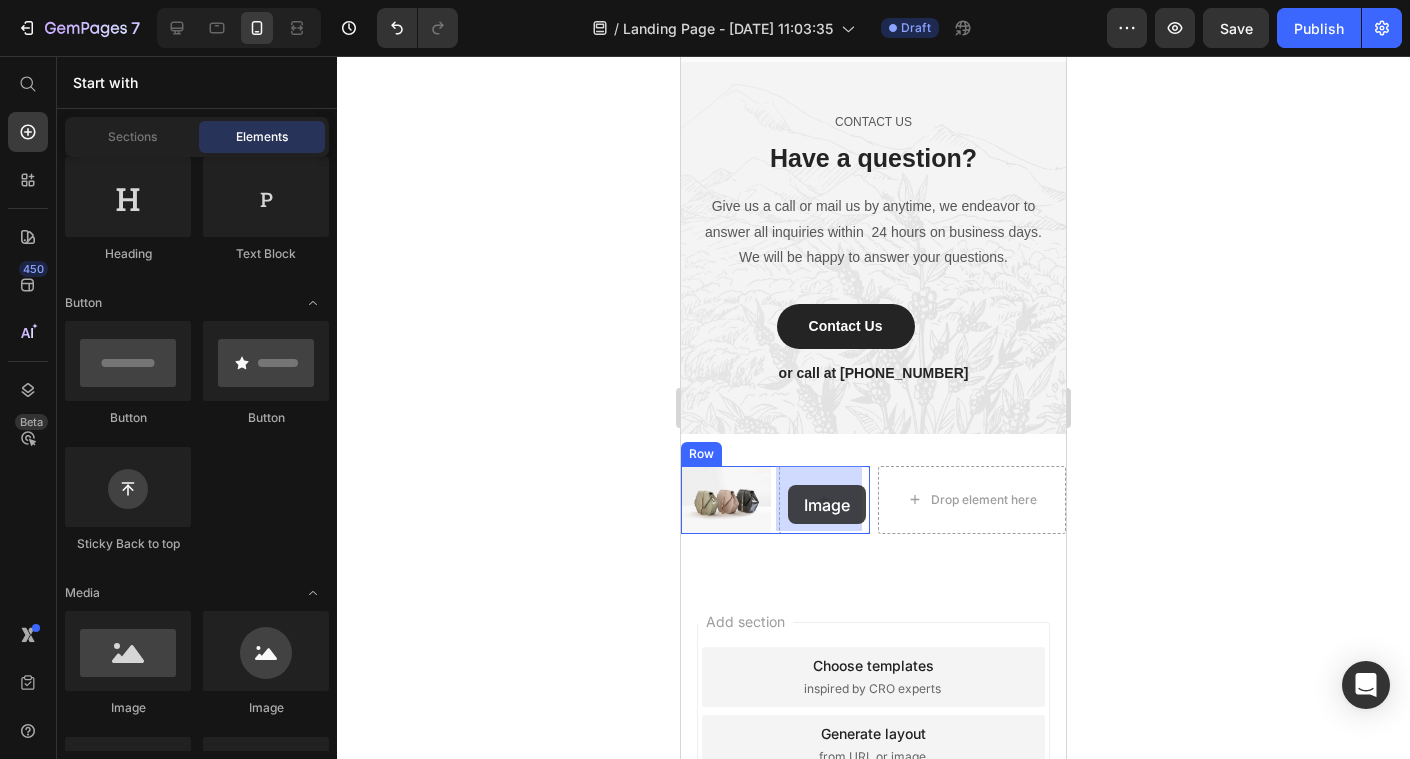 drag, startPoint x: 837, startPoint y: 695, endPoint x: 788, endPoint y: 485, distance: 215.6409 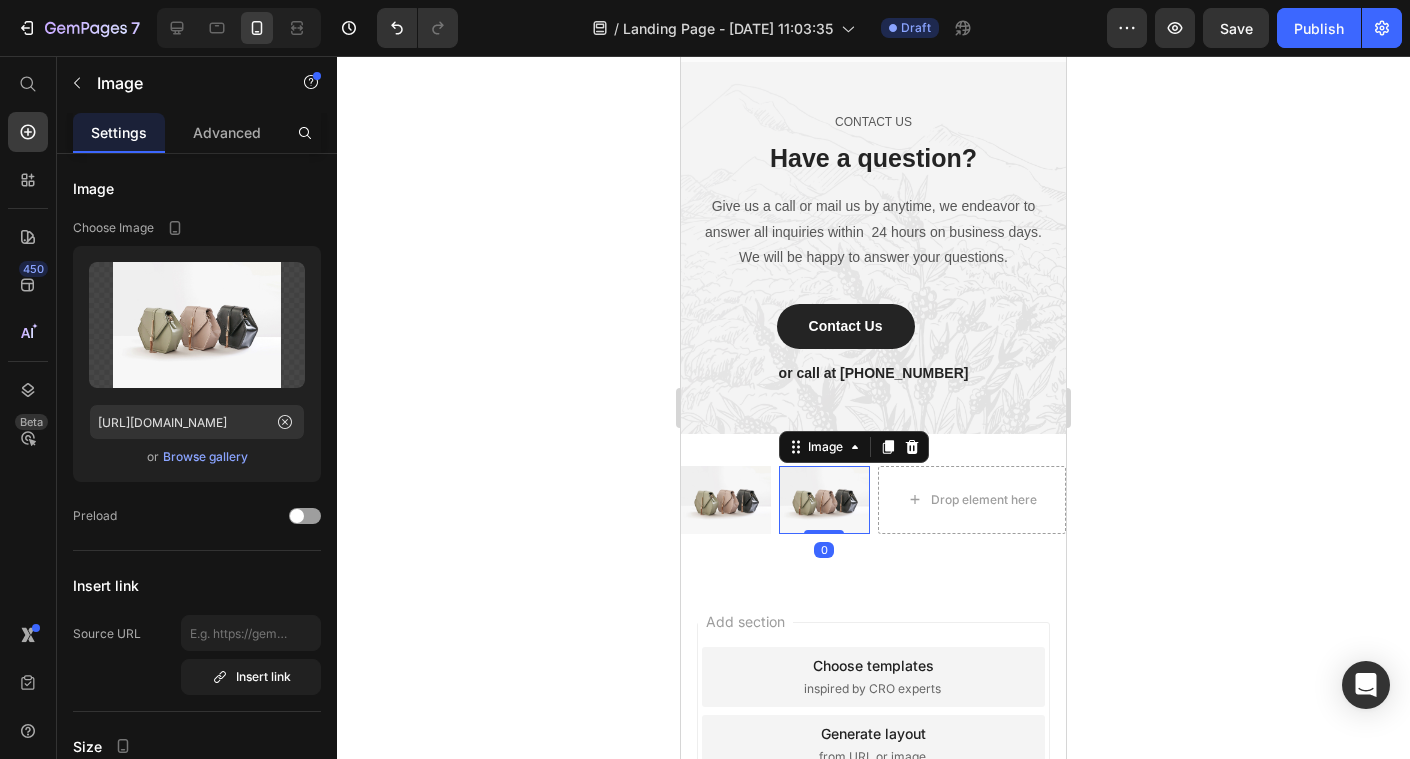 click 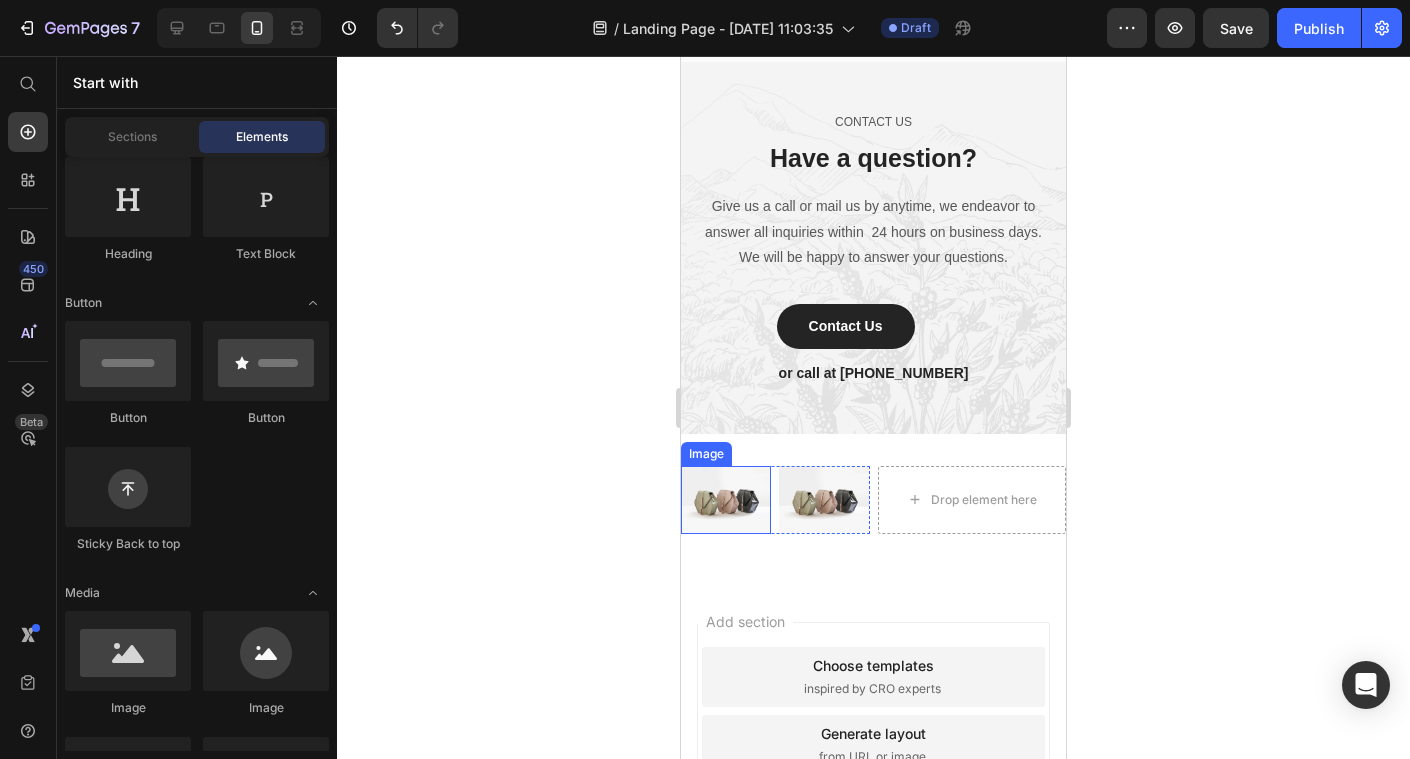 click at bounding box center (726, 500) 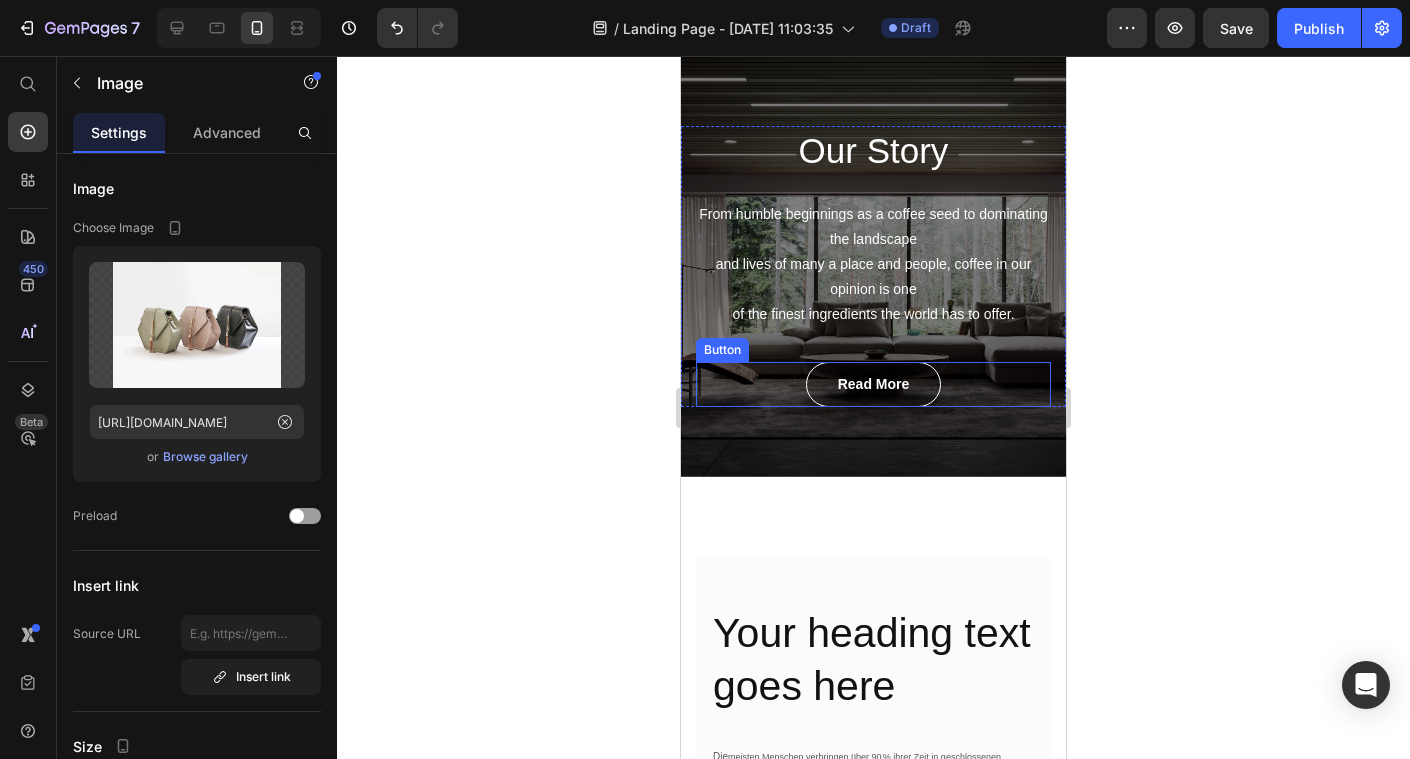 scroll, scrollTop: 39, scrollLeft: 0, axis: vertical 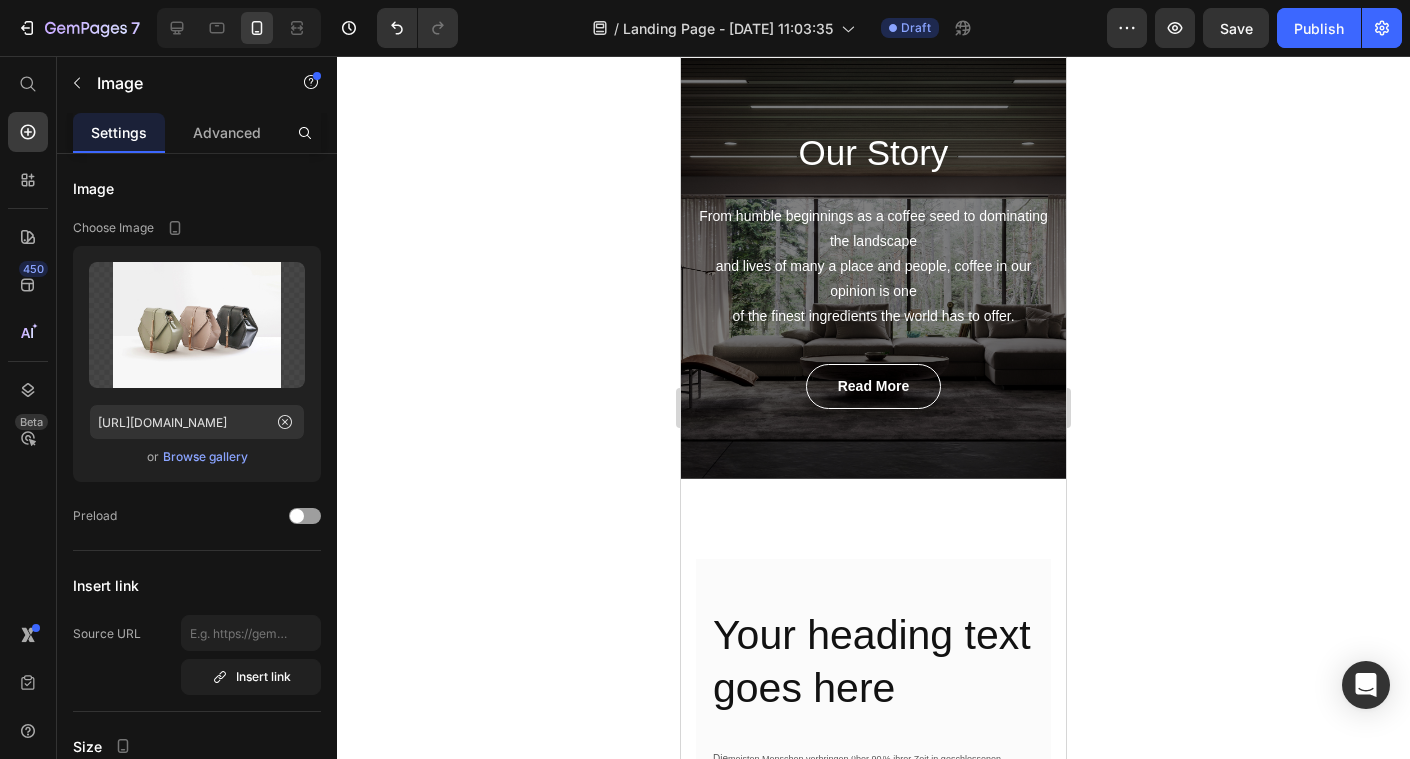 click 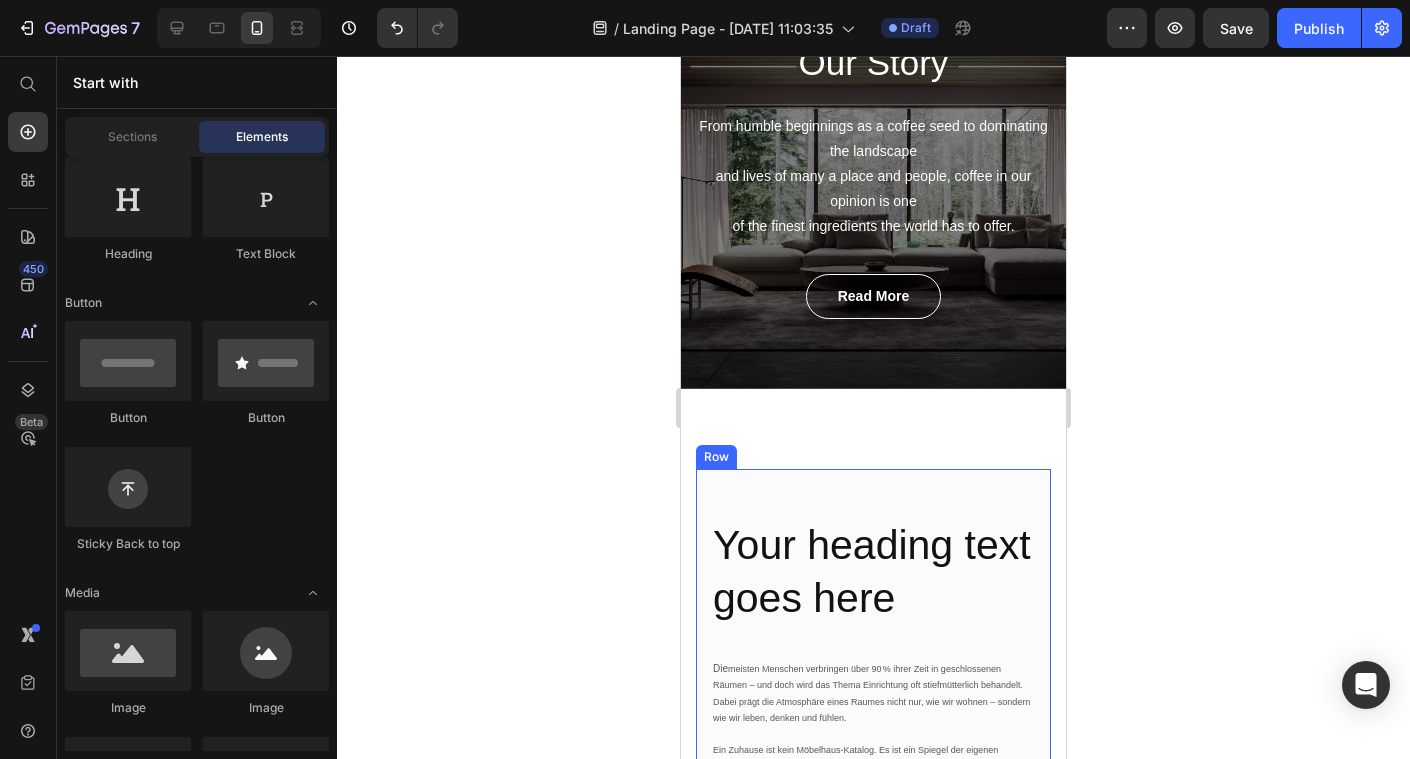scroll, scrollTop: 174, scrollLeft: 0, axis: vertical 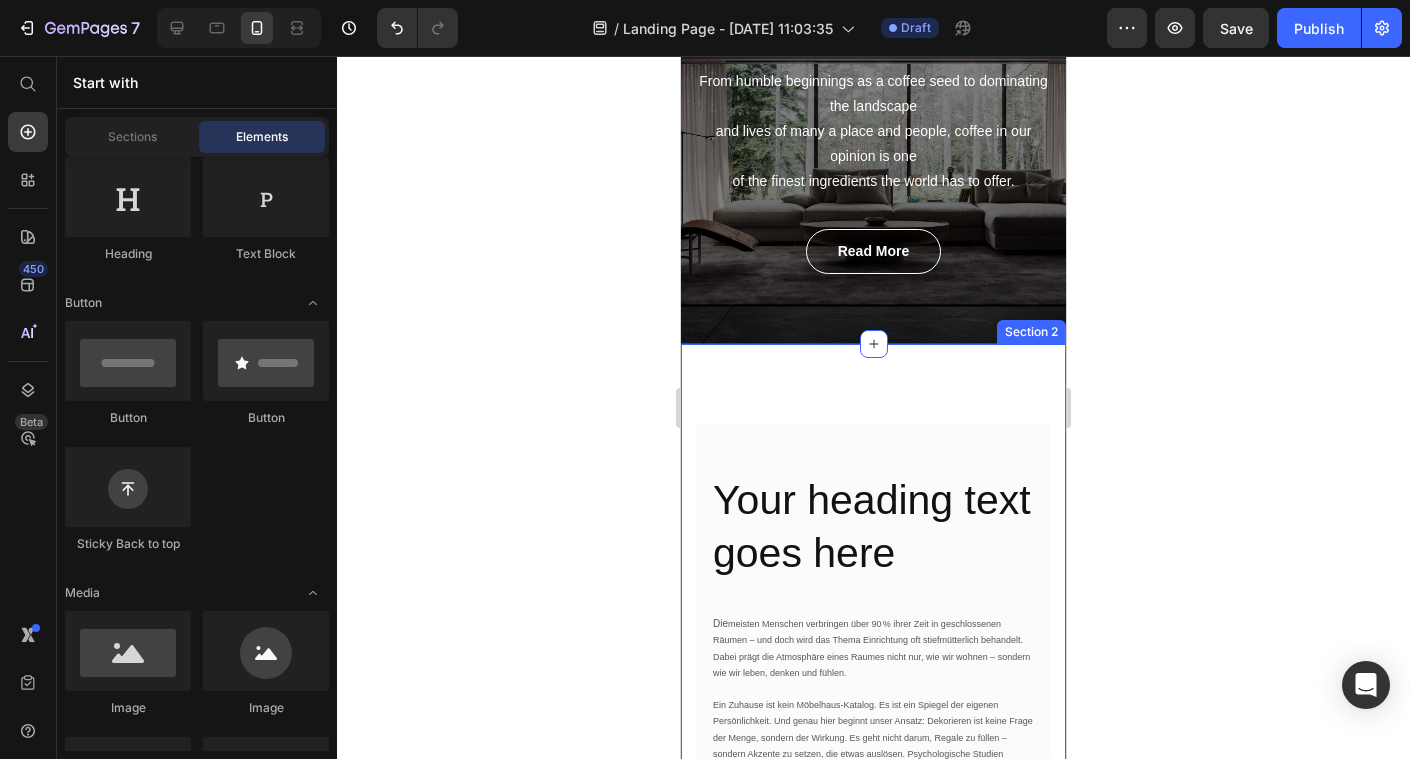 click on "Image Your heading text goes here Heading Die  meisten Menschen verbringen über 90 % ihrer Zeit in geschlossenen Räumen – und doch wird das Thema Einrichtung oft stiefmütterlich behandelt. Dabei prägt die Atmosphäre eines Raumes nicht nur, wie wir wohnen – sondern wie wir leben, denken und fühlen.    Ein Zuhause ist kein Möbelhaus-Katalog. Es ist ein Spiegel der eigenen Persönlichkeit. Und genau hier beginnt unser Ansatz: Dekorieren ist keine Frage der Menge, sondern der Wirkung. Es geht nicht darum, Regale zu füllen – sondern Akzente zu setzen, die etwas auslösen. Psychologische Studien zeigen: Farben, Formen und Materialien beeinflussen unser Wohlbefinden messbar – sie können uns beruhigen, inspirieren oder das Gefühl geben, endlich angekommen zu sein.     Viele unserer Kundinnen kennen das: Man gibt Geld für Deko aus – doch am Ende sieht es aus wie bei allen anderen. Zu viel, zu unruhig, zu beliebig. Wir sagen: Schluss mit Deko-Chaos.     Text block Image James Frank   / CEO" at bounding box center [873, 993] 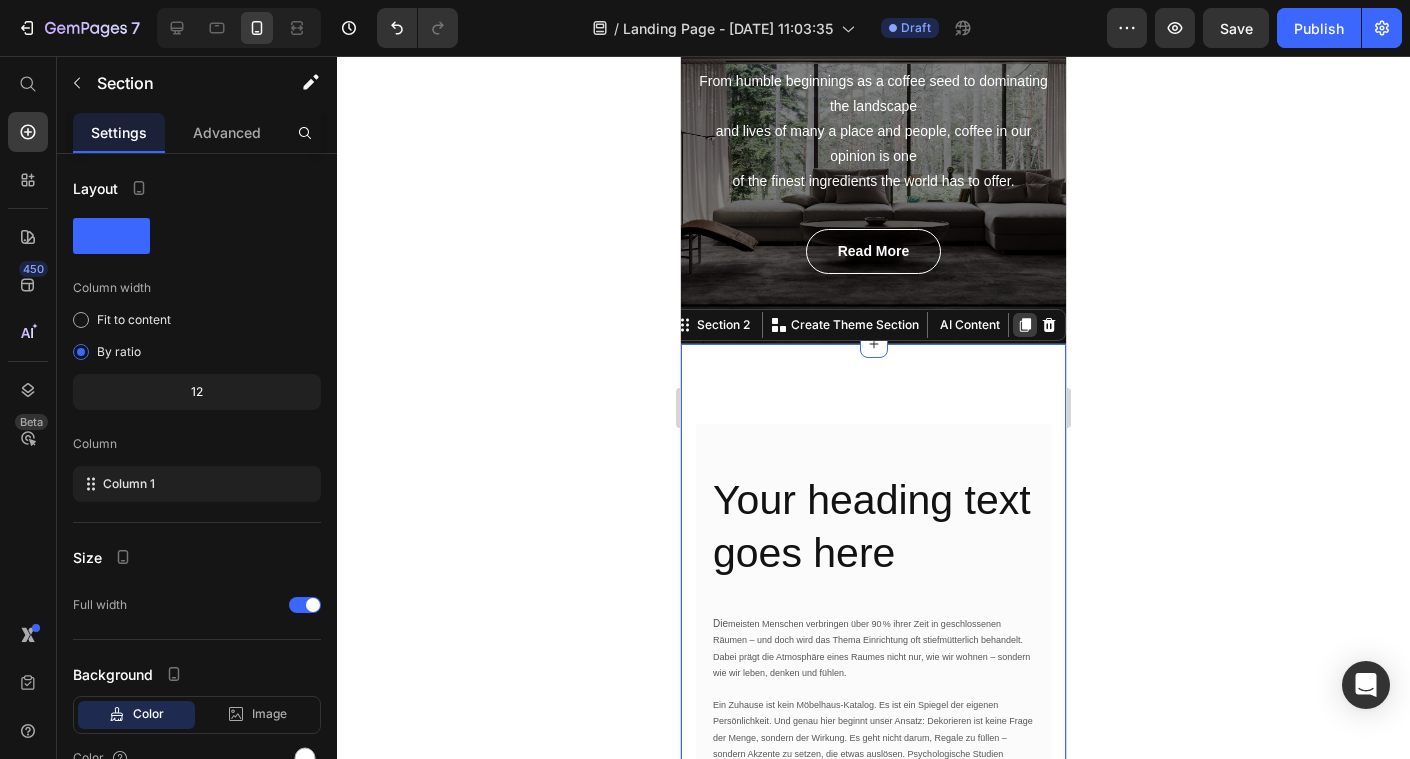 click 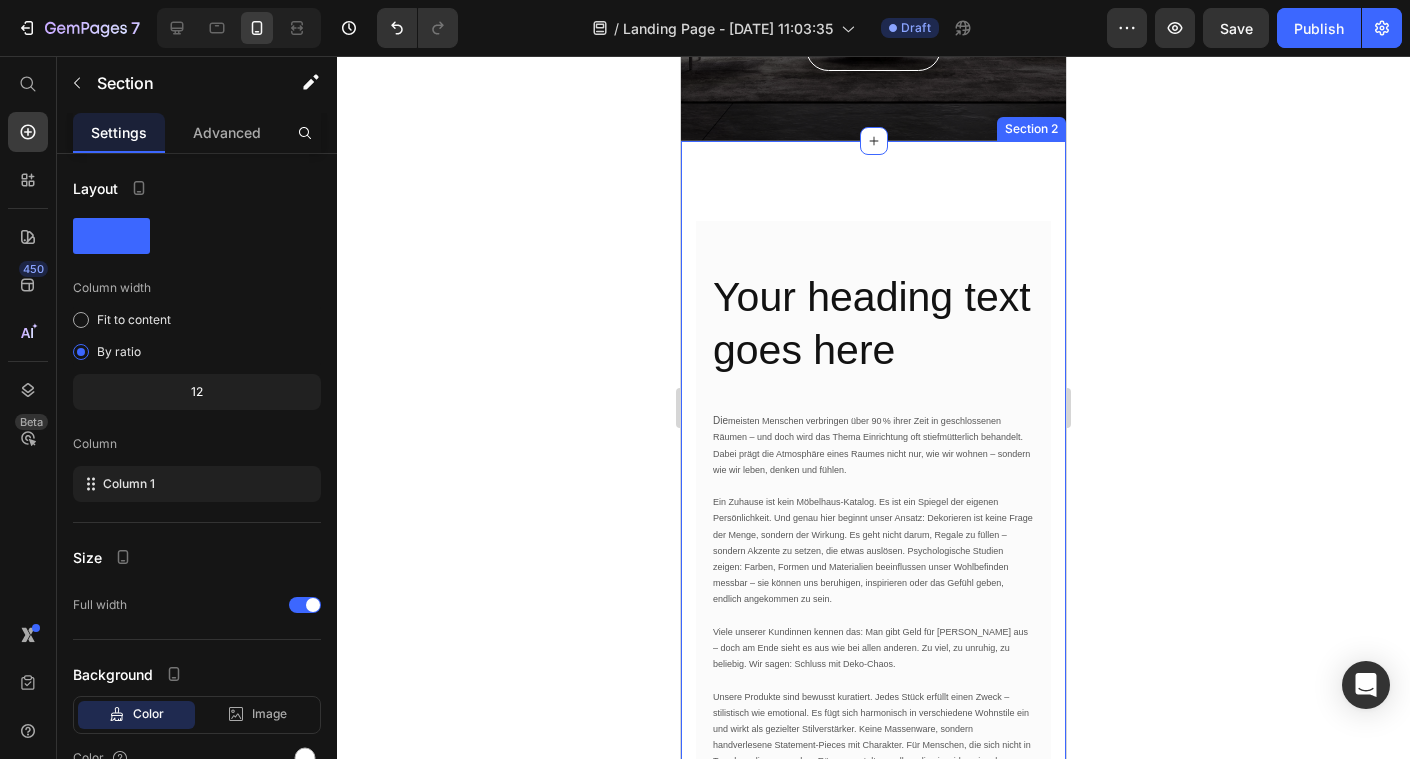 scroll, scrollTop: 414, scrollLeft: 0, axis: vertical 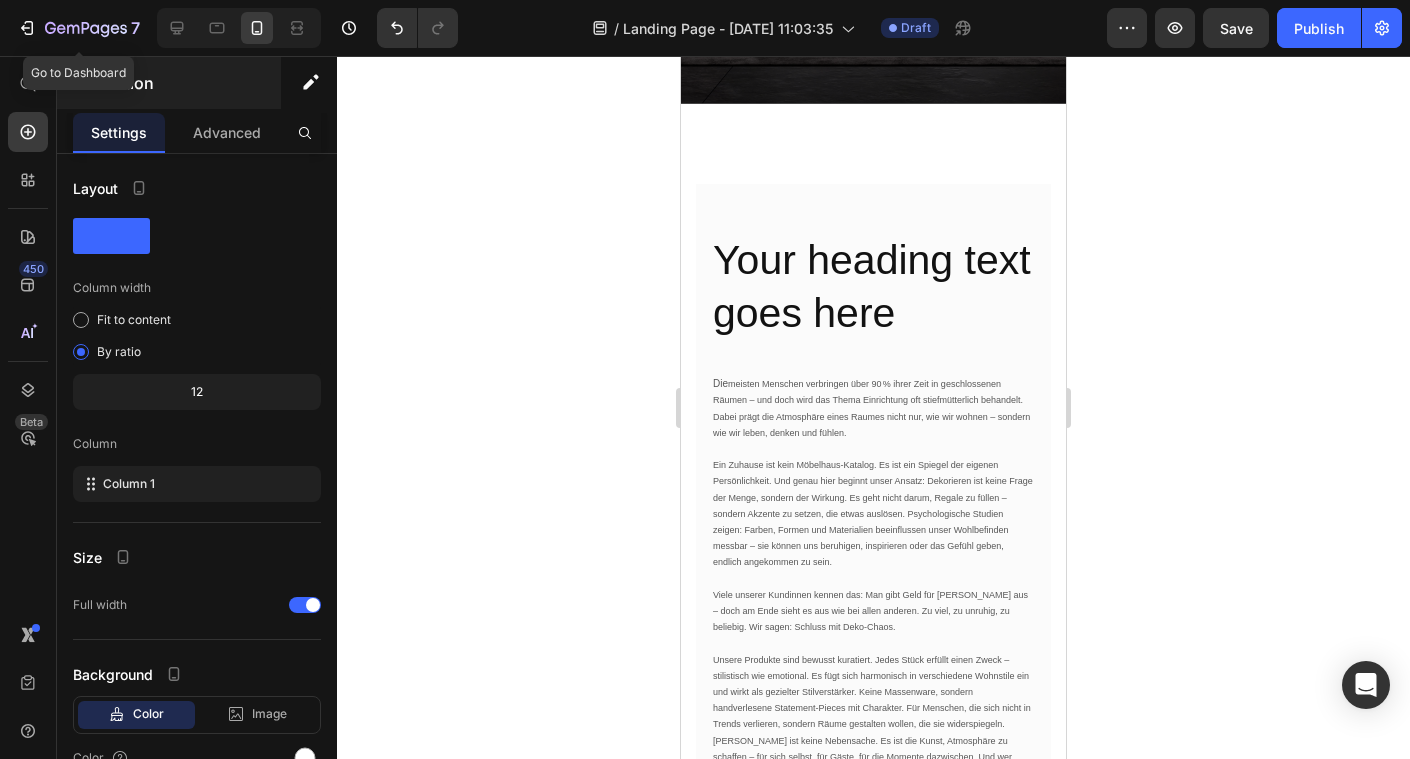 click 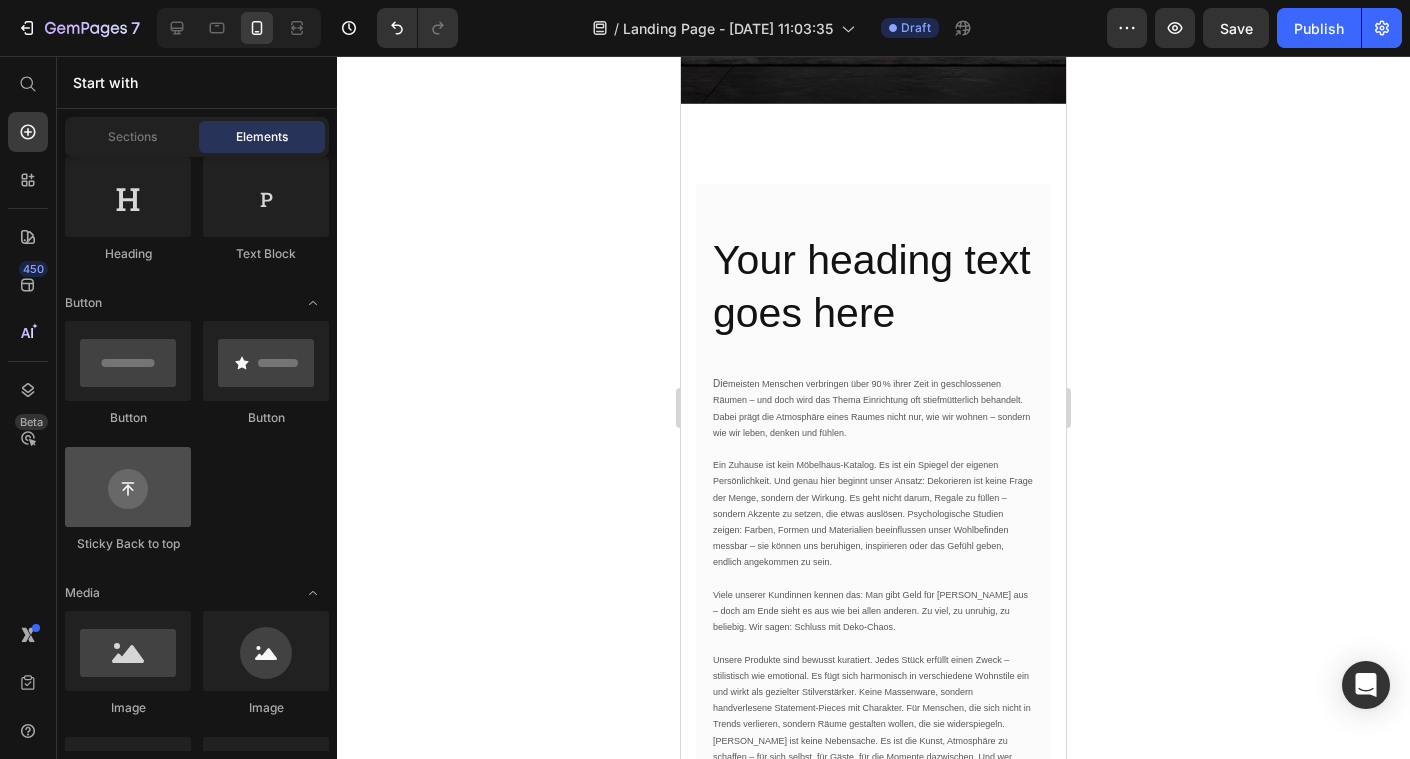 scroll, scrollTop: 454, scrollLeft: 0, axis: vertical 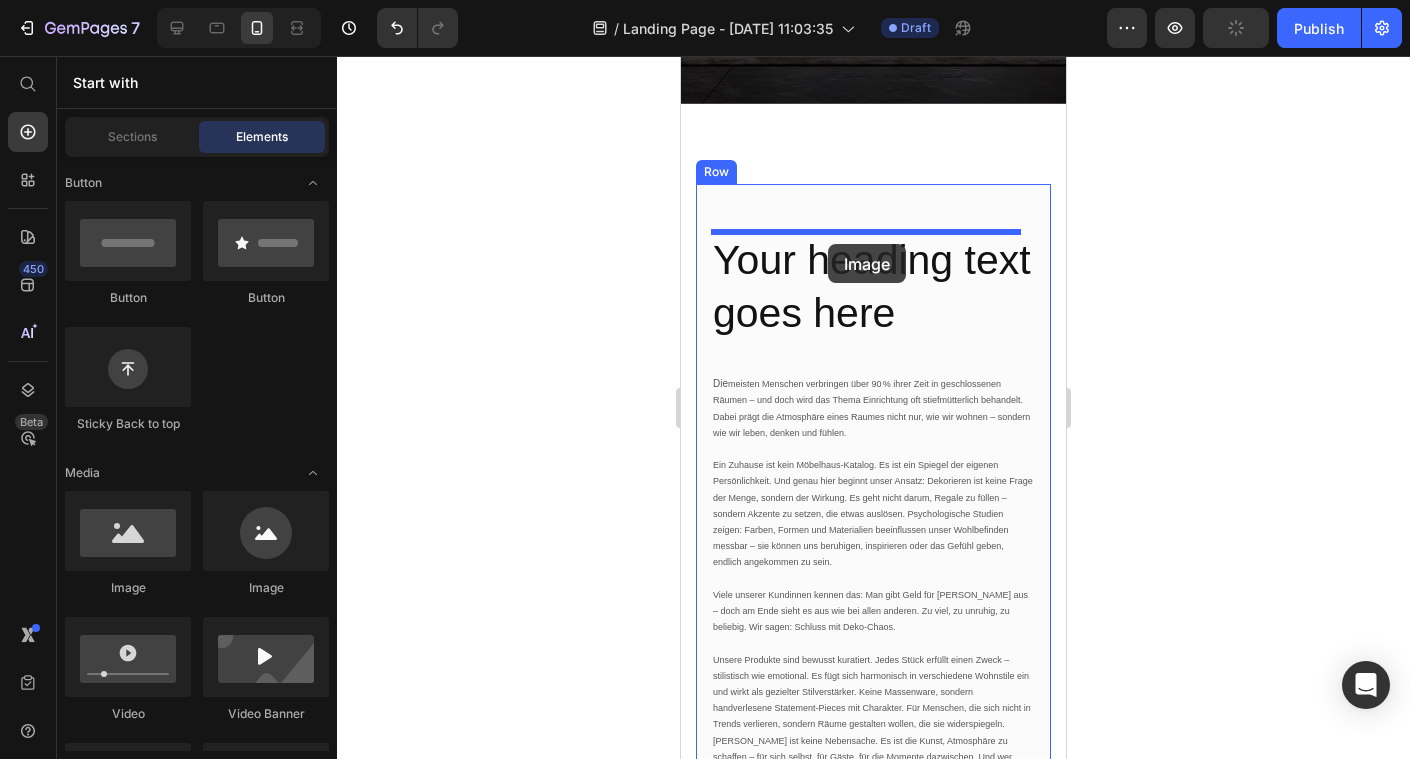 drag, startPoint x: 825, startPoint y: 585, endPoint x: 826, endPoint y: 244, distance: 341.00146 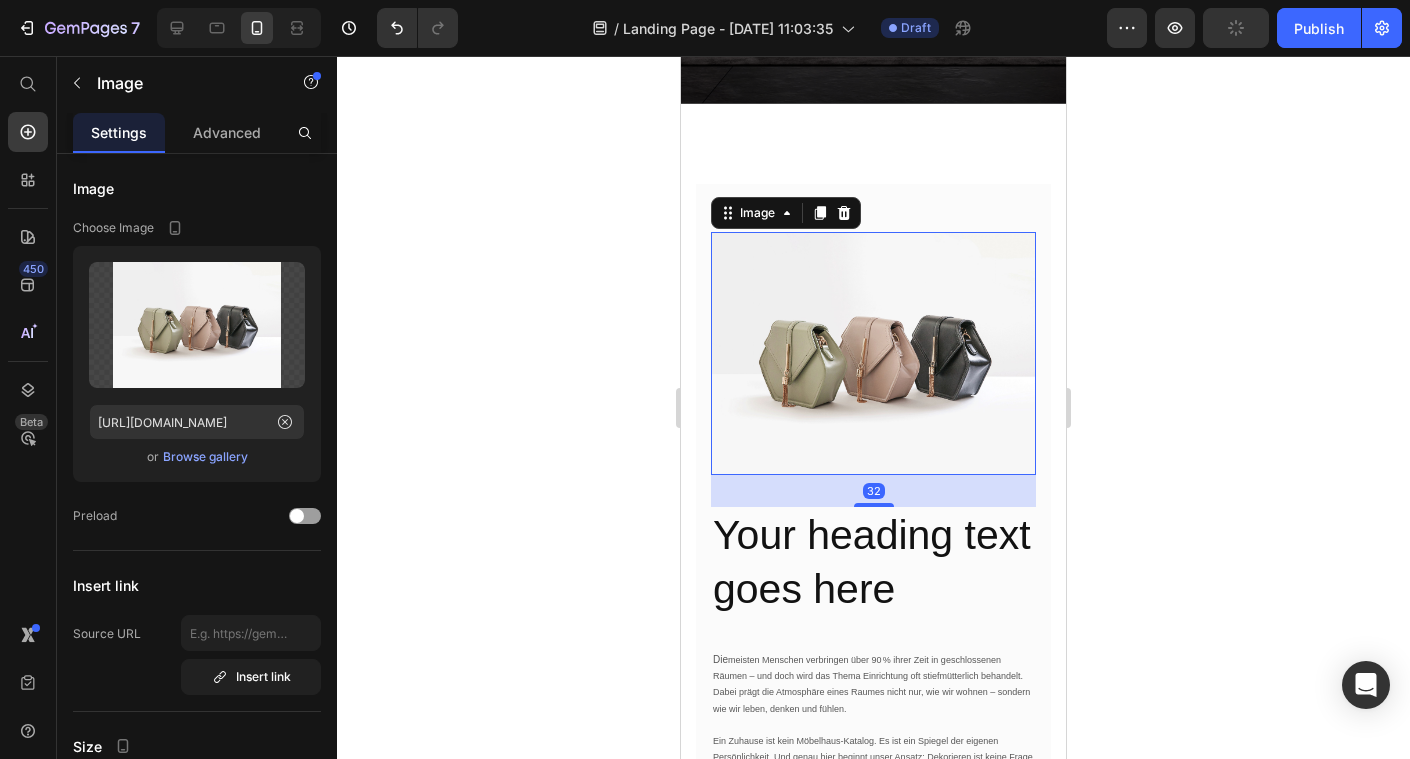 click at bounding box center [873, 354] 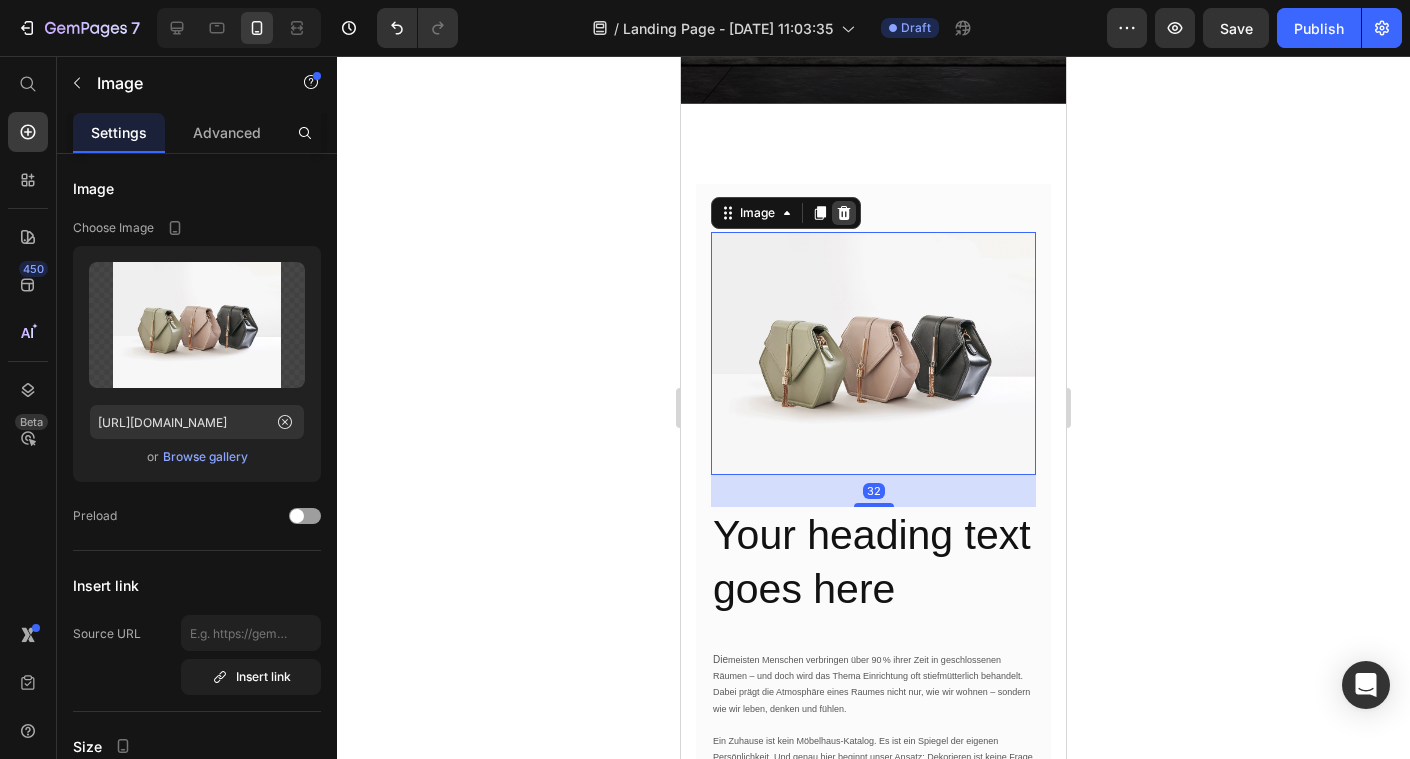 click 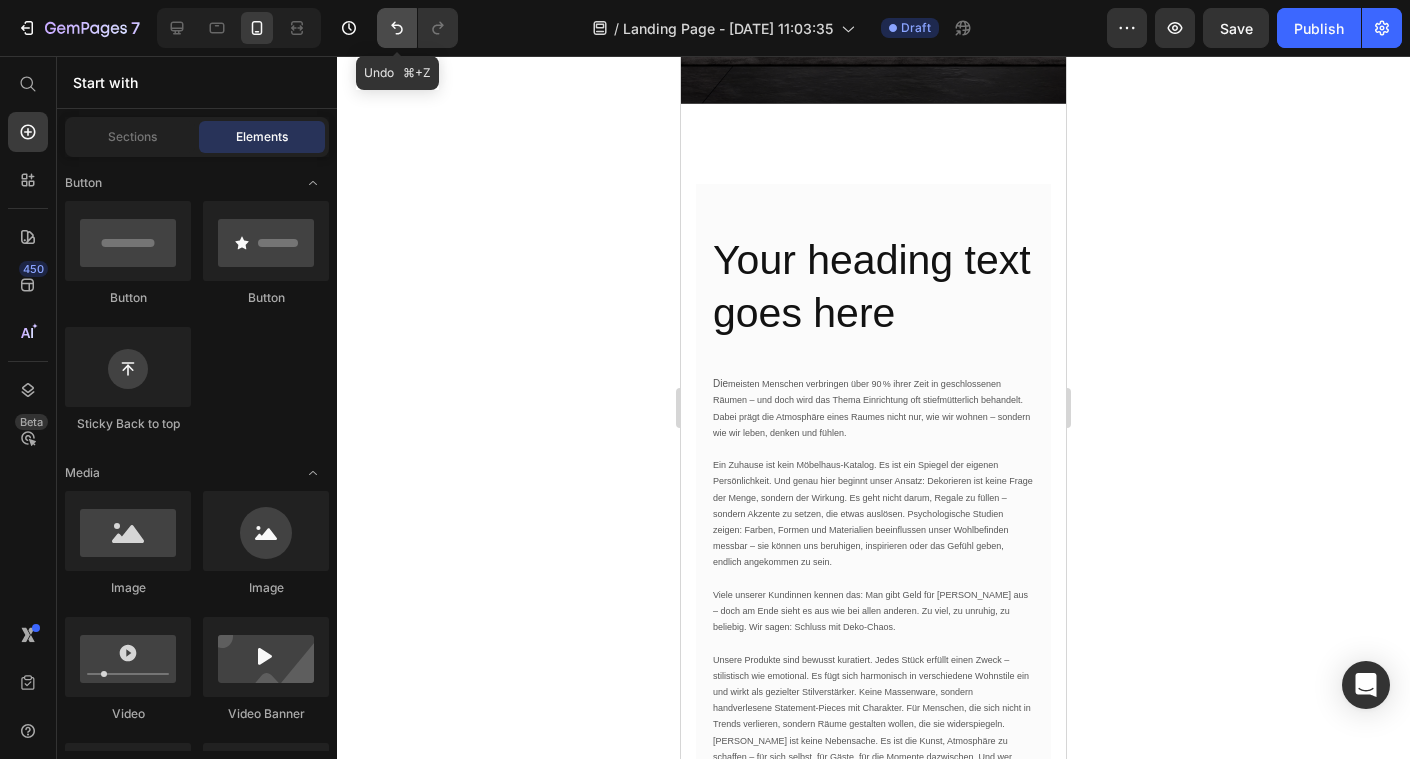 click 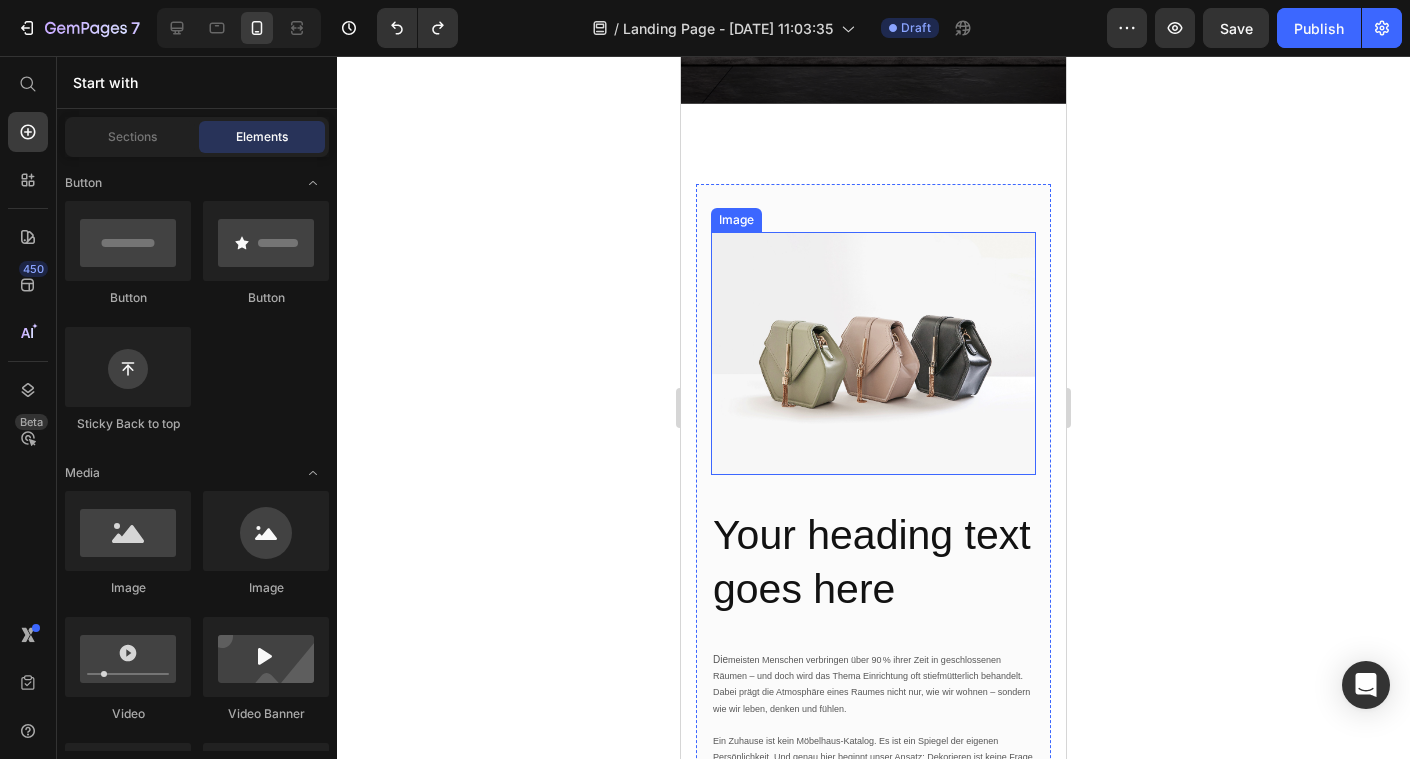 click at bounding box center [873, 354] 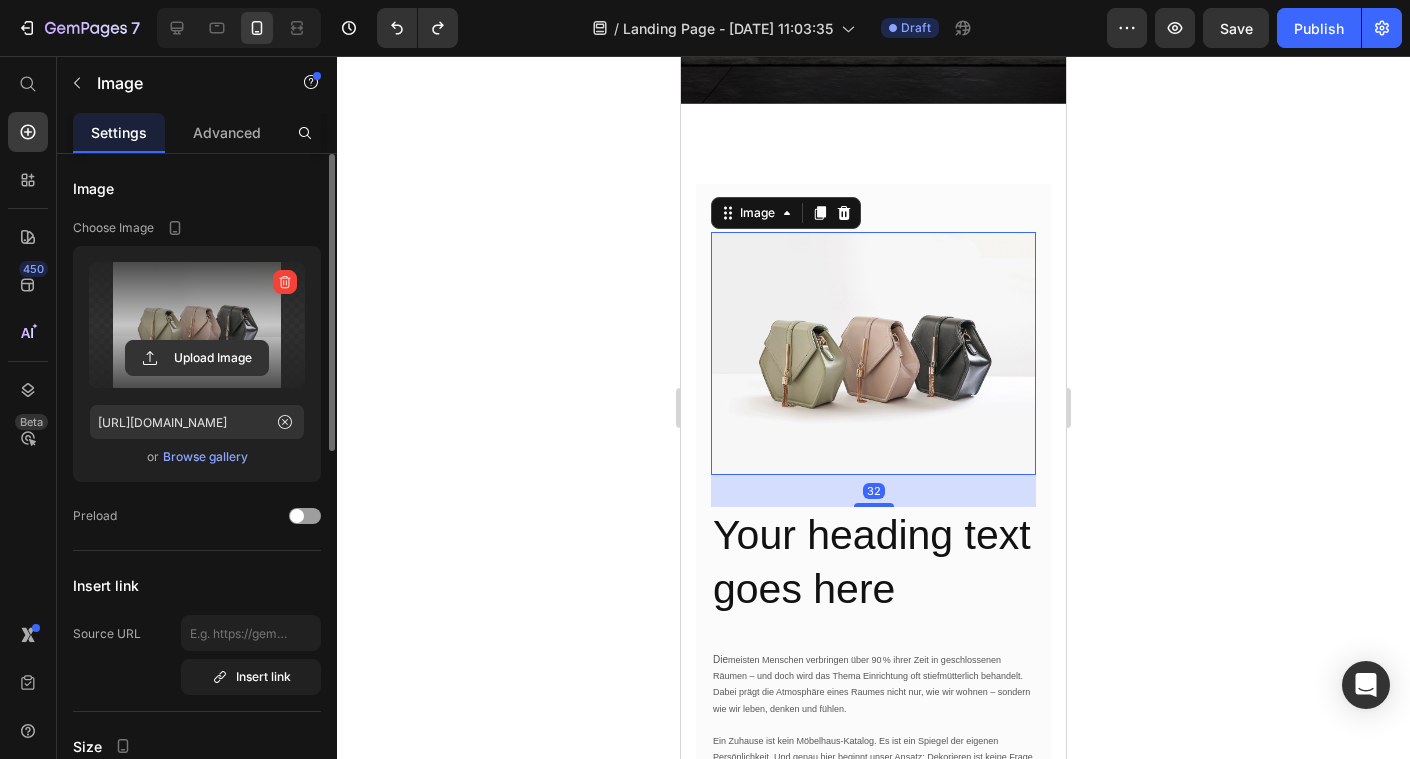 click at bounding box center [285, 282] 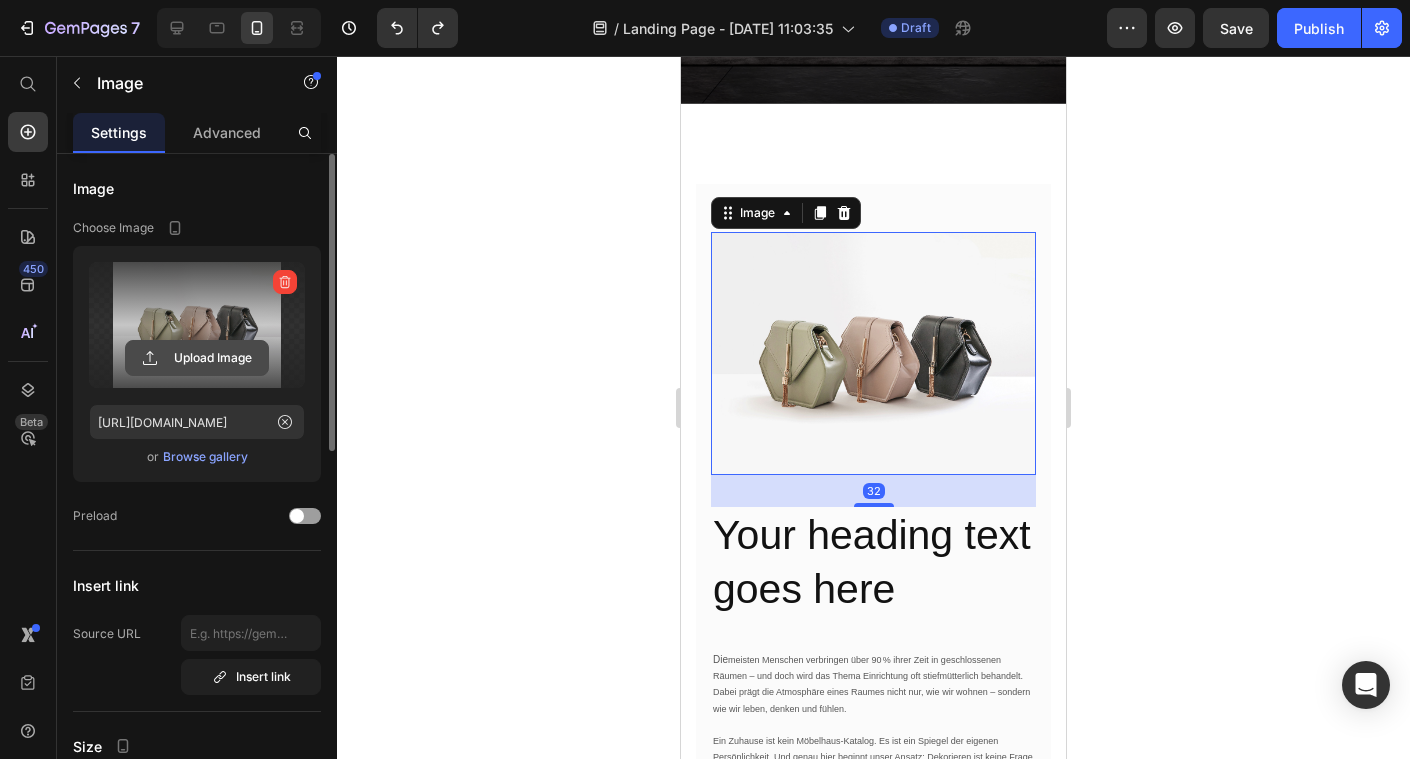 click 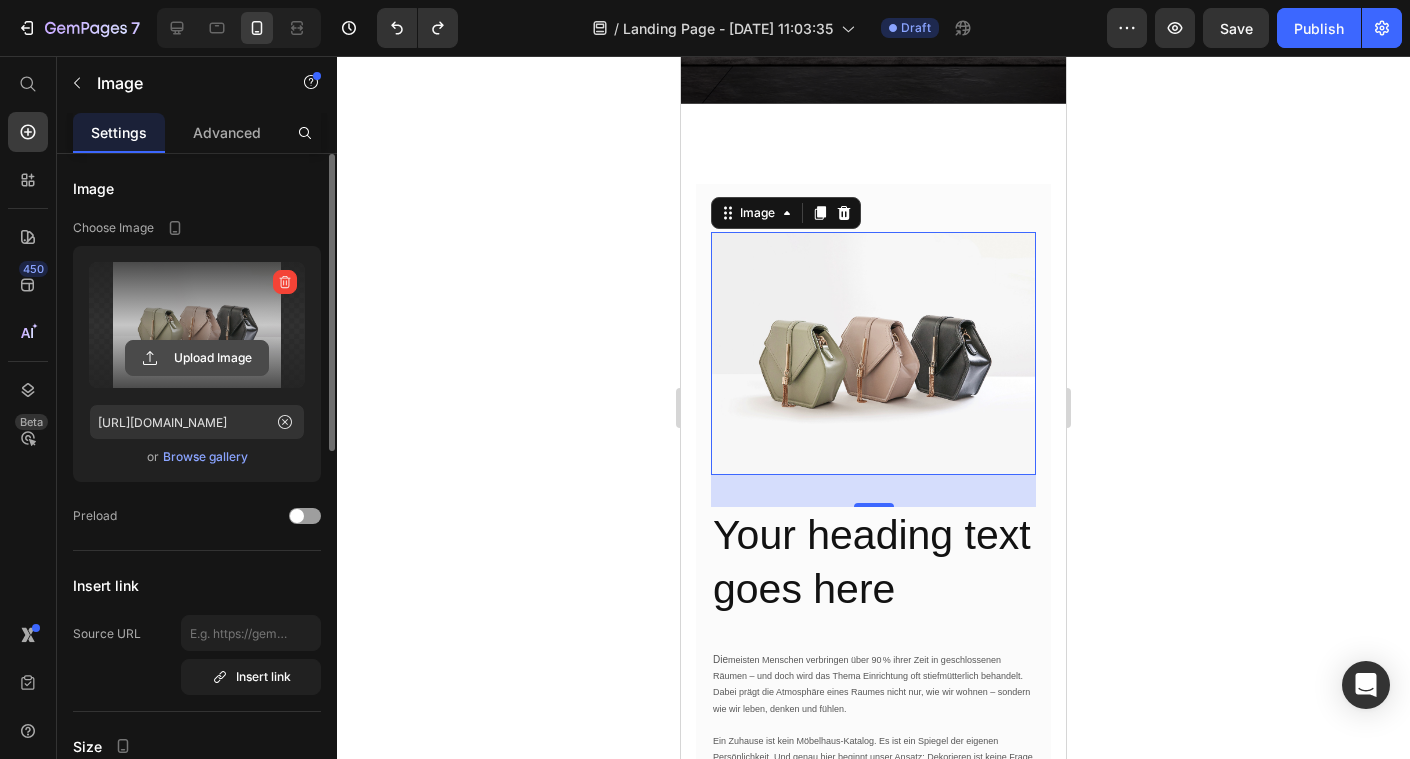 type on "C:\fakepath\AdobeStock_424408952.jpeg" 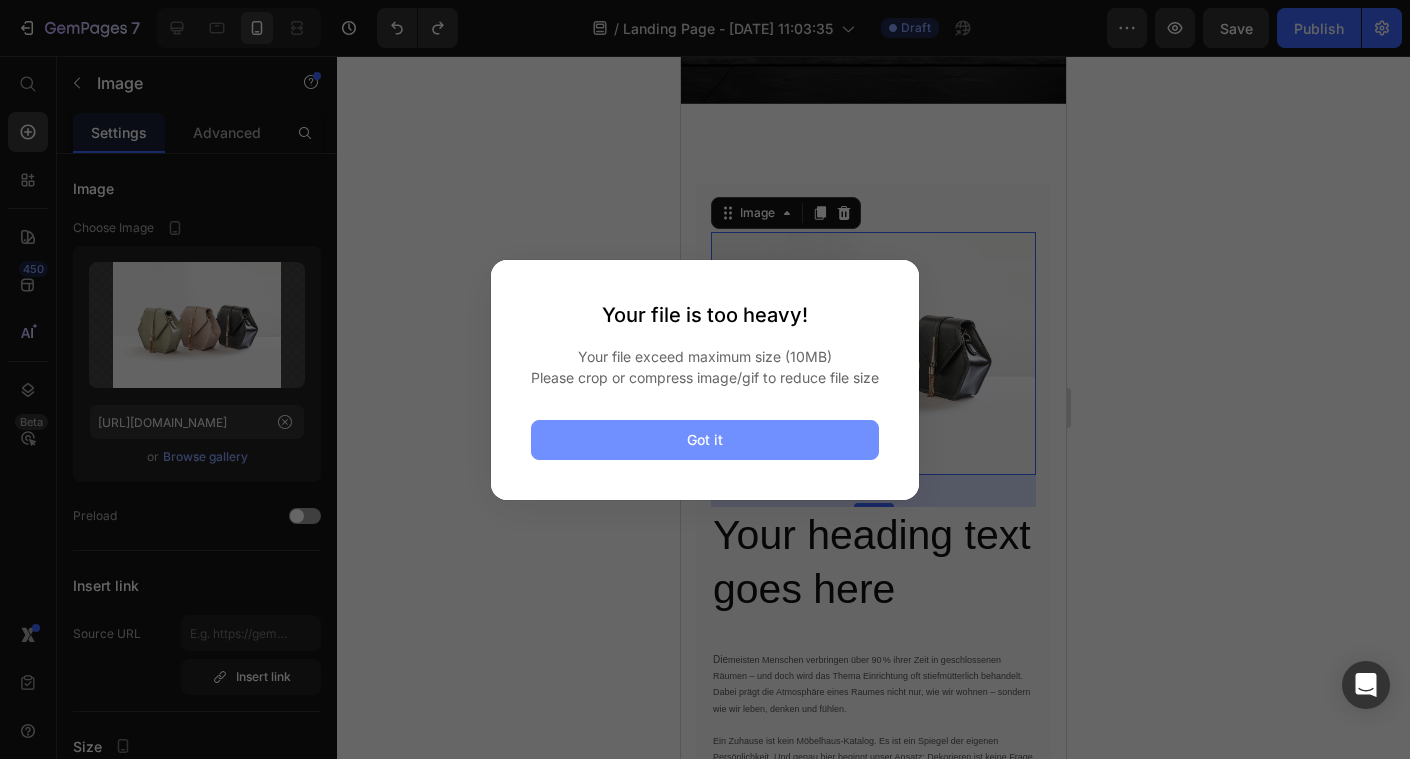 click on "Got it" at bounding box center (705, 440) 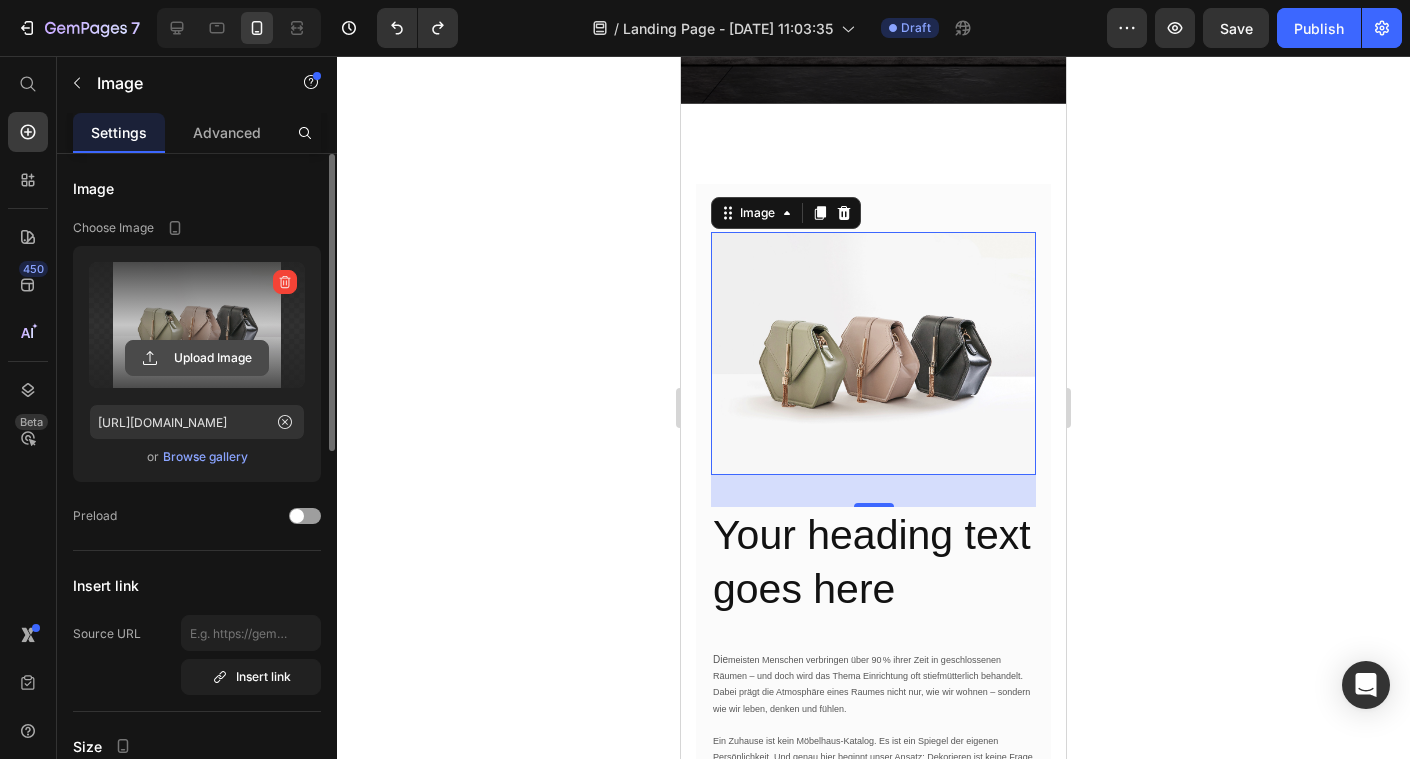 click 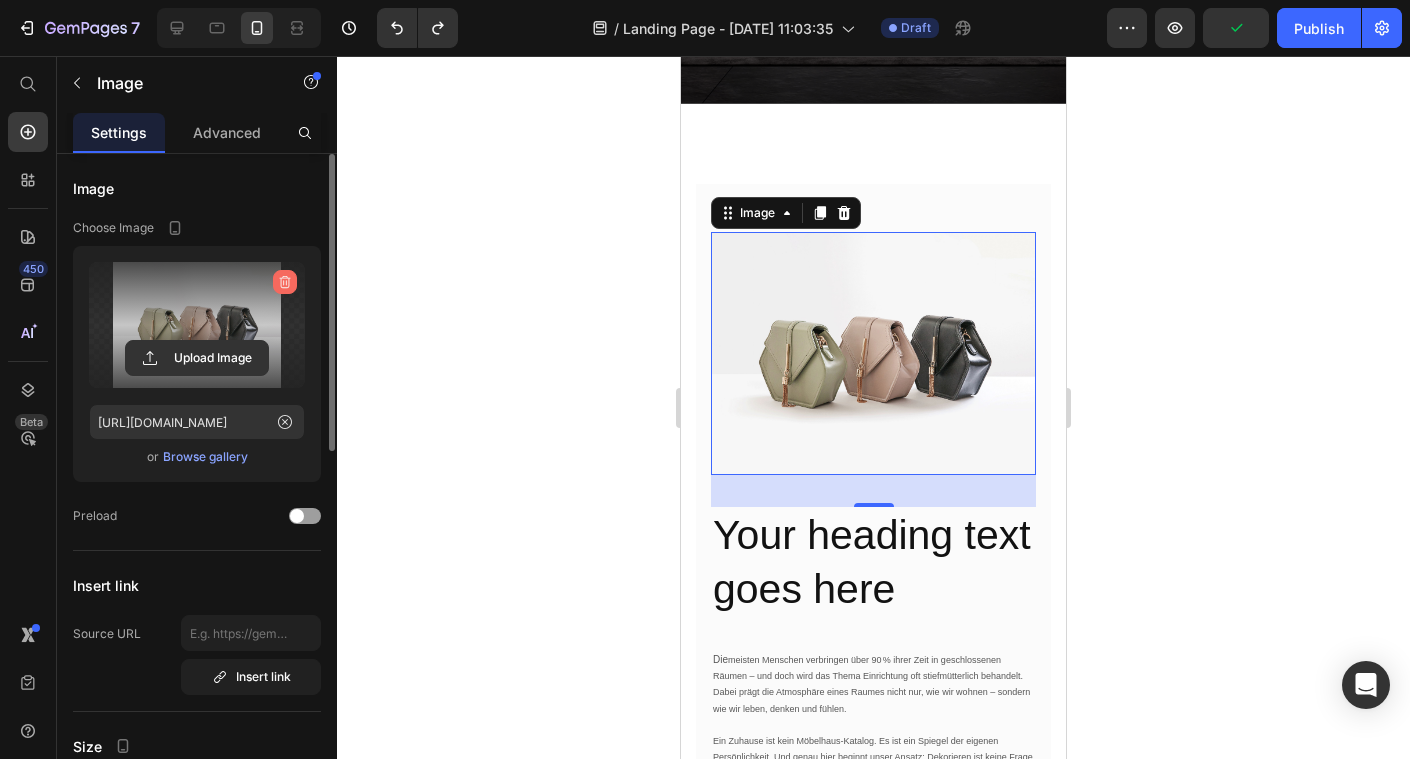 click 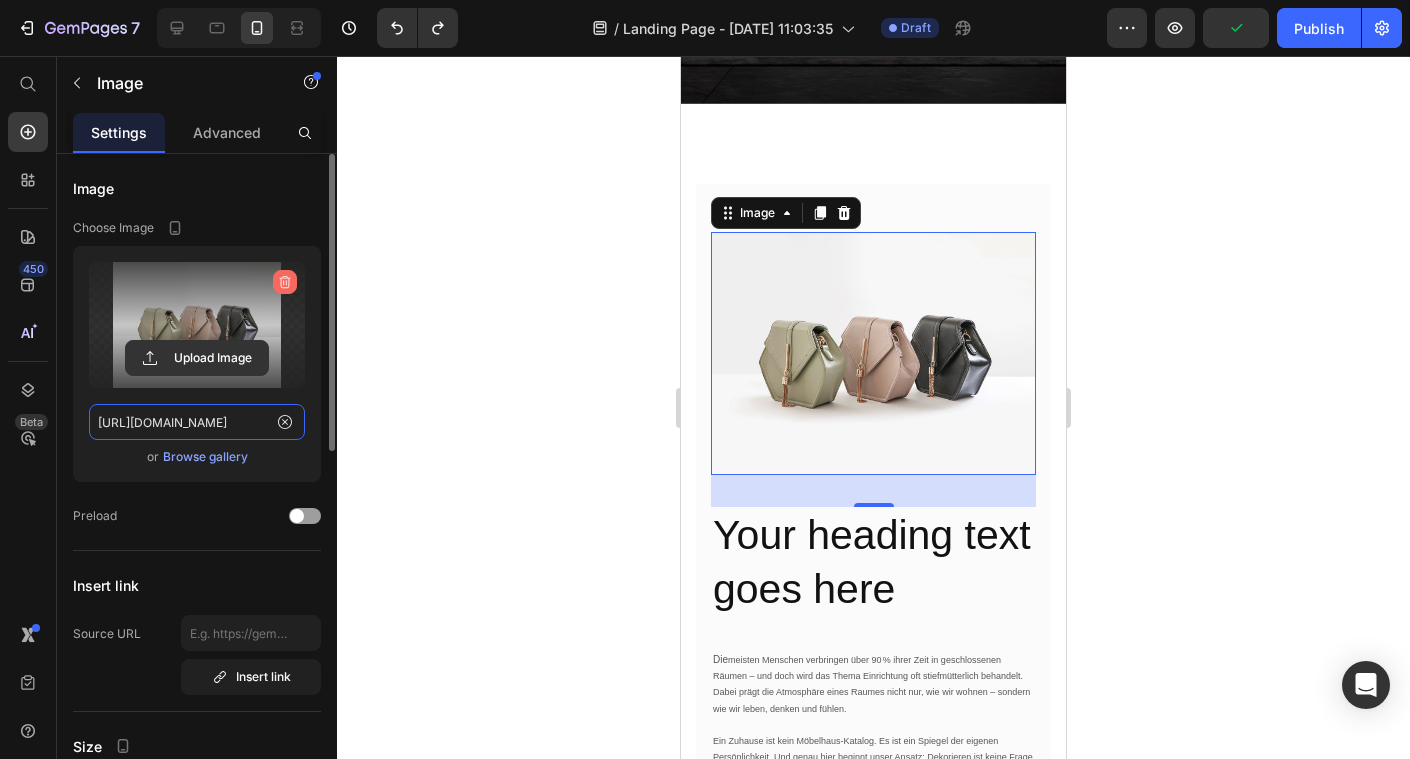 type 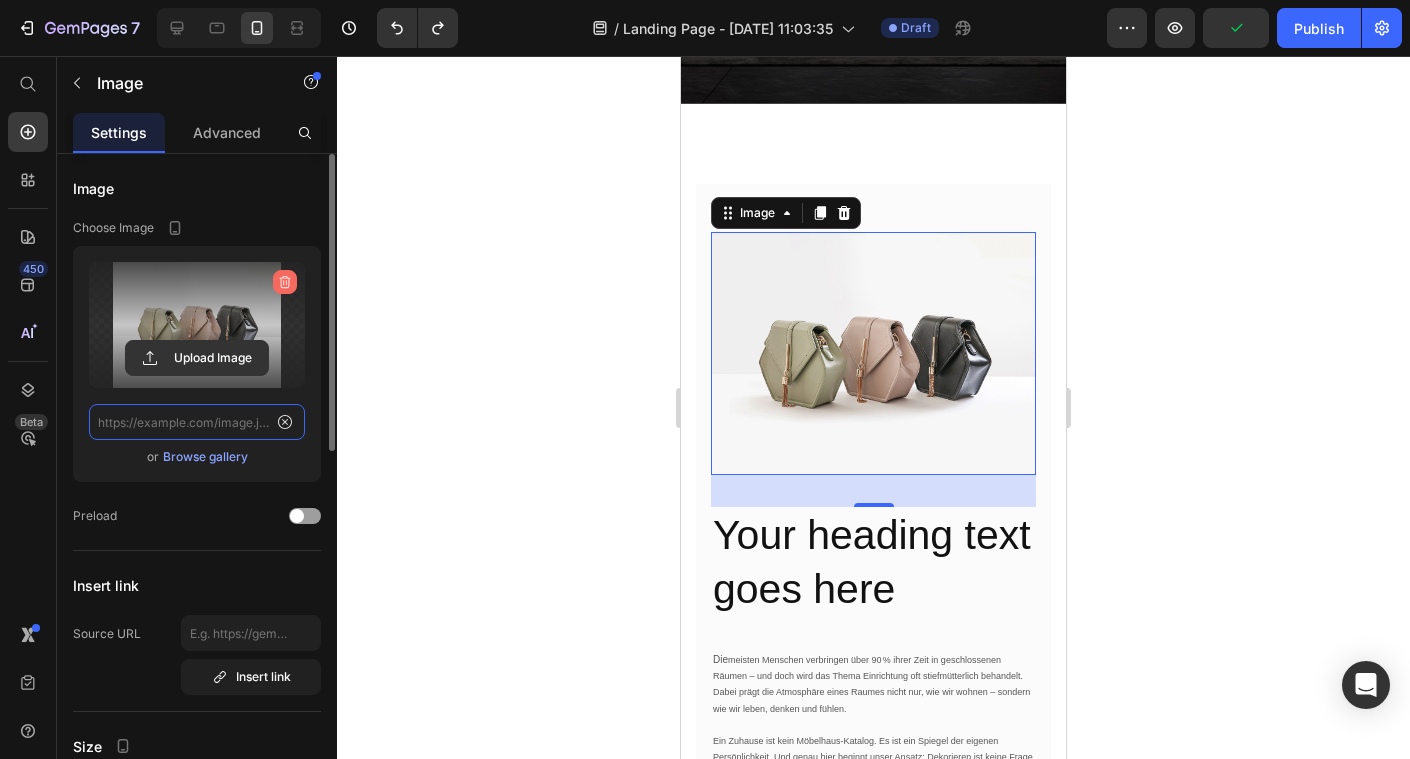 scroll, scrollTop: 0, scrollLeft: 0, axis: both 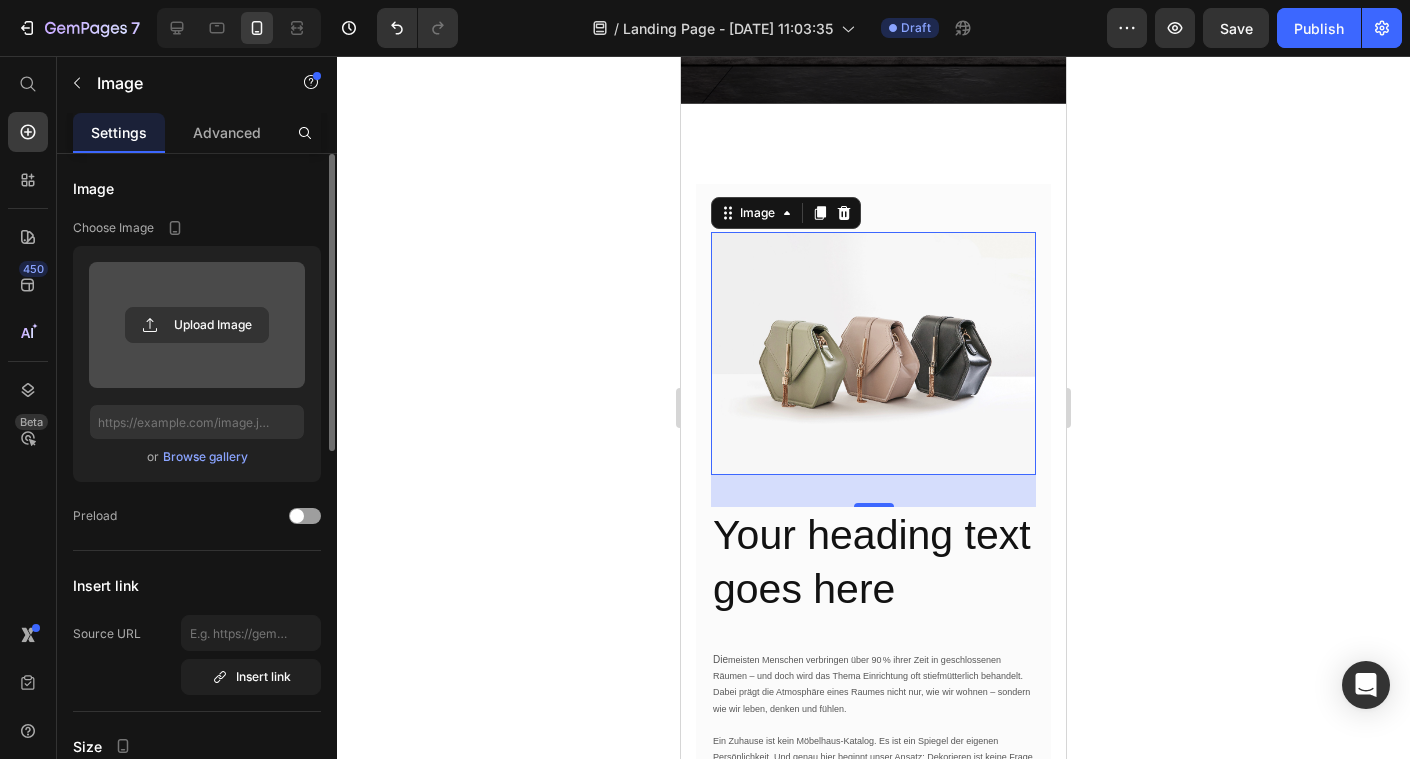 click 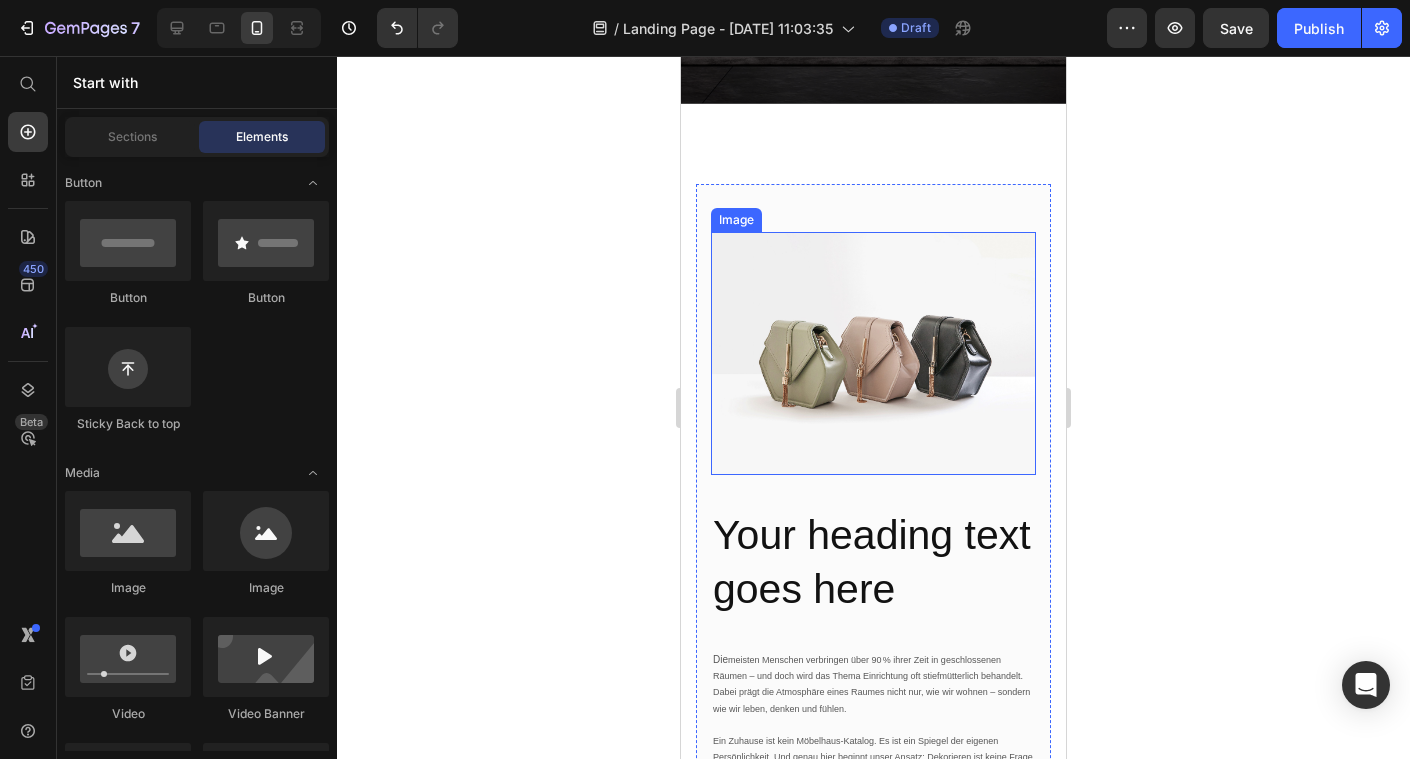 click at bounding box center (873, 354) 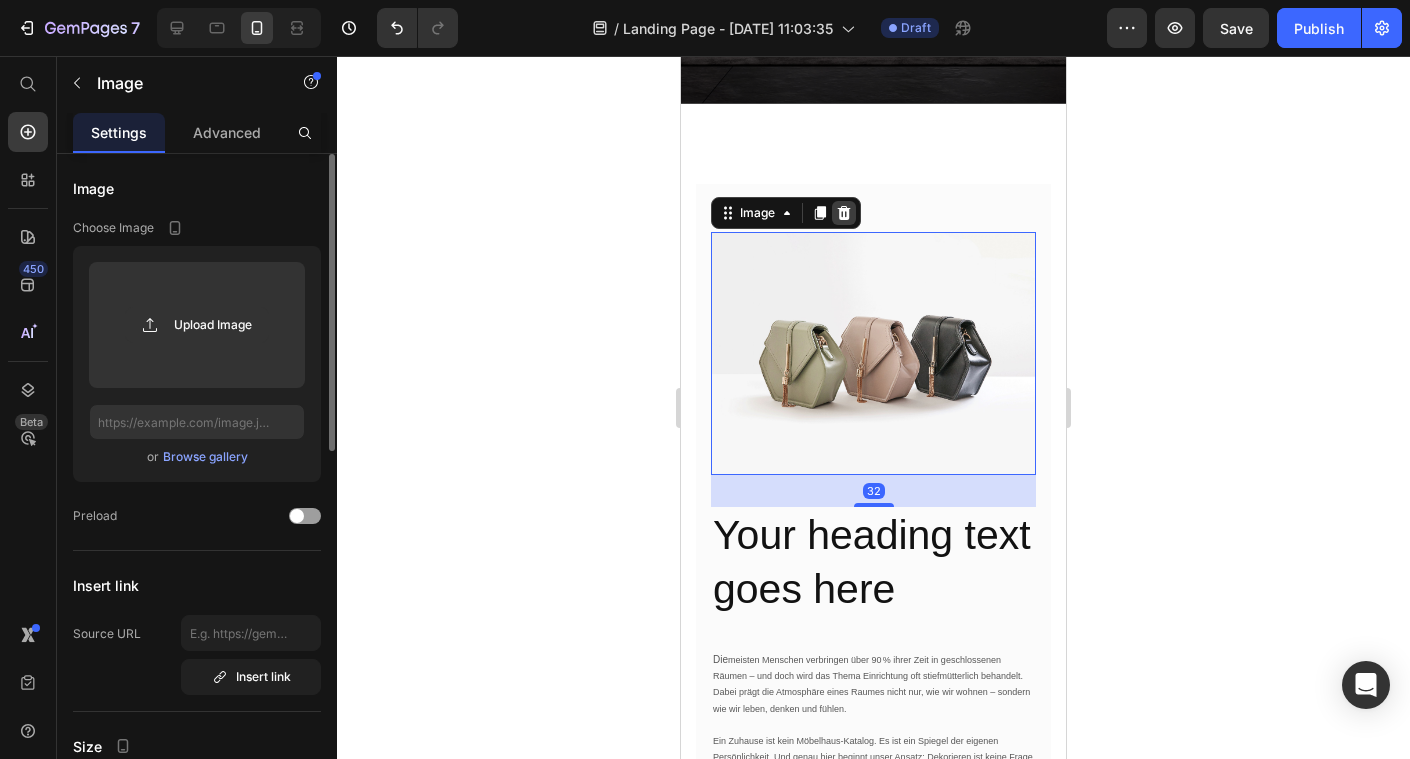 click 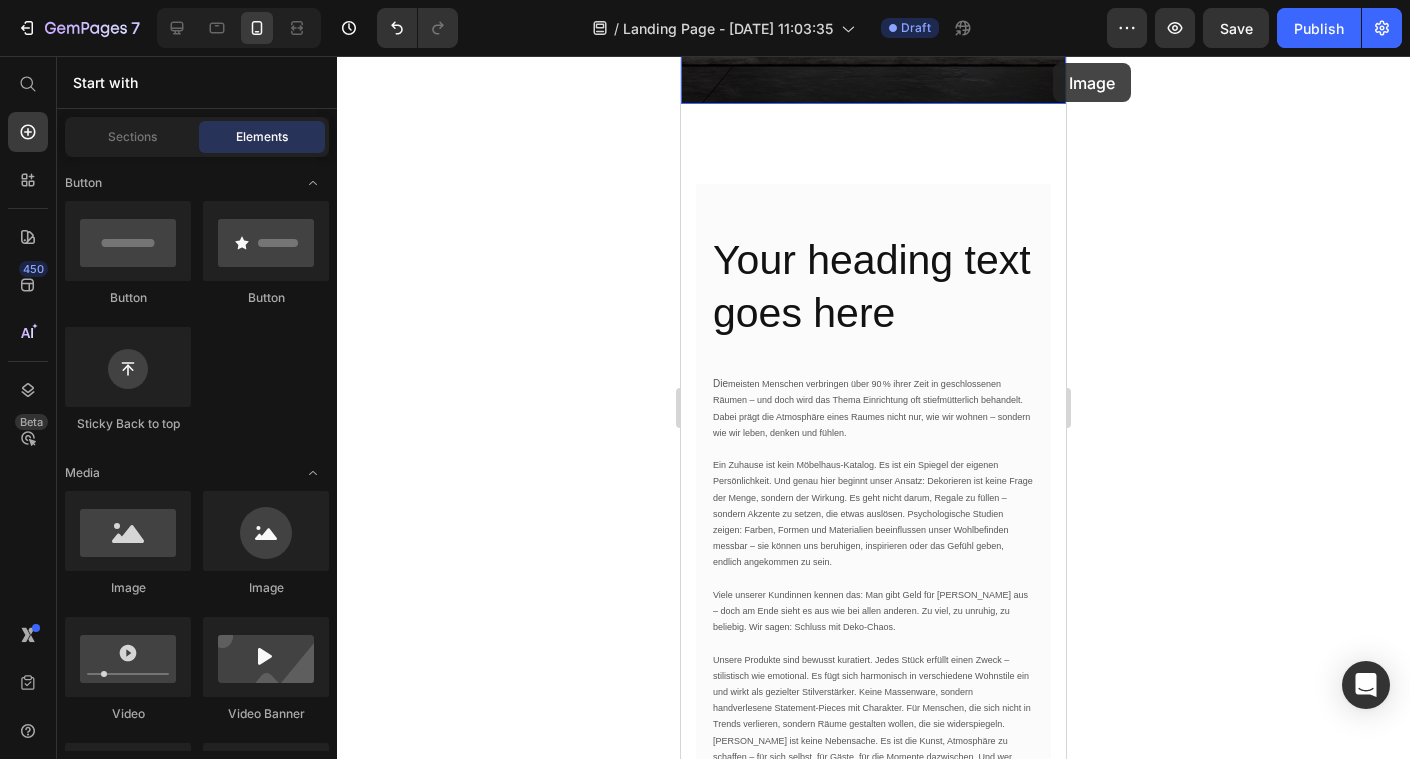 scroll, scrollTop: 339, scrollLeft: 0, axis: vertical 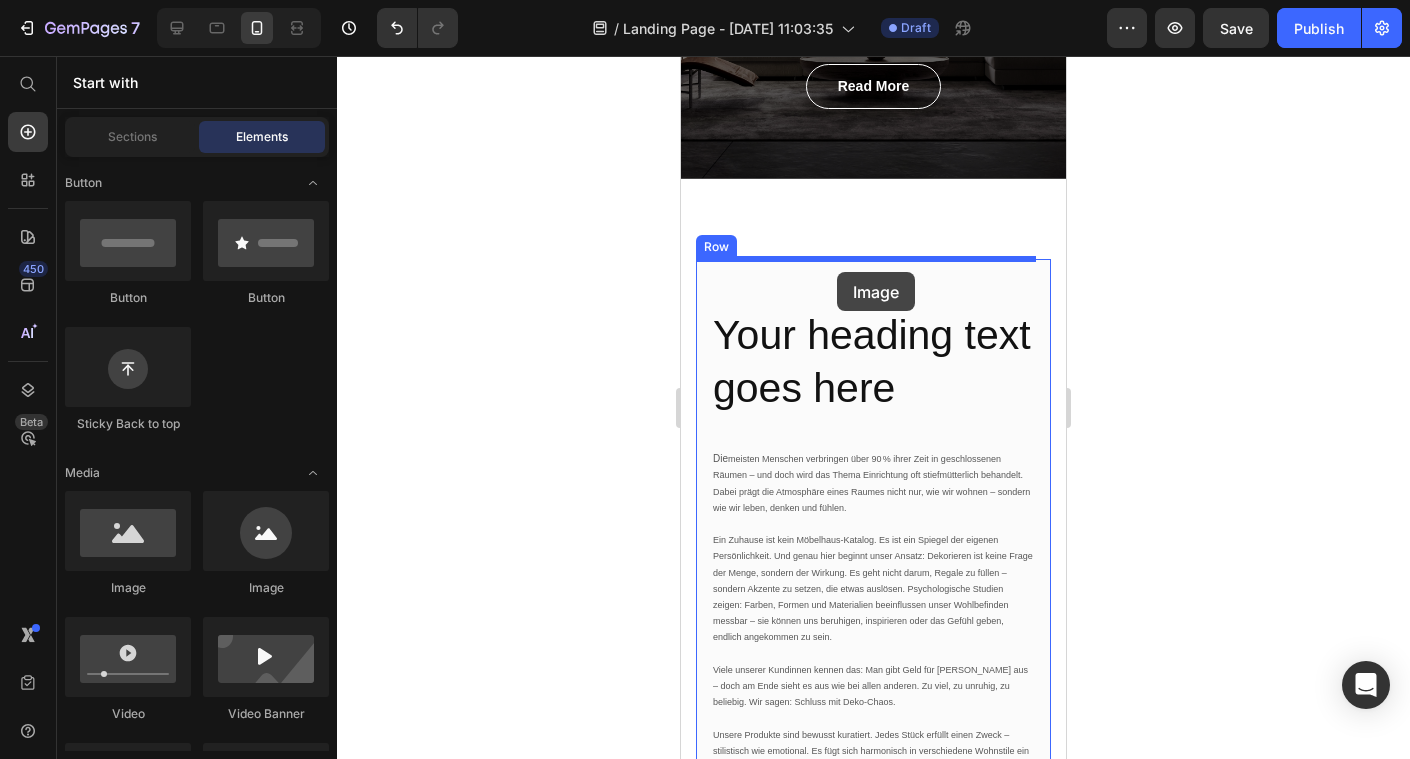 drag, startPoint x: 798, startPoint y: 568, endPoint x: 837, endPoint y: 272, distance: 298.5582 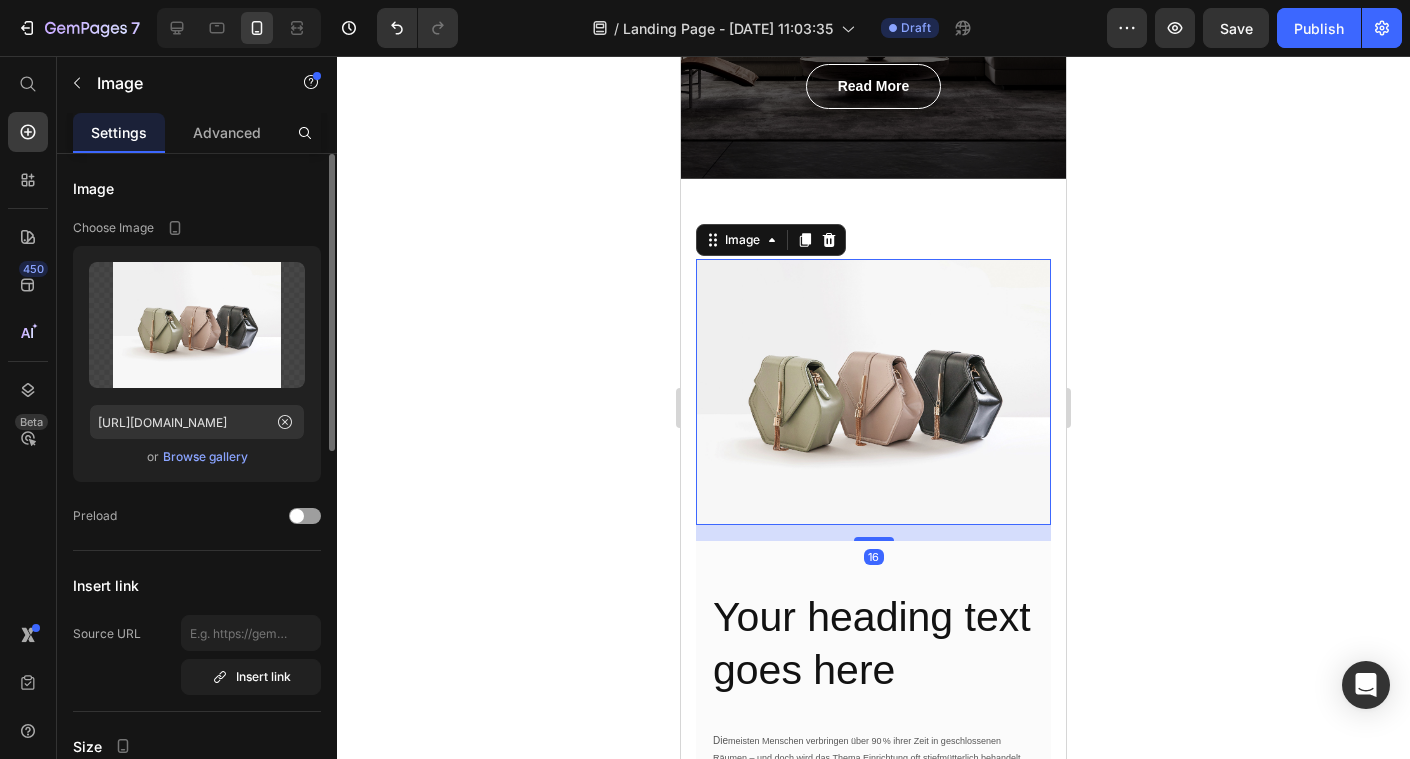 click at bounding box center (873, 392) 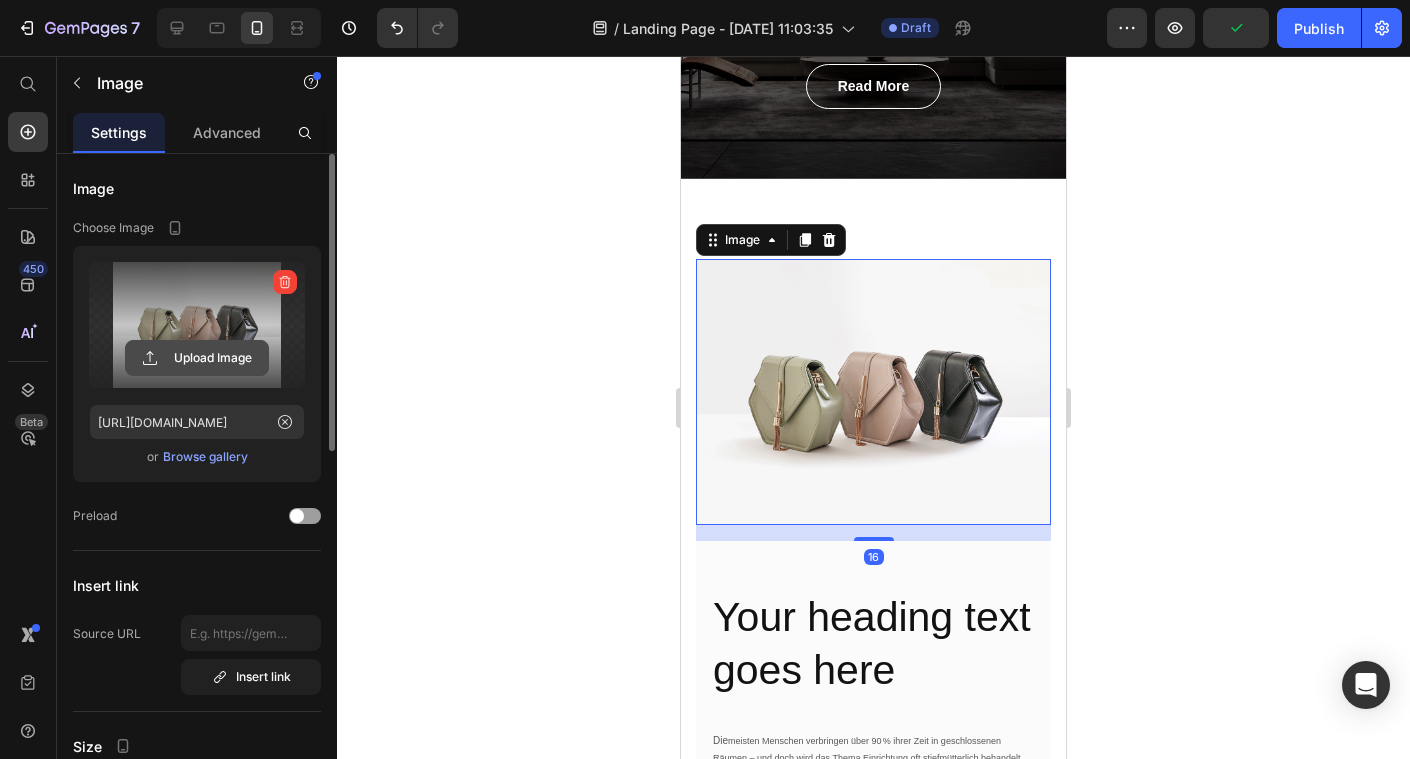 click 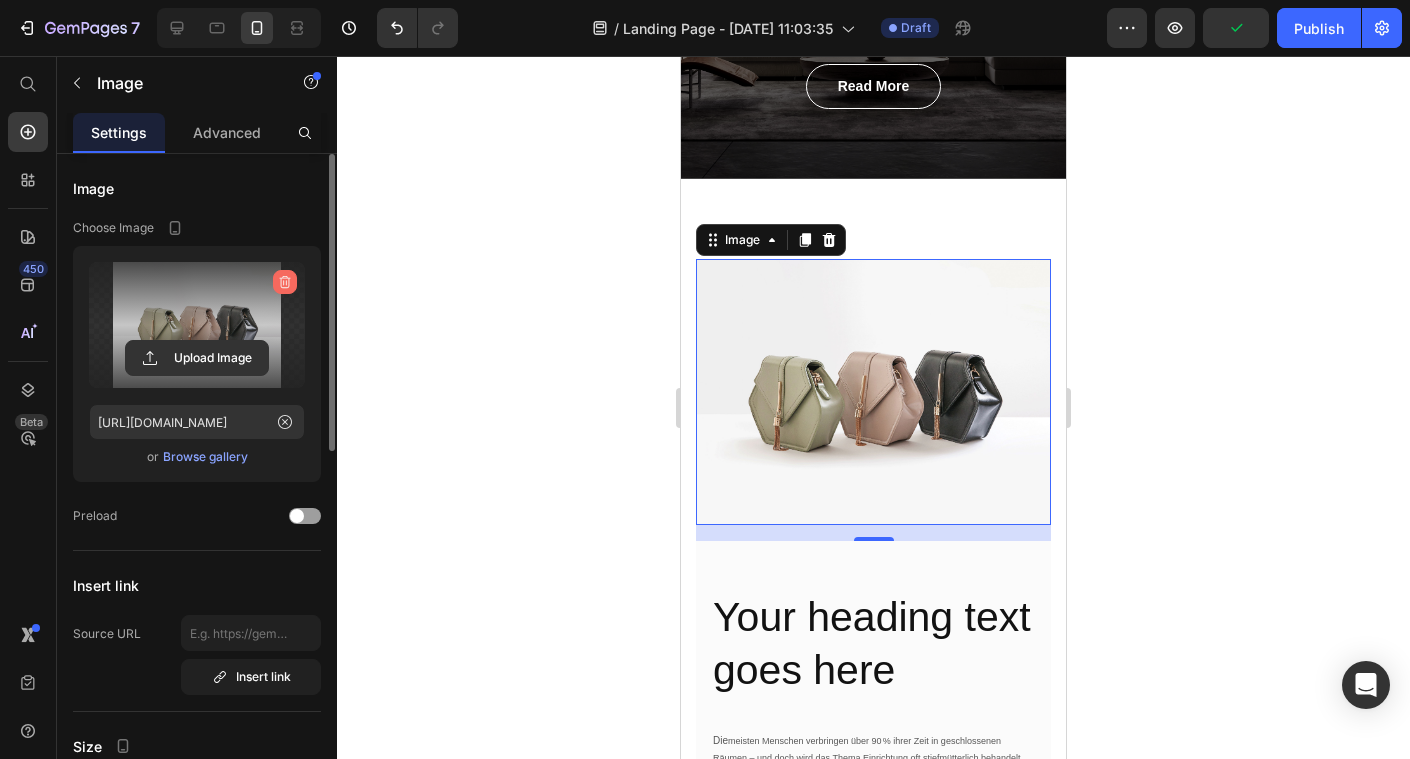 click 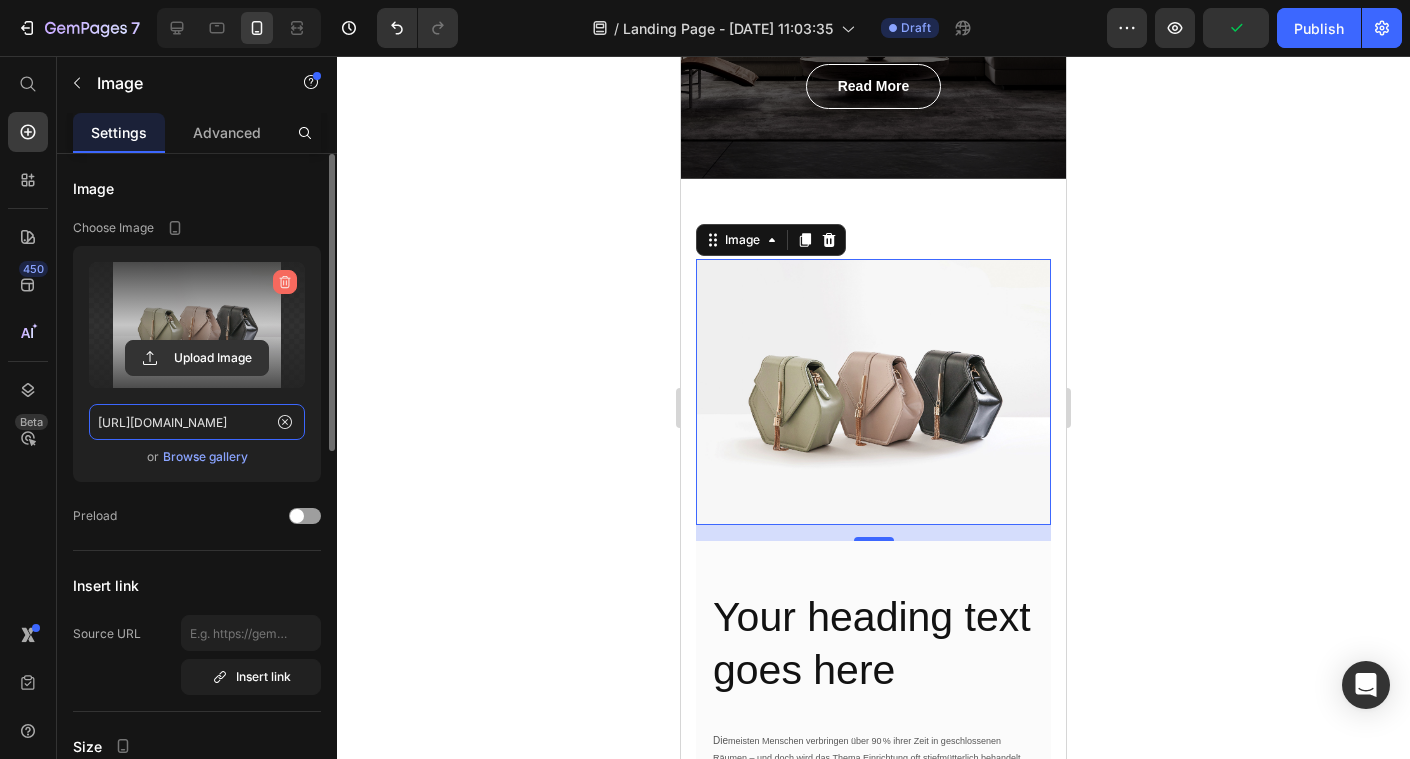 type 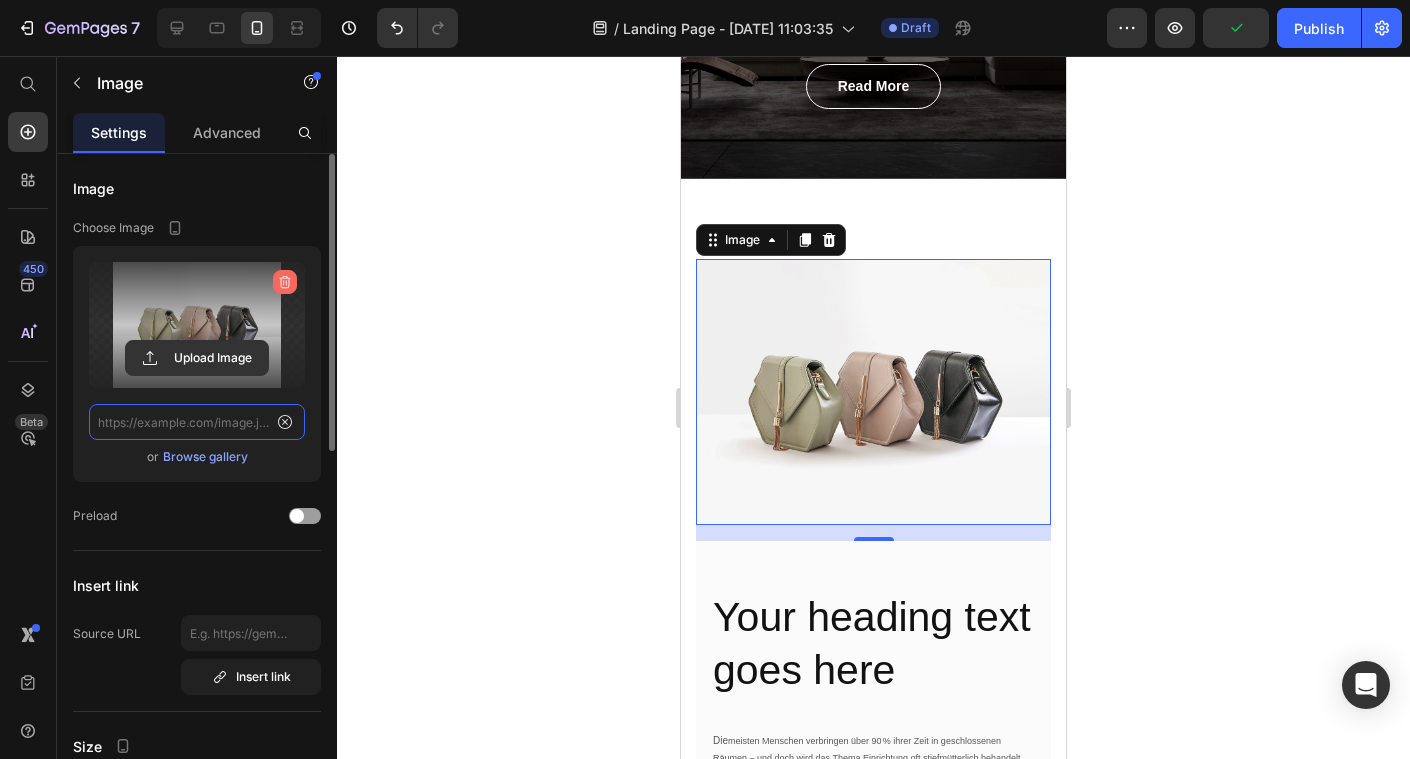 scroll, scrollTop: 0, scrollLeft: 0, axis: both 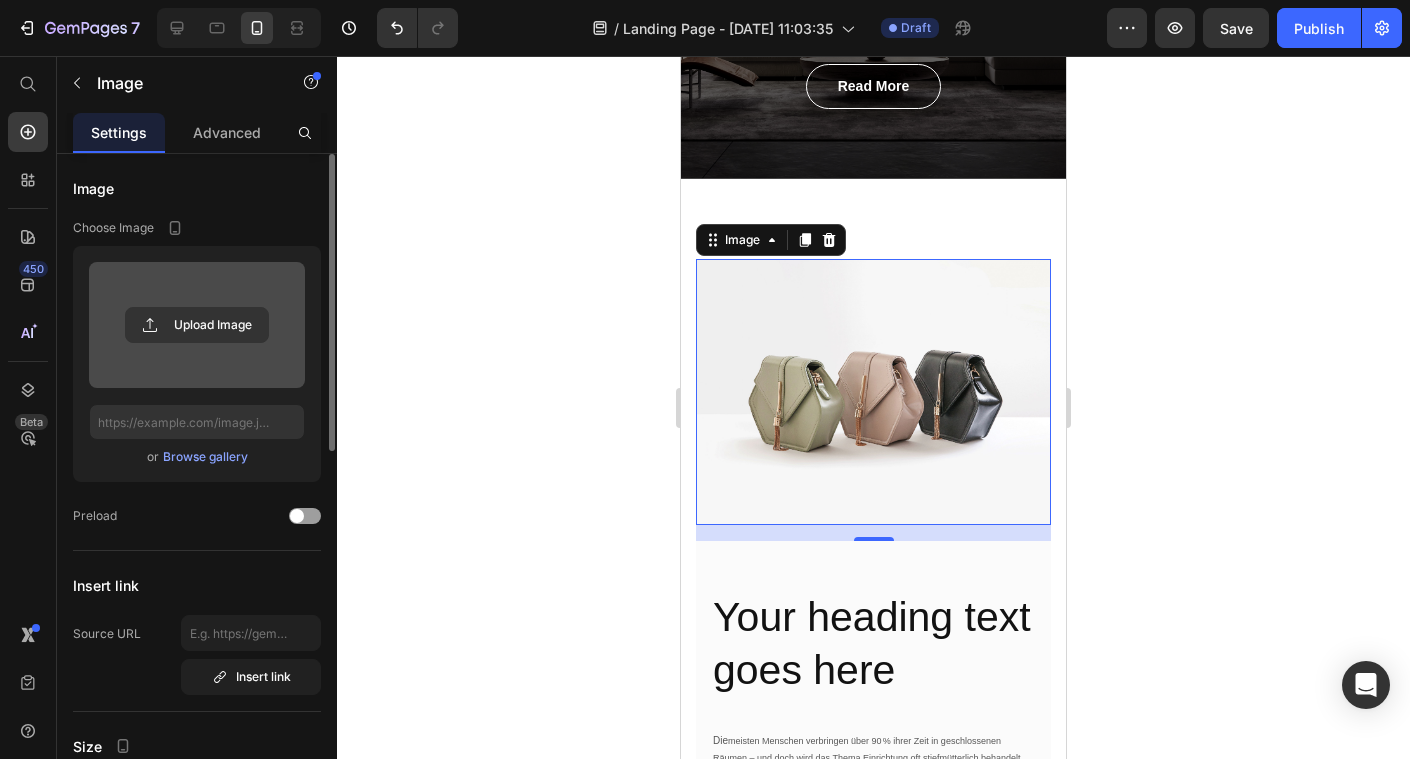 click 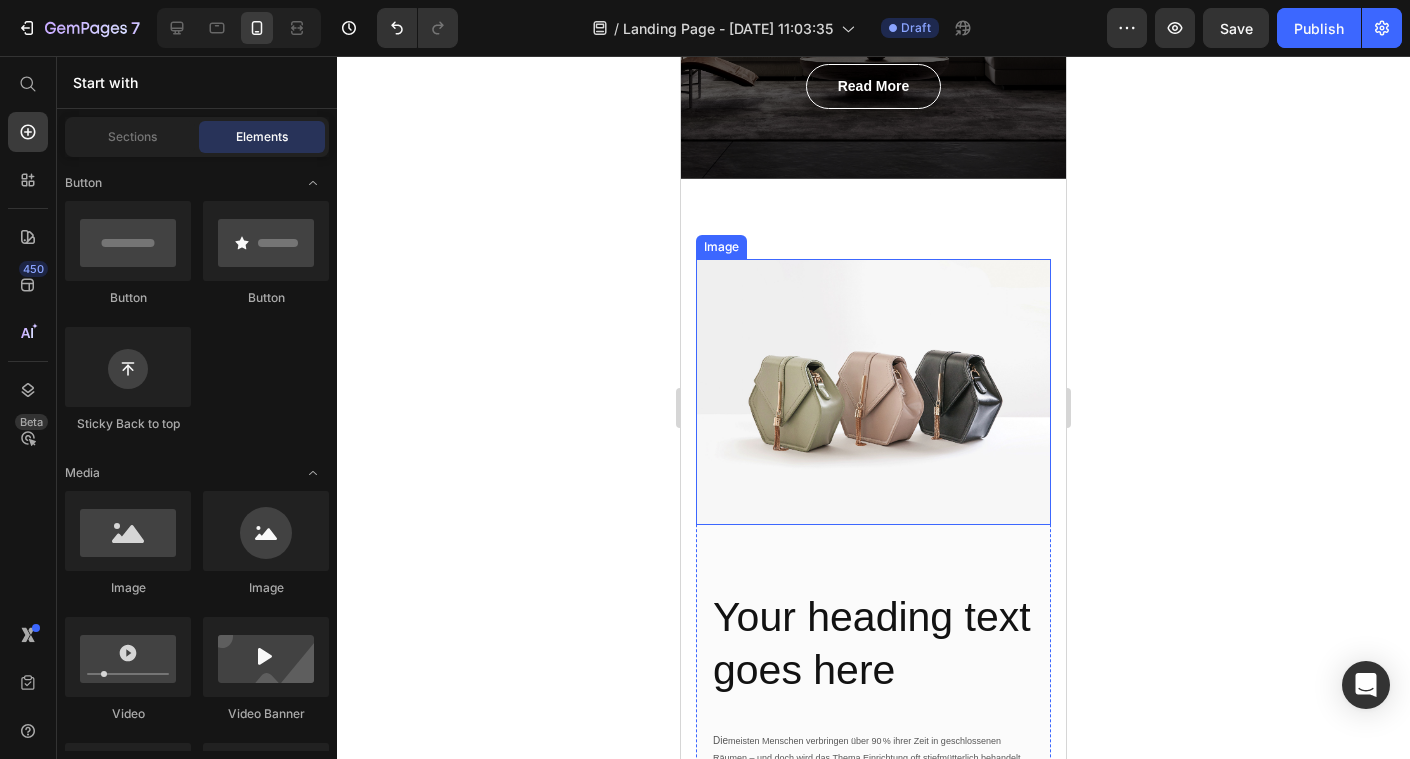 scroll, scrollTop: 381, scrollLeft: 0, axis: vertical 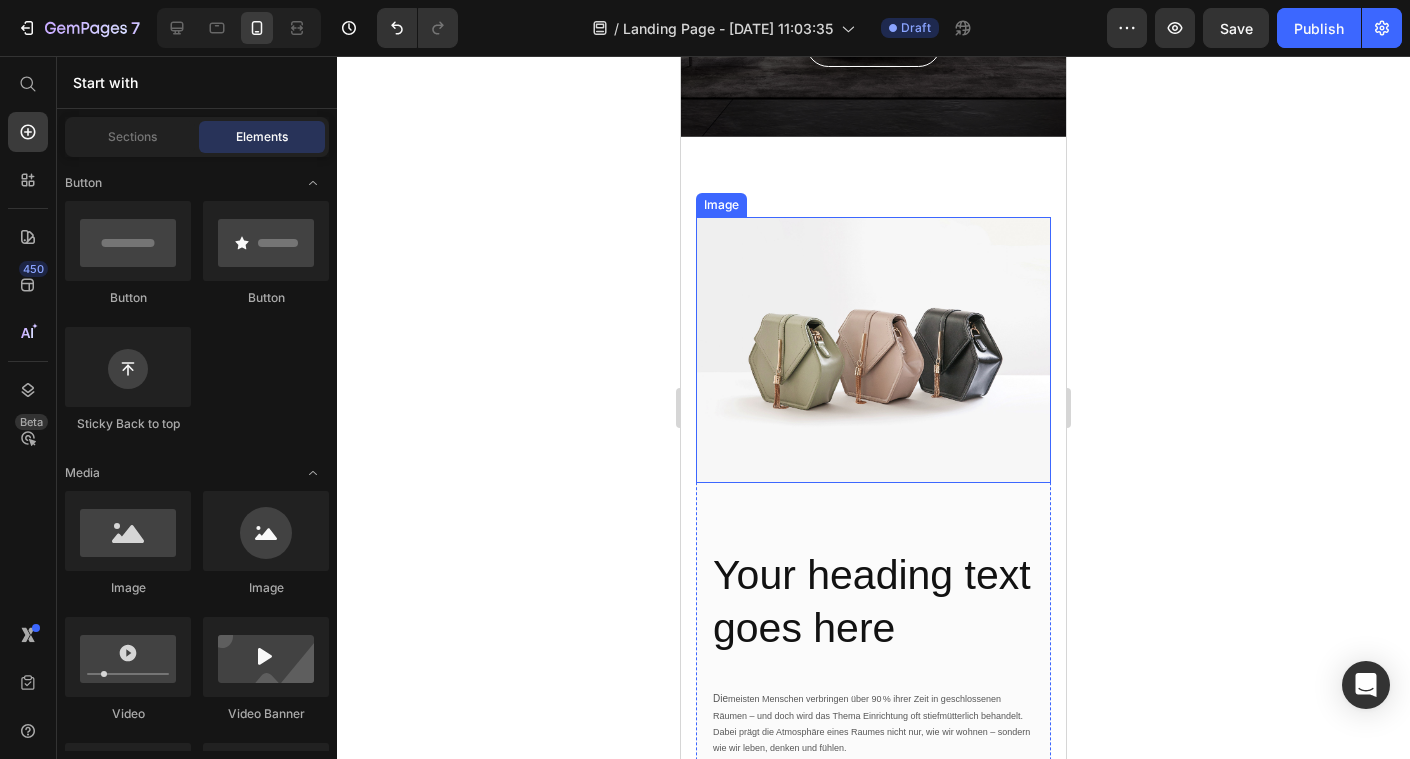 click at bounding box center [873, 350] 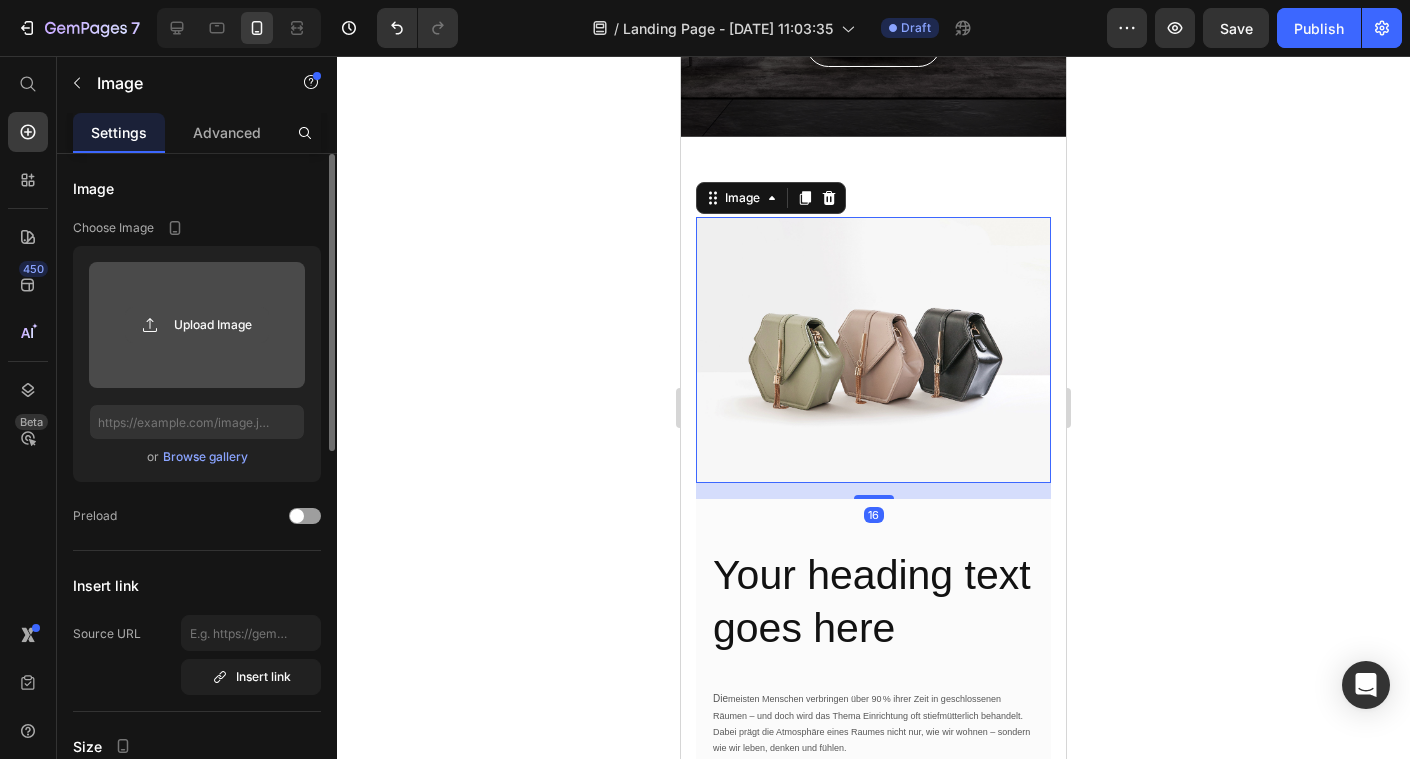 click 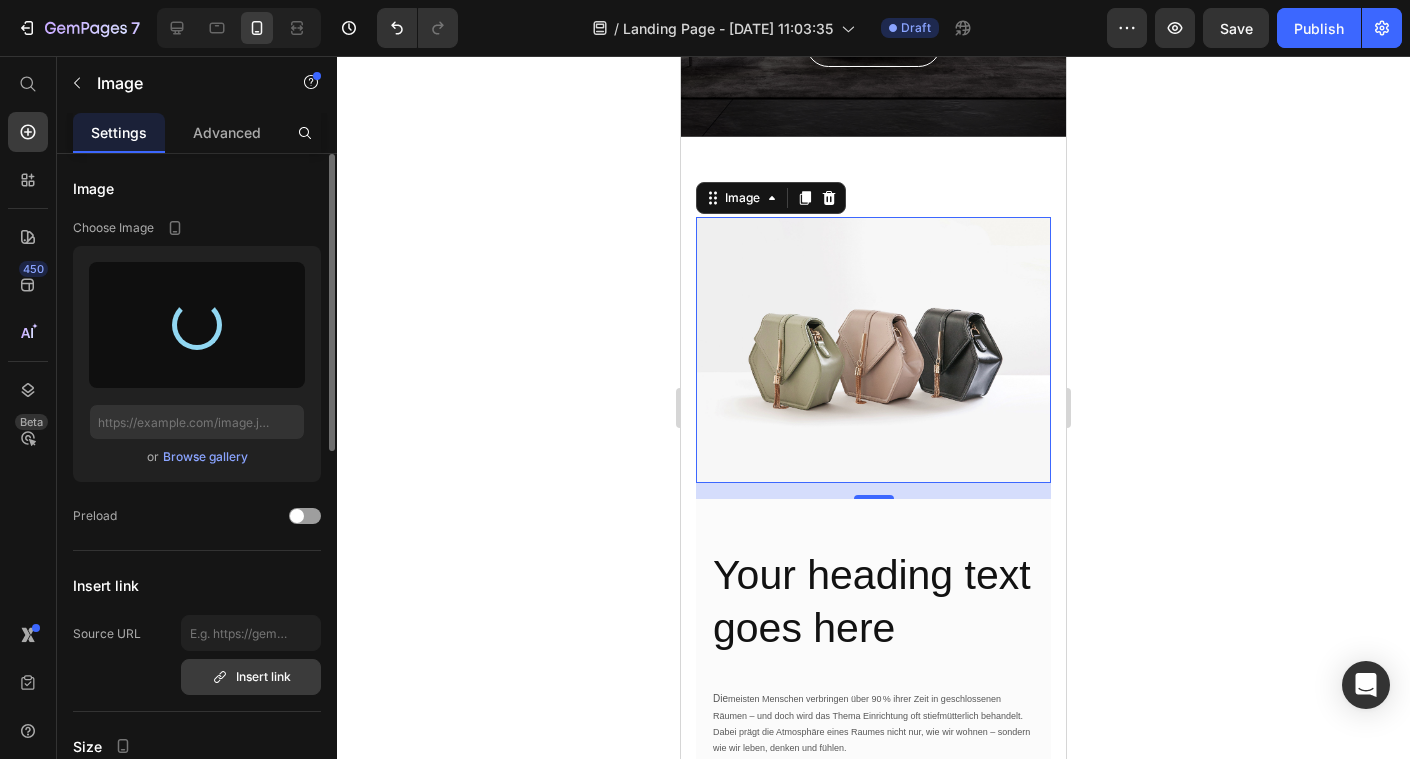 type on "https://cdn.shopify.com/s/files/1/0844/4493/8570/files/gempages_530372069678908532-f33f895a-0bdd-4f22-8f61-67d06782d449.jpg" 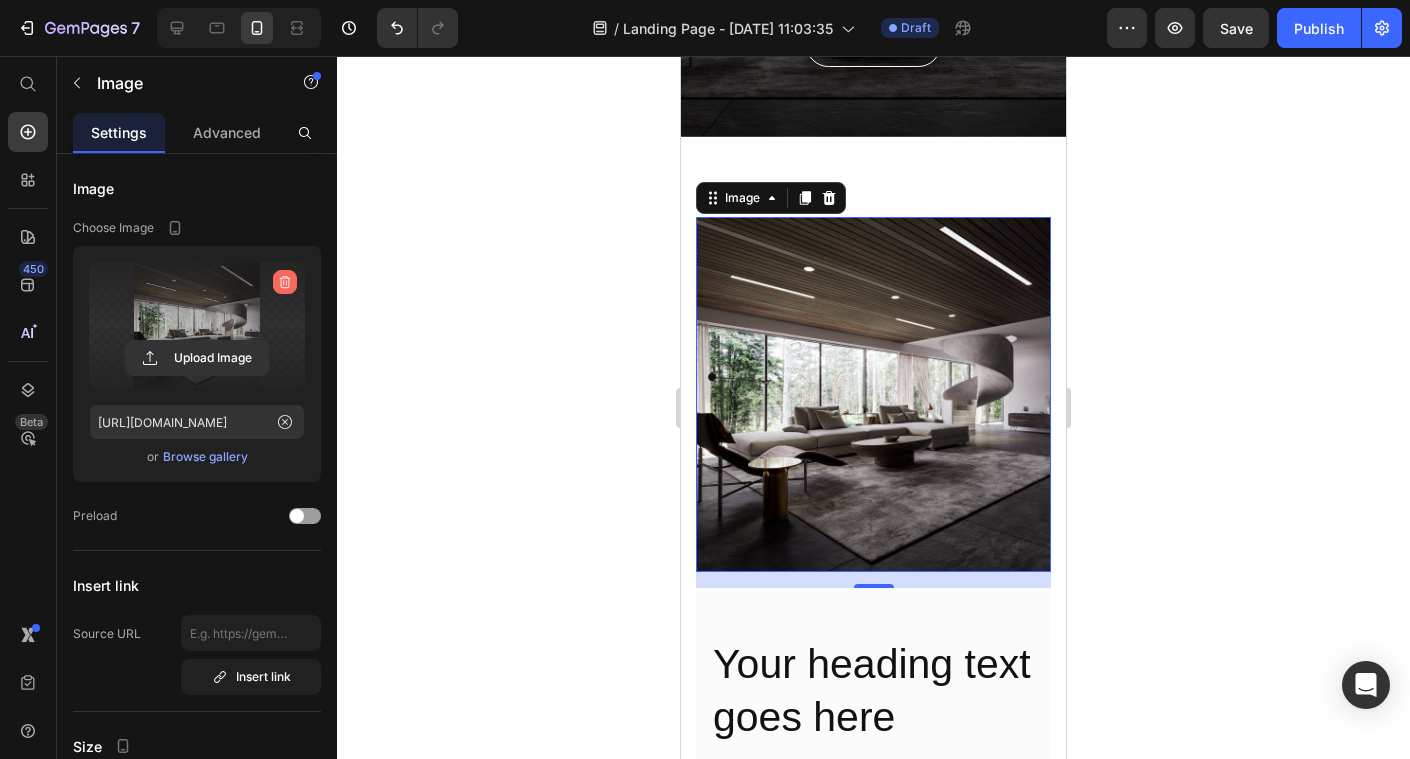 click 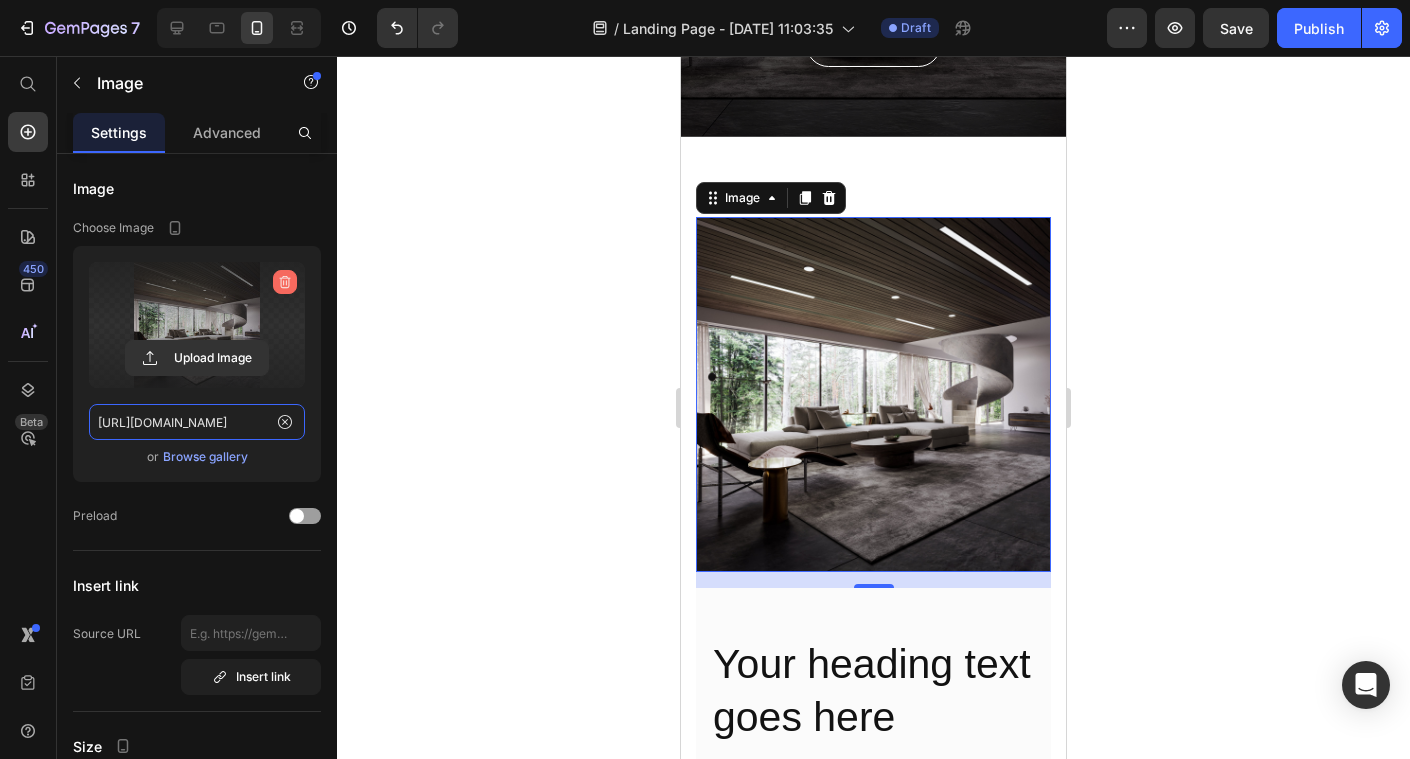 type 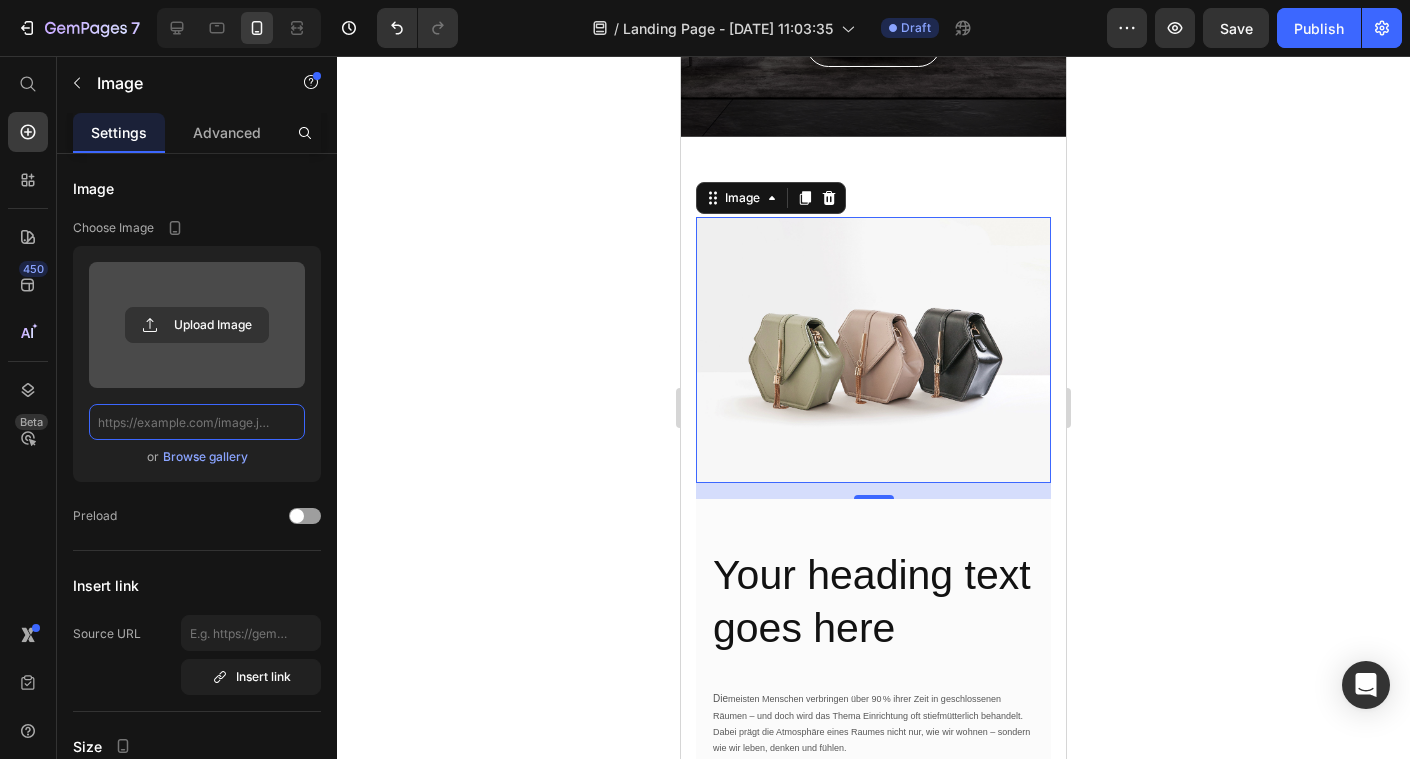 scroll, scrollTop: 0, scrollLeft: 0, axis: both 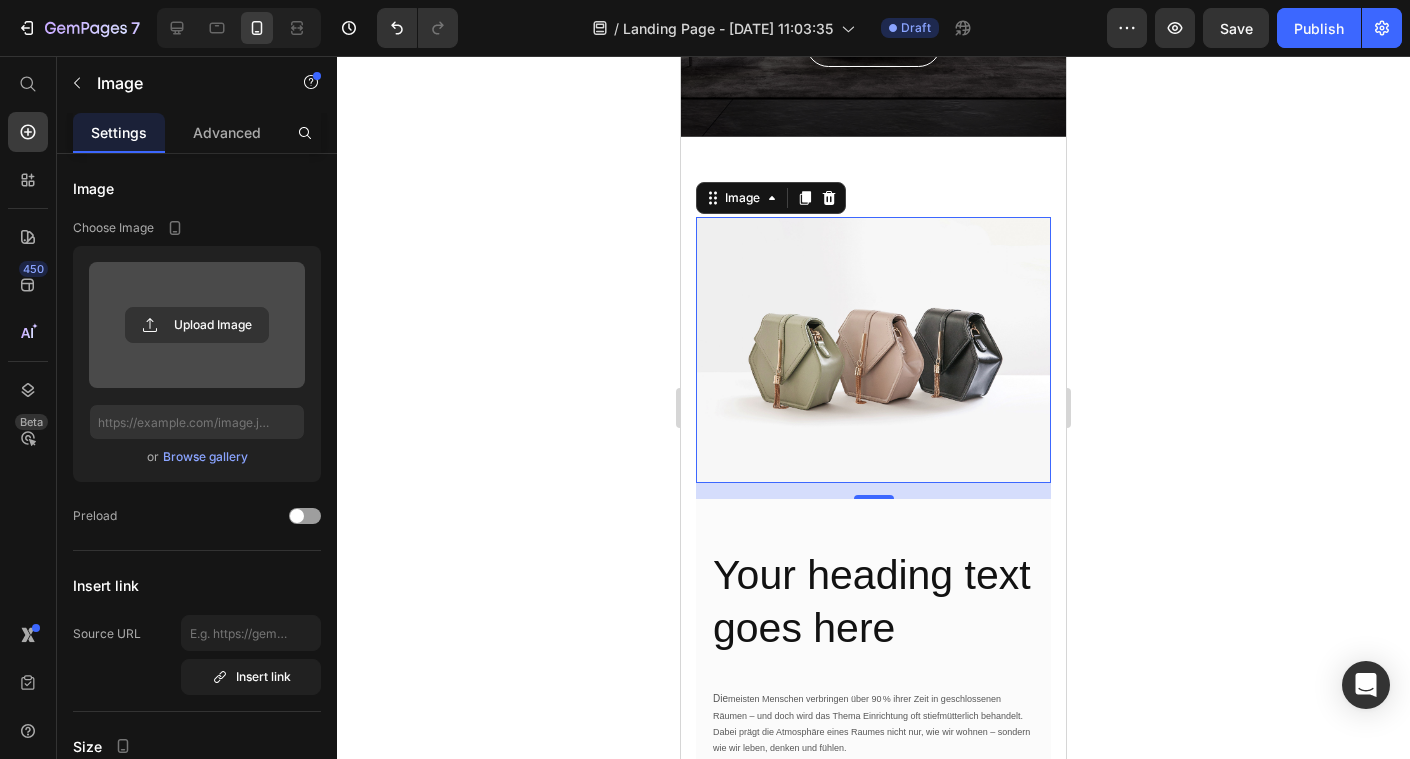 click at bounding box center (197, 325) 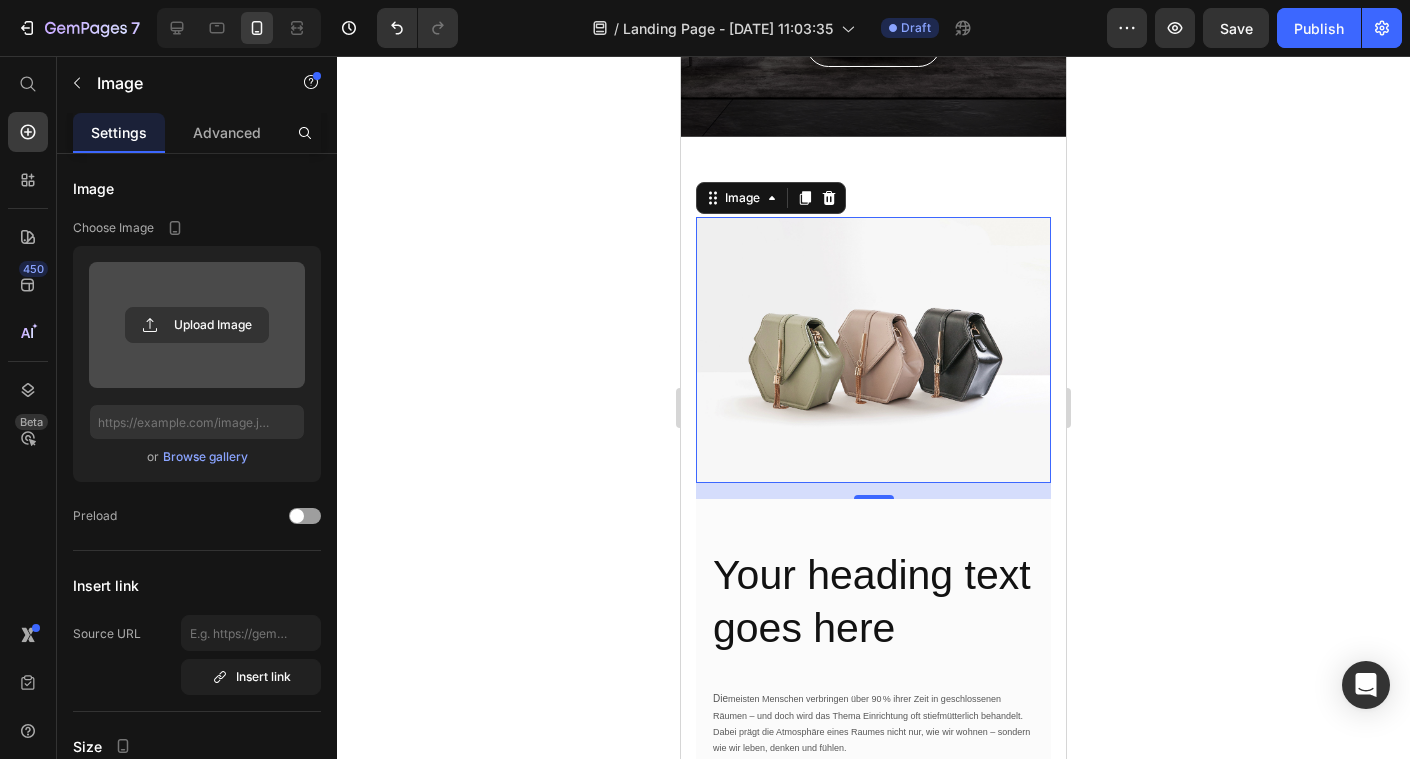 type on "C:\fakepath\AdobeStock_424408952.jpeg" 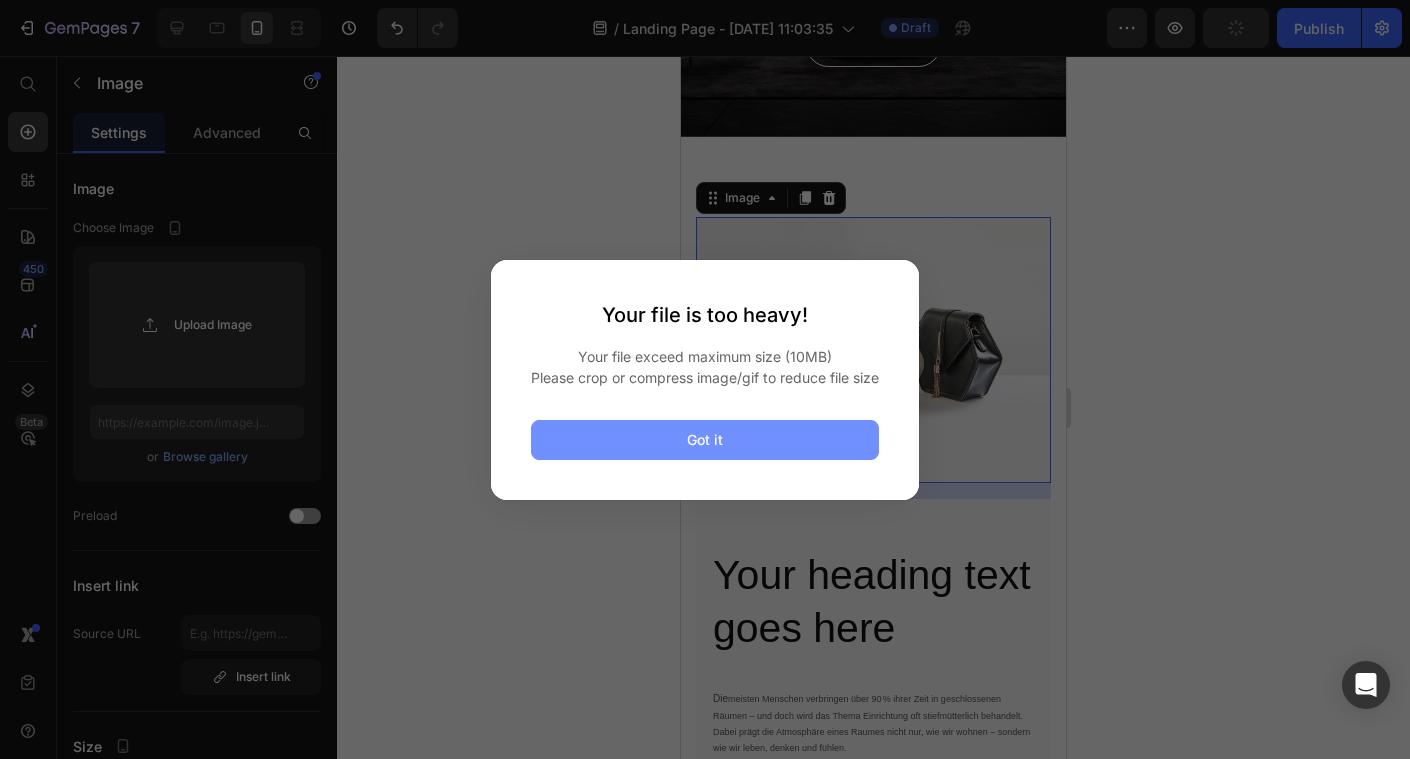 click on "Got it" at bounding box center [705, 440] 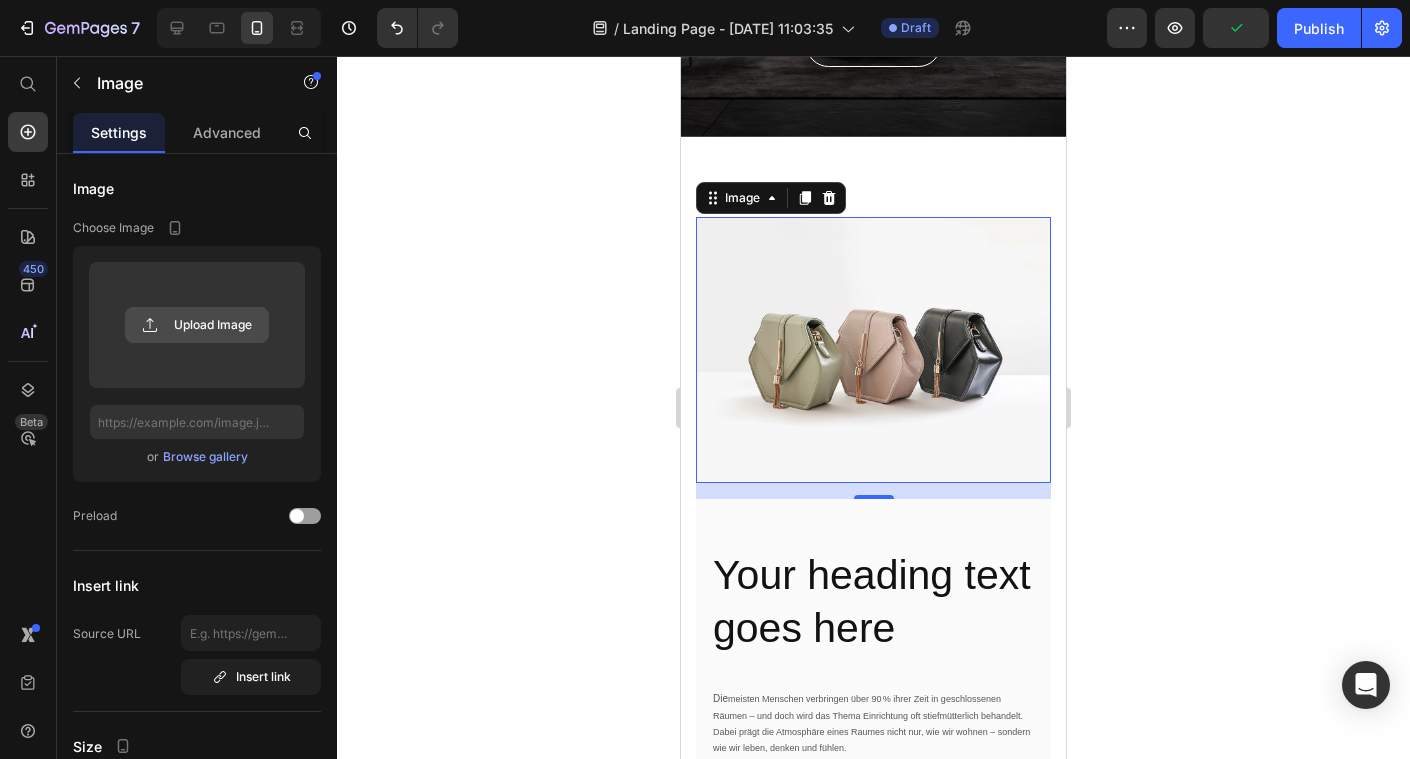 click 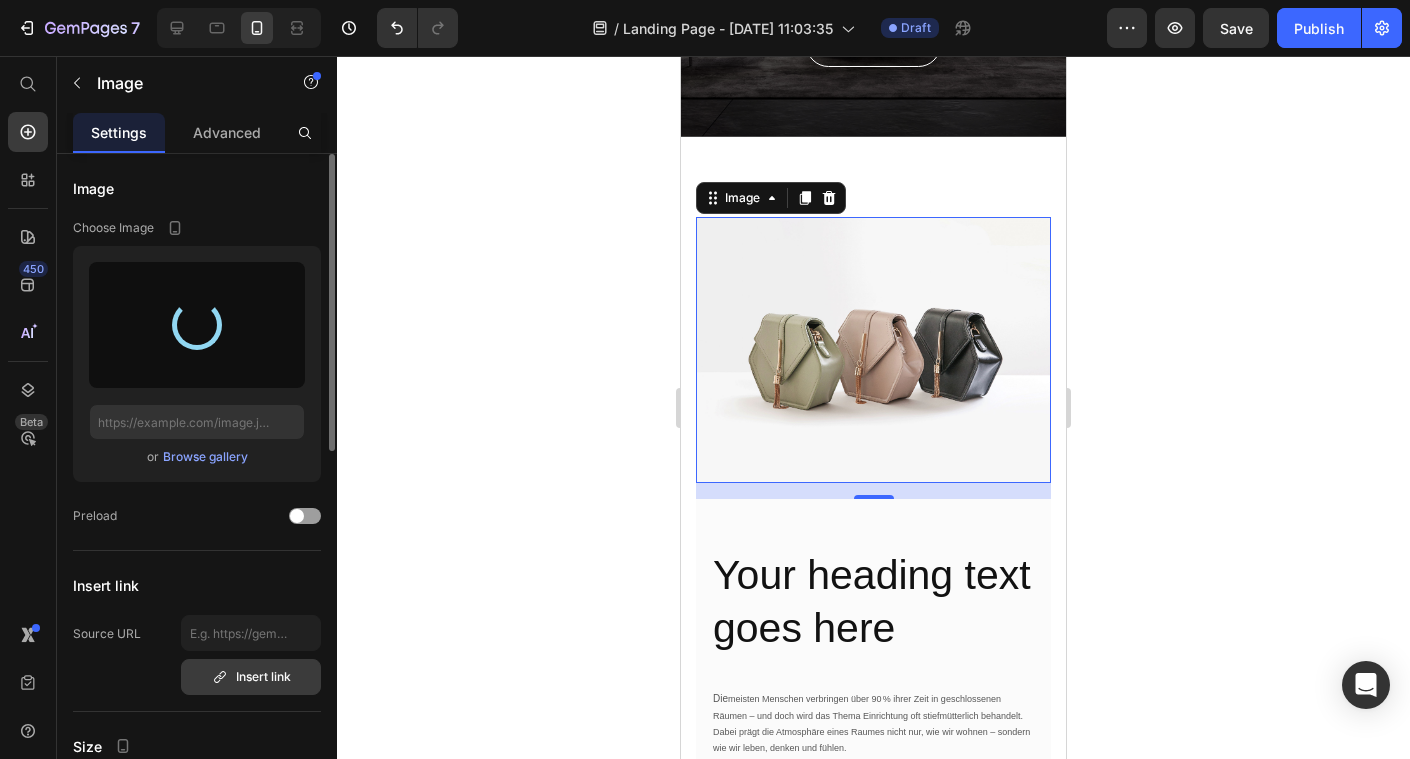 type on "https://cdn.shopify.com/s/files/1/0844/4493/8570/files/gempages_530372069678908532-d71983f8-fad4-49f0-a39e-79dcc24c57ec.jpg" 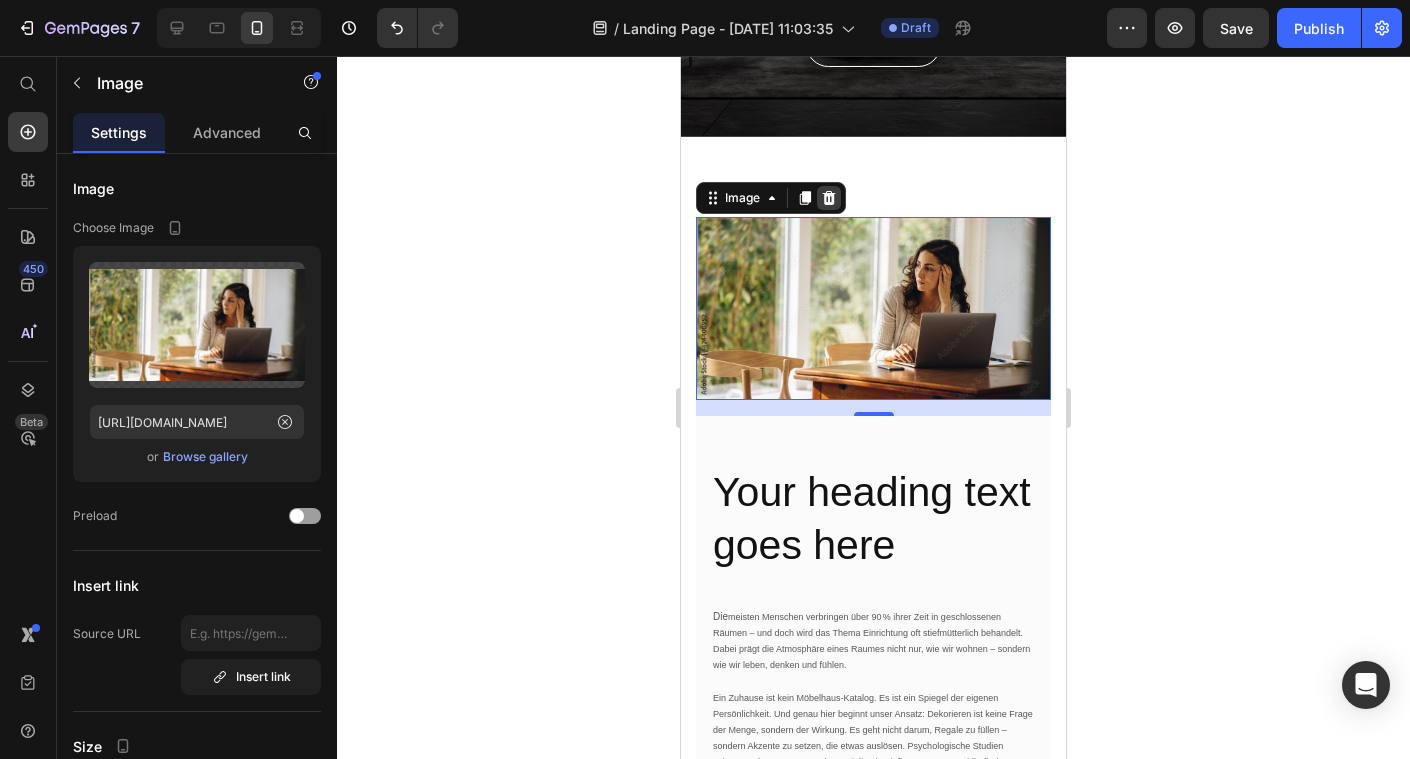 click 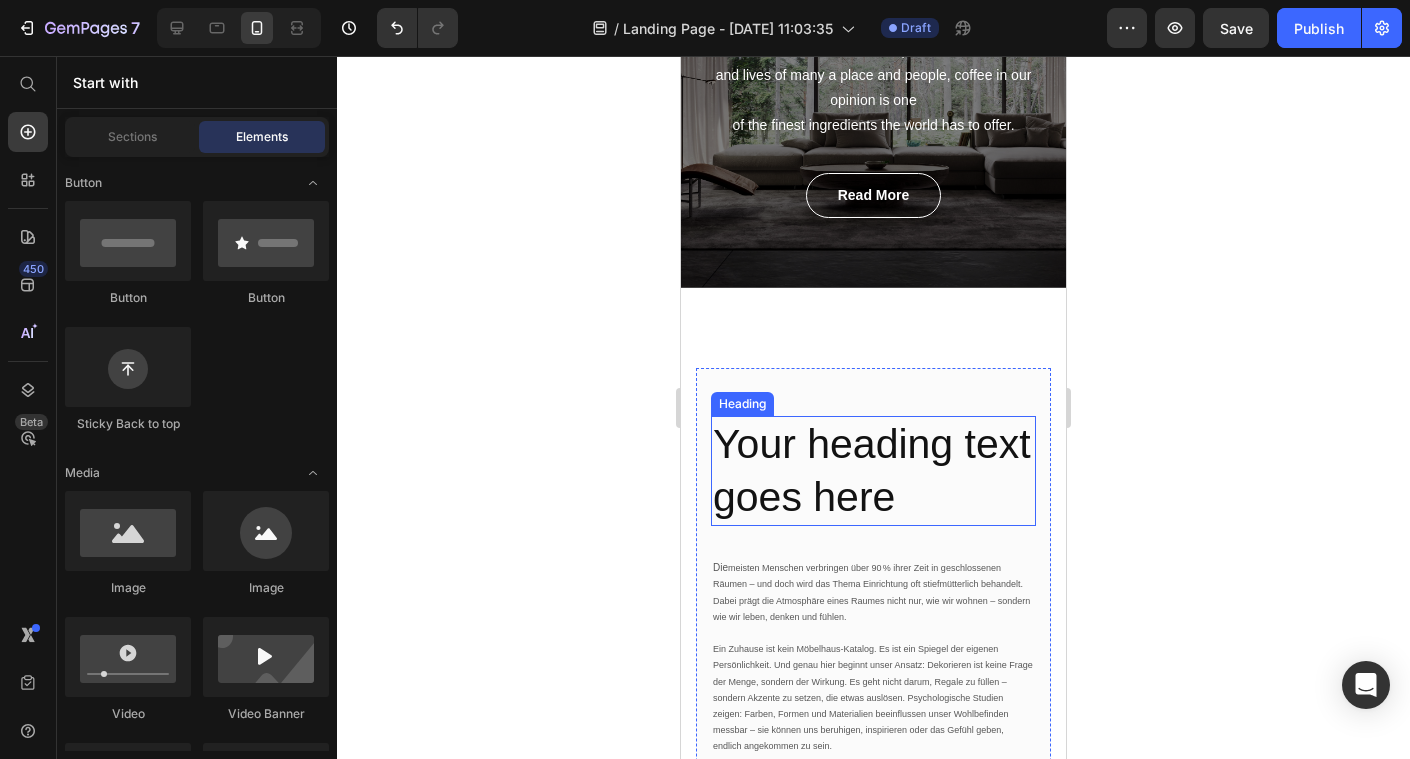 scroll, scrollTop: 53, scrollLeft: 0, axis: vertical 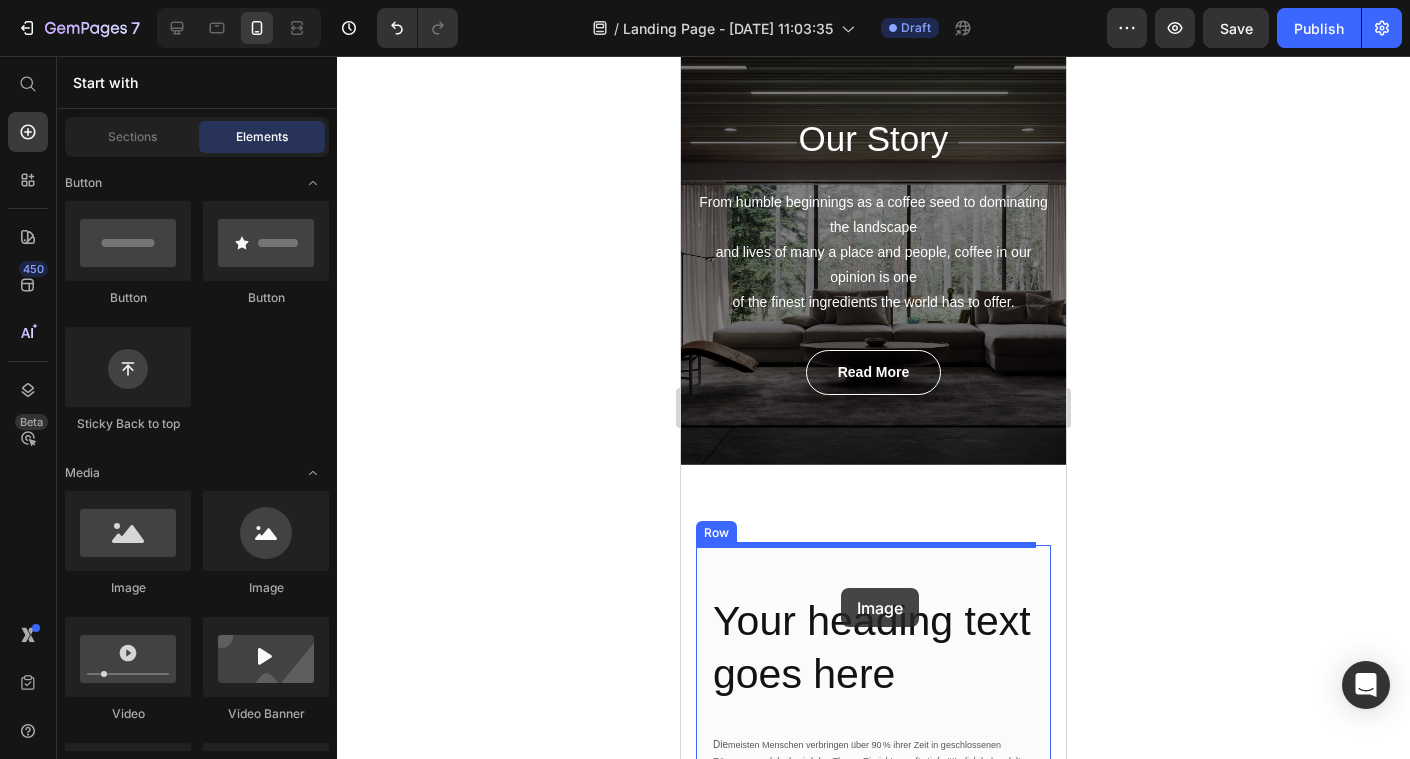 drag, startPoint x: 805, startPoint y: 621, endPoint x: 841, endPoint y: 588, distance: 48.83646 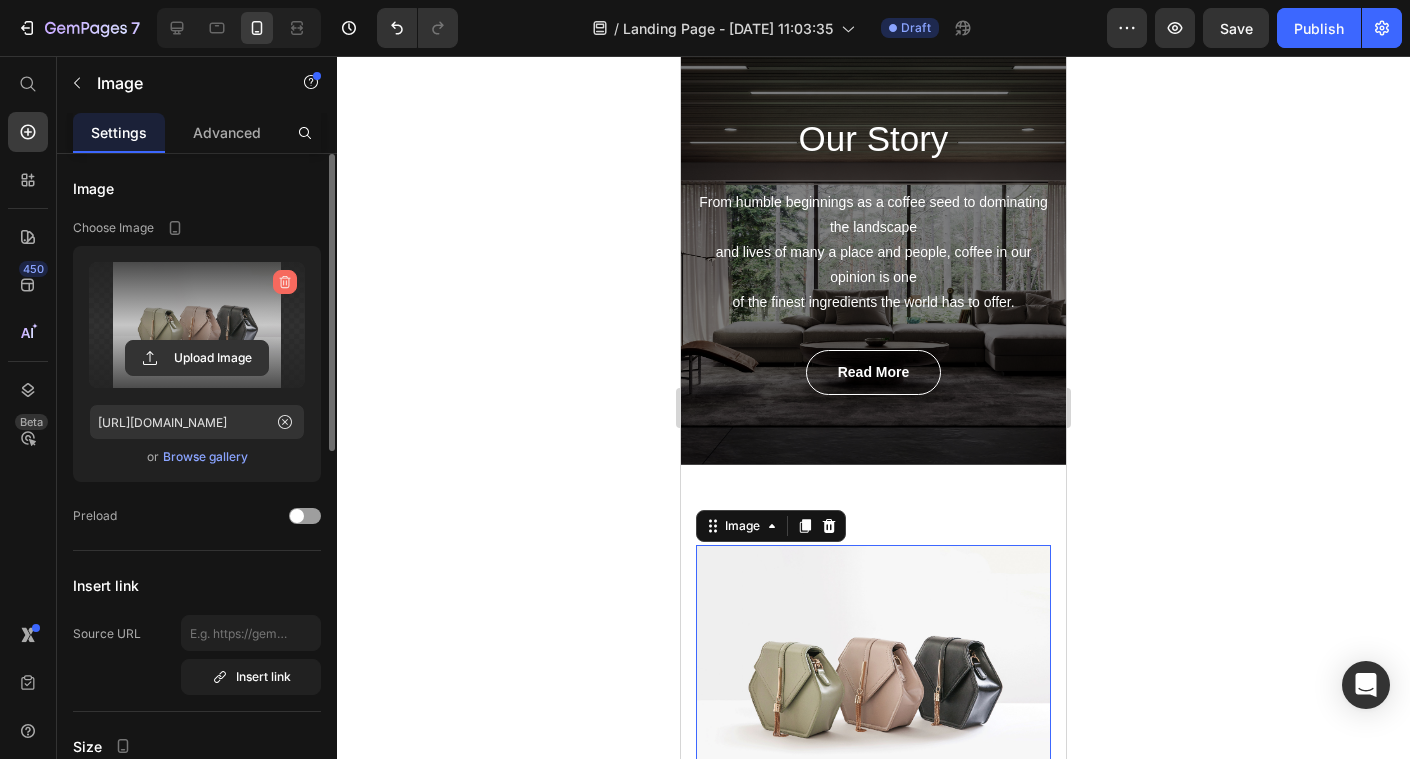 click 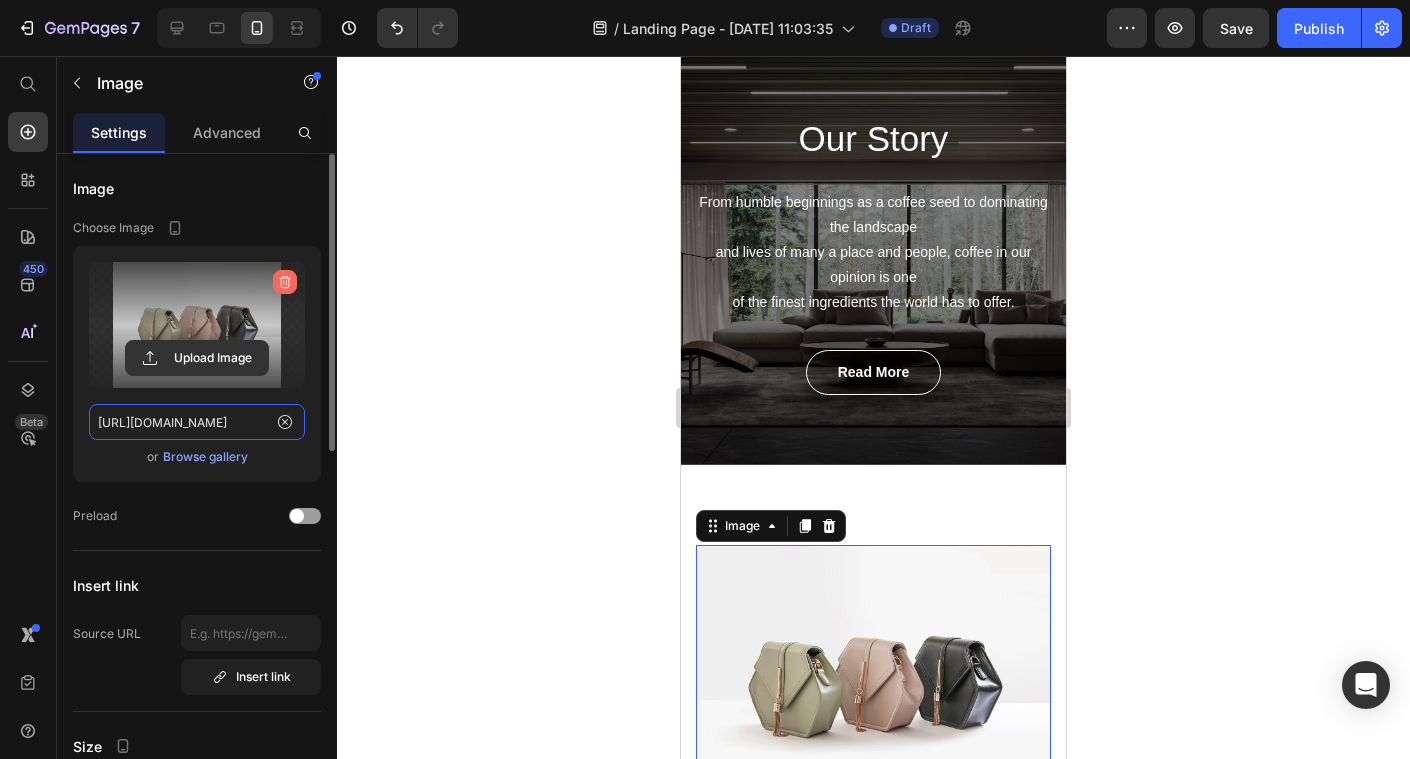 type 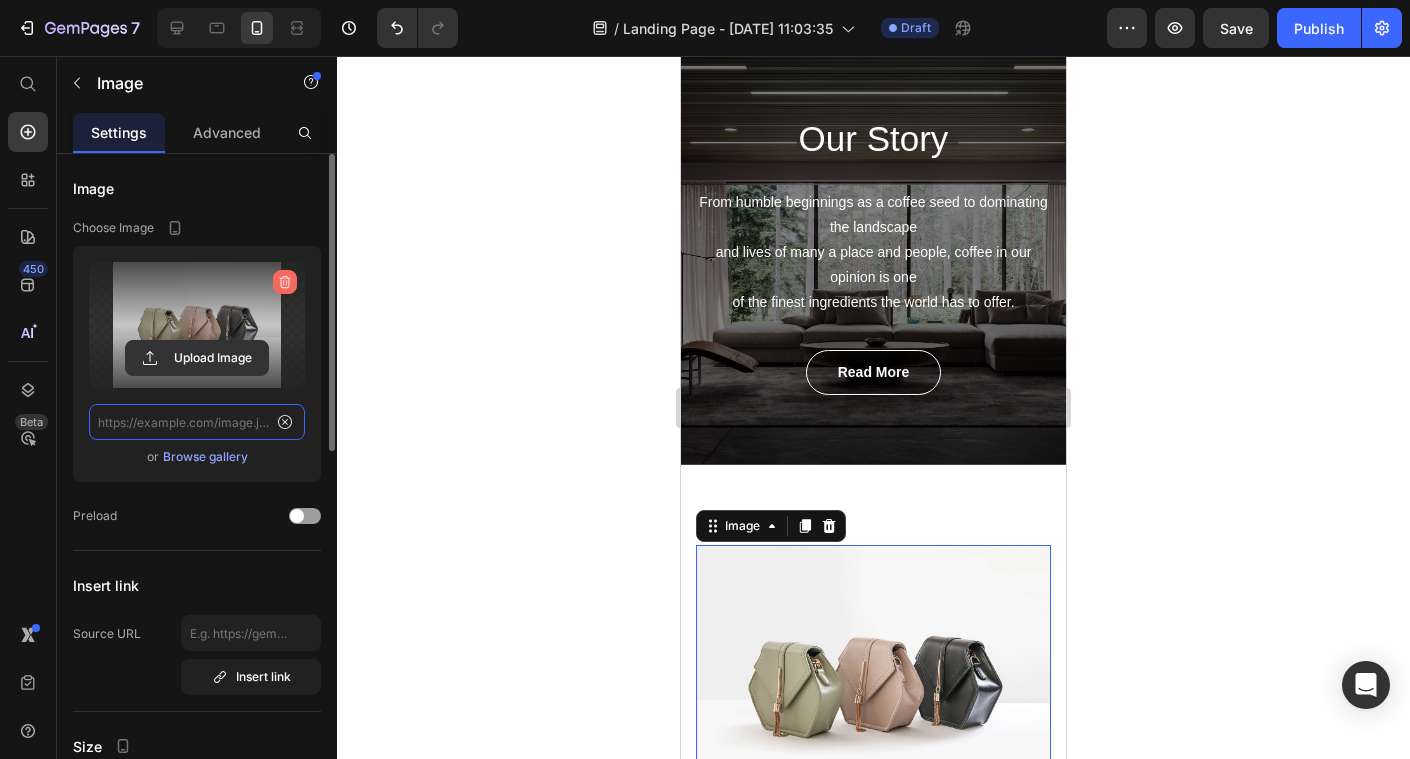 scroll, scrollTop: 0, scrollLeft: 0, axis: both 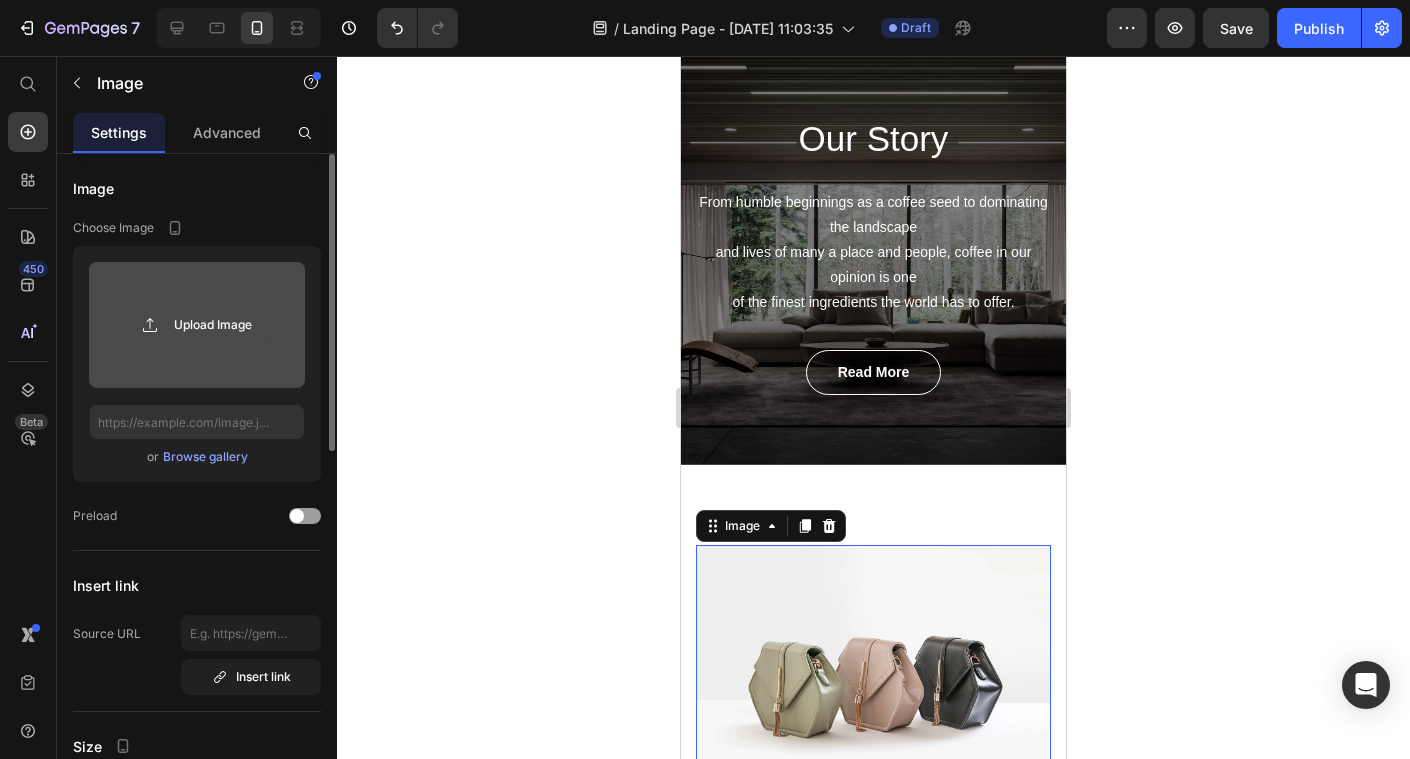 click 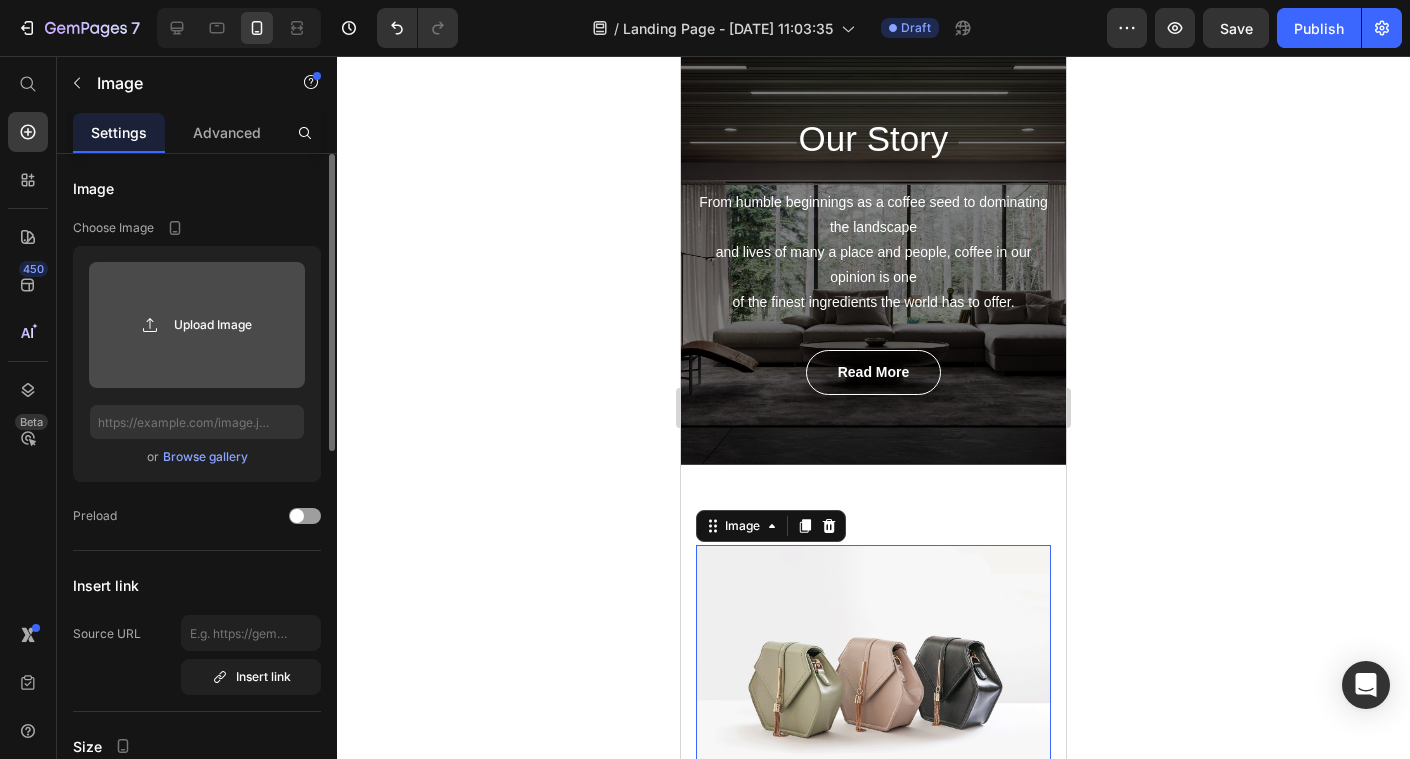 type on "C:\fakepath\Nachdenkliche frau.jpeg" 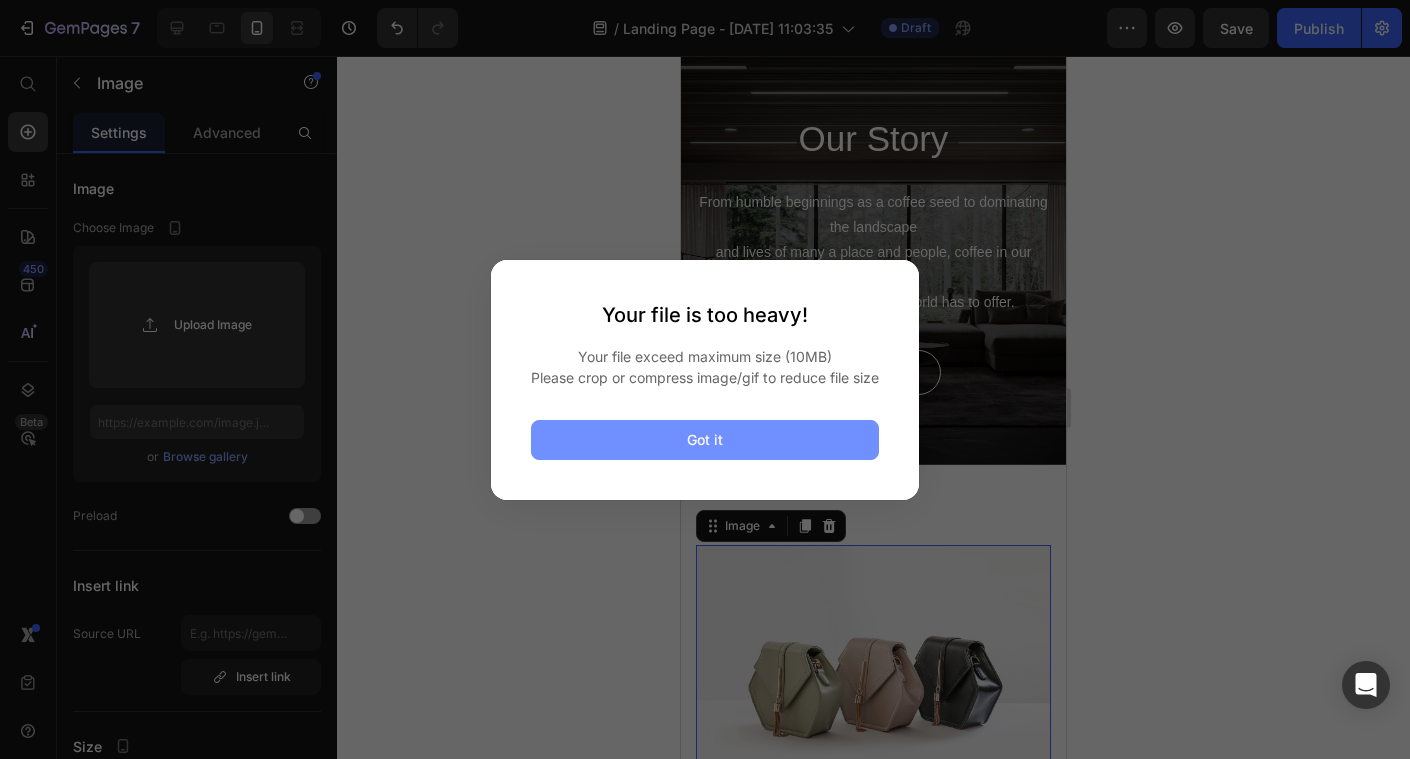 click on "Got it" at bounding box center [705, 440] 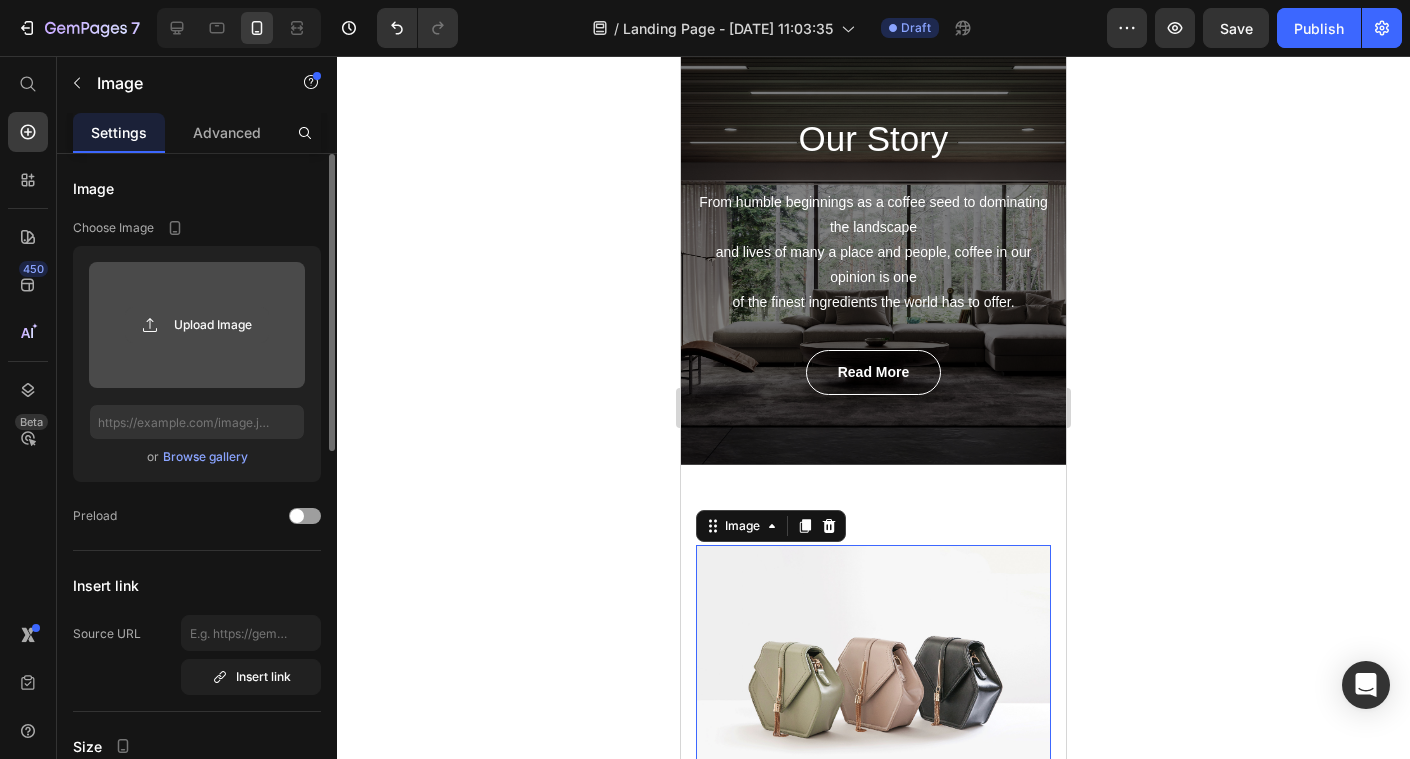 click 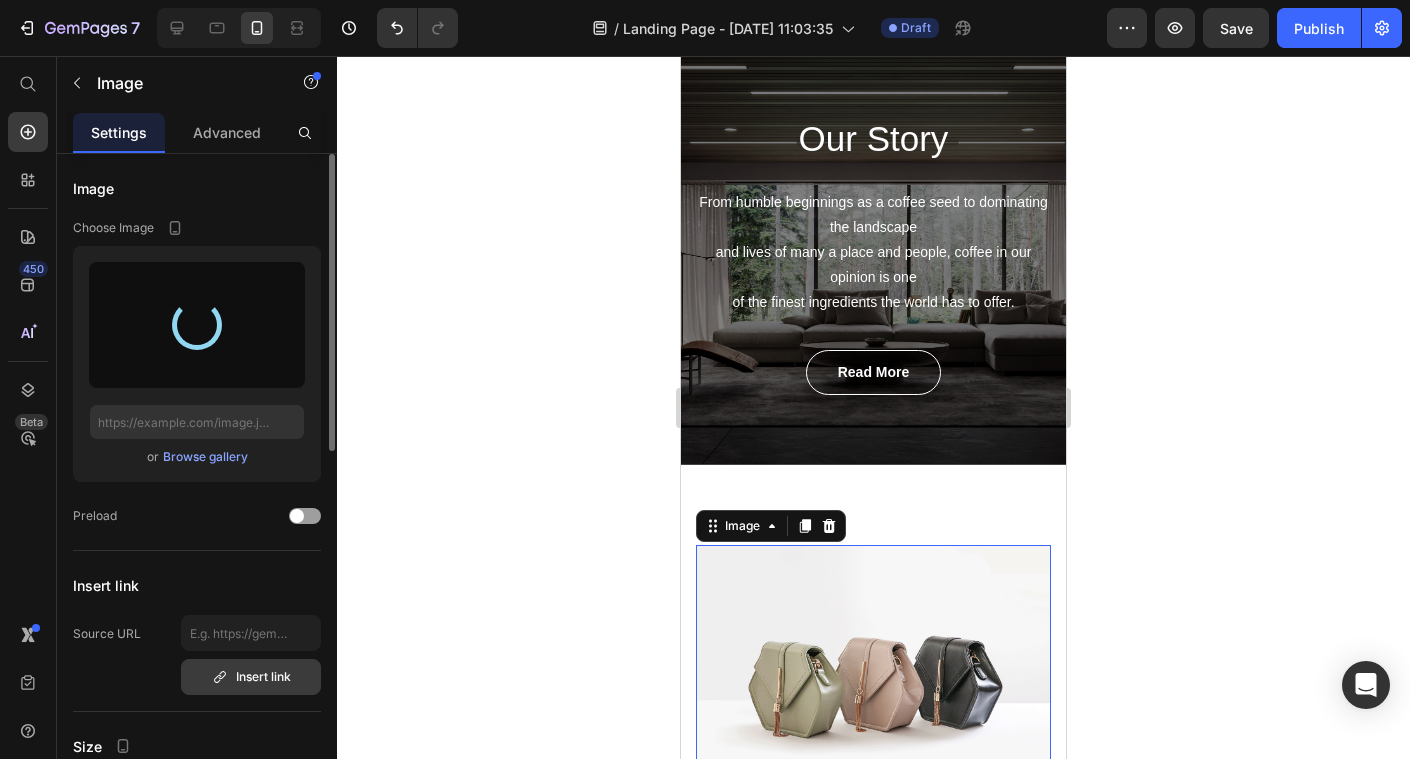 type on "https://cdn.shopify.com/s/files/1/0844/4493/8570/files/gempages_530372069678908532-d71983f8-fad4-49f0-a39e-79dcc24c57ec.jpg" 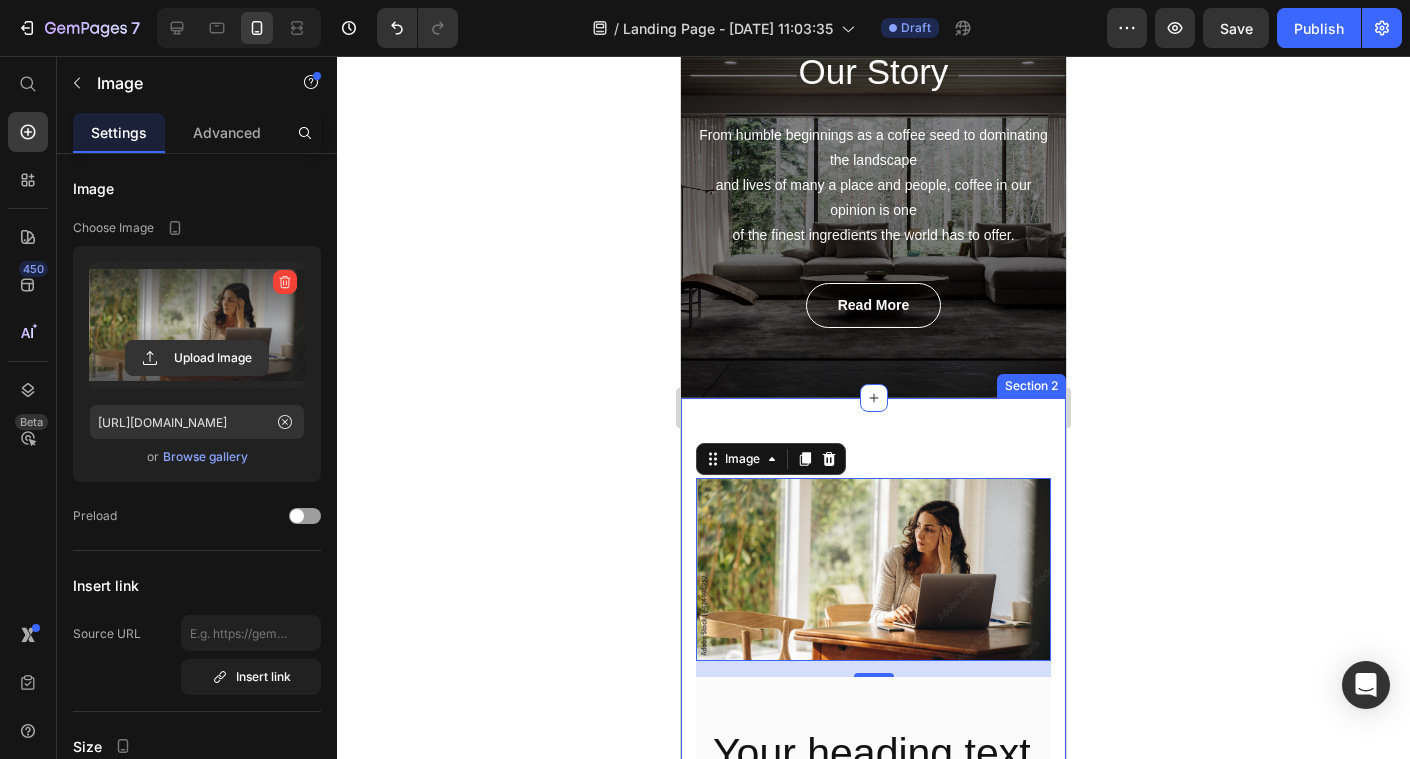 scroll, scrollTop: 198, scrollLeft: 0, axis: vertical 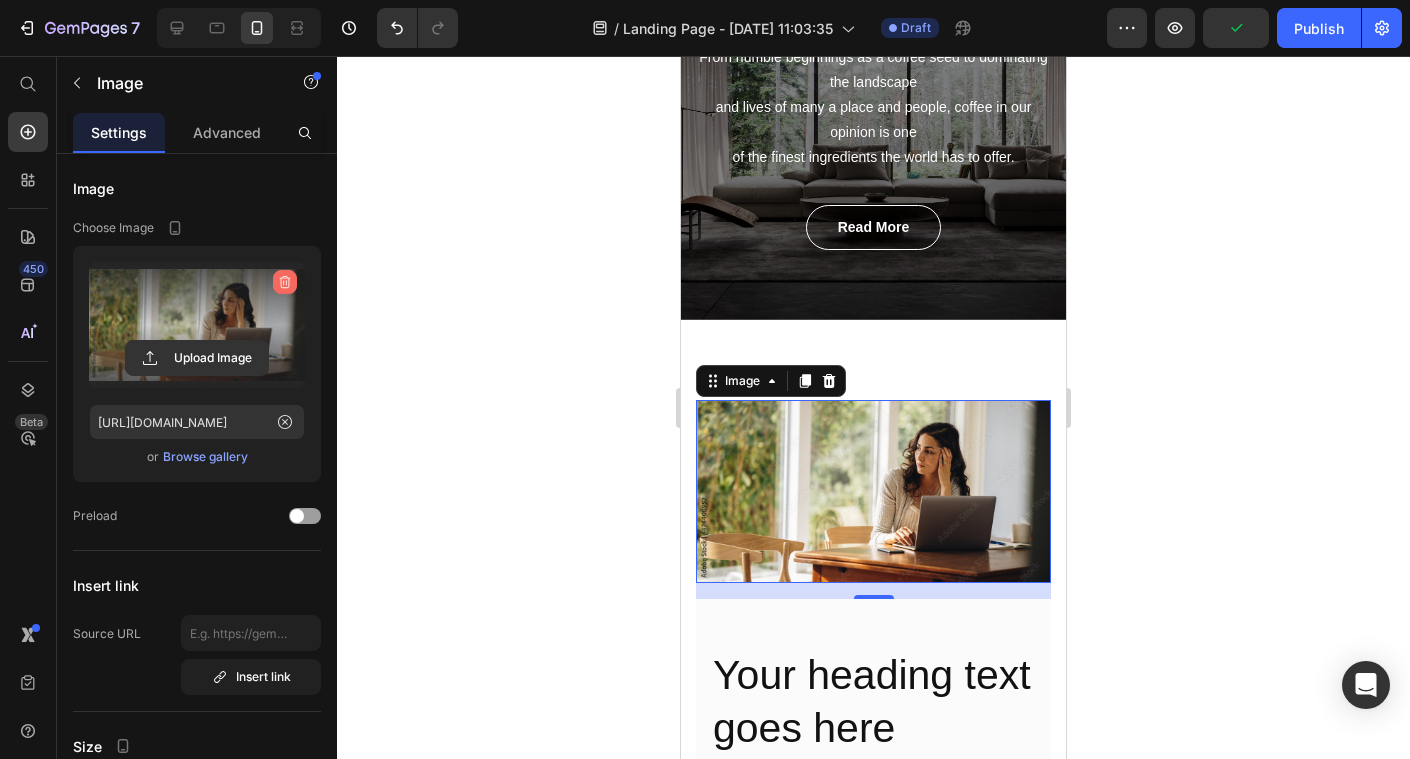 click 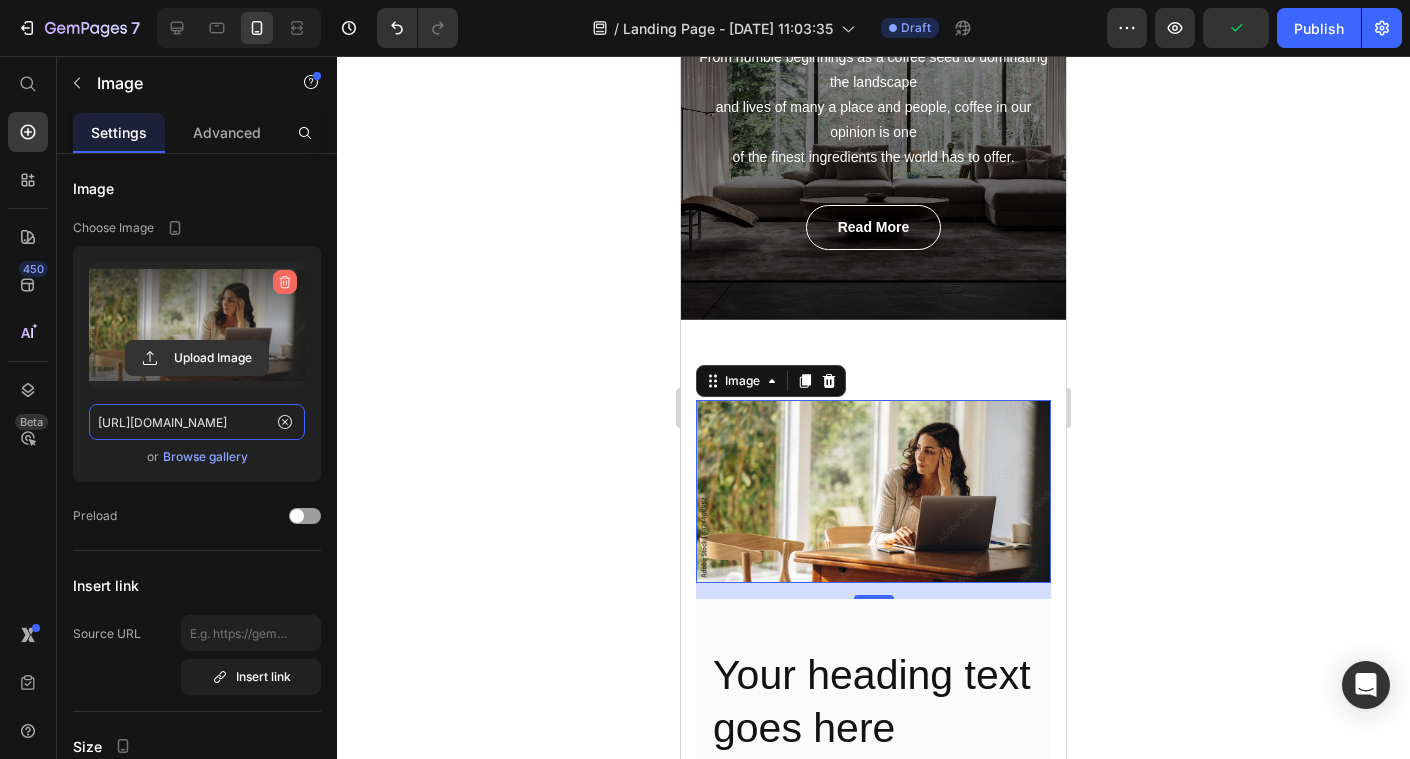 type 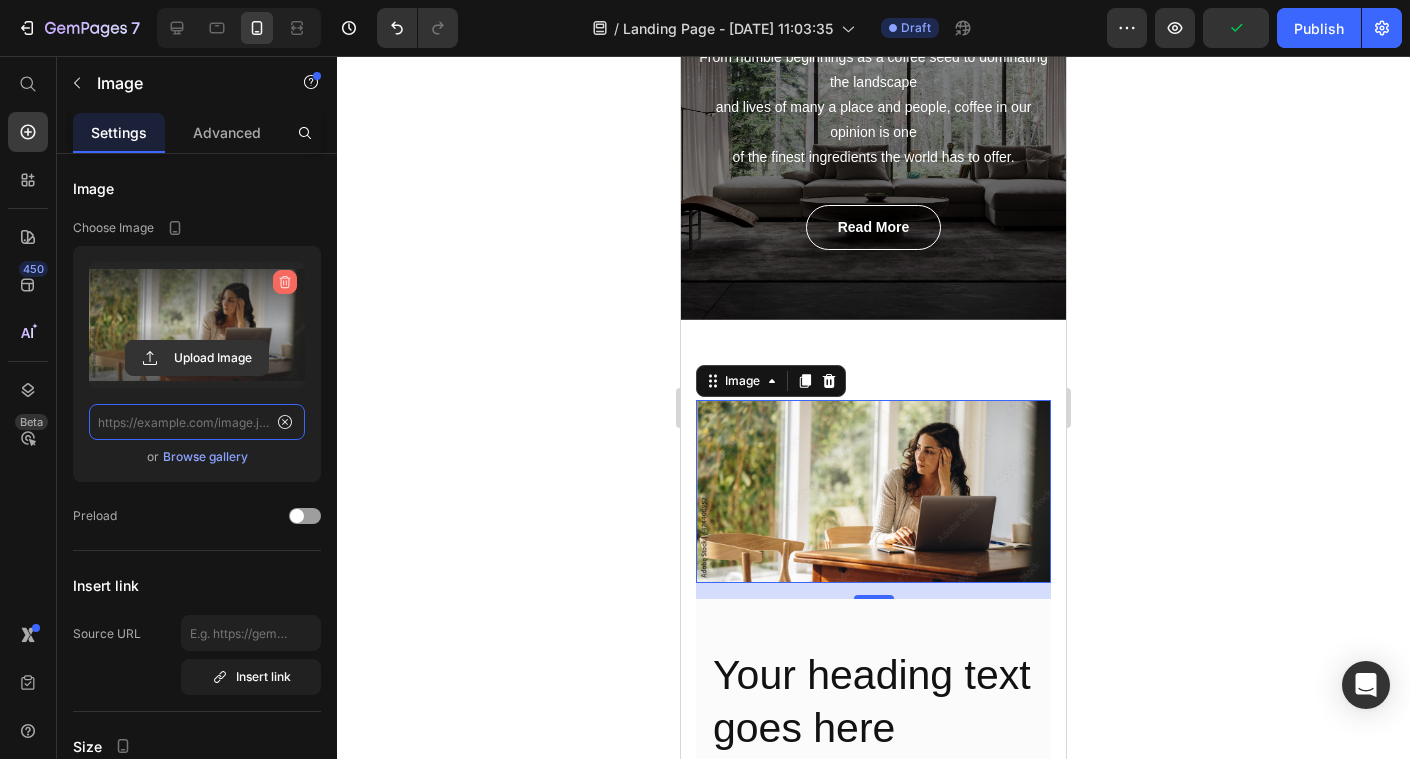 scroll, scrollTop: 0, scrollLeft: 0, axis: both 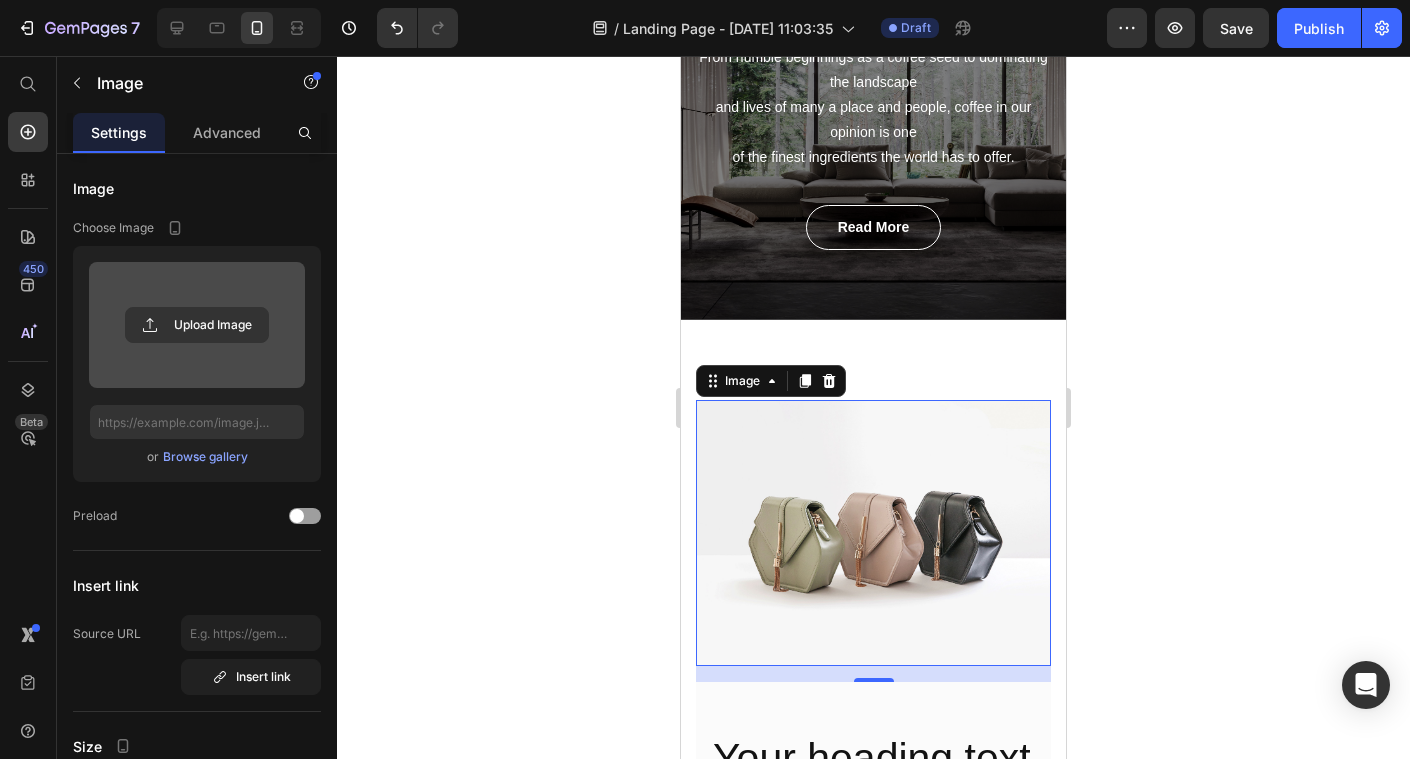 click on "Upload Image" at bounding box center [197, 325] 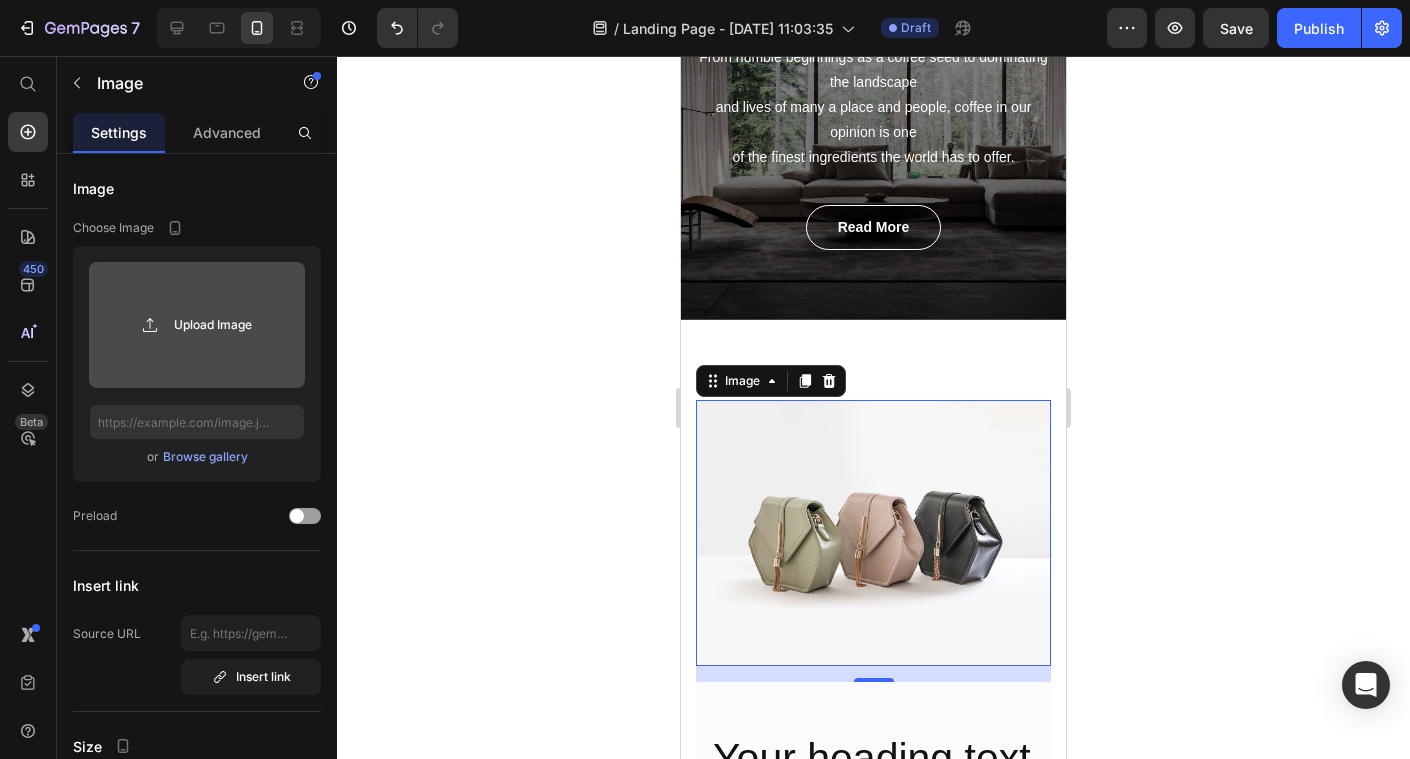 click 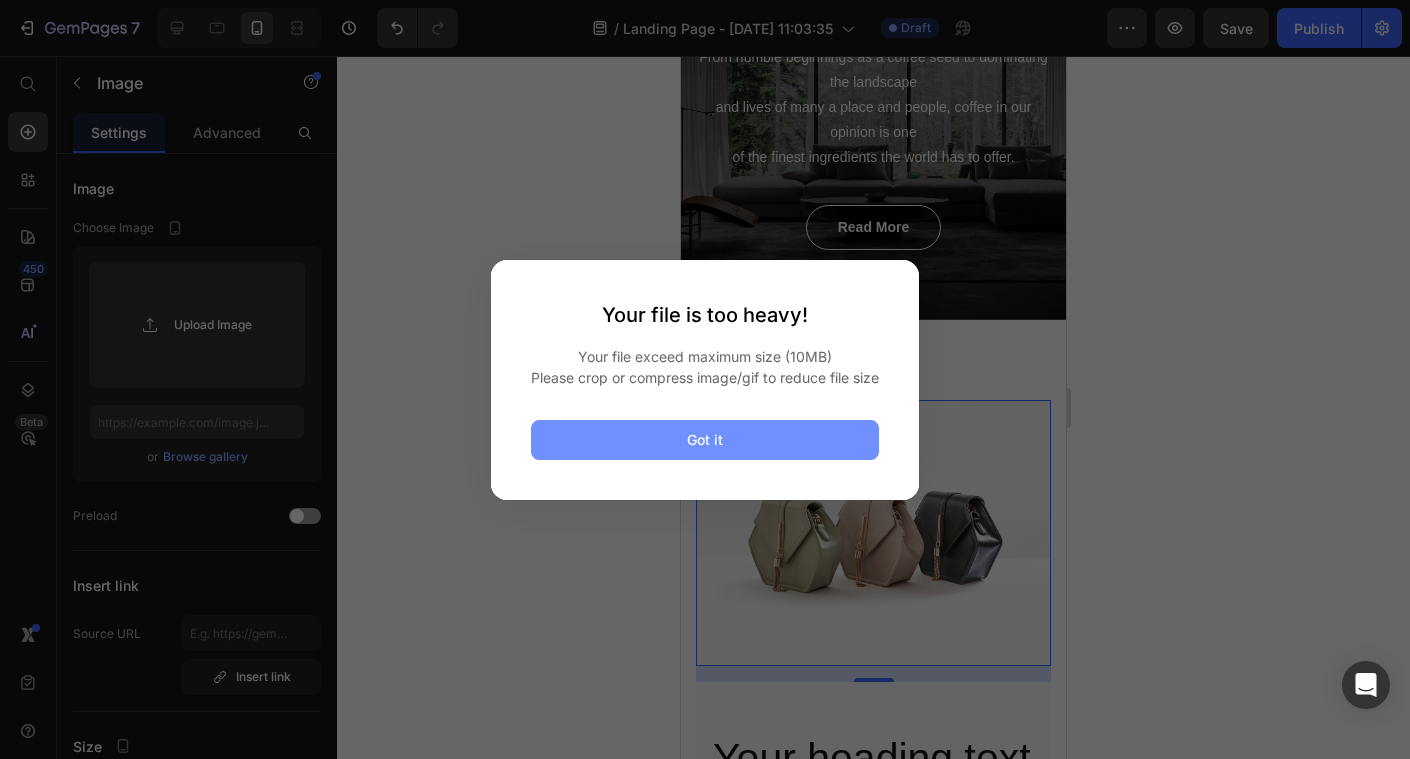 click on "Got it" at bounding box center [705, 440] 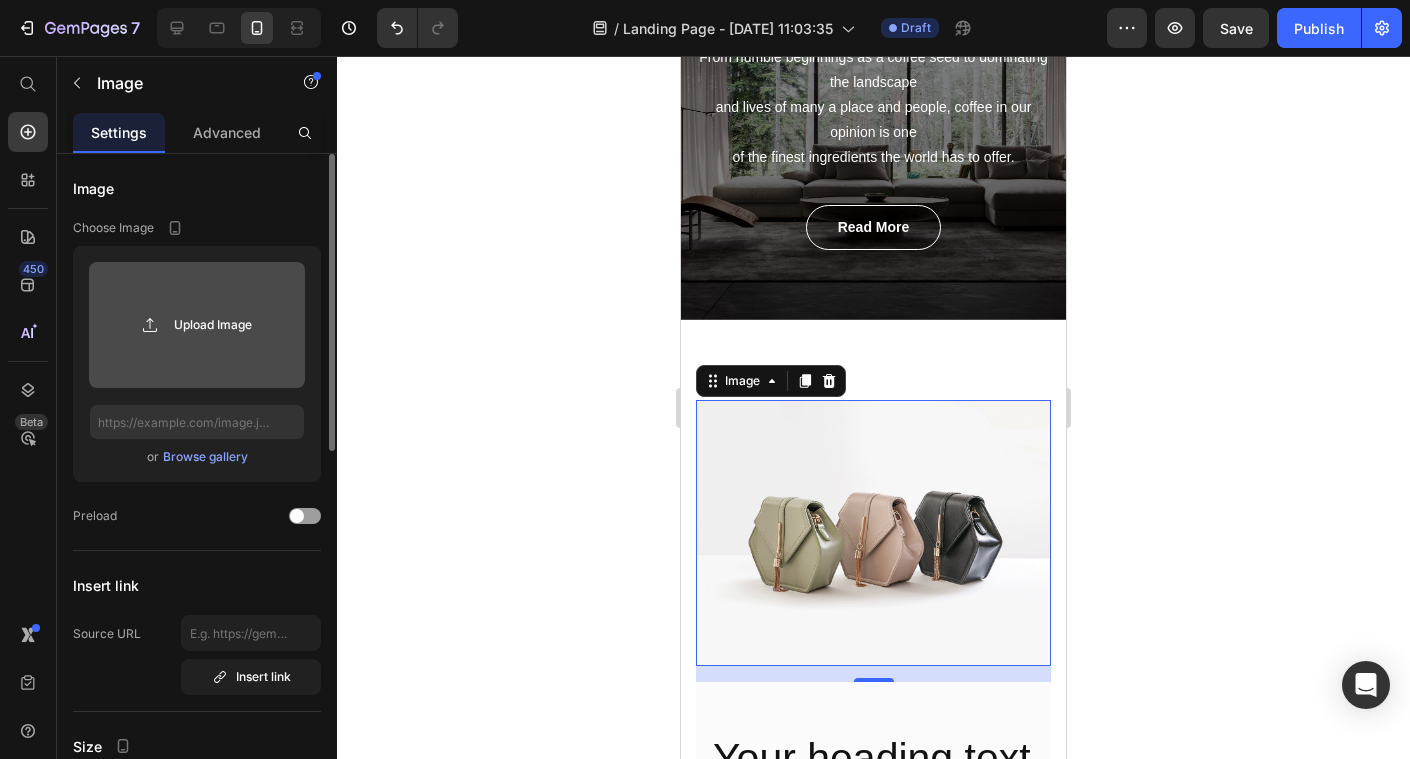 click 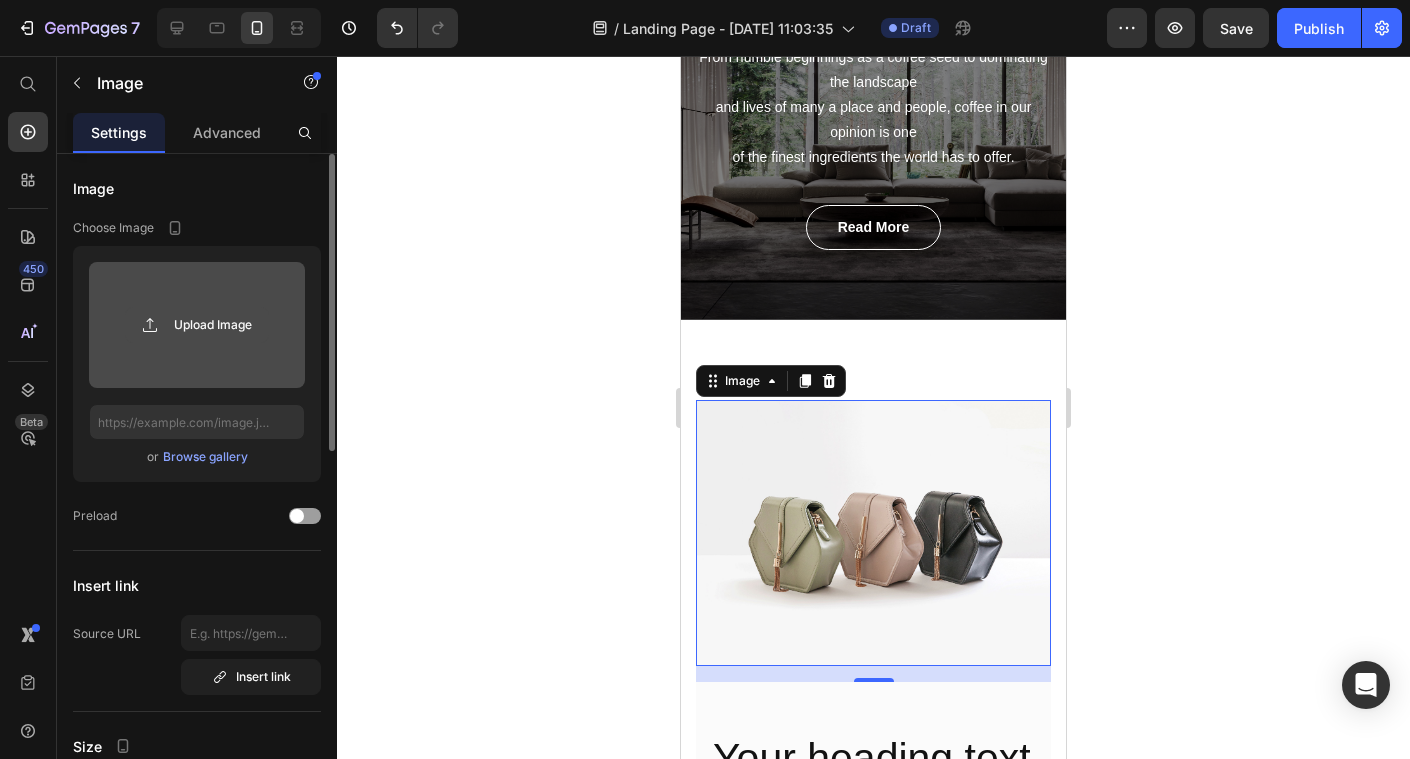type on "C:\fakepath\AdobeStock_424408952.jpeg" 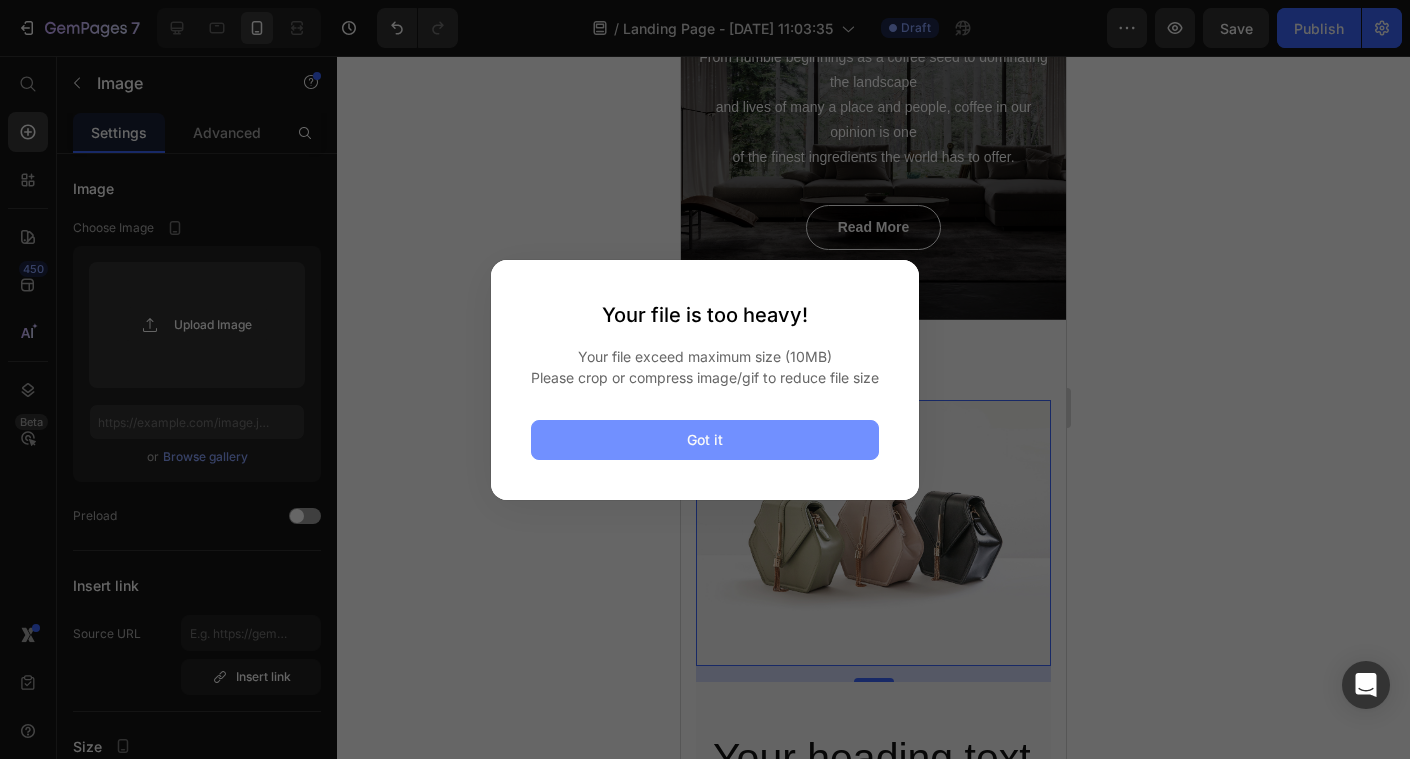 click on "Got it" at bounding box center [705, 440] 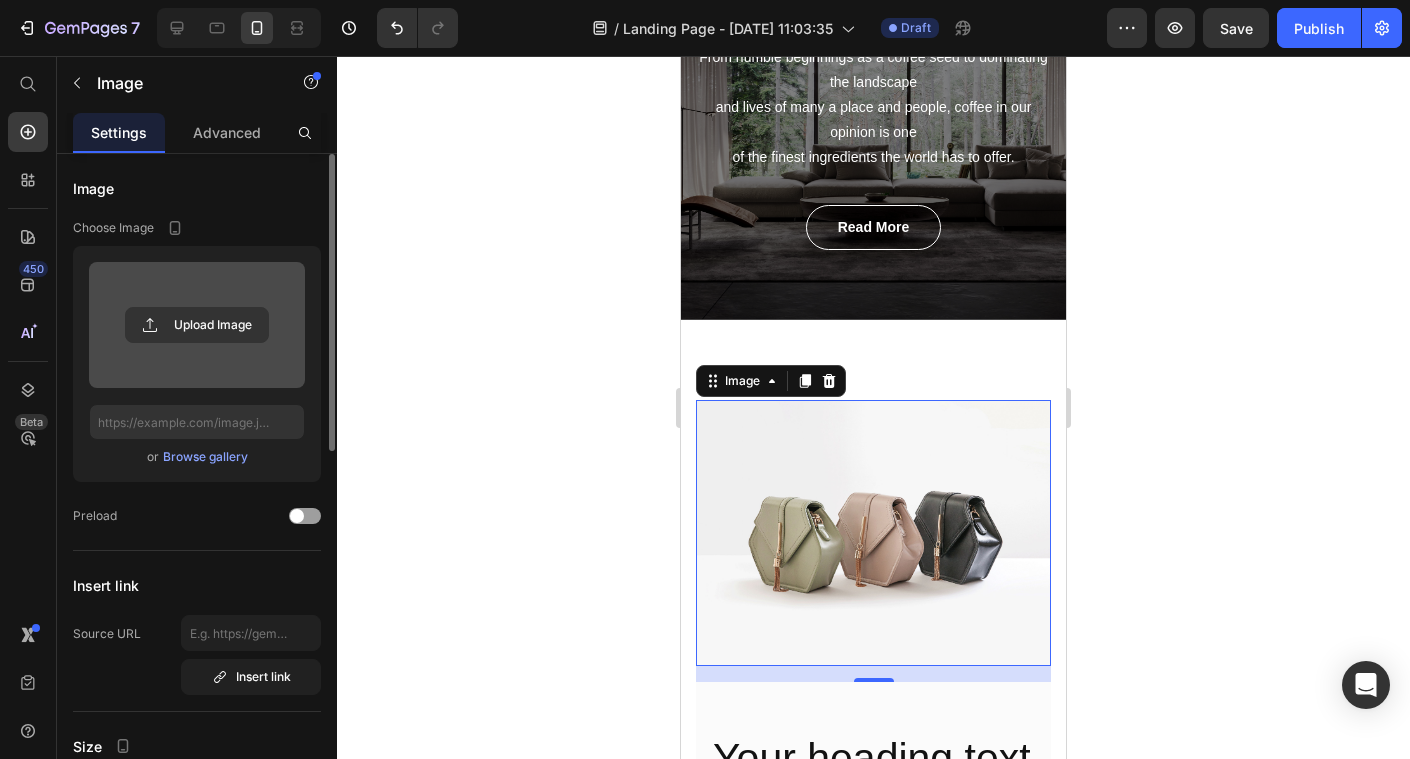 click at bounding box center (197, 325) 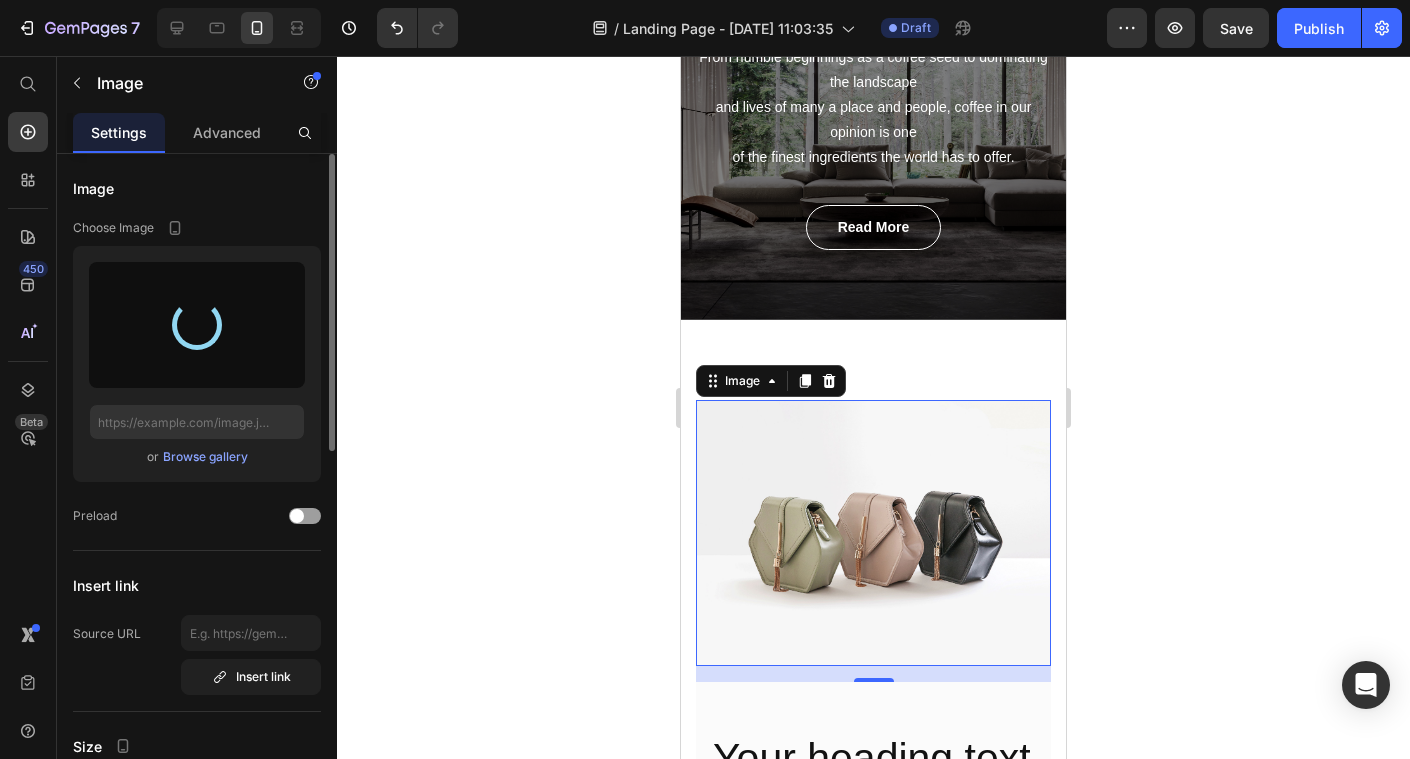 type on "[URL][DOMAIN_NAME]" 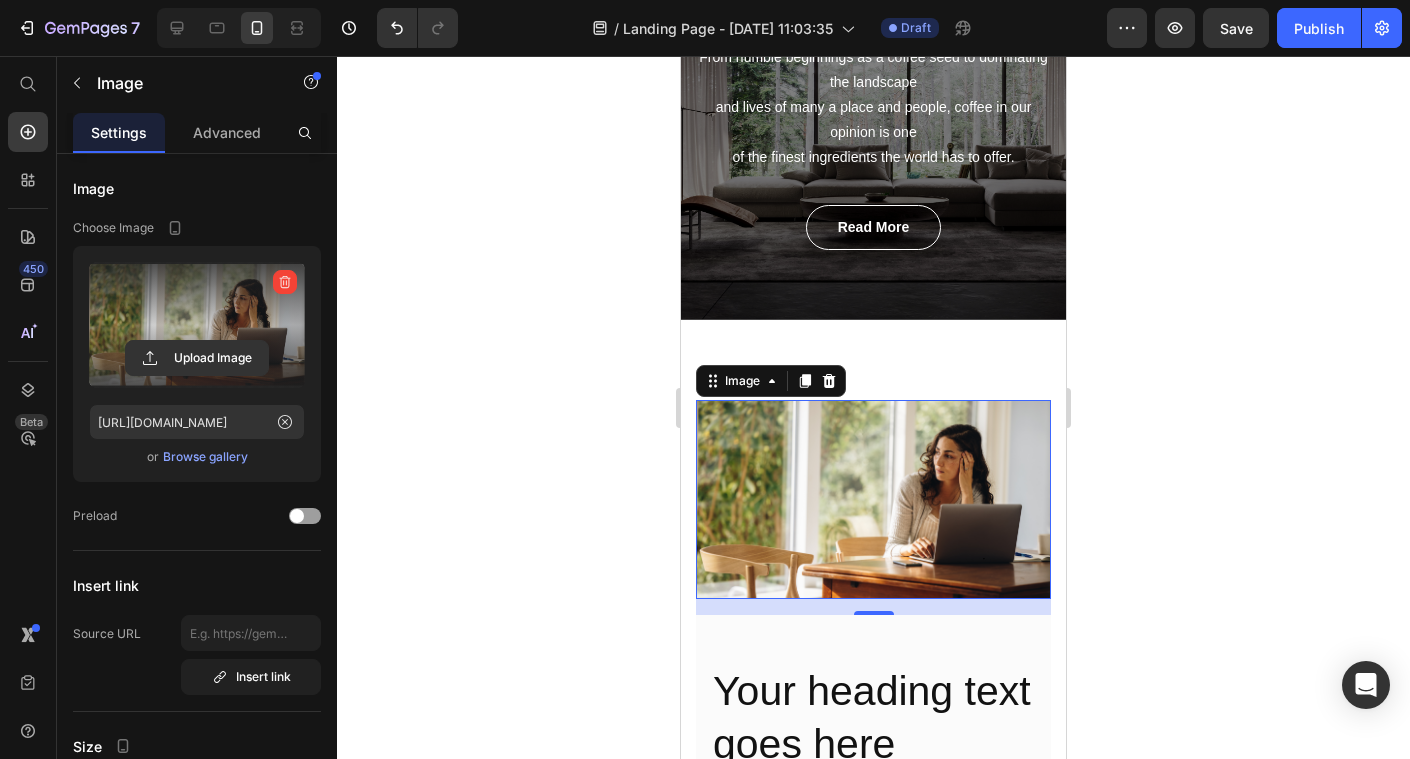 scroll, scrollTop: 662, scrollLeft: 0, axis: vertical 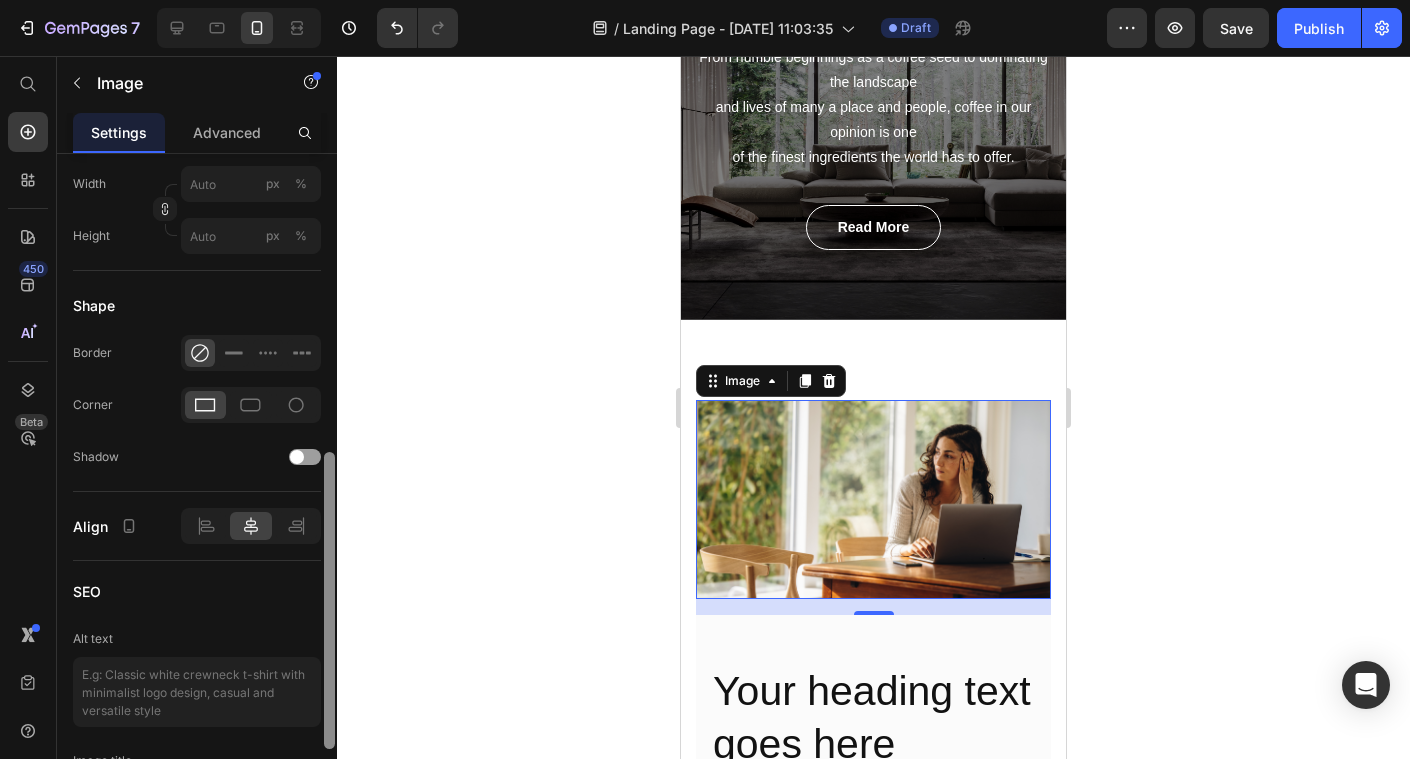 click at bounding box center [329, 485] 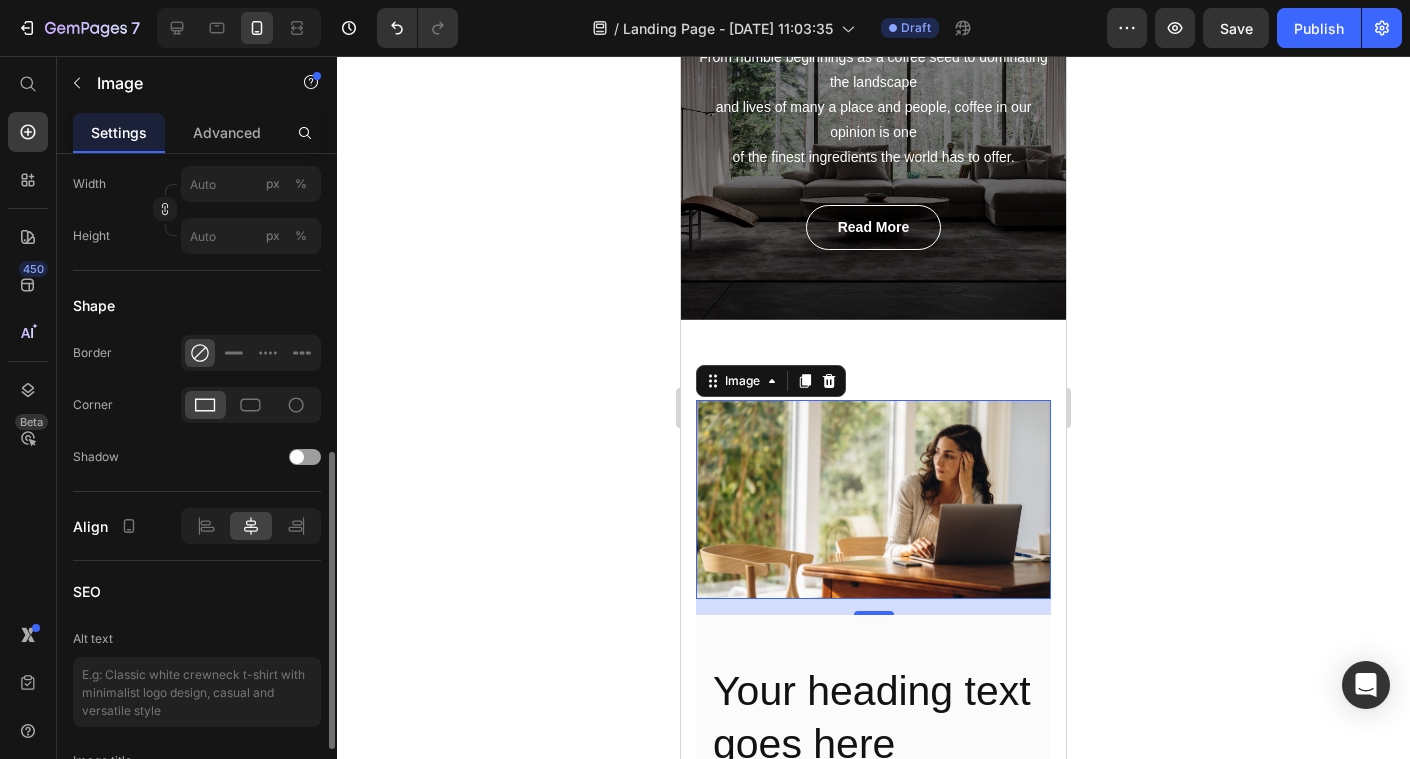 click 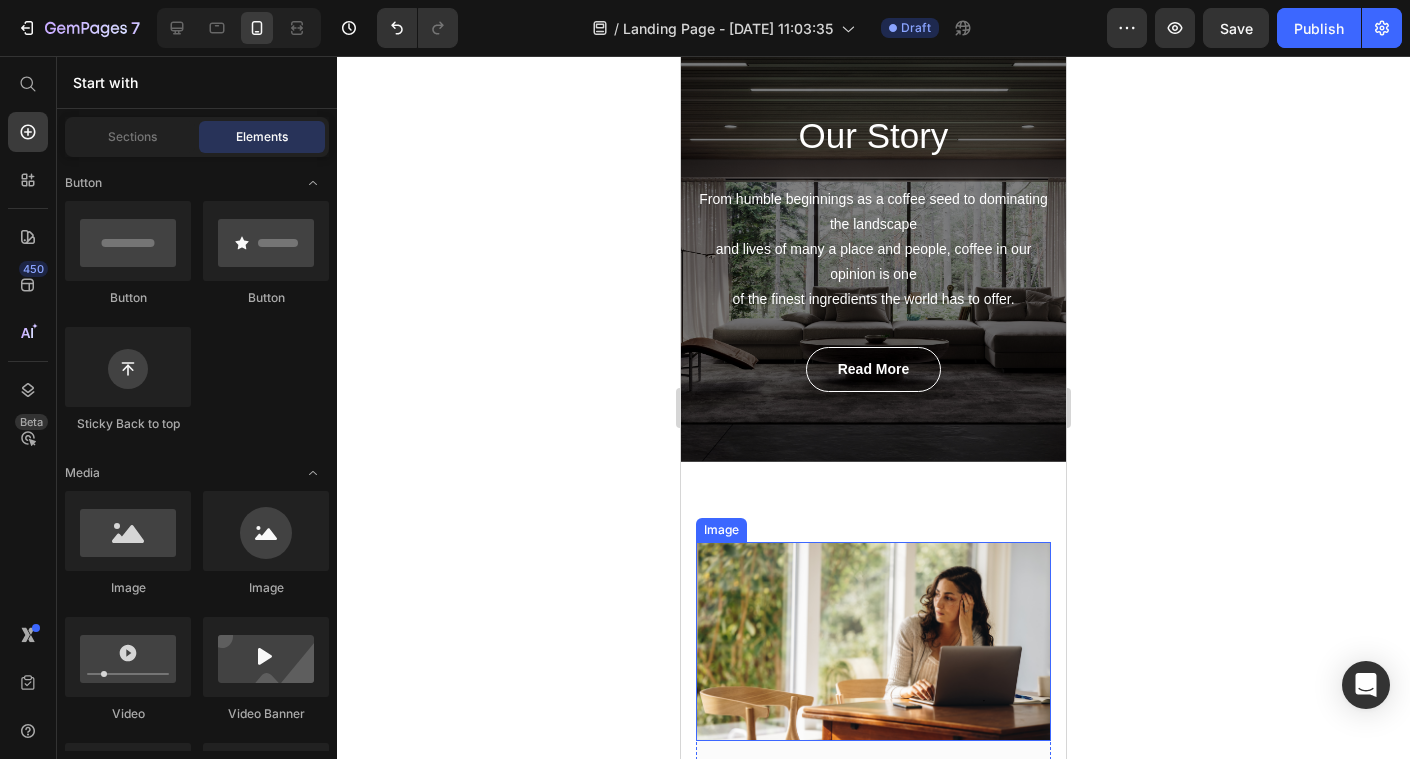 scroll, scrollTop: 0, scrollLeft: 0, axis: both 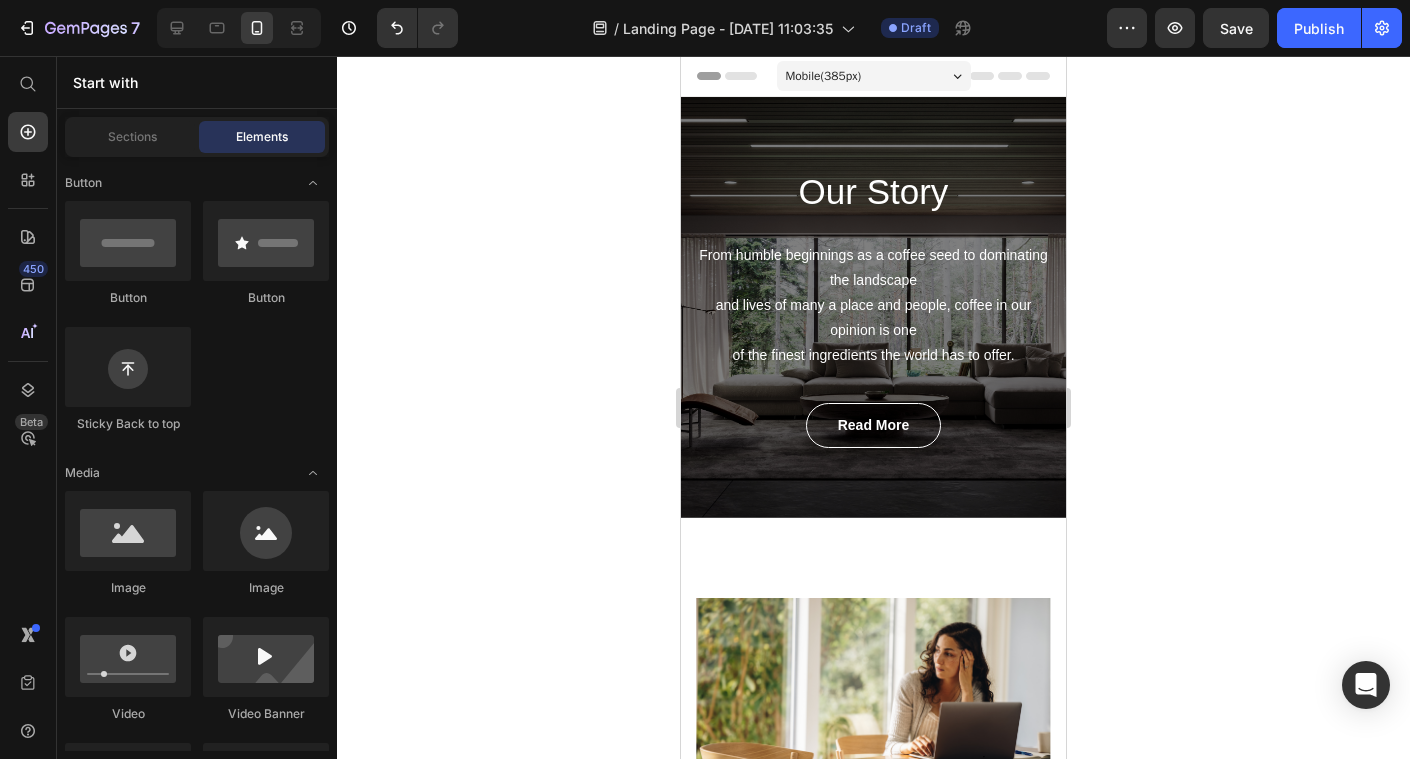click 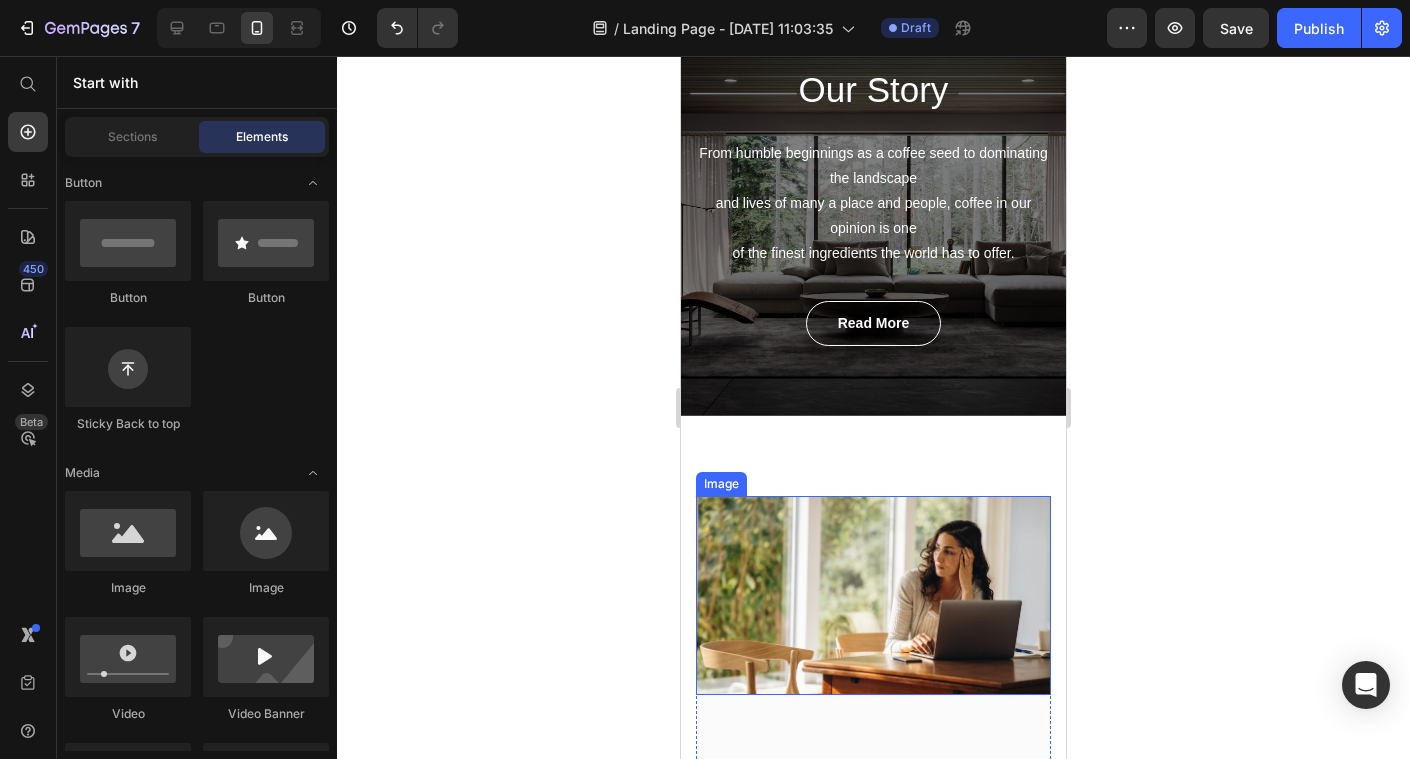scroll, scrollTop: 360, scrollLeft: 0, axis: vertical 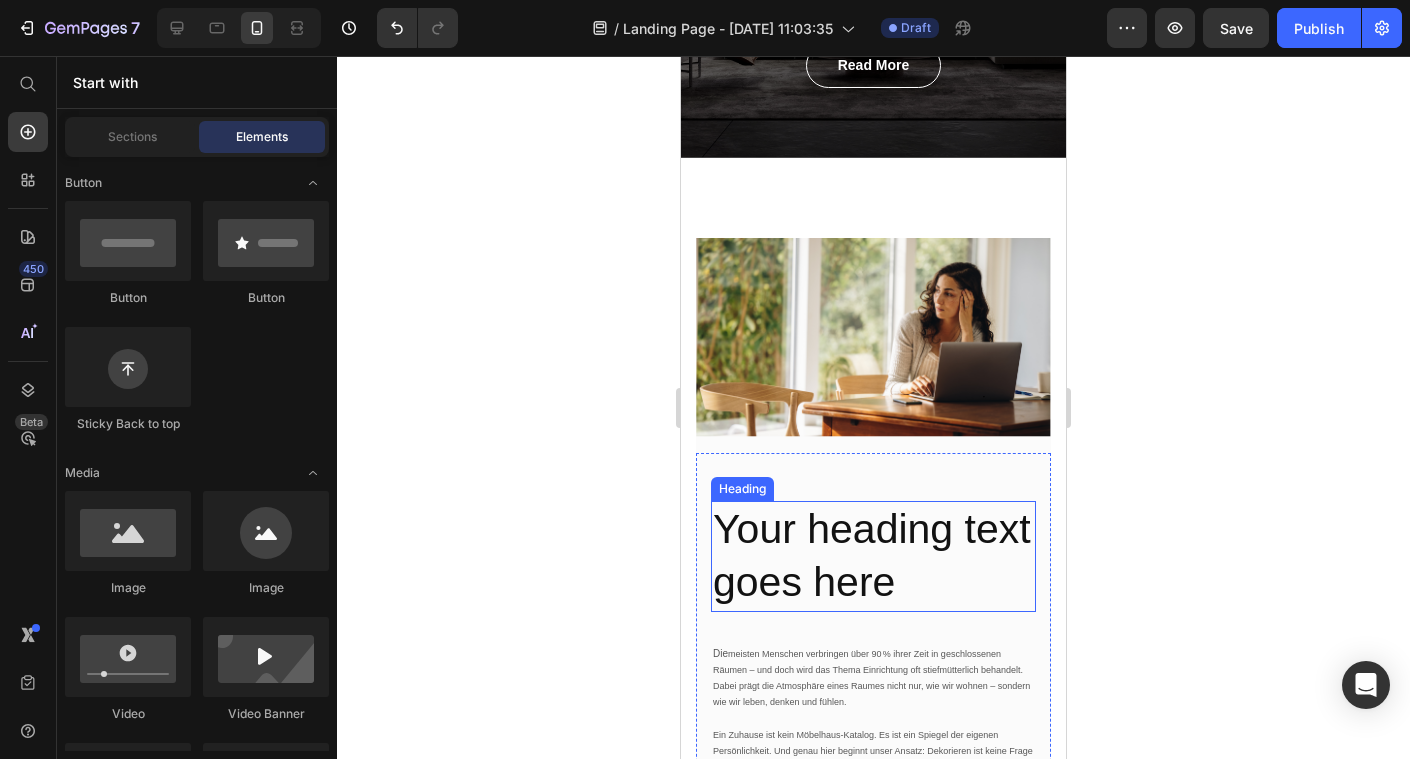 click on "Your heading text goes here" at bounding box center [873, 556] 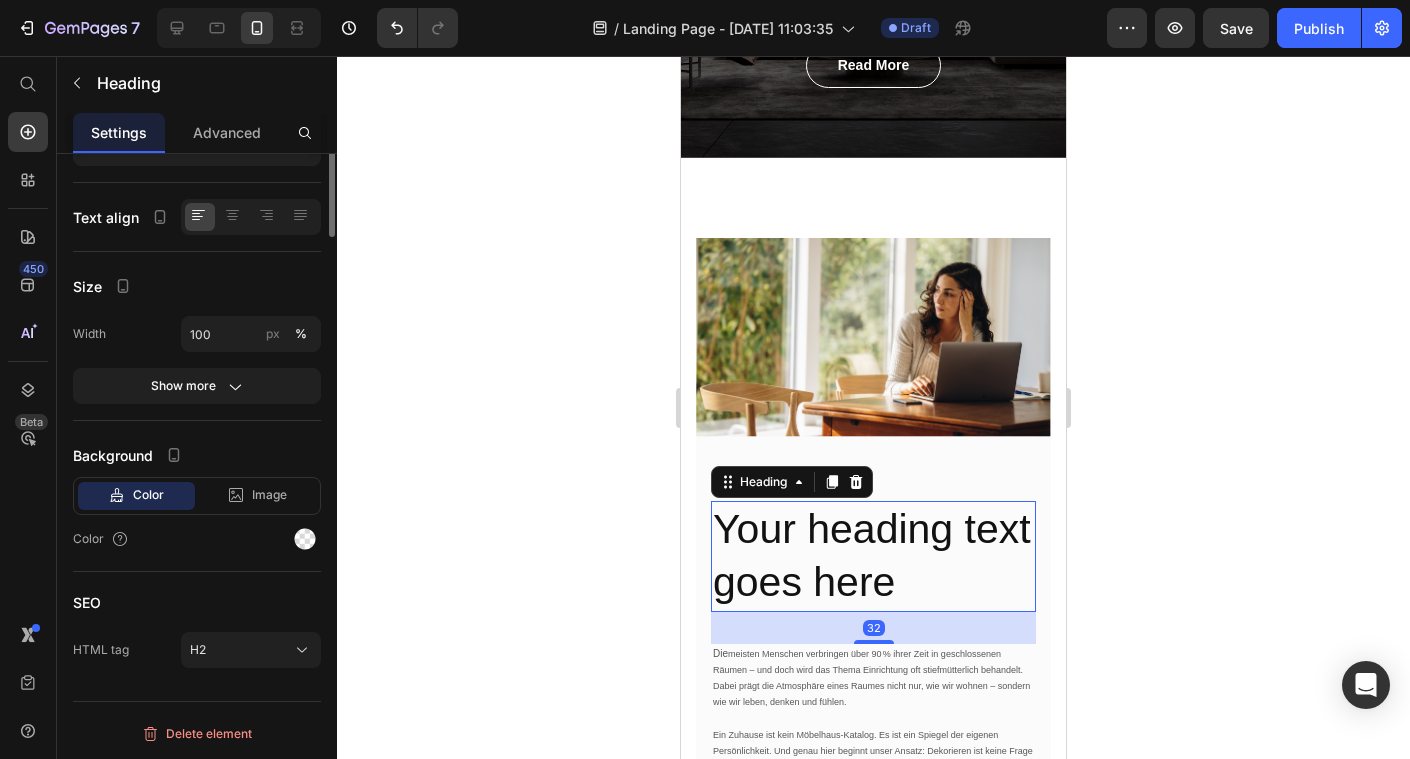scroll, scrollTop: 0, scrollLeft: 0, axis: both 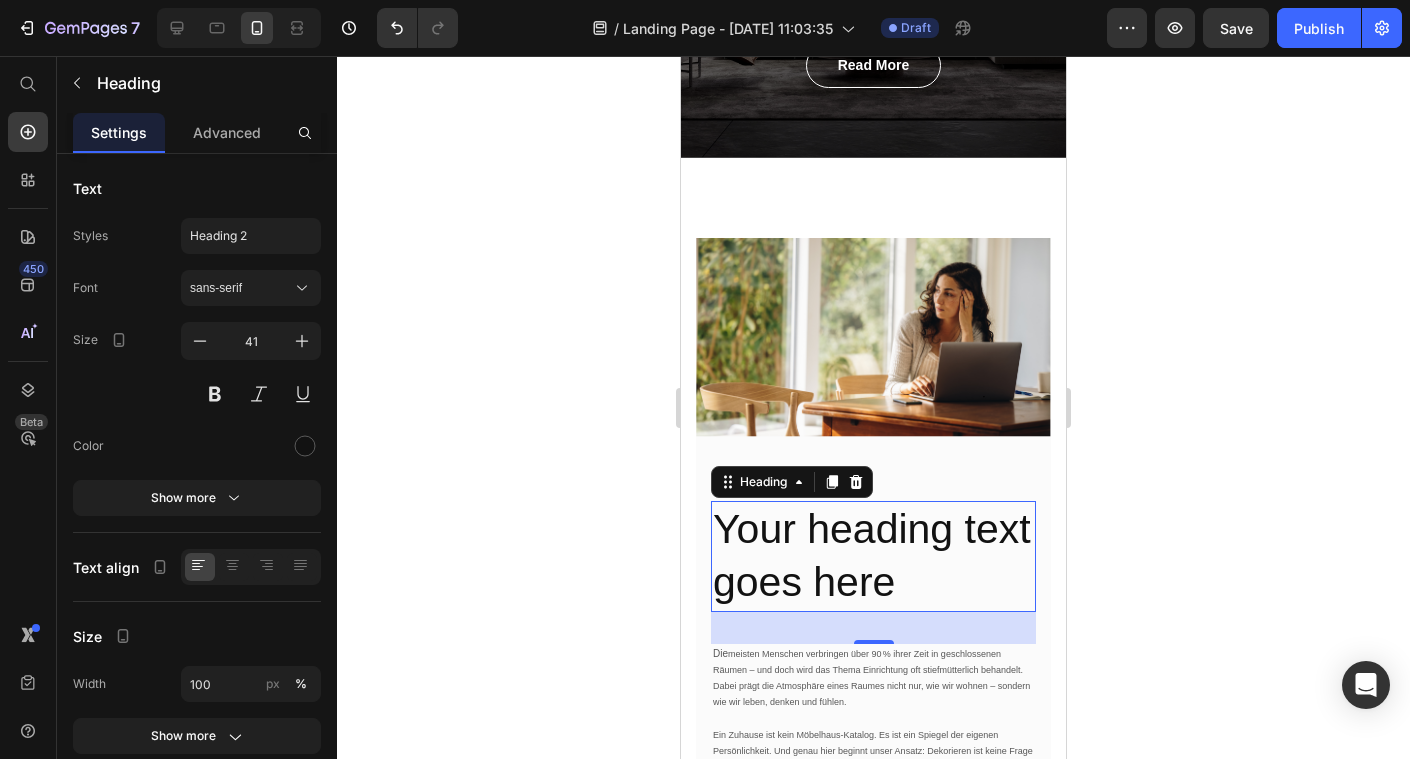 click 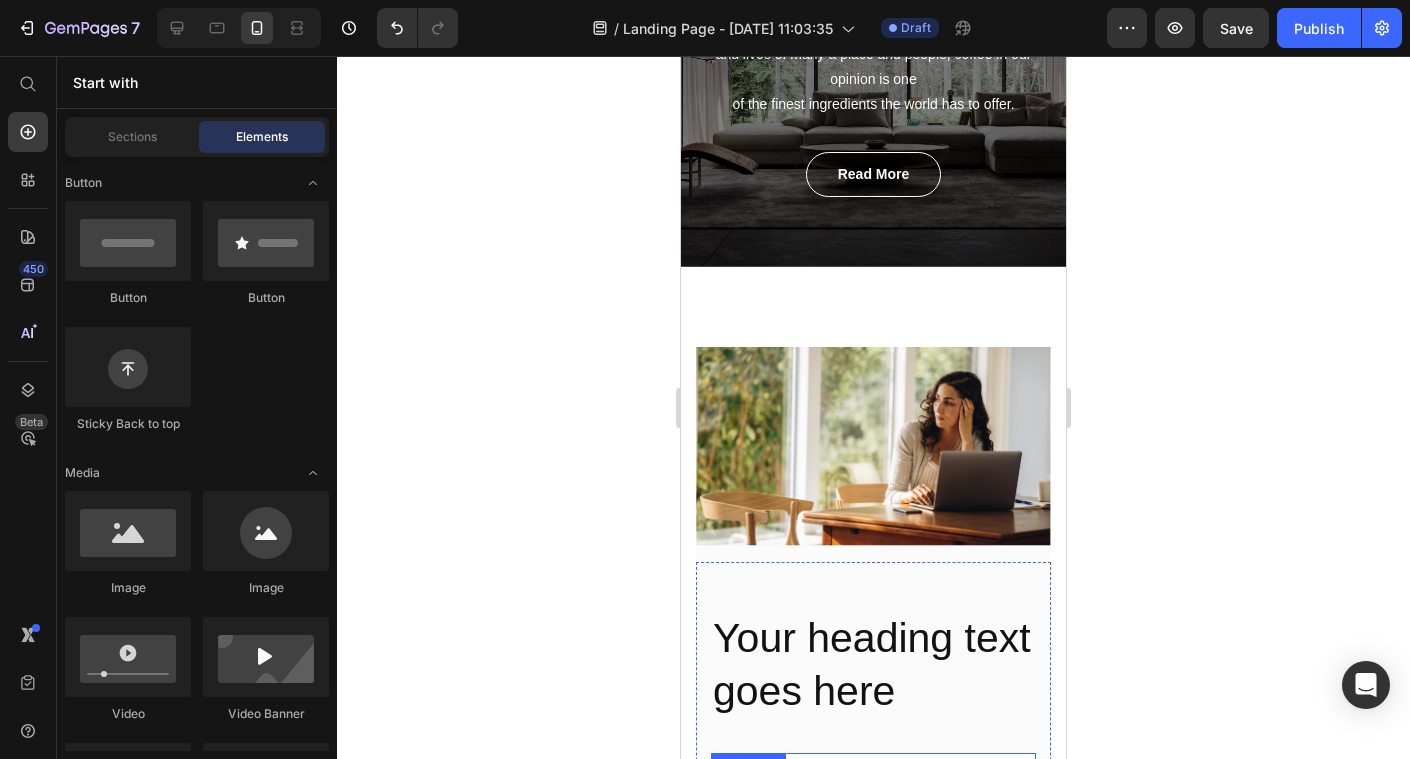 scroll, scrollTop: 232, scrollLeft: 0, axis: vertical 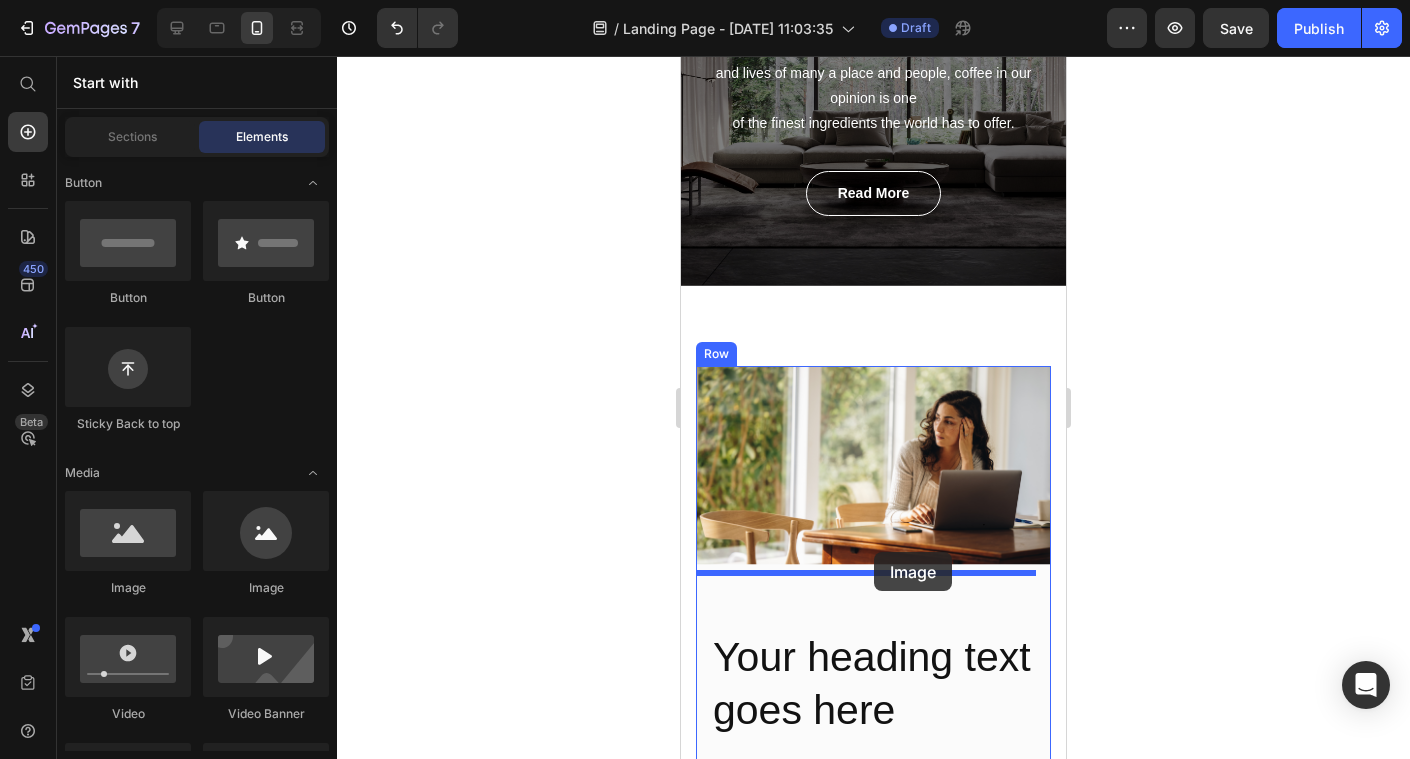 drag, startPoint x: 810, startPoint y: 584, endPoint x: 870, endPoint y: 554, distance: 67.08204 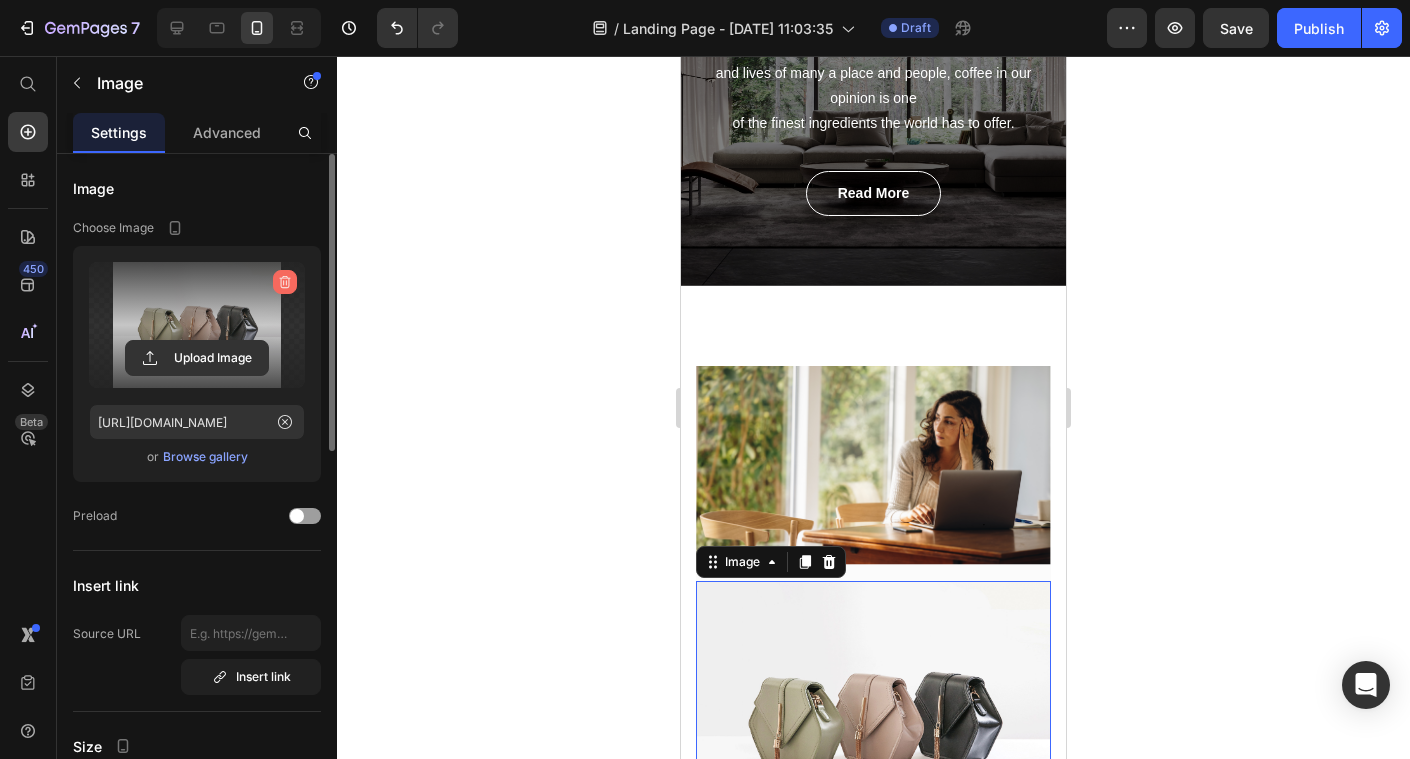 click 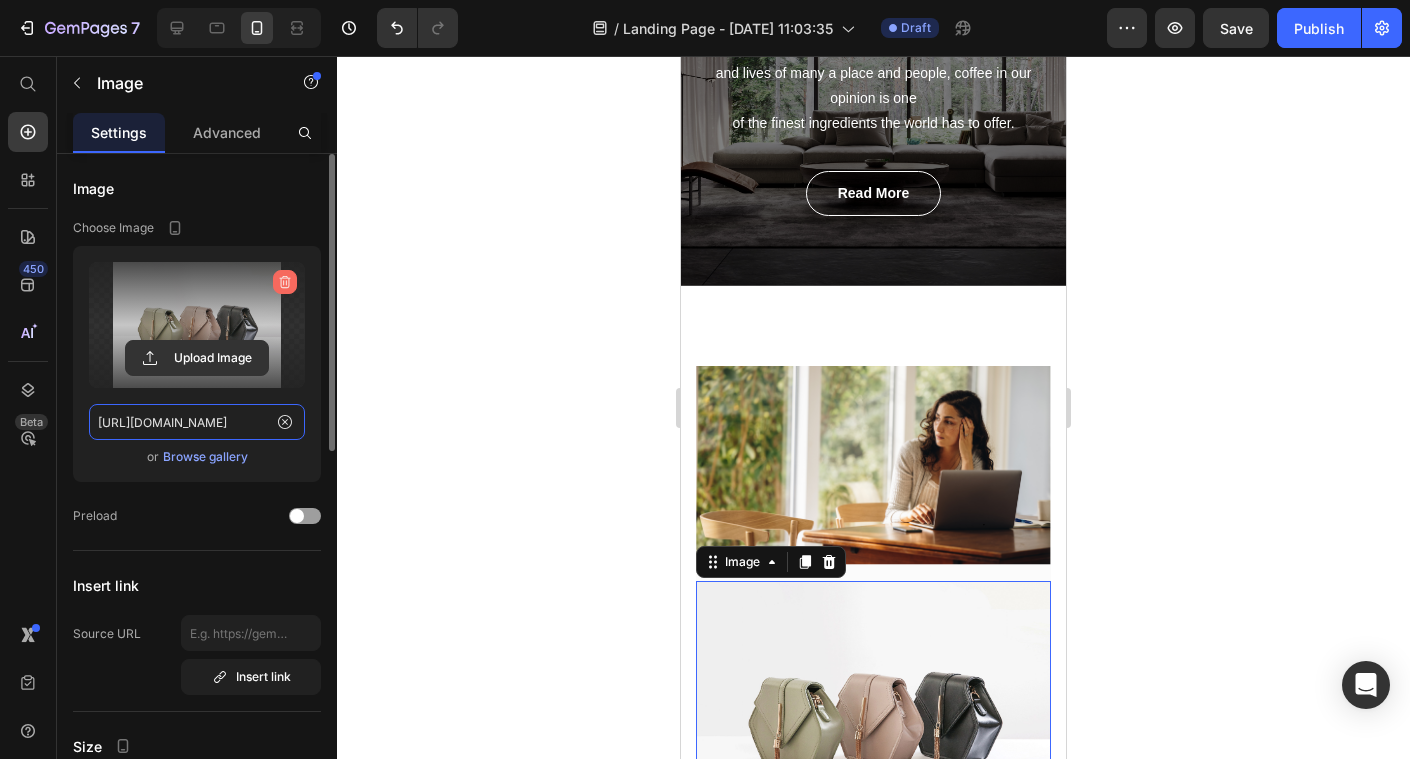 type 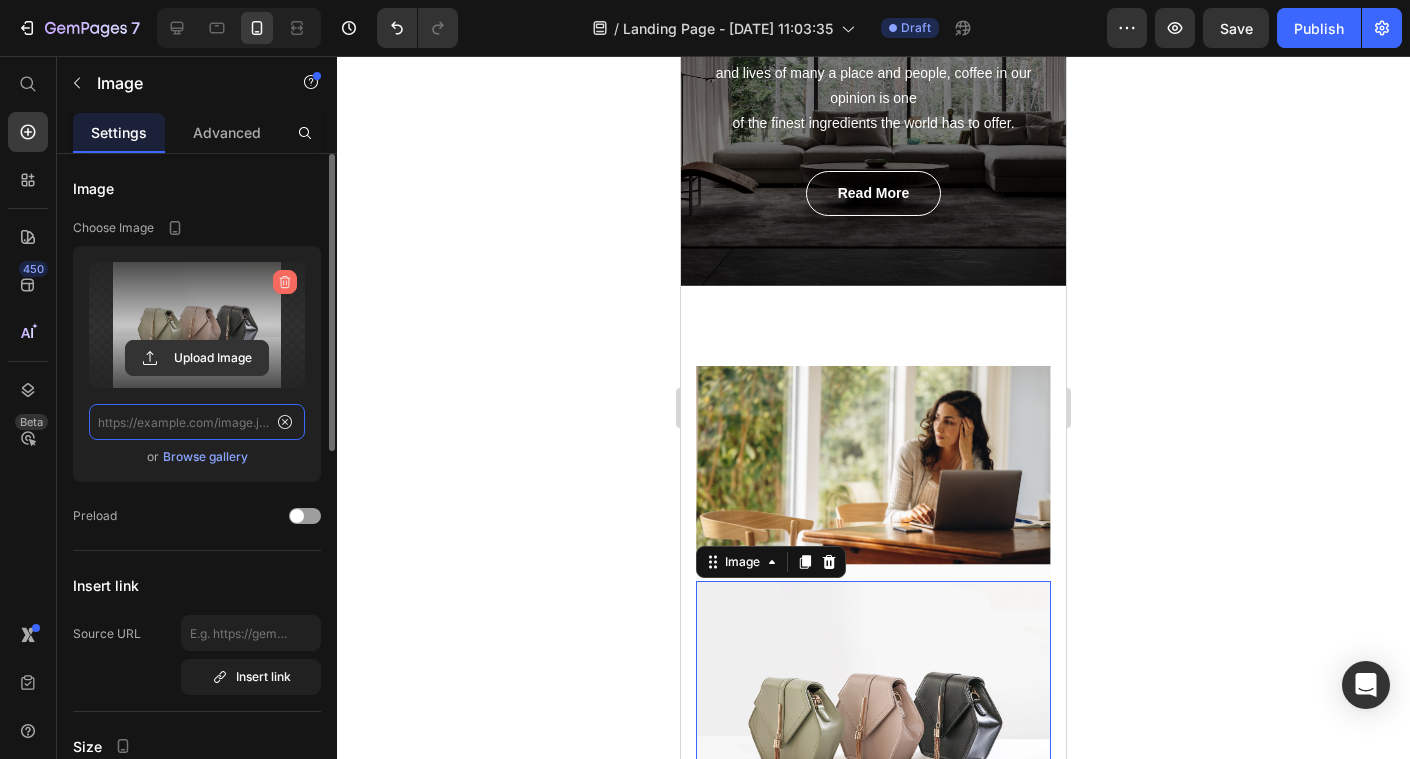 scroll, scrollTop: 0, scrollLeft: 0, axis: both 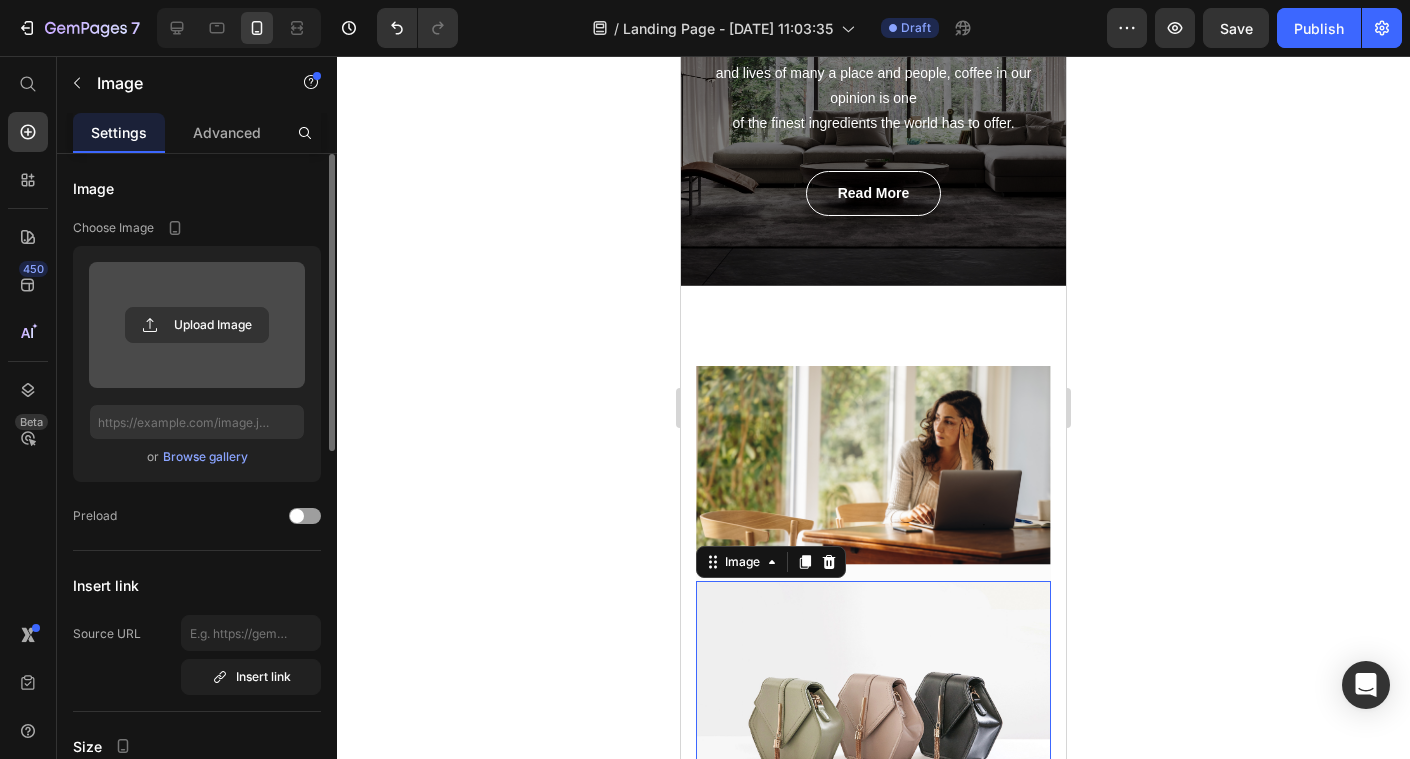 click at bounding box center (197, 325) 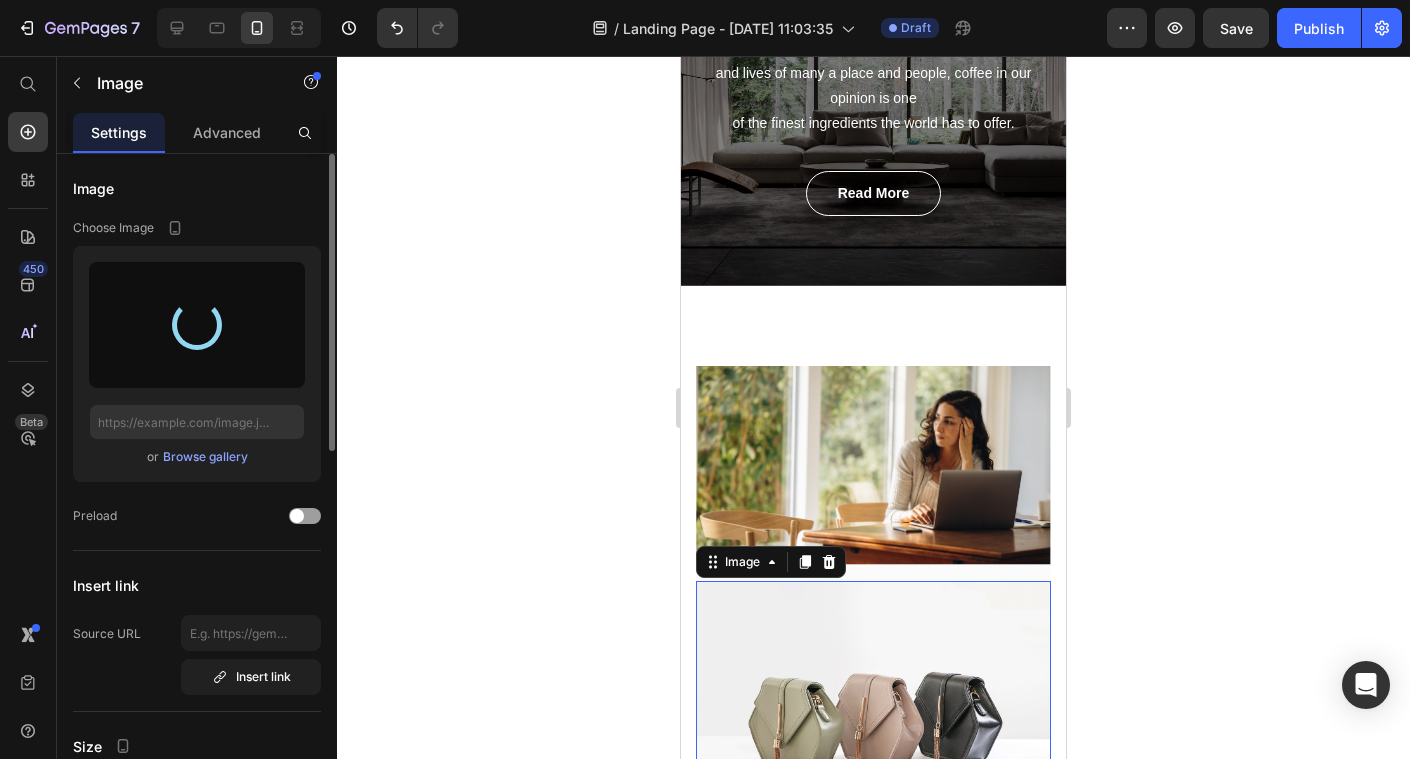 click 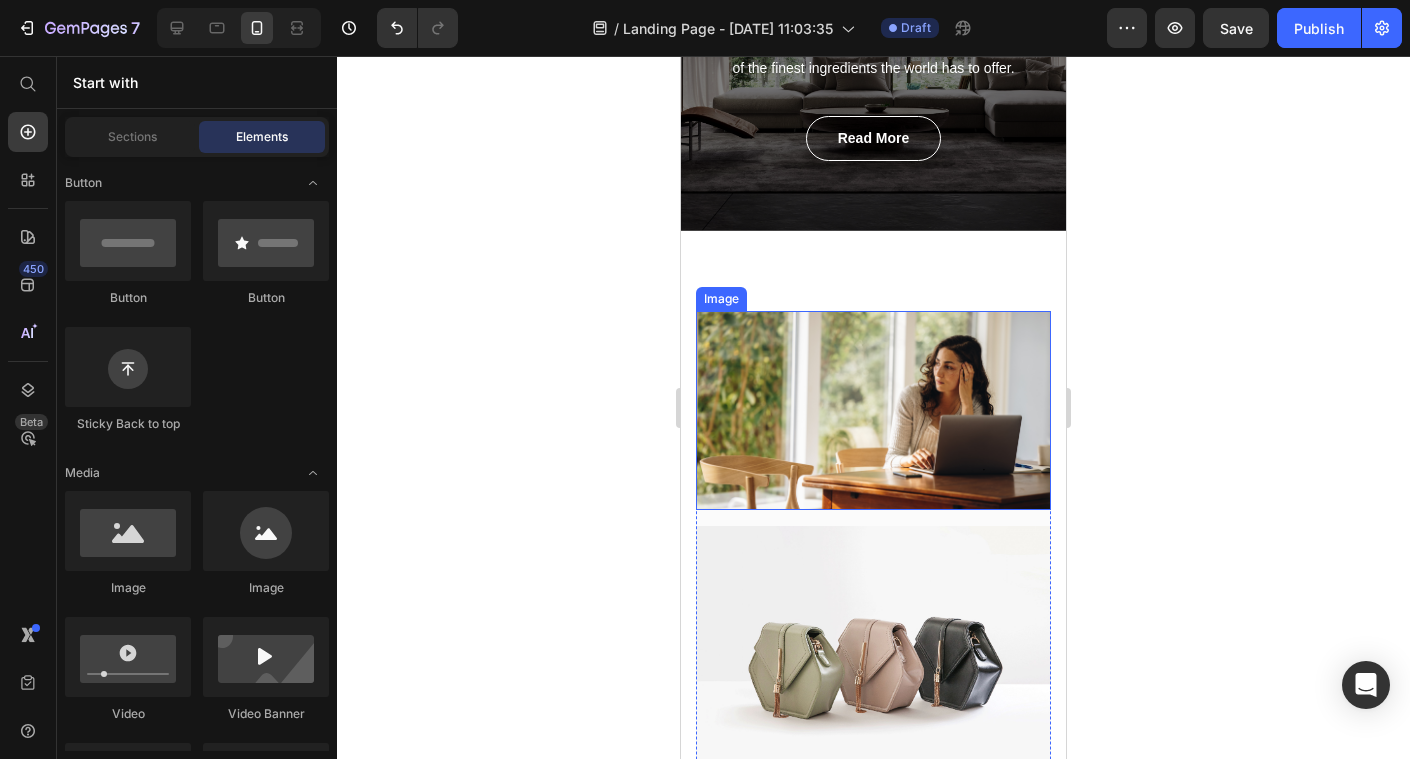 scroll, scrollTop: 345, scrollLeft: 0, axis: vertical 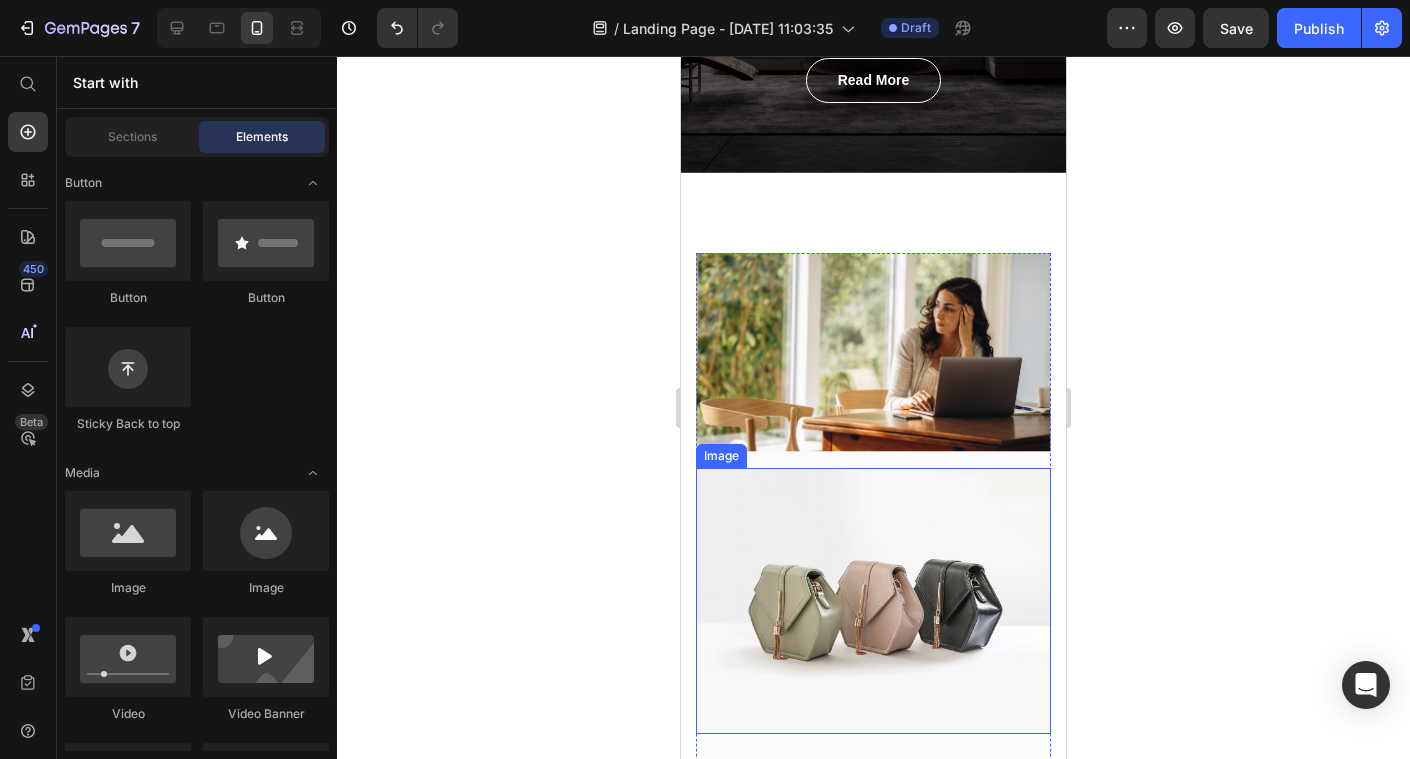 click at bounding box center (873, 601) 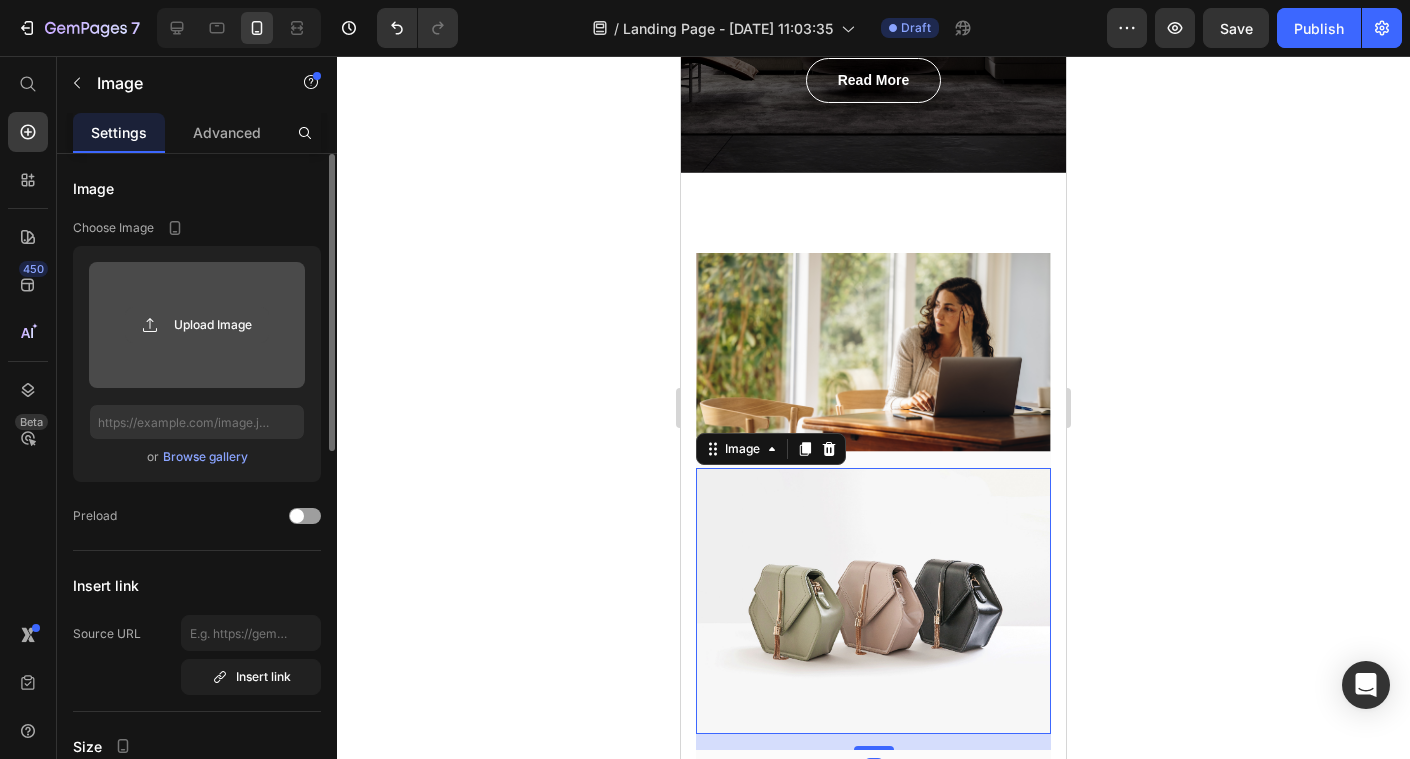 click 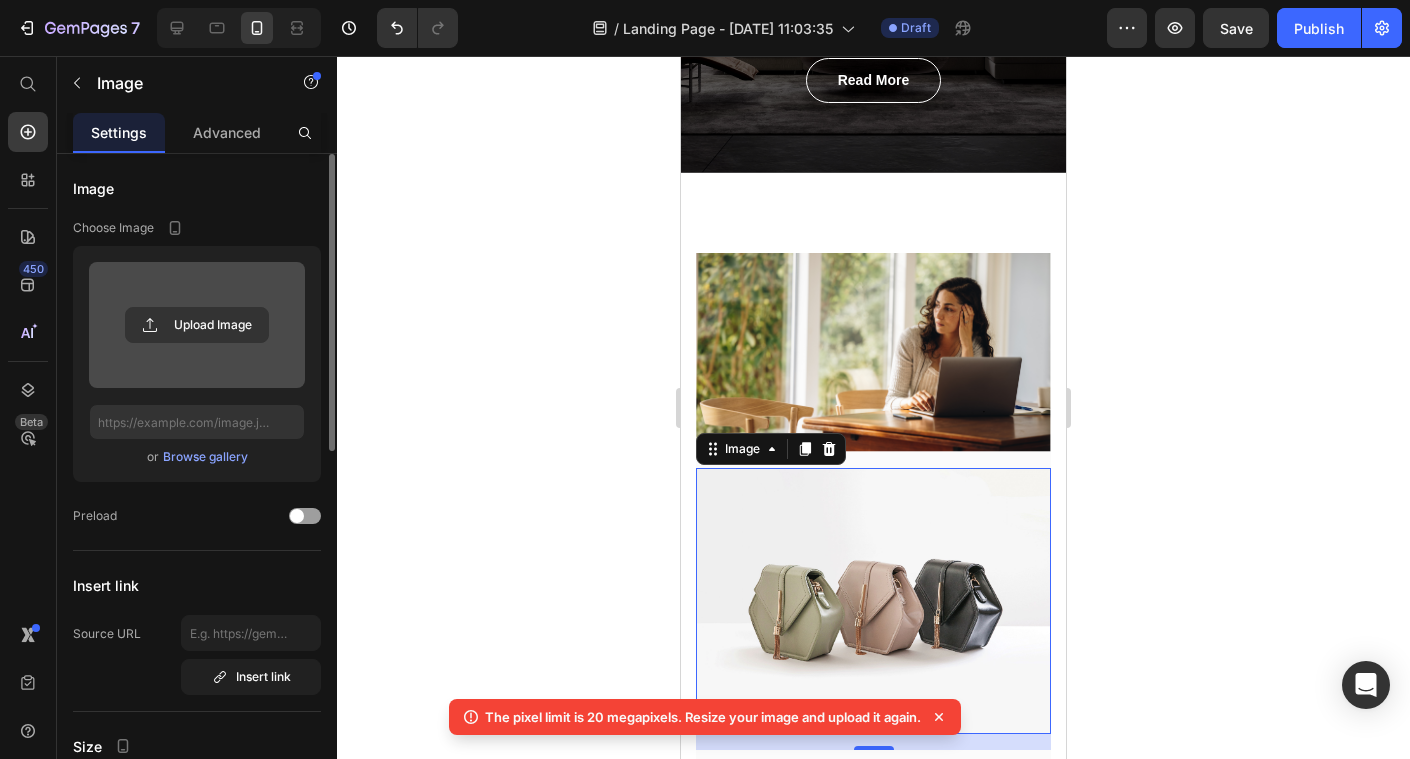 click at bounding box center (873, 601) 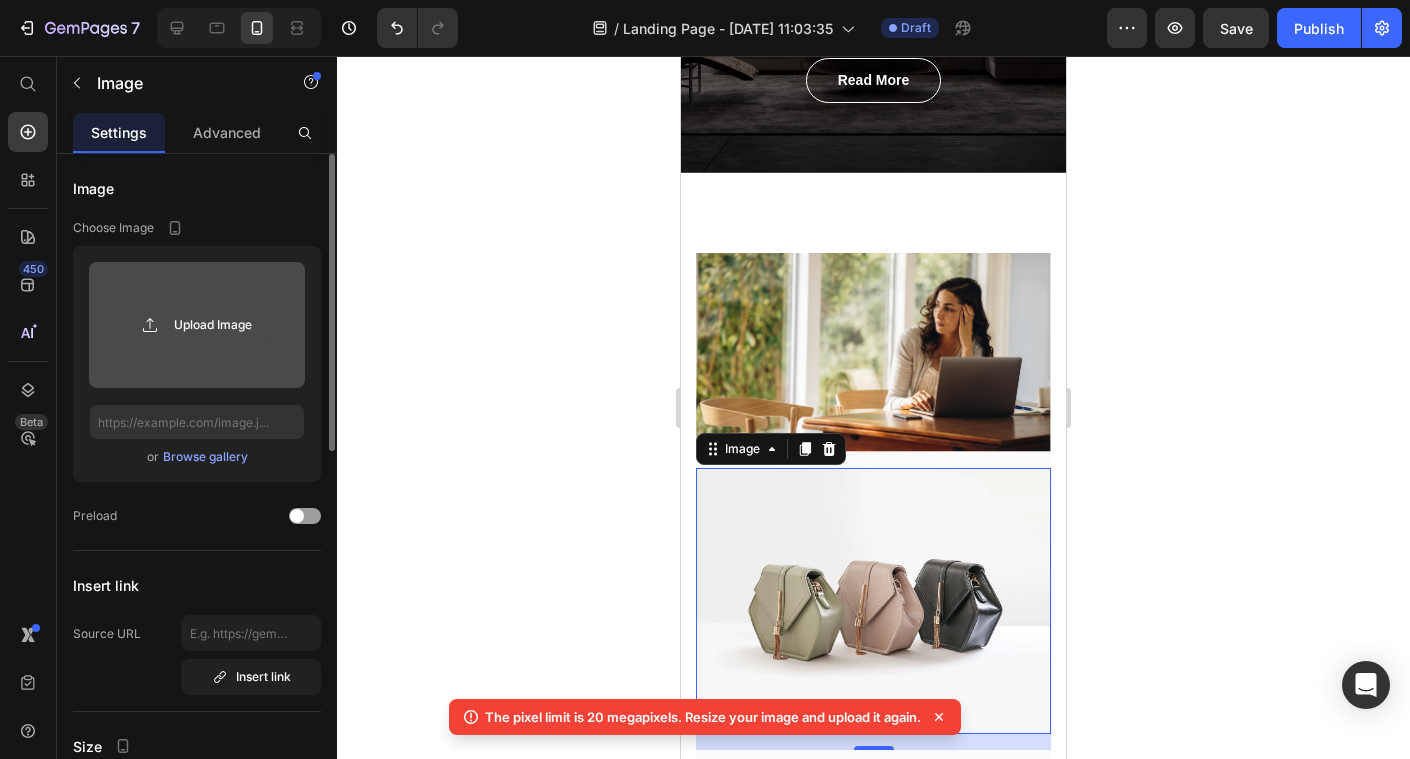 click 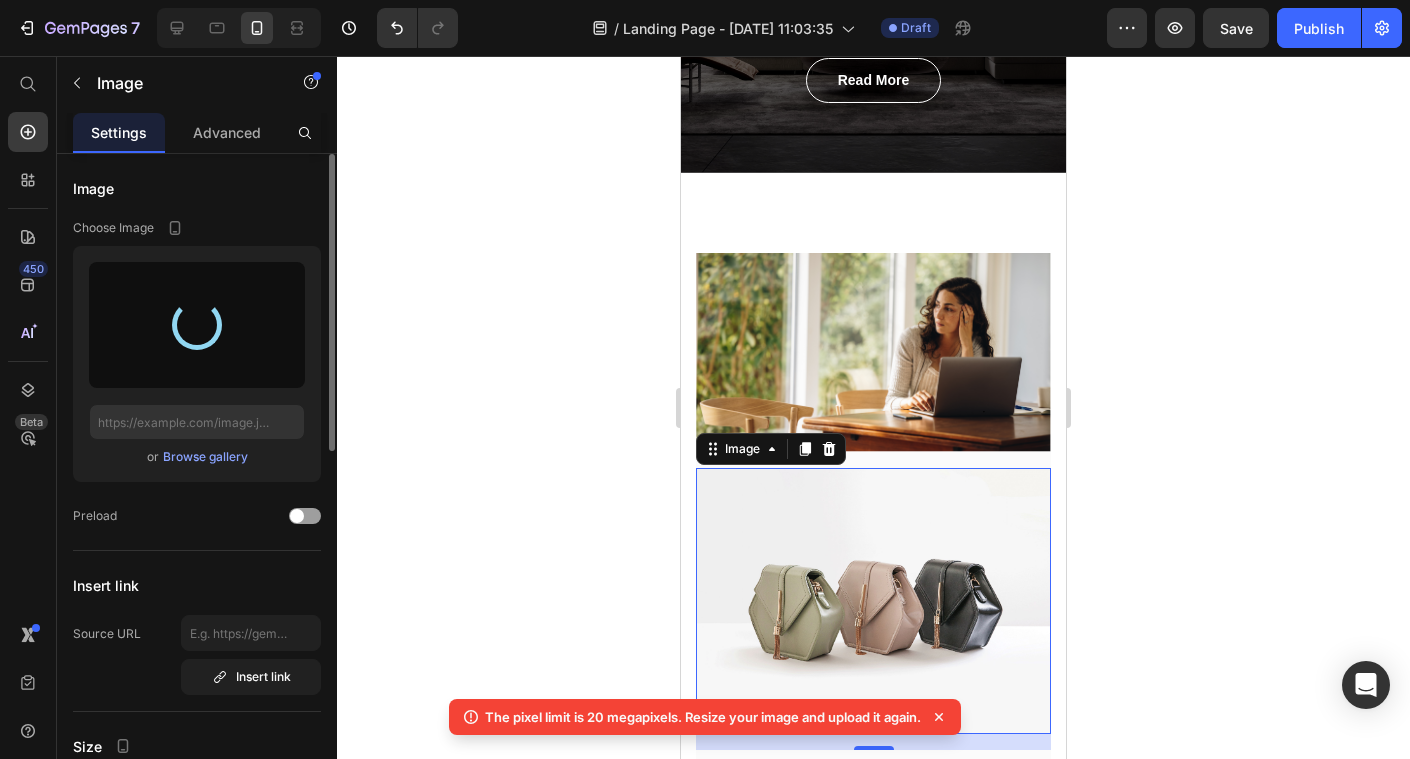click 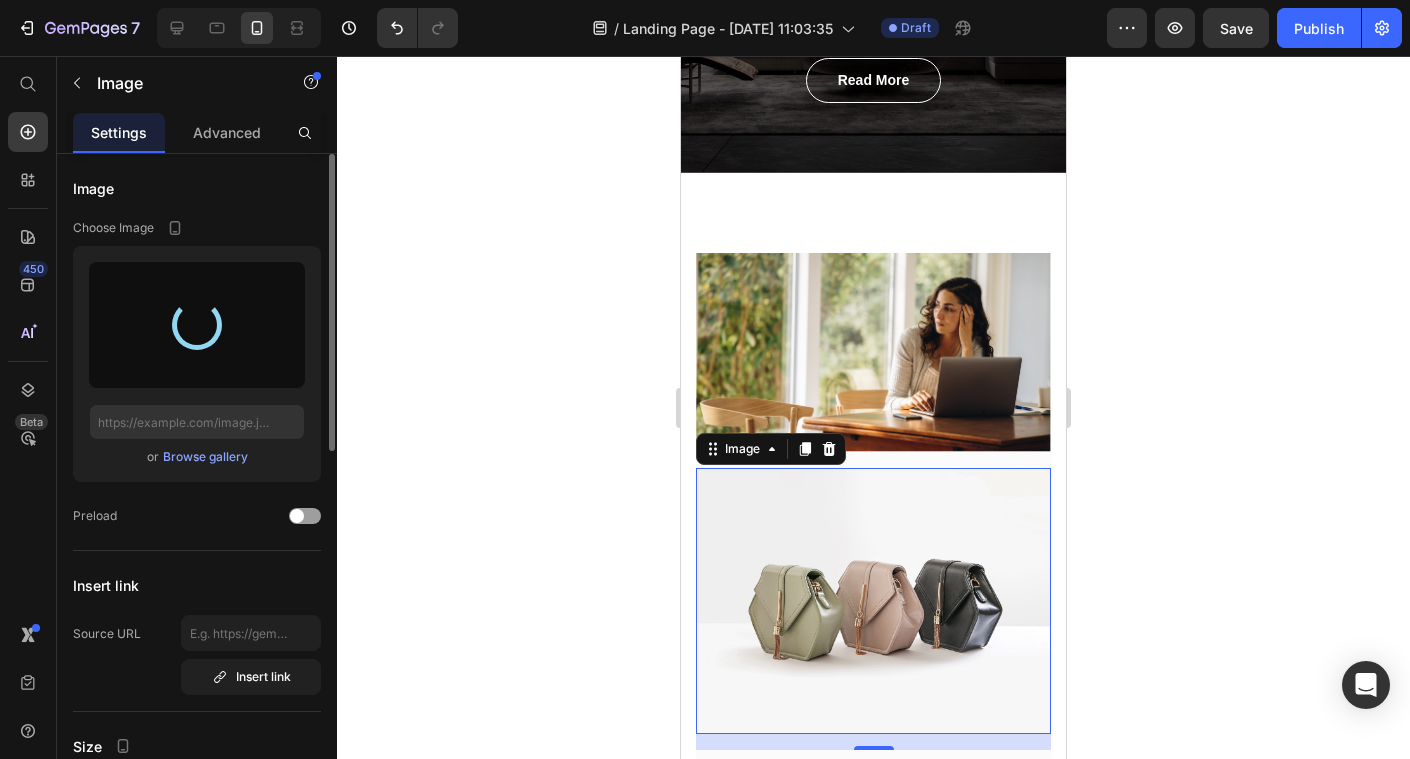 type on "[URL][DOMAIN_NAME]" 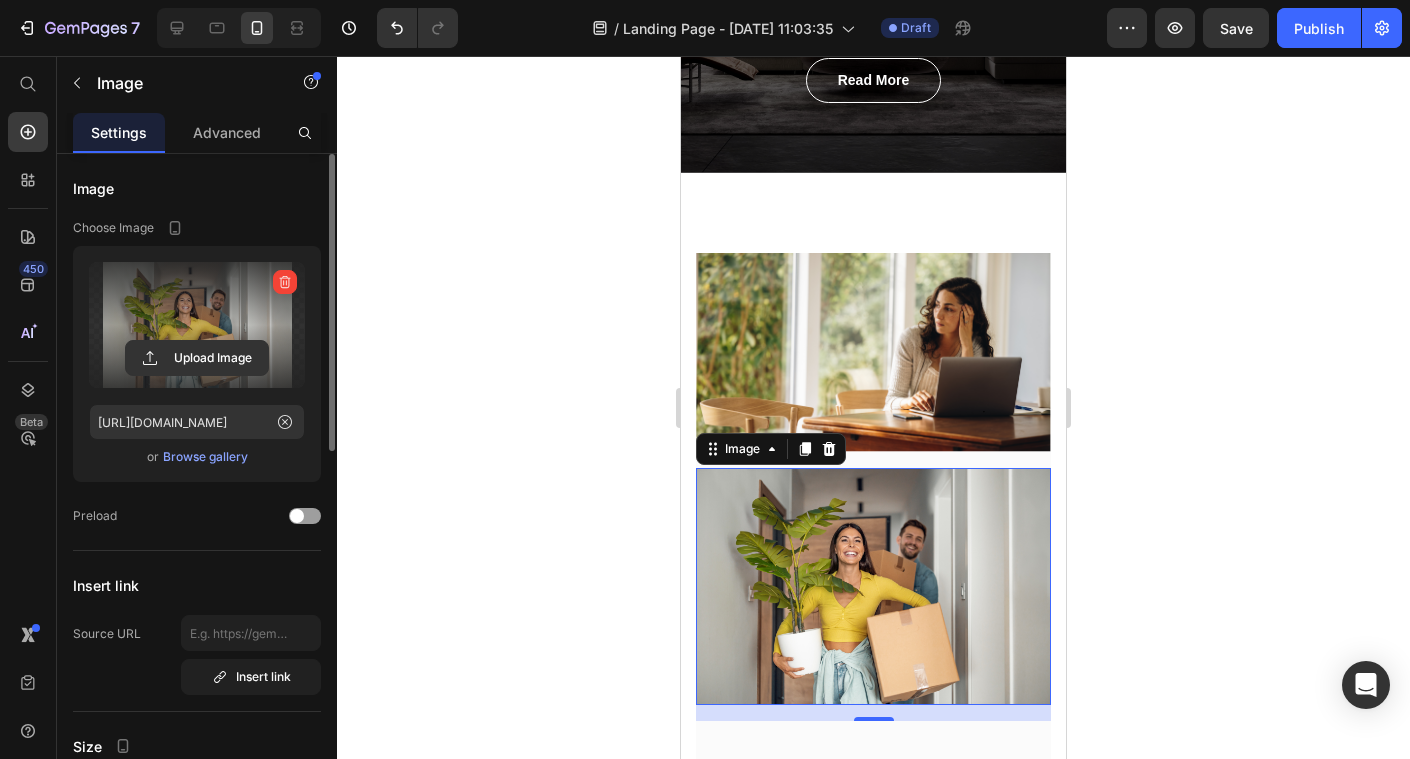 click 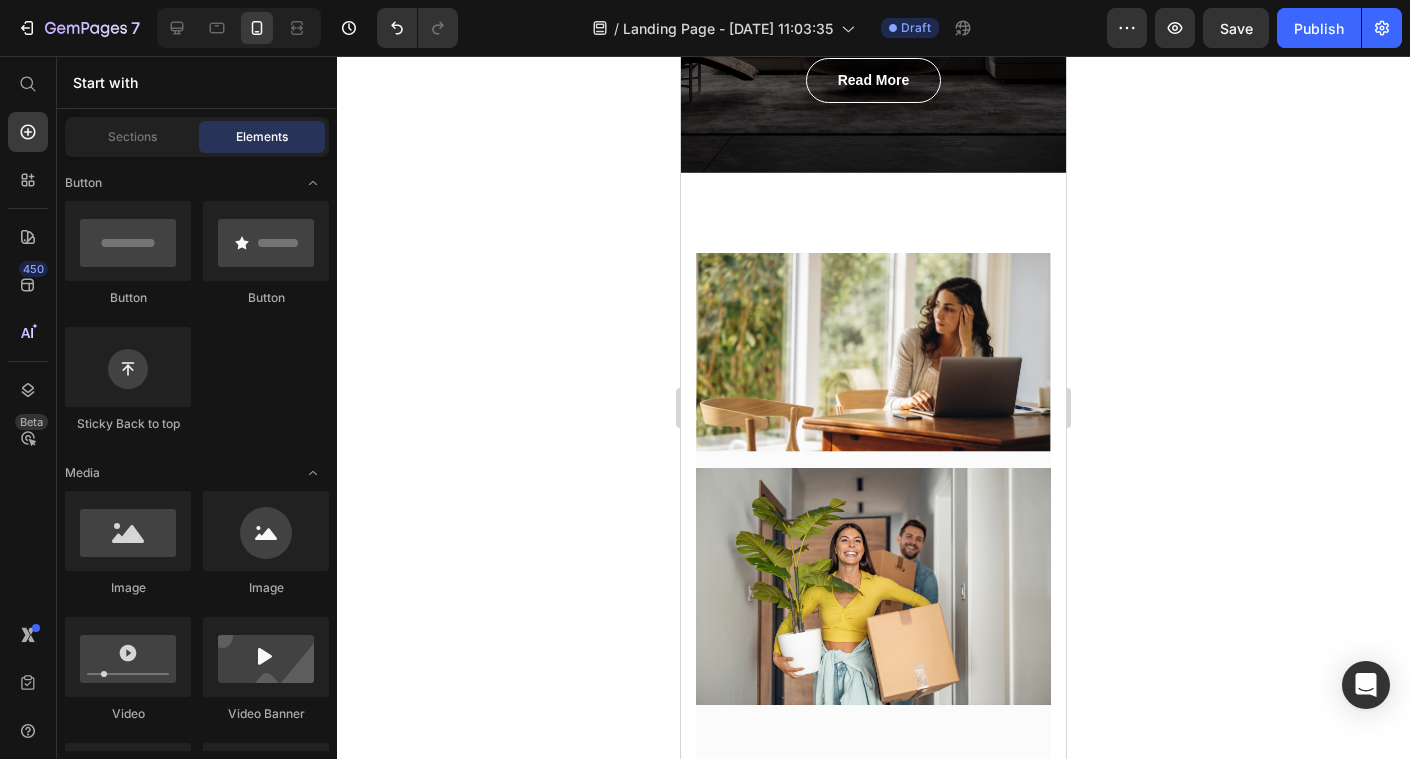 click at bounding box center (873, 586) 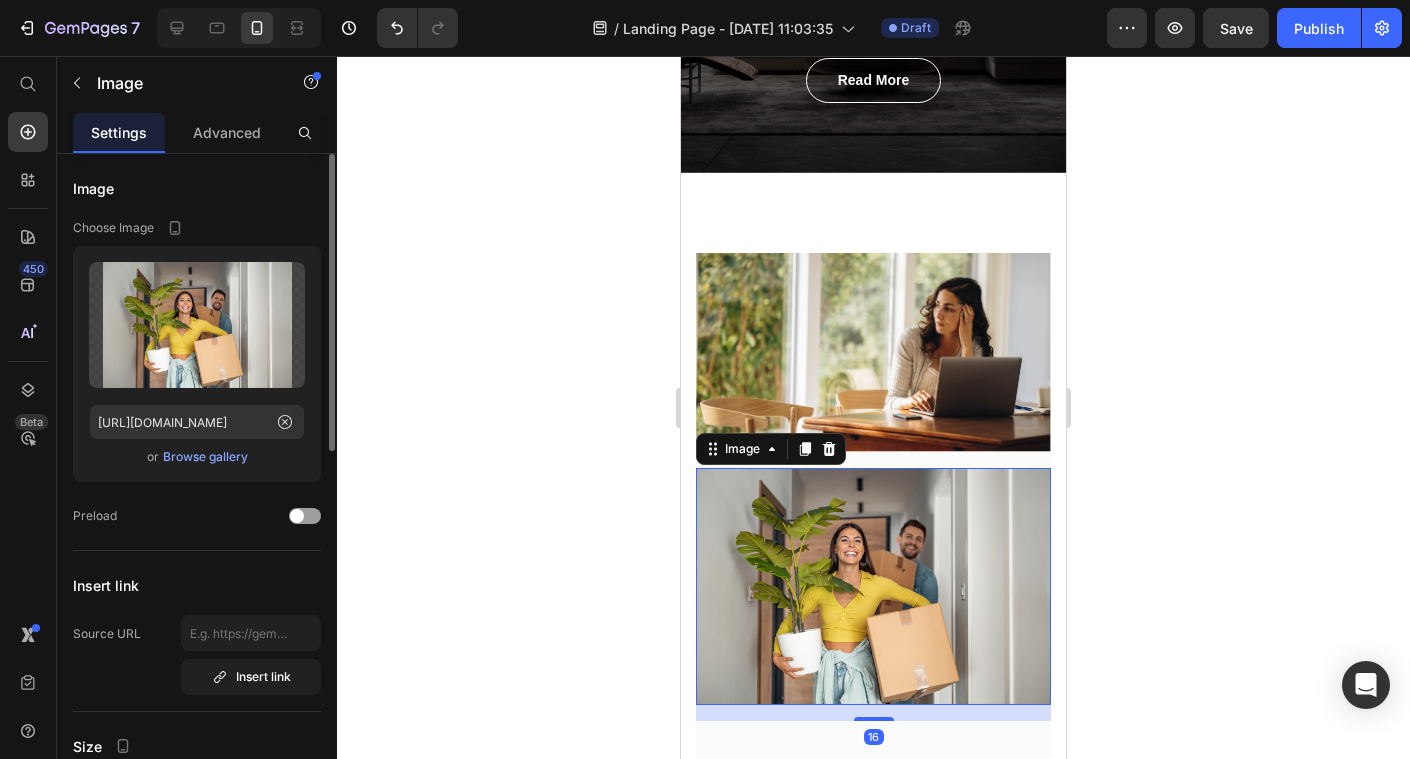 click 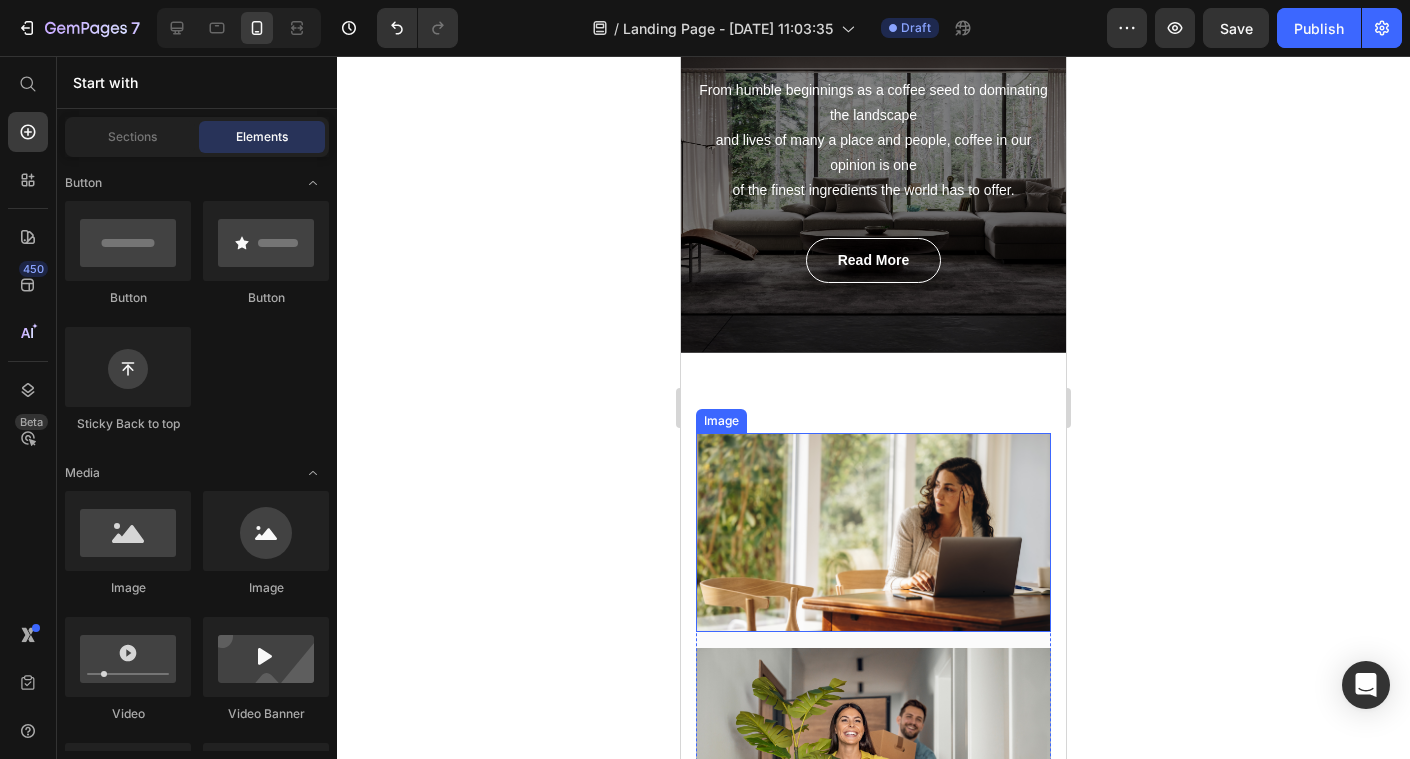 scroll, scrollTop: 312, scrollLeft: 0, axis: vertical 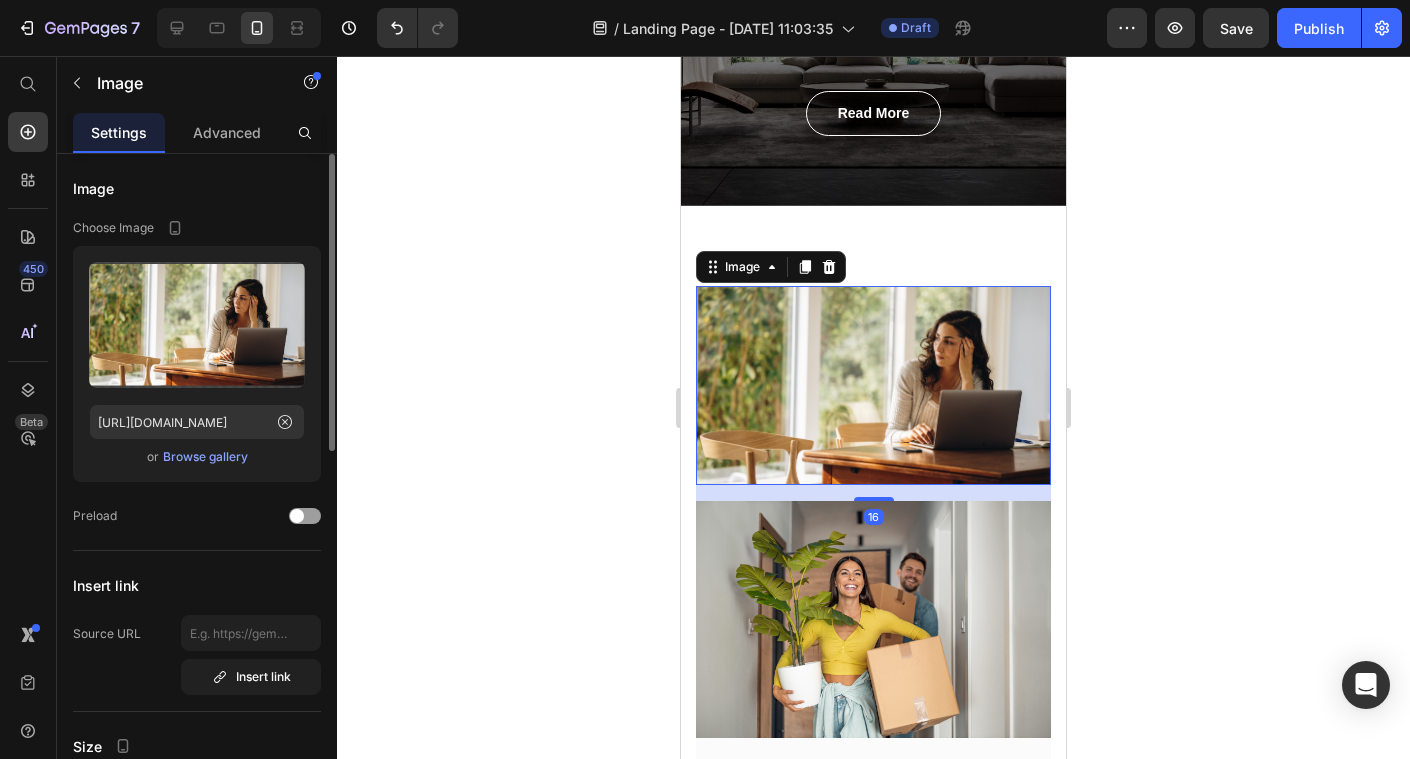 click at bounding box center [873, 386] 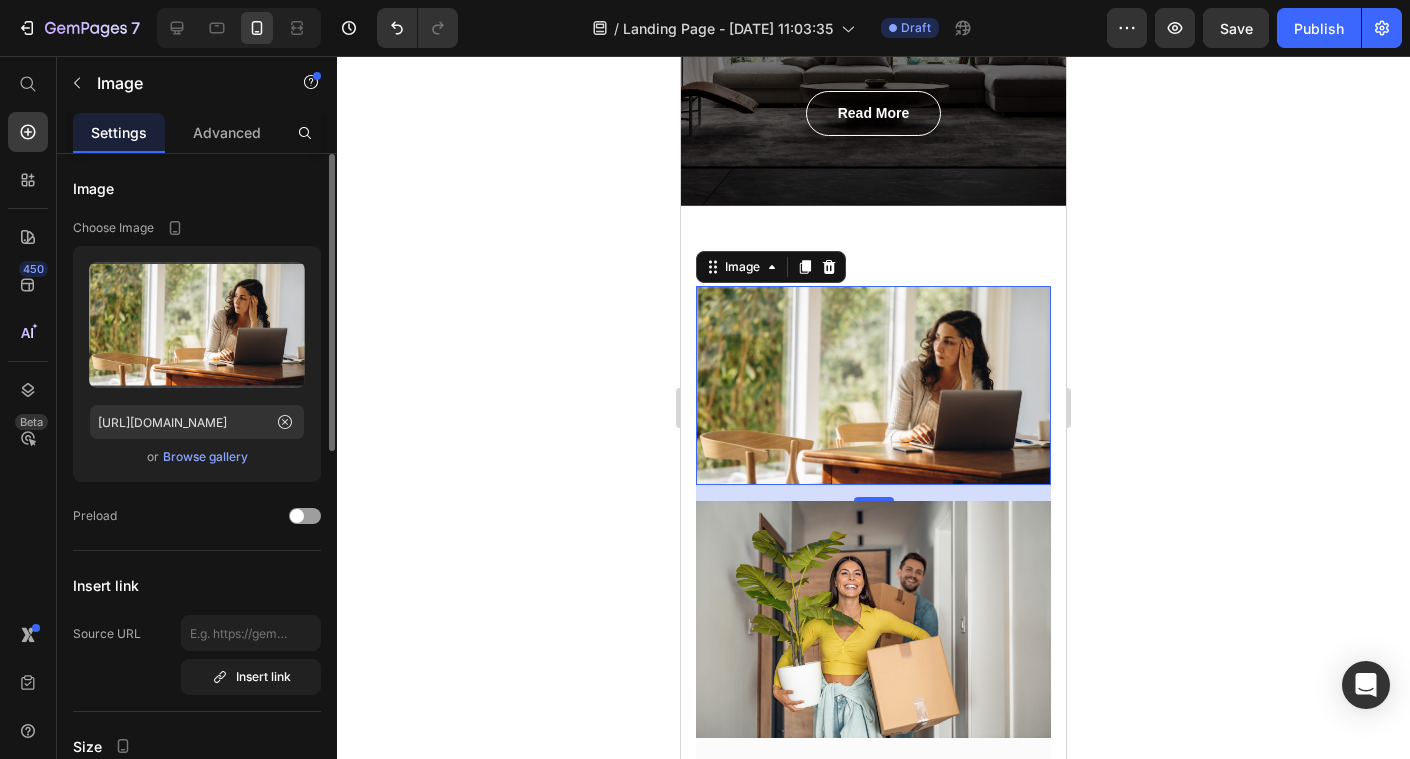 click 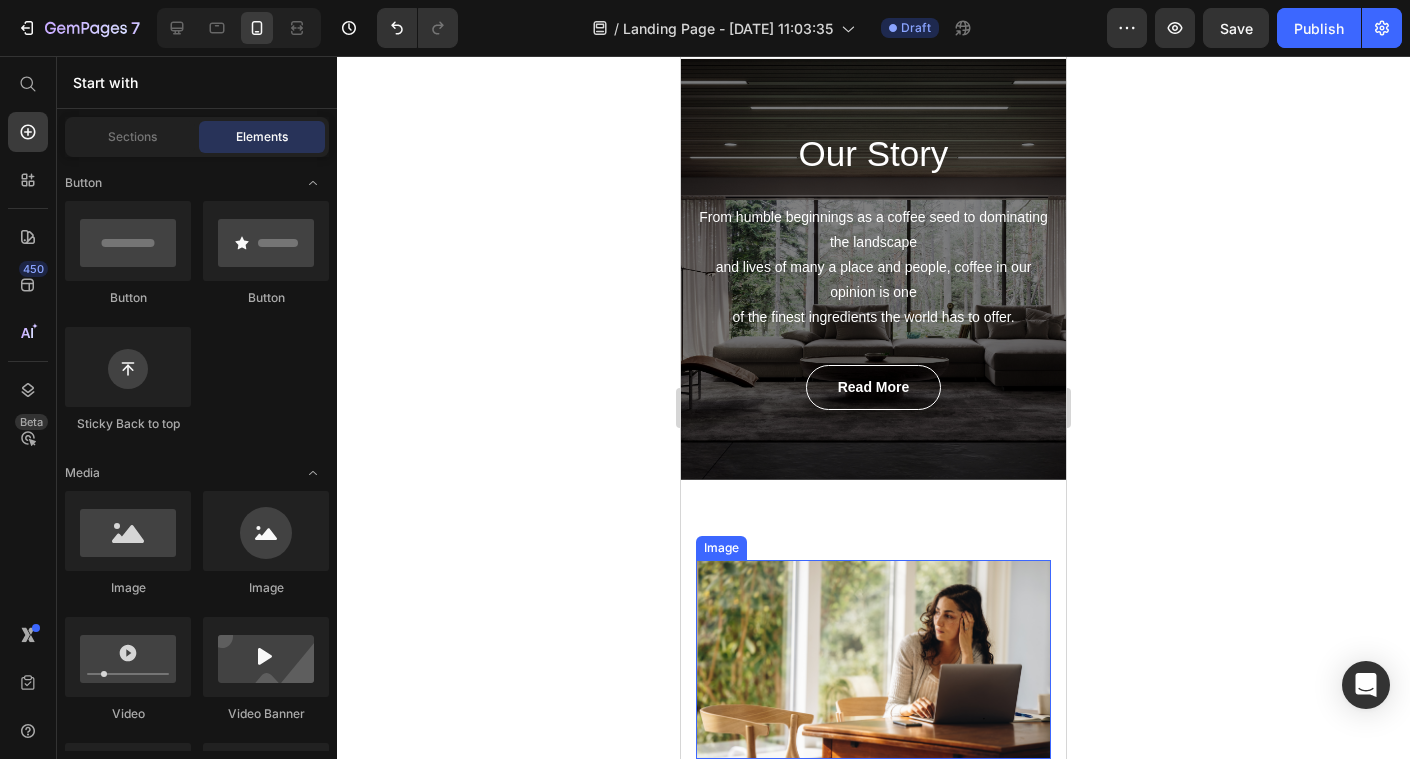 scroll, scrollTop: 0, scrollLeft: 0, axis: both 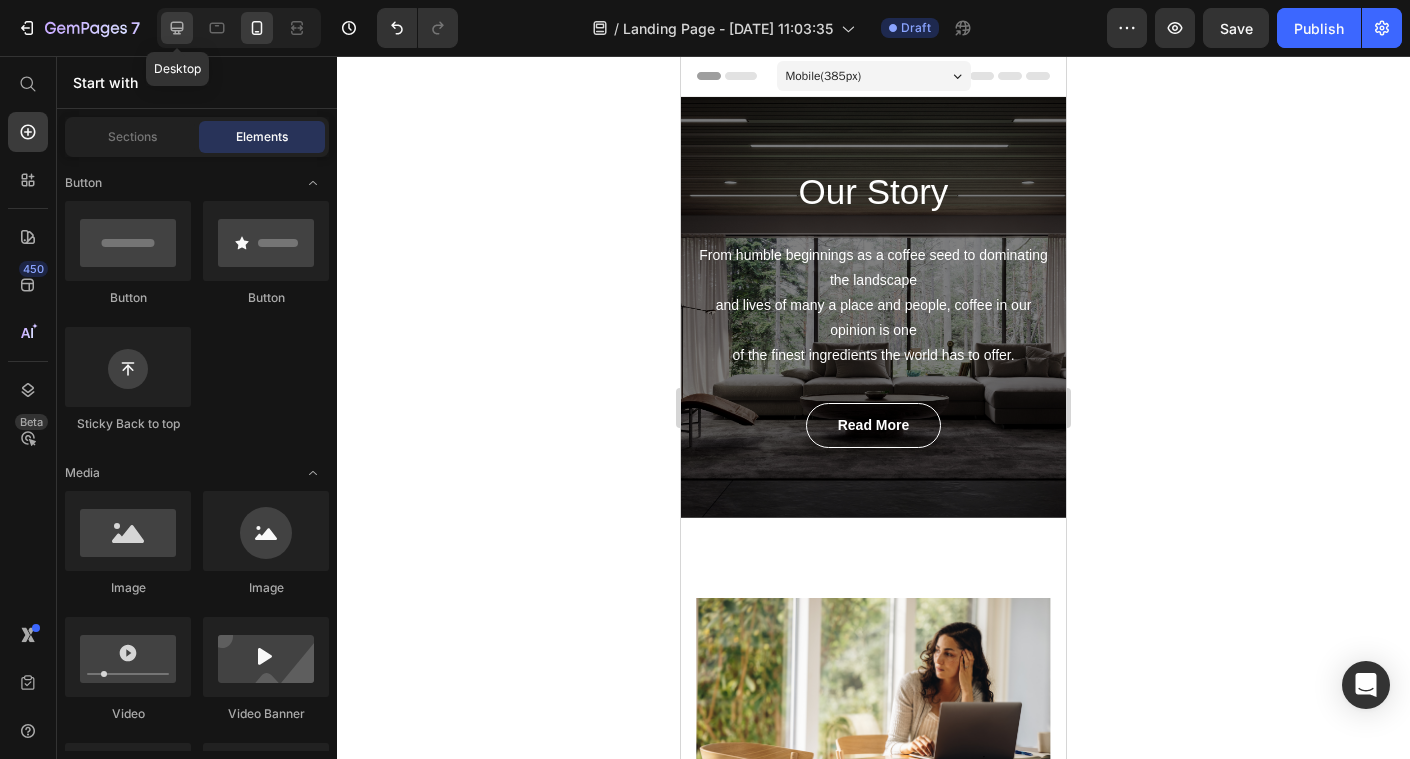 click 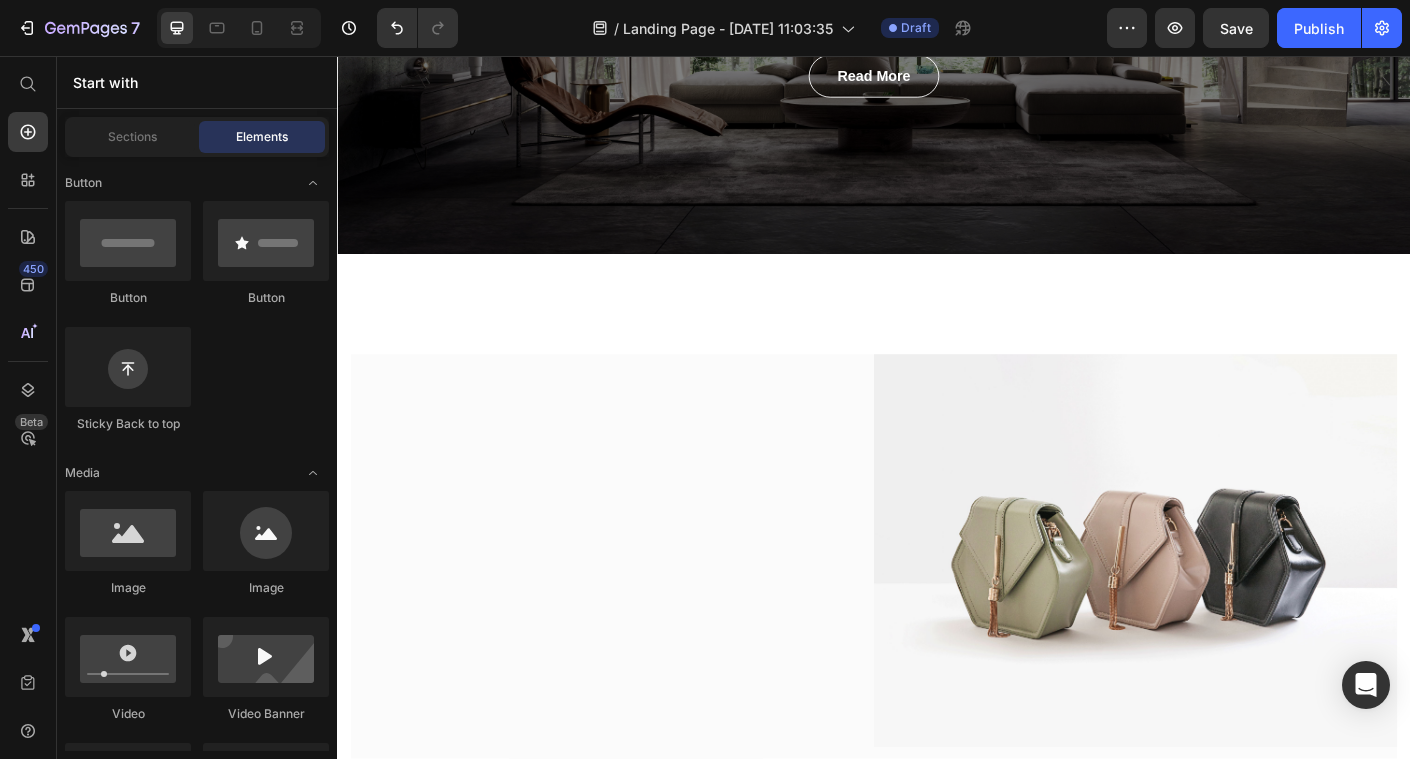 scroll, scrollTop: 0, scrollLeft: 0, axis: both 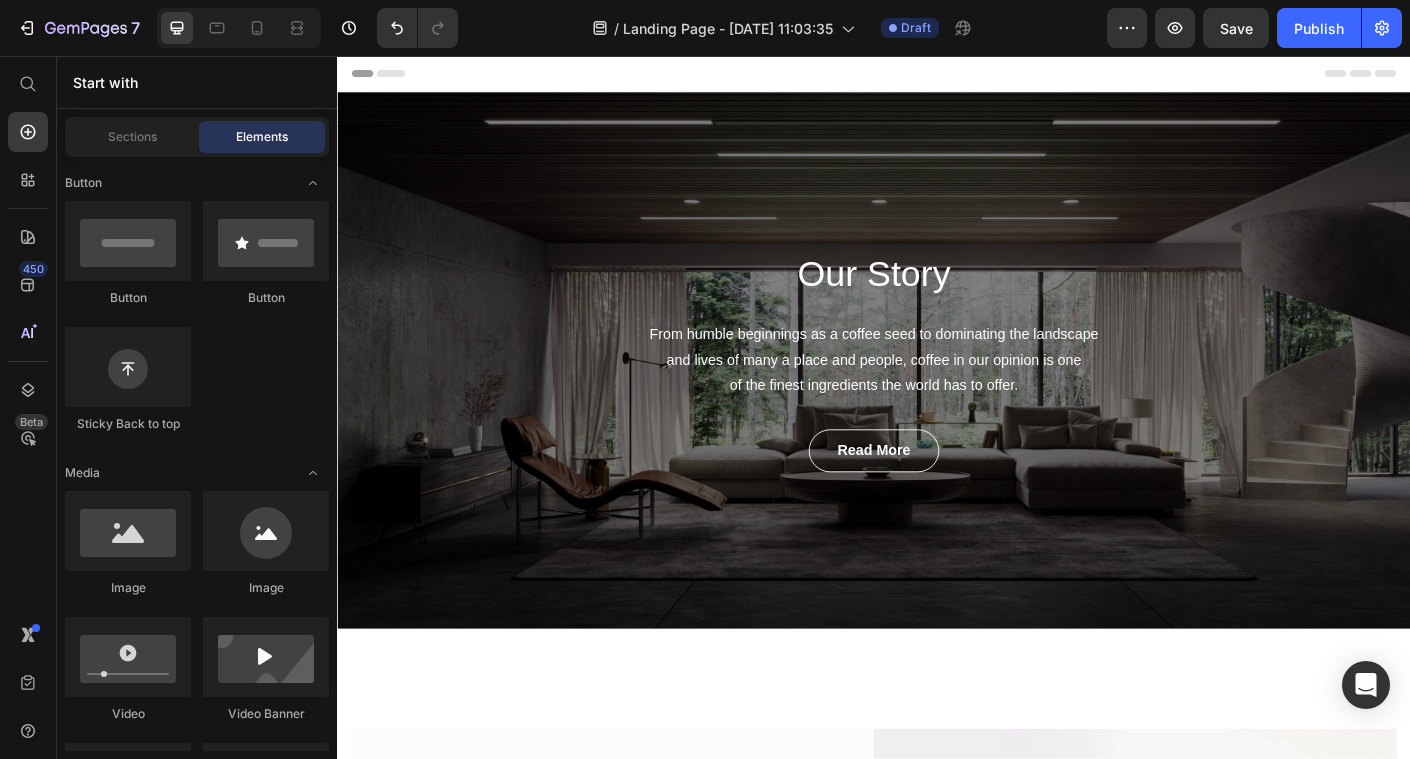 click on "Header" at bounding box center (937, 76) 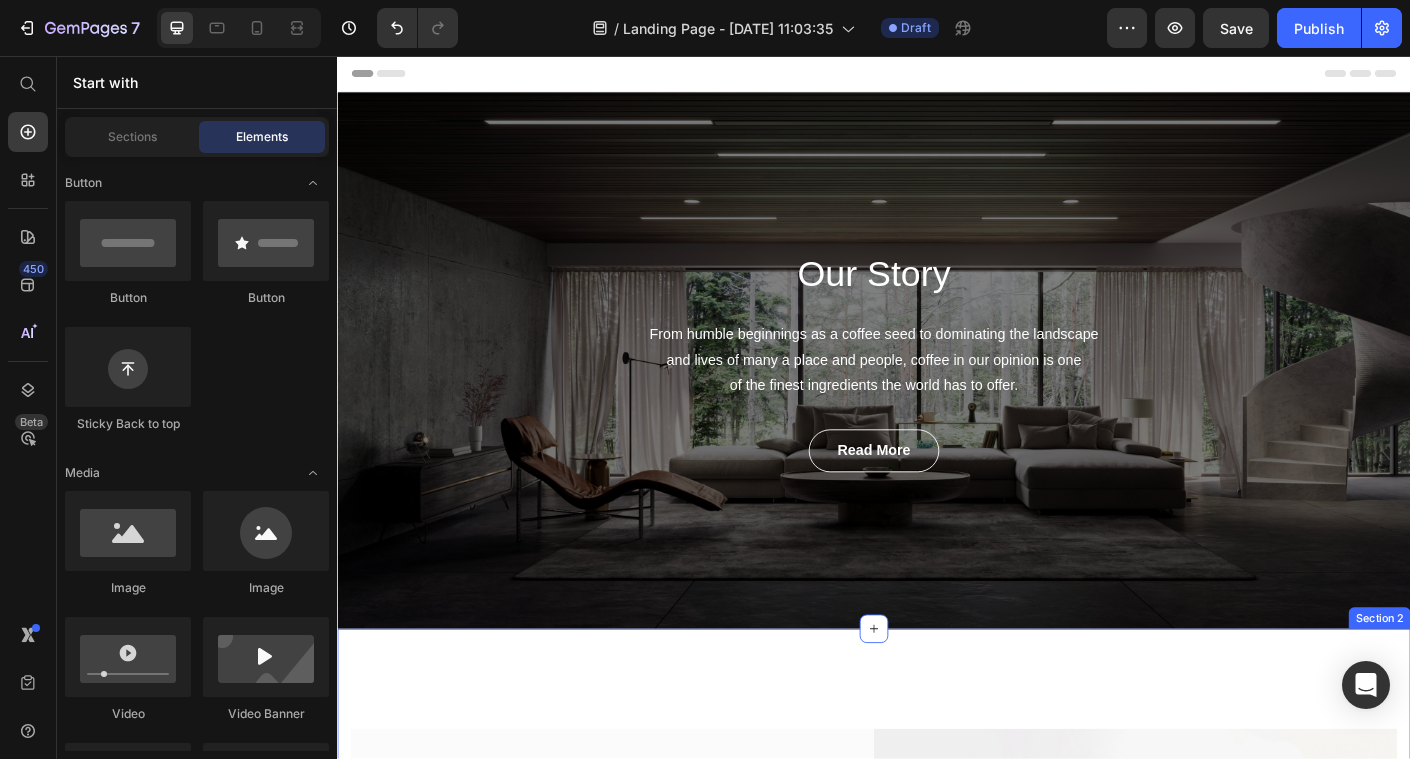 click on "Image Image Image Your heading text goes here Heading Die  meisten Menschen verbringen über 90 % ihrer Zeit in geschlossenen Räumen – und doch wird das Thema Einrichtung oft stiefmütterlich behandelt. Dabei prägt die Atmosphäre eines Raumes nicht nur, wie wir wohnen – sondern wie wir leben, denken und fühlen.    Ein Zuhause ist kein Möbelhaus-Katalog. Es ist ein Spiegel der eigenen Persönlichkeit. Und genau hier beginnt unser Ansatz: Dekorieren ist keine Frage der Menge, sondern der Wirkung. Es geht nicht darum, Regale zu füllen – sondern Akzente zu setzen, die etwas auslösen. Psychologische Studien zeigen: Farben, Formen und Materialien beeinflussen unser Wohlbefinden messbar – sie können uns beruhigen, inspirieren oder das Gefühl geben, endlich angekommen zu sein.     Viele unserer Kundinnen kennen das: Man gibt Geld für Deko aus – doch am Ende sieht es aus wie bei allen anderen. Zu viel, zu unruhig, zu beliebig. Wir sagen: Schluss mit Deko-Chaos.     Text block Image   / CEO" at bounding box center [937, 1655] 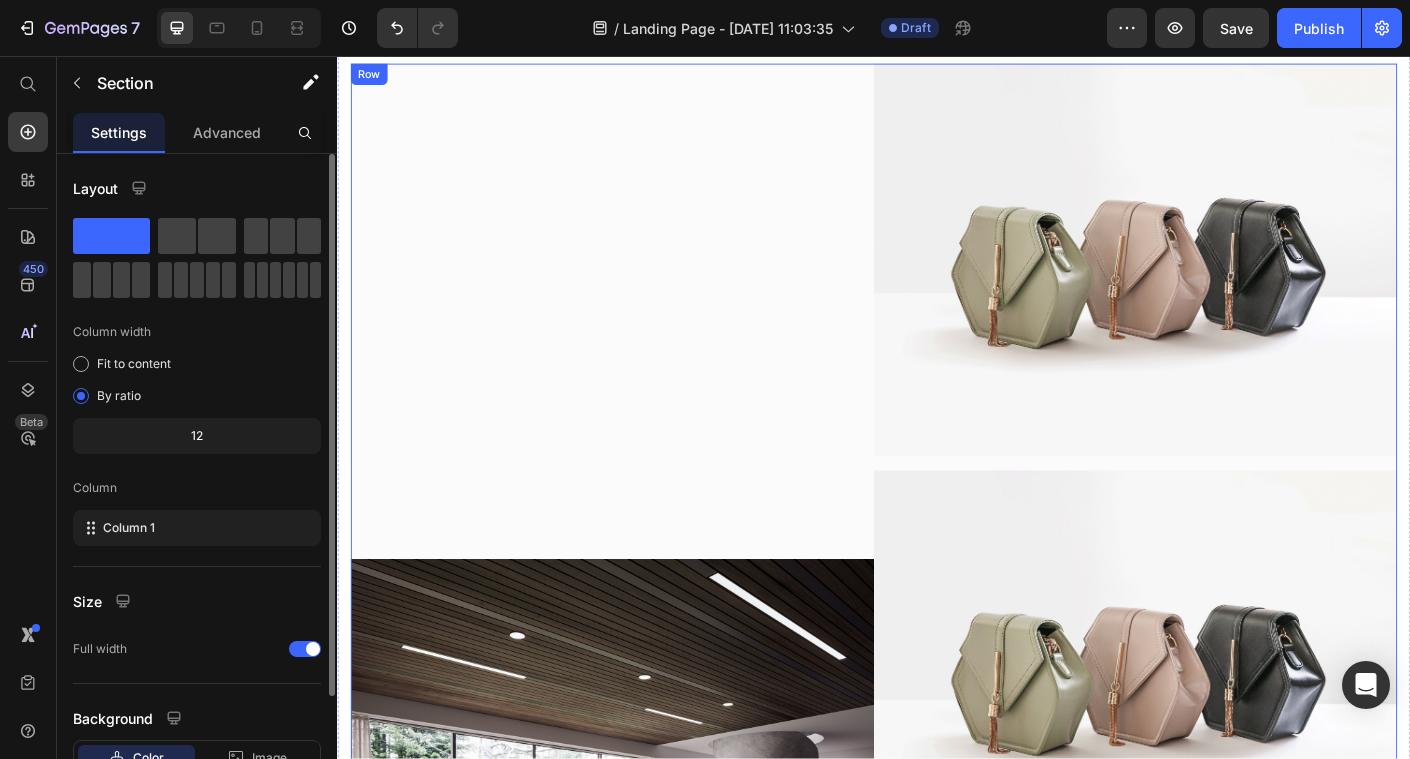 scroll, scrollTop: 408, scrollLeft: 0, axis: vertical 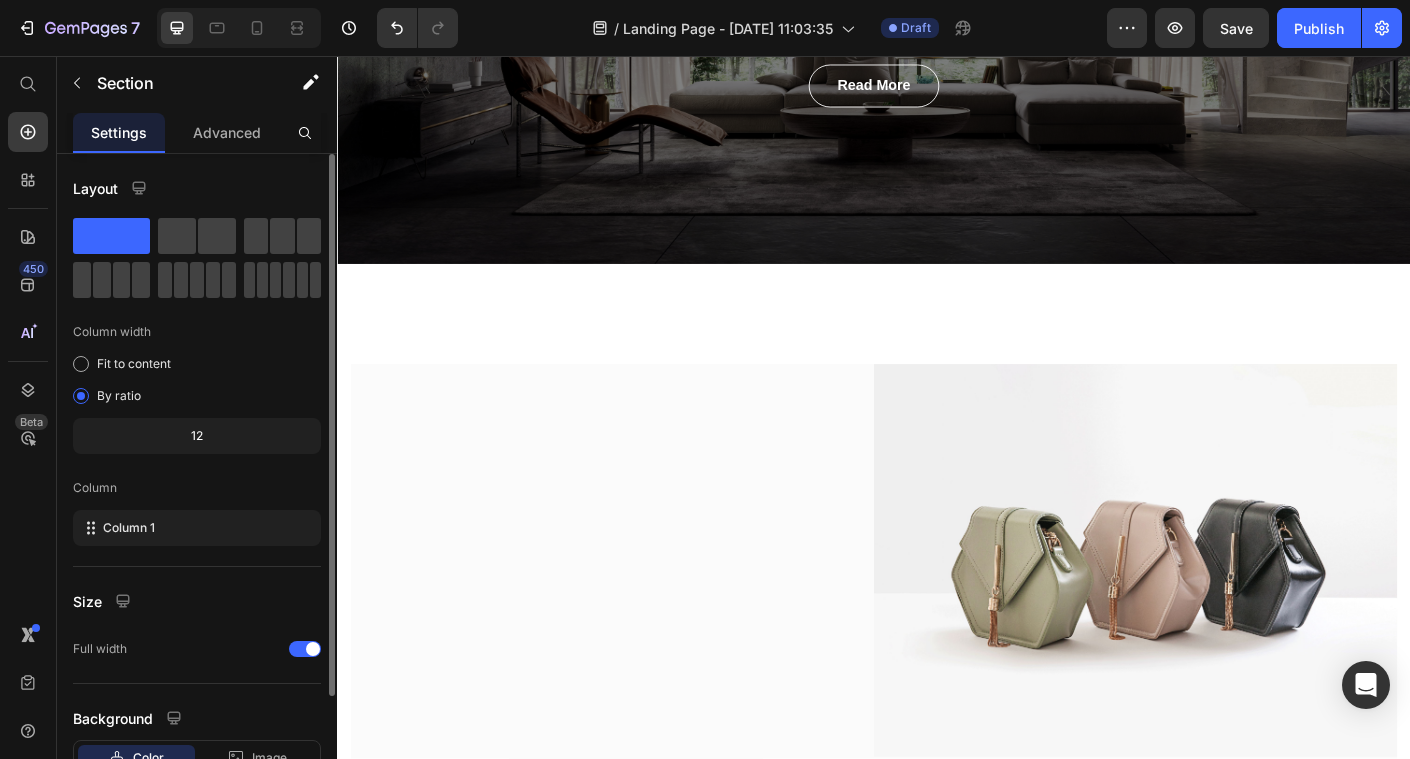 click on "Image Image Image Your heading text goes here Heading Die  meisten Menschen verbringen über 90 % ihrer Zeit in geschlossenen Räumen – und doch wird das Thema Einrichtung oft stiefmütterlich behandelt. Dabei prägt die Atmosphäre eines Raumes nicht nur, wie wir wohnen – sondern wie wir leben, denken und fühlen.    Ein Zuhause ist kein Möbelhaus-Katalog. Es ist ein Spiegel der eigenen Persönlichkeit. Und genau hier beginnt unser Ansatz: Dekorieren ist keine Frage der Menge, sondern der Wirkung. Es geht nicht darum, Regale zu füllen – sondern Akzente zu setzen, die etwas auslösen. Psychologische Studien zeigen: Farben, Formen und Materialien beeinflussen unser Wohlbefinden messbar – sie können uns beruhigen, inspirieren oder das Gefühl geben, endlich angekommen zu sein.     Viele unserer Kundinnen kennen das: Man gibt Geld für Deko aus – doch am Ende sieht es aus wie bei allen anderen. Zu viel, zu unruhig, zu beliebig. Wir sagen: Schluss mit Deko-Chaos.     Text block Image   / CEO" at bounding box center [937, 1247] 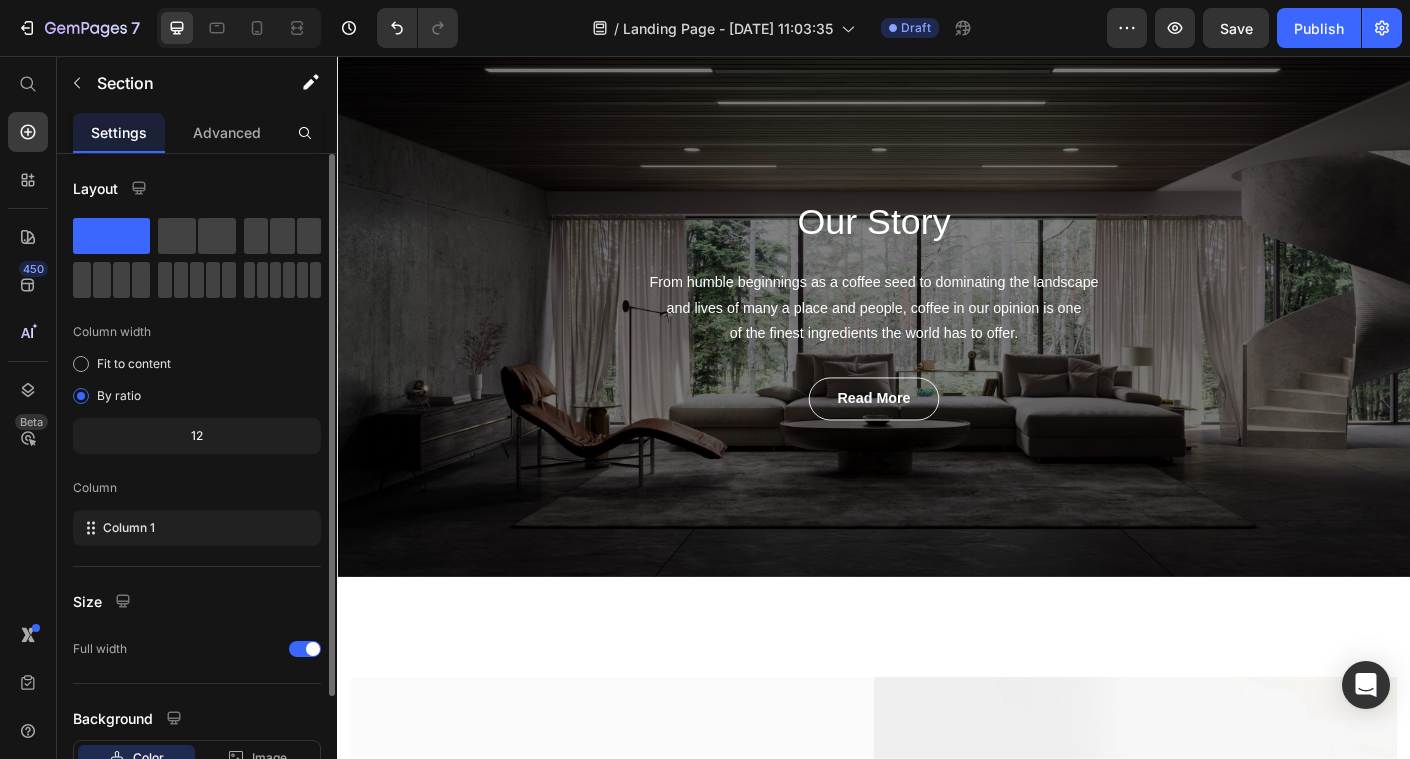 scroll, scrollTop: 0, scrollLeft: 0, axis: both 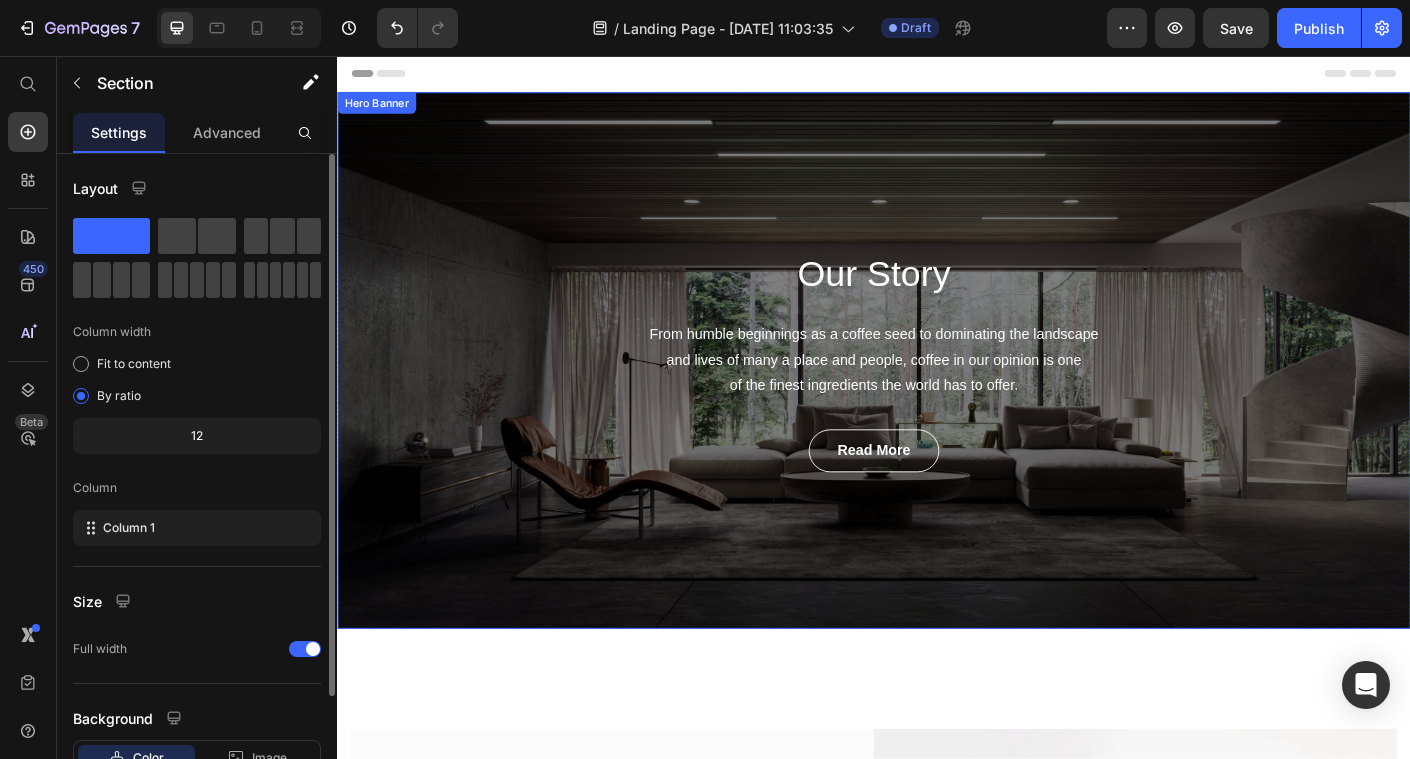 click on "Our Story Heading From humble beginnings as a coffee seed to dominating the landscape and lives of many a place and people, coffee in our opinion is one of the finest ingredients the world has to offer. Text block read more Button Row" at bounding box center [937, 397] 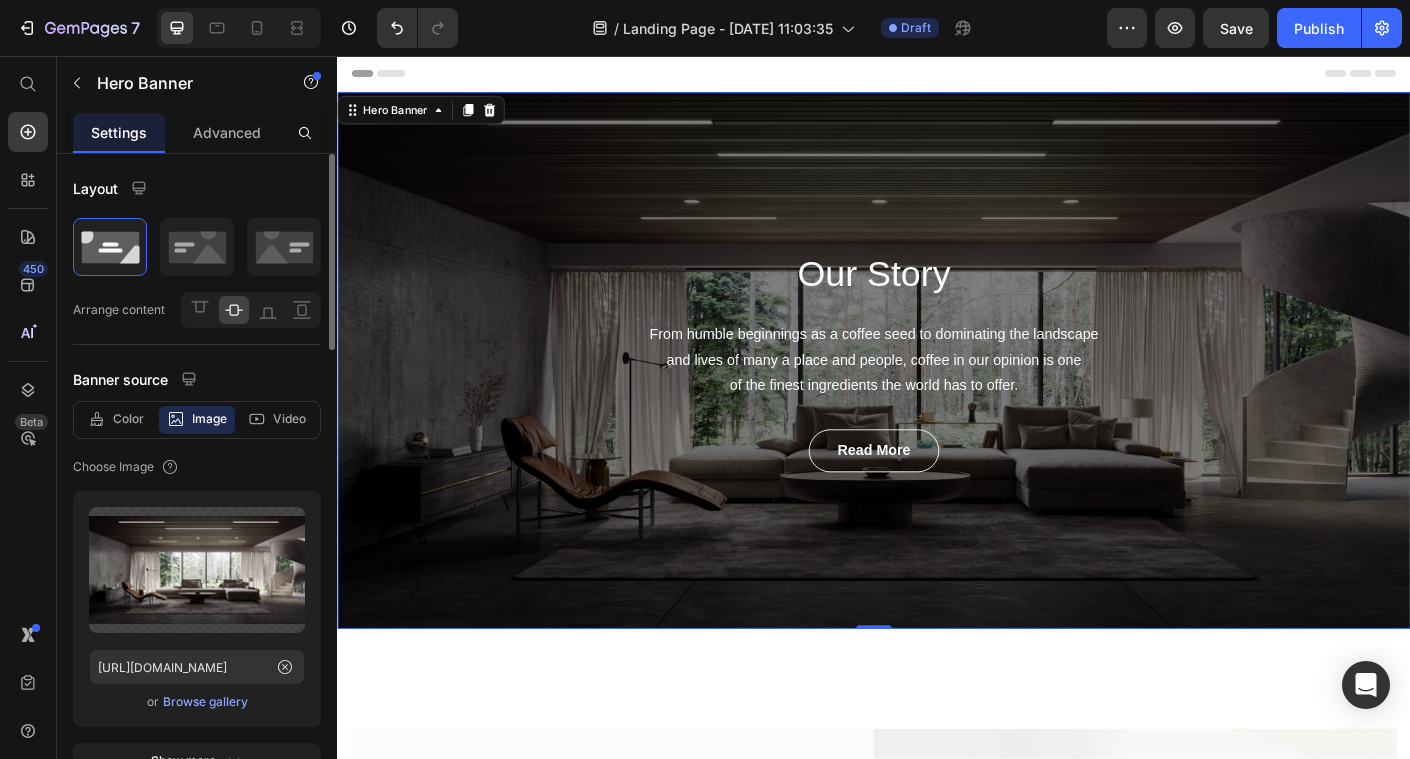 click on "Header" at bounding box center [937, 76] 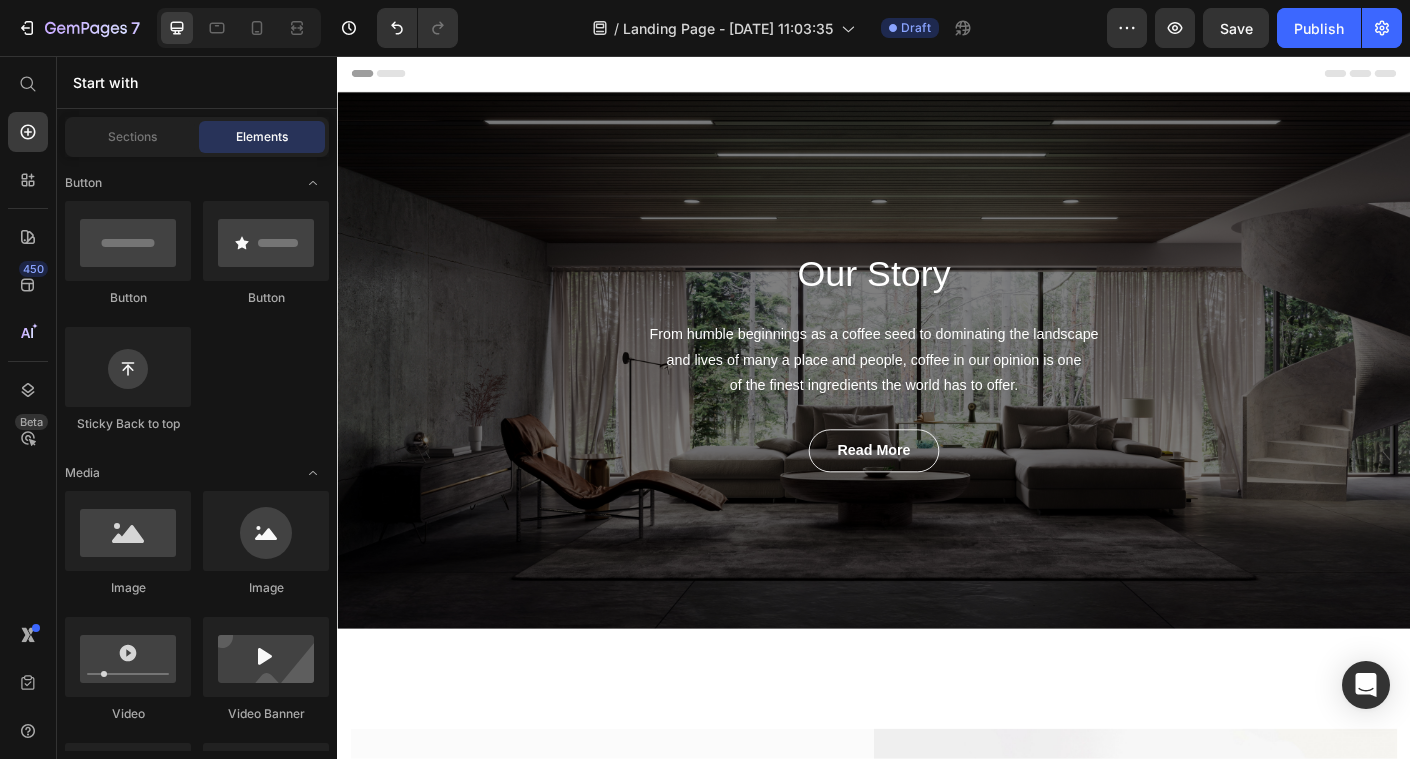 click on "Our Story Heading From humble beginnings as a coffee seed to dominating the landscape and lives of many a place and people, coffee in our opinion is one of the finest ingredients the world has to offer. Text block read more Button Row" at bounding box center (937, 397) 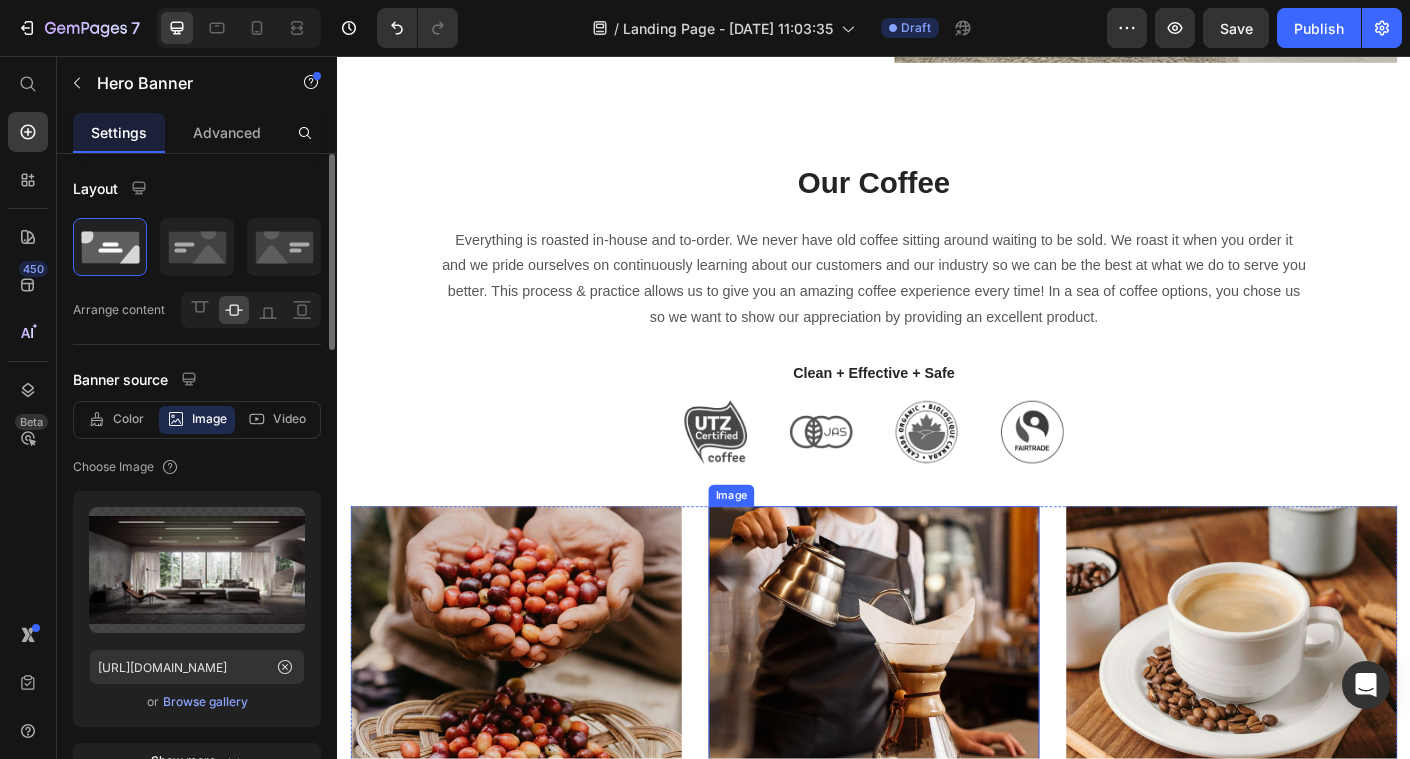 scroll, scrollTop: 4798, scrollLeft: 0, axis: vertical 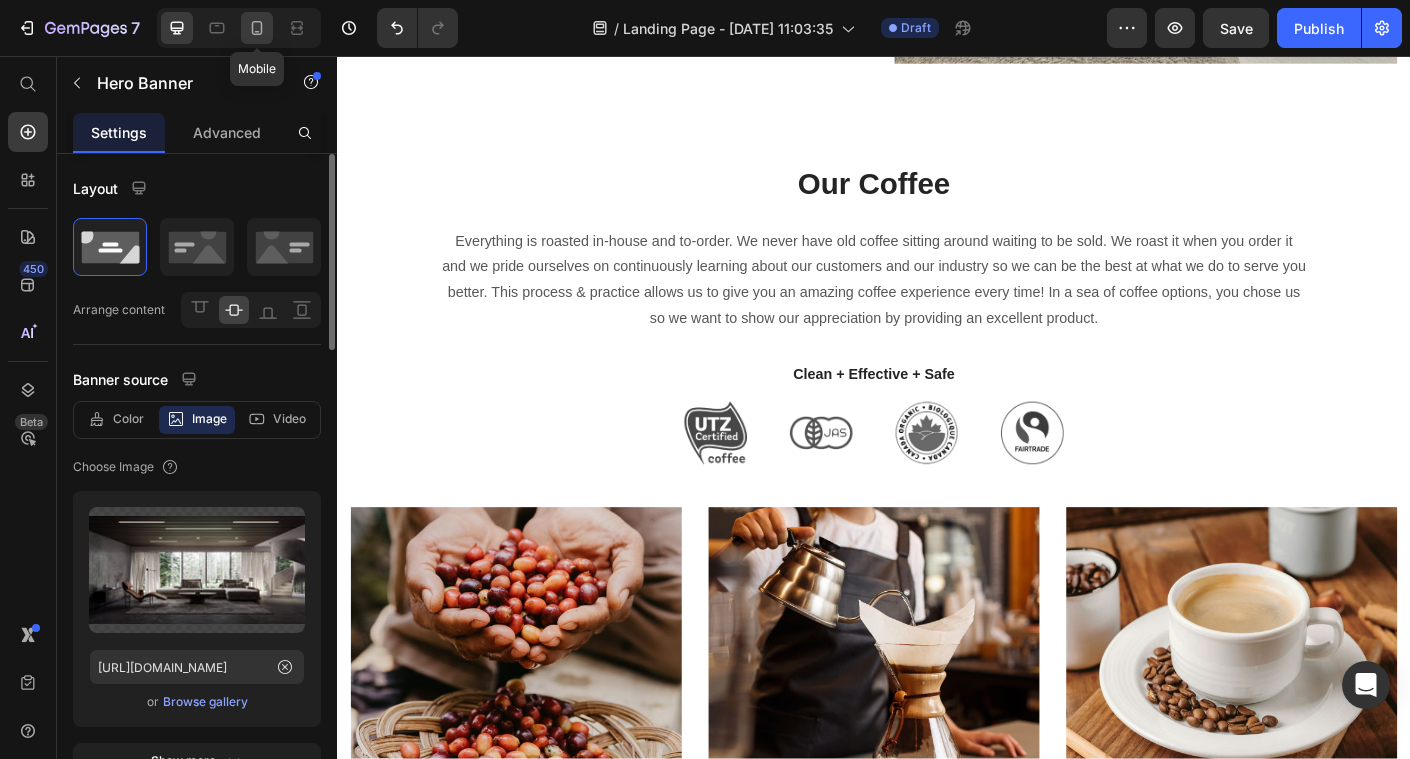 click 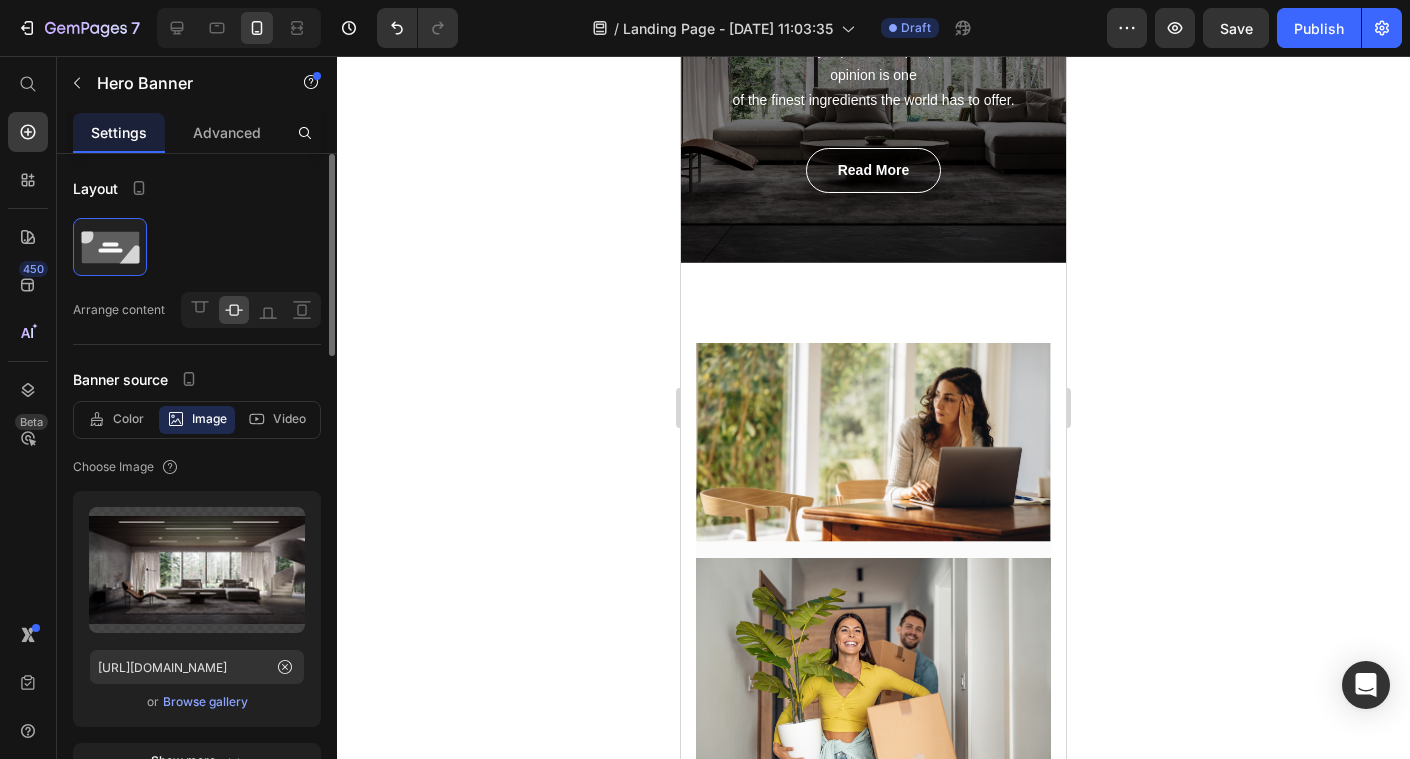 scroll, scrollTop: 0, scrollLeft: 0, axis: both 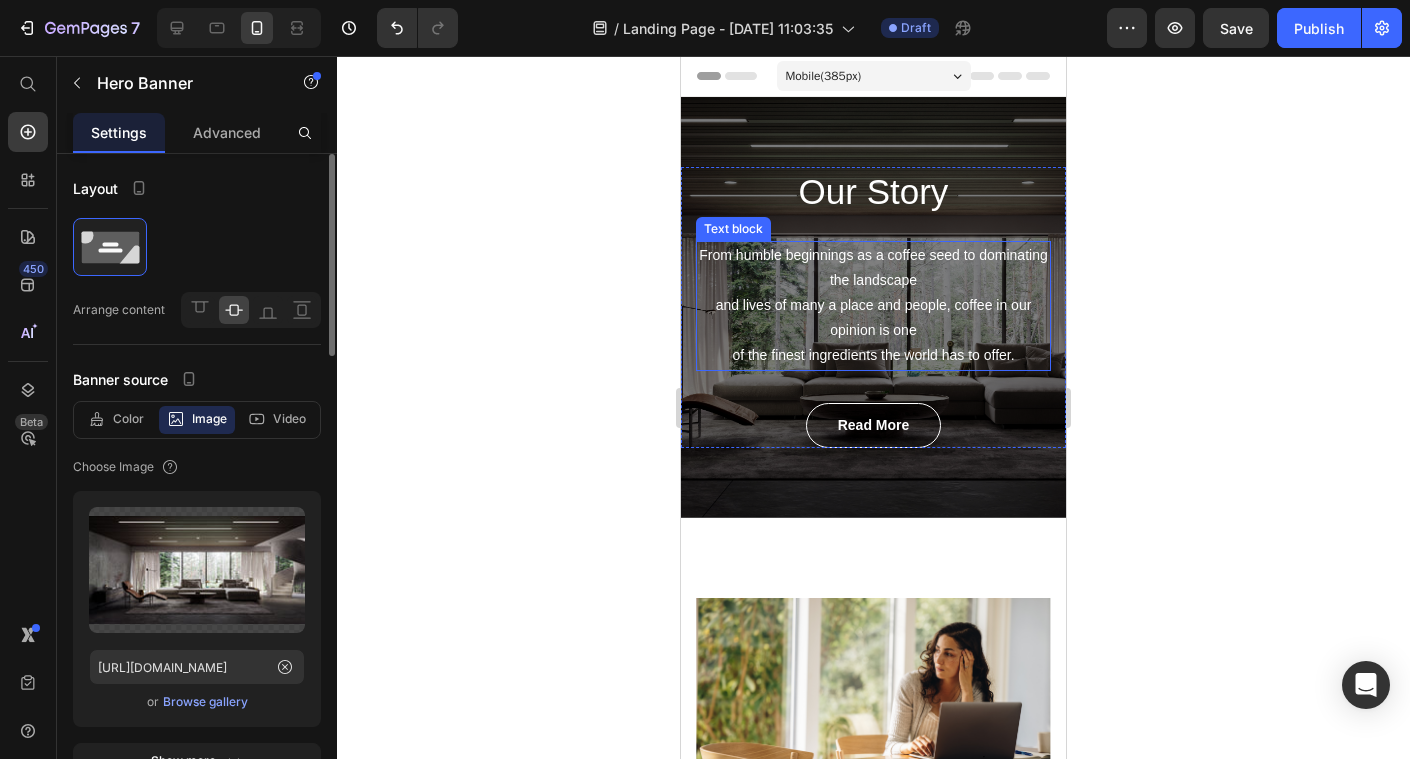 click on "From humble beginnings as a coffee seed to dominating the landscape and lives of many a place and people, coffee in our opinion is one of the finest ingredients the world has to offer." at bounding box center [873, 306] 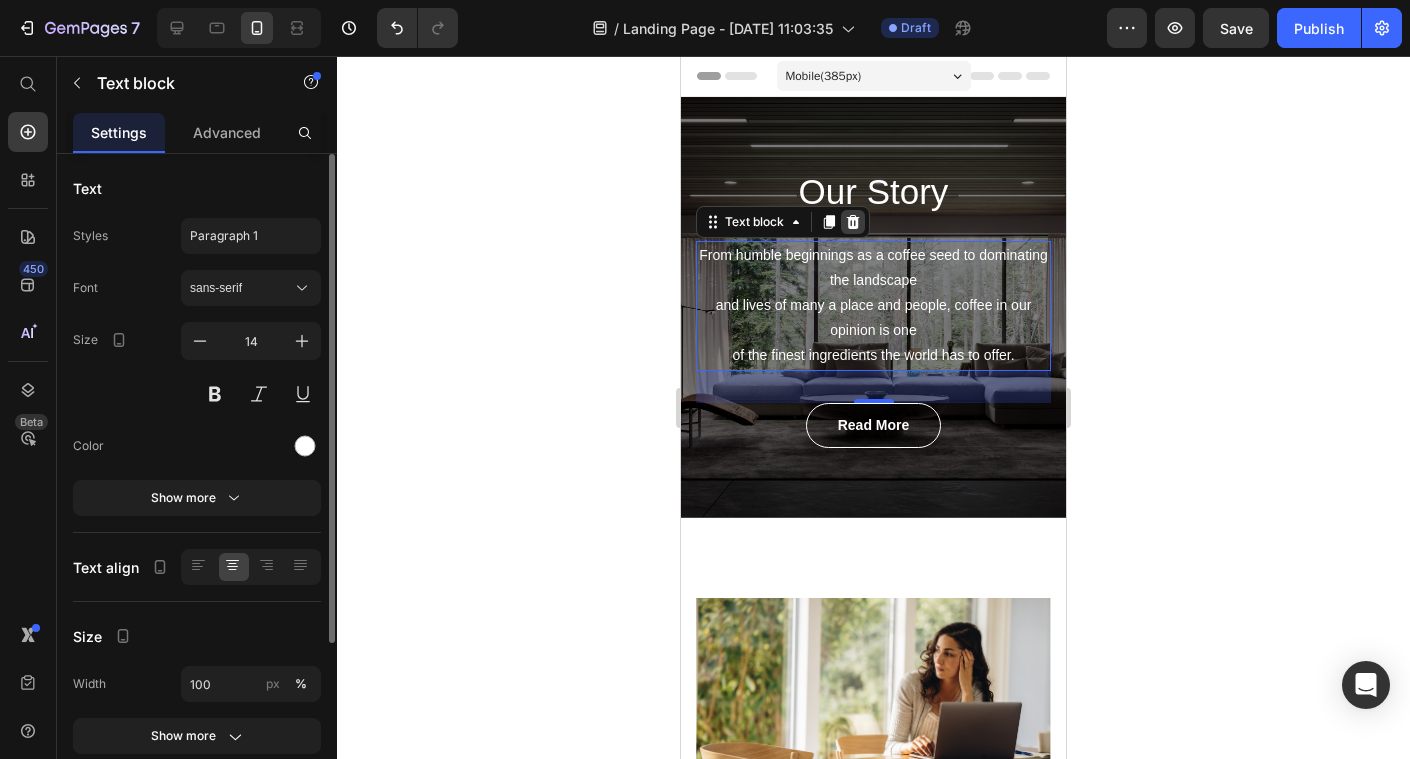 click at bounding box center [853, 222] 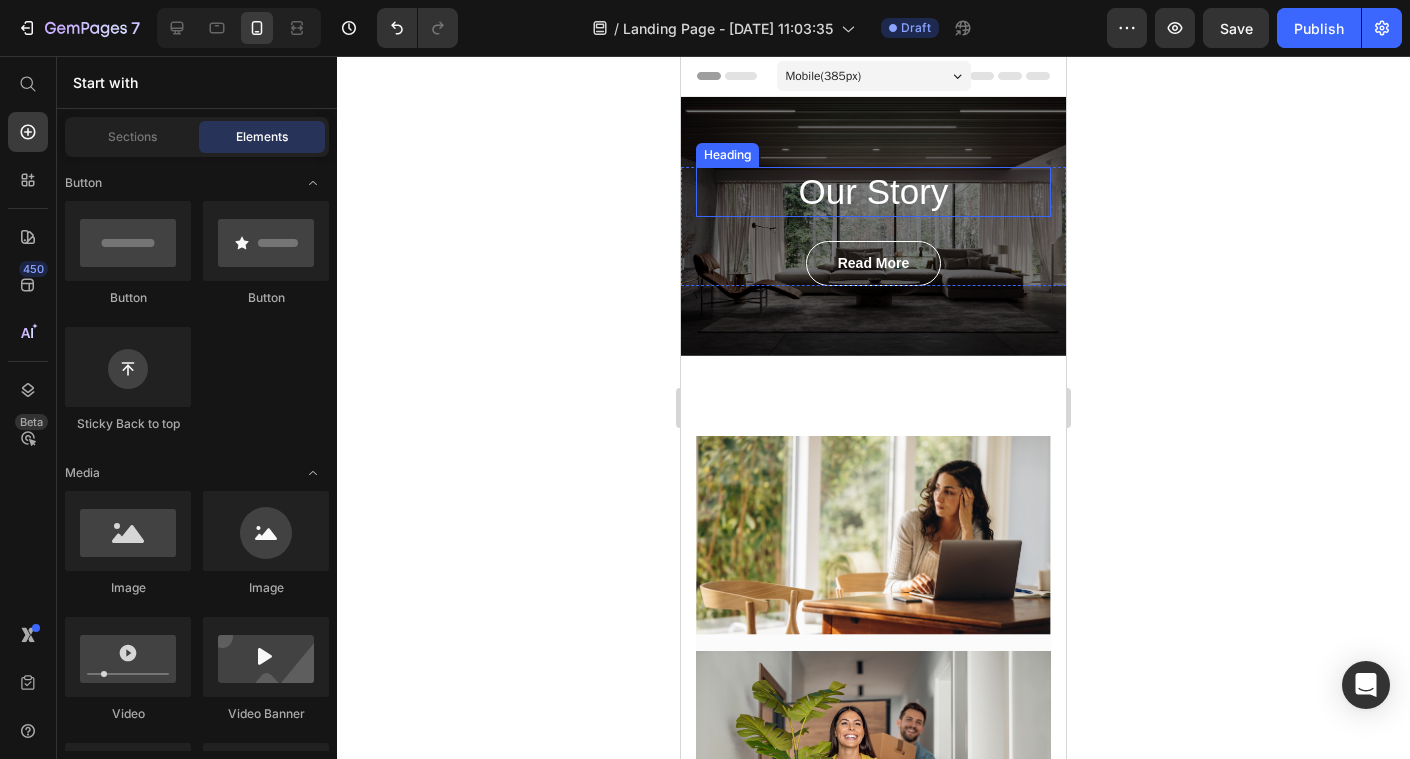 click on "Our Story" at bounding box center [873, 192] 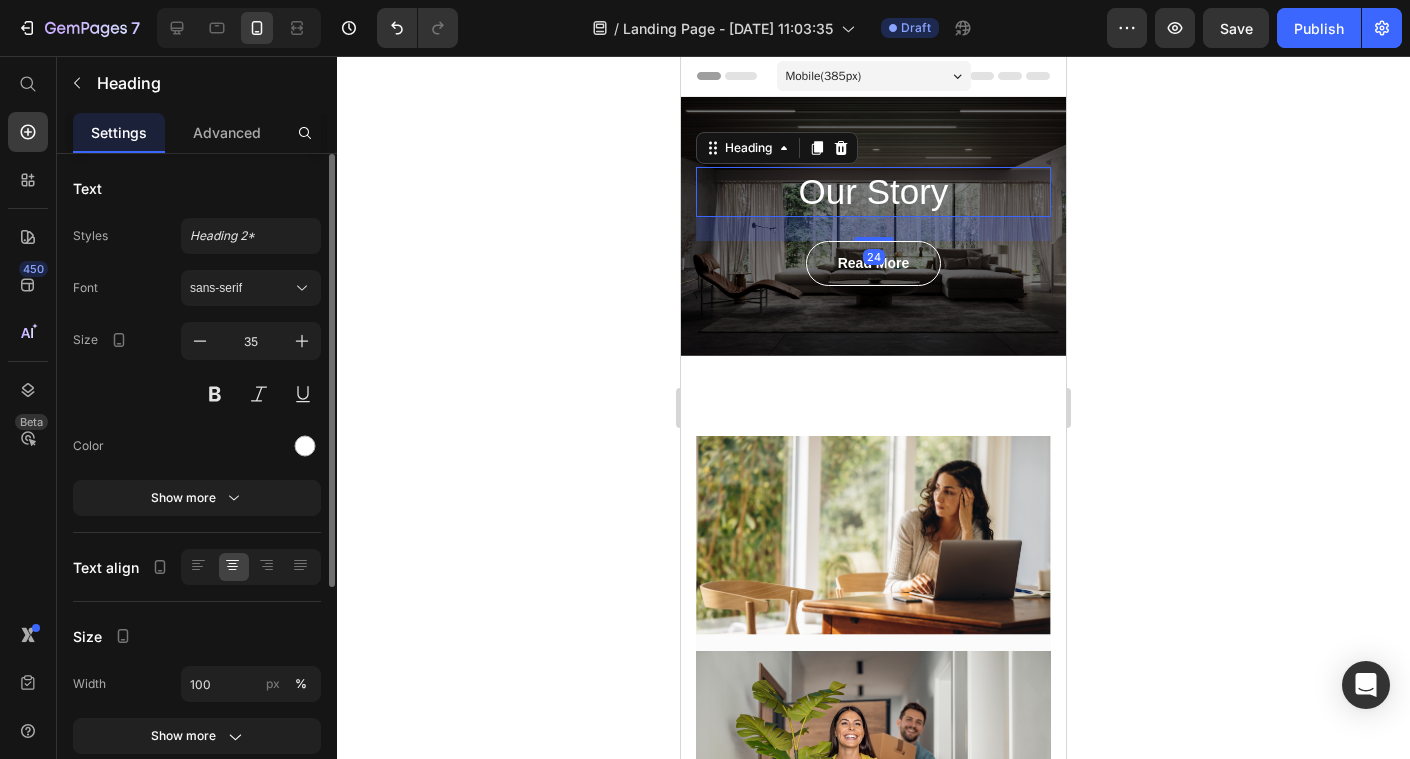 click on "Our Story" at bounding box center [873, 192] 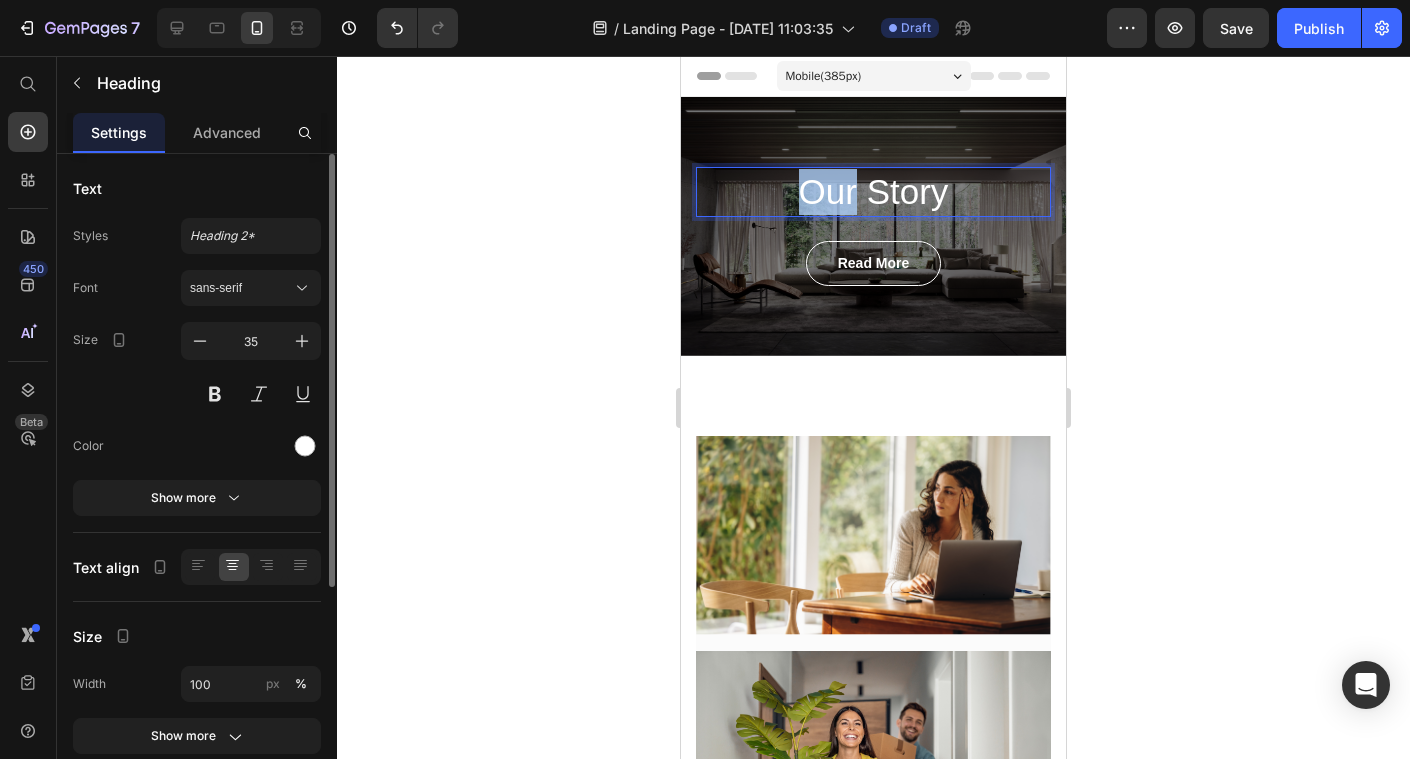 click on "Our Story" at bounding box center (873, 192) 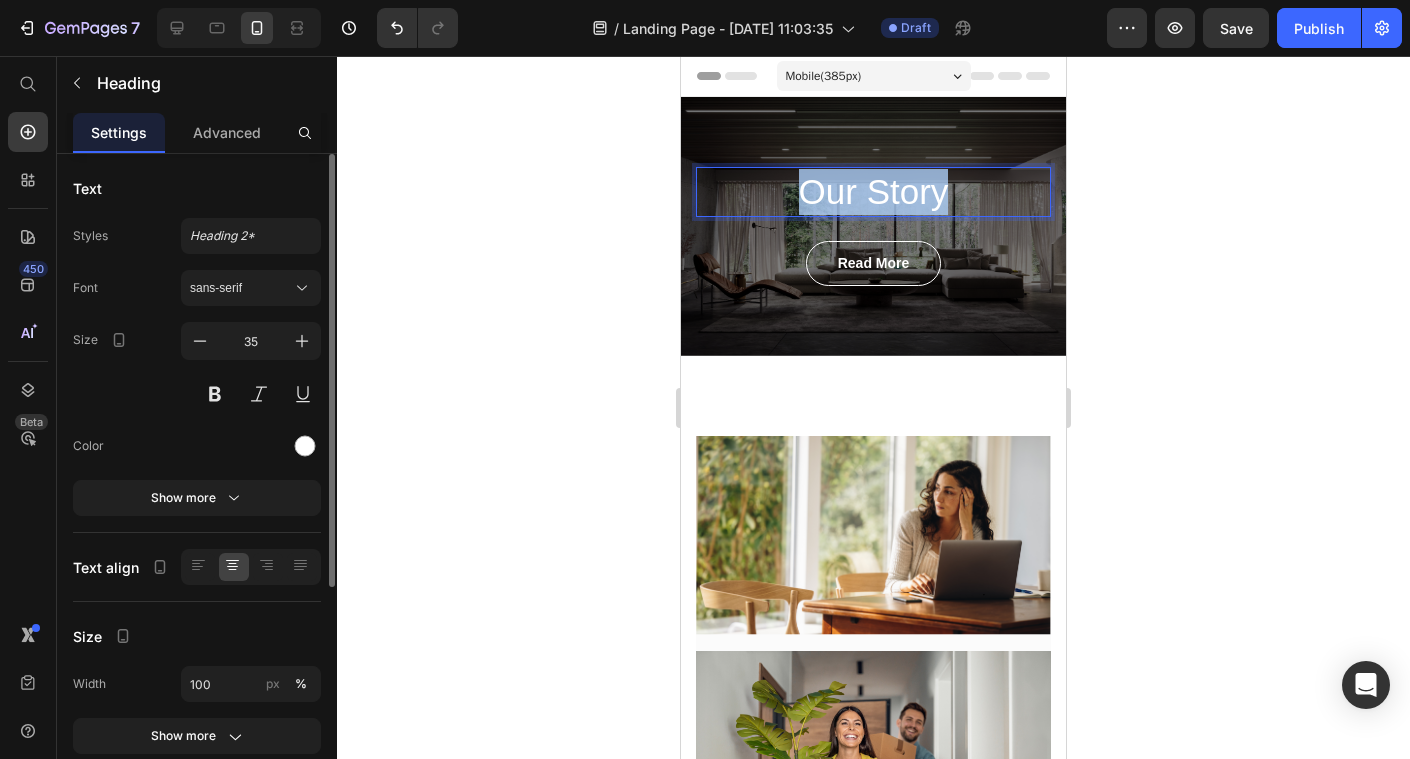 click on "Our Story" at bounding box center (873, 192) 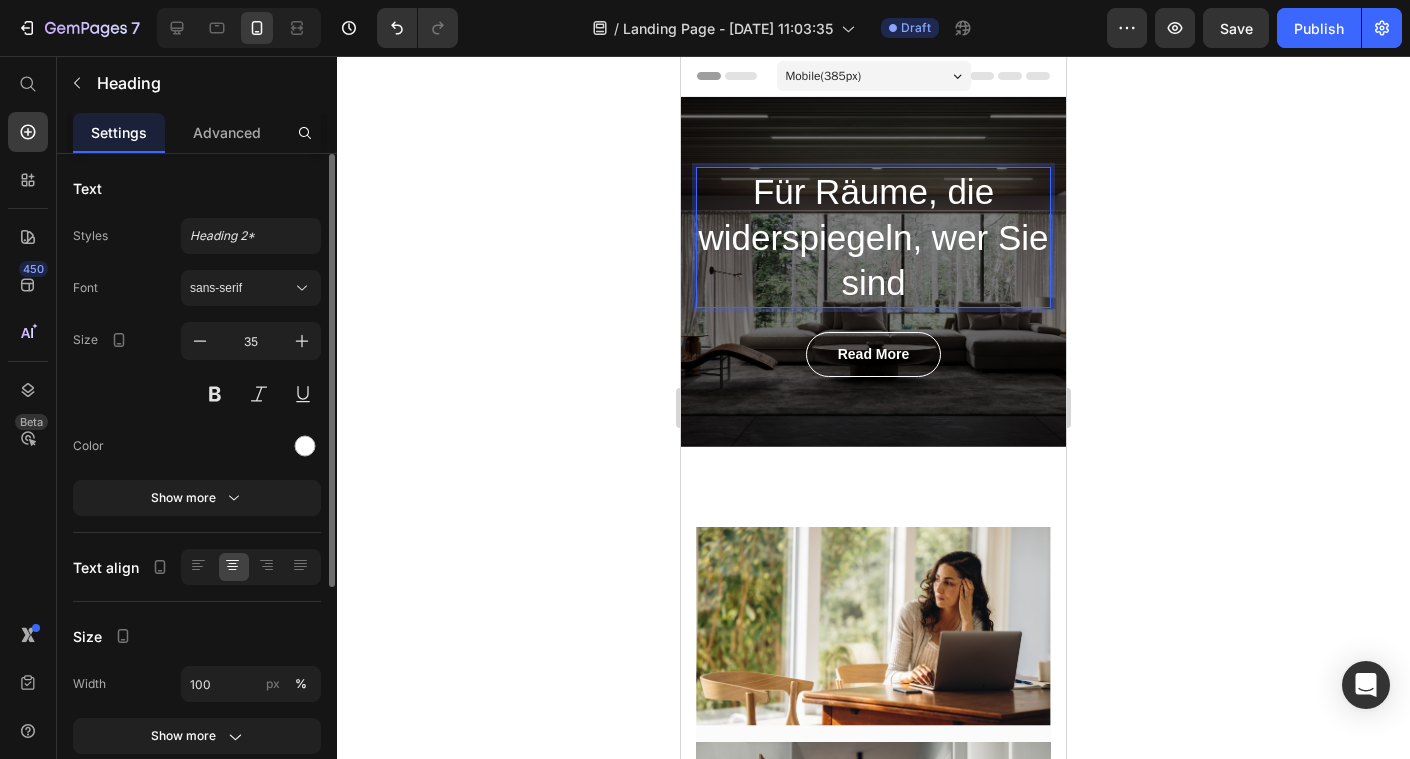 click 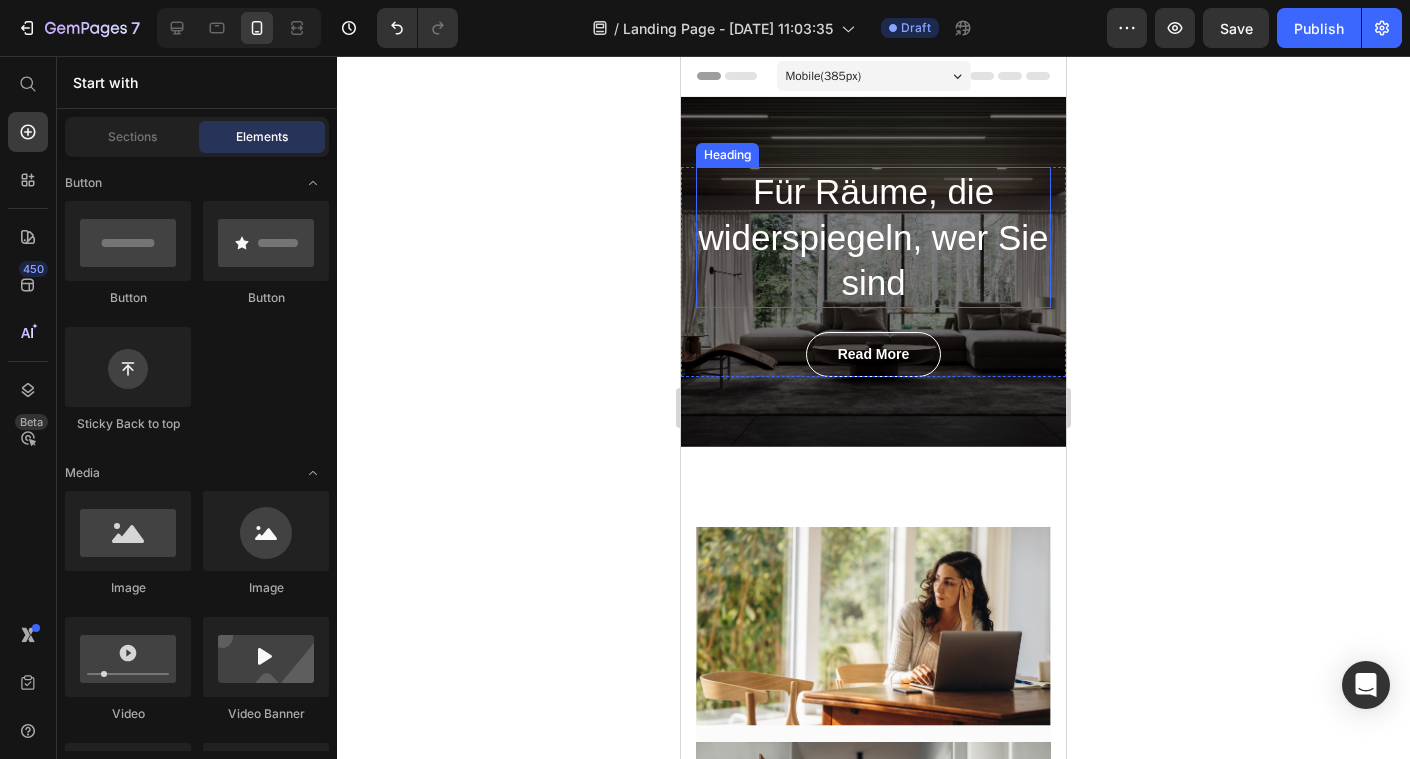 click on "Für Räume, die widerspiegeln, wer Sie sind" at bounding box center [873, 237] 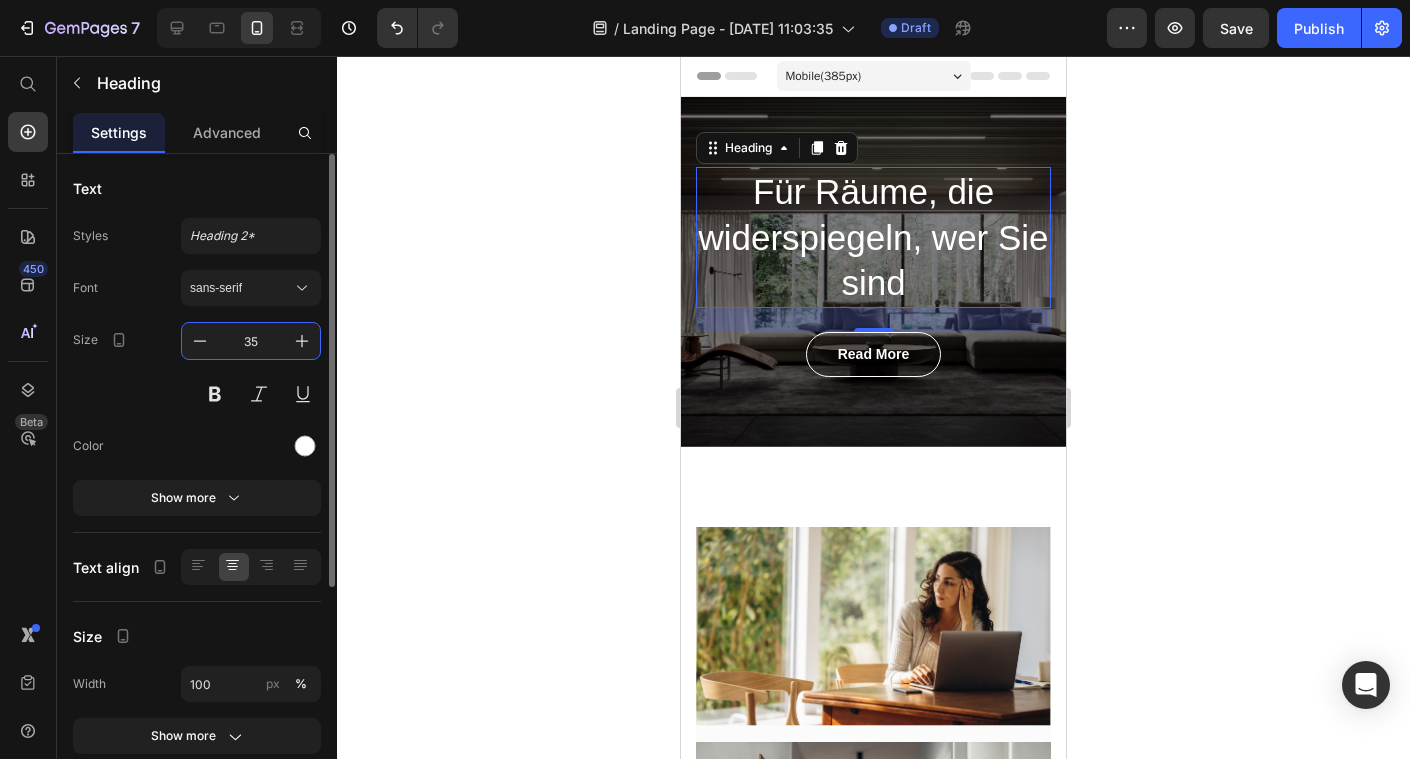 click on "35" at bounding box center [251, 341] 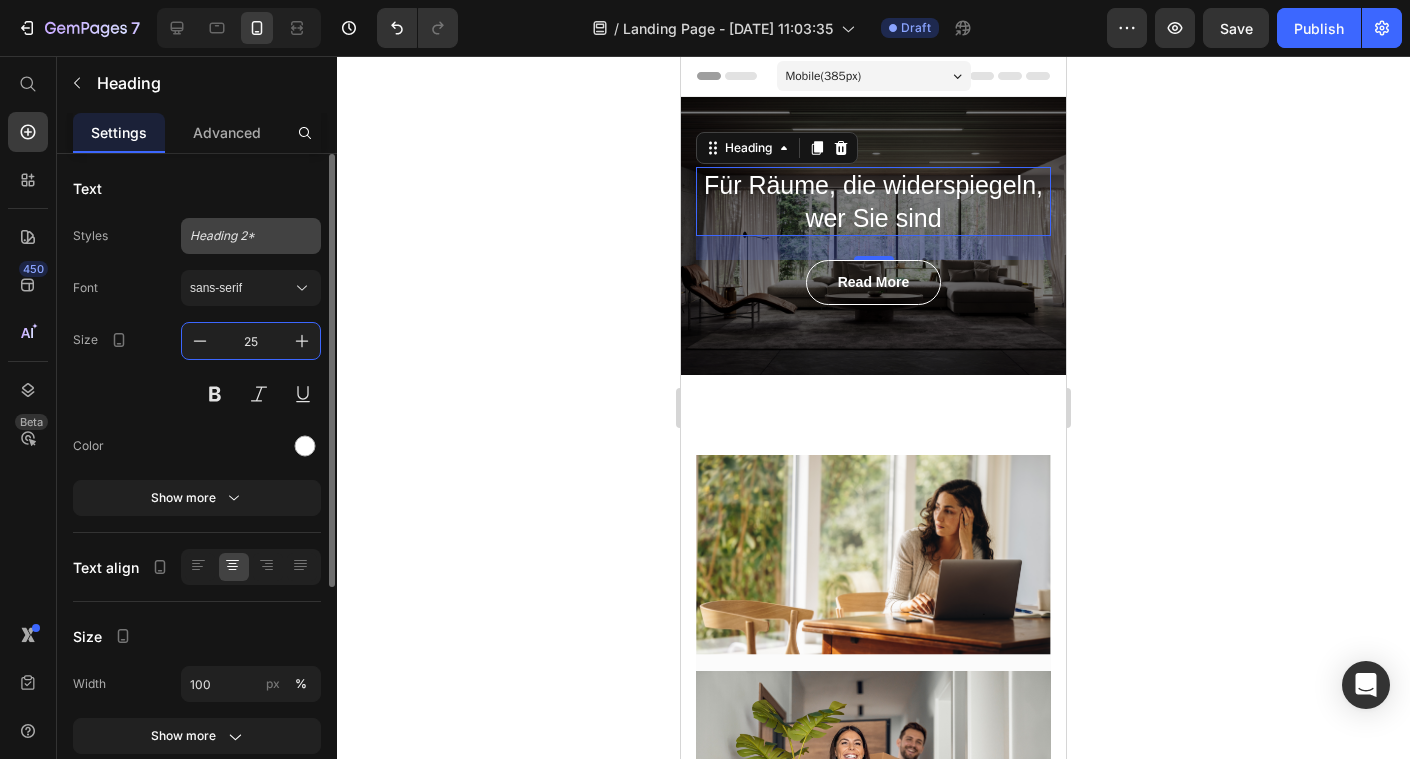 type on "25" 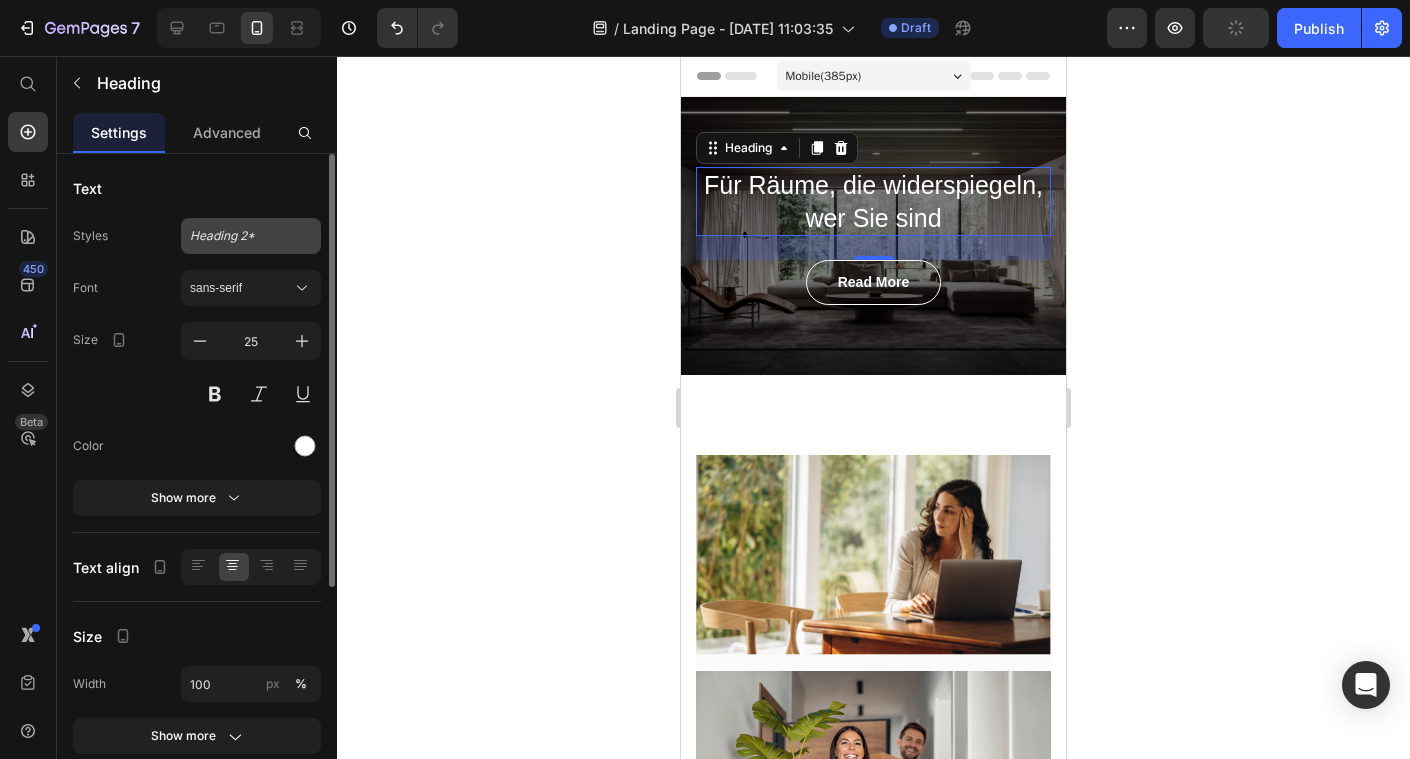 click on "Heading 2*" at bounding box center (251, 236) 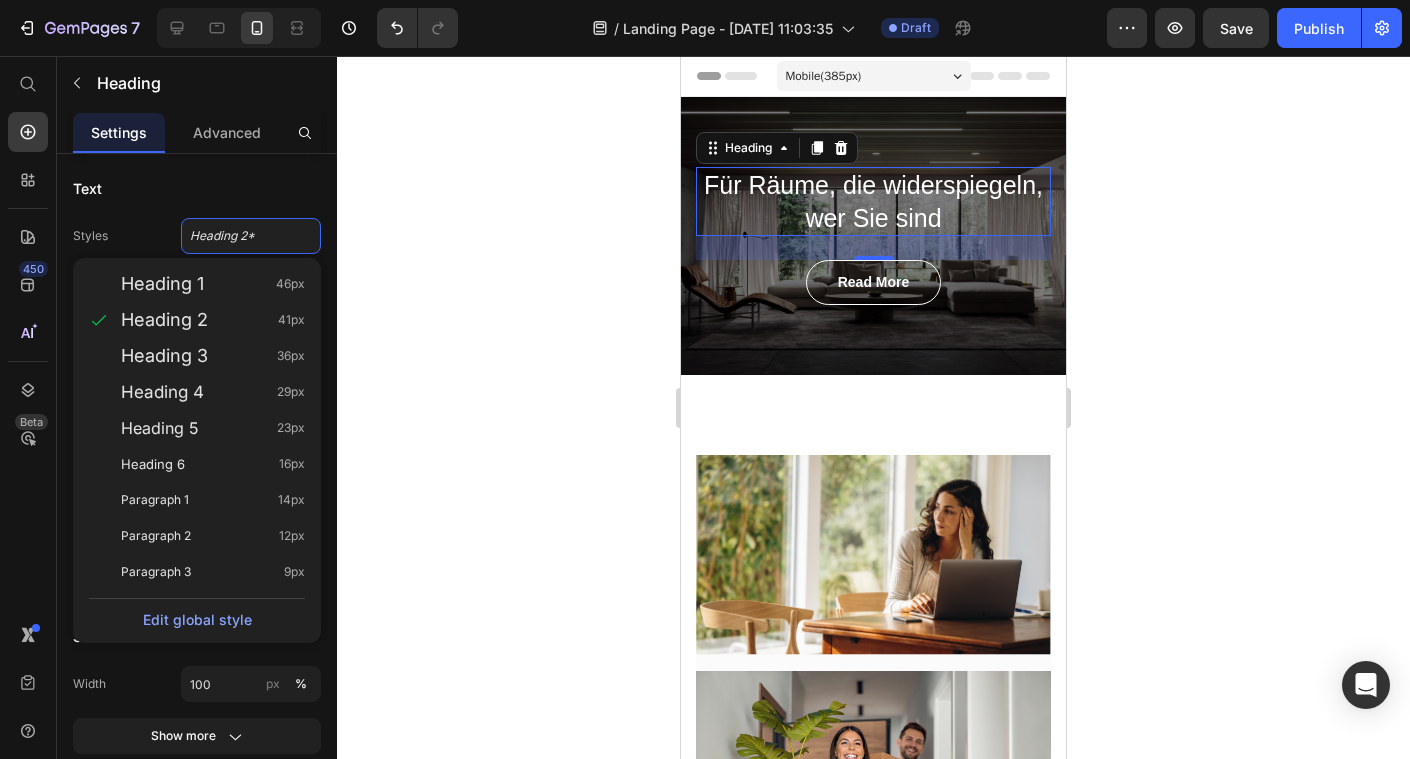click 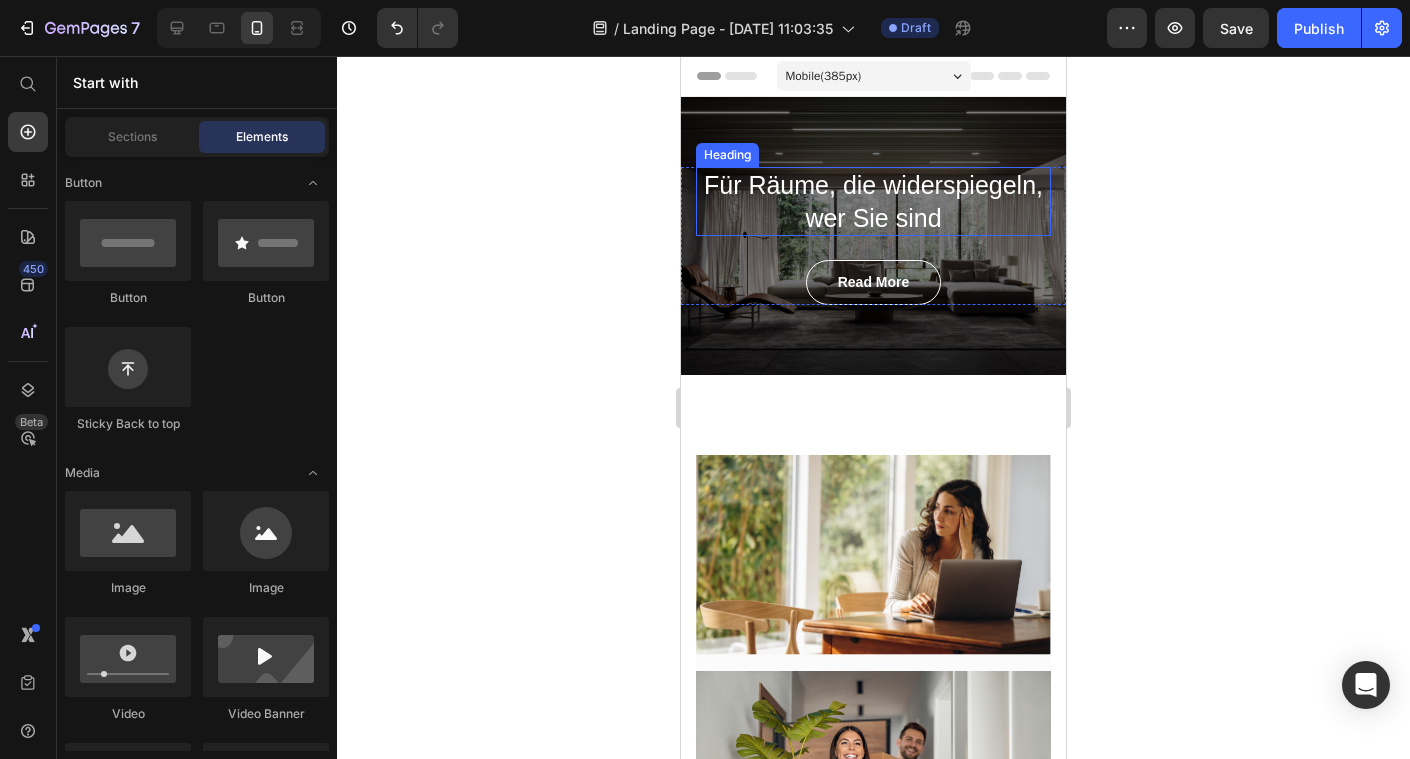 click on "Für Räume, die widerspiegeln, wer Sie sind" at bounding box center [873, 201] 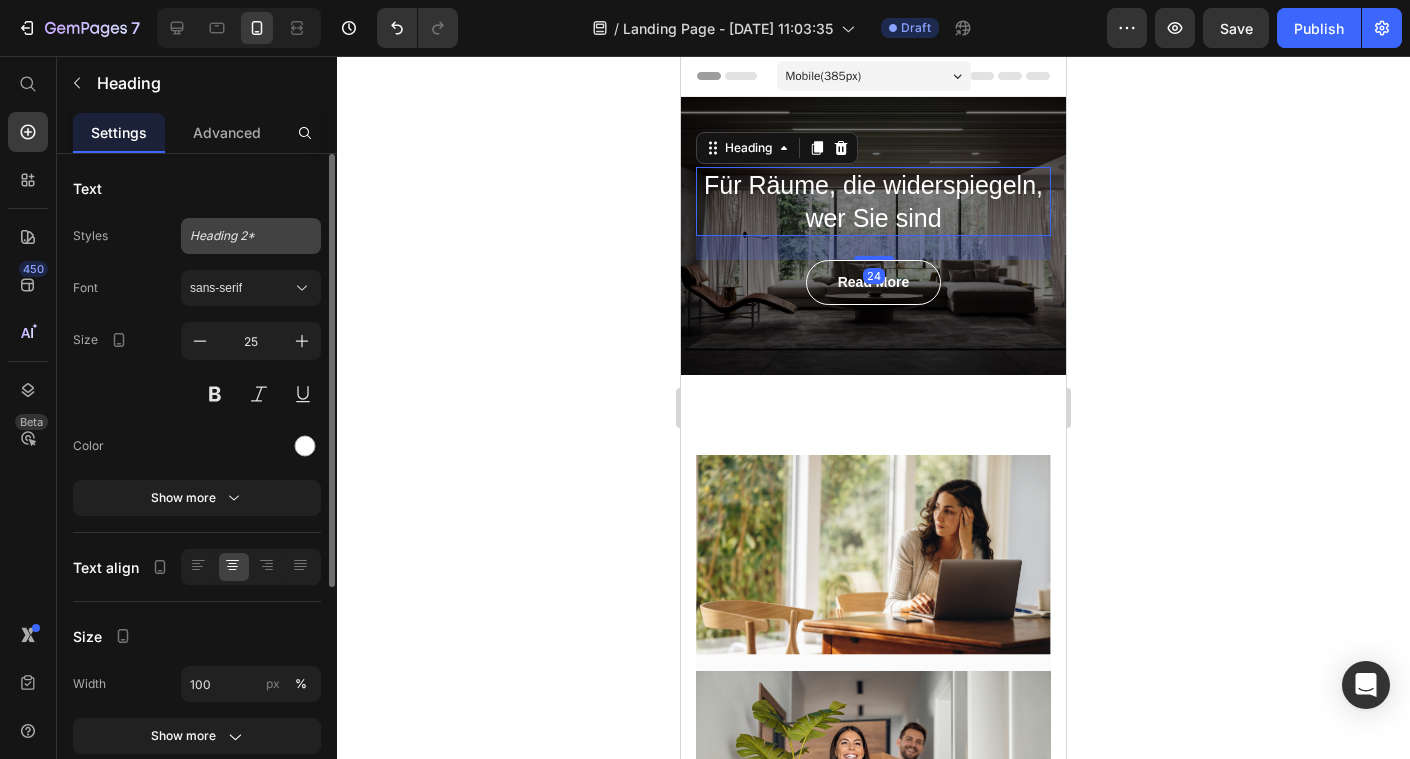 click on "Heading 2*" 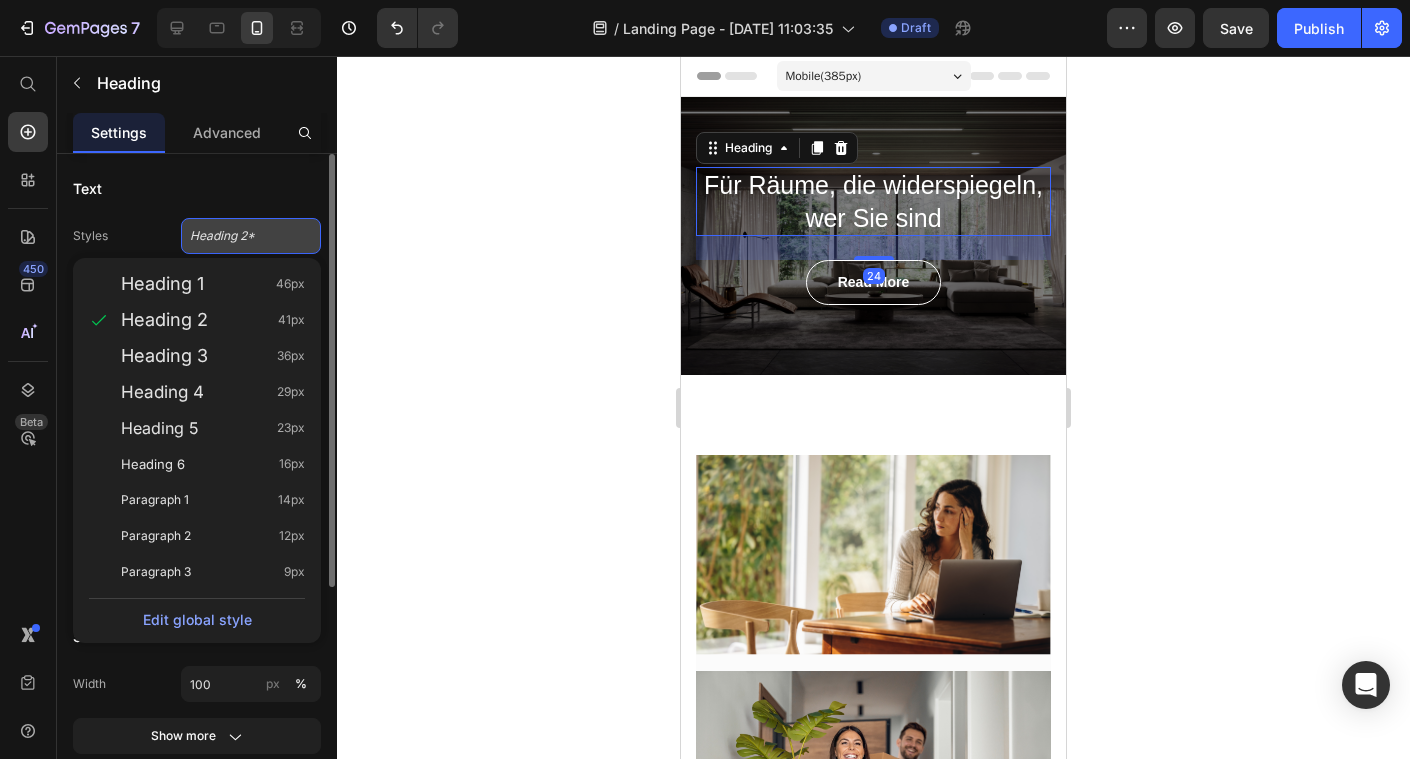 click on "Heading 2*" at bounding box center [239, 236] 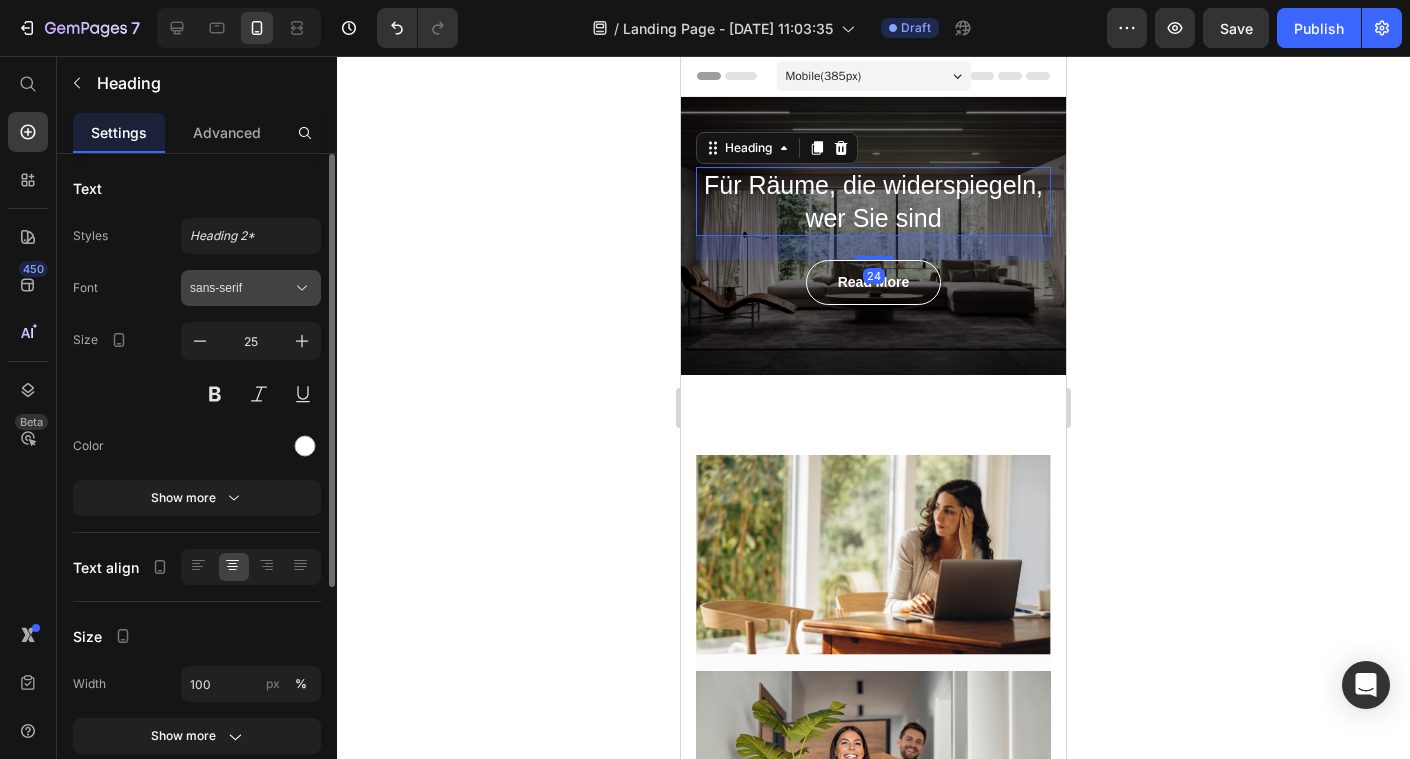 click on "sans-serif" at bounding box center [251, 288] 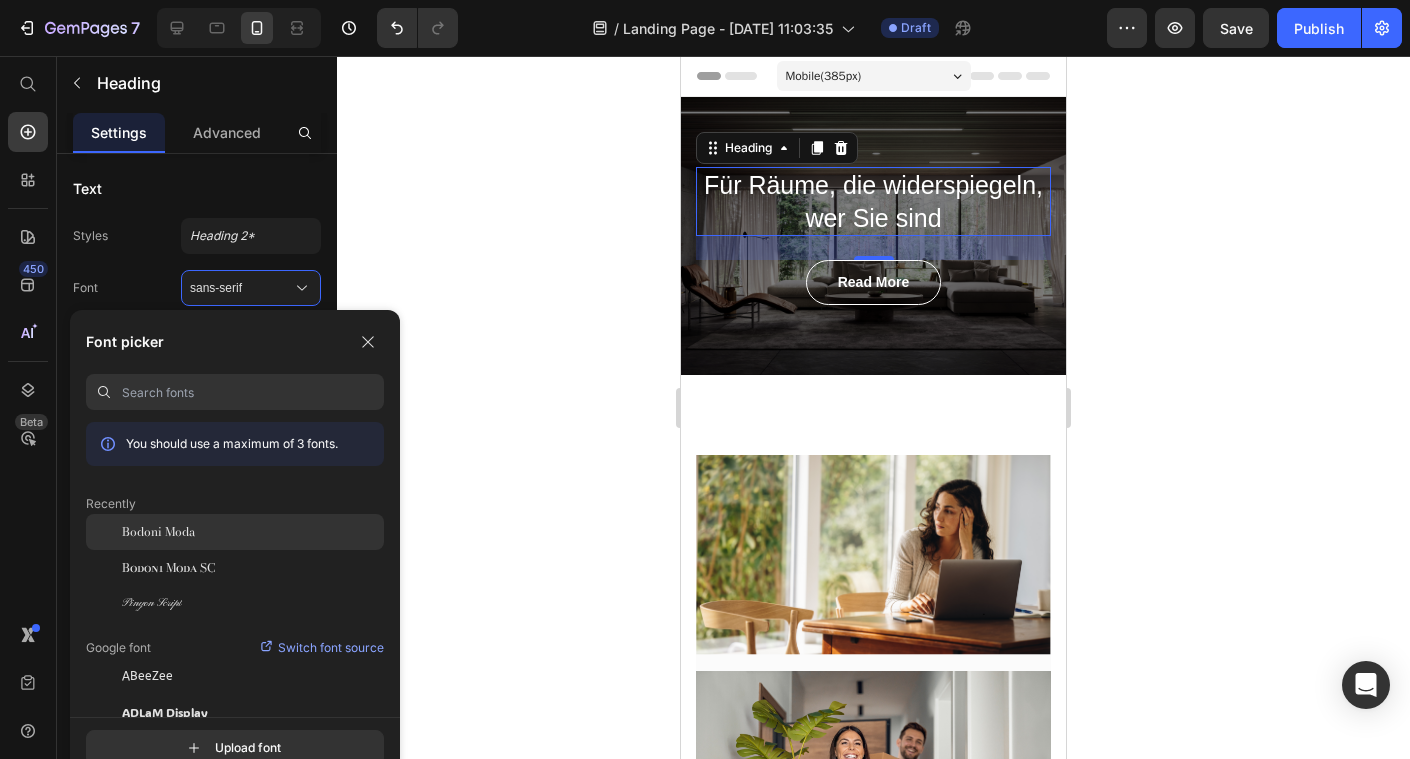 click on "Bodoni Moda" at bounding box center [158, 532] 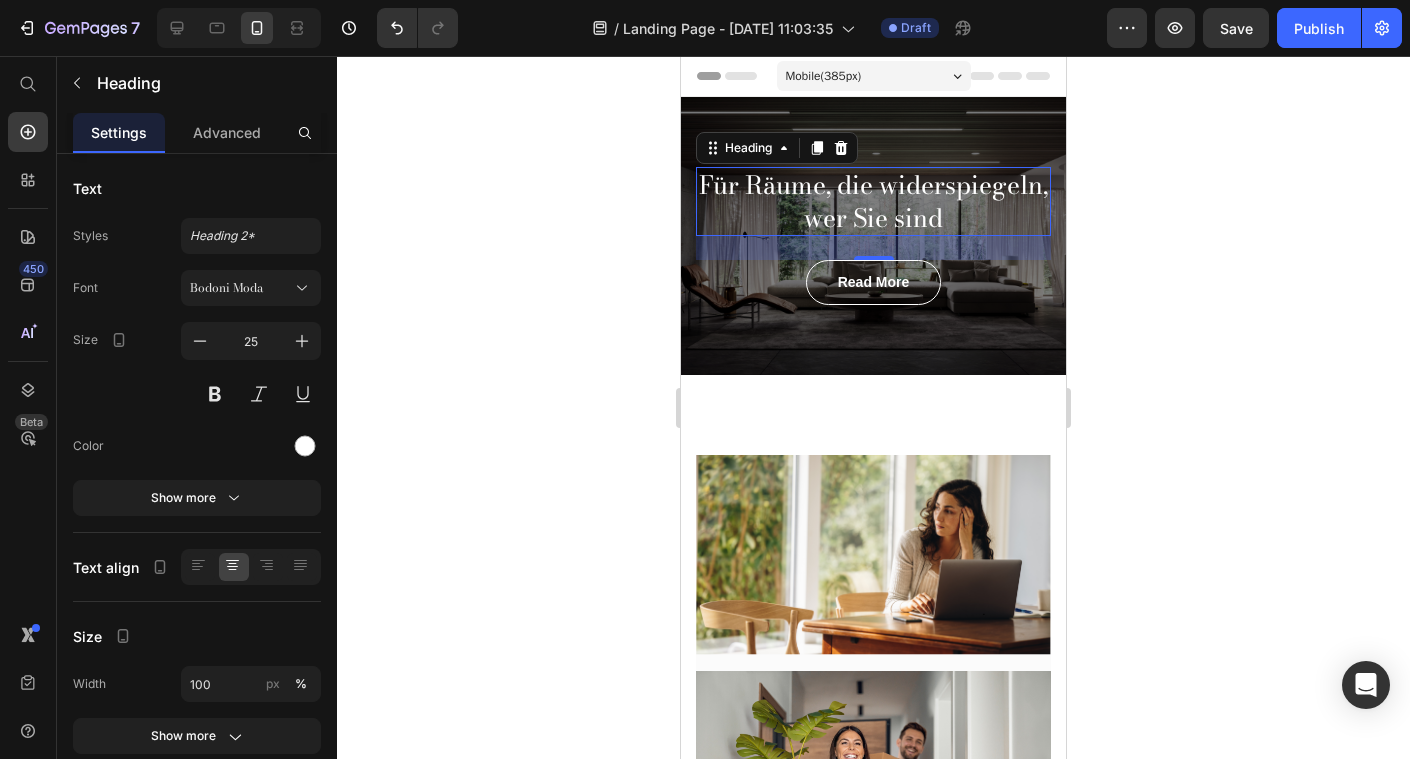click 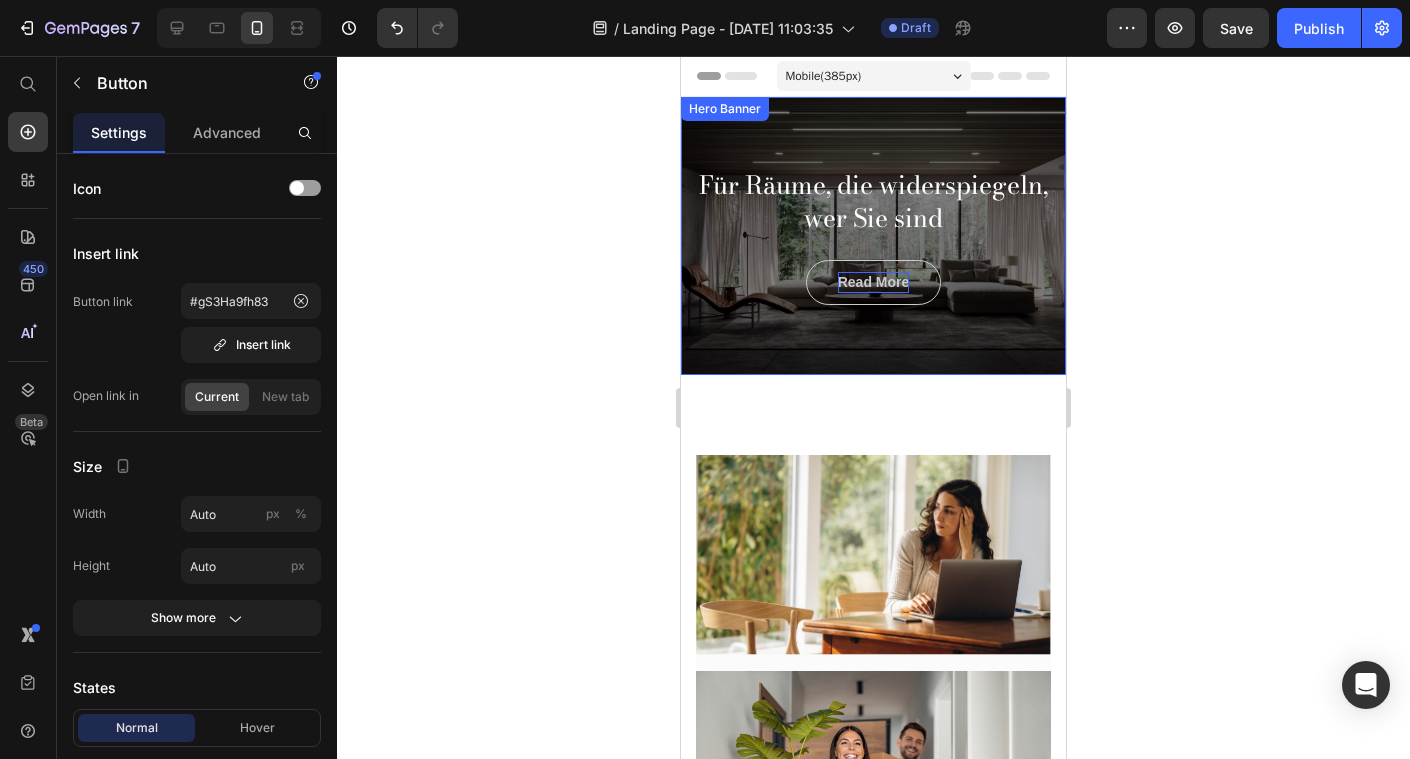 click on "read more" at bounding box center [874, 282] 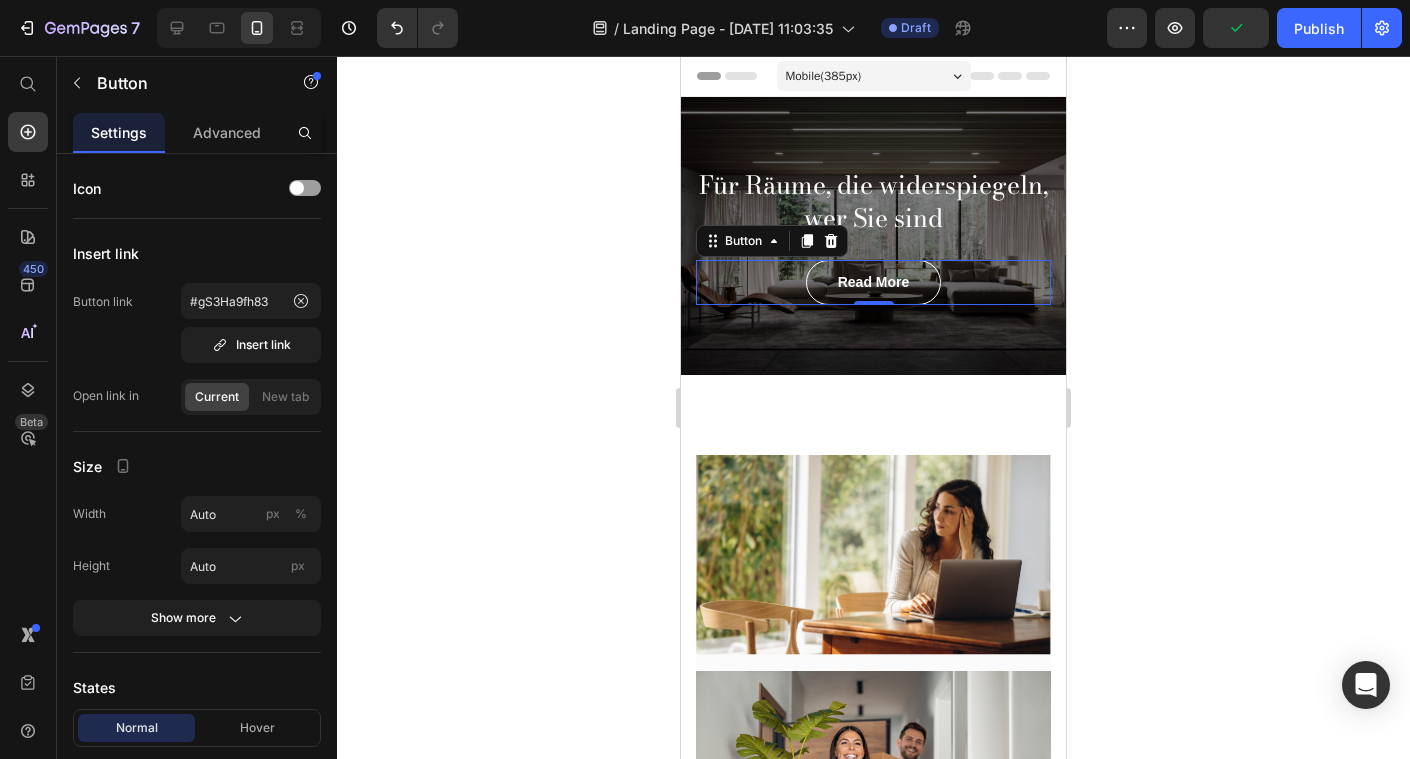 drag, startPoint x: 283, startPoint y: 234, endPoint x: 1232, endPoint y: 330, distance: 953.84326 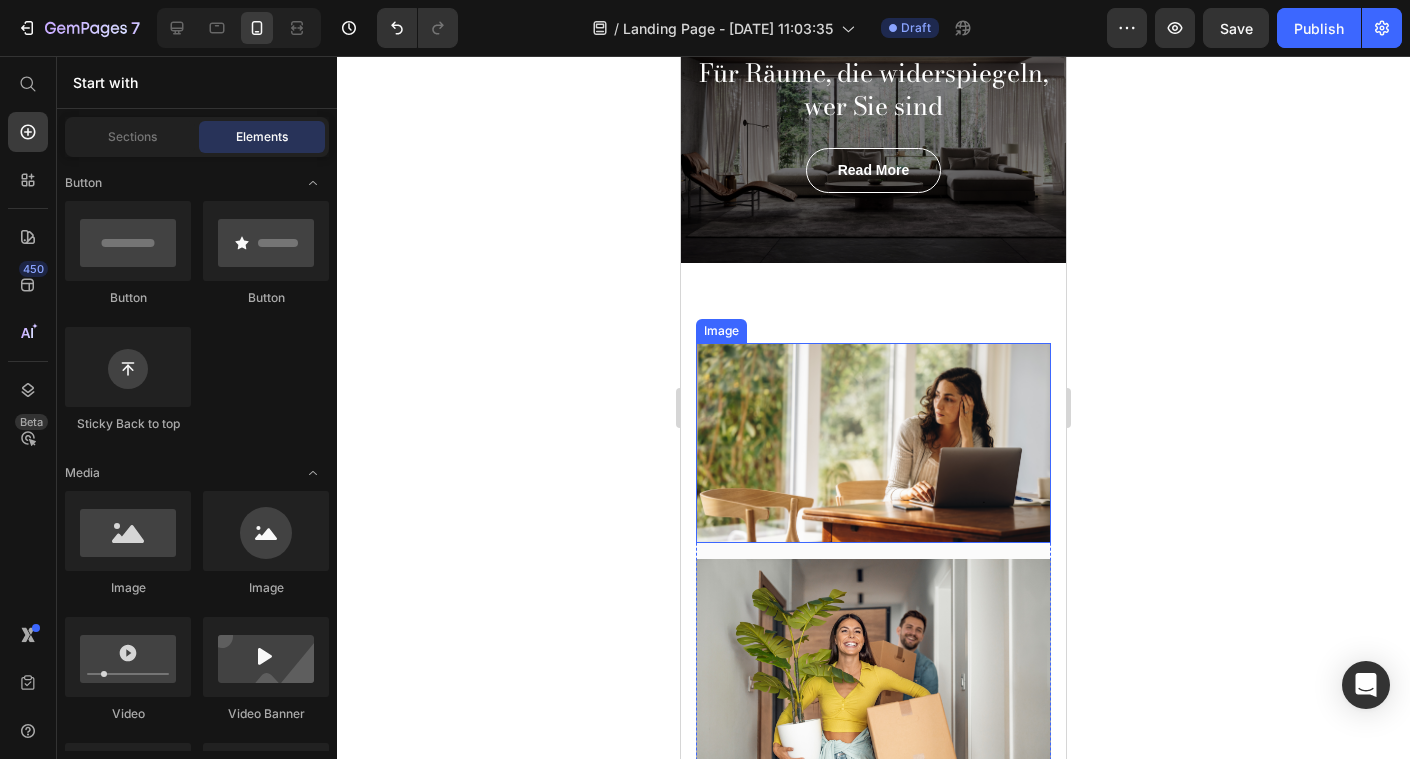 scroll, scrollTop: 121, scrollLeft: 0, axis: vertical 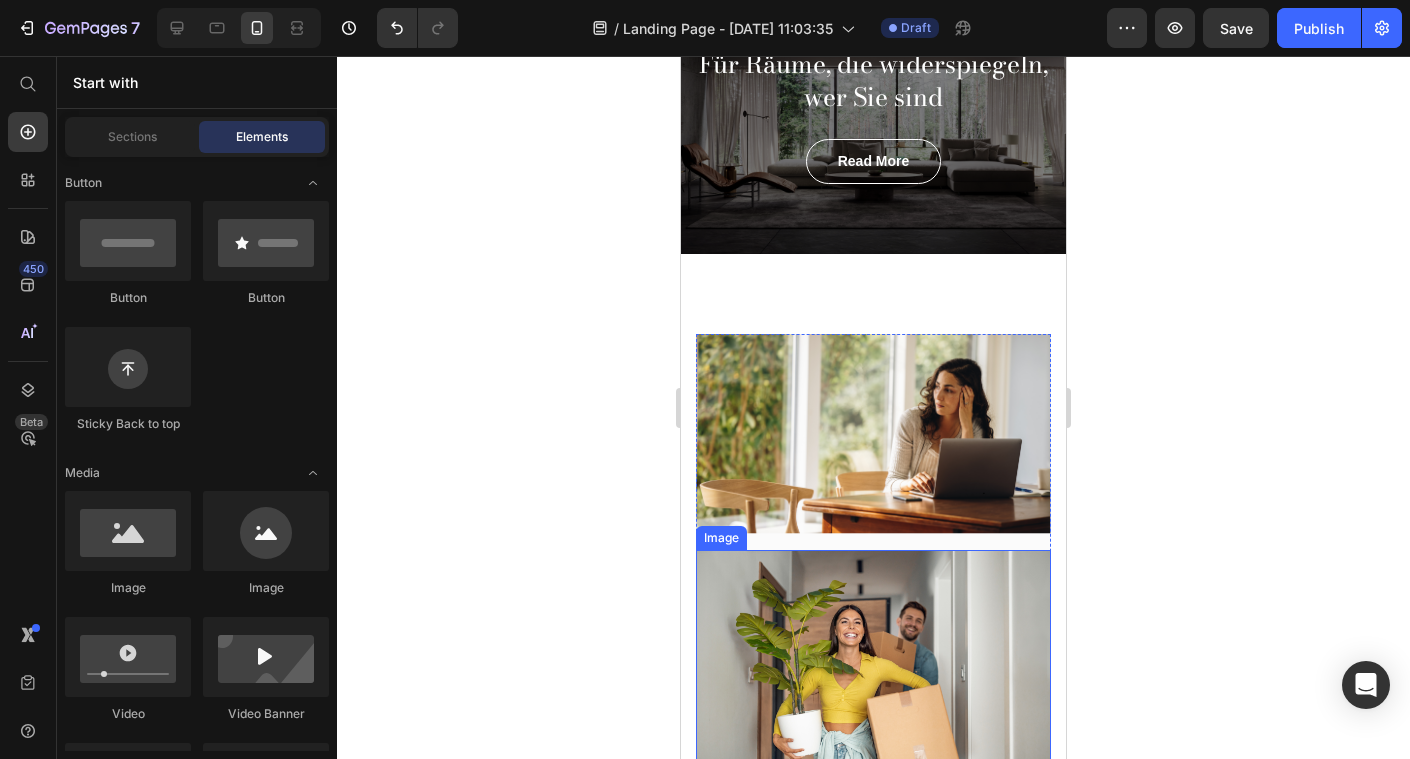 click at bounding box center [873, 668] 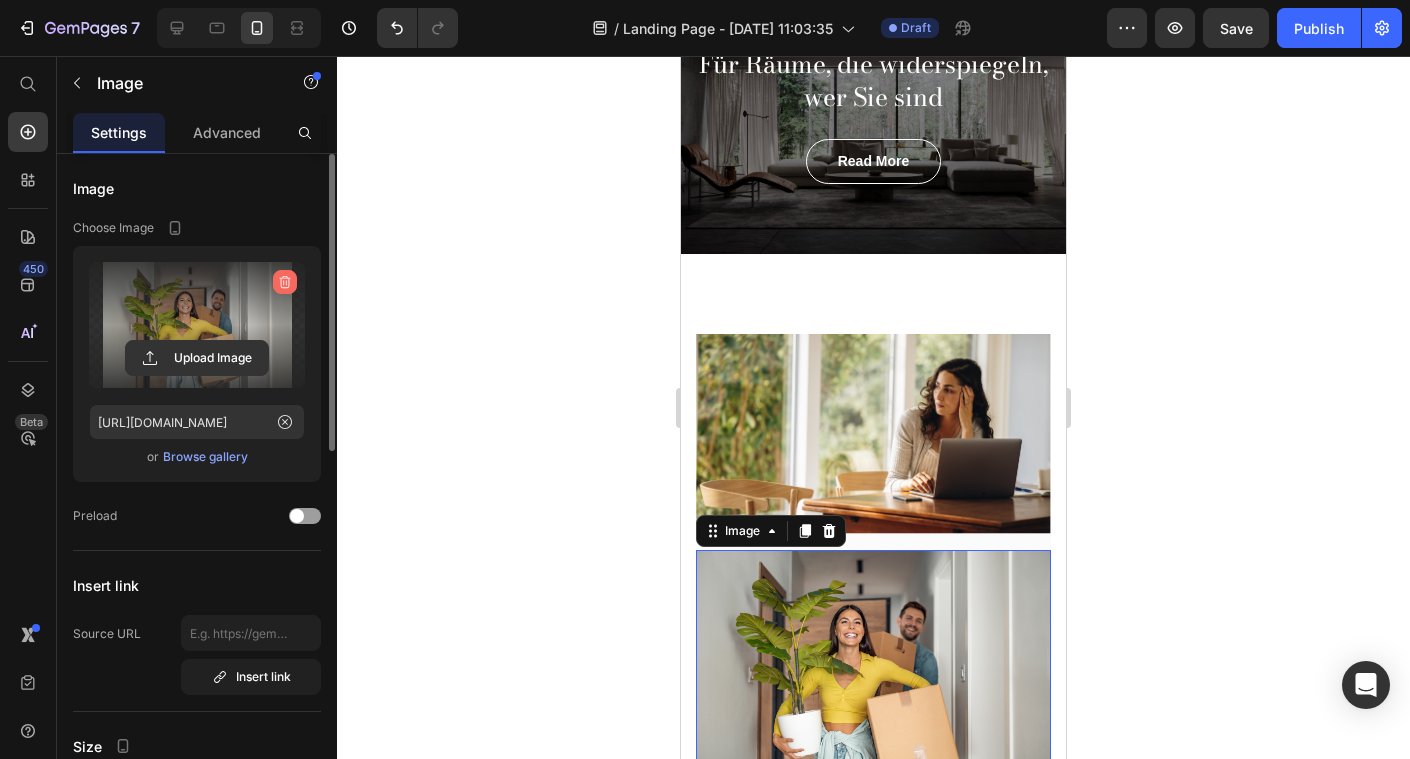 click 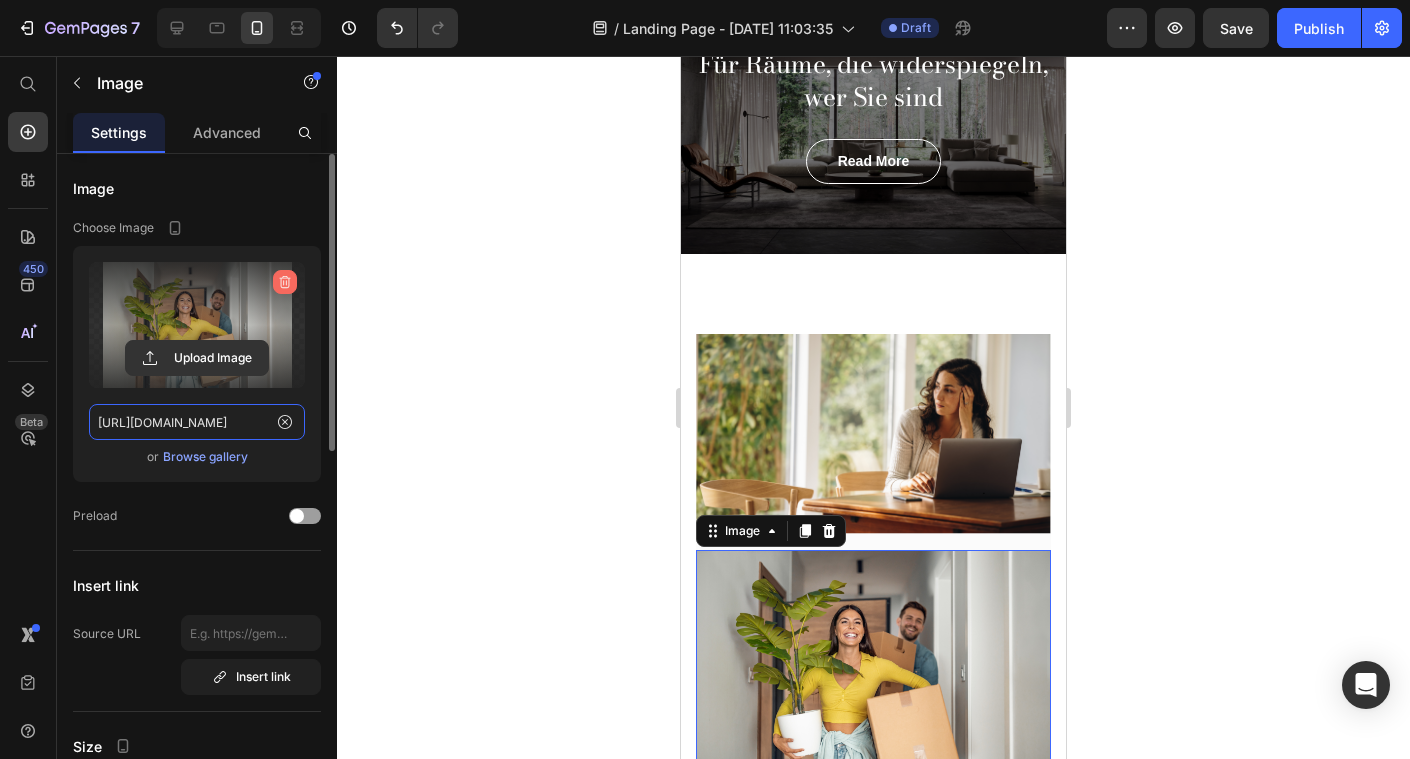 type 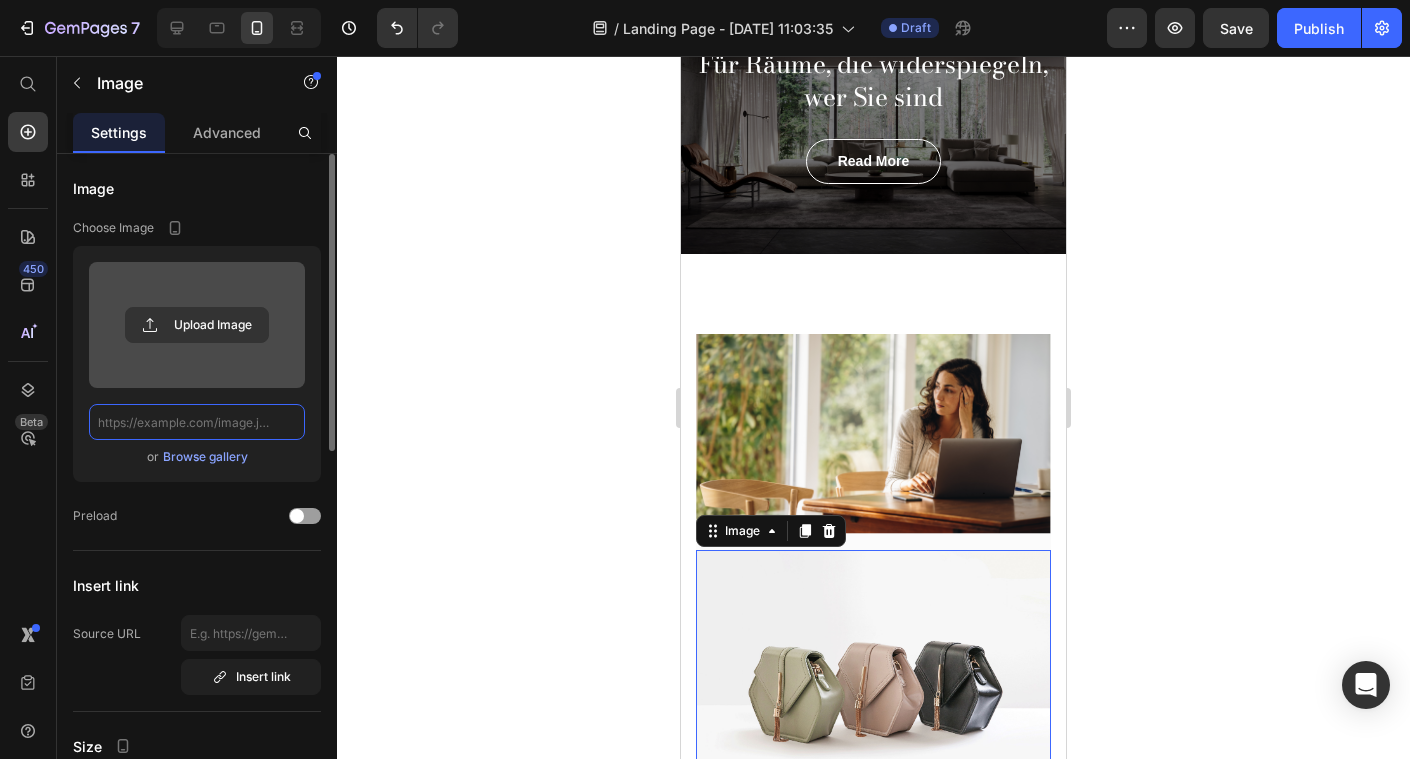 scroll, scrollTop: 0, scrollLeft: 0, axis: both 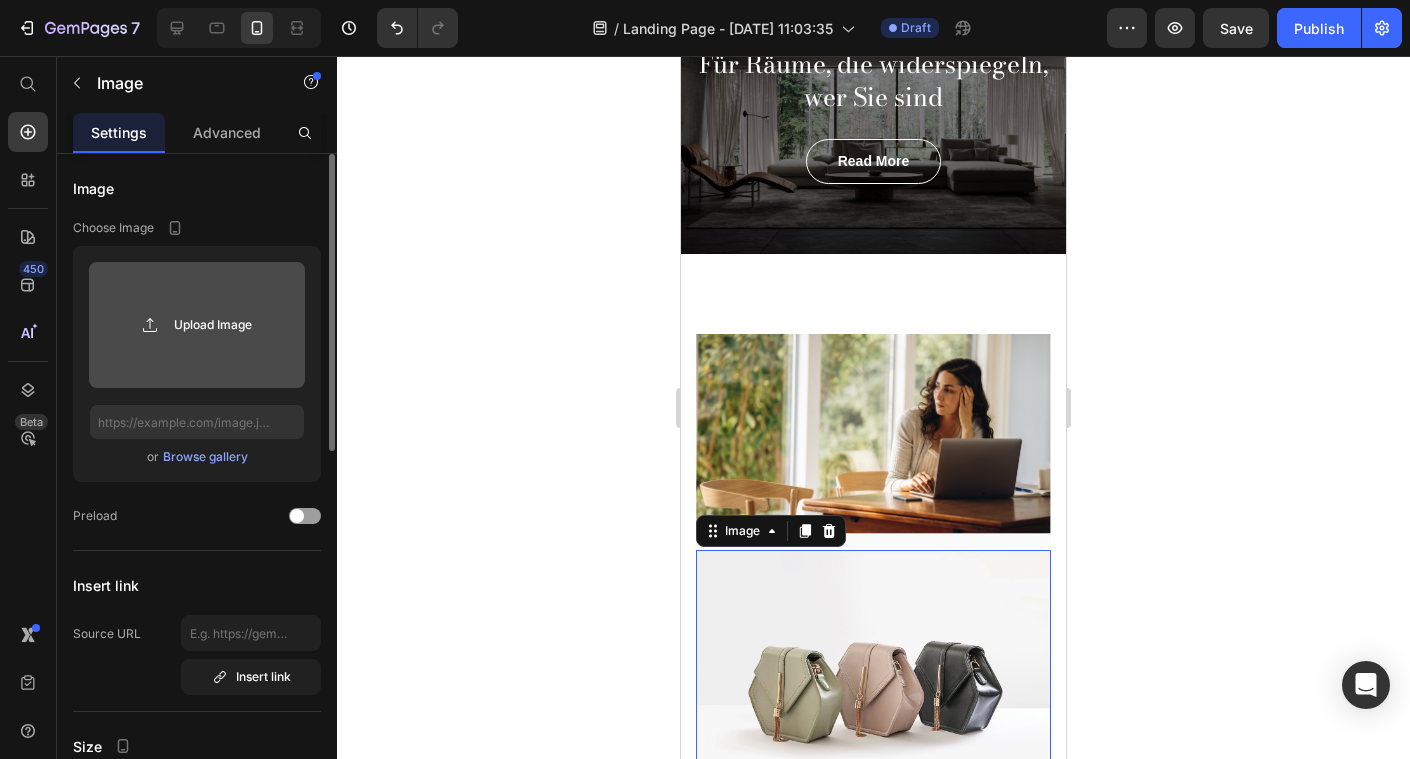 click 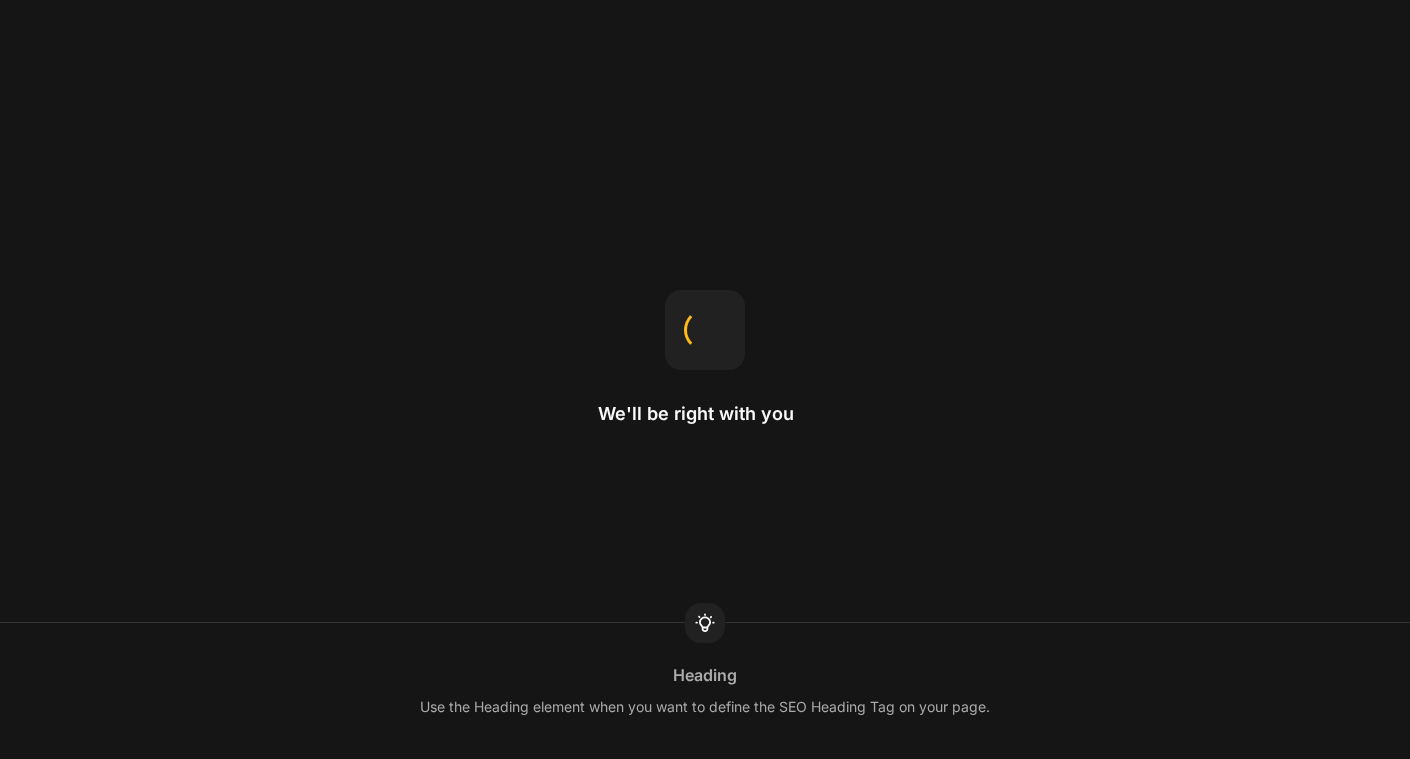 scroll, scrollTop: 0, scrollLeft: 0, axis: both 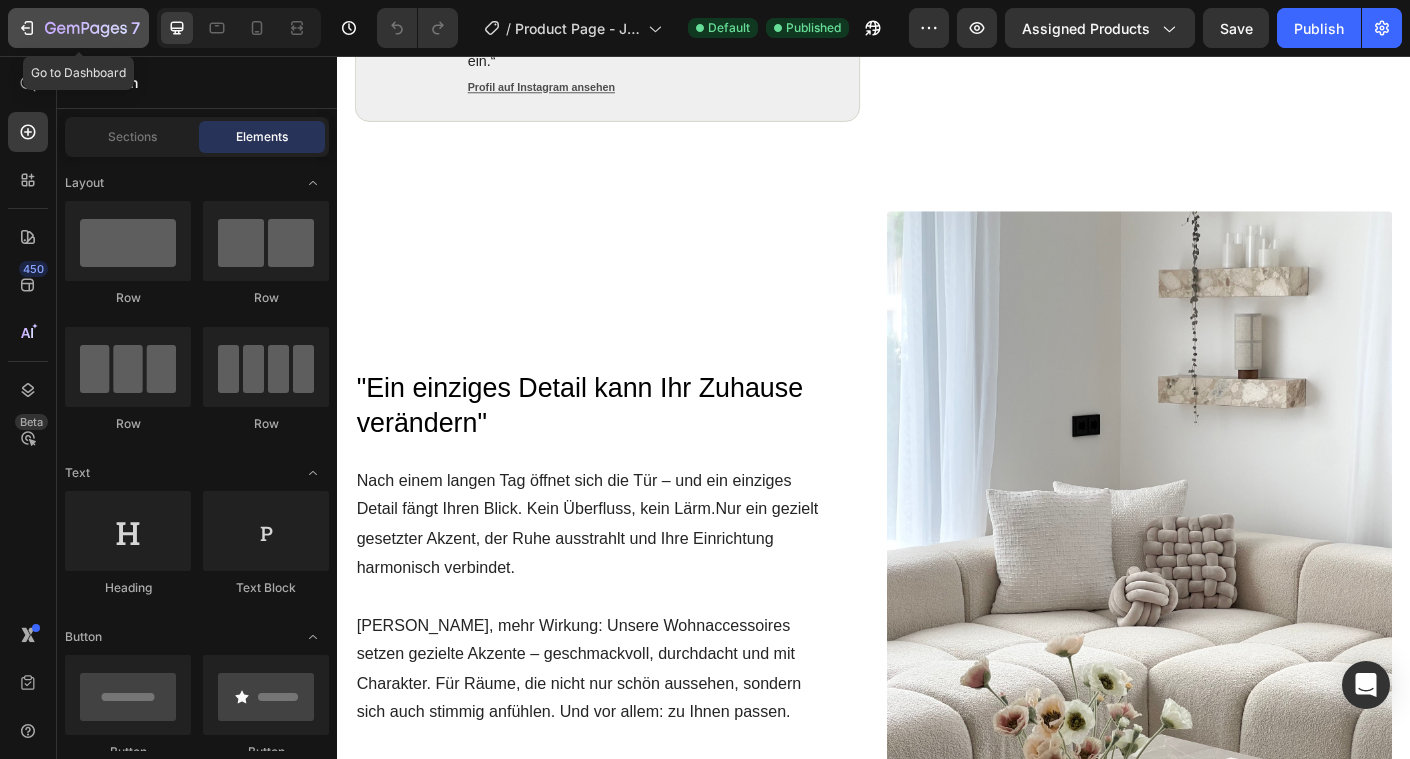 click on "7" 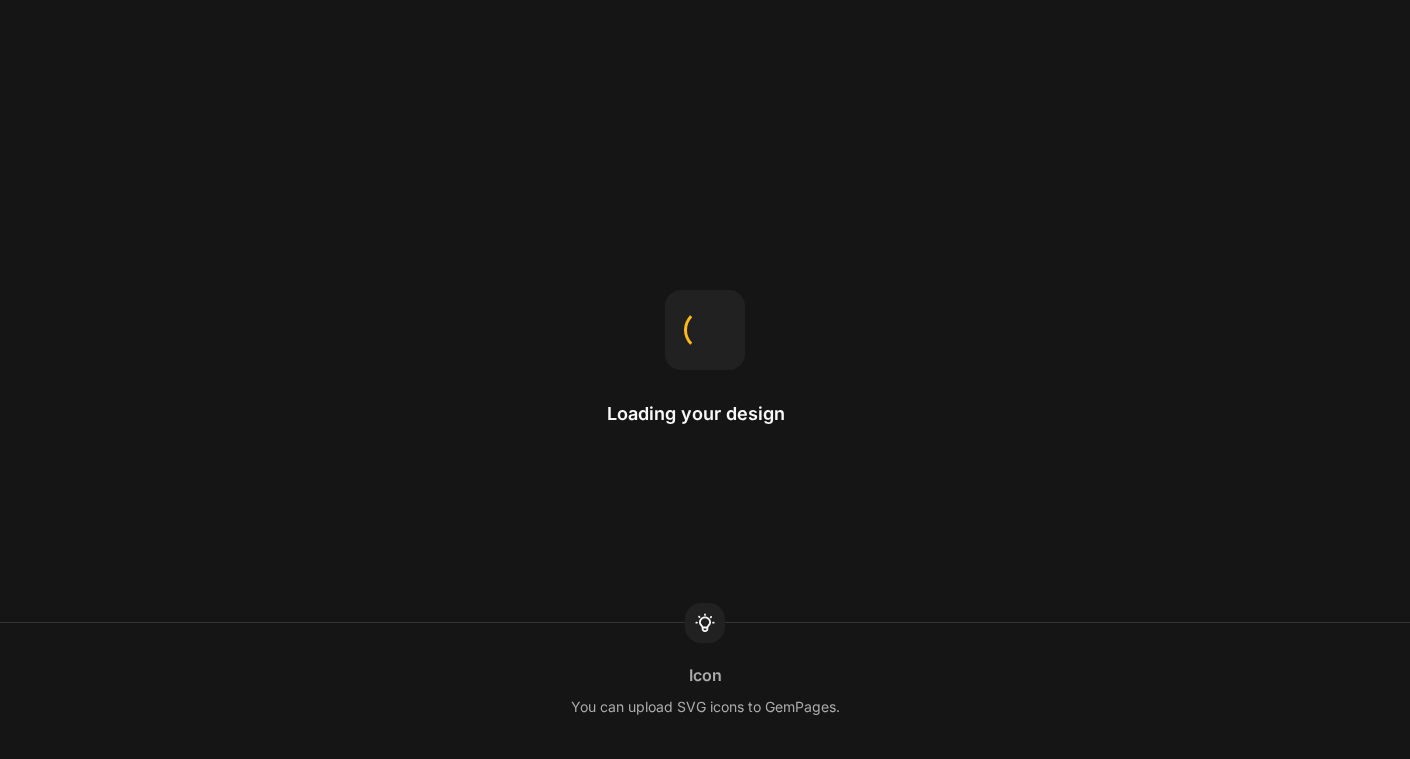 scroll, scrollTop: 0, scrollLeft: 0, axis: both 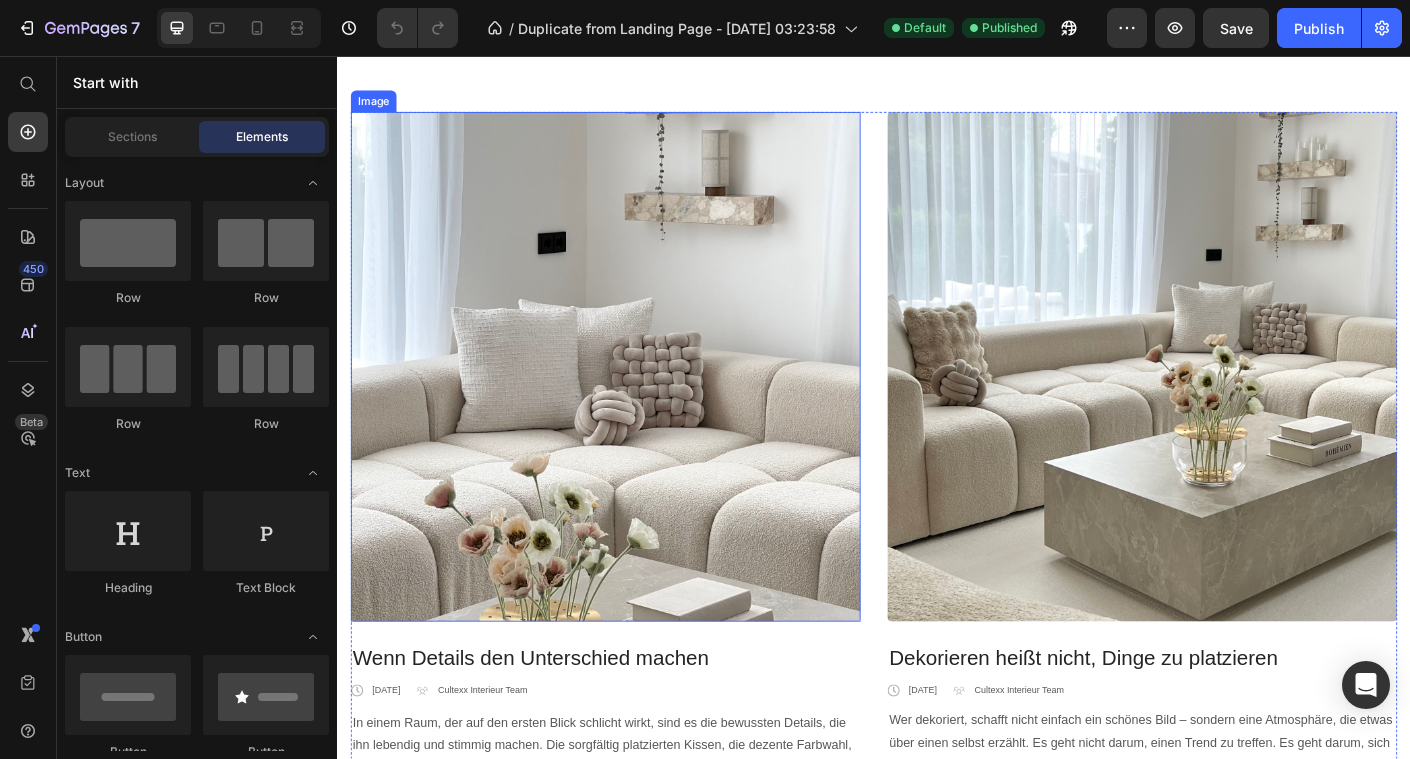 click at bounding box center (637, 404) 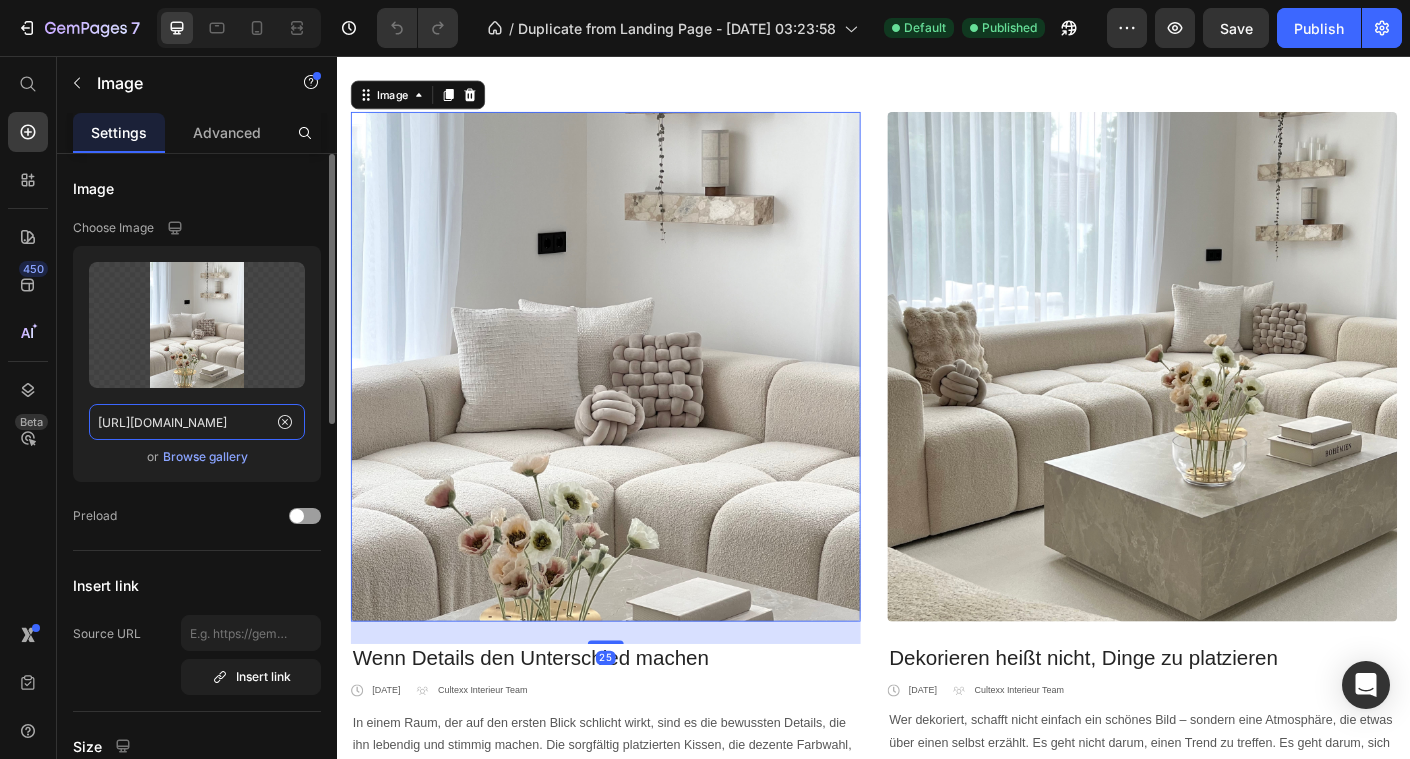 click on "[URL][DOMAIN_NAME]" 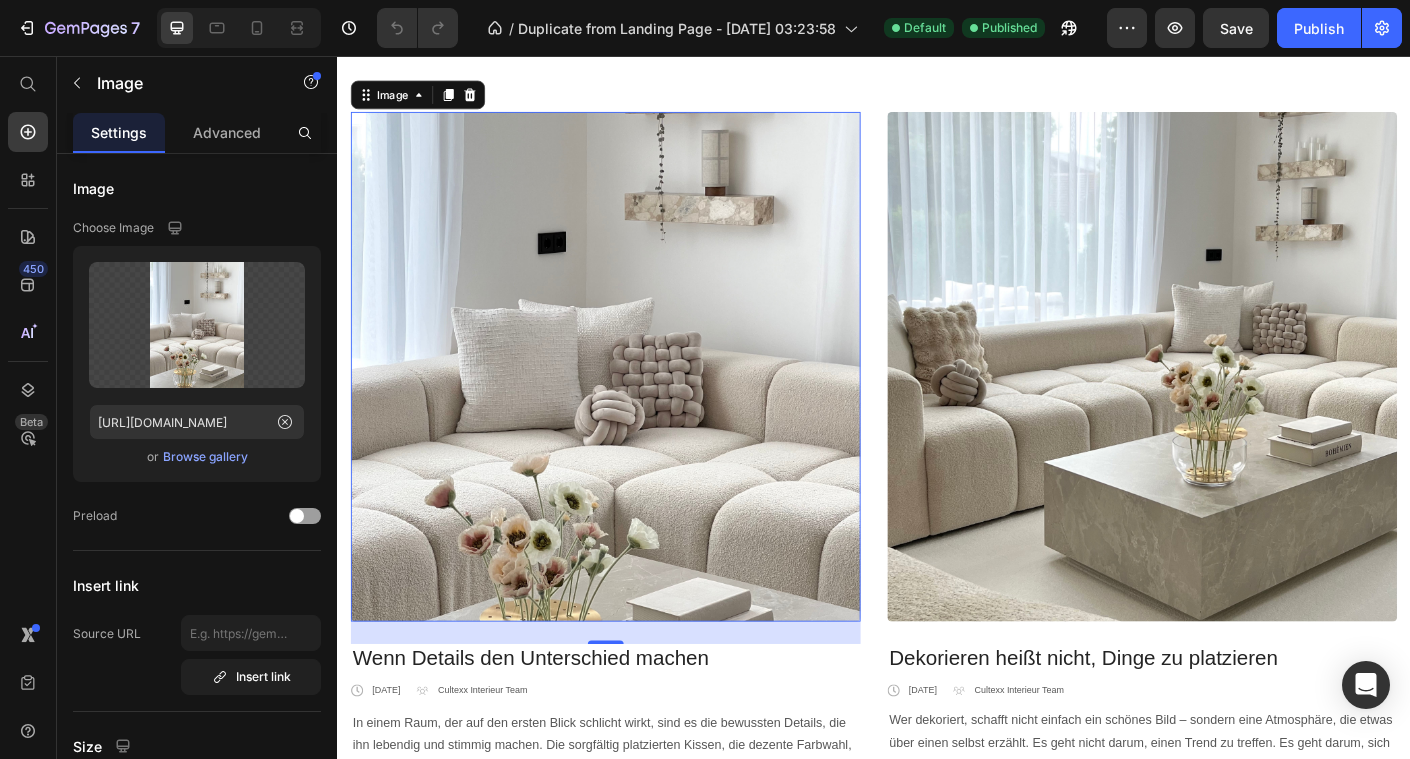 click at bounding box center (1237, 404) 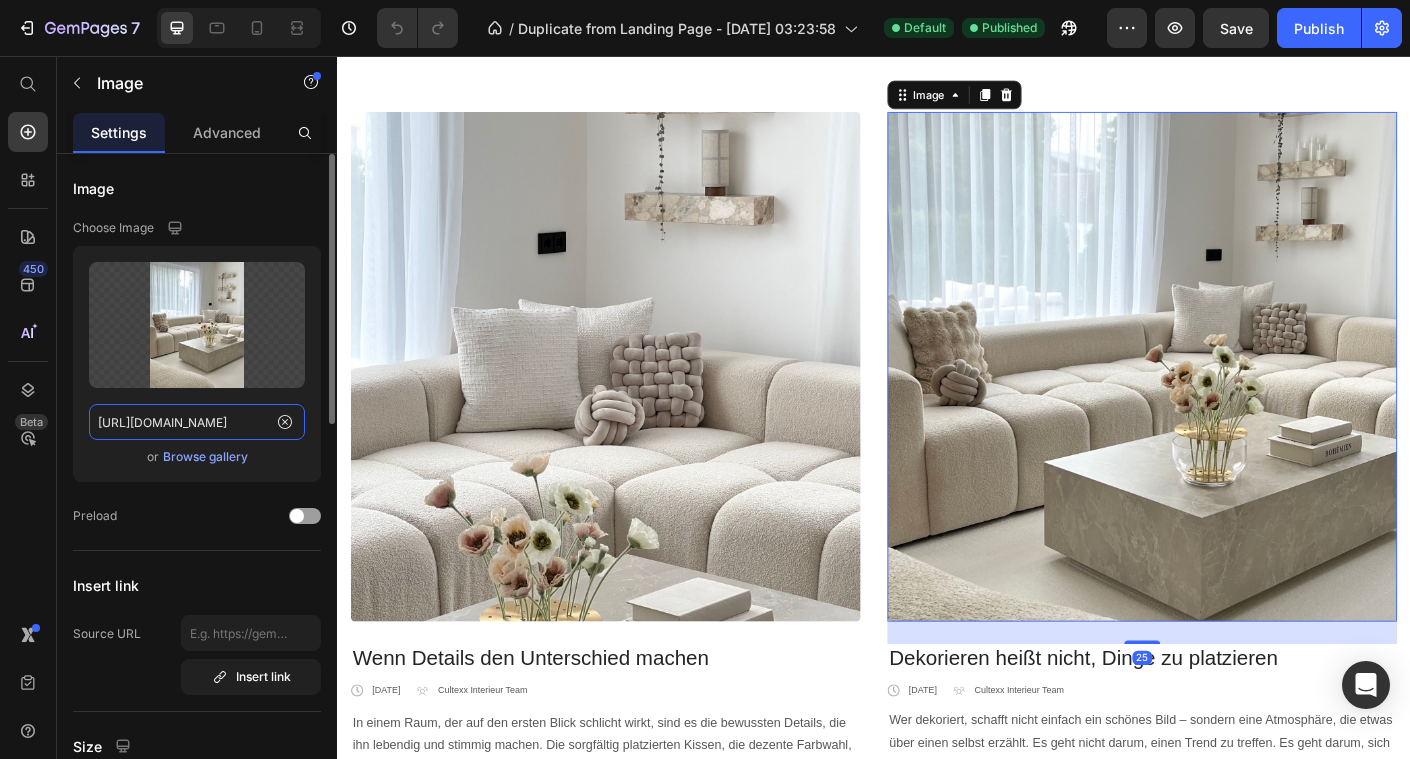 click on "[URL][DOMAIN_NAME]" 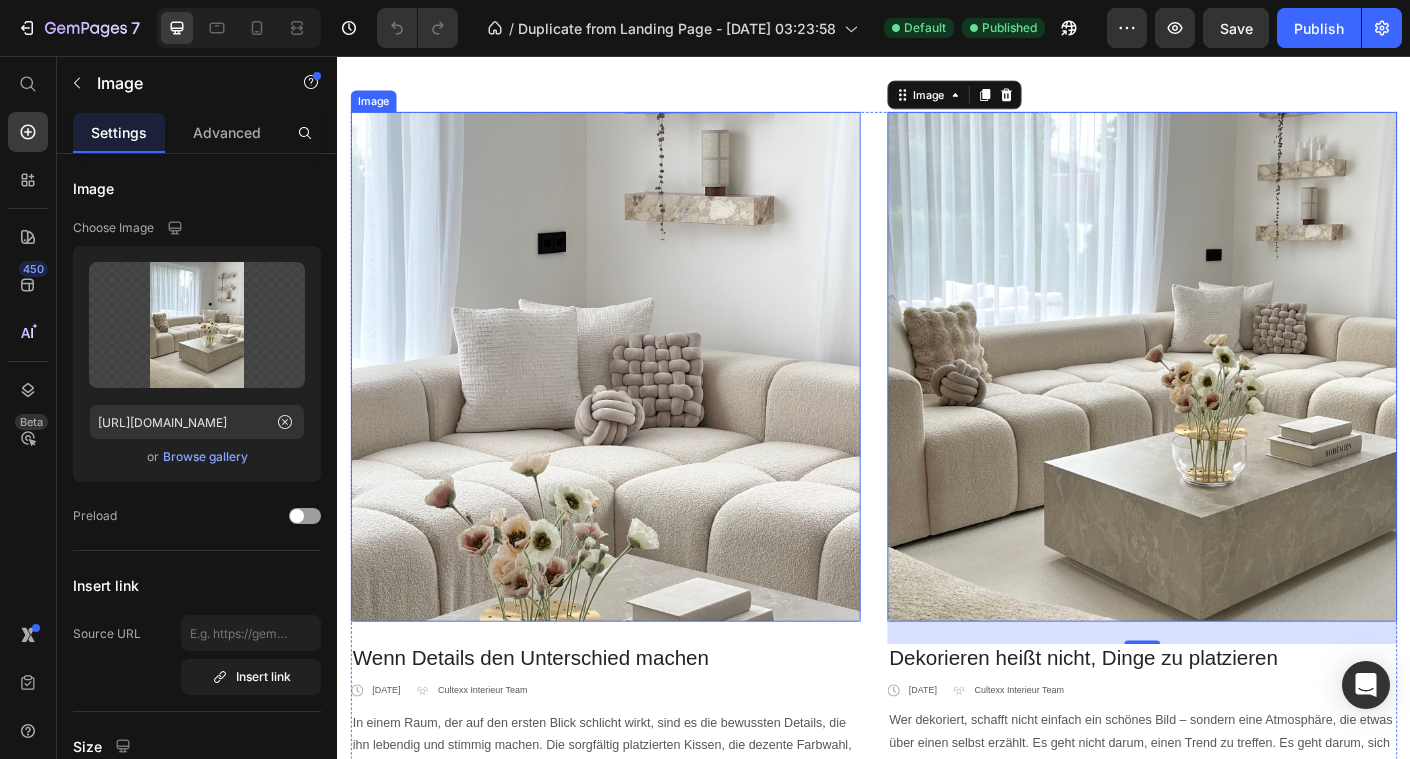 click at bounding box center [637, 404] 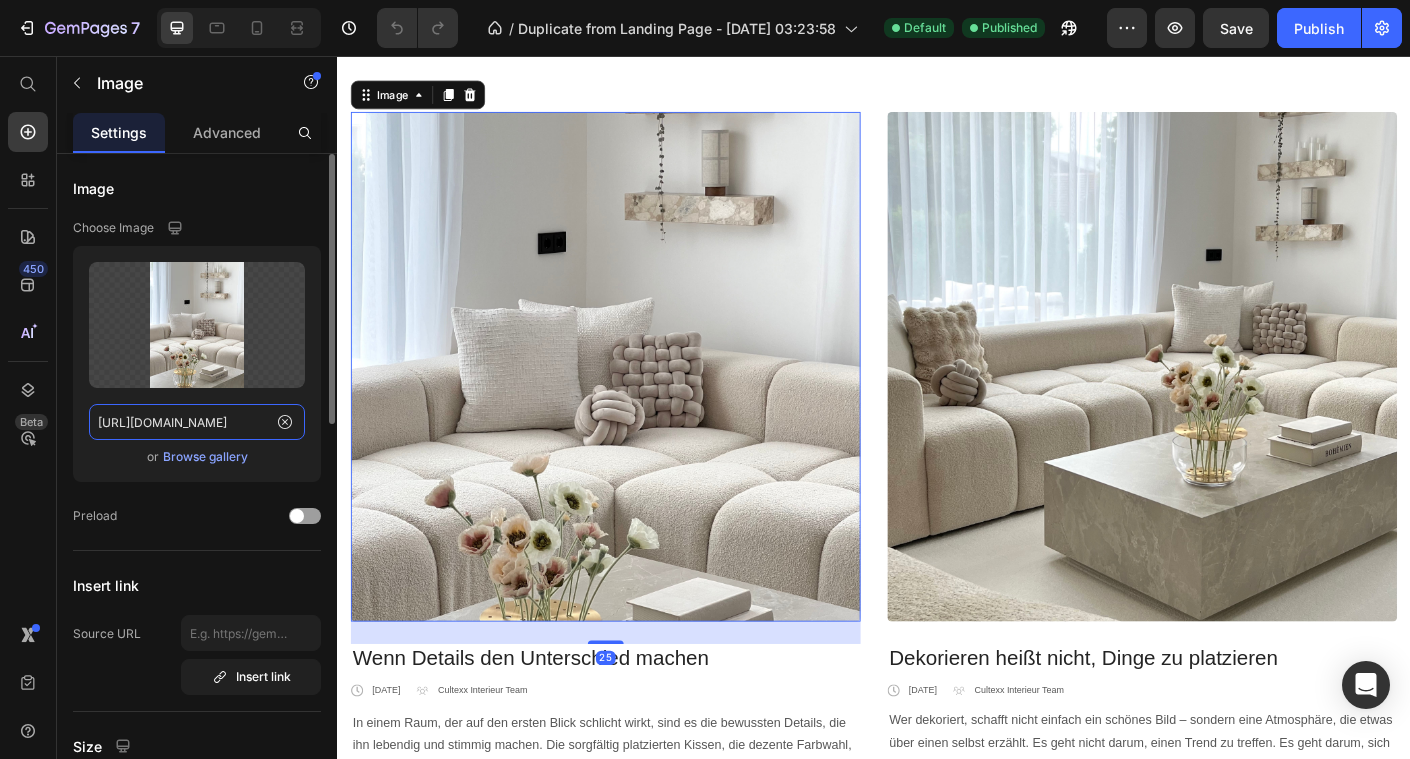 click on "[URL][DOMAIN_NAME]" 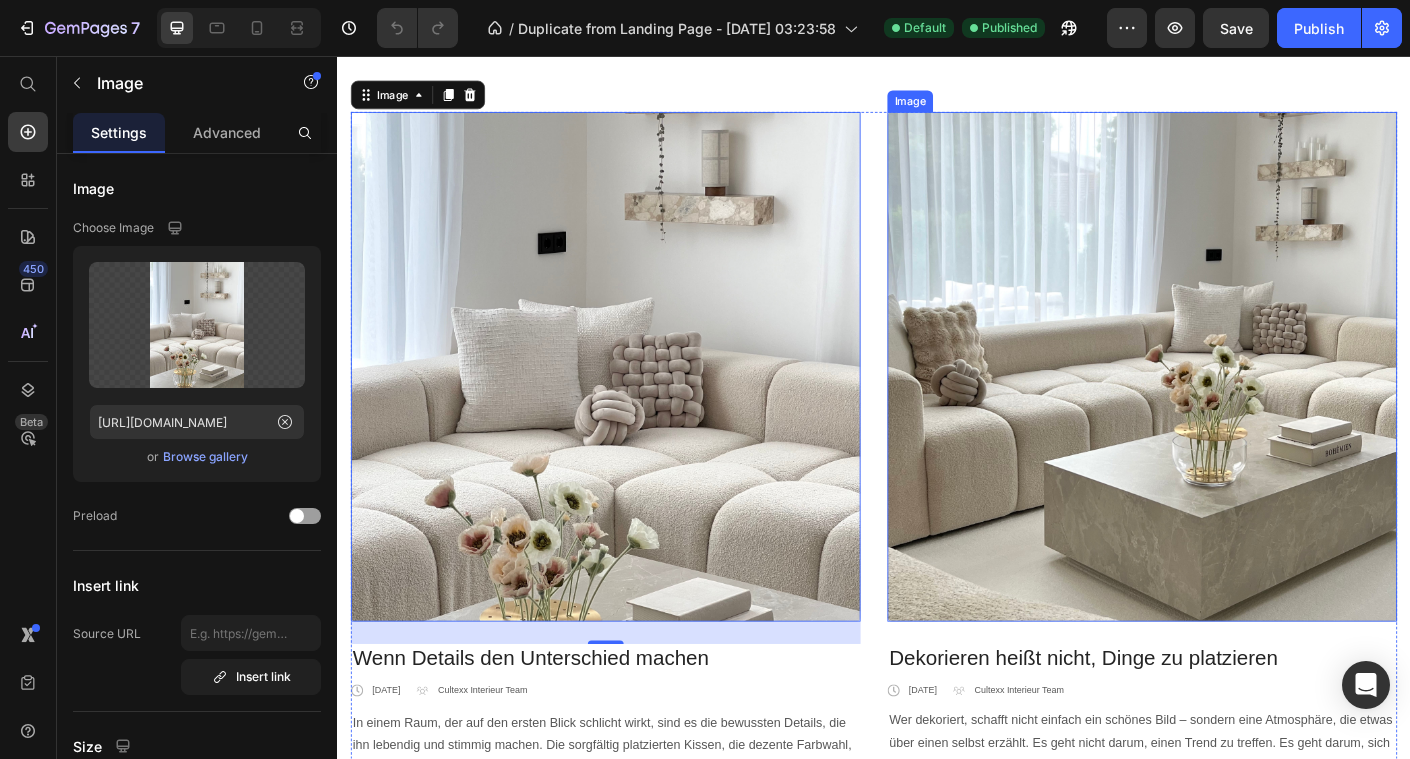 click at bounding box center [1237, 404] 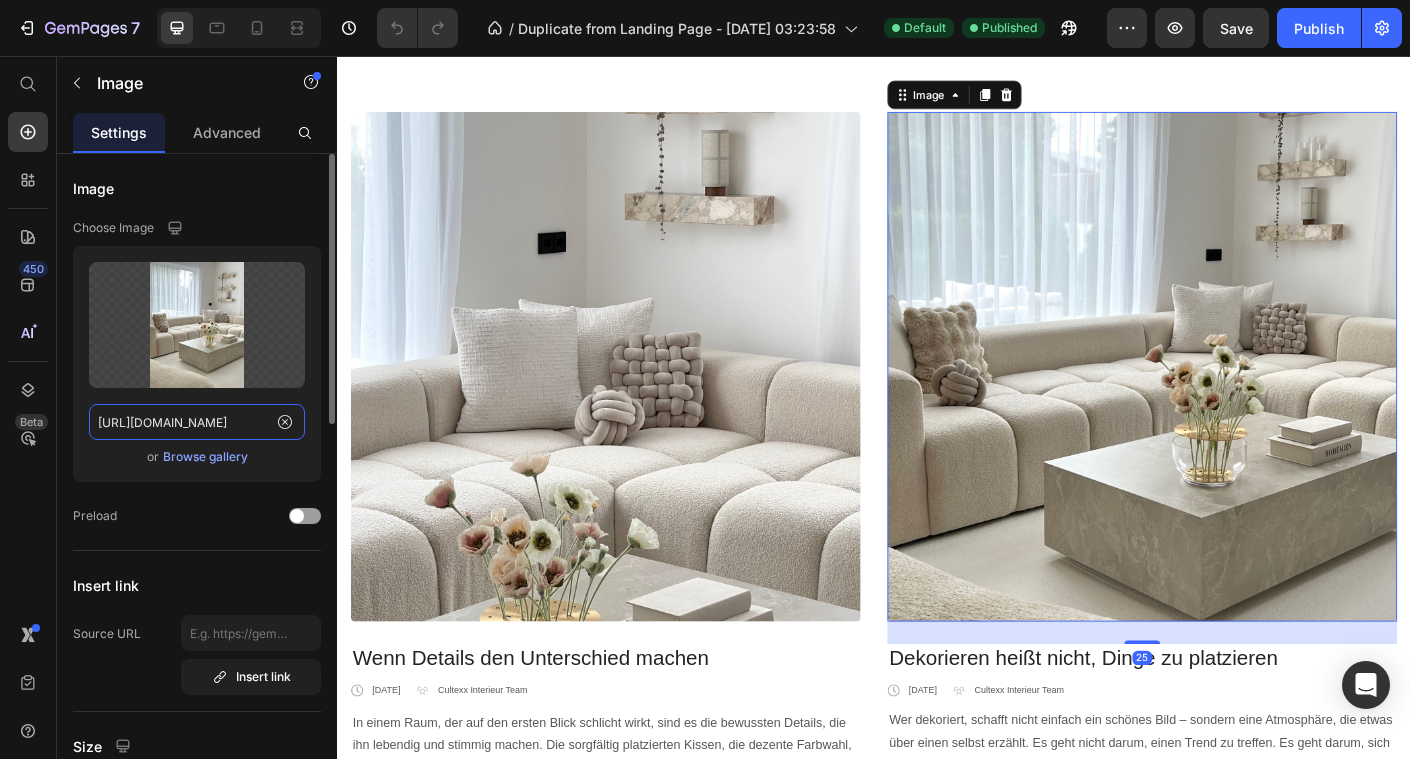 click on "[URL][DOMAIN_NAME]" 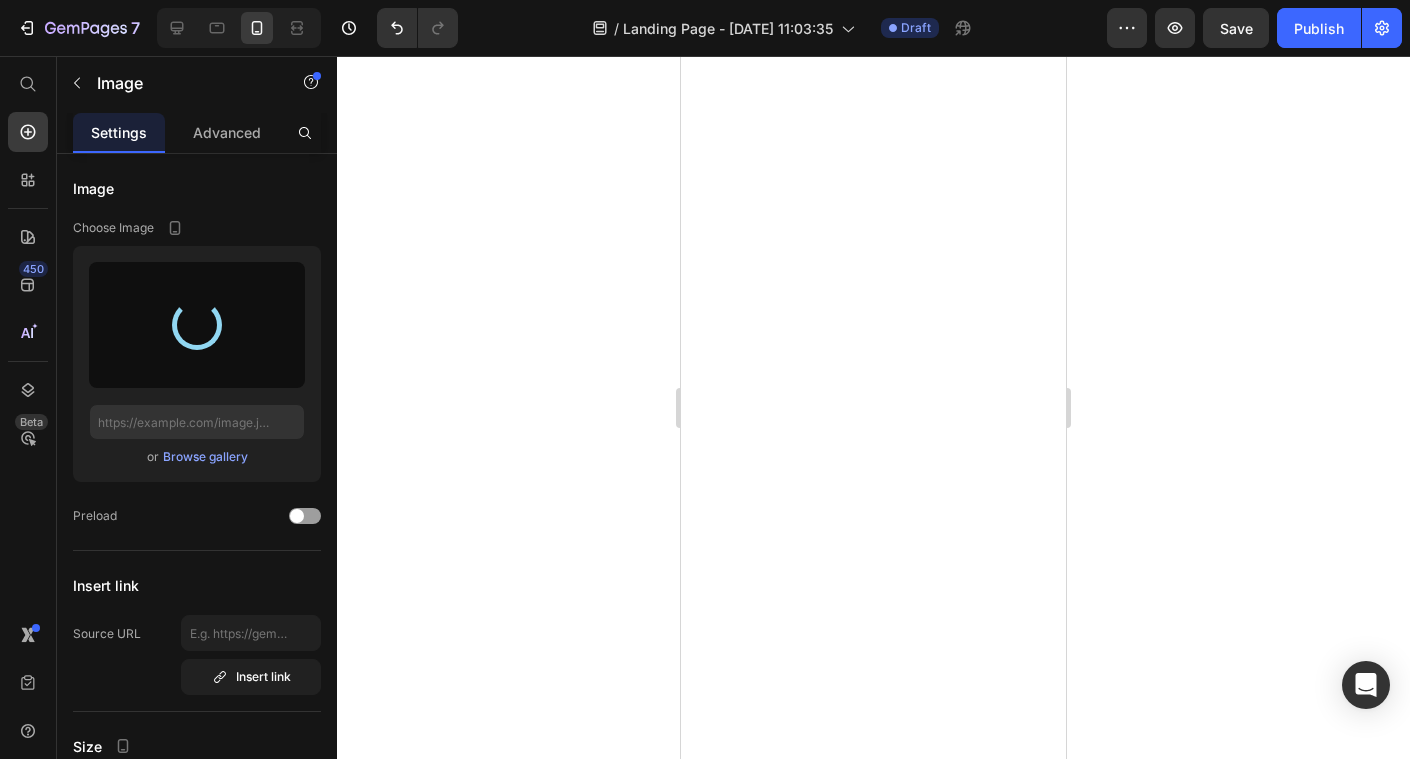 scroll, scrollTop: 0, scrollLeft: 0, axis: both 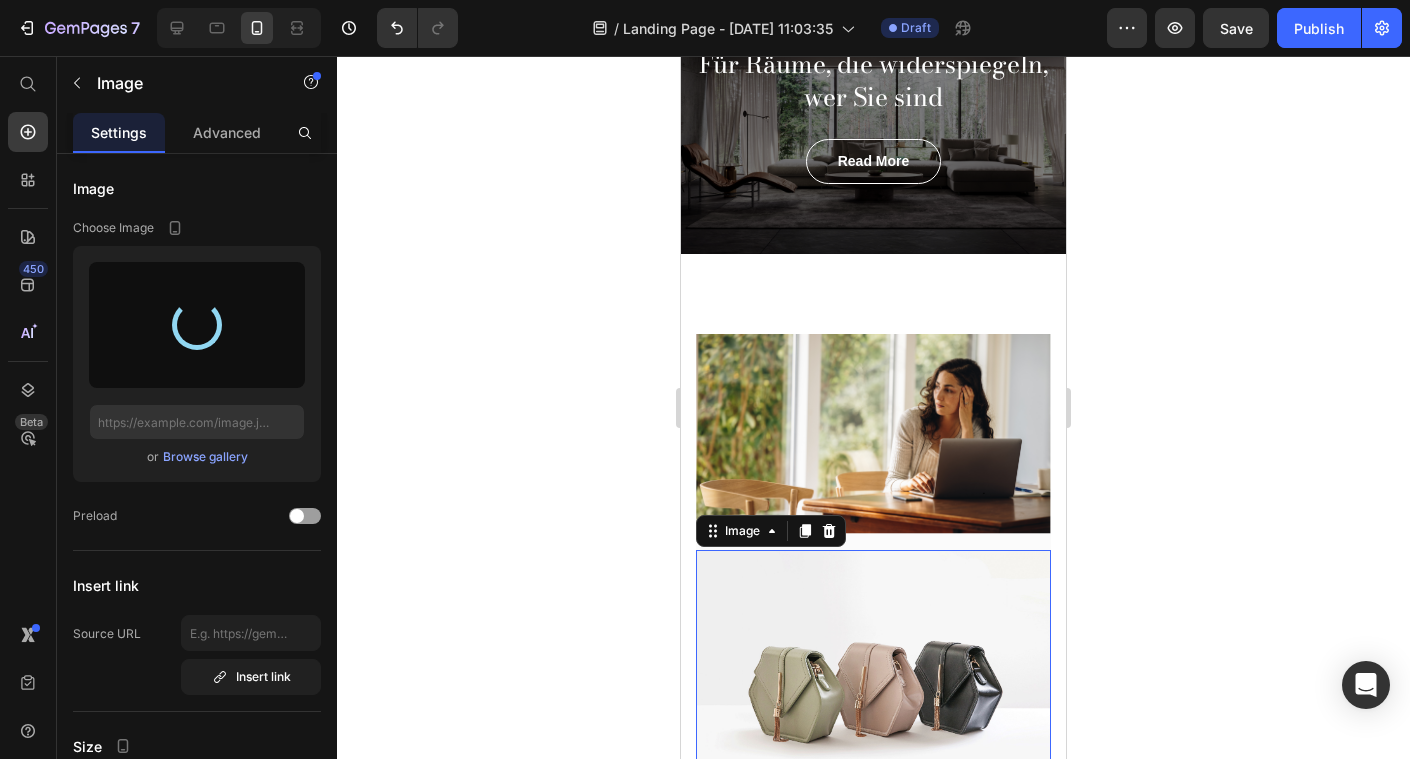 type on "[URL][DOMAIN_NAME]" 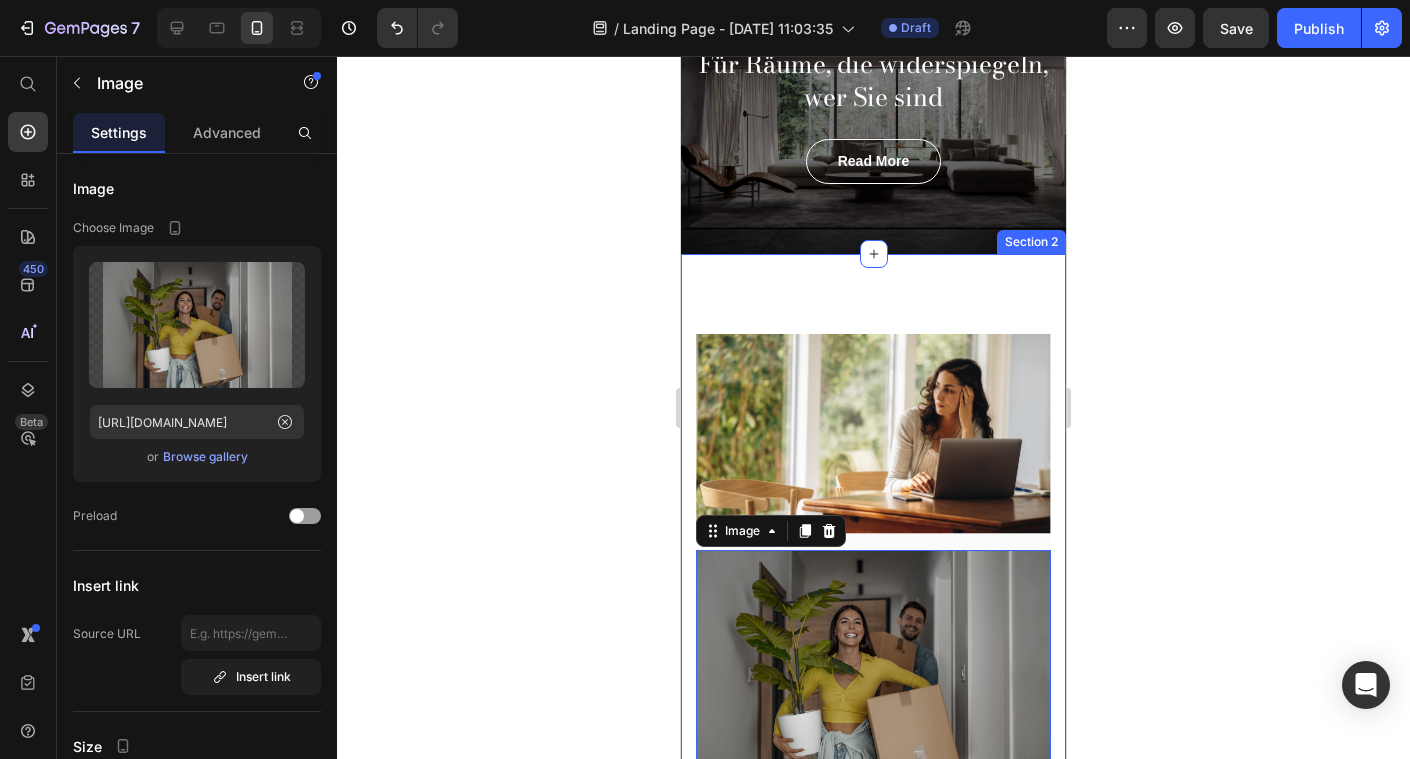 click 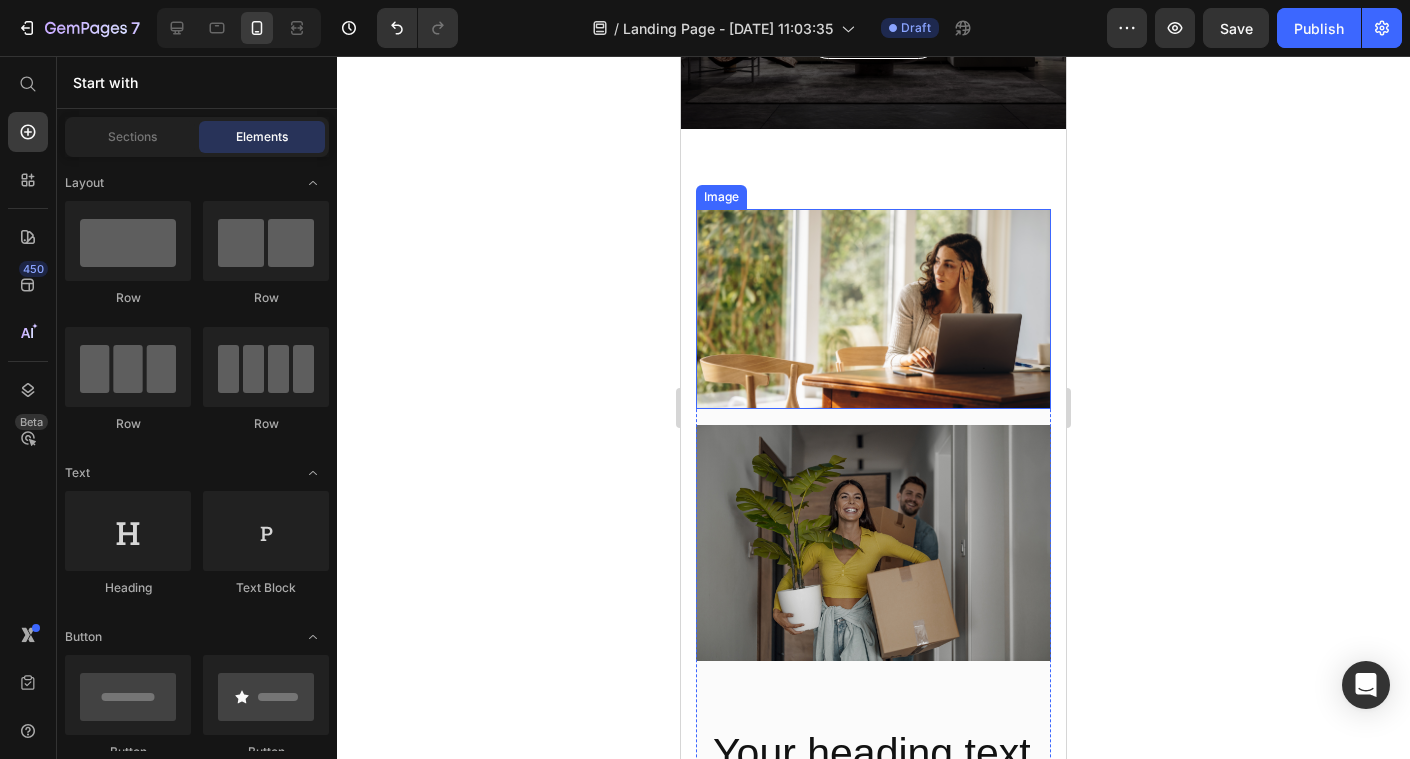 scroll, scrollTop: 250, scrollLeft: 0, axis: vertical 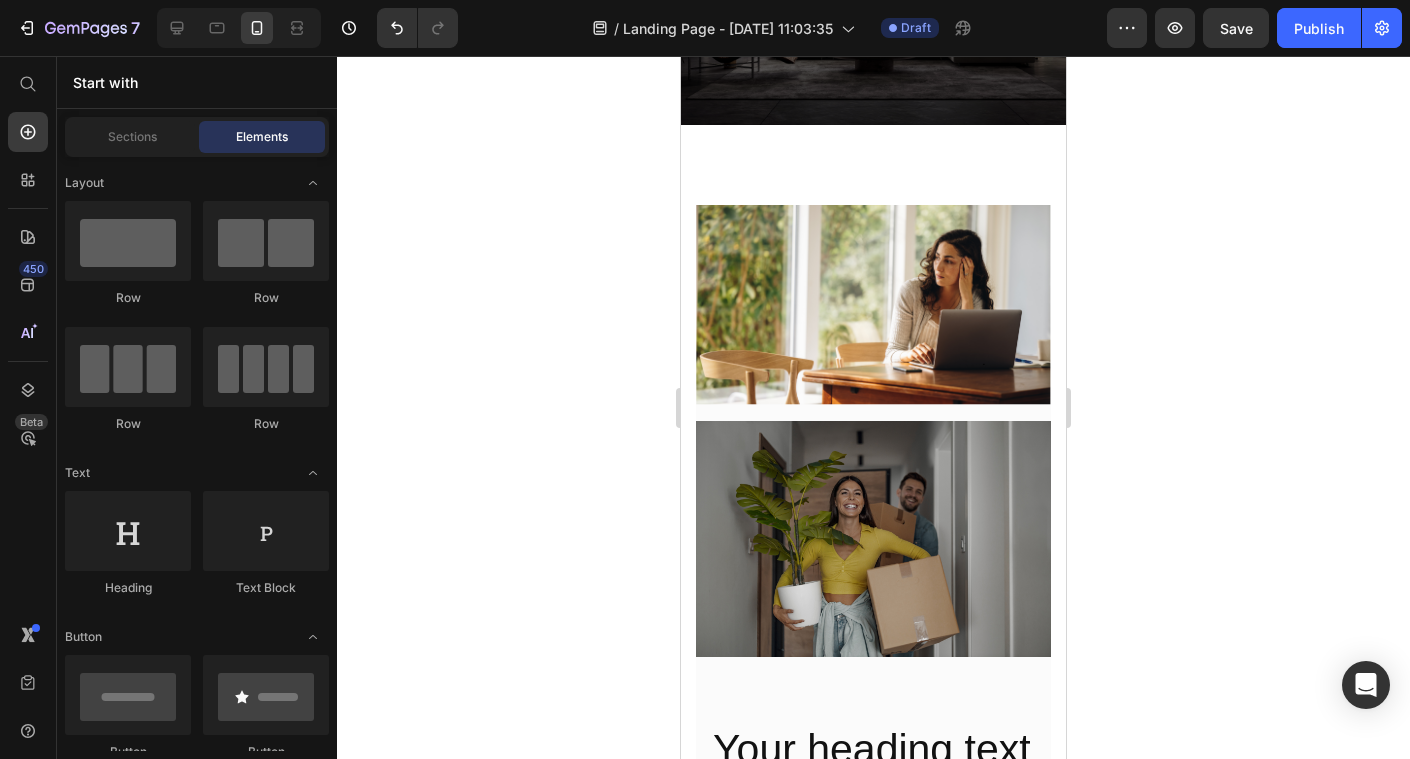 click 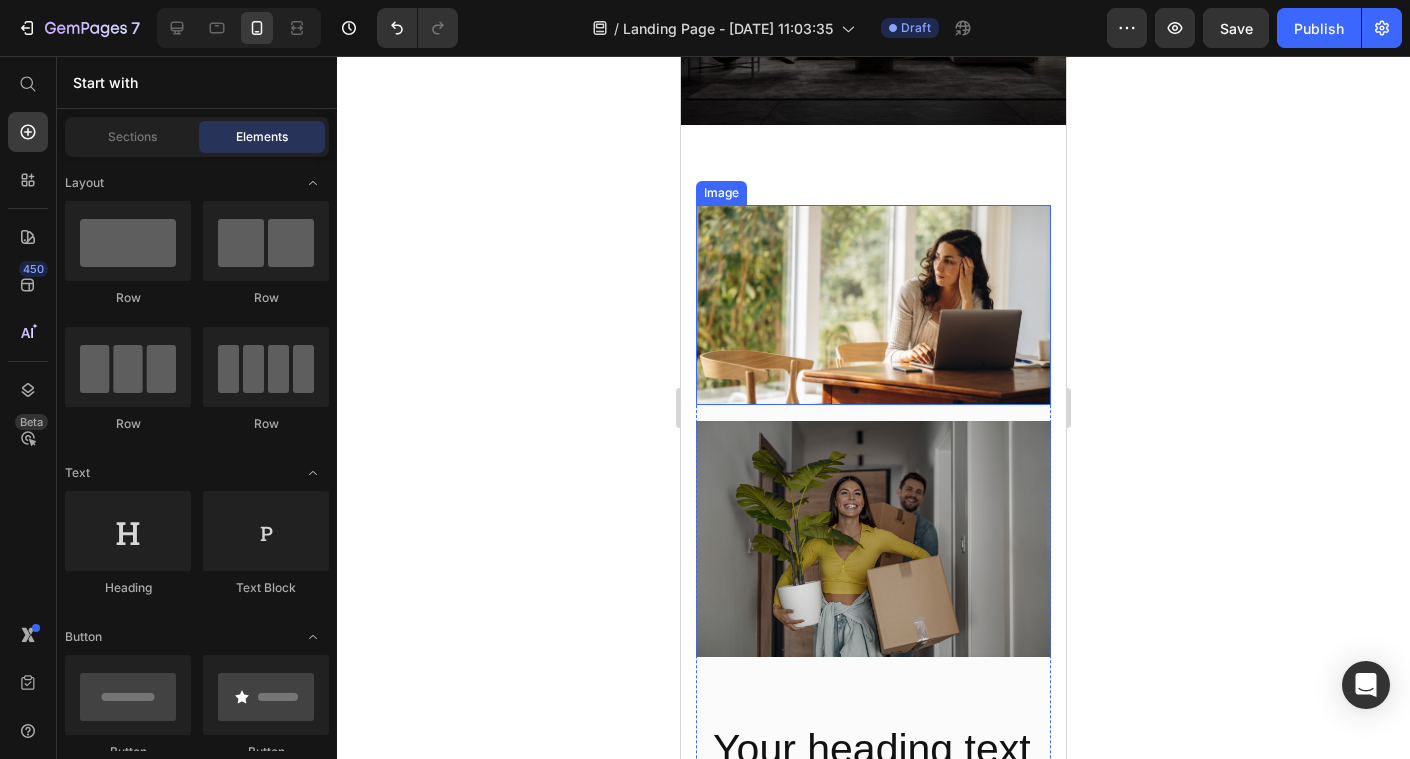 click at bounding box center (873, 305) 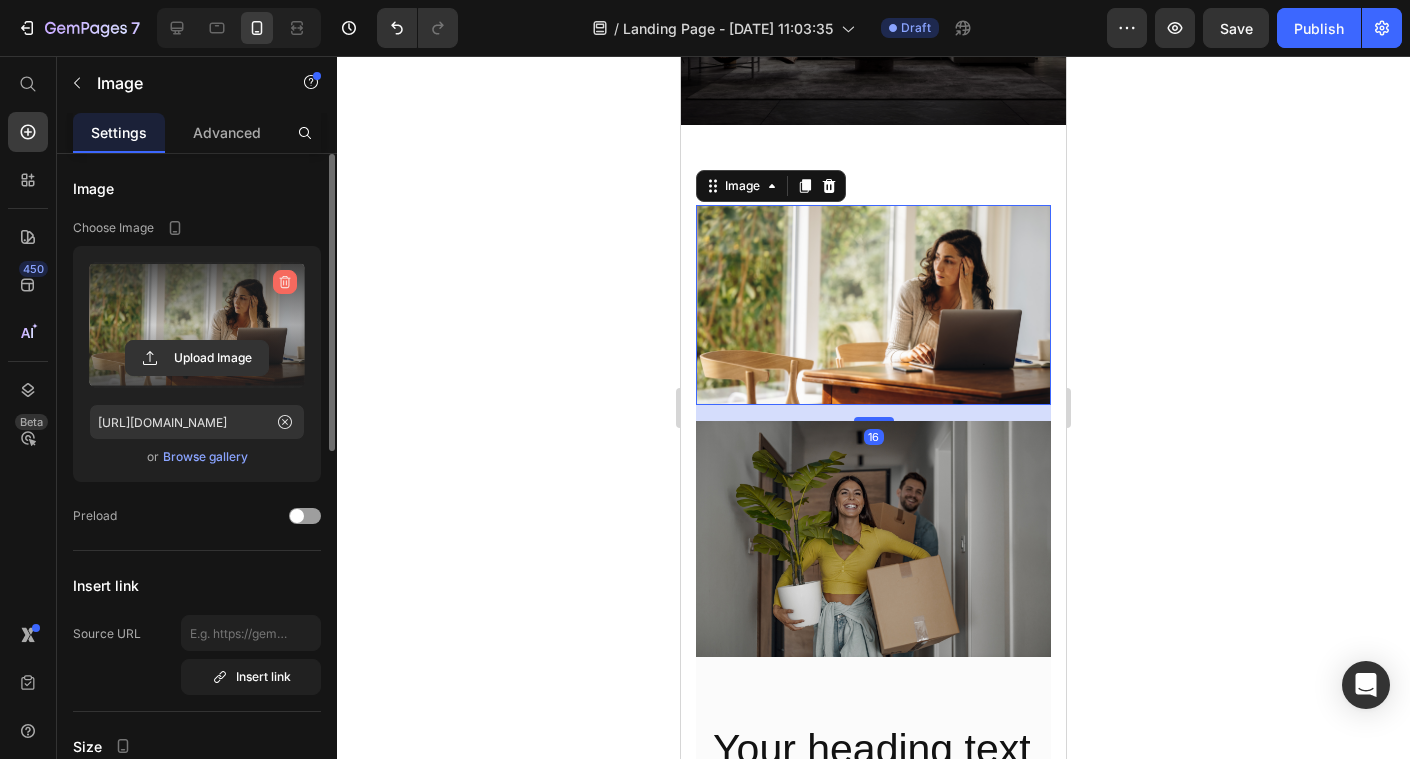 click 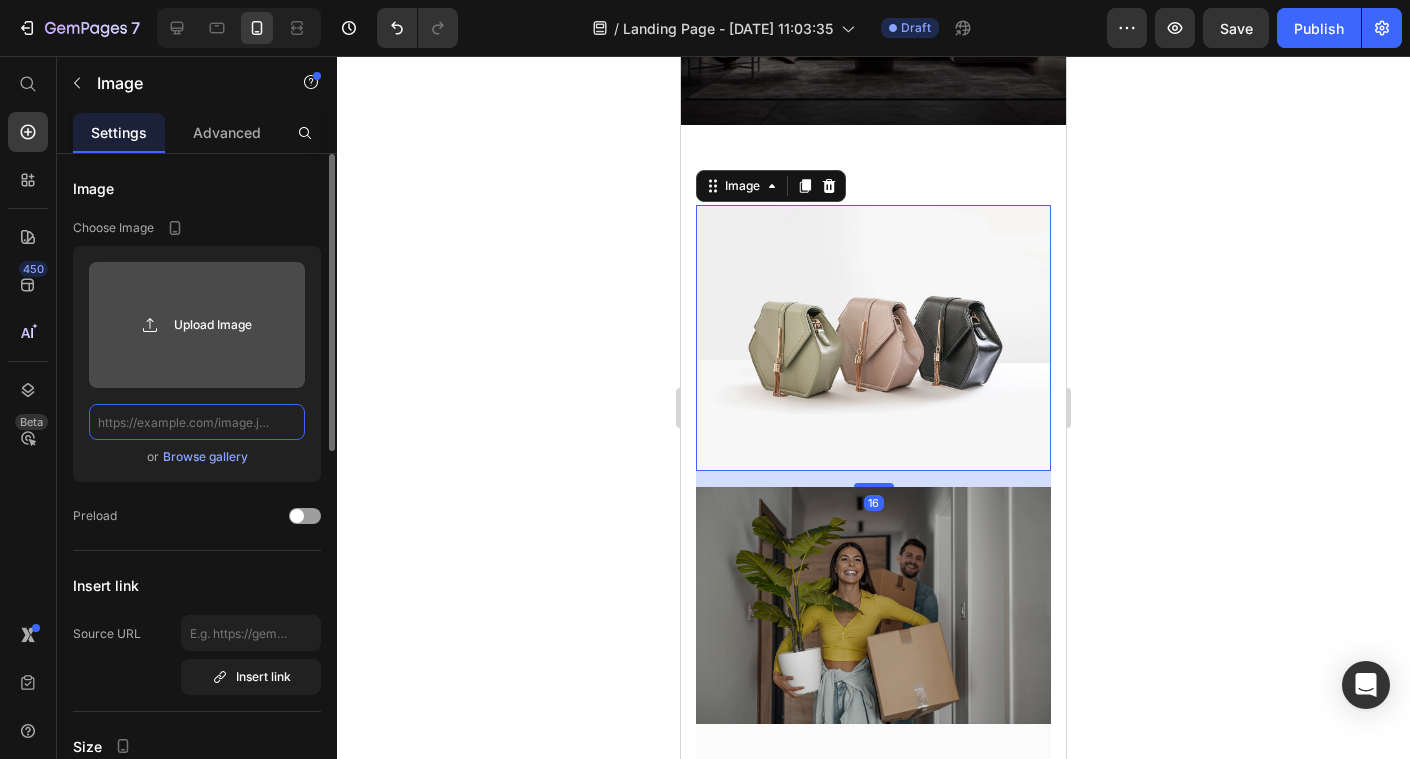 scroll, scrollTop: 0, scrollLeft: 0, axis: both 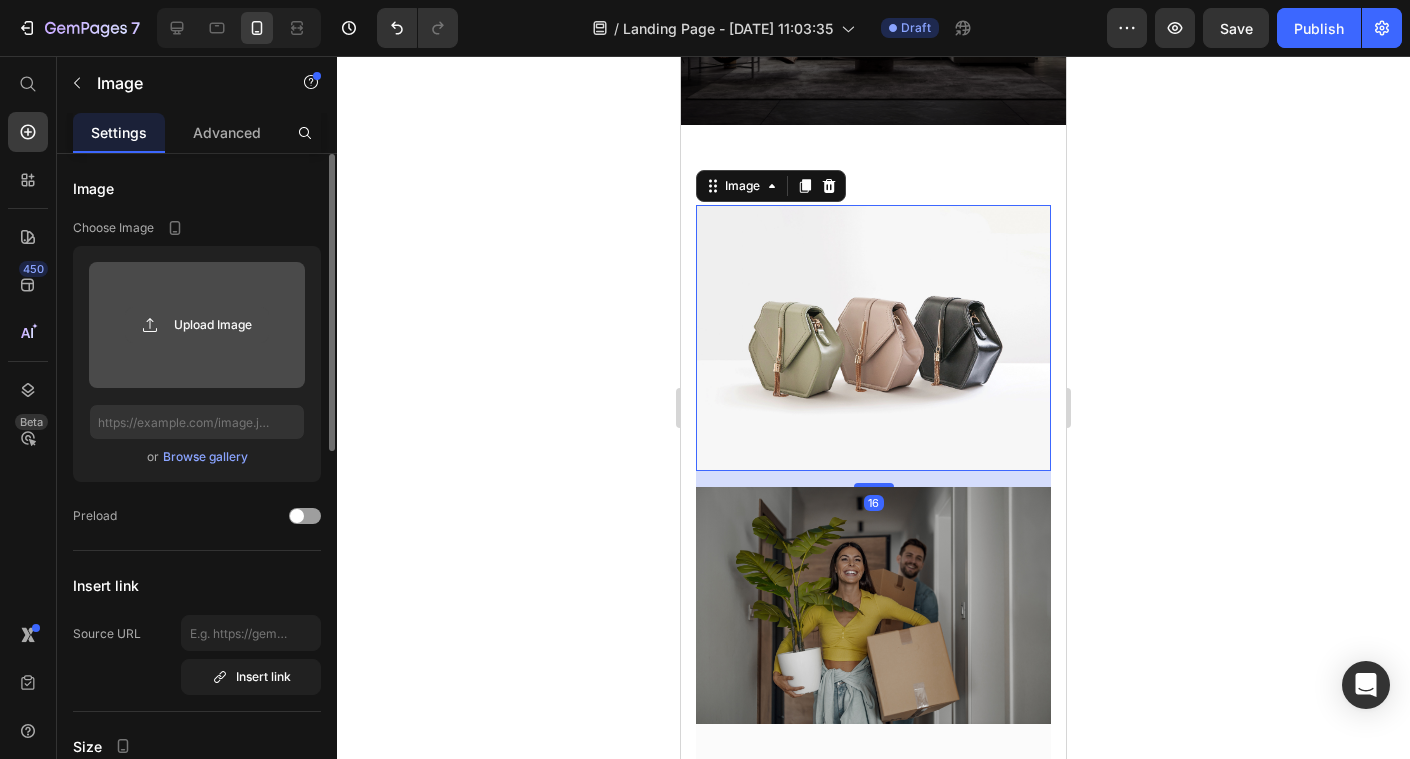 click 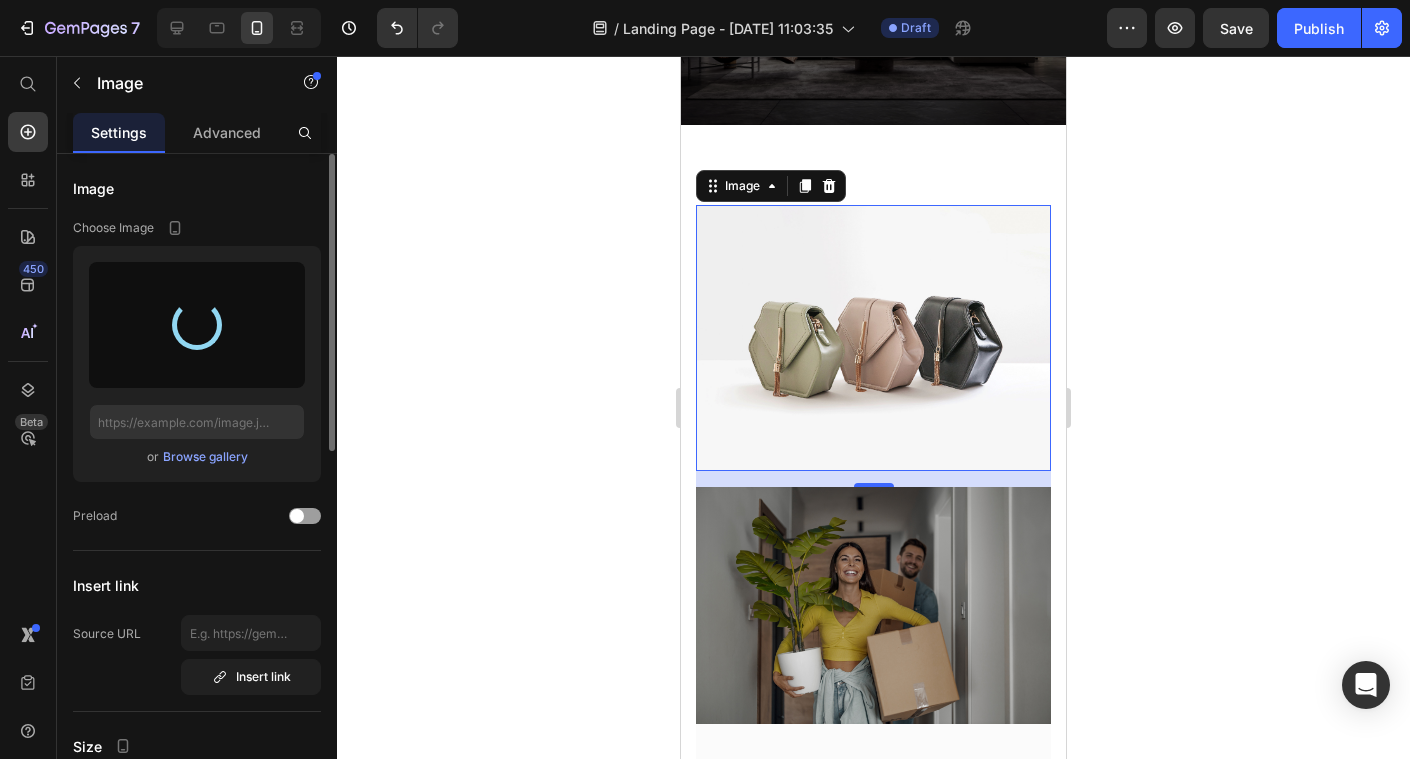 type on "[URL][DOMAIN_NAME]" 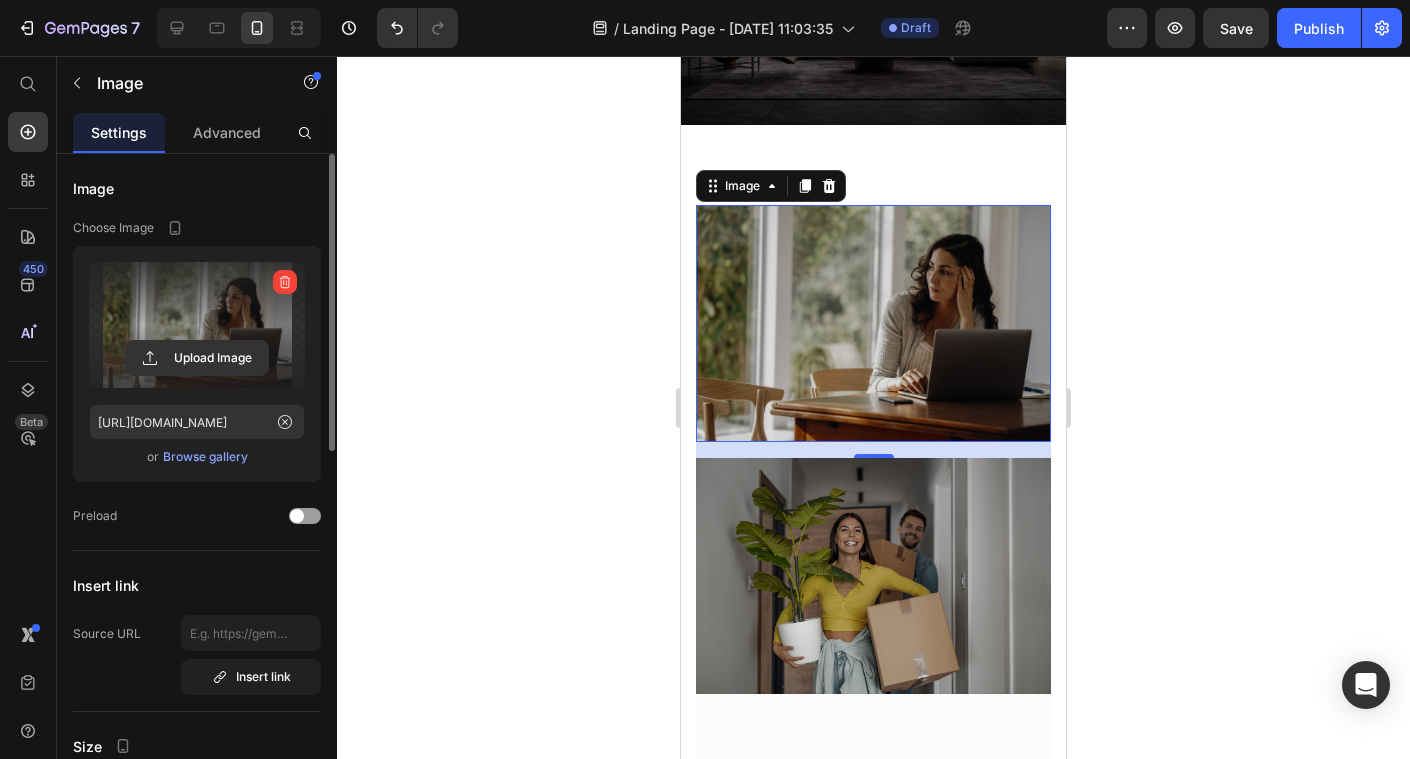 click 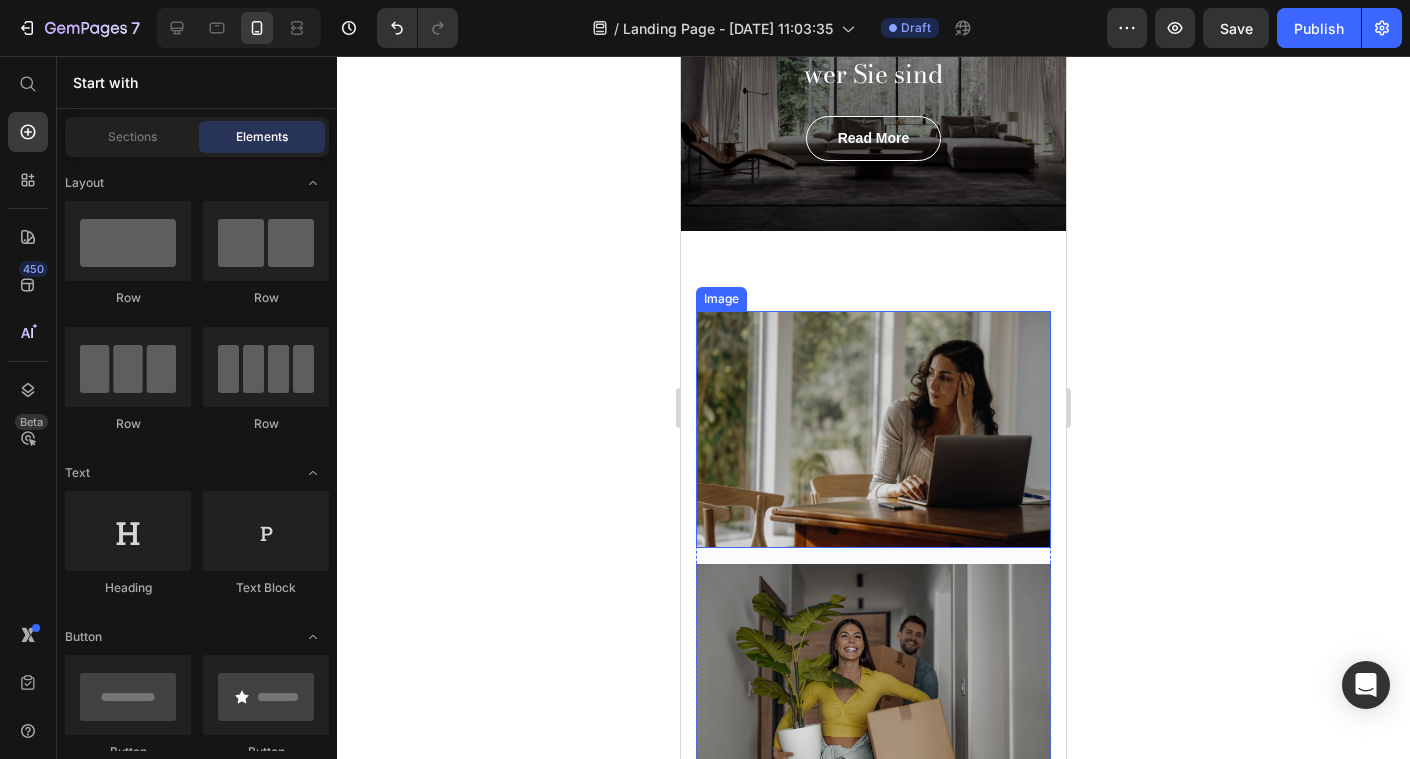 scroll, scrollTop: 0, scrollLeft: 0, axis: both 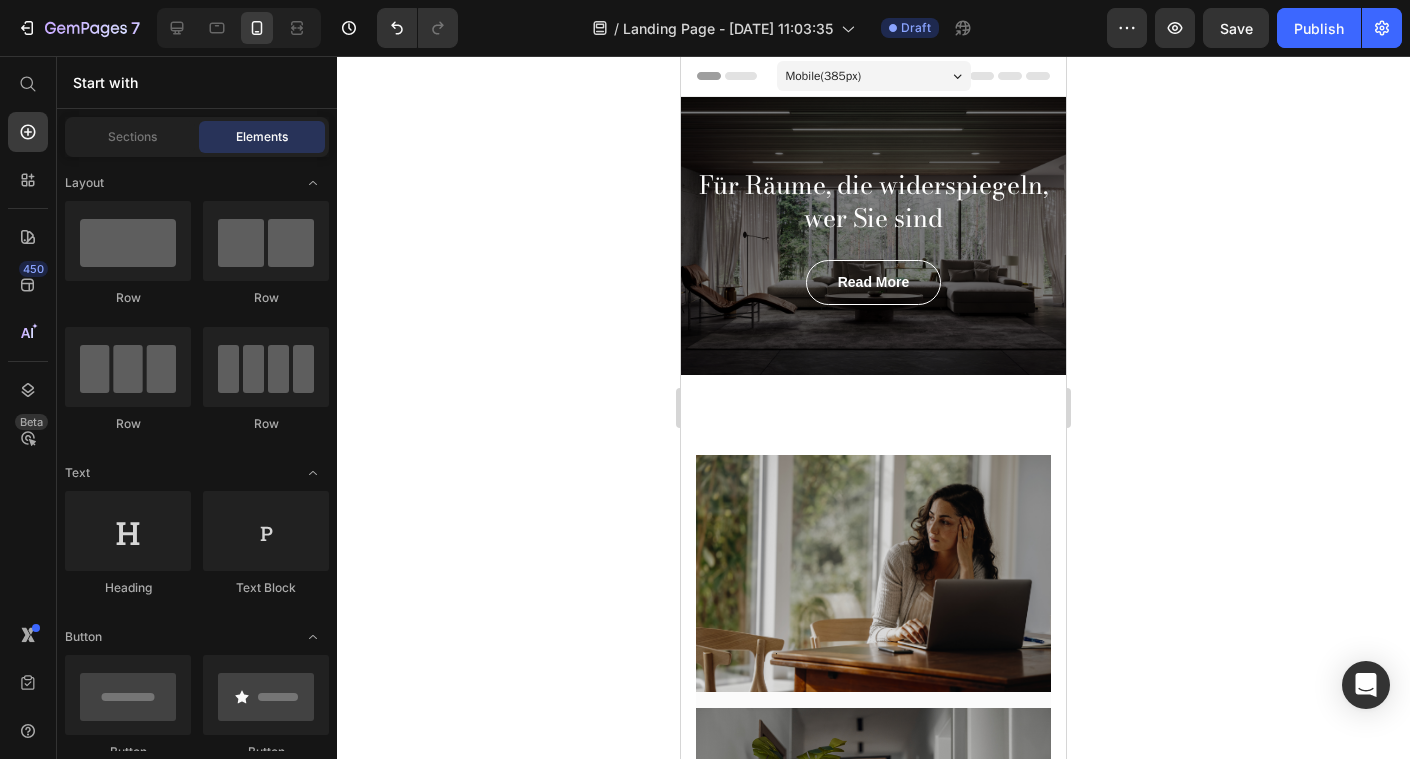 click 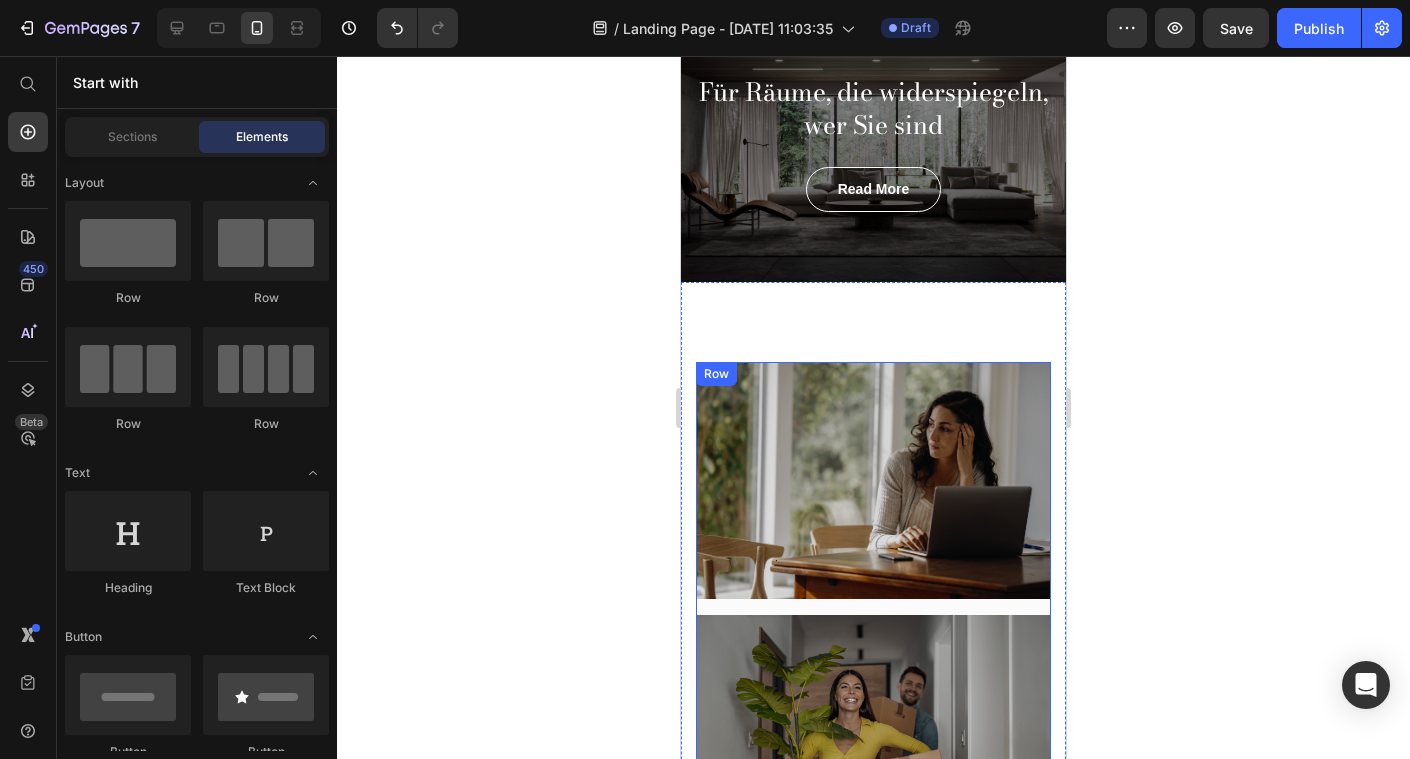 scroll, scrollTop: 51, scrollLeft: 0, axis: vertical 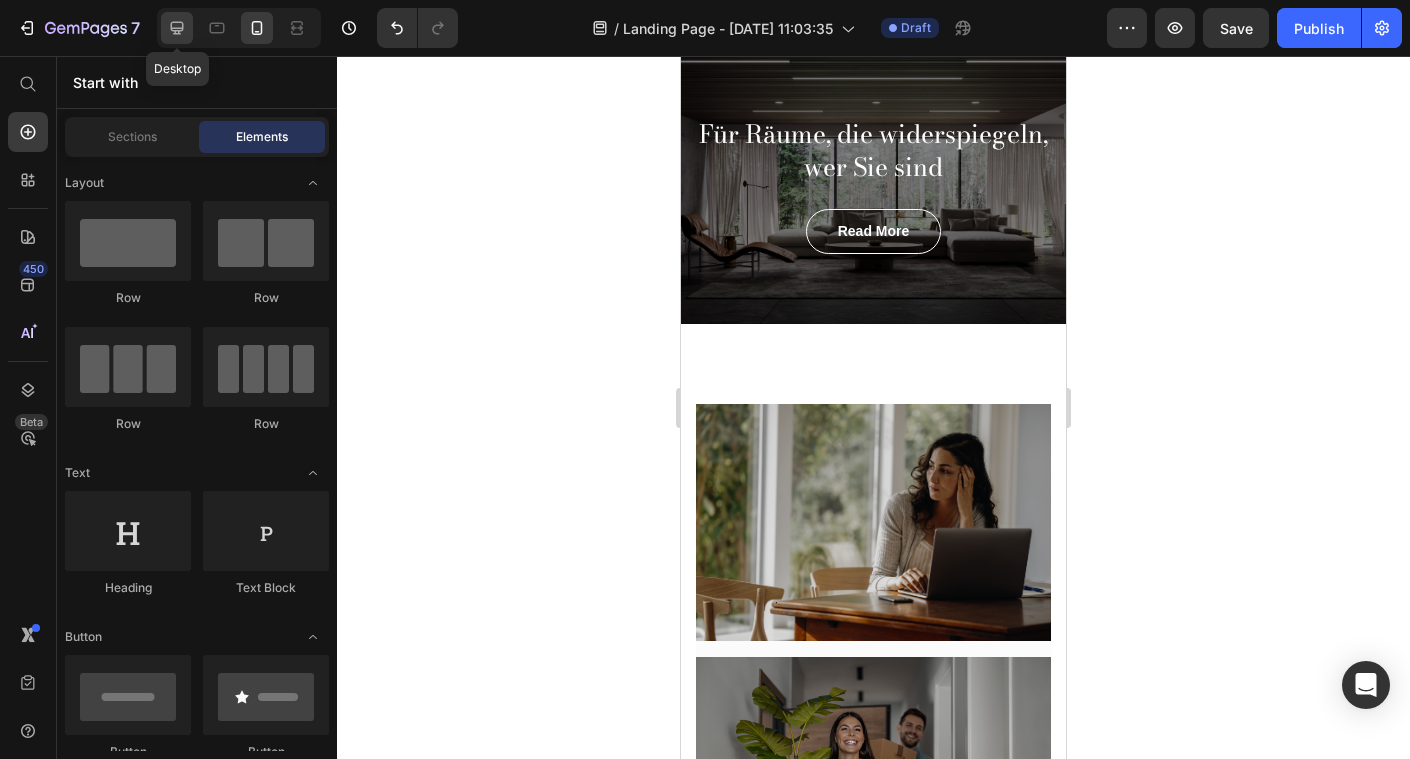 click 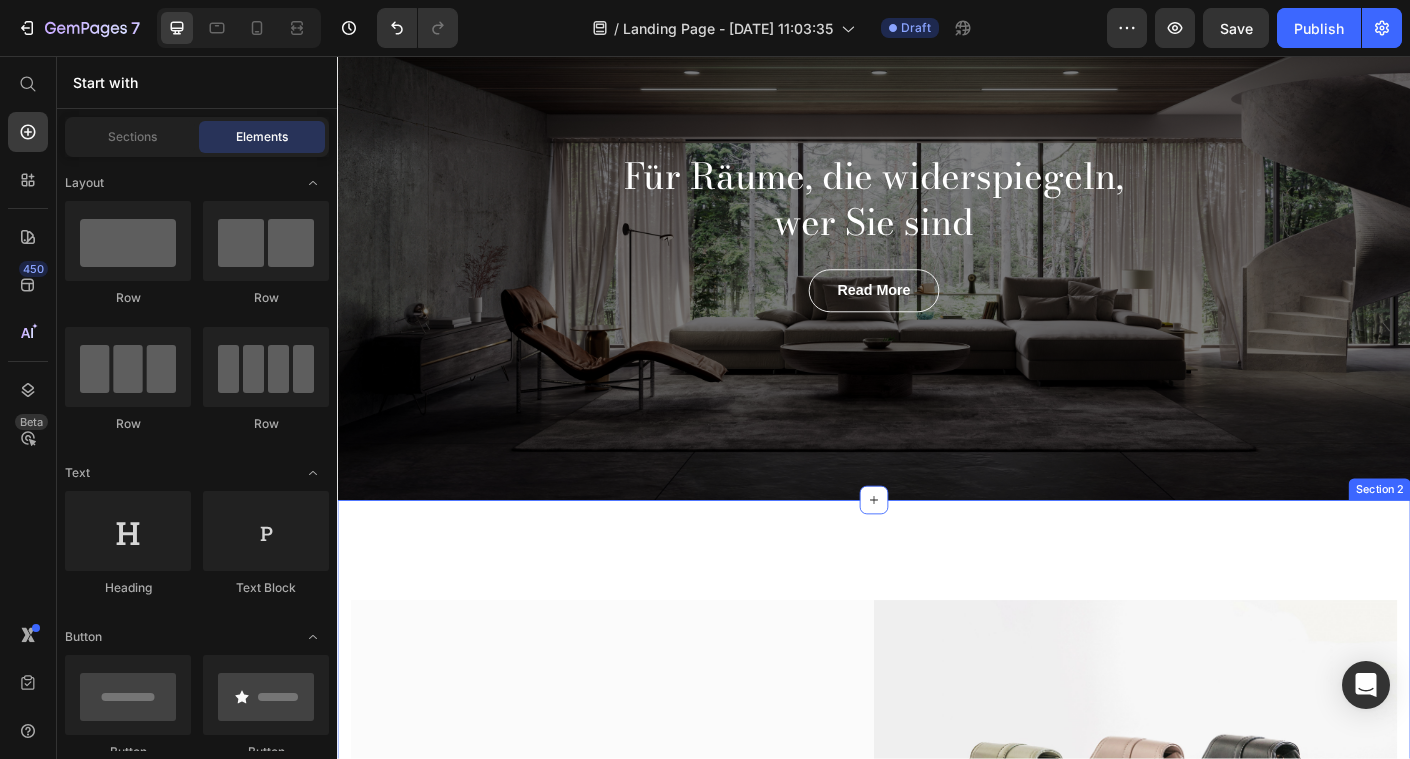 scroll, scrollTop: 18, scrollLeft: 0, axis: vertical 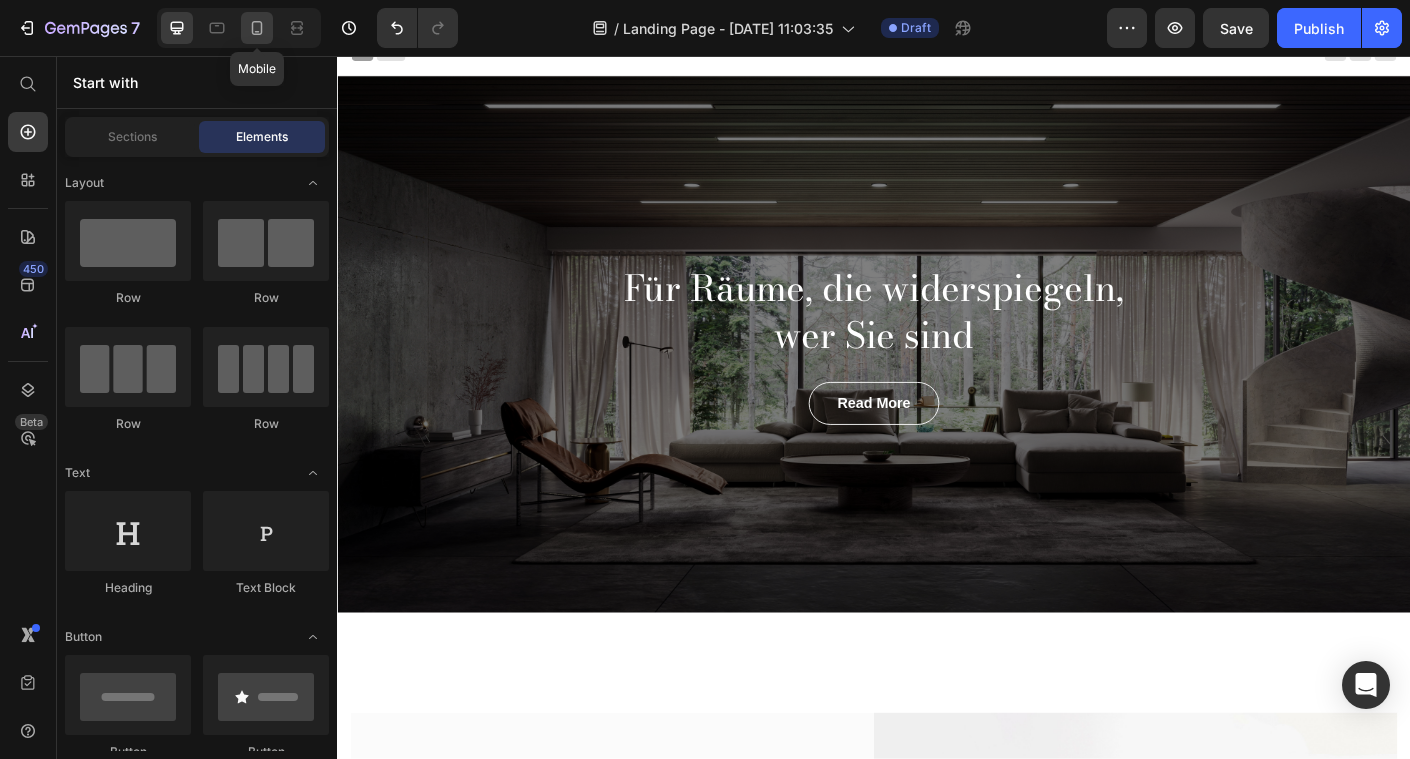 click 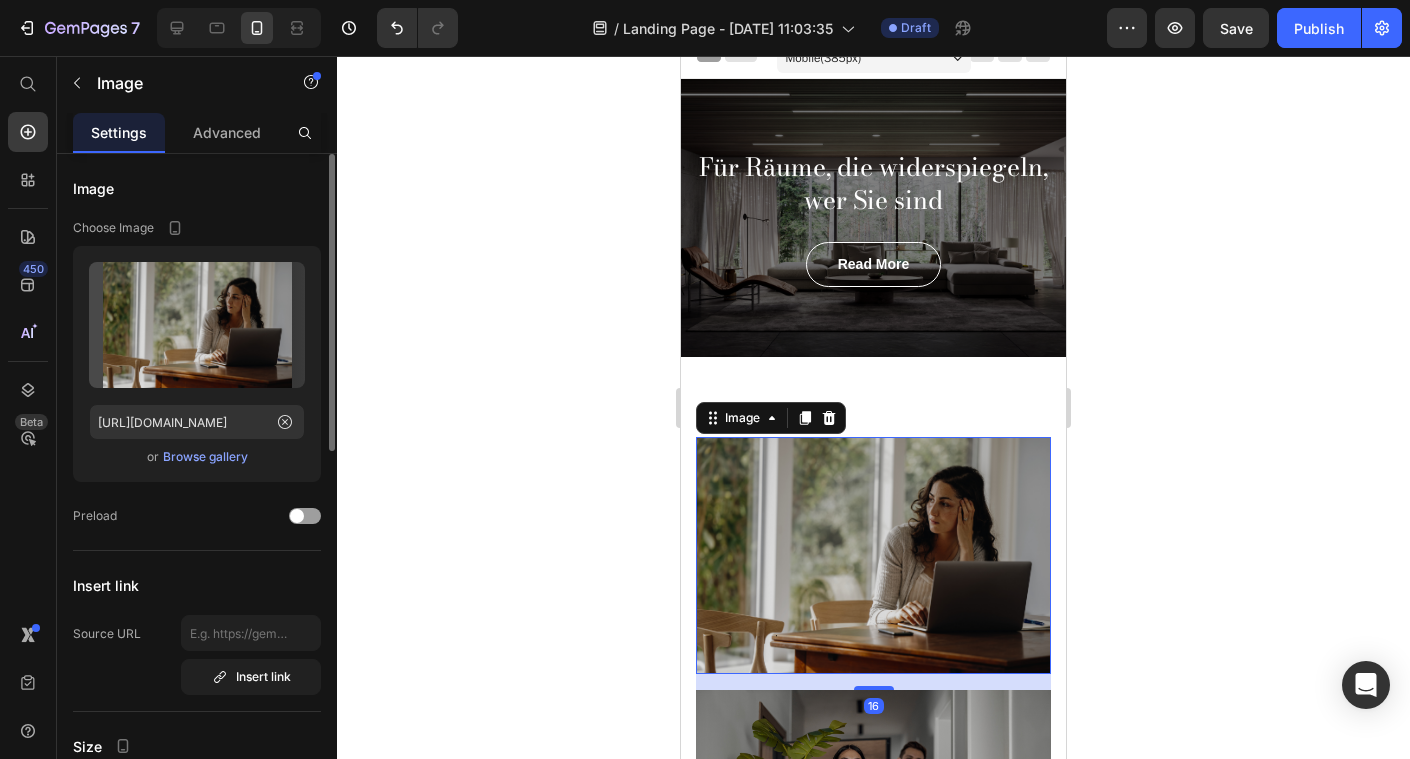 click at bounding box center (873, 555) 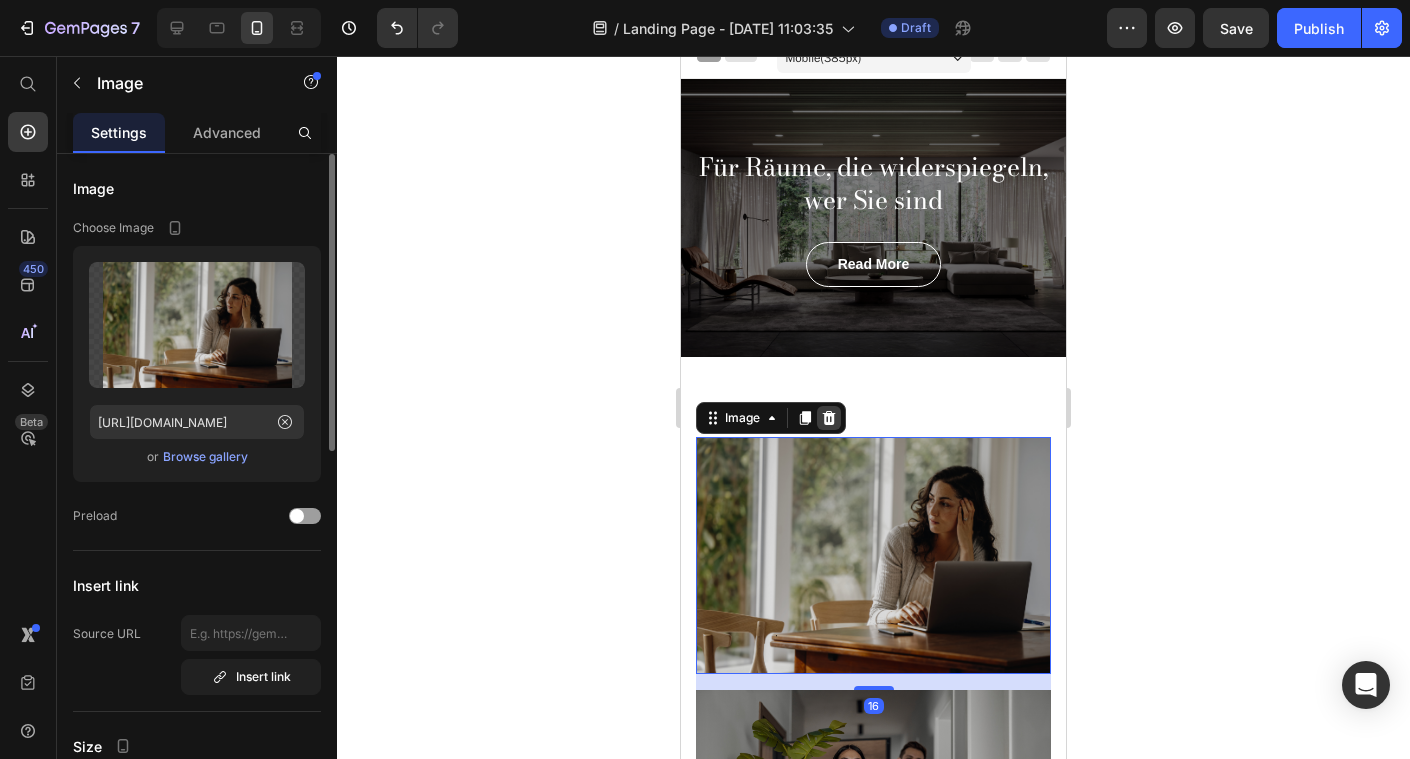 click 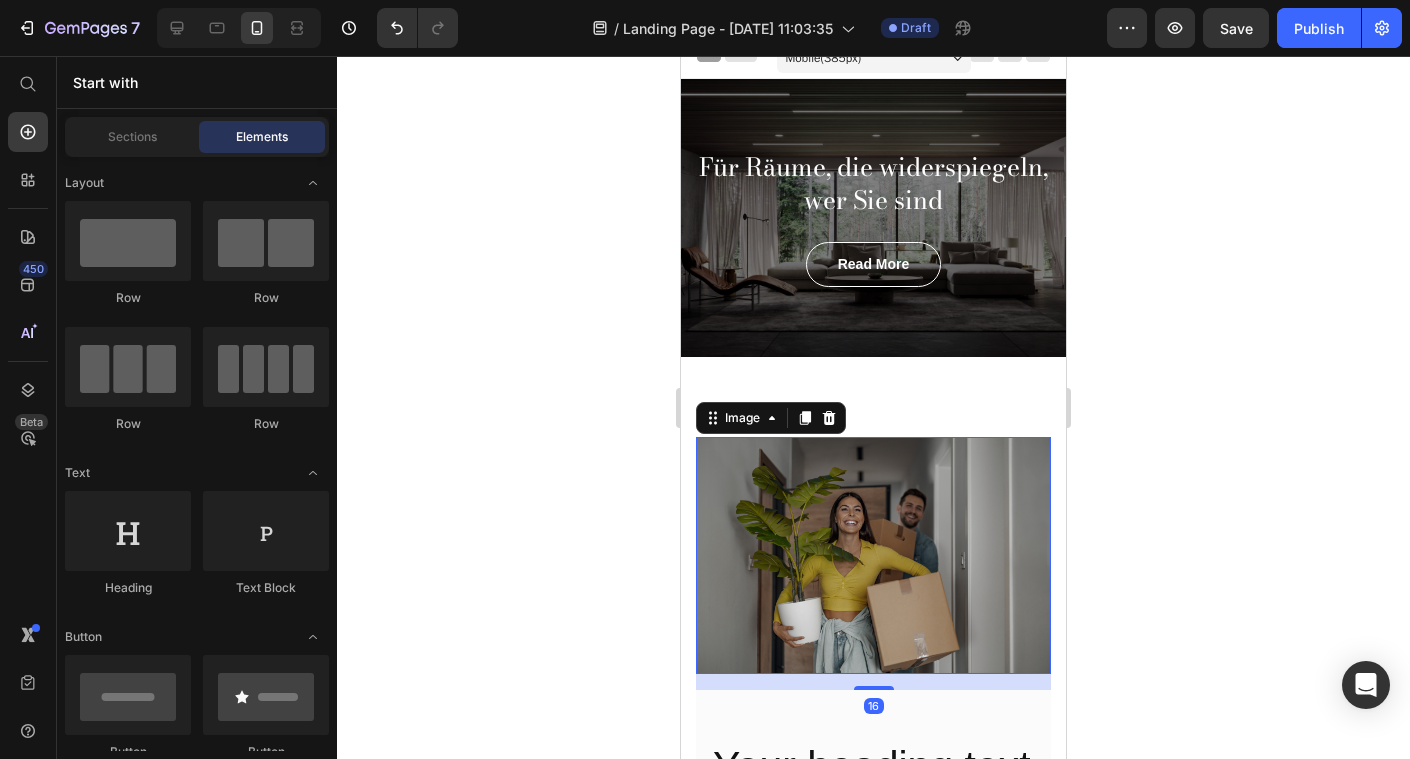 click at bounding box center [873, 555] 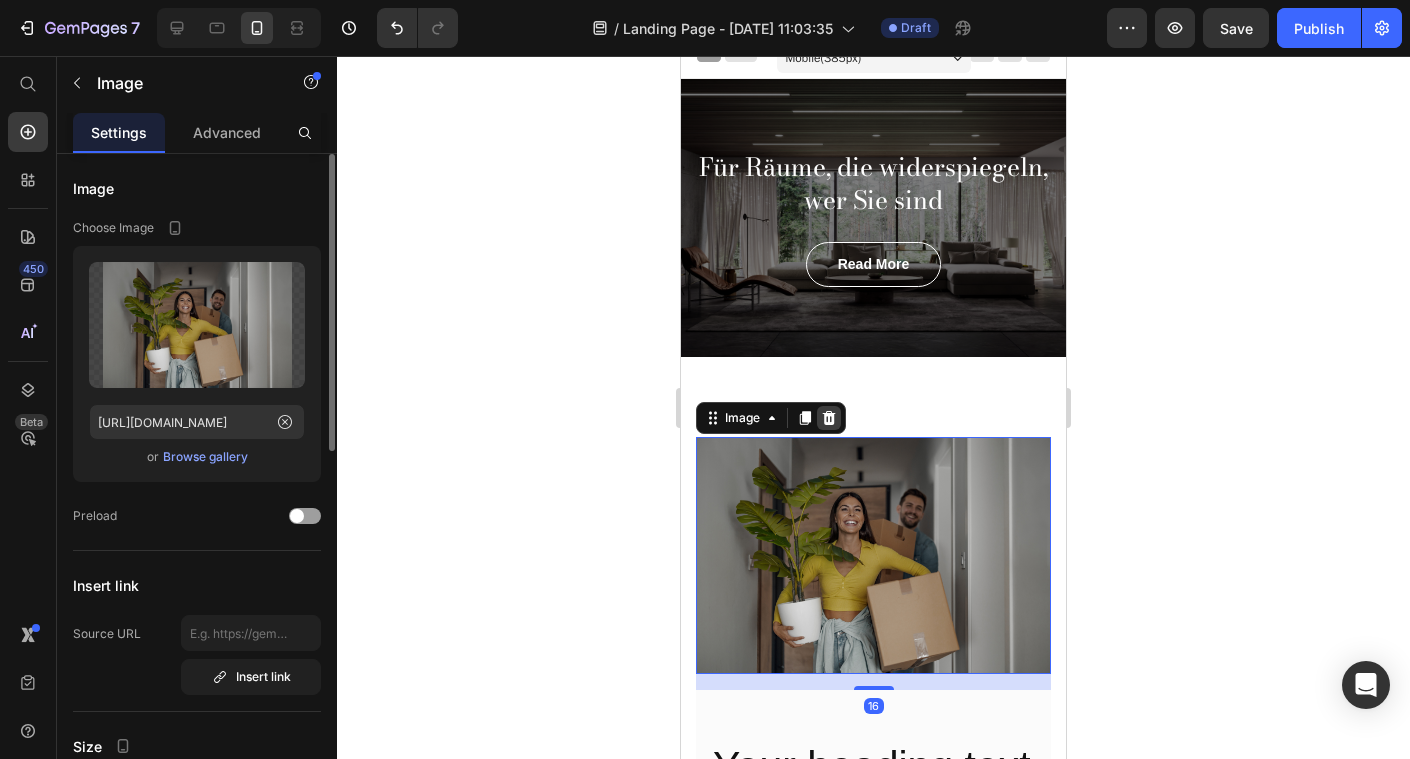 click 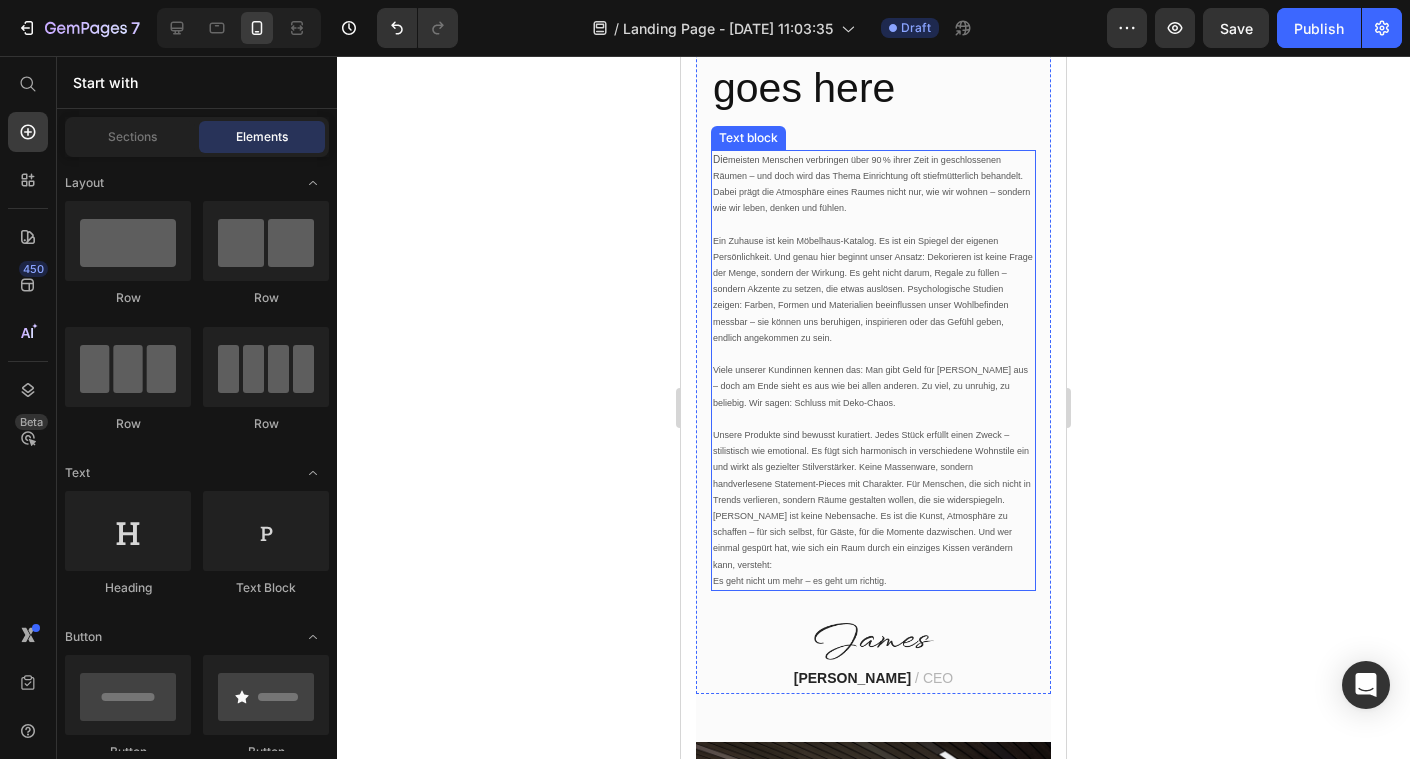 scroll, scrollTop: 498, scrollLeft: 0, axis: vertical 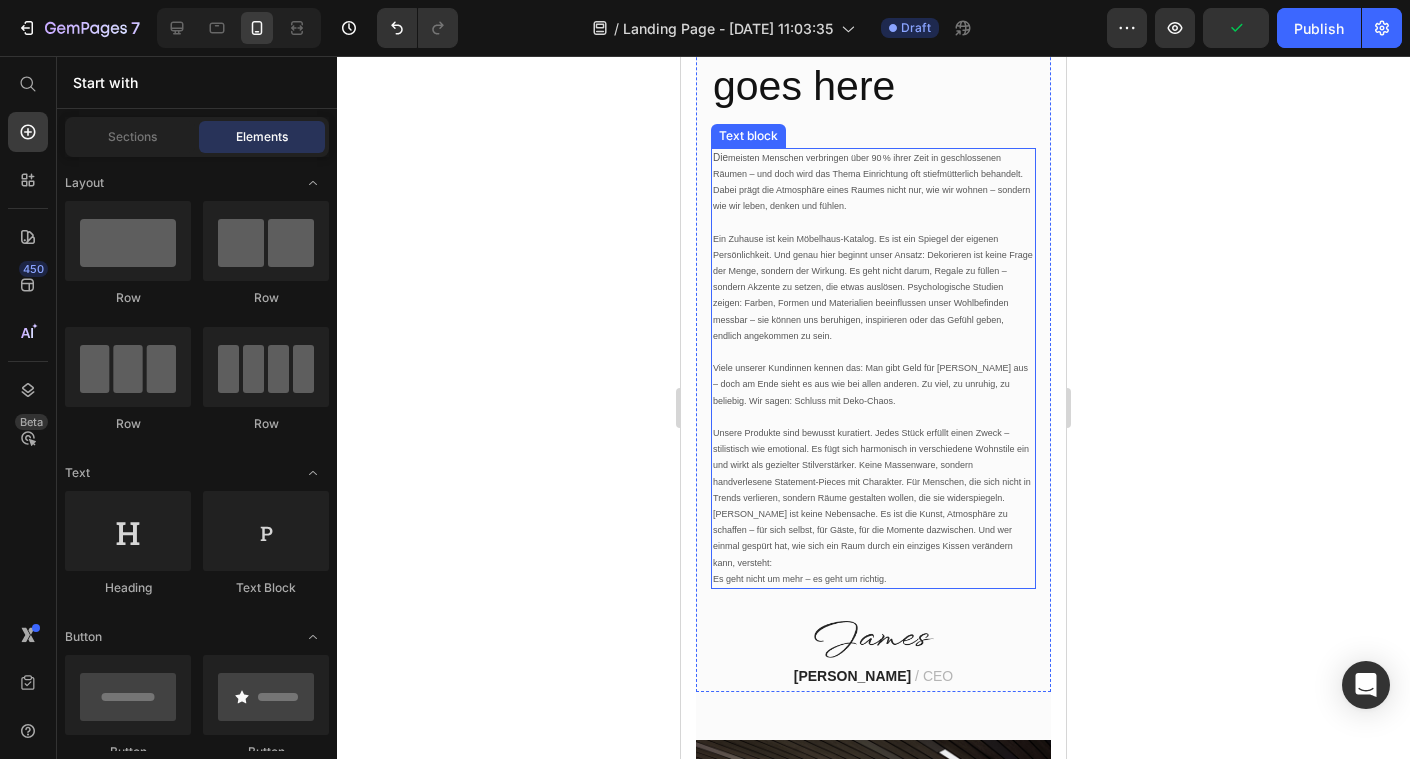 click at bounding box center (873, 417) 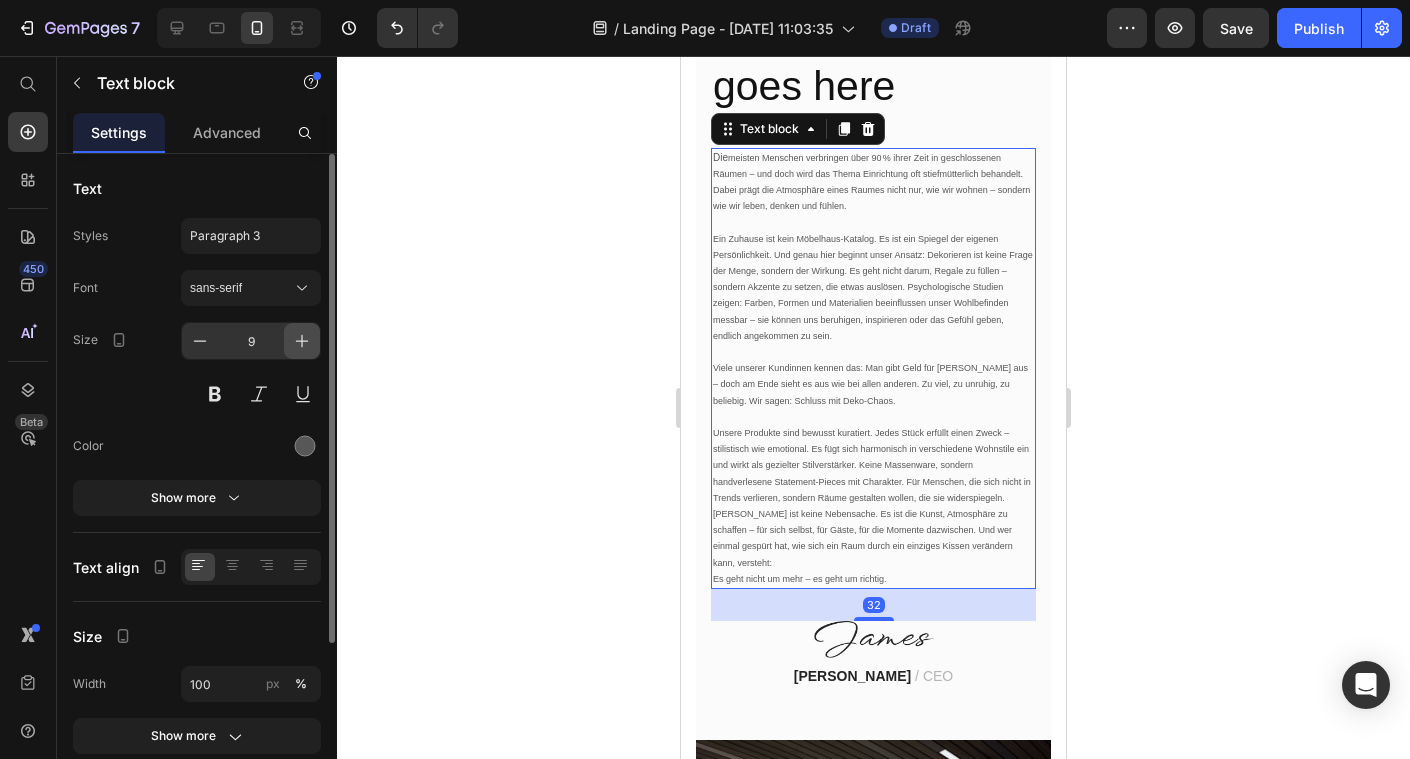 click 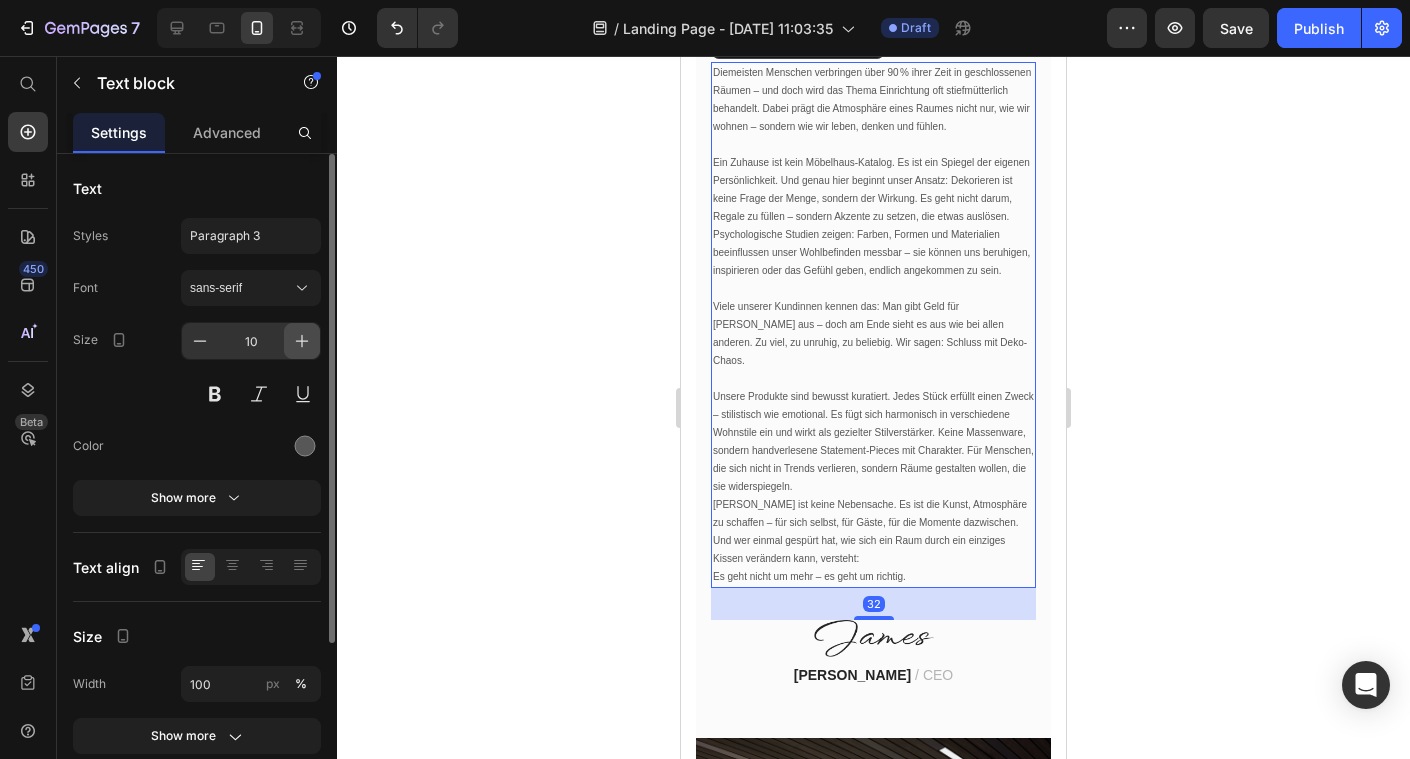 click 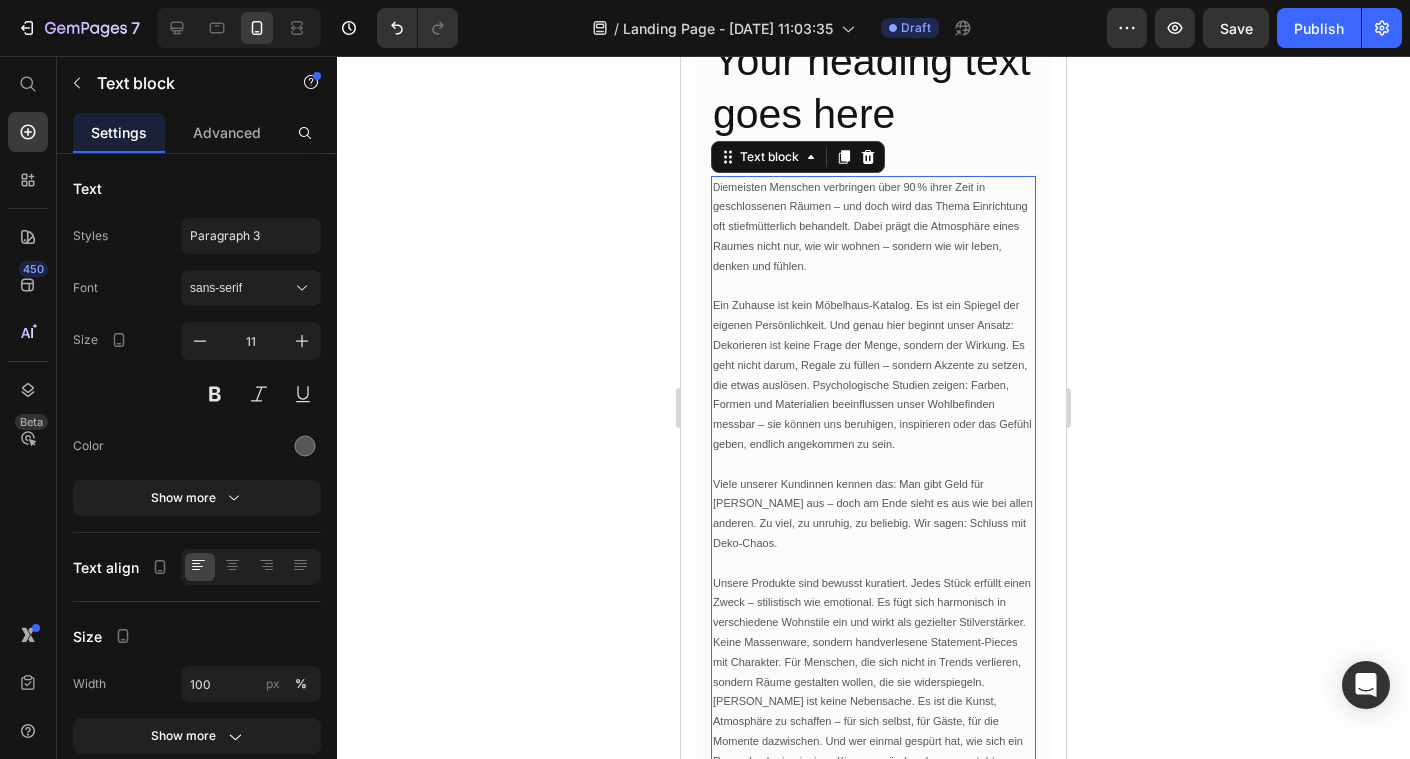 scroll, scrollTop: 443, scrollLeft: 0, axis: vertical 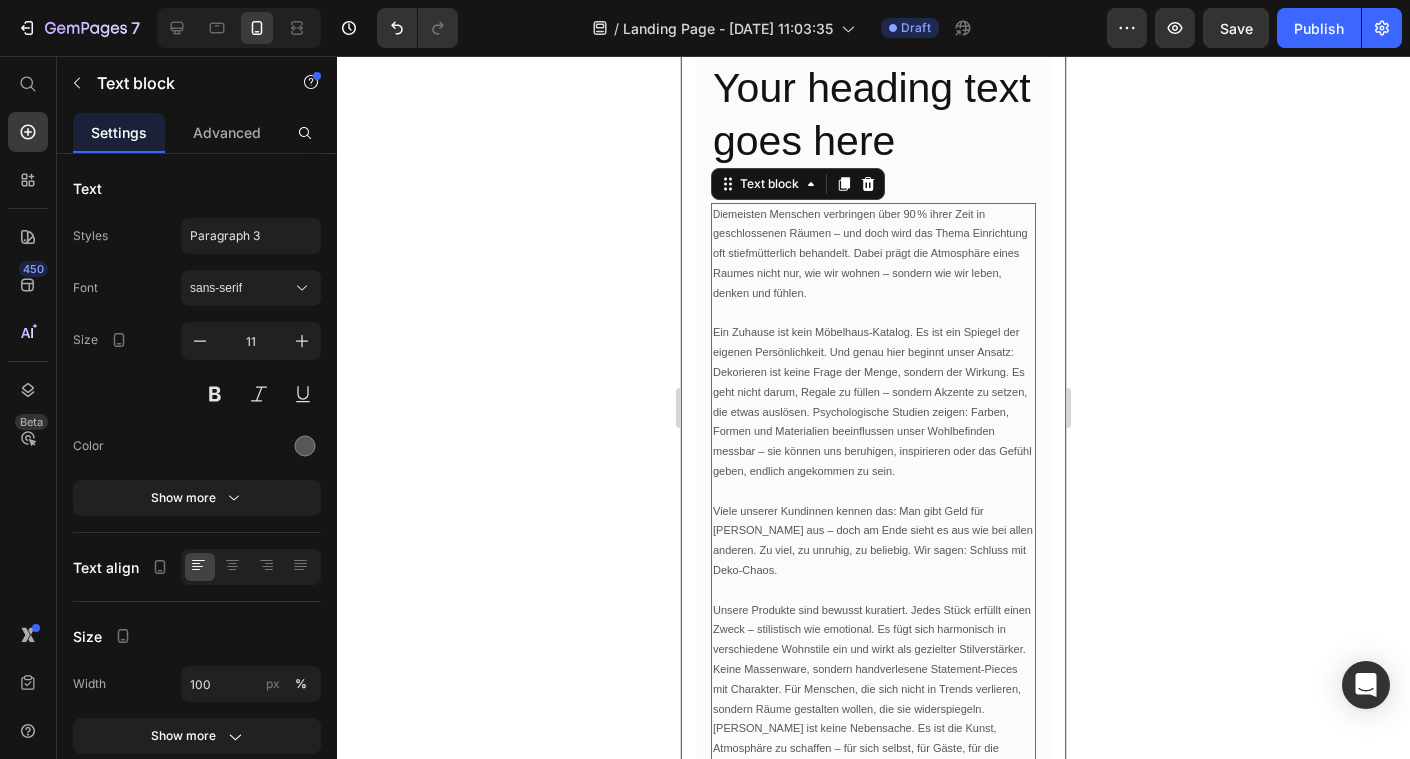 click 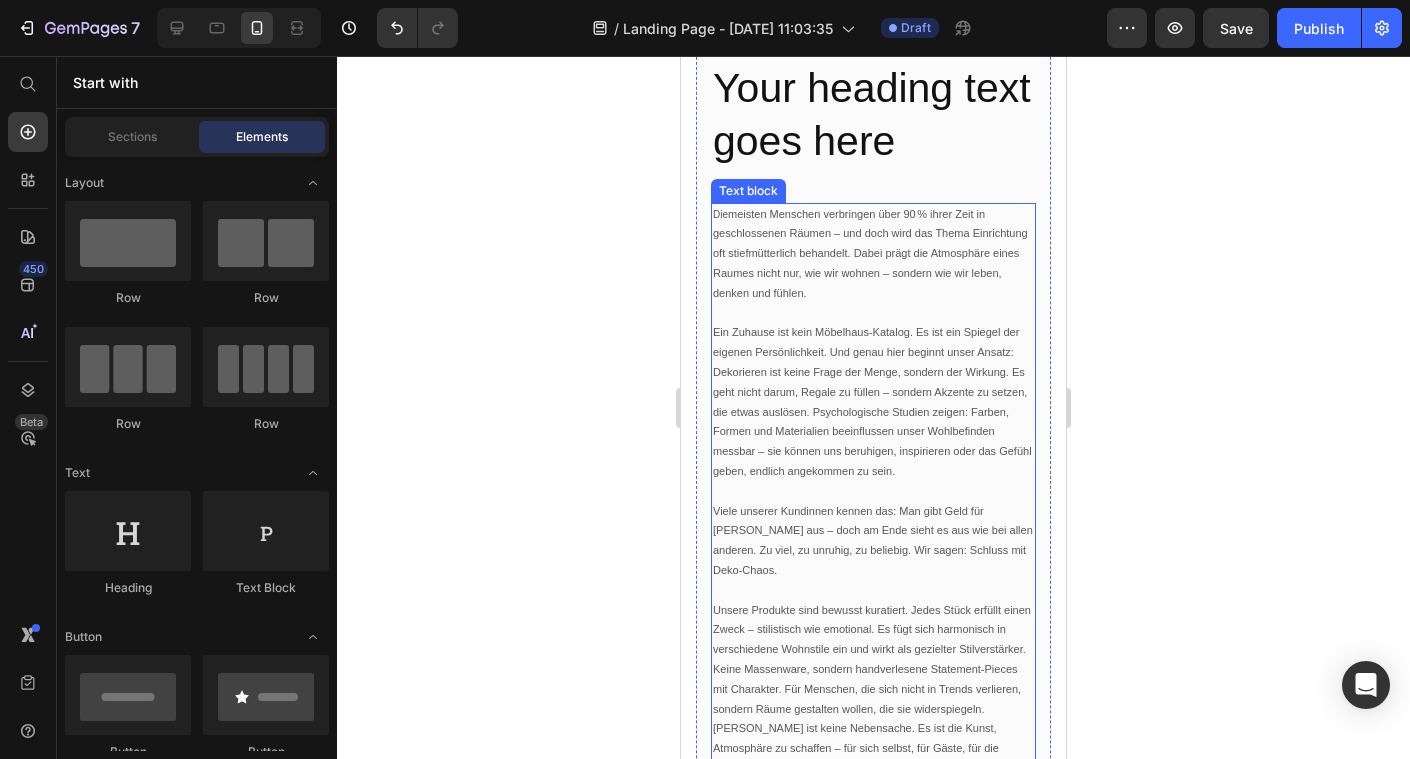 click on "Ein Zuhause ist kein Möbelhaus-Katalog. Es ist ein Spiegel der eigenen Persönlichkeit. Und genau hier beginnt unser Ansatz: Dekorieren ist keine Frage der Menge, sondern der Wirkung. Es geht nicht darum, Regale zu füllen – sondern Akzente zu setzen, die etwas auslösen. Psychologische Studien zeigen: Farben, Formen und Materialien beeinflussen unser Wohlbefinden messbar – sie können uns beruhigen, inspirieren oder das Gefühl geben, endlich angekommen zu sein." at bounding box center (873, 402) 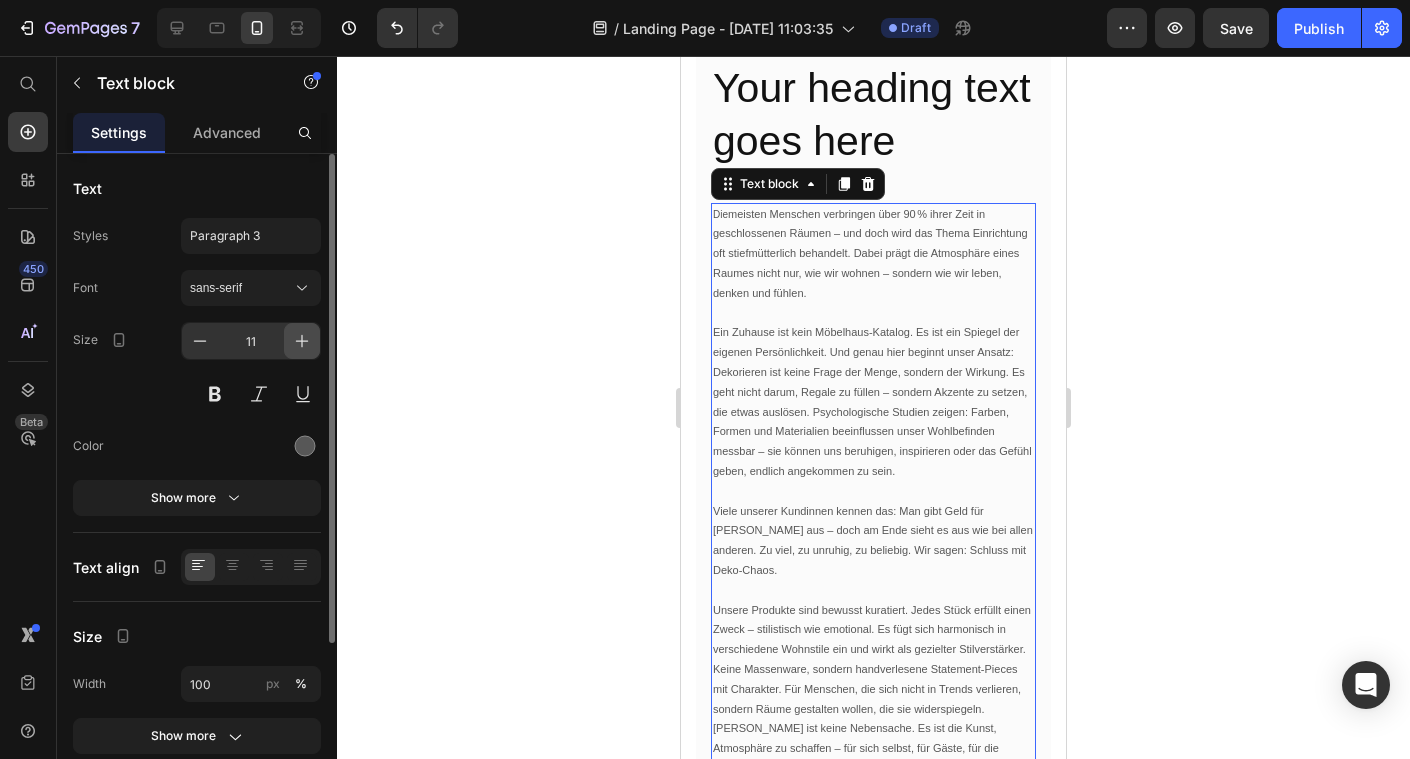 click 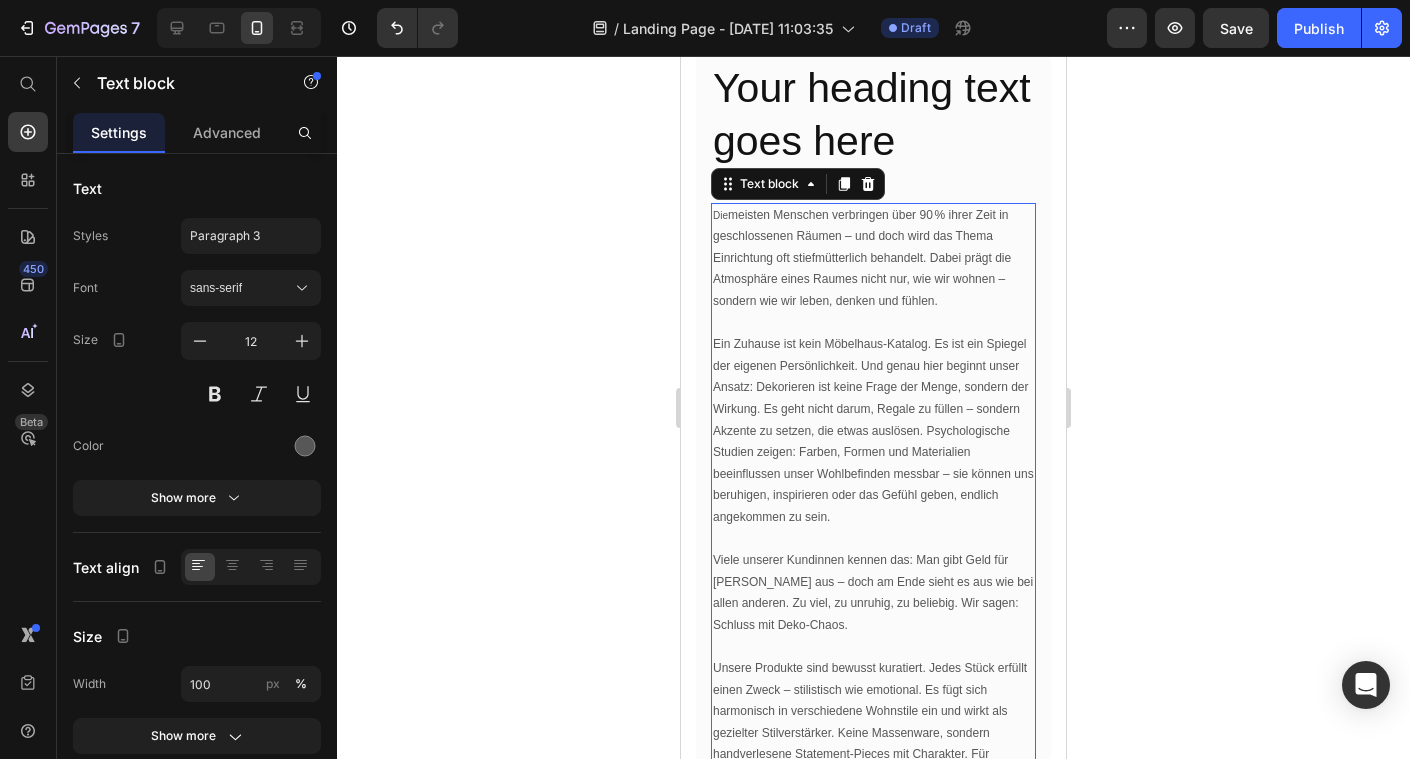 click on "Ein Zuhause ist kein Möbelhaus-Katalog. Es ist ein Spiegel der eigenen Persönlichkeit. Und genau hier beginnt unser Ansatz: Dekorieren ist keine Frage der Menge, sondern der Wirkung. Es geht nicht darum, Regale zu füllen – sondern Akzente zu setzen, die etwas auslösen. Psychologische Studien zeigen: Farben, Formen und Materialien beeinflussen unser Wohlbefinden messbar – sie können uns beruhigen, inspirieren oder das Gefühl geben, endlich angekommen zu sein." at bounding box center (873, 431) 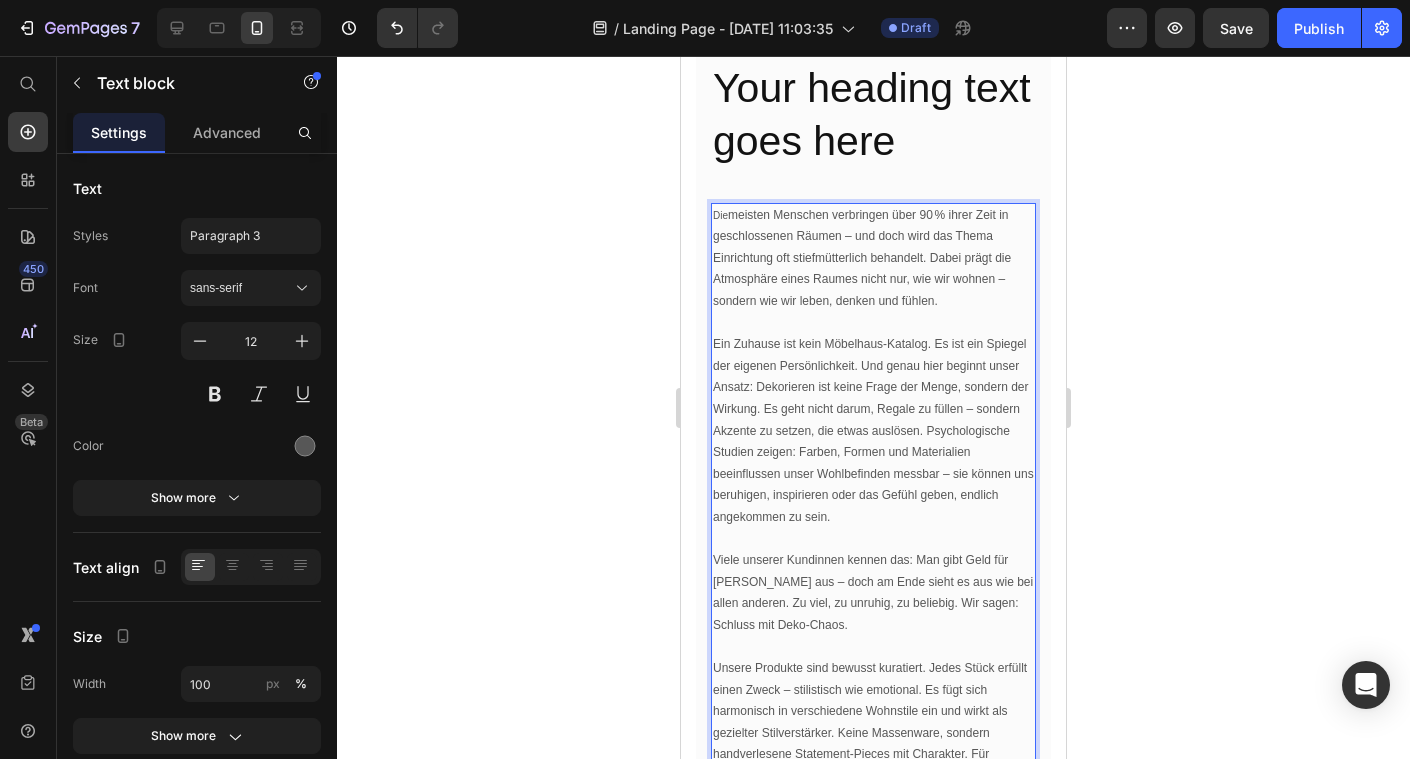 click on "Die" at bounding box center (720, 215) 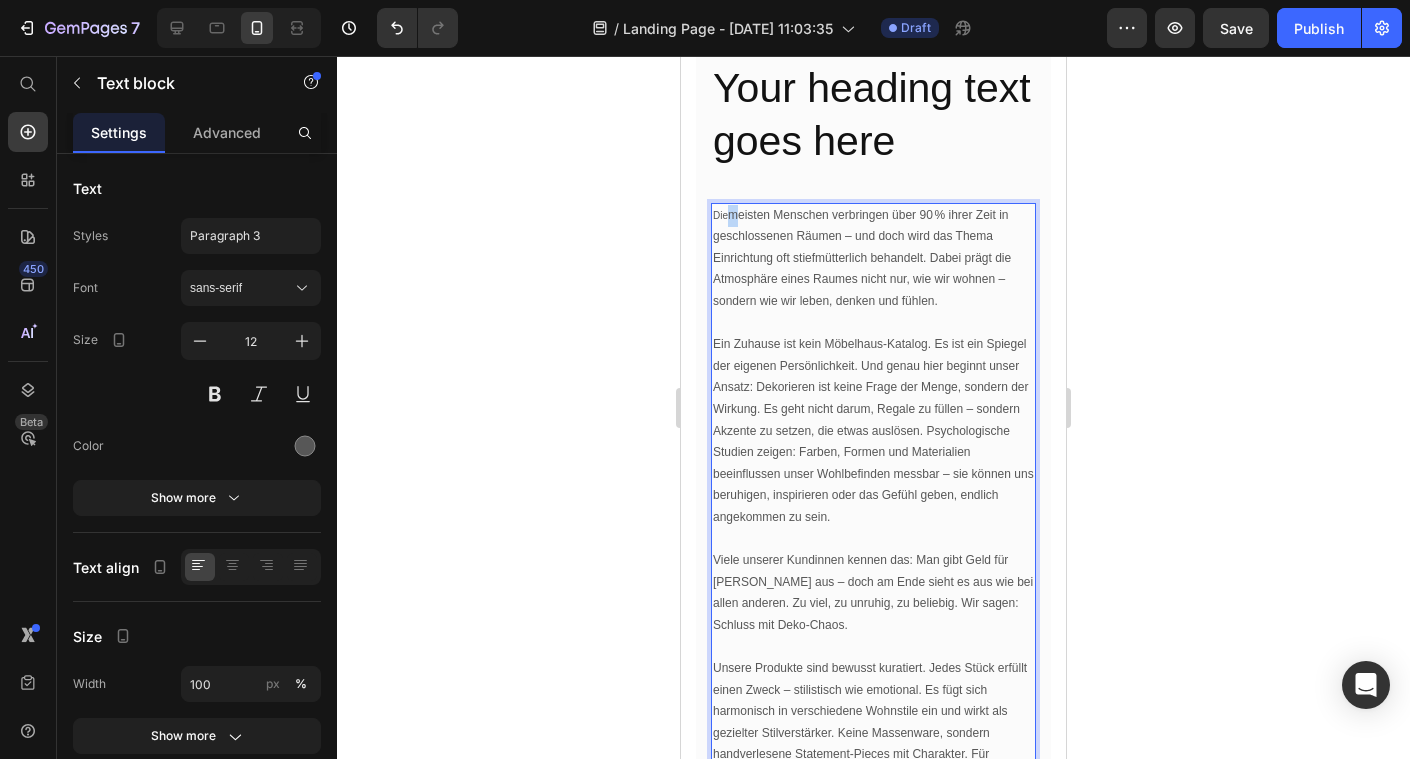 click on "Die" at bounding box center [720, 215] 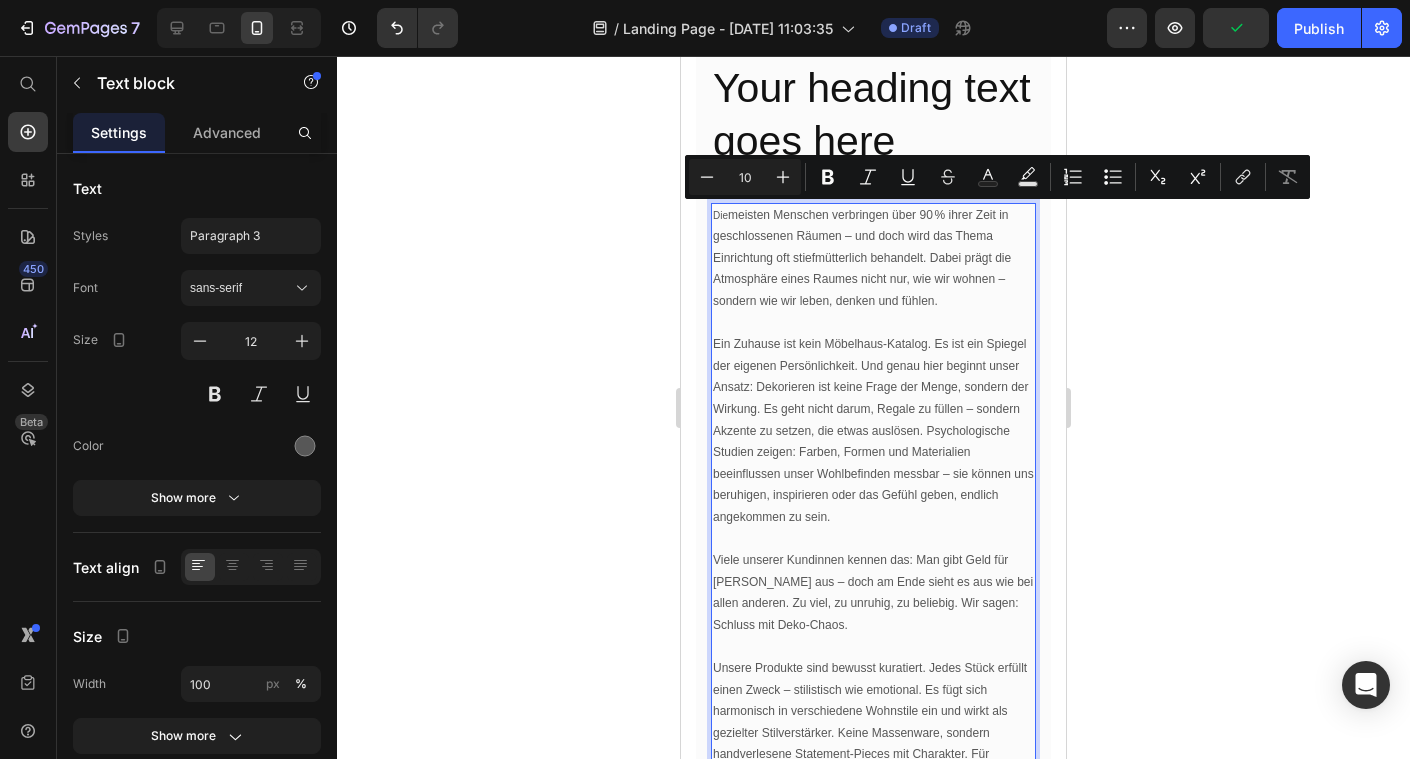 click on "Die" at bounding box center (720, 215) 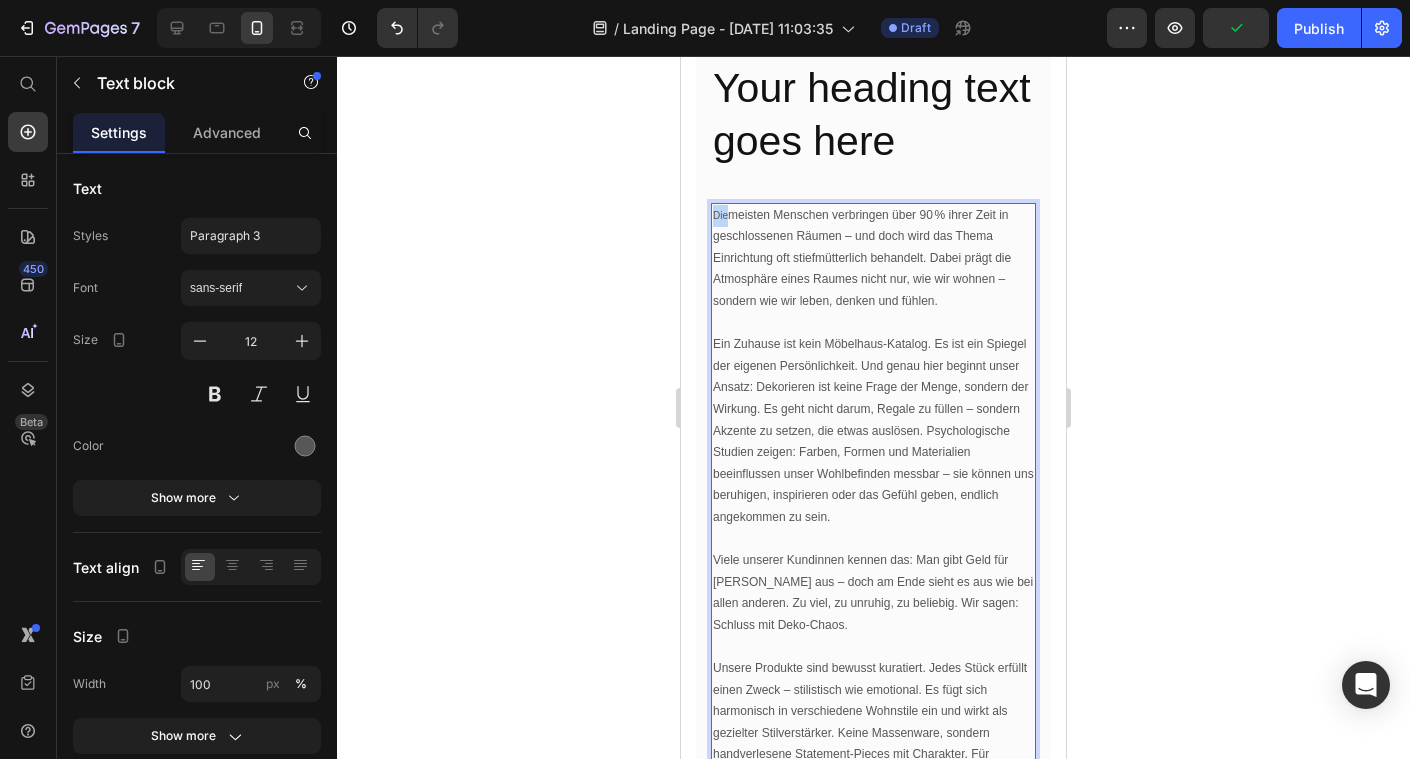 click on "Die" at bounding box center [720, 215] 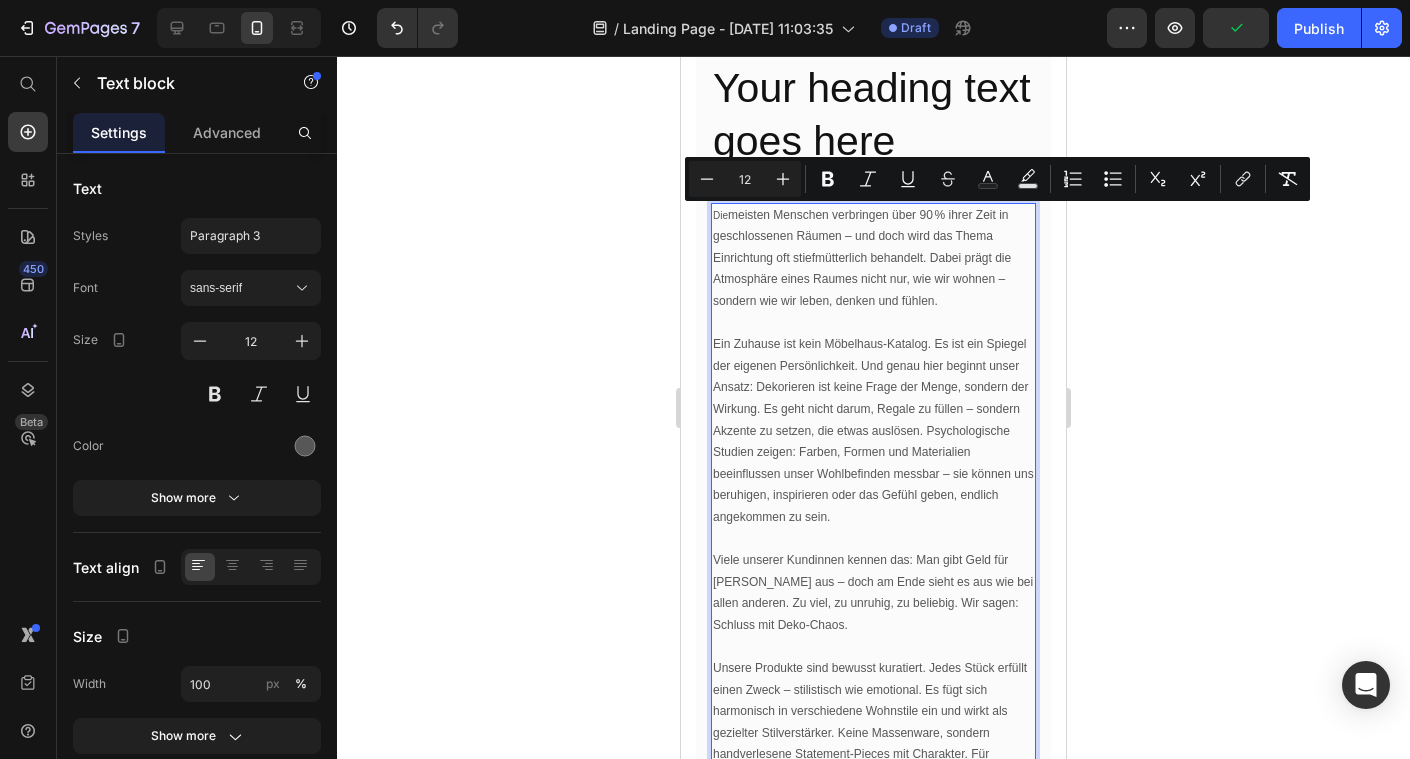 click on "Die  meisten Menschen verbringen über 90 % ihrer Zeit in geschlossenen Räumen – und doch wird das Thema Einrichtung oft stiefmütterlich behandelt. Dabei prägt die Atmosphäre eines Raumes nicht nur, wie wir wohnen – sondern wie wir leben, denken und fühlen." at bounding box center (873, 259) 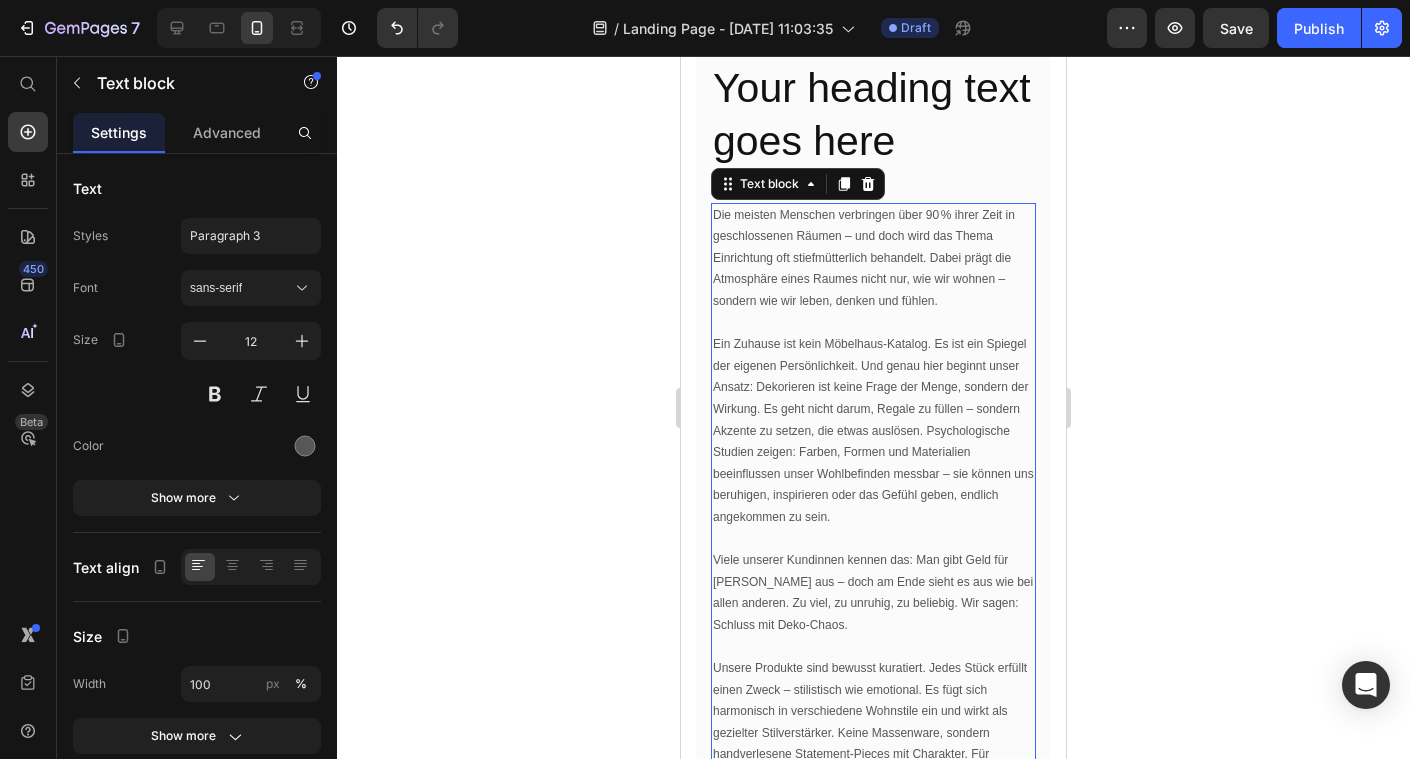 click 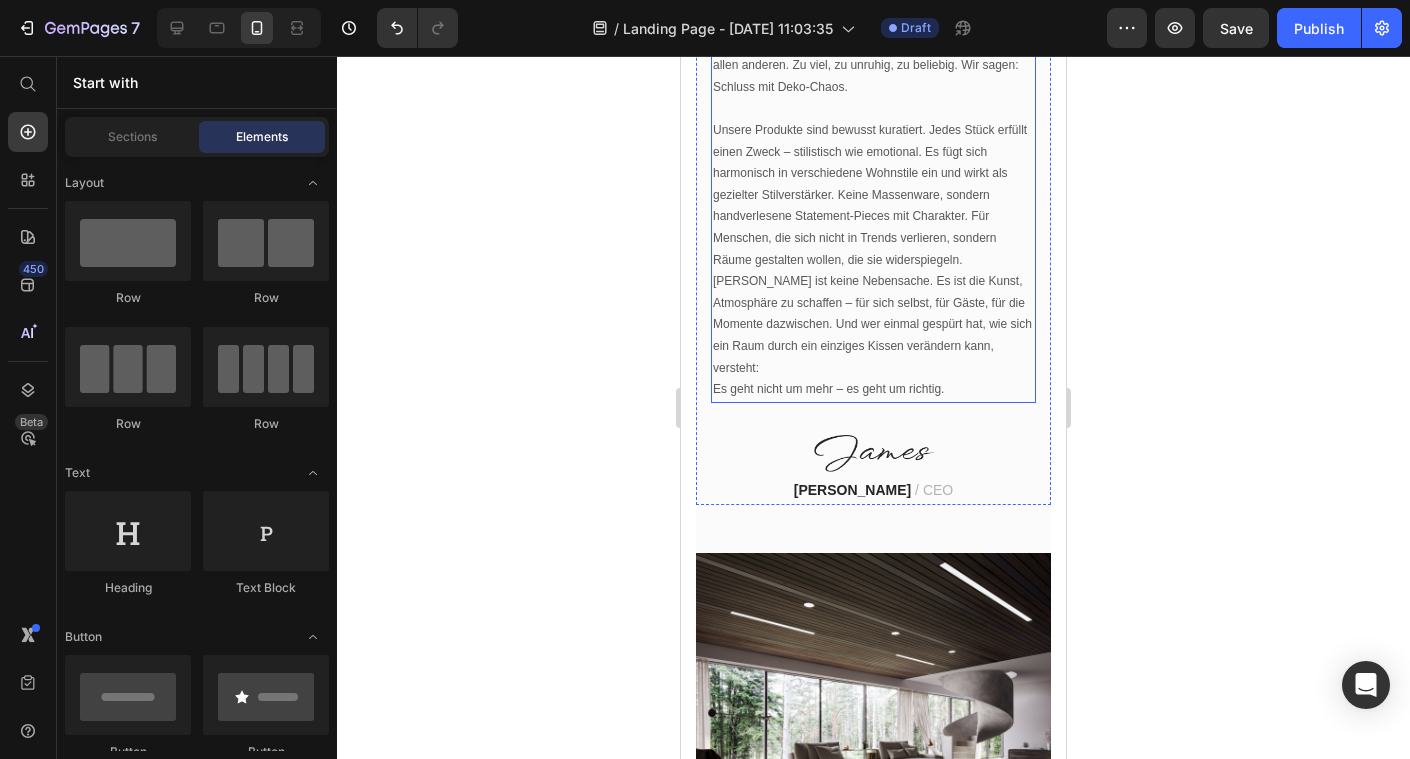 scroll, scrollTop: 973, scrollLeft: 0, axis: vertical 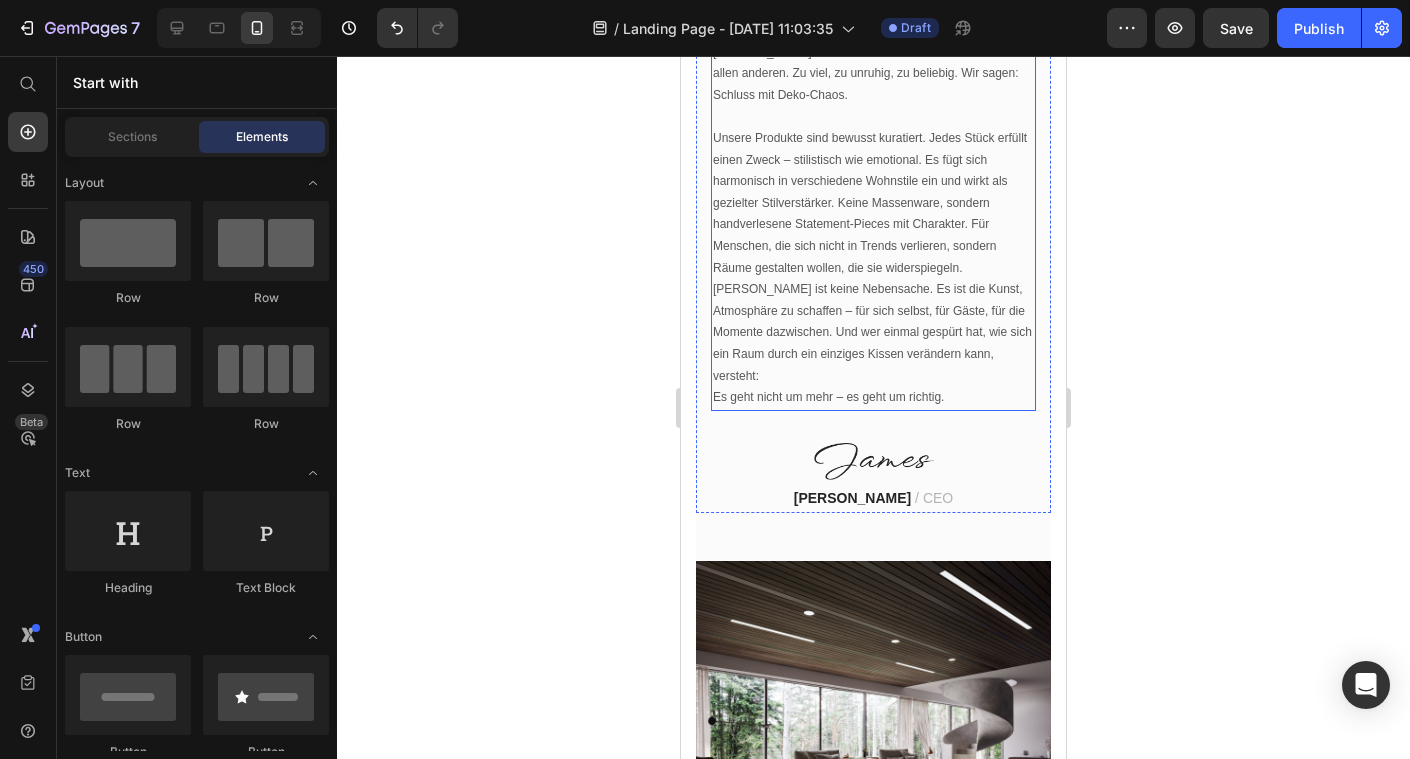 click 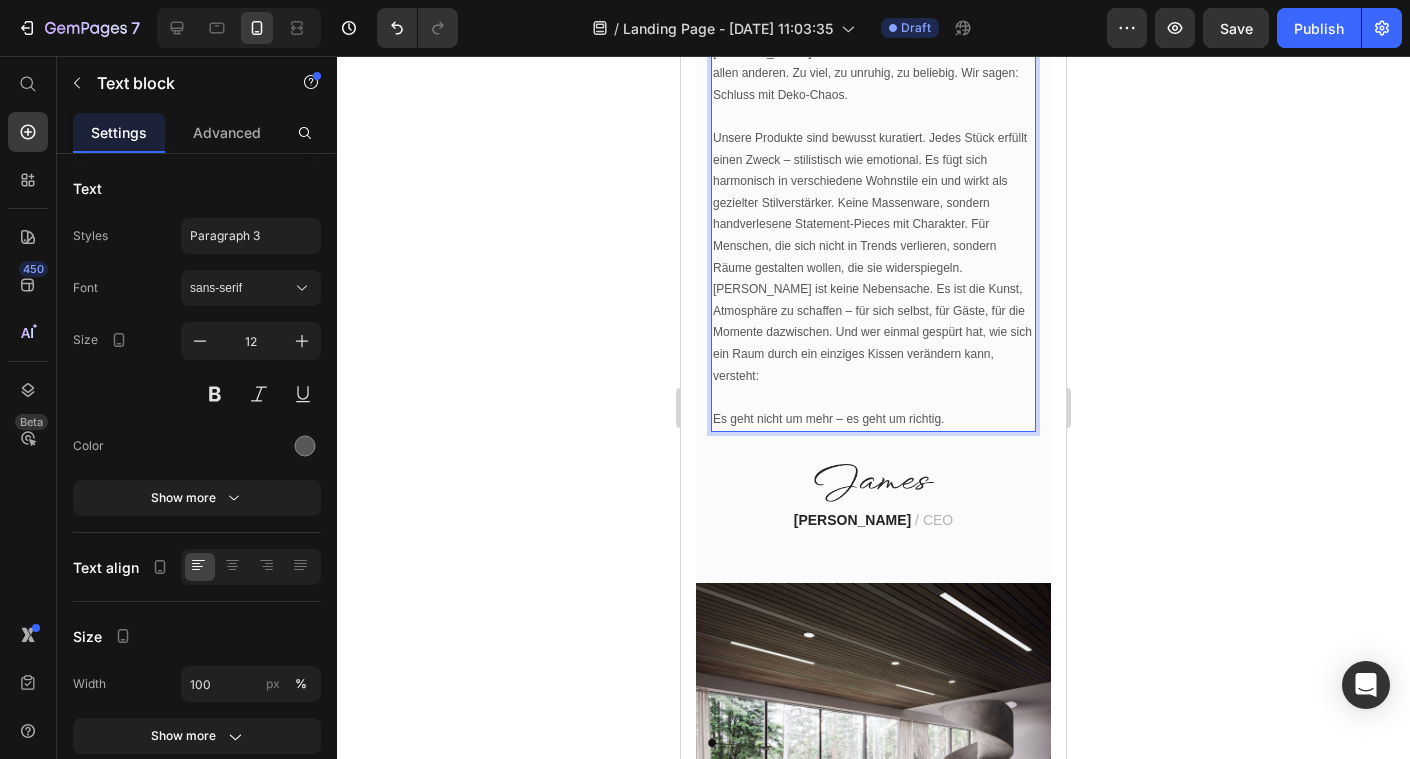 click 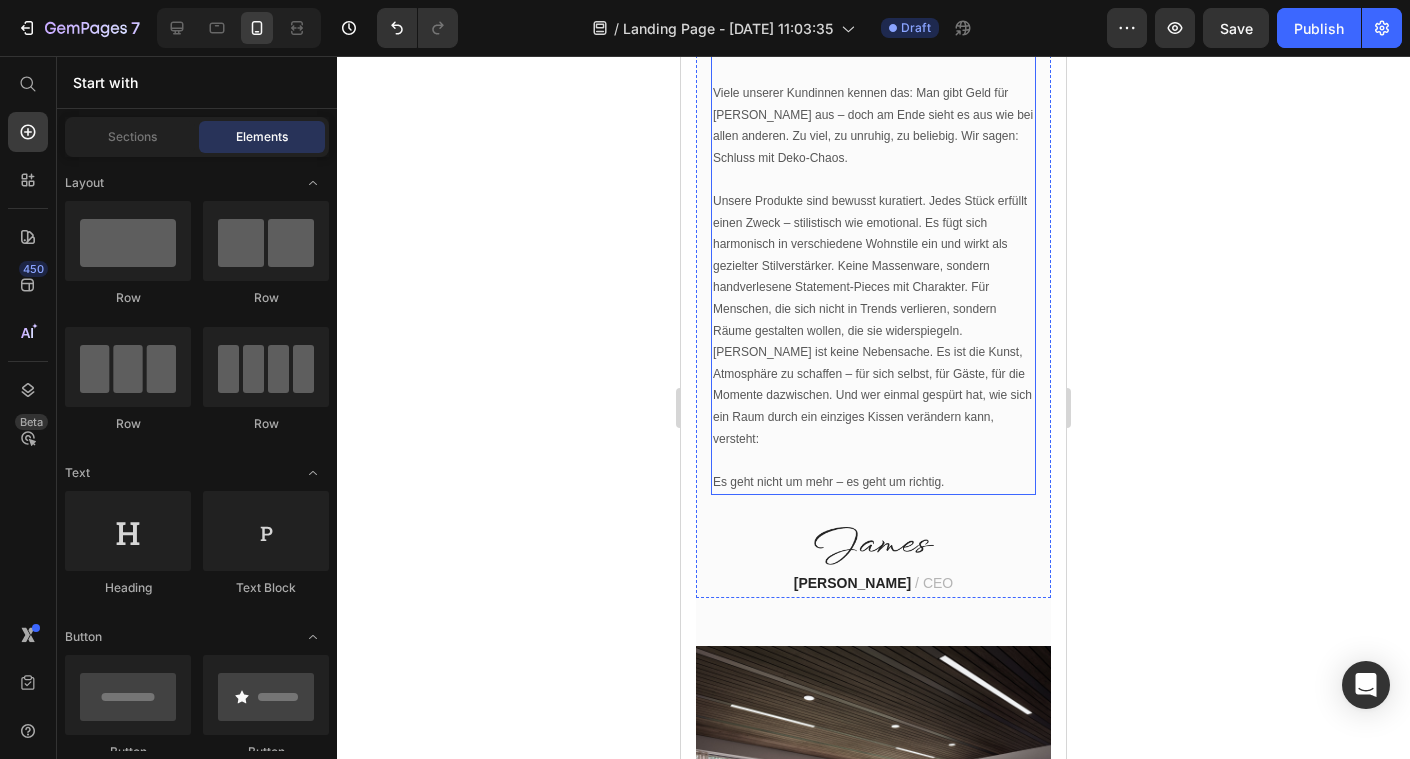 scroll, scrollTop: 962, scrollLeft: 0, axis: vertical 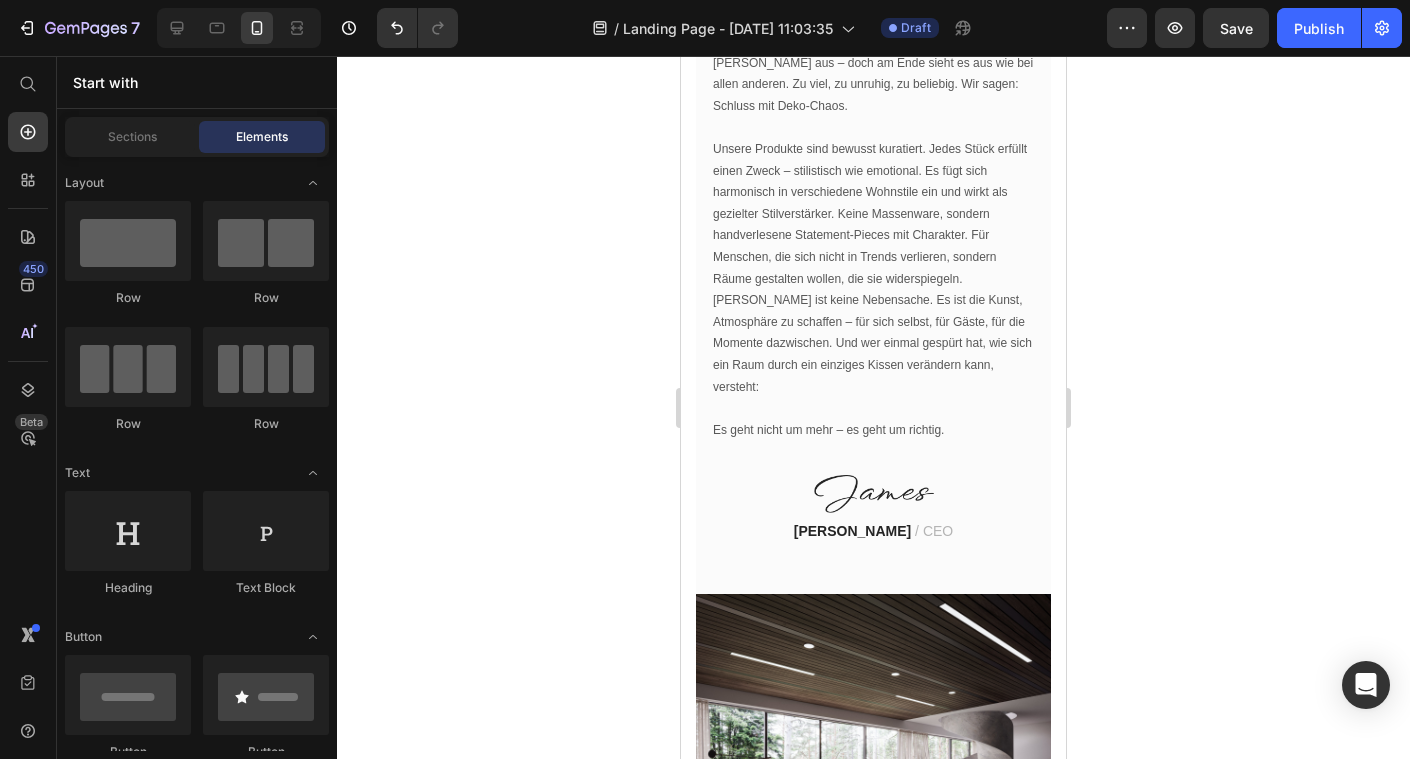 click 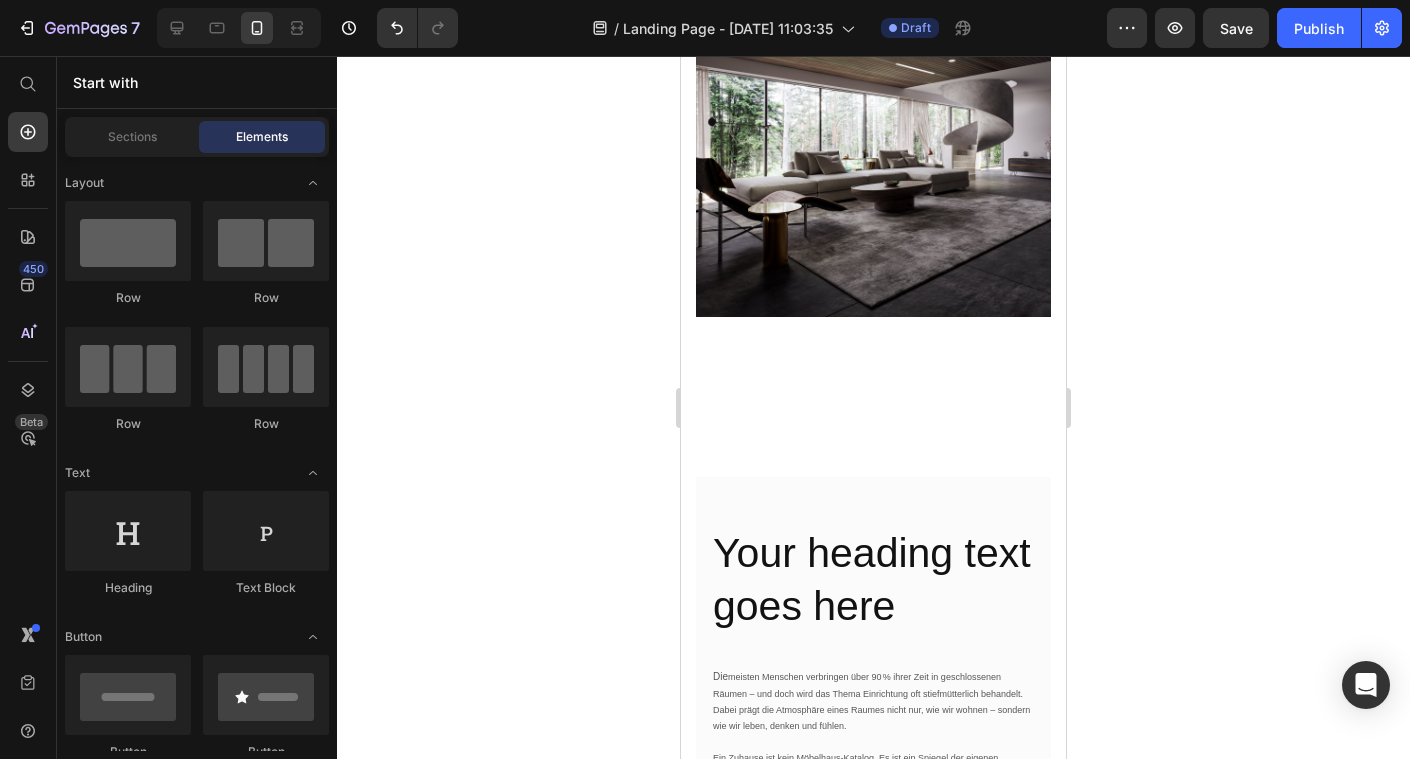 scroll, scrollTop: 1566, scrollLeft: 0, axis: vertical 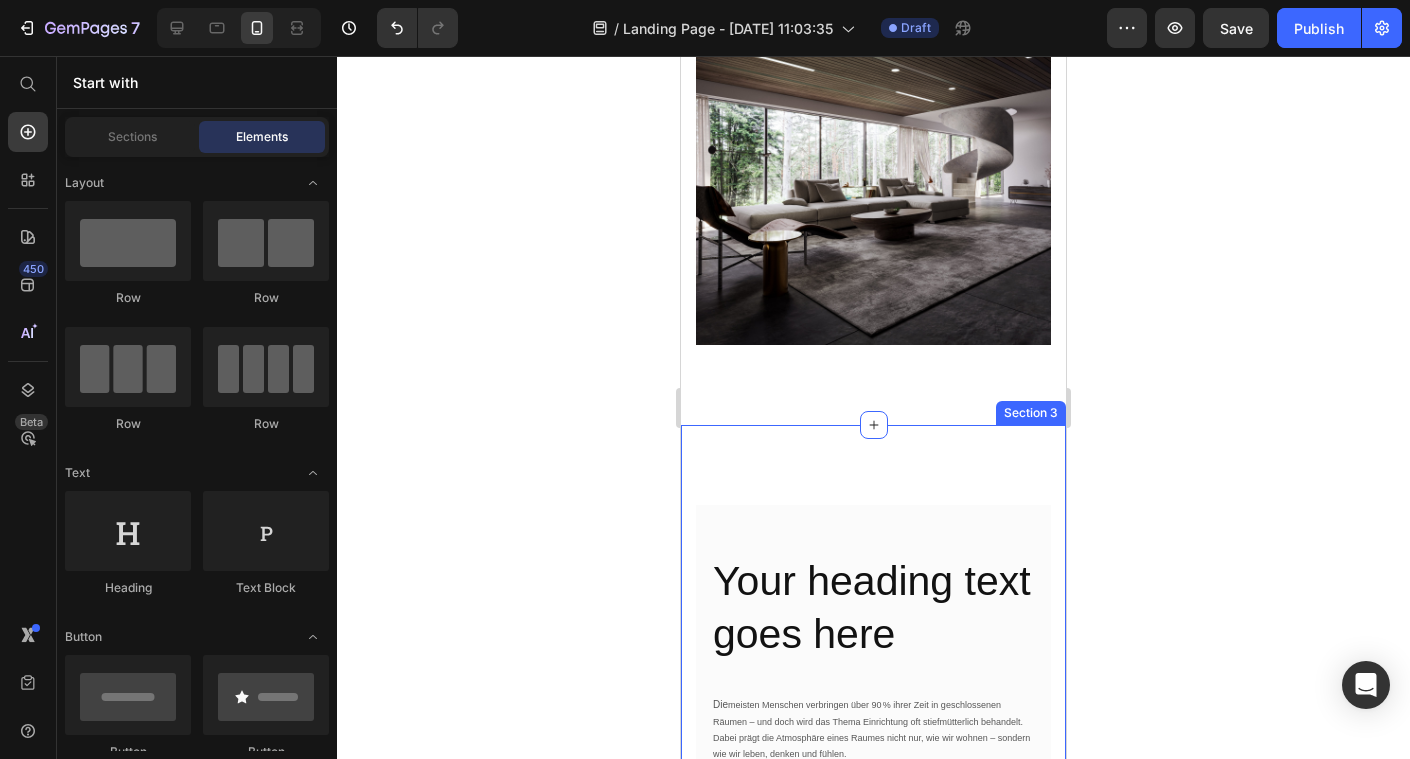 click on "Image Your heading text goes here Heading Die  meisten Menschen verbringen über 90 % ihrer Zeit in geschlossenen Räumen – und doch wird das Thema Einrichtung oft stiefmütterlich behandelt. Dabei prägt die Atmosphäre eines Raumes nicht nur, wie wir wohnen – sondern wie wir leben, denken und fühlen.    Ein Zuhause ist kein Möbelhaus-Katalog. Es ist ein Spiegel der eigenen Persönlichkeit. Und genau hier beginnt unser Ansatz: Dekorieren ist keine Frage der Menge, sondern der Wirkung. Es geht nicht darum, Regale zu füllen – sondern Akzente zu setzen, die etwas auslösen. Psychologische Studien zeigen: Farben, Formen und Materialien beeinflussen unser Wohlbefinden messbar – sie können uns beruhigen, inspirieren oder das Gefühl geben, endlich angekommen zu sein.     Viele unserer Kundinnen kennen das: Man gibt Geld für [PERSON_NAME] aus – doch am Ende sieht es aus wie bei allen anderen. Zu viel, zu unruhig, zu beliebig. Wir sagen: Schluss mit Deko-Chaos.     Text block Image [PERSON_NAME]   / CEO" at bounding box center [873, 1074] 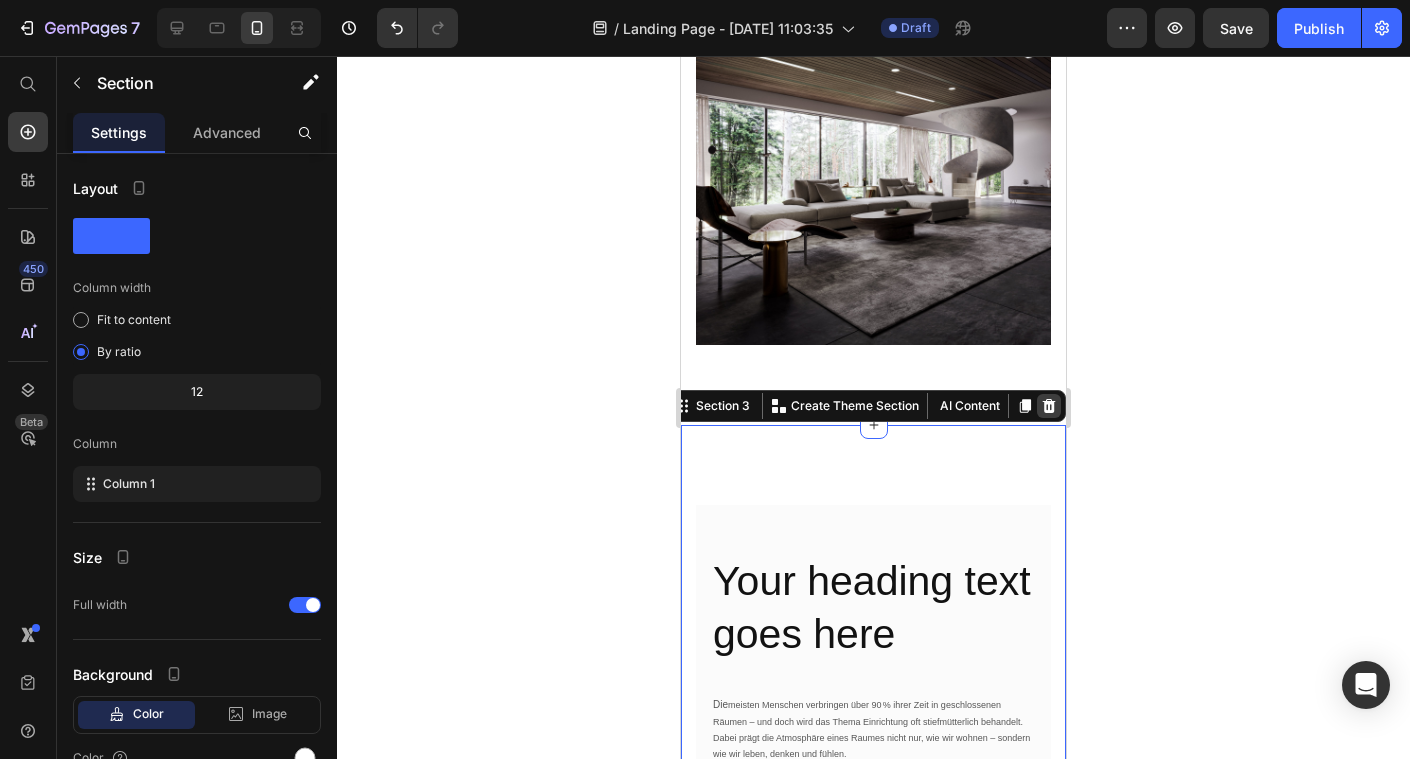 click 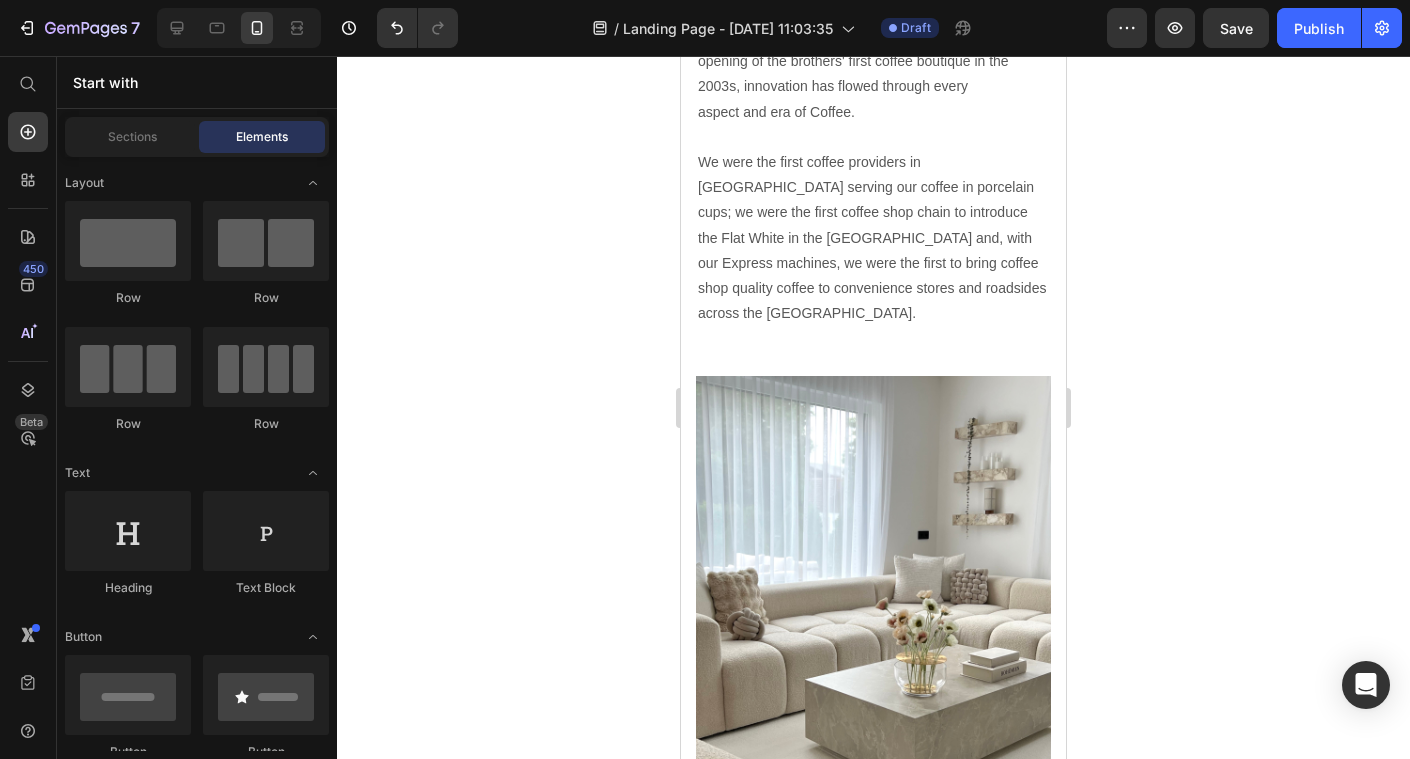 scroll, scrollTop: 2113, scrollLeft: 0, axis: vertical 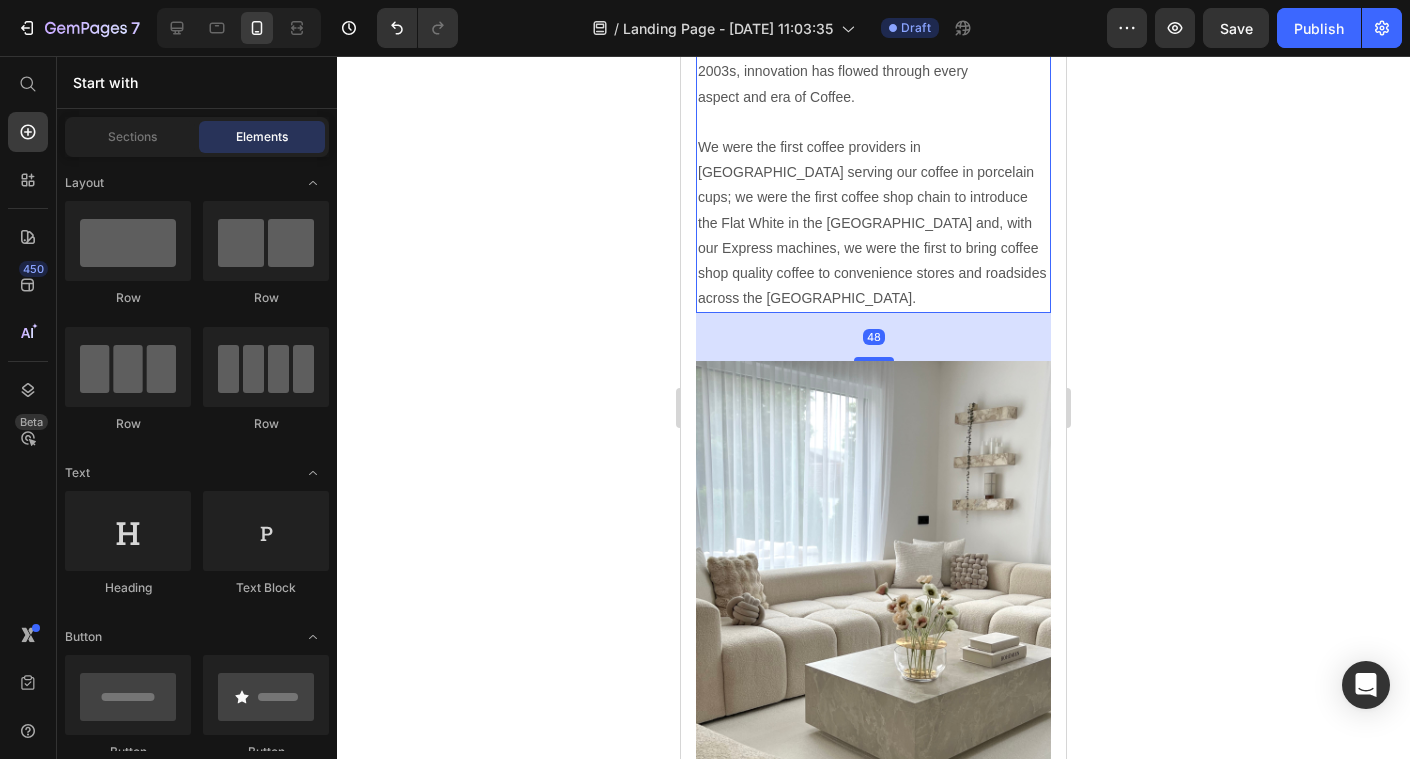 click on "Coffee customers have always worked hard to bring new coffee experiences to our customers. From the opening of the brothers' first coffee boutique in the 2003s, innovation has flowed through every aspect and era of Coffee.  We were the first coffee providers in [GEOGRAPHIC_DATA] serving our coffee in porcelain cups; we were the first coffee shop chain to introduce the Flat White in the [GEOGRAPHIC_DATA] and, with our Express machines, we were the first to bring coffee shop quality coffee to convenience stores and roadsides across the [GEOGRAPHIC_DATA]." at bounding box center (873, 148) 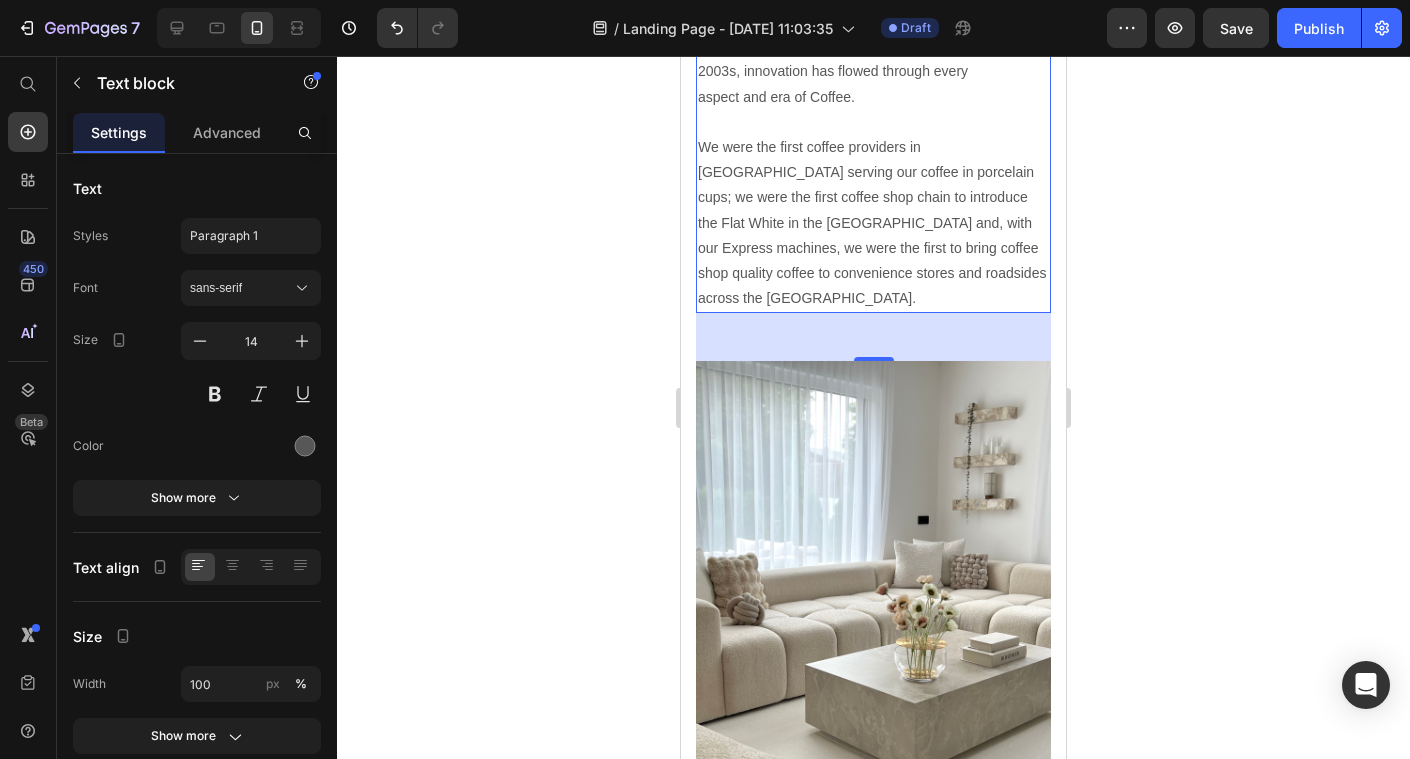 click on "Coffee customers have always worked hard to bring new coffee experiences to our customers. From the opening of the brothers' first coffee boutique in the 2003s, innovation has flowed through every aspect and era of Coffee.  We were the first coffee providers in [GEOGRAPHIC_DATA] serving our coffee in porcelain cups; we were the first coffee shop chain to introduce the Flat White in the [GEOGRAPHIC_DATA] and, with our Express machines, we were the first to bring coffee shop quality coffee to convenience stores and roadsides across the [GEOGRAPHIC_DATA]." at bounding box center (873, 148) 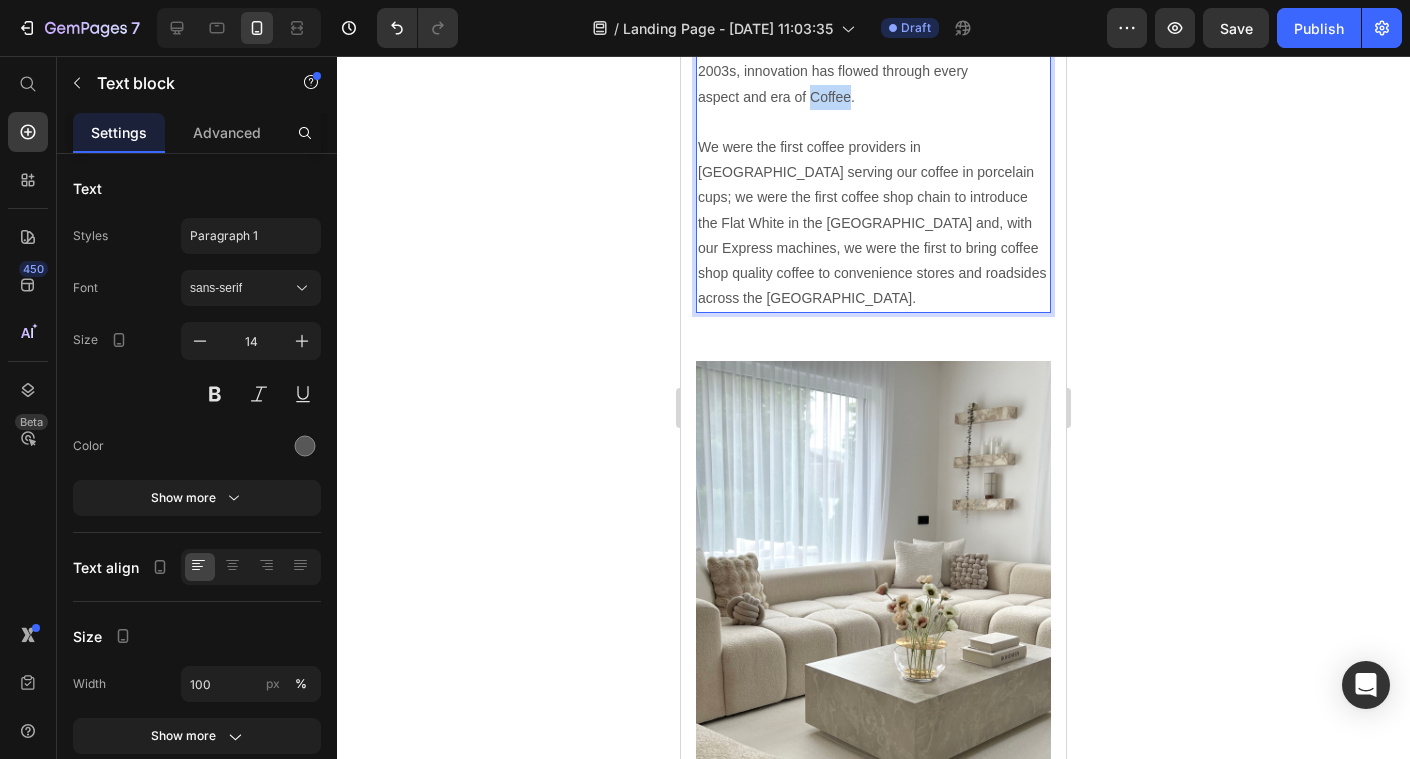 click on "Coffee customers have always worked hard to bring new coffee experiences to our customers. From the opening of the brothers' first coffee boutique in the 2003s, innovation has flowed through every aspect and era of Coffee.  We were the first coffee providers in [GEOGRAPHIC_DATA] serving our coffee in porcelain cups; we were the first coffee shop chain to introduce the Flat White in the [GEOGRAPHIC_DATA] and, with our Express machines, we were the first to bring coffee shop quality coffee to convenience stores and roadsides across the [GEOGRAPHIC_DATA]." at bounding box center (873, 148) 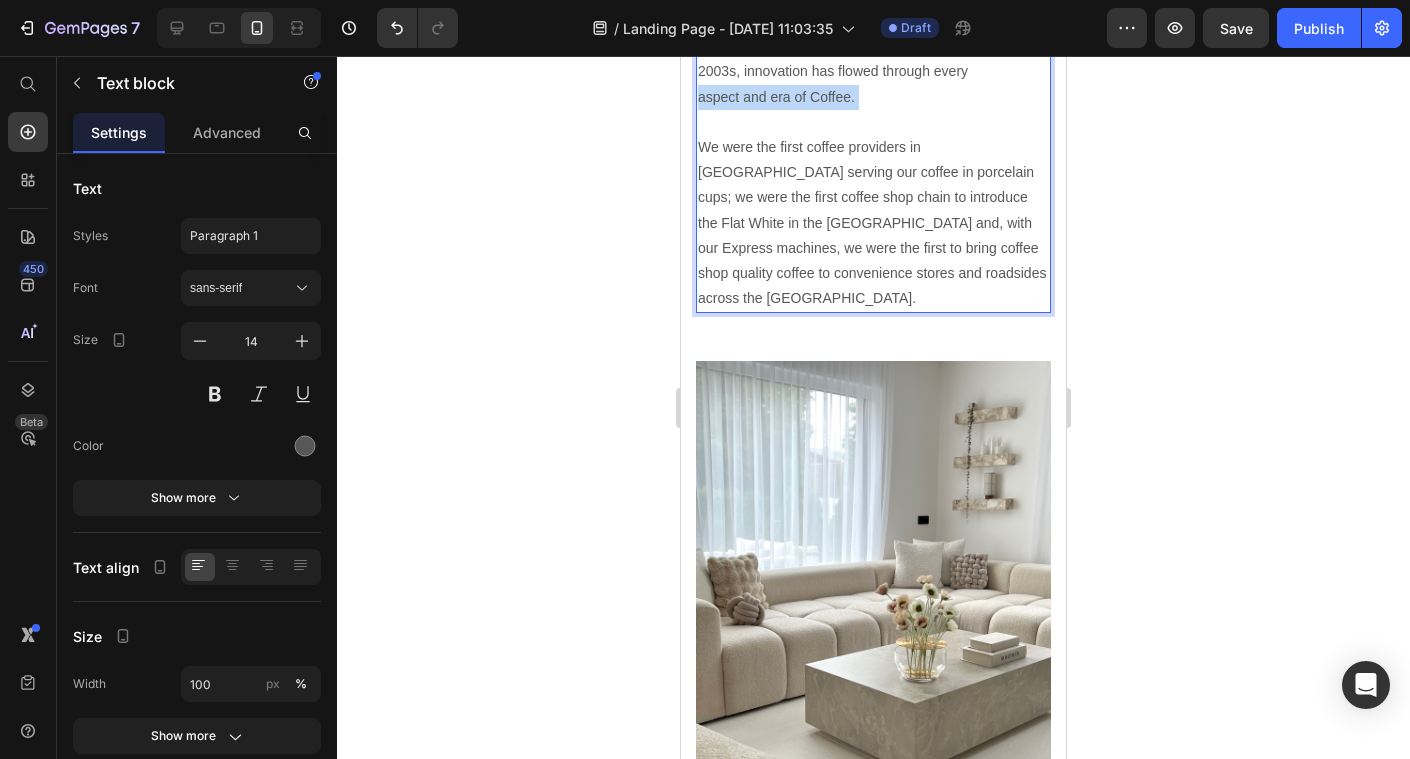 click on "Coffee customers have always worked hard to bring new coffee experiences to our customers. From the opening of the brothers' first coffee boutique in the 2003s, innovation has flowed through every aspect and era of Coffee.  We were the first coffee providers in [GEOGRAPHIC_DATA] serving our coffee in porcelain cups; we were the first coffee shop chain to introduce the Flat White in the [GEOGRAPHIC_DATA] and, with our Express machines, we were the first to bring coffee shop quality coffee to convenience stores and roadsides across the [GEOGRAPHIC_DATA]." at bounding box center (873, 148) 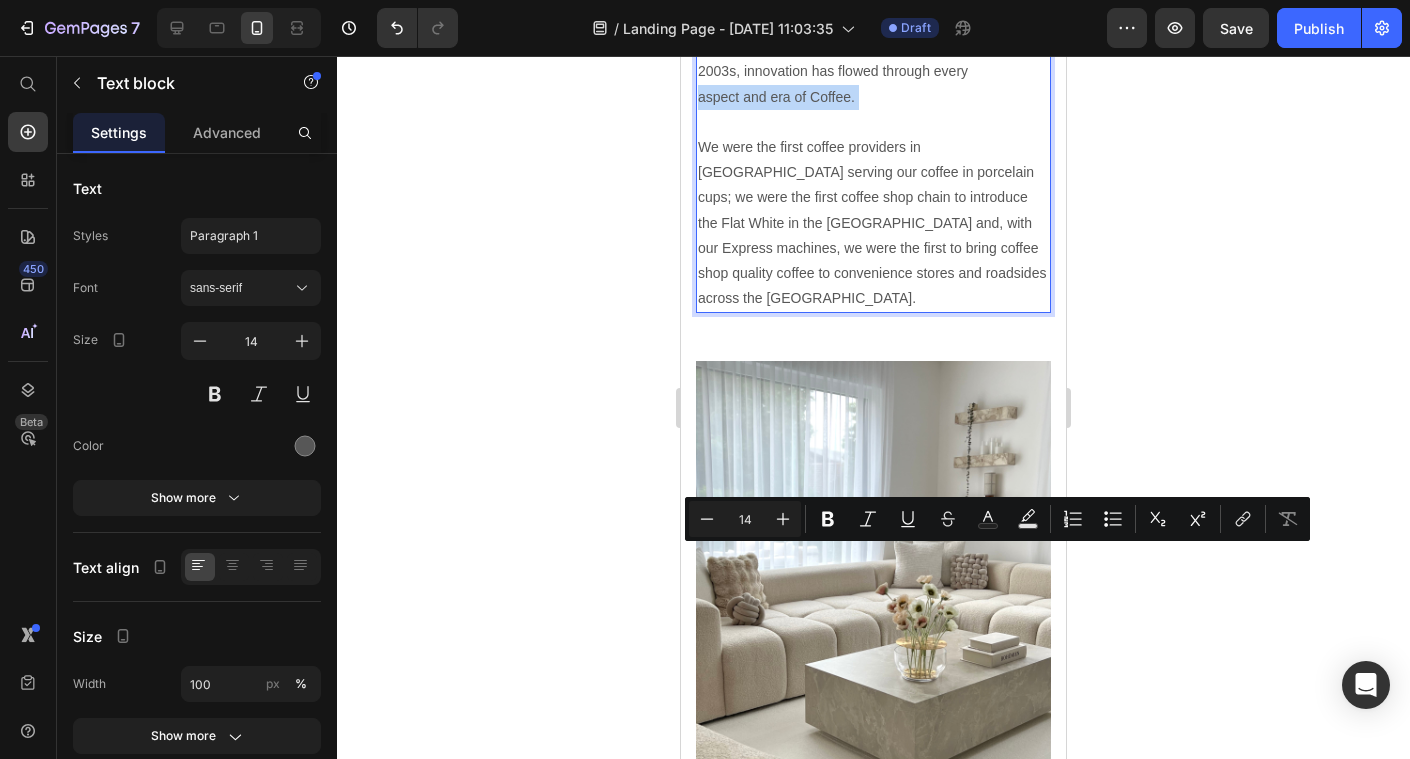 click on "Coffee customers have always worked hard to bring new coffee experiences to our customers. From the opening of the brothers' first coffee boutique in the 2003s, innovation has flowed through every aspect and era of Coffee.  We were the first coffee providers in [GEOGRAPHIC_DATA] serving our coffee in porcelain cups; we were the first coffee shop chain to introduce the Flat White in the [GEOGRAPHIC_DATA] and, with our Express machines, we were the first to bring coffee shop quality coffee to convenience stores and roadsides across the [GEOGRAPHIC_DATA]." at bounding box center [873, 148] 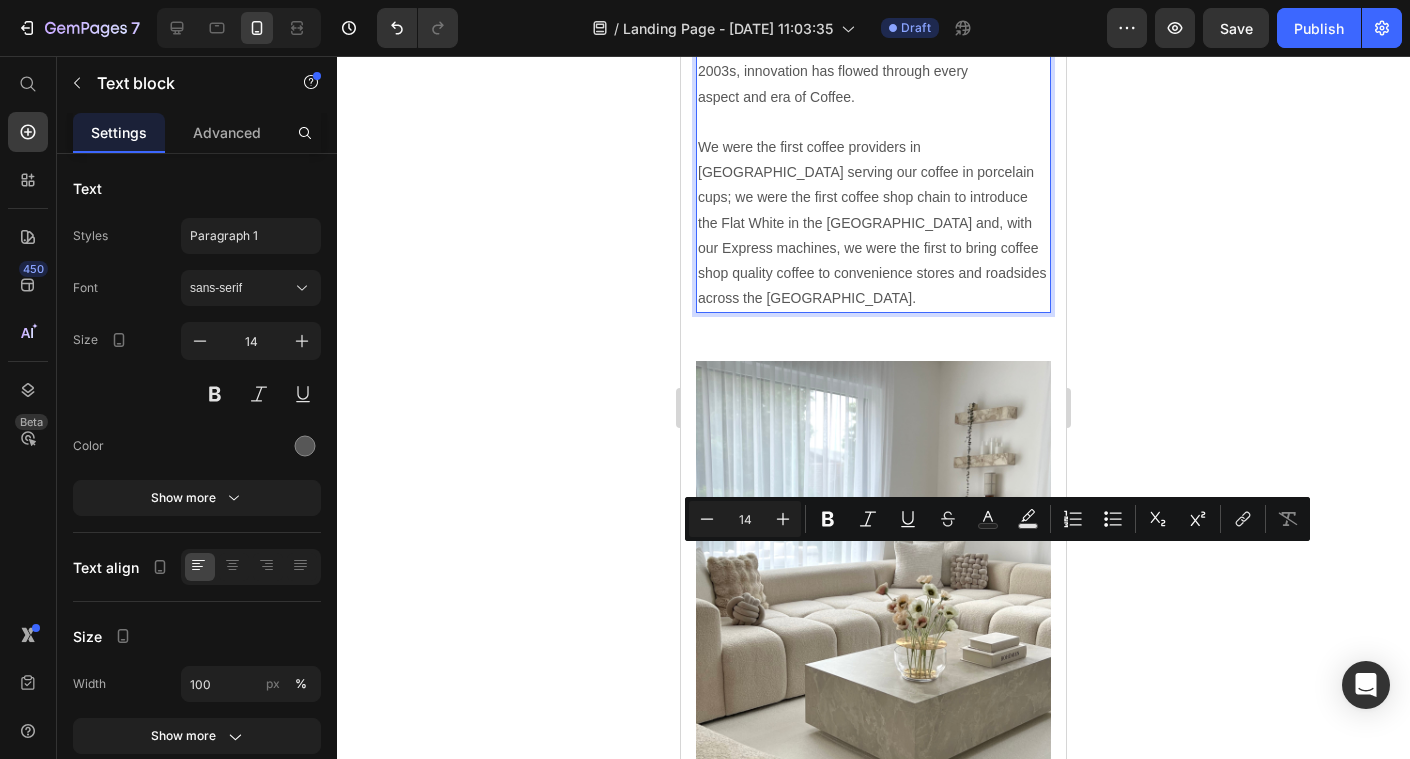 click on "Coffee customers have always worked hard to bring new coffee experiences to our customers. From the opening of the brothers' first coffee boutique in the 2003s, innovation has flowed through every aspect and era of Coffee.  We were the first coffee providers in [GEOGRAPHIC_DATA] serving our coffee in porcelain cups; we were the first coffee shop chain to introduce the Flat White in the [GEOGRAPHIC_DATA] and, with our Express machines, we were the first to bring coffee shop quality coffee to convenience stores and roadsides across the [GEOGRAPHIC_DATA]." at bounding box center [873, 148] 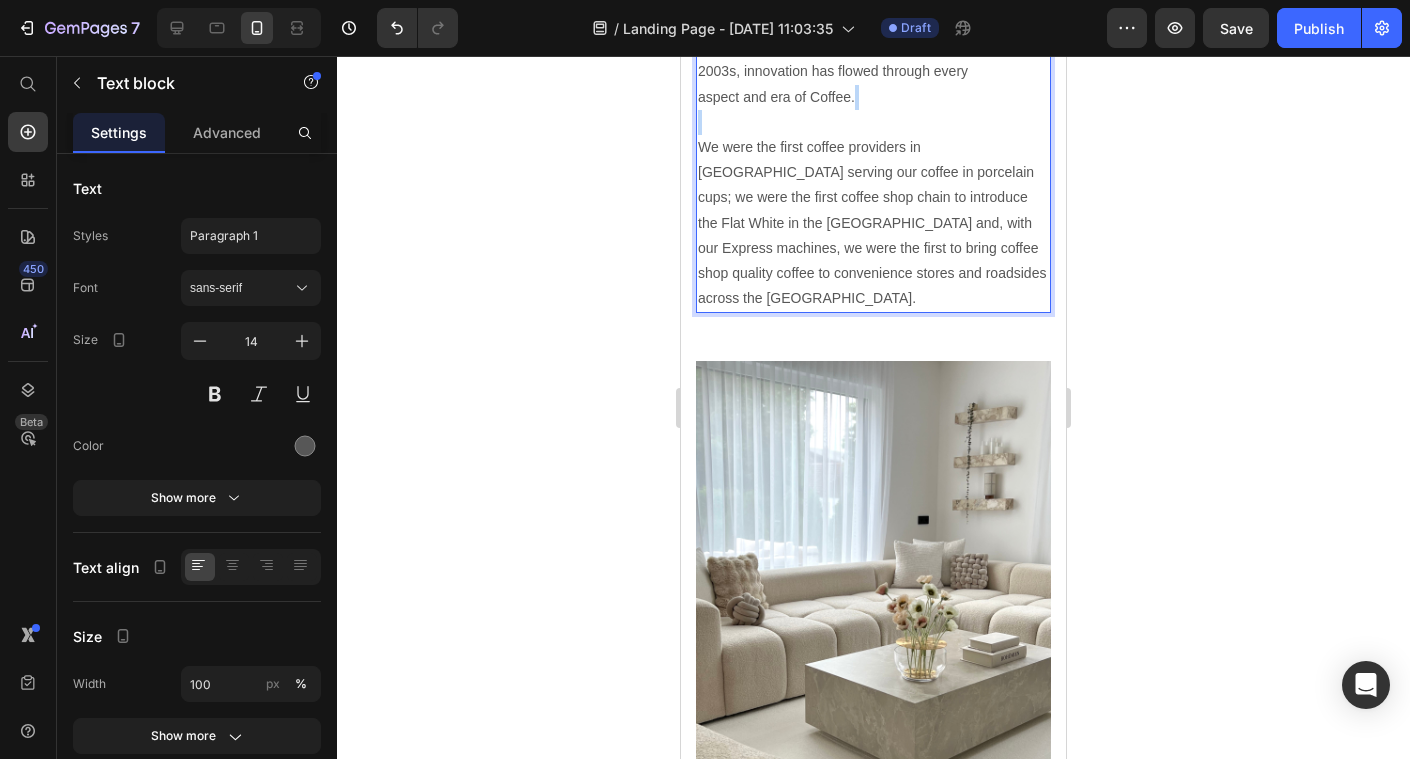 click on "Coffee customers have always worked hard to bring new coffee experiences to our customers. From the opening of the brothers' first coffee boutique in the 2003s, innovation has flowed through every aspect and era of Coffee.  We were the first coffee providers in [GEOGRAPHIC_DATA] serving our coffee in porcelain cups; we were the first coffee shop chain to introduce the Flat White in the [GEOGRAPHIC_DATA] and, with our Express machines, we were the first to bring coffee shop quality coffee to convenience stores and roadsides across the [GEOGRAPHIC_DATA]." at bounding box center (873, 148) 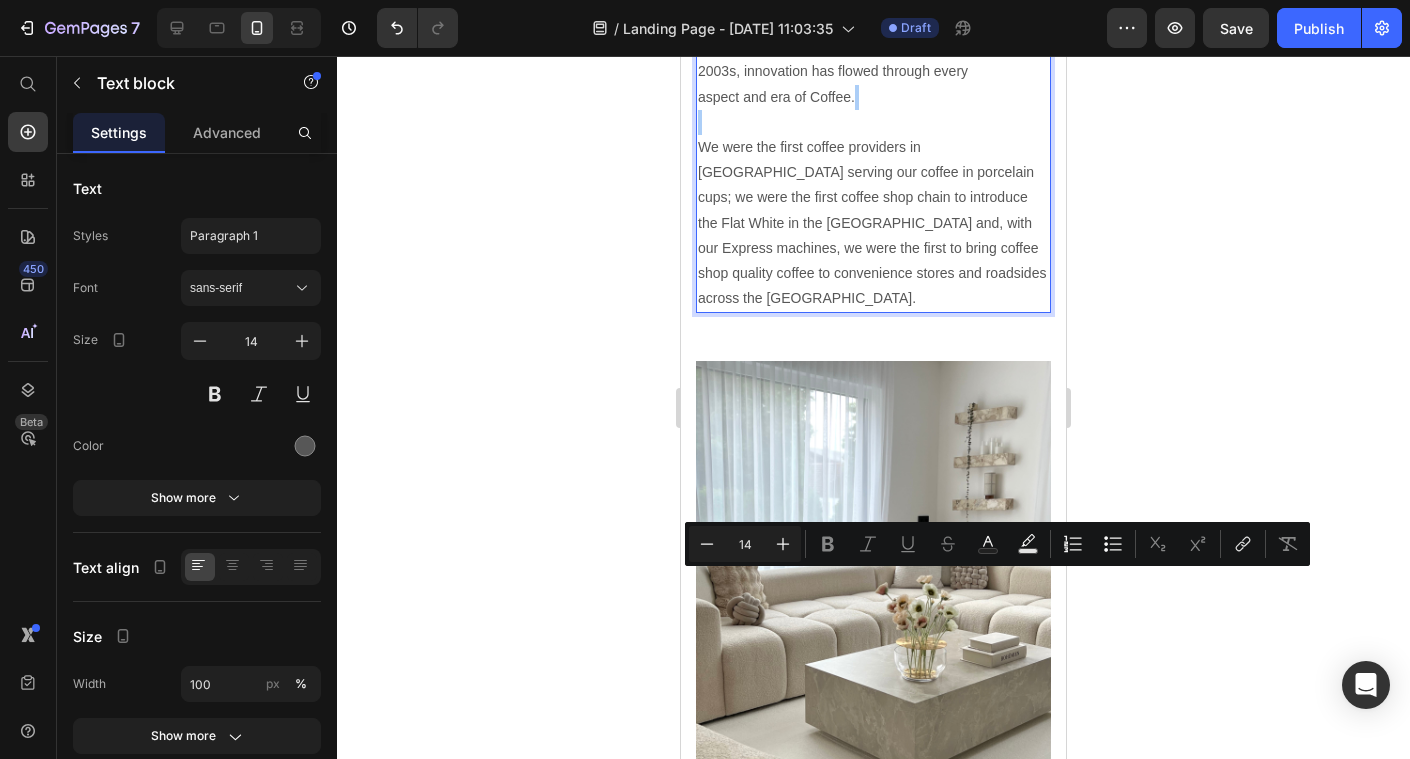 click 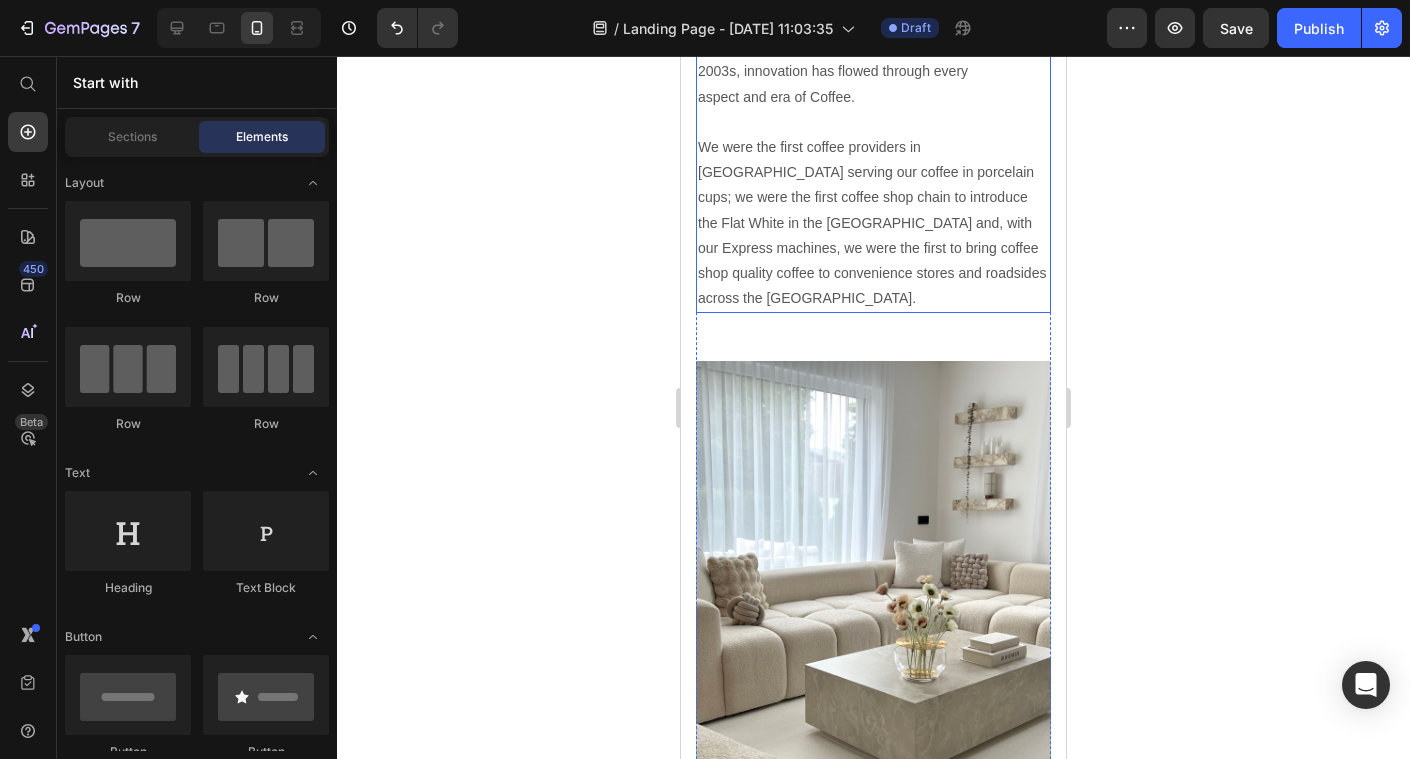 click on "Coffee customers have always worked hard to bring new coffee experiences to our customers. From the opening of the brothers' first coffee boutique in the 2003s, innovation has flowed through every aspect and era of Coffee.  We were the first coffee providers in [GEOGRAPHIC_DATA] serving our coffee in porcelain cups; we were the first coffee shop chain to introduce the Flat White in the [GEOGRAPHIC_DATA] and, with our Express machines, we were the first to bring coffee shop quality coffee to convenience stores and roadsides across the [GEOGRAPHIC_DATA]." at bounding box center (873, 148) 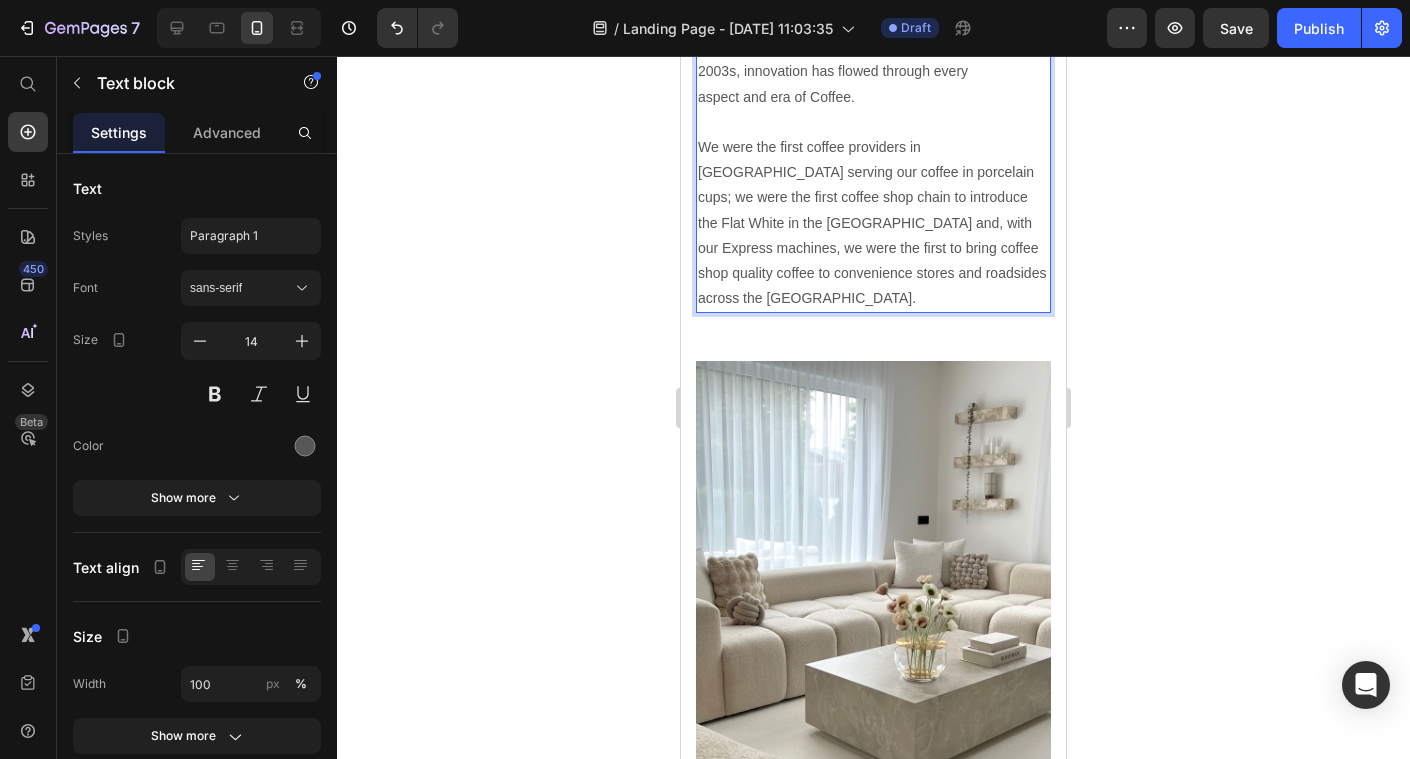 click on "Coffee customers have always worked hard to bring new coffee experiences to our customers. From the opening of the brothers' first coffee boutique in the 2003s, innovation has flowed through every aspect and era of Coffee.  We were the first coffee providers in [GEOGRAPHIC_DATA] serving our coffee in porcelain cups; we were the first coffee shop chain to introduce the Flat White in the [GEOGRAPHIC_DATA] and, with our Express machines, we were the first to bring coffee shop quality coffee to convenience stores and roadsides across the [GEOGRAPHIC_DATA]." at bounding box center (873, 148) 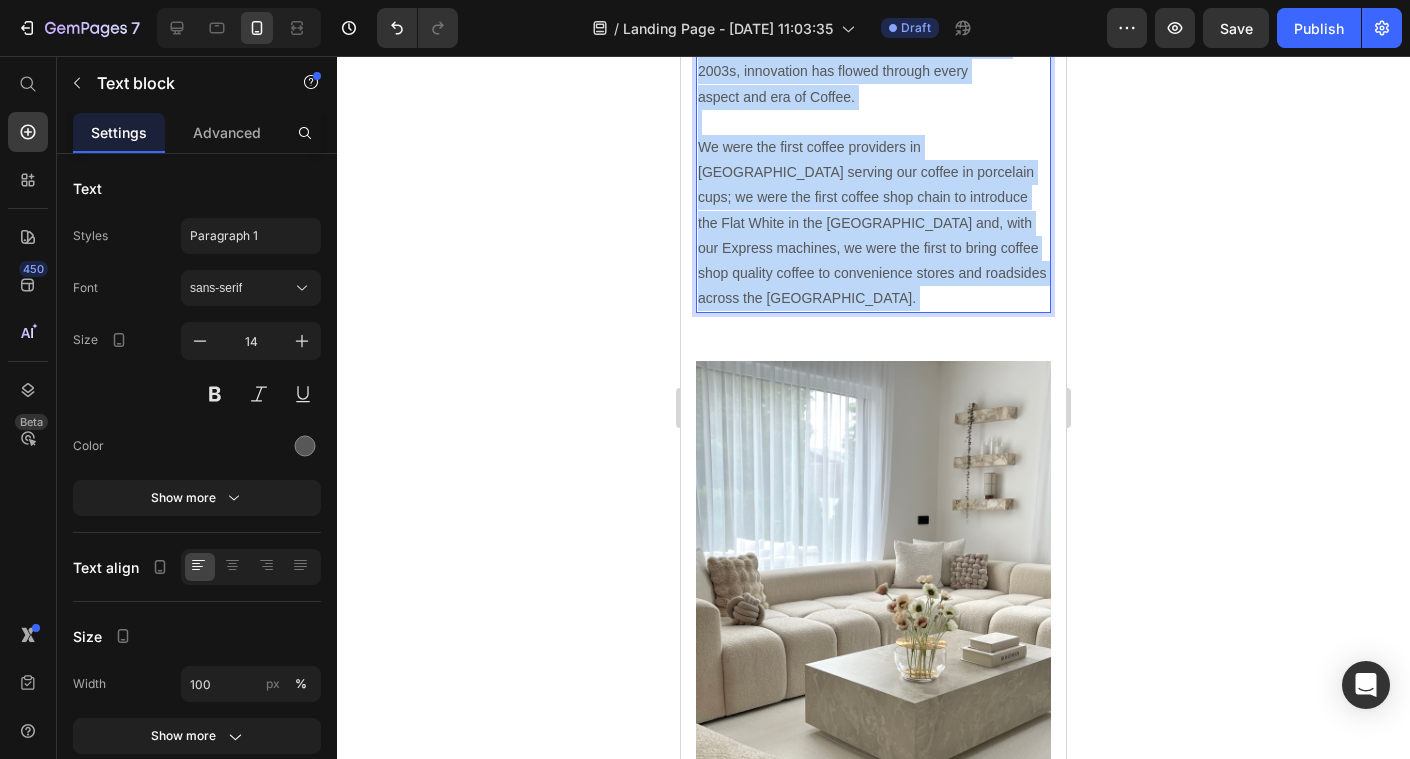 drag, startPoint x: 860, startPoint y: 727, endPoint x: 769, endPoint y: 589, distance: 165.30275 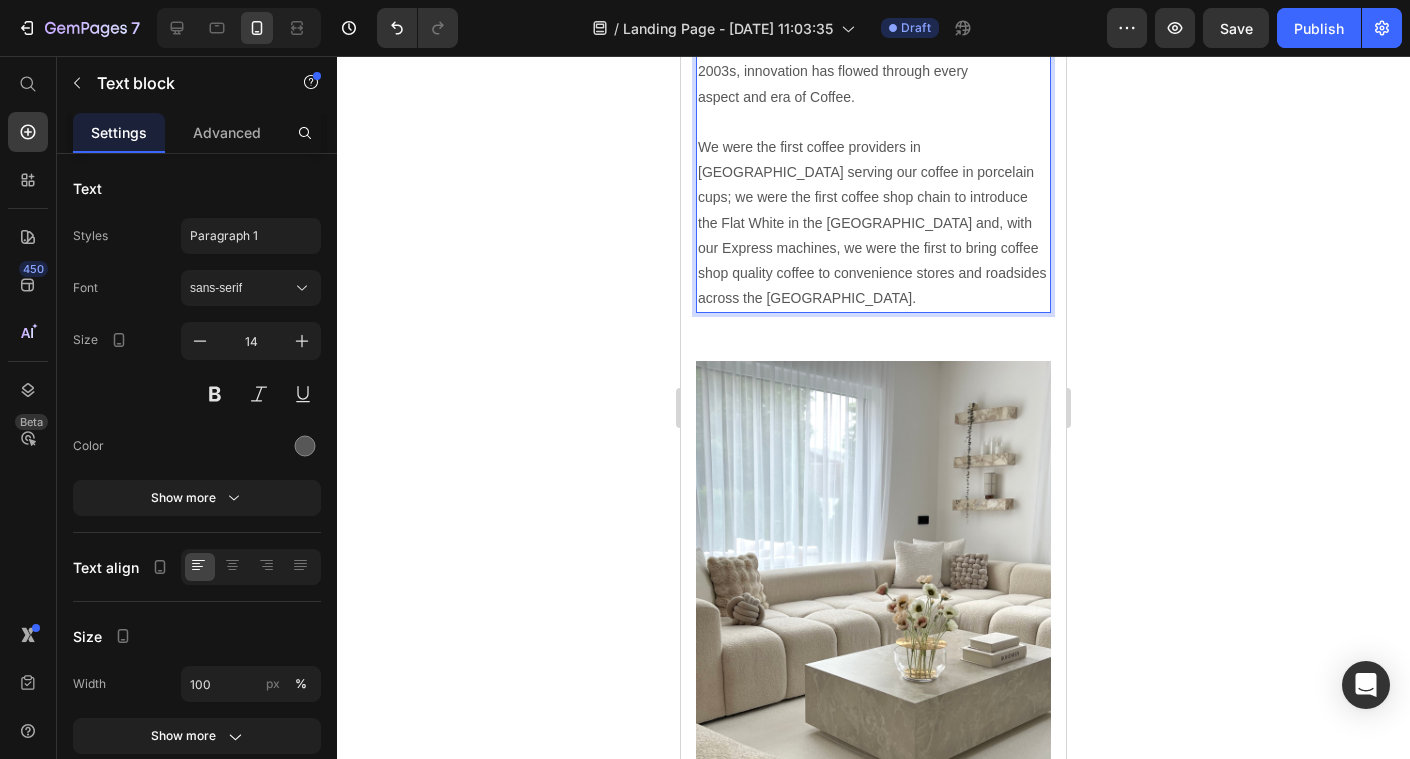 click on "Coffee customers have always worked hard to bring new coffee experiences to our customers. From the opening of the brothers' first coffee boutique in the 2003s, innovation has flowed through every aspect and era of Coffee.  We were the first coffee providers in [GEOGRAPHIC_DATA] serving our coffee in porcelain cups; we were the first coffee shop chain to introduce the Flat White in the [GEOGRAPHIC_DATA] and, with our Express machines, we were the first to bring coffee shop quality coffee to convenience stores and roadsides across the [GEOGRAPHIC_DATA]." at bounding box center (873, 148) 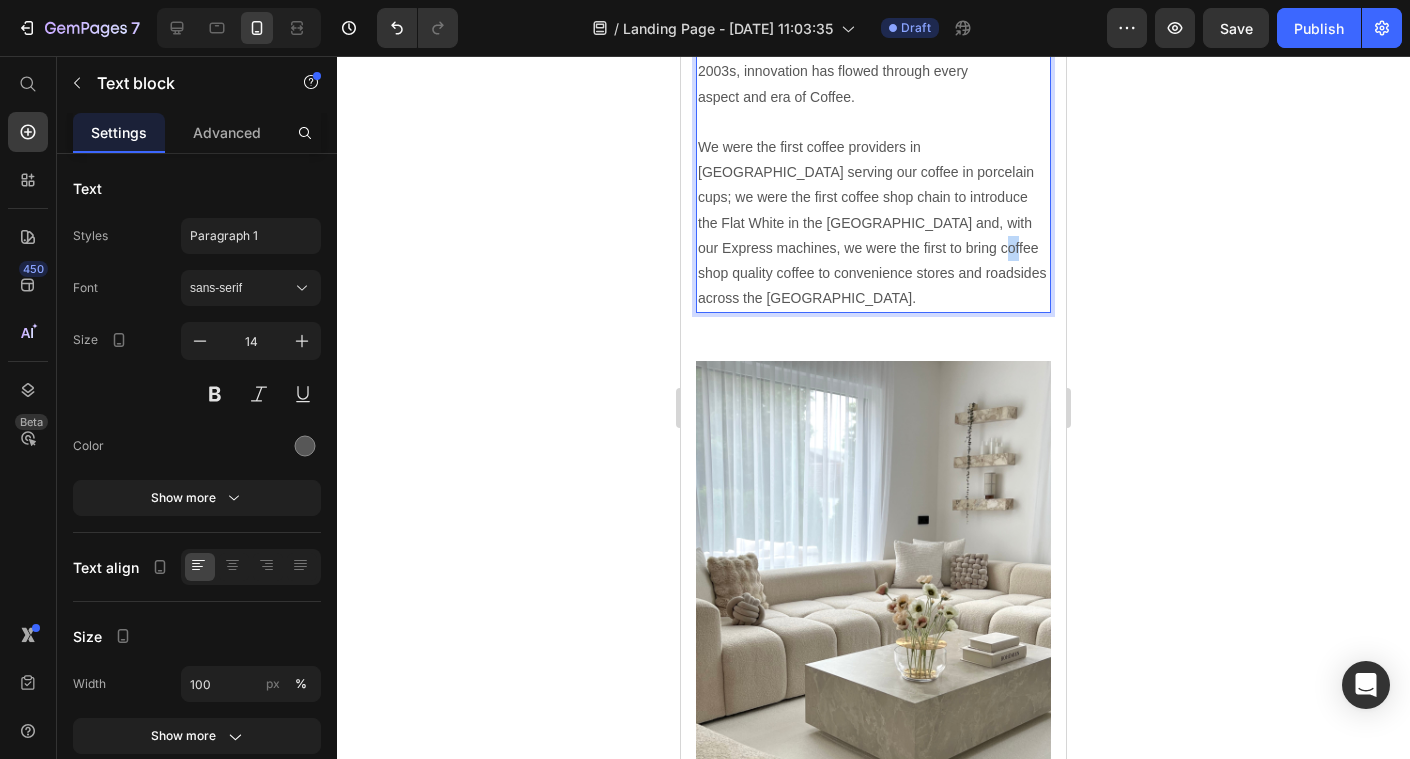 click on "Coffee customers have always worked hard to bring new coffee experiences to our customers. From the opening of the brothers' first coffee boutique in the 2003s, innovation has flowed through every aspect and era of Coffee.  We were the first coffee providers in [GEOGRAPHIC_DATA] serving our coffee in porcelain cups; we were the first coffee shop chain to introduce the Flat White in the [GEOGRAPHIC_DATA] and, with our Express machines, we were the first to bring coffee shop quality coffee to convenience stores and roadsides across the [GEOGRAPHIC_DATA]." at bounding box center (873, 148) 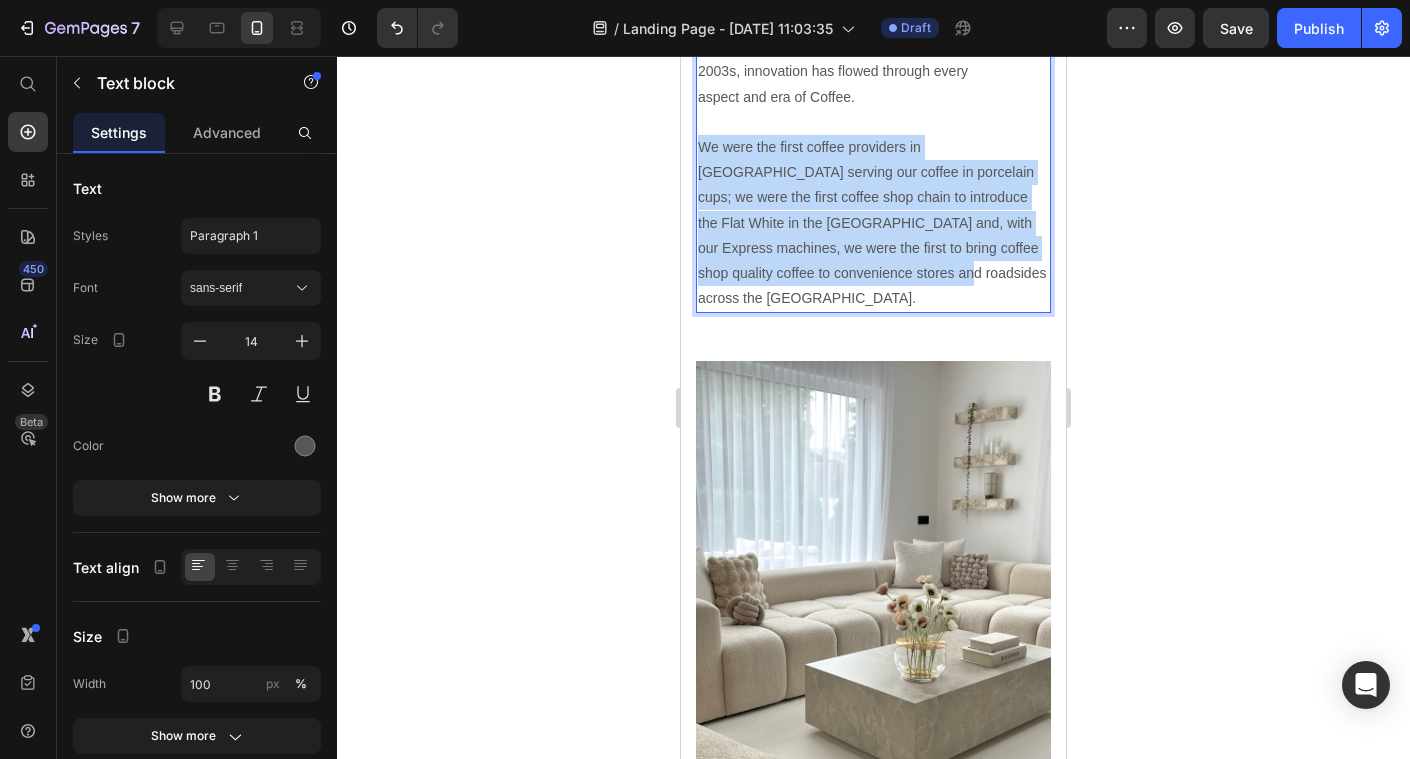 click on "Coffee customers have always worked hard to bring new coffee experiences to our customers. From the opening of the brothers' first coffee boutique in the 2003s, innovation has flowed through every aspect and era of Coffee.  We were the first coffee providers in [GEOGRAPHIC_DATA] serving our coffee in porcelain cups; we were the first coffee shop chain to introduce the Flat White in the [GEOGRAPHIC_DATA] and, with our Express machines, we were the first to bring coffee shop quality coffee to convenience stores and roadsides across the [GEOGRAPHIC_DATA]." at bounding box center (873, 148) 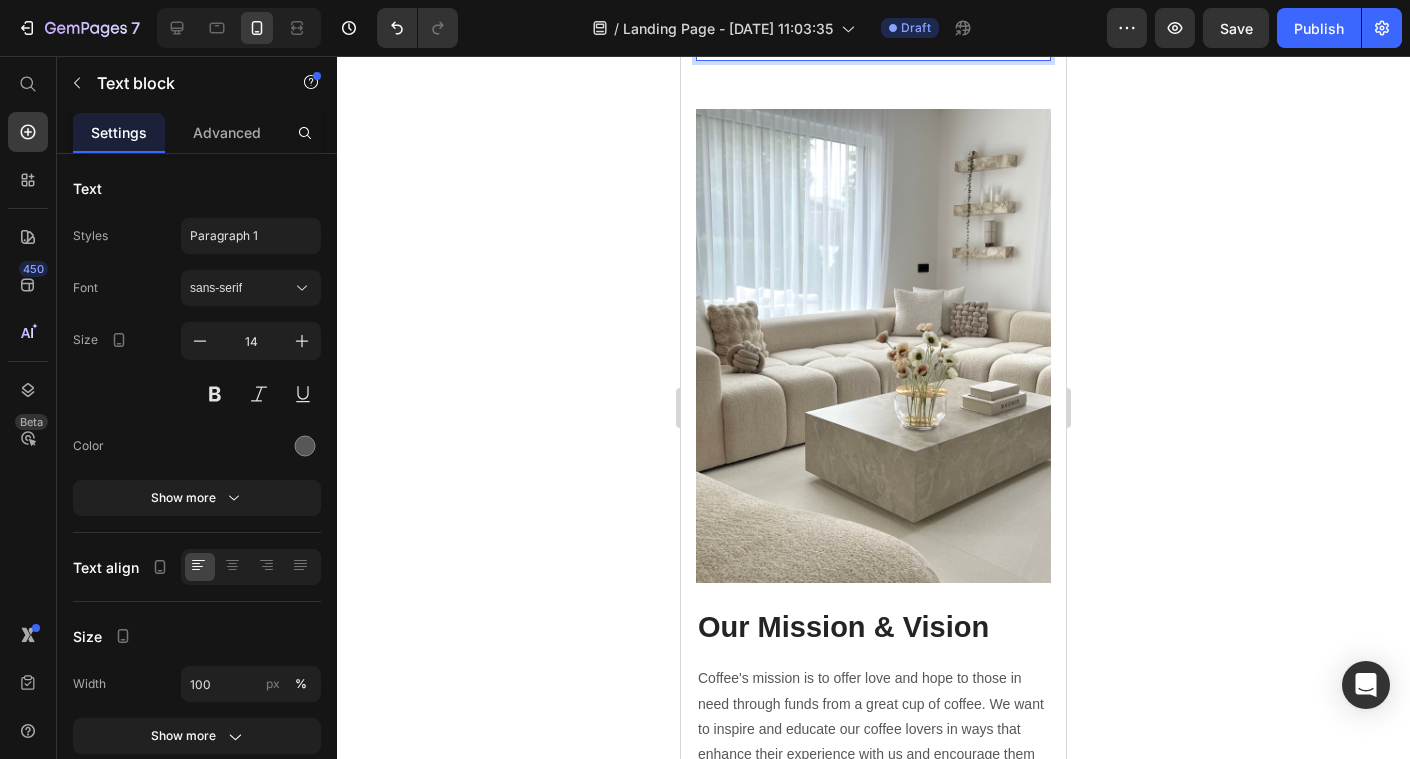 click 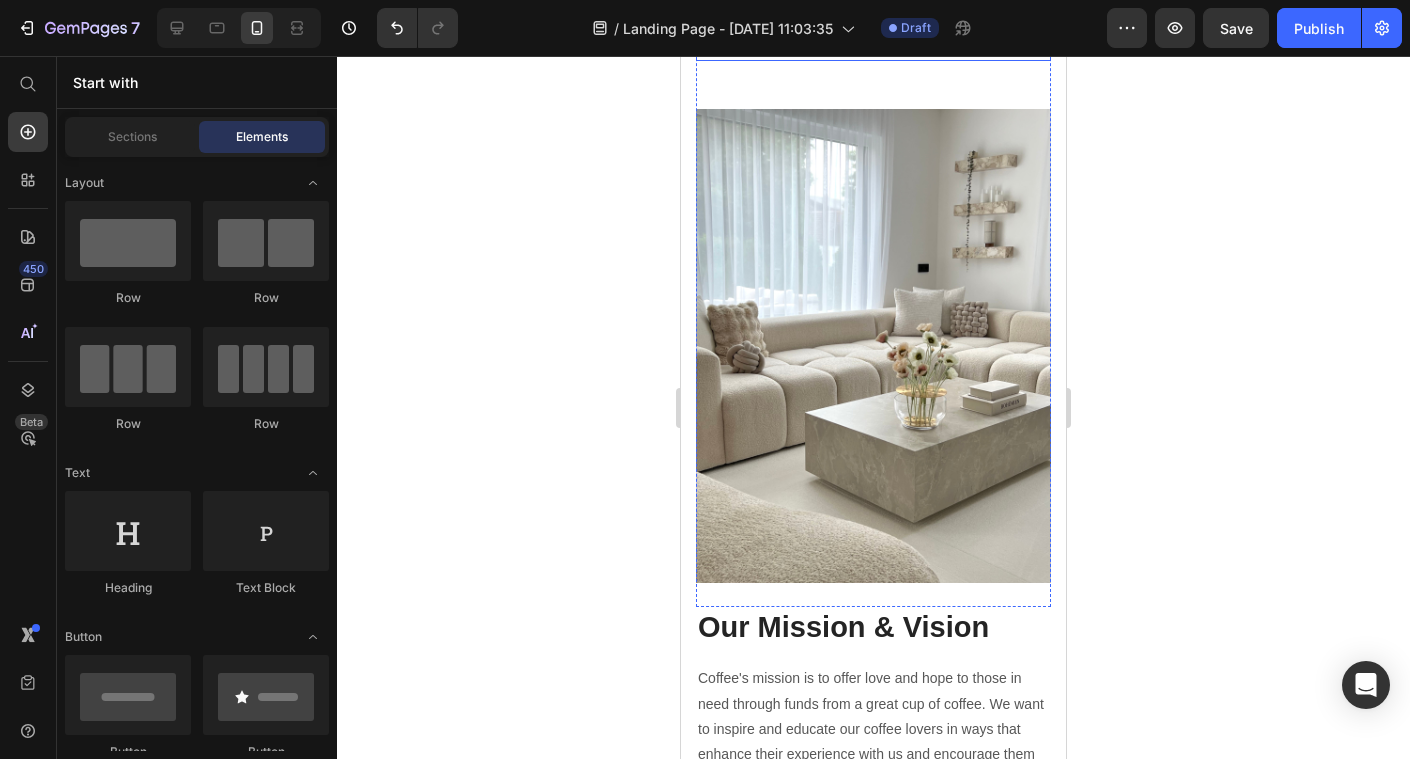 click on "Coffee customers have always worked hard to bring new coffee experiences to our customers. From the opening of the brothers' first co" at bounding box center [873, 22] 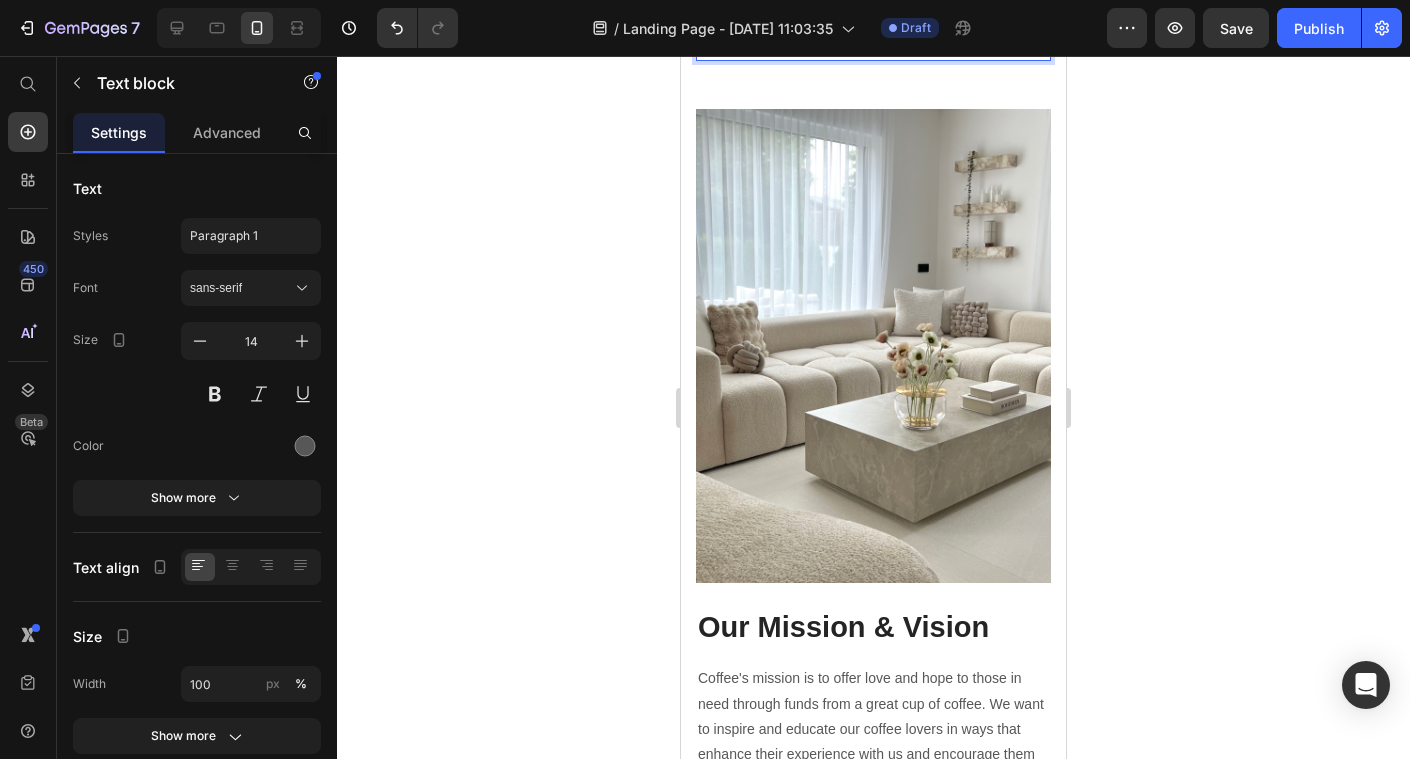 click on "Coffee customers have always worked hard to bring new coffee experiences to our customers. From the opening of the brothers' first co" at bounding box center (873, 22) 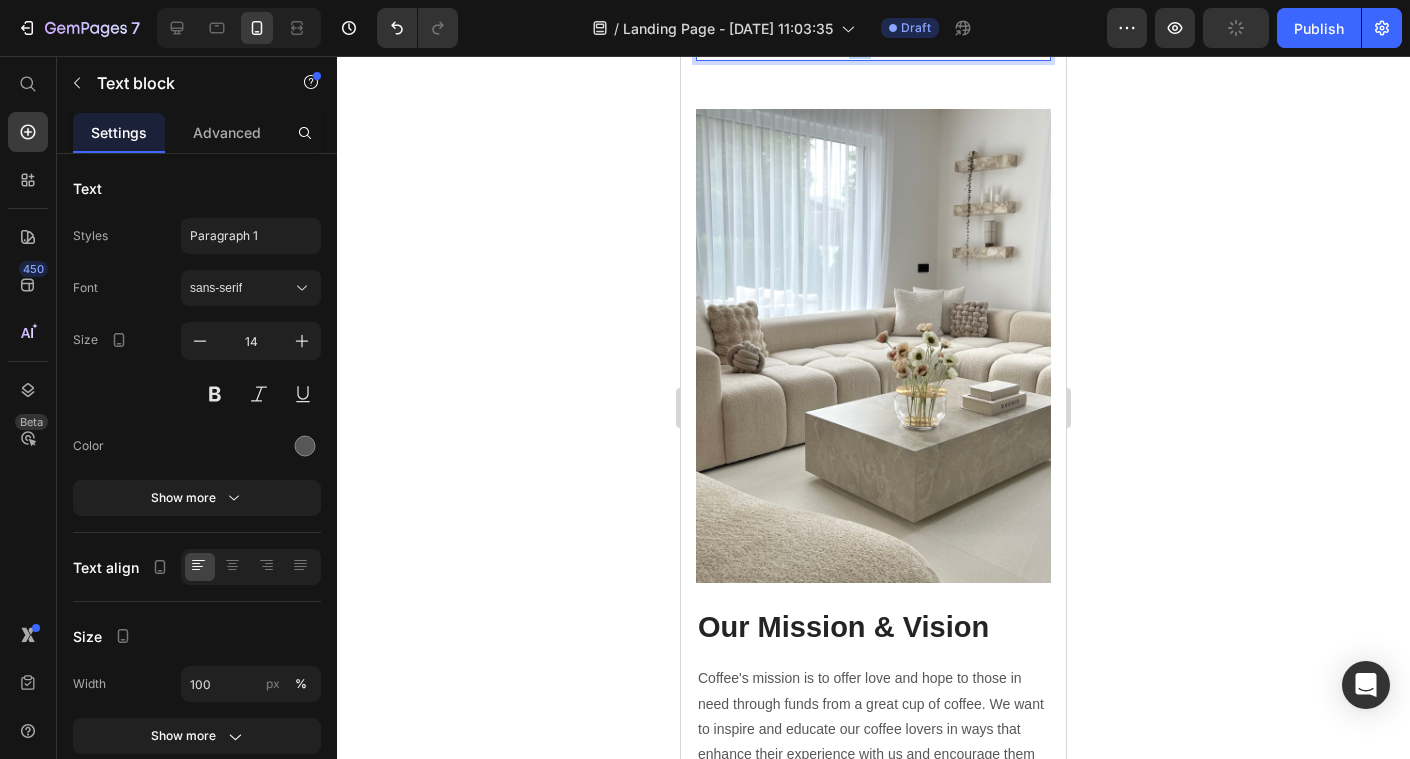 click on "Coffee customers have always worked hard to bring new coffee experiences to our customers. From the opening of the brothers' first co" at bounding box center [873, 22] 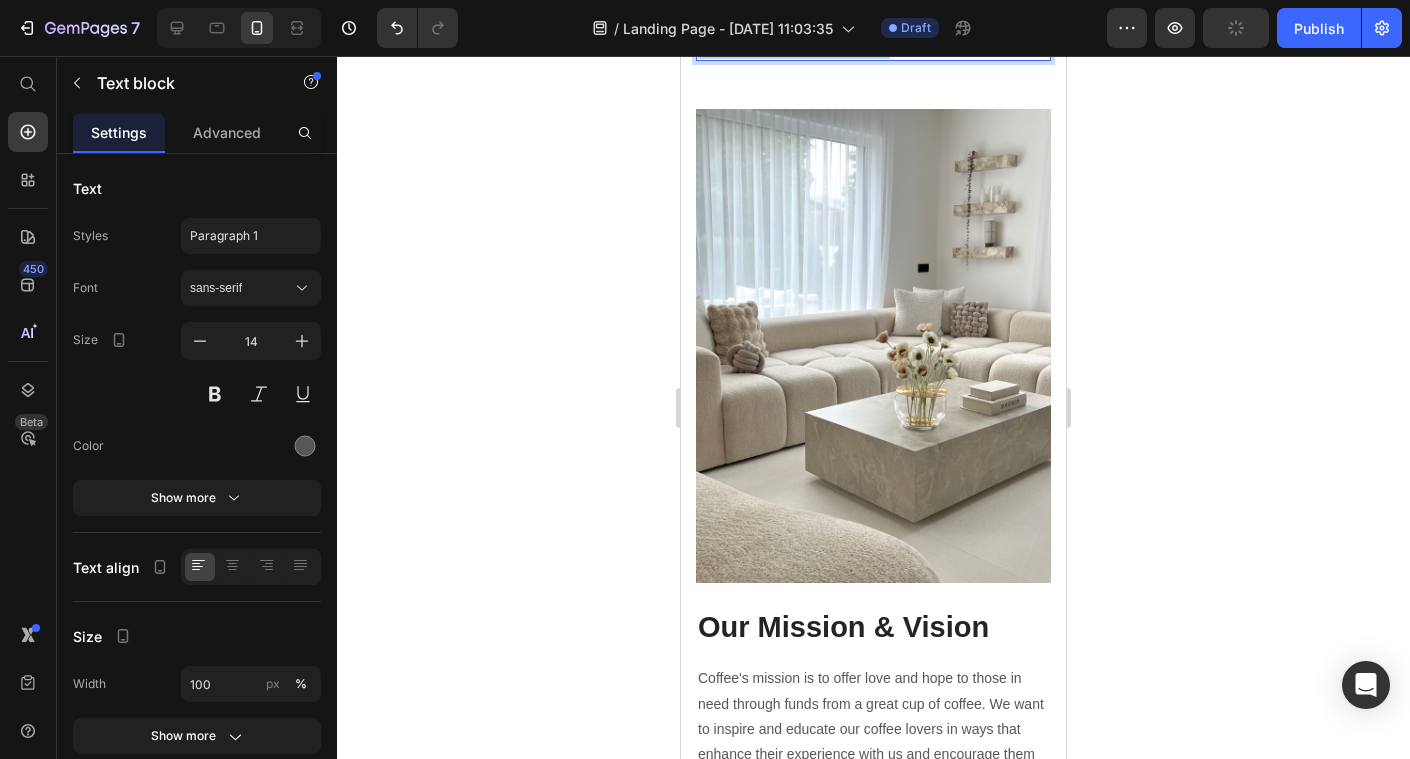 click on "Coffee customers have always worked hard to bring new coffee experiences to our customers. From the opening of the brothers' first co" at bounding box center (873, 22) 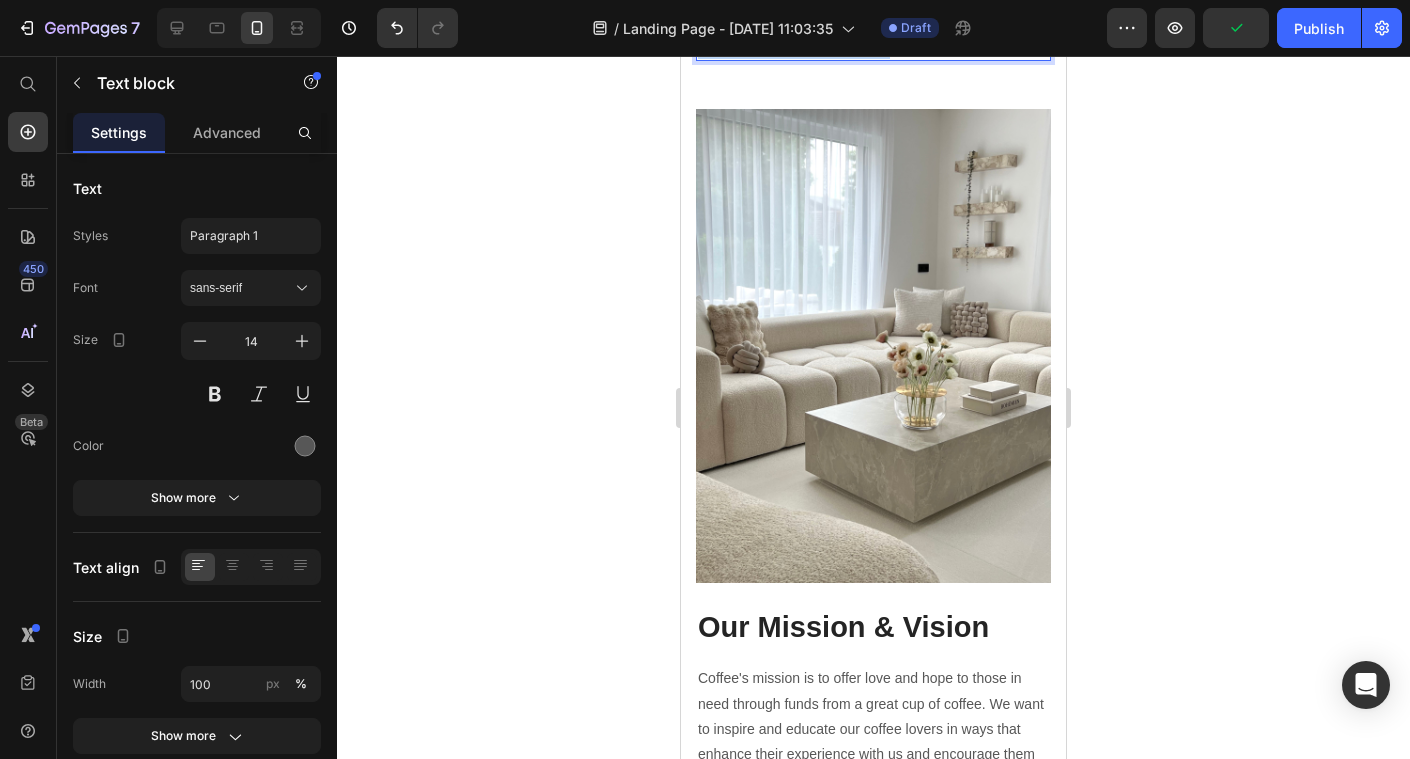 click on "Coffee customers have always worked hard to bring new coffee experiences to our customers. From the opening of the brothers' first co" at bounding box center (873, 22) 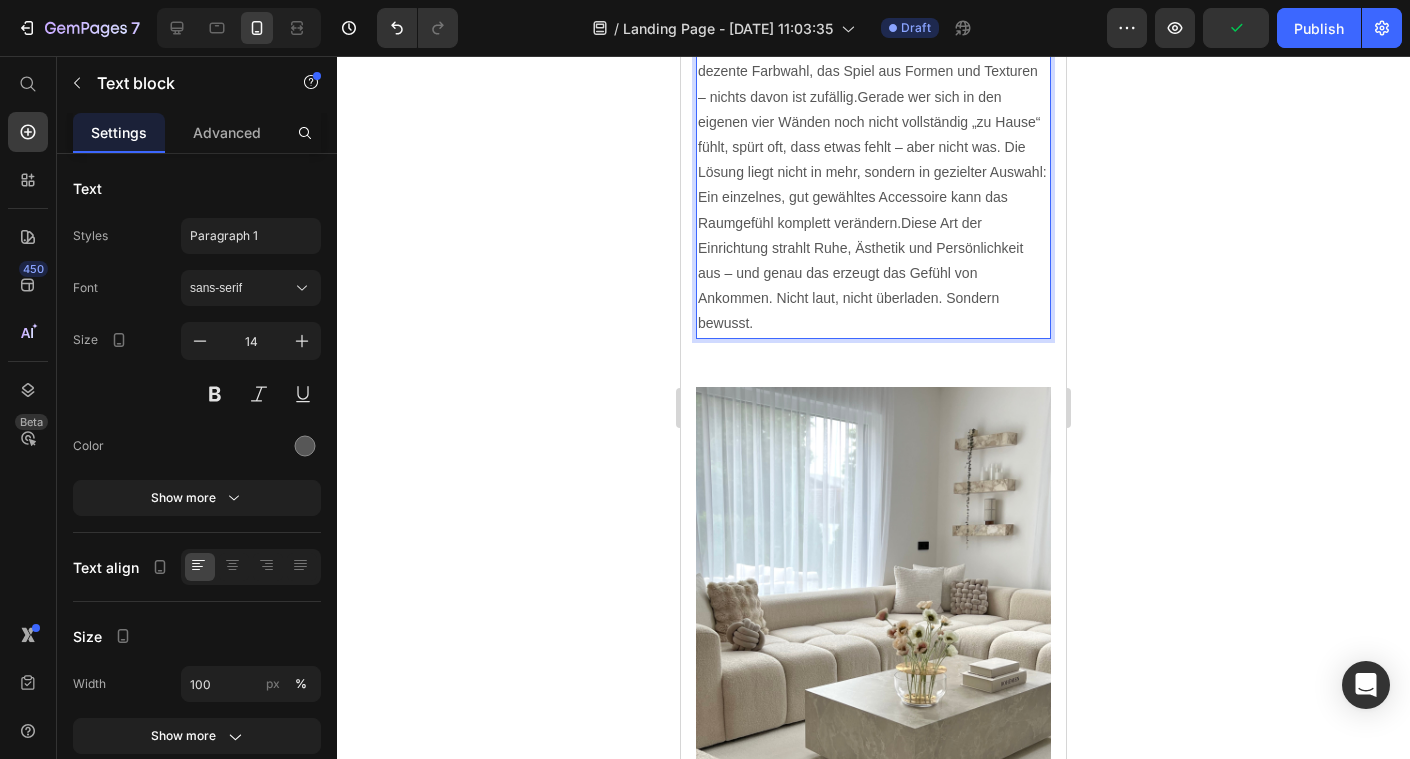 scroll, scrollTop: 2166, scrollLeft: 0, axis: vertical 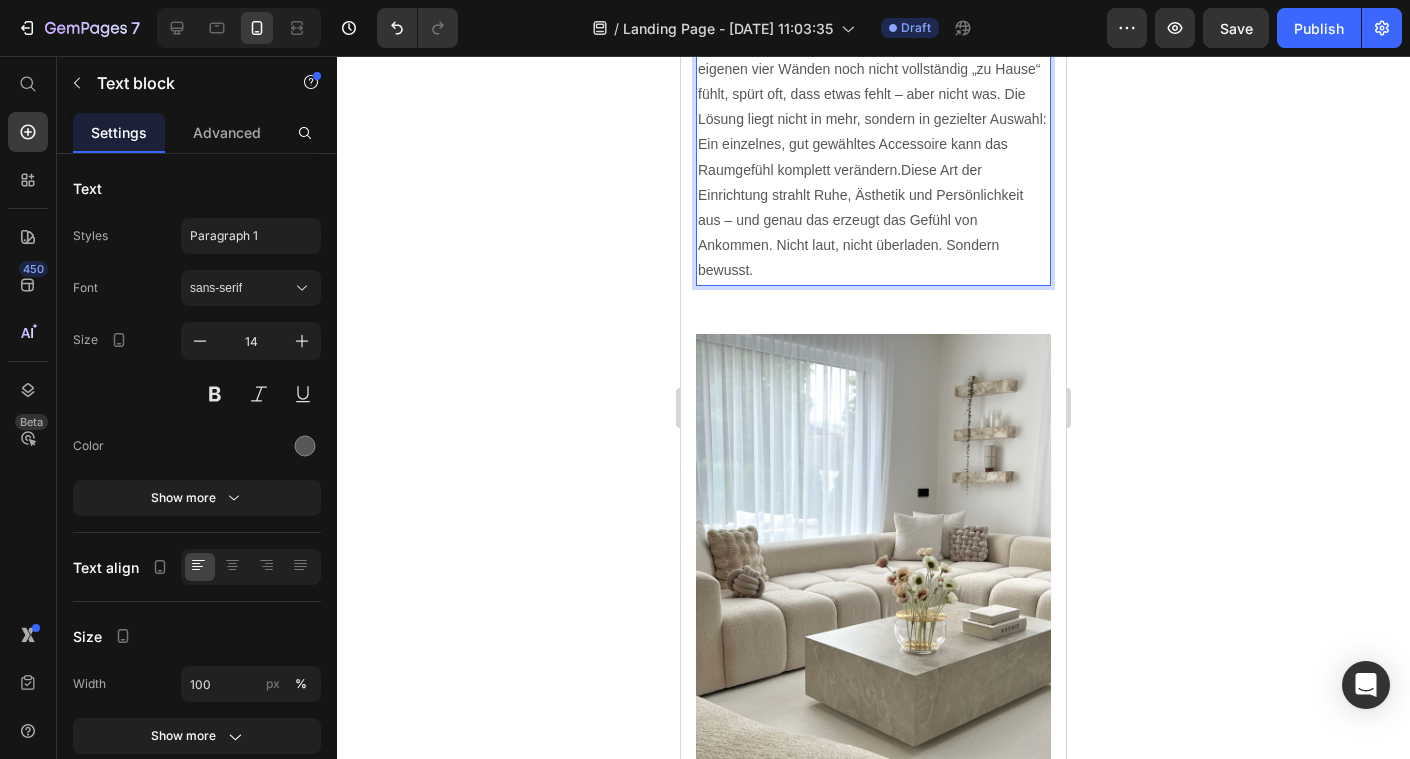 click 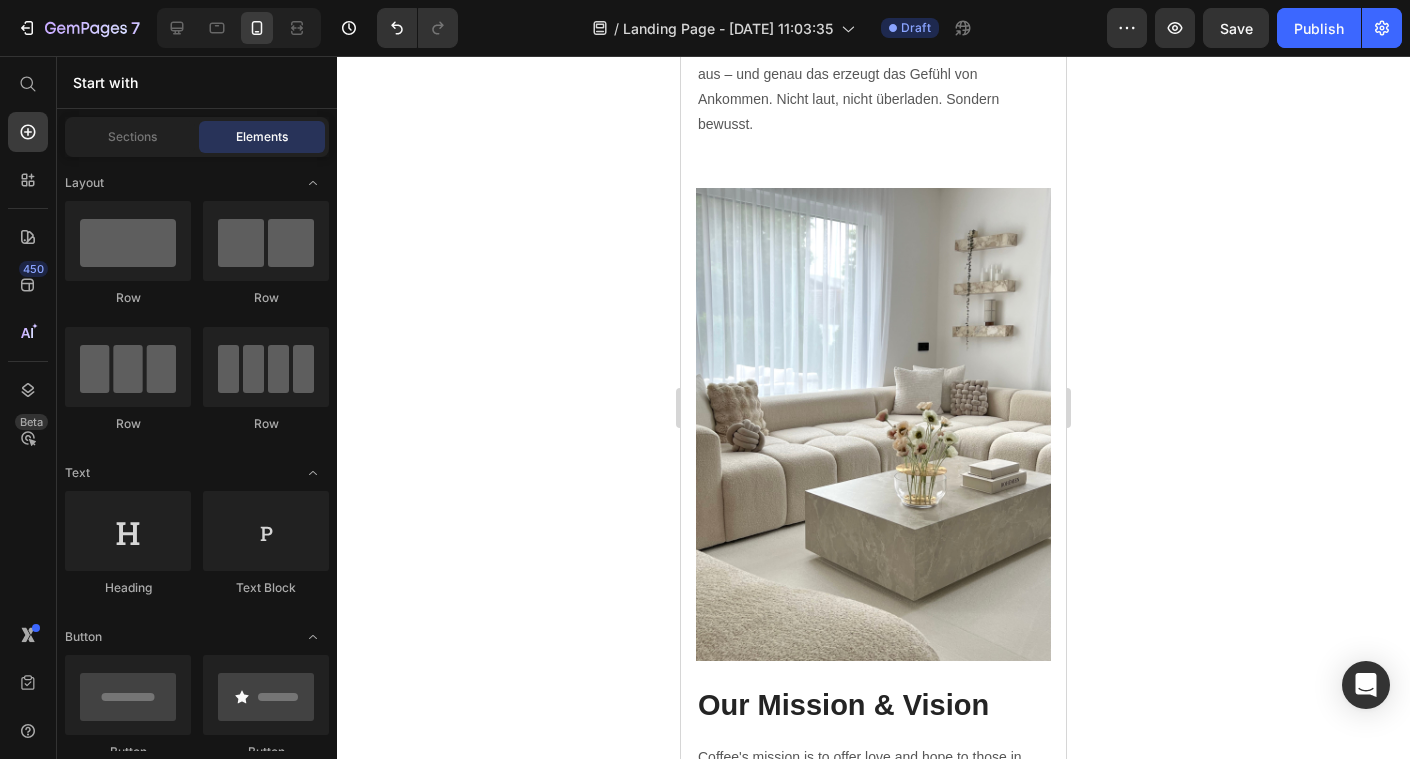 scroll, scrollTop: 2313, scrollLeft: 0, axis: vertical 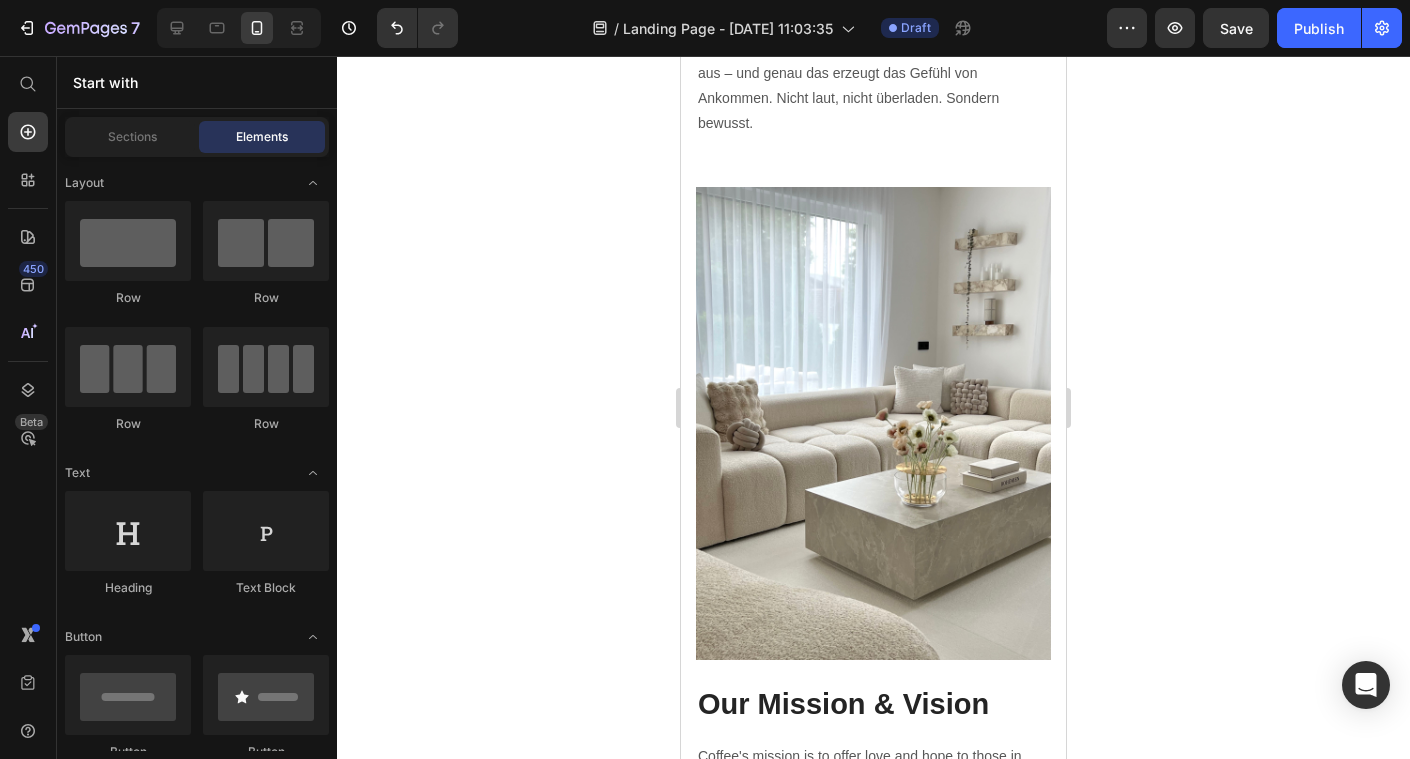 click on "In einem Raum, der auf den ersten Blick schlicht wirkt, sind es die bewussten Details, die ihn lebendig und stimmig machen. Die sorgfältig platzierten Kissen, die dezente Farbwahl, das Spiel aus Formen und Texturen – nichts davon ist zufällig.Gerade wer sich in den eigenen vier Wänden noch nicht vollständig „zu Hause“ fühlt, spürt oft, dass etwas fehlt – aber nicht was. Die Lösung liegt nicht in mehr, sondern in gezielter Auswahl: Ein einzelnes, gut gewähltes Accessoire kann das Raumgefühl komplett verändern.Diese Art der Einrichtung strahlt Ruhe, Ästhetik und Persönlichkeit aus – und genau das erzeugt das Gefühl von Ankommen. Nicht laut, nicht überladen. Sondern bewusst." at bounding box center (873, -40) 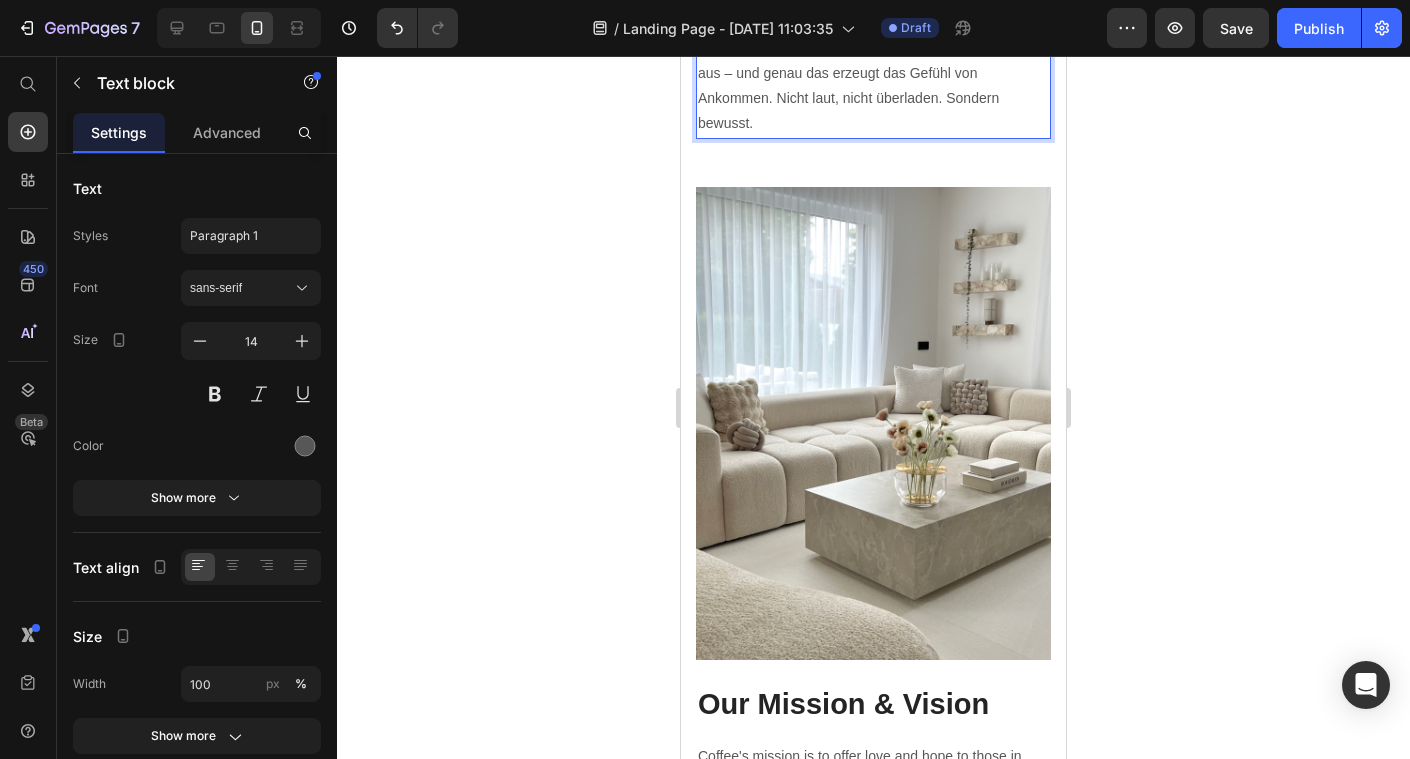 click on "In einem Raum, der auf den ersten Blick schlicht wirkt, sind es die bewussten Details, die ihn lebendig und stimmig machen. Die sorgfältig platzierten Kissen, die dezente Farbwahl, das Spiel aus Formen und Texturen – nichts davon ist zufällig.Gerade wer sich in den eigenen vier Wänden noch nicht vollständig „zu Hause“ fühlt, spürt oft, dass etwas fehlt – aber nicht was. Die Lösung liegt nicht in mehr, sondern in gezielter Auswahl: Ein einzelnes, gut gewähltes Accessoire kann das Raumgefühl komplett verändern.Diese Art der Einrichtung strahlt Ruhe, Ästhetik und Persönlichkeit aus – und genau das erzeugt das Gefühl von Ankommen. Nicht laut, nicht überladen. Sondern bewusst." at bounding box center [873, -40] 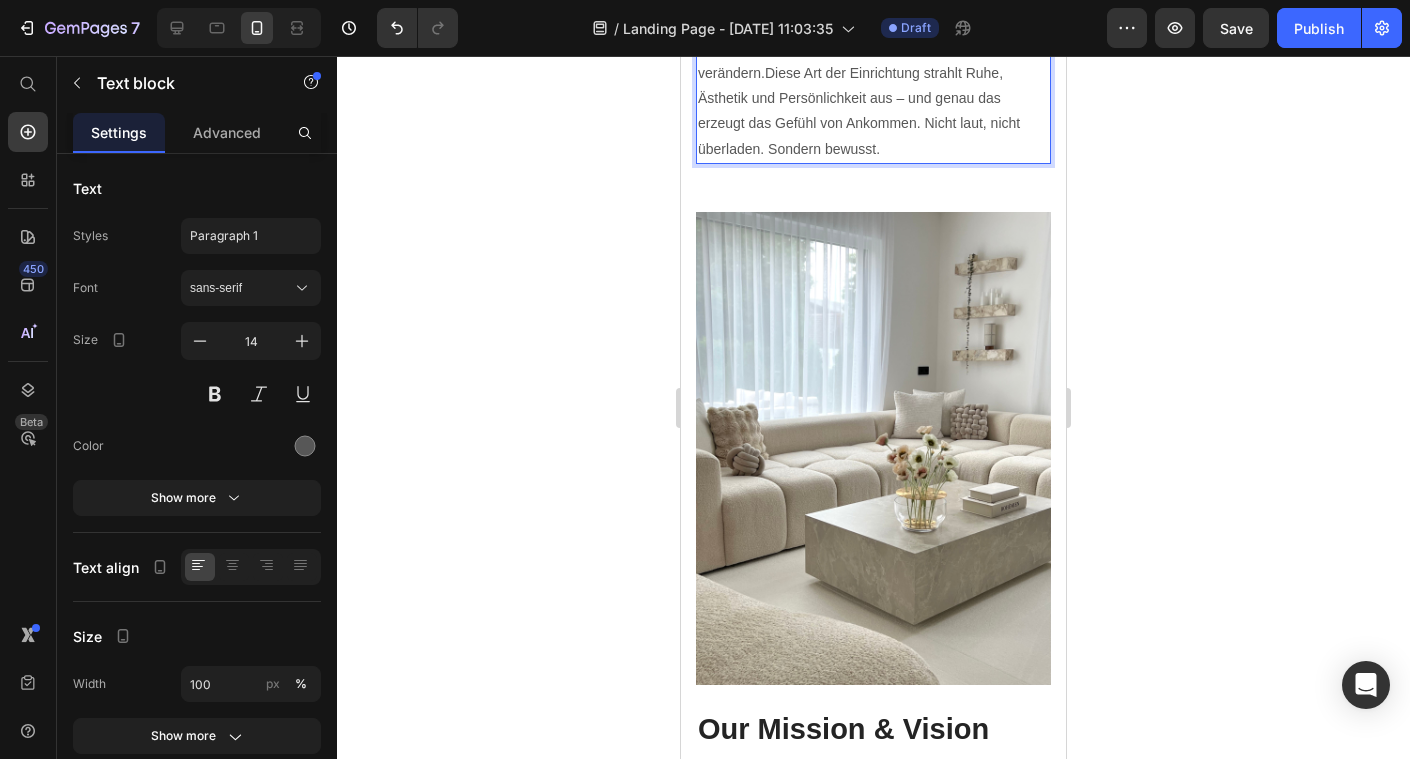 click on "Gerade wer sich in den eigenen vier Wänden noch nicht vollständig „zu Hause“ fühlt, spürt oft, dass etwas fehlt – aber nicht was. Die Lösung liegt nicht in mehr, sondern in gezielter Auswahl: Ein einzelnes, gut gewähltes Accessoire kann das Raumgefühl komplett verändern.Diese Art der Einrichtung strahlt Ruhe, Ästhetik und Persönlichkeit aus – und genau das erzeugt das Gefühl von Ankommen. Nicht laut, nicht überladen. Sondern bewusst." at bounding box center (873, 48) 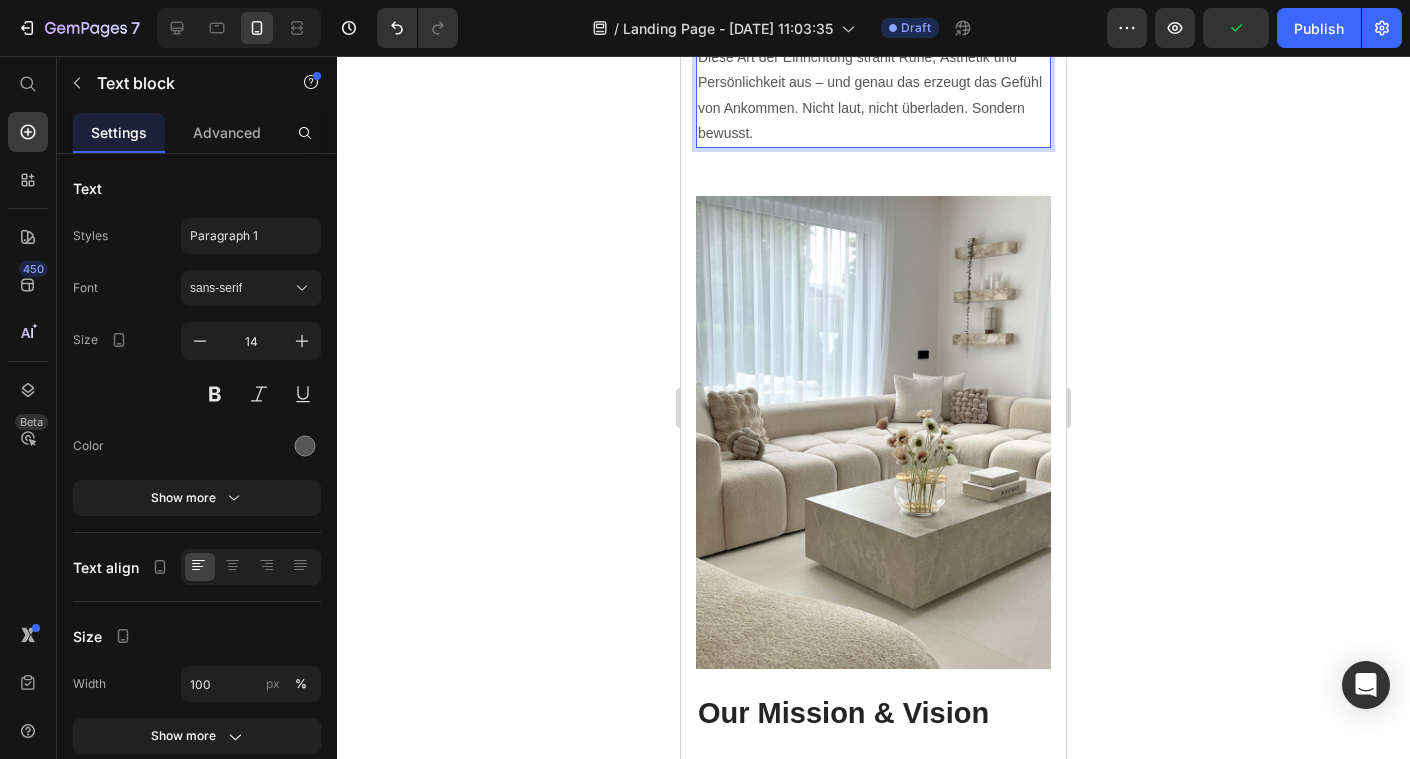 scroll, scrollTop: 2362, scrollLeft: 0, axis: vertical 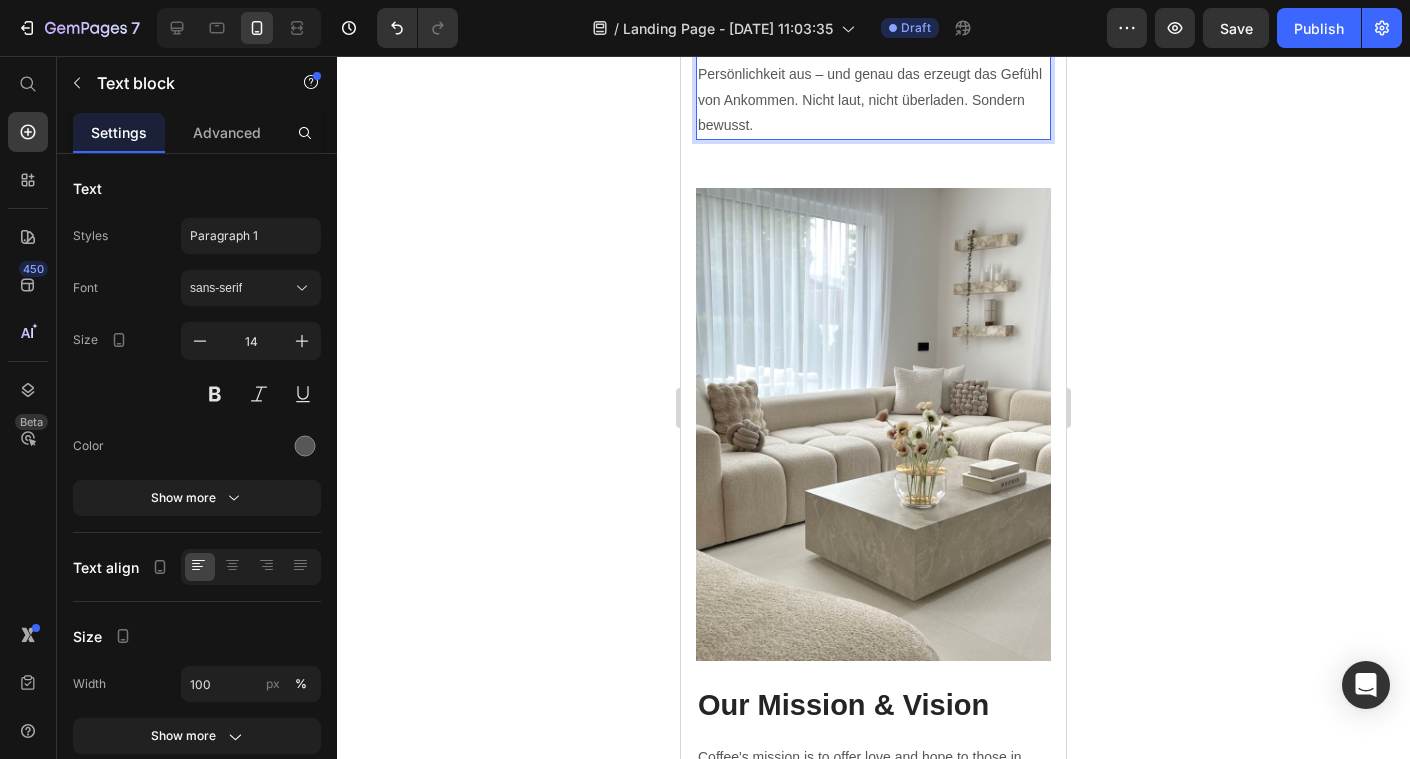 click 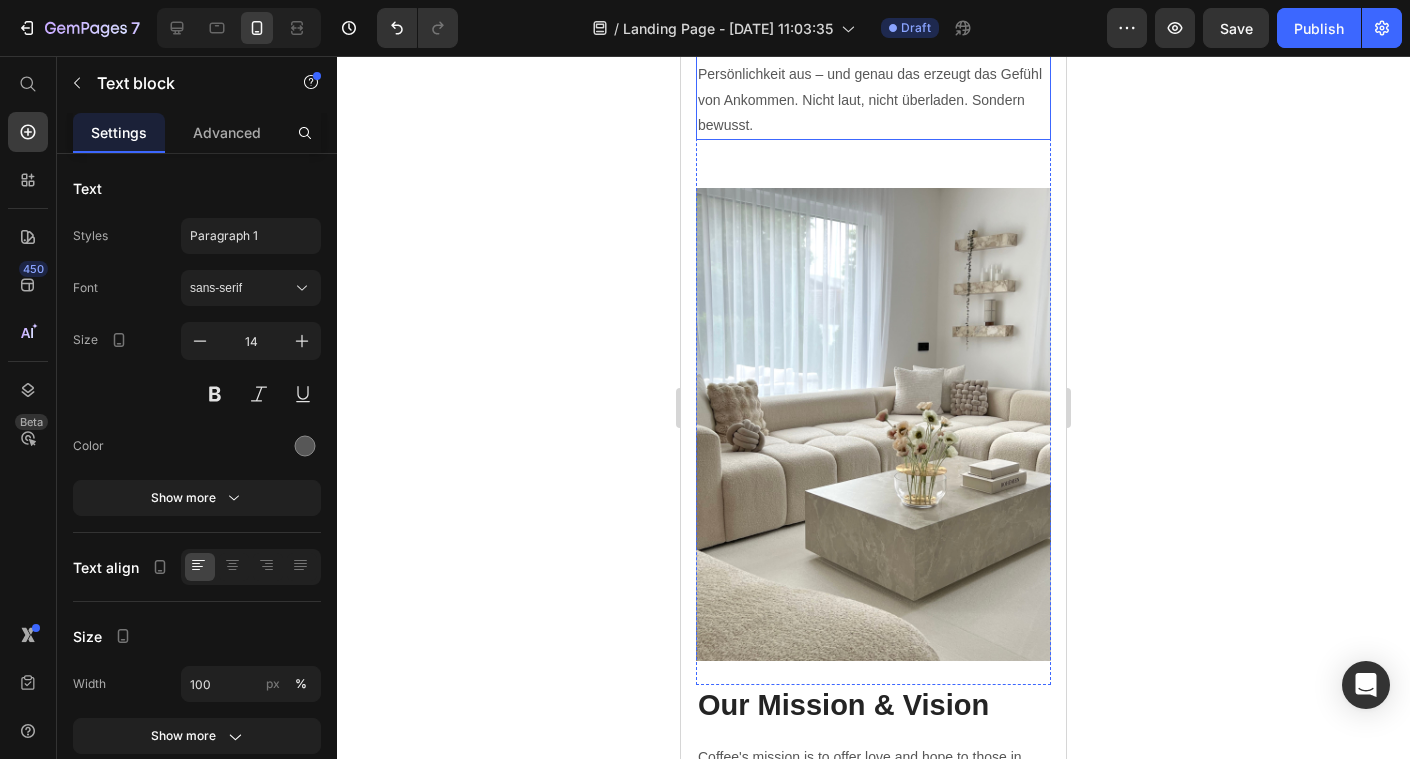 click at bounding box center (873, -127) 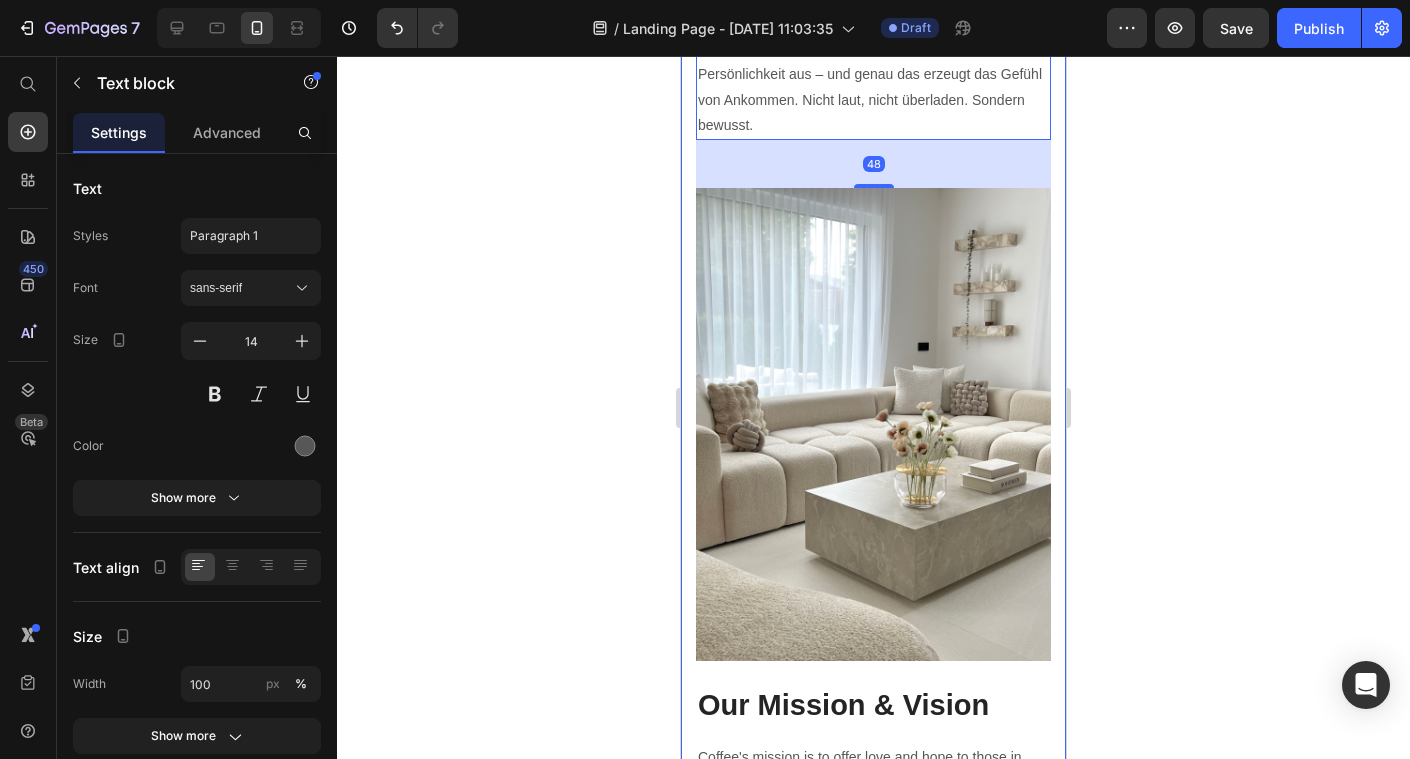 click 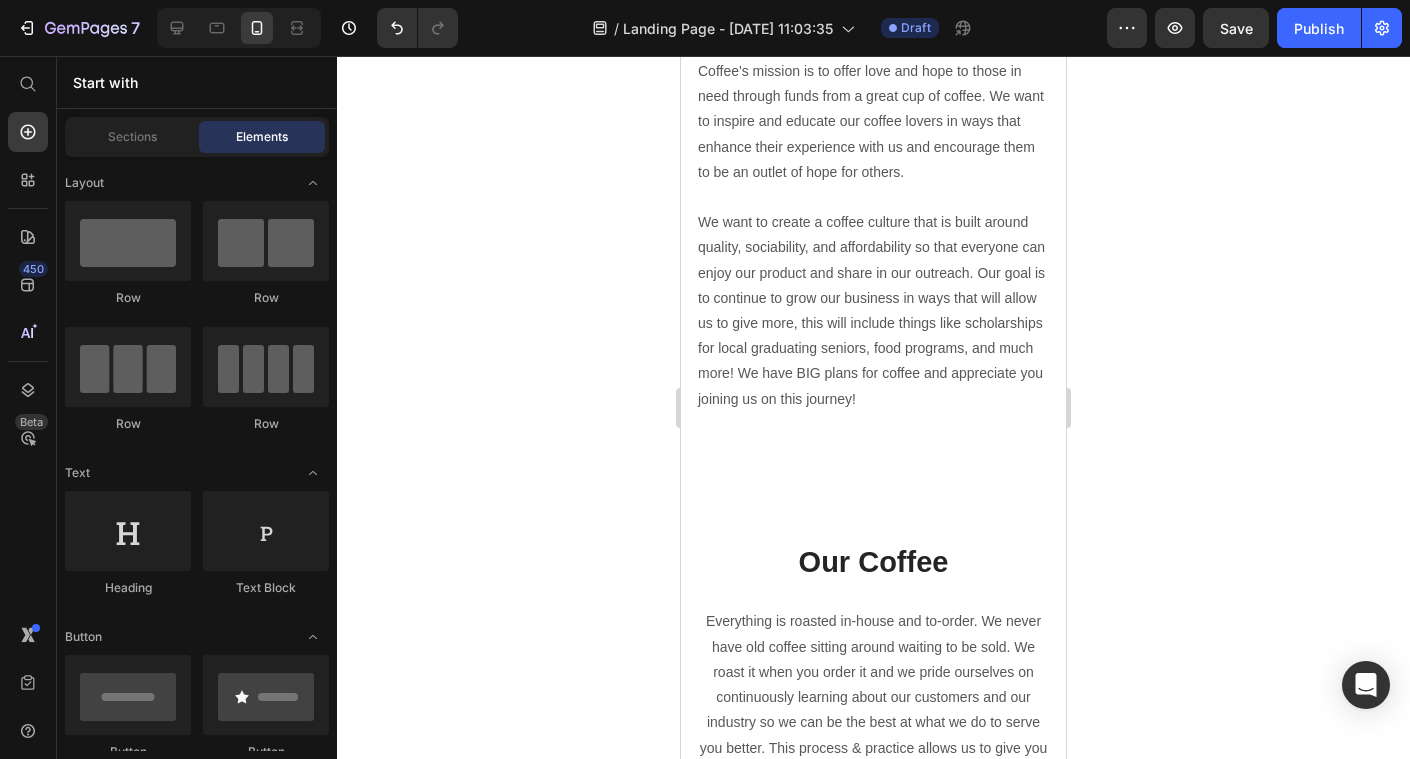 scroll, scrollTop: 3121, scrollLeft: 0, axis: vertical 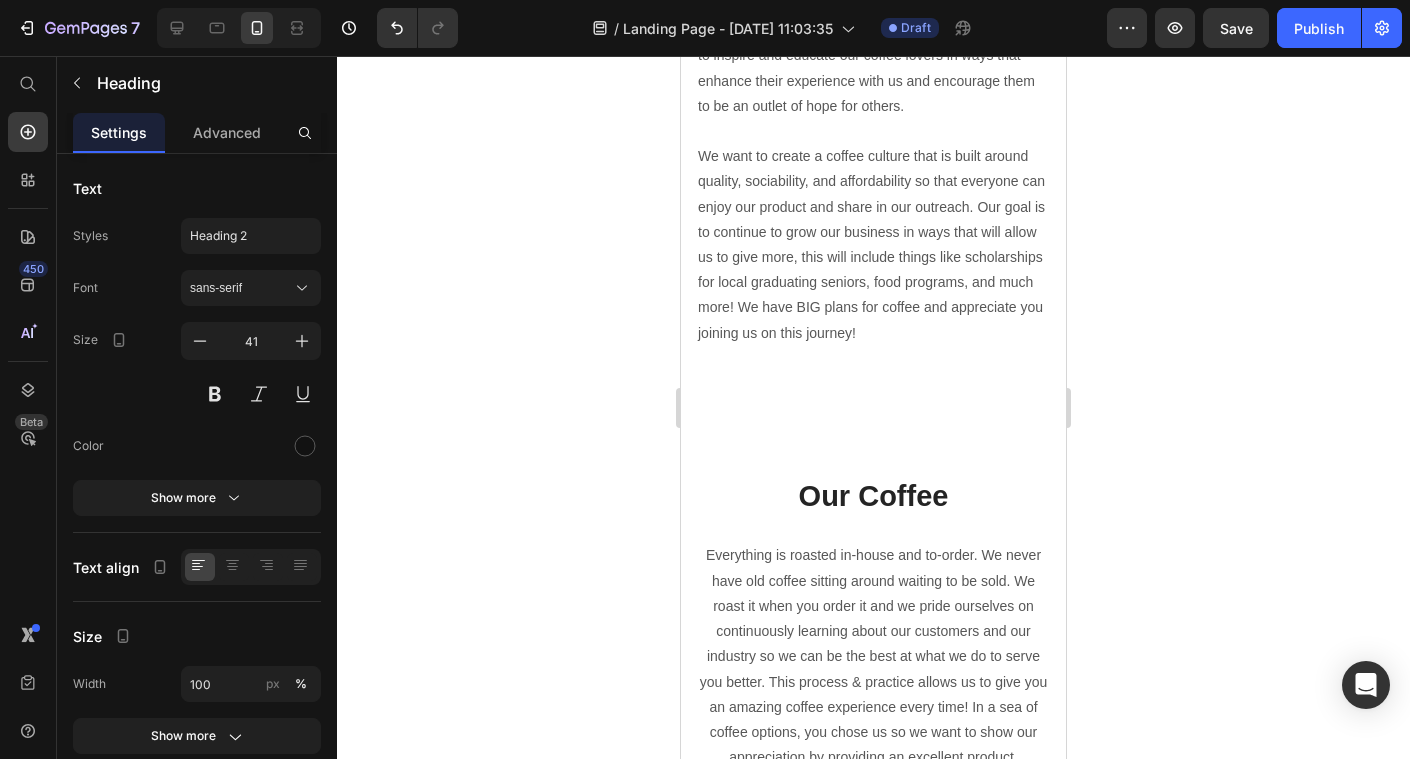 click on "Our Mission & Vision" at bounding box center [873, -46] 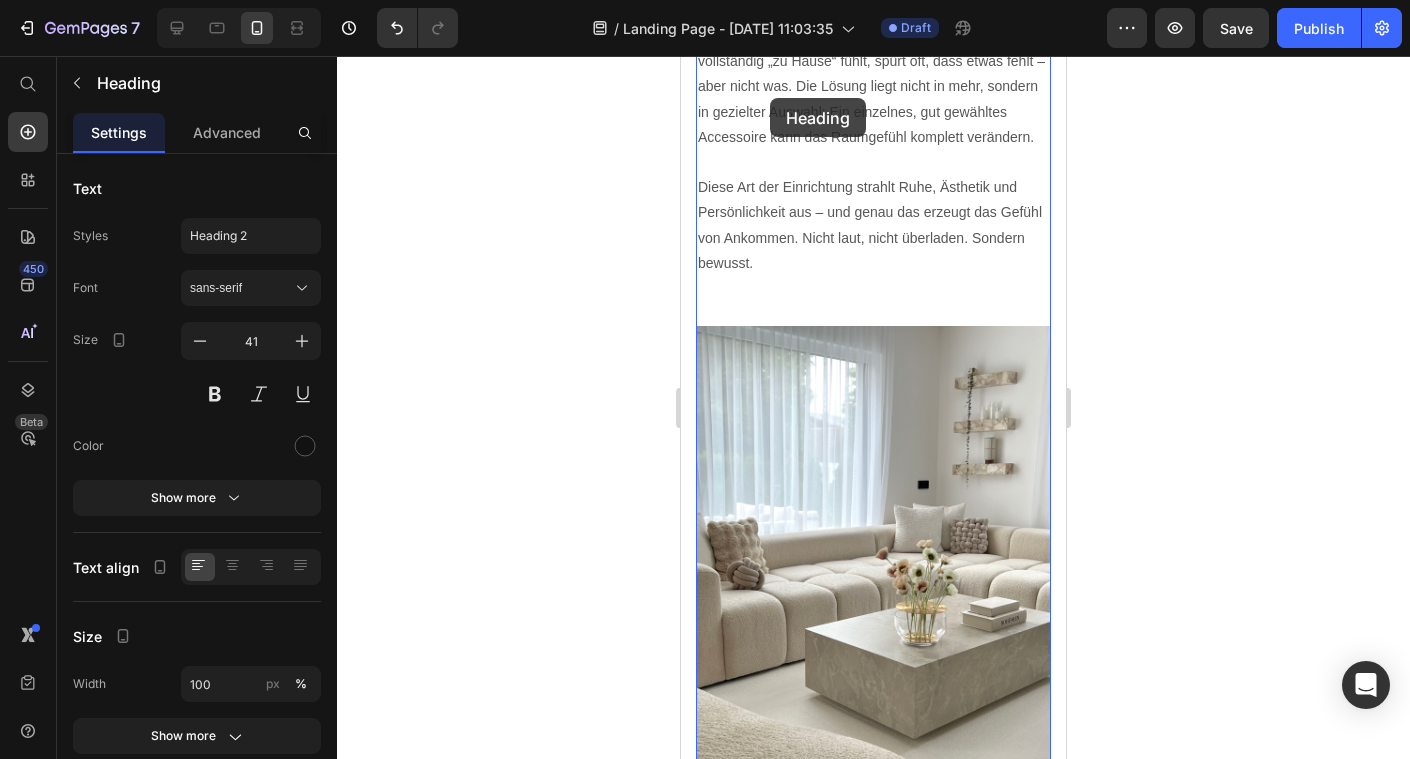 scroll, scrollTop: 2177, scrollLeft: 0, axis: vertical 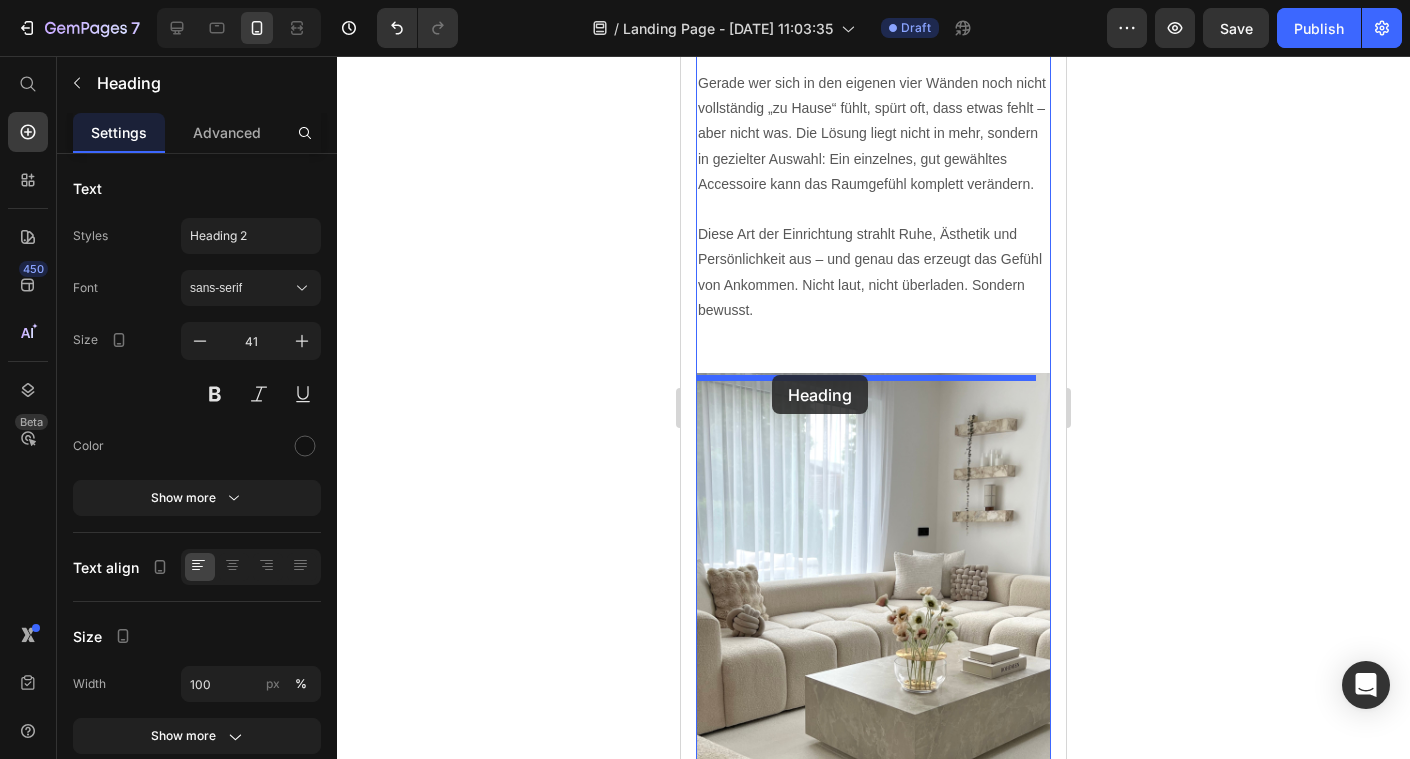 drag, startPoint x: 717, startPoint y: 427, endPoint x: 772, endPoint y: 375, distance: 75.690155 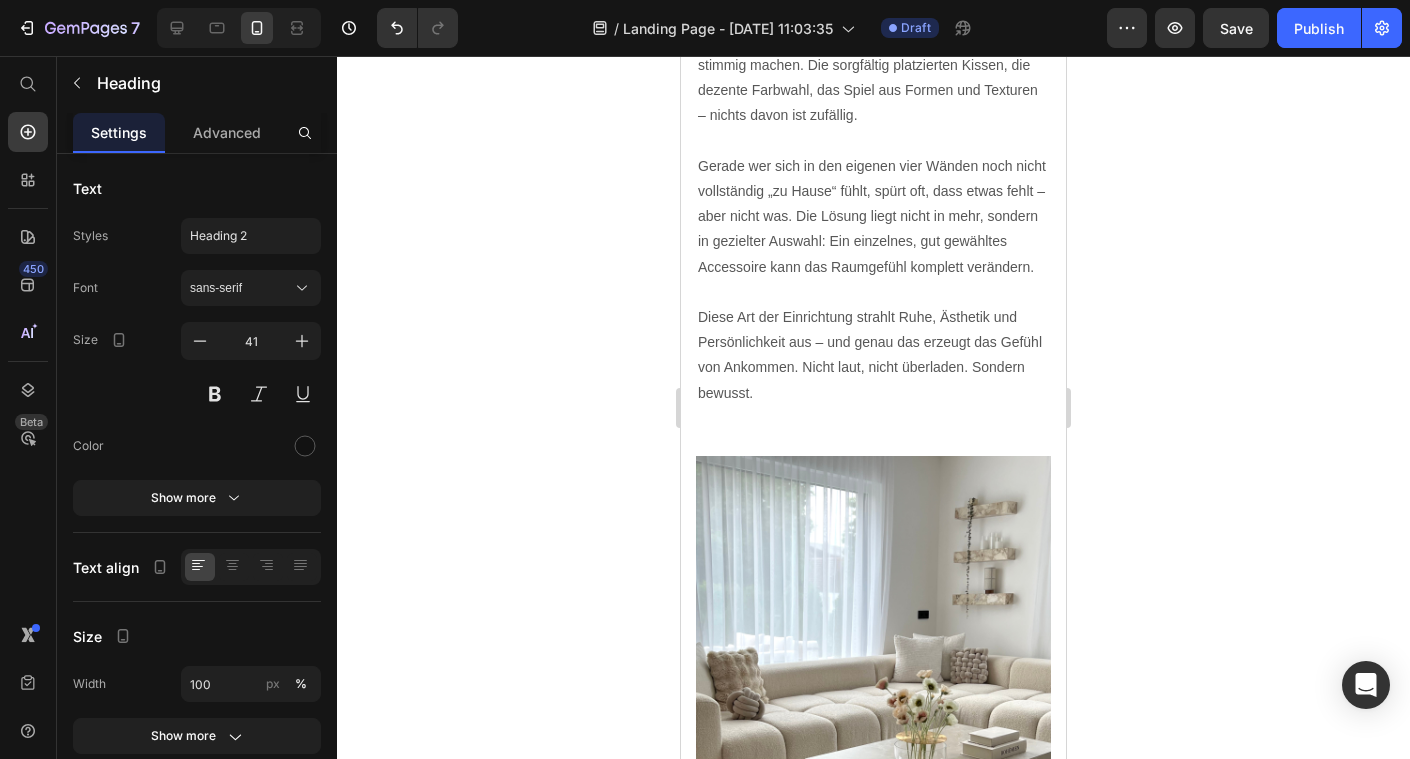 scroll, scrollTop: 2176, scrollLeft: 0, axis: vertical 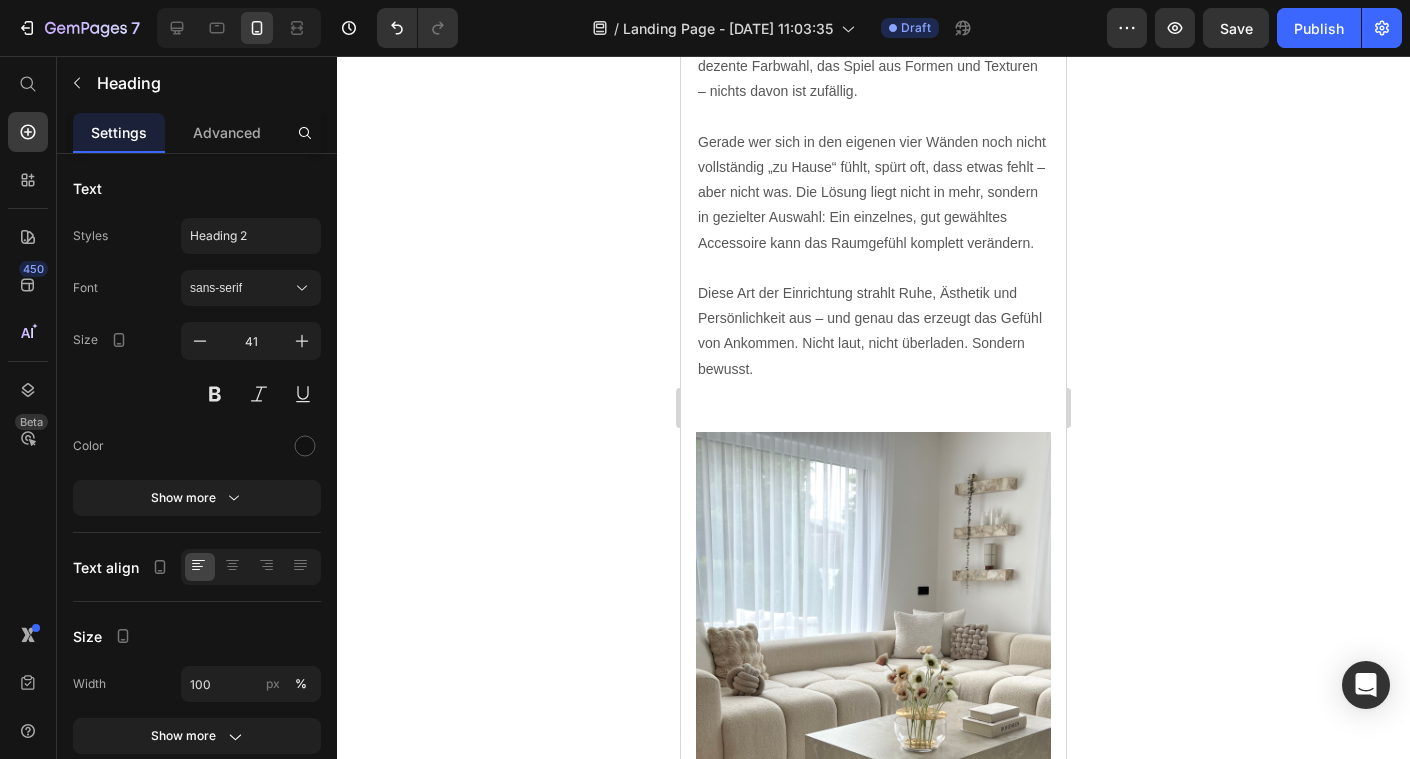 click on "Our Mission & Vision" at bounding box center [873, -60] 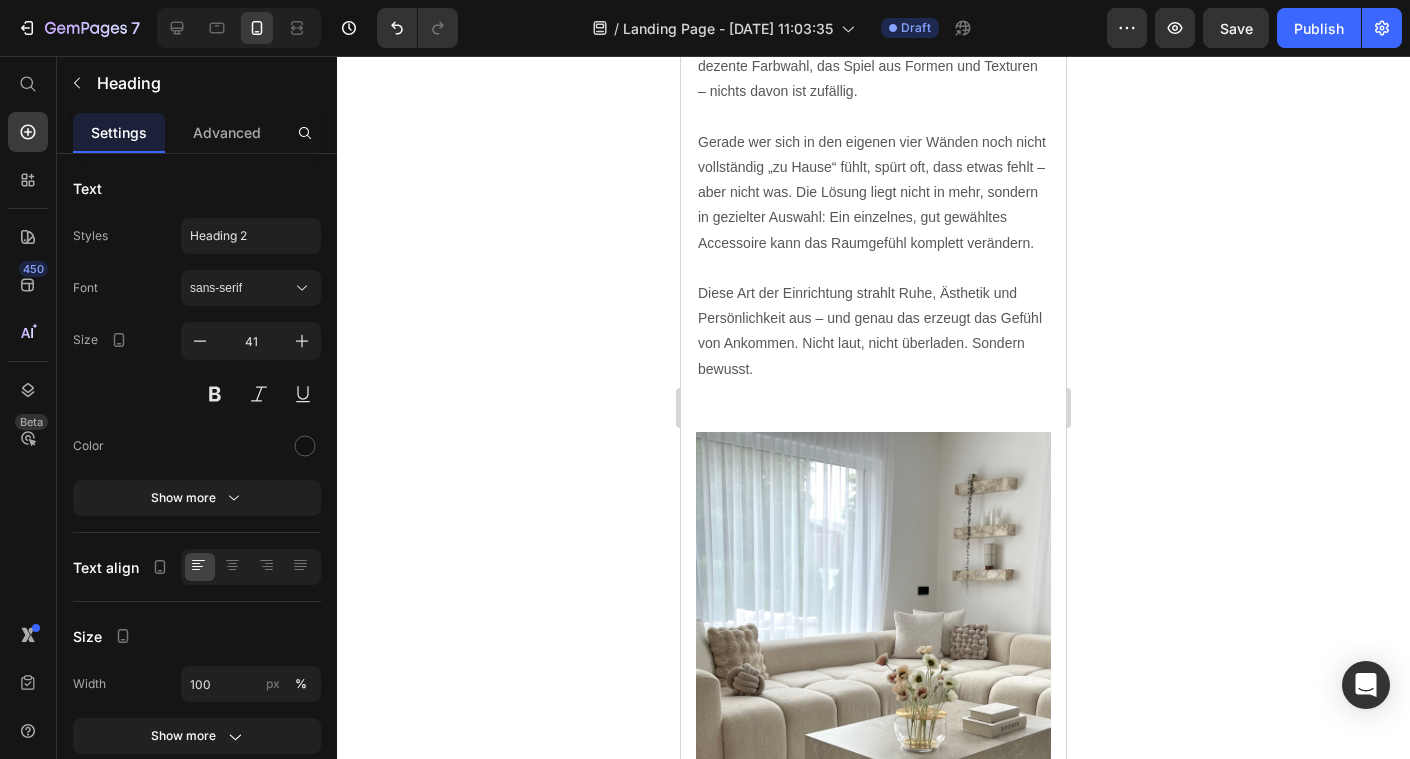 click on "Our Mission & Vision" at bounding box center [873, -60] 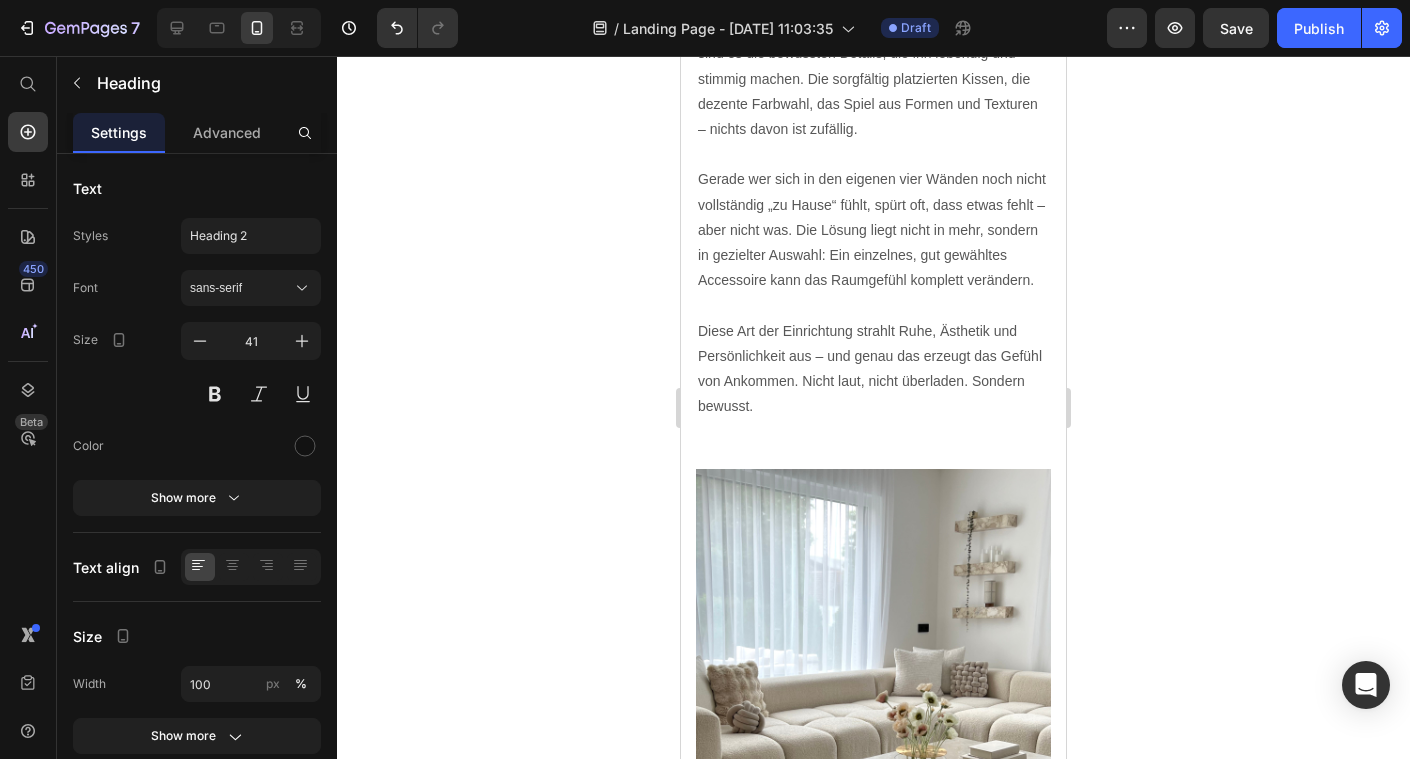 click 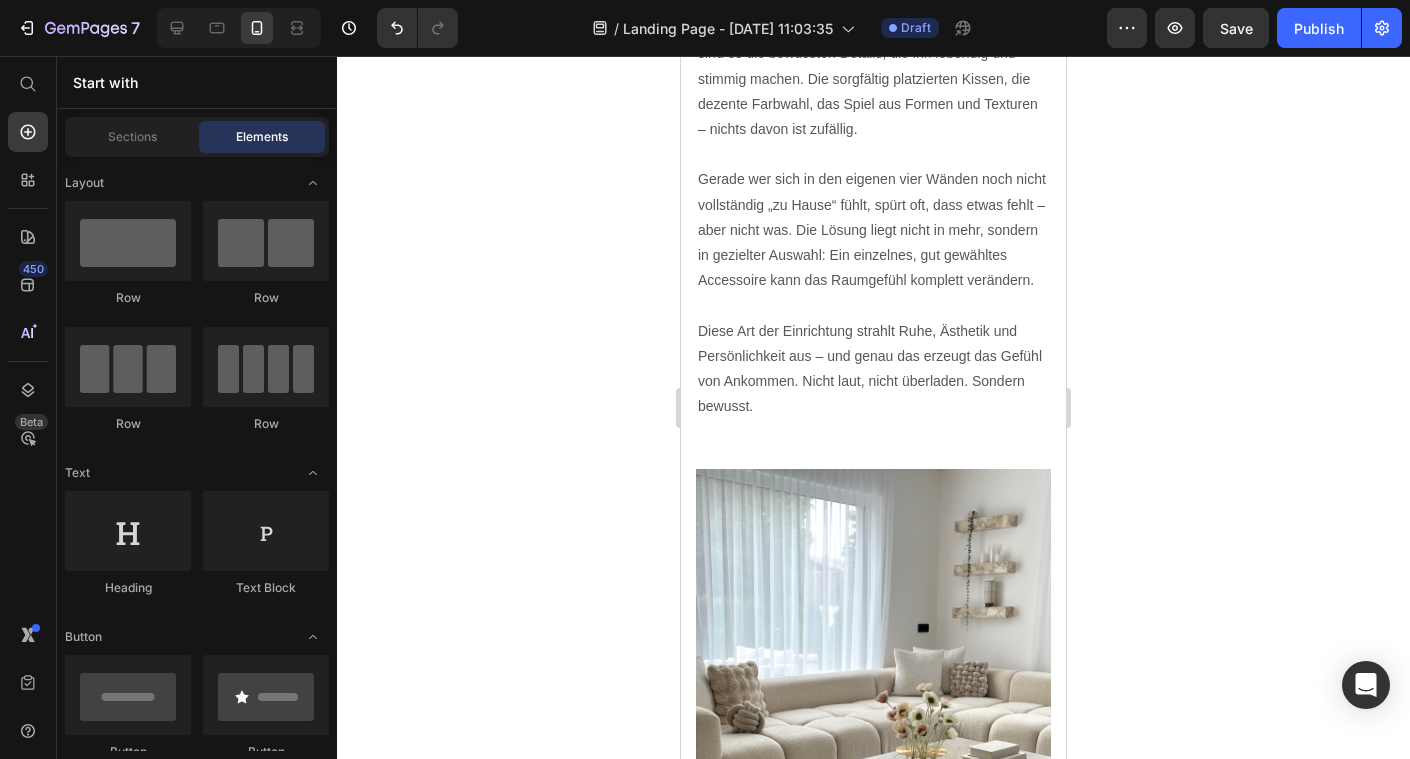 click on "Wenn Details den Unterschied machen" at bounding box center [873, -42] 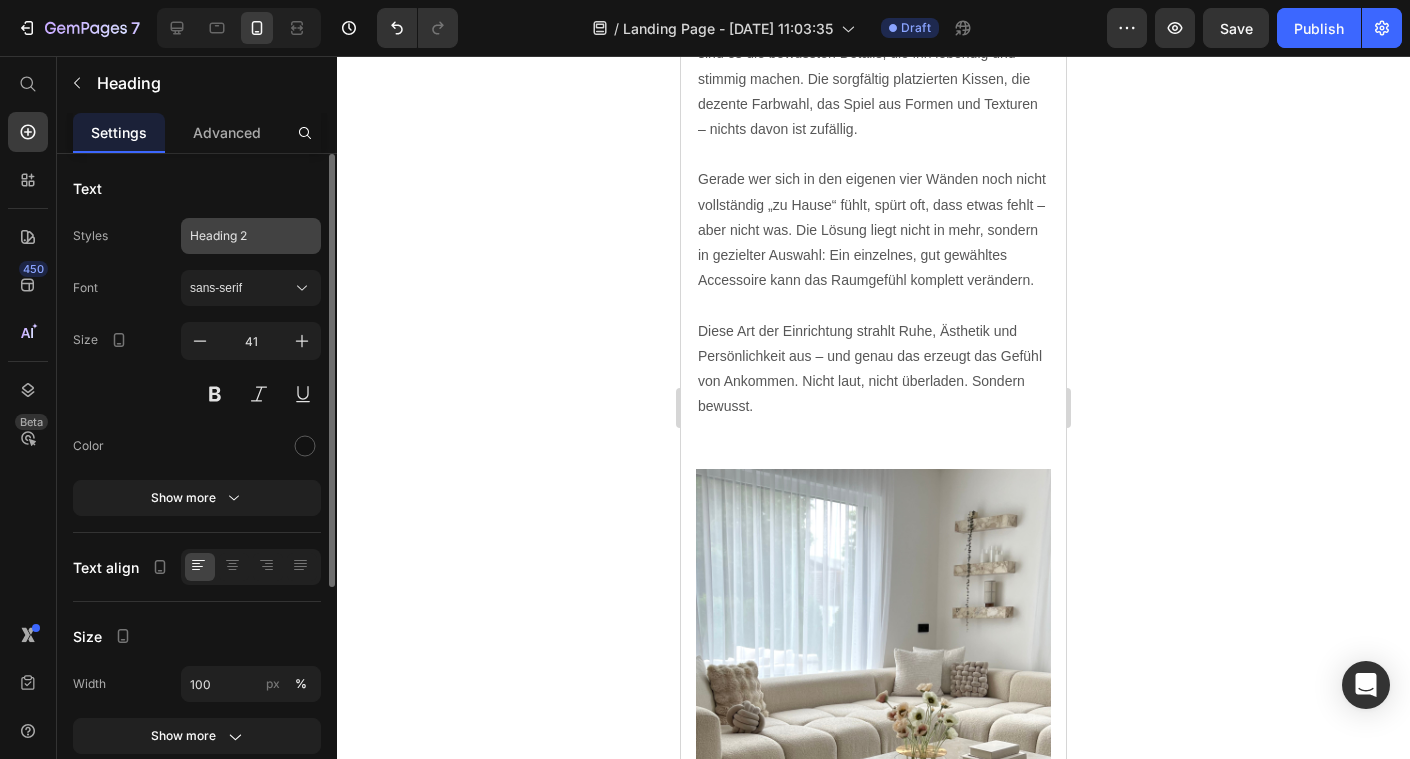 click on "Heading 2" at bounding box center (239, 236) 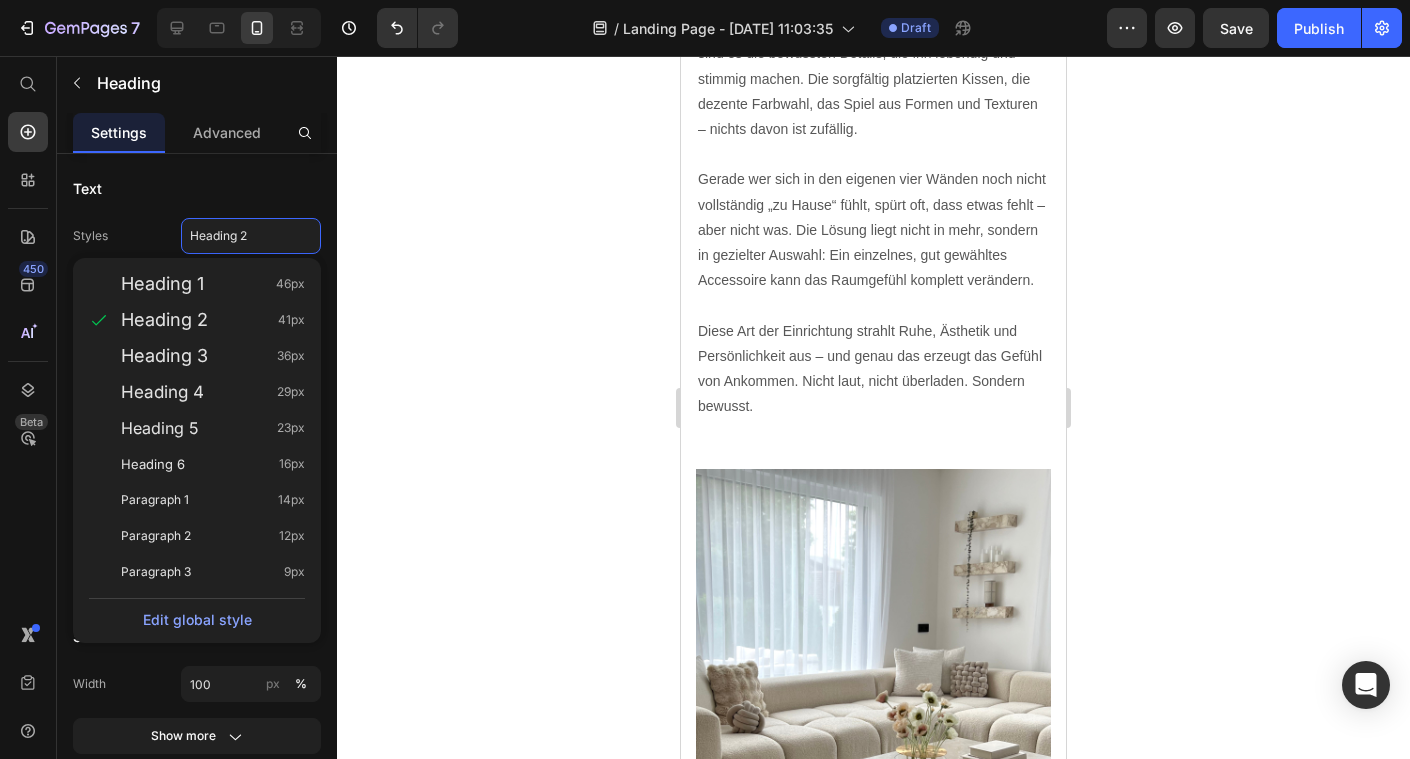 click 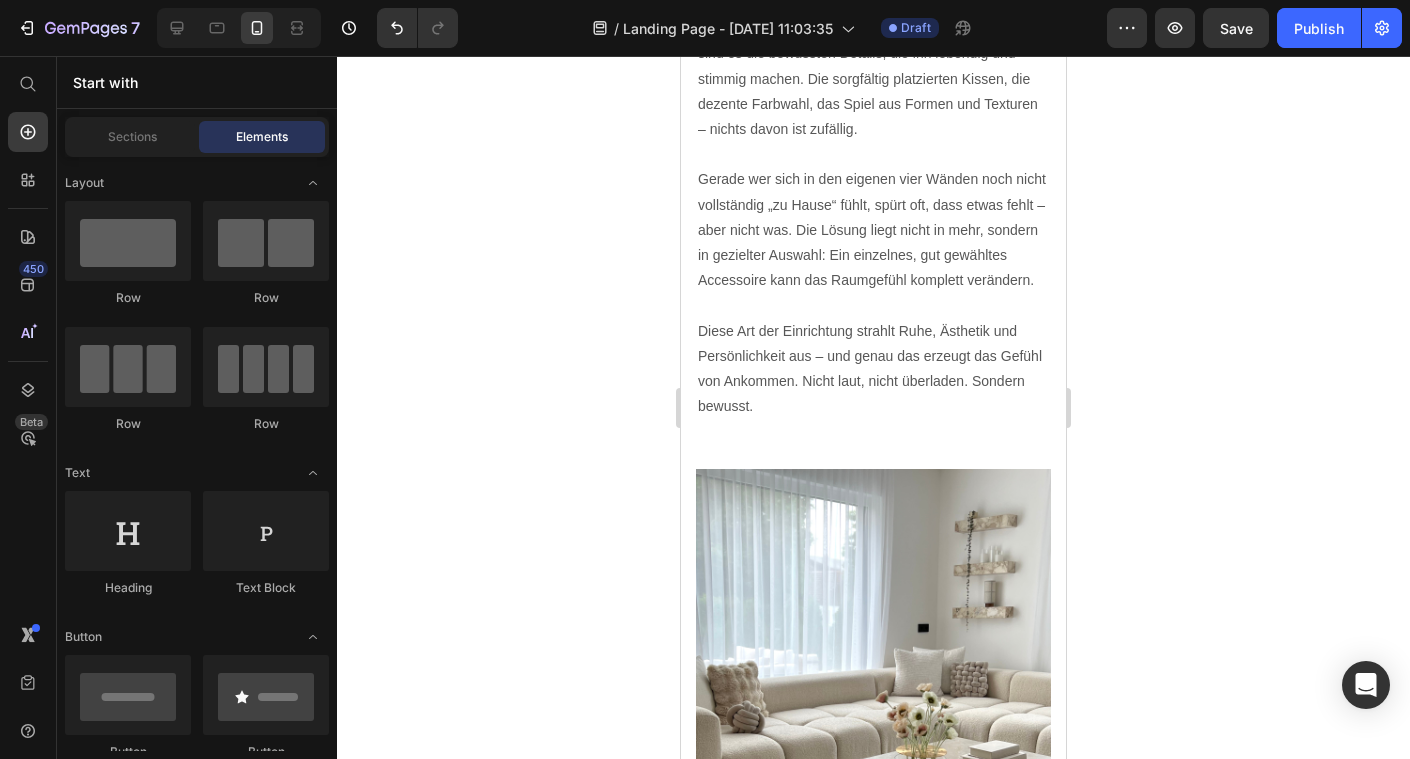 click on "Wenn Details den Unterschied machen" at bounding box center (873, -42) 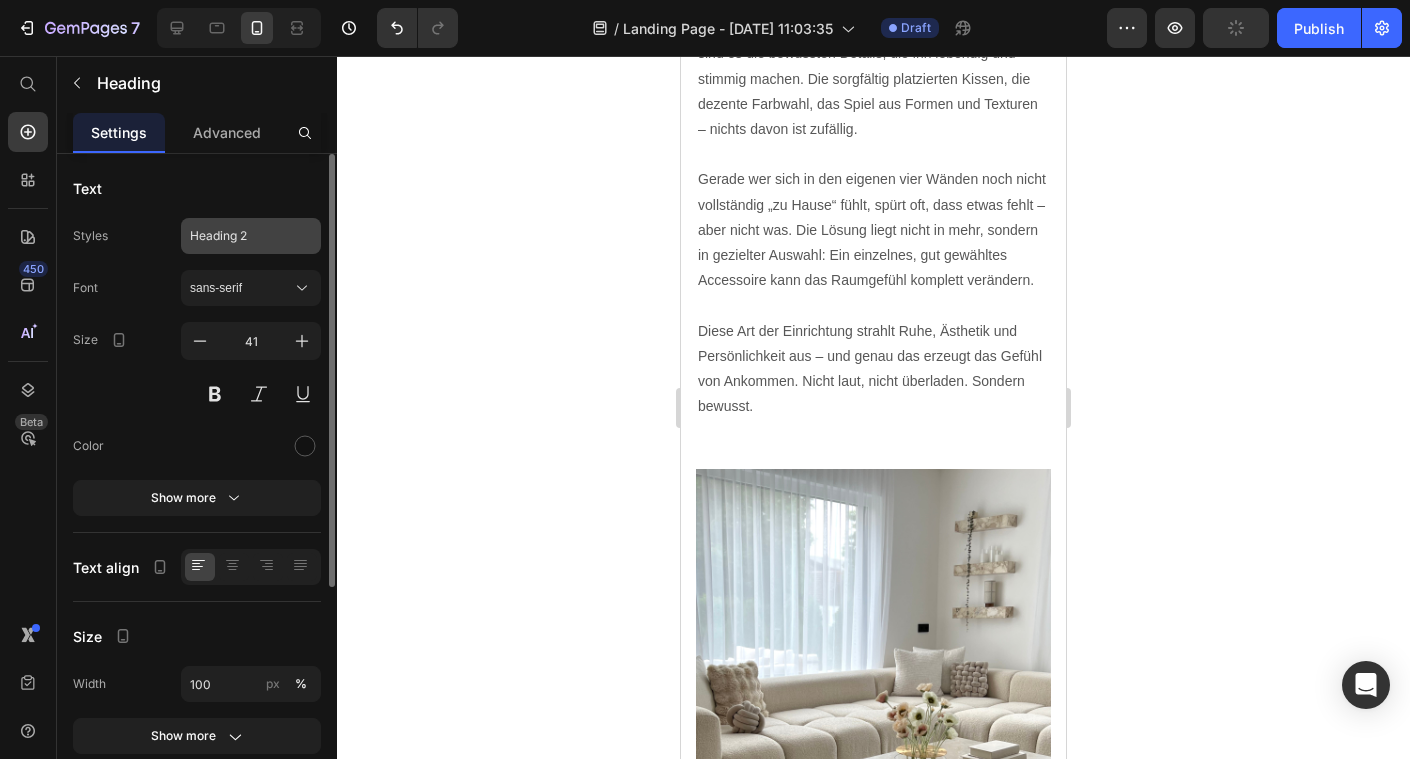 click on "Heading 2" at bounding box center [239, 236] 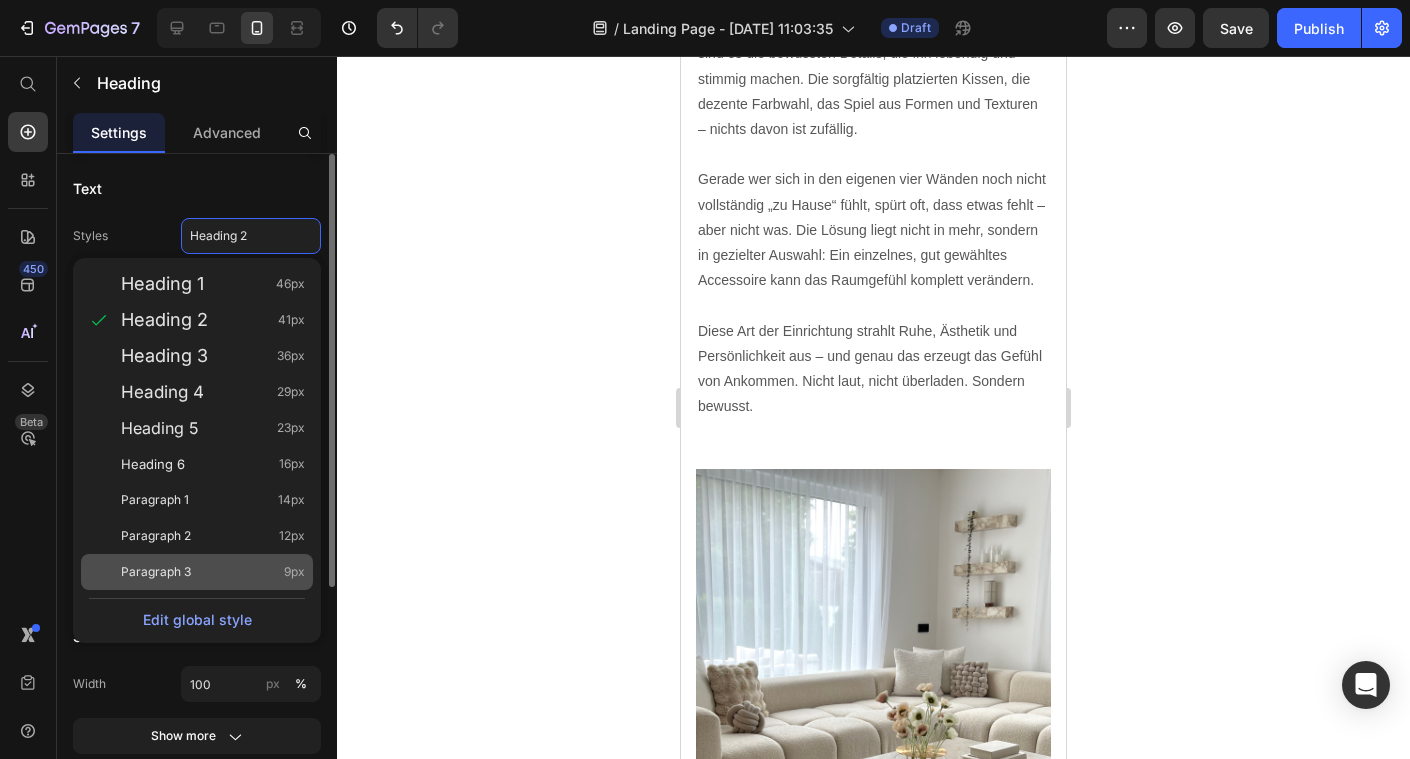 click on "Paragraph 3" at bounding box center [156, 572] 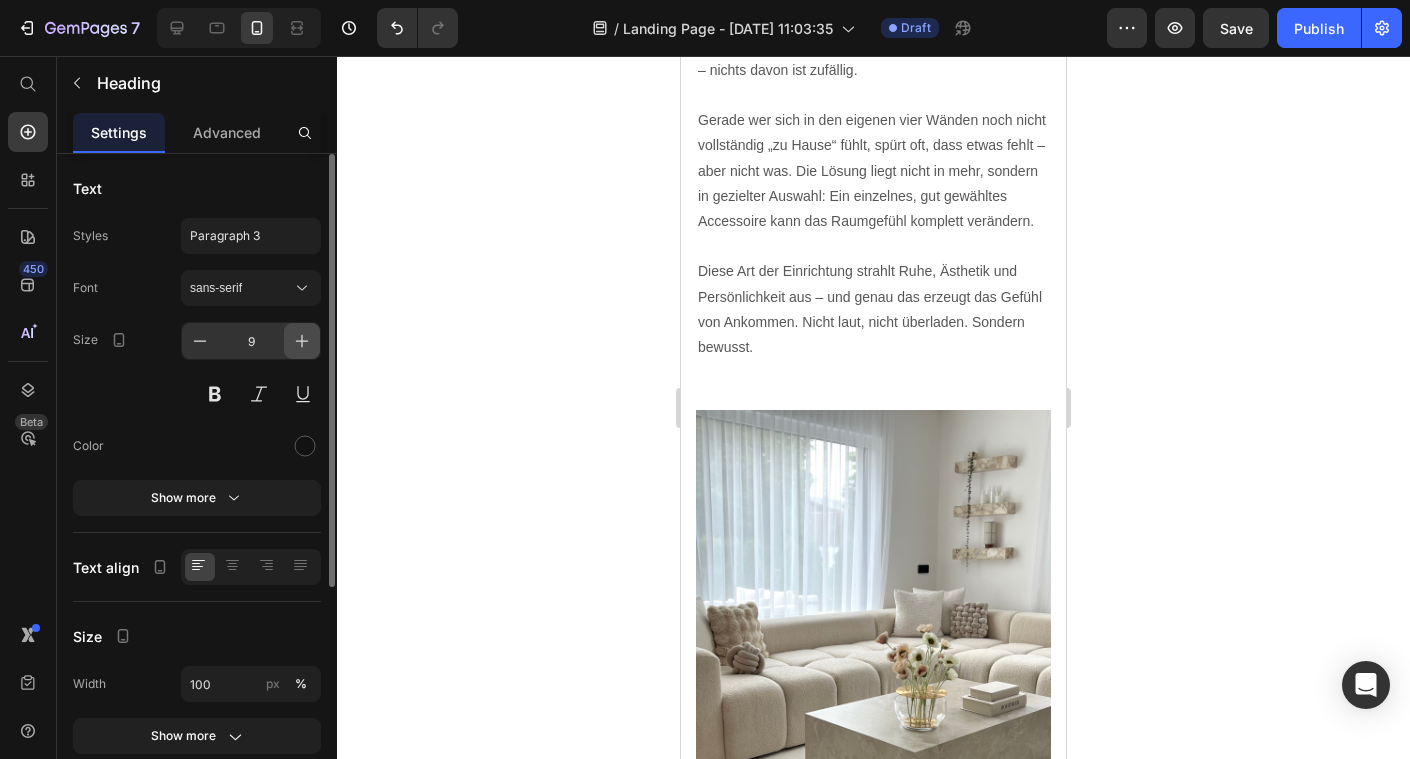 click 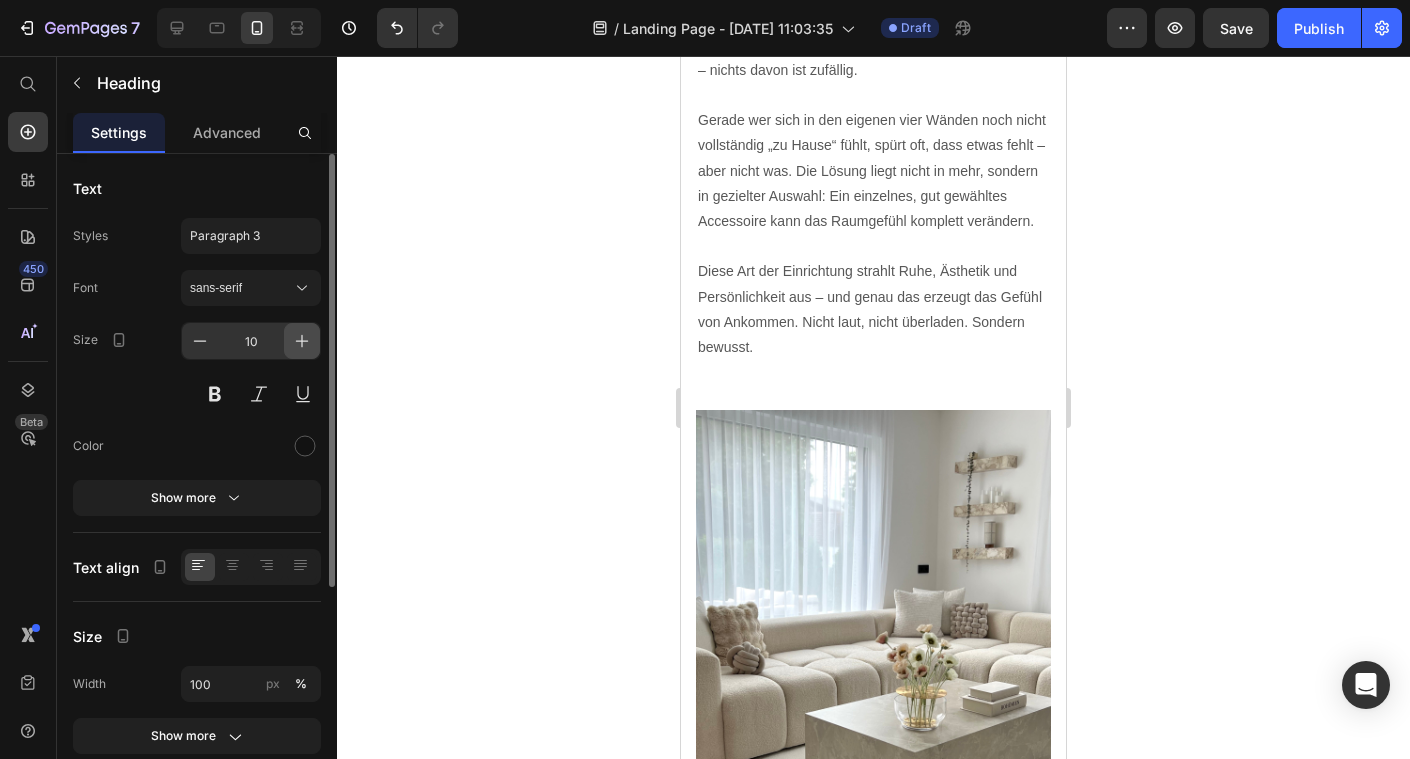 click 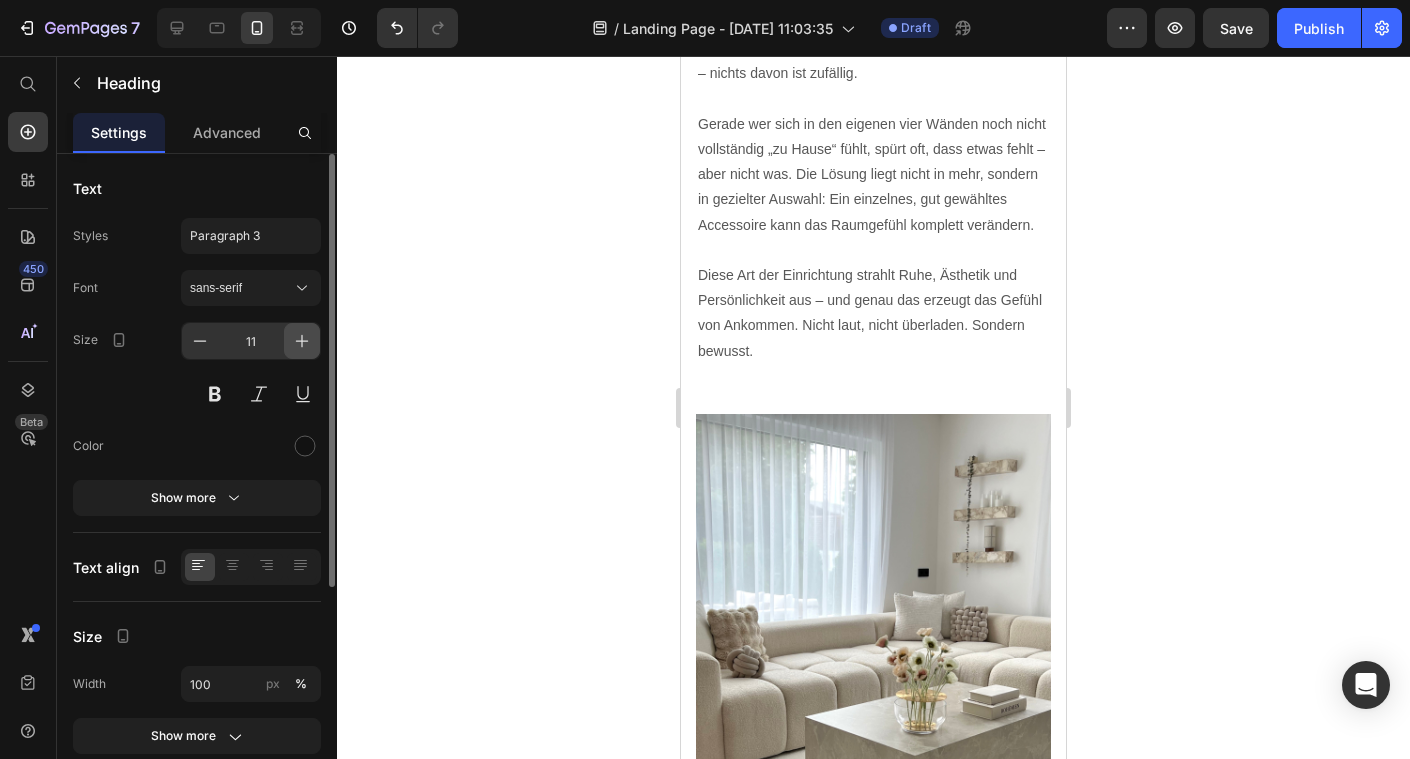 click 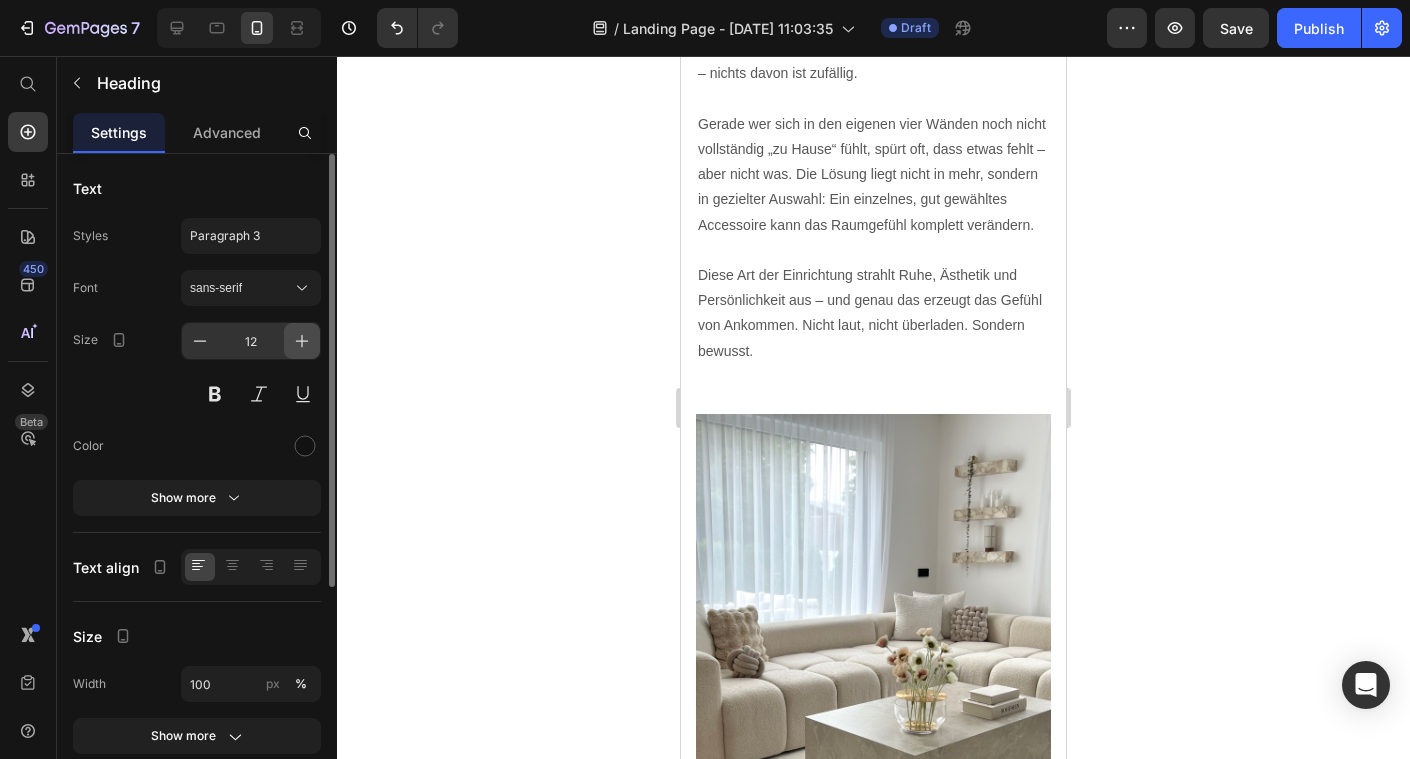 click 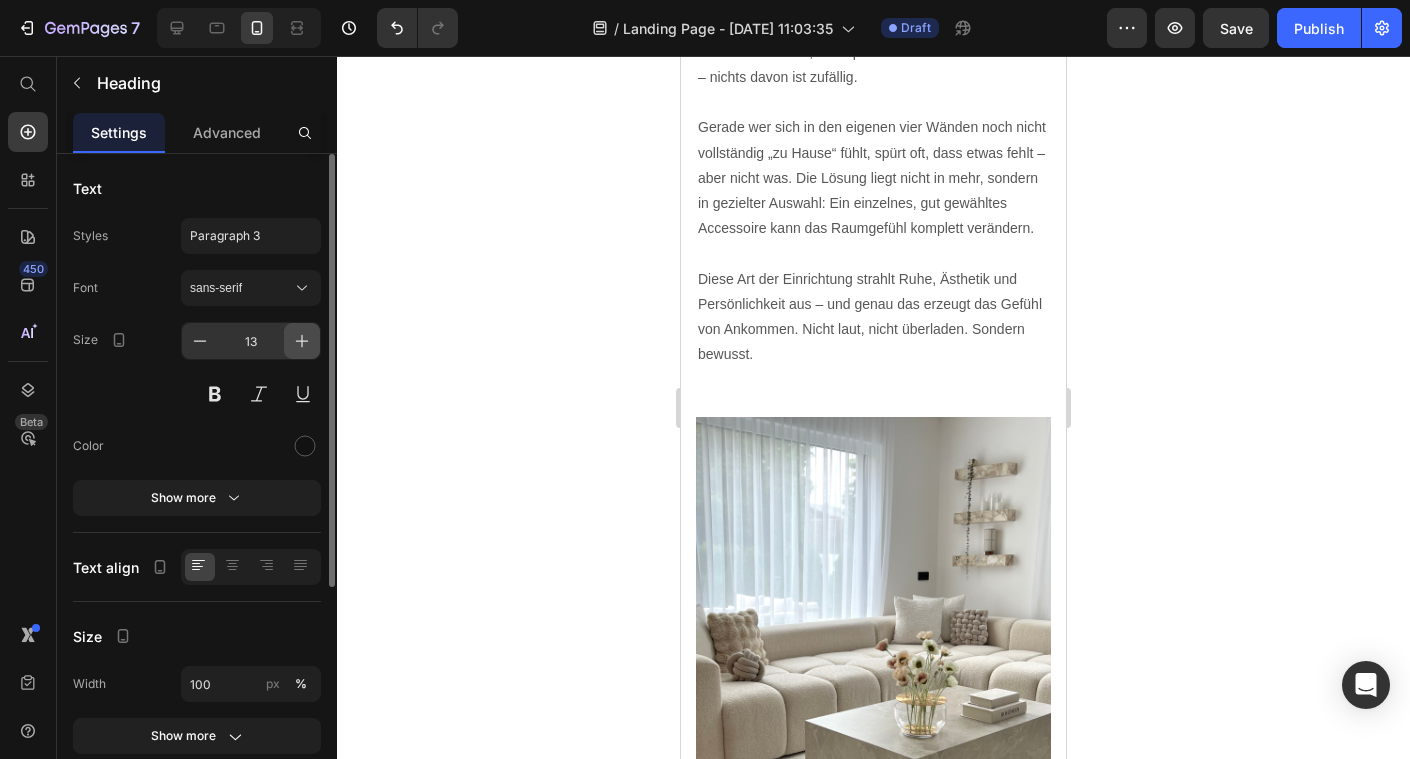 click 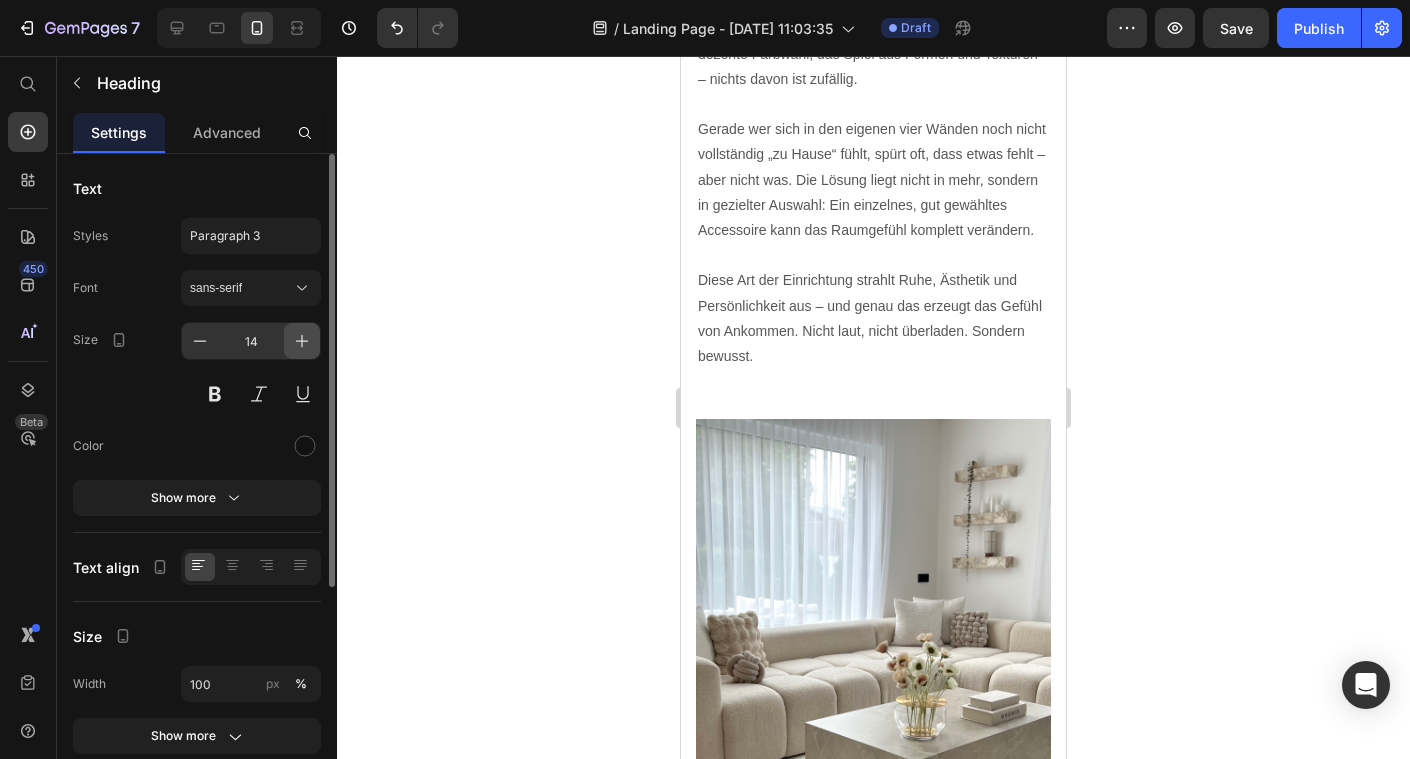 click 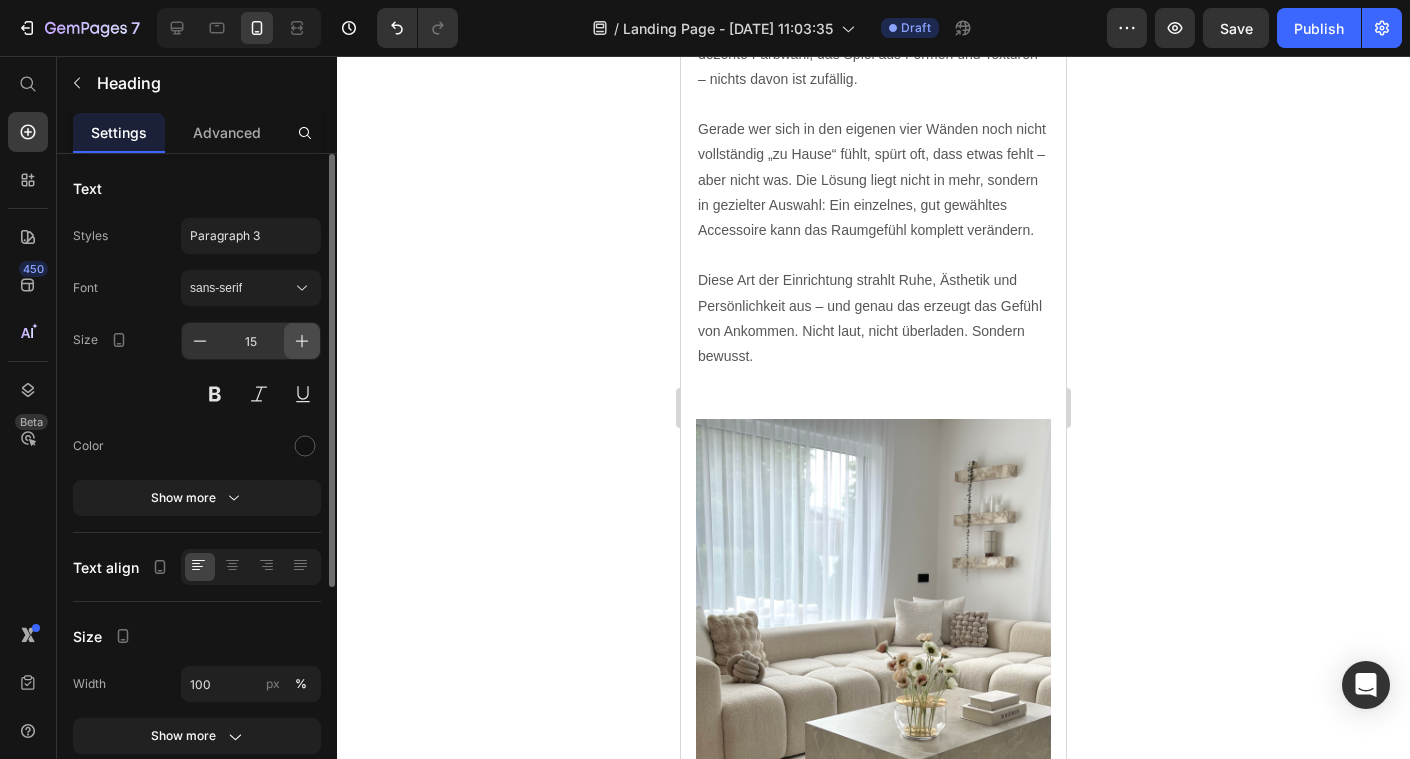 click 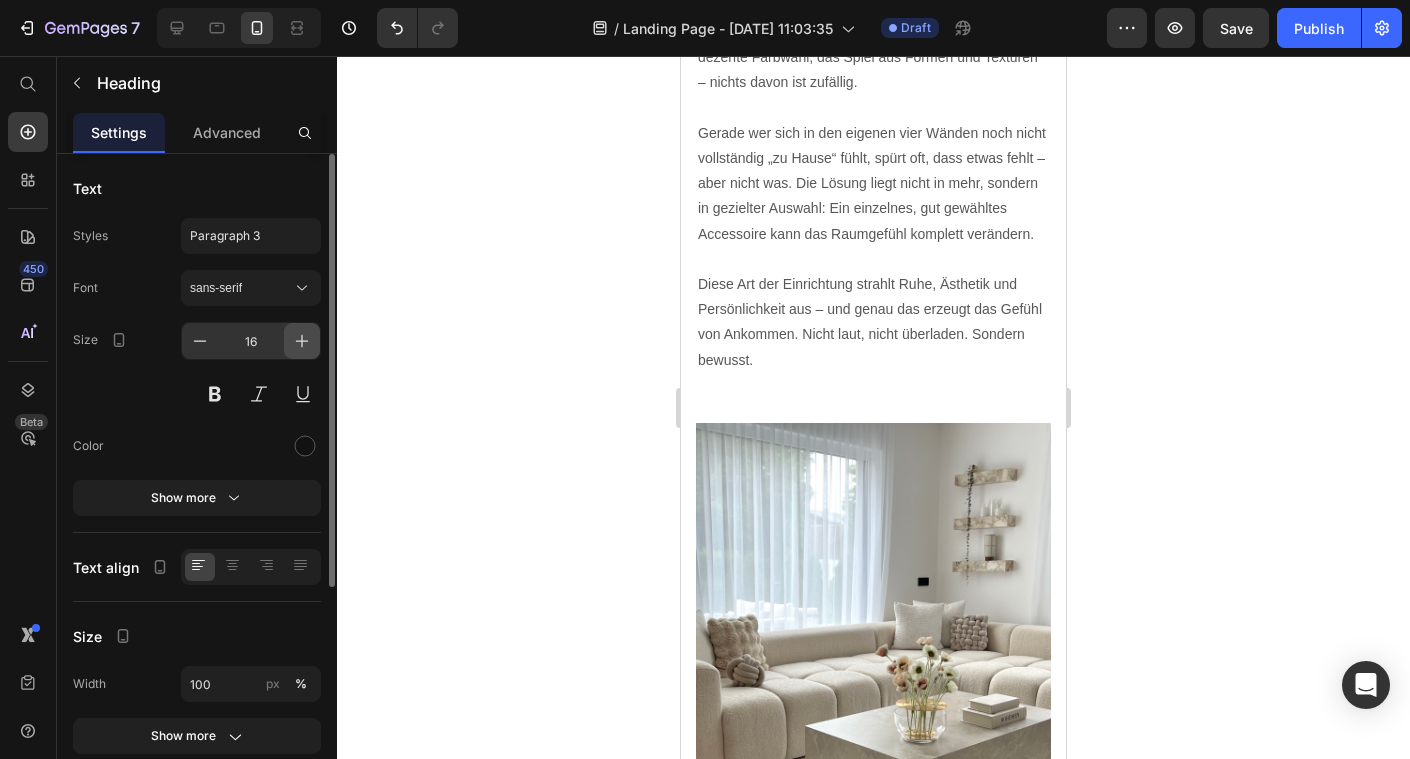 click 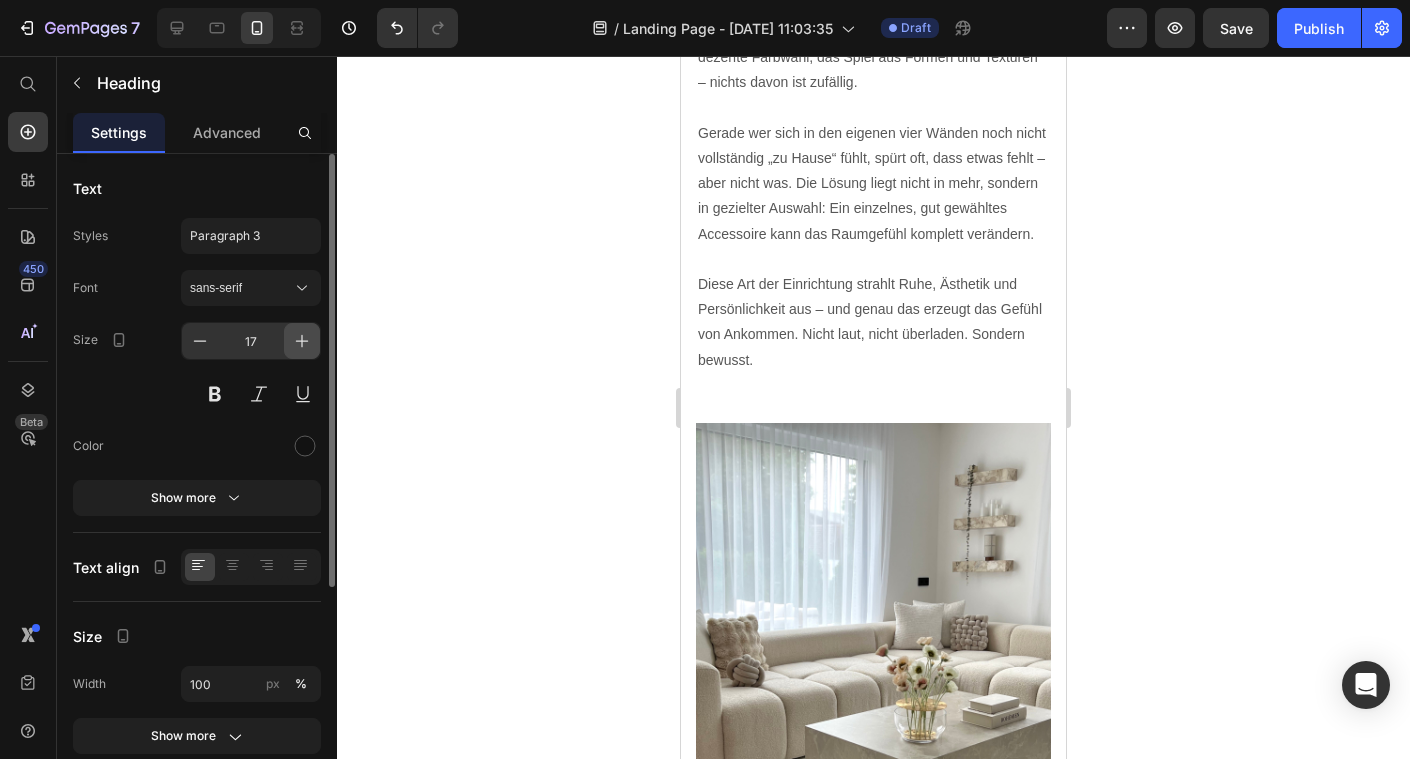 click 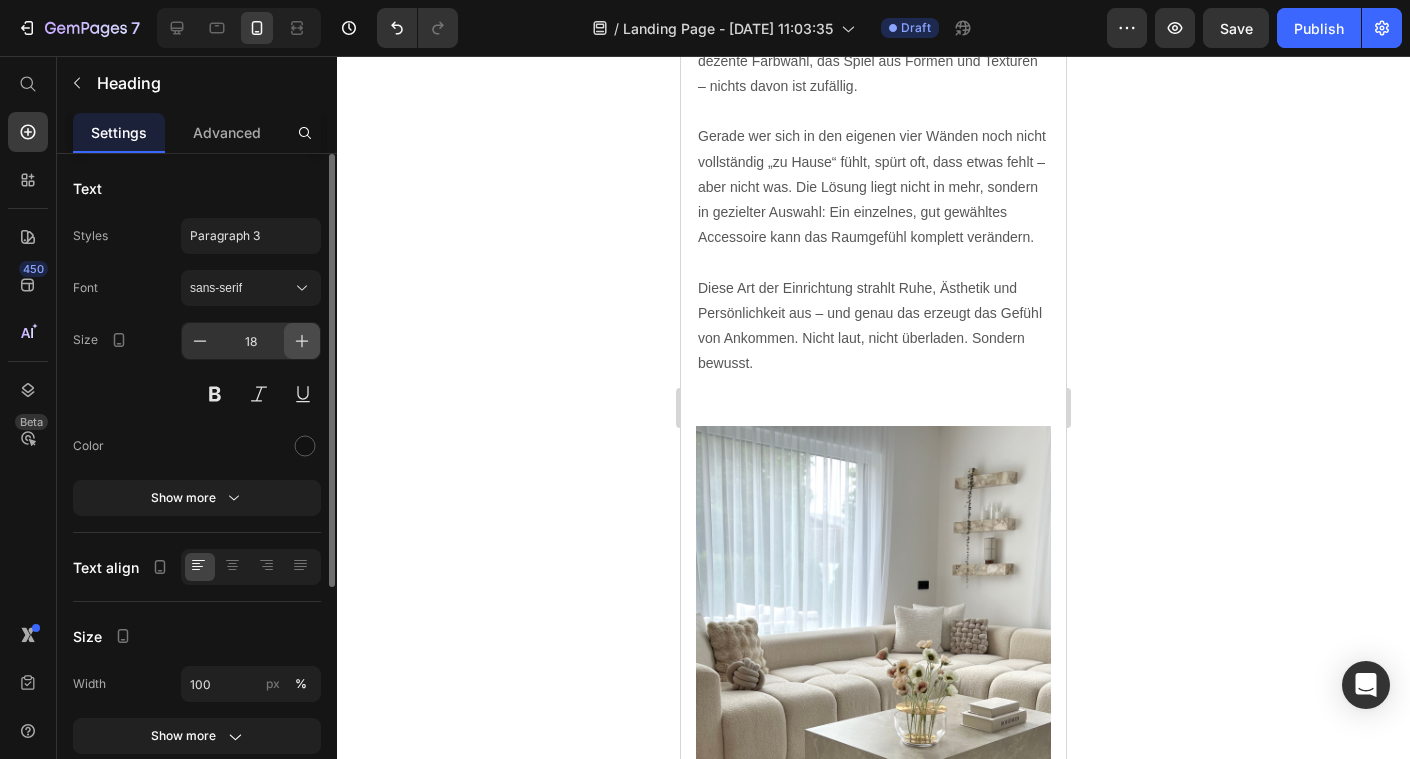 click 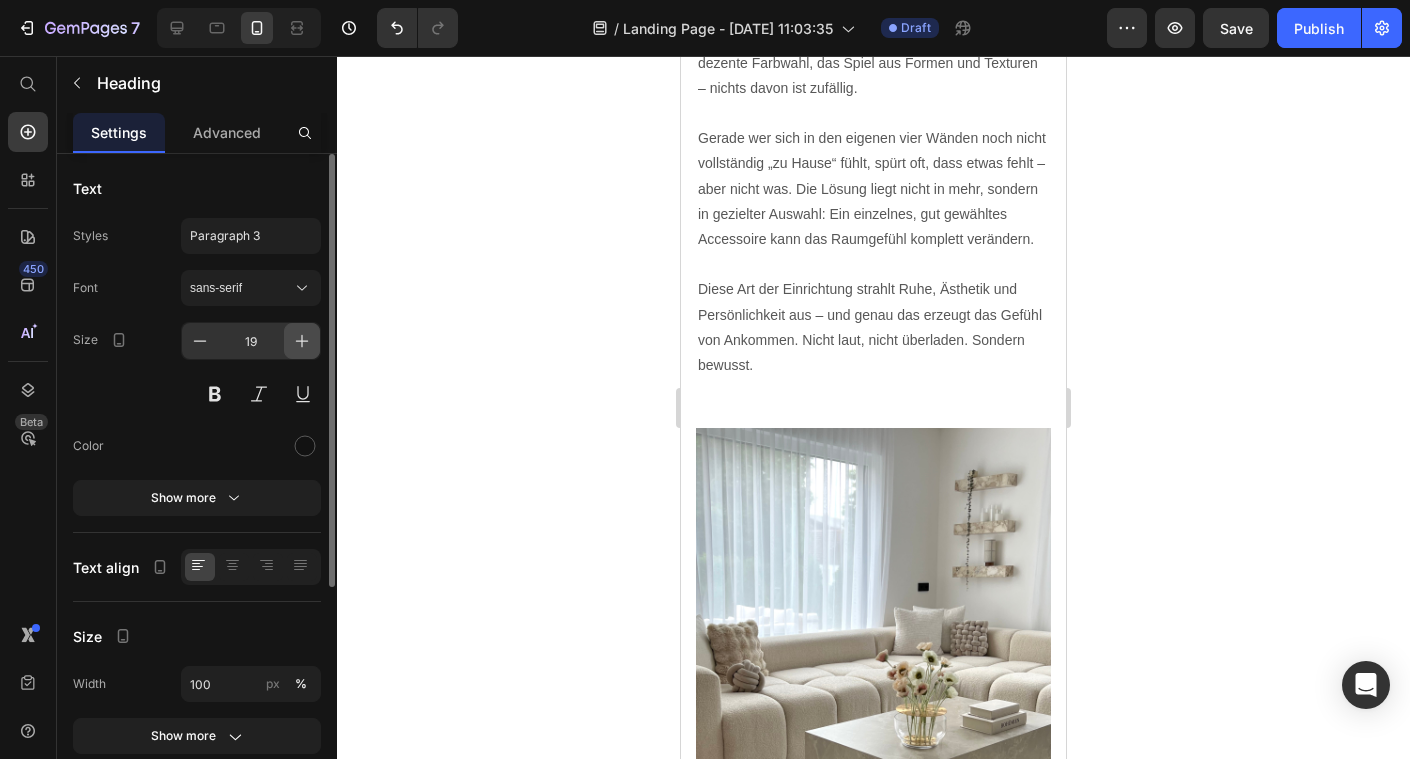 click 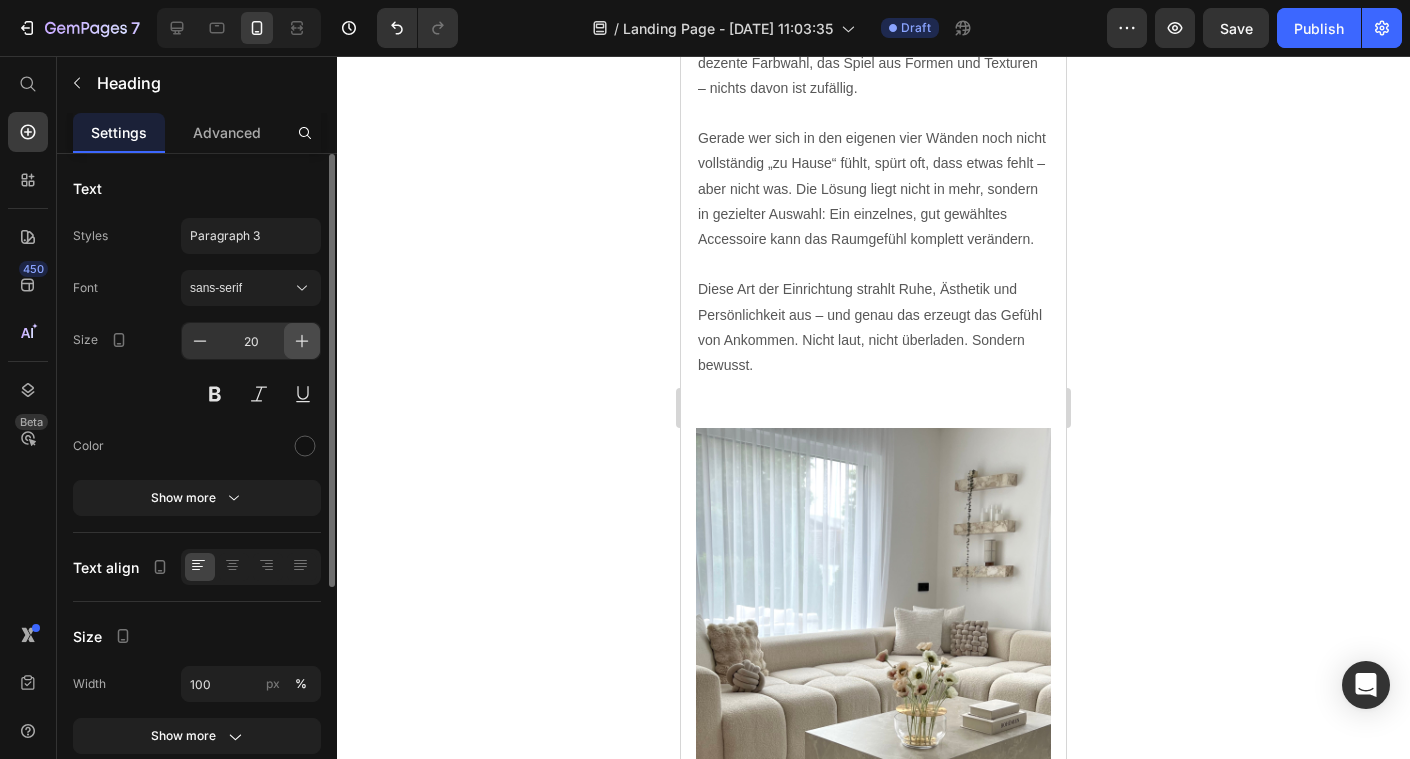click 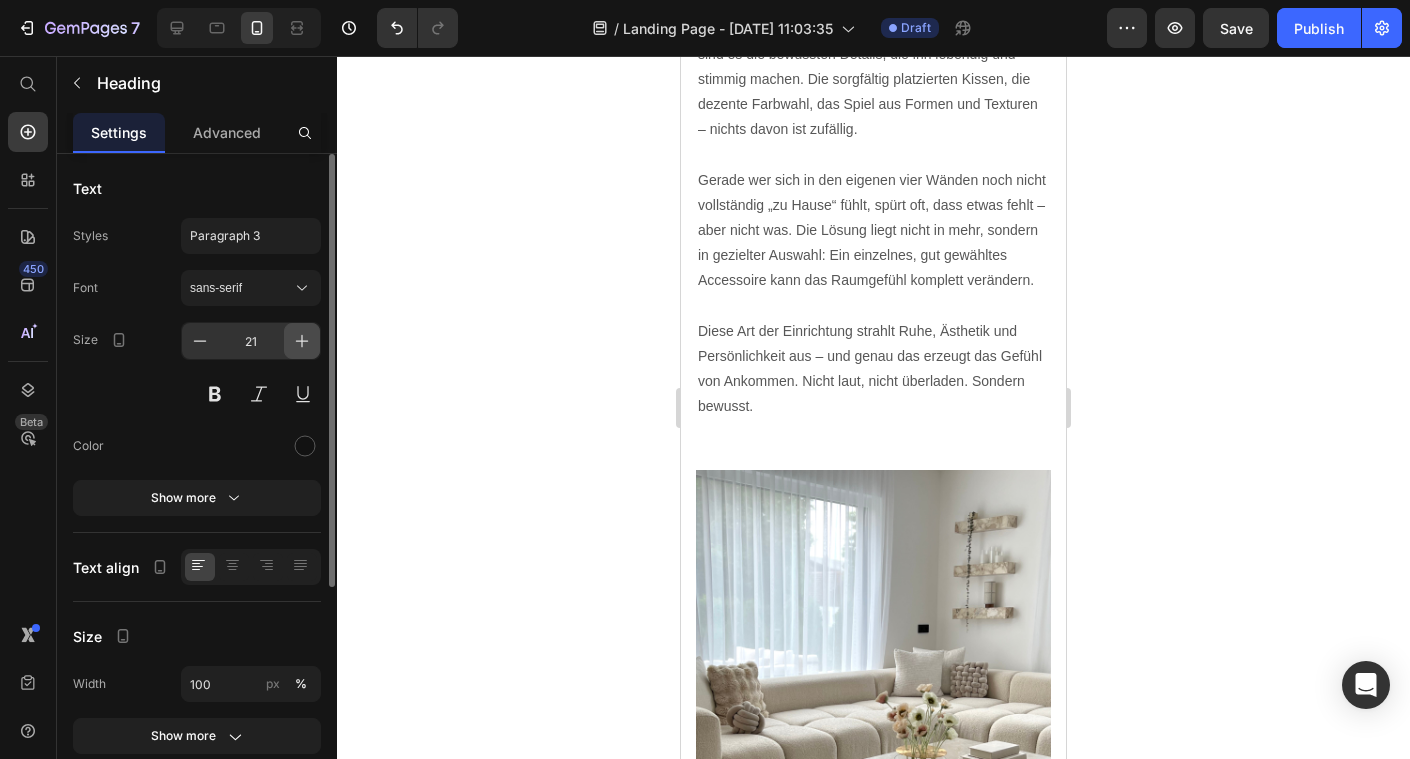 click 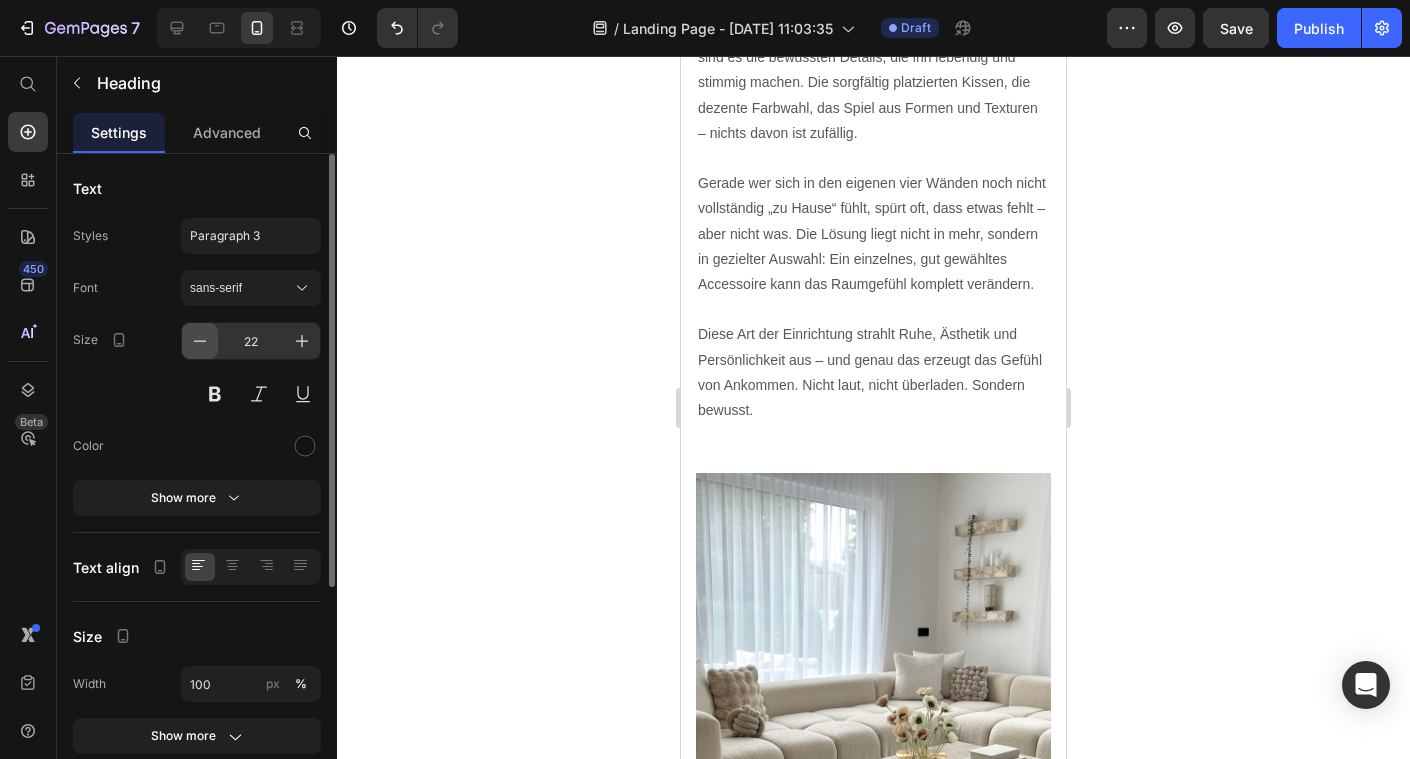 click at bounding box center [200, 341] 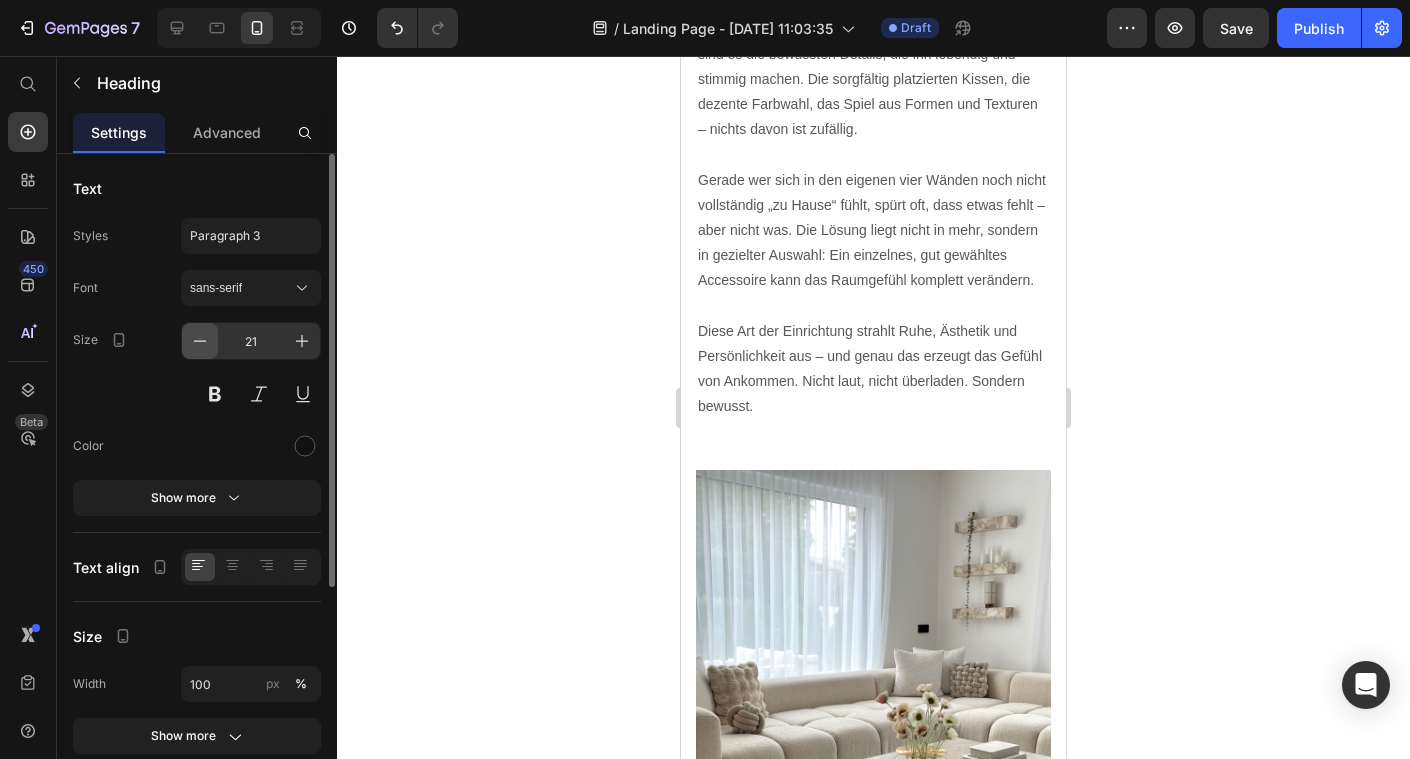 click at bounding box center (200, 341) 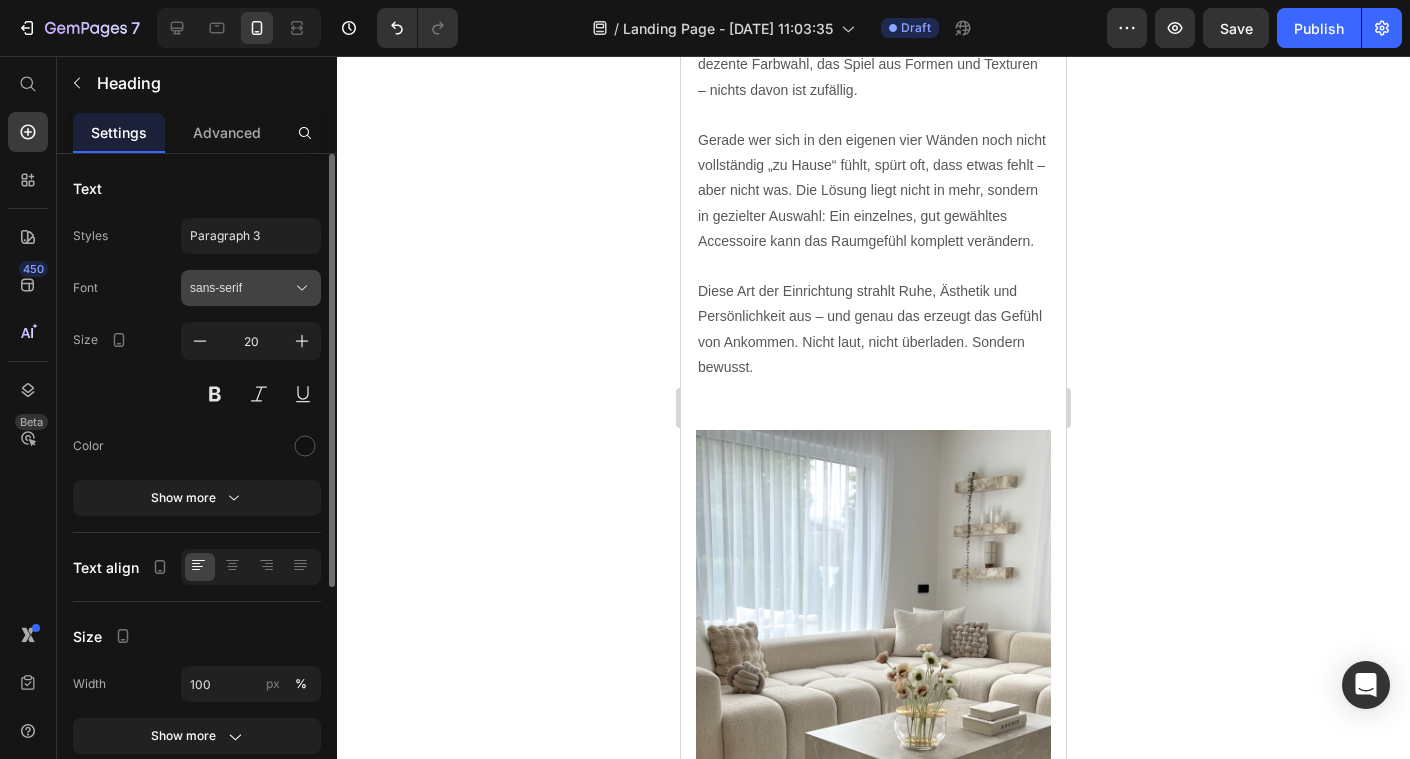 click on "sans-serif" at bounding box center (241, 288) 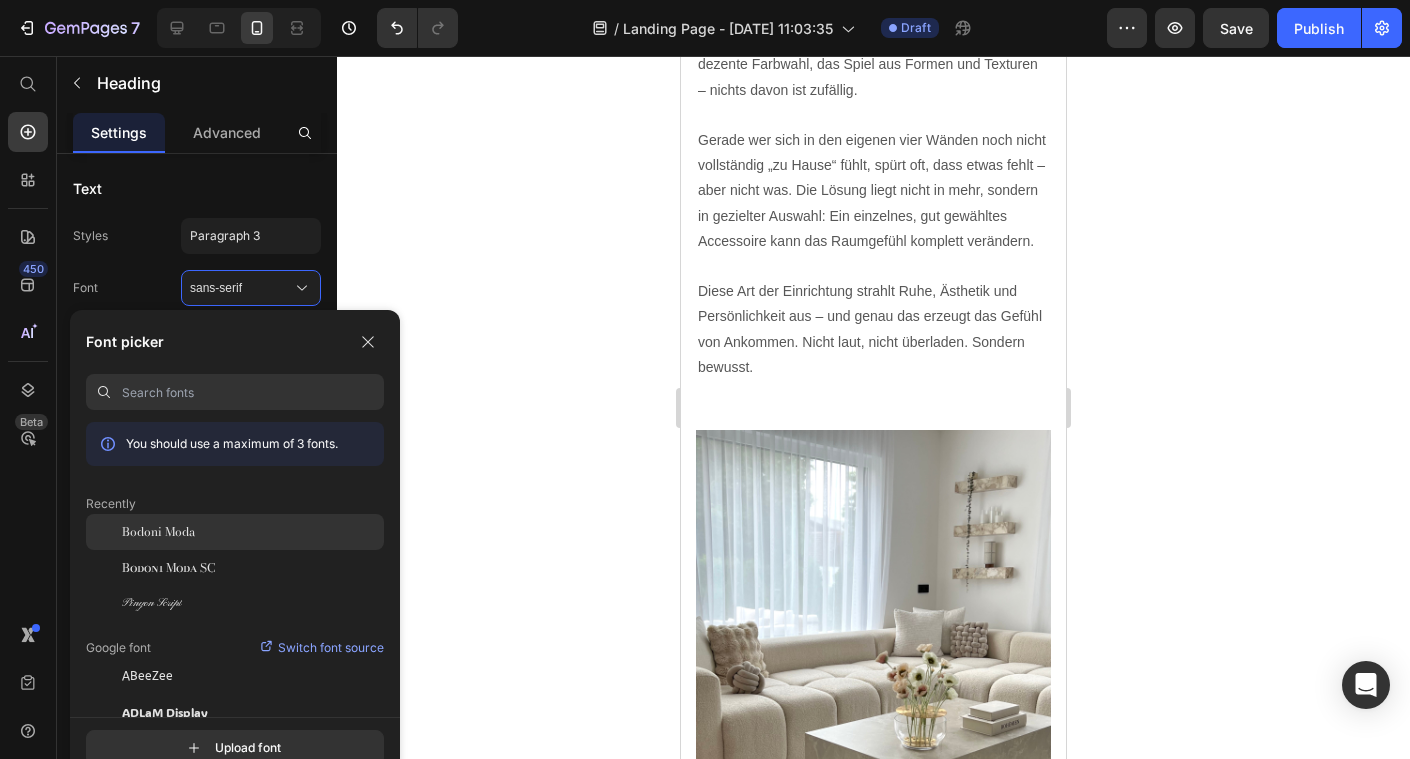 click on "Bodoni Moda" 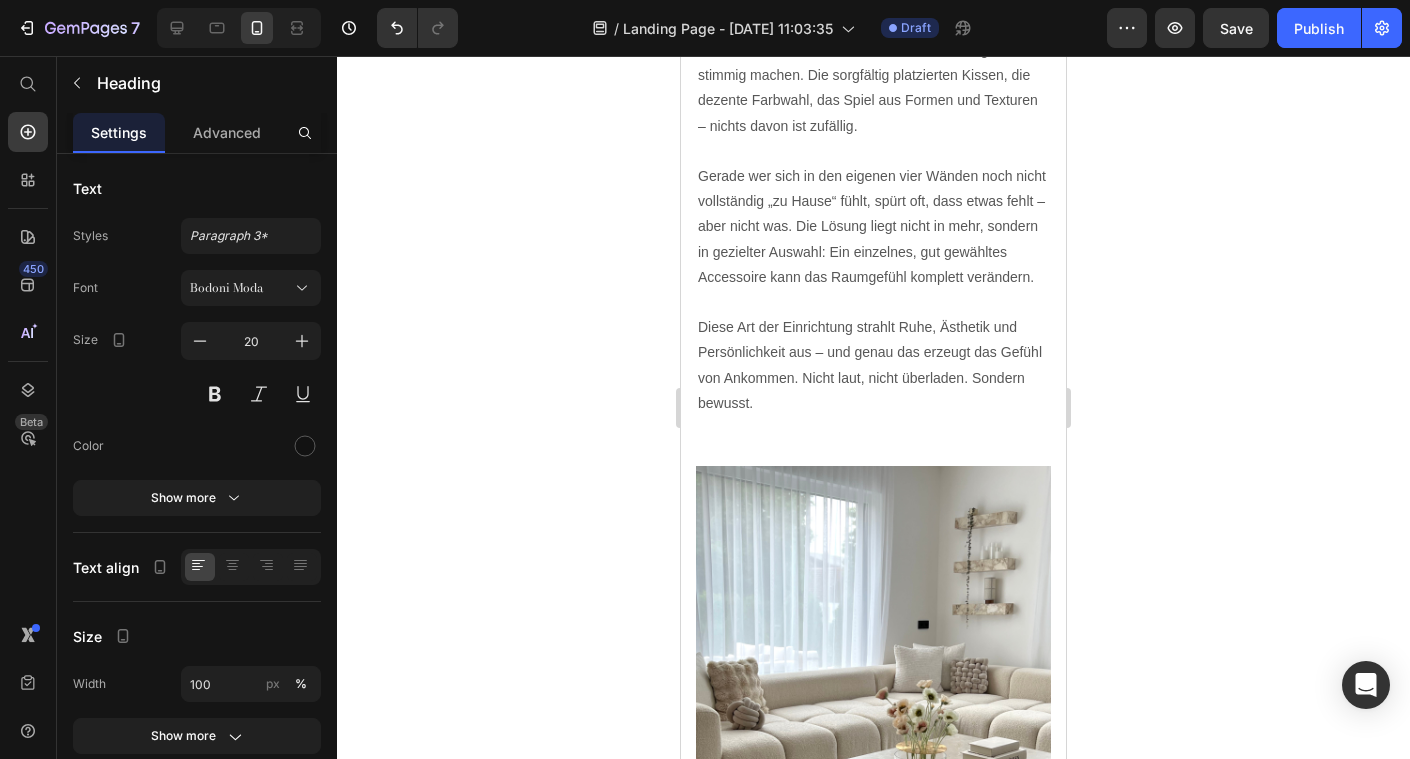 click 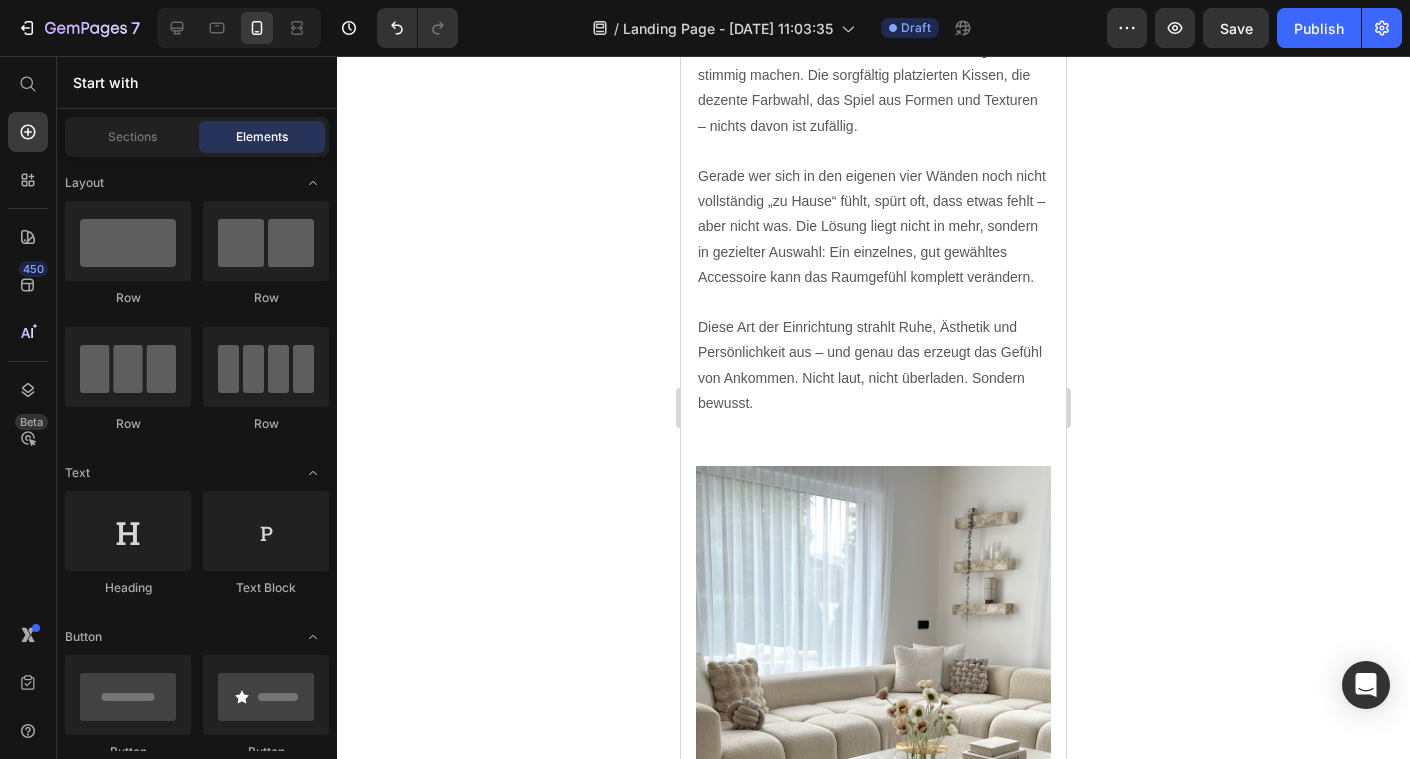 click 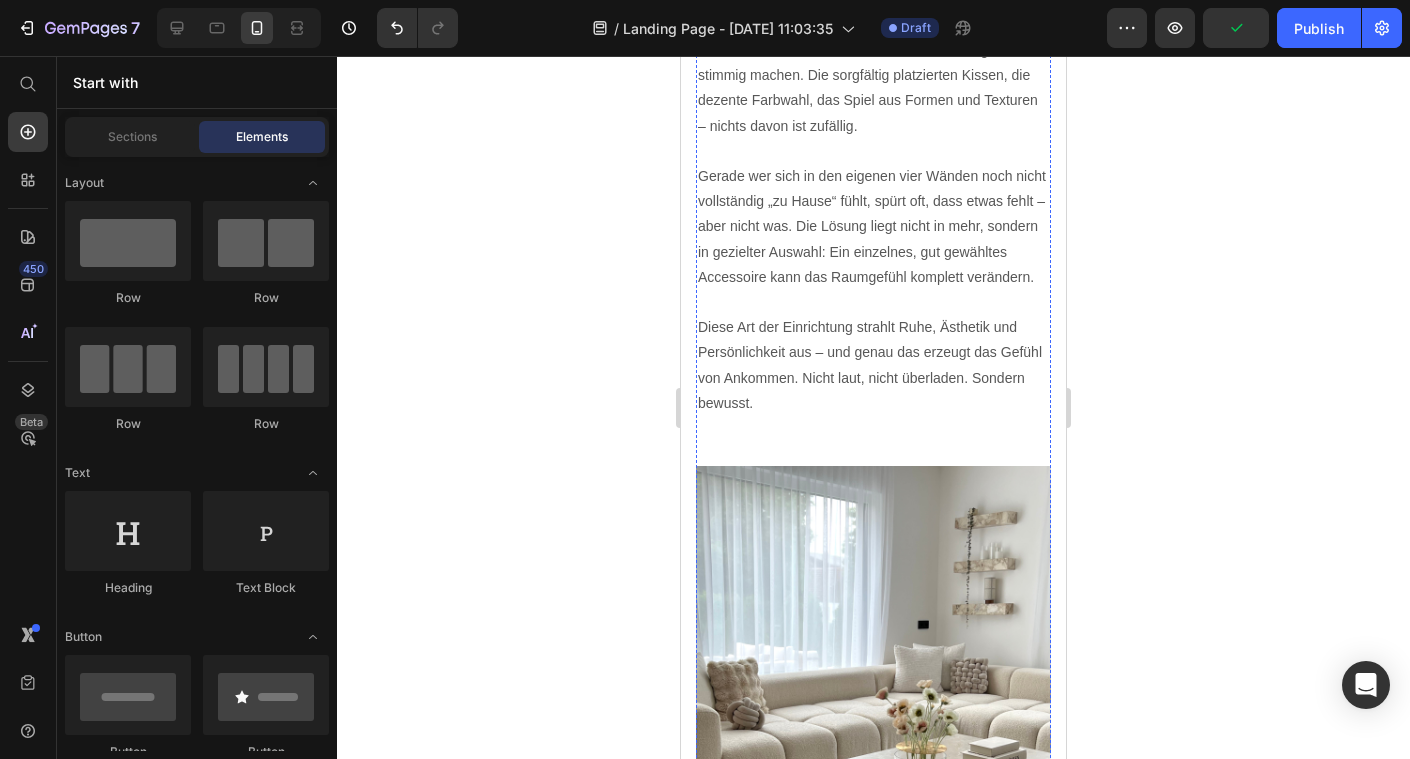 click on "Wenn Details den Unterschied machen" at bounding box center [873, -43] 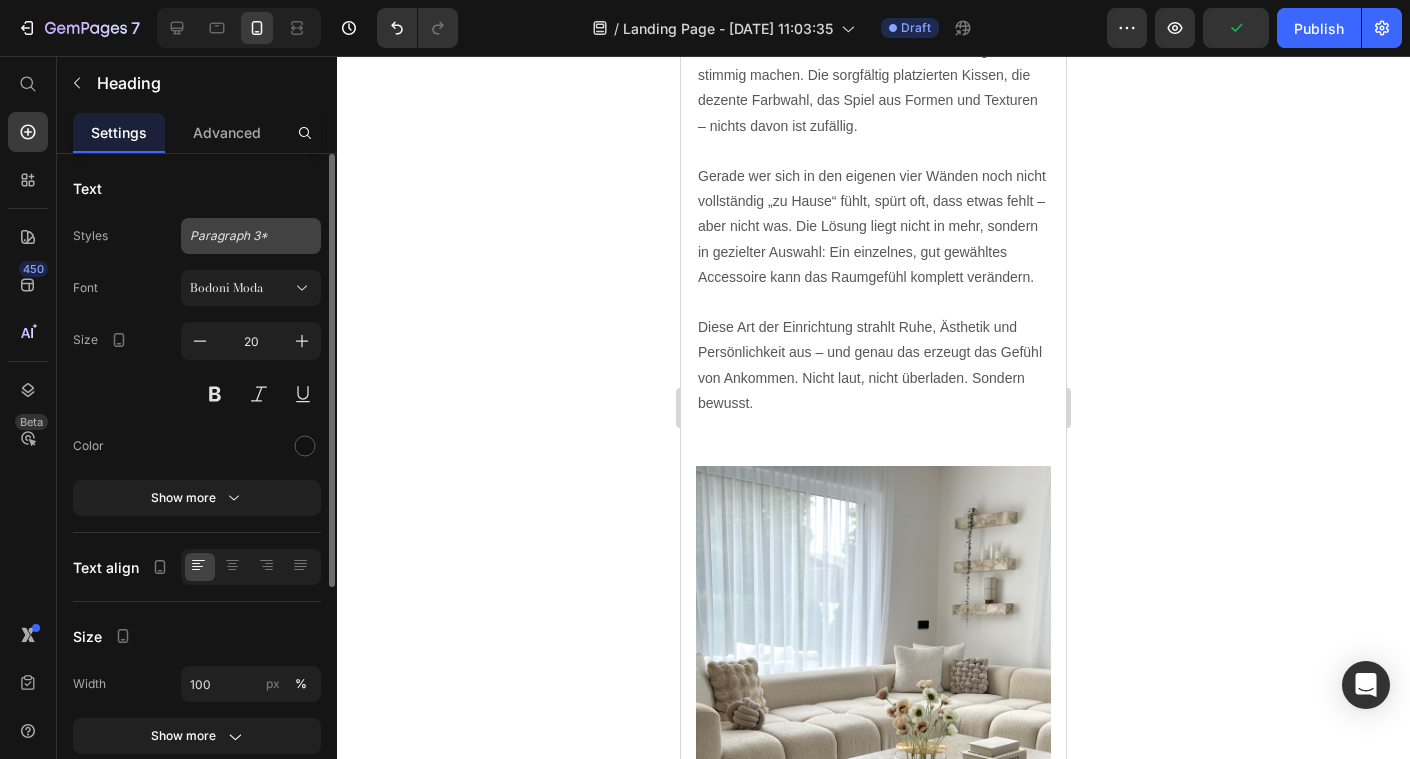 click on "Paragraph 3*" at bounding box center (239, 236) 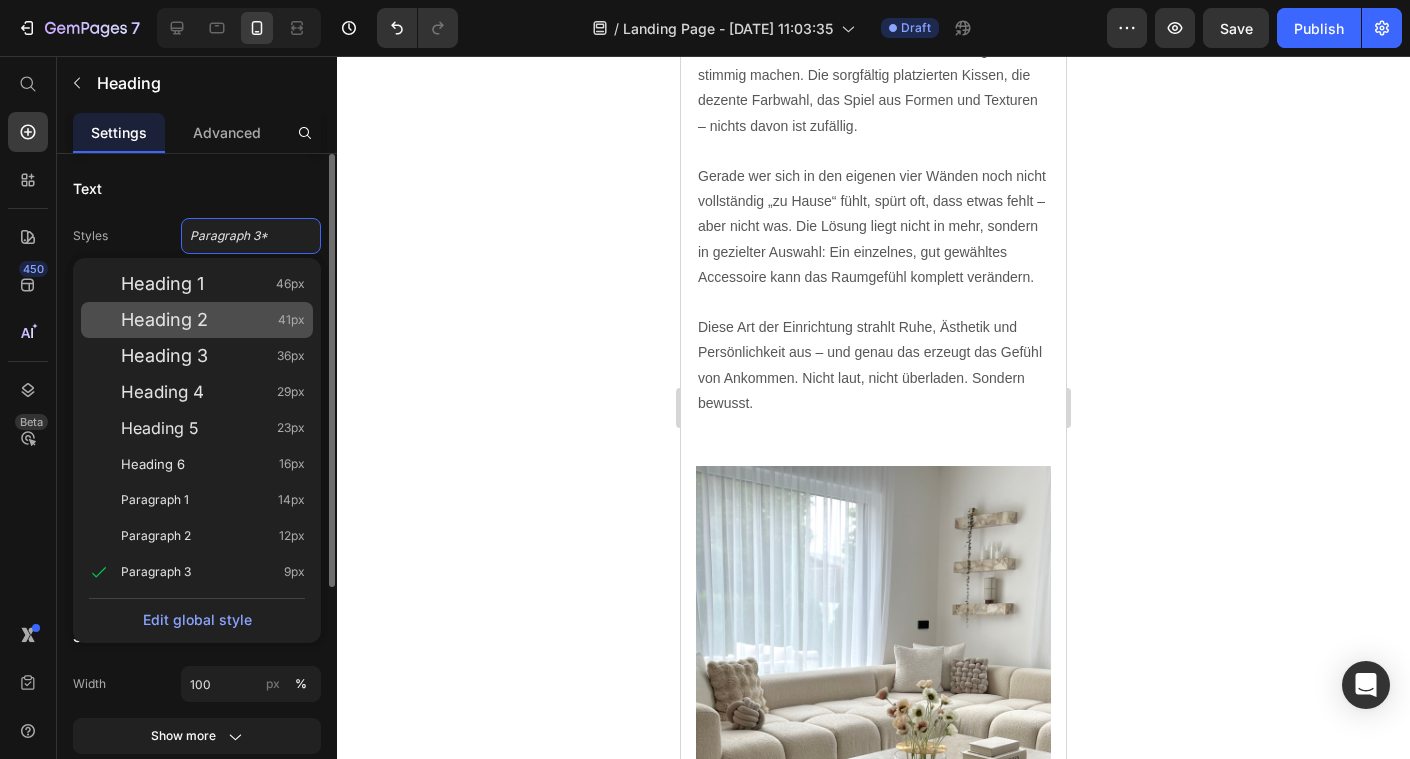 click on "Heading 2 41px" at bounding box center [213, 320] 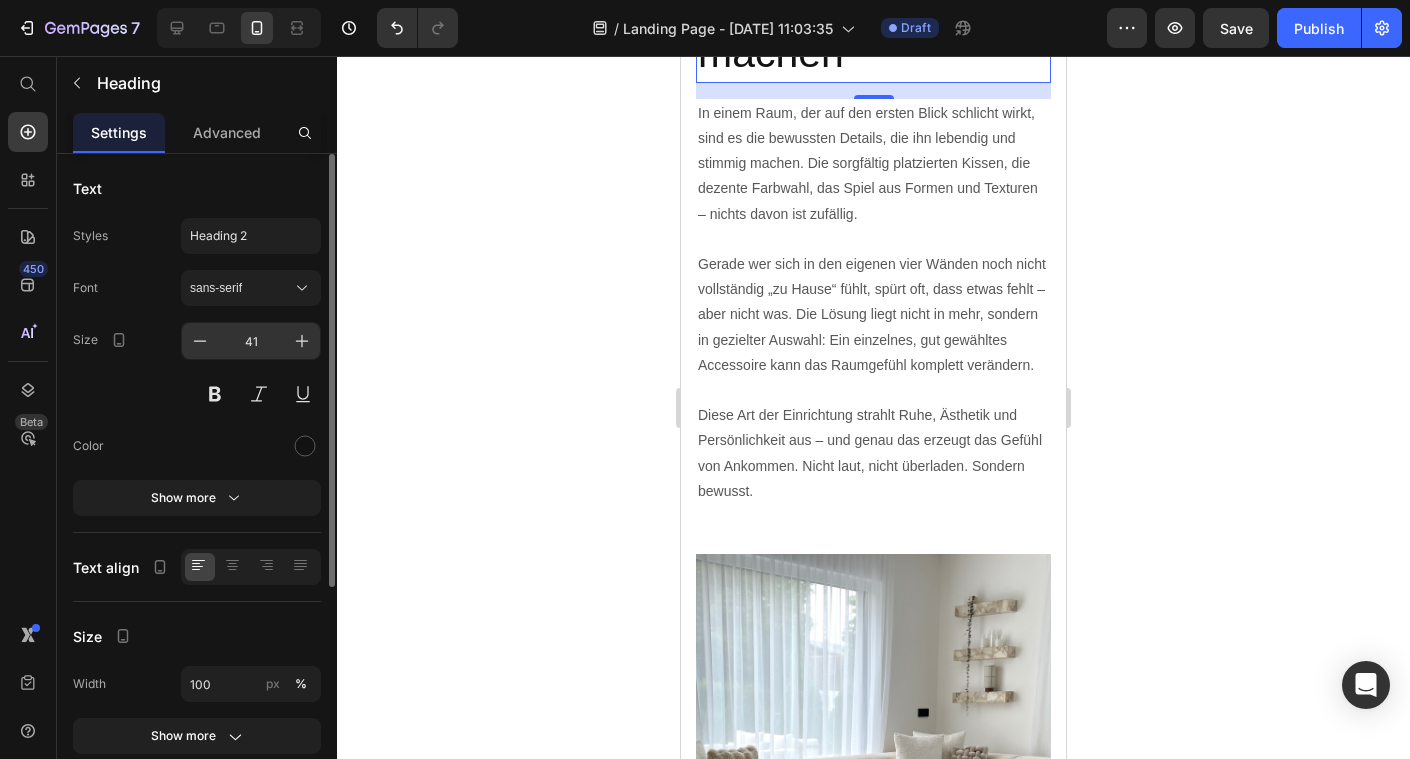 click on "41" at bounding box center [251, 341] 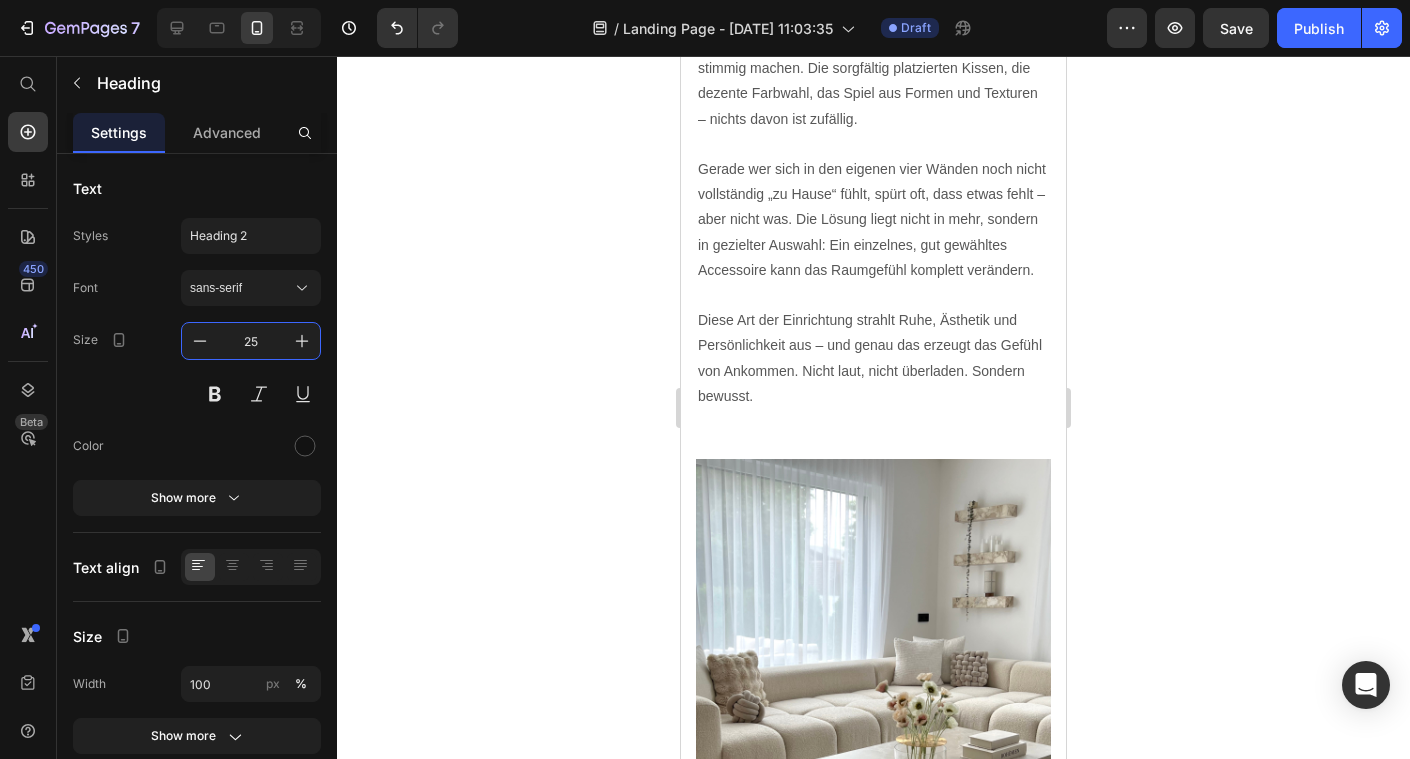 type on "25" 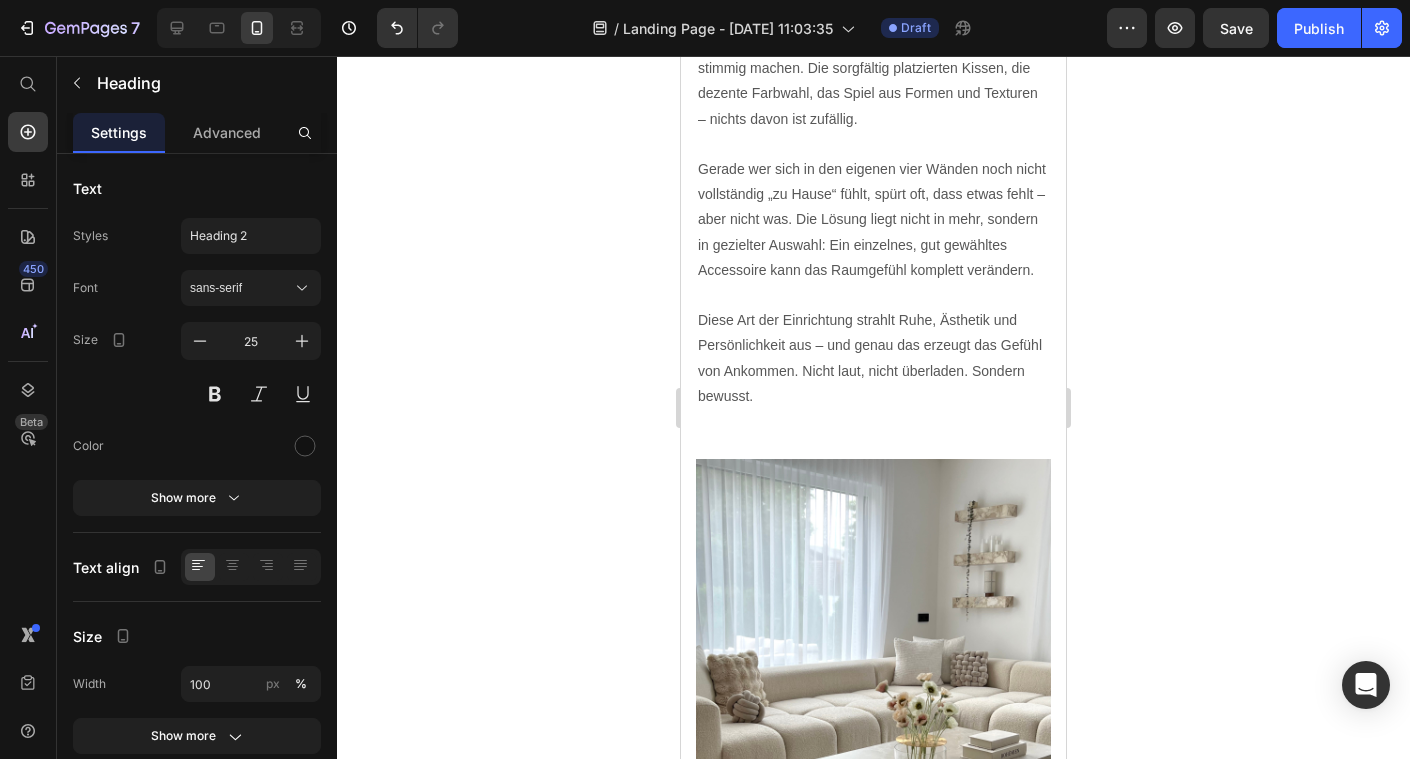 click 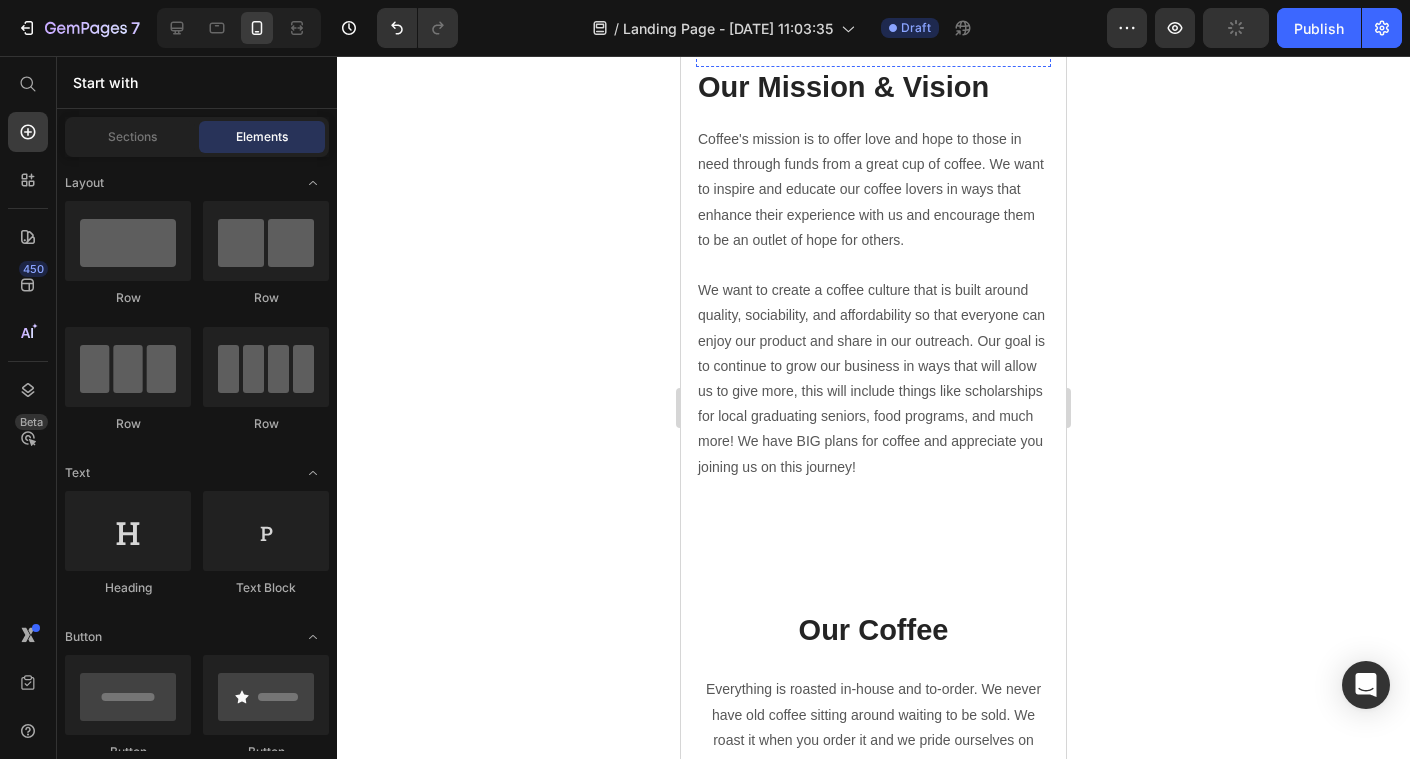 scroll, scrollTop: 3167, scrollLeft: 0, axis: vertical 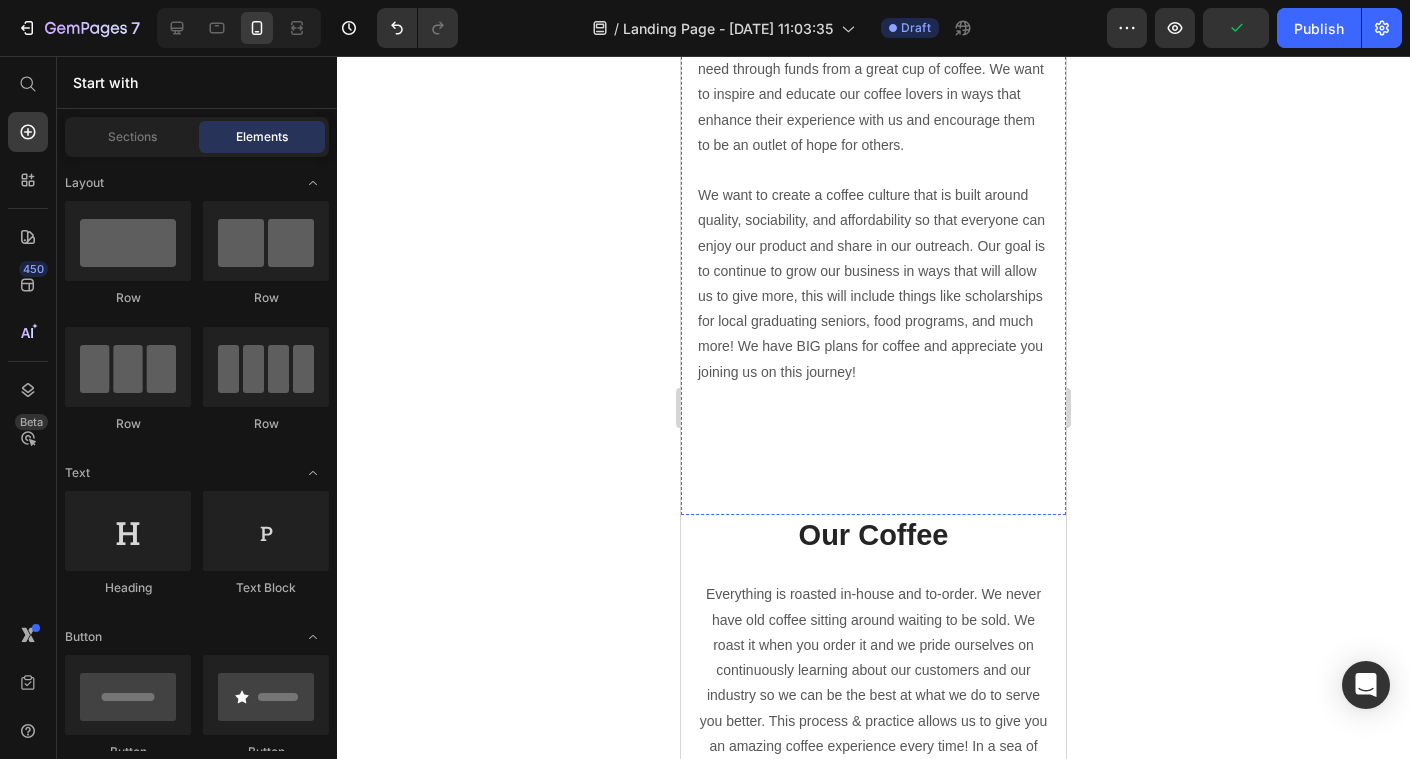 click on "Our Mission & Vision" at bounding box center [873, -7] 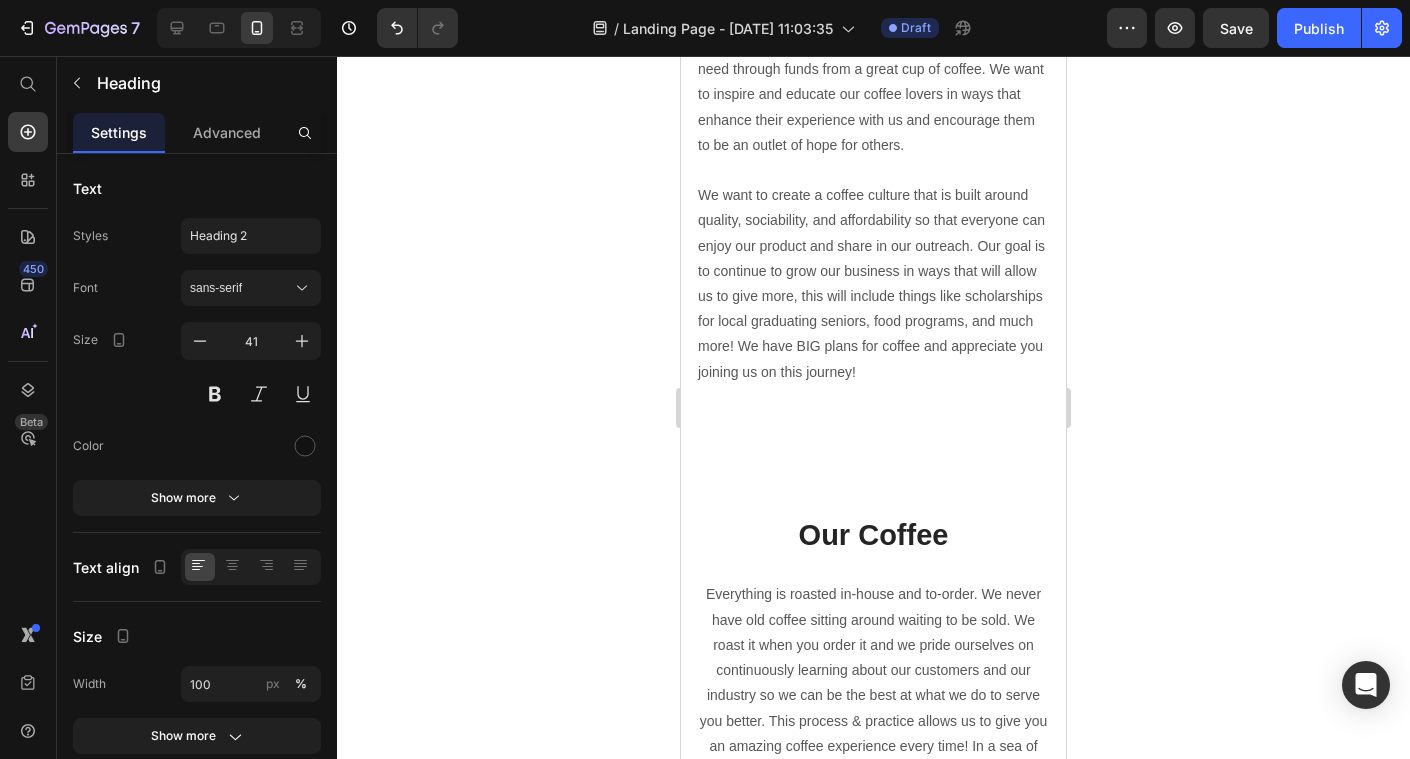 click on "Our Mission & Vision" at bounding box center [873, -7] 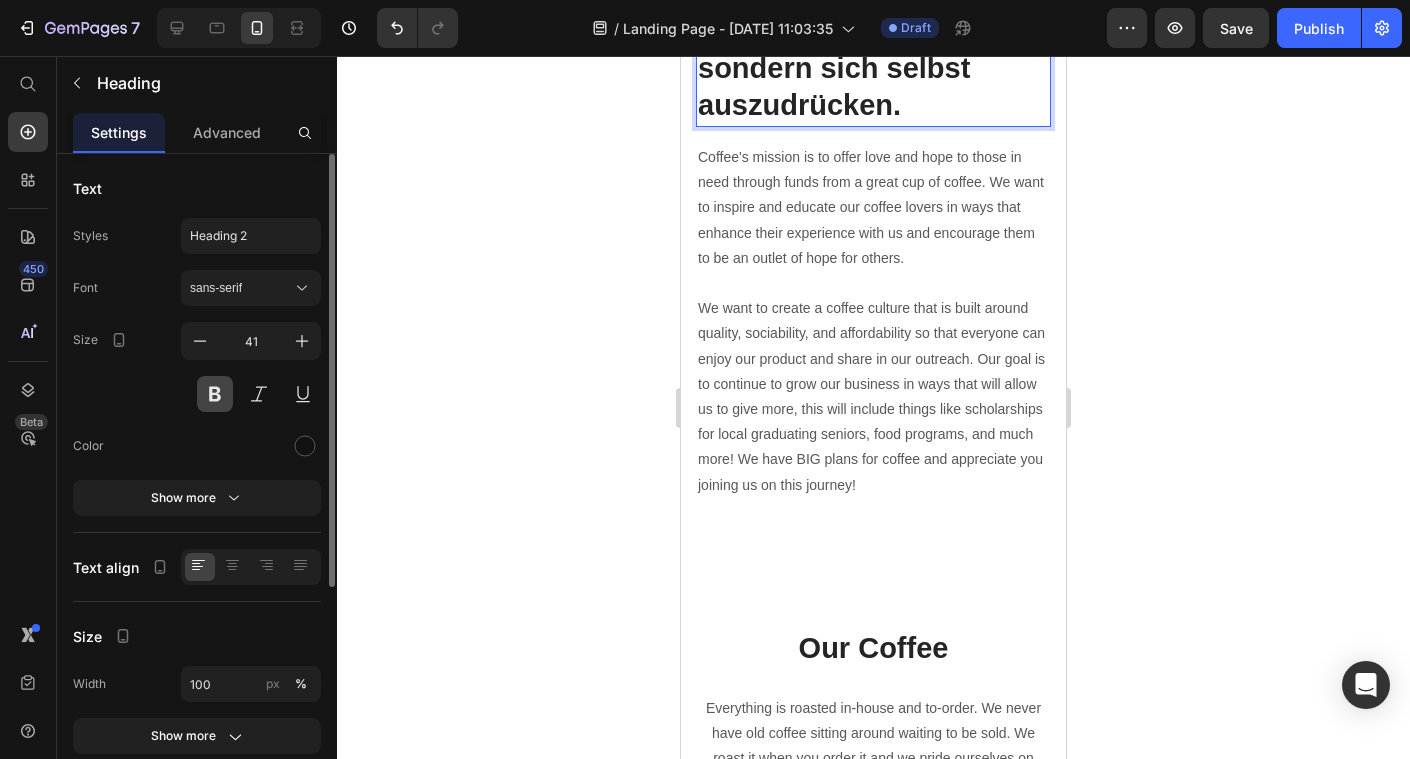 click at bounding box center (215, 394) 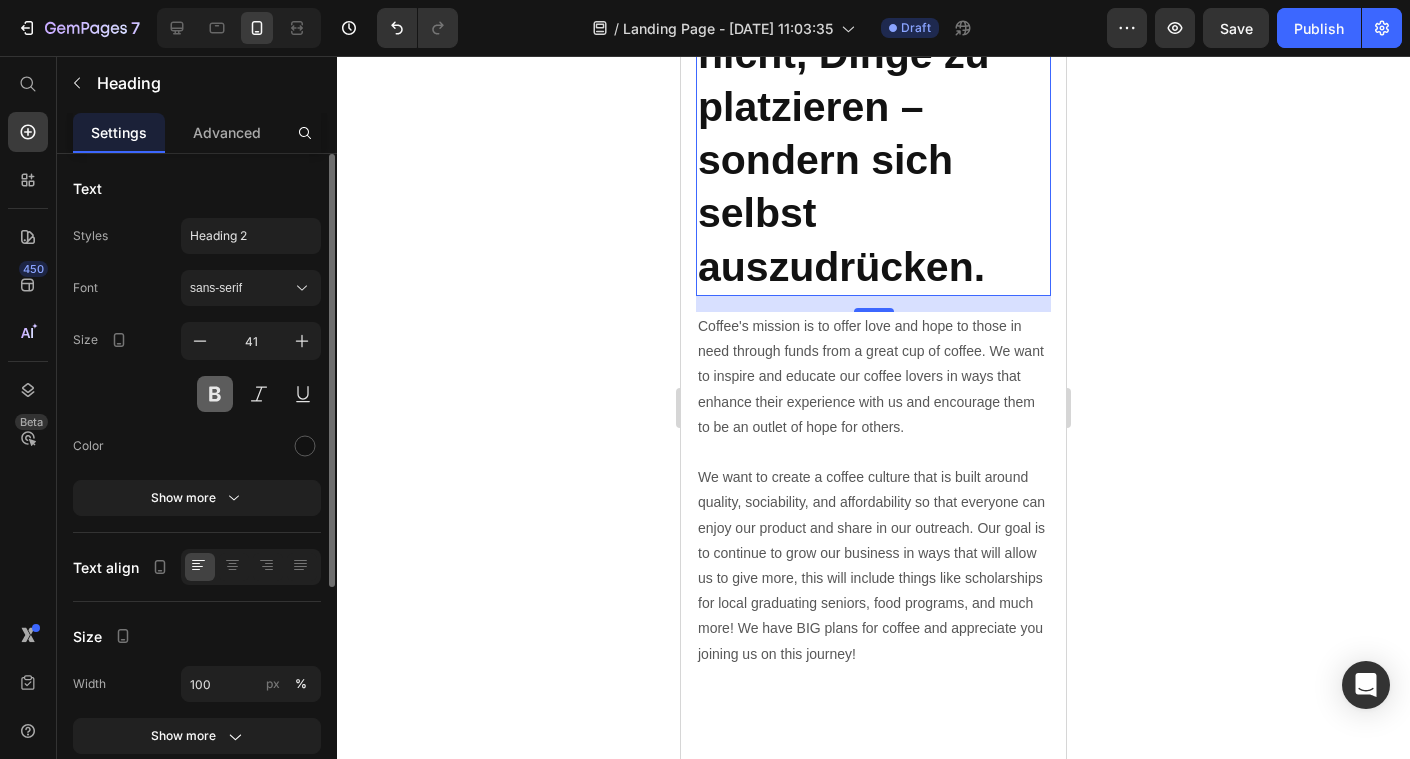 click at bounding box center [215, 394] 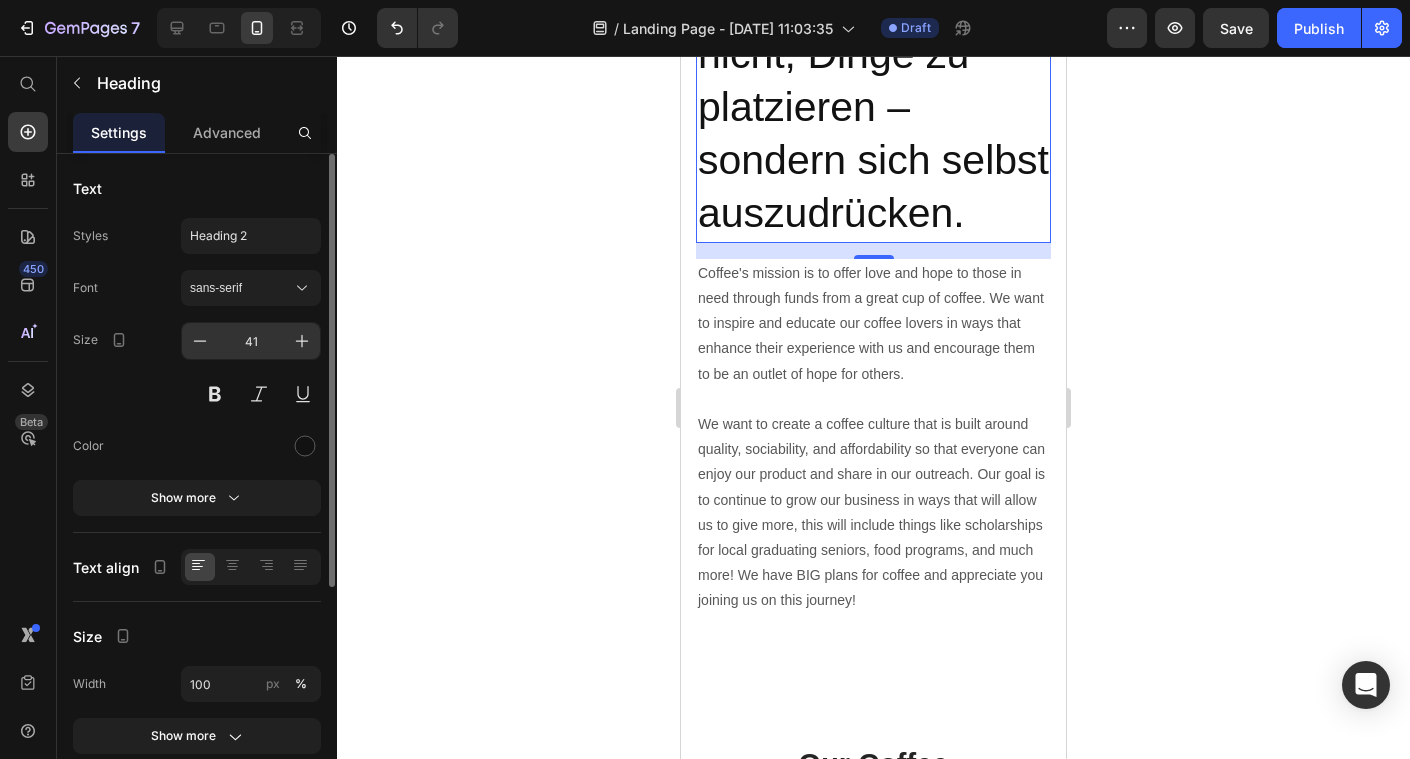 click on "41" at bounding box center [251, 341] 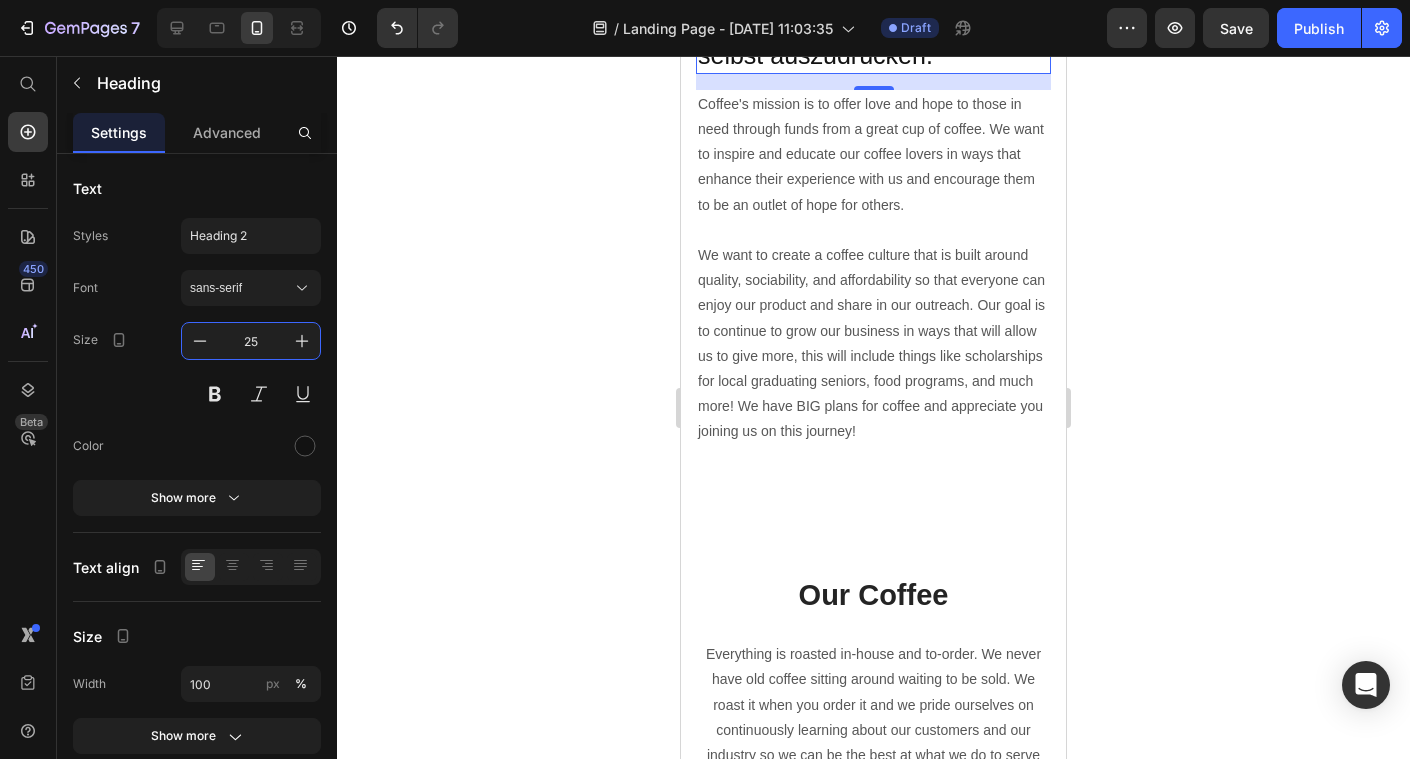 type on "25" 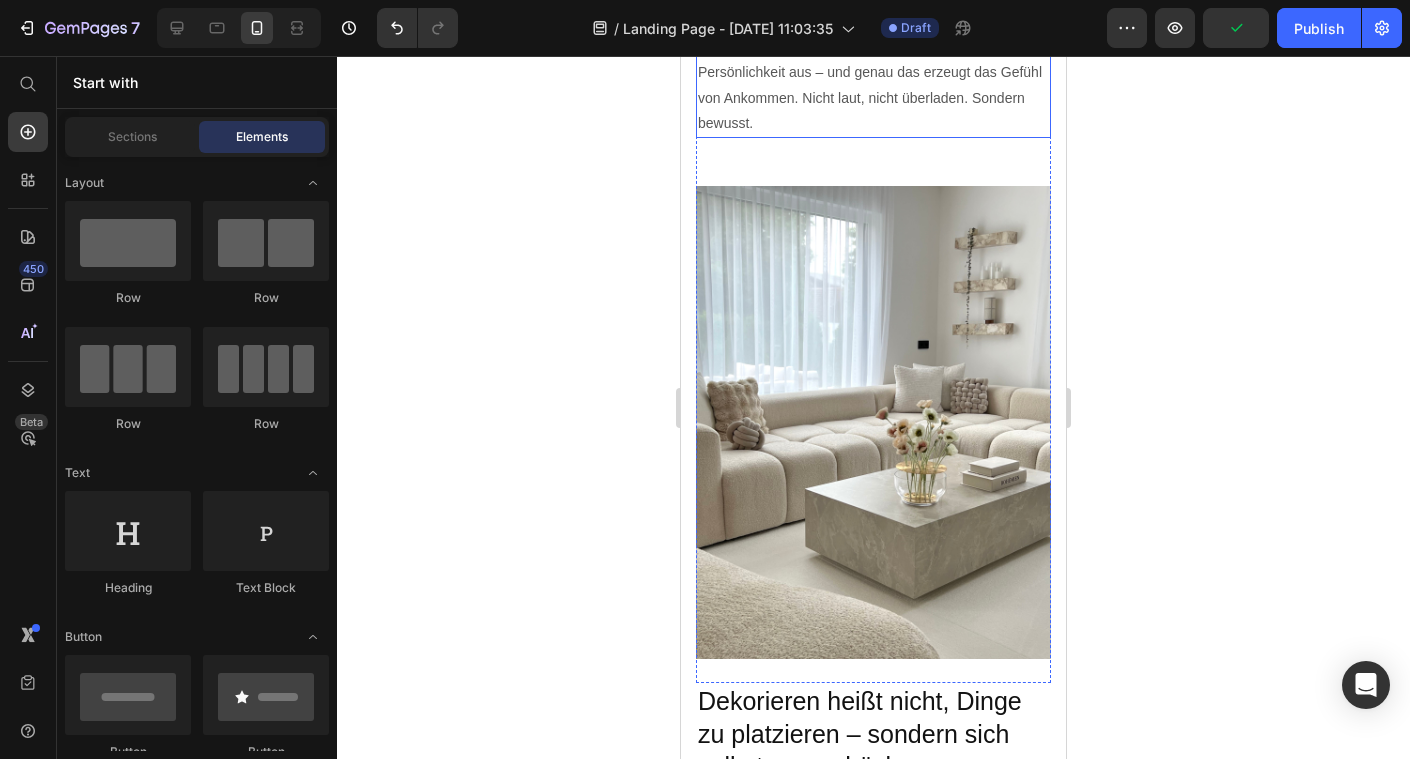scroll, scrollTop: 2263, scrollLeft: 0, axis: vertical 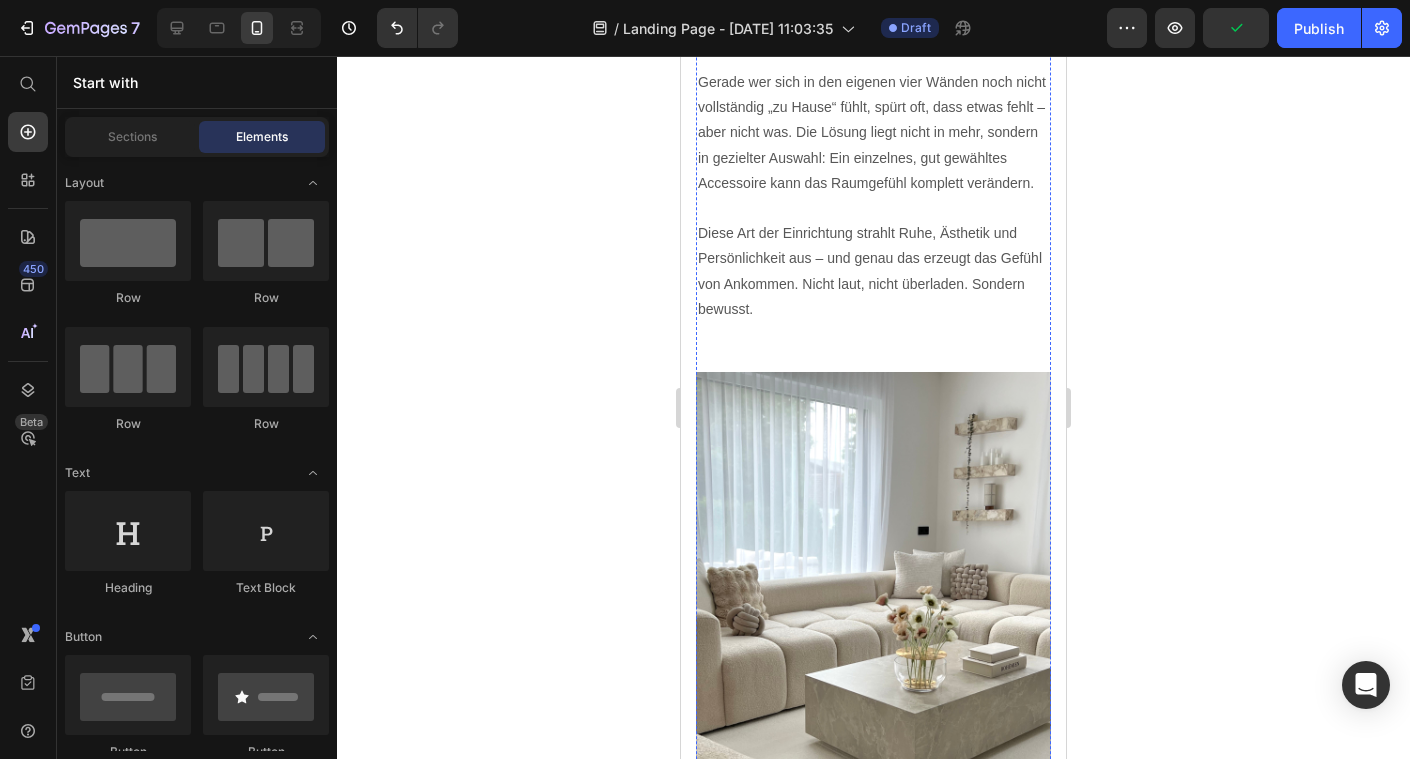 click on "Wenn Details den Unterschied machen" at bounding box center (873, -134) 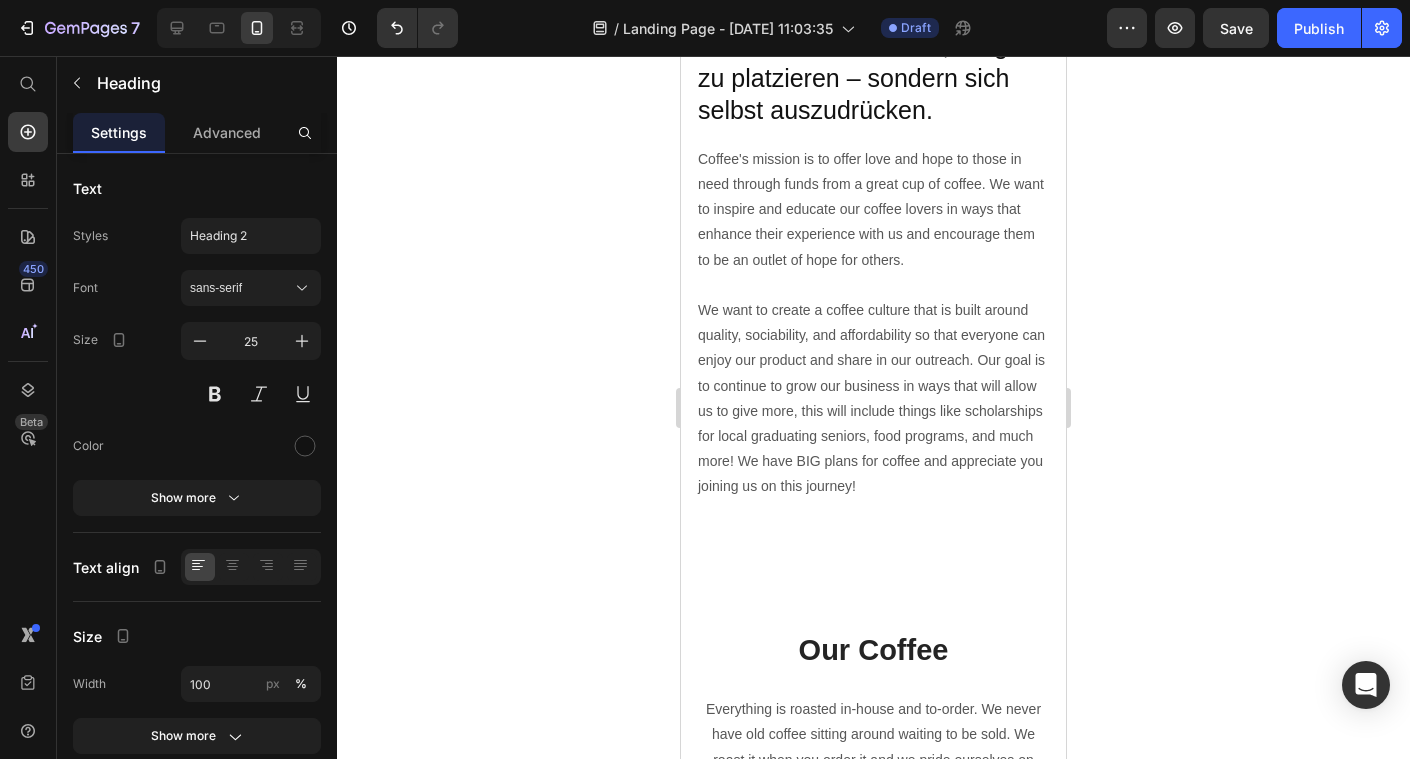 scroll, scrollTop: 3286, scrollLeft: 0, axis: vertical 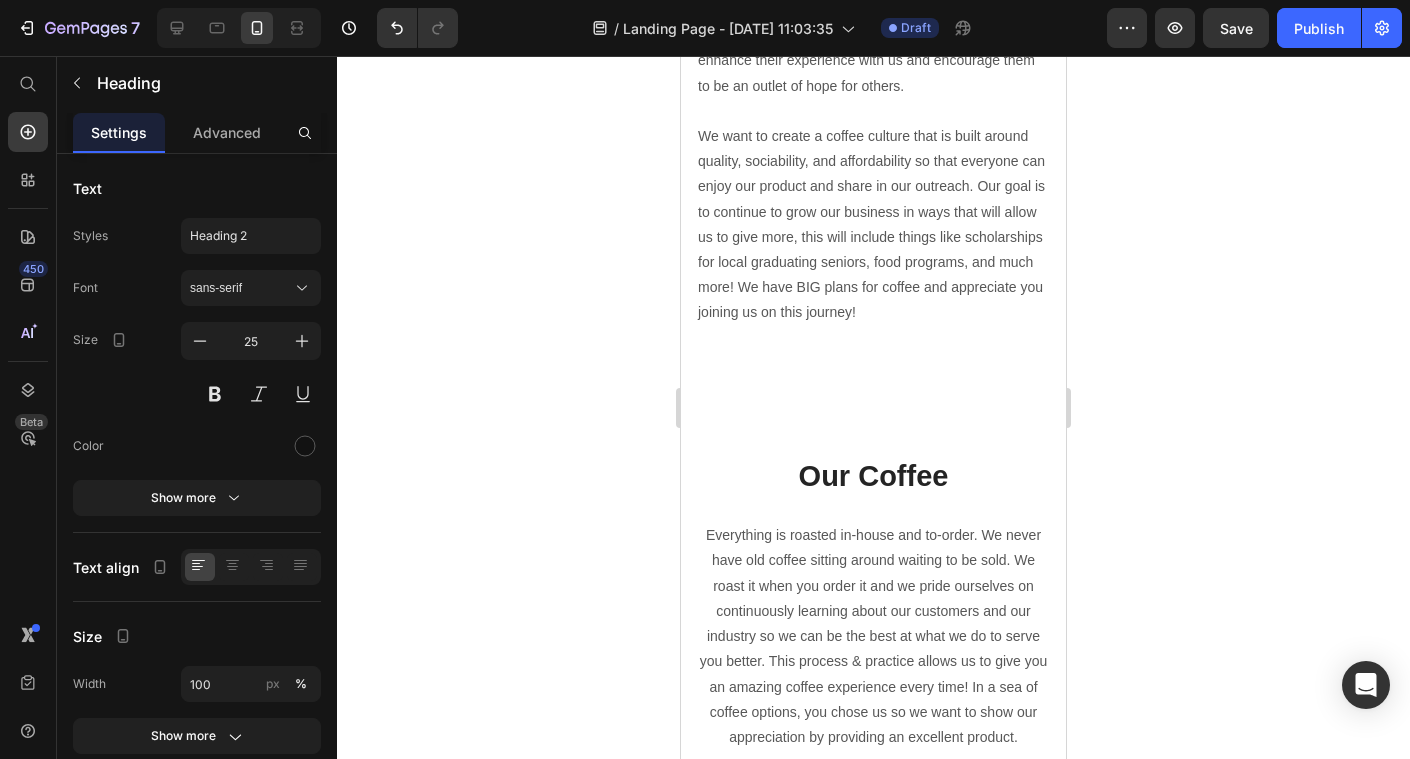 click on "Dekorieren heißt nicht, Dinge zu platzieren – sondern sich selbst auszudrücken." at bounding box center (873, -96) 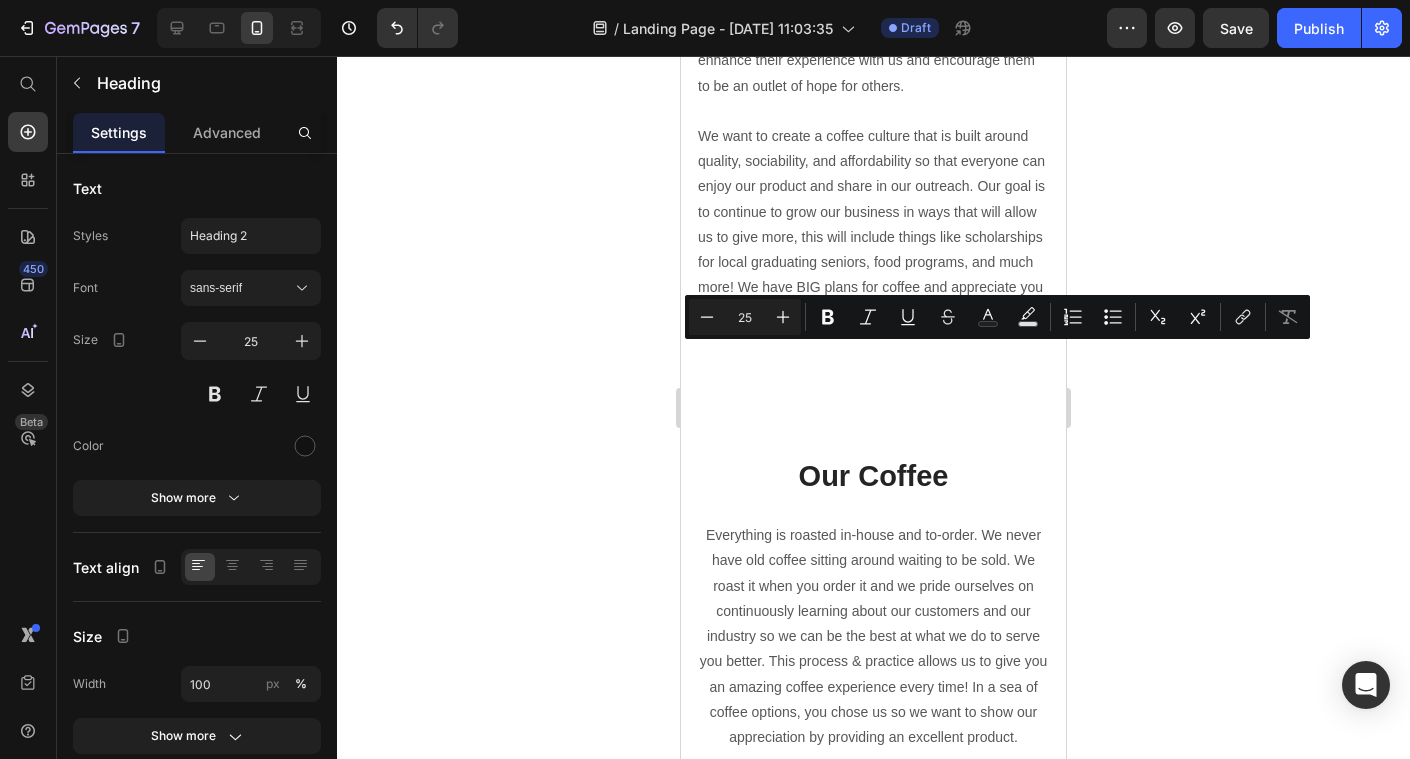 drag, startPoint x: 869, startPoint y: 365, endPoint x: 937, endPoint y: 391, distance: 72.8011 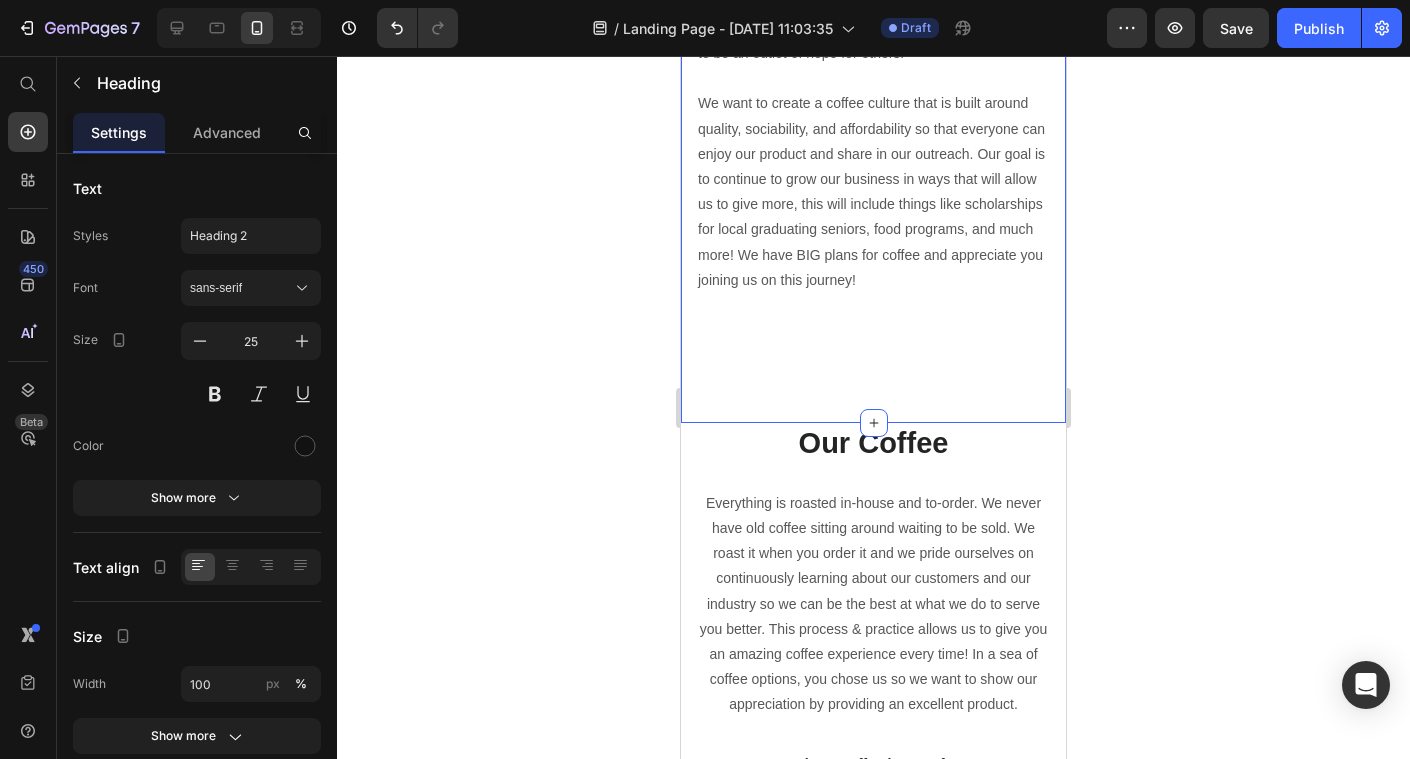click 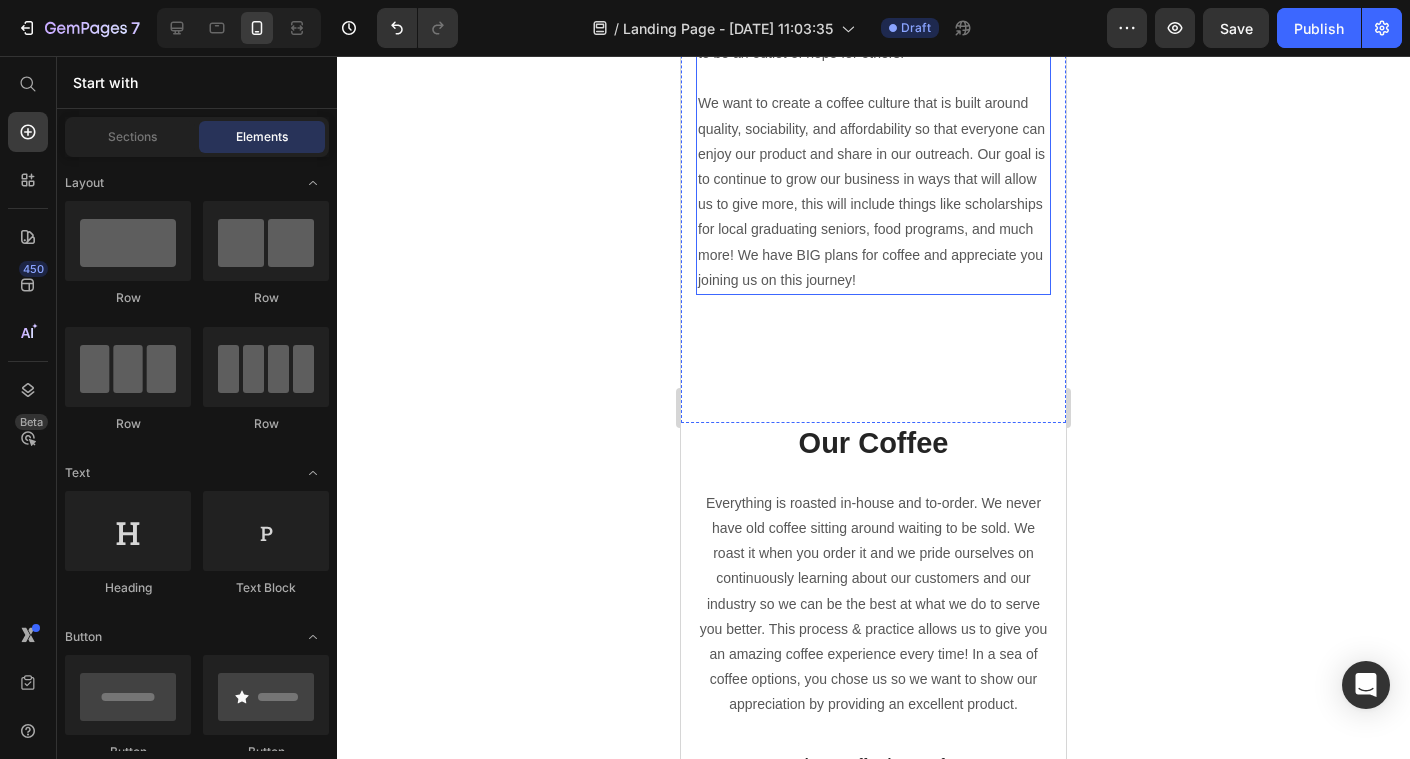 click on "Coffee's mission is to offer love and hope to those in need through funds from a great cup of coffee. We want to inspire and educate our coffee lovers in ways that enhance their experience with us and encourage them to be an outlet of hope for others.  We want to create a coffee culture that is built around quality, sociability, and affordability so that everyone can enjoy our product and share in our outreach. Our goal is to continue to grow our business in ways that will allow us to give more, this will include things like scholarships for local graduating seniors, food programs, and much more! We have BIG plans for coffee and appreciate you joining us on this journey!" at bounding box center (873, 116) 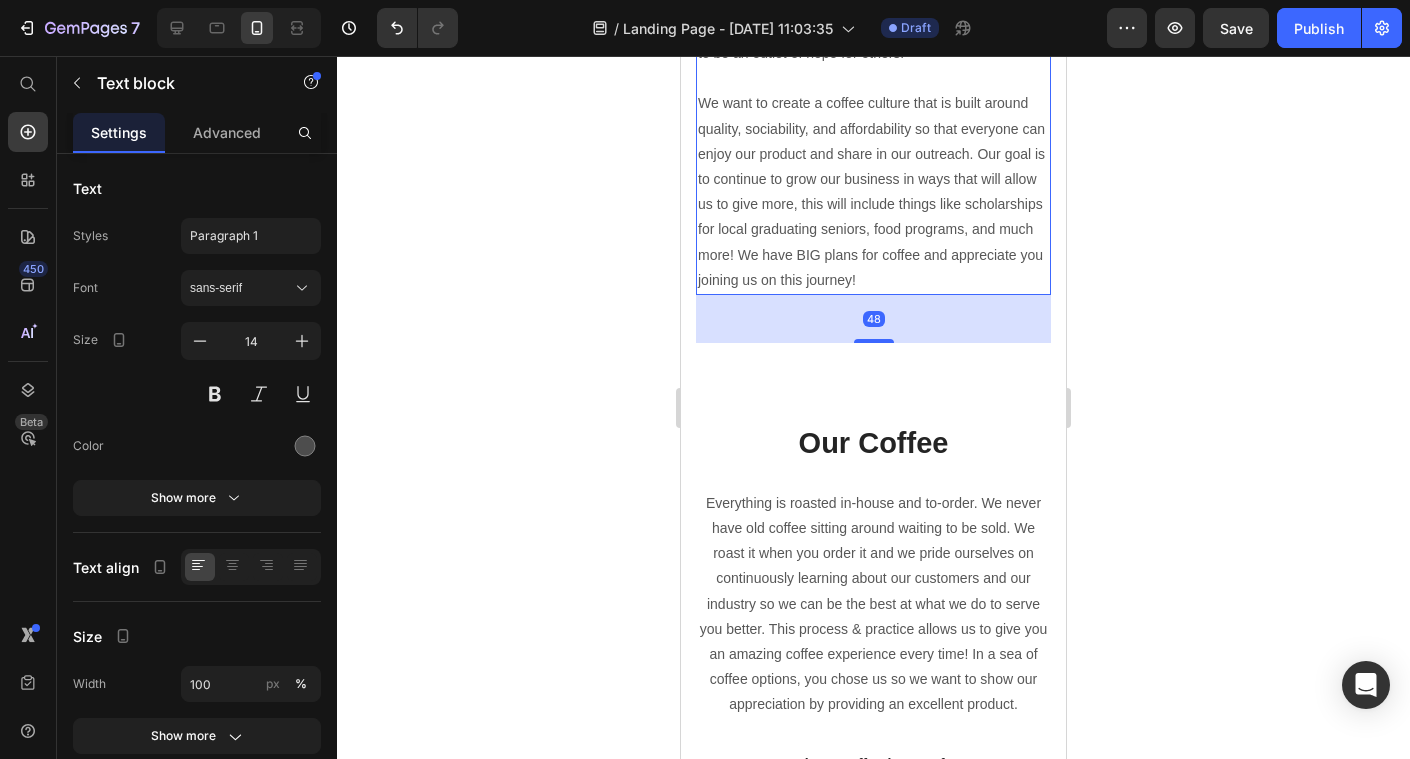 click on "Coffee's mission is to offer love and hope to those in need through funds from a great cup of coffee. We want to inspire and educate our coffee lovers in ways that enhance their experience with us and encourage them to be an outlet of hope for others.  We want to create a coffee culture that is built around quality, sociability, and affordability so that everyone can enjoy our product and share in our outreach. Our goal is to continue to grow our business in ways that will allow us to give more, this will include things like scholarships for local graduating seniors, food programs, and much more! We have BIG plans for coffee and appreciate you joining us on this journey!" at bounding box center (873, 116) 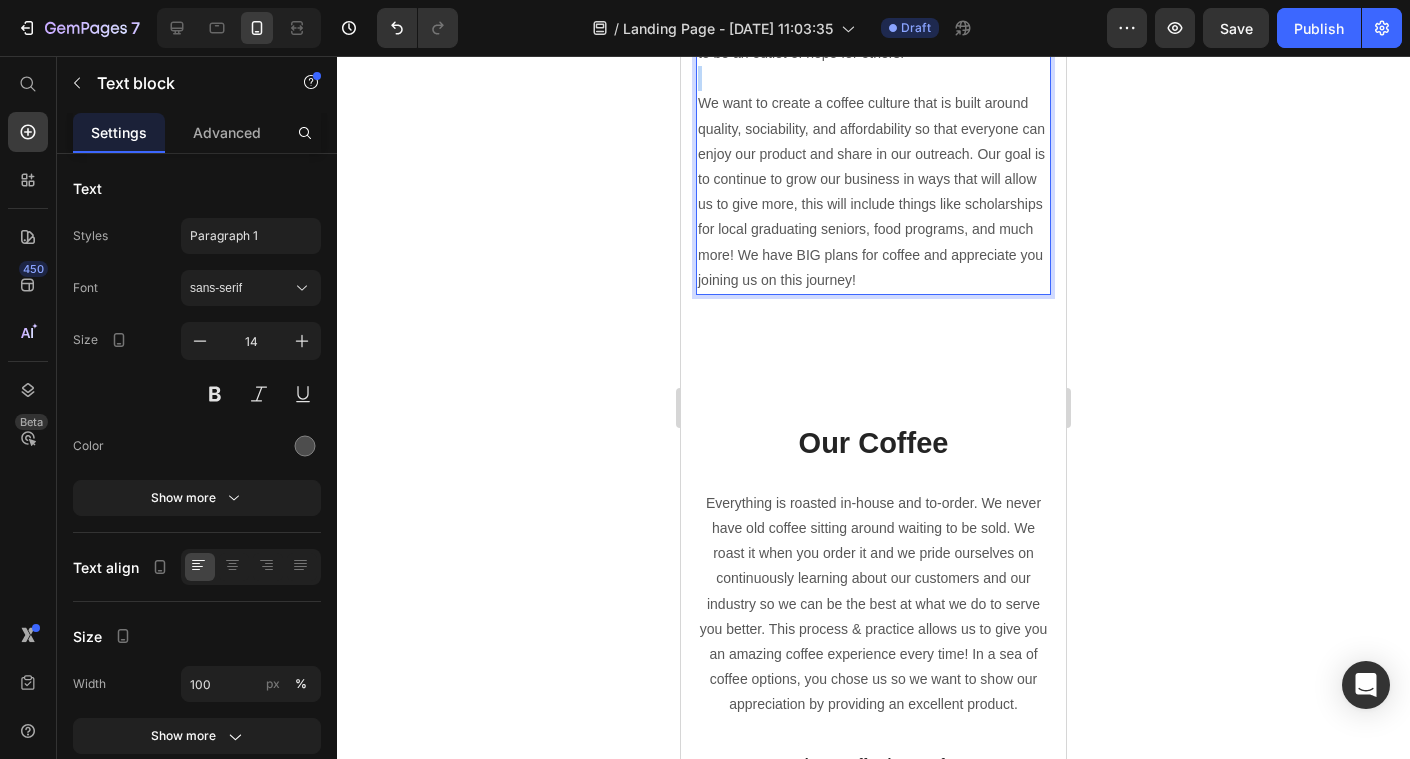 click on "Coffee's mission is to offer love and hope to those in need through funds from a great cup of coffee. We want to inspire and educate our coffee lovers in ways that enhance their experience with us and encourage them to be an outlet of hope for others.  ⁠⁠⁠⁠⁠⁠⁠ We want to create a coffee culture that is built around quality, sociability, and affordability so that everyone can enjoy our product and share in our outreach. Our goal is to continue to grow our business in ways that will allow us to give more, this will include things like scholarships for local graduating seniors, food programs, and much more! We have BIG plans for coffee and appreciate you joining us on this journey!" at bounding box center [873, 116] 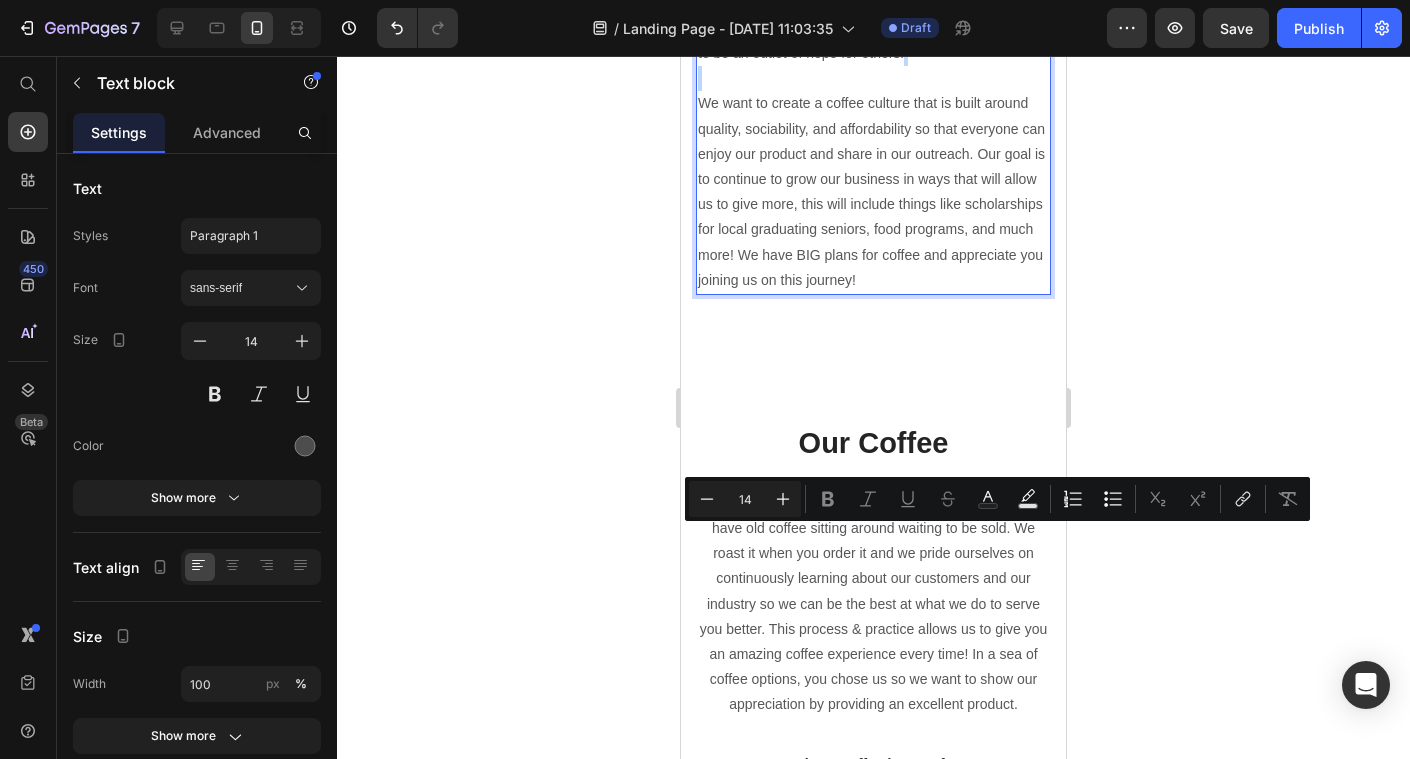 click on "Coffee's mission is to offer love and hope to those in need through funds from a great cup of coffee. We want to inspire and educate our coffee lovers in ways that enhance their experience with us and encourage them to be an outlet of hope for others.  We want to create a coffee culture that is built around quality, sociability, and affordability so that everyone can enjoy our product and share in our outreach. Our goal is to continue to grow our business in ways that will allow us to give more, this will include things like scholarships for local graduating seniors, food programs, and much more! We have BIG plans for coffee and appreciate you joining us on this journey!" at bounding box center [873, 116] 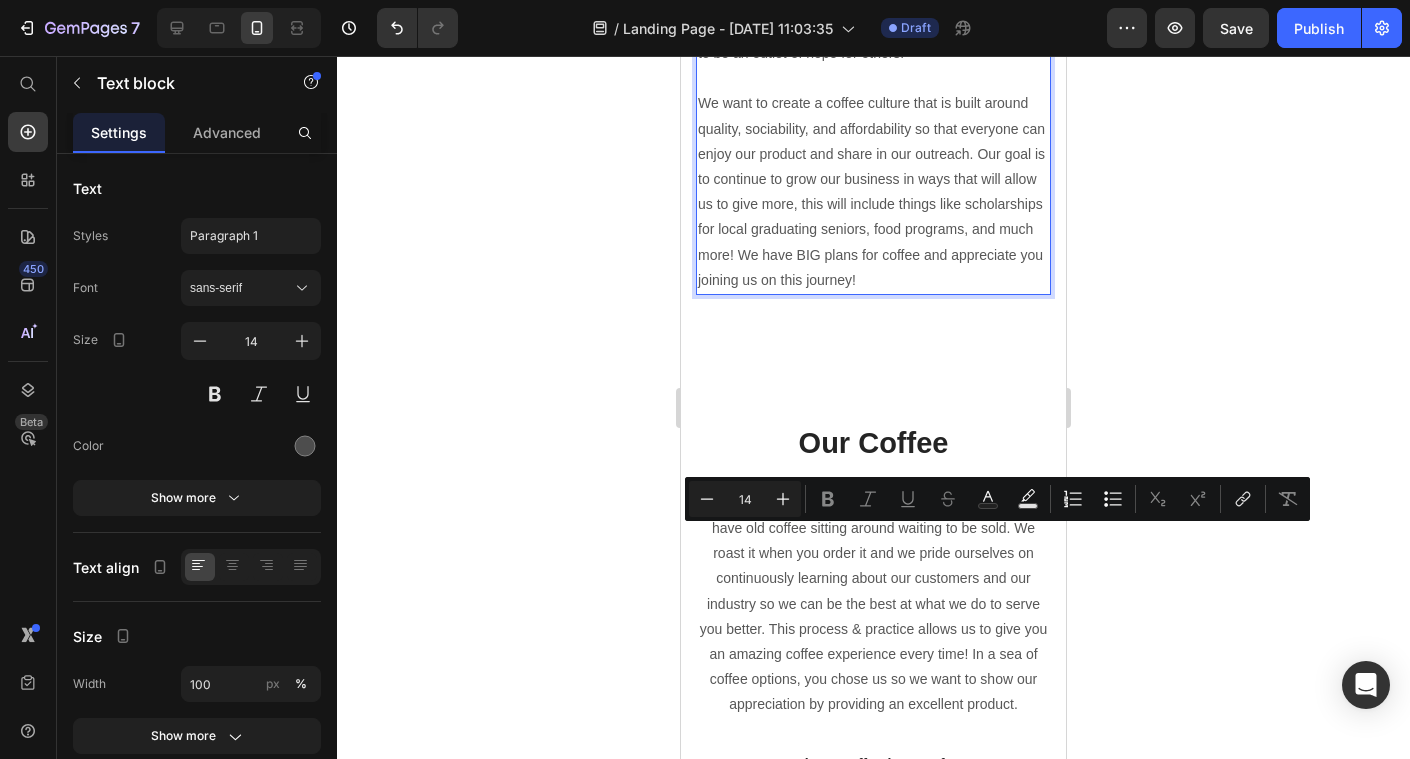 click on "Coffee's mission is to offer love and hope to those in need through funds from a great cup of coffee. We want to inspire and educate our coffee lovers in ways that enhance their experience with us and encourage them to be an outlet of hope for others.  We want to create a coffee culture that is built around quality, sociability, and affordability so that everyone can enjoy our product and share in our outreach. Our goal is to continue to grow our business in ways that will allow us to give more, this will include things like scholarships for local graduating seniors, food programs, and much more! We have BIG plans for coffee and appreciate you joining us on this journey!" at bounding box center (873, 116) 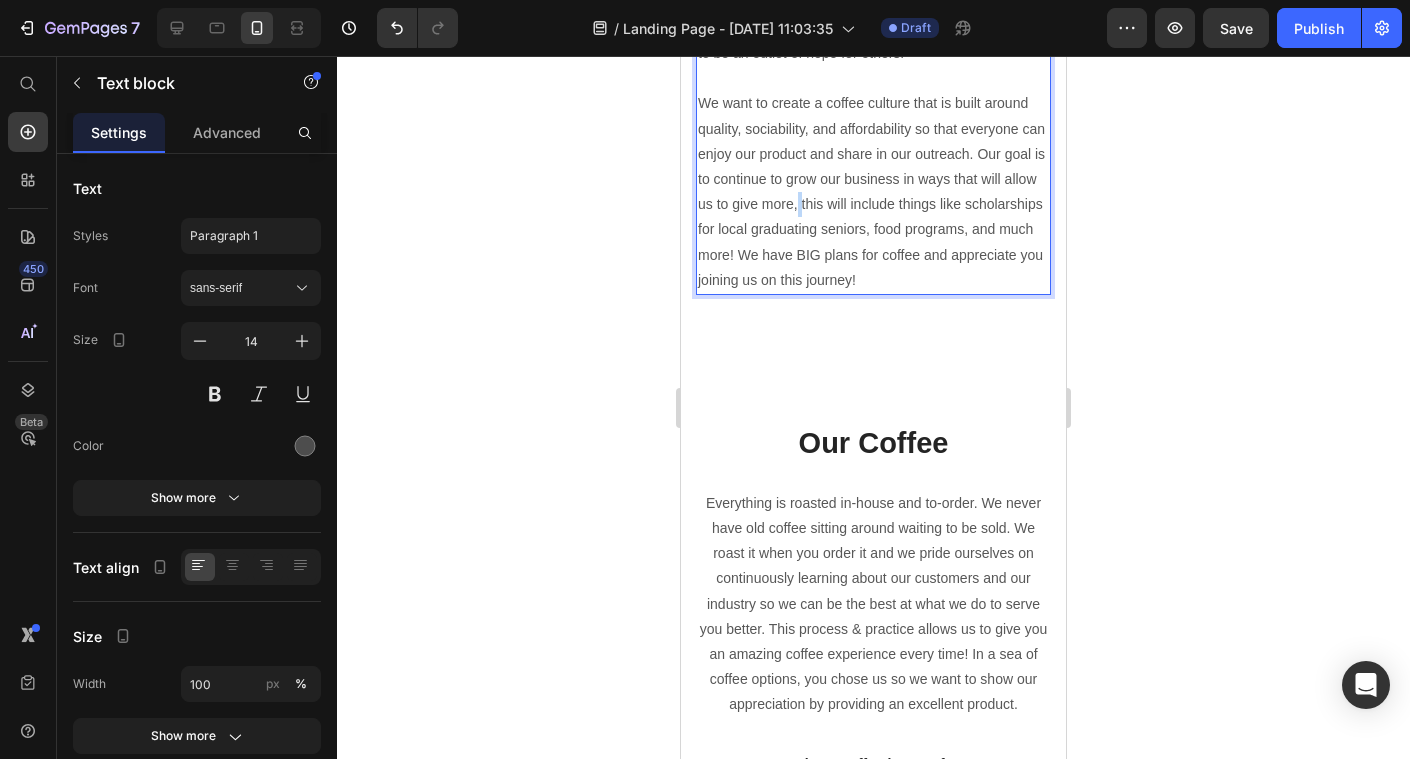 click on "Coffee's mission is to offer love and hope to those in need through funds from a great cup of coffee. We want to inspire and educate our coffee lovers in ways that enhance their experience with us and encourage them to be an outlet of hope for others.  We want to create a coffee culture that is built around quality, sociability, and affordability so that everyone can enjoy our product and share in our outreach. Our goal is to continue to grow our business in ways that will allow us to give more, this will include things like scholarships for local graduating seniors, food programs, and much more! We have BIG plans for coffee and appreciate you joining us on this journey!" at bounding box center (873, 116) 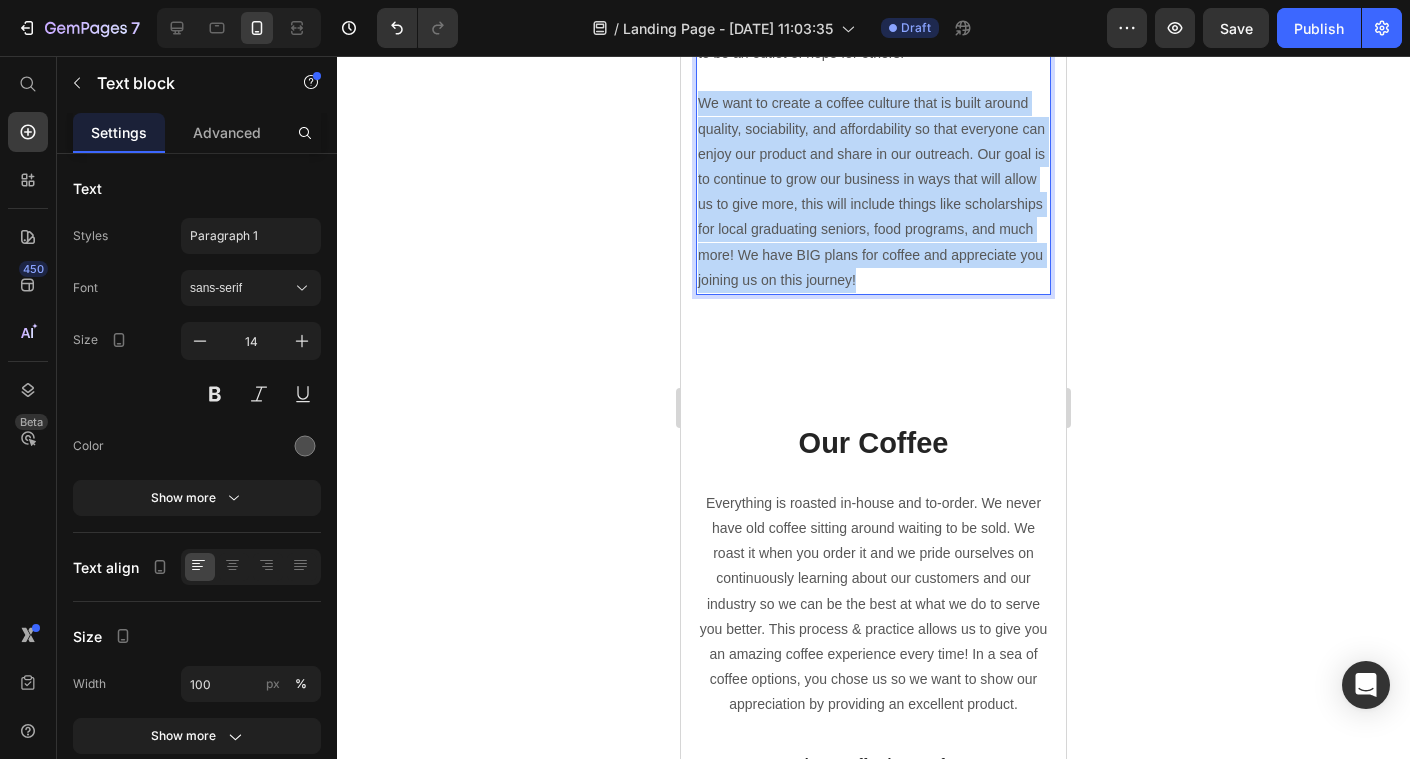 click on "Coffee's mission is to offer love and hope to those in need through funds from a great cup of coffee. We want to inspire and educate our coffee lovers in ways that enhance their experience with us and encourage them to be an outlet of hope for others.  We want to create a coffee culture that is built around quality, sociability, and affordability so that everyone can enjoy our product and share in our outreach. Our goal is to continue to grow our business in ways that will allow us to give more, this will include things like scholarships for local graduating seniors, food programs, and much more! We have BIG plans for coffee and appreciate you joining us on this journey!" at bounding box center [873, 116] 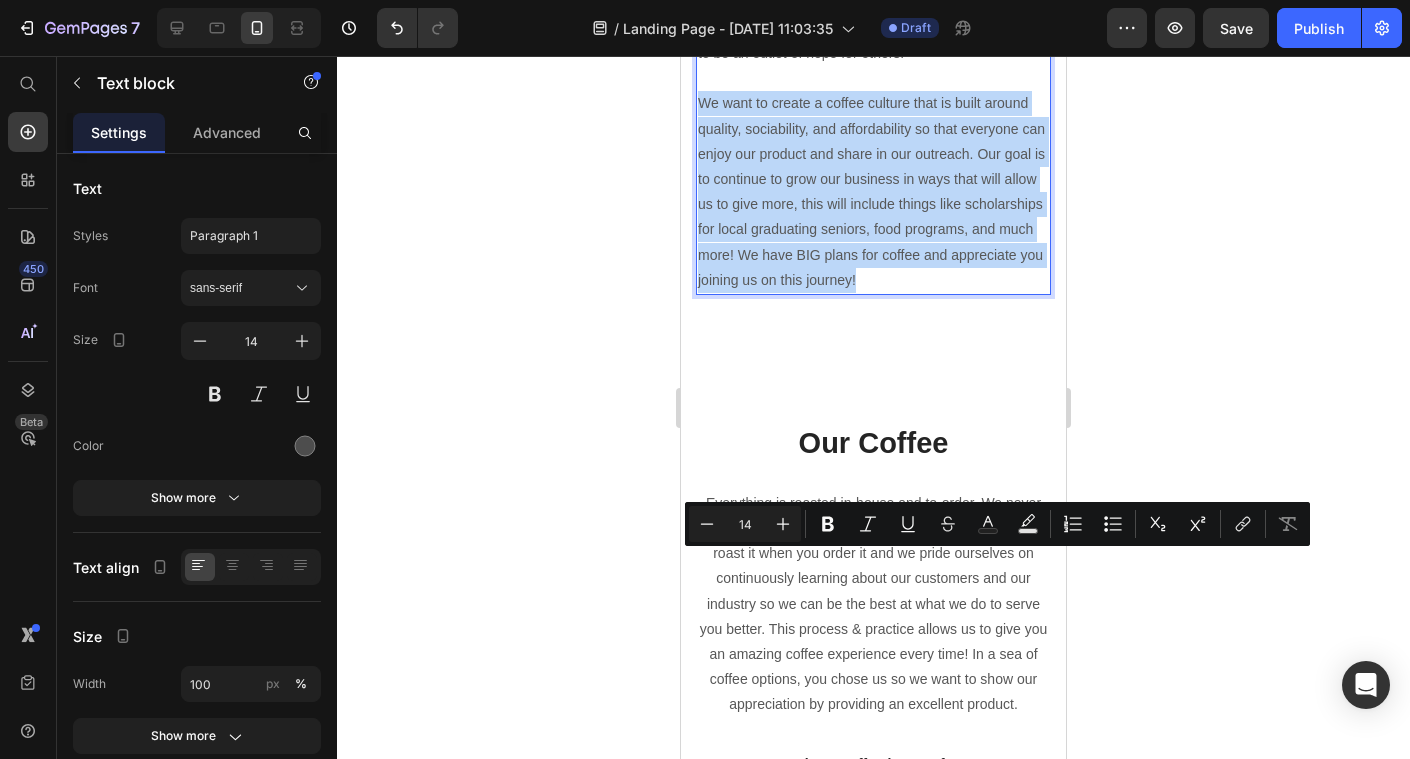 click on "Coffee's mission is to offer love and hope to those in need through funds from a great cup of coffee. We want to inspire and educate our coffee lovers in ways that enhance their experience with us and encourage them to be an outlet of hope for others.  We want to create a coffee culture that is built around quality, sociability, and affordability so that everyone can enjoy our product and share in our outreach. Our goal is to continue to grow our business in ways that will allow us to give more, this will include things like scholarships for local graduating seniors, food programs, and much more! We have BIG plans for coffee and appreciate you joining us on this journey!" at bounding box center [873, 116] 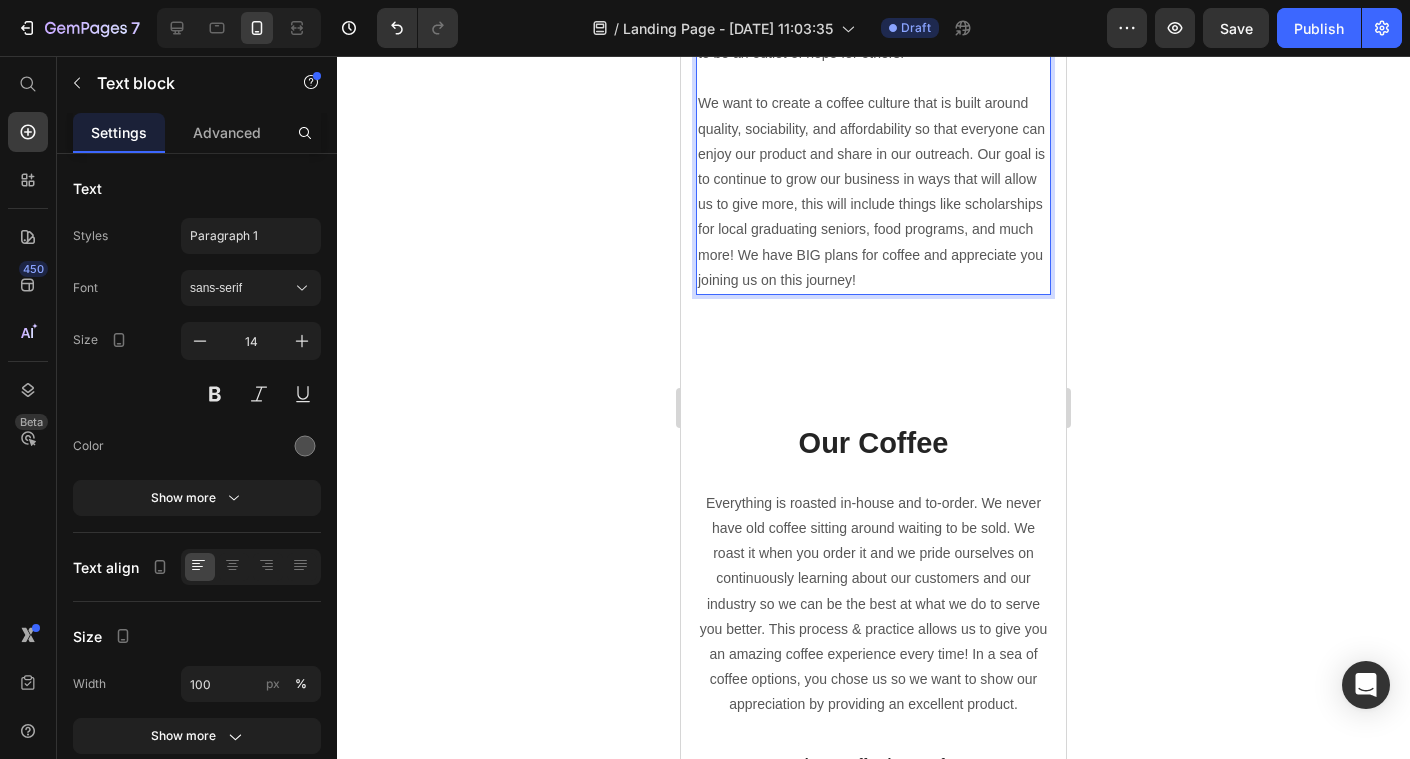 scroll, scrollTop: 3487, scrollLeft: 0, axis: vertical 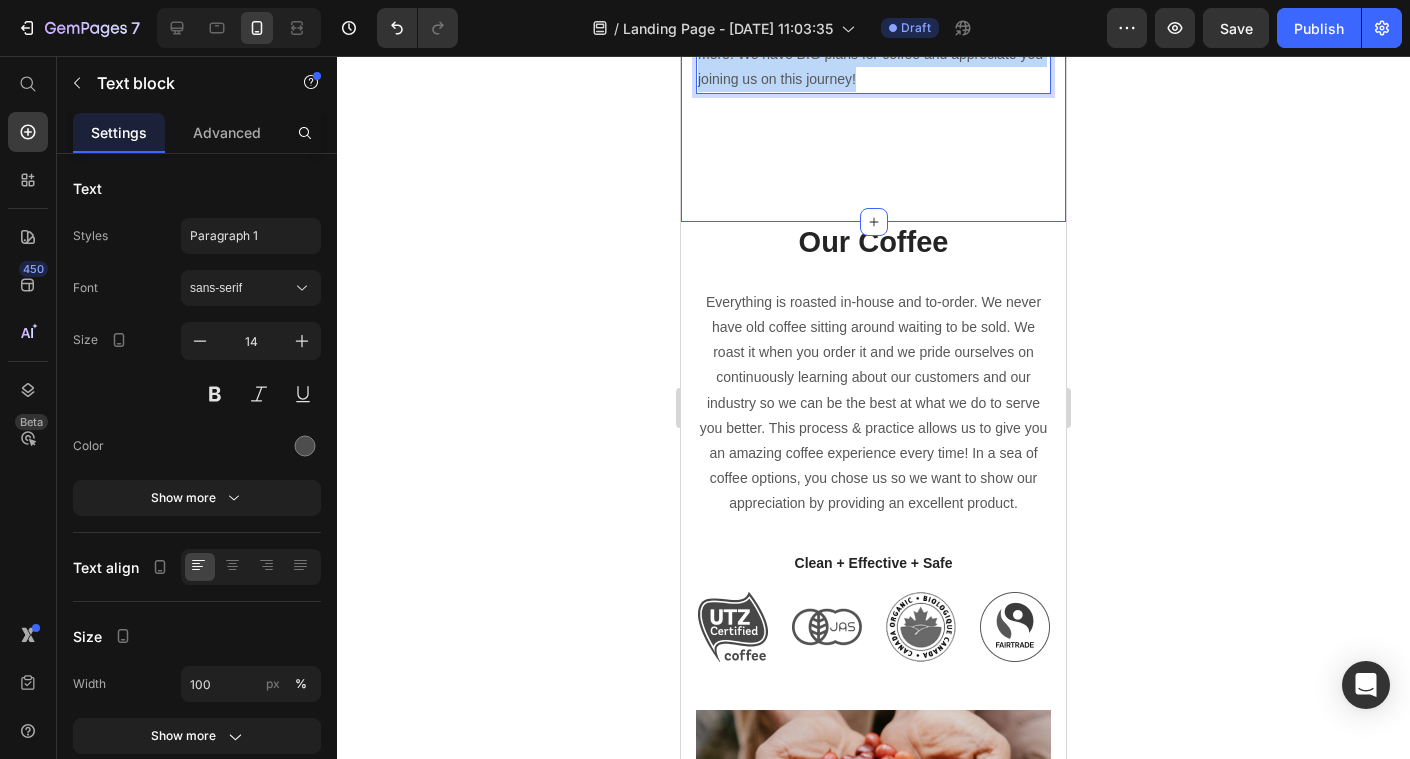 drag, startPoint x: 1024, startPoint y: 542, endPoint x: 695, endPoint y: 220, distance: 460.35312 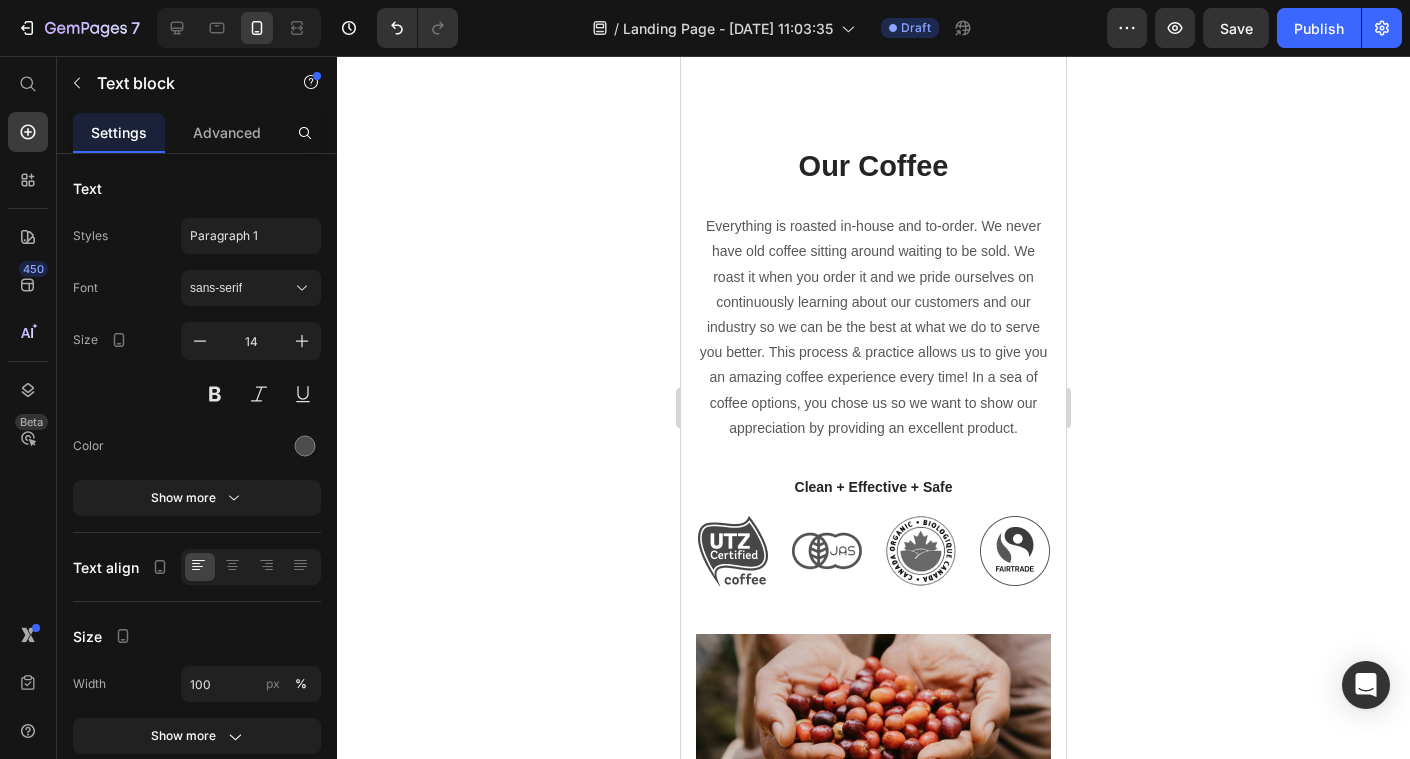 click on "Wer dekoriert, schafft nicht einfach ein schönes Bild – sondern eine Atmosphäre, die etwas über einen selbst erzählt. Es geht nicht darum, einen Trend zu treffen. Es geht darum, sich selbst zu treffen.Gerade wenn ein Raum sich noch unfertig oder unpersönlich anfühlt, liegt es selten an zu wenig Deko – sondern an der falschen. Dekorieren wird erst dann stimmig, wenn es nicht überfordert, sondern leitet. Wenn Einzelstücke nicht beliebig, sondern bedeutend sind.Dein Stil braucht keine laute Bühne – nur die richtigen Akzente. Und genau die findest du hier." at bounding box center (873, -123) 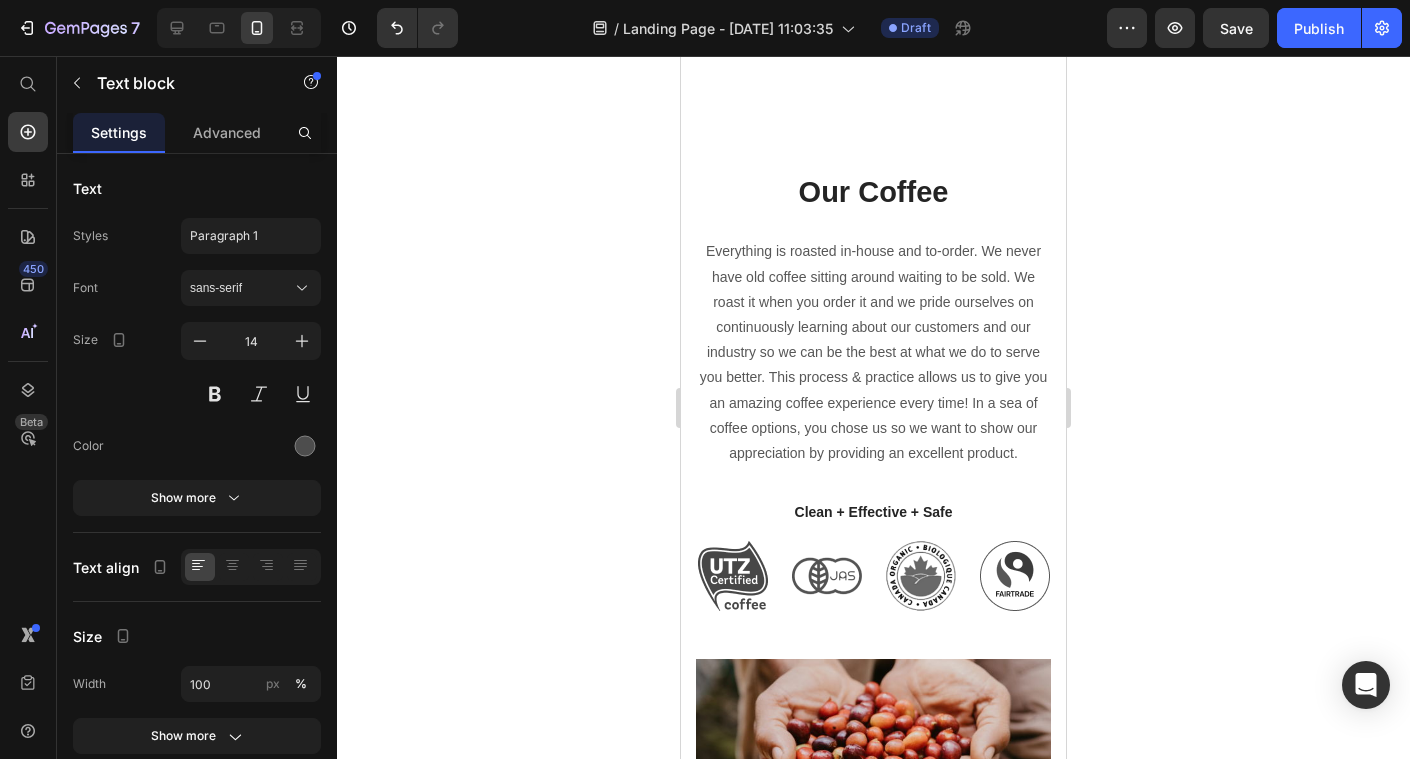 click on "Es geht darum, sich selbst zu treffen.Gerade wenn ein Raum sich noch unfertig oder unpersönlich anfühlt, liegt es selten an zu wenig Deko – sondern an der falschen. Dekorieren wird erst dann stimmig, wenn es nicht überfordert, sondern leitet. Wenn Einzelstücke nicht beliebig, sondern bedeutend sind.Dein Stil braucht keine laute Bühne – nur die richtigen Akzente. Und genau die findest du hier." at bounding box center [873, -59] 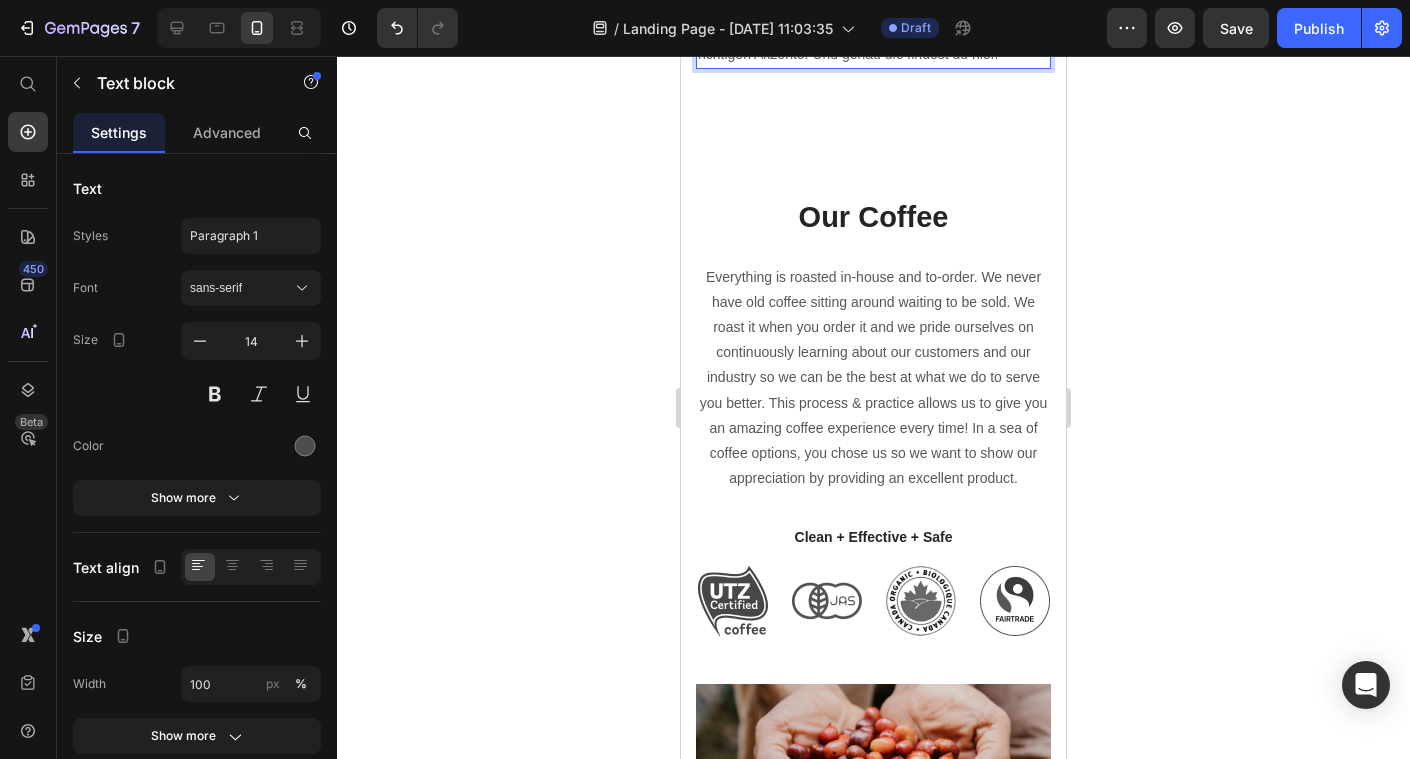 click on "Es geht darum, sich selbst zu treffen." at bounding box center [873, -148] 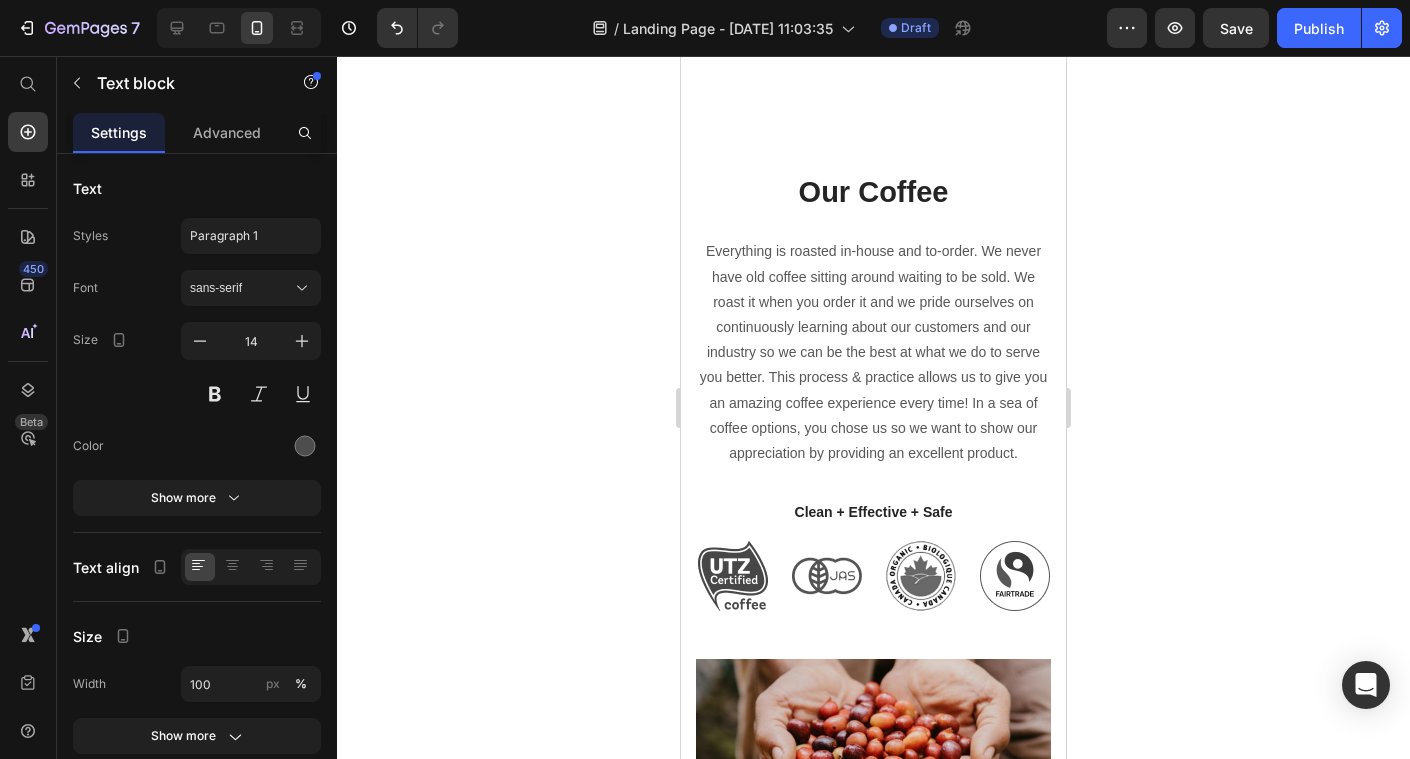 click on "Gerade wenn ein Raum sich noch unfertig oder unpersönlich anfühlt, liegt es selten an zu wenig Deko – sondern an der falschen. Dekorieren wird erst dann stimmig, wenn es nicht überfordert, sondern leitet. Wenn Einzelstücke nicht beliebig, sondern bedeutend sind.Dein Stil braucht keine laute Bühne – nur die richtigen Akzente. Und genau die findest du hier." at bounding box center (873, -47) 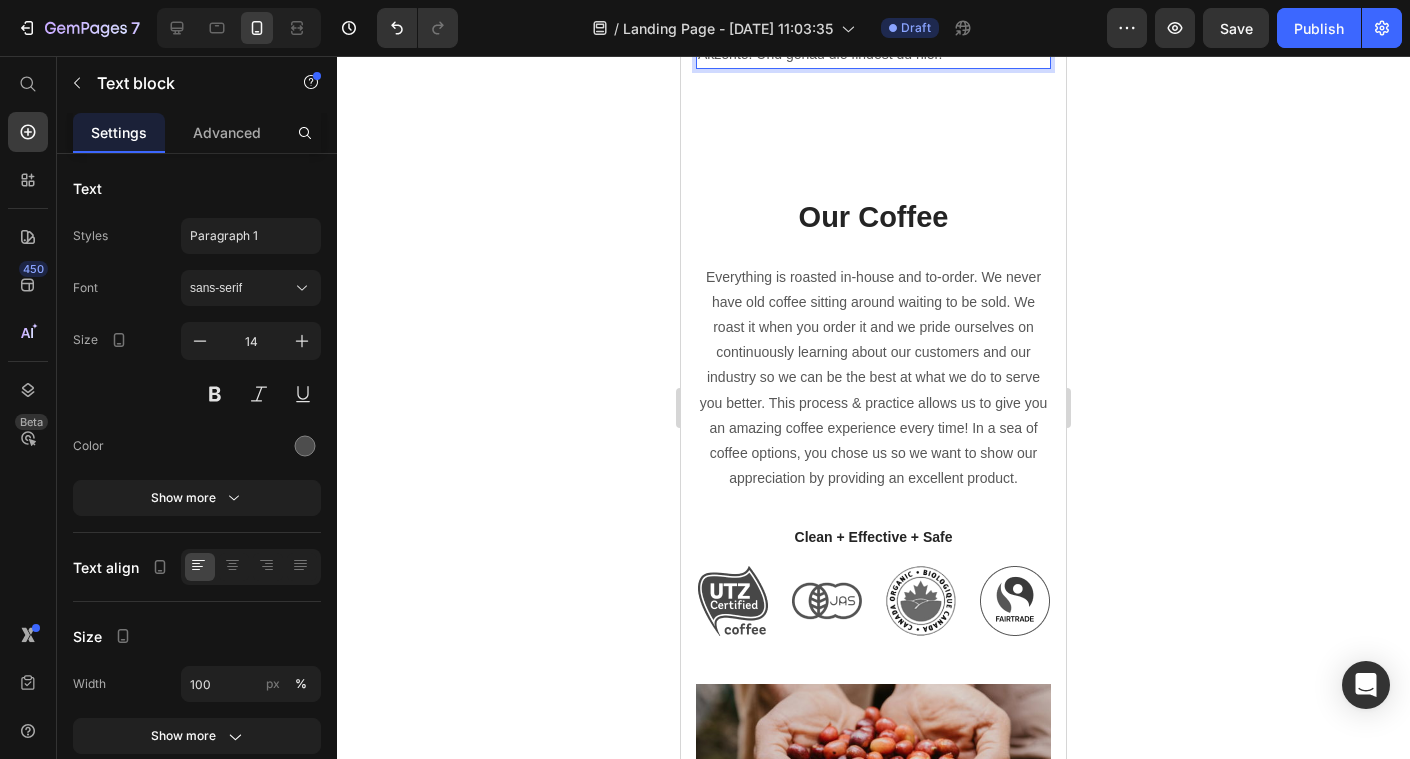 click 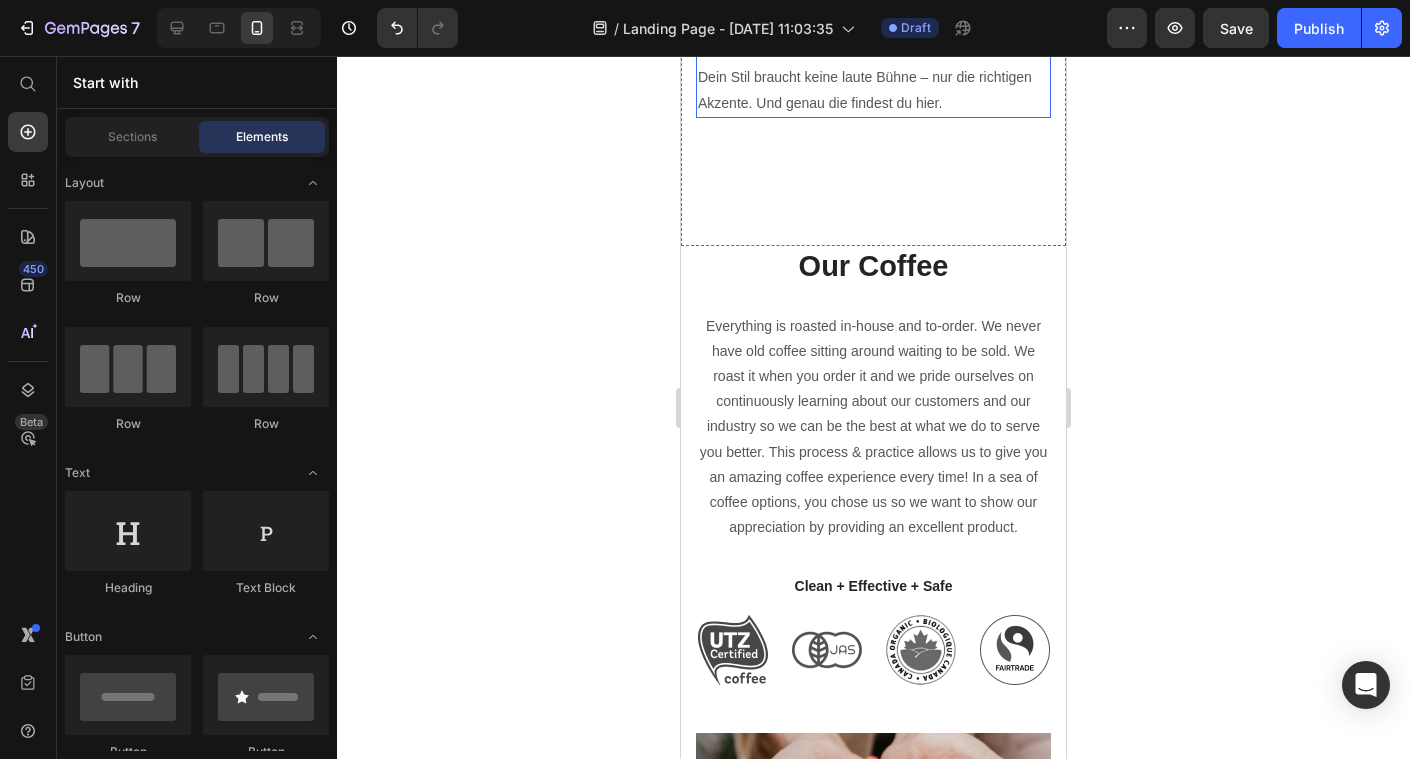 scroll, scrollTop: 3379, scrollLeft: 0, axis: vertical 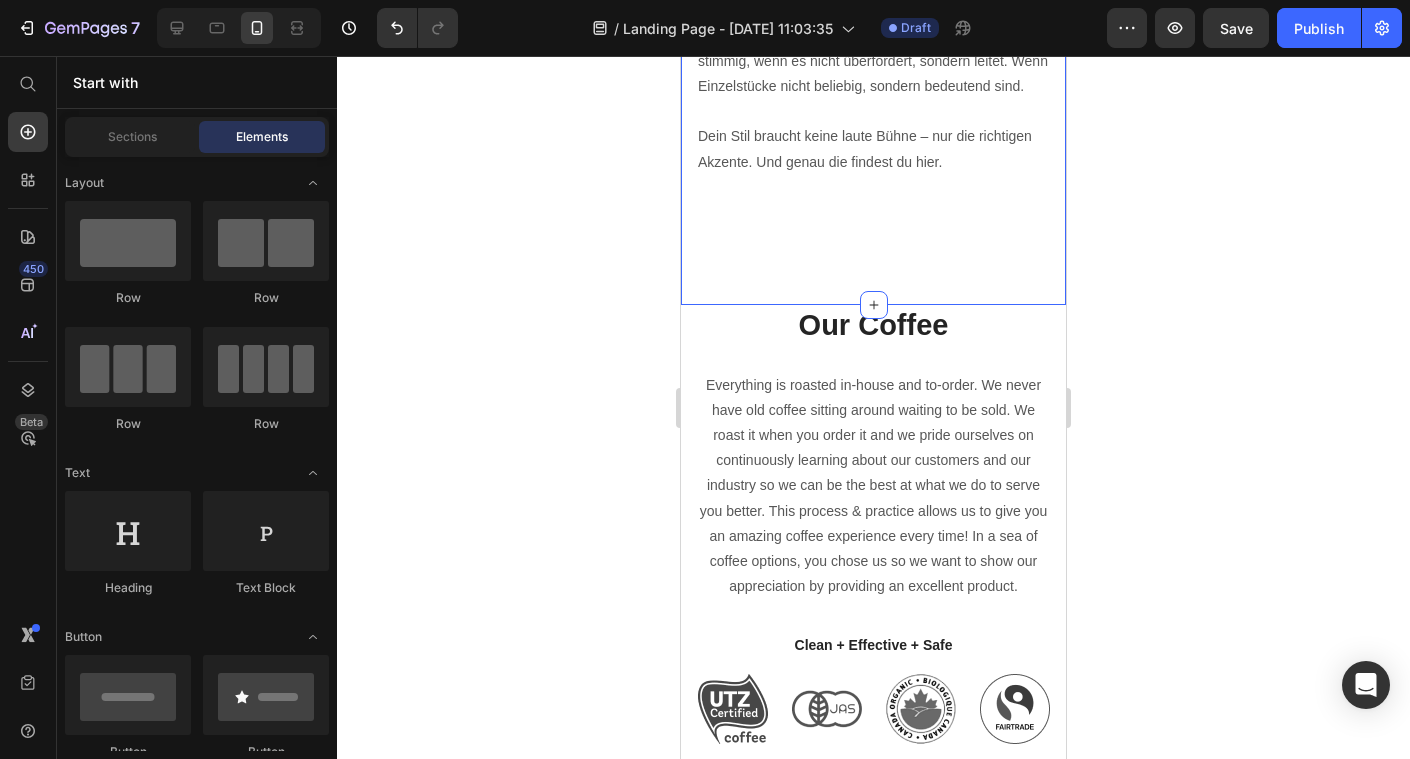 click 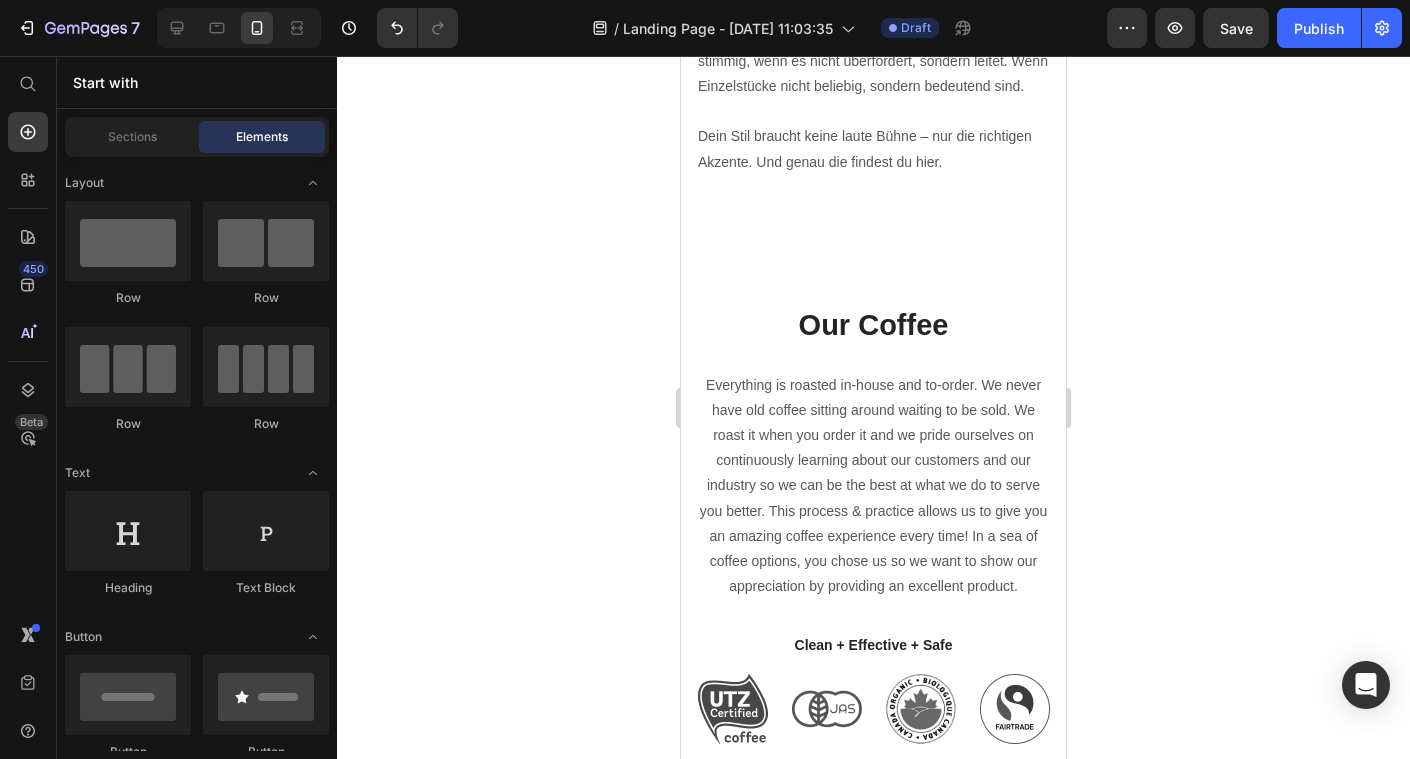 click 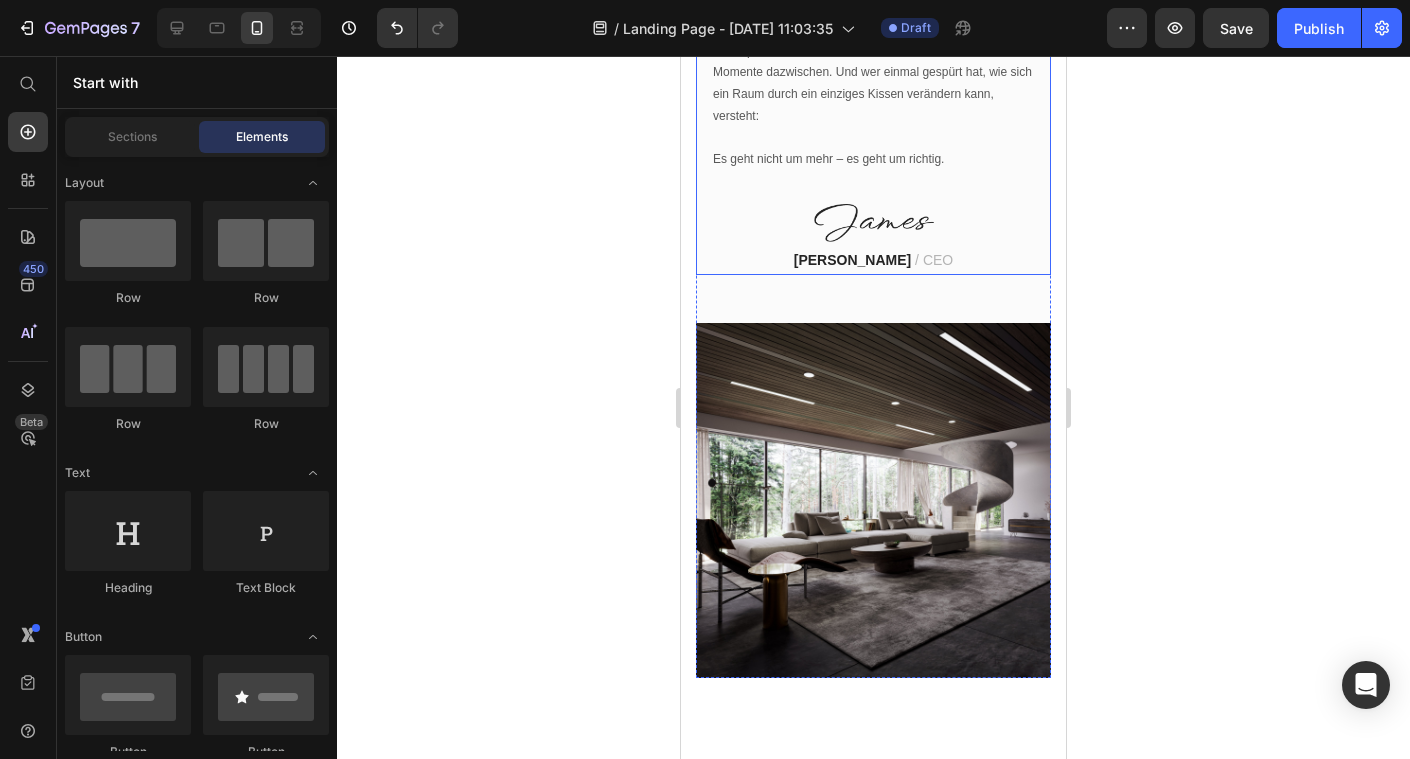 scroll, scrollTop: 1269, scrollLeft: 0, axis: vertical 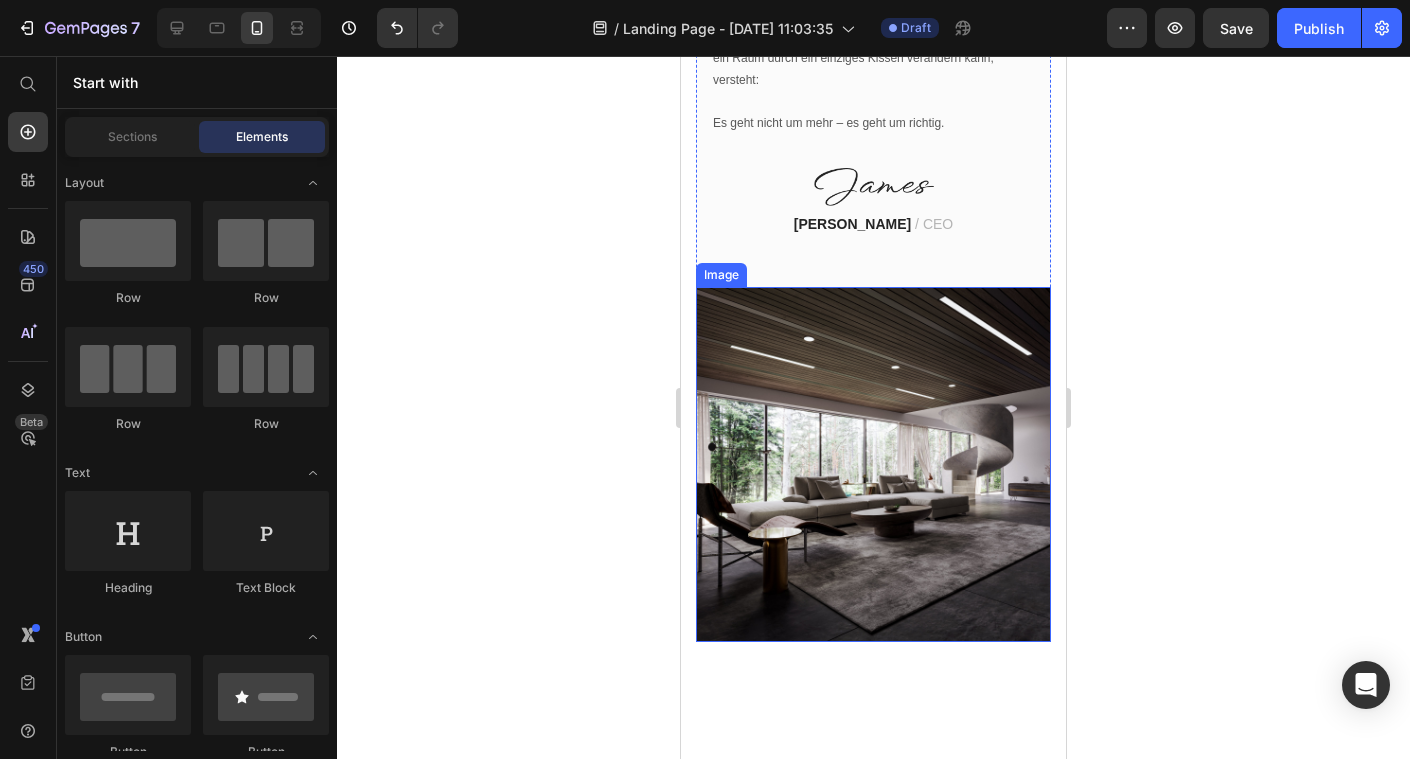 click at bounding box center (873, 464) 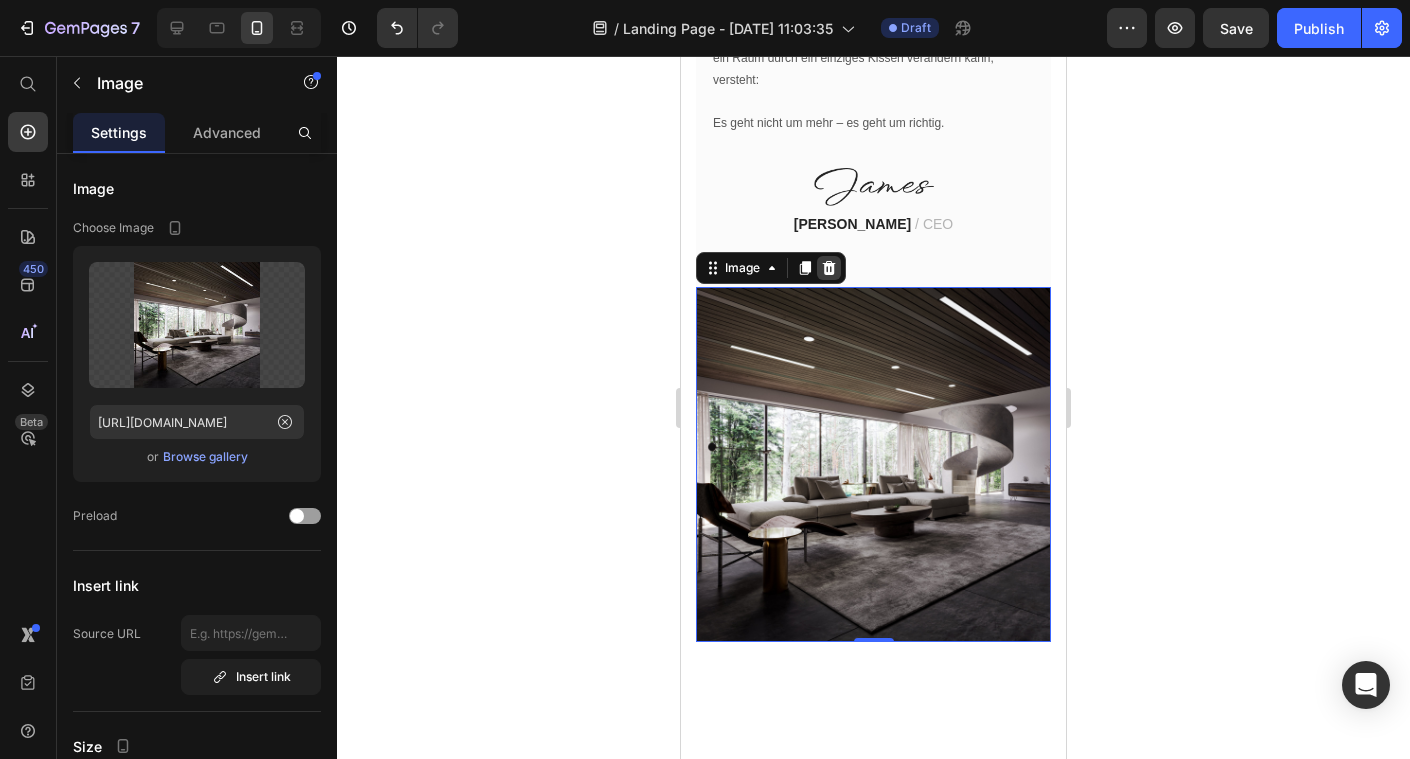 click 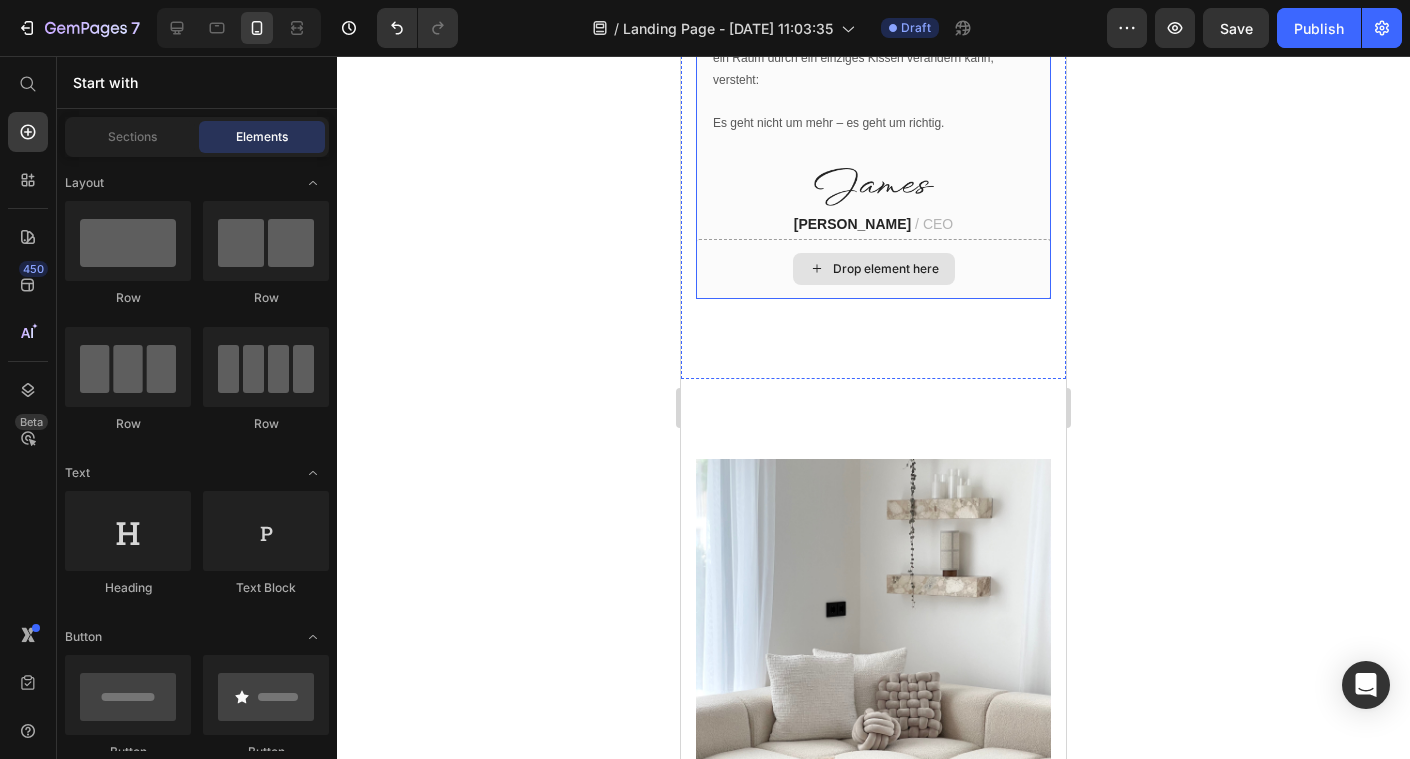 click on "Drop element here" at bounding box center [886, 269] 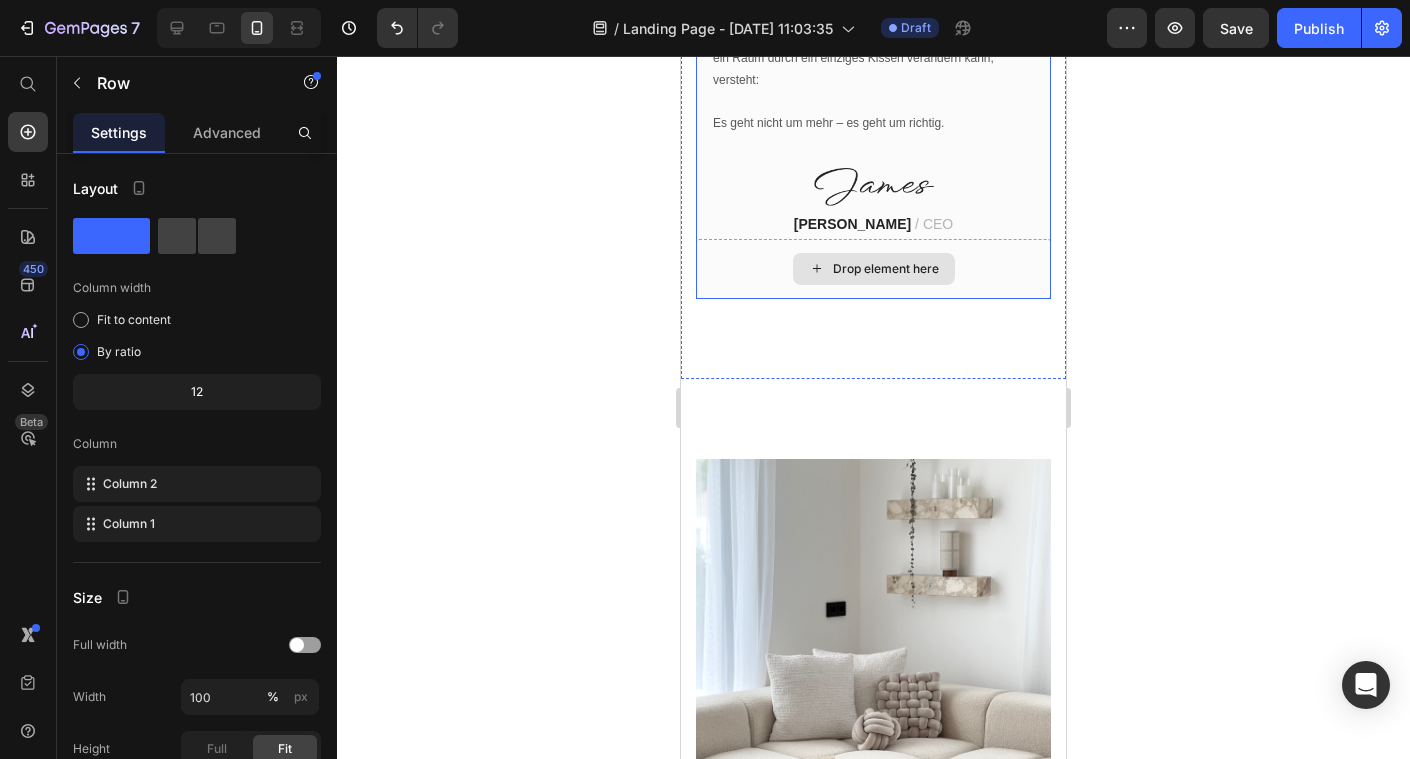 click on "Drop element here" at bounding box center [873, 269] 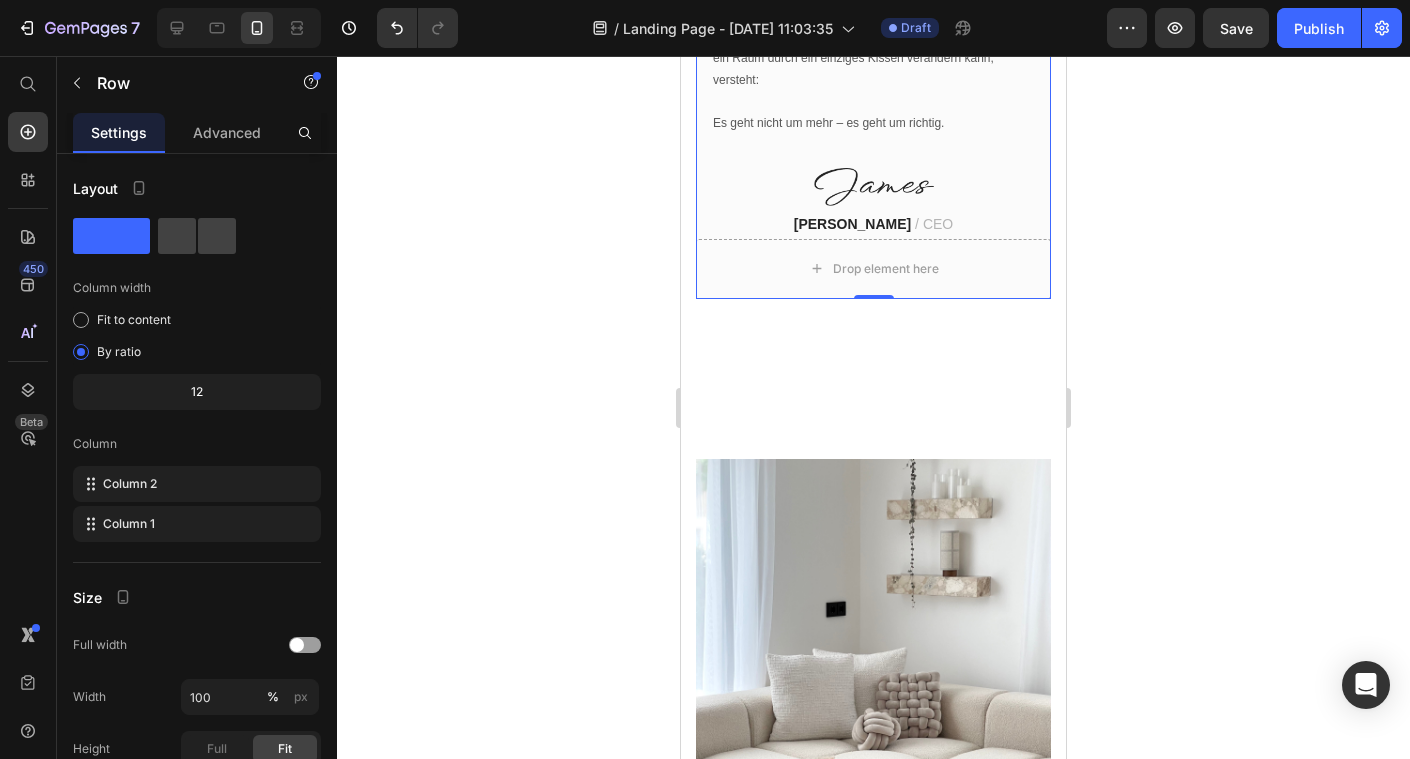 click 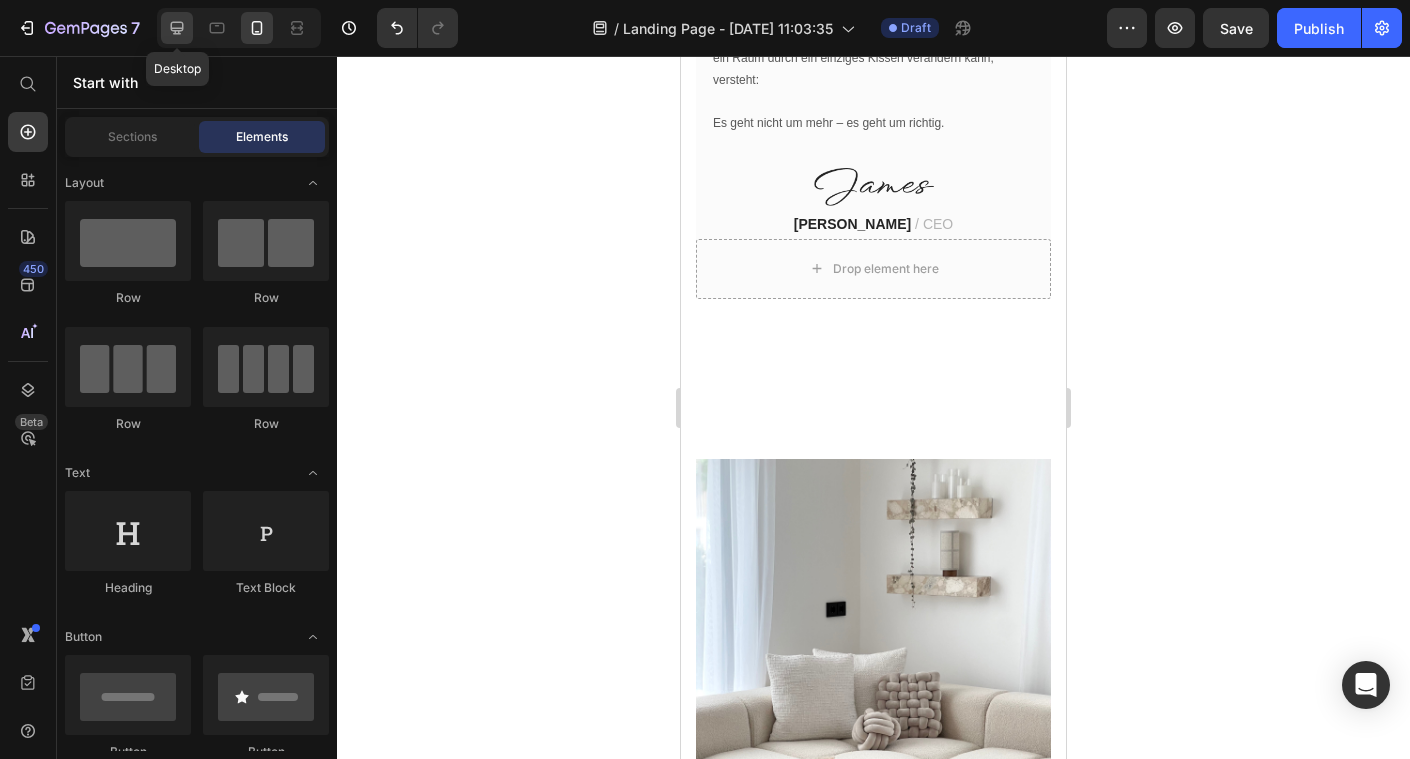 click 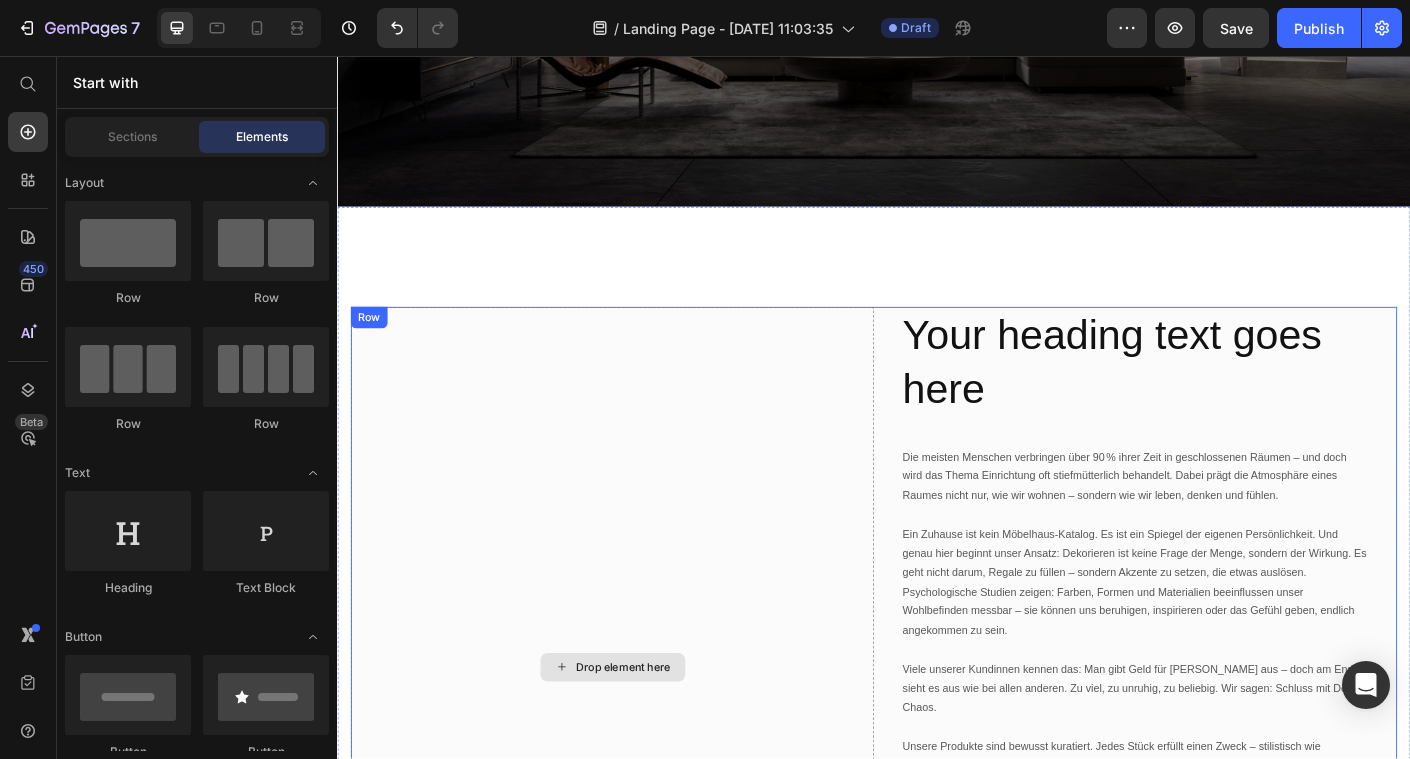 scroll, scrollTop: 372, scrollLeft: 0, axis: vertical 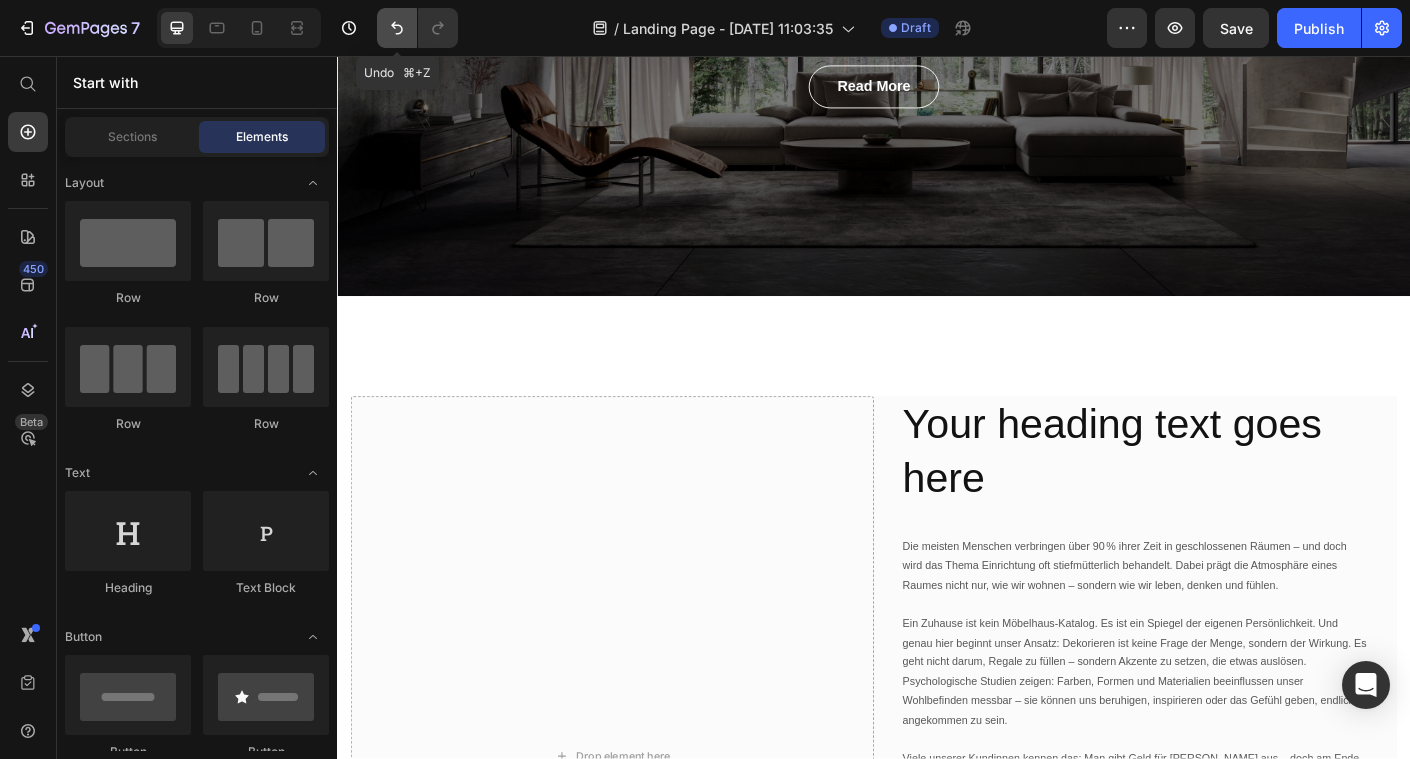 click 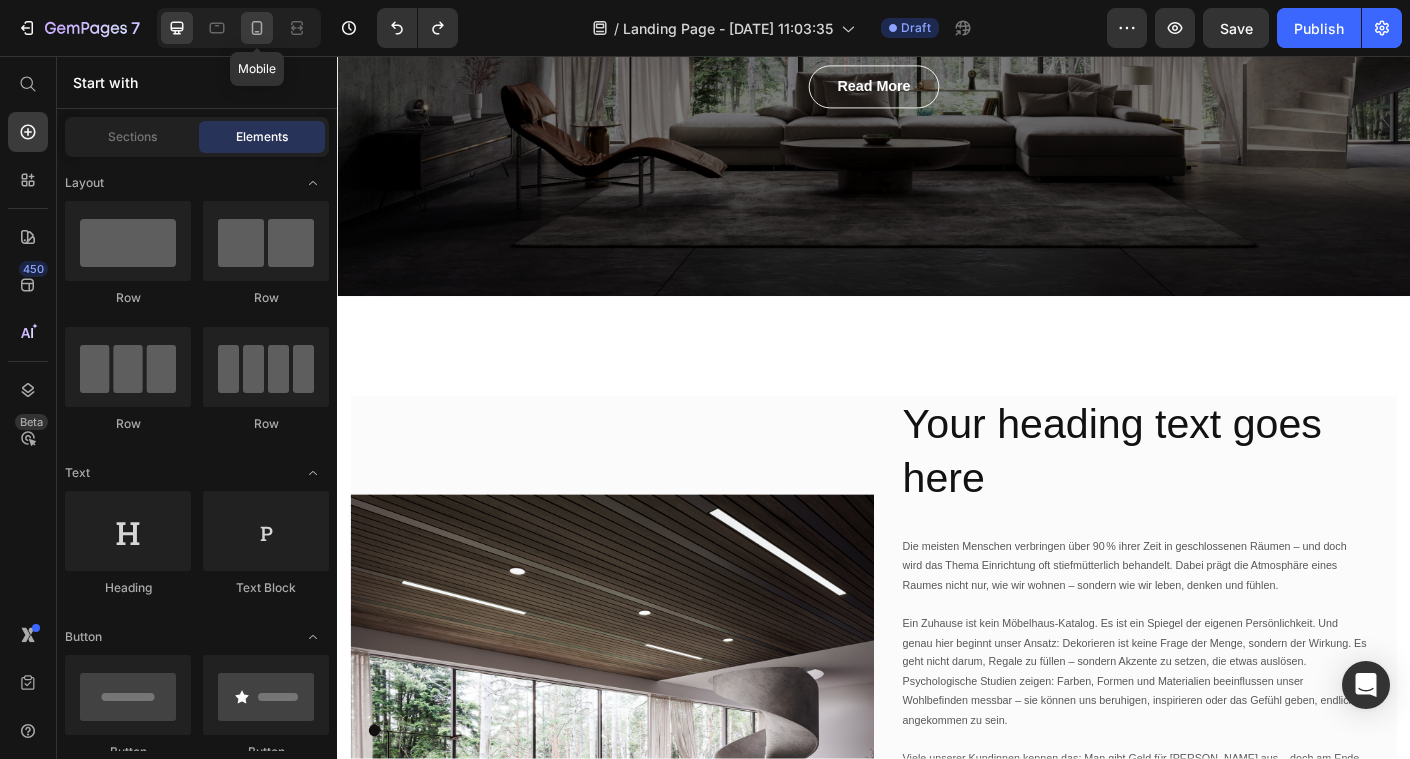click 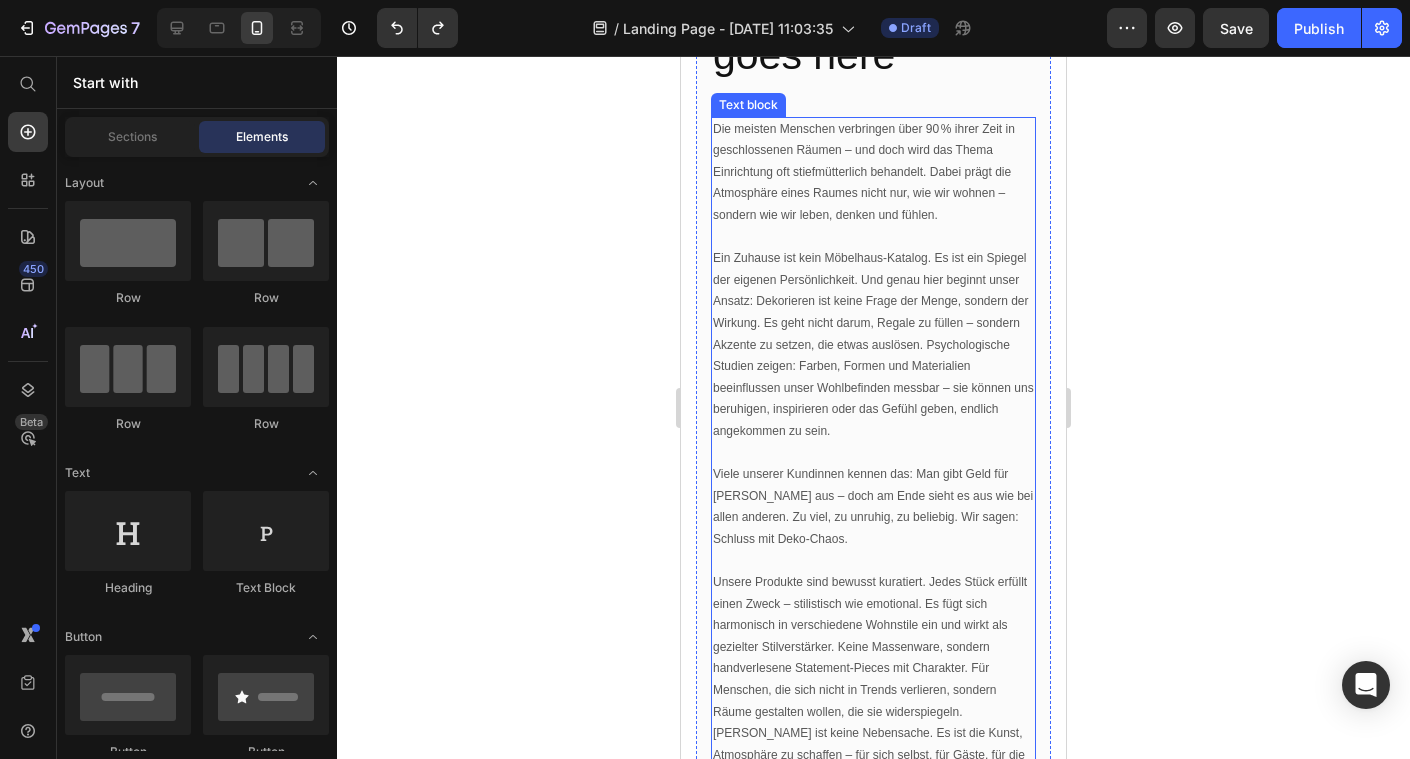 scroll, scrollTop: 1031, scrollLeft: 0, axis: vertical 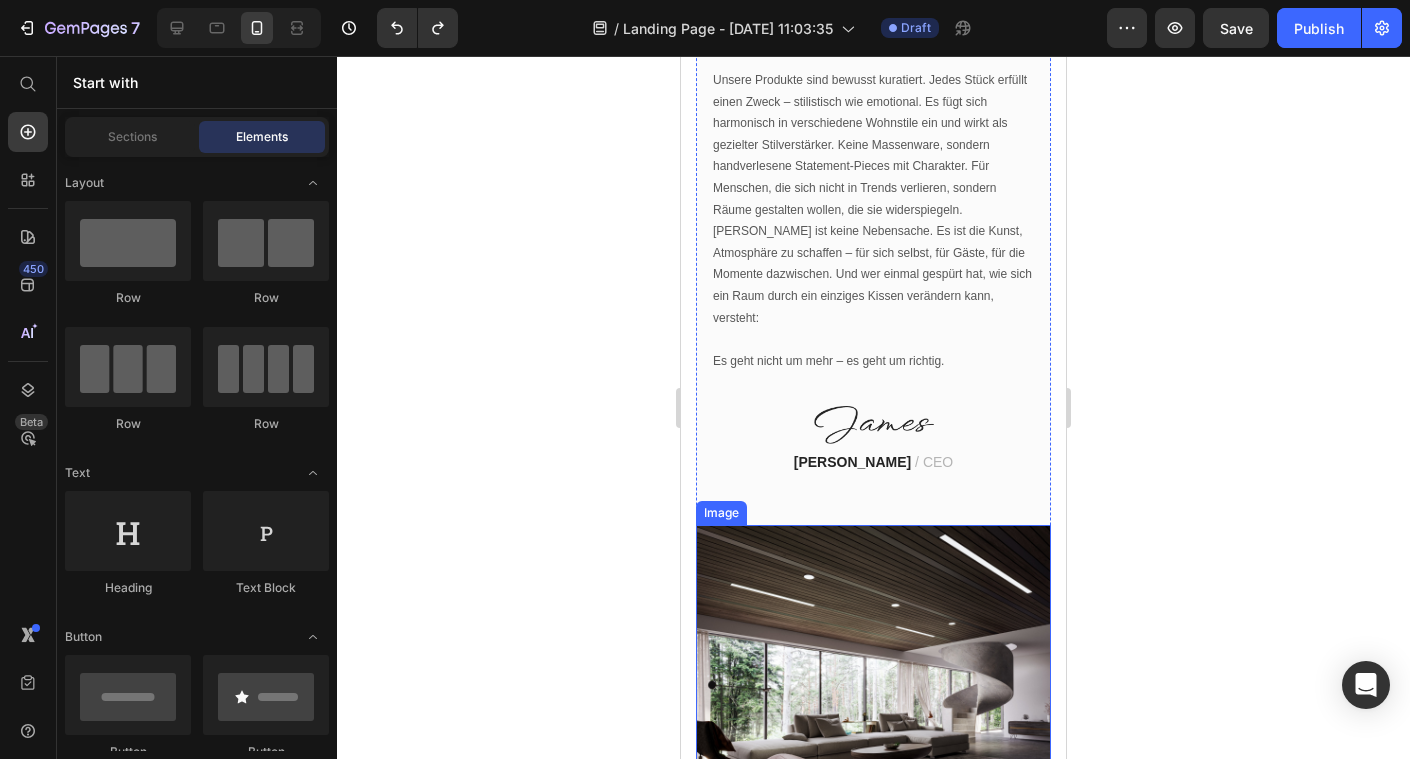 click at bounding box center (873, 702) 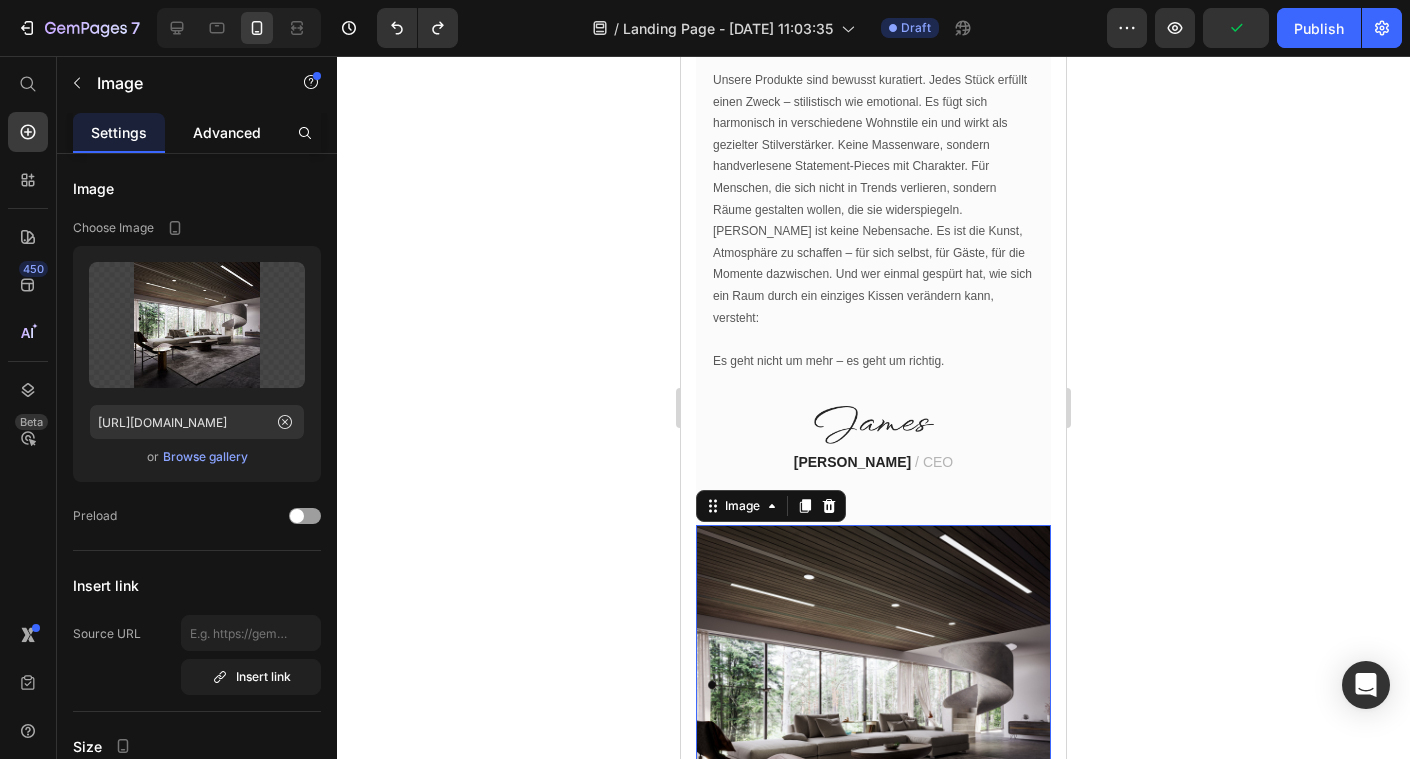 click on "Advanced" at bounding box center (227, 132) 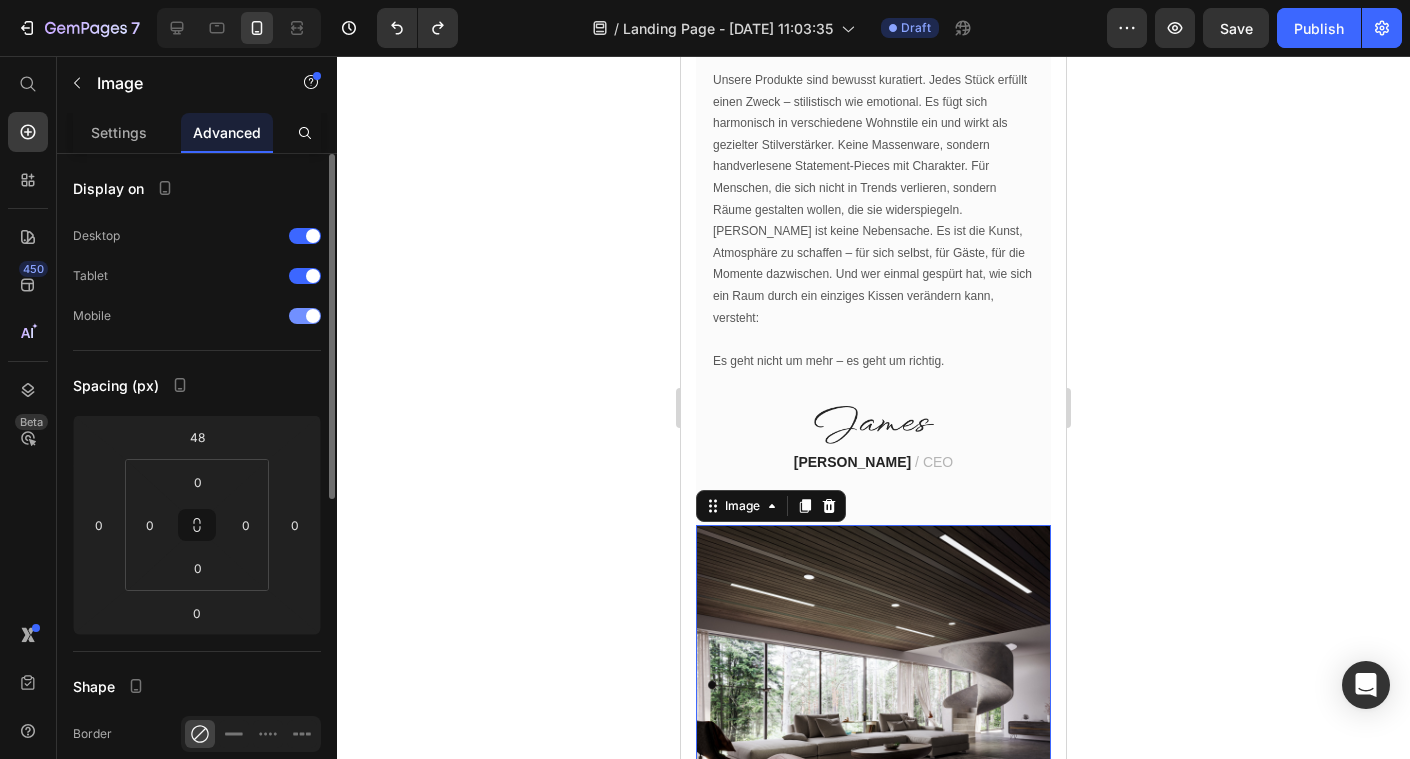 click at bounding box center [313, 316] 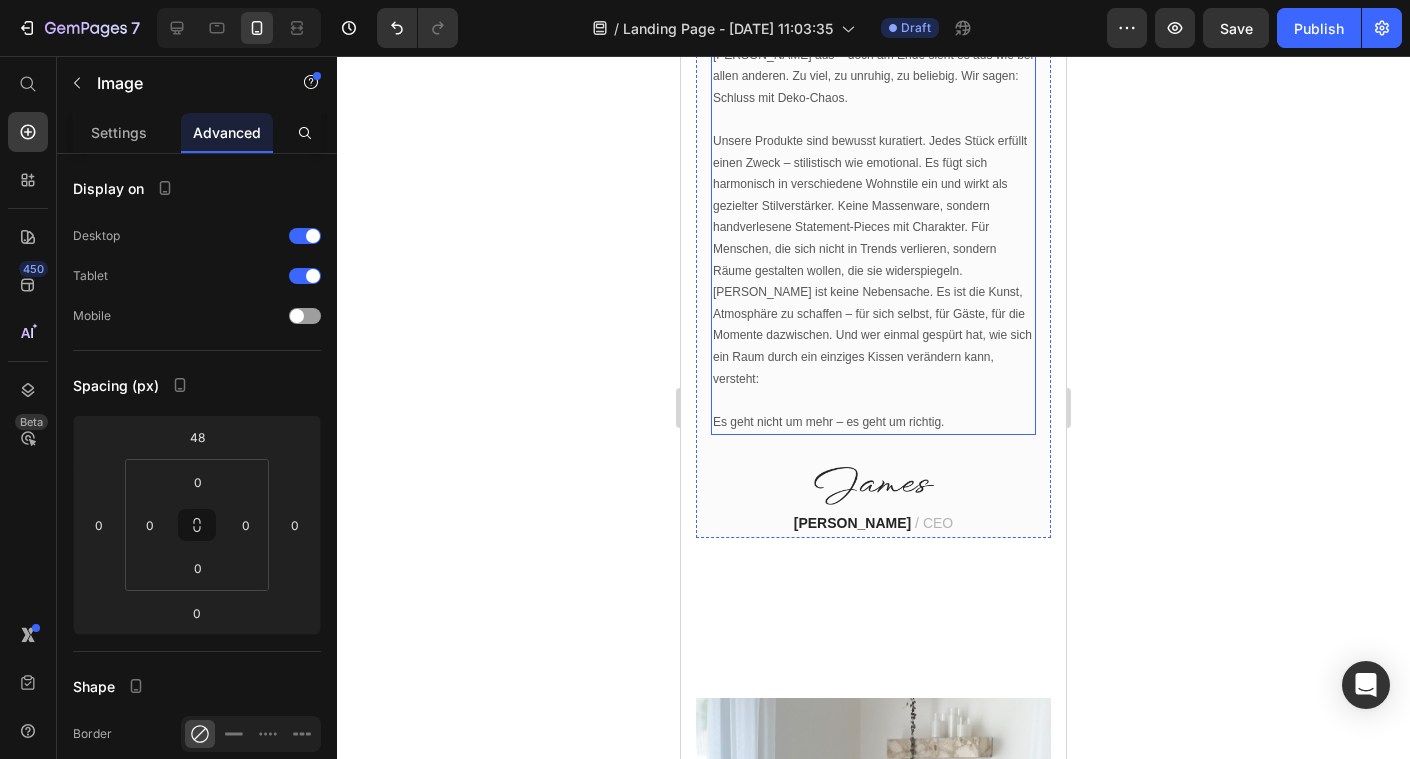 scroll, scrollTop: 952, scrollLeft: 0, axis: vertical 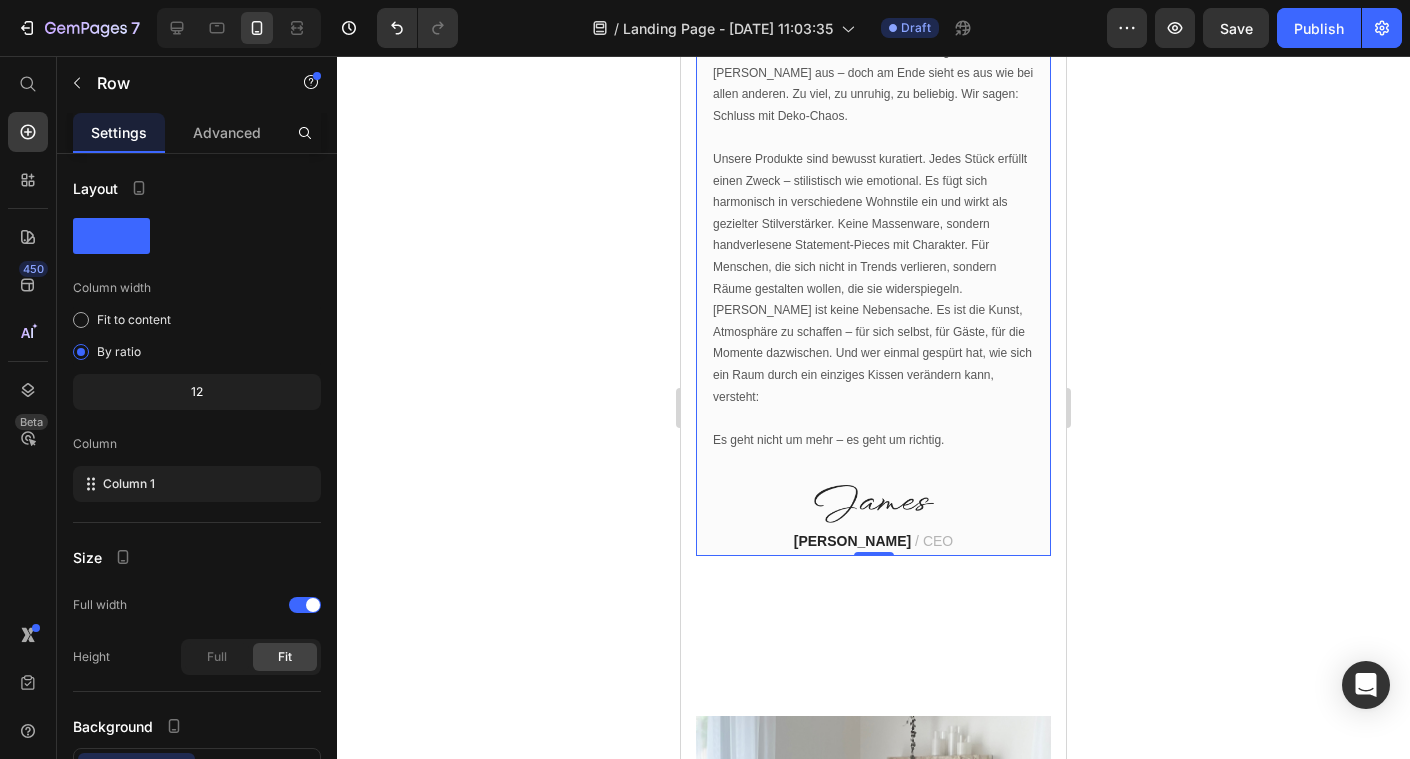 click on "Your heading text goes here Heading Die meisten Menschen verbringen über 90 % ihrer Zeit in geschlossenen Räumen – und doch wird das Thema Einrichtung oft stiefmütterlich behandelt. Dabei prägt die Atmosphäre eines Raumes nicht nur, wie wir wohnen – sondern wie wir leben, denken und fühlen.   Ein Zuhause ist kein Möbelhaus-Katalog. Es ist ein Spiegel der eigenen Persönlichkeit. Und genau hier beginnt unser Ansatz: Dekorieren ist keine Frage der Menge, sondern der Wirkung. Es geht nicht darum, Regale zu füllen – sondern Akzente zu setzen, die etwas auslösen. Psychologische Studien zeigen: Farben, Formen und Materialien beeinflussen unser Wohlbefinden messbar – sie können uns beruhigen, inspirieren oder das Gefühl geben, endlich angekommen zu sein.     Viele unserer Kundinnen kennen das: Man gibt Geld für Deko aus – doch am Ende sieht es aus wie bei allen anderen. Zu viel, zu unruhig, zu beliebig. Wir sagen: Schluss mit Deko-Chaos.       Text block Image James Frank   / CEO" at bounding box center (873, 53) 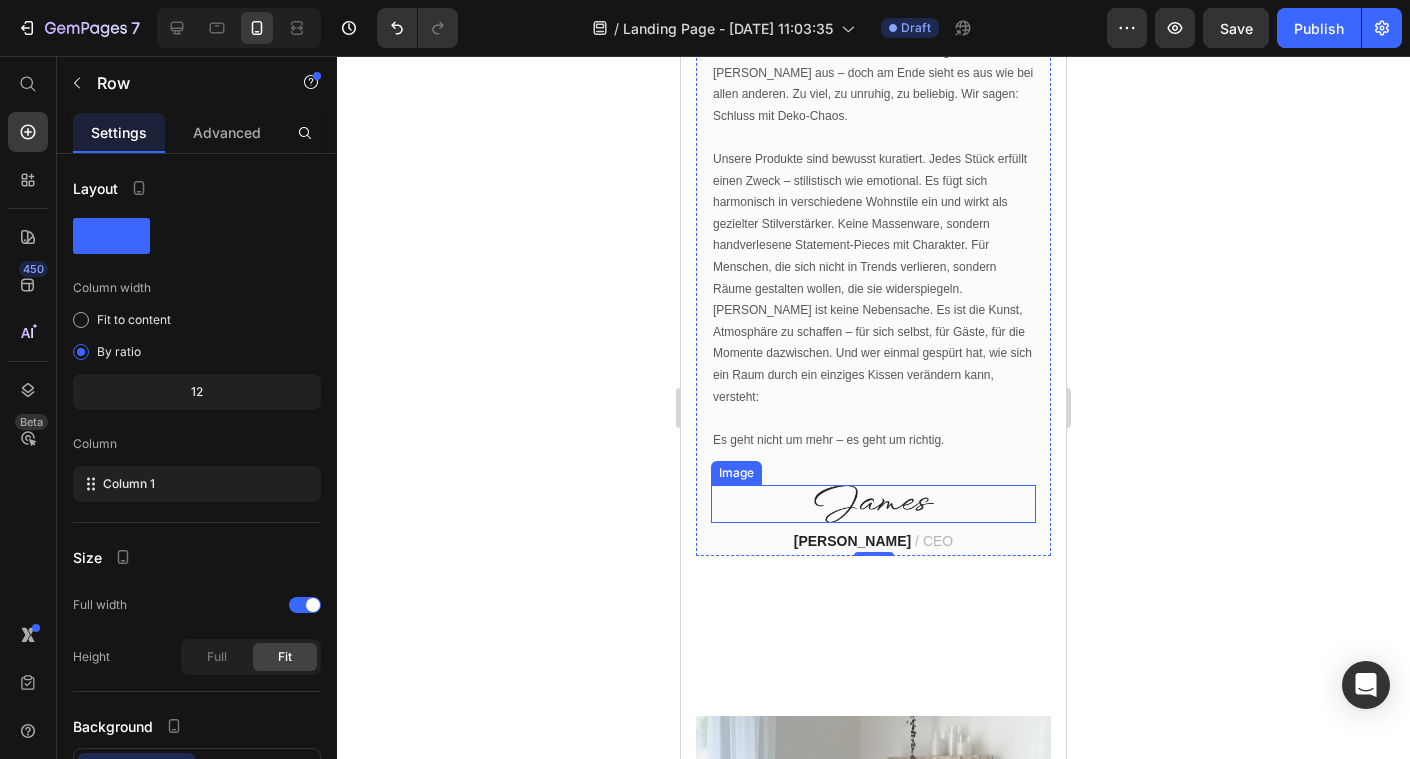 click at bounding box center (873, 503) 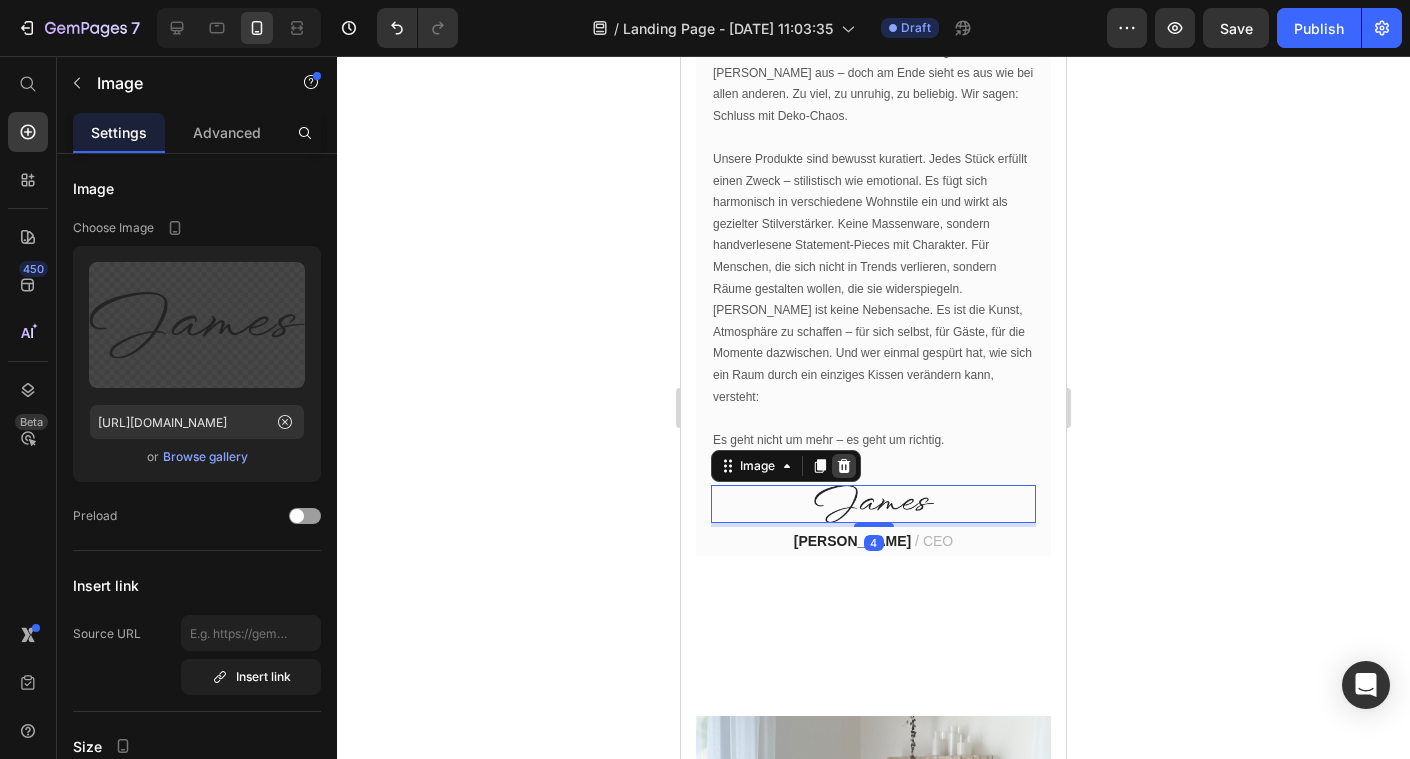 click 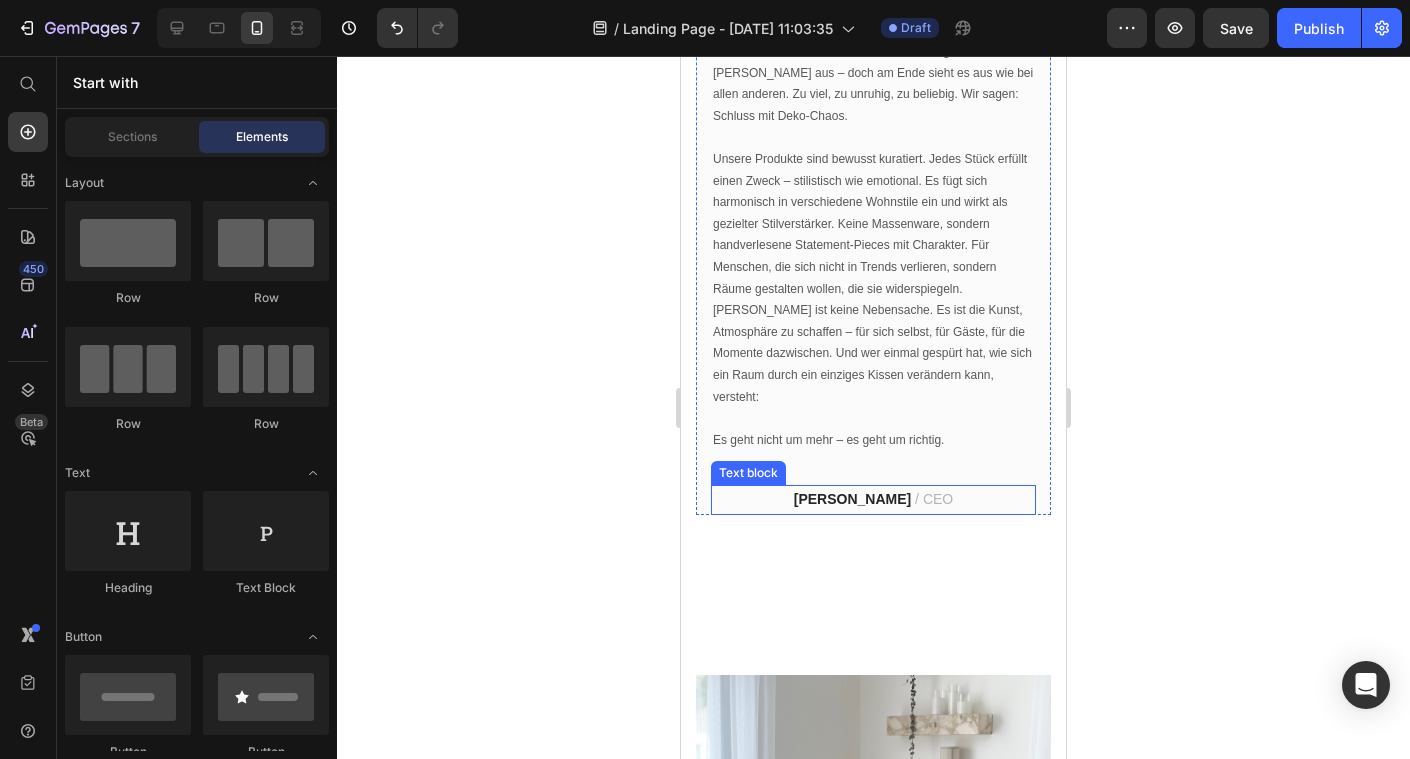 click on "James Frank" at bounding box center (852, 499) 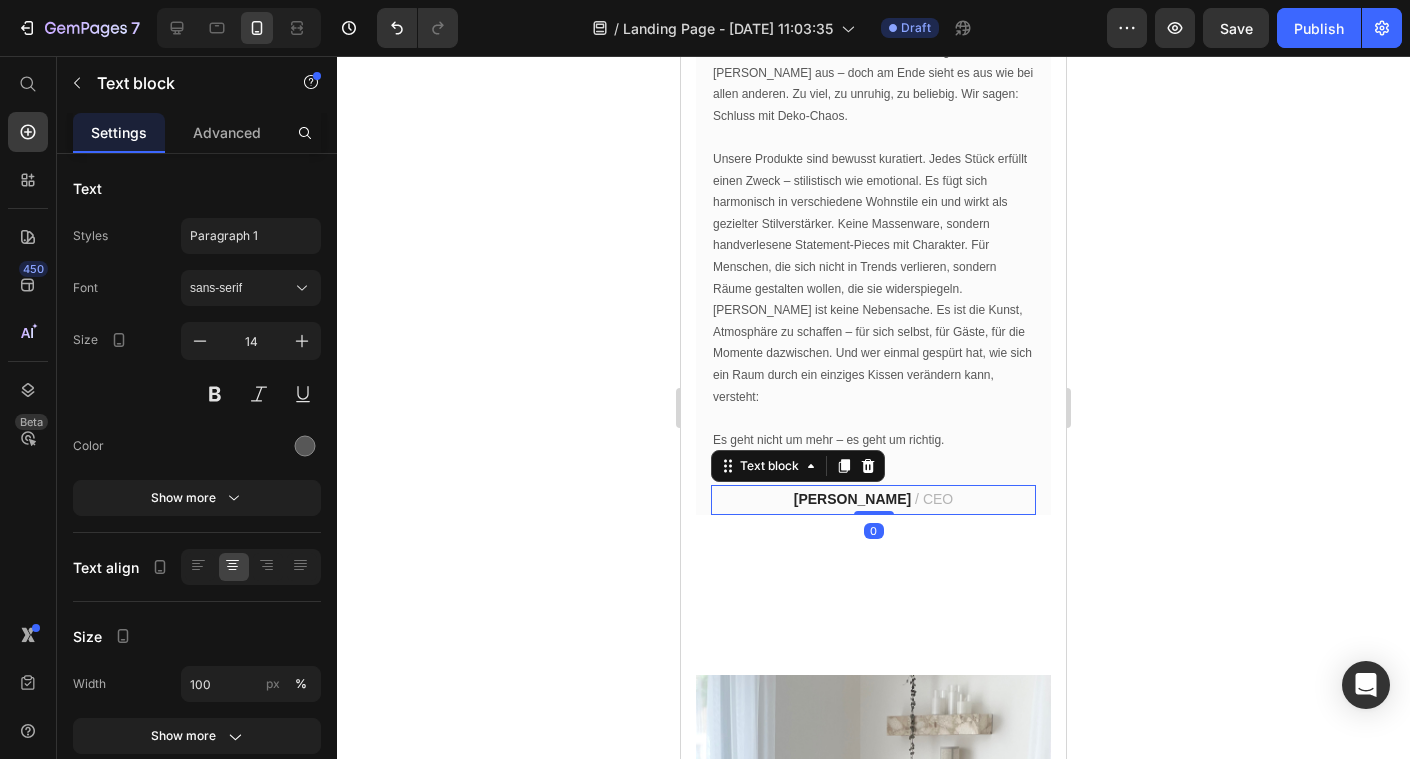 click 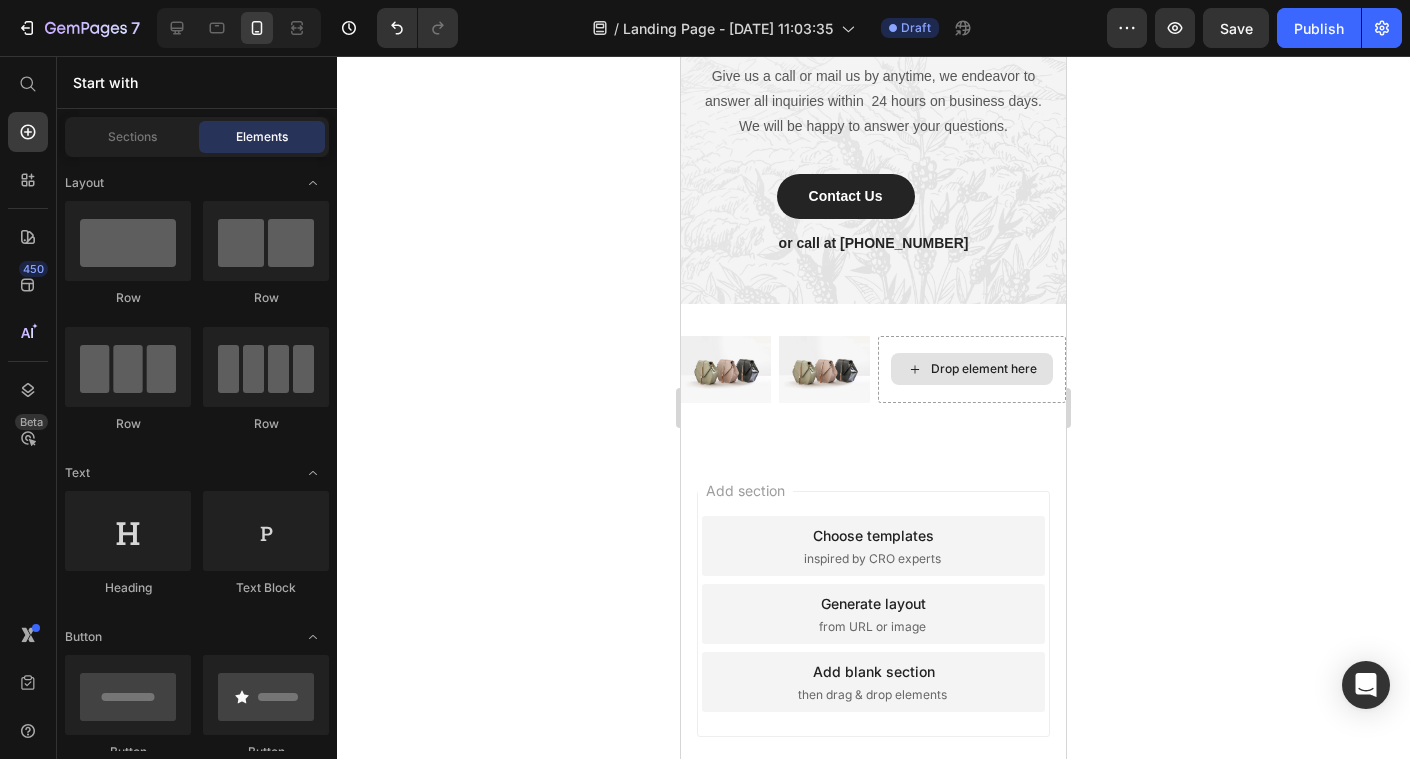 scroll, scrollTop: 6338, scrollLeft: 0, axis: vertical 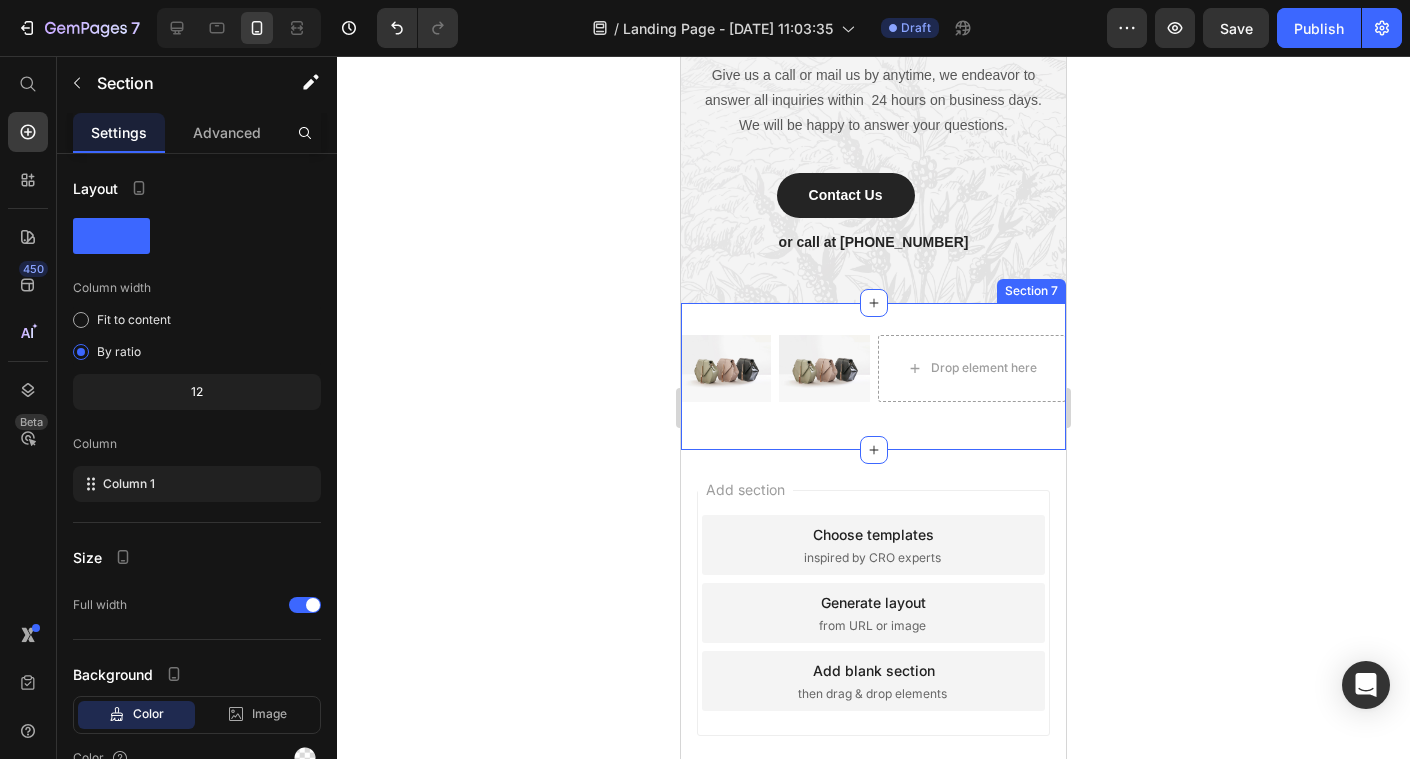 click on "Image Image Row
Drop element here Row Section 7" at bounding box center (873, 377) 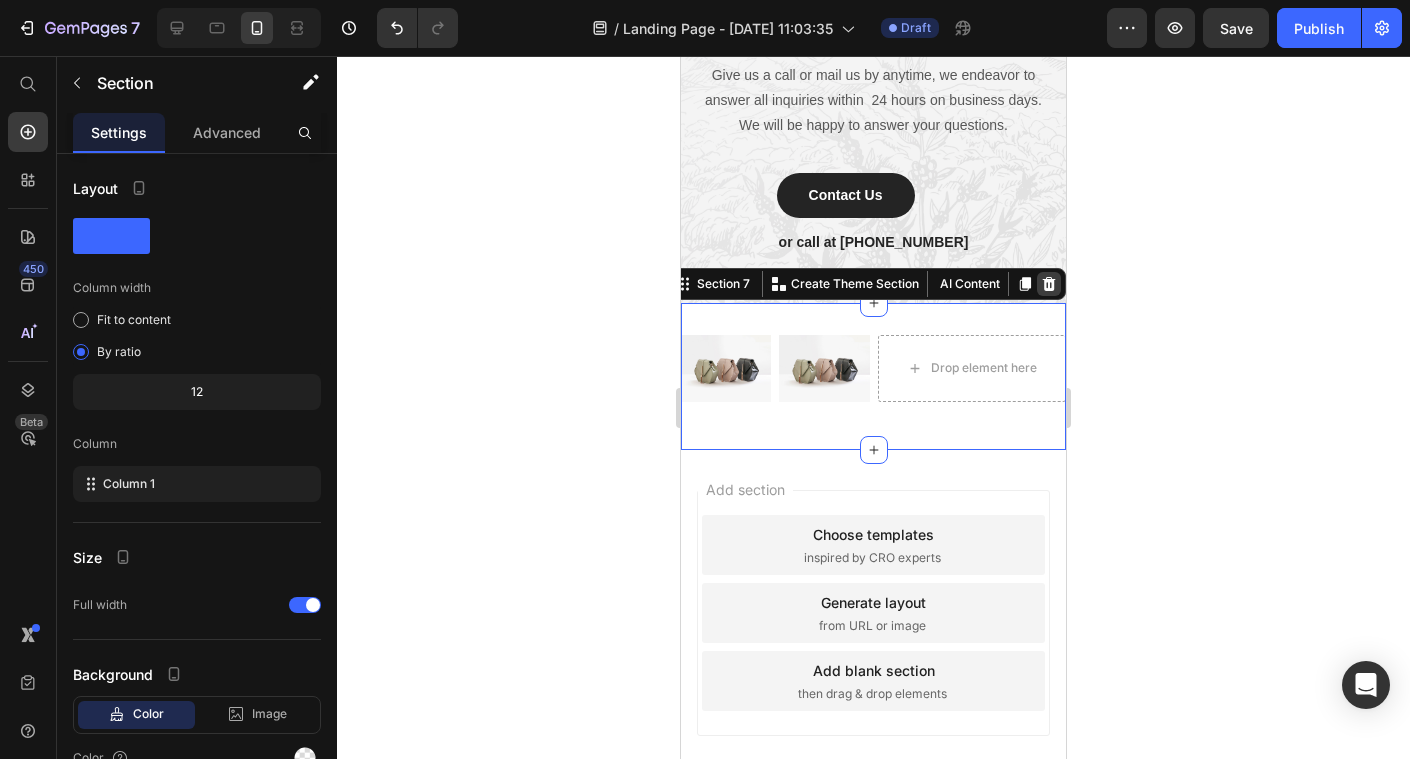 click 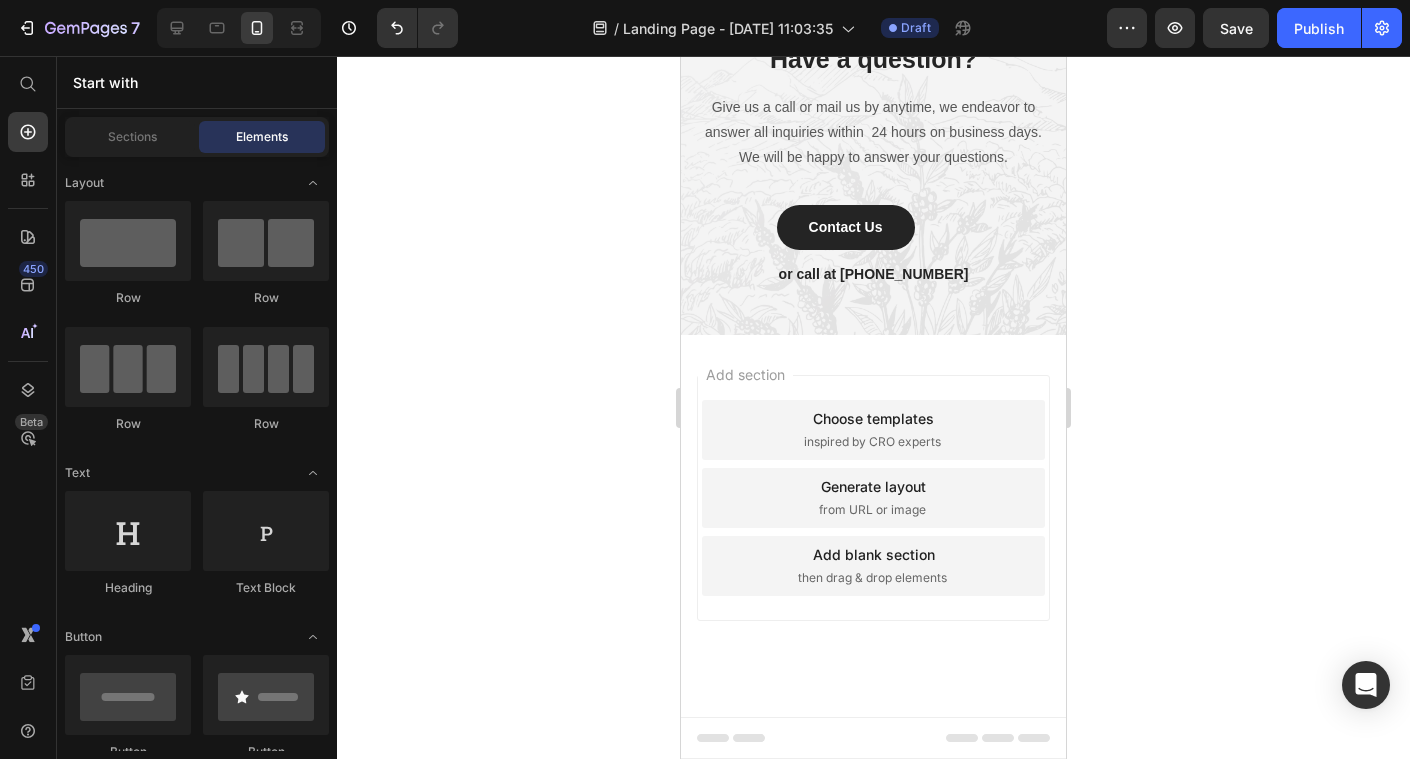 click on "Add section Choose templates inspired by CRO experts Generate layout from URL or image Add blank section then drag & drop elements" at bounding box center (873, 526) 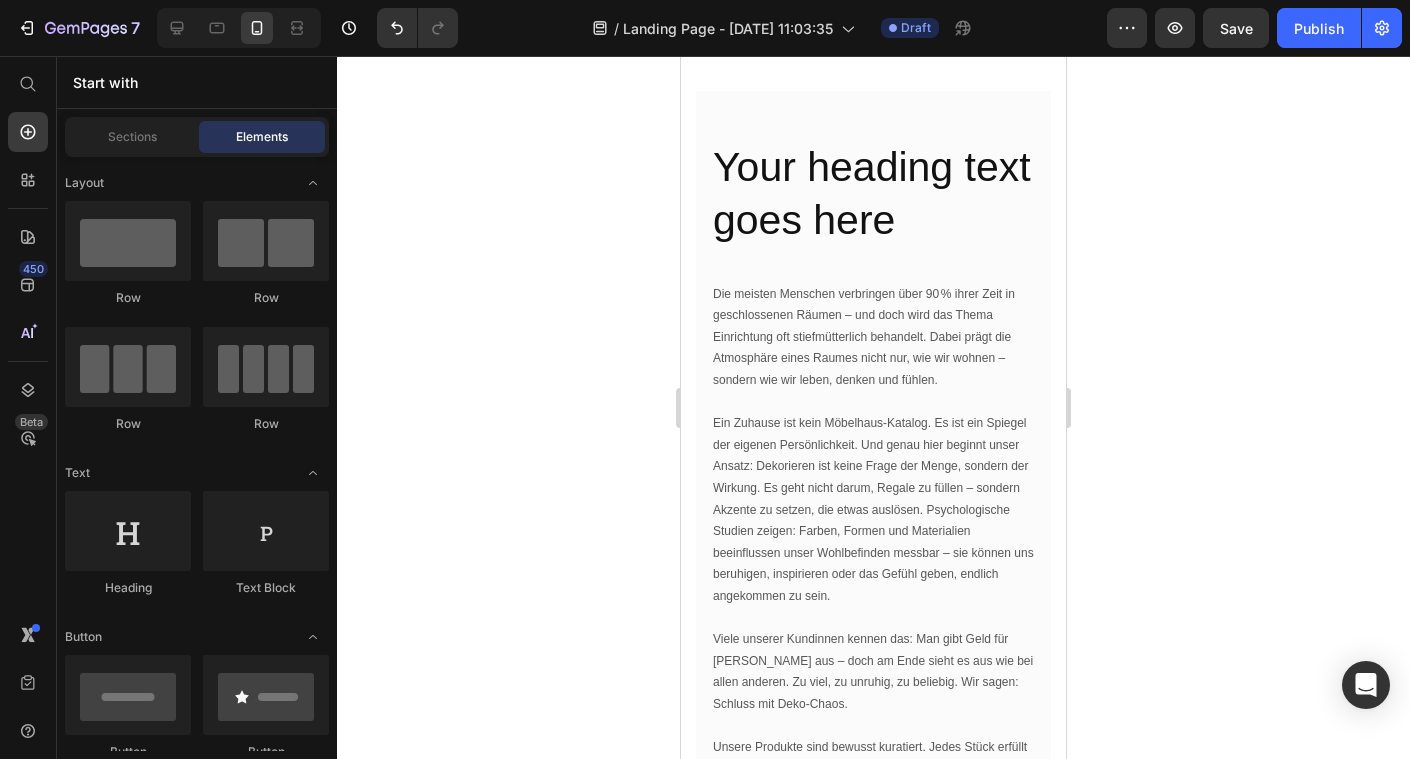 scroll, scrollTop: 0, scrollLeft: 0, axis: both 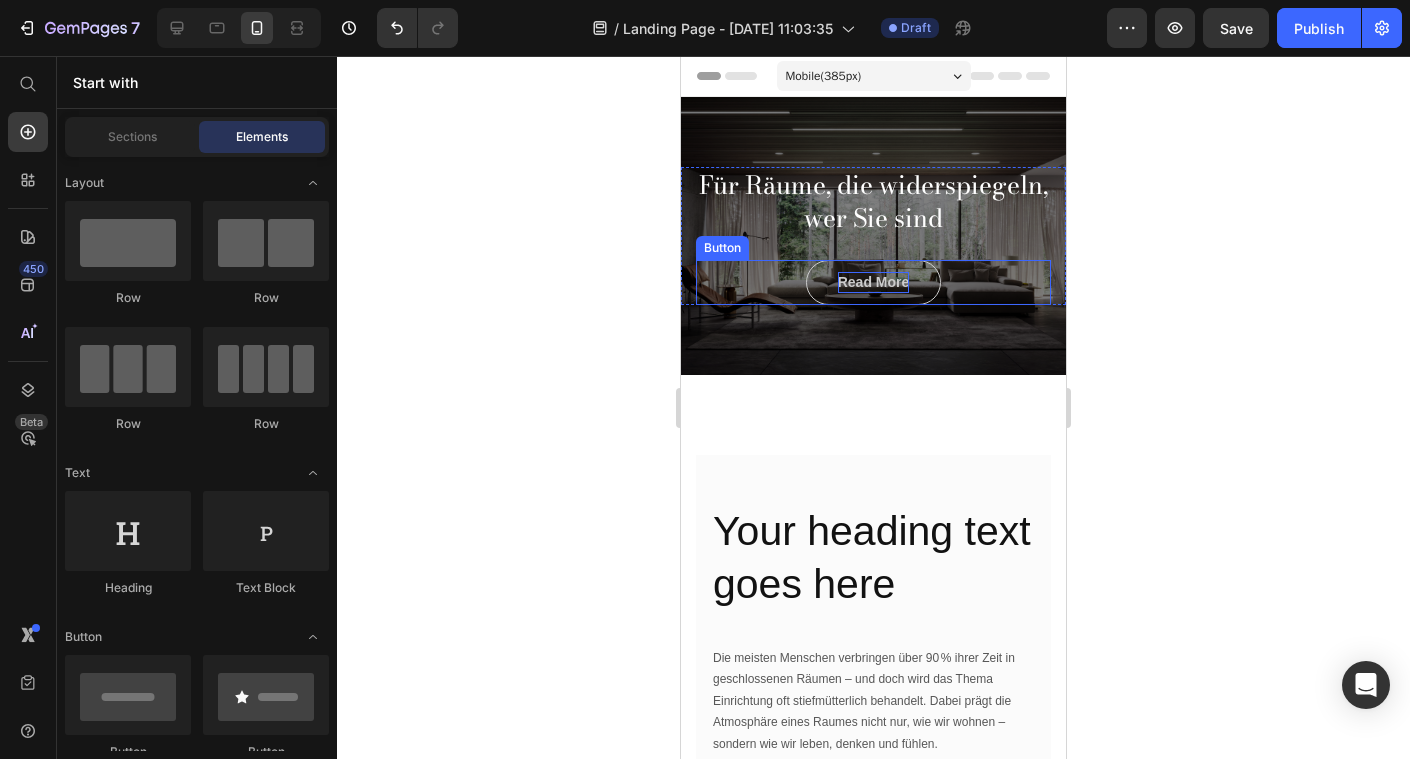 click on "read more" at bounding box center (874, 282) 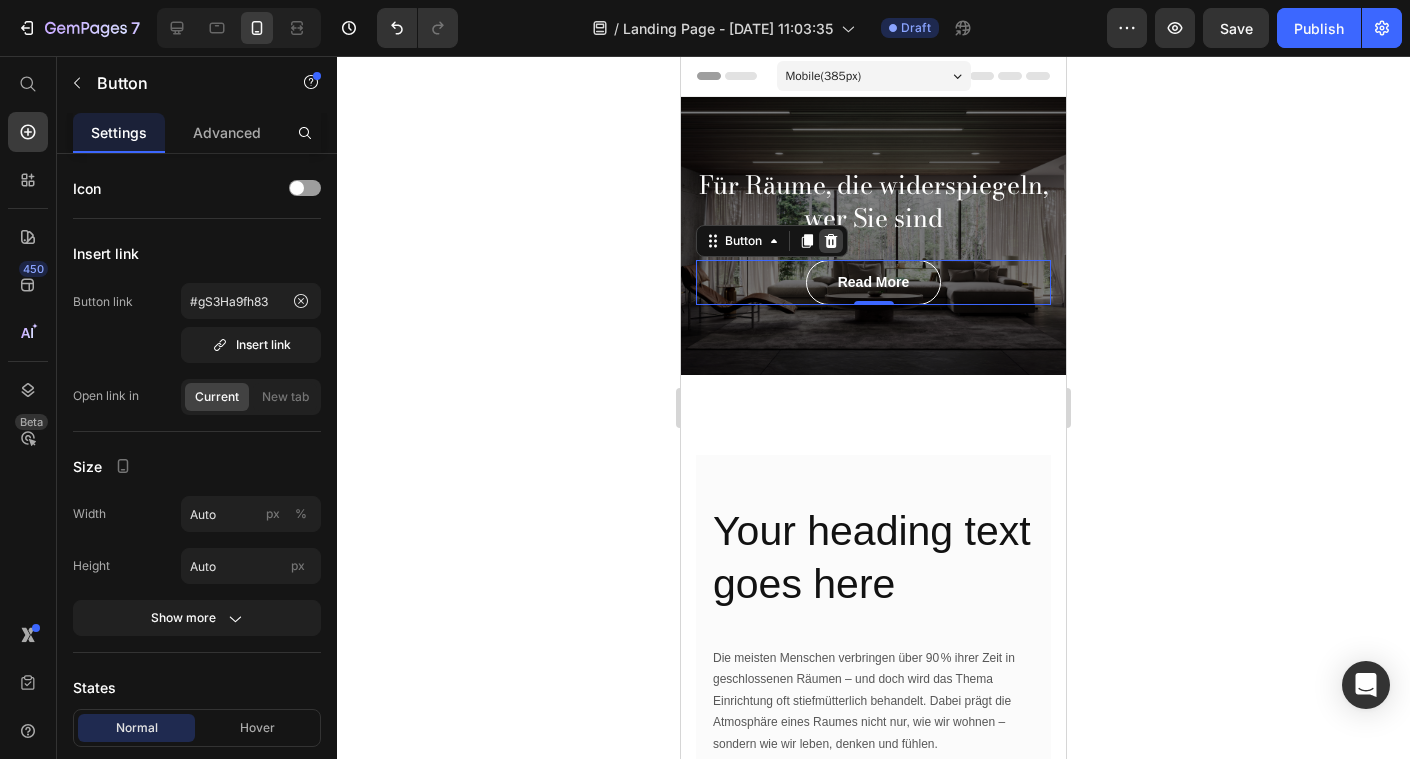 click 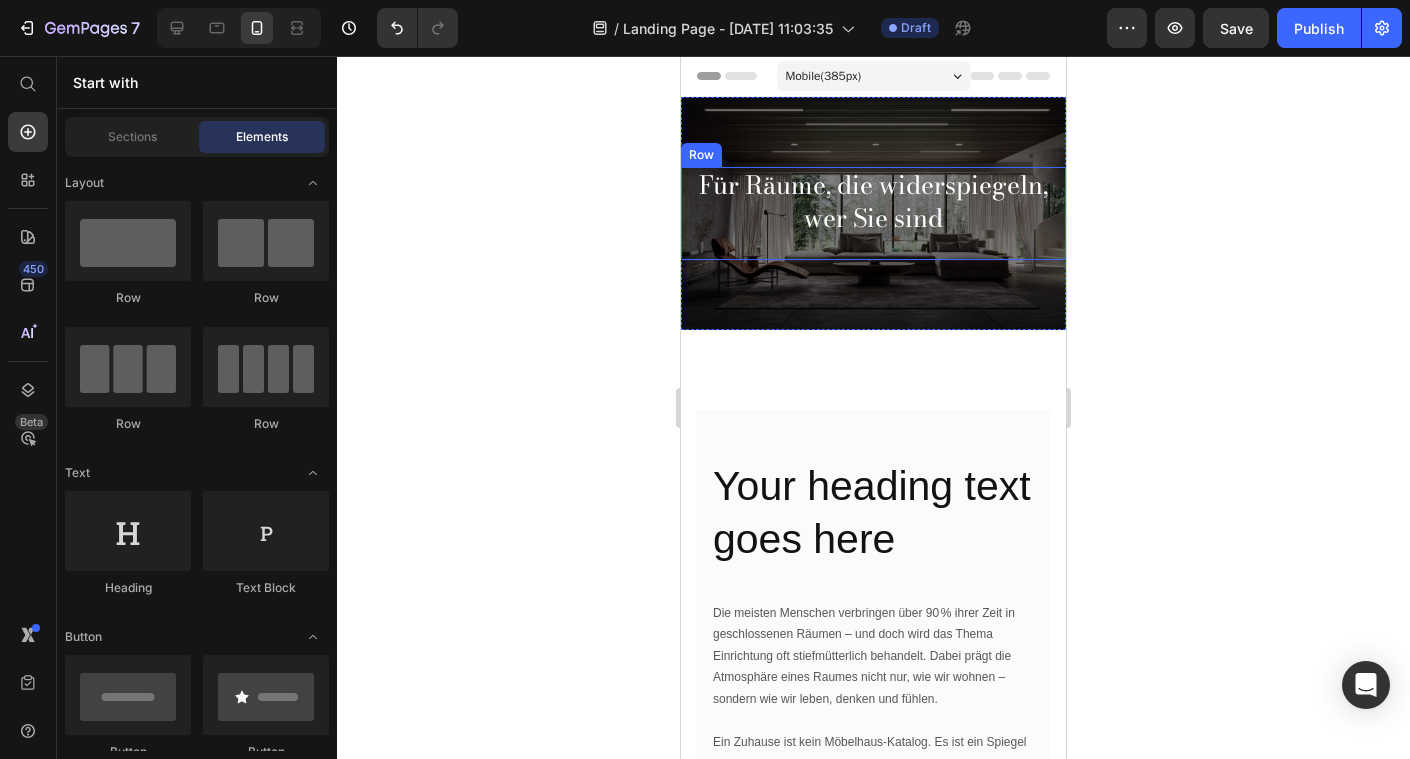 click on "Für Räume, die widerspiegeln, wer Sie sind Heading" at bounding box center (873, 213) 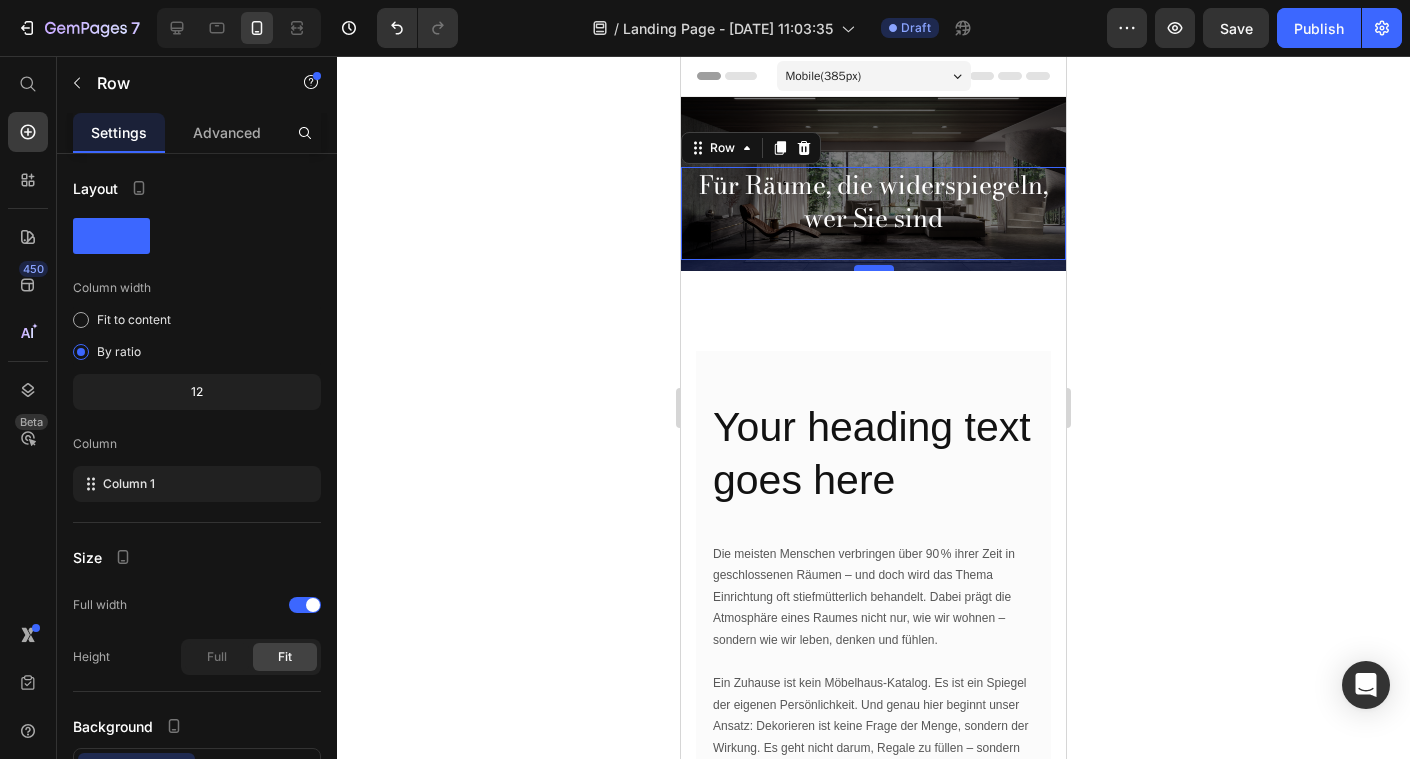drag, startPoint x: 862, startPoint y: 327, endPoint x: 866, endPoint y: 270, distance: 57.14018 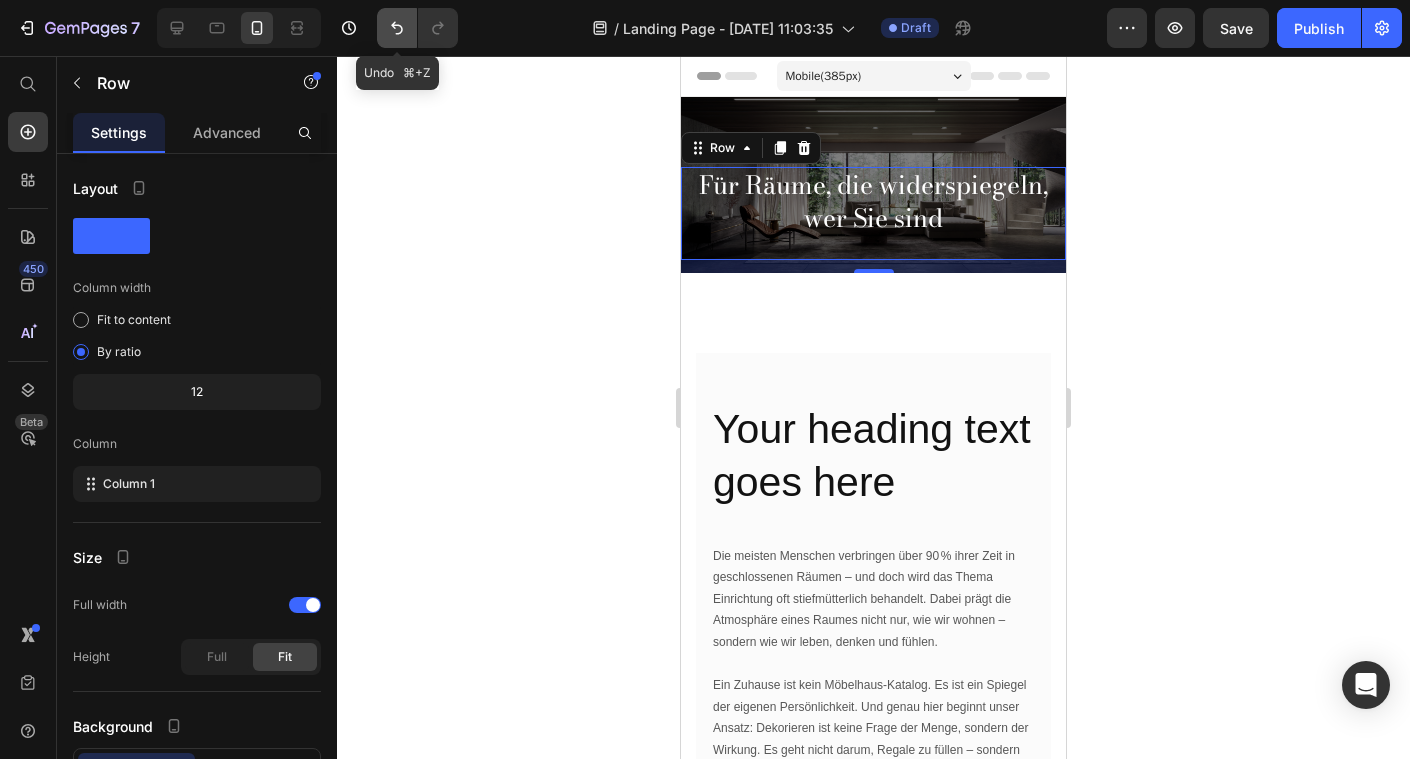 click 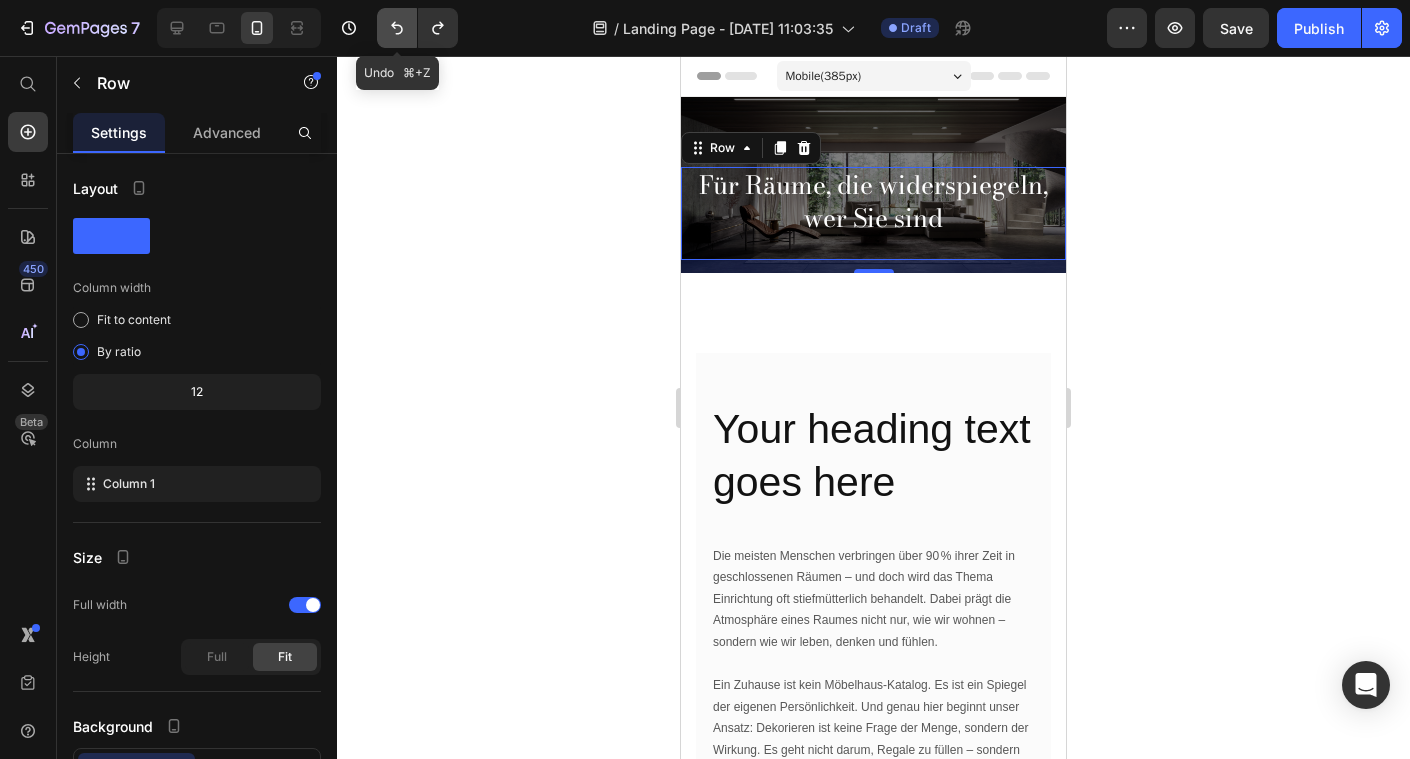 click 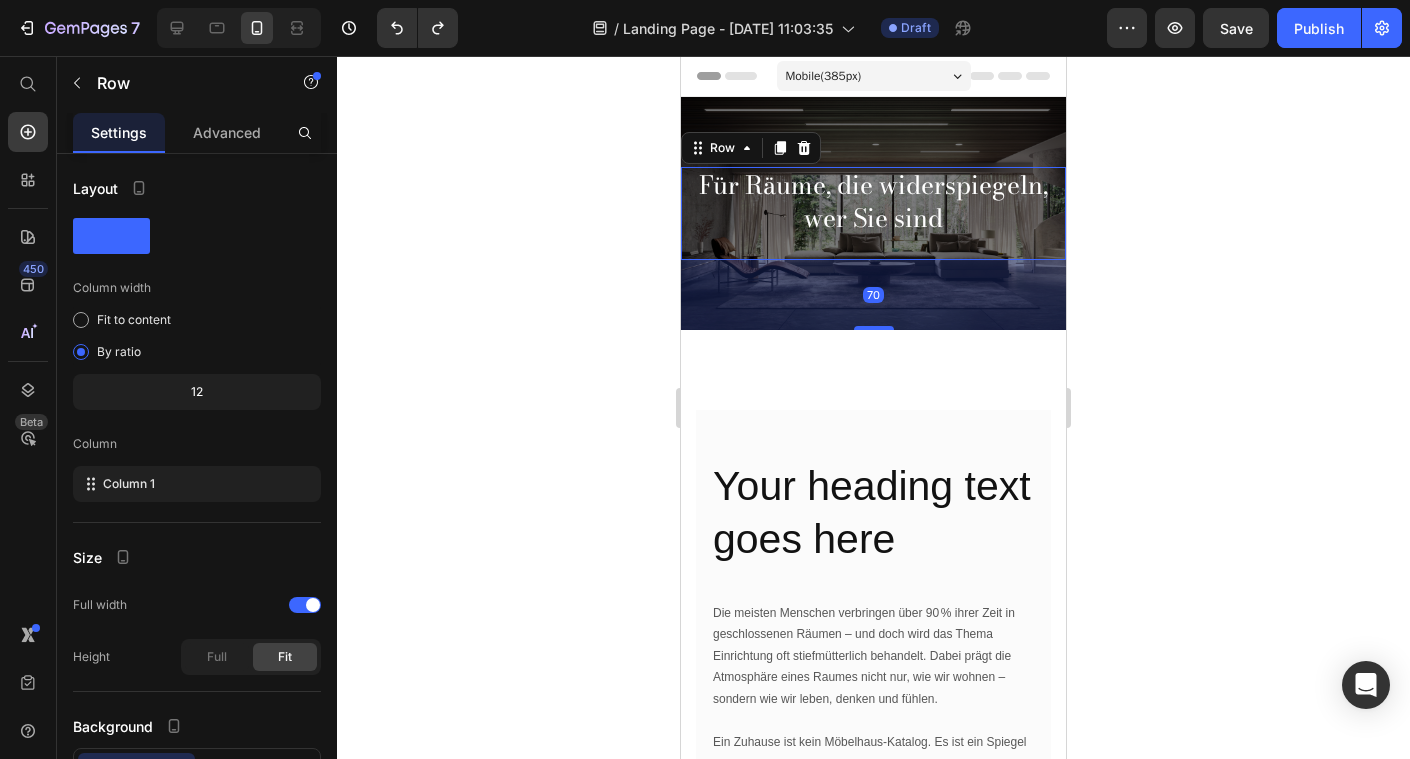 click 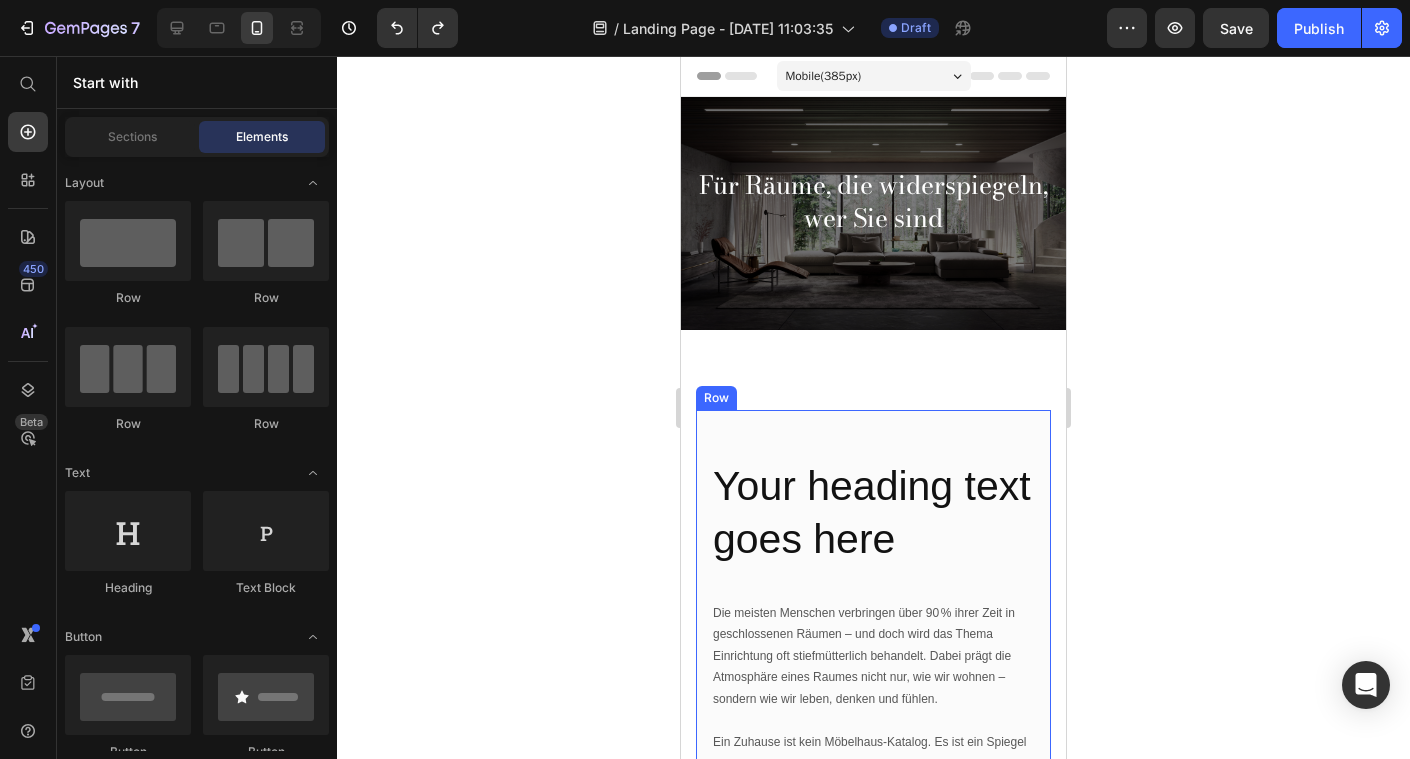 click on "Your heading text goes here Heading Die meisten Menschen verbringen über 90 % ihrer Zeit in geschlossenen Räumen – und doch wird das Thema Einrichtung oft stiefmütterlich behandelt. Dabei prägt die Atmosphäre eines Raumes nicht nur, wie wir wohnen – sondern wie wir leben, denken und fühlen.   Ein Zuhause ist kein Möbelhaus-Katalog. Es ist ein Spiegel der eigenen Persönlichkeit. Und genau hier beginnt unser Ansatz: Dekorieren ist keine Frage der Menge, sondern der Wirkung. Es geht nicht darum, Regale zu füllen – sondern Akzente zu setzen, die etwas auslösen. Psychologische Studien zeigen: Farben, Formen und Materialien beeinflussen unser Wohlbefinden messbar – sie können uns beruhigen, inspirieren oder das Gefühl geben, endlich angekommen zu sein.     Viele unserer Kundinnen kennen das: Man gibt Geld für Deko aus – doch am Ende sieht es aus wie bei allen anderen. Zu viel, zu unruhig, zu beliebig. Wir sagen: Schluss mit Deko-Chaos.       Text block James Frank   / CEO Text block" at bounding box center (873, 916) 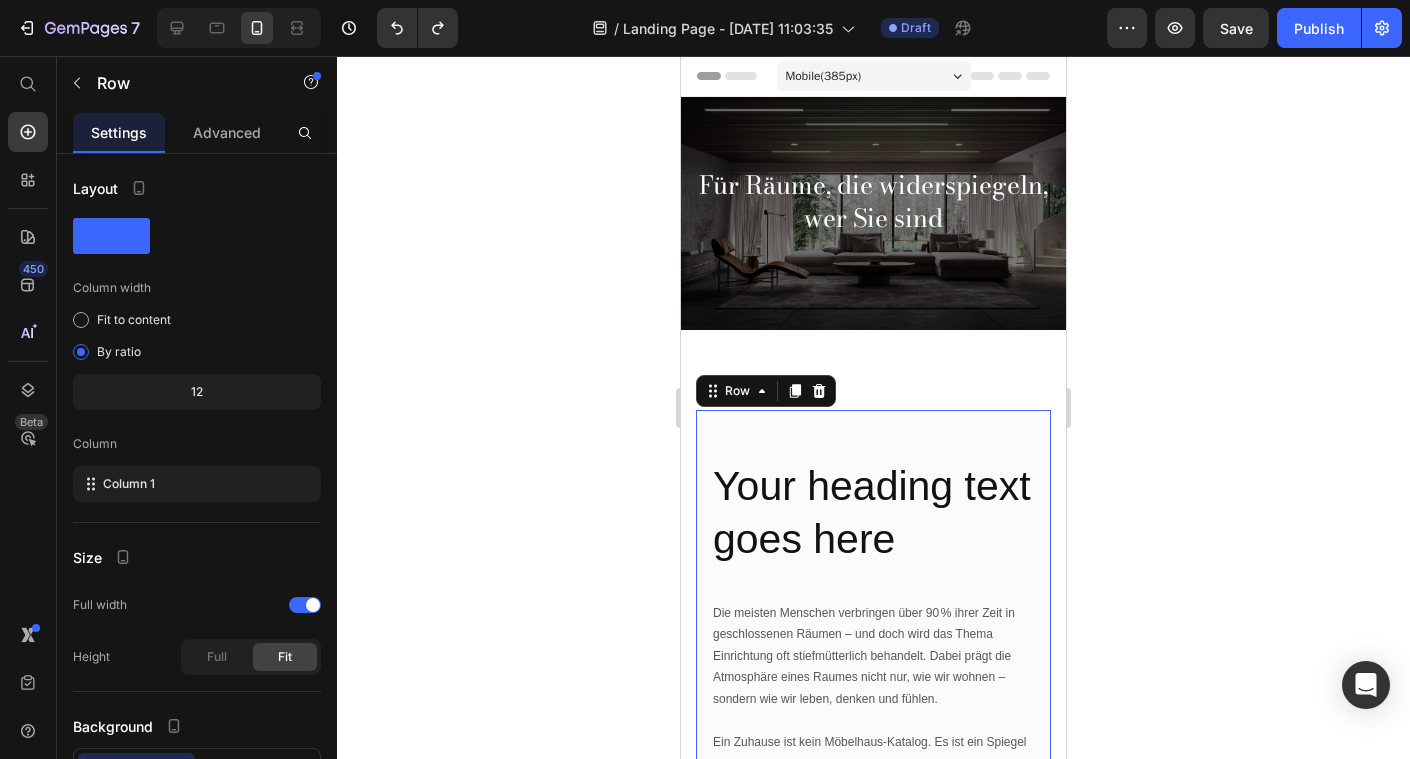 click on "Image Your heading text goes here Heading Die meisten Menschen verbringen über 90 % ihrer Zeit in geschlossenen Räumen – und doch wird das Thema Einrichtung oft stiefmütterlich behandelt. Dabei prägt die Atmosphäre eines Raumes nicht nur, wie wir wohnen – sondern wie wir leben, denken und fühlen.   Ein Zuhause ist kein Möbelhaus-Katalog. Es ist ein Spiegel der eigenen Persönlichkeit. Und genau hier beginnt unser Ansatz: Dekorieren ist keine Frage der Menge, sondern der Wirkung. Es geht nicht darum, Regale zu füllen – sondern Akzente zu setzen, die etwas auslösen. Psychologische Studien zeigen: Farben, Formen und Materialien beeinflussen unser Wohlbefinden messbar – sie können uns beruhigen, inspirieren oder das Gefühl geben, endlich angekommen zu sein.     Viele unserer Kundinnen kennen das: Man gibt Geld für Deko aus – doch am Ende sieht es aus wie bei allen anderen. Zu viel, zu unruhig, zu beliebig. Wir sagen: Schluss mit Deko-Chaos.       Text block James Frank   / CEO Row" at bounding box center (873, 916) 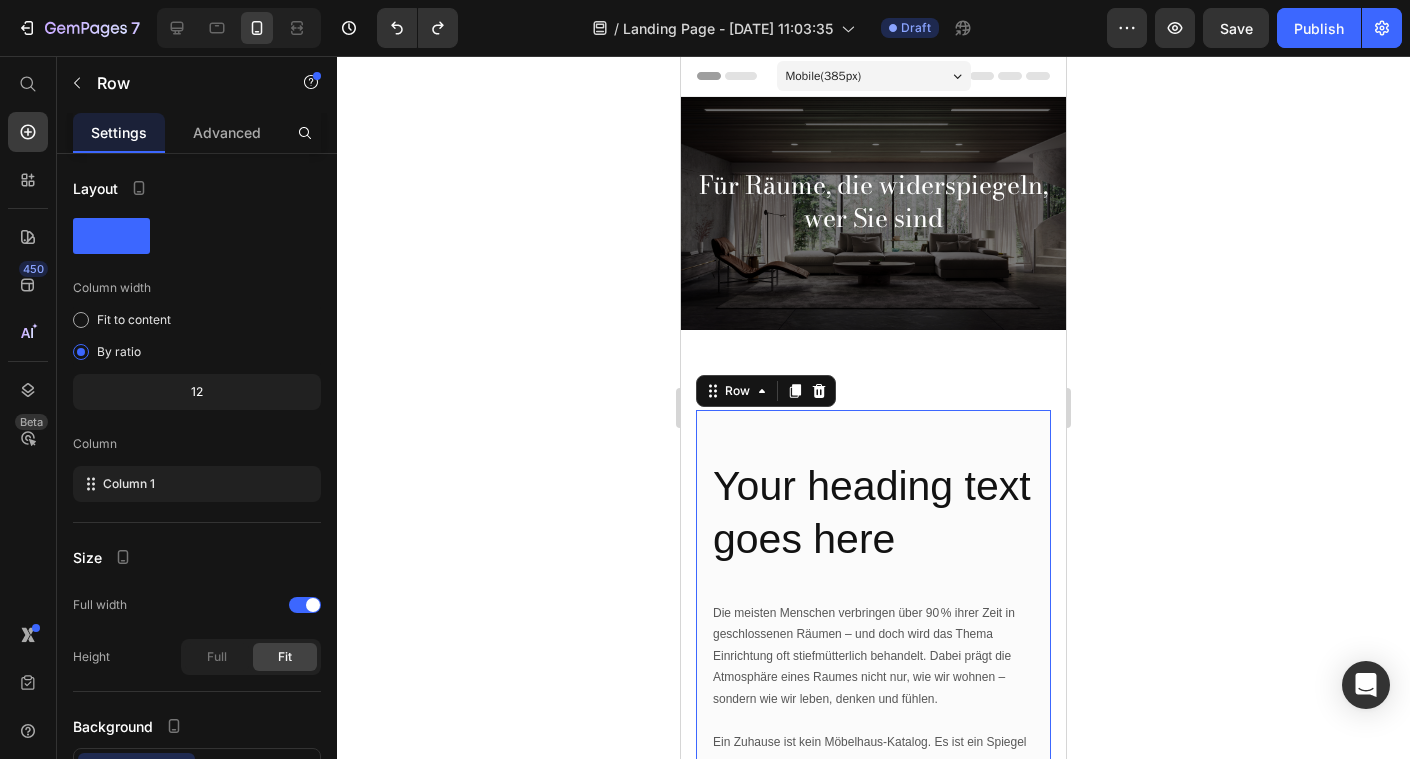 click on "Your heading text goes here Heading Die meisten Menschen verbringen über 90 % ihrer Zeit in geschlossenen Räumen – und doch wird das Thema Einrichtung oft stiefmütterlich behandelt. Dabei prägt die Atmosphäre eines Raumes nicht nur, wie wir wohnen – sondern wie wir leben, denken und fühlen.   Ein Zuhause ist kein Möbelhaus-Katalog. Es ist ein Spiegel der eigenen Persönlichkeit. Und genau hier beginnt unser Ansatz: Dekorieren ist keine Frage der Menge, sondern der Wirkung. Es geht nicht darum, Regale zu füllen – sondern Akzente zu setzen, die etwas auslösen. Psychologische Studien zeigen: Farben, Formen und Materialien beeinflussen unser Wohlbefinden messbar – sie können uns beruhigen, inspirieren oder das Gefühl geben, endlich angekommen zu sein.     Viele unserer Kundinnen kennen das: Man gibt Geld für Deko aus – doch am Ende sieht es aus wie bei allen anderen. Zu viel, zu unruhig, zu beliebig. Wir sagen: Schluss mit Deko-Chaos.       Text block James Frank   / CEO Text block" at bounding box center (873, 916) 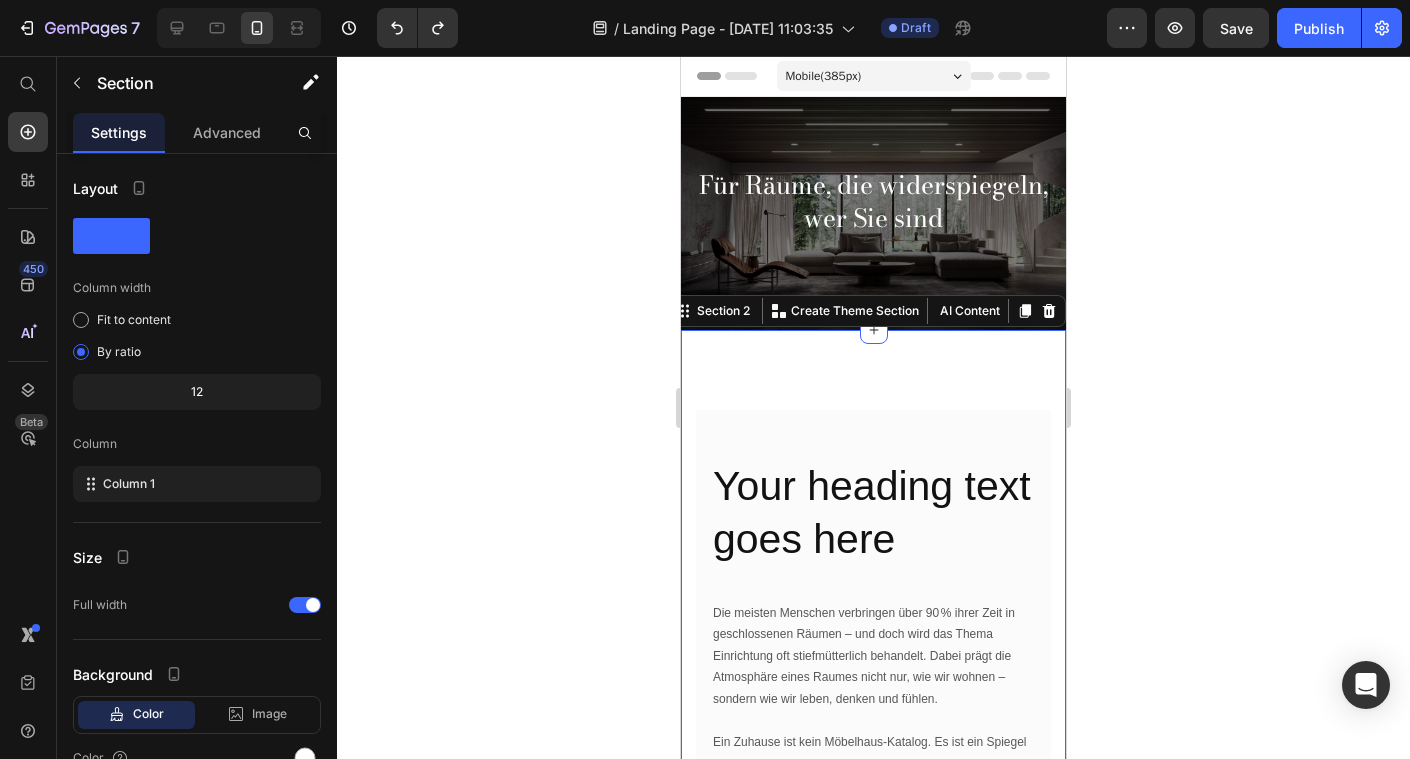 click on "Image Your heading text goes here Heading Die meisten Menschen verbringen über 90 % ihrer Zeit in geschlossenen Räumen – und doch wird das Thema Einrichtung oft stiefmütterlich behandelt. Dabei prägt die Atmosphäre eines Raumes nicht nur, wie wir wohnen – sondern wie wir leben, denken und fühlen.   Ein Zuhause ist kein Möbelhaus-Katalog. Es ist ein Spiegel der eigenen Persönlichkeit. Und genau hier beginnt unser Ansatz: Dekorieren ist keine Frage der Menge, sondern der Wirkung. Es geht nicht darum, Regale zu füllen – sondern Akzente zu setzen, die etwas auslösen. Psychologische Studien zeigen: Farben, Formen und Materialien beeinflussen unser Wohlbefinden messbar – sie können uns beruhigen, inspirieren oder das Gefühl geben, endlich angekommen zu sein.     Viele unserer Kundinnen kennen das: Man gibt Geld für Deko aus – doch am Ende sieht es aus wie bei allen anderen. Zu viel, zu unruhig, zu beliebig. Wir sagen: Schluss mit Deko-Chaos.       Text block James Frank   / CEO Row" at bounding box center (873, 916) 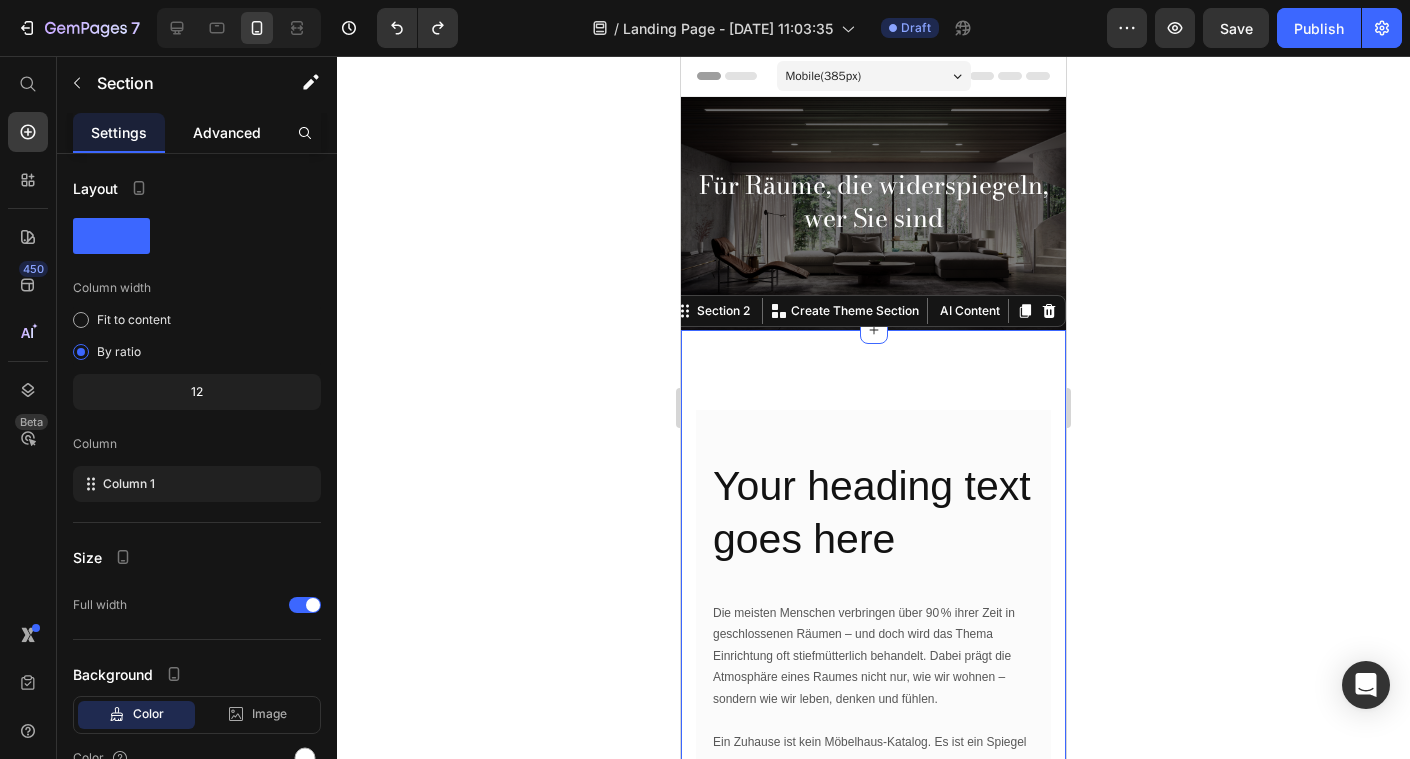 click on "Advanced" at bounding box center (227, 132) 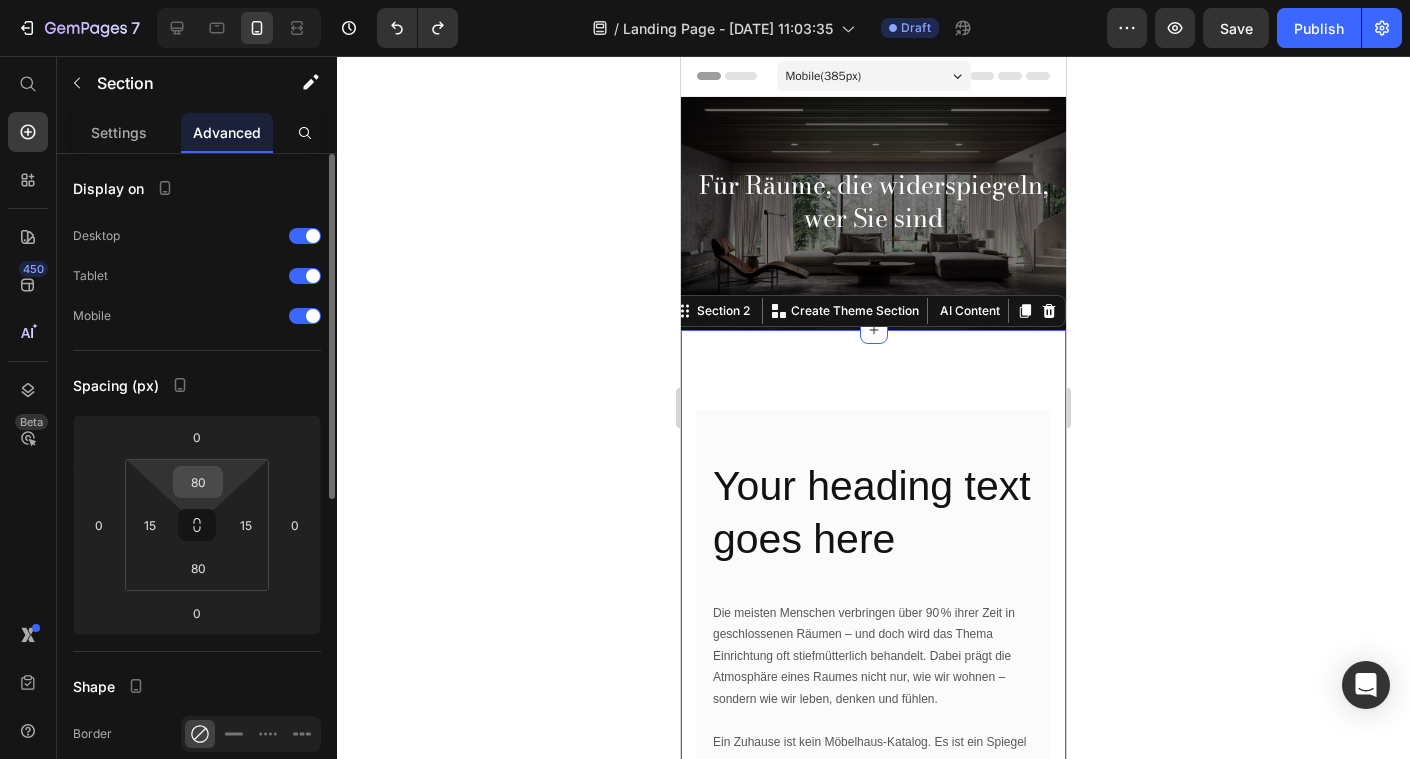 click on "80" at bounding box center (198, 482) 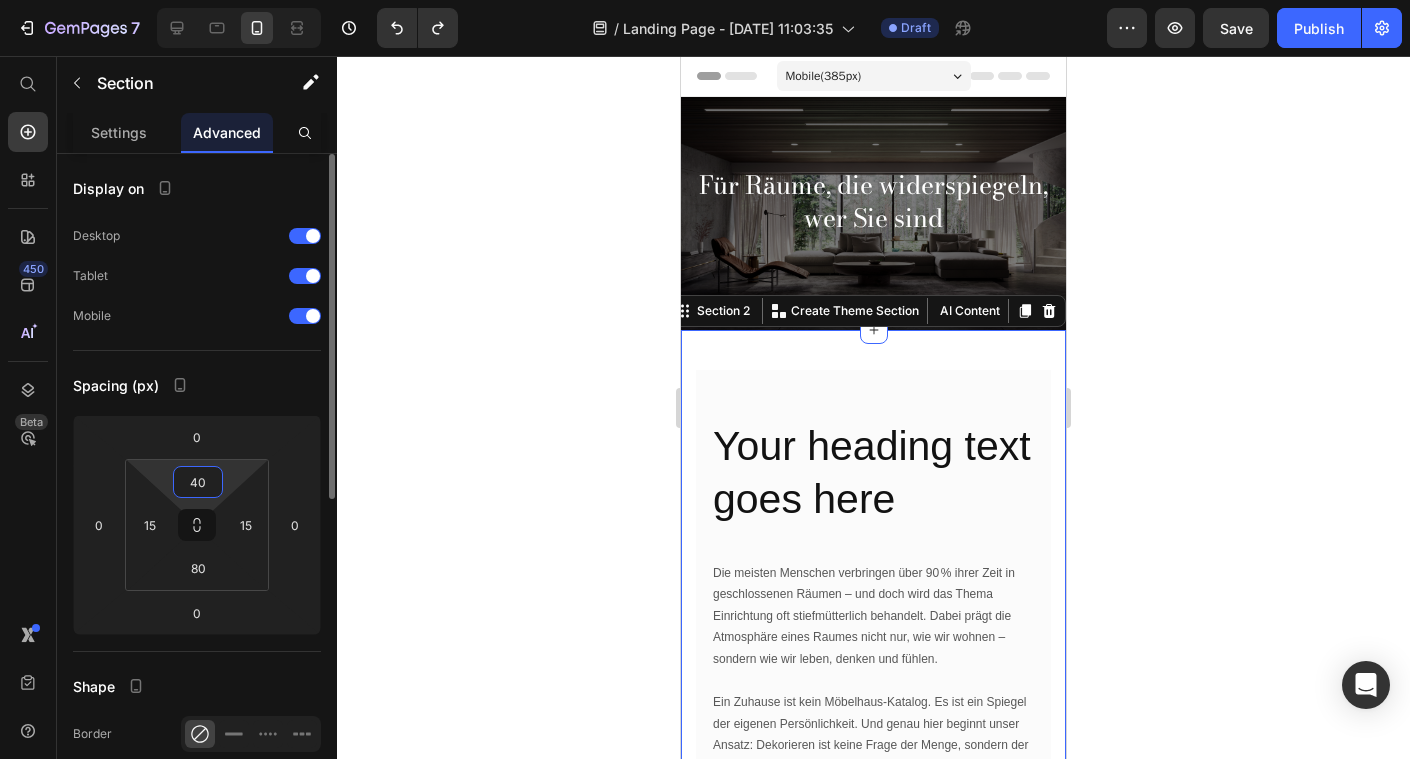 type on "4" 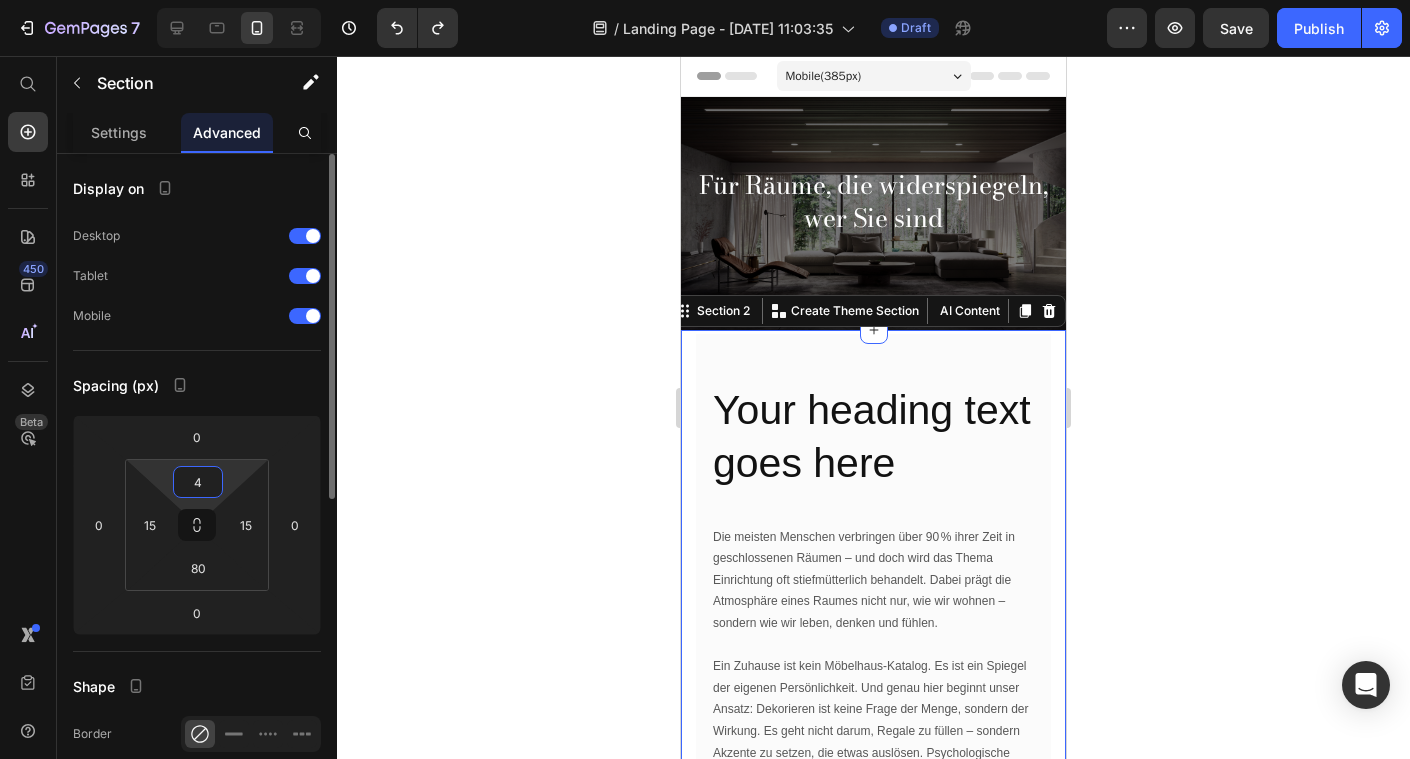 type 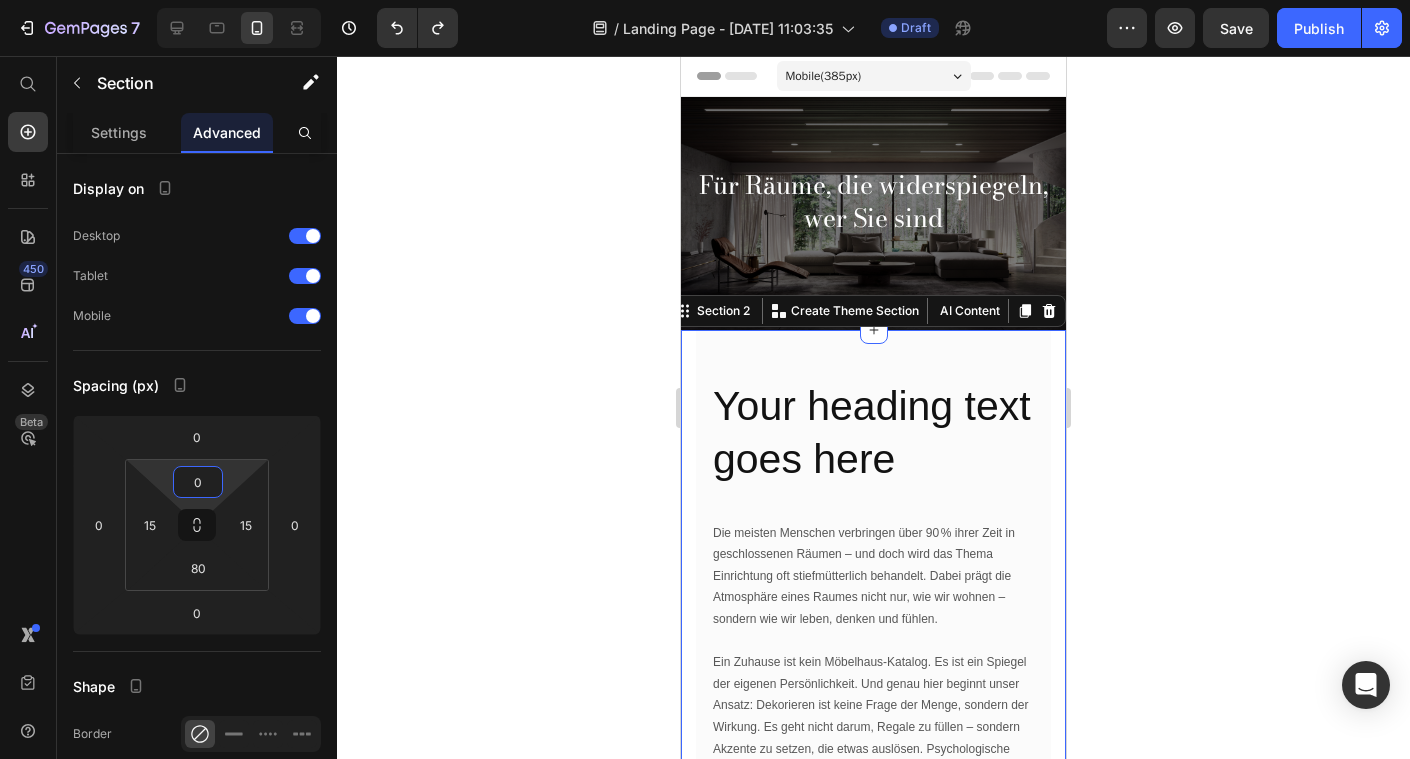 click 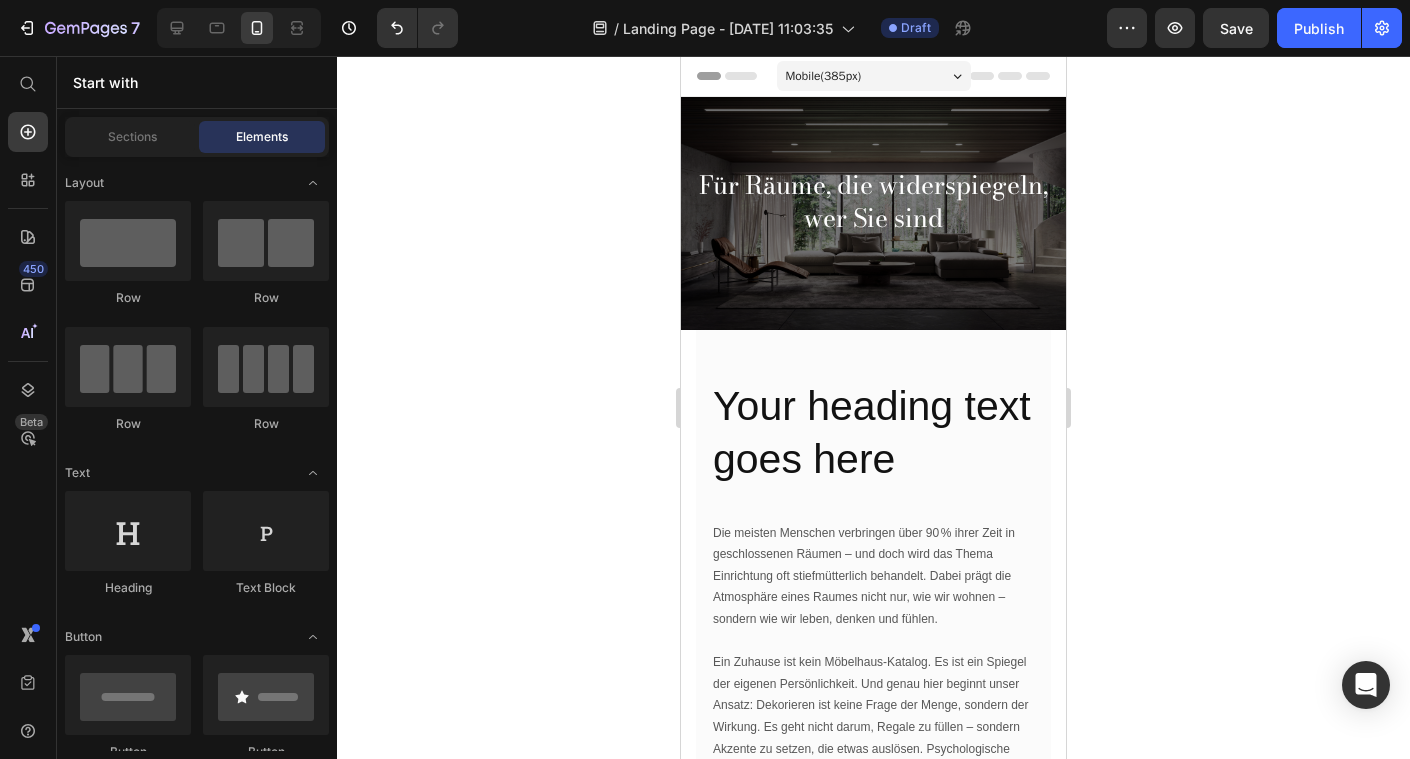 click 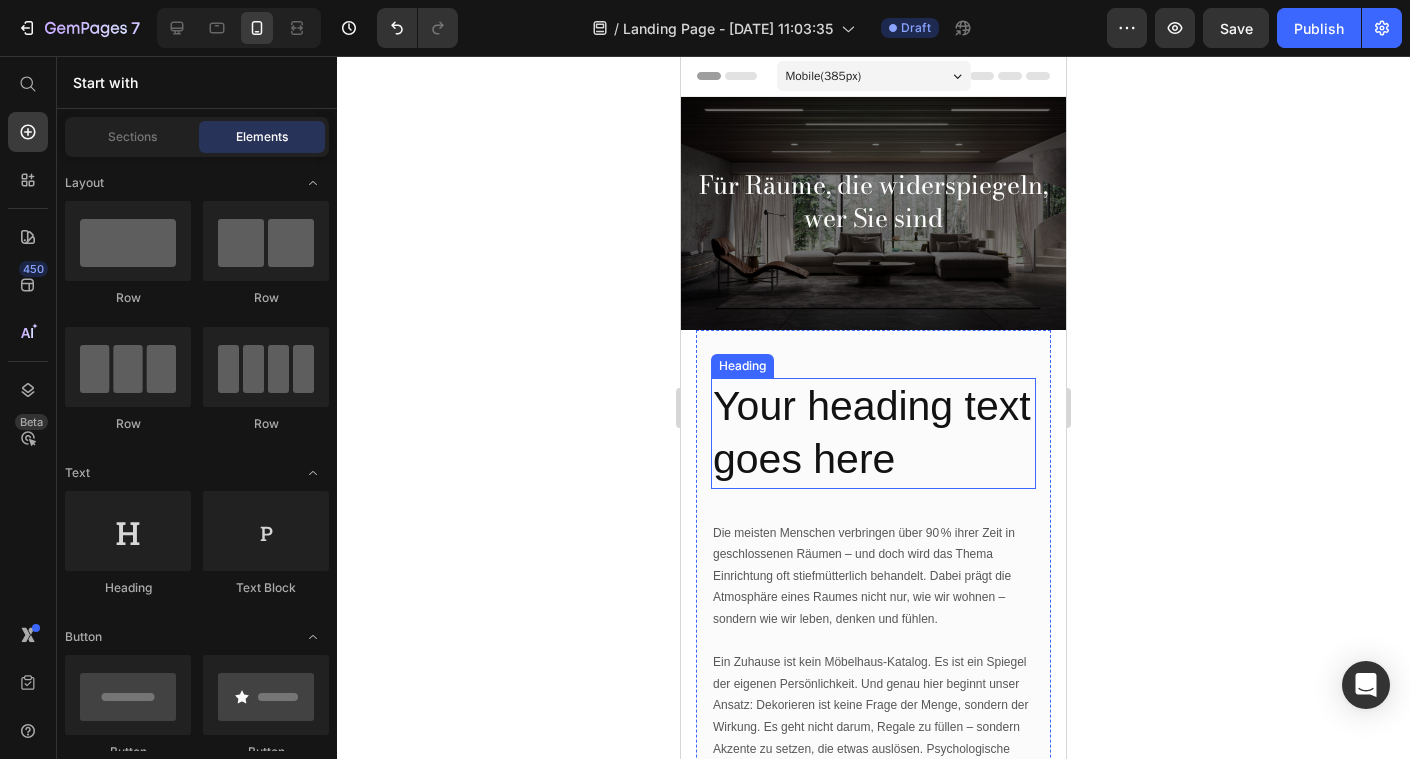 click on "Your heading text goes here" at bounding box center (873, 433) 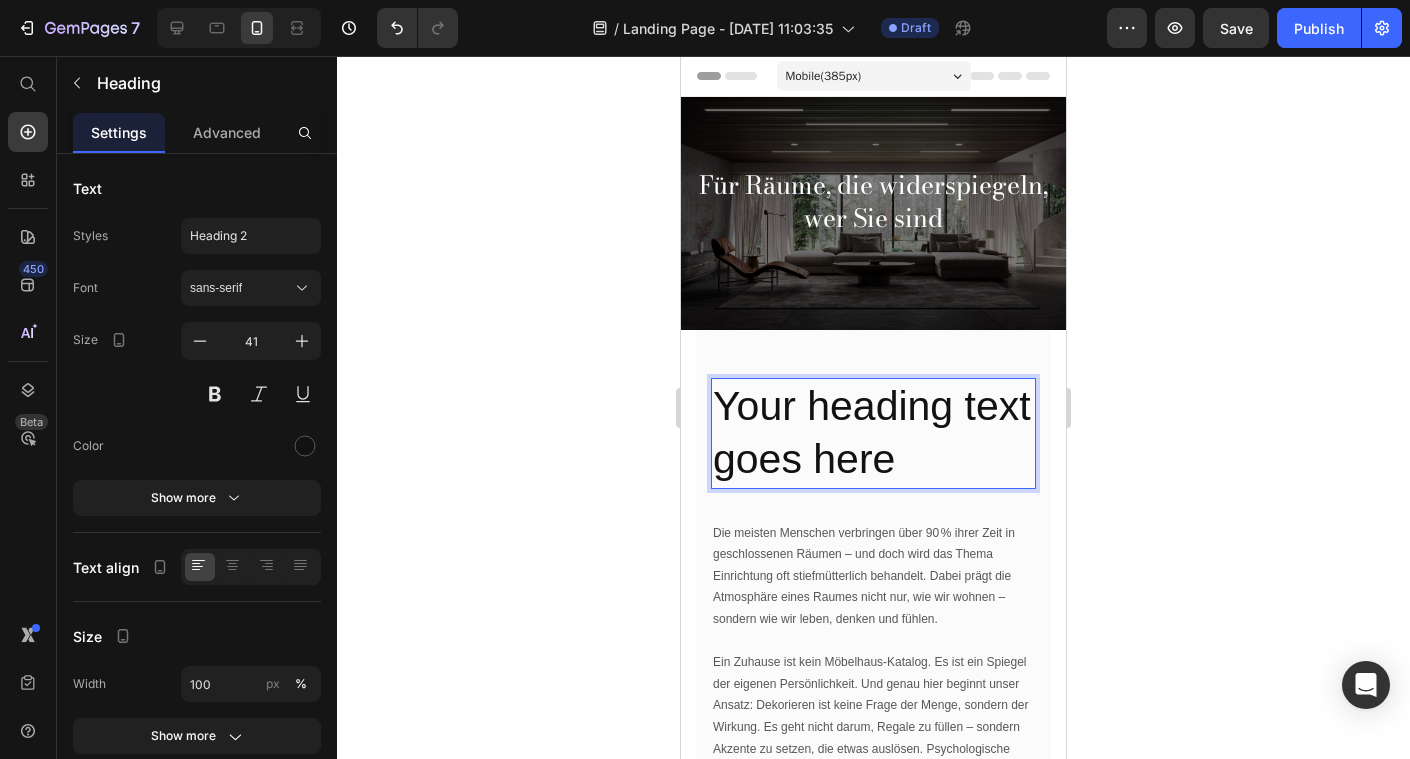 click on "Your heading text goes here" at bounding box center (873, 433) 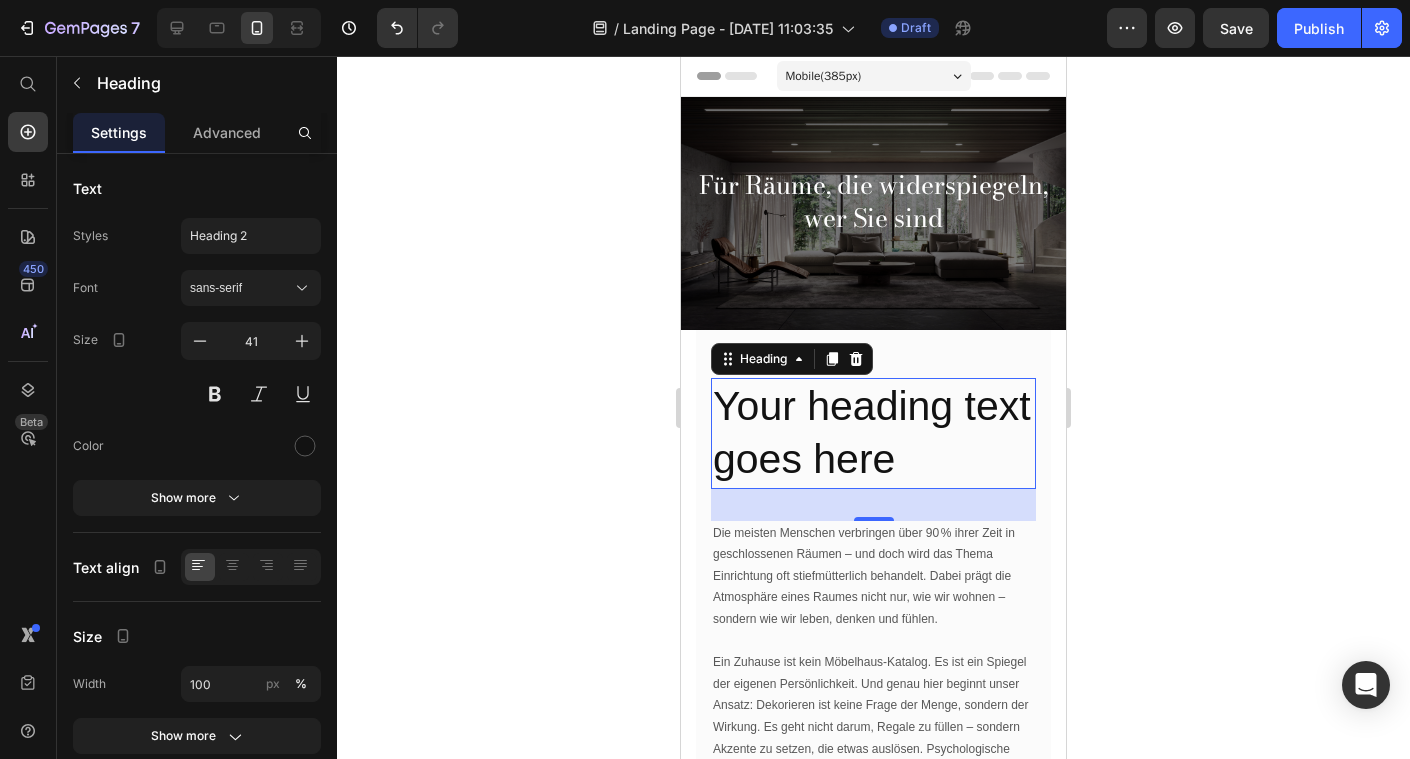 click 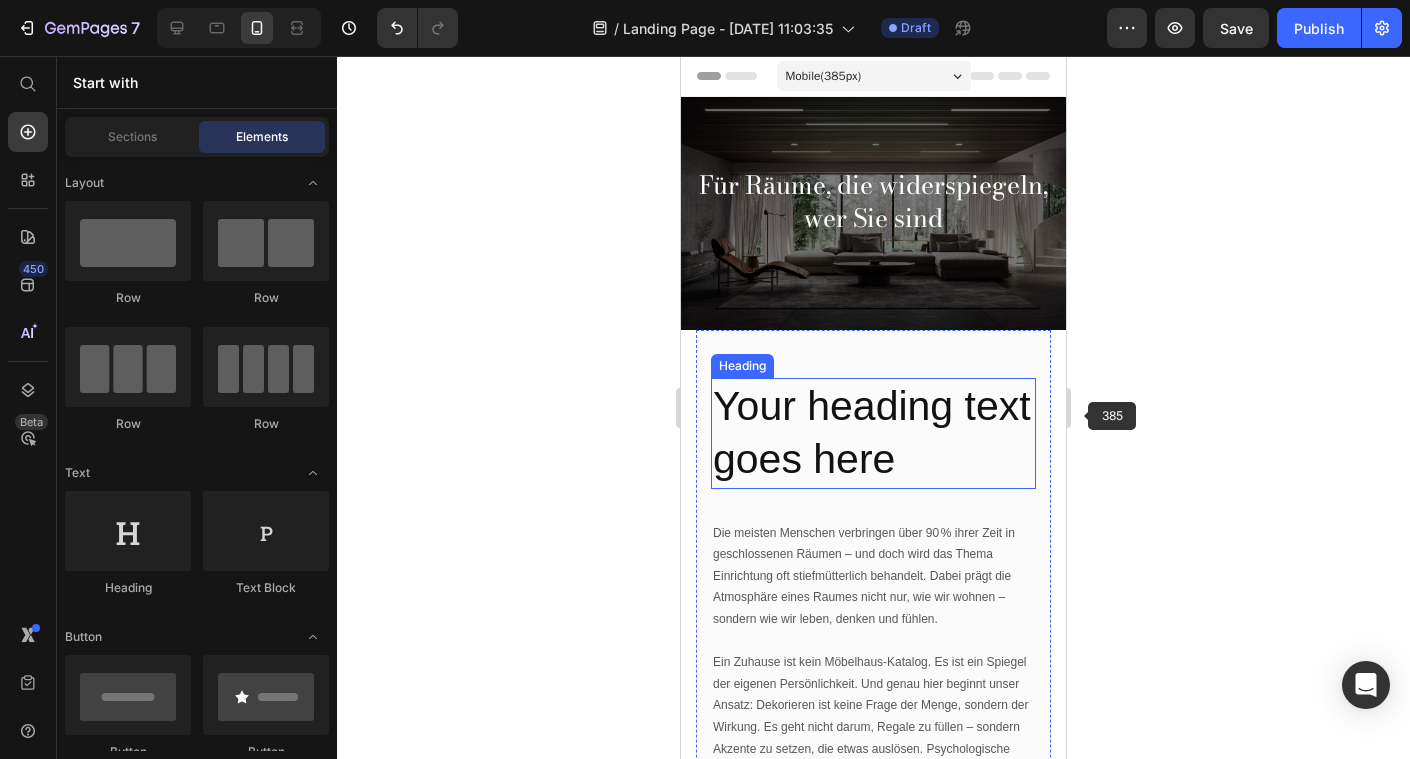 click on "Your heading text goes here" at bounding box center [873, 433] 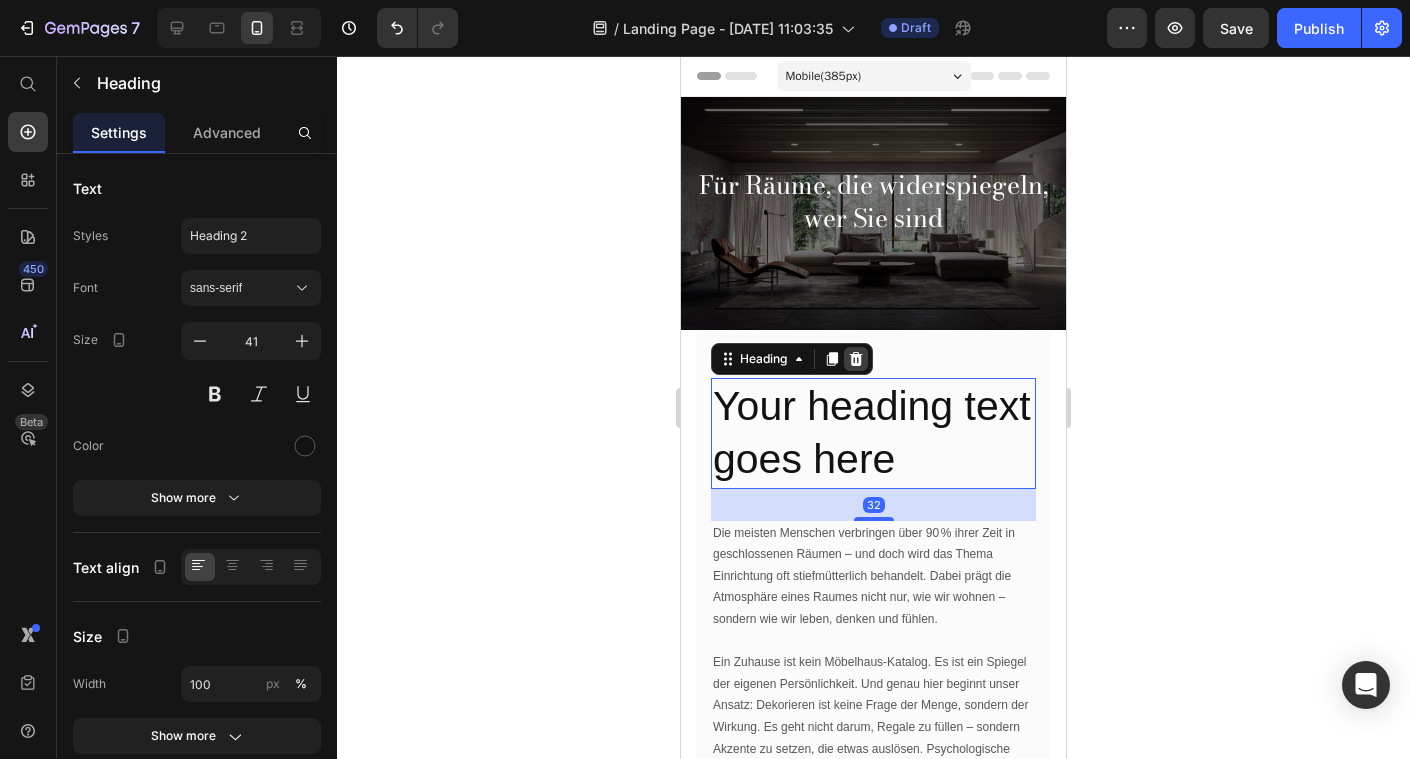 click 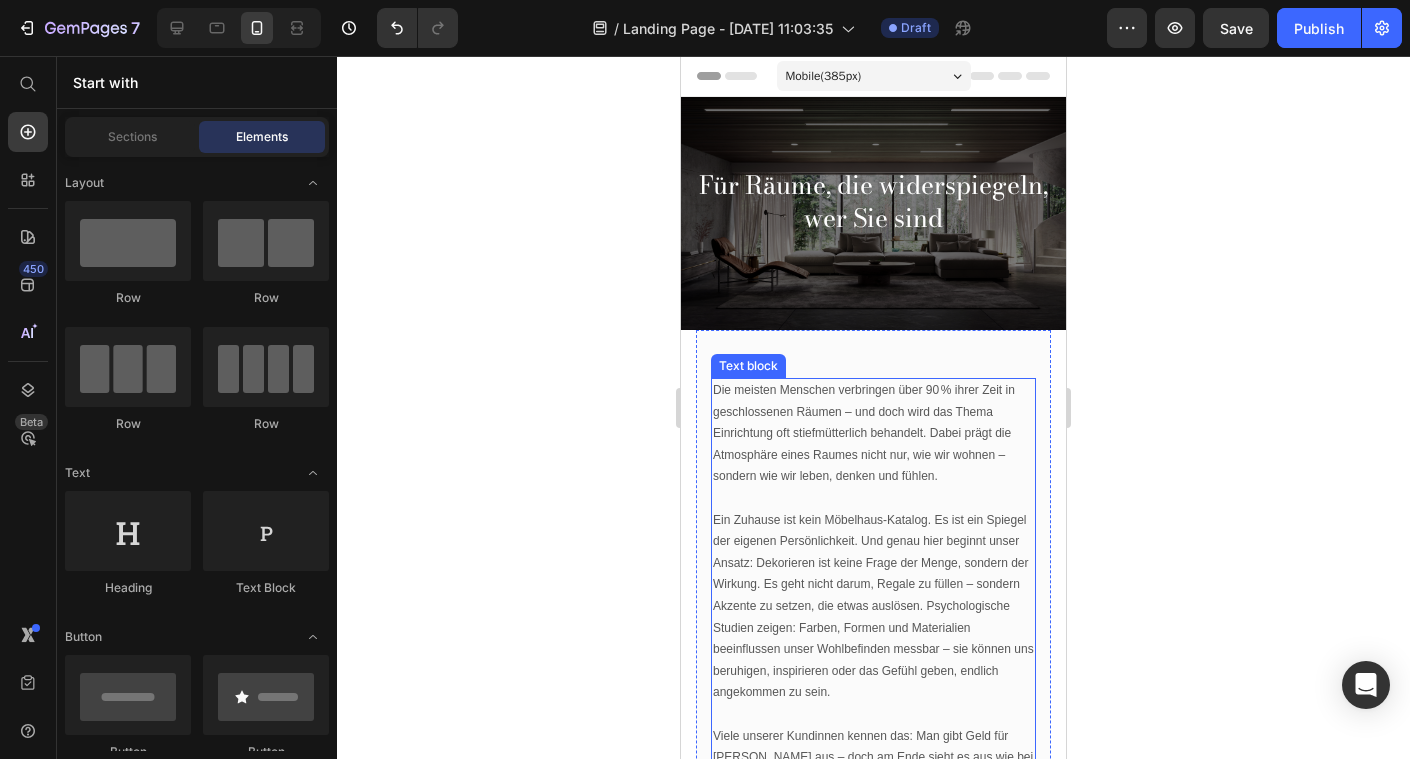 click on "Die meisten Menschen verbringen über 90 % ihrer Zeit in geschlossenen Räumen – und doch wird das Thema Einrichtung oft stiefmütterlich behandelt. Dabei prägt die Atmosphäre eines Raumes nicht nur, wie wir wohnen – sondern wie wir leben, denken und fühlen." at bounding box center [873, 434] 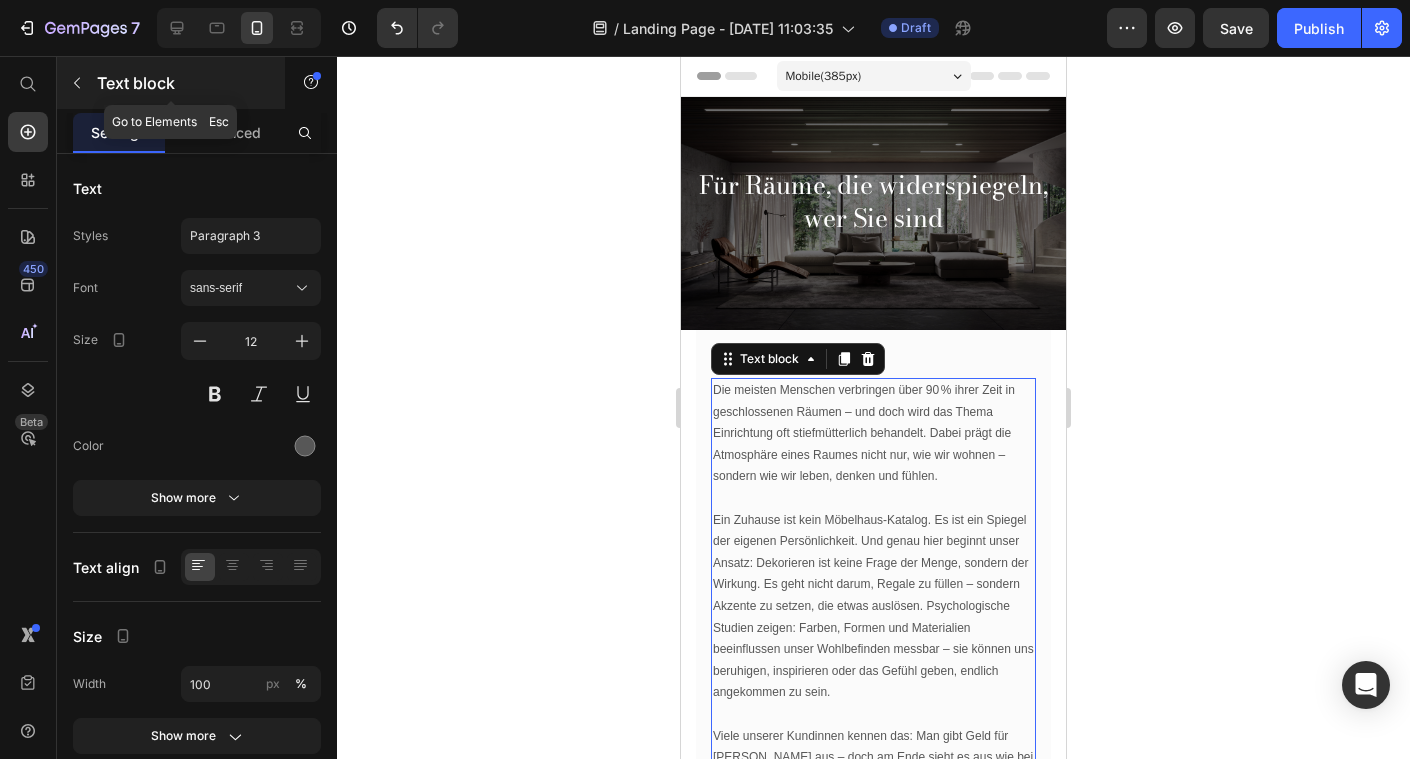 click at bounding box center (77, 83) 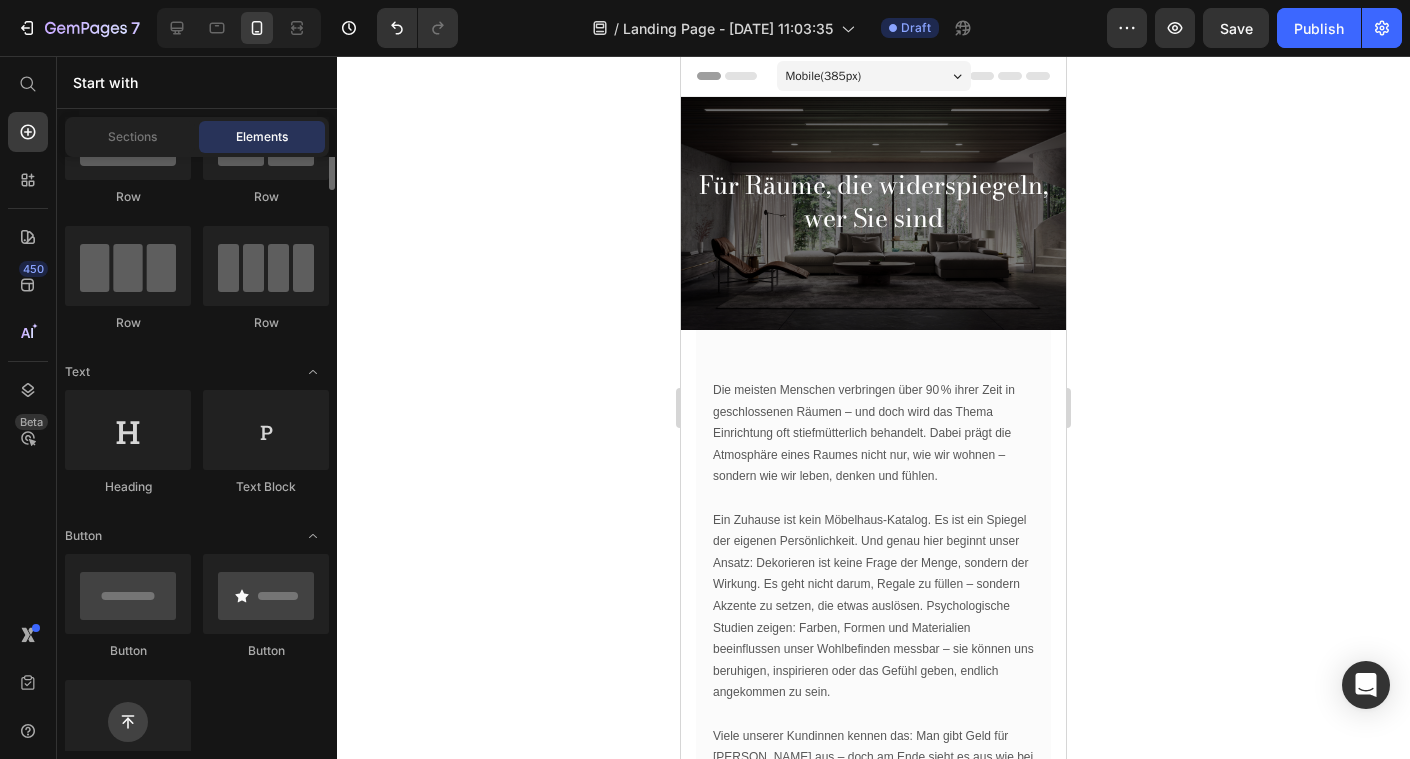 scroll, scrollTop: 0, scrollLeft: 0, axis: both 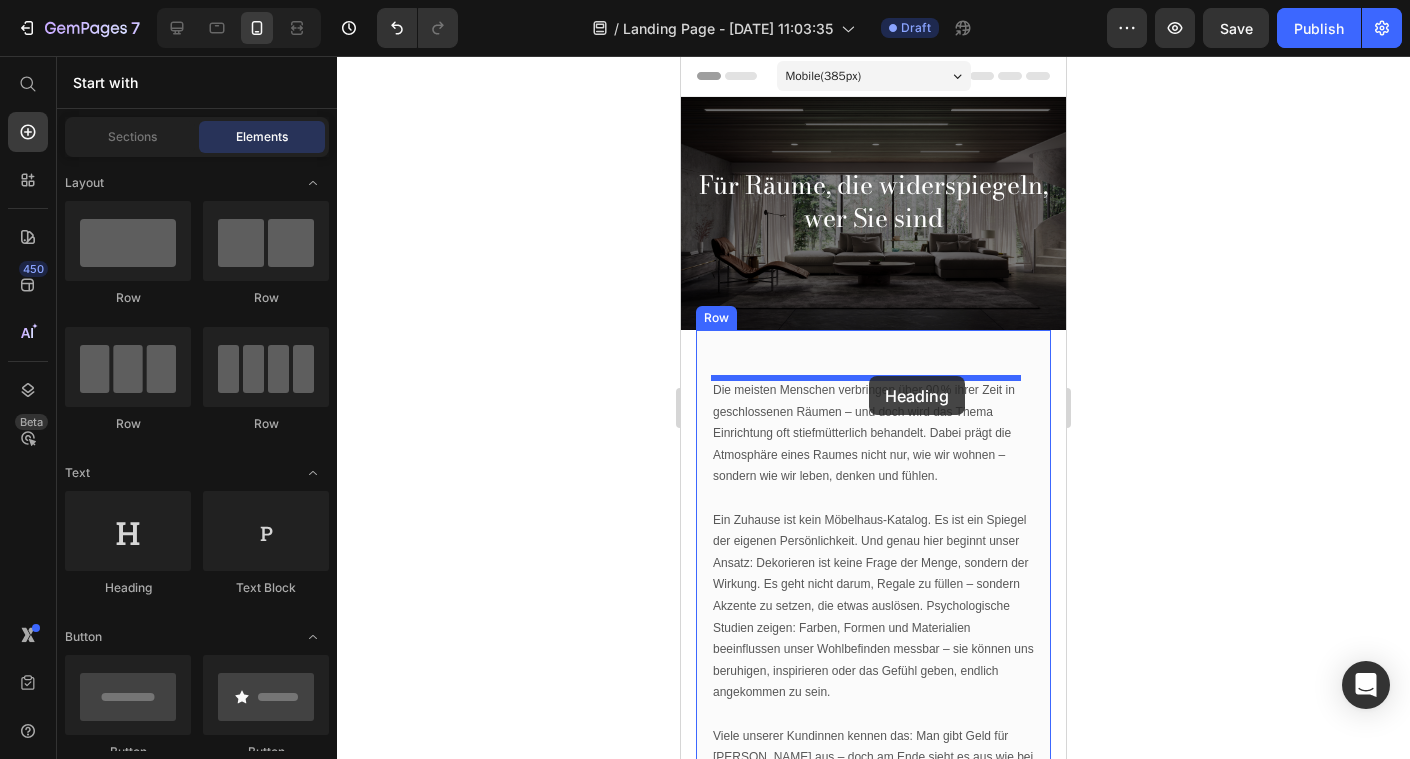 drag, startPoint x: 817, startPoint y: 592, endPoint x: 868, endPoint y: 370, distance: 227.78279 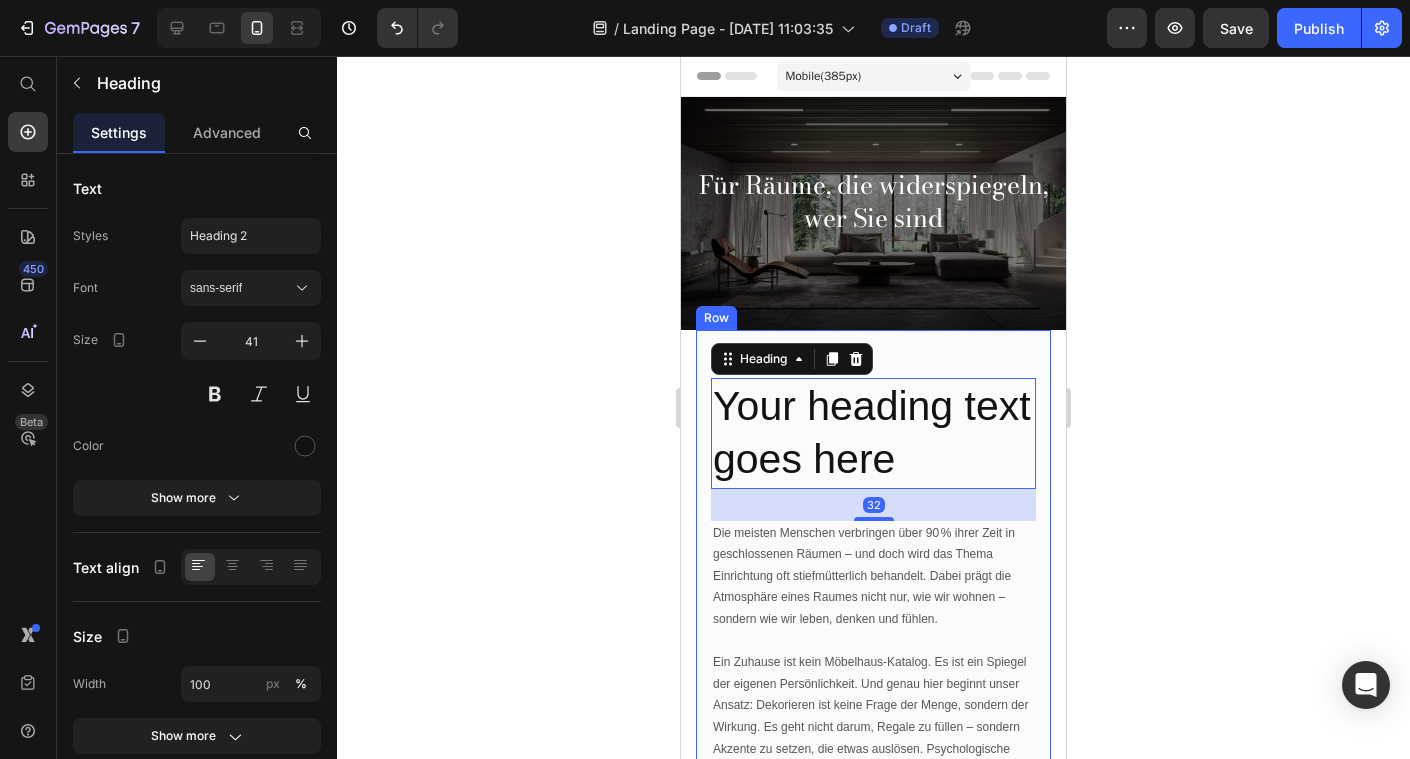 click on "Your heading text goes here" at bounding box center (873, 433) 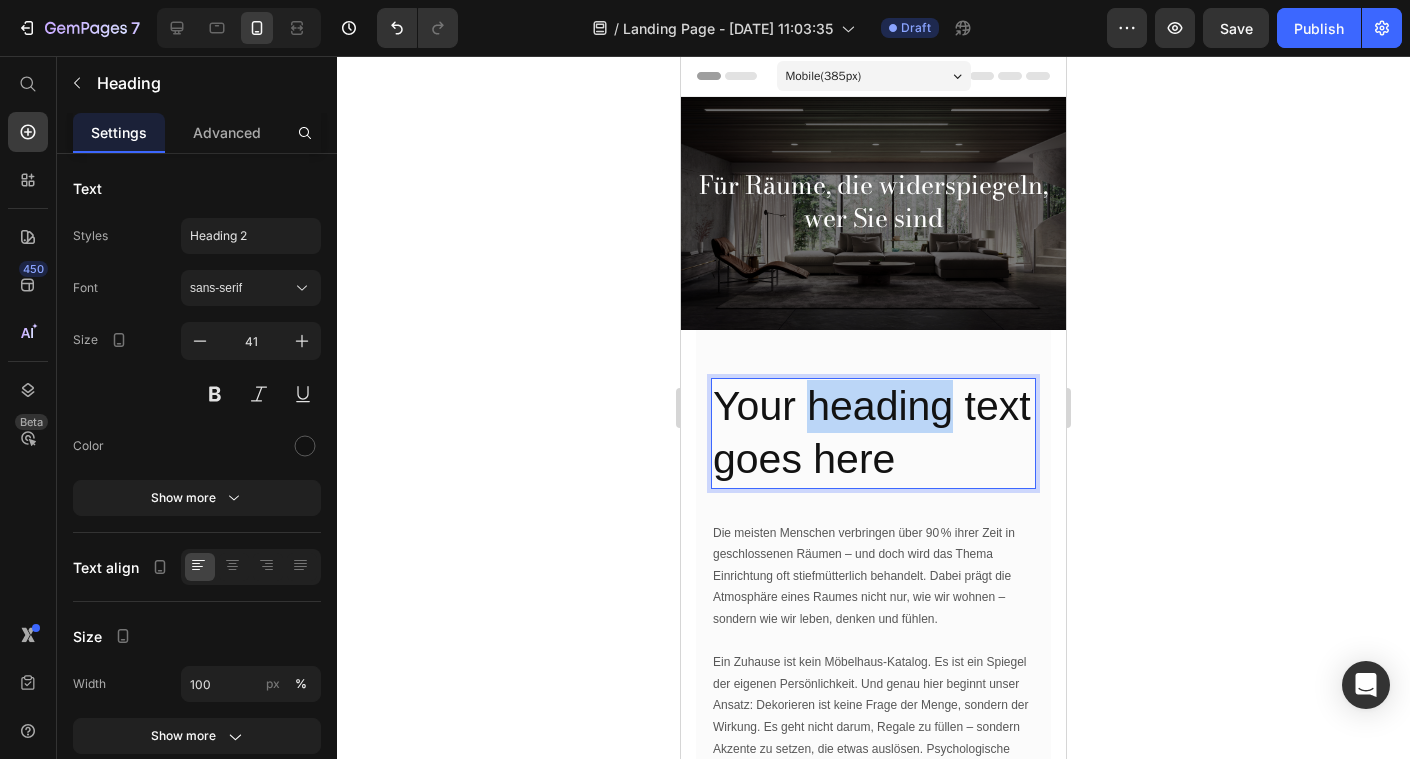 click on "Your heading text goes here" at bounding box center (873, 433) 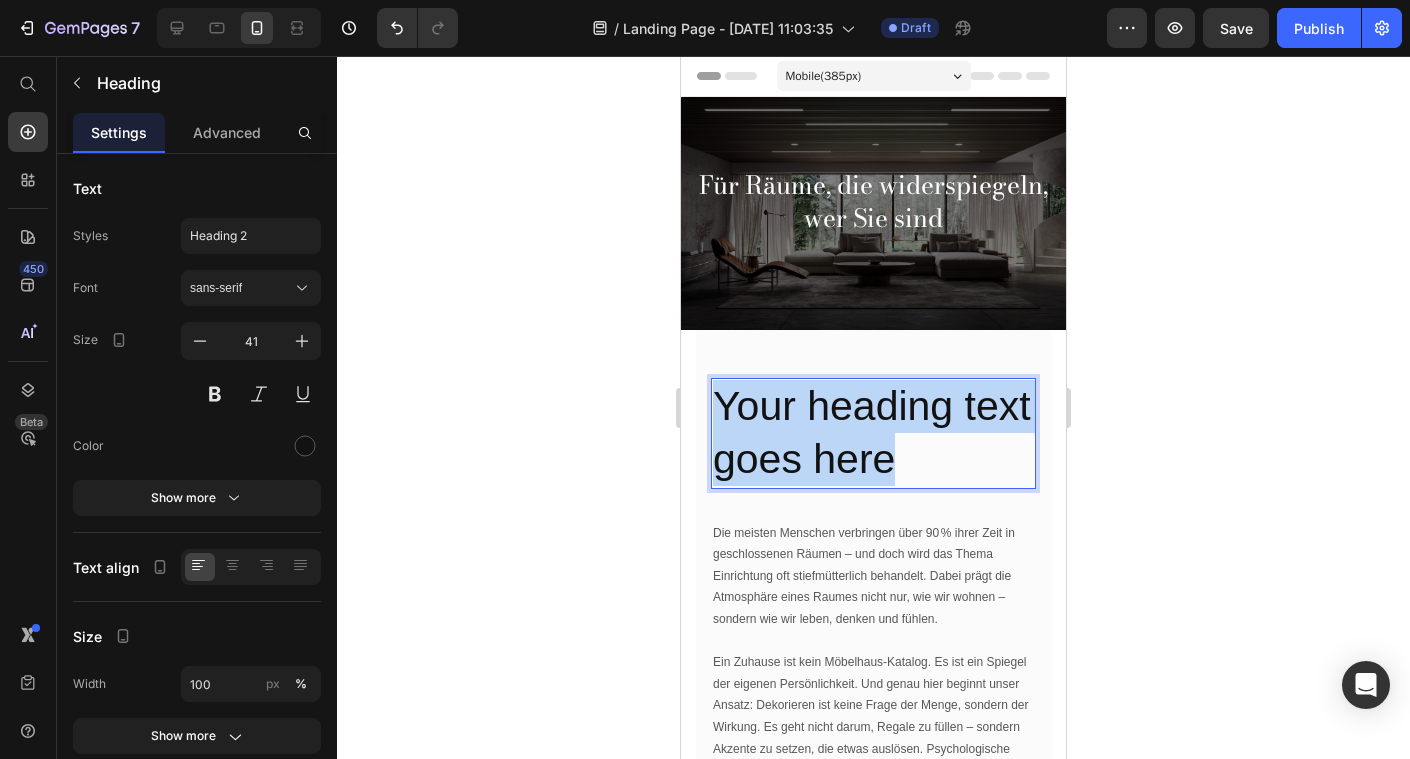 click on "Your heading text goes here" at bounding box center [873, 433] 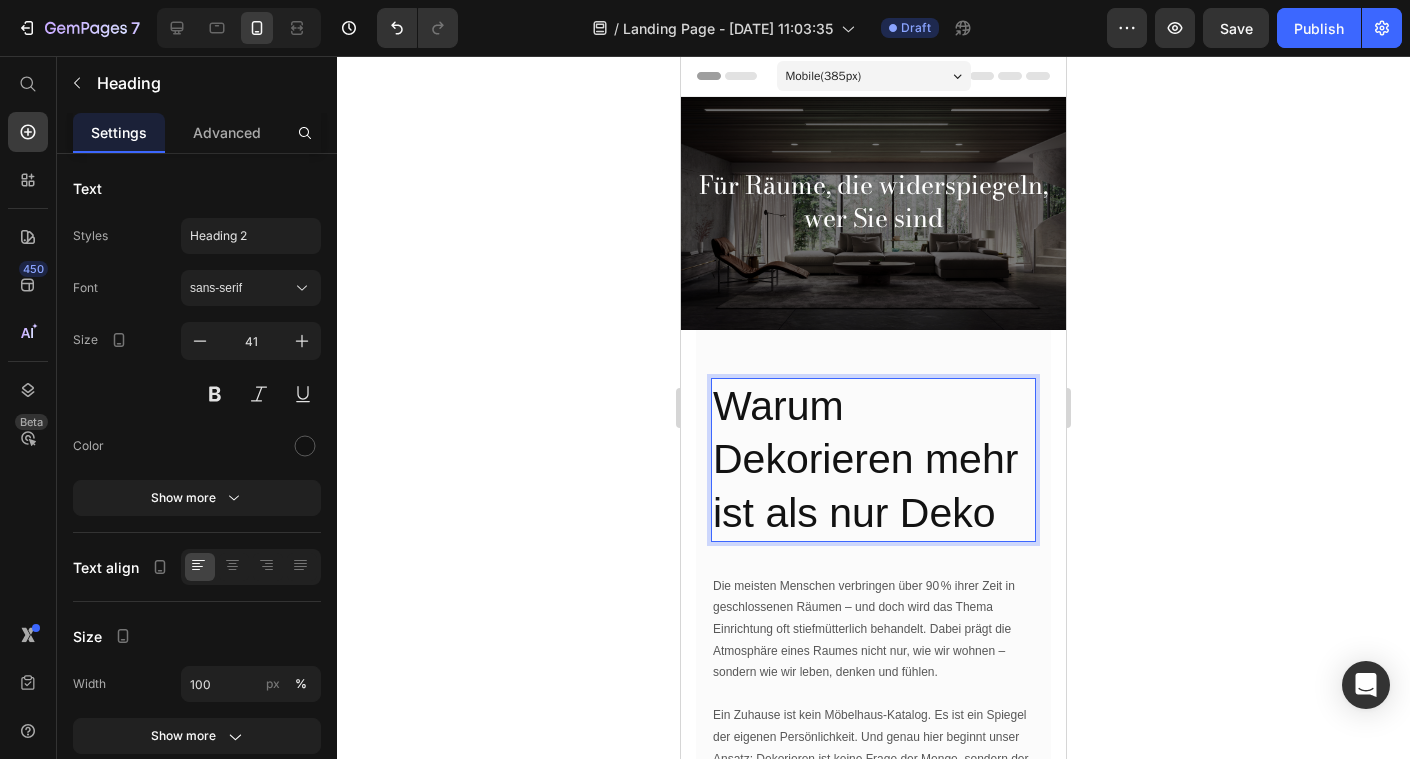 click 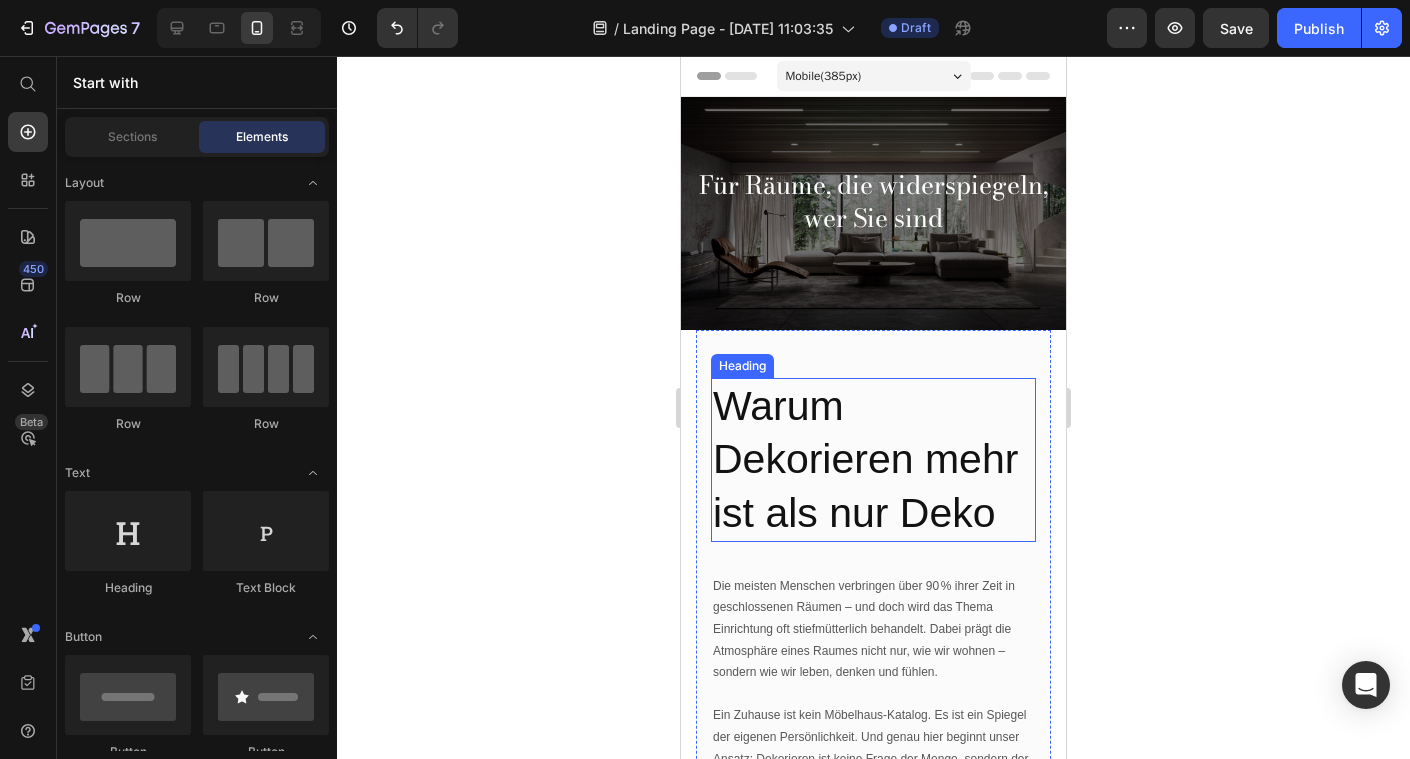 click on "Warum Dekorieren mehr ist als nur Deko" at bounding box center (873, 460) 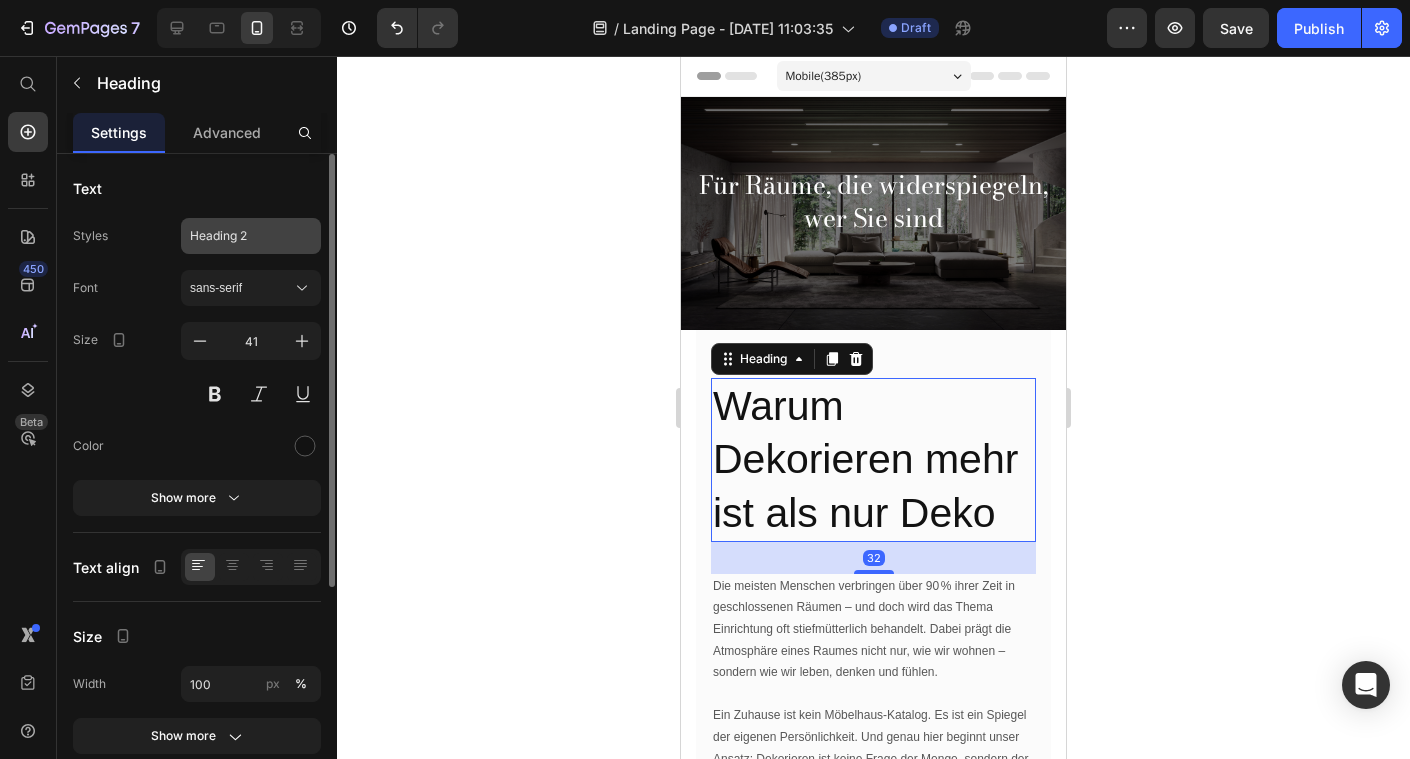 click on "Heading 2" at bounding box center [239, 236] 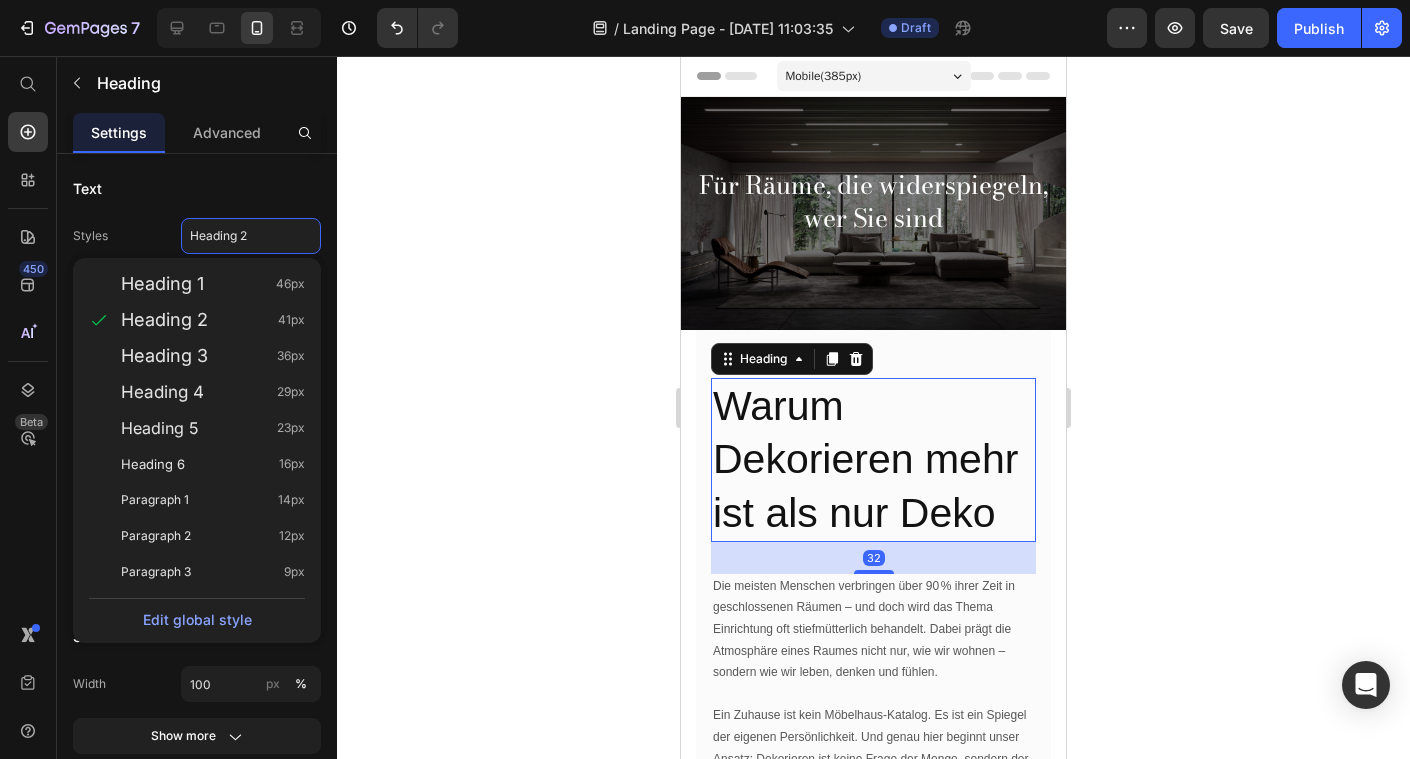 click 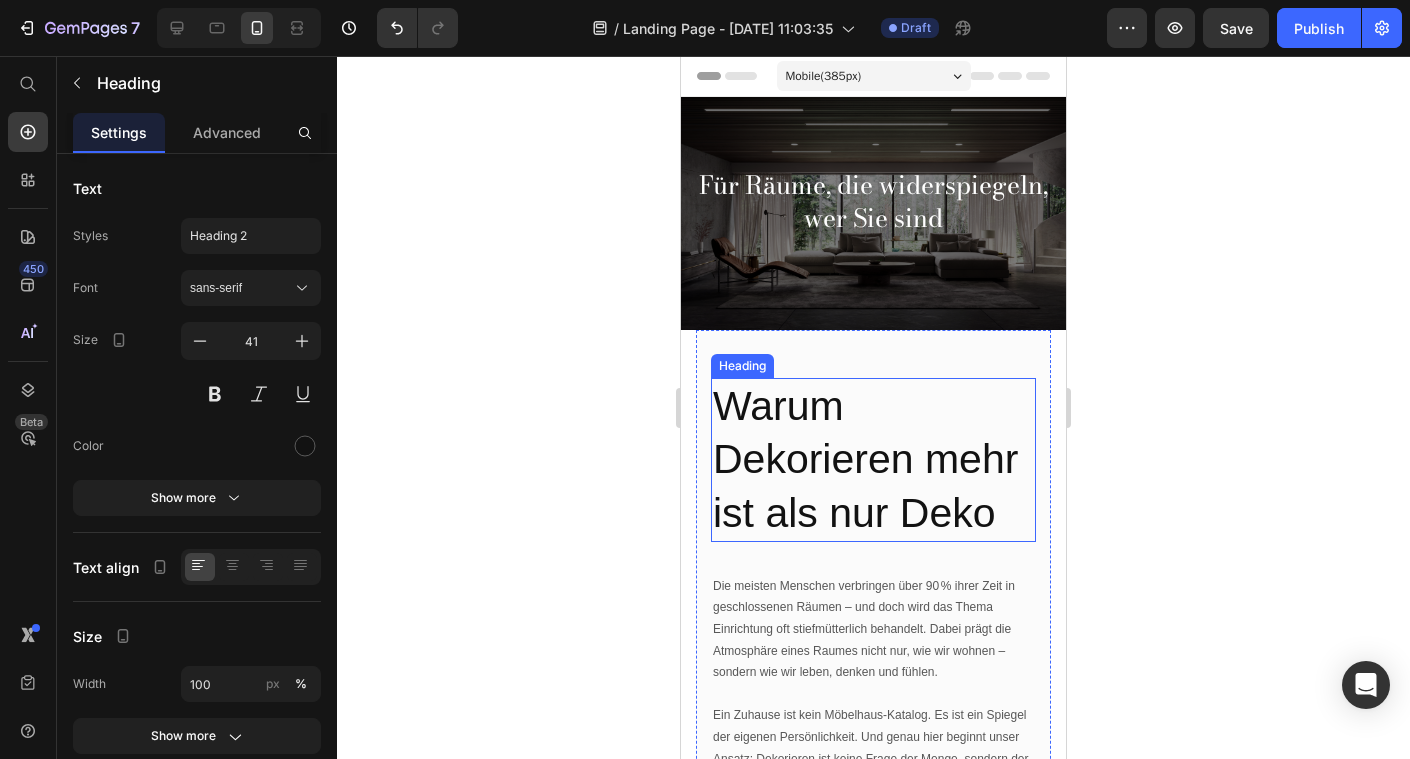 click on "Warum Dekorieren mehr ist als nur Deko" at bounding box center (873, 460) 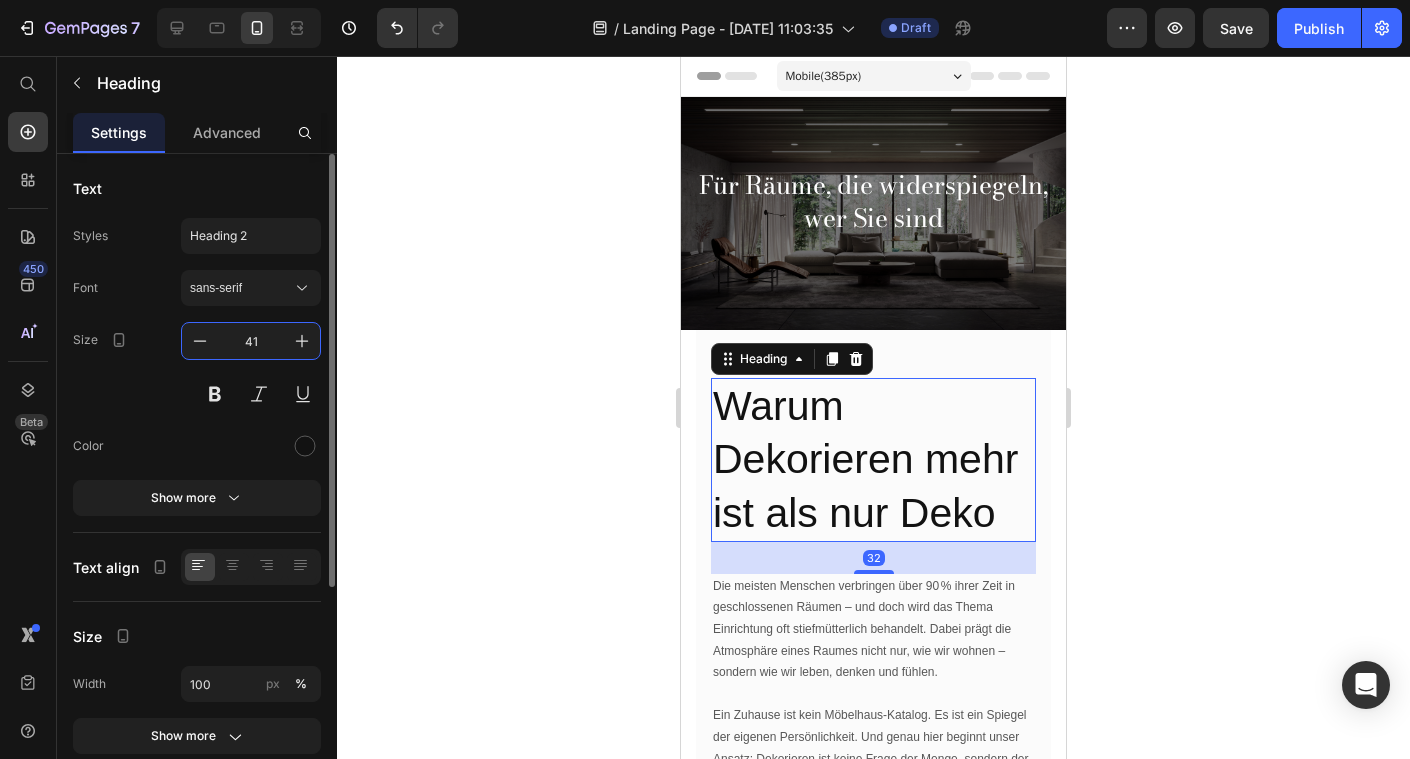 click on "41" at bounding box center (251, 341) 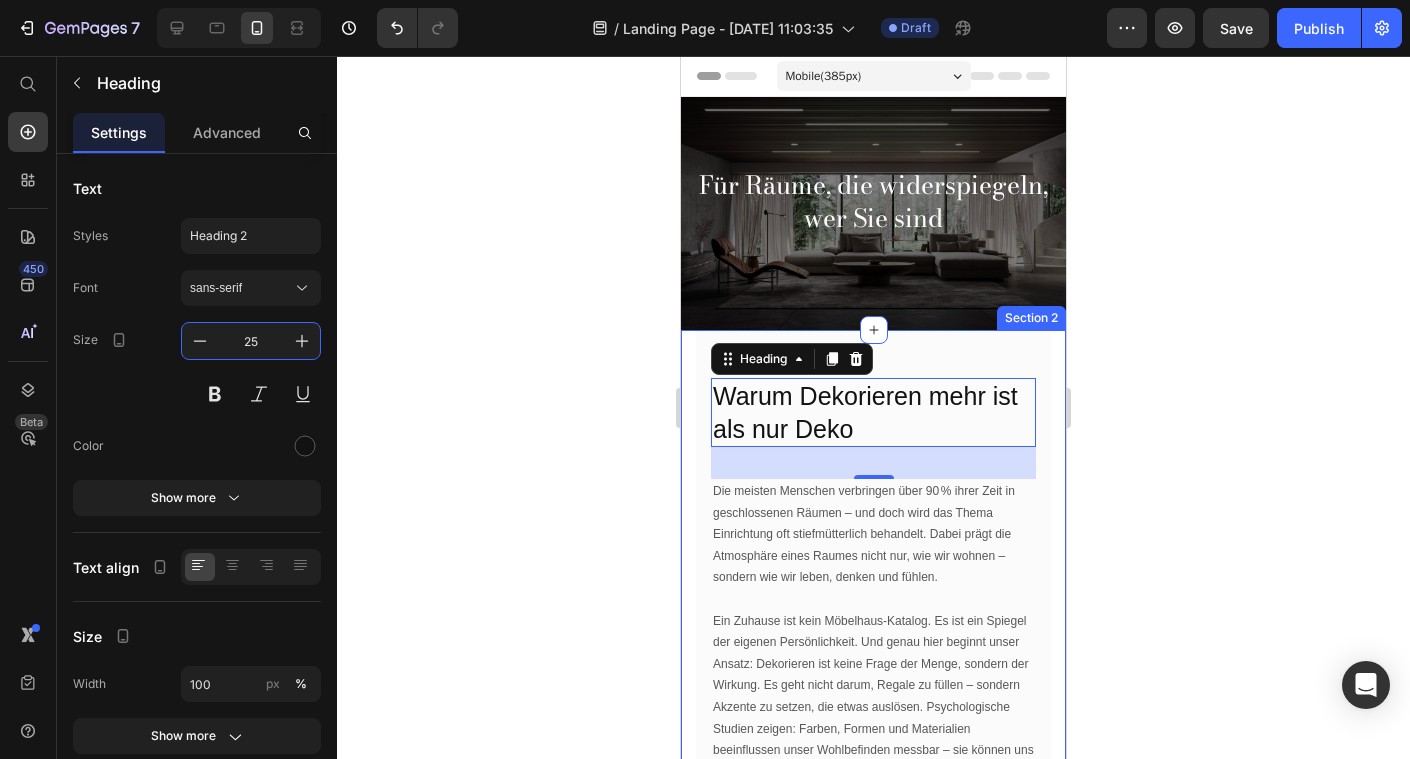 type on "25" 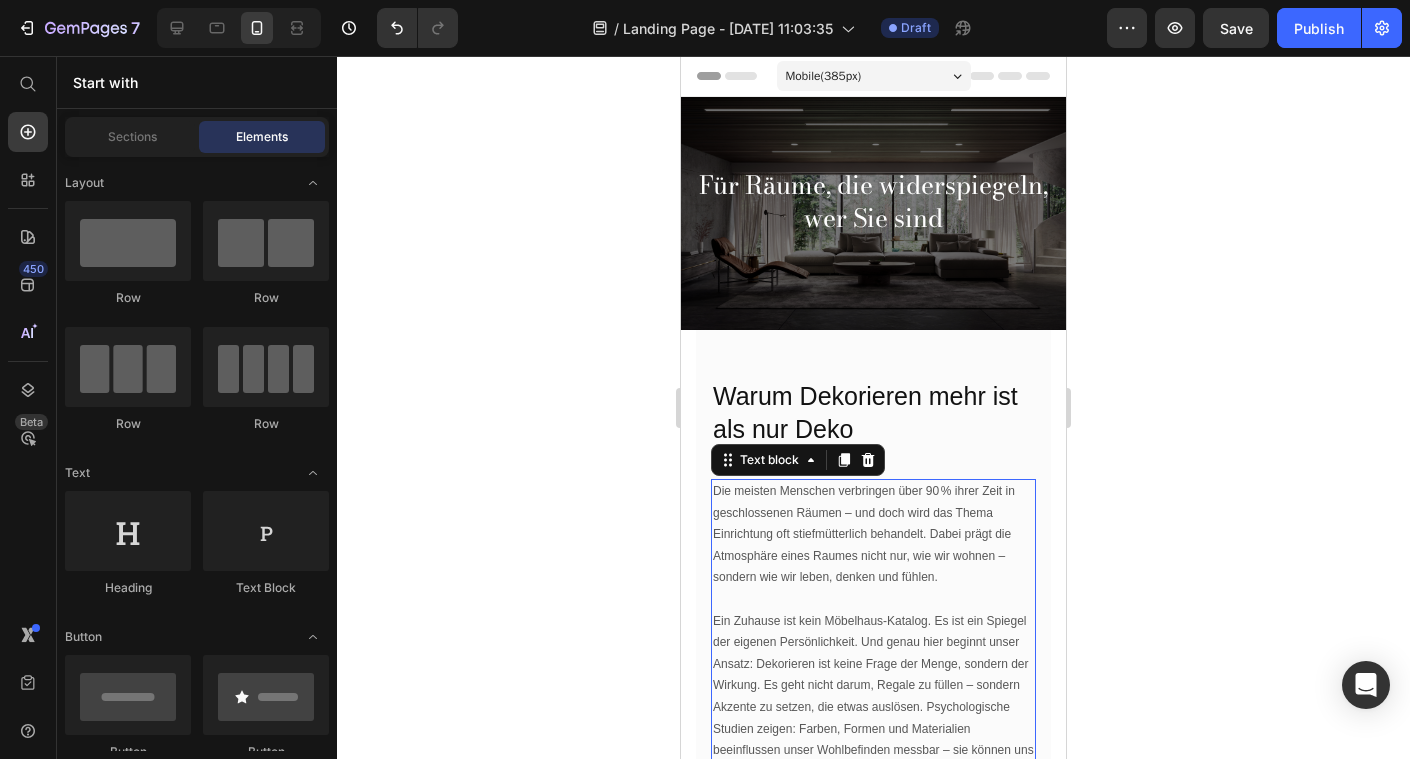 click on "Die meisten Menschen verbringen über 90 % ihrer Zeit in geschlossenen Räumen – und doch wird das Thema Einrichtung oft stiefmütterlich behandelt. Dabei prägt die Atmosphäre eines Raumes nicht nur, wie wir wohnen – sondern wie wir leben, denken und fühlen." at bounding box center [873, 535] 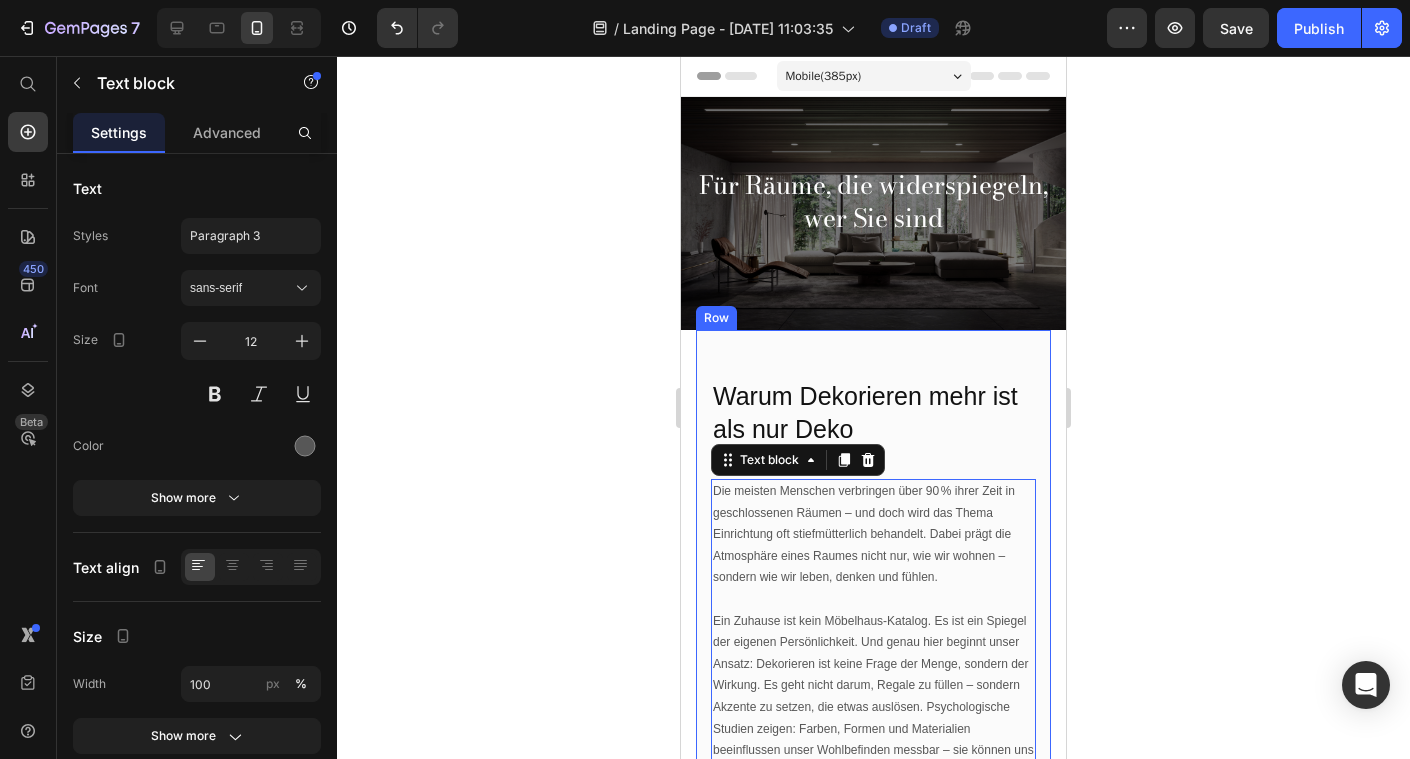 click on "Warum Dekorieren mehr ist als nur Deko" at bounding box center (873, 412) 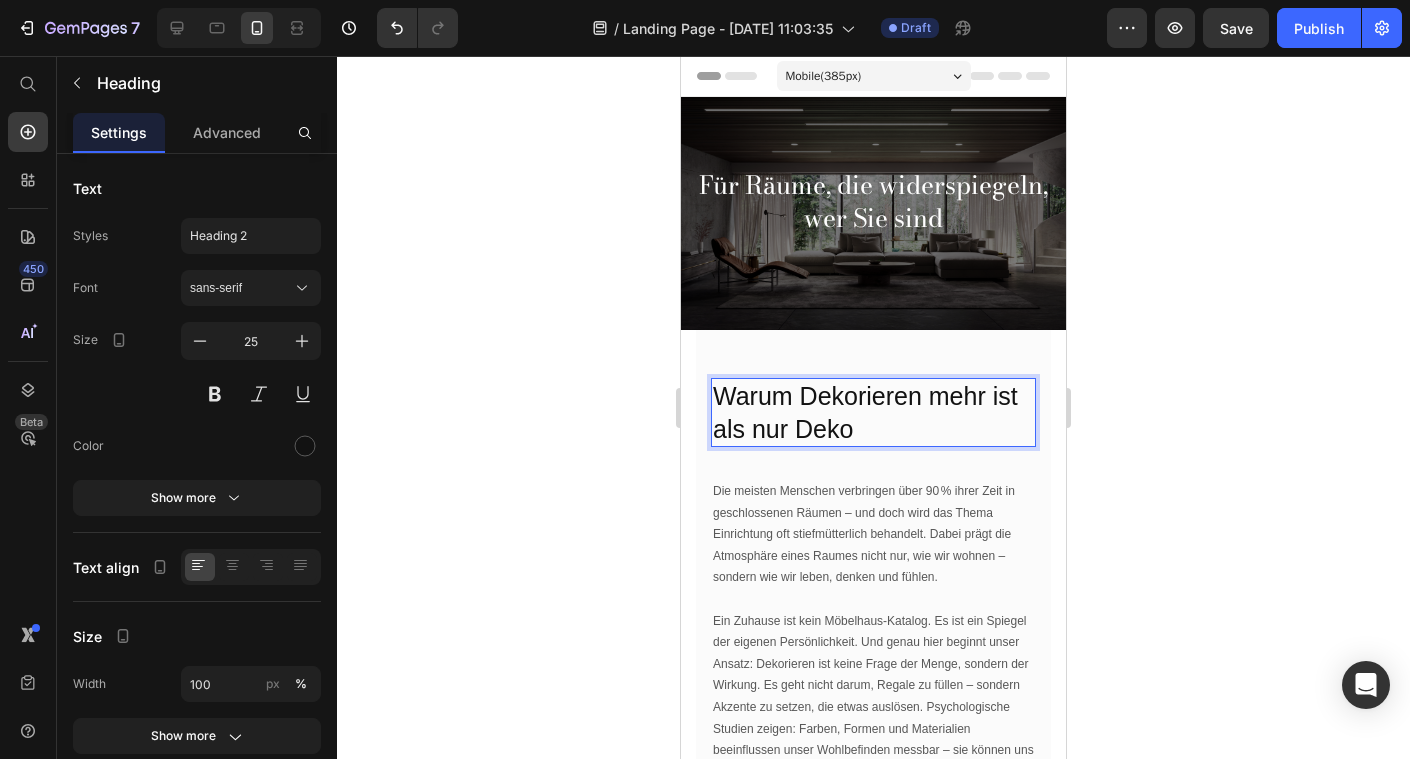 click 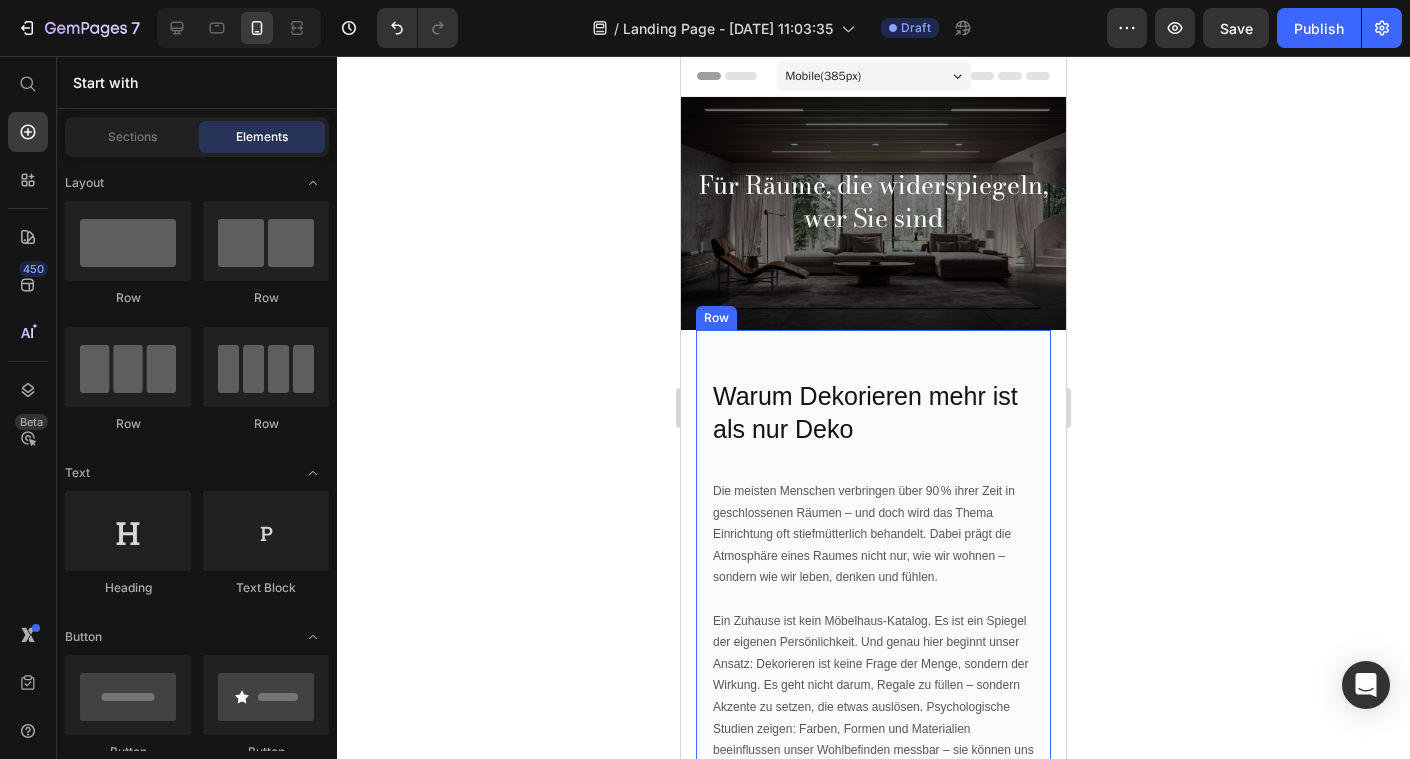 click on "Warum Dekorieren mehr ist als nur Deko" at bounding box center [873, 412] 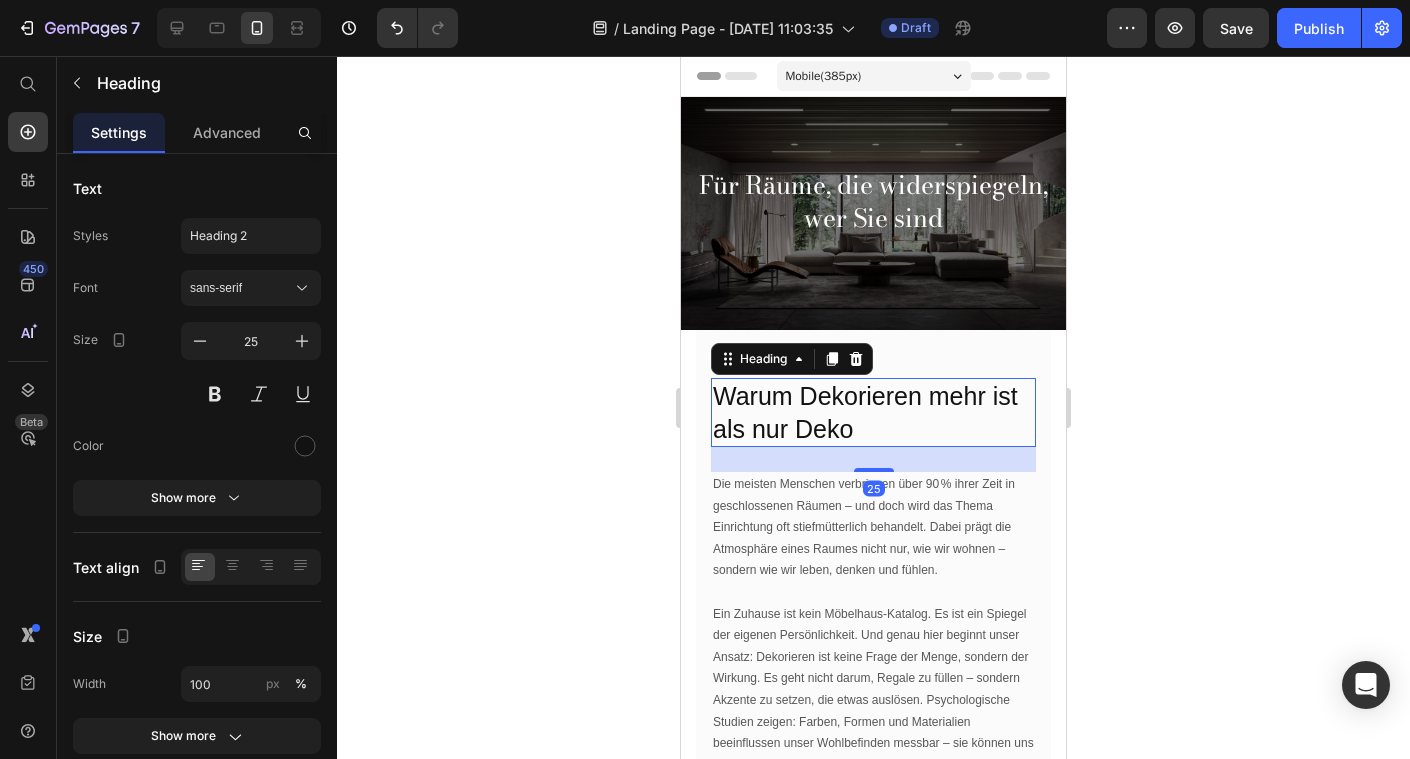 drag, startPoint x: 868, startPoint y: 475, endPoint x: 894, endPoint y: 468, distance: 26.925823 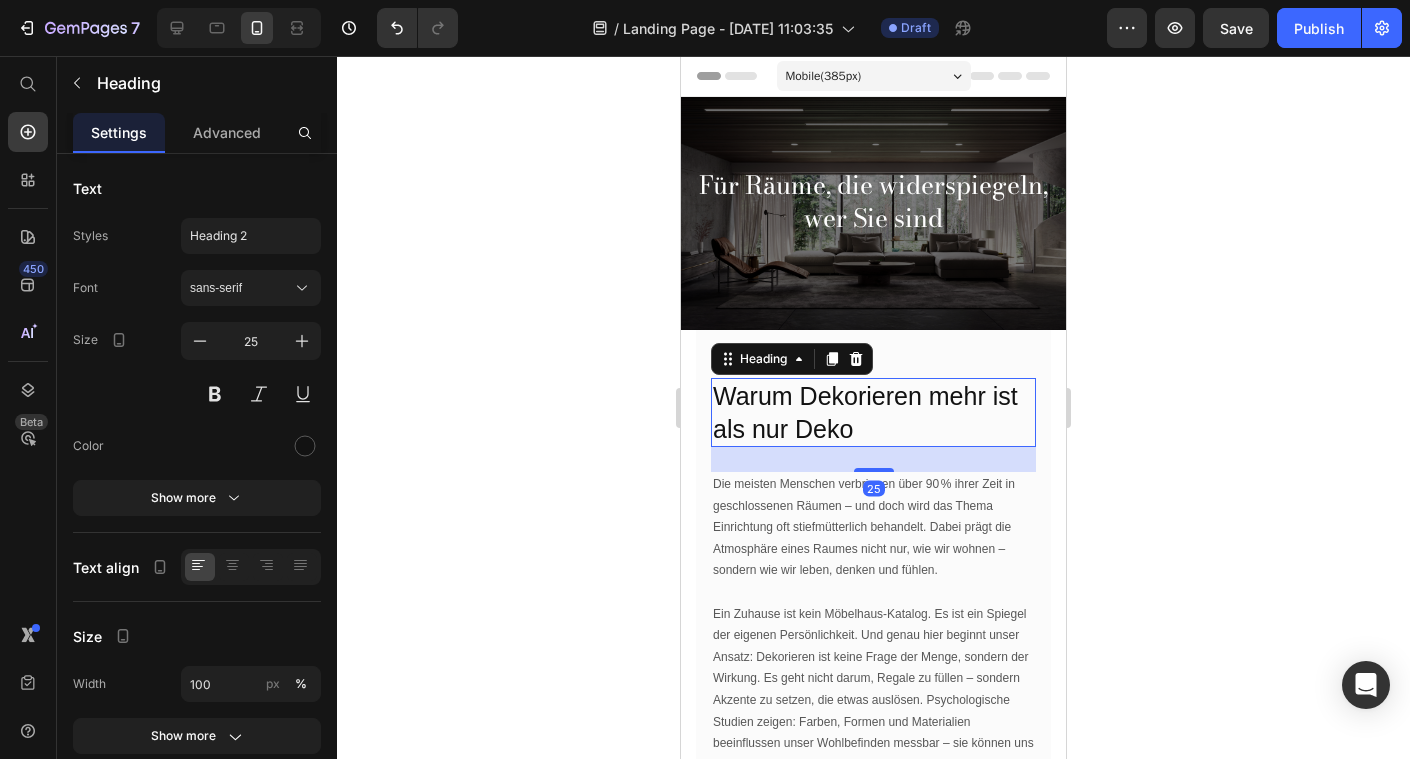 click 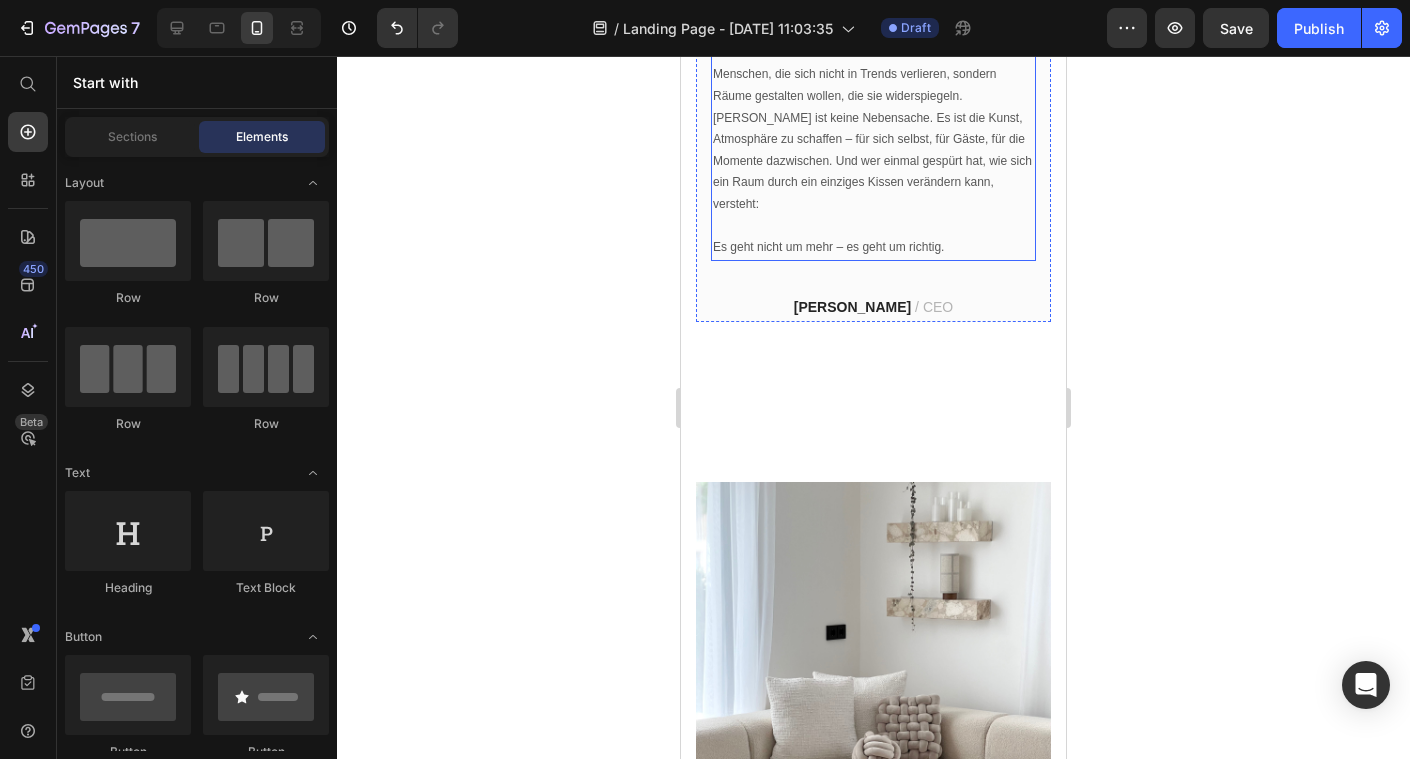 scroll, scrollTop: 920, scrollLeft: 0, axis: vertical 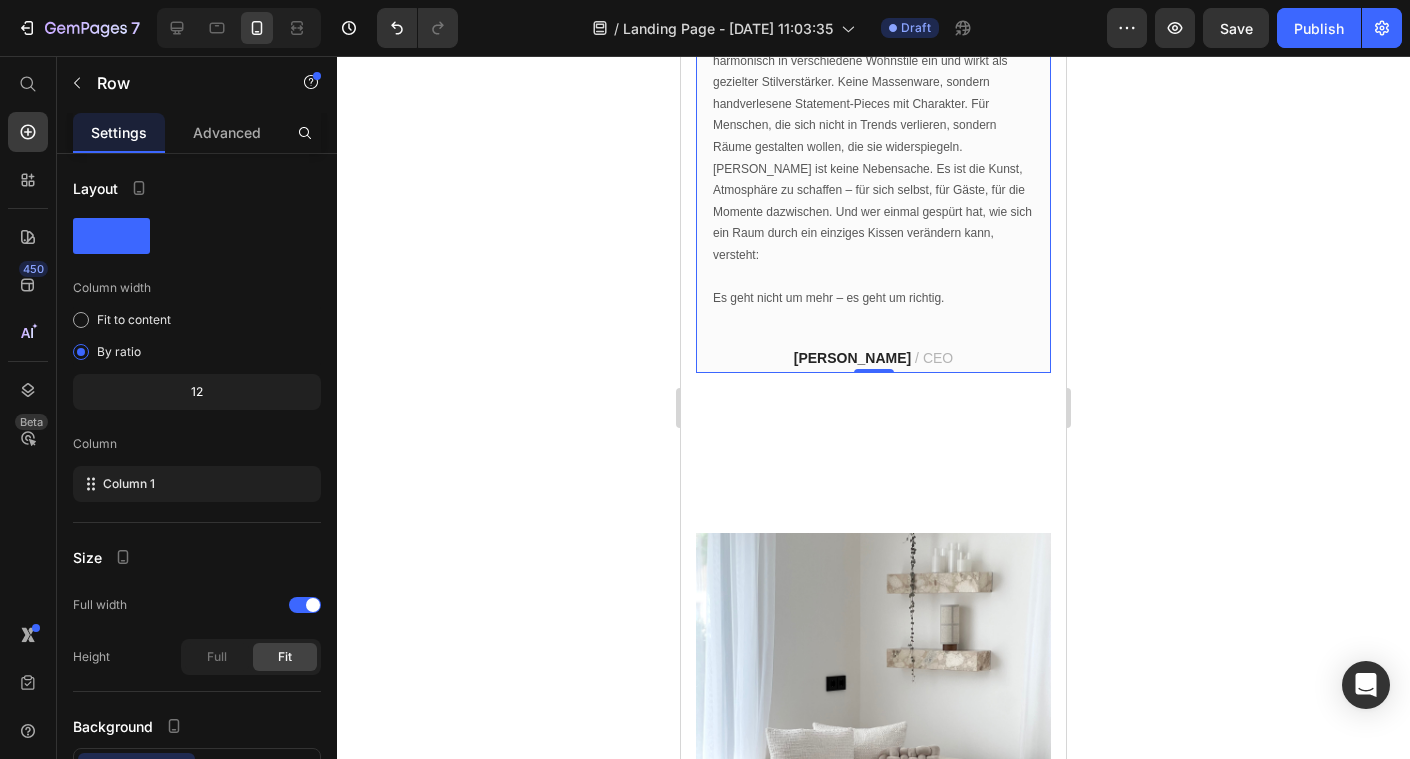 click on "Warum Dekorieren mehr ist als nur Deko Heading Die meisten Menschen verbringen über 90 % ihrer Zeit in geschlossenen Räumen – und doch wird das Thema Einrichtung oft stiefmütterlich behandelt. Dabei prägt die Atmosphäre eines Raumes nicht nur, wie wir wohnen – sondern wie wir leben, denken und fühlen.   Ein Zuhause ist kein Möbelhaus-Katalog. Es ist ein Spiegel der eigenen Persönlichkeit. Und genau hier beginnt unser Ansatz: Dekorieren ist keine Frage der Menge, sondern der Wirkung. Es geht nicht darum, Regale zu füllen – sondern Akzente zu setzen, die etwas auslösen. Psychologische Studien zeigen: Farben, Formen und Materialien beeinflussen unser Wohlbefinden messbar – sie können uns beruhigen, inspirieren oder das Gefühl geben, endlich angekommen zu sein.     Viele unserer Kundinnen kennen das: Man gibt Geld für Deko aus – doch am Ende sieht es aus wie bei allen anderen. Zu viel, zu unruhig, zu beliebig. Wir sagen: Schluss mit Deko-Chaos.       Text block James Frank   / CEO" at bounding box center [873, -85] 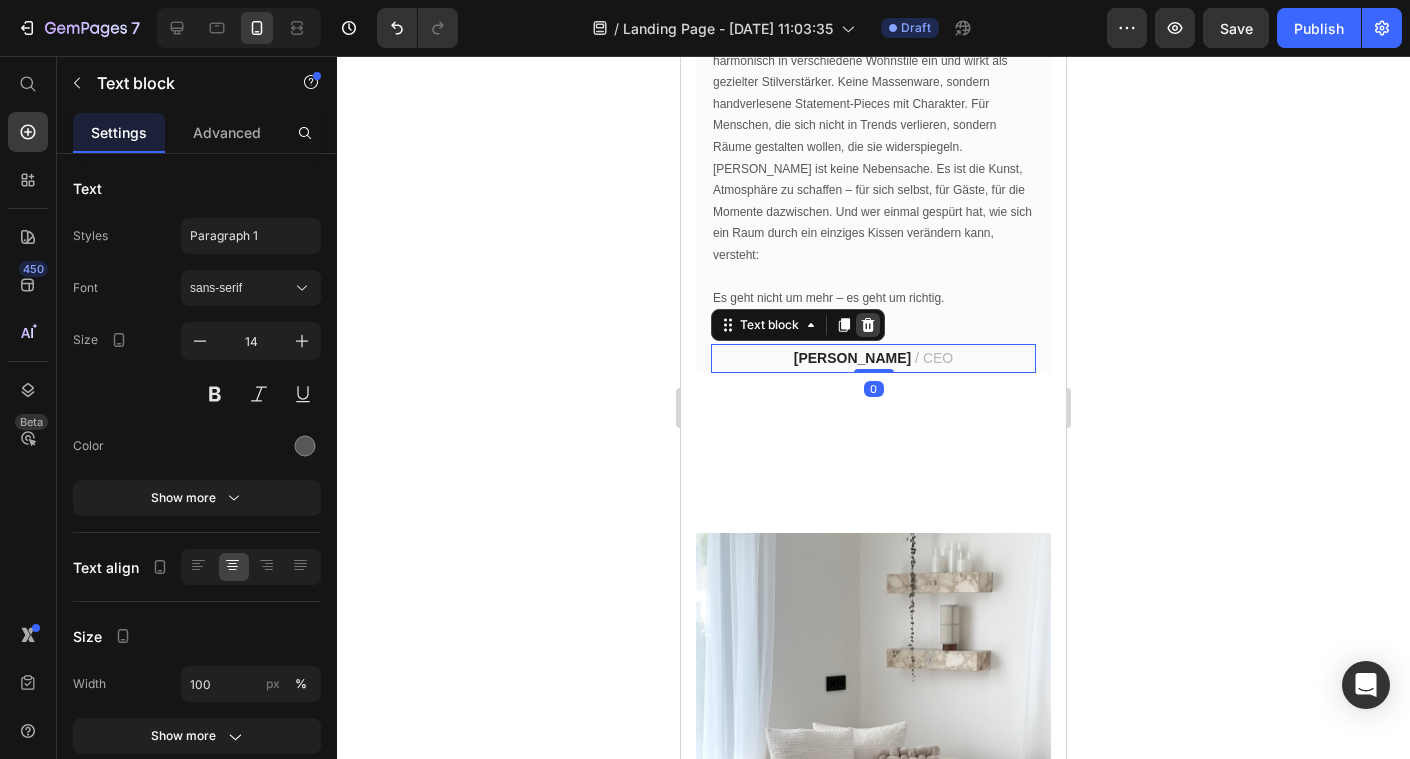 click 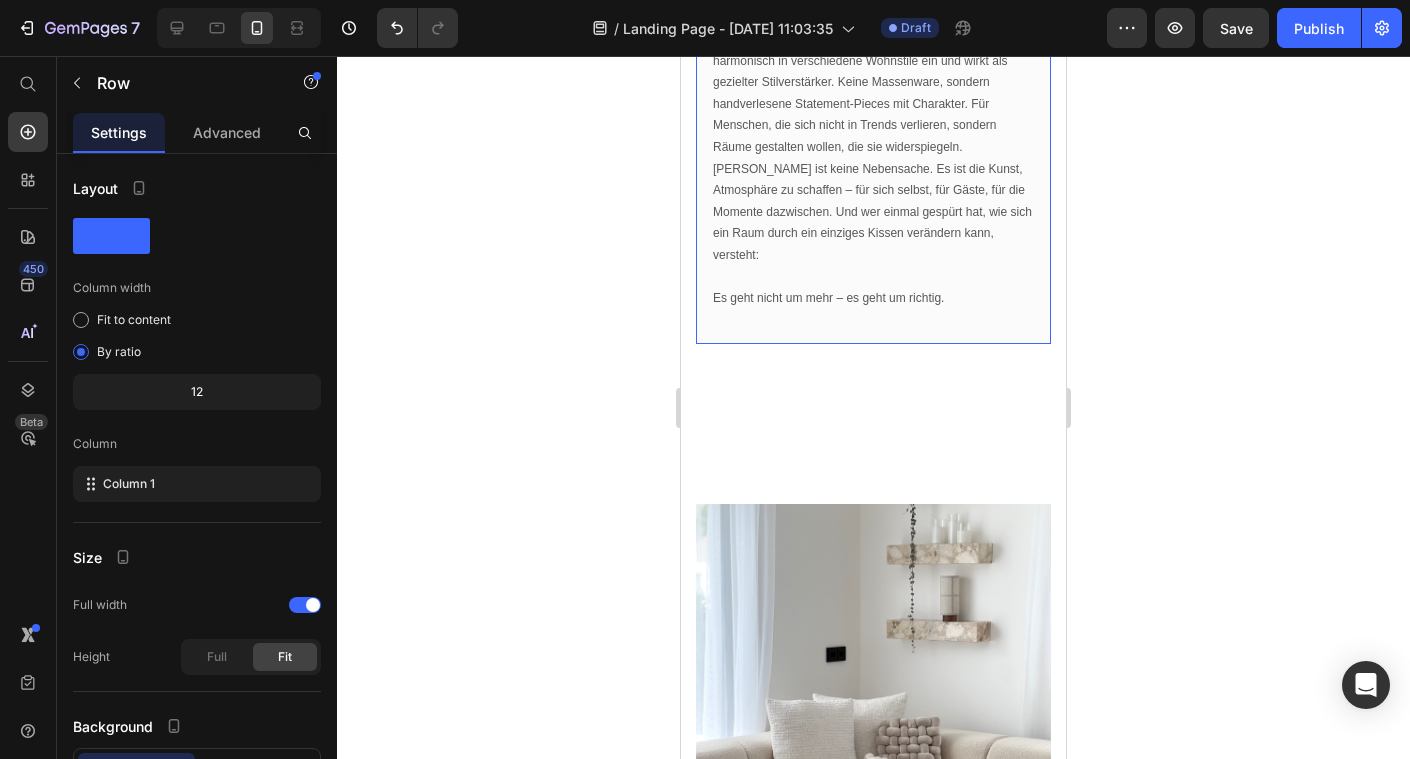 click on "Warum Dekorieren mehr ist als nur Deko Heading Die meisten Menschen verbringen über 90 % ihrer Zeit in geschlossenen Räumen – und doch wird das Thema Einrichtung oft stiefmütterlich behandelt. Dabei prägt die Atmosphäre eines Raumes nicht nur, wie wir wohnen – sondern wie wir leben, denken und fühlen.   Ein Zuhause ist kein Möbelhaus-Katalog. Es ist ein Spiegel der eigenen Persönlichkeit. Und genau hier beginnt unser Ansatz: Dekorieren ist keine Frage der Menge, sondern der Wirkung. Es geht nicht darum, Regale zu füllen – sondern Akzente zu setzen, die etwas auslösen. Psychologische Studien zeigen: Farben, Formen und Materialien beeinflussen unser Wohlbefinden messbar – sie können uns beruhigen, inspirieren oder das Gefühl geben, endlich angekommen zu sein.     Viele unserer Kundinnen kennen das: Man gibt Geld für Deko aus – doch am Ende sieht es aus wie bei allen anderen. Zu viel, zu unruhig, zu beliebig. Wir sagen: Schluss mit Deko-Chaos.       Text block" at bounding box center (873, -99) 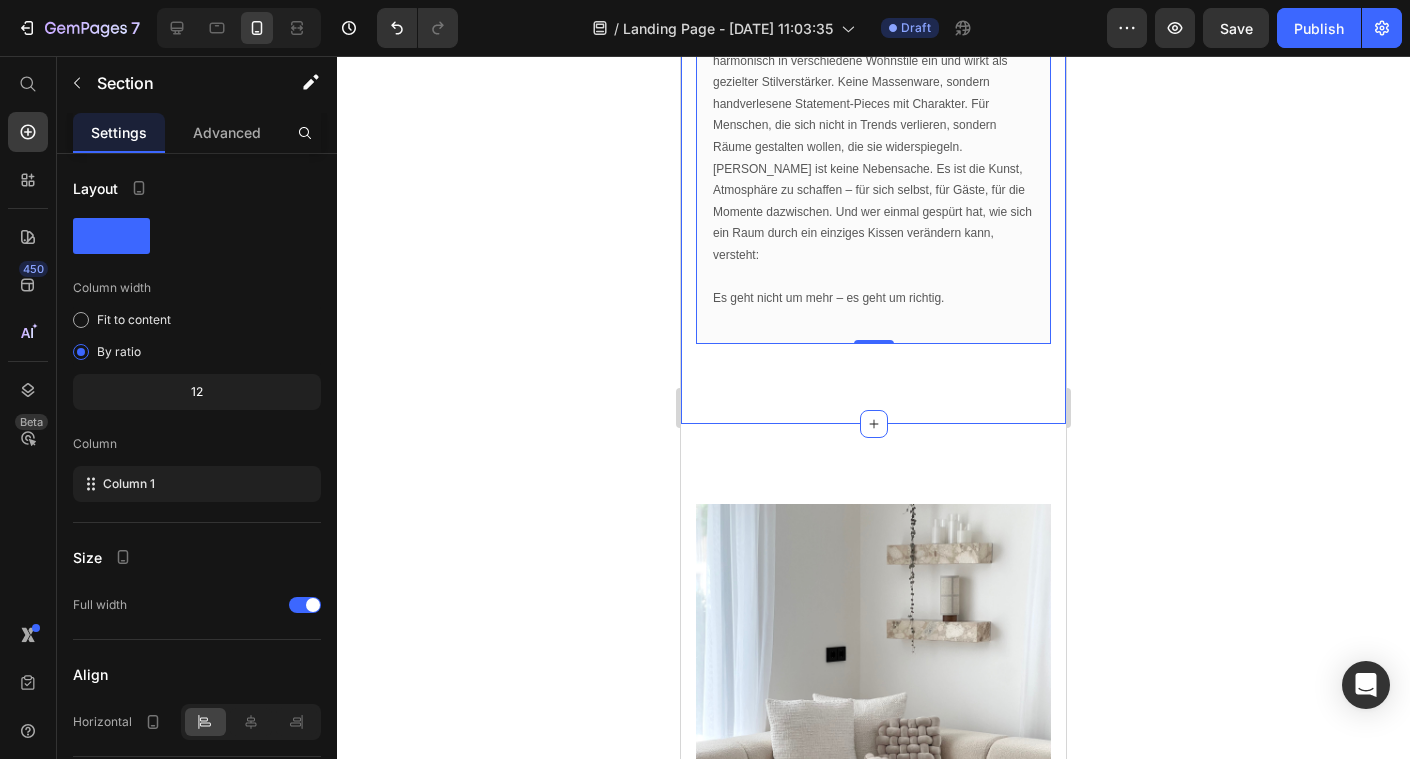 click on "Image Inspiring The World Heading Wenn Details den Unterschied machen Heading In einem Raum, der auf den ersten Blick schlicht wirkt, sind es die bewussten Details, die ihn lebendig und stimmig machen. Die sorgfältig platzierten Kissen, die dezente Farbwahl, das Spiel aus Formen und Texturen – nichts davon ist zufällig.   Gerade wer sich in den eigenen vier Wänden noch nicht vollständig „zu Hause“ fühlt, spürt oft, dass etwas fehlt – aber nicht was. Die Lösung liegt nicht in mehr, sondern in gezielter Auswahl: Ein einzelnes, gut gewähltes Accessoire kann das Raumgefühl komplett verändern.   Diese Art der Einrichtung strahlt Ruhe, Ästhetik und Persönlichkeit aus – und genau das erzeugt das Gefühl von Ankommen. Nicht laut, nicht überladen. Sondern bewusst. Text block Our Mission & Vision Heading Text block Image Row Dekorieren heißt nicht, Dinge zu platzieren Heading     Dein Stil braucht keine laute Bühne – nur die richtigen Akzente. Und genau die findest du hier. Text block" at bounding box center [873, 1504] 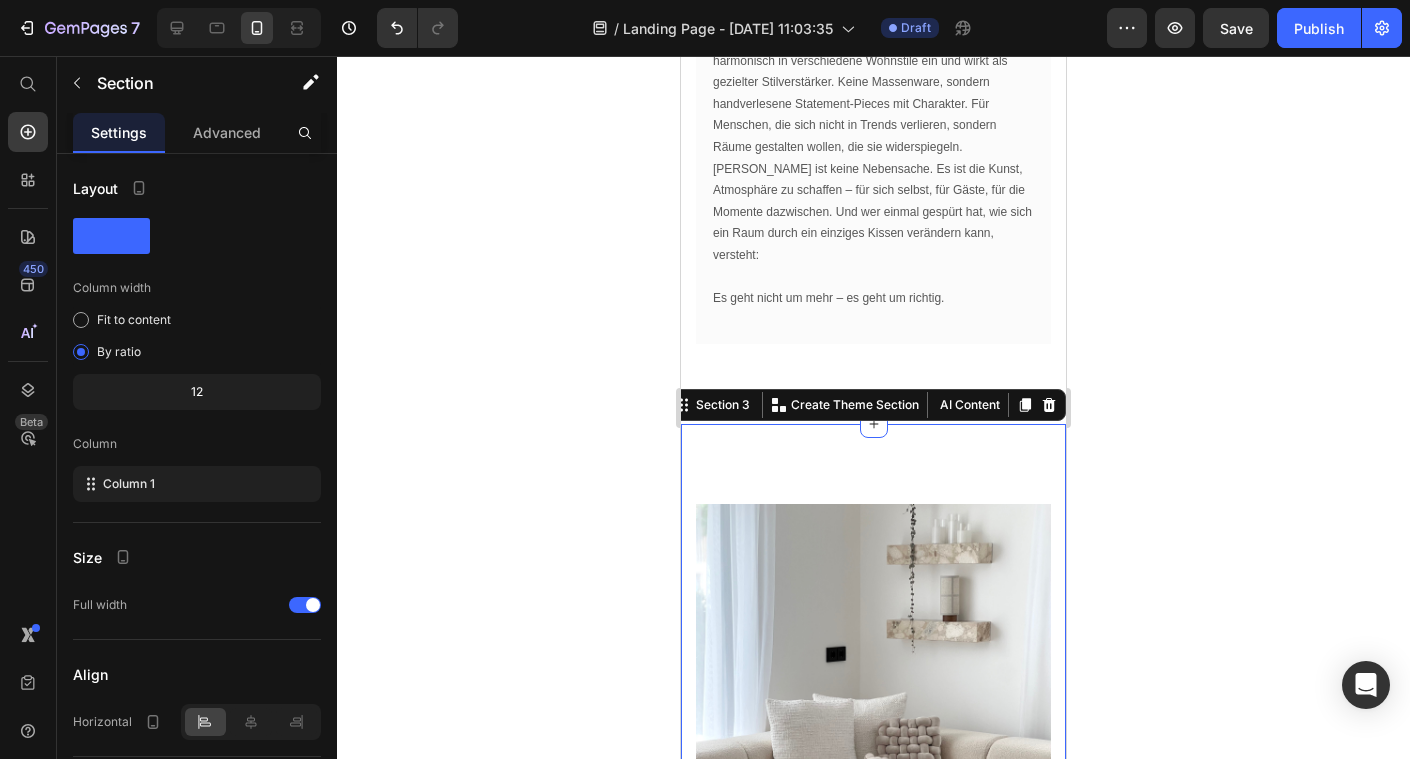click on "Image Warum Dekorieren mehr ist als nur Deko Heading Die meisten Menschen verbringen über 90 % ihrer Zeit in geschlossenen Räumen – und doch wird das Thema Einrichtung oft stiefmütterlich behandelt. Dabei prägt die Atmosphäre eines Raumes nicht nur, wie wir wohnen – sondern wie wir leben, denken und fühlen.   Ein Zuhause ist kein Möbelhaus-Katalog. Es ist ein Spiegel der eigenen Persönlichkeit. Und genau hier beginnt unser Ansatz: Dekorieren ist keine Frage der Menge, sondern der Wirkung. Es geht nicht darum, Regale zu füllen – sondern Akzente zu setzen, die etwas auslösen. Psychologische Studien zeigen: Farben, Formen und Materialien beeinflussen unser Wohlbefinden messbar – sie können uns beruhigen, inspirieren oder das Gefühl geben, endlich angekommen zu sein.     Viele unserer Kundinnen kennen das: Man gibt Geld für Deko aus – doch am Ende sieht es aus wie bei allen anderen. Zu viel, zu unruhig, zu beliebig. Wir sagen: Schluss mit Deko-Chaos.       Text block Row Row" at bounding box center [873, -83] 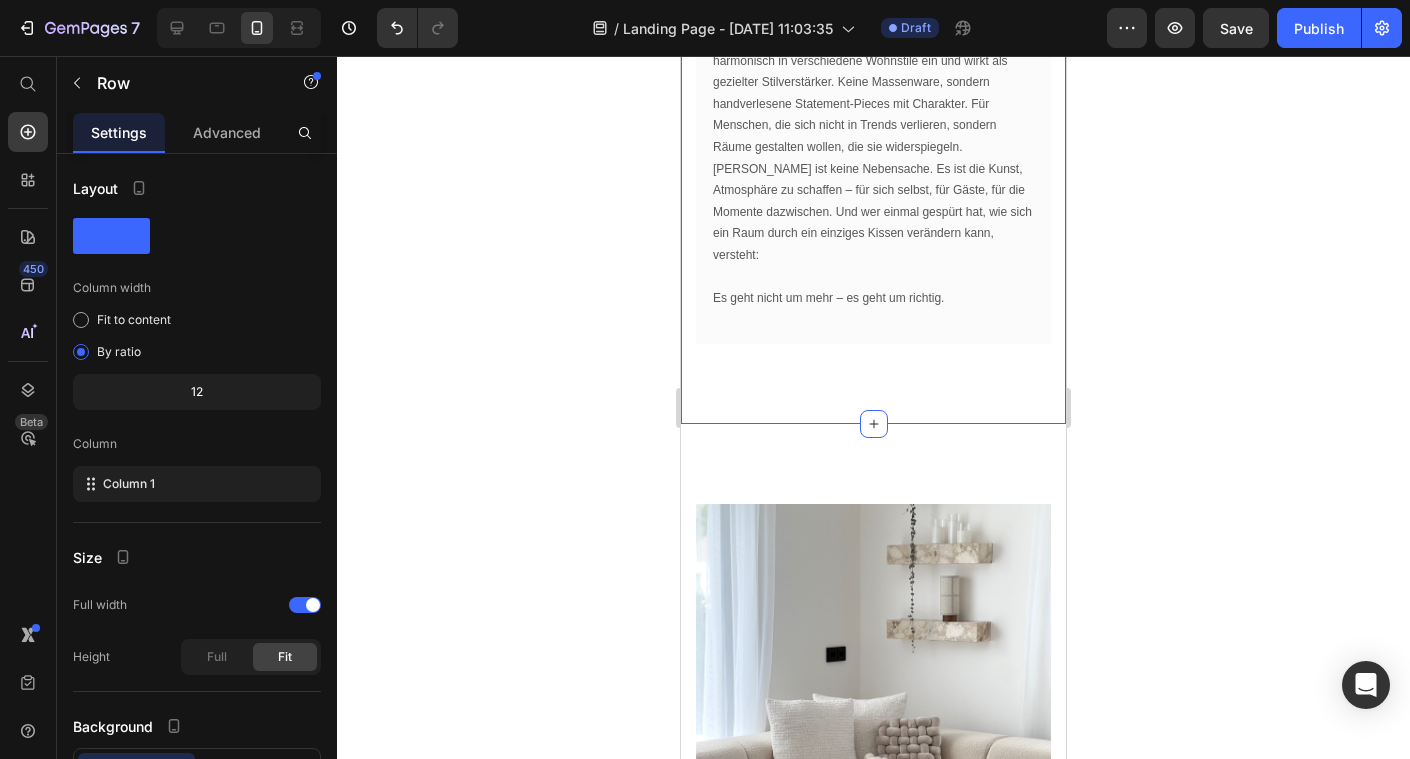 click on "Warum Dekorieren mehr ist als nur Deko Heading Die meisten Menschen verbringen über 90 % ihrer Zeit in geschlossenen Räumen – und doch wird das Thema Einrichtung oft stiefmütterlich behandelt. Dabei prägt die Atmosphäre eines Raumes nicht nur, wie wir wohnen – sondern wie wir leben, denken und fühlen.   Ein Zuhause ist kein Möbelhaus-Katalog. Es ist ein Spiegel der eigenen Persönlichkeit. Und genau hier beginnt unser Ansatz: Dekorieren ist keine Frage der Menge, sondern der Wirkung. Es geht nicht darum, Regale zu füllen – sondern Akzente zu setzen, die etwas auslösen. Psychologische Studien zeigen: Farben, Formen und Materialien beeinflussen unser Wohlbefinden messbar – sie können uns beruhigen, inspirieren oder das Gefühl geben, endlich angekommen zu sein.     Viele unserer Kundinnen kennen das: Man gibt Geld für Deko aus – doch am Ende sieht es aus wie bei allen anderen. Zu viel, zu unruhig, zu beliebig. Wir sagen: Schluss mit Deko-Chaos.       Text block" at bounding box center (873, -99) 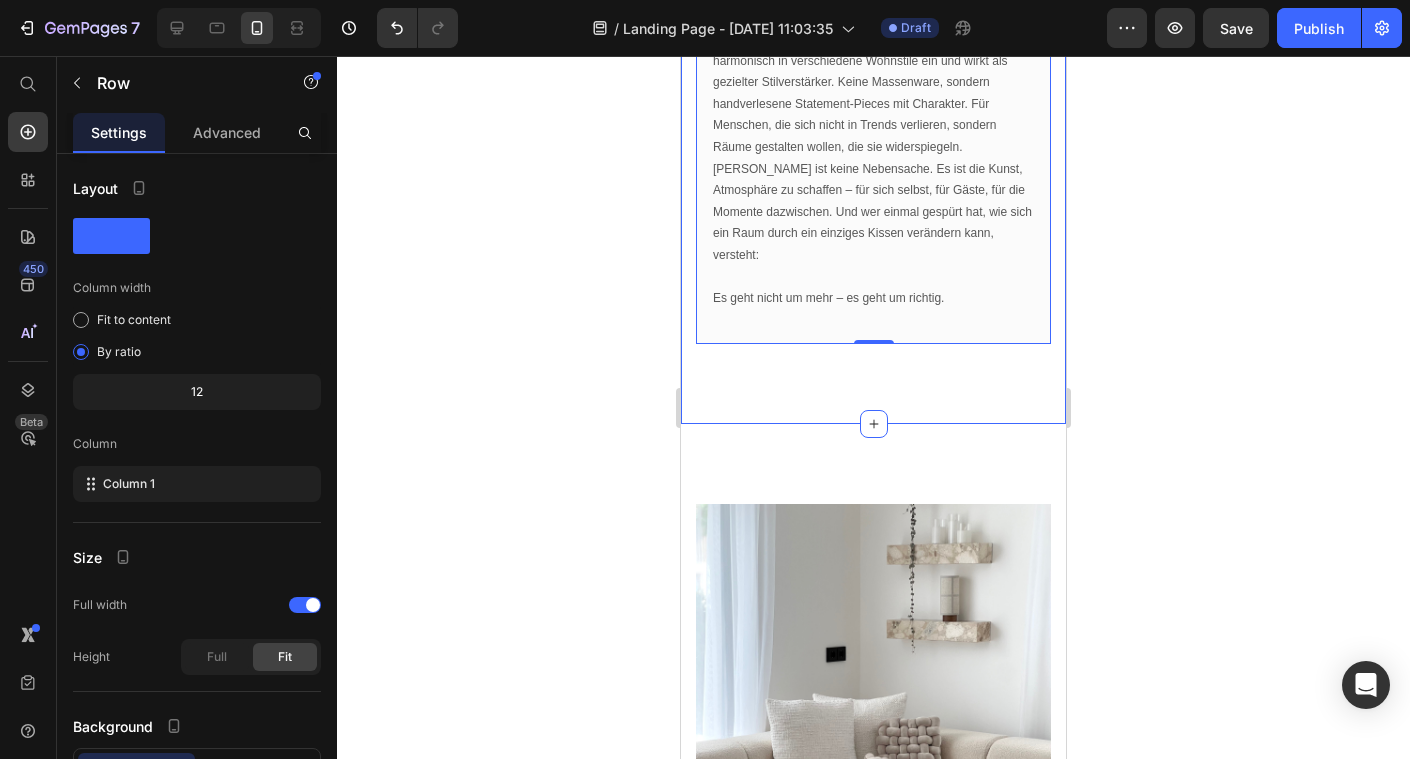 click on "Image Warum Dekorieren mehr ist als nur Deko Heading Die meisten Menschen verbringen über 90 % ihrer Zeit in geschlossenen Räumen – und doch wird das Thema Einrichtung oft stiefmütterlich behandelt. Dabei prägt die Atmosphäre eines Raumes nicht nur, wie wir wohnen – sondern wie wir leben, denken und fühlen.   Ein Zuhause ist kein Möbelhaus-Katalog. Es ist ein Spiegel der eigenen Persönlichkeit. Und genau hier beginnt unser Ansatz: Dekorieren ist keine Frage der Menge, sondern der Wirkung. Es geht nicht darum, Regale zu füllen – sondern Akzente zu setzen, die etwas auslösen. Psychologische Studien zeigen: Farben, Formen und Materialien beeinflussen unser Wohlbefinden messbar – sie können uns beruhigen, inspirieren oder das Gefühl geben, endlich angekommen zu sein.     Viele unserer Kundinnen kennen das: Man gibt Geld für Deko aus – doch am Ende sieht es aus wie bei allen anderen. Zu viel, zu unruhig, zu beliebig. Wir sagen: Schluss mit Deko-Chaos.       Text block Row   0 Row" at bounding box center [873, -83] 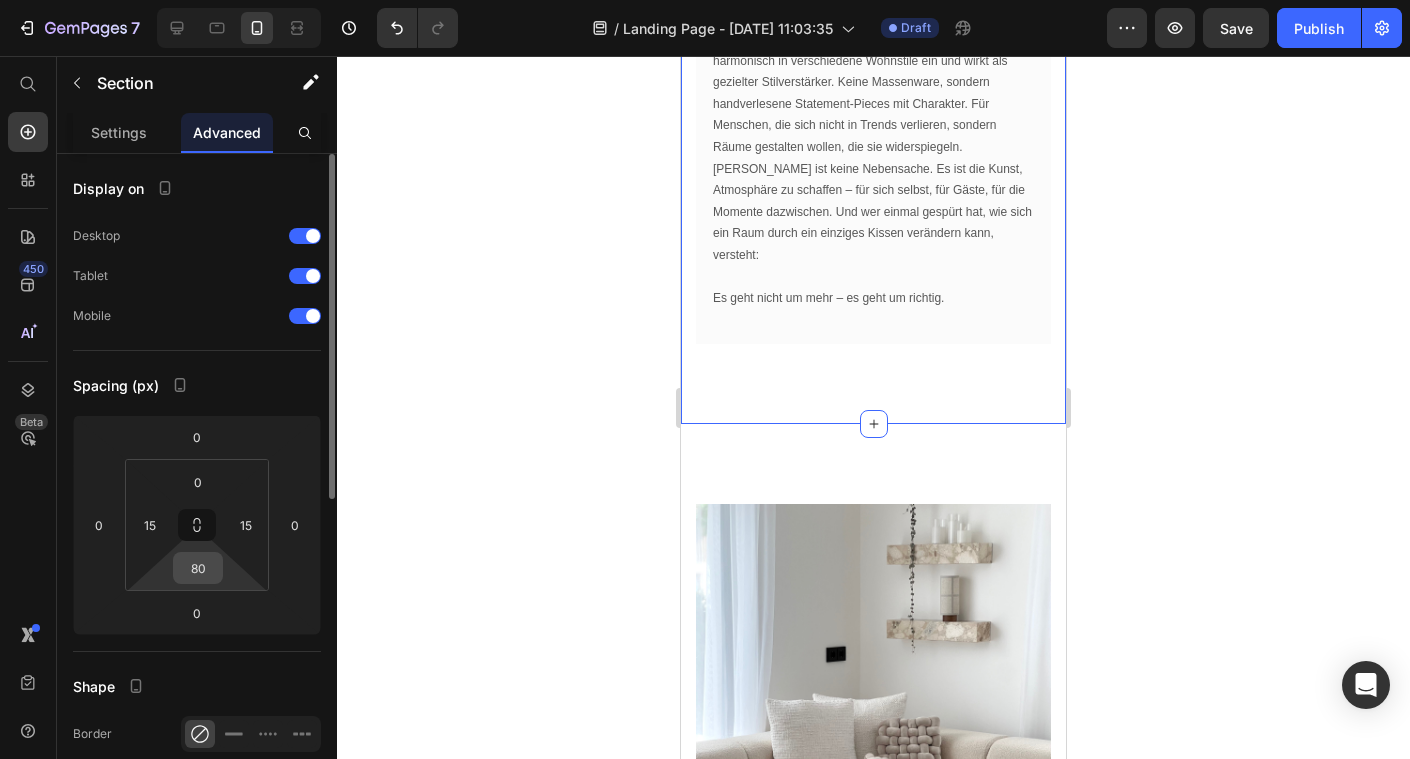 click on "80" at bounding box center (198, 568) 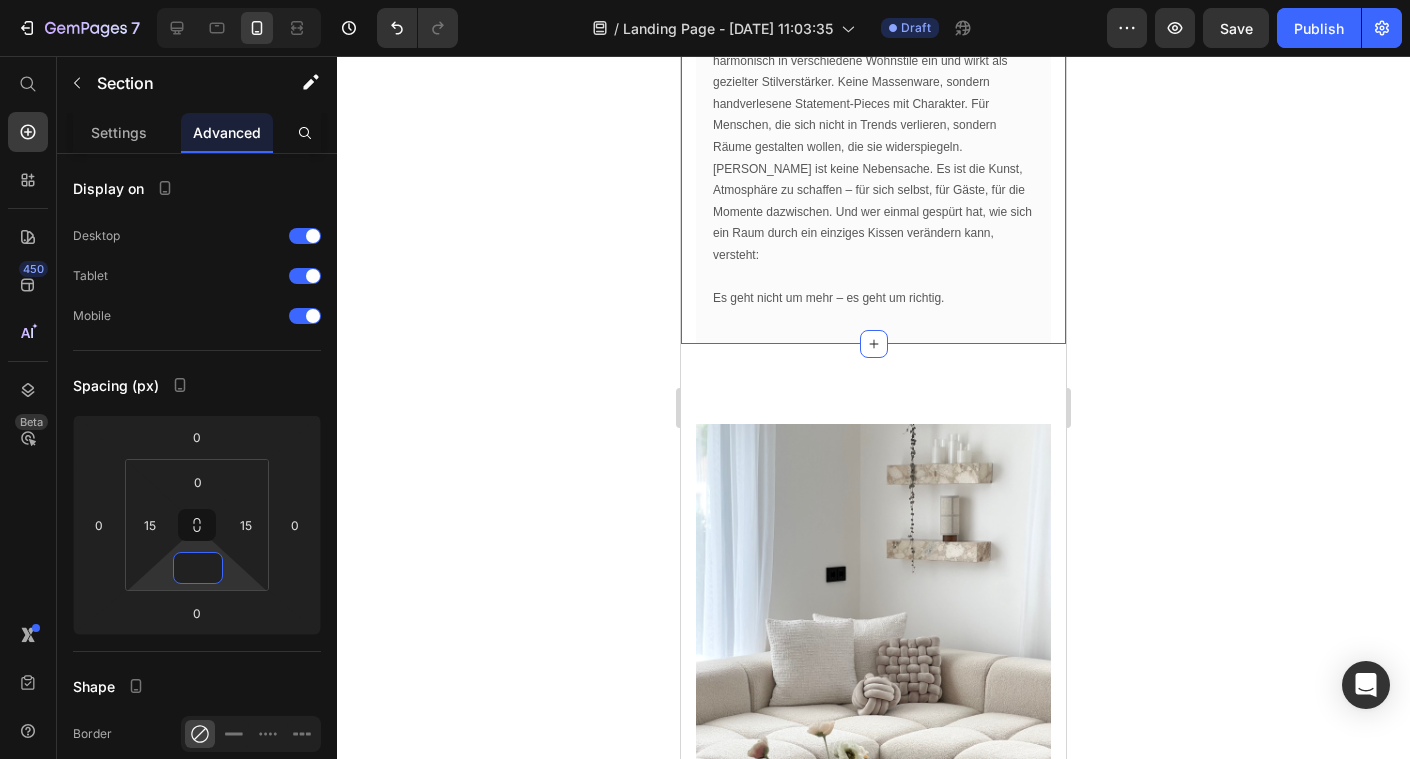 type on "0" 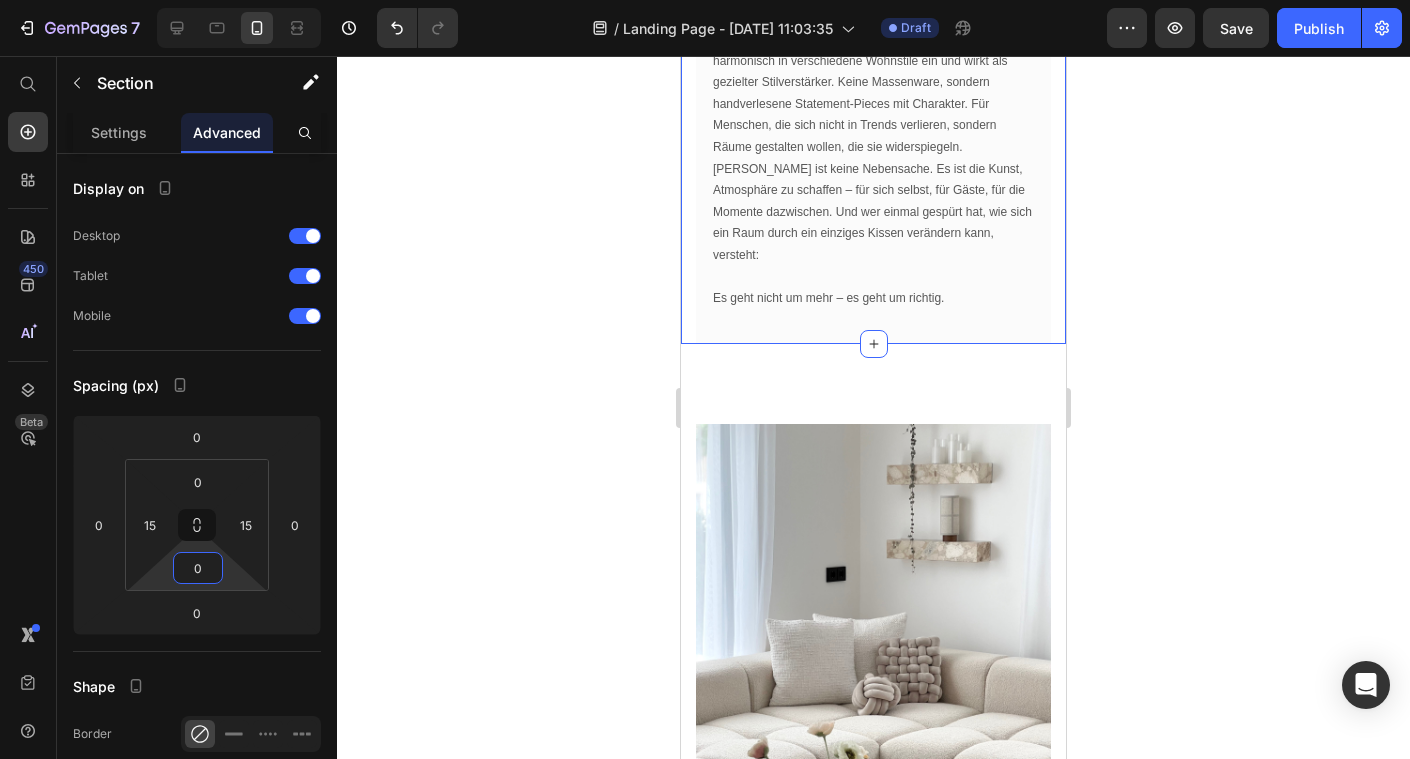 click 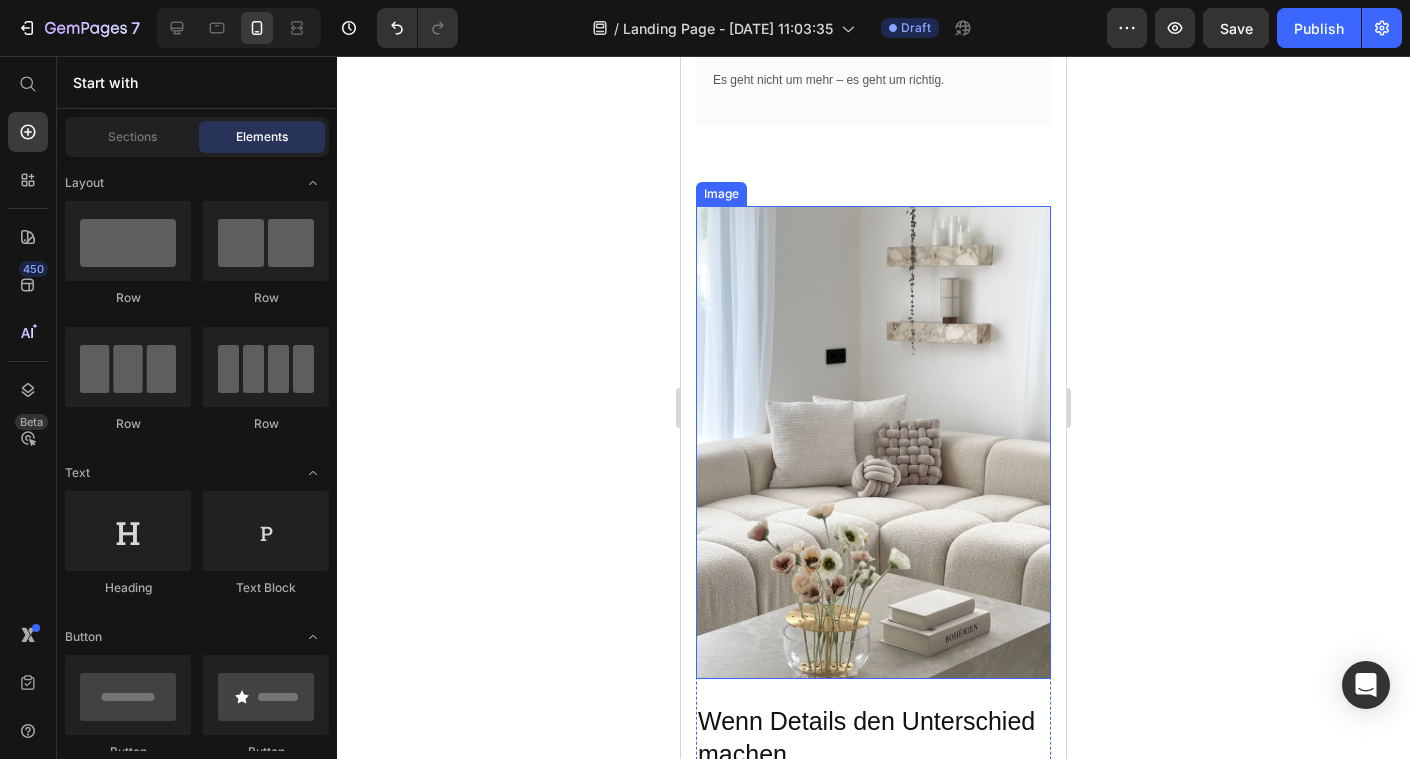 scroll, scrollTop: 1162, scrollLeft: 0, axis: vertical 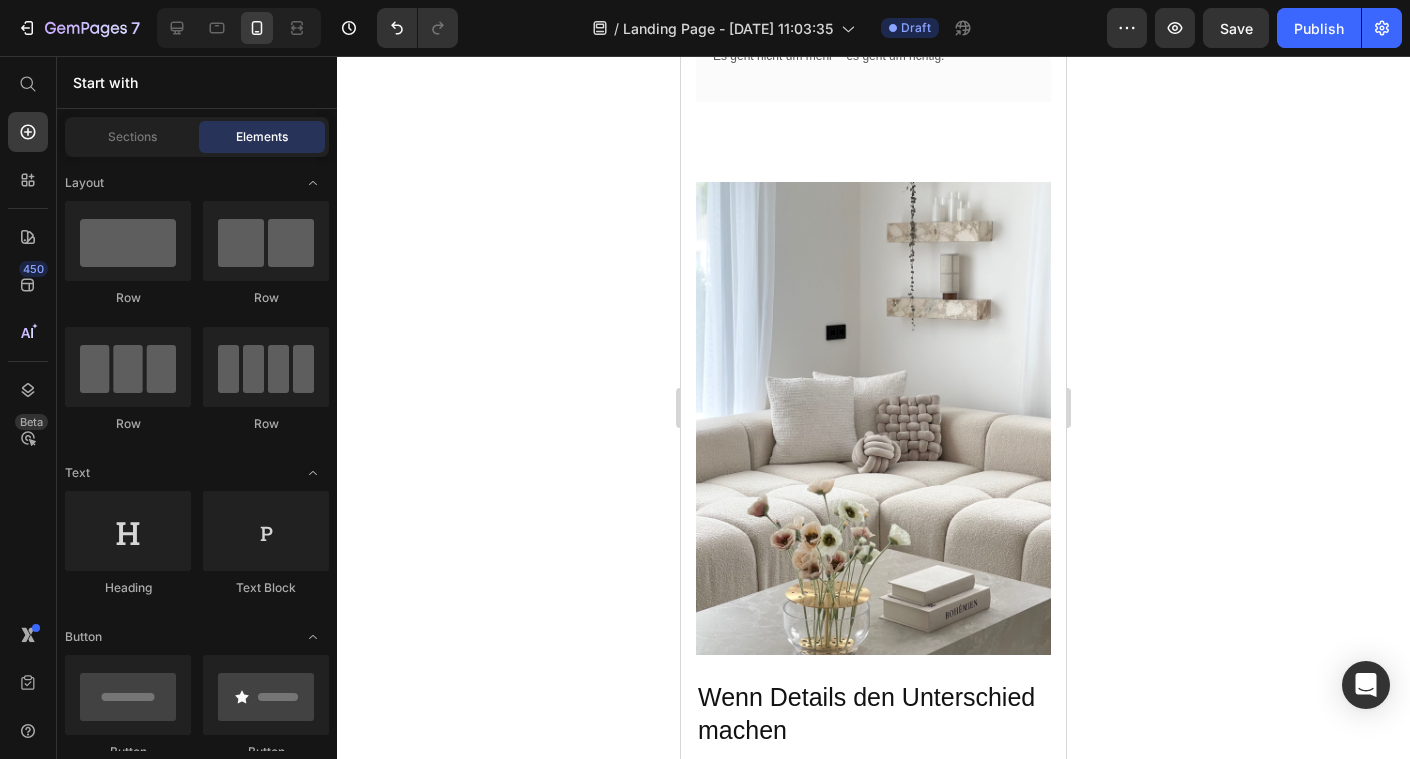 click 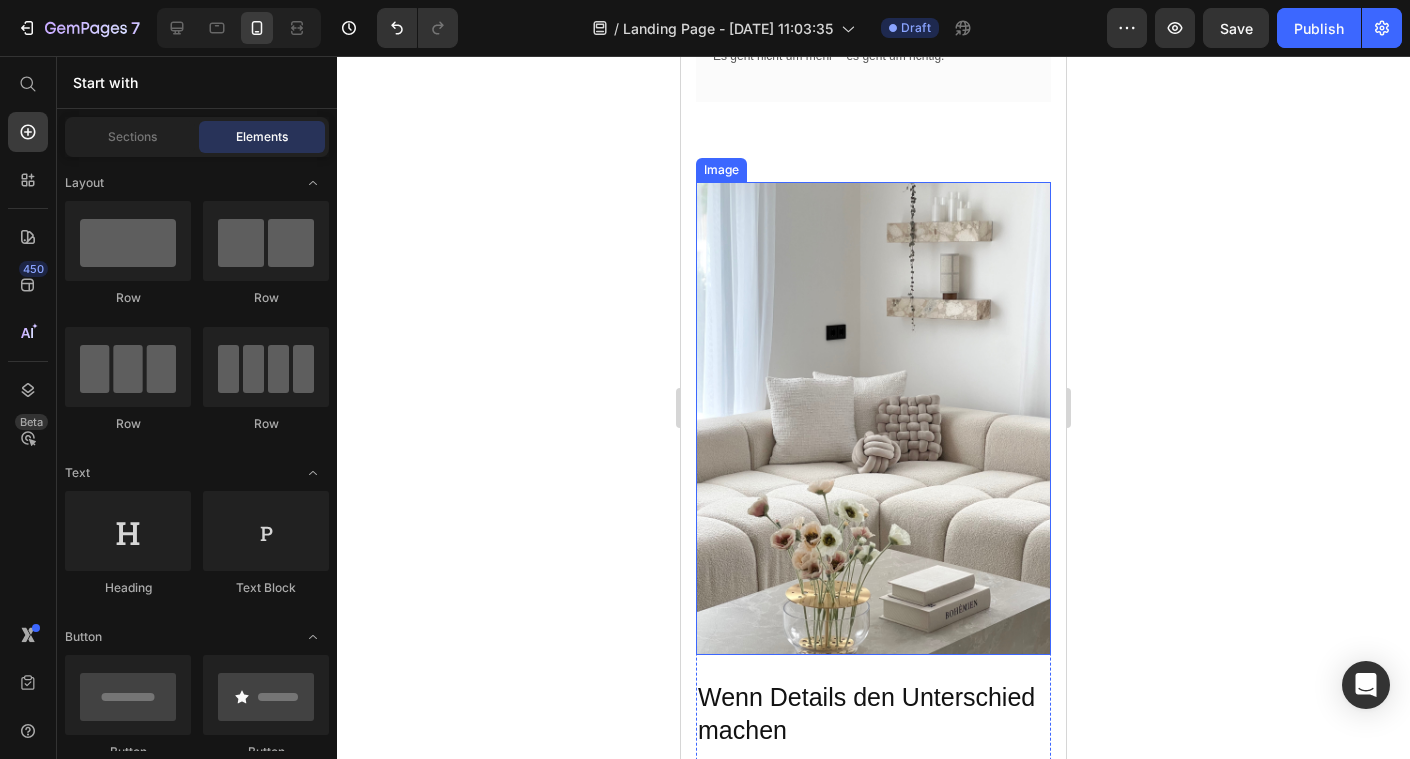 click at bounding box center [873, 418] 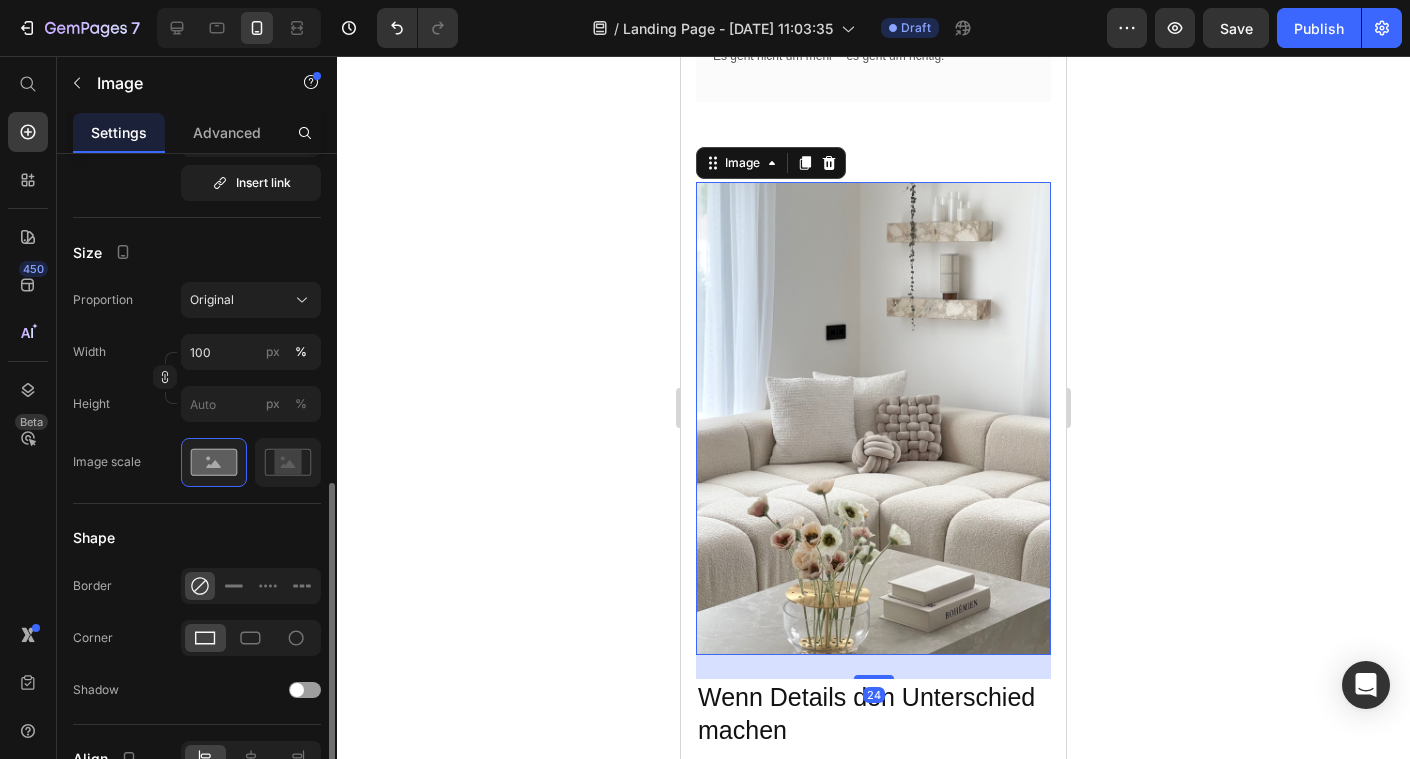 scroll, scrollTop: 573, scrollLeft: 0, axis: vertical 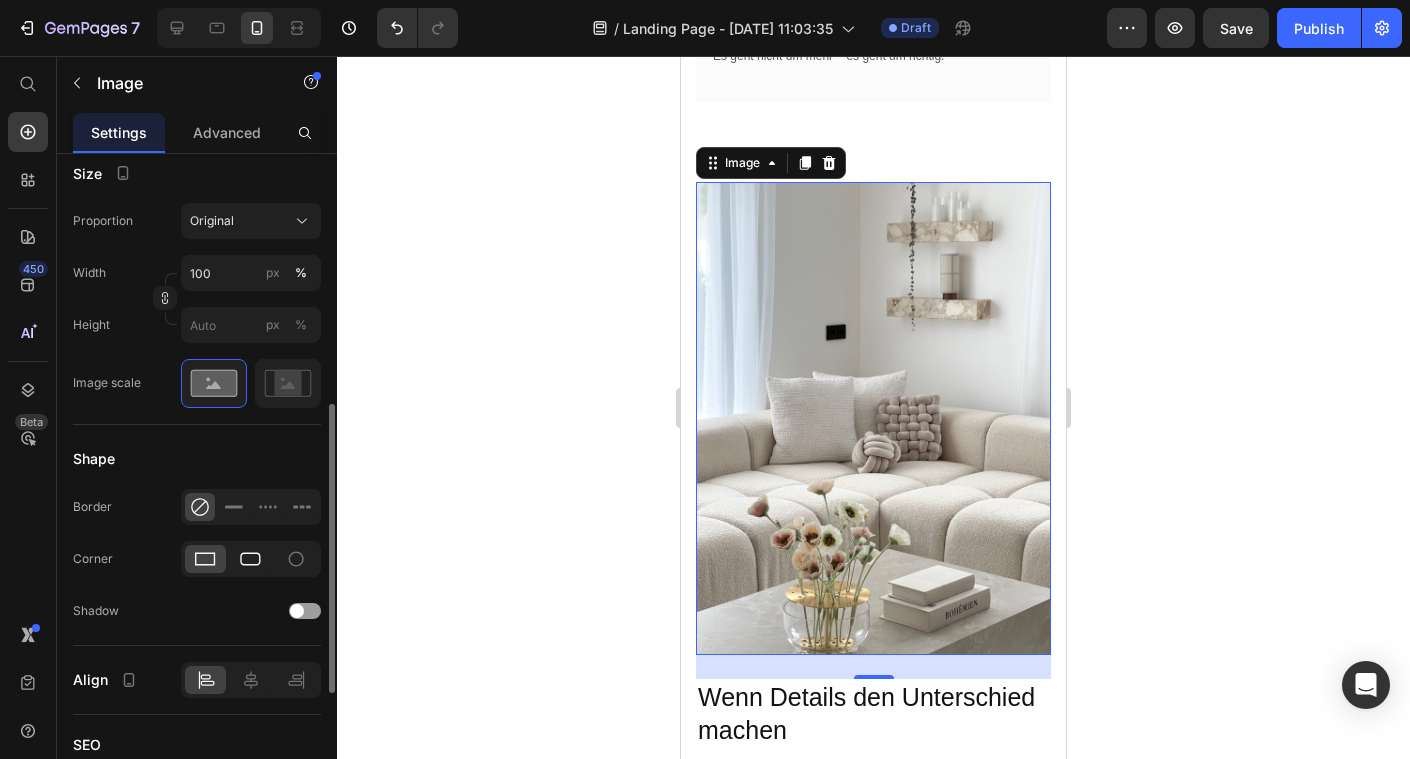 click 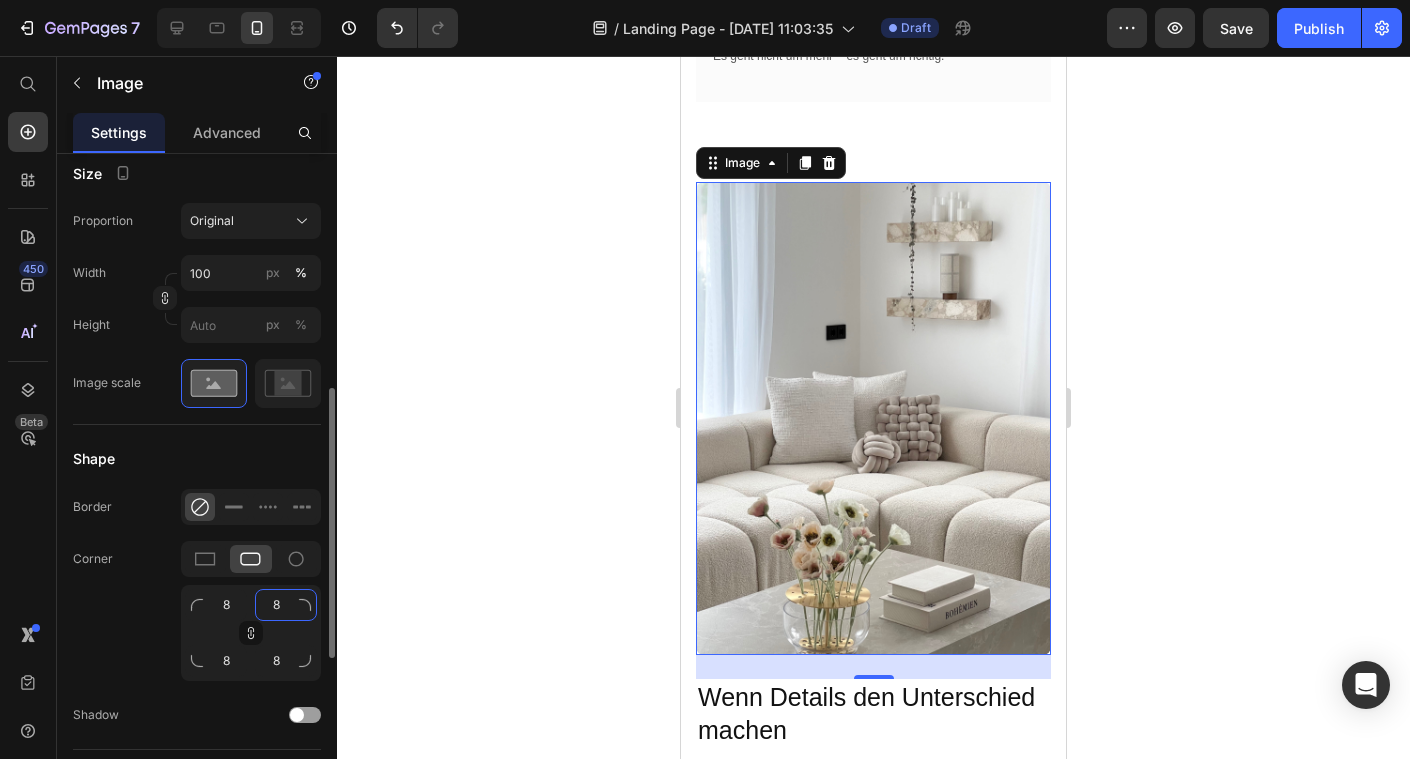 click on "8" 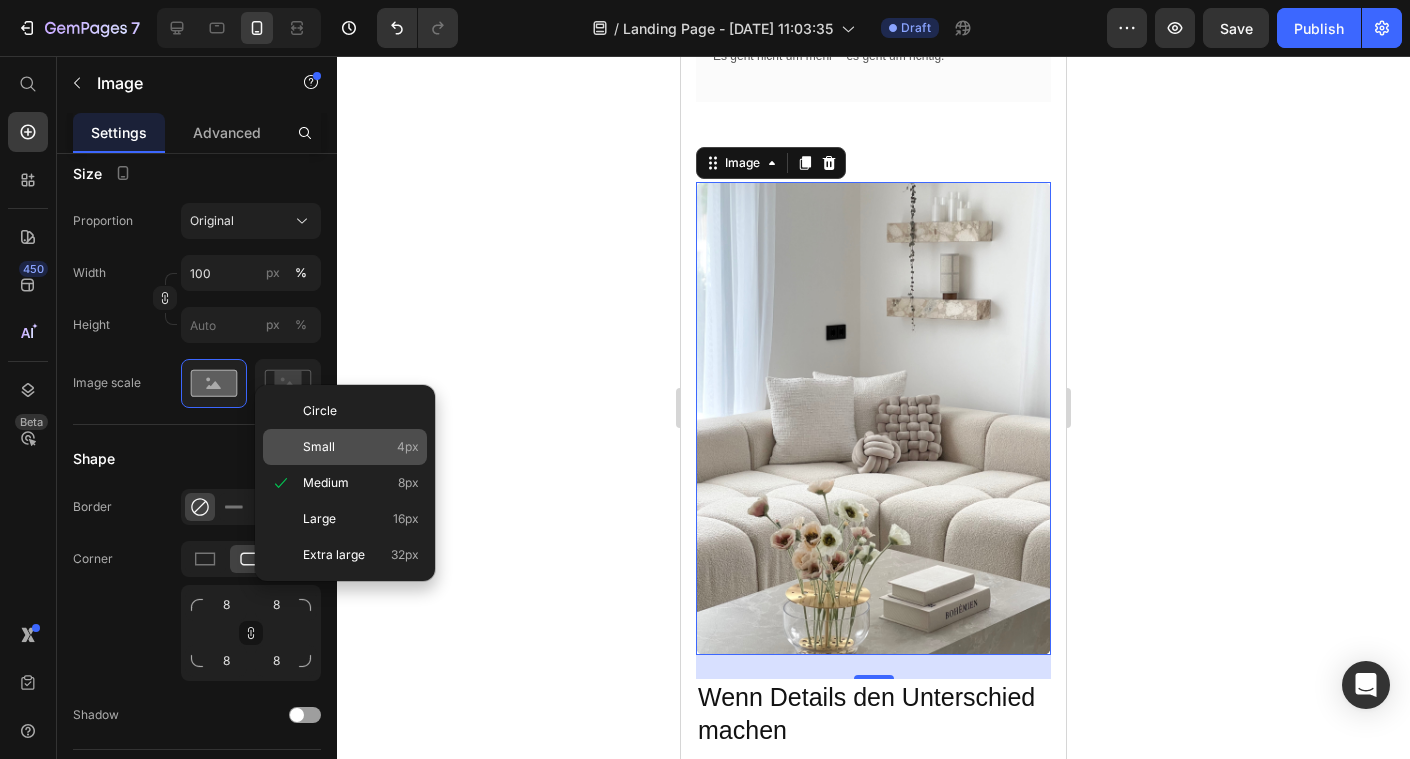 click on "Small 4px" at bounding box center (361, 447) 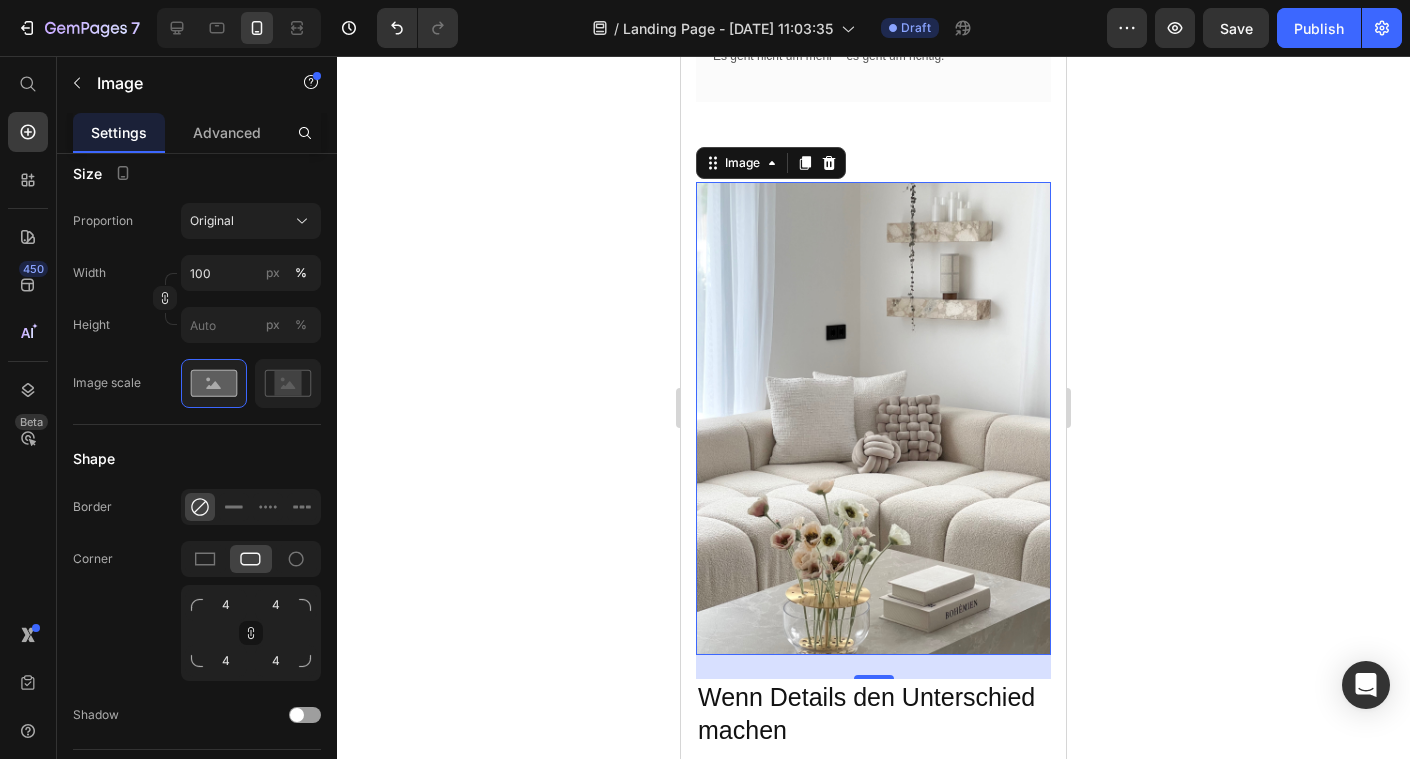 click 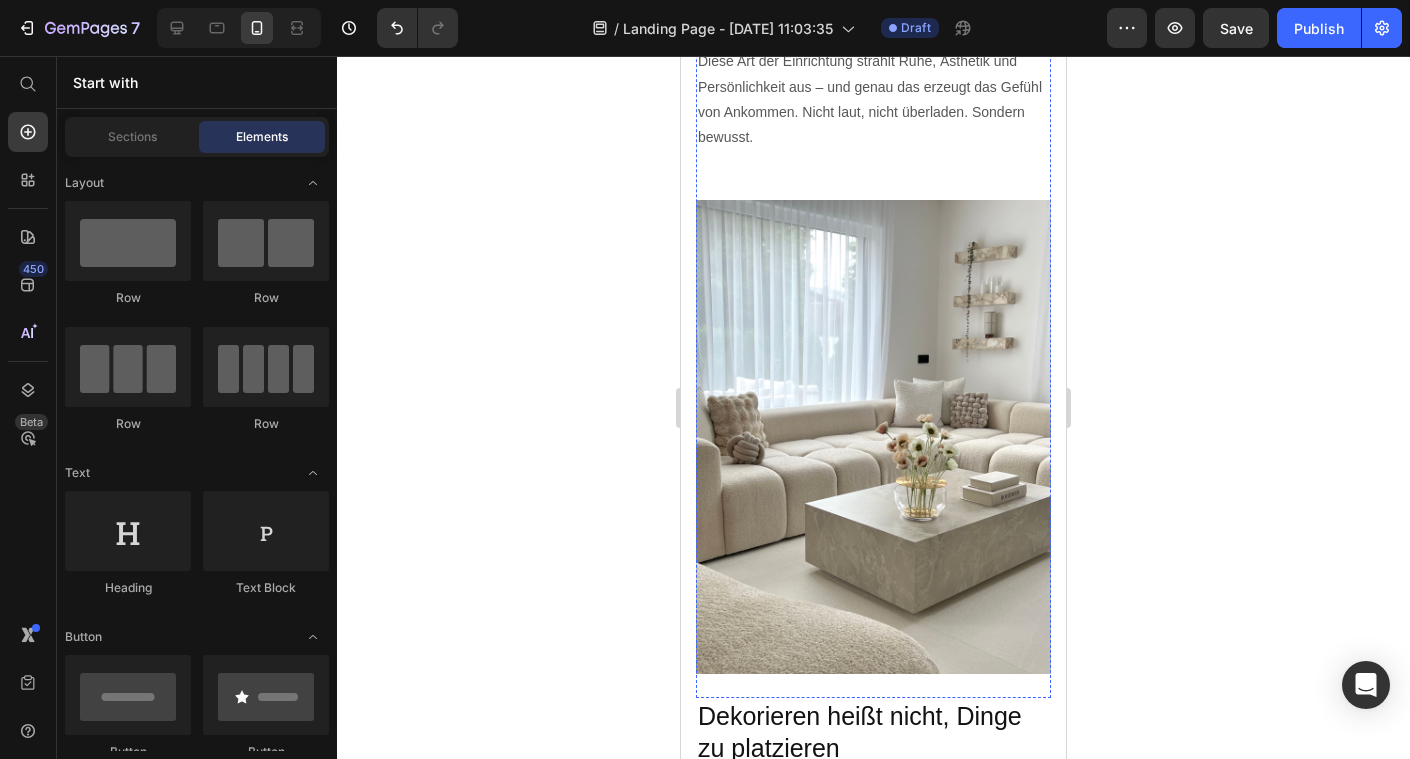 scroll, scrollTop: 2270, scrollLeft: 0, axis: vertical 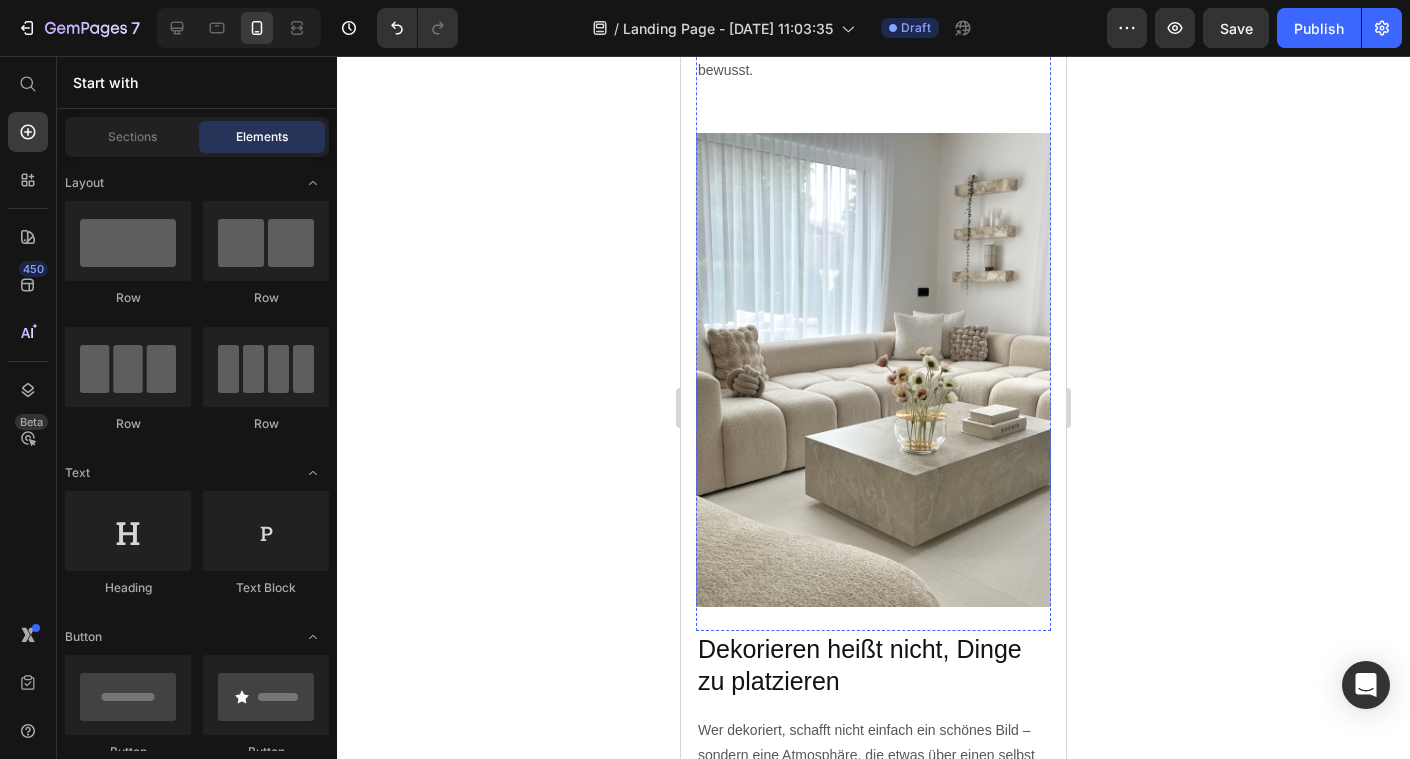 click at bounding box center [873, 369] 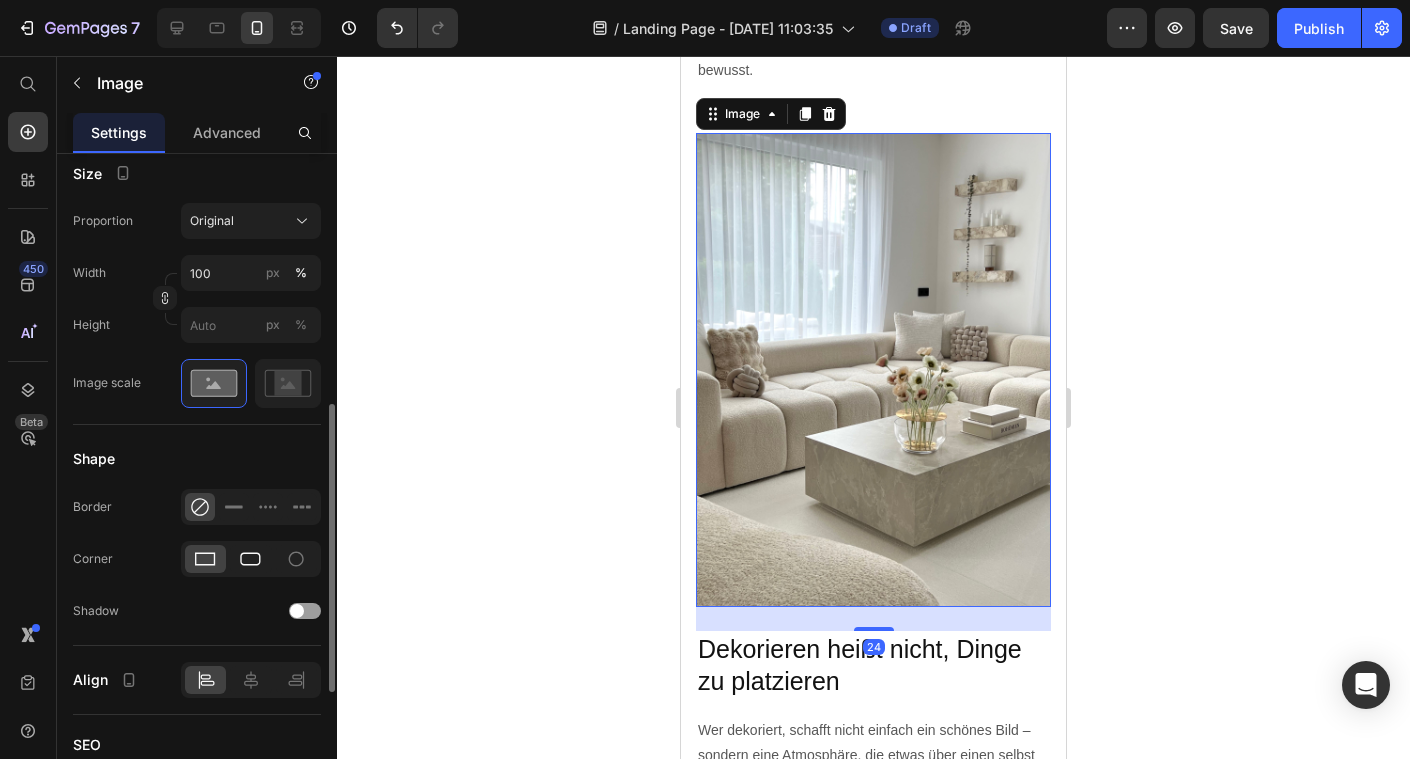 click 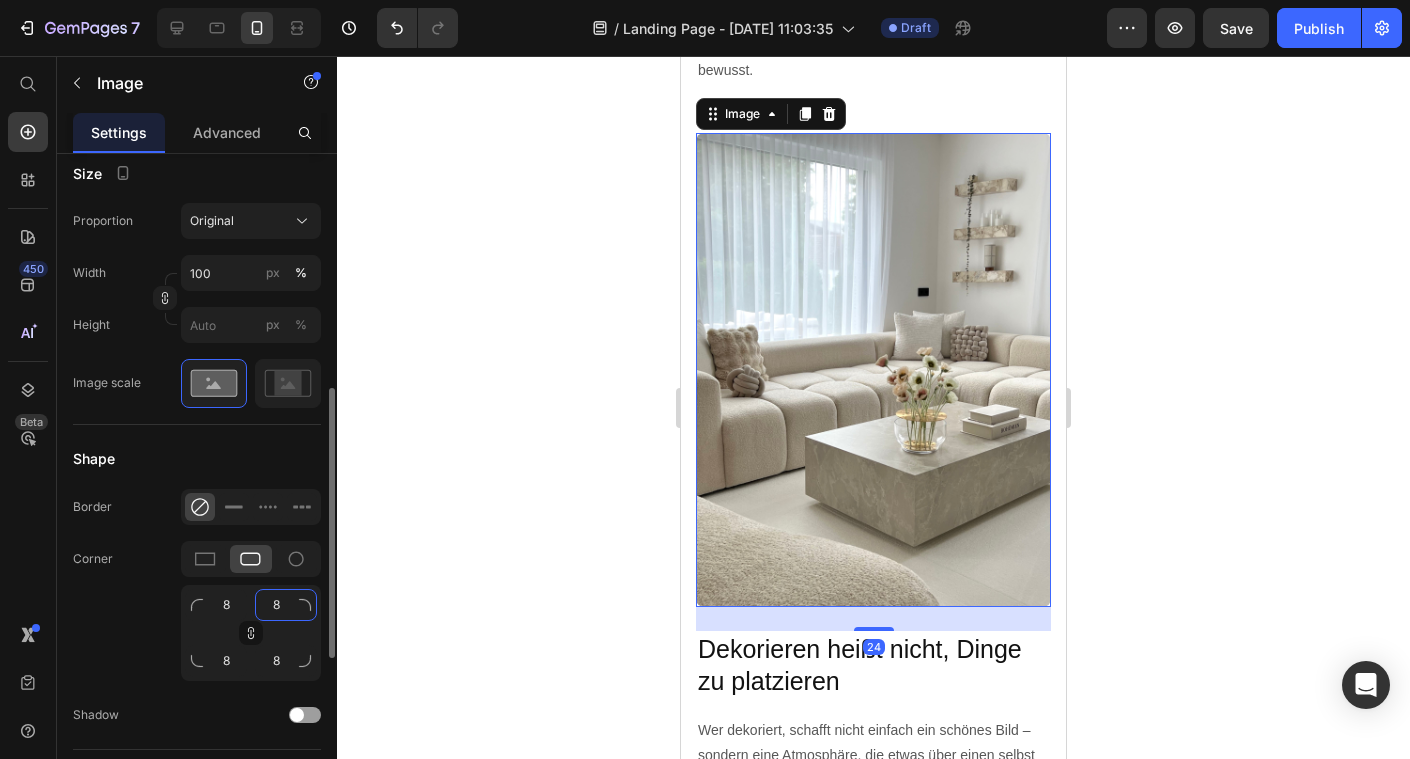 click on "8" 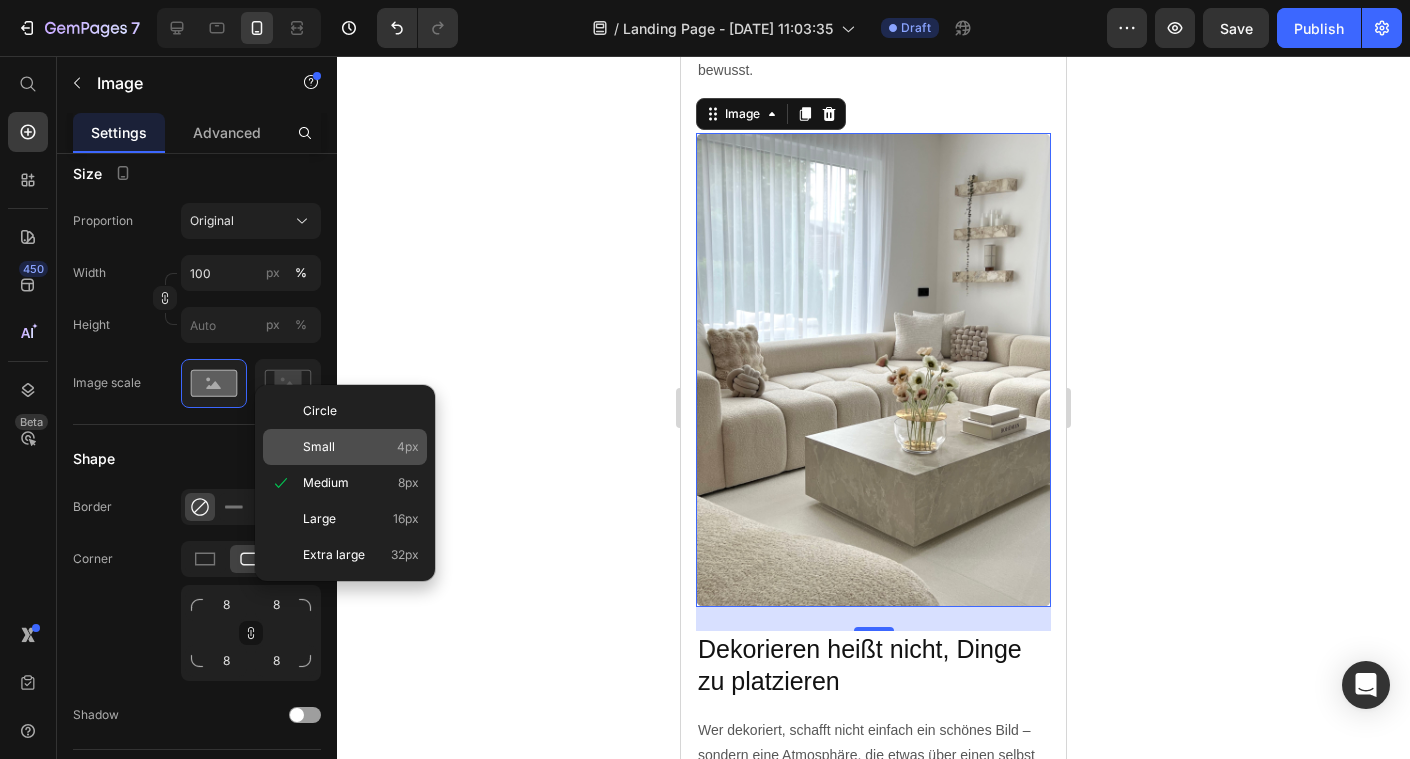 click on "Small 4px" at bounding box center (361, 447) 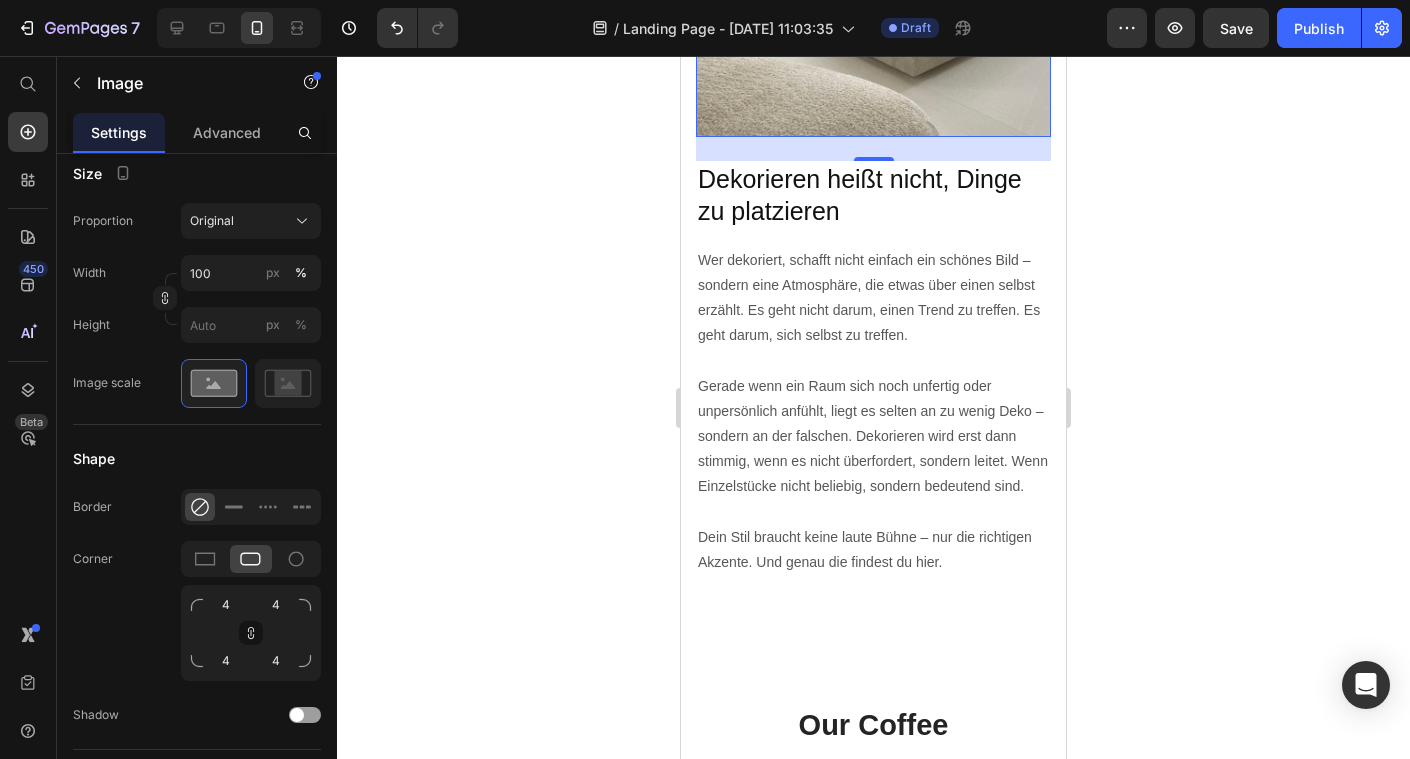 scroll, scrollTop: 2891, scrollLeft: 0, axis: vertical 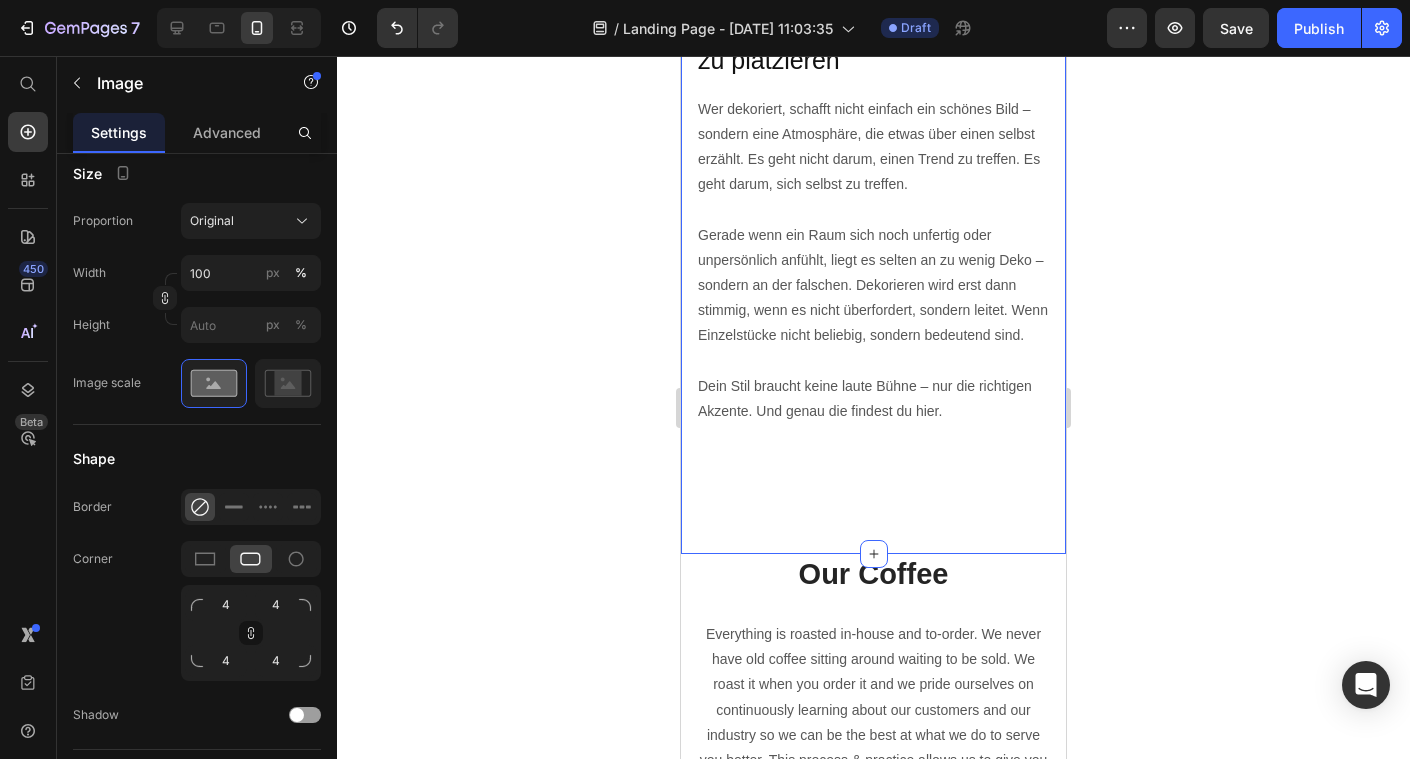 click 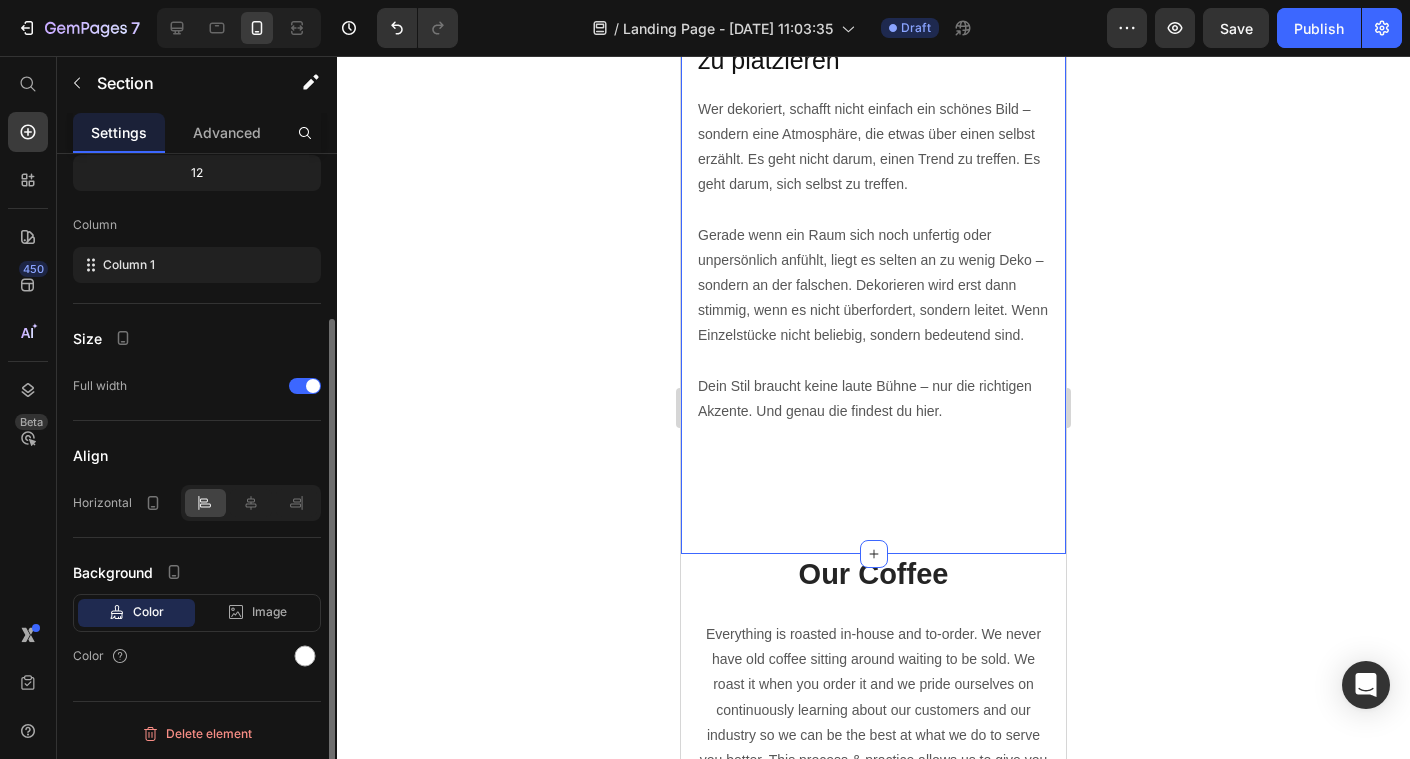 click on "Image Inspiring The World Heading Wenn Details den Unterschied machen Heading In einem Raum, der auf den ersten Blick schlicht wirkt, sind es die bewussten Details, die ihn lebendig und stimmig machen. Die sorgfältig platzierten Kissen, die dezente Farbwahl, das Spiel aus Formen und Texturen – nichts davon ist zufällig.   Gerade wer sich in den eigenen vier Wänden noch nicht vollständig „zu Hause“ fühlt, spürt oft, dass etwas fehlt – aber nicht was. Die Lösung liegt nicht in mehr, sondern in gezielter Auswahl: Ein einzelnes, gut gewähltes Accessoire kann das Raumgefühl komplett verändern.   Diese Art der Einrichtung strahlt Ruhe, Ästhetik und Persönlichkeit aus – und genau das erzeugt das Gefühl von Ankommen. Nicht laut, nicht überladen. Sondern bewusst. Text block Our Mission & Vision Heading Text block Image Row Dekorieren heißt nicht, Dinge zu platzieren Heading     Dein Stil braucht keine laute Bühne – nur die richtigen Akzente. Und genau die findest du hier. Text block" at bounding box center [873, -525] 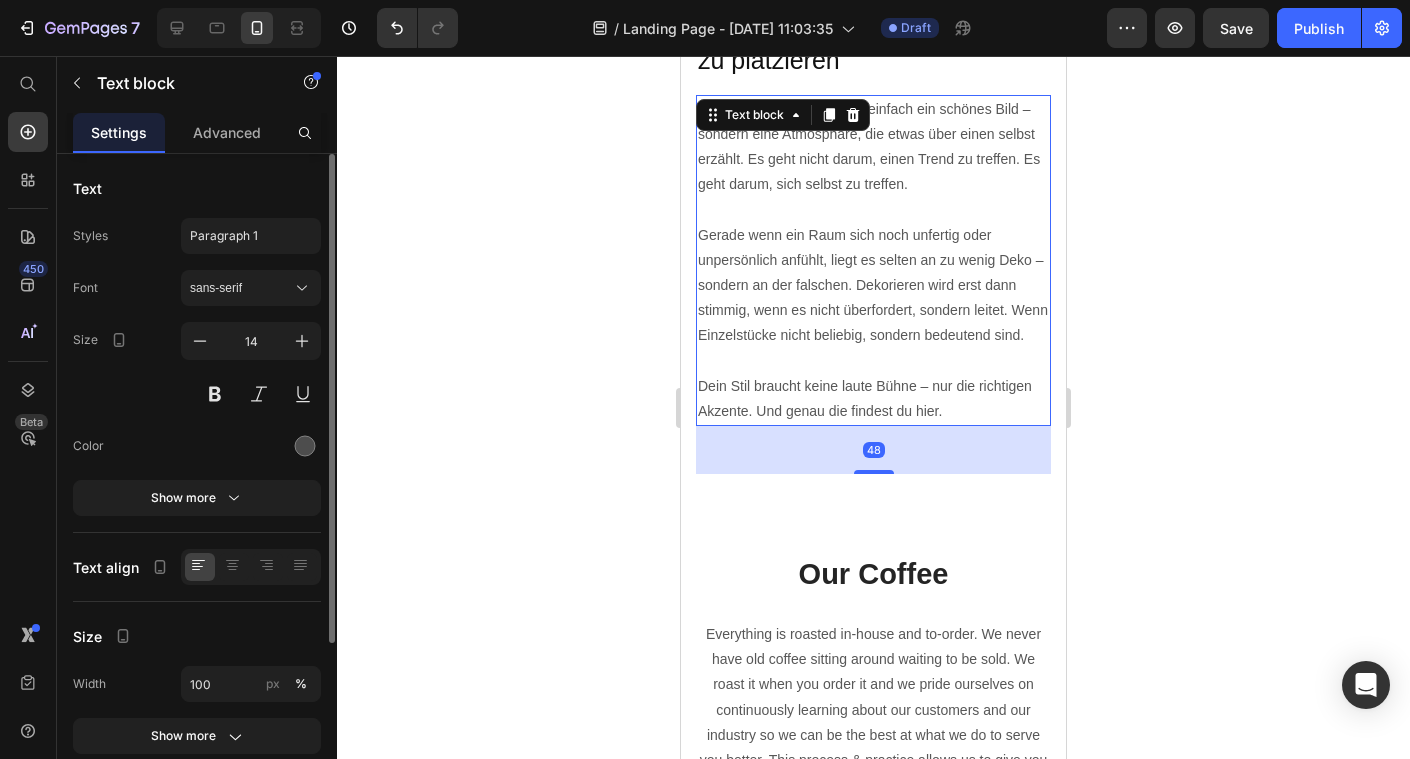 click at bounding box center [873, 361] 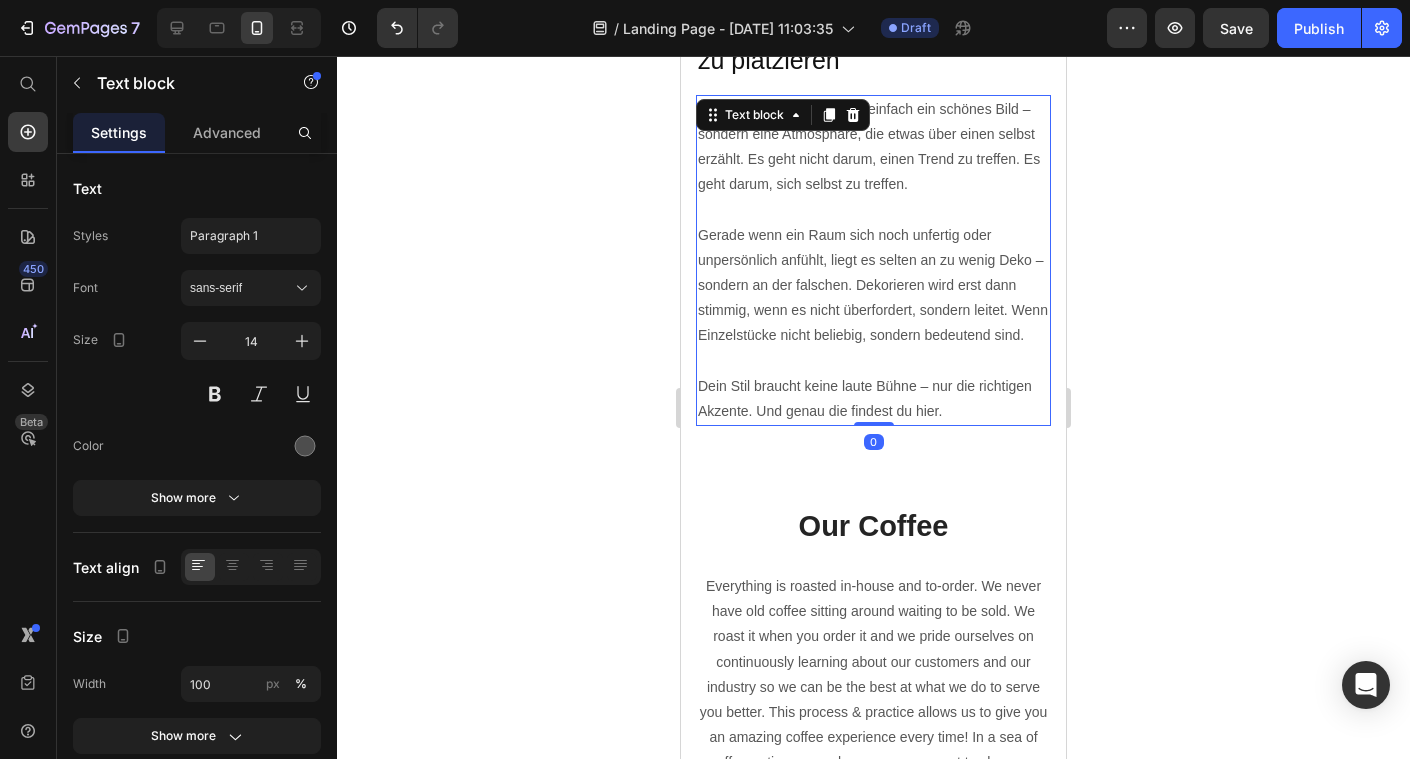 drag, startPoint x: 862, startPoint y: 482, endPoint x: 890, endPoint y: 325, distance: 159.47726 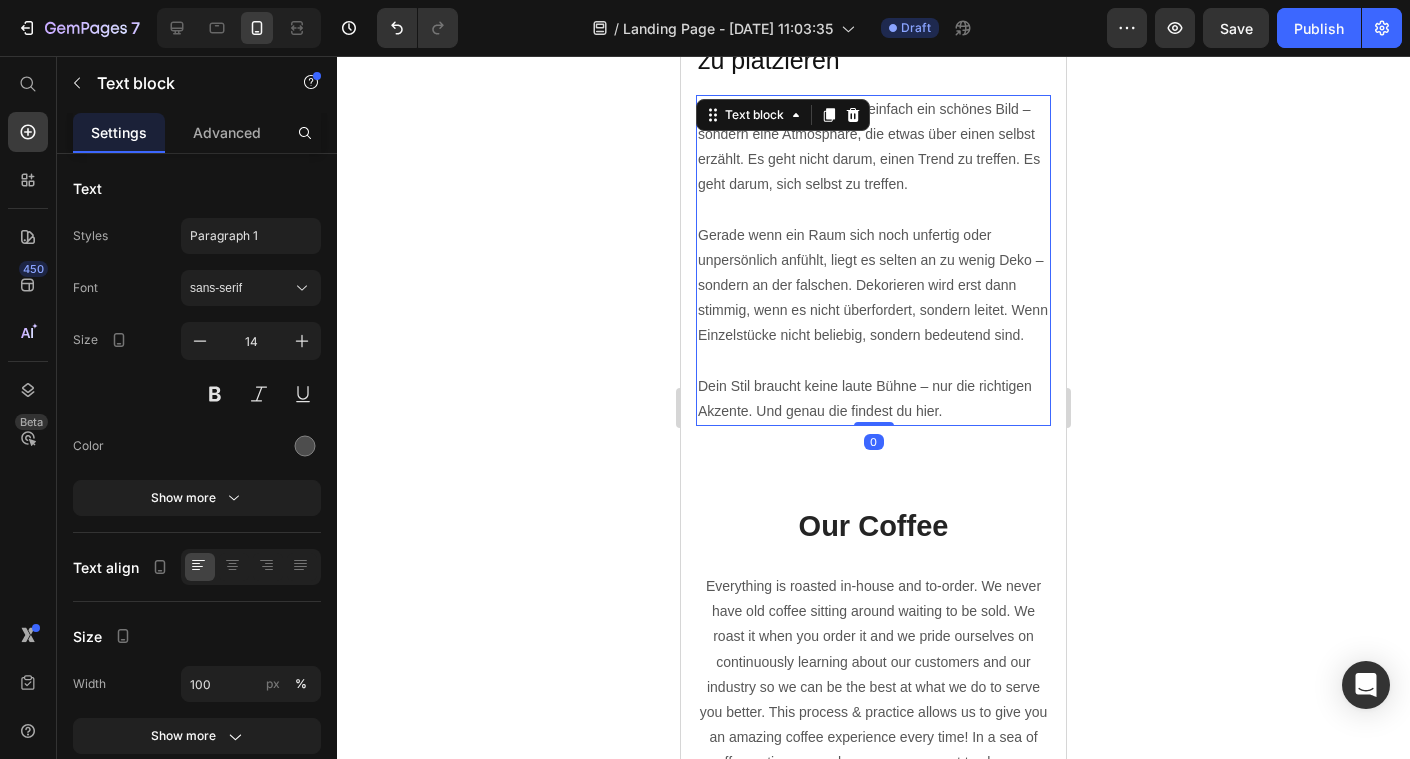 click 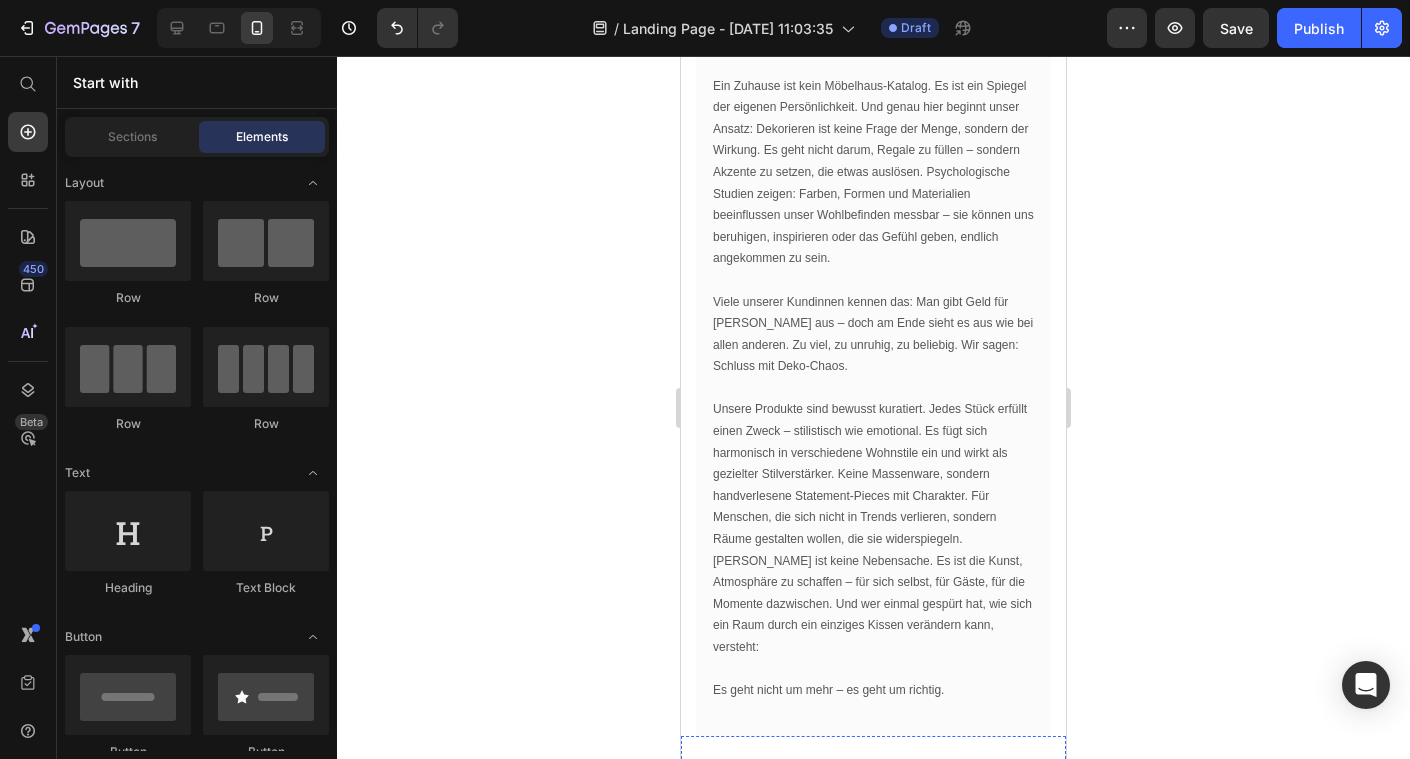 scroll, scrollTop: 0, scrollLeft: 0, axis: both 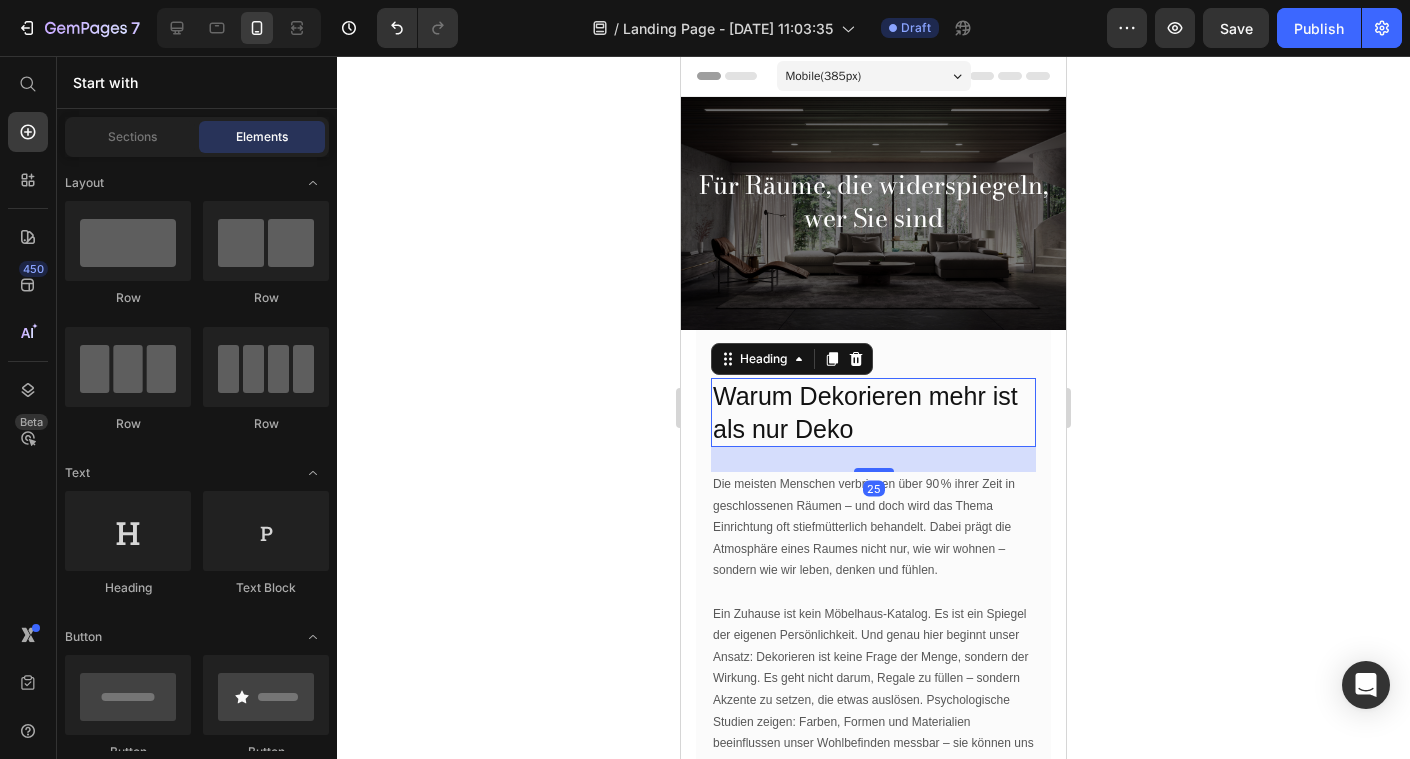 click on "Warum Dekorieren mehr ist als nur Deko" at bounding box center [873, 412] 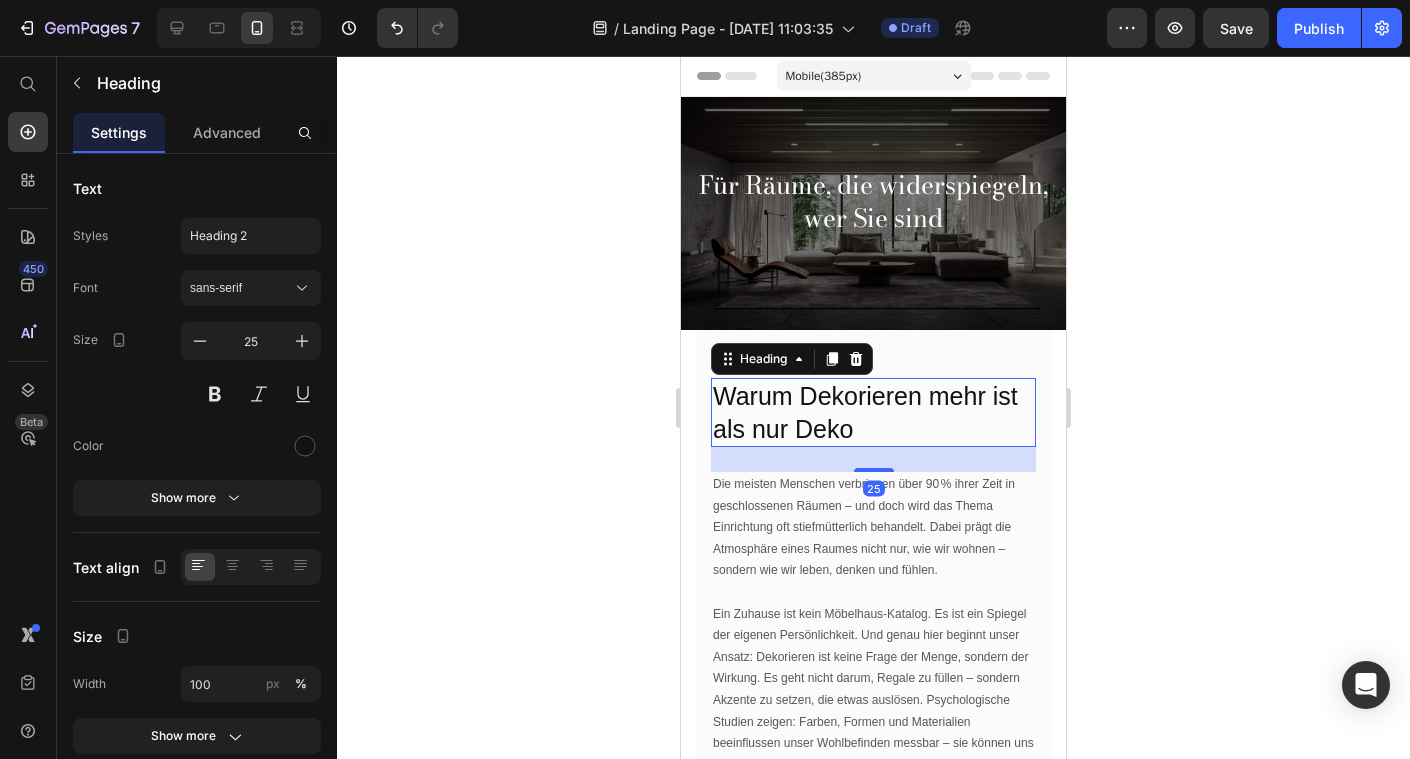 click 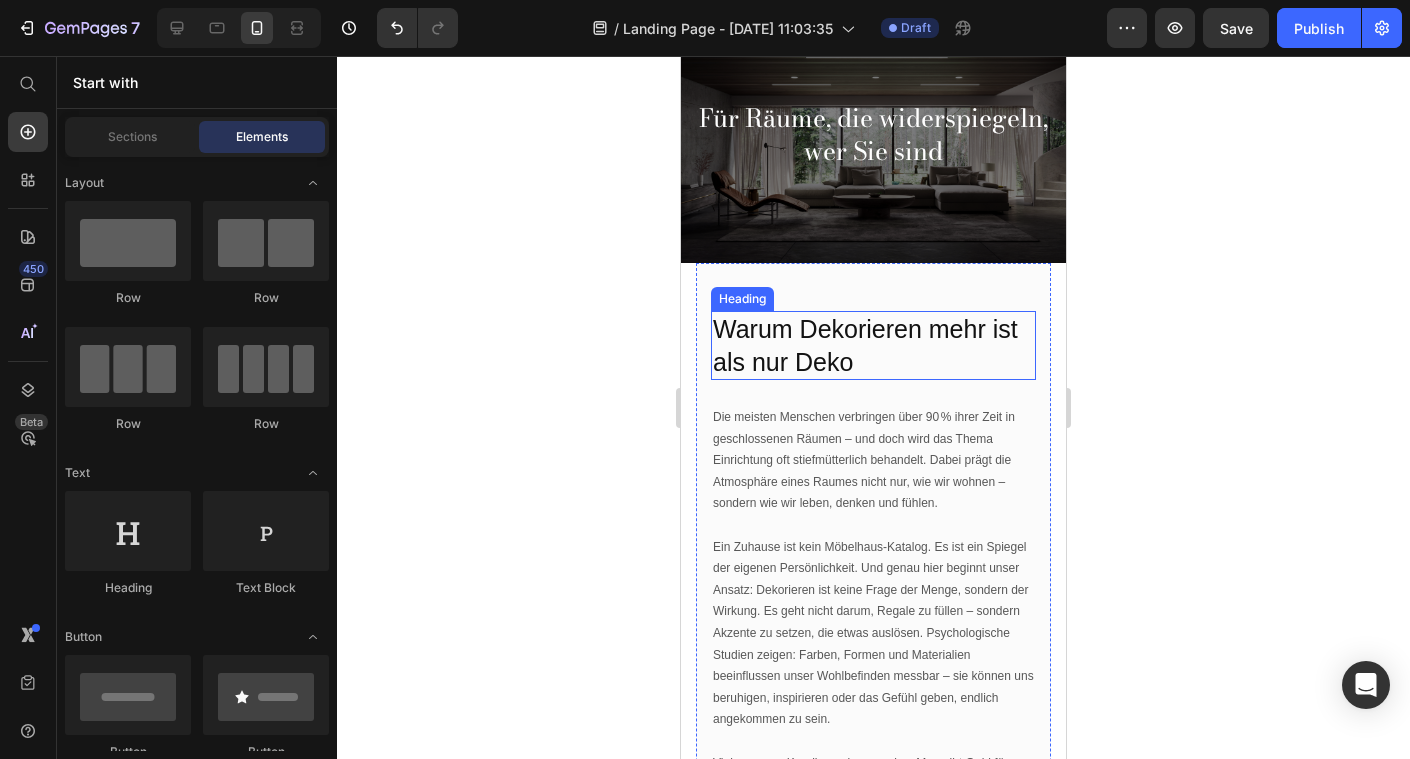scroll, scrollTop: 0, scrollLeft: 0, axis: both 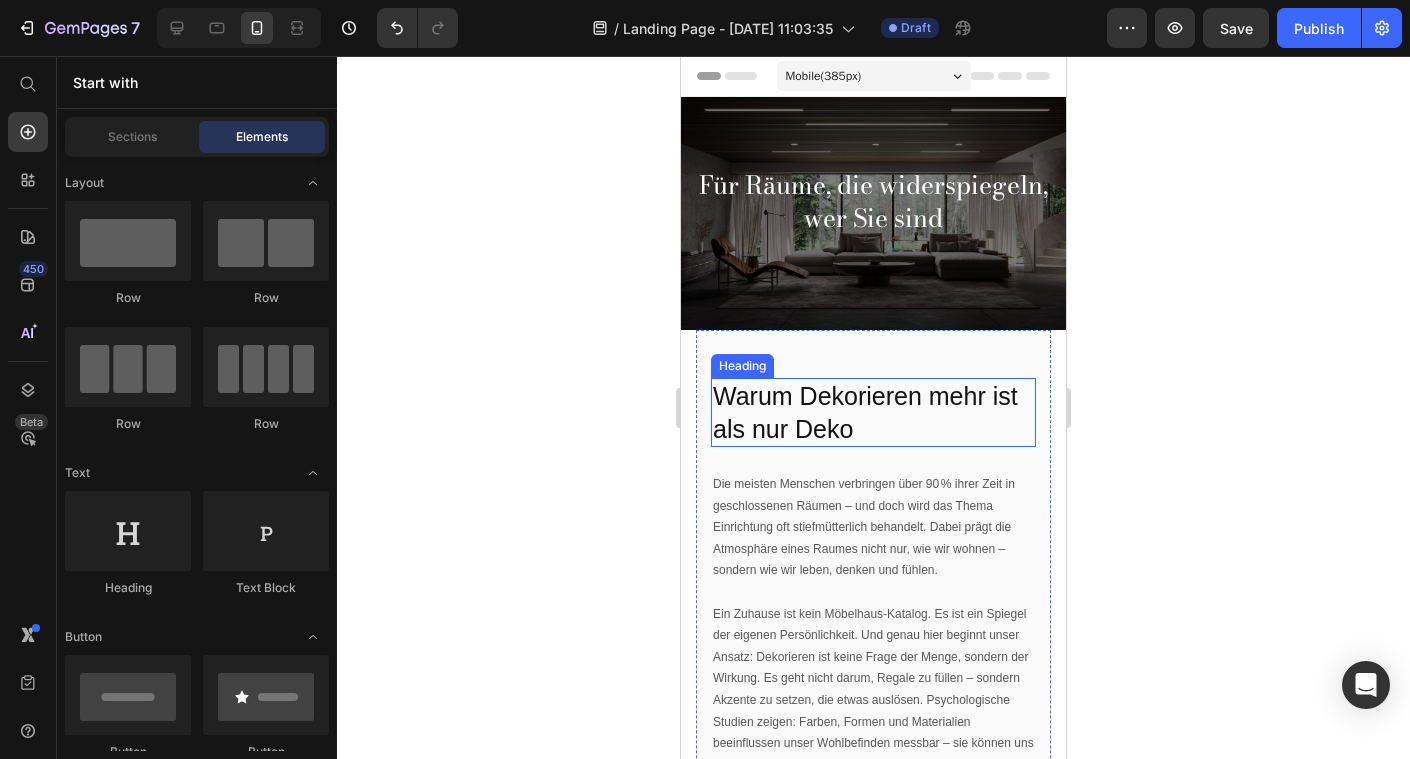 click on "Warum Dekorieren mehr ist als nur Deko" at bounding box center (873, 412) 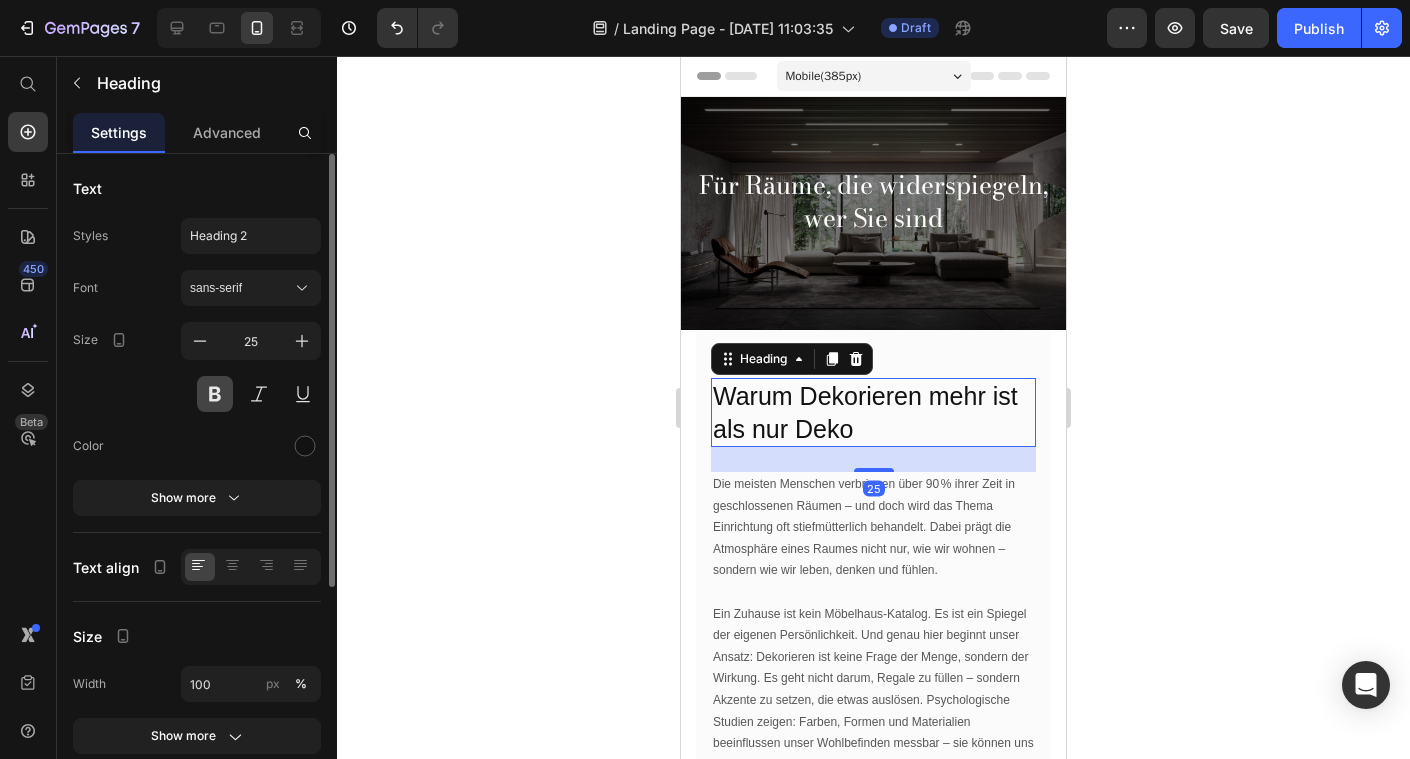 click at bounding box center [215, 394] 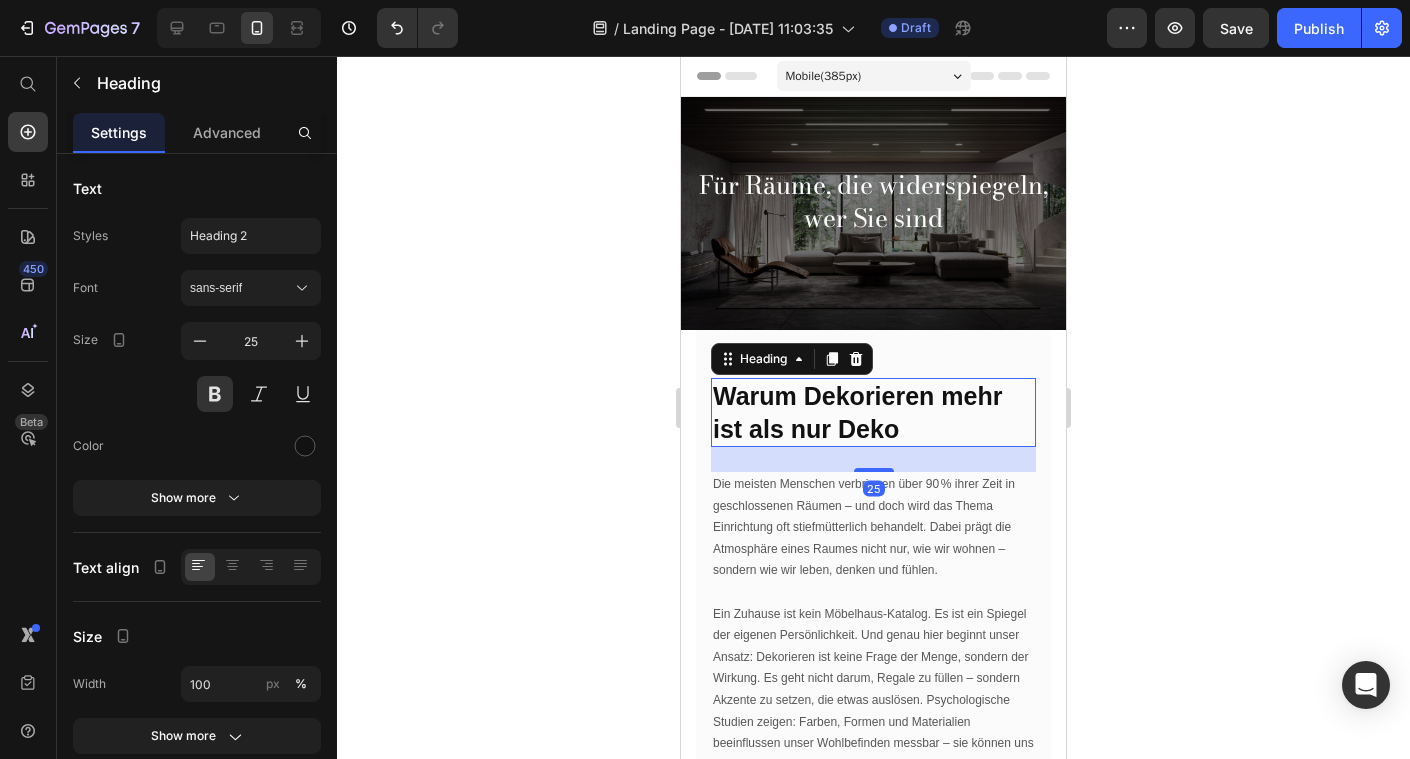 click 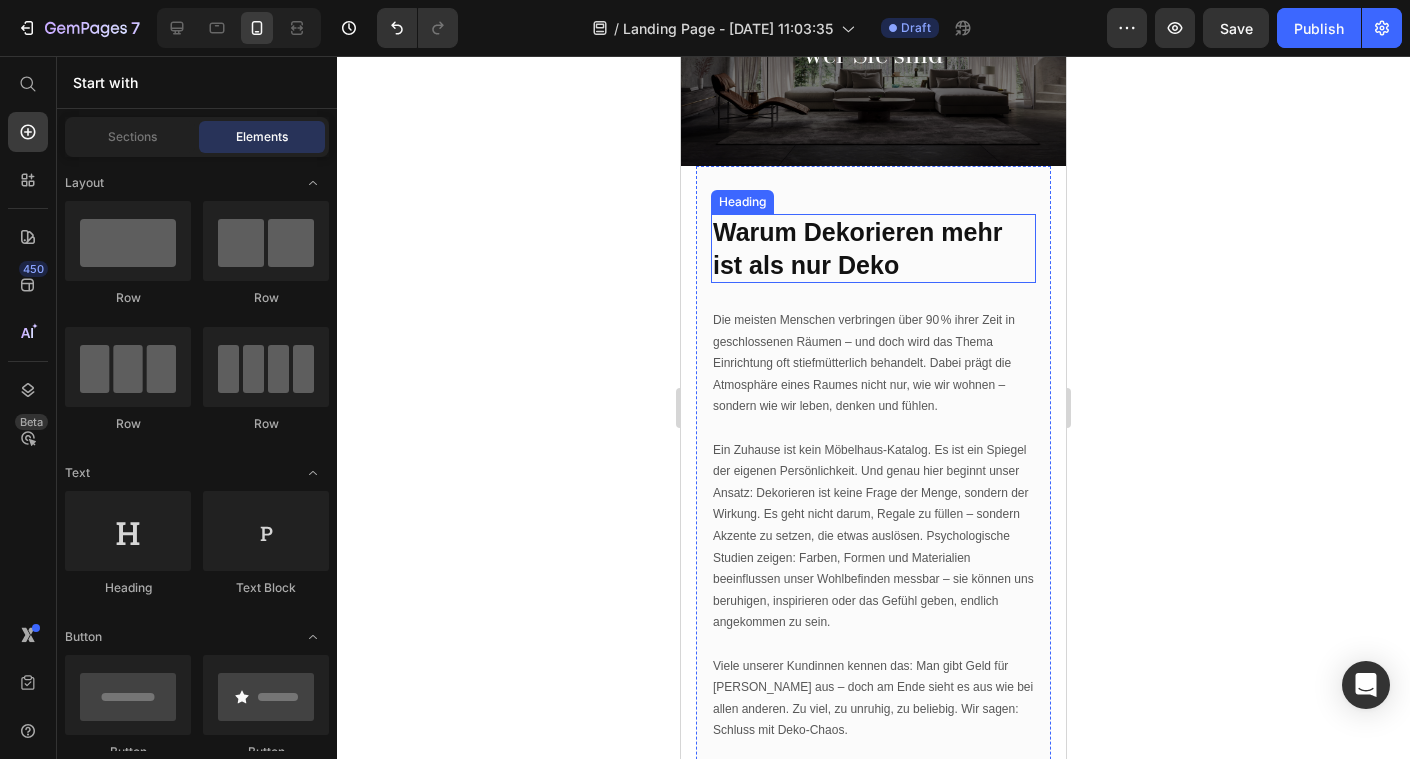 scroll, scrollTop: 0, scrollLeft: 0, axis: both 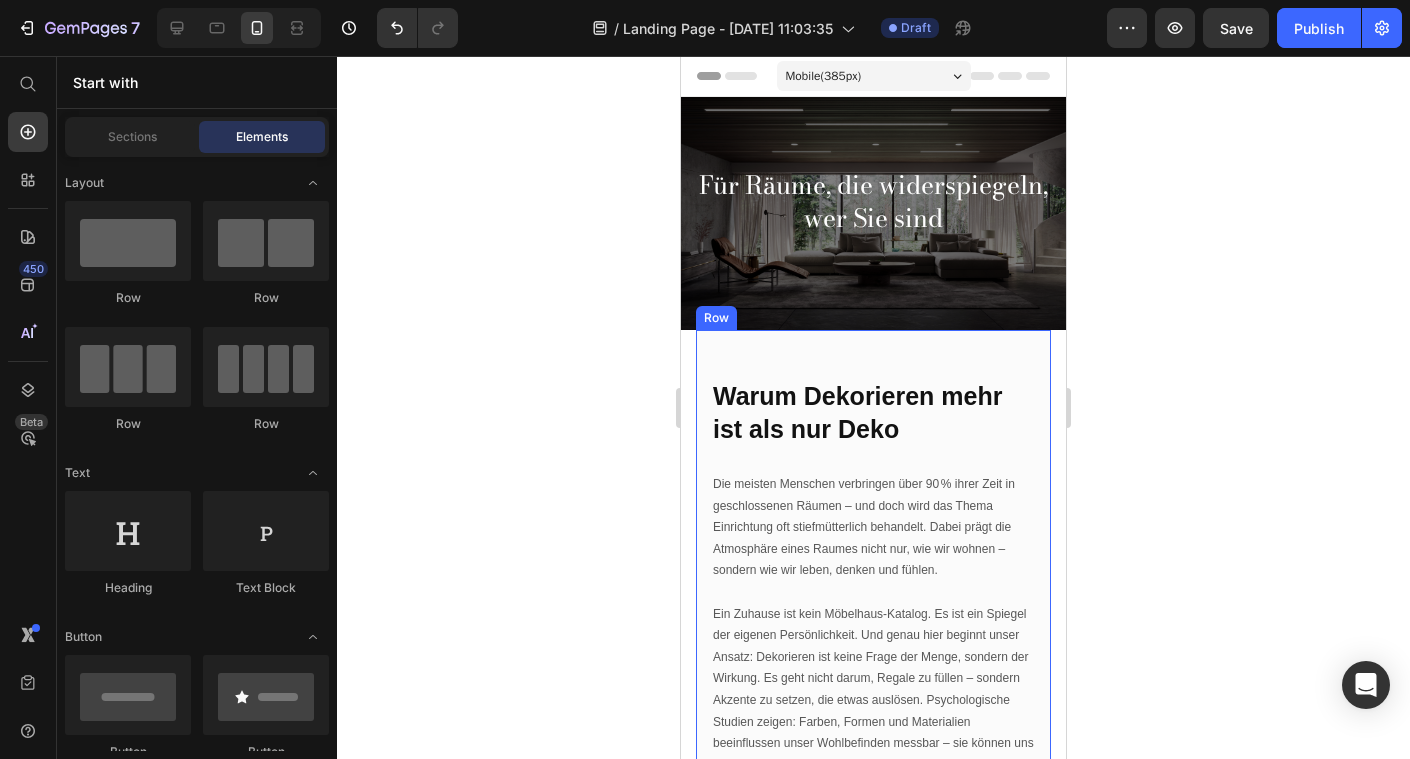 click 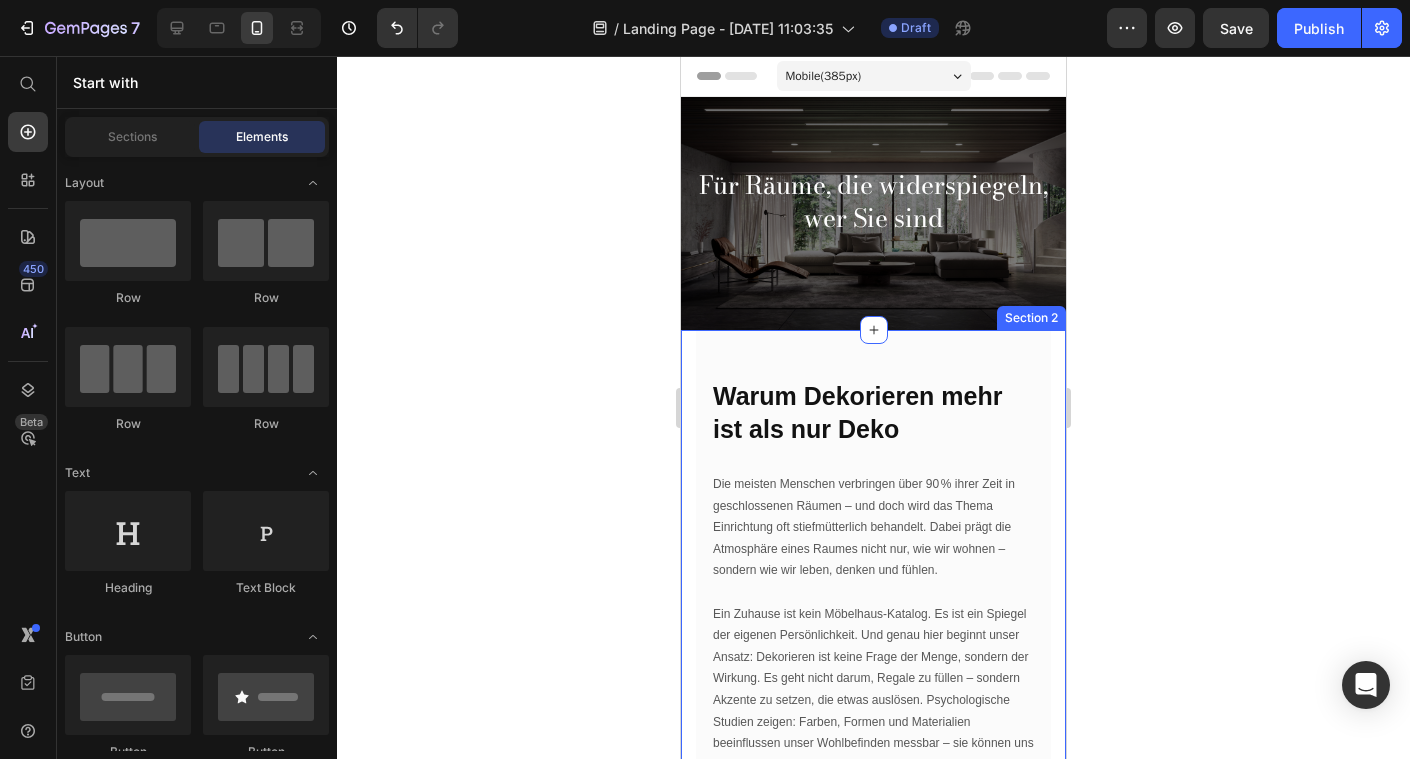 click on "Warum Dekorieren mehr ist als nur Deko" at bounding box center [873, 412] 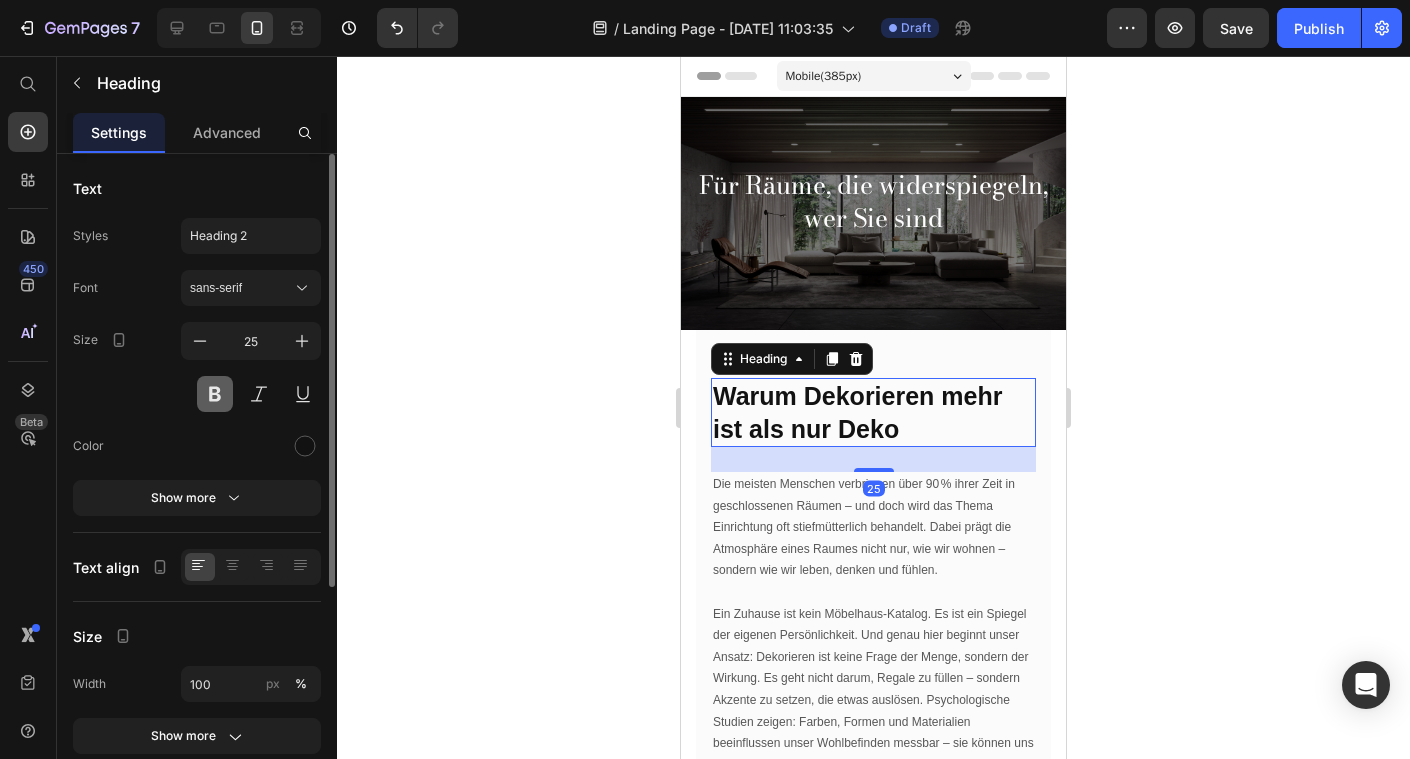 click at bounding box center [215, 394] 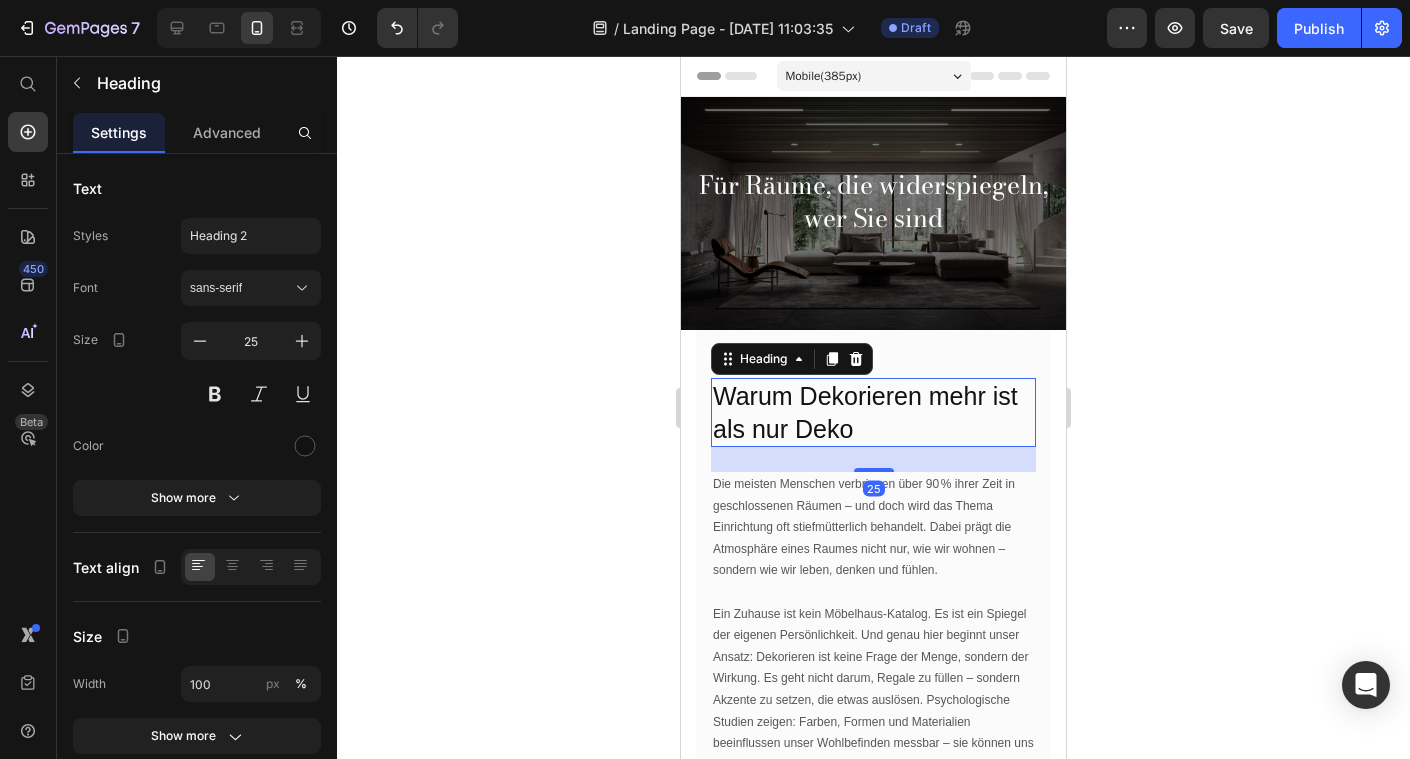 click 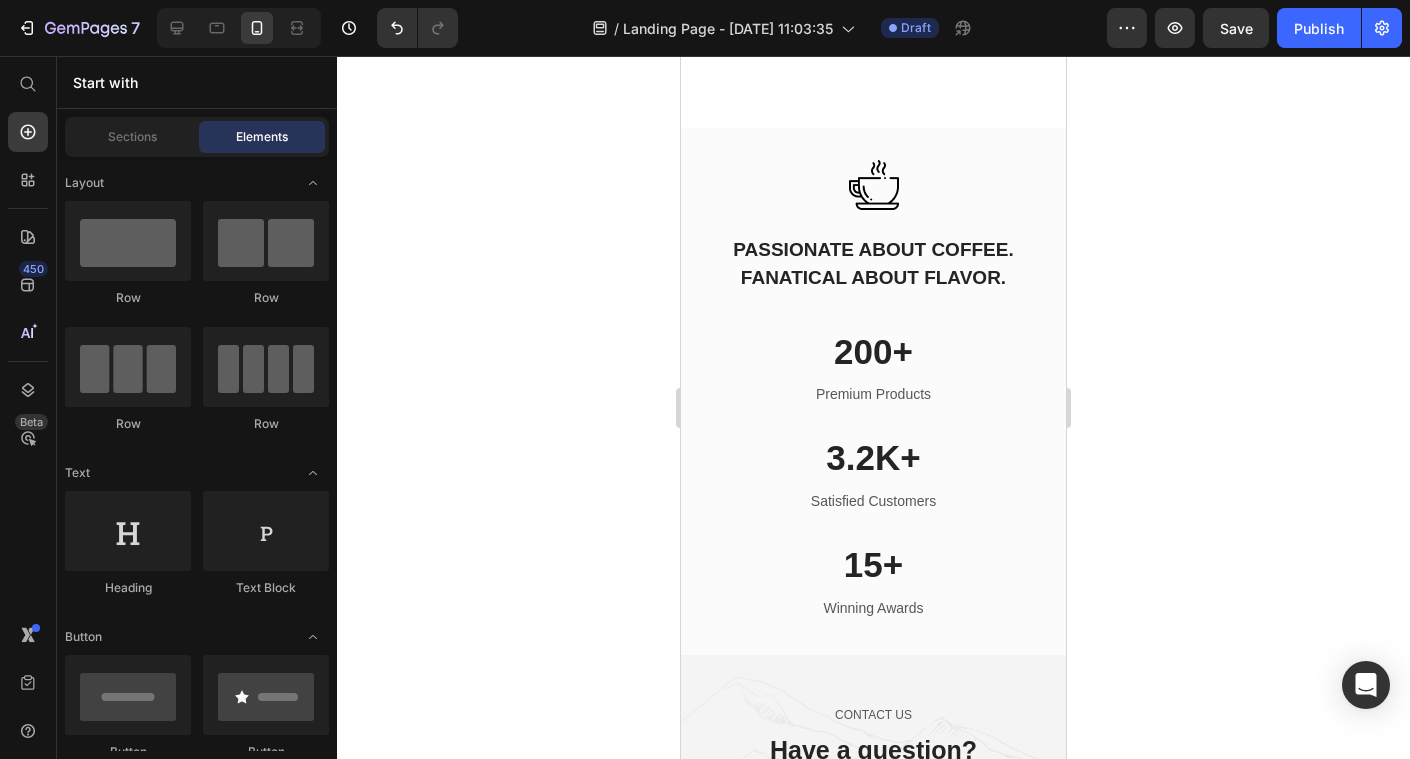 scroll, scrollTop: 4981, scrollLeft: 0, axis: vertical 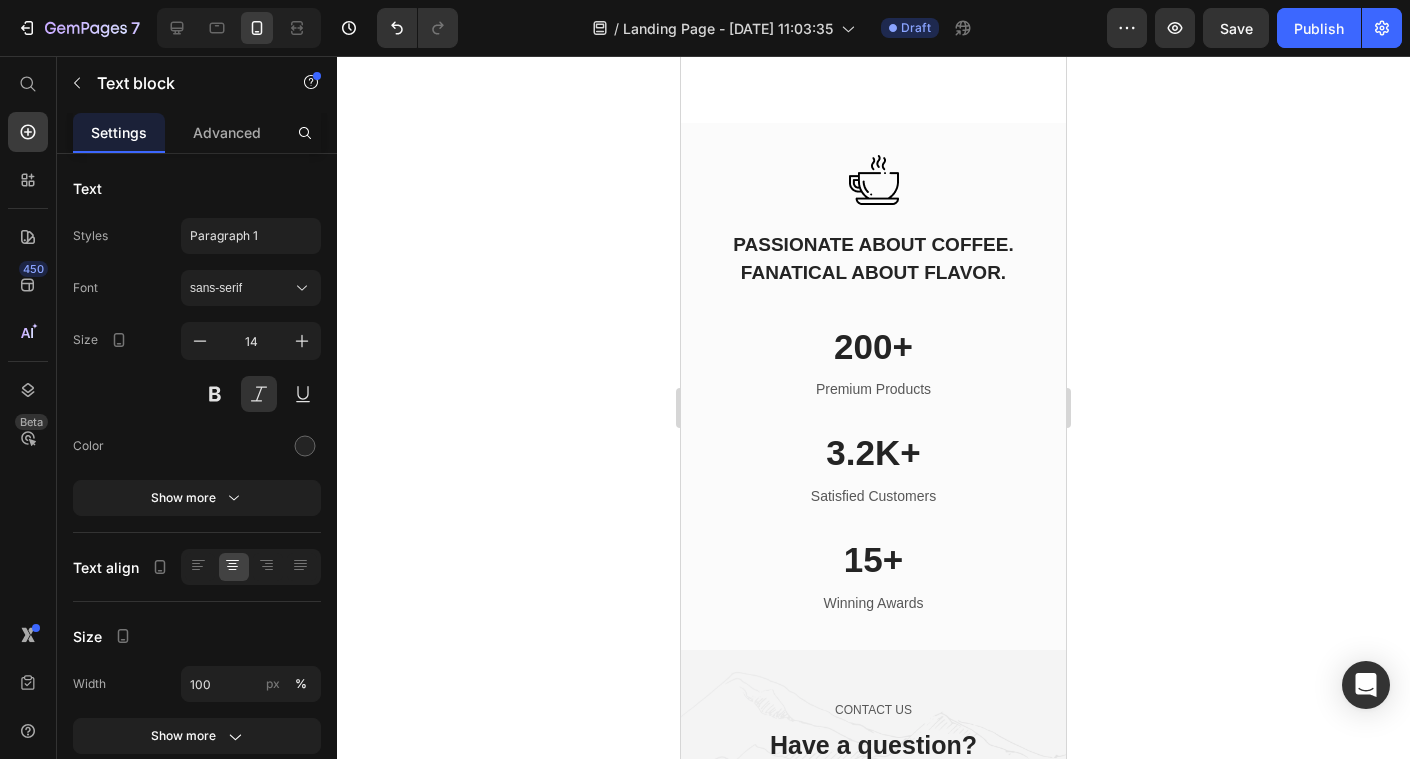 click on "“Ever wondered how we create our coffee? We’d like to reveal a few secrets. From coffee’s discovery to the ways we harvest our beans today and make the perfect selection for slow roasting, the history of coffee might surprise you. “" at bounding box center [873, -22] 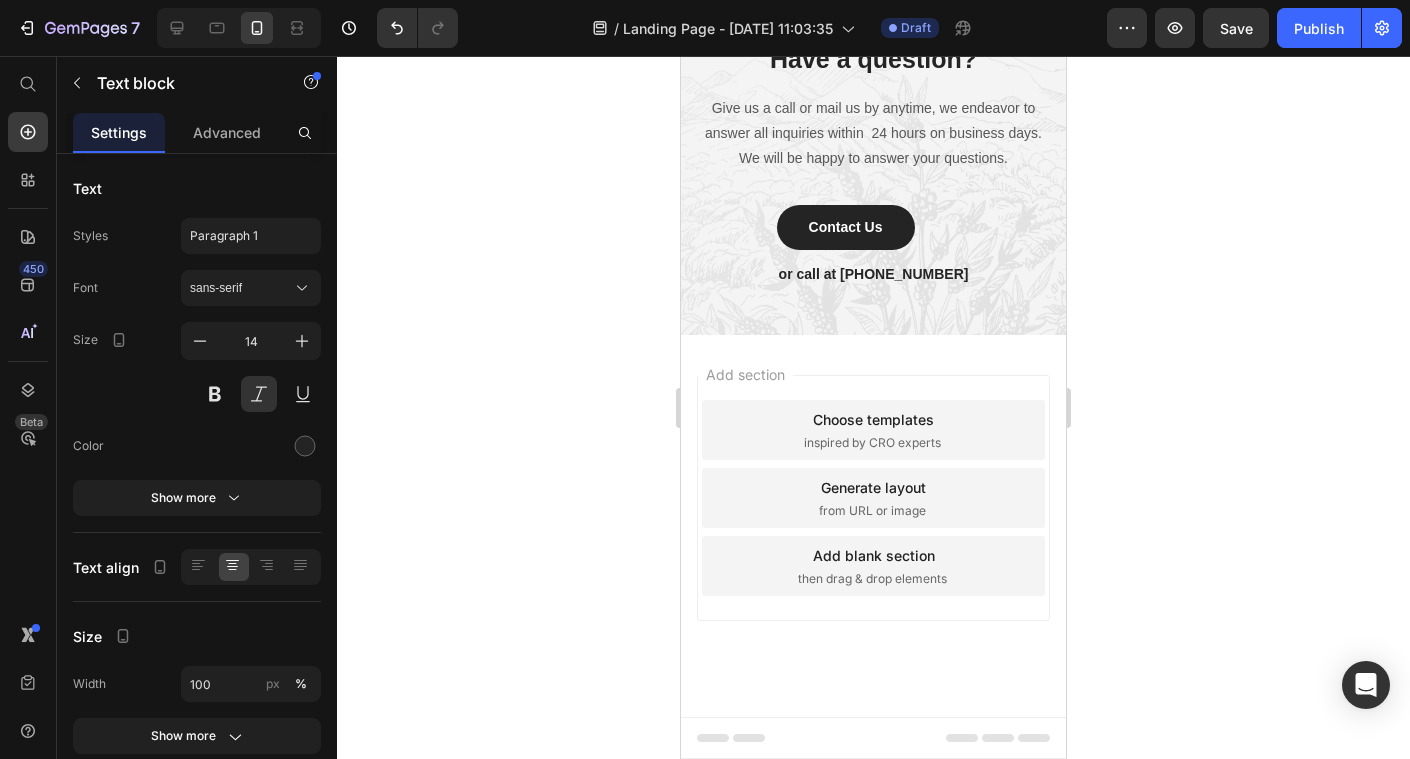scroll, scrollTop: 6025, scrollLeft: 0, axis: vertical 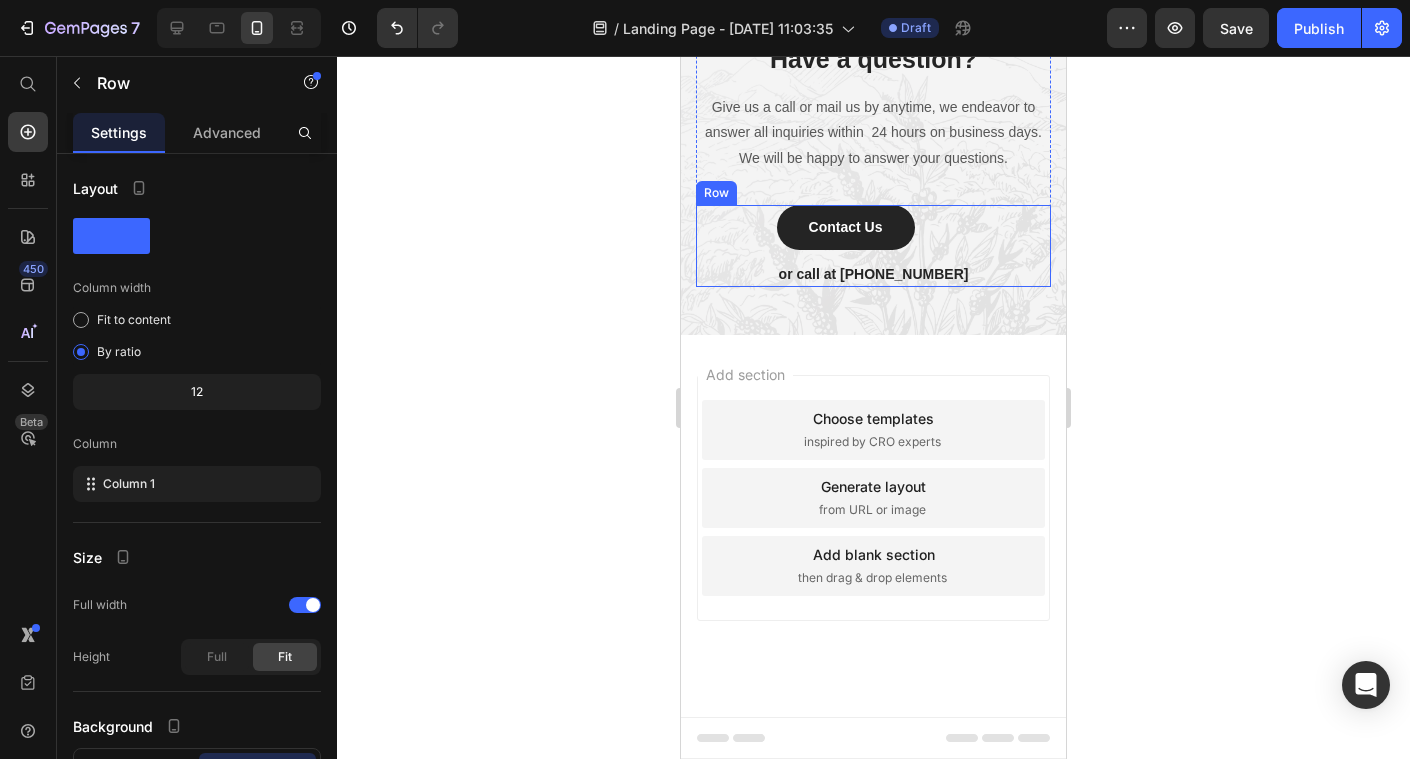 click on "CONTACT US Text block Have a question? Heading Give us a call or mail us by anytime, we endeavor to answer all inquiries within  24 hours on business days. We will be happy to answer your questions. Text block Contact Us Button or call at 0917788999 Text block Row Row Row" at bounding box center [873, 149] 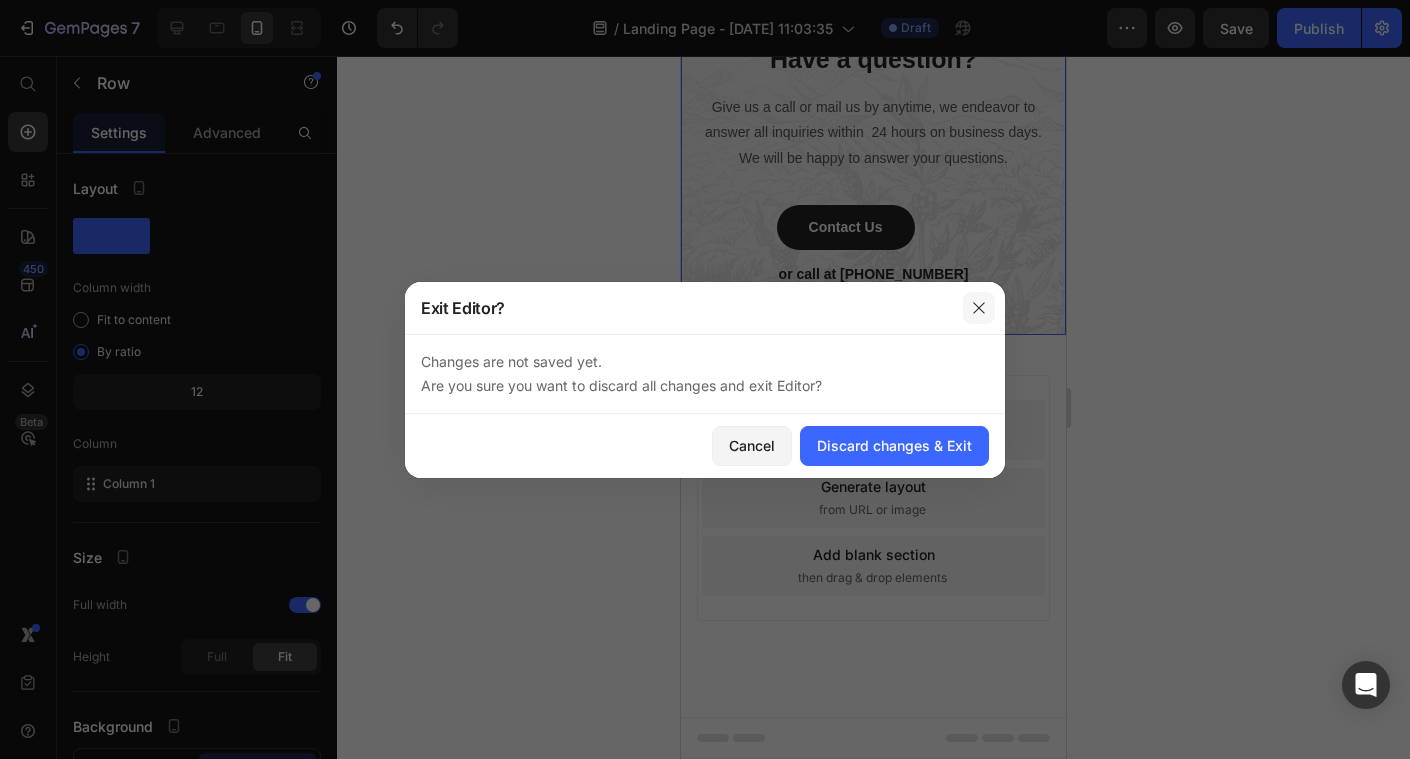 click 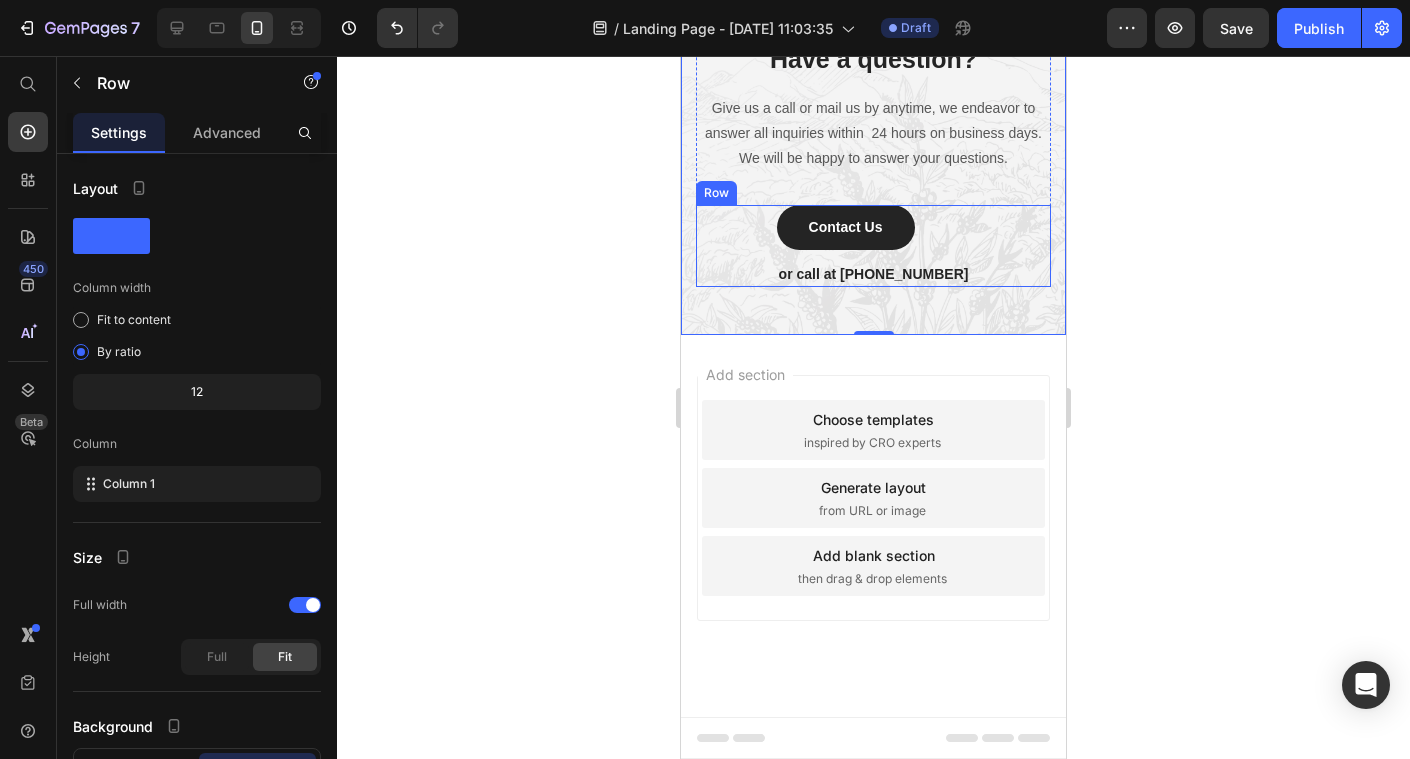 scroll, scrollTop: 5535, scrollLeft: 0, axis: vertical 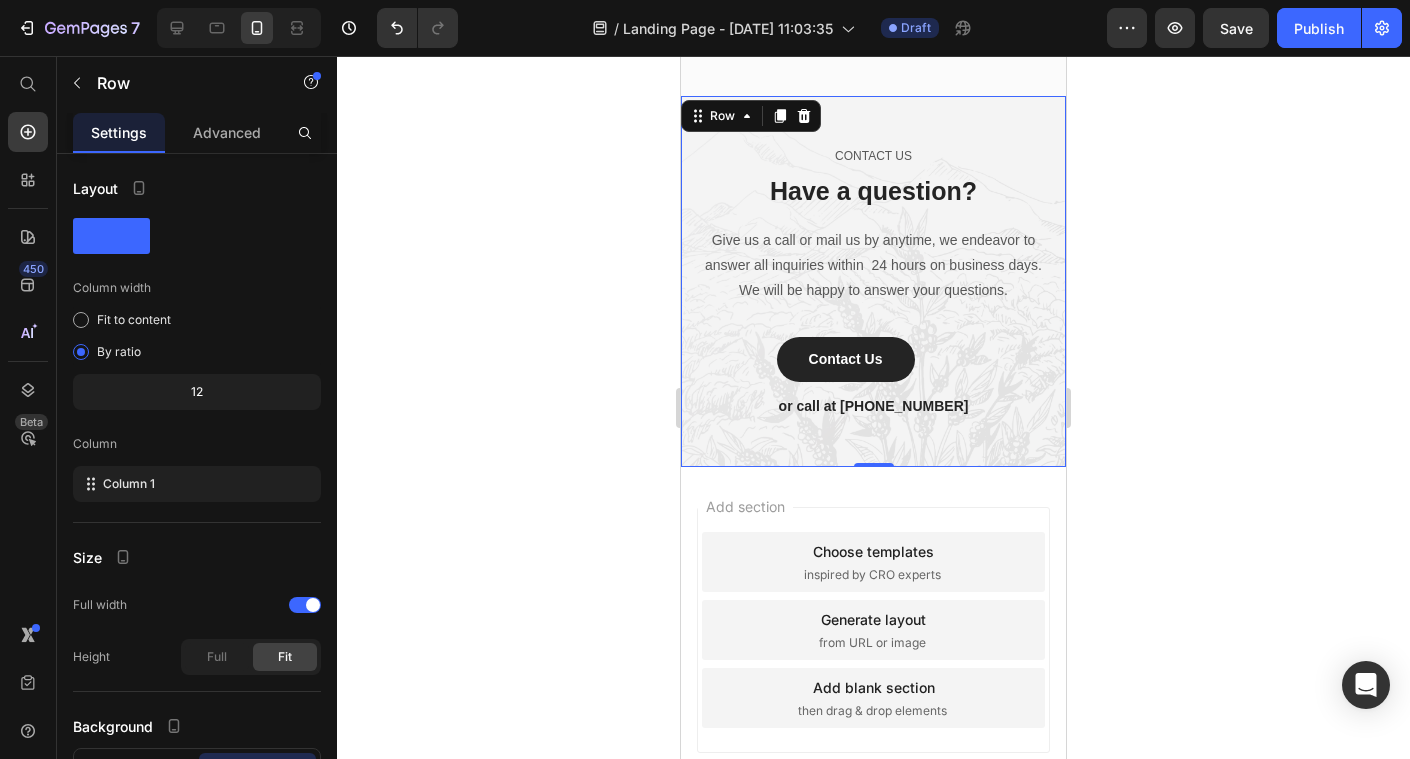 click 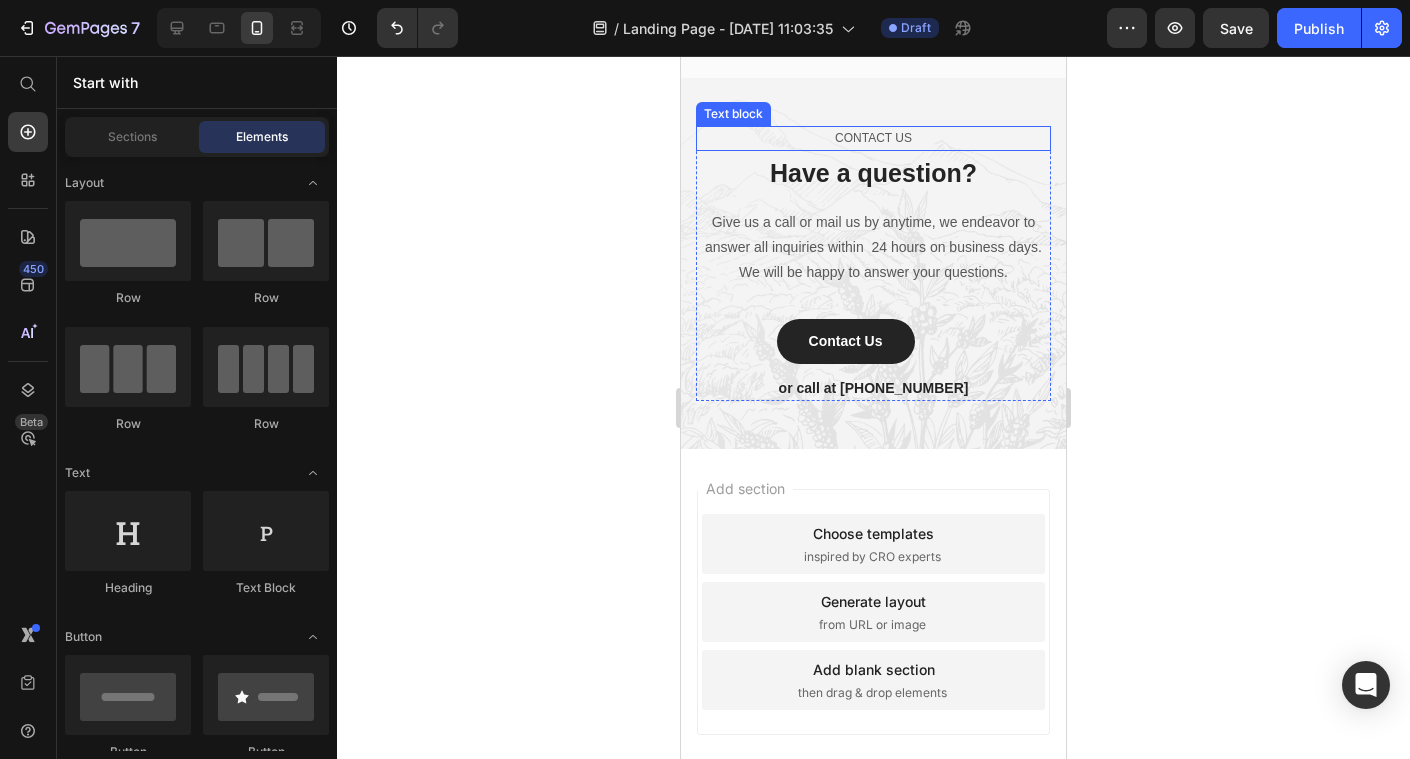 scroll, scrollTop: 5366, scrollLeft: 0, axis: vertical 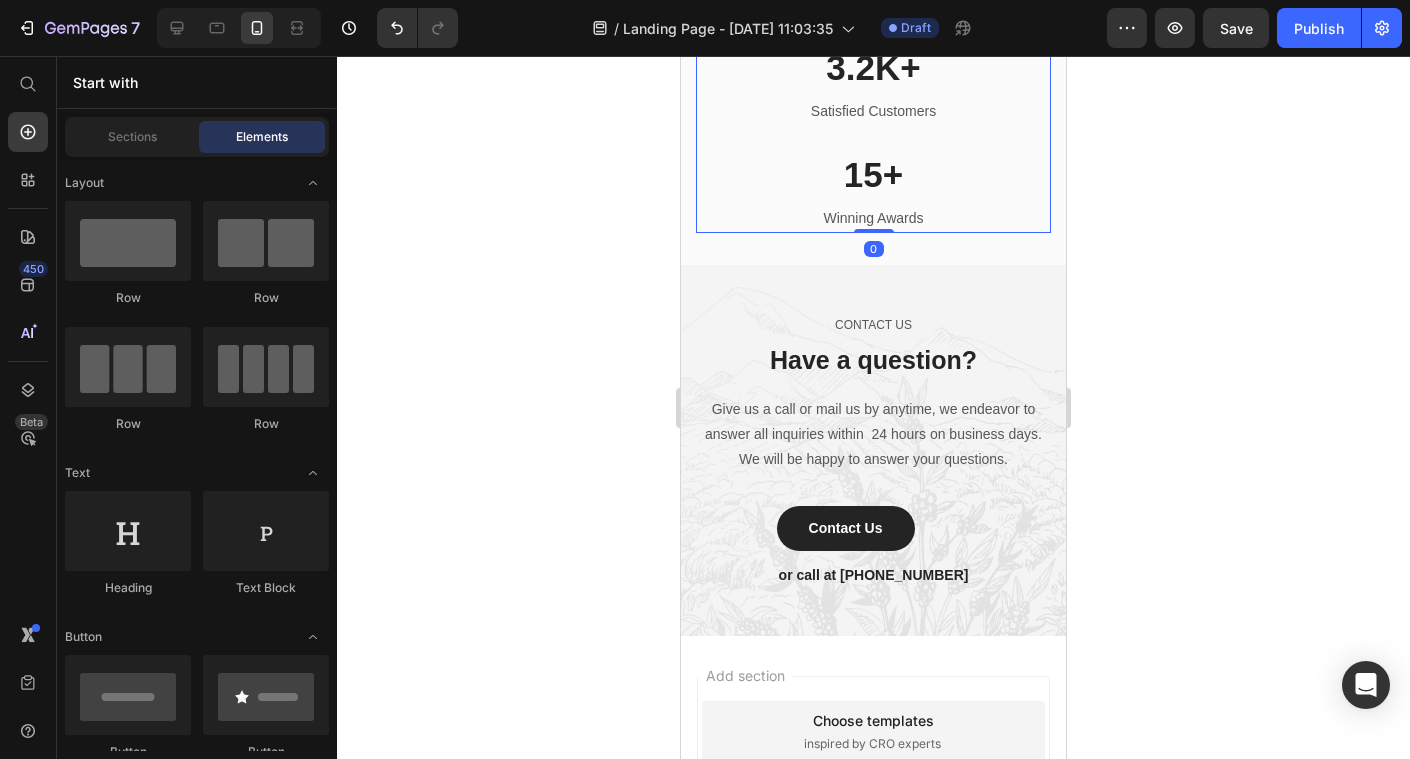 click on "3.2K+ Heading Satisfied Customers Text block" at bounding box center (873, 96) 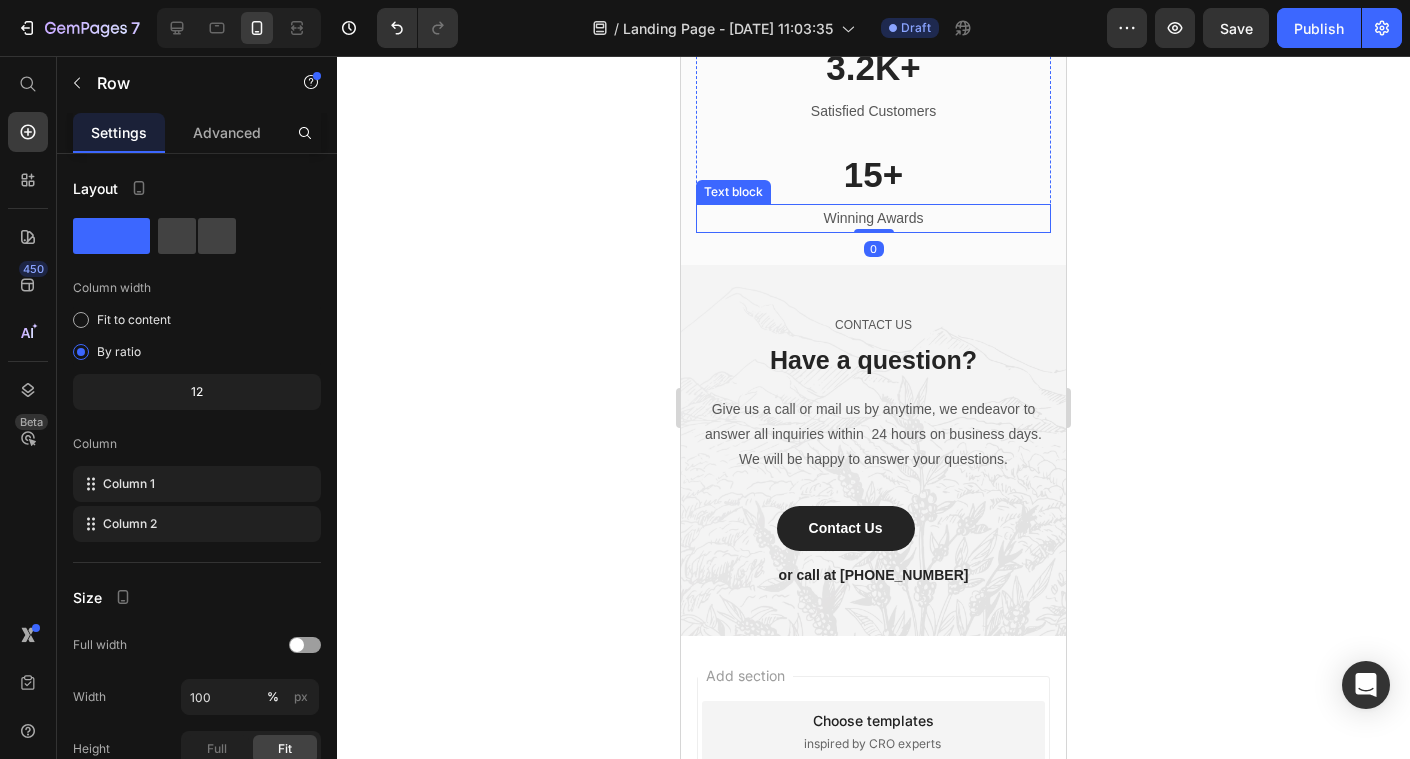 click on "Image PASSIONATE ABOUT COFFEE.  FANATICAL ABOUT FLAVOR. Heading Row 200+ Heading Premium Products Text block 3.2K+ Heading Satisfied Customers Text block 15+ Heading Winning Awards  Text block Row   0 Row" at bounding box center (873, 1) 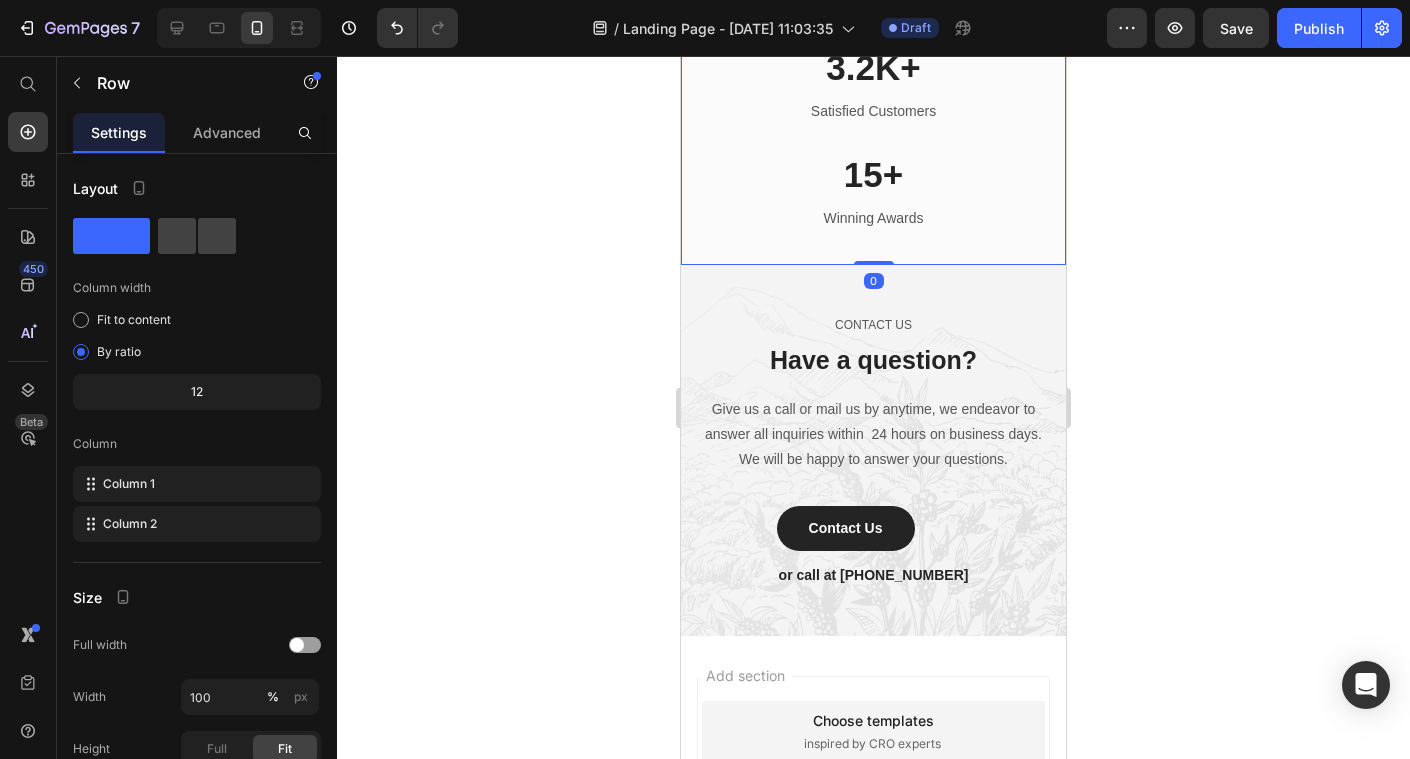 click 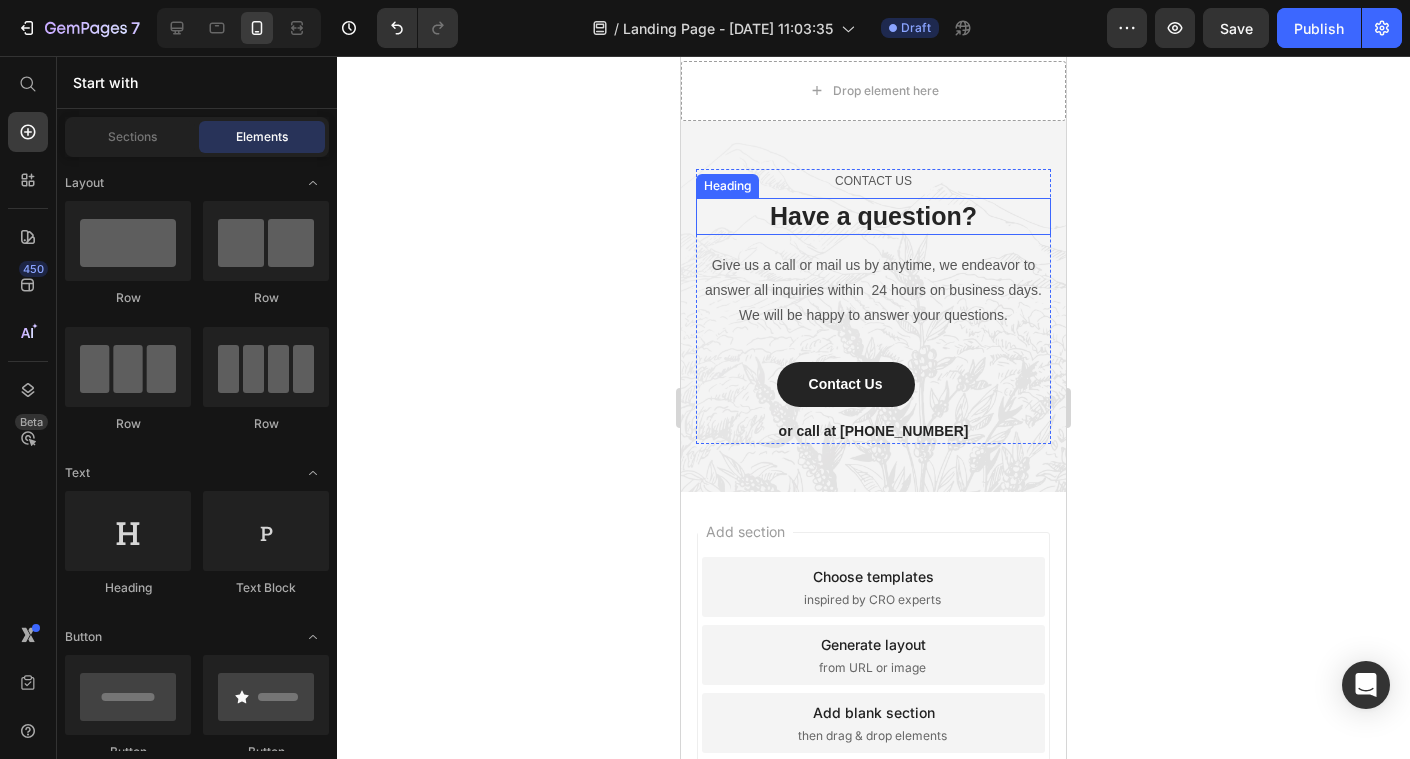 scroll, scrollTop: 5040, scrollLeft: 0, axis: vertical 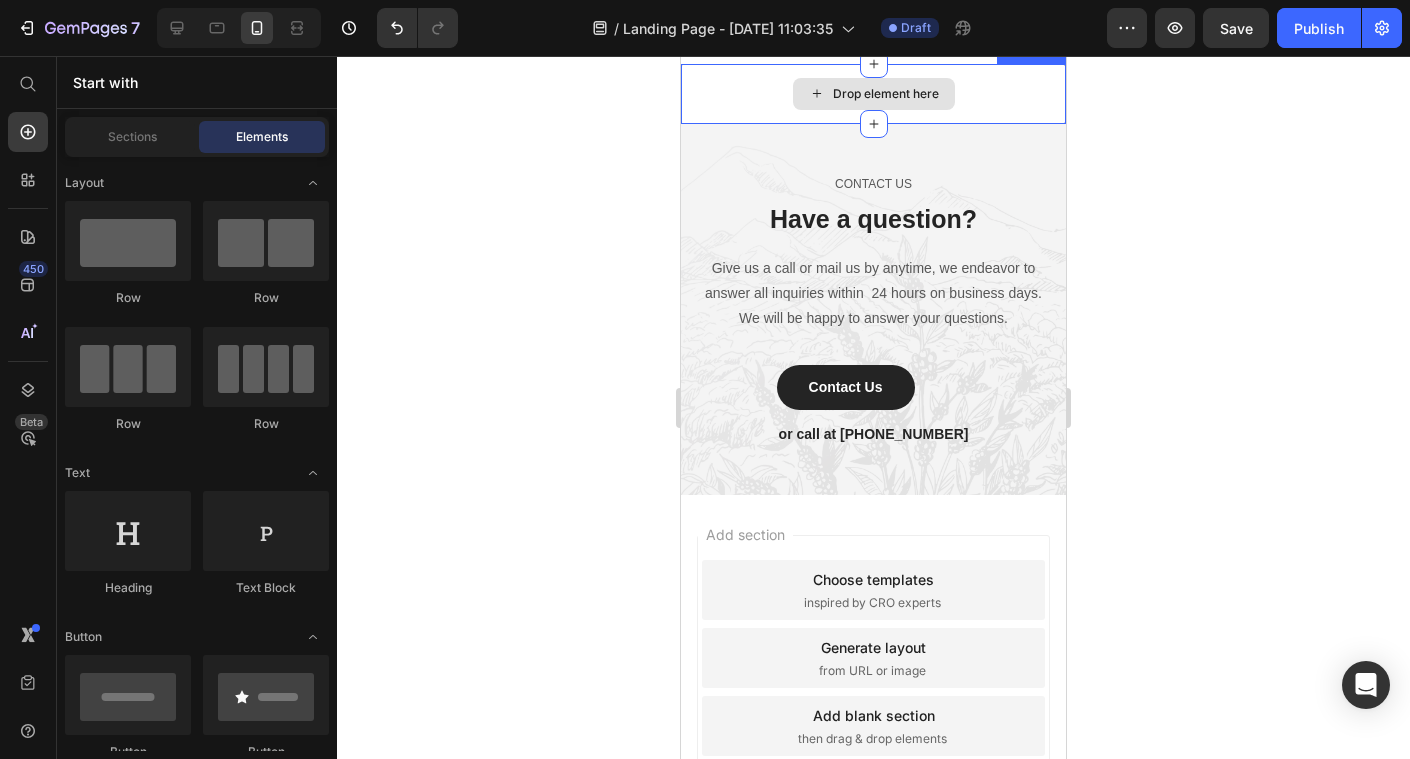 click on "Drop element here" at bounding box center (873, 94) 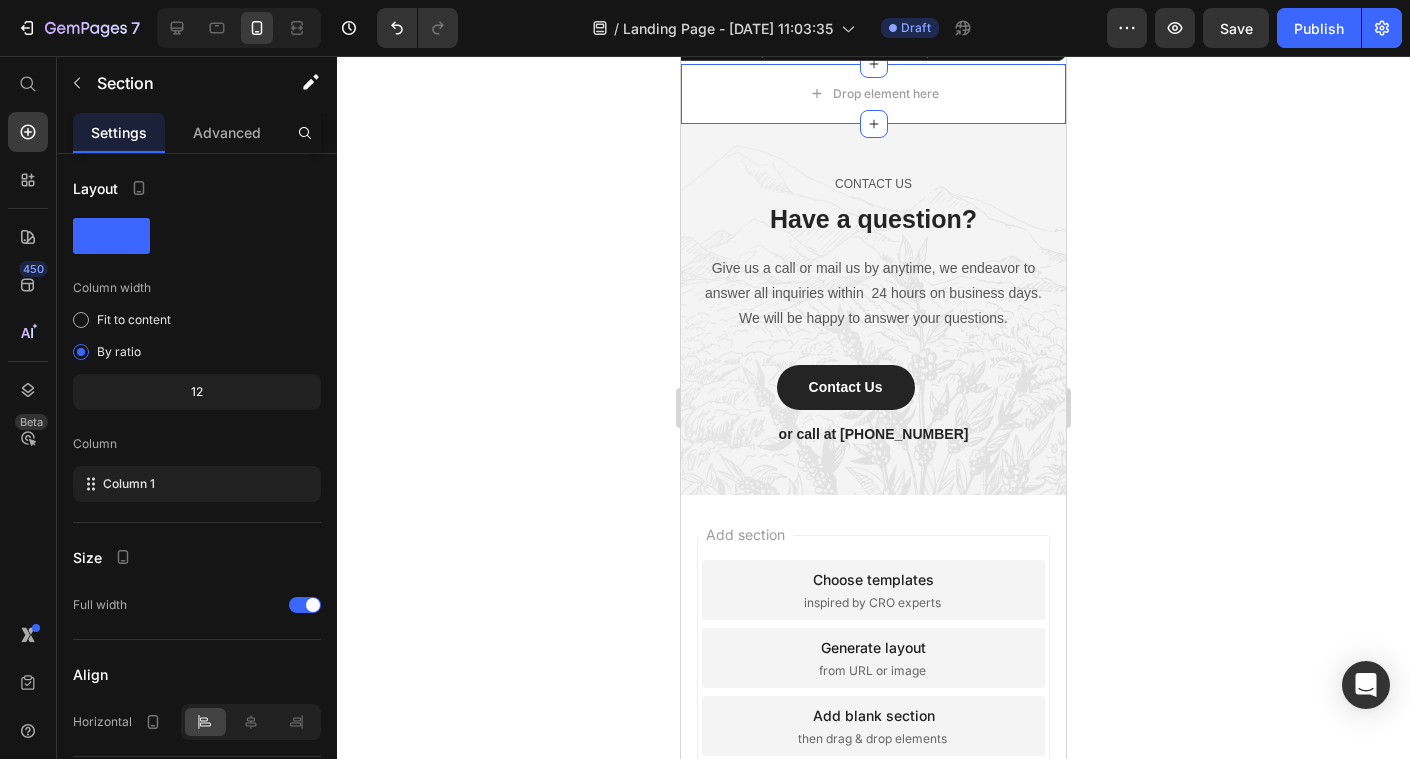 click 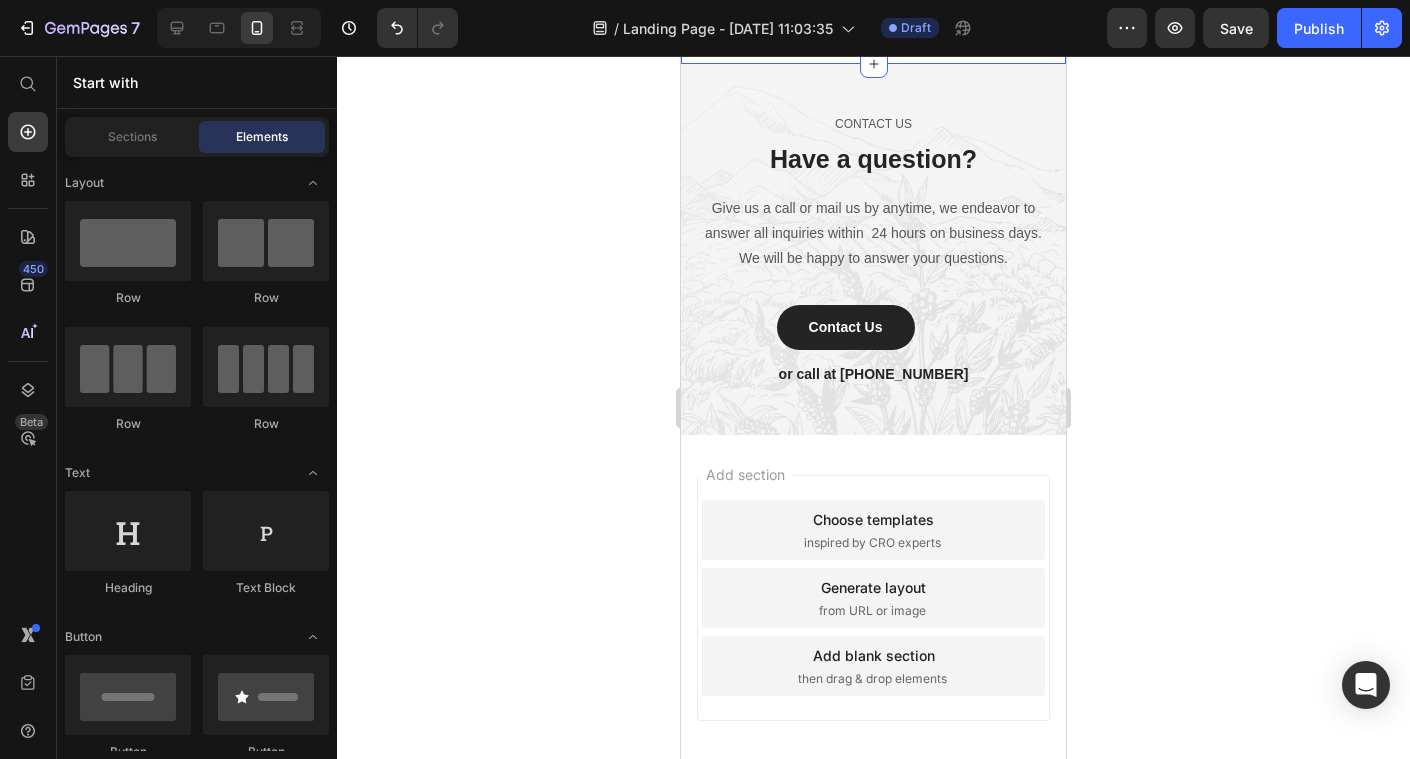 click on "Our Coffee Heading Everything is roasted in-house and to-order. We never have old coffee sitting around waiting to be sold. We roast it when you order it and we pride ourselves on continuously learning about our customers and our industry so we can be the best at what we do to serve you better. This process & practice allows us to give you an amazing coffee experience every time! In a sea of coffee options, you chose us so we want to show our appreciation by providing an excellent product. Text block Clean + Effective + Safe Text block Image Image Image Image Row Row Image 1. Formulation Text block Image 2. Testing & Regulations Text block Image 3. Production Text block Row “Ever wondered how we create our coffee? We’d like to reveal a few secrets. From coffee’s discovery to the ways we harvest our beans today and make the perfect selection for slow roasting, the history of coffee might surprise you. “ Text block Row Section 4" at bounding box center [873, -784] 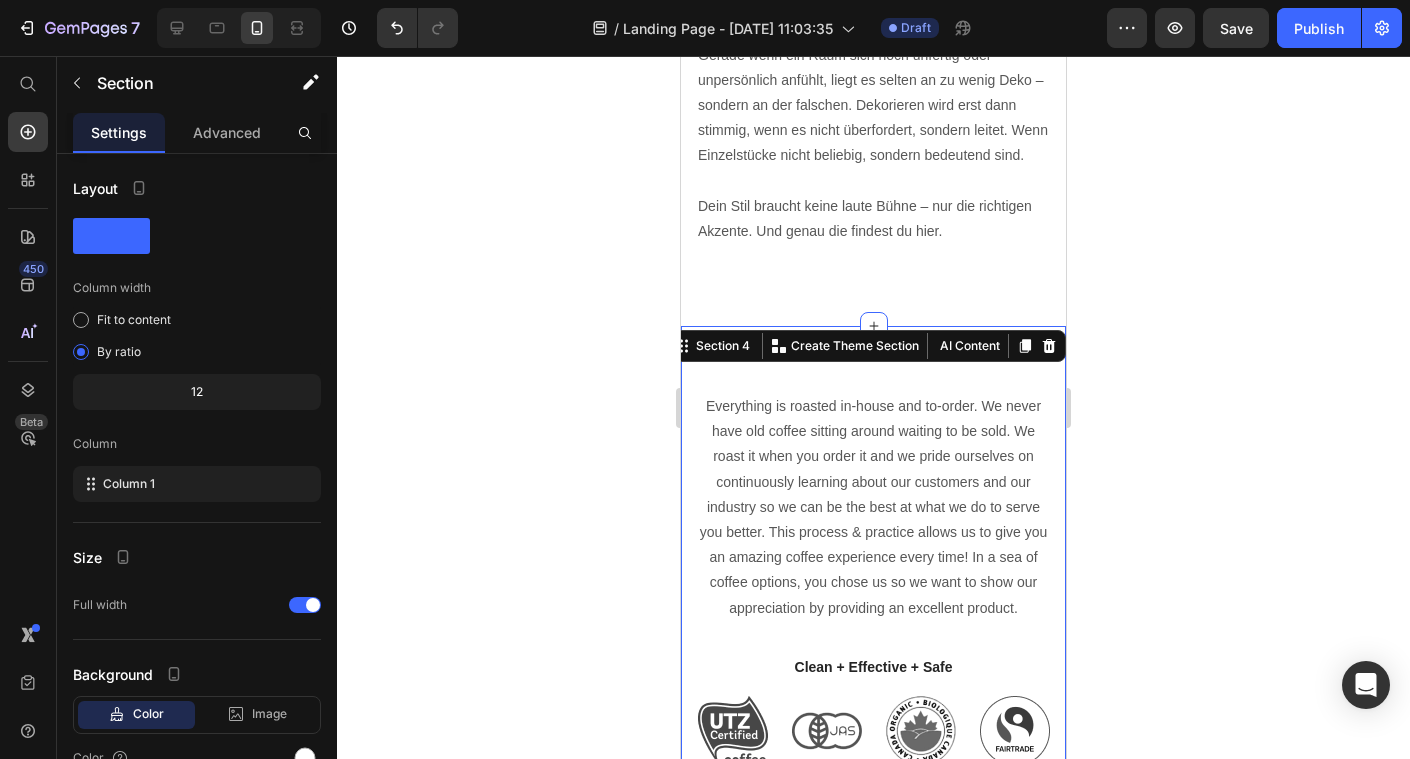scroll, scrollTop: 3071, scrollLeft: 0, axis: vertical 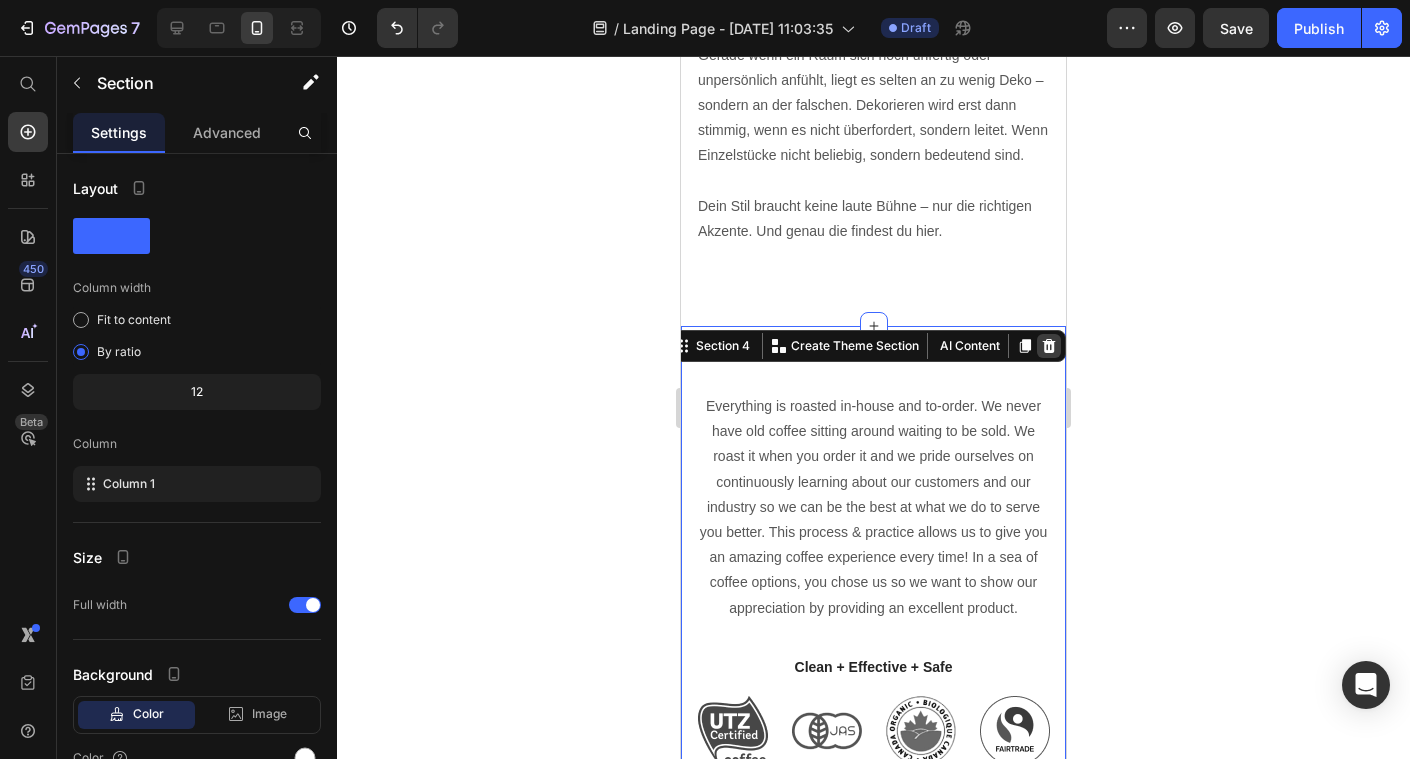 click 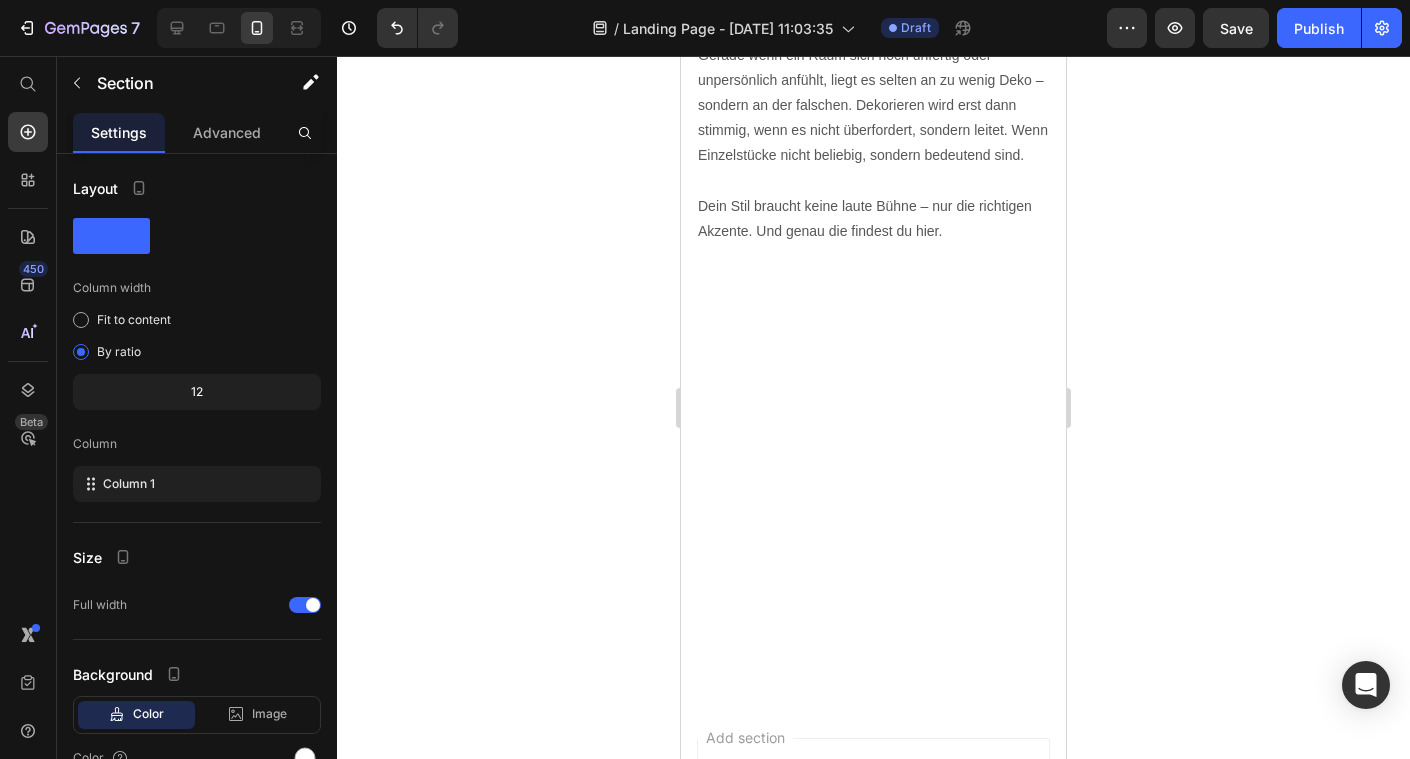 click at bounding box center (873, 512) 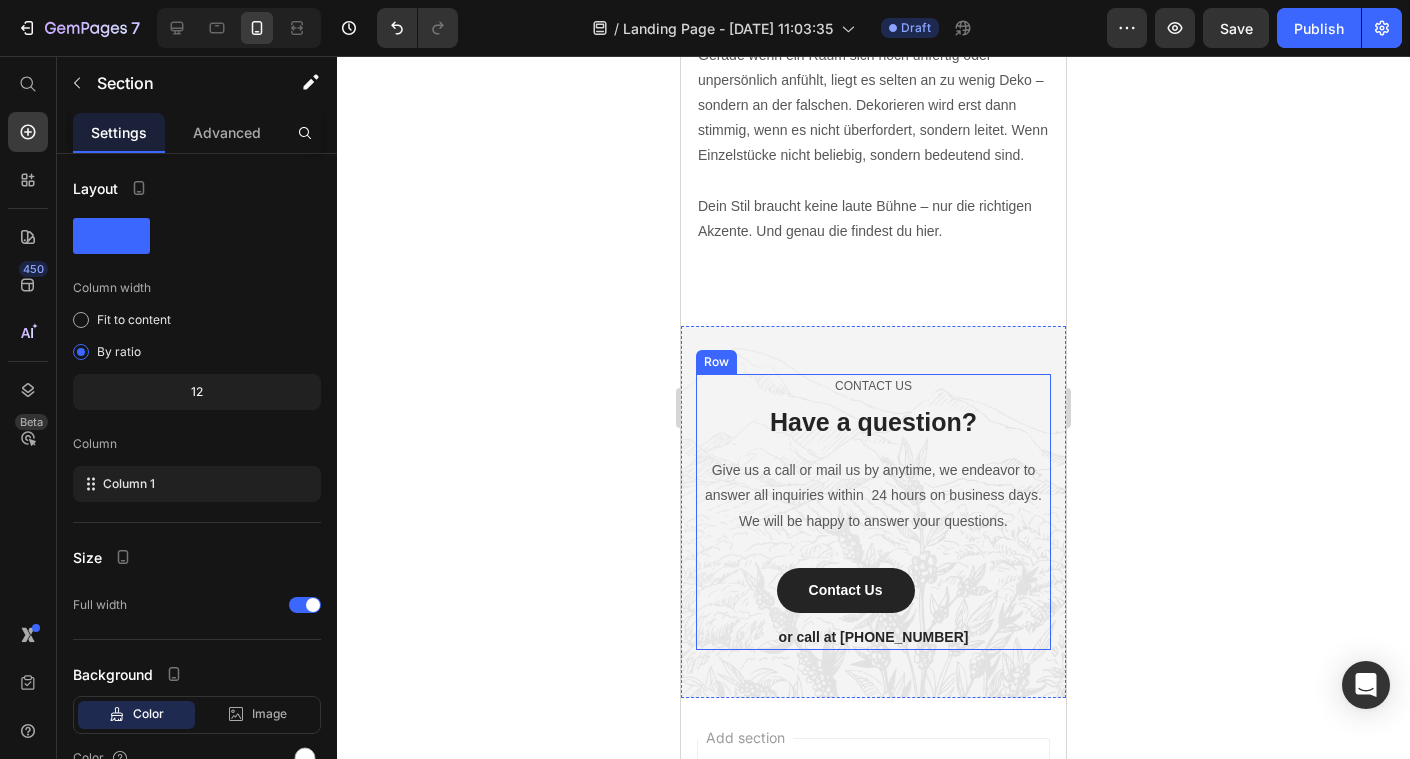 scroll, scrollTop: 3175, scrollLeft: 0, axis: vertical 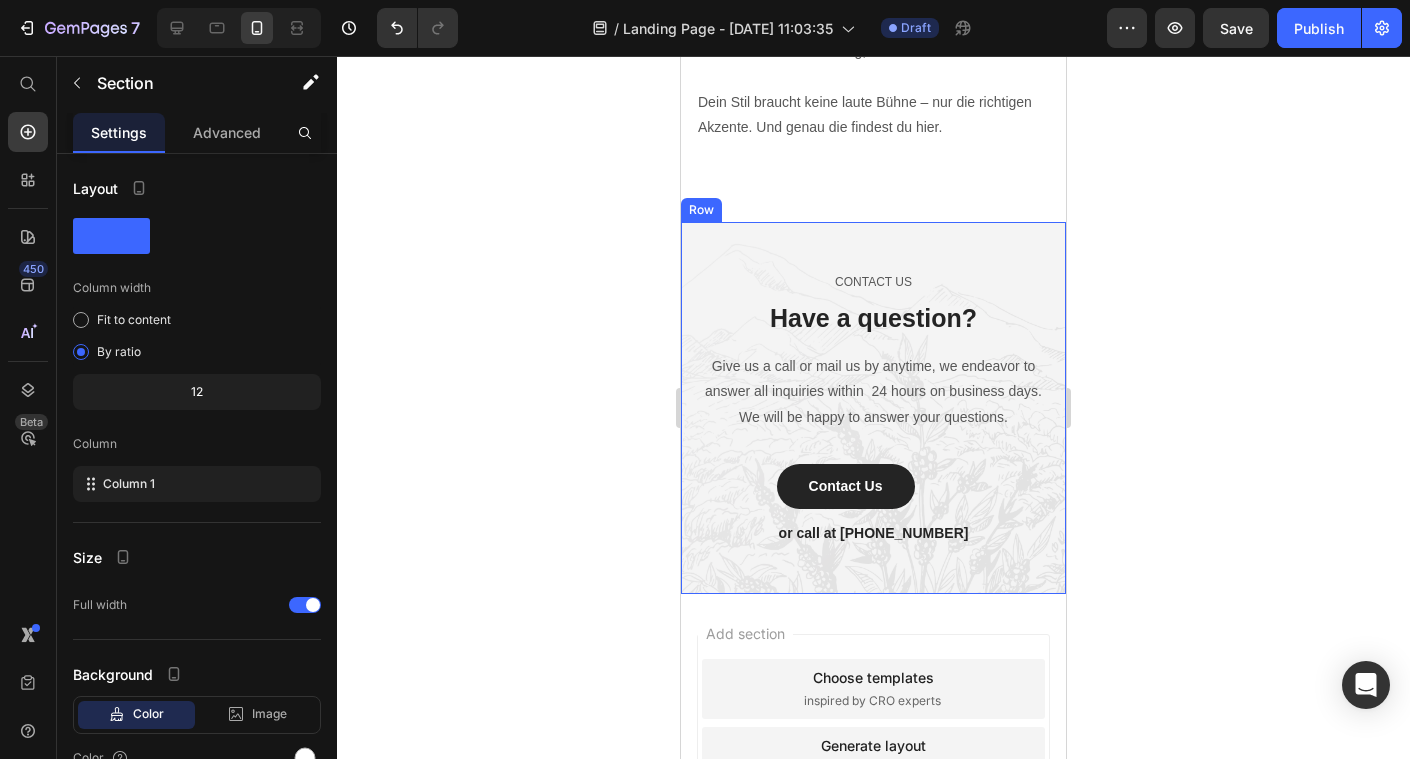 click on "CONTACT US Text block Have a question? Heading Give us a call or mail us by anytime, we endeavor to answer all inquiries within  24 hours on business days. We will be happy to answer your questions. Text block Contact Us Button or call at 0917788999 Text block Row Row Row" at bounding box center [873, 408] 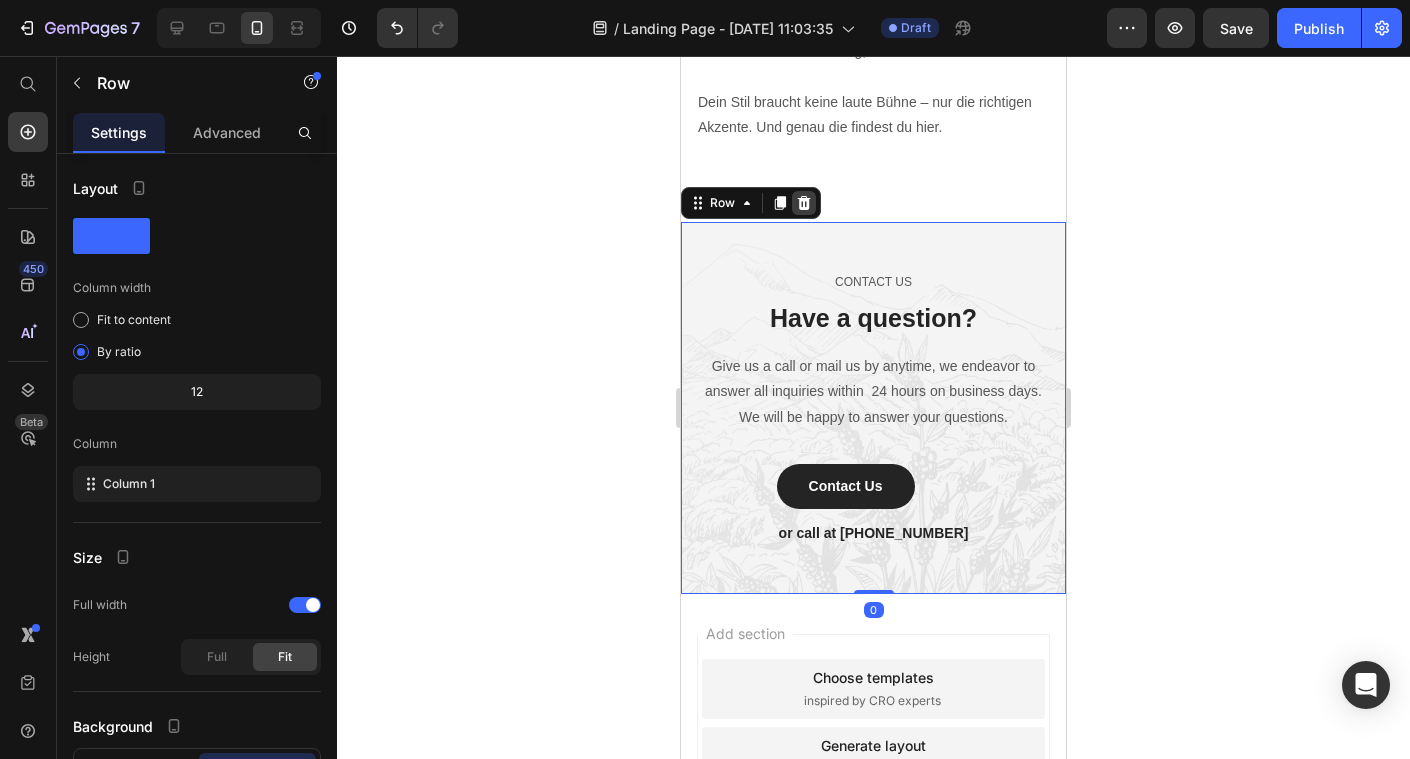 click 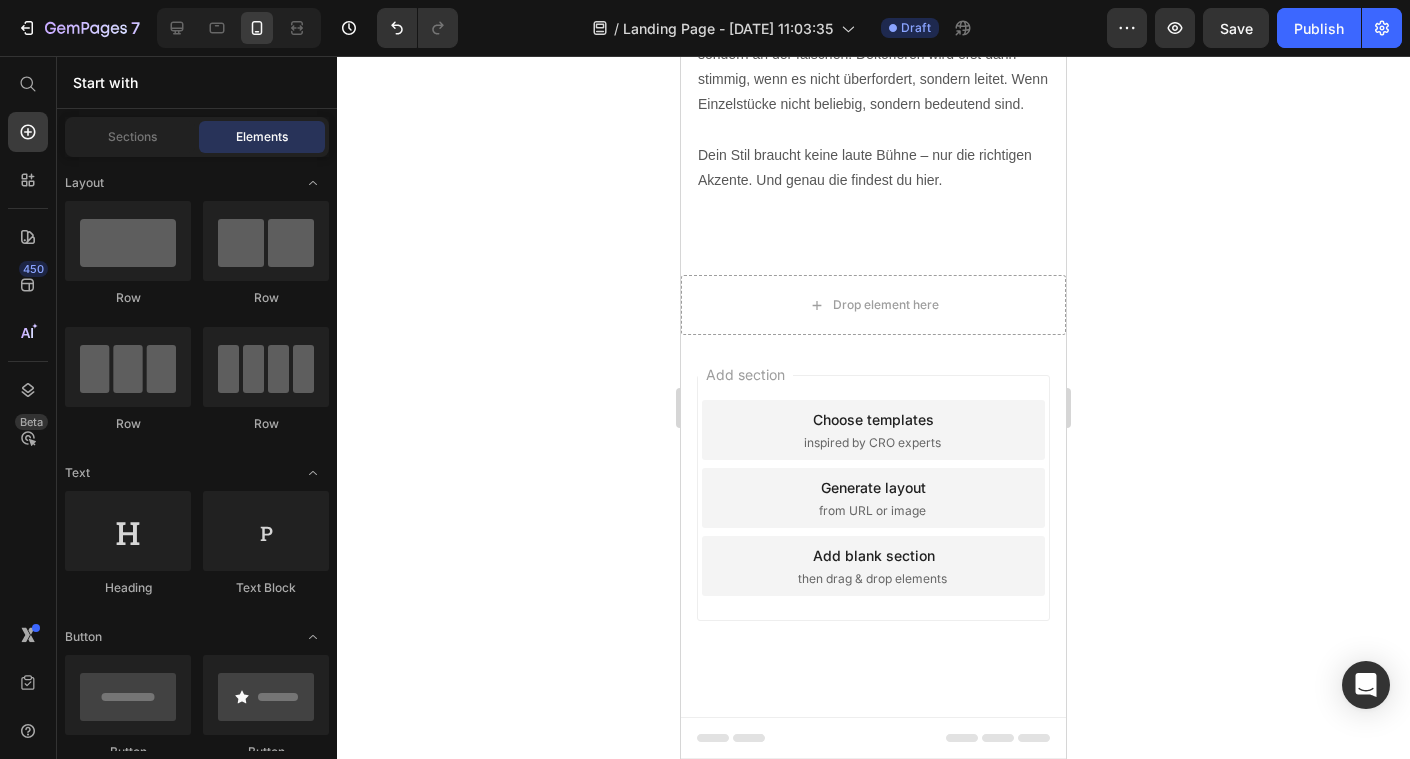 scroll, scrollTop: 3132, scrollLeft: 0, axis: vertical 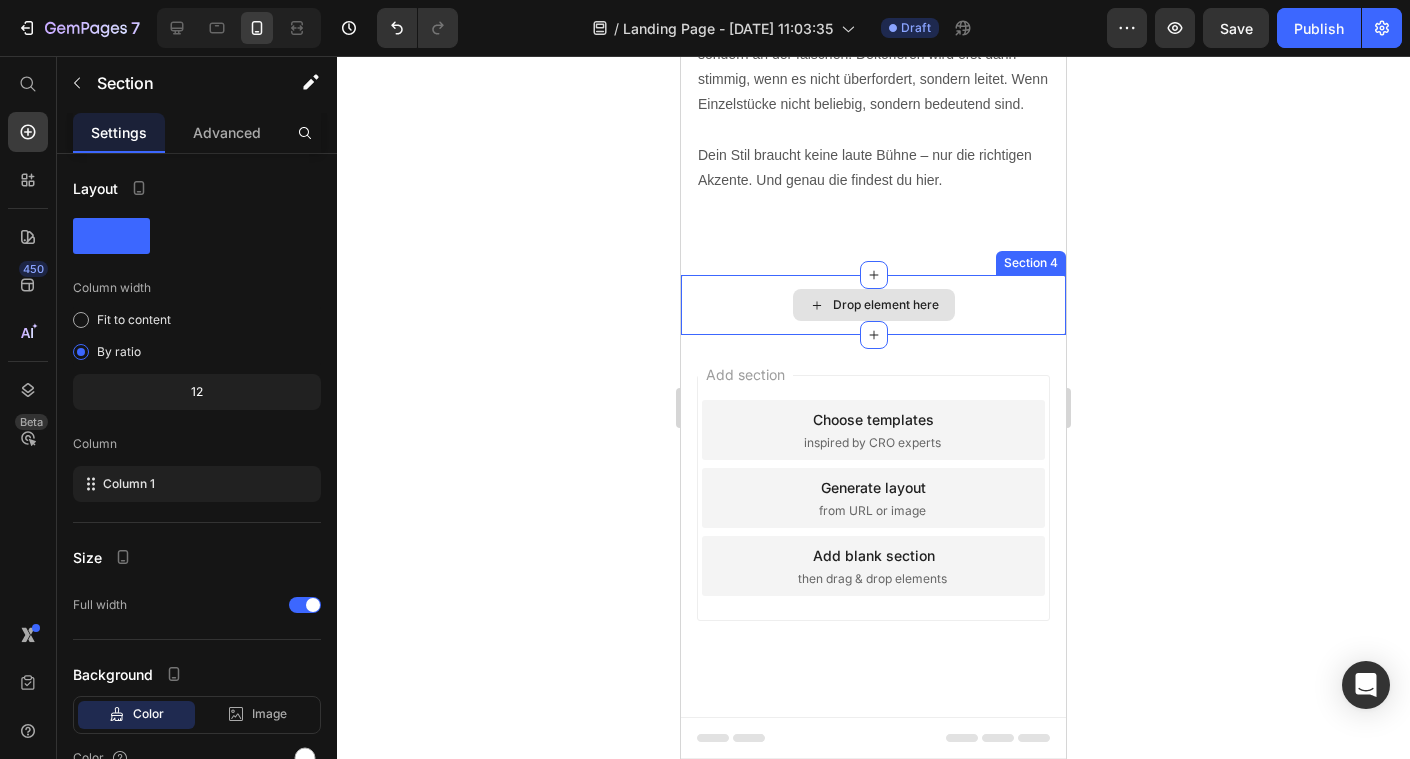 click on "Drop element here" at bounding box center [873, 305] 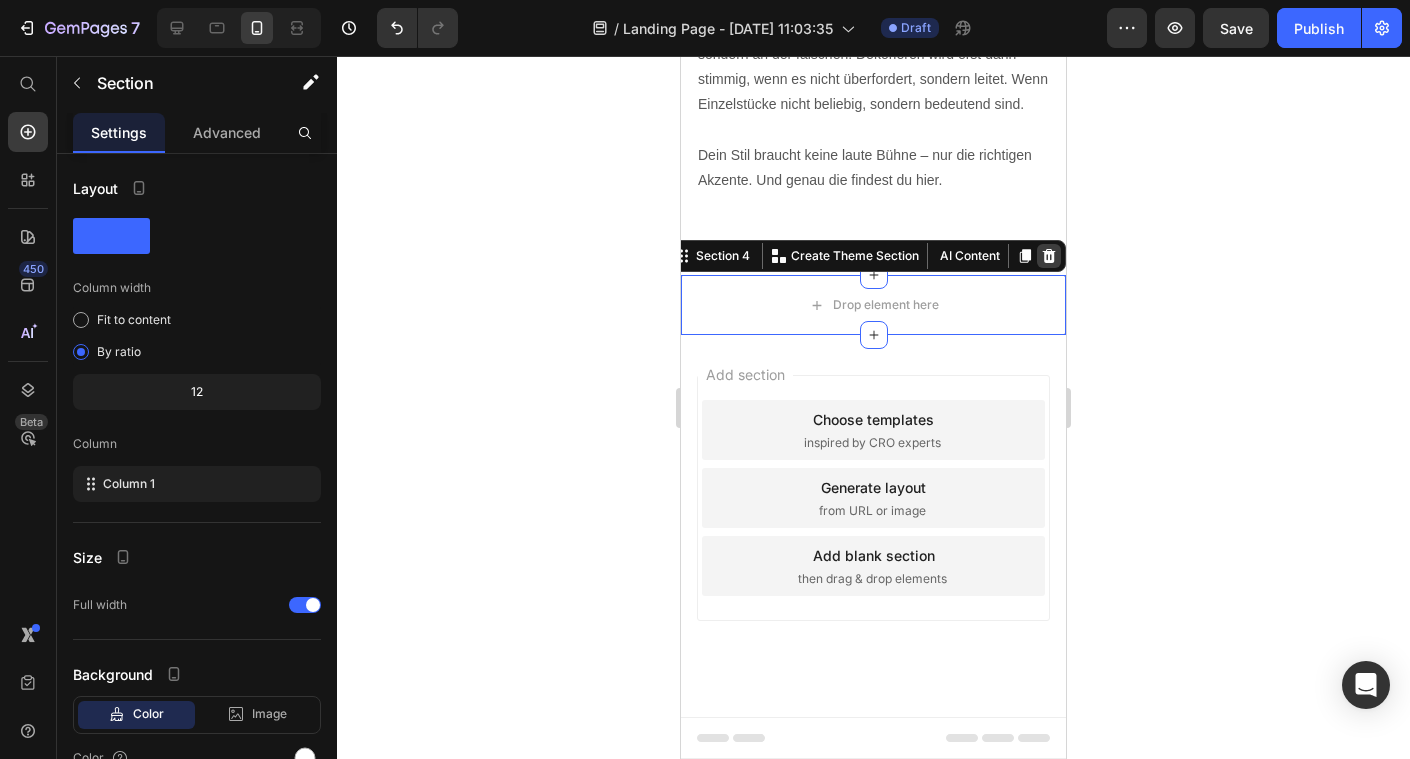 click 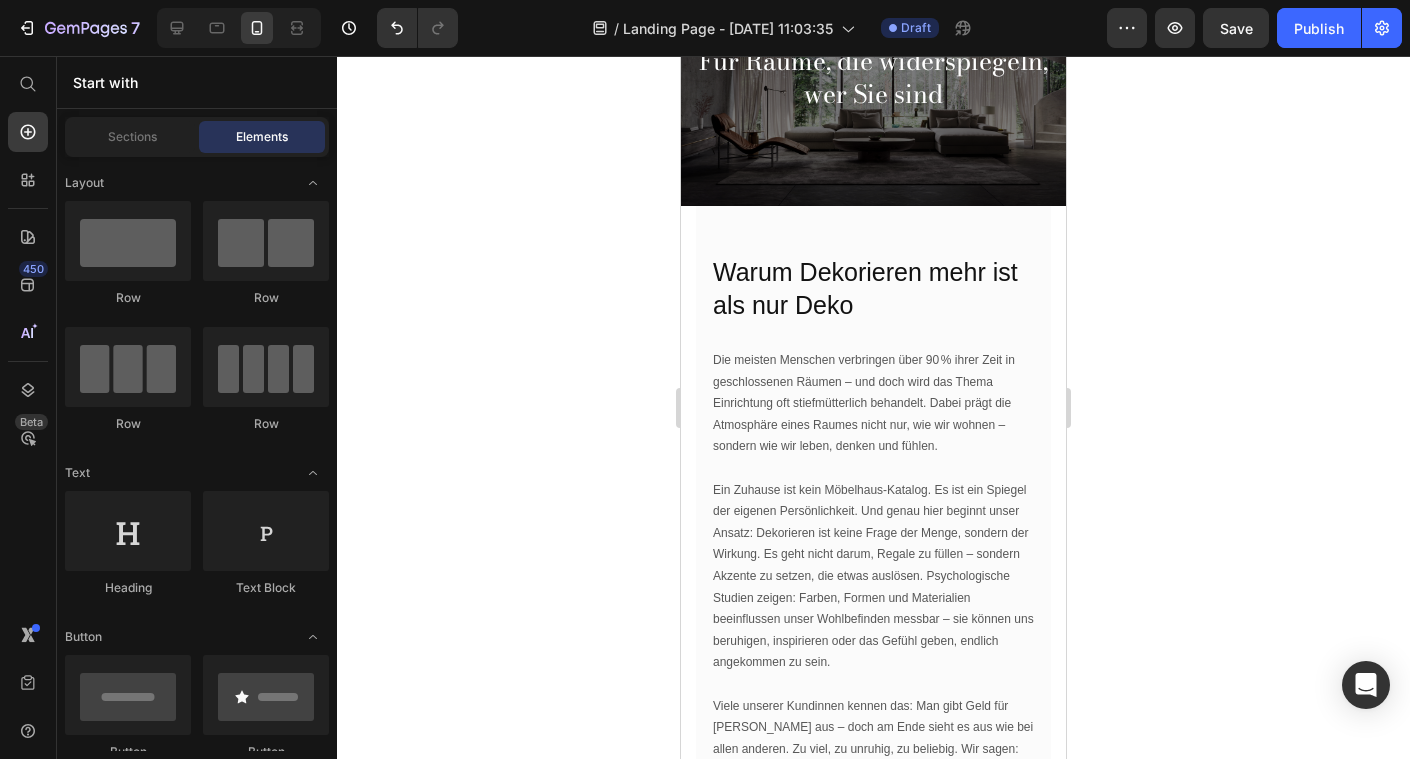 scroll, scrollTop: 0, scrollLeft: 0, axis: both 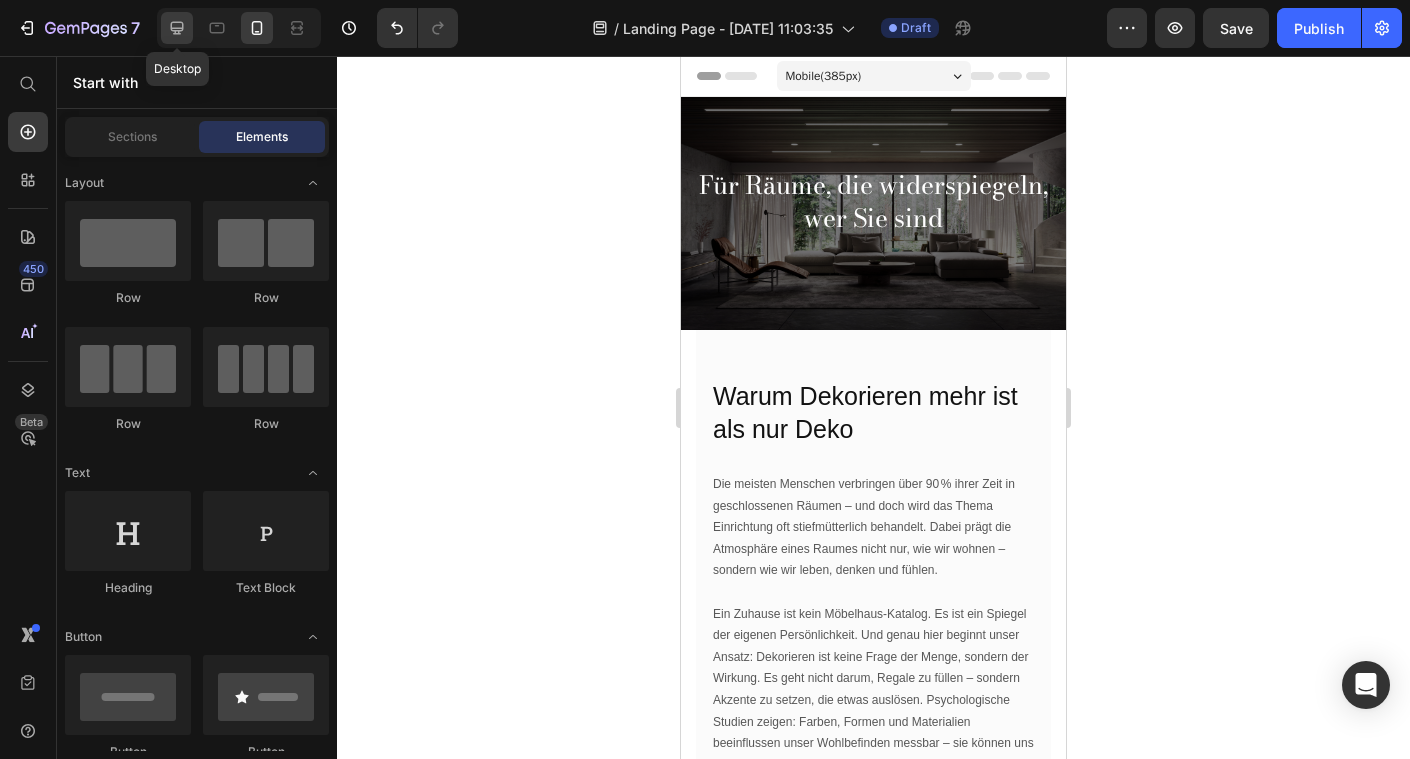 click 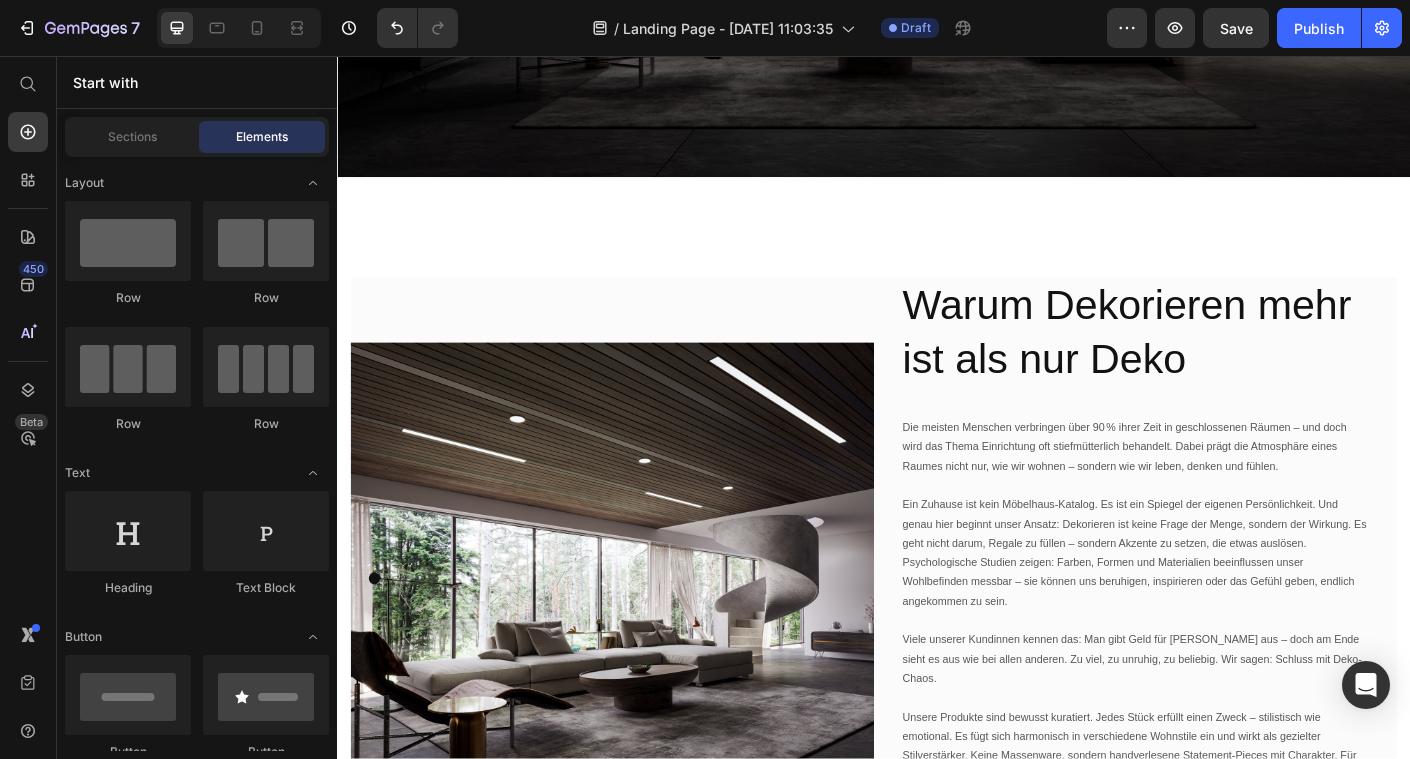 scroll, scrollTop: 637, scrollLeft: 0, axis: vertical 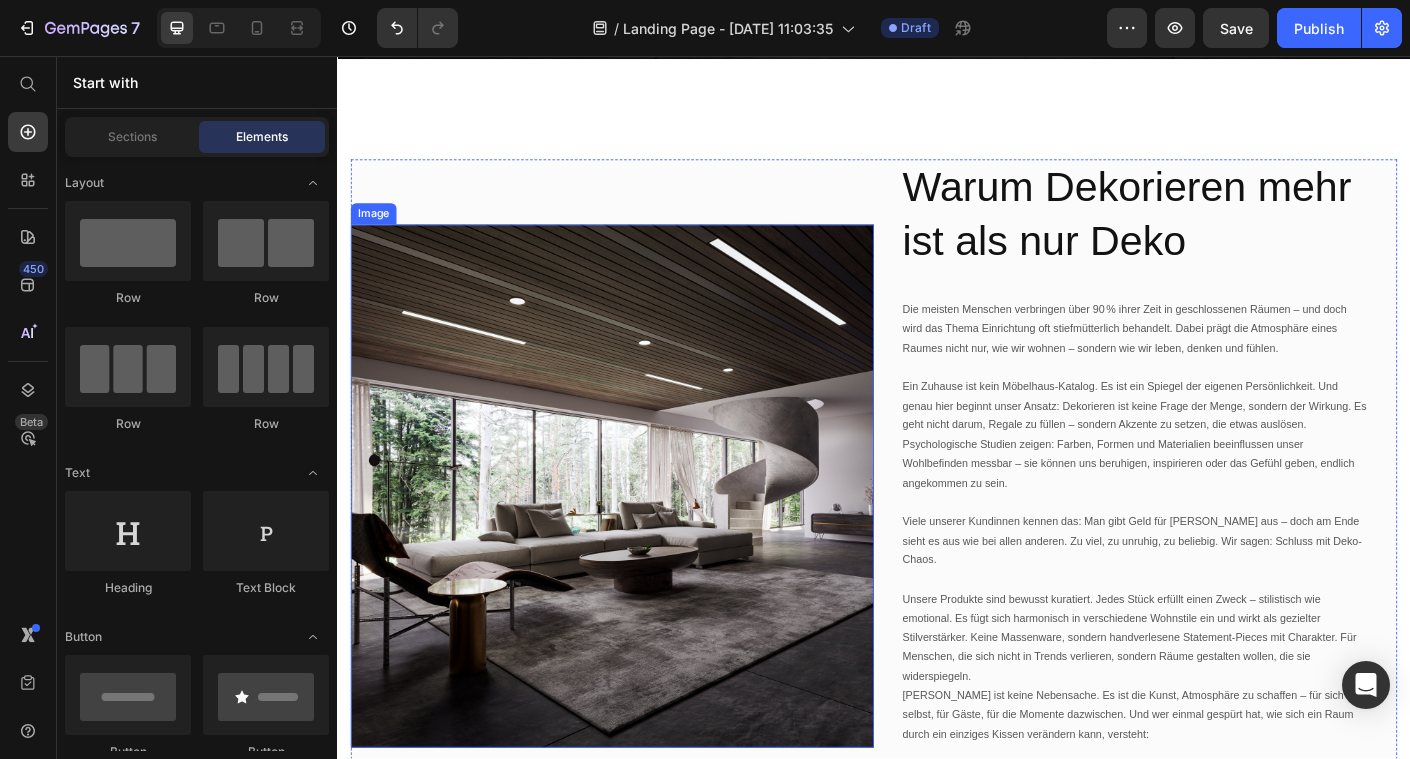 click at bounding box center [644, 537] 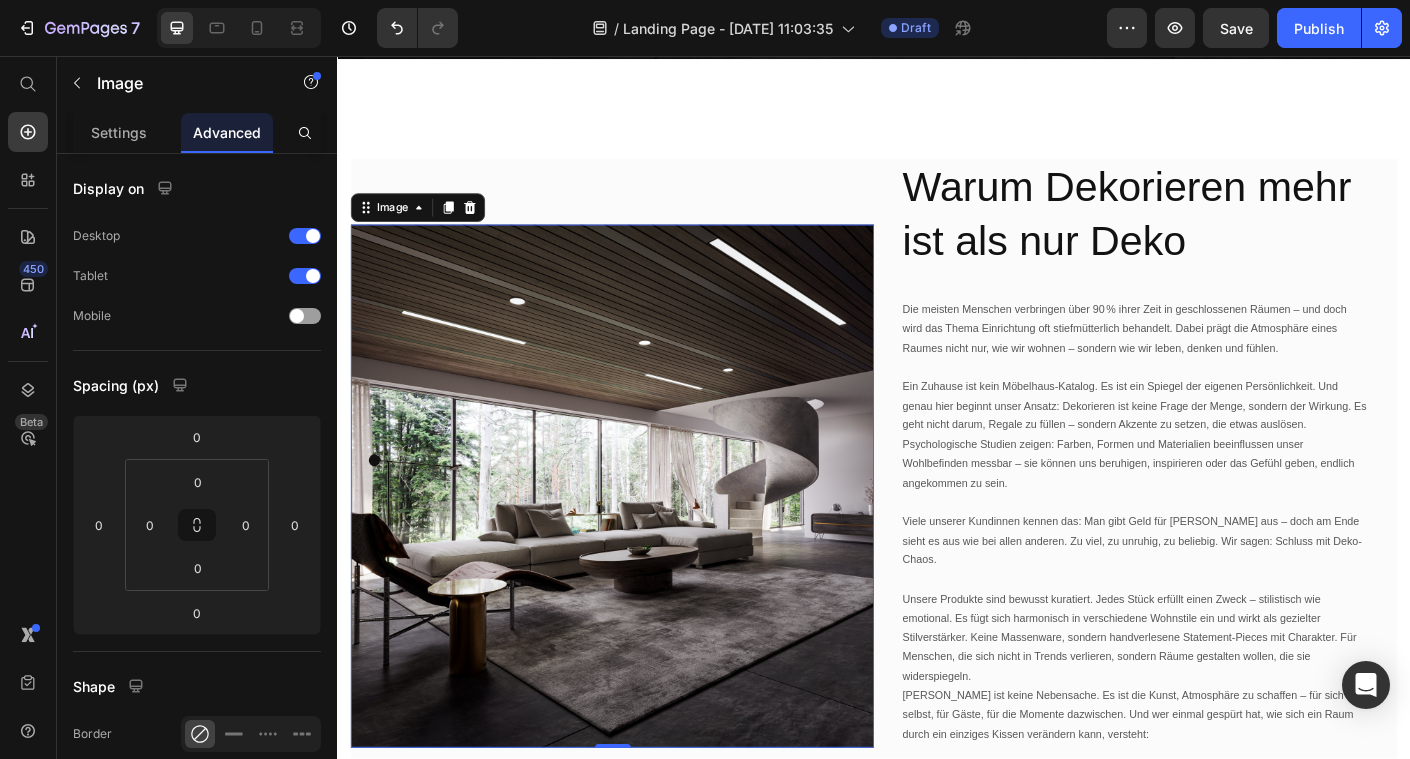 click at bounding box center (644, 537) 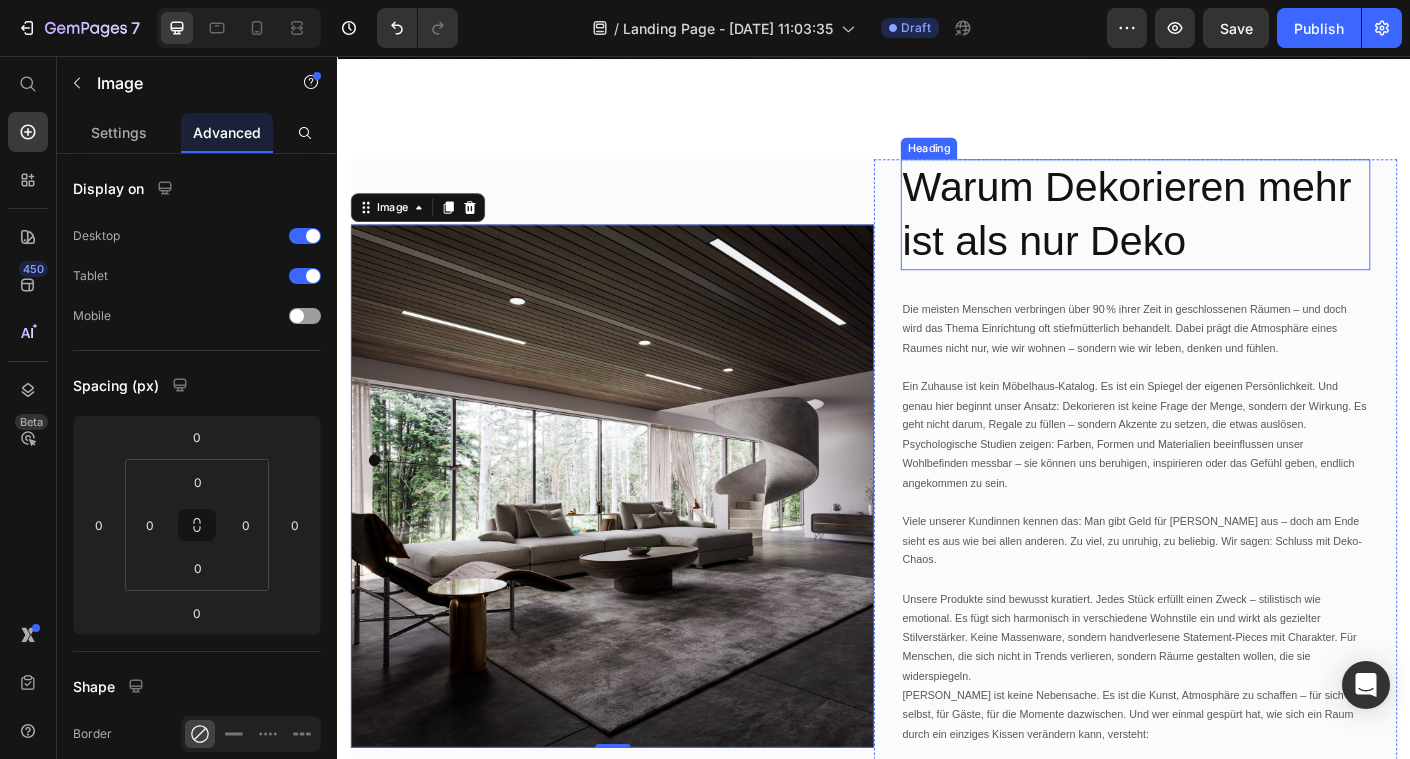 click on "Warum Dekorieren mehr ist als nur Deko" at bounding box center [1229, 234] 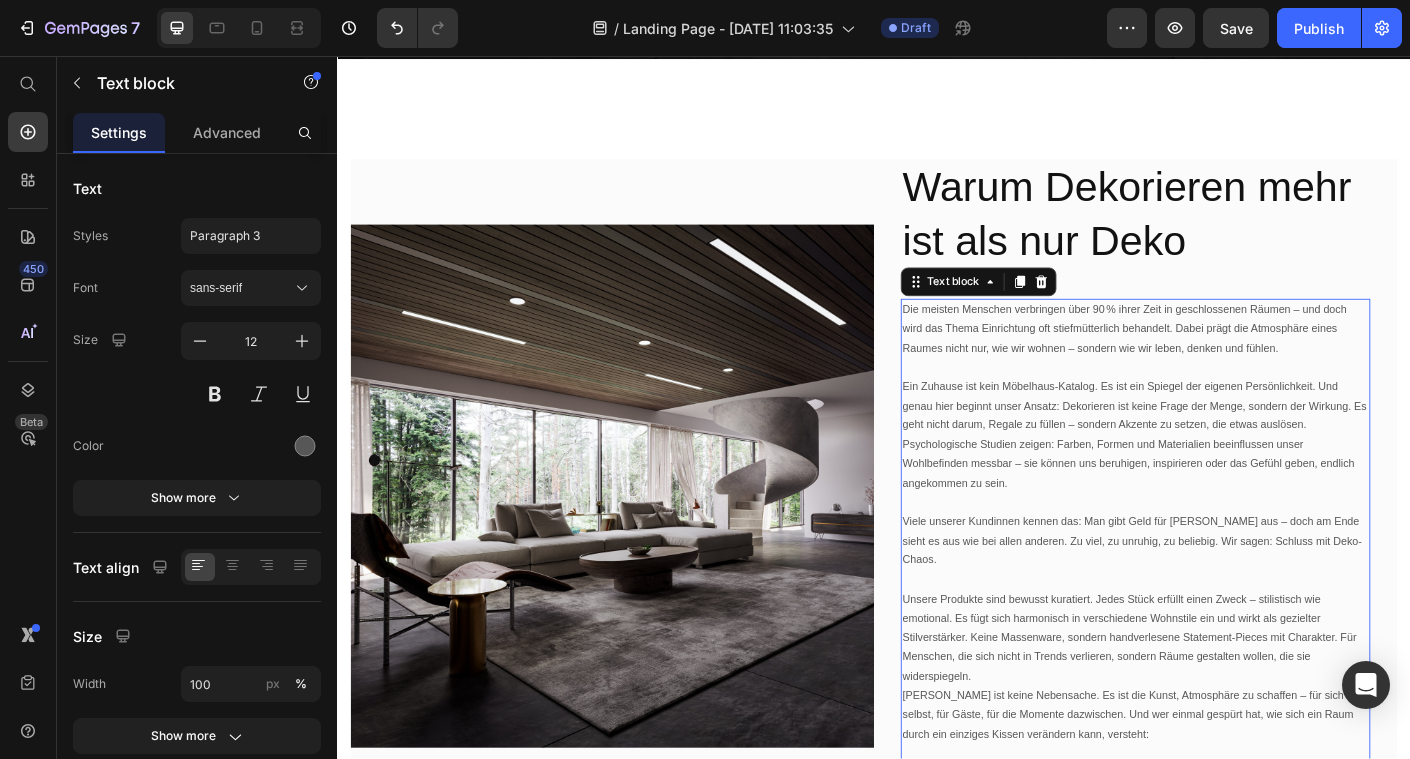 click on "Ein Zuhause ist kein Möbelhaus-Katalog. Es ist ein Spiegel der eigenen Persönlichkeit. Und genau hier beginnt unser Ansatz: Dekorieren ist keine Frage der Menge, sondern der Wirkung. Es geht nicht darum, Regale zu füllen – sondern Akzente zu setzen, die etwas auslösen. Psychologische Studien zeigen: Farben, Formen und Materialien beeinflussen unser Wohlbefinden messbar – sie können uns beruhigen, inspirieren oder das Gefühl geben, endlich angekommen zu sein." at bounding box center [1229, 481] 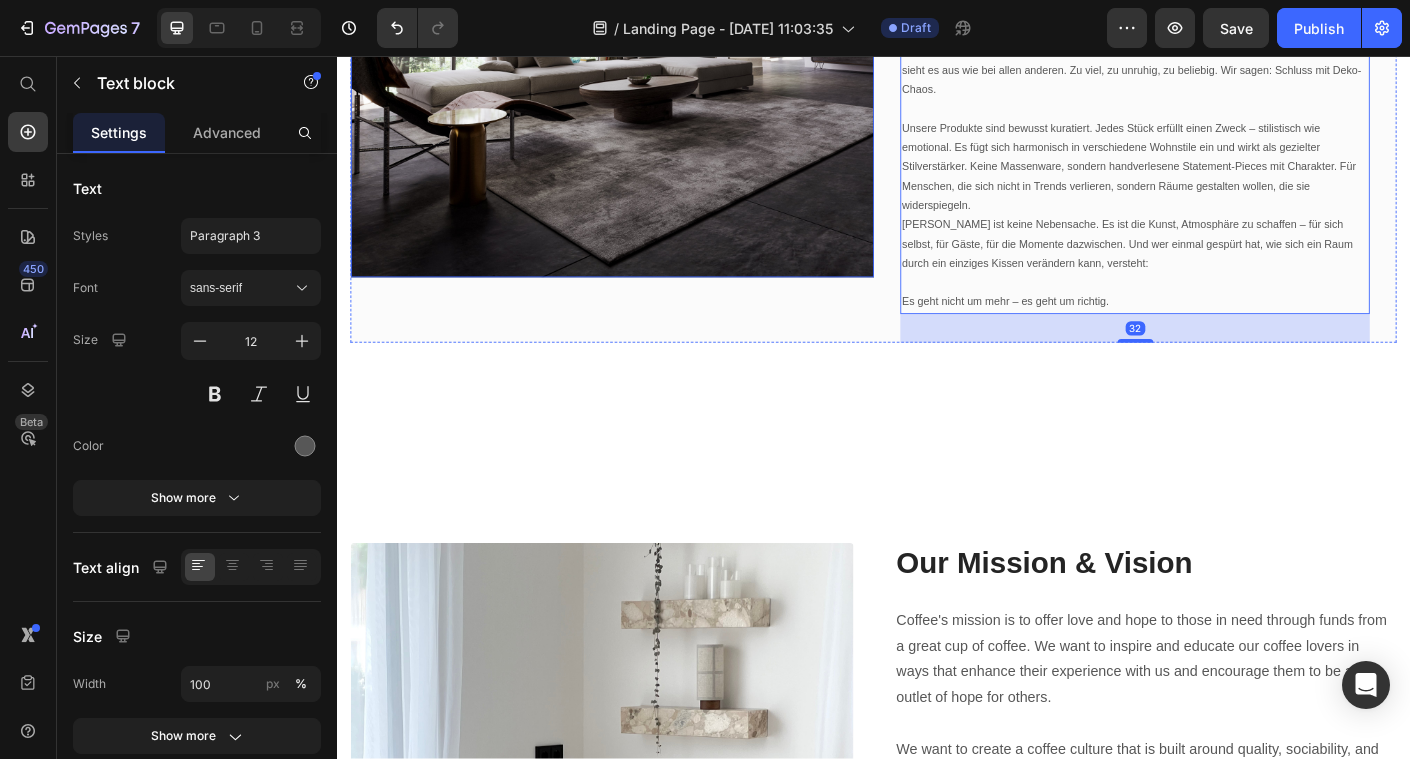 scroll, scrollTop: 1357, scrollLeft: 0, axis: vertical 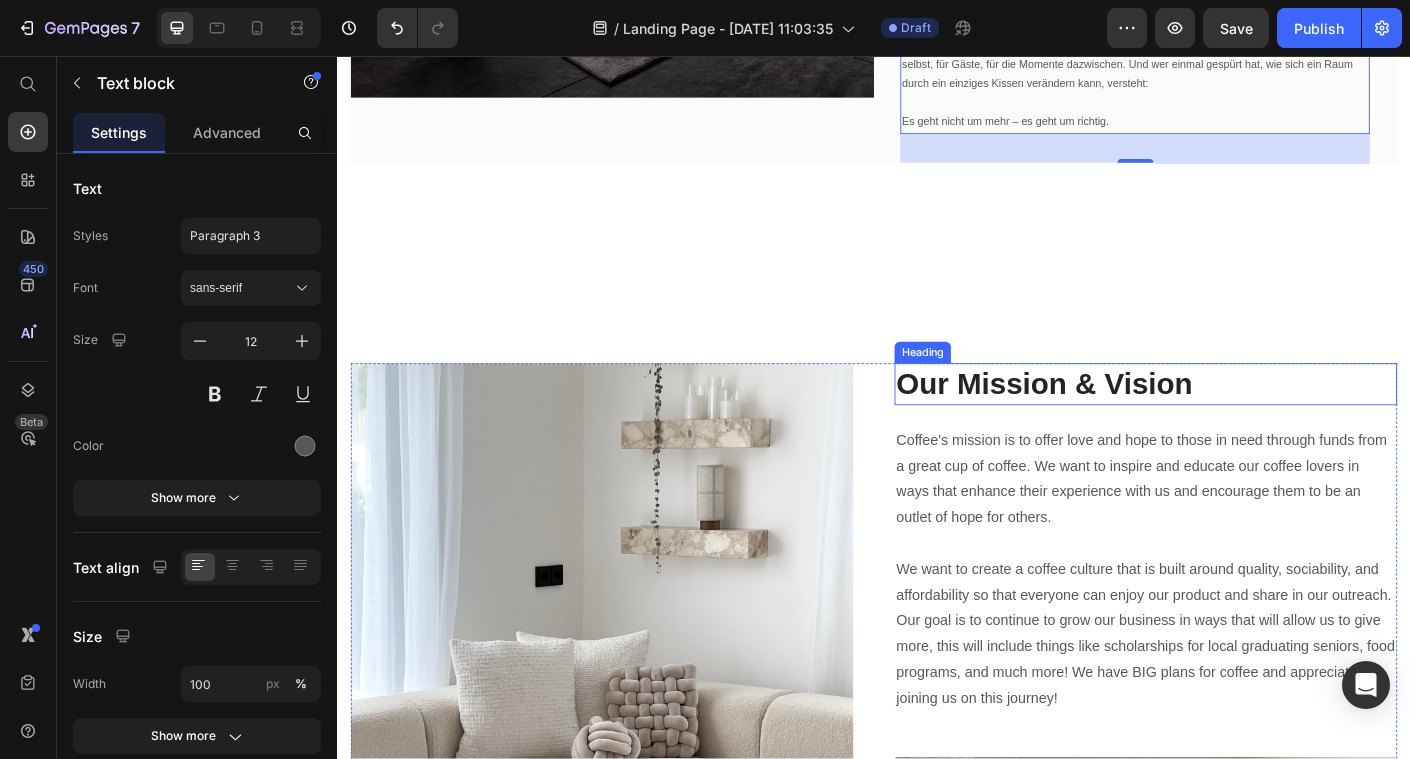click on "Our Mission & Vision" at bounding box center [1241, 423] 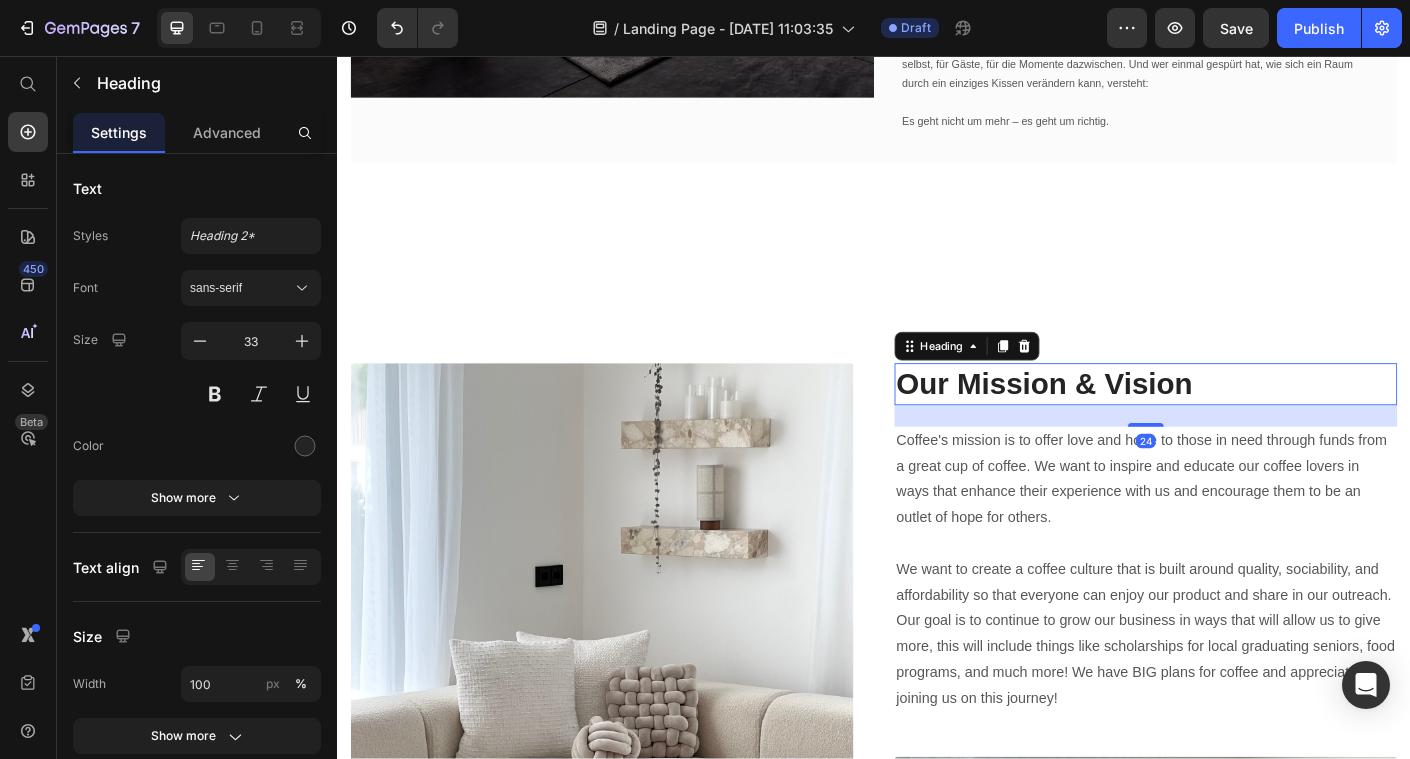 click on "Our Mission & Vision" at bounding box center [1241, 423] 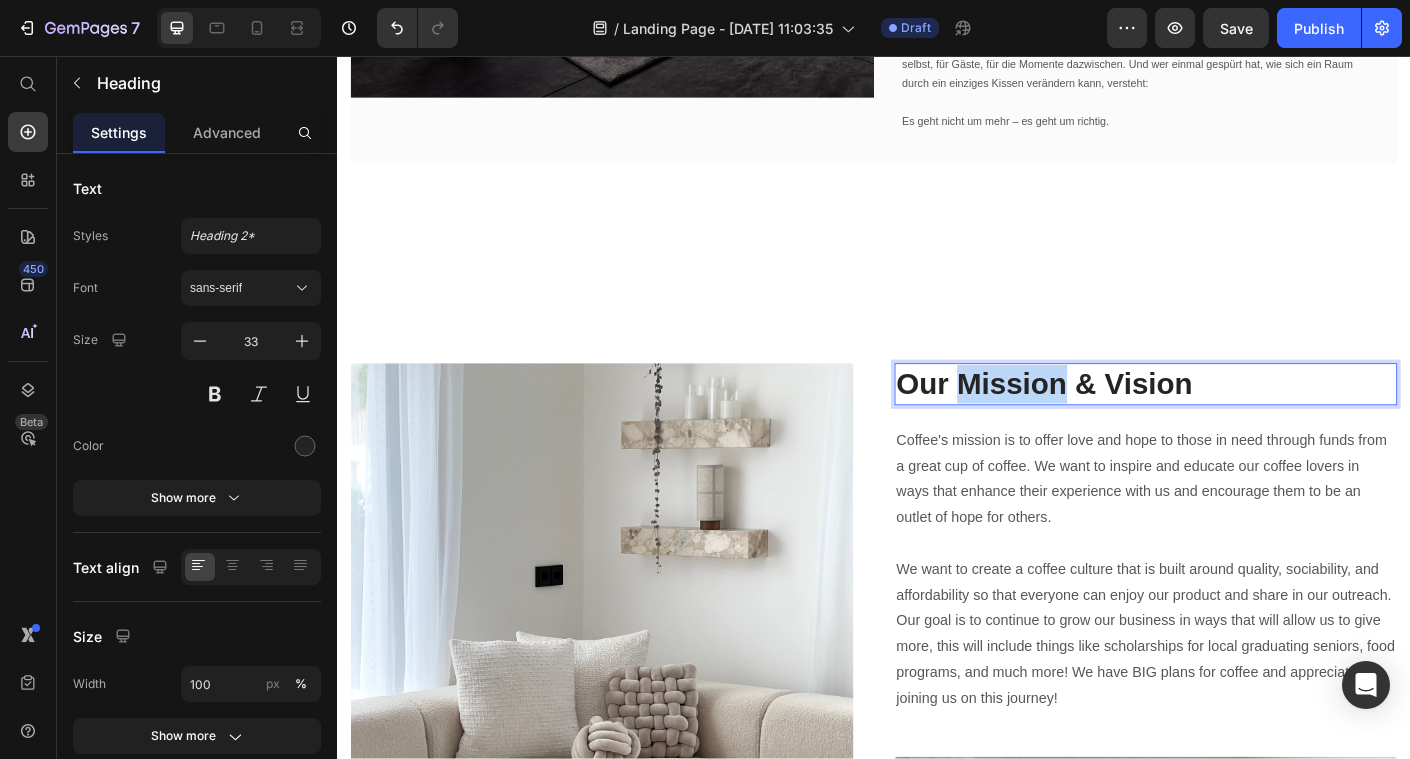 click on "Our Mission & Vision" at bounding box center (1241, 423) 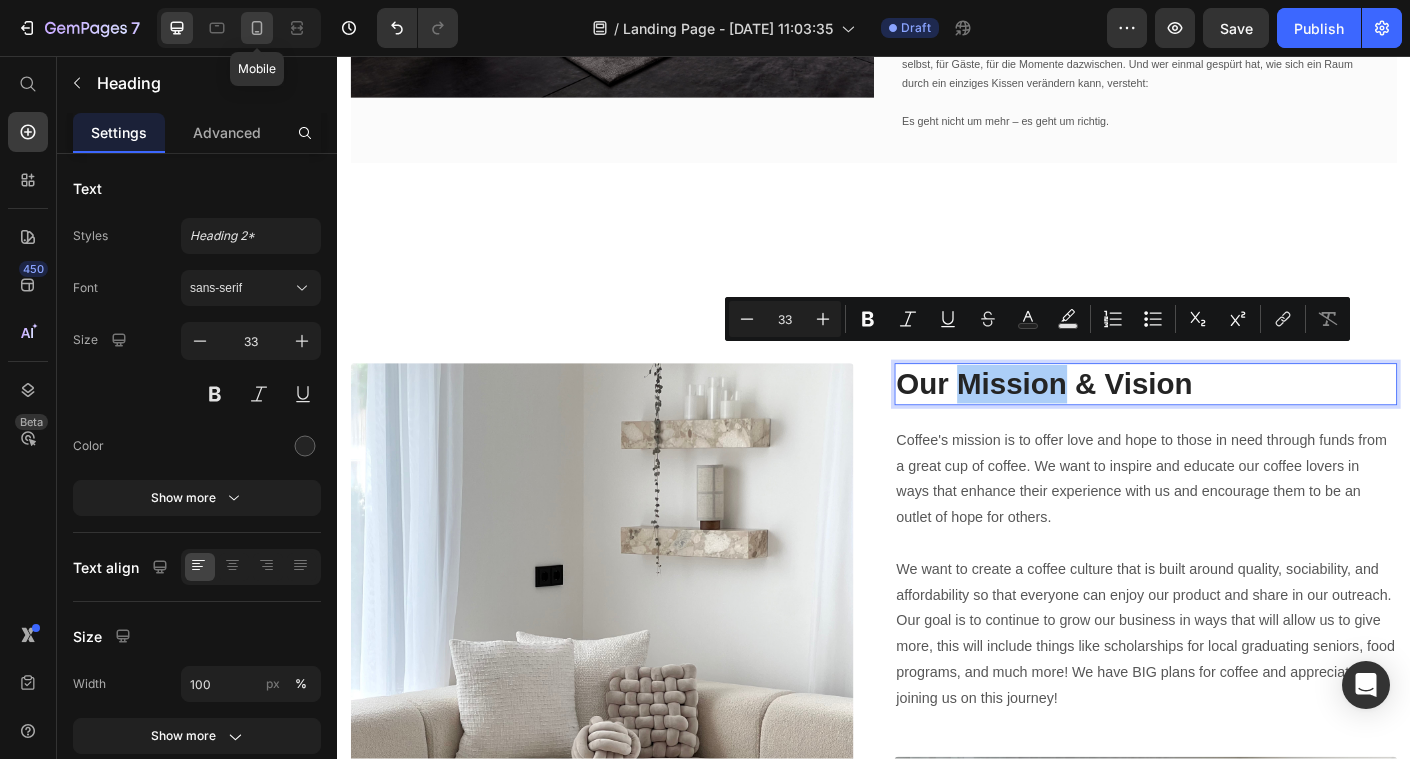 click 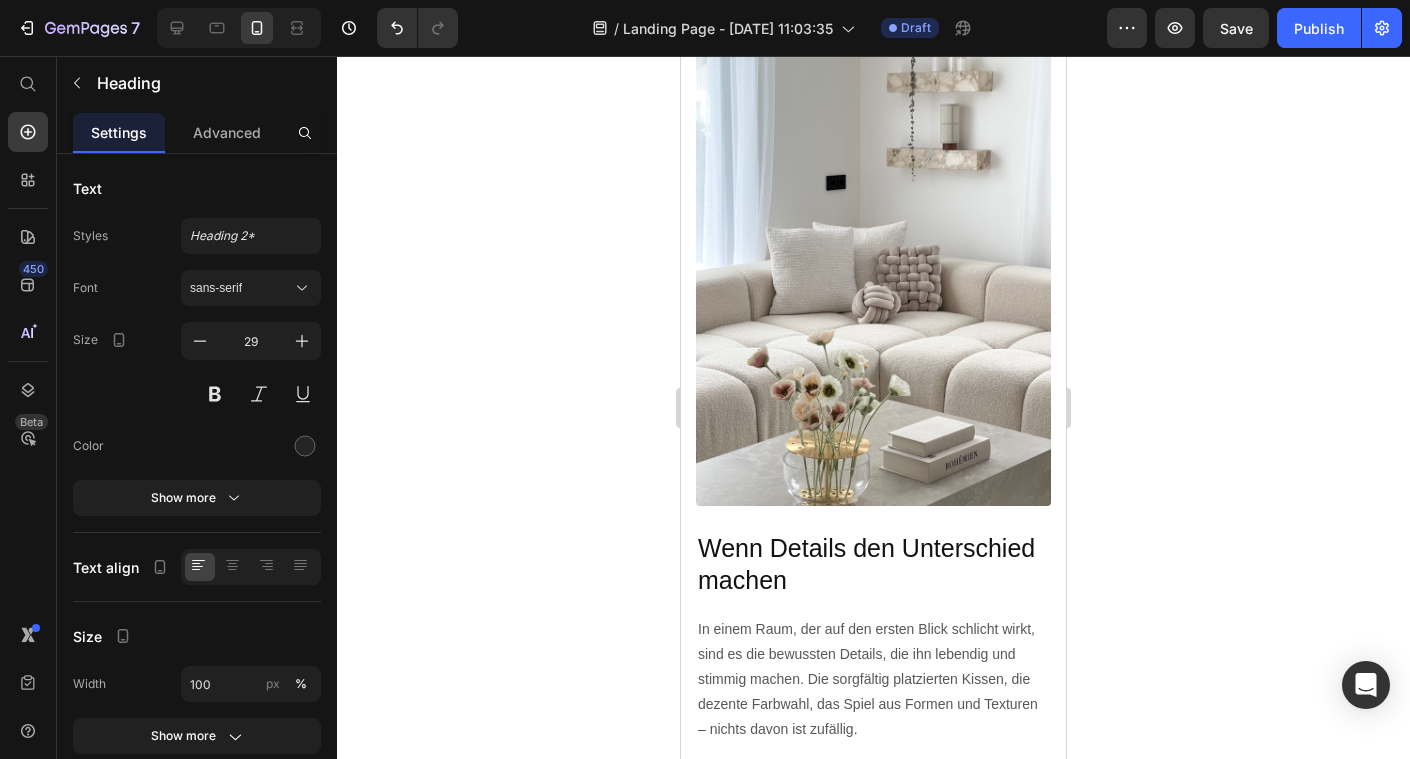 scroll, scrollTop: 1647, scrollLeft: 0, axis: vertical 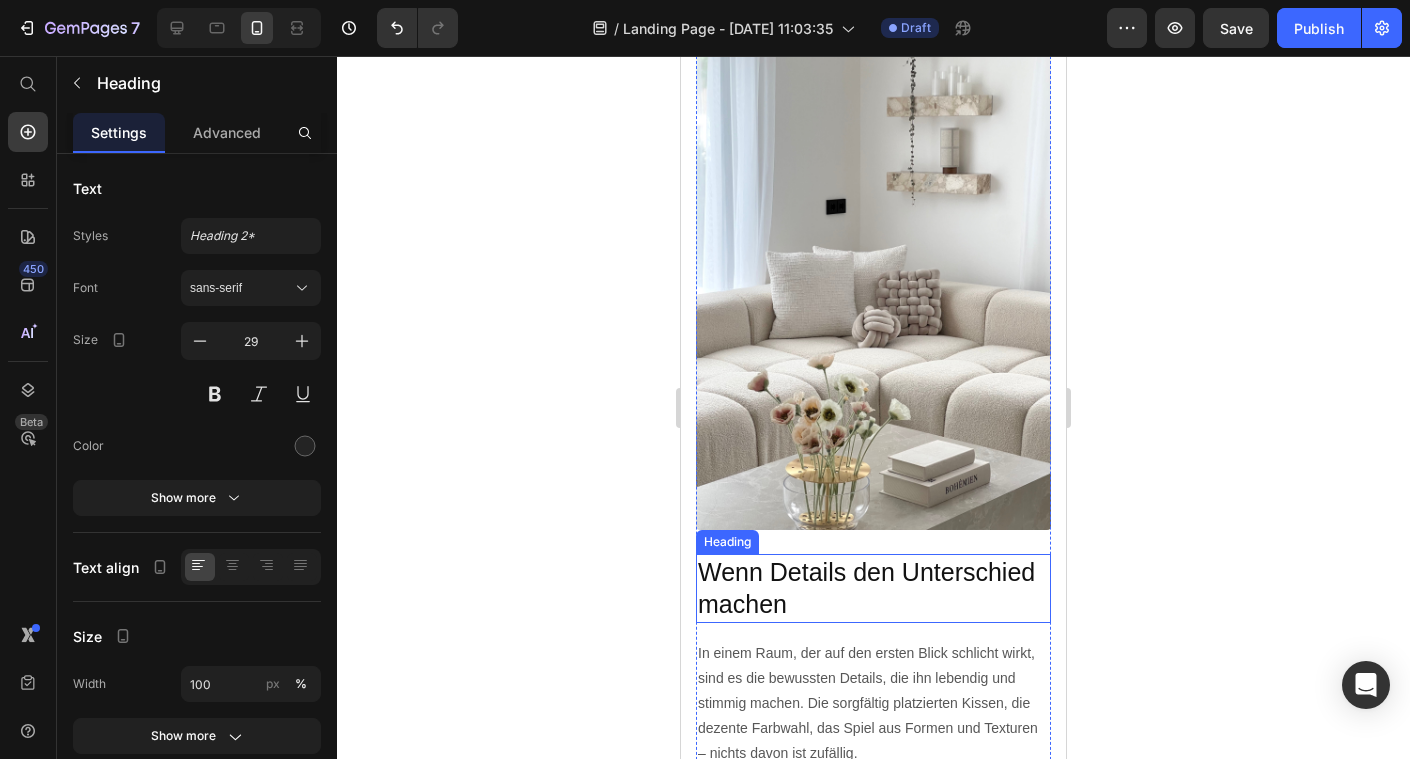 click on "Wenn Details den Unterschied machen" at bounding box center (873, 588) 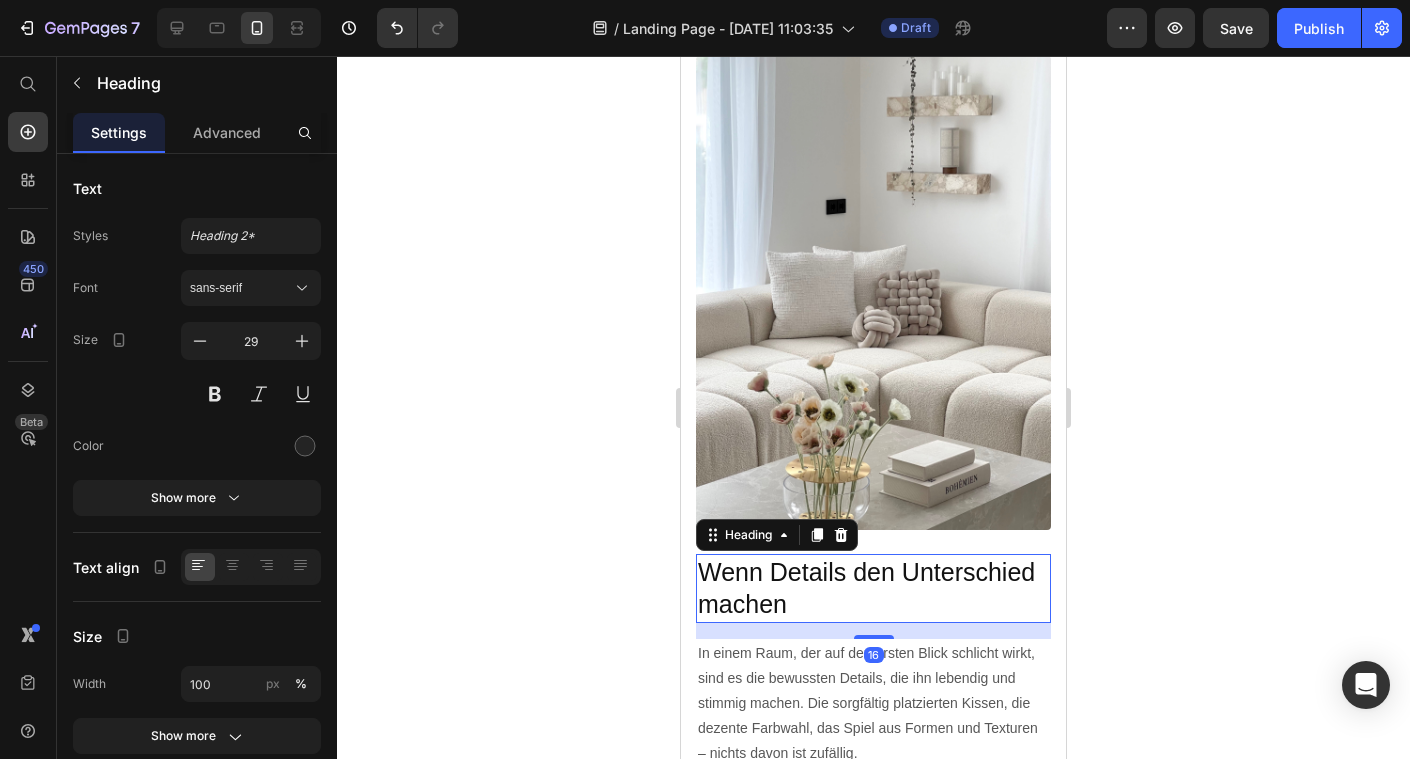 click on "Wenn Details den Unterschied machen" at bounding box center (873, 588) 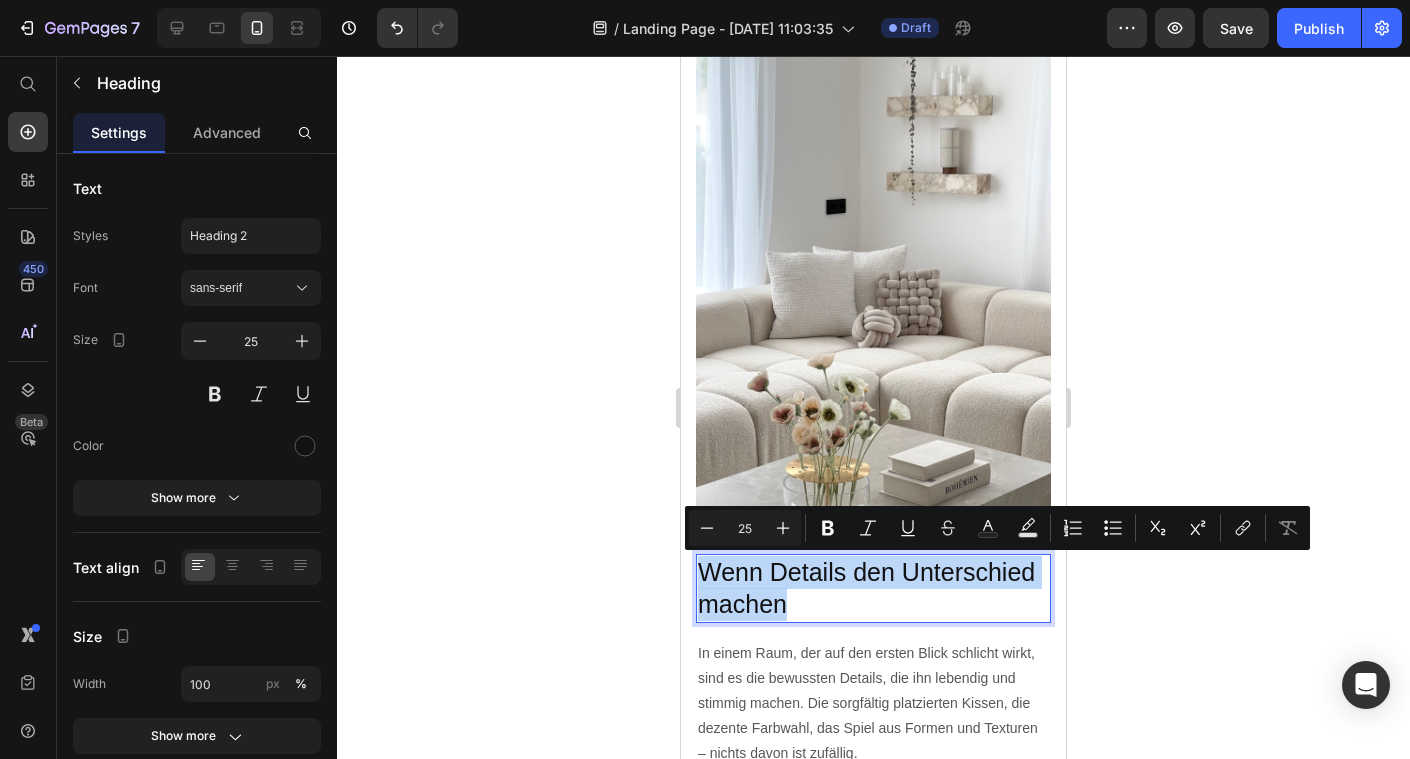 click on "Wenn Details den Unterschied machen" at bounding box center (873, 588) 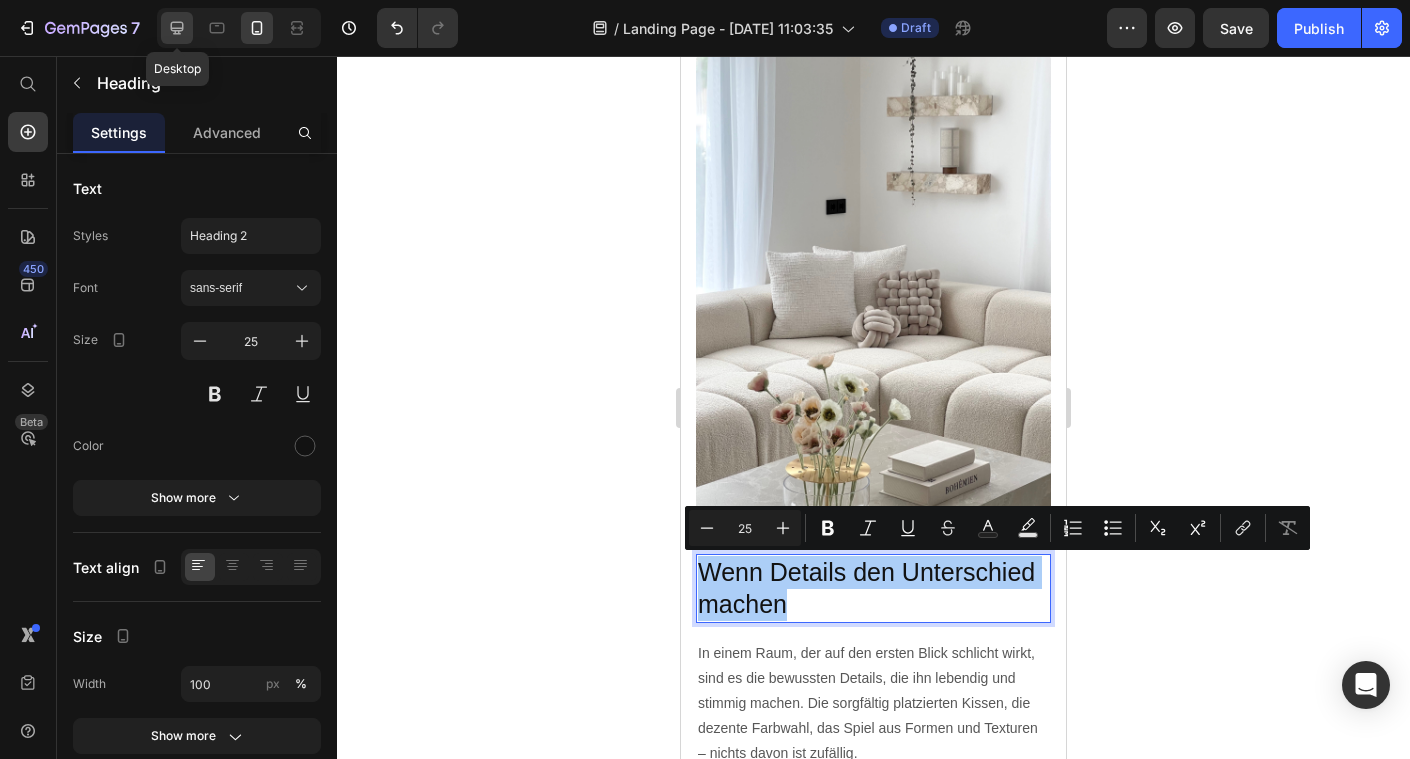 click 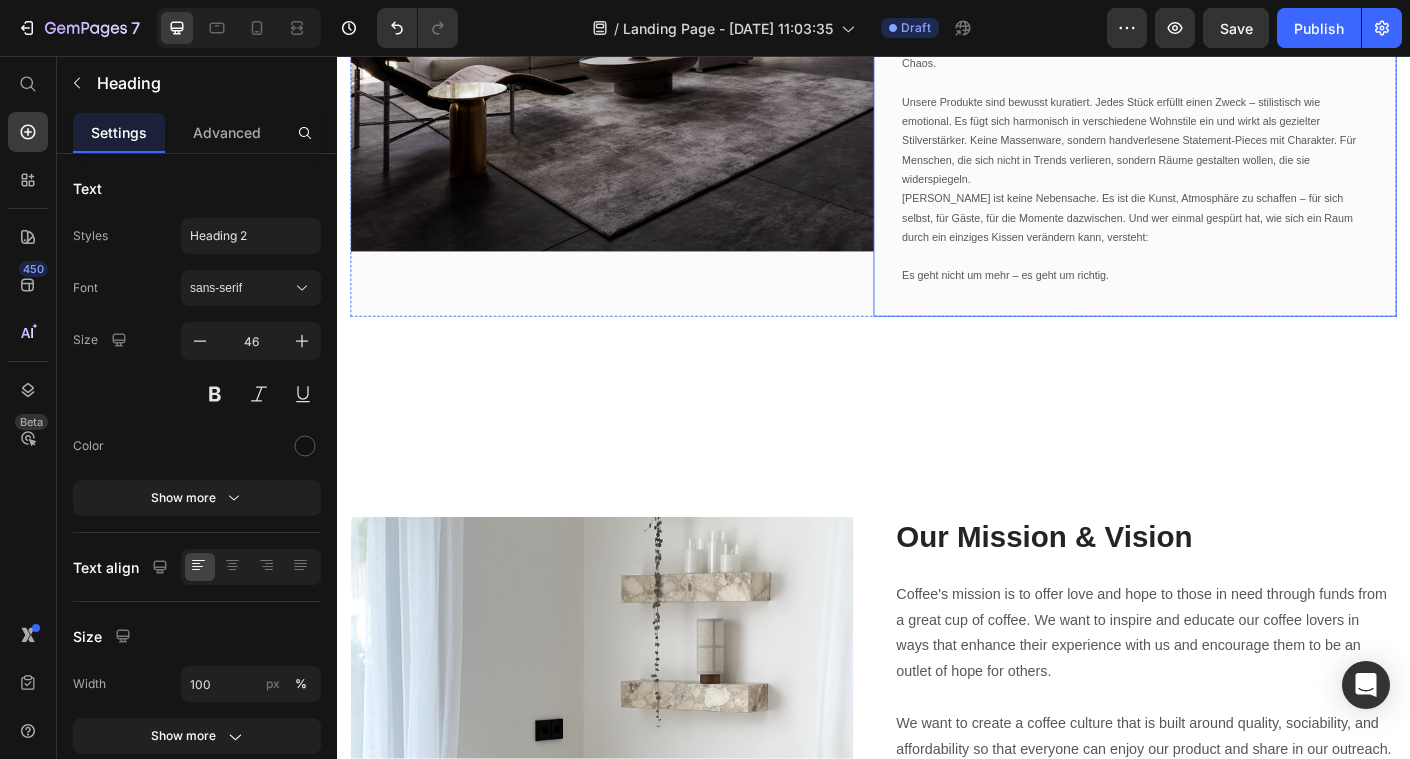 scroll, scrollTop: 1186, scrollLeft: 0, axis: vertical 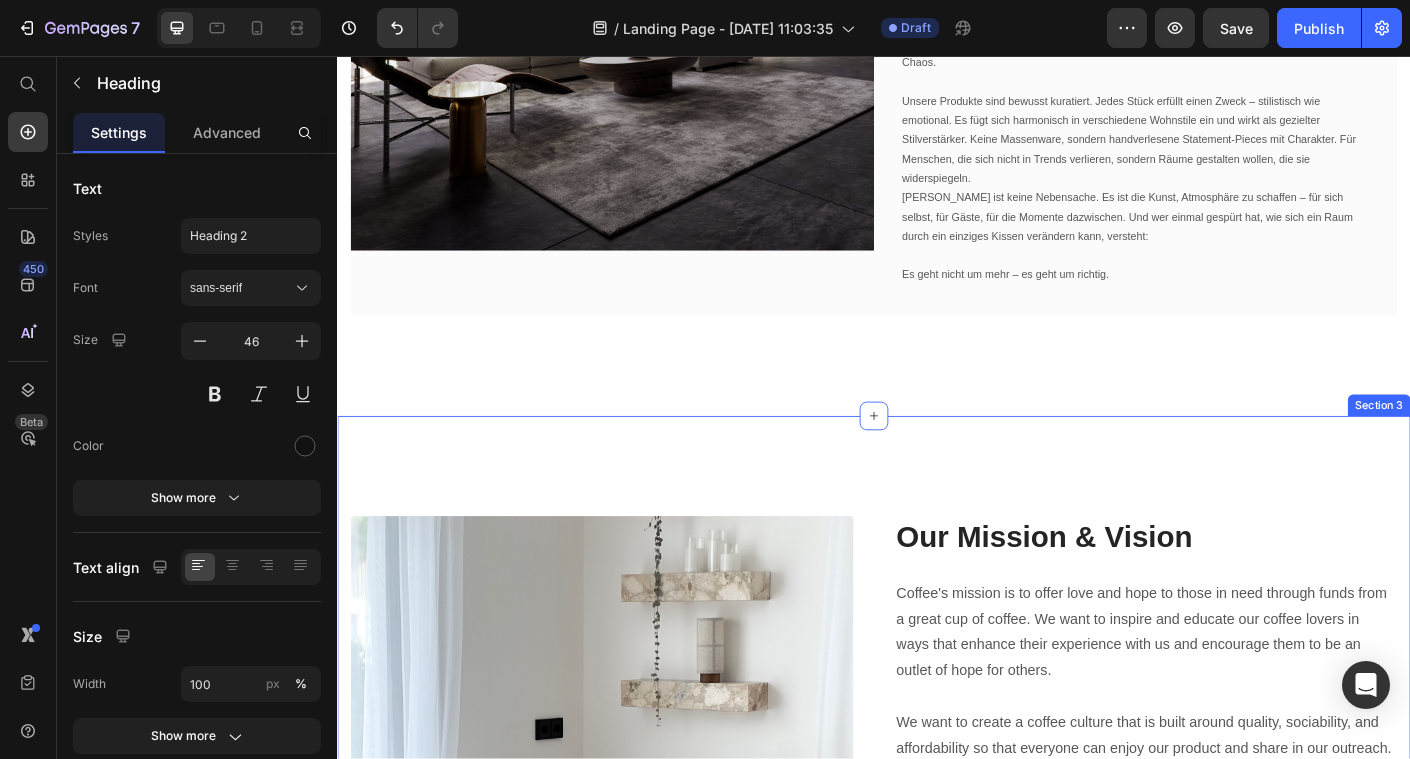click on "Our Mission & Vision" at bounding box center [1241, 594] 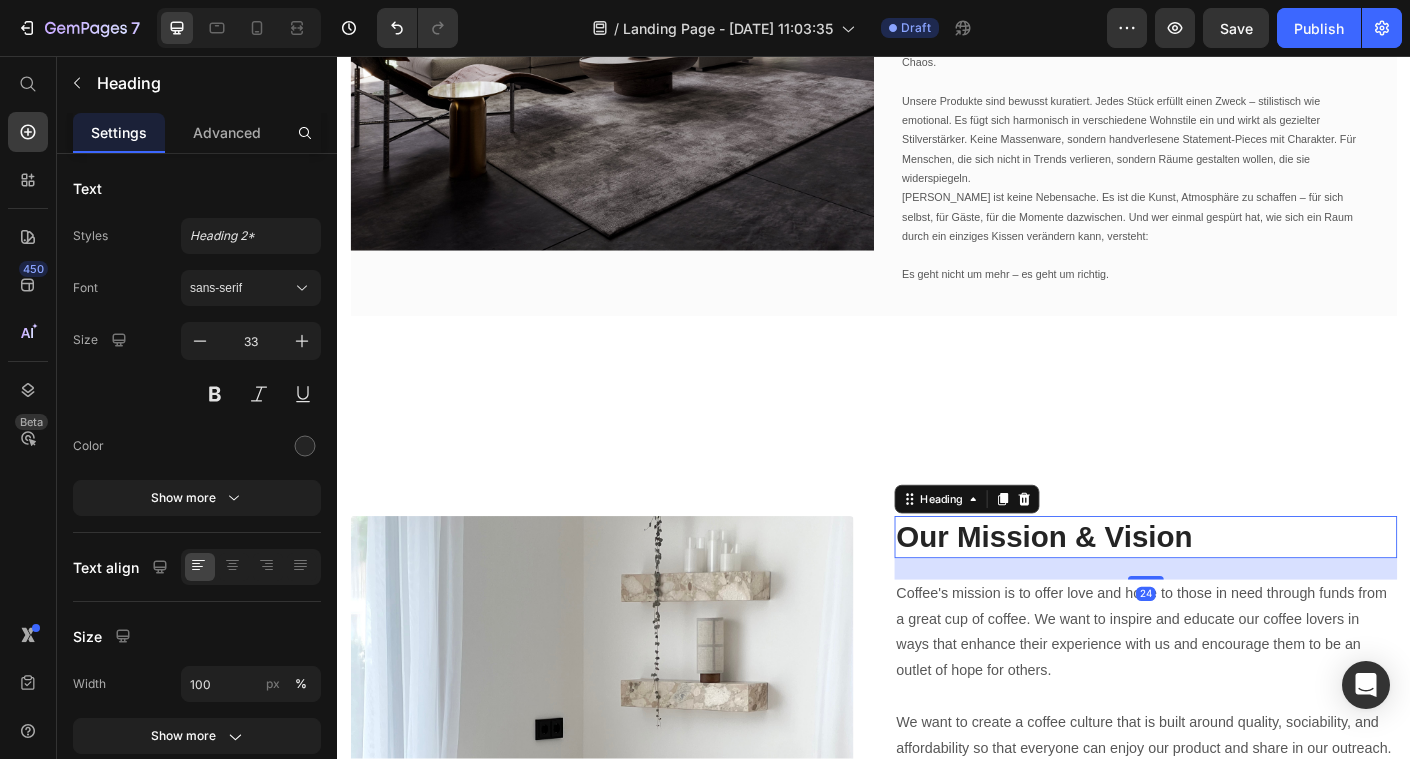 click on "Our Mission & Vision" at bounding box center [1241, 594] 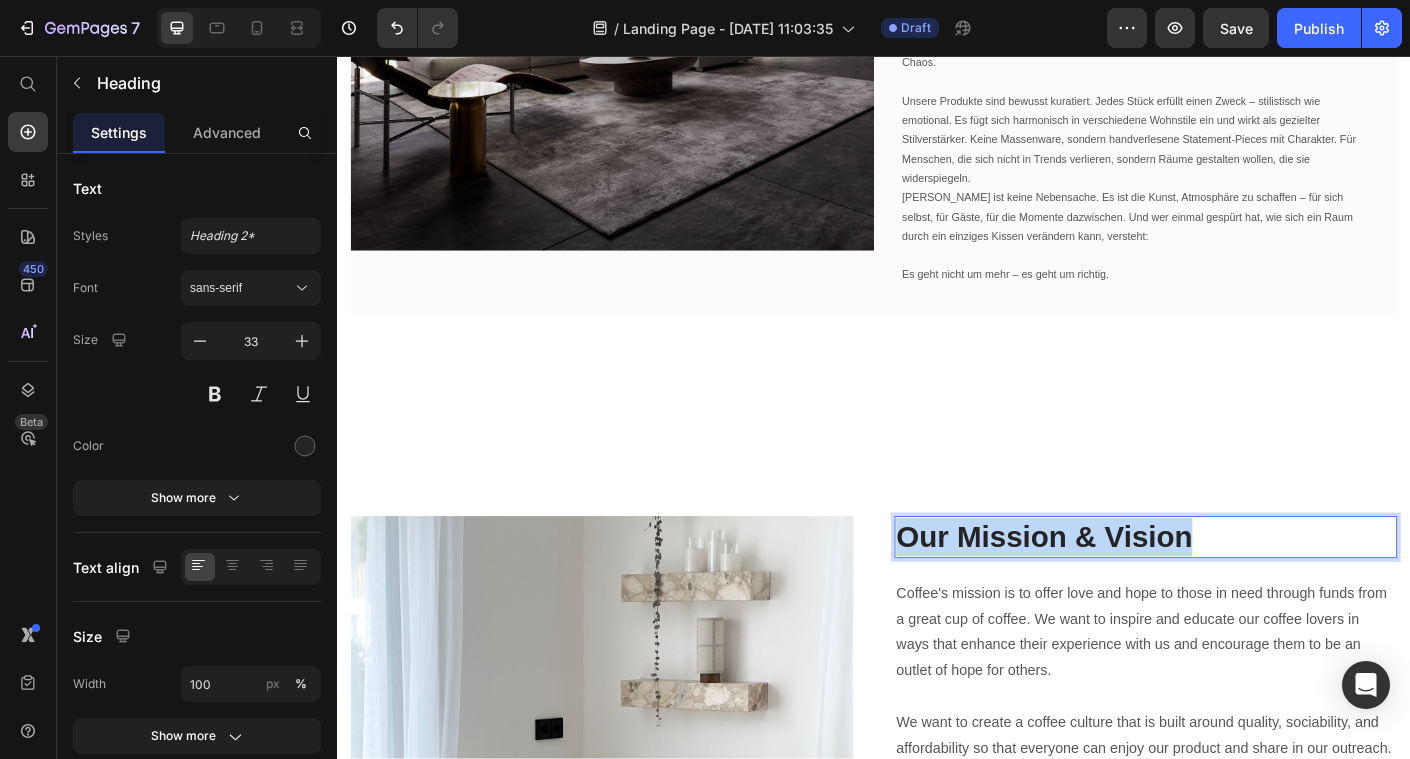 click on "Our Mission & Vision" at bounding box center [1241, 594] 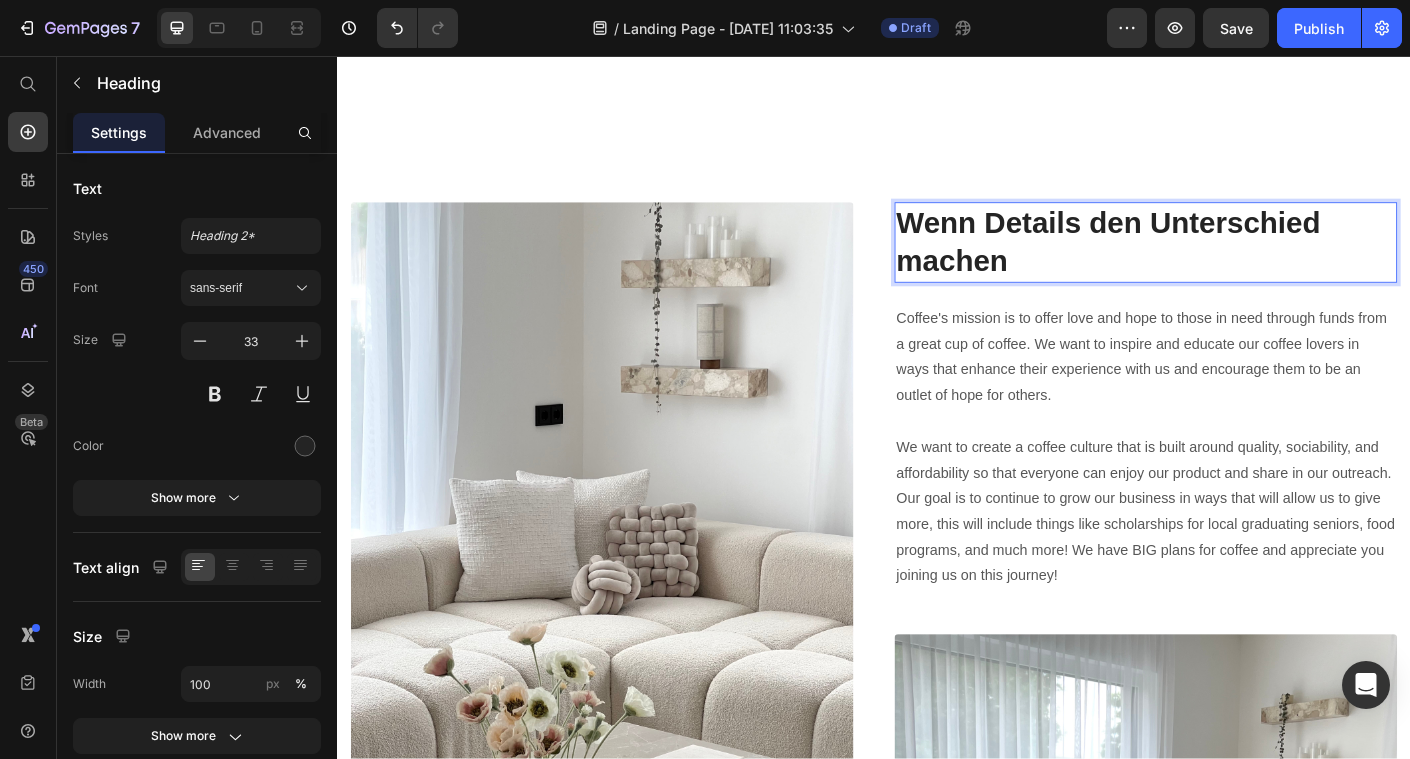 scroll, scrollTop: 1545, scrollLeft: 0, axis: vertical 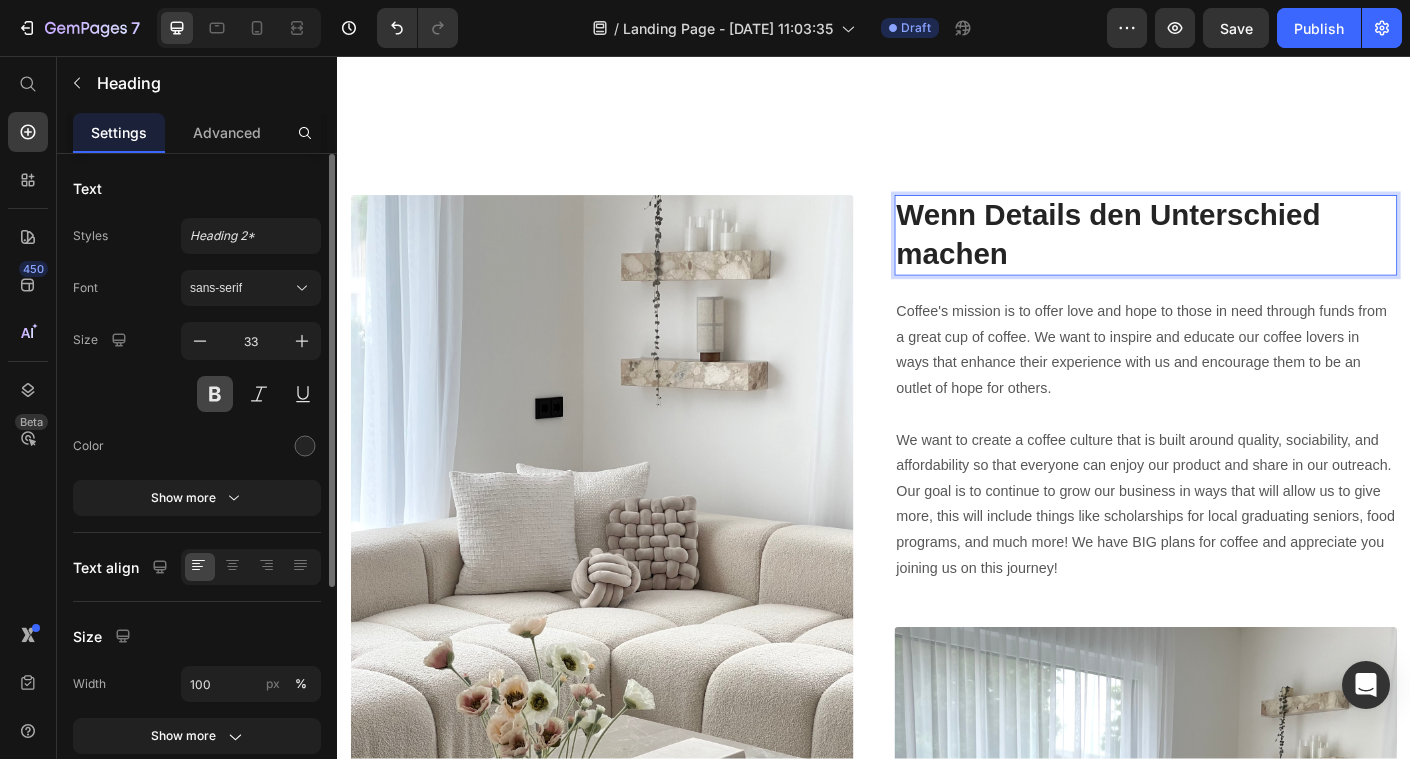 click at bounding box center [215, 394] 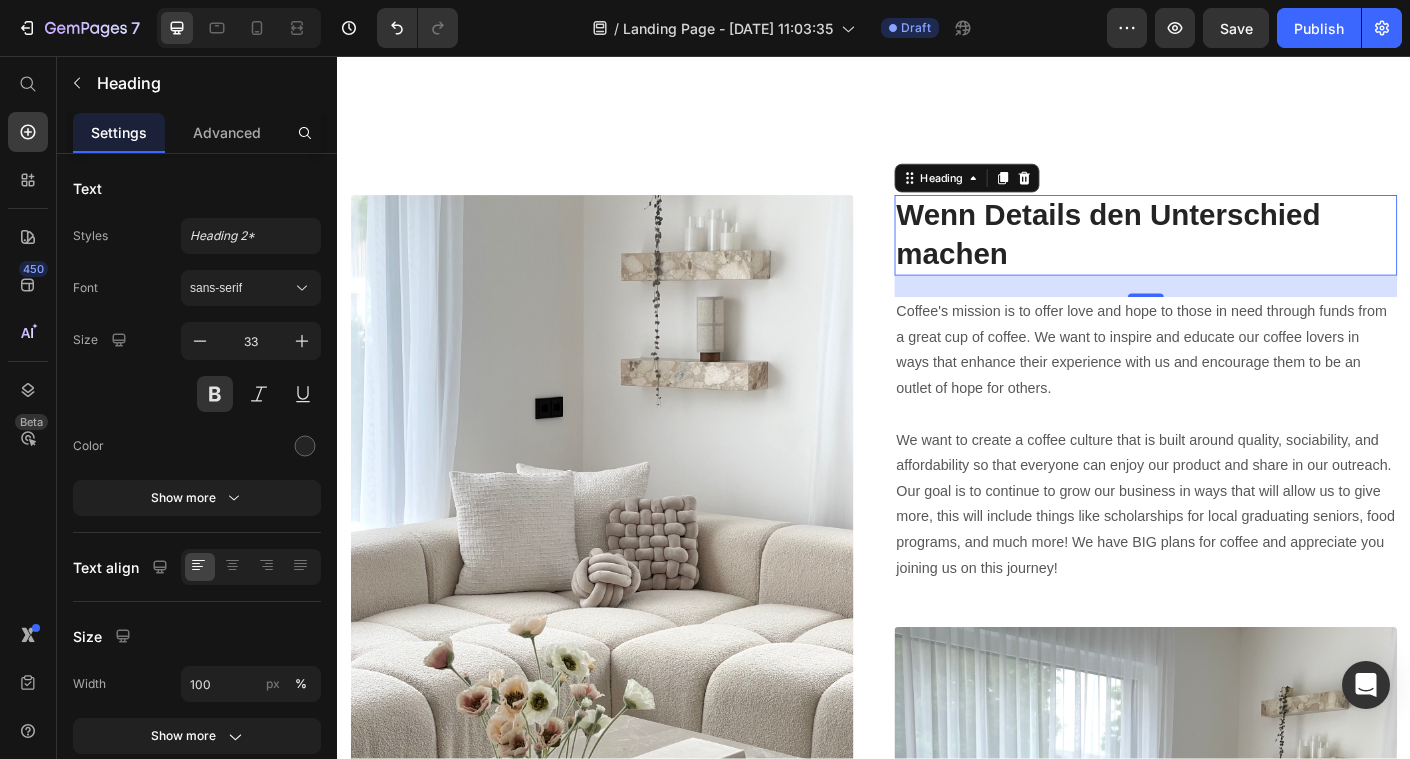 click on "Wenn Details den Unterschied machen" at bounding box center [1241, 257] 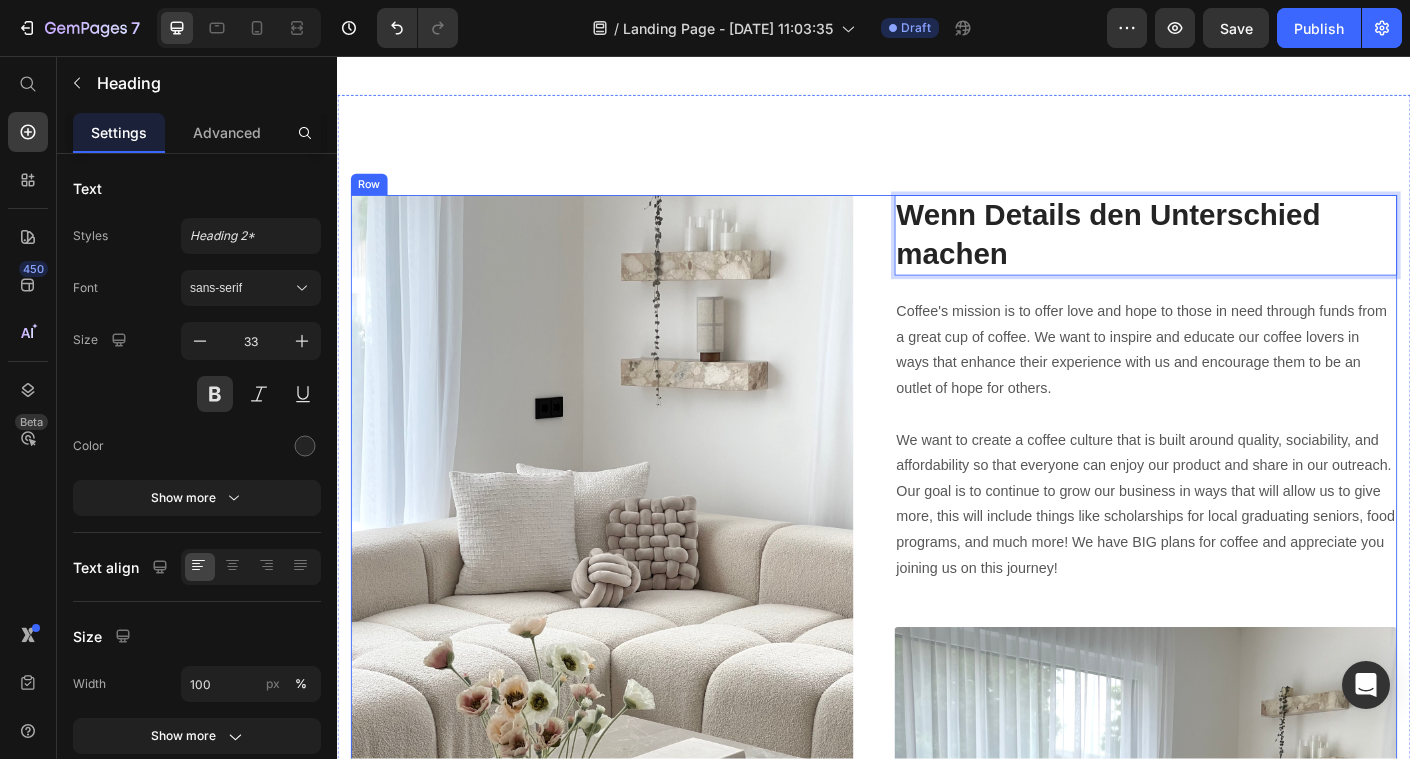 click on "Image Inspiring The World Heading Wenn Details den Unterschied machen Heading In einem Raum, der auf den ersten Blick schlicht wirkt, sind es die bewussten Details, die ihn lebendig und stimmig machen. Die sorgfältig platzierten Kissen, die dezente Farbwahl, das Spiel aus Formen und Texturen – nichts davon ist zufällig.   Gerade wer sich in den eigenen vier Wänden noch nicht vollständig „zu Hause“ fühlt, spürt oft, dass etwas fehlt – aber nicht was. Die Lösung liegt nicht in mehr, sondern in gezielter Auswahl: Ein einzelnes, gut gewähltes Accessoire kann das Raumgefühl komplett verändern.   Diese Art der Einrichtung strahlt Ruhe, Ästhetik und Persönlichkeit aus – und genau das erzeugt das Gefühl von Ankommen. Nicht laut, nicht überladen. Sondern bewusst. Text block Wenn Details den Unterschied machen Heading   24 Text block Image Row" at bounding box center [937, 835] 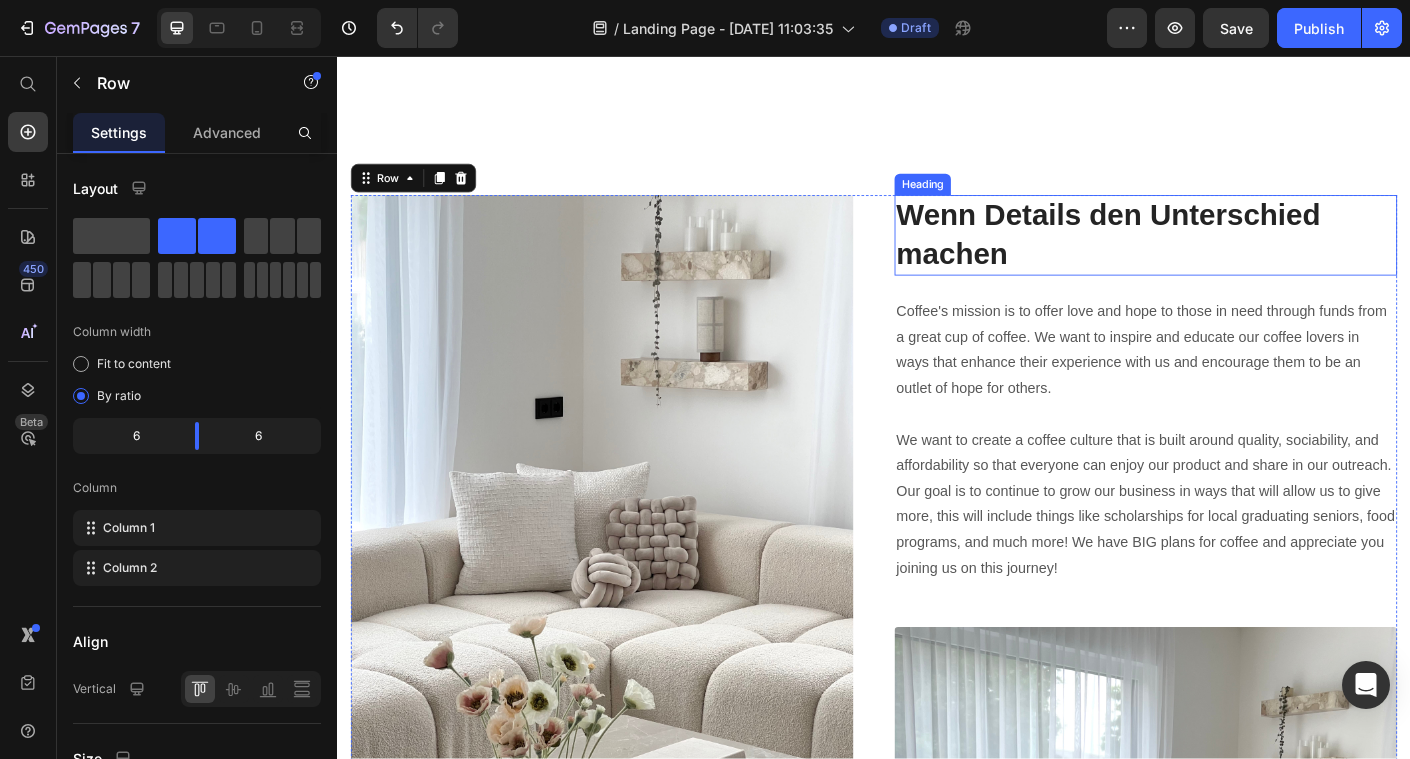 click on "Wenn Details den Unterschied machen" at bounding box center [1241, 257] 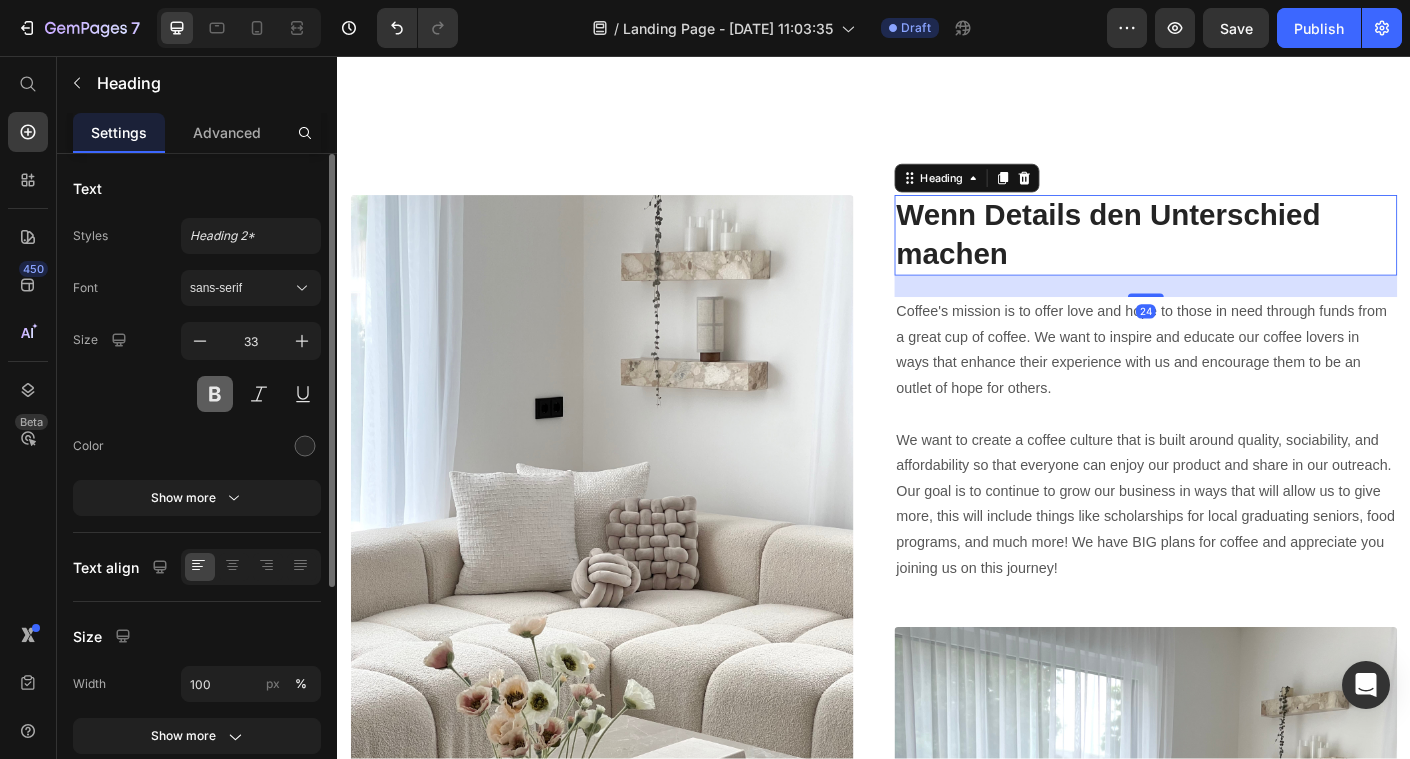 click at bounding box center [215, 394] 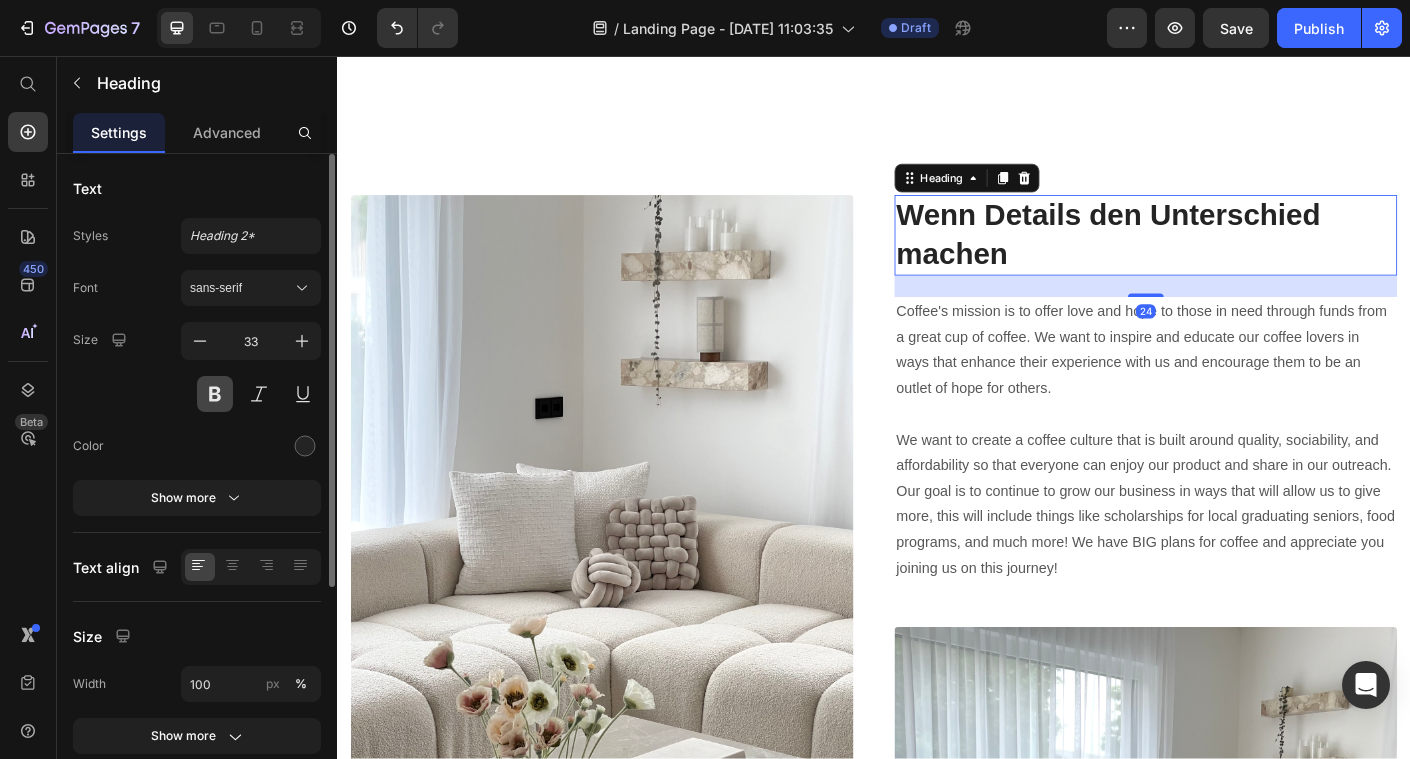 click at bounding box center (215, 394) 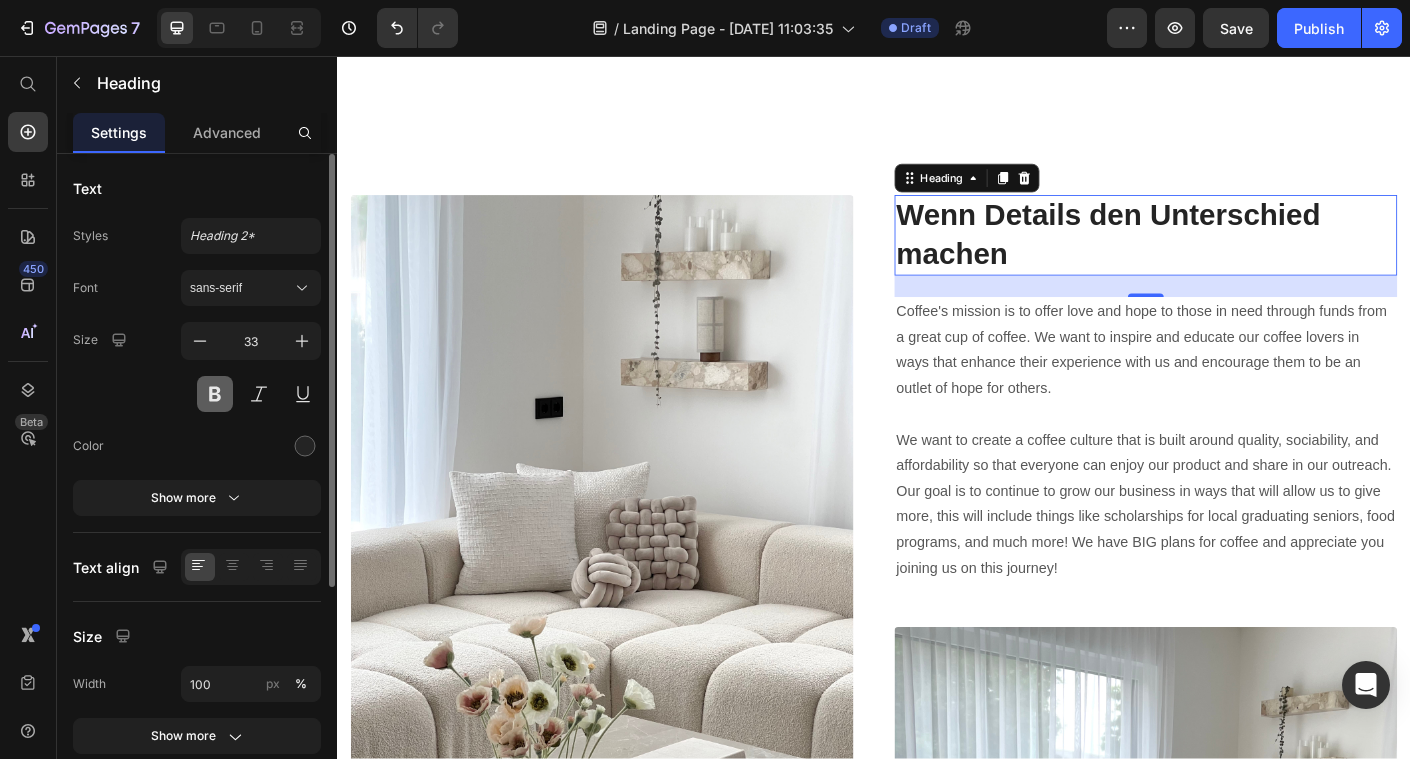 click at bounding box center (215, 394) 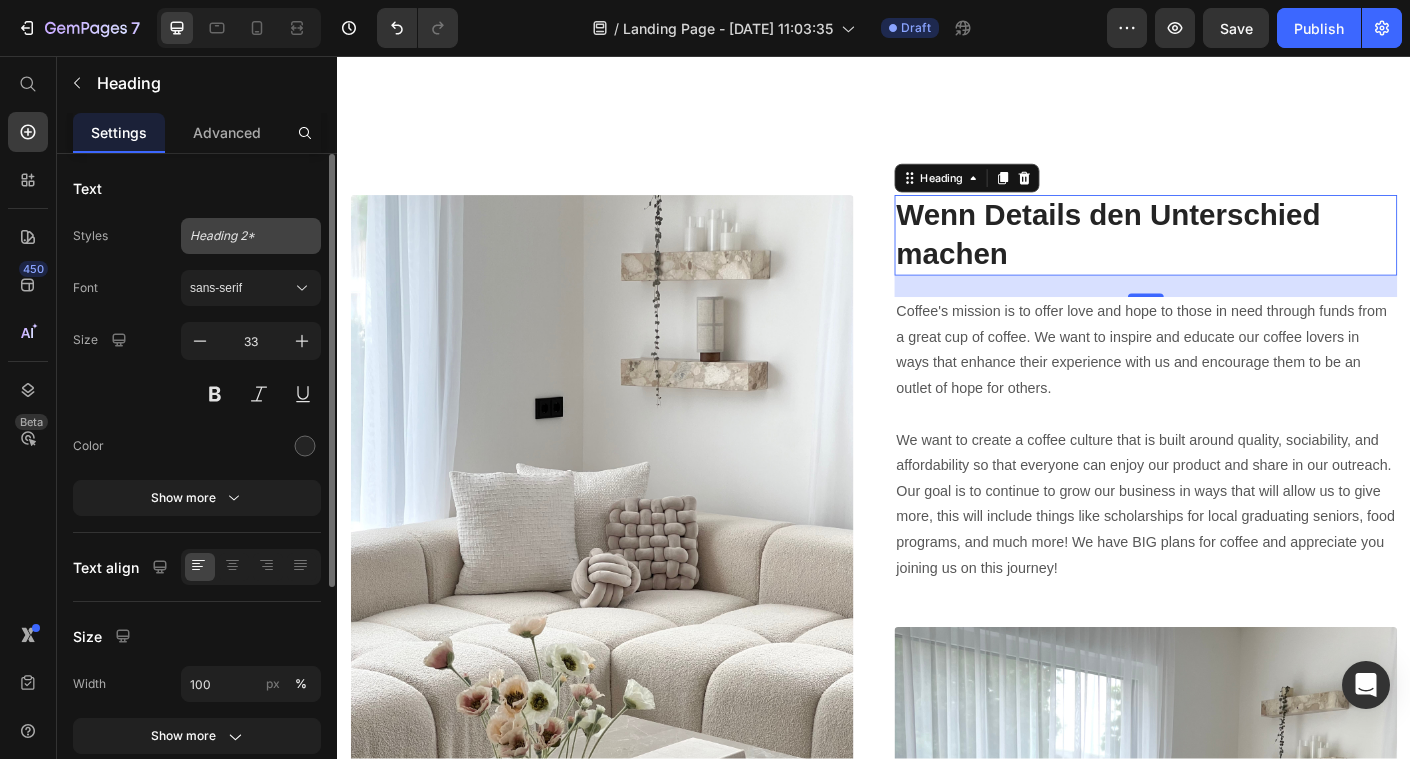 click on "Heading 2*" at bounding box center (239, 236) 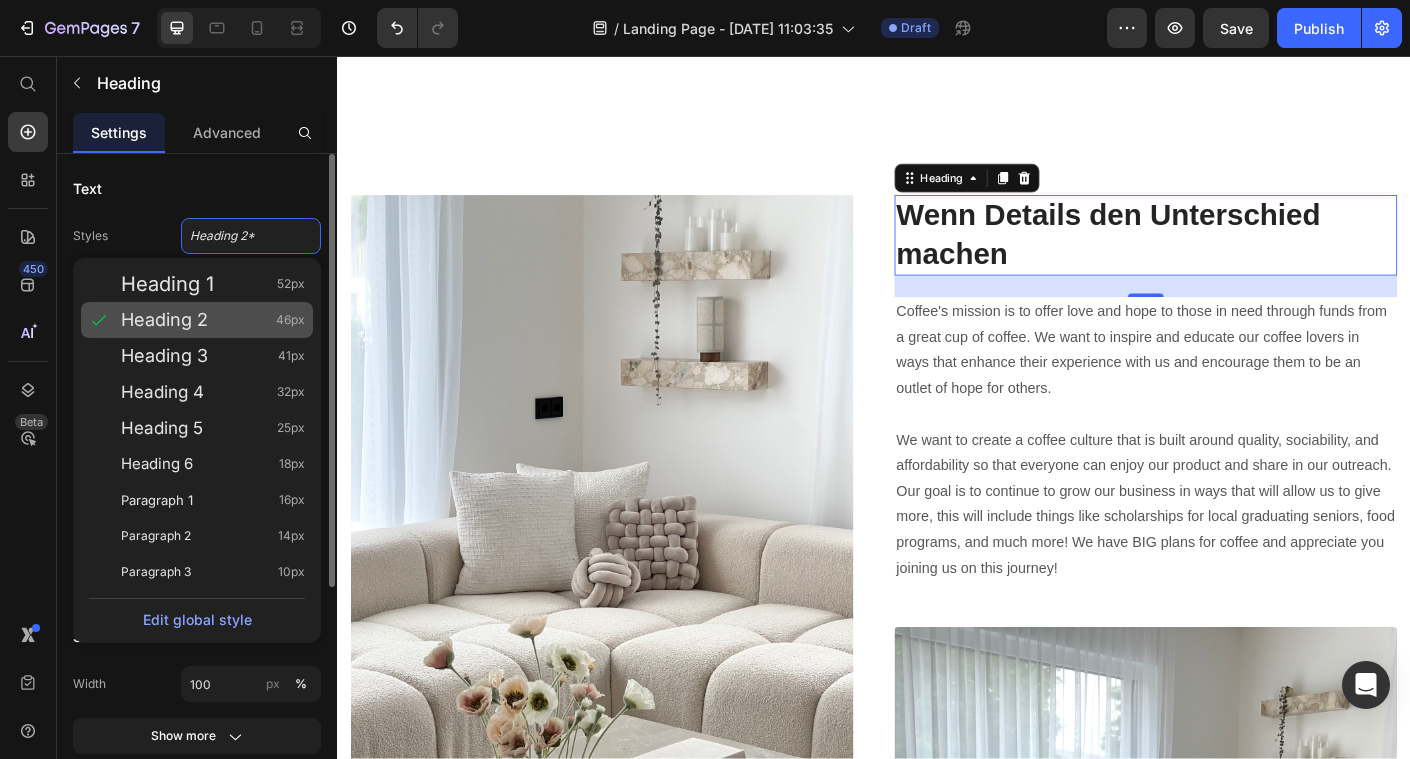 click on "Heading 2 46px" at bounding box center (213, 320) 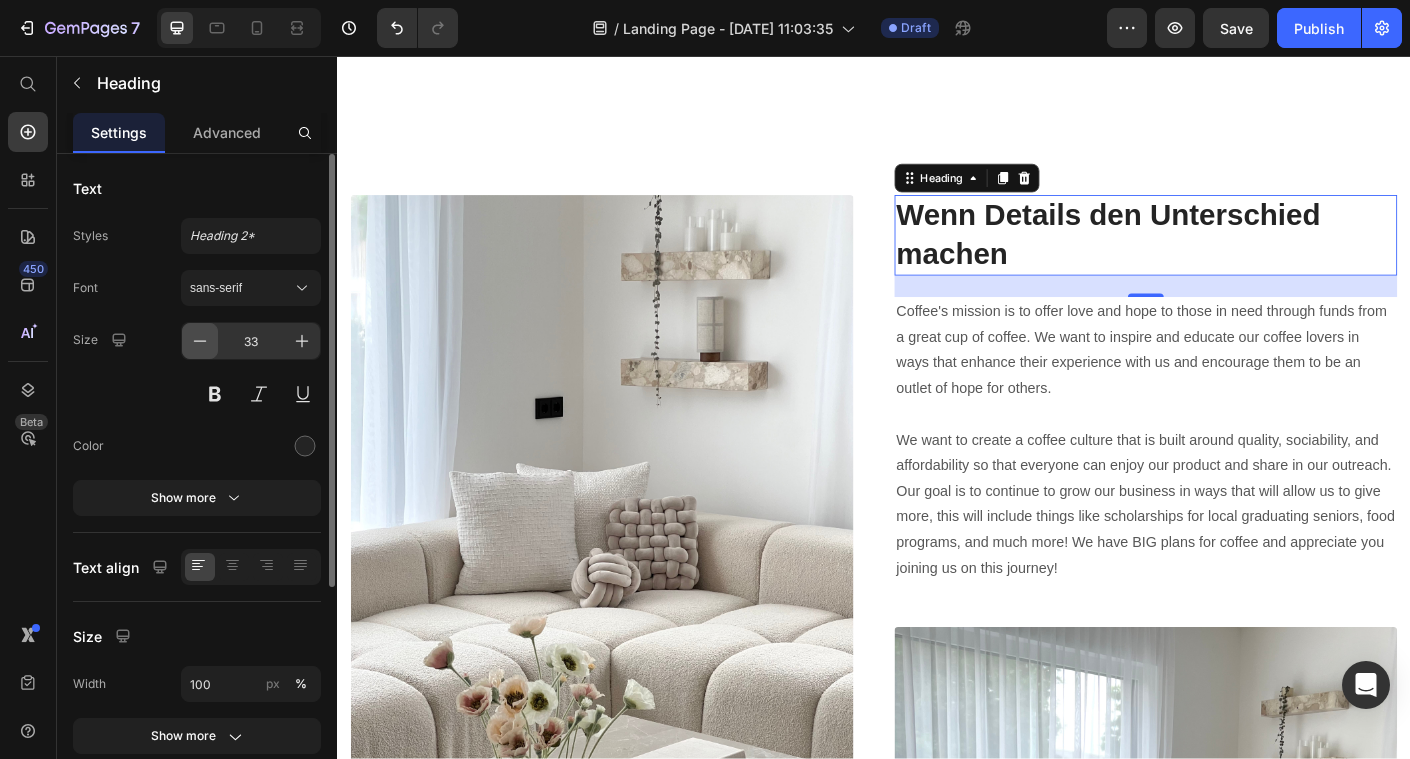 click 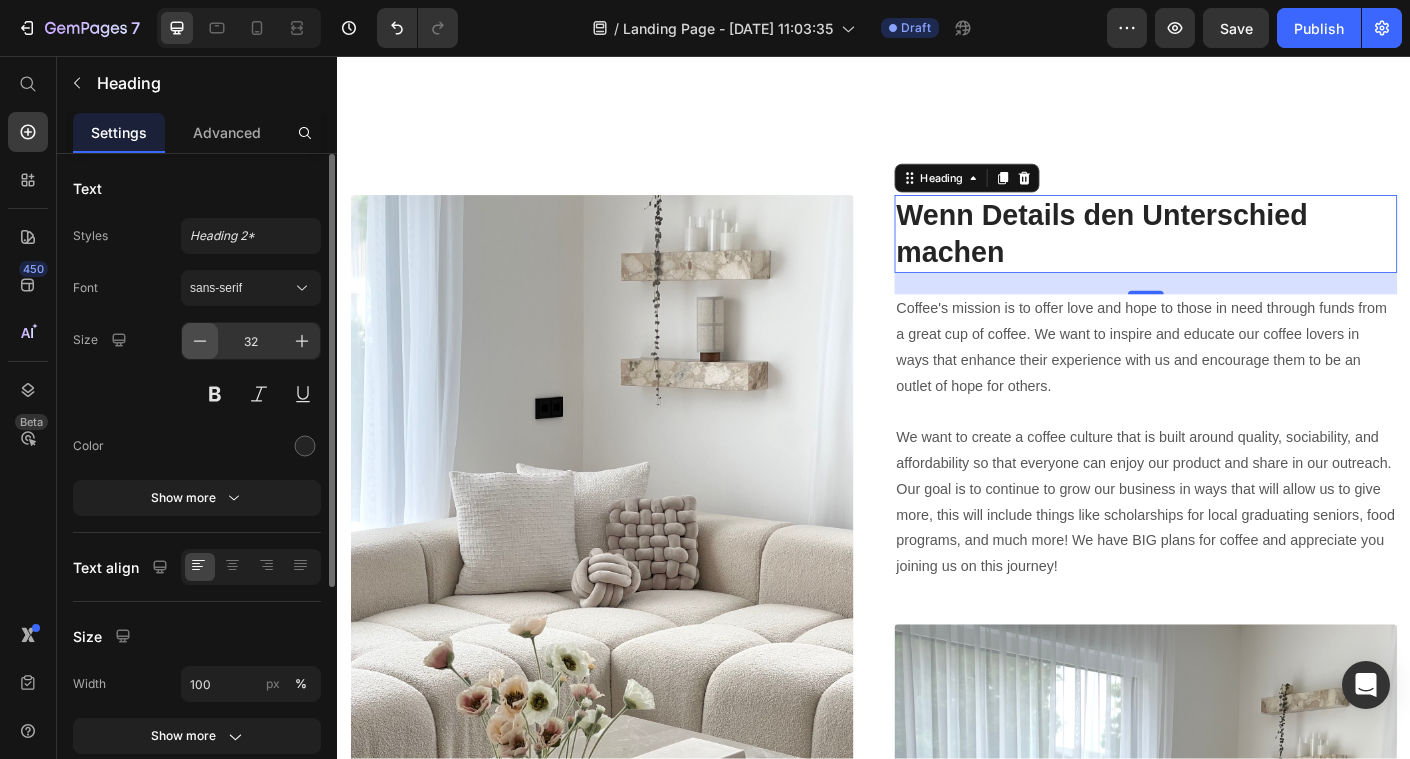 click 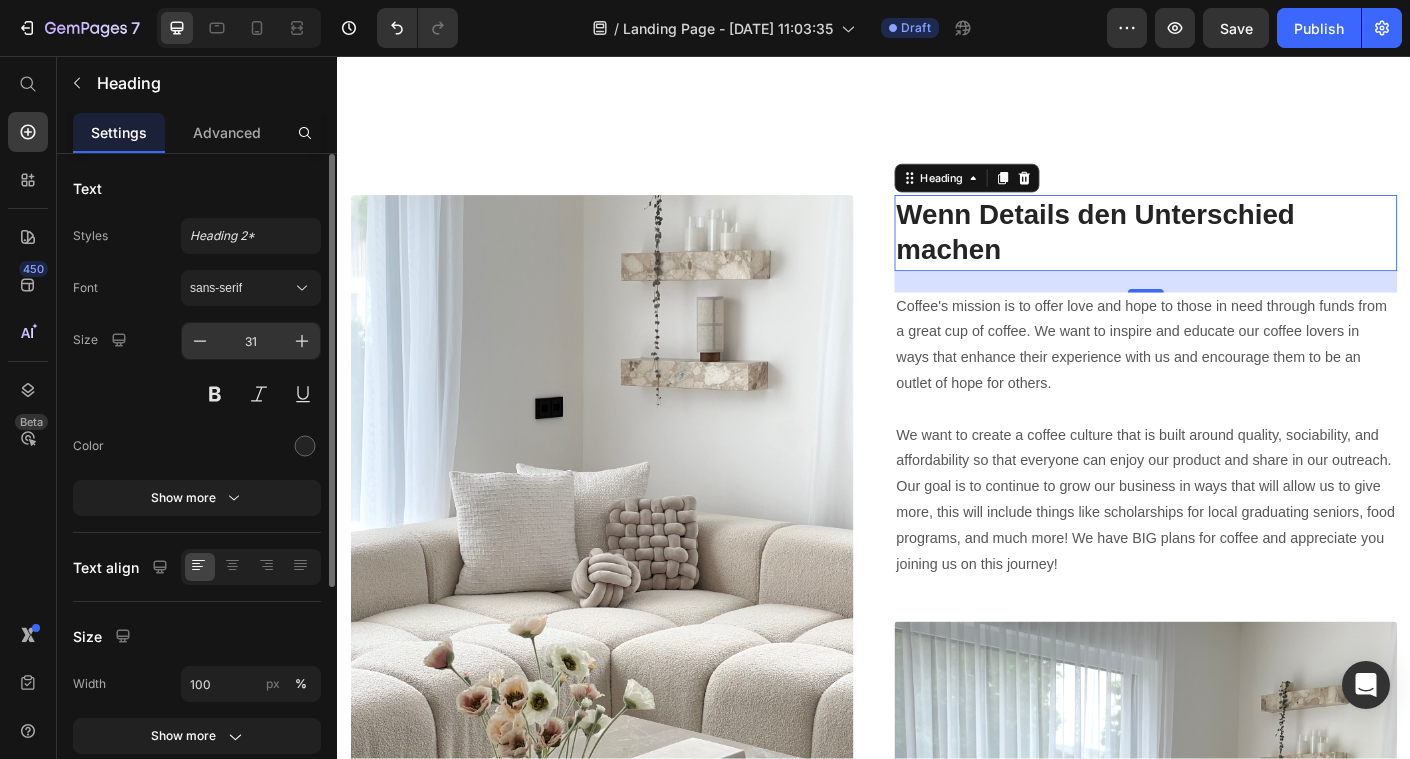 click on "31" at bounding box center (251, 341) 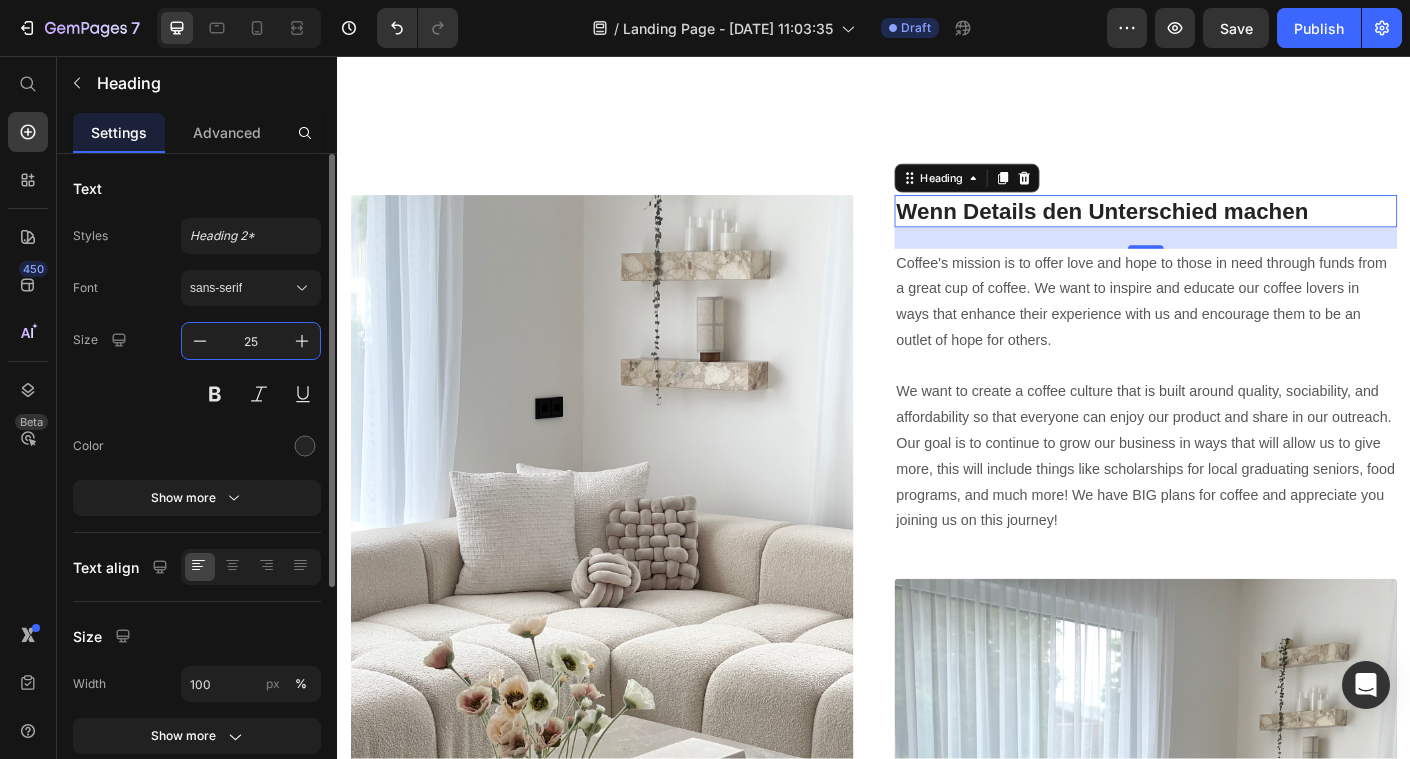 type on "2" 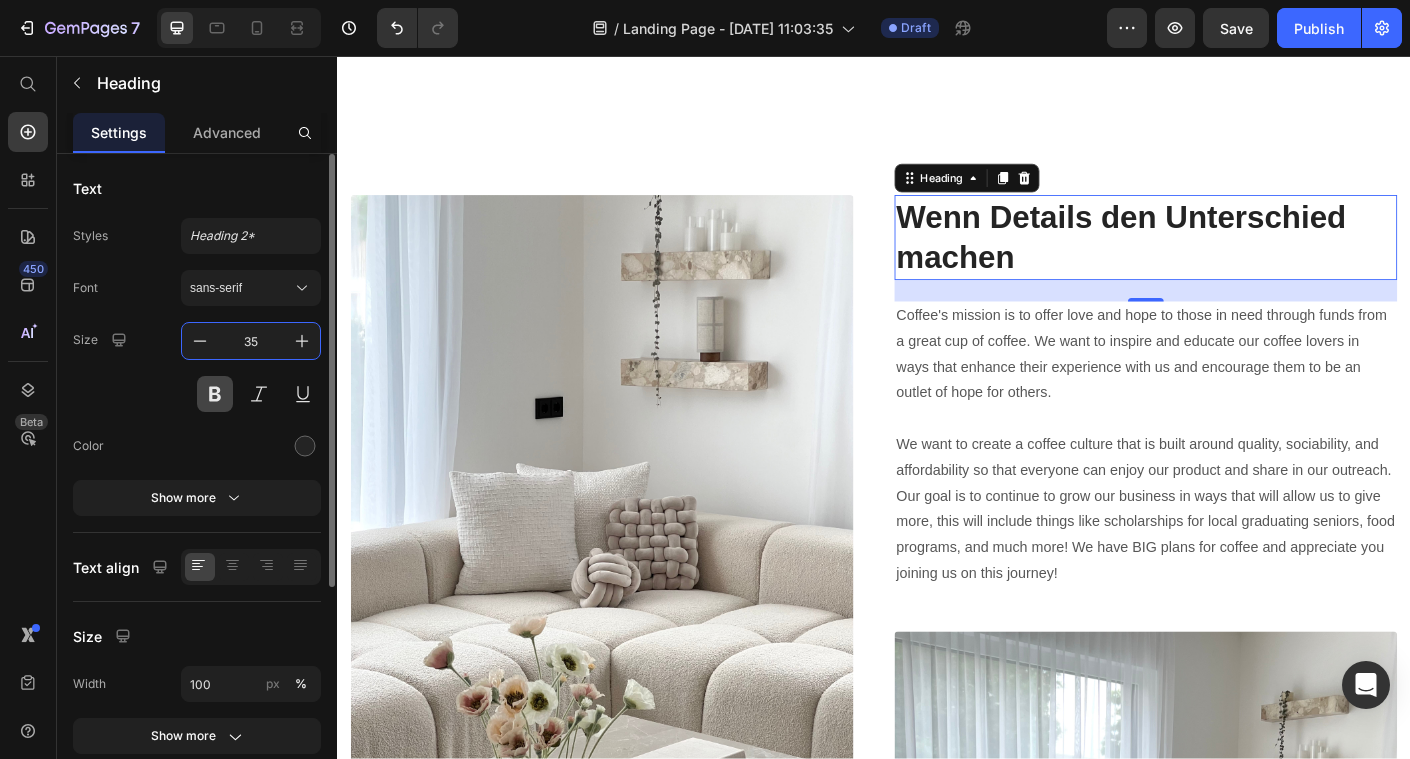 type on "35" 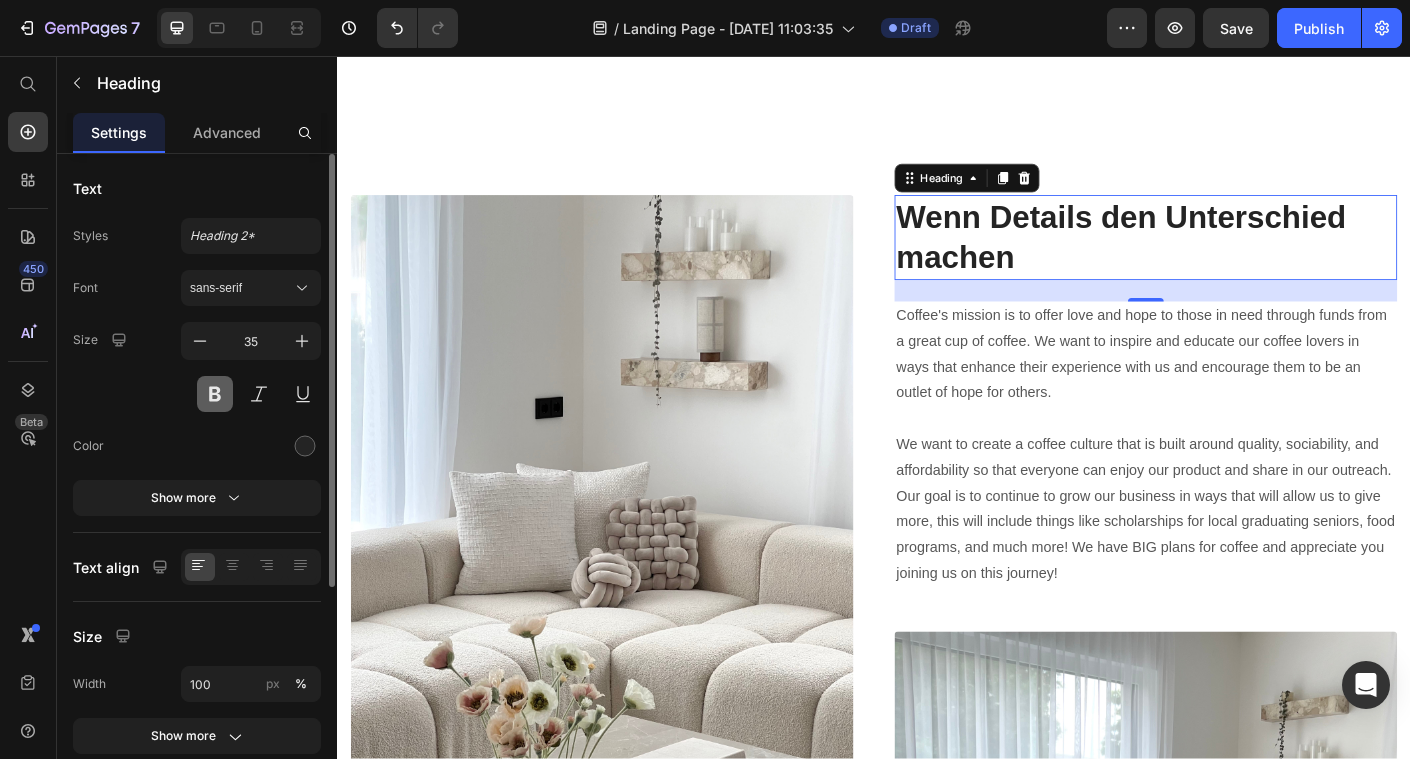 click at bounding box center (215, 394) 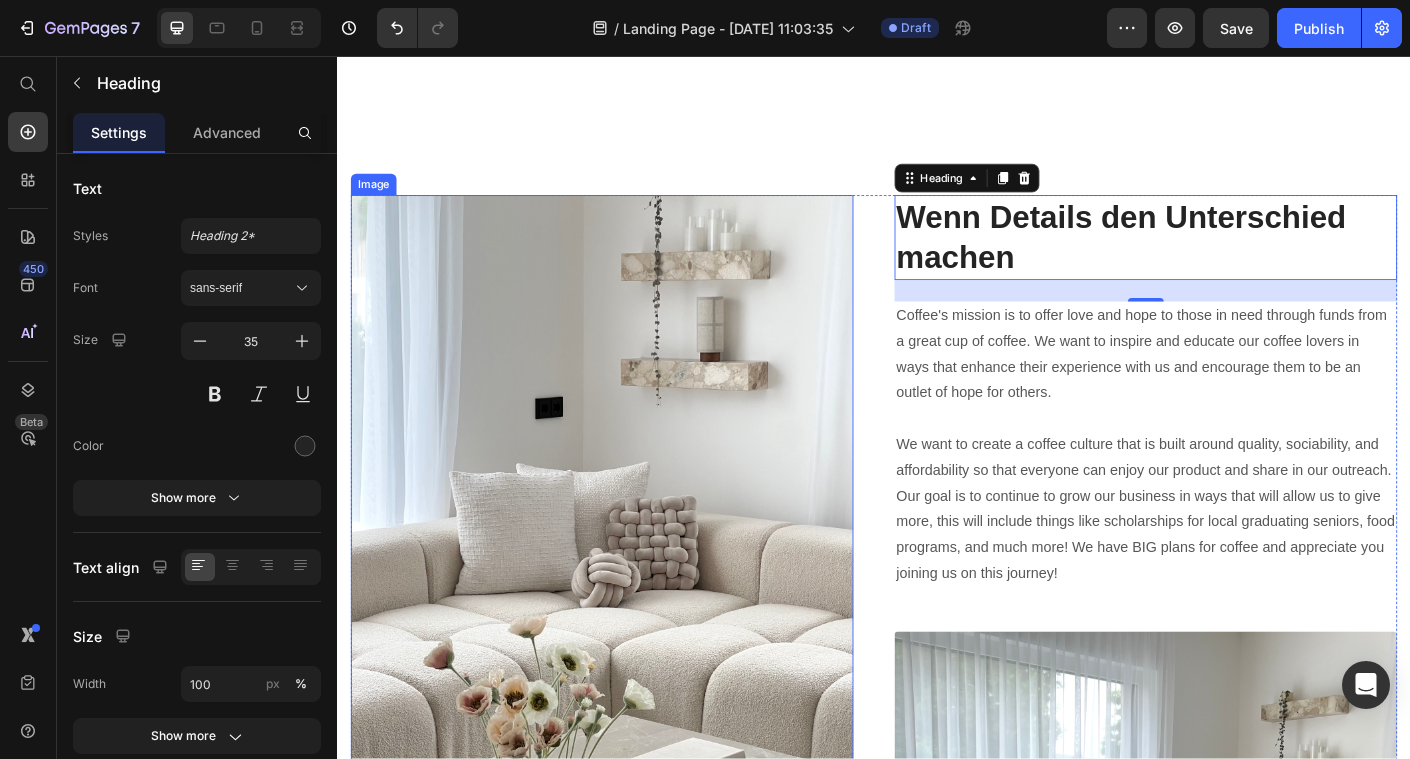 click on "Coffee's mission is to offer love and hope to those in need through funds from a great cup of coffee. We want to inspire and educate our coffee lovers in ways that enhance their experience with us and encourage them to be an outlet of hope for others.  We want to create a coffee culture that is built around quality, sociability, and affordability so that everyone can enjoy our product and share in our outreach. Our goal is to continue to grow our business in ways that will allow us to give more, this will include things like scholarships for local graduating seniors, food programs, and much more! We have BIG plans for coffee and appreciate you joining us on this journey!" at bounding box center (1241, 491) 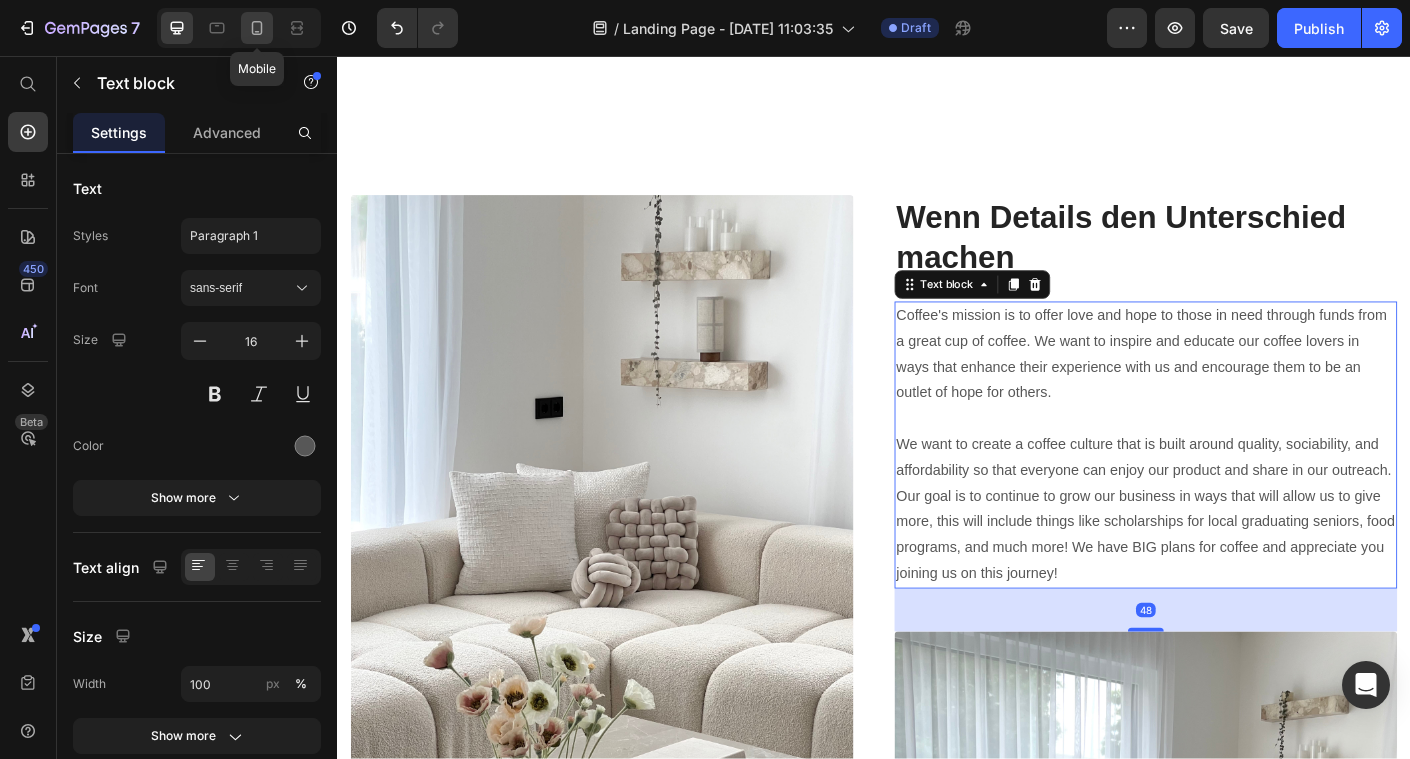 click 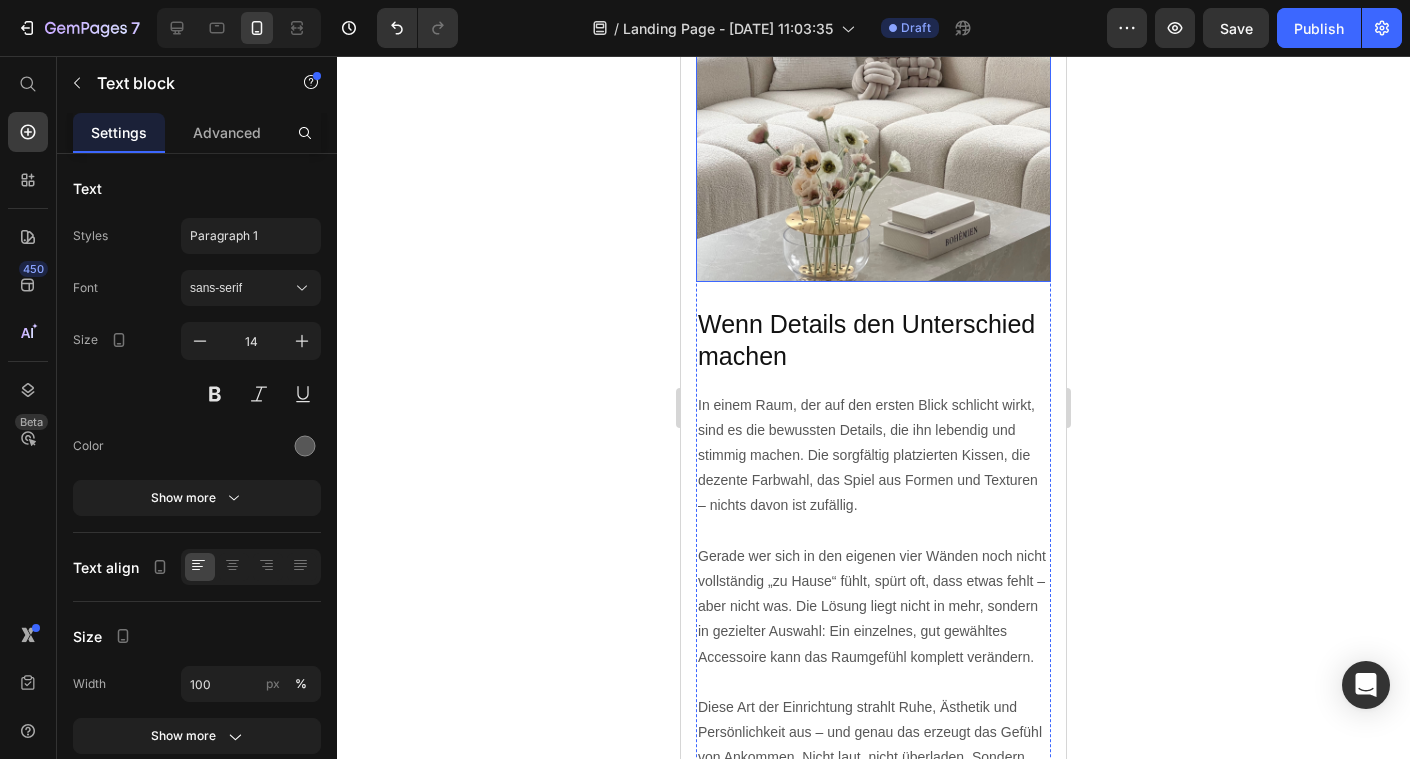 scroll, scrollTop: 1934, scrollLeft: 0, axis: vertical 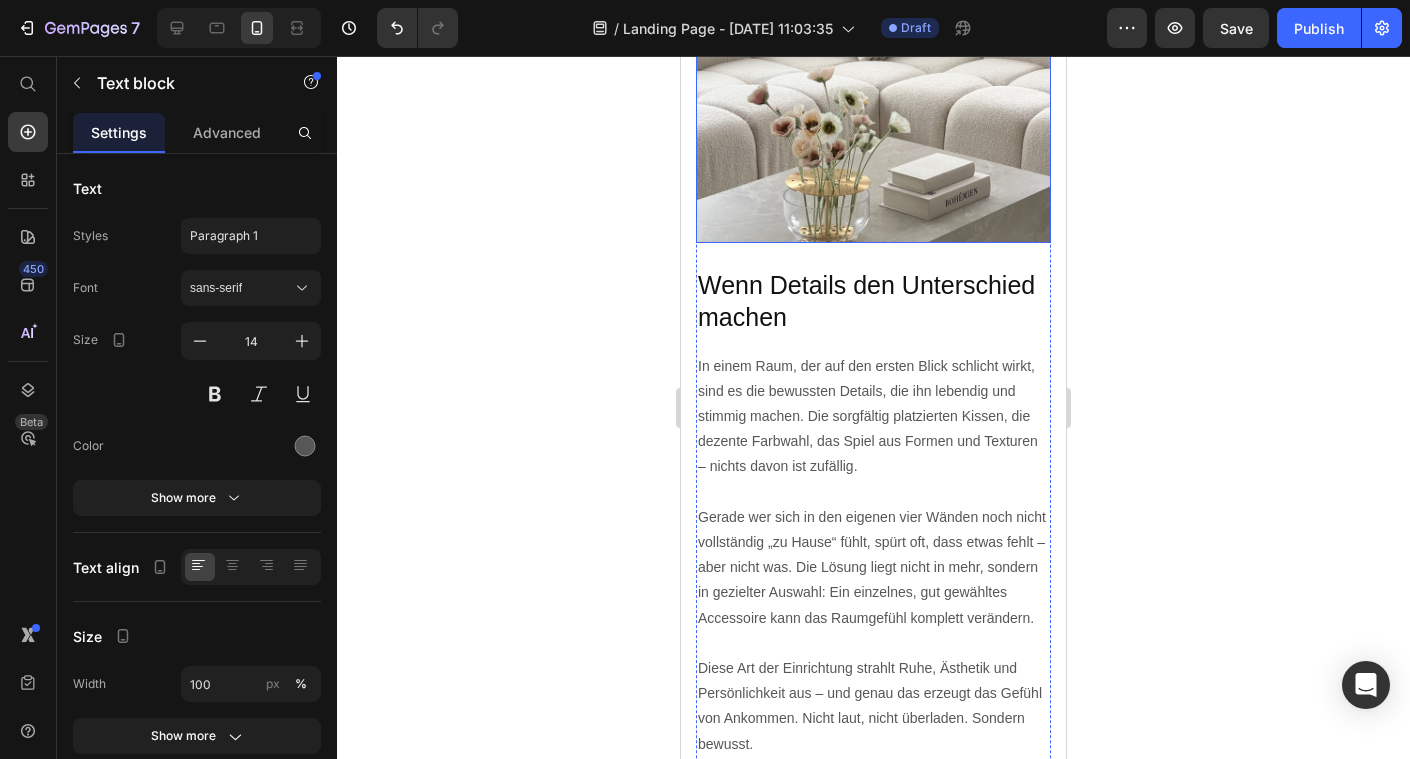 click on "In einem Raum, der auf den ersten Blick schlicht wirkt, sind es die bewussten Details, die ihn lebendig und stimmig machen. Die sorgfältig platzierten Kissen, die dezente Farbwahl, das Spiel aus Formen und Texturen – nichts davon ist zufällig." at bounding box center (873, 417) 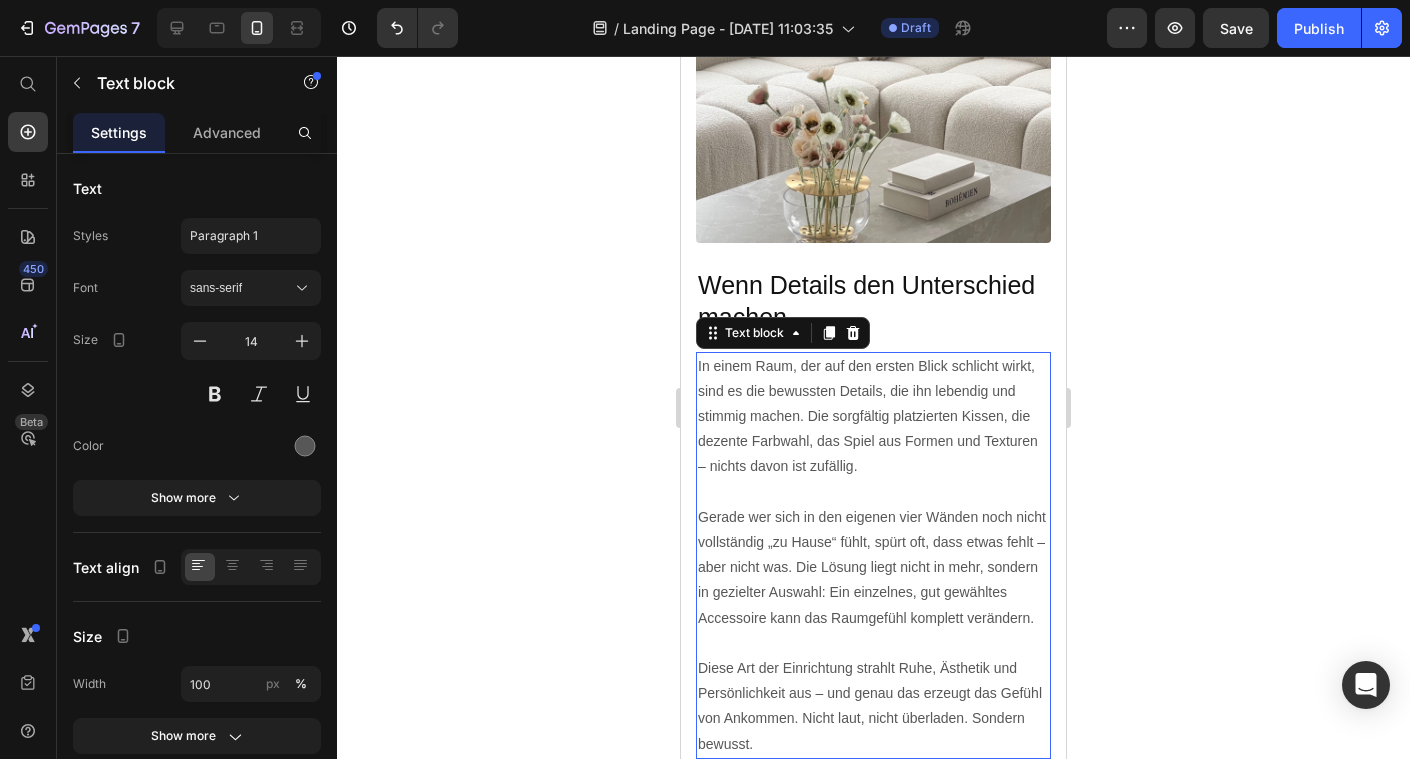 click 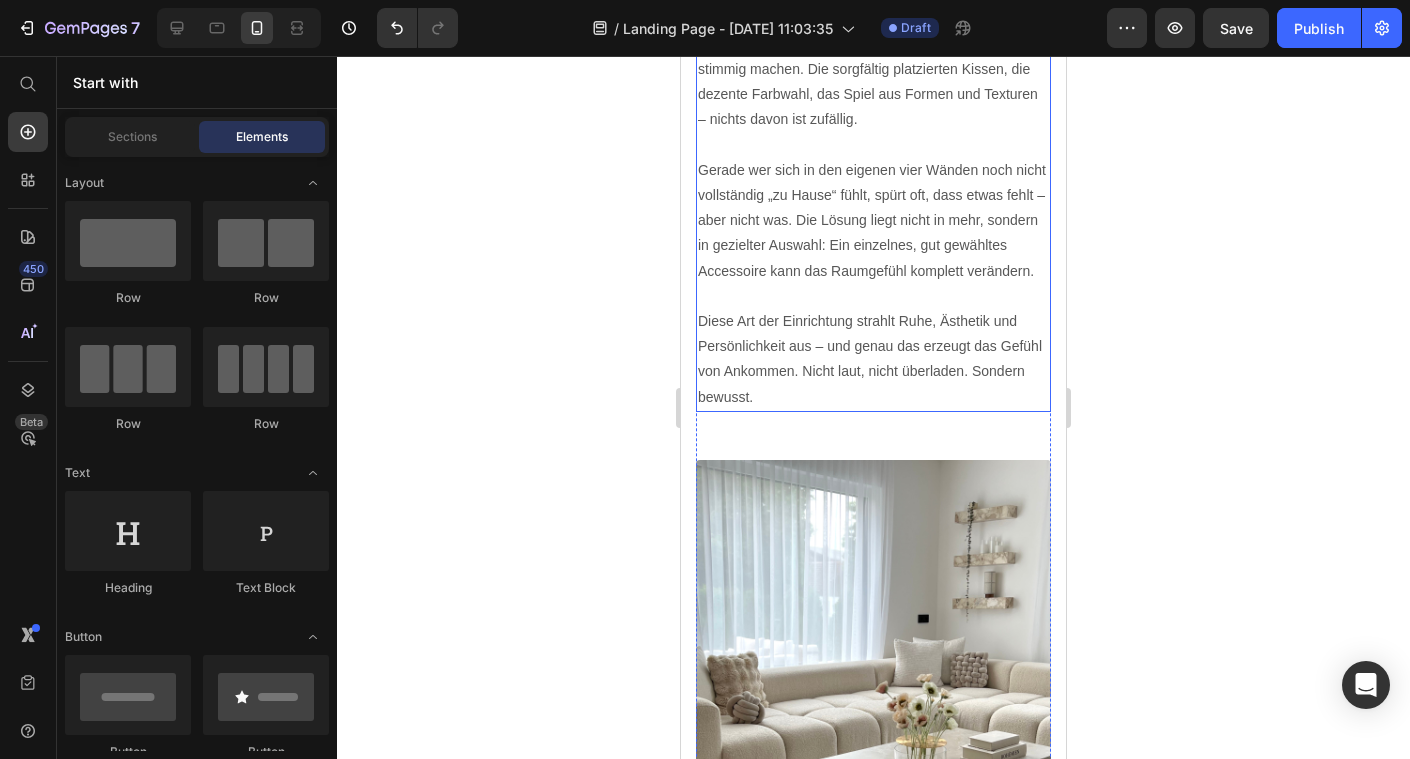 scroll, scrollTop: 2349, scrollLeft: 0, axis: vertical 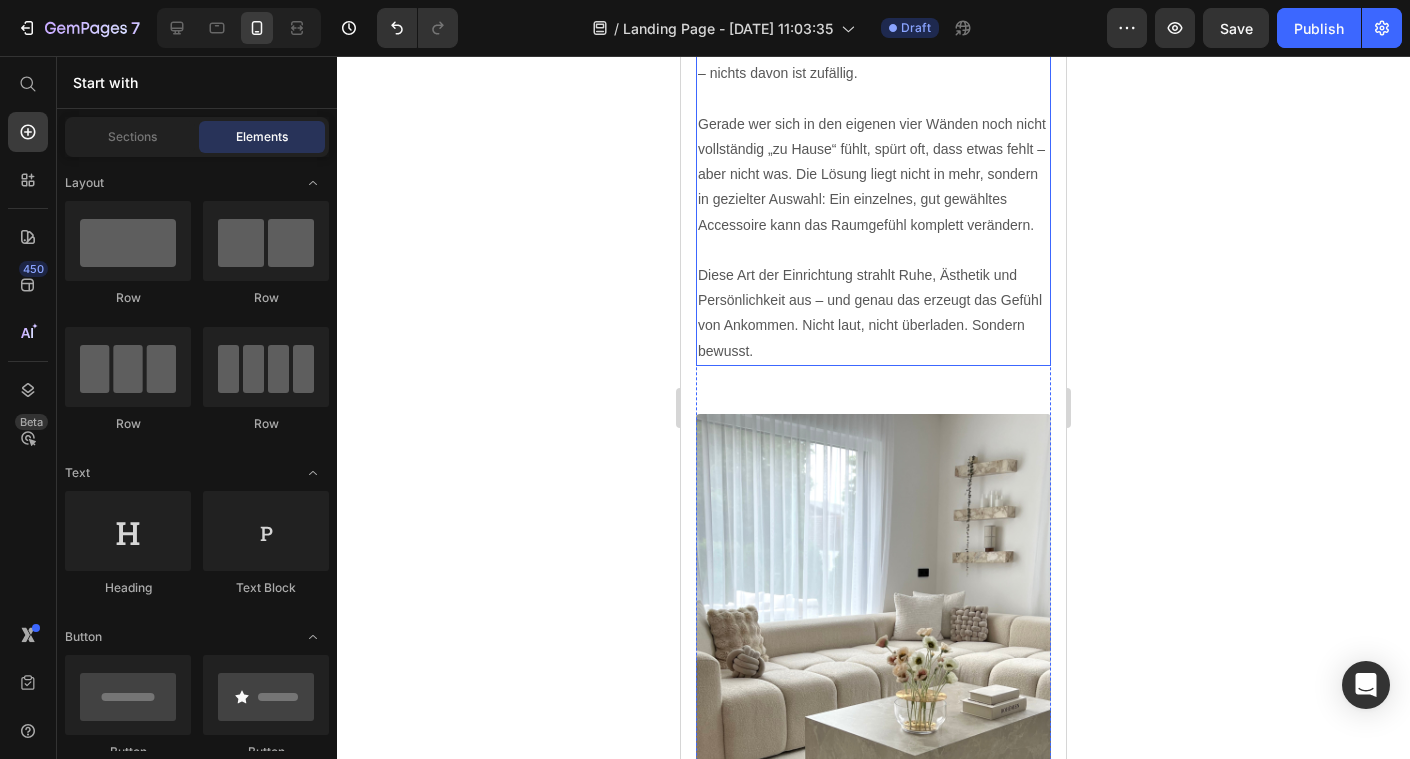 click on "Diese Art der Einrichtung strahlt Ruhe, Ästhetik und Persönlichkeit aus – und genau das erzeugt das Gefühl von Ankommen. Nicht laut, nicht überladen. Sondern bewusst." at bounding box center (873, 313) 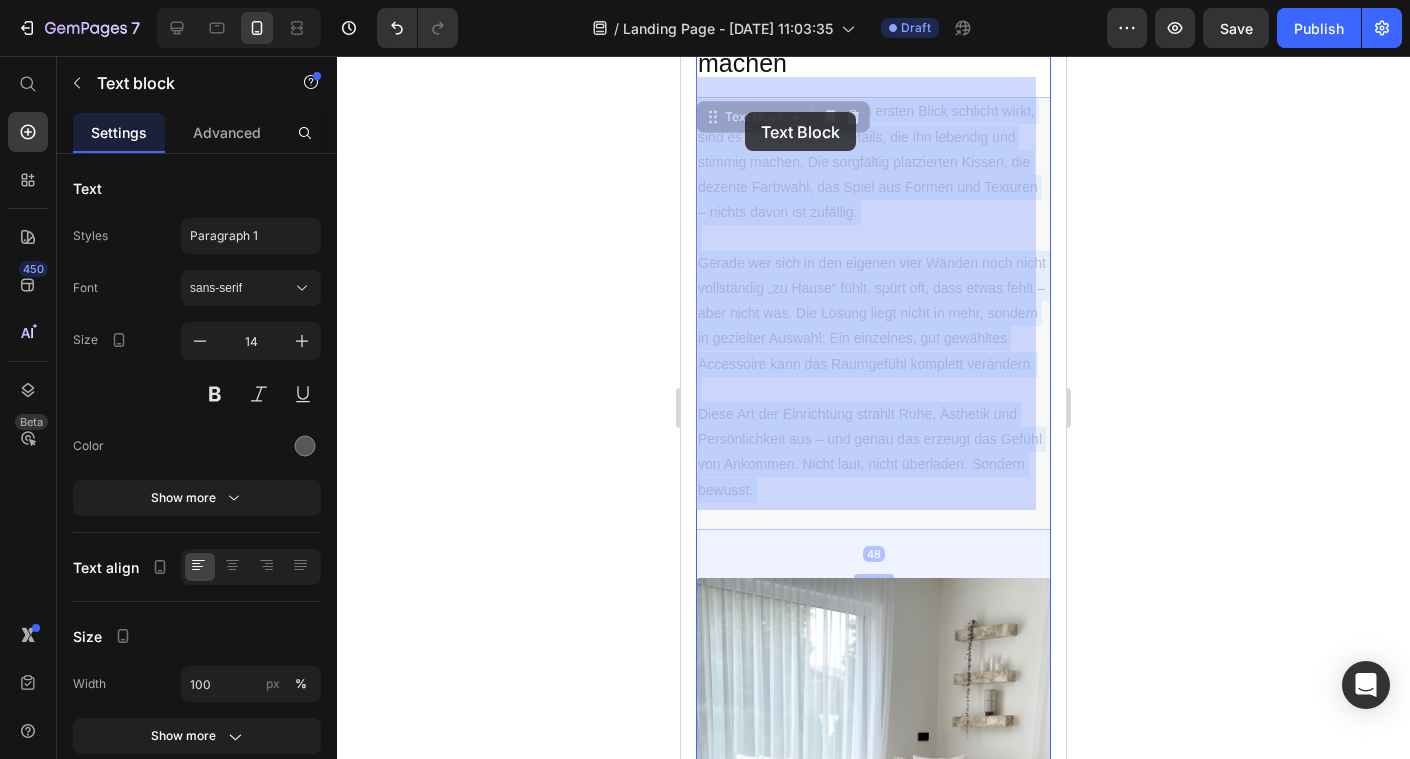 scroll, scrollTop: 2205, scrollLeft: 0, axis: vertical 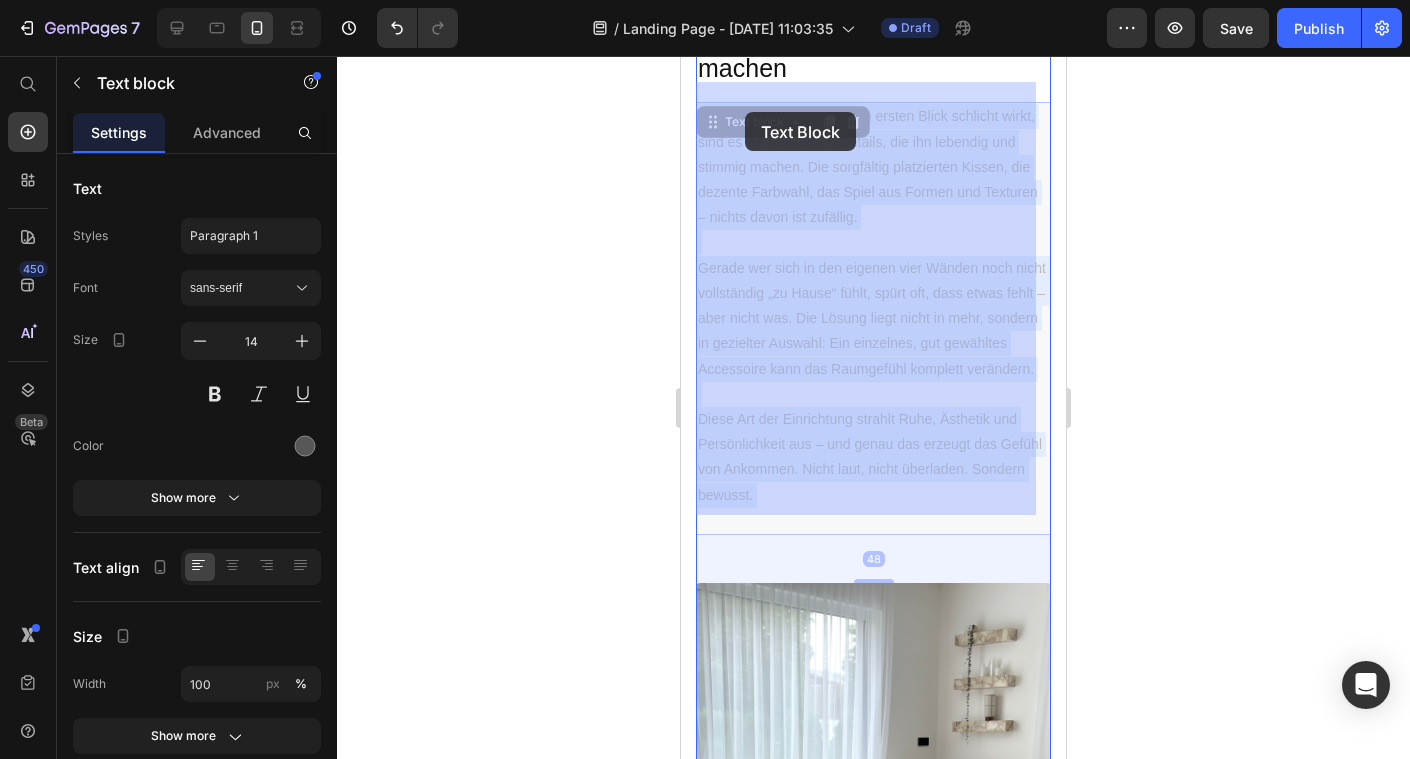 drag, startPoint x: 810, startPoint y: 357, endPoint x: 806, endPoint y: 238, distance: 119.06721 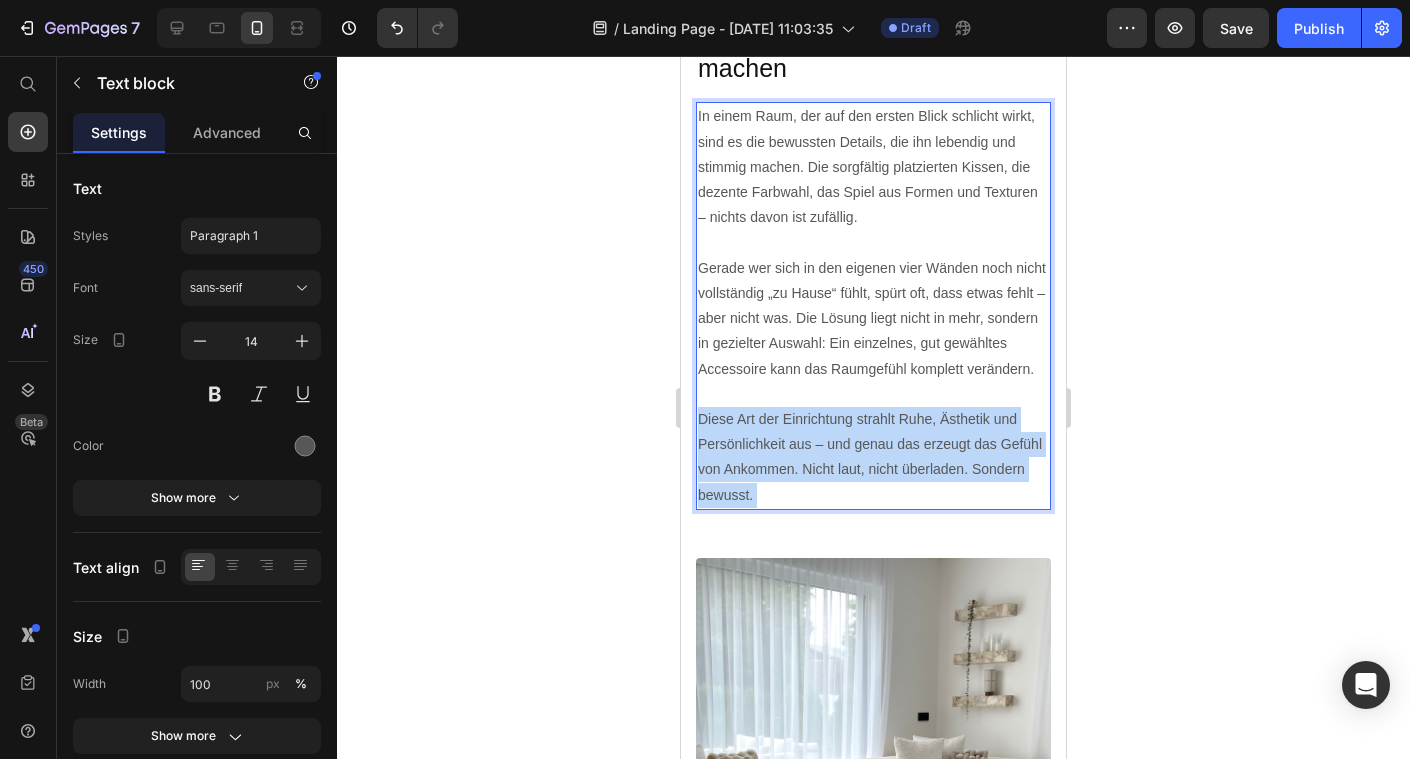 drag, startPoint x: 809, startPoint y: 497, endPoint x: 739, endPoint y: 187, distance: 317.80496 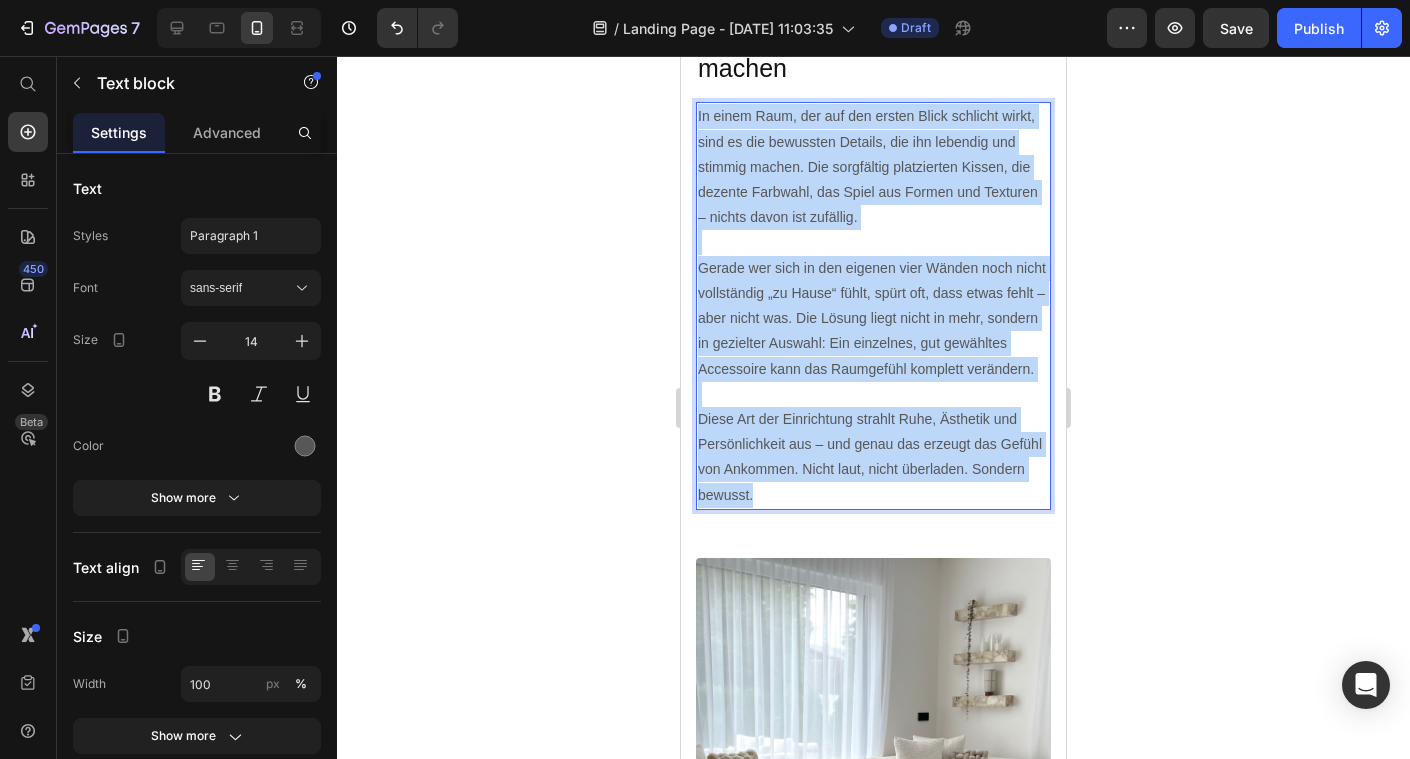 drag, startPoint x: 698, startPoint y: 94, endPoint x: 815, endPoint y: 497, distance: 419.64032 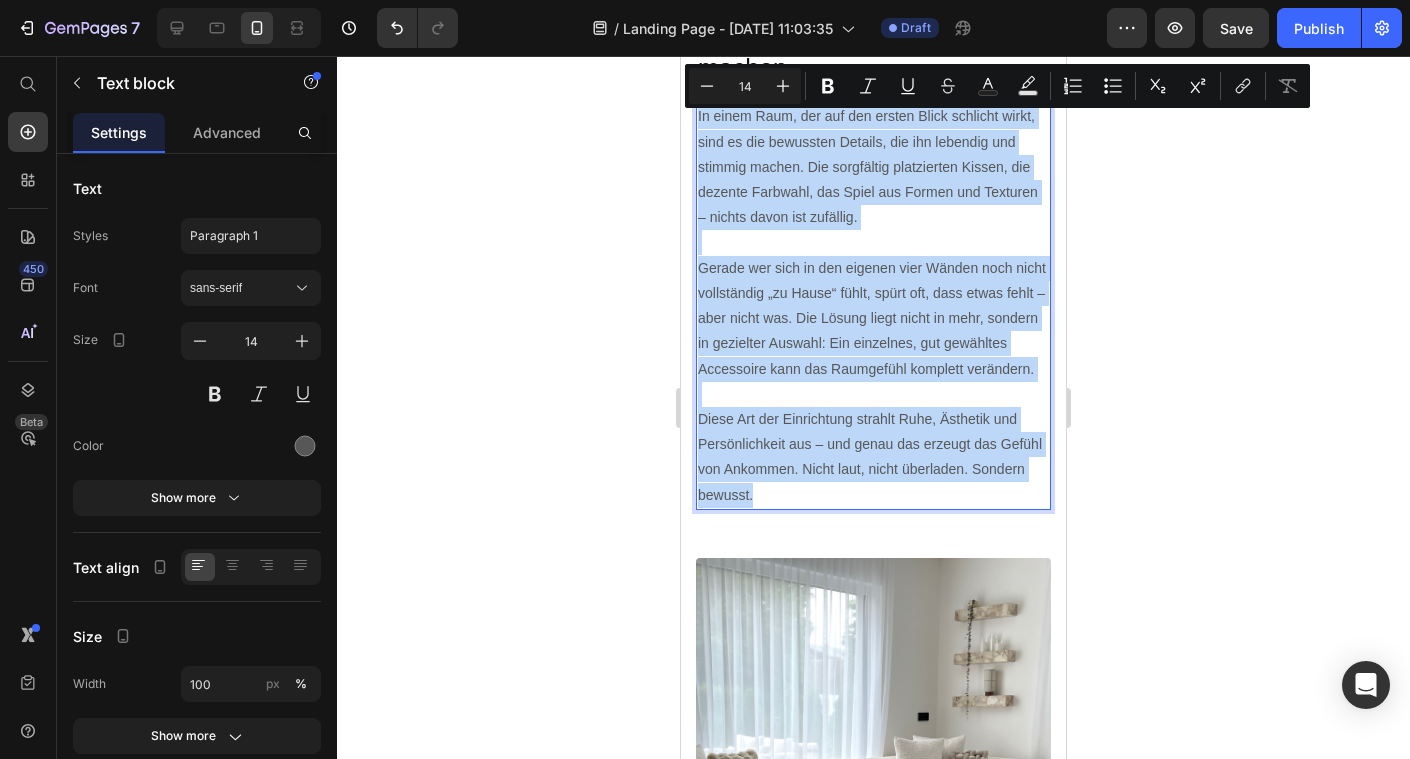copy on "In einem Raum, der auf den ersten Blick schlicht wirkt, sind es die bewussten Details, die ihn lebendig und stimmig machen. Die sorgfältig platzierten Kissen, die dezente Farbwahl, das Spiel aus Formen und Texturen – nichts davon ist zufällig. Gerade wer sich in den eigenen vier Wänden noch nicht vollständig „zu Hause“ fühlt, spürt oft, dass etwas fehlt – aber nicht was. Die Lösung liegt nicht in mehr, sondern in gezielter Auswahl: Ein einzelnes, gut gewähltes Accessoire kann das Raumgefühl komplett verändern. Diese Art der Einrichtung strahlt Ruhe, Ästhetik und Persönlichkeit aus – und genau das erzeugt das Gefühl von Ankommen. Nicht laut, nicht überladen. Sondern bewusst." 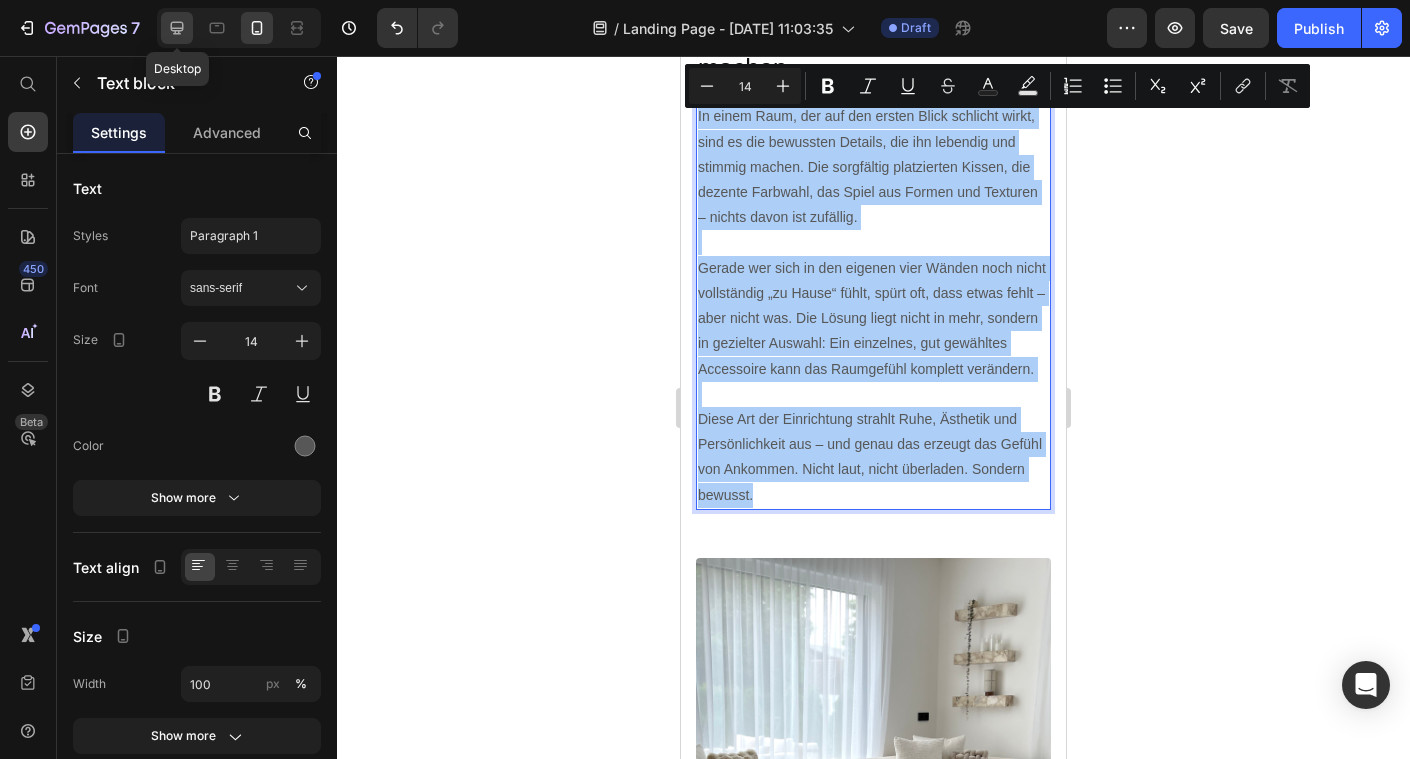 click 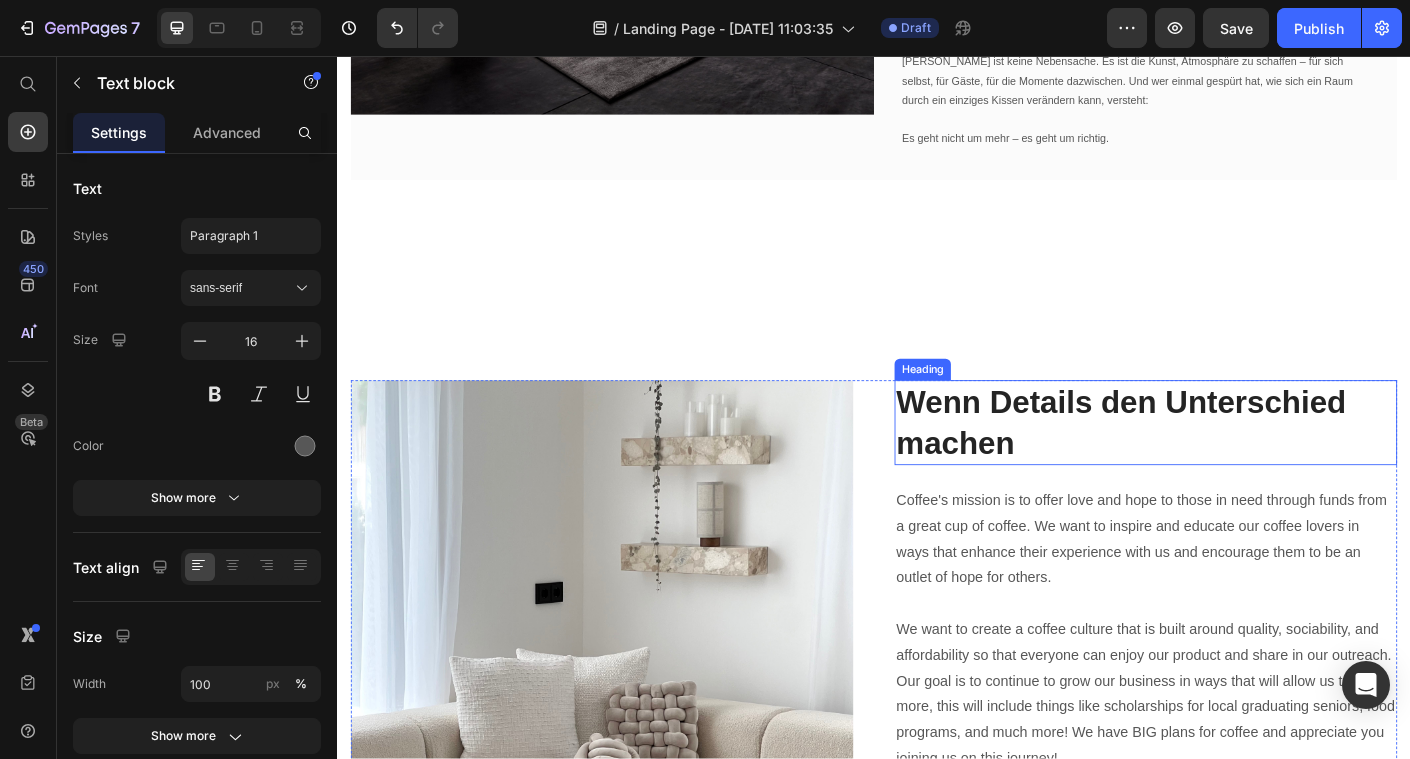 scroll, scrollTop: 1582, scrollLeft: 0, axis: vertical 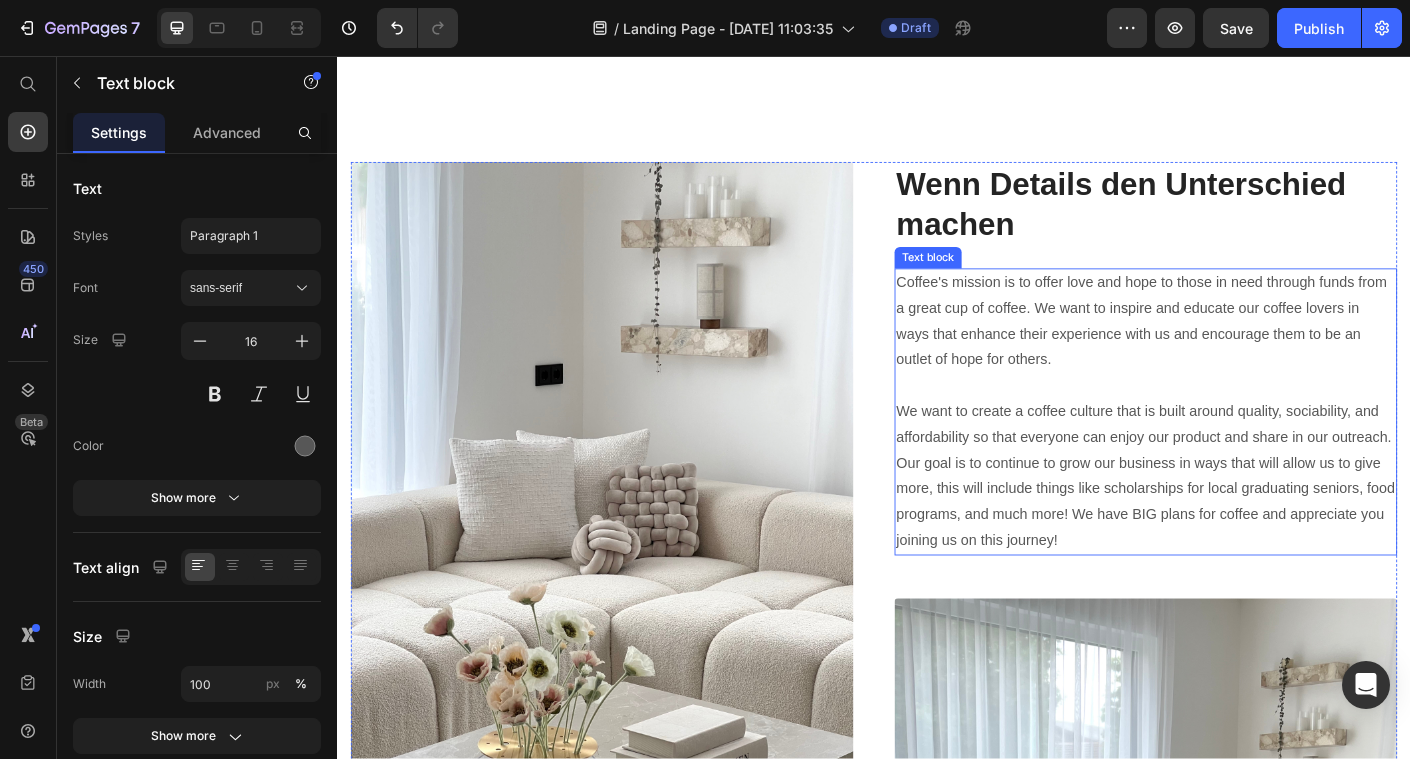 click on "Coffee's mission is to offer love and hope to those in need through funds from a great cup of coffee. We want to inspire and educate our coffee lovers in ways that enhance their experience with us and encourage them to be an outlet of hope for others.  We want to create a coffee culture that is built around quality, sociability, and affordability so that everyone can enjoy our product and share in our outreach. Our goal is to continue to grow our business in ways that will allow us to give more, this will include things like scholarships for local graduating seniors, food programs, and much more! We have BIG plans for coffee and appreciate you joining us on this journey!" at bounding box center [1241, 454] 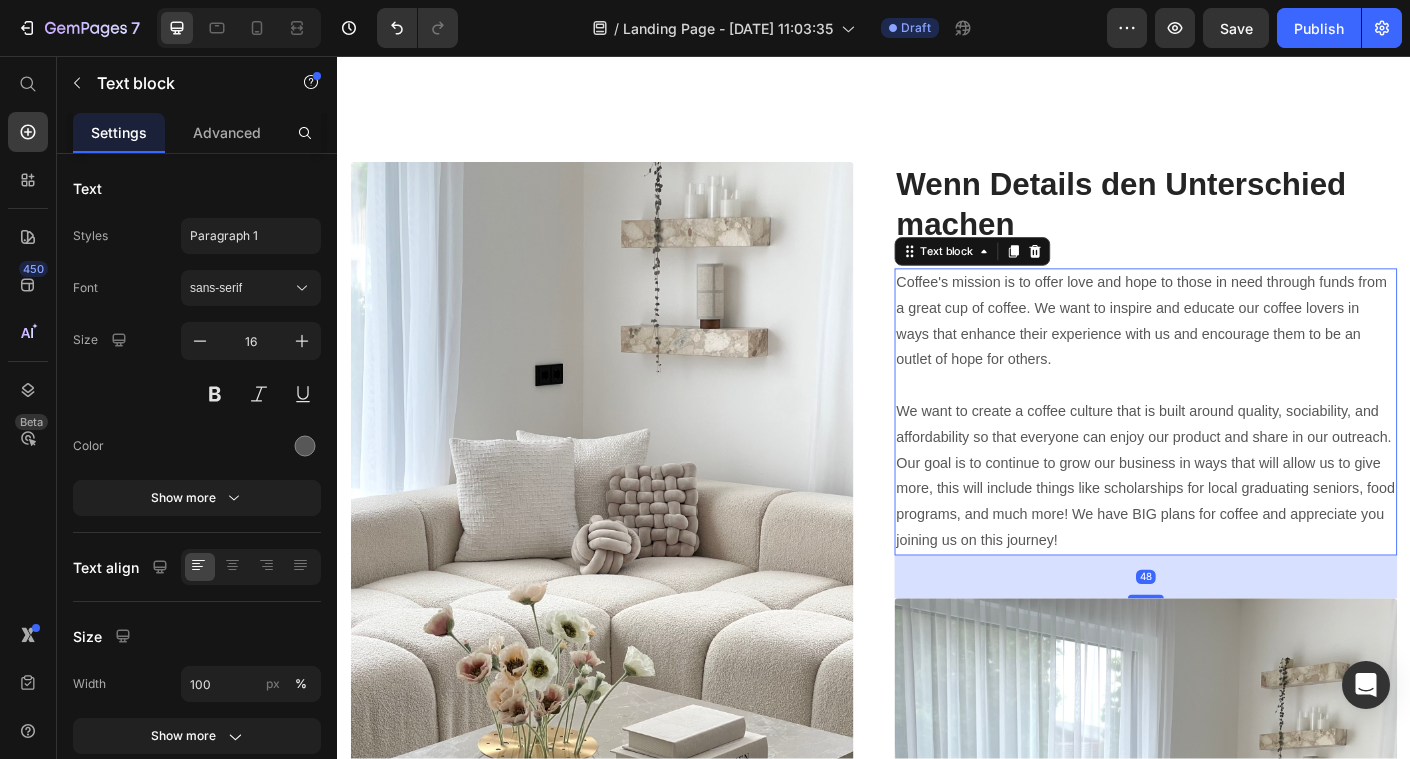 click on "Coffee's mission is to offer love and hope to those in need through funds from a great cup of coffee. We want to inspire and educate our coffee lovers in ways that enhance their experience with us and encourage them to be an outlet of hope for others.  We want to create a coffee culture that is built around quality, sociability, and affordability so that everyone can enjoy our product and share in our outreach. Our goal is to continue to grow our business in ways that will allow us to give more, this will include things like scholarships for local graduating seniors, food programs, and much more! We have BIG plans for coffee and appreciate you joining us on this journey!" at bounding box center [1241, 454] 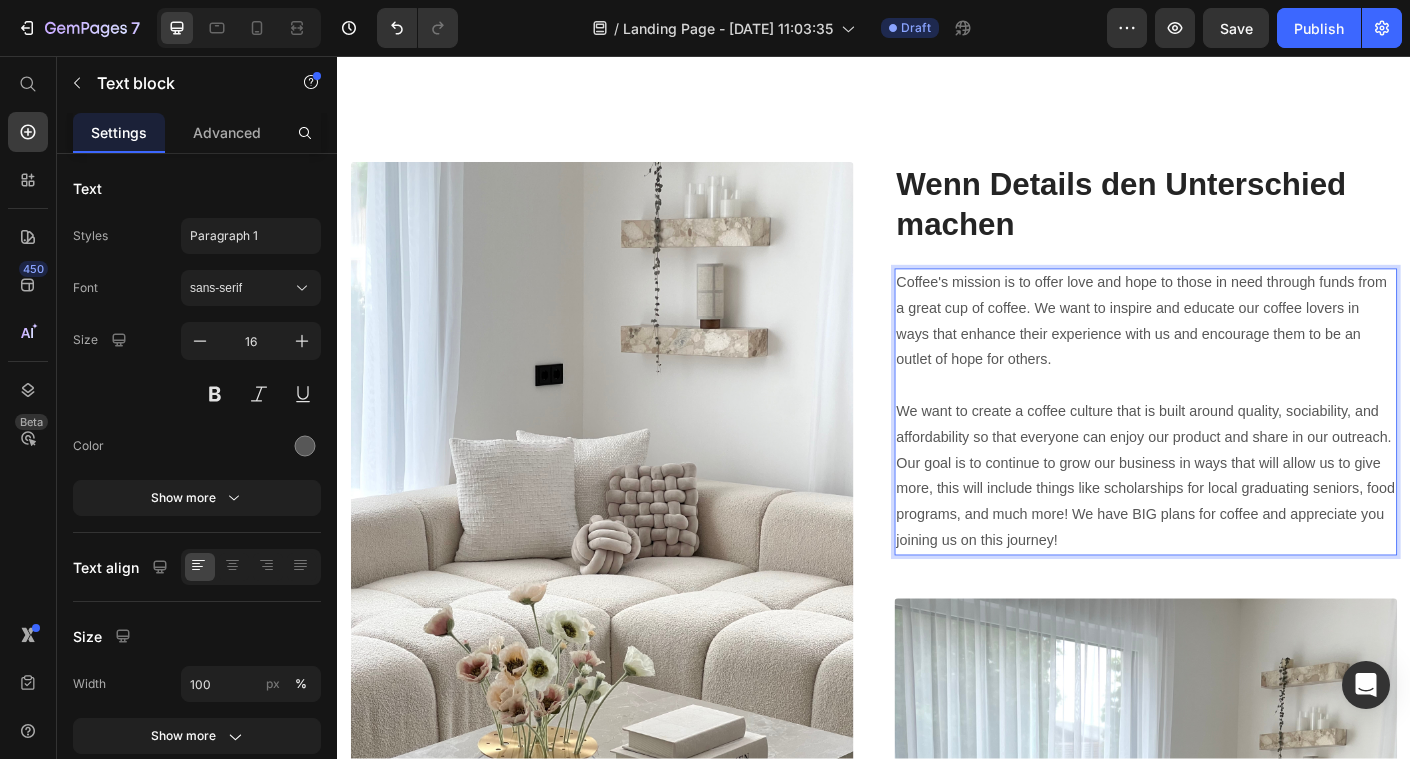 click on "Coffee's mission is to offer love and hope to those in need through funds from a great cup of coffee. We want to inspire and educate our coffee lovers in ways that enhance their experience with us and encourage them to be an outlet of hope for others.  ⁠⁠⁠⁠⁠⁠⁠ We want to create a coffee culture that is built around quality, sociability, and affordability so that everyone can enjoy our product and share in our outreach. Our goal is to continue to grow our business in ways that will allow us to give more, this will include things like scholarships for local graduating seniors, food programs, and much more! We have BIG plans for coffee and appreciate you joining us on this journey!" at bounding box center [1241, 454] 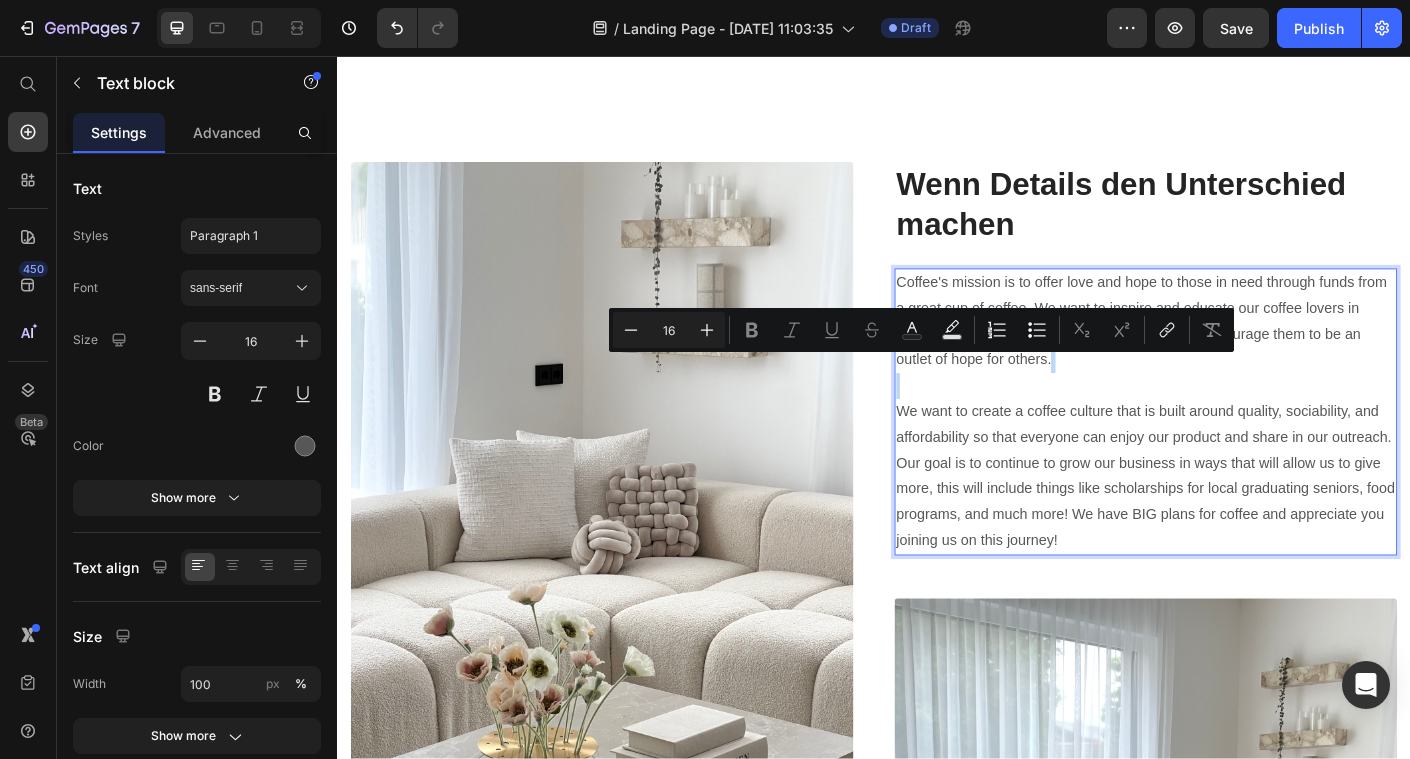 click on "Coffee's mission is to offer love and hope to those in need through funds from a great cup of coffee. We want to inspire and educate our coffee lovers in ways that enhance their experience with us and encourage them to be an outlet of hope for others.  ⁠⁠⁠⁠⁠⁠⁠ We want to create a coffee culture that is built around quality, sociability, and affordability so that everyone can enjoy our product and share in our outreach. Our goal is to continue to grow our business in ways that will allow us to give more, this will include things like scholarships for local graduating seniors, food programs, and much more! We have BIG plans for coffee and appreciate you joining us on this journey!" at bounding box center (1241, 454) 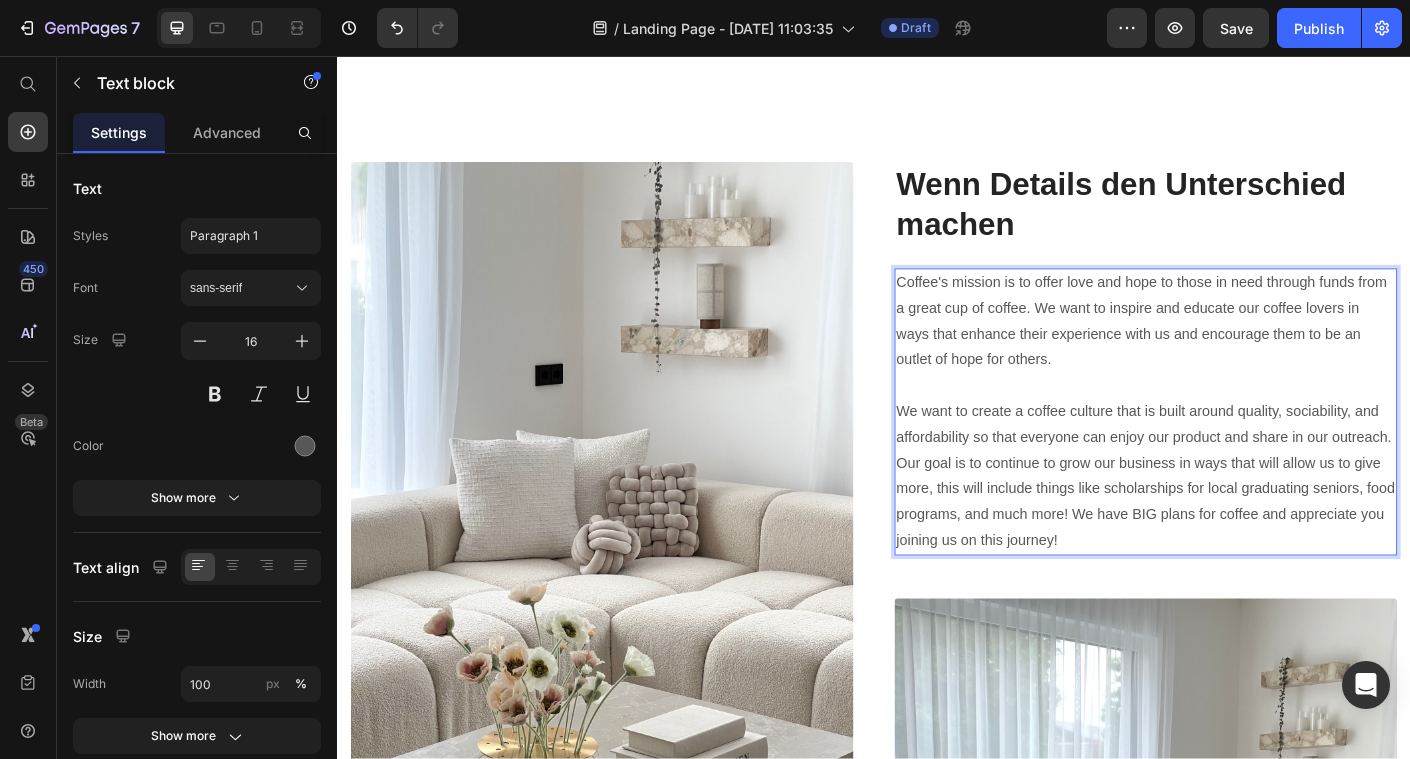 click on "Coffee's mission is to offer love and hope to those in need through funds from a great cup of coffee. We want to inspire and educate our coffee lovers in ways that enhance their experience with us and encourage them to be an outlet of hope for others.  We want to create a coffee culture that is built around quality, sociability, and affordability so that everyone can enjoy our product and share in our outreach. Our goal is to continue to grow our business in ways that will allow us to give more, this will include things like scholarships for local graduating seniors, food programs, and much more! We have BIG plans for coffee and appreciate you joining us on this journey!" at bounding box center (1241, 454) 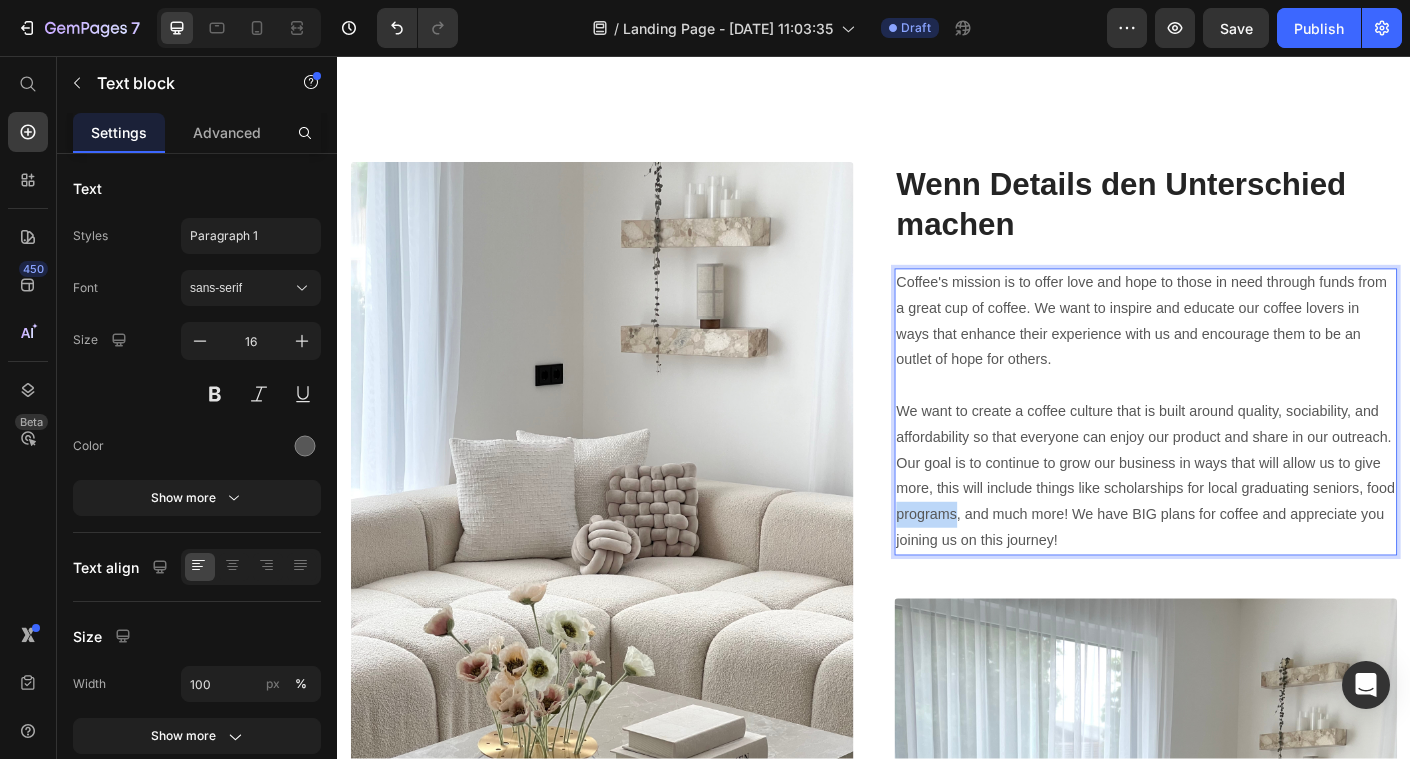 click on "Coffee's mission is to offer love and hope to those in need through funds from a great cup of coffee. We want to inspire and educate our coffee lovers in ways that enhance their experience with us and encourage them to be an outlet of hope for others.  We want to create a coffee culture that is built around quality, sociability, and affordability so that everyone can enjoy our product and share in our outreach. Our goal is to continue to grow our business in ways that will allow us to give more, this will include things like scholarships for local graduating seniors, food programs, and much more! We have BIG plans for coffee and appreciate you joining us on this journey!" at bounding box center (1241, 454) 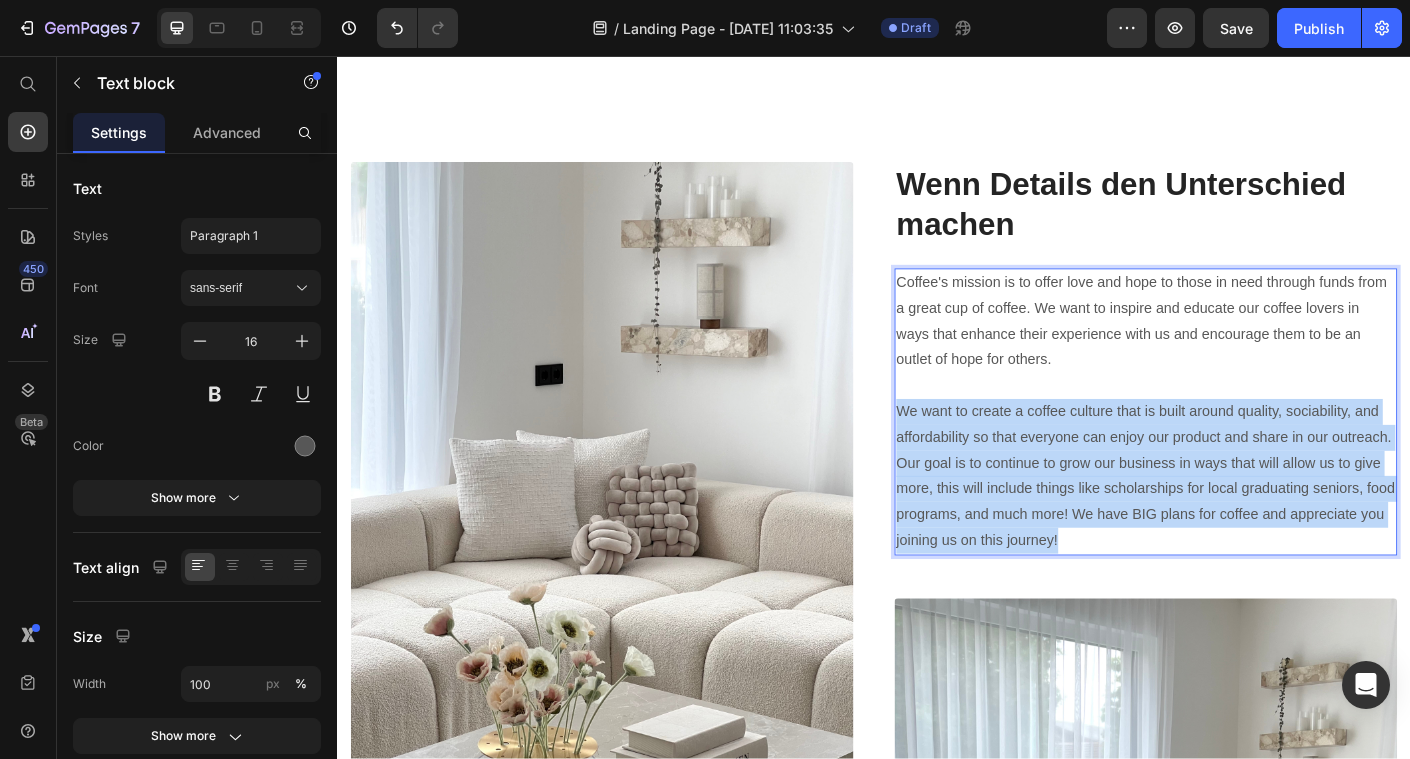 click on "Coffee's mission is to offer love and hope to those in need through funds from a great cup of coffee. We want to inspire and educate our coffee lovers in ways that enhance their experience with us and encourage them to be an outlet of hope for others.  We want to create a coffee culture that is built around quality, sociability, and affordability so that everyone can enjoy our product and share in our outreach. Our goal is to continue to grow our business in ways that will allow us to give more, this will include things like scholarships for local graduating seniors, food programs, and much more! We have BIG plans for coffee and appreciate you joining us on this journey!" at bounding box center (1241, 454) 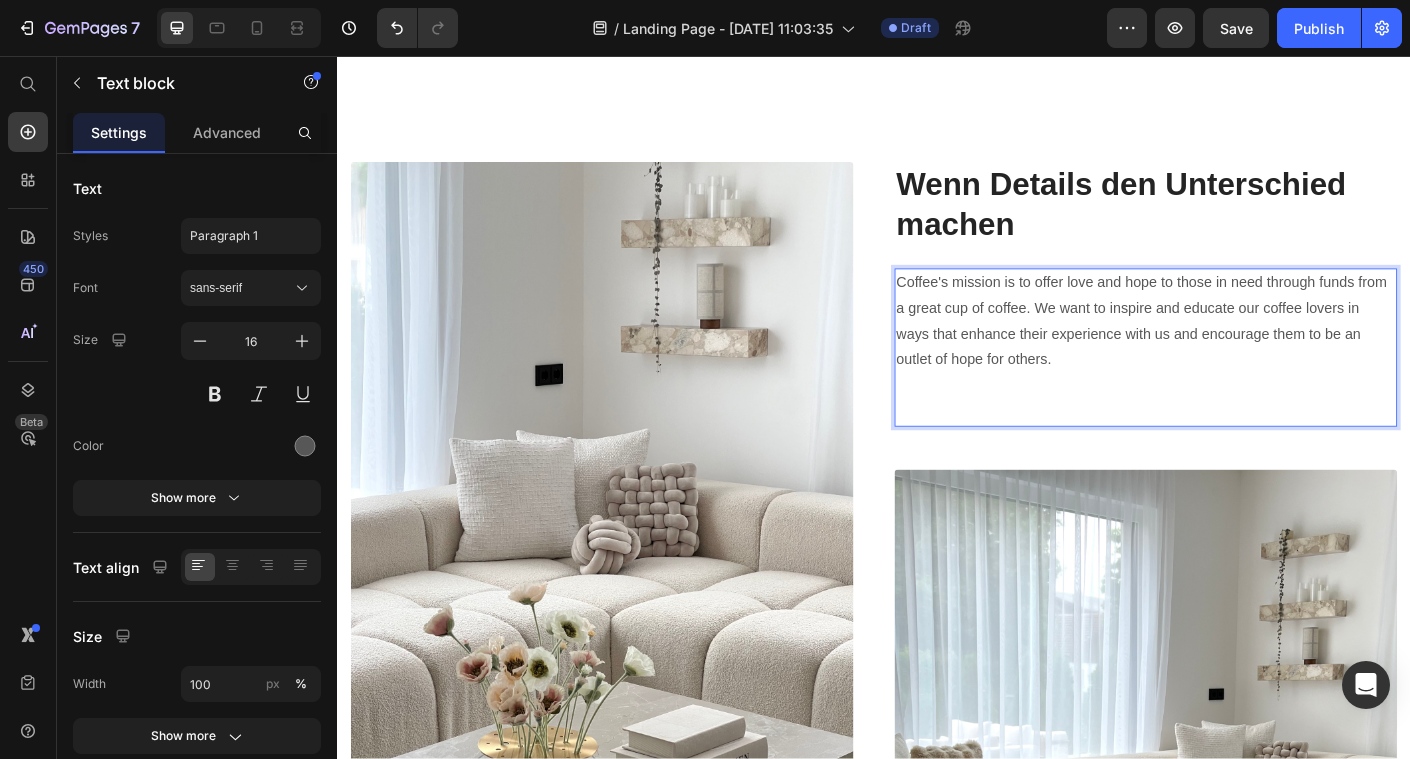 click on "Coffee's mission is to offer love and hope to those in need through funds from a great cup of coffee. We want to inspire and educate our coffee lovers in ways that enhance their experience with us and encourage them to be an outlet of hope for others." at bounding box center (1241, 382) 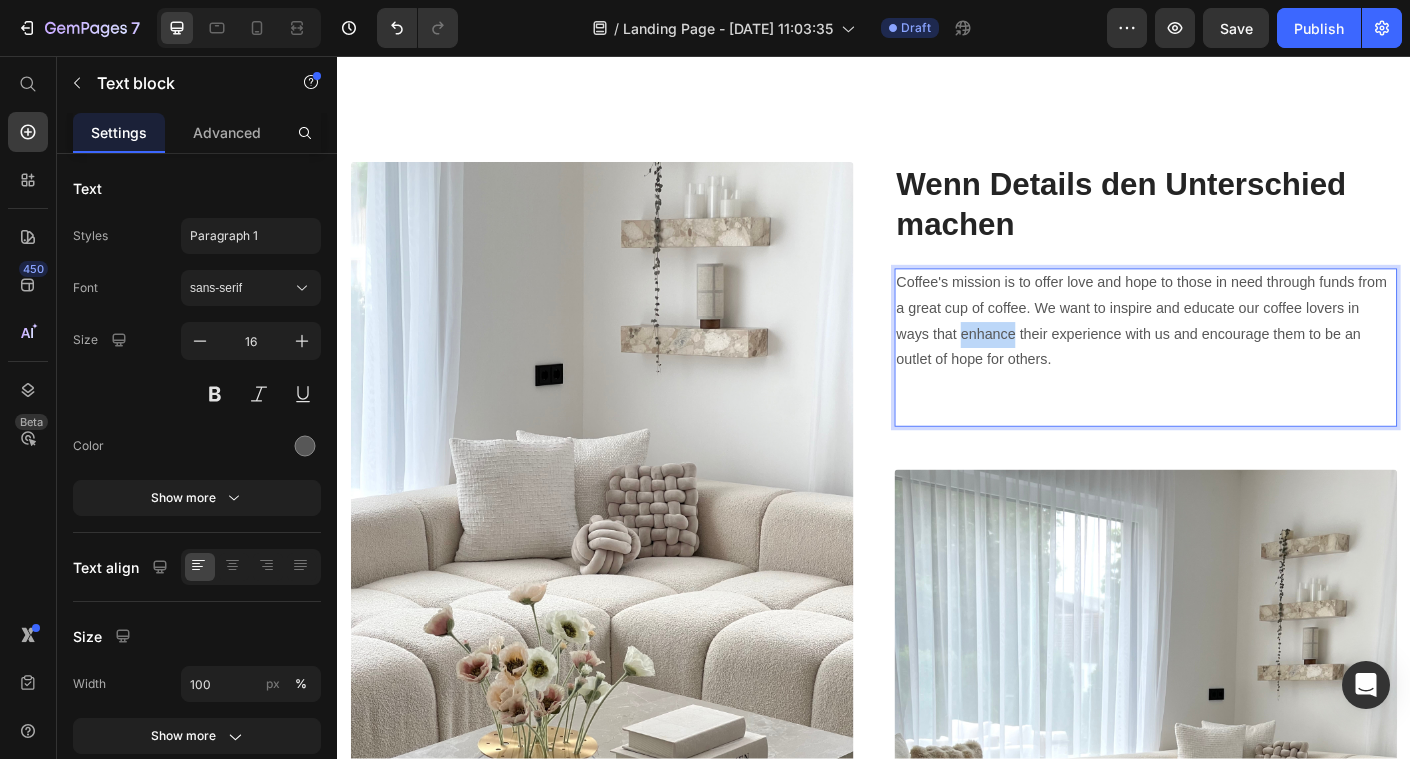 click on "Coffee's mission is to offer love and hope to those in need through funds from a great cup of coffee. We want to inspire and educate our coffee lovers in ways that enhance their experience with us and encourage them to be an outlet of hope for others." at bounding box center [1241, 382] 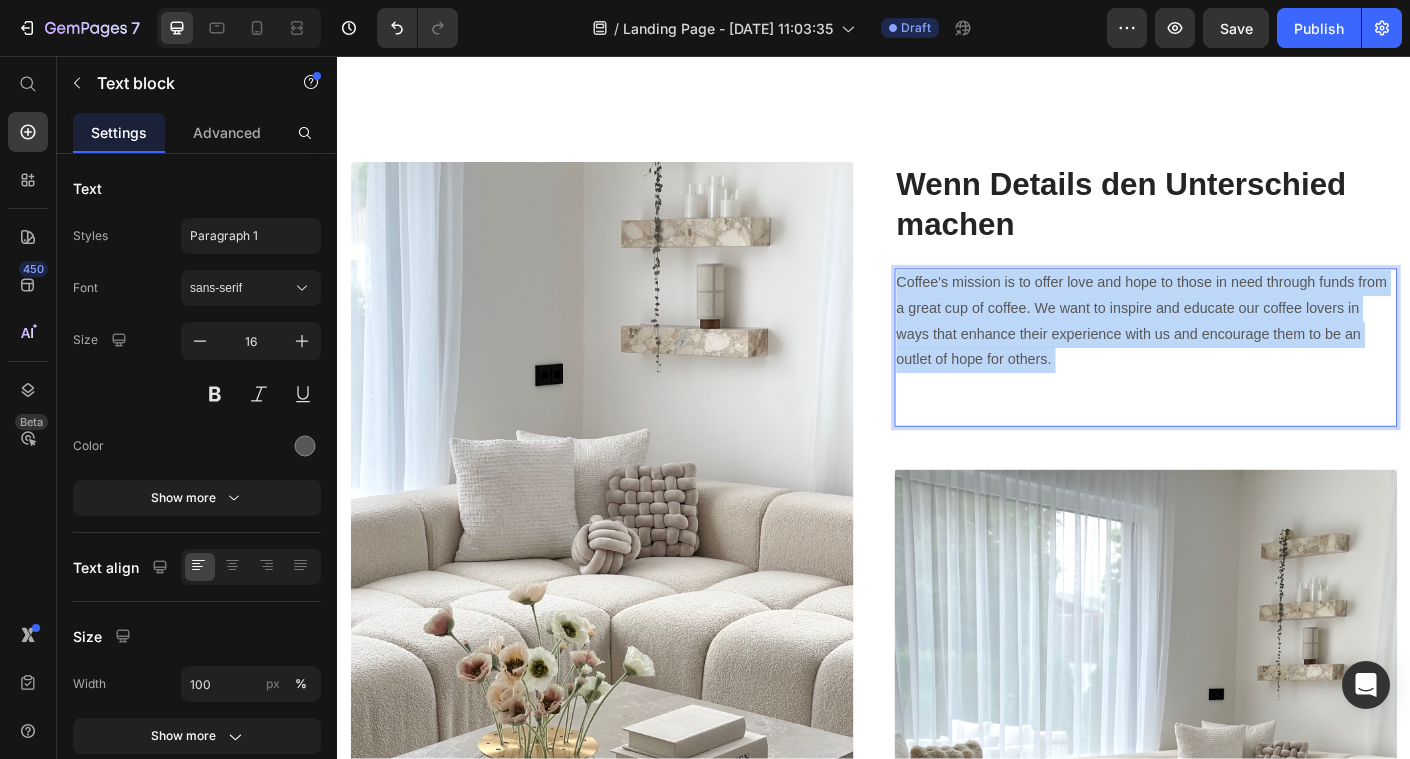 click on "Coffee's mission is to offer love and hope to those in need through funds from a great cup of coffee. We want to inspire and educate our coffee lovers in ways that enhance their experience with us and encourage them to be an outlet of hope for others." at bounding box center [1241, 382] 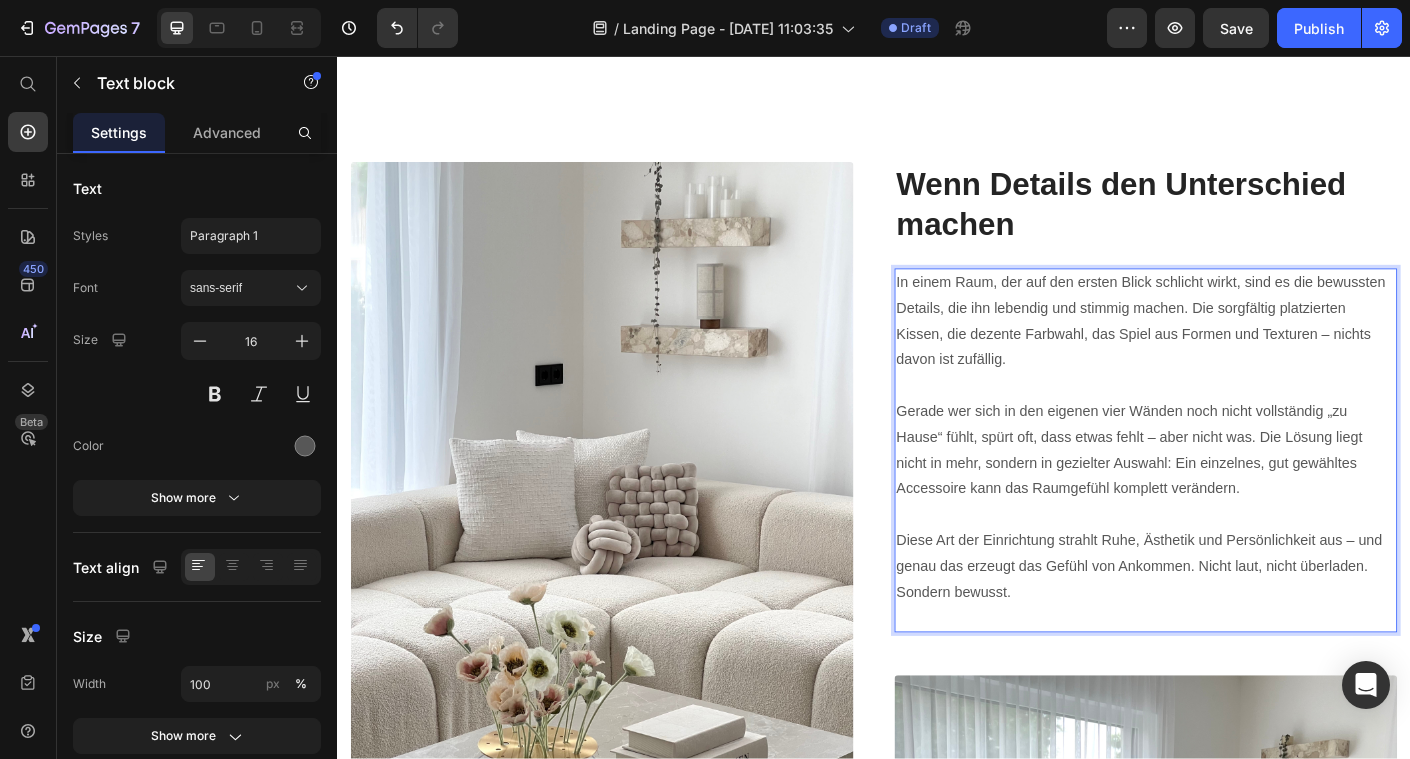 click on "Diese Art der Einrichtung strahlt Ruhe, Ästhetik und Persönlichkeit aus – und genau das erzeugt das Gefühl von Ankommen. Nicht laut, nicht überladen. Sondern bewusst." at bounding box center [1241, 641] 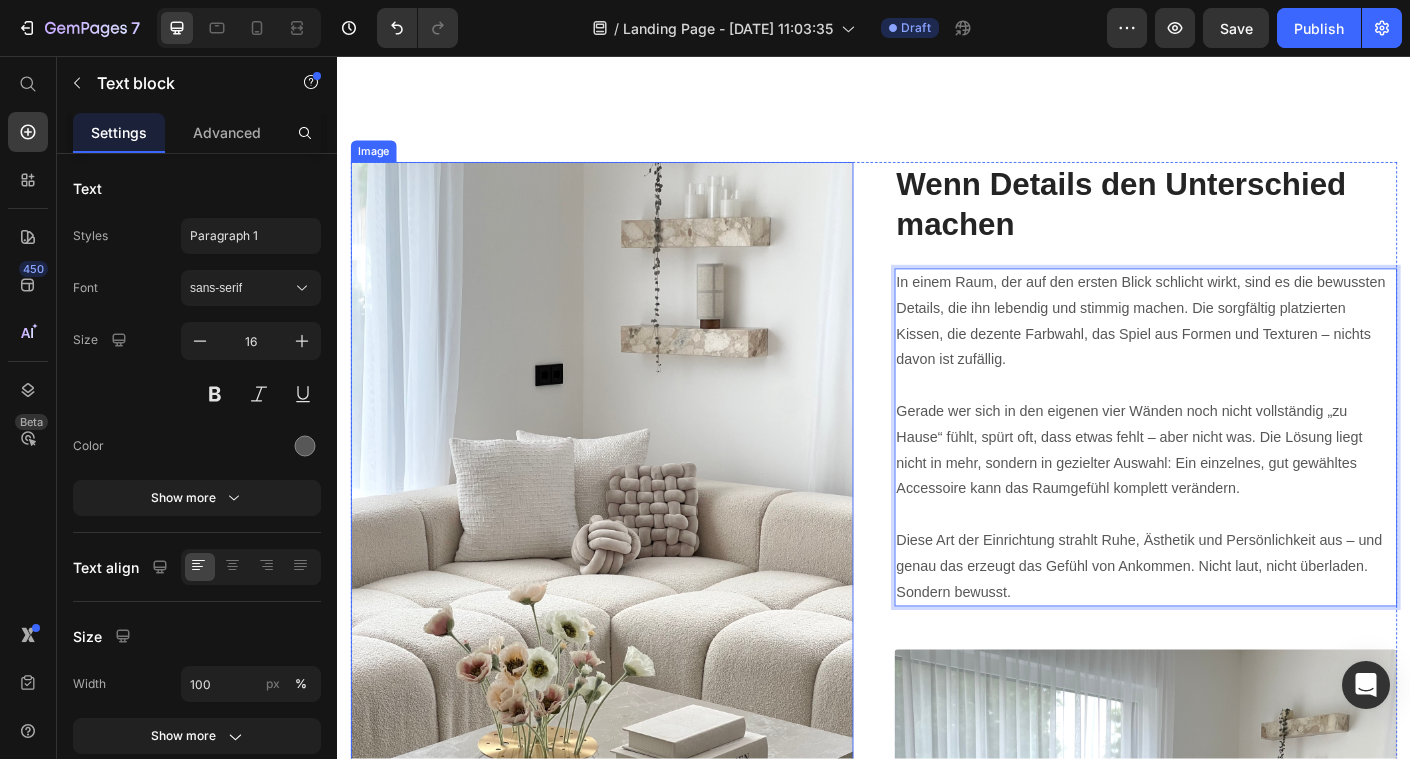 click at bounding box center [633, 549] 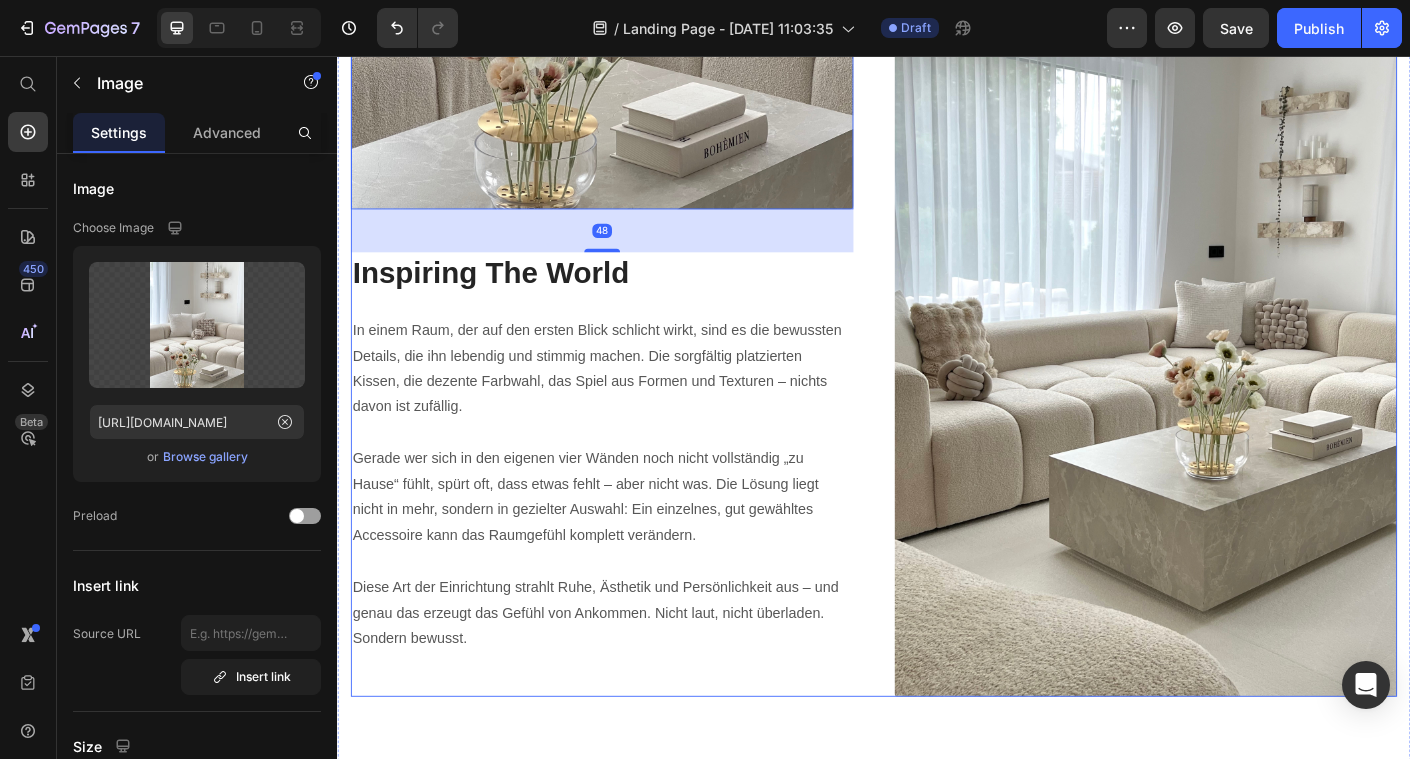 scroll, scrollTop: 2258, scrollLeft: 0, axis: vertical 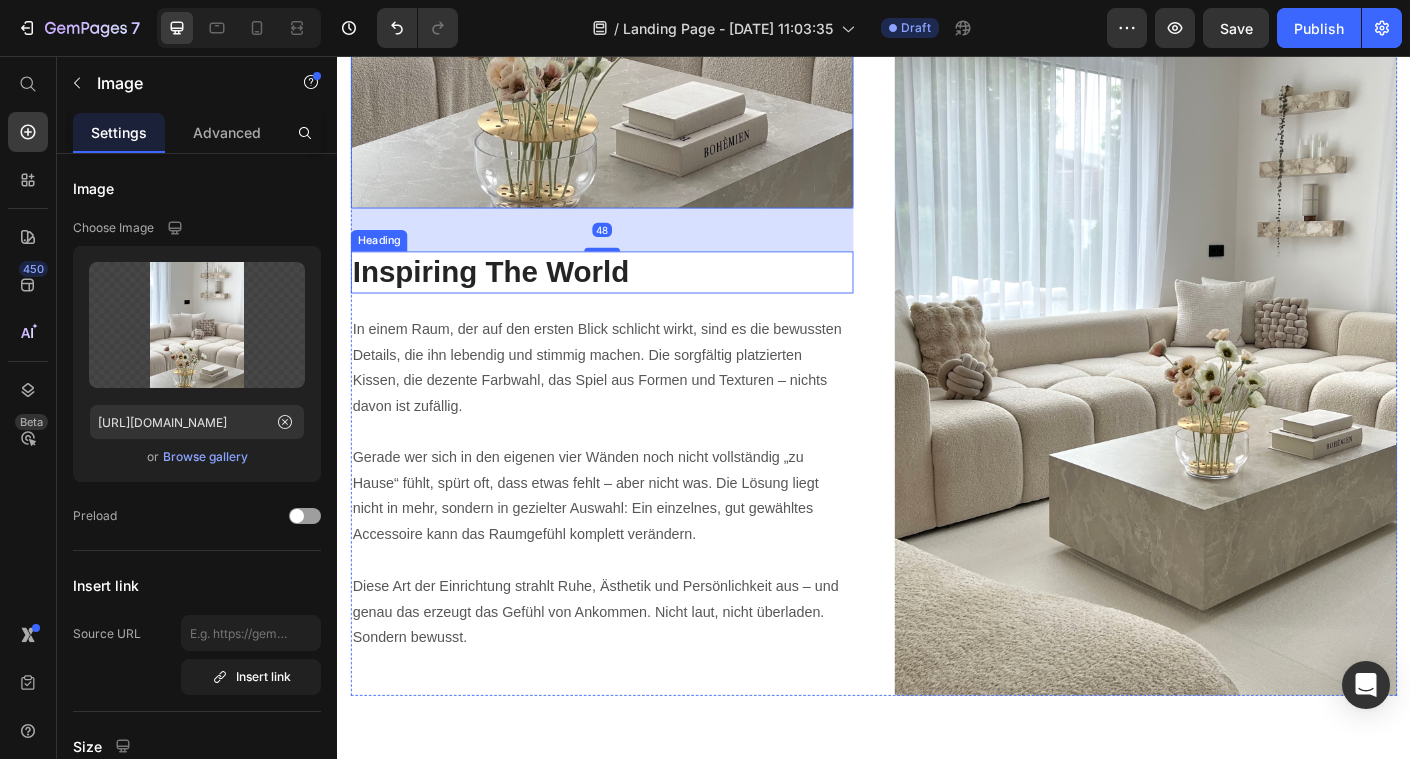 click on "Inspiring The World" at bounding box center [633, 298] 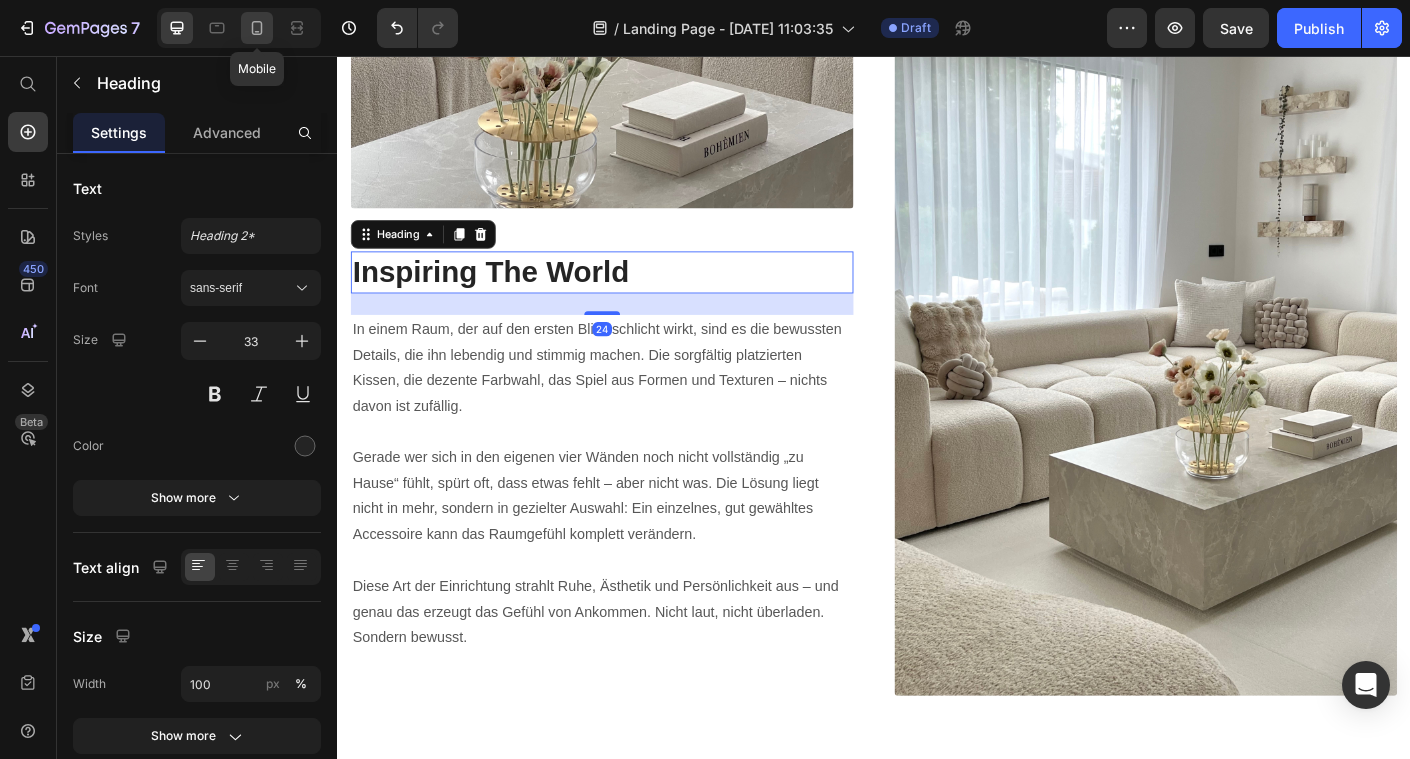click 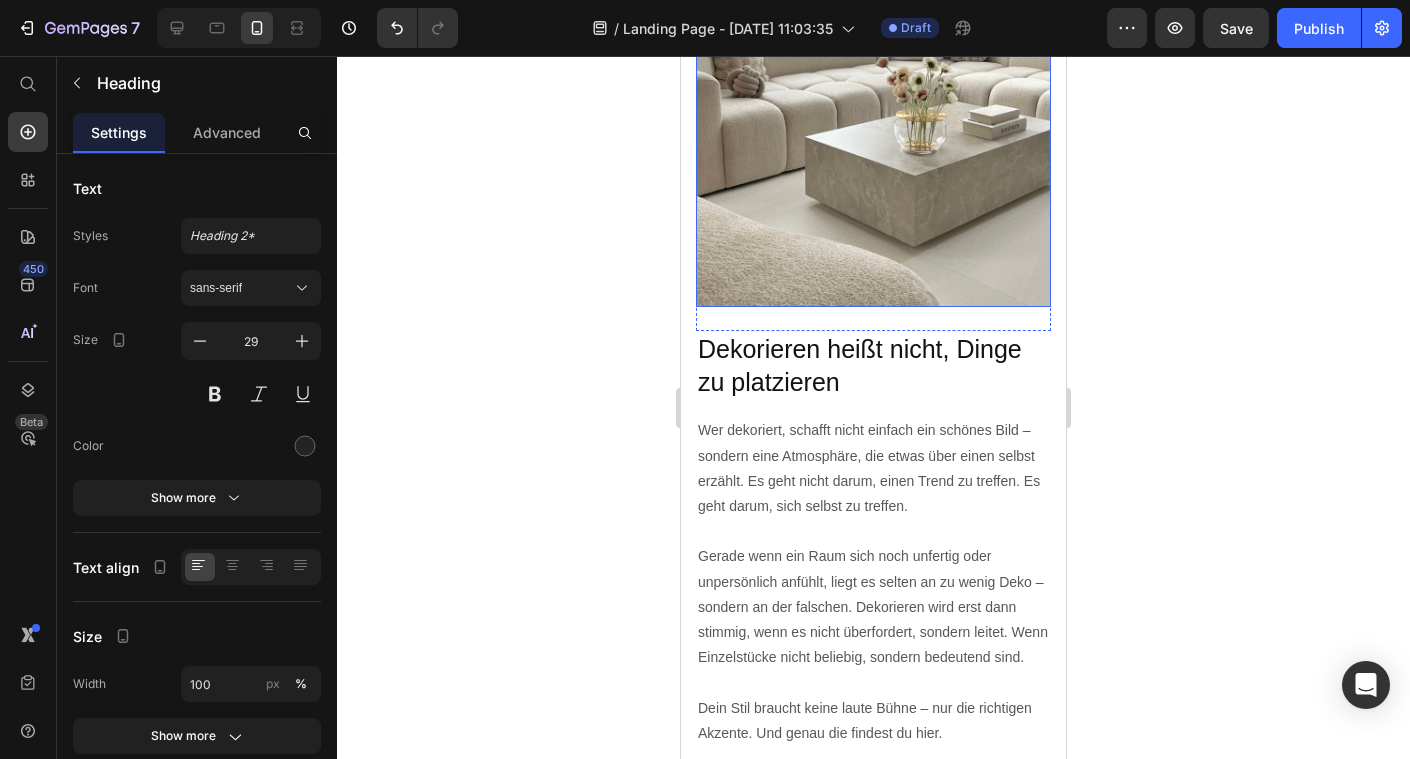scroll, scrollTop: 2792, scrollLeft: 0, axis: vertical 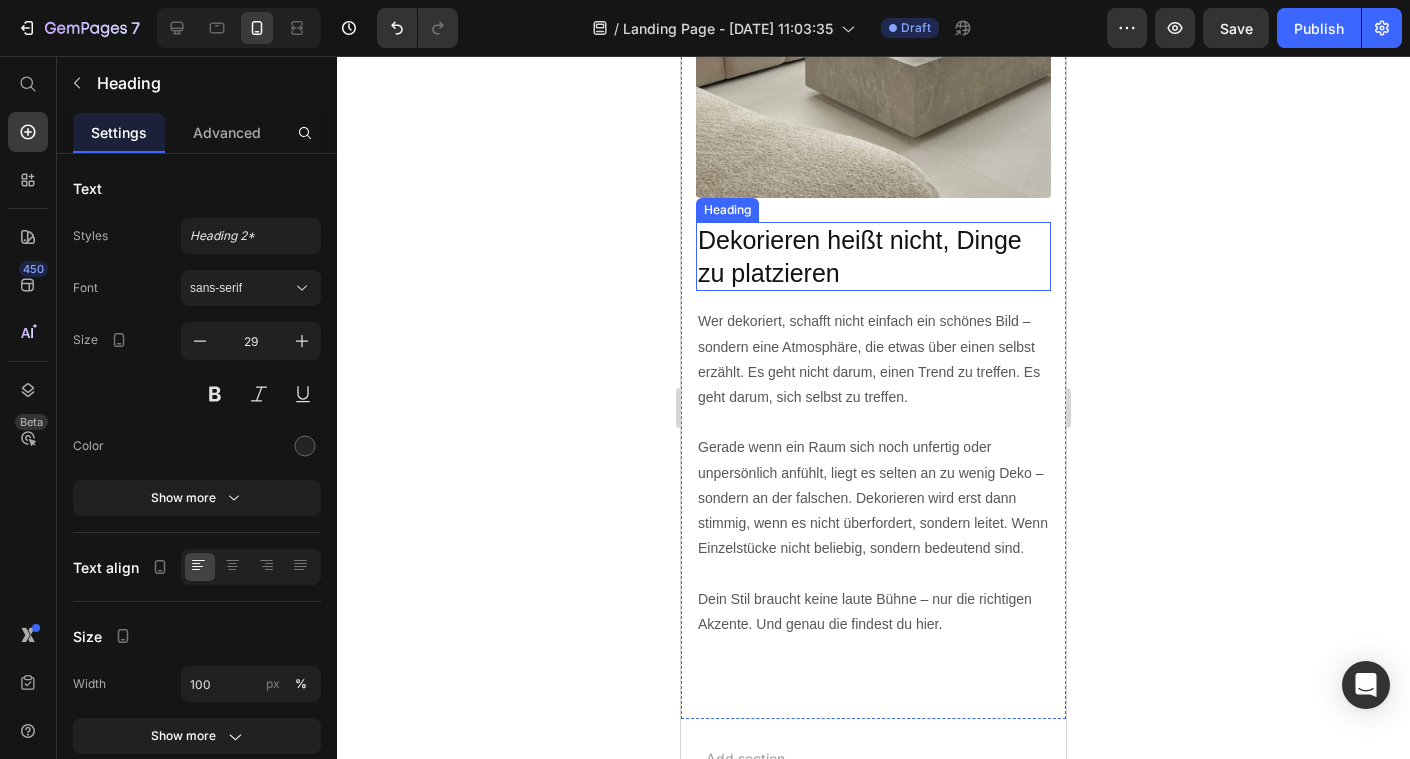 click on "Dekorieren heißt nicht, Dinge zu platzieren" at bounding box center [873, 256] 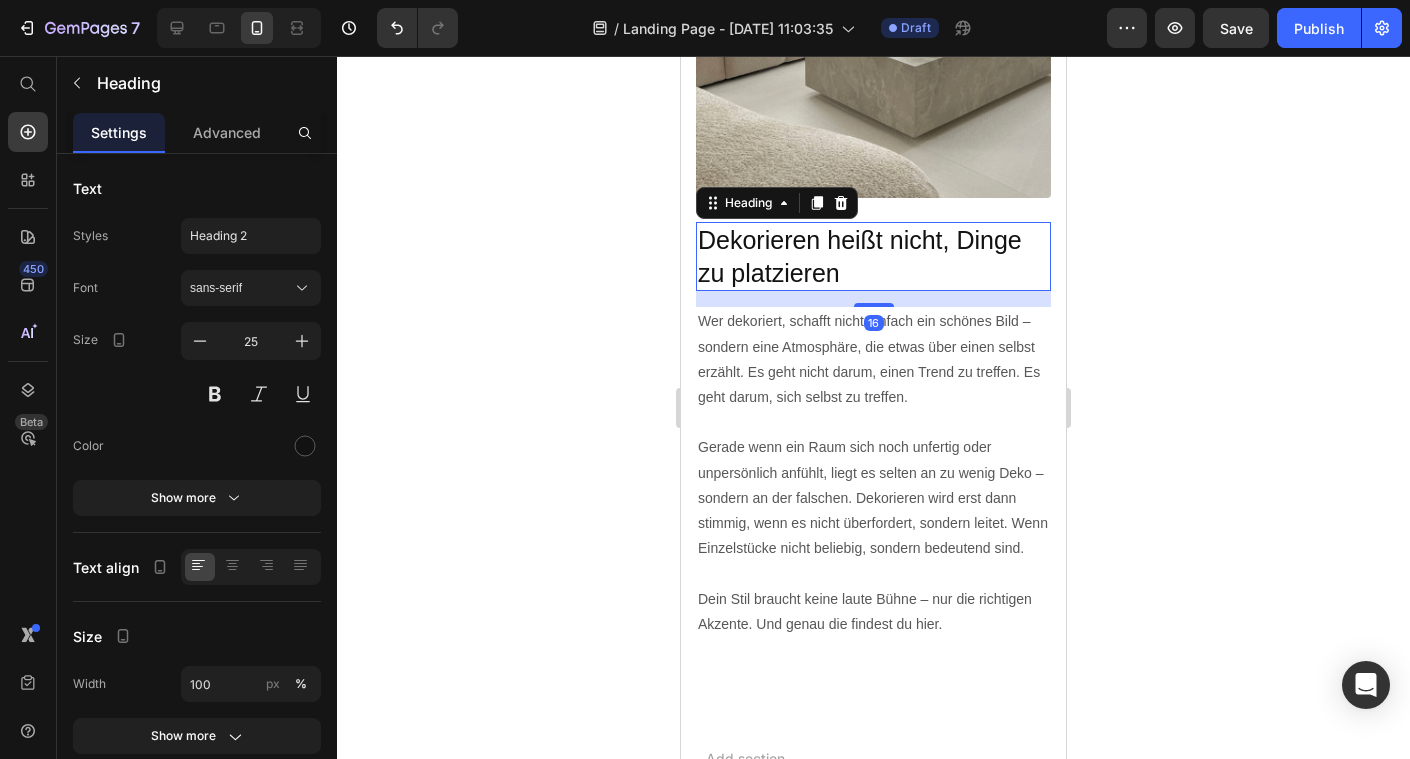 click on "Dekorieren heißt nicht, Dinge zu platzieren" at bounding box center (873, 256) 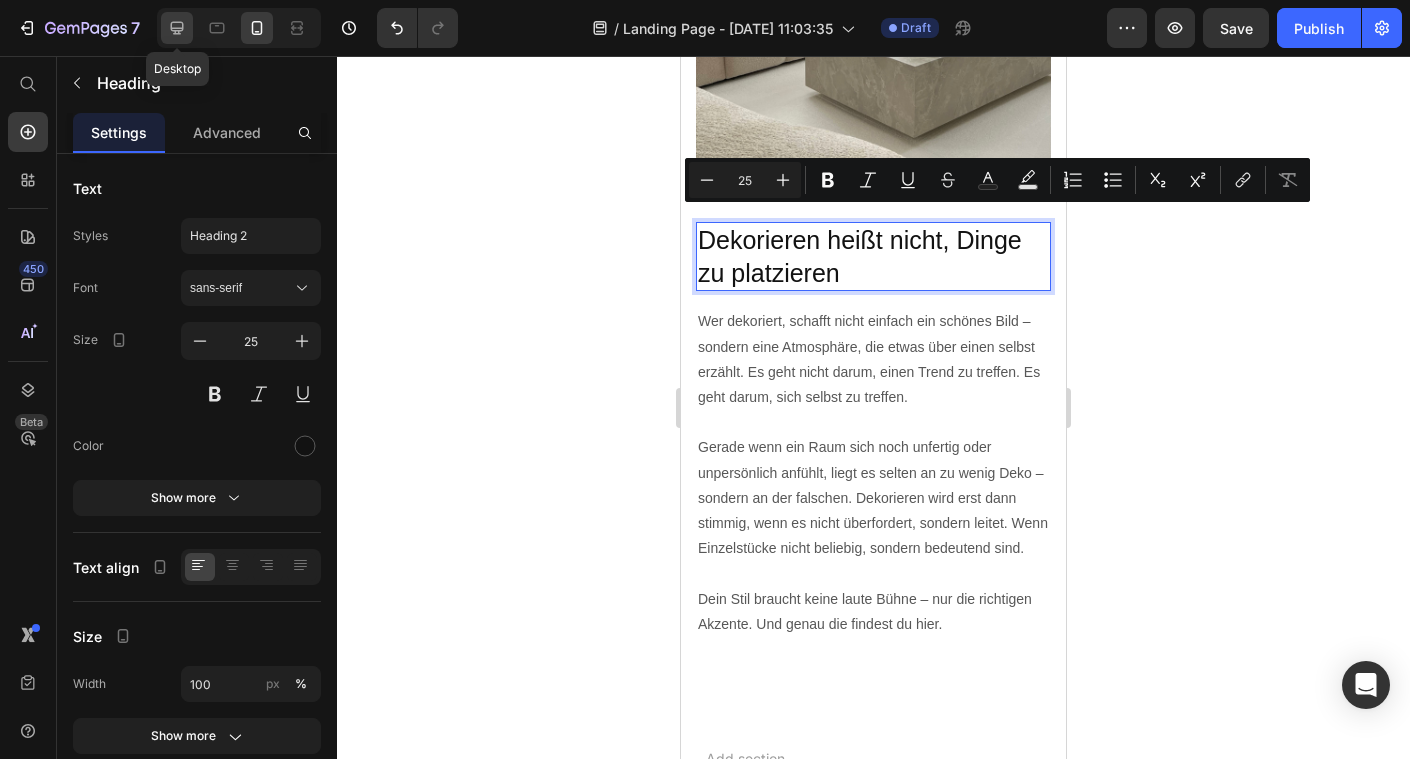 click 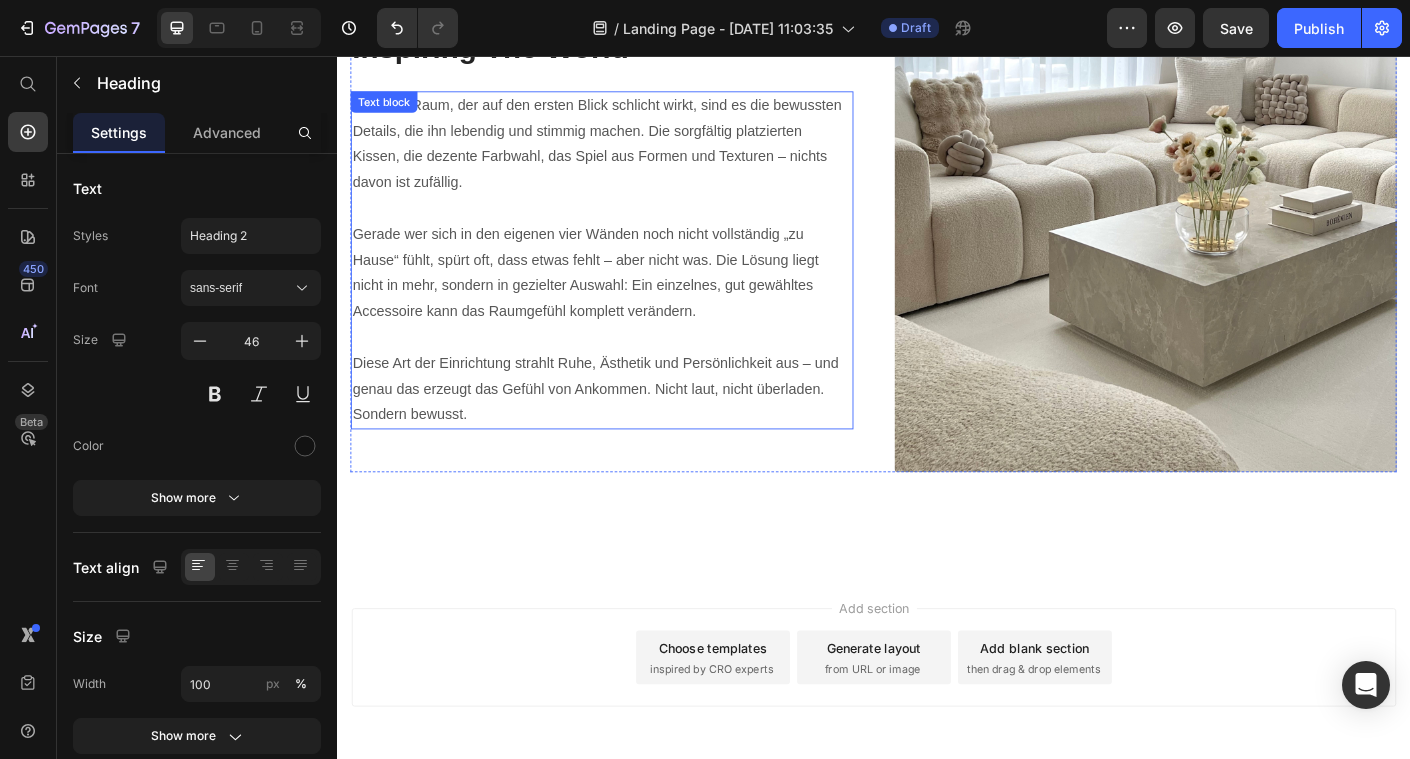 scroll, scrollTop: 2271, scrollLeft: 0, axis: vertical 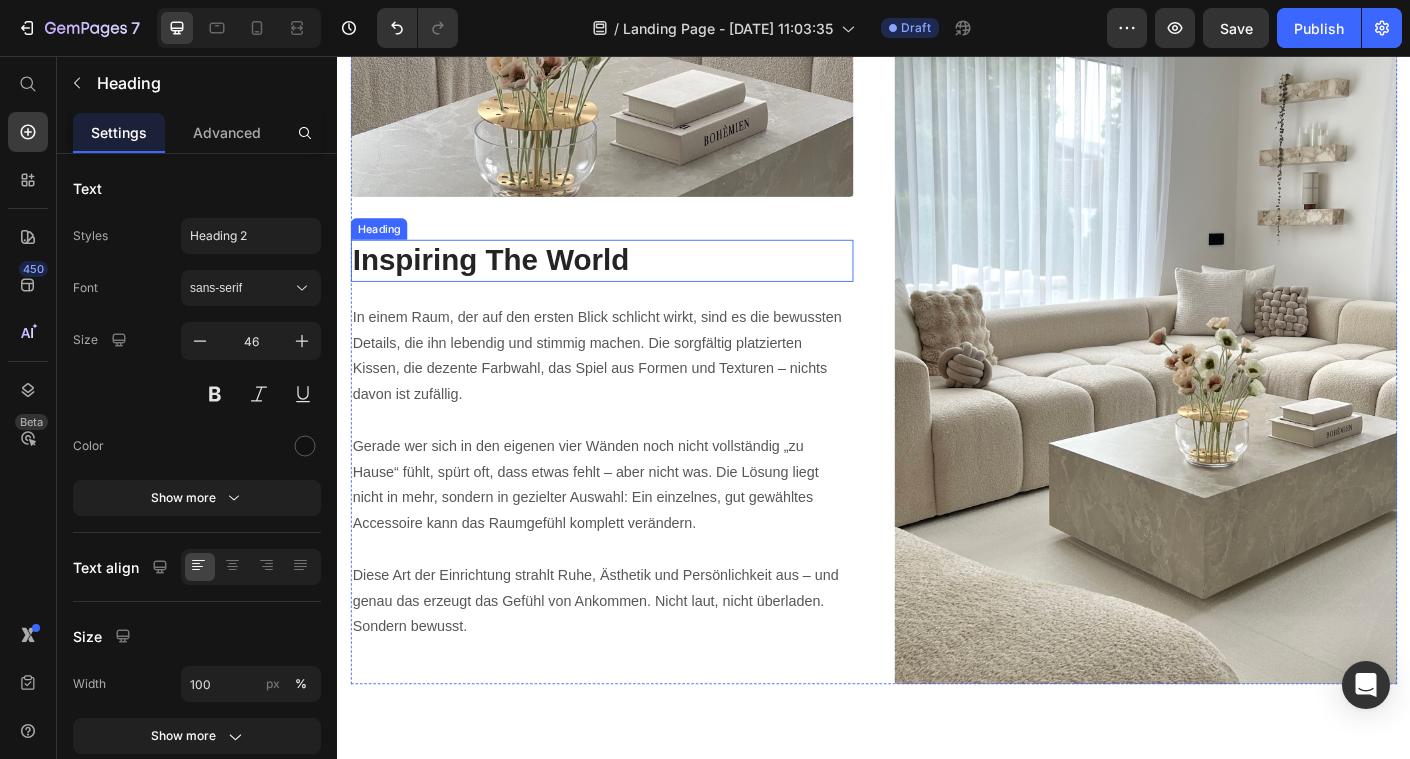 click on "Inspiring The World" at bounding box center (633, 285) 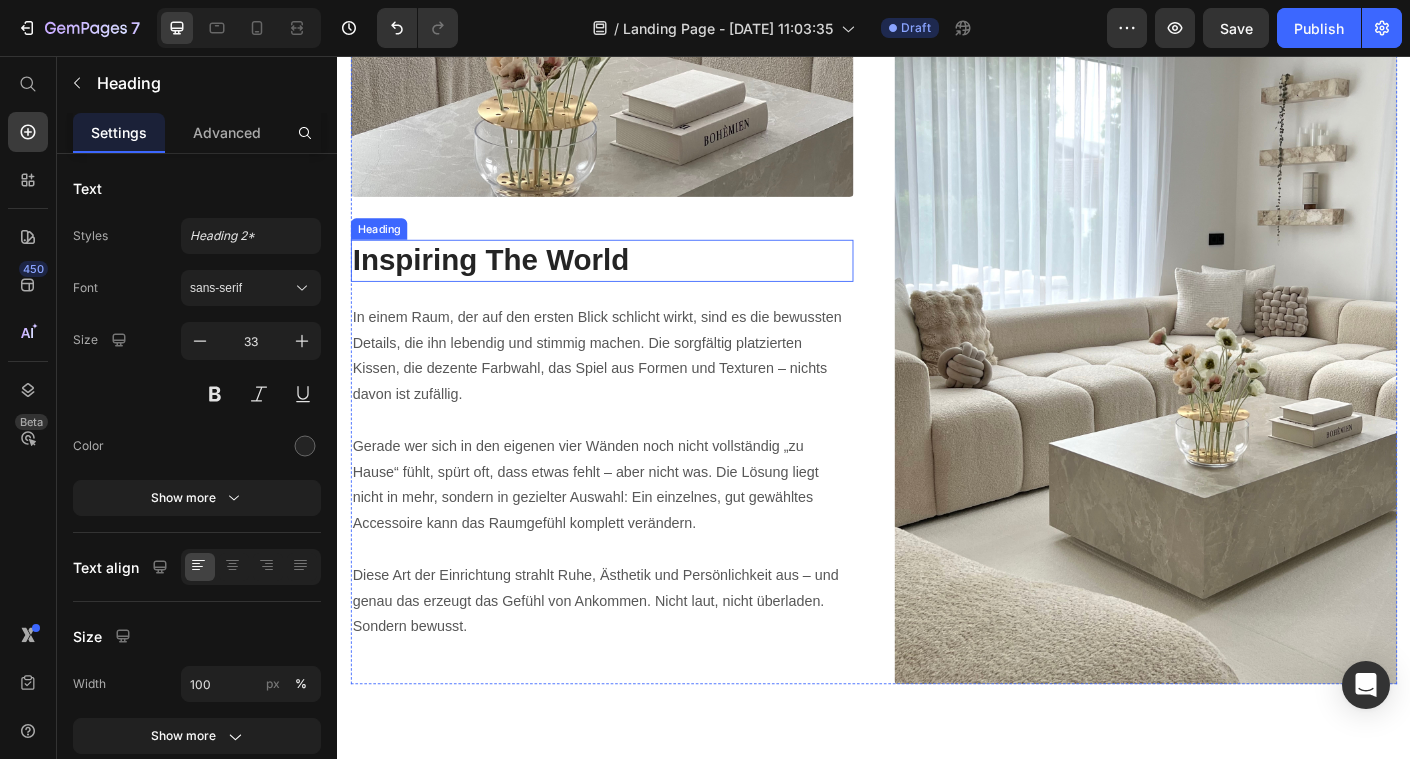 click on "Inspiring The World" at bounding box center [633, 285] 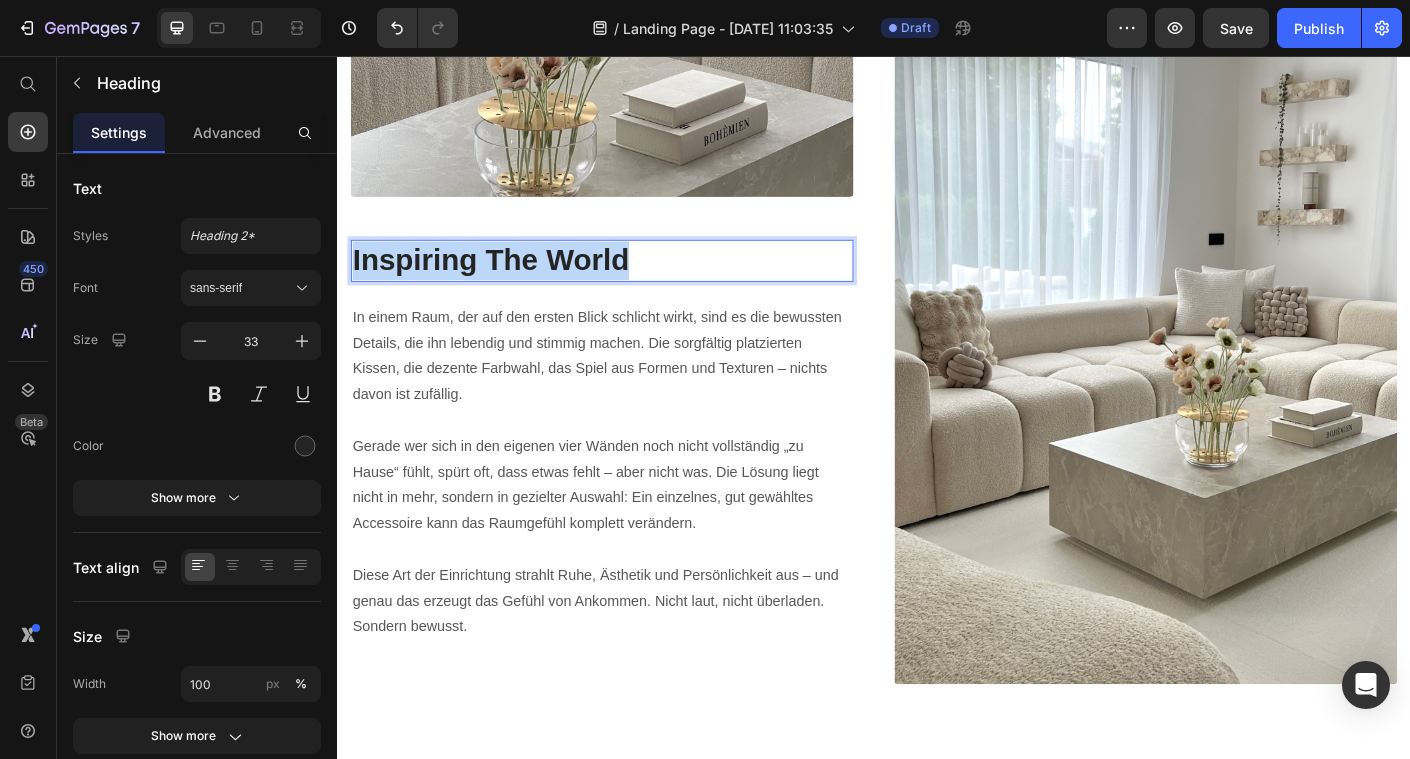 click on "Inspiring The World" at bounding box center [633, 285] 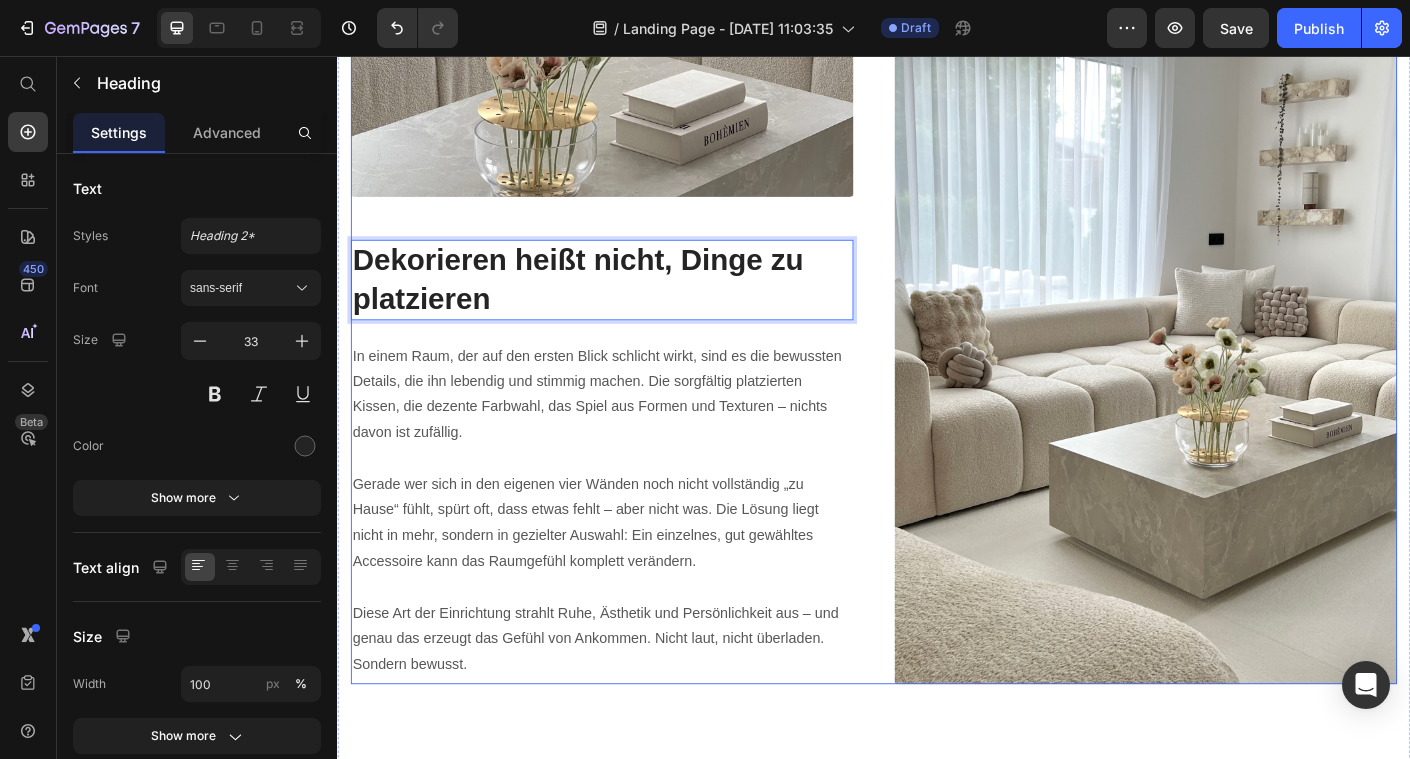 click on "In einem Raum, der auf den ersten Blick schlicht wirkt, sind es die bewussten Details, die ihn lebendig und stimmig machen. Die sorgfältig platzierten Kissen, die dezente Farbwahl, das Spiel aus Formen und Texturen – nichts davon ist zufällig." at bounding box center [633, 435] 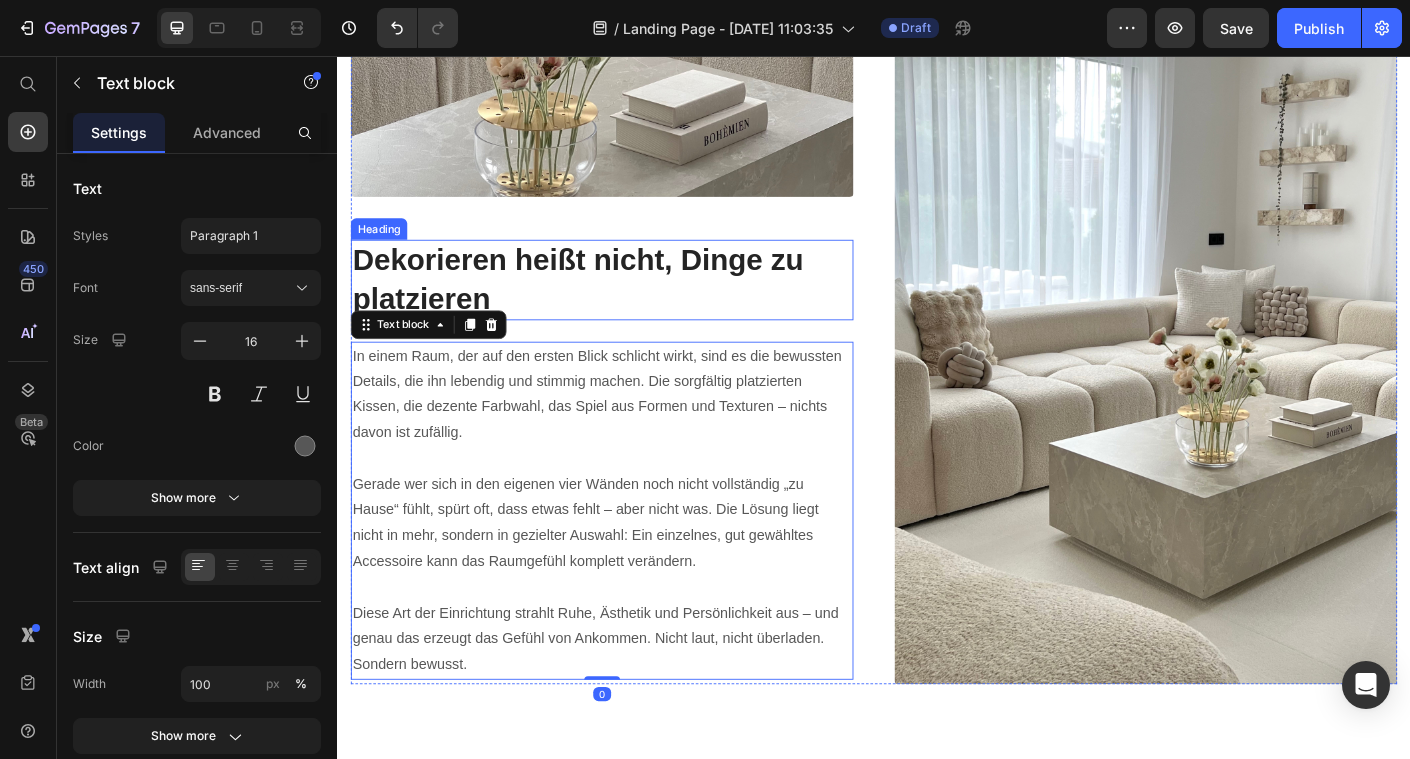 click on "Image Dekorieren heißt nicht, Dinge zu platzieren Heading Wenn Details den Unterschied machen Heading In einem Raum, der auf den ersten Blick schlicht wirkt, sind es die bewussten Details, die ihn lebendig und stimmig machen. Die sorgfältig platzierten Kissen, die dezente Farbwahl, das Spiel aus Formen und Texturen – nichts davon ist zufällig. Gerade wer sich in den eigenen vier Wänden noch nicht vollständig „zu Hause“ fühlt, spürt oft, dass etwas fehlt – aber nicht was. Die Lösung liegt nicht in mehr, sondern in gezielter Auswahl: Ein einzelnes, gut gewähltes Accessoire kann das Raumgefühl komplett verändern. Diese Art der Einrichtung strahlt Ruhe, Ästhetik und Persönlichkeit aus – und genau das erzeugt das Gefühl von Ankommen. Nicht laut, nicht überladen. Sondern bewusst. Text block   0" at bounding box center [633, 112] 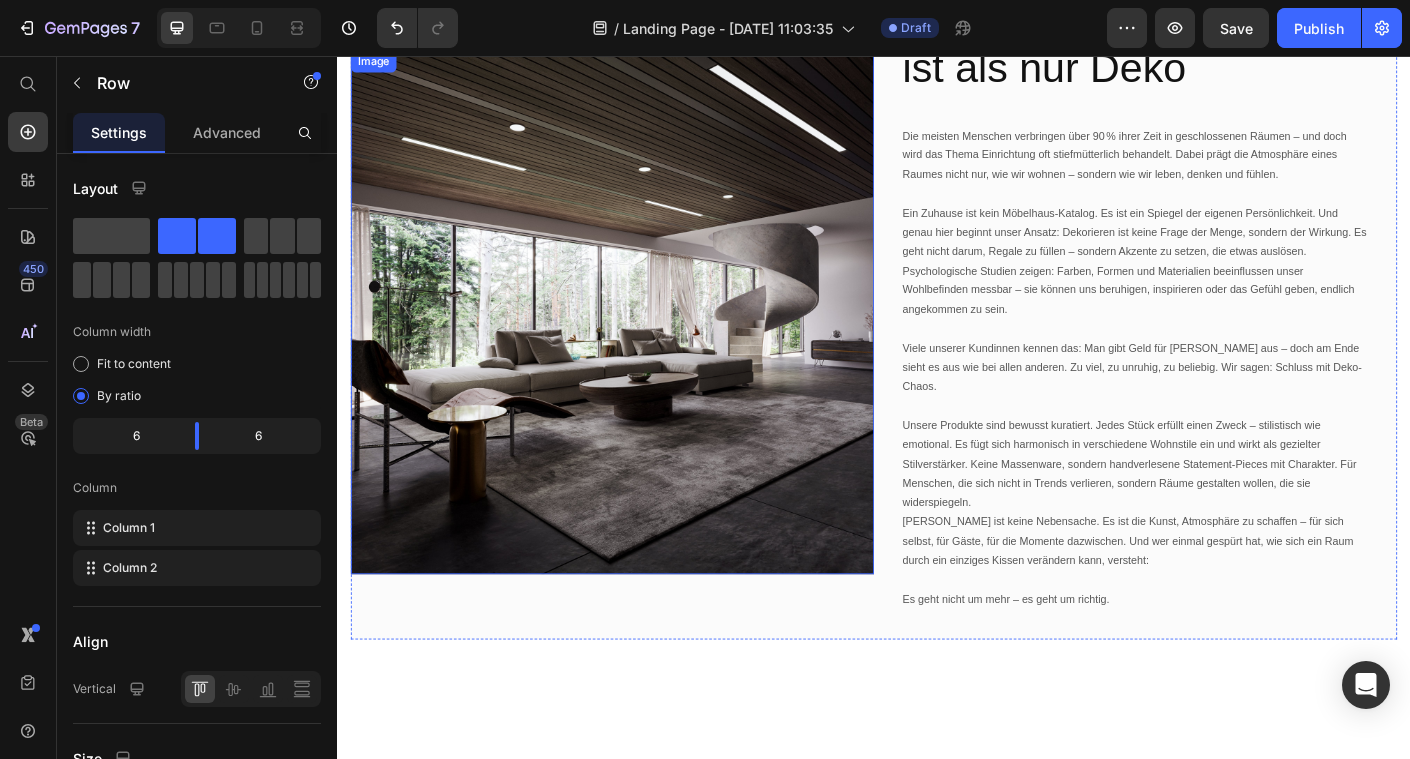 scroll, scrollTop: 629, scrollLeft: 0, axis: vertical 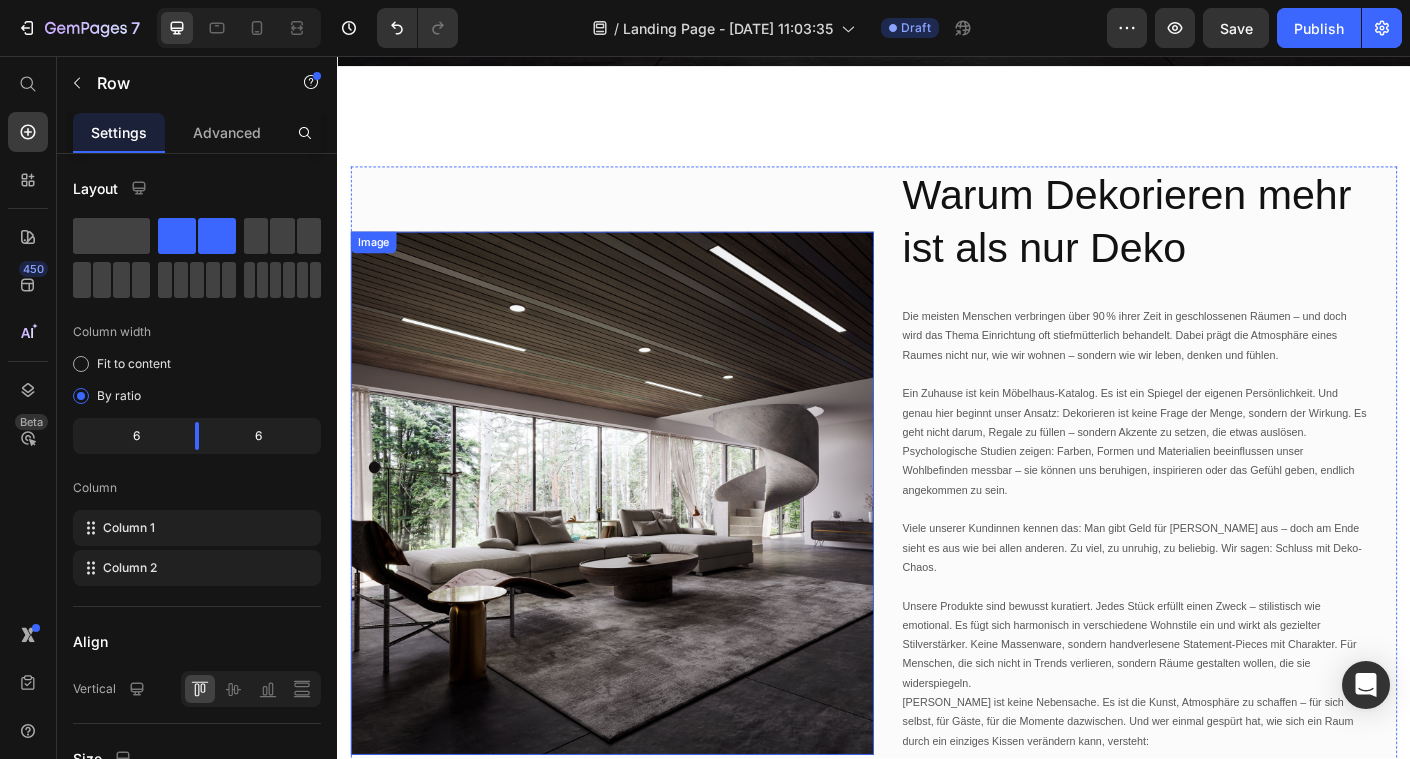 click at bounding box center (644, 545) 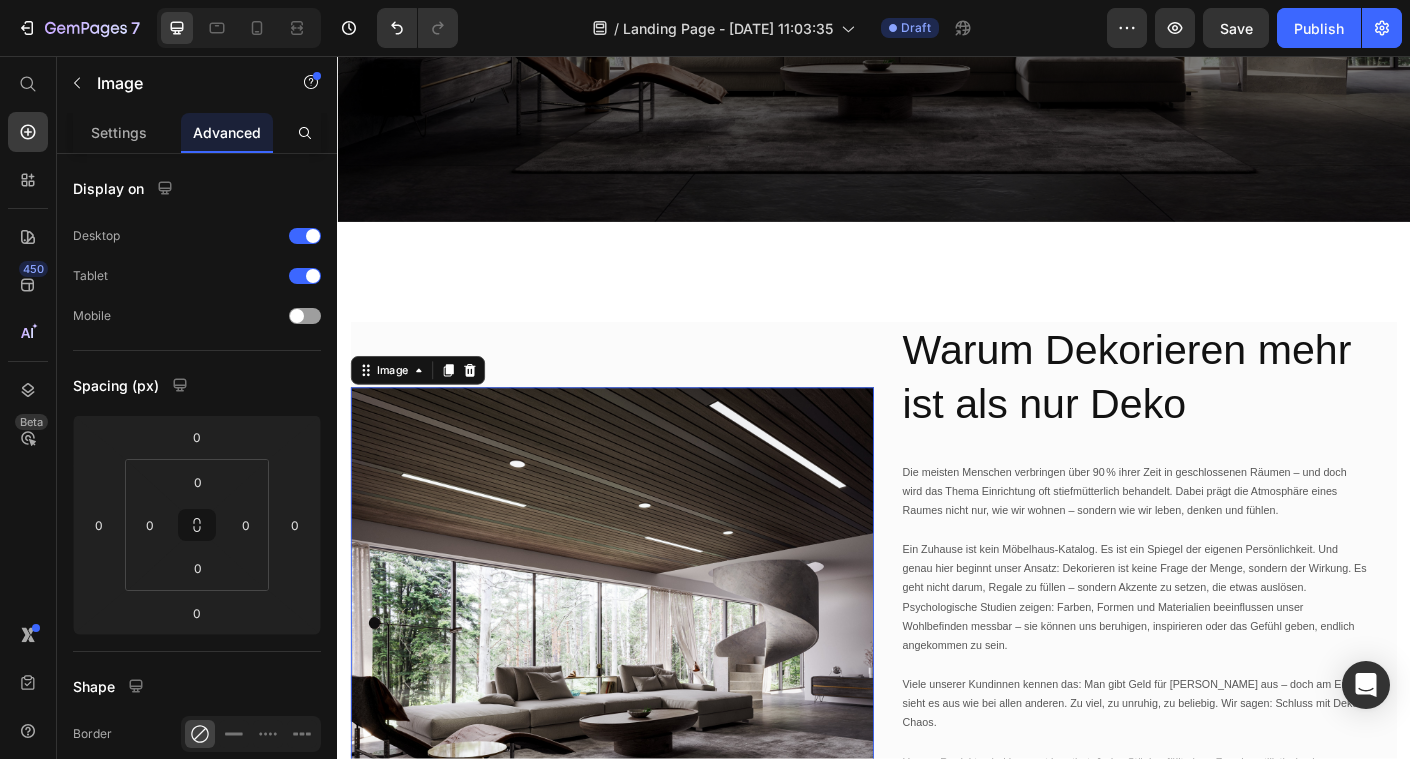 scroll, scrollTop: 539, scrollLeft: 0, axis: vertical 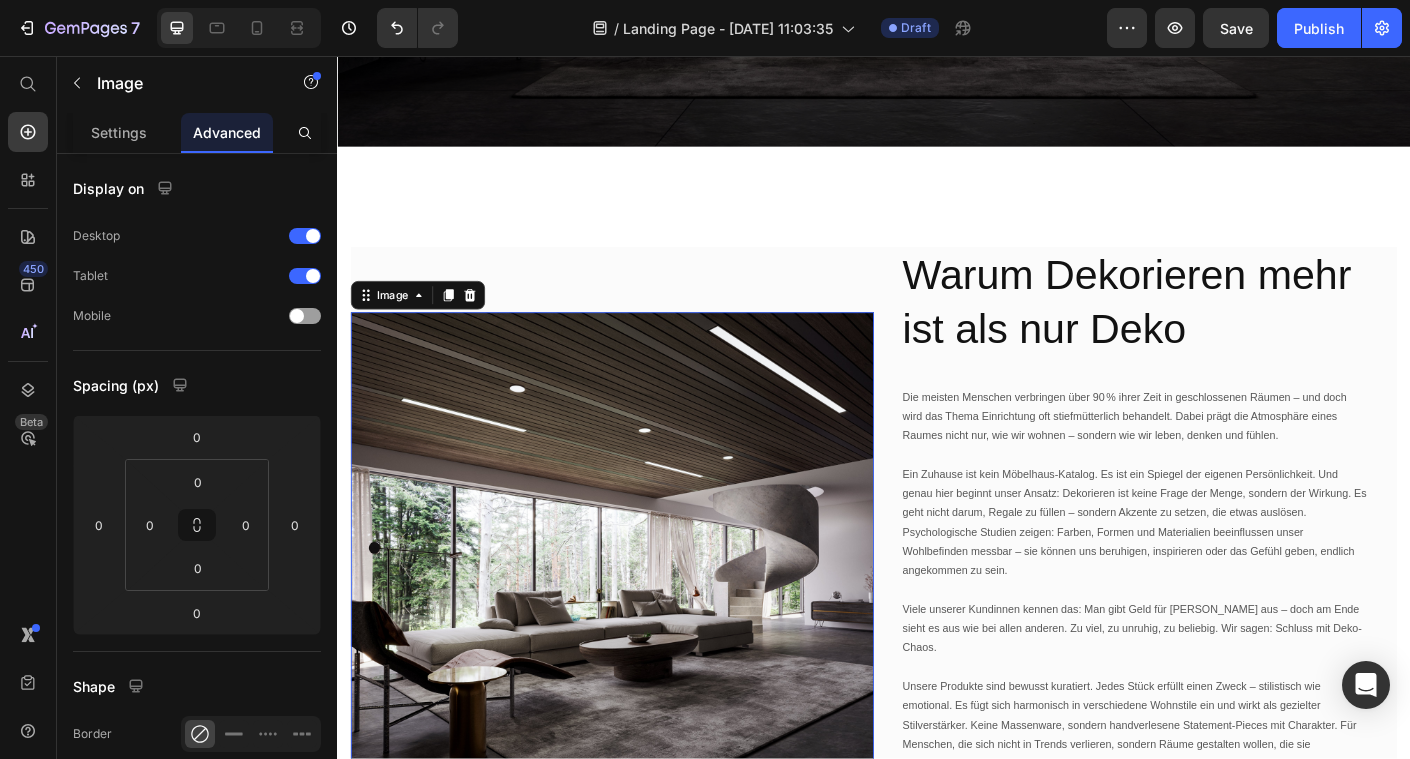 click on "Image   0 Warum Dekorieren mehr ist als nur Deko Heading Die meisten Menschen verbringen über 90 % ihrer Zeit in geschlossenen Räumen – und doch wird das Thema Einrichtung oft stiefmütterlich behandelt. Dabei prägt die Atmosphäre eines Raumes nicht nur, wie wir wohnen – sondern wie wir leben, denken und fühlen.   Ein Zuhause ist kein Möbelhaus-Katalog. Es ist ein Spiegel der eigenen Persönlichkeit. Und genau hier beginnt unser Ansatz: Dekorieren ist keine Frage der Menge, sondern der Wirkung. Es geht nicht darum, Regale zu füllen – sondern Akzente zu setzen, die etwas auslösen. Psychologische Studien zeigen: Farben, Formen und Materialien beeinflussen unser Wohlbefinden messbar – sie können uns beruhigen, inspirieren oder das Gefühl geben, endlich angekommen zu sein.     Viele unserer Kundinnen kennen das: Man gibt Geld für Deko aus – doch am Ende sieht es aus wie bei allen anderen. Zu viel, zu unruhig, zu beliebig. Wir sagen: Schluss mit Deko-Chaos.       Text block Row Row" at bounding box center [937, 635] 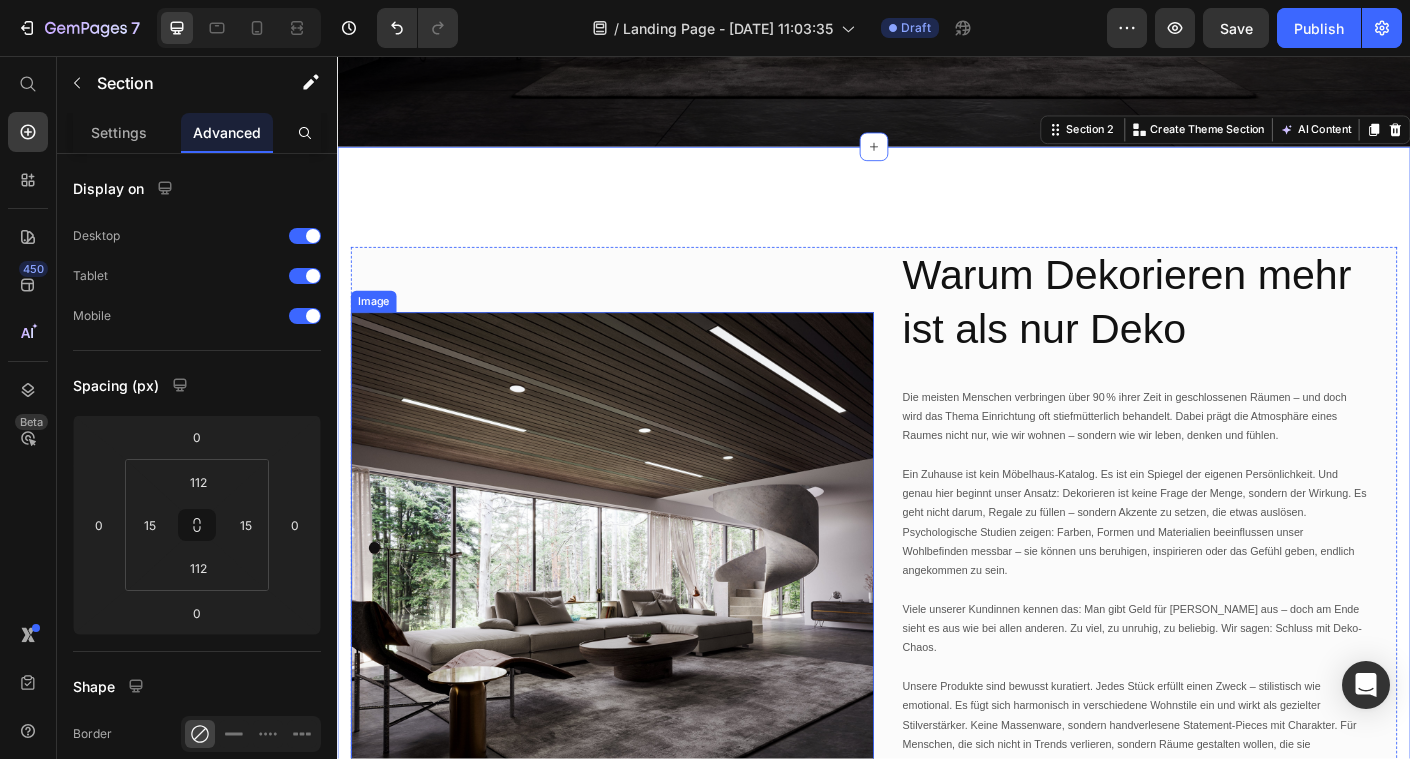 click at bounding box center [644, 635] 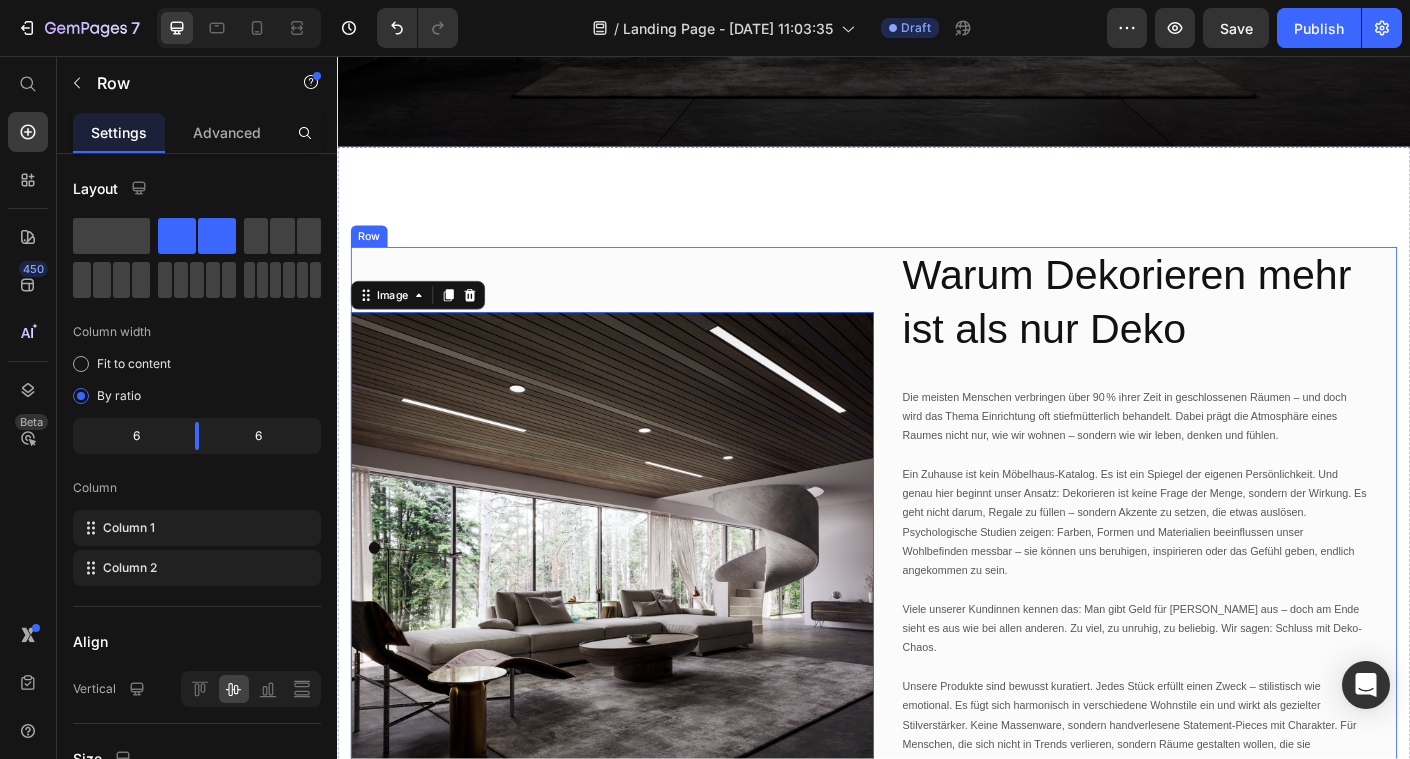 click on "Image   0" at bounding box center [644, 635] 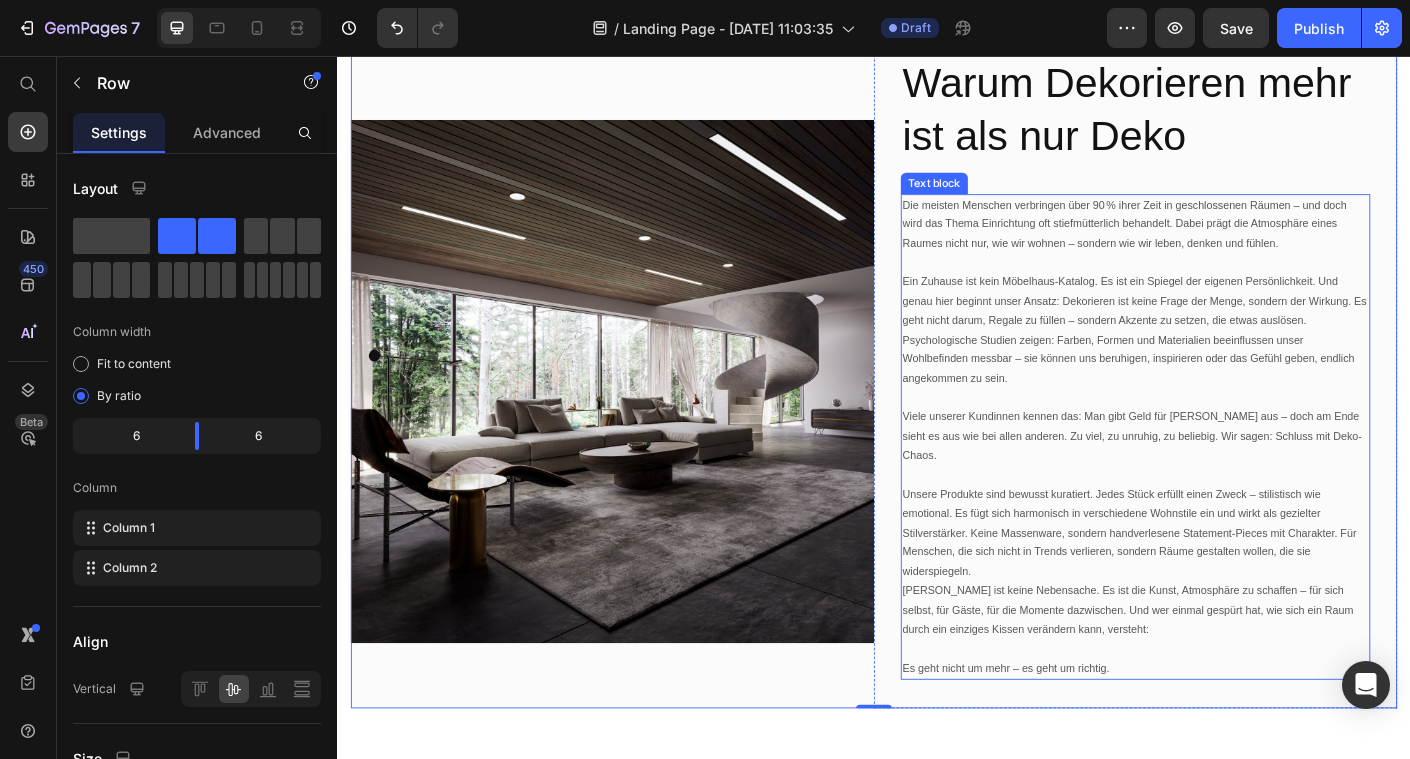 scroll, scrollTop: 1153, scrollLeft: 0, axis: vertical 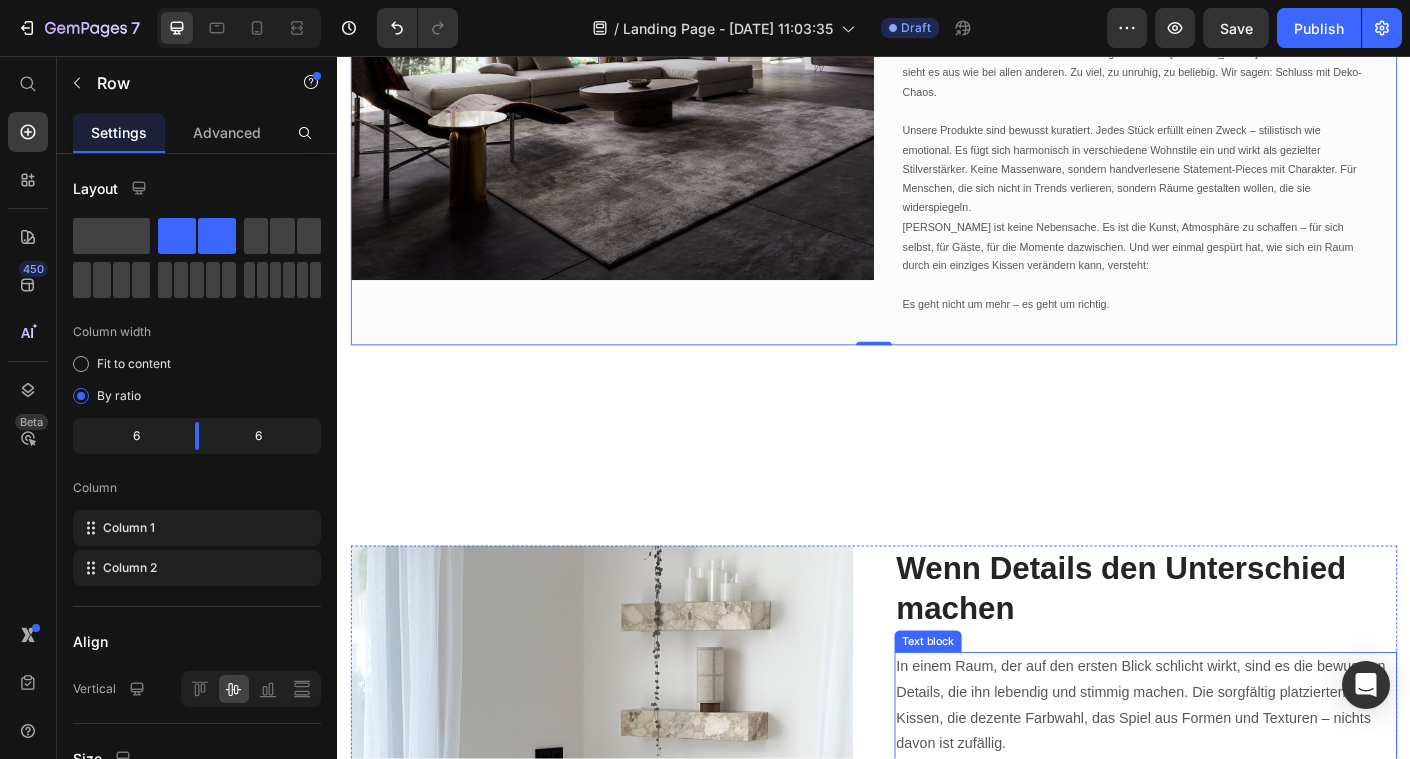 click on "In einem Raum, der auf den ersten Blick schlicht wirkt, sind es die bewussten Details, die ihn lebendig und stimmig machen. Die sorgfältig platzierten Kissen, die dezente Farbwahl, das Spiel aus Formen und Texturen – nichts davon ist zufällig." at bounding box center [1241, 782] 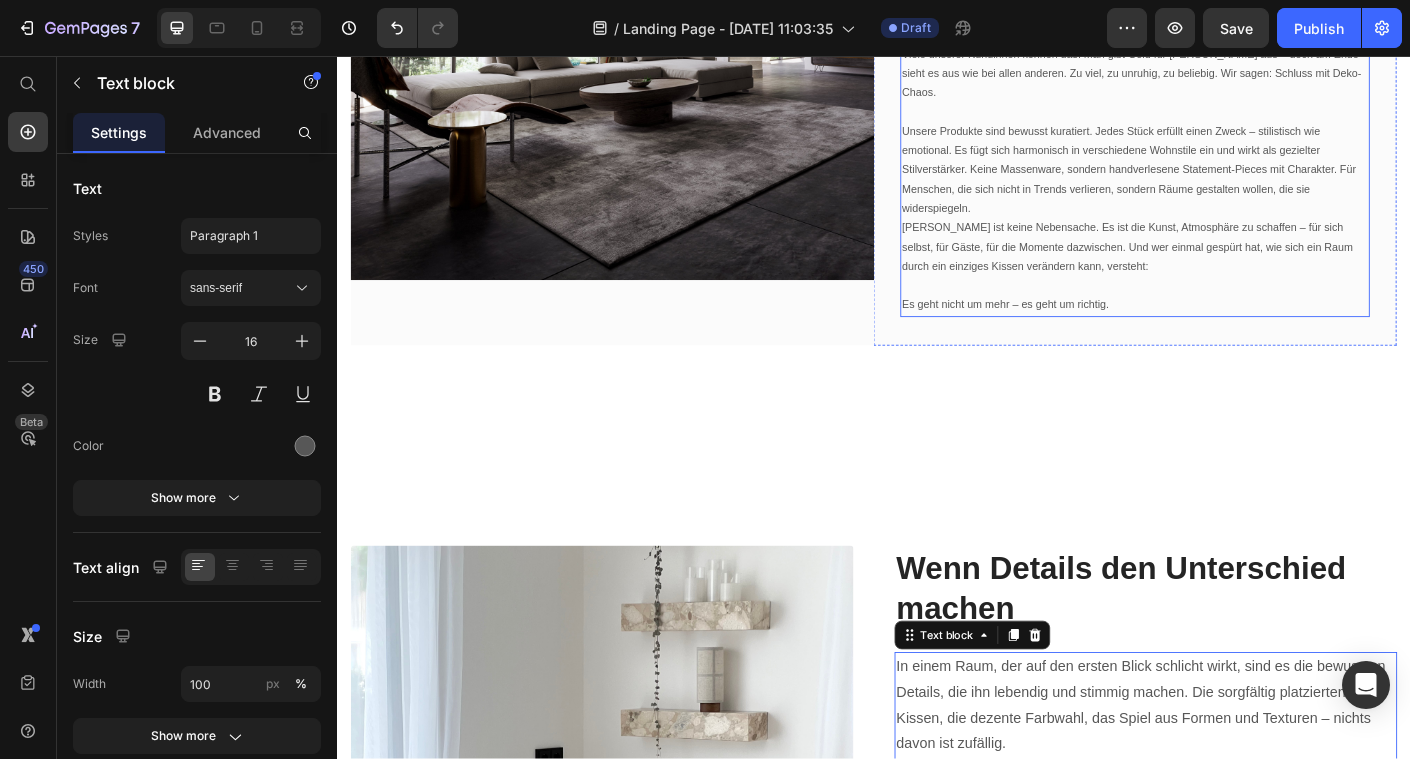click on "Unsere Produkte sind bewusst kuratiert. Jedes Stück erfüllt einen Zweck – stilistisch wie emotional. Es fügt sich harmonisch in verschiedene Wohnstile ein und wirkt als gezielter Stilverstärker. Keine Massenware, sondern handverlesene Statement-Pieces mit Charakter. Für Menschen, die sich nicht in Trends verlieren, sondern Räume gestalten wollen, die sie widerspiegeln." at bounding box center [1229, 184] 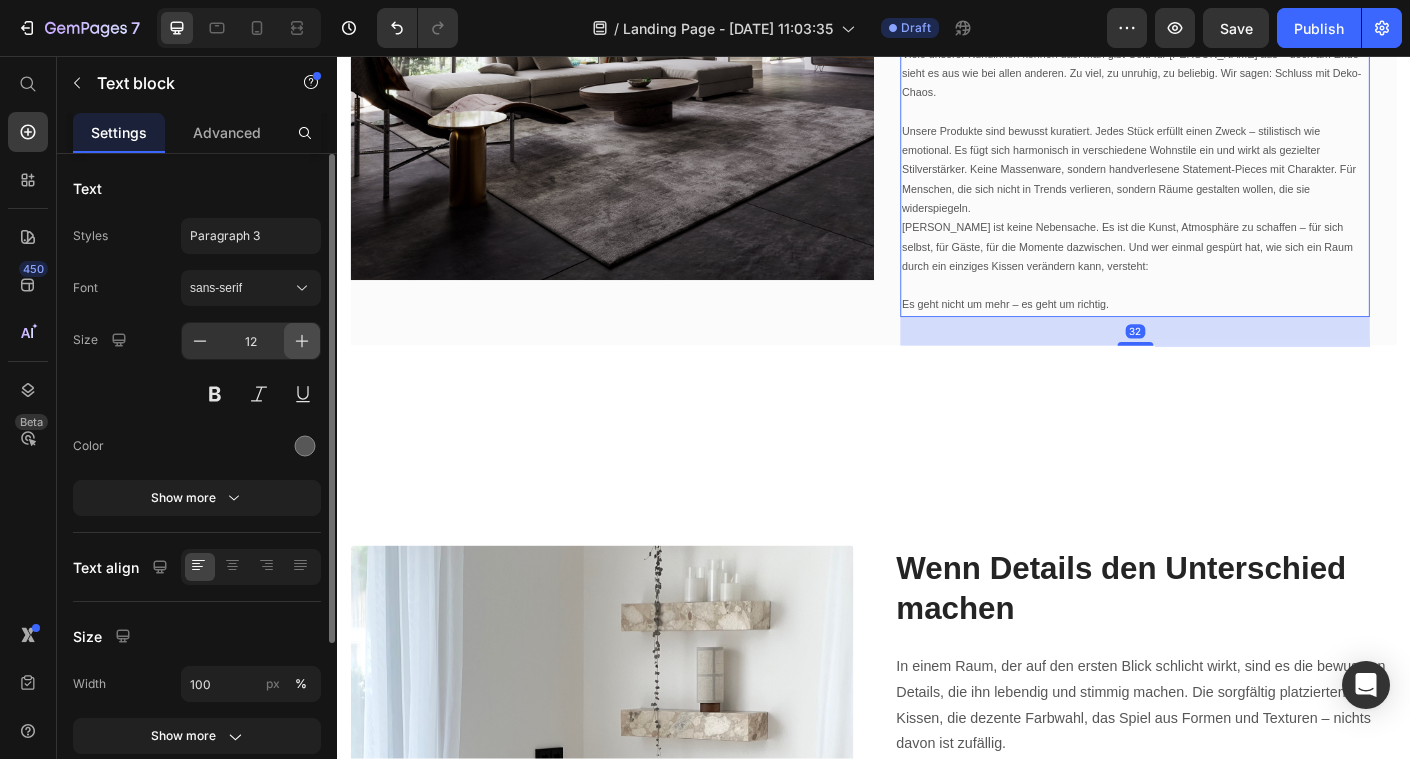 click 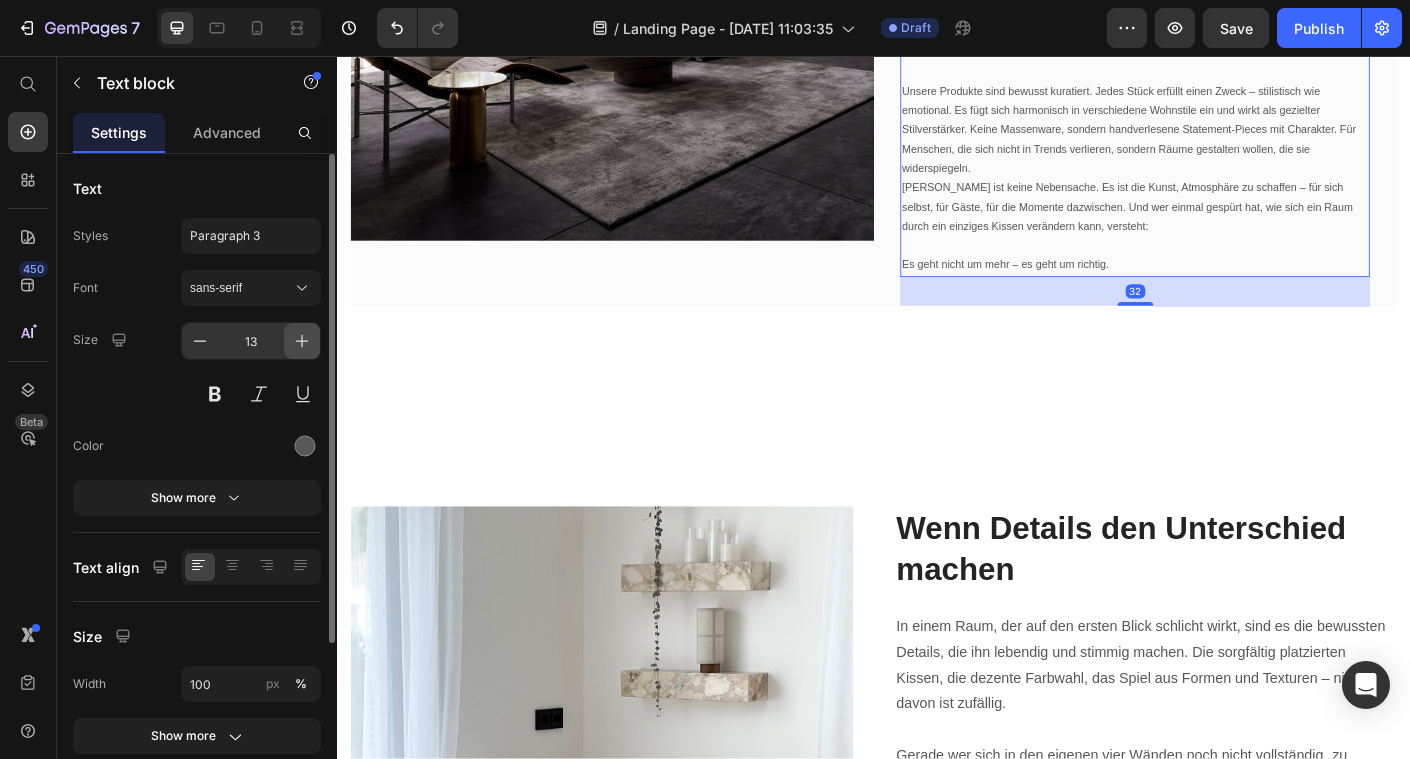 click 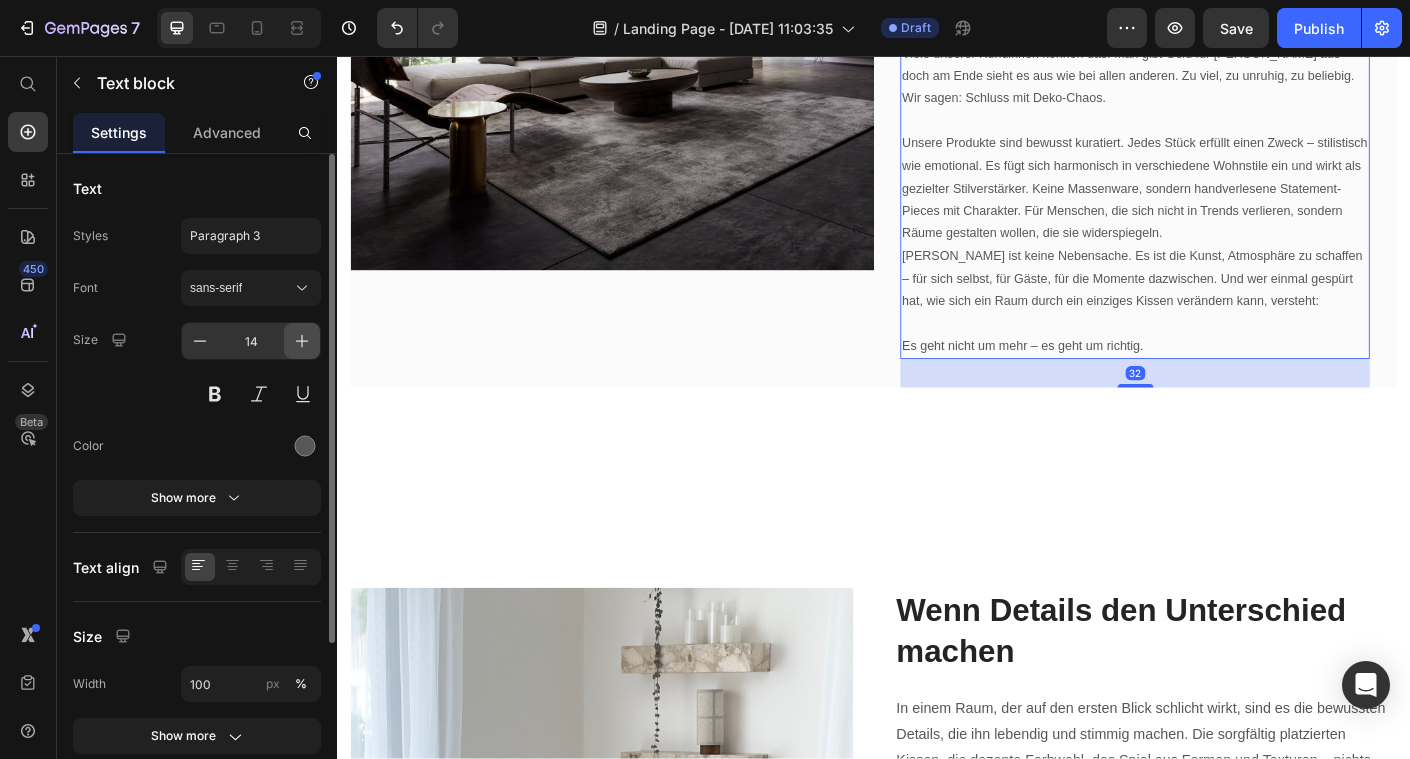 click 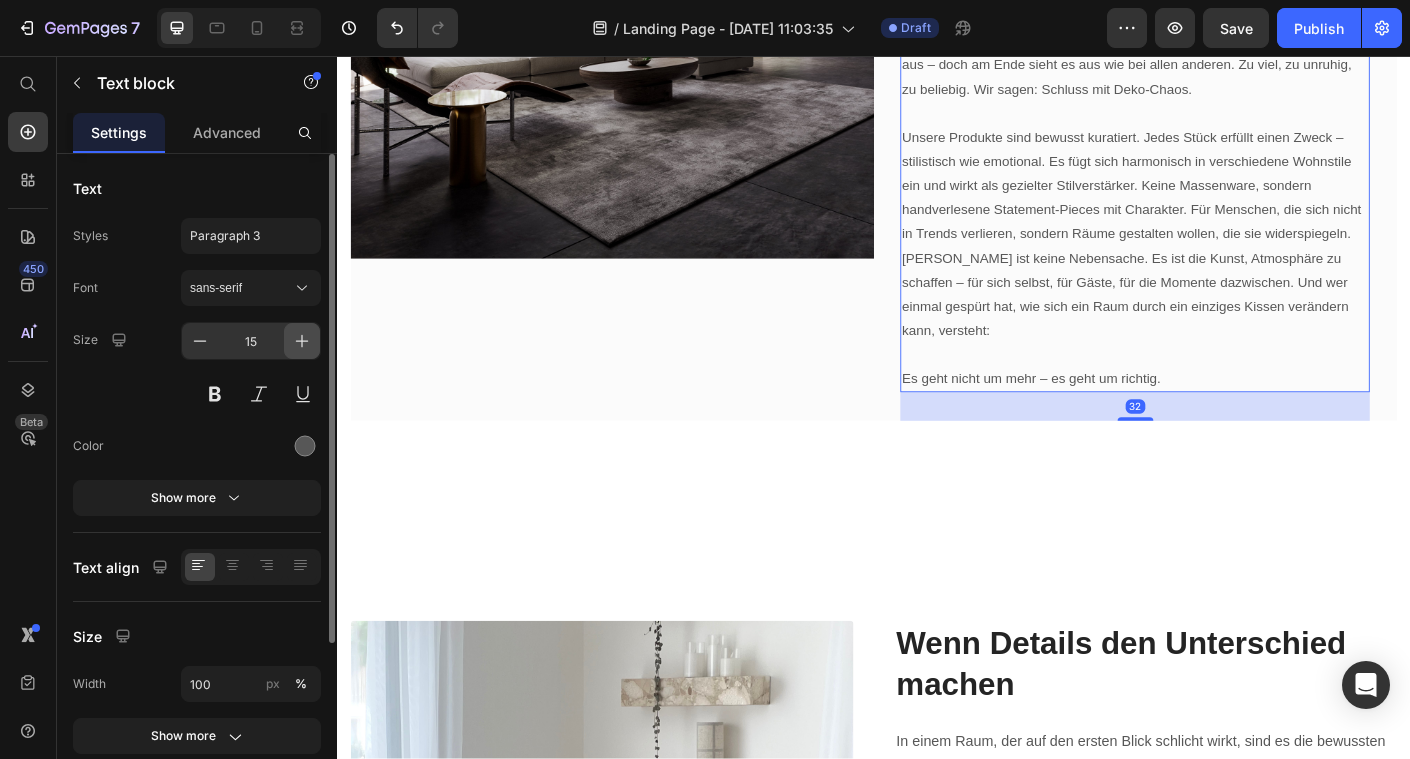 click 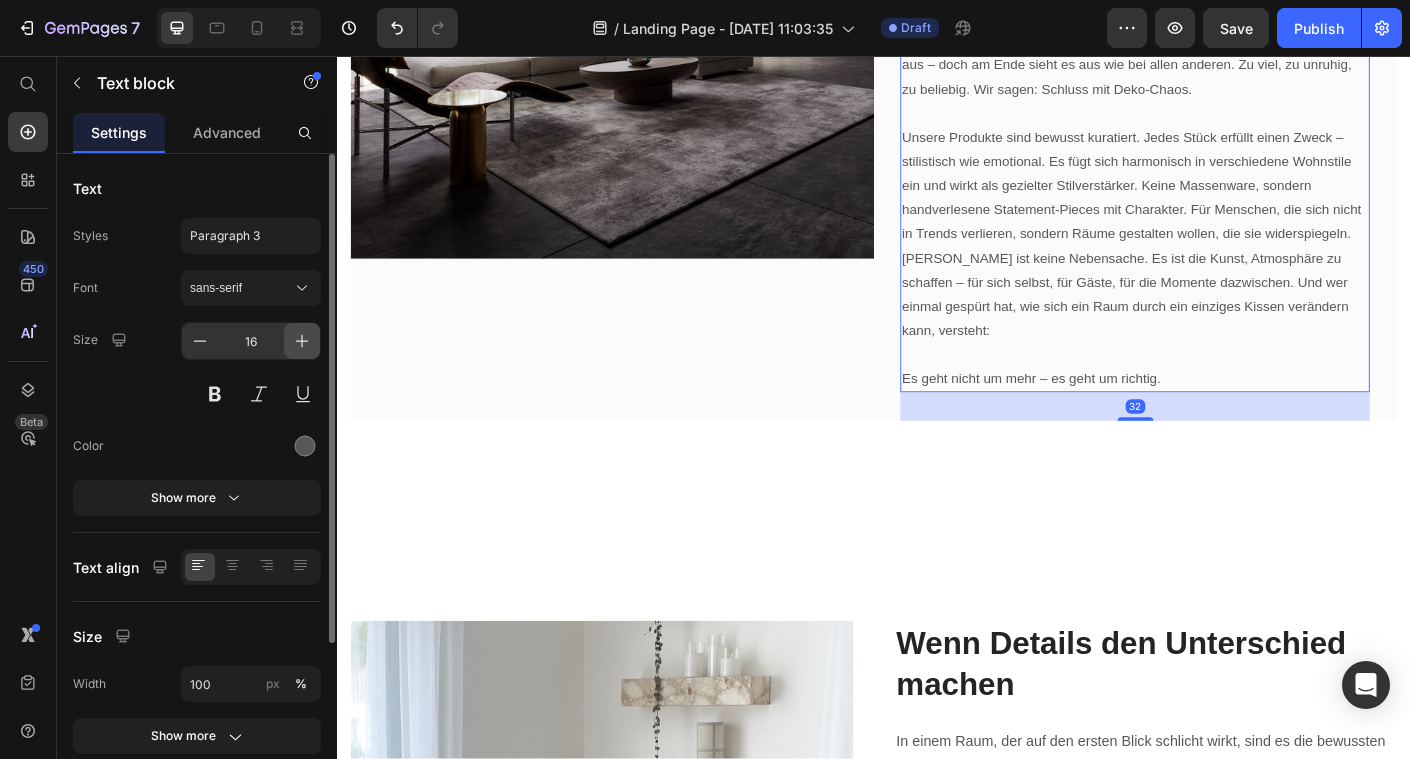 scroll, scrollTop: 1311, scrollLeft: 0, axis: vertical 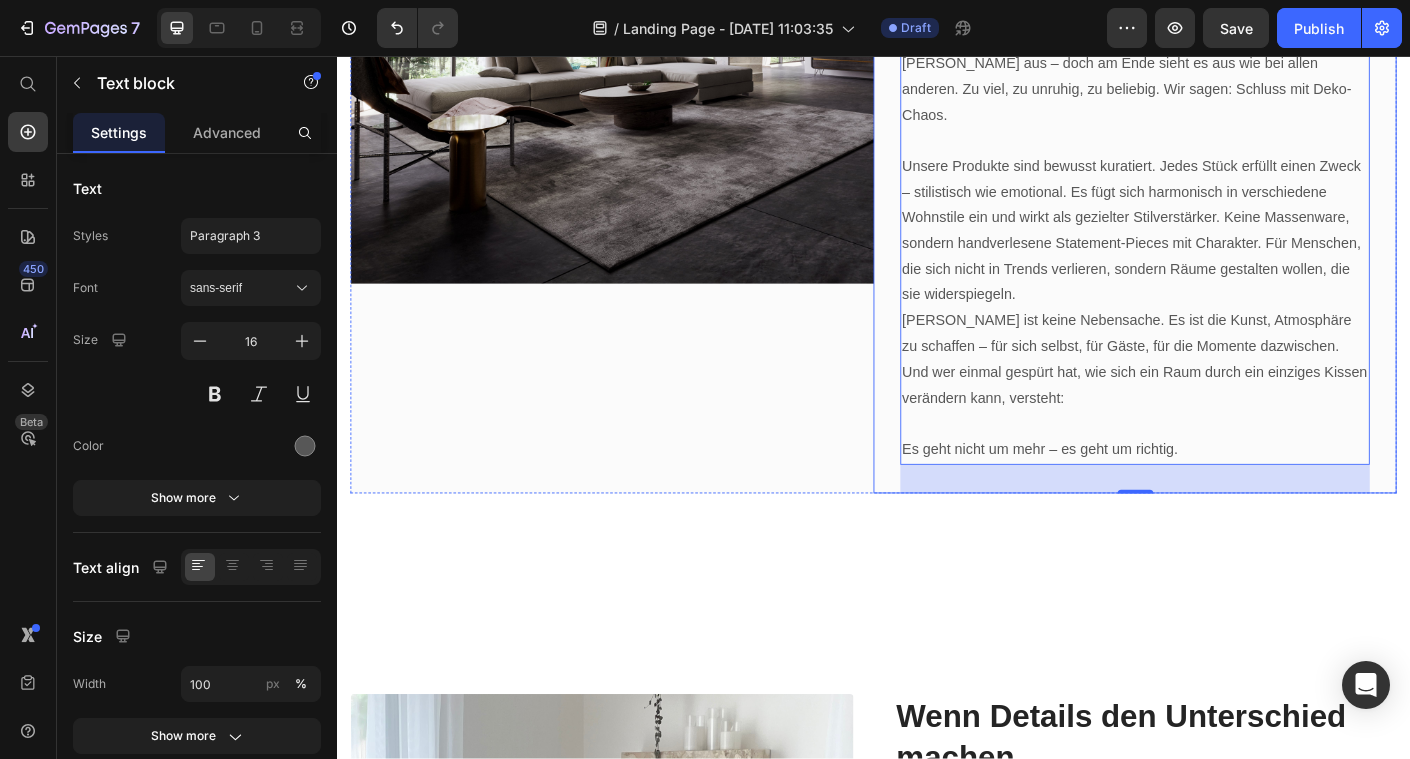 click on "Warum Dekorieren mehr ist als nur Deko Heading Die meisten Menschen verbringen über 90 % ihrer Zeit in geschlossenen Räumen – und doch wird das Thema Einrichtung oft stiefmütterlich behandelt. Dabei prägt die Atmosphäre eines Raumes nicht nur, wie wir wohnen – sondern wie wir leben, denken und fühlen.   Ein Zuhause ist kein Möbelhaus-Katalog. Es ist ein Spiegel der eigenen Persönlichkeit. Und genau hier beginnt unser Ansatz: Dekorieren ist keine Frage der Menge, sondern der Wirkung. Es geht nicht darum, Regale zu füllen – sondern Akzente zu setzen, die etwas auslösen. Psychologische Studien zeigen: Farben, Formen und Materialien beeinflussen unser Wohlbefinden messbar – sie können uns beruhigen, inspirieren oder das Gefühl geben, endlich angekommen zu sein.     Viele unserer Kundinnen kennen das: Man gibt Geld für Deko aus – doch am Ende sieht es aus wie bei allen anderen. Zu viel, zu unruhig, zu beliebig. Wir sagen: Schluss mit Deko-Chaos.       Text block   32 Row" at bounding box center [1229, 19] 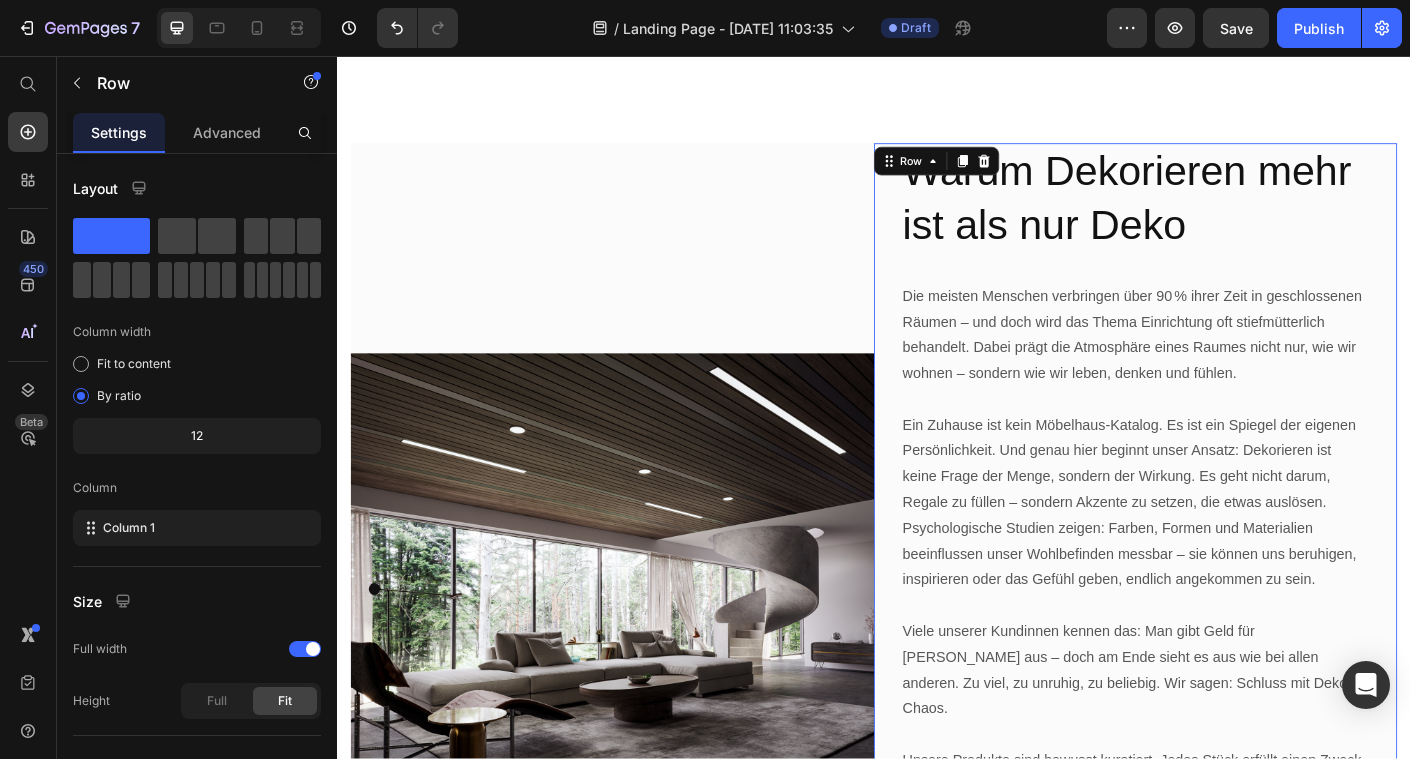 scroll, scrollTop: 654, scrollLeft: 0, axis: vertical 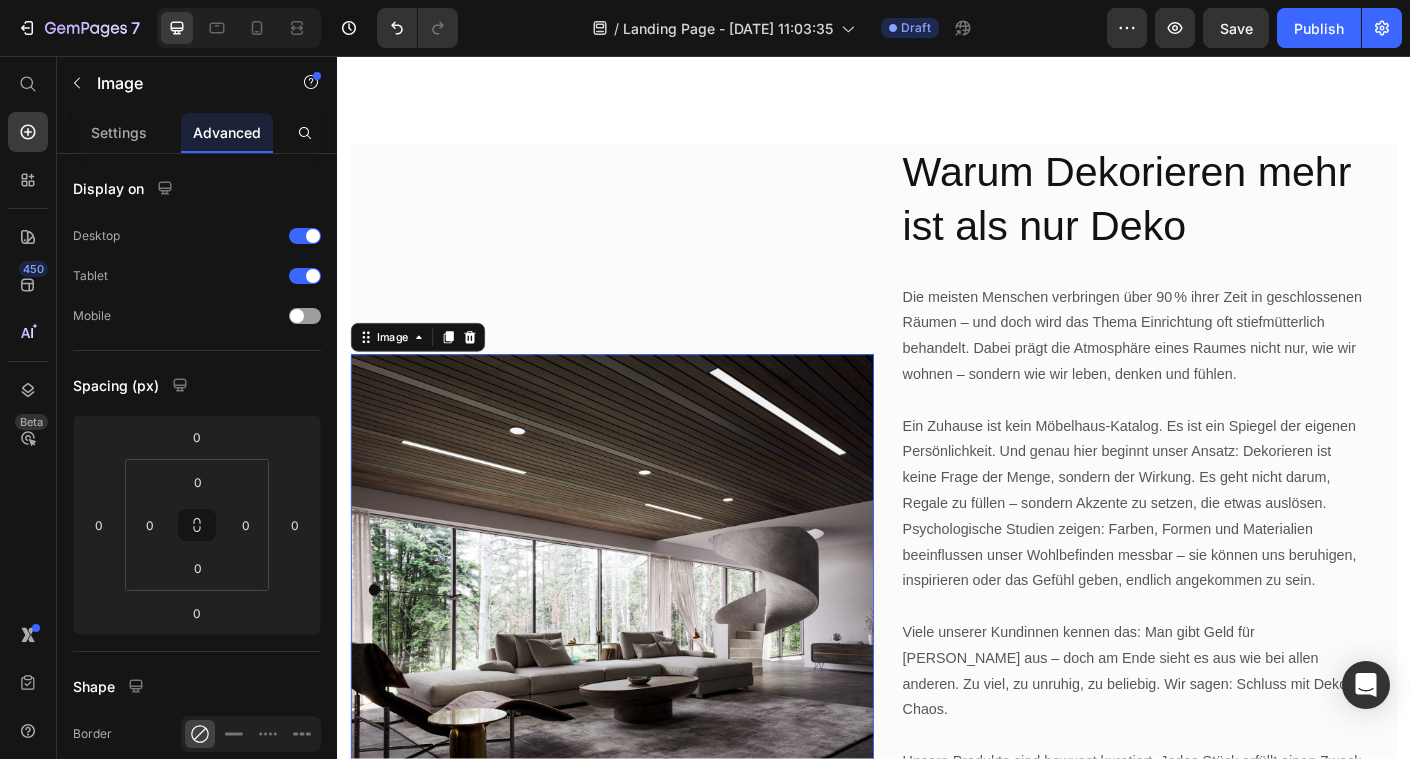click at bounding box center (644, 682) 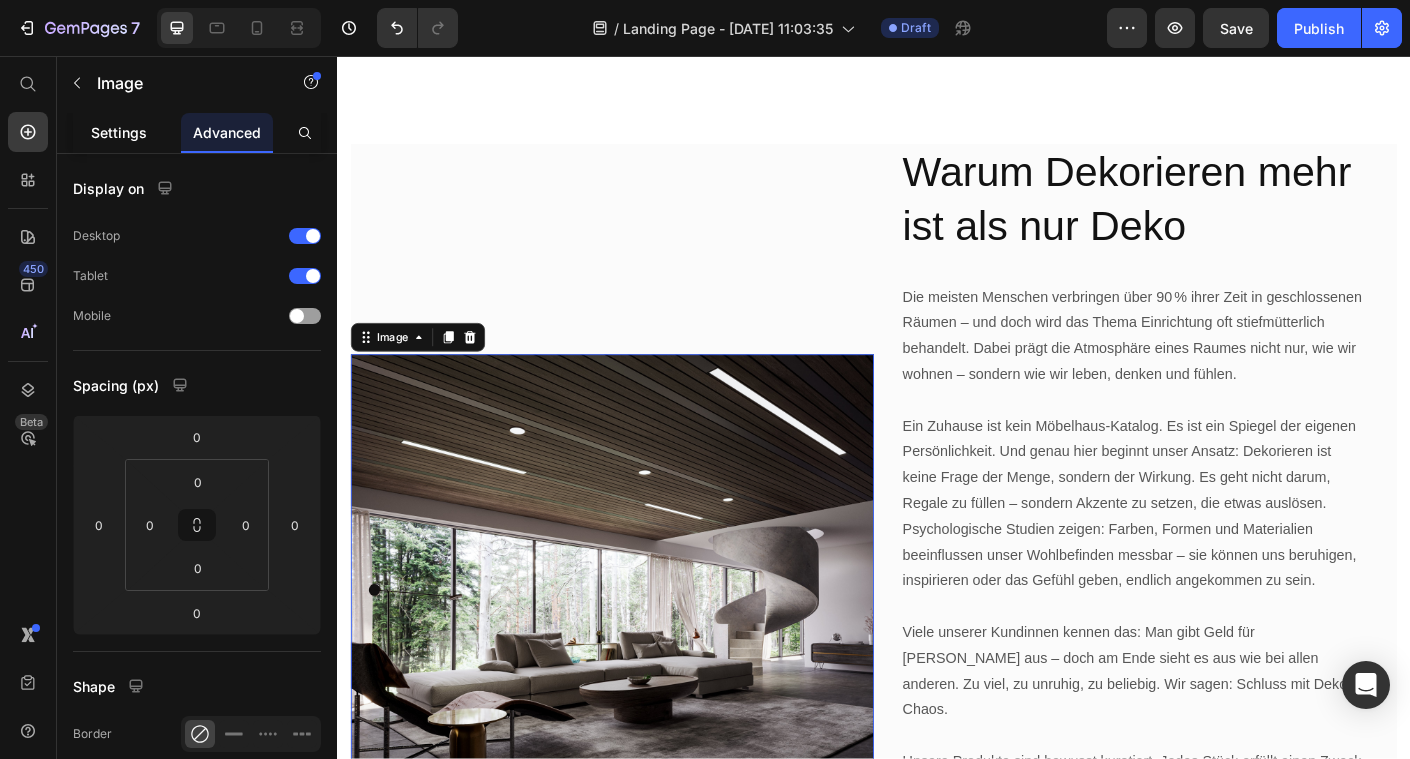 click on "Settings" at bounding box center (119, 132) 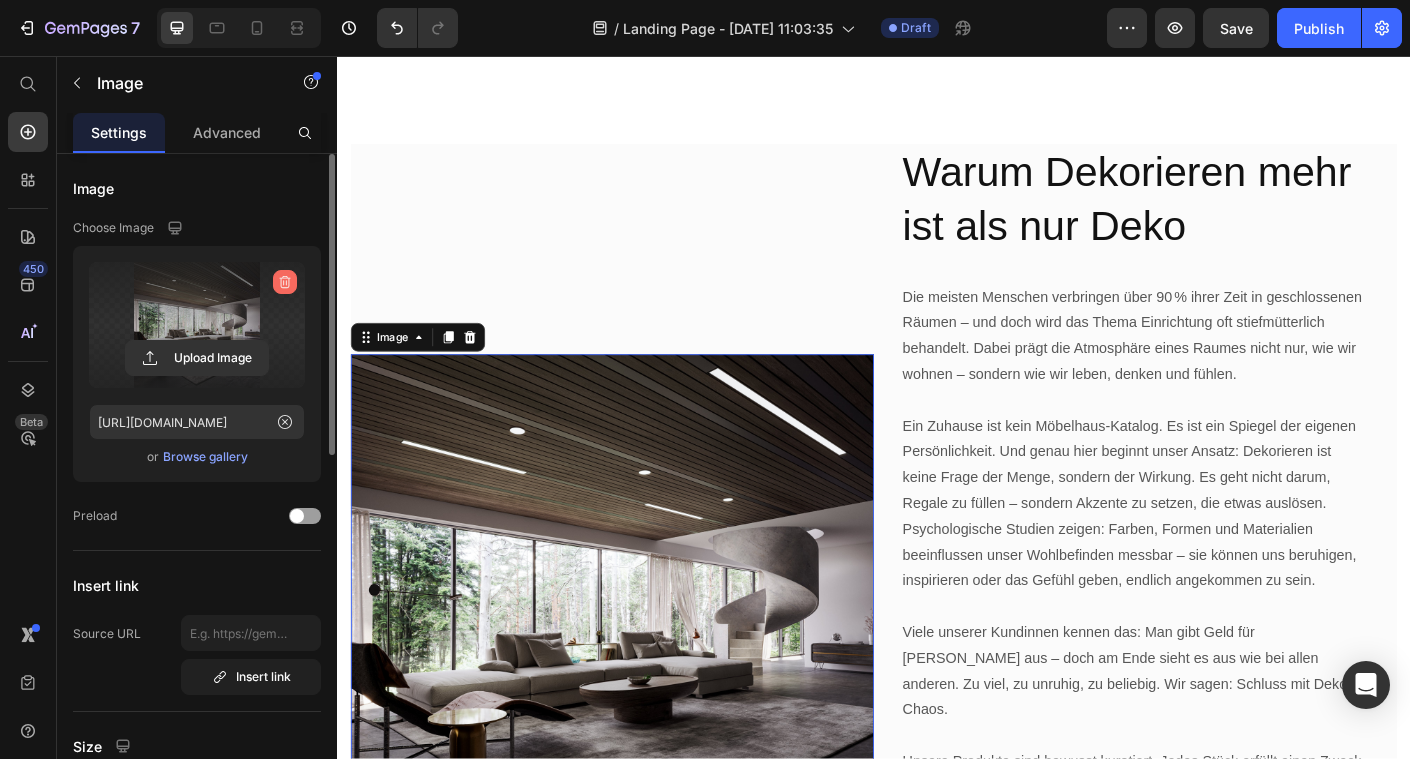 click at bounding box center [285, 282] 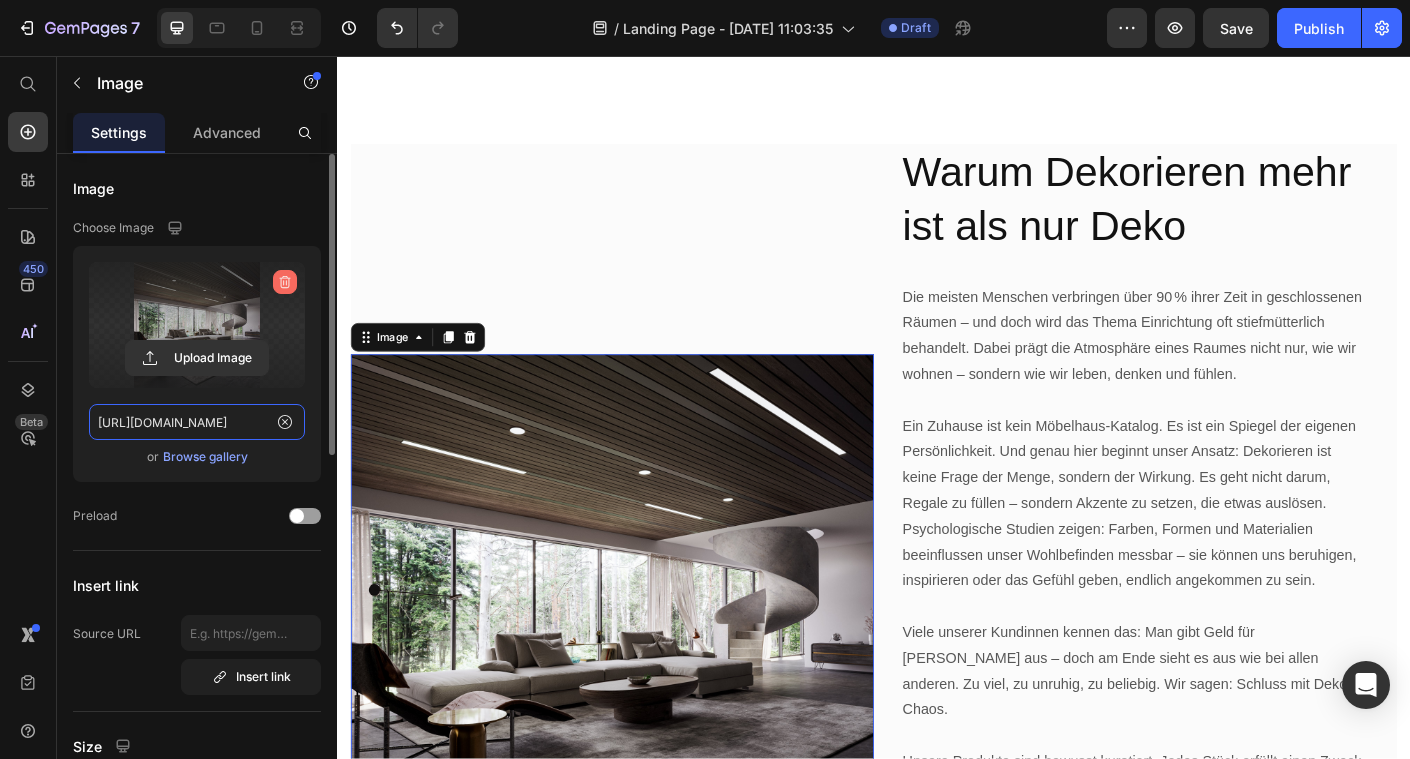 type 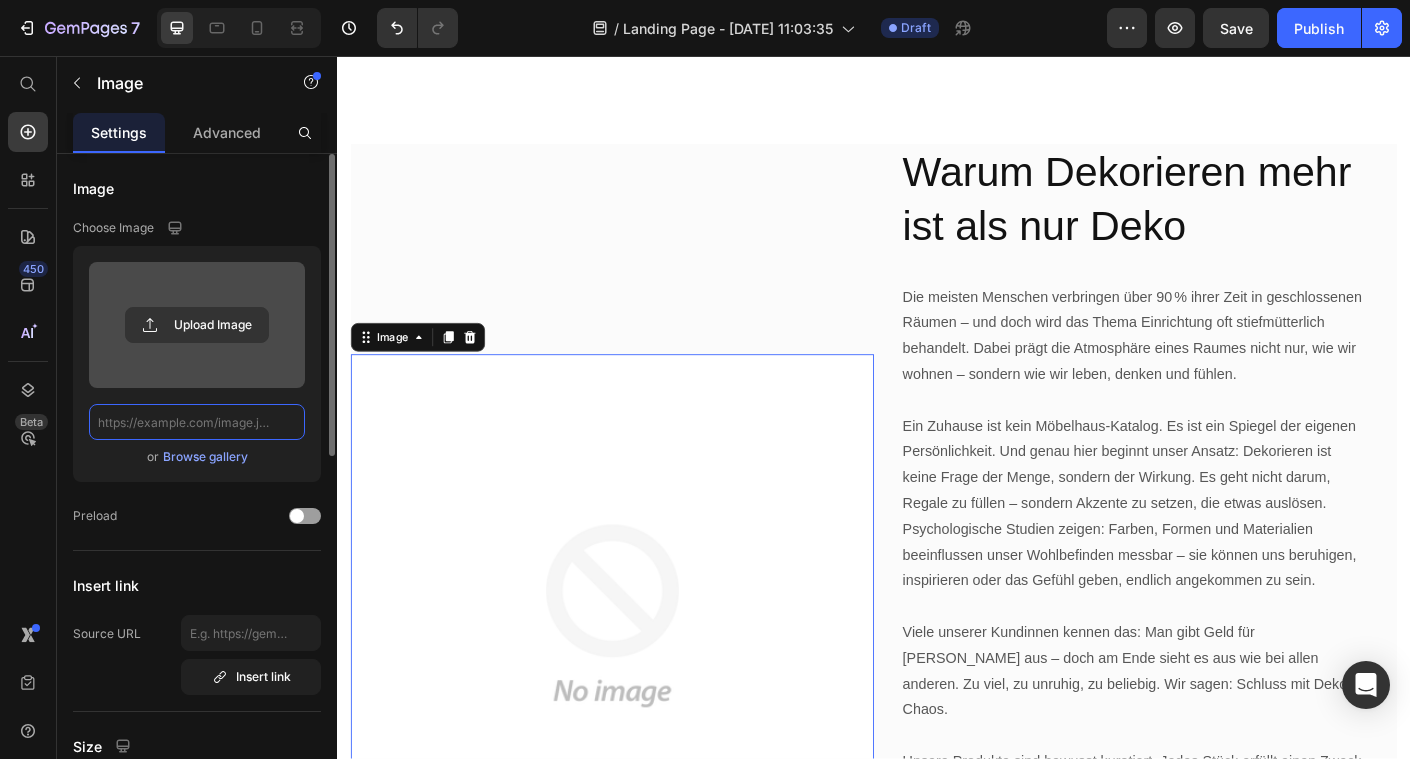 scroll, scrollTop: 0, scrollLeft: 0, axis: both 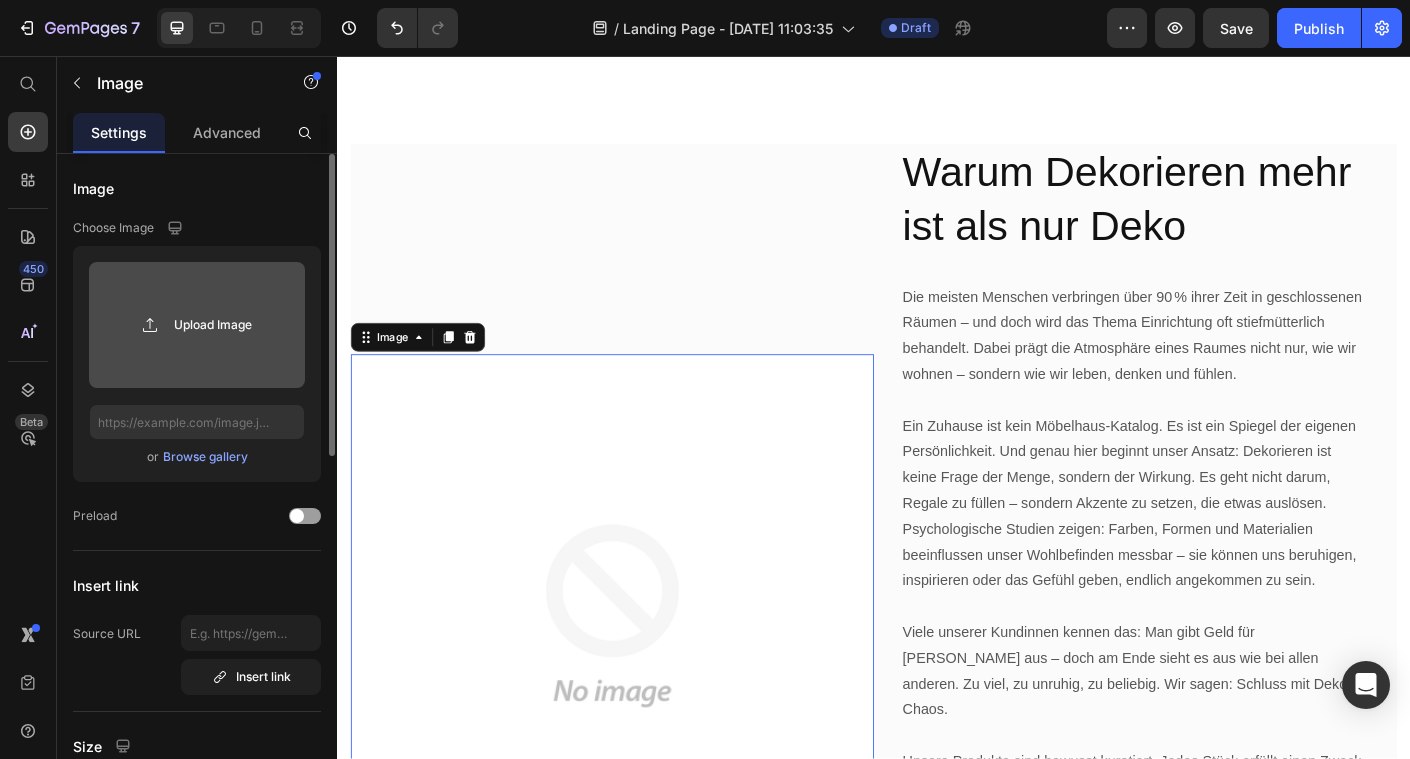 click 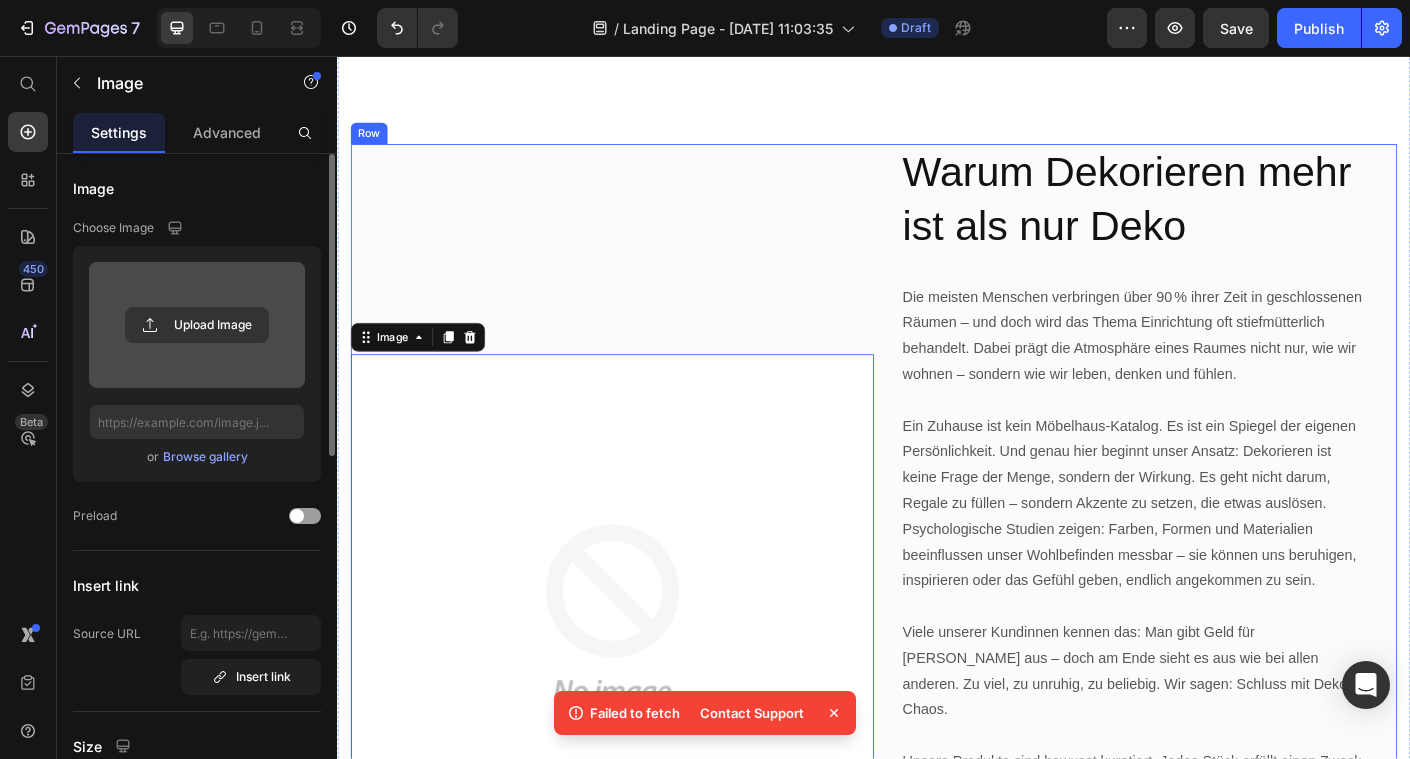 click on "Image   0" at bounding box center (644, 683) 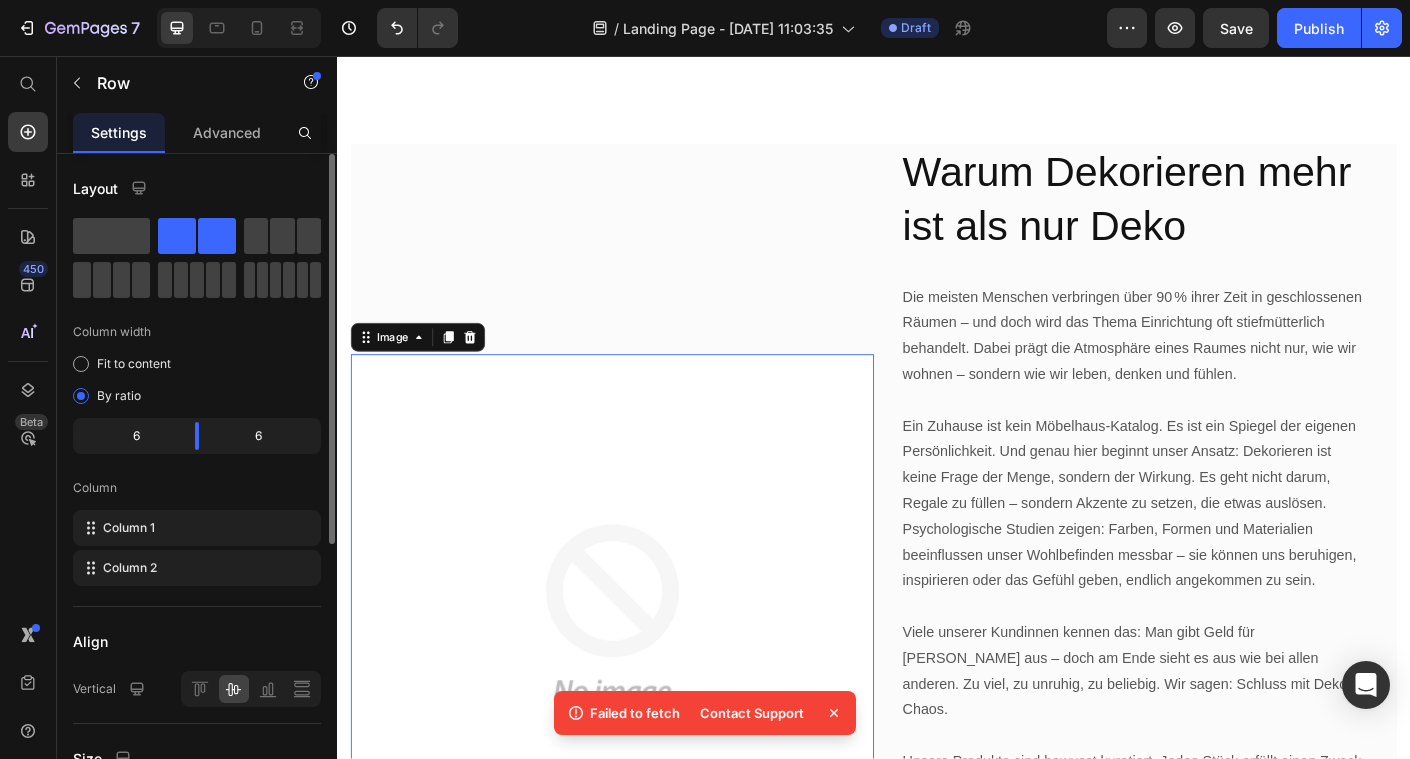 click at bounding box center [644, 682] 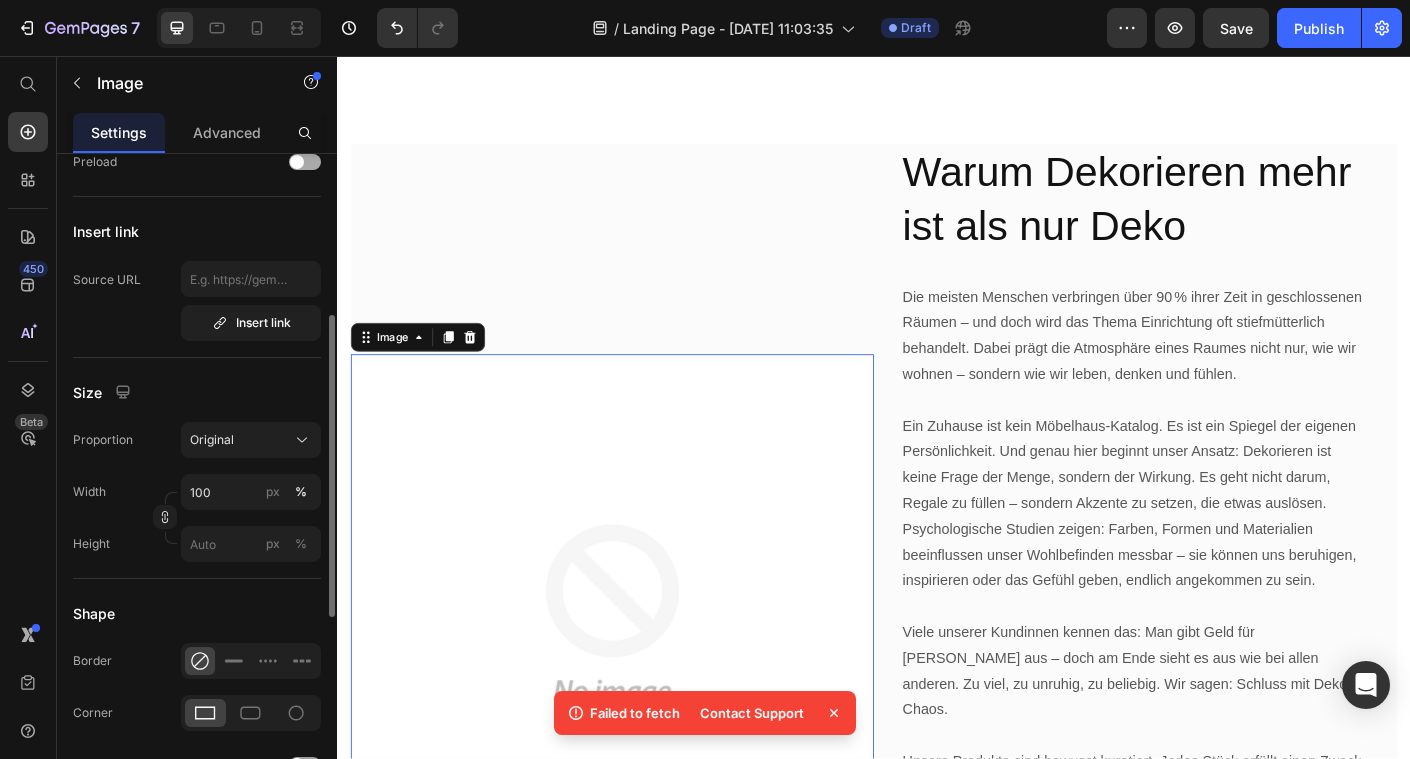 scroll, scrollTop: 387, scrollLeft: 0, axis: vertical 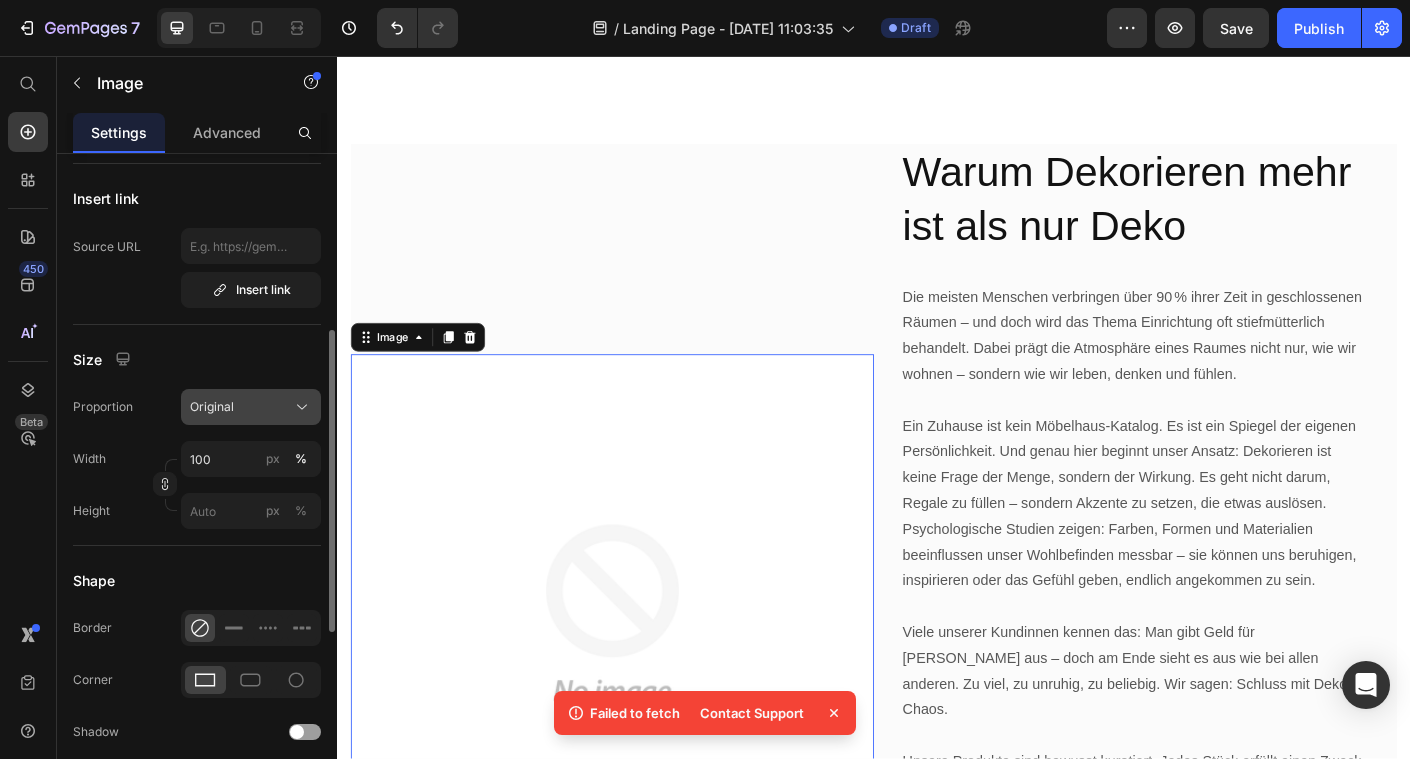 click on "Original" 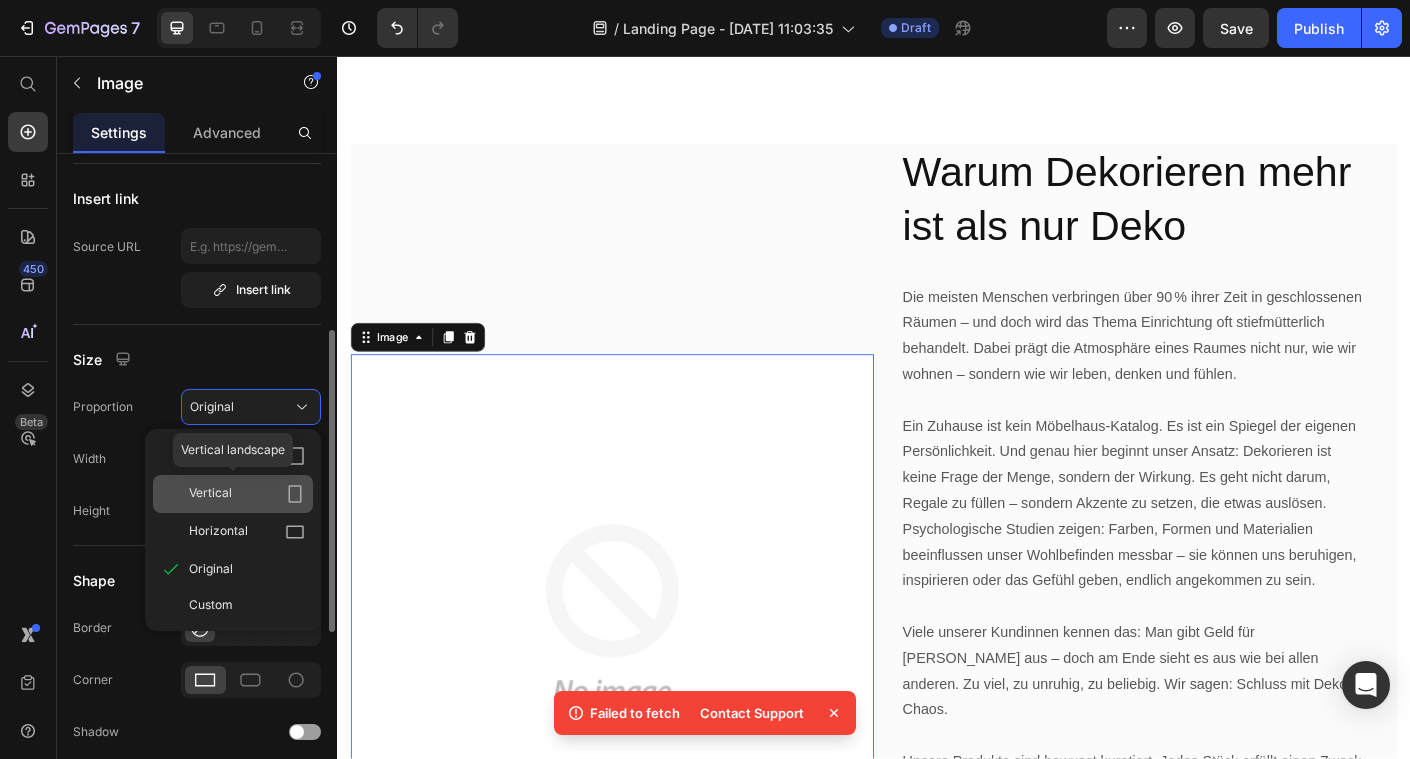click on "Vertical" at bounding box center [247, 494] 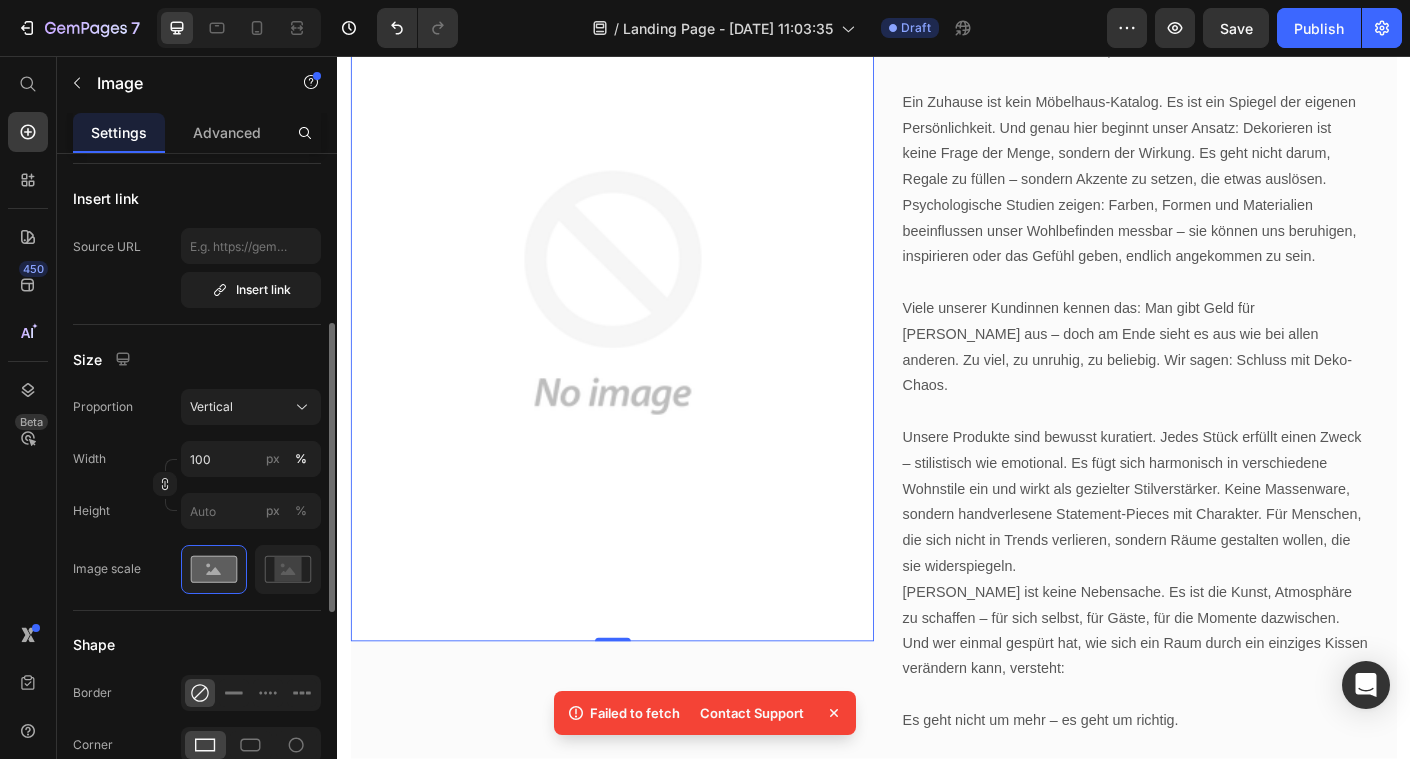 scroll, scrollTop: 1015, scrollLeft: 0, axis: vertical 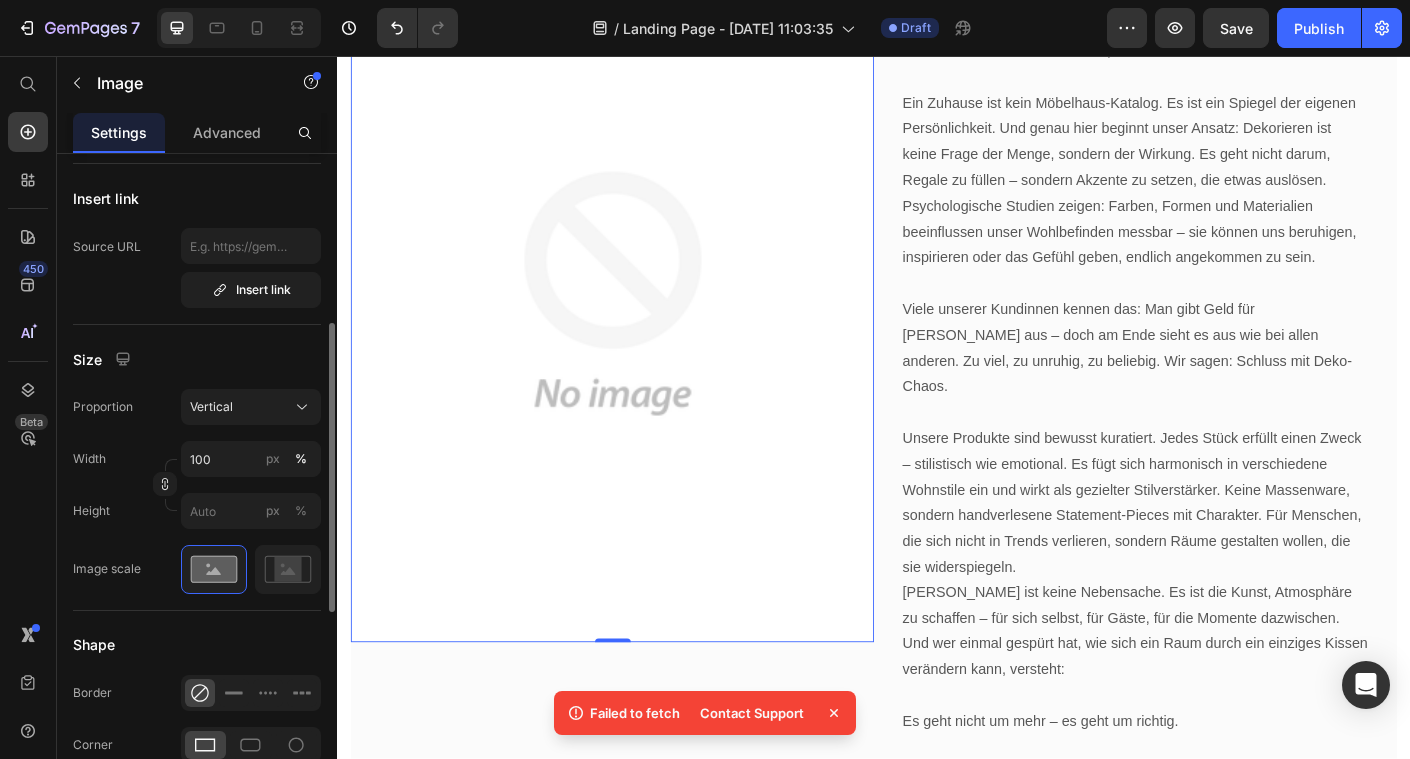 click at bounding box center [644, 322] 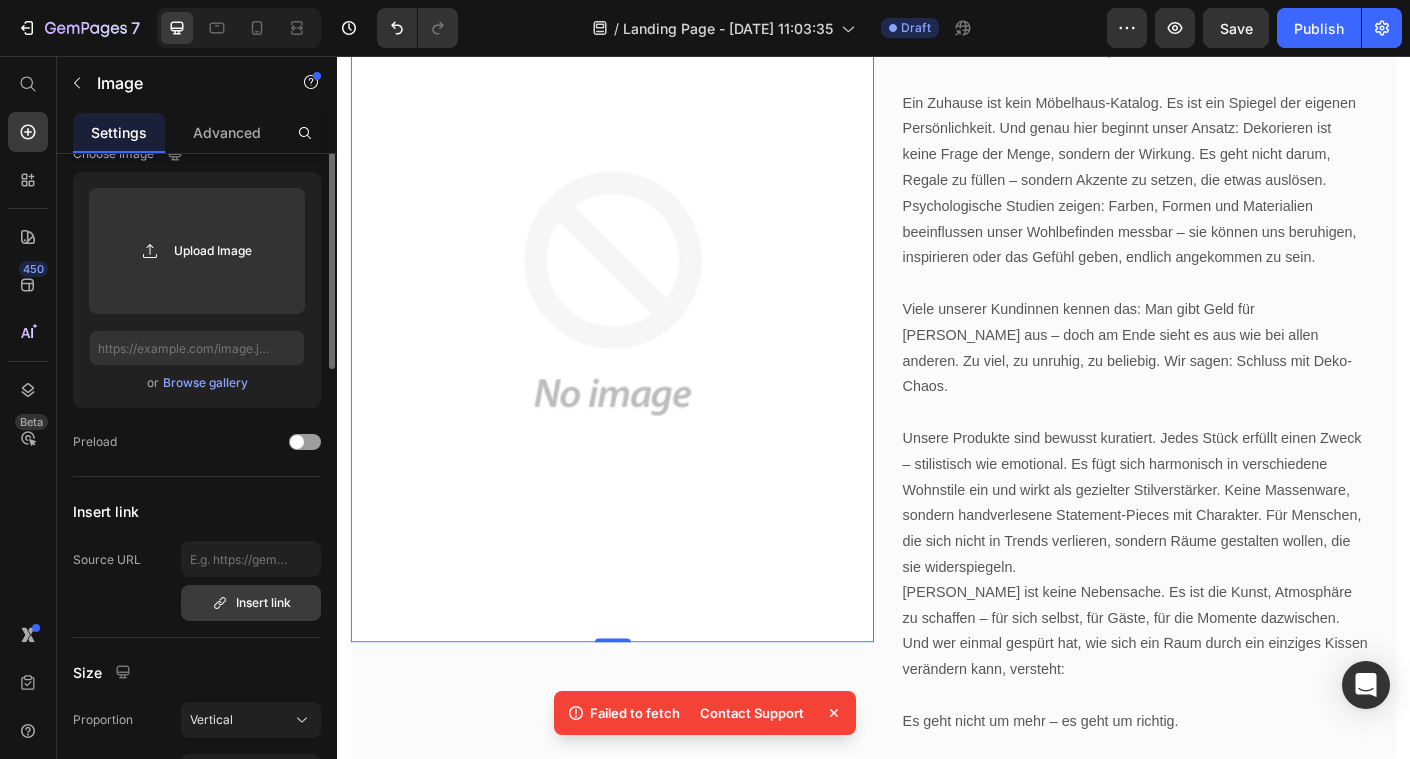 scroll, scrollTop: 0, scrollLeft: 0, axis: both 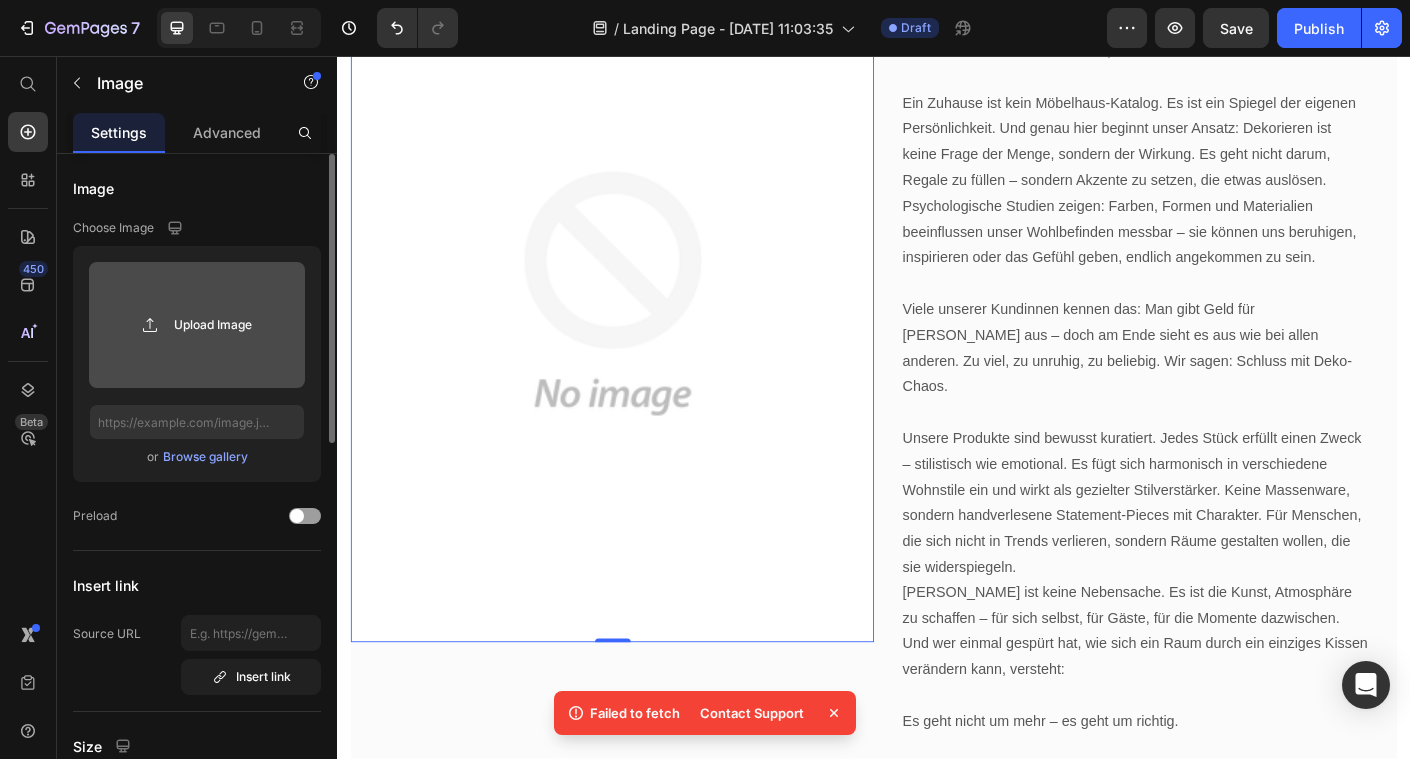 click 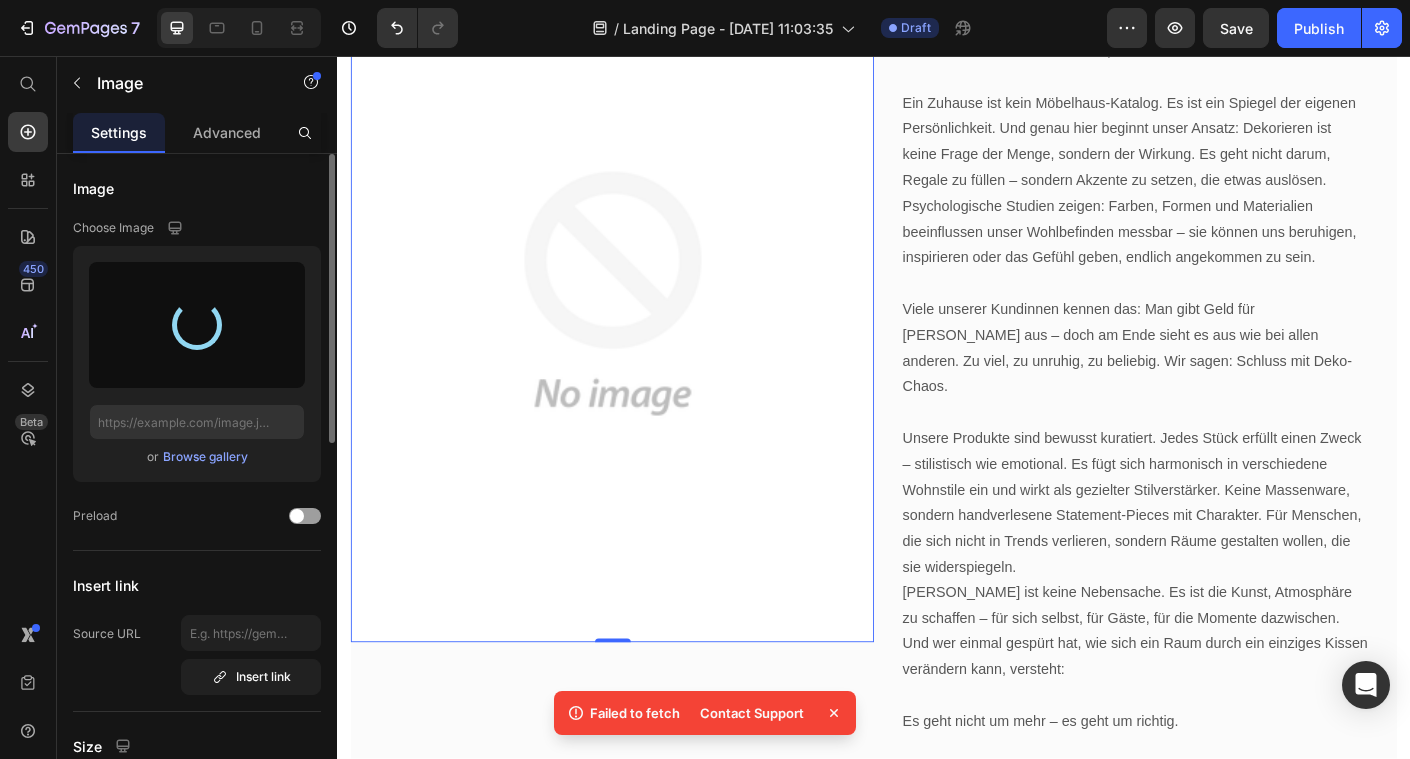 type on "https://cdn.shopify.com/s/files/1/0844/4493/8570/files/gempages_530372069678908532-f33f895a-0bdd-4f22-8f61-67d06782d449.jpg" 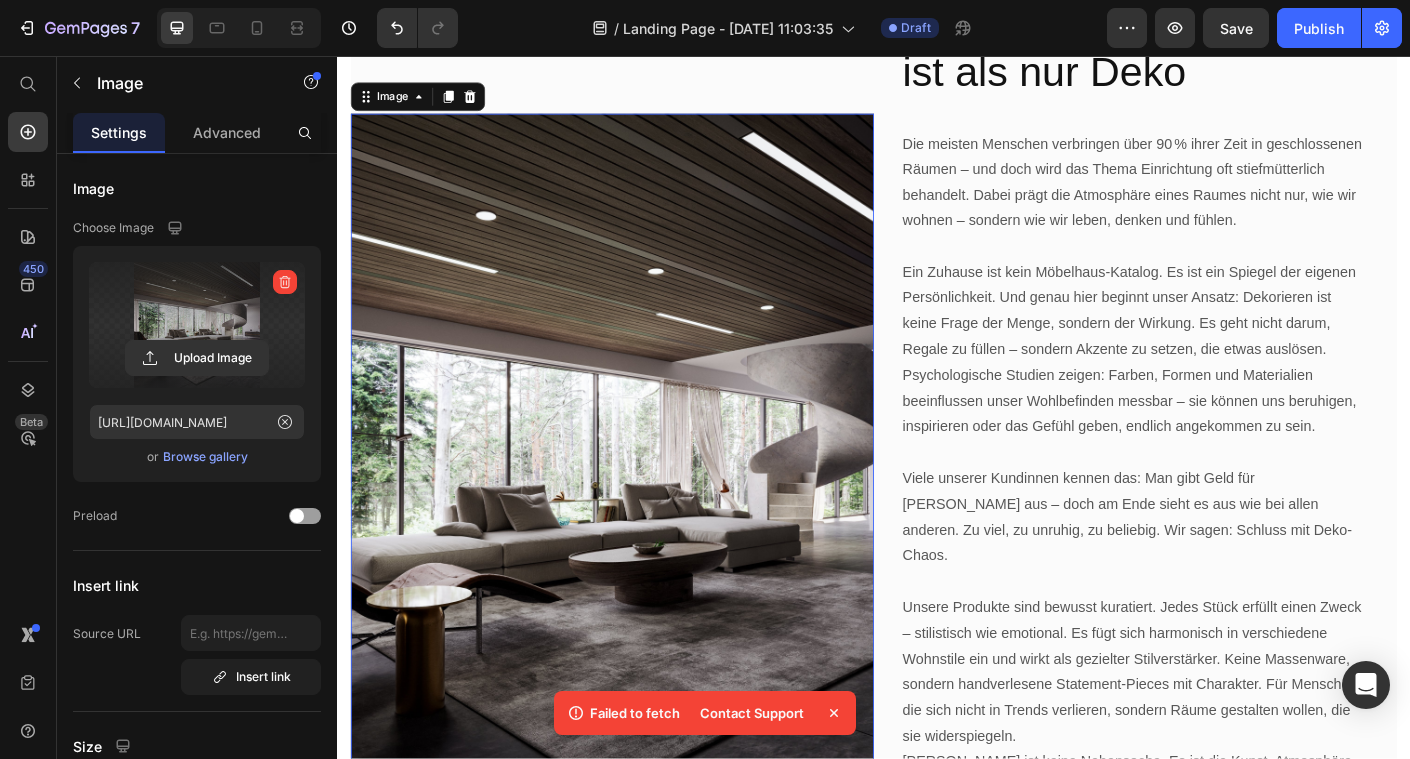 scroll, scrollTop: 804, scrollLeft: 0, axis: vertical 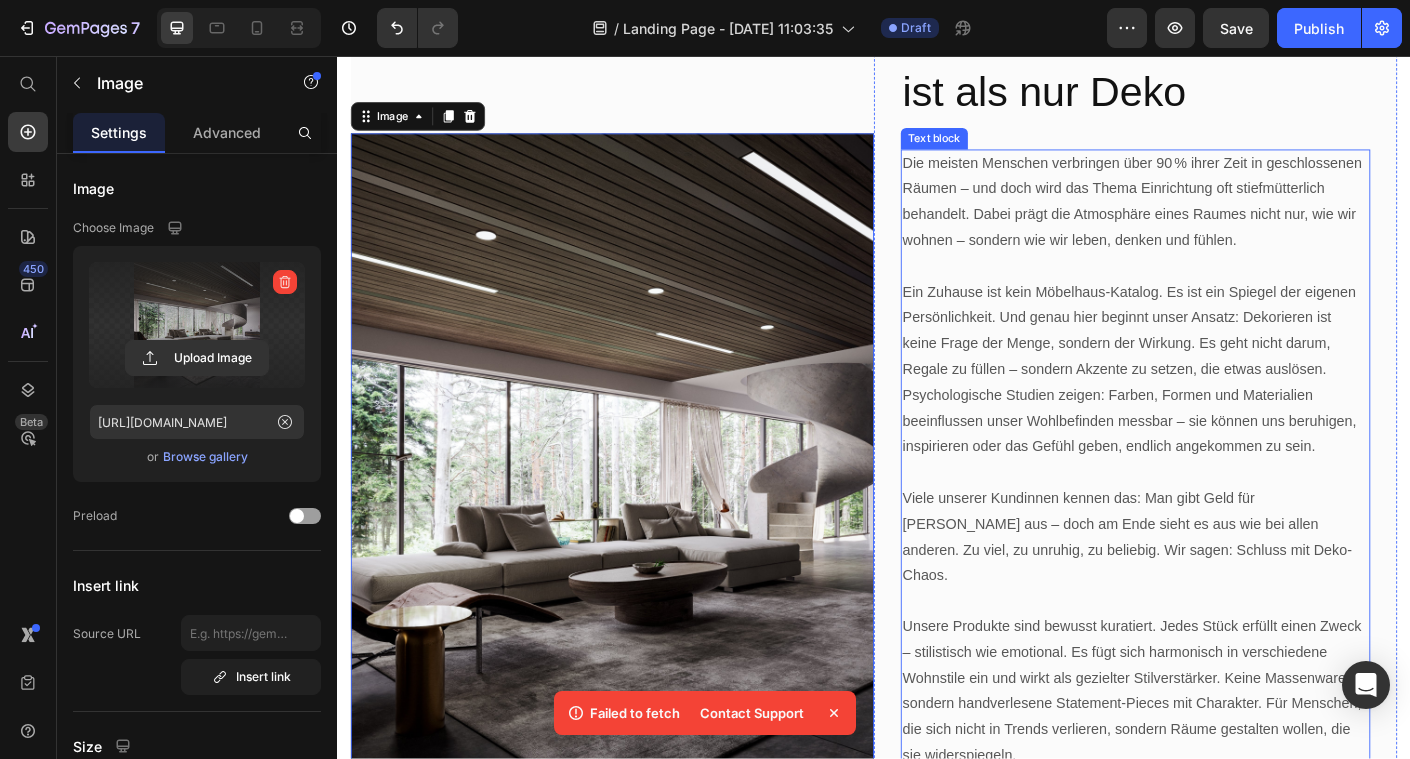 click on "Ein Zuhause ist kein Möbelhaus-Katalog. Es ist ein Spiegel der eigenen Persönlichkeit. Und genau hier beginnt unser Ansatz: Dekorieren ist keine Frage der Menge, sondern der Wirkung. Es geht nicht darum, Regale zu füllen – sondern Akzente zu setzen, die etwas auslösen. Psychologische Studien zeigen: Farben, Formen und Materialien beeinflussen unser Wohlbefinden messbar – sie können uns beruhigen, inspirieren oder das Gefühl geben, endlich angekommen zu sein." at bounding box center (1229, 408) 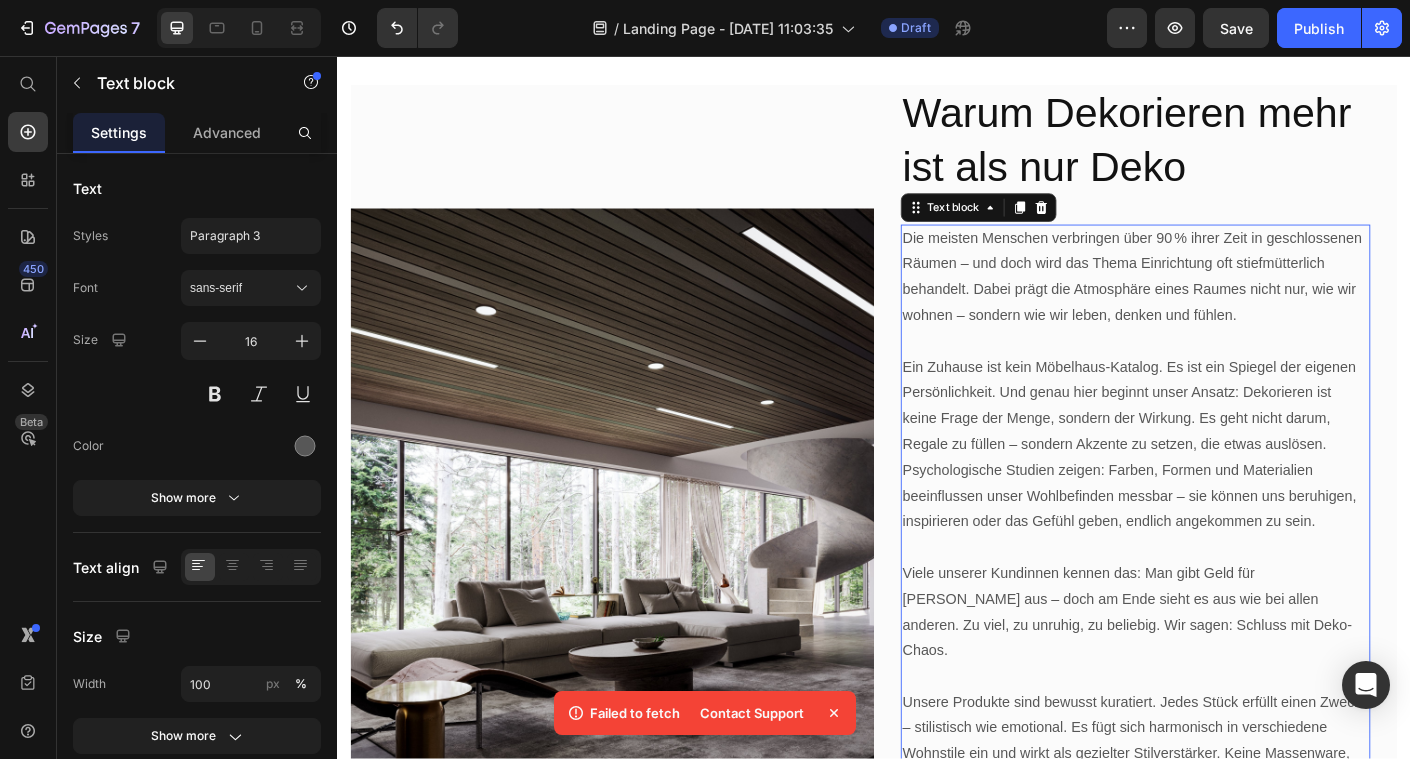 scroll, scrollTop: 613, scrollLeft: 0, axis: vertical 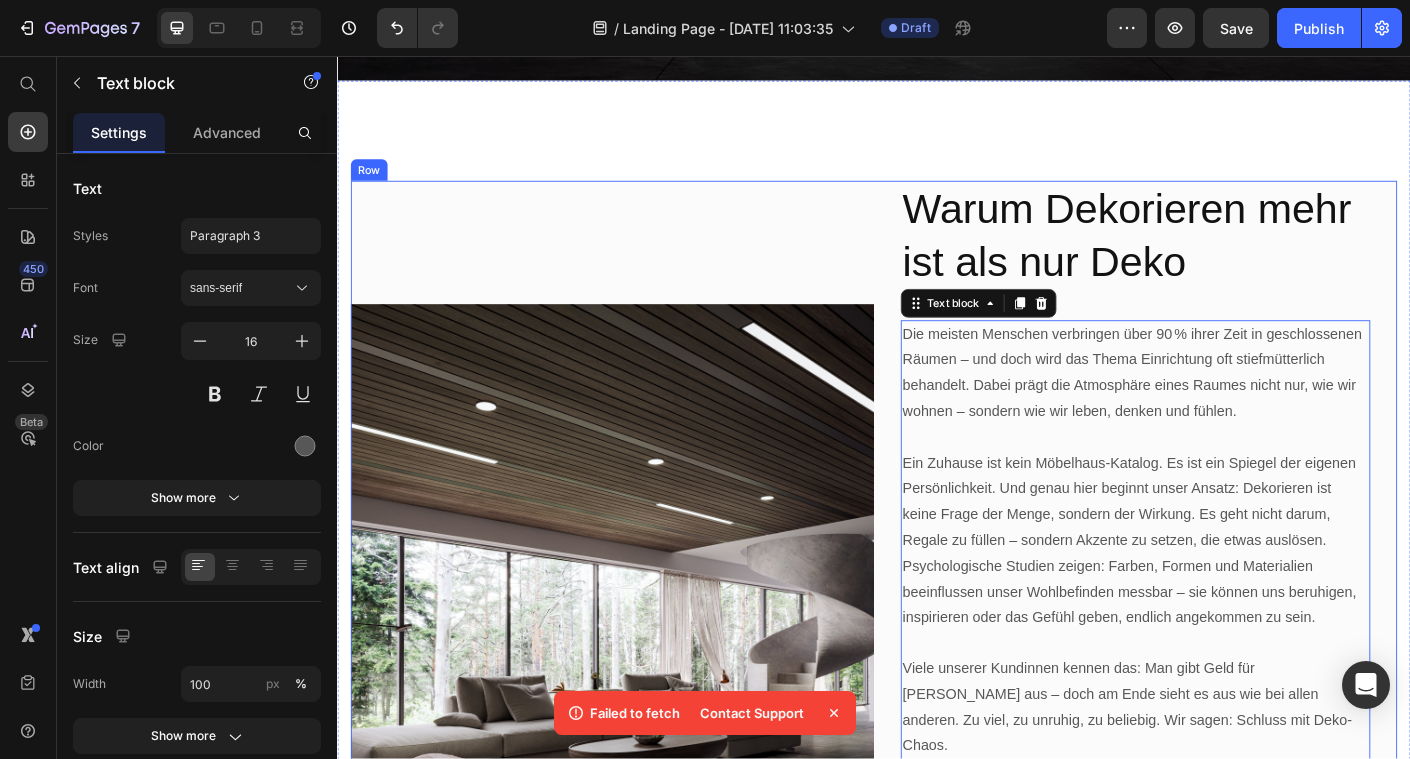 click on "Image" at bounding box center (644, 724) 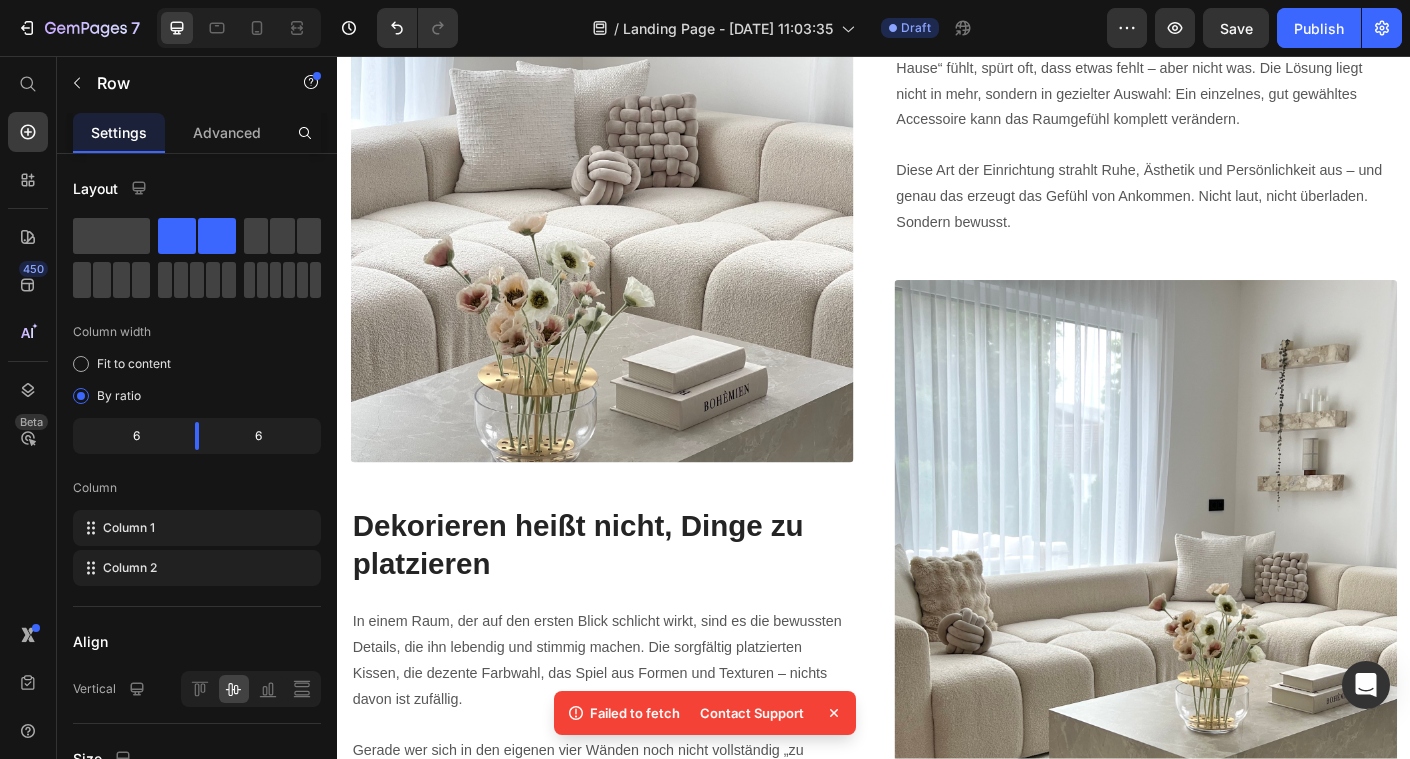 scroll, scrollTop: 1447, scrollLeft: 0, axis: vertical 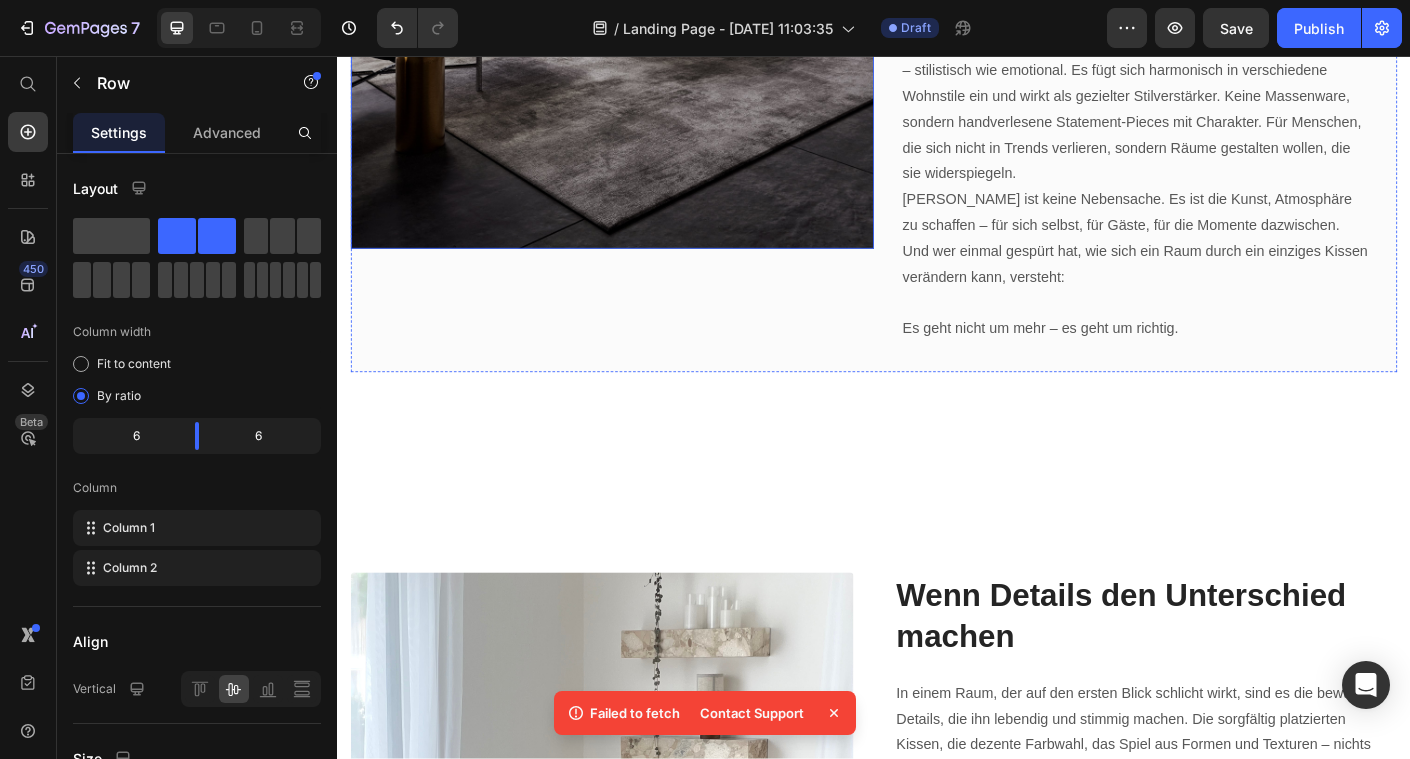 click at bounding box center (644, -118) 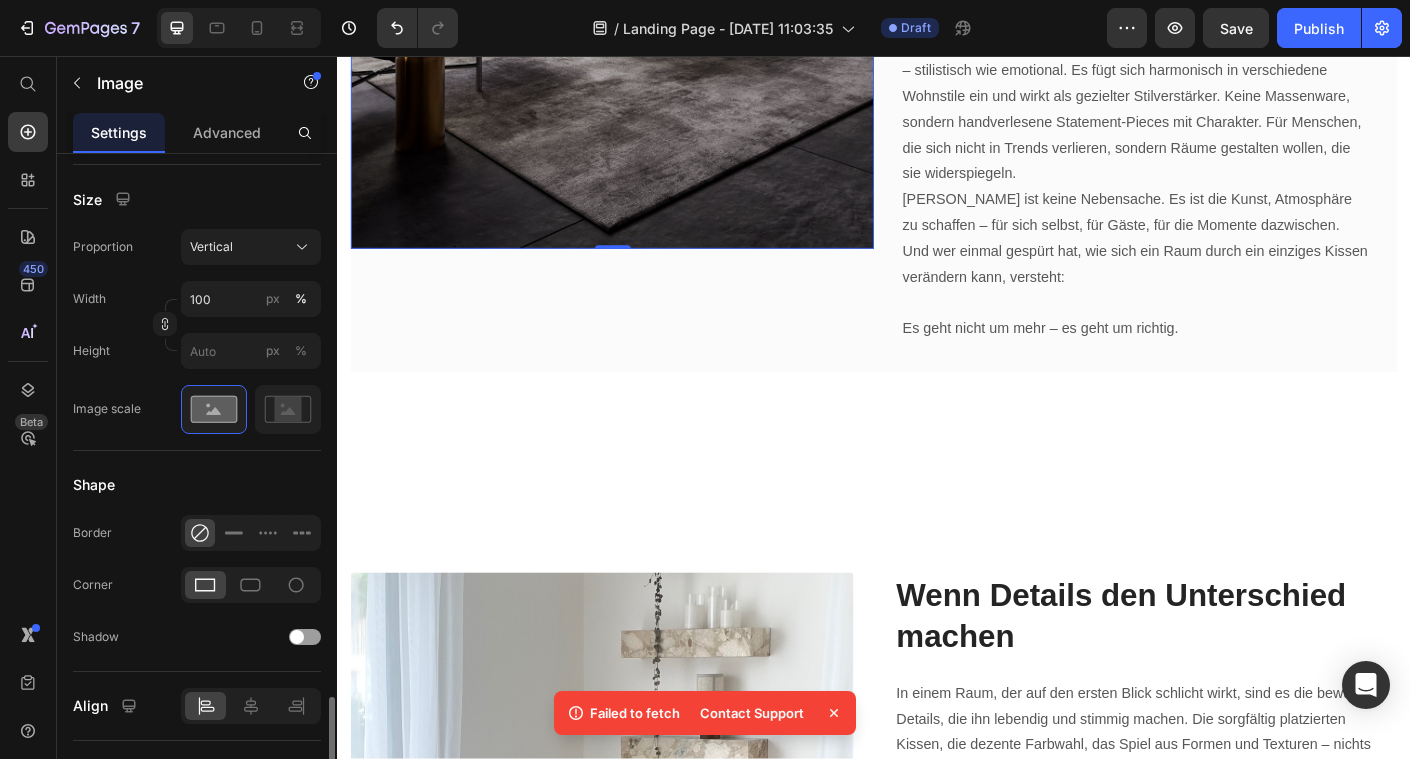 scroll, scrollTop: 853, scrollLeft: 0, axis: vertical 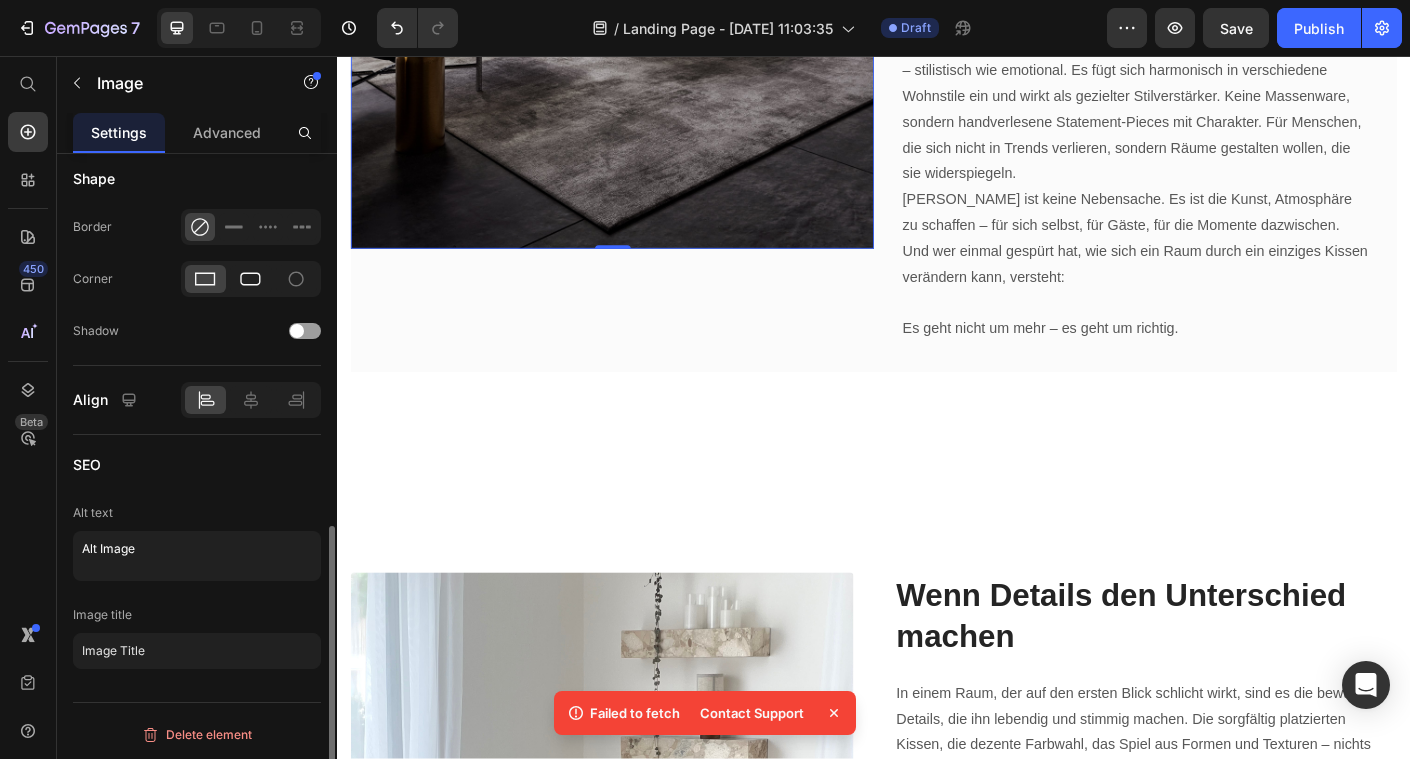 click 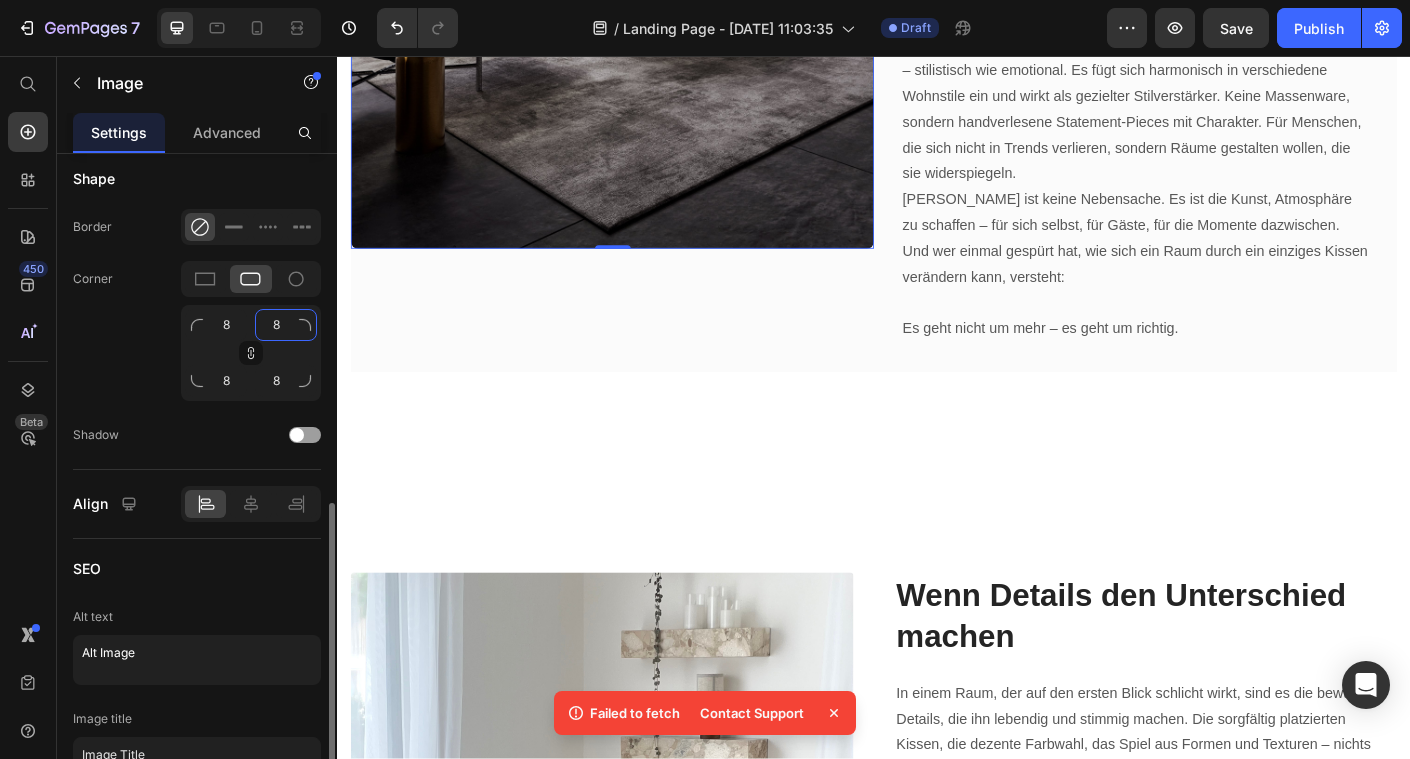 click on "8" 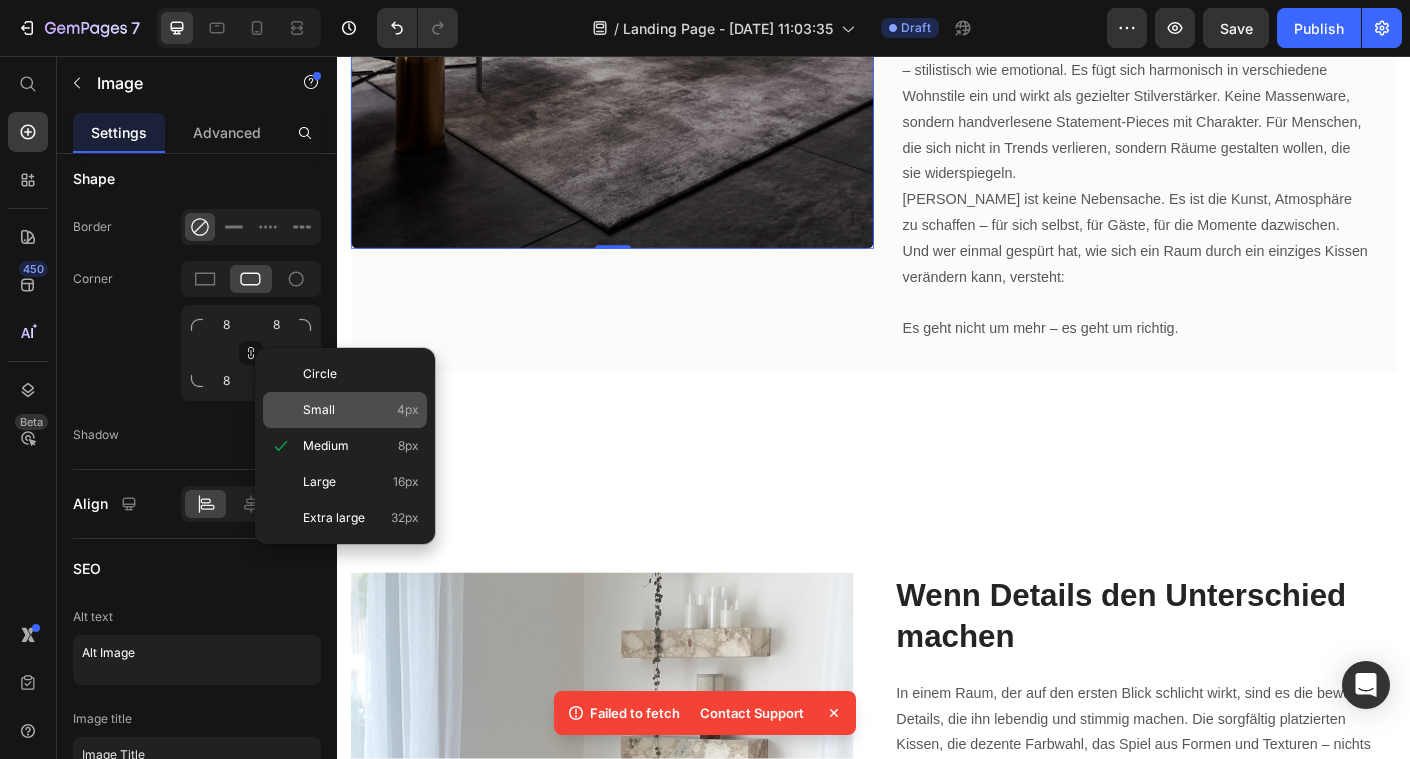 click on "Small" at bounding box center (319, 410) 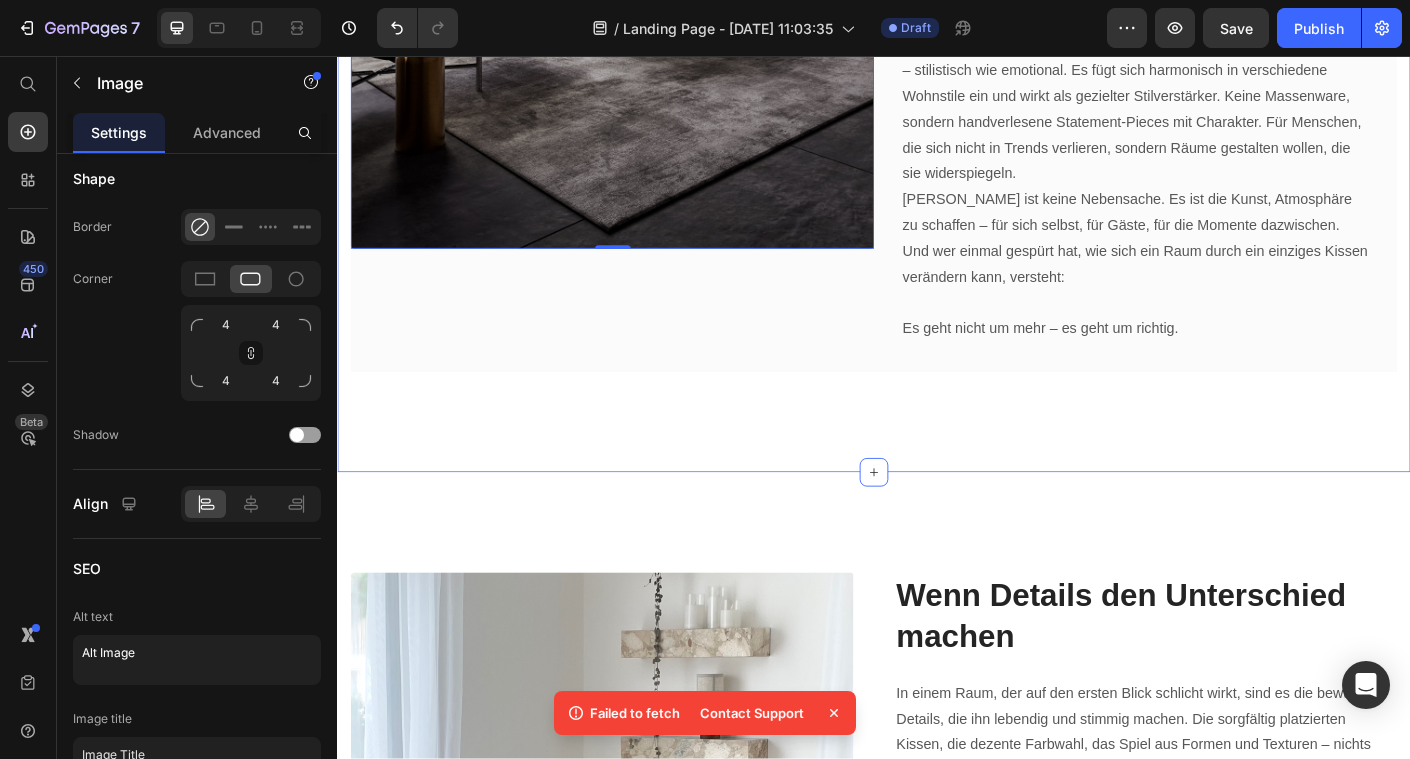 click on "Image   0 Warum Dekorieren mehr ist als nur Deko Heading Die meisten Menschen verbringen über 90 % ihrer Zeit in geschlossenen Räumen – und doch wird das Thema Einrichtung oft stiefmütterlich behandelt. Dabei prägt die Atmosphäre eines Raumes nicht nur, wie wir wohnen – sondern wie wir leben, denken und fühlen.   Ein Zuhause ist kein Möbelhaus-Katalog. Es ist ein Spiegel der eigenen Persönlichkeit. Und genau hier beginnt unser Ansatz: Dekorieren ist keine Frage der Menge, sondern der Wirkung. Es geht nicht darum, Regale zu füllen – sondern Akzente zu setzen, die etwas auslösen. Psychologische Studien zeigen: Farben, Formen und Materialien beeinflussen unser Wohlbefinden messbar – sie können uns beruhigen, inspirieren oder das Gefühl geben, endlich angekommen zu sein.     Viele unserer Kundinnen kennen das: Man gibt Geld für Deko aus – doch am Ende sieht es aus wie bei allen anderen. Zu viel, zu unruhig, zu beliebig. Wir sagen: Schluss mit Deko-Chaos.       Text block Row Row" at bounding box center [937, -117] 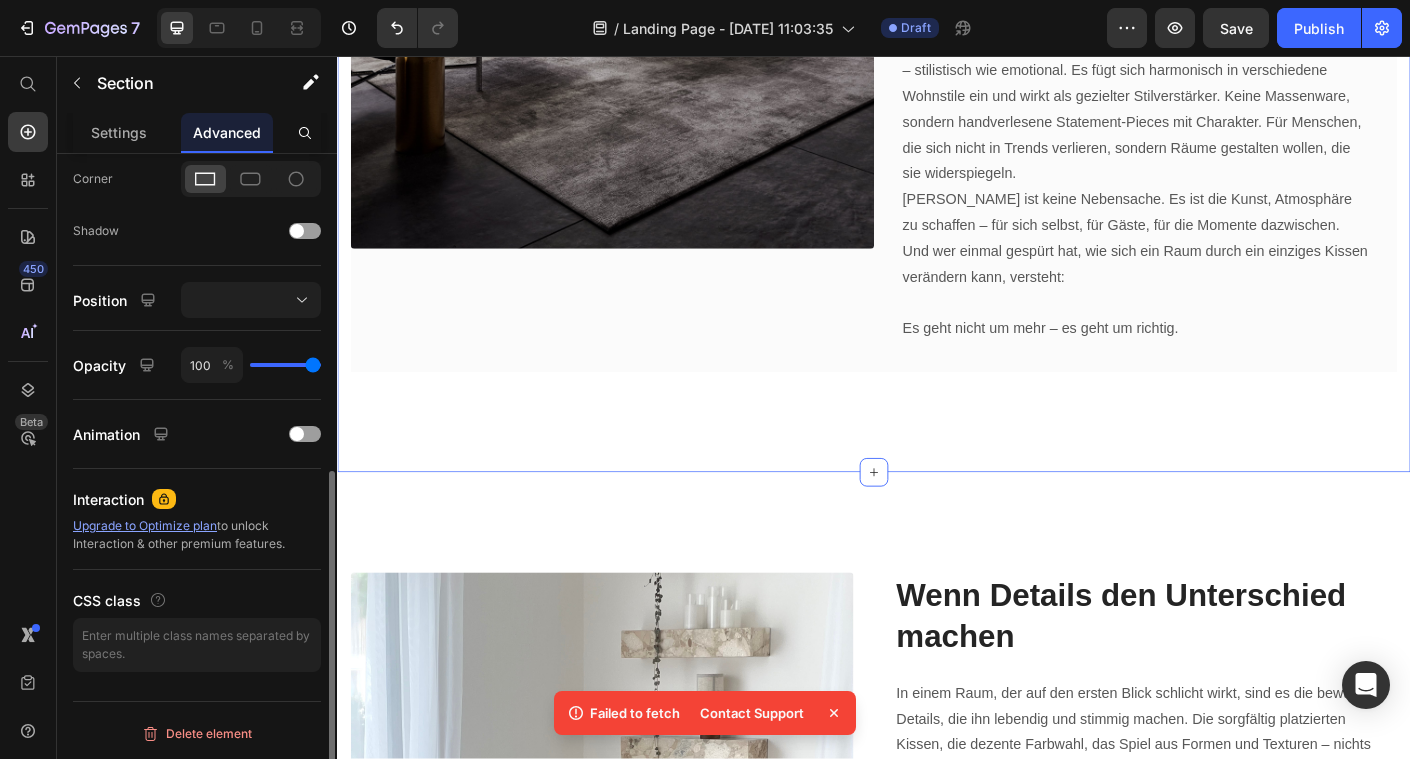 scroll, scrollTop: 0, scrollLeft: 0, axis: both 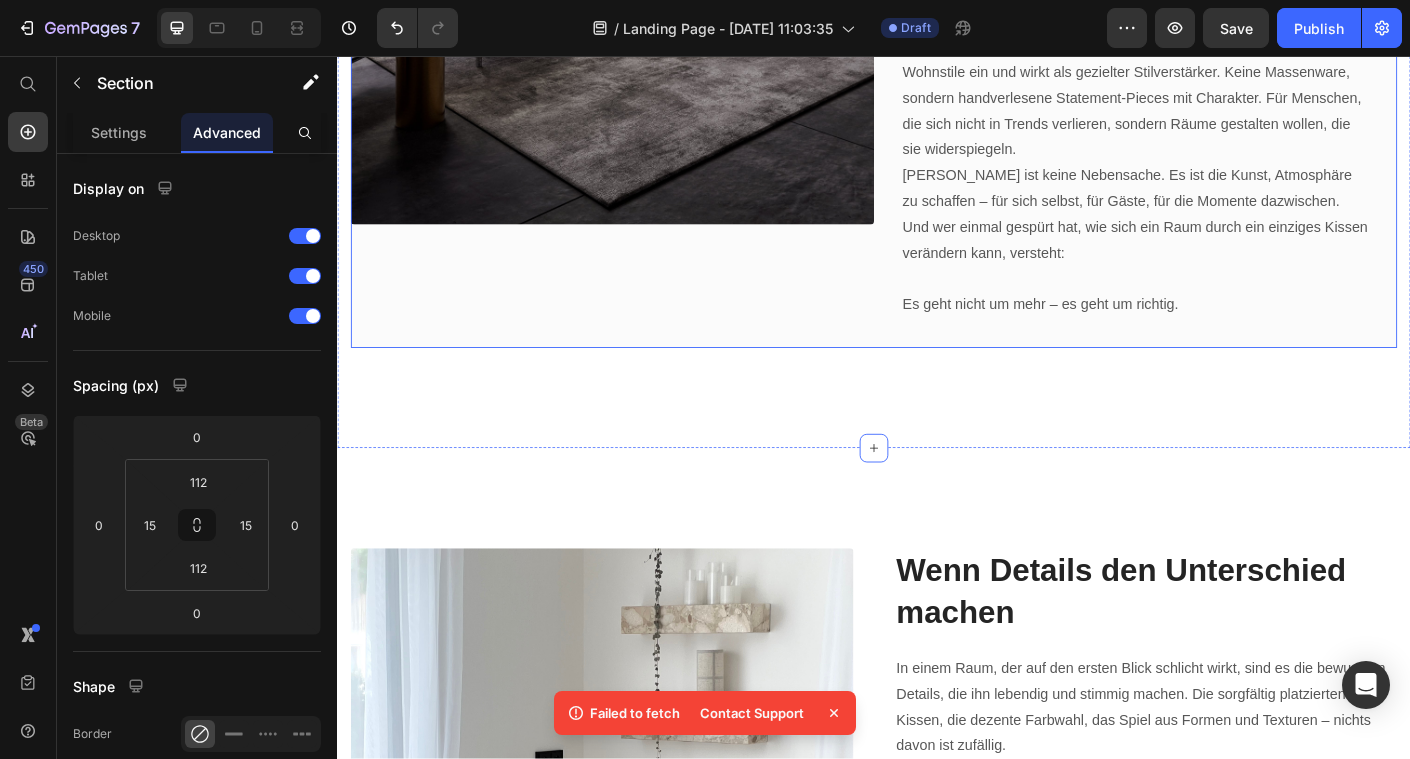 click on "Image" at bounding box center [644, -144] 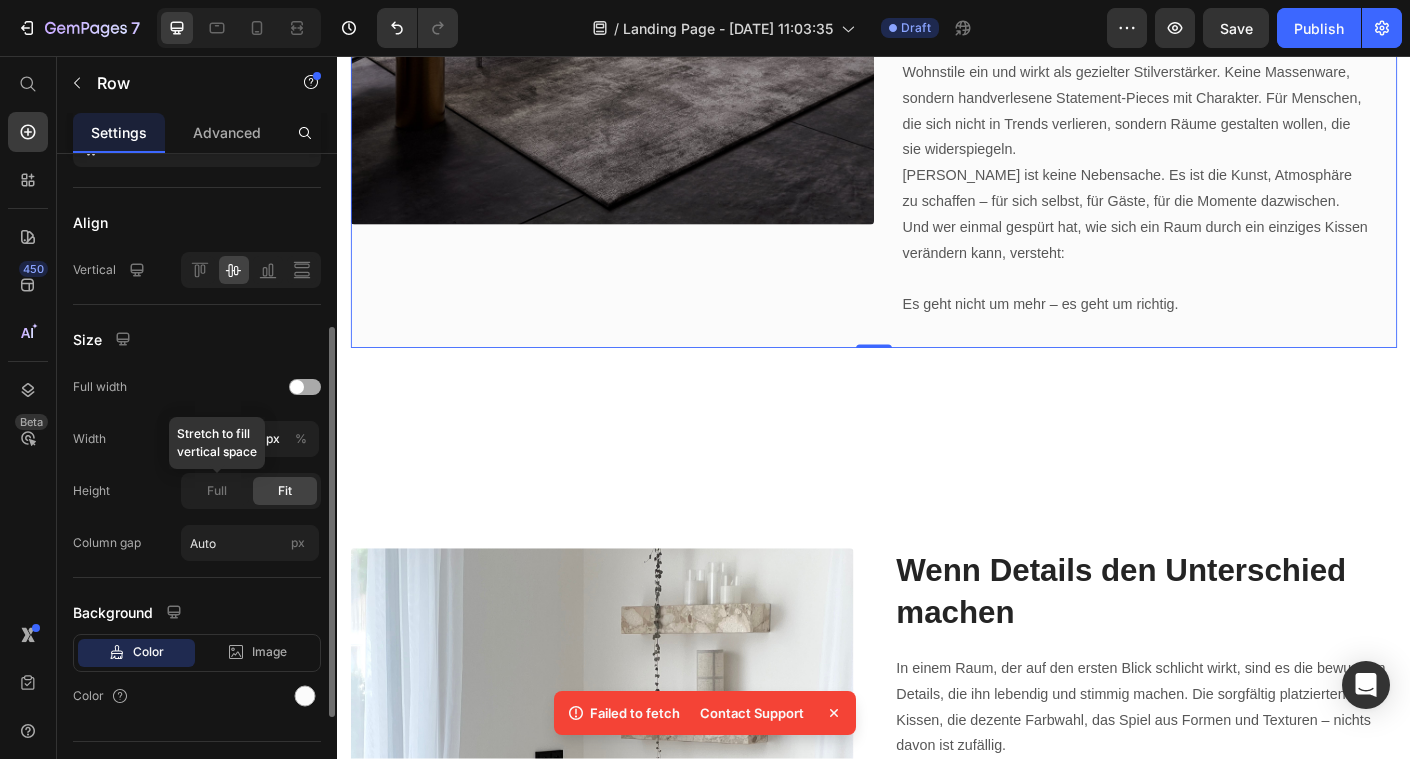 scroll, scrollTop: 459, scrollLeft: 0, axis: vertical 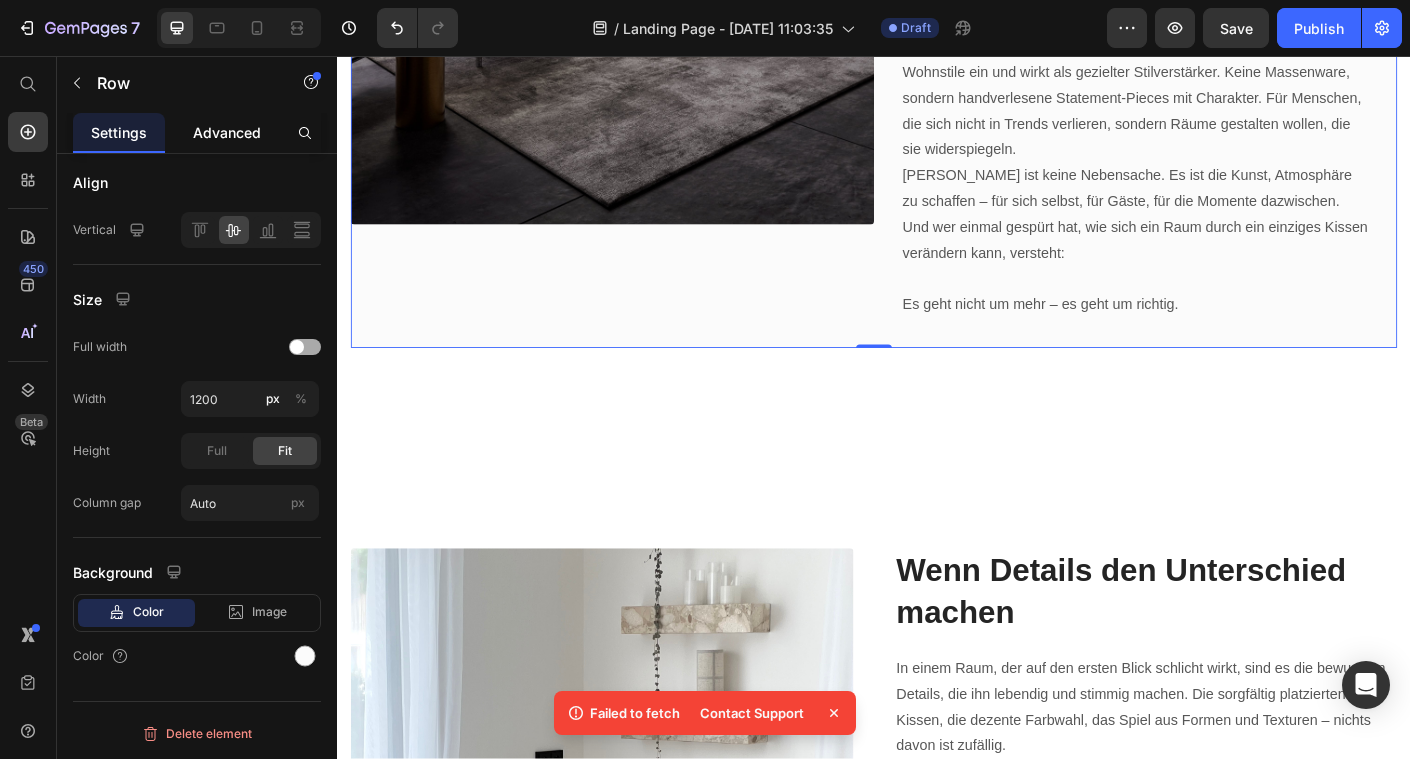 click on "Advanced" at bounding box center (227, 132) 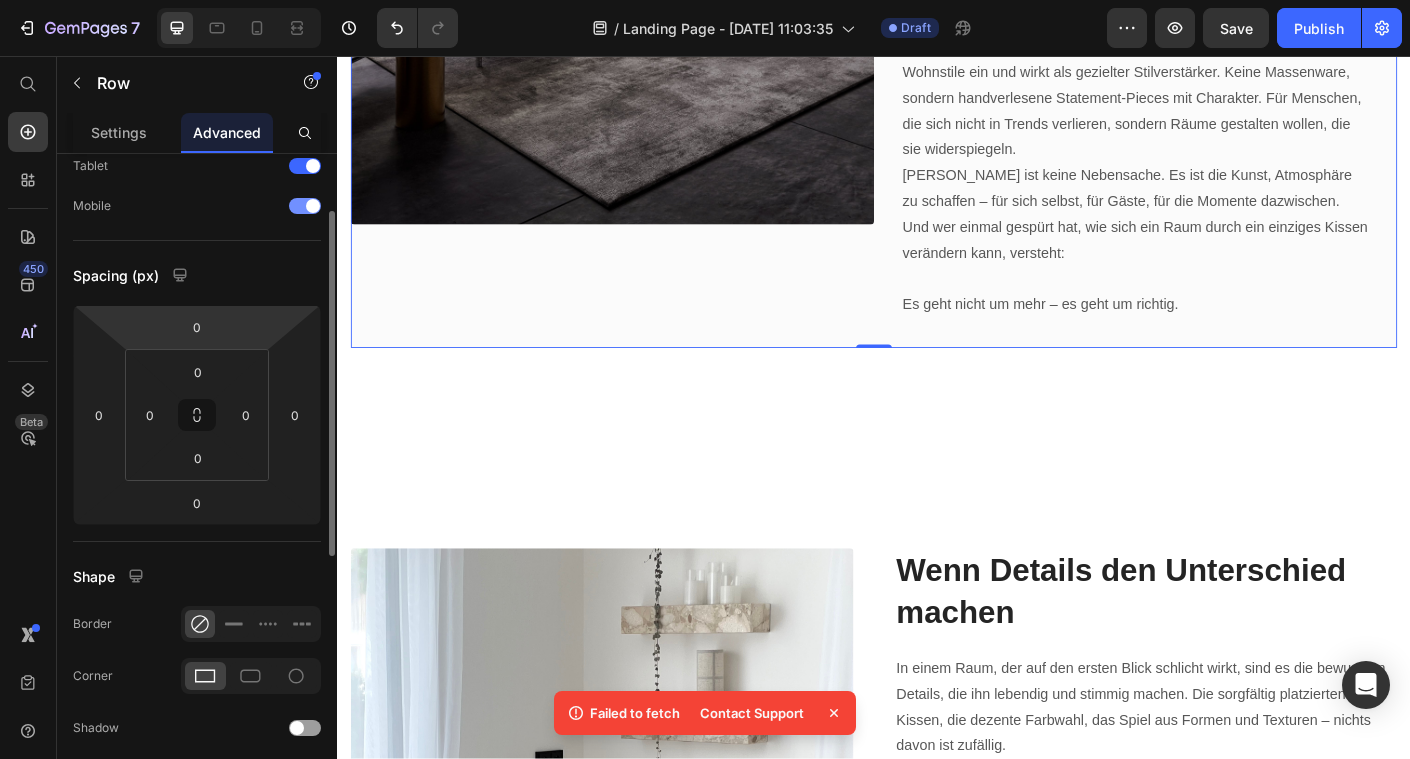 scroll, scrollTop: 426, scrollLeft: 0, axis: vertical 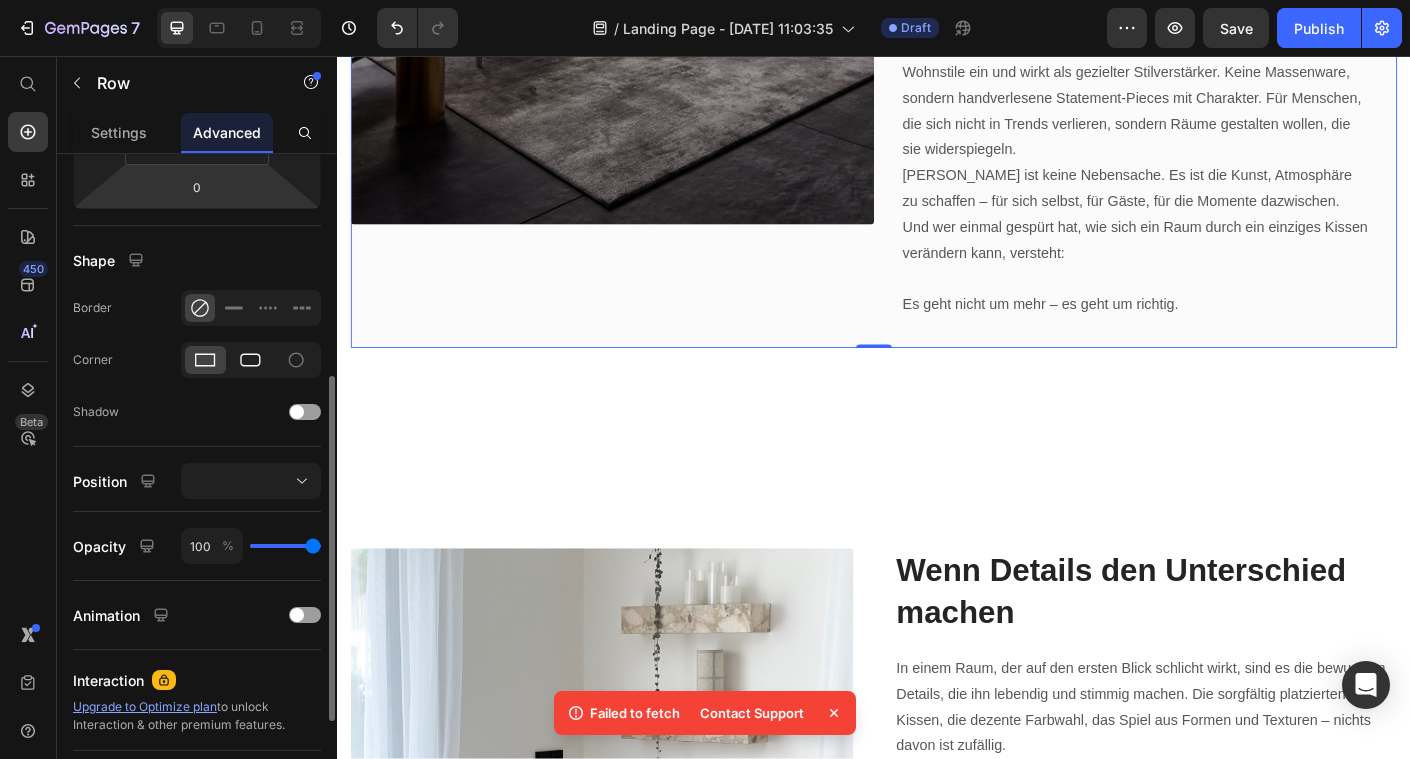 click 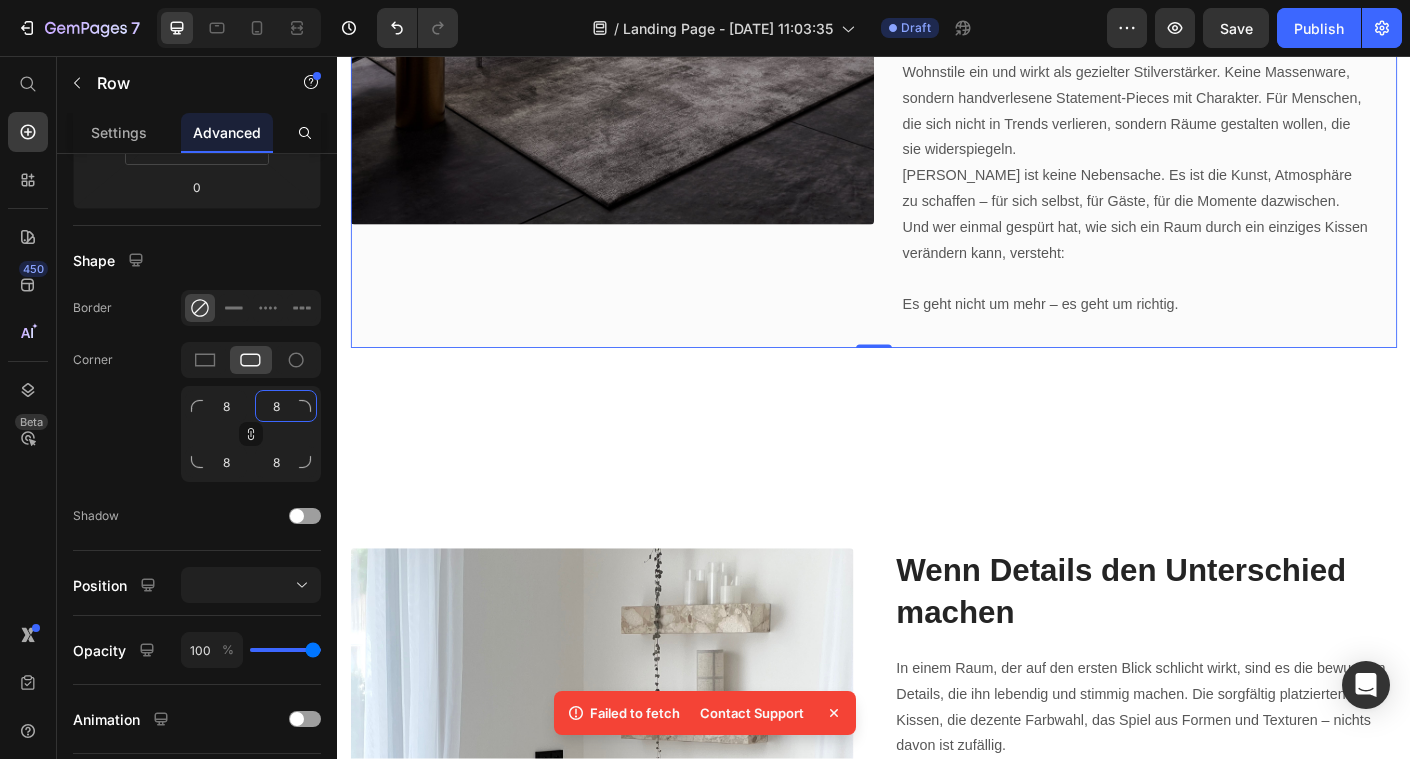 click on "8" 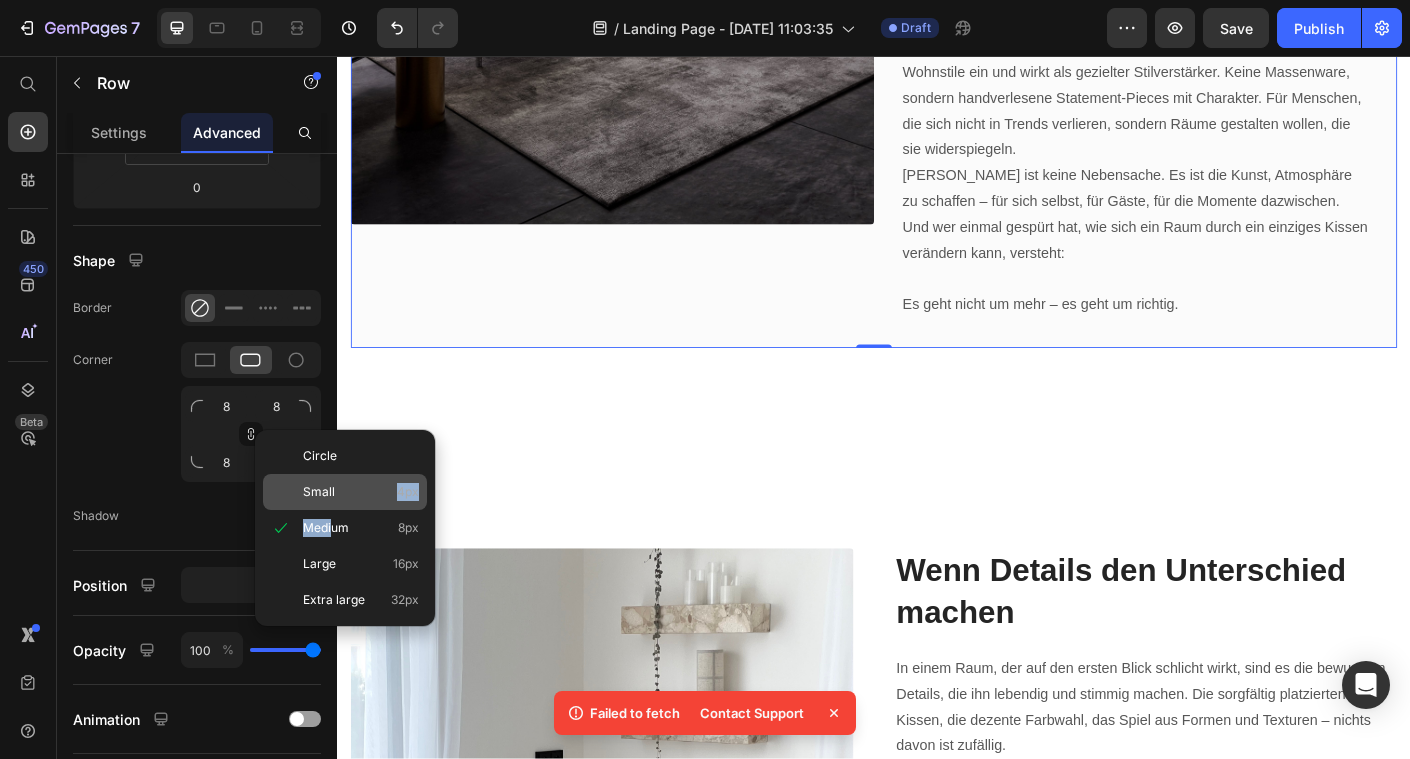 drag, startPoint x: 331, startPoint y: 521, endPoint x: 338, endPoint y: 495, distance: 26.925823 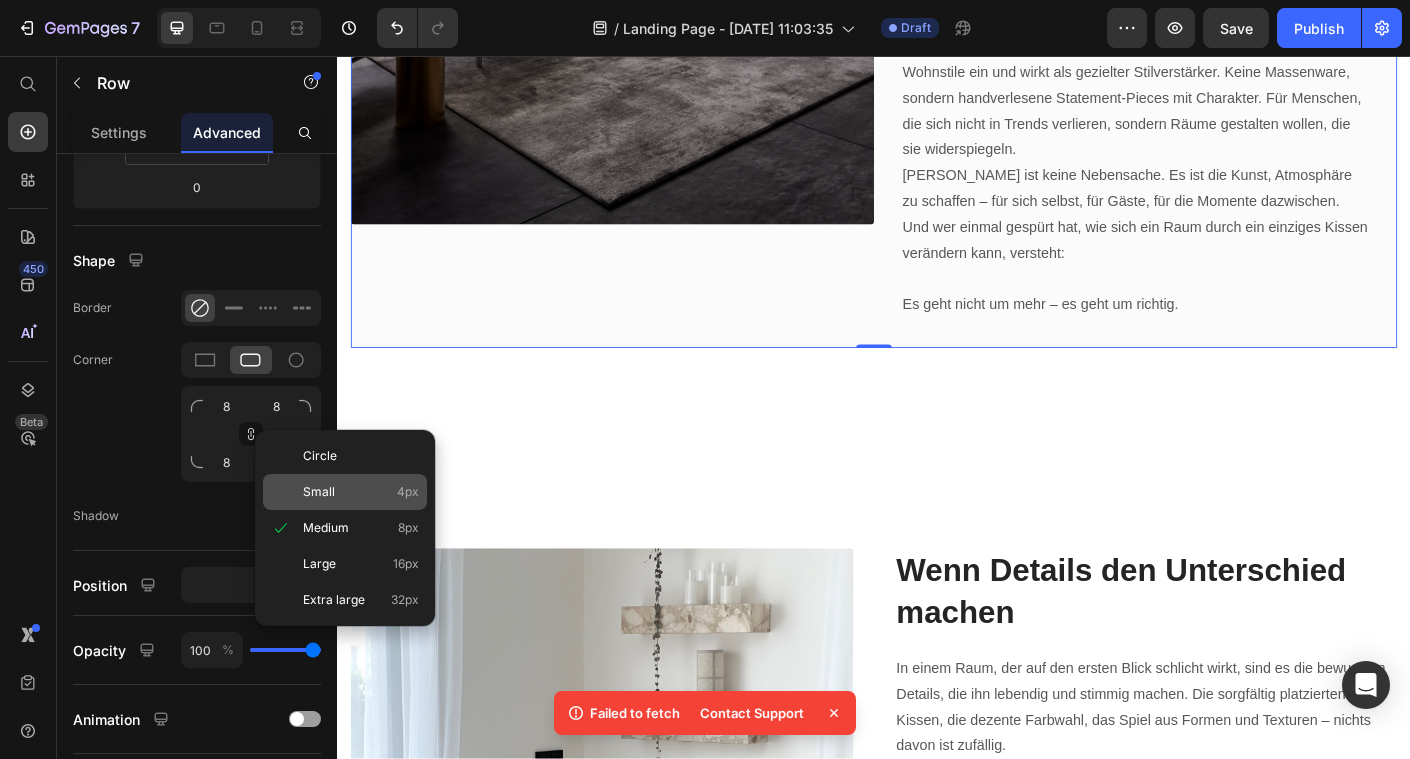 click on "Small 4px" at bounding box center [361, 492] 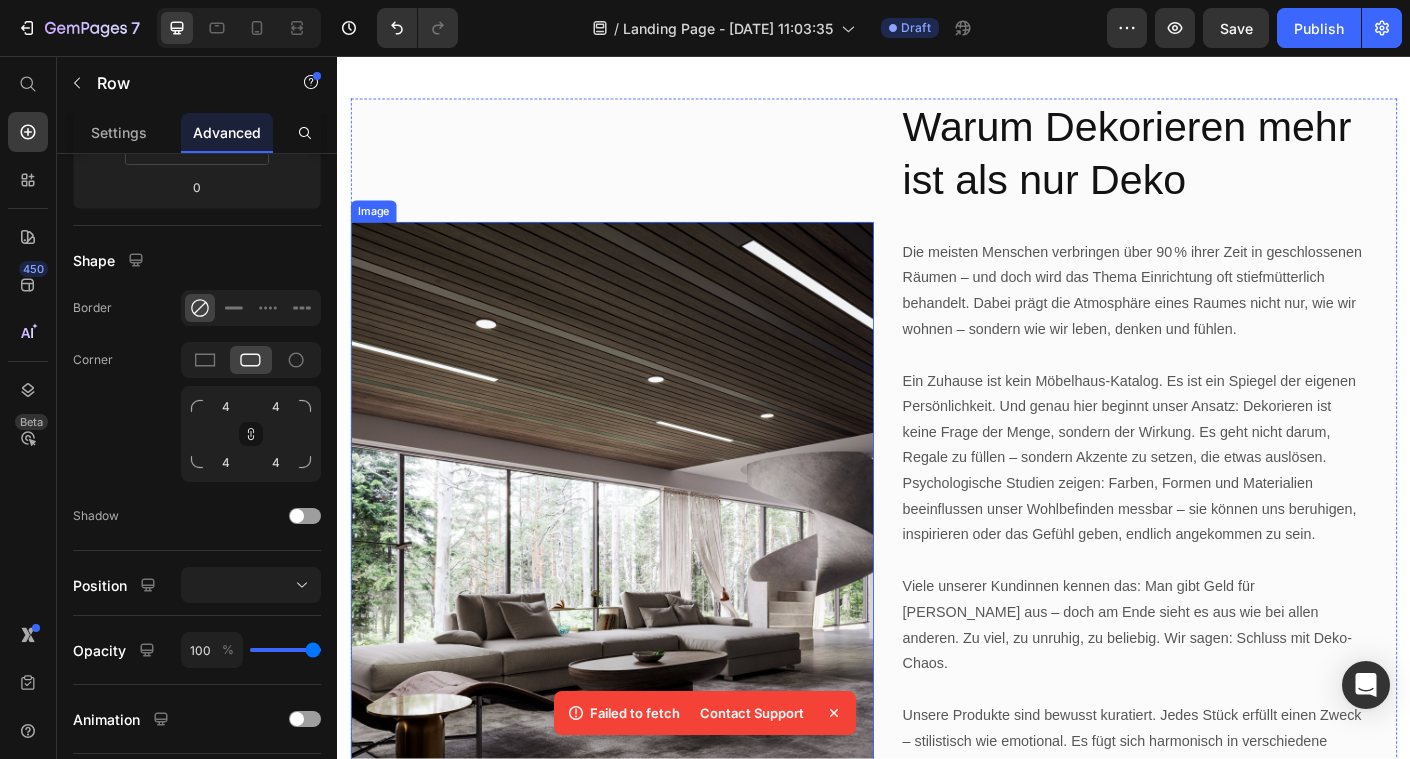 scroll, scrollTop: 500, scrollLeft: 0, axis: vertical 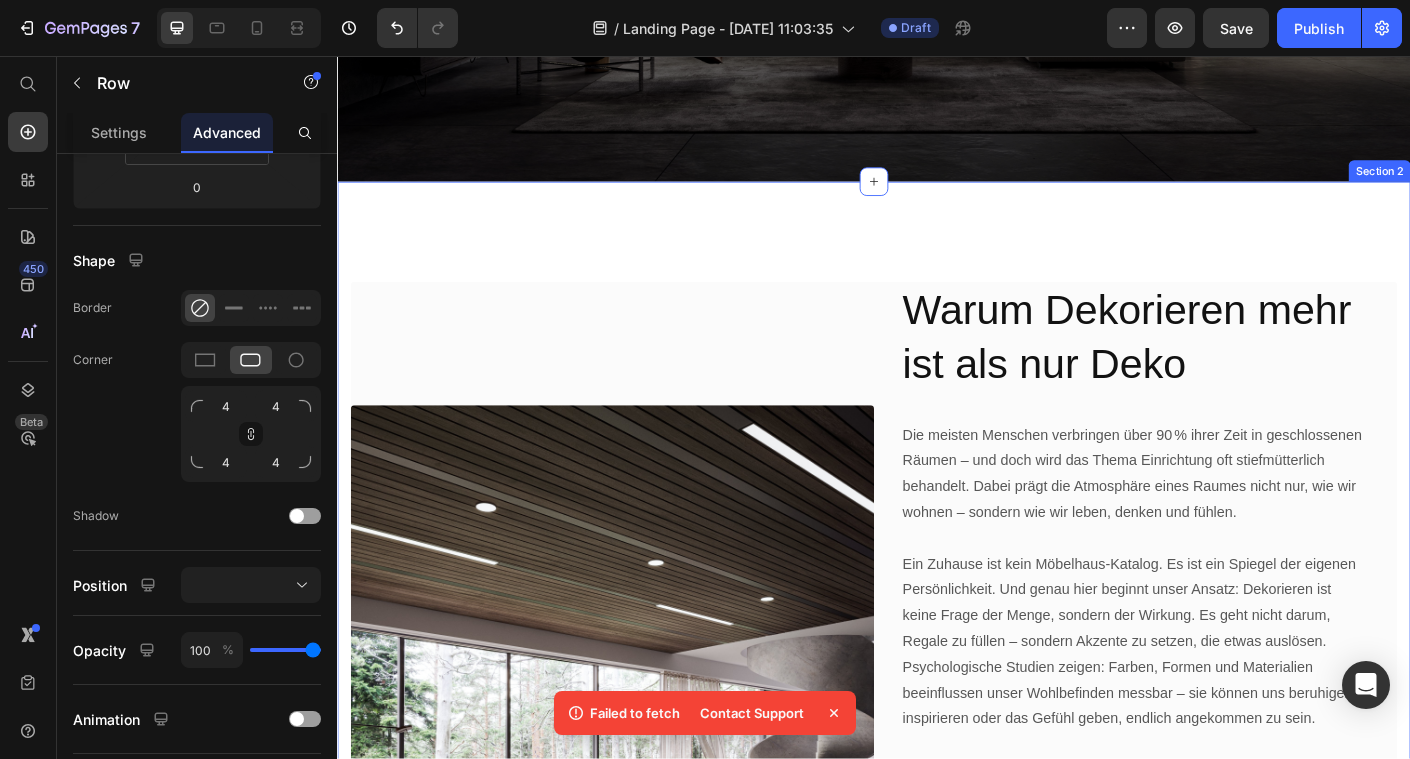 click on "Image Warum Dekorieren mehr ist als nur Deko Heading Die meisten Menschen verbringen über 90 % ihrer Zeit in geschlossenen Räumen – und doch wird das Thema Einrichtung oft stiefmütterlich behandelt. Dabei prägt die Atmosphäre eines Raumes nicht nur, wie wir wohnen – sondern wie wir leben, denken und fühlen.   Ein Zuhause ist kein Möbelhaus-Katalog. Es ist ein Spiegel der eigenen Persönlichkeit. Und genau hier beginnt unser Ansatz: Dekorieren ist keine Frage der Menge, sondern der Wirkung. Es geht nicht darum, Regale zu füllen – sondern Akzente zu setzen, die etwas auslösen. Psychologische Studien zeigen: Farben, Formen und Materialien beeinflussen unser Wohlbefinden messbar – sie können uns beruhigen, inspirieren oder das Gefühl geben, endlich angekommen zu sein.     Viele unserer Kundinnen kennen das: Man gibt Geld für Deko aus – doch am Ende sieht es aus wie bei allen anderen. Zu viel, zu unruhig, zu beliebig. Wir sagen: Schluss mit Deko-Chaos.       Text block Row Row" at bounding box center (937, 837) 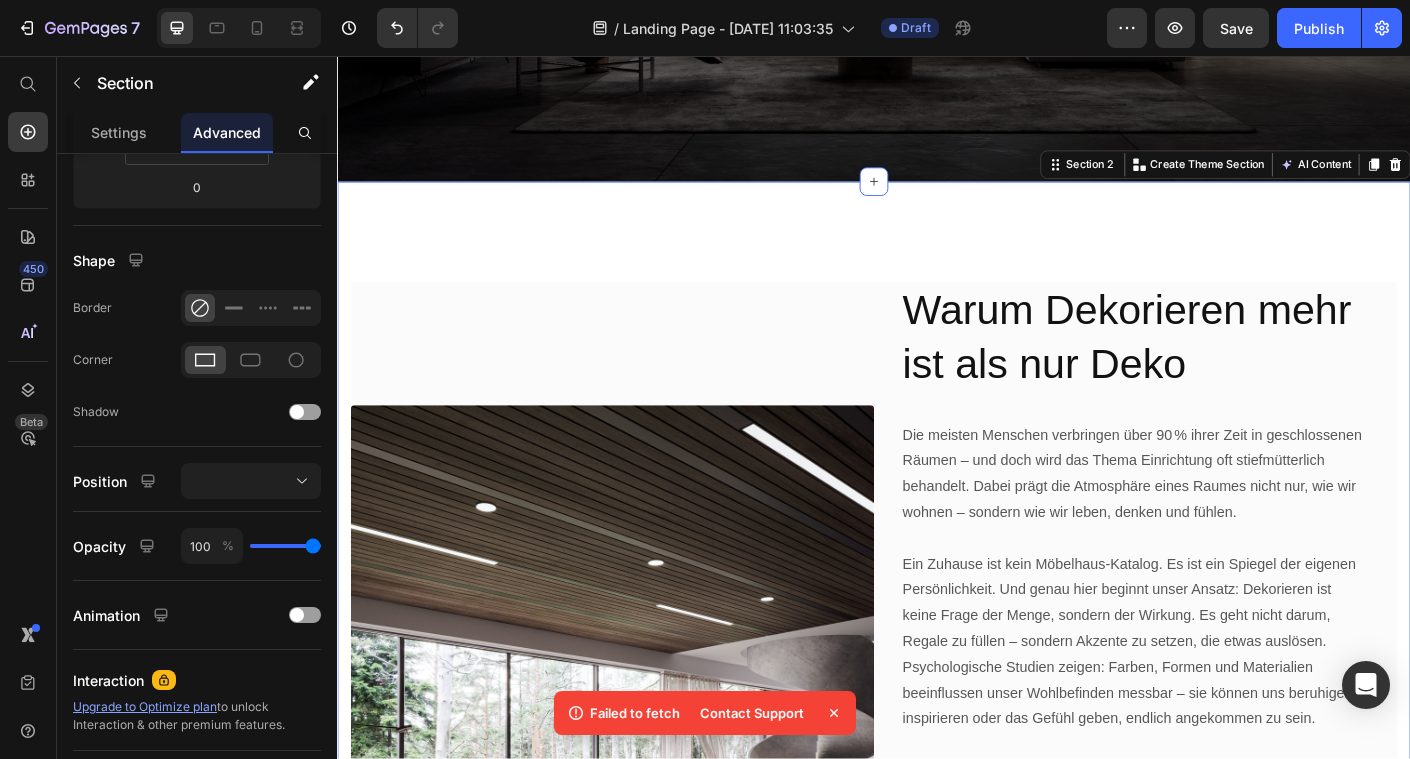 scroll, scrollTop: 0, scrollLeft: 0, axis: both 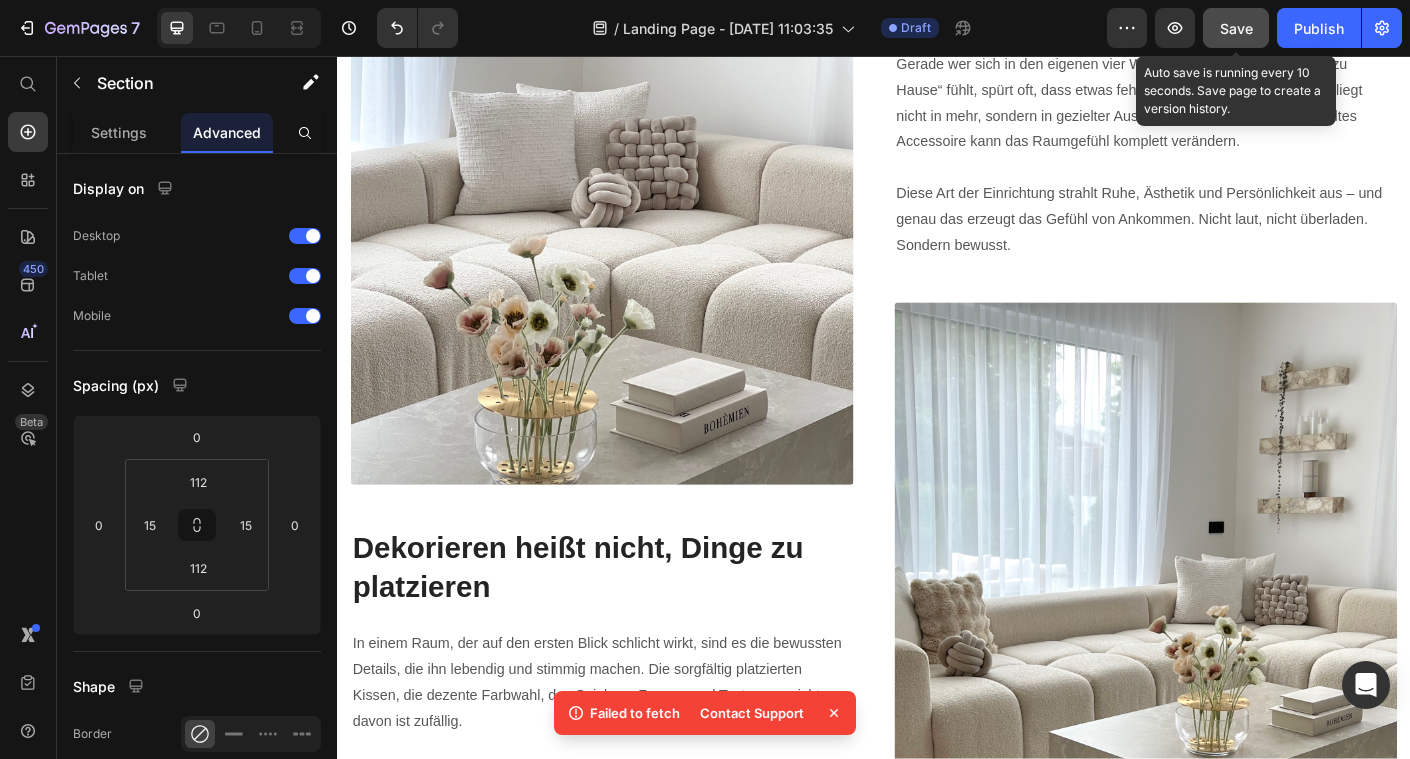 click on "Save" at bounding box center (1236, 28) 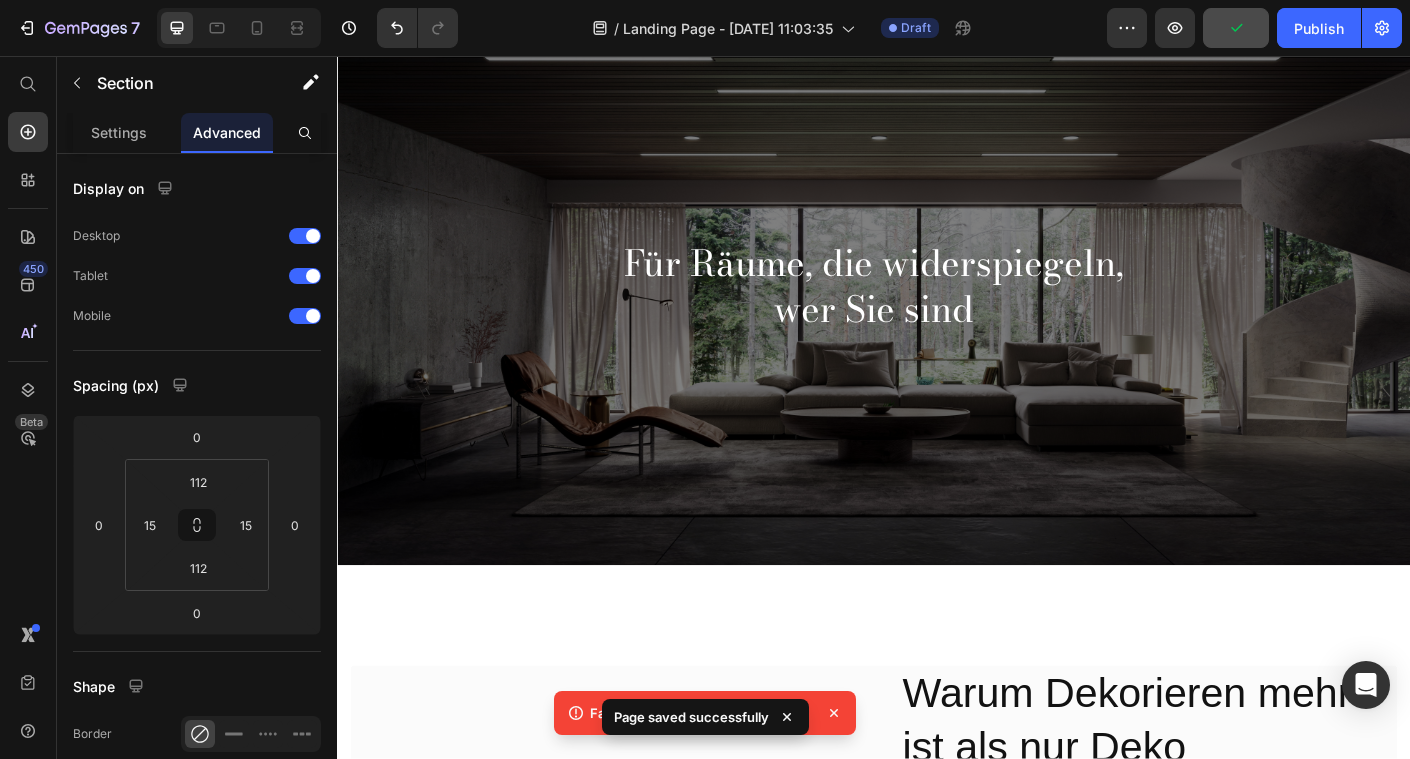 scroll, scrollTop: 0, scrollLeft: 0, axis: both 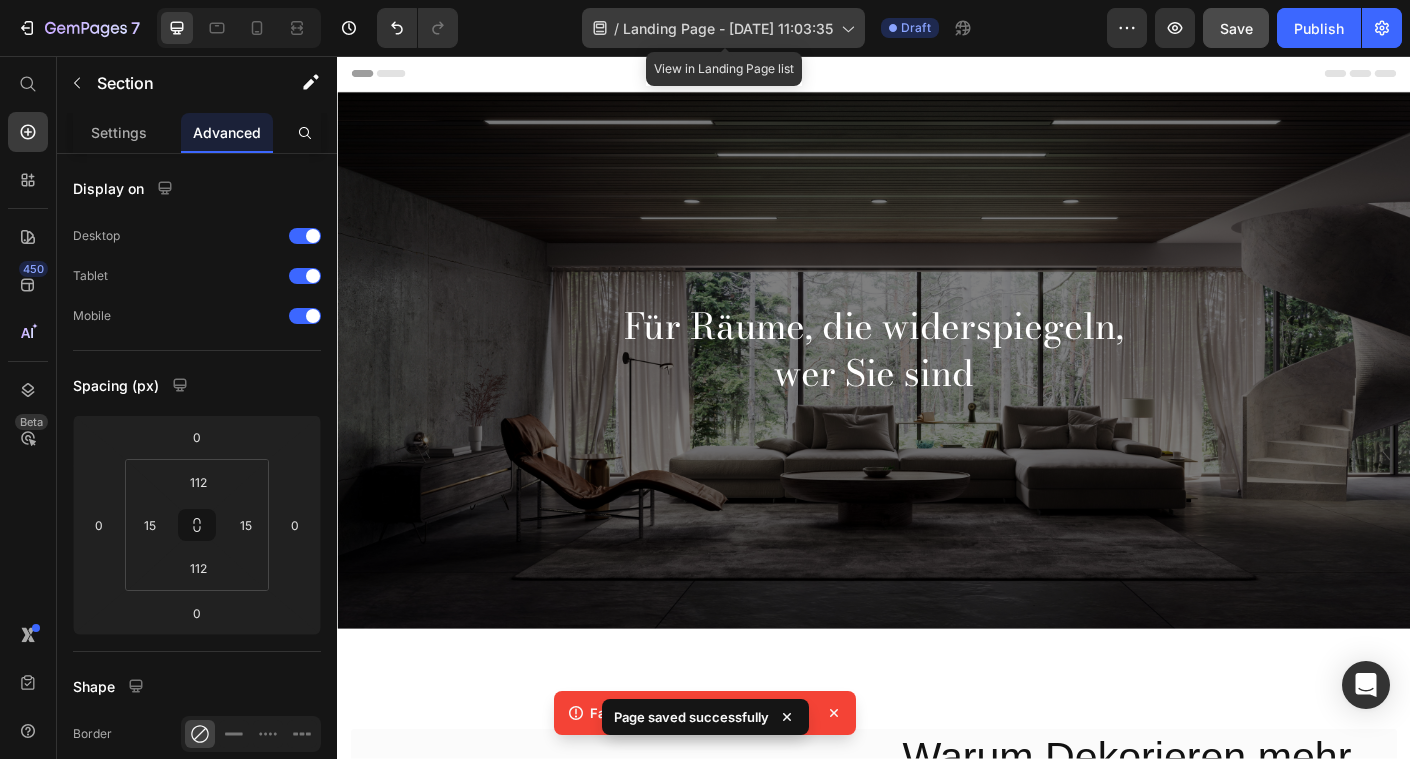 click on "Landing Page - Jul 11, 11:03:35" at bounding box center [728, 28] 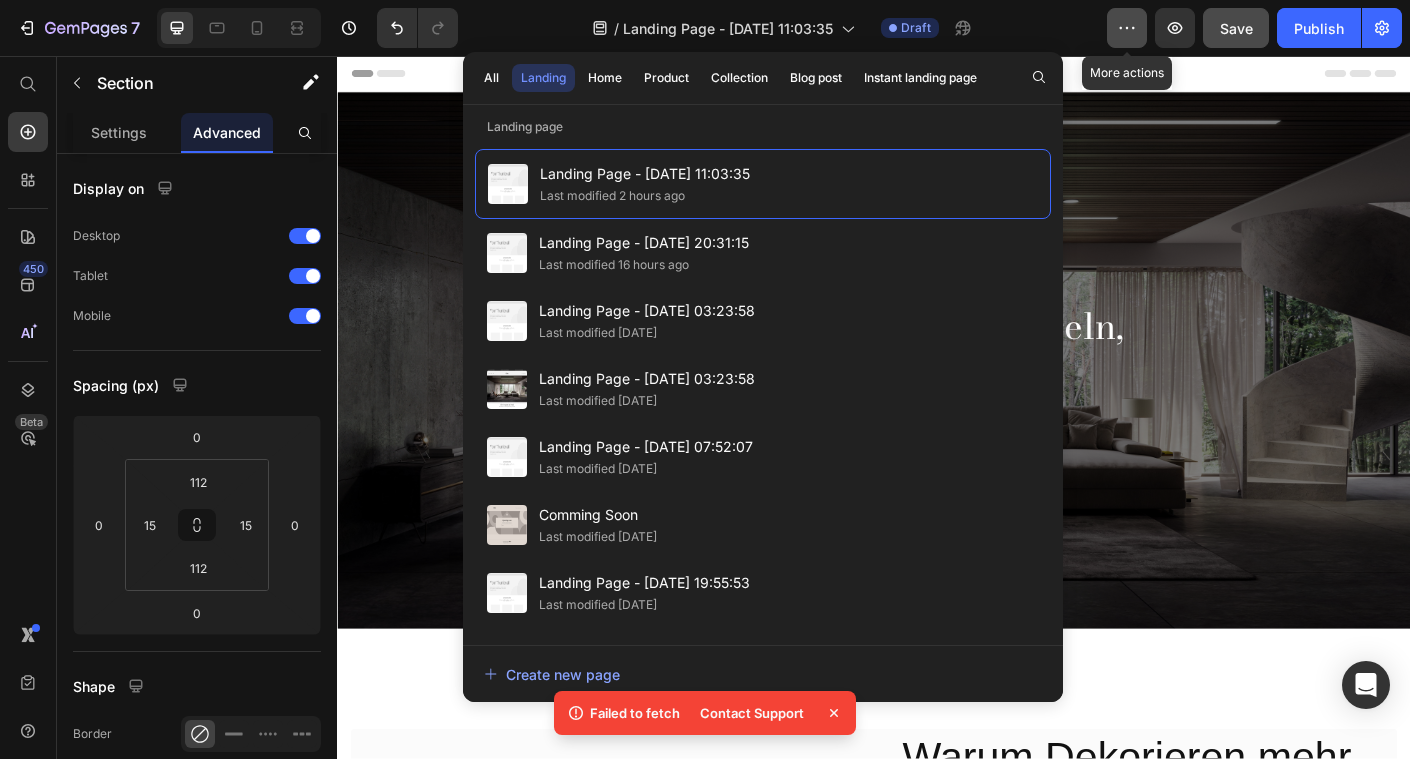 click 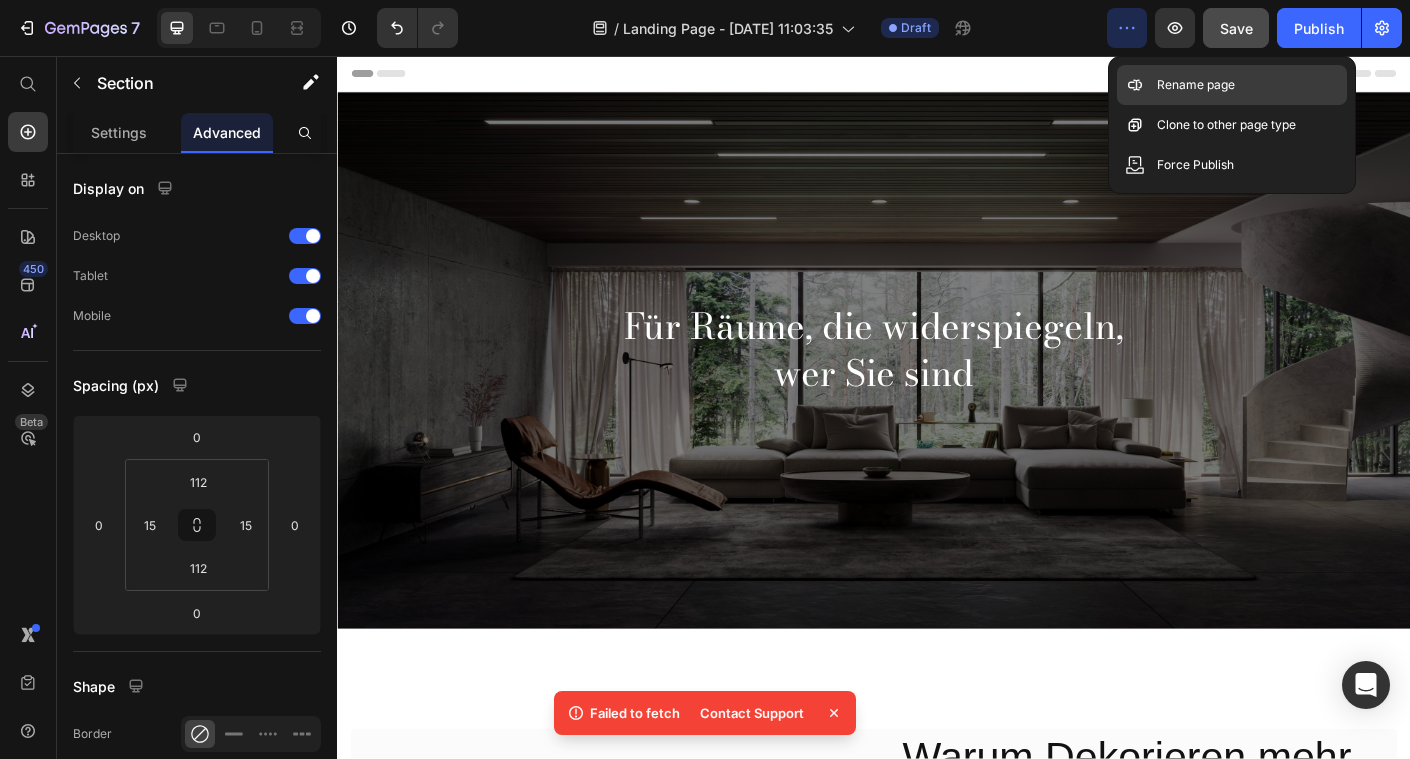 click on "Rename page" at bounding box center (1196, 85) 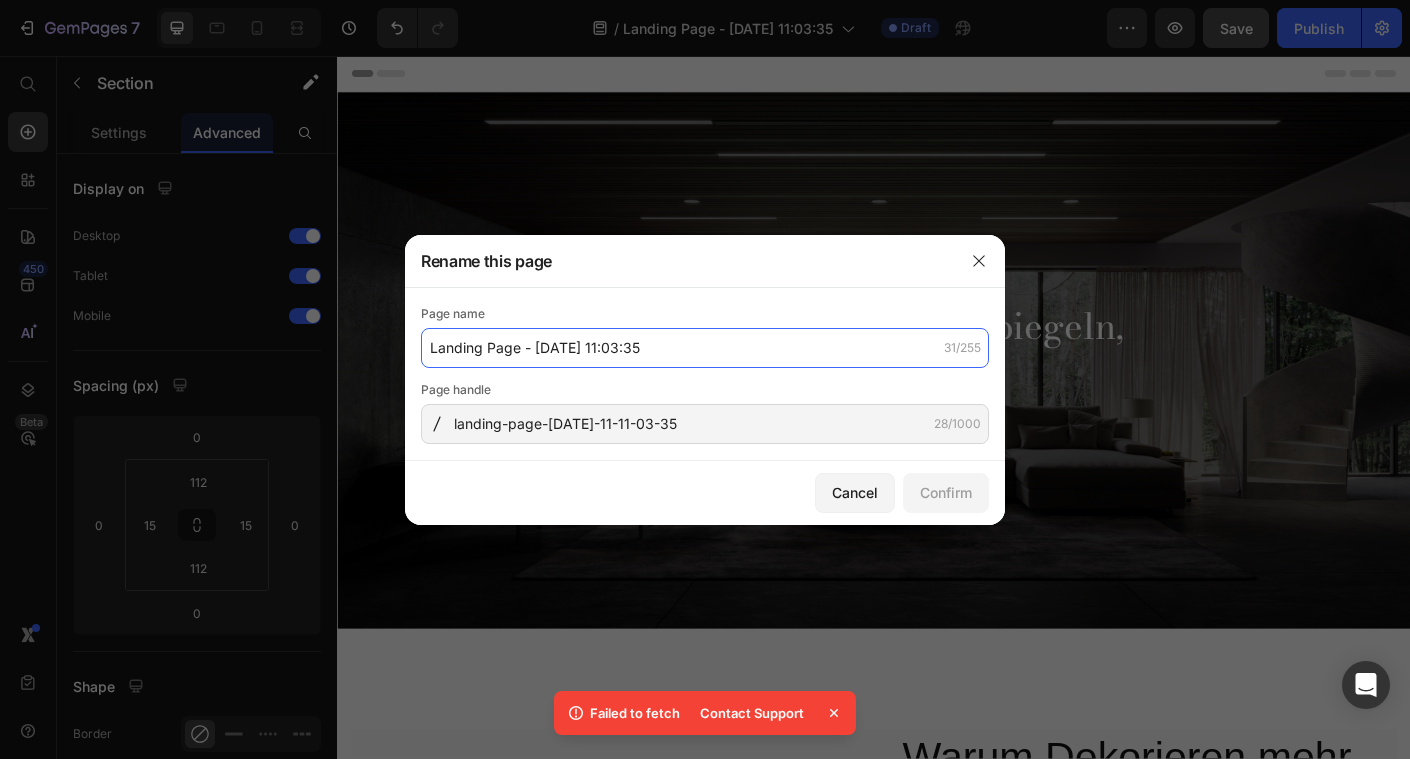 drag, startPoint x: 669, startPoint y: 339, endPoint x: 673, endPoint y: 357, distance: 18.439089 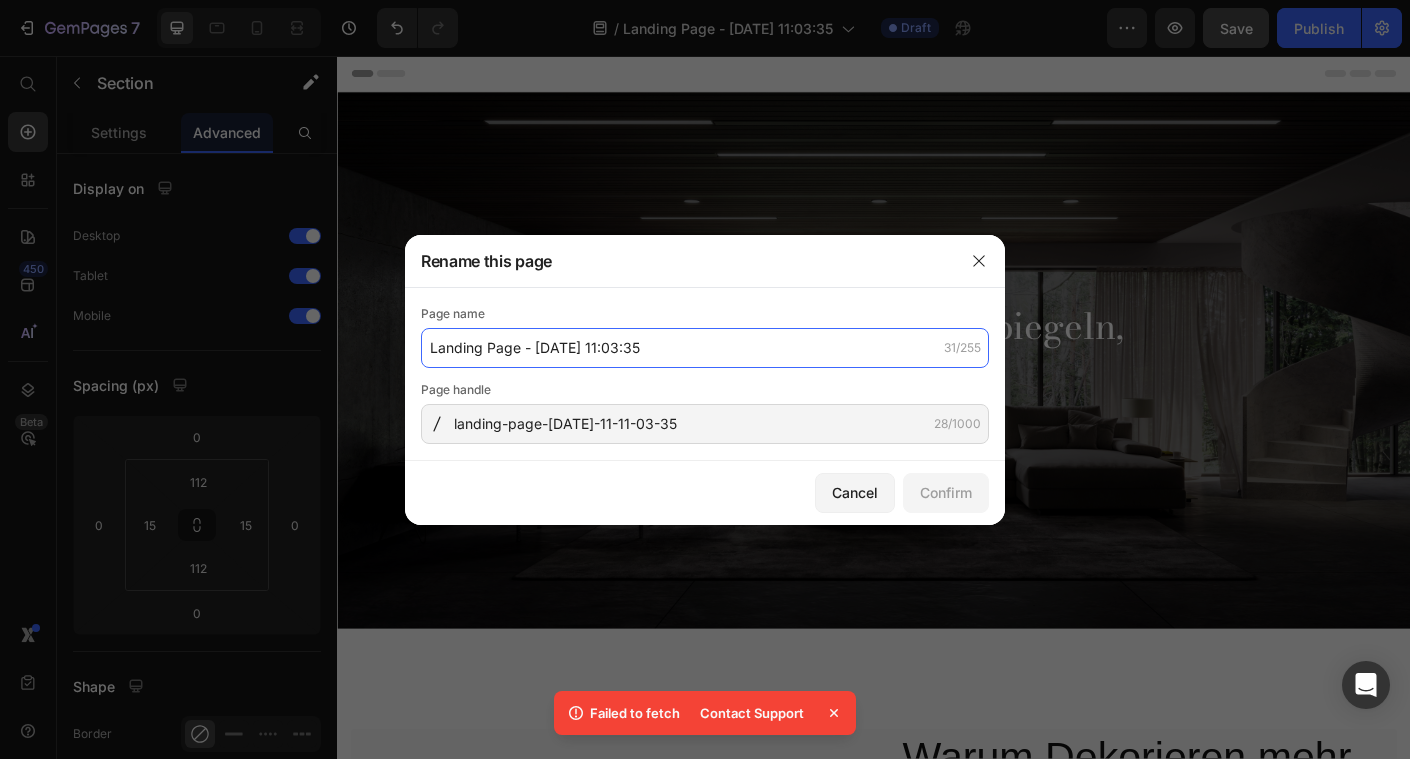click on "Landing Page - Jul 11, 11:03:35" 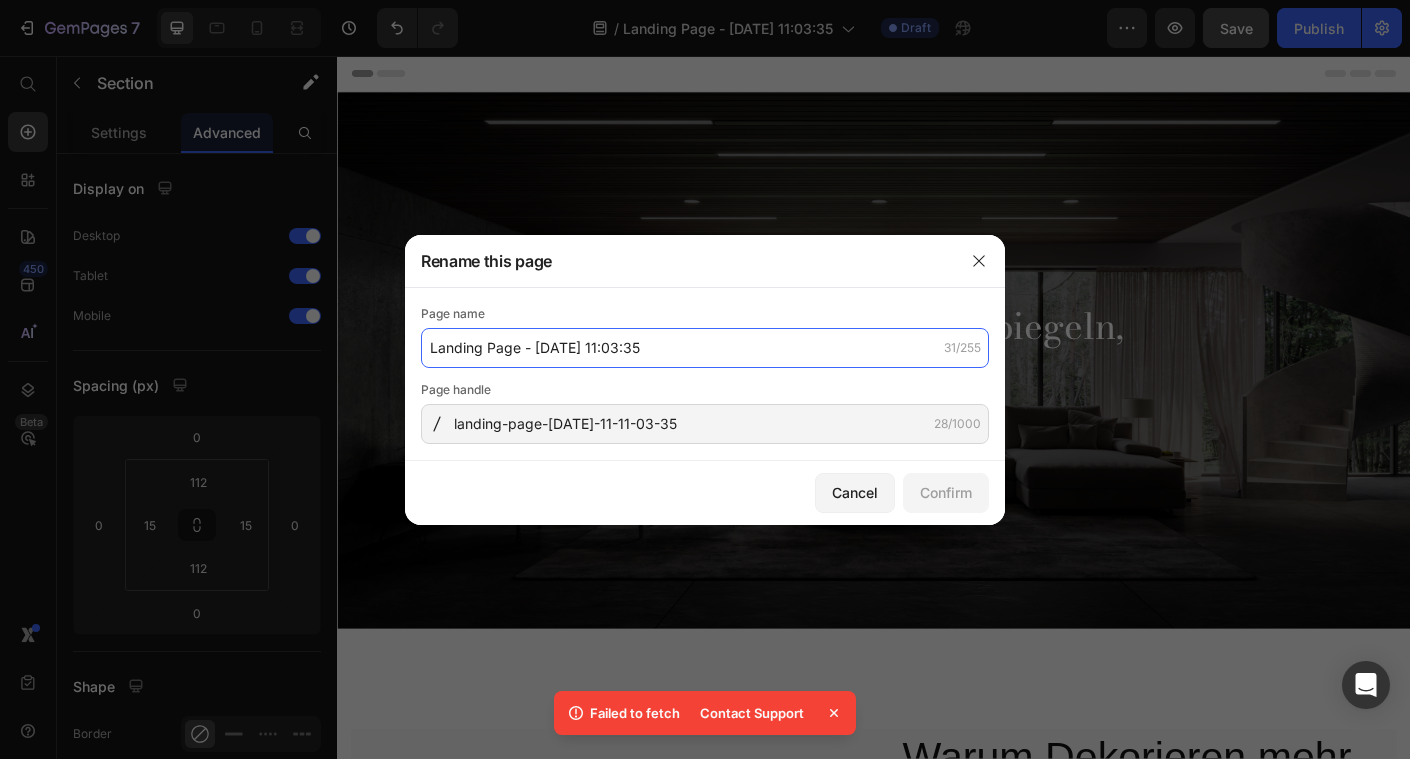 click on "Landing Page - Jul 11, 11:03:35" 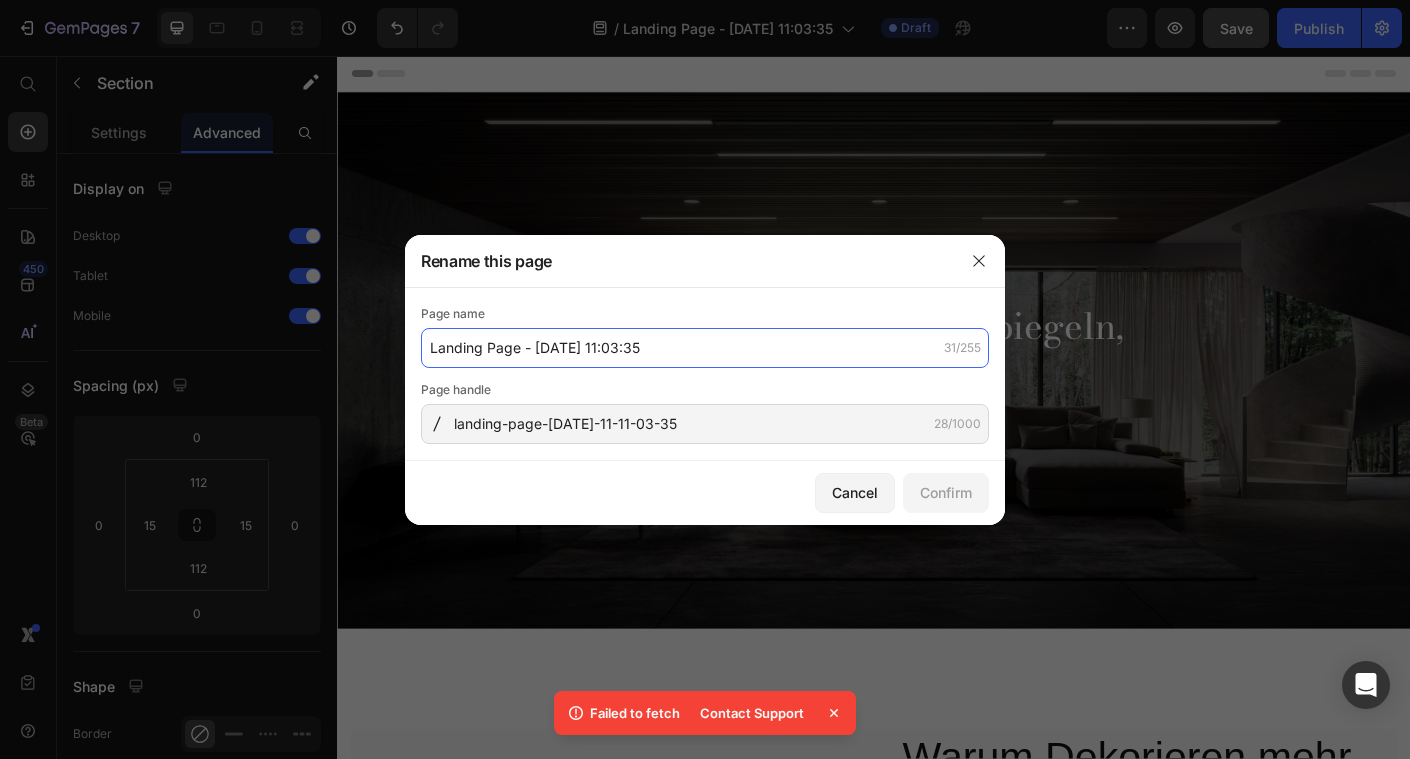 click on "Landing Page - Jul 11, 11:03:35" 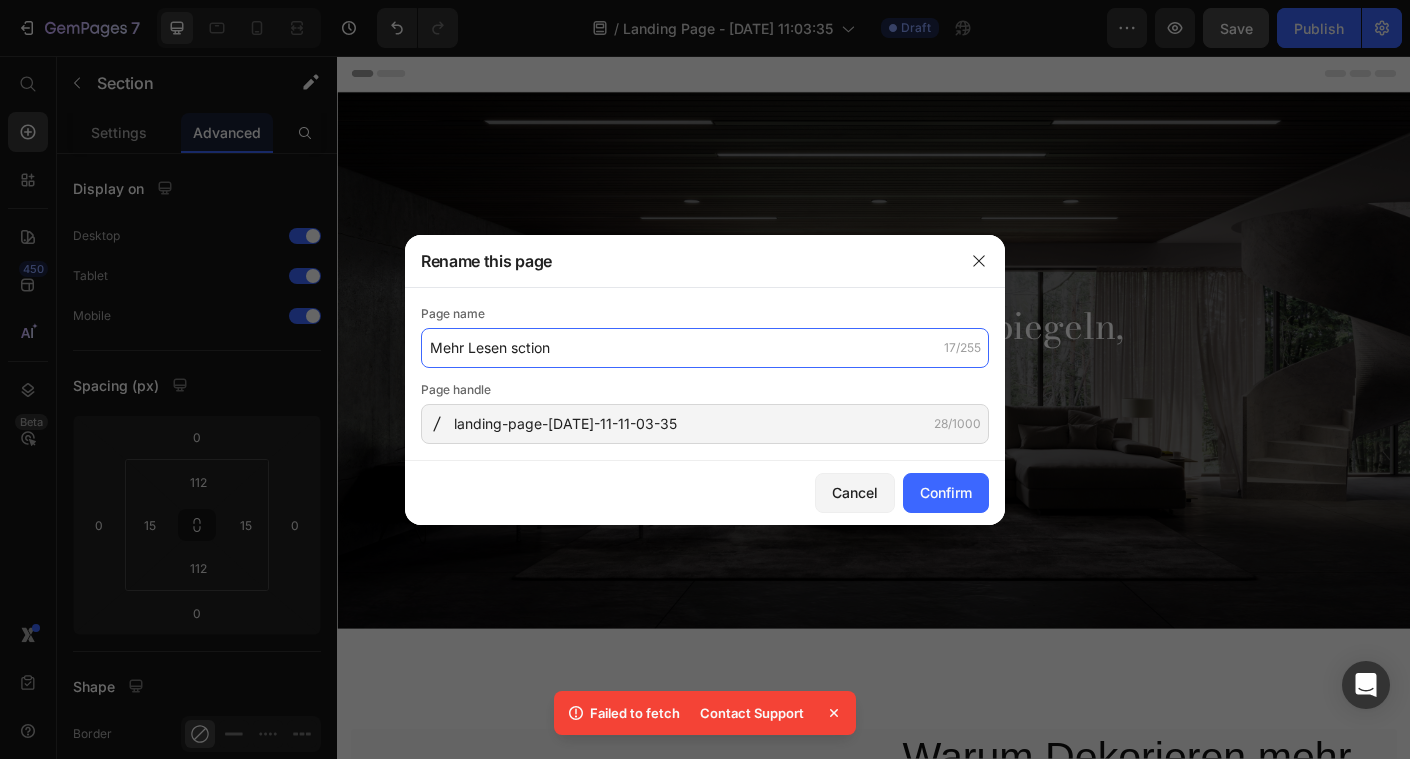 click on "Mehr Lesen sction" 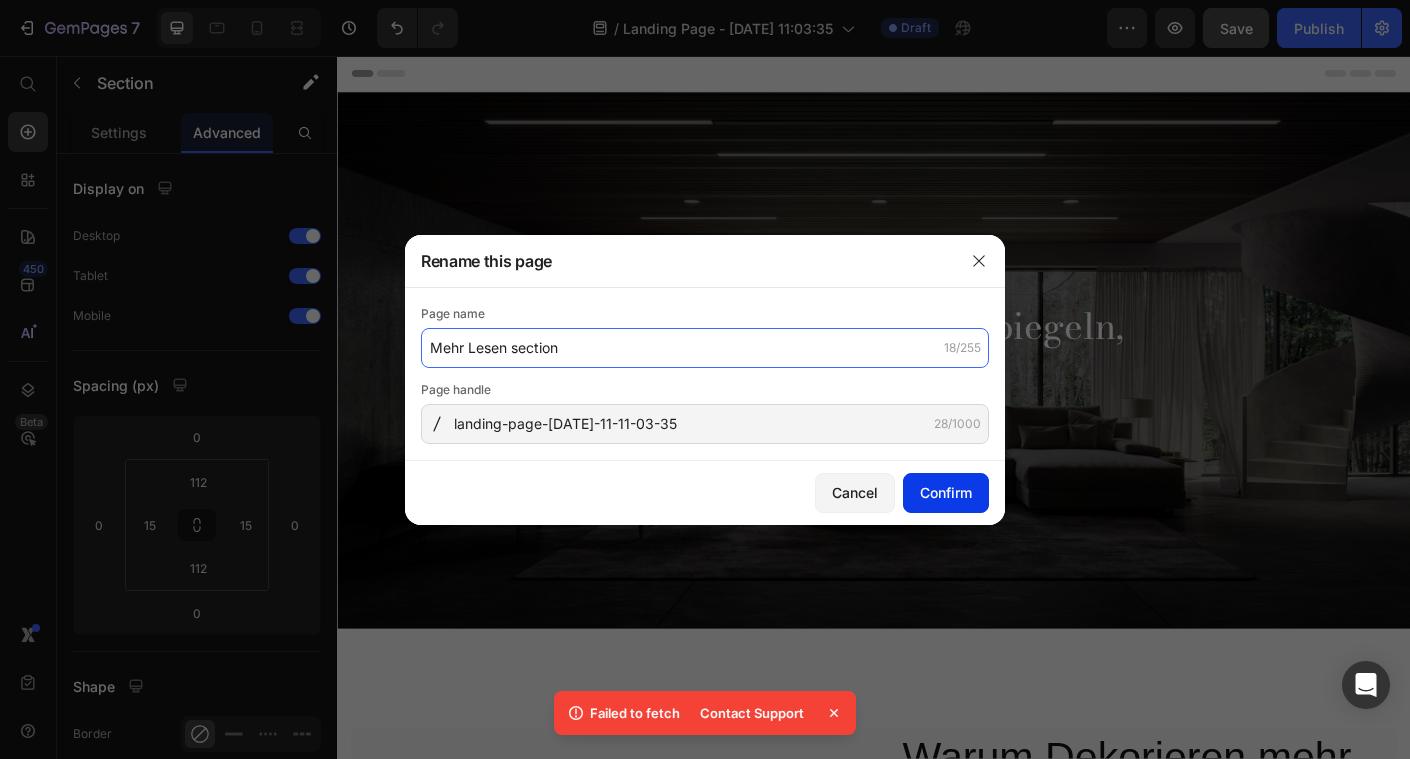 type on "Mehr Lesen section" 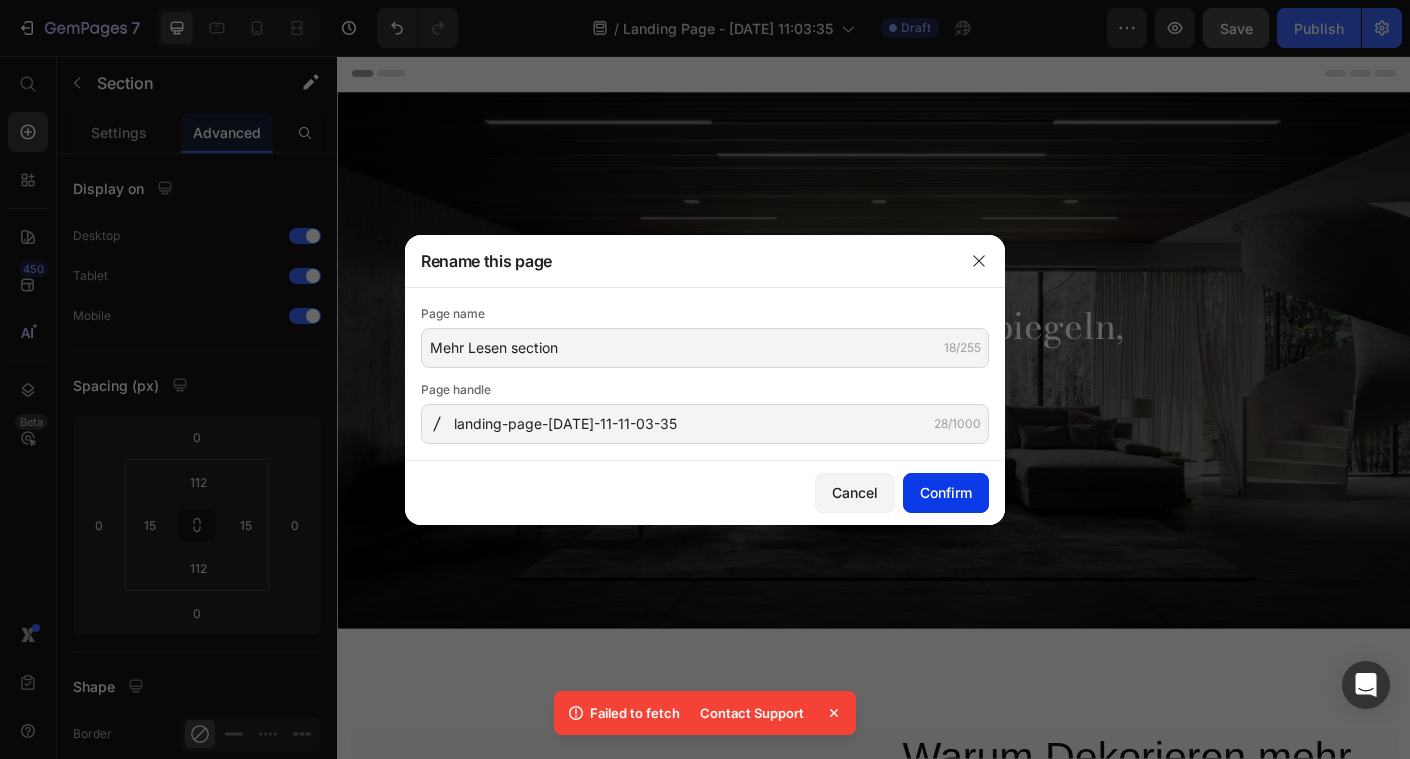 click on "Confirm" at bounding box center [946, 492] 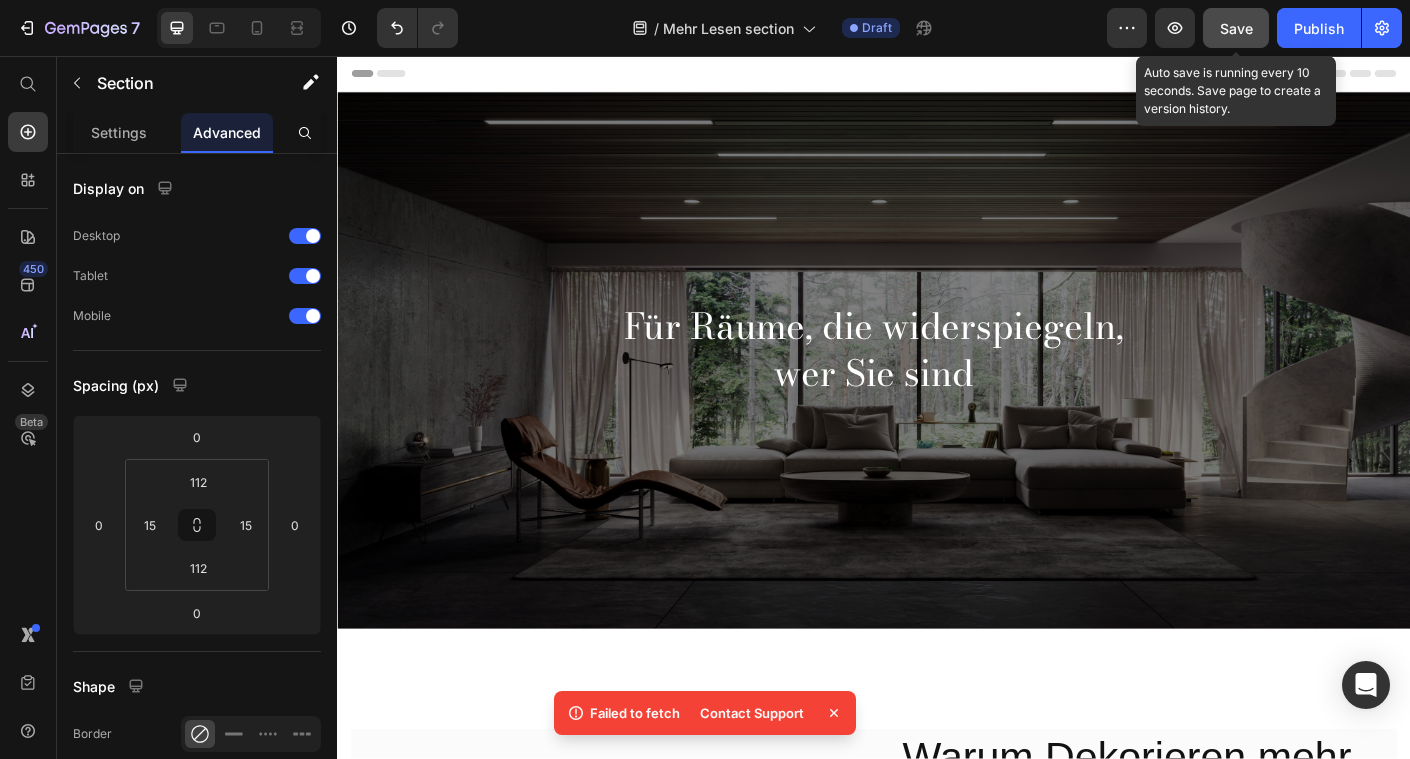 click on "Save" 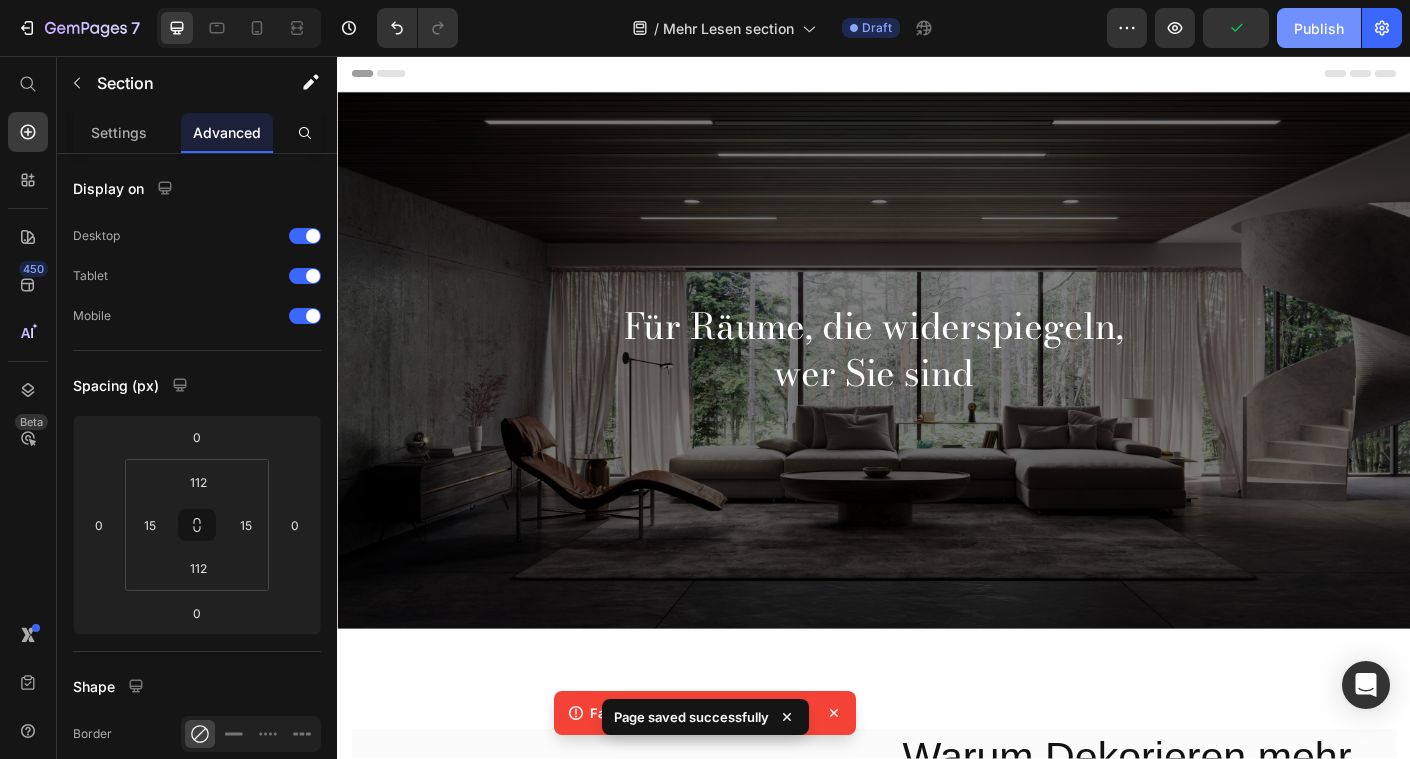 click on "Publish" 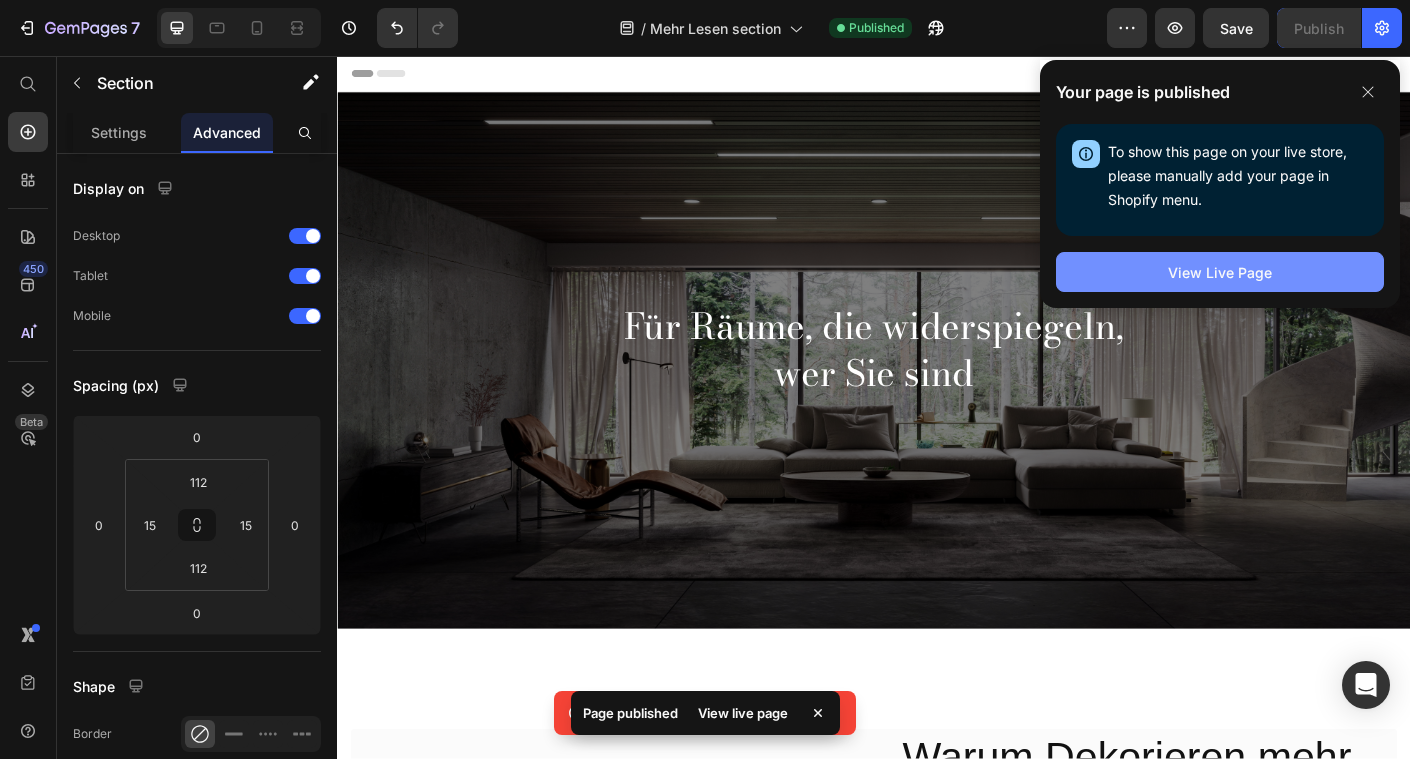 click on "View Live Page" at bounding box center (1220, 272) 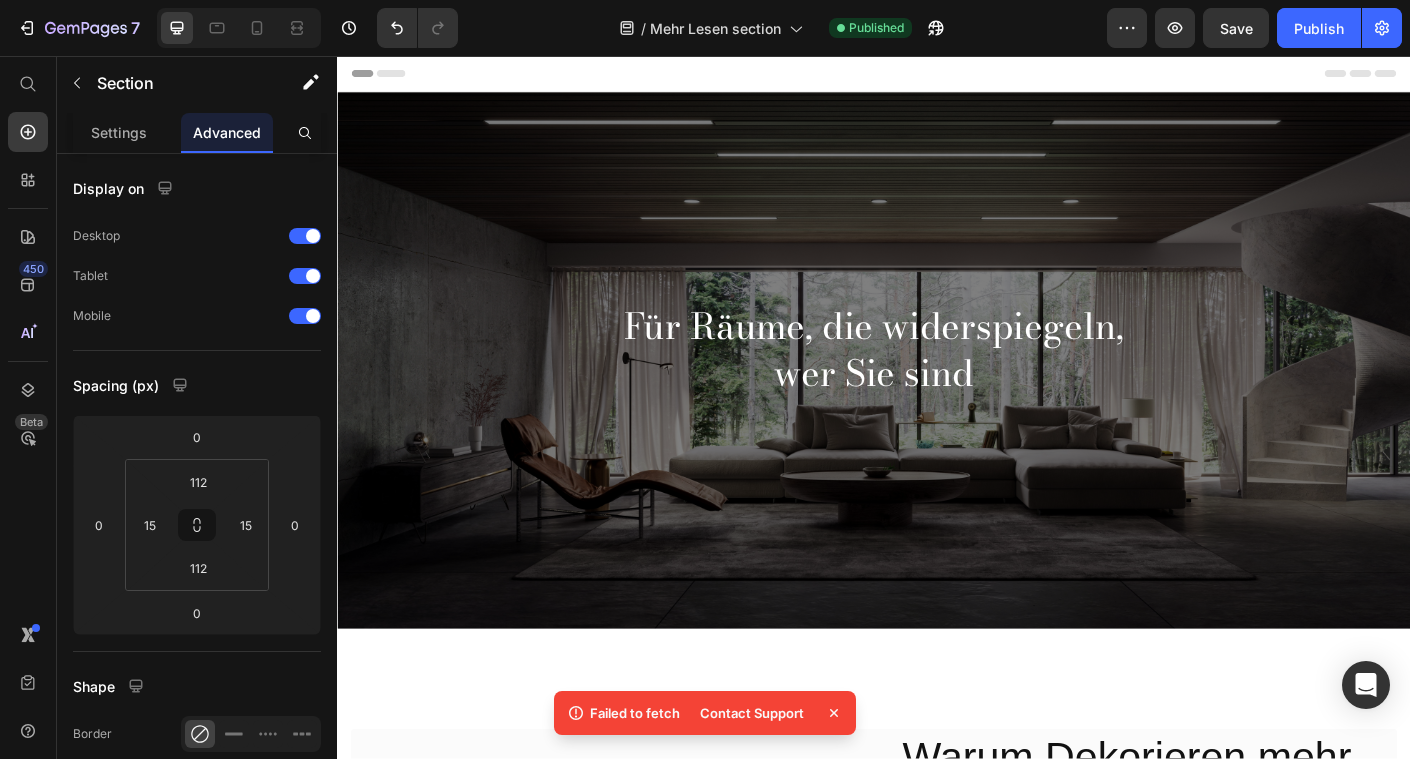 click on "7  Version history  /  Mehr Lesen section Published Preview  Save   Publish" 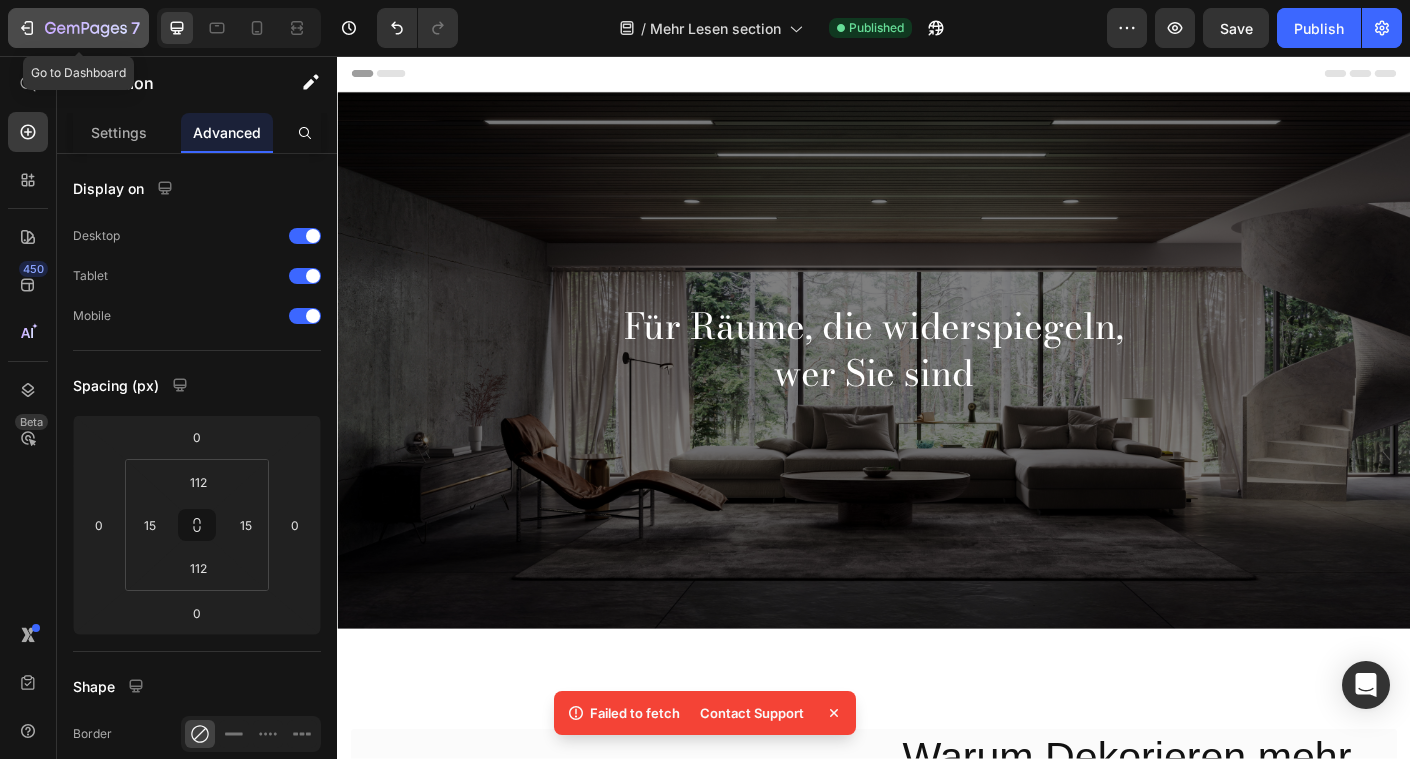 click on "7" 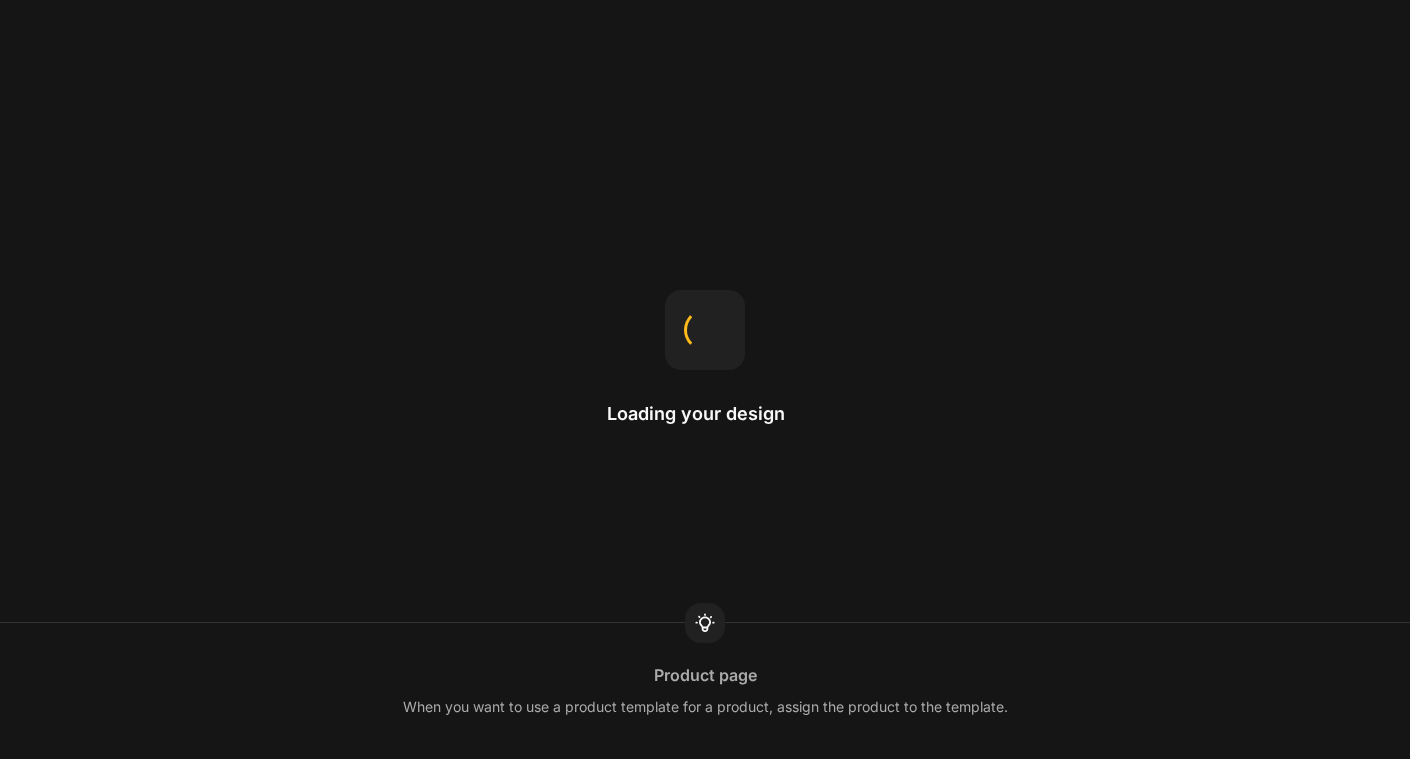 scroll, scrollTop: 0, scrollLeft: 0, axis: both 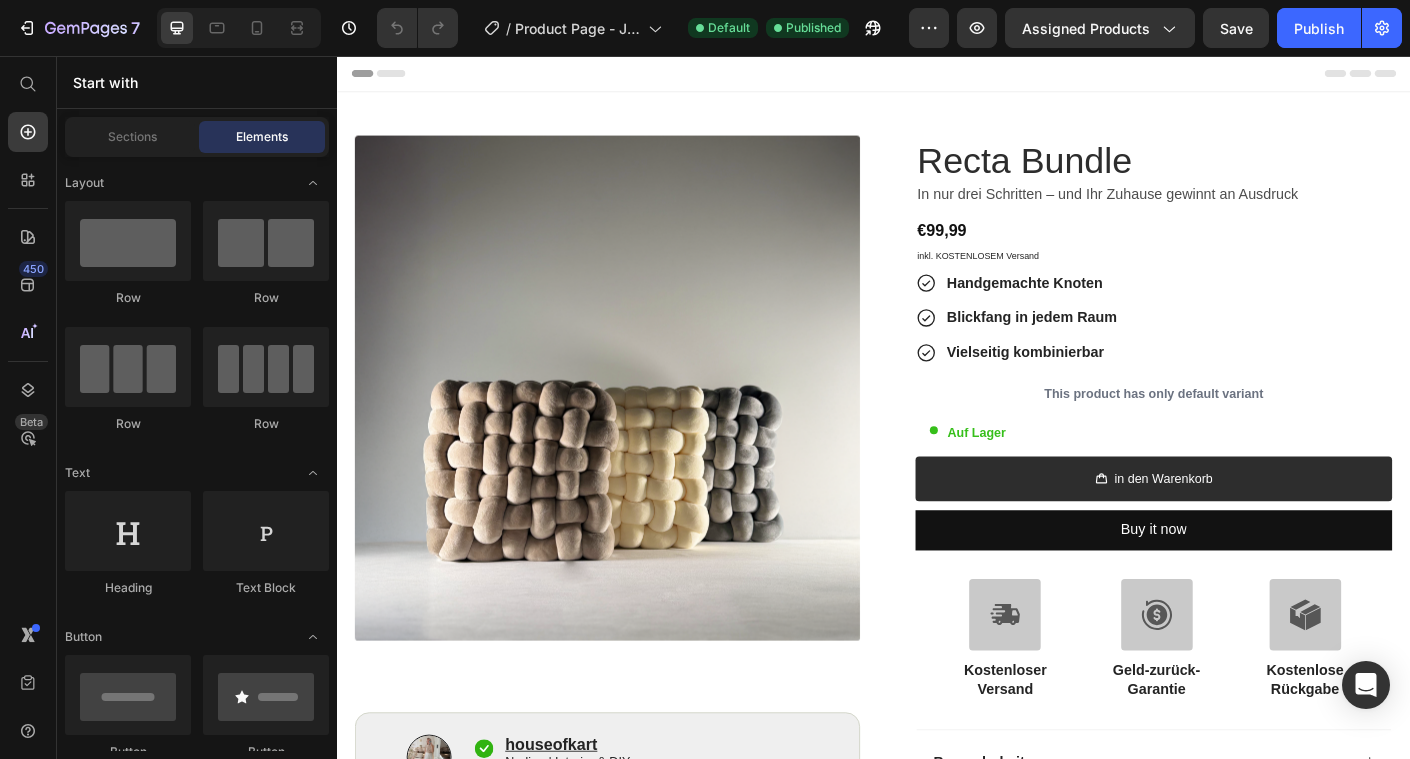 click on "7  Version history  /  Product Page - Juli New Default Published Preview Assigned Products  Save   Publish" 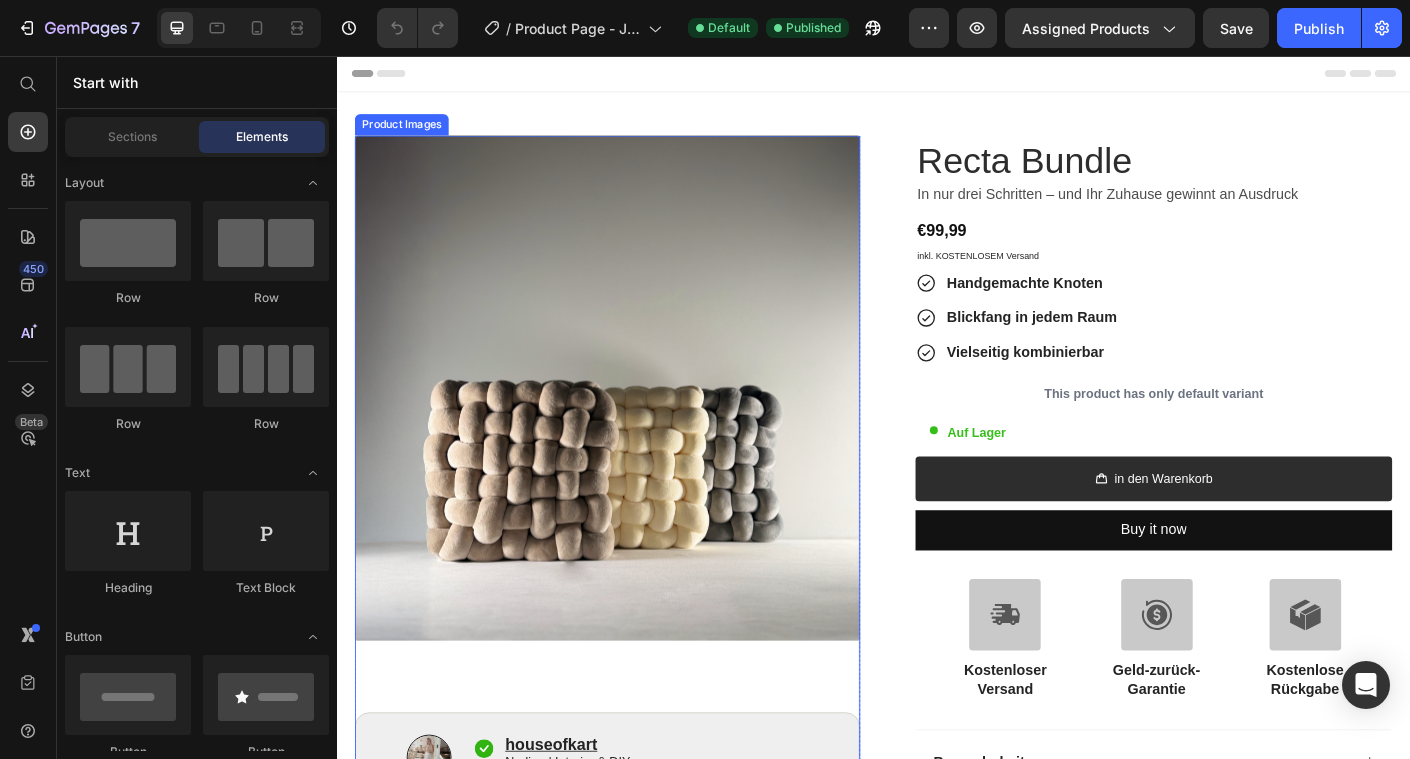 click at bounding box center (639, 427) 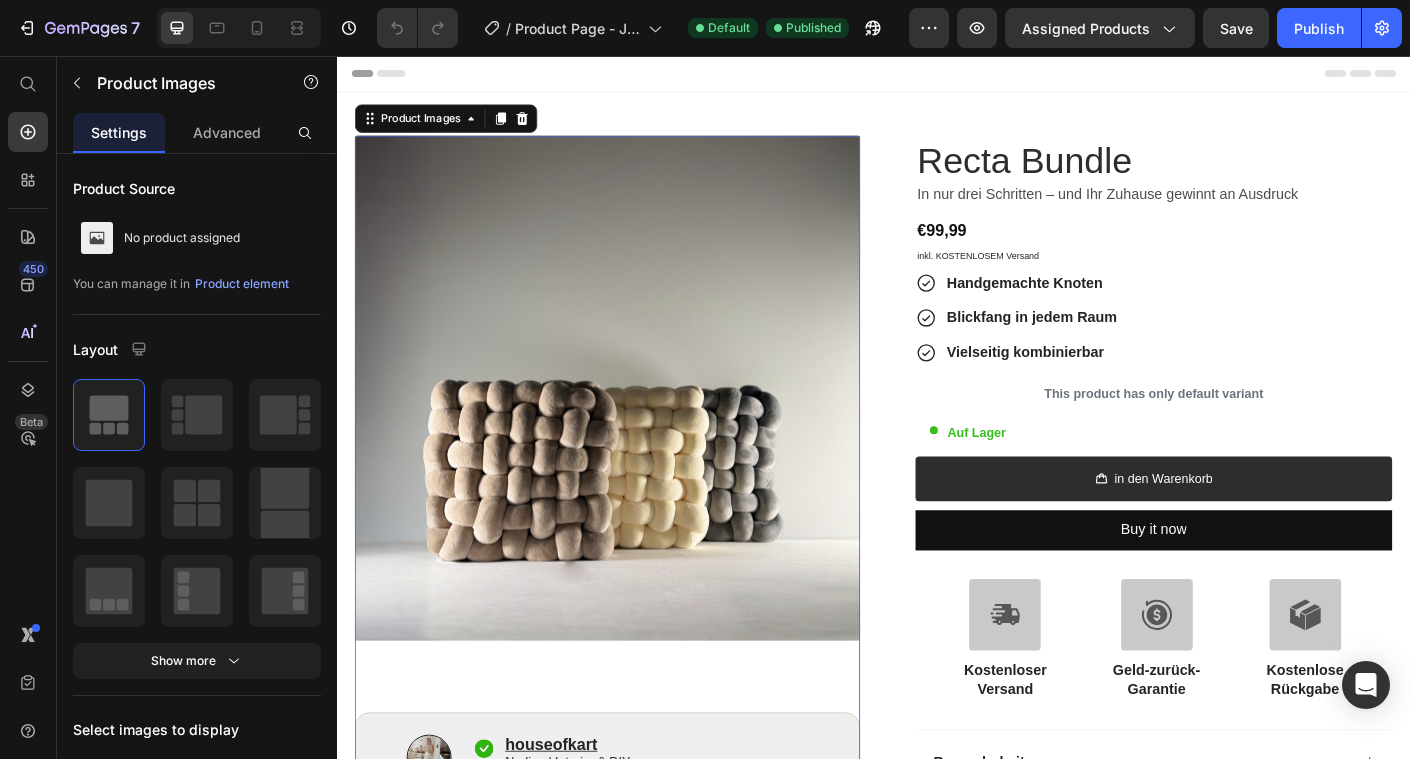 click on "In nur drei Schritten – und Ihr Zuhause gewinnt an Ausdruck Text Block" at bounding box center (1250, 211) 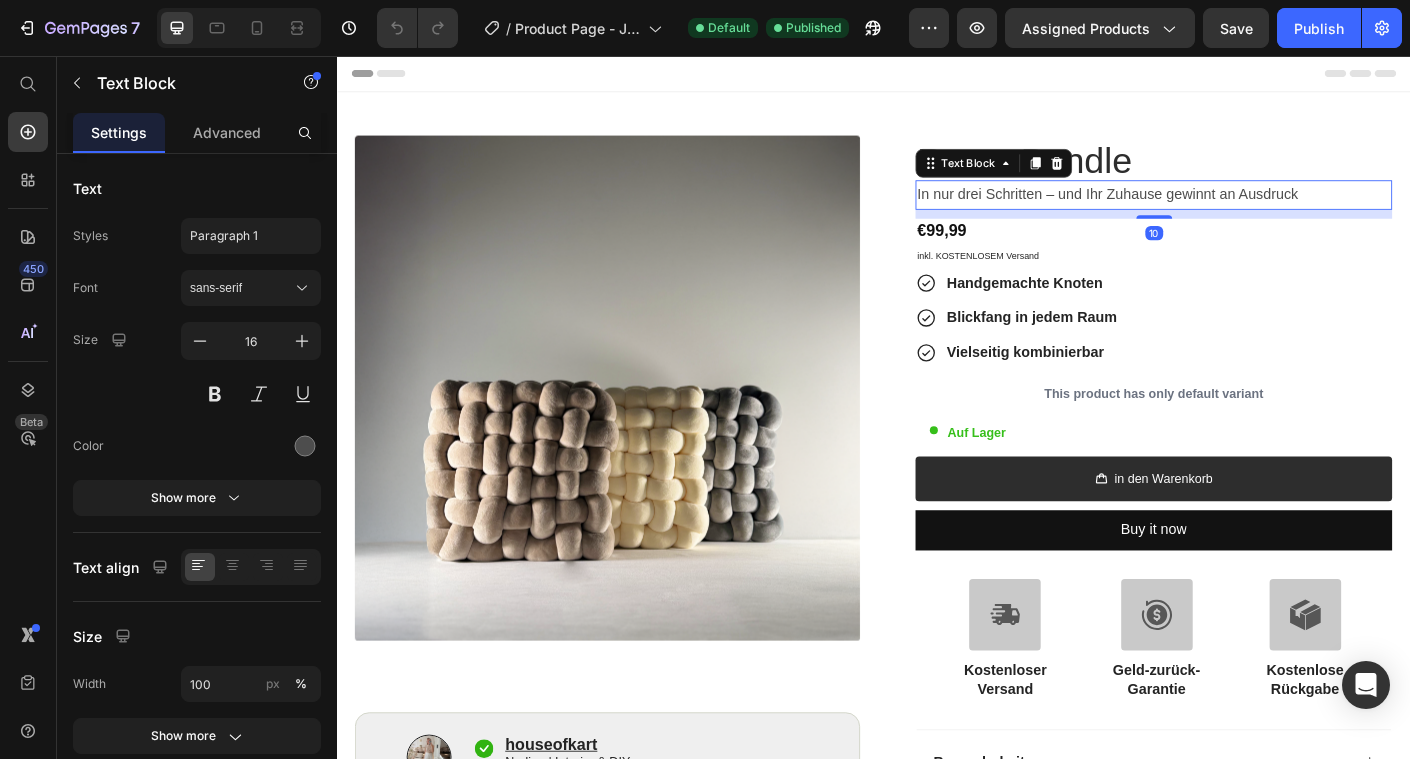click on "7  Version history  /  Product Page - Juli New Default Published Preview Assigned Products  Save   Publish" 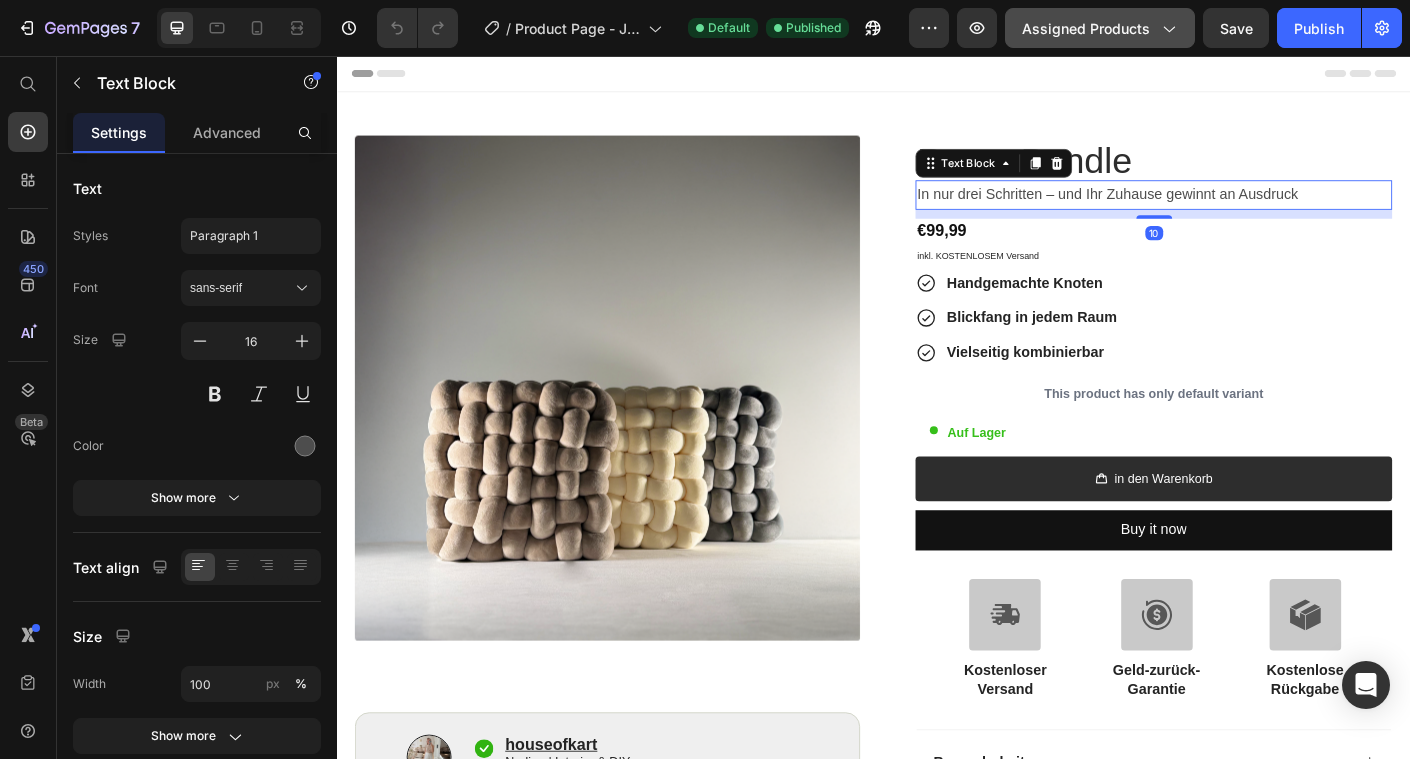 click on "Assigned Products" 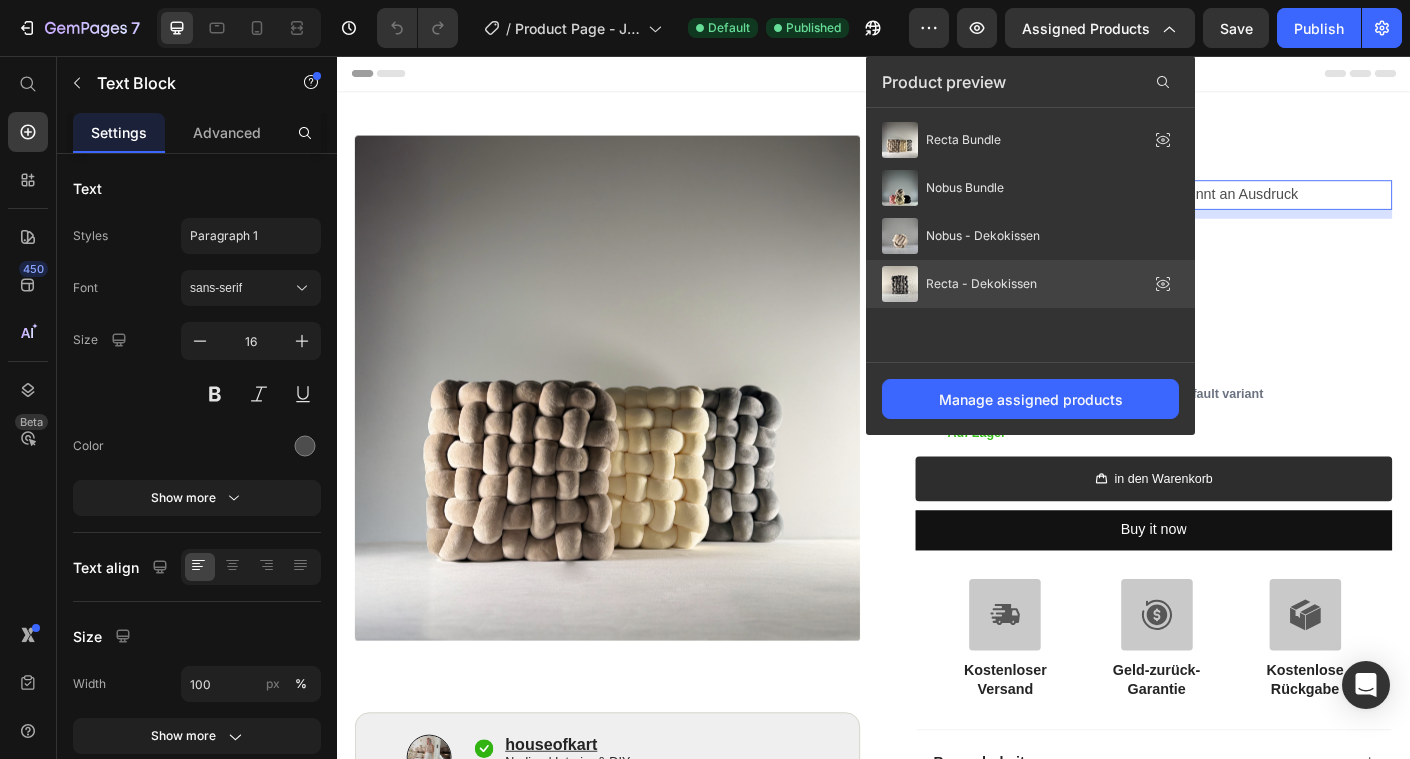 click on "Recta - Dekokissen" at bounding box center (981, 284) 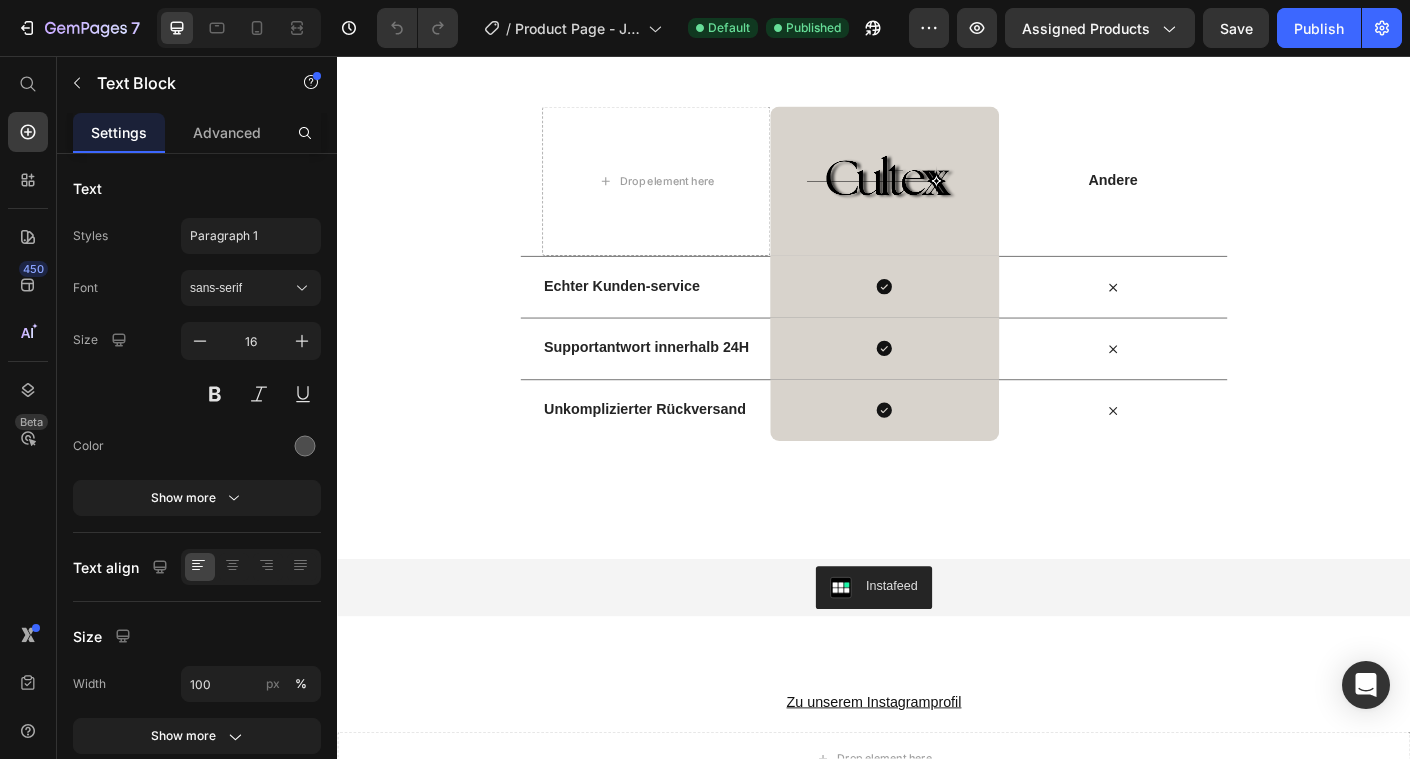 scroll, scrollTop: 3379, scrollLeft: 0, axis: vertical 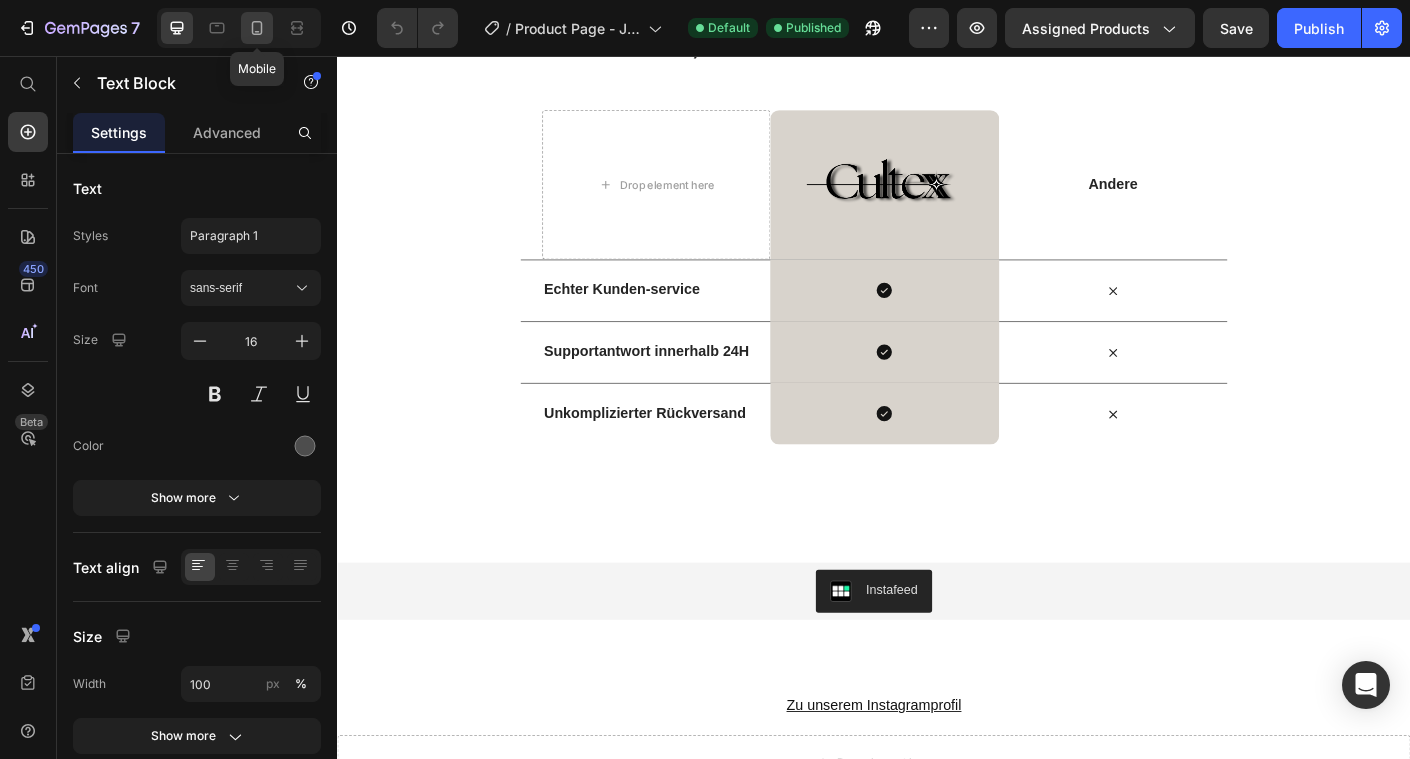 click 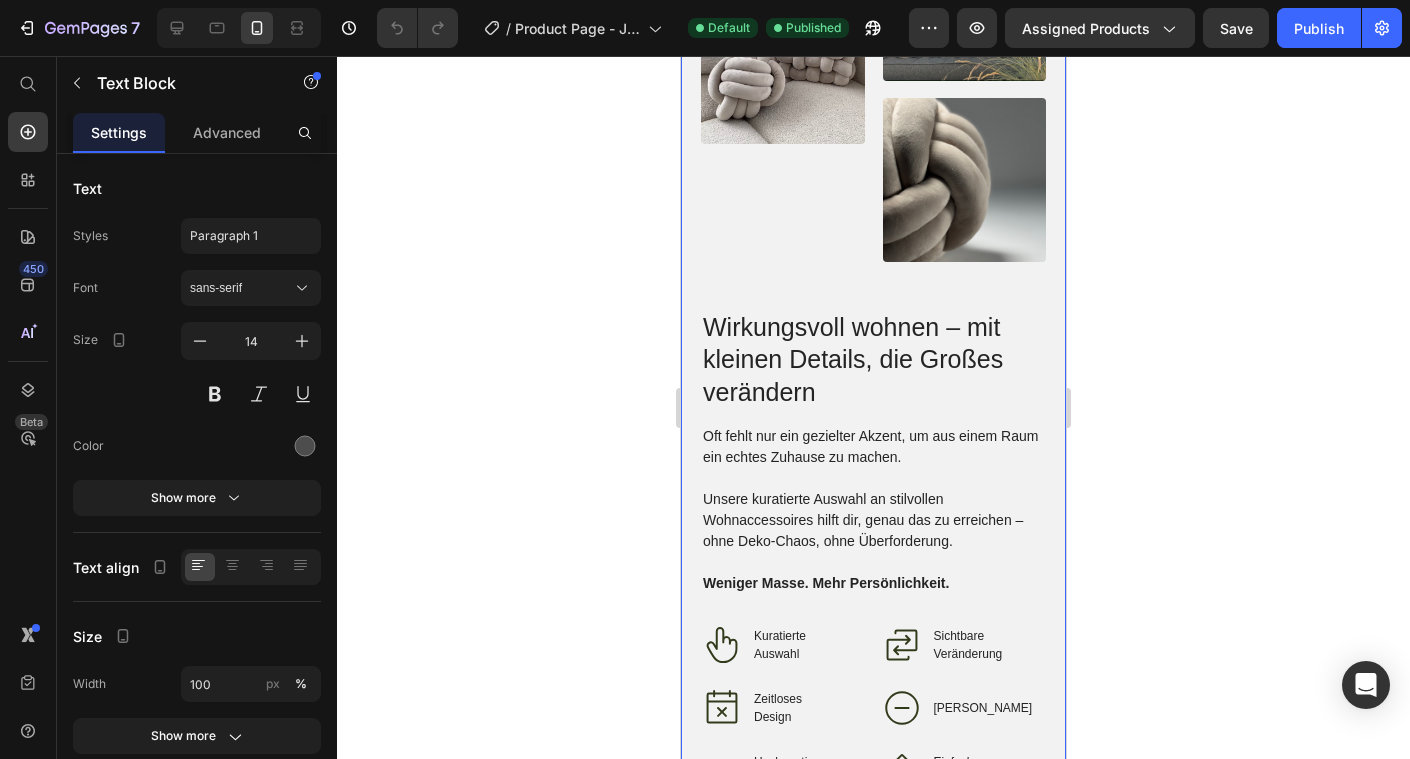 scroll, scrollTop: 3369, scrollLeft: 0, axis: vertical 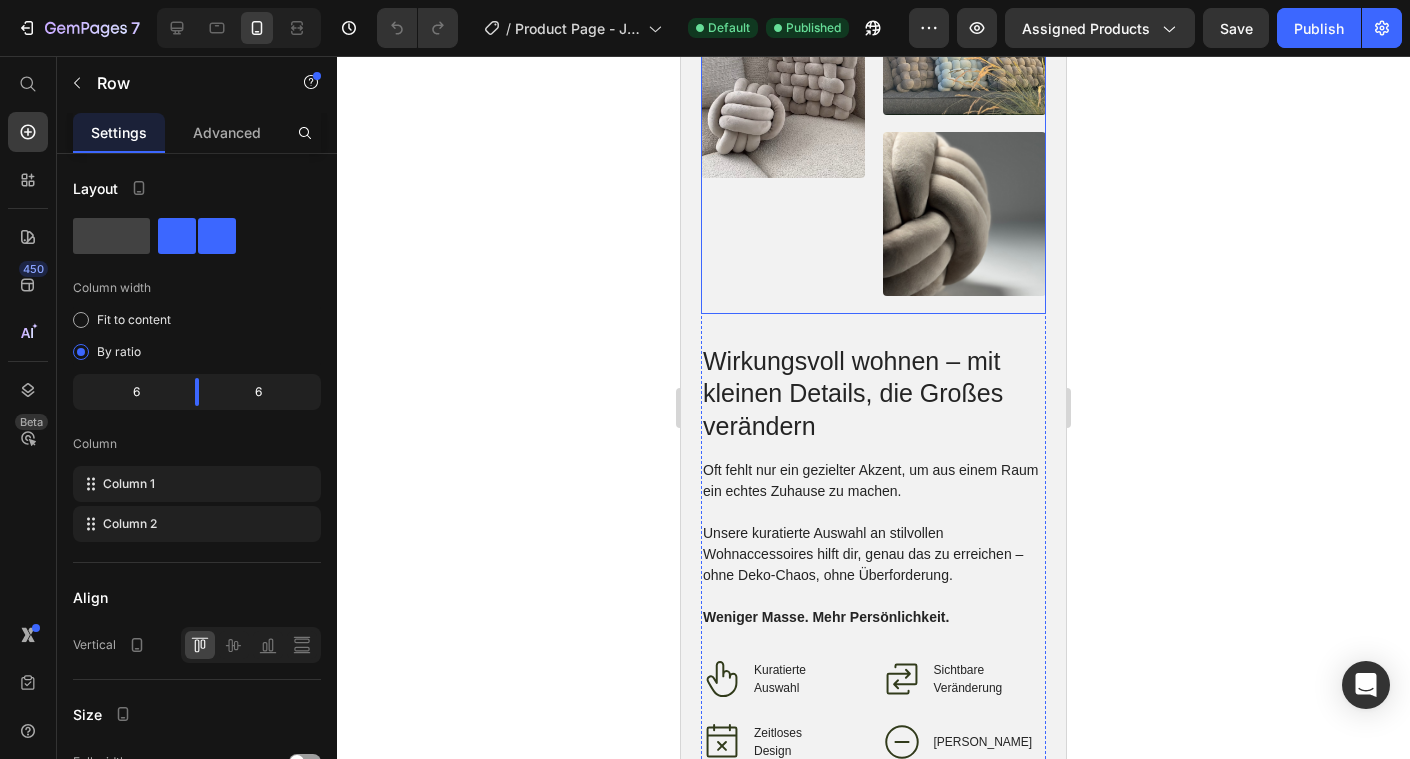 click on "Image" at bounding box center [783, 127] 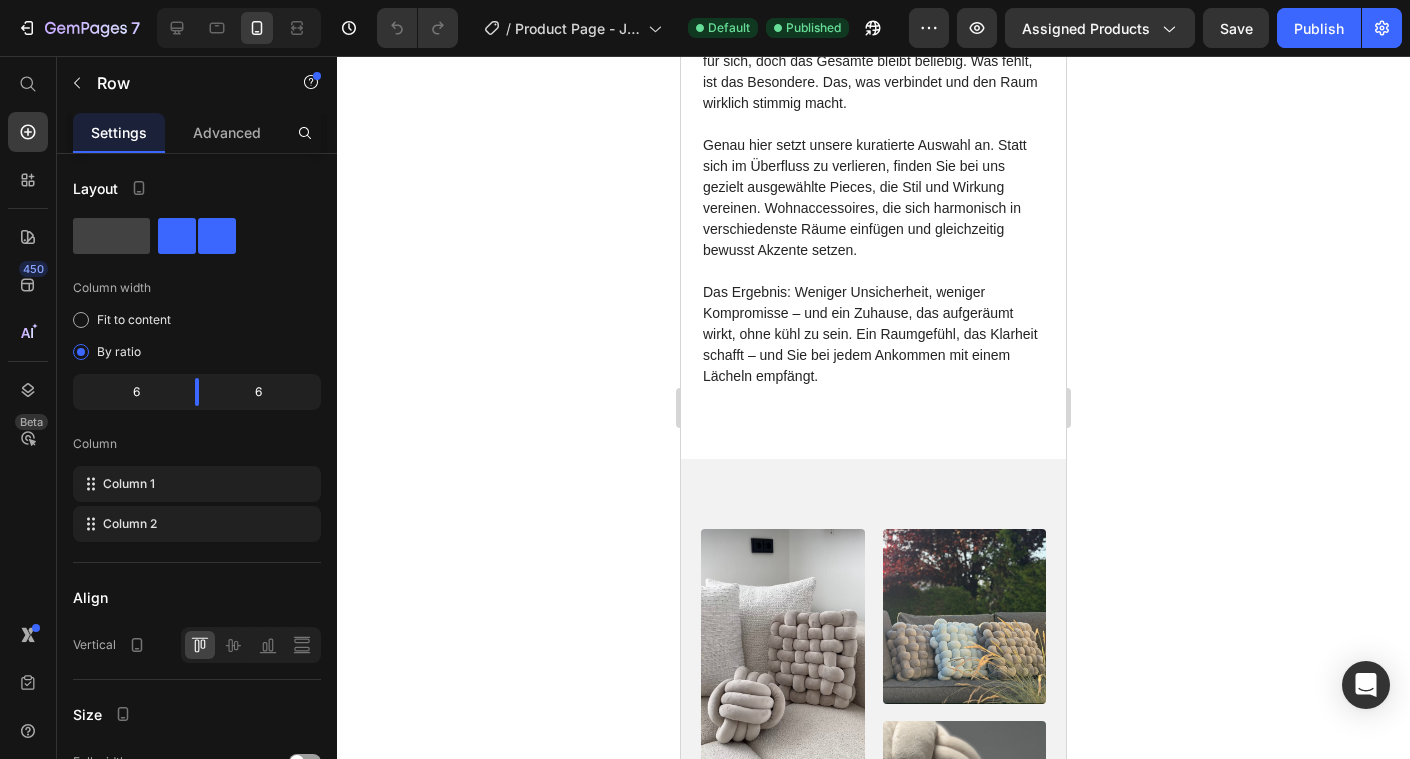 scroll, scrollTop: 3629, scrollLeft: 0, axis: vertical 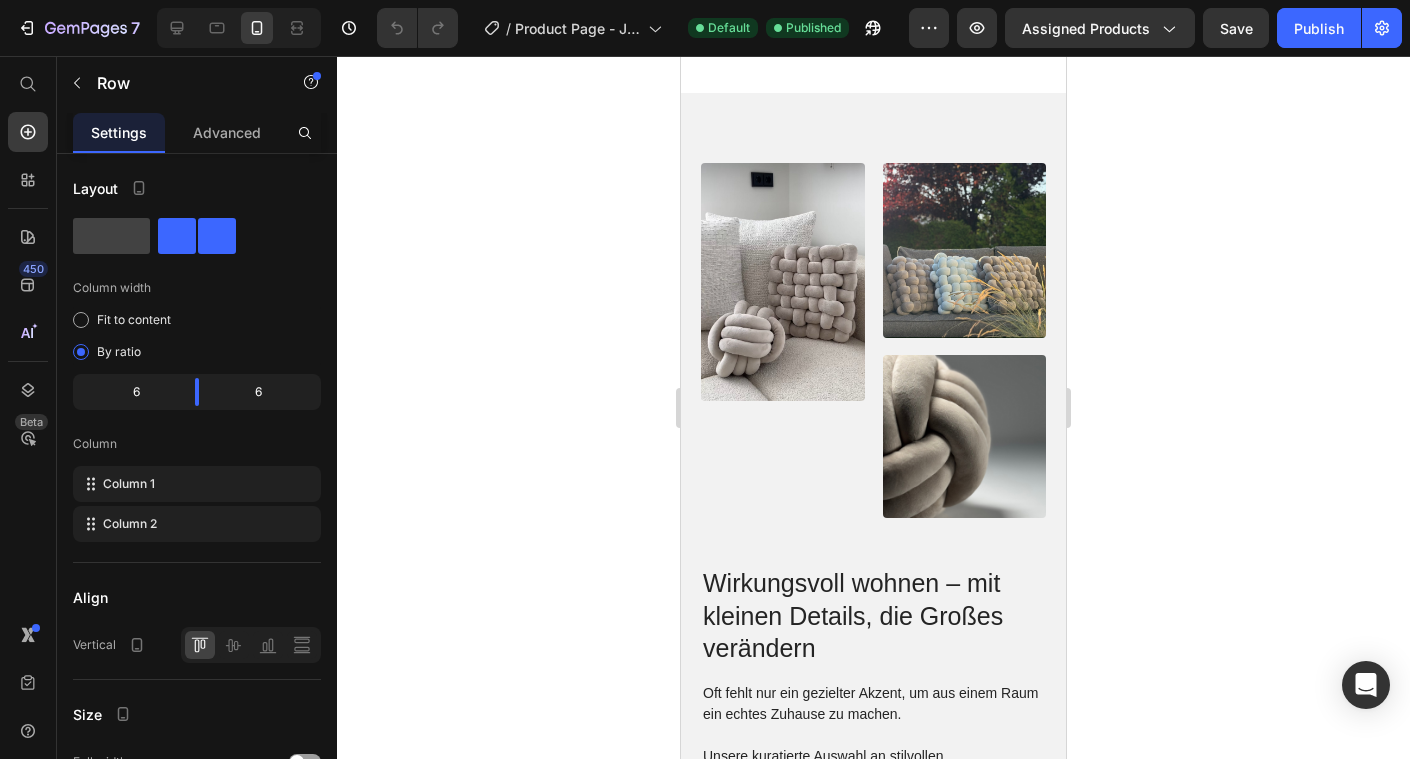 click on "Image Image Image Row" at bounding box center [873, 349] 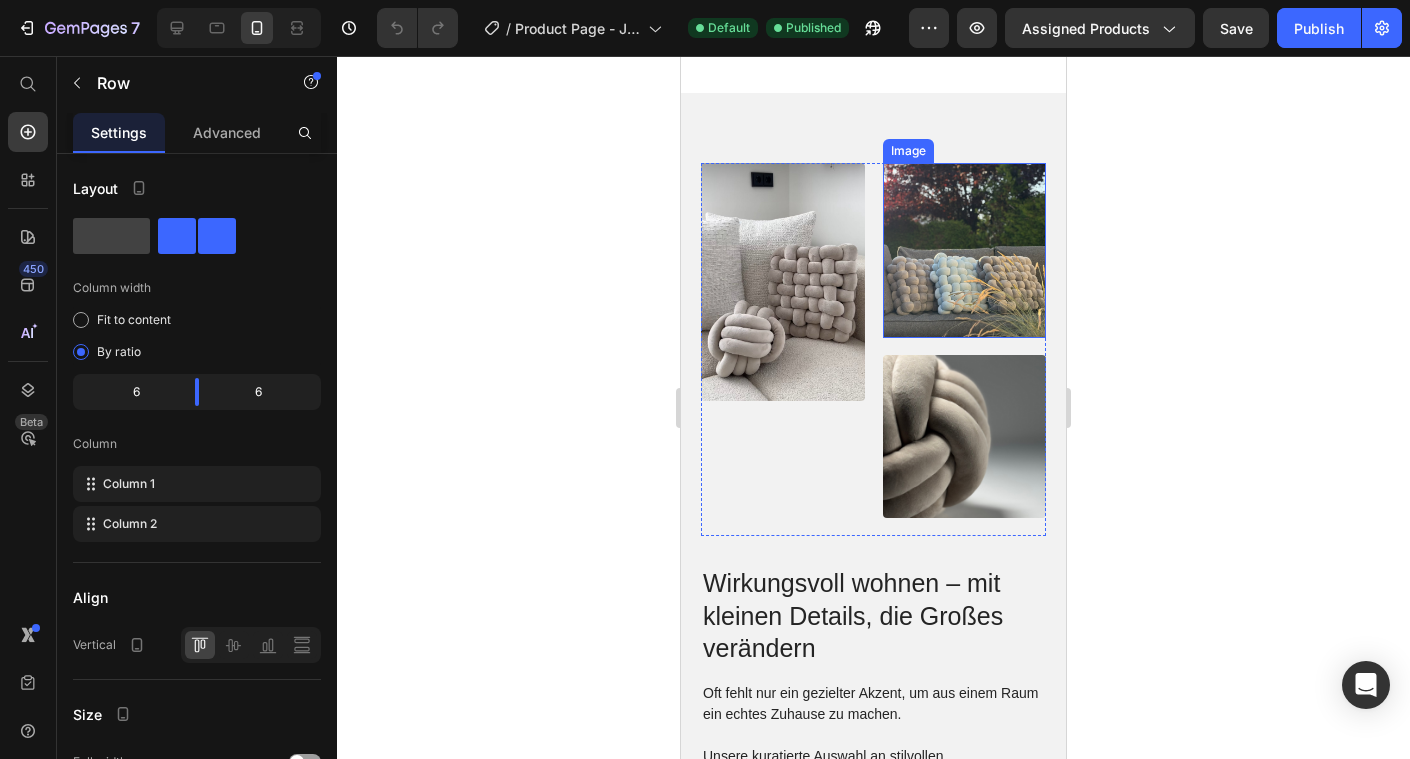 click at bounding box center [965, 250] 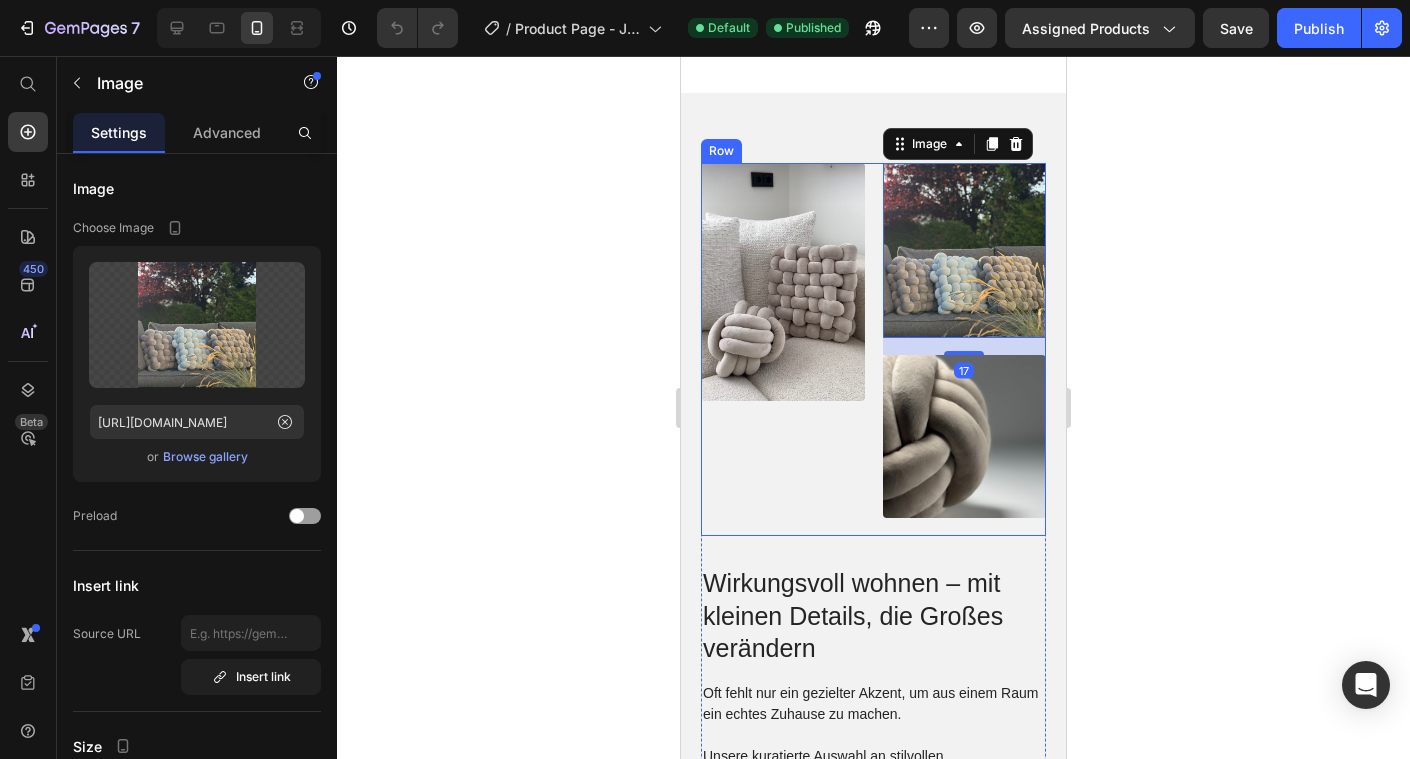 click on "Image Image   17 Image Row" at bounding box center (873, 349) 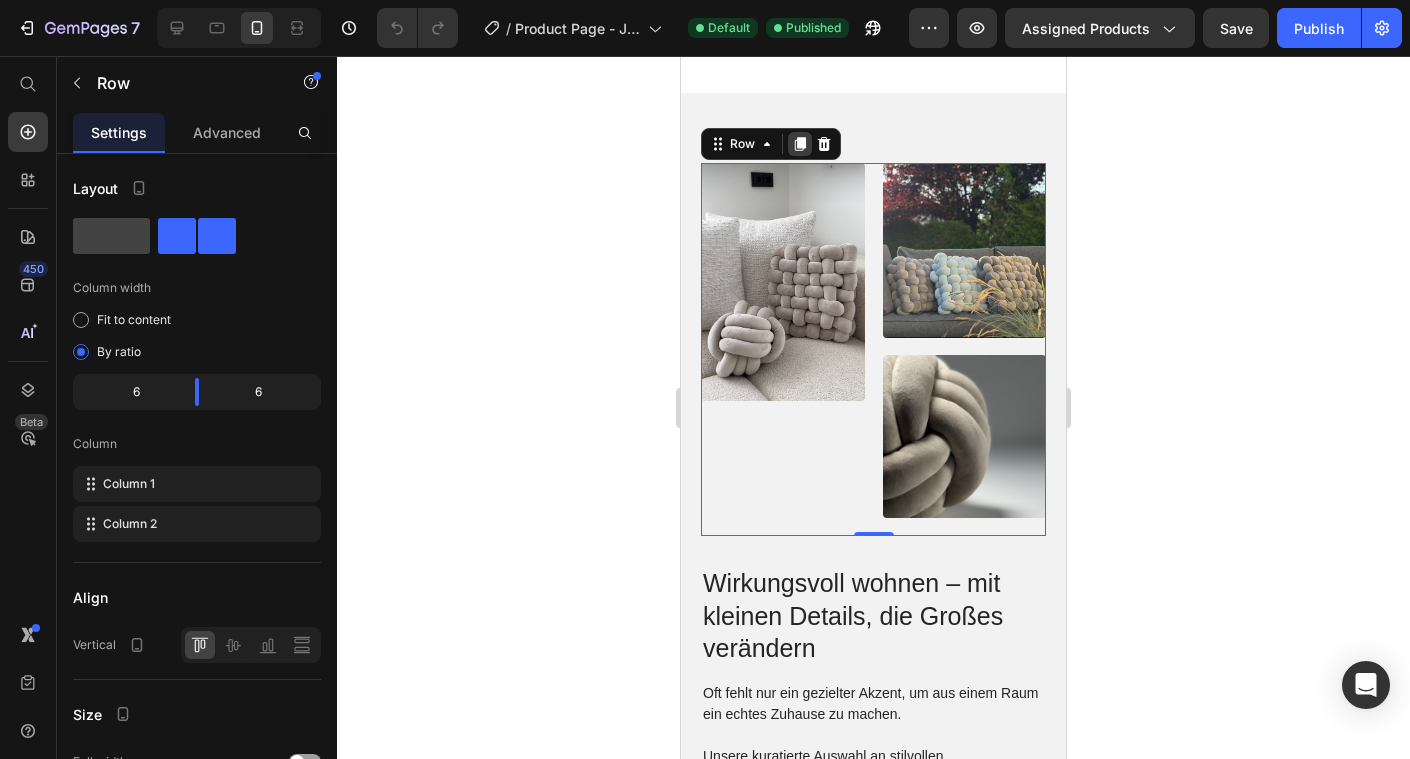 click 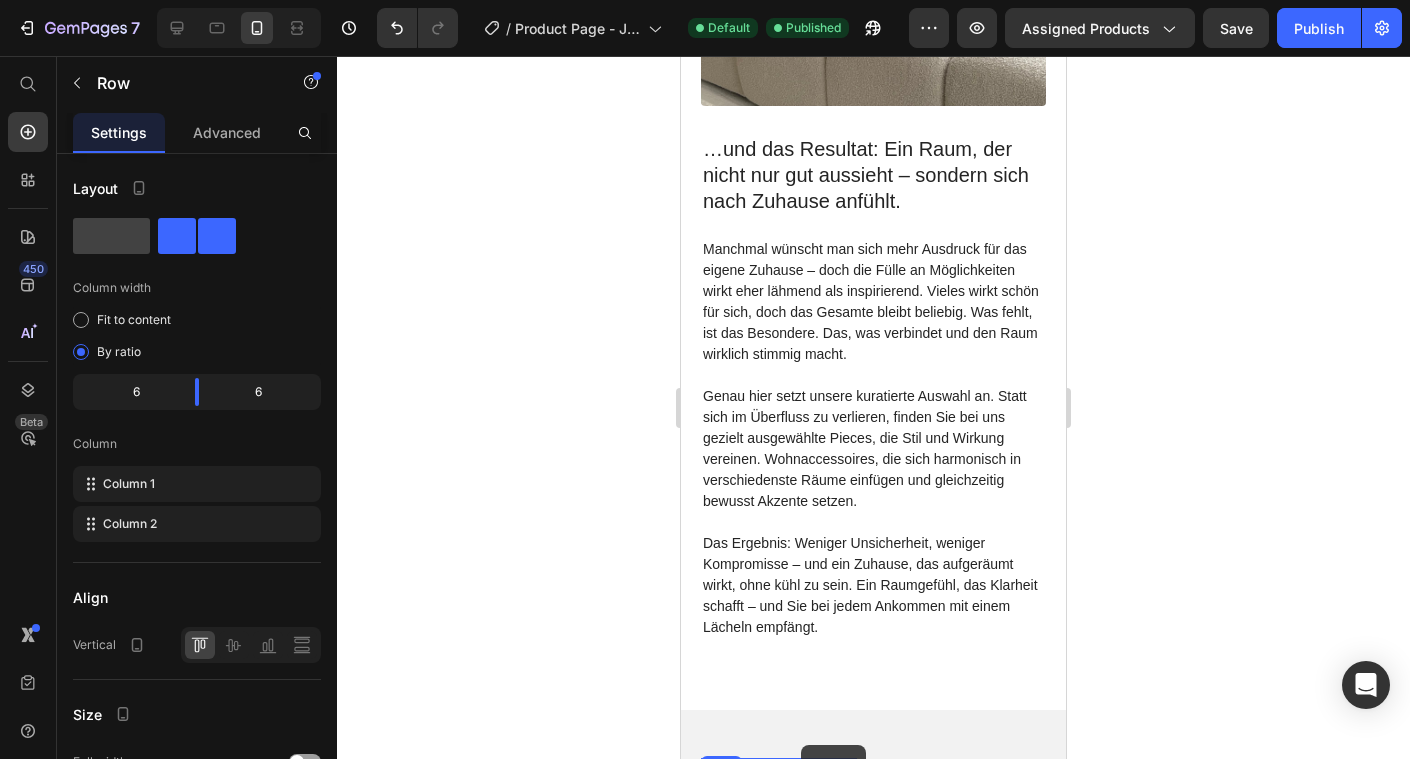scroll, scrollTop: 3198, scrollLeft: 0, axis: vertical 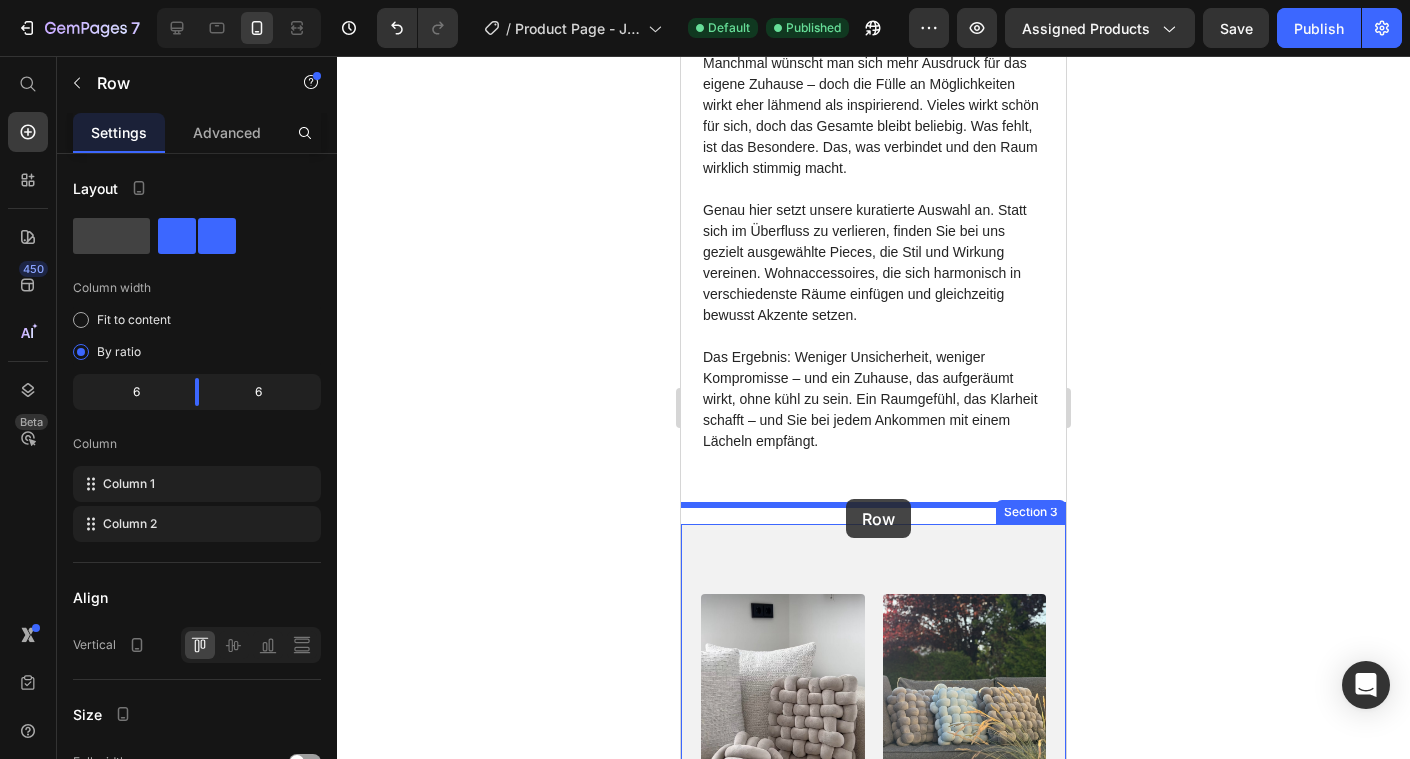 drag, startPoint x: 733, startPoint y: 493, endPoint x: 845, endPoint y: 500, distance: 112.21854 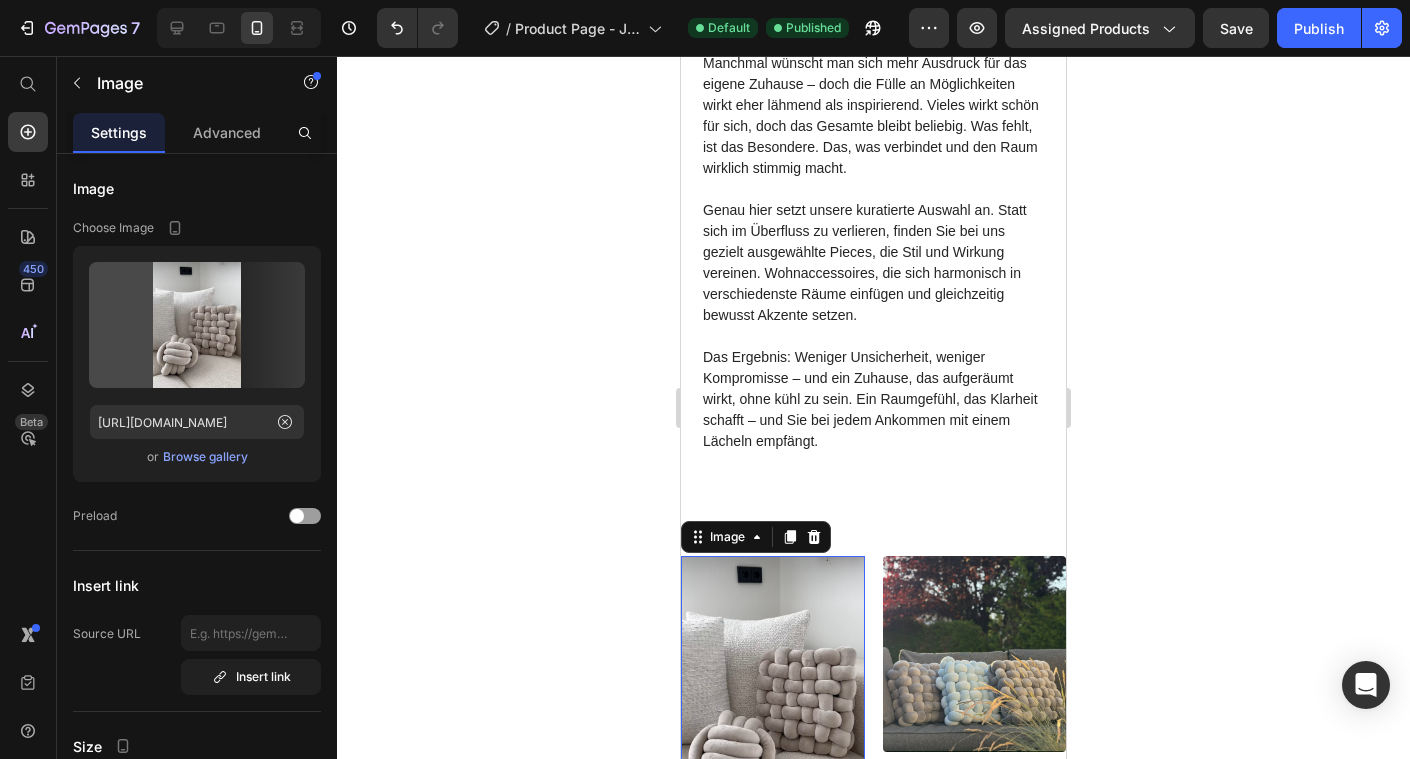 click at bounding box center (773, 689) 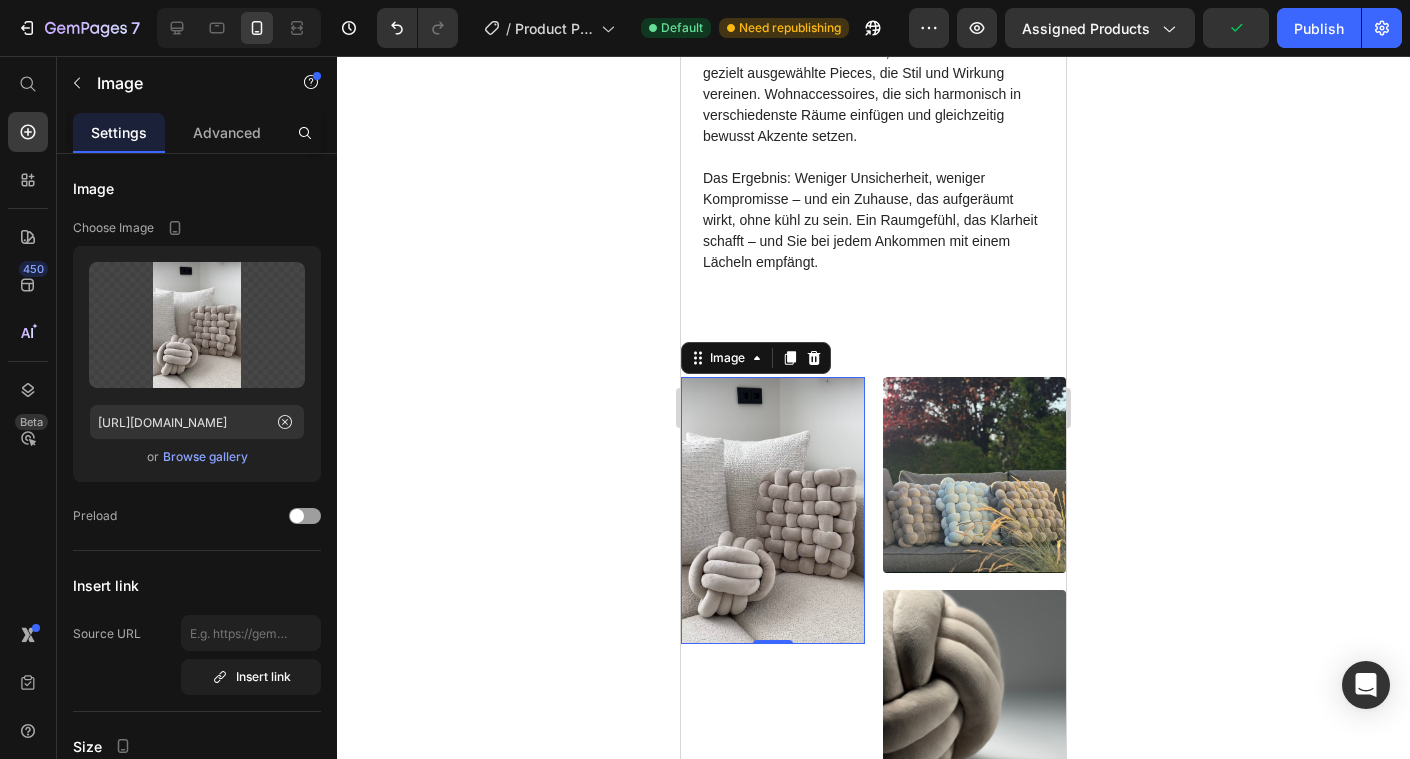 scroll, scrollTop: 3426, scrollLeft: 0, axis: vertical 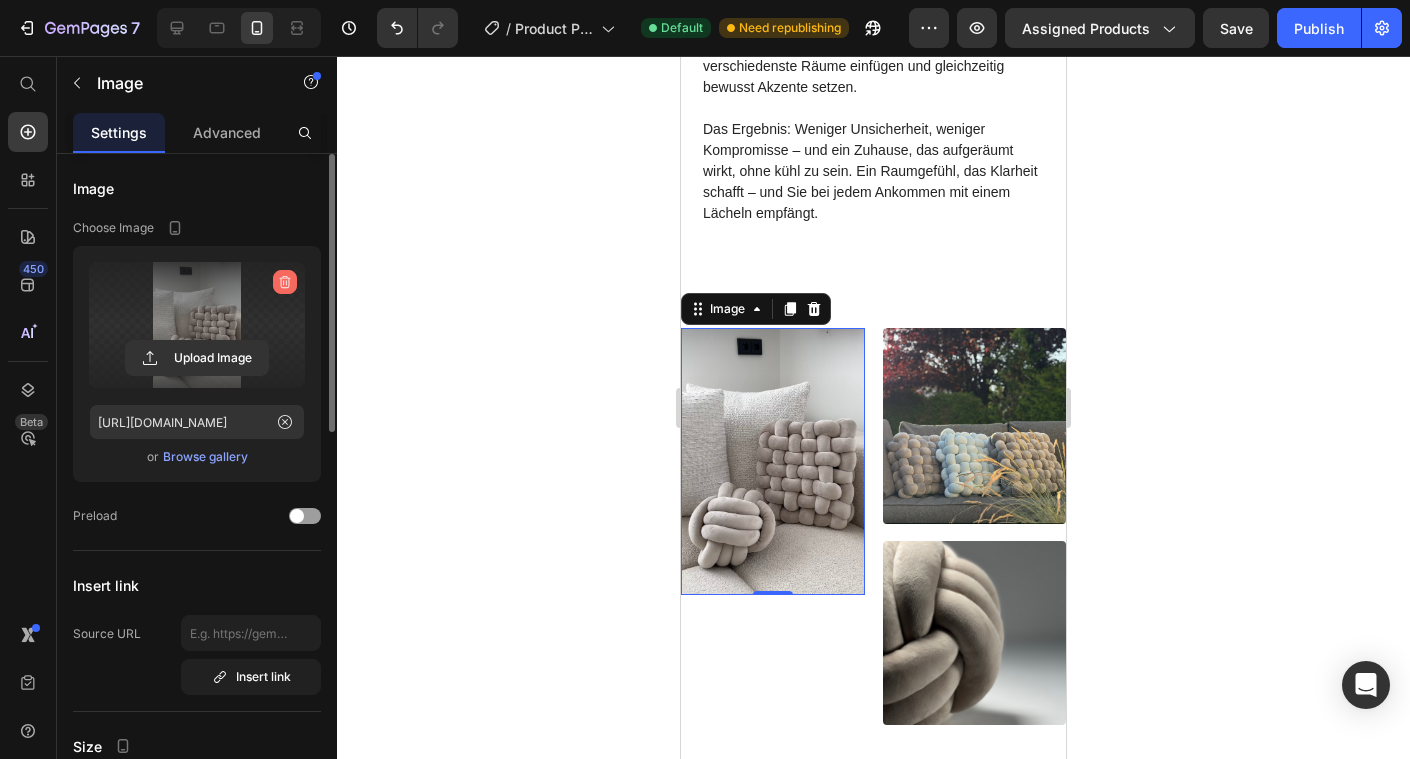 click 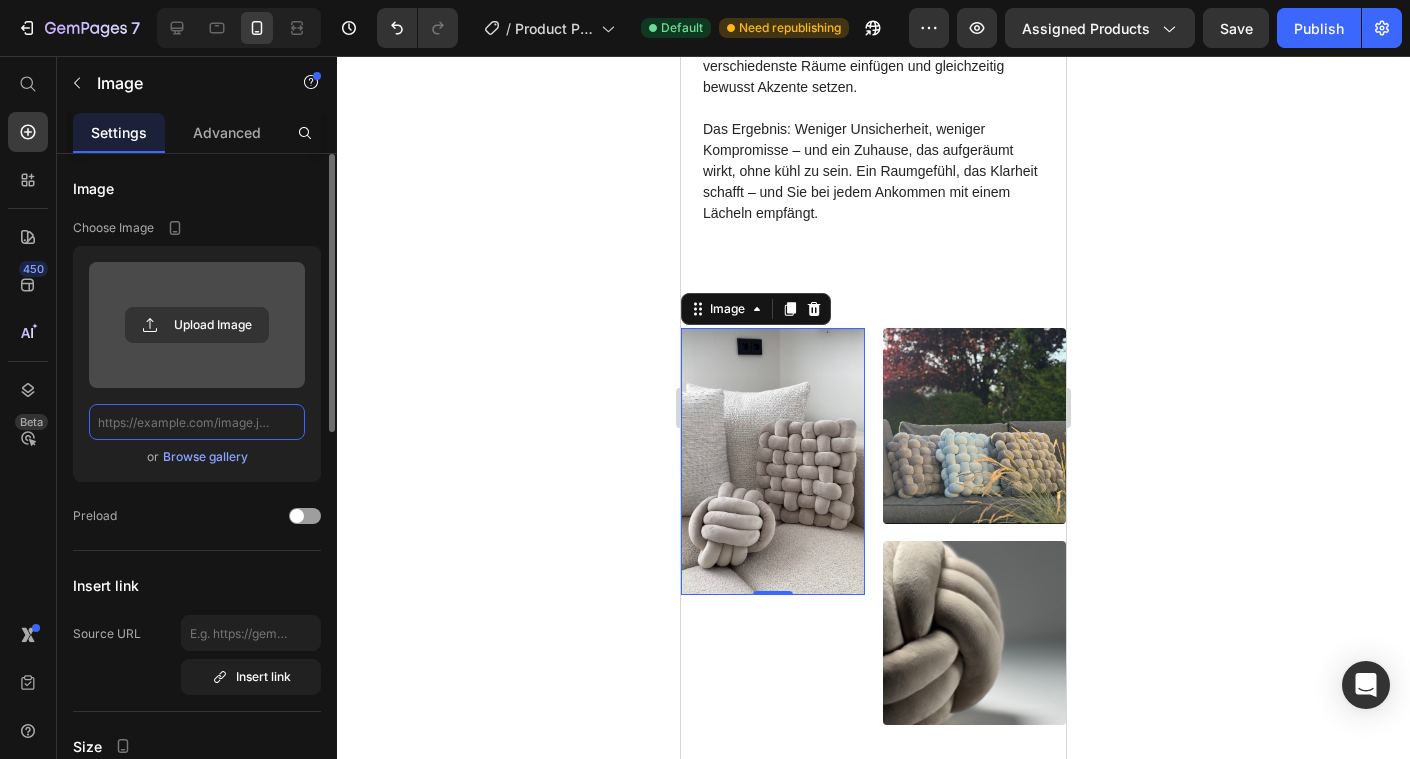 scroll, scrollTop: 0, scrollLeft: 0, axis: both 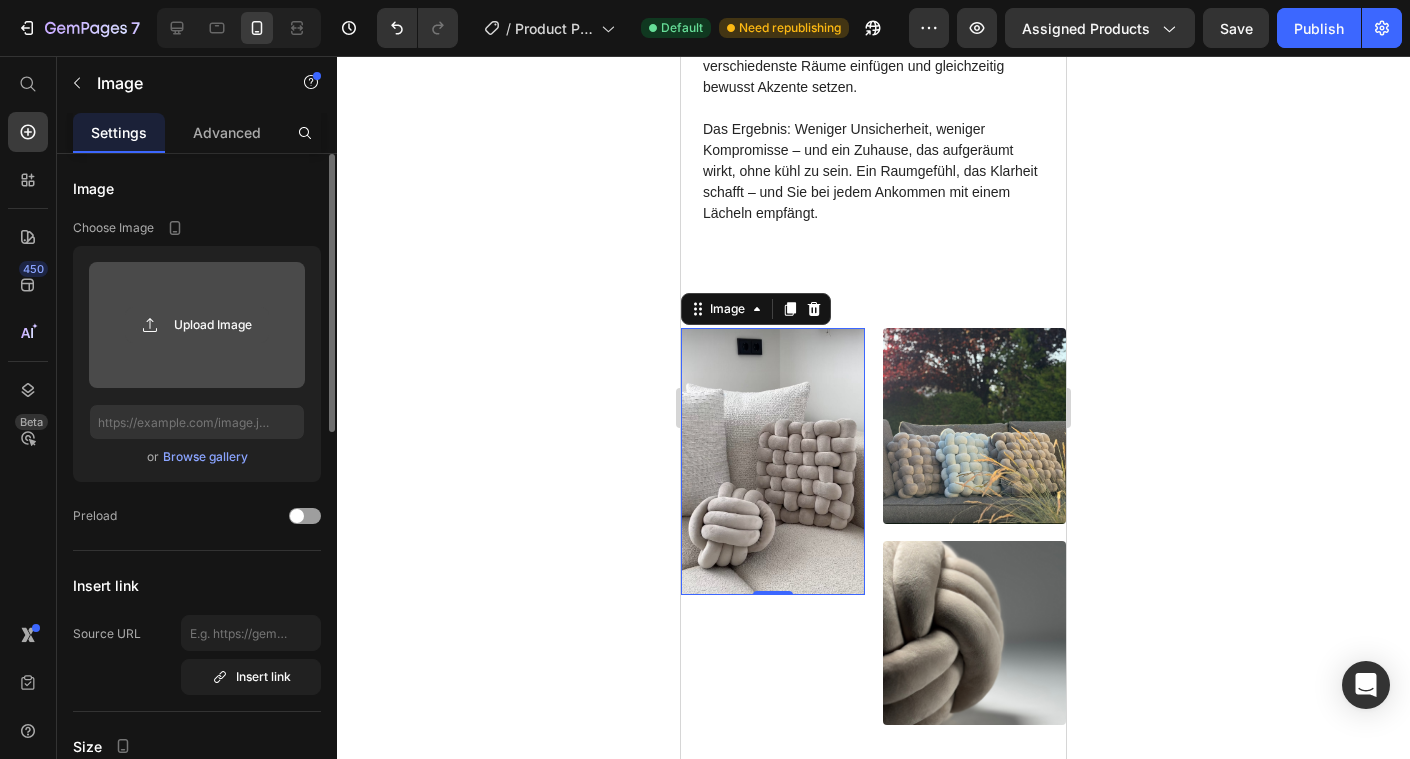 click 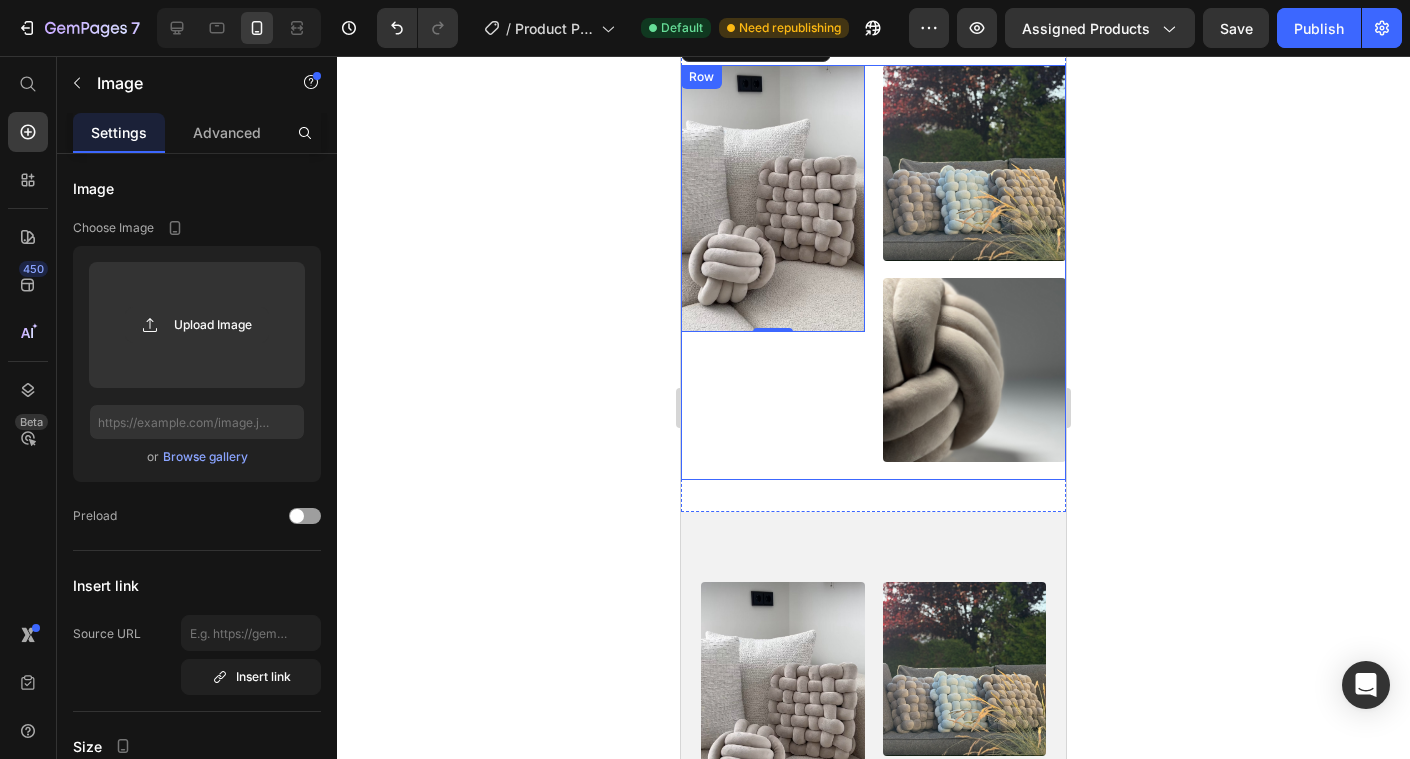 scroll, scrollTop: 3591, scrollLeft: 0, axis: vertical 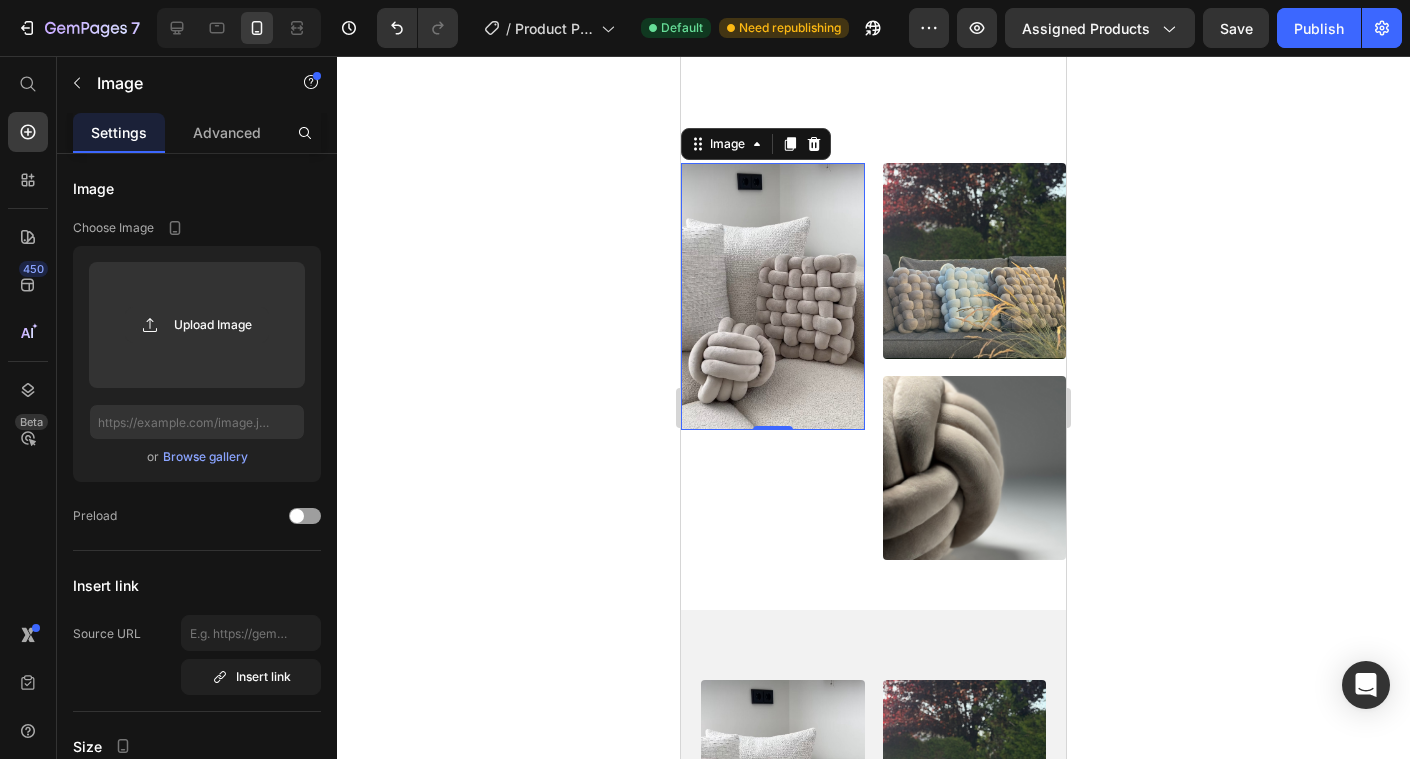 click at bounding box center [773, 296] 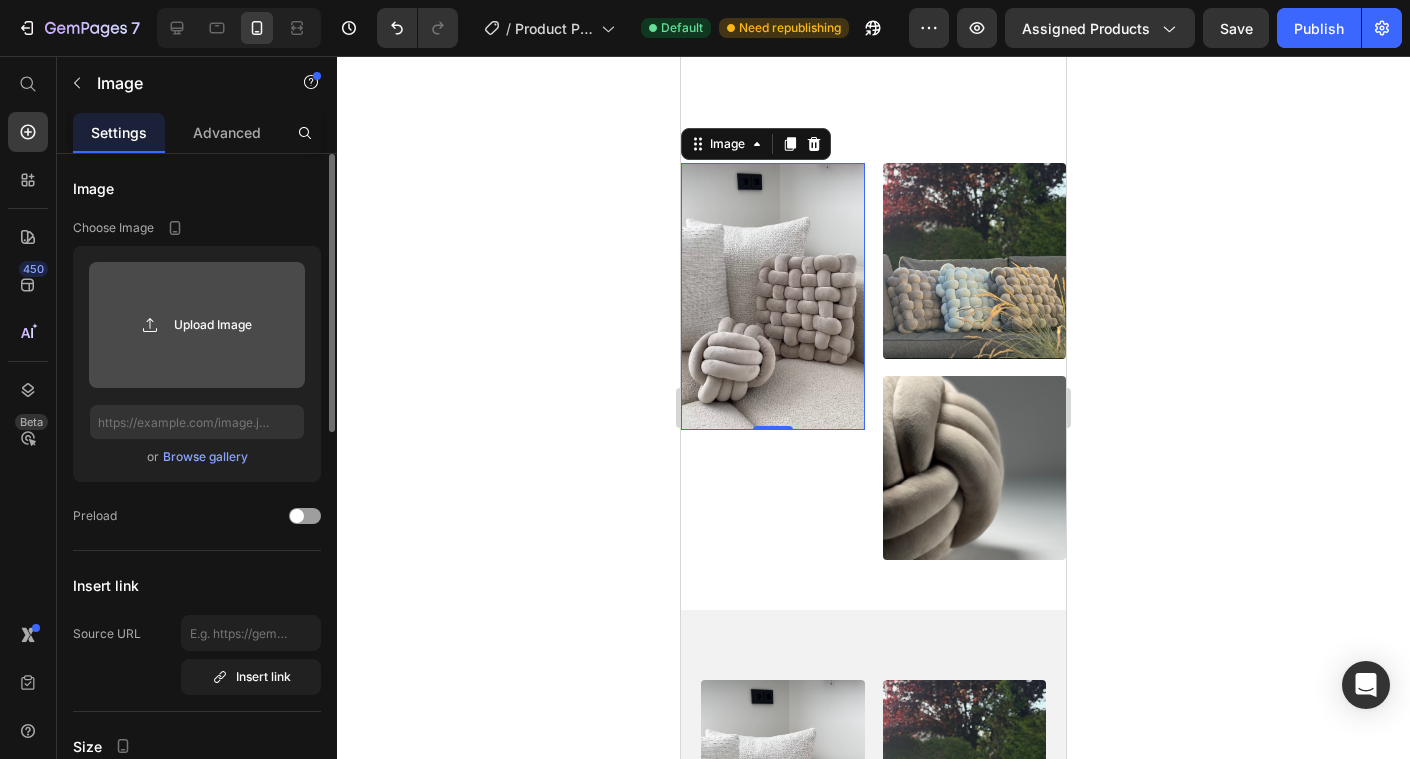 click 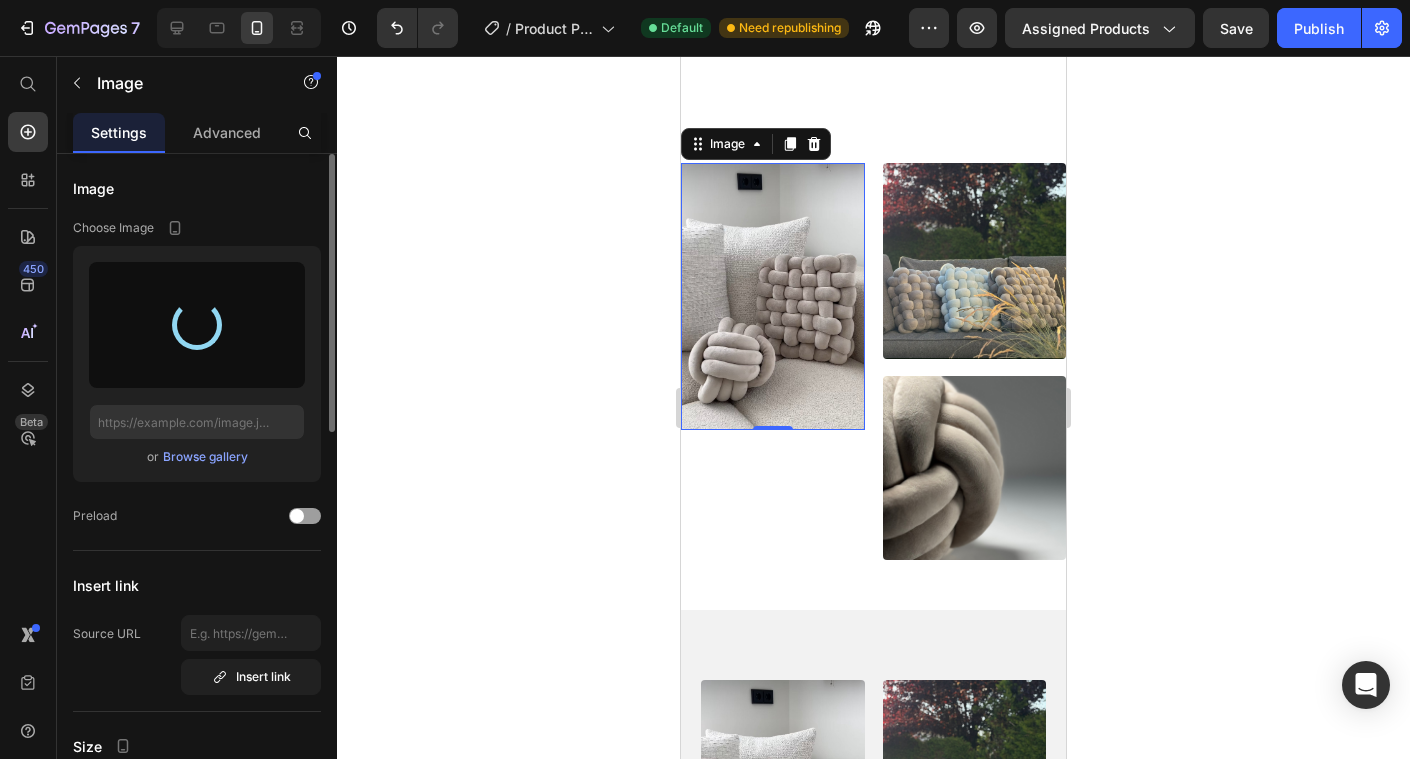 type on "[URL][DOMAIN_NAME]" 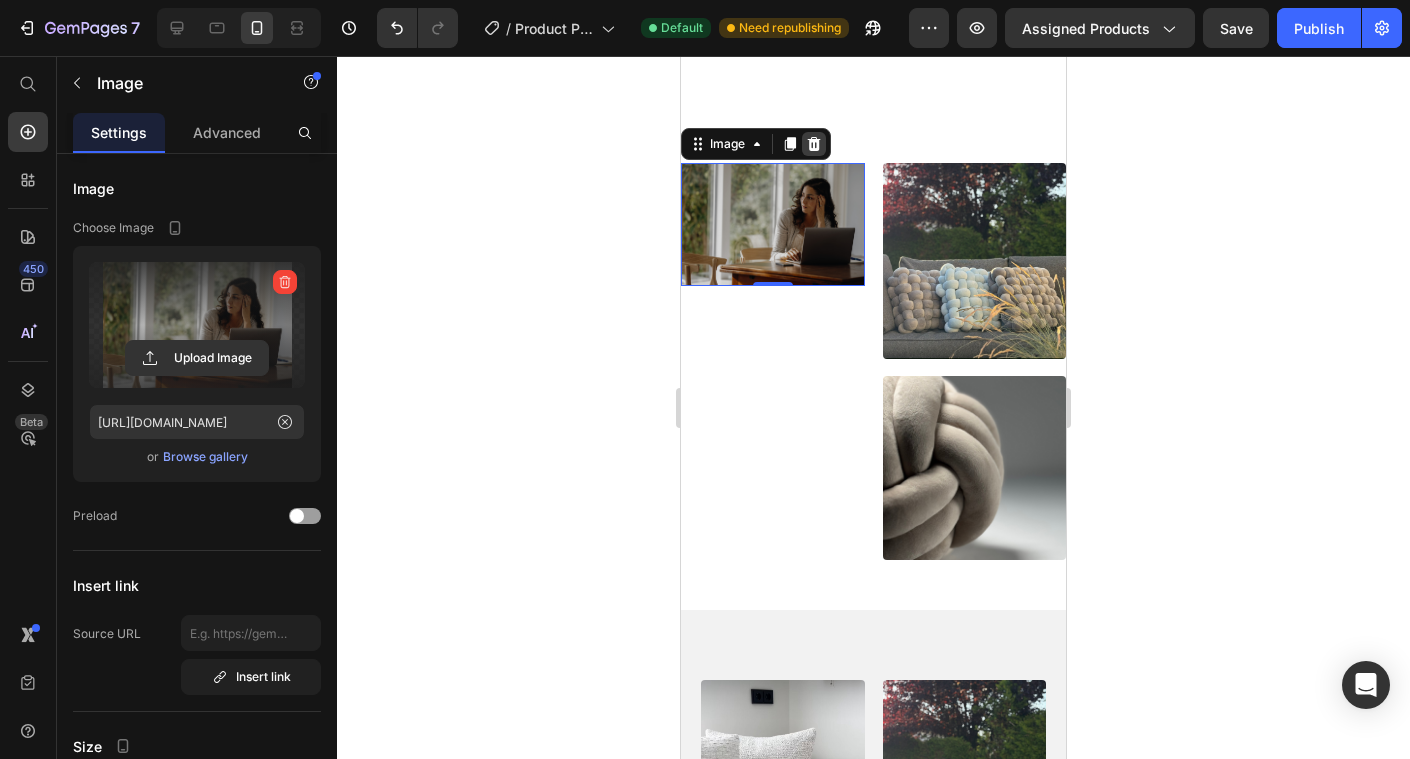 click 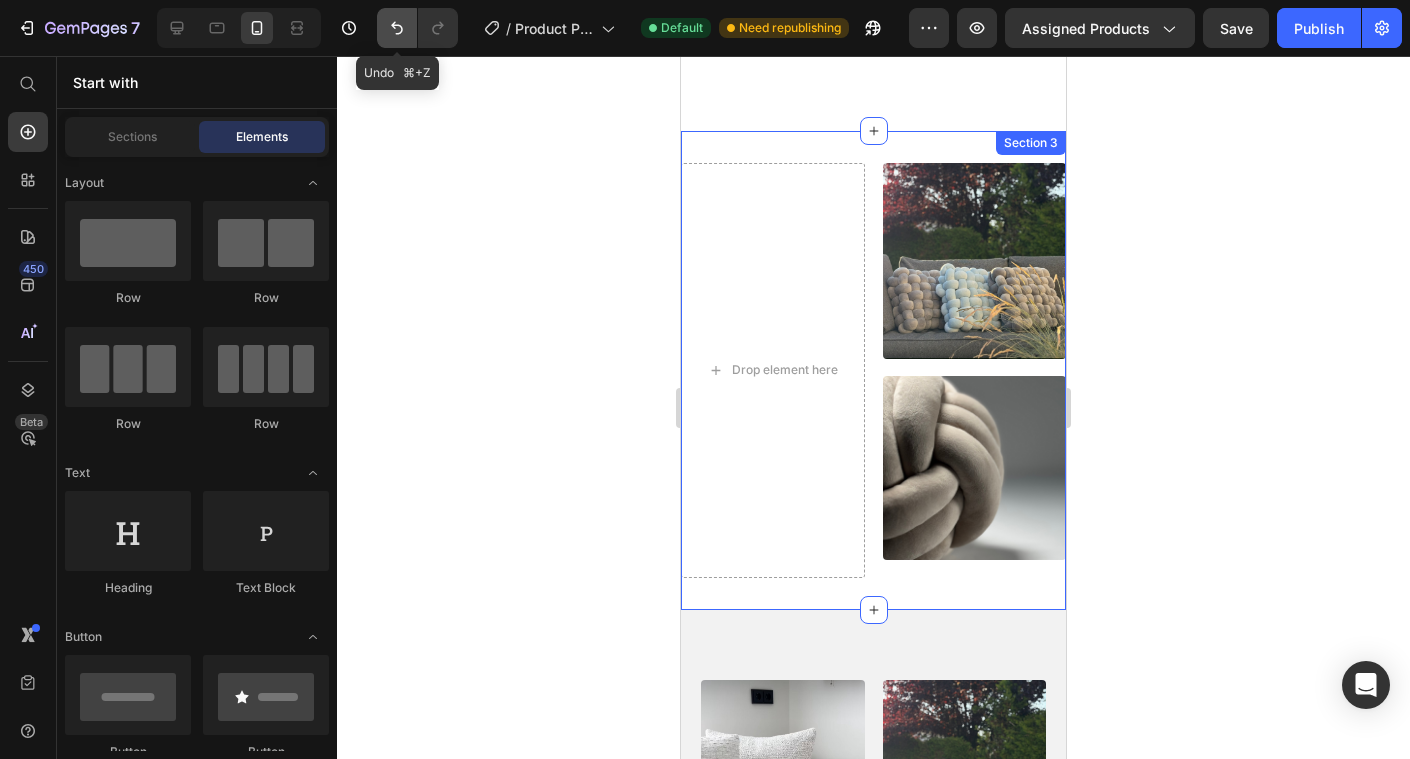 click 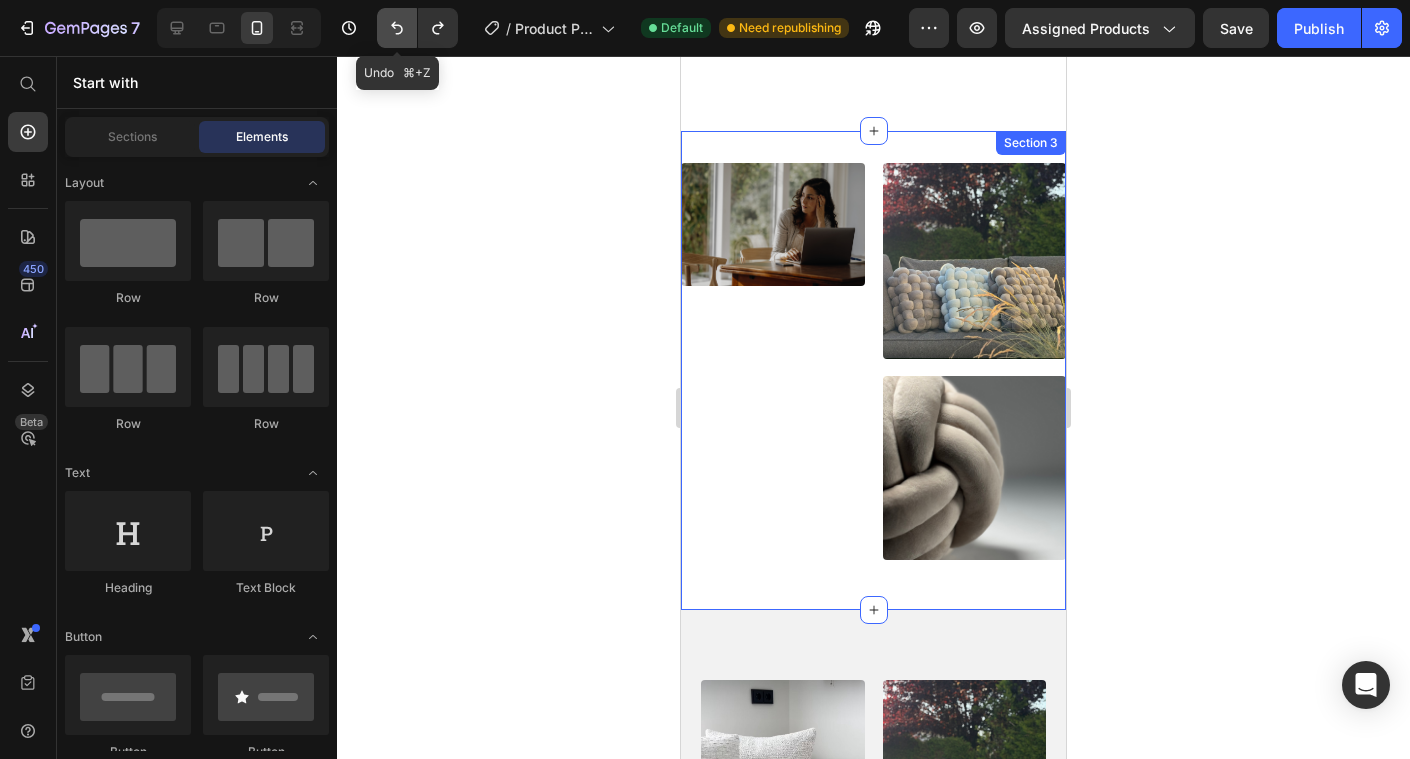 click 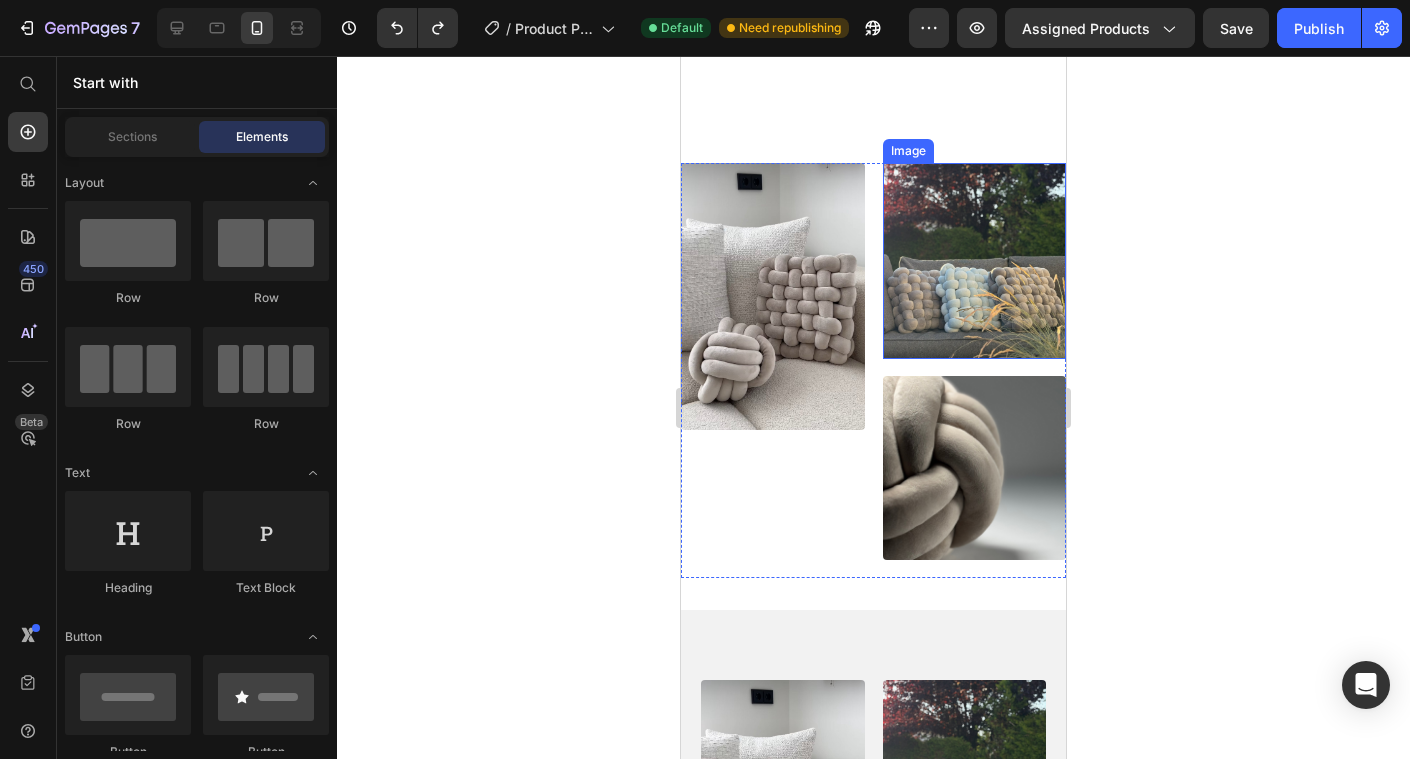 click at bounding box center [975, 261] 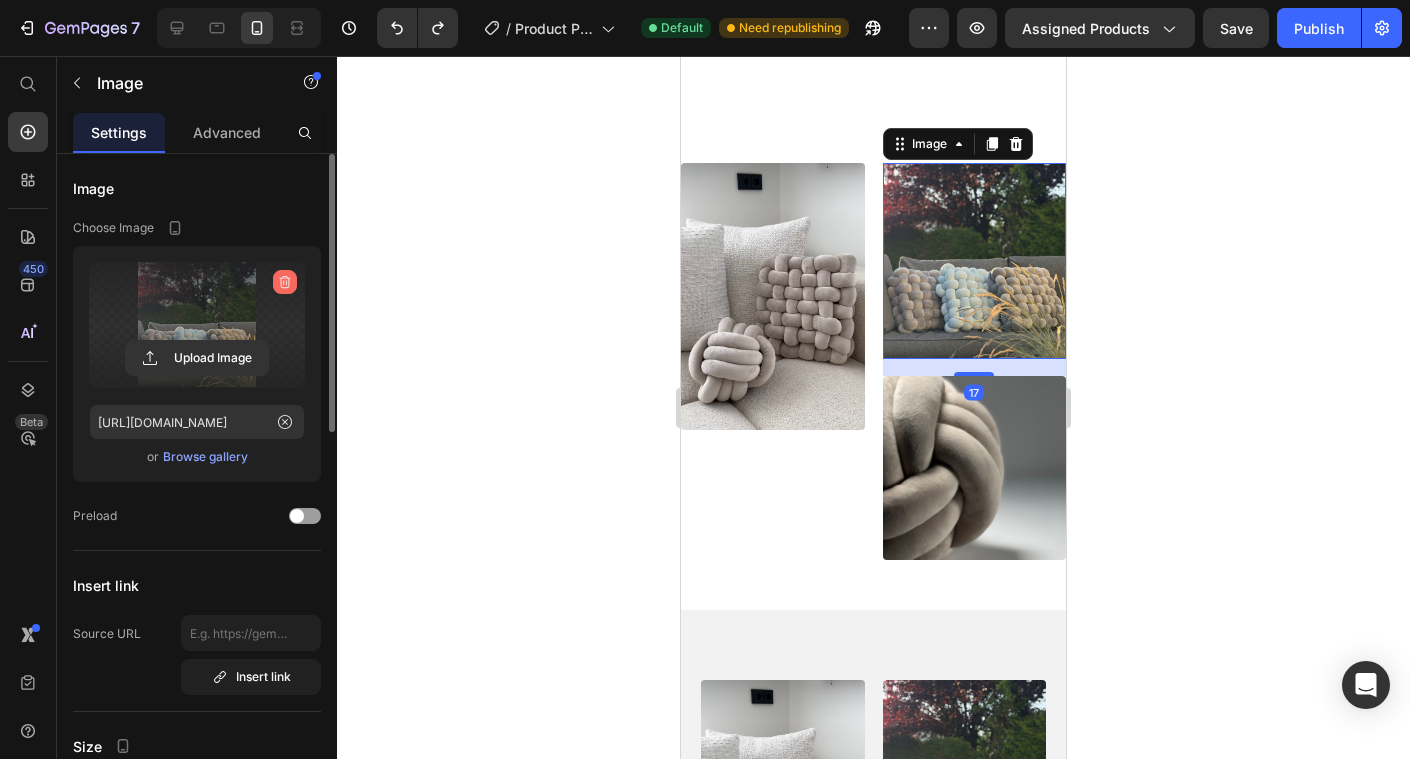 click 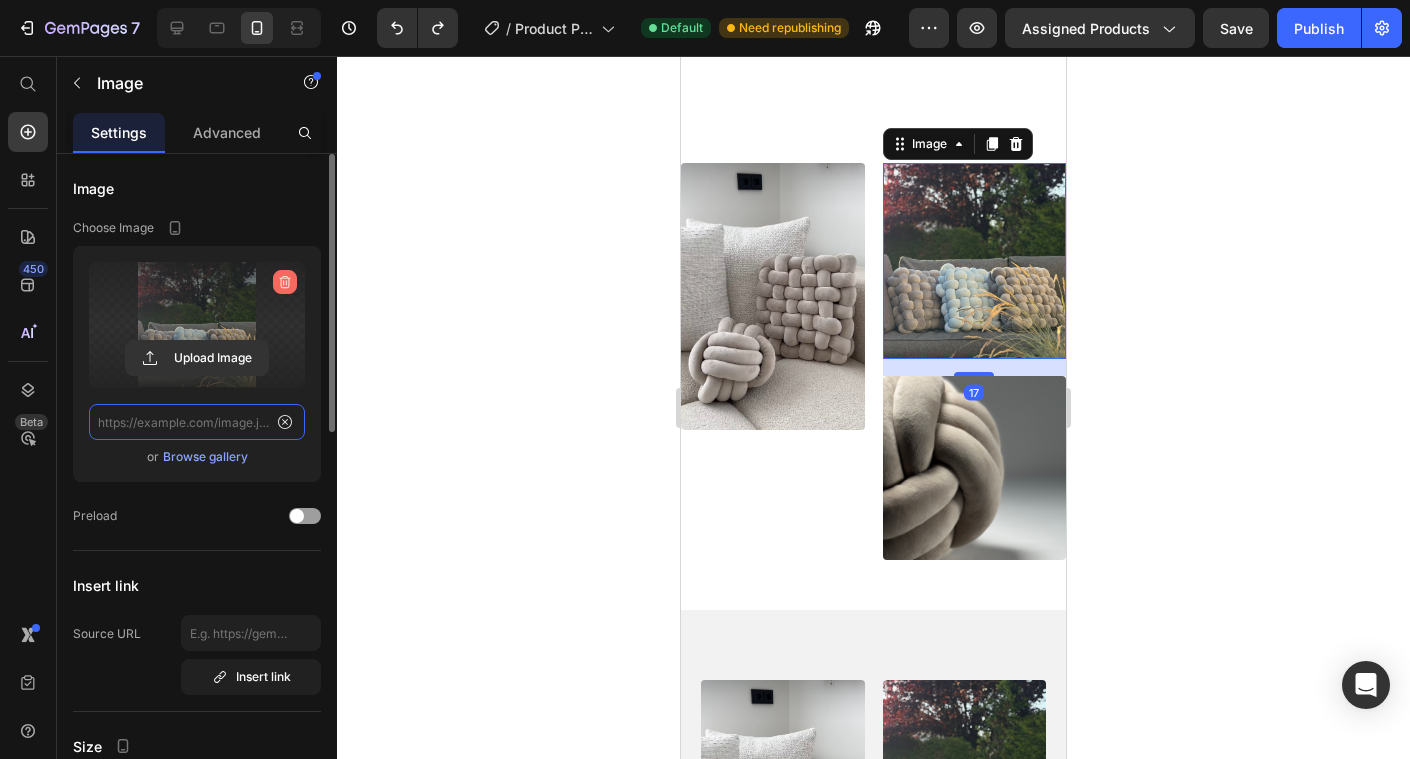 scroll, scrollTop: 0, scrollLeft: 0, axis: both 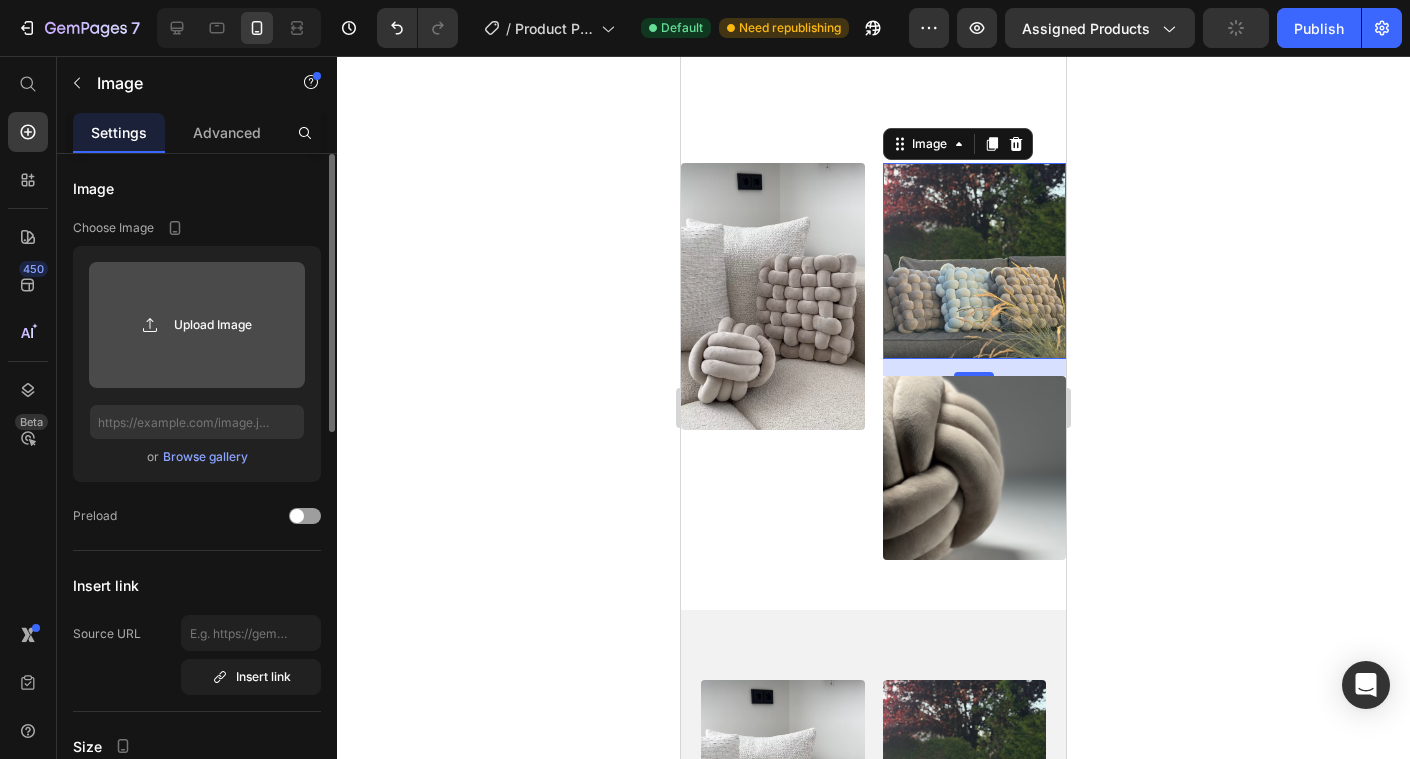click 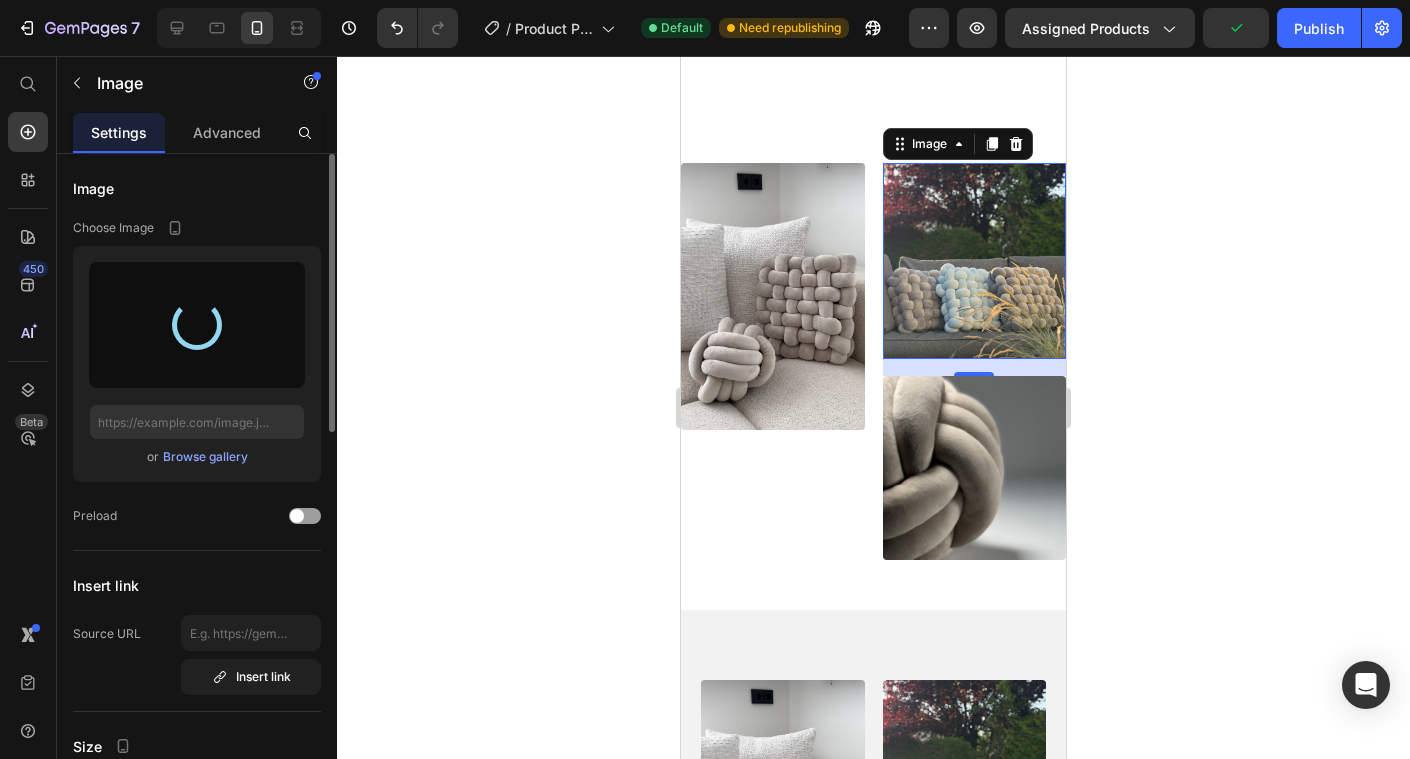 type on "[URL][DOMAIN_NAME]" 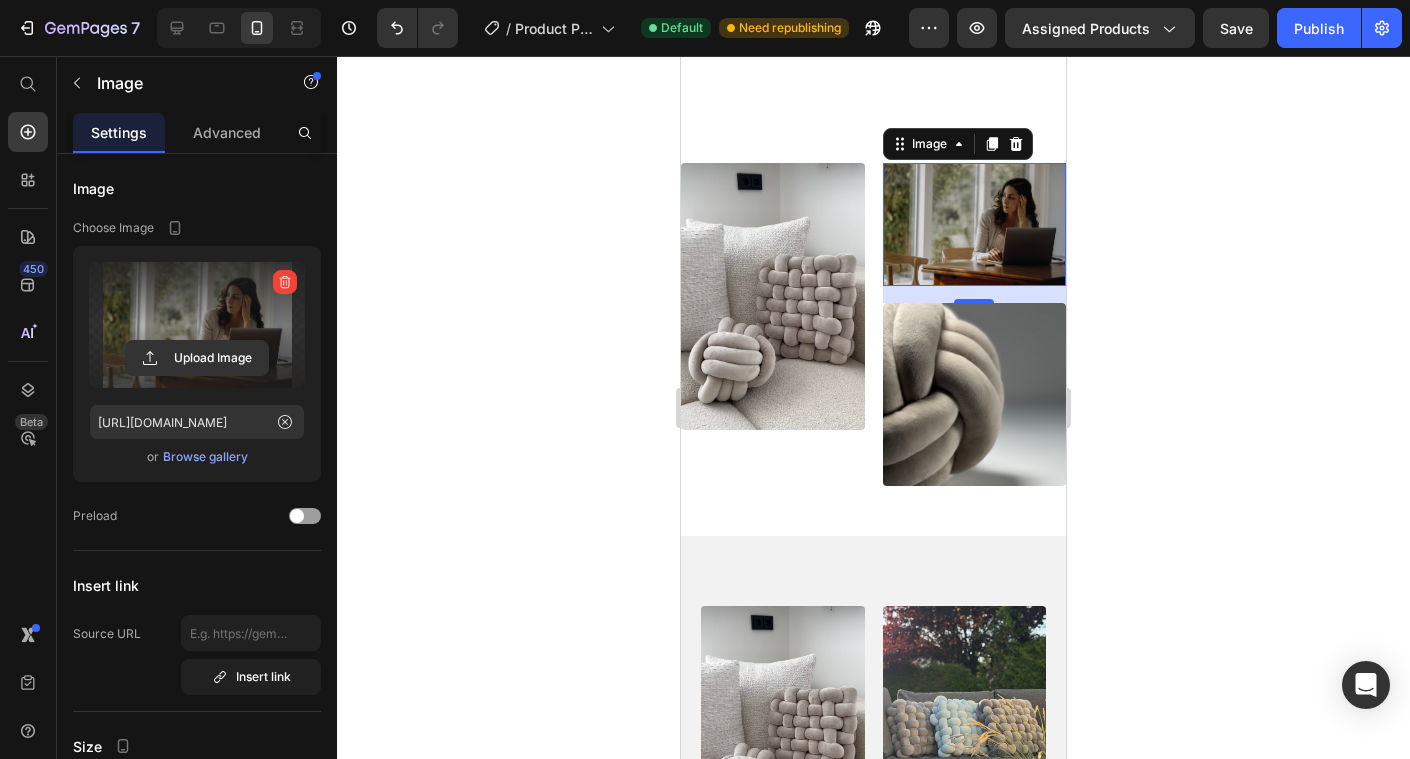 click 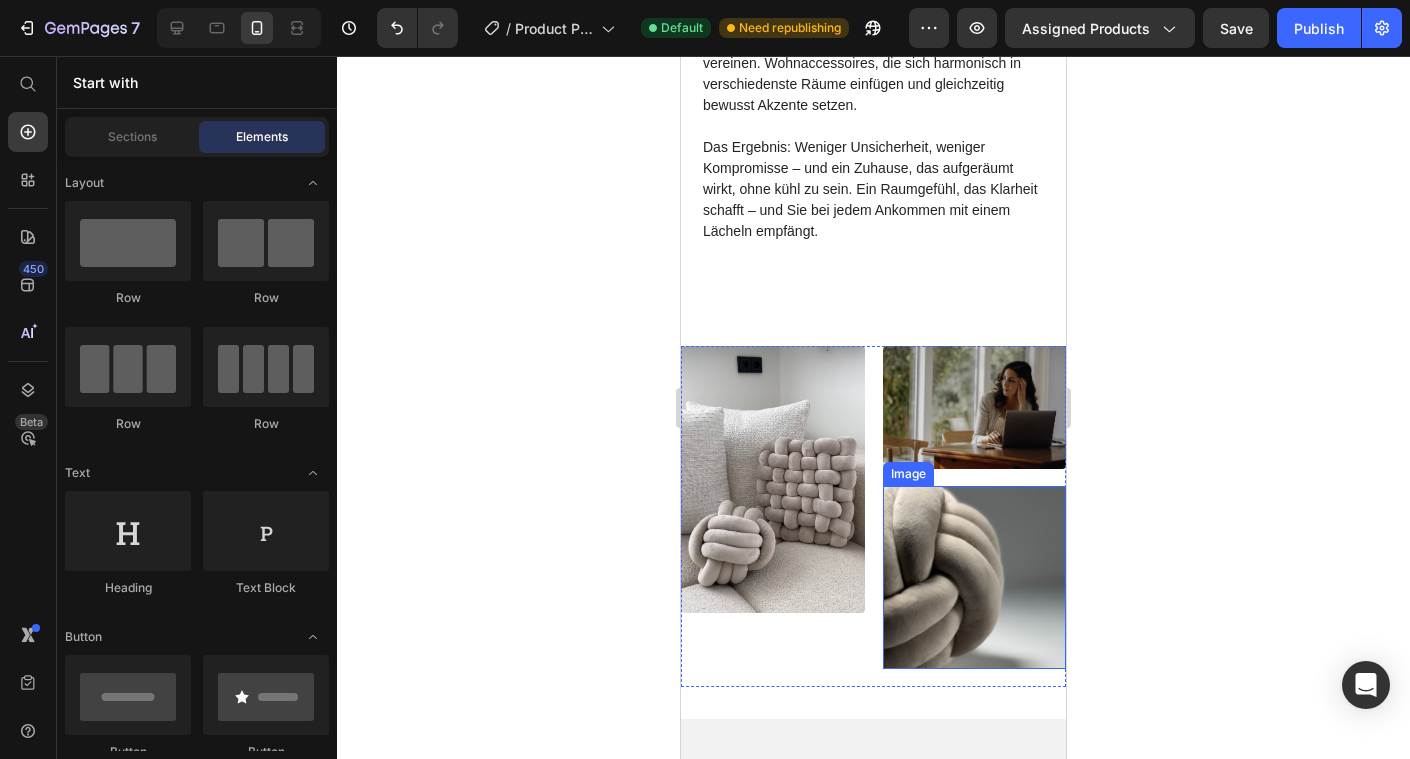 scroll, scrollTop: 3407, scrollLeft: 0, axis: vertical 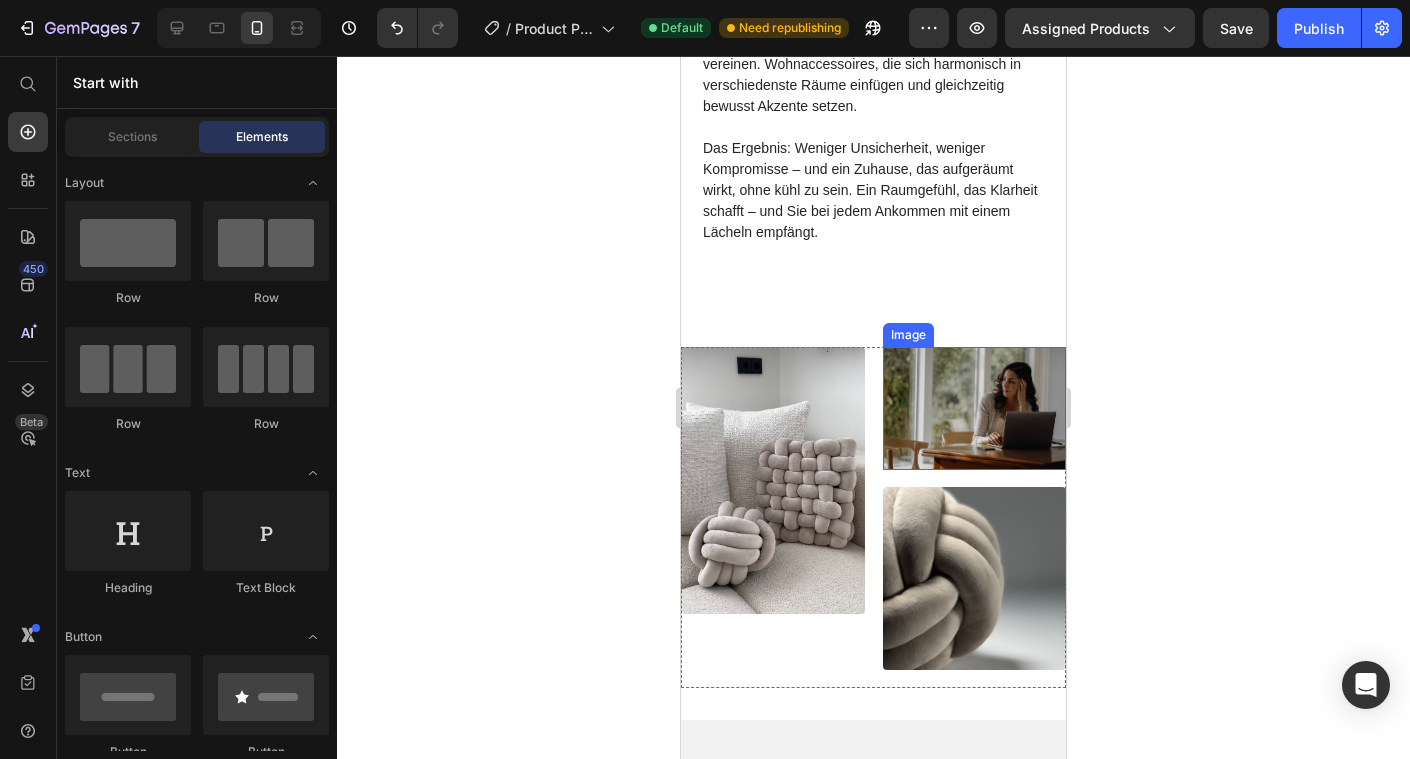 click at bounding box center [975, 408] 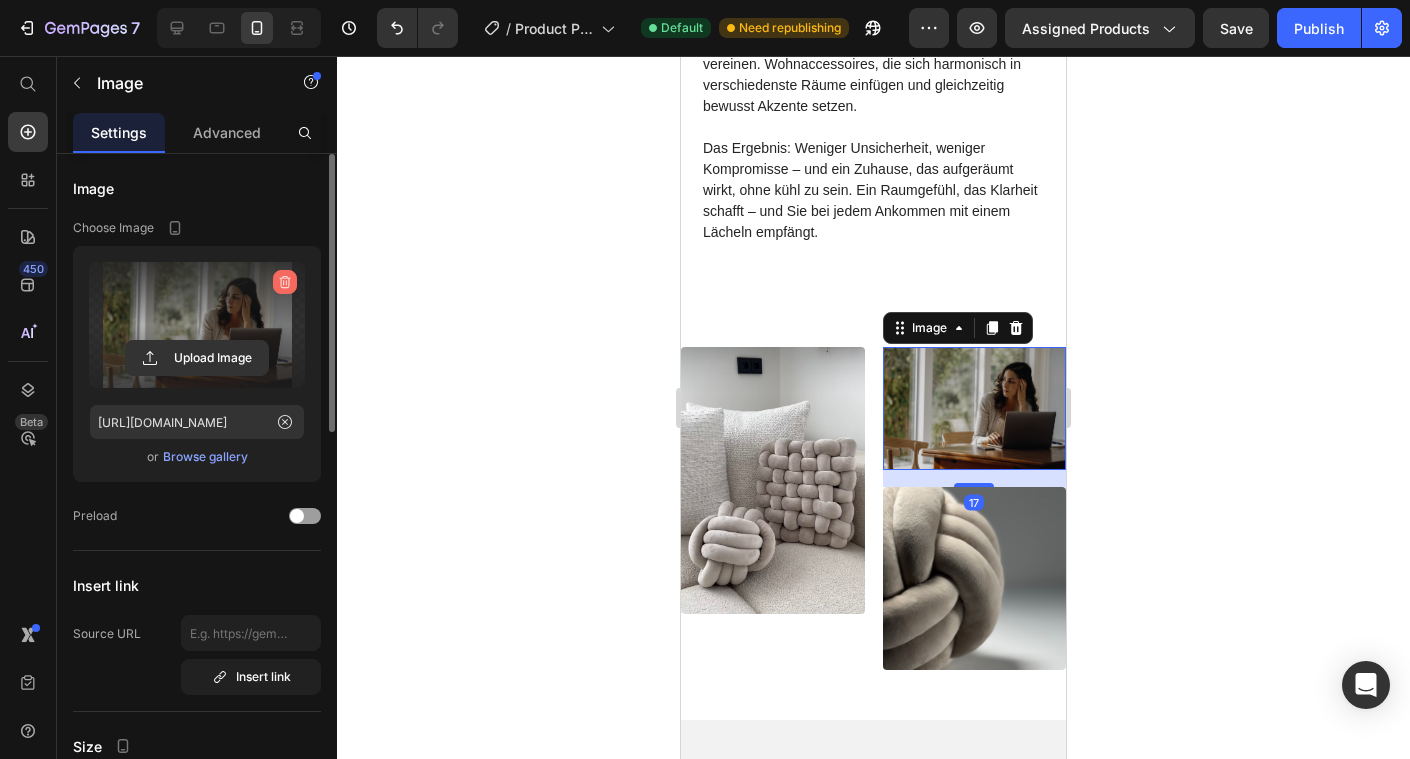 click 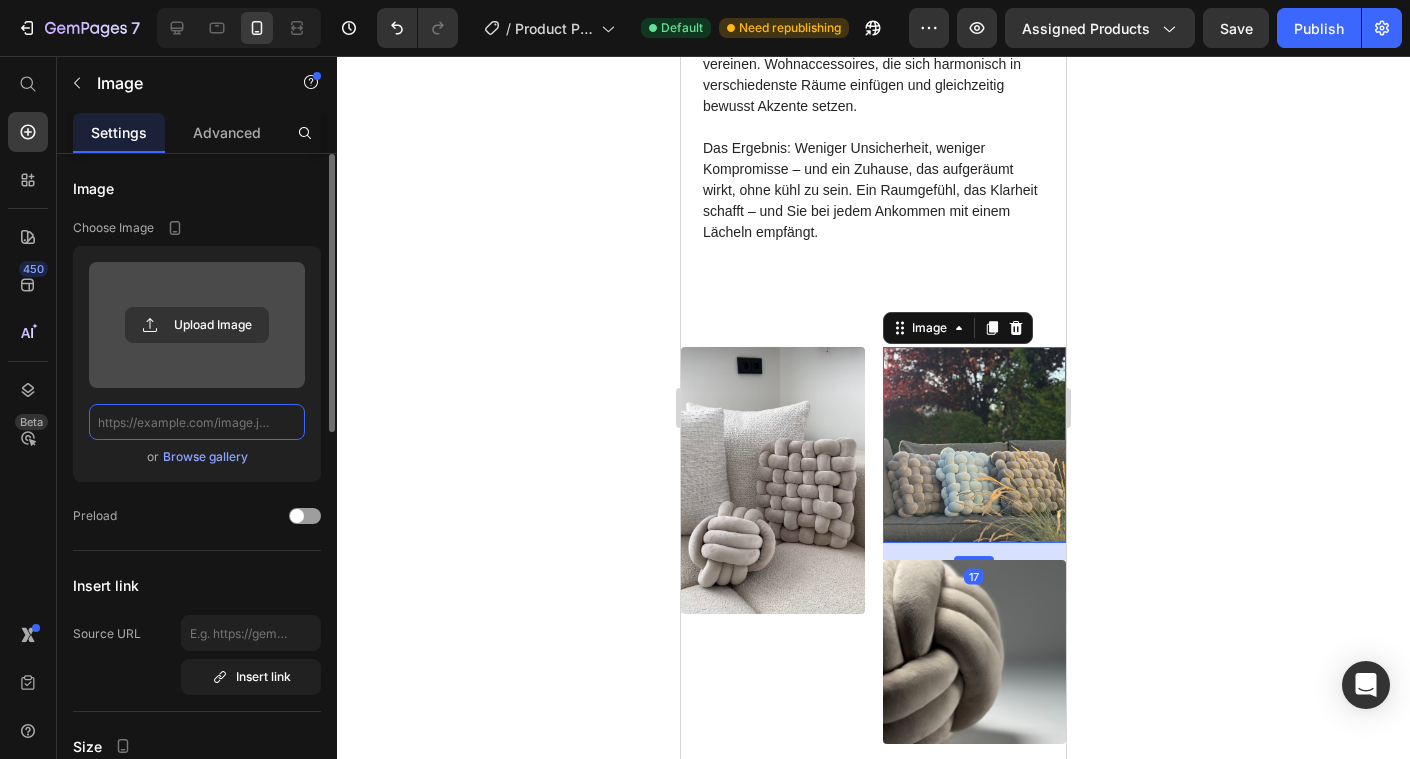 scroll, scrollTop: 0, scrollLeft: 0, axis: both 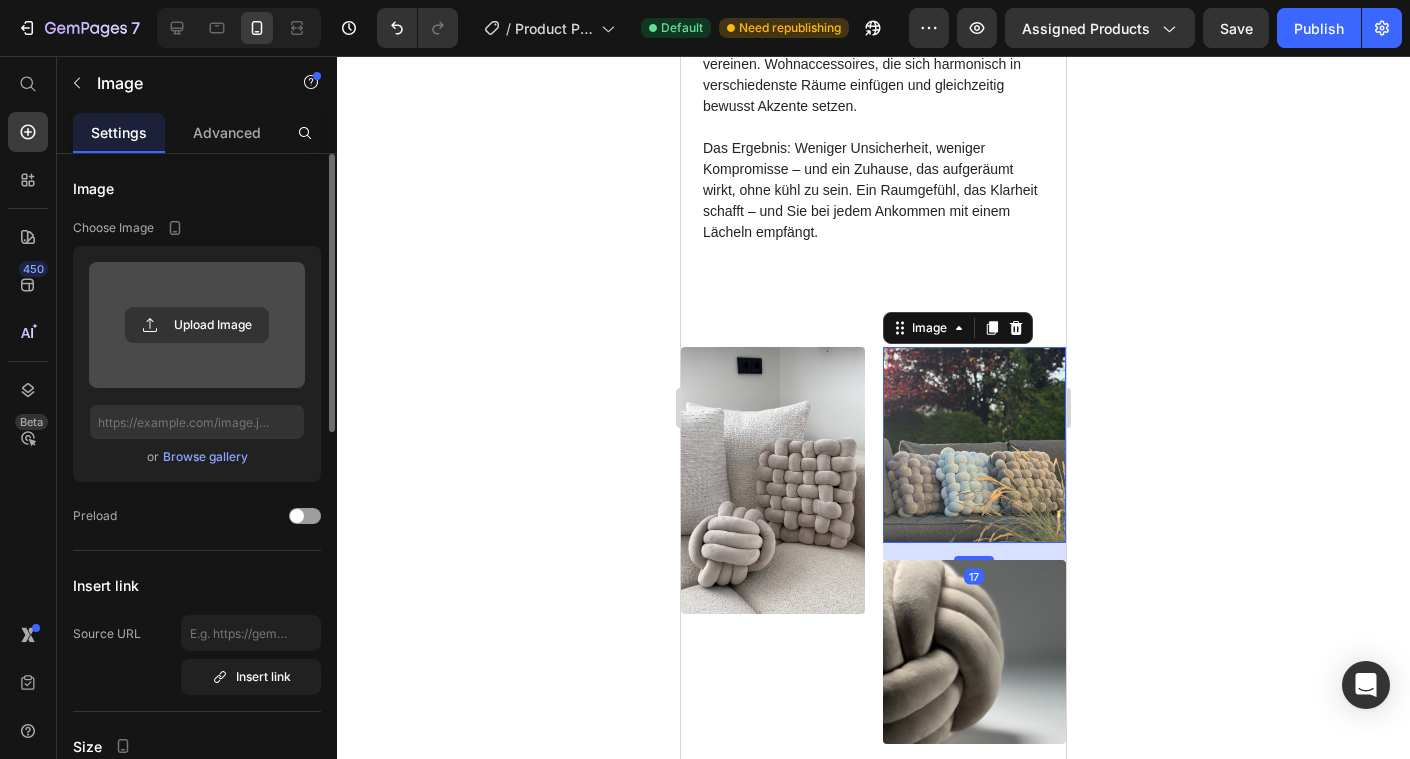 click at bounding box center (197, 325) 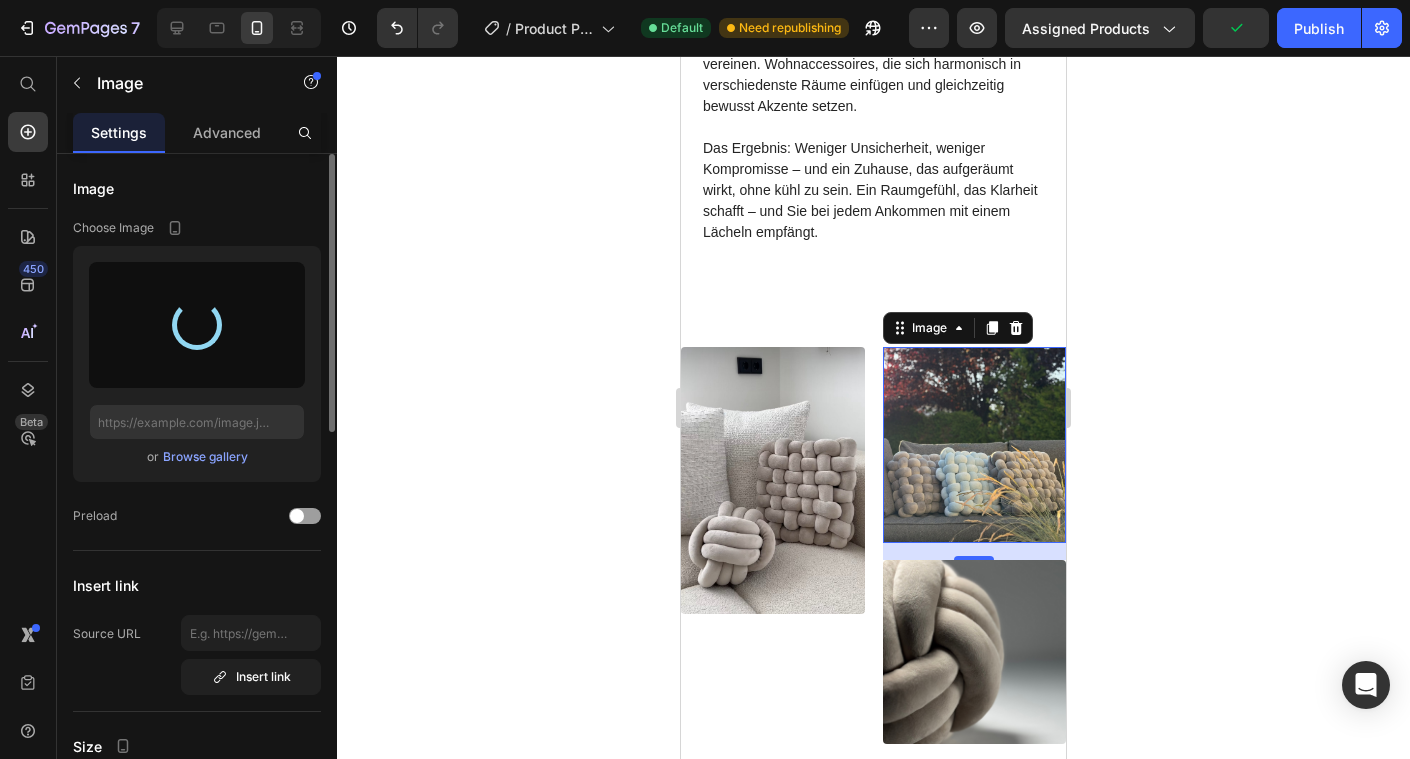 type on "[URL][DOMAIN_NAME]" 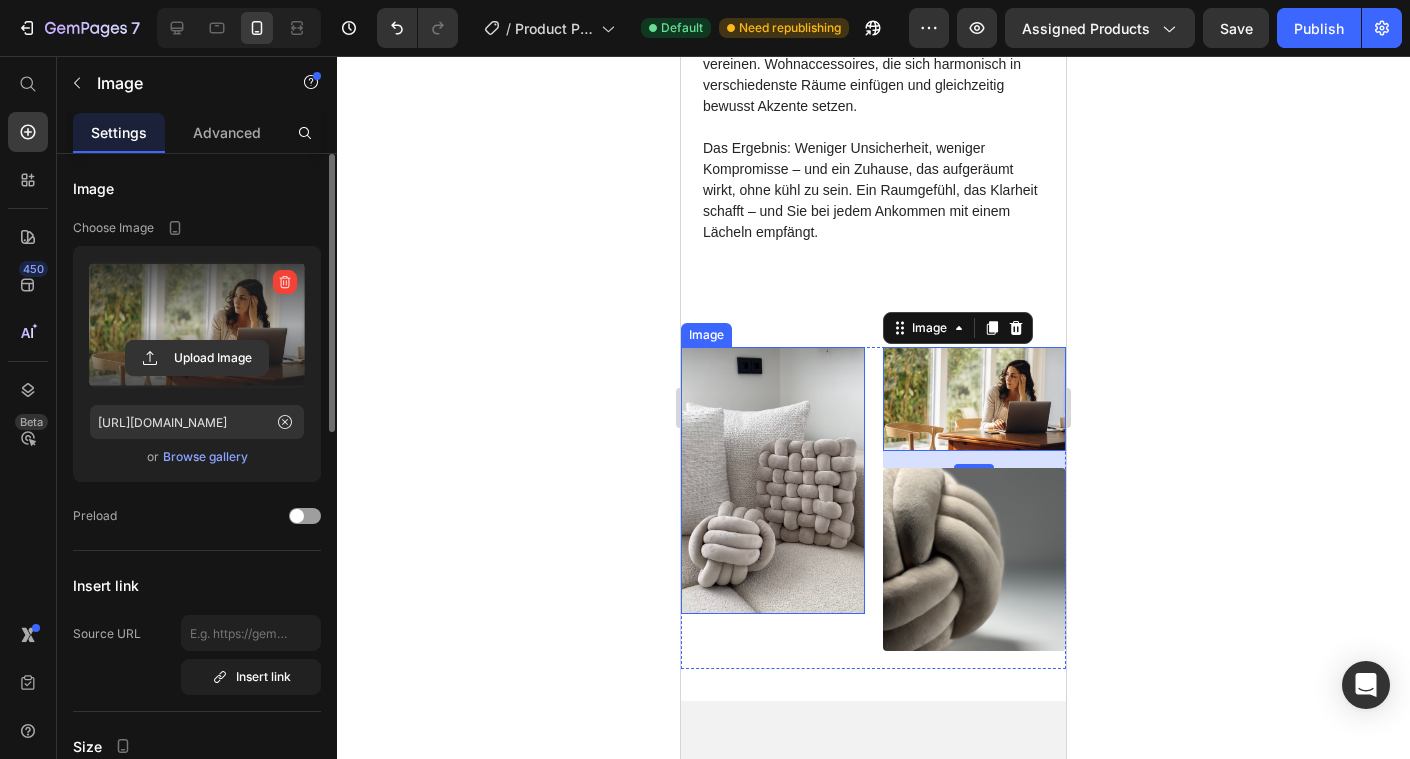 click at bounding box center (773, 480) 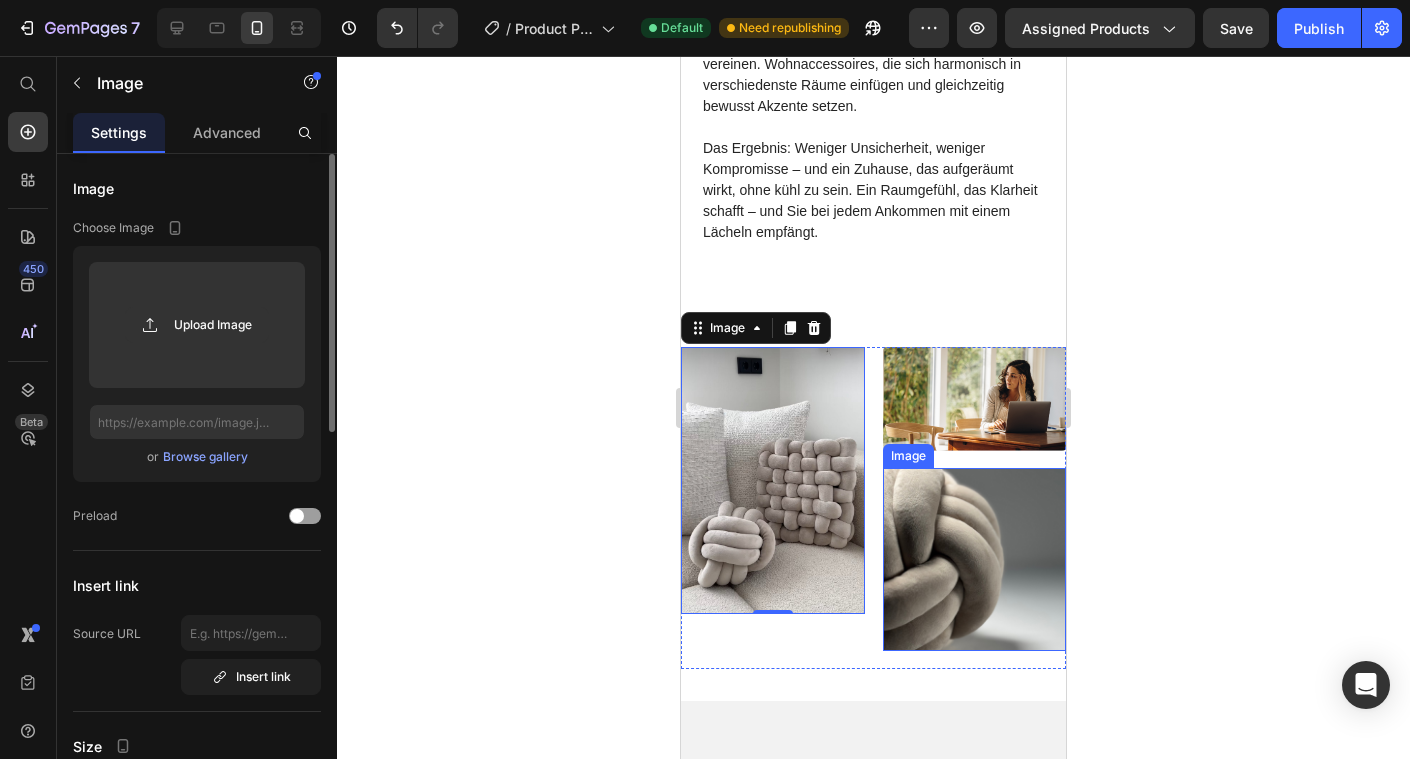 click at bounding box center [975, 560] 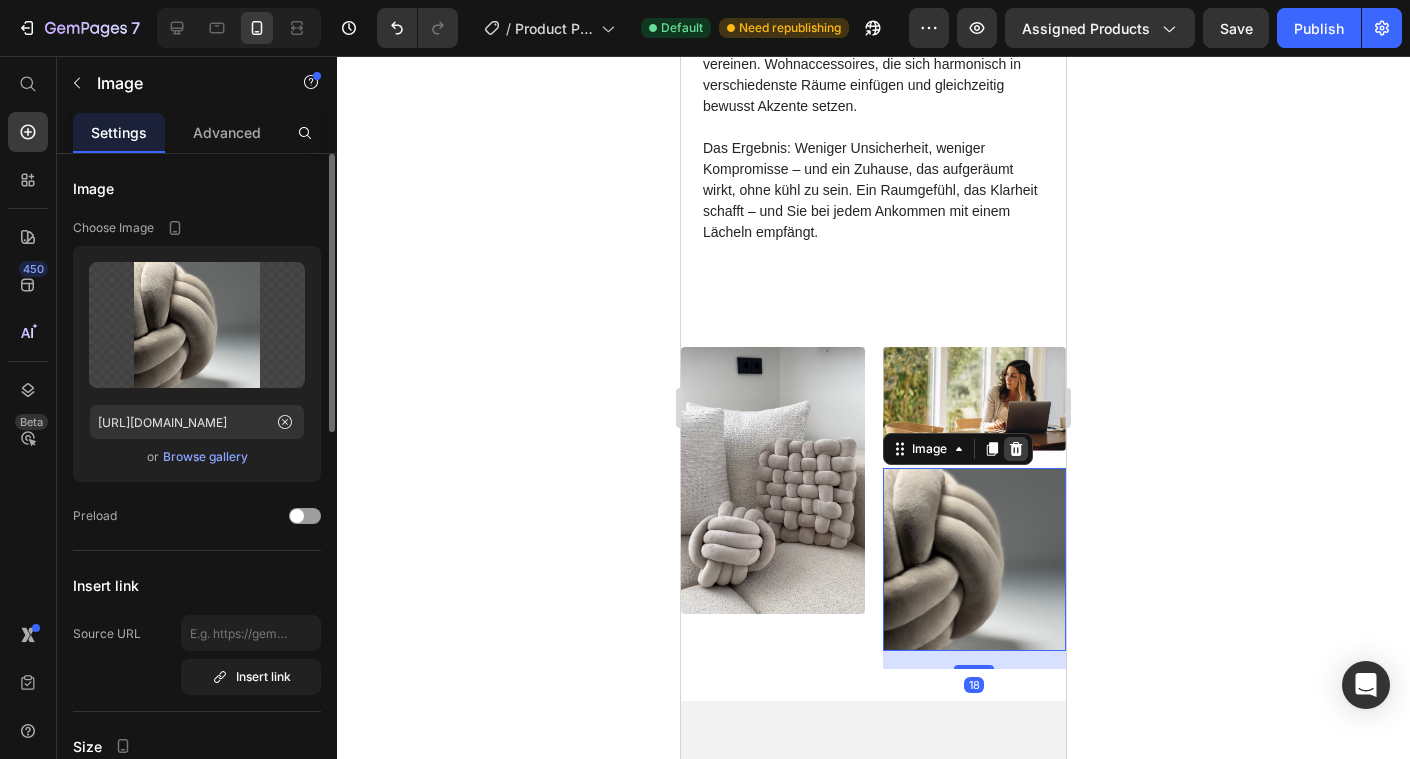 click 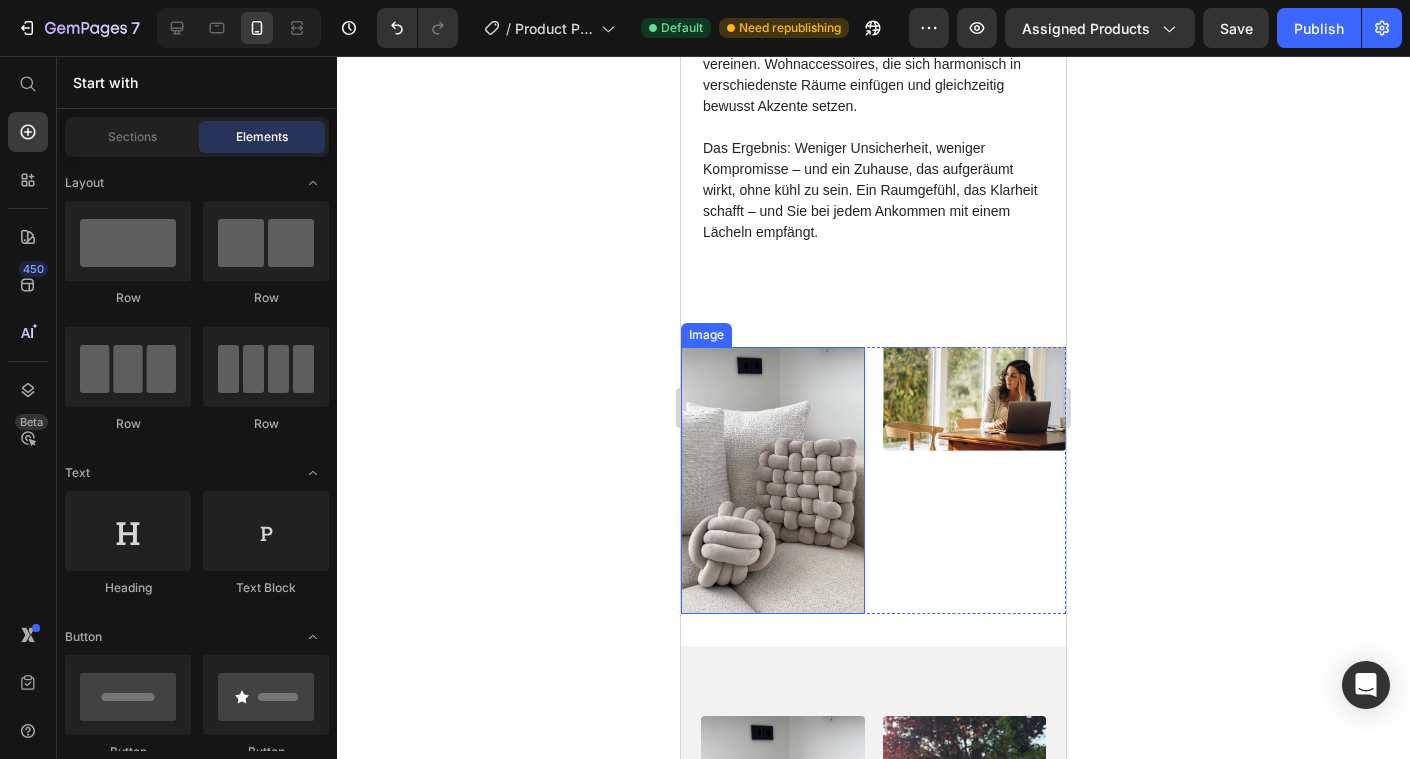 click at bounding box center (773, 480) 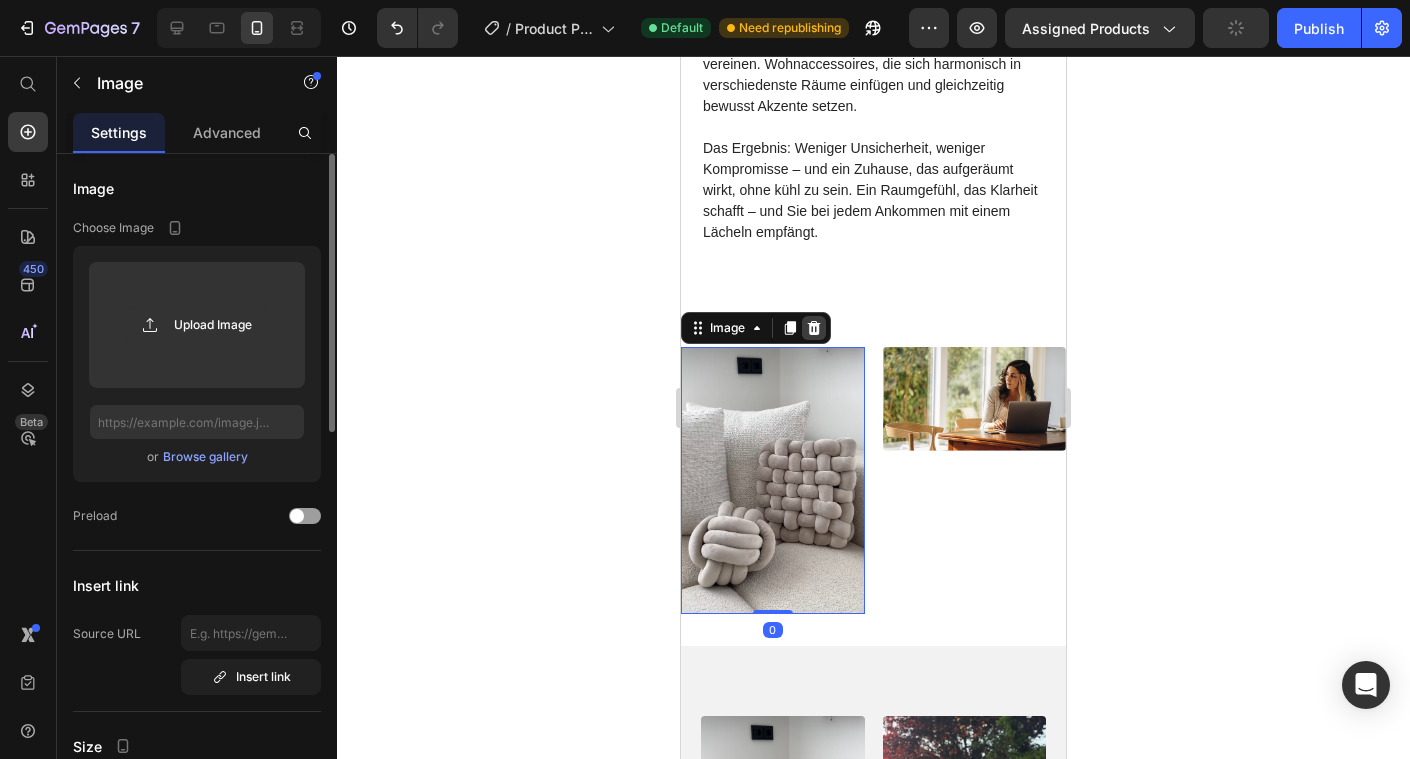 click 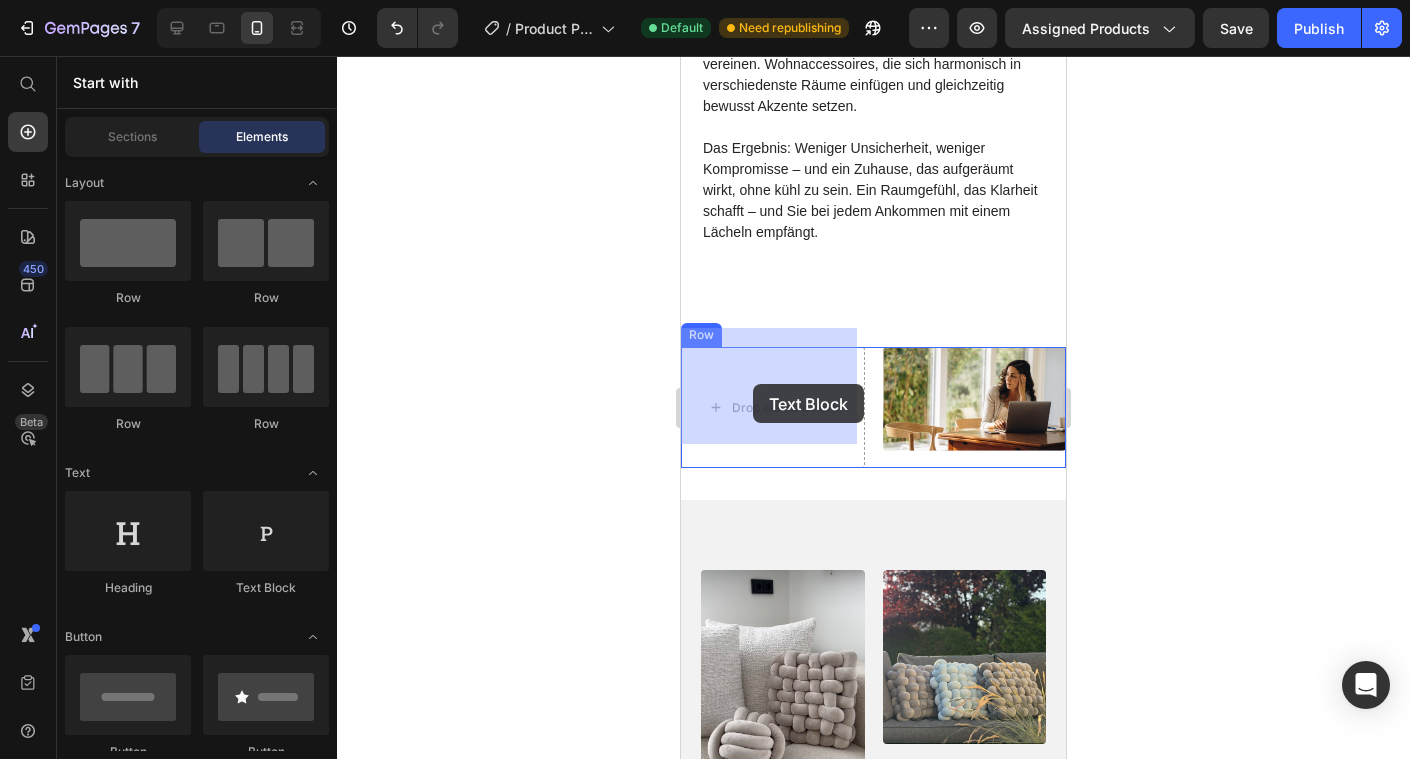 drag, startPoint x: 922, startPoint y: 598, endPoint x: 753, endPoint y: 384, distance: 272.6848 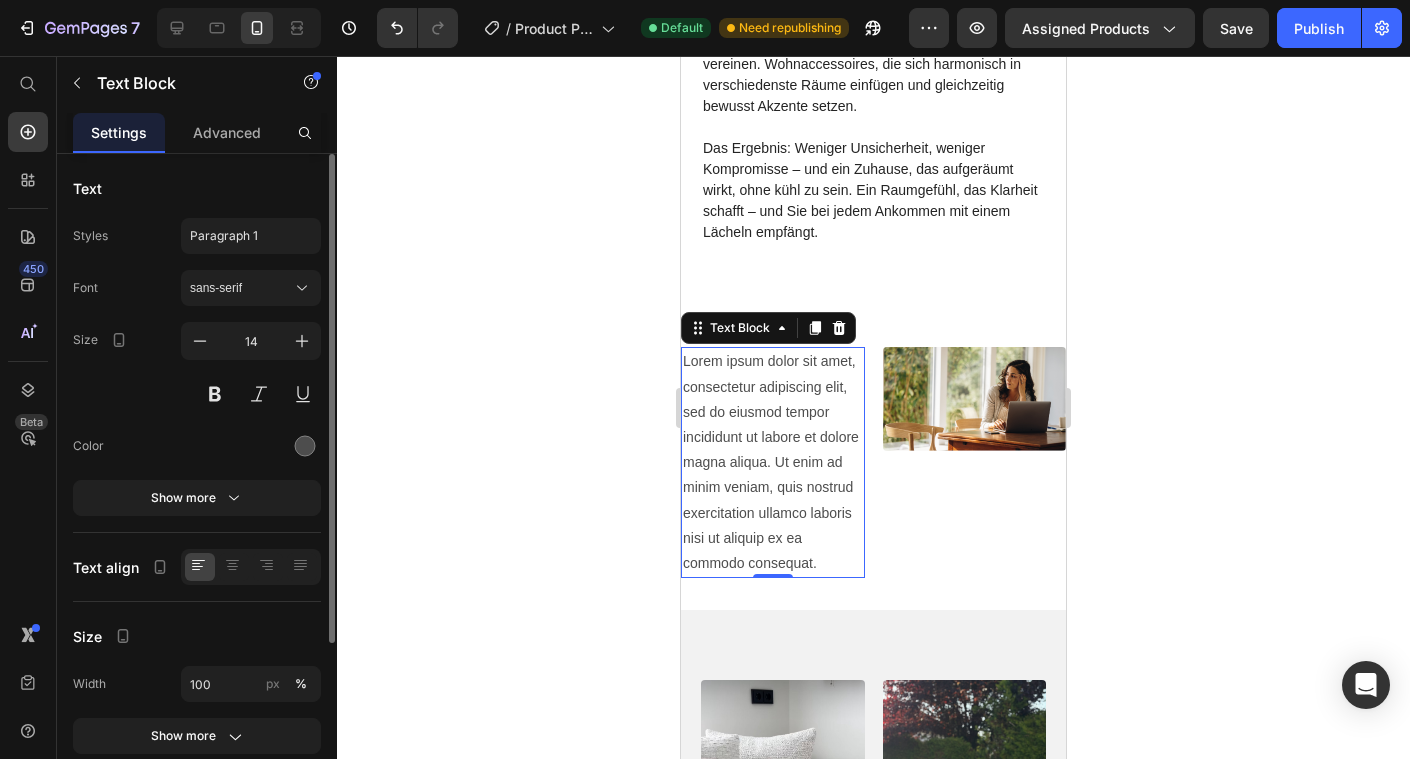click on "Lorem ipsum dolor sit amet, consectetur adipiscing elit, sed do eiusmod tempor incididunt ut labore et dolore magna aliqua. Ut enim ad minim veniam, quis nostrud exercitation ullamco laboris nisi ut aliquip ex ea commodo consequat." at bounding box center [773, 462] 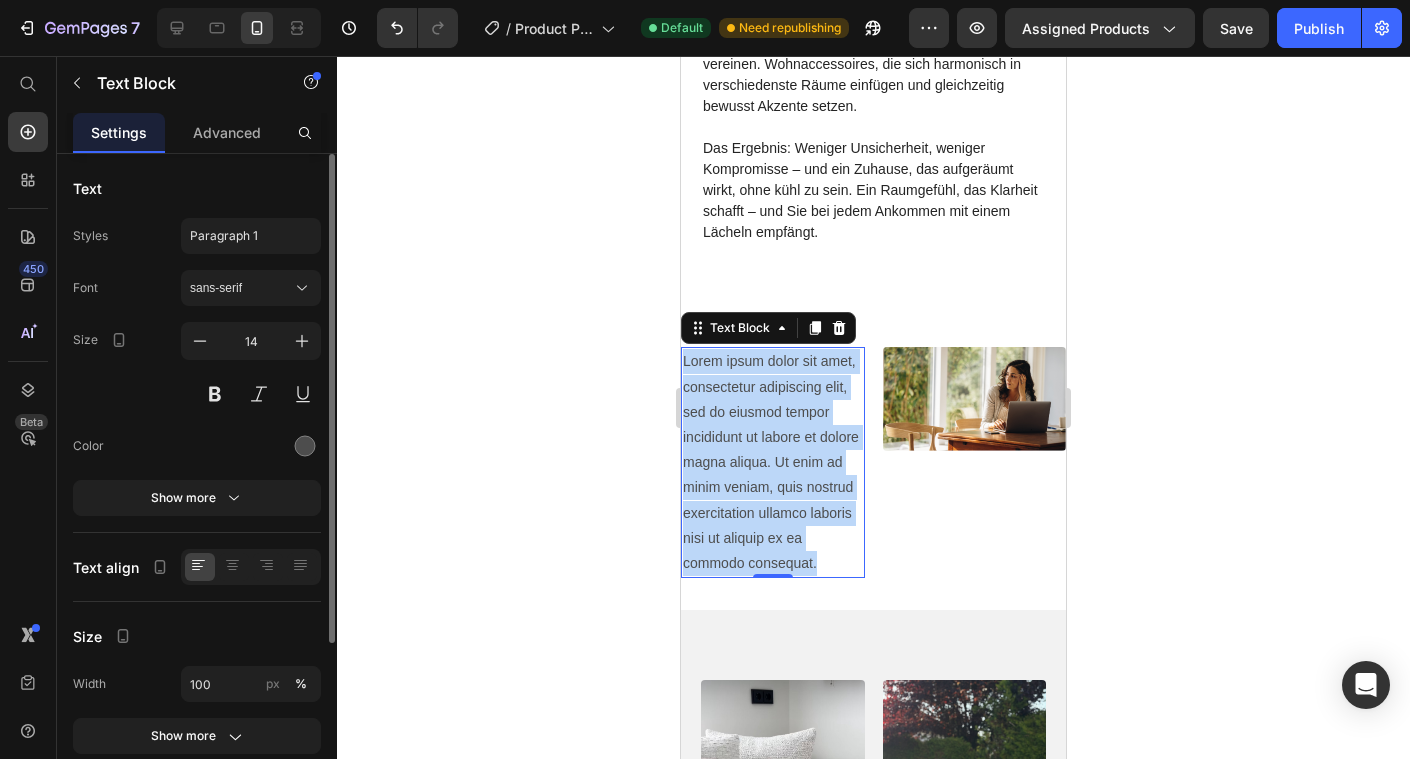 click on "Lorem ipsum dolor sit amet, consectetur adipiscing elit, sed do eiusmod tempor incididunt ut labore et dolore magna aliqua. Ut enim ad minim veniam, quis nostrud exercitation ullamco laboris nisi ut aliquip ex ea commodo consequat." at bounding box center (773, 462) 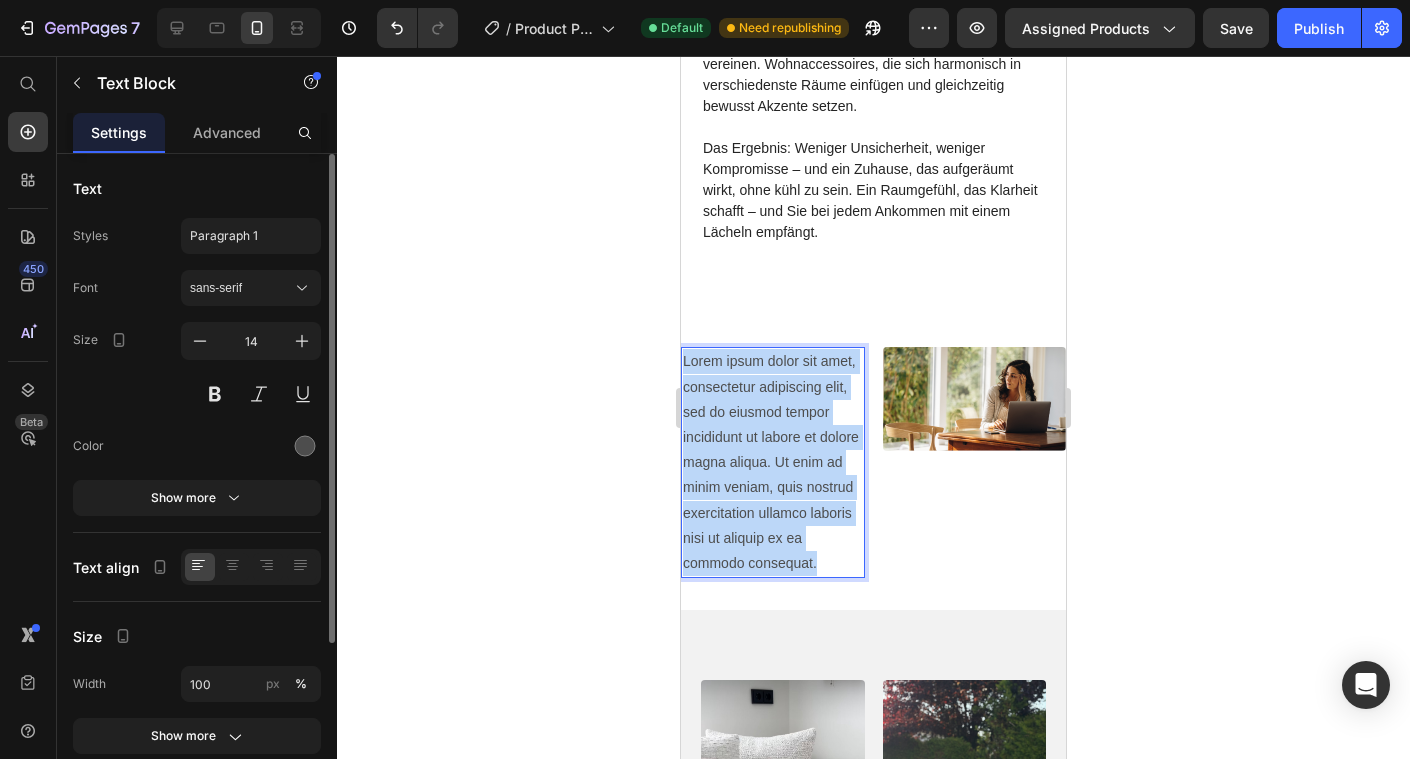 click on "Lorem ipsum dolor sit amet, consectetur adipiscing elit, sed do eiusmod tempor incididunt ut labore et dolore magna aliqua. Ut enim ad minim veniam, quis nostrud exercitation ullamco laboris nisi ut aliquip ex ea commodo consequat." at bounding box center (773, 462) 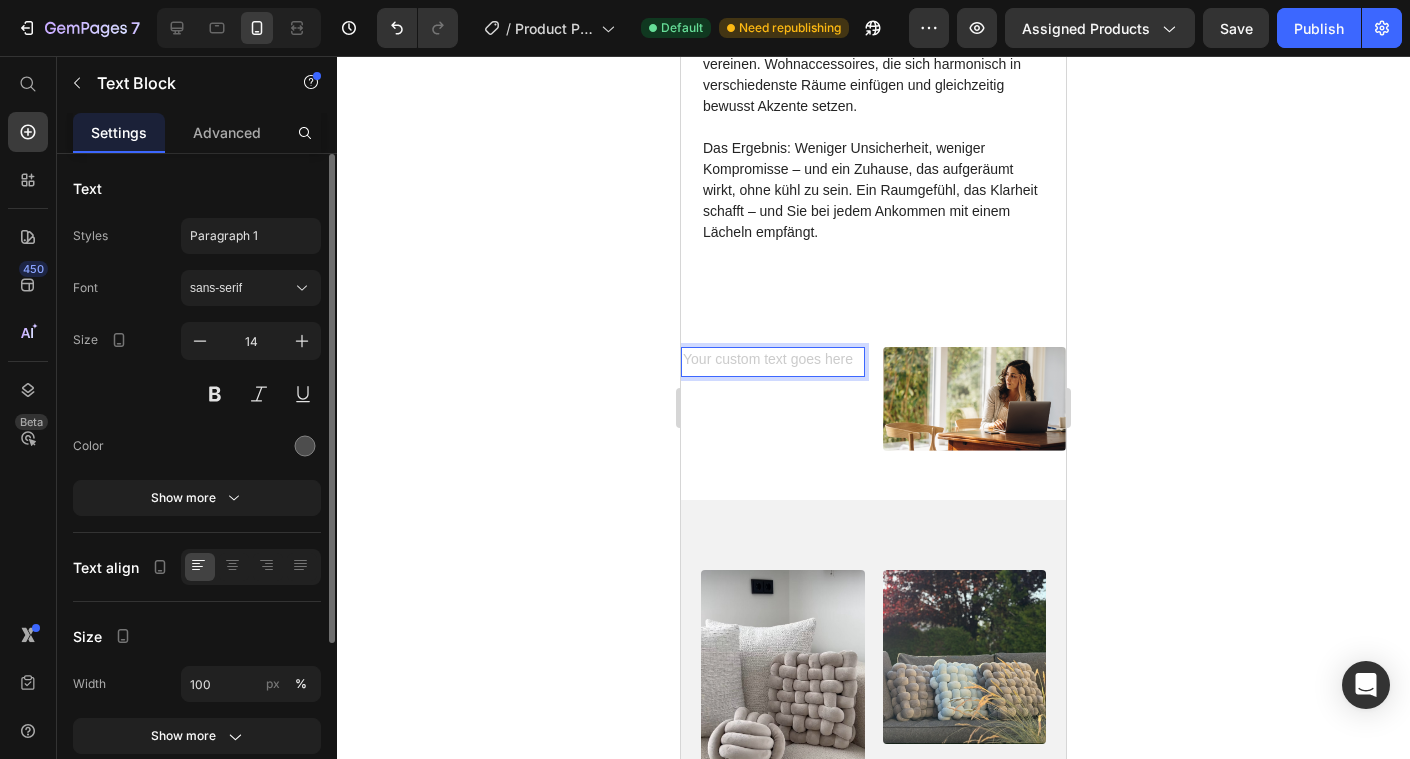 click at bounding box center (773, 361) 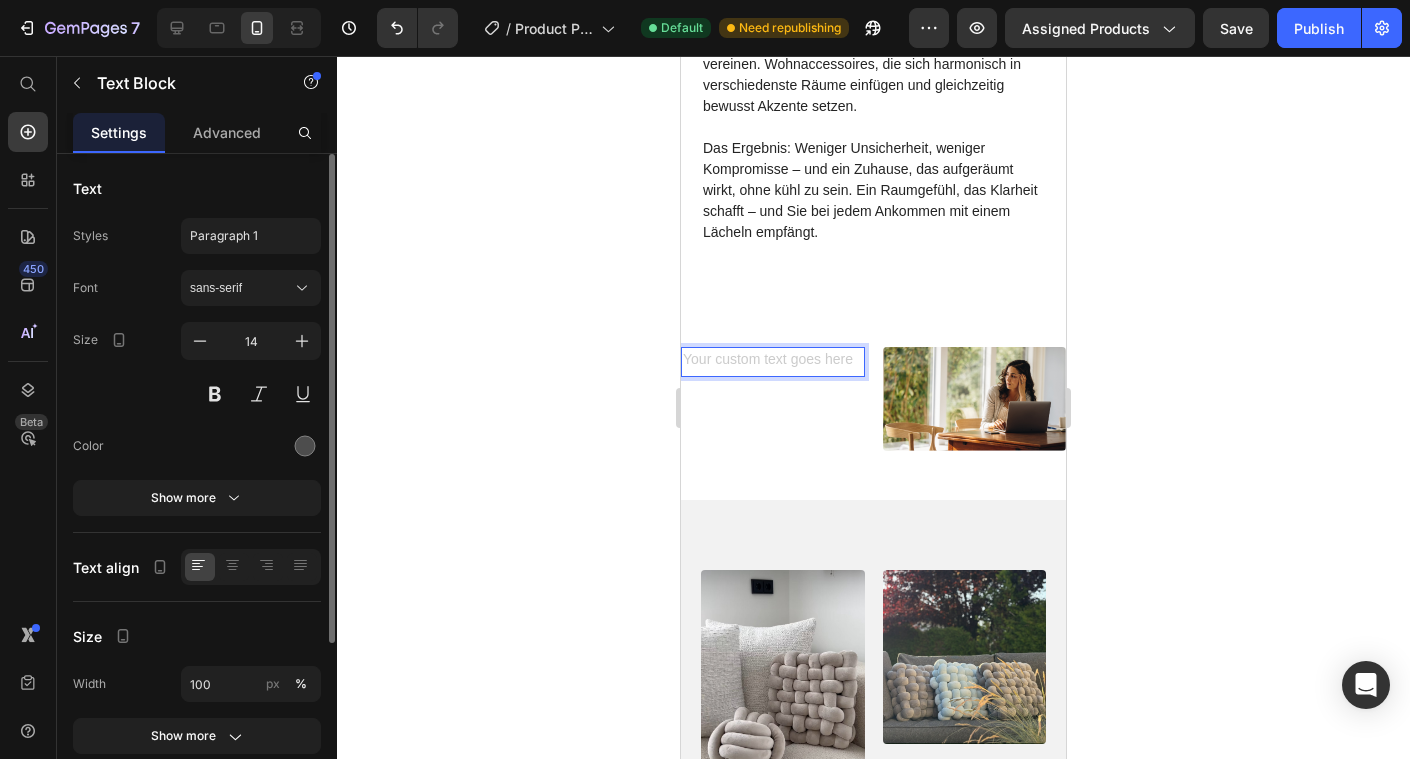 scroll, scrollTop: 3422, scrollLeft: 0, axis: vertical 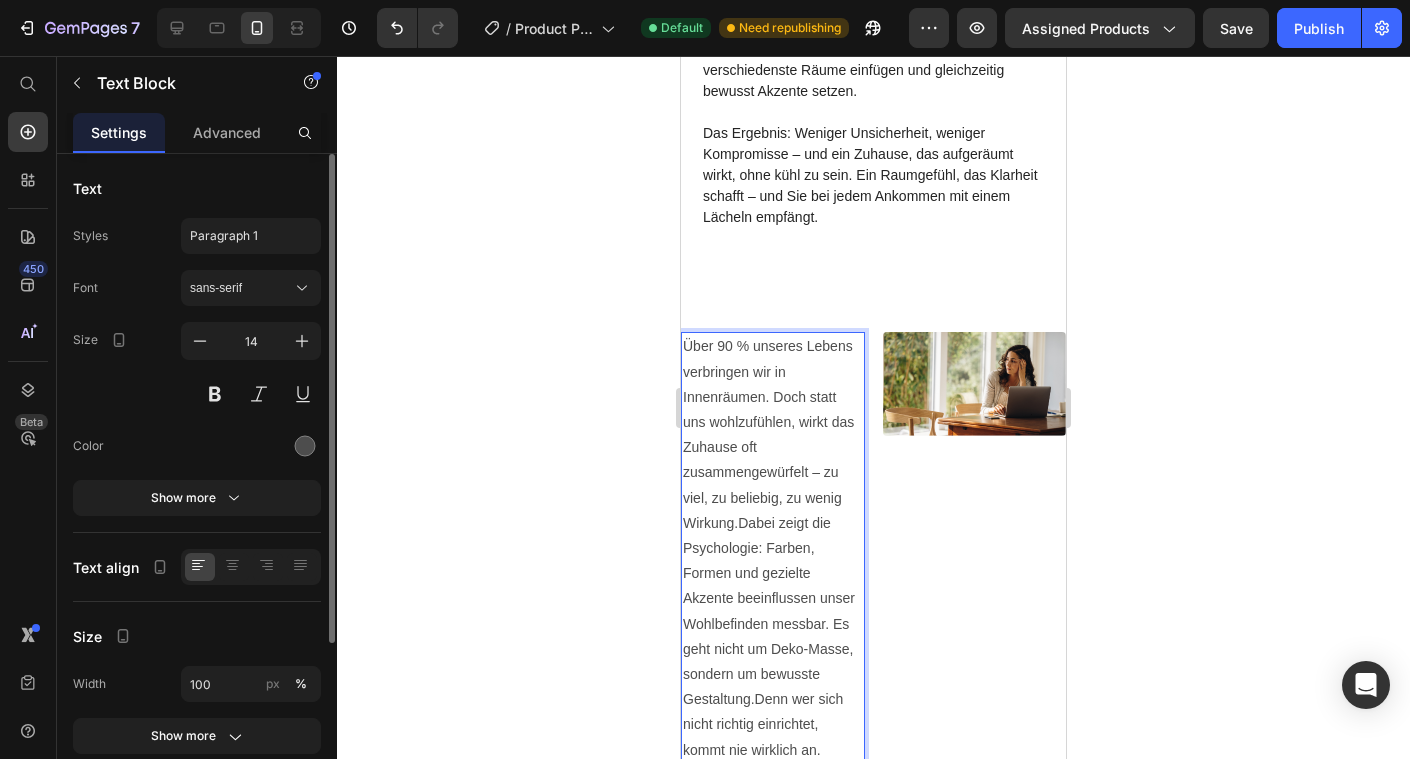 click on "Über 90 % unseres Lebens verbringen wir in Innenräumen. Doch statt uns wohlzufühlen, wirkt das Zuhause oft zusammengewürfelt – zu viel, zu beliebig, zu wenig Wirkung.Dabei zeigt die Psychologie: Farben, Formen und gezielte Akzente beeinflussen unser Wohlbefinden messbar. Es geht nicht um Deko-Masse, sondern um bewusste Gestaltung.Denn wer sich nicht richtig einrichtet, kommt nie wirklich an." at bounding box center [773, 548] 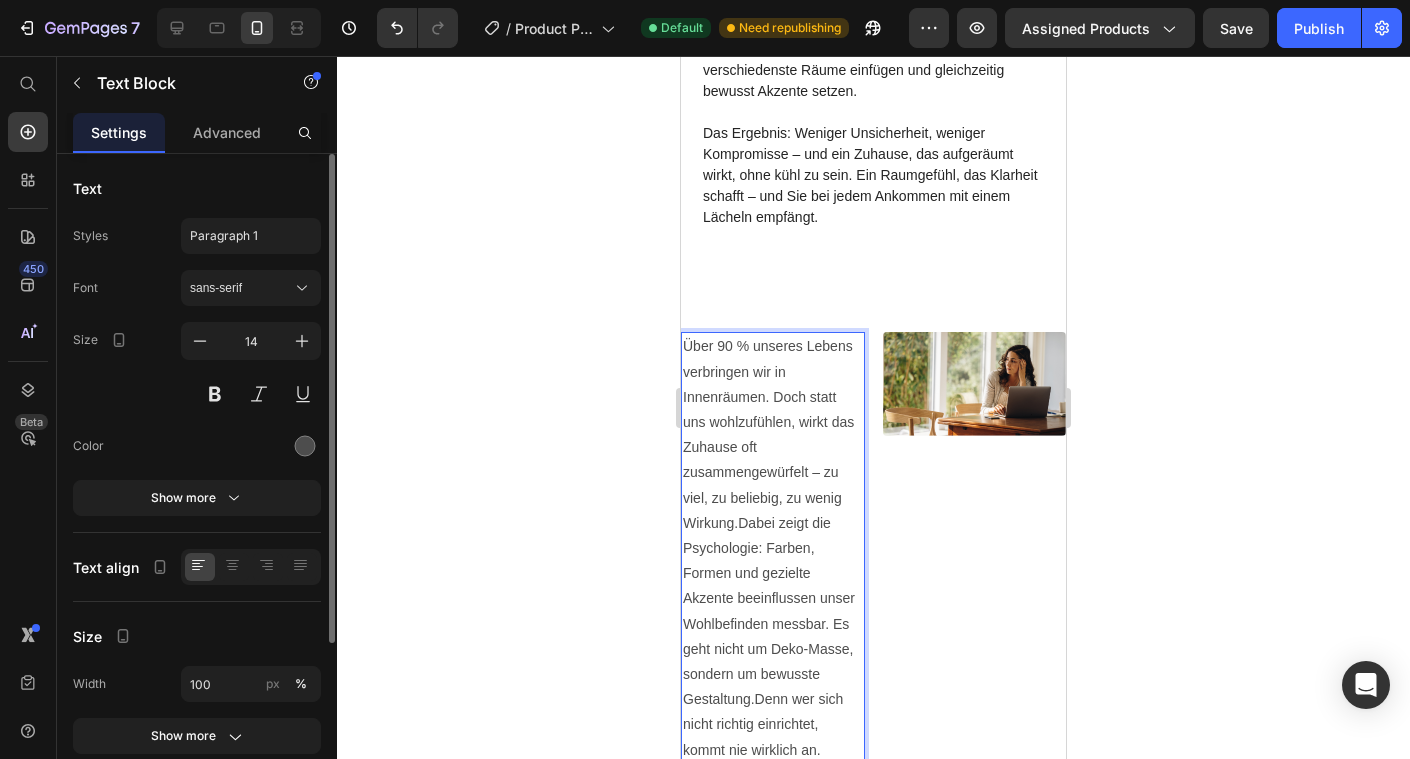 click 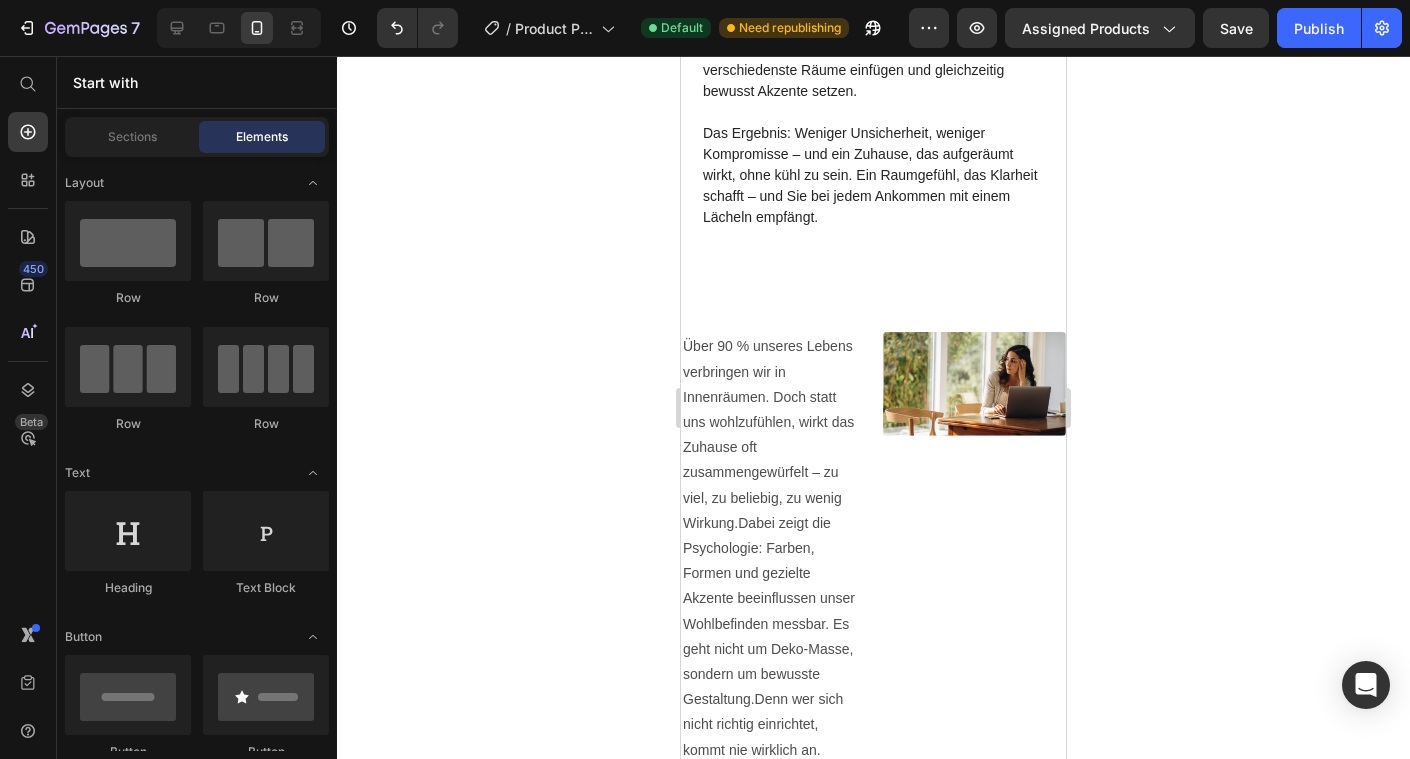 click on "Über 90 % unseres Lebens verbringen wir in Innenräumen. Doch statt uns wohlzufühlen, wirkt das Zuhause oft zusammengewürfelt – zu viel, zu beliebig, zu wenig Wirkung.Dabei zeigt die Psychologie: Farben, Formen und gezielte Akzente beeinflussen unser Wohlbefinden messbar. Es geht nicht um Deko-Masse, sondern um bewusste Gestaltung.Denn wer sich nicht richtig einrichtet, kommt nie wirklich an." at bounding box center [773, 548] 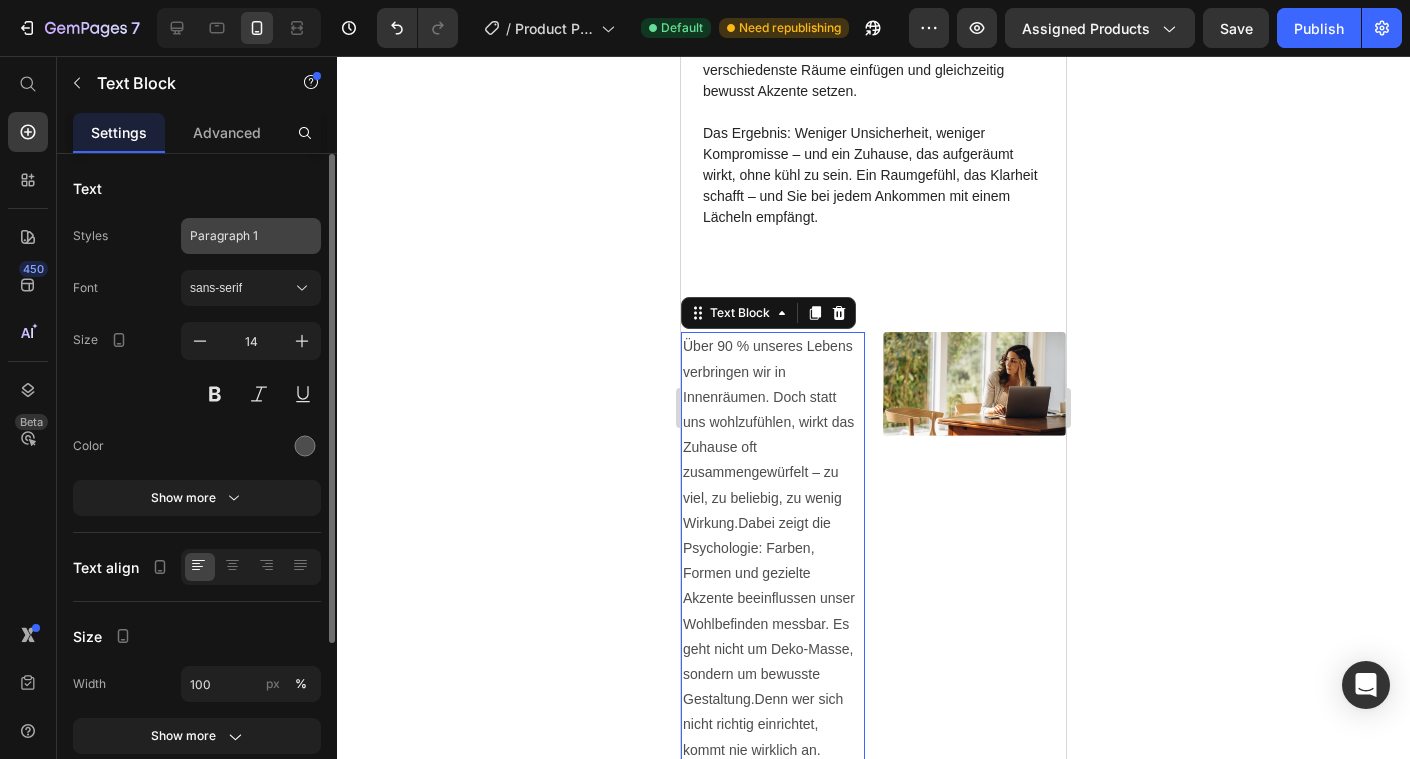 click on "Paragraph 1" at bounding box center [239, 236] 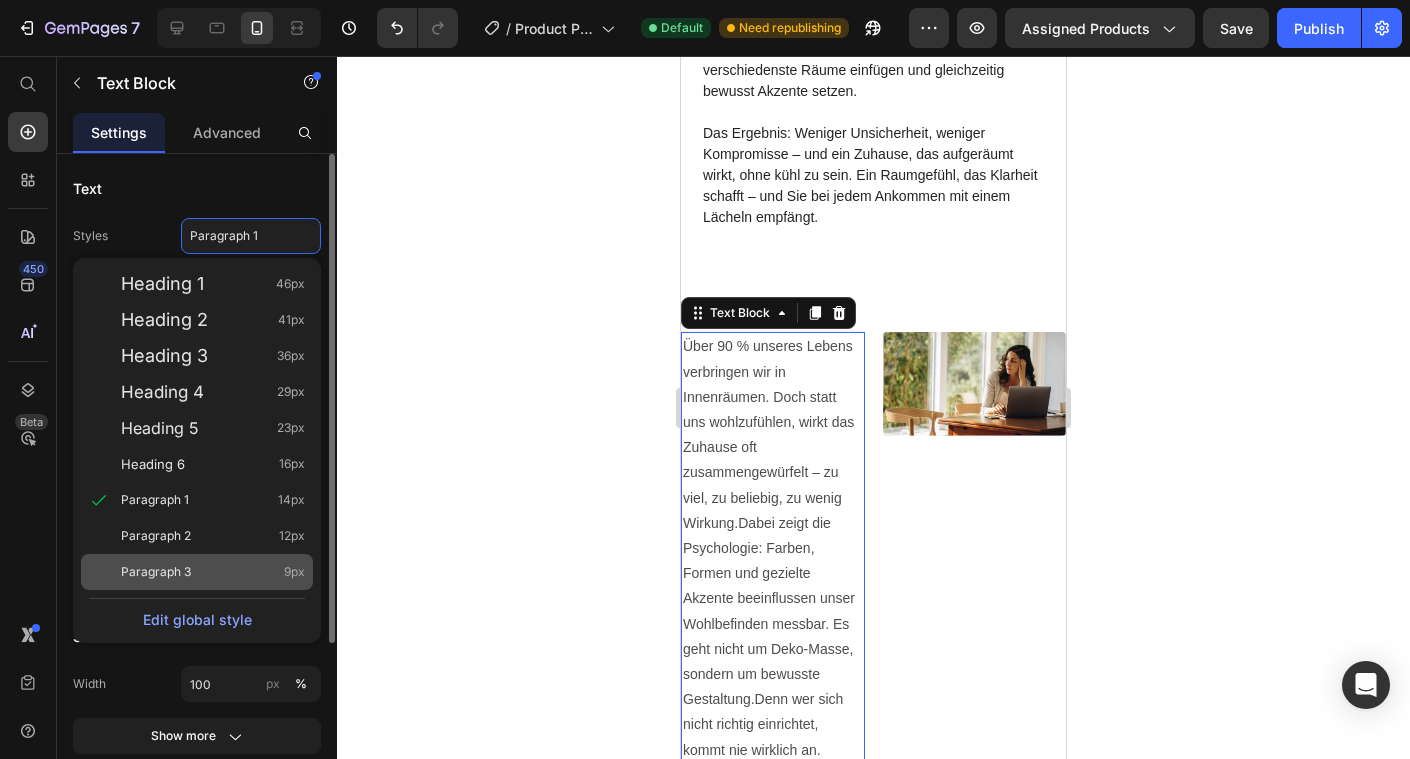 click on "Paragraph 3" at bounding box center (156, 572) 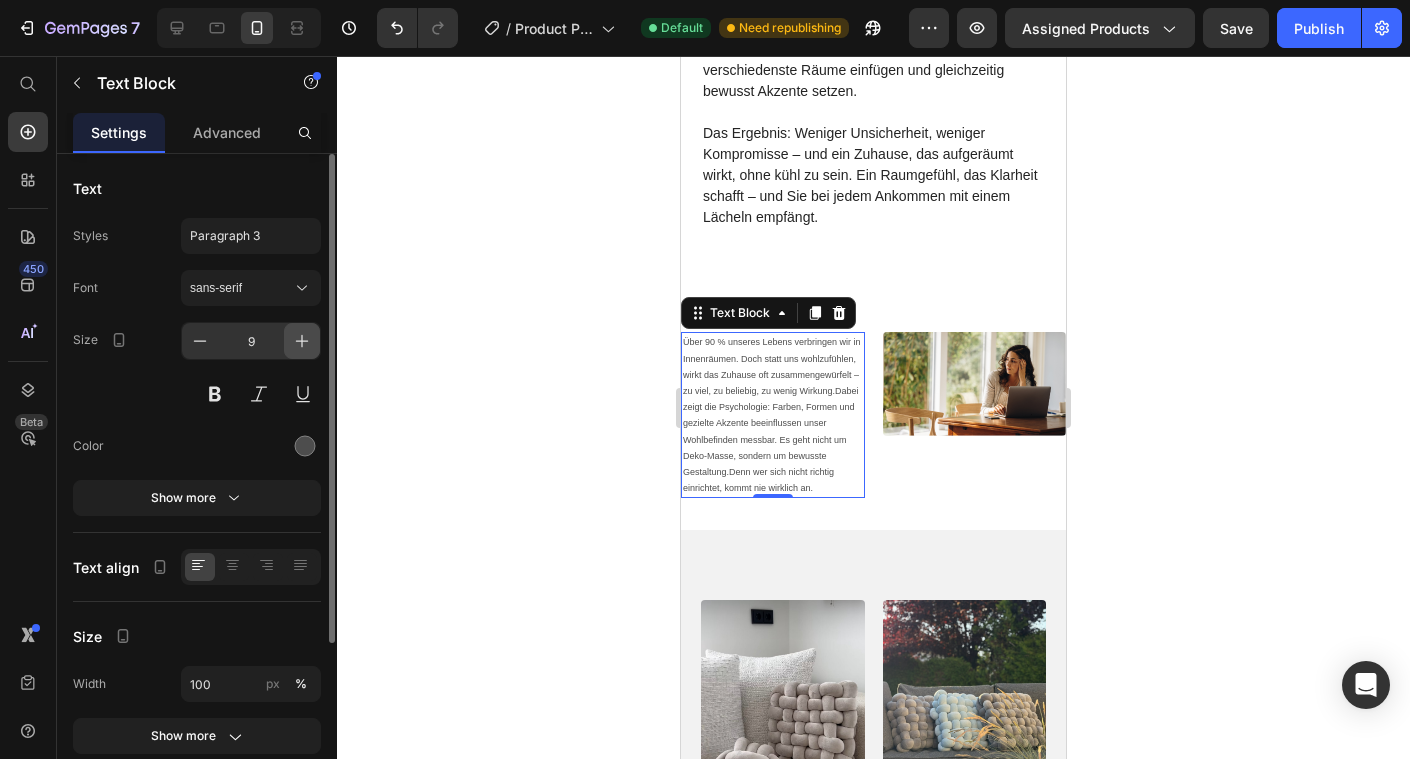 click 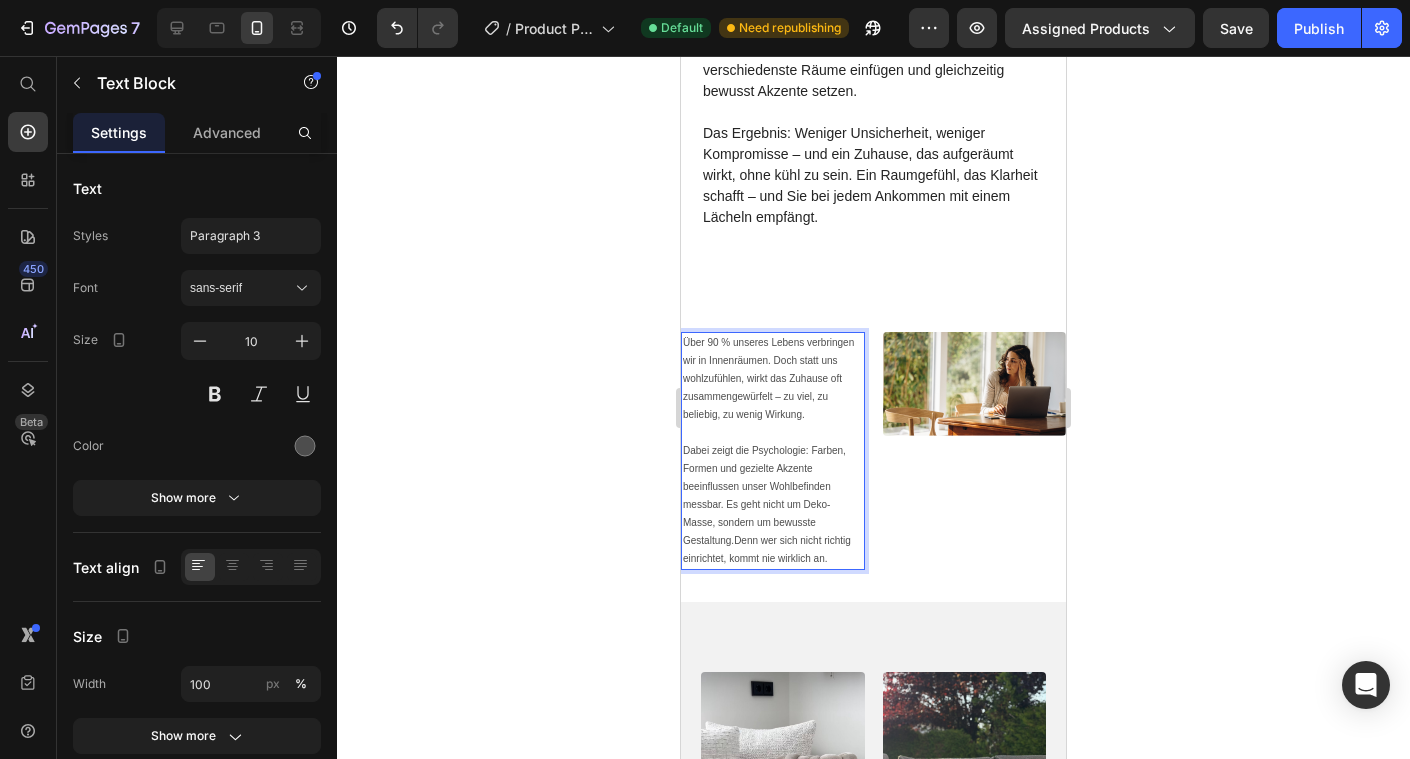 click on "Dabei zeigt die Psychologie: Farben, Formen und gezielte Akzente beeinflussen unser Wohlbefinden messbar. Es geht nicht um Deko-Masse, sondern um bewusste Gestaltung.Denn wer sich nicht richtig einrichtet, kommt nie wirklich an." at bounding box center [773, 505] 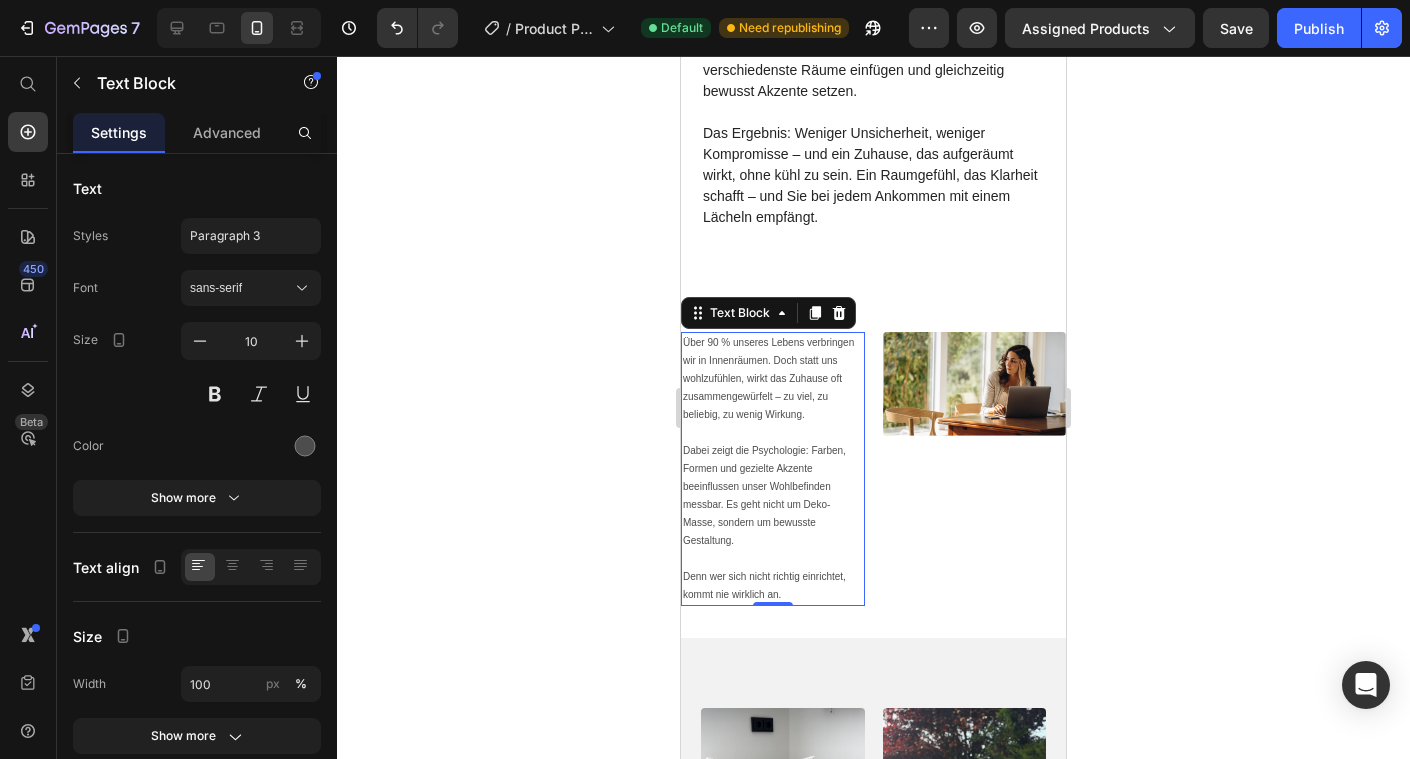 click 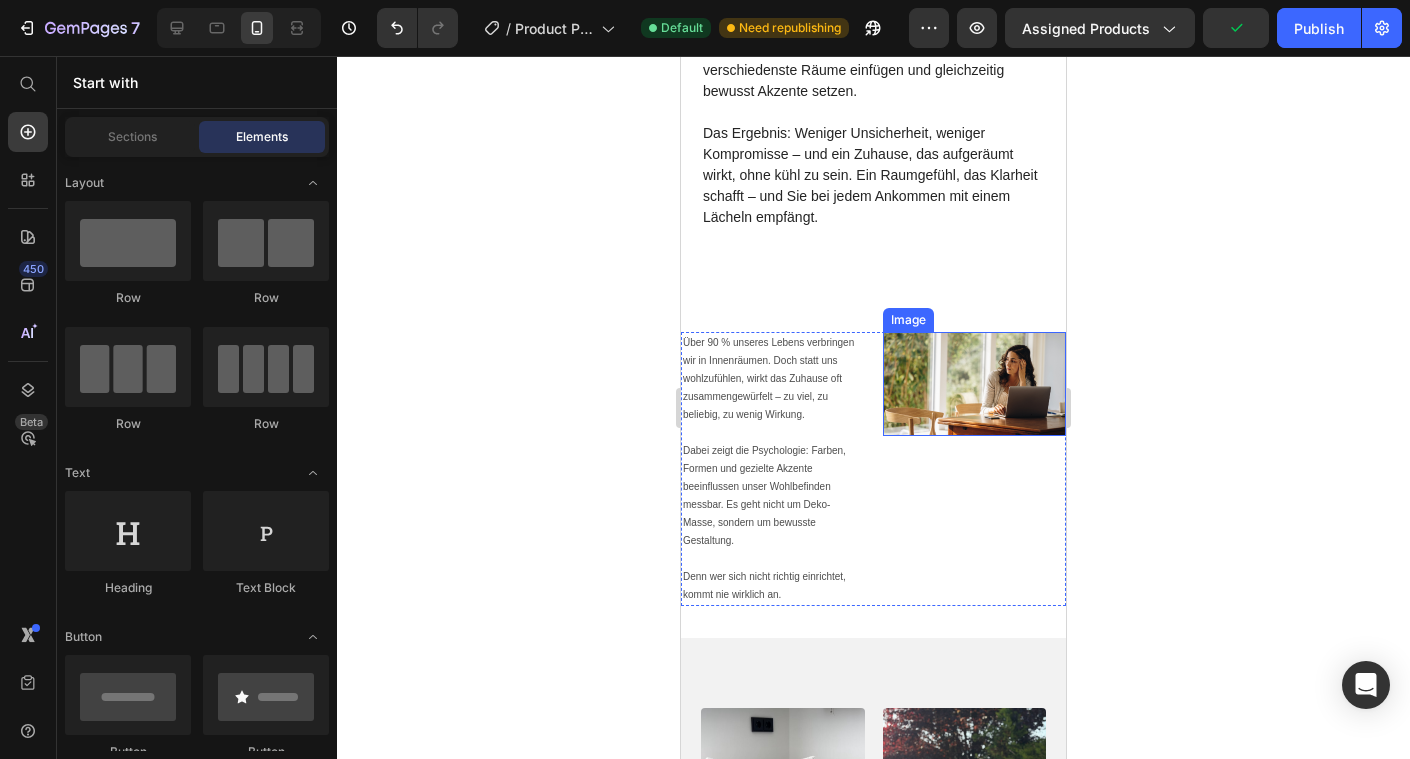 click at bounding box center [975, 383] 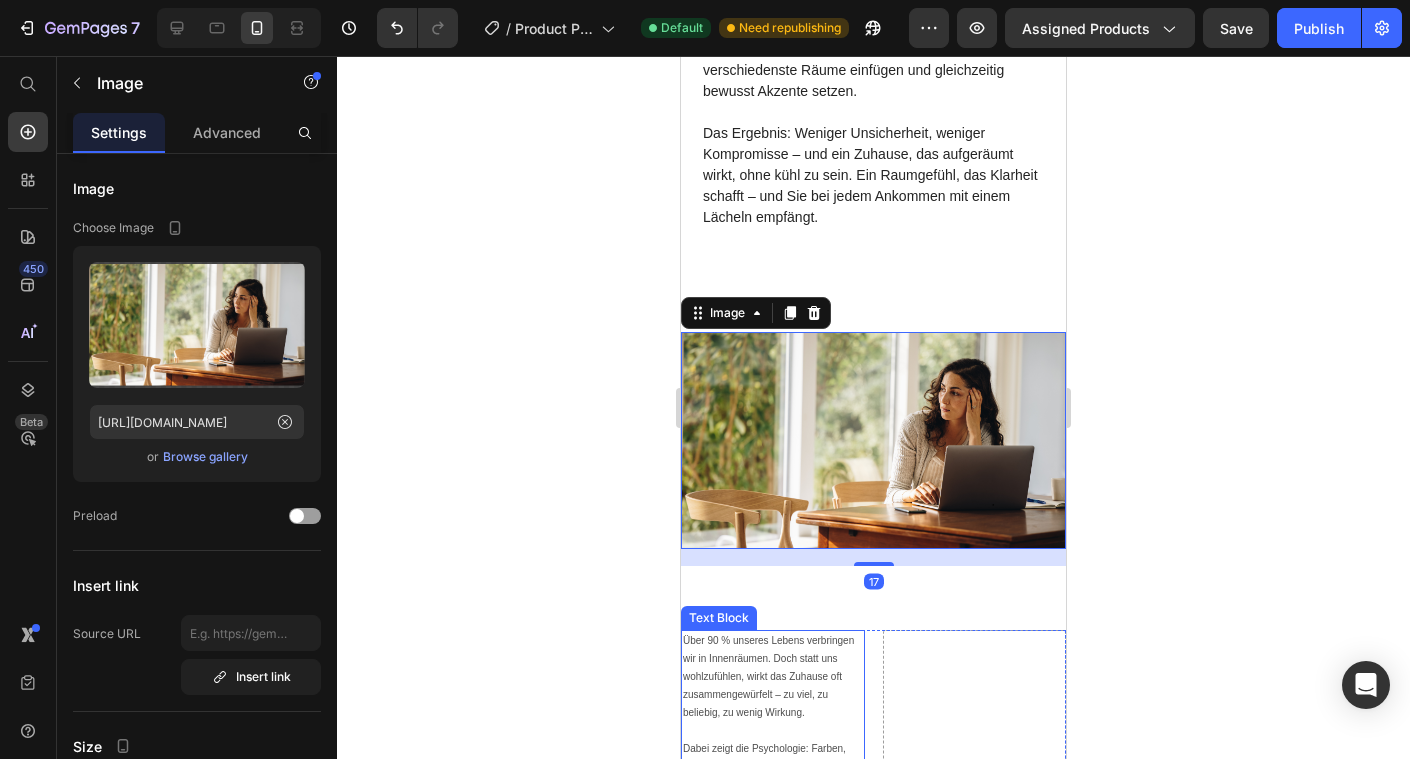 click on "Über 90 % unseres Lebens verbringen wir in Innenräumen. Doch statt uns wohlzufühlen, wirkt das Zuhause oft zusammengewürfelt – zu viel, zu beliebig, zu wenig Wirkung." at bounding box center [773, 677] 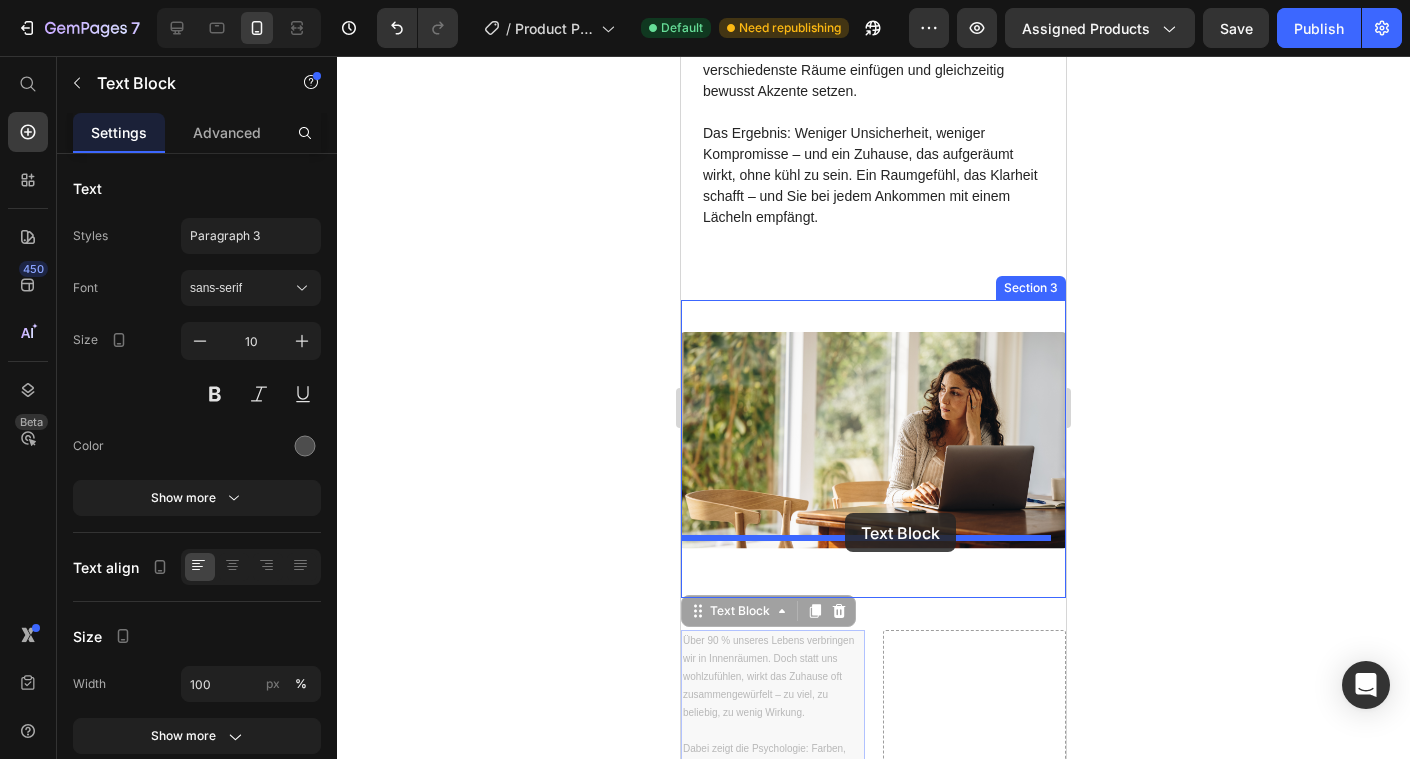 drag, startPoint x: 697, startPoint y: 588, endPoint x: 841, endPoint y: 525, distance: 157.17824 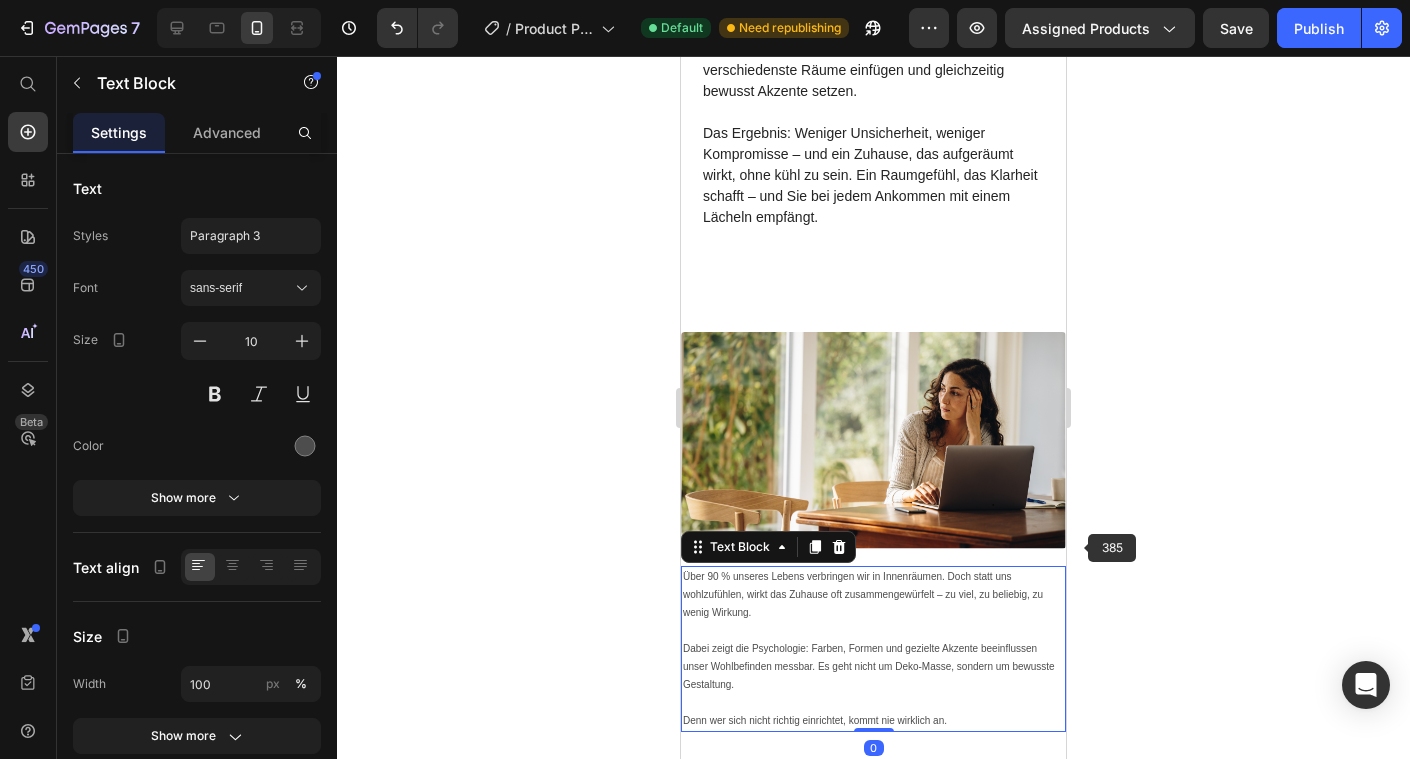 click 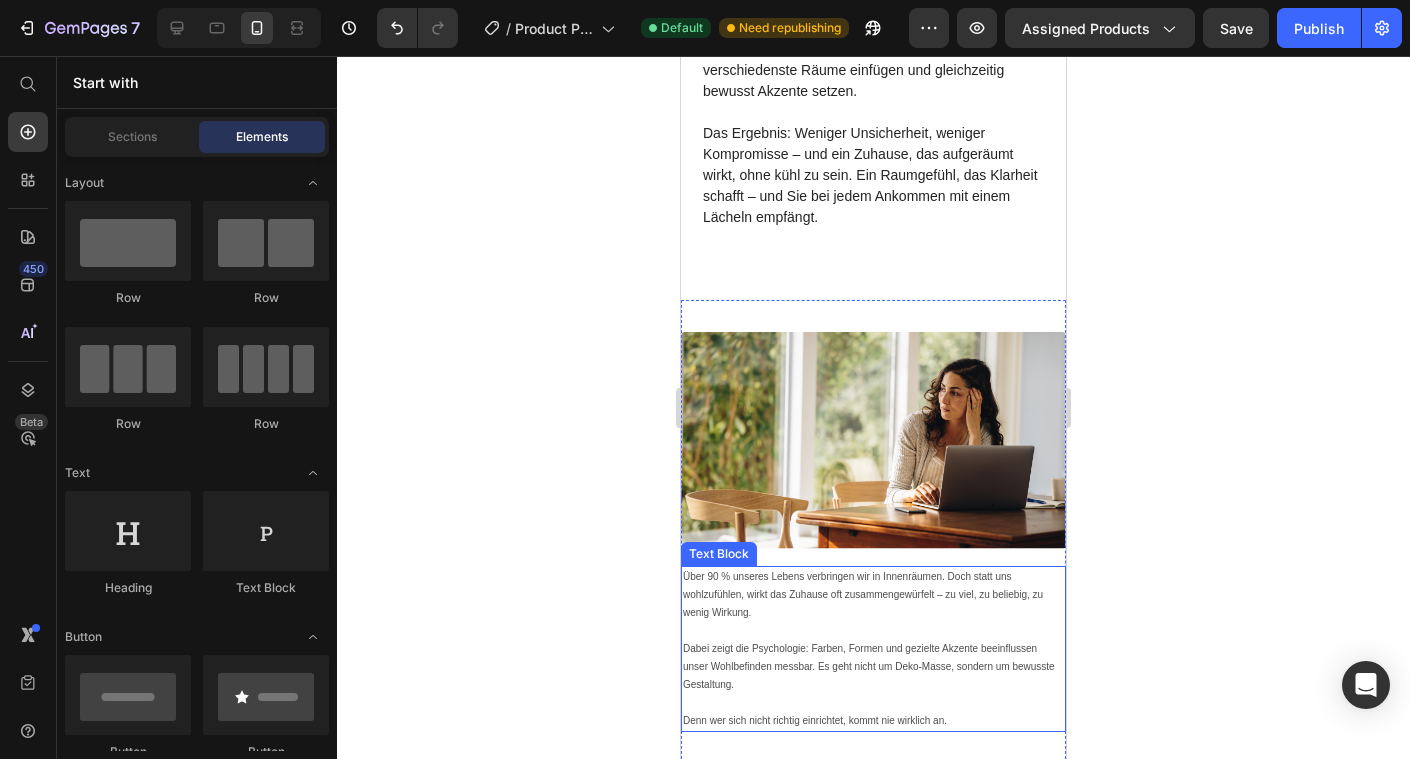 click on "Über 90 % unseres Lebens verbringen wir in Innenräumen. Doch statt uns wohlzufühlen, wirkt das Zuhause oft zusammengewürfelt – zu viel, zu beliebig, zu wenig Wirkung." at bounding box center (873, 595) 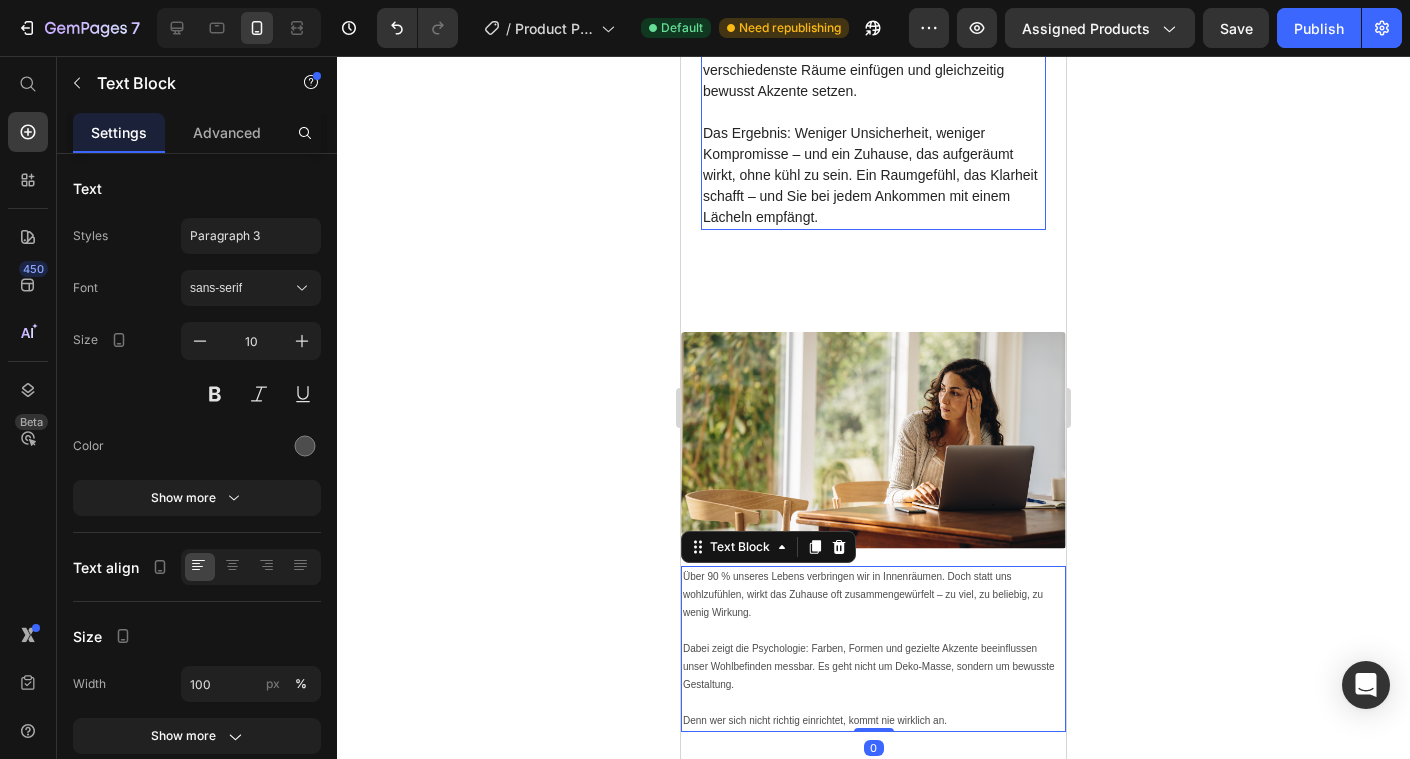 click on "Das Ergebnis: Weniger Unsicherheit, weniger Kompromisse – und ein Zuhause, das aufgeräumt wirkt, ohne kühl zu sein. Ein Raumgefühl, das Klarheit schafft – und Sie bei jedem Ankommen mit einem Lächeln empfängt." at bounding box center [873, 175] 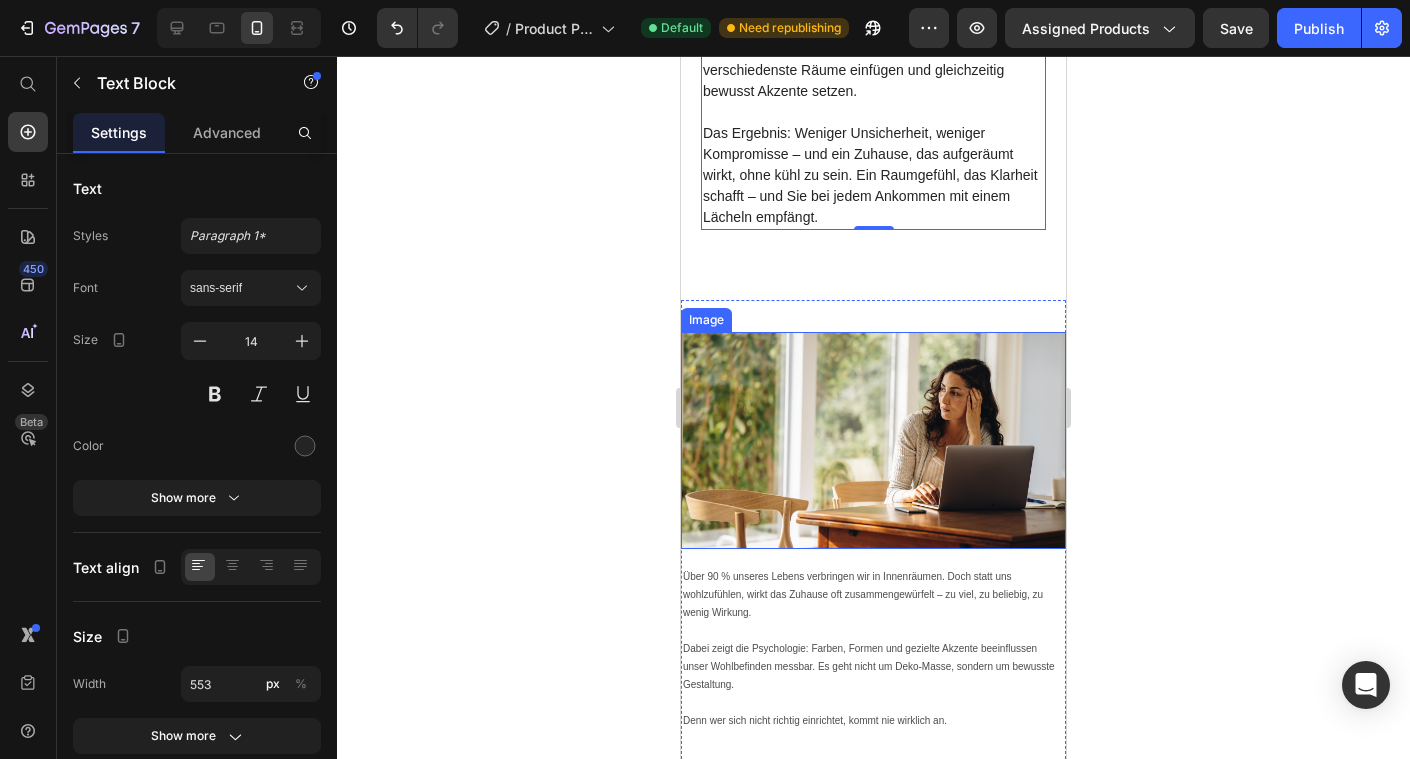 scroll, scrollTop: 3646, scrollLeft: 0, axis: vertical 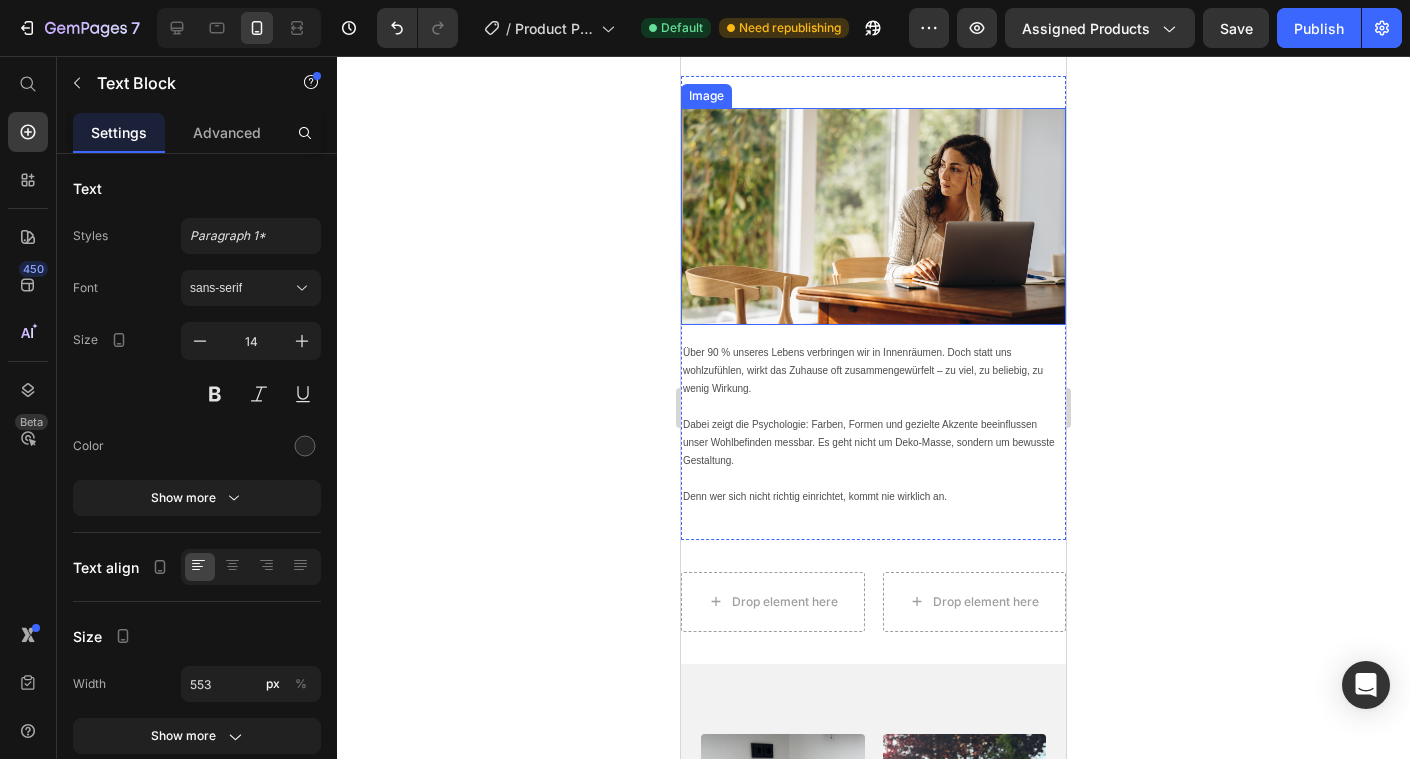 click on "Dabei zeigt die Psychologie: Farben, Formen und gezielte Akzente beeinflussen unser Wohlbefinden messbar. Es geht nicht um Deko-Masse, sondern um bewusste Gestaltung." at bounding box center [873, 443] 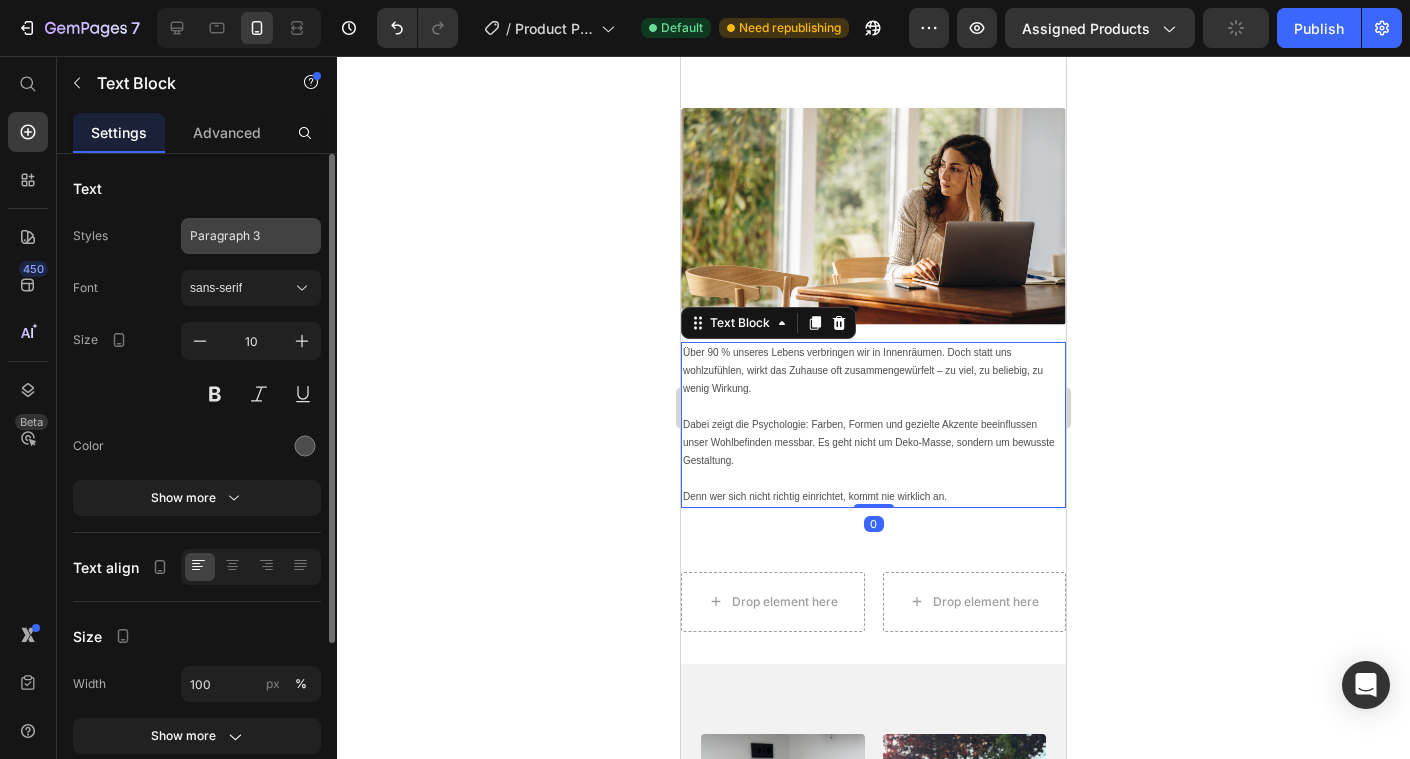 click on "Paragraph 3" at bounding box center [251, 236] 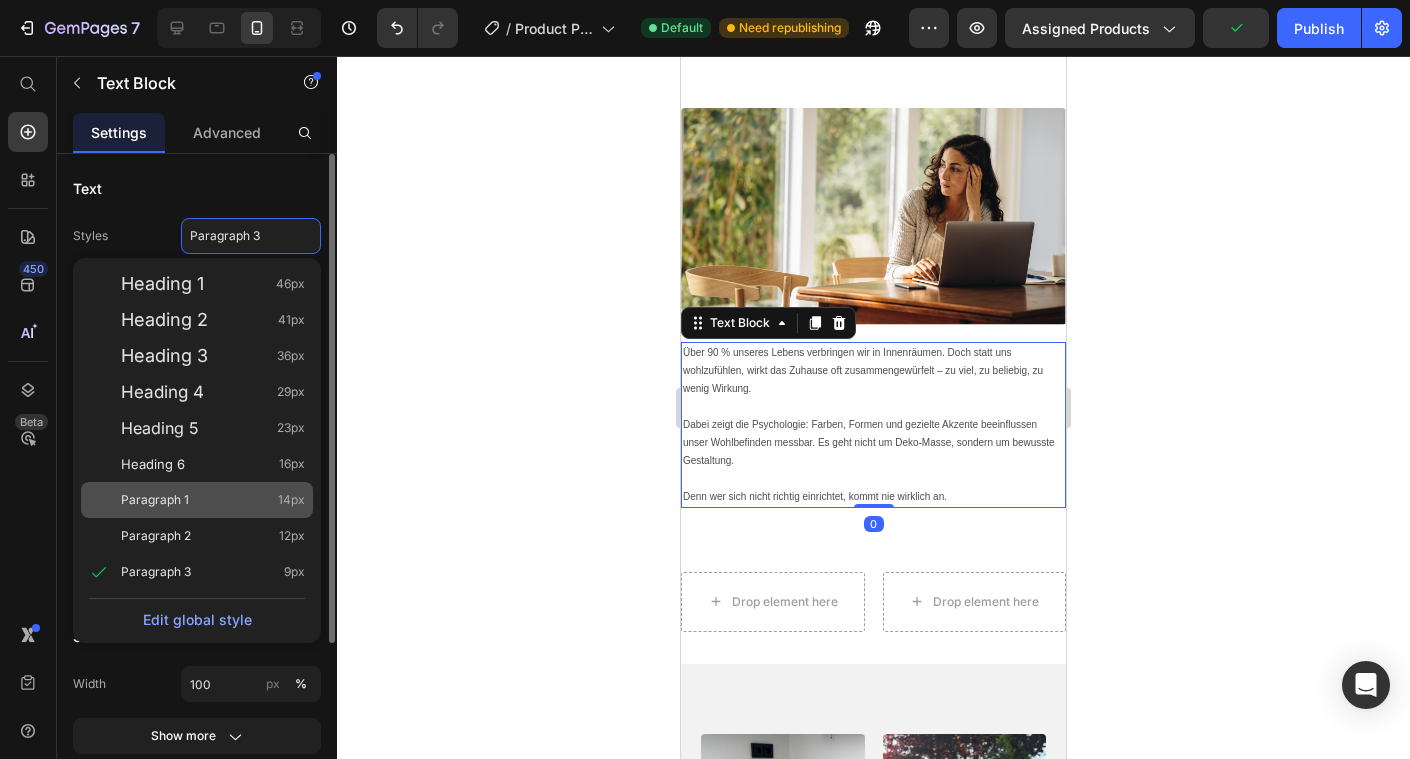 click on "Paragraph 1 14px" at bounding box center (213, 500) 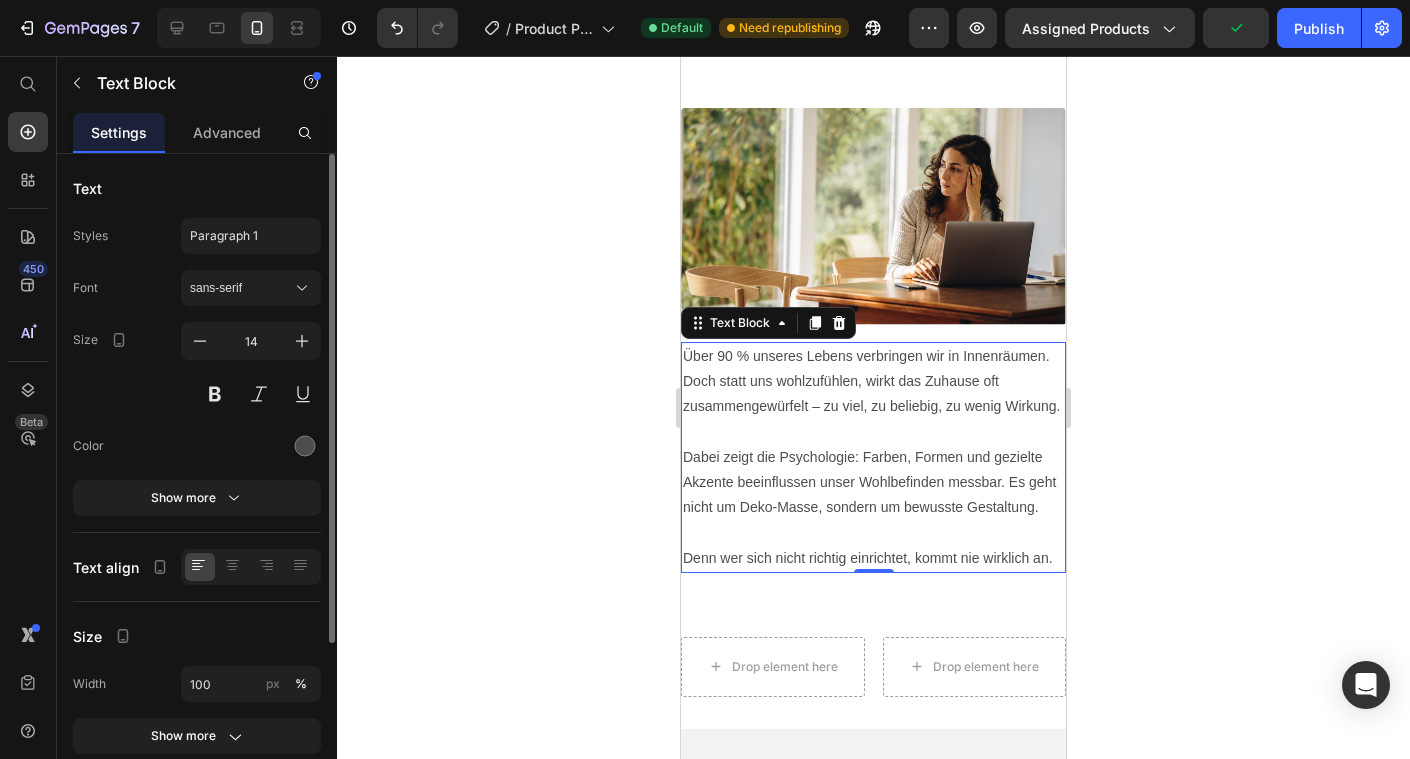 click 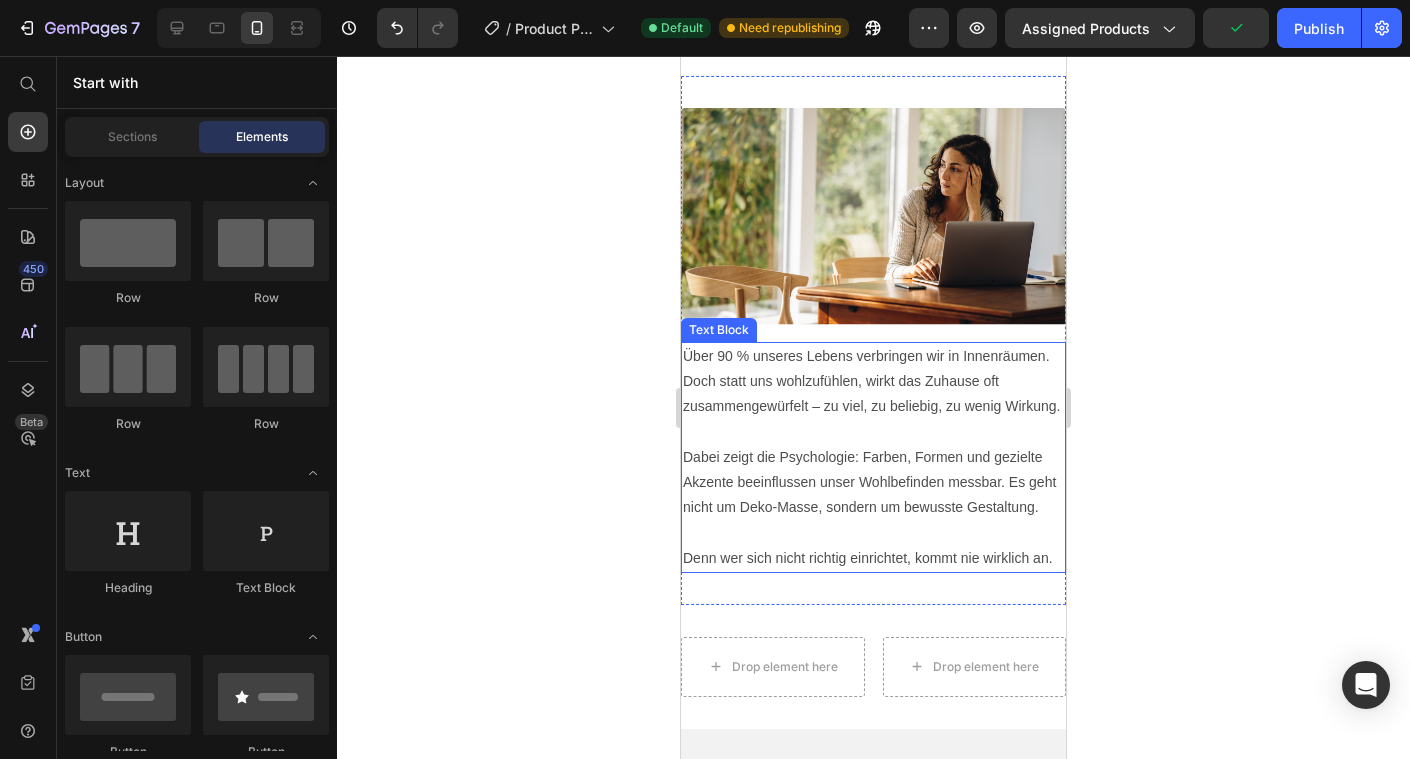 click on "Über 90 % unseres Lebens verbringen wir in Innenräumen. Doch statt uns wohlzufühlen, wirkt das Zuhause oft zusammengewürfelt – zu viel, zu beliebig, zu wenig Wirkung." at bounding box center (873, 382) 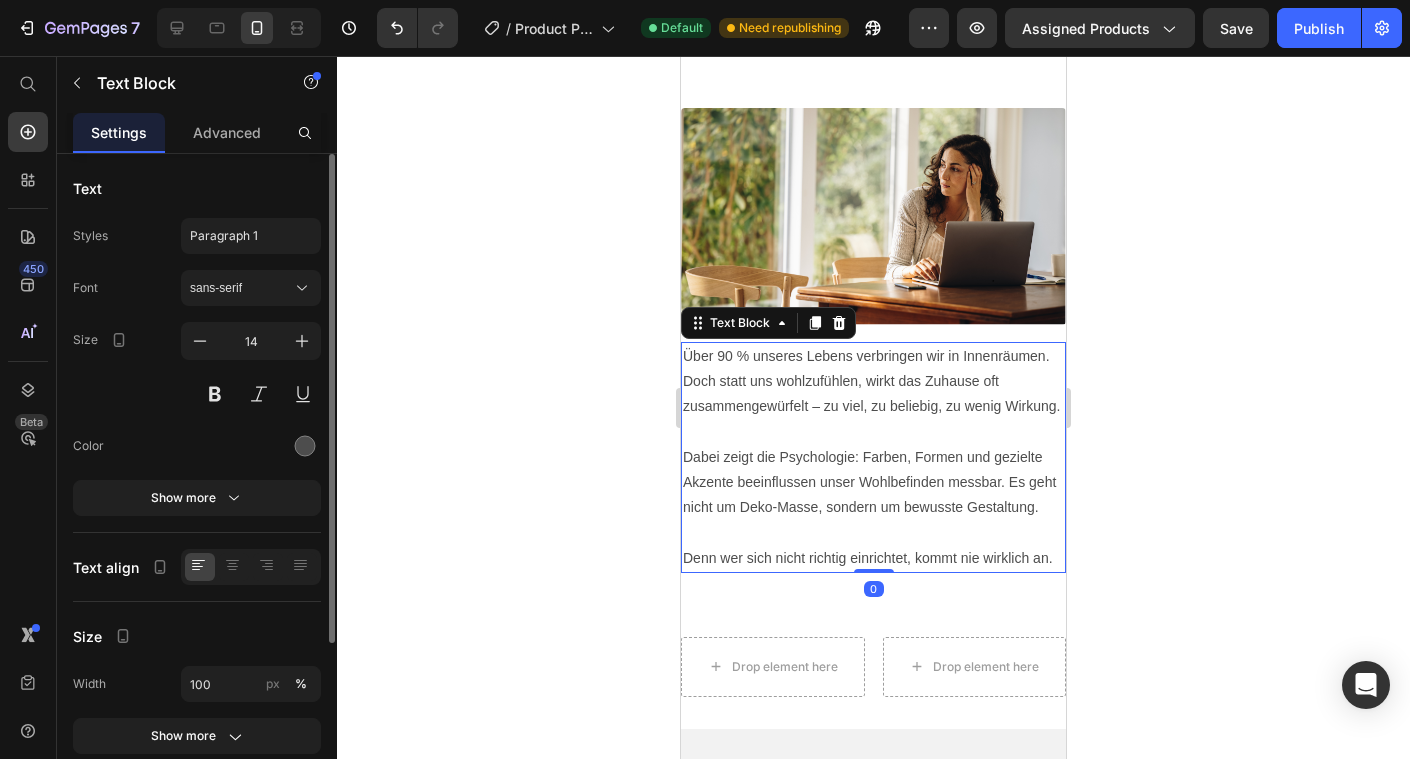 click 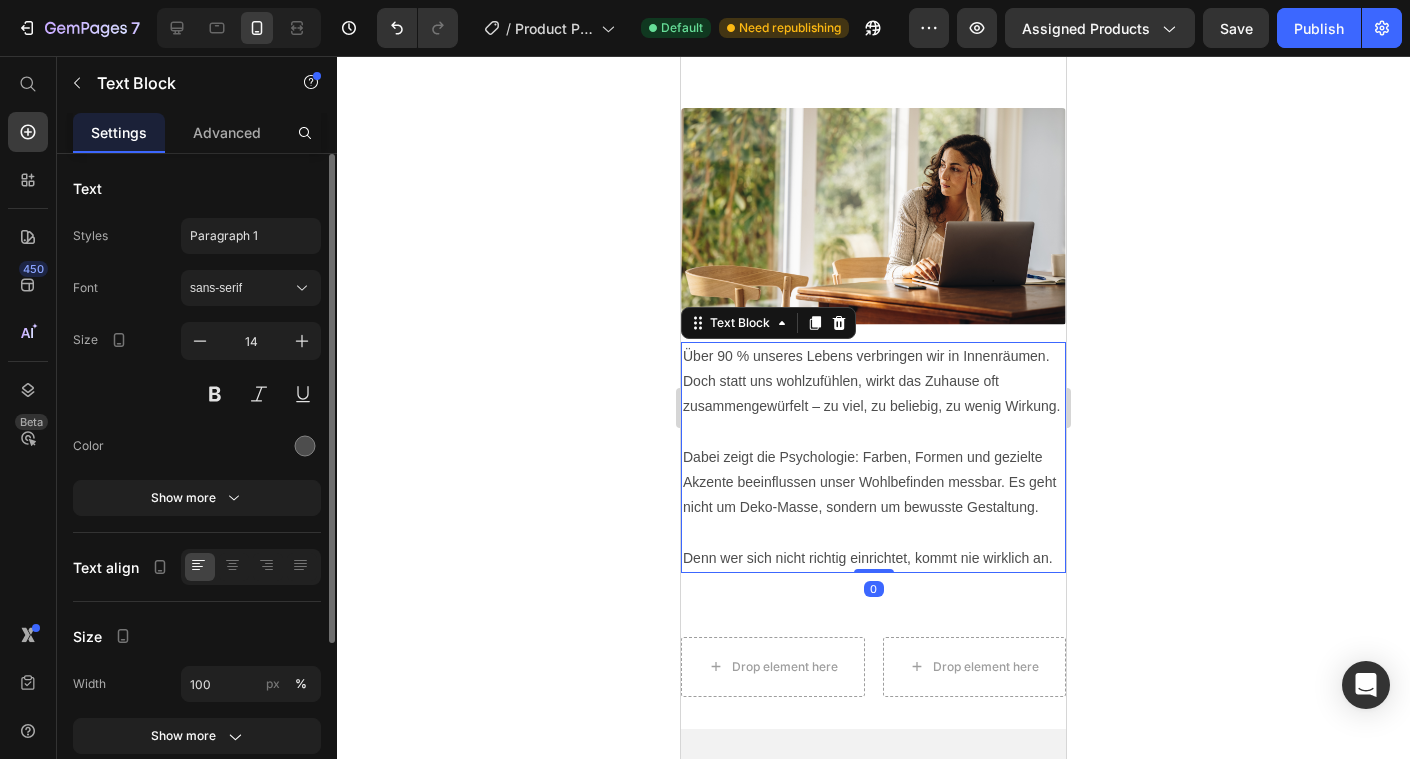 click on "Über 90 % unseres Lebens verbringen wir in Innenräumen. Doch statt uns wohlzufühlen, wirkt das Zuhause oft zusammengewürfelt – zu viel, zu beliebig, zu wenig Wirkung." at bounding box center (873, 382) 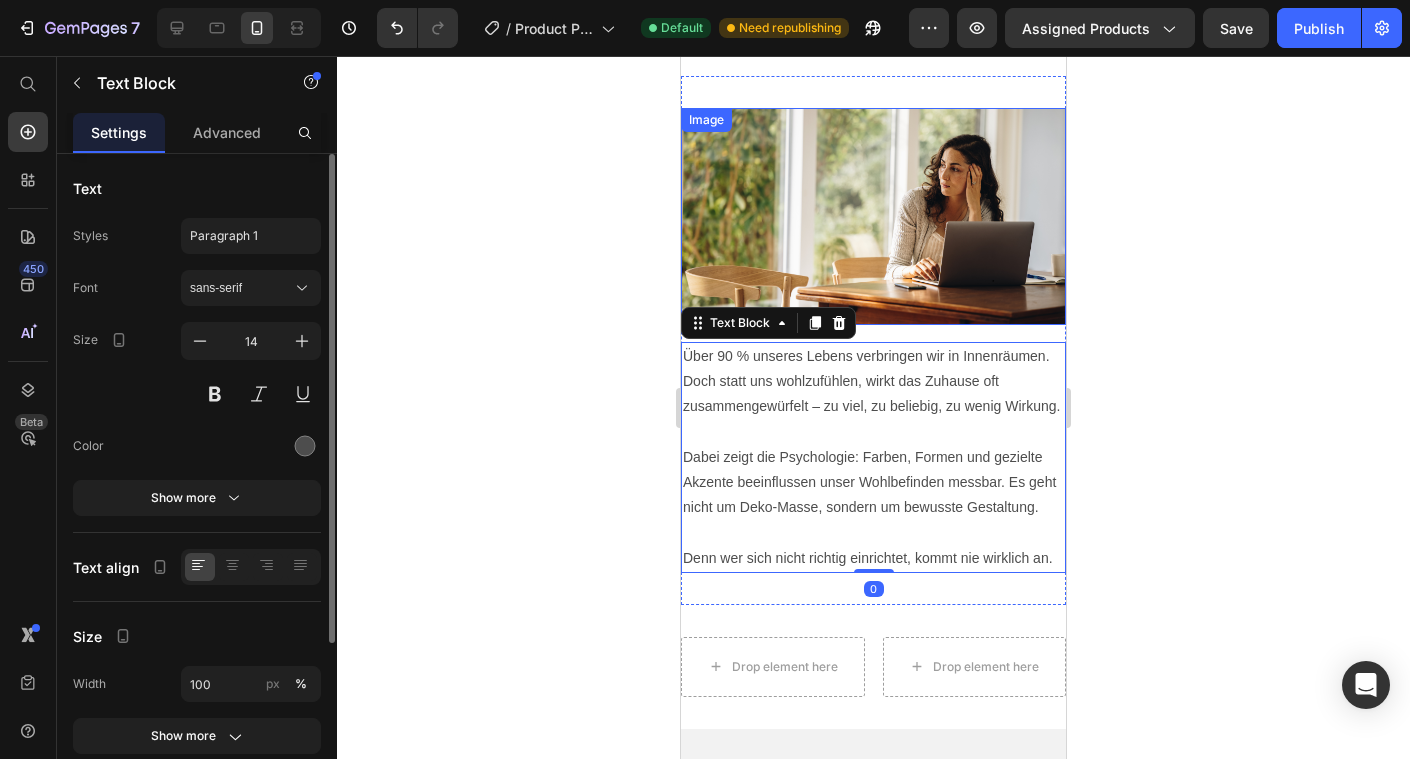 click at bounding box center [873, 216] 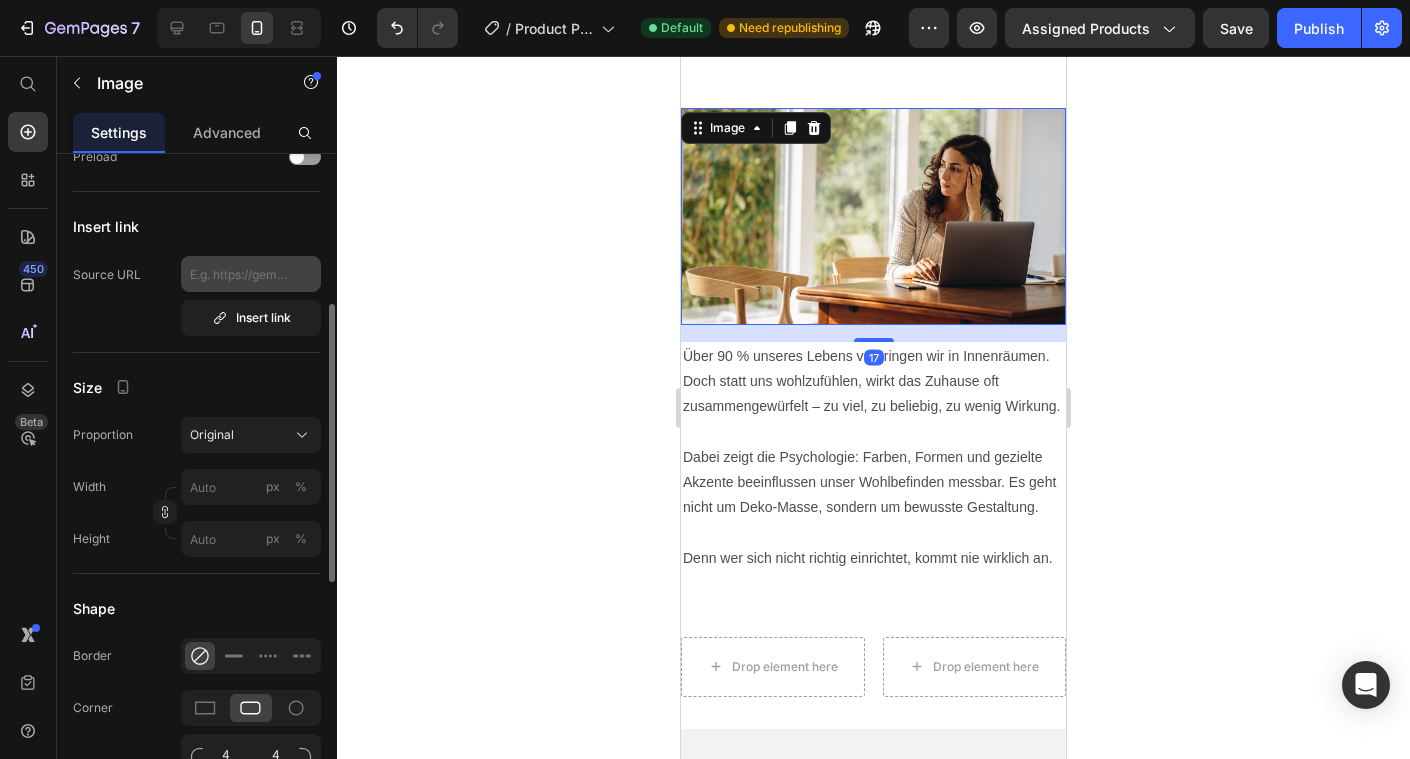 scroll, scrollTop: 397, scrollLeft: 0, axis: vertical 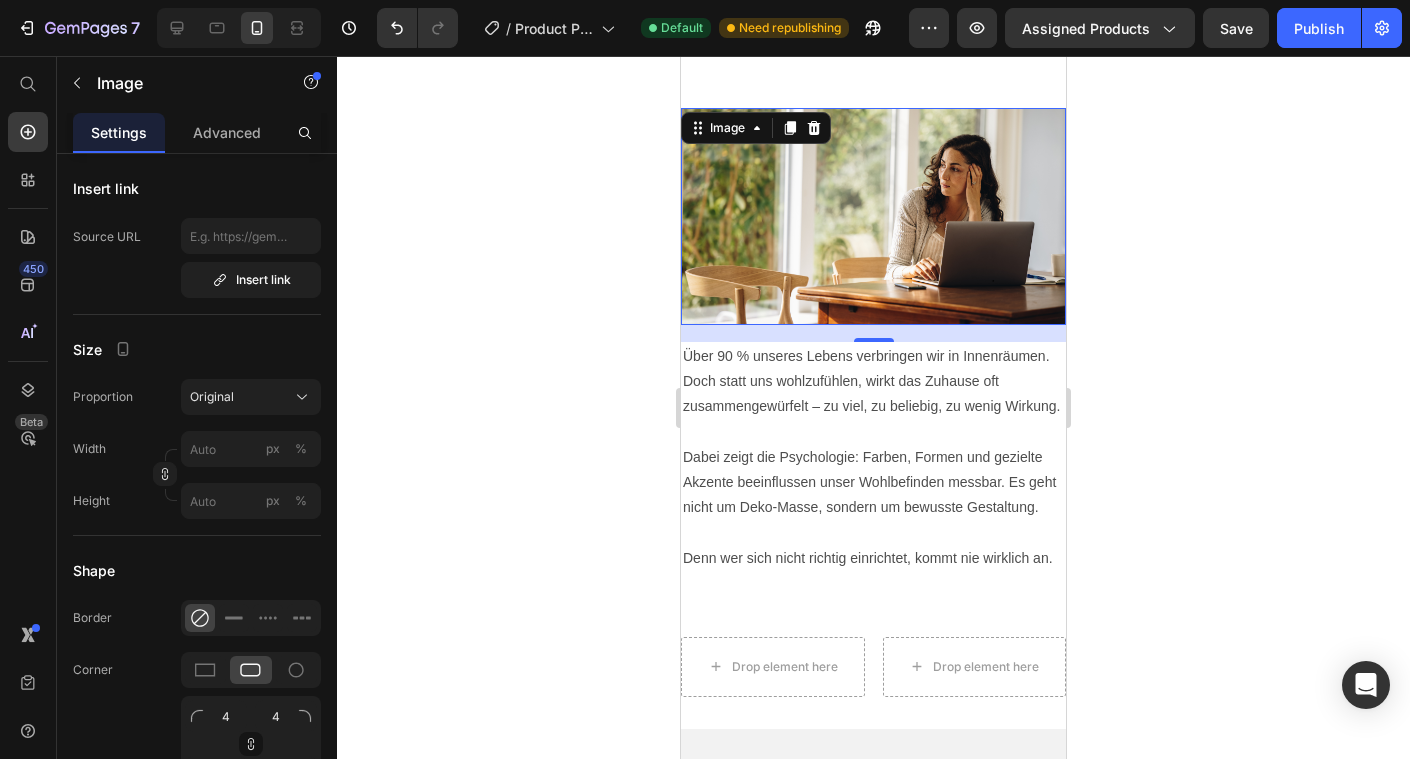 click 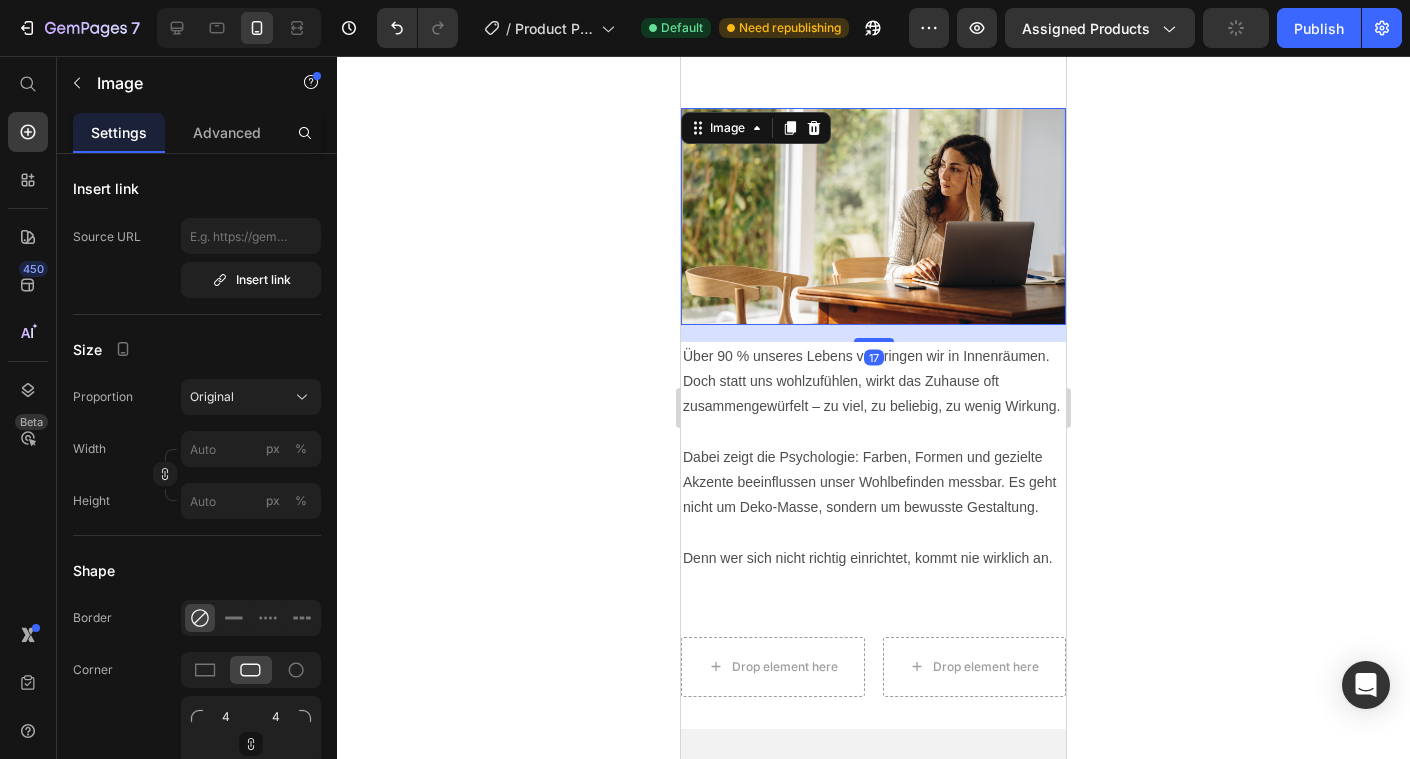 click at bounding box center [873, 216] 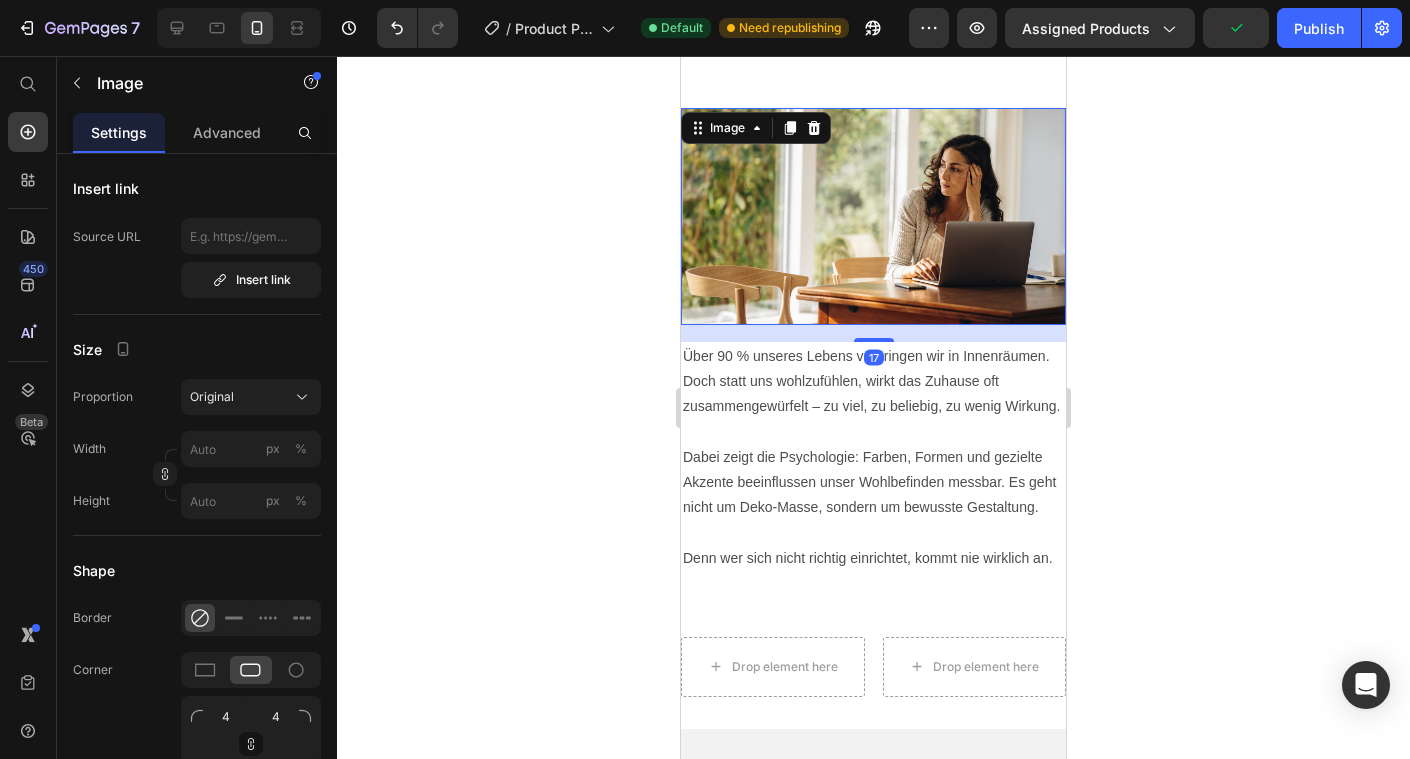 click 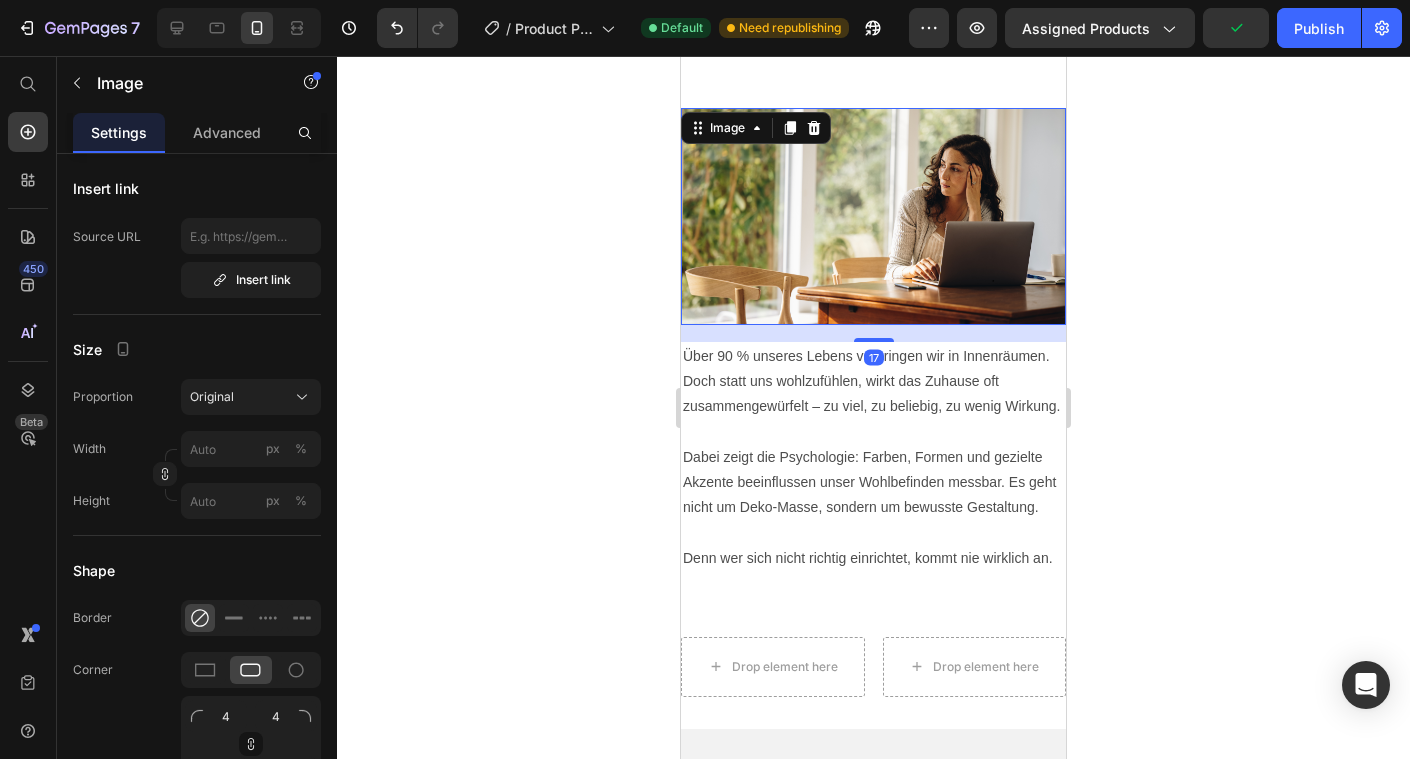 click at bounding box center [873, 216] 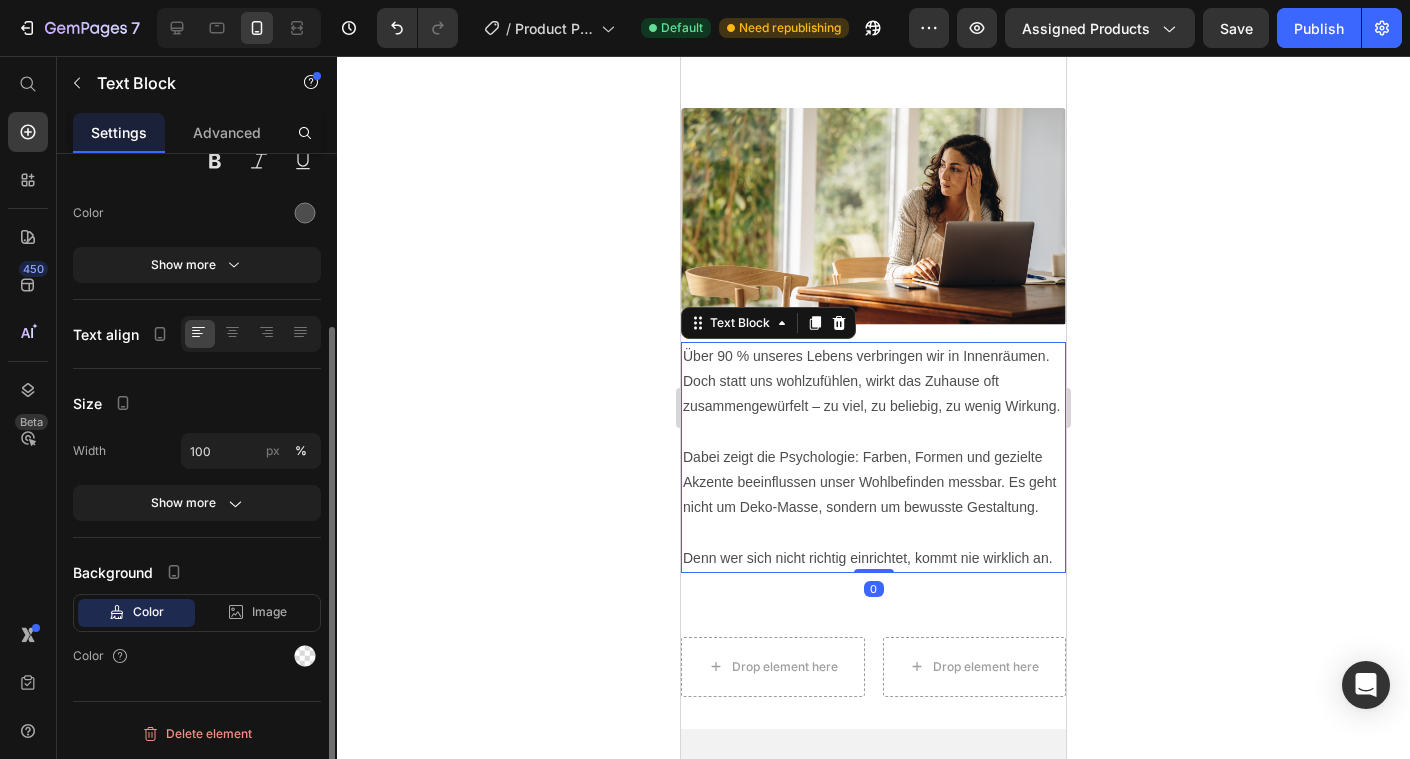 click on "Über 90 % unseres Lebens verbringen wir in Innenräumen. Doch statt uns wohlzufühlen, wirkt das Zuhause oft zusammengewürfelt – zu viel, zu beliebig, zu wenig Wirkung." at bounding box center (873, 382) 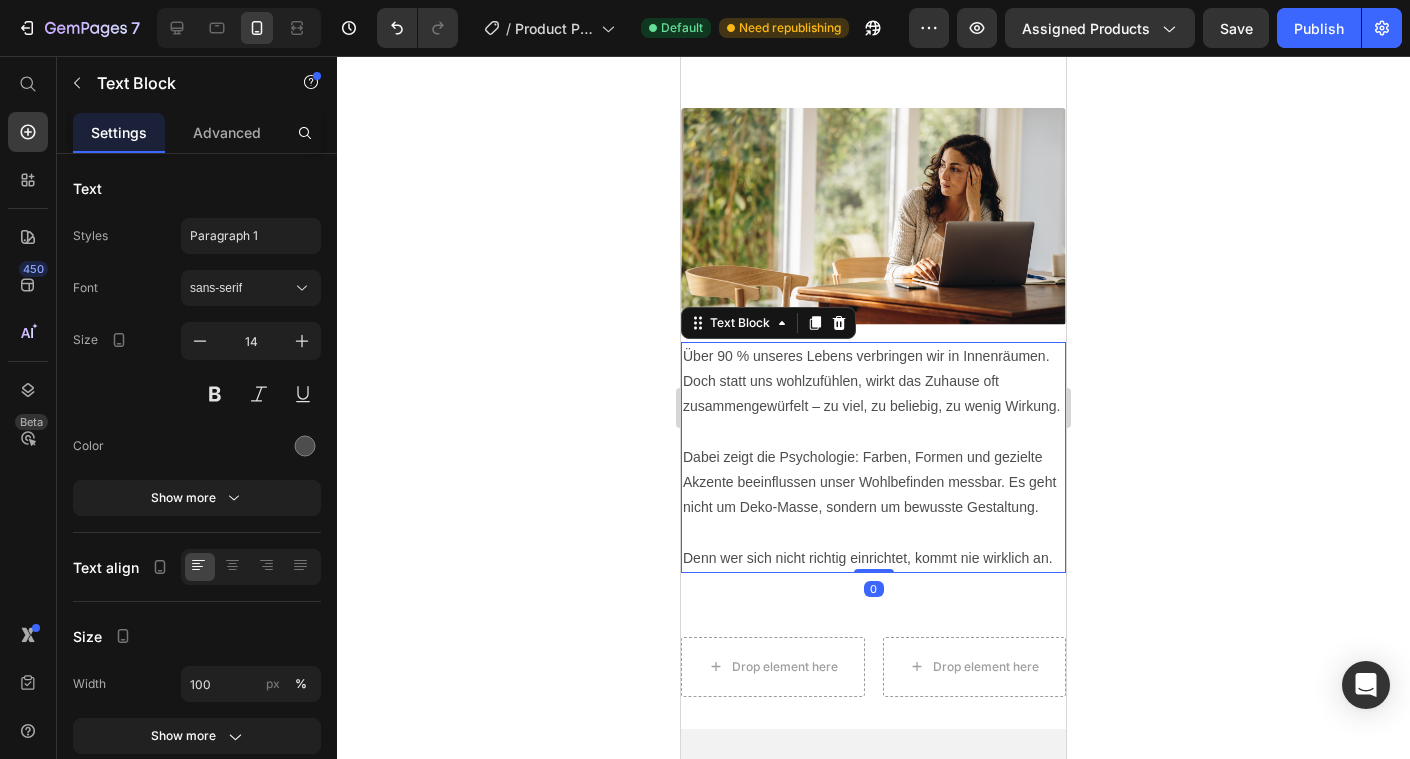 click 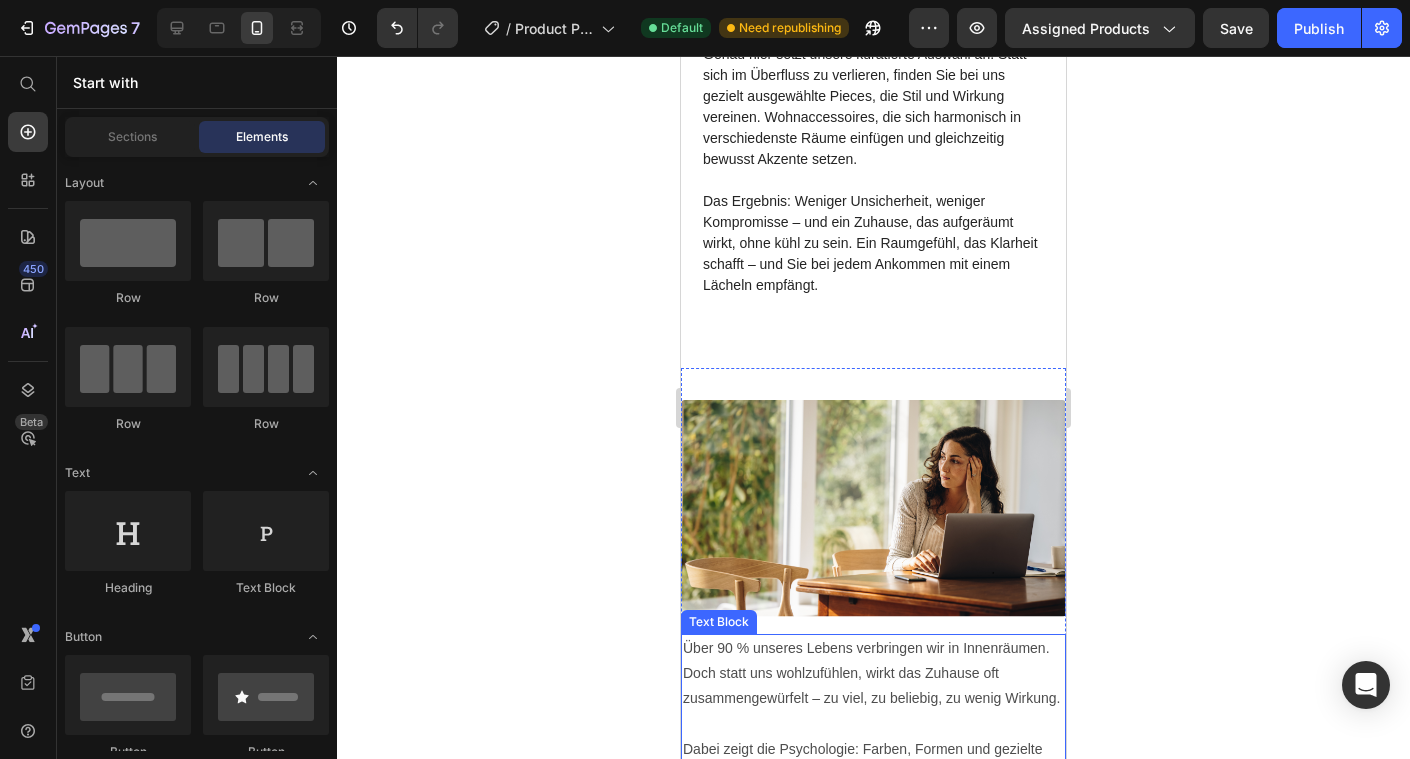 scroll, scrollTop: 3749, scrollLeft: 0, axis: vertical 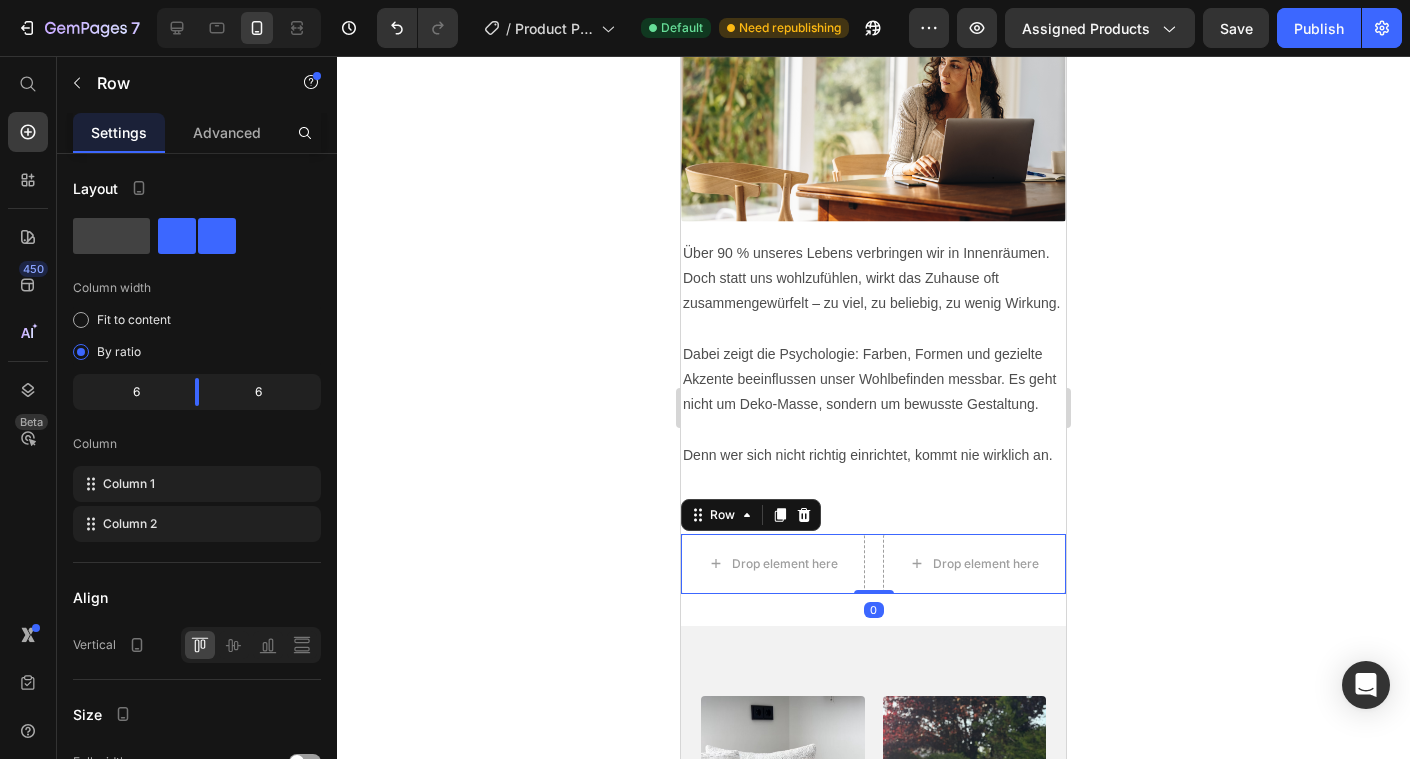 click on "Drop element here
Drop element here Row   0" at bounding box center (873, 564) 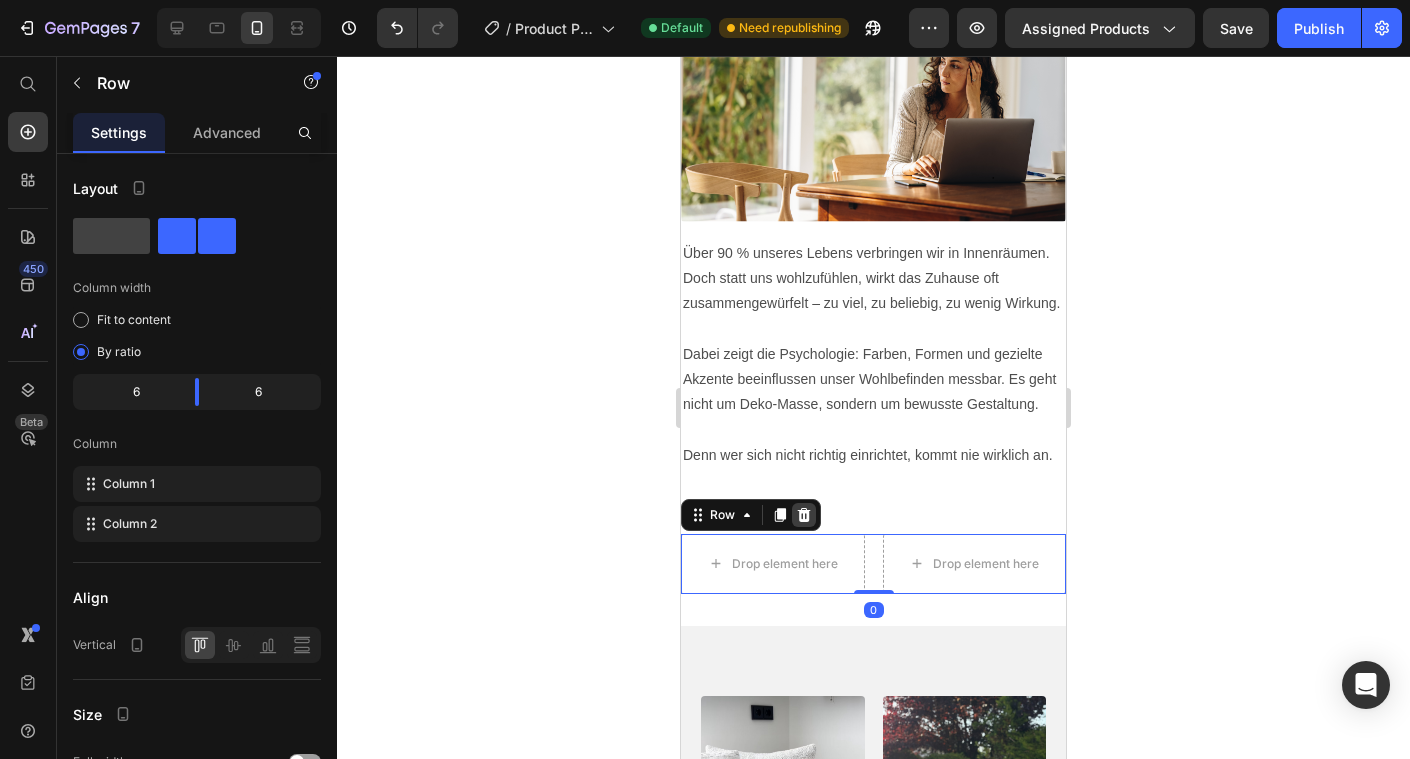 click 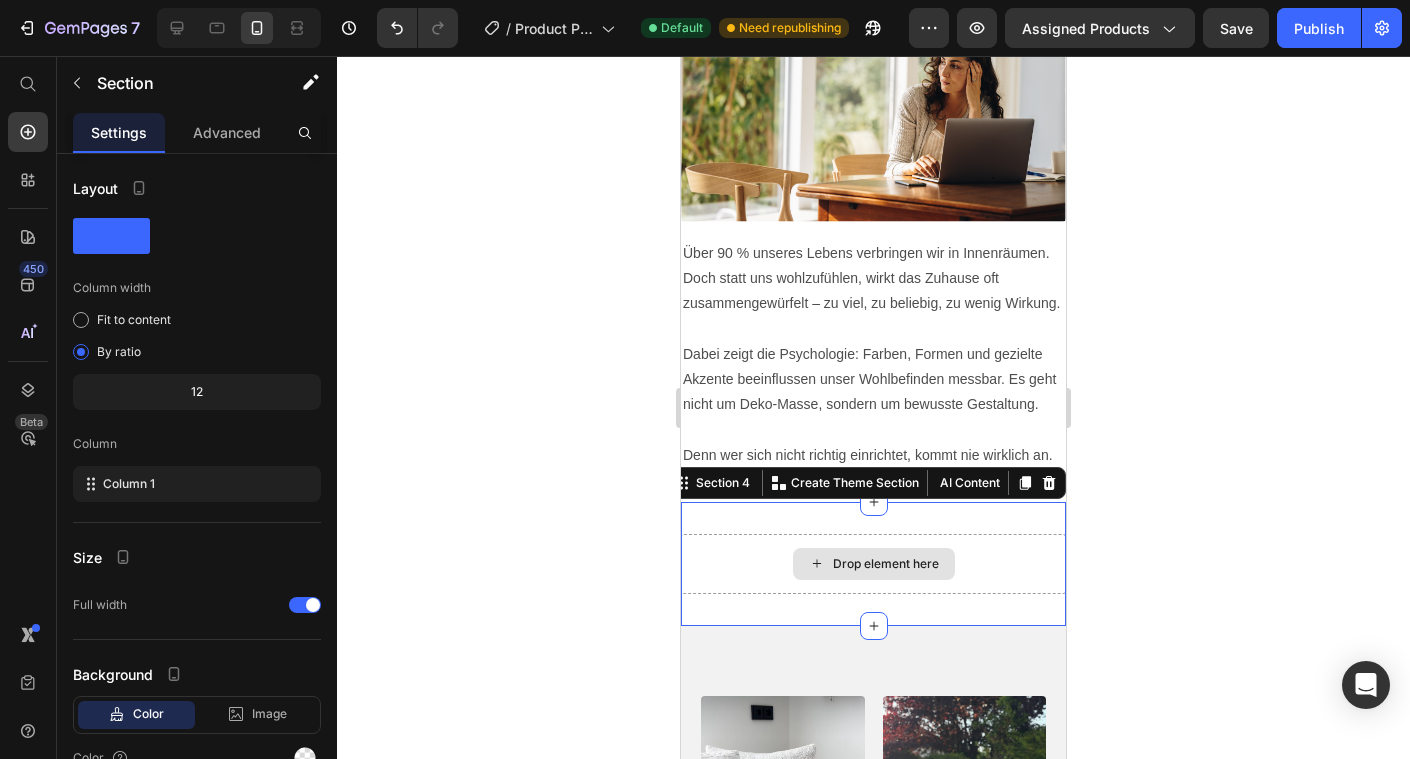 click on "Drop element here" at bounding box center [873, 564] 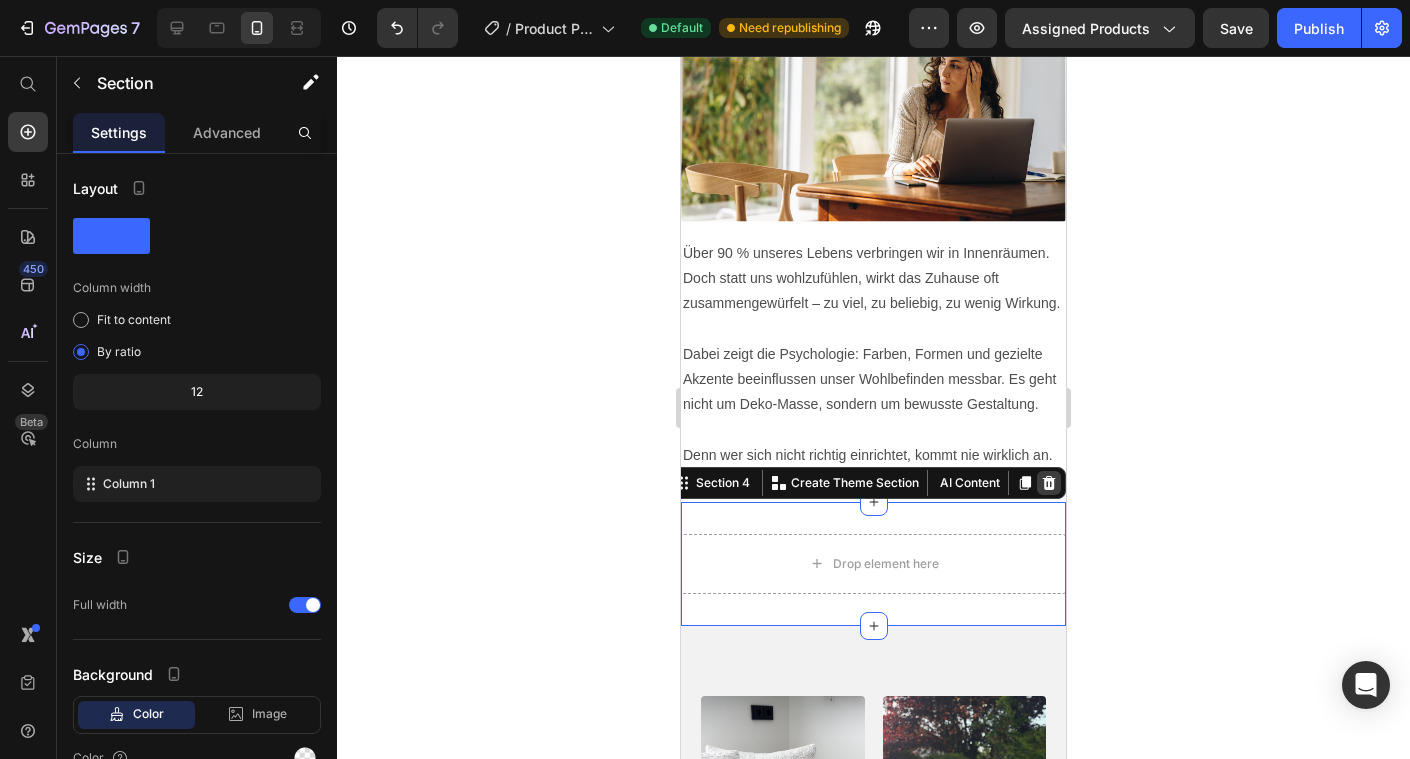 click at bounding box center (1049, 483) 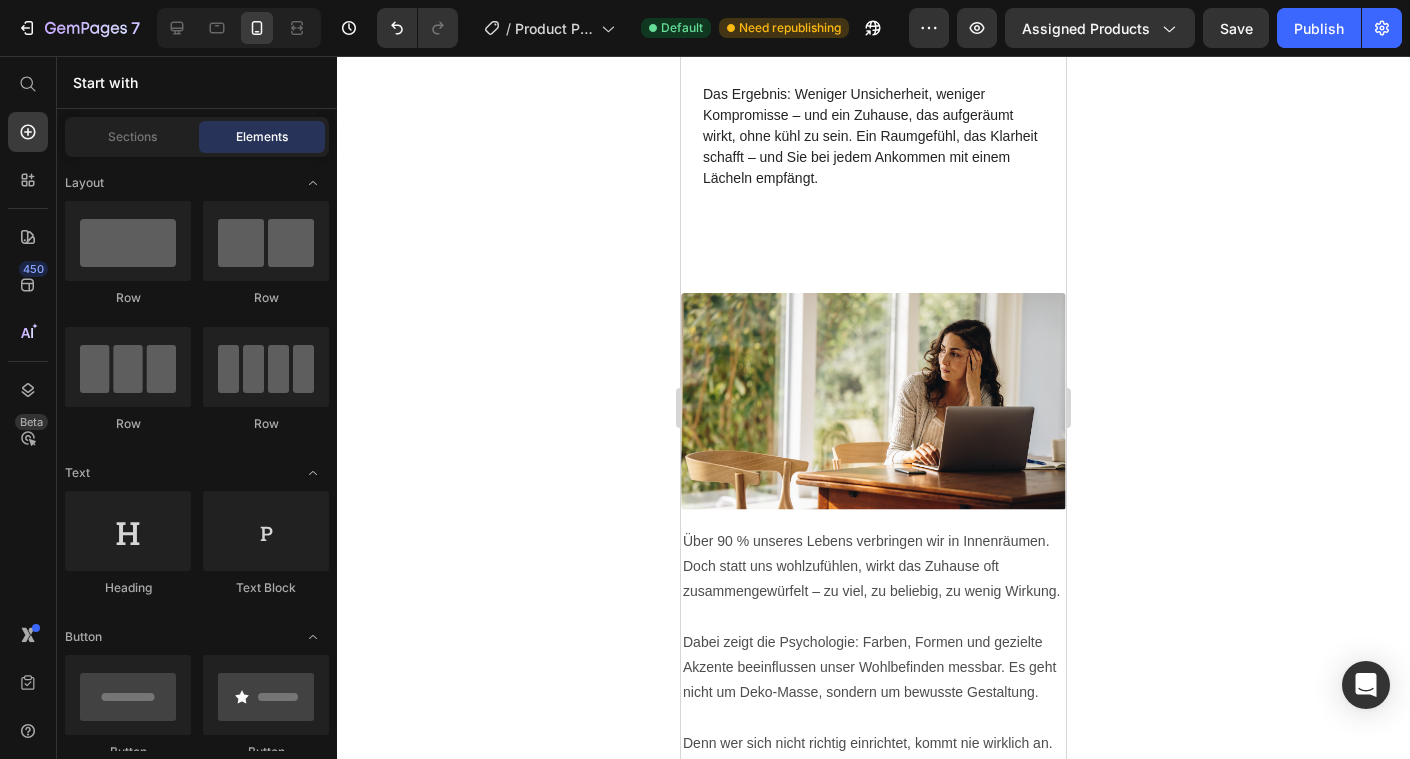 scroll, scrollTop: 3471, scrollLeft: 0, axis: vertical 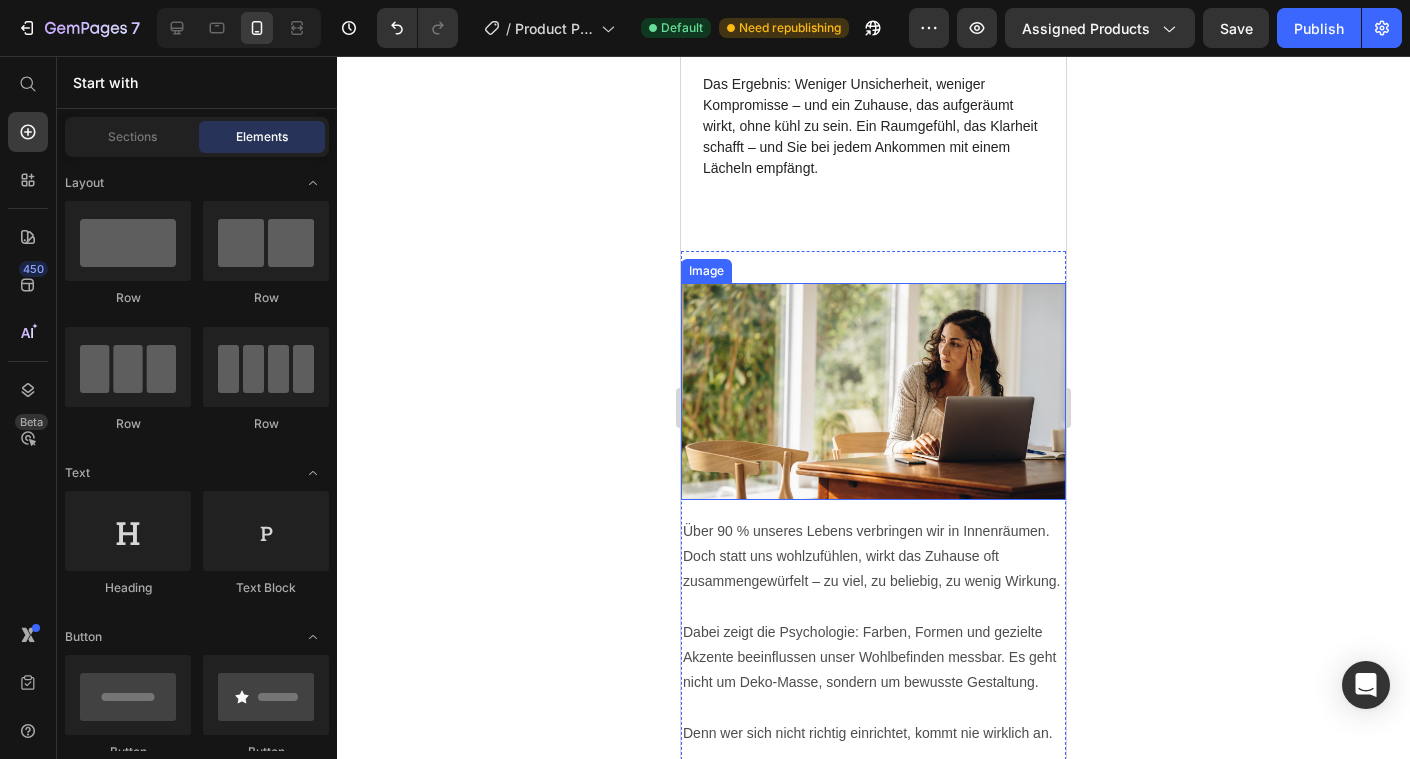 click at bounding box center (873, 391) 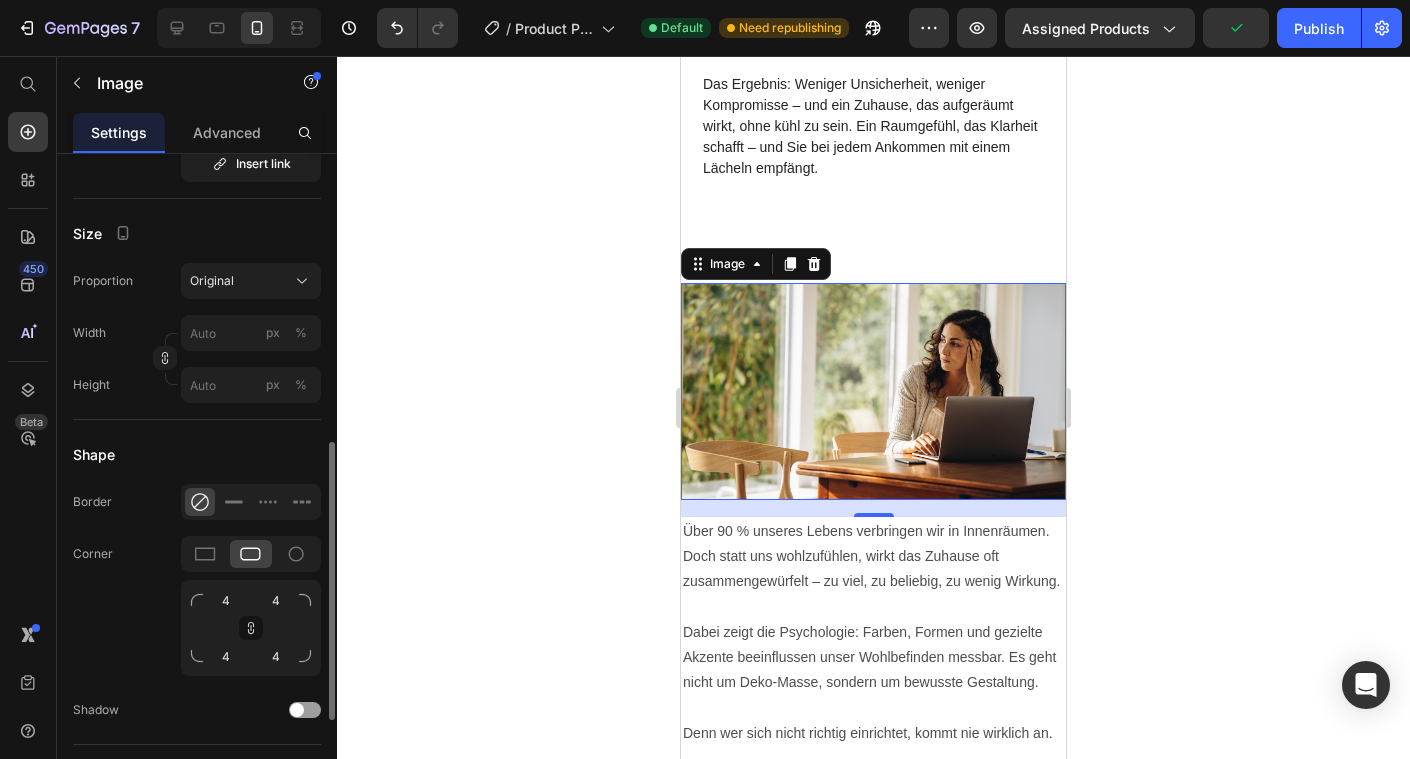 scroll, scrollTop: 567, scrollLeft: 0, axis: vertical 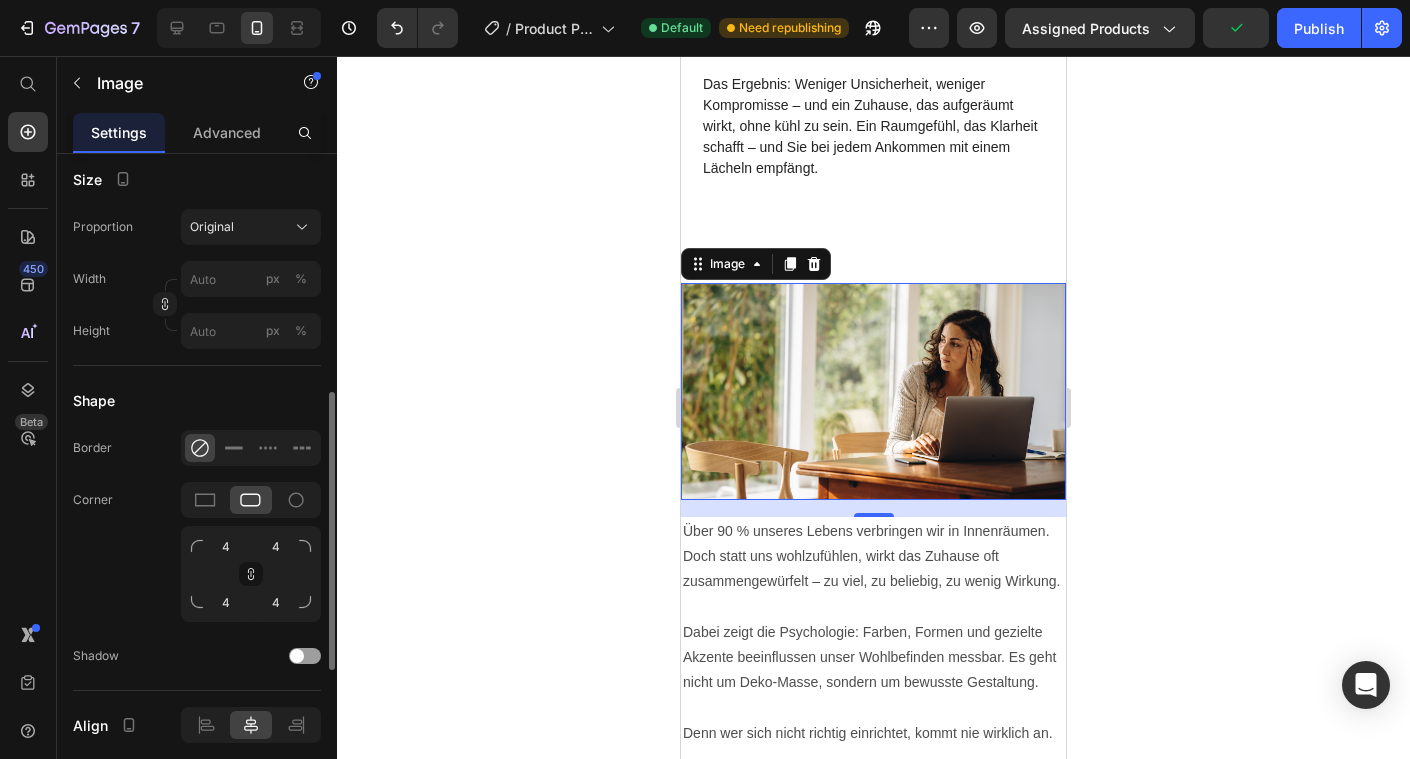 click on "Width px % Height px %" 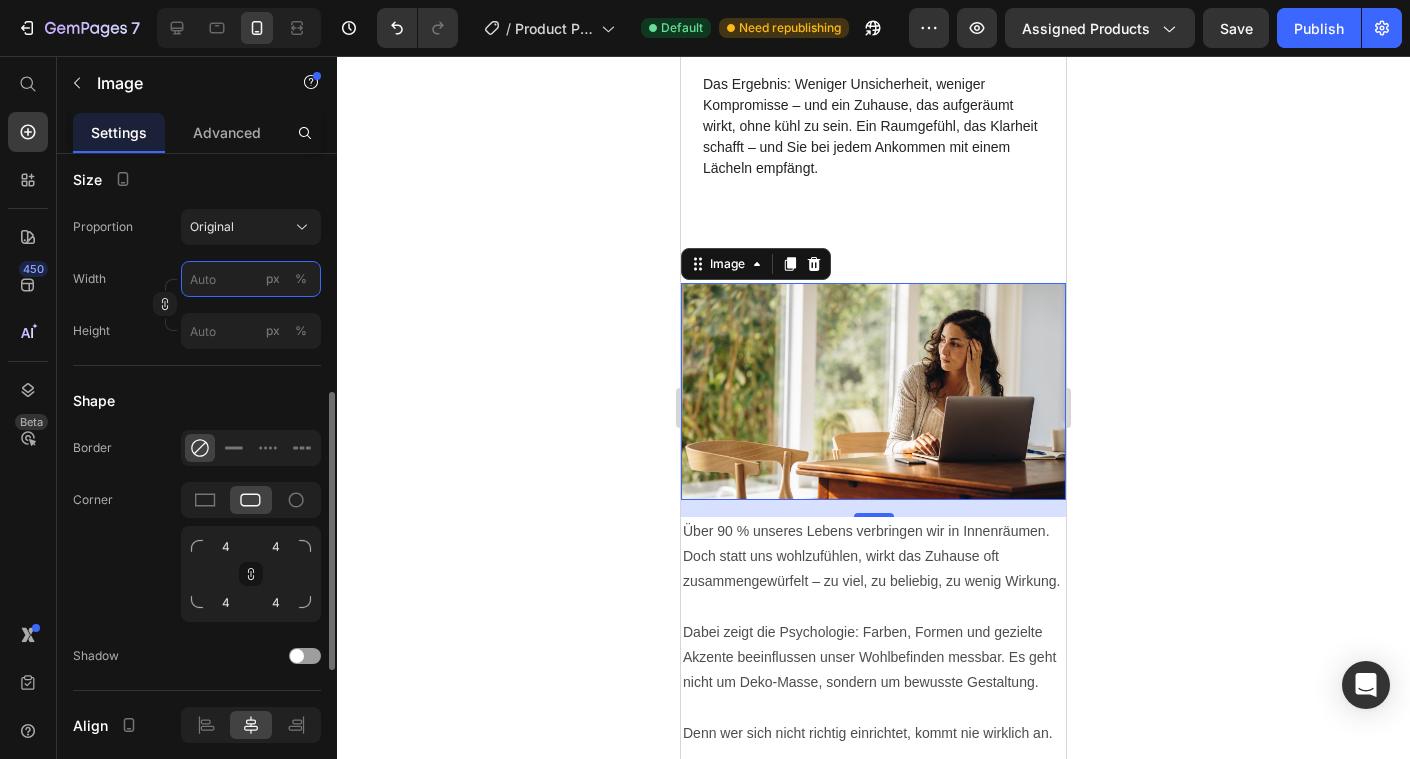 click on "px %" at bounding box center (251, 279) 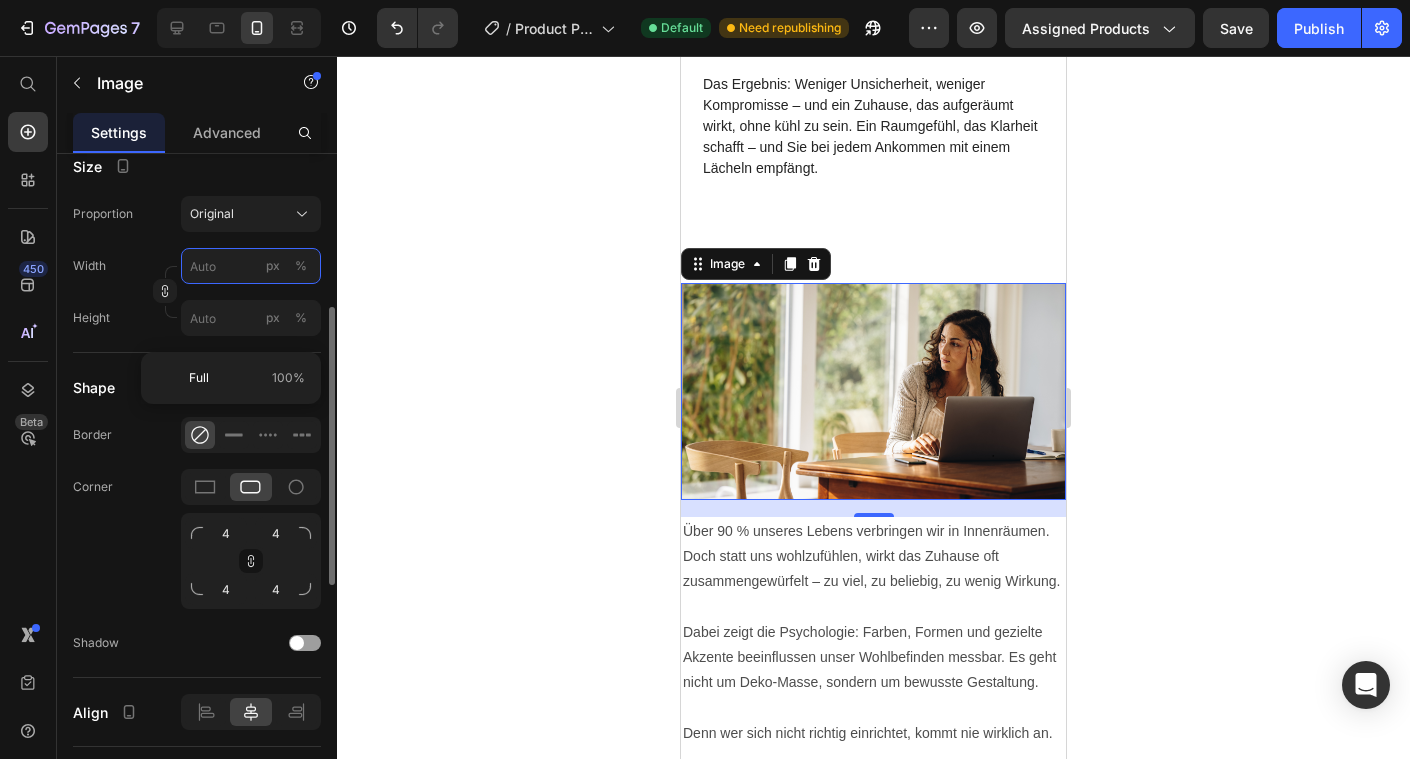 scroll, scrollTop: 516, scrollLeft: 0, axis: vertical 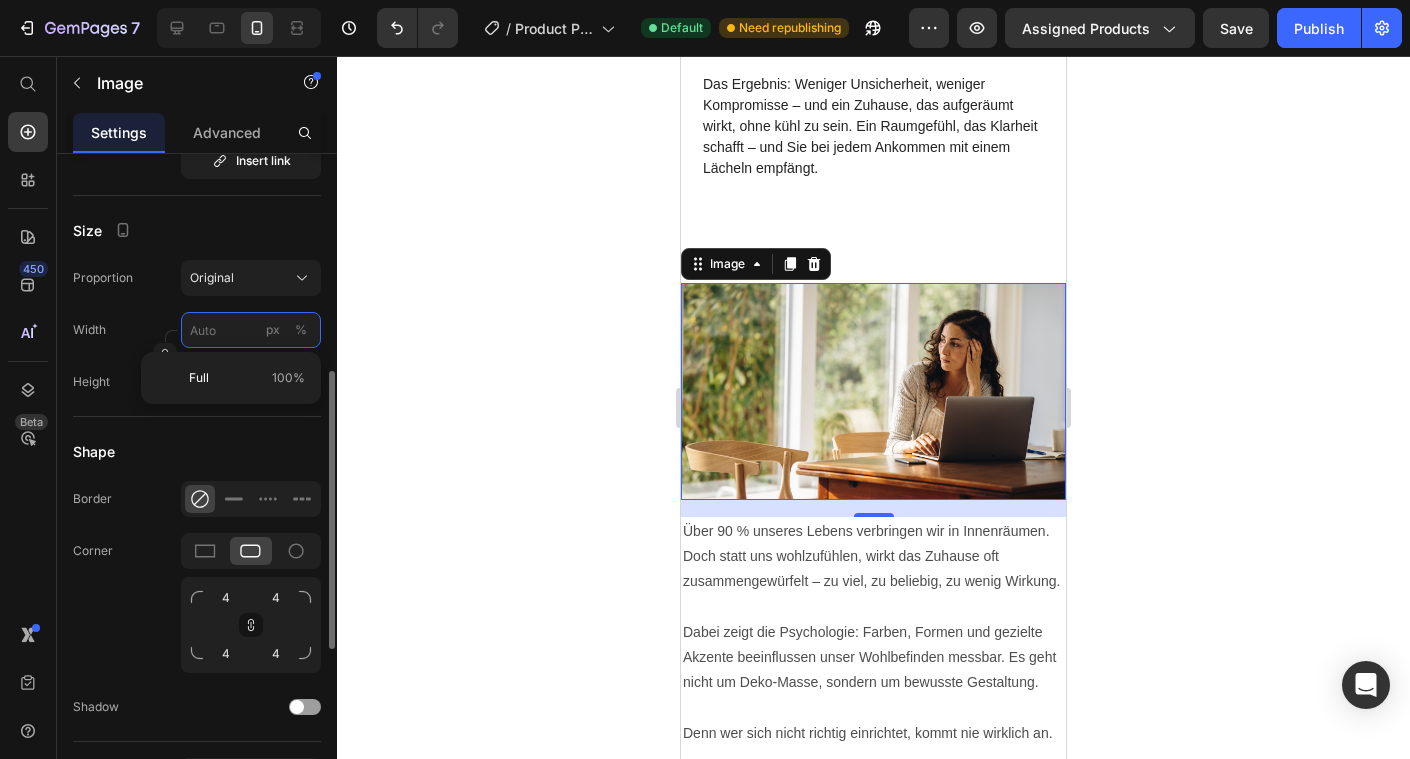click on "px %" at bounding box center [251, 330] 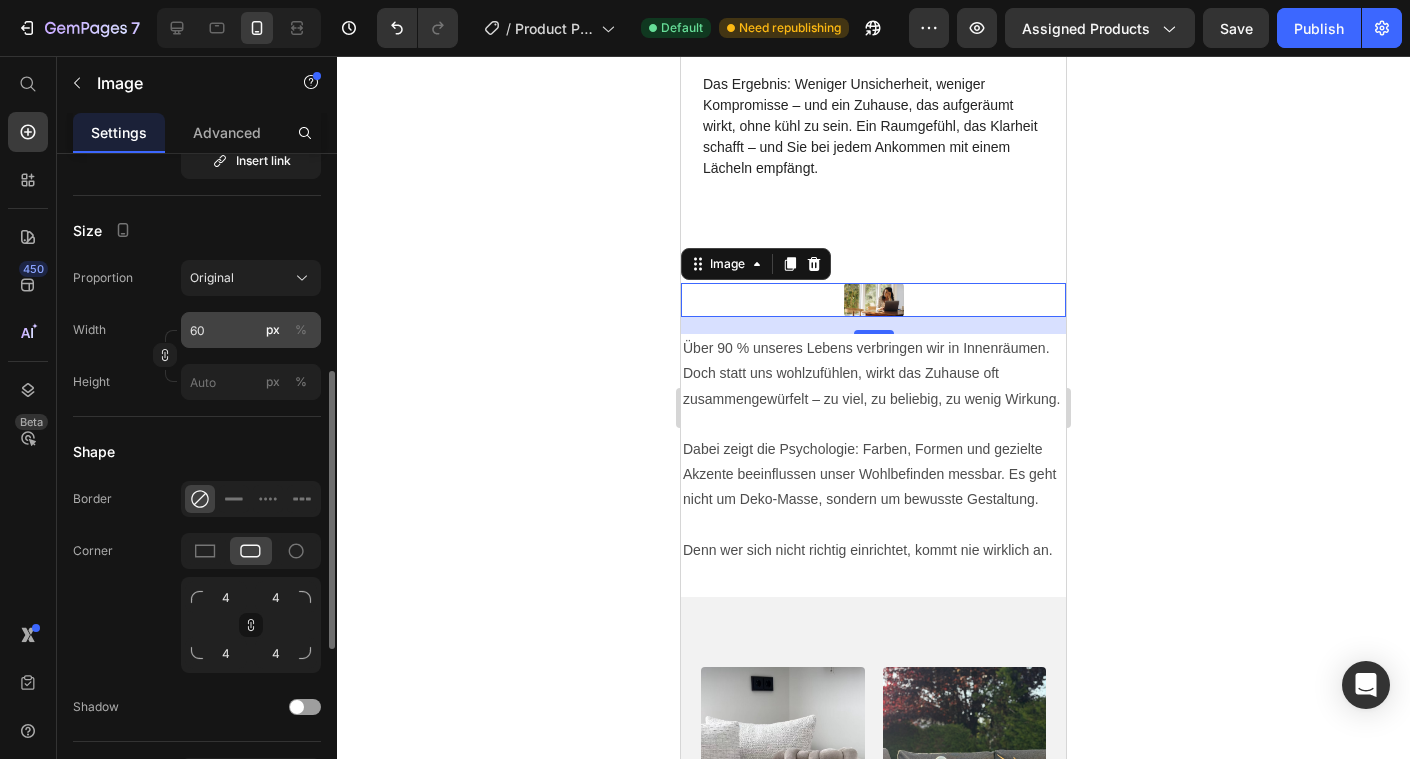 click on "%" at bounding box center [301, 330] 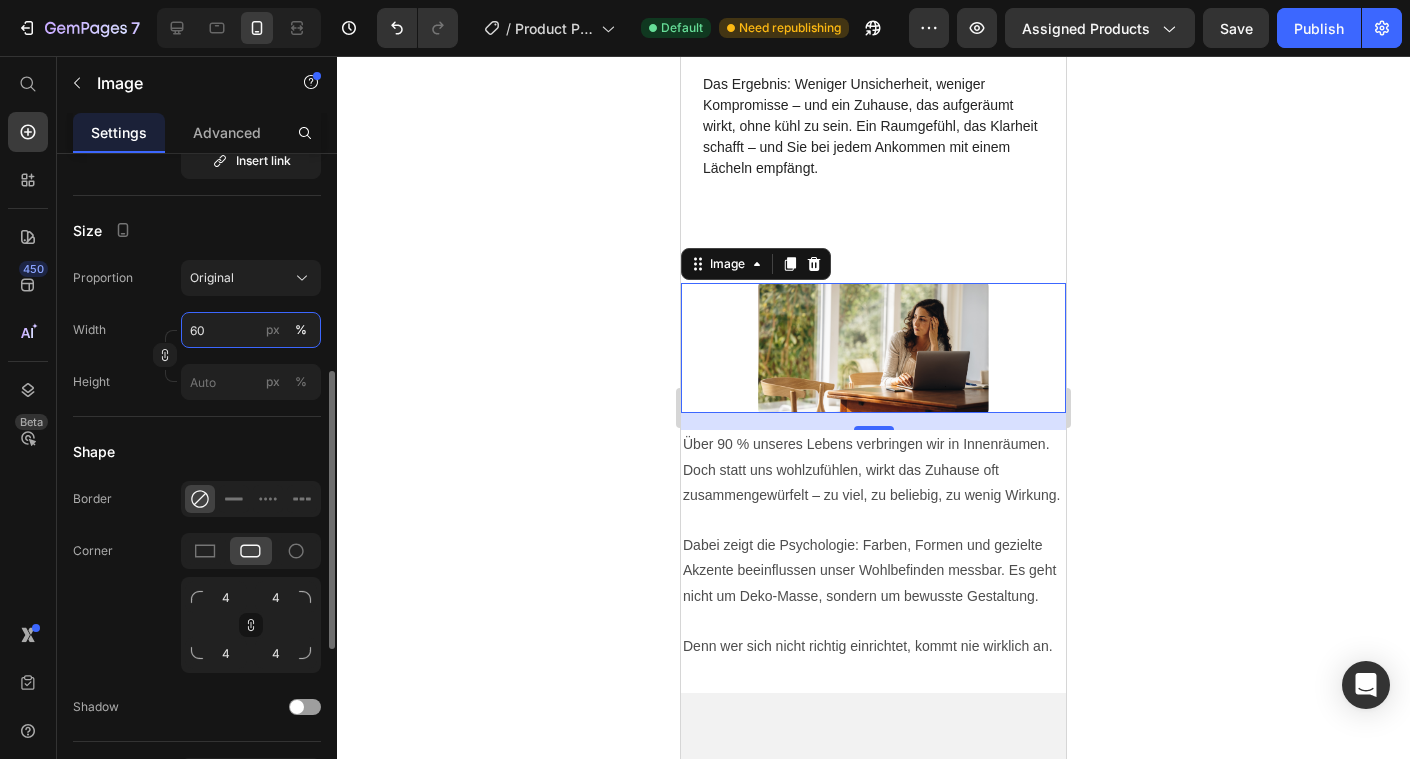 click on "60" at bounding box center (251, 330) 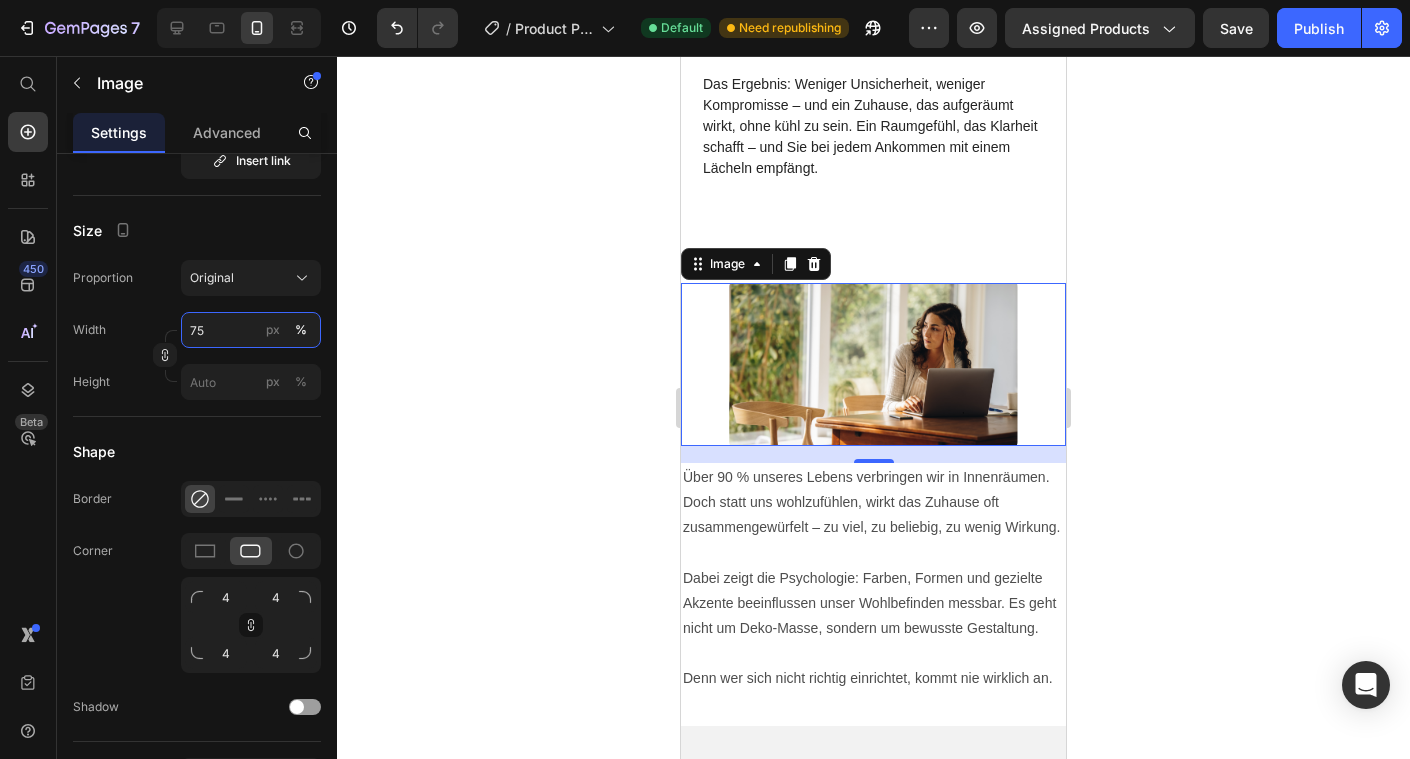 type on "75" 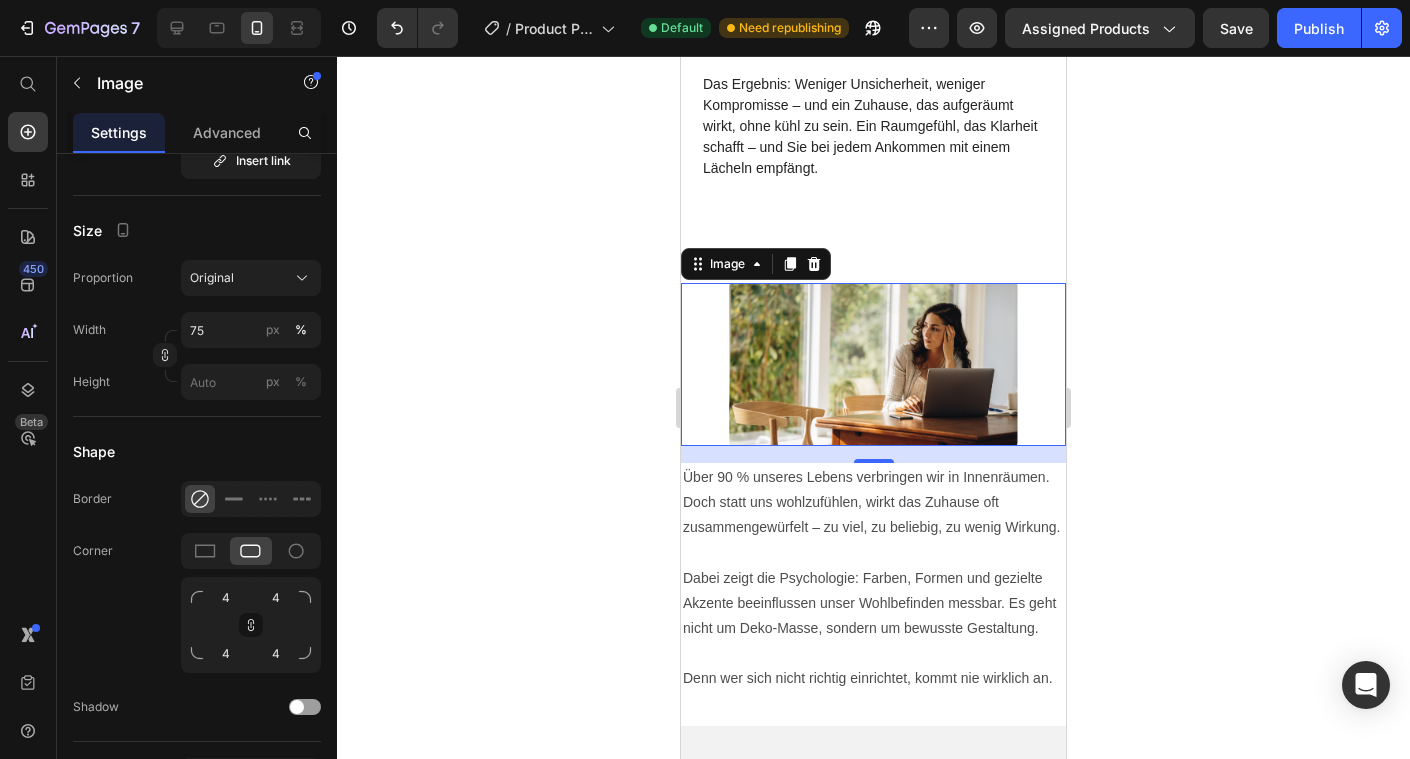 click 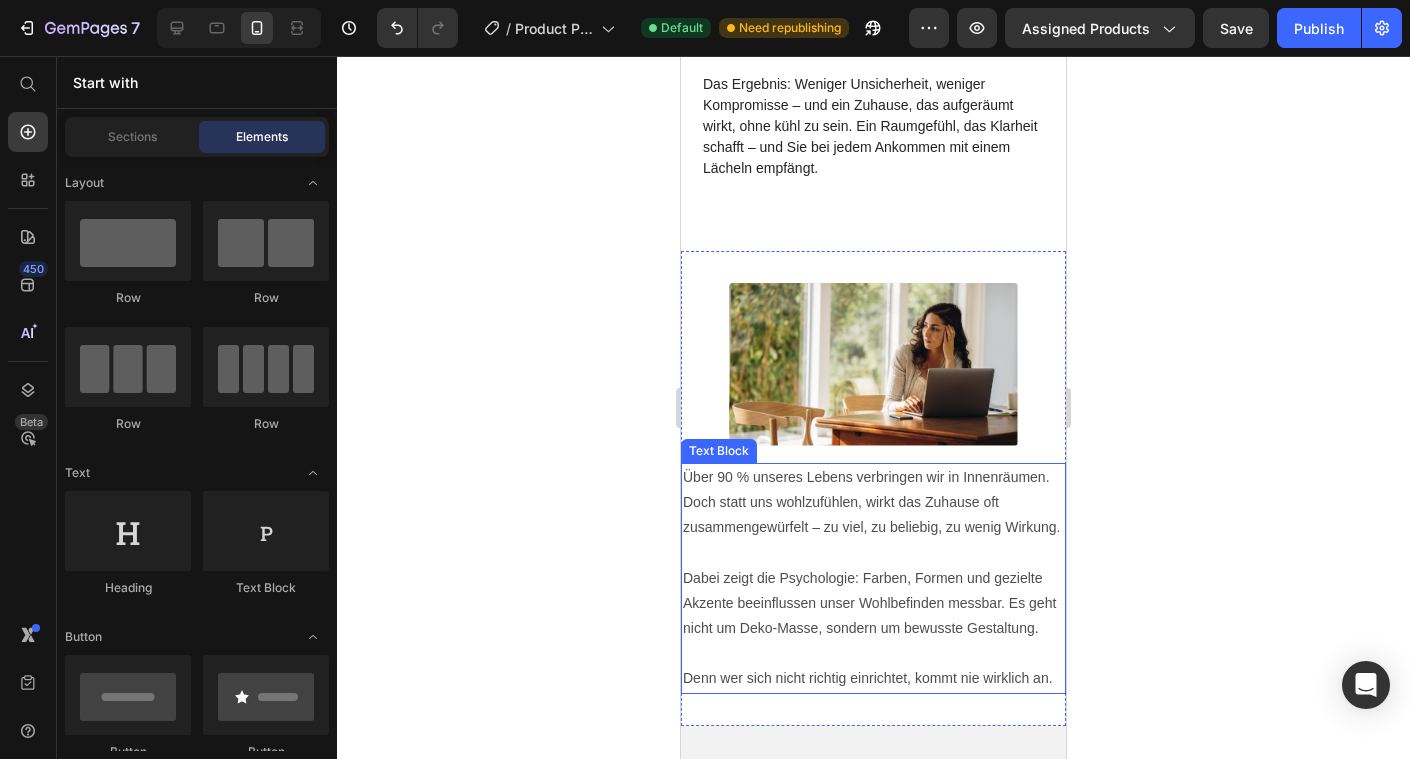 click on "Über 90 % unseres Lebens verbringen wir in Innenräumen. Doch statt uns wohlzufühlen, wirkt das Zuhause oft zusammengewürfelt – zu viel, zu beliebig, zu wenig Wirkung." at bounding box center [873, 503] 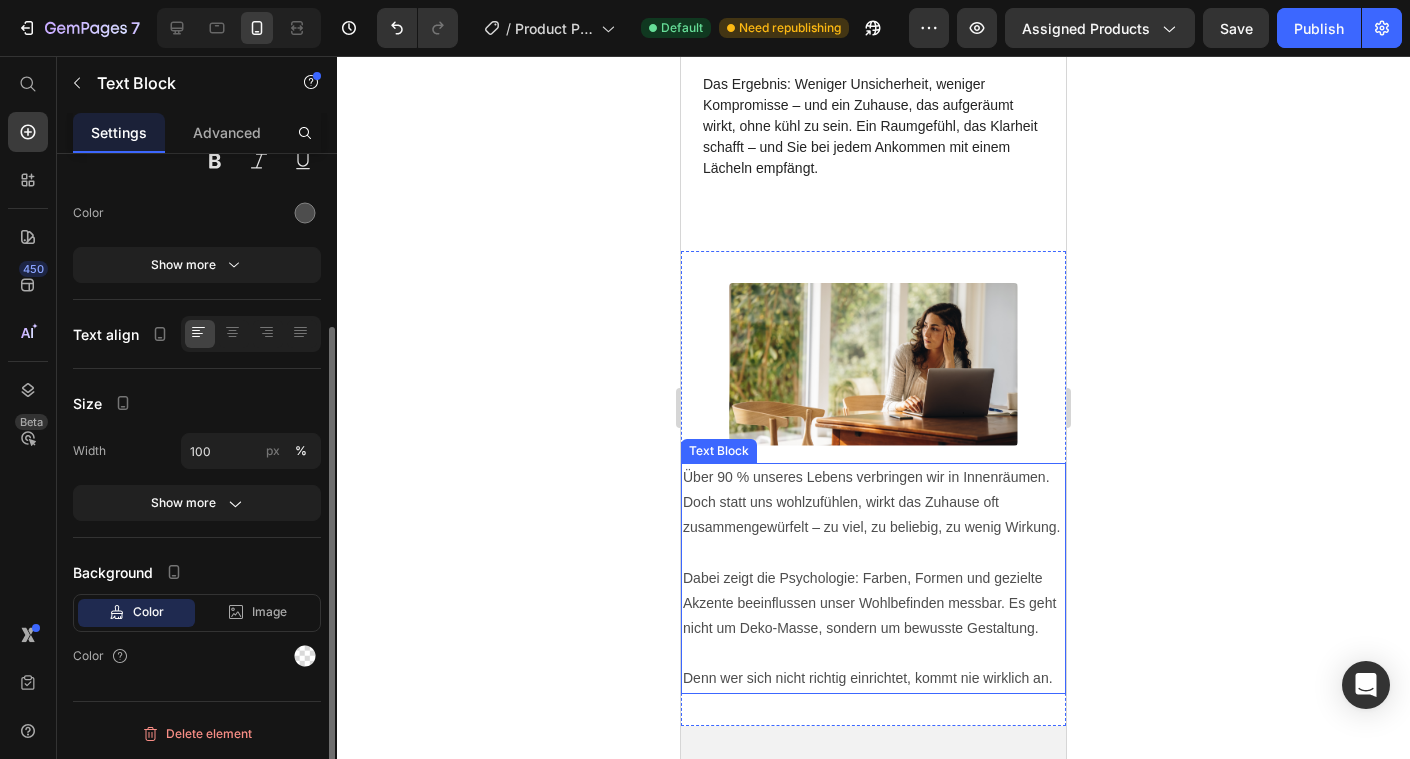 scroll, scrollTop: 0, scrollLeft: 0, axis: both 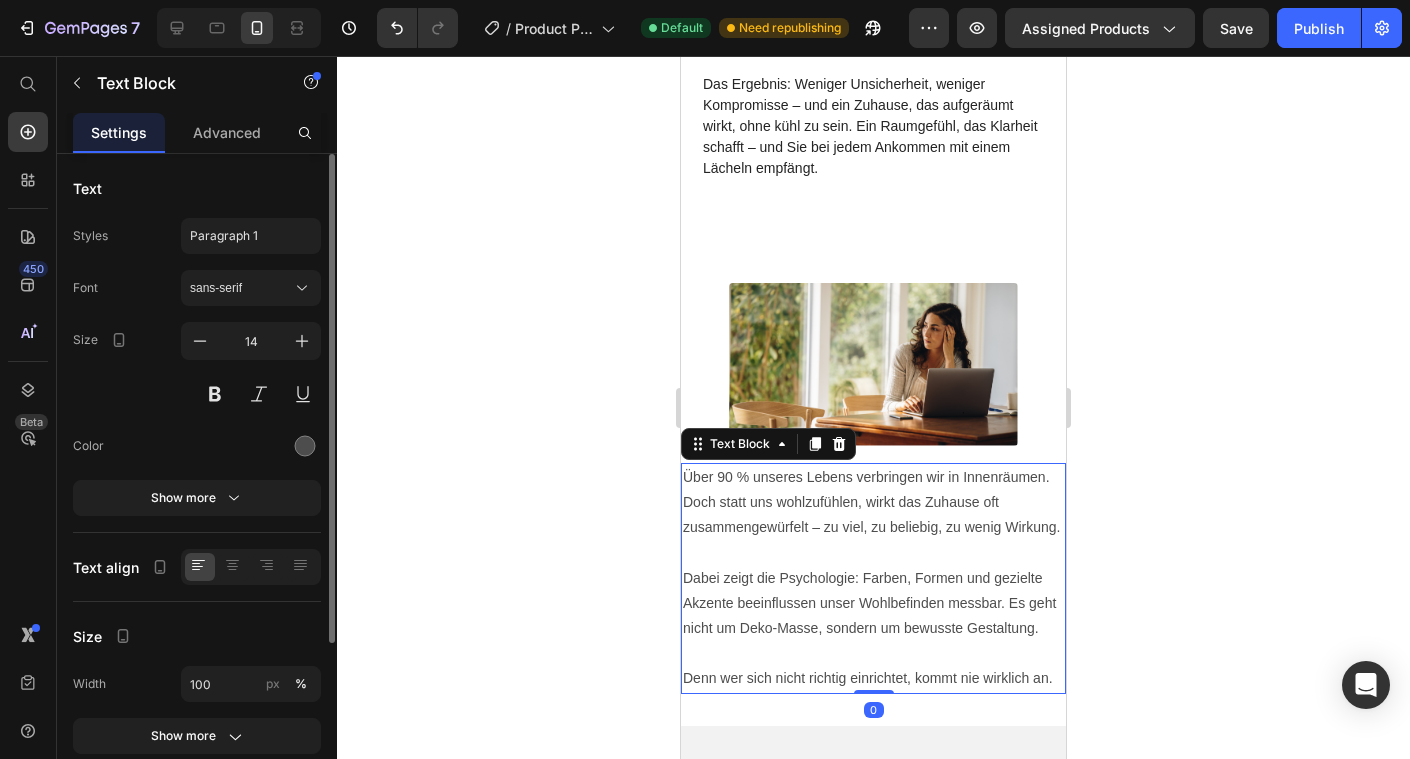 click 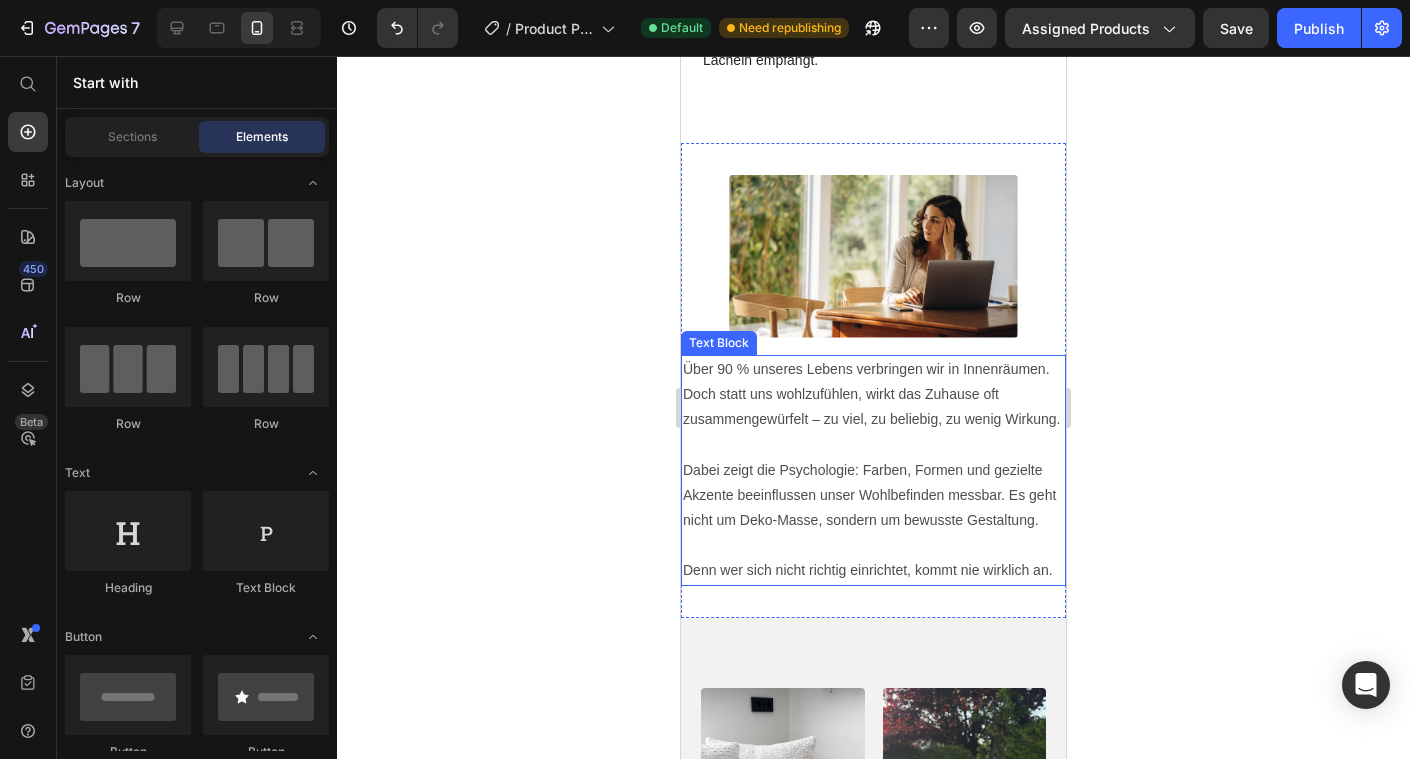 scroll, scrollTop: 3584, scrollLeft: 0, axis: vertical 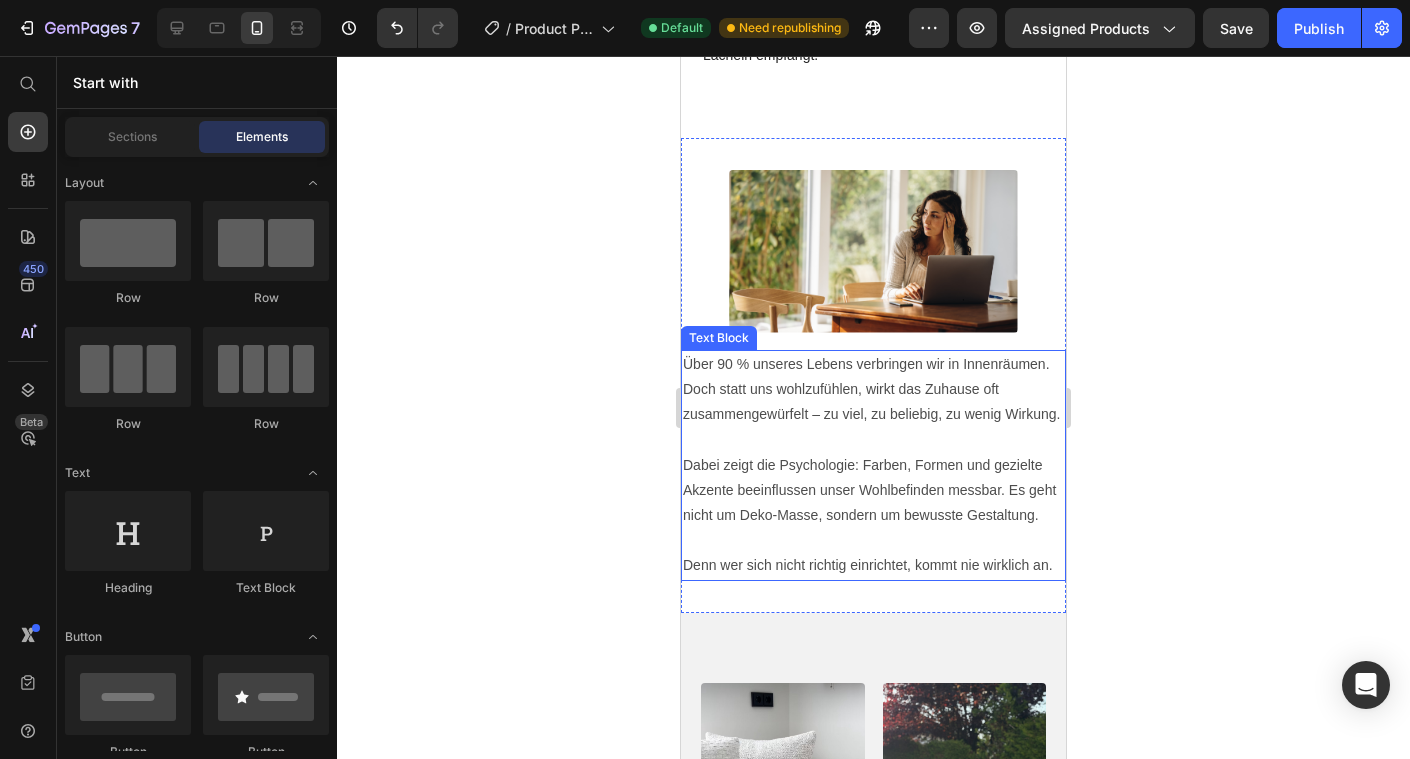 click 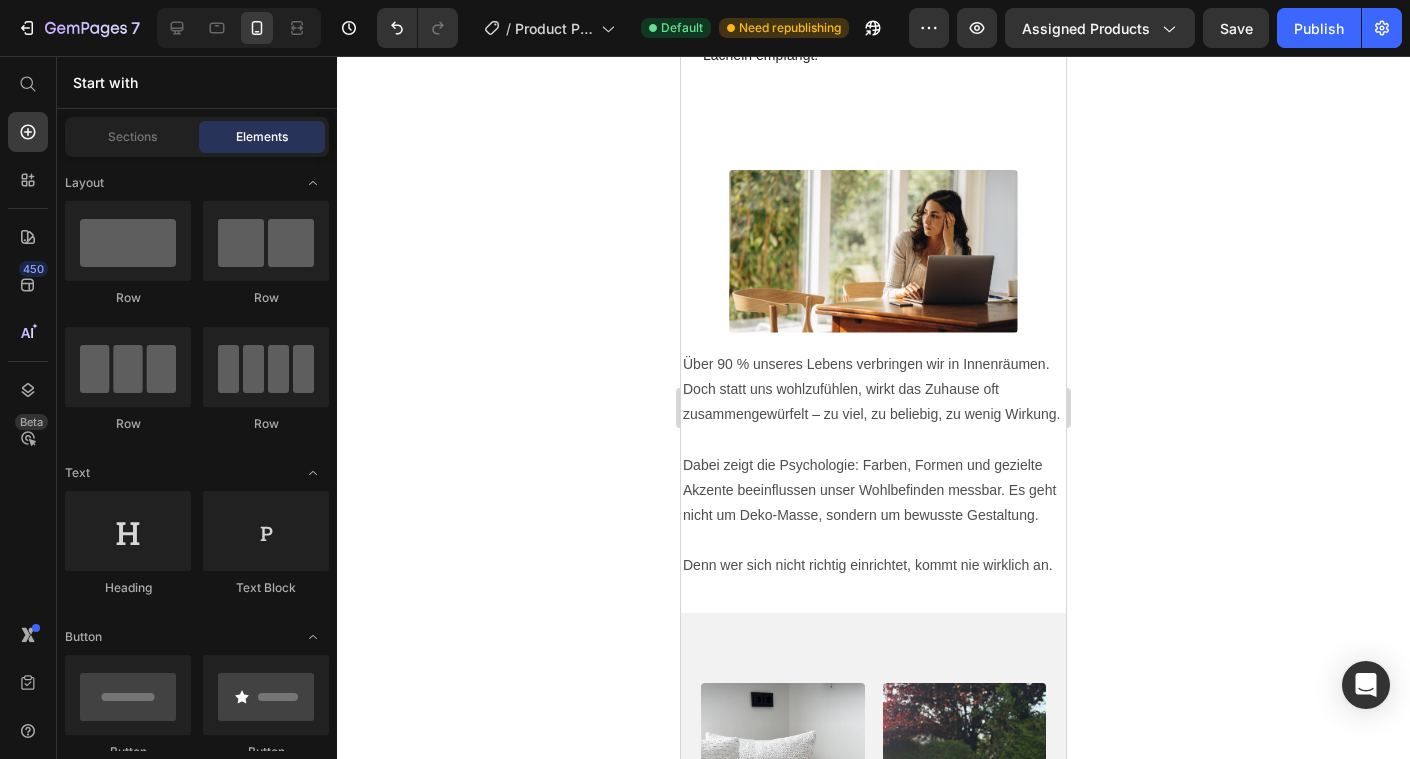click 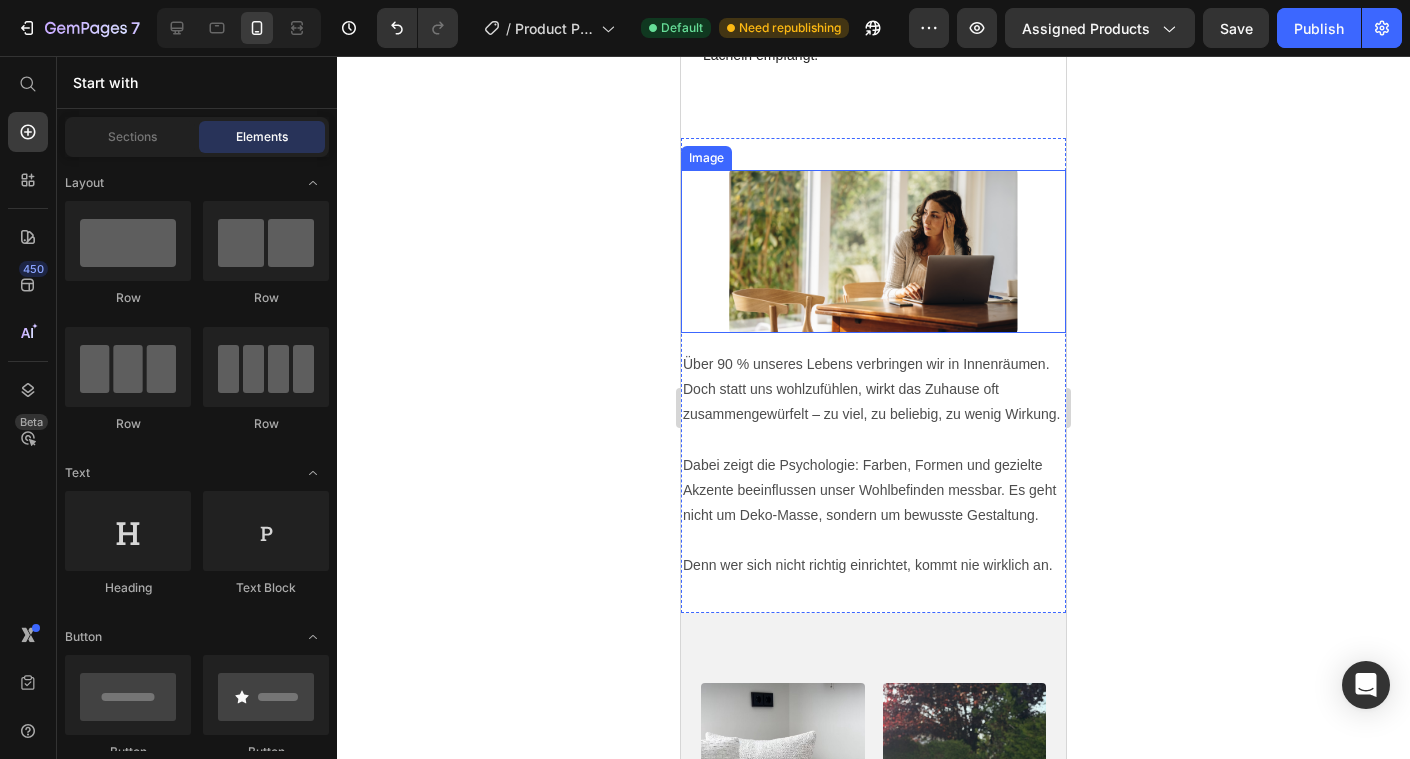 click at bounding box center [873, 251] 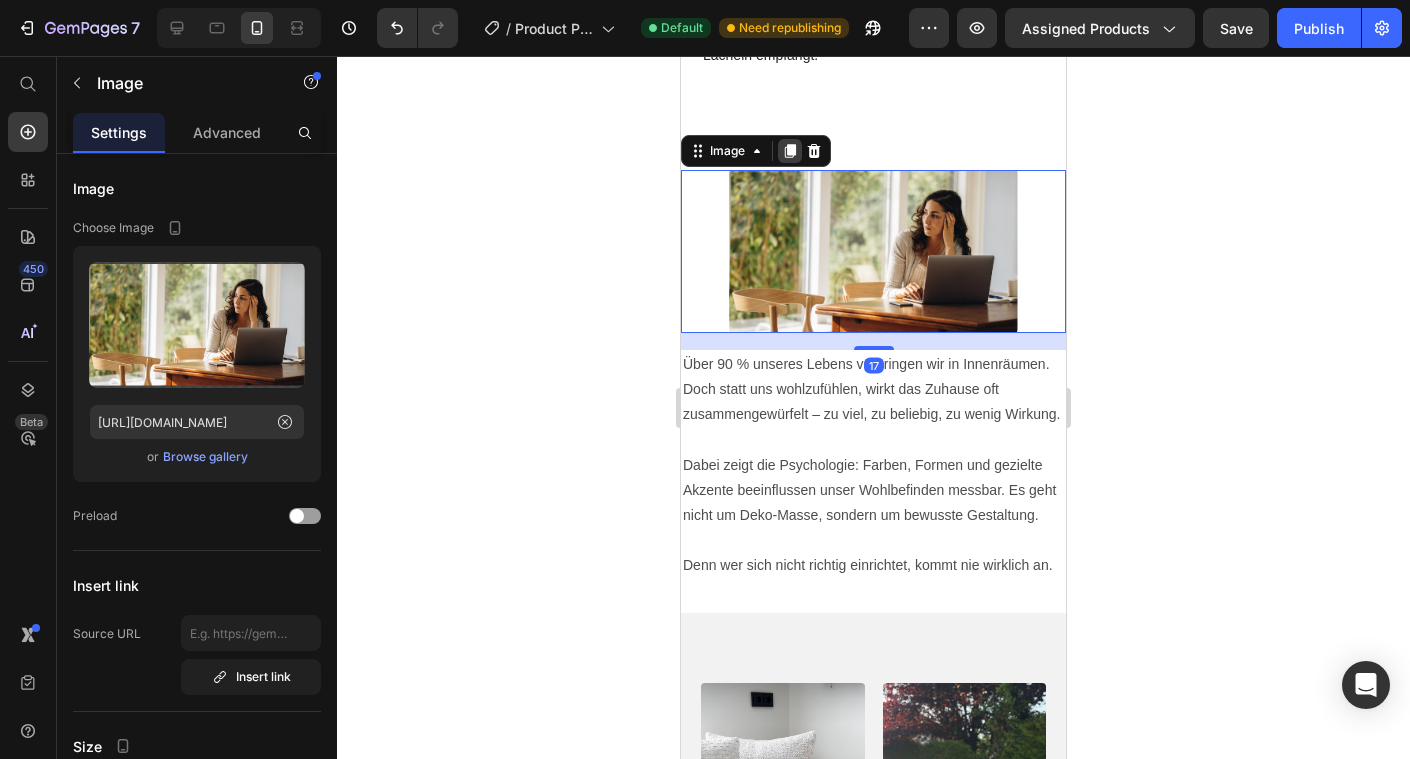 click 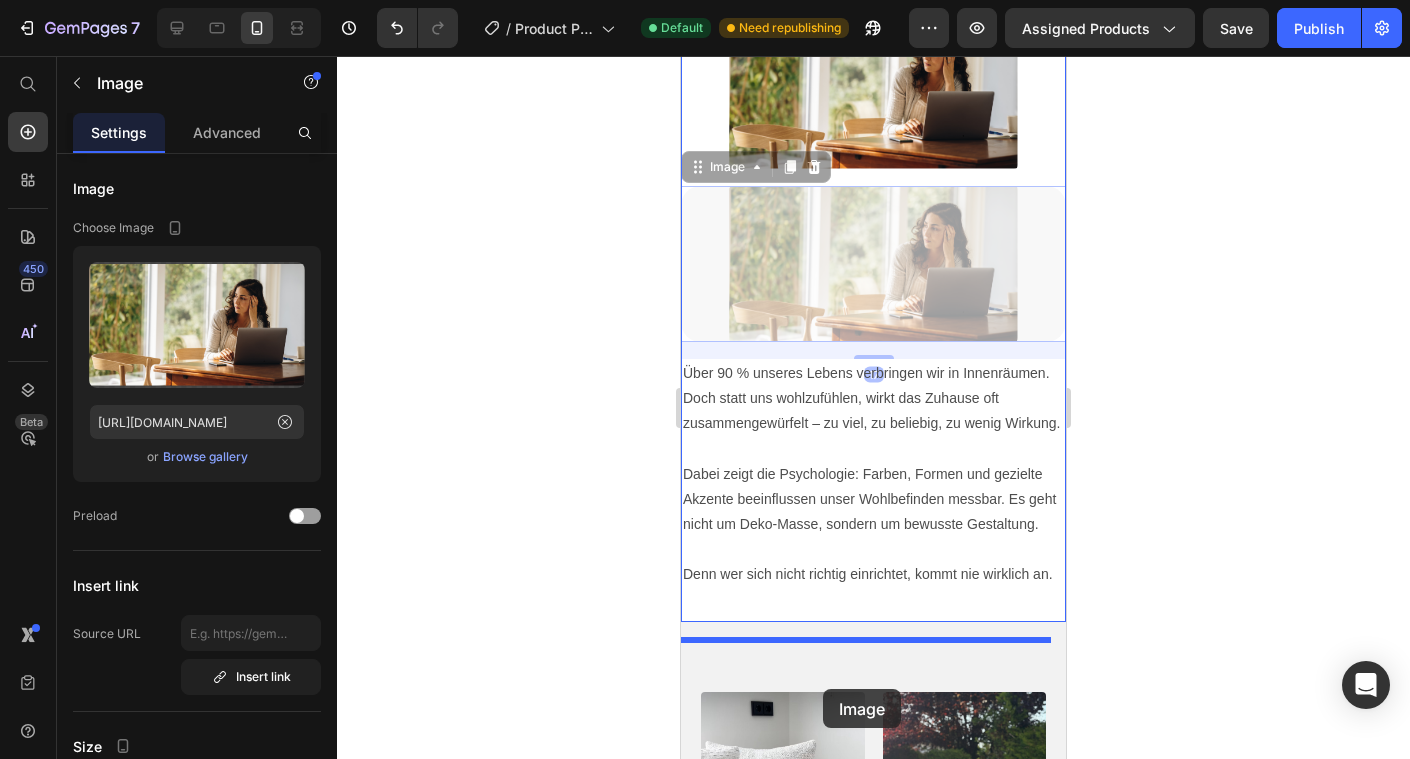 scroll, scrollTop: 3776, scrollLeft: 0, axis: vertical 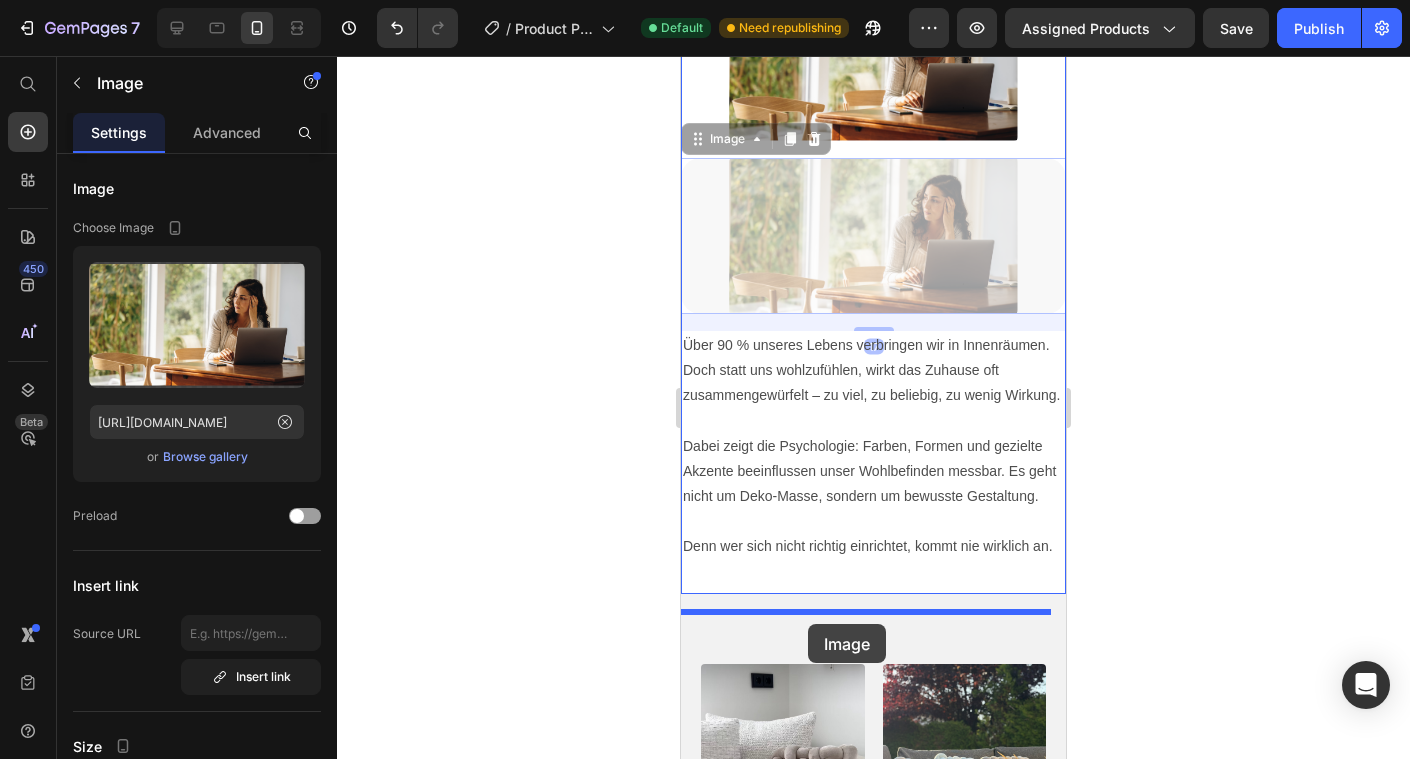 drag, startPoint x: 831, startPoint y: 371, endPoint x: 808, endPoint y: 624, distance: 254.0433 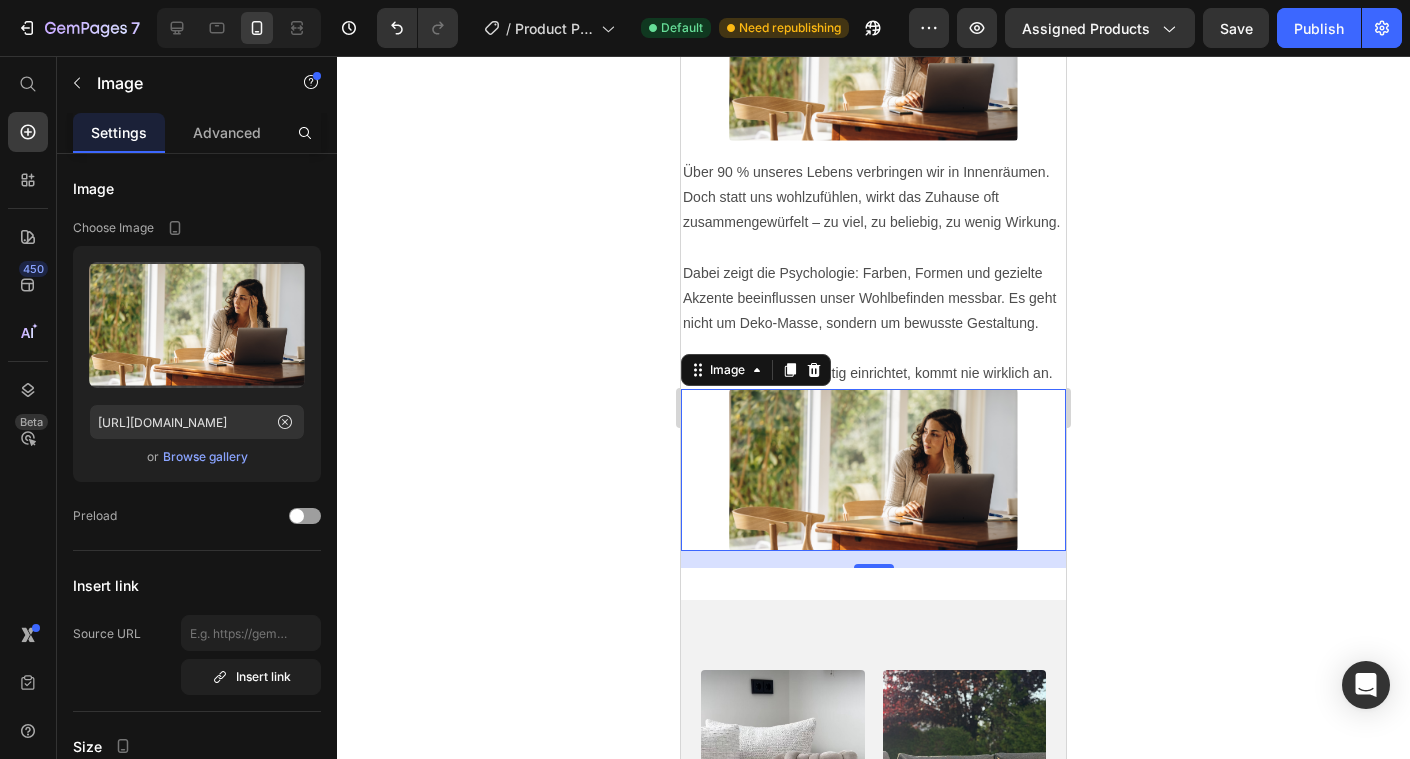 click at bounding box center [873, 470] 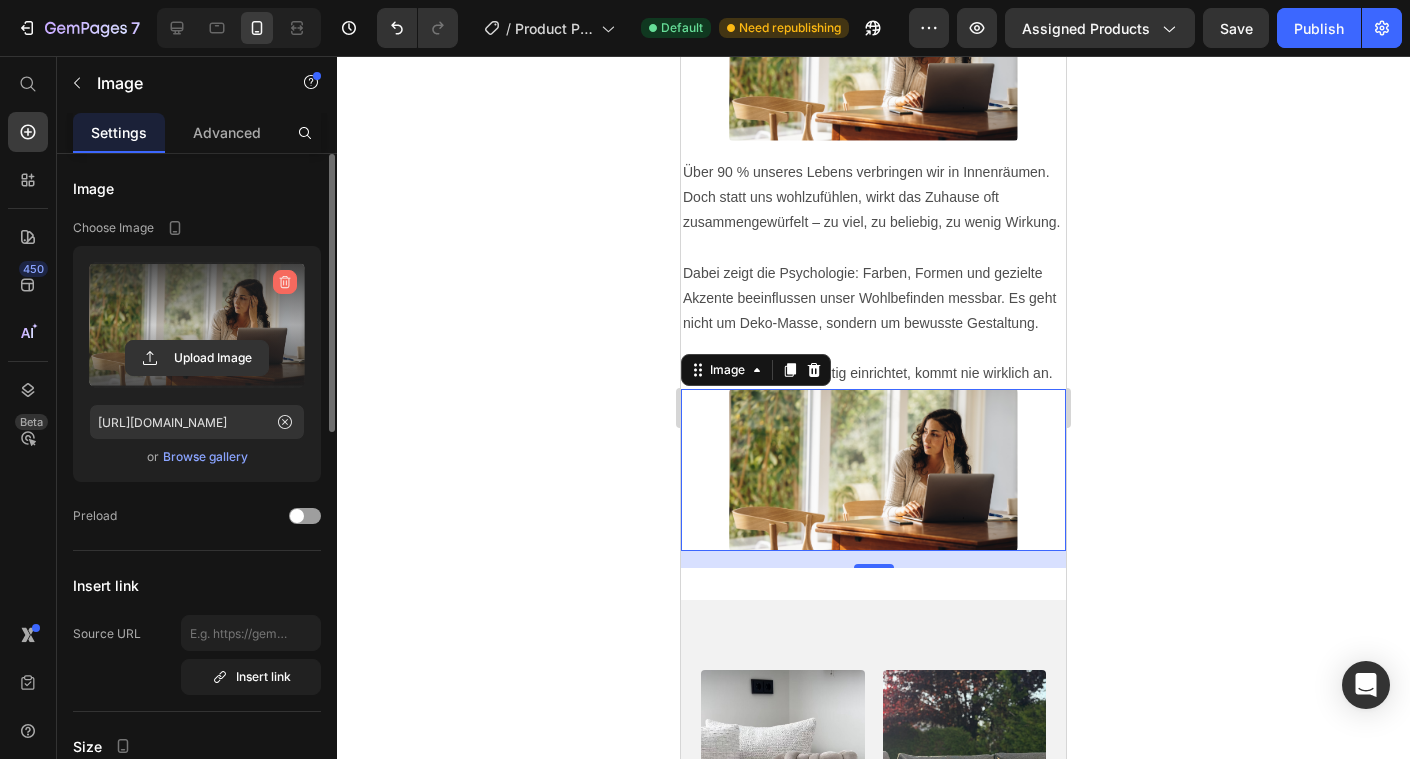 click 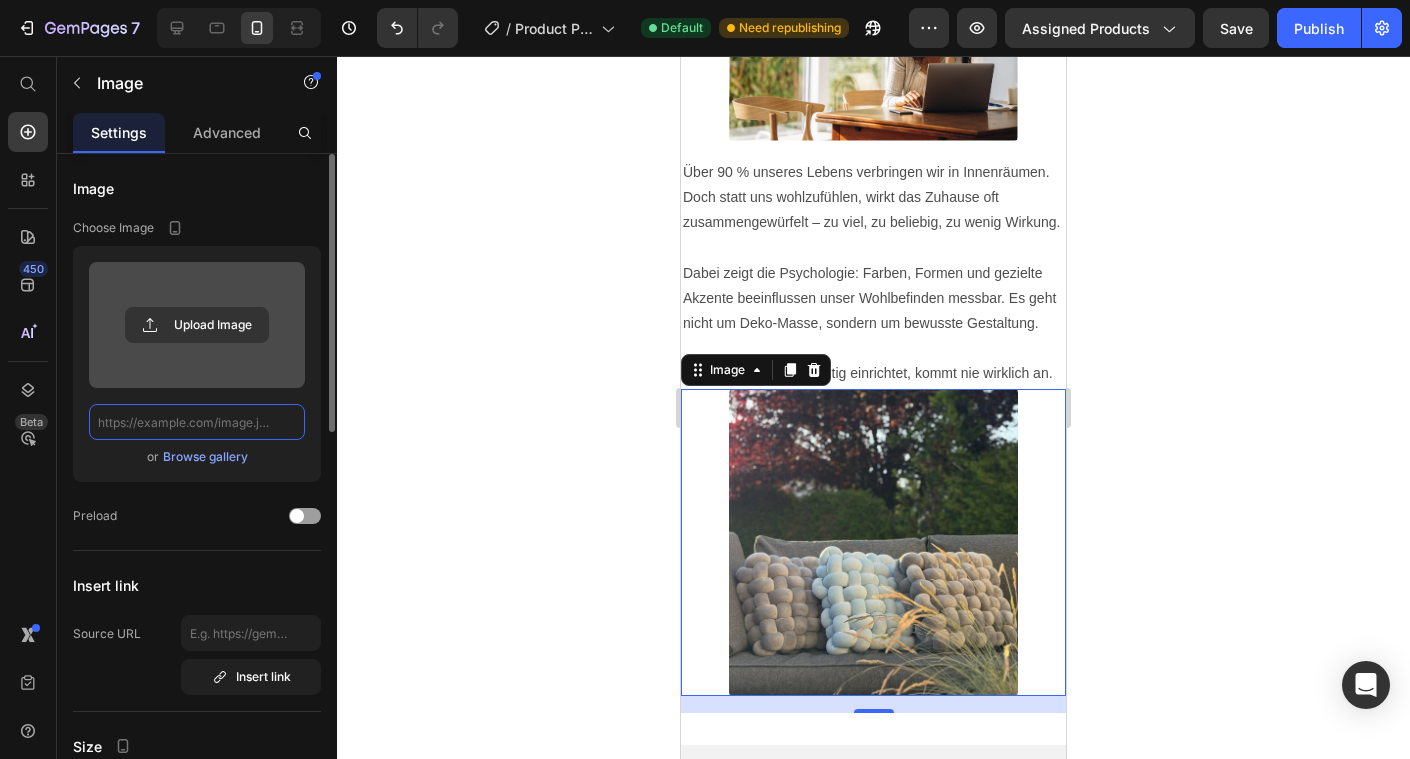 scroll, scrollTop: 0, scrollLeft: 0, axis: both 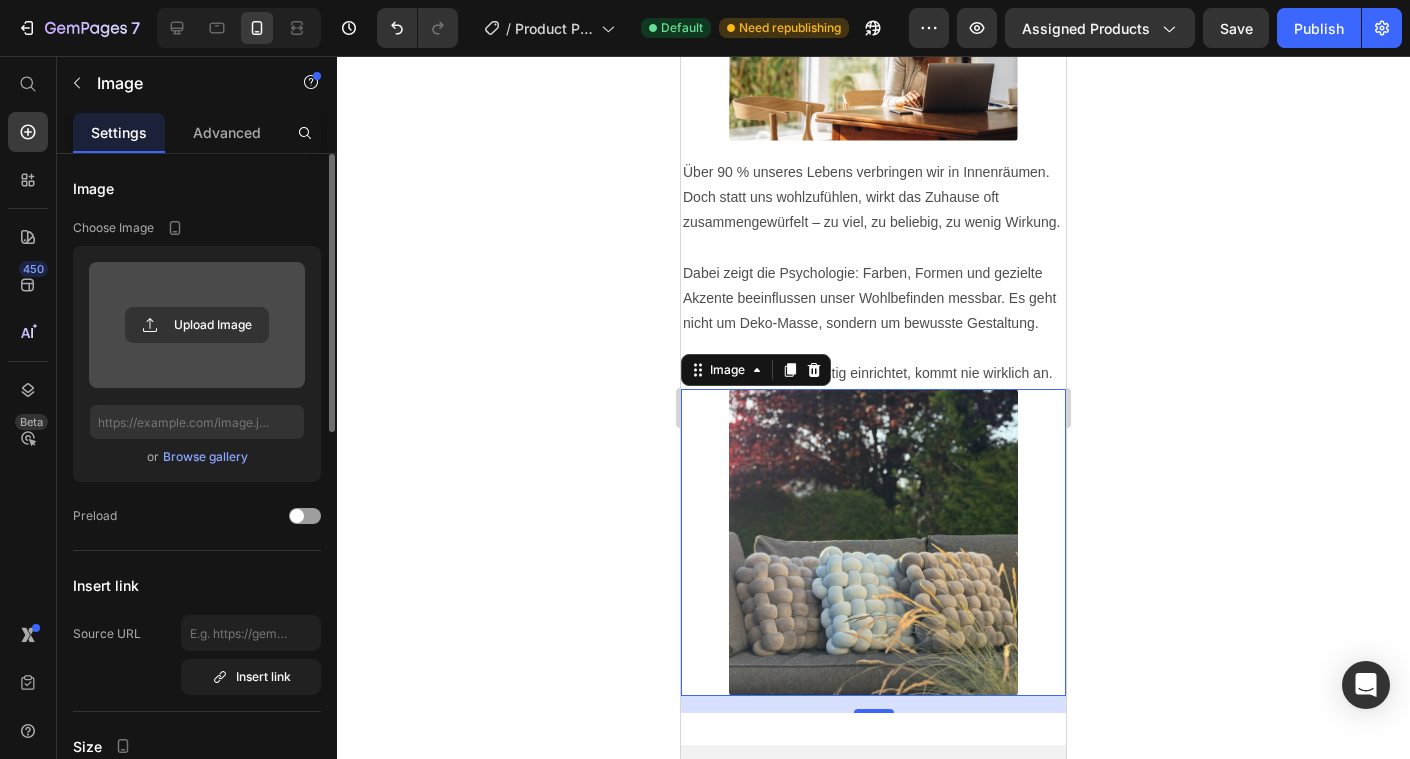 click at bounding box center (197, 325) 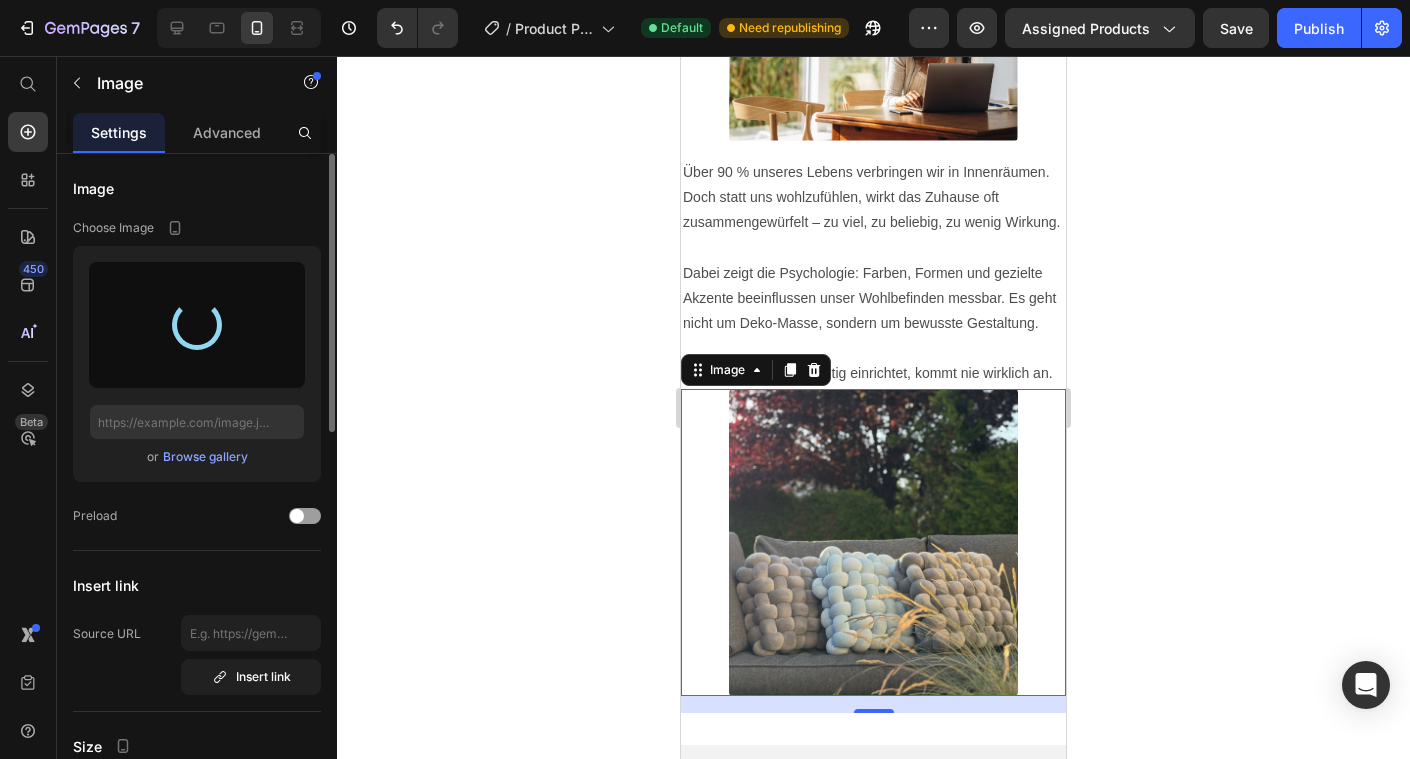type on "[URL][DOMAIN_NAME]" 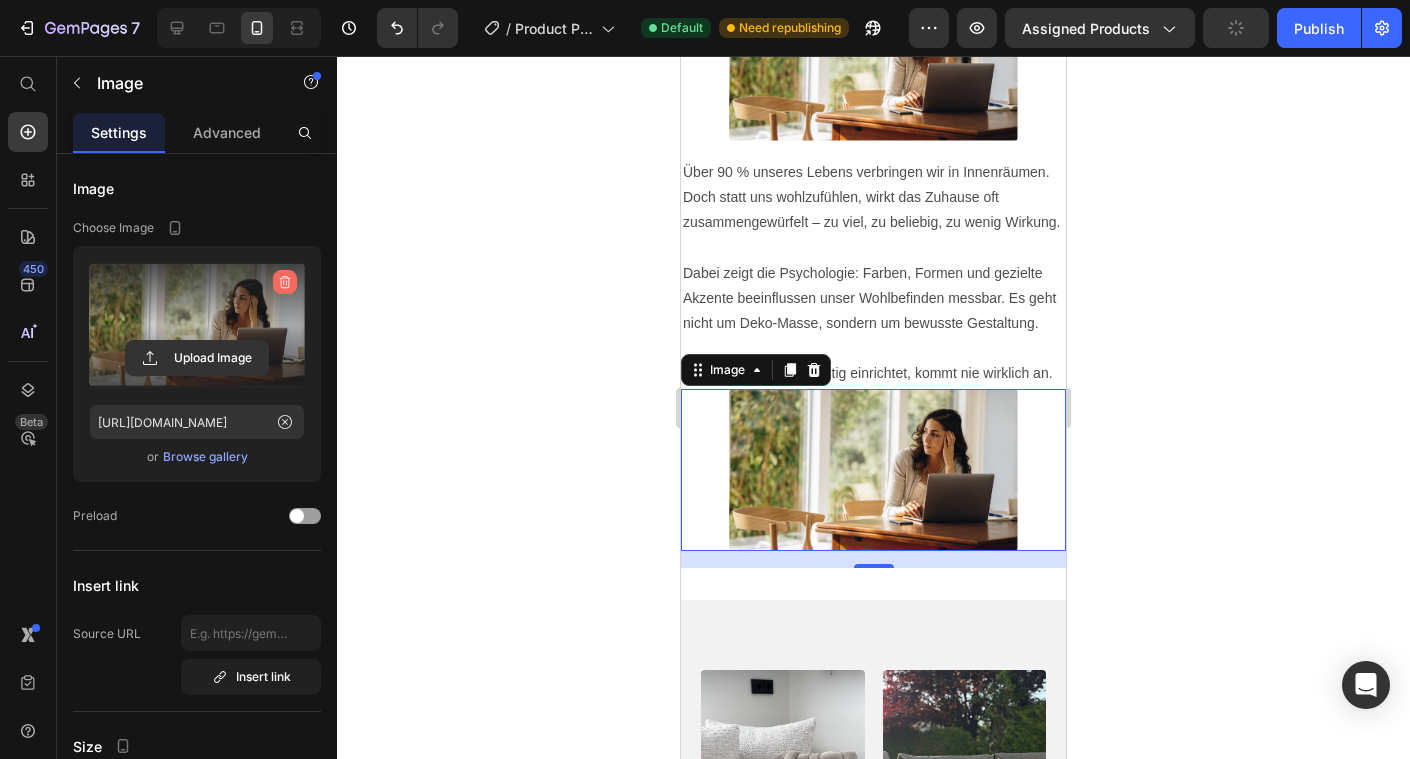 click at bounding box center [285, 282] 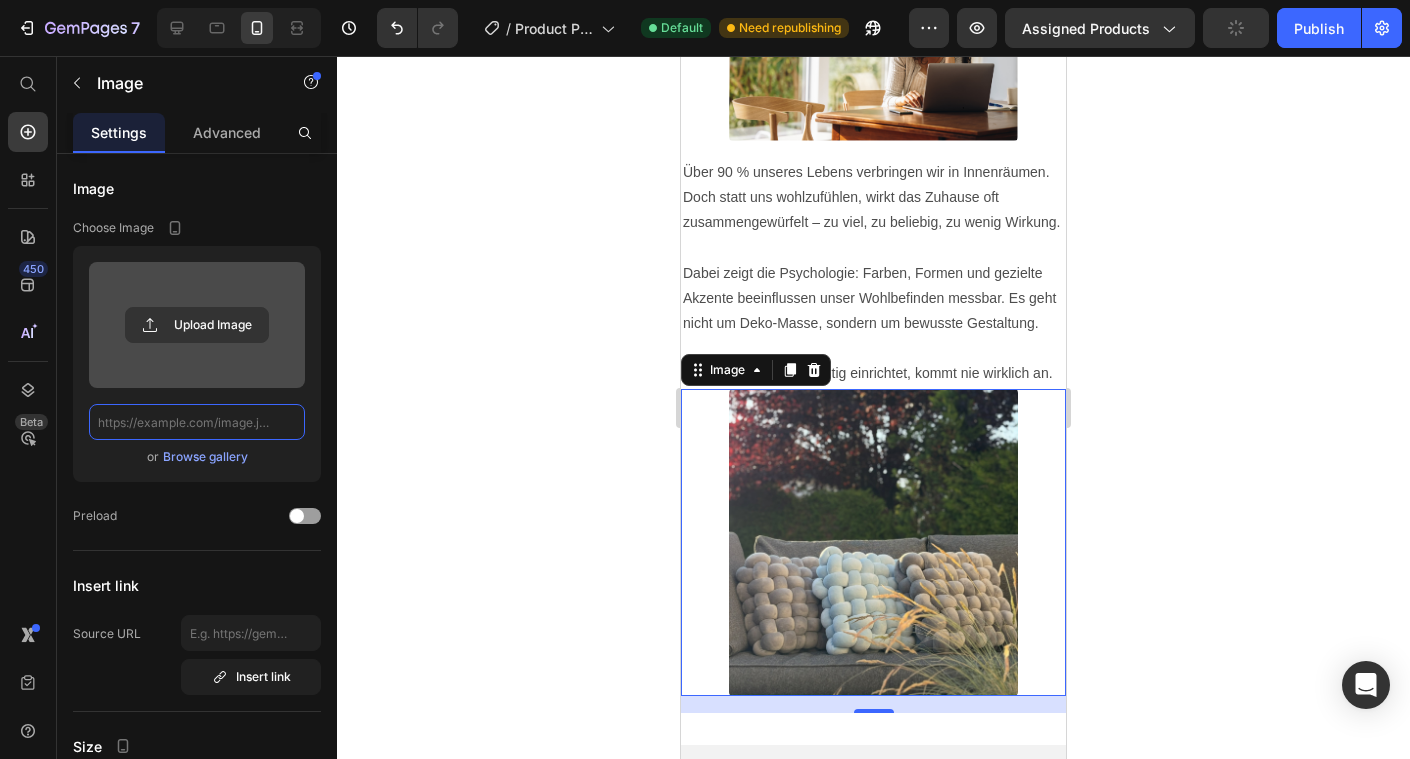 scroll, scrollTop: 0, scrollLeft: 0, axis: both 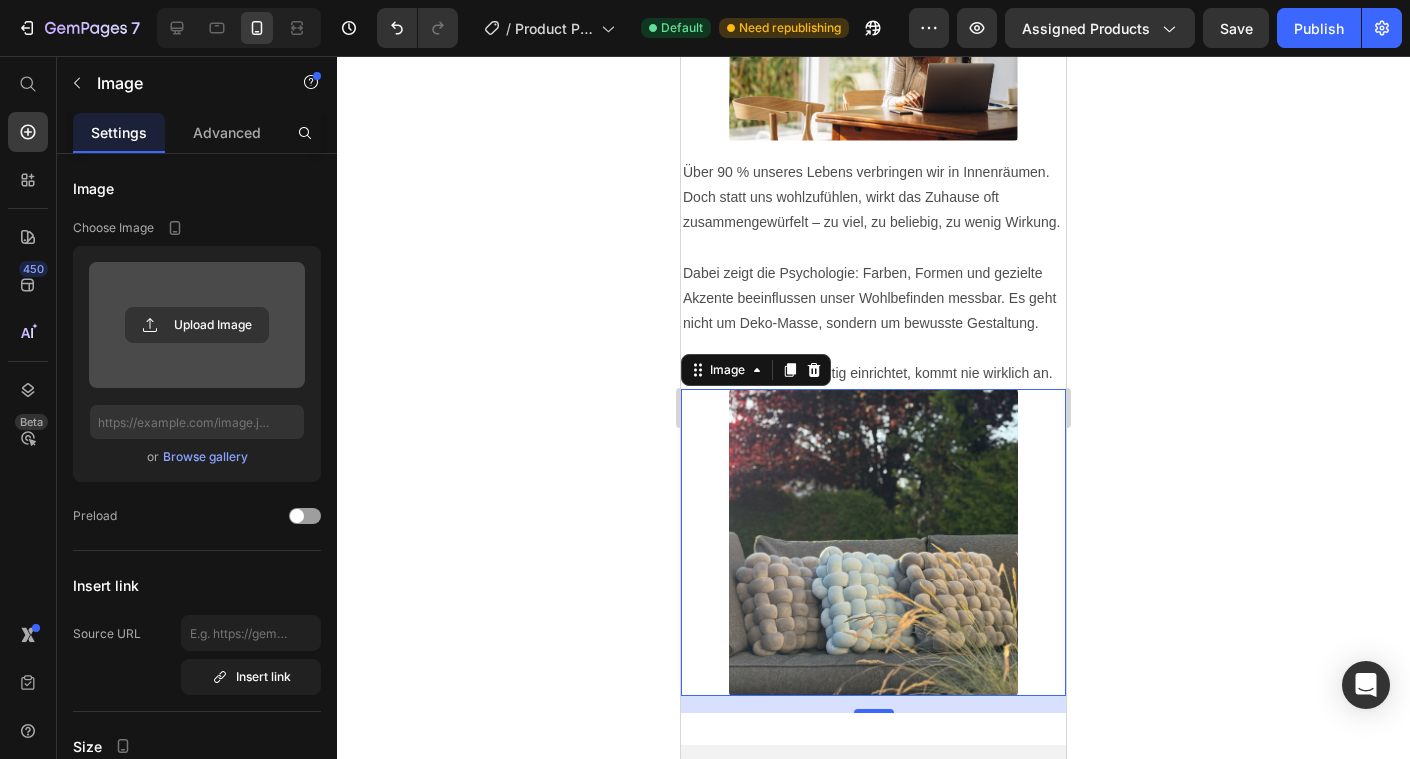 click at bounding box center [197, 325] 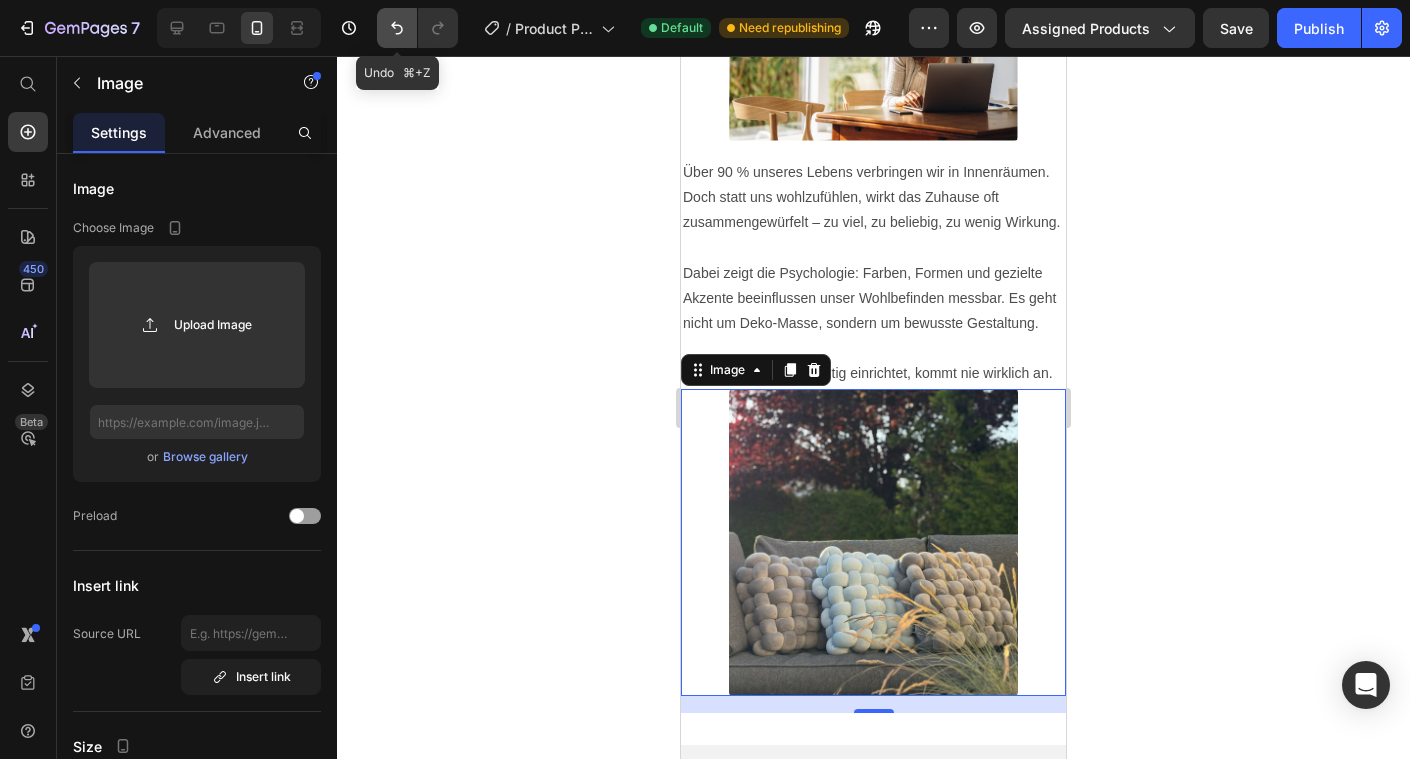 click 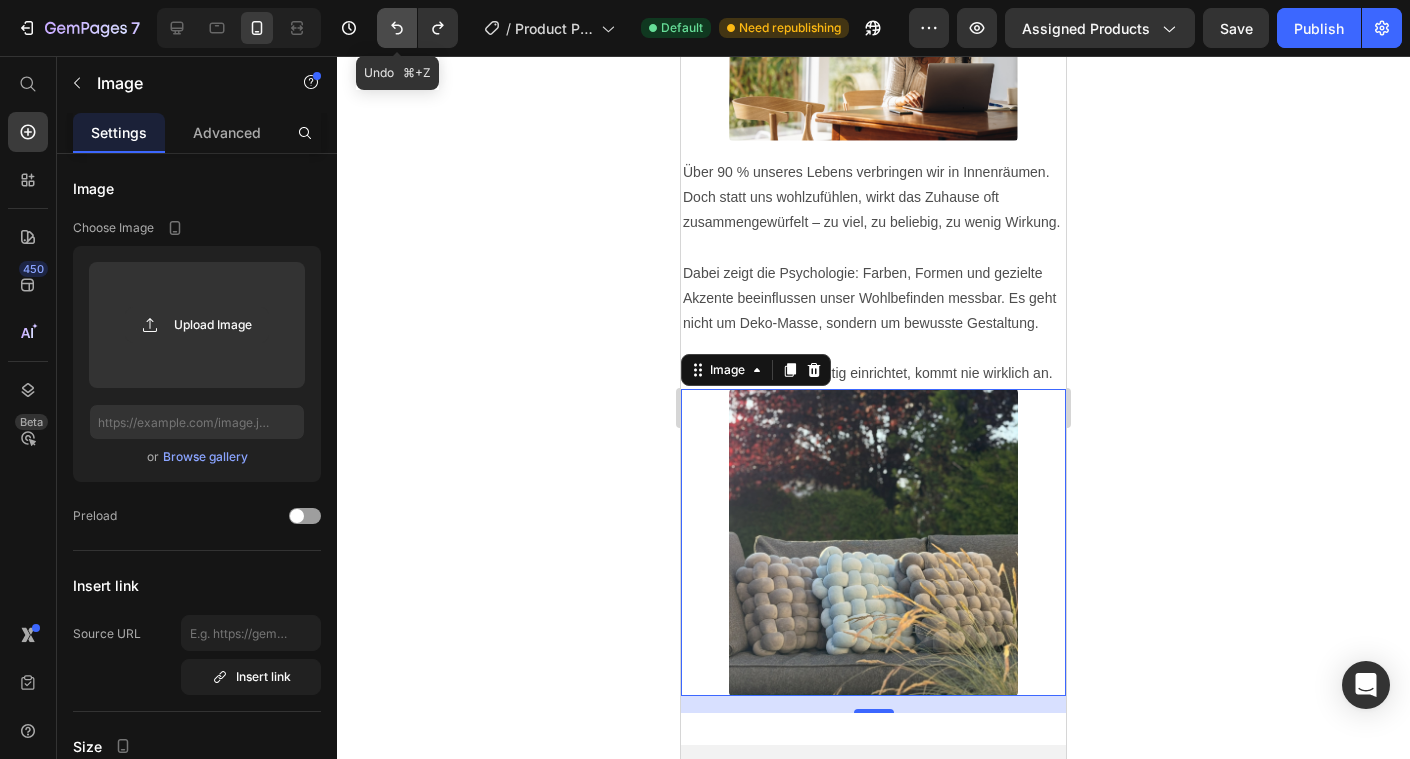 click 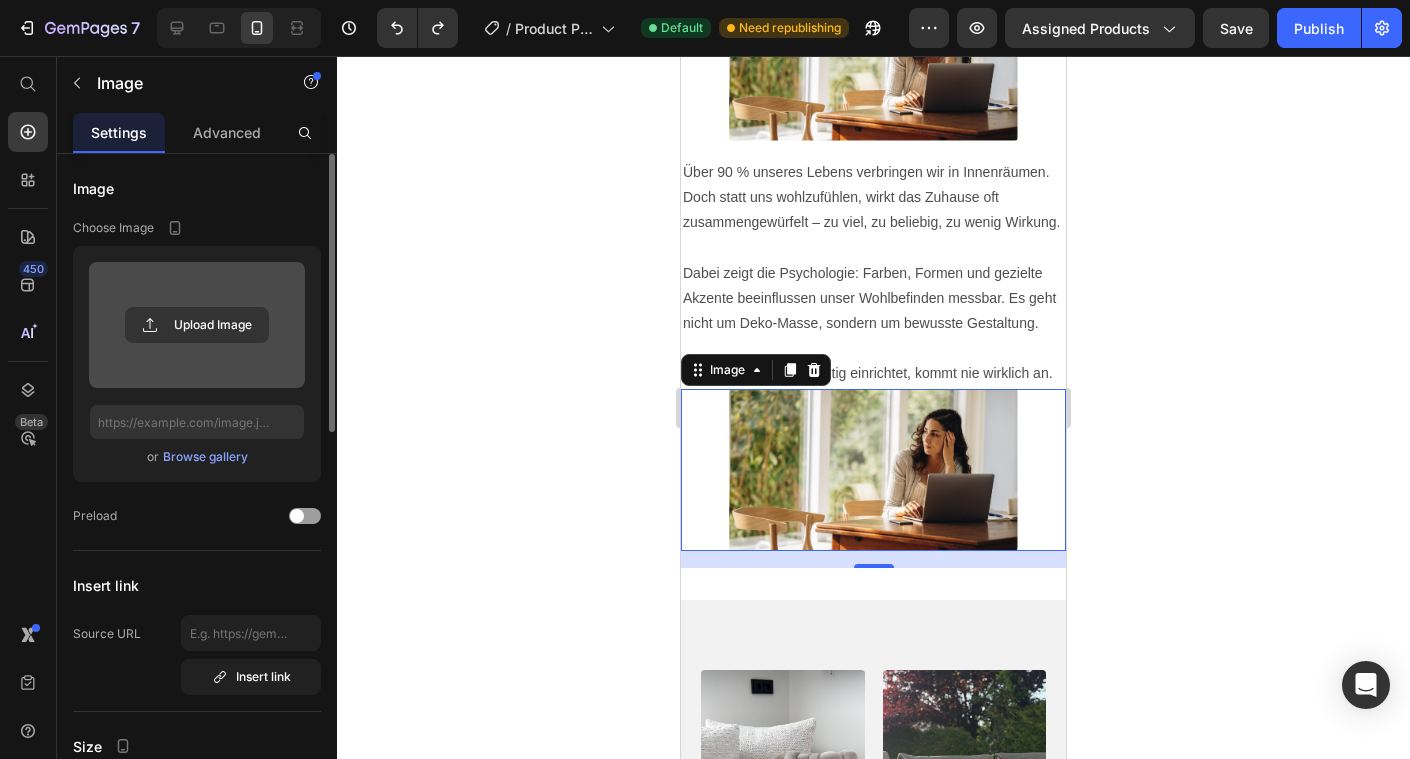 click at bounding box center (197, 325) 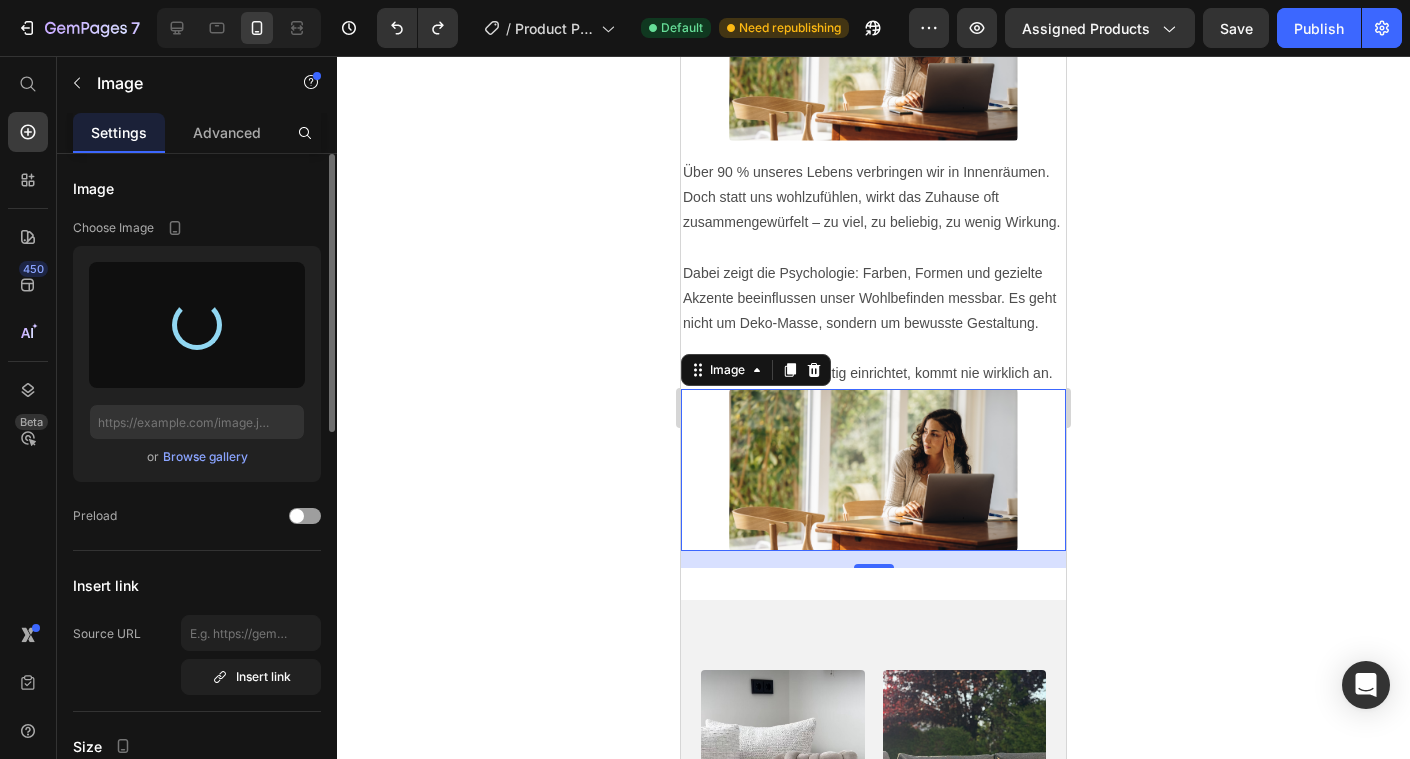 type on "[URL][DOMAIN_NAME]" 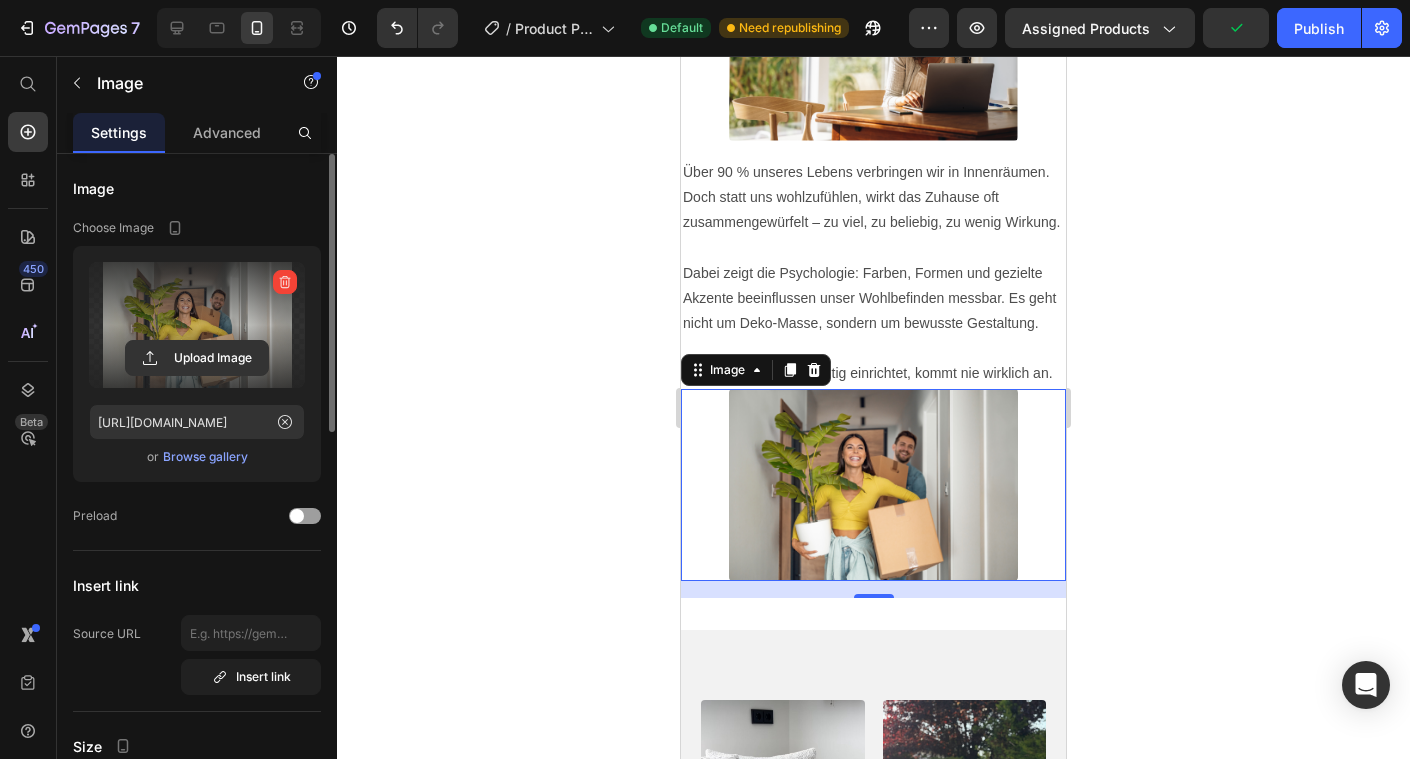 click 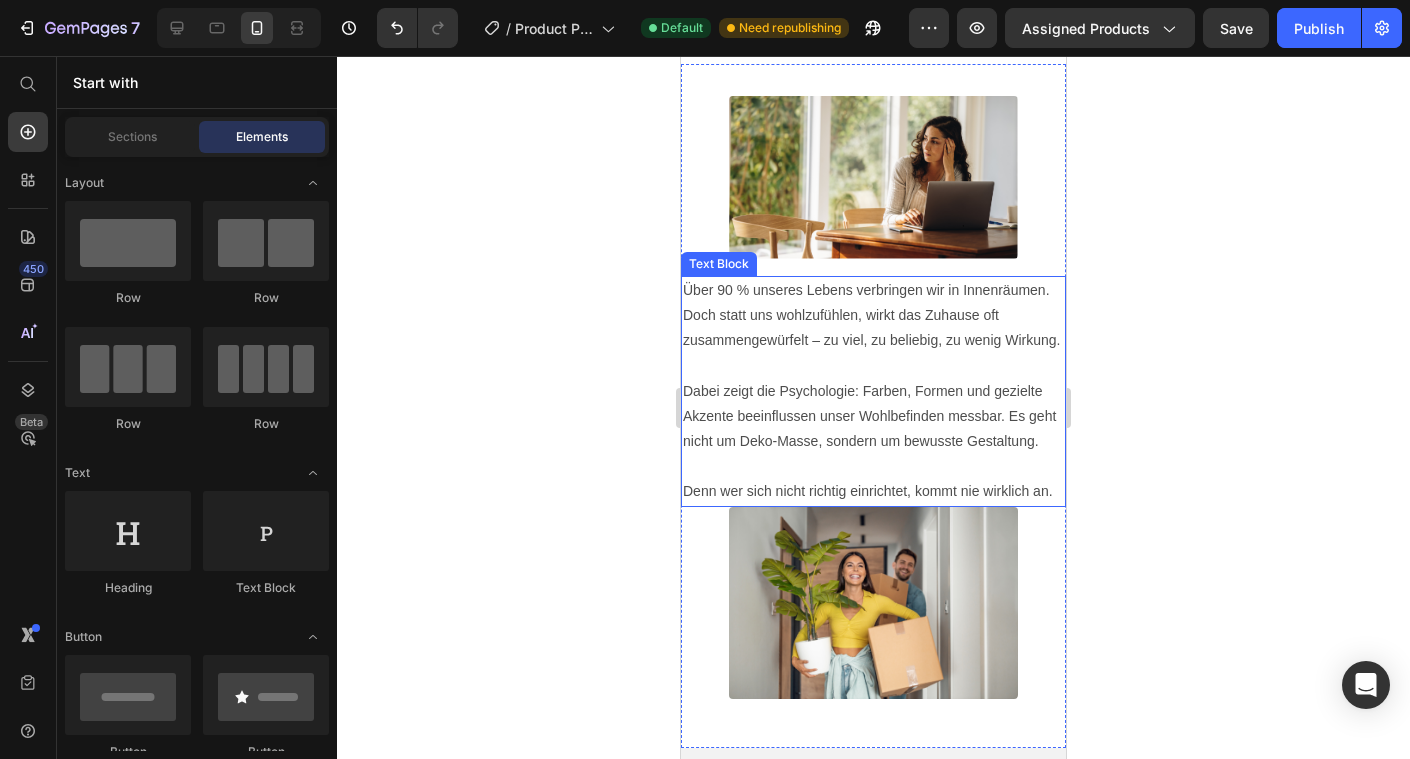 scroll, scrollTop: 3854, scrollLeft: 0, axis: vertical 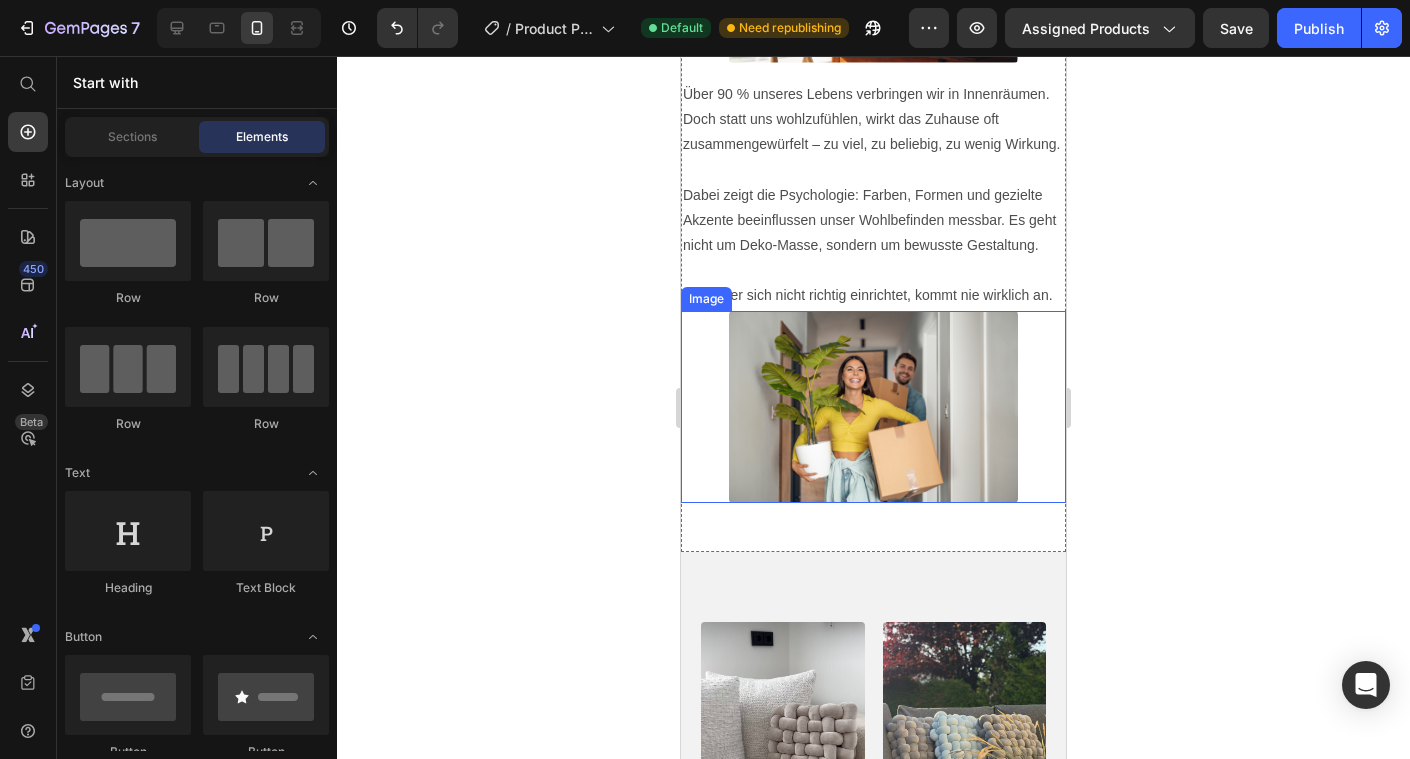 click at bounding box center (873, 407) 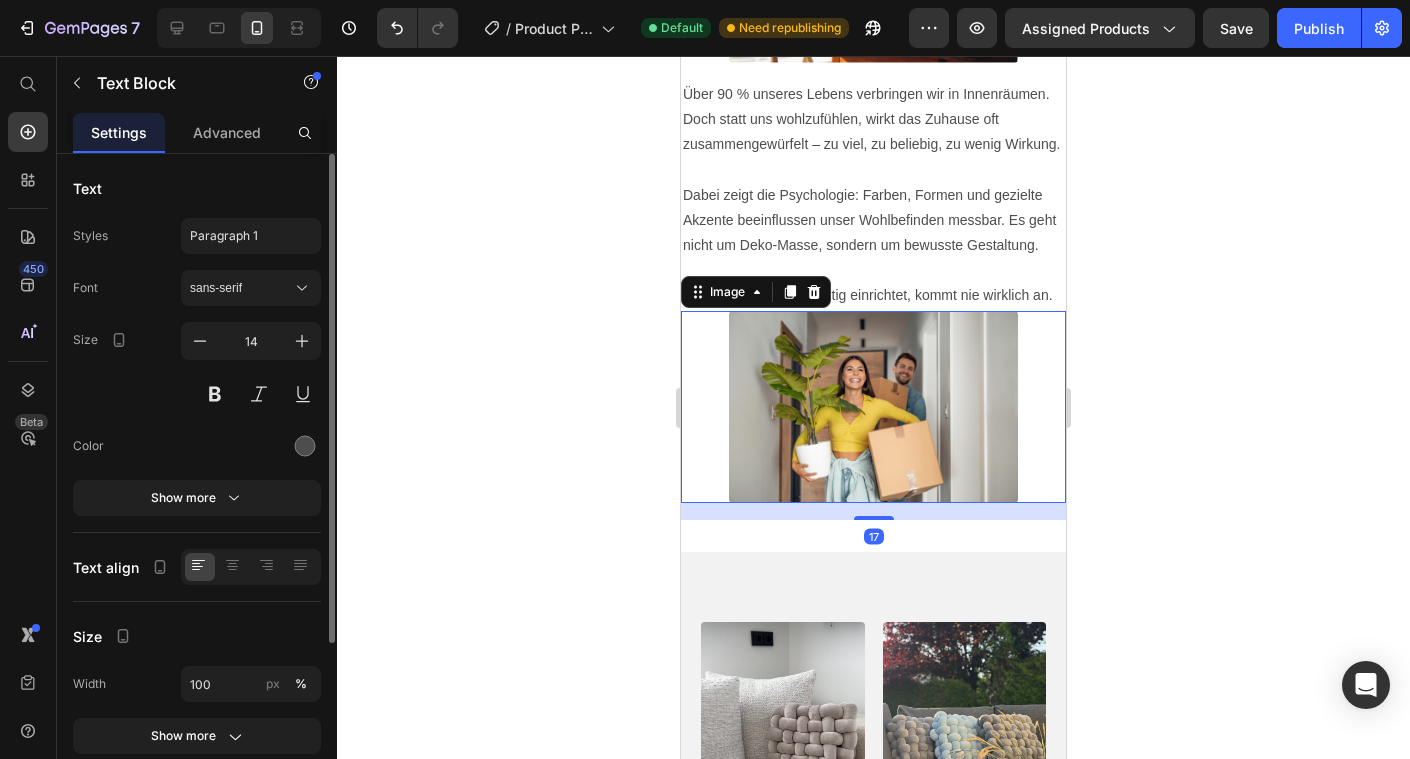click on "Denn wer sich nicht richtig einrichtet, kommt nie wirklich an." at bounding box center [873, 295] 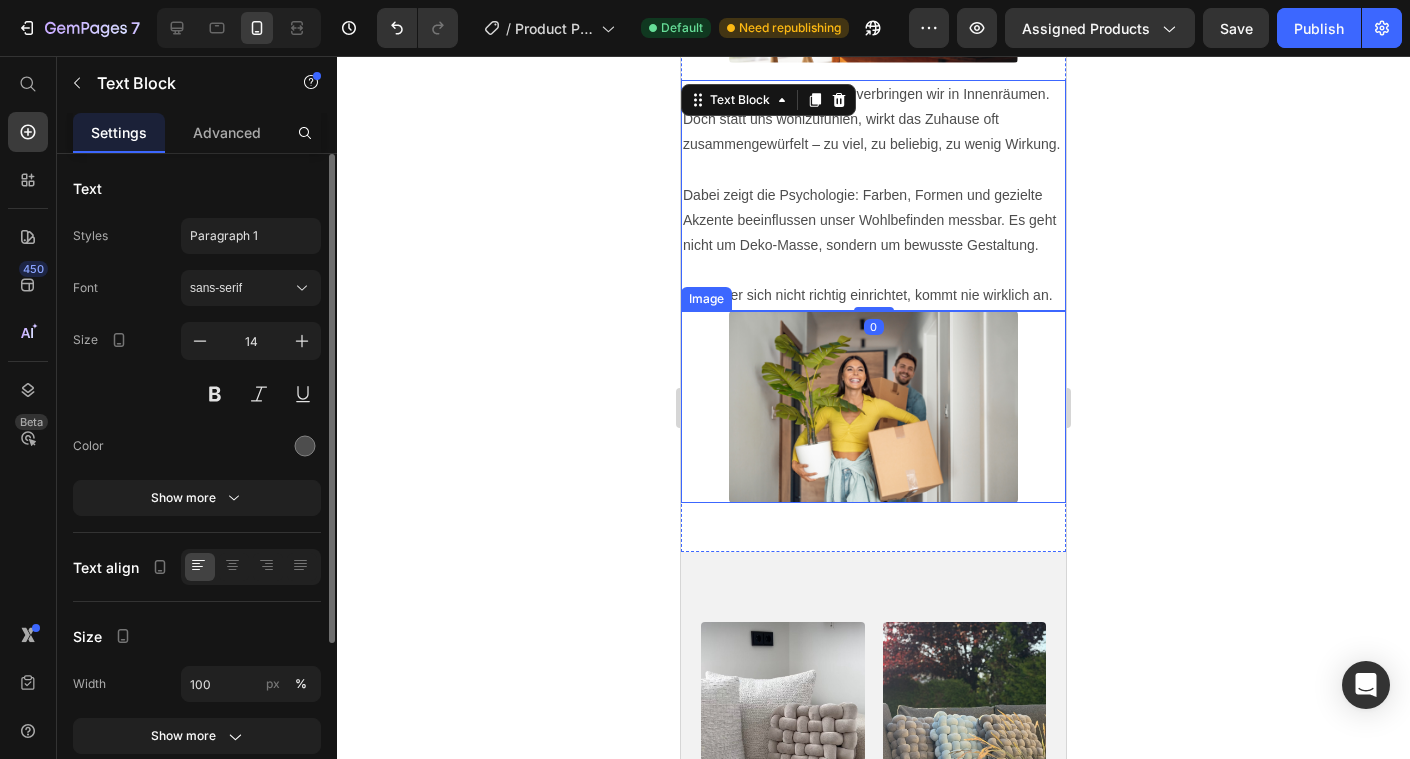 click at bounding box center (873, 407) 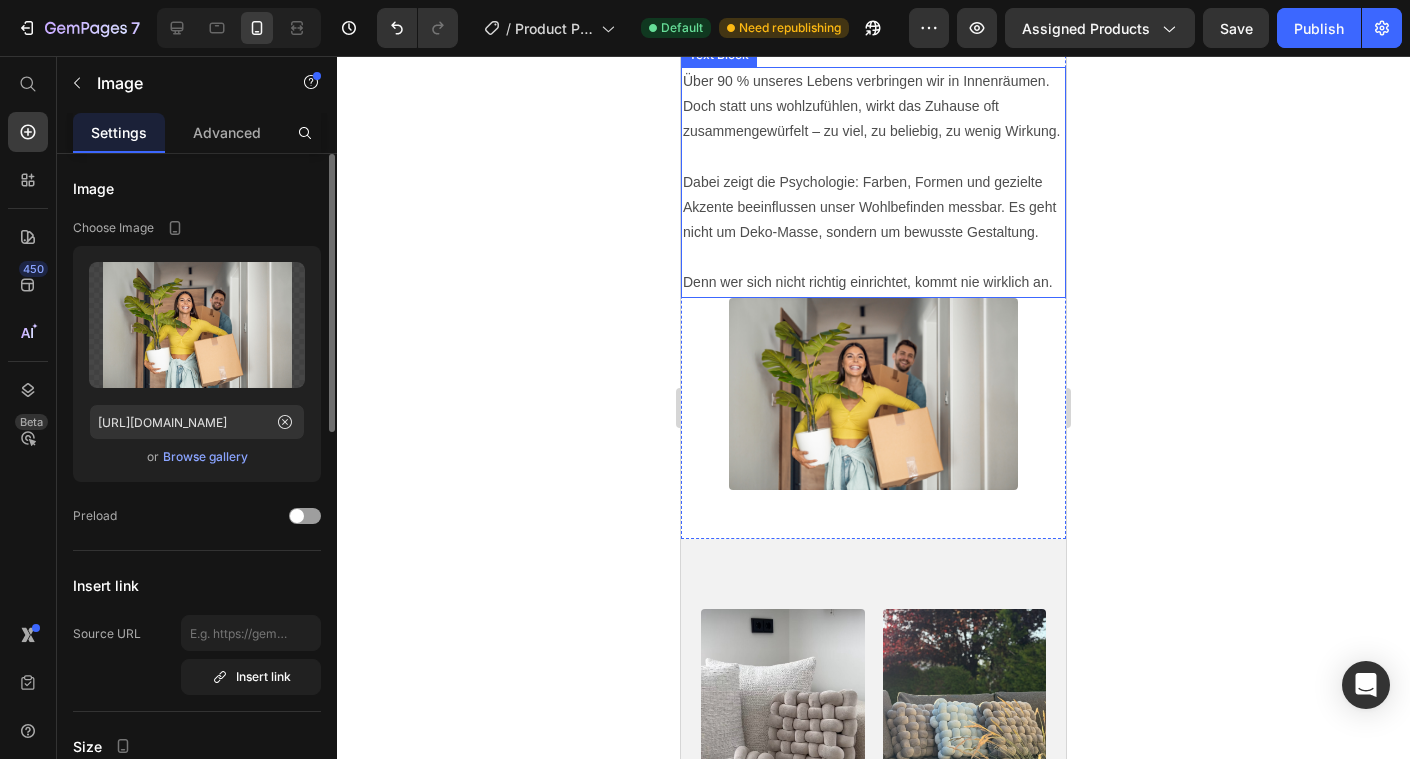 scroll, scrollTop: 3897, scrollLeft: 0, axis: vertical 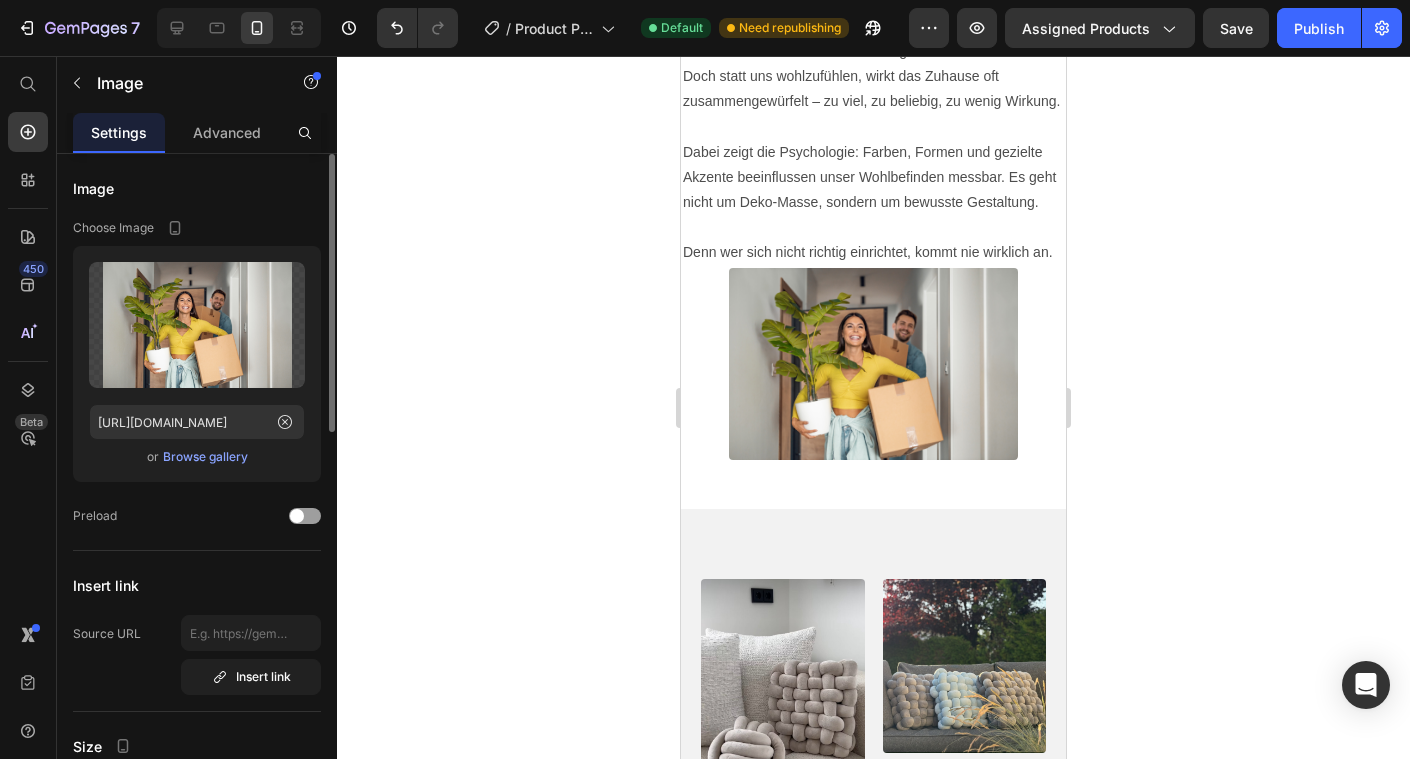 click at bounding box center [873, 364] 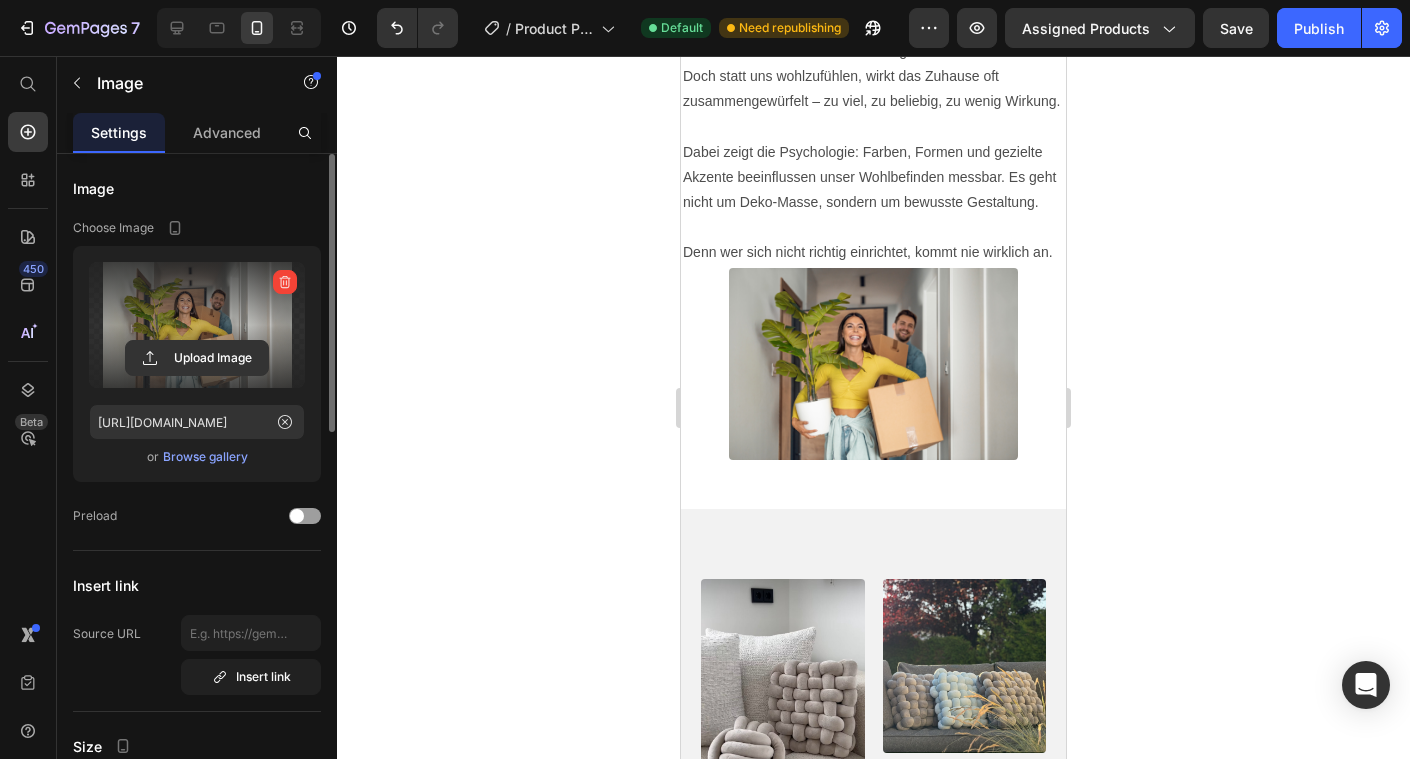 click at bounding box center [285, 282] 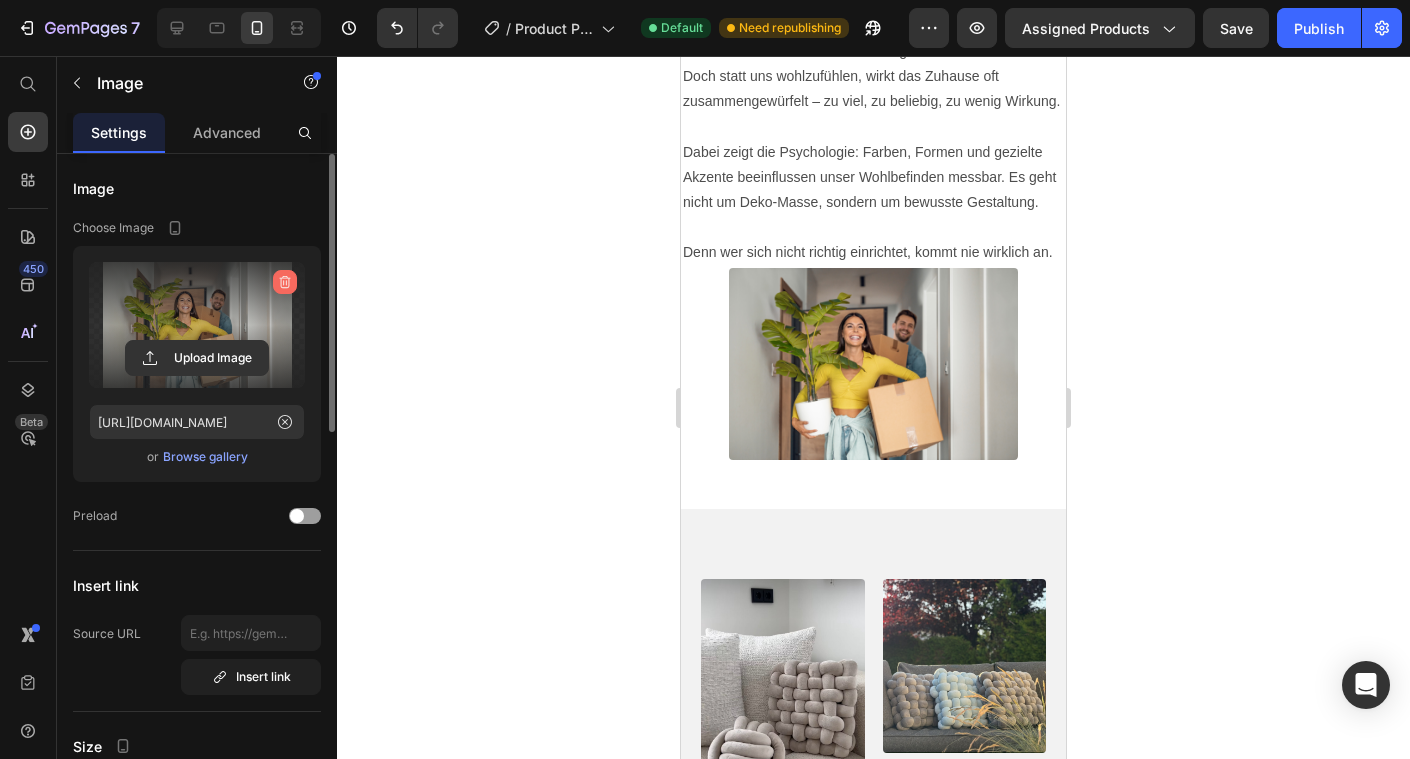 click 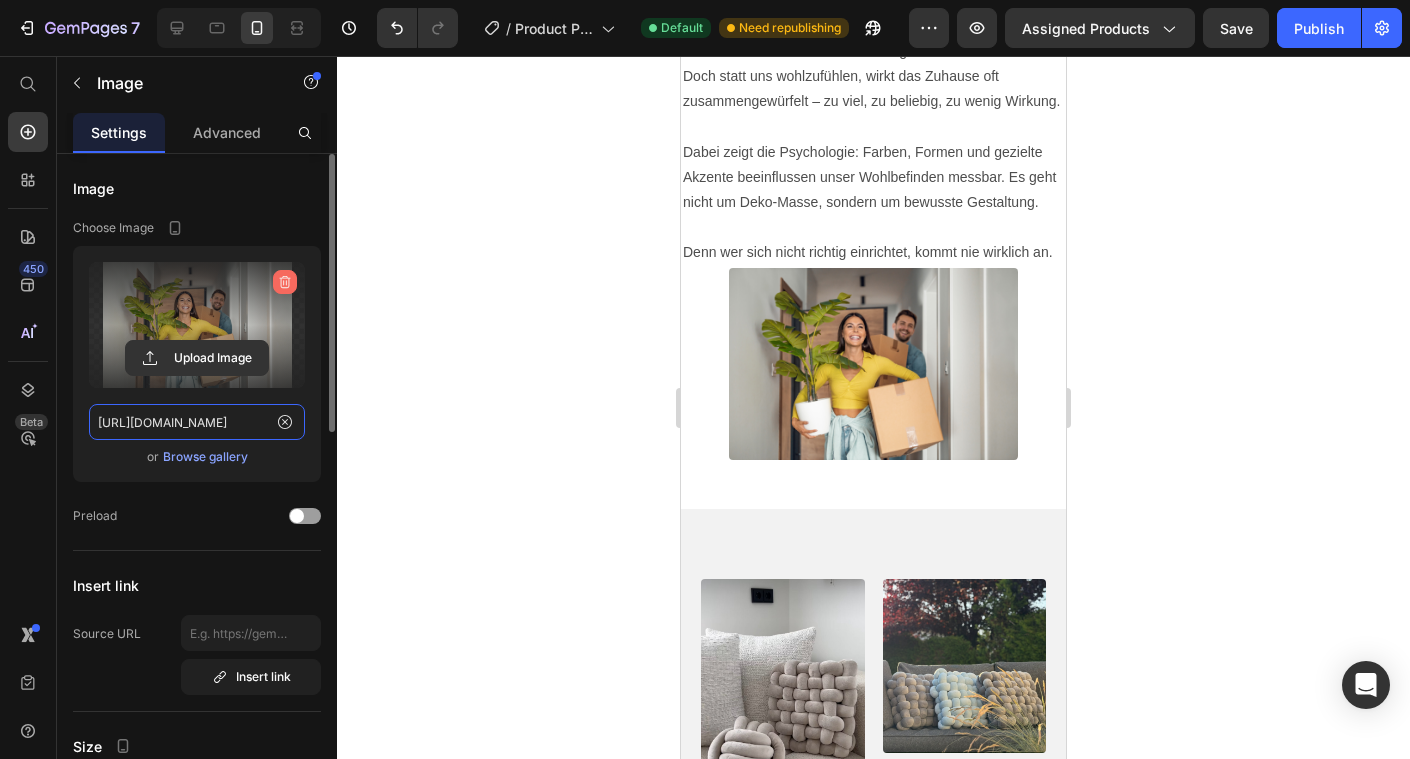 type 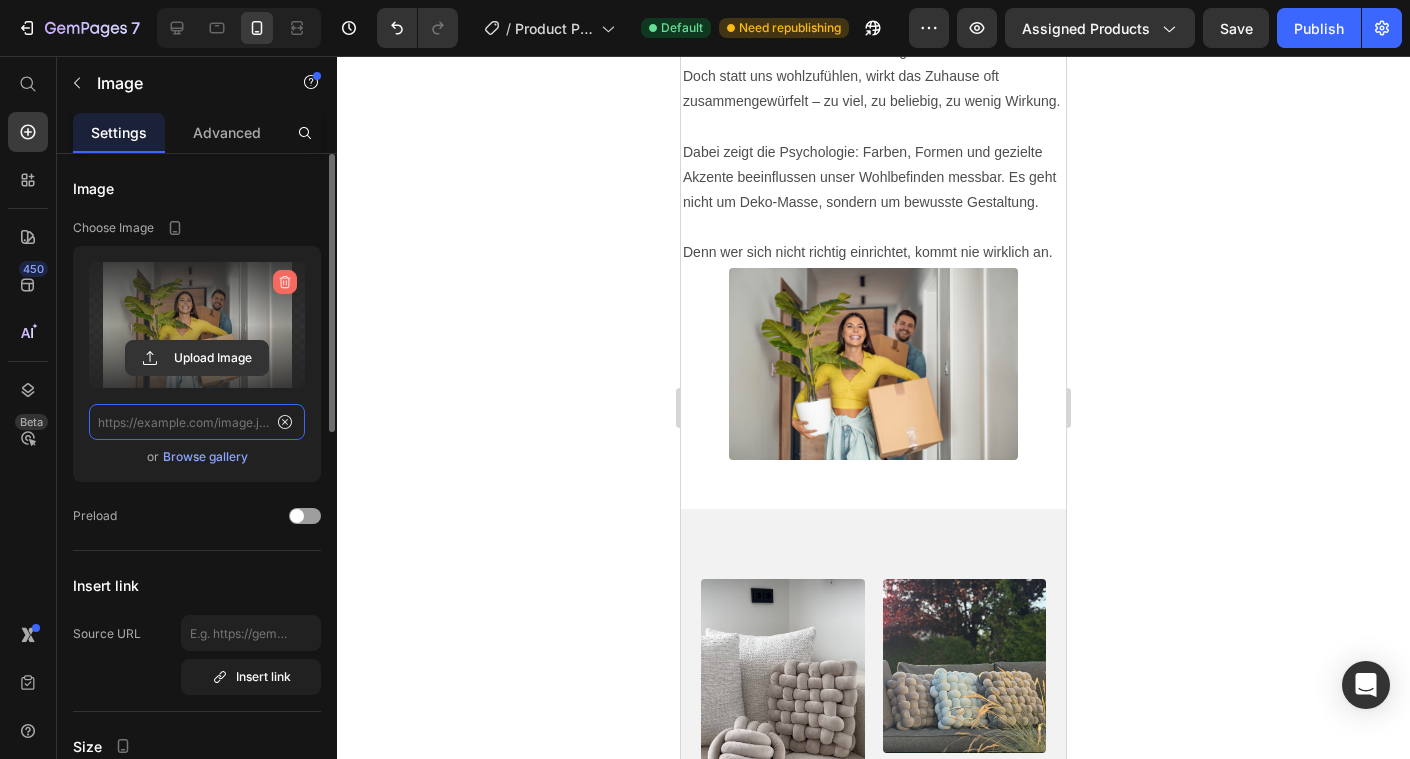 scroll, scrollTop: 0, scrollLeft: 0, axis: both 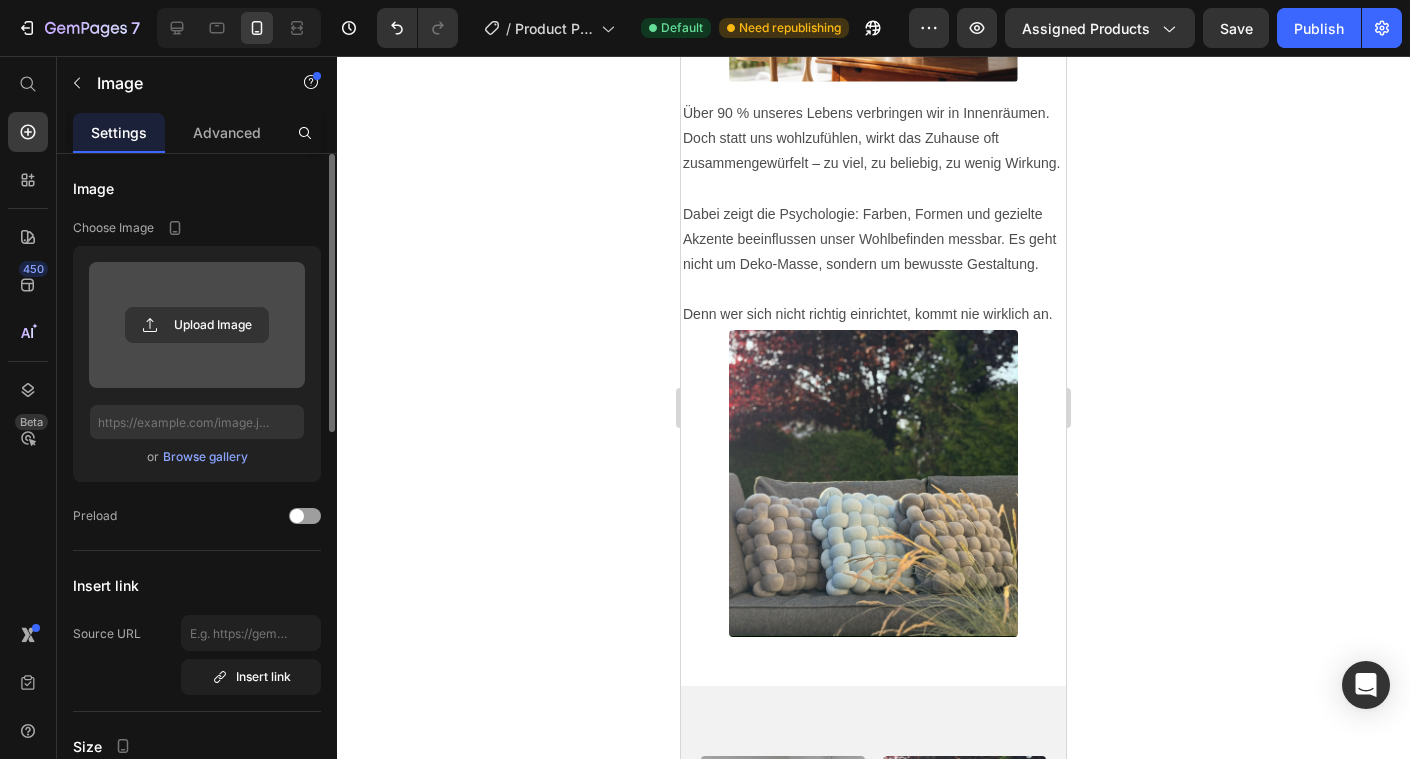 click at bounding box center (873, 484) 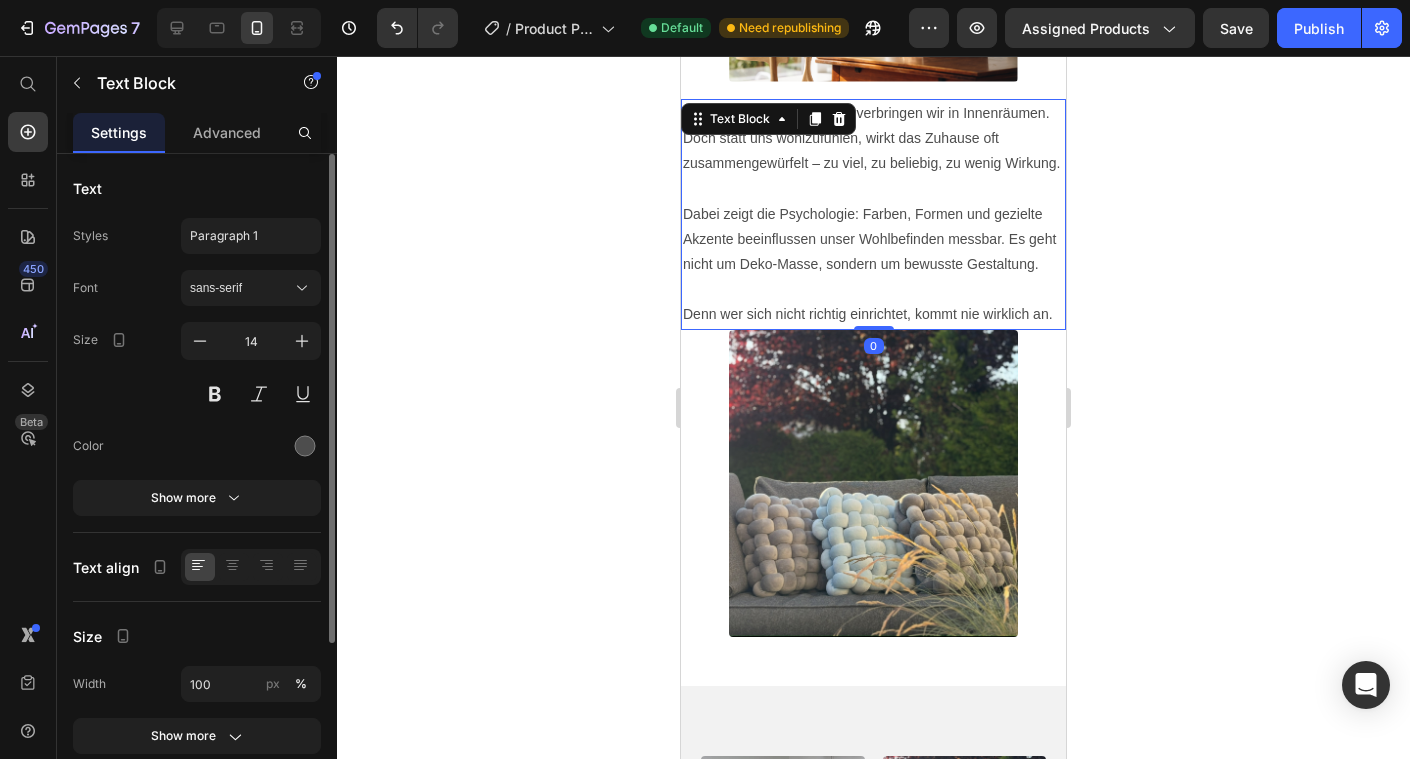 click at bounding box center (873, 484) 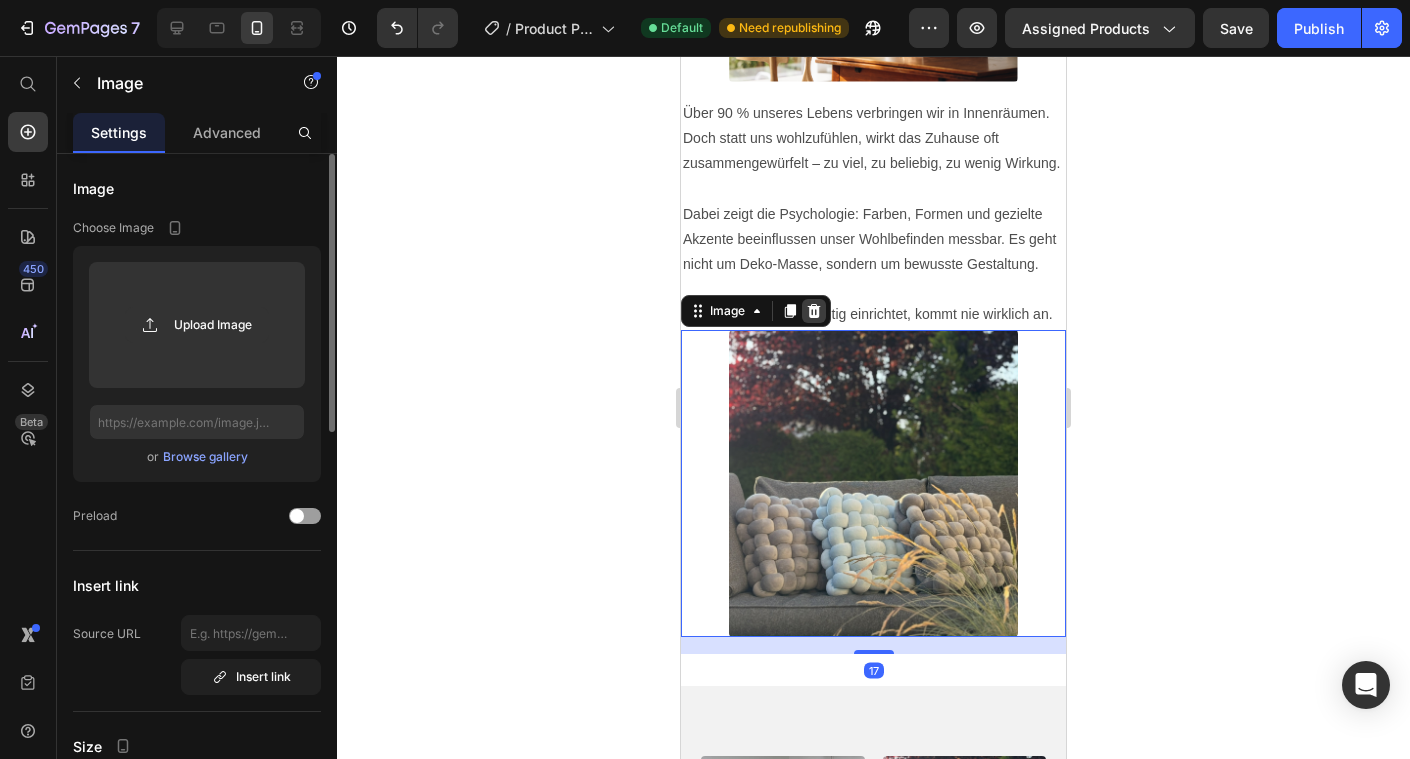 click 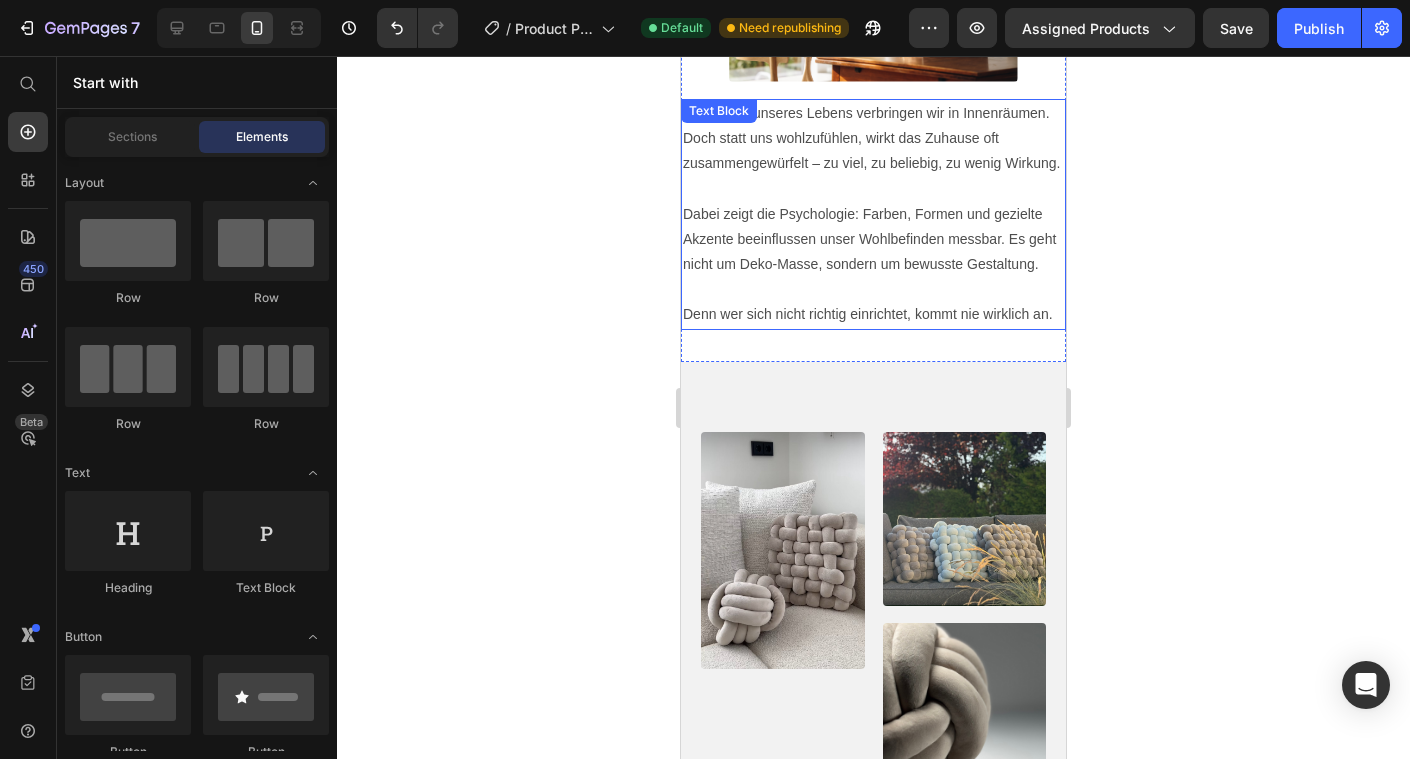 scroll, scrollTop: 3417, scrollLeft: 0, axis: vertical 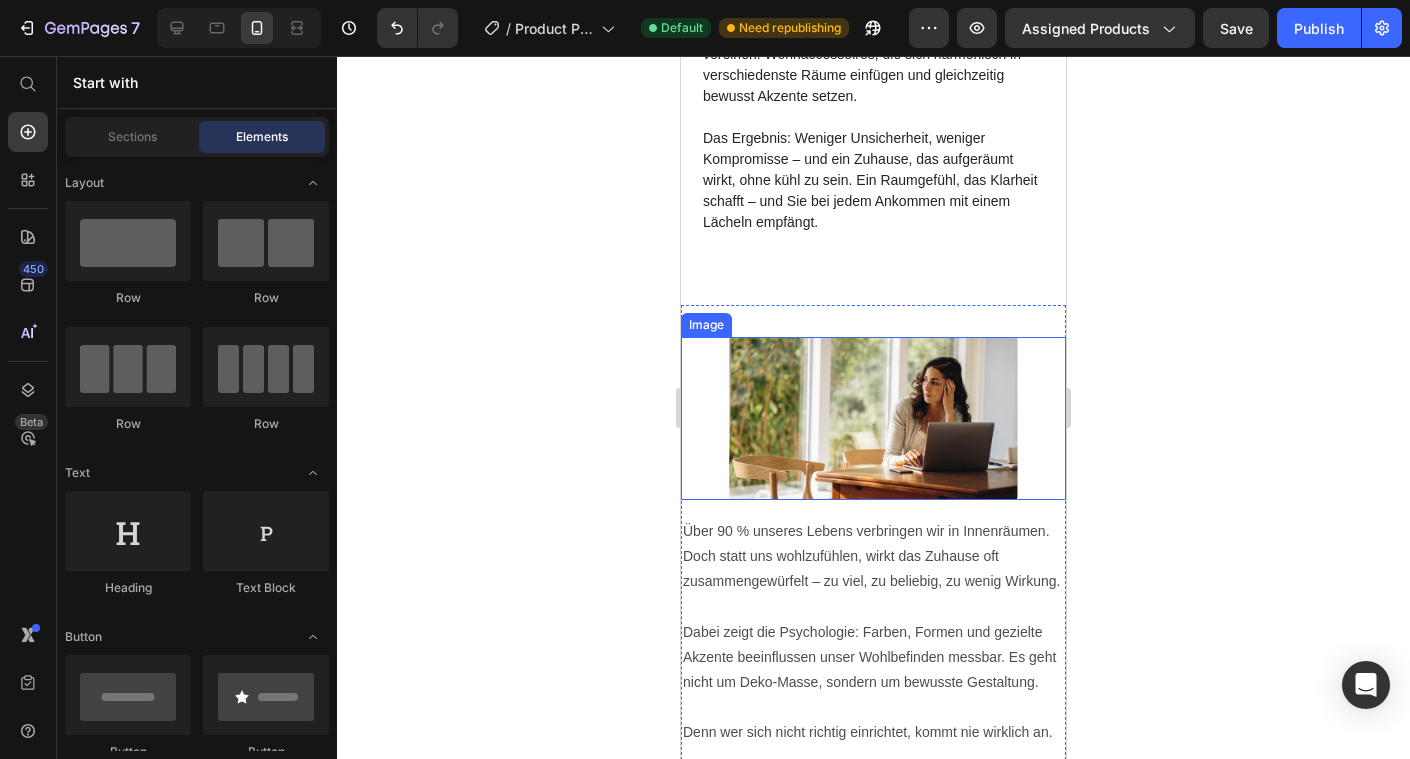 click at bounding box center [873, 418] 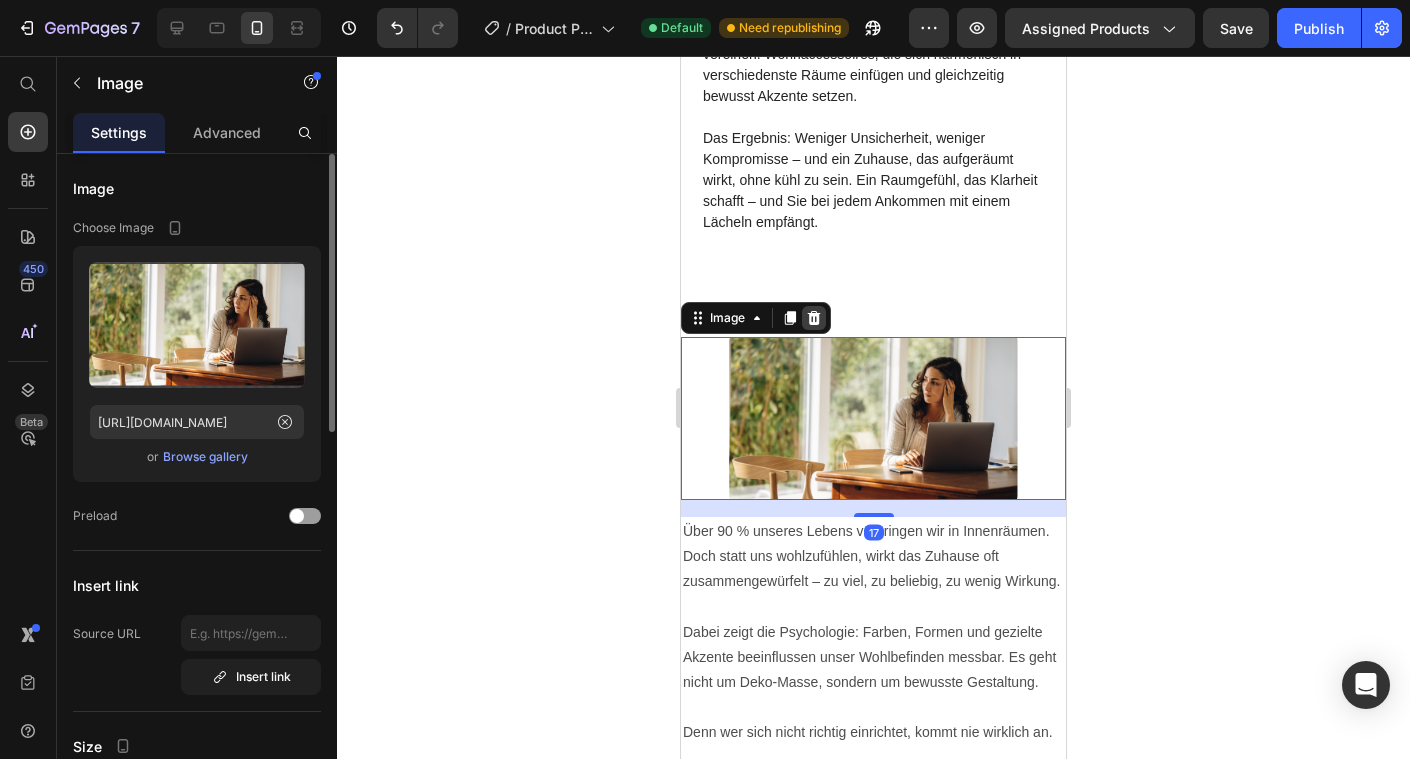 click 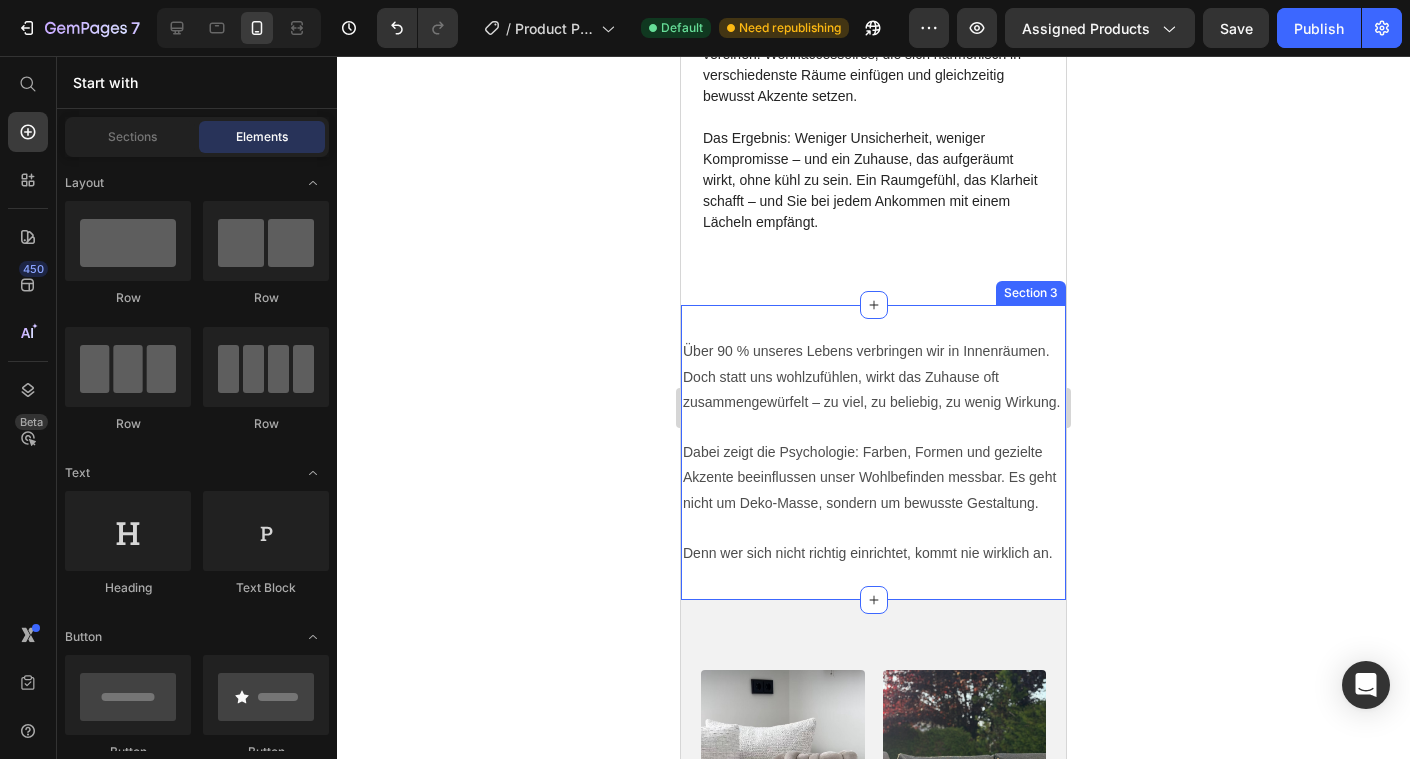 click on "Über 90 % unseres Lebens verbringen wir in Innenräumen. Doch statt uns wohlzufühlen, wirkt das Zuhause oft zusammengewürfelt – zu viel, zu beliebig, zu wenig Wirkung." at bounding box center (873, 377) 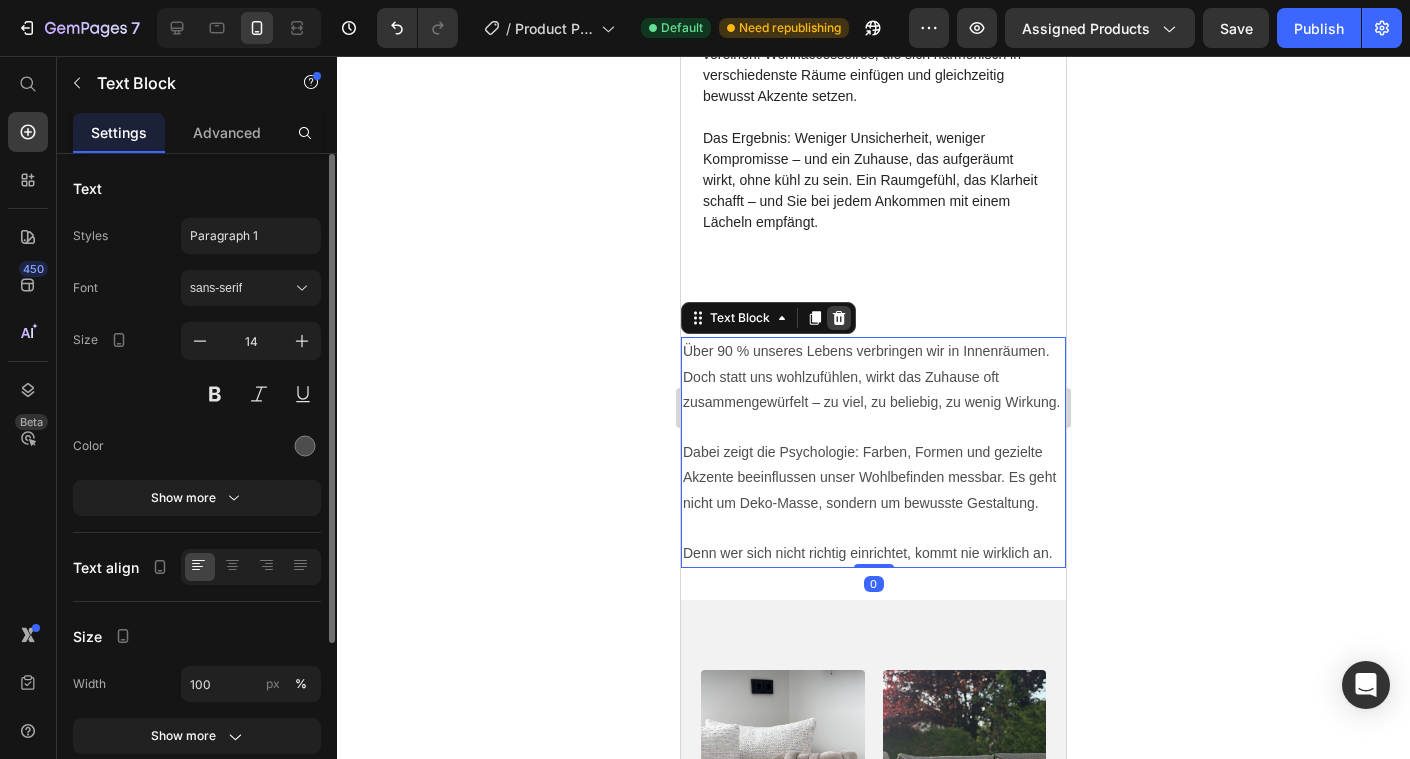 click 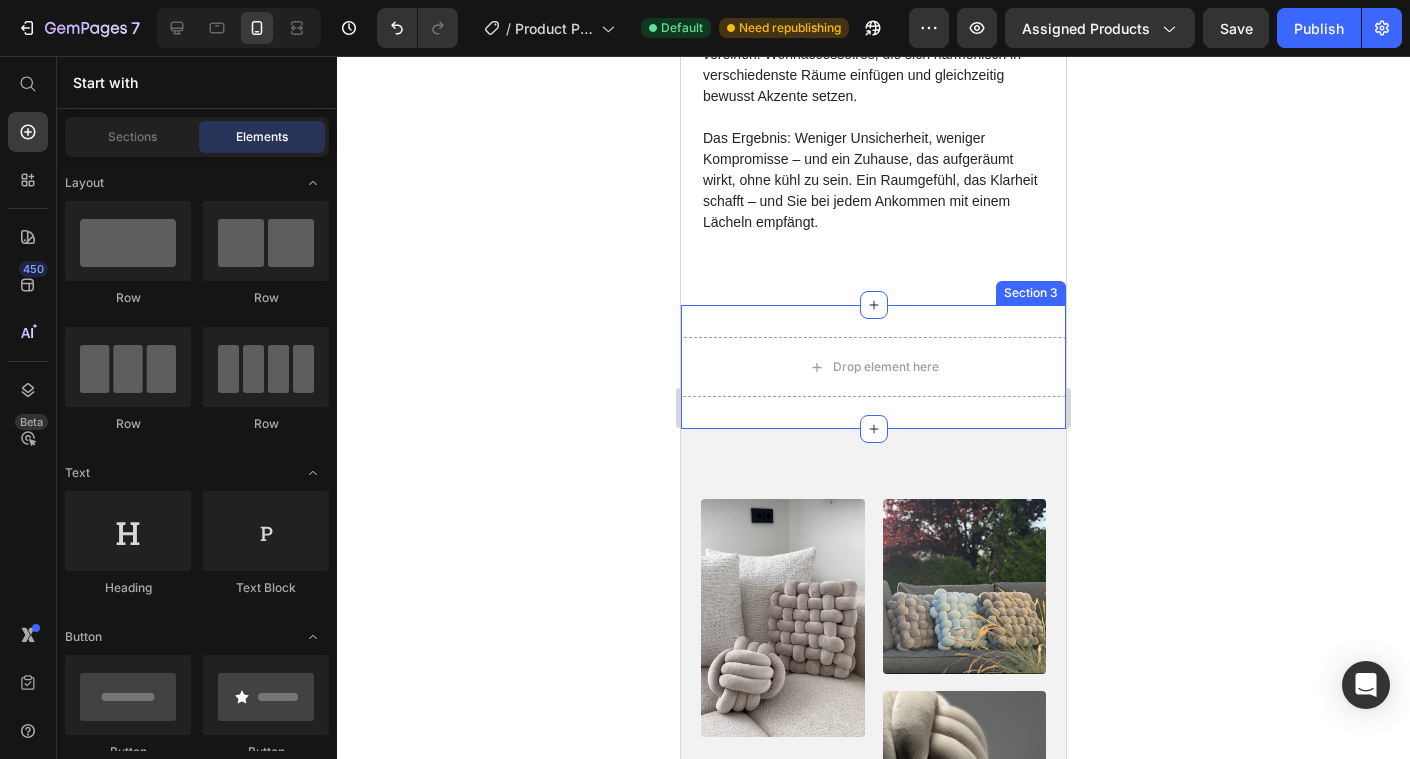 click on "Drop element here Section 3" at bounding box center [873, 367] 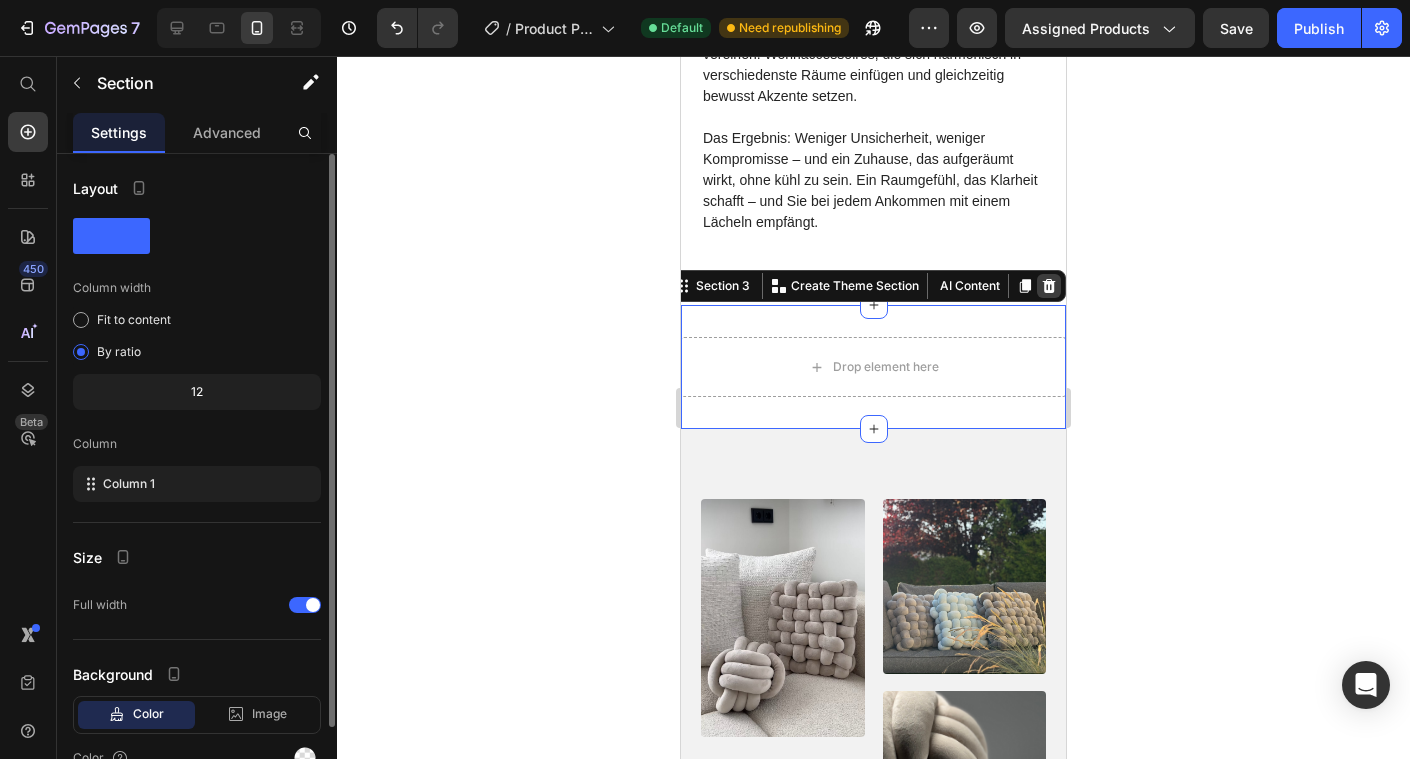 click at bounding box center [1049, 286] 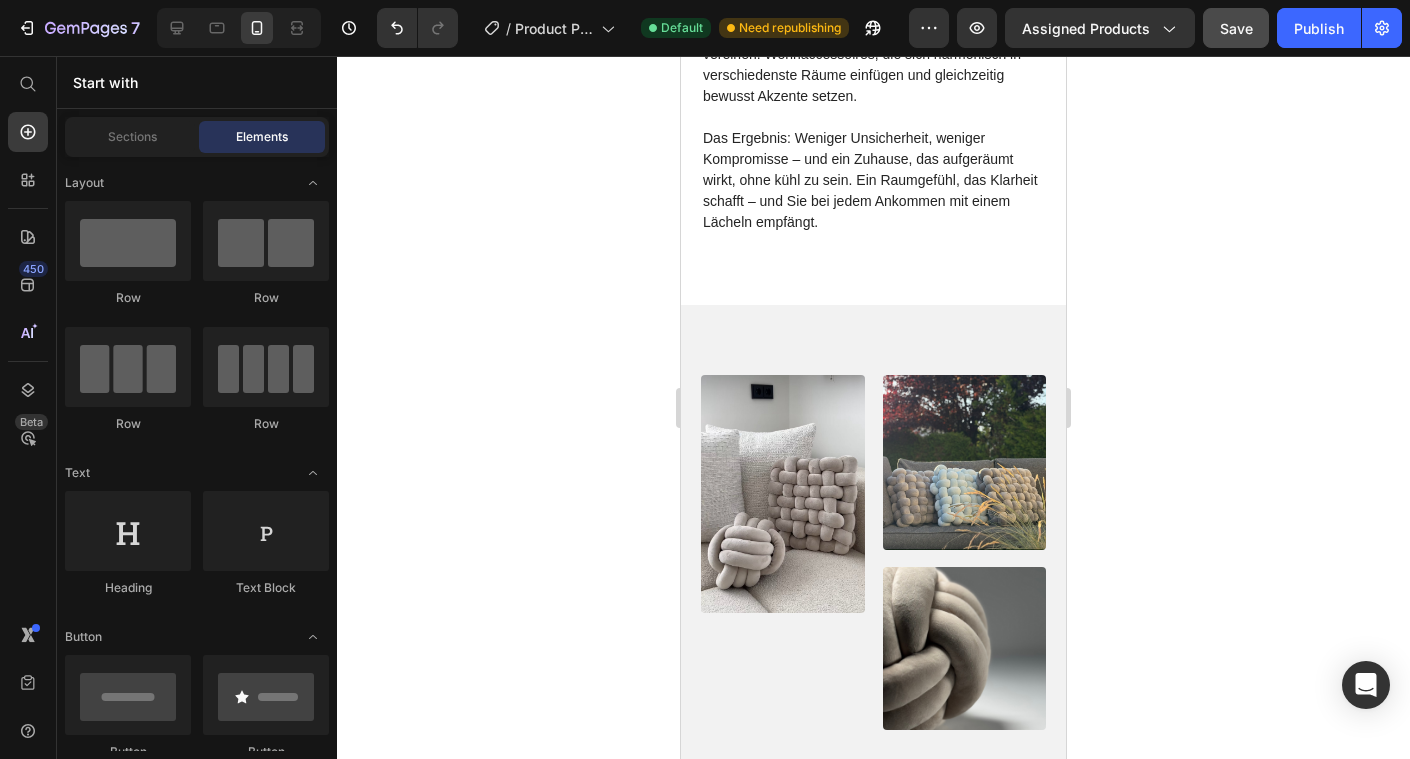 click on "Save" at bounding box center [1236, 28] 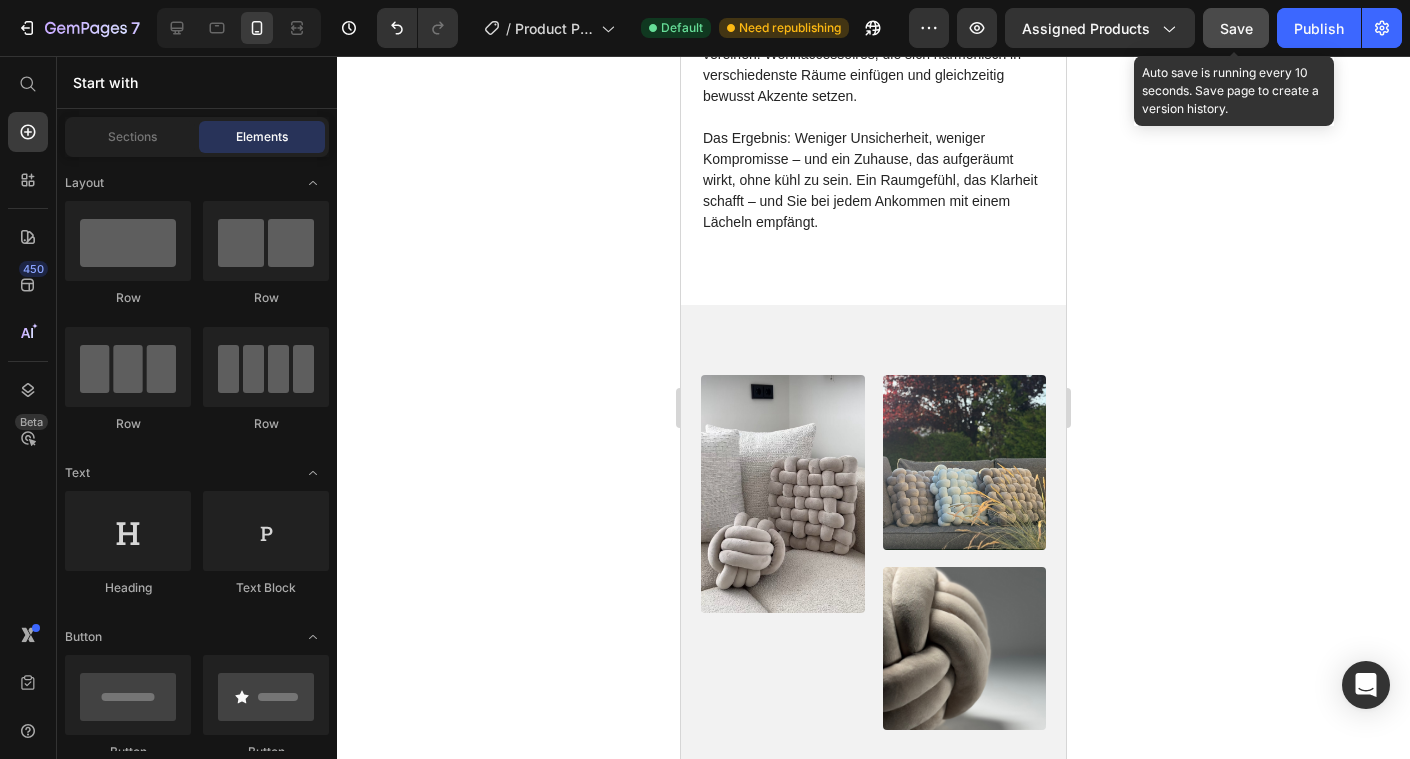click on "Save" at bounding box center [1236, 28] 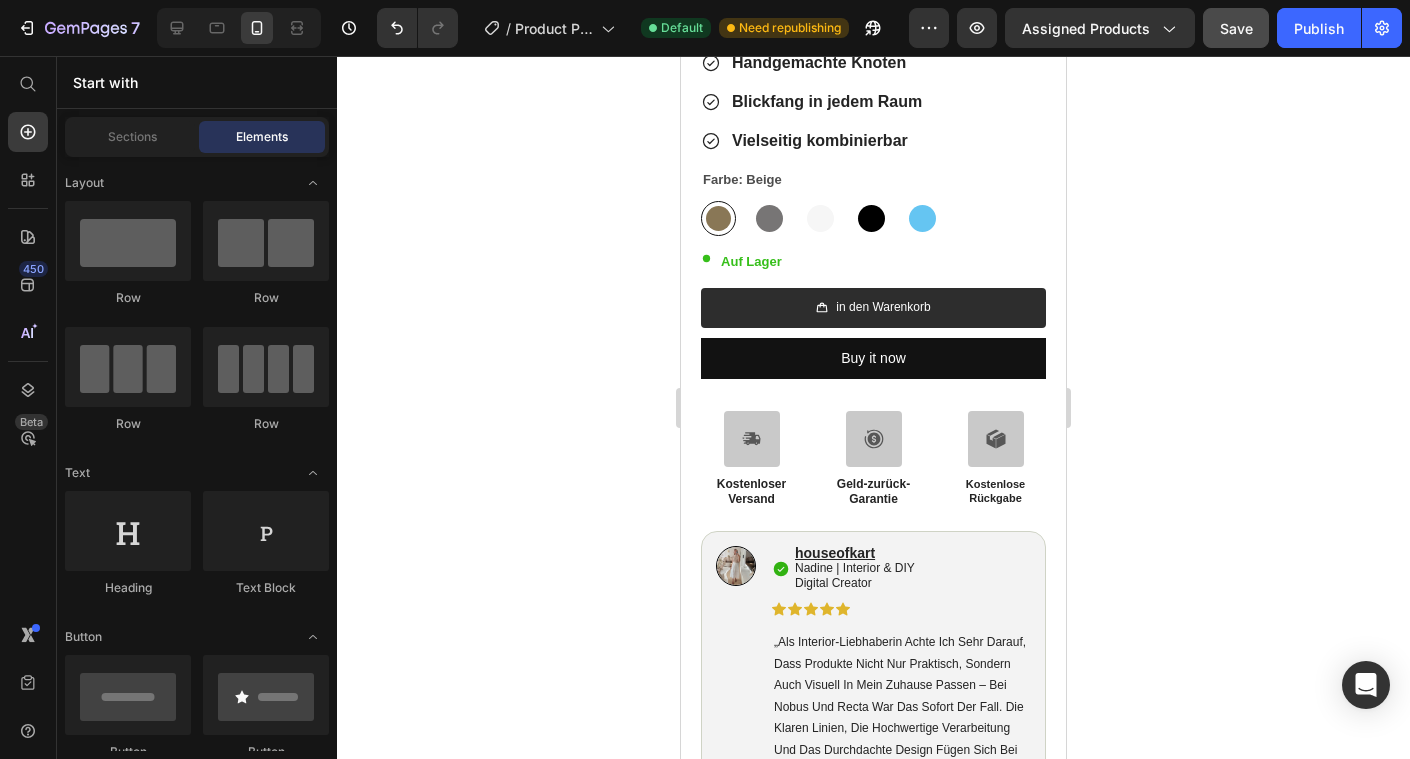 scroll, scrollTop: 500, scrollLeft: 0, axis: vertical 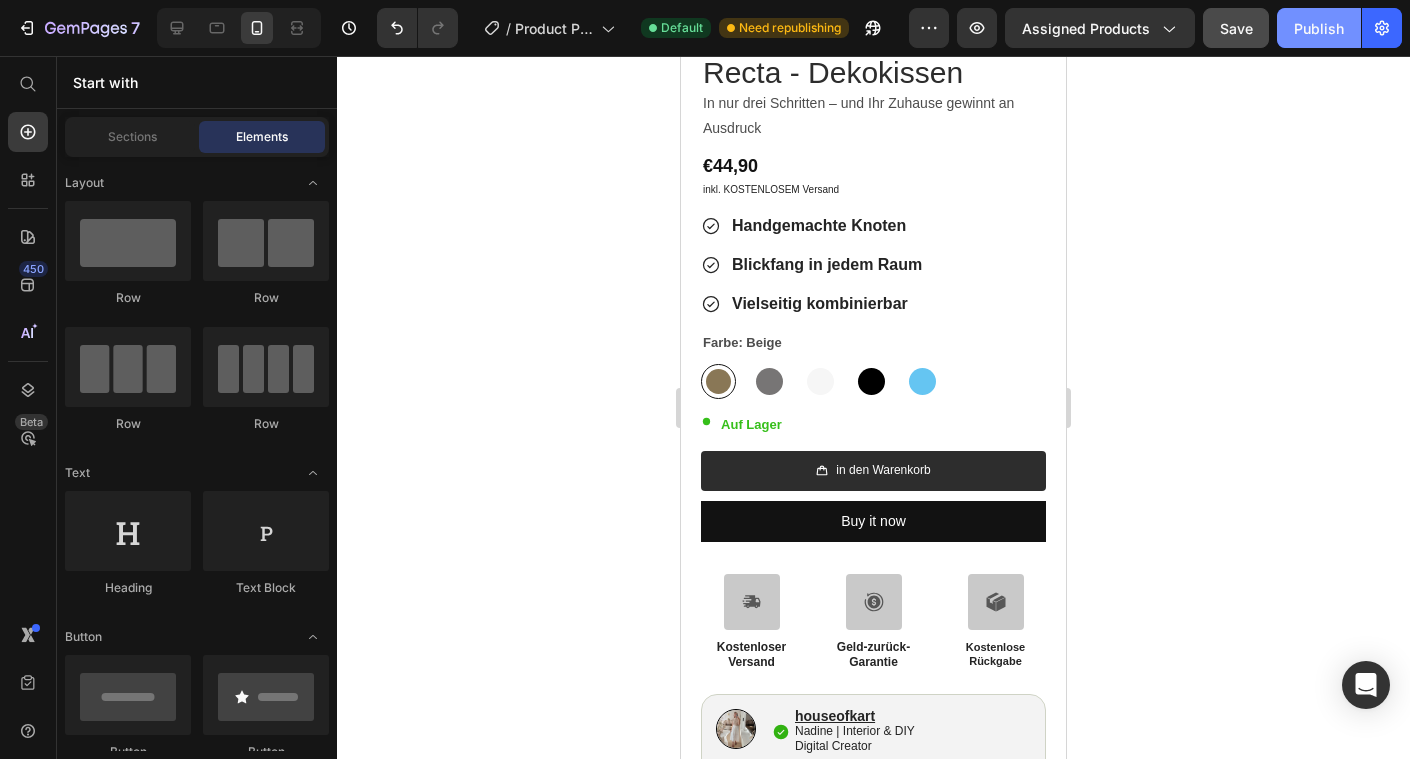 click on "Publish" at bounding box center (1319, 28) 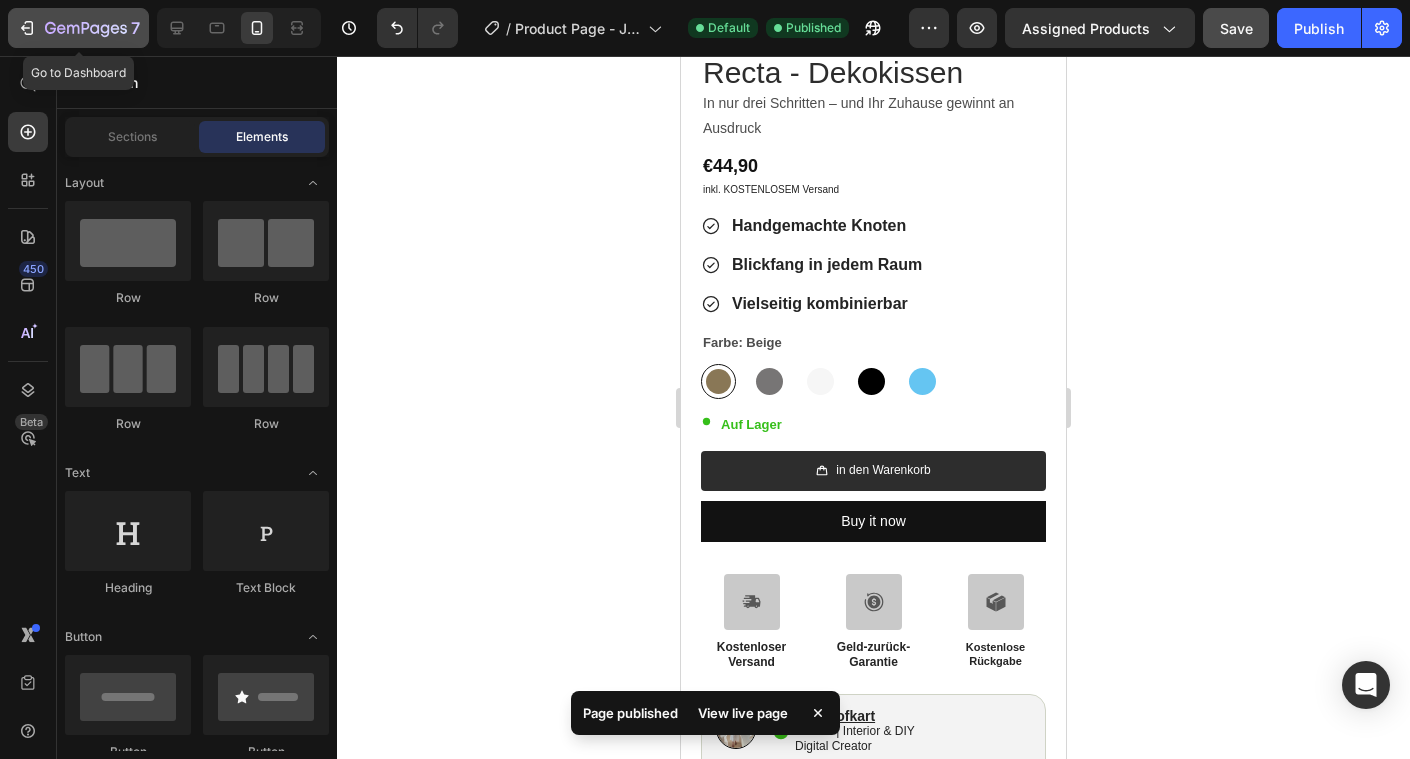 click 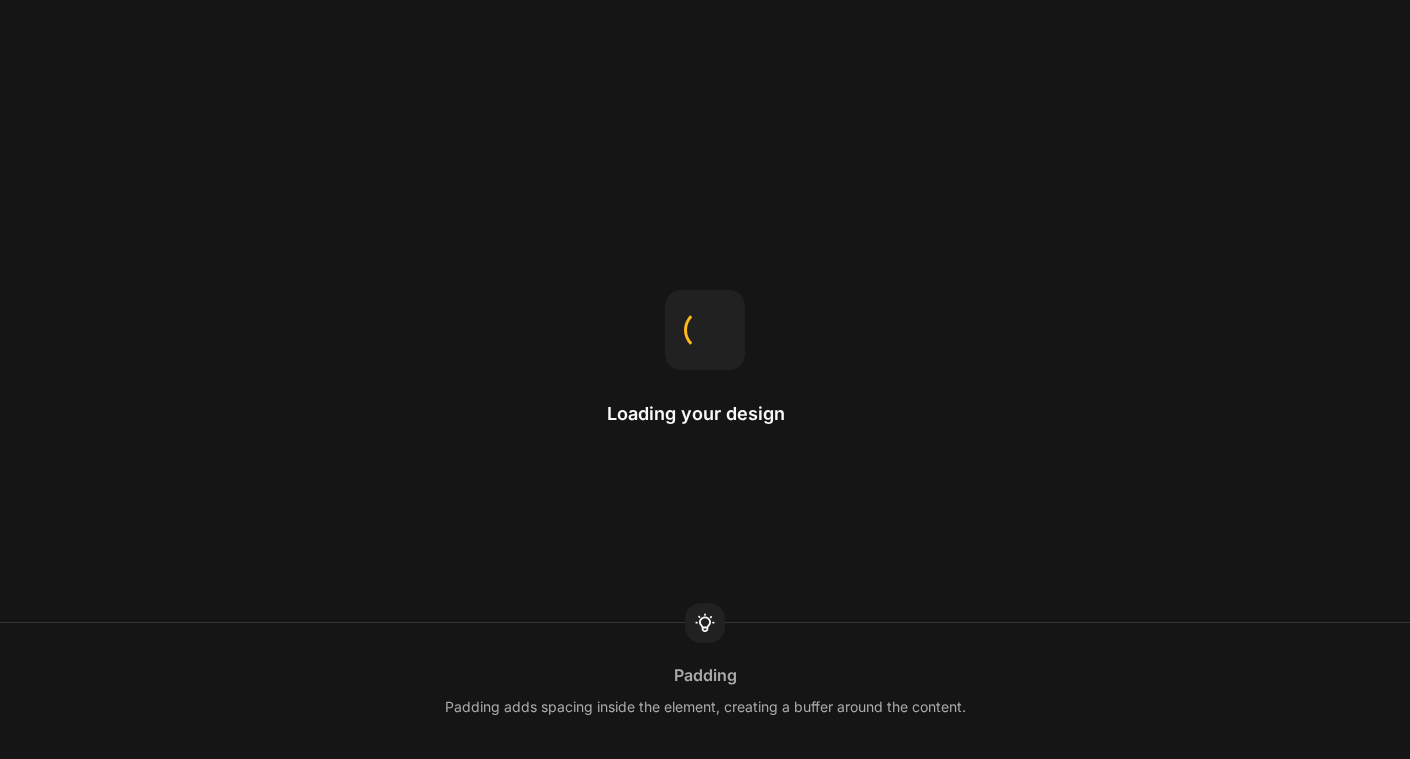 scroll, scrollTop: 0, scrollLeft: 0, axis: both 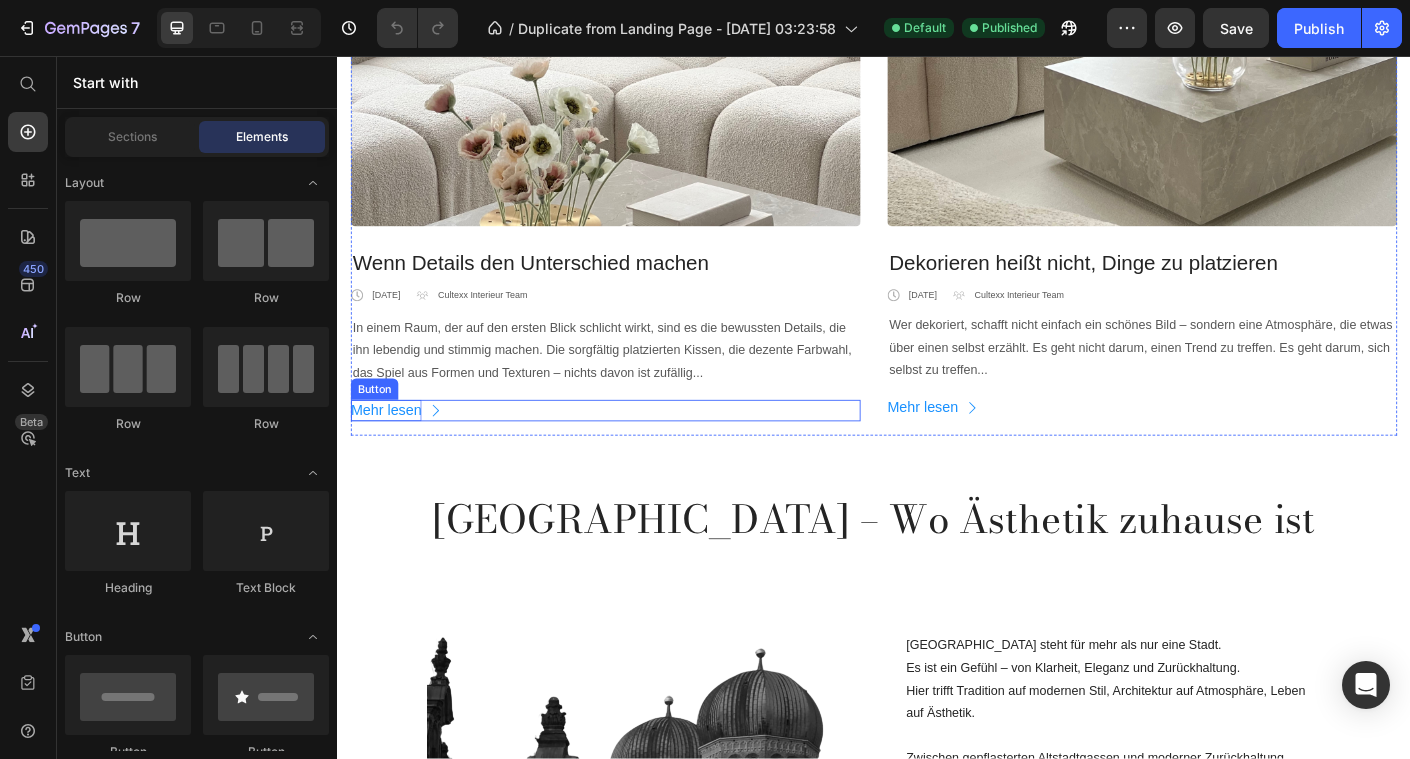 click on "Mehr lesen" at bounding box center (391, 453) 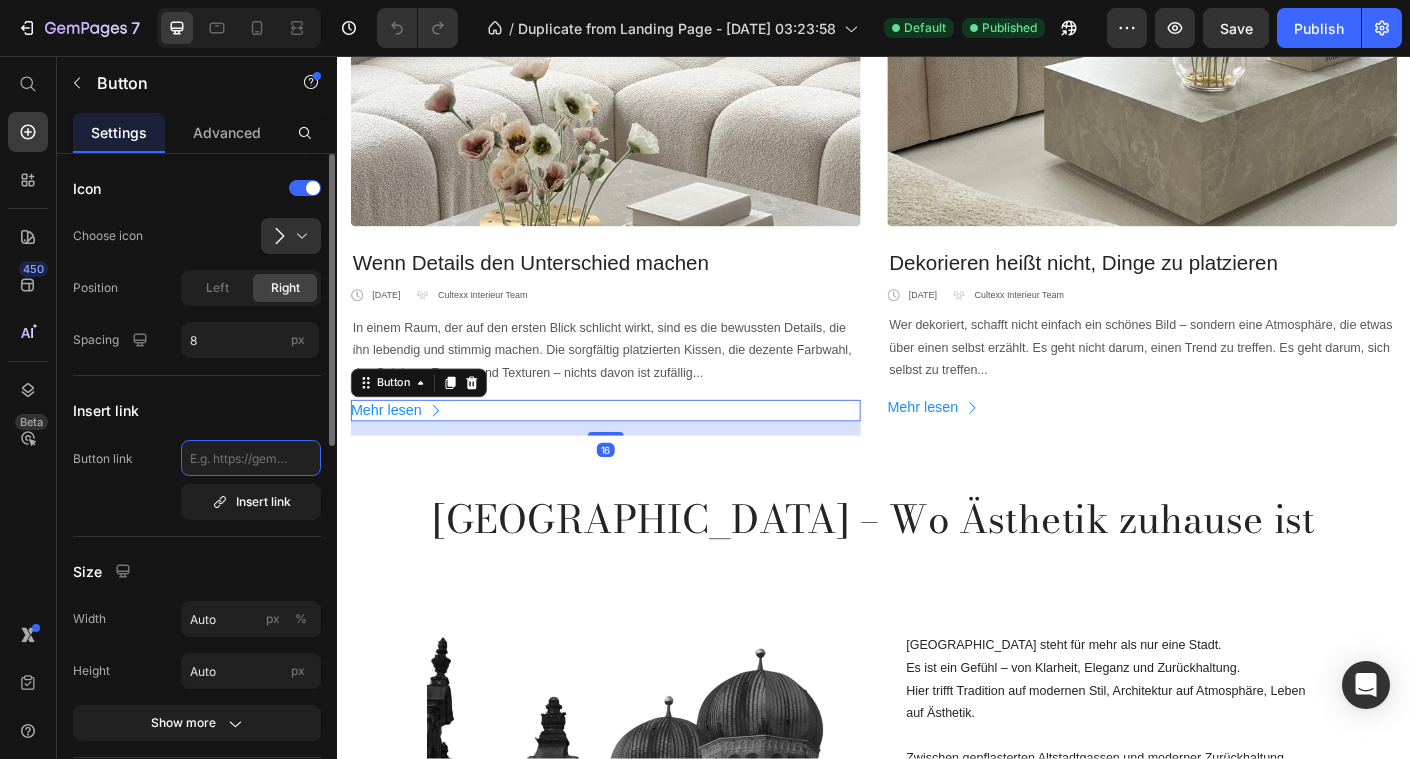 click 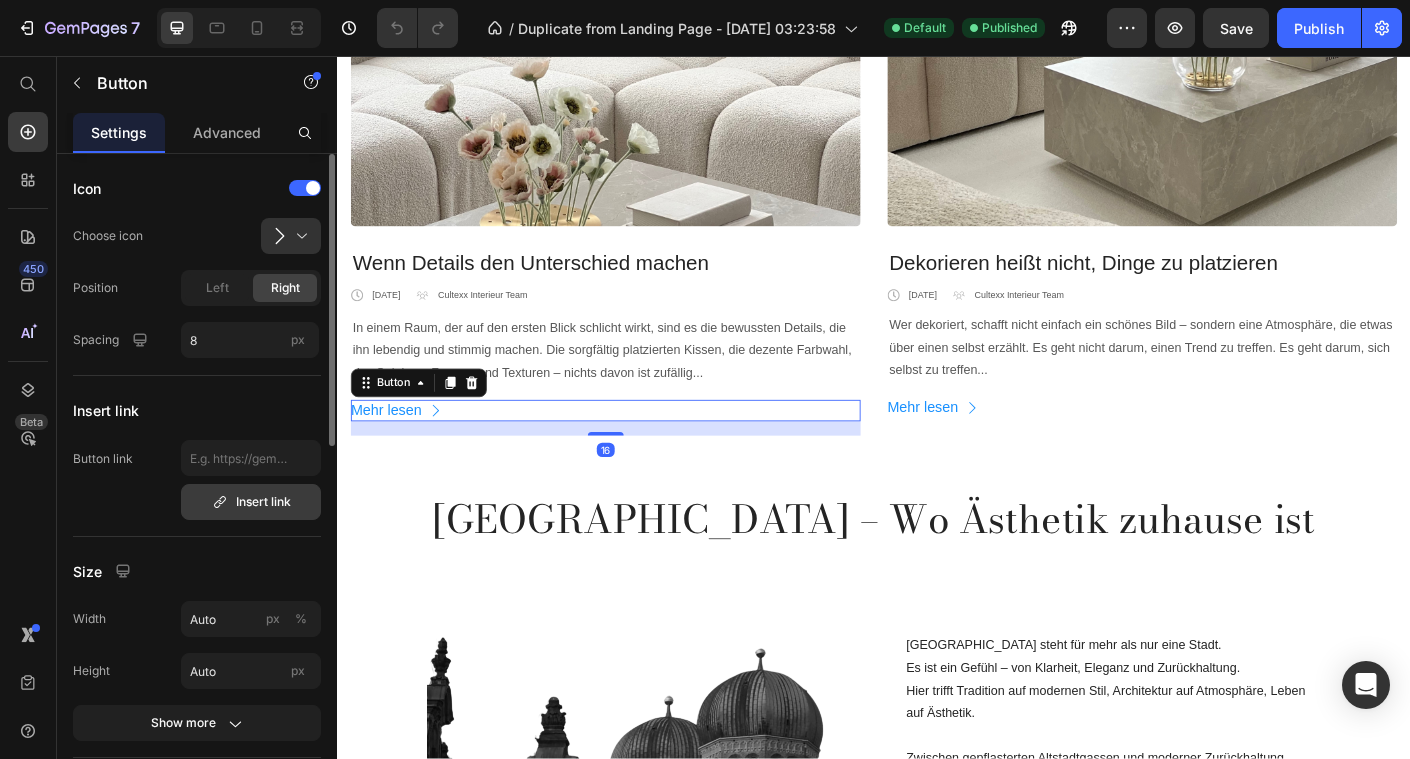 click on "Insert link" at bounding box center [251, 502] 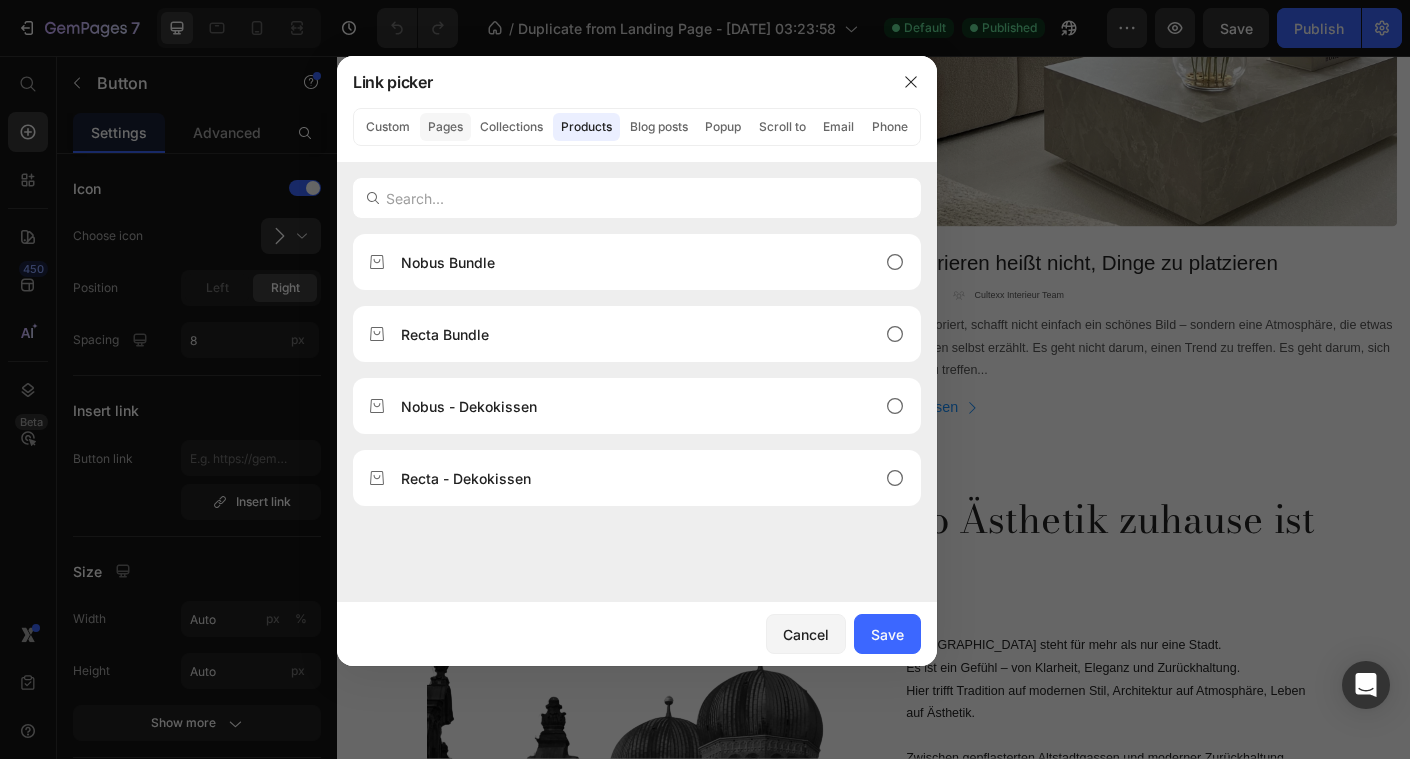 click on "Pages" 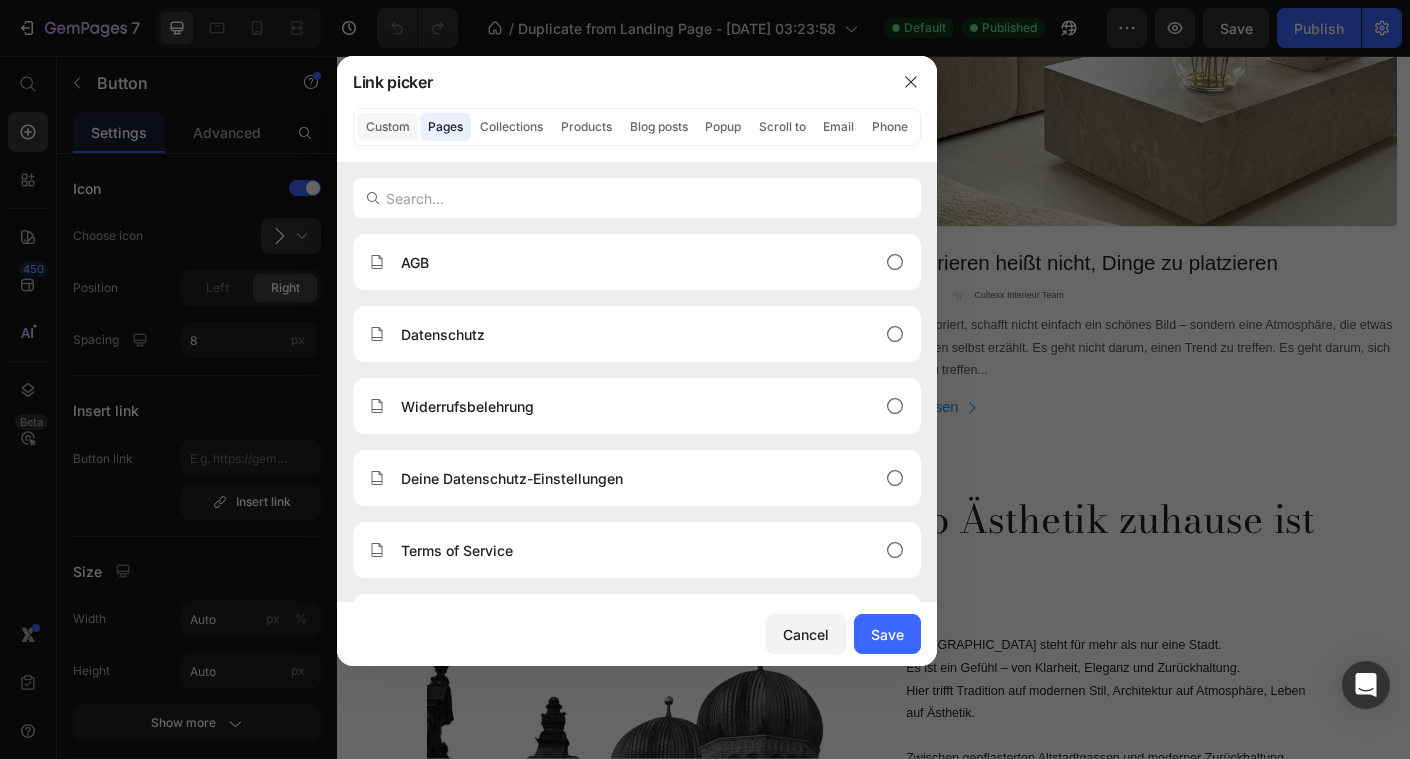 click on "Custom" 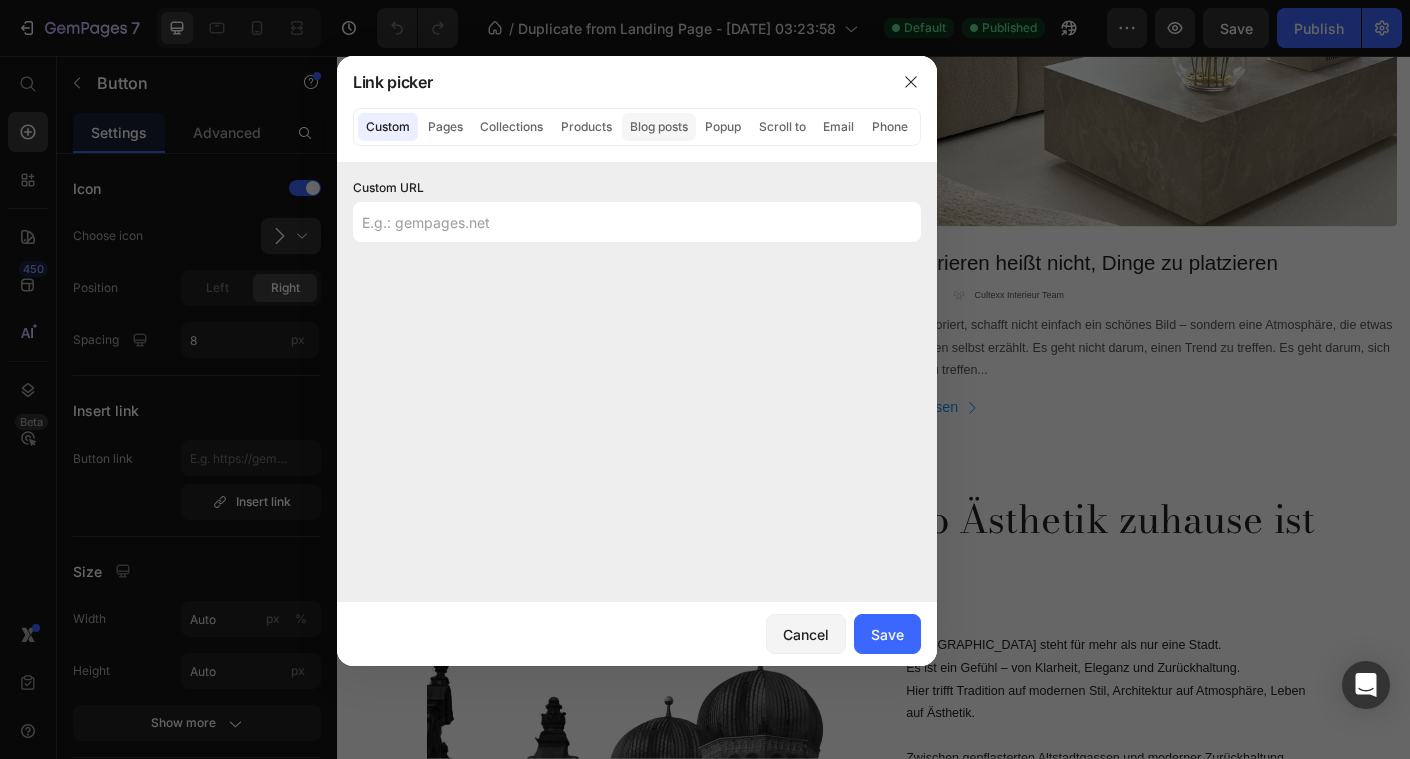 click on "Blog posts" 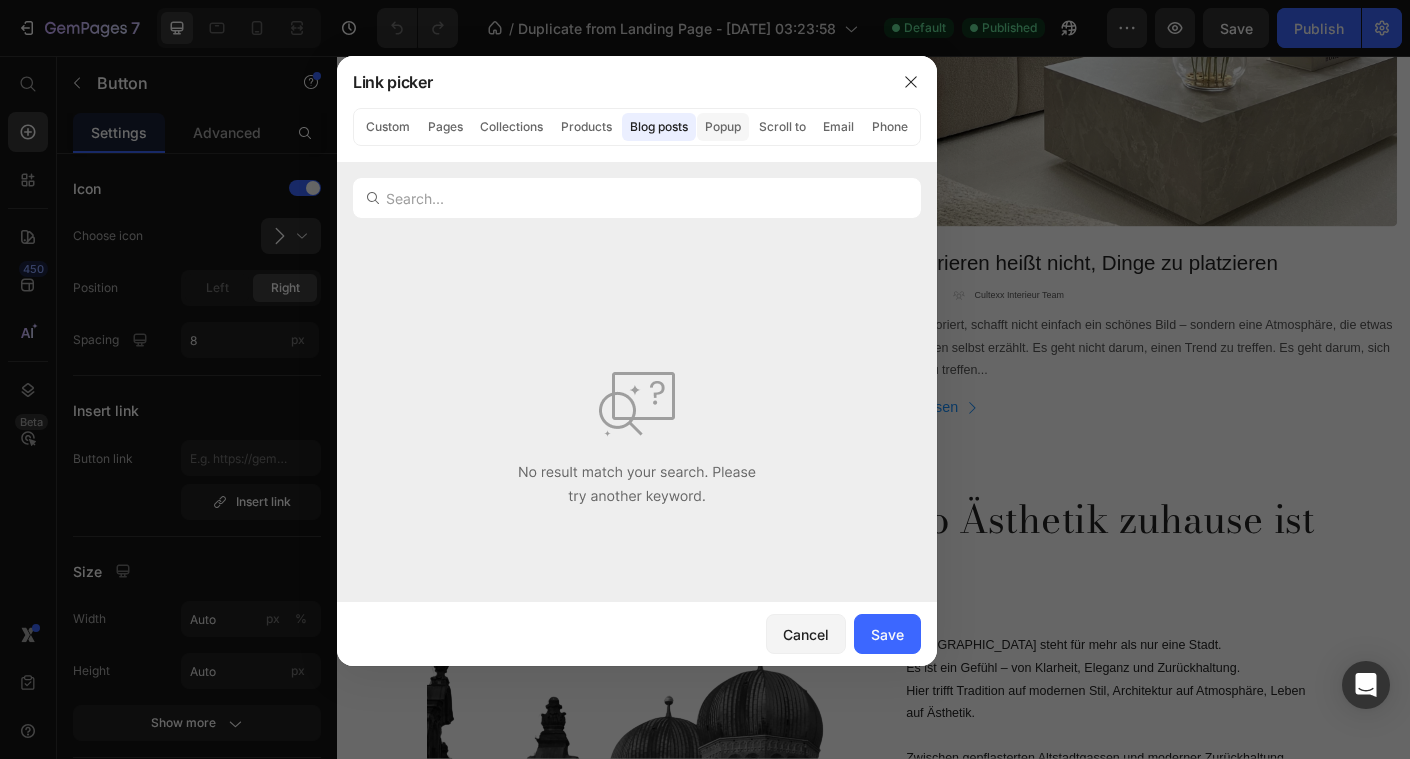 click on "Popup" 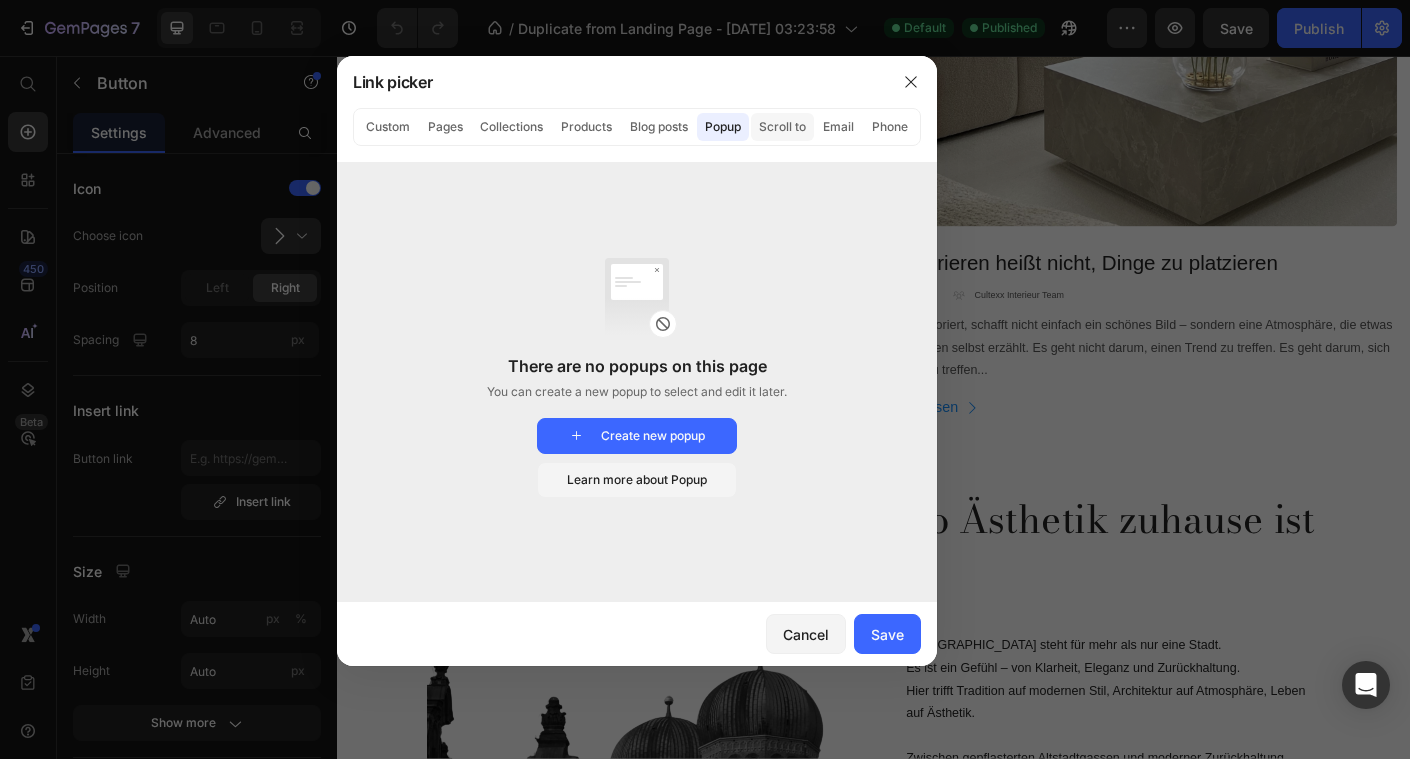 click on "Scroll to" 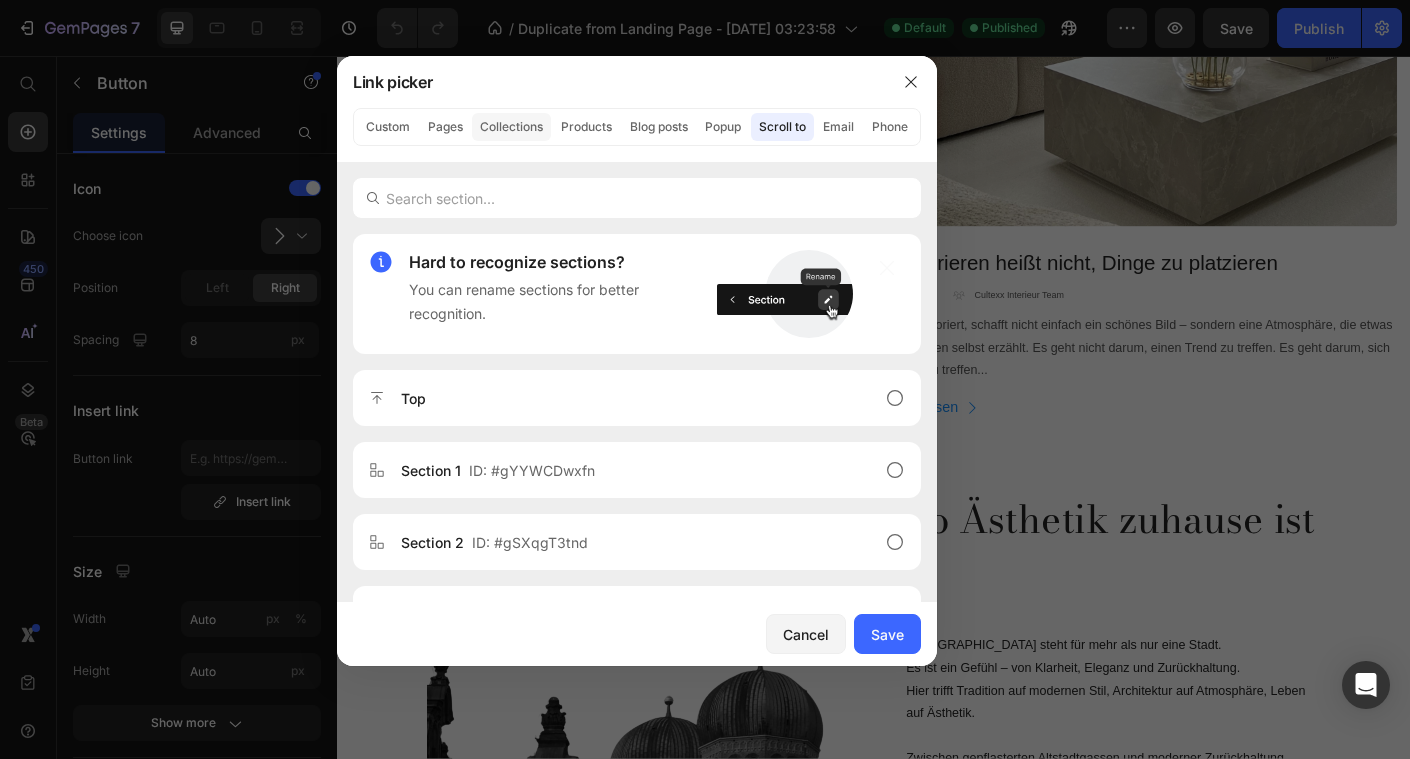 click on "Collections" 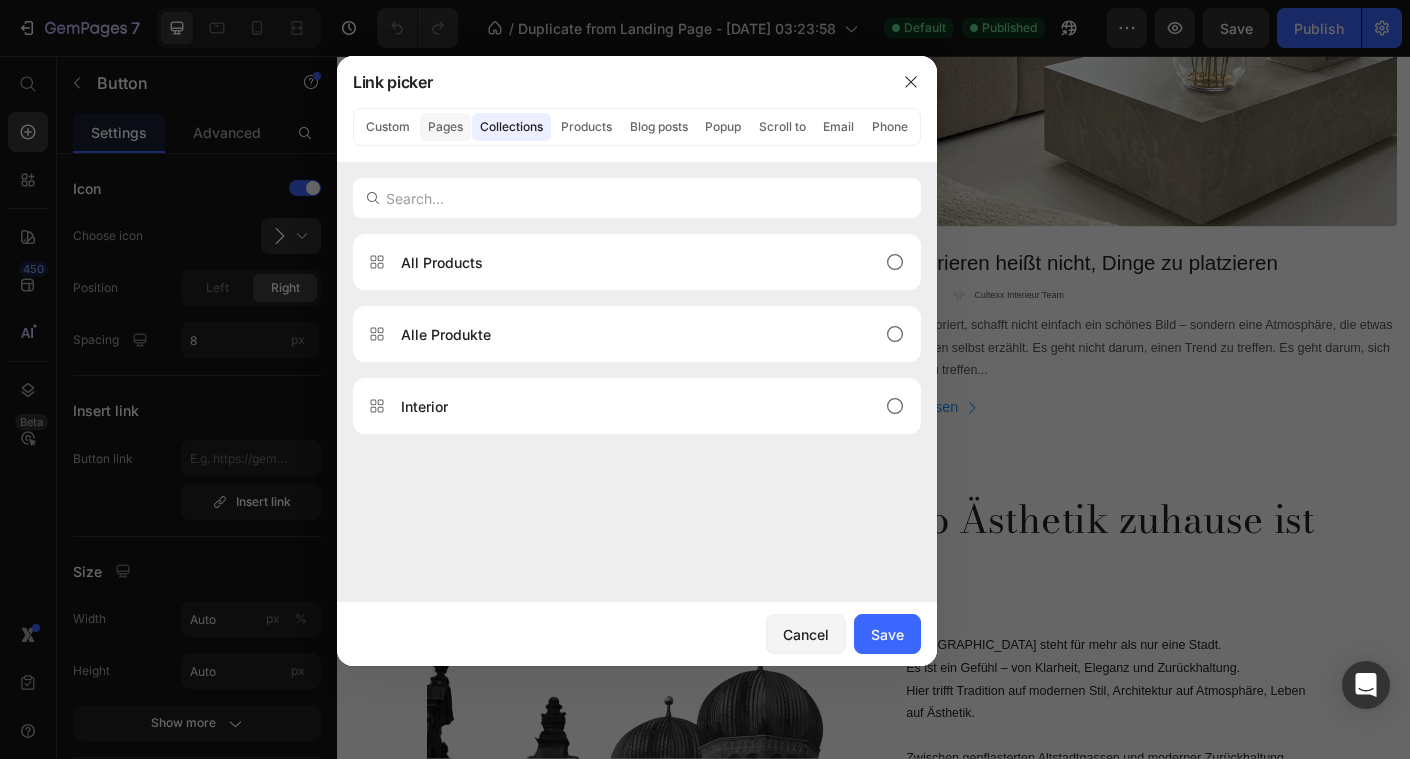 click on "Pages" 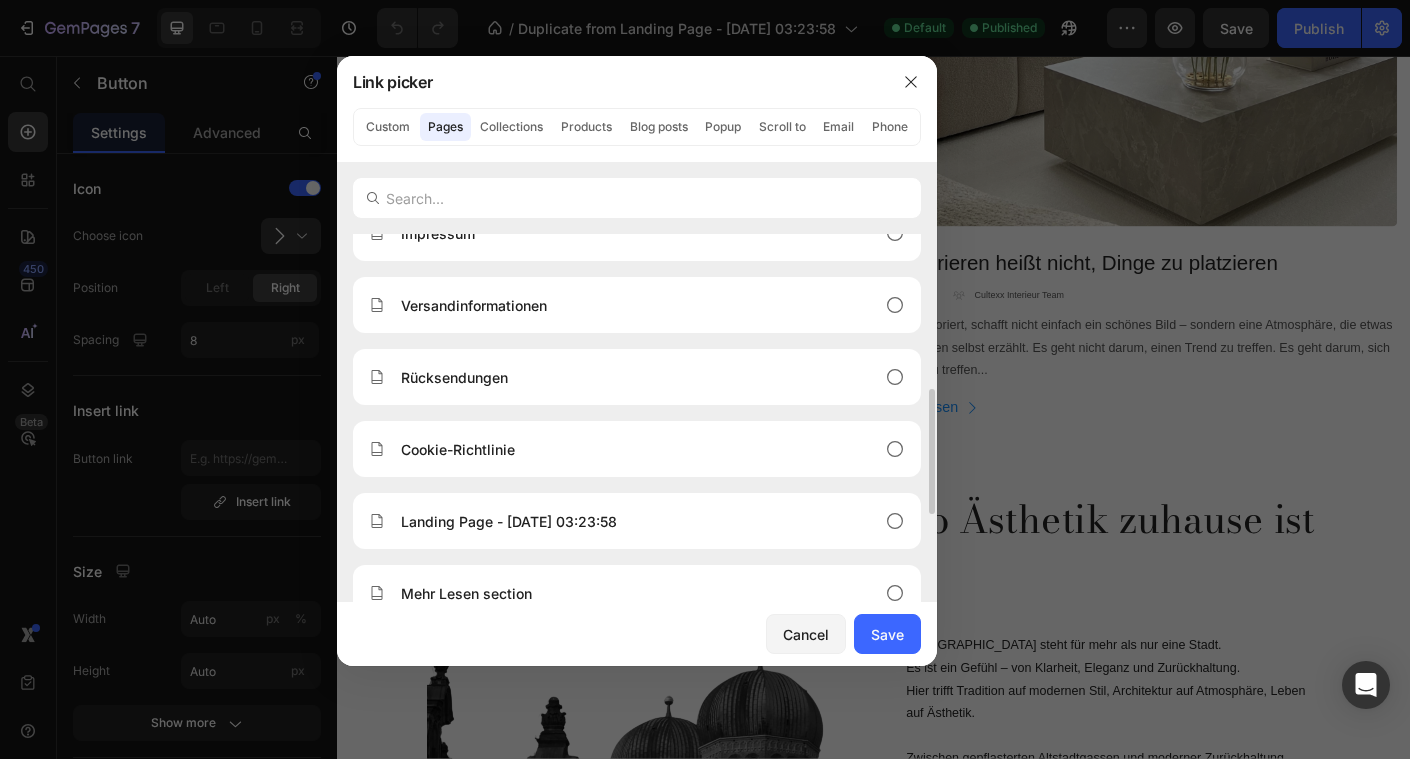 scroll, scrollTop: 712, scrollLeft: 0, axis: vertical 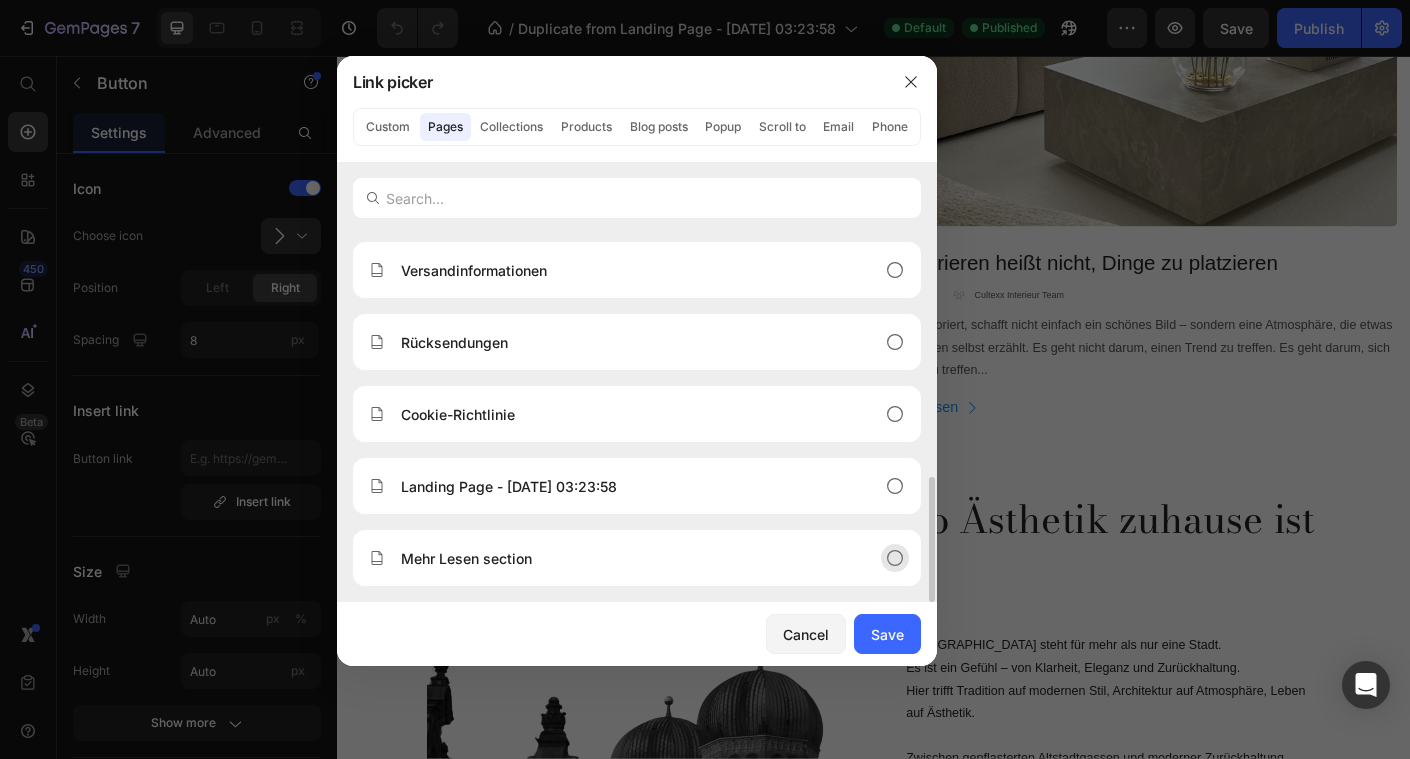 click on "Mehr Lesen section" at bounding box center [466, 558] 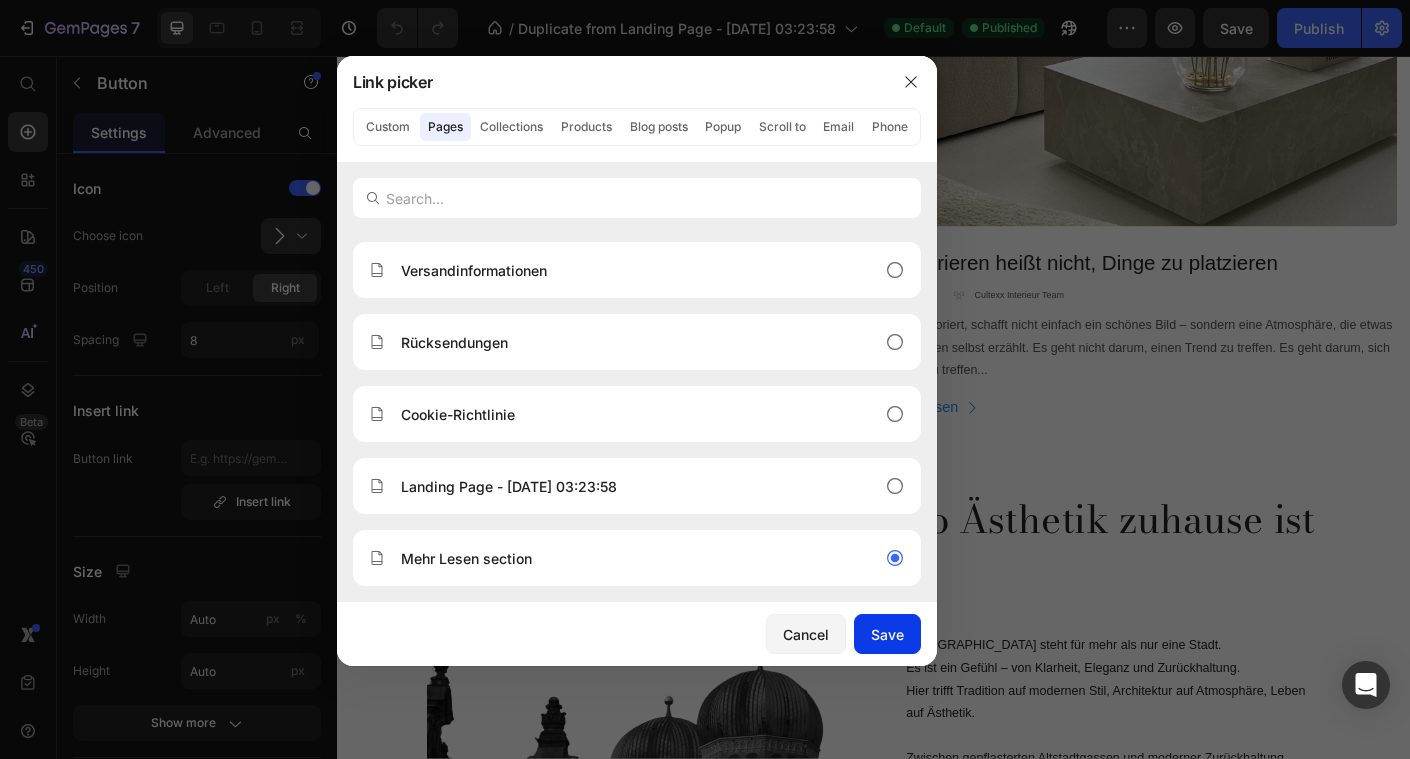 click on "Save" at bounding box center [887, 634] 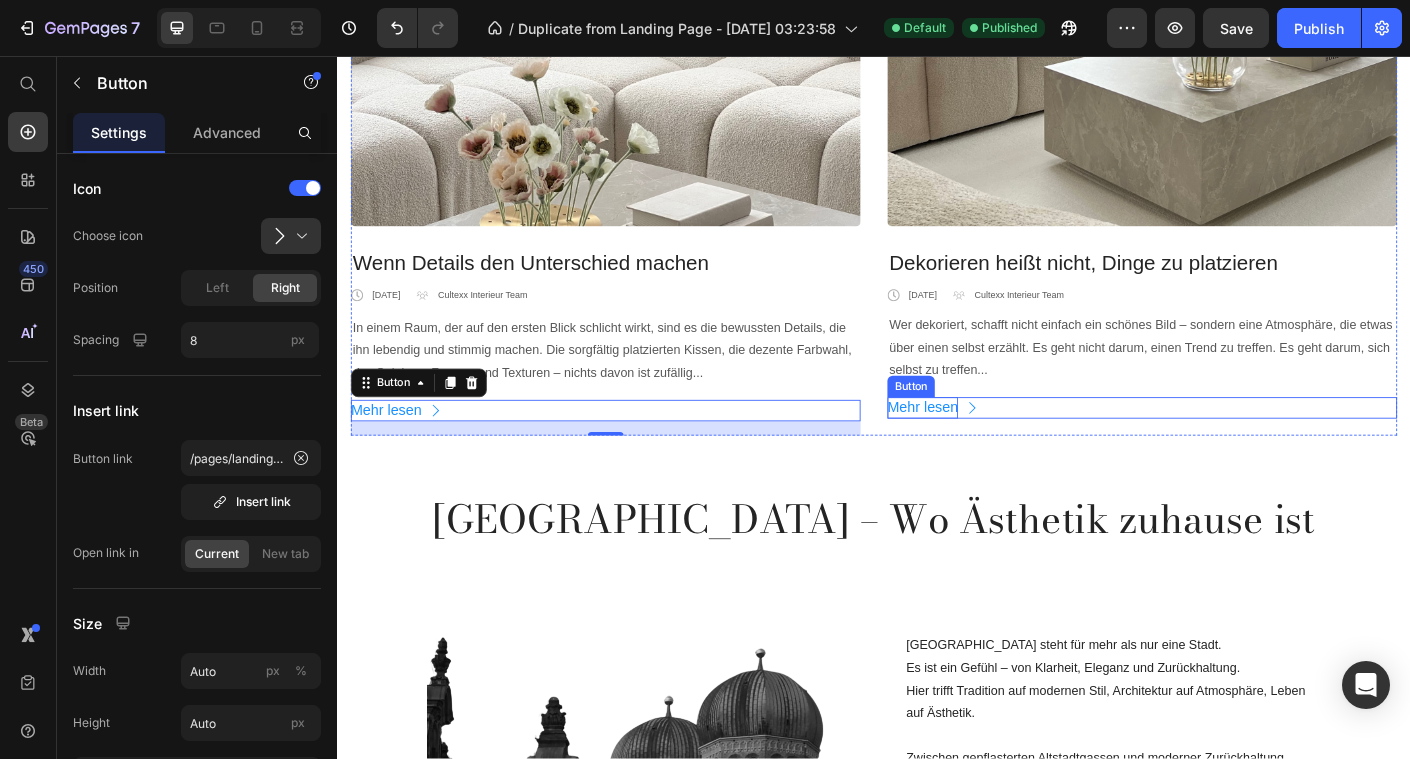 click on "Mehr lesen" at bounding box center (991, 450) 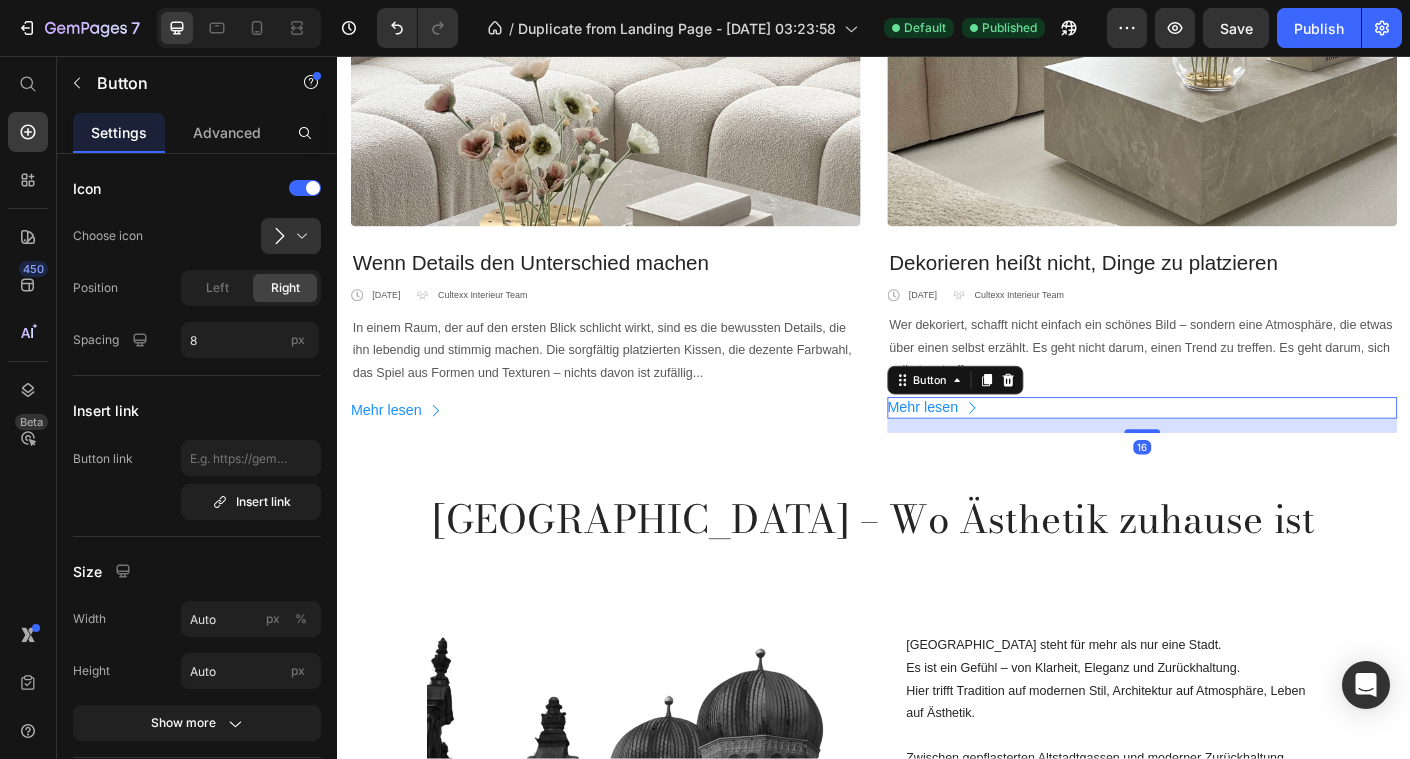 click on "Mehr lesen Button   16" at bounding box center (1237, 450) 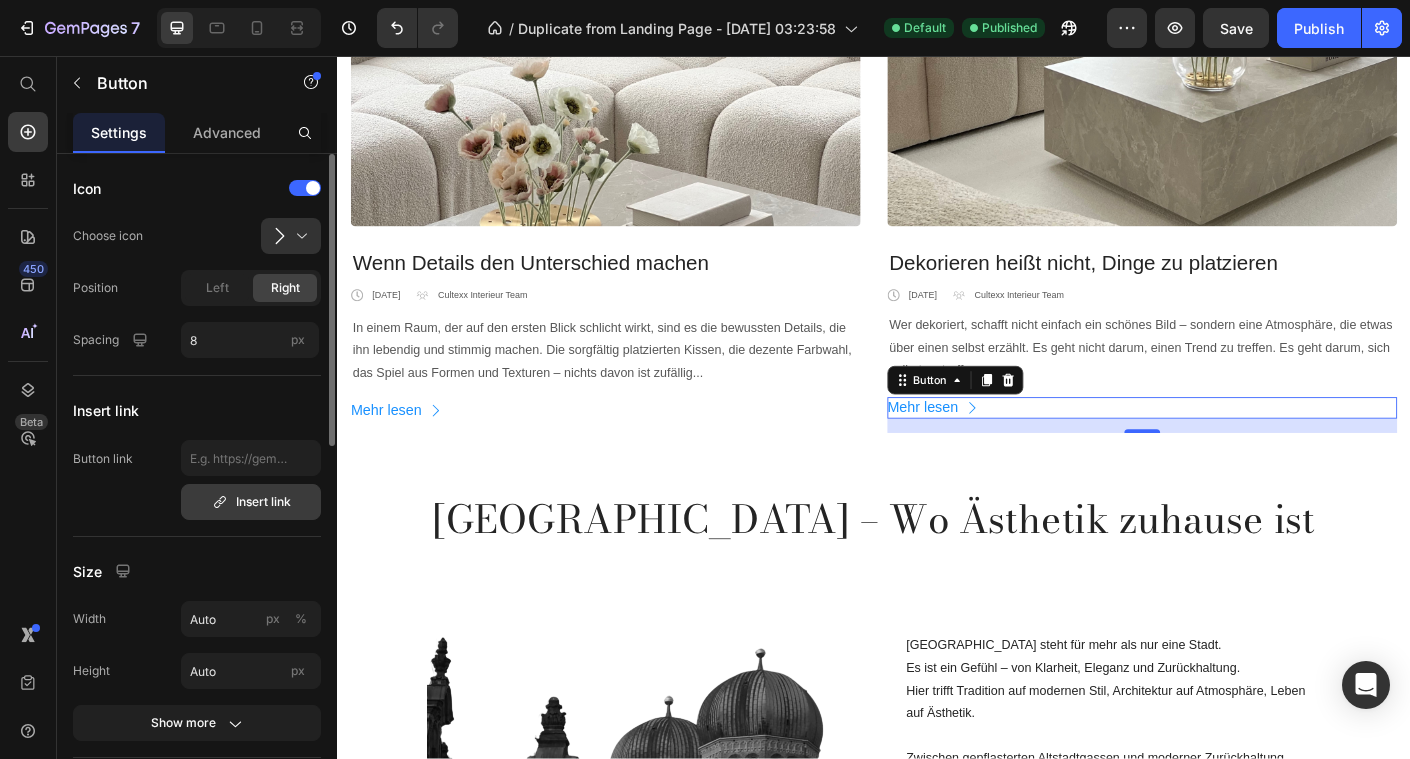 click on "Insert link" at bounding box center (251, 502) 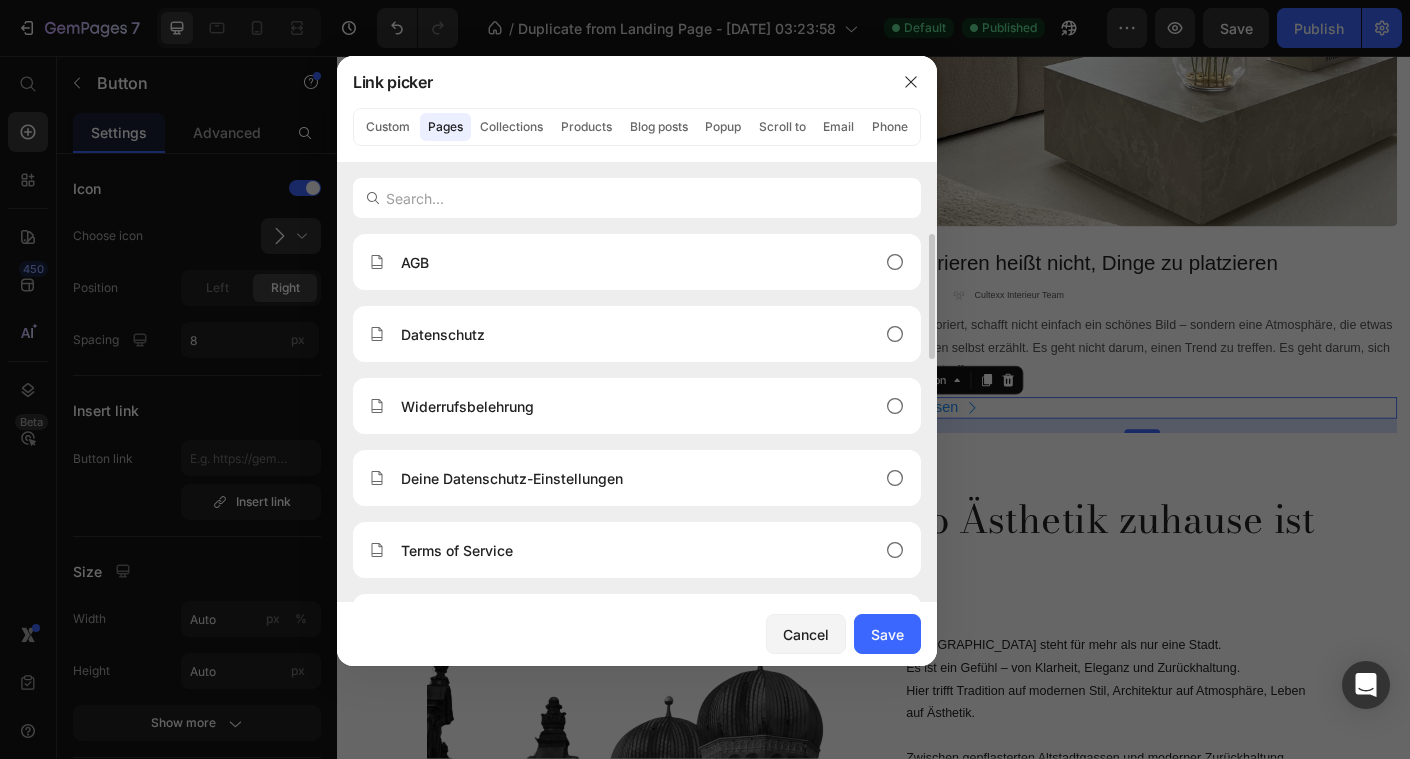 scroll, scrollTop: 712, scrollLeft: 0, axis: vertical 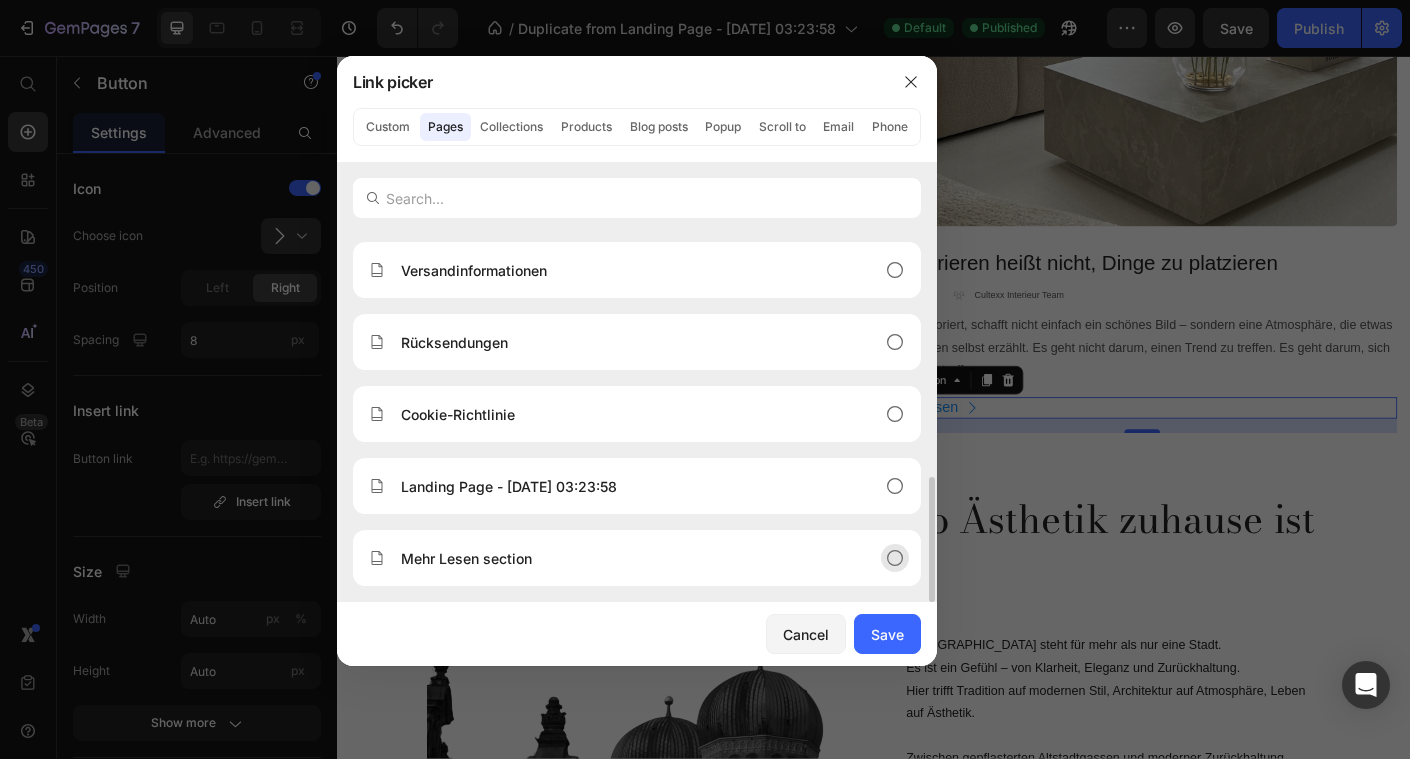 click on "Mehr Lesen section" at bounding box center [466, 558] 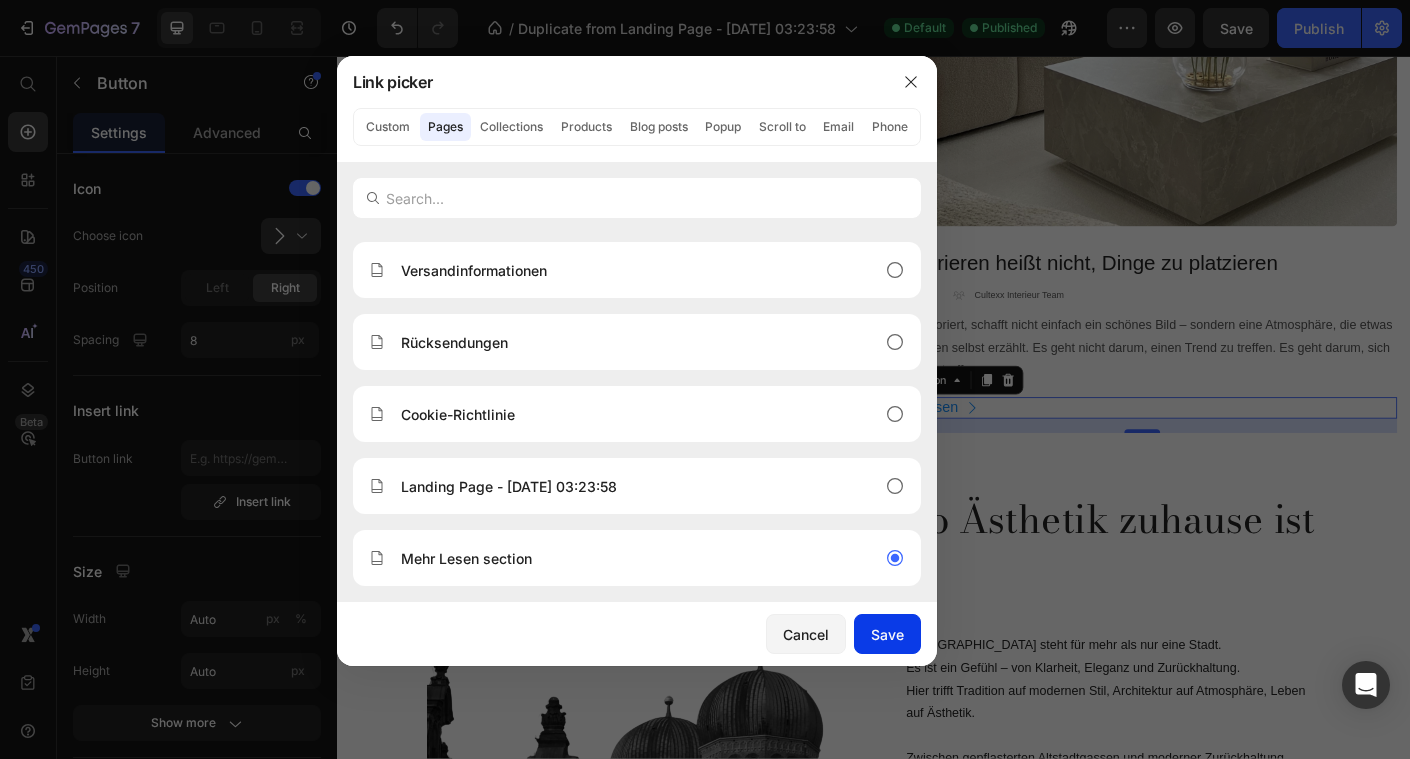 click on "Save" at bounding box center [887, 634] 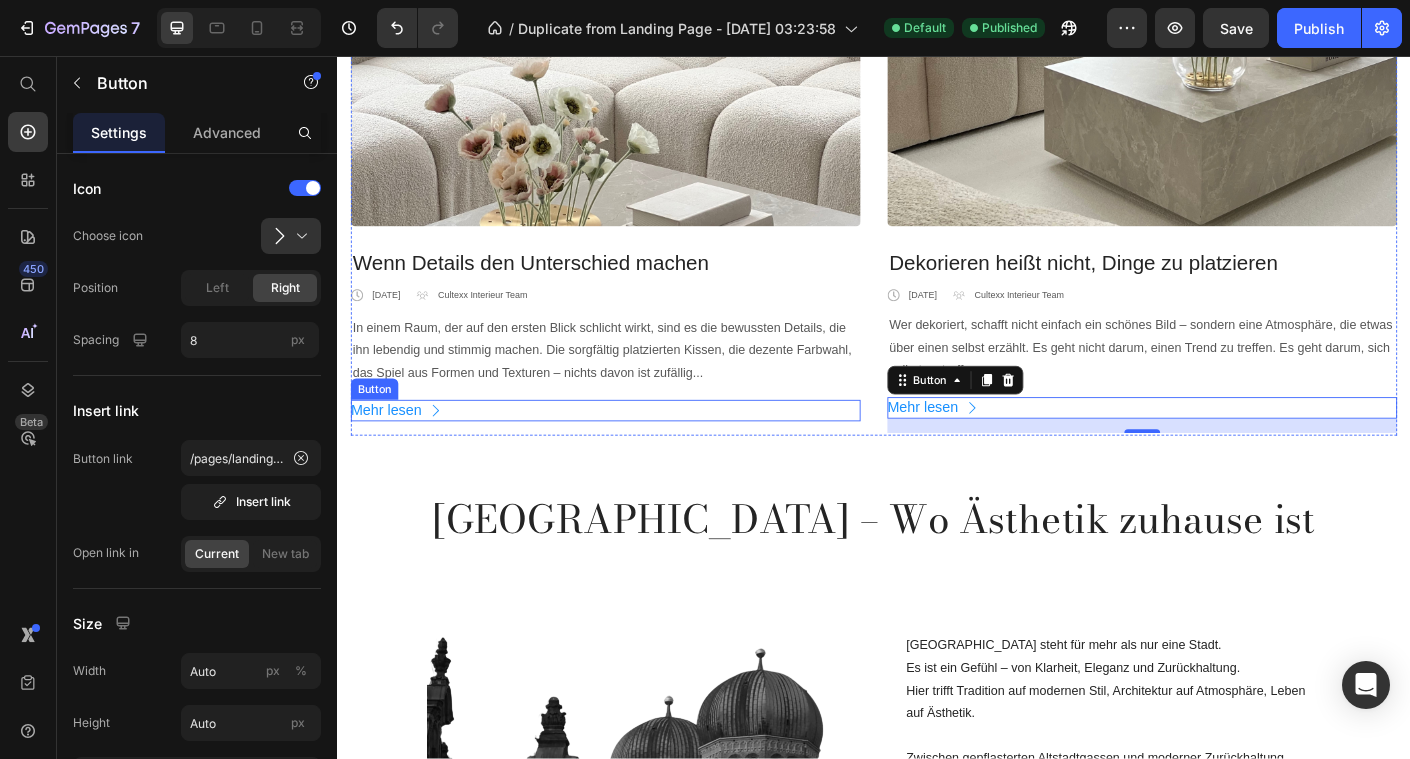 click on "Mehr lesen   Button" at bounding box center (637, 453) 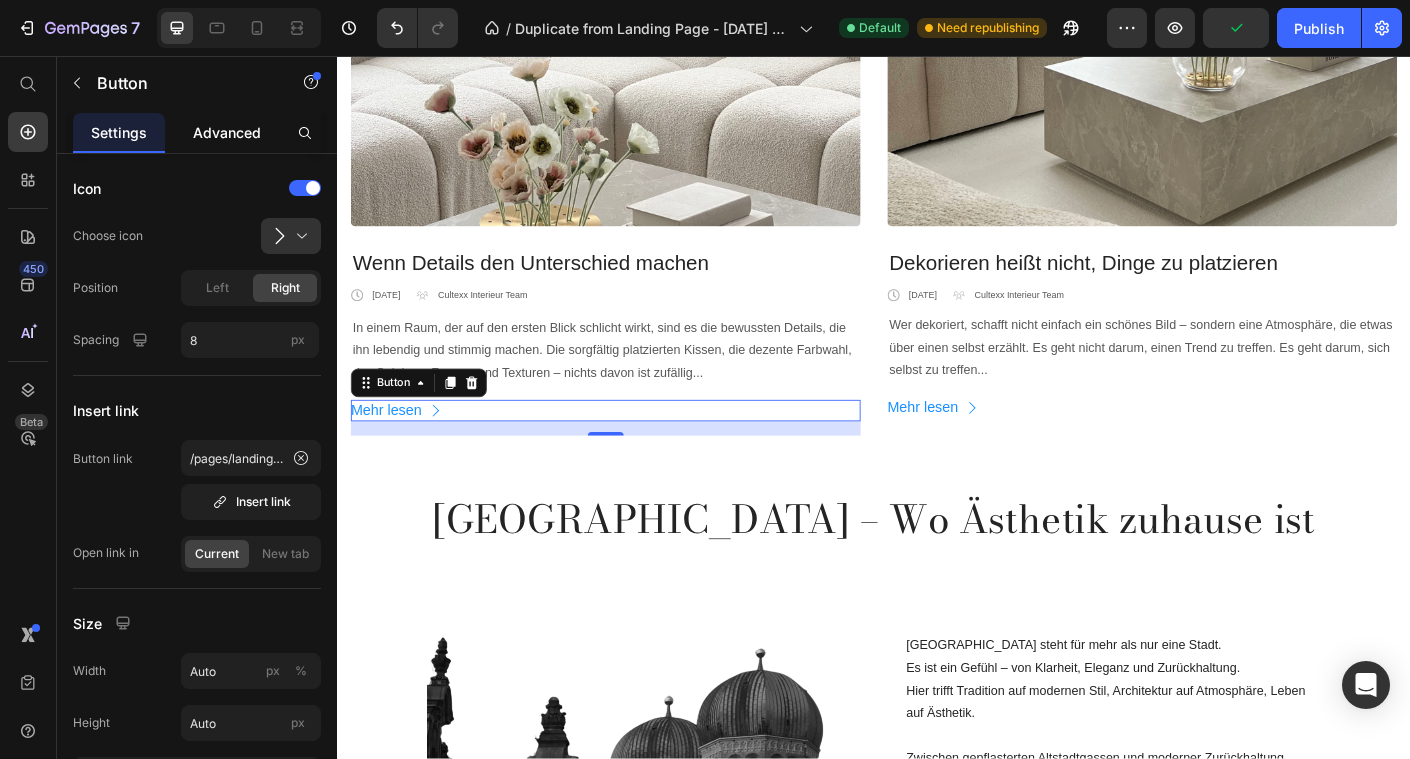 click on "Advanced" at bounding box center [227, 132] 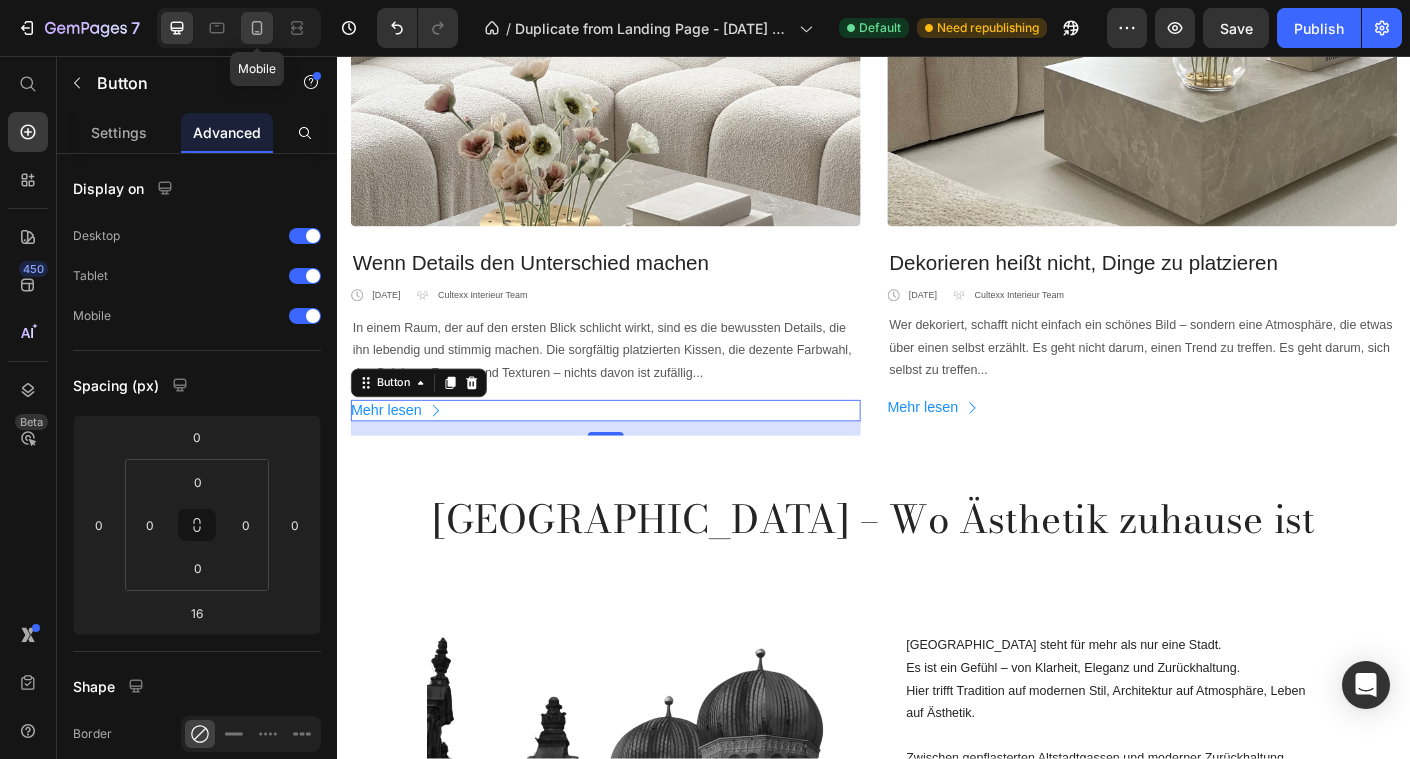 click 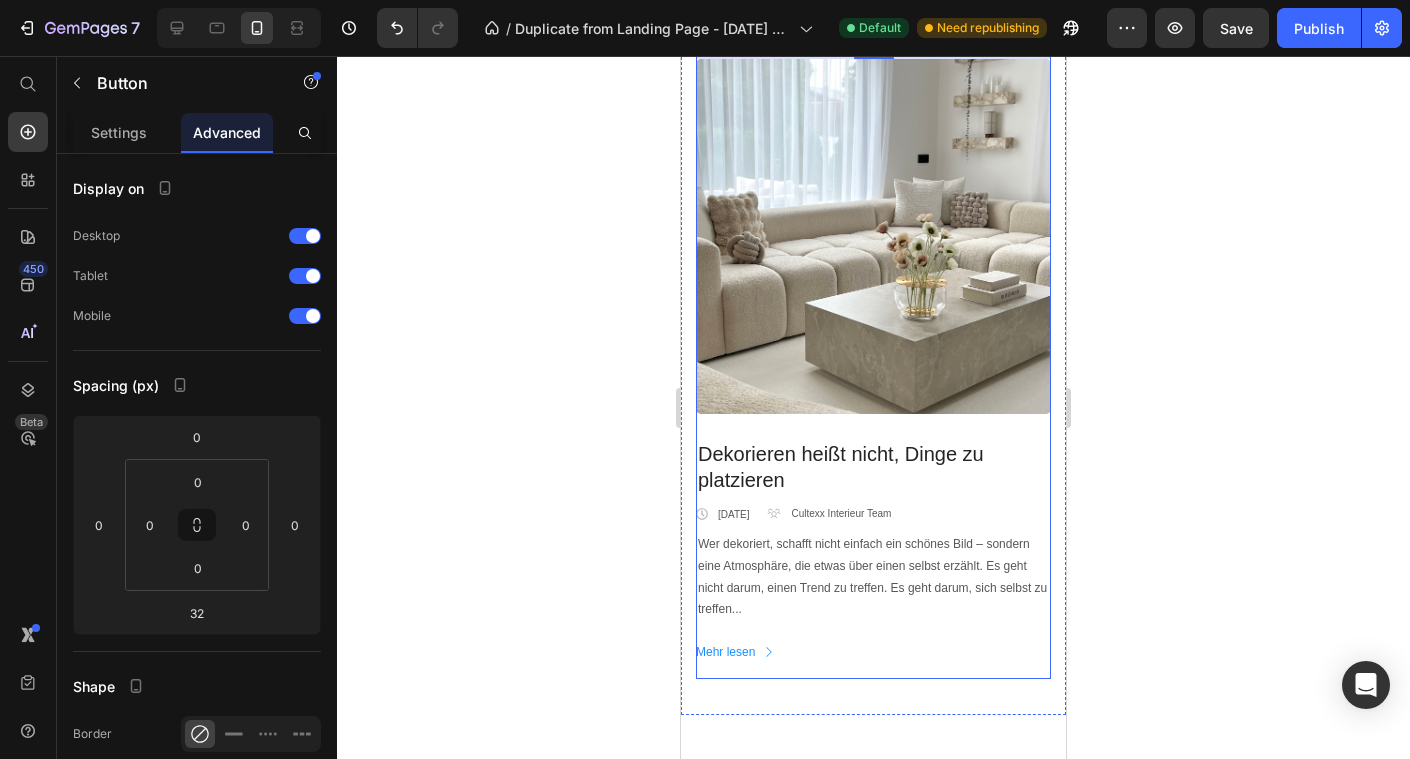 scroll, scrollTop: 2728, scrollLeft: 0, axis: vertical 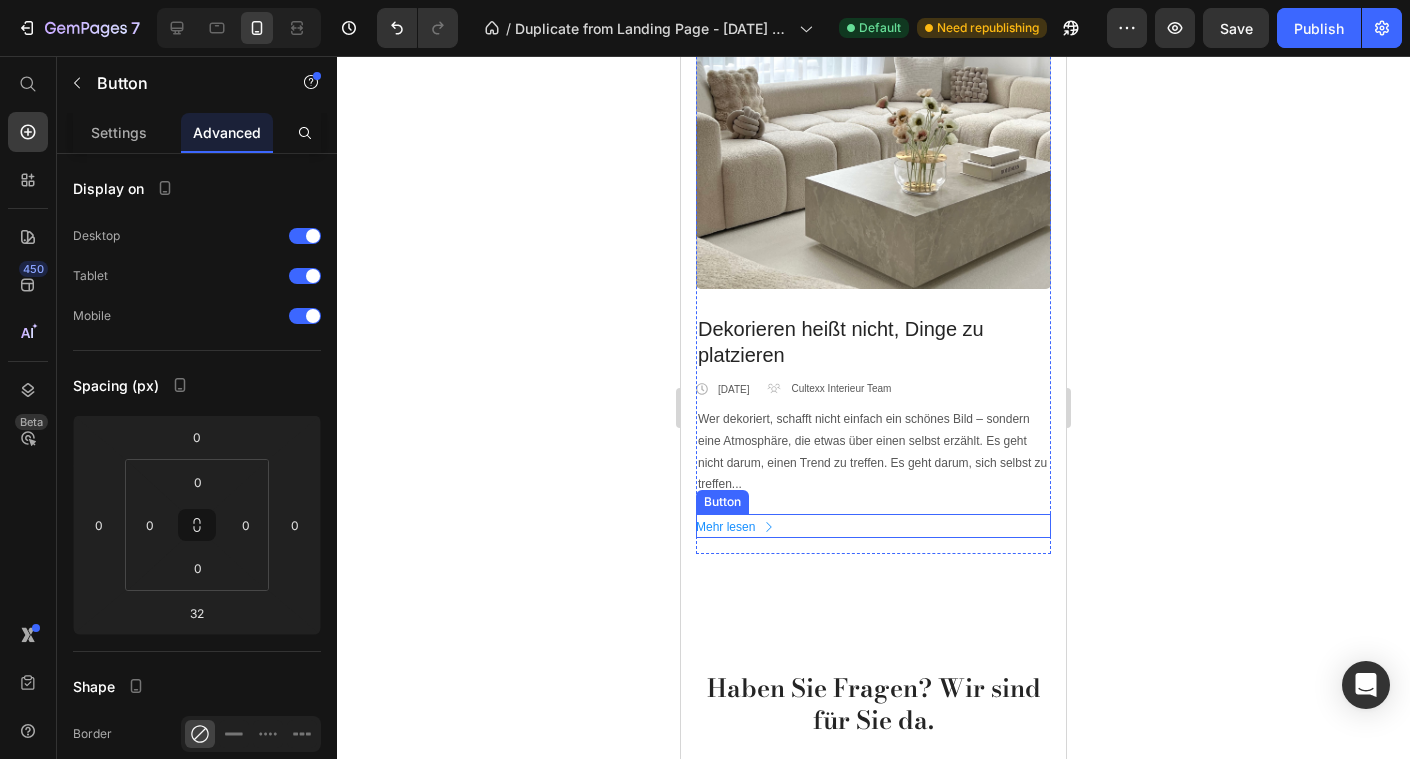 click on "Mehr lesen Button" at bounding box center [873, 526] 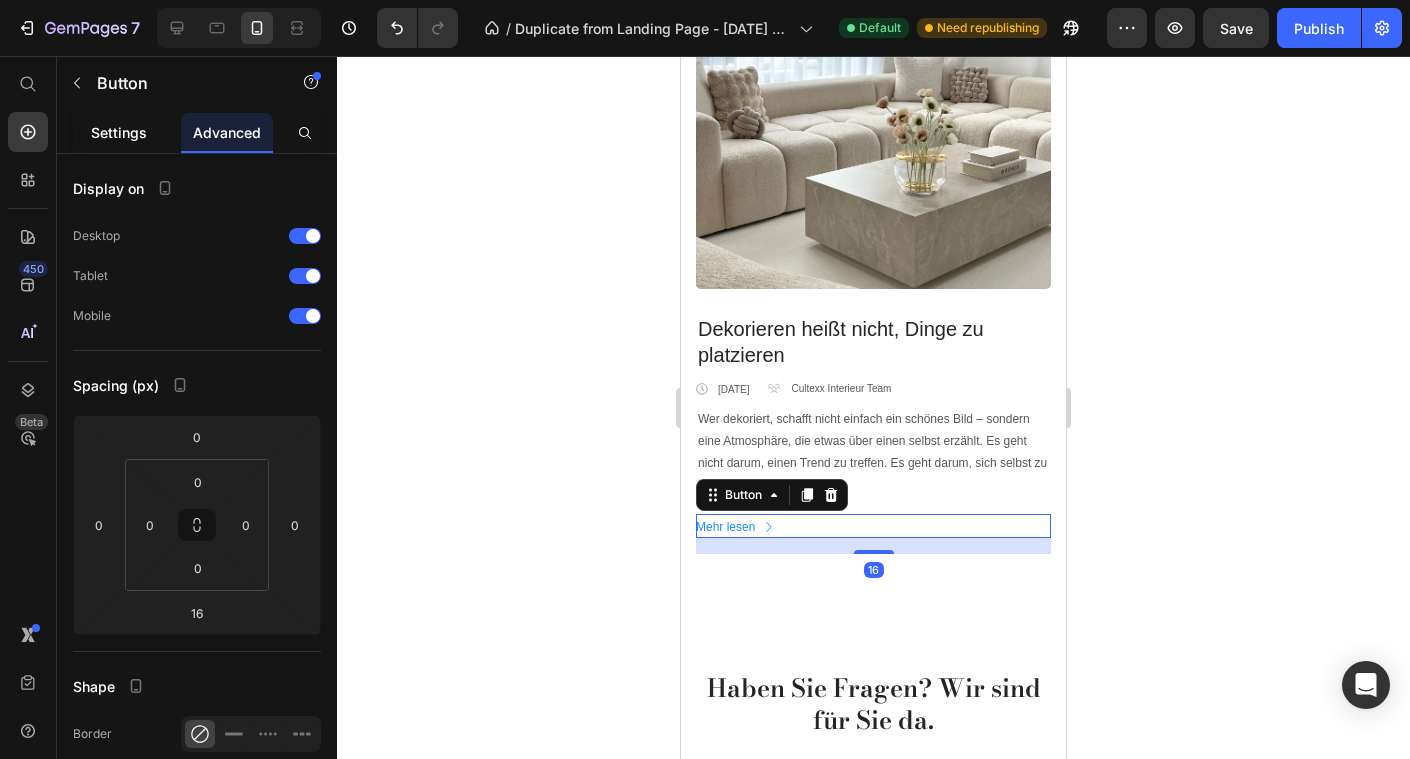 click on "Settings" at bounding box center [119, 132] 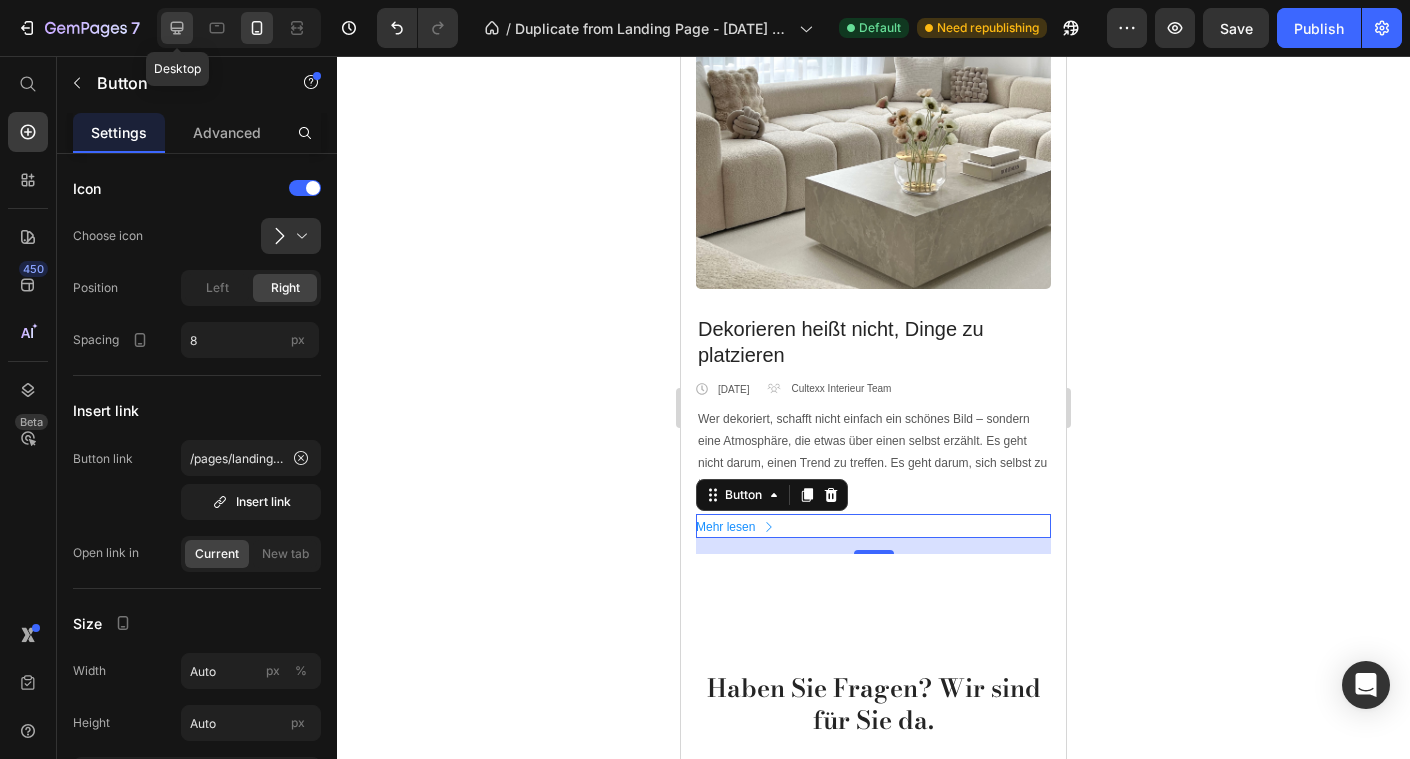 click 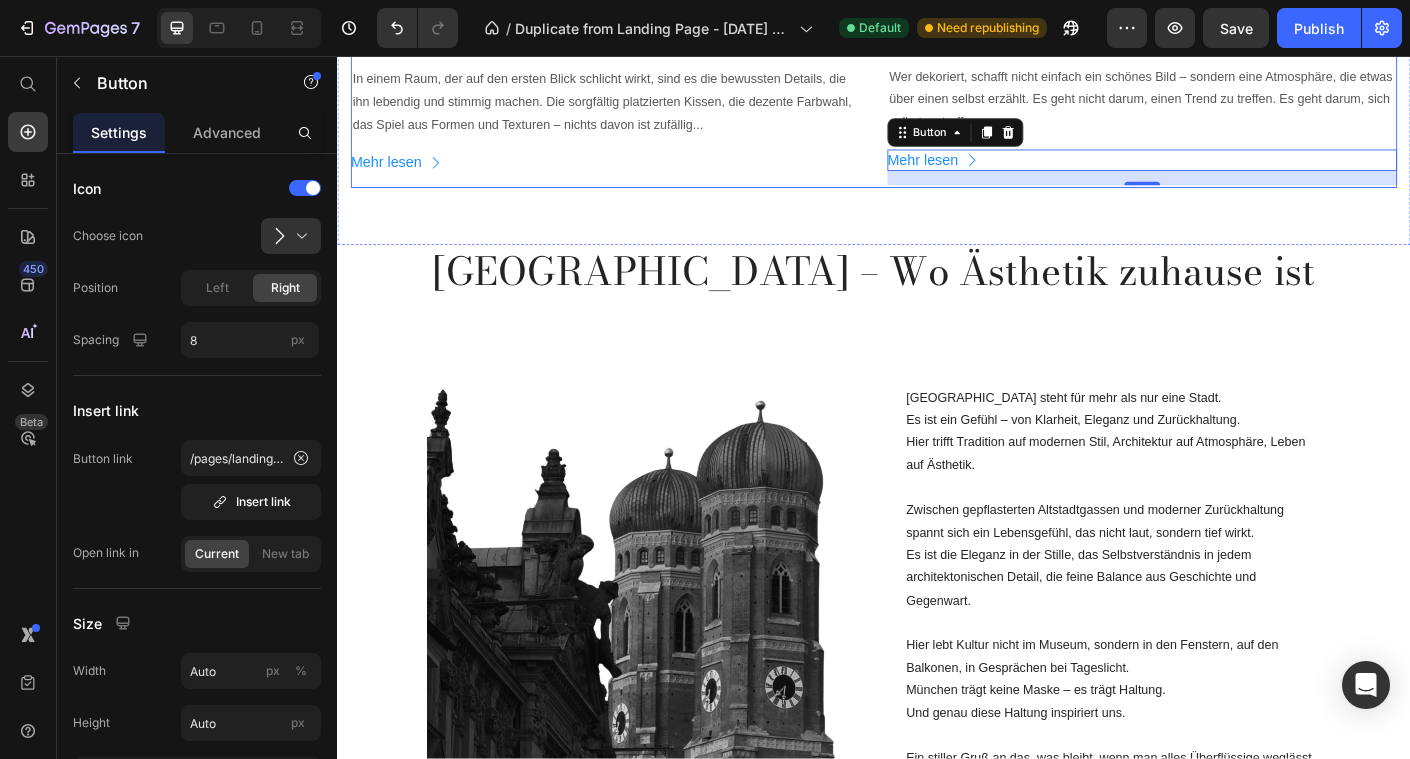 scroll, scrollTop: 3530, scrollLeft: 0, axis: vertical 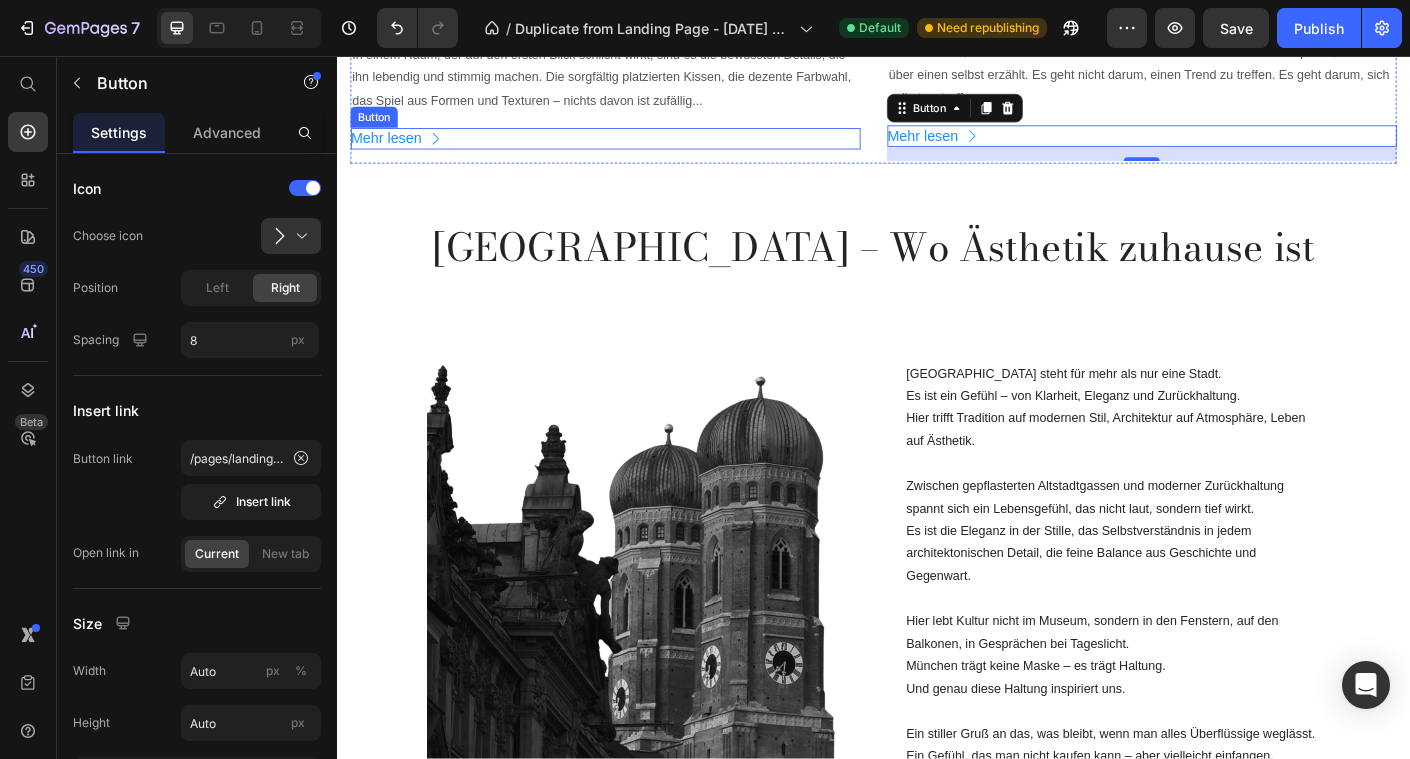 click 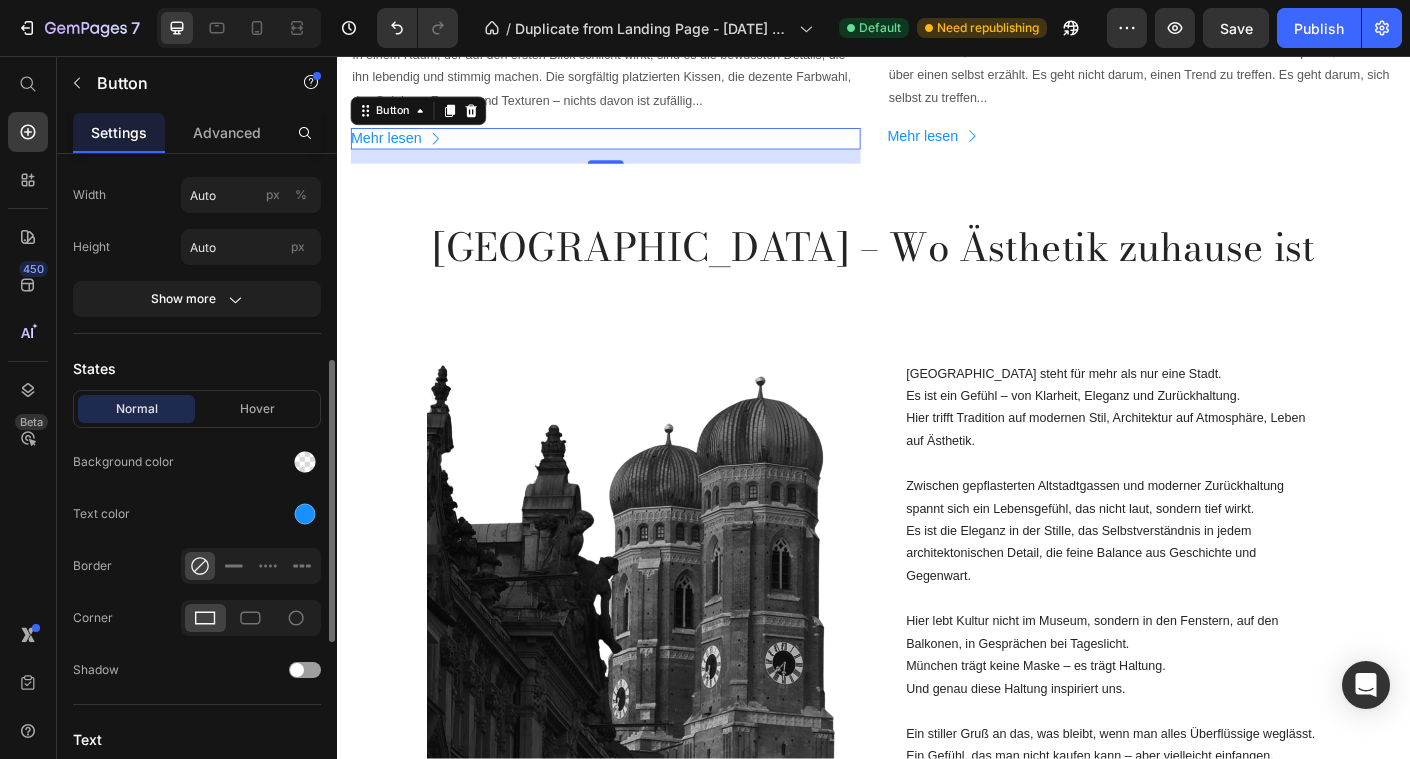 scroll, scrollTop: 478, scrollLeft: 0, axis: vertical 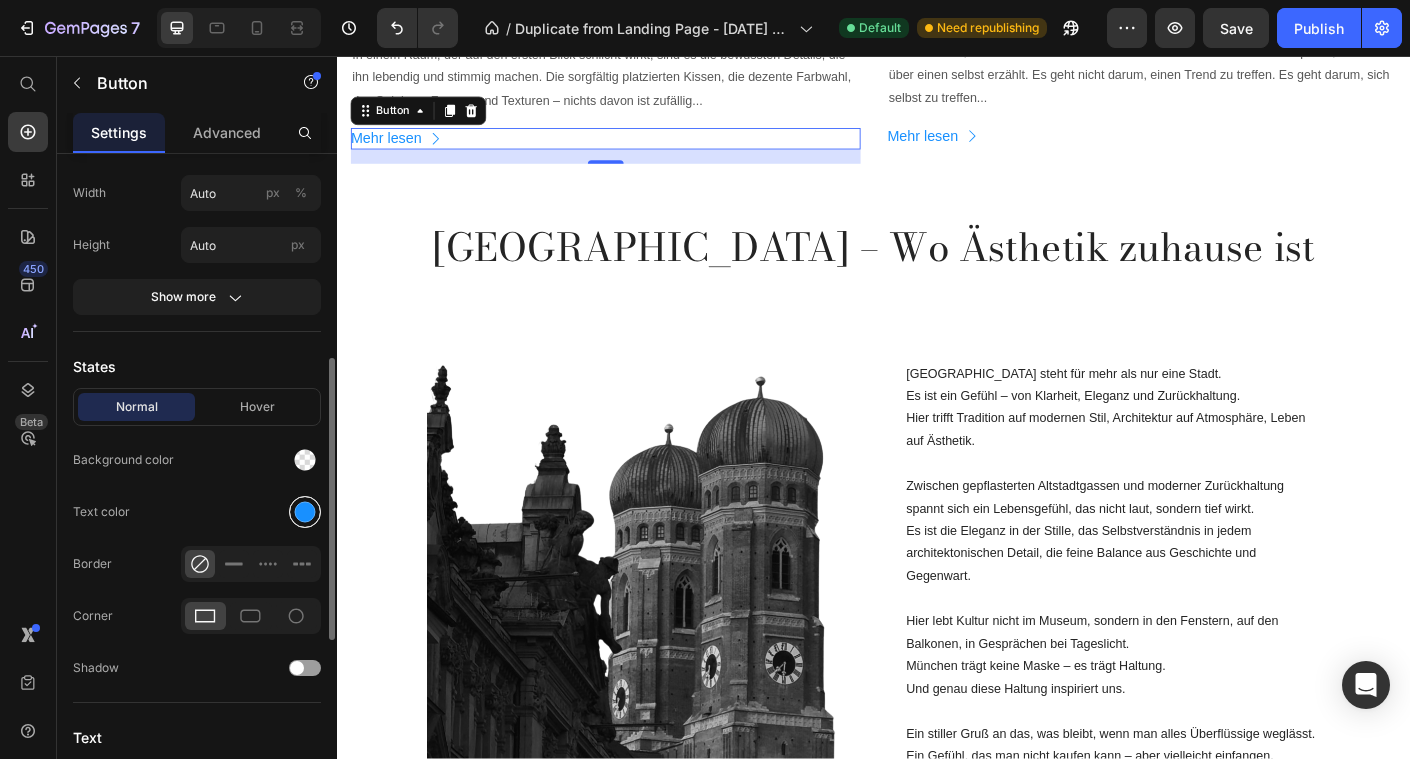 click at bounding box center (305, 512) 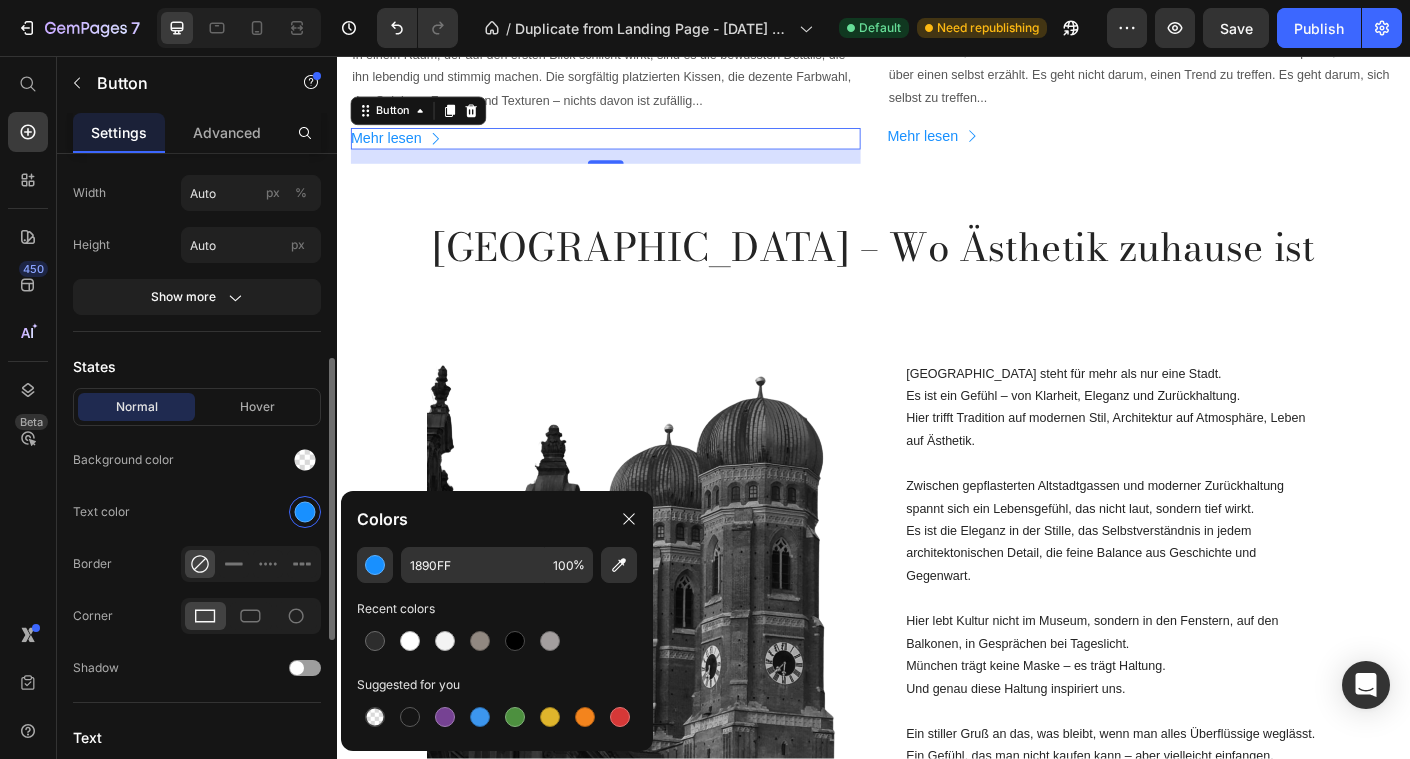 click on "Text color" 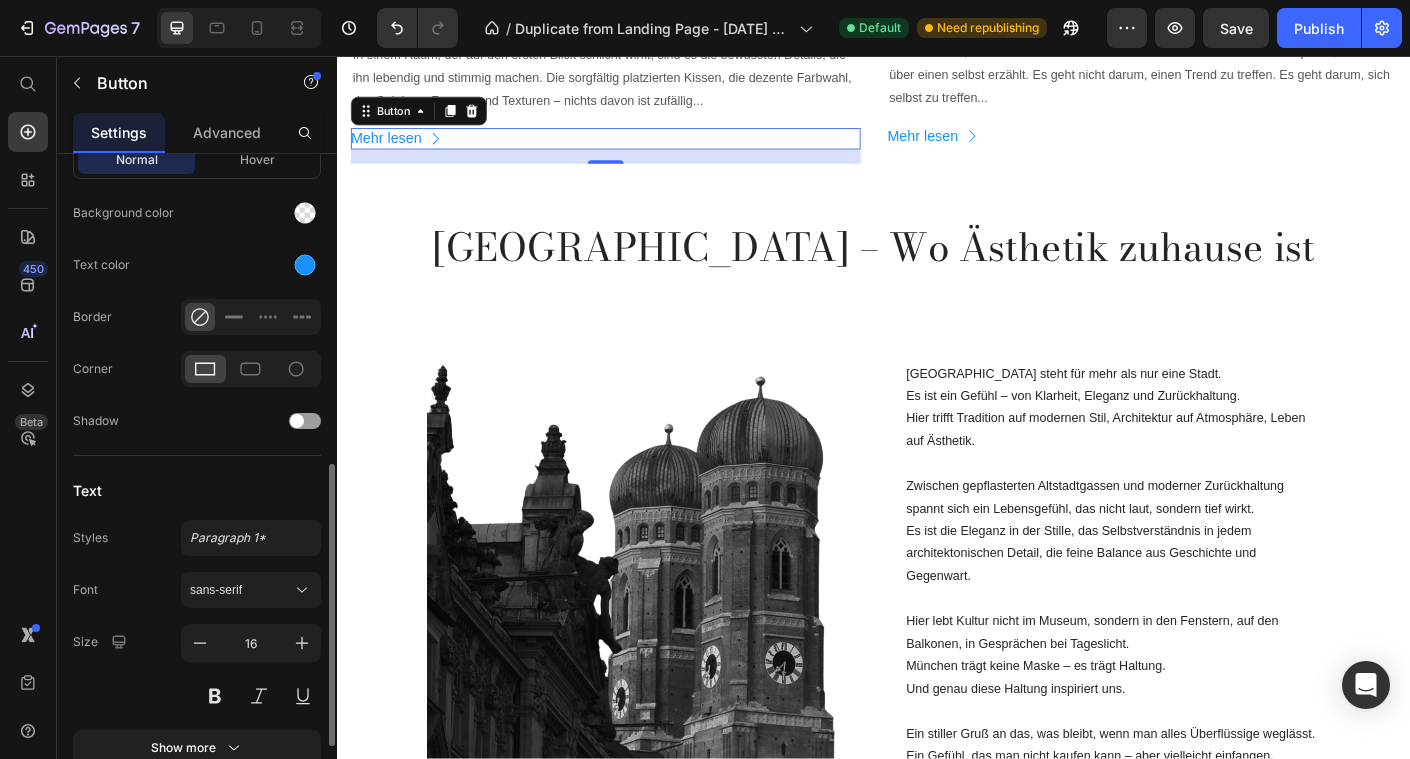 scroll, scrollTop: 888, scrollLeft: 0, axis: vertical 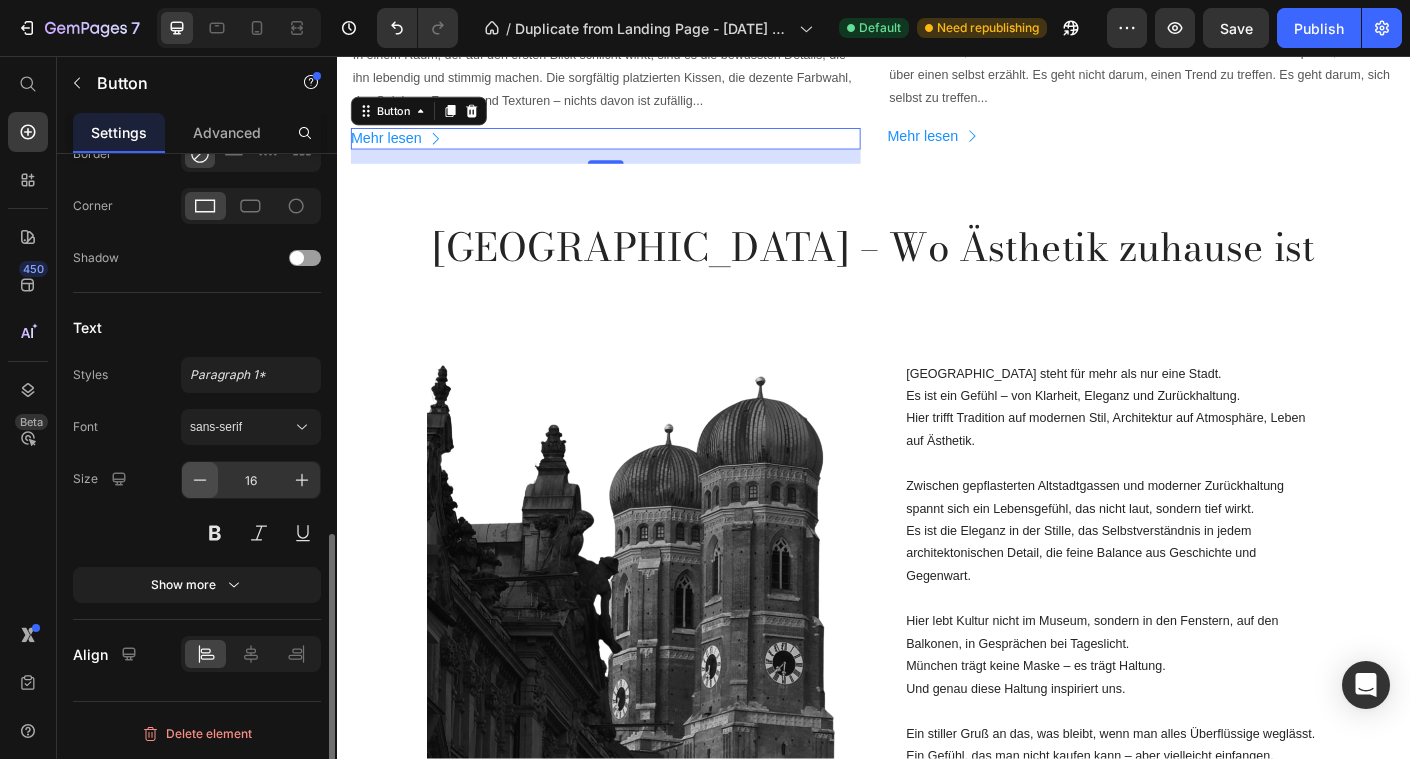 click 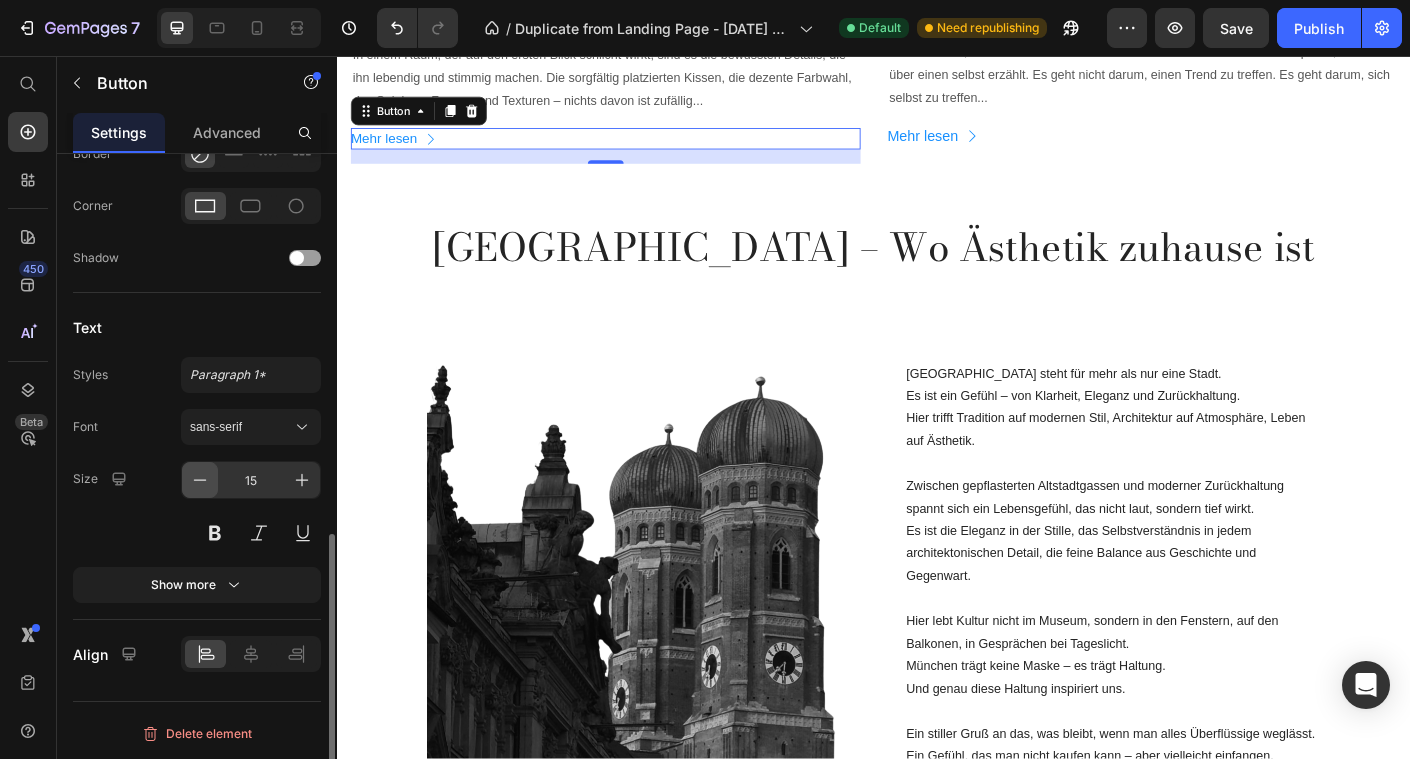 click 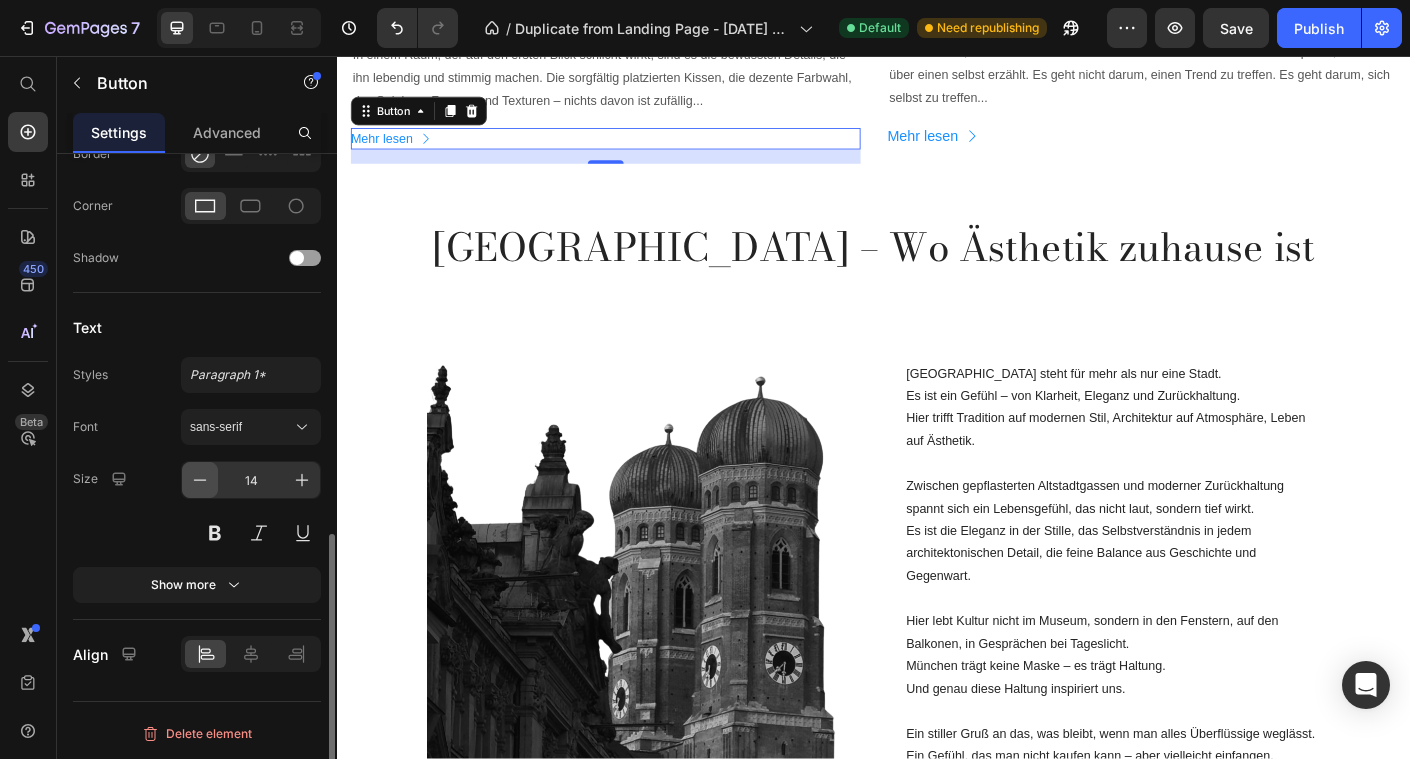 click 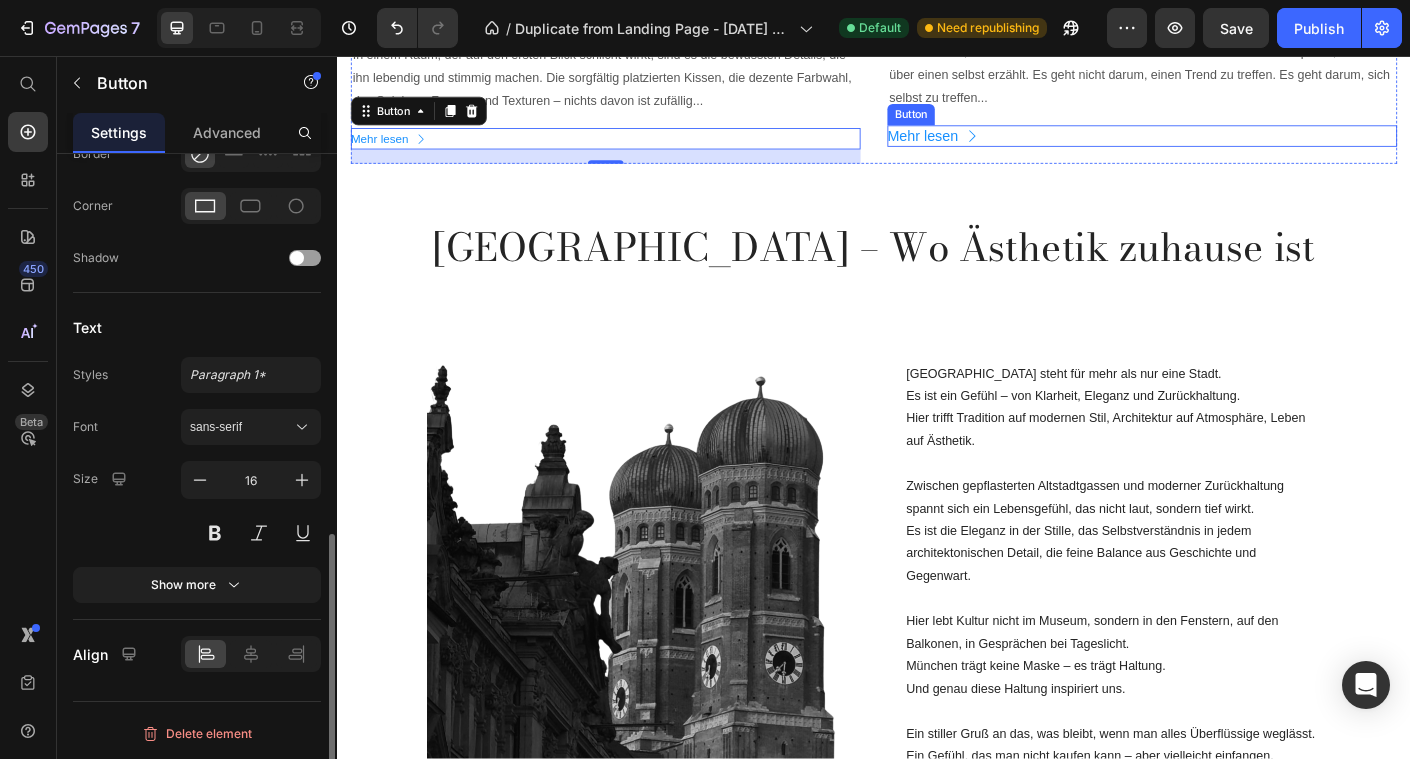 click on "Mehr lesen Button" at bounding box center (1237, 146) 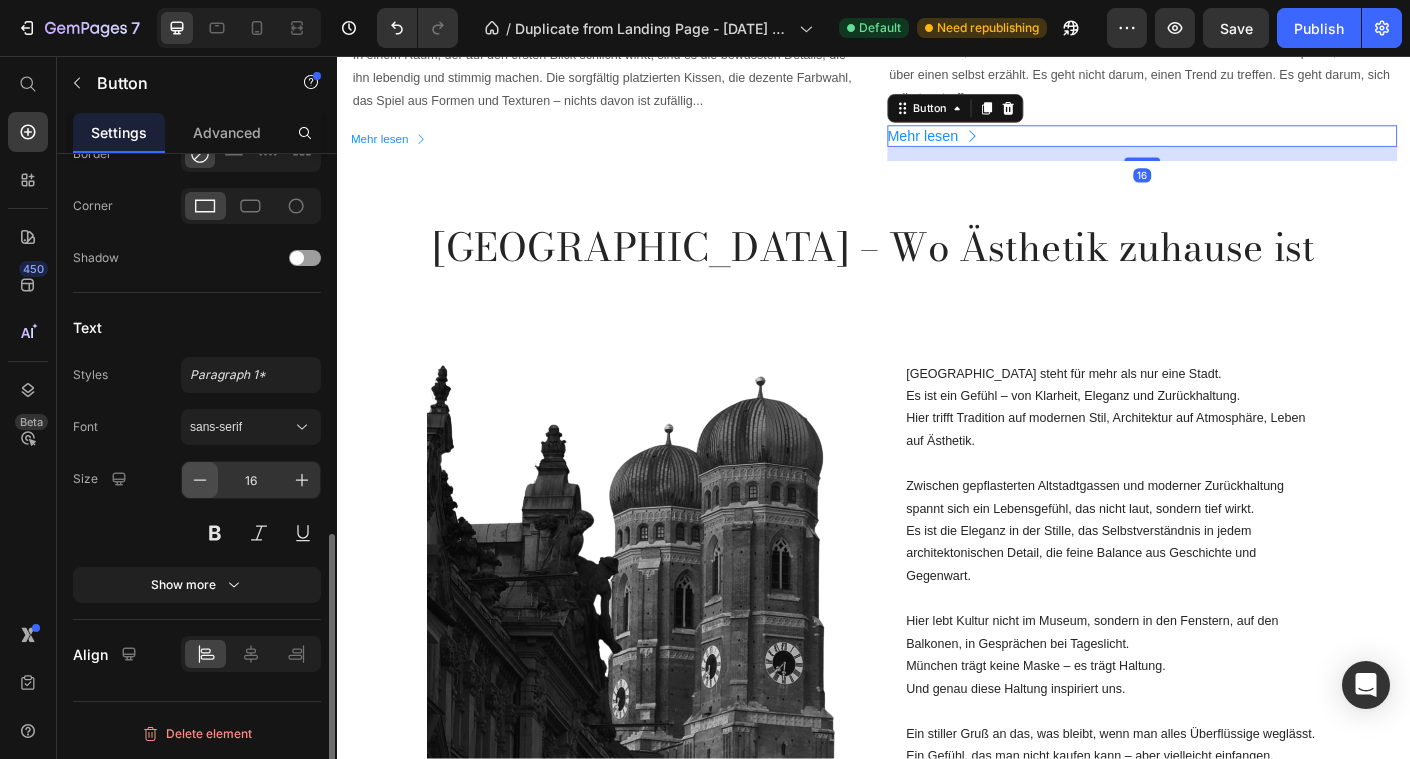 click 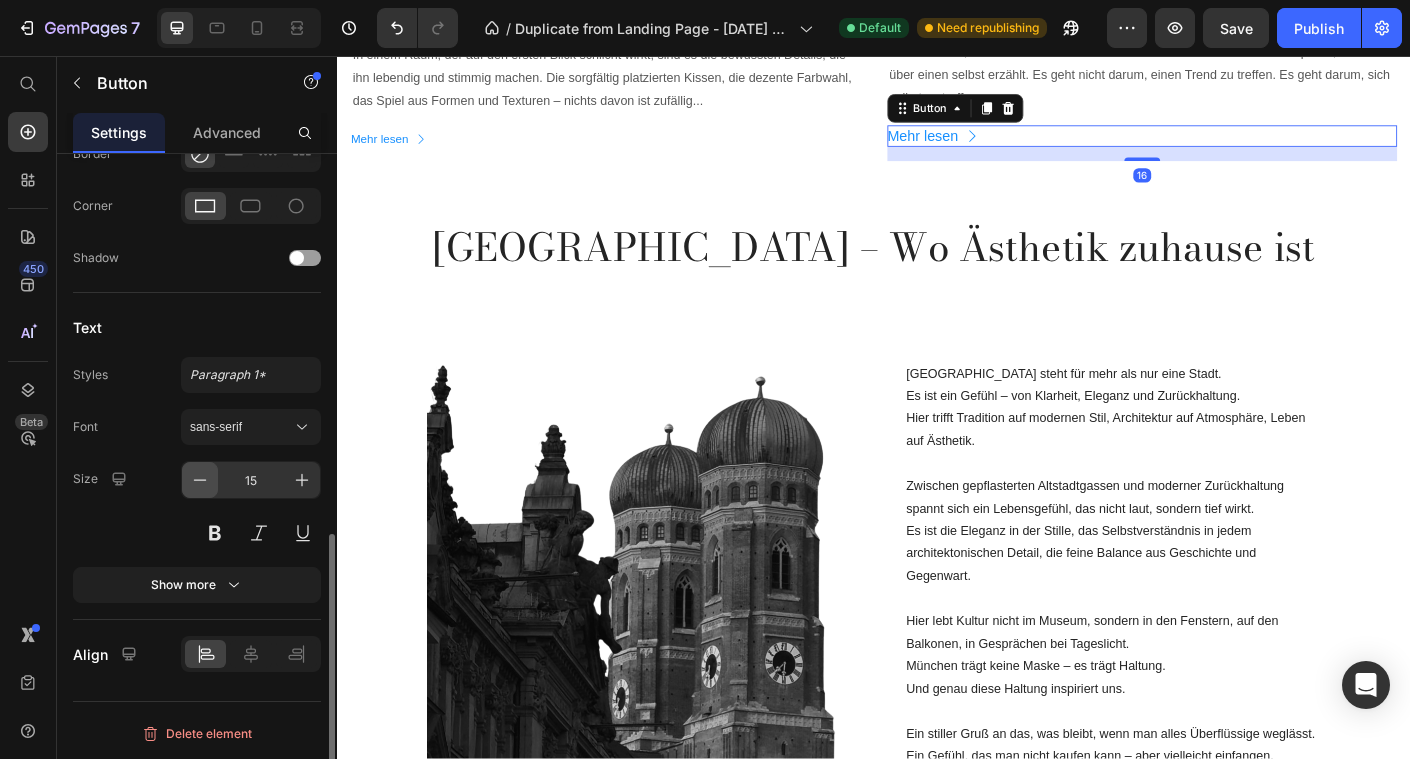 click 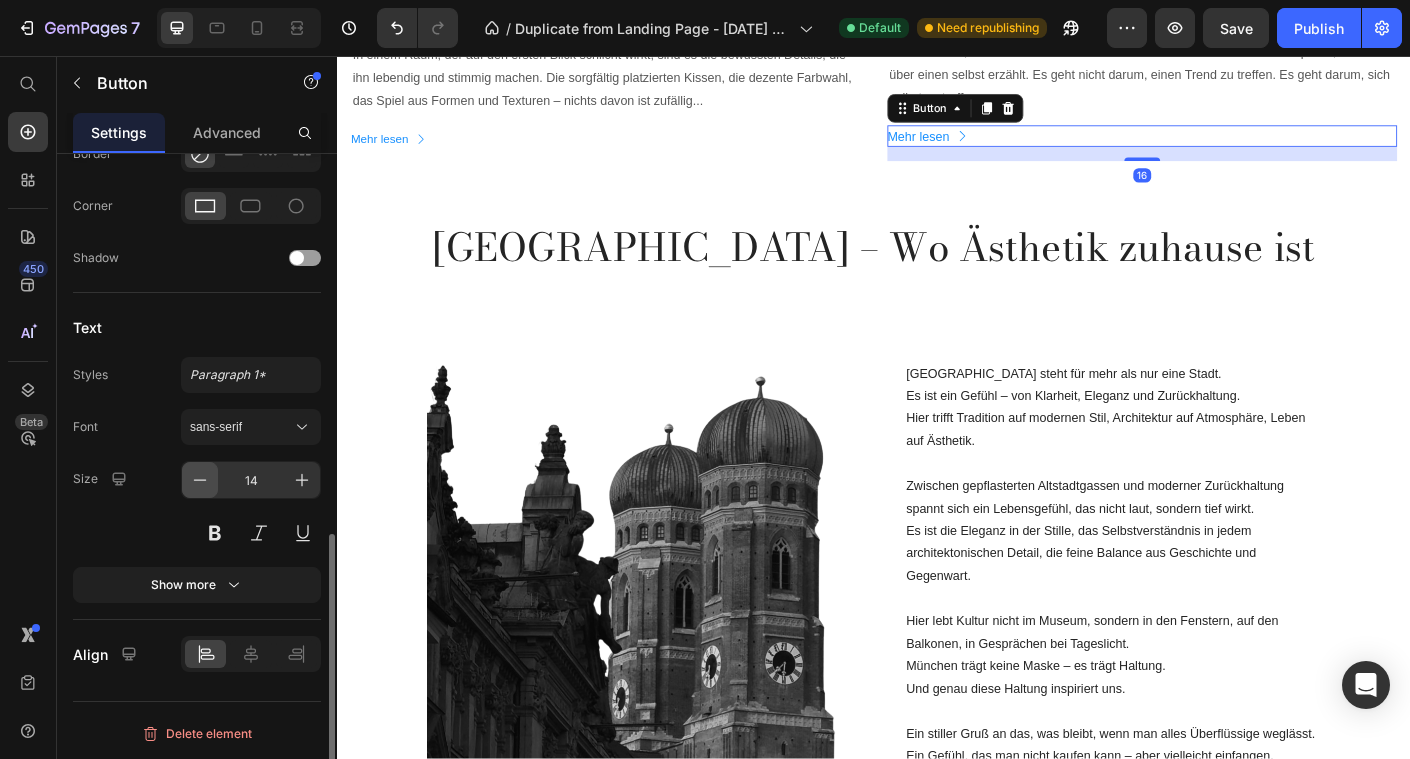 click 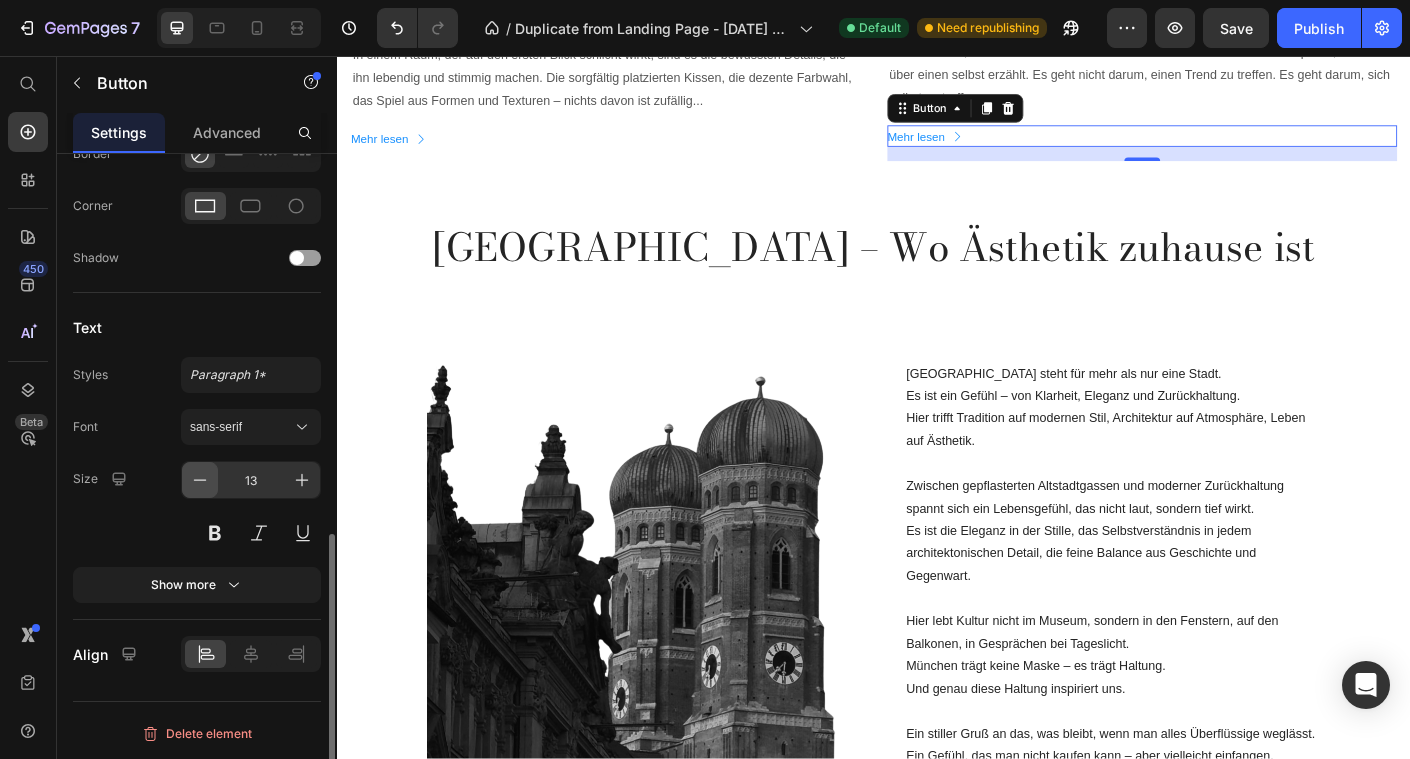 click 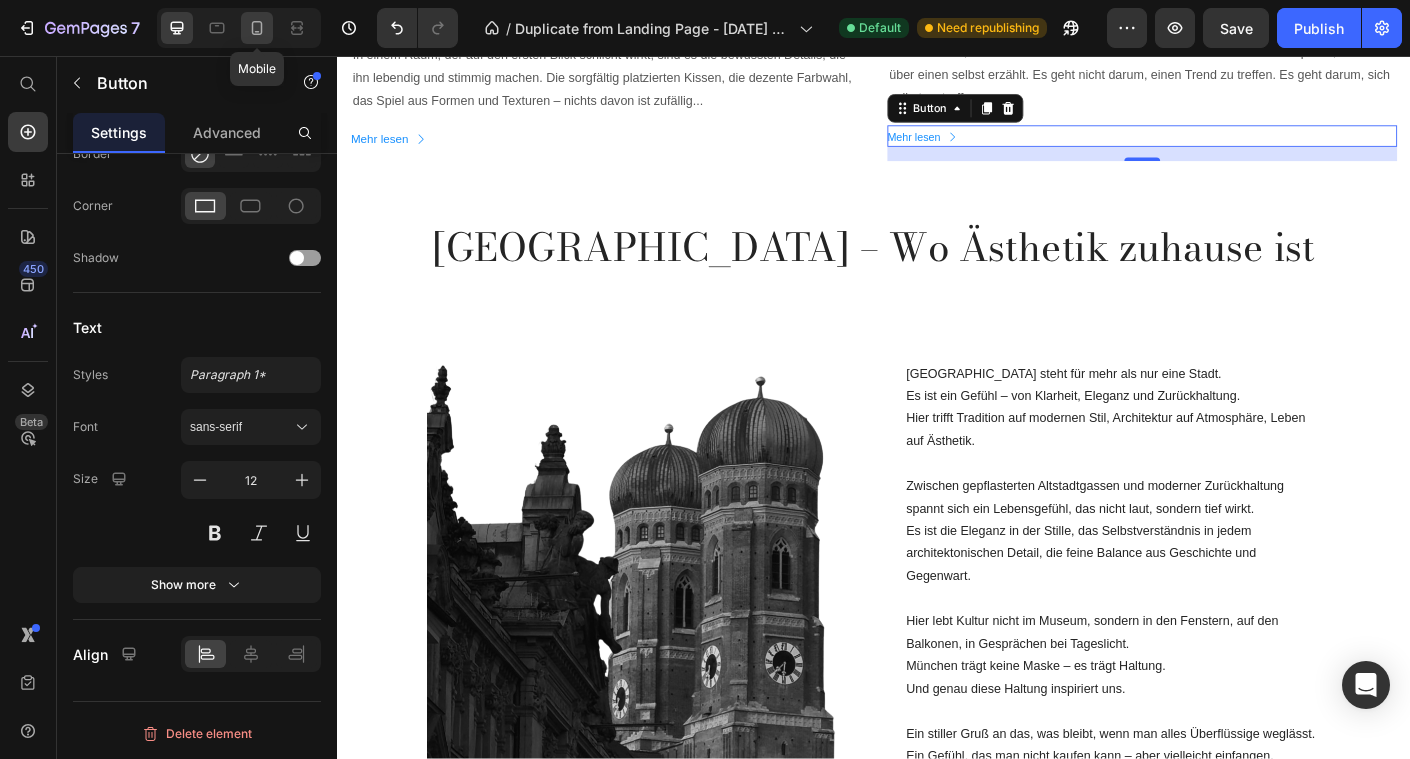 click 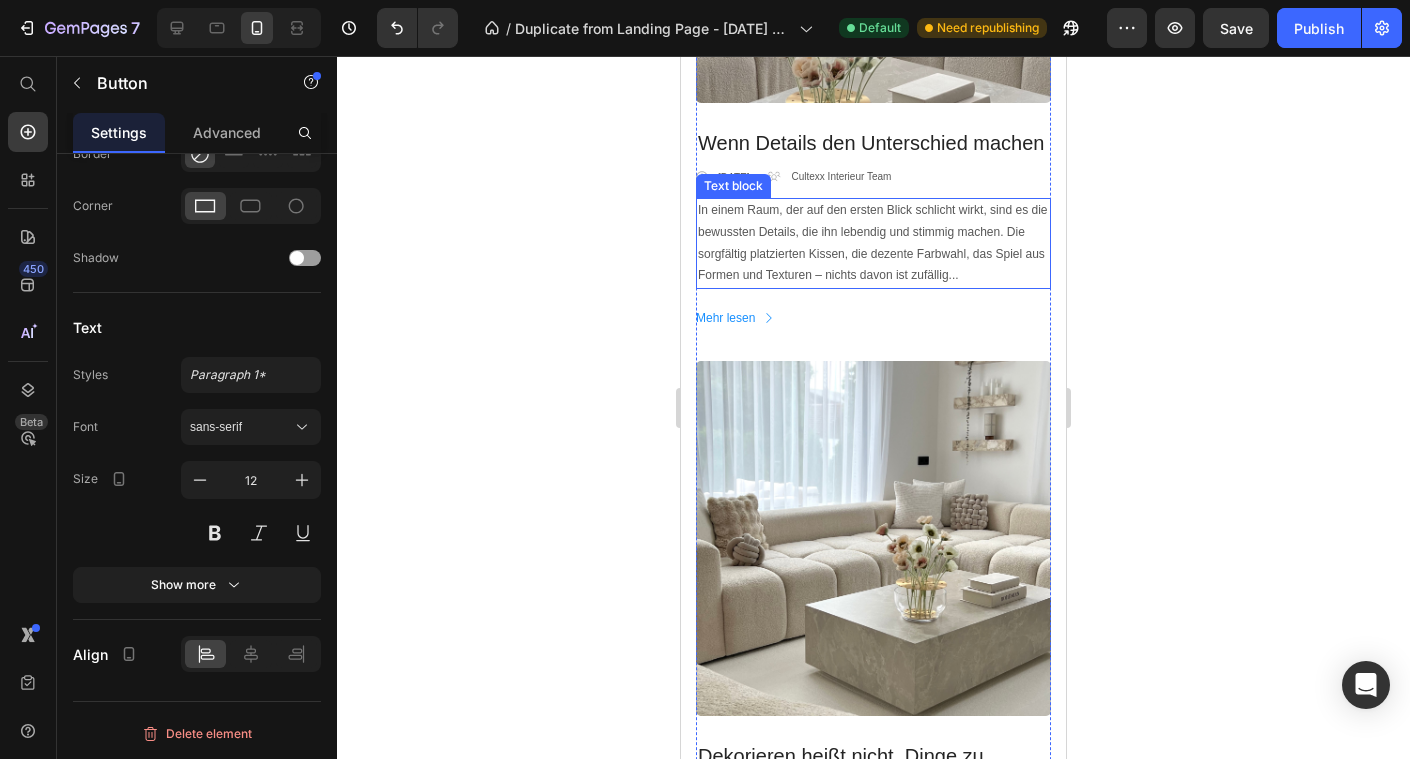 scroll, scrollTop: 2072, scrollLeft: 0, axis: vertical 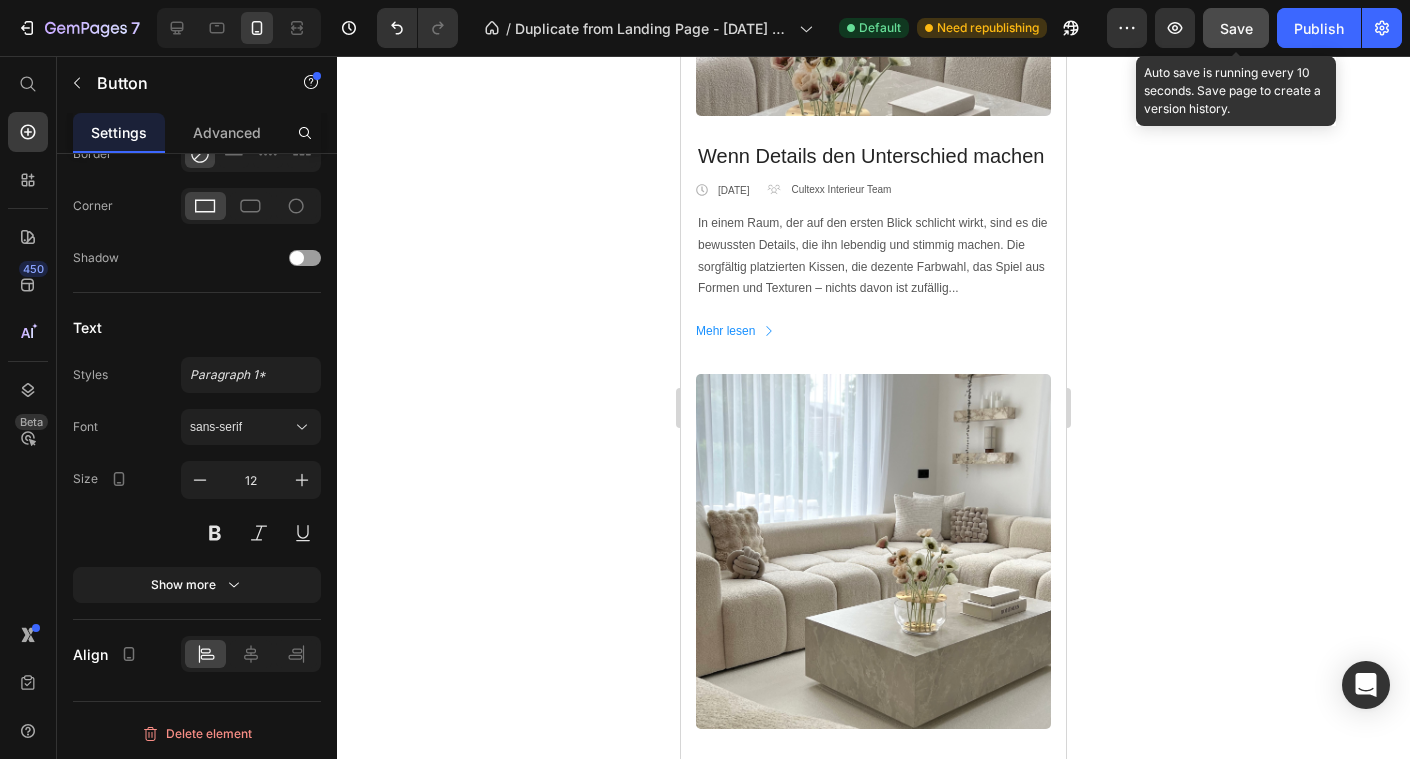 click on "Save" 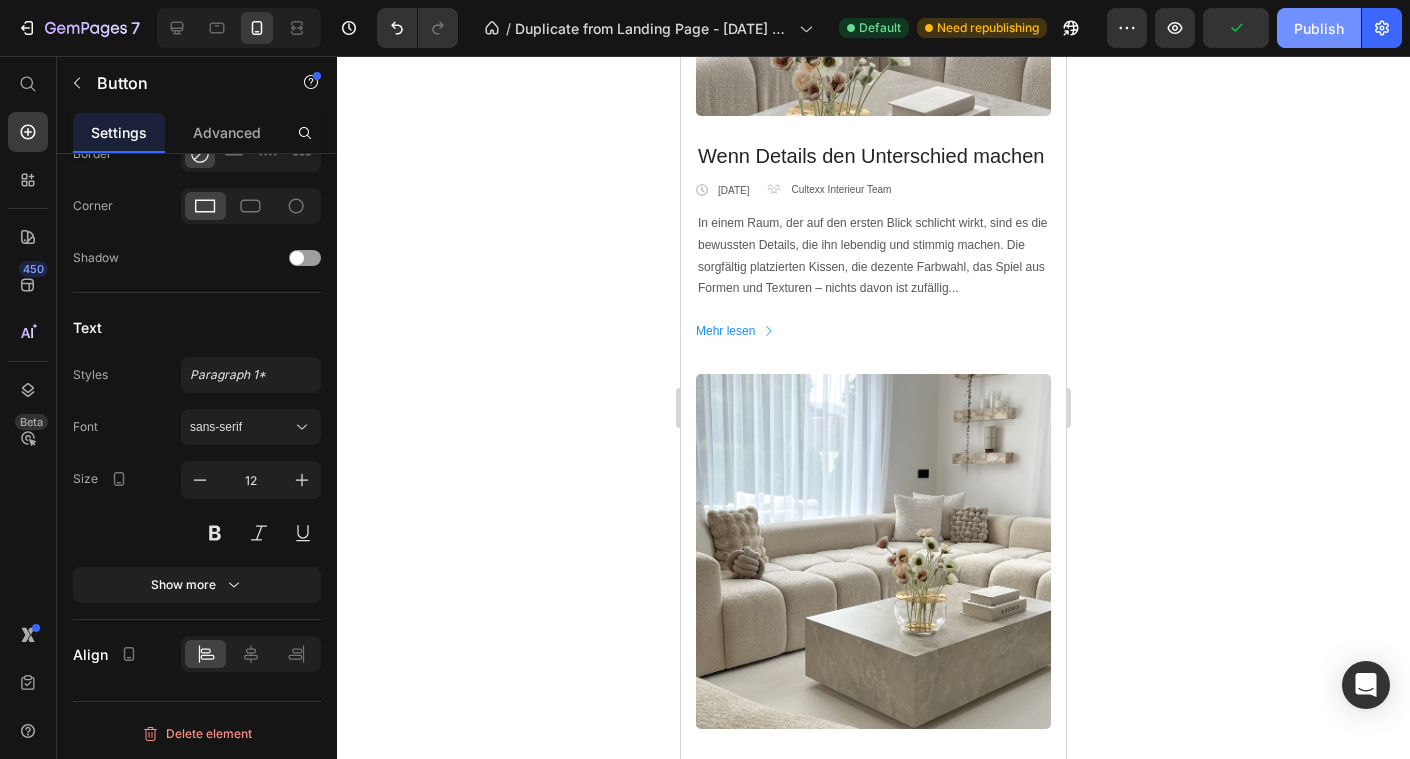 click on "Publish" at bounding box center [1319, 28] 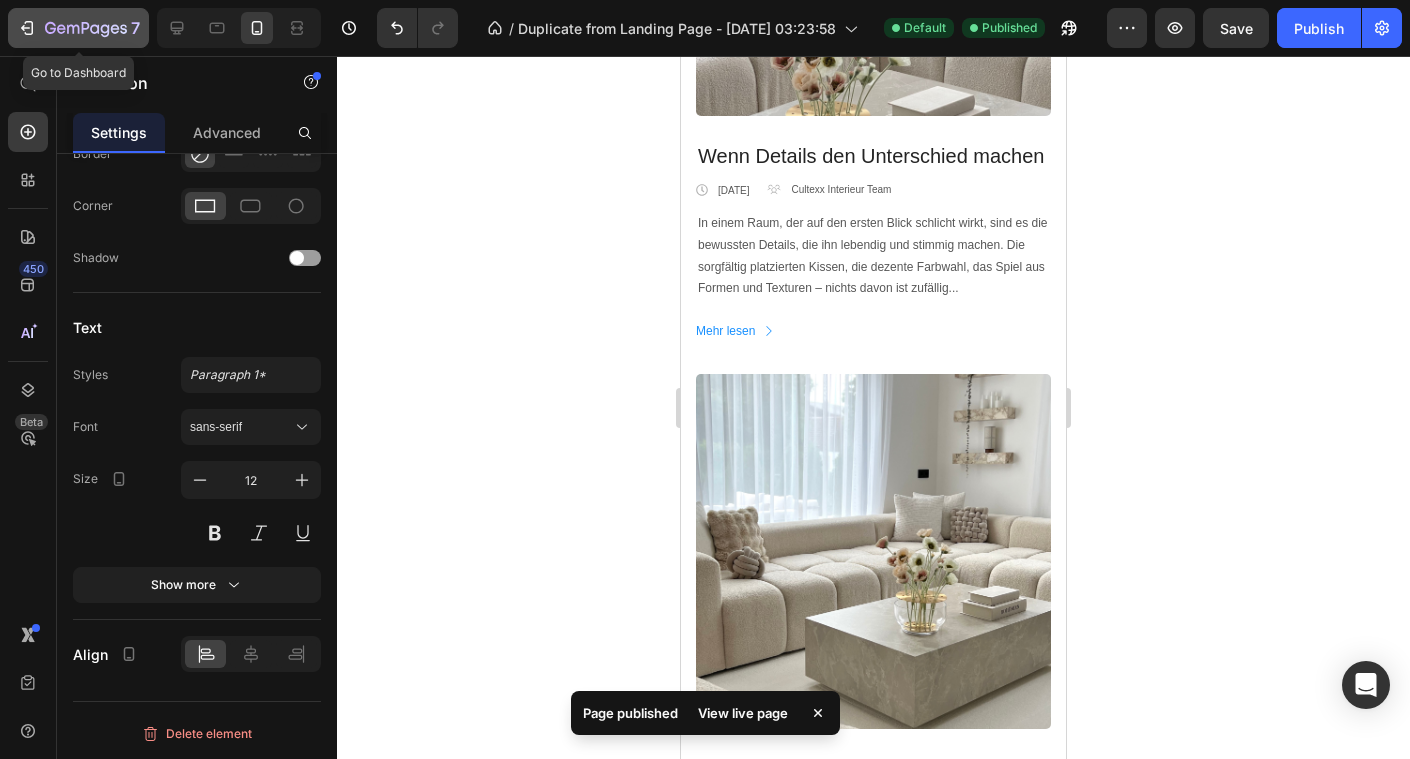 click 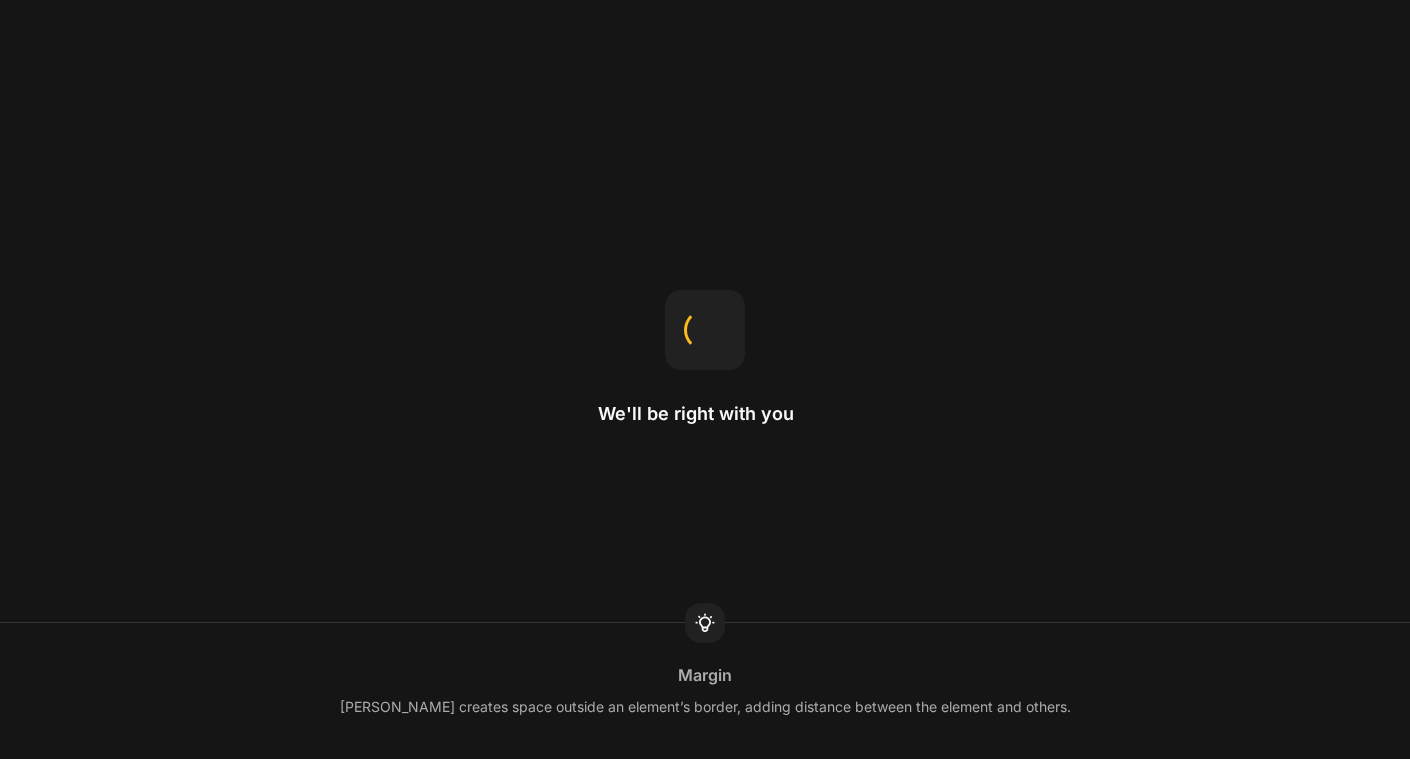 scroll, scrollTop: 0, scrollLeft: 0, axis: both 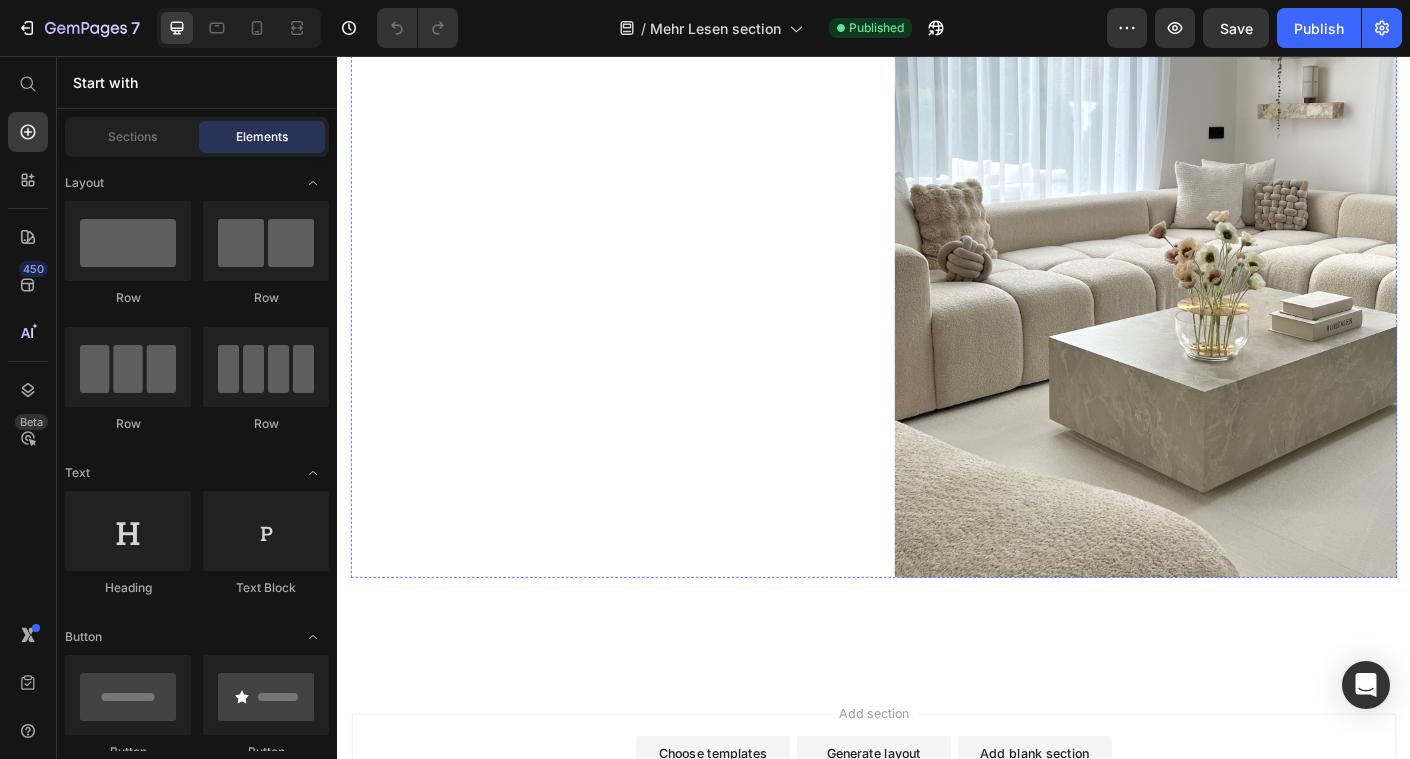 click on "Diese Art der Einrichtung strahlt Ruhe, Ästhetik und Persönlichkeit aus – und genau das erzeugt das Gefühl von Ankommen. Nicht laut, nicht überladen. Sondern bewusst." at bounding box center (633, -160) 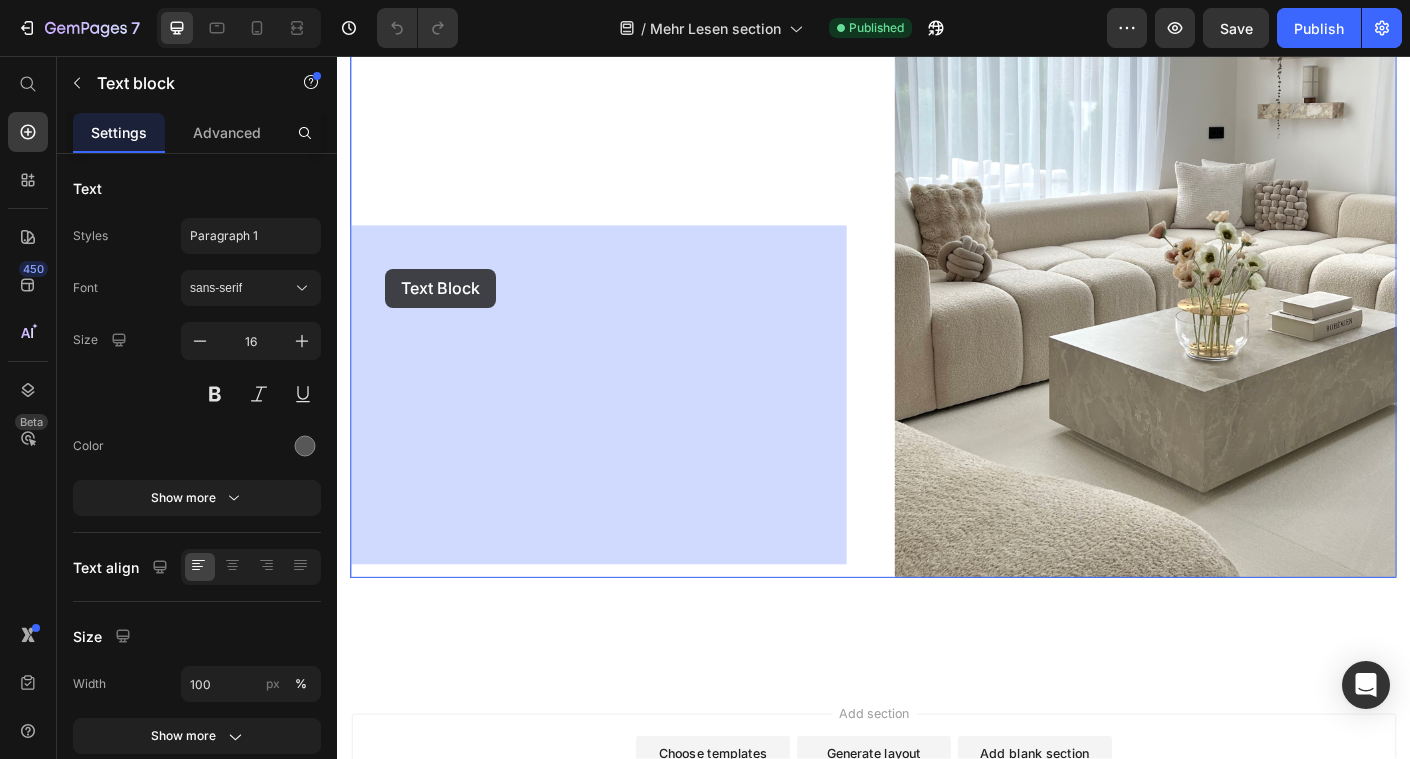drag, startPoint x: 490, startPoint y: 605, endPoint x: 396, endPoint y: 298, distance: 321.06854 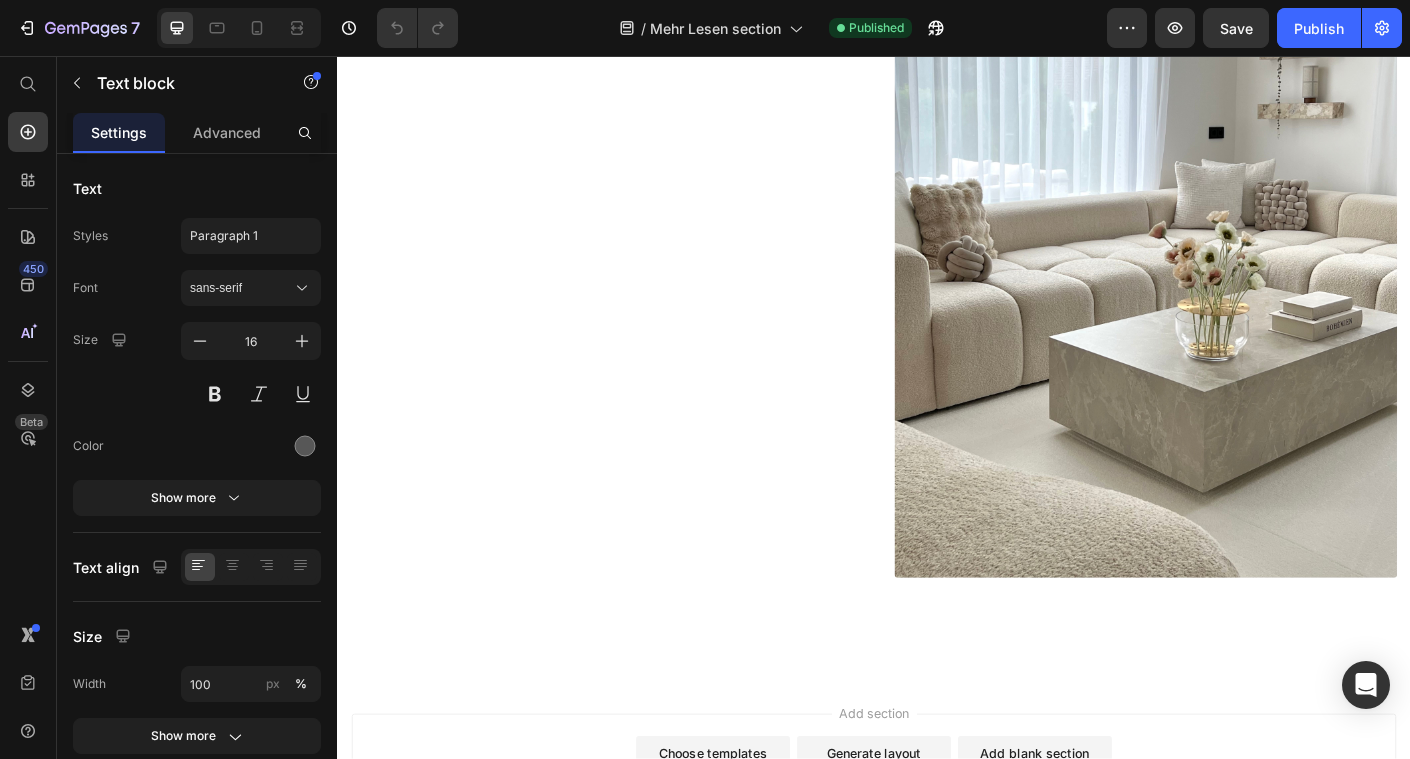 drag, startPoint x: 477, startPoint y: 601, endPoint x: 354, endPoint y: 257, distance: 365.3286 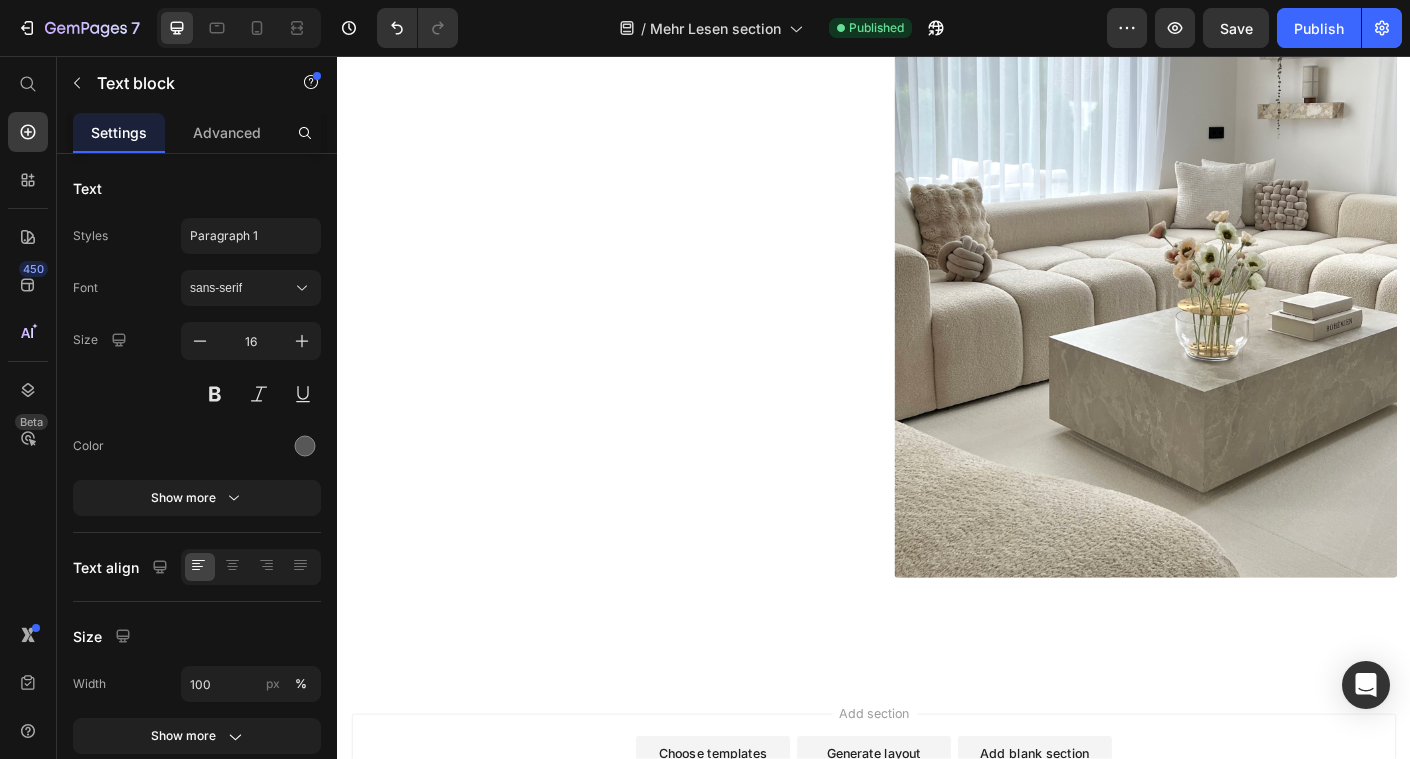 click on "." at bounding box center [633, -477] 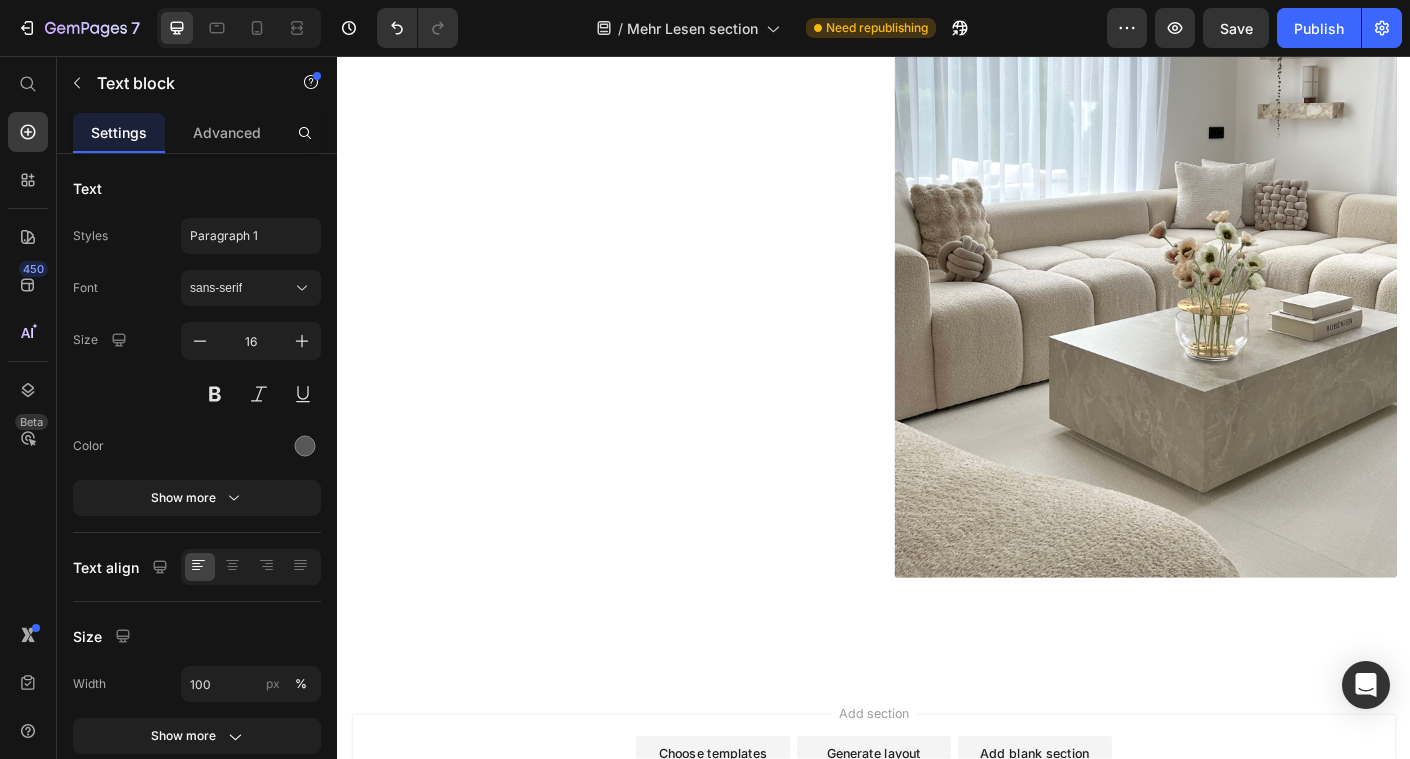 click on "Es geht darum, sich selbst zu treffen.Gerade wenn ein Raum sich noch unfertig oder unpersönlich anfühlt, liegt es selten an zu wenig Deko – sondern an der falschen. Dekorieren wird erst dann stimmig, wenn es nicht überfordert, sondern leitet. Wenn Einzelstücke nicht beliebig, sondern bedeutend sind.Dein Stil braucht keine laute Bühne – nur die richtigen Akzente. Und genau die findest du hier." at bounding box center [633, -290] 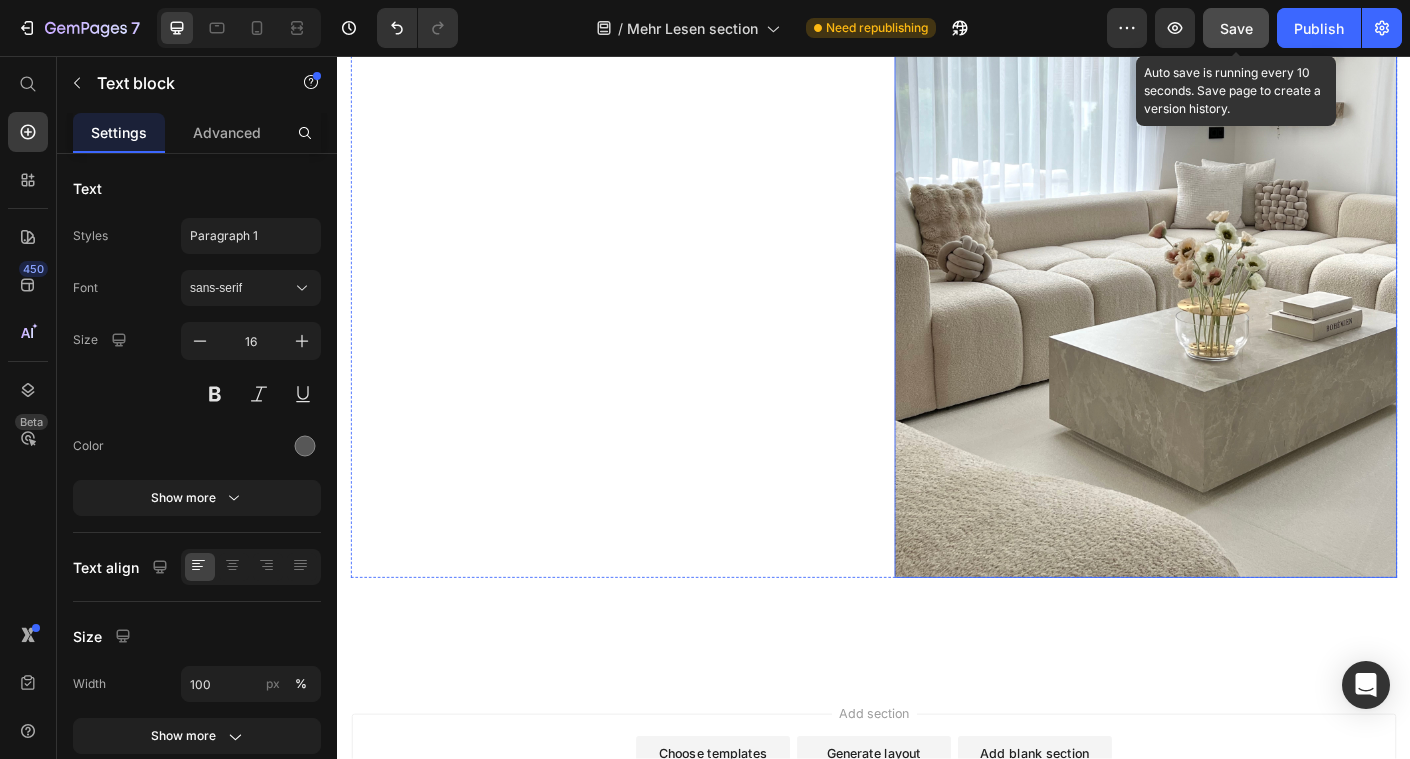 click on "Save" at bounding box center (1236, 28) 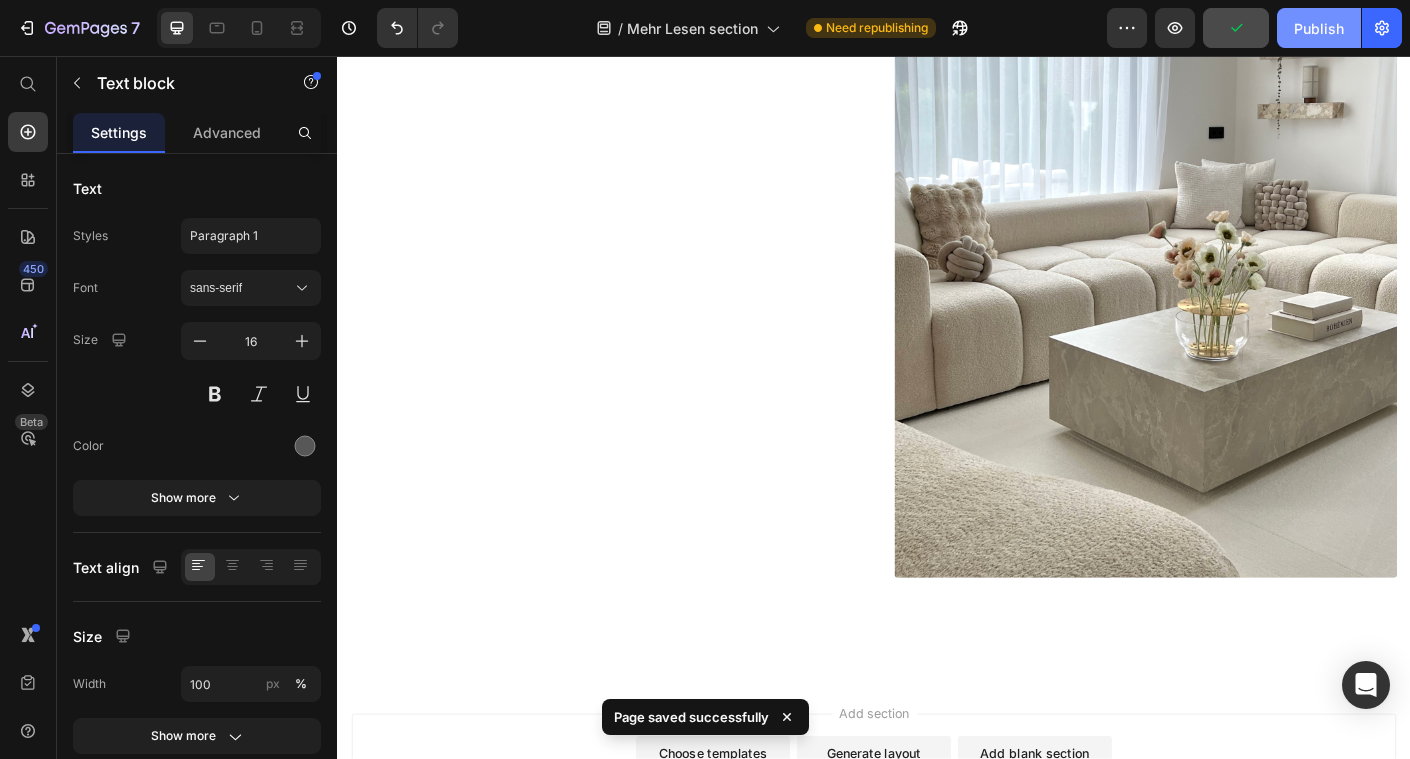 click on "Publish" at bounding box center (1319, 28) 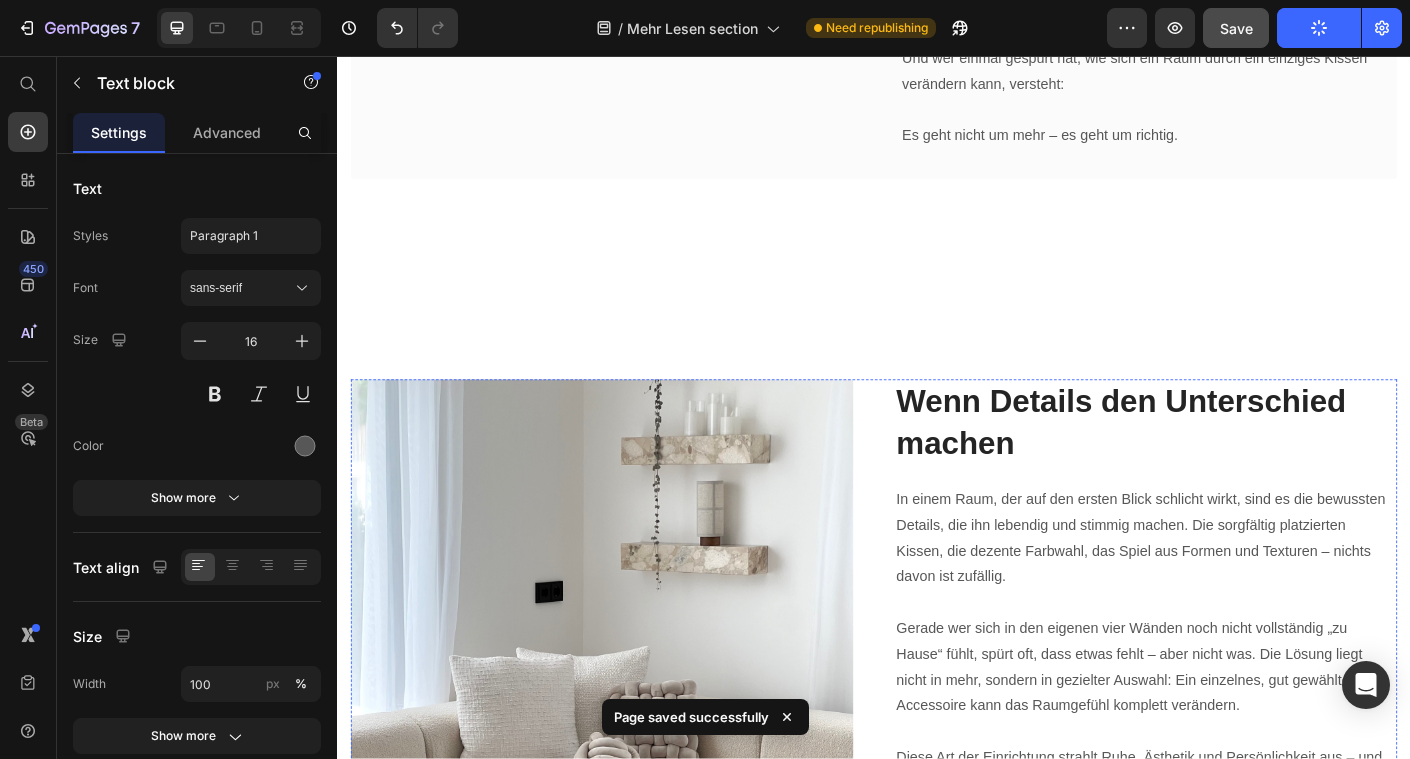 scroll, scrollTop: 1666, scrollLeft: 0, axis: vertical 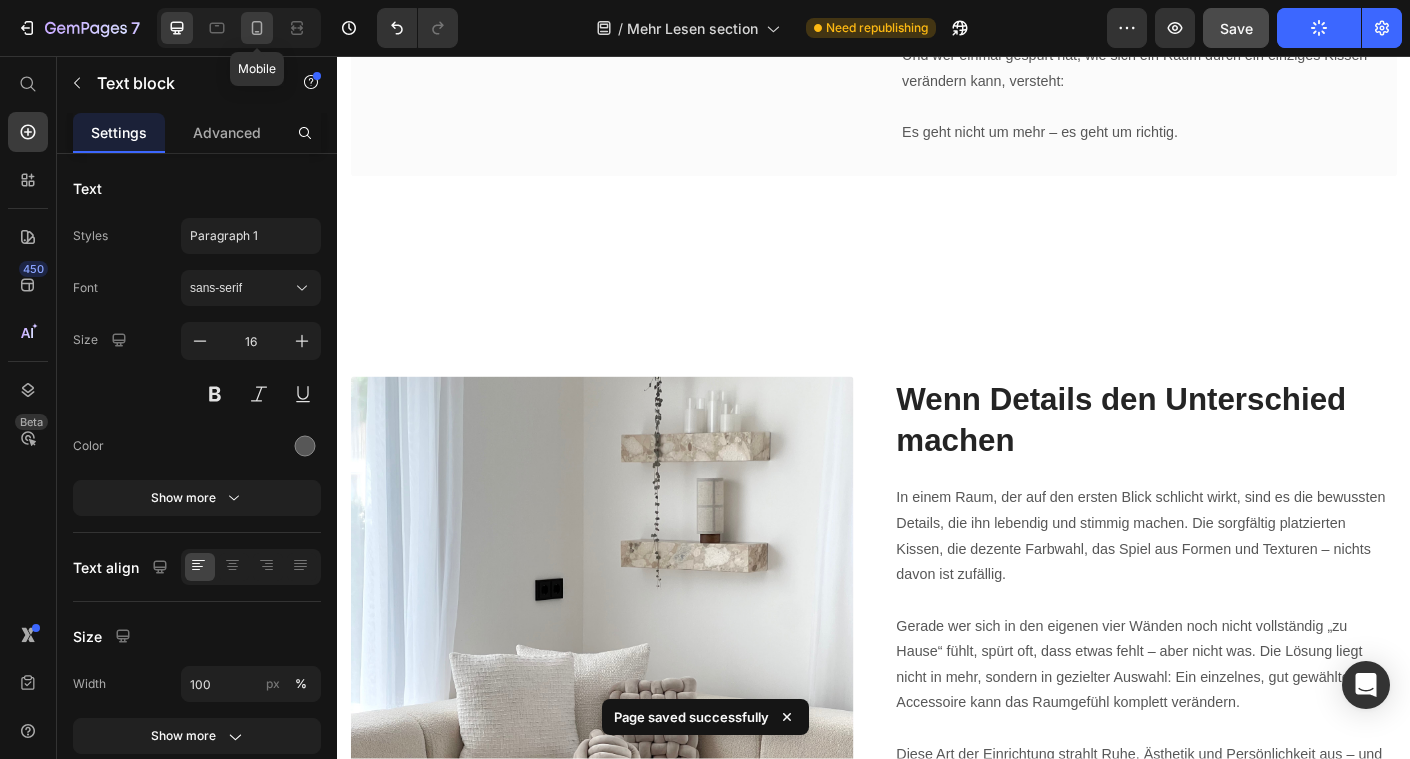 click 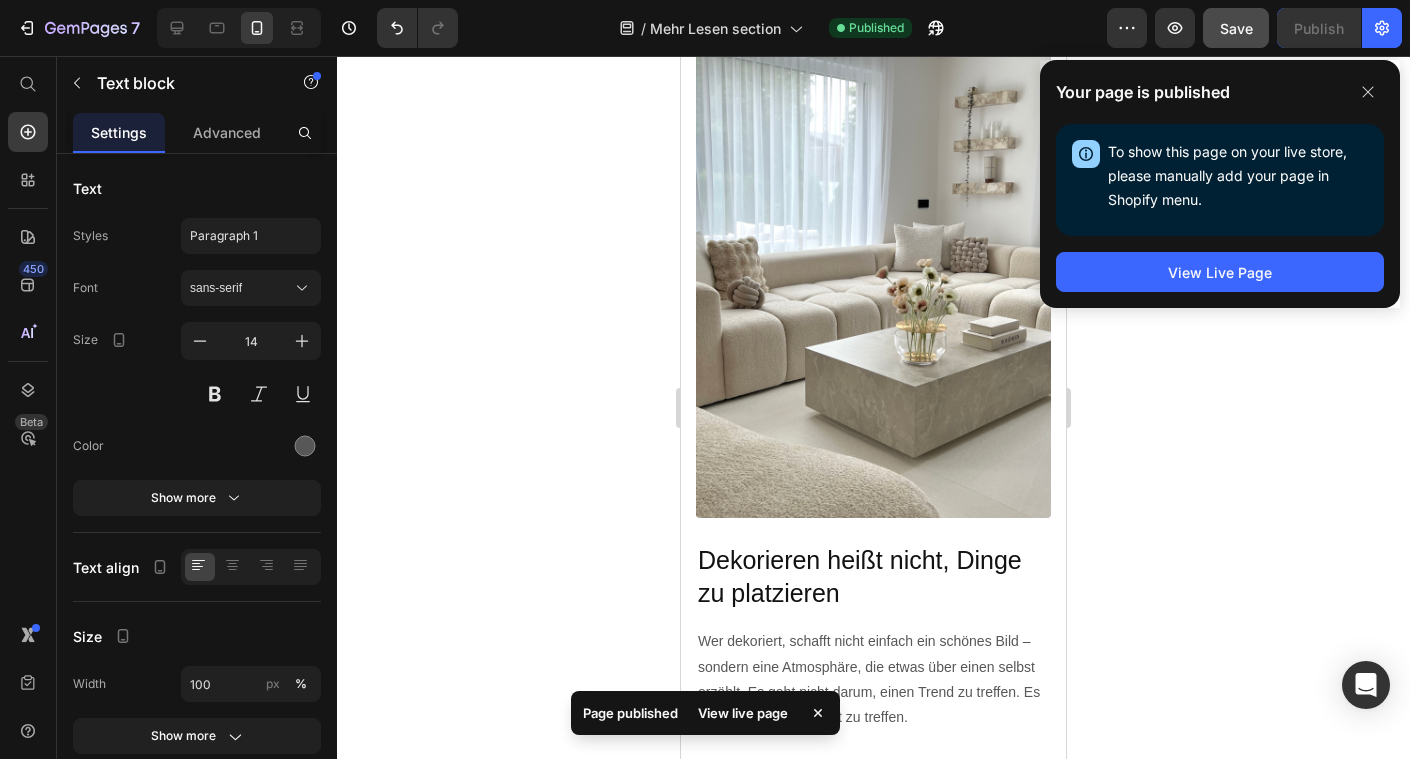 click 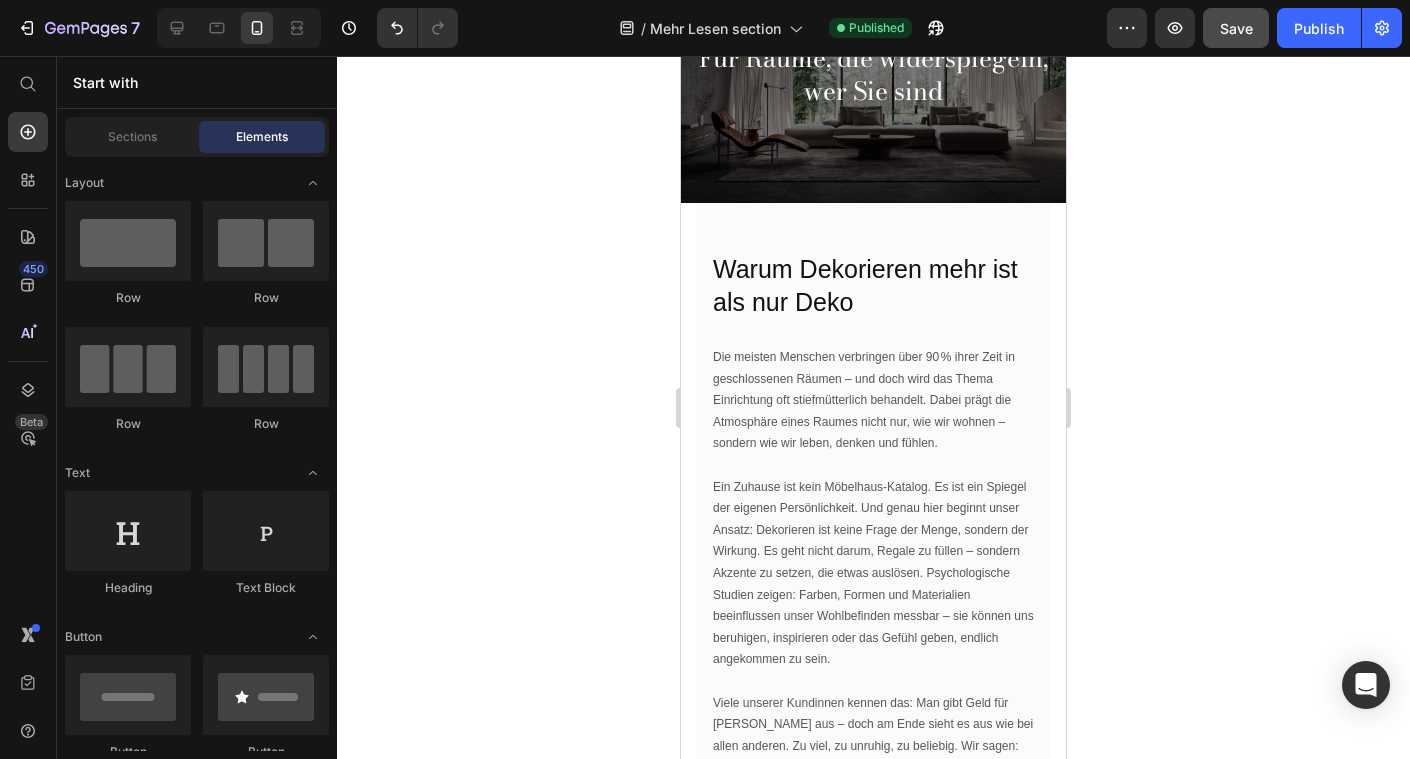 scroll, scrollTop: 174, scrollLeft: 0, axis: vertical 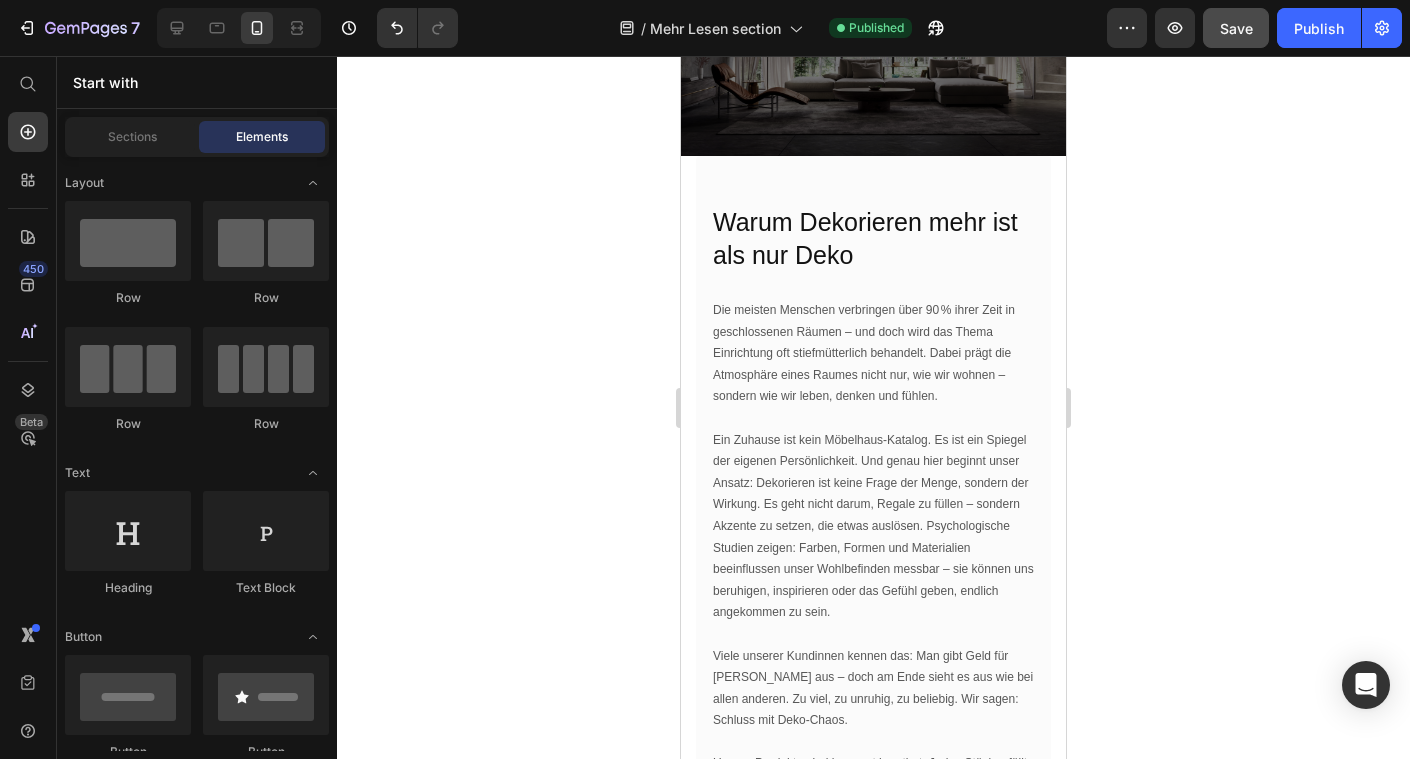 click on "Ein Zuhause ist kein Möbelhaus-Katalog. Es ist ein Spiegel der eigenen Persönlichkeit. Und genau hier beginnt unser Ansatz: Dekorieren ist keine Frage der Menge, sondern der Wirkung. Es geht nicht darum, Regale zu füllen – sondern Akzente zu setzen, die etwas auslösen. Psychologische Studien zeigen: Farben, Formen und Materialien beeinflussen unser Wohlbefinden messbar – sie können uns beruhigen, inspirieren oder das Gefühl geben, endlich angekommen zu sein." at bounding box center (873, 527) 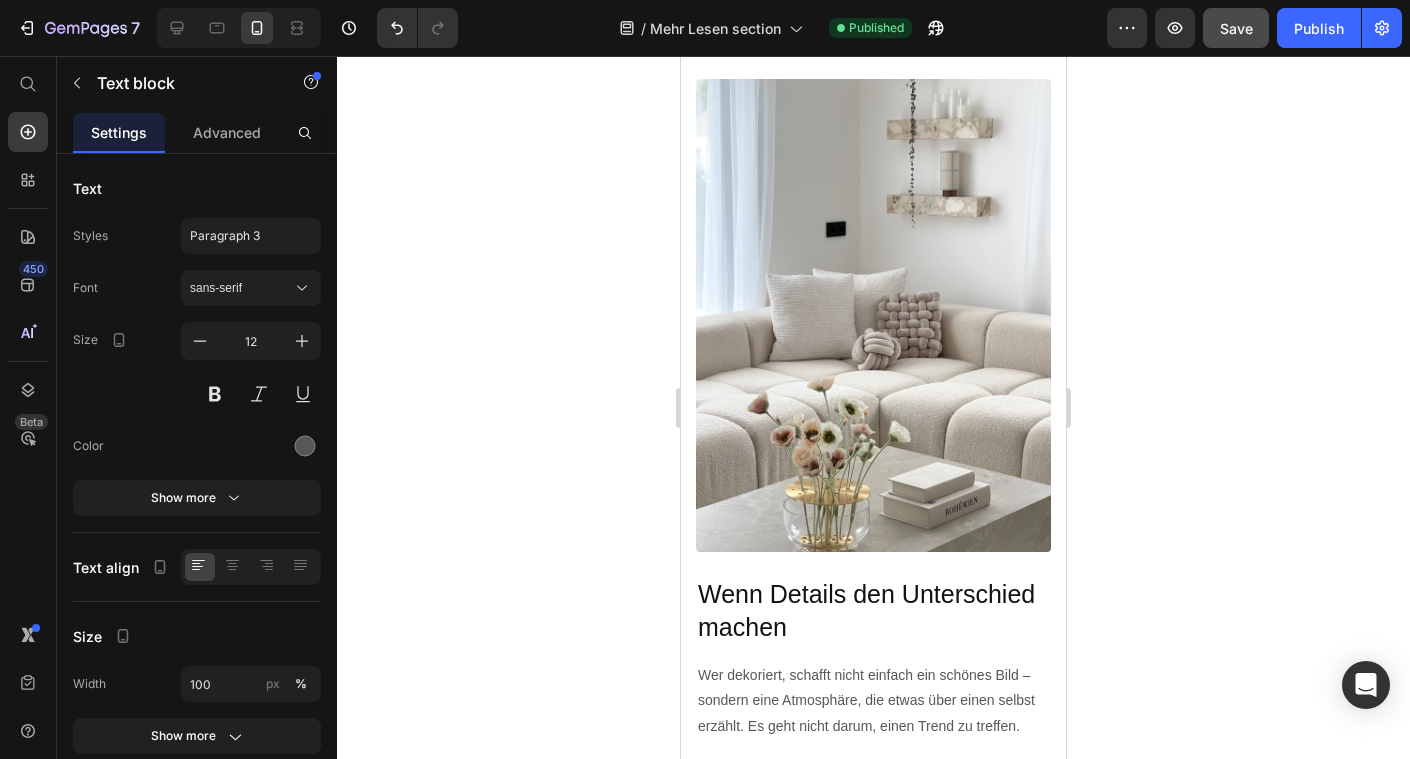 scroll, scrollTop: 1521, scrollLeft: 0, axis: vertical 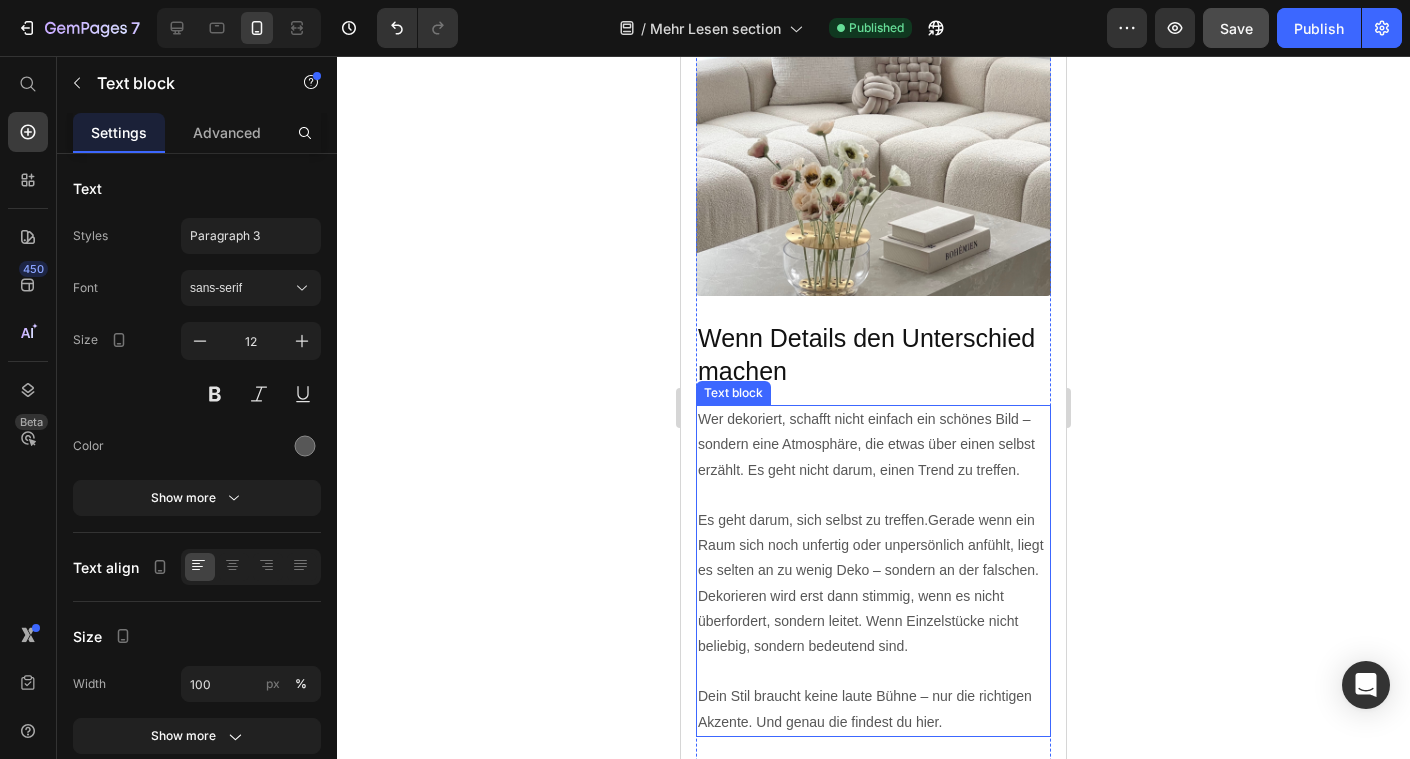 click on "Es geht darum, sich selbst zu treffen.Gerade wenn ein Raum sich noch unfertig oder unpersönlich anfühlt, liegt es selten an zu wenig Deko – sondern an der falschen. Dekorieren wird erst dann stimmig, wenn es nicht überfordert, sondern leitet. Wenn Einzelstücke nicht beliebig, sondern bedeutend sind." at bounding box center (873, 583) 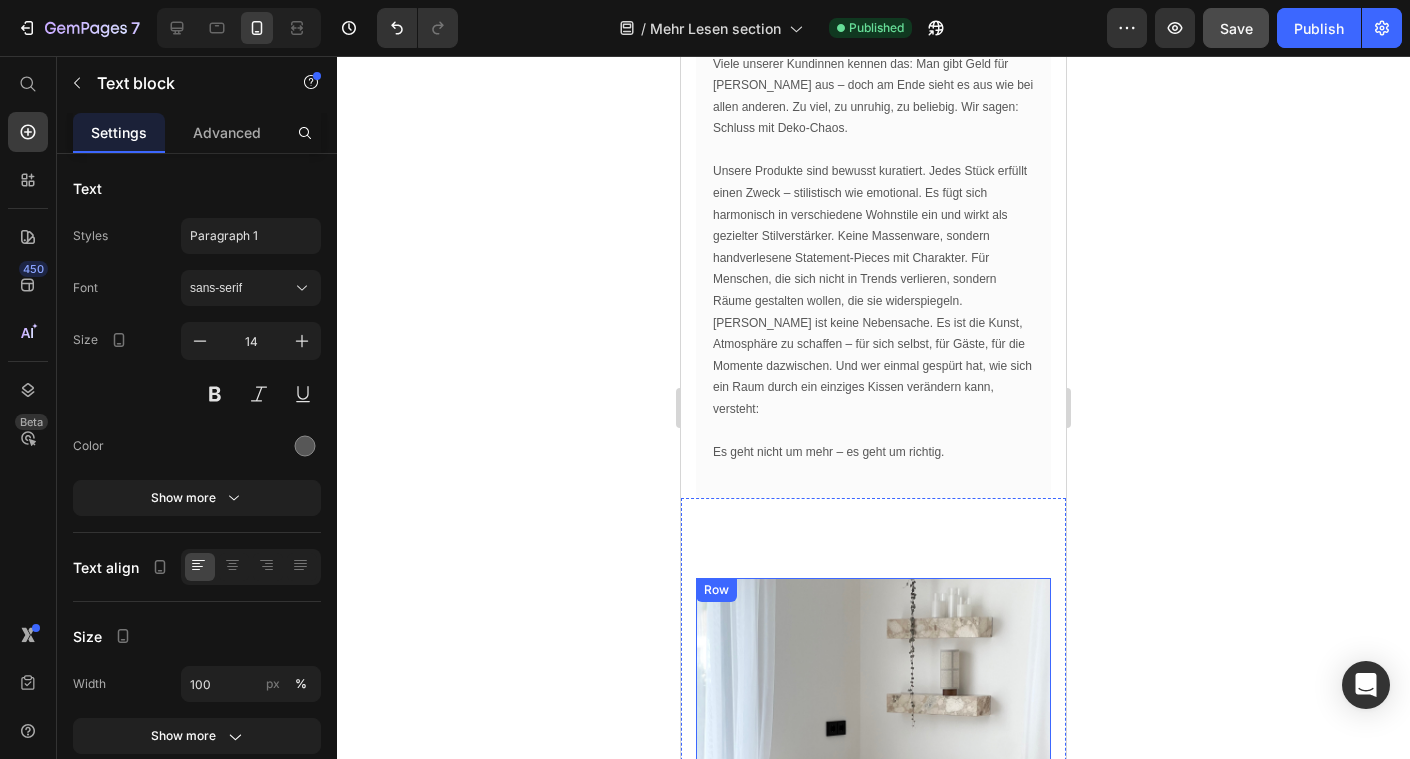 scroll, scrollTop: 548, scrollLeft: 0, axis: vertical 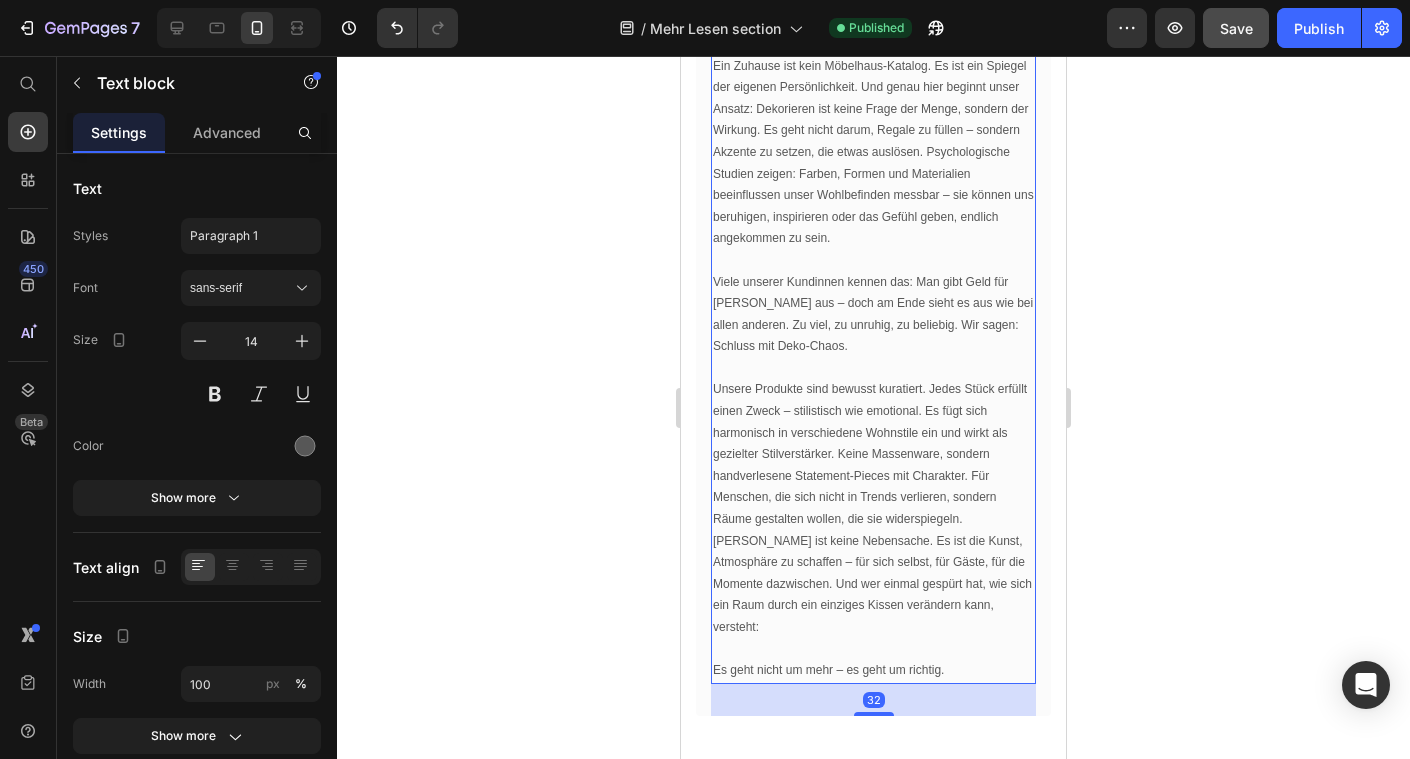 click on "Viele unserer Kundinnen kennen das: Man gibt Geld für [PERSON_NAME] aus – doch am Ende sieht es aus wie bei allen anderen. Zu viel, zu unruhig, zu beliebig. Wir sagen: Schluss mit Deko-Chaos." at bounding box center [873, 315] 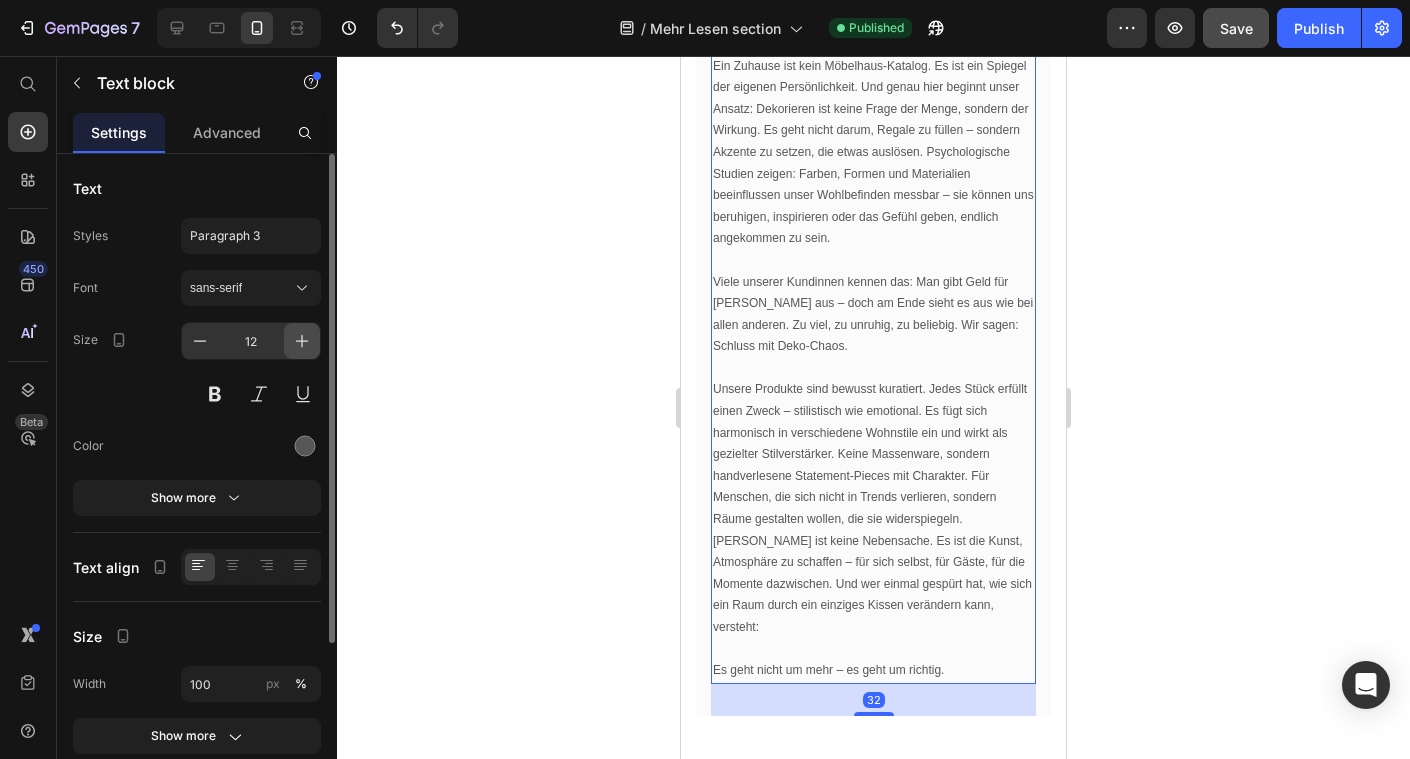 click 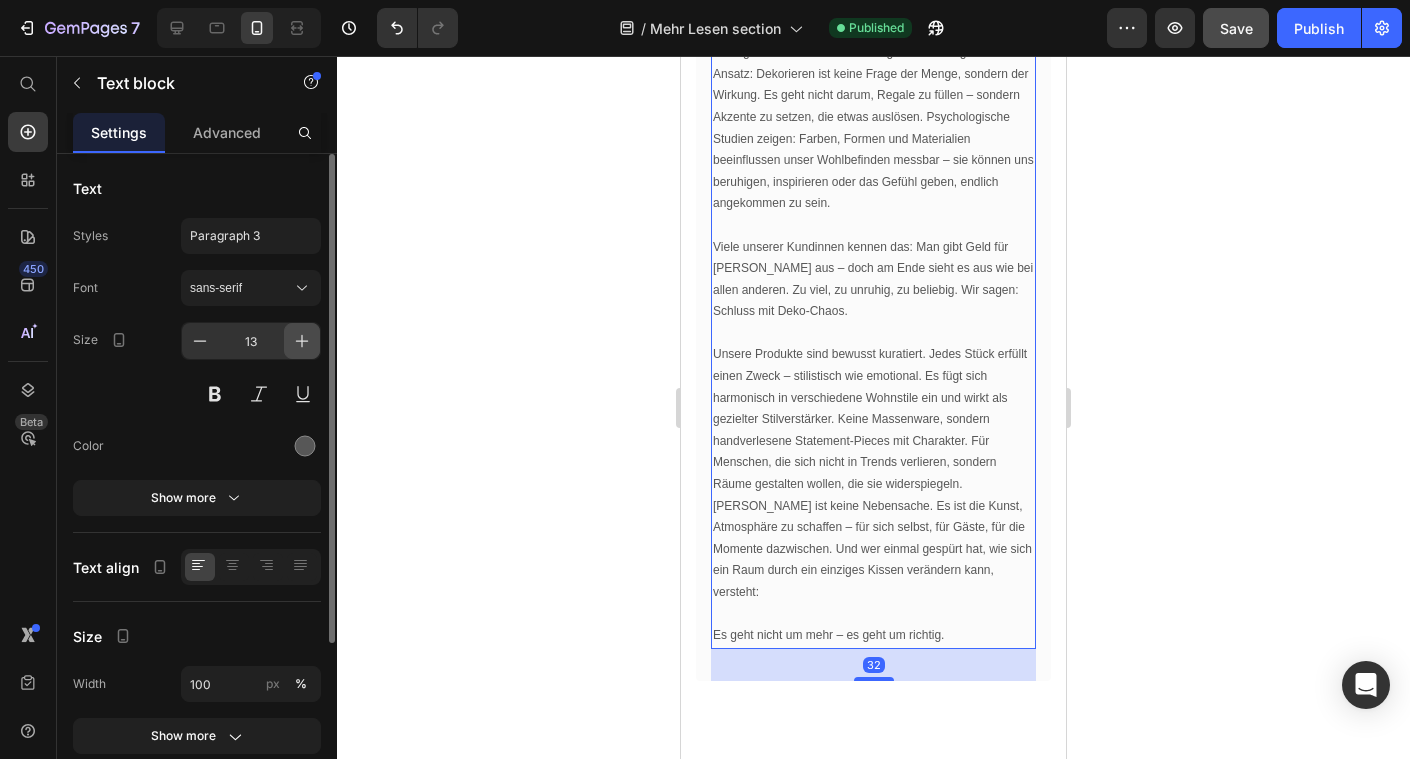 click 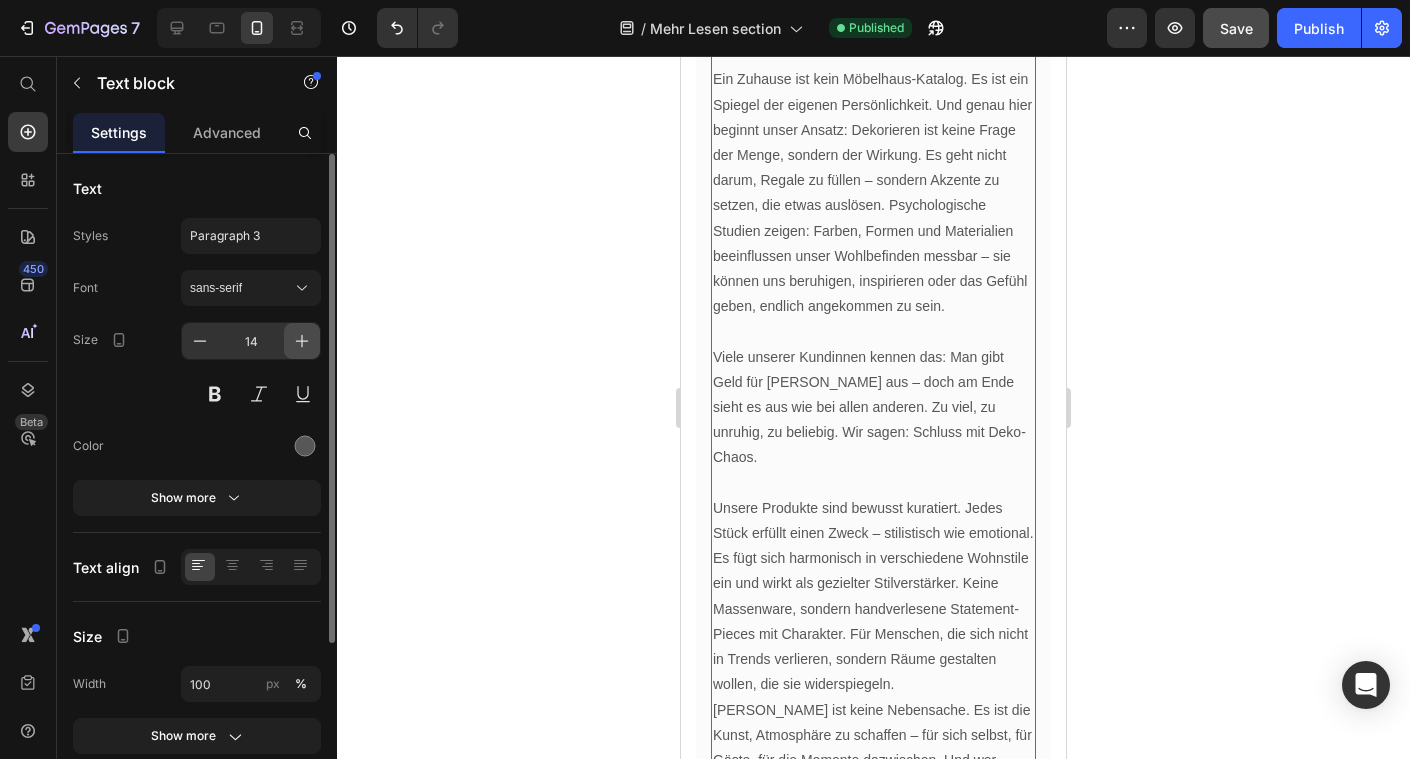 scroll, scrollTop: 596, scrollLeft: 0, axis: vertical 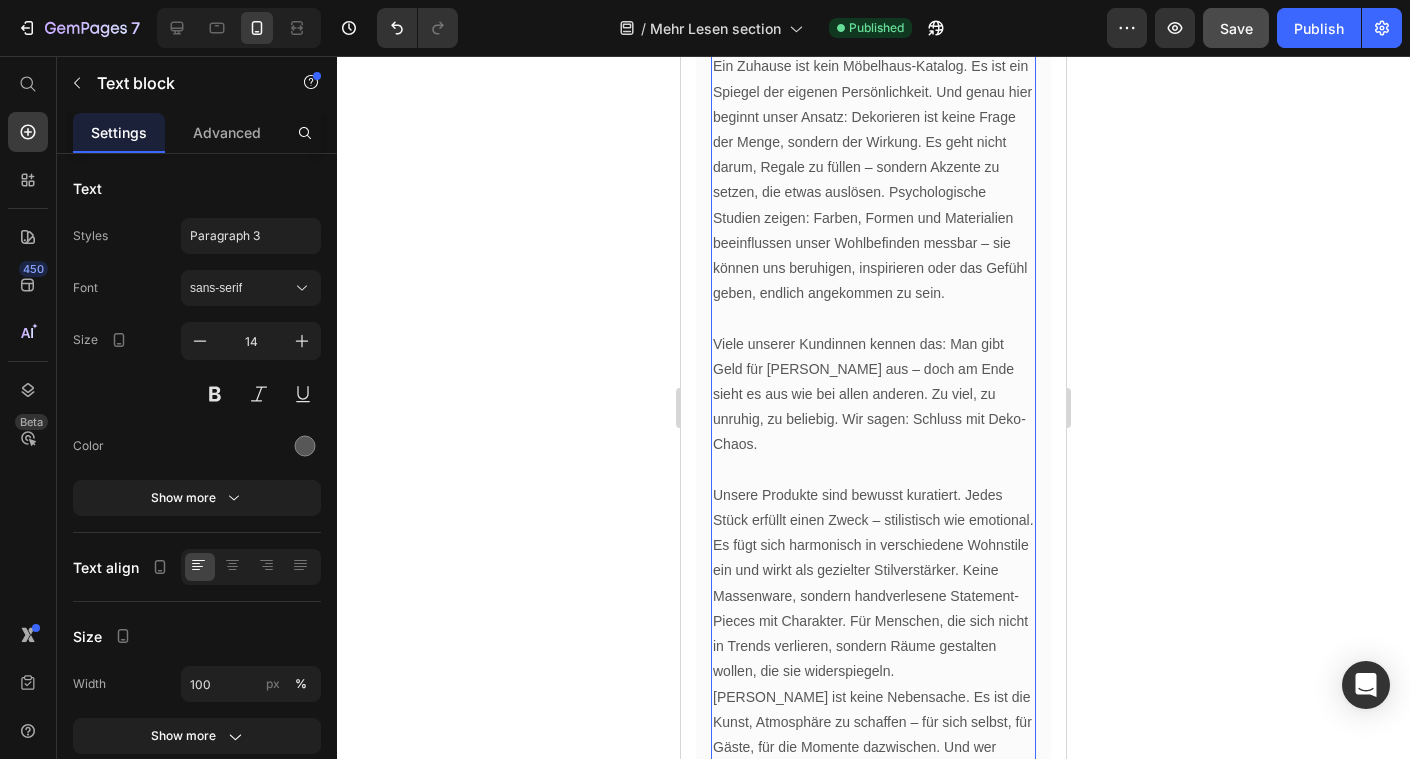 click 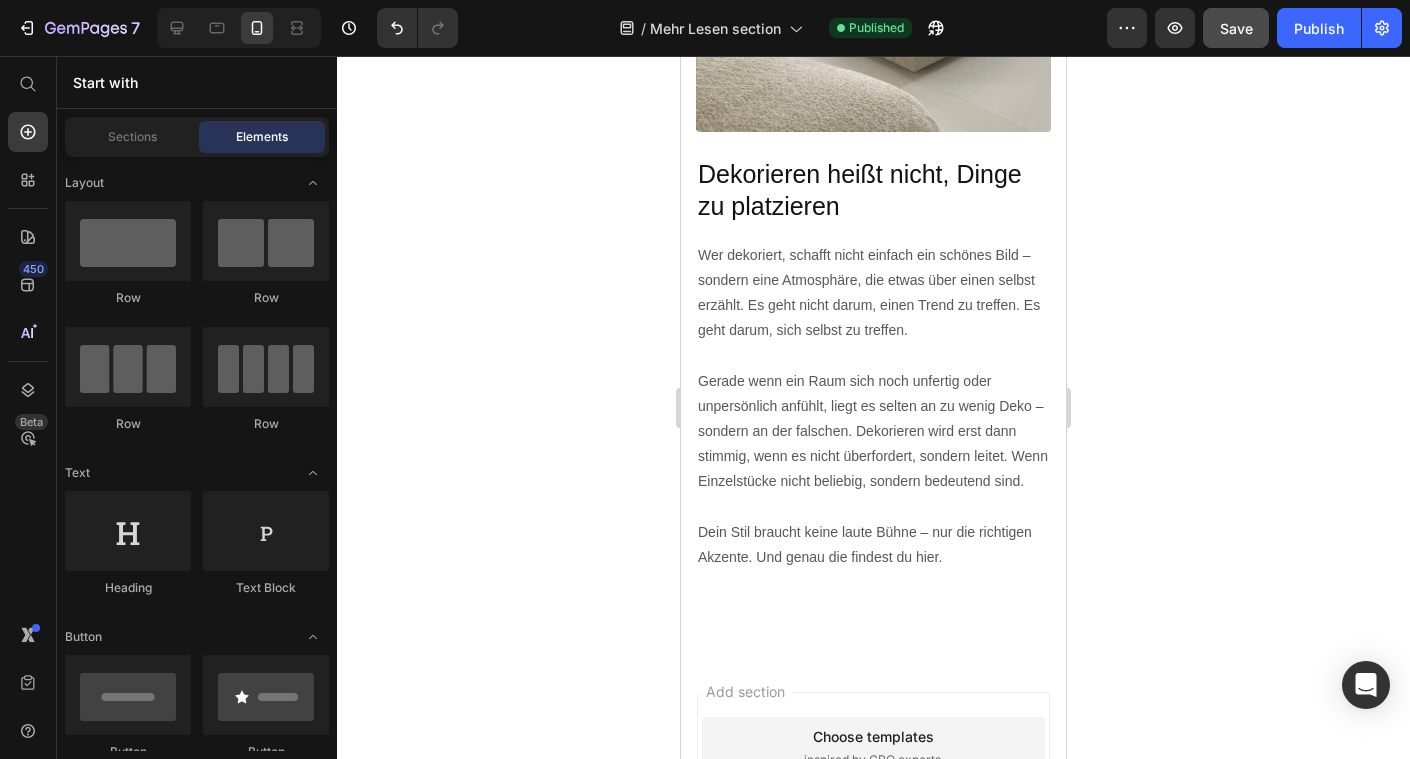 scroll, scrollTop: 3070, scrollLeft: 0, axis: vertical 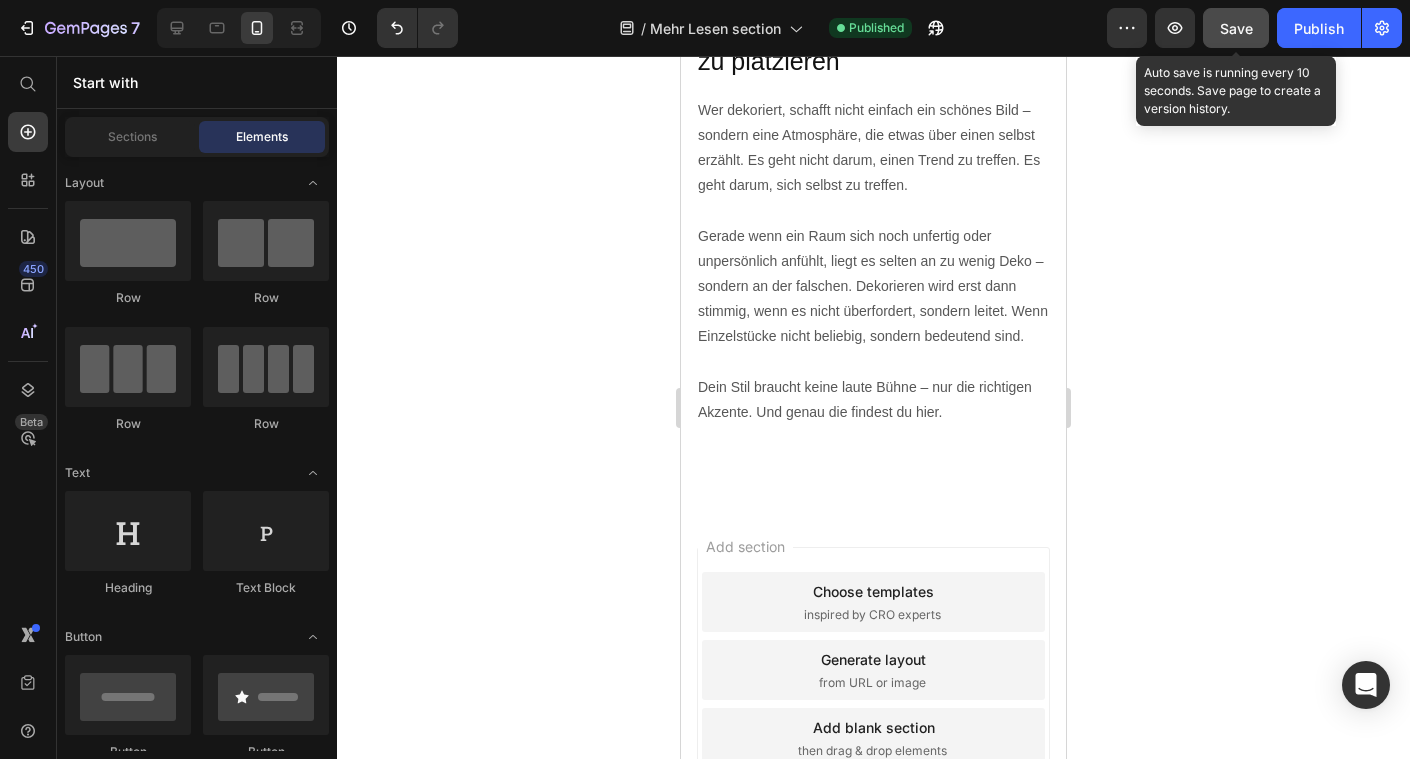 click on "Save" 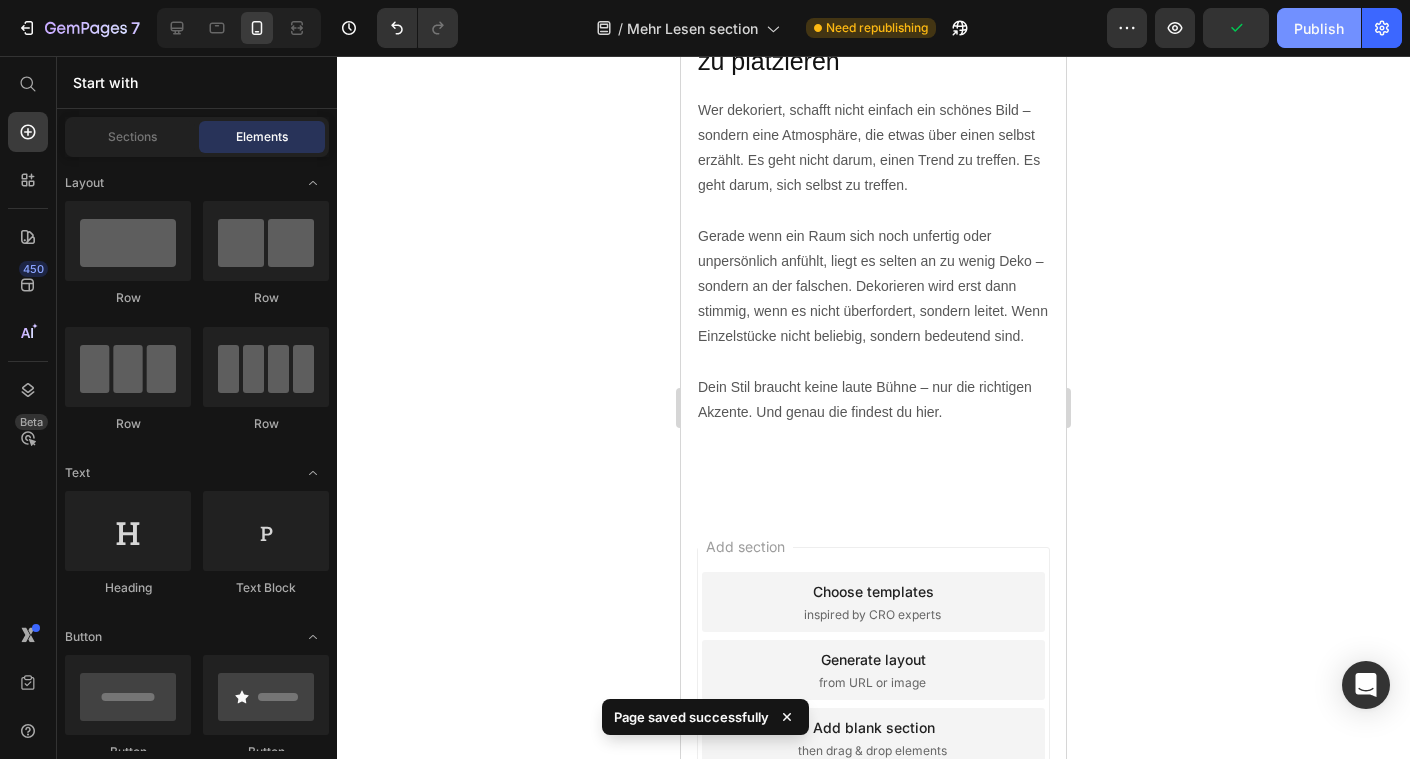 click on "Publish" at bounding box center [1319, 28] 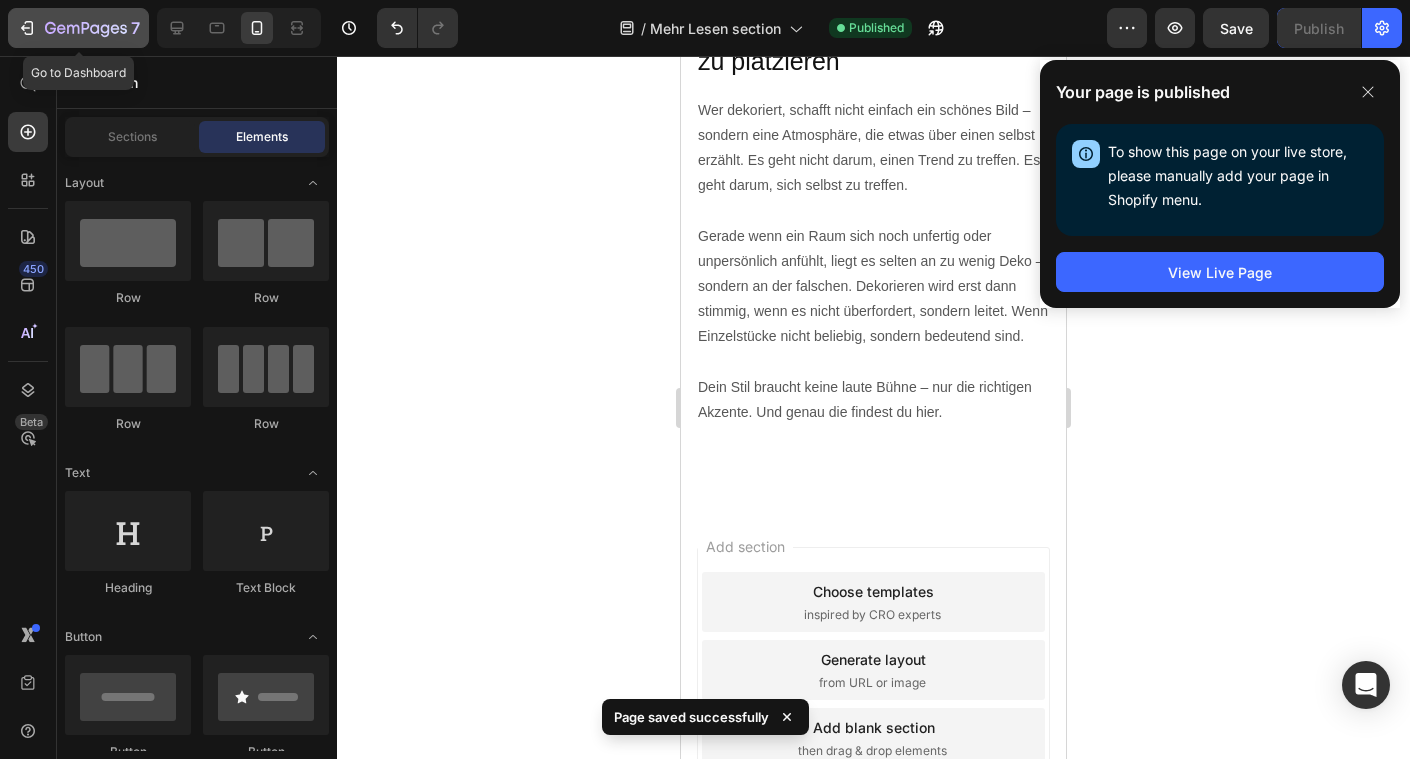 click 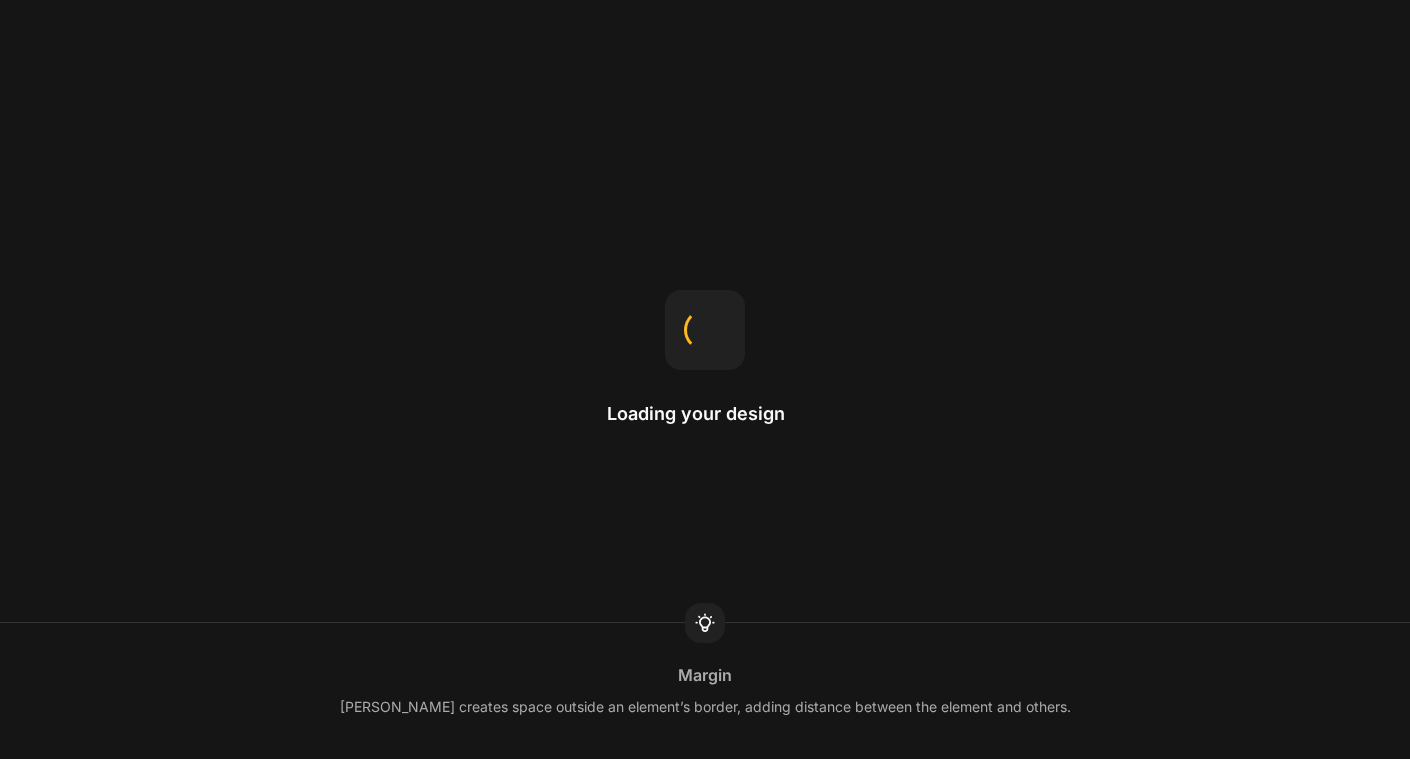 scroll, scrollTop: 0, scrollLeft: 0, axis: both 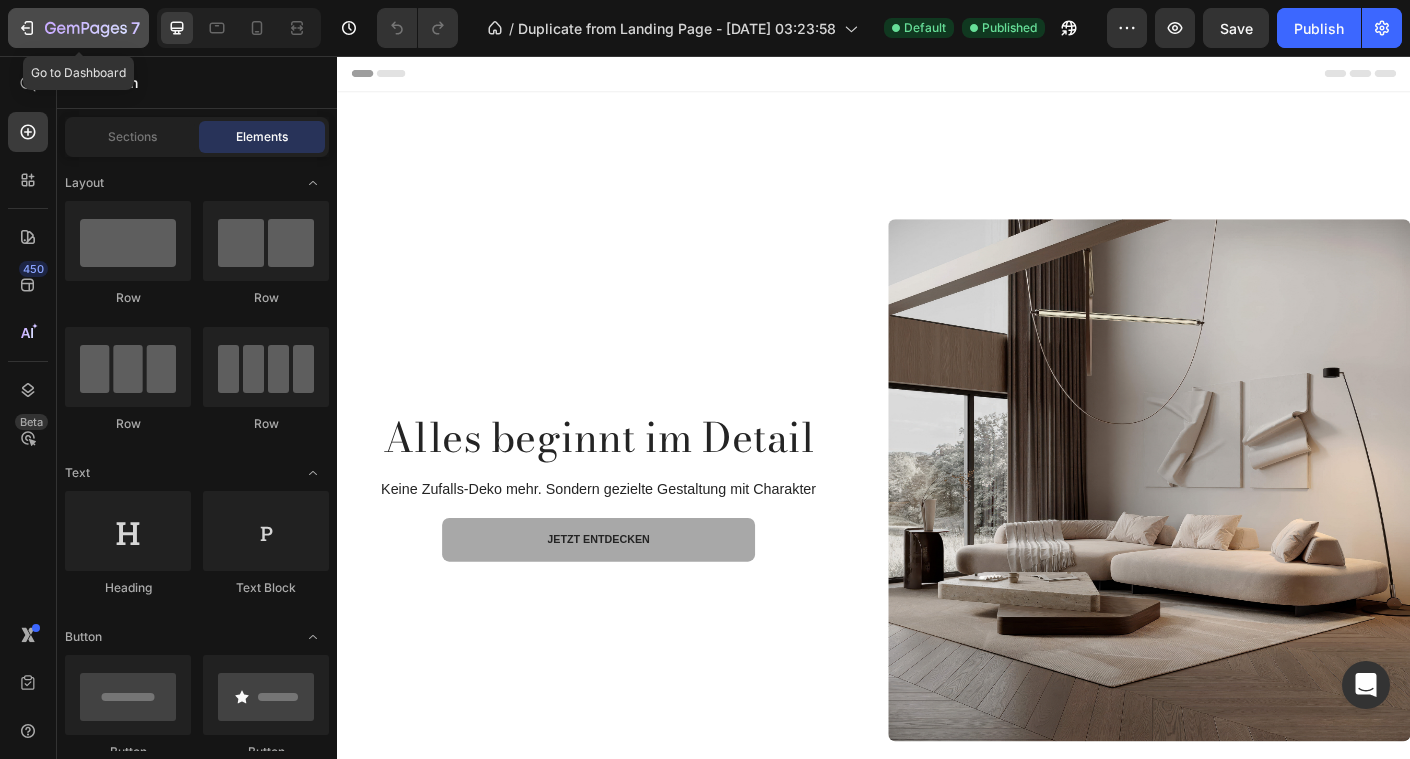 click 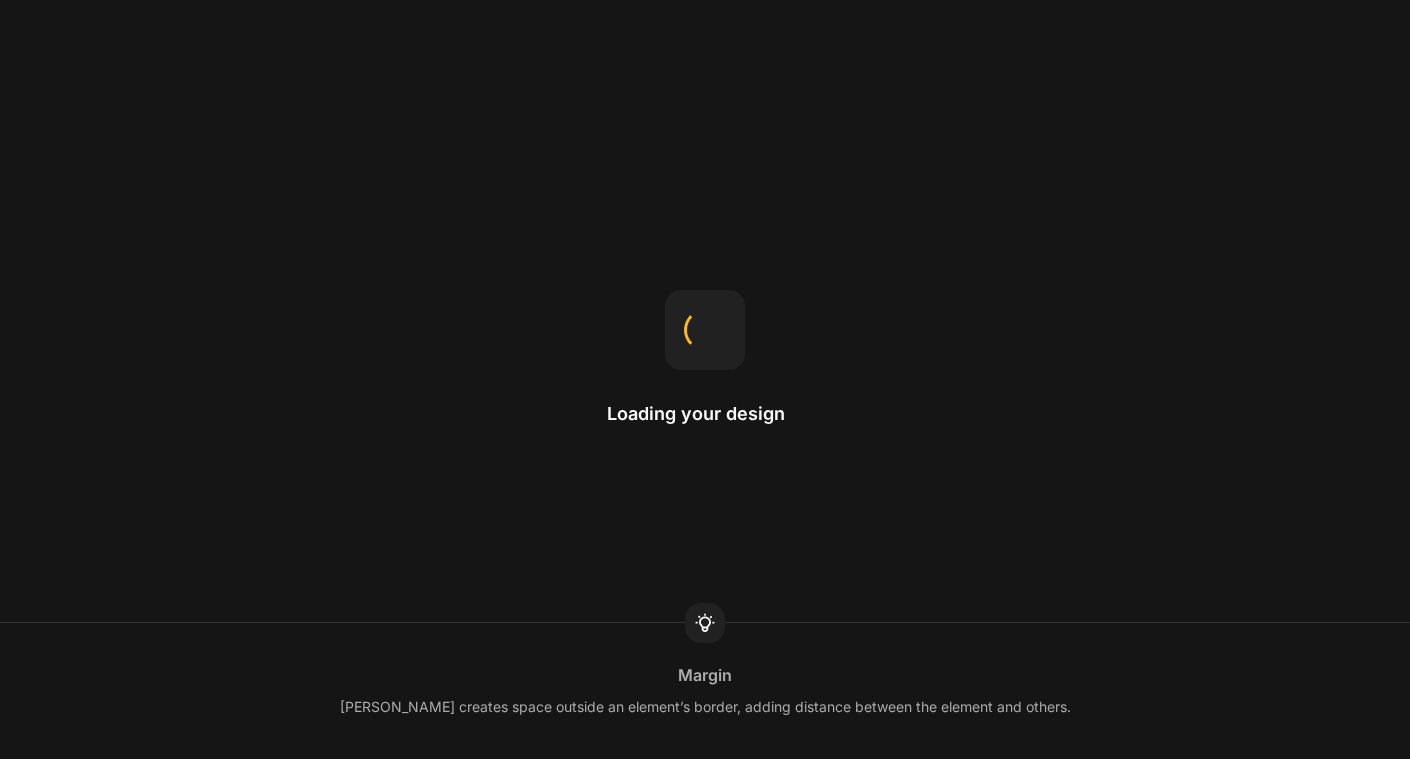 scroll, scrollTop: 0, scrollLeft: 0, axis: both 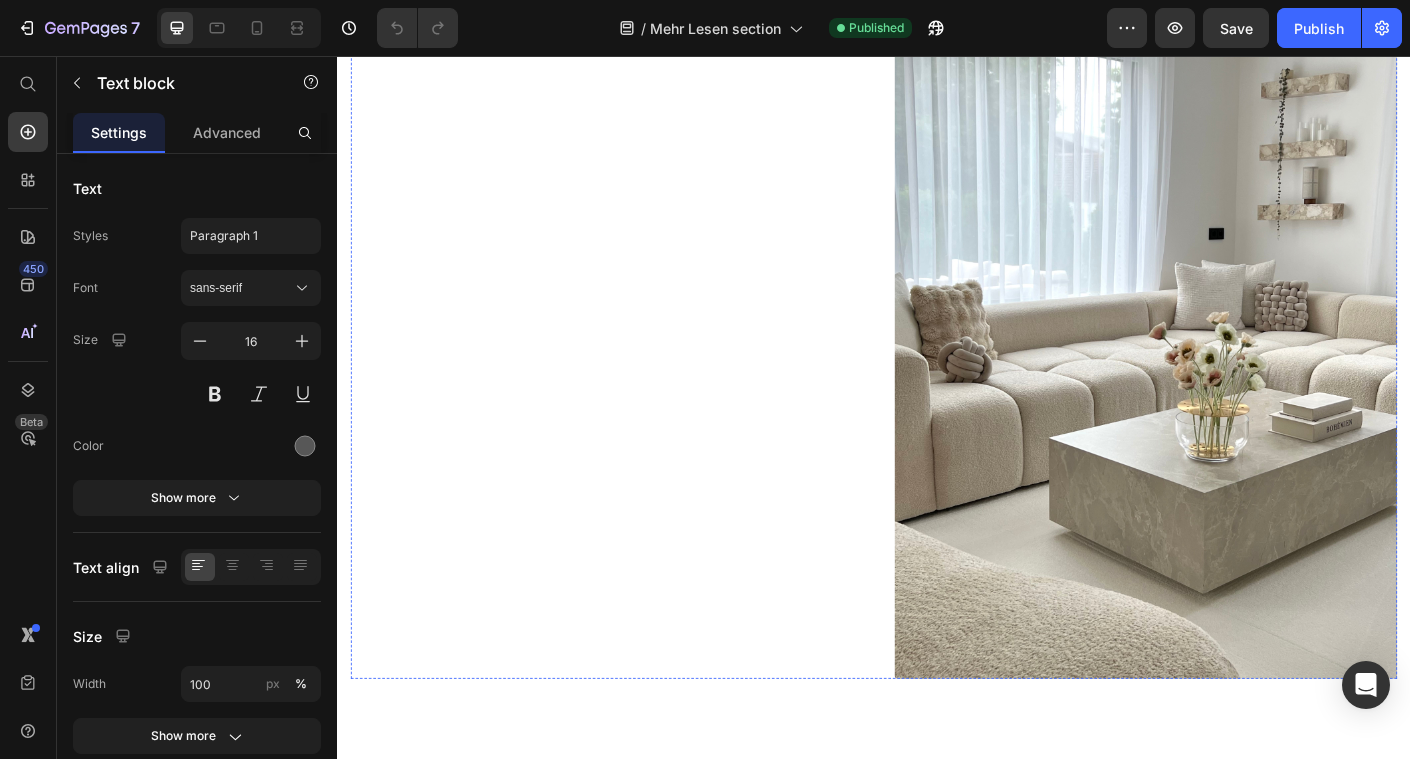 click on "Es geht darum, sich selbst zu treffen.Gerade wenn ein Raum sich noch unfertig oder unpersönlich anfühlt, liegt es selten an zu wenig Deko – sondern an der falschen. Dekorieren wird erst dann stimmig, wenn es nicht überfordert, sondern leitet. Wenn Einzelstücke nicht beliebig, sondern bedeutend sind." at bounding box center [633, -206] 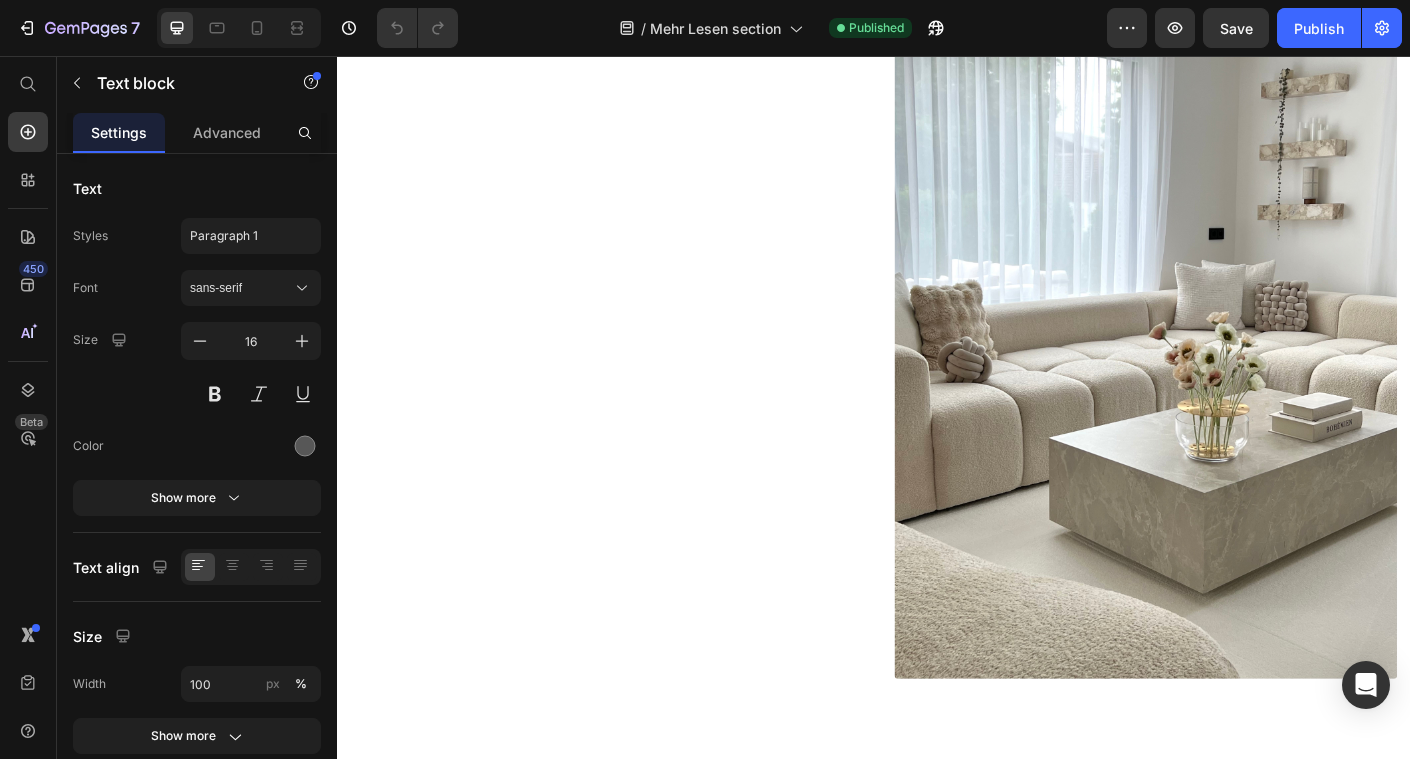 click on "Es geht darum, sich selbst zu treffen.Gerade wenn ein Raum sich noch unfertig oder unpersönlich anfühlt, liegt es selten an zu wenig Deko – sondern an der falschen. Dekorieren wird erst dann stimmig, wenn es nicht überfordert, sondern leitet. Wenn Einzelstücke nicht beliebig, sondern bedeutend sind." at bounding box center [633, -206] 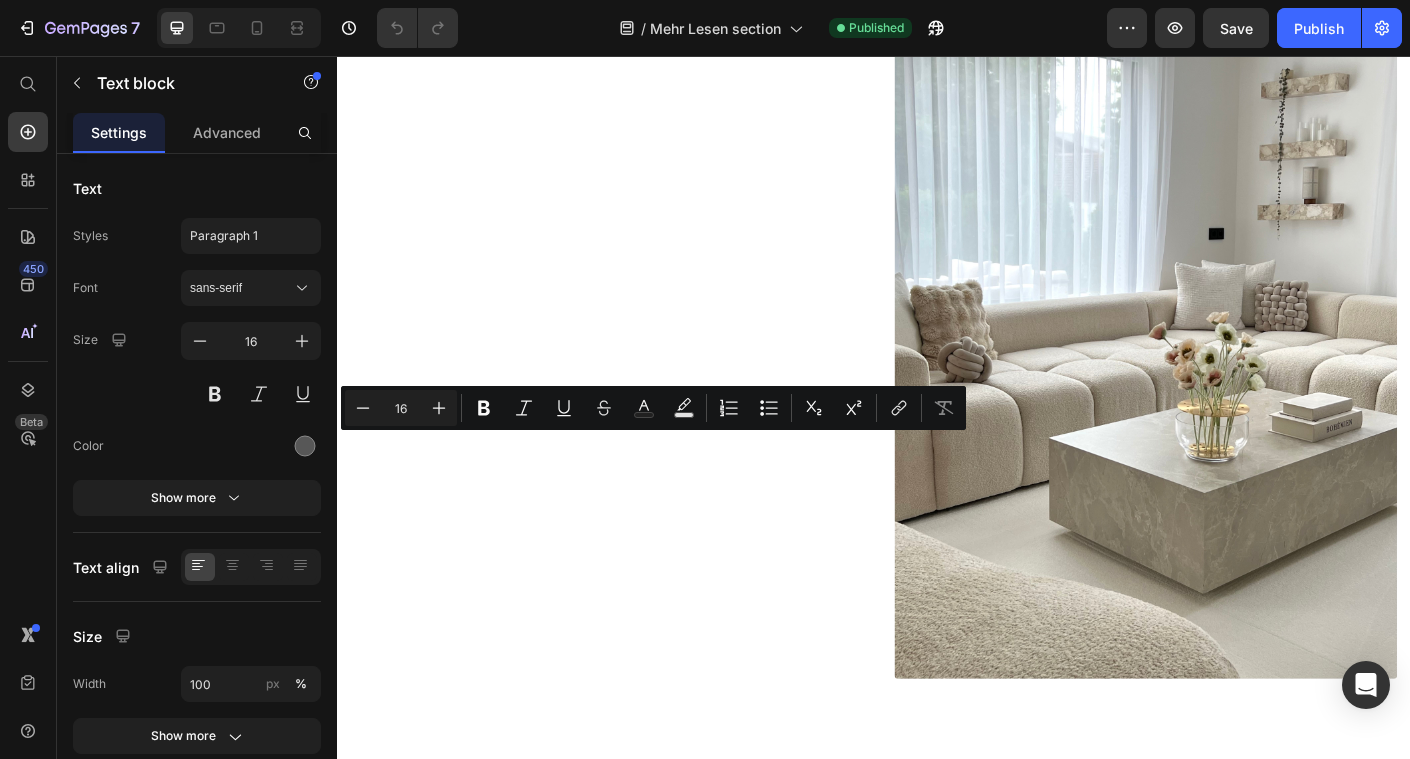 click on "Es geht darum, sich selbst zu treffen.Gerade wenn ein Raum sich noch unfertig oder unpersönlich anfühlt, liegt es selten an zu wenig Deko – sondern an der falschen. Dekorieren wird erst dann stimmig, wenn es nicht überfordert, sondern leitet. Wenn Einzelstücke nicht beliebig, sondern bedeutend sind." at bounding box center [633, -206] 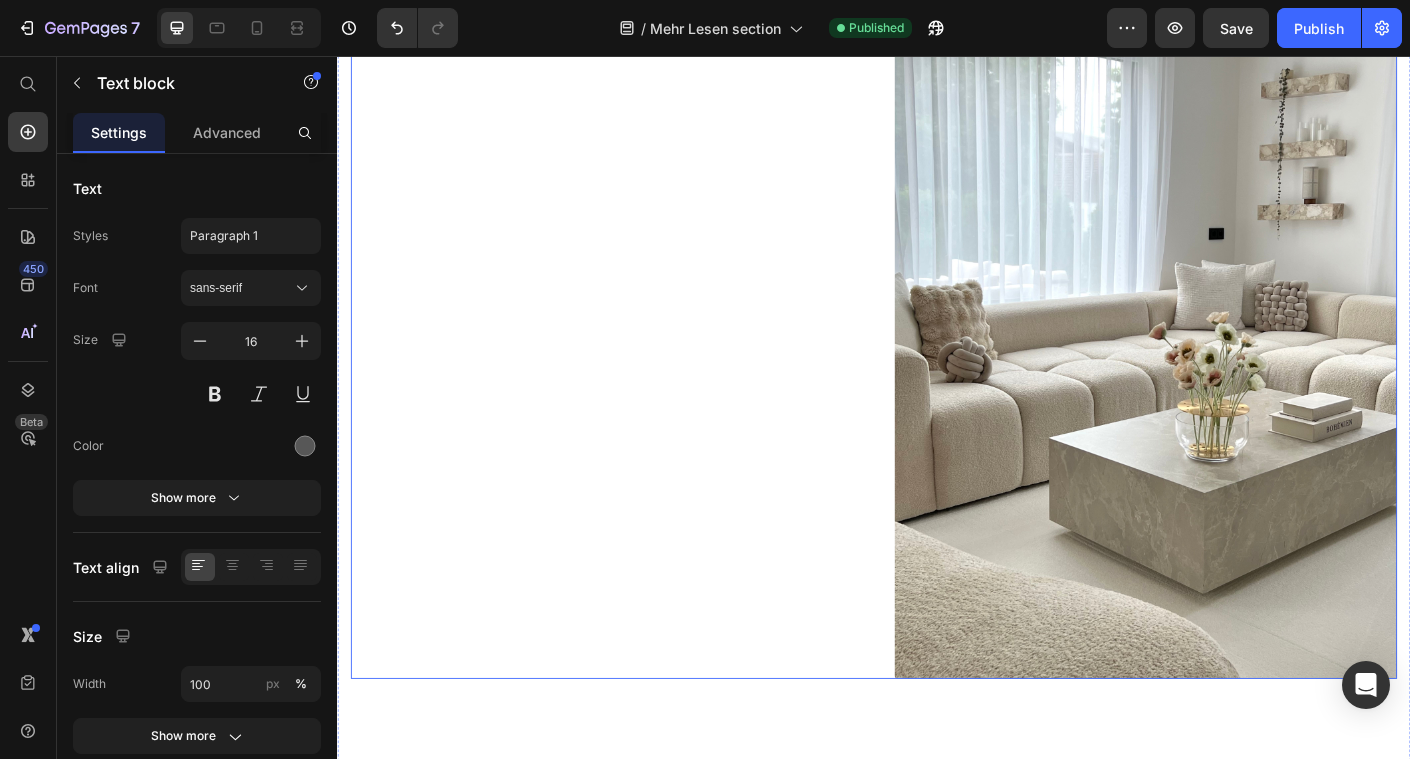click on "Image Dekorieren heißt nicht, Dinge zu platzieren Heading Wenn Details den Unterschied machen Heading Wer dekoriert, schafft nicht einfach ein schönes Bild – sondern eine Atmosphäre, die etwas über einen selbst erzählt. Es geht nicht darum, einen Trend zu treffen.  Es geht darum, sich selbst zu treffen. Gerade wenn ein Raum sich noch unfertig oder unpersönlich anfühlt, liegt es selten an zu wenig Deko – sondern an der falschen. Dekorieren wird erst dann stimmig, wenn es nicht überfordert, sondern leitet. Wenn Einzelstücke nicht beliebig, sondern bedeutend sind. Dein Stil braucht keine laute Bühne – nur die richtigen Akzente. Und genau die findest du hier. Text block   0" at bounding box center (633, 105) 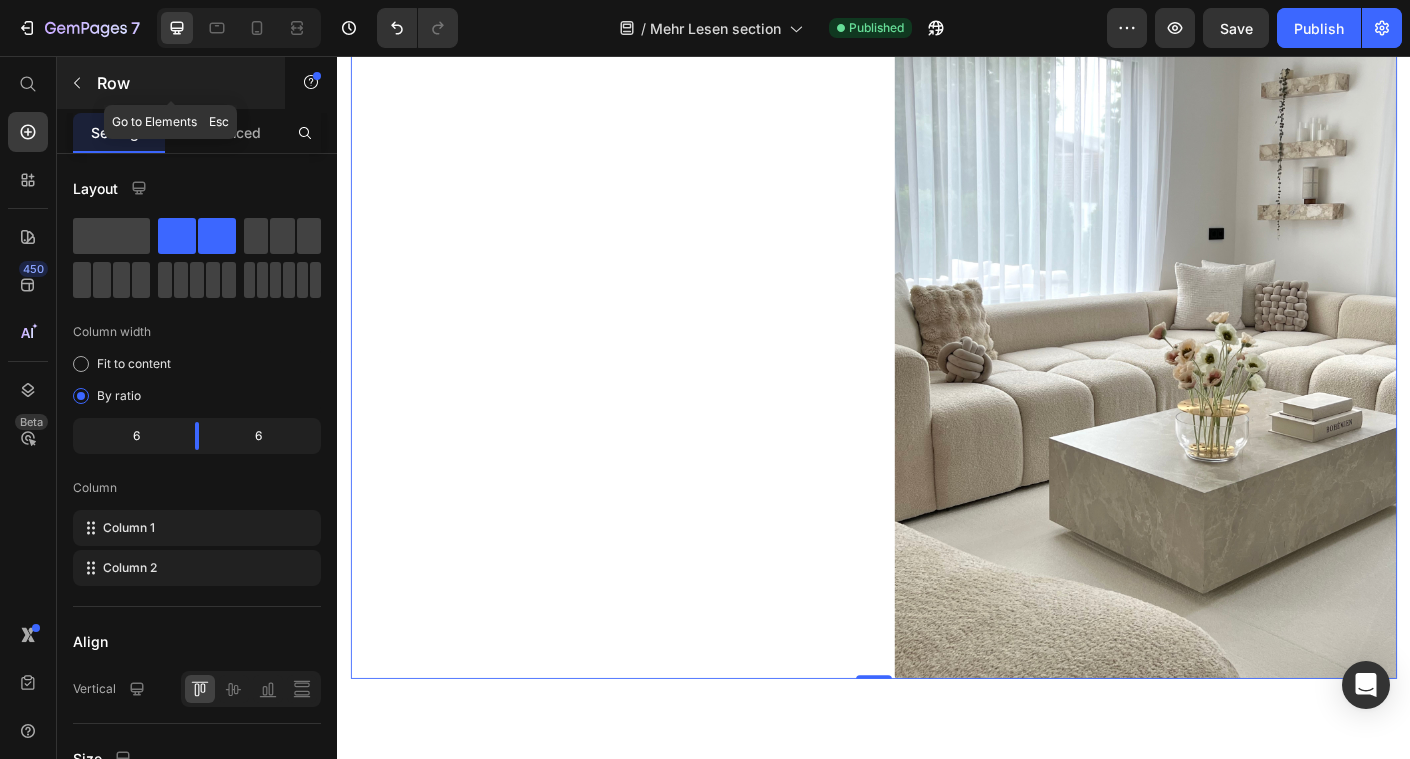 click 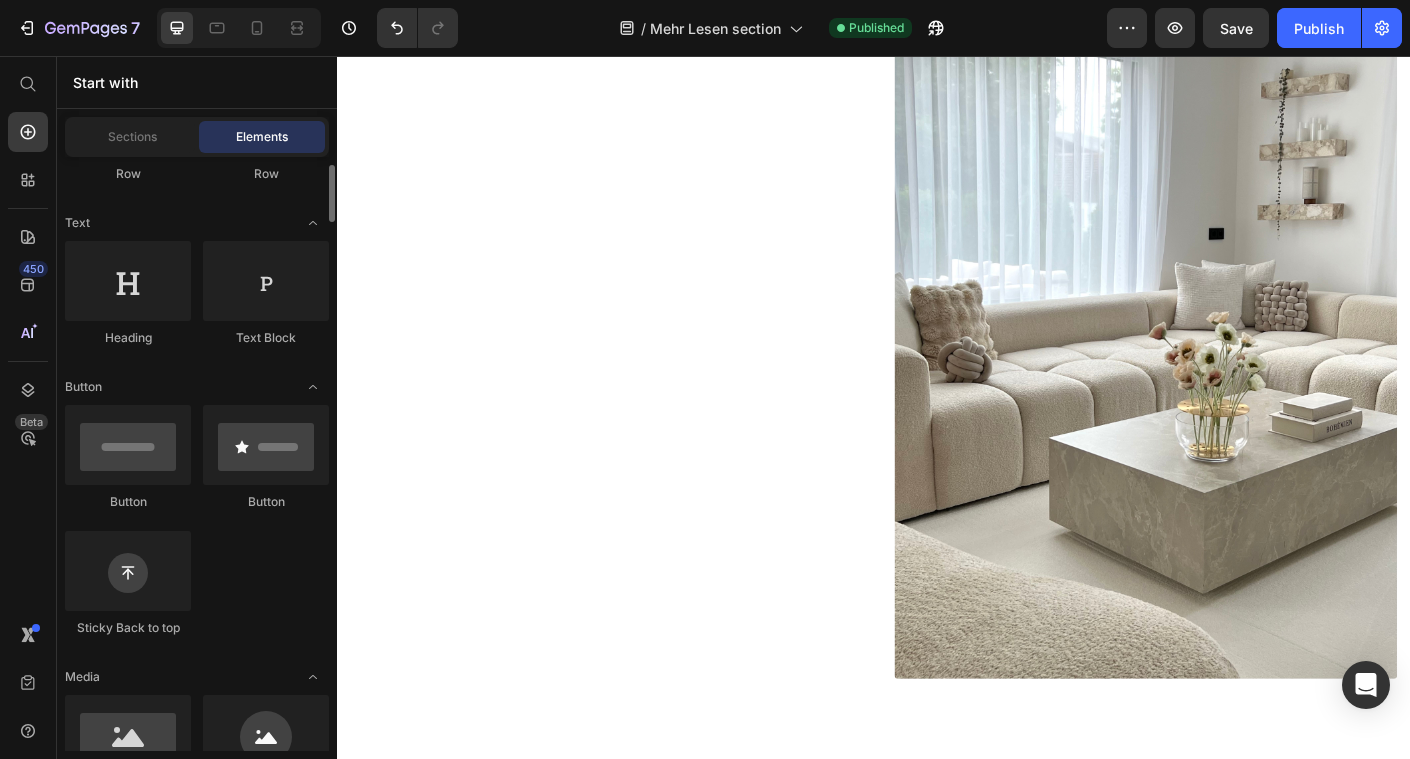 scroll, scrollTop: 234, scrollLeft: 0, axis: vertical 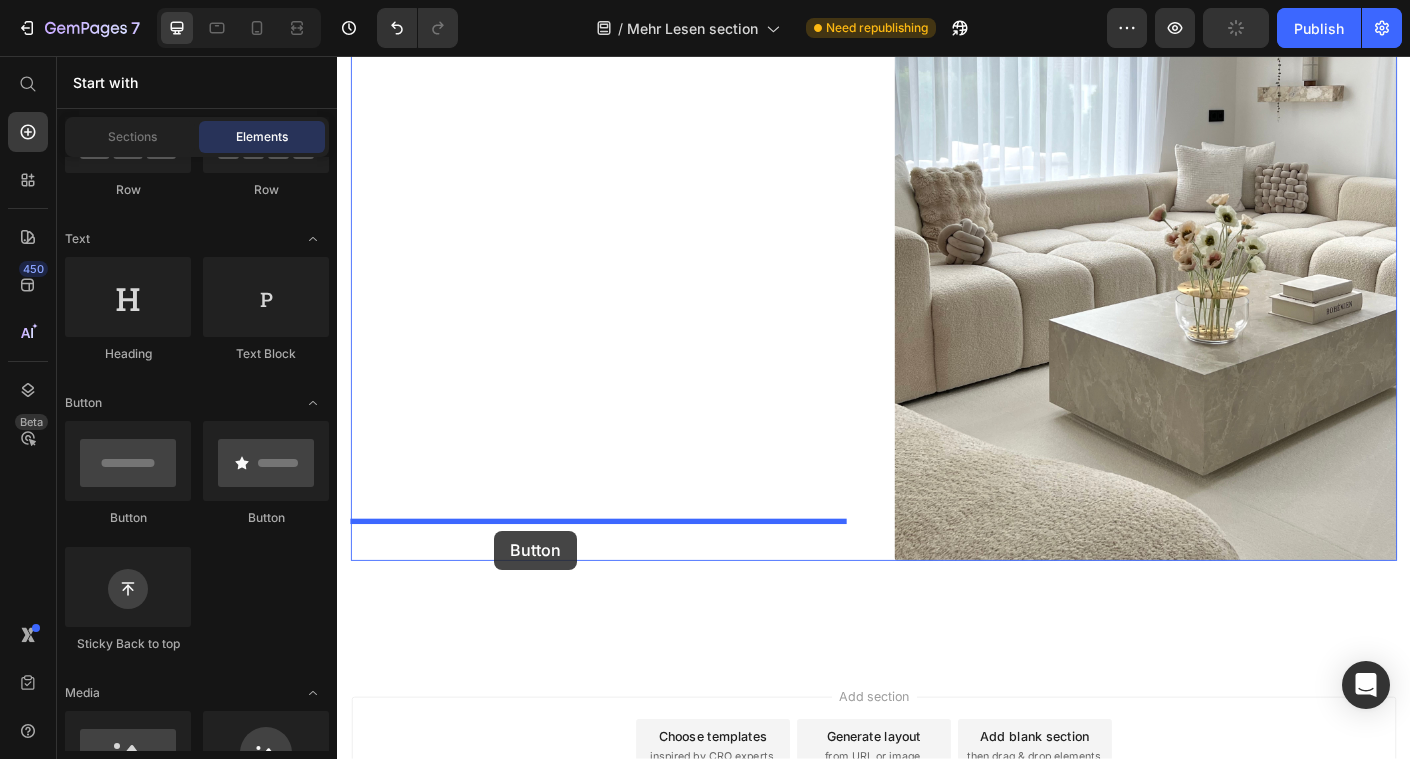 drag, startPoint x: 474, startPoint y: 543, endPoint x: 513, endPoint y: 587, distance: 58.796257 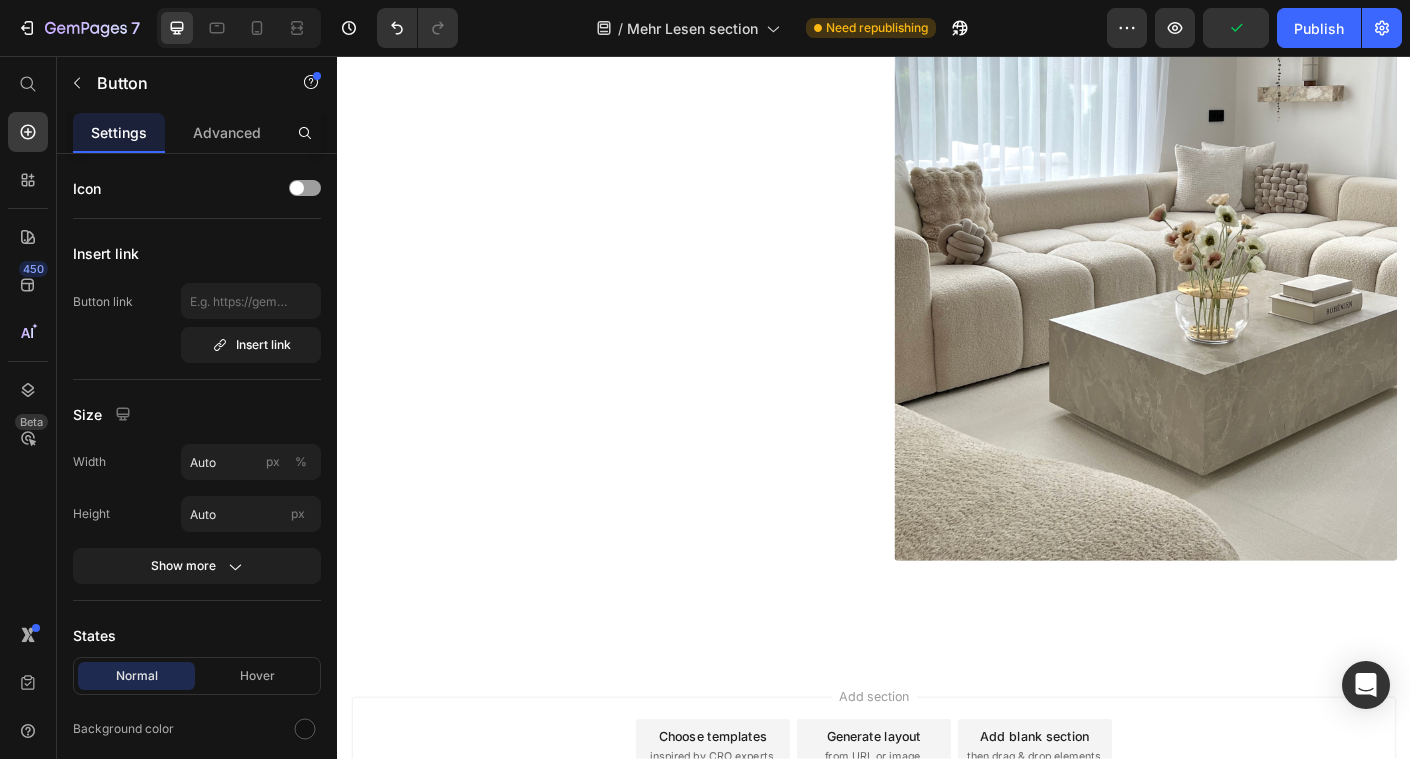 click on "Button" at bounding box center (399, -169) 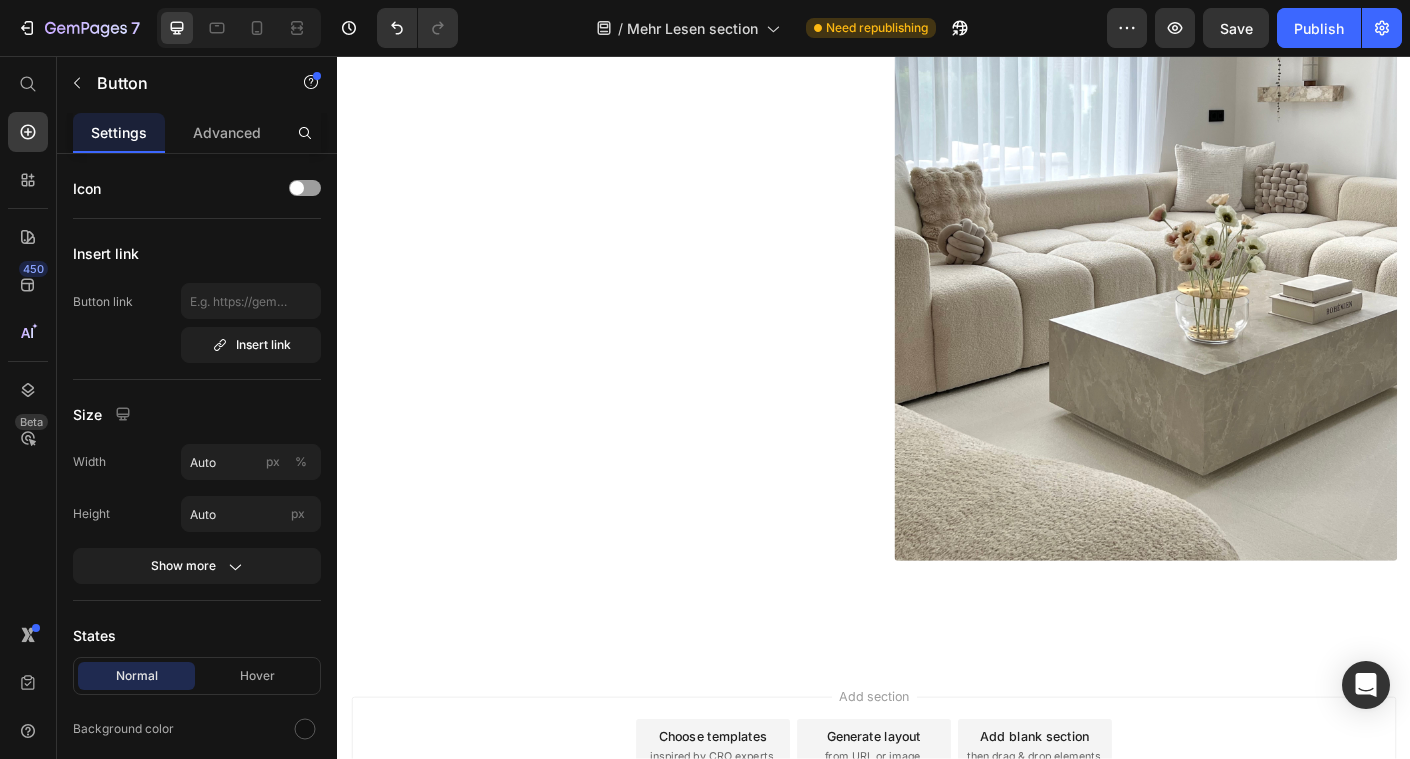 click on "jetzt" at bounding box center [390, -169] 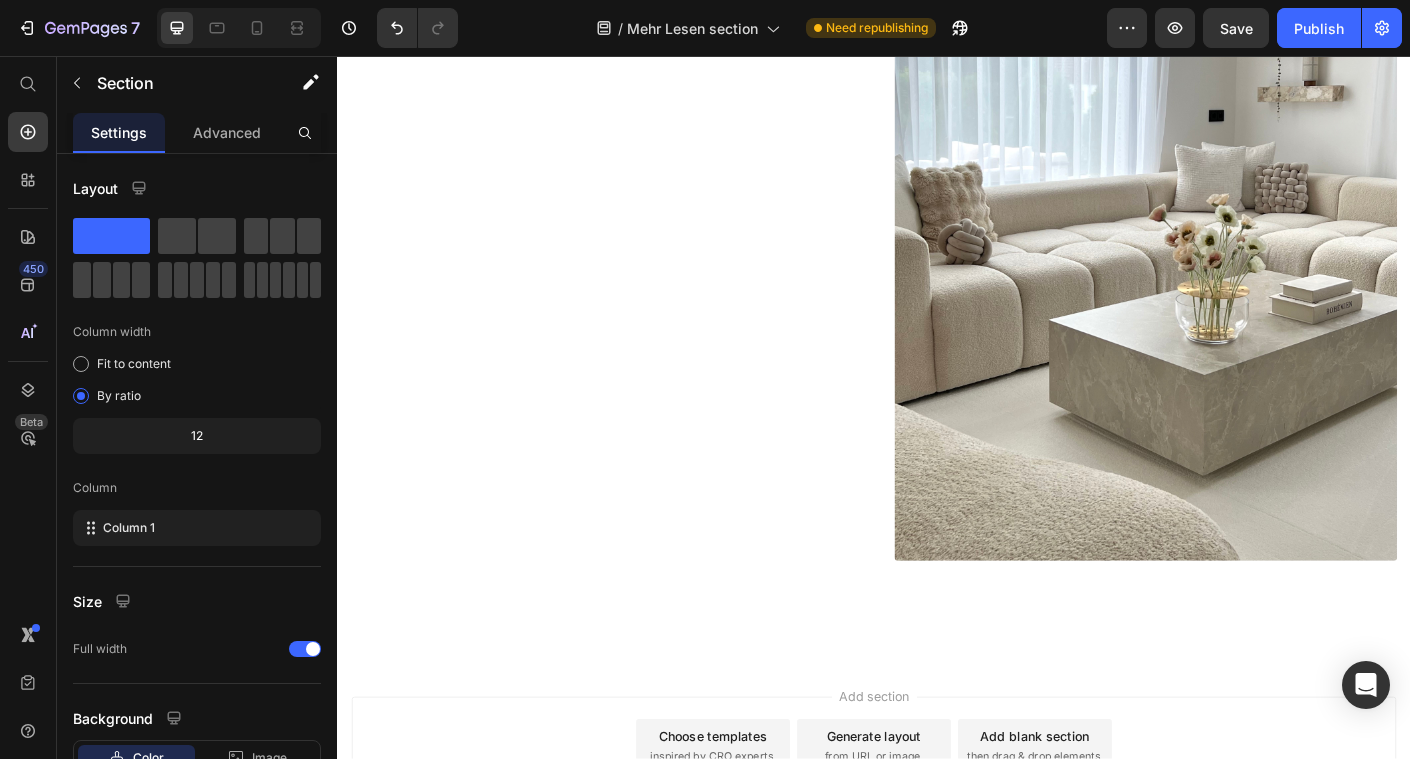 click on "Image Dekorieren heißt nicht, Dinge zu platzieren Heading Wenn Details den Unterschied machen Heading Wer dekoriert, schafft nicht einfach ein schönes Bild – sondern eine Atmosphäre, die etwas über einen selbst erzählt. Es geht nicht darum, einen Trend zu treffen.  Es geht darum, sich selbst zu treffen. Gerade wenn ein Raum sich noch unfertig oder unpersönlich anfühlt, liegt es selten an zu wenig Deko – sondern an der falschen. Dekorieren wird erst dann stimmig, wenn es nicht überfordert, sondern leitet. Wenn Einzelstücke nicht beliebig, sondern bedeutend sind. Dein Stil braucht keine laute Bühne – nur die richtigen Akzente. Und genau die findest du hier. Text block jetzt entdeckden Button   0 Wenn Details den Unterschied machen Heading In einem Raum, der auf den ersten Blick schlicht wirkt, sind es die bewussten Details, die ihn lebendig und stimmig machen. Die sorgfältig platzierten Kissen, die dezente Farbwahl, das Spiel aus Formen und Texturen – nichts davon ist zufällig.     Image" at bounding box center [937, -27] 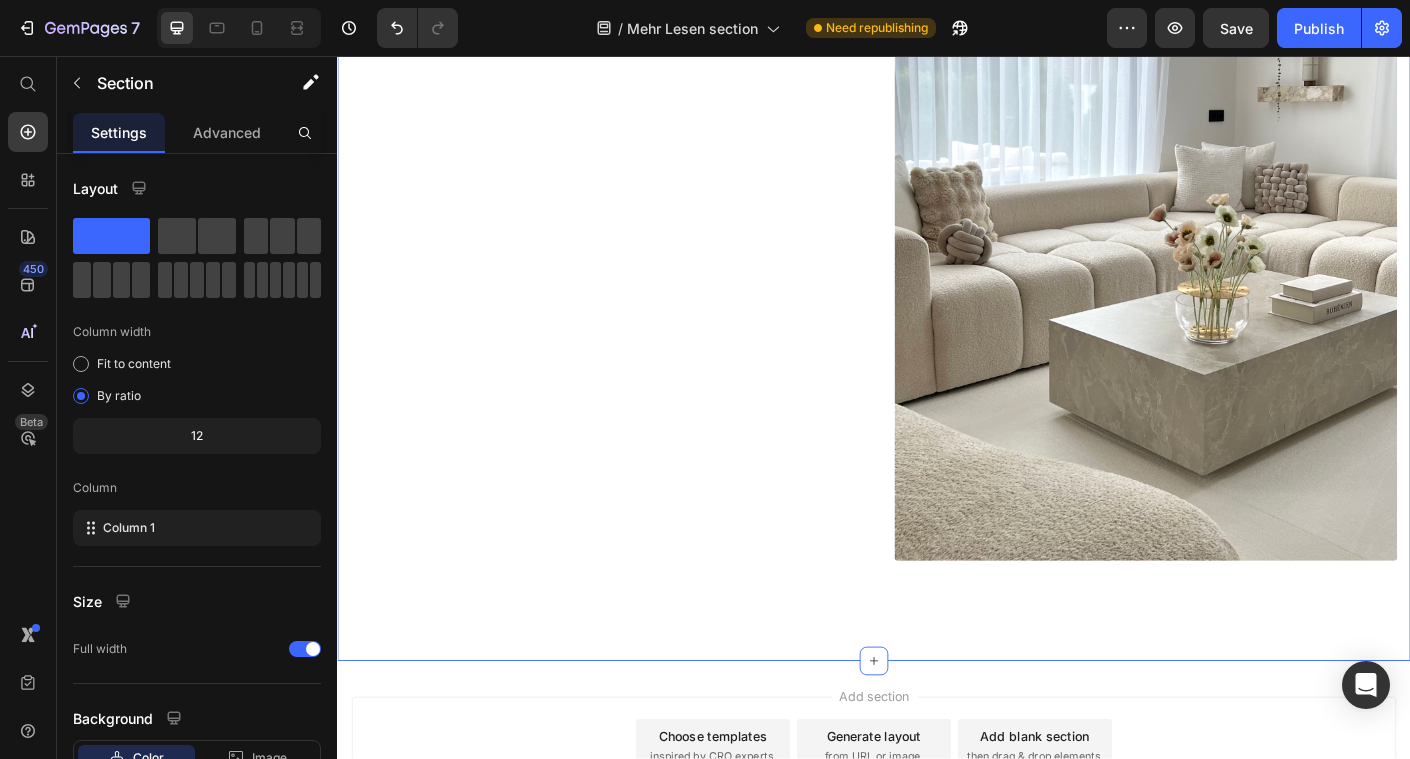click on "Image Dekorieren heißt nicht, Dinge zu platzieren Heading Wenn Details den Unterschied machen Heading Wer dekoriert, schafft nicht einfach ein schönes Bild – sondern eine Atmosphäre, die etwas über einen selbst erzählt. Es geht nicht darum, einen Trend zu treffen.  Es geht darum, sich selbst zu treffen. Gerade wenn ein Raum sich noch unfertig oder unpersönlich anfühlt, liegt es selten an zu wenig Deko – sondern an der falschen. Dekorieren wird erst dann stimmig, wenn es nicht überfordert, sondern leitet. Wenn Einzelstücke nicht beliebig, sondern bedeutend sind. Dein Stil braucht keine laute Bühne – nur die richtigen Akzente. Und genau die findest du hier. Text block jetzt entdeckden Button Wenn Details den Unterschied machen Heading In einem Raum, der auf den ersten Blick schlicht wirkt, sind es die bewussten Details, die ihn lebendig und stimmig machen. Die sorgfältig platzierten Kissen, die dezente Farbwahl, das Spiel aus Formen und Texturen – nichts davon ist zufällig.     Text block" at bounding box center (937, -27) 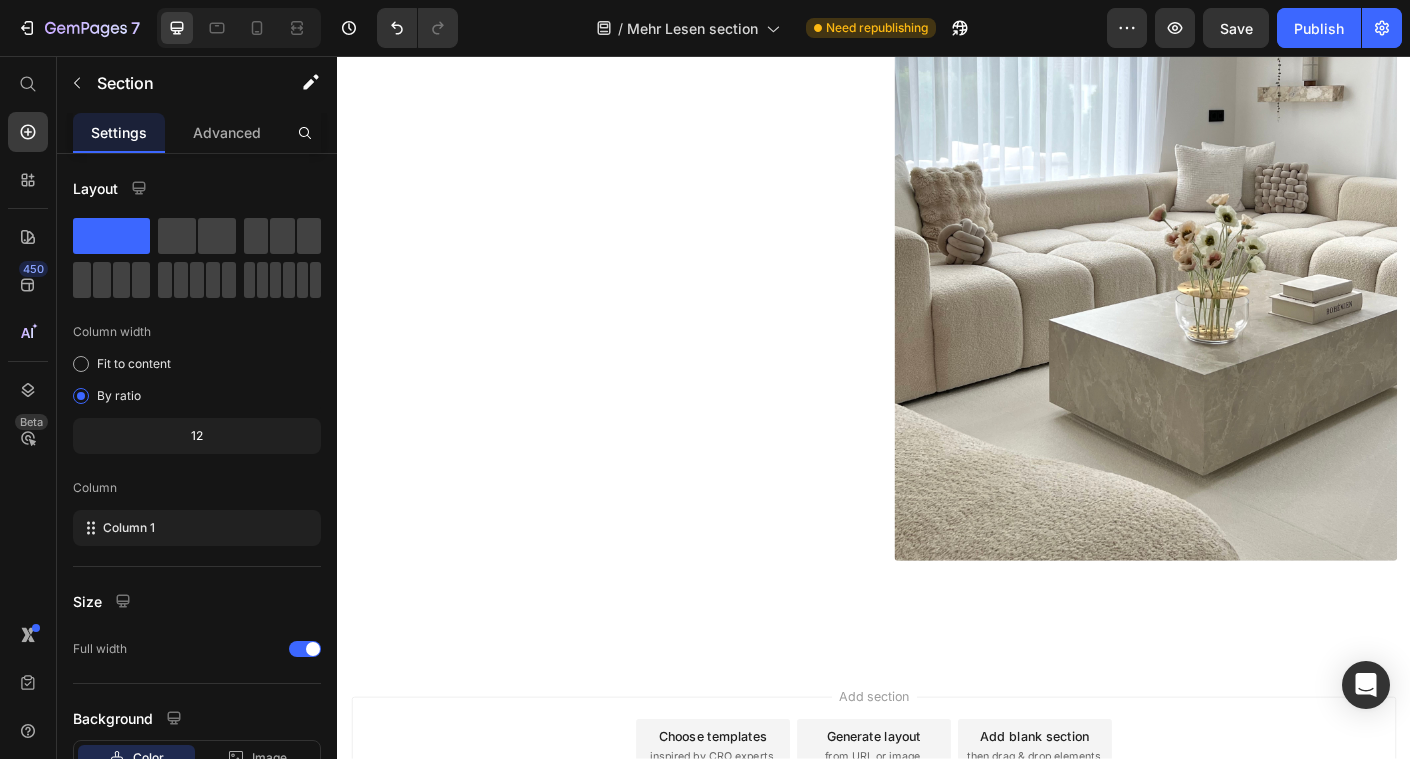 click on "jetzt entdeckden" at bounding box center (434, -169) 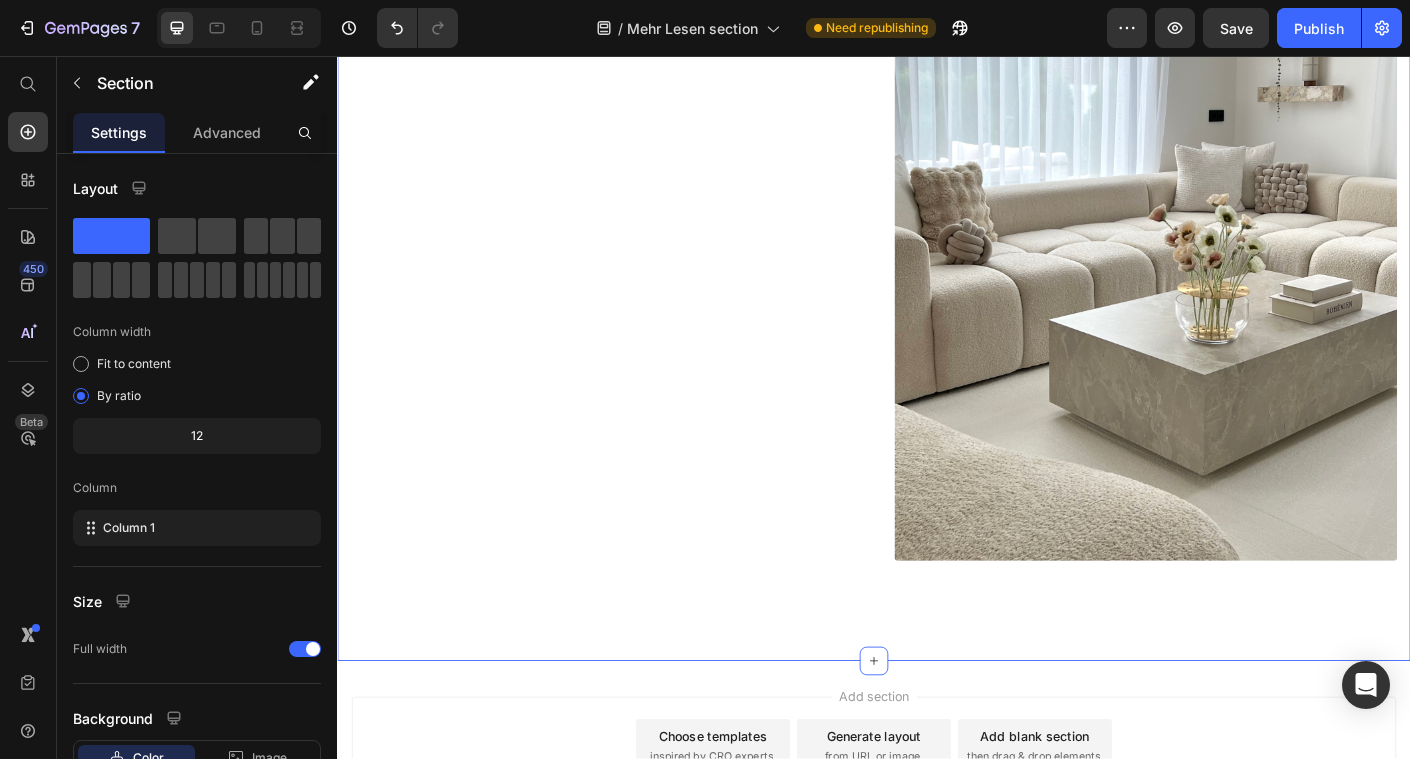click on "Image Dekorieren heißt nicht, Dinge zu platzieren Heading Wenn Details den Unterschied machen Heading Wer dekoriert, schafft nicht einfach ein schönes Bild – sondern eine Atmosphäre, die etwas über einen selbst erzählt. Es geht nicht darum, einen Trend zu treffen.  Es geht darum, sich selbst zu treffen. Gerade wenn ein Raum sich noch unfertig oder unpersönlich anfühlt, liegt es selten an zu wenig Deko – sondern an der falschen. Dekorieren wird erst dann stimmig, wenn es nicht überfordert, sondern leitet. Wenn Einzelstücke nicht beliebig, sondern bedeutend sind. Dein Stil braucht keine laute Bühne – nur die richtigen Akzente. Und genau die findest du hier. Text block jetzt entdeckden Button   0 Wenn Details den Unterschied machen Heading In einem Raum, der auf den ersten Blick schlicht wirkt, sind es die bewussten Details, die ihn lebendig und stimmig machen. Die sorgfältig platzierten Kissen, die dezente Farbwahl, das Spiel aus Formen und Texturen – nichts davon ist zufällig.     Image" at bounding box center [937, -27] 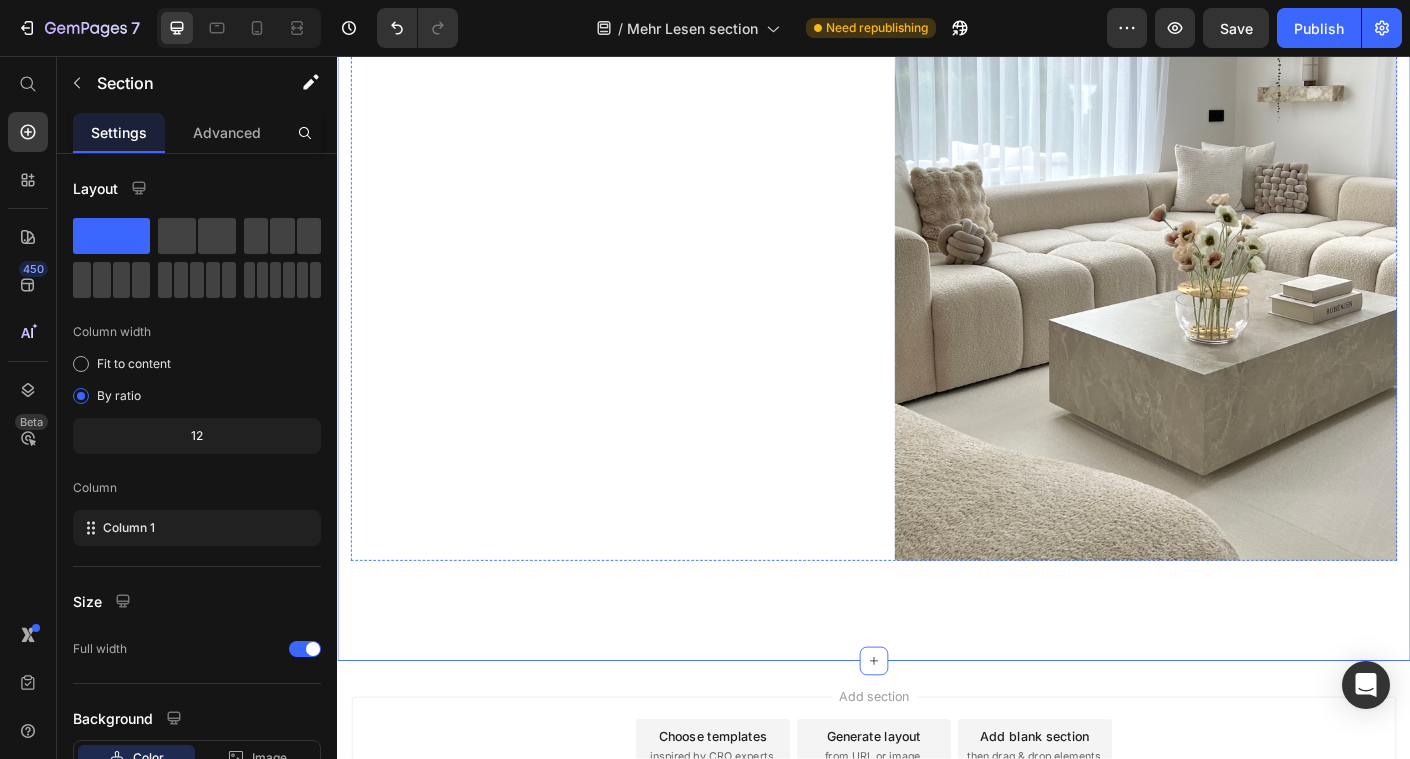 click on "jetzt entdeckden" at bounding box center (434, -169) 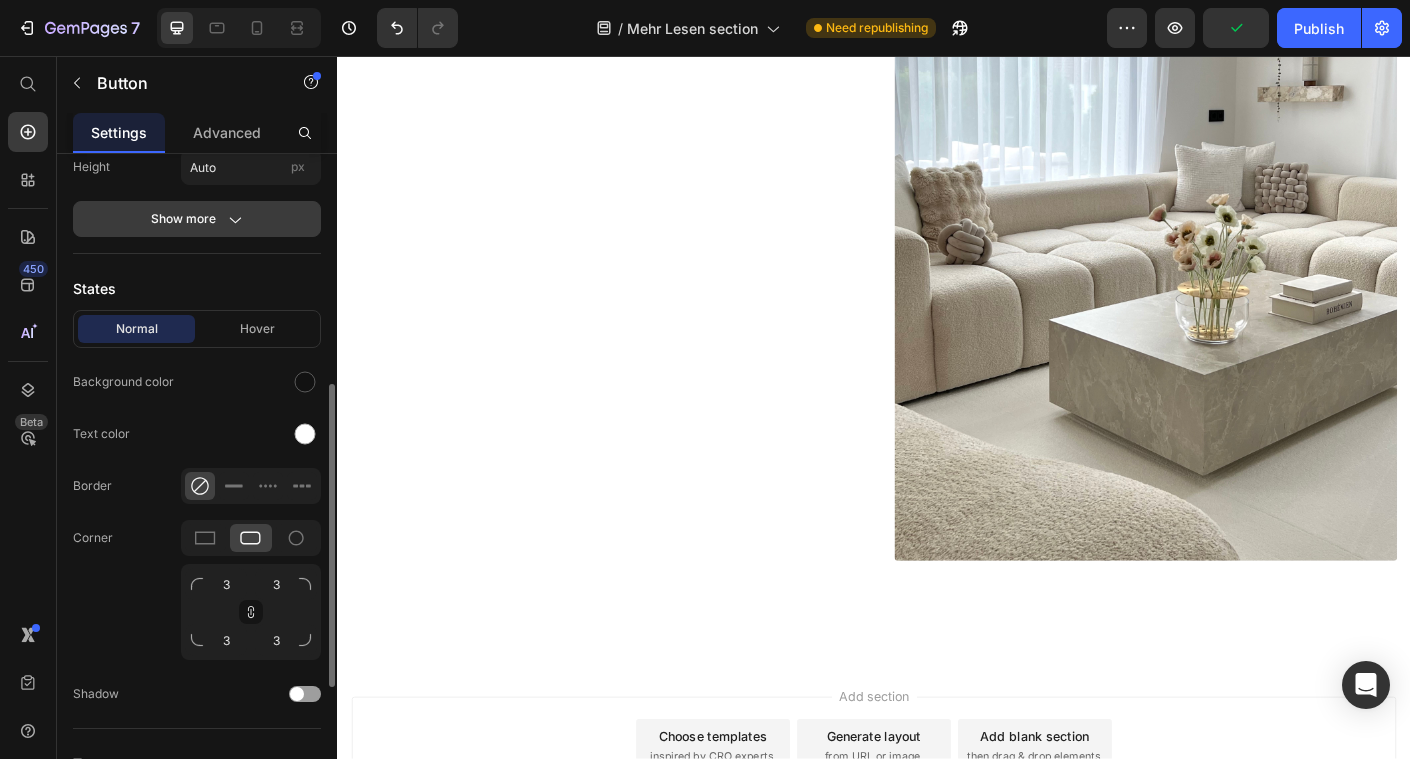 scroll, scrollTop: 165, scrollLeft: 0, axis: vertical 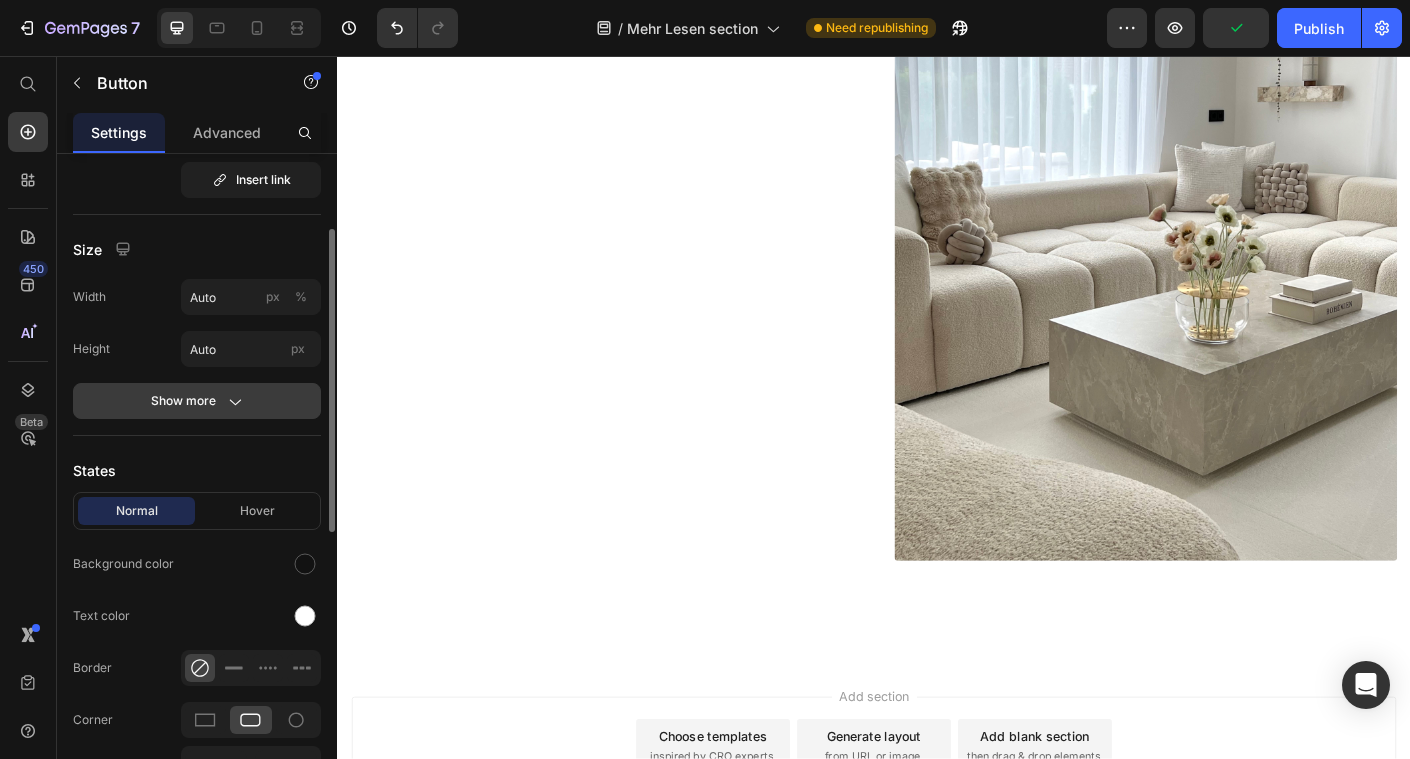 click on "Show more" 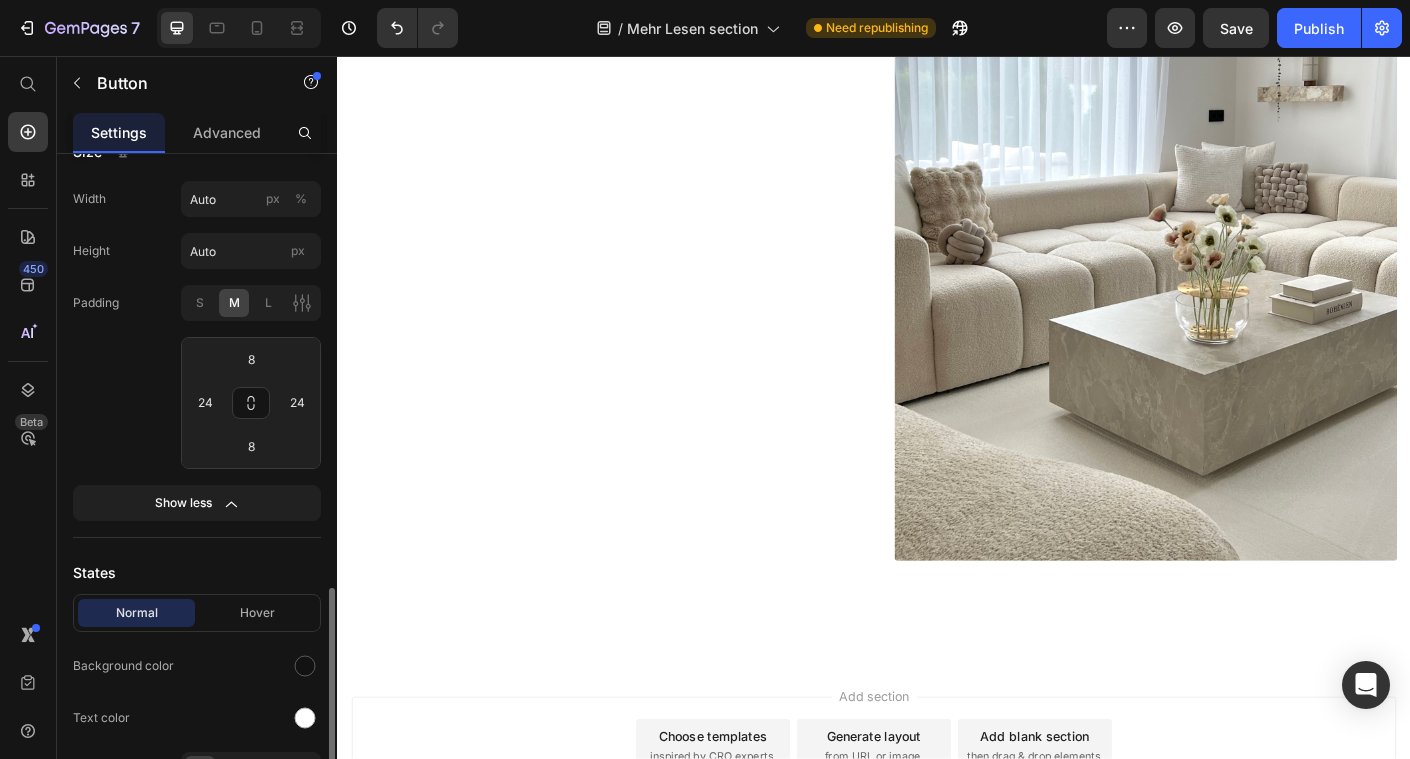 scroll, scrollTop: 0, scrollLeft: 0, axis: both 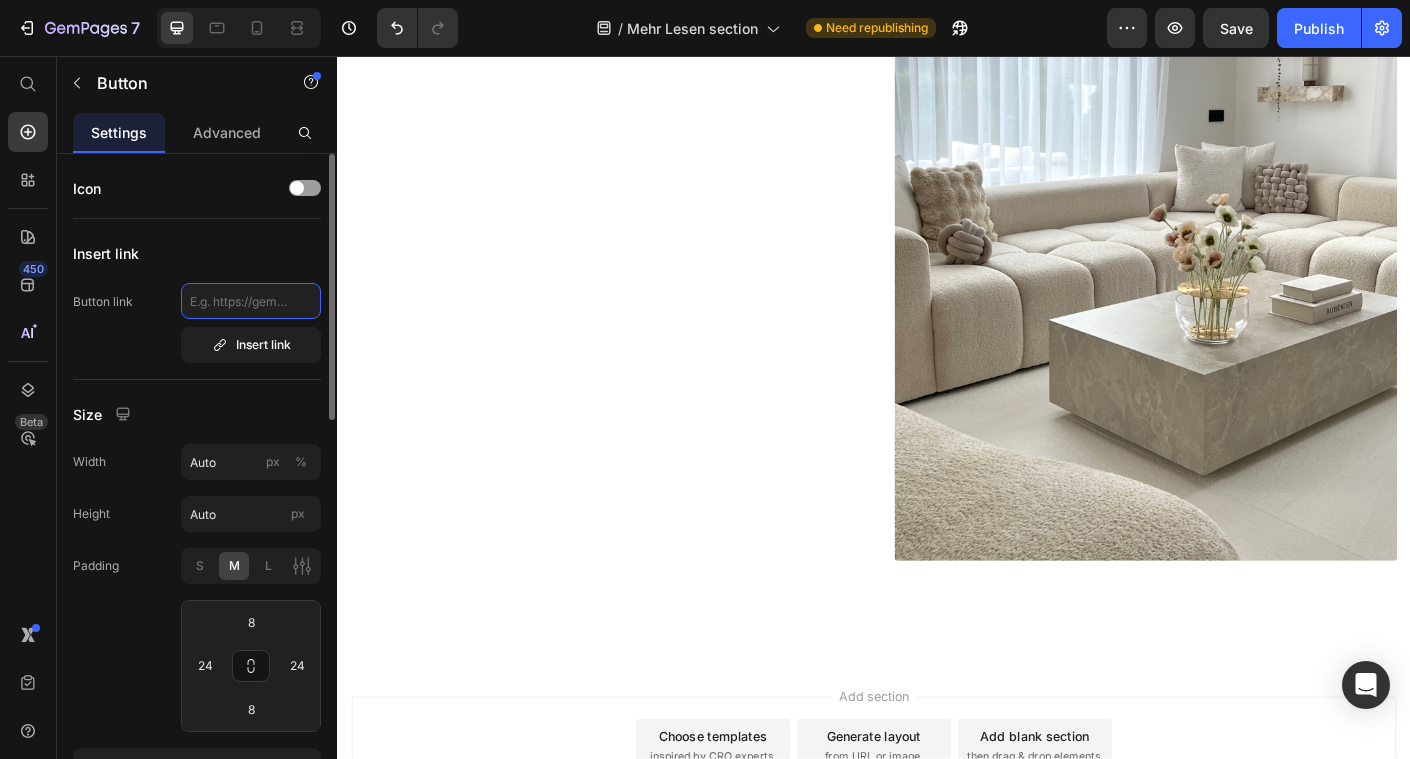 click 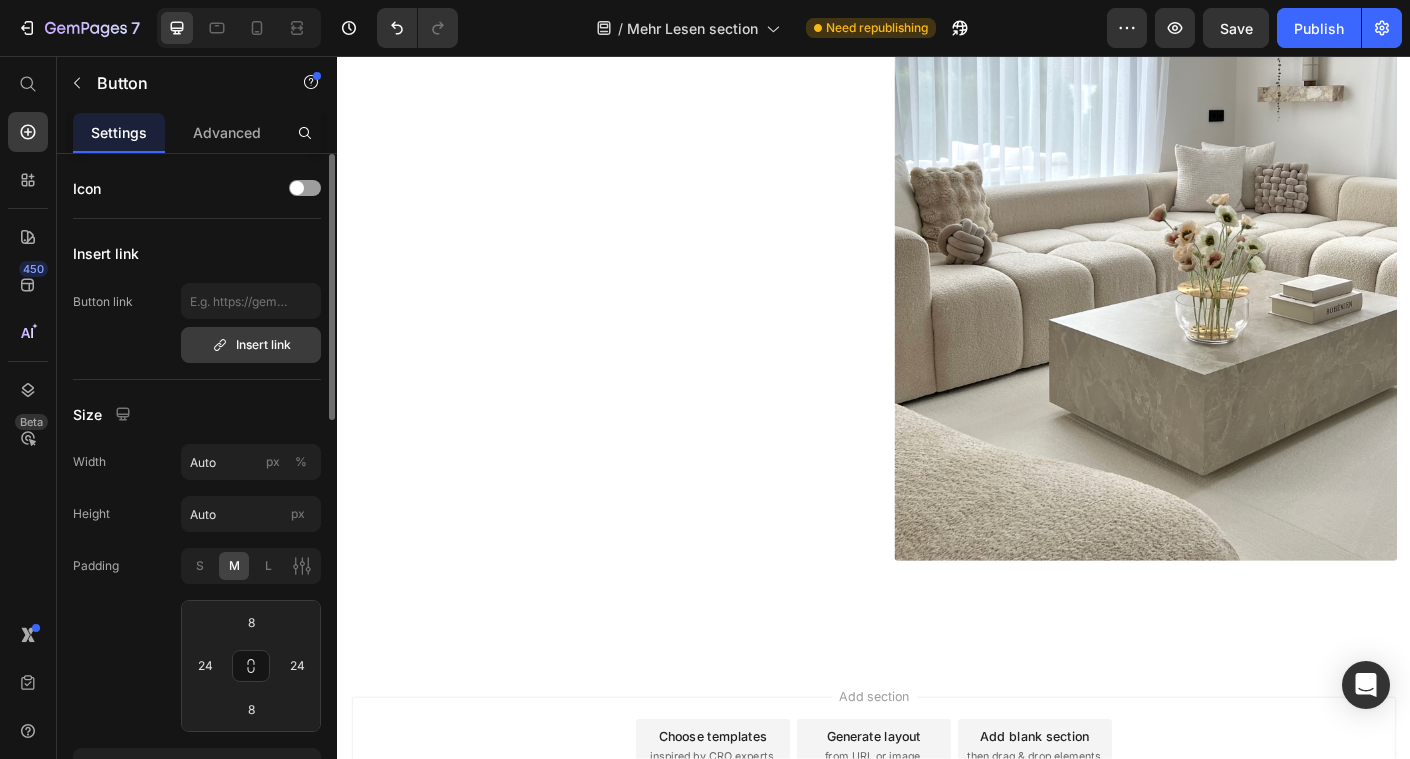 click on "Insert link" at bounding box center [251, 345] 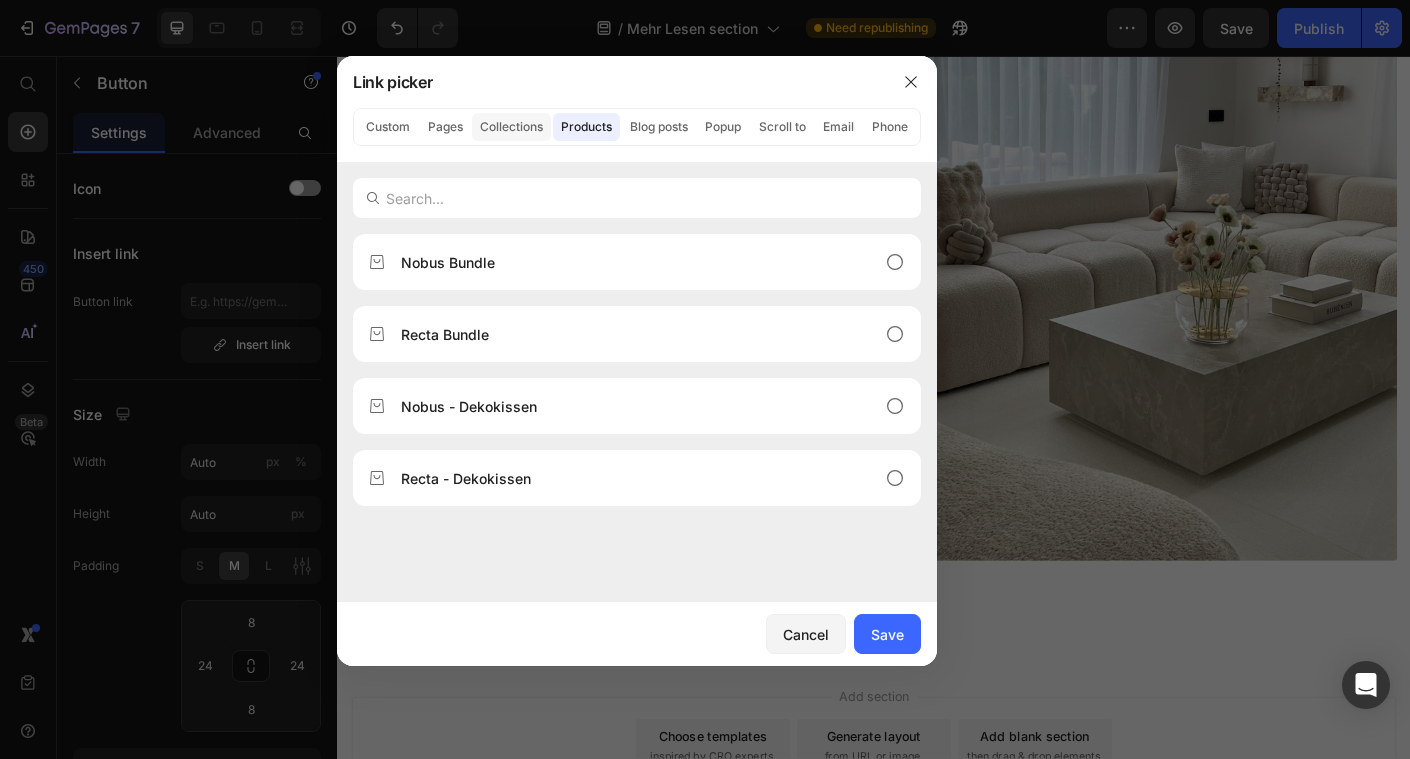 click on "Collections" 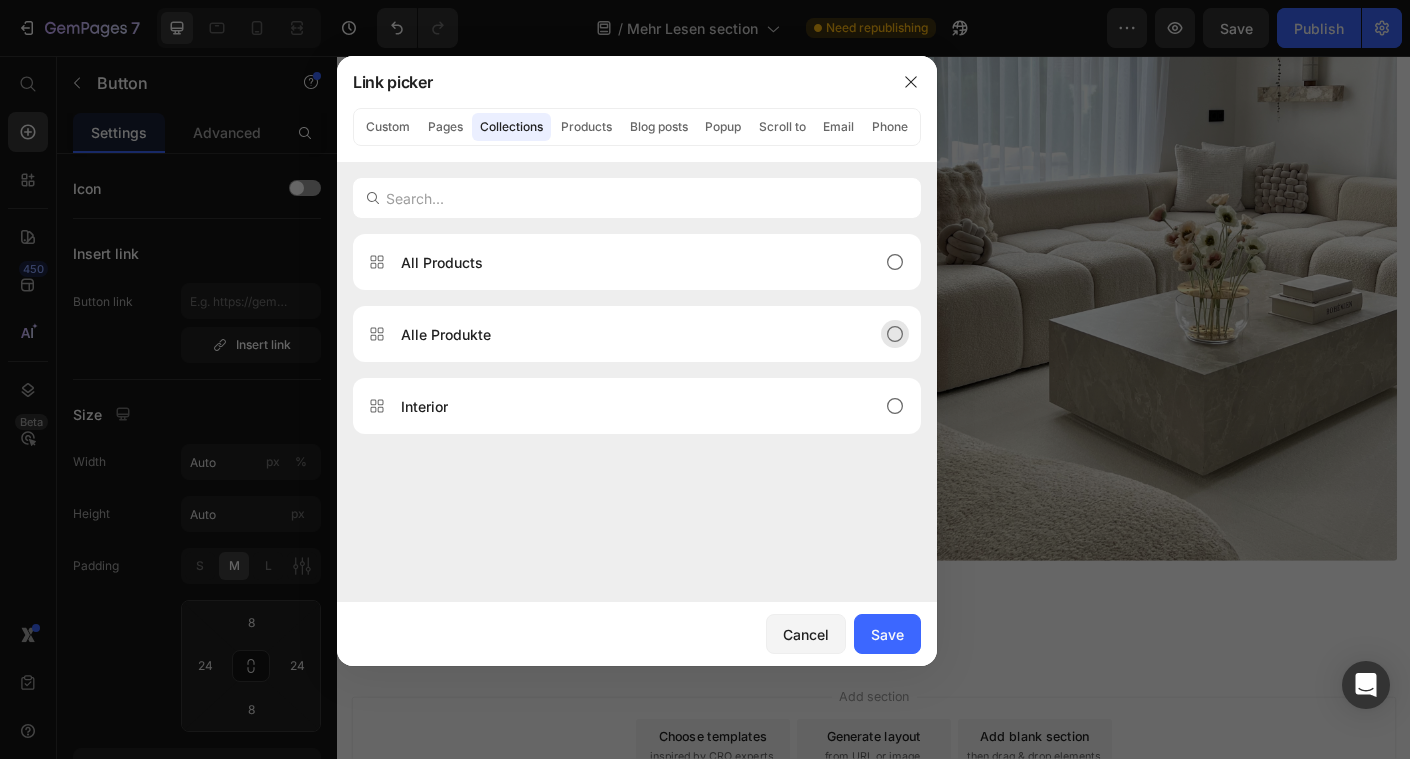 click on "Alle Produkte" 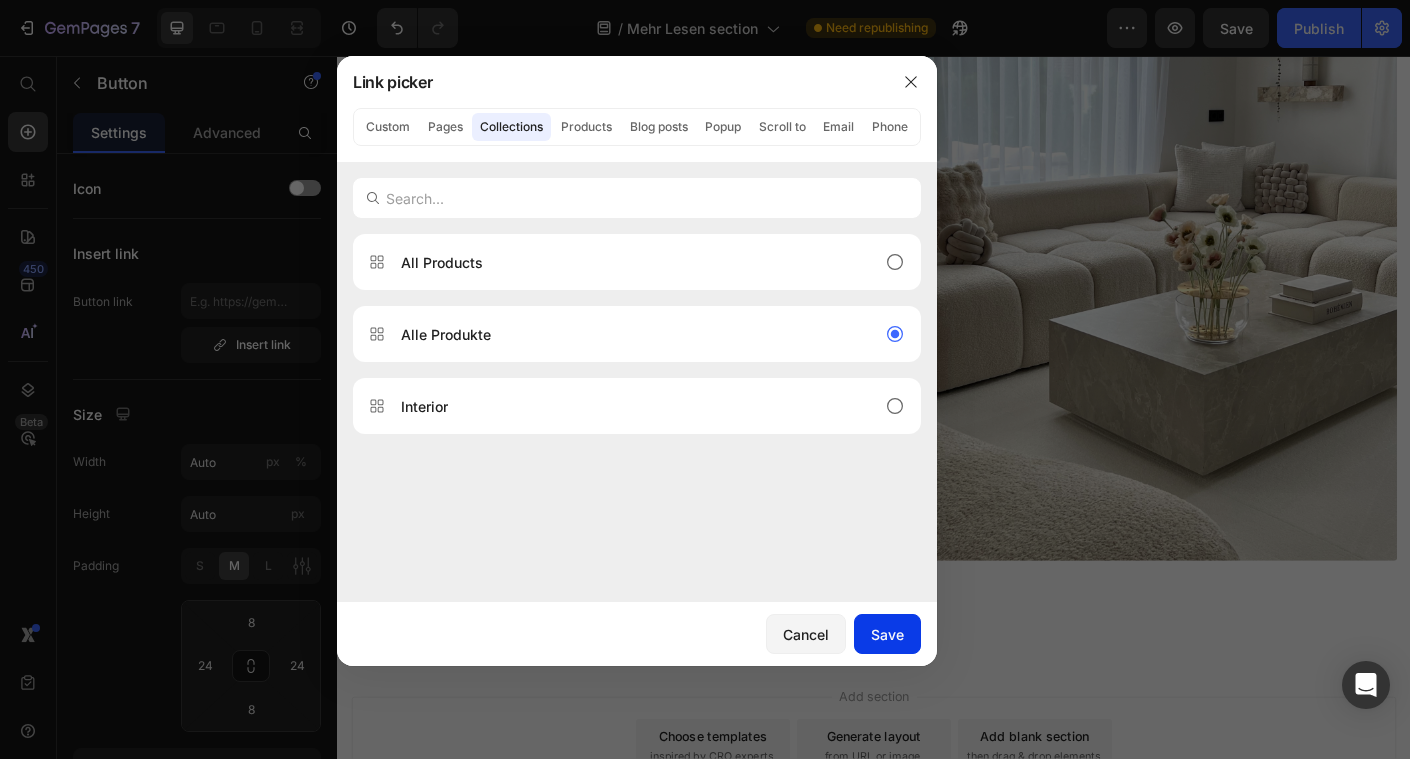 click on "Save" at bounding box center (887, 634) 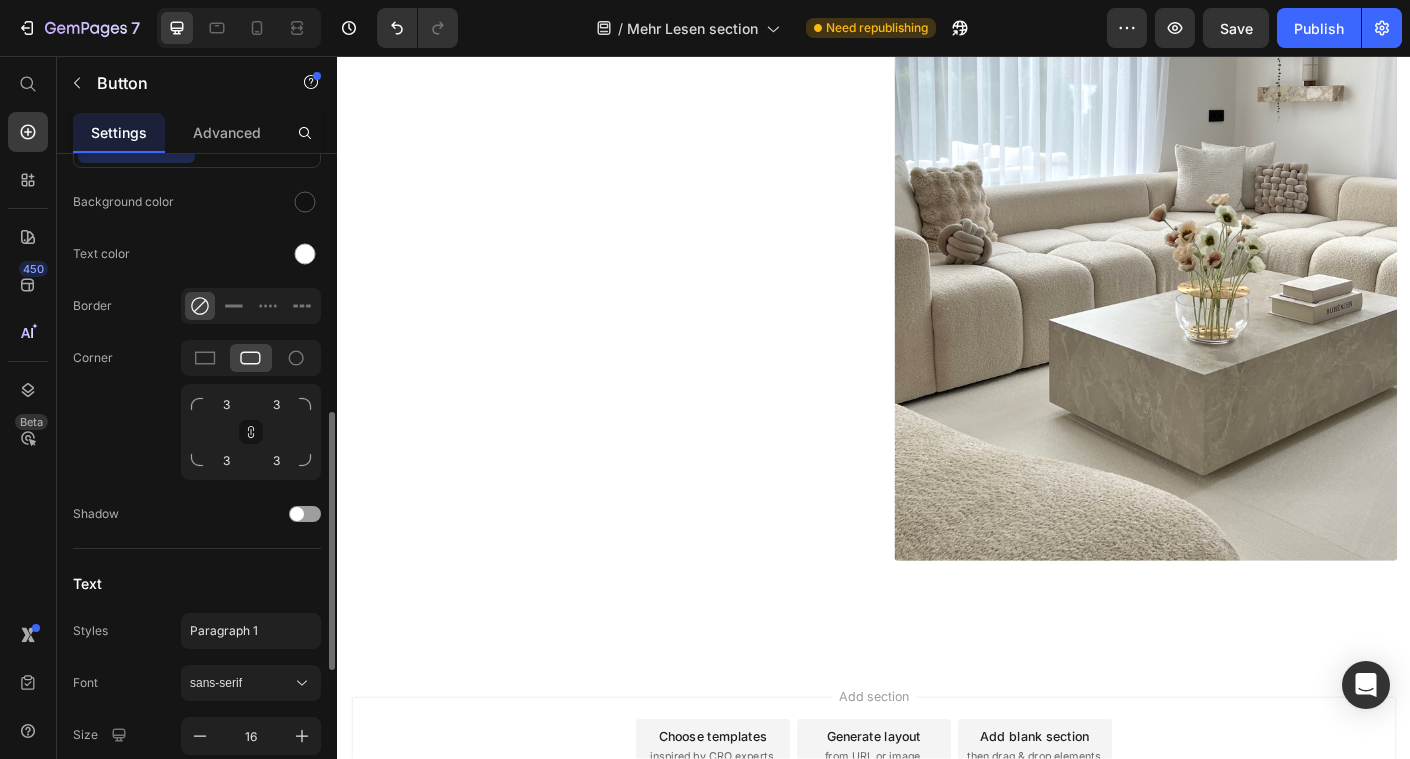 scroll, scrollTop: 785, scrollLeft: 0, axis: vertical 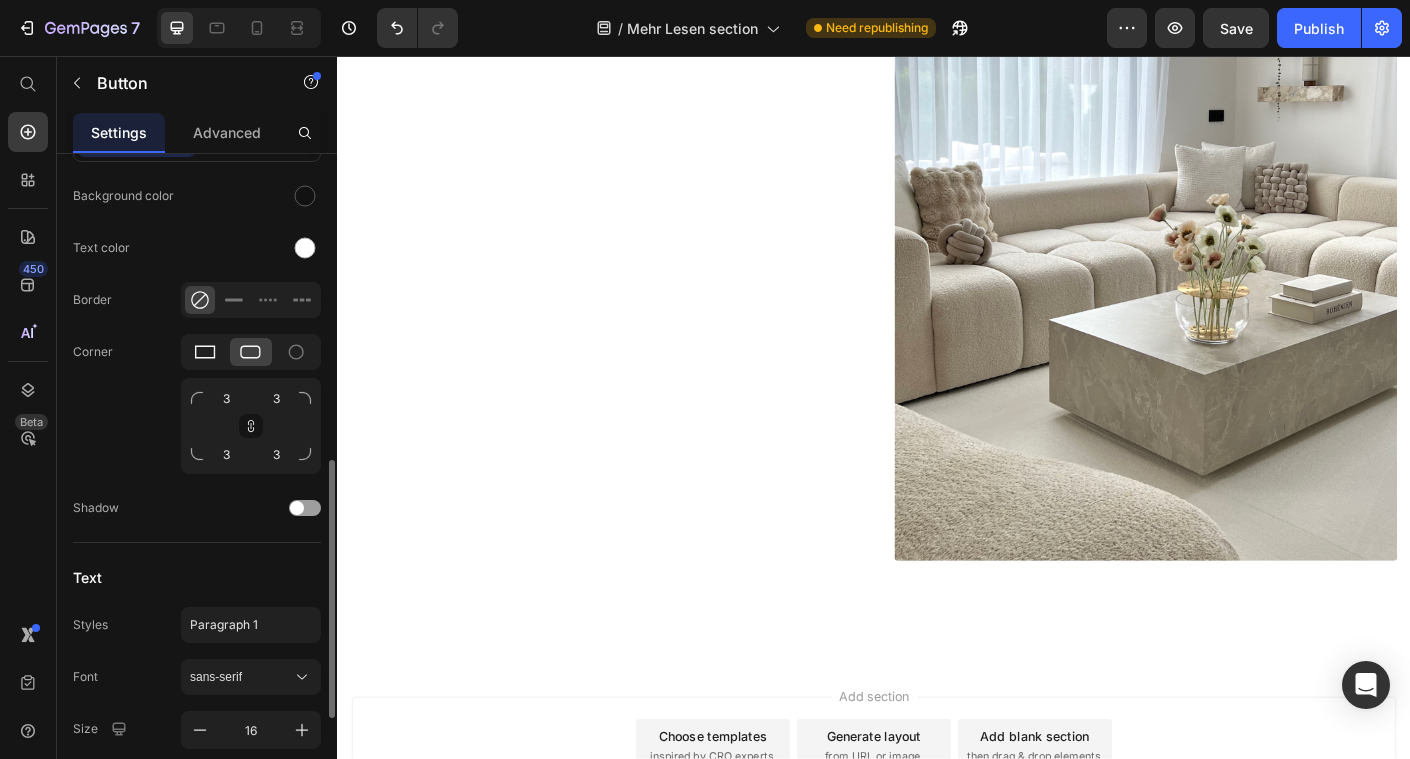 click 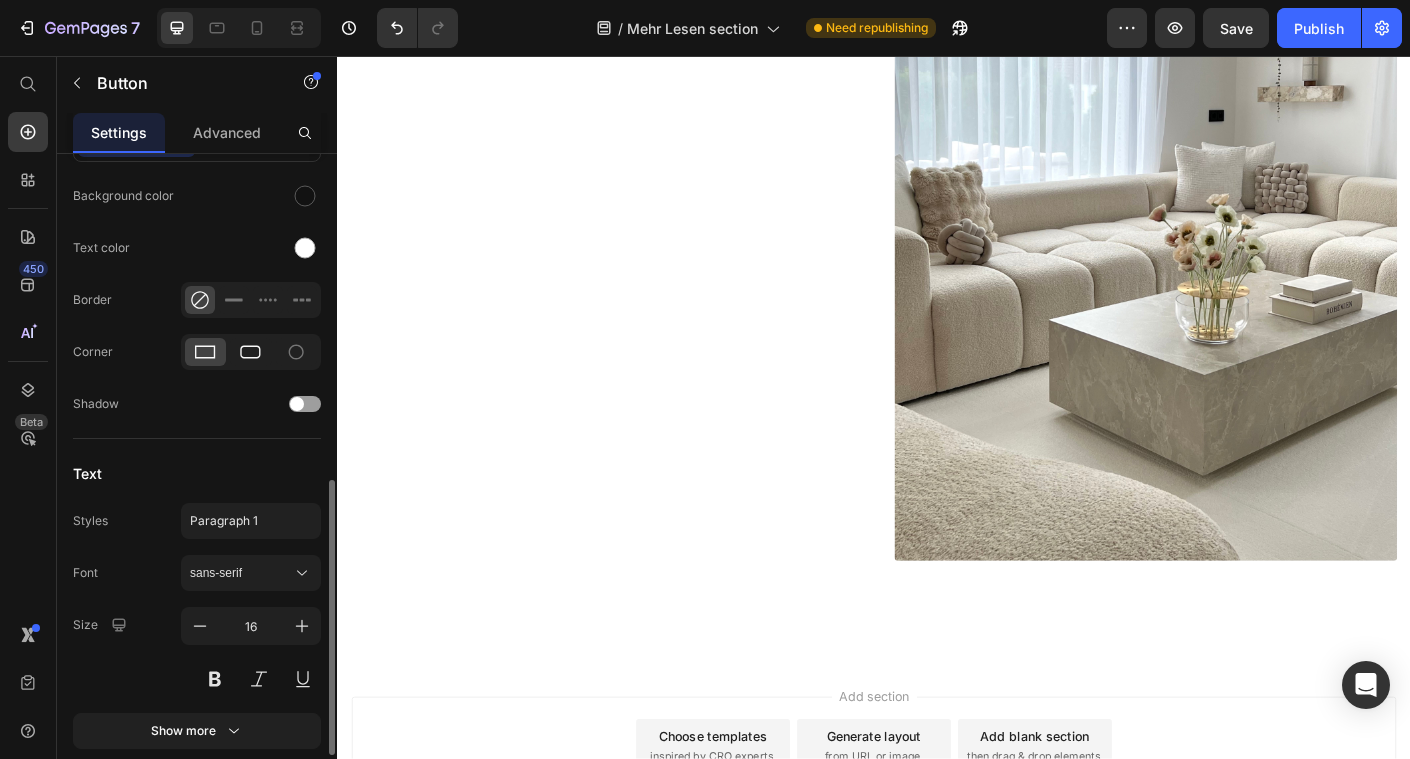 click 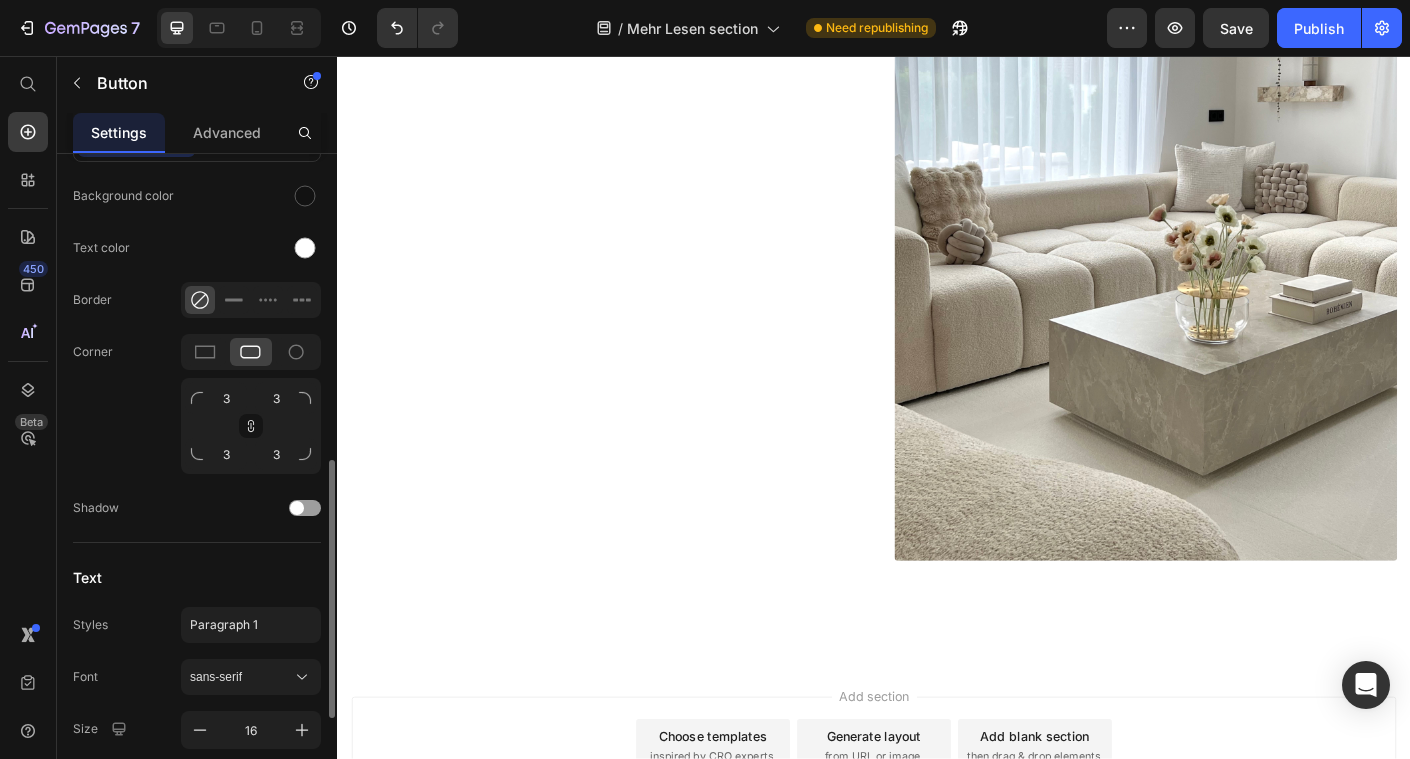 click on "Text" at bounding box center [197, 577] 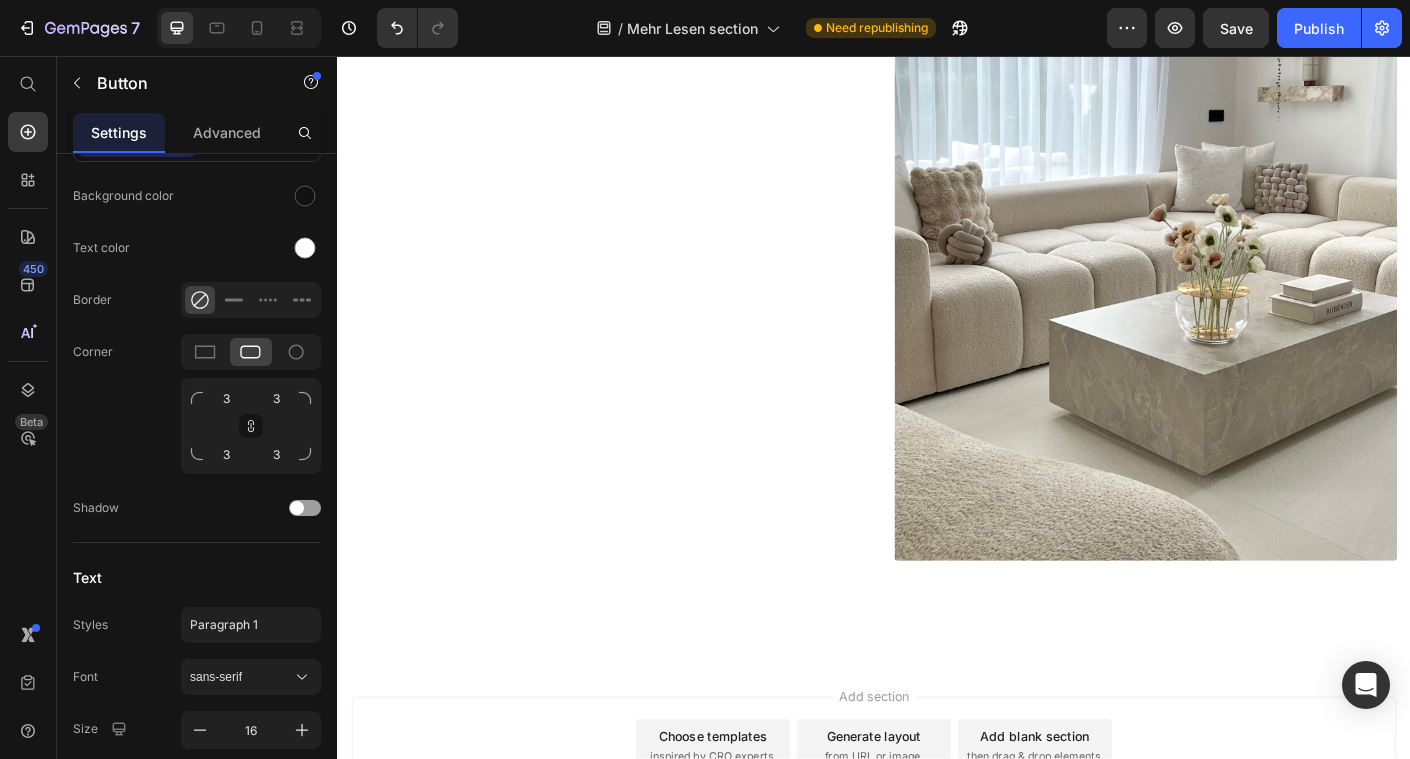 click on "jetzt entdeckden" at bounding box center (434, -169) 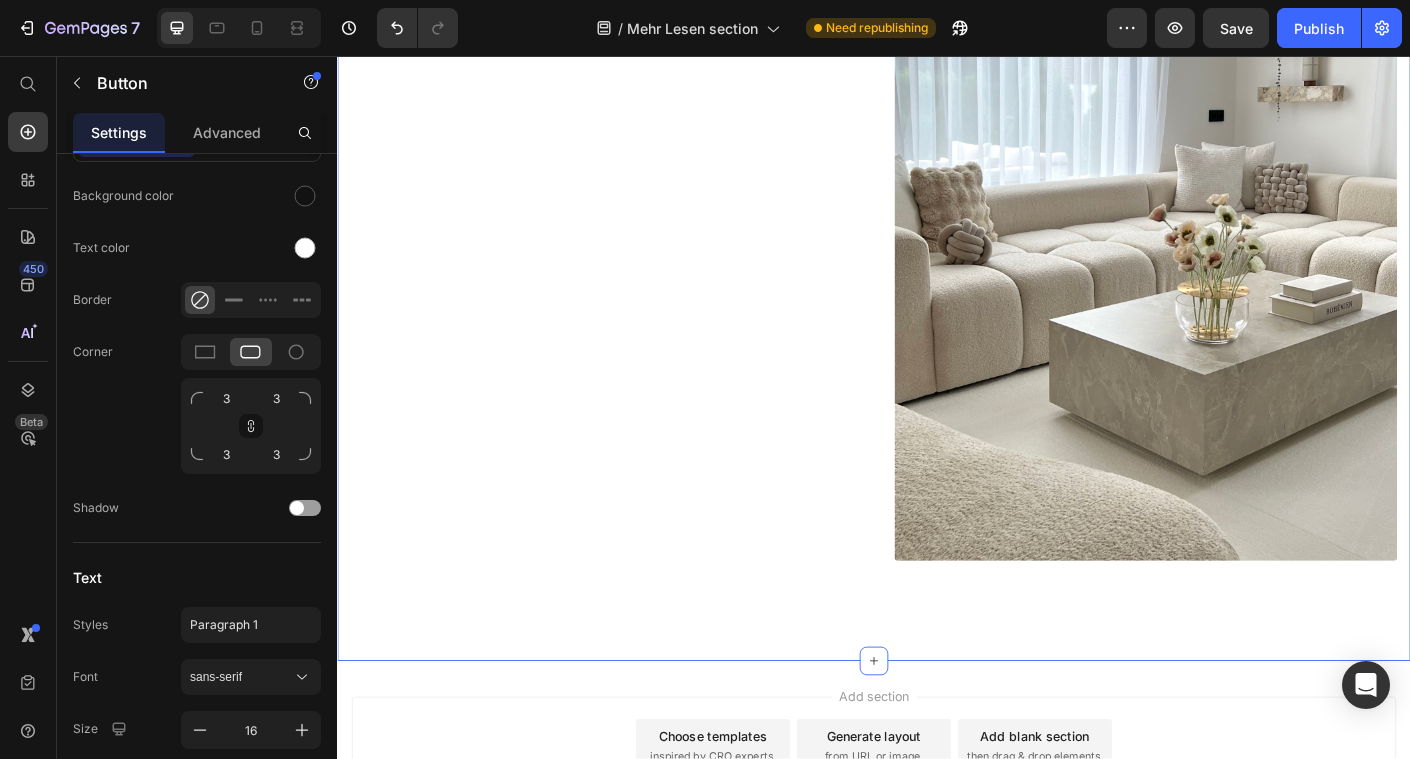 click on "Image Dekorieren heißt nicht, Dinge zu platzieren Heading Wenn Details den Unterschied machen Heading Wer dekoriert, schafft nicht einfach ein schönes Bild – sondern eine Atmosphäre, die etwas über einen selbst erzählt. Es geht nicht darum, einen Trend zu treffen.  Es geht darum, sich selbst zu treffen. Gerade wenn ein Raum sich noch unfertig oder unpersönlich anfühlt, liegt es selten an zu wenig Deko – sondern an der falschen. Dekorieren wird erst dann stimmig, wenn es nicht überfordert, sondern leitet. Wenn Einzelstücke nicht beliebig, sondern bedeutend sind. Dein Stil braucht keine laute Bühne – nur die richtigen Akzente. Und genau die findest du hier. Text block jetzt entdeckden Button Wenn Details den Unterschied machen Heading In einem Raum, der auf den ersten Blick schlicht wirkt, sind es die bewussten Details, die ihn lebendig und stimmig machen. Die sorgfältig platzierten Kissen, die dezente Farbwahl, das Spiel aus Formen und Texturen – nichts davon ist zufällig.     Text block" at bounding box center (937, -27) 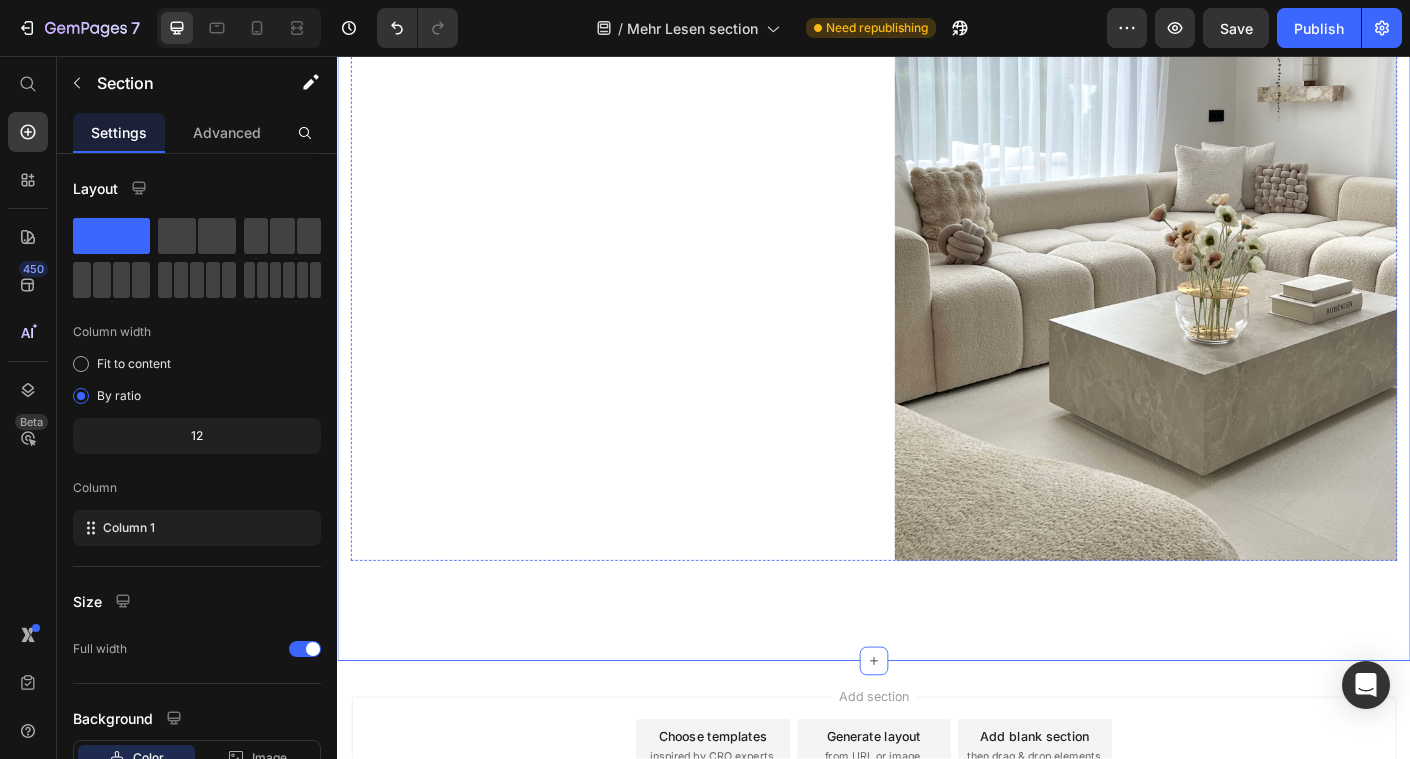 click on "jetzt entdeckden" at bounding box center (434, -169) 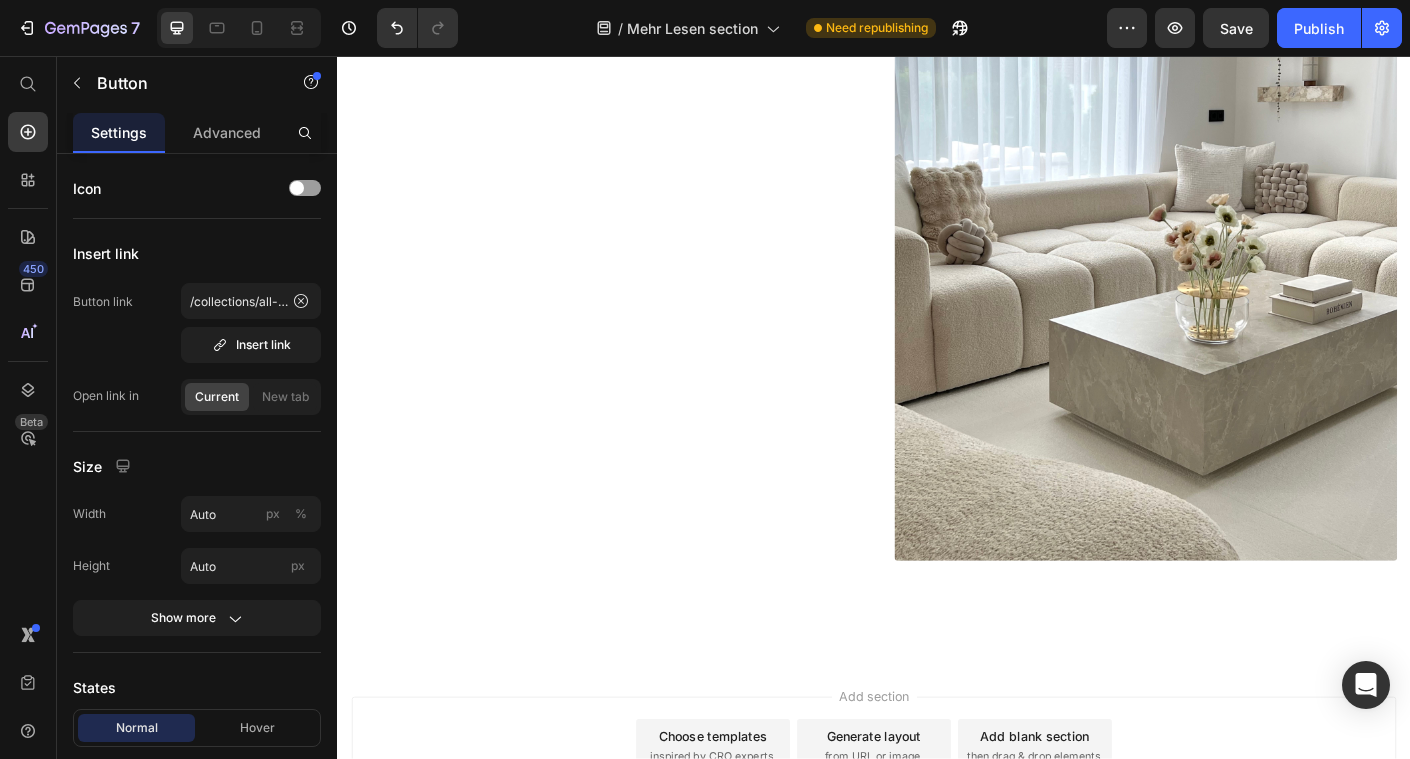 click on "jetzt entdeckden" at bounding box center [434, -169] 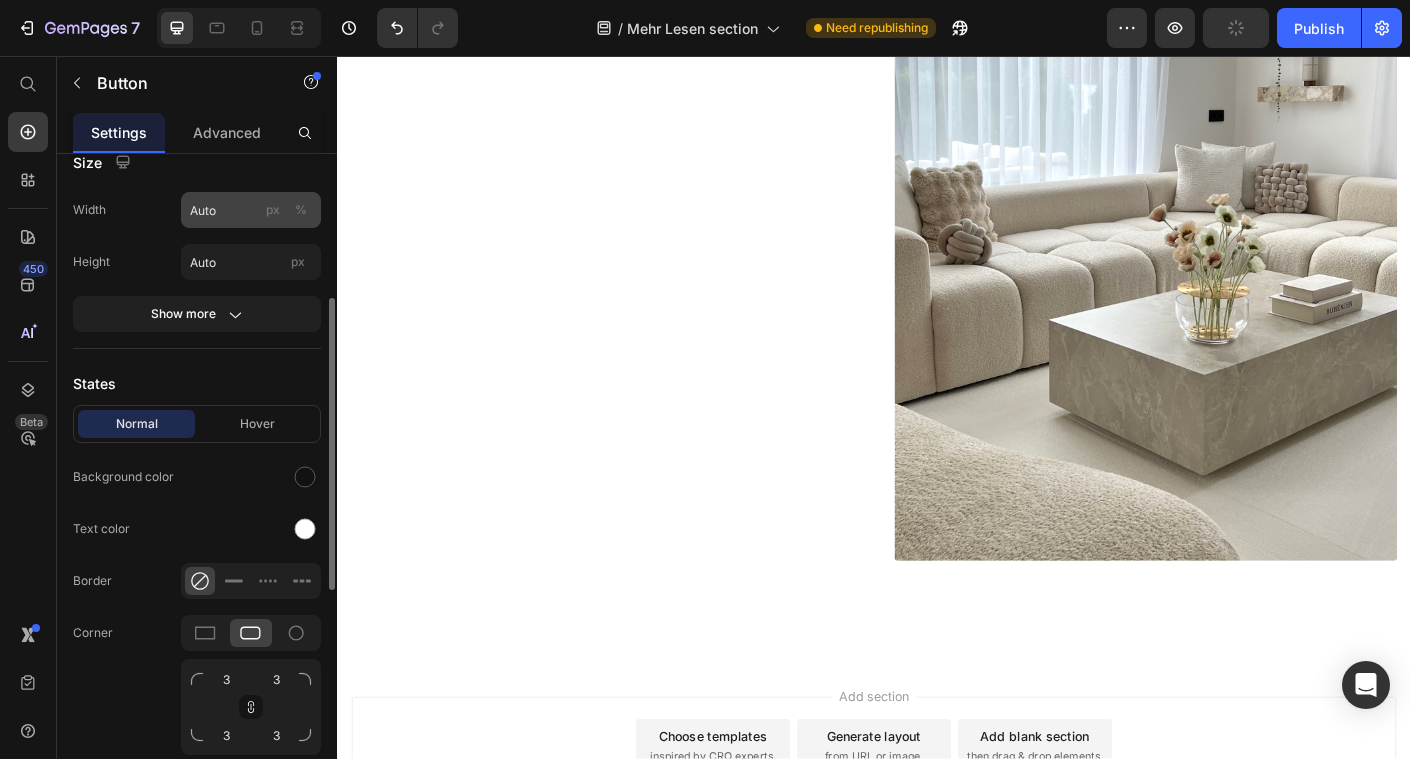 scroll, scrollTop: 311, scrollLeft: 0, axis: vertical 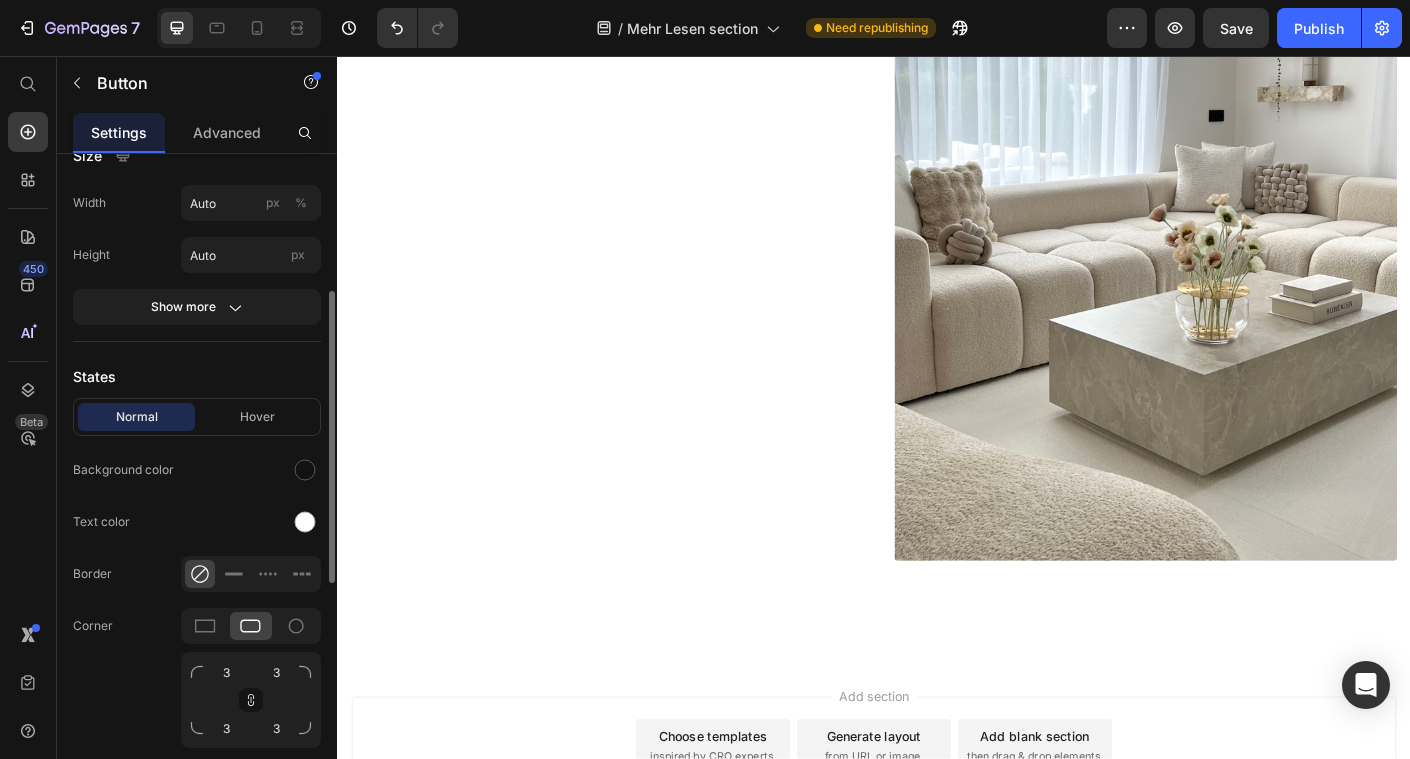 click on "Size Width Auto px % Height Auto px Show more" 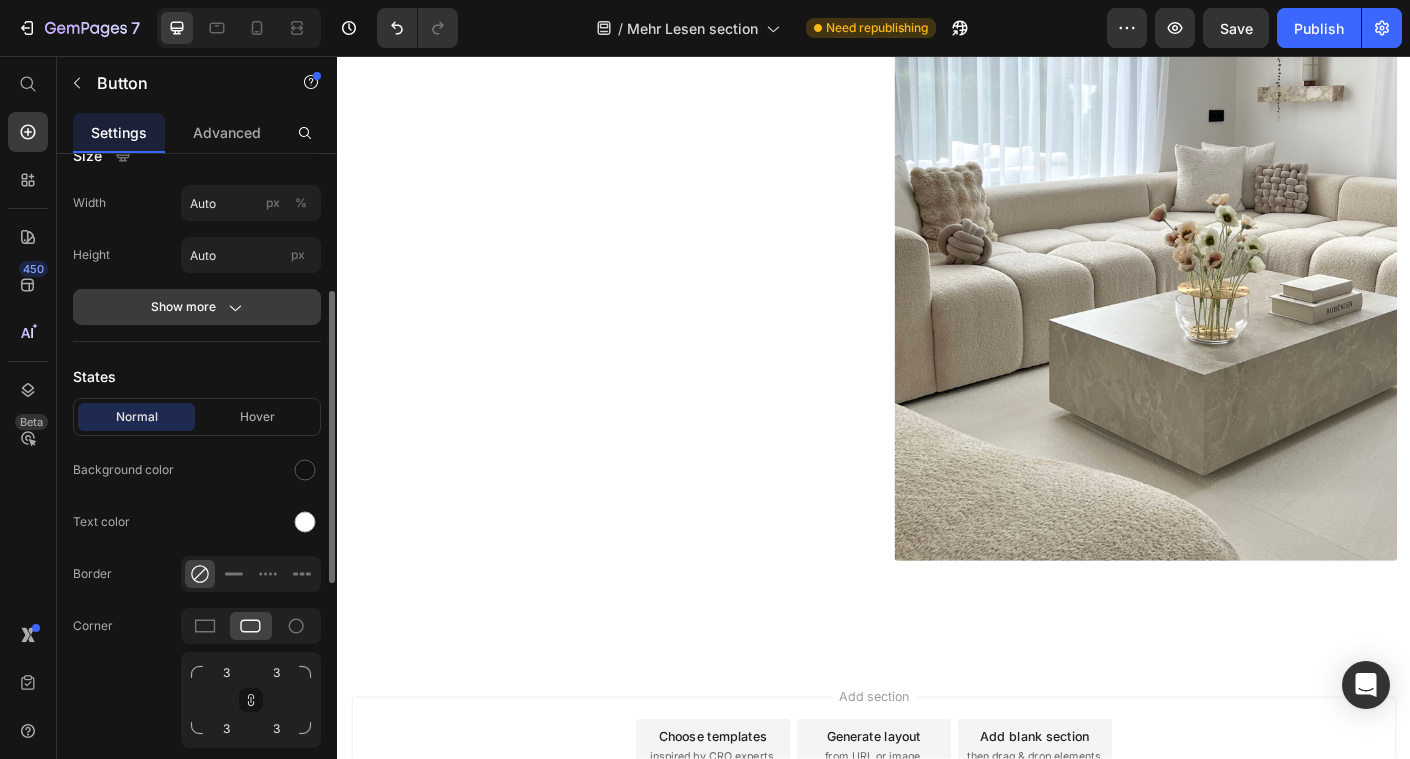 click on "Show more" at bounding box center (197, 307) 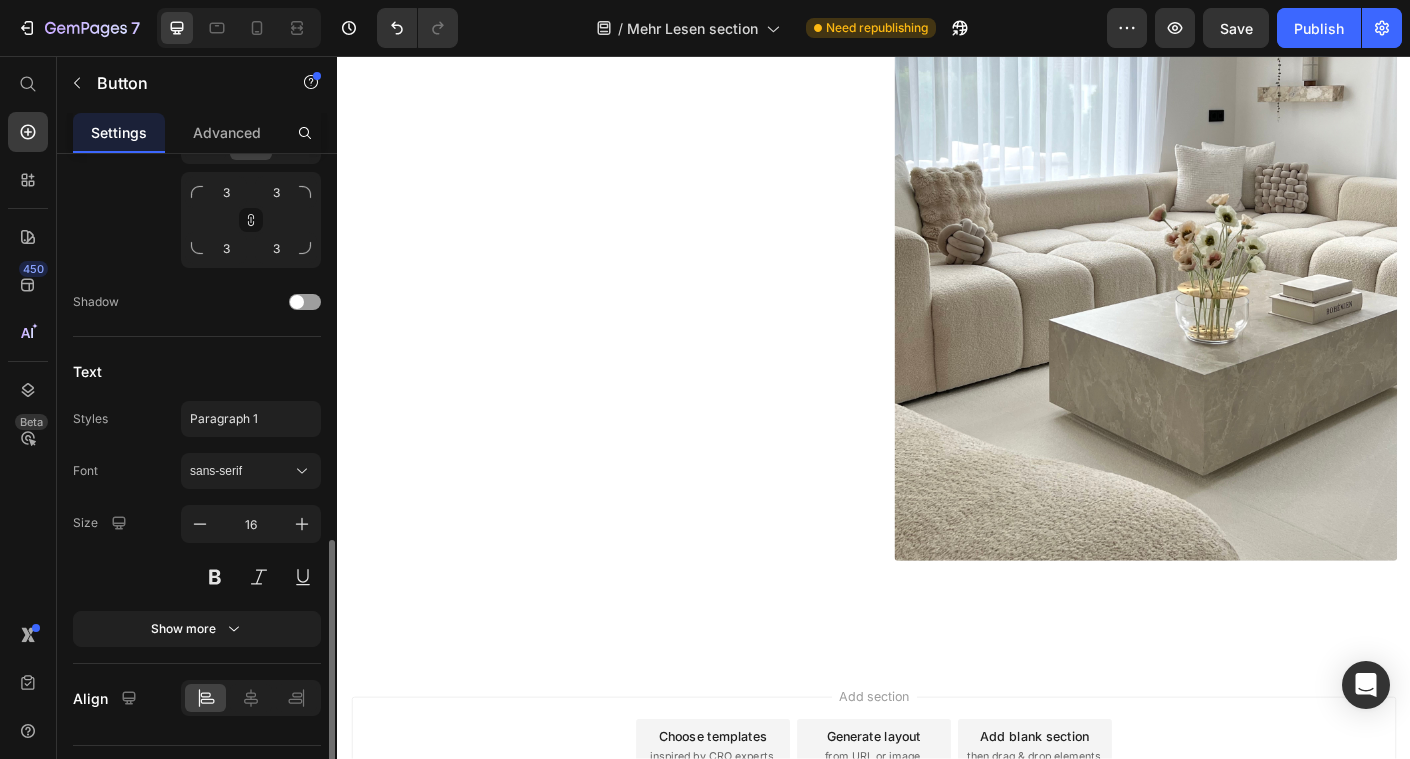 scroll, scrollTop: 1035, scrollLeft: 0, axis: vertical 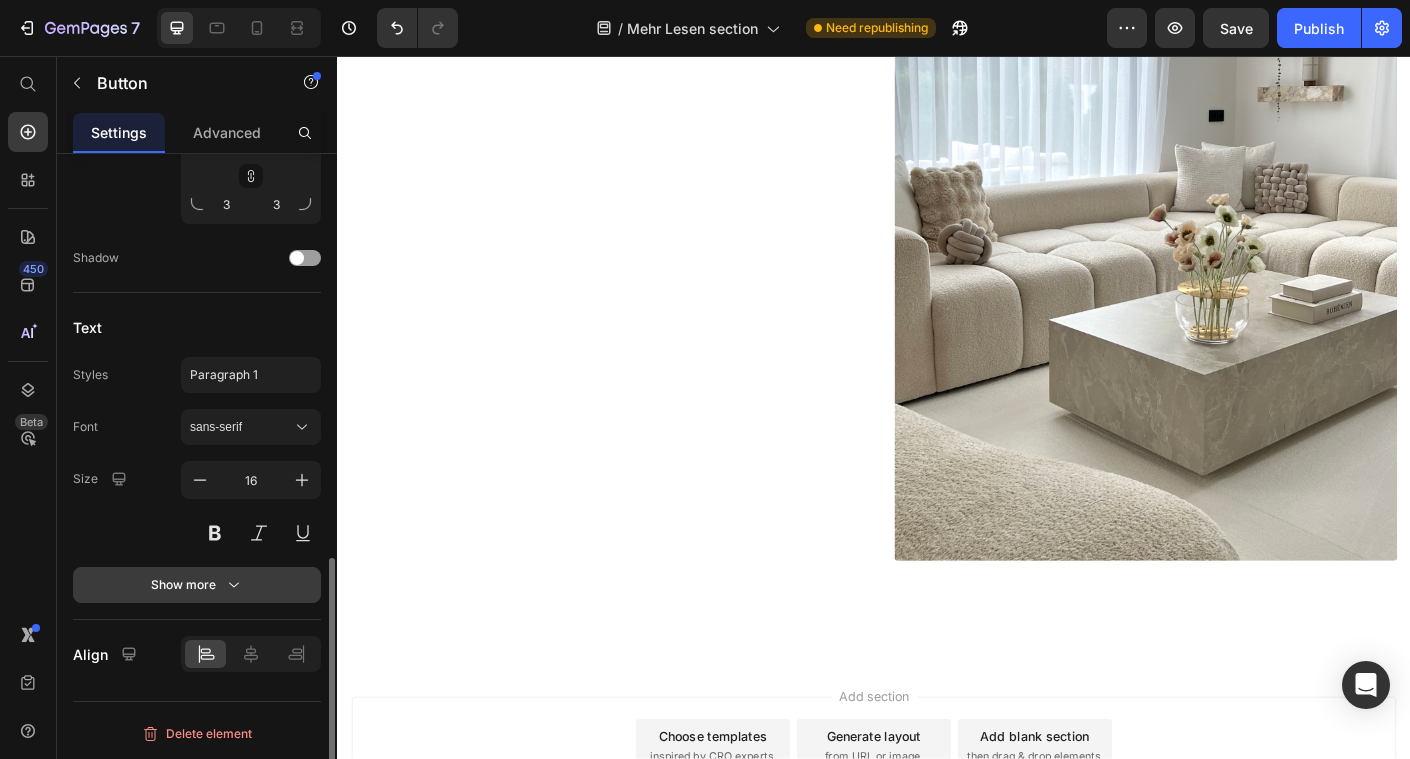 click on "Show more" at bounding box center (197, 585) 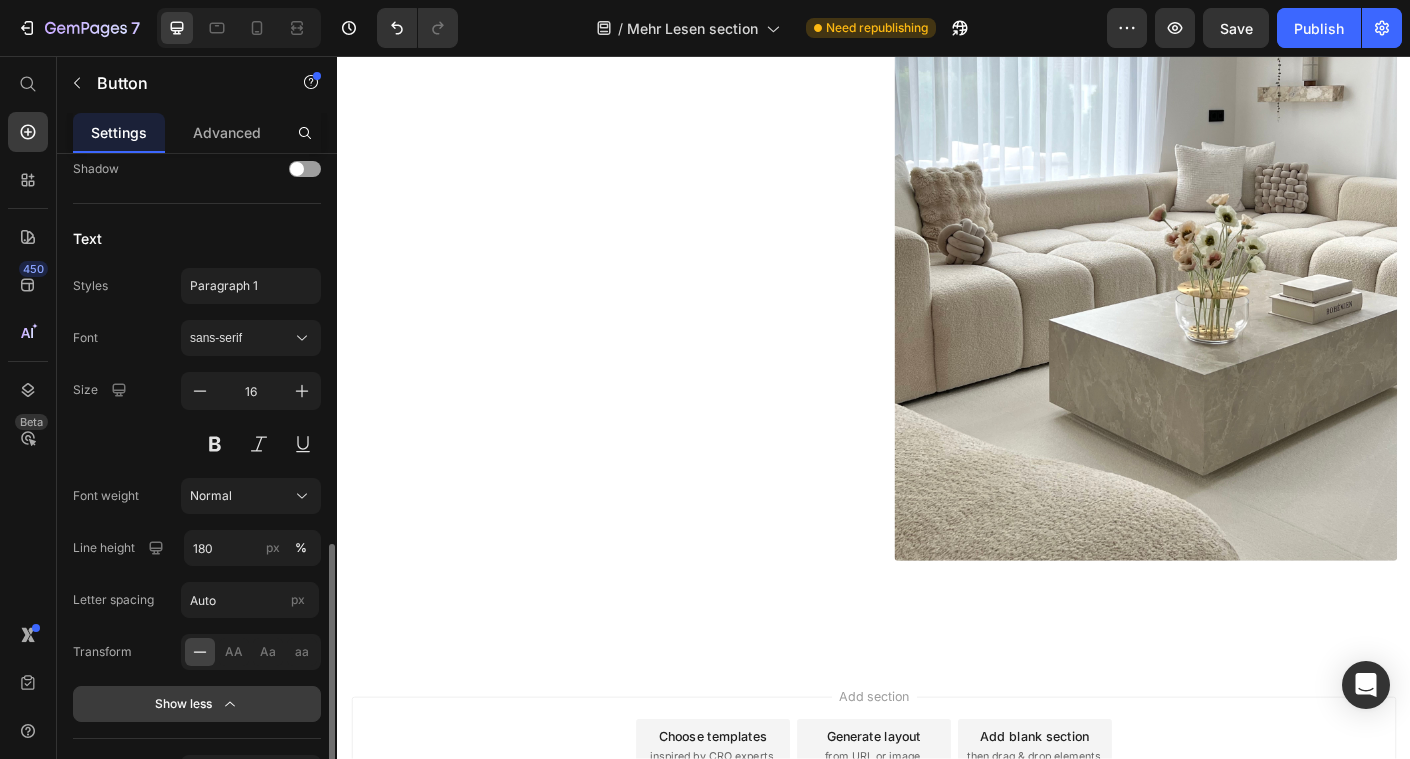 scroll, scrollTop: 1168, scrollLeft: 0, axis: vertical 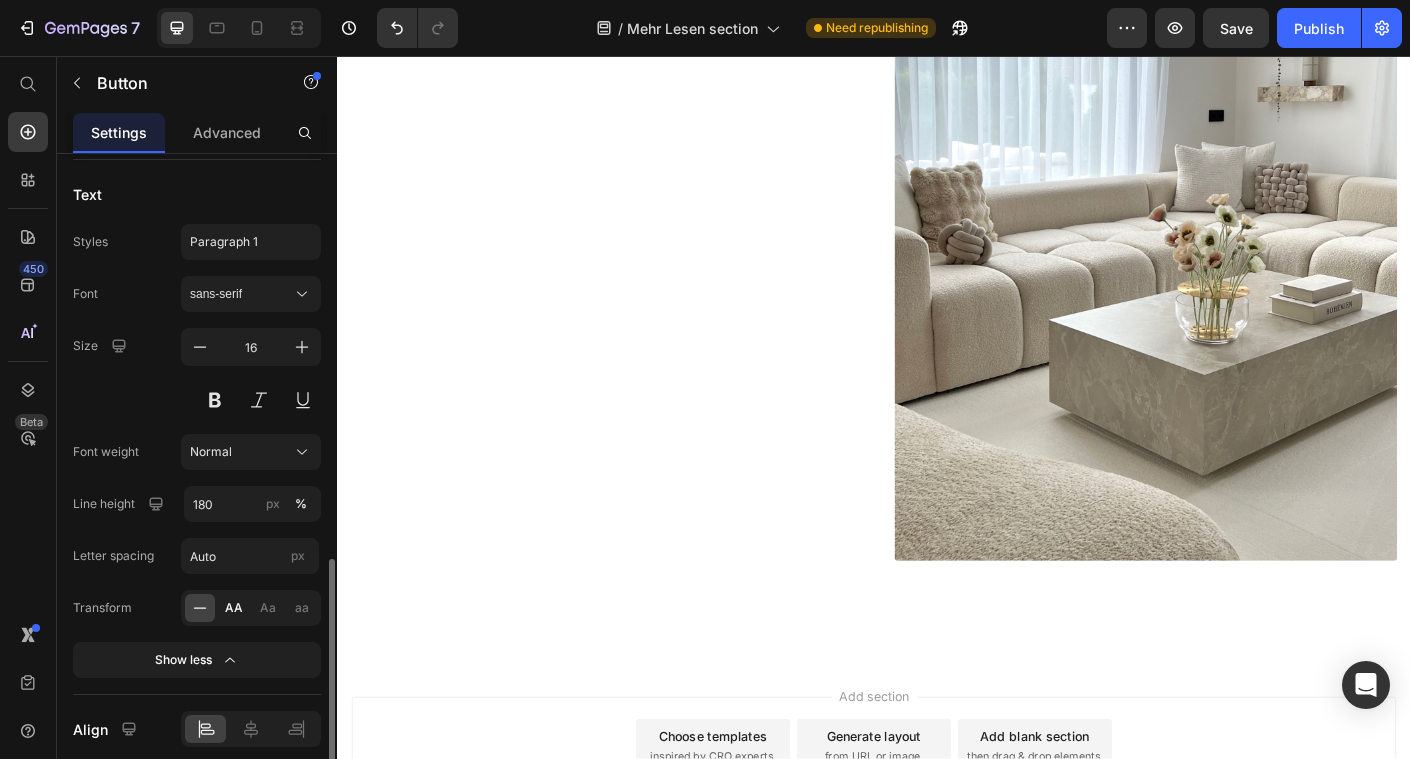 click on "AA" 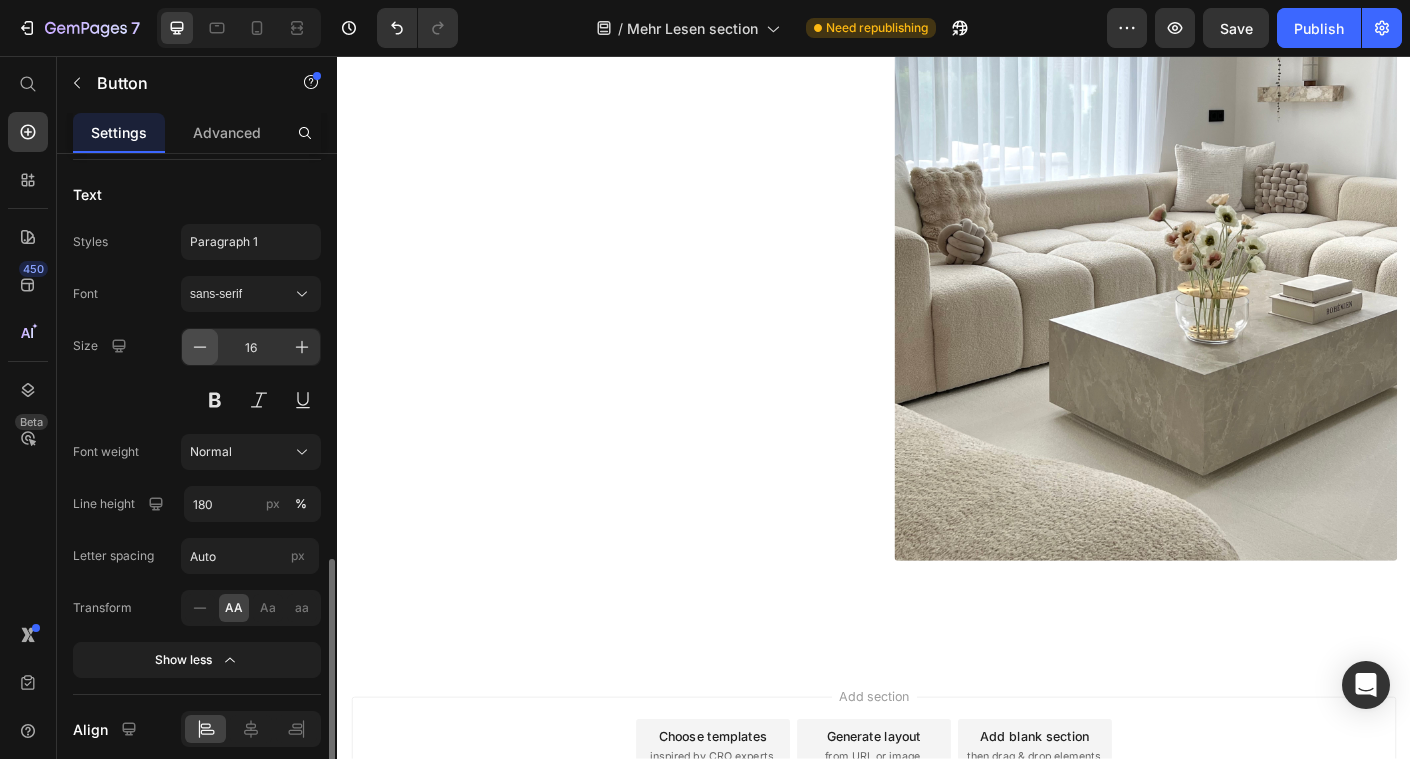 click at bounding box center [200, 347] 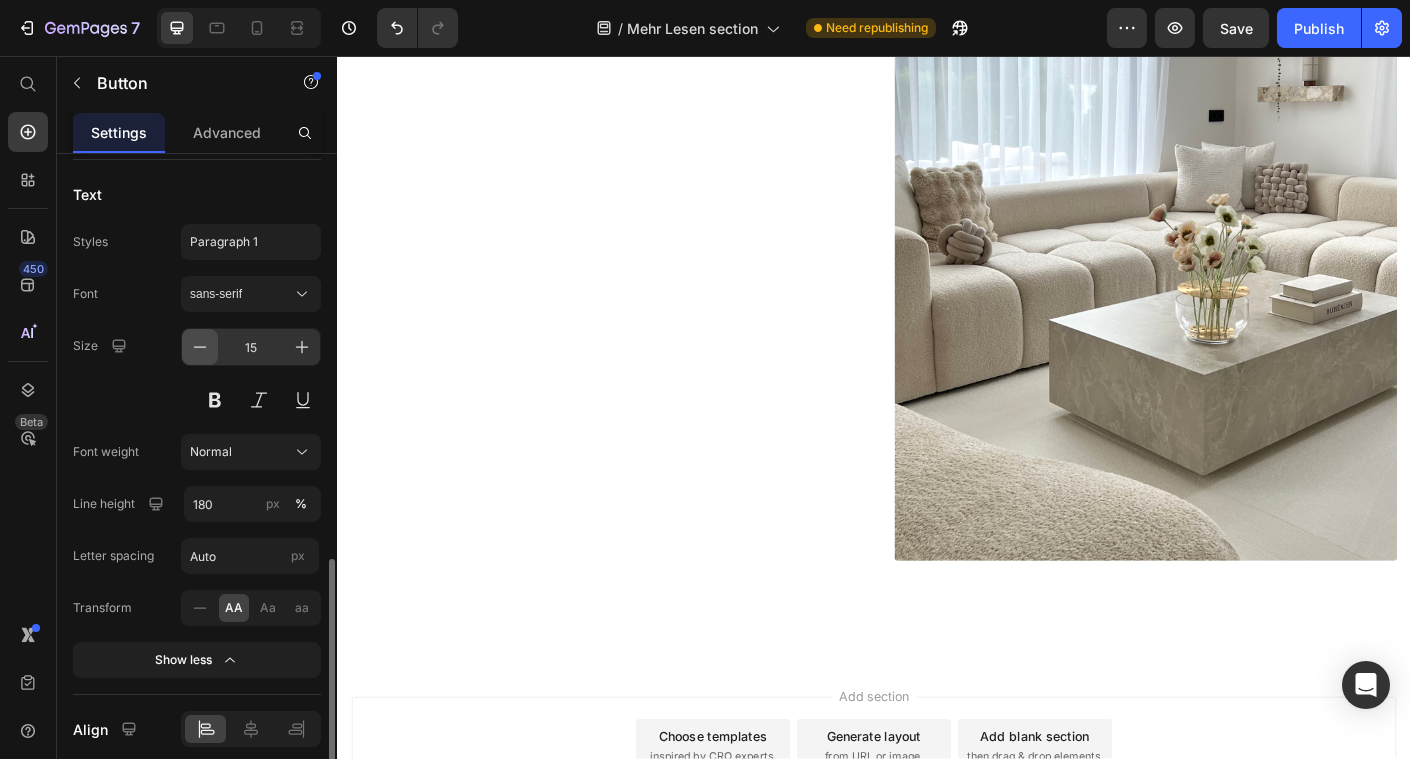 click at bounding box center [200, 347] 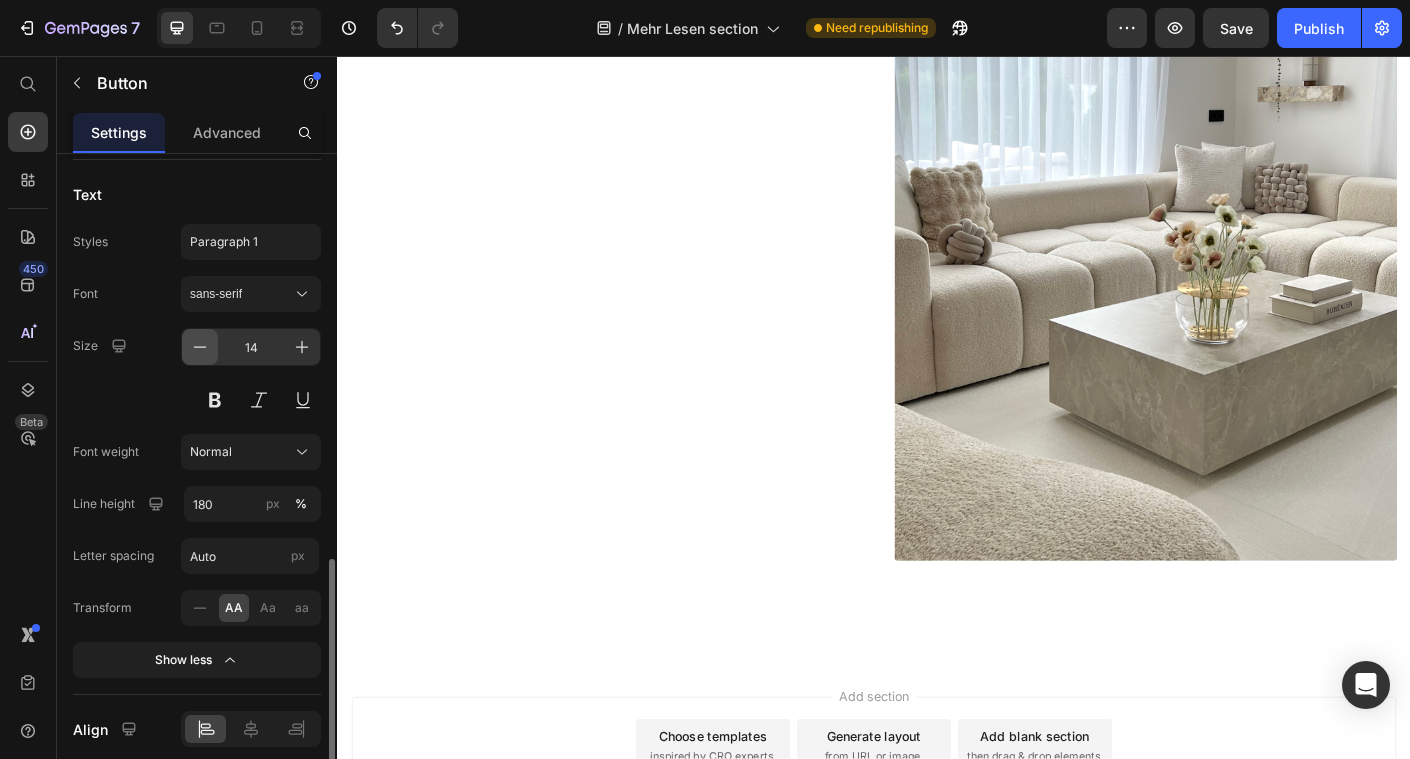 click at bounding box center [200, 347] 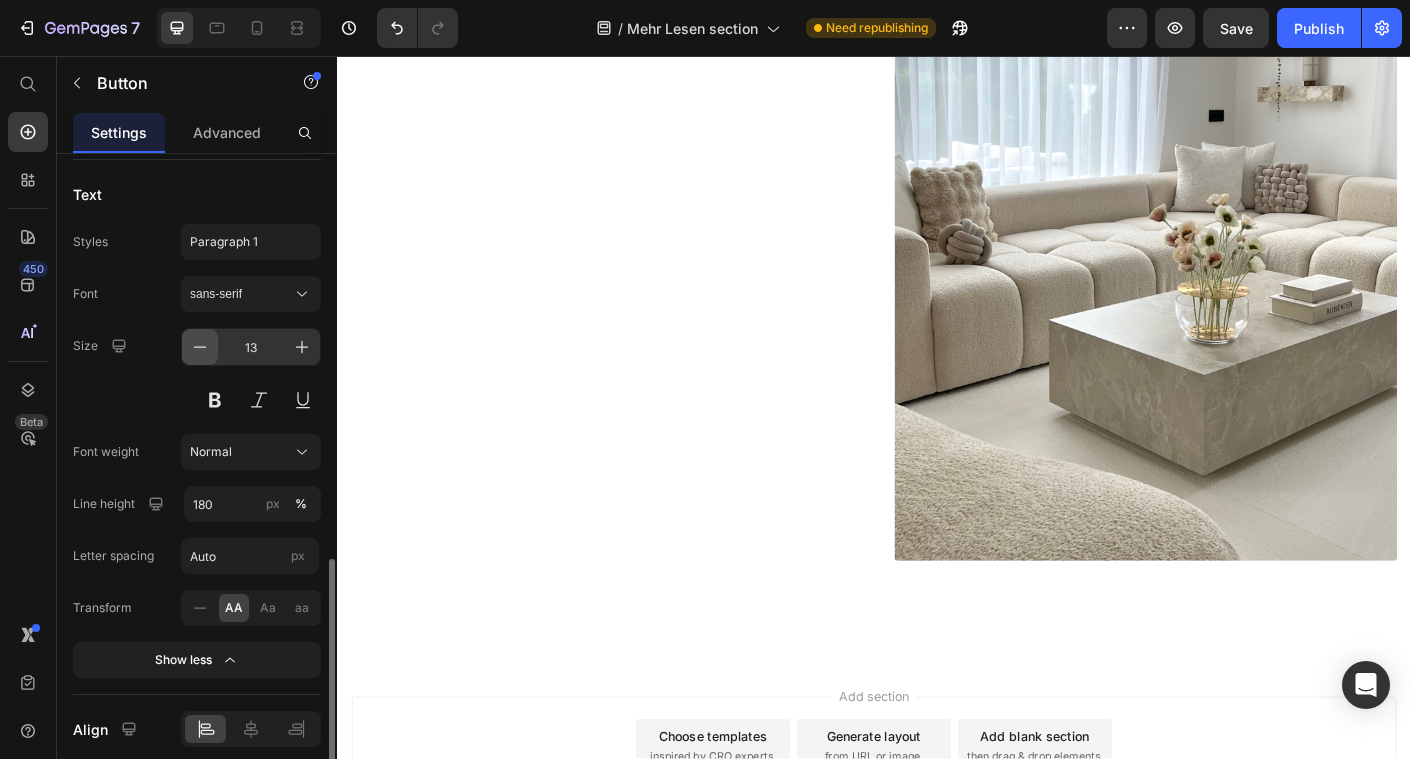 click at bounding box center [200, 347] 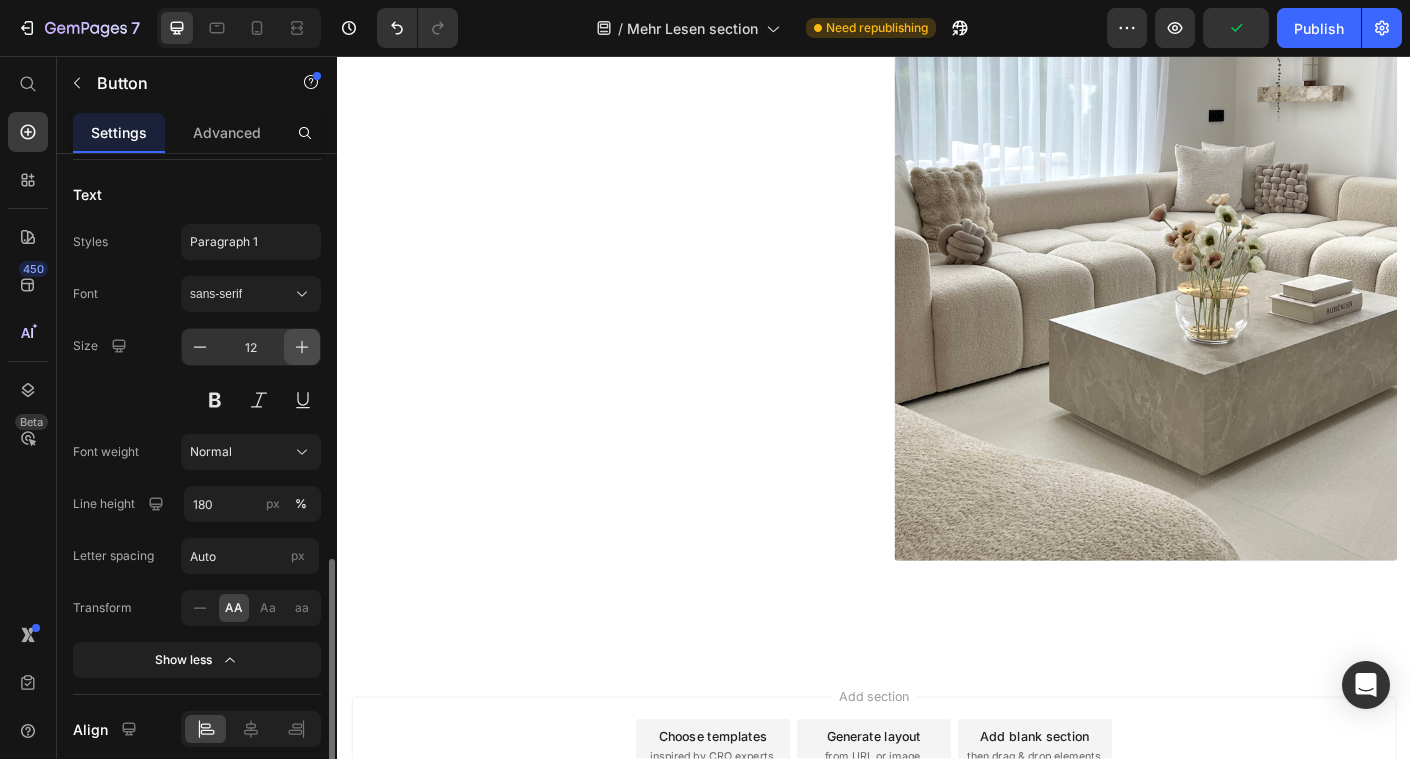 click 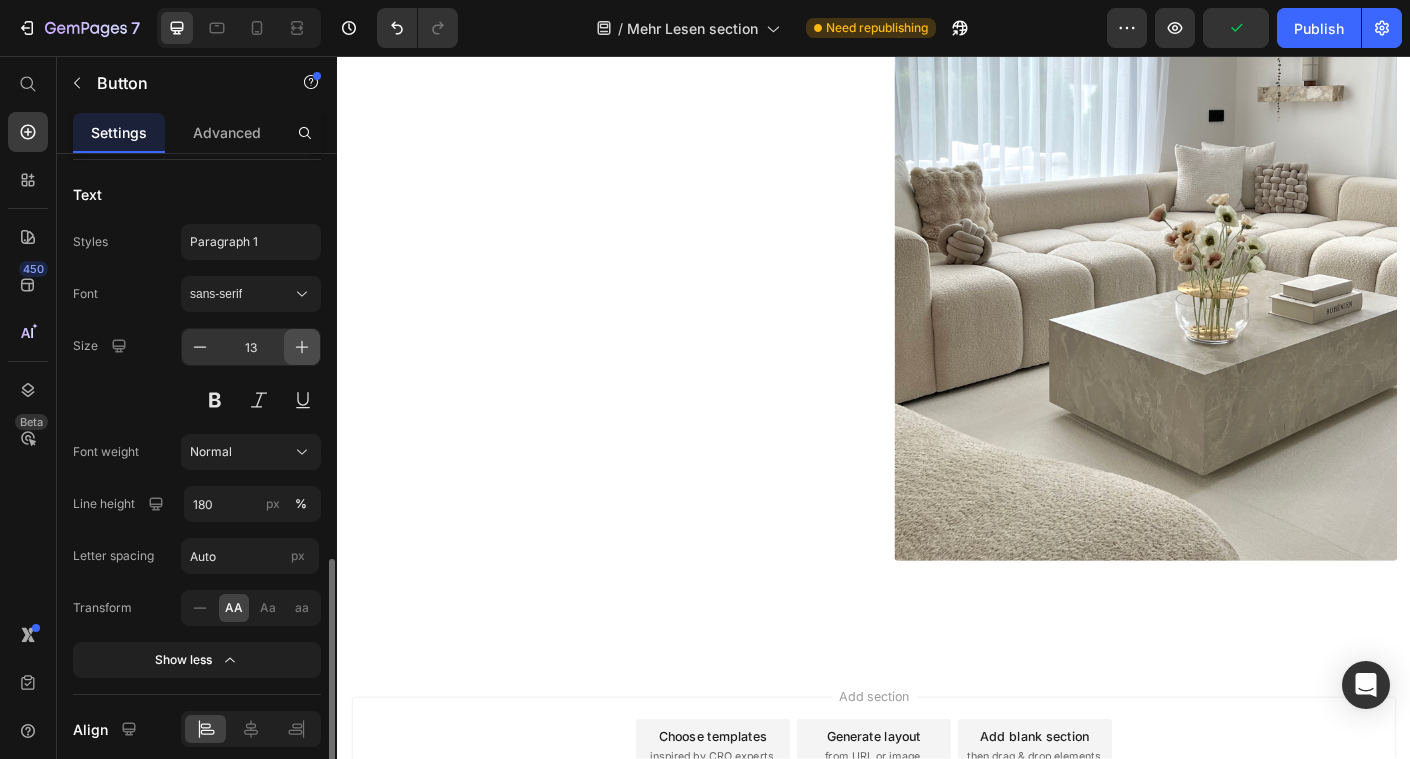 click 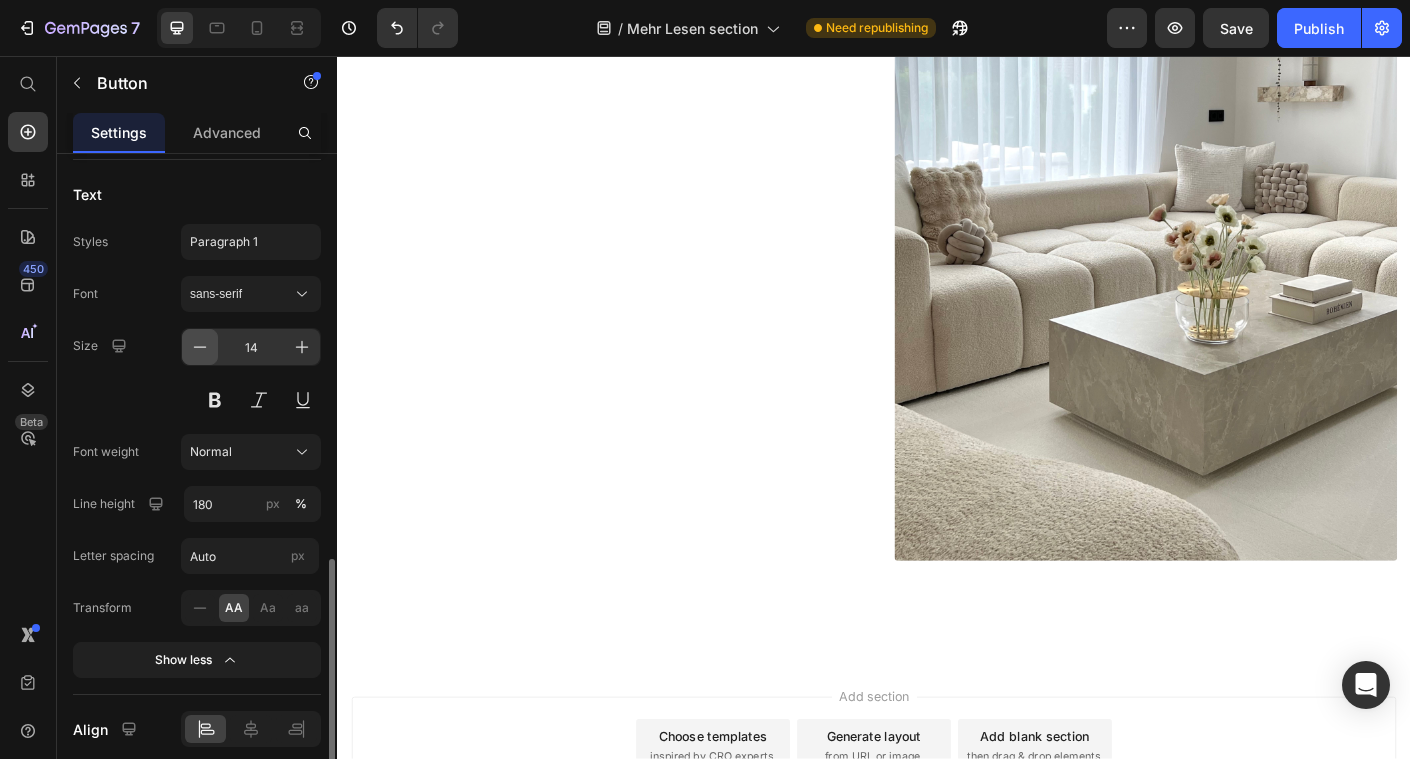 click 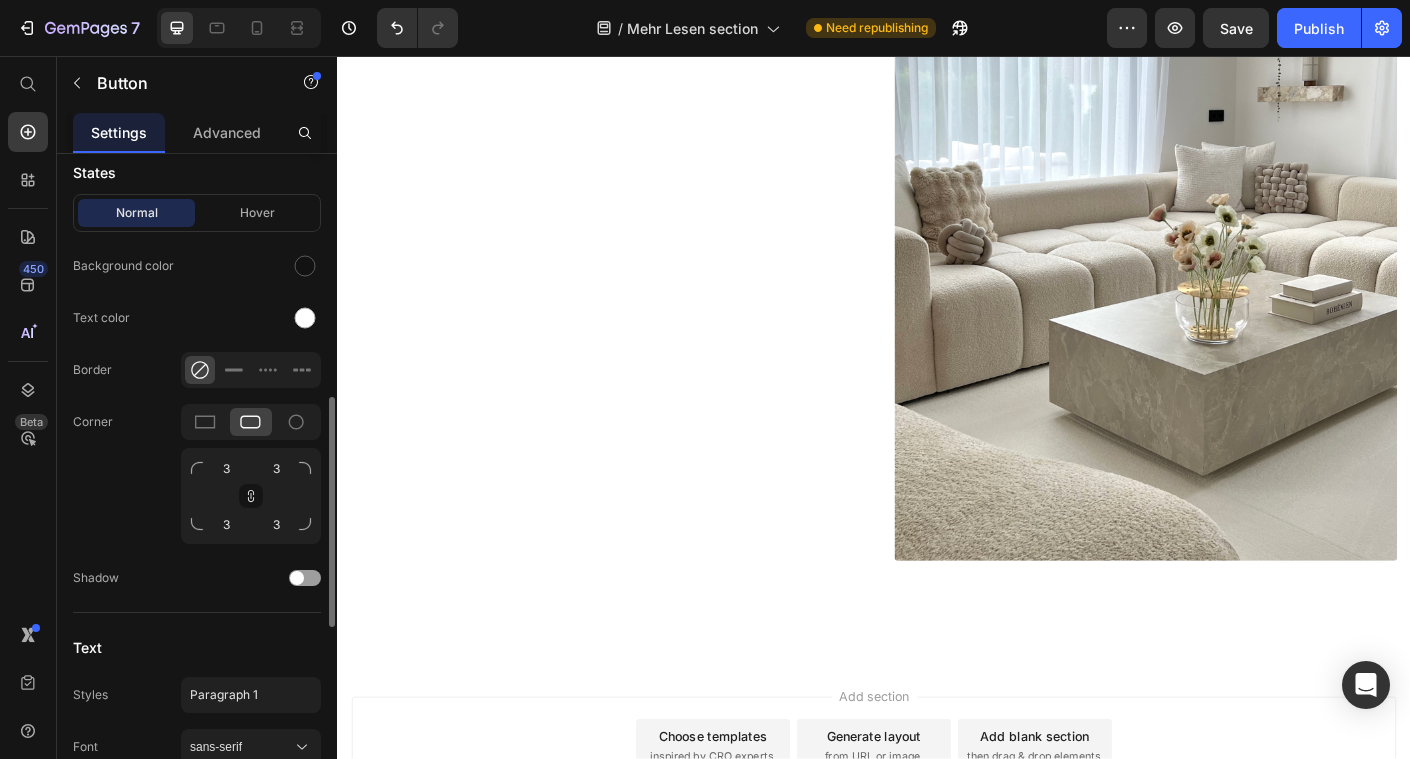 scroll, scrollTop: 702, scrollLeft: 0, axis: vertical 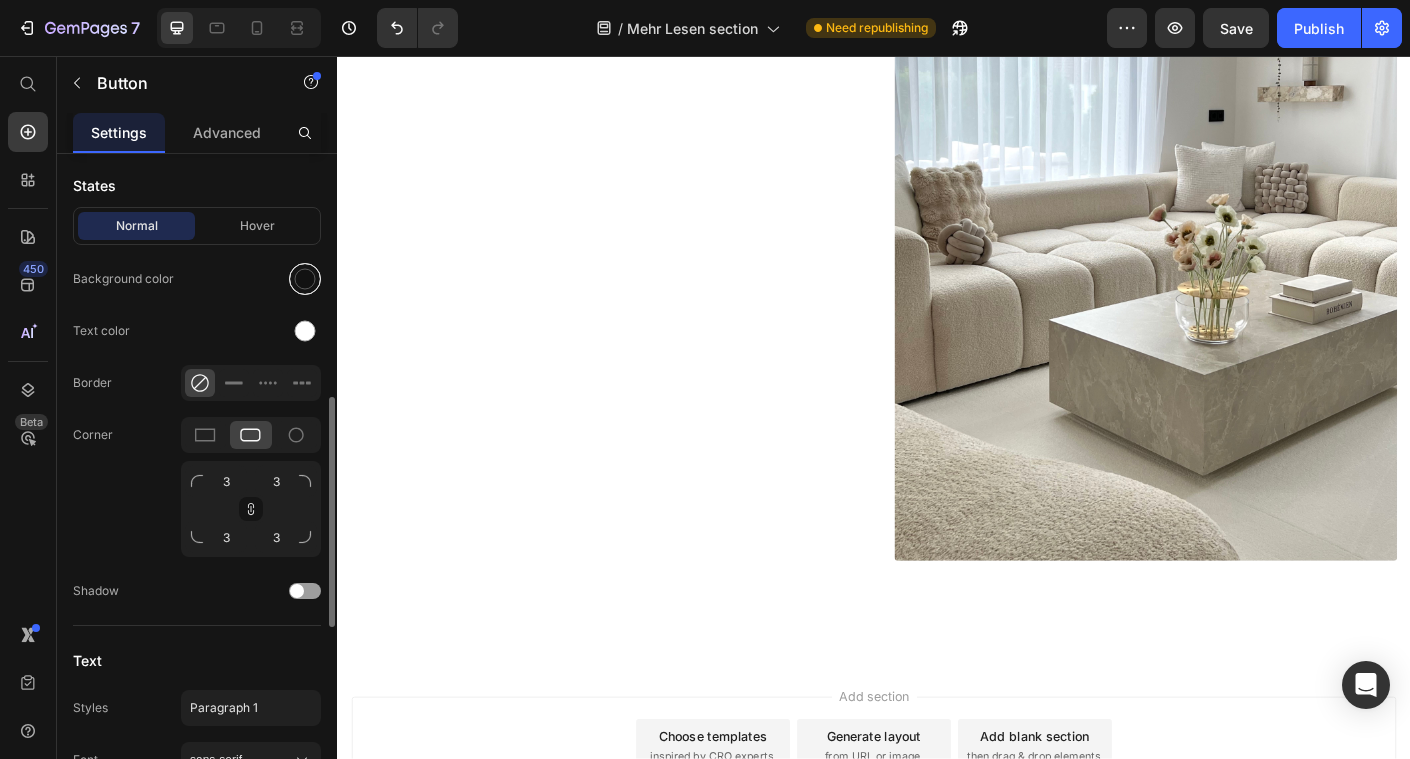 click at bounding box center [305, 279] 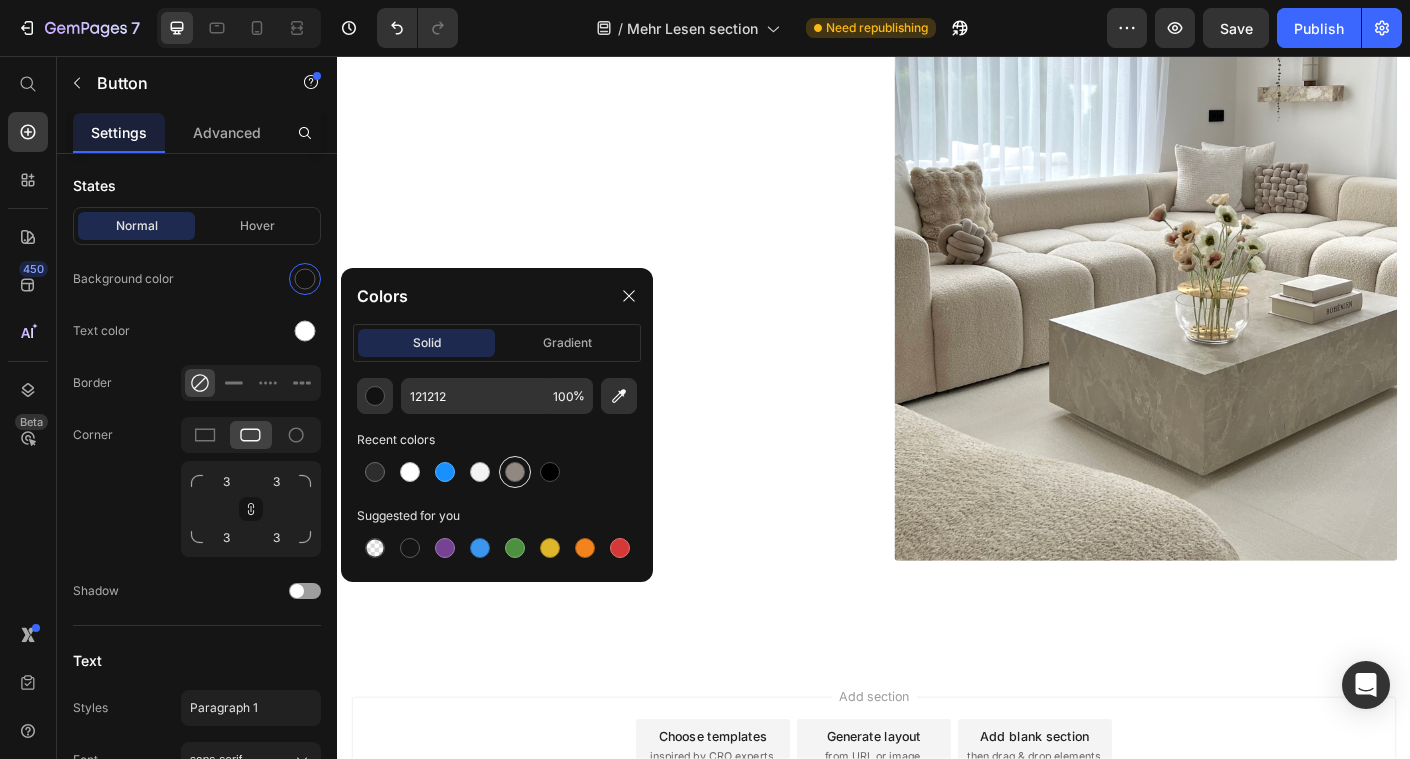 click at bounding box center [515, 472] 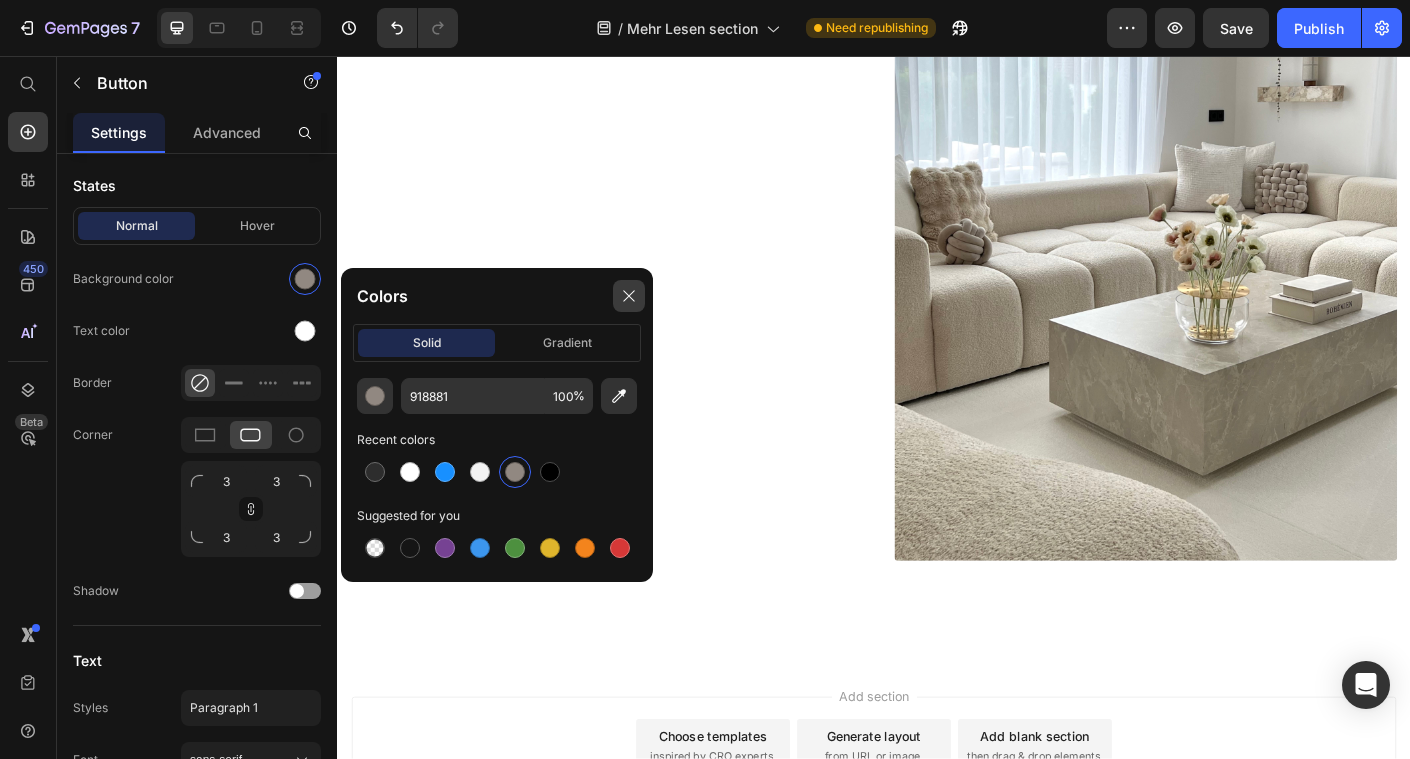click at bounding box center [629, 296] 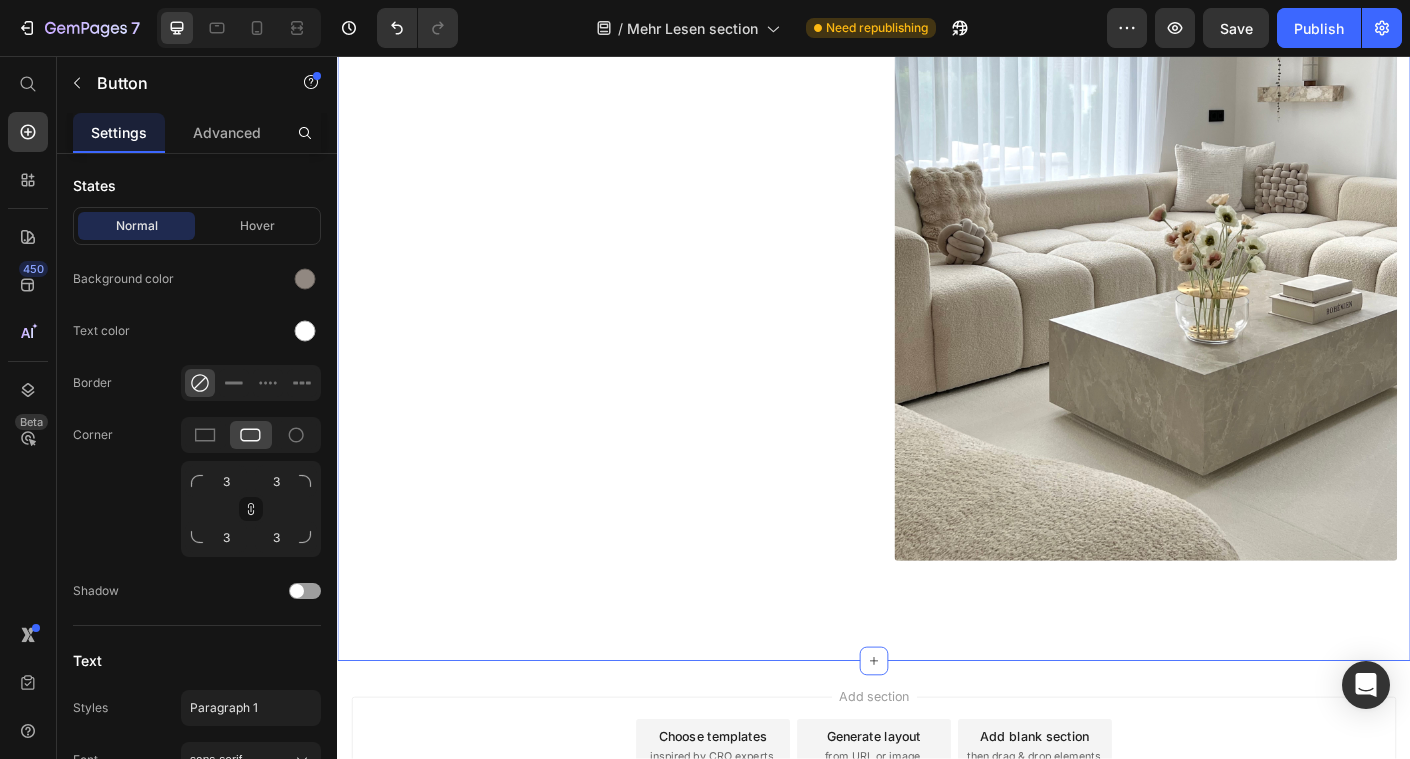 click on "Image Dekorieren heißt nicht, Dinge zu platzieren Heading Wenn Details den Unterschied machen Heading Wer dekoriert, schafft nicht einfach ein schönes Bild – sondern eine Atmosphäre, die etwas über einen selbst erzählt. Es geht nicht darum, einen Trend zu treffen.  Es geht darum, sich selbst zu treffen. Gerade wenn ein Raum sich noch unfertig oder unpersönlich anfühlt, liegt es selten an zu wenig Deko – sondern an der falschen. Dekorieren wird erst dann stimmig, wenn es nicht überfordert, sondern leitet. Wenn Einzelstücke nicht beliebig, sondern bedeutend sind. Dein Stil braucht keine laute Bühne – nur die richtigen Akzente. Und genau die findest du hier. Text block jetzt entdeckden Button   0 Wenn Details den Unterschied machen Heading In einem Raum, der auf den ersten Blick schlicht wirkt, sind es die bewussten Details, die ihn lebendig und stimmig machen. Die sorgfältig platzierten Kissen, die dezente Farbwahl, das Spiel aus Formen und Texturen – nichts davon ist zufällig.     Image" at bounding box center (937, -27) 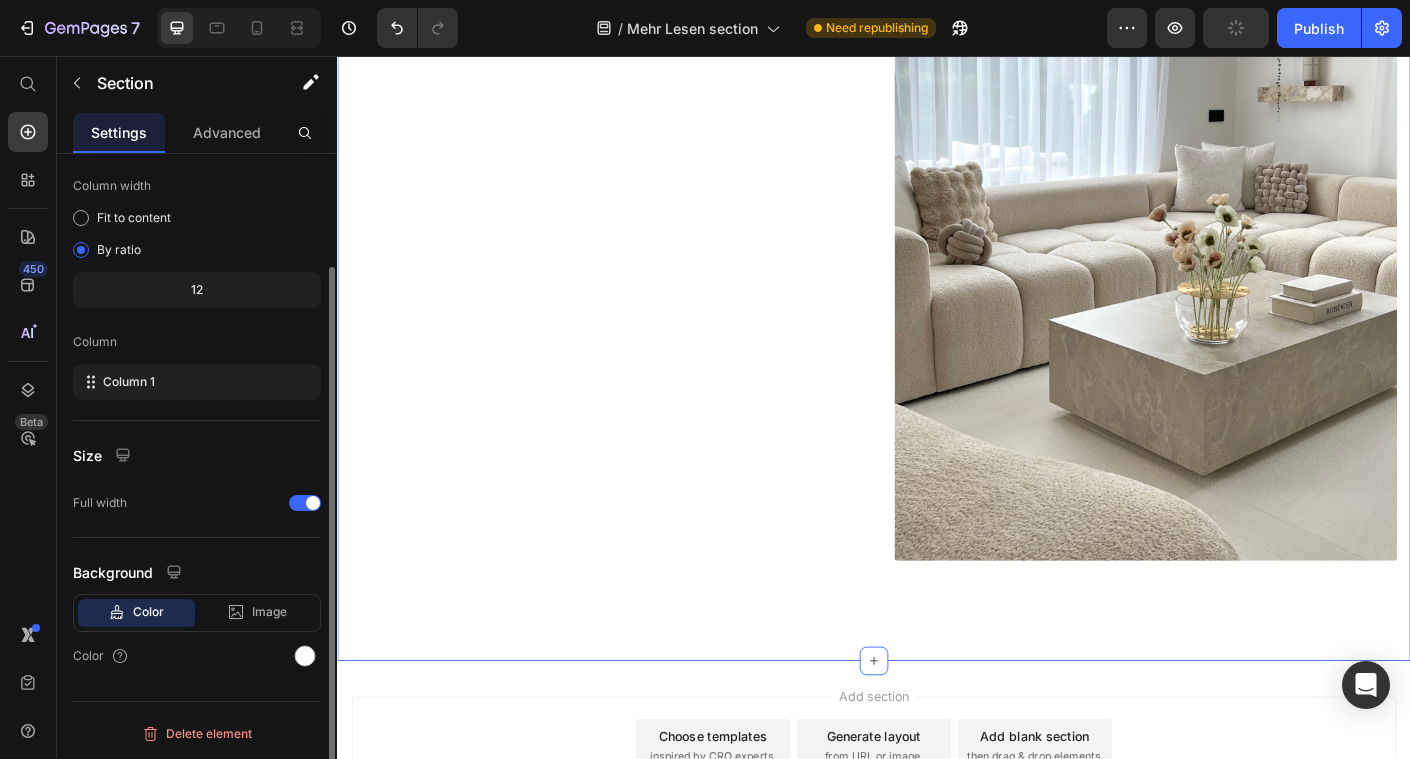 scroll, scrollTop: 0, scrollLeft: 0, axis: both 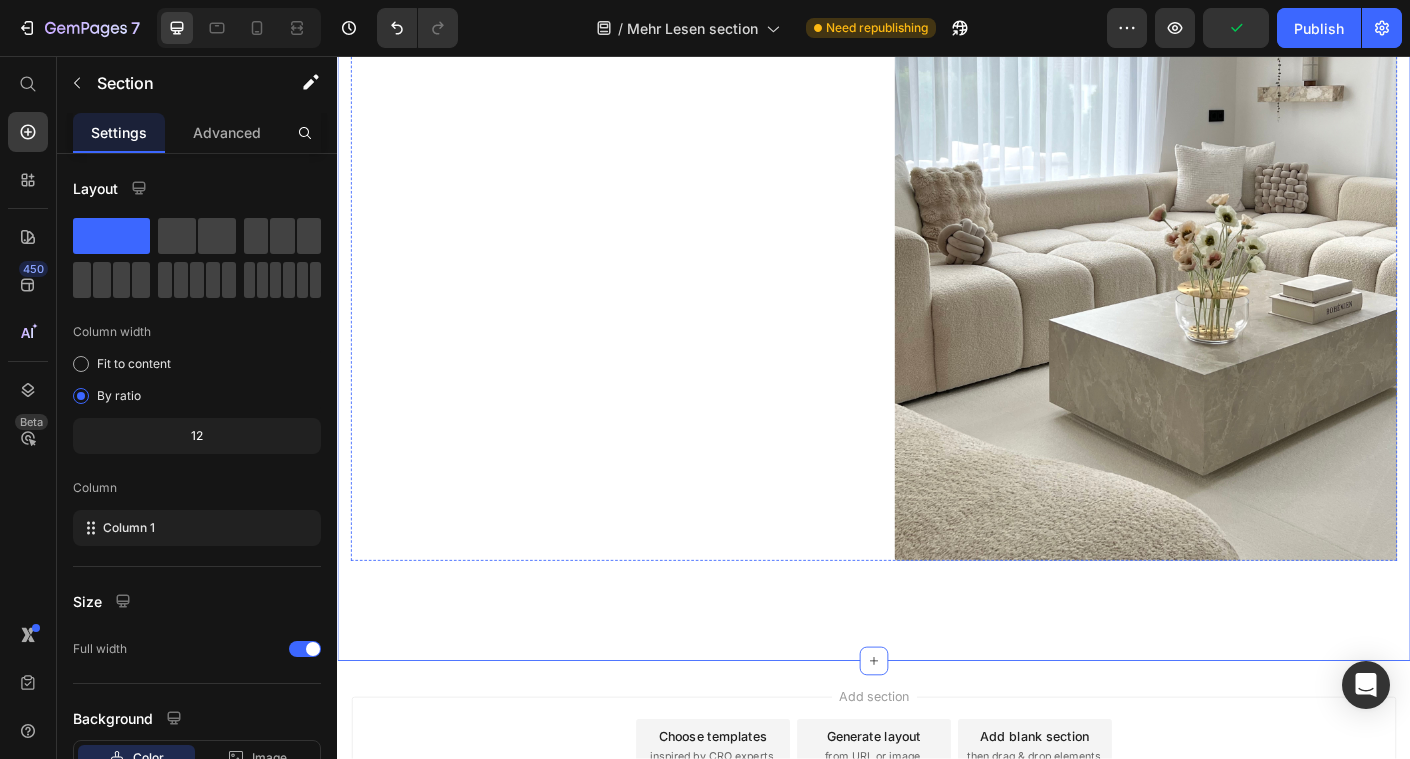 click on "jetzt entdeckden" at bounding box center (442, -172) 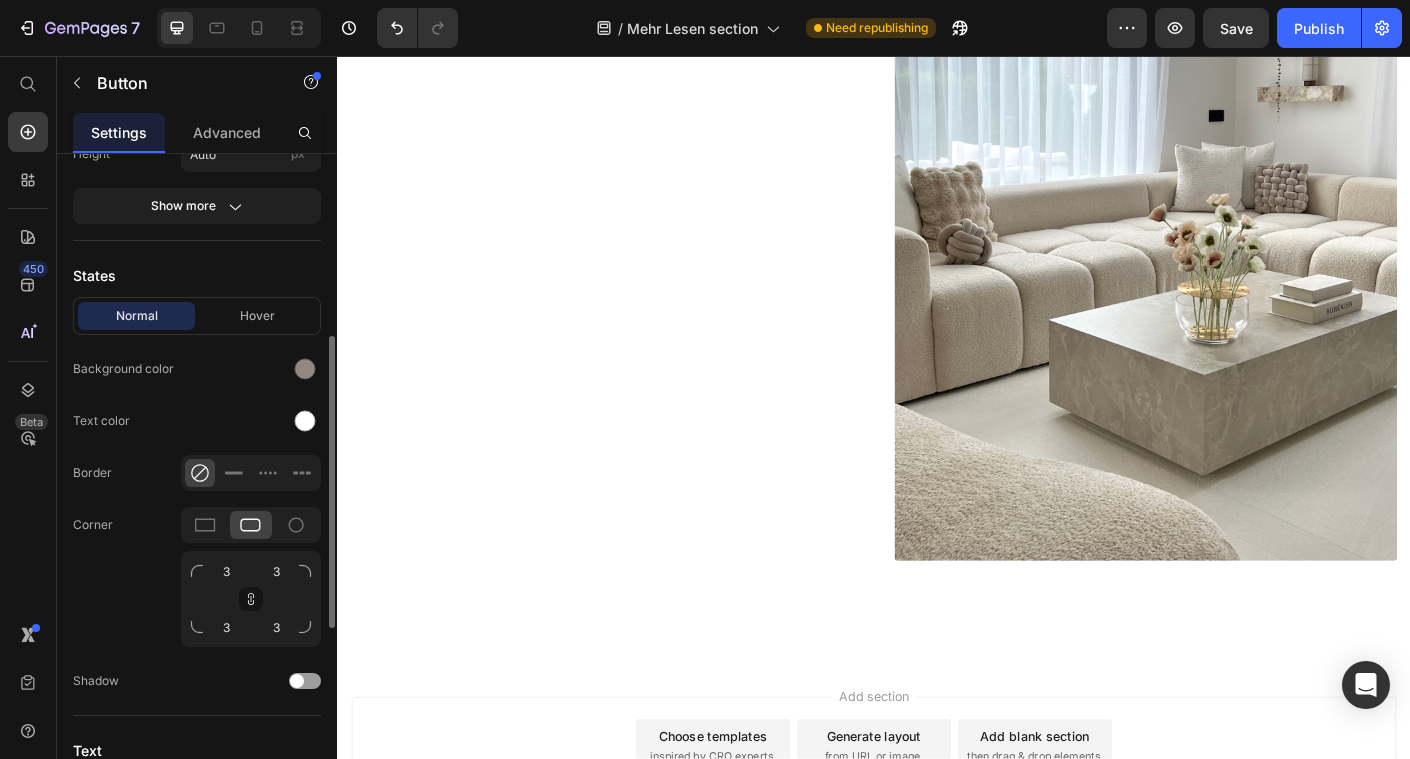 scroll, scrollTop: 451, scrollLeft: 0, axis: vertical 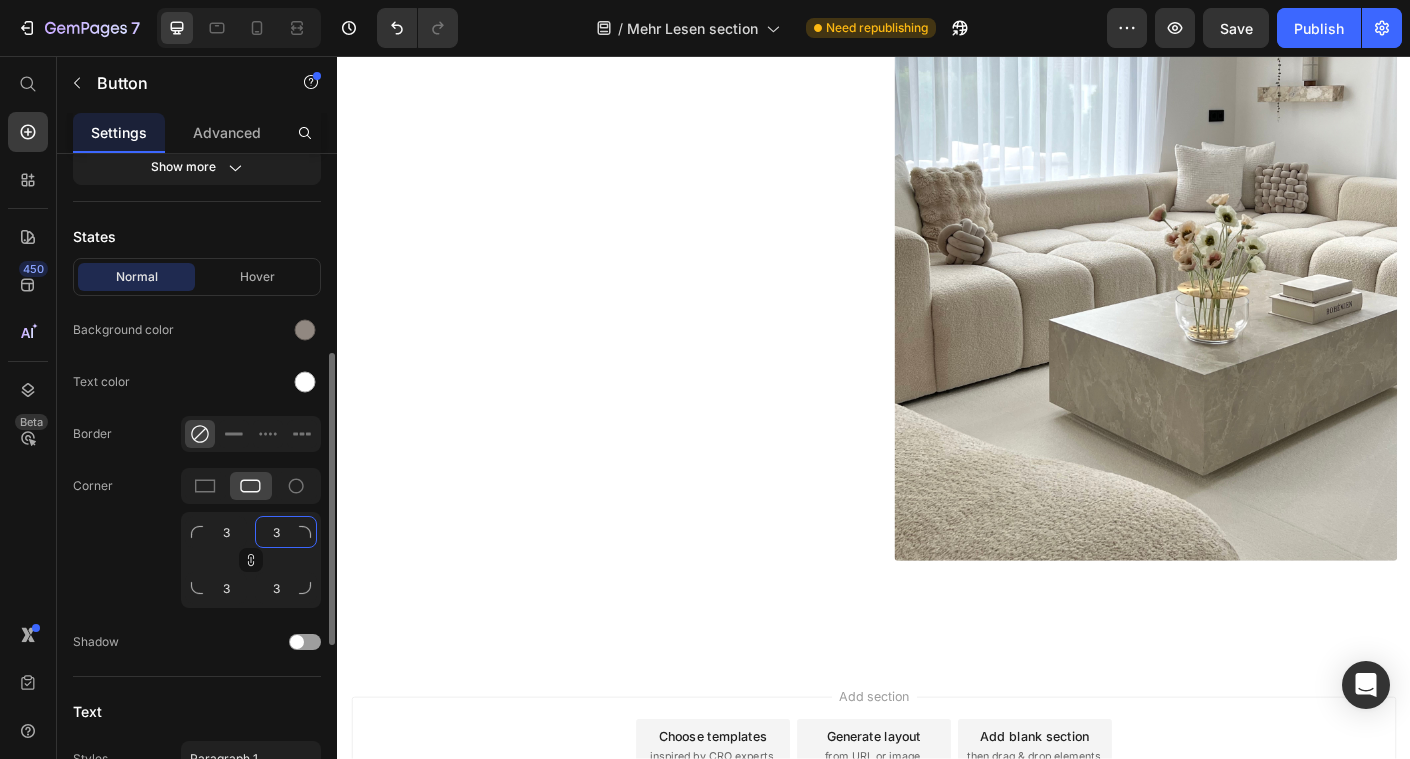 click on "3" 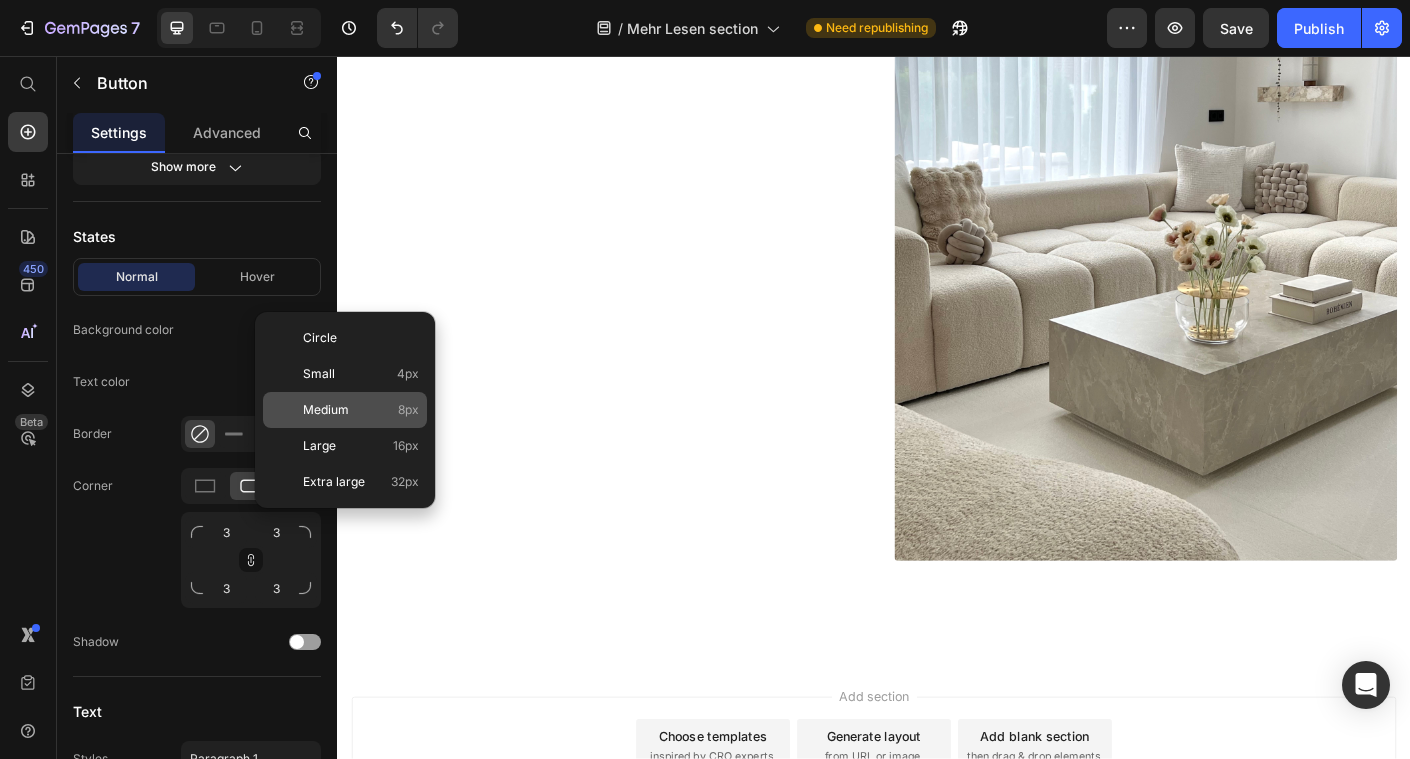 click on "Medium" at bounding box center [326, 410] 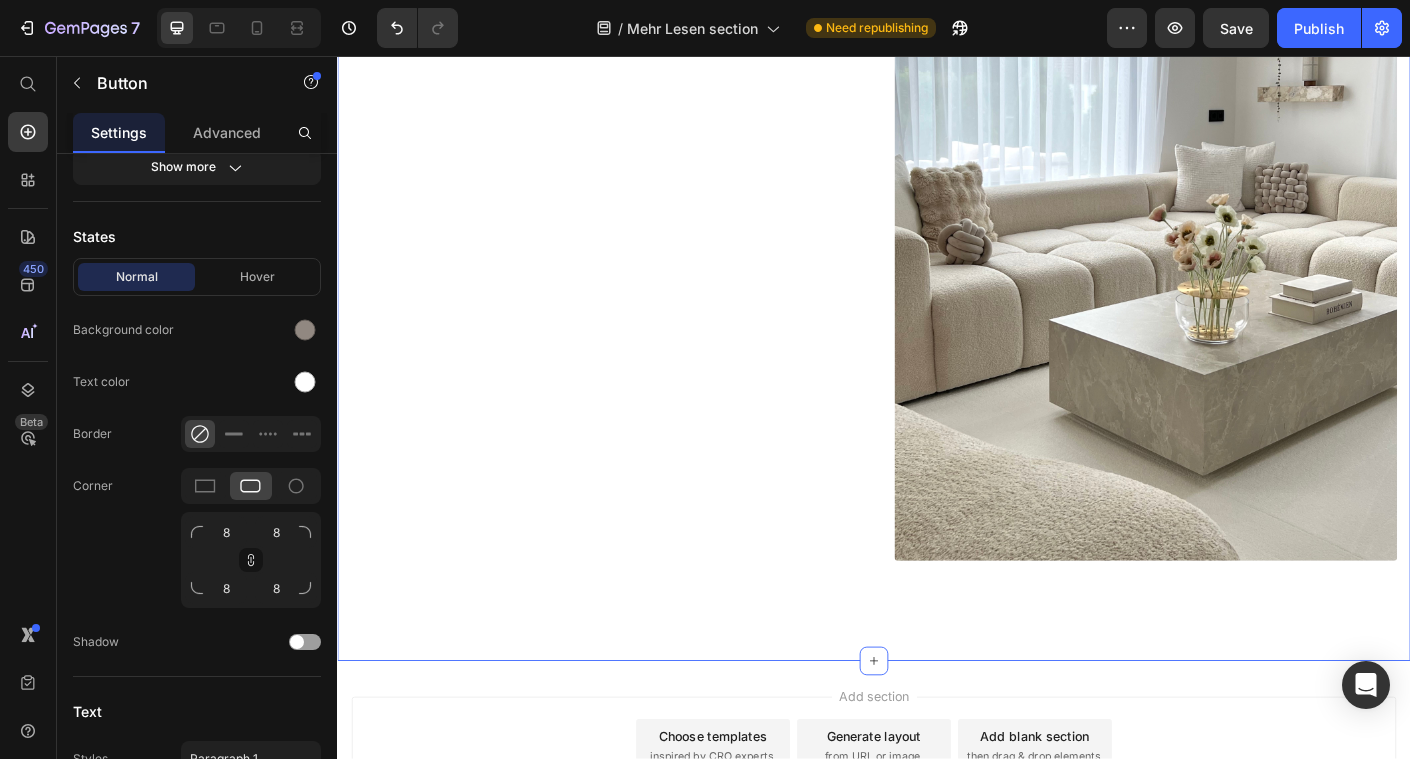 click on "Add section Choose templates inspired by CRO experts Generate layout from URL or image Add blank section then drag & drop elements" at bounding box center (937, 856) 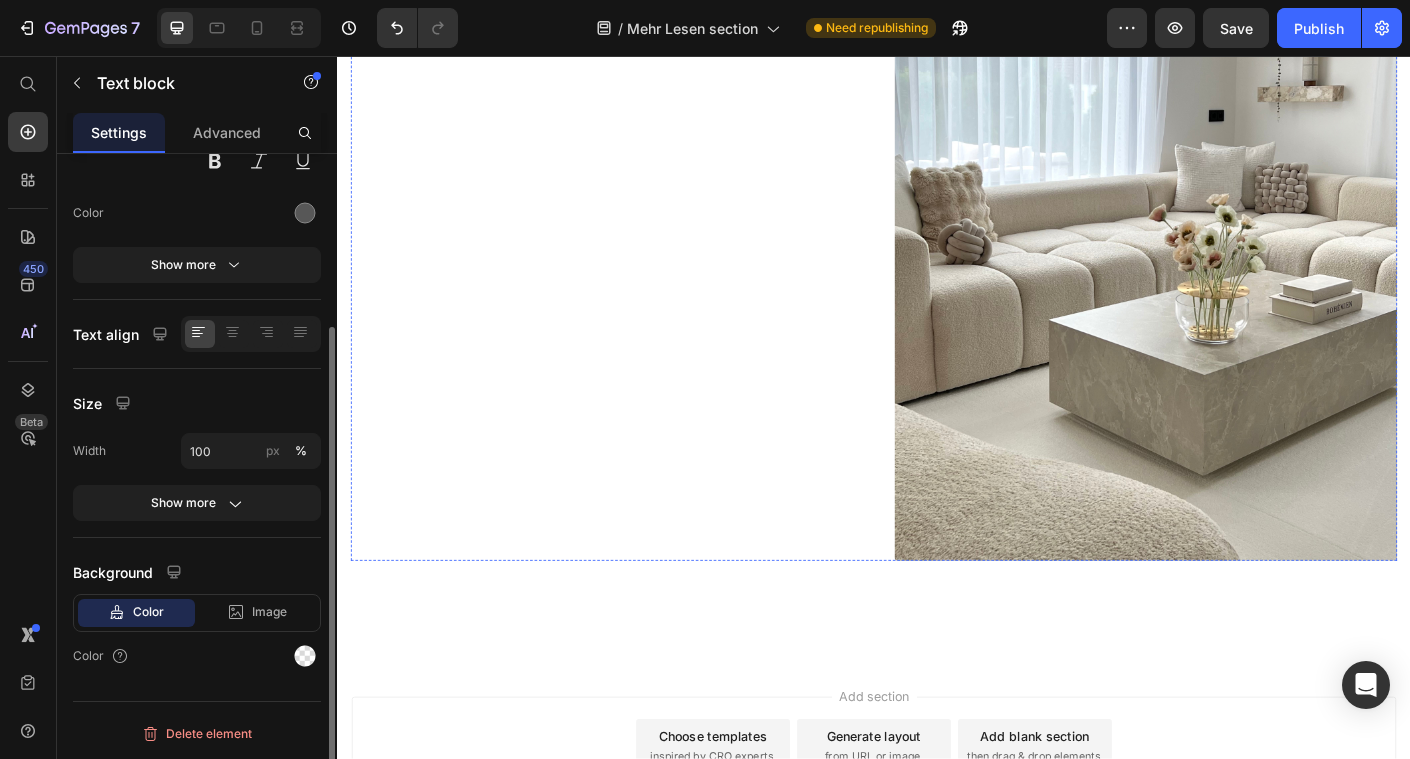 click on "Dein Stil braucht keine laute Bühne – nur die richtigen Akzente. Und genau die findest du hier." at bounding box center [633, -222] 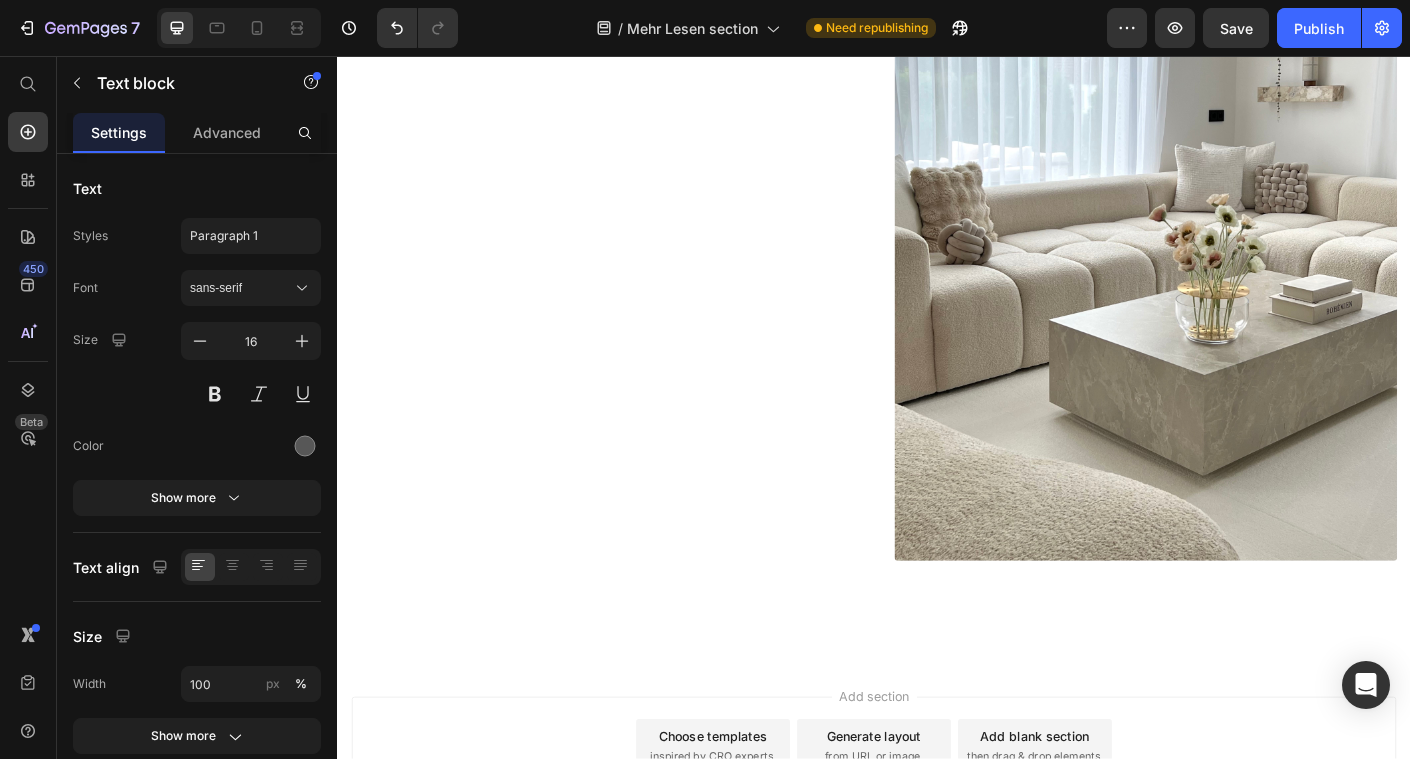 click on "." at bounding box center (633, -179) 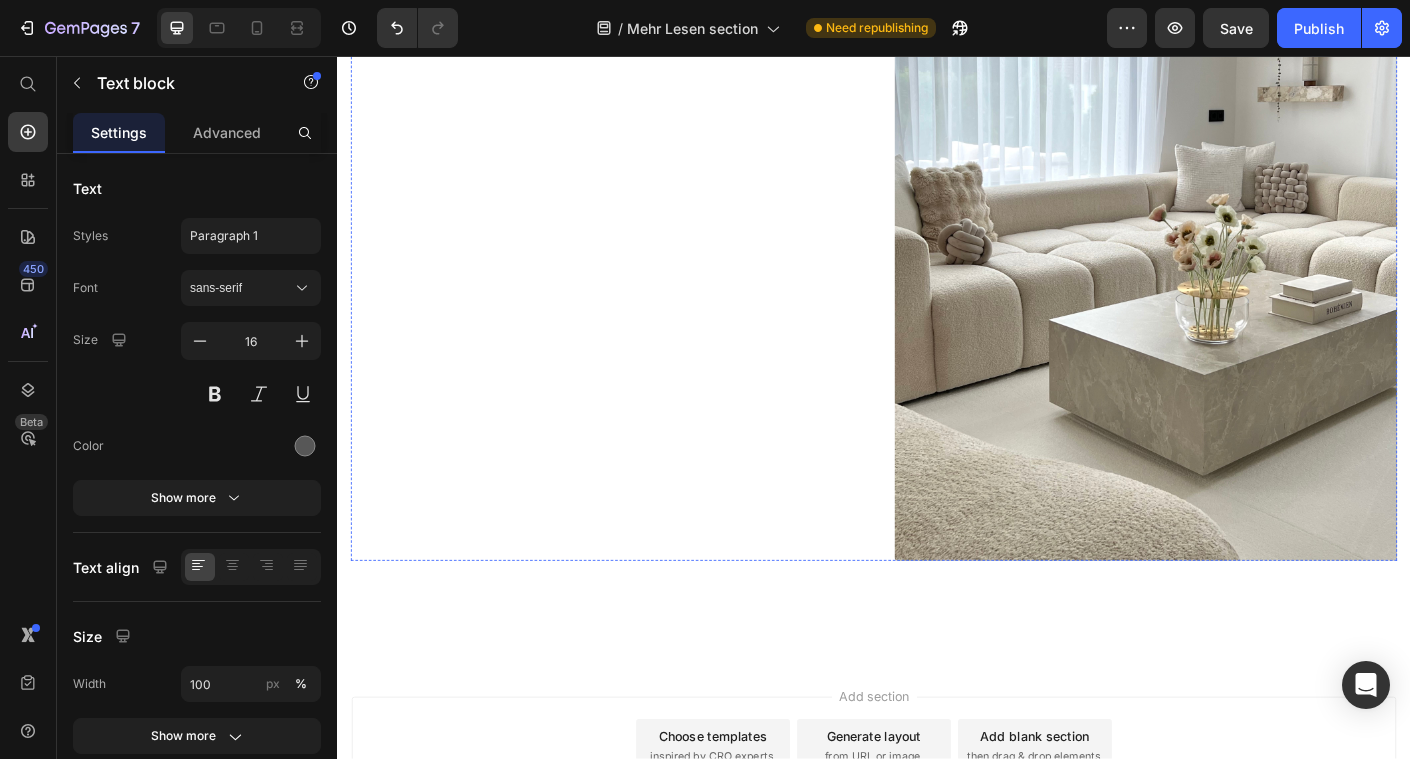 click on "Image Dekorieren heißt nicht, Dinge zu platzieren Heading Wenn Details den Unterschied machen Heading Wer dekoriert, schafft nicht einfach ein schönes Bild – sondern eine Atmosphäre, die etwas über einen selbst erzählt. Es geht nicht darum, einen Trend zu treffen.  Es geht darum, sich selbst zu treffen. Gerade wenn ein Raum sich noch unfertig oder unpersönlich anfühlt, liegt es selten an zu wenig Deko – sondern an der falschen. Dekorieren wird erst dann stimmig, wenn es nicht überfordert, sondern leitet. Wenn Einzelstücke nicht beliebig, sondern bedeutend sind. Dein Stil braucht keine laute Bühne – nur die richtigen Akzente. Und genau die findest du hier. Text block   0 jetzt entdeckden Button Wenn Details den Unterschied machen Heading In einem Raum, der auf den ersten Blick schlicht wirkt, sind es die bewussten Details, die ihn lebendig und stimmig machen. Die sorgfältig platzierten Kissen, die dezente Farbwahl, das Spiel aus Formen und Texturen – nichts davon ist zufällig.     Image" at bounding box center (937, -27) 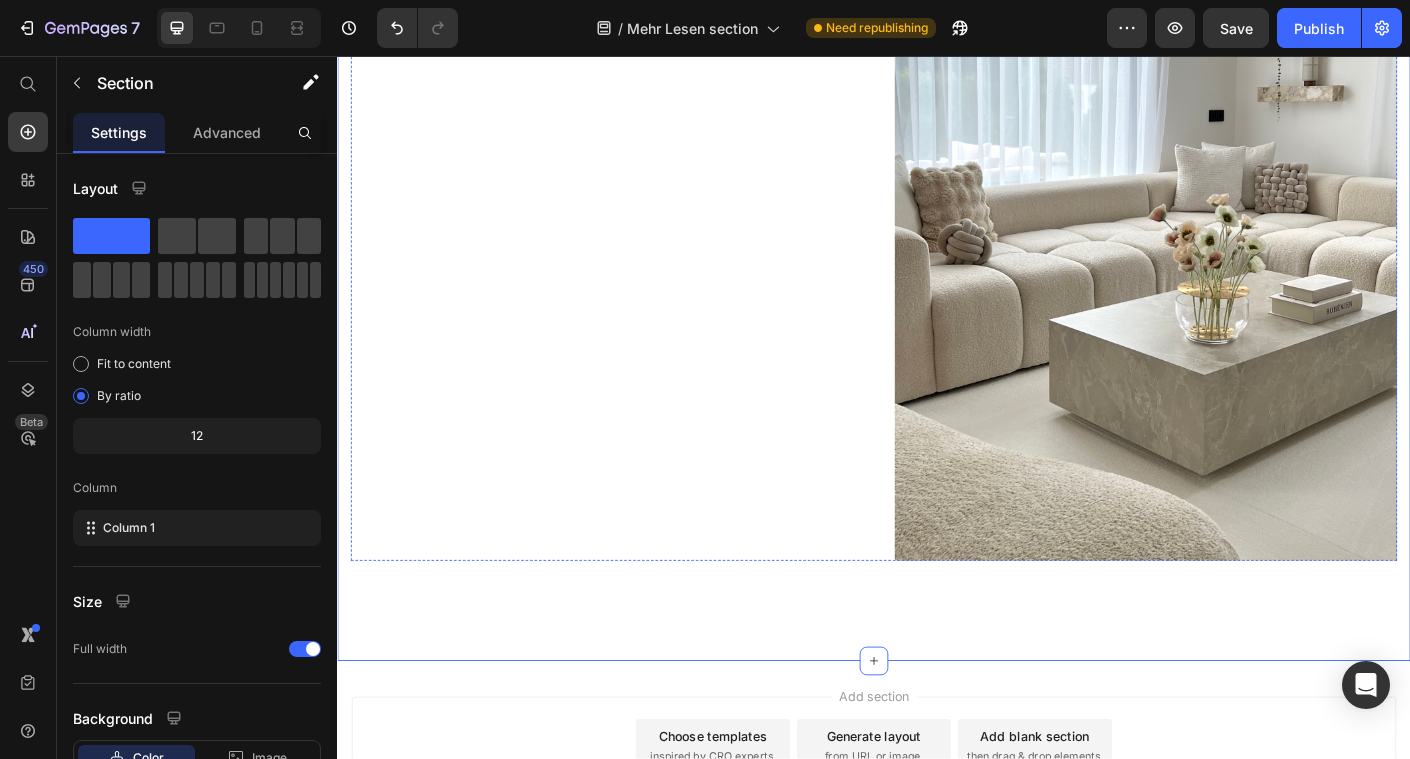 click on "jetzt entdeckden" at bounding box center (442, -143) 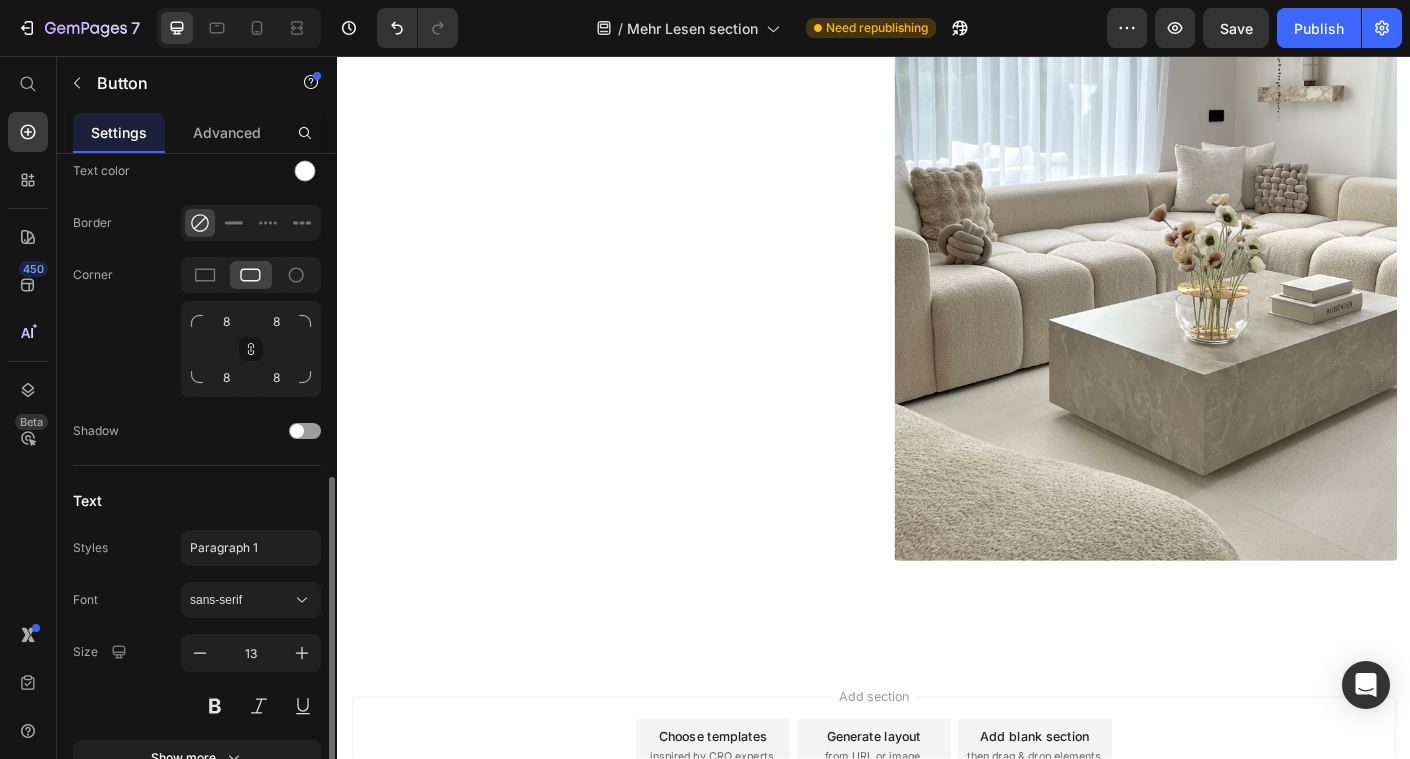 scroll, scrollTop: 835, scrollLeft: 0, axis: vertical 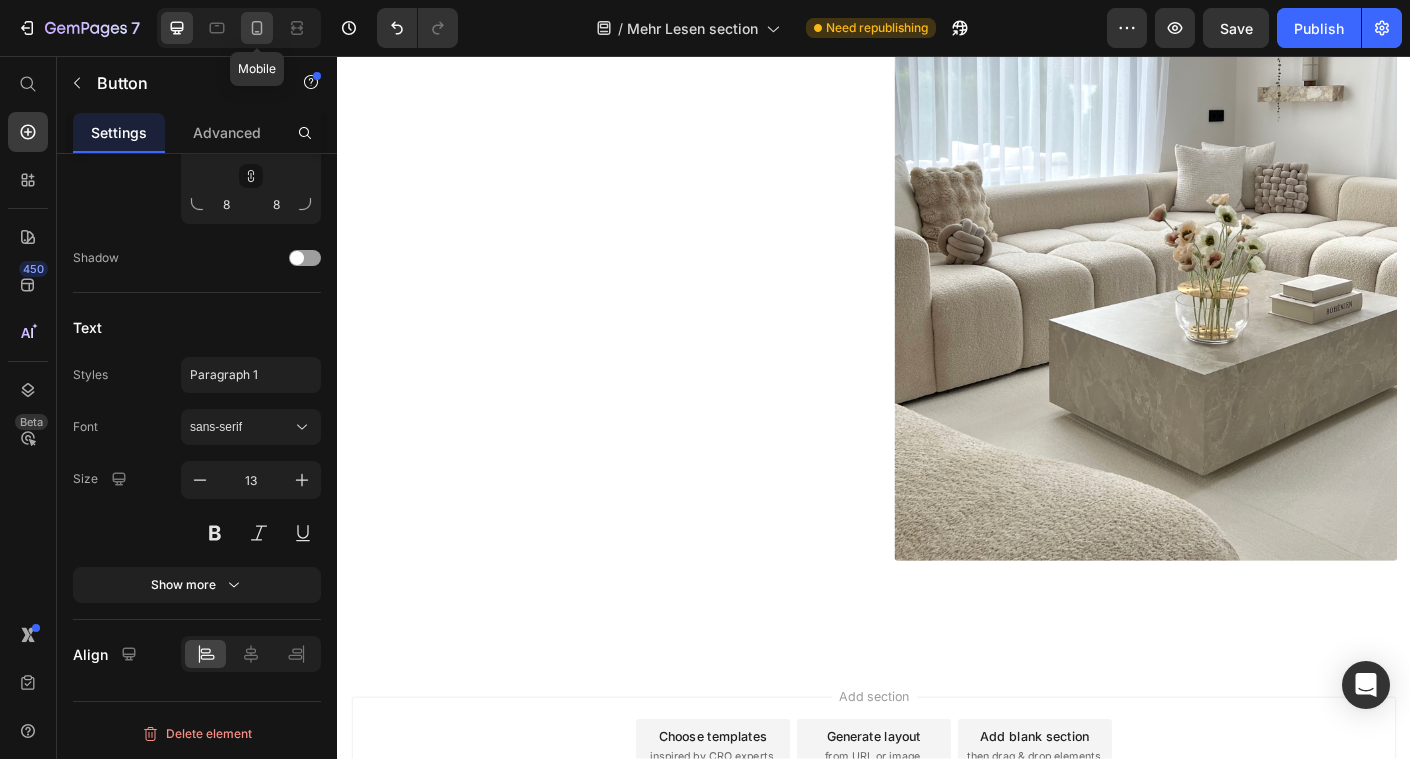 click 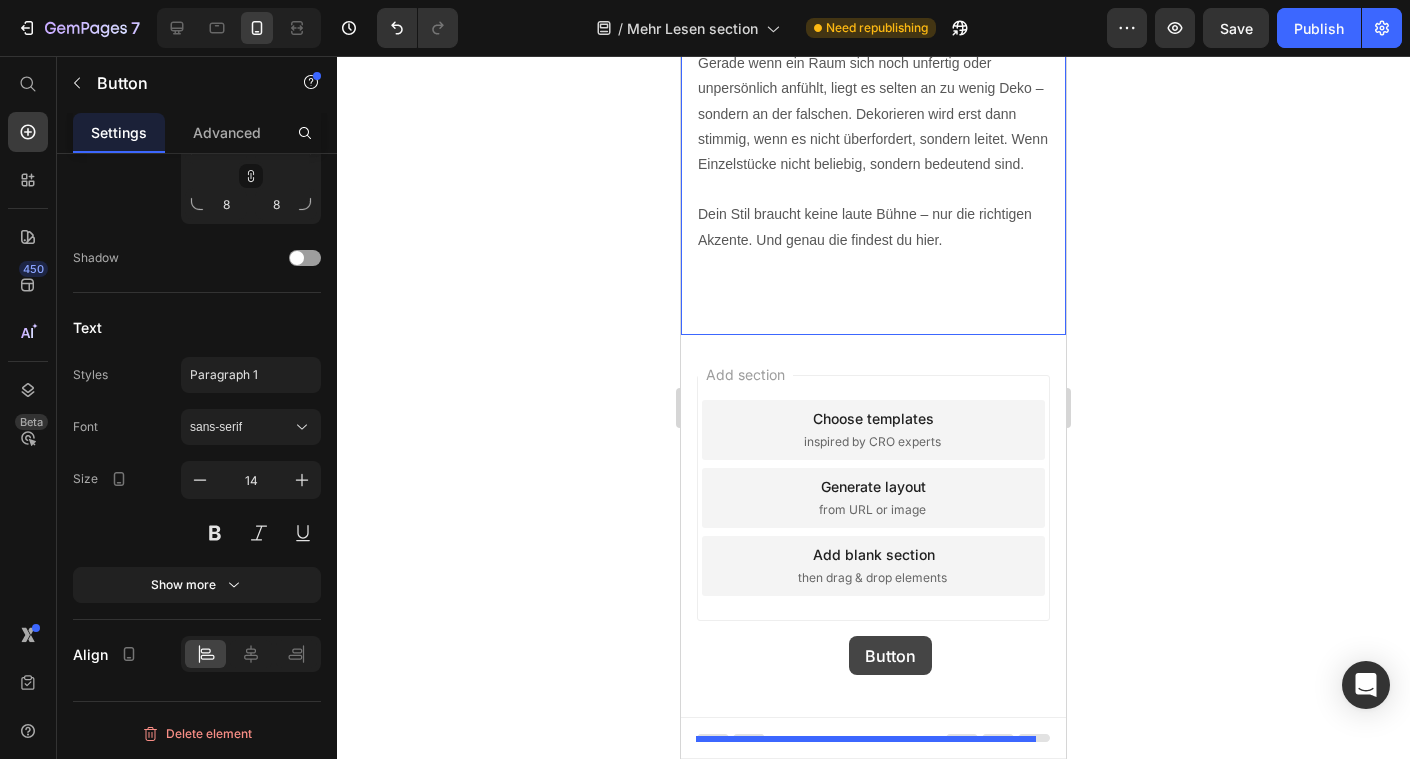 scroll, scrollTop: 3374, scrollLeft: 0, axis: vertical 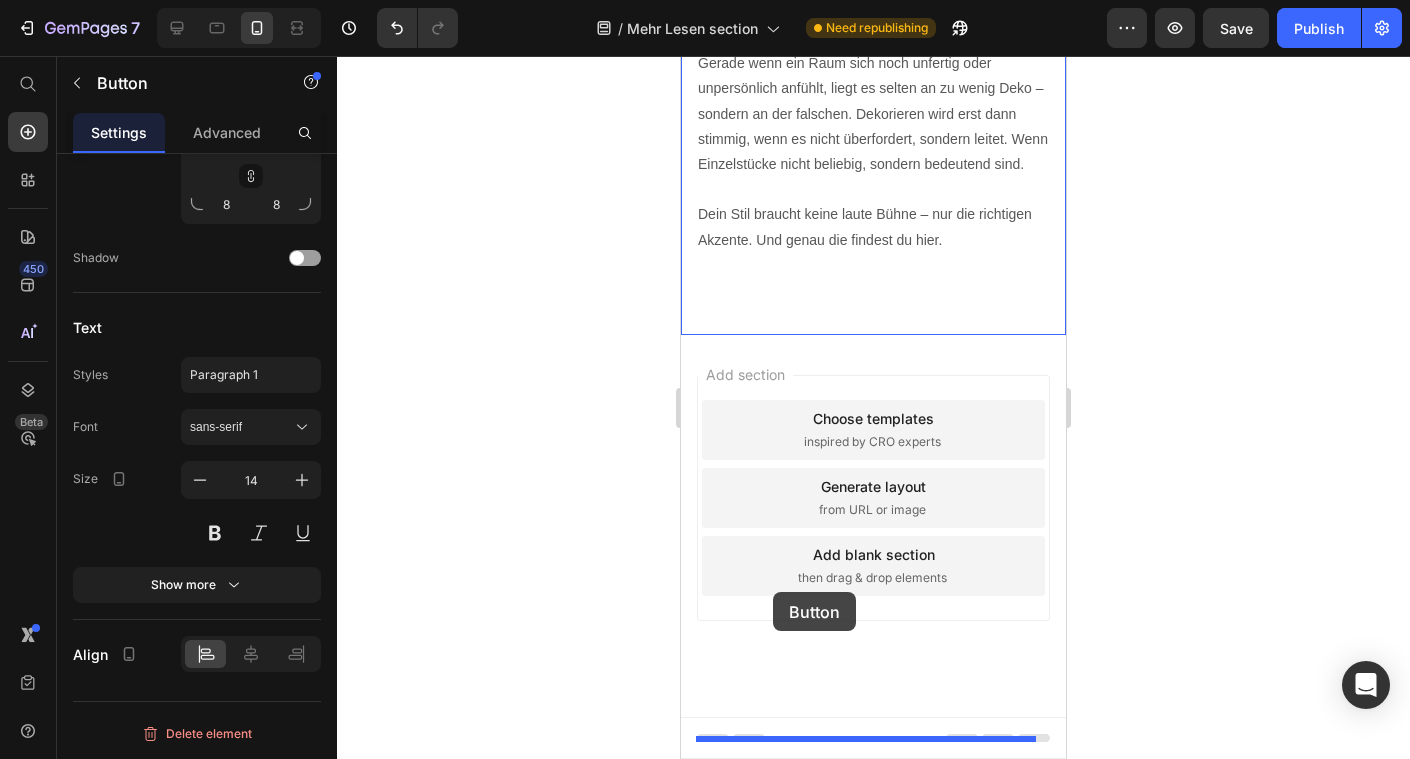 drag, startPoint x: 723, startPoint y: 114, endPoint x: 773, endPoint y: 592, distance: 480.60794 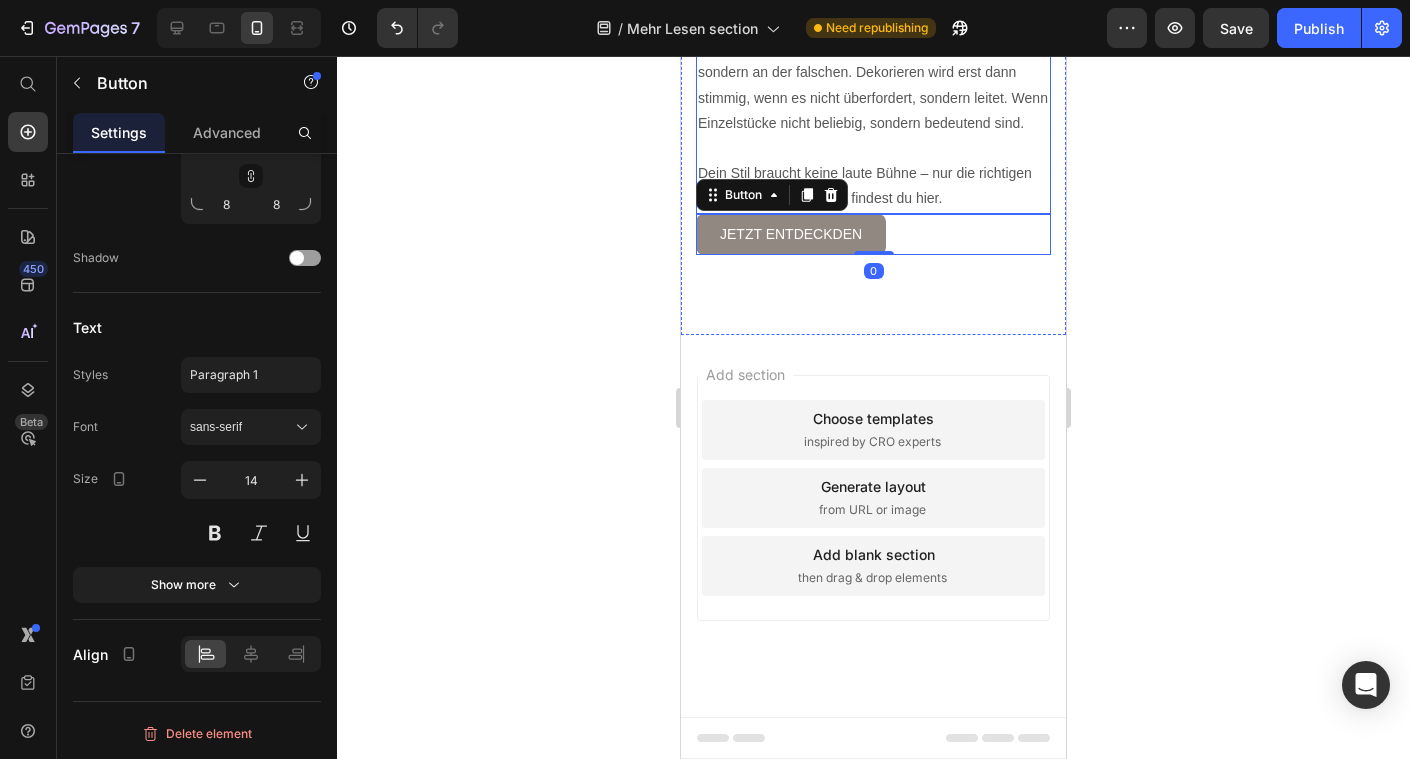click 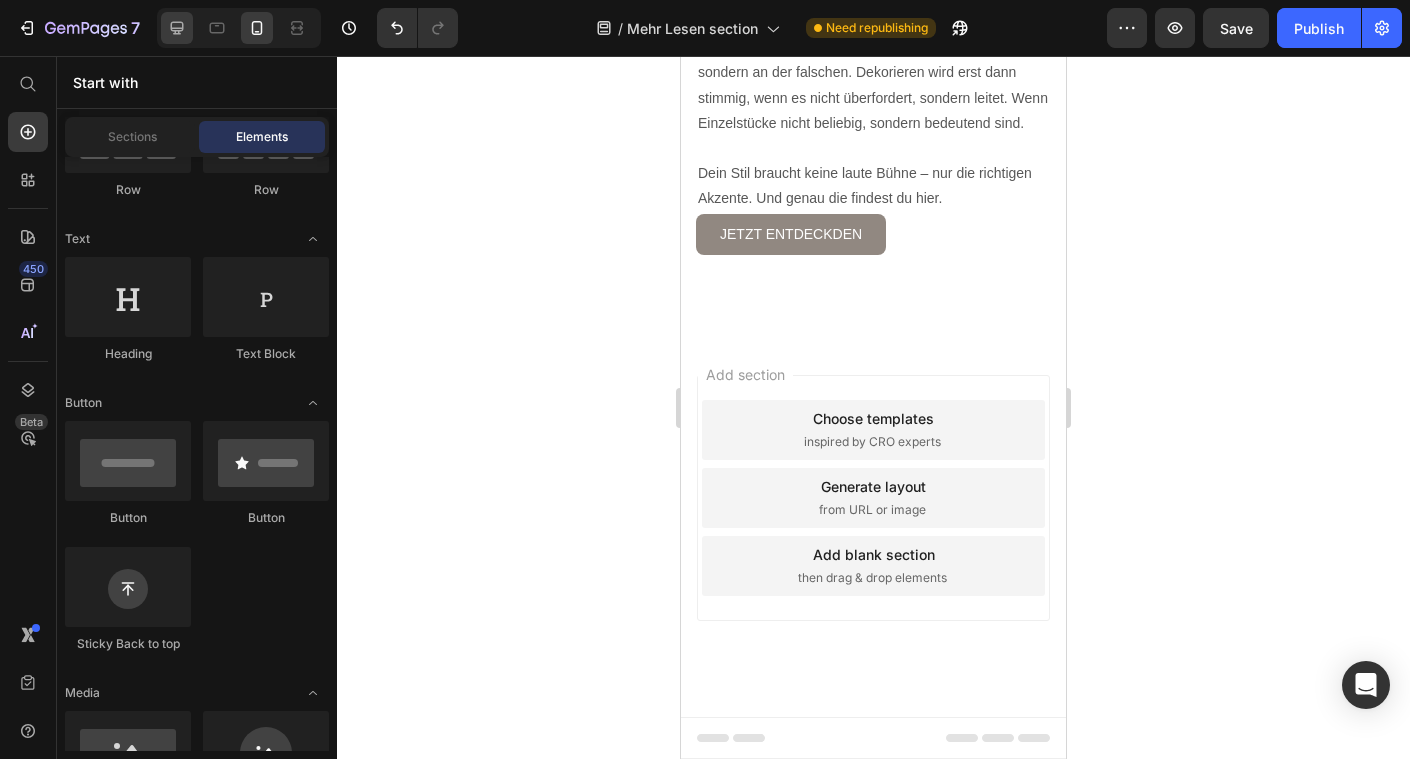 click 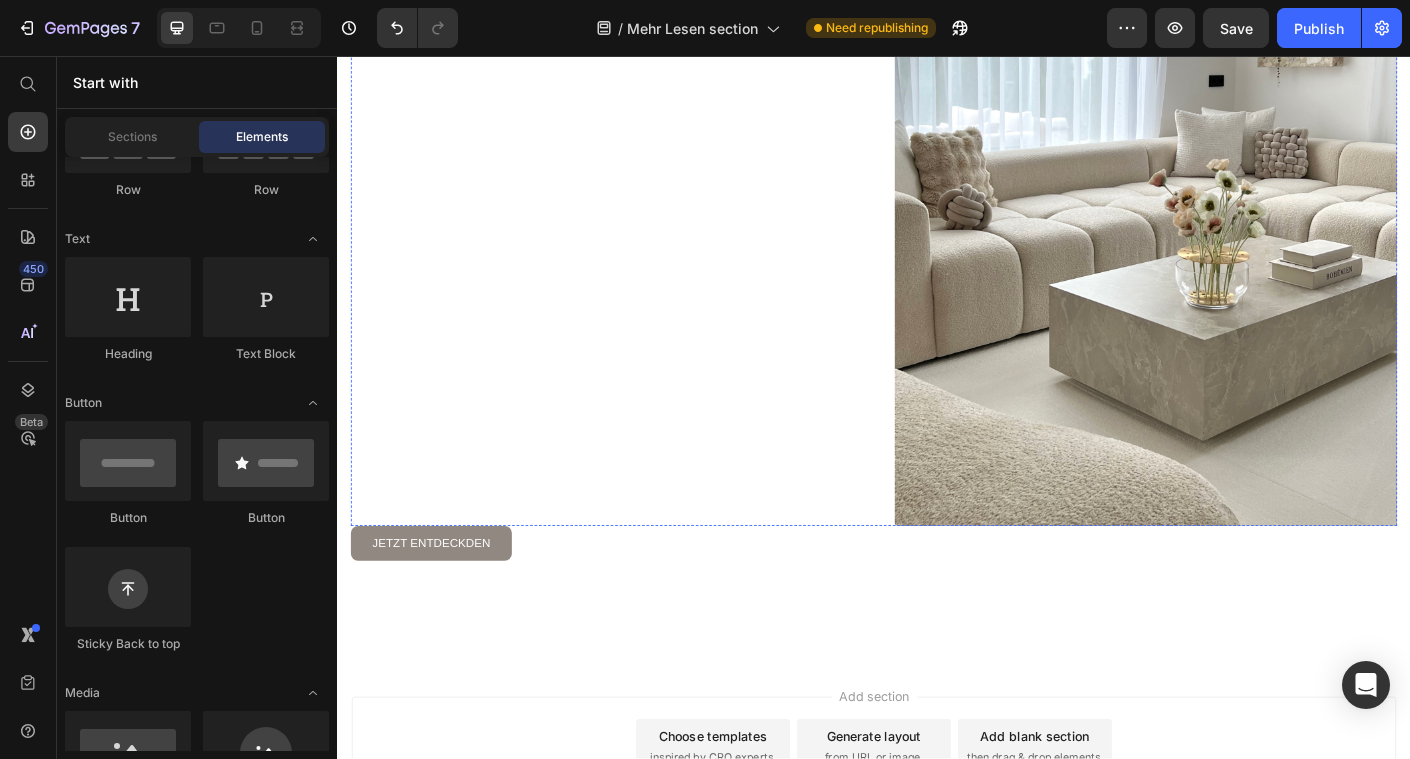 scroll, scrollTop: 2934, scrollLeft: 0, axis: vertical 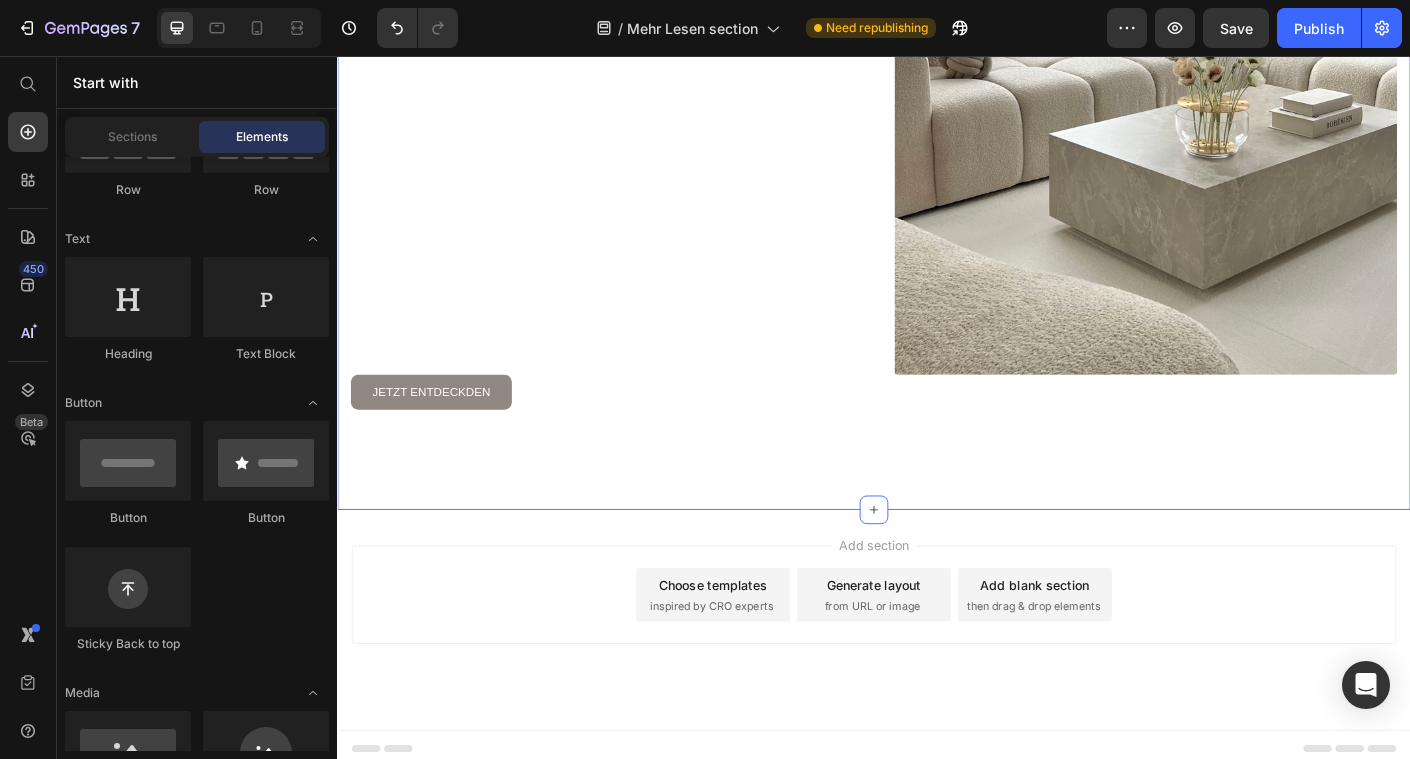 click on "Image Dekorieren heißt nicht, Dinge zu platzieren Heading Wenn Details den Unterschied machen Heading Wer dekoriert, schafft nicht einfach ein schönes Bild – sondern eine Atmosphäre, die etwas über einen selbst erzählt. Es geht nicht darum, einen Trend zu treffen.  Es geht darum, sich selbst zu treffen. Gerade wenn ein Raum sich noch unfertig oder unpersönlich anfühlt, liegt es selten an zu wenig Deko – sondern an der falschen. Dekorieren wird erst dann stimmig, wenn es nicht überfordert, sondern leitet. Wenn Einzelstücke nicht beliebig, sondern bedeutend sind. Dein Stil braucht keine laute Bühne – nur die richtigen Akzente. Und genau die findest du hier. Text block Wenn Details den Unterschied machen Heading In einem Raum, der auf den ersten Blick schlicht wirkt, sind es die bewussten Details, die ihn lebendig und stimmig machen. Die sorgfältig platzierten Kissen, die dezente Farbwahl, das Spiel aus Formen und Texturen – nichts davon ist zufällig.     Text block Image Row Heading" at bounding box center [937, -215] 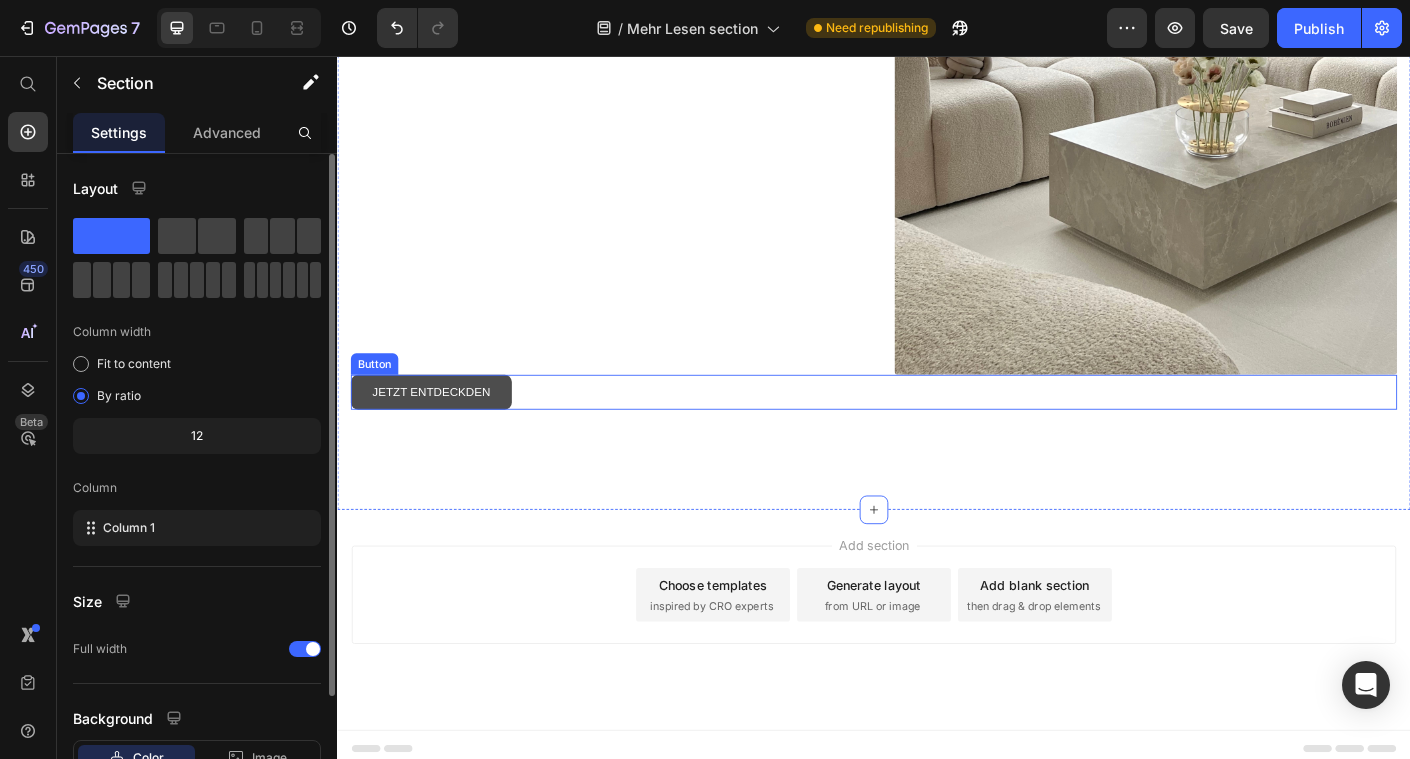 click on "jetzt entdeckden" at bounding box center (442, 432) 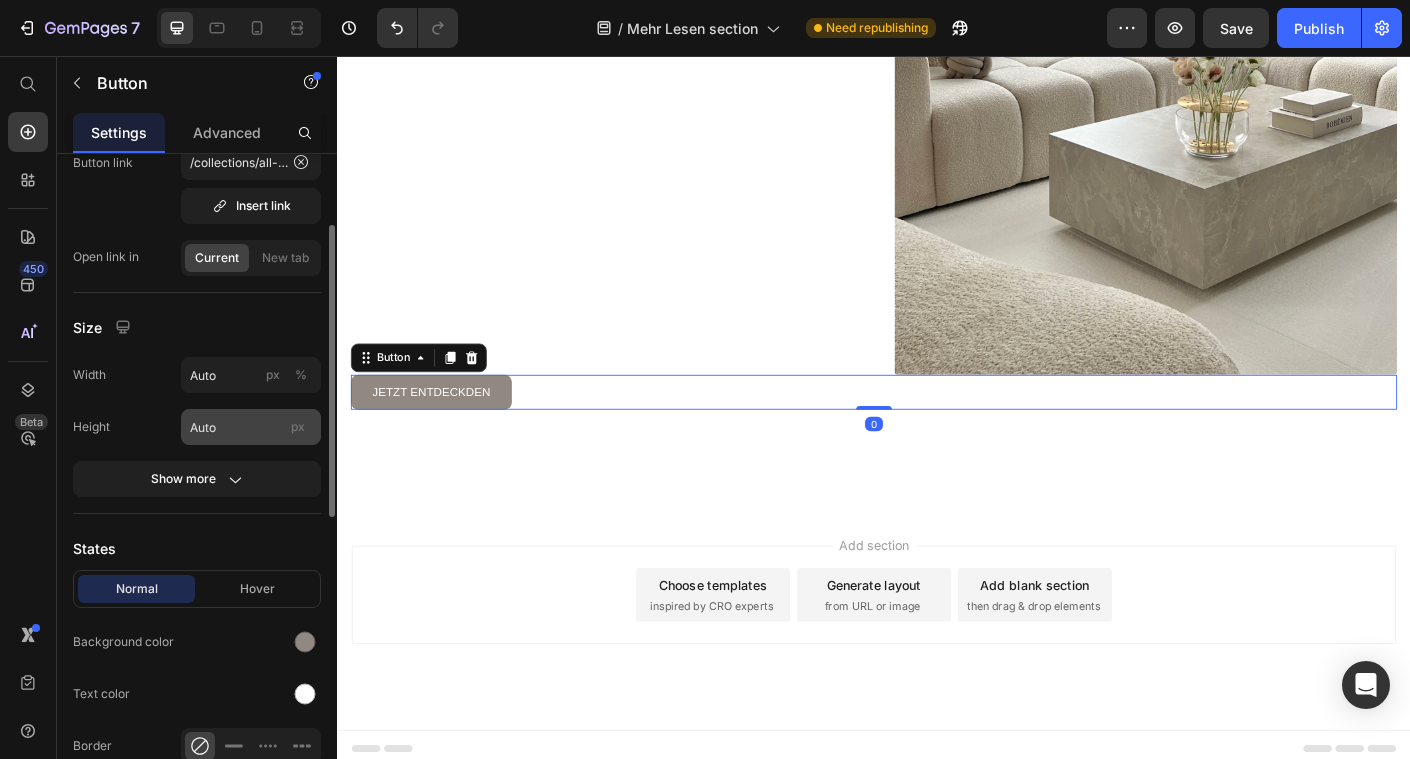 scroll, scrollTop: 185, scrollLeft: 0, axis: vertical 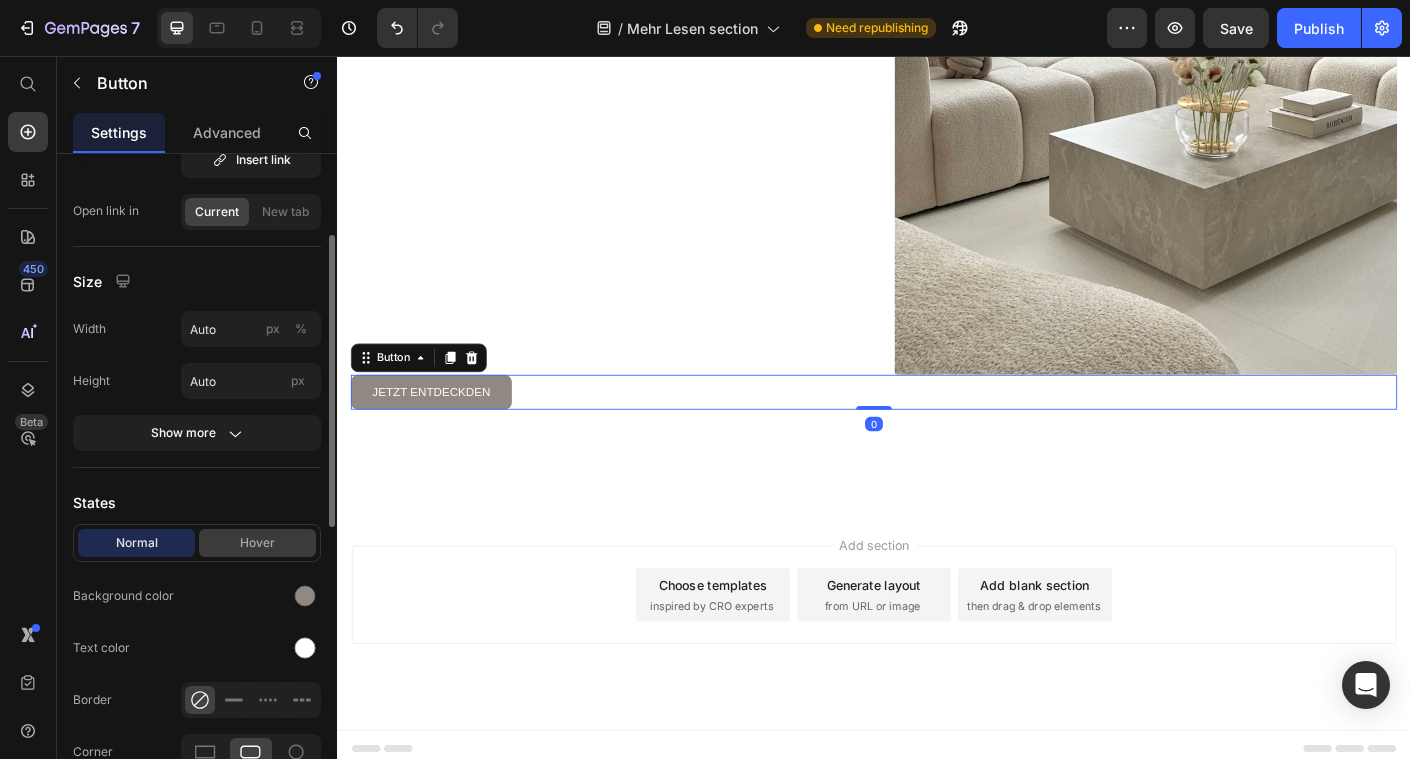 click on "Hover" at bounding box center [257, 543] 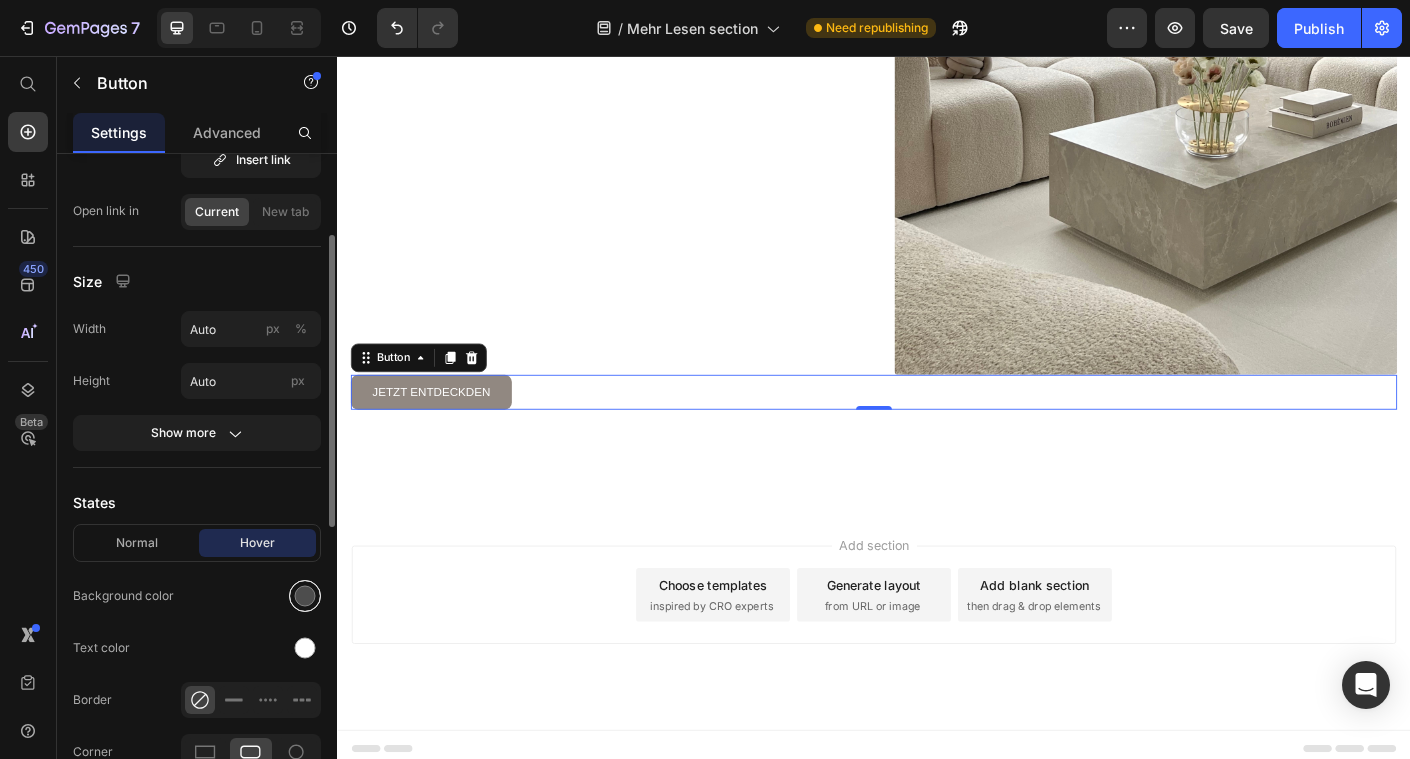 click at bounding box center (305, 596) 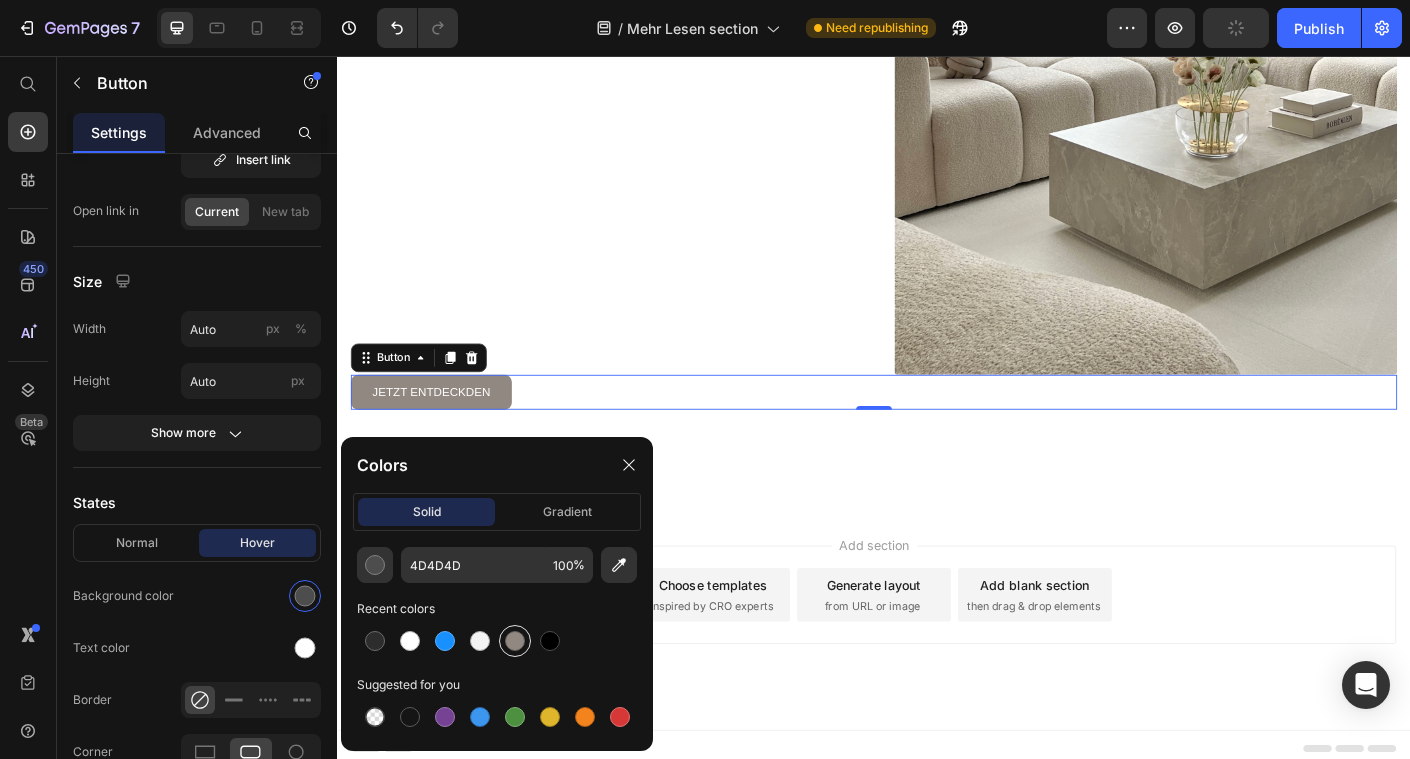 click at bounding box center [515, 641] 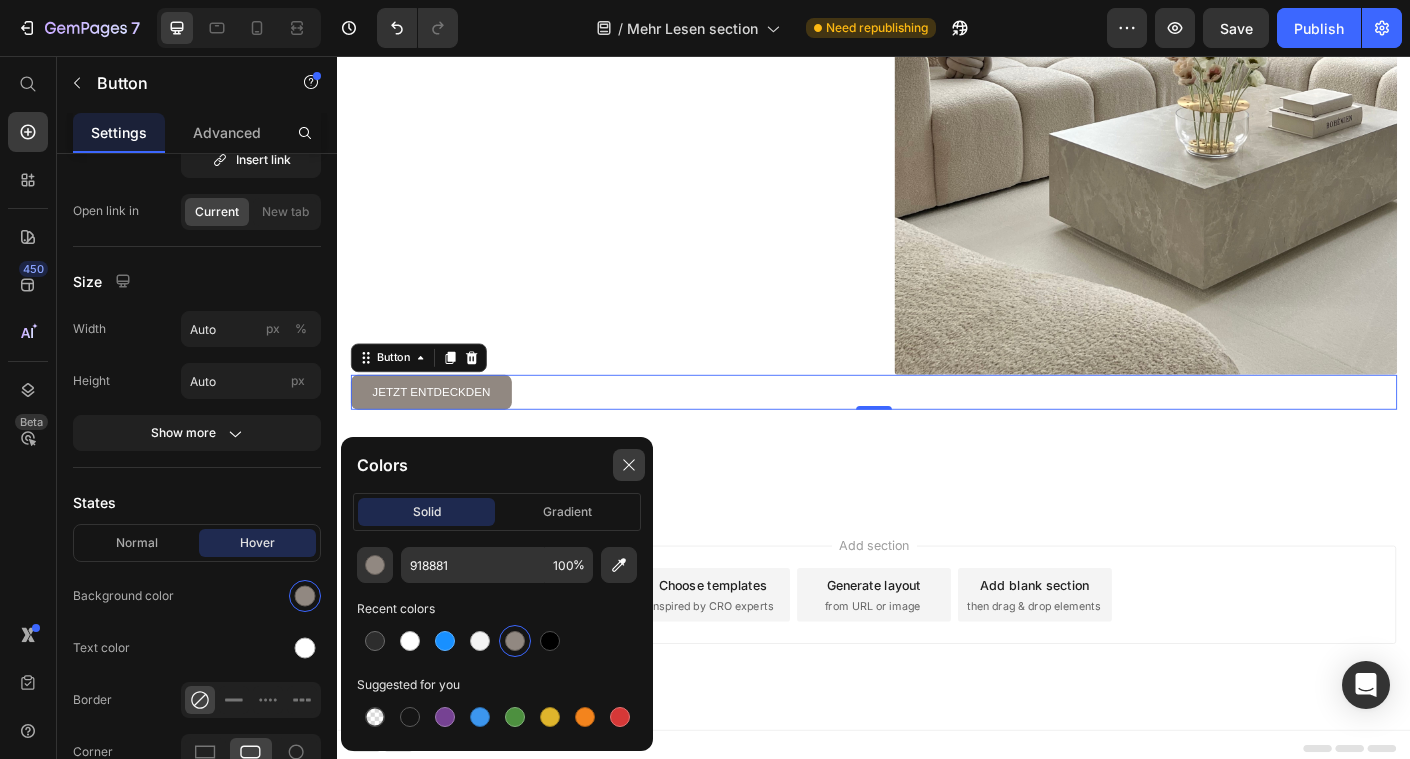 click at bounding box center (629, 465) 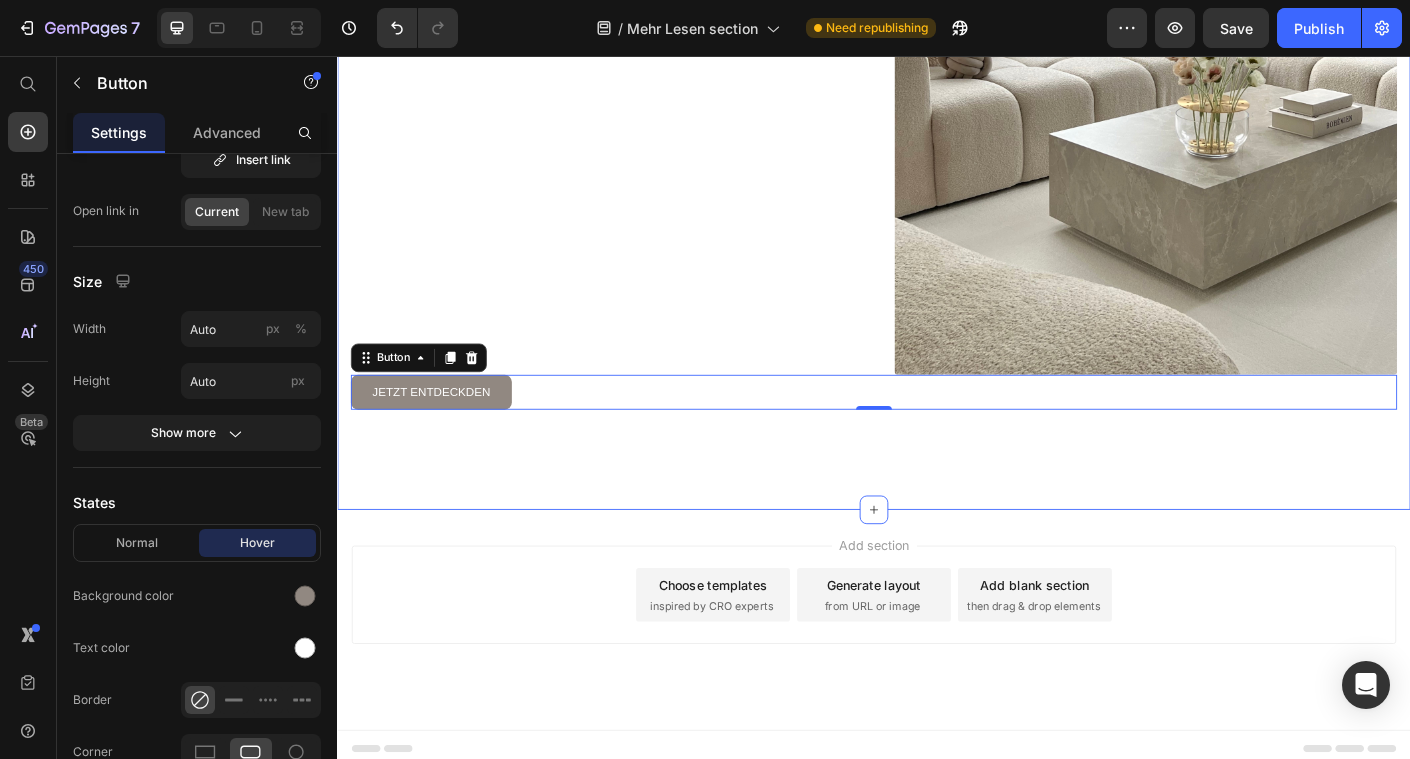 click on "Add section Choose templates inspired by CRO experts Generate layout from URL or image Add blank section then drag & drop elements" at bounding box center [937, 687] 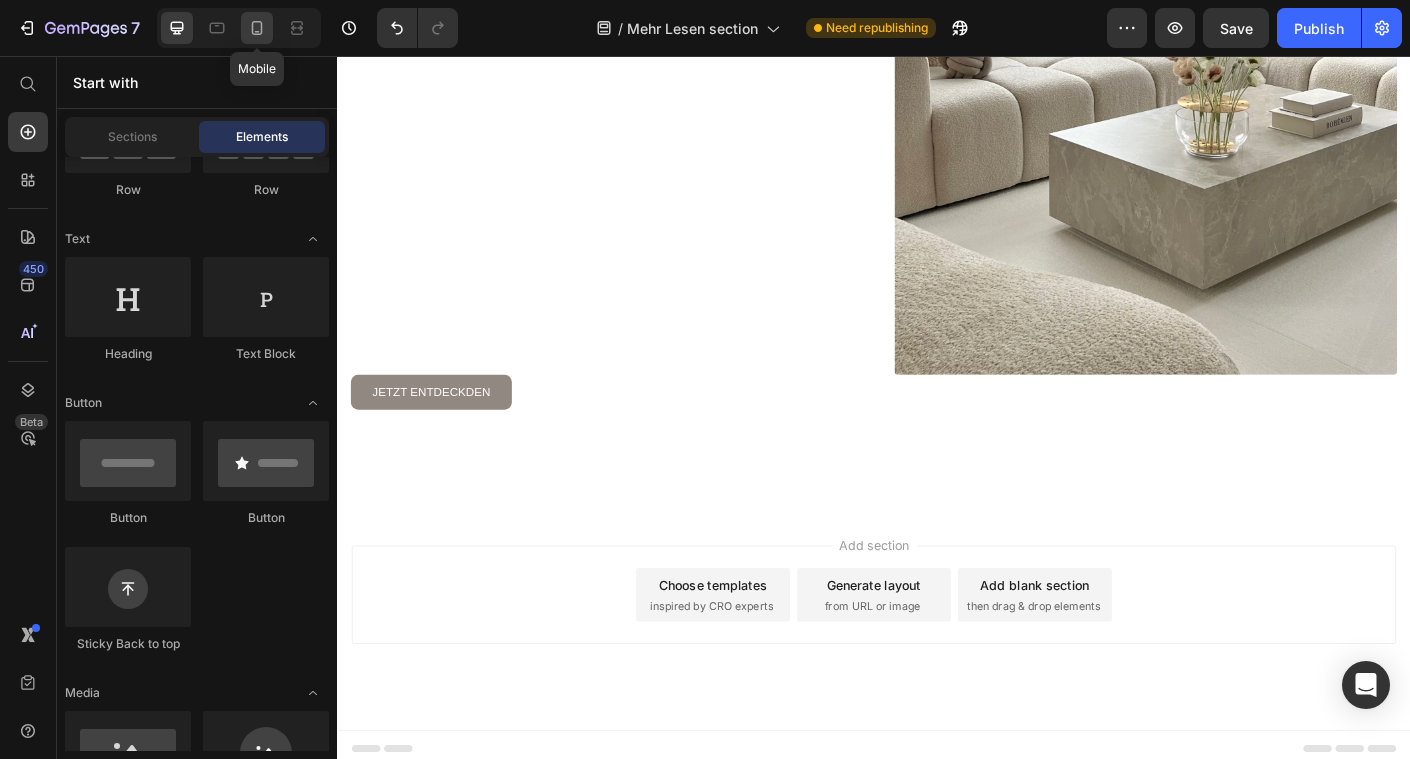 click 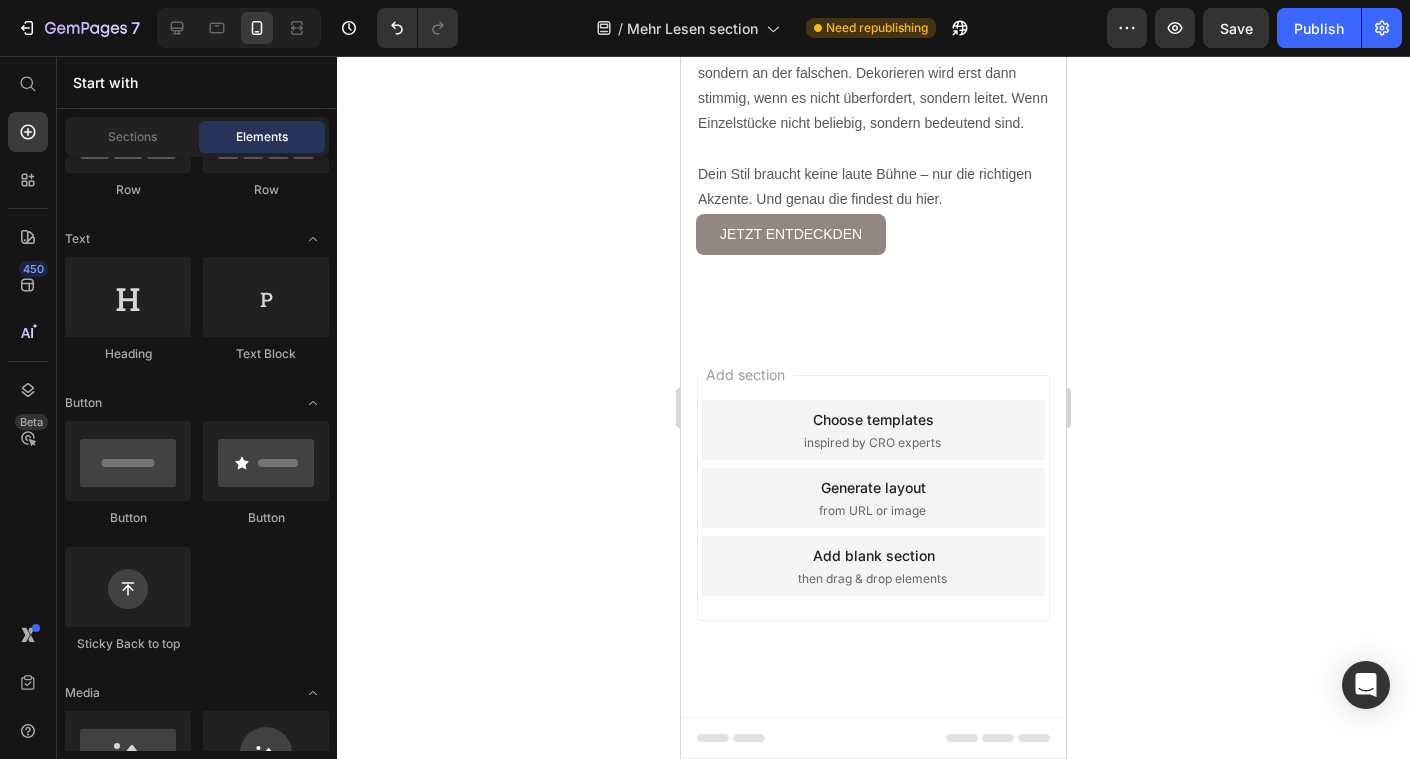 scroll, scrollTop: 3360, scrollLeft: 0, axis: vertical 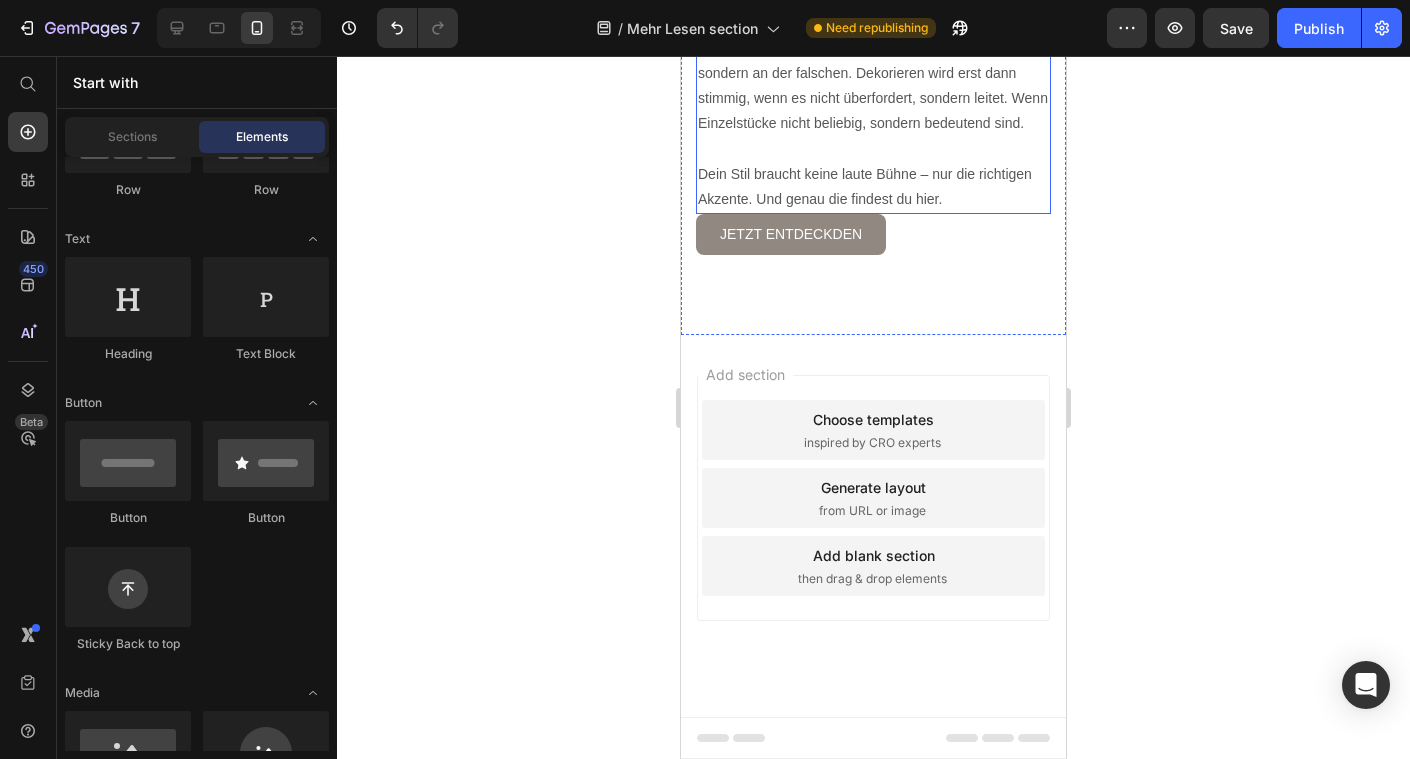 click on "Dein Stil braucht keine laute Bühne – nur die richtigen Akzente. Und genau die findest du hier." at bounding box center [873, 187] 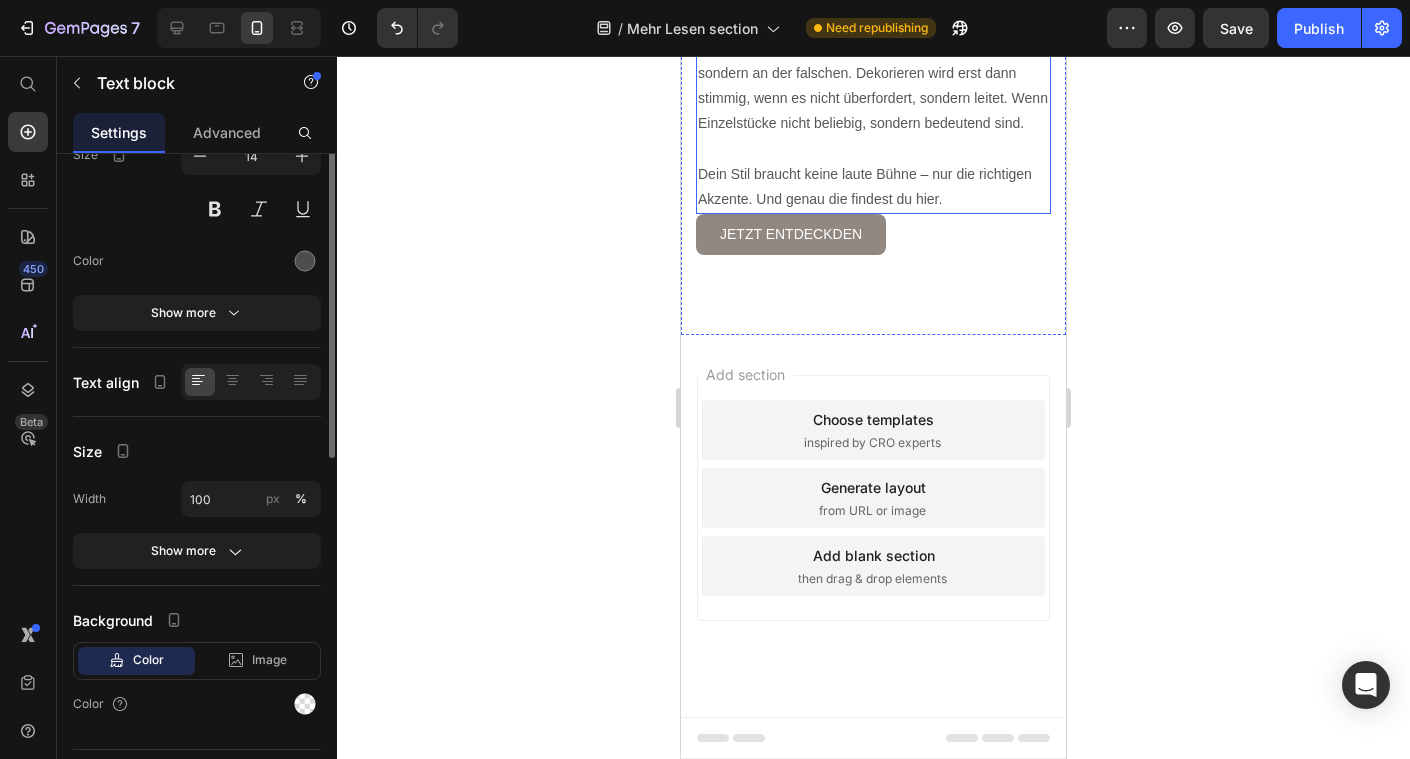 scroll, scrollTop: 0, scrollLeft: 0, axis: both 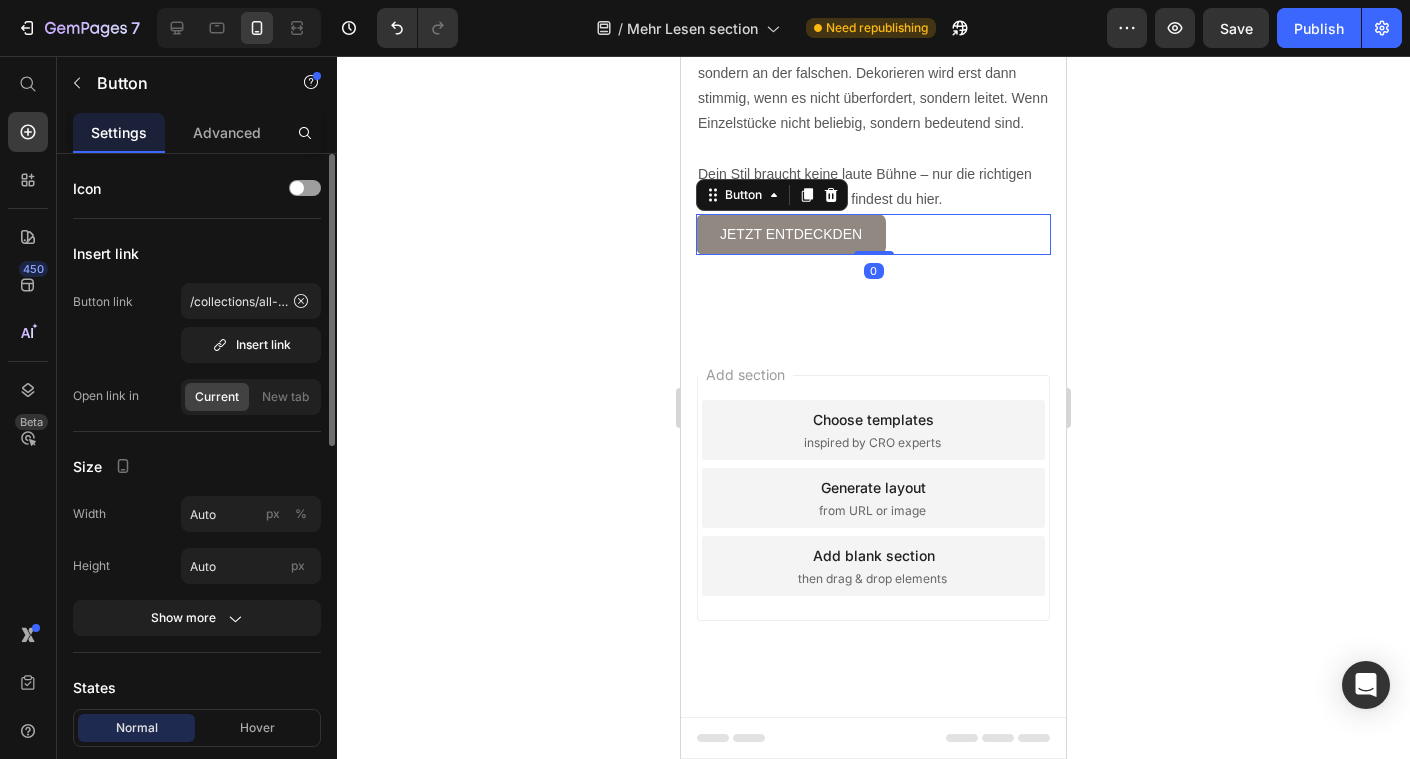 click on "jetzt entdeckden Button   0" at bounding box center (873, 234) 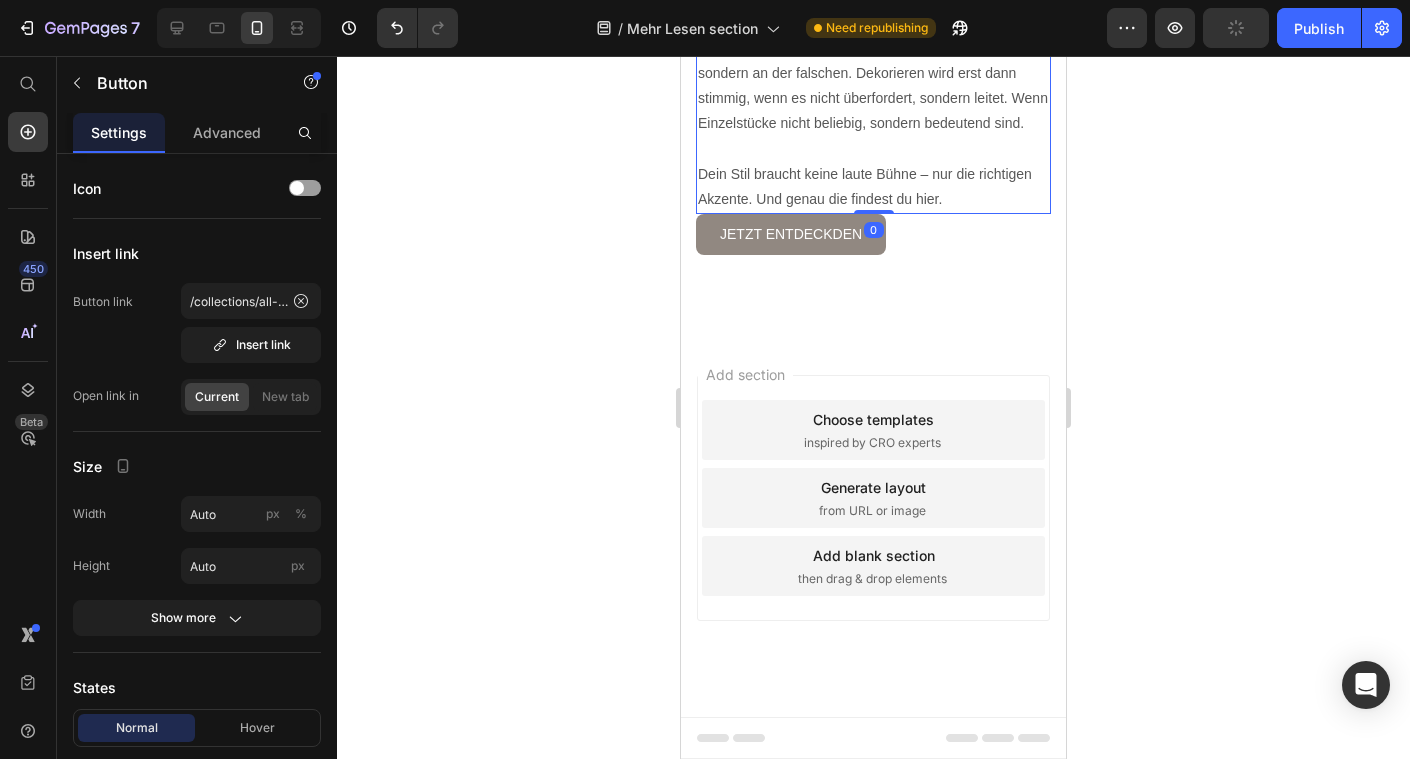 click on "Dein Stil braucht keine laute Bühne – nur die richtigen Akzente. Und genau die findest du hier." at bounding box center (873, 187) 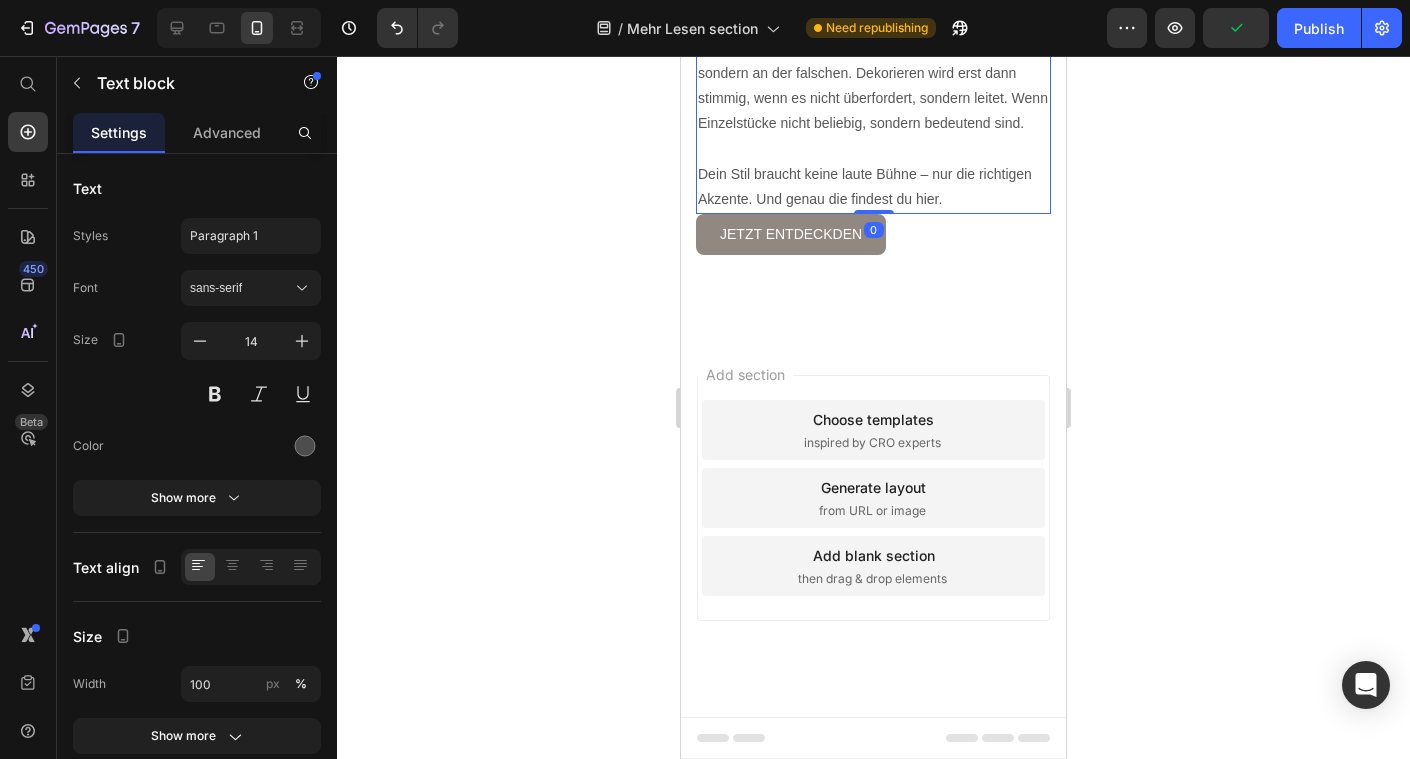 click on "Dein Stil braucht keine laute Bühne – nur die richtigen Akzente. Und genau die findest du hier." at bounding box center [873, 187] 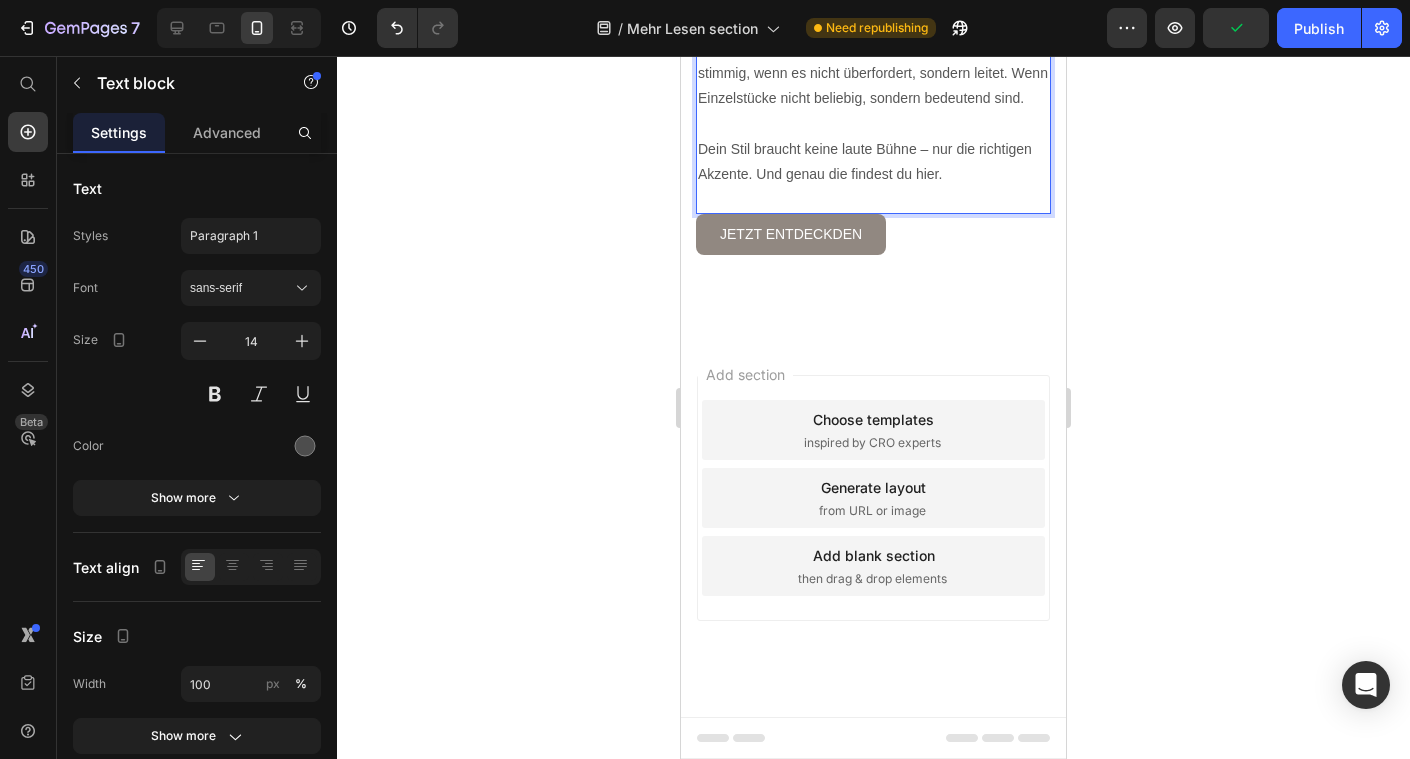 click 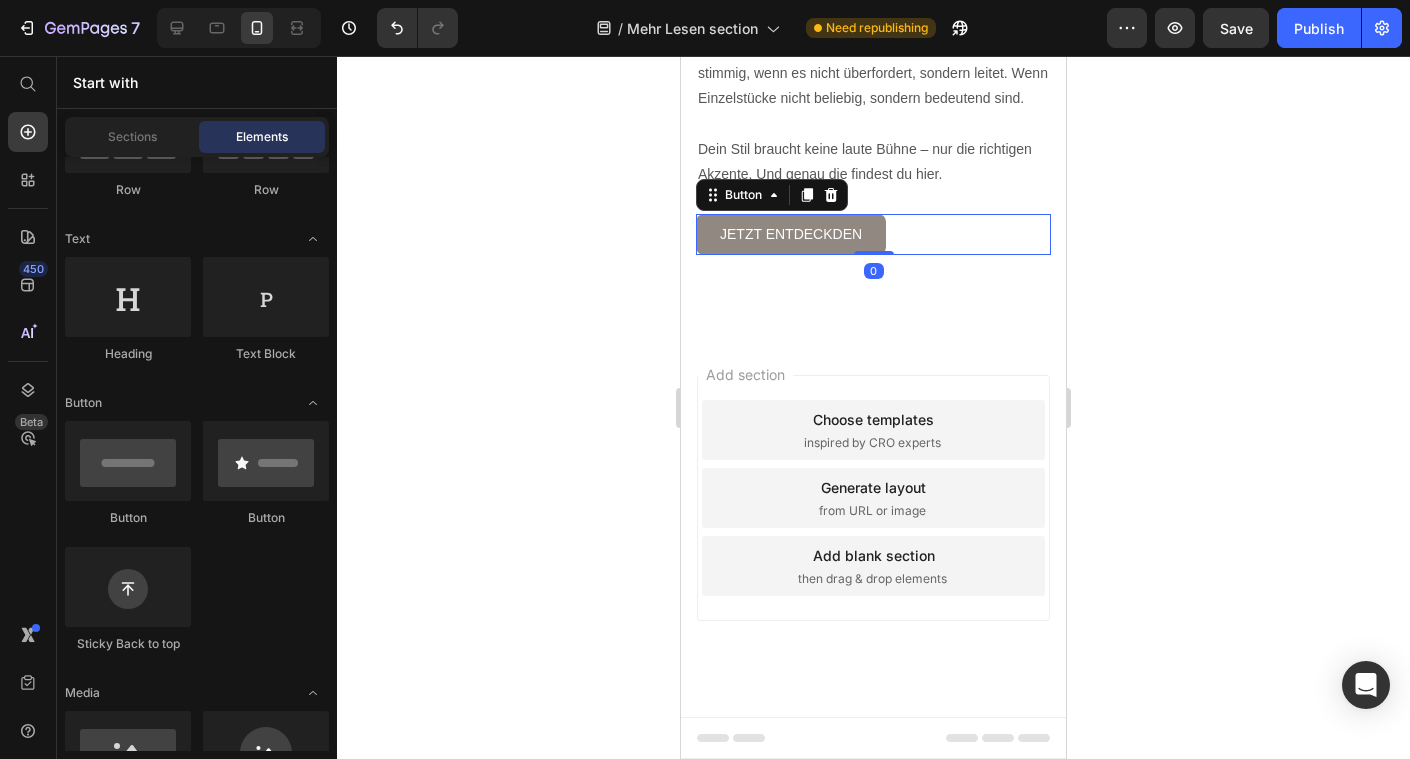 click on "jetzt entdeckden" at bounding box center (791, 234) 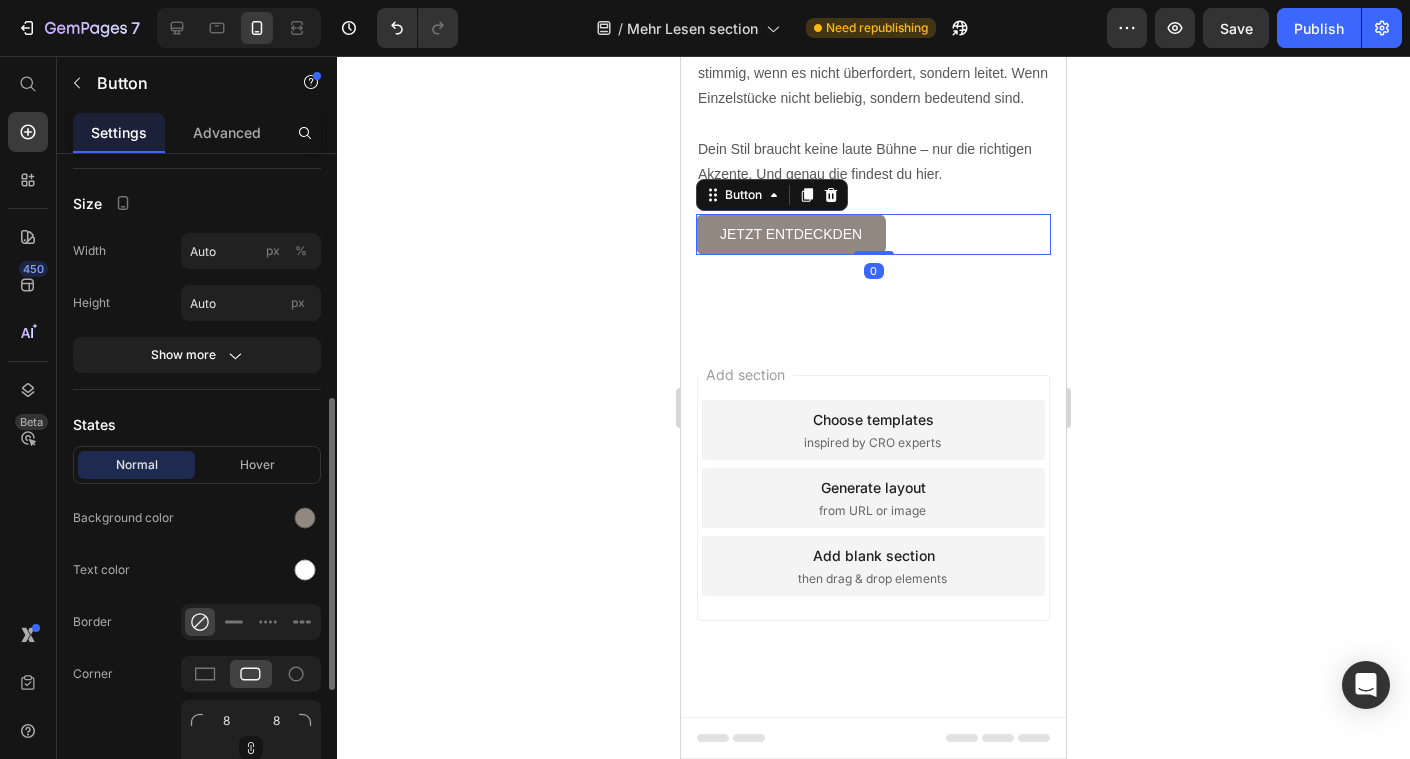 scroll, scrollTop: 835, scrollLeft: 0, axis: vertical 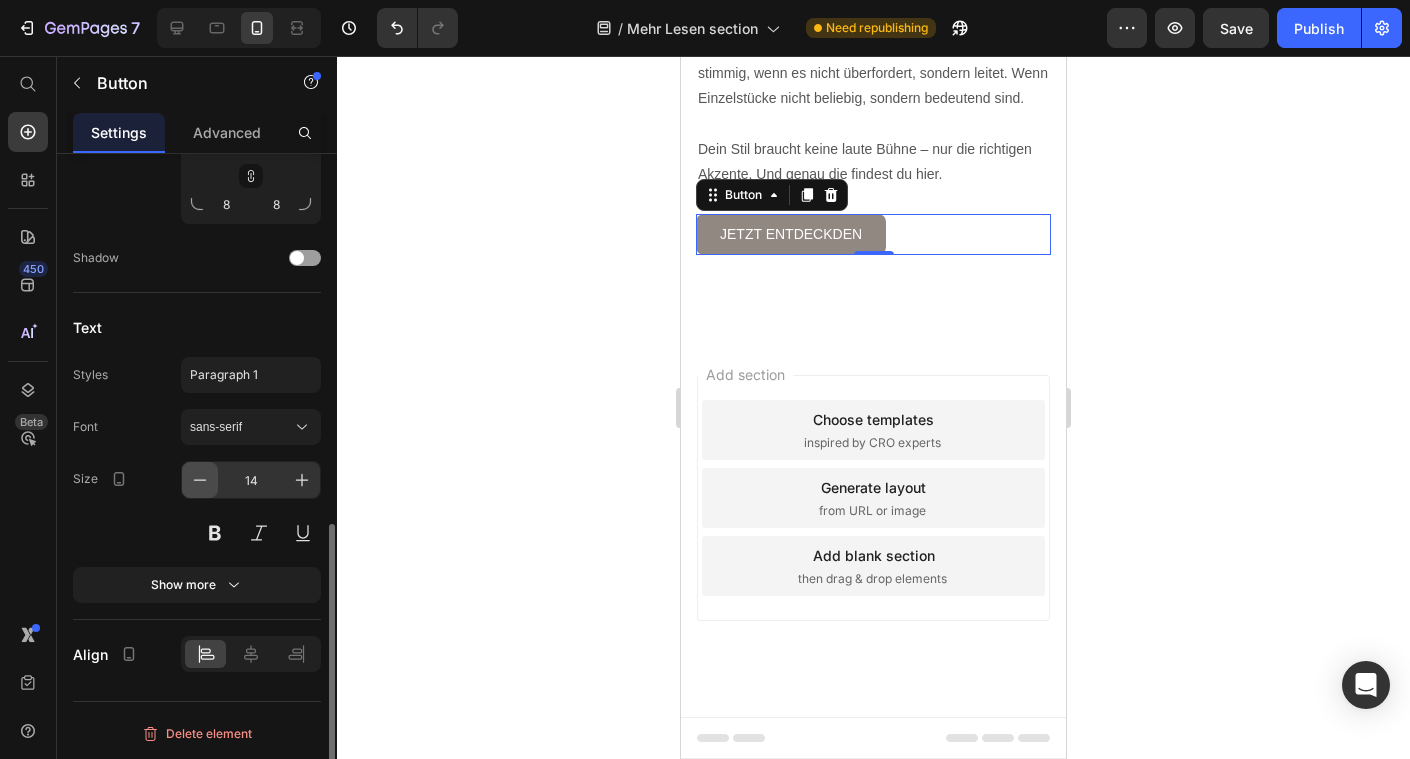 click 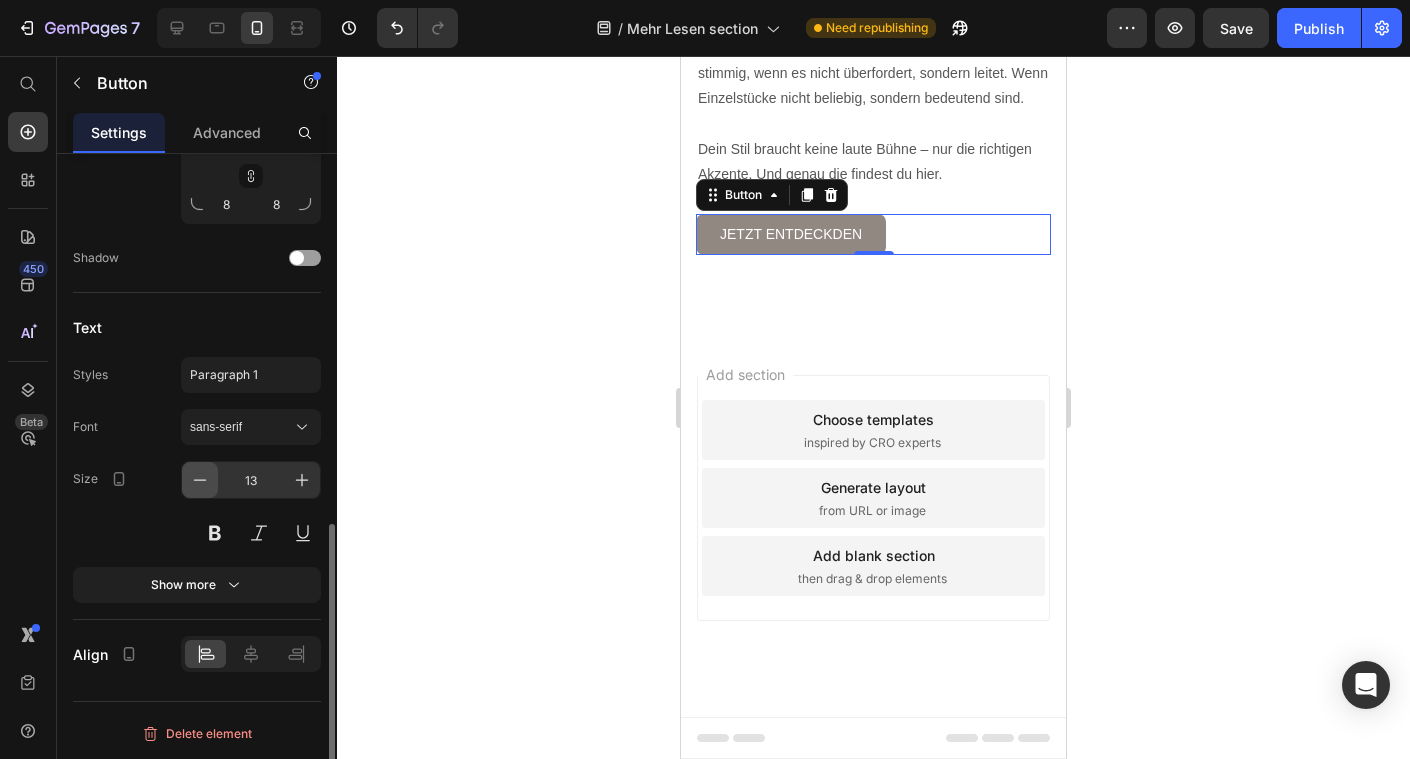 click 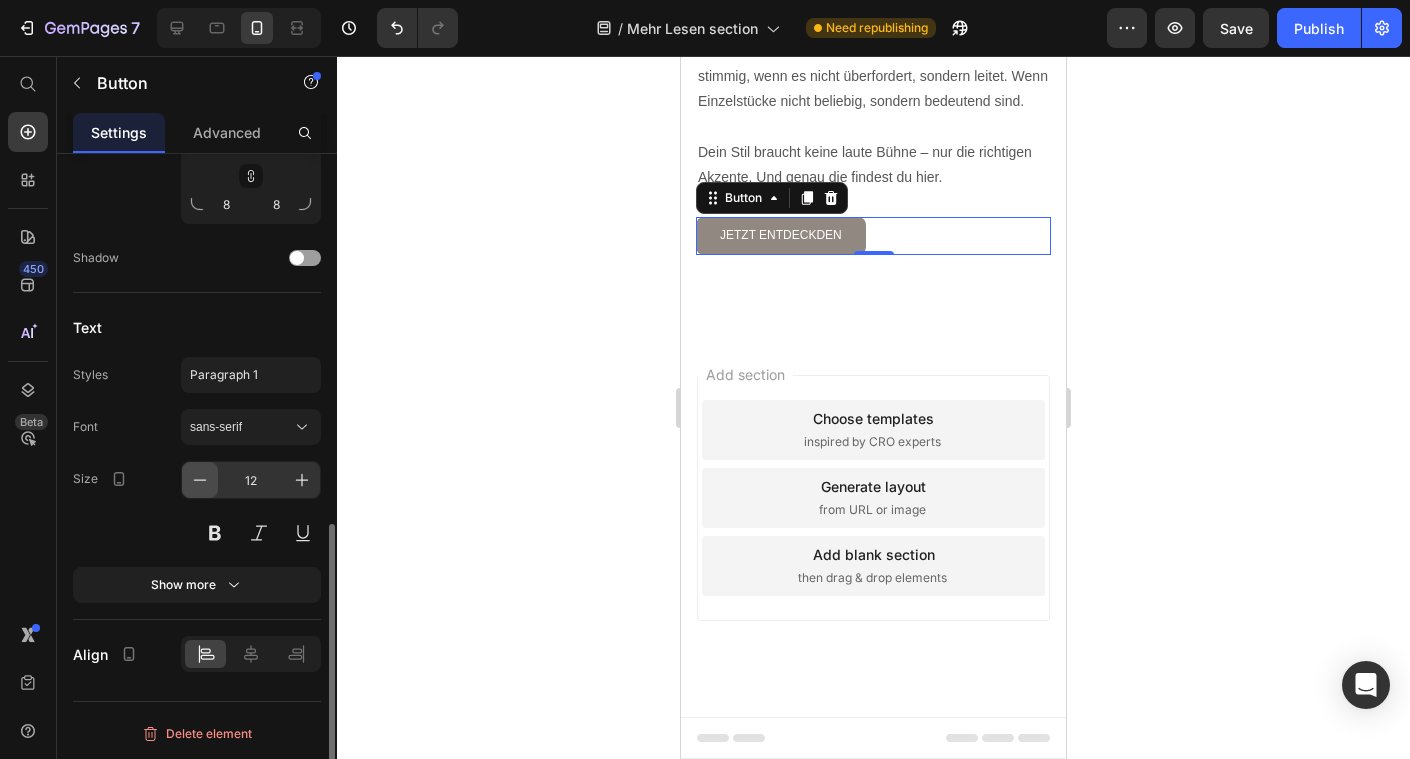 click 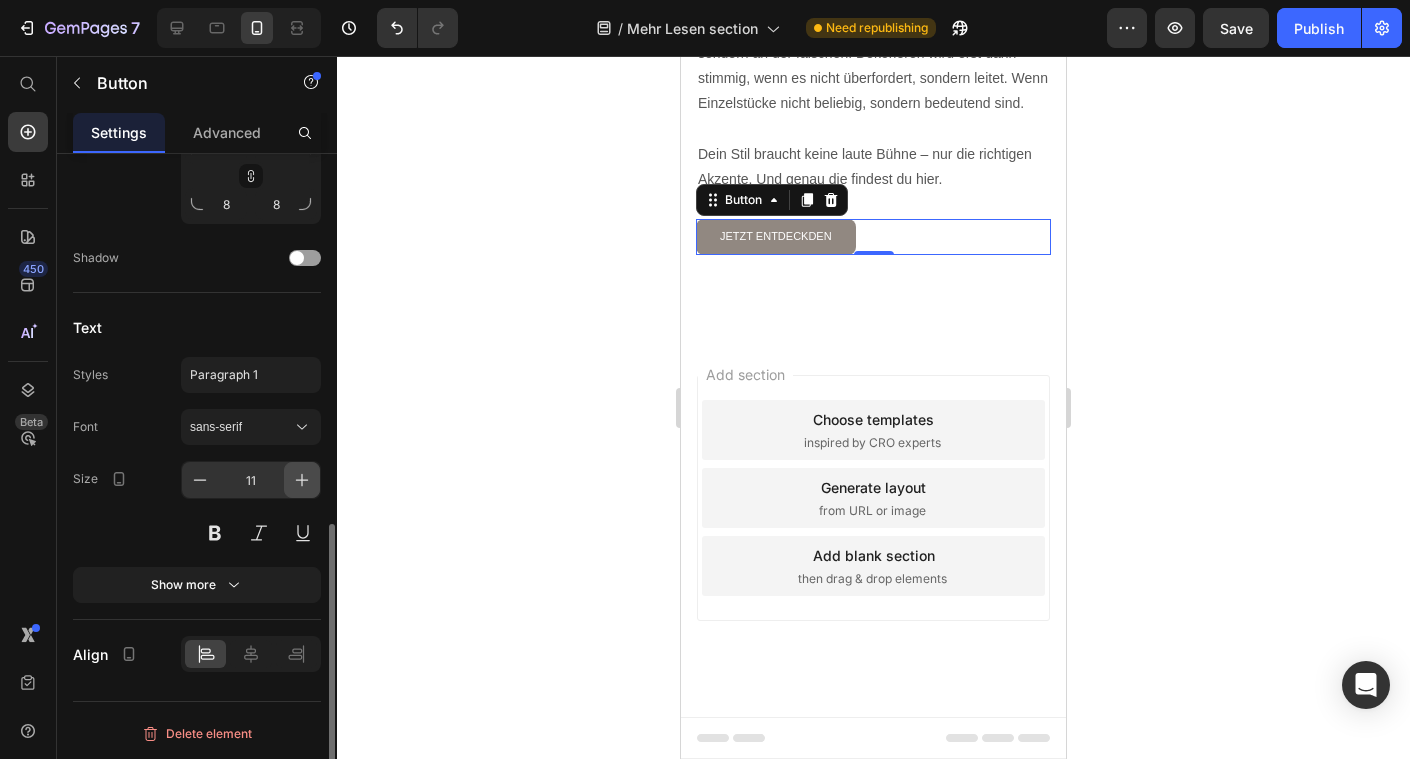 click 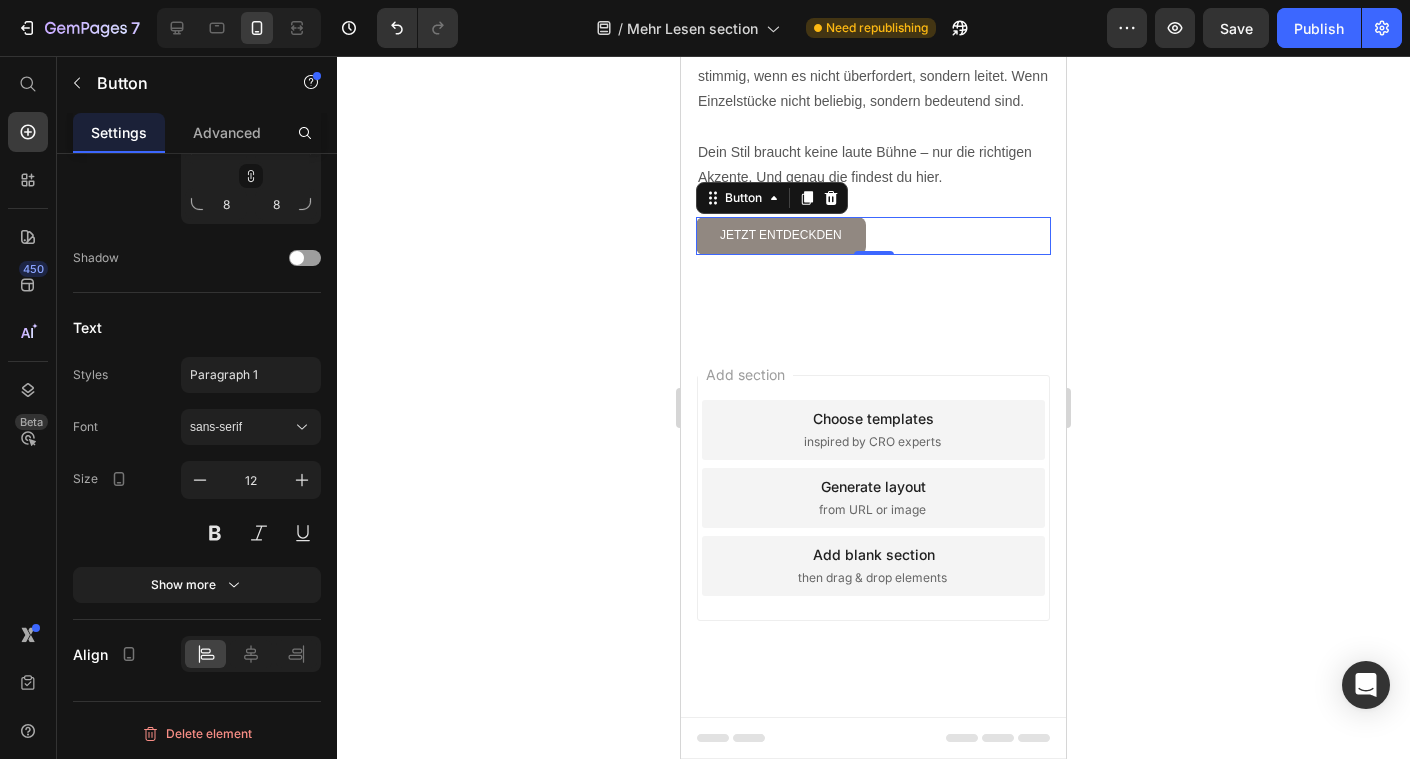 click 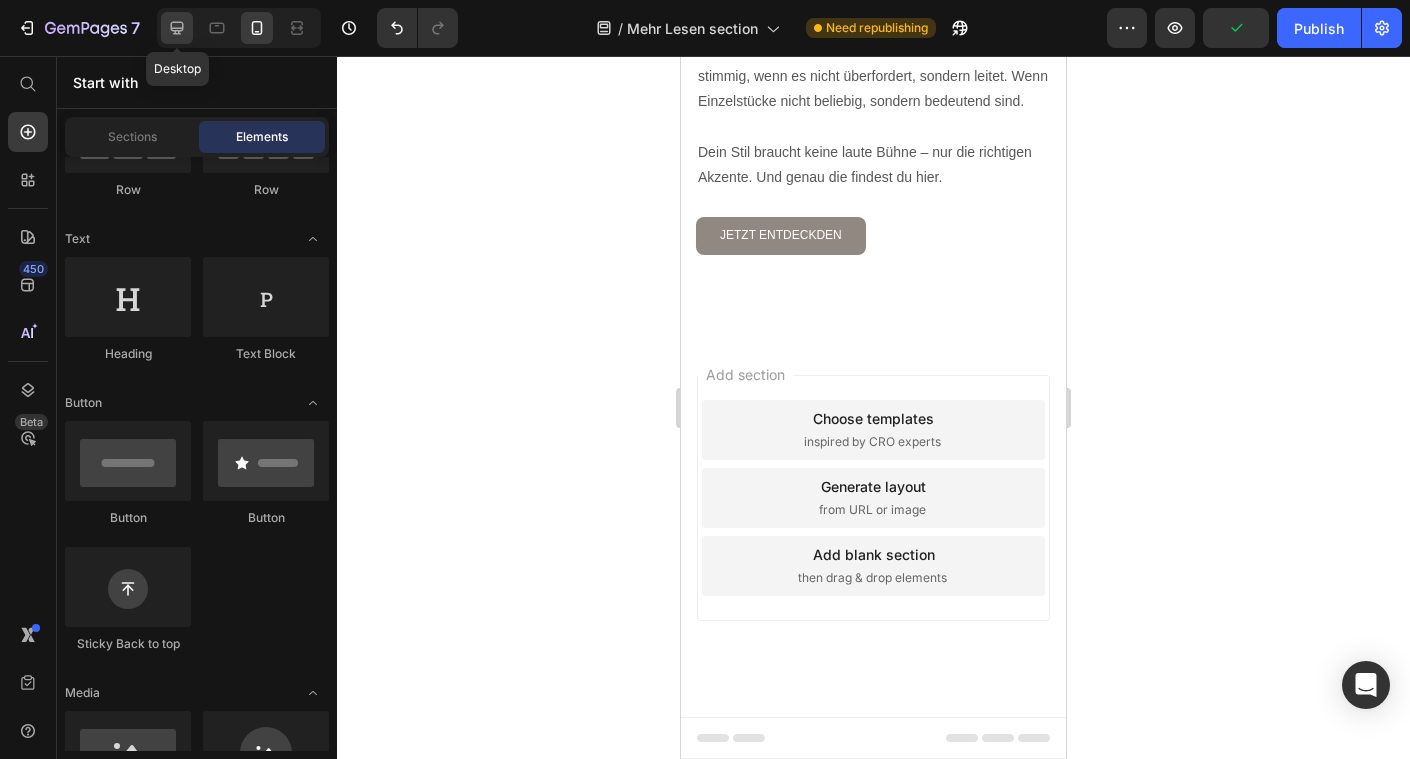 click 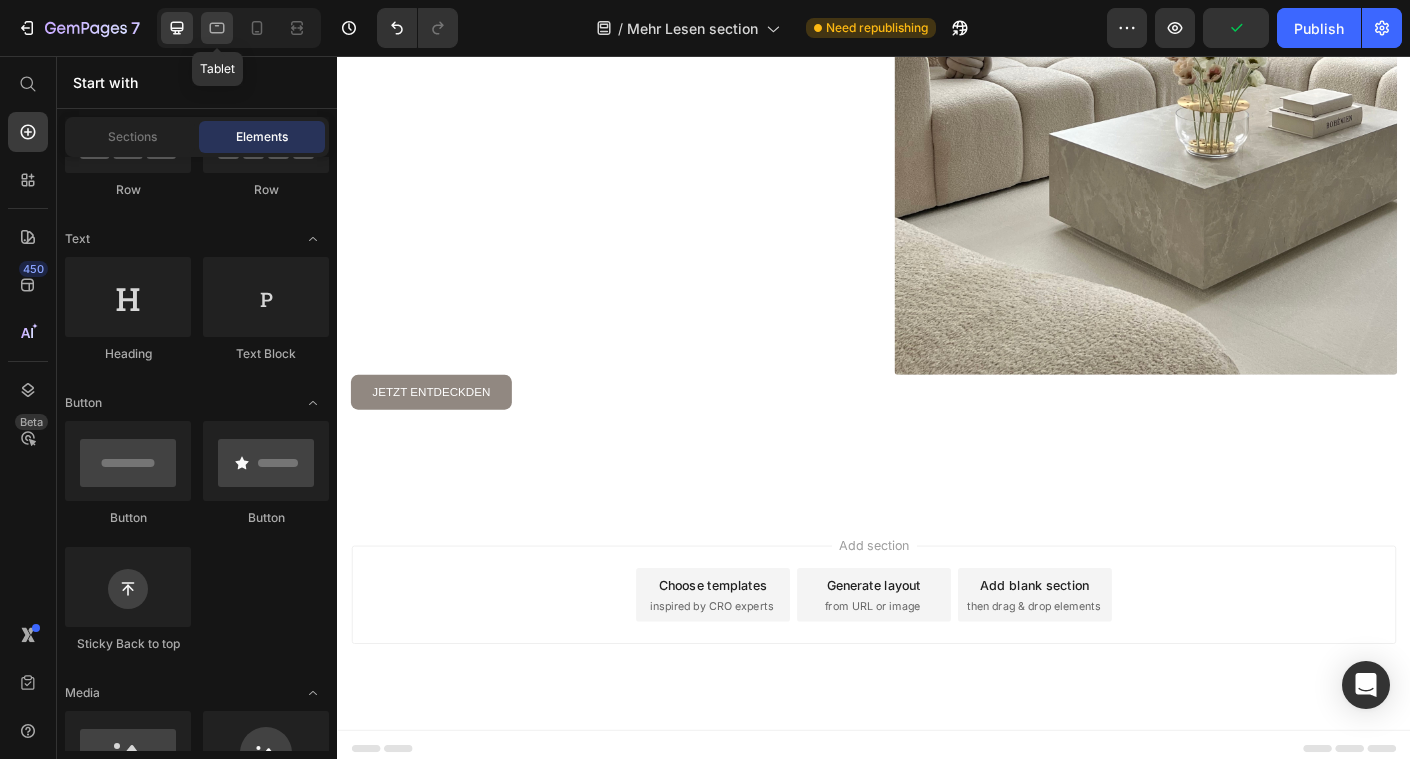 click 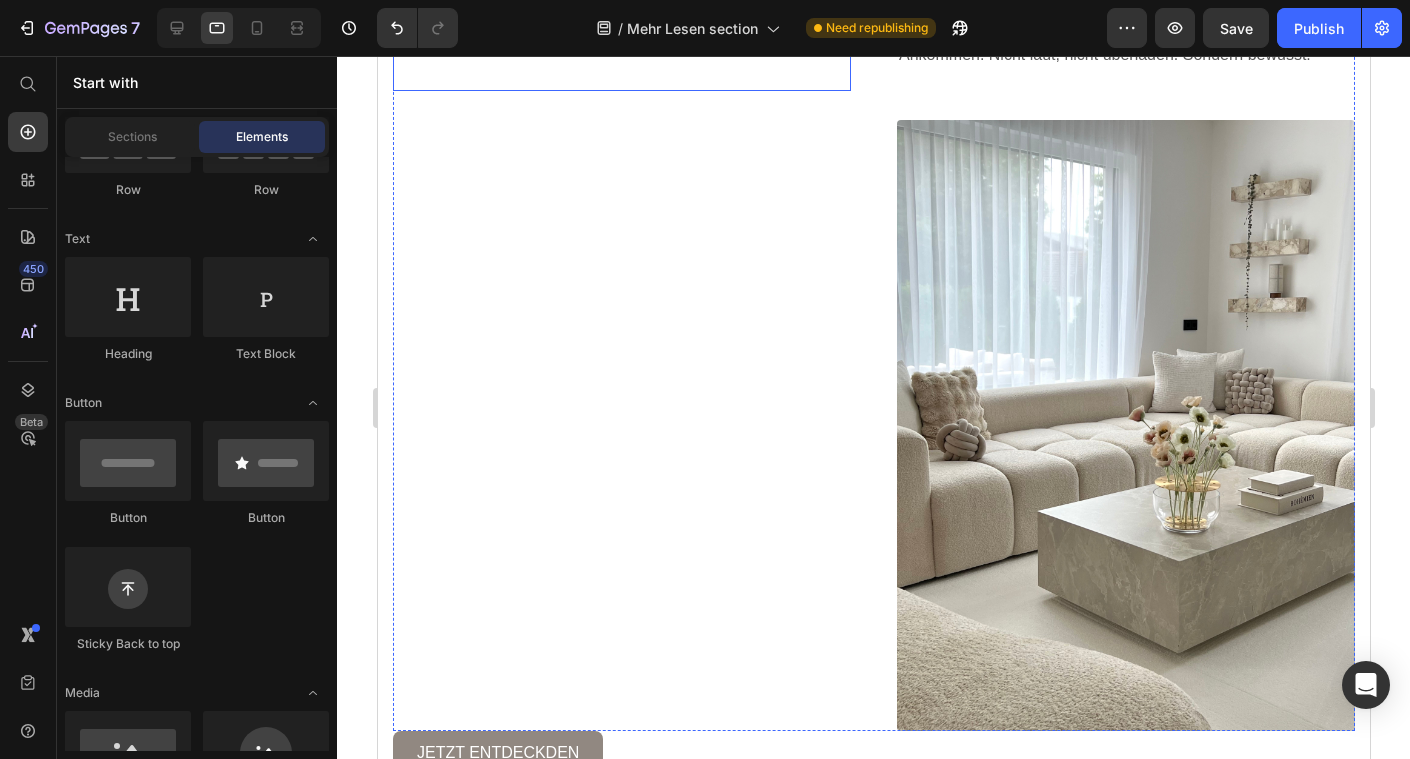 scroll, scrollTop: 2907, scrollLeft: 0, axis: vertical 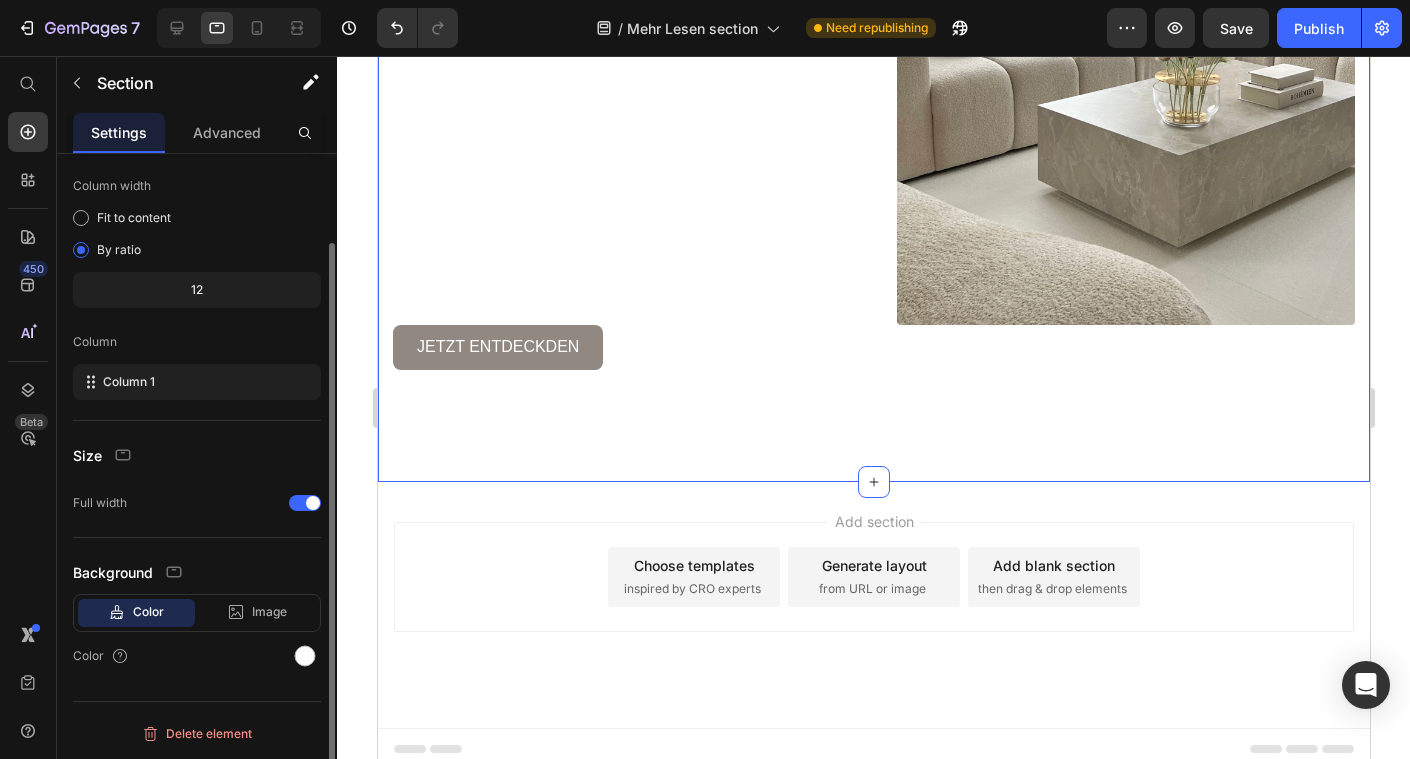 click on "Image Dekorieren heißt nicht, Dinge zu platzieren Heading Wenn Details den Unterschied machen Heading Wer dekoriert, schafft nicht einfach ein schönes Bild – sondern eine Atmosphäre, die etwas über einen selbst erzählt. Es geht nicht darum, einen Trend zu treffen.  Es geht darum, sich selbst zu treffen. Gerade wenn ein Raum sich noch unfertig oder unpersönlich anfühlt, liegt es selten an zu wenig Deko – sondern an der falschen. Dekorieren wird erst dann stimmig, wenn es nicht überfordert, sondern leitet. Wenn Einzelstücke nicht beliebig, sondern bedeutend sind. Dein Stil braucht keine laute Bühne – nur die richtigen Akzente. Und genau die findest du hier. Text block Wenn Details den Unterschied machen Heading In einem Raum, der auf den ersten Blick schlicht wirkt, sind es die bewussten Details, die ihn lebendig und stimmig machen. Die sorgfältig platzierten Kissen, die dezente Farbwahl, das Spiel aus Formen und Texturen – nichts davon ist zufällig.     Text block Image Row Heading" at bounding box center [873, -243] 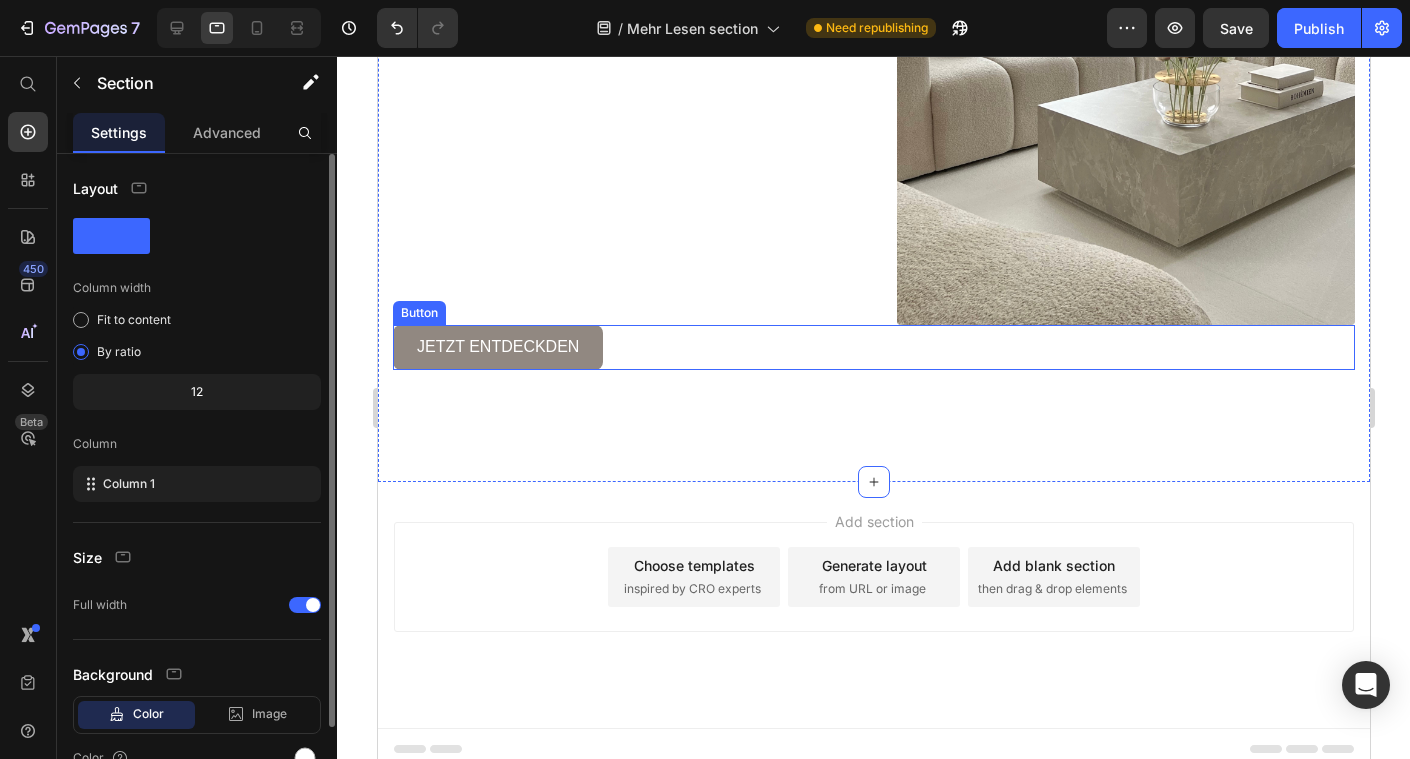 click on "jetzt entdeckden" at bounding box center [497, 347] 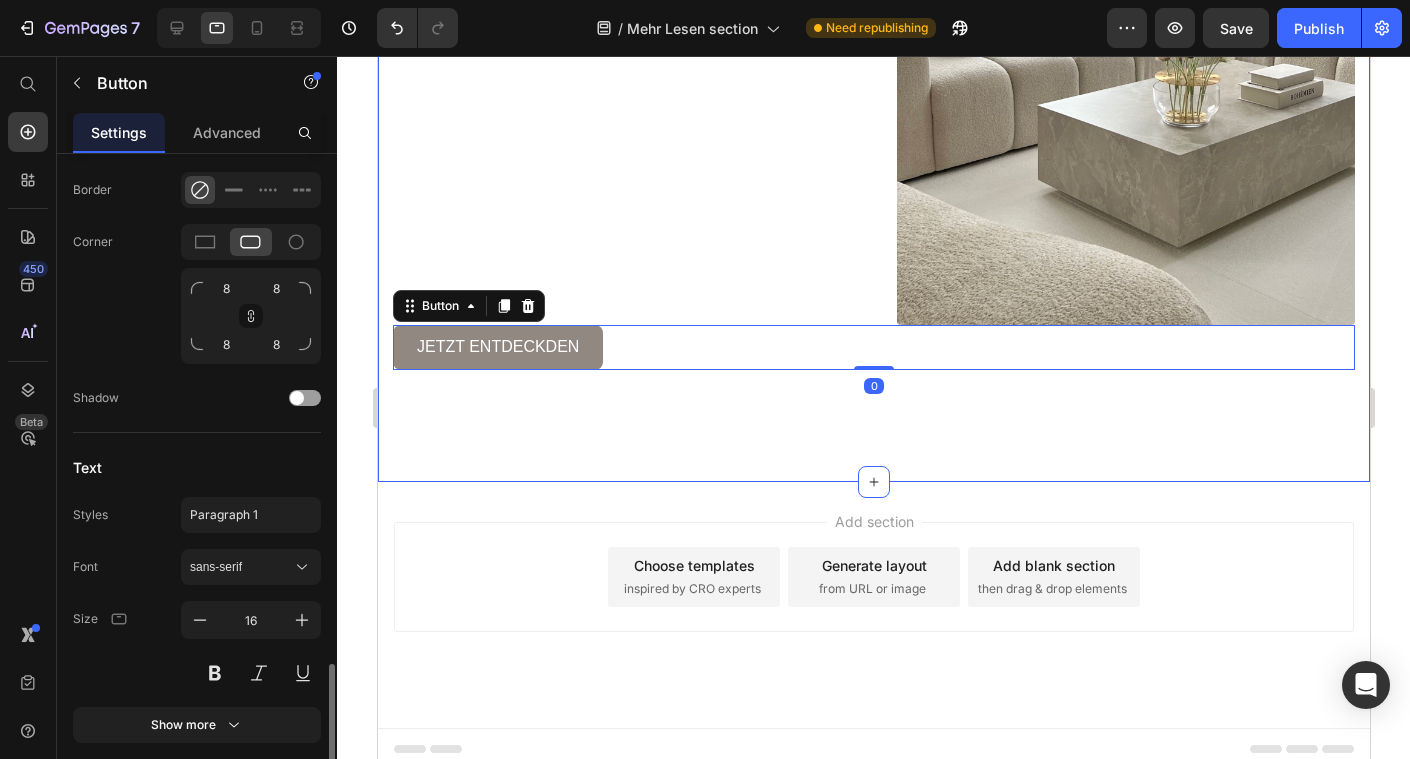 scroll, scrollTop: 835, scrollLeft: 0, axis: vertical 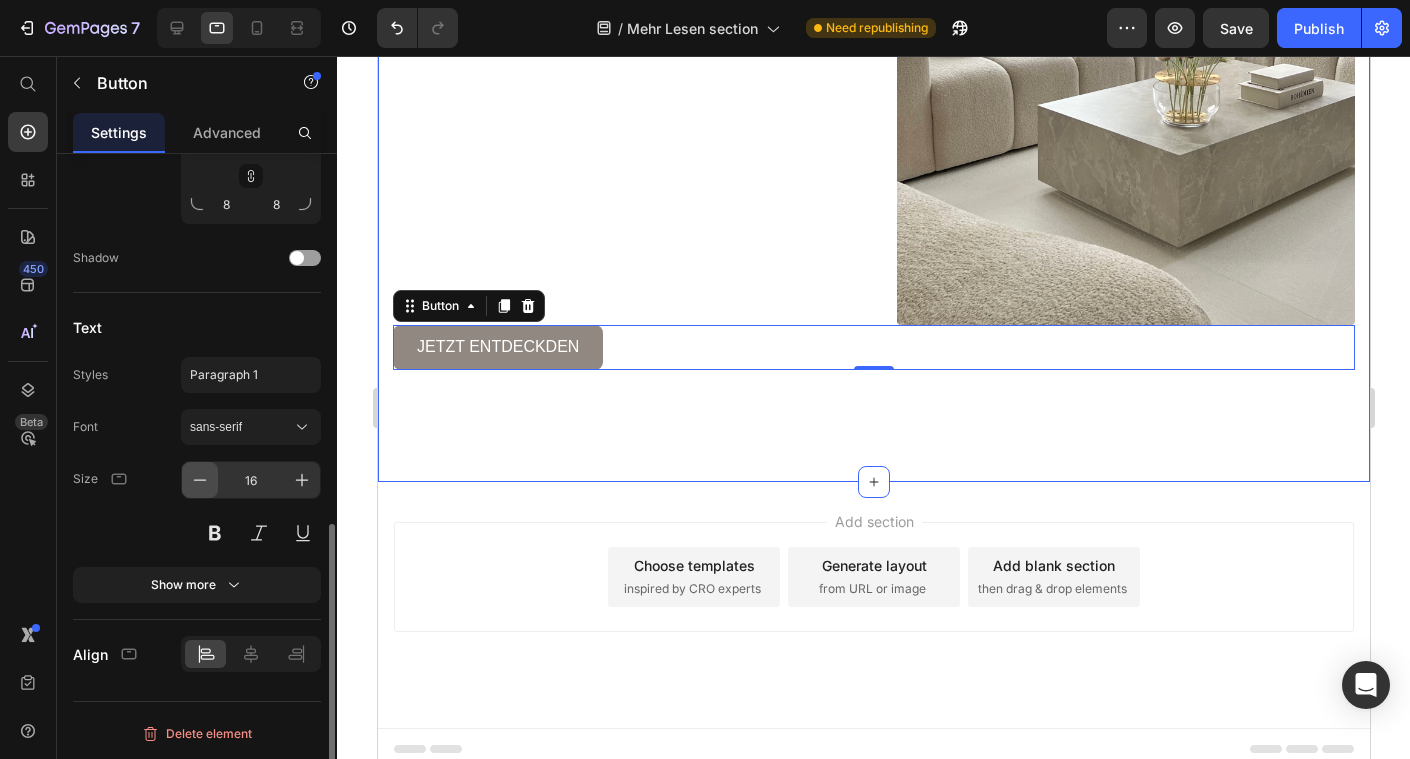 click at bounding box center [200, 480] 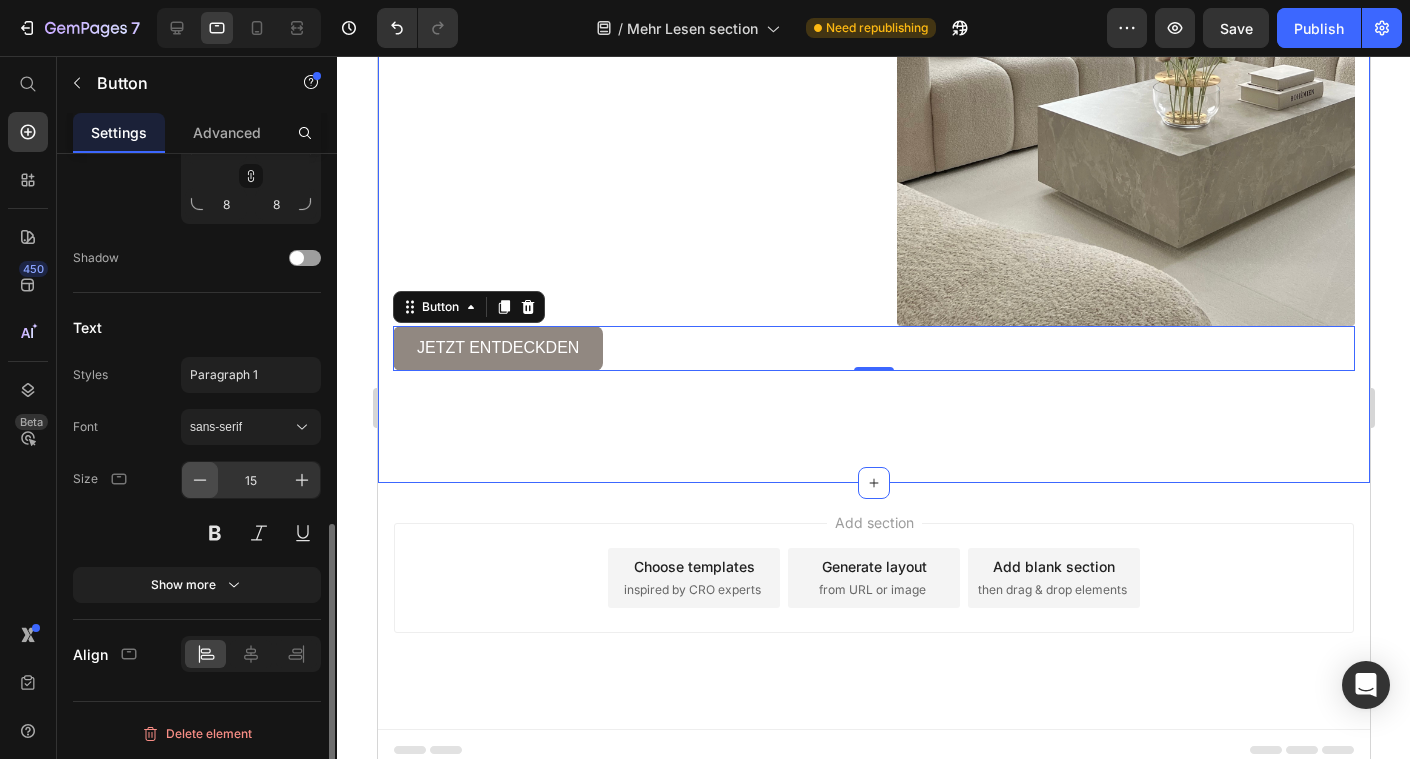 click at bounding box center (200, 480) 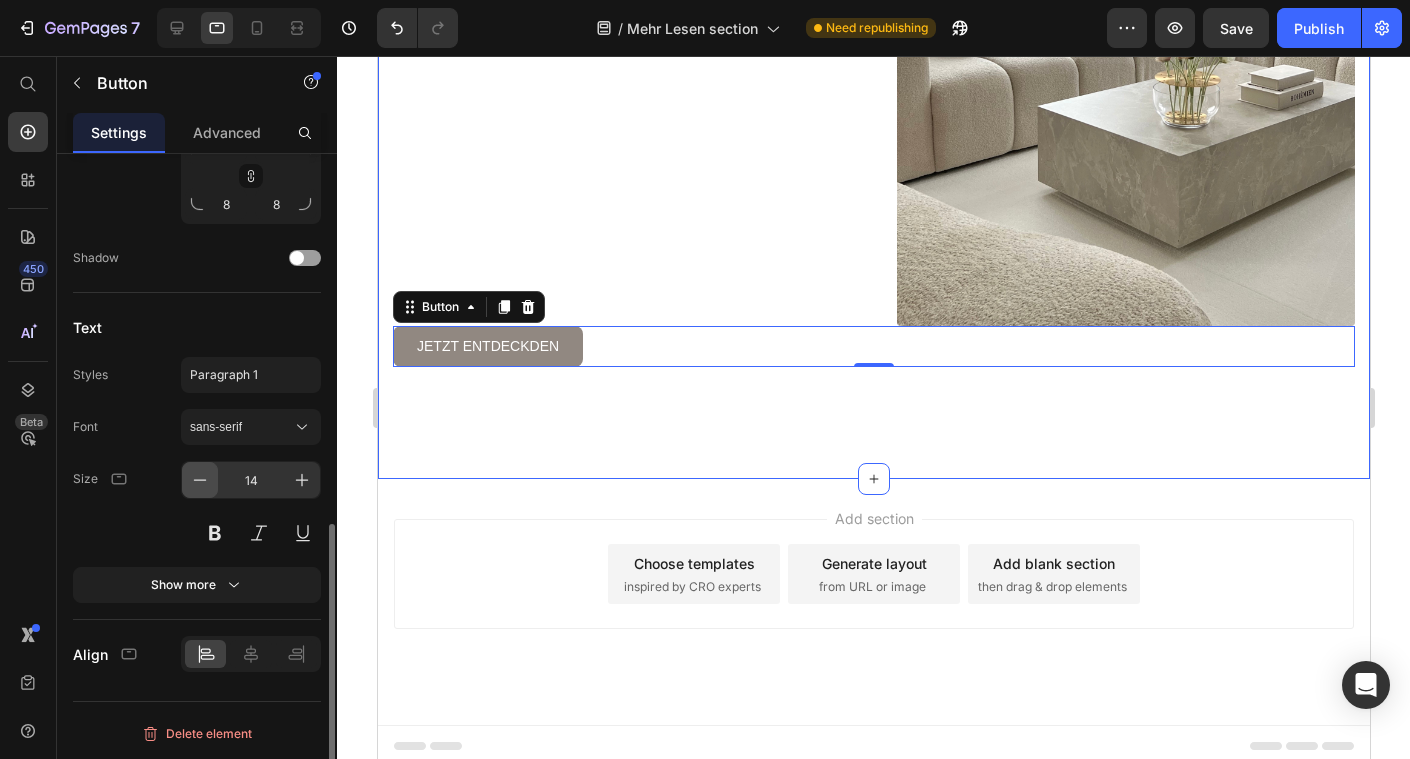 scroll, scrollTop: 2902, scrollLeft: 0, axis: vertical 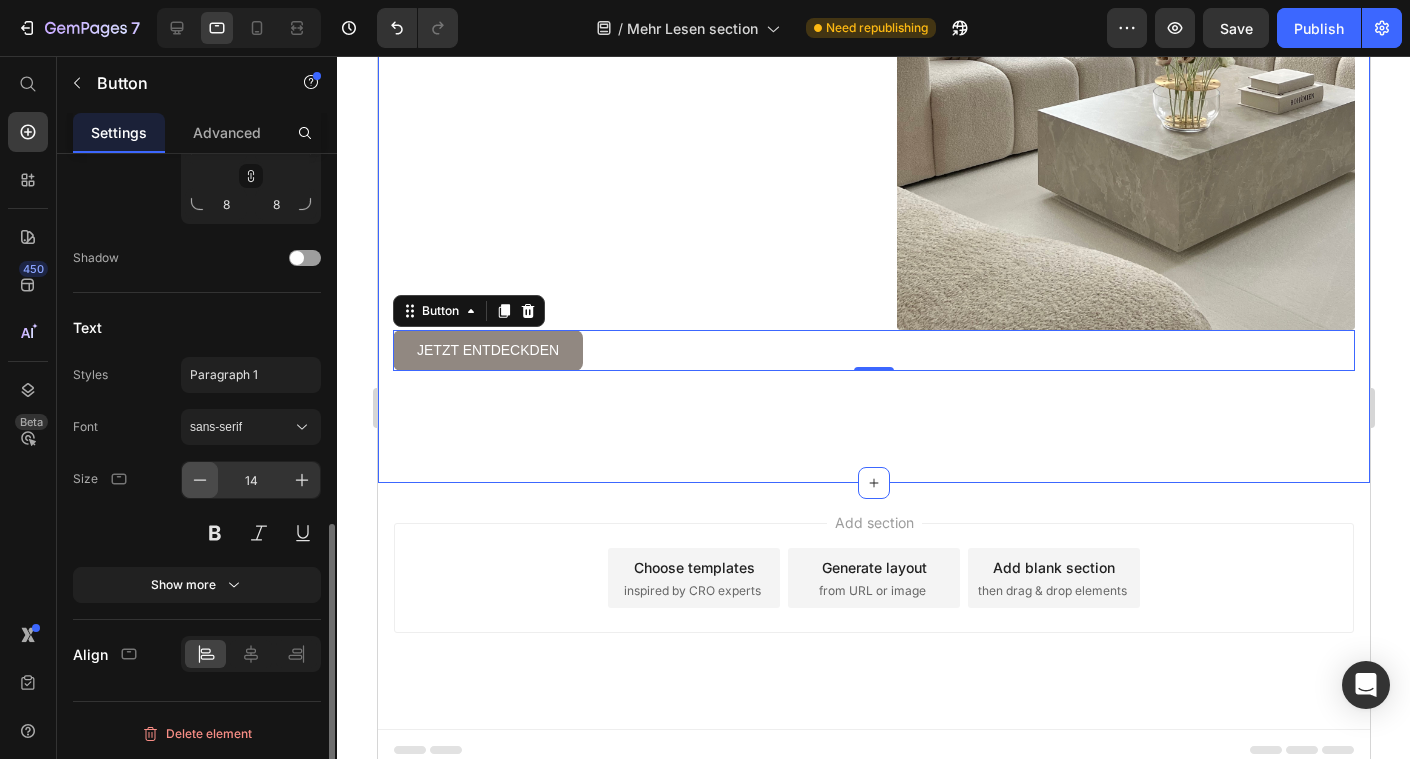 click at bounding box center [200, 480] 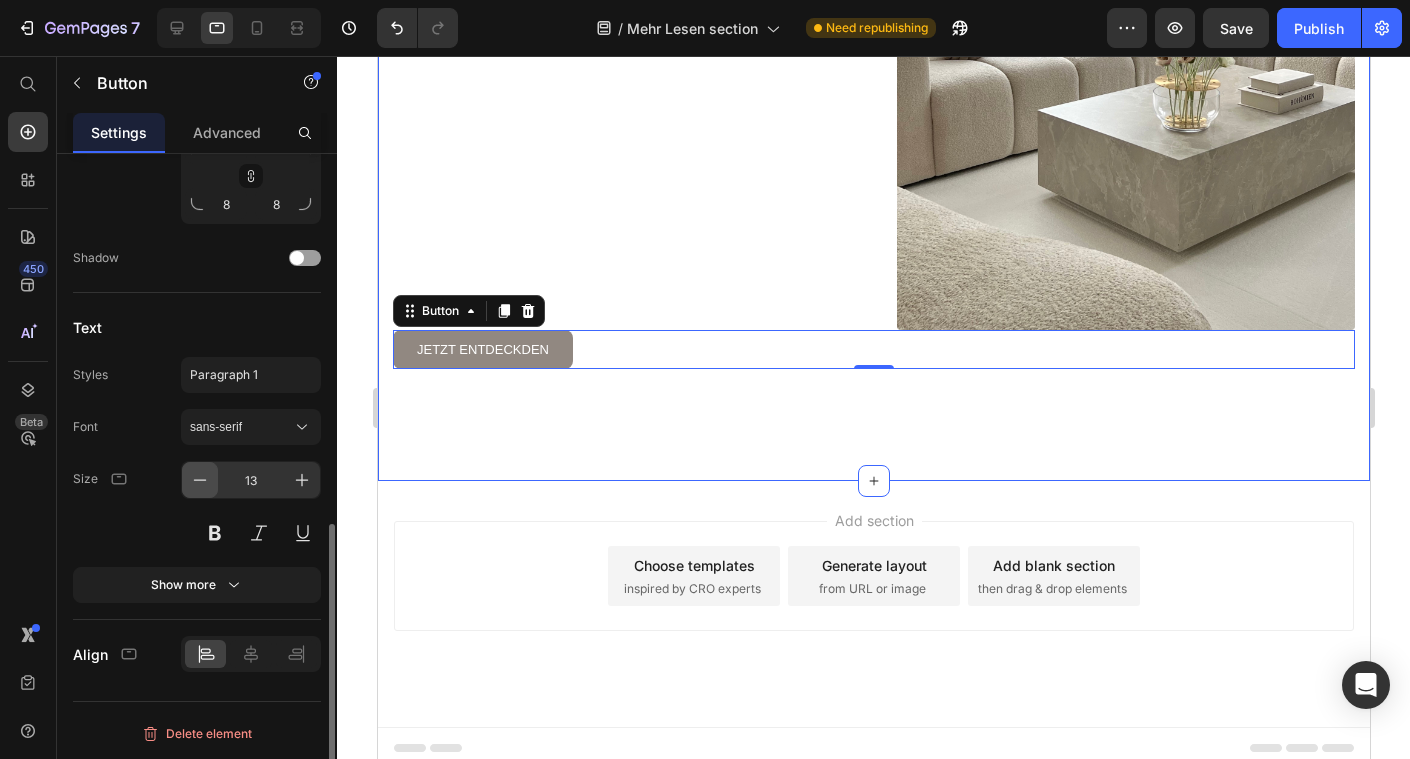 click 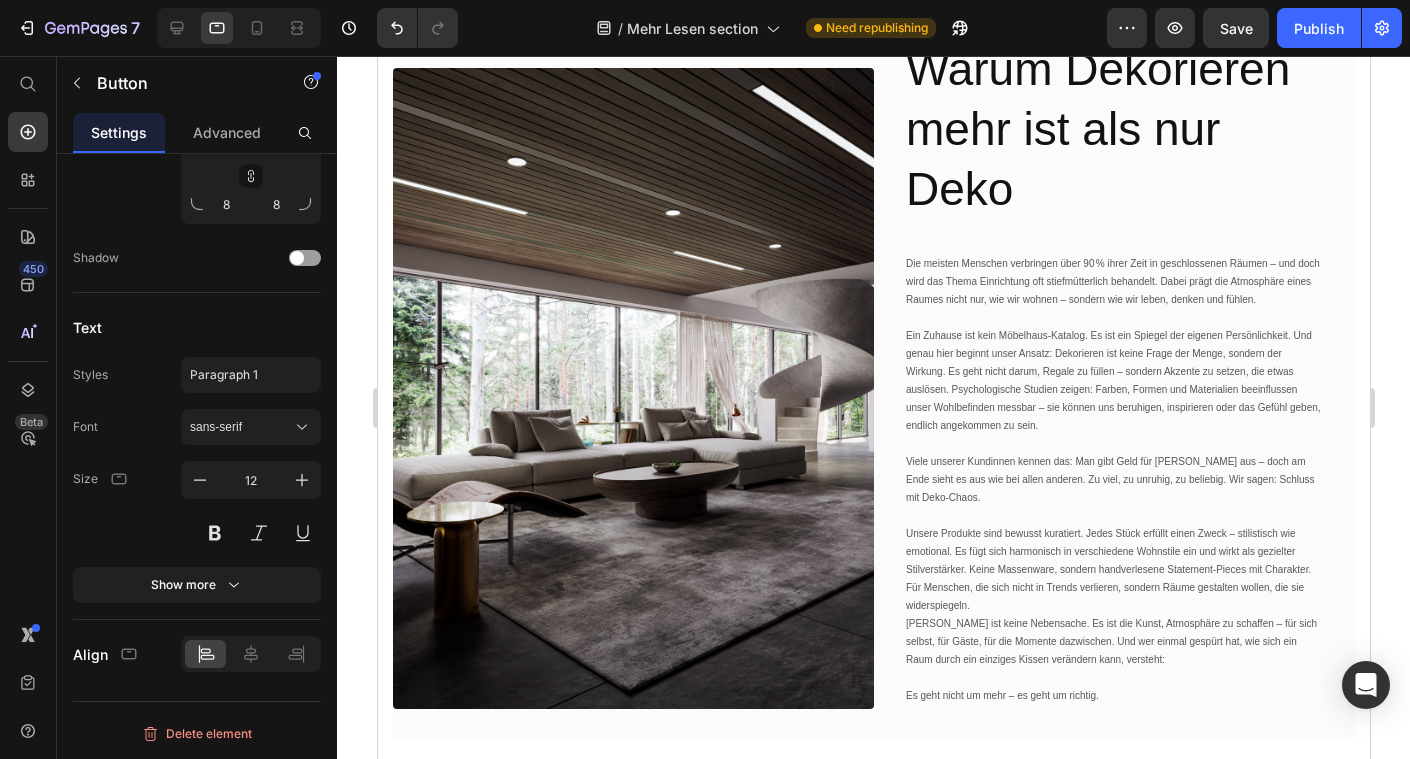 scroll, scrollTop: 730, scrollLeft: 0, axis: vertical 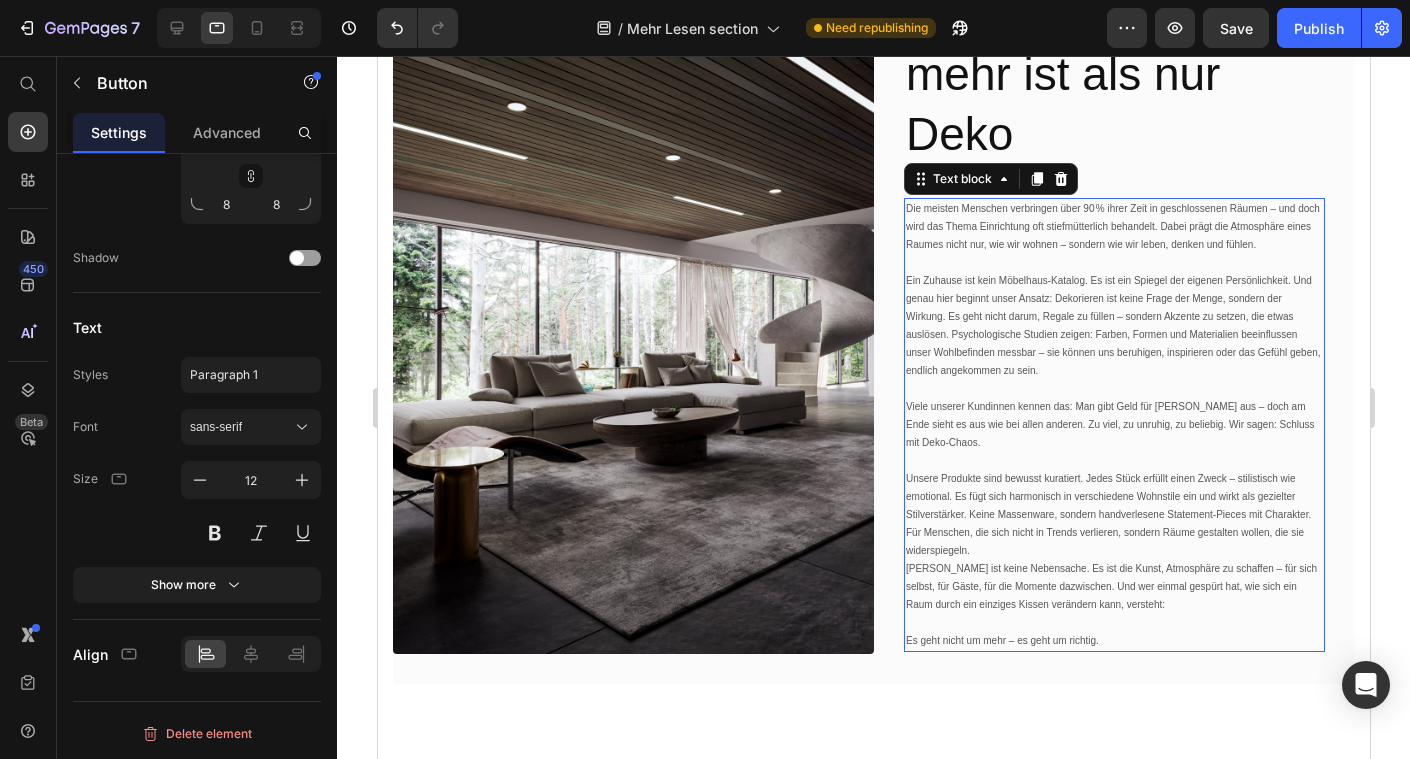 click on "Viele unserer Kundinnen kennen das: Man gibt Geld für [PERSON_NAME] aus – doch am Ende sieht es aus wie bei allen anderen. Zu viel, zu unruhig, zu beliebig. Wir sagen: Schluss mit Deko-Chaos." at bounding box center [1113, 425] 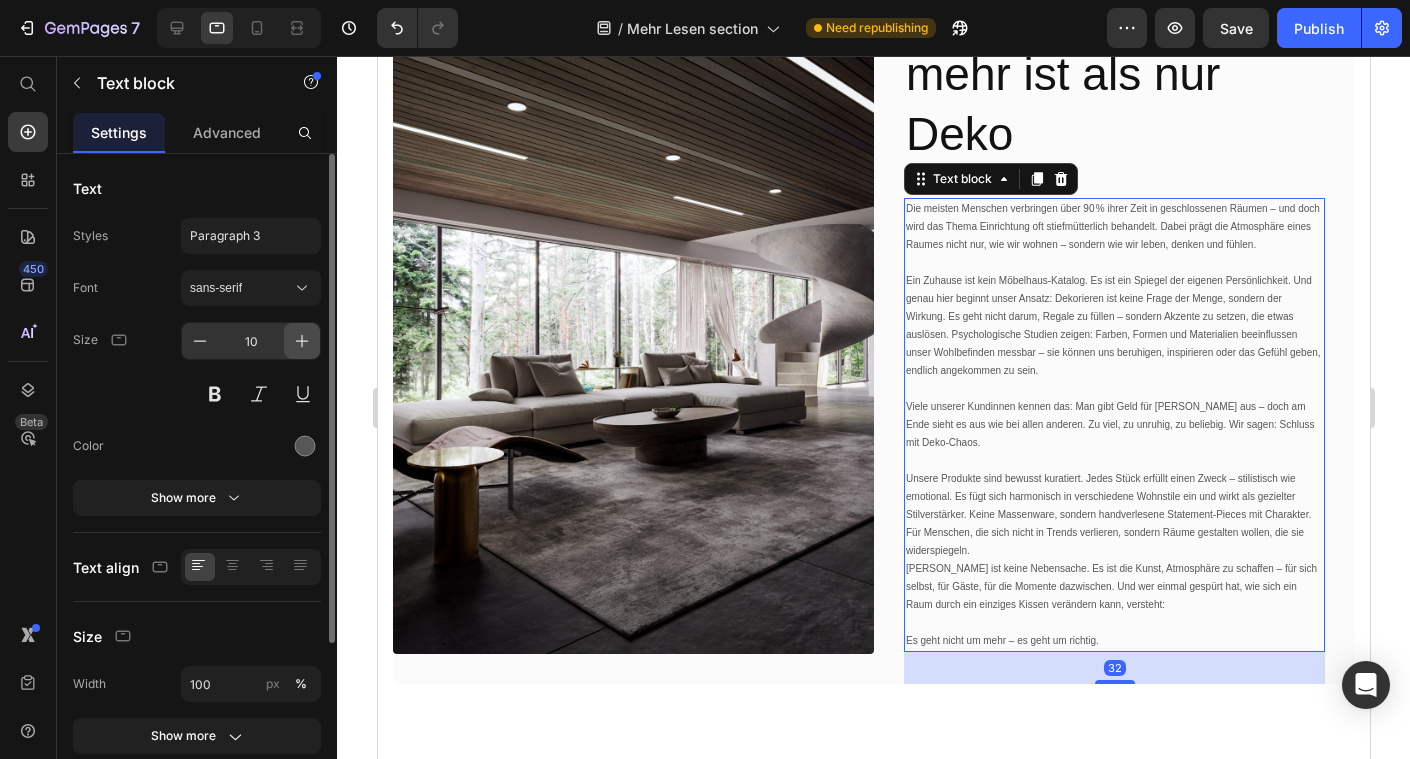 click 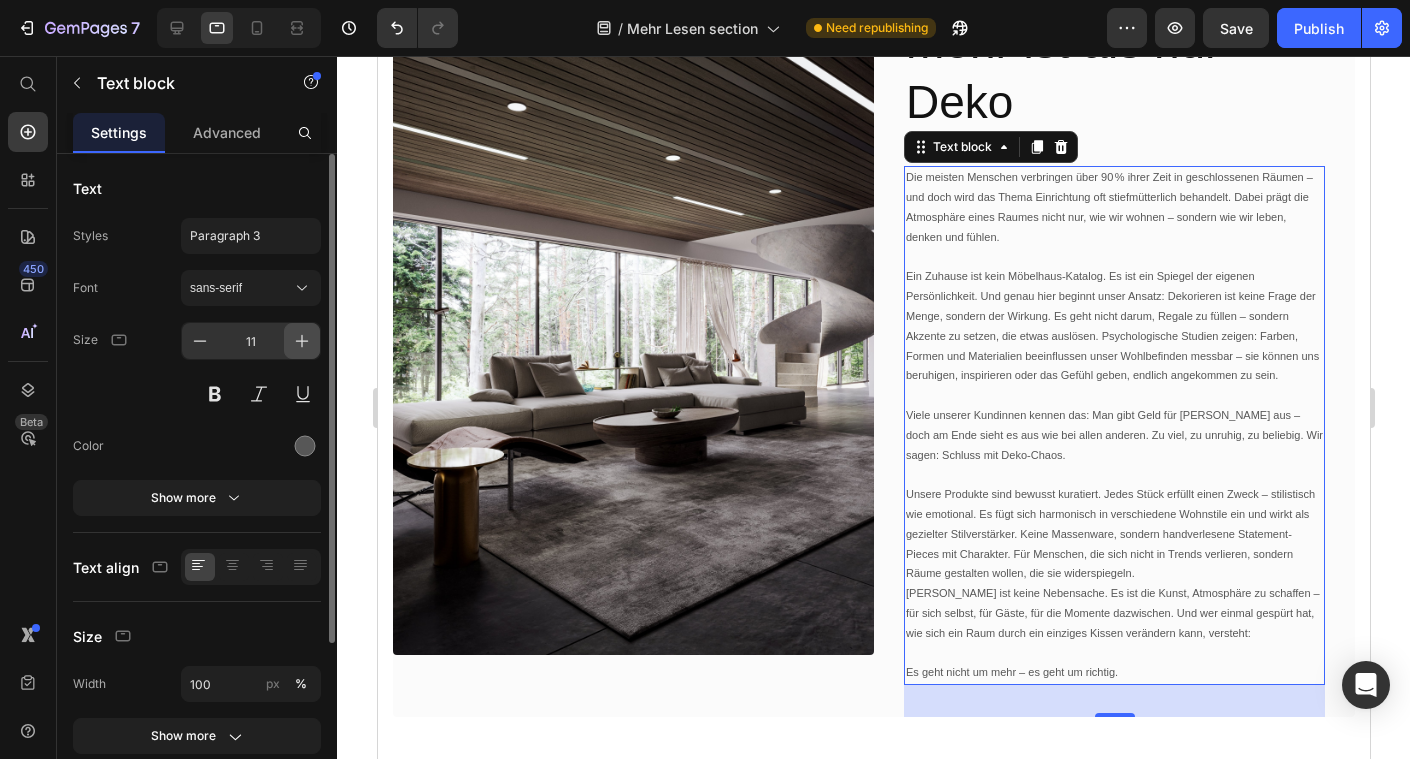 click 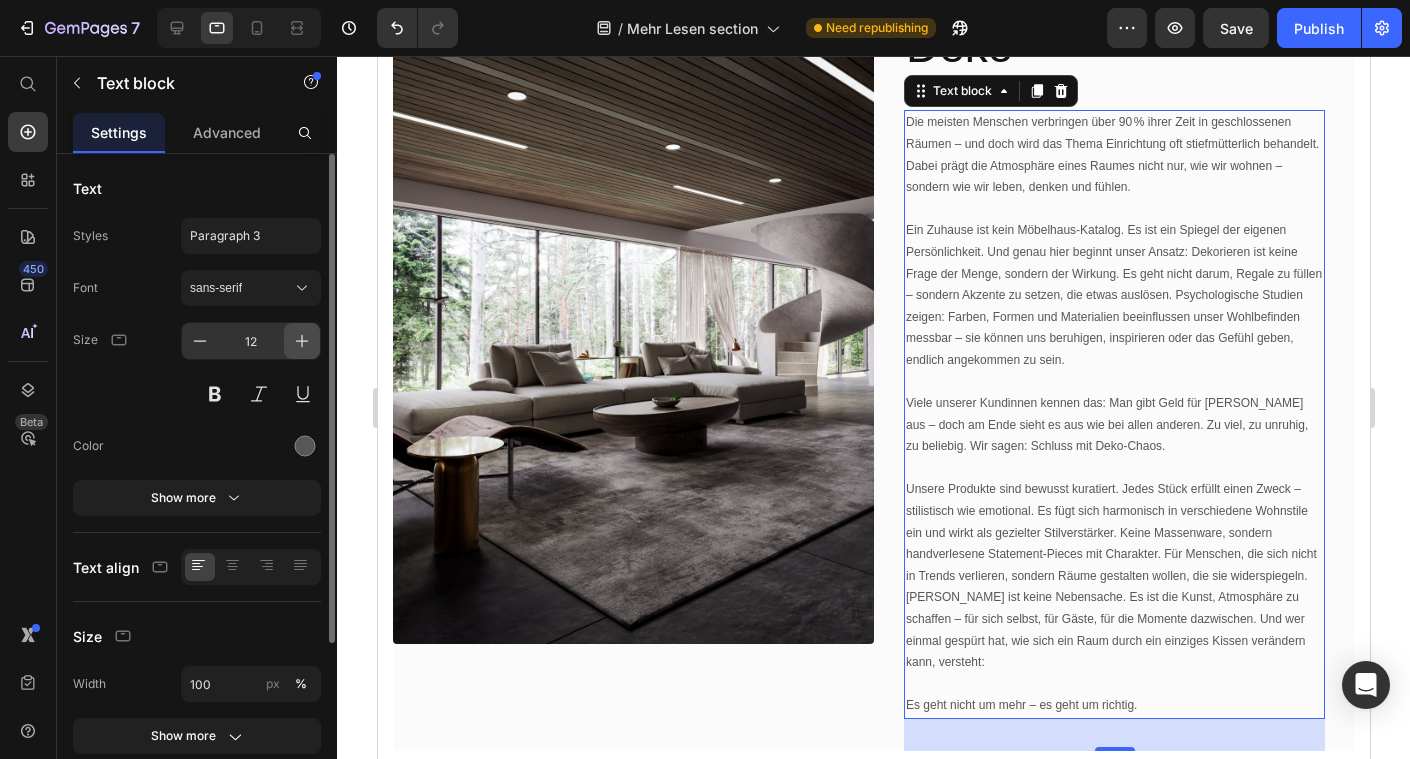 click 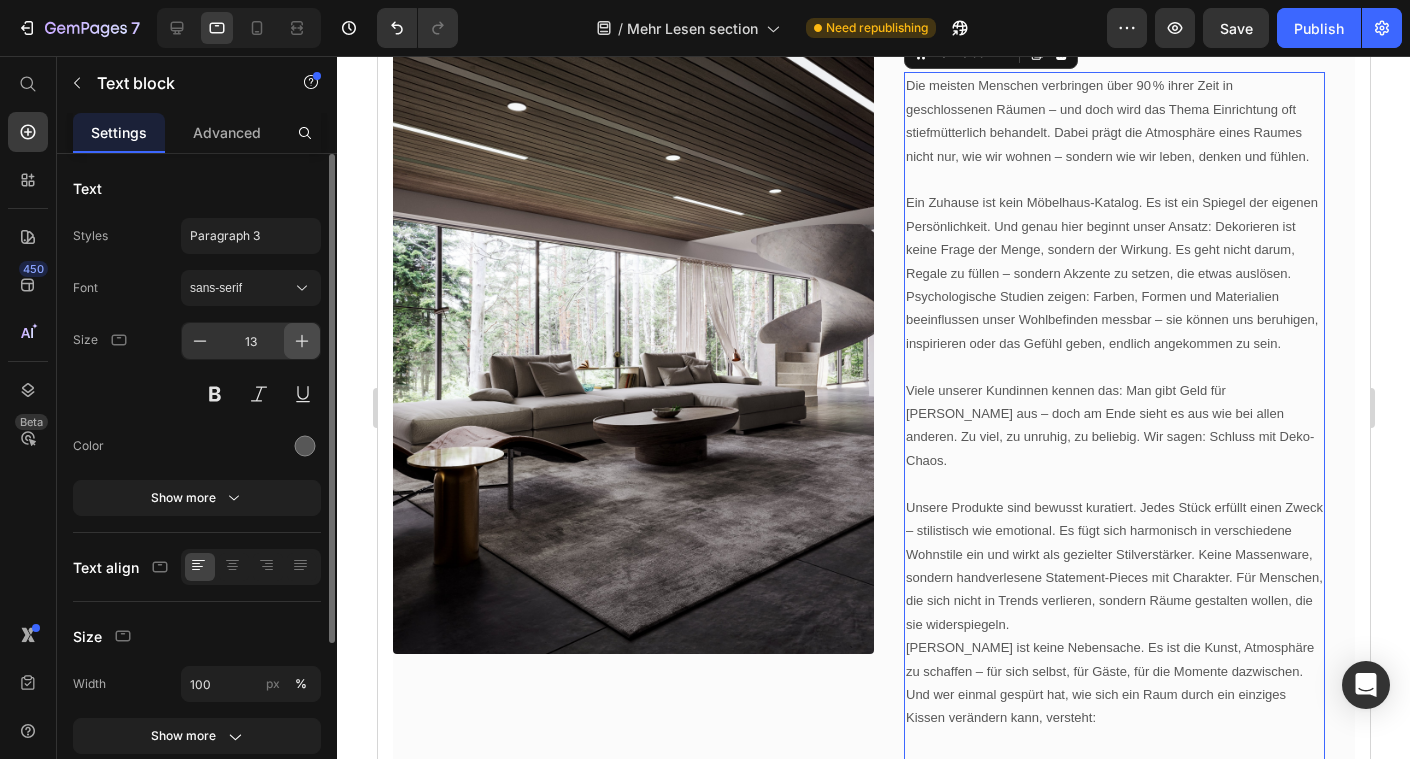 click 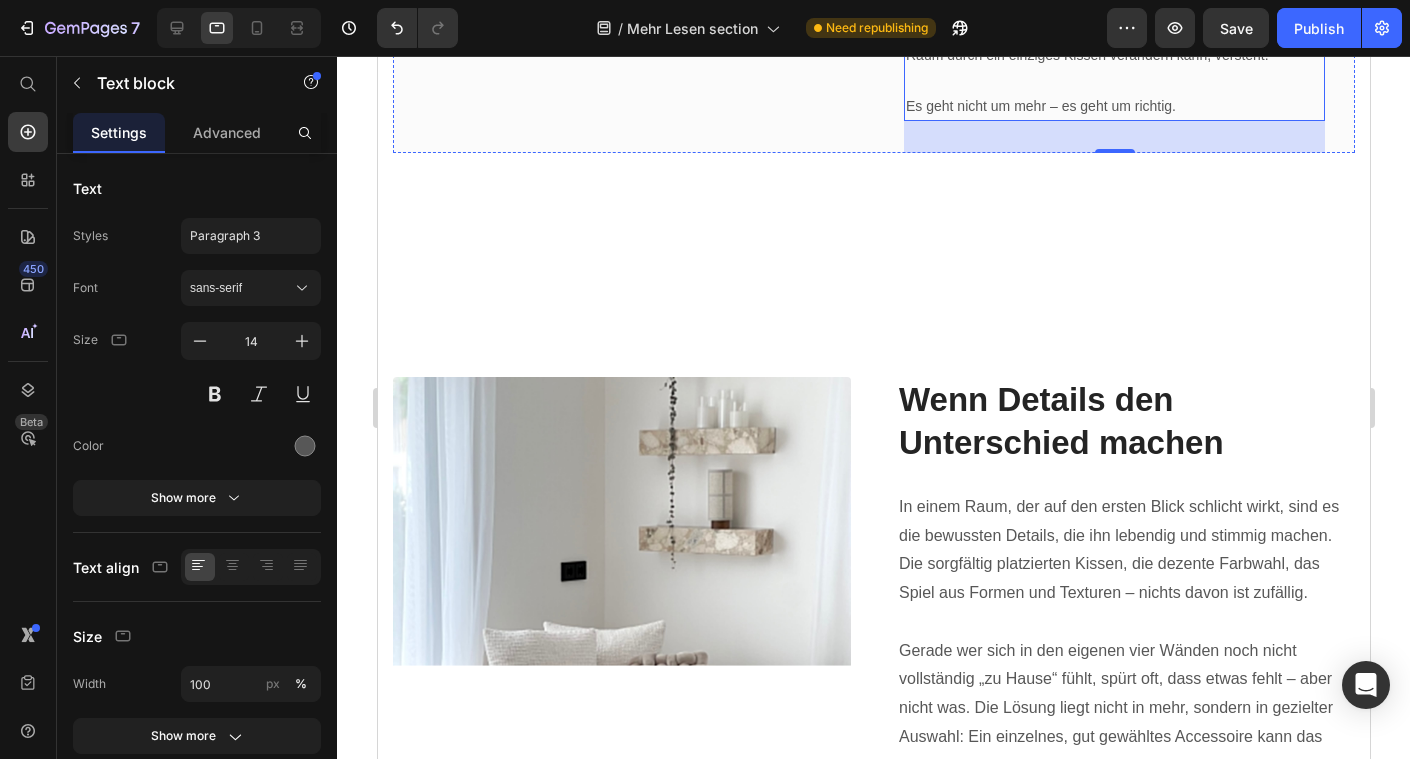 scroll, scrollTop: 1665, scrollLeft: 0, axis: vertical 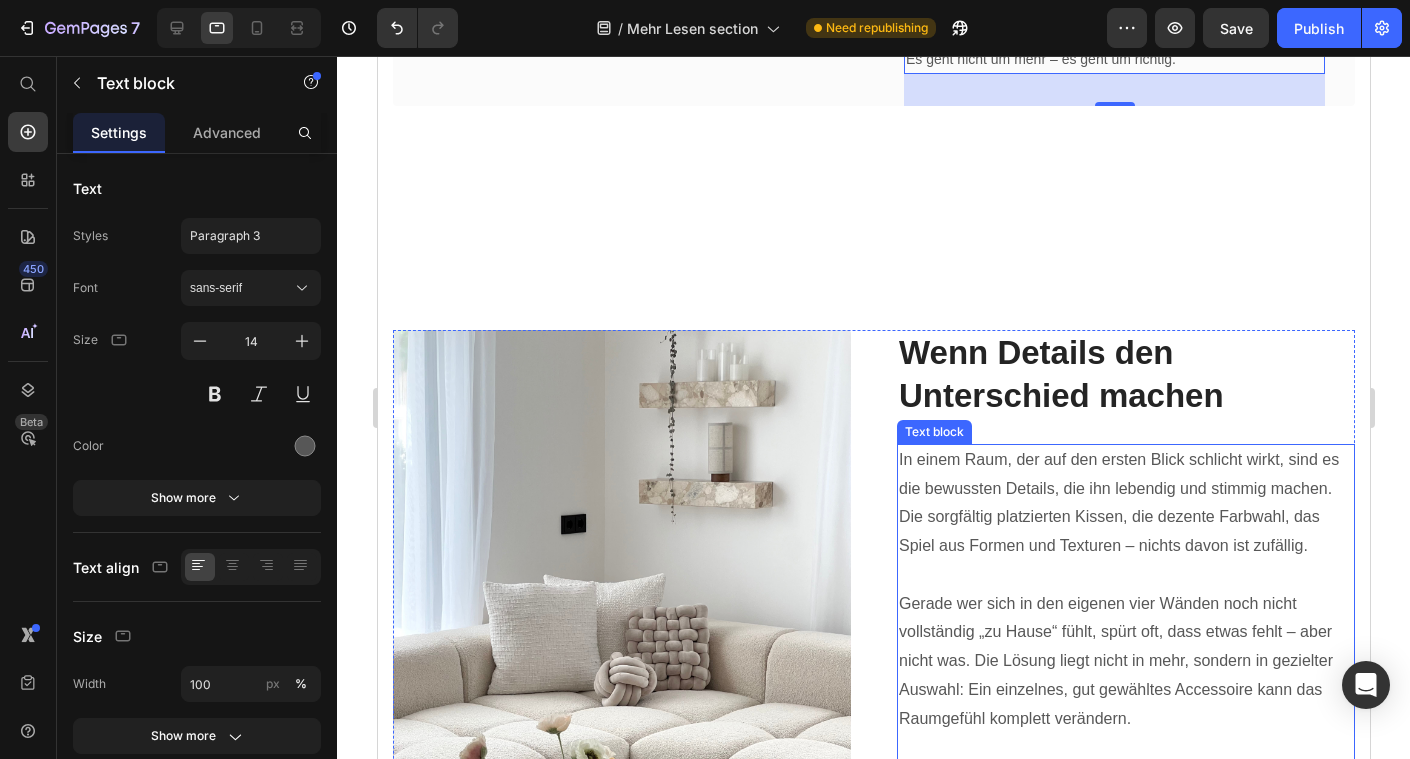 click on "In einem Raum, der auf den ersten Blick schlicht wirkt, sind es die bewussten Details, die ihn lebendig und stimmig machen. Die sorgfältig platzierten Kissen, die dezente Farbwahl, das Spiel aus Formen und Texturen – nichts davon ist zufällig." at bounding box center [1125, 503] 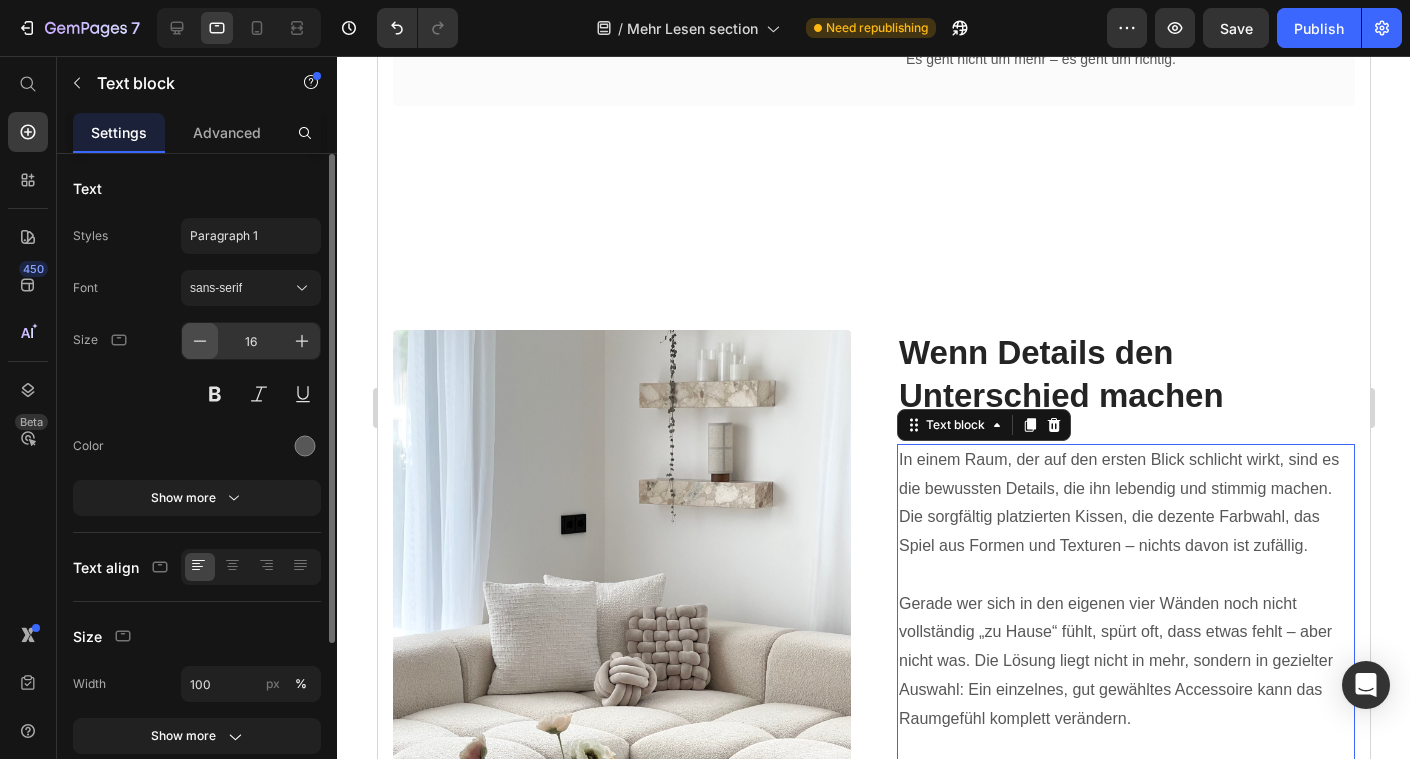 click at bounding box center [200, 341] 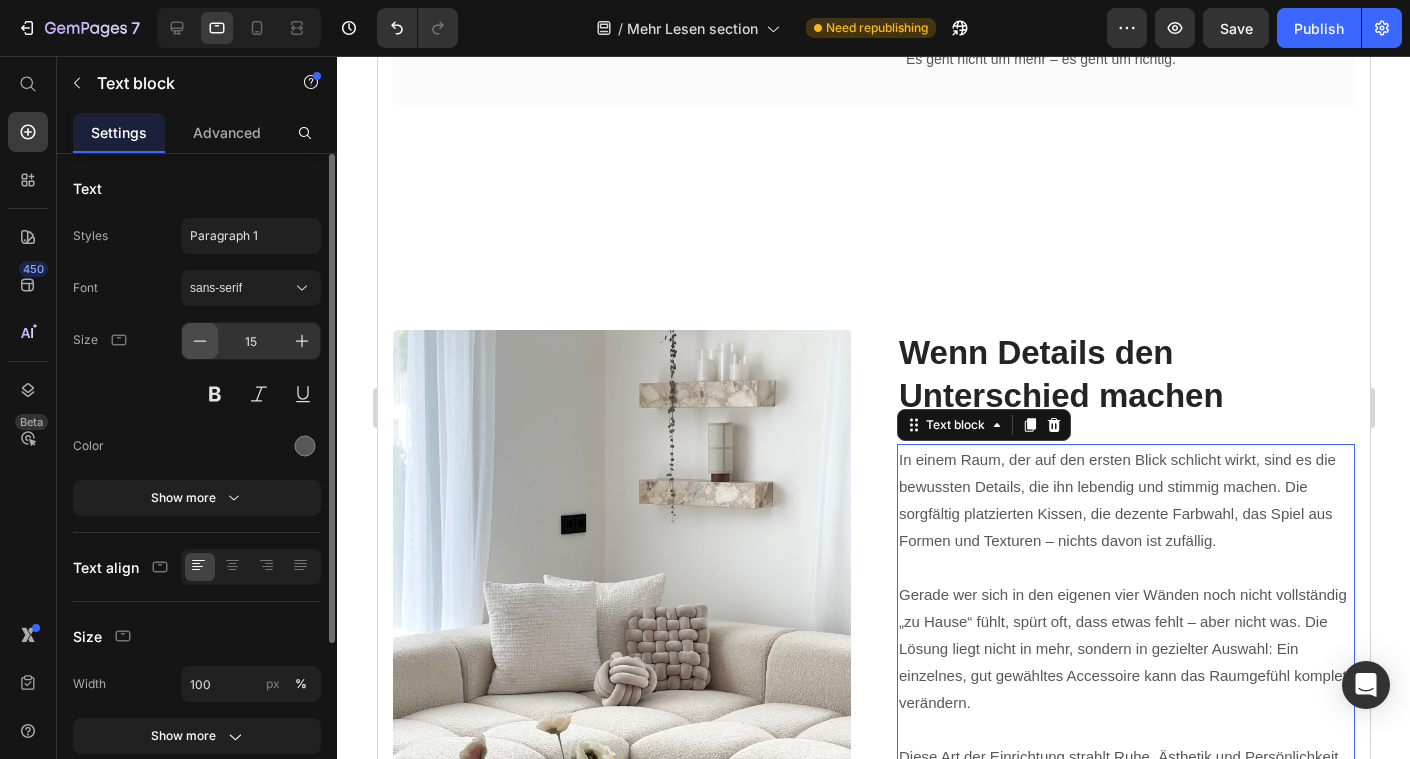 click at bounding box center (200, 341) 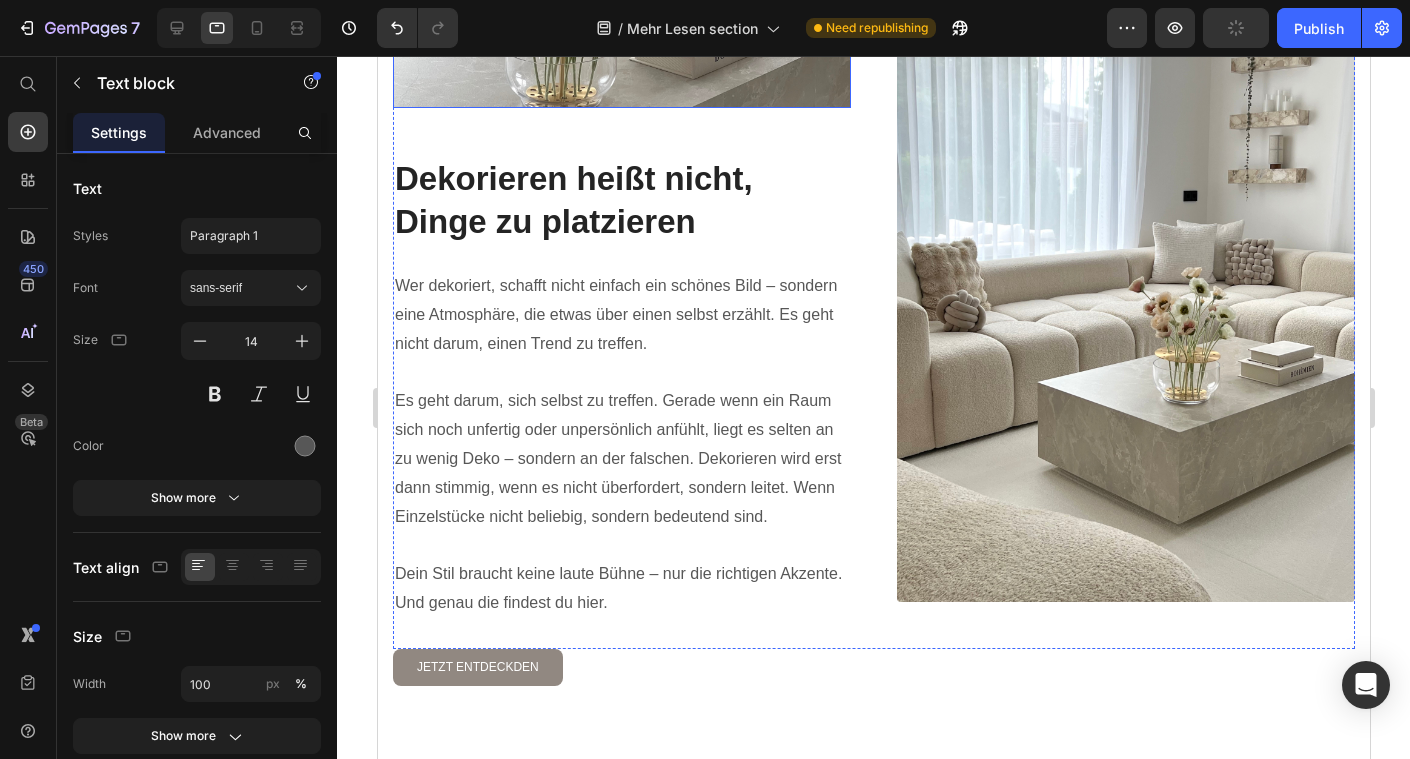 scroll, scrollTop: 2666, scrollLeft: 0, axis: vertical 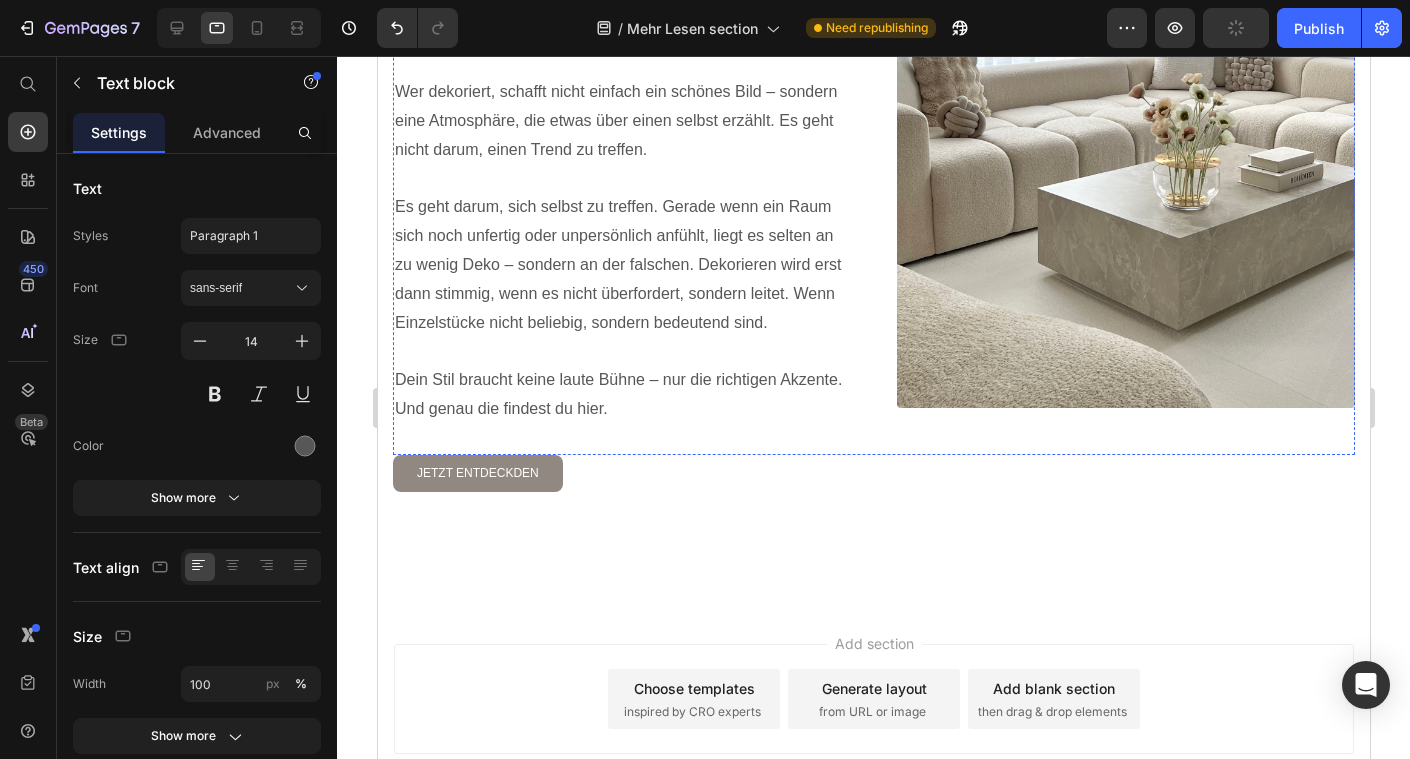 click on "Es geht darum, sich selbst zu treffen. Gerade wenn ein Raum sich noch unfertig oder unpersönlich anfühlt, liegt es selten an zu wenig Deko – sondern an der falschen. Dekorieren wird erst dann stimmig, wenn es nicht überfordert, sondern leitet. Wenn Einzelstücke nicht beliebig, sondern bedeutend sind." at bounding box center (621, 265) 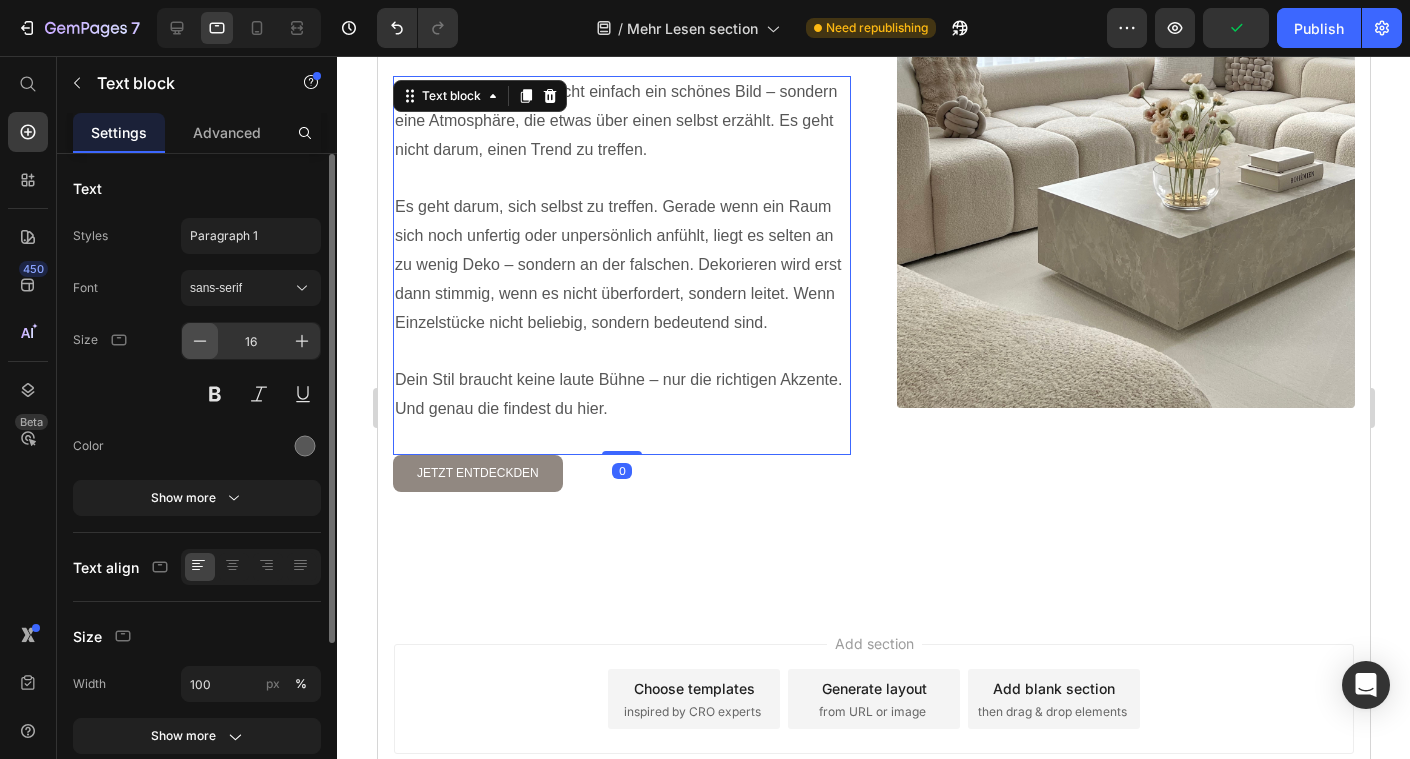 click 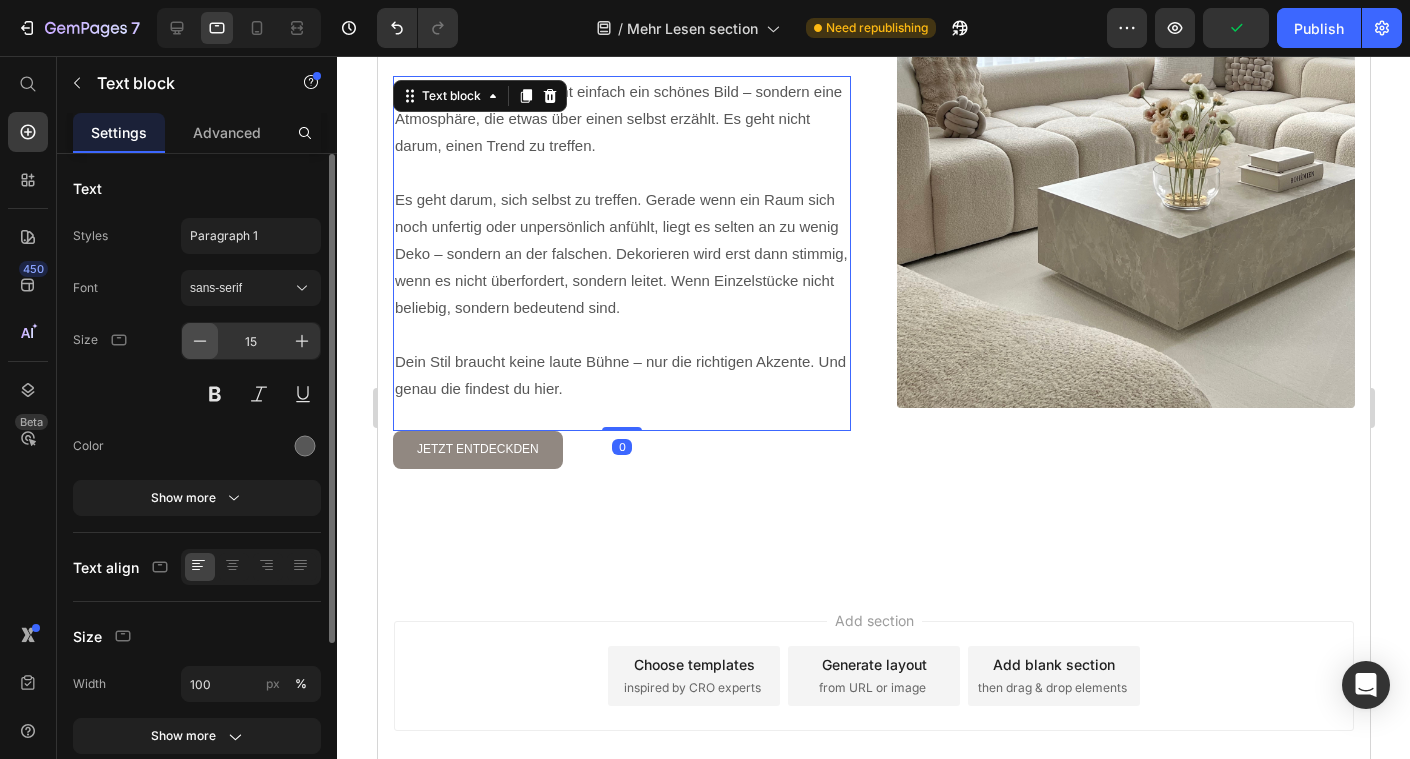 click 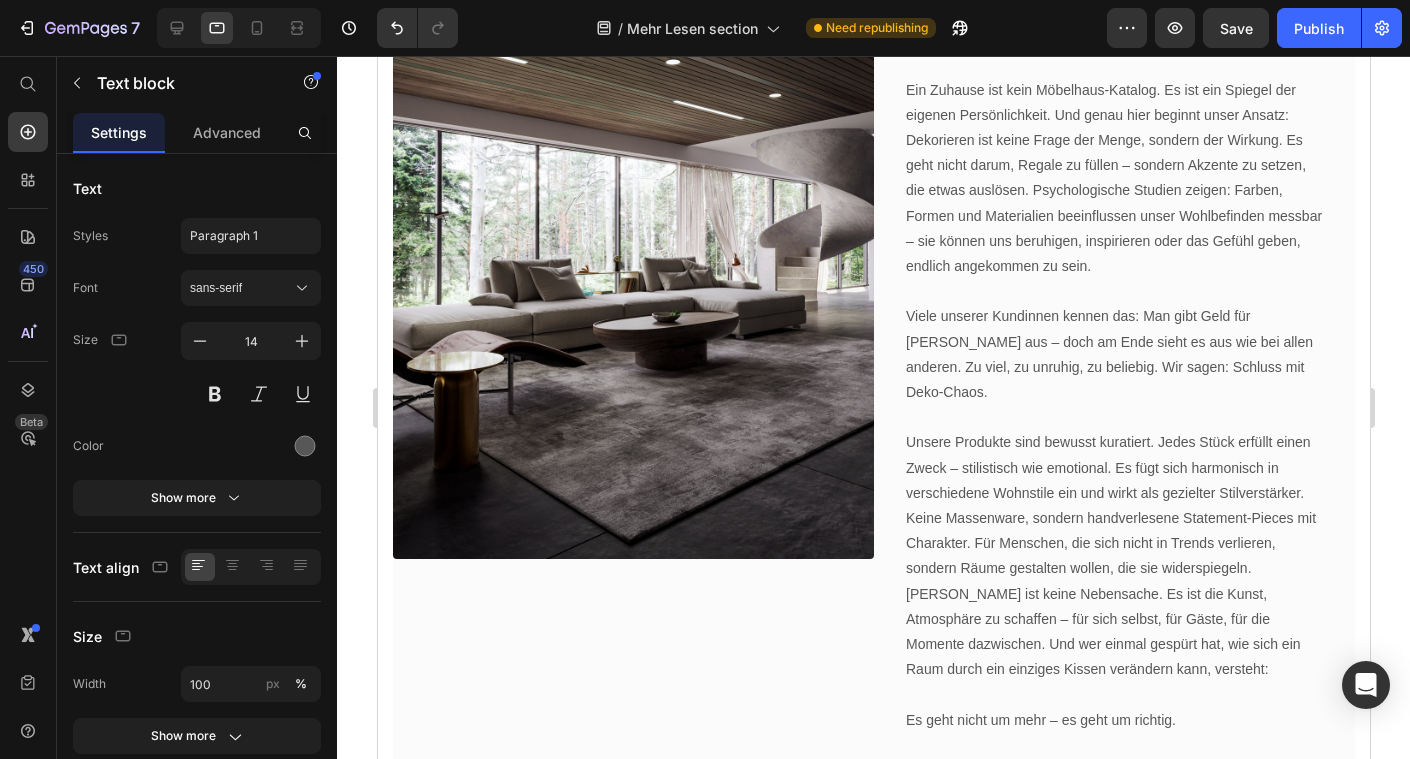 scroll, scrollTop: 888, scrollLeft: 0, axis: vertical 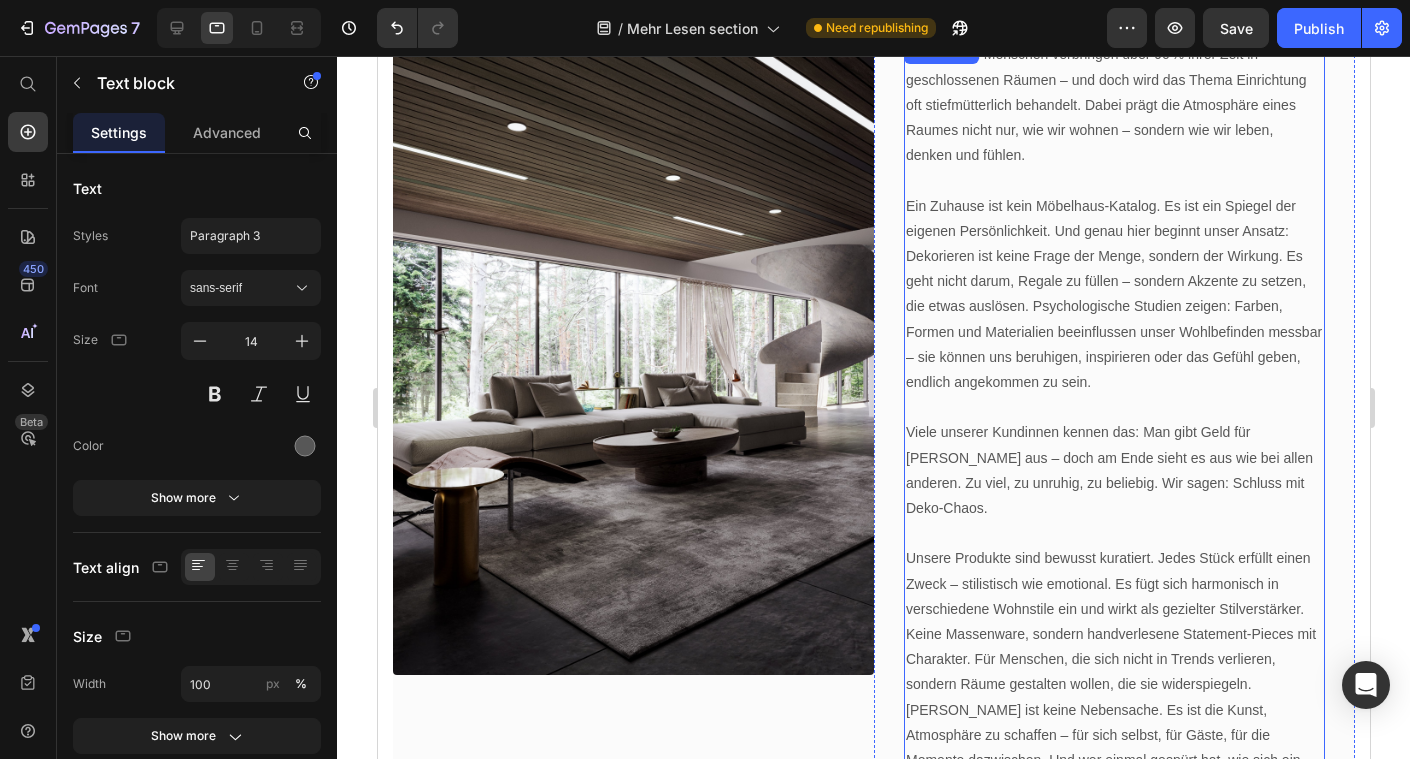 click on "Ein Zuhause ist kein Möbelhaus-Katalog. Es ist ein Spiegel der eigenen Persönlichkeit. Und genau hier beginnt unser Ansatz: Dekorieren ist keine Frage der Menge, sondern der Wirkung. Es geht nicht darum, Regale zu füllen – sondern Akzente zu setzen, die etwas auslösen. Psychologische Studien zeigen: Farben, Formen und Materialien beeinflussen unser Wohlbefinden messbar – sie können uns beruhigen, inspirieren oder das Gefühl geben, endlich angekommen zu sein." at bounding box center [1113, 295] 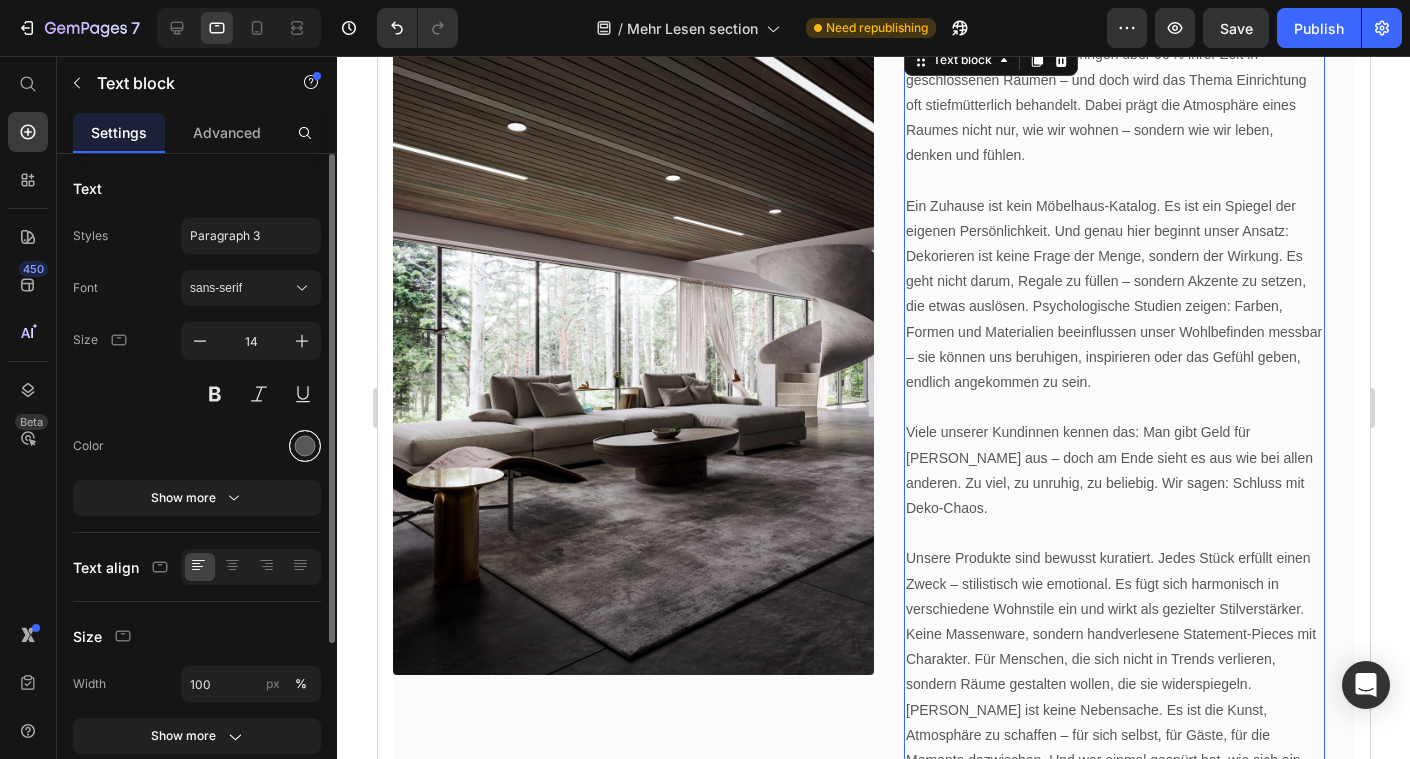 click at bounding box center (305, 446) 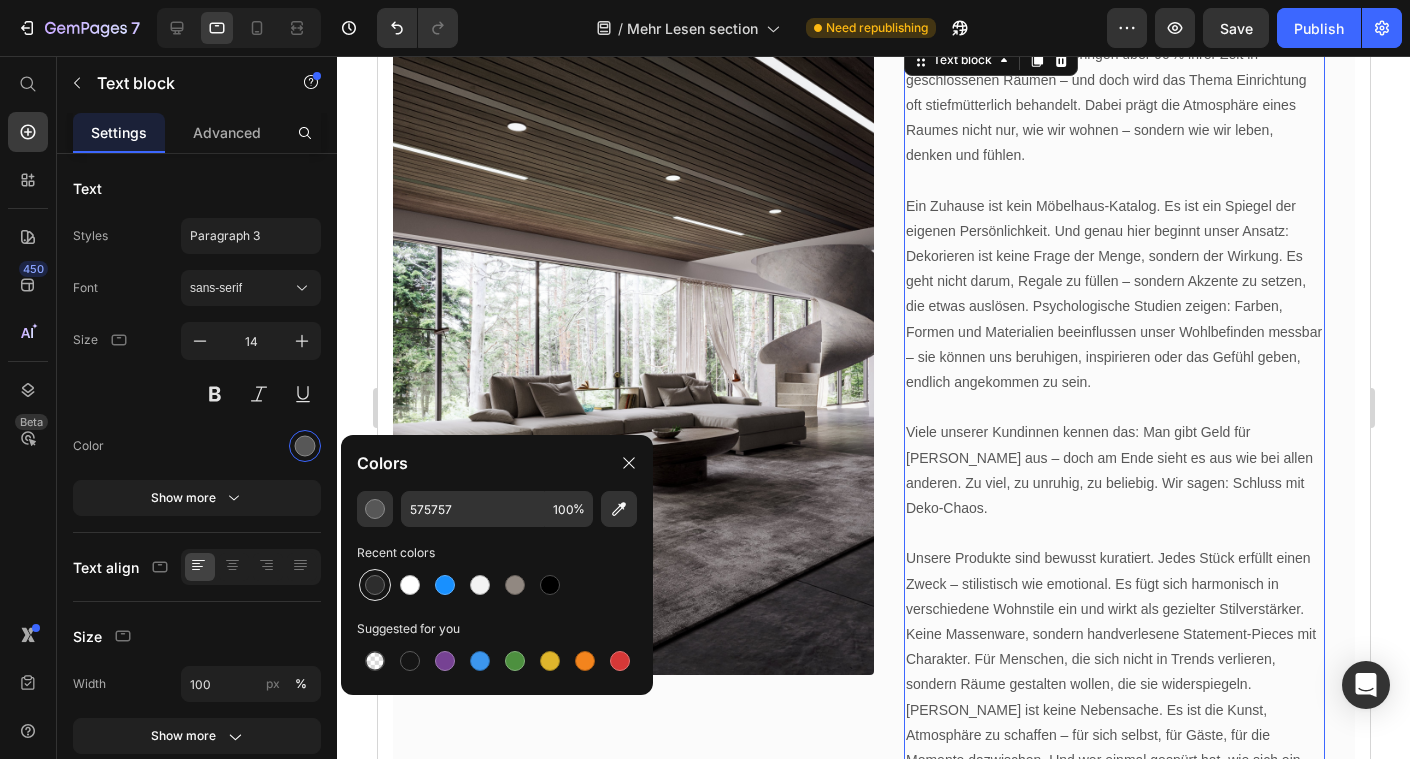 click at bounding box center [375, 585] 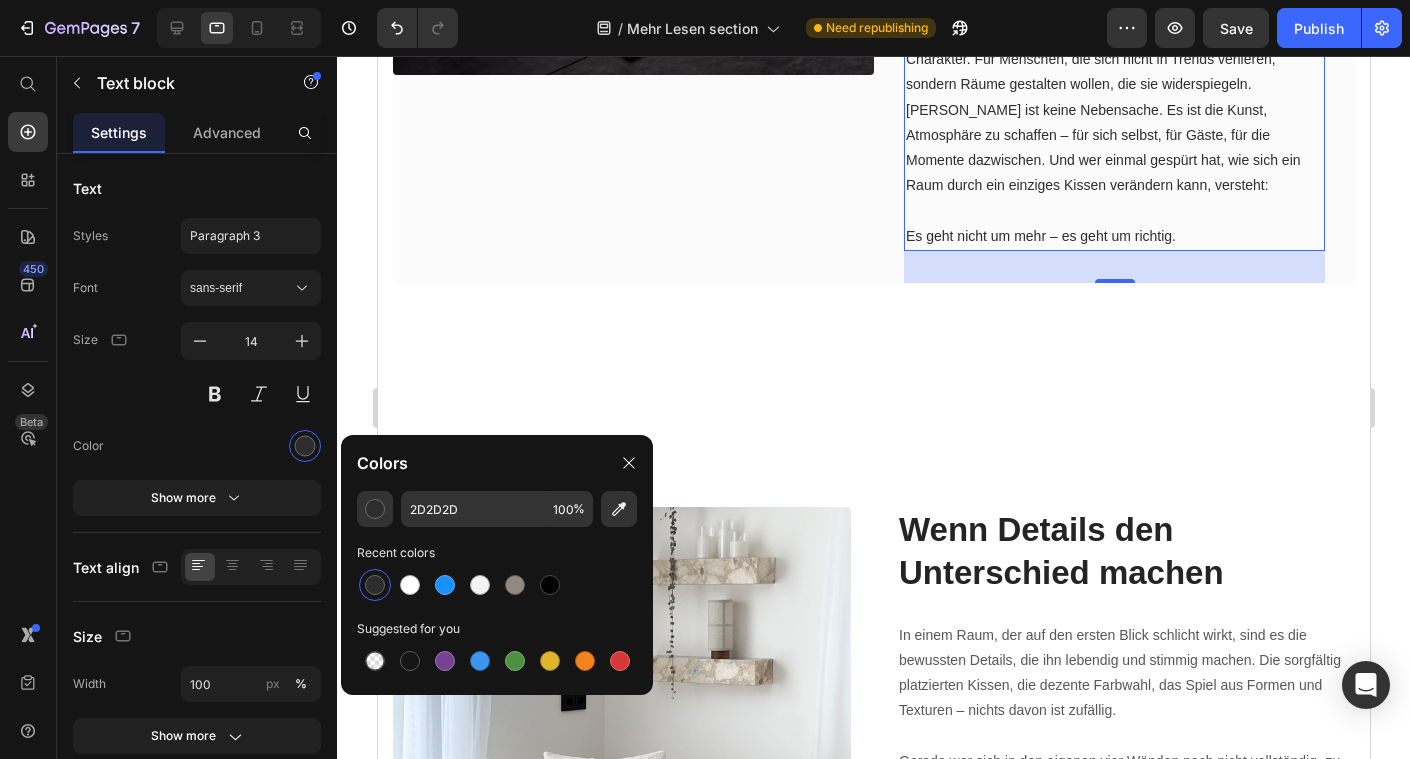 scroll, scrollTop: 1699, scrollLeft: 0, axis: vertical 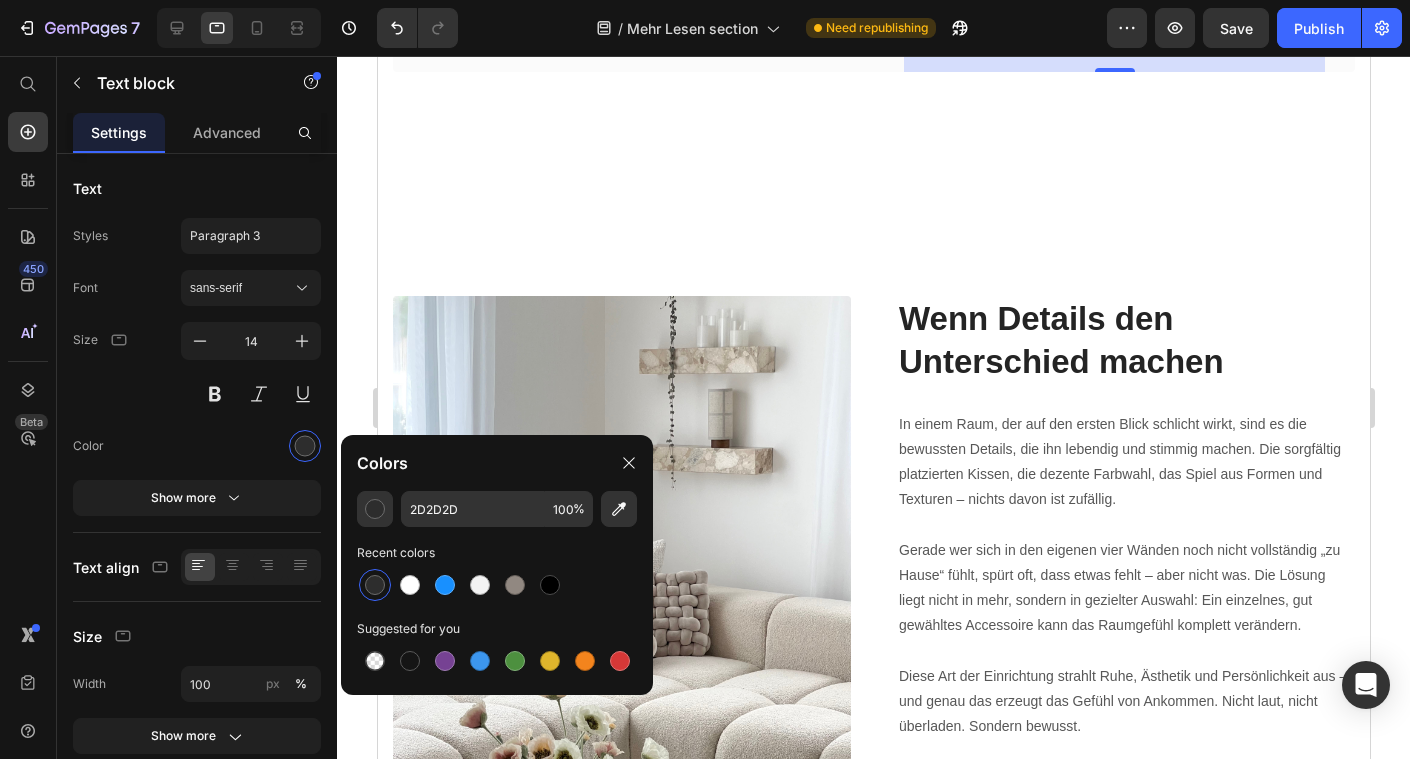 click on "Gerade wer sich in den eigenen vier Wänden noch nicht vollständig „zu Hause“ fühlt, spürt oft, dass etwas fehlt – aber nicht was. Die Lösung liegt nicht in mehr, sondern in gezielter Auswahl: Ein einzelnes, gut gewähltes Accessoire kann das Raumgefühl komplett verändern." at bounding box center [1125, 588] 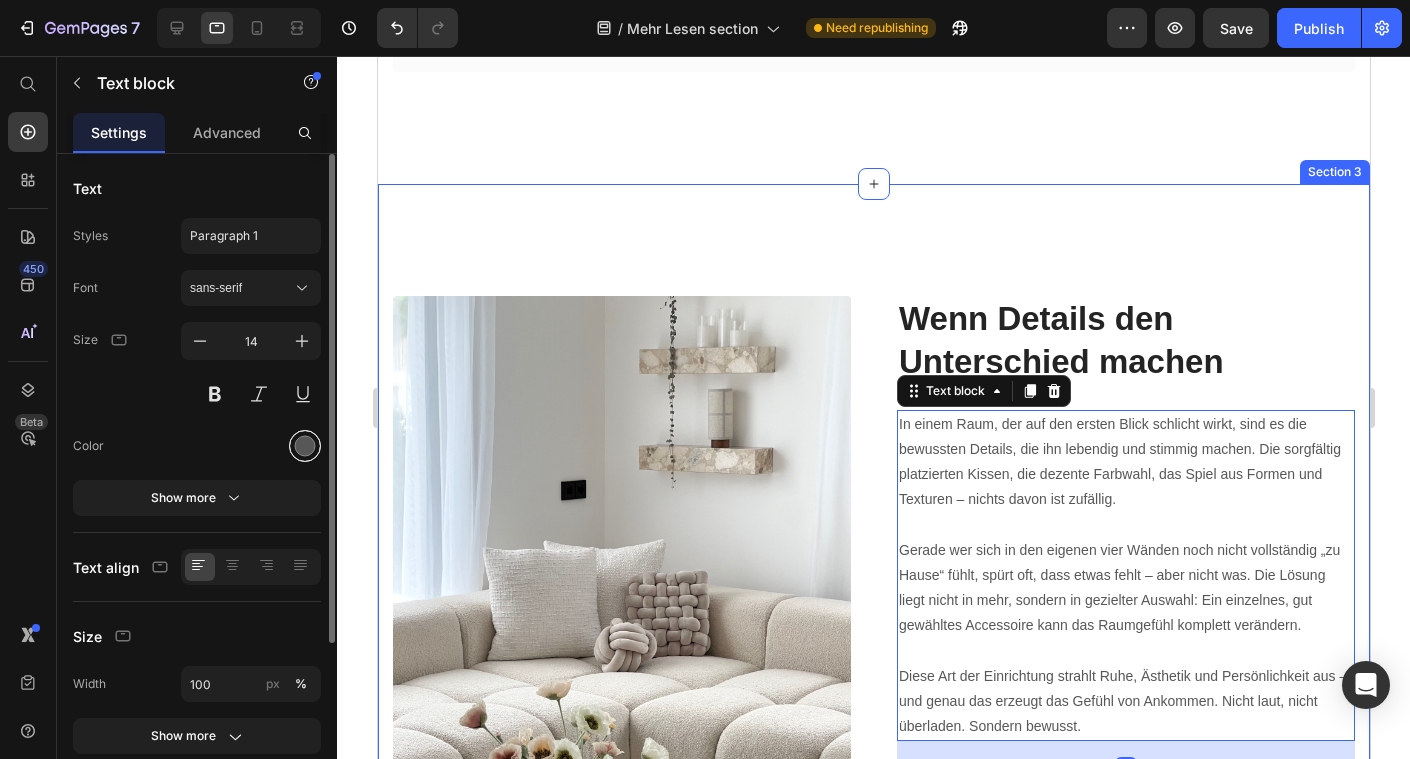 click at bounding box center [305, 446] 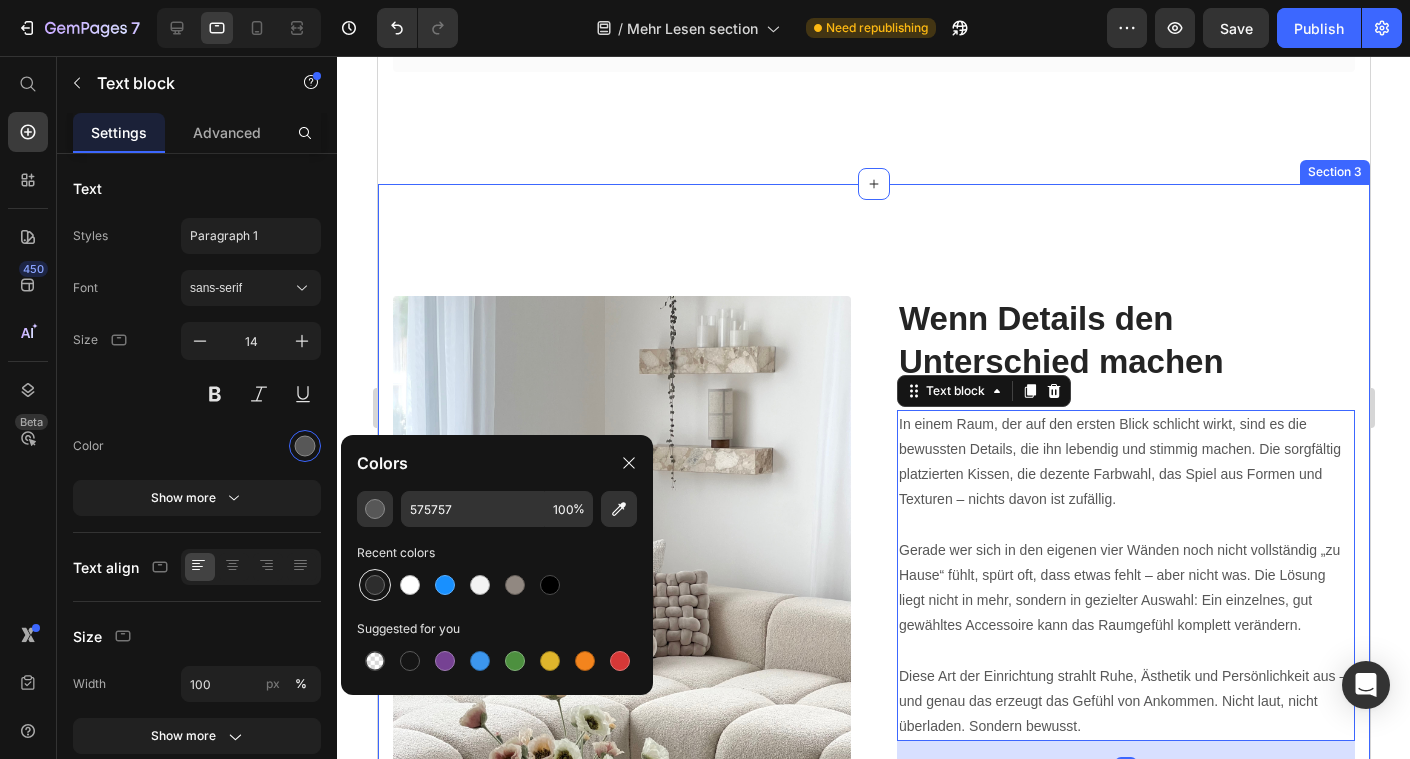 click at bounding box center [375, 585] 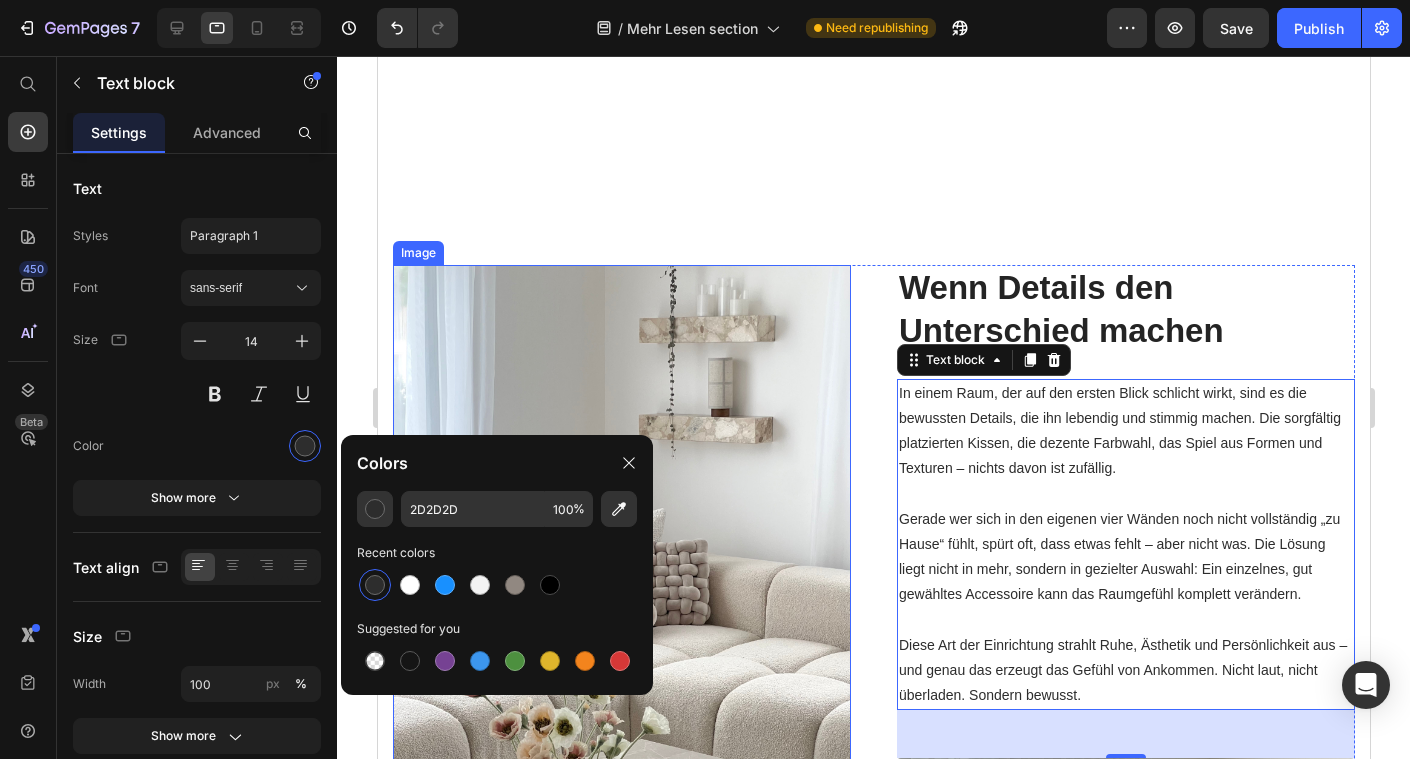 scroll, scrollTop: 1731, scrollLeft: 0, axis: vertical 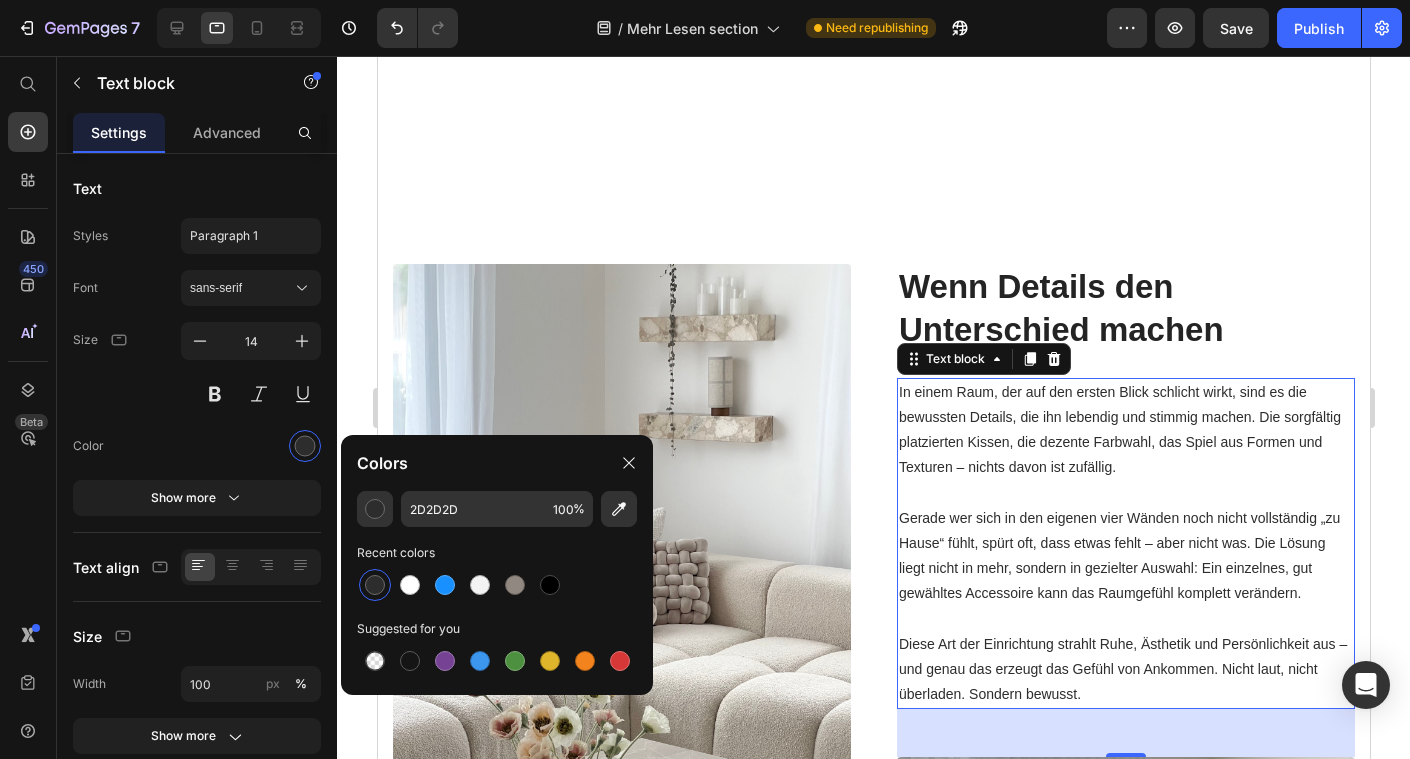 click on "Wenn Details den Unterschied machen" at bounding box center (1125, 309) 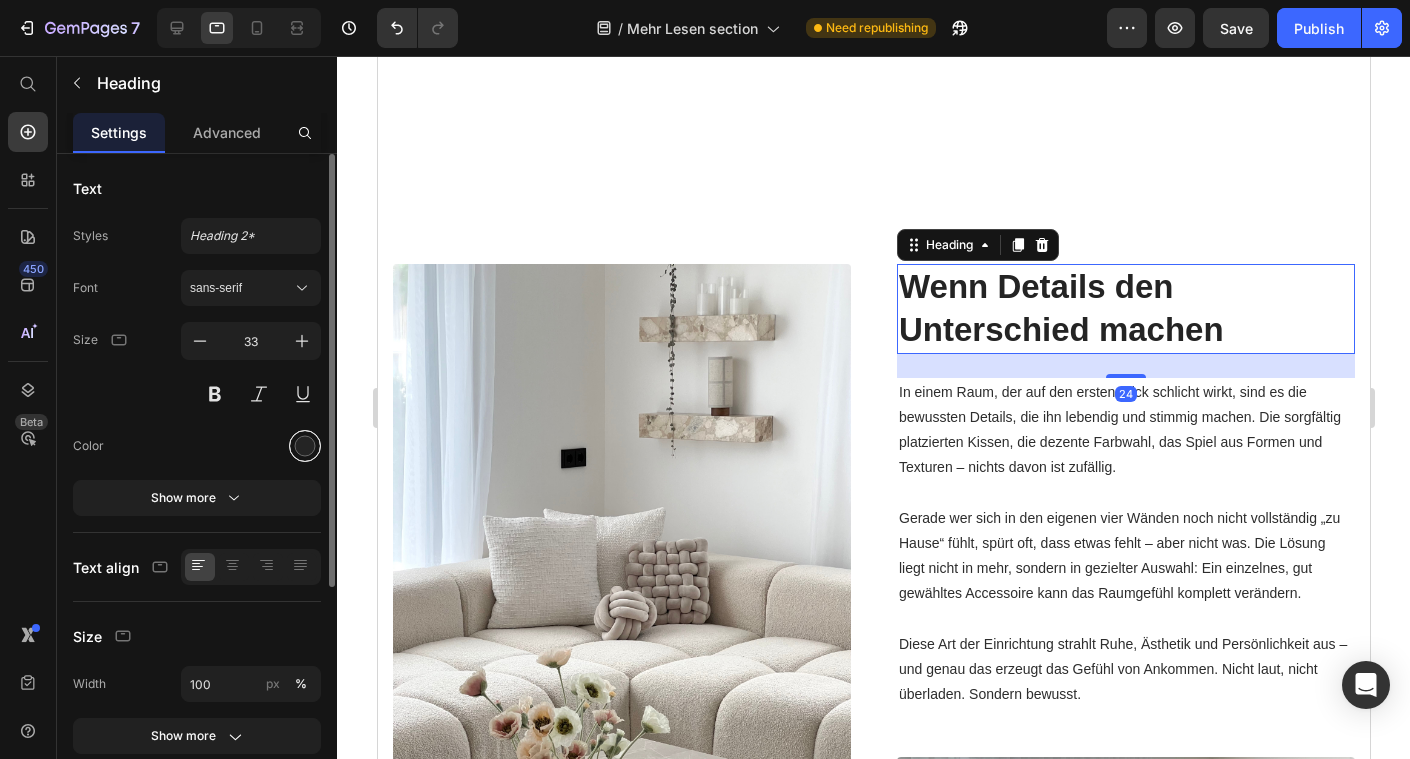 click at bounding box center [305, 446] 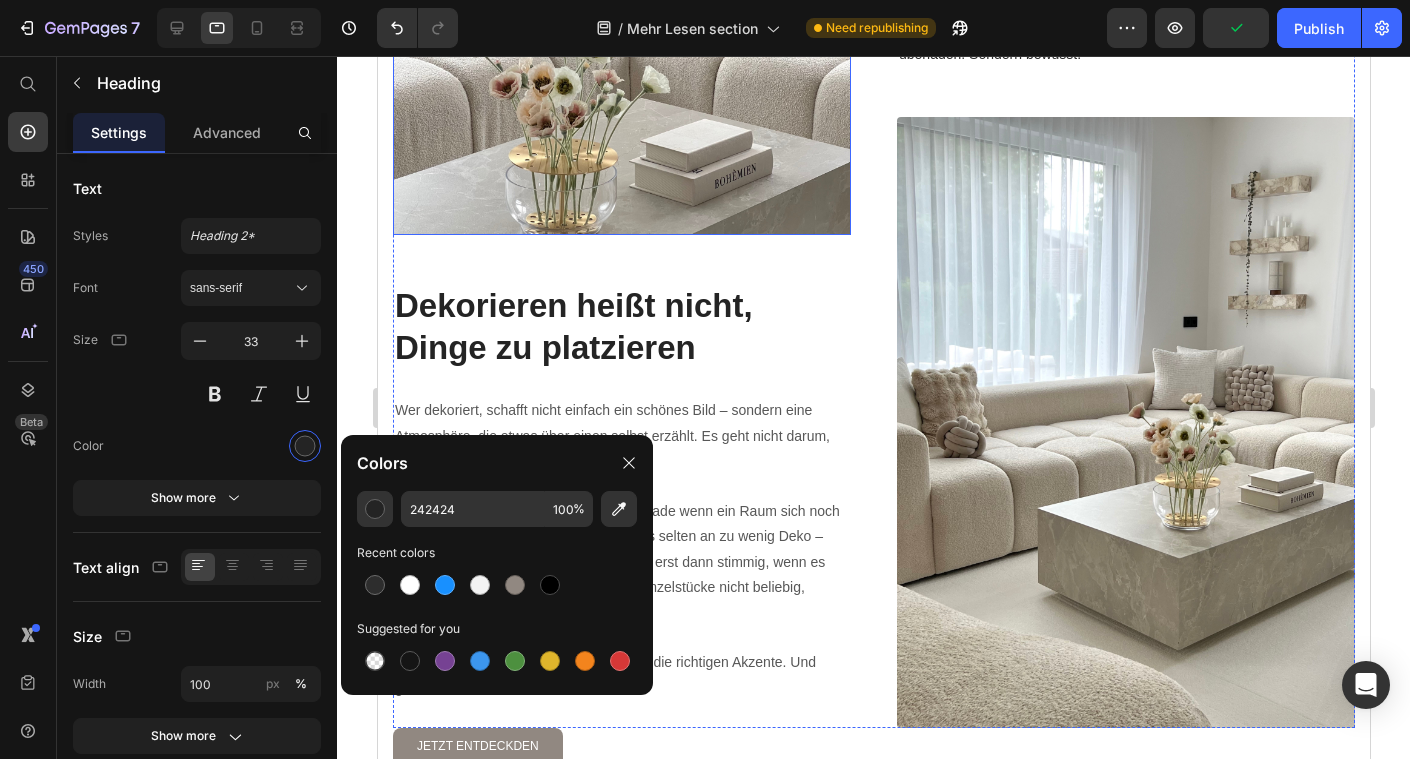 scroll, scrollTop: 2374, scrollLeft: 0, axis: vertical 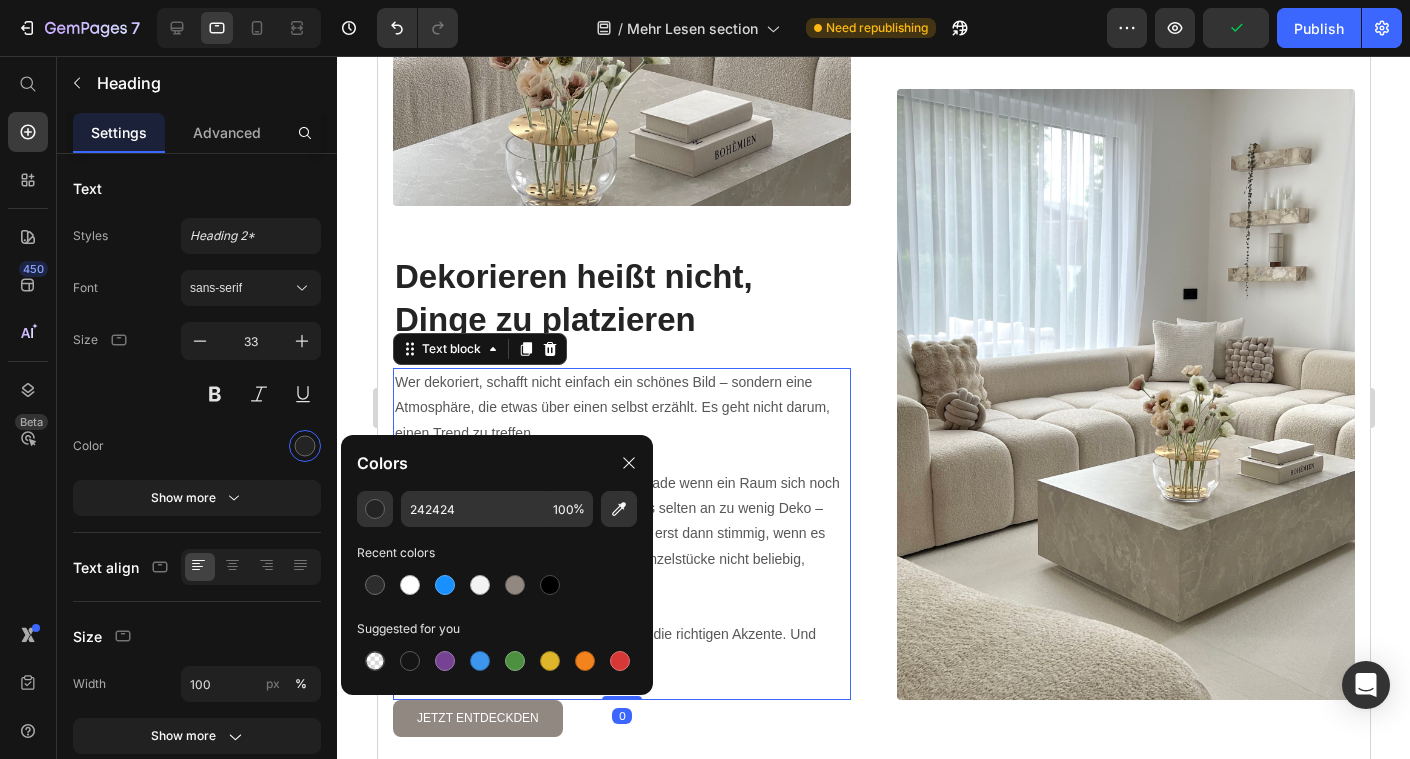 click on "Es geht darum, sich selbst zu treffen. Gerade wenn ein Raum sich noch unfertig oder unpersönlich anfühlt, liegt es selten an zu wenig Deko – sondern an der falschen. Dekorieren wird erst dann stimmig, wenn es nicht überfordert, sondern leitet. Wenn Einzelstücke nicht beliebig, sondern bedeutend sind." at bounding box center (621, 534) 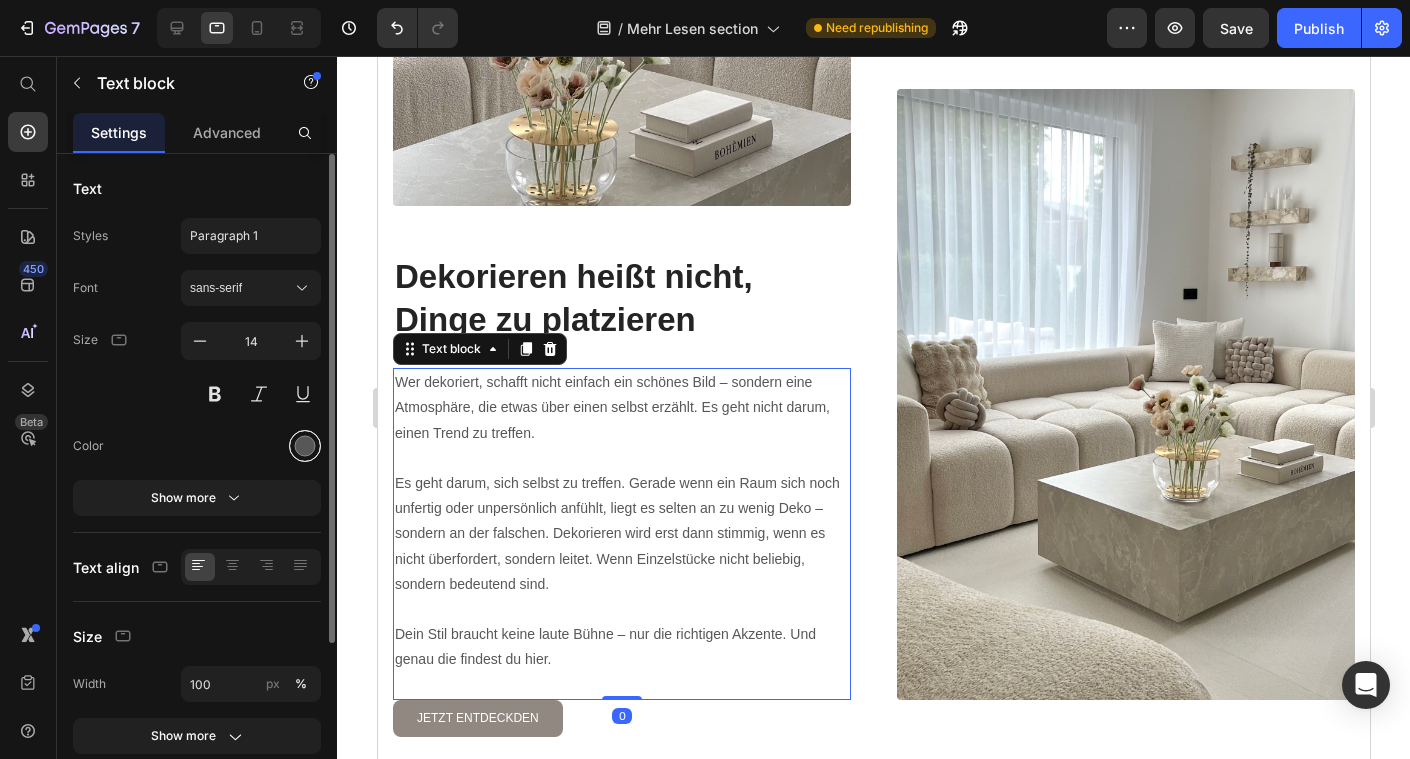 click at bounding box center (305, 446) 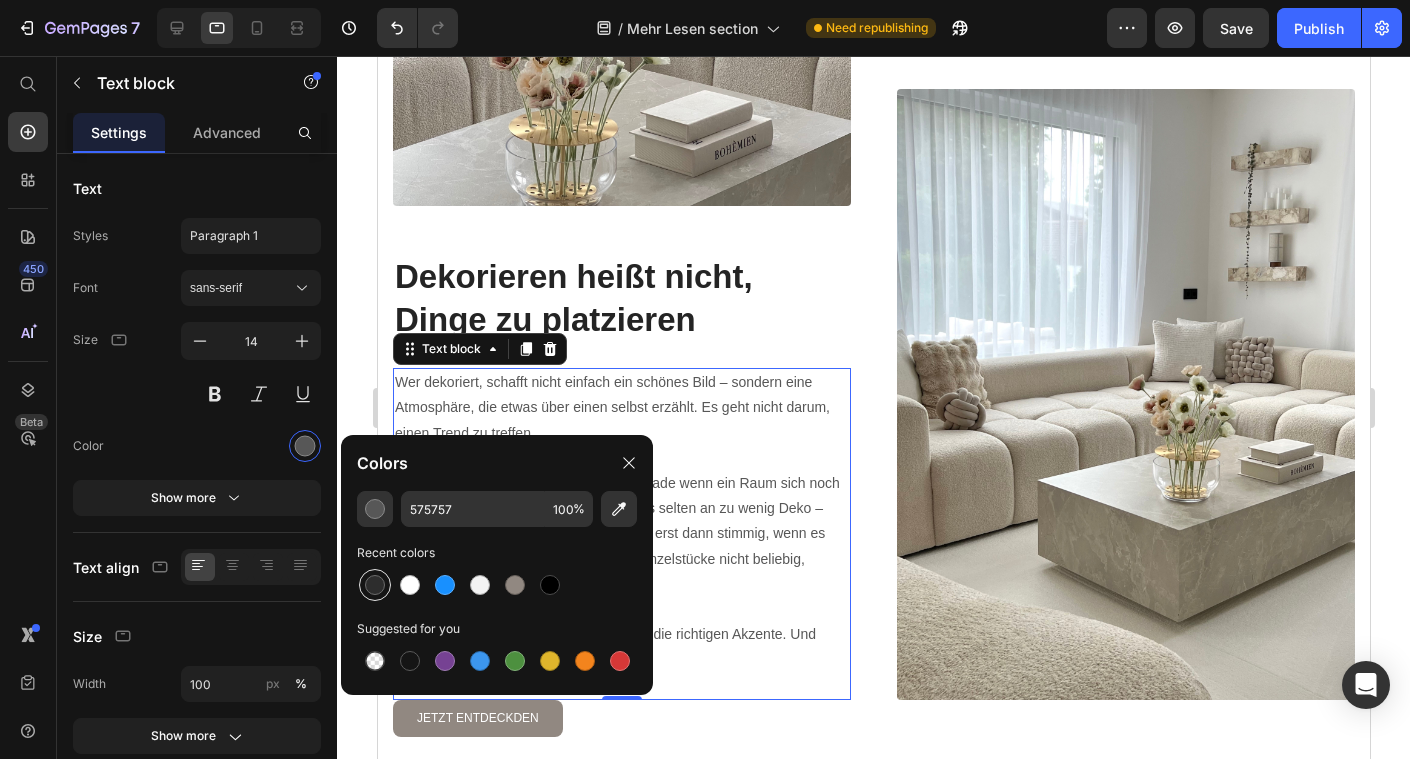 click at bounding box center (375, 585) 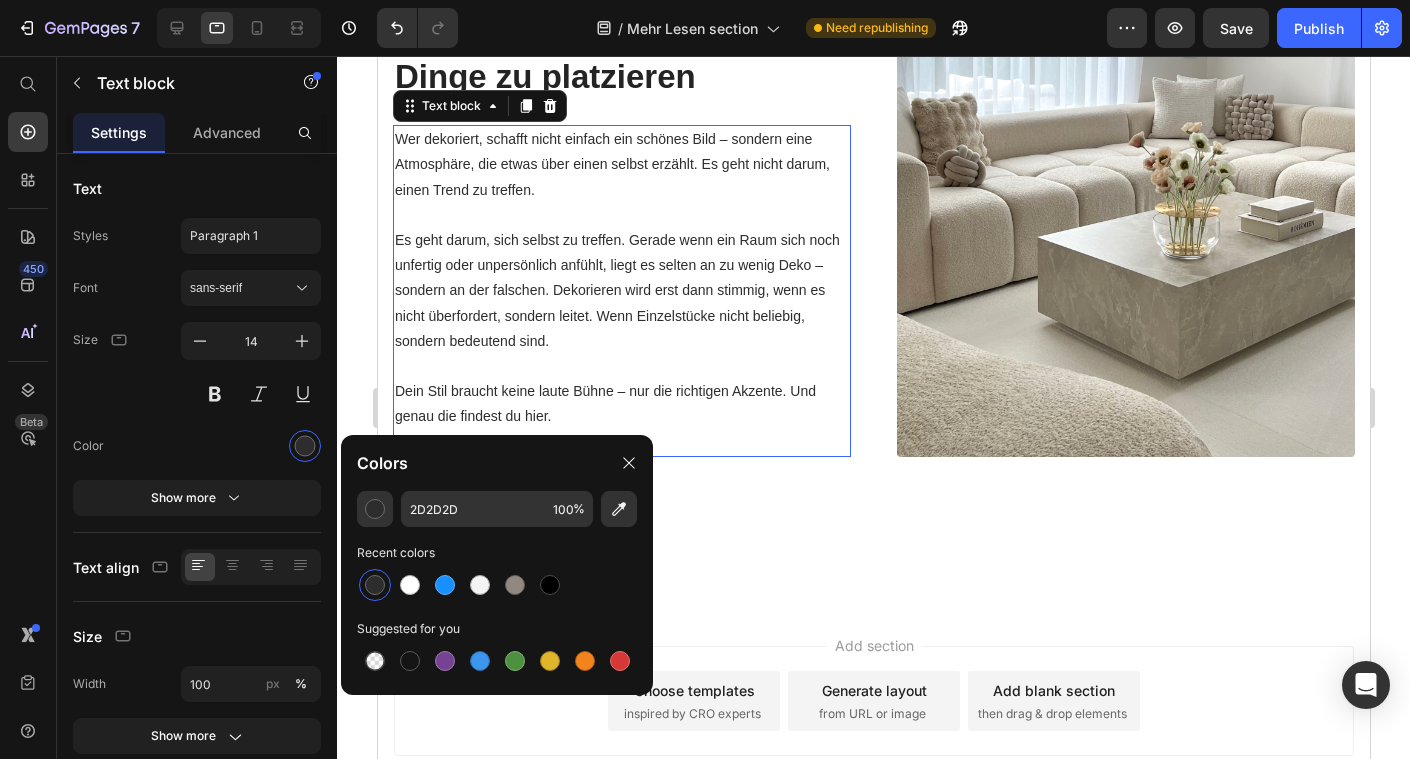 click on "Image Dekorieren heißt nicht, Dinge zu platzieren Heading Wenn Details den Unterschied machen Heading Wer dekoriert, schafft nicht einfach ein schönes Bild – sondern eine Atmosphäre, die etwas über einen selbst erzählt. Es geht nicht darum, einen Trend zu treffen.    Es geht darum, sich selbst zu treffen. Gerade wenn ein Raum sich noch unfertig oder unpersönlich anfühlt, liegt es selten an zu wenig Deko – sondern an der falschen. Dekorieren wird erst dann stimmig, wenn es nicht überfordert, sondern leitet. Wenn Einzelstücke nicht beliebig, sondern bedeutend sind.   Dein Stil braucht keine laute Bühne – nur die richtigen Akzente. Und genau die findest du hier.   Text block   0 Wenn Details den Unterschied machen Heading In einem Raum, der auf den ersten Blick schlicht wirkt, sind es die bewussten Details, die ihn lebendig und stimmig machen. Die sorgfältig platzierten Kissen, die dezente Farbwahl, das Spiel aus Formen und Texturen – nichts davon ist zufällig.     Text block Image Row" at bounding box center (873, -76) 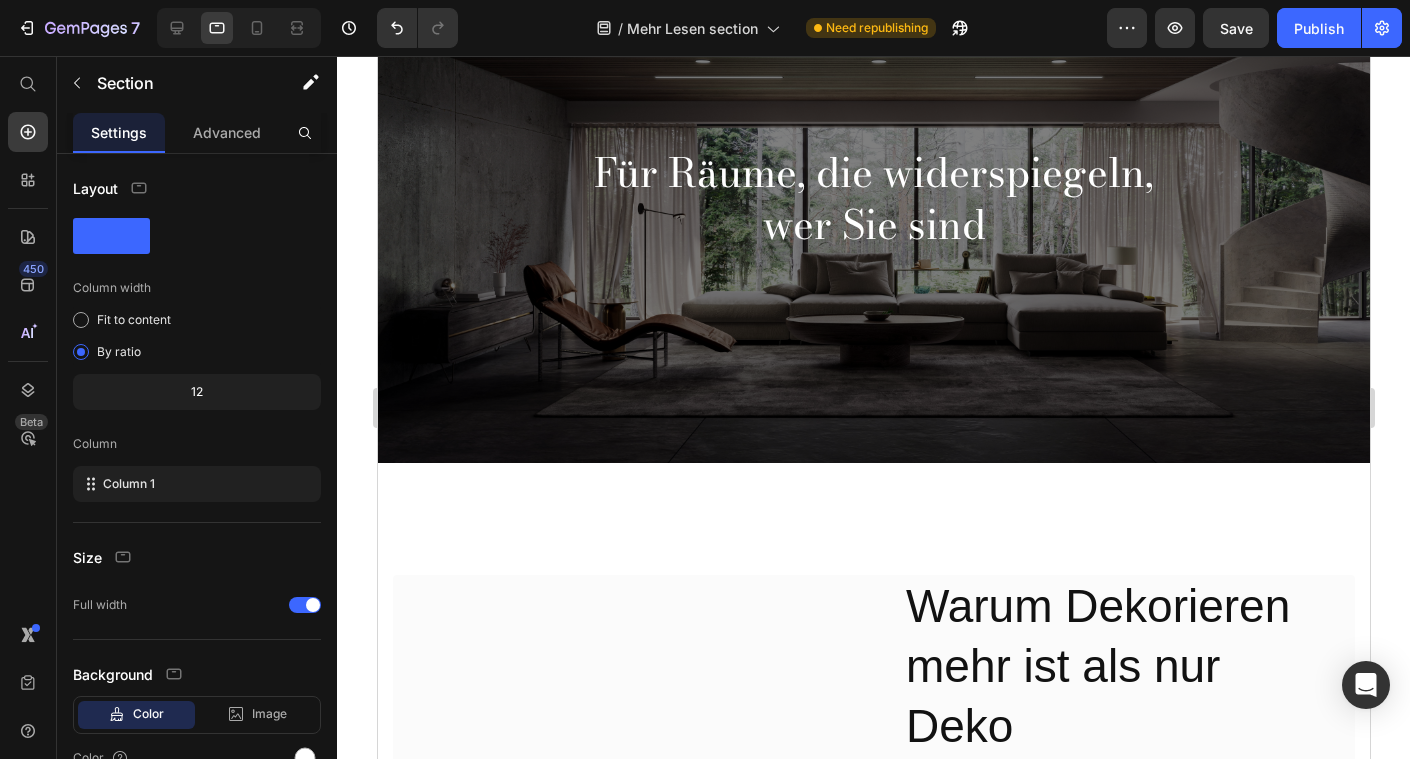 scroll, scrollTop: 0, scrollLeft: 0, axis: both 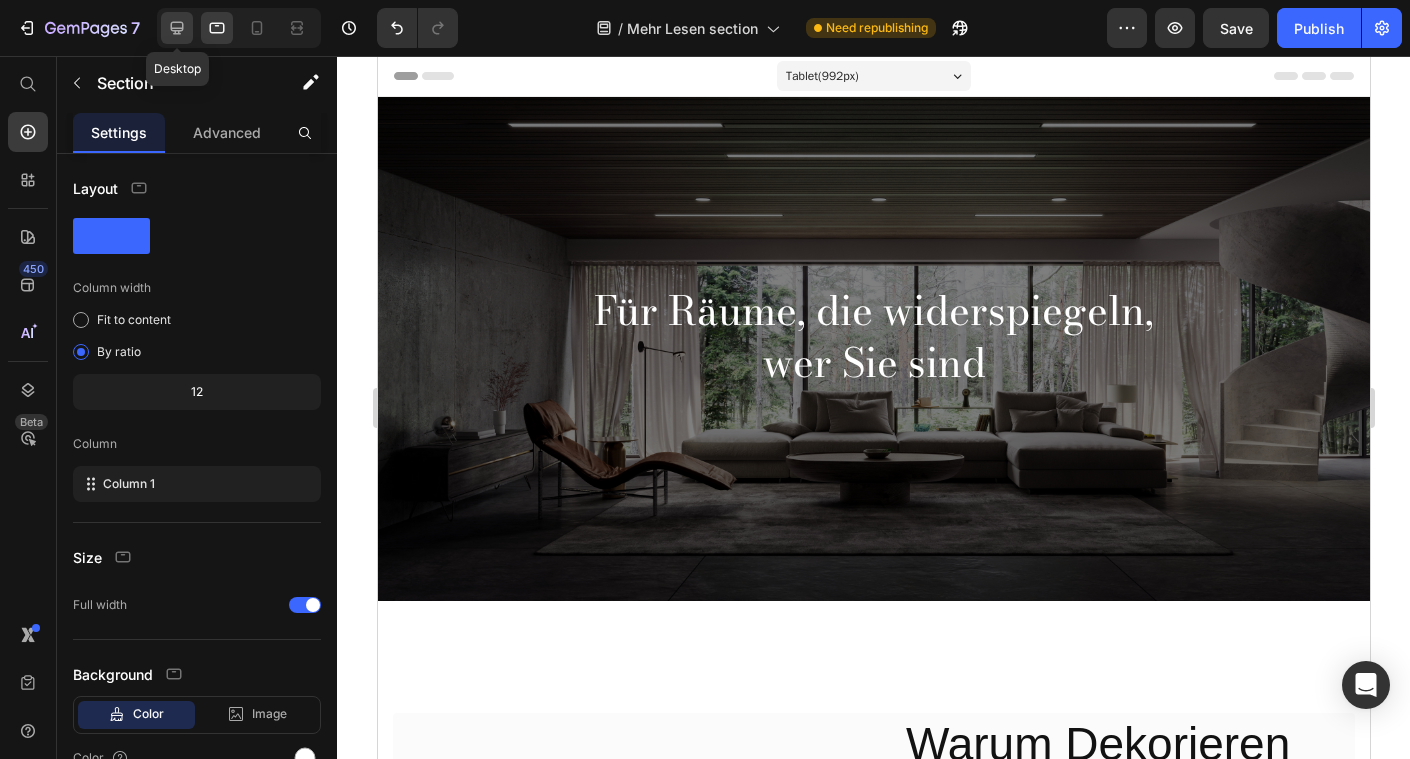 click 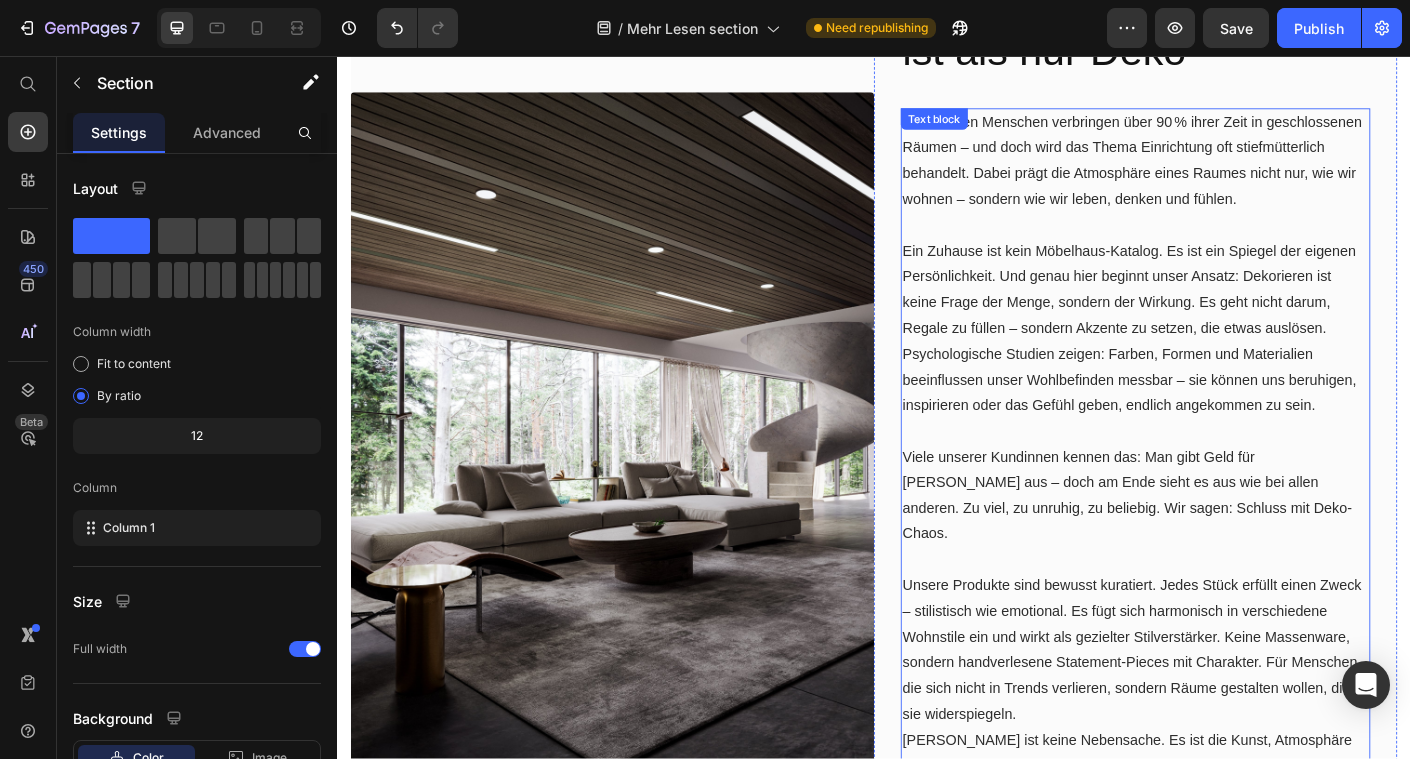 scroll, scrollTop: 595, scrollLeft: 0, axis: vertical 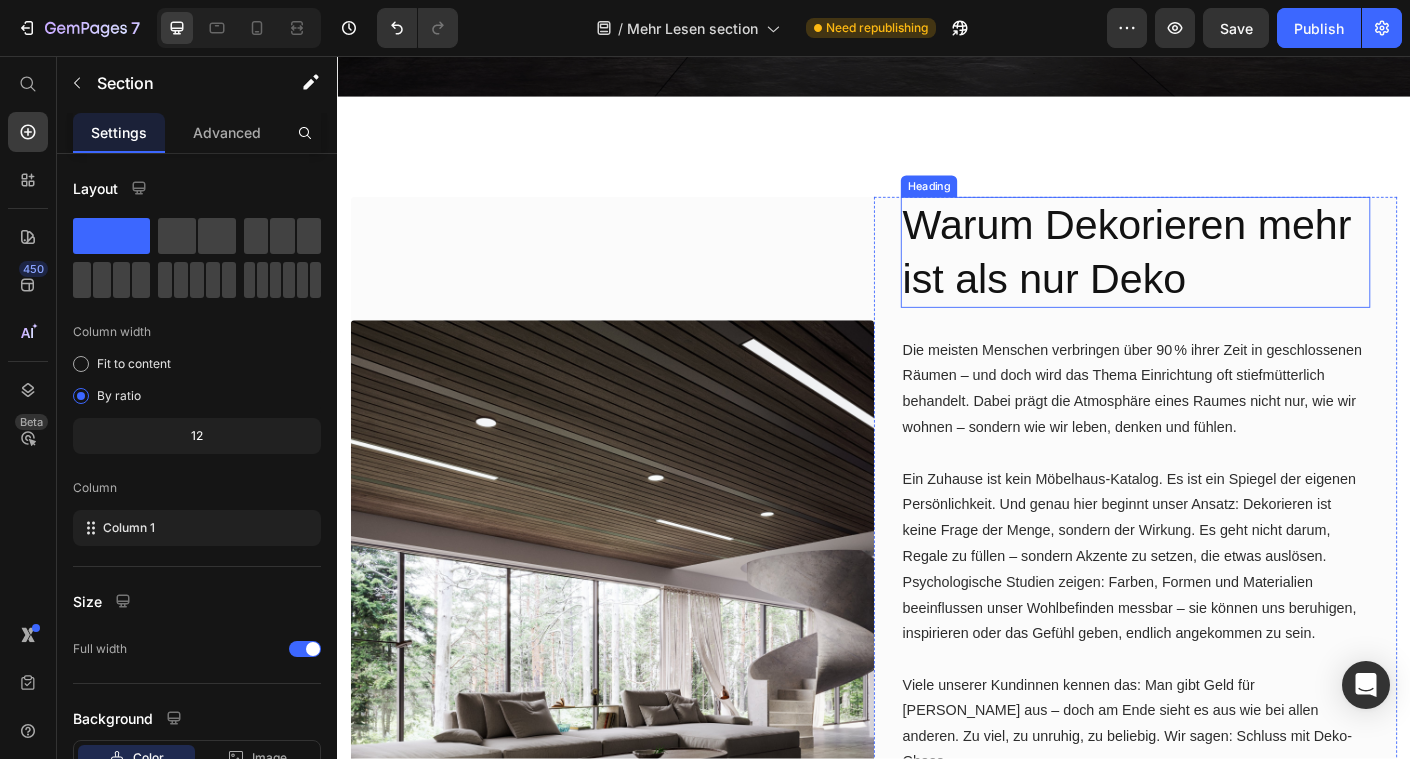 click on "Warum Dekorieren mehr ist als nur Deko" at bounding box center [1229, 276] 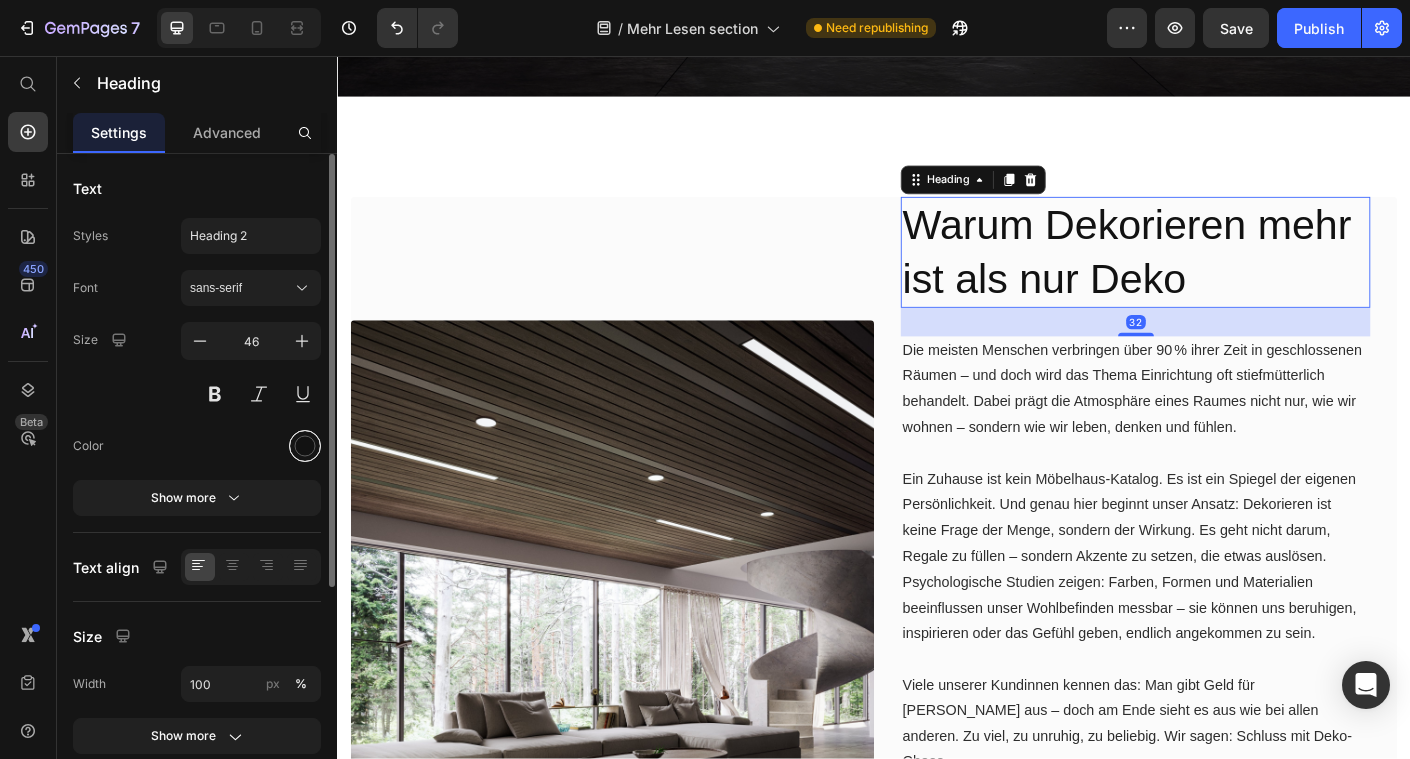 click at bounding box center [305, 446] 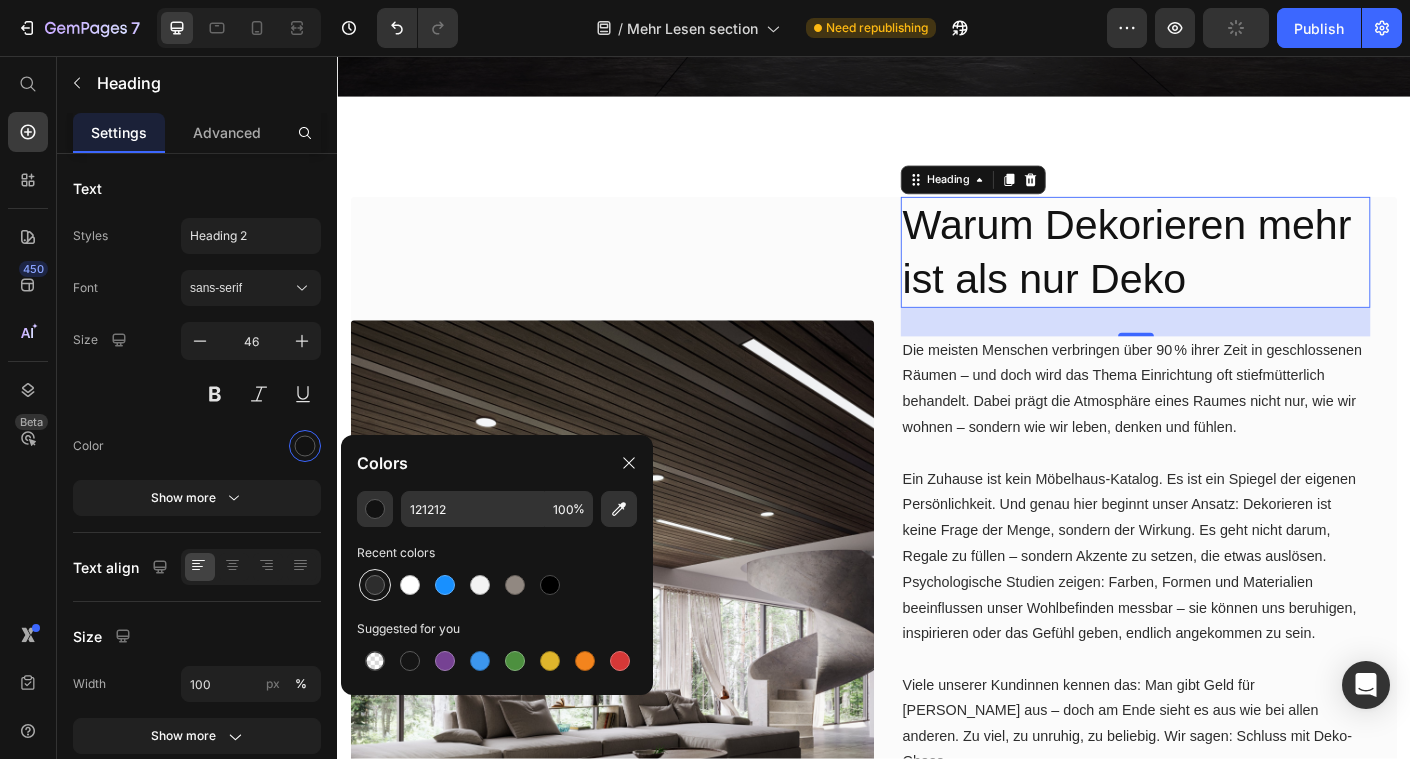 click at bounding box center [375, 585] 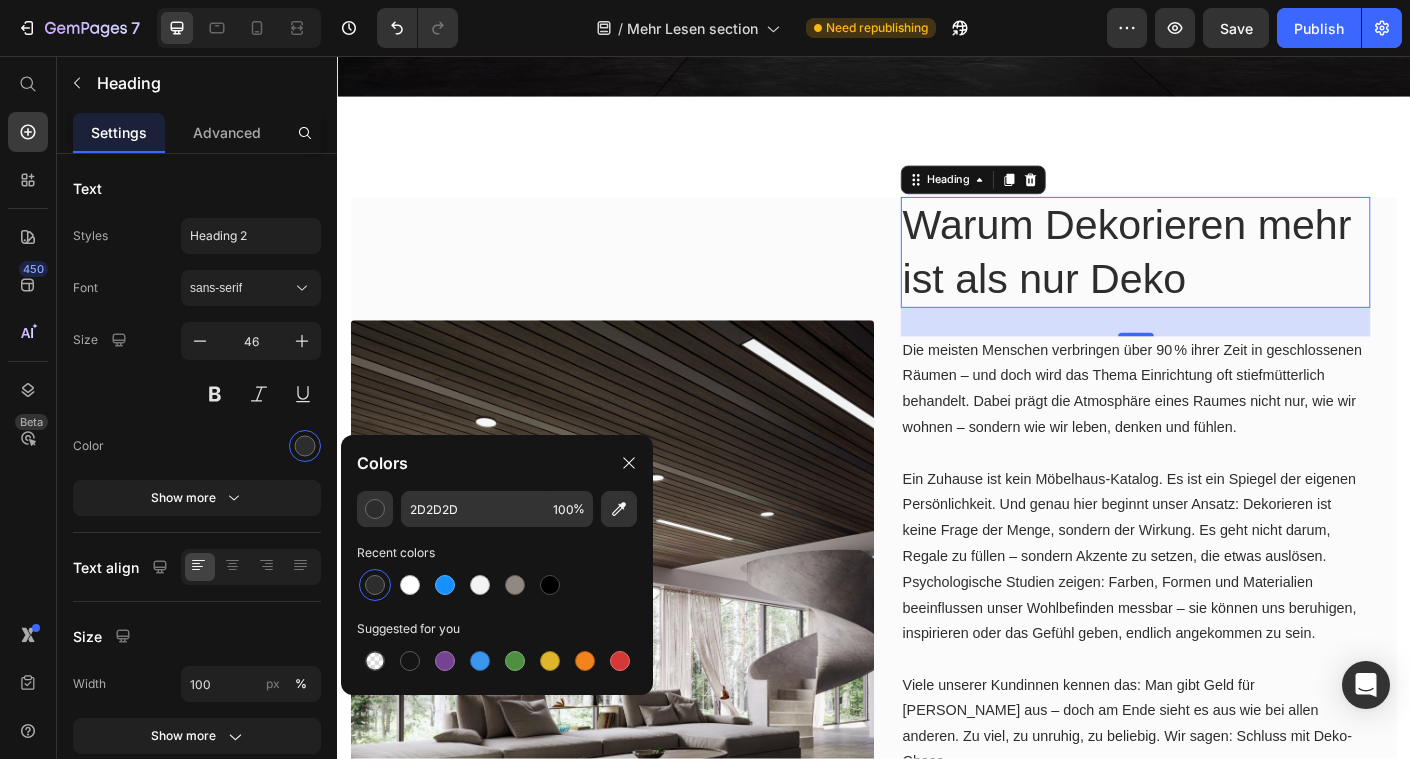 click on "Ein Zuhause ist kein Möbelhaus-Katalog. Es ist ein Spiegel der eigenen Persönlichkeit. Und genau hier beginnt unser Ansatz: Dekorieren ist keine Frage der Menge, sondern der Wirkung. Es geht nicht darum, Regale zu füllen – sondern Akzente zu setzen, die etwas auslösen. Psychologische Studien zeigen: Farben, Formen und Materialien beeinflussen unser Wohlbefinden messbar – sie können uns beruhigen, inspirieren oder das Gefühl geben, endlich angekommen zu sein." at bounding box center (1229, 617) 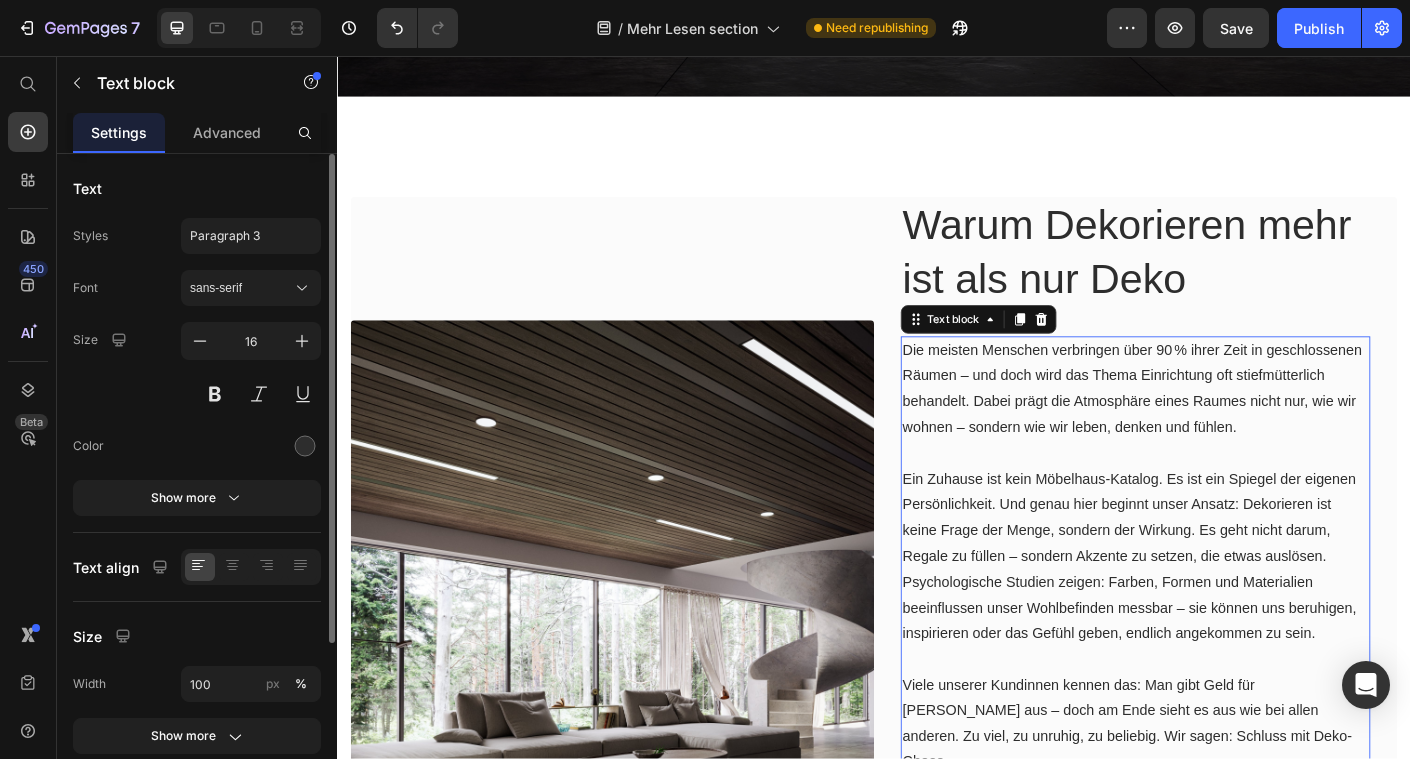 click on "Font sans-serif Size 16 Color Show more" at bounding box center [197, 393] 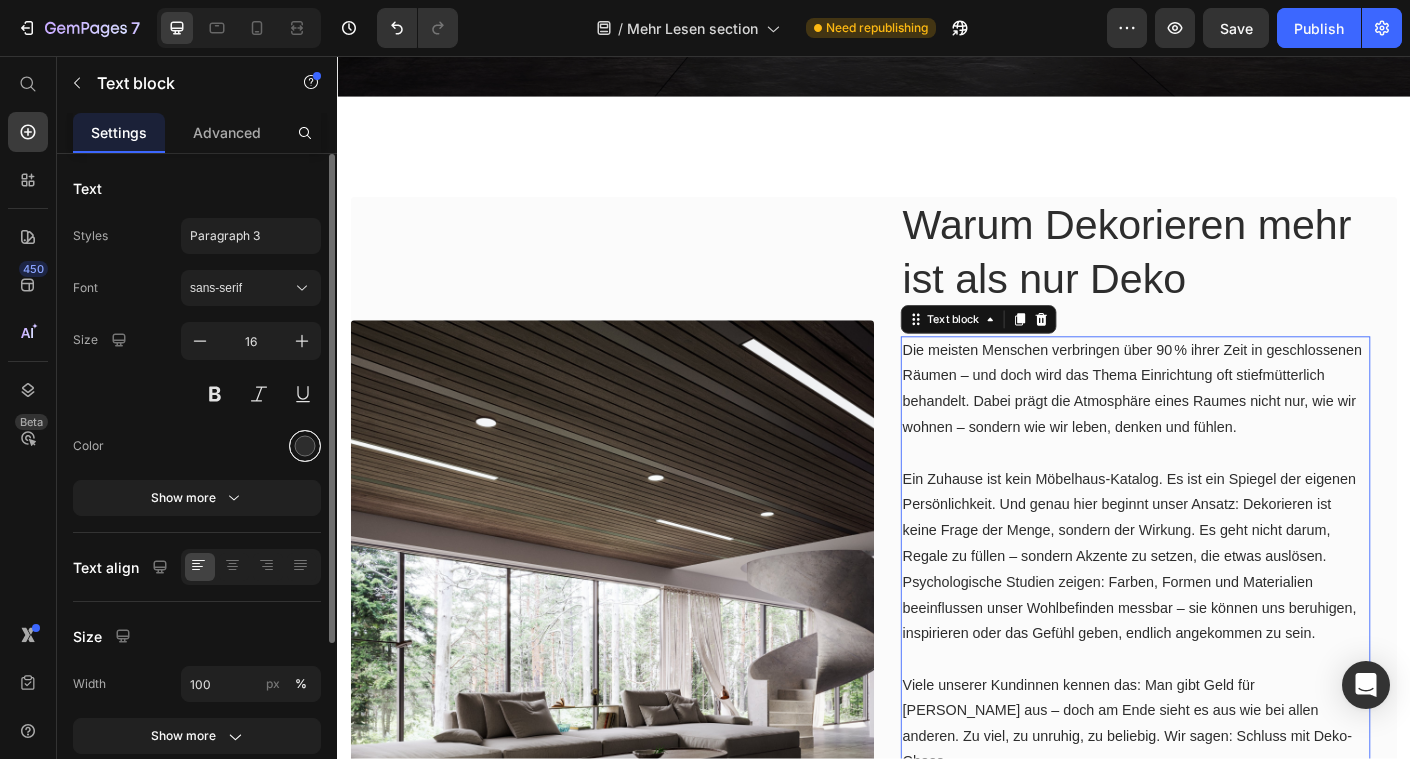 click at bounding box center (305, 446) 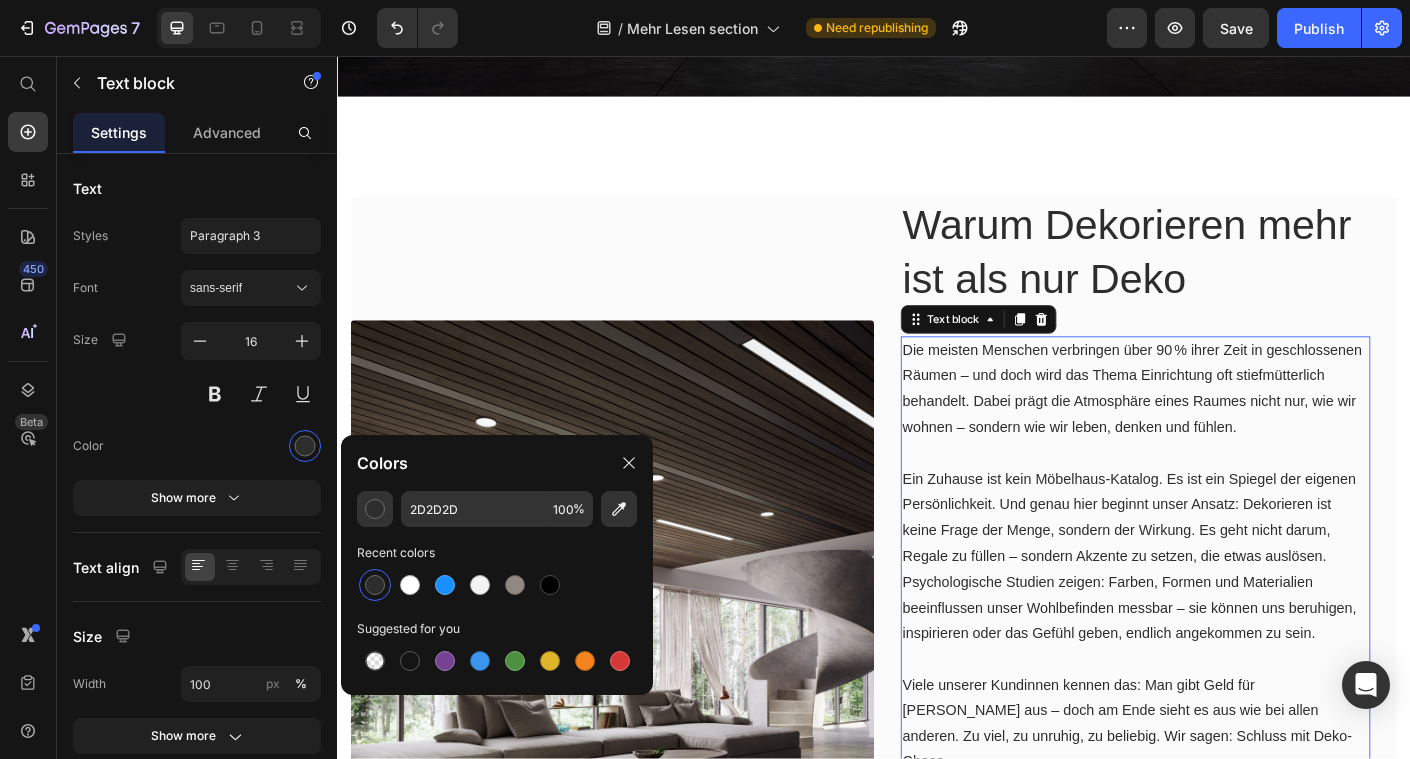 click at bounding box center [375, 585] 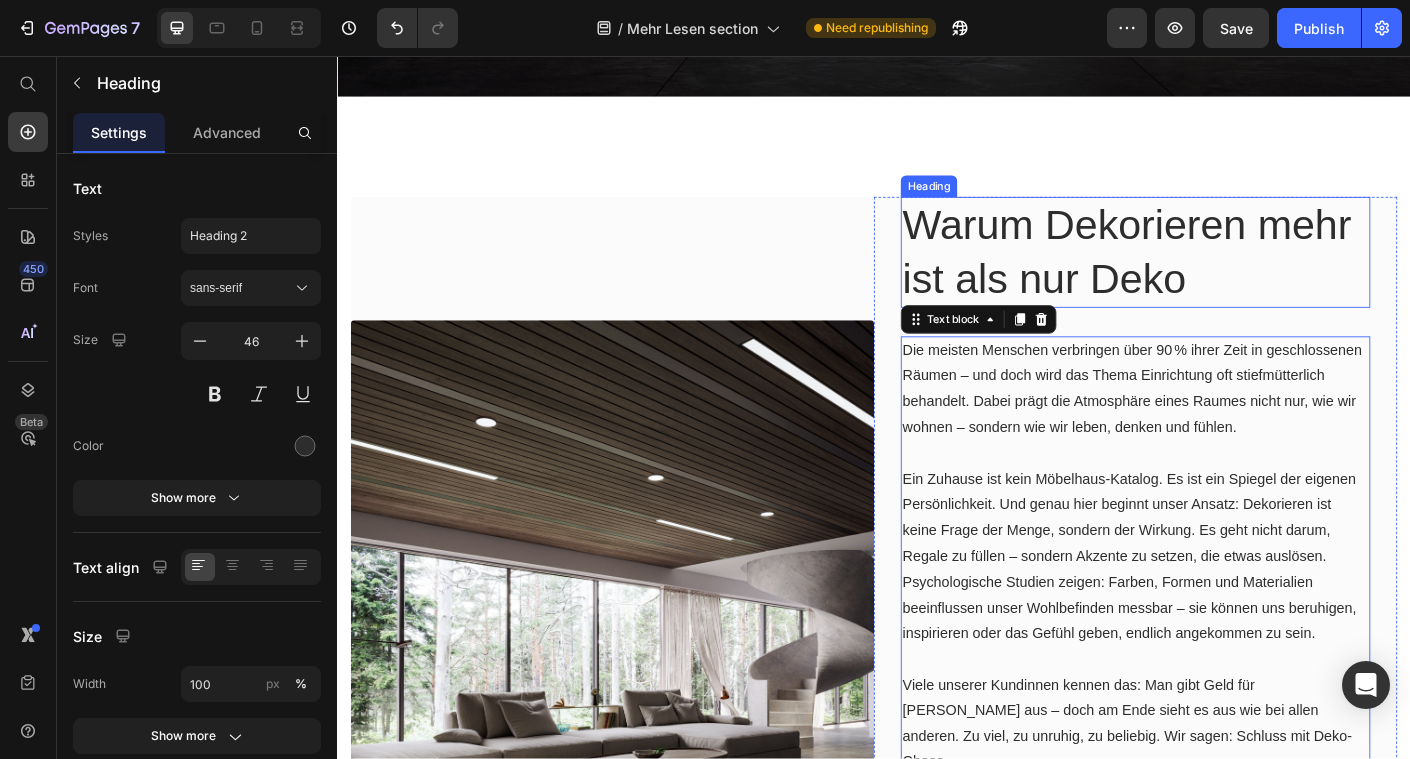 click on "Warum Dekorieren mehr ist als nur Deko" at bounding box center (1229, 276) 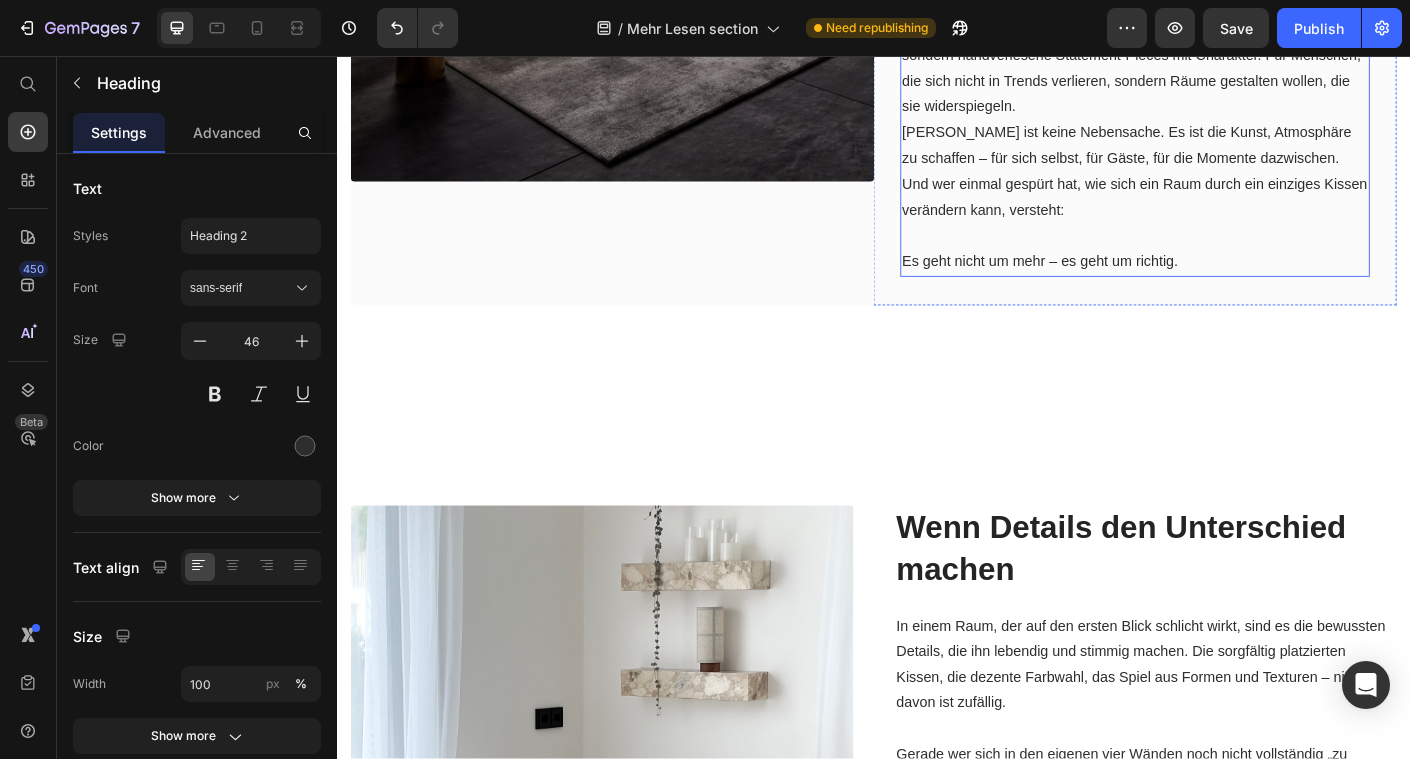 scroll, scrollTop: 1682, scrollLeft: 0, axis: vertical 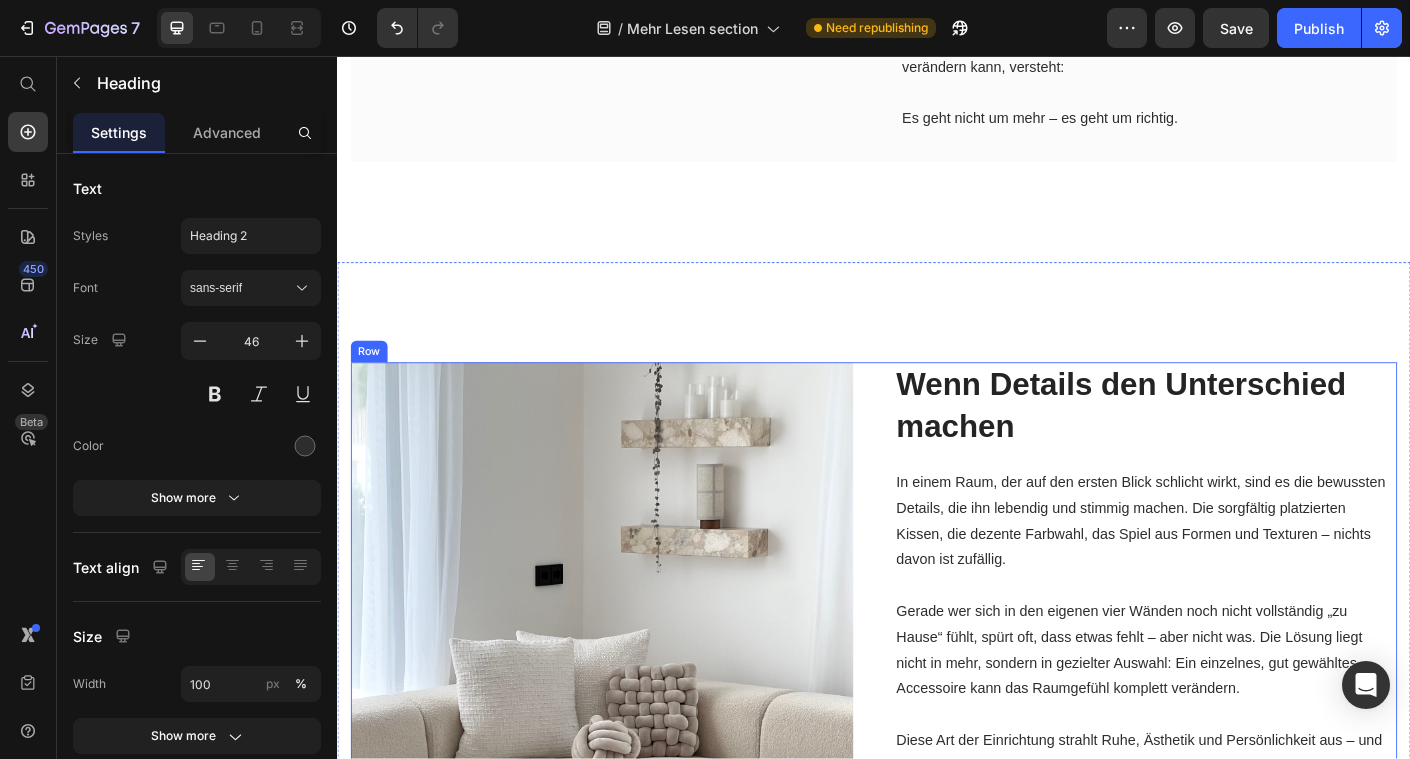 click on "Wenn Details den Unterschied machen" at bounding box center (1241, 446) 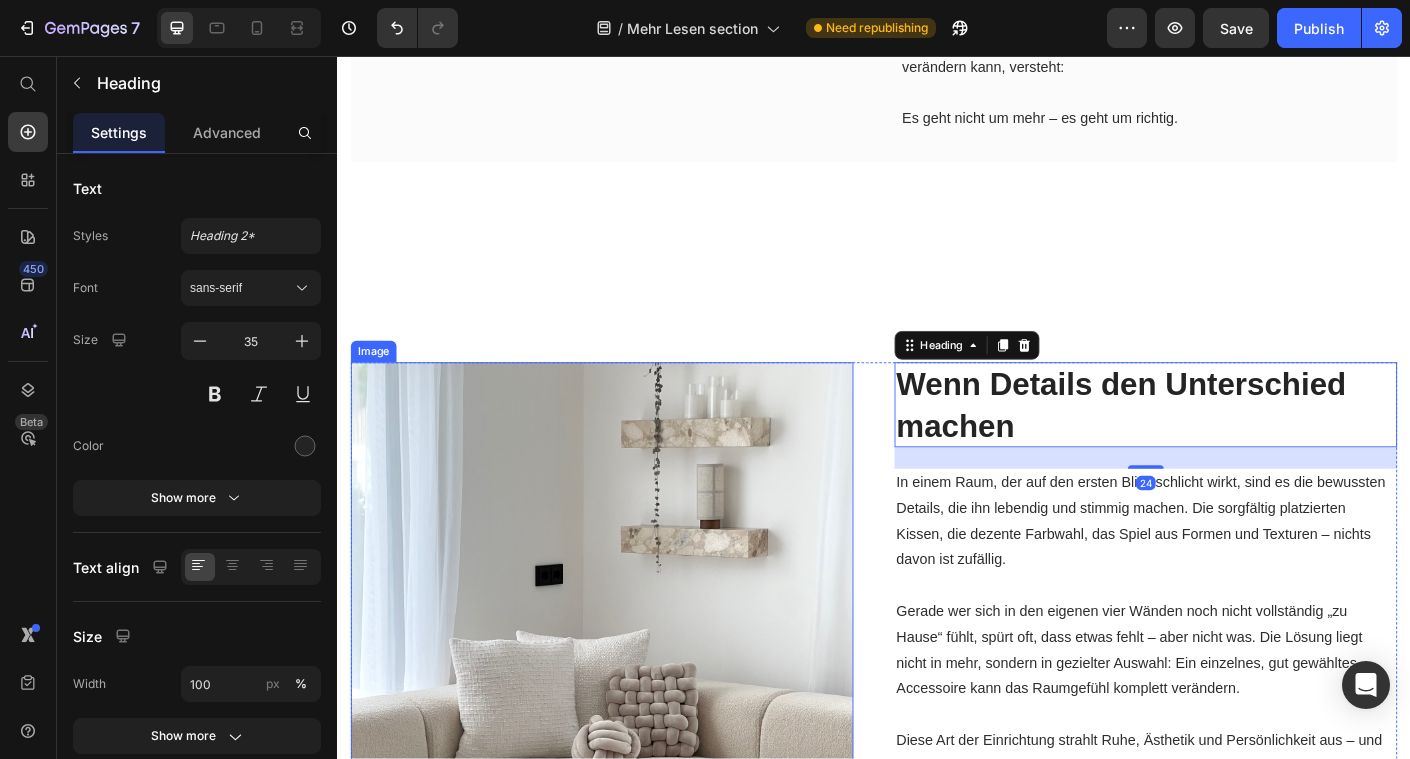 click at bounding box center (633, 773) 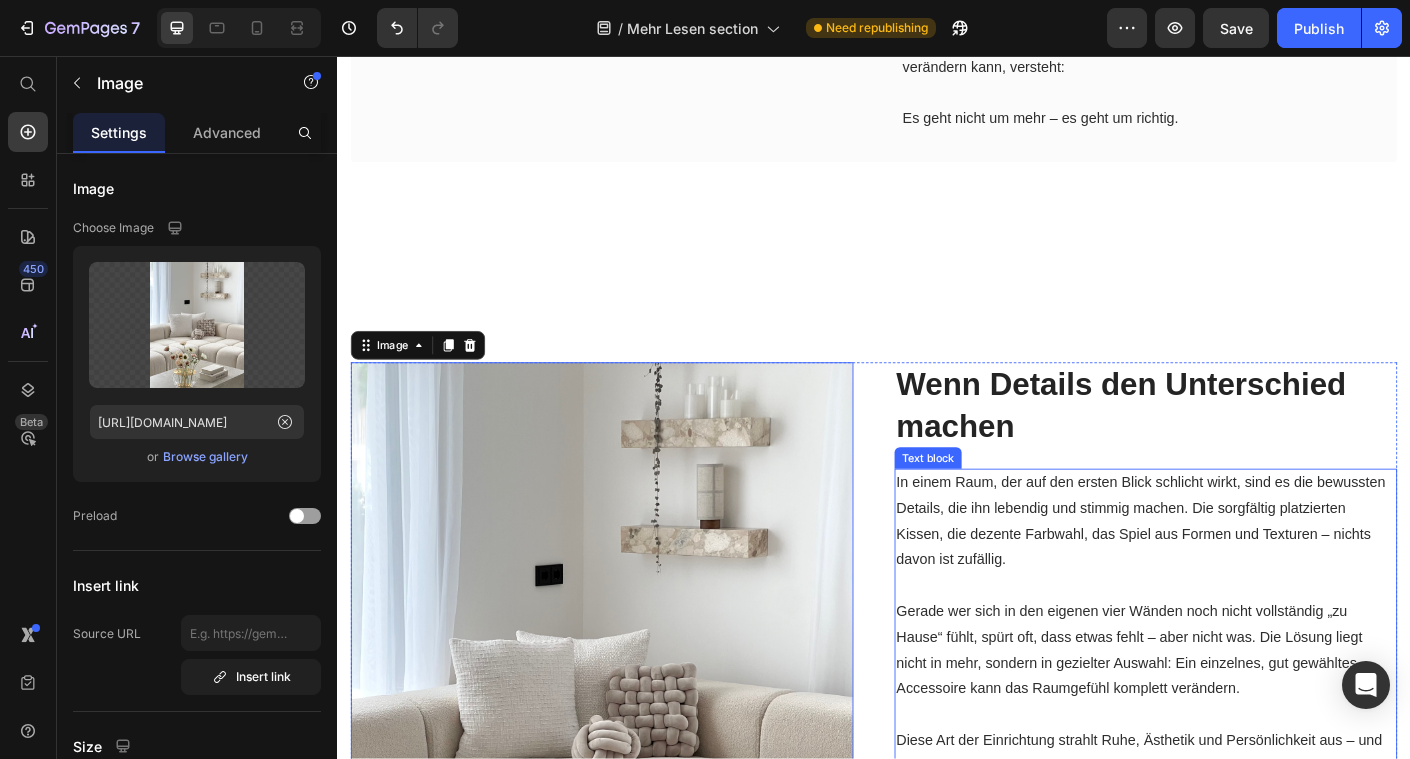 click on "In einem Raum, der auf den ersten Blick schlicht wirkt, sind es die bewussten Details, die ihn lebendig und stimmig machen. Die sorgfältig platzierten Kissen, die dezente Farbwahl, das Spiel aus Formen und Texturen – nichts davon ist zufällig." at bounding box center (1241, 577) 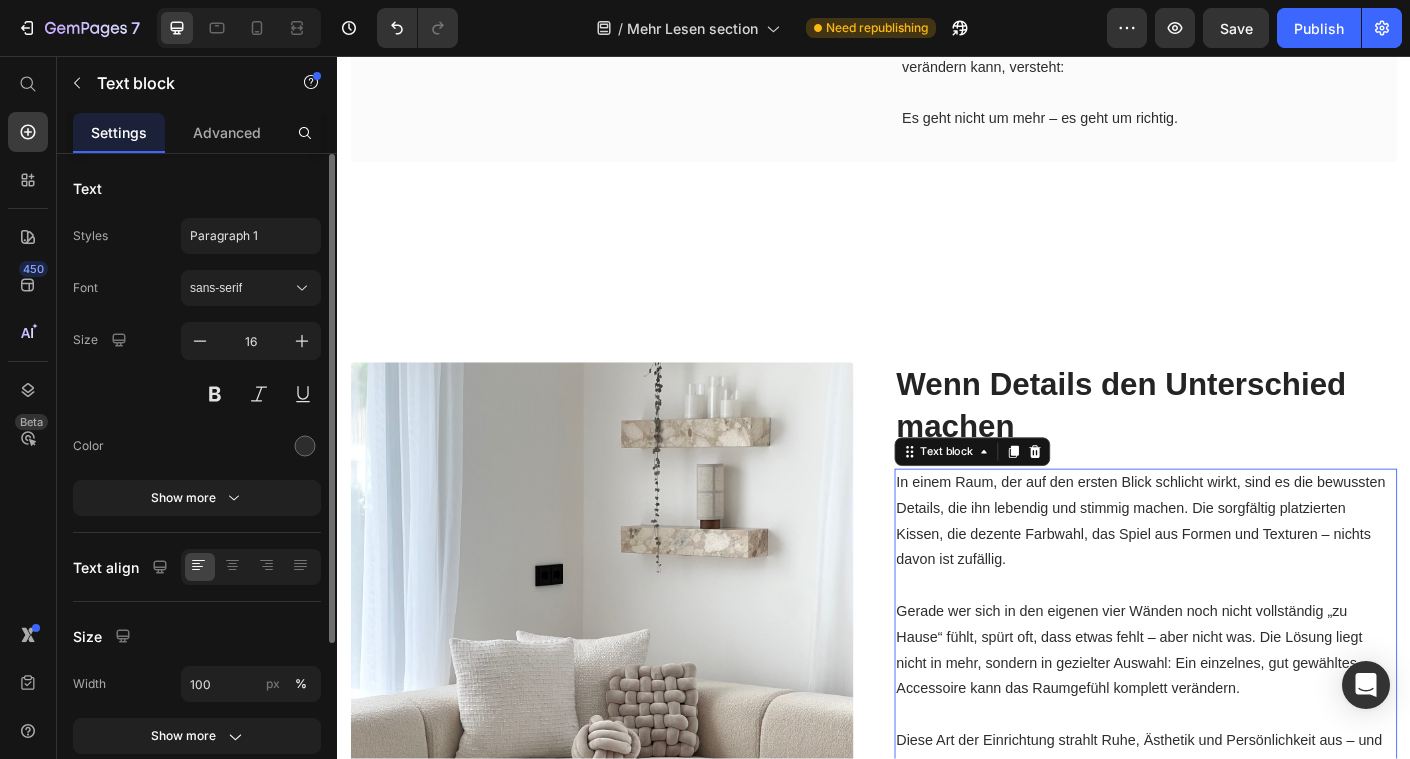 click on "Font sans-serif Size 16 Color Show more" at bounding box center (197, 393) 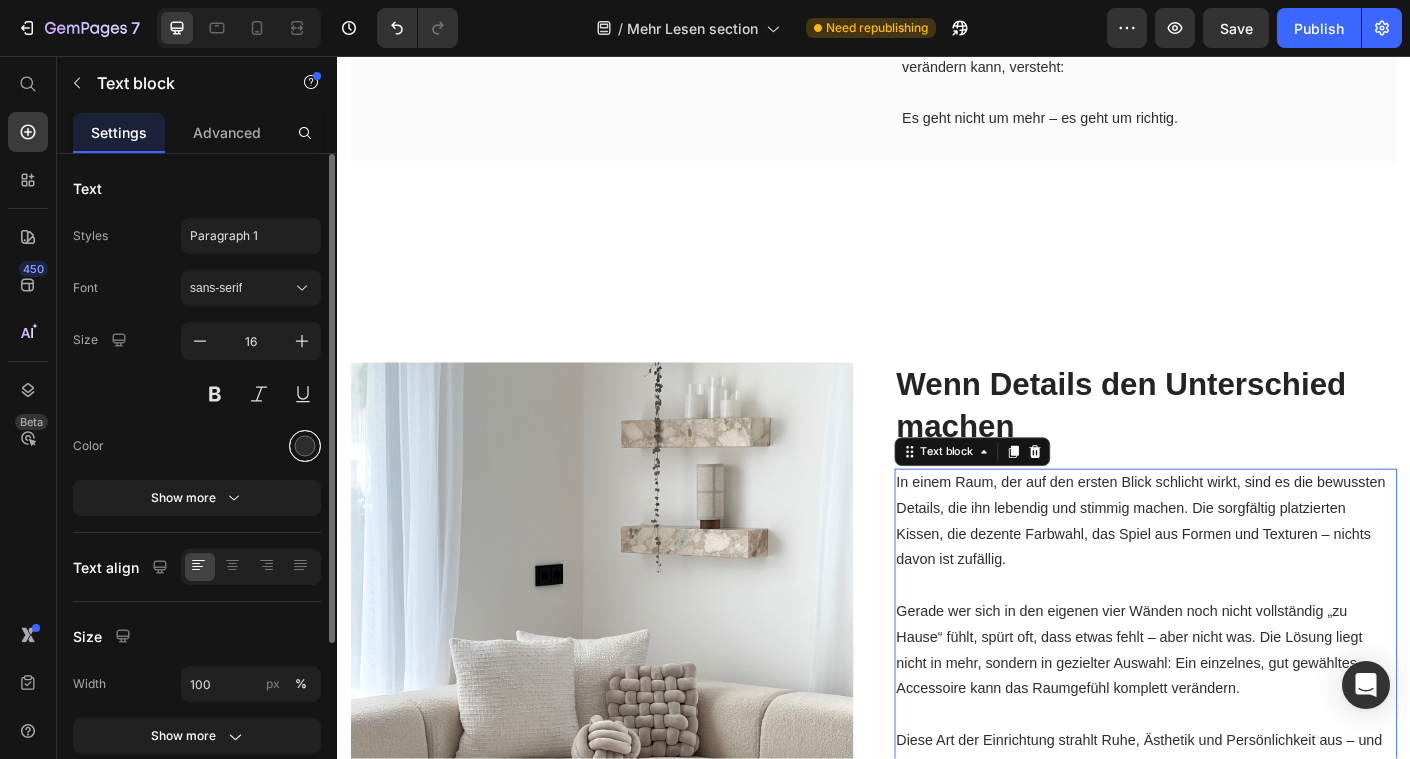 click at bounding box center [305, 446] 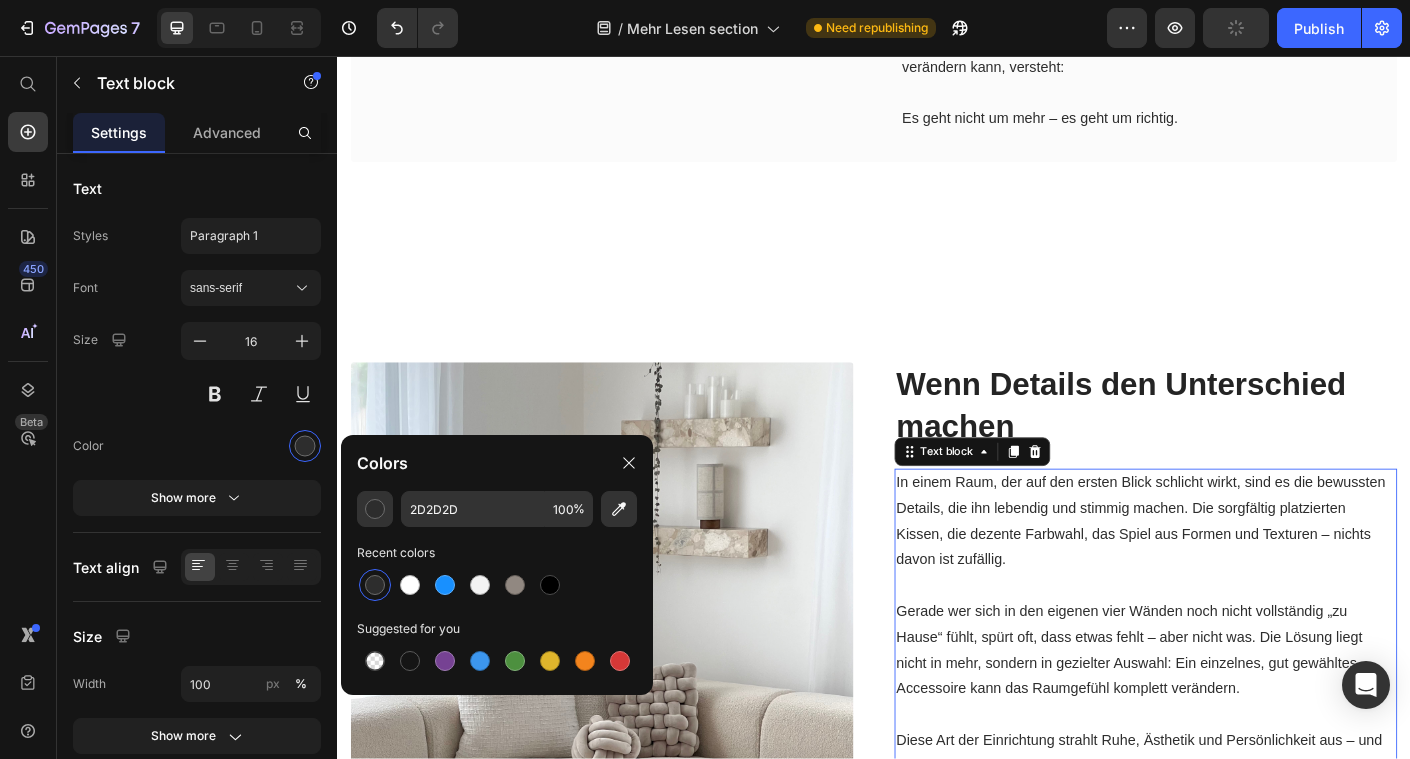 click at bounding box center [375, 585] 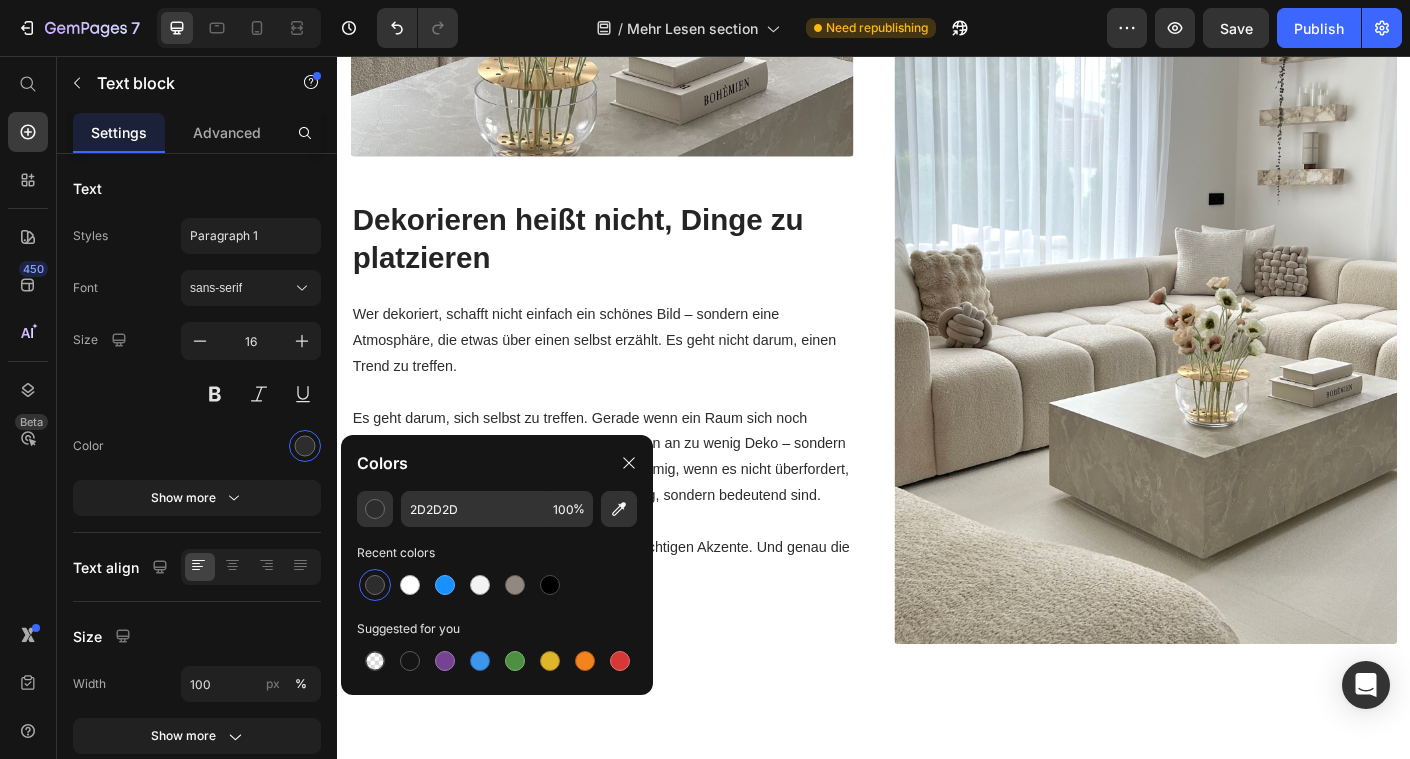 scroll, scrollTop: 2634, scrollLeft: 0, axis: vertical 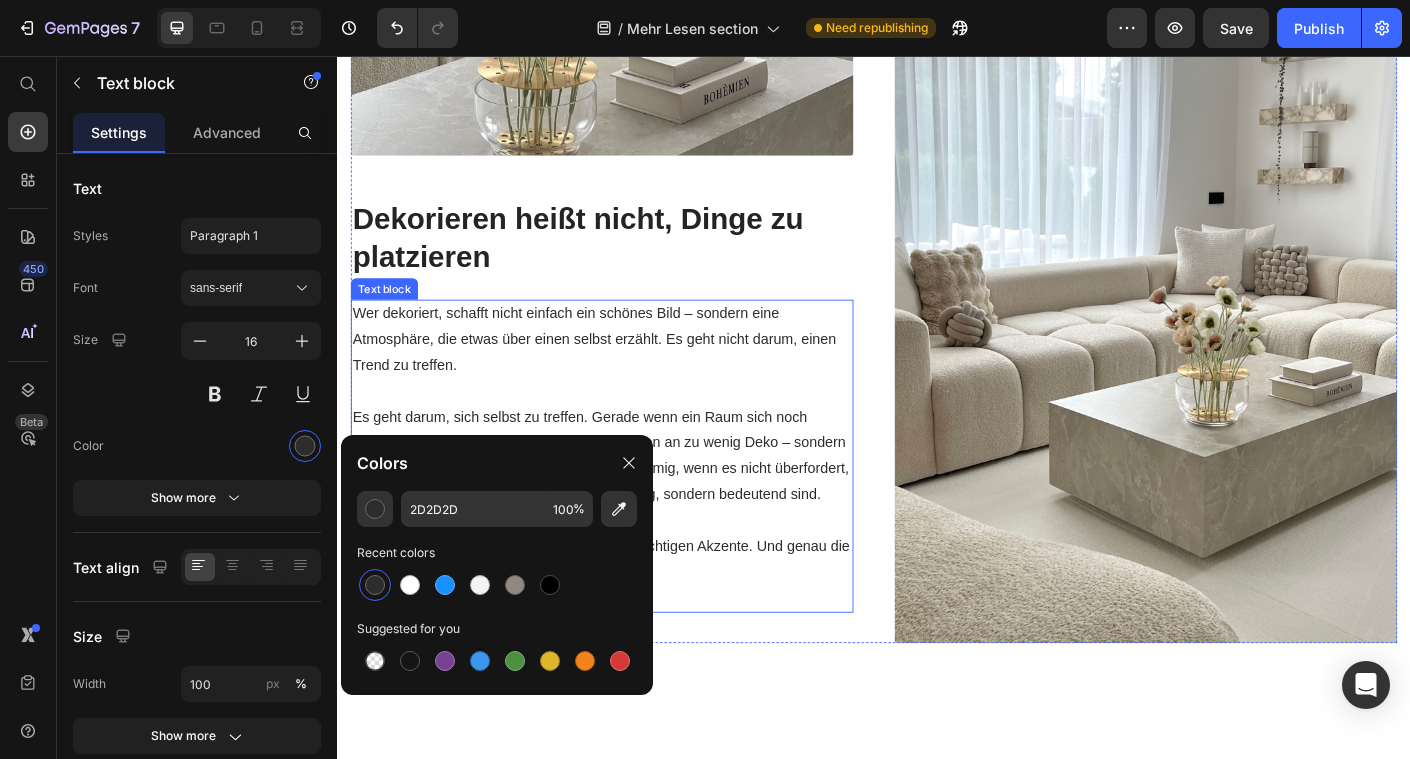 click on "Es geht darum, sich selbst zu treffen. Gerade wenn ein Raum sich noch unfertig oder unpersönlich anfühlt, liegt es selten an zu wenig Deko – sondern an der falschen. Dekorieren wird erst dann stimmig, wenn es nicht überfordert, sondern leitet. Wenn Einzelstücke nicht beliebig, sondern bedeutend sind." at bounding box center (633, 504) 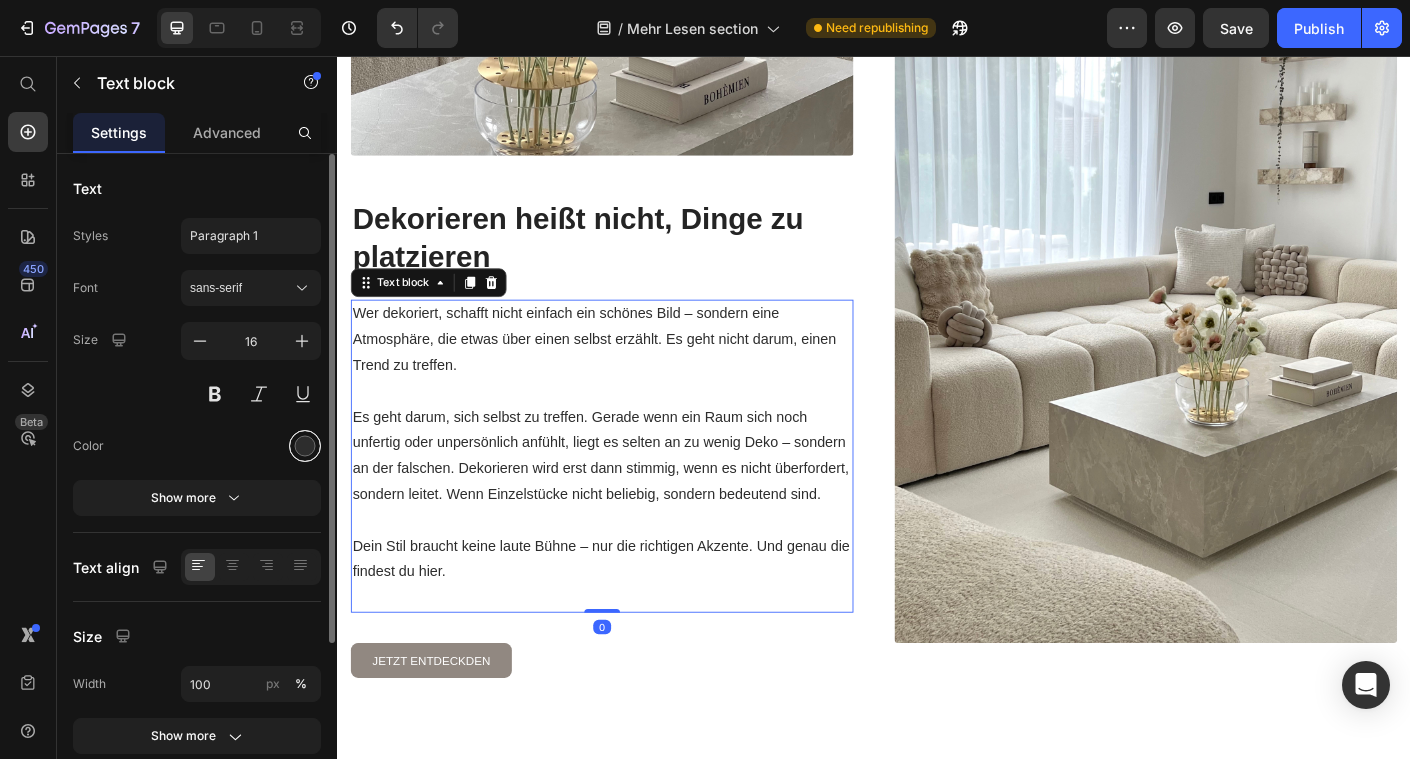 click at bounding box center [305, 446] 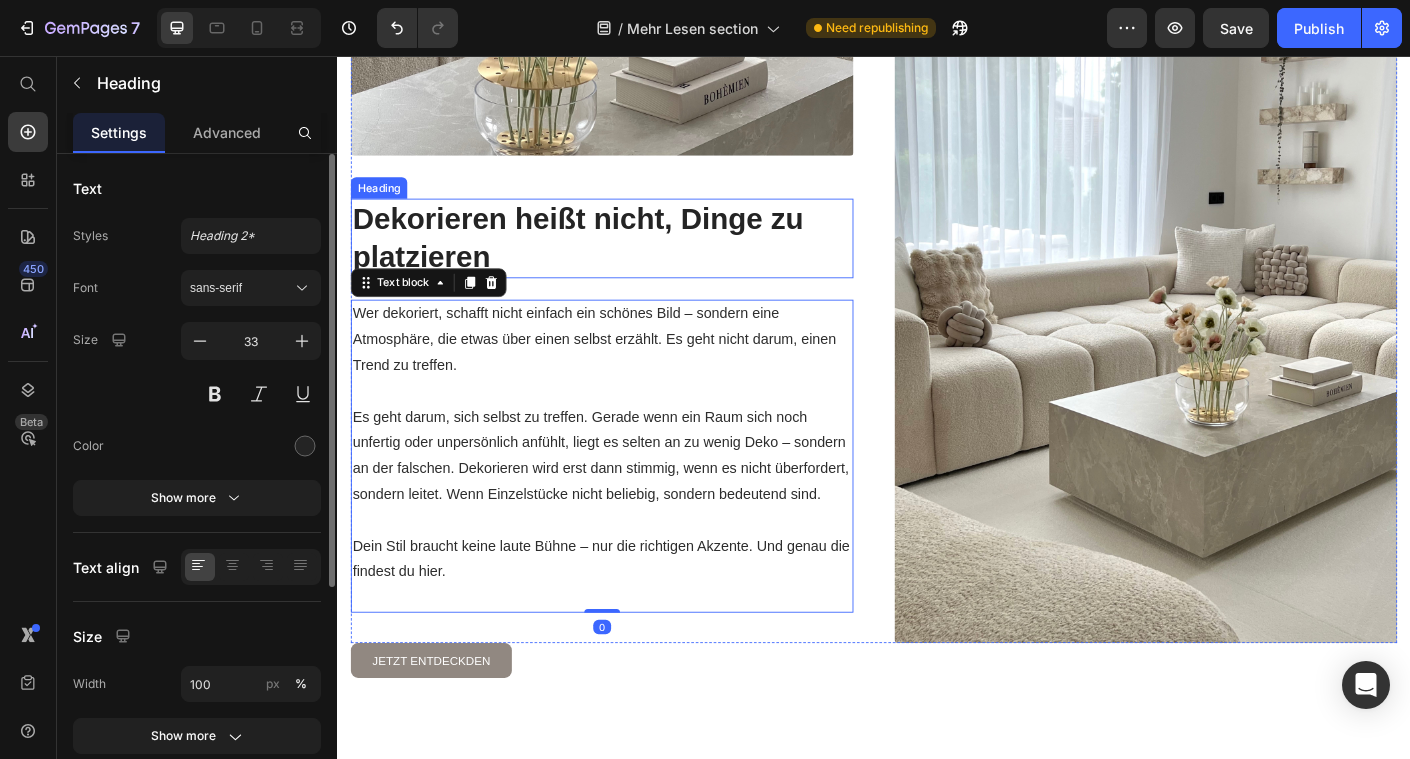 click on "Dekorieren heißt nicht, Dinge zu platzieren" at bounding box center (633, 261) 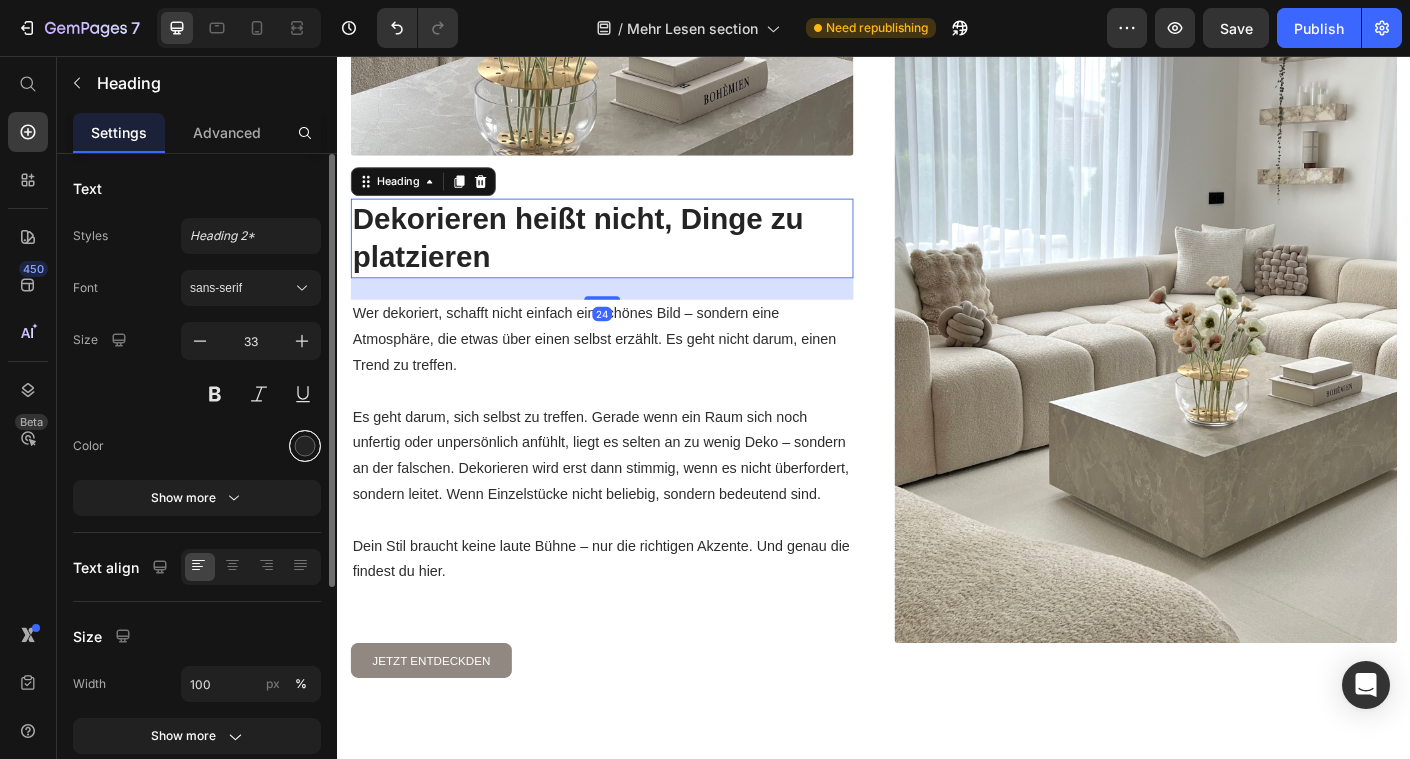 click at bounding box center (305, 446) 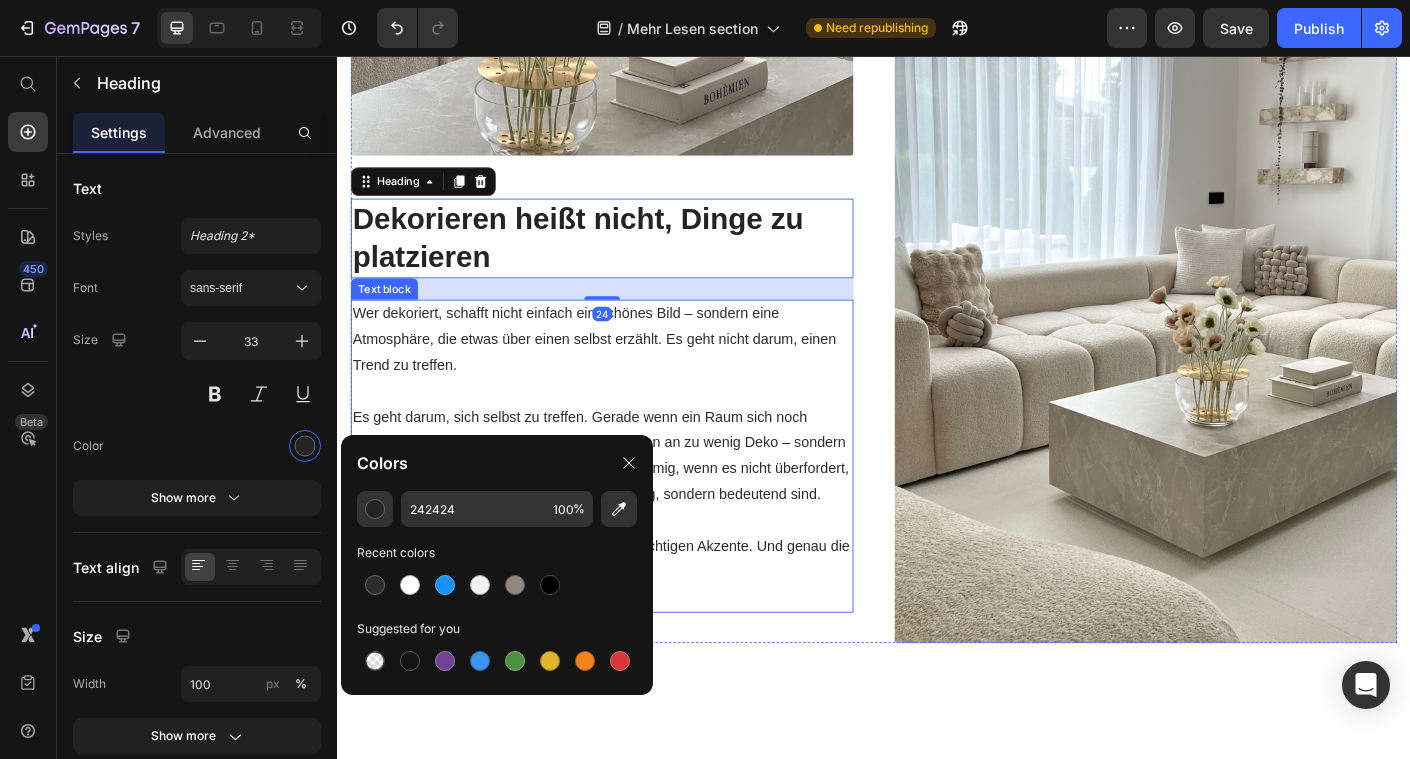 click on "Es geht darum, sich selbst zu treffen. Gerade wenn ein Raum sich noch unfertig oder unpersönlich anfühlt, liegt es selten an zu wenig Deko – sondern an der falschen. Dekorieren wird erst dann stimmig, wenn es nicht überfordert, sondern leitet. Wenn Einzelstücke nicht beliebig, sondern bedeutend sind." at bounding box center (633, 504) 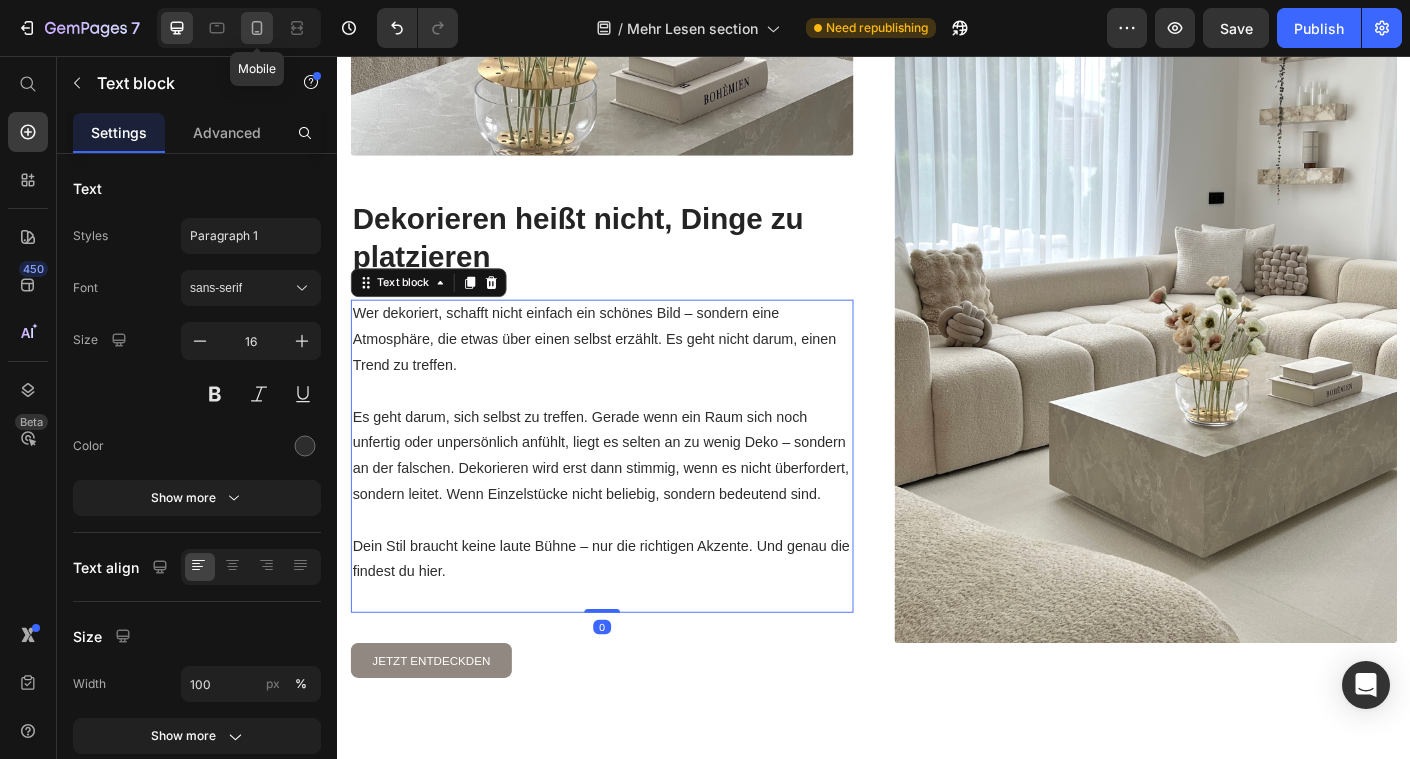 click 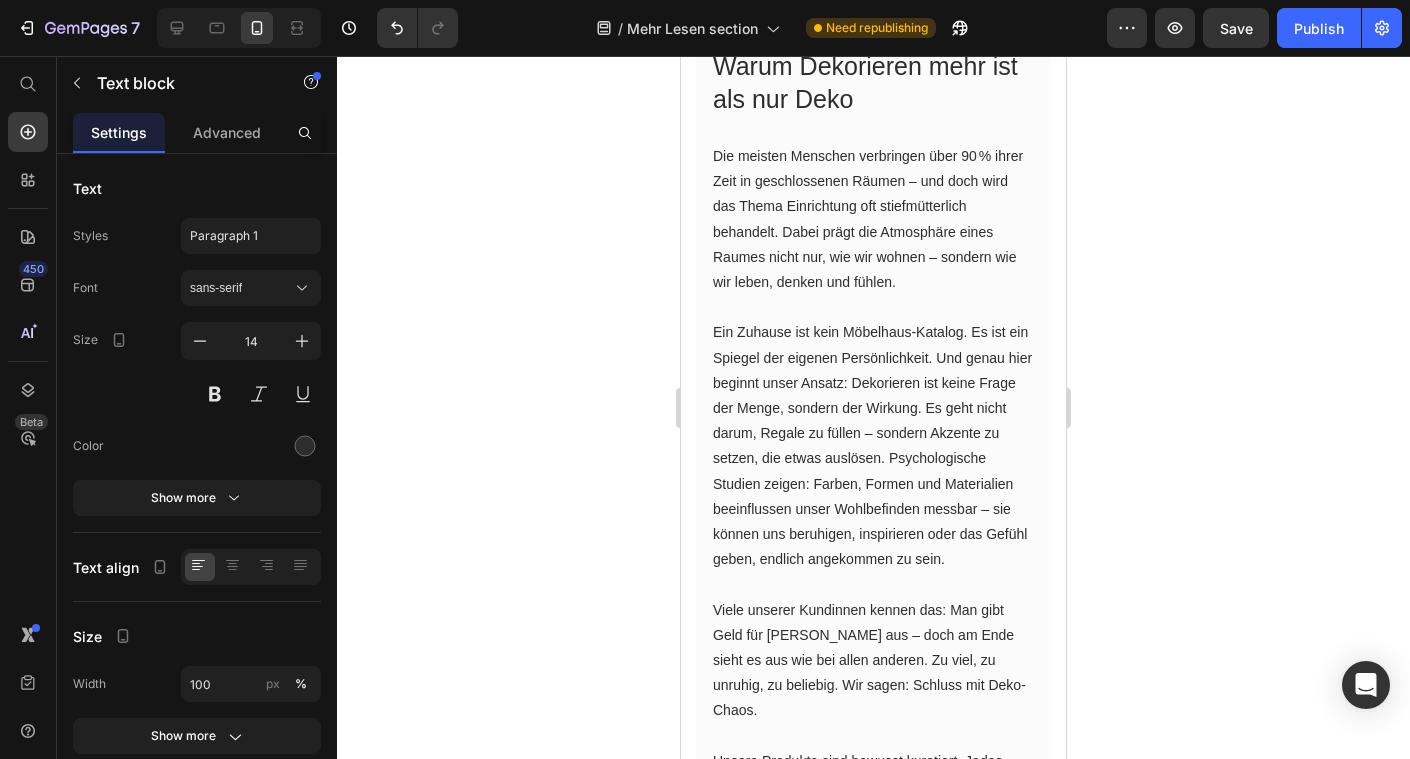 scroll, scrollTop: 0, scrollLeft: 0, axis: both 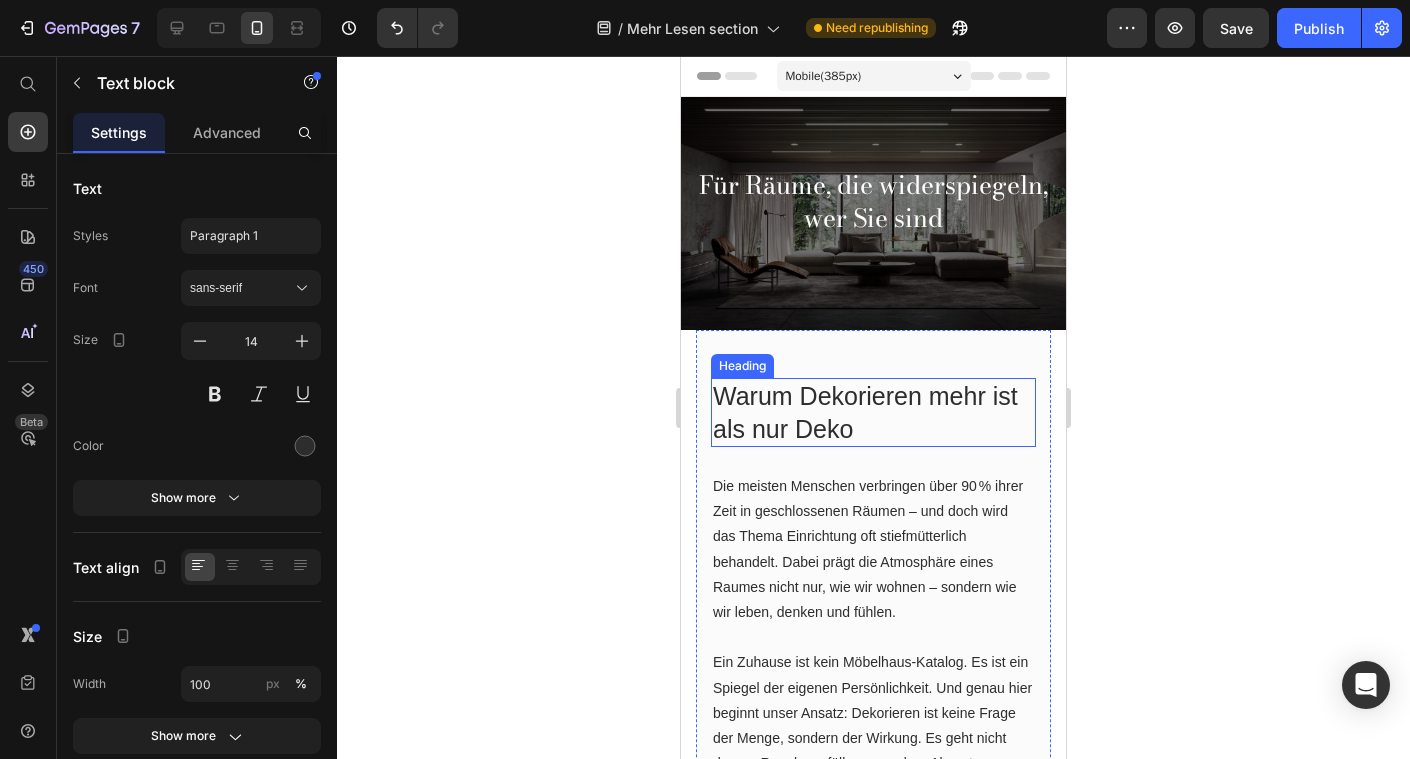 click on "Warum Dekorieren mehr ist als nur Deko" at bounding box center [873, 412] 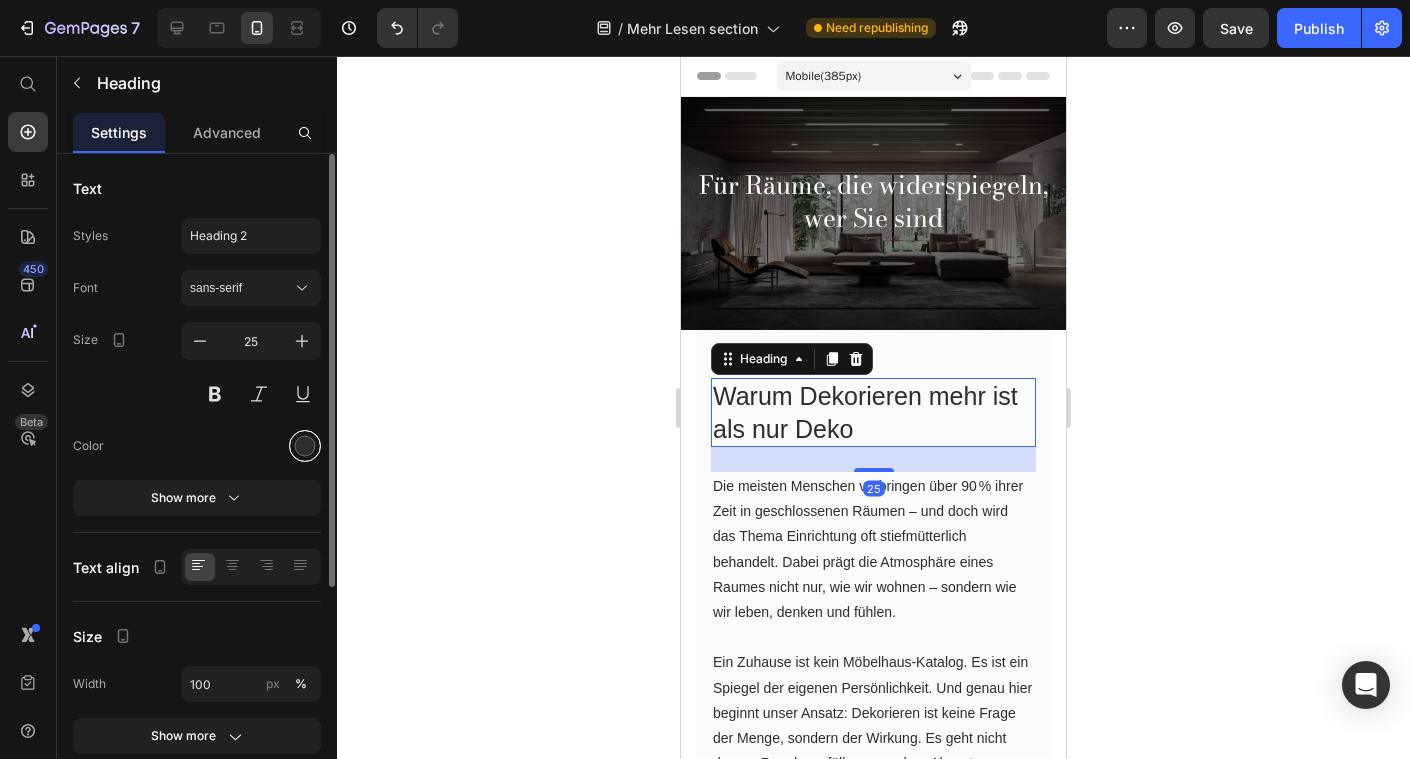 click at bounding box center (305, 446) 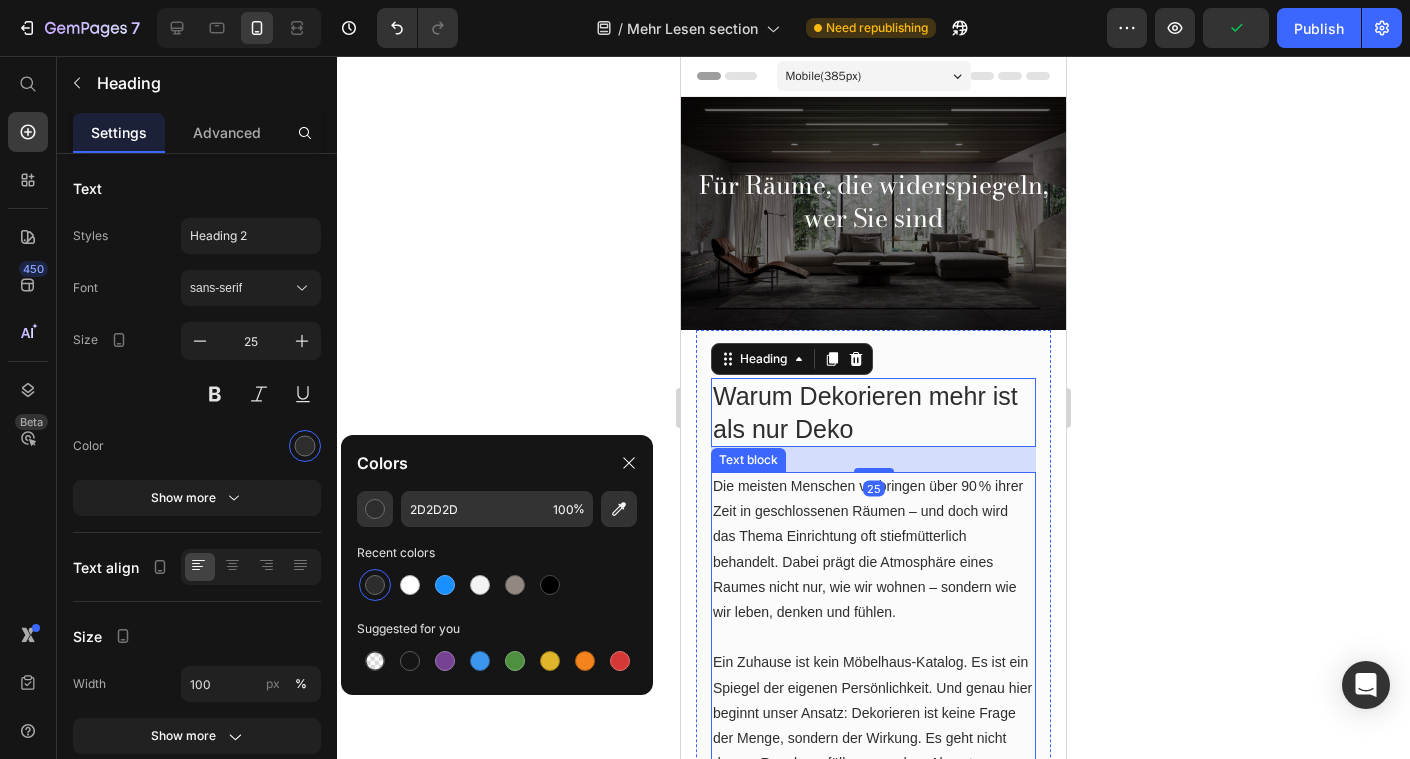 click on "Die meisten Menschen verbringen über 90 % ihrer Zeit in geschlossenen Räumen – und doch wird das Thema Einrichtung oft stiefmütterlich behandelt. Dabei prägt die Atmosphäre eines Raumes nicht nur, wie wir wohnen – sondern wie wir leben, denken und fühlen." at bounding box center (873, 549) 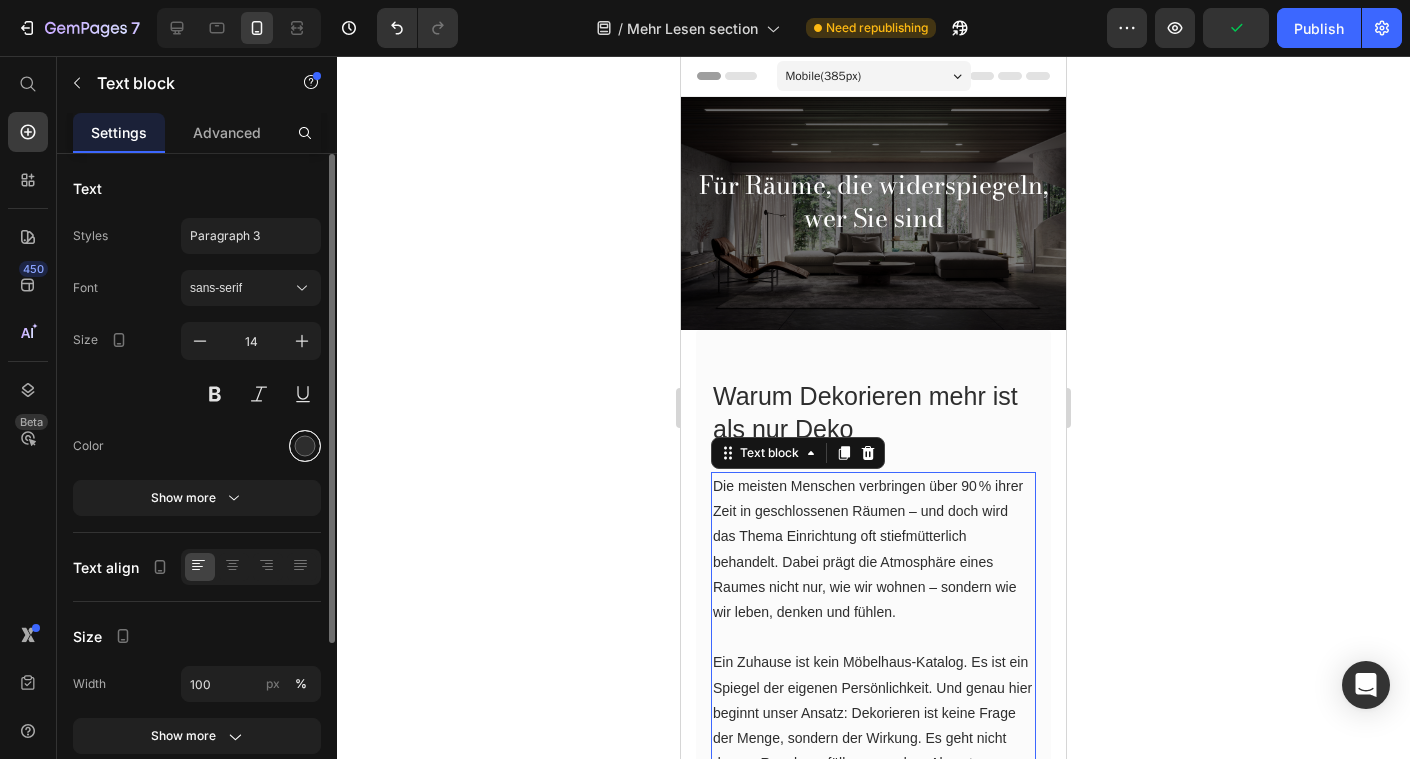 click at bounding box center (305, 446) 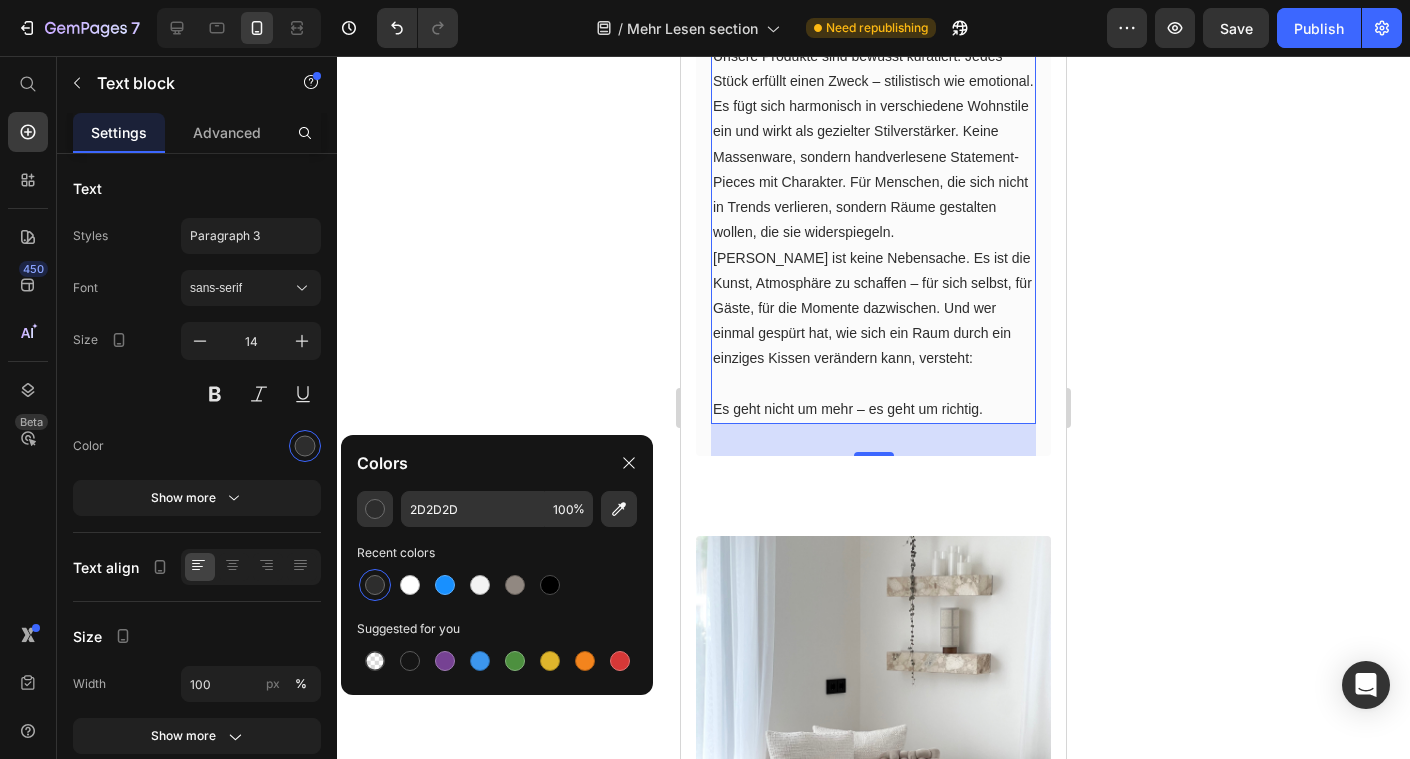scroll, scrollTop: 1008, scrollLeft: 0, axis: vertical 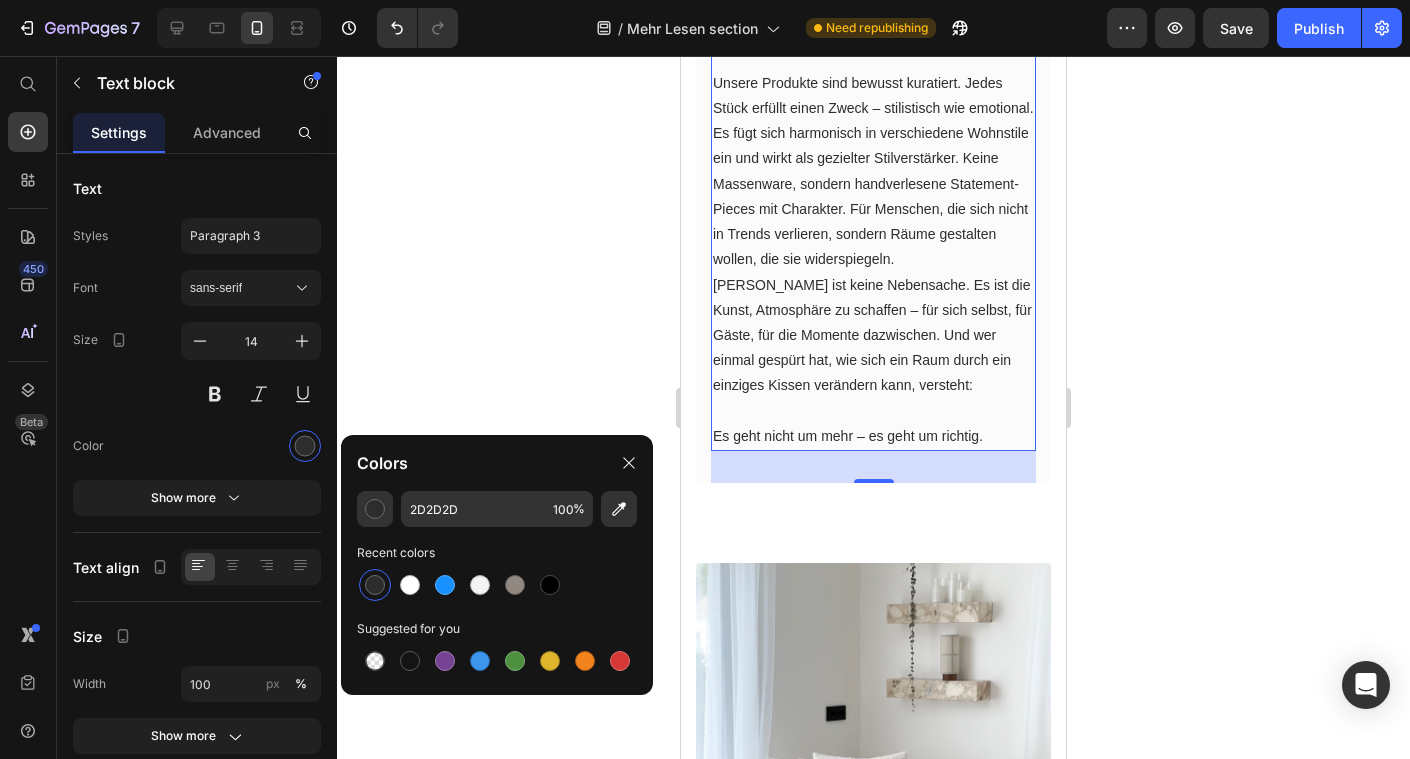 click on "32" at bounding box center [873, 467] 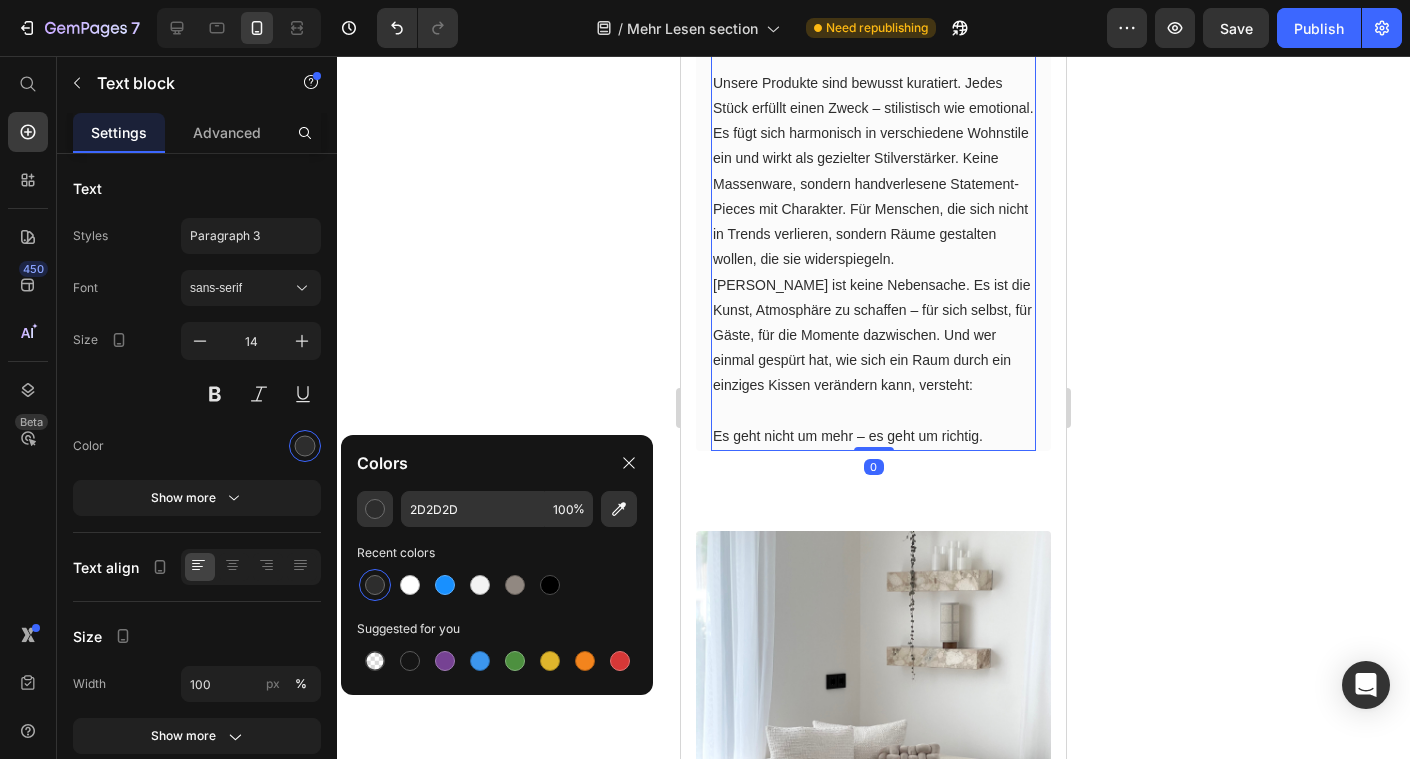 drag, startPoint x: 853, startPoint y: 532, endPoint x: 853, endPoint y: 475, distance: 57 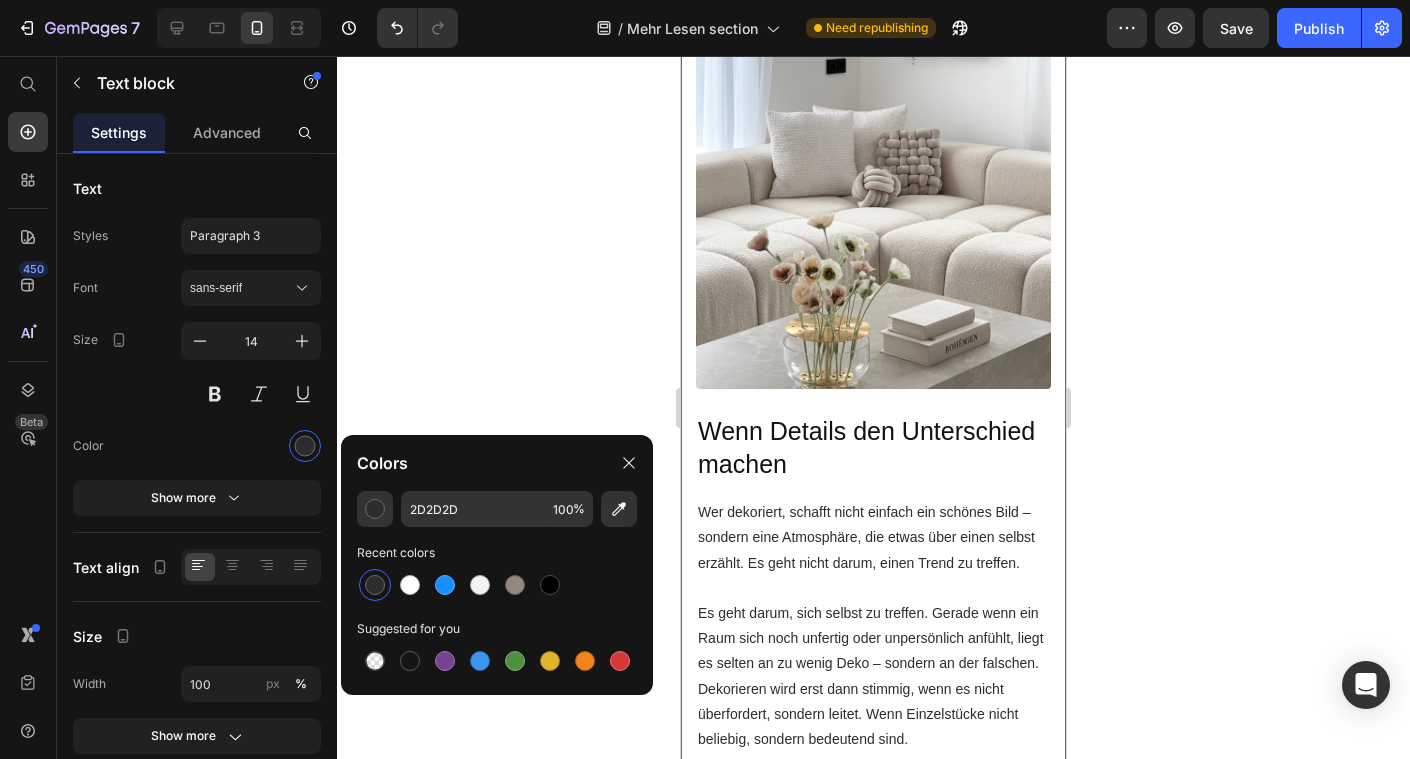 scroll, scrollTop: 1895, scrollLeft: 0, axis: vertical 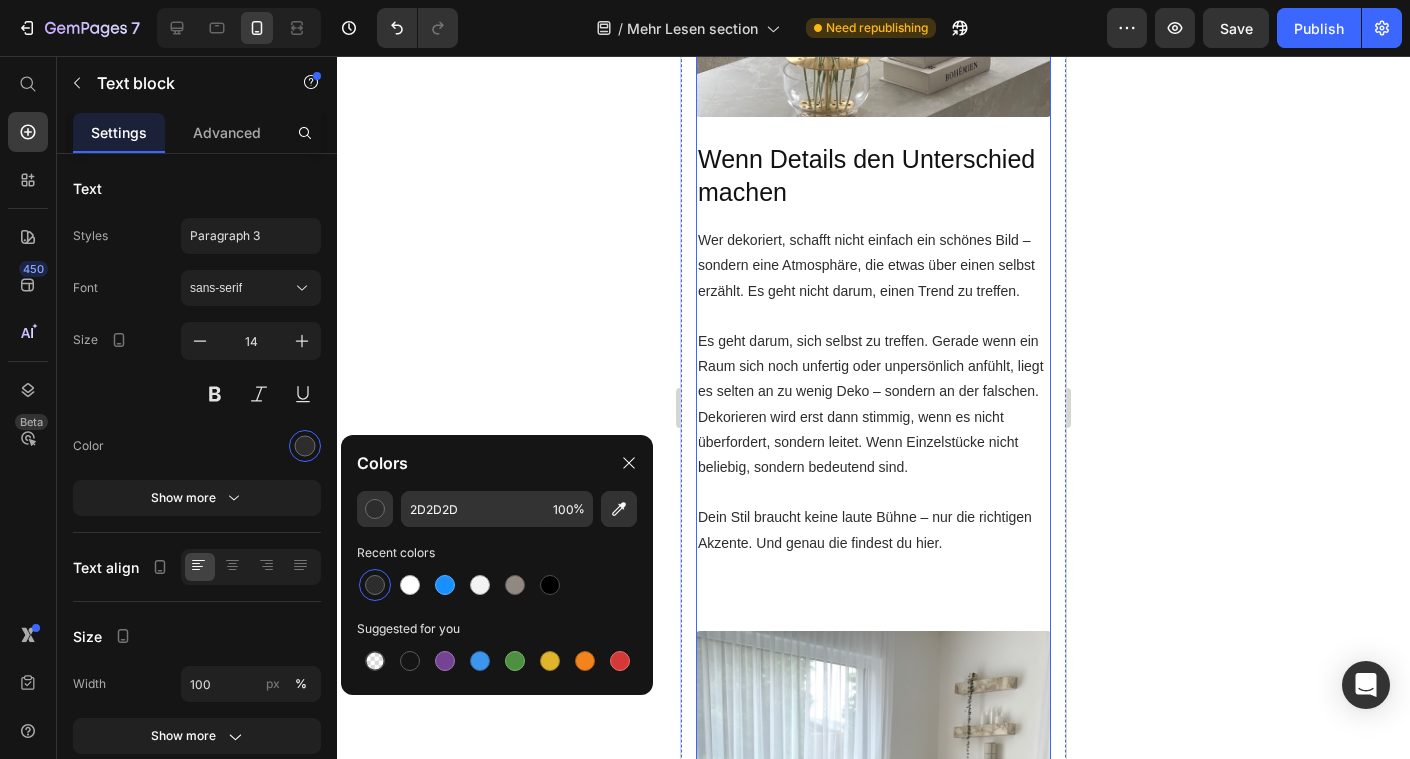 click on "Wenn Details den Unterschied machen" at bounding box center (873, 175) 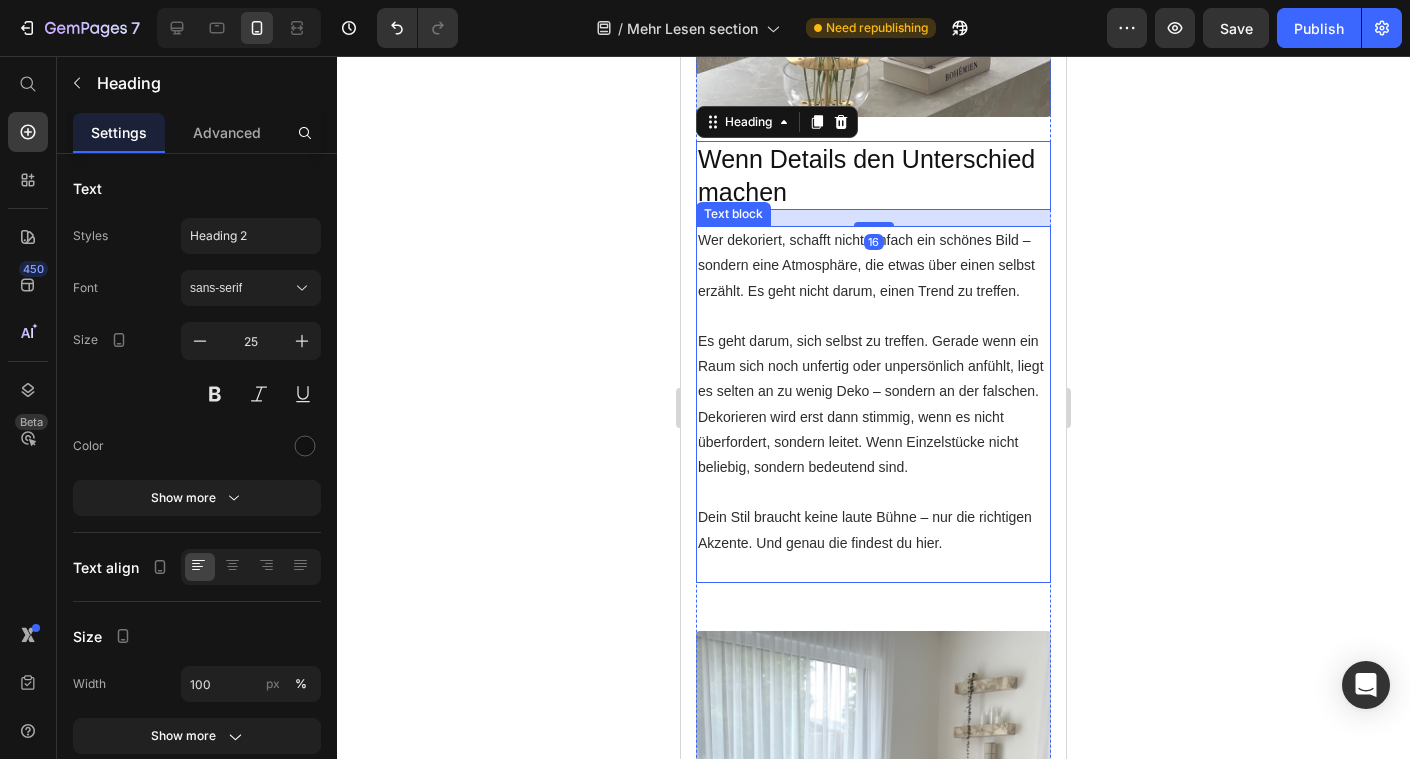 click on "Es geht darum, sich selbst zu treffen. Gerade wenn ein Raum sich noch unfertig oder unpersönlich anfühlt, liegt es selten an zu wenig Deko – sondern an der falschen. Dekorieren wird erst dann stimmig, wenn es nicht überfordert, sondern leitet. Wenn Einzelstücke nicht beliebig, sondern bedeutend sind." at bounding box center [873, 404] 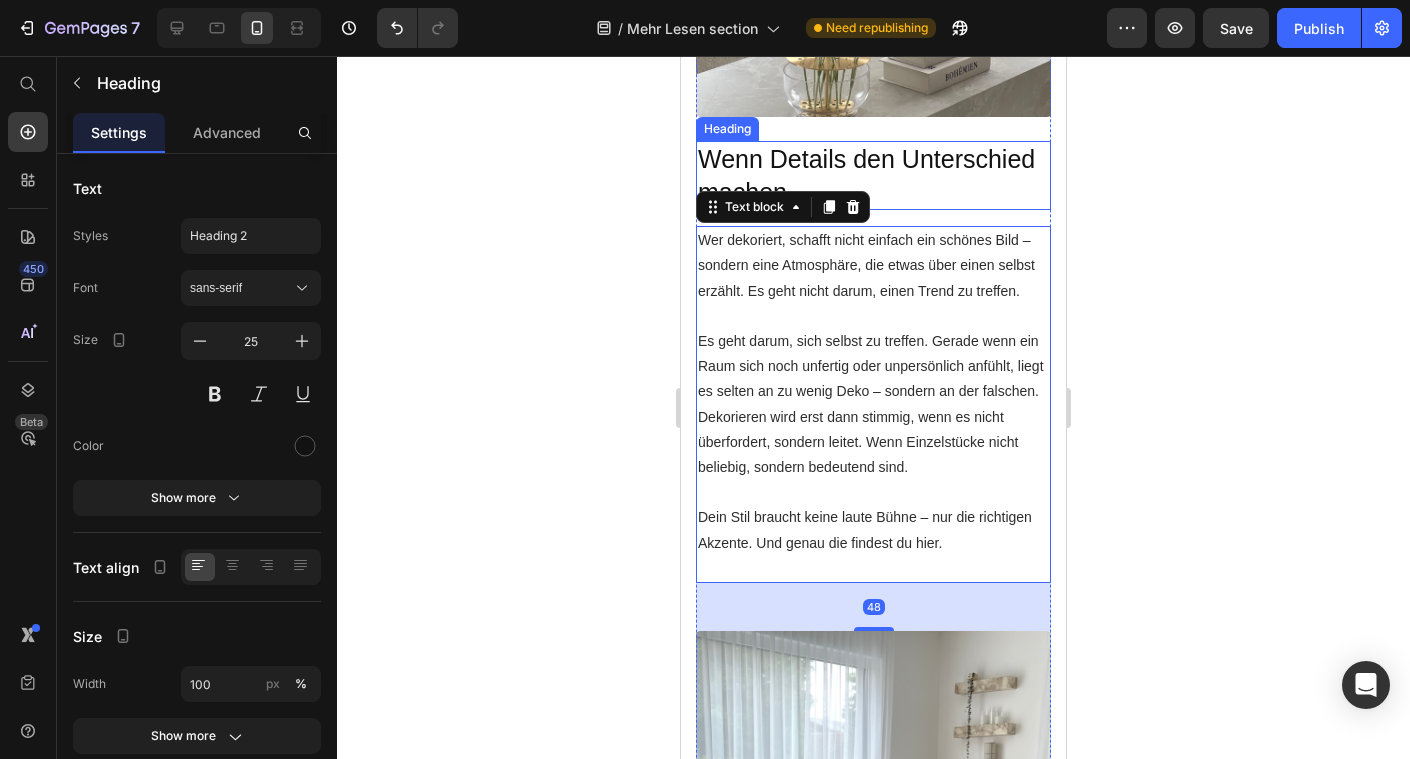 click on "Wenn Details den Unterschied machen" at bounding box center [873, 175] 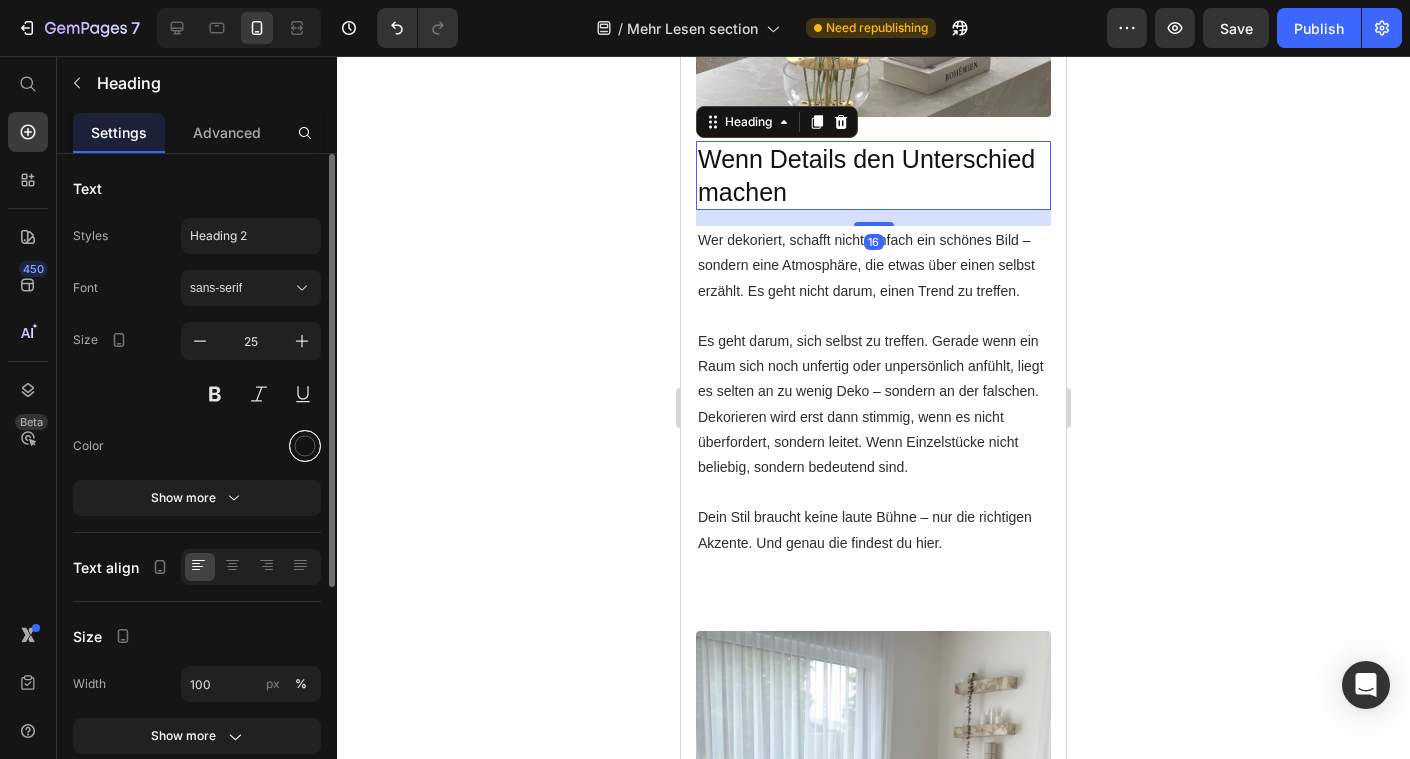click at bounding box center (305, 446) 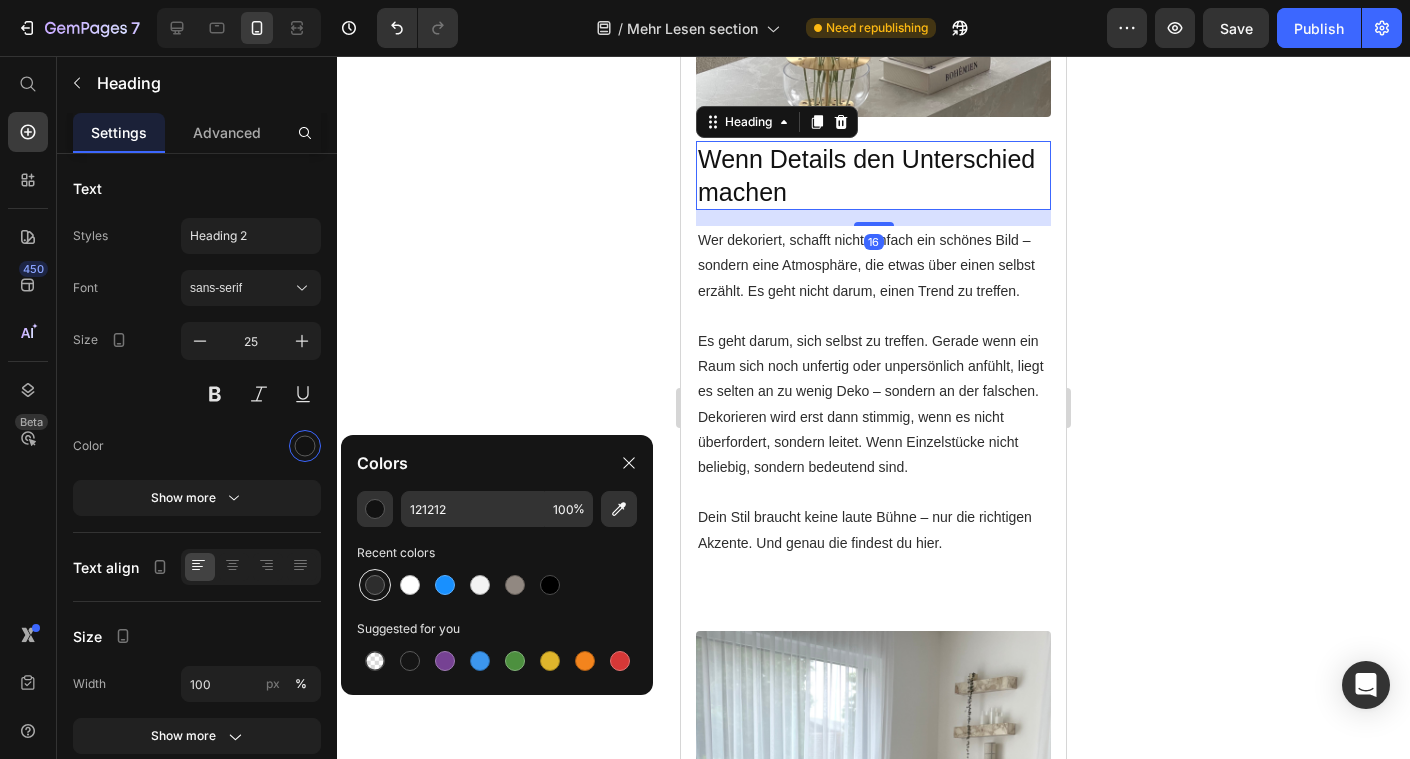 click at bounding box center (375, 585) 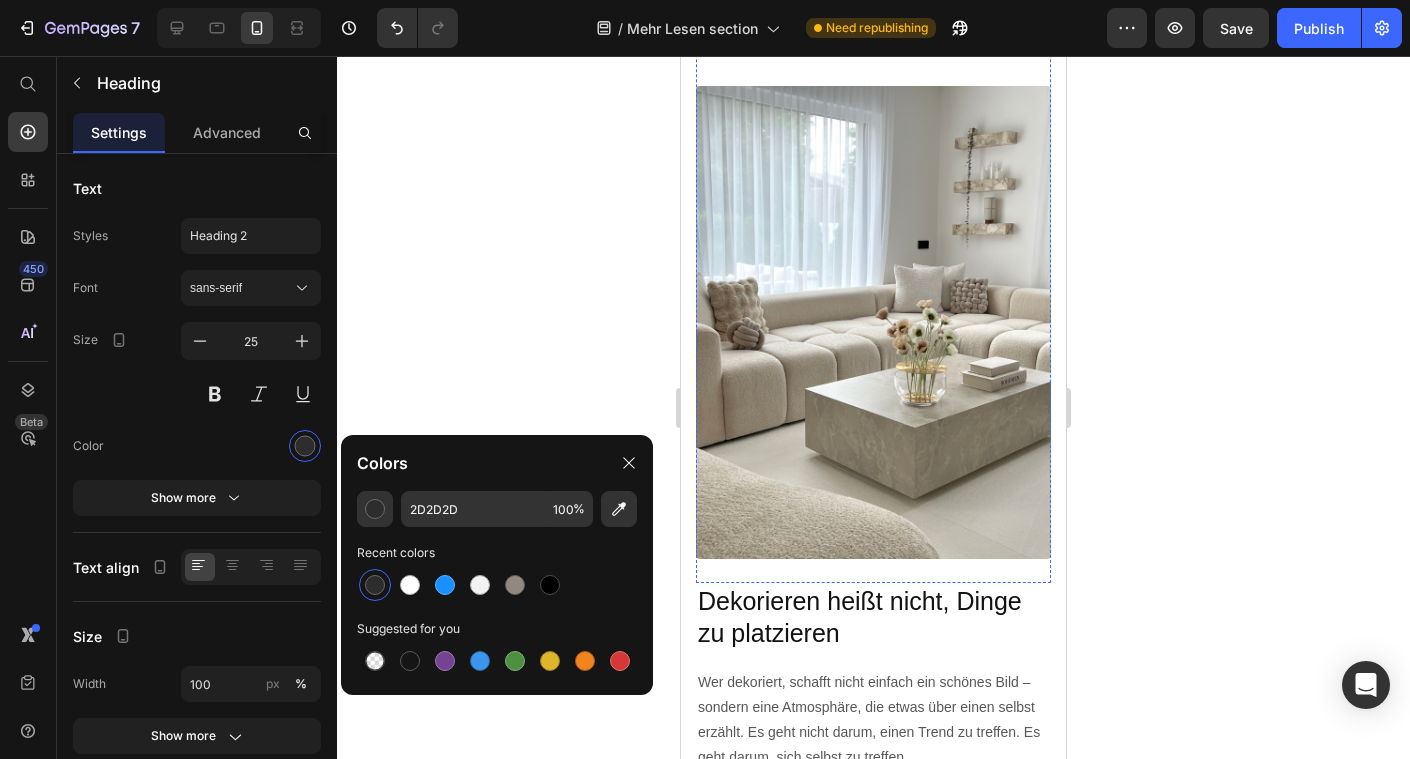 scroll, scrollTop: 2761, scrollLeft: 0, axis: vertical 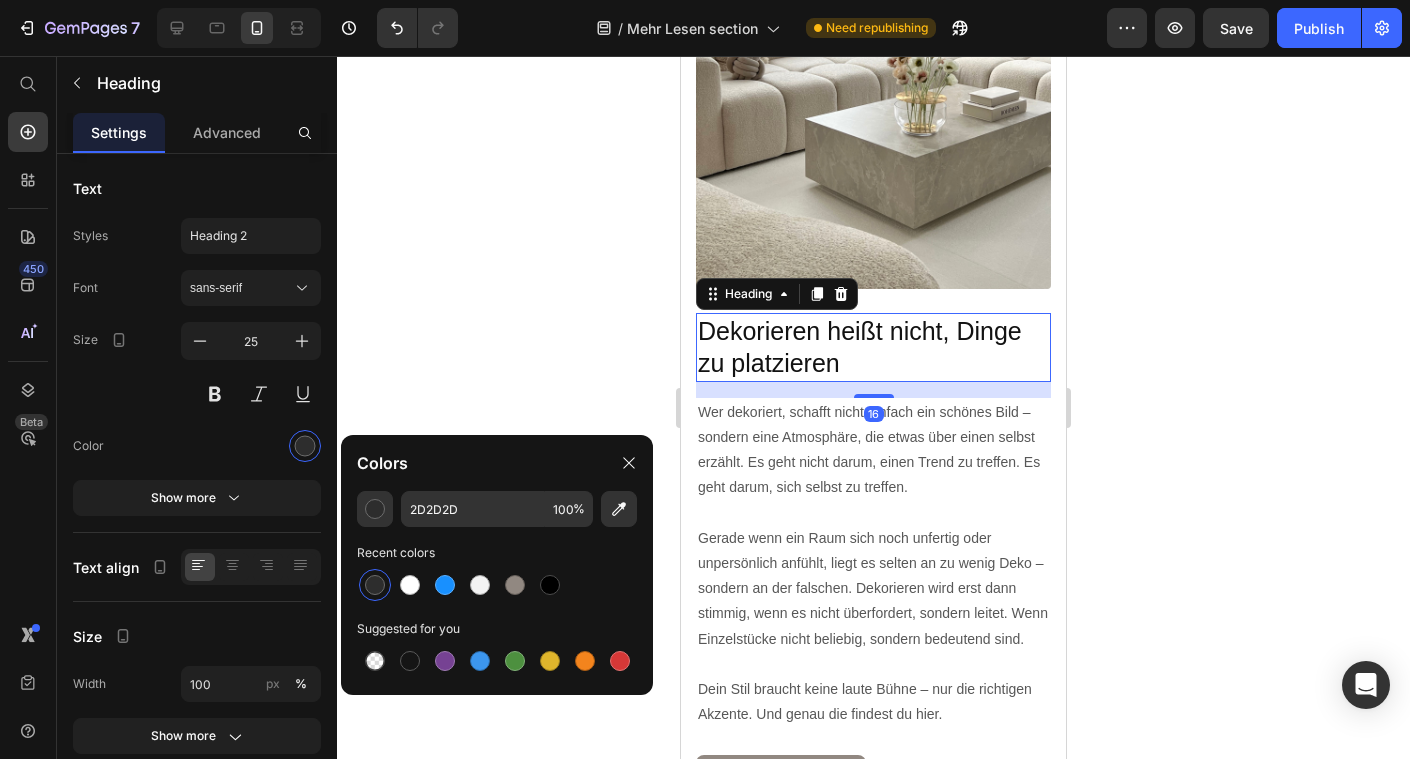 click on "Dekorieren heißt nicht, Dinge zu platzieren" at bounding box center (873, 347) 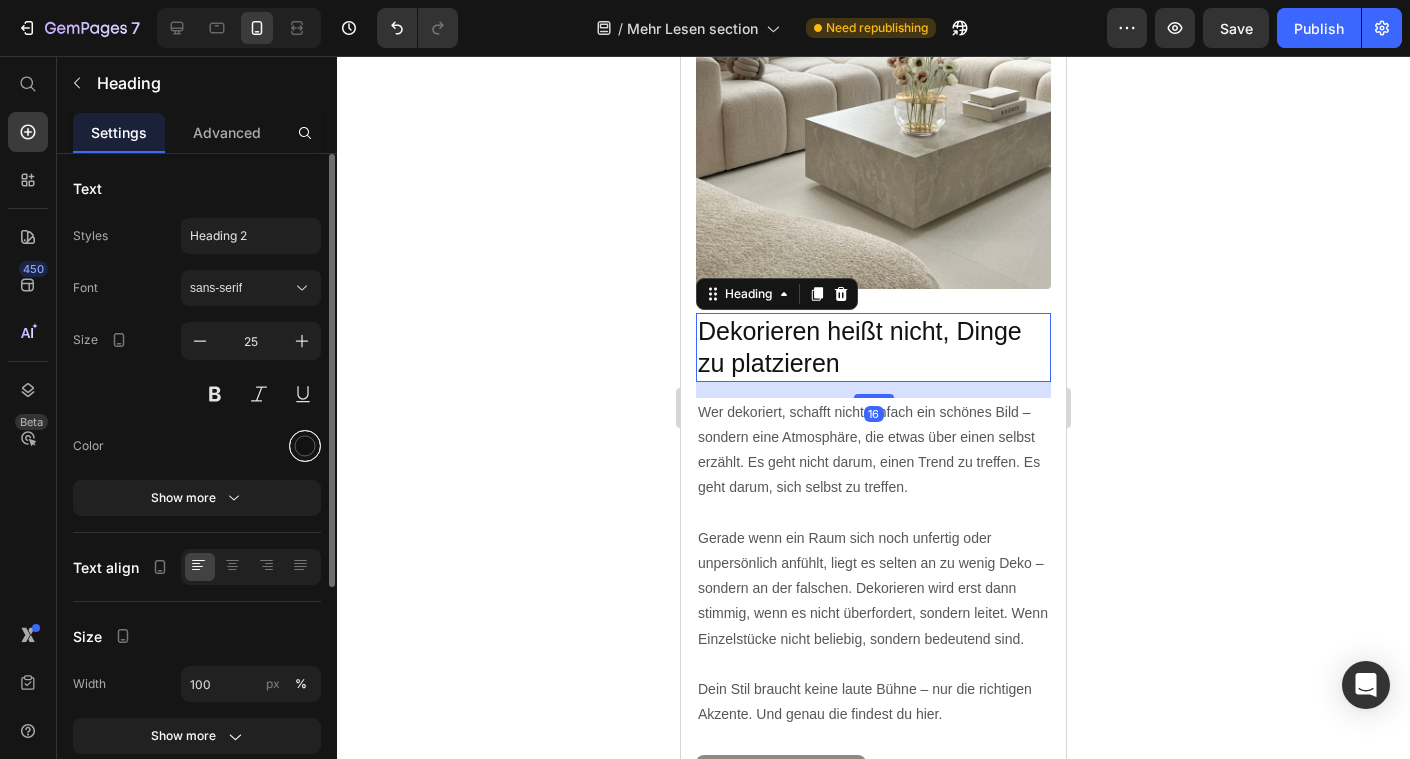 click at bounding box center [305, 446] 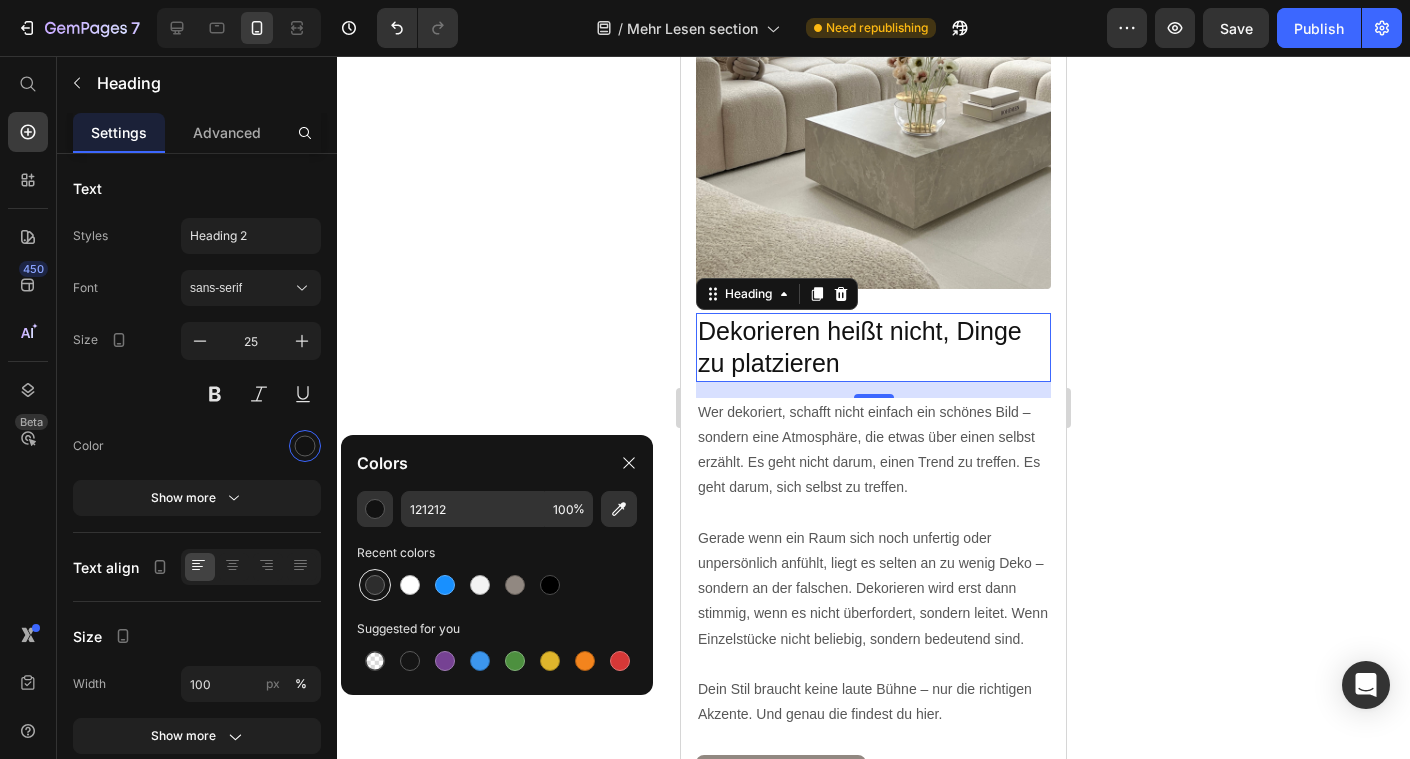 click at bounding box center [375, 585] 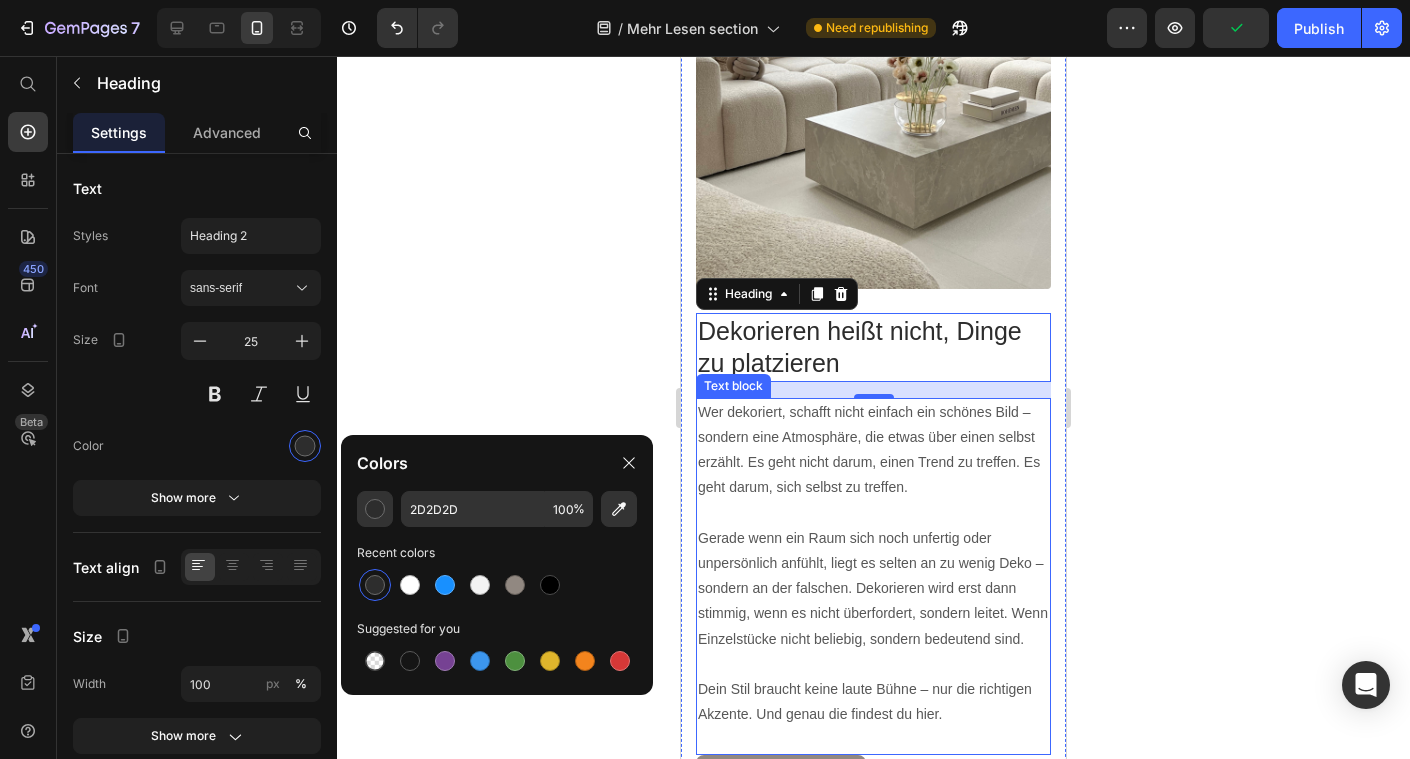 click on "Gerade wenn ein Raum sich noch unfertig oder unpersönlich anfühlt, liegt es selten an zu wenig Deko – sondern an der falschen. Dekorieren wird erst dann stimmig, wenn es nicht überfordert, sondern leitet. Wenn Einzelstücke nicht beliebig, sondern bedeutend sind." at bounding box center (873, 589) 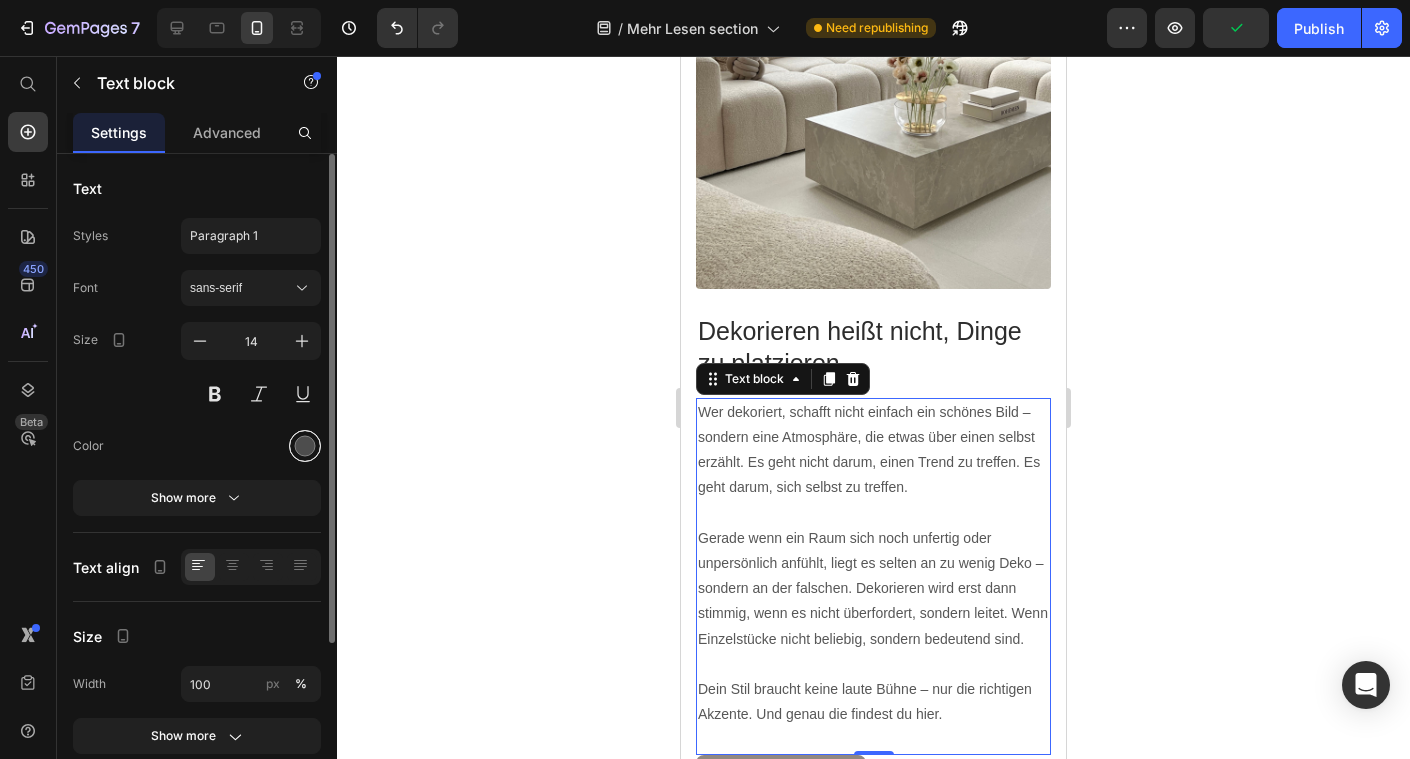 click at bounding box center (305, 446) 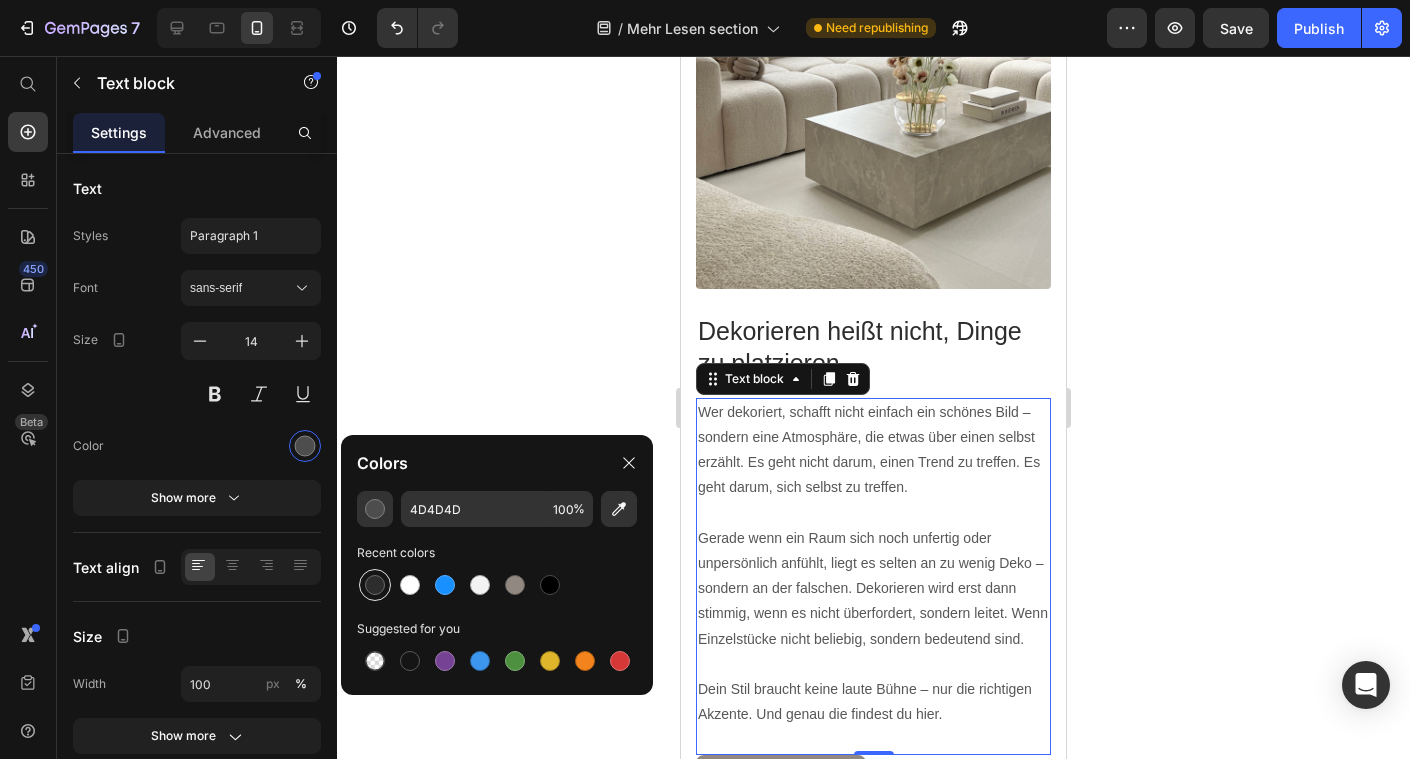 click at bounding box center [375, 585] 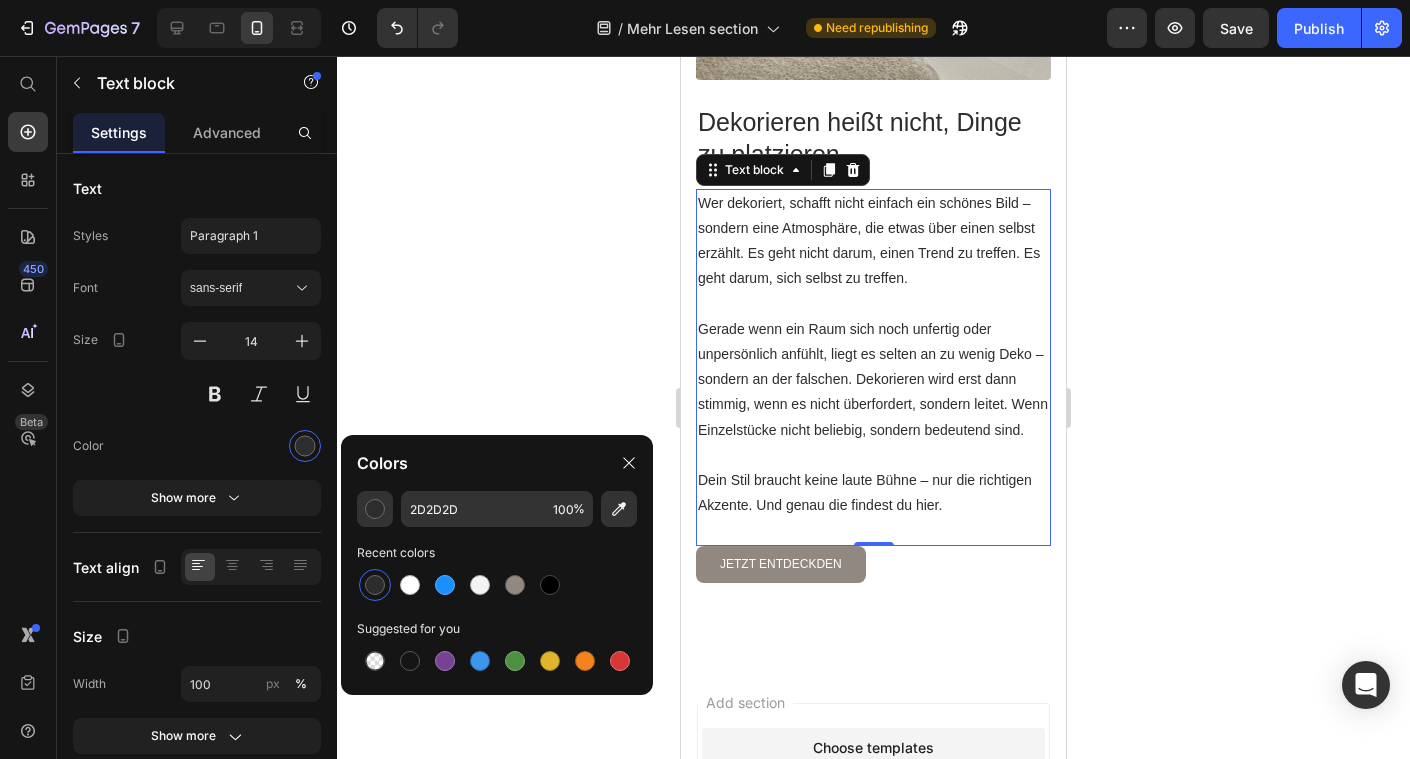 scroll, scrollTop: 3308, scrollLeft: 0, axis: vertical 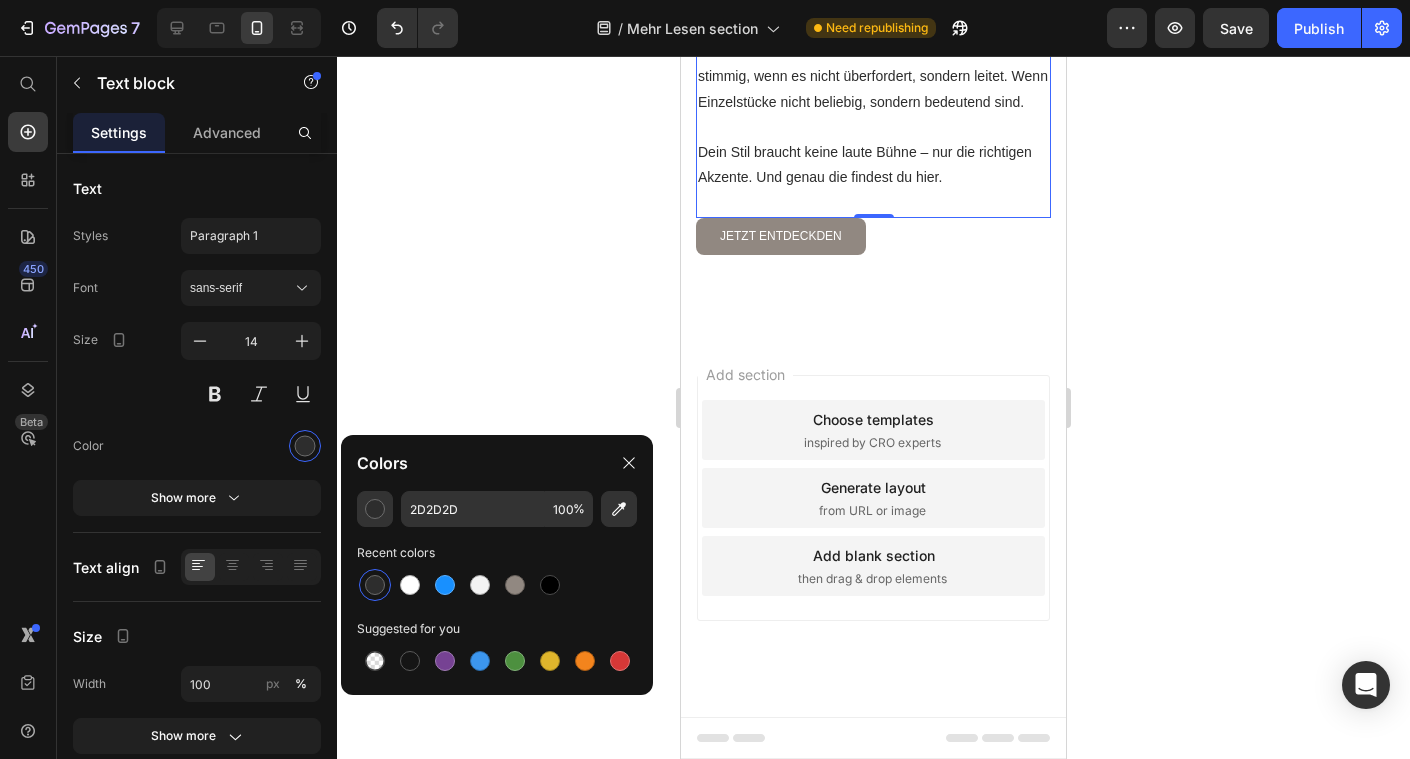 click 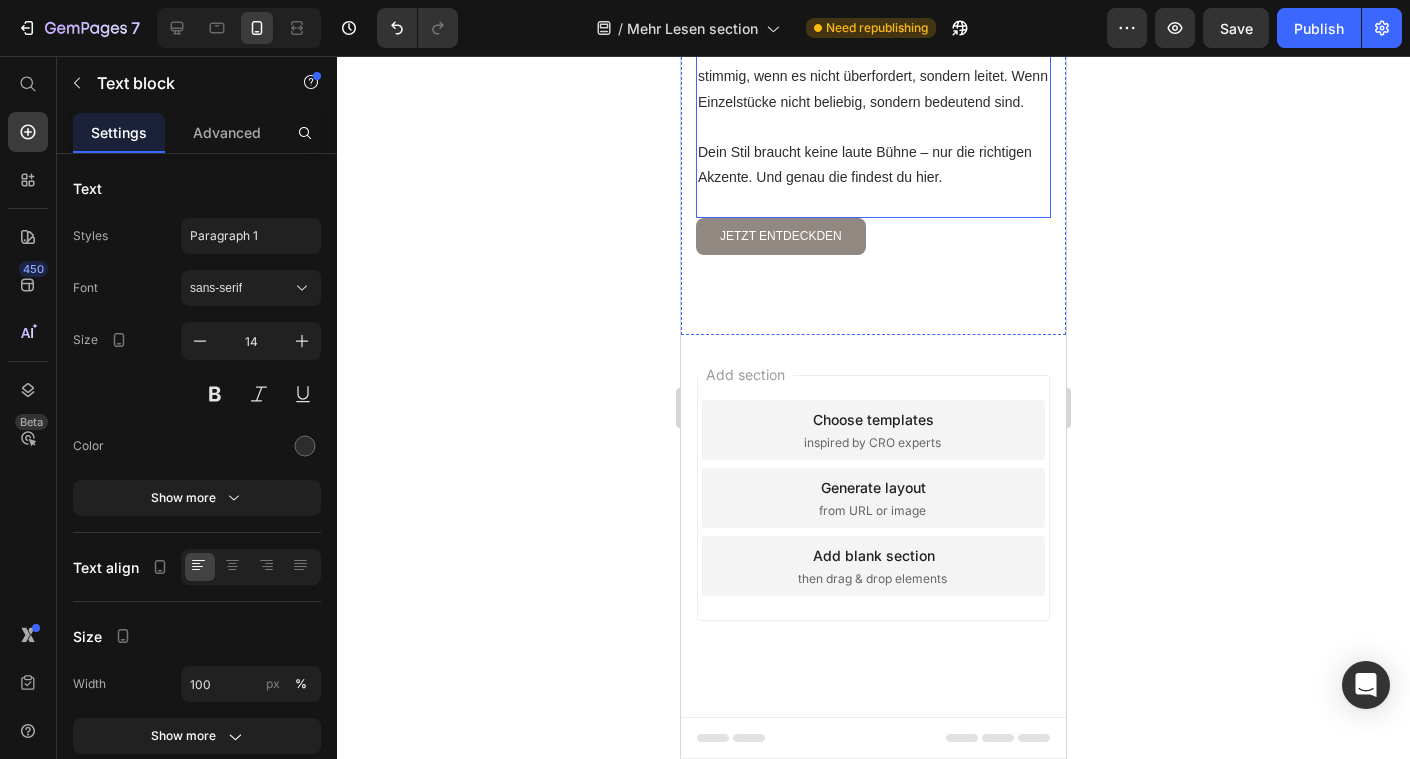 click on "Gerade wenn ein Raum sich noch unfertig oder unpersönlich anfühlt, liegt es selten an zu wenig Deko – sondern an der falschen. Dekorieren wird erst dann stimmig, wenn es nicht überfordert, sondern leitet. Wenn Einzelstücke nicht beliebig, sondern bedeutend sind." at bounding box center (873, 52) 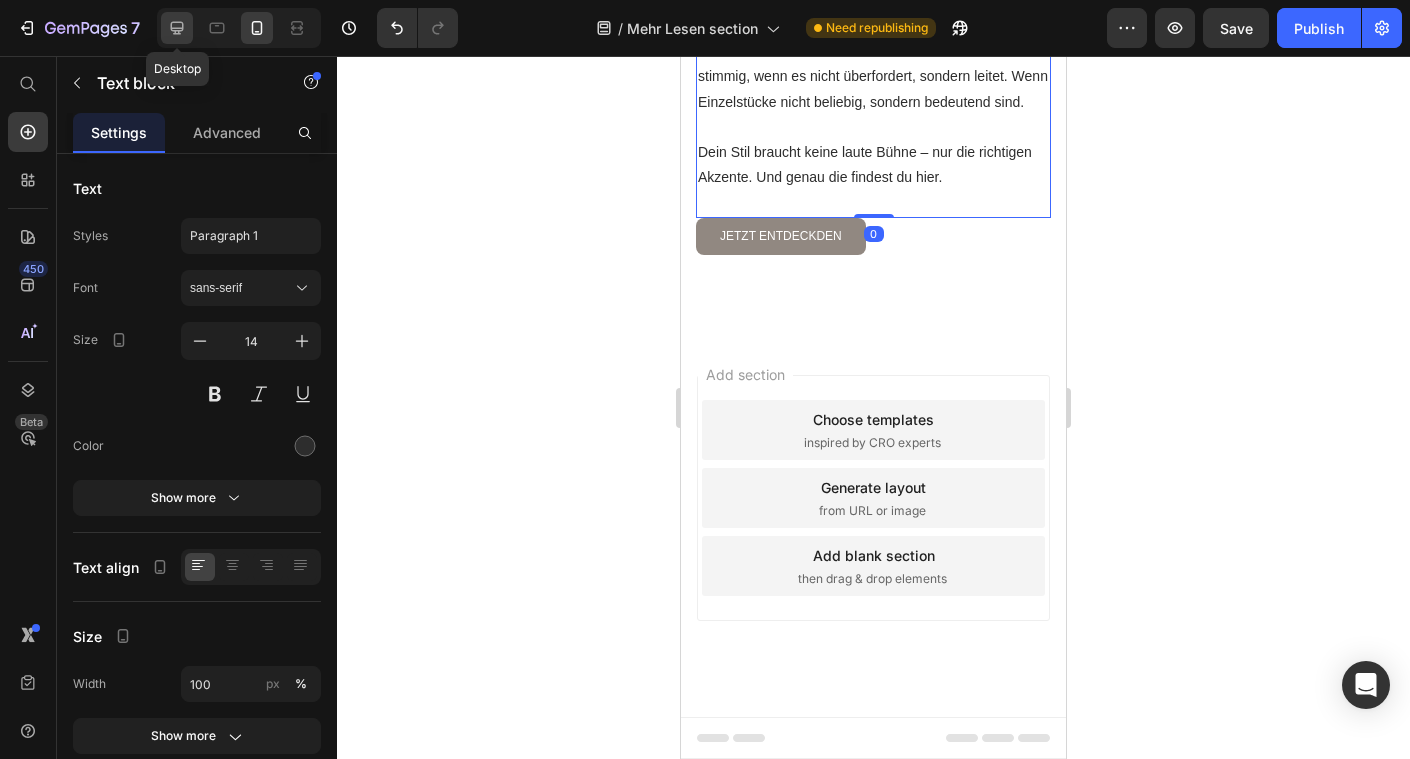 click 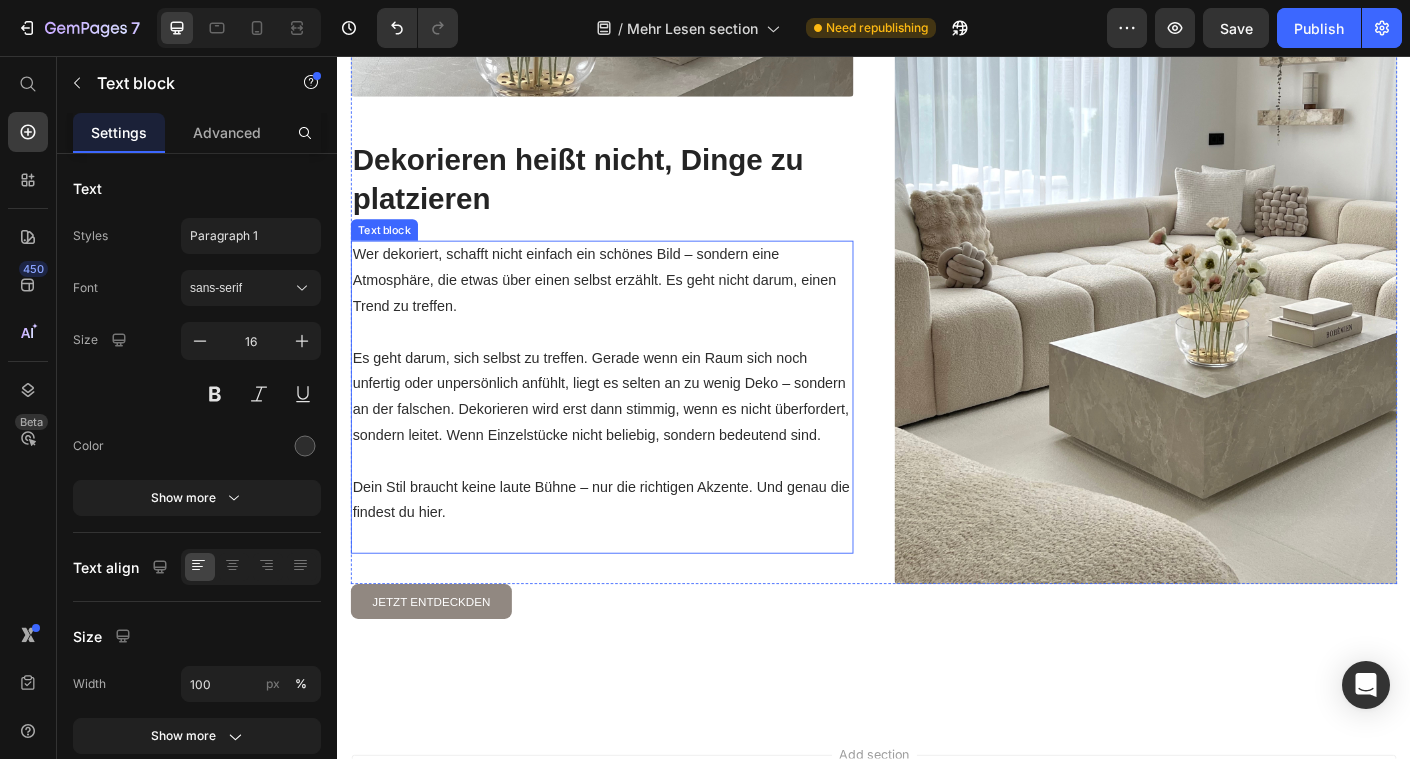 scroll, scrollTop: 2469, scrollLeft: 0, axis: vertical 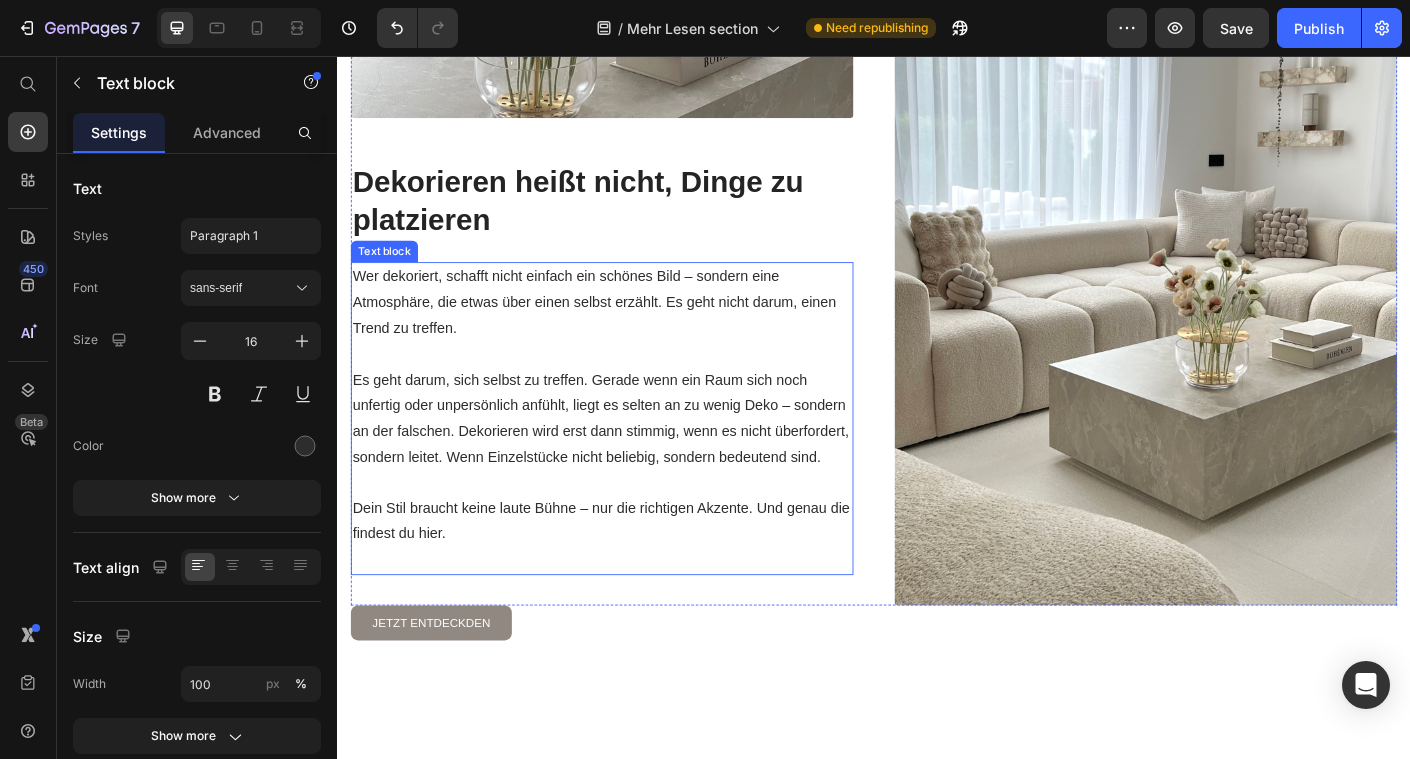 click on "Wer dekoriert, schafft nicht einfach ein schönes Bild – sondern eine Atmosphäre, die etwas über einen selbst erzählt. Es geht nicht darum, einen Trend zu treffen." at bounding box center (633, 332) 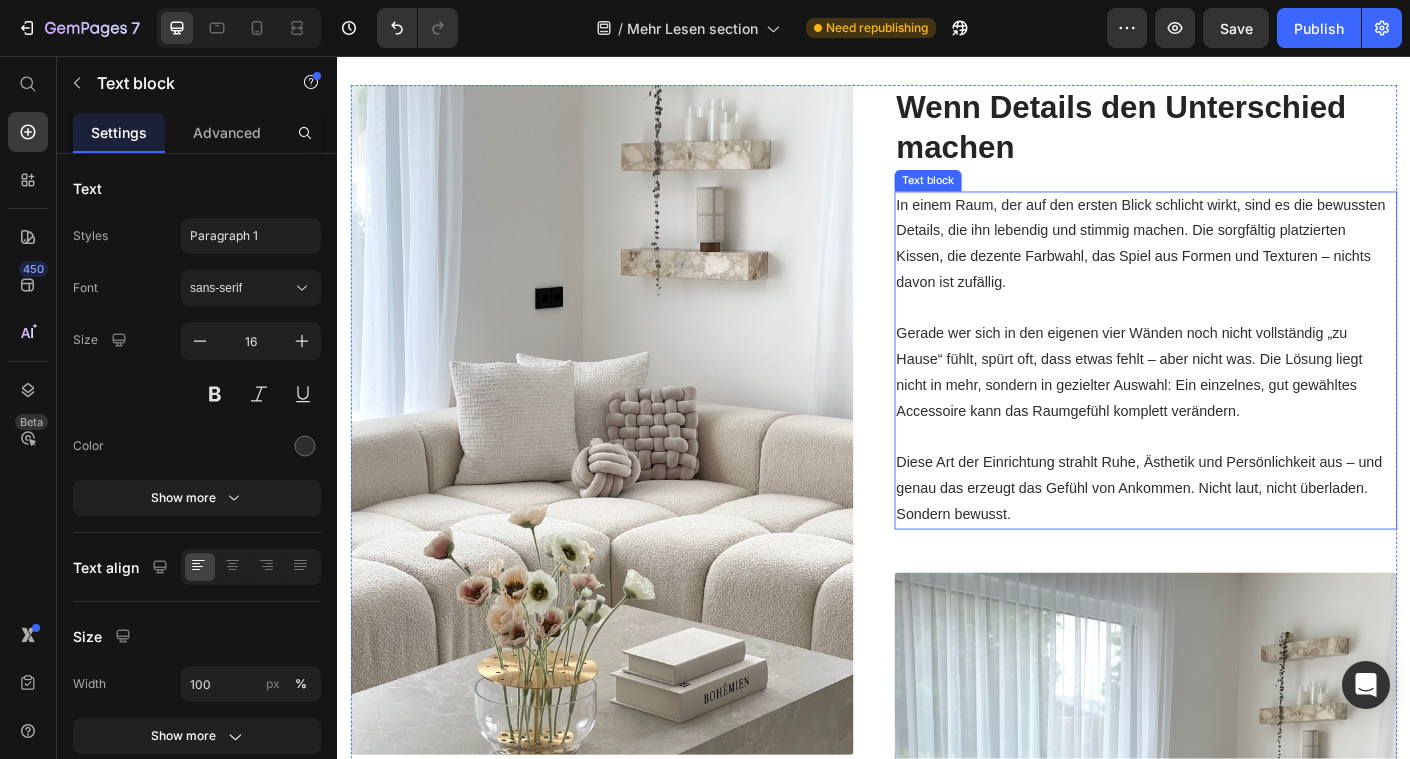 click on "In einem Raum, der auf den ersten Blick schlicht wirkt, sind es die bewussten Details, die ihn lebendig und stimmig machen. Die sorgfältig platzierten Kissen, die dezente Farbwahl, das Spiel aus Formen und Texturen – nichts davon ist zufällig." at bounding box center [1241, 267] 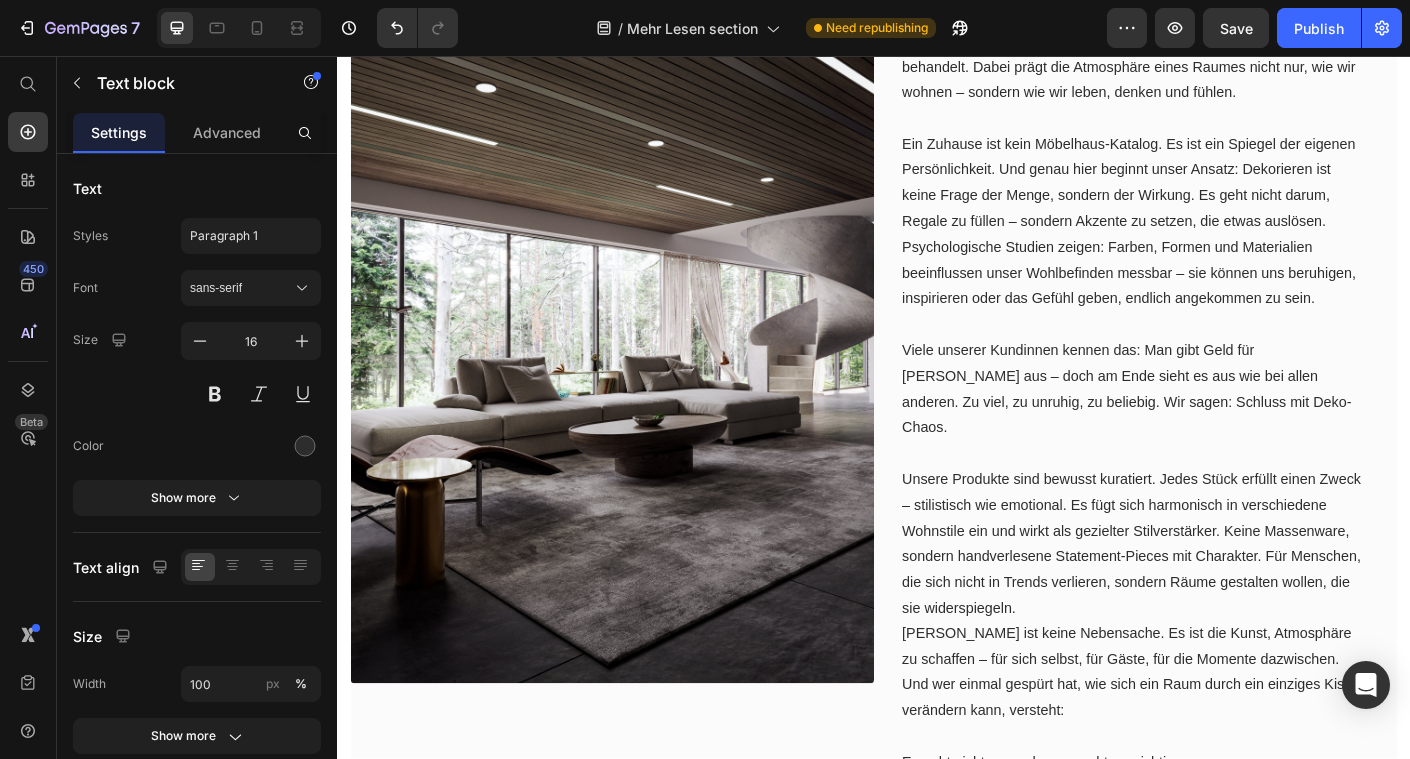 scroll, scrollTop: 946, scrollLeft: 0, axis: vertical 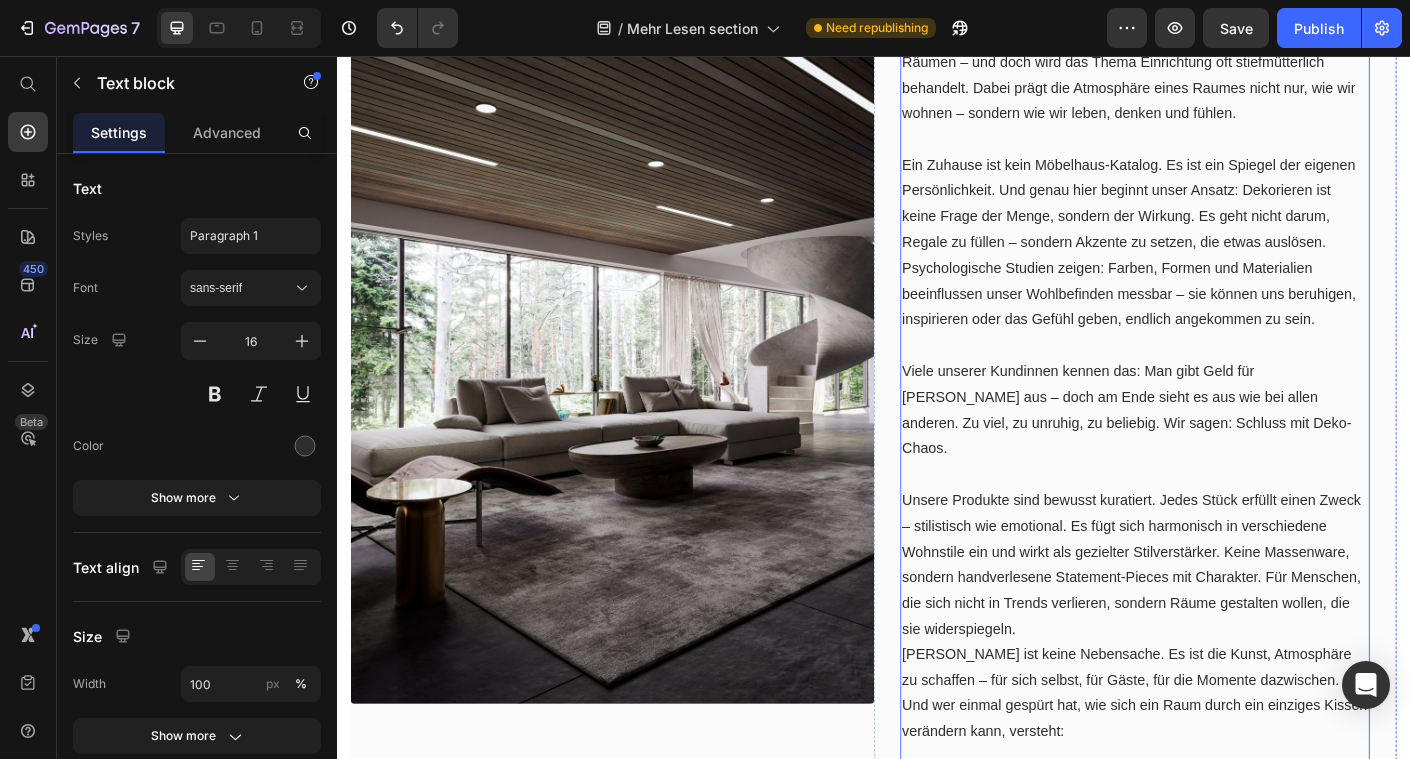 click on "Viele unserer Kundinnen kennen das: Man gibt Geld für [PERSON_NAME] aus – doch am Ende sieht es aus wie bei allen anderen. Zu viel, zu unruhig, zu beliebig. Wir sagen: Schluss mit Deko-Chaos." at bounding box center [1229, 452] 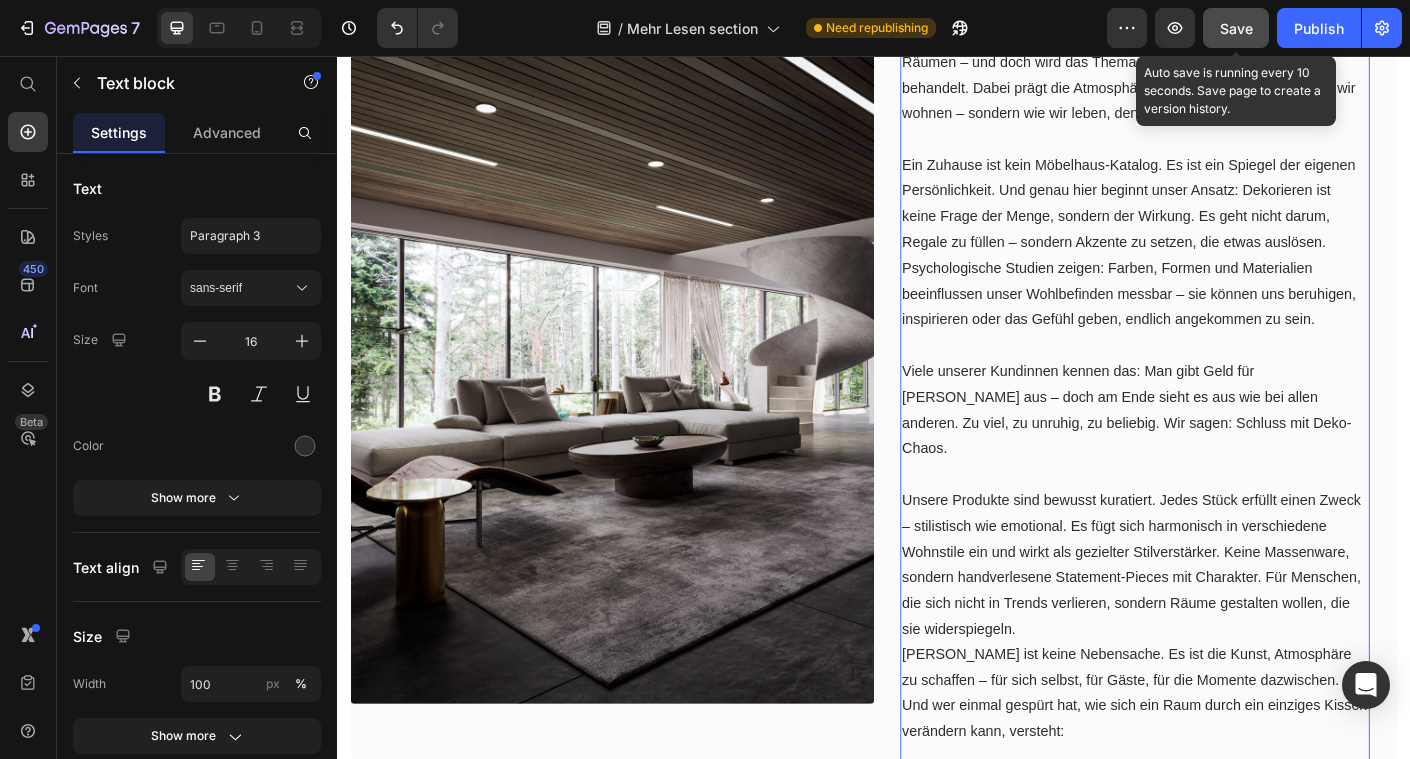 click on "Save" 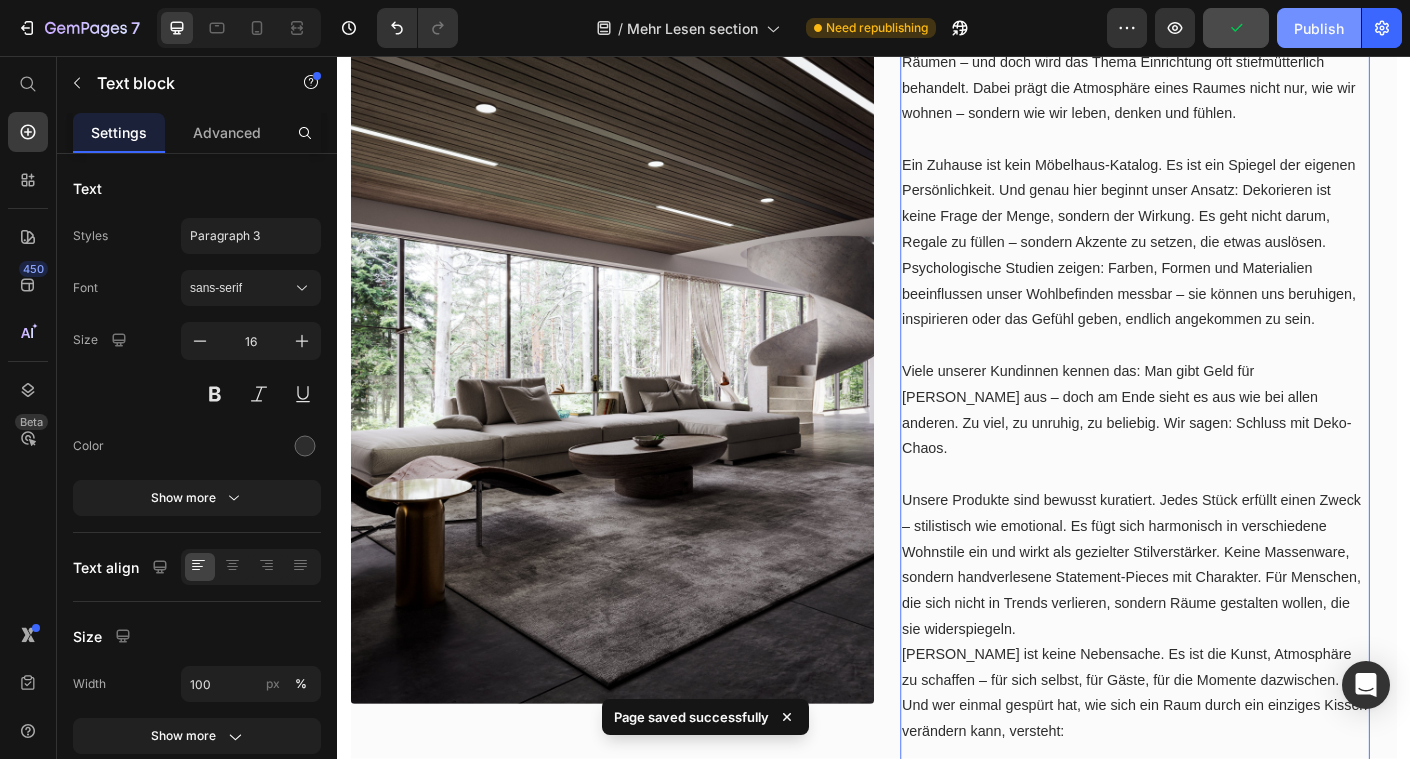 click on "Publish" 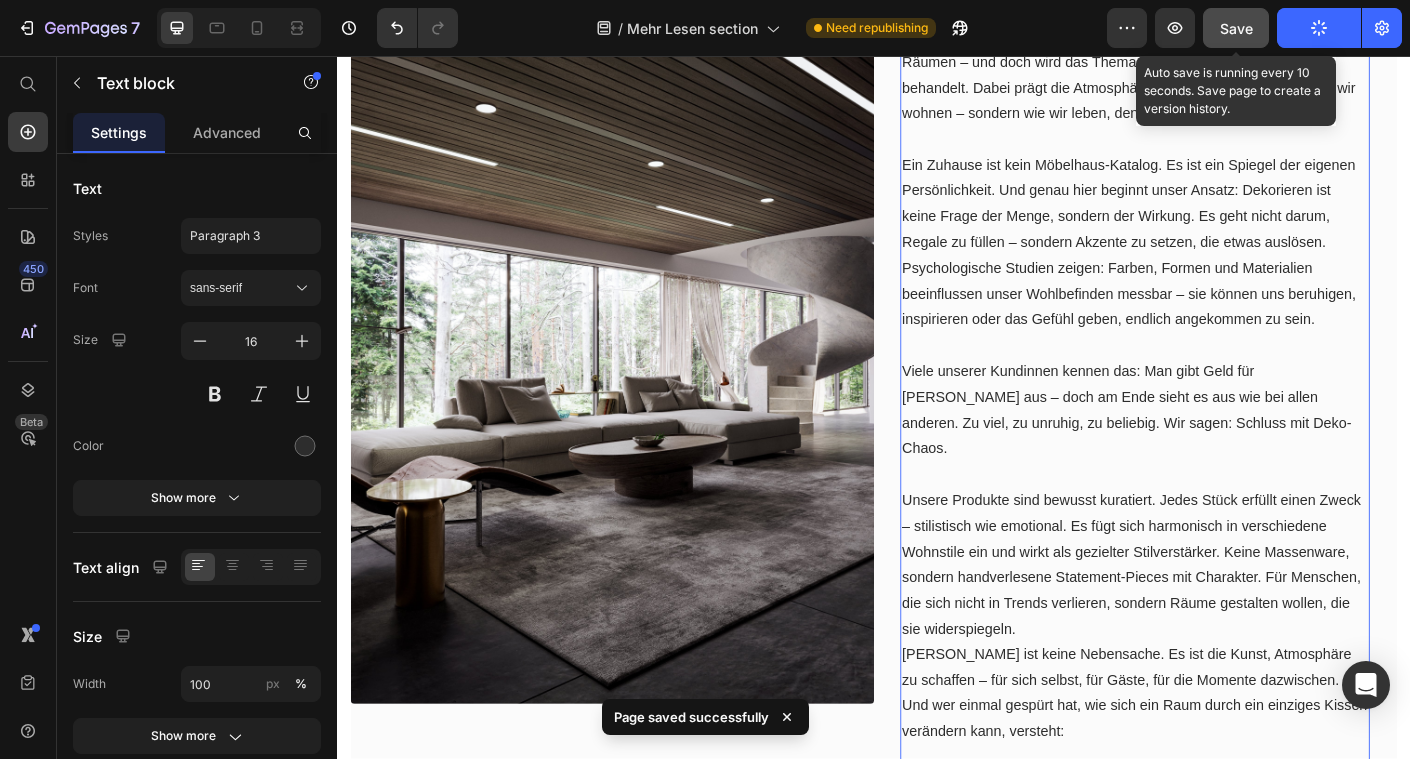 click on "Save" at bounding box center (1236, 28) 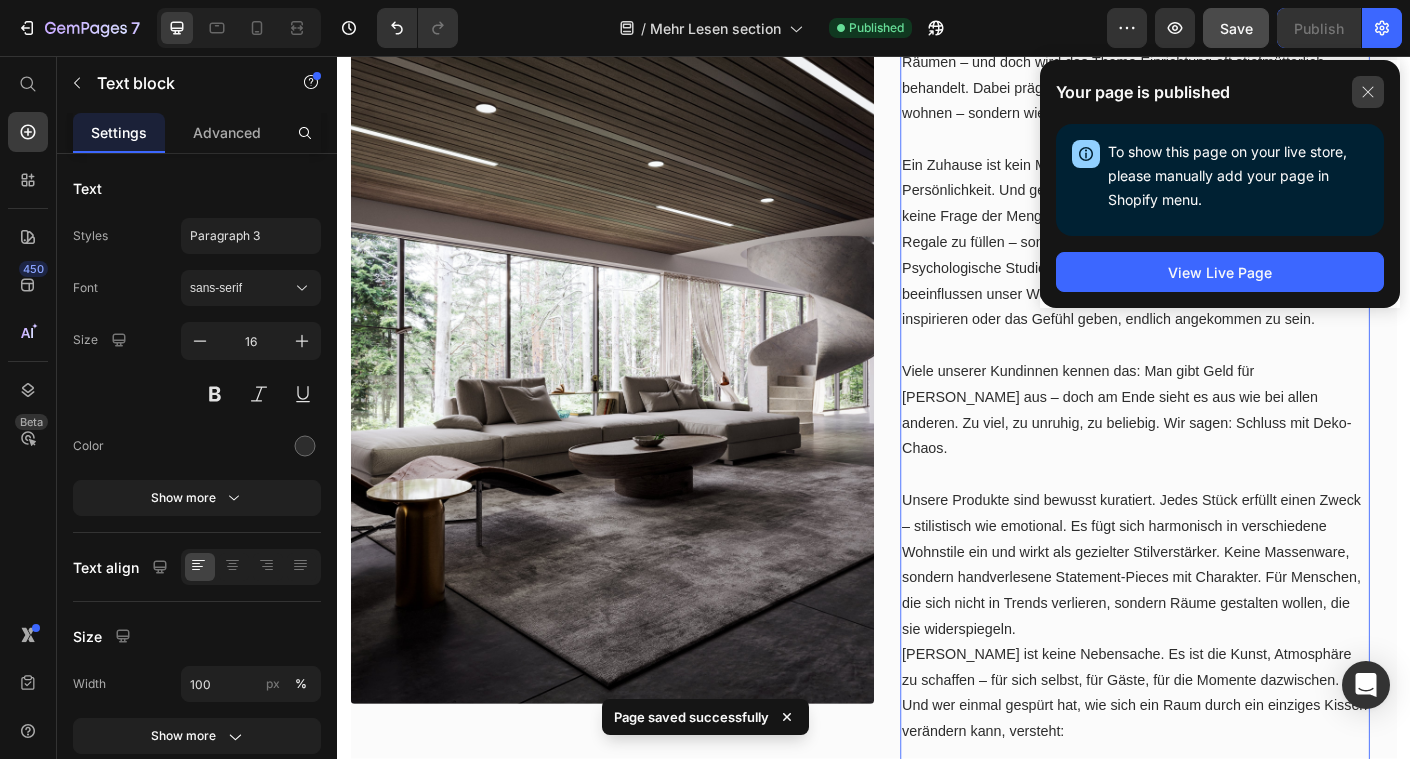click 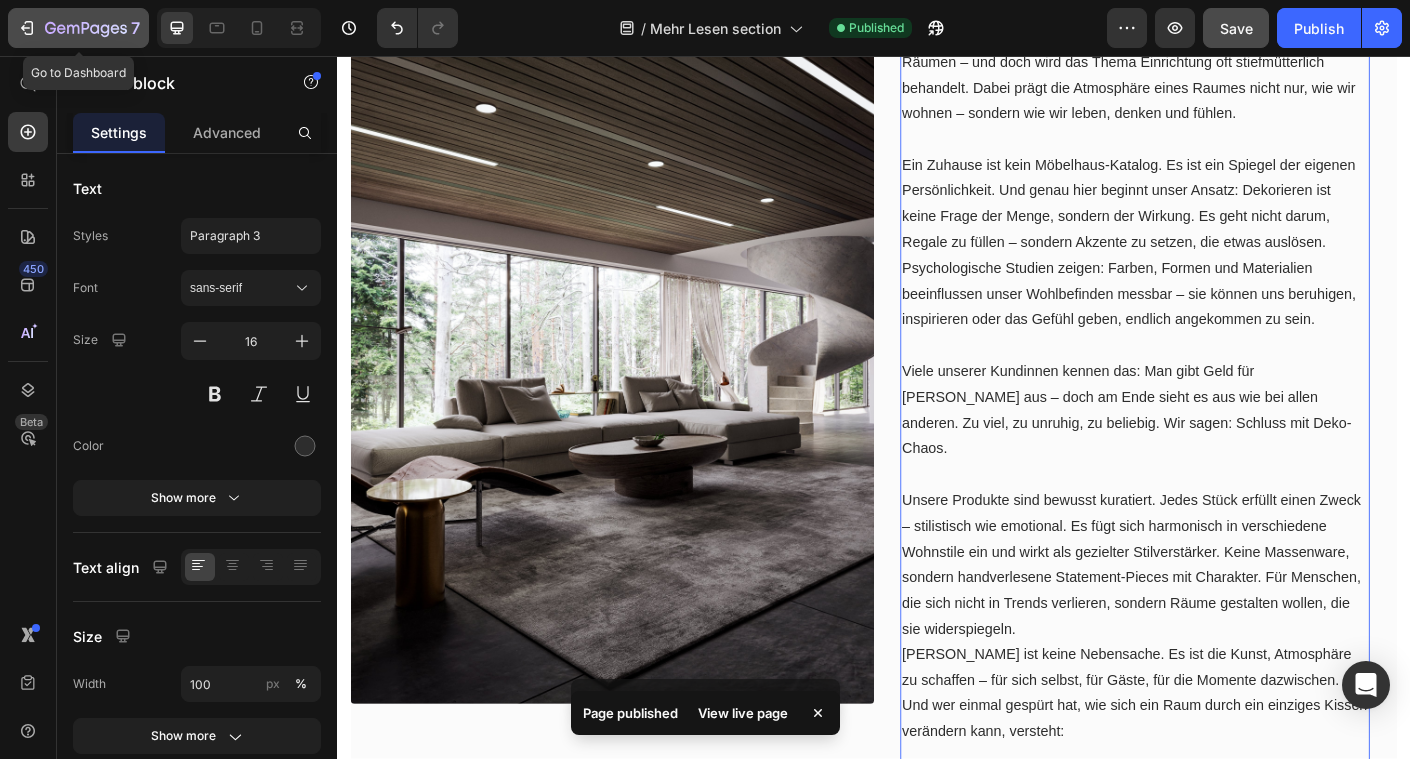 click 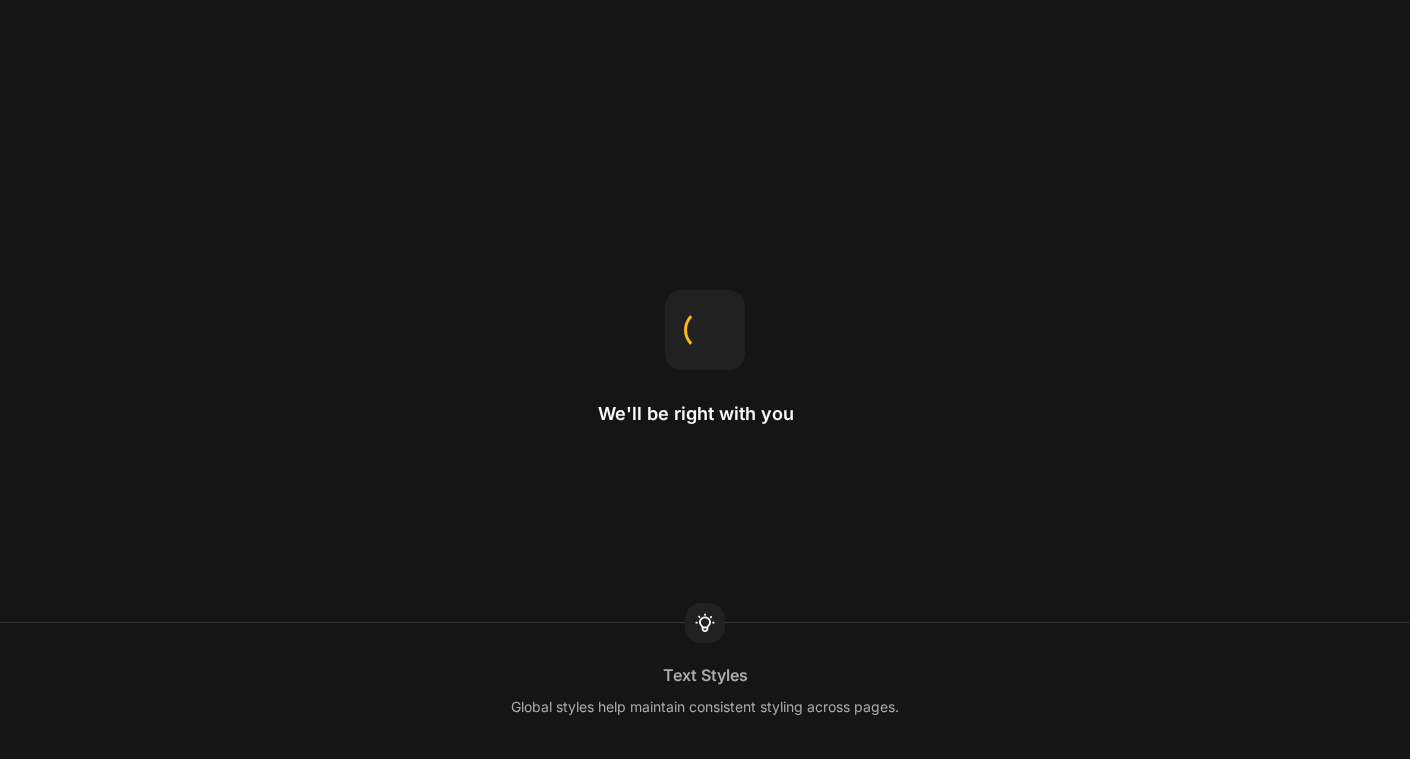 scroll, scrollTop: 0, scrollLeft: 0, axis: both 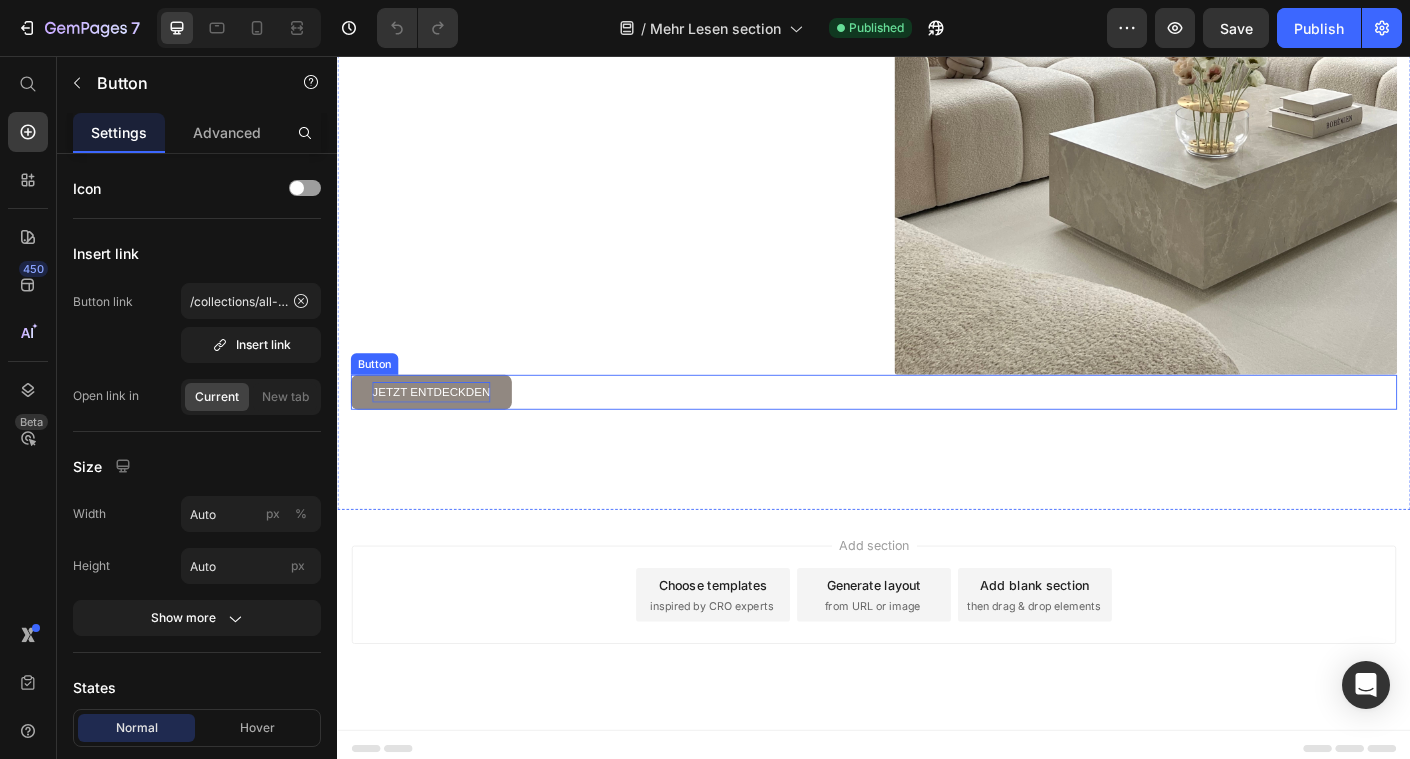 click on "jetzt entdeckden" at bounding box center [442, 432] 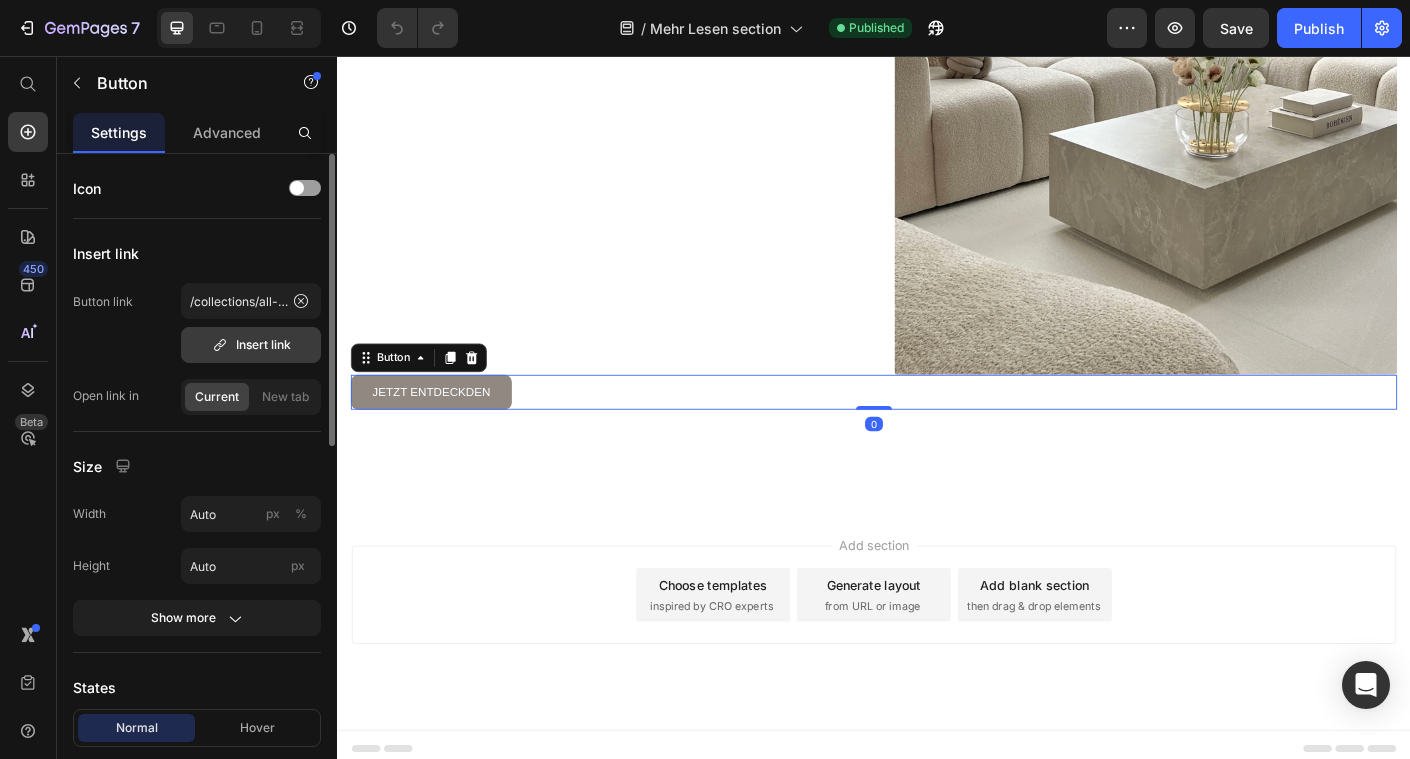click on "Insert link" at bounding box center [251, 345] 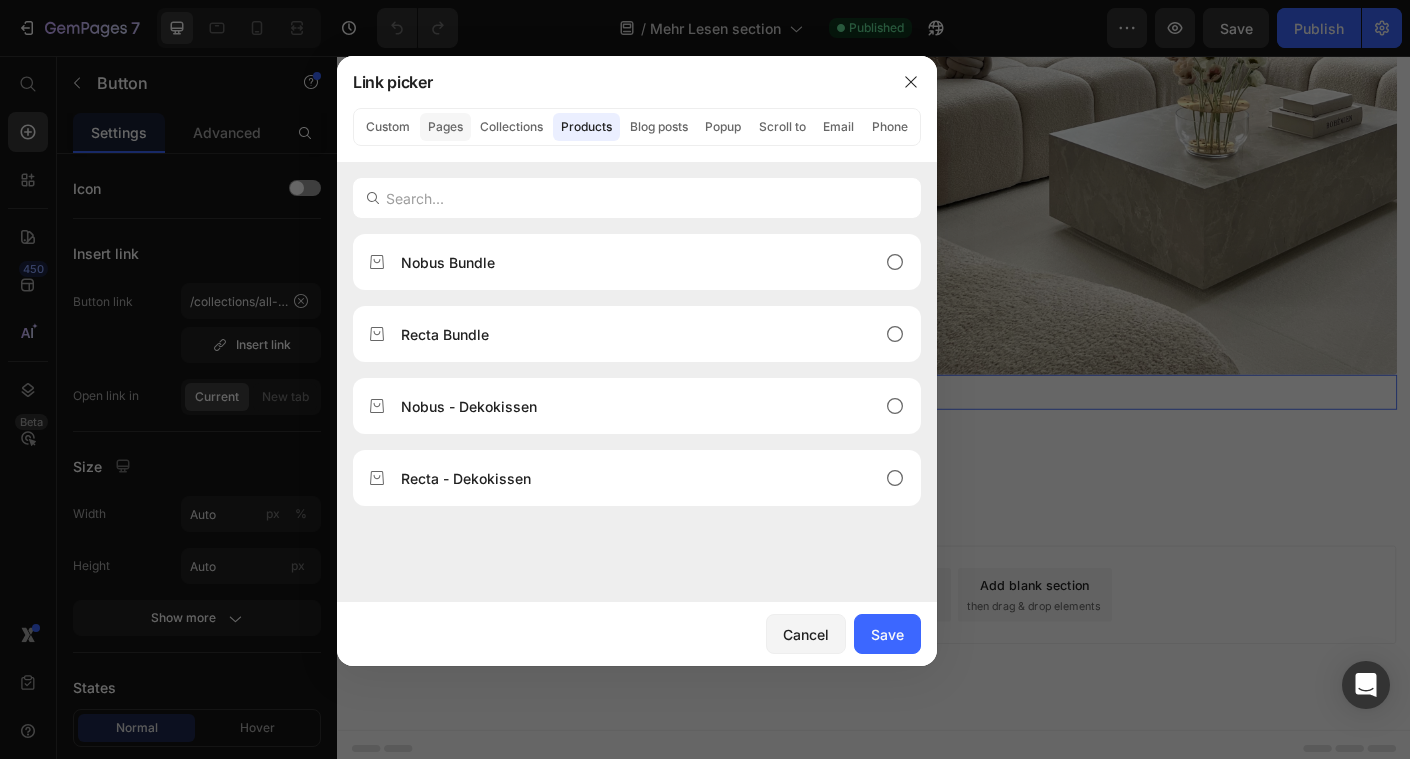 click on "Pages" 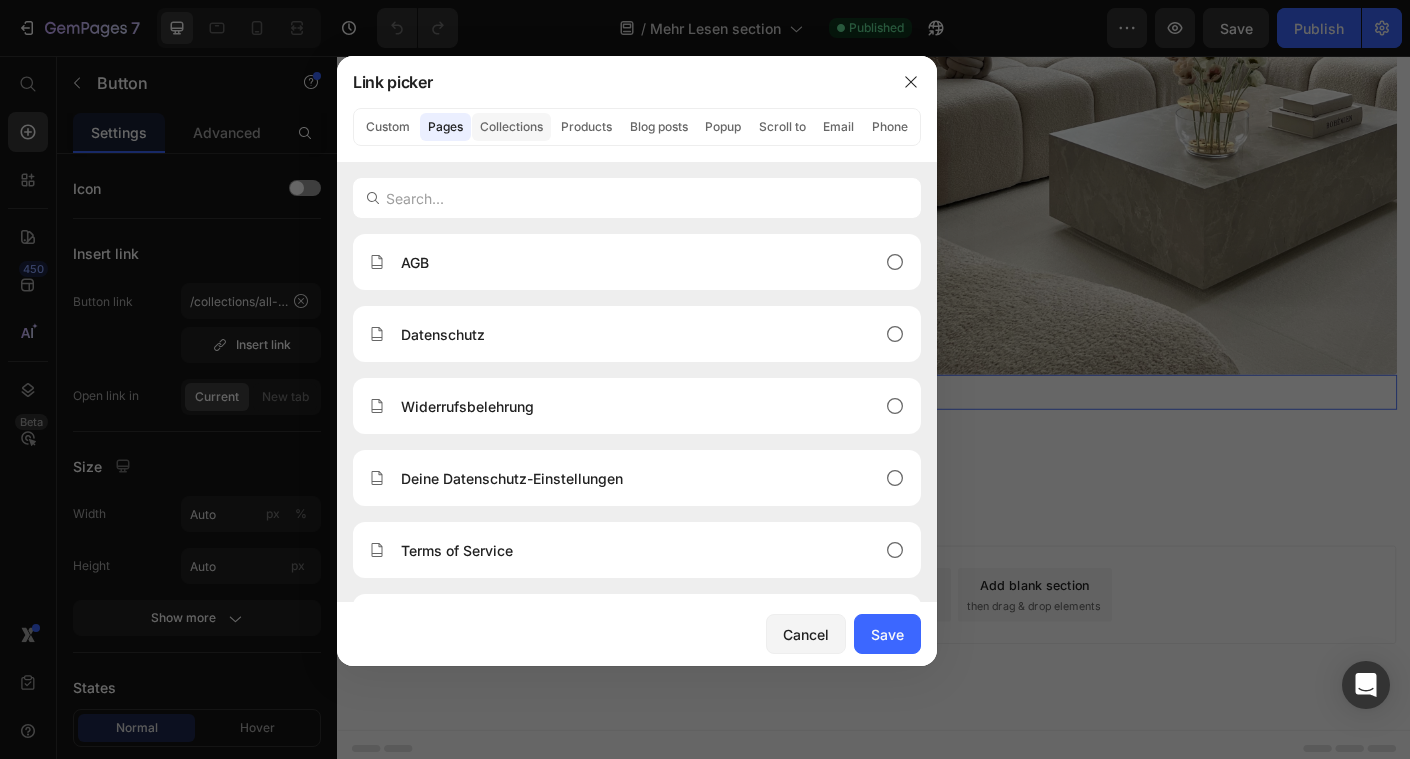 click on "Collections" 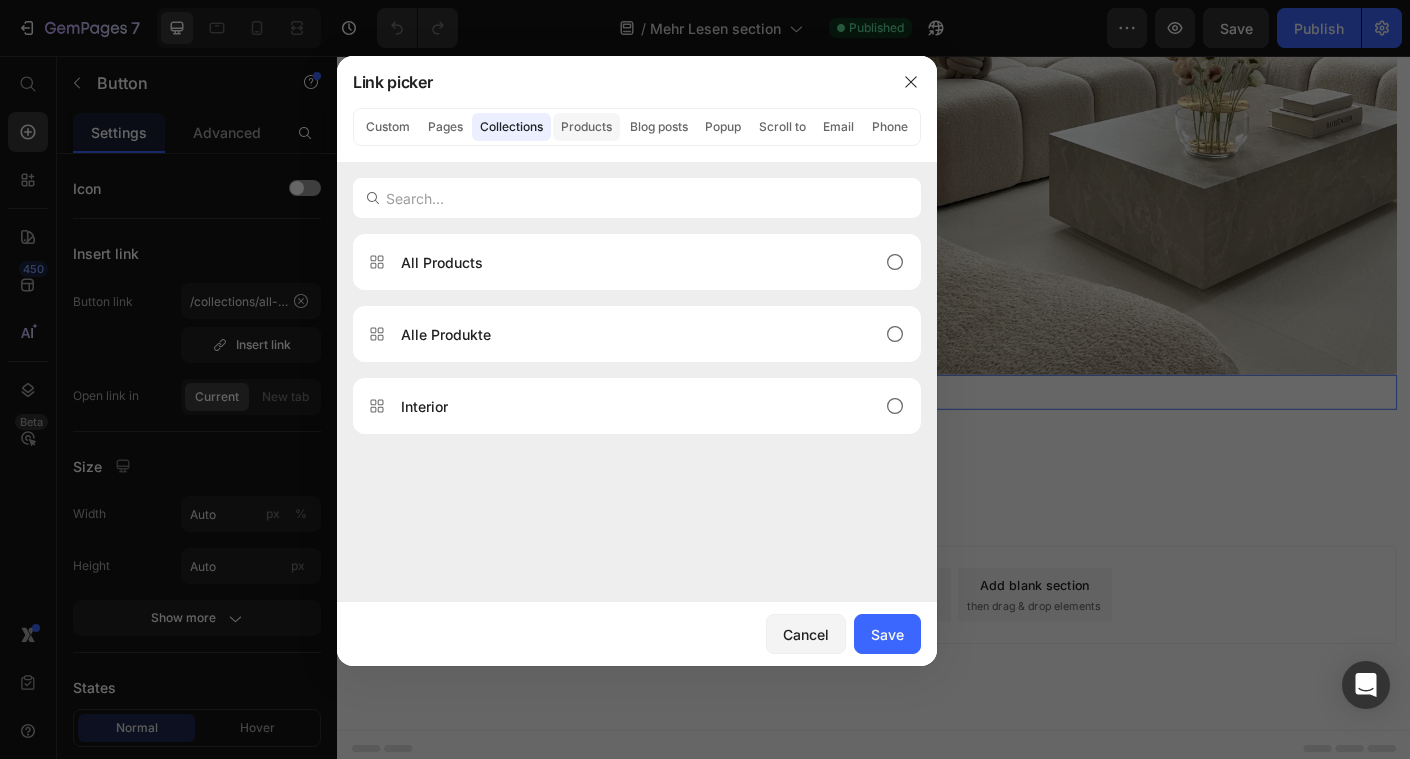 click on "Products" 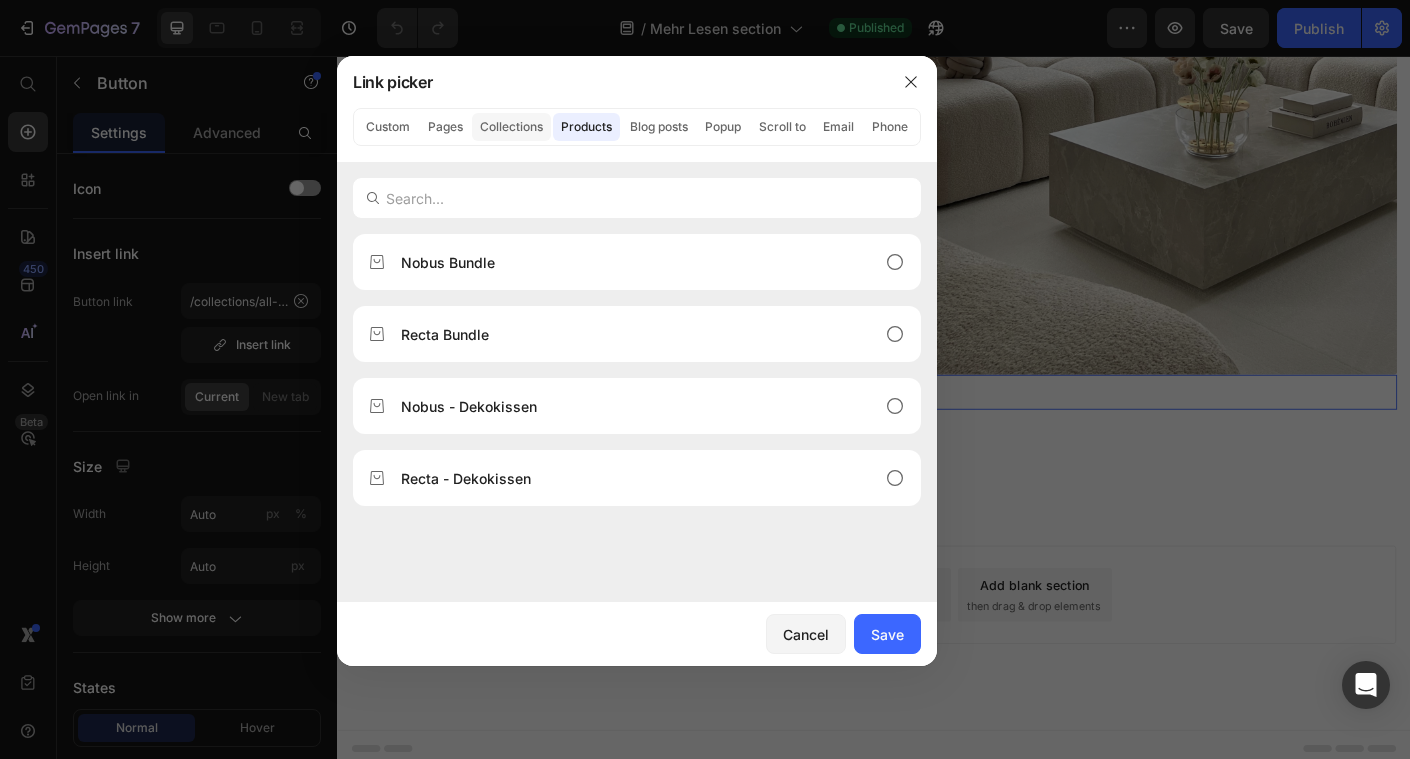 click on "Collections" 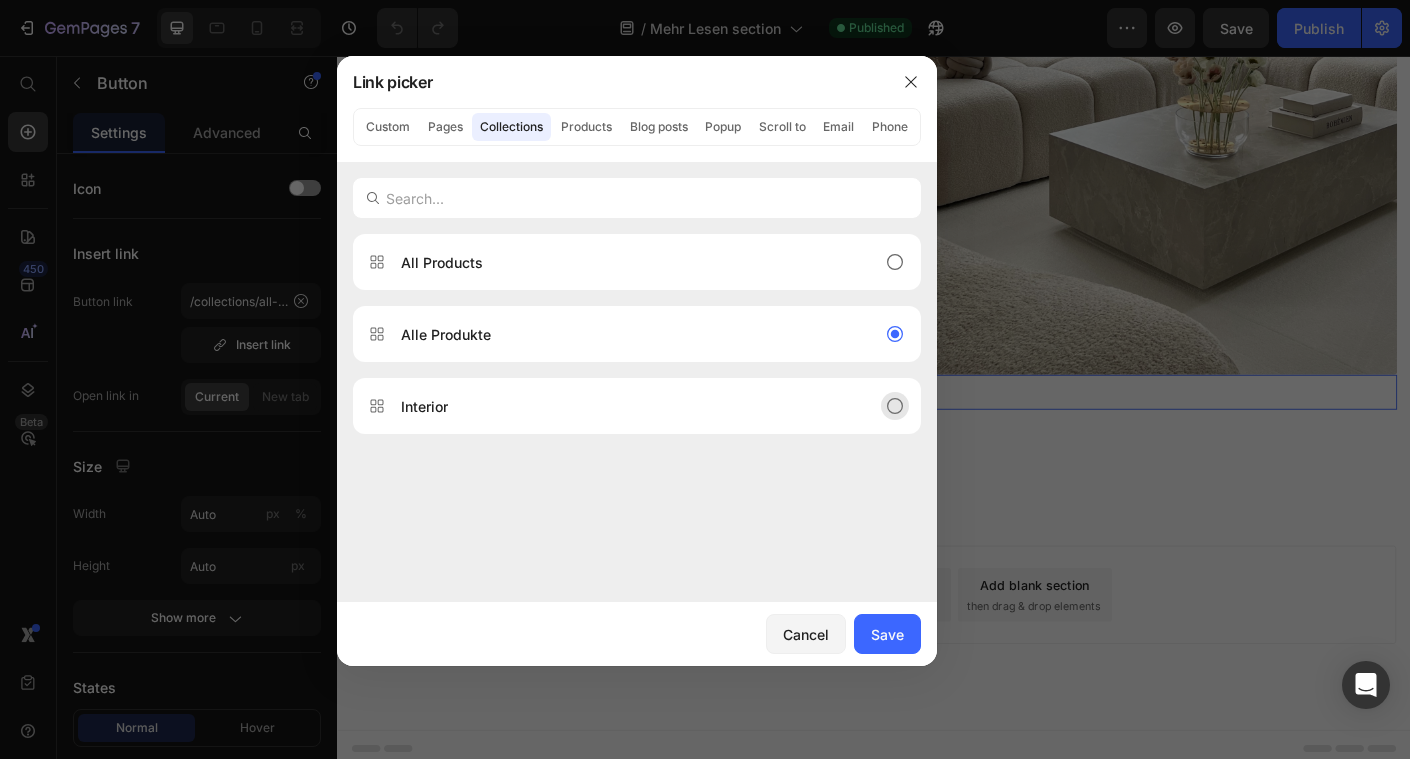 click on "Interior" at bounding box center [621, 406] 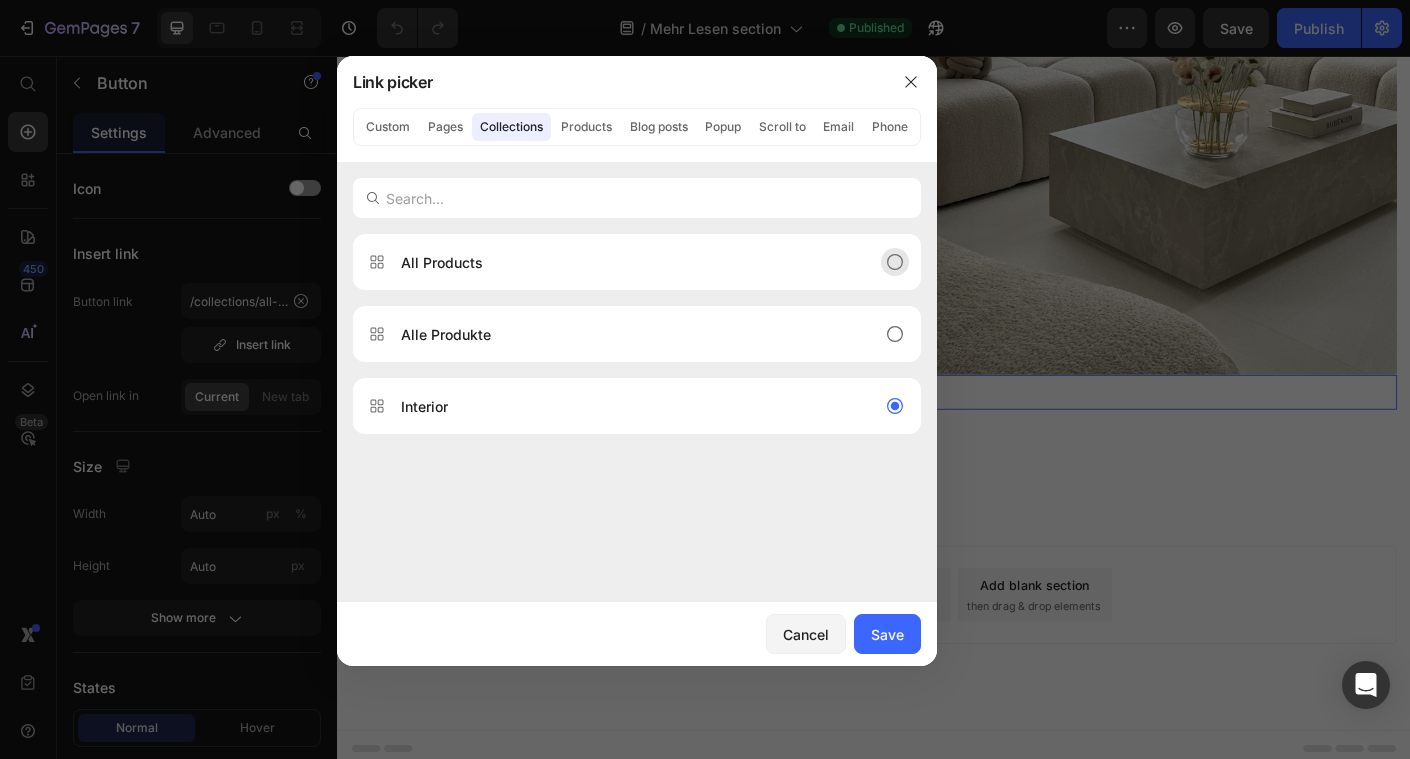 click on "All Products" at bounding box center [637, 262] 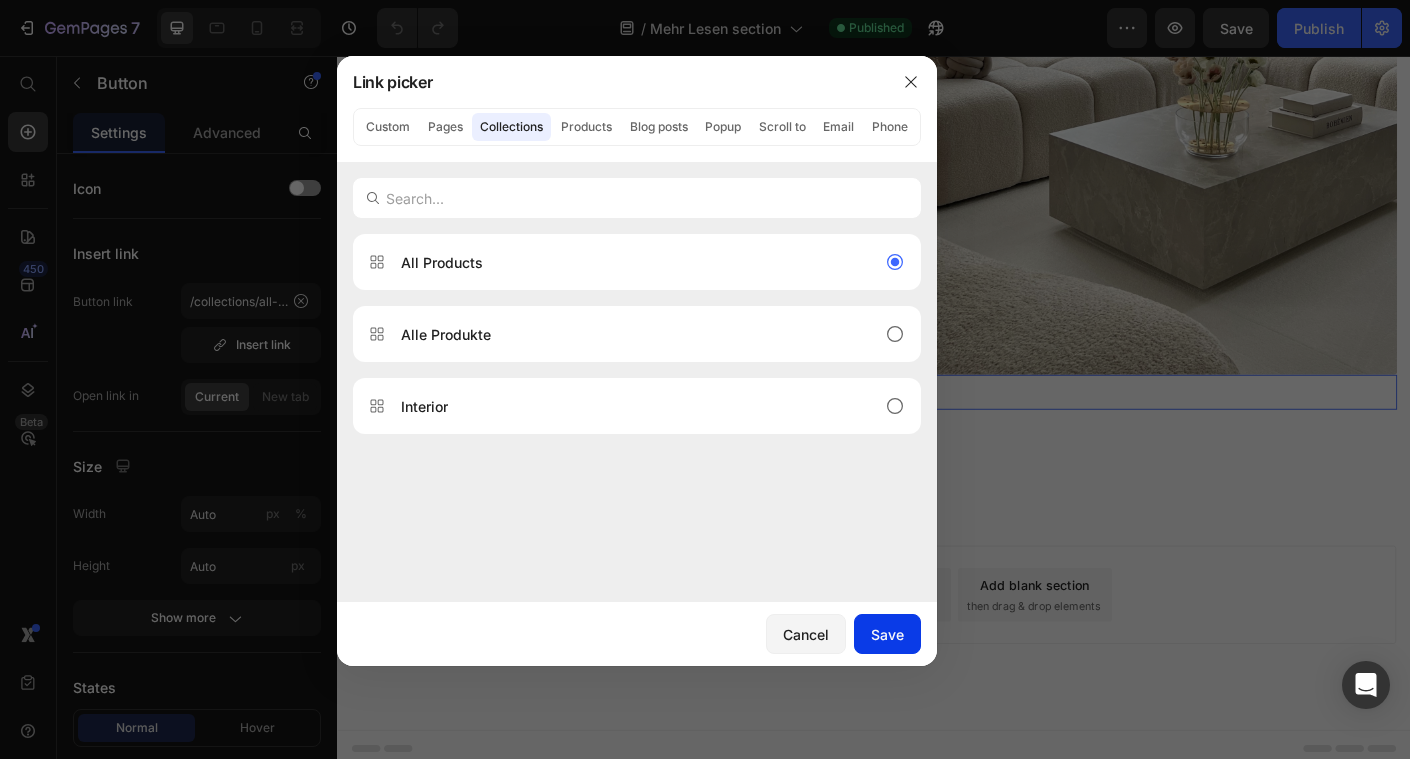 click on "Save" 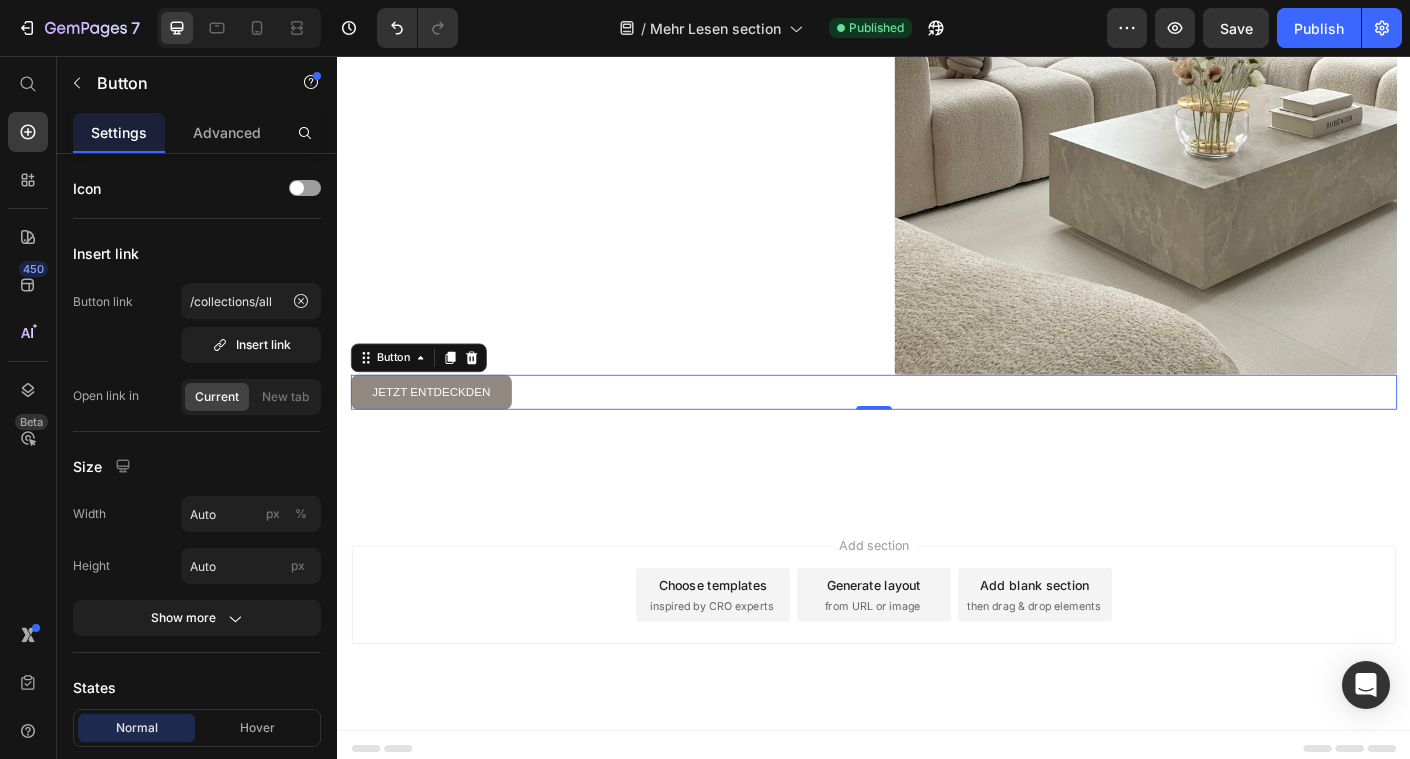 click at bounding box center (239, 28) 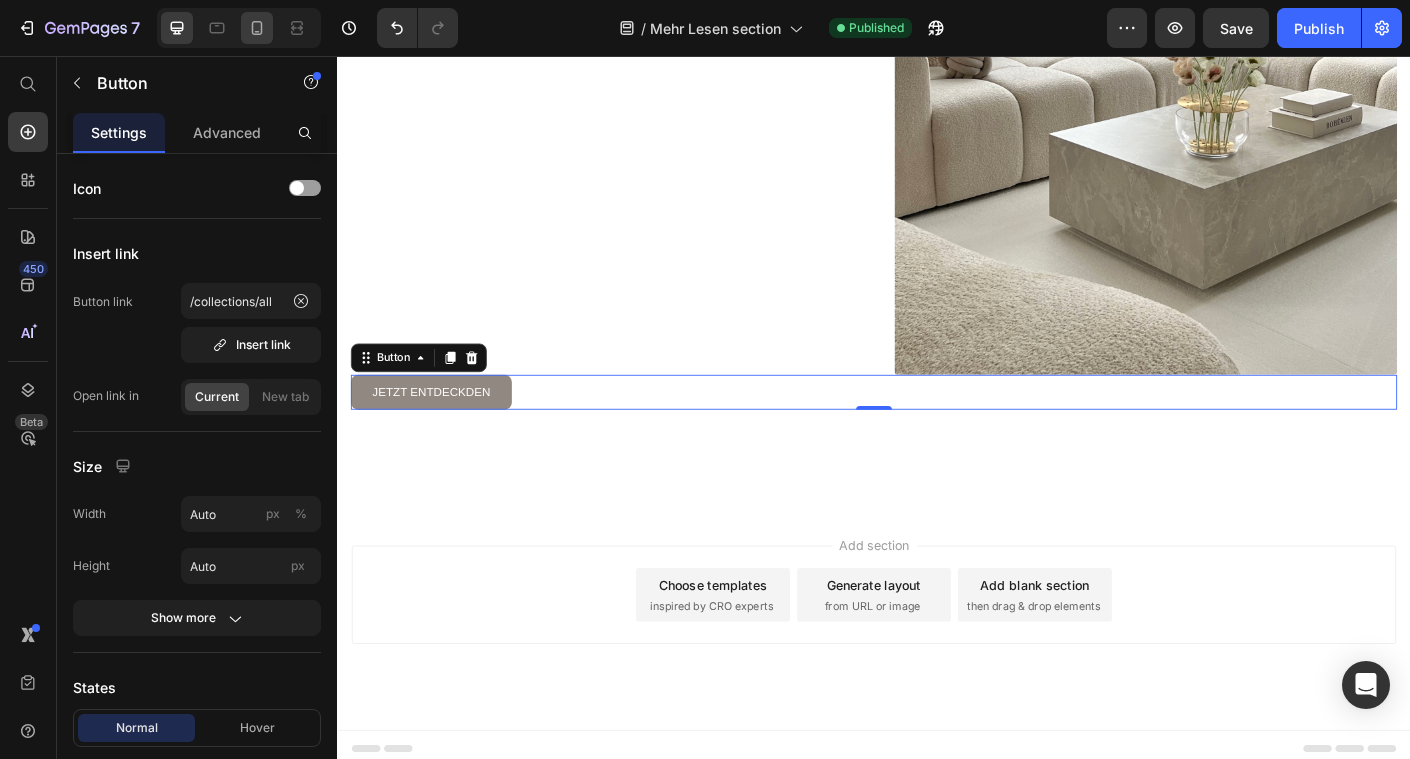 click 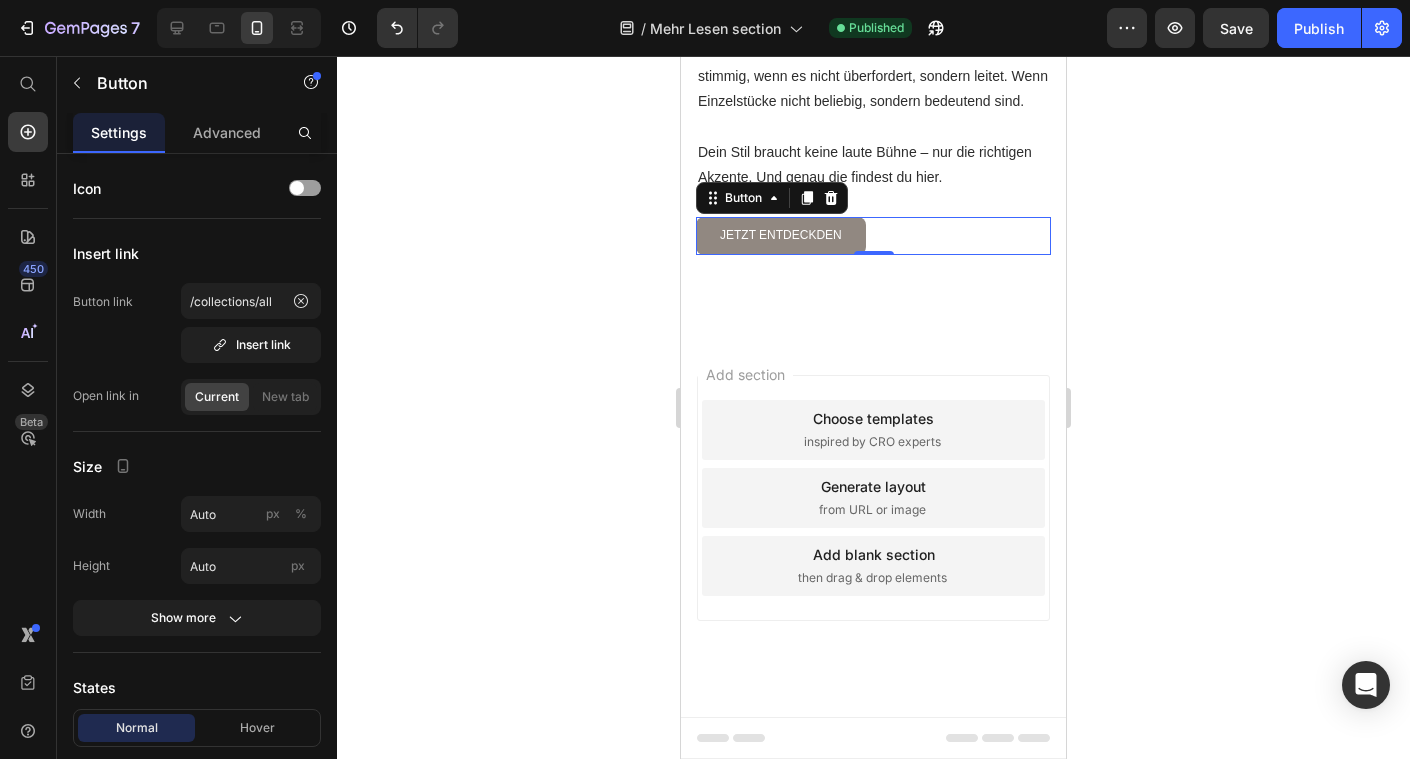 scroll, scrollTop: 3515, scrollLeft: 0, axis: vertical 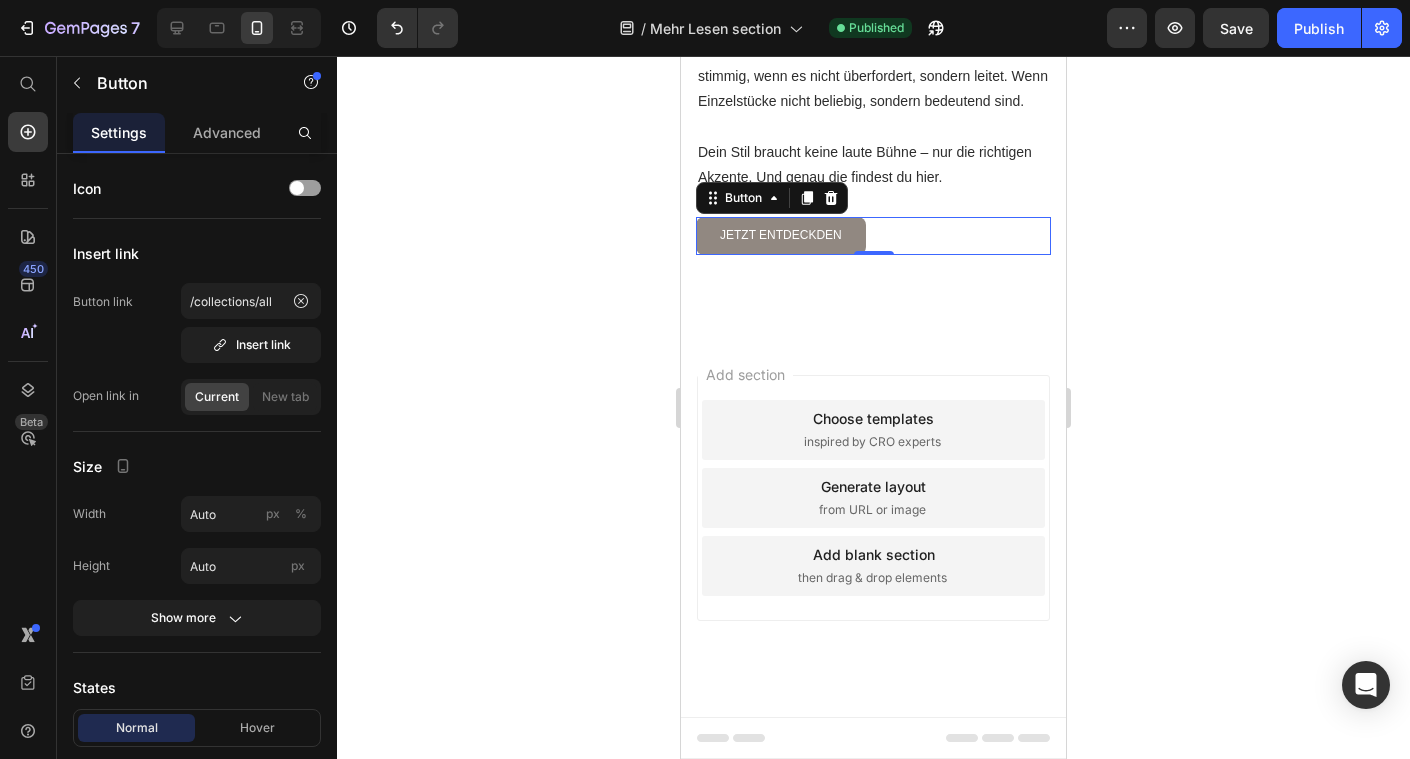click on "jetzt entdeckden" at bounding box center [781, 236] 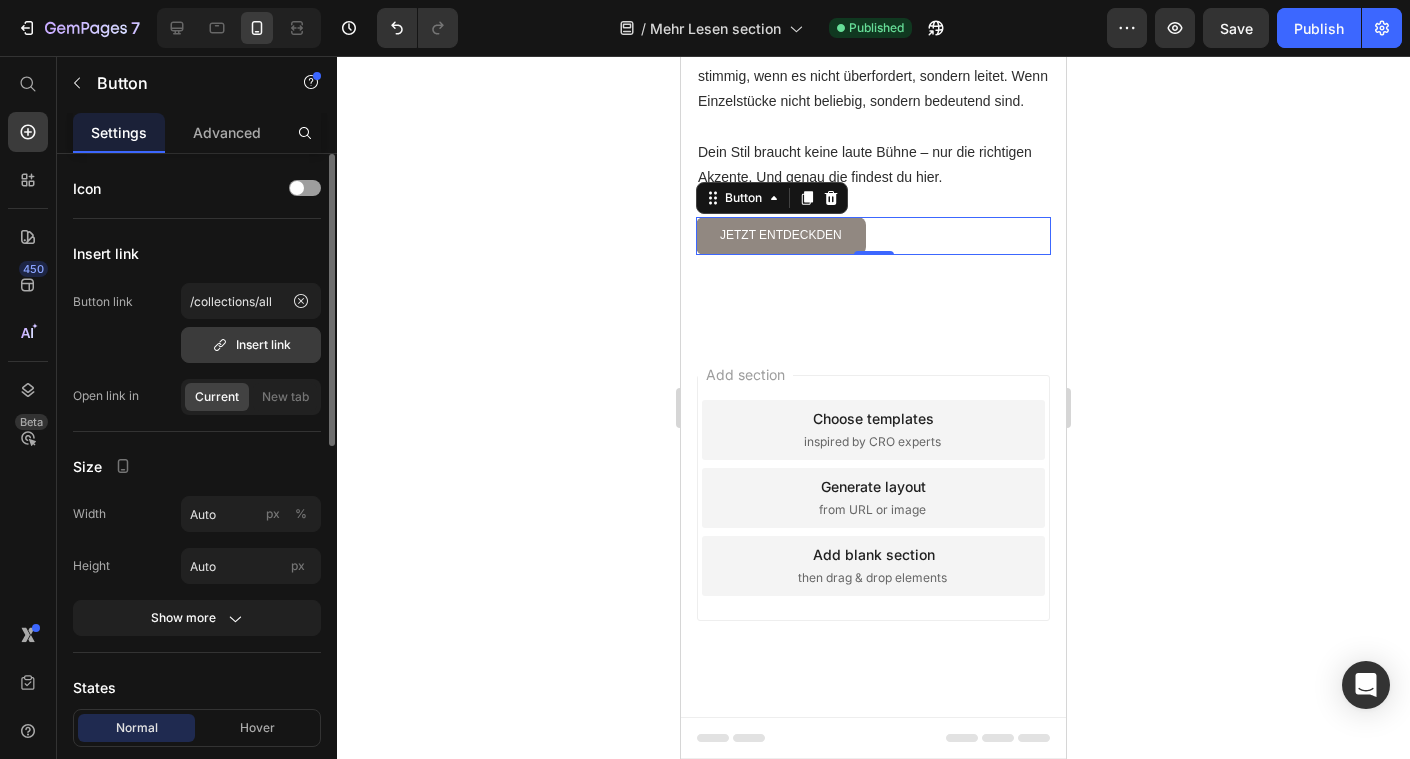 click on "Insert link" at bounding box center [251, 345] 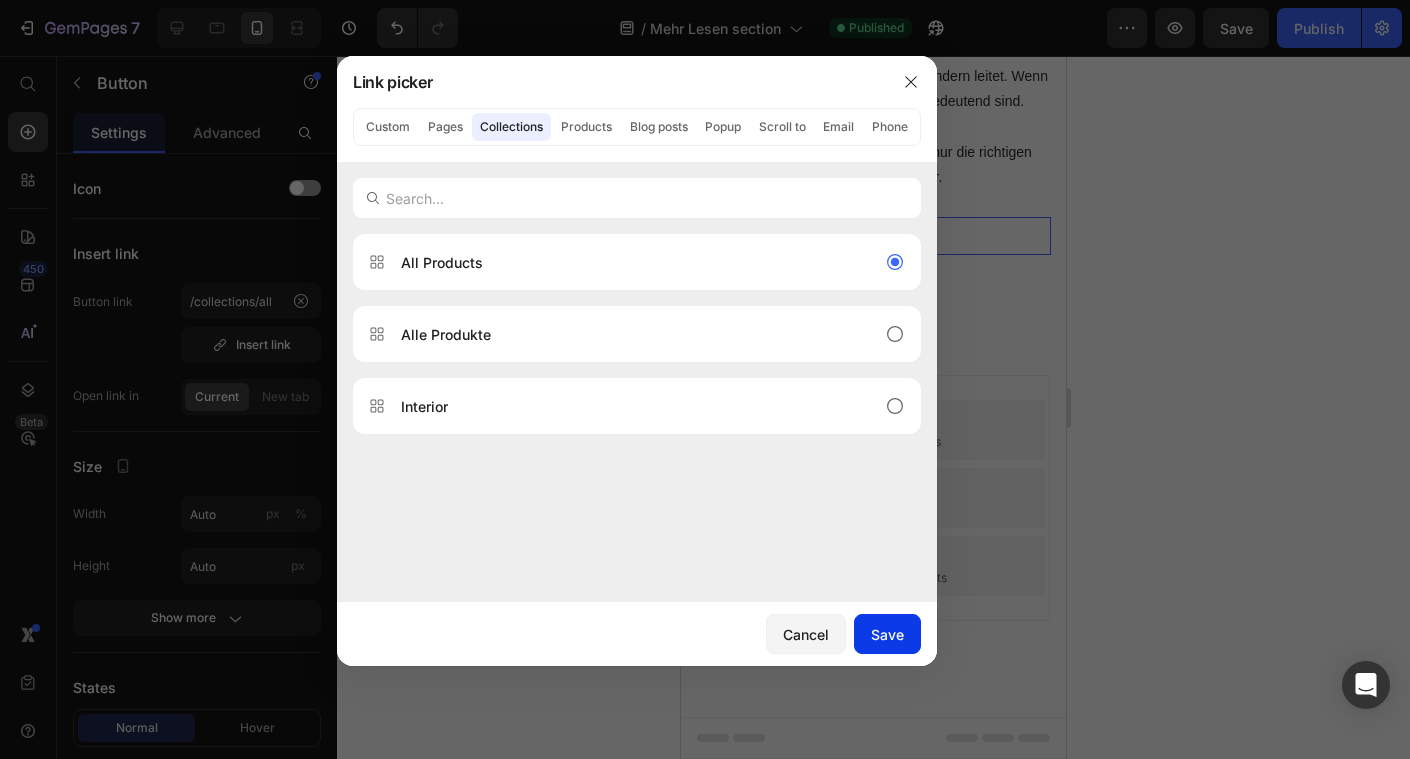 click on "Save" at bounding box center [887, 634] 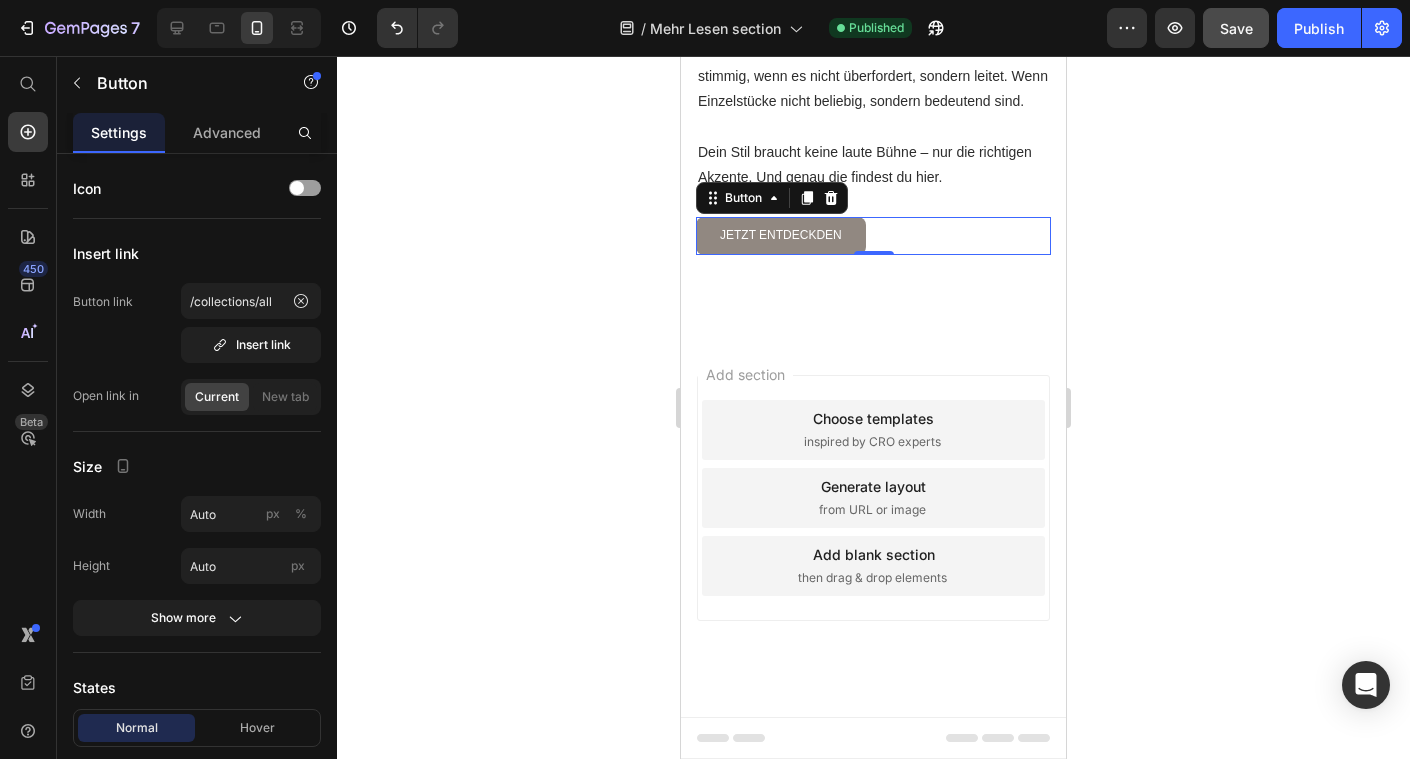 click on "Save" at bounding box center [1236, 28] 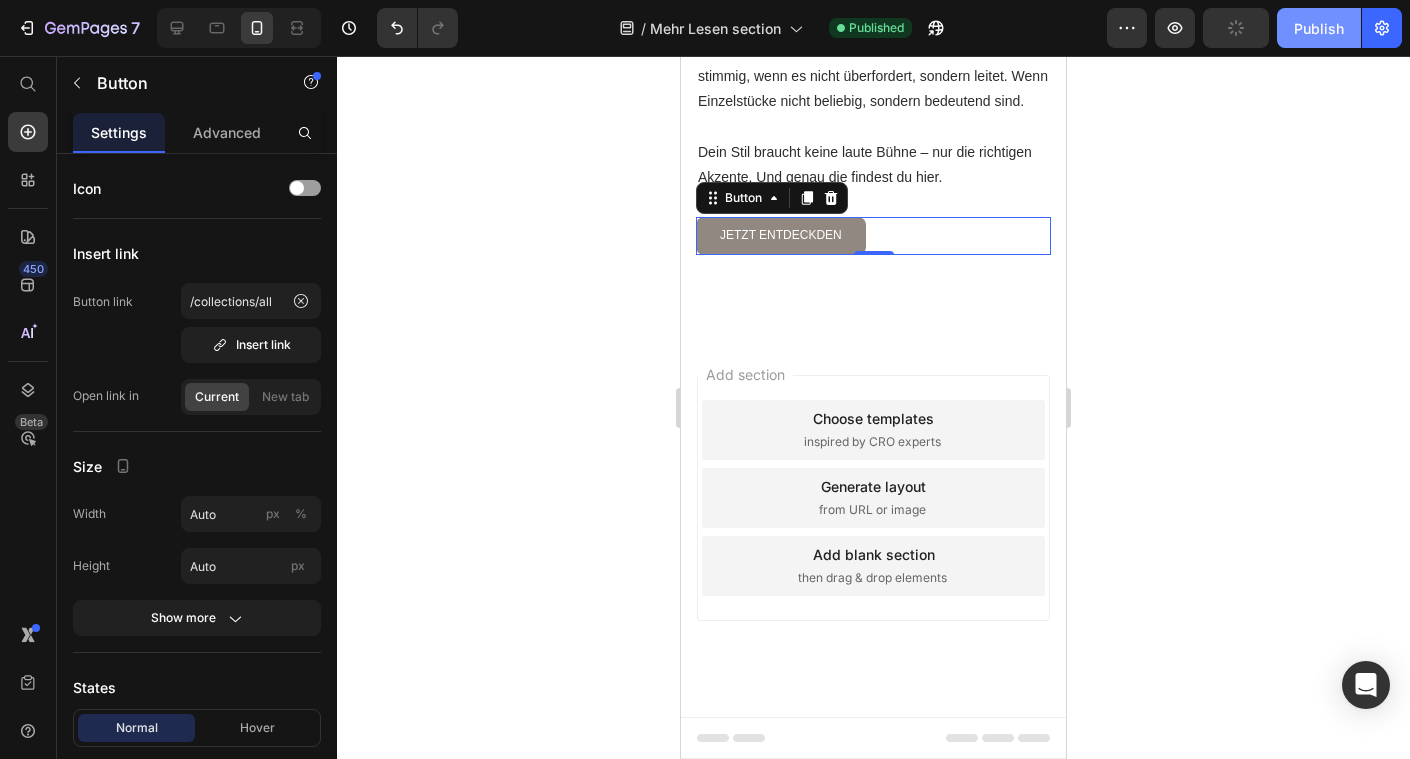 click on "Publish" 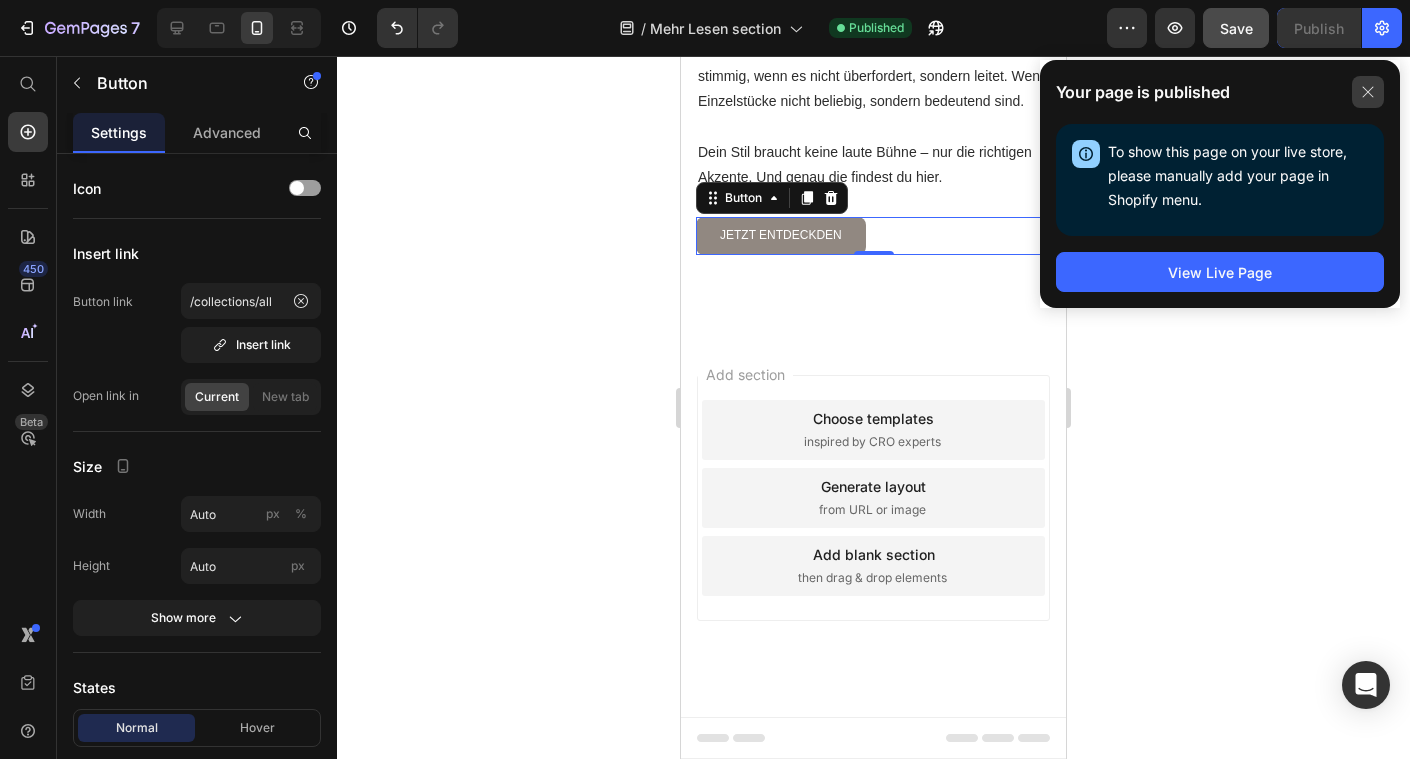 click 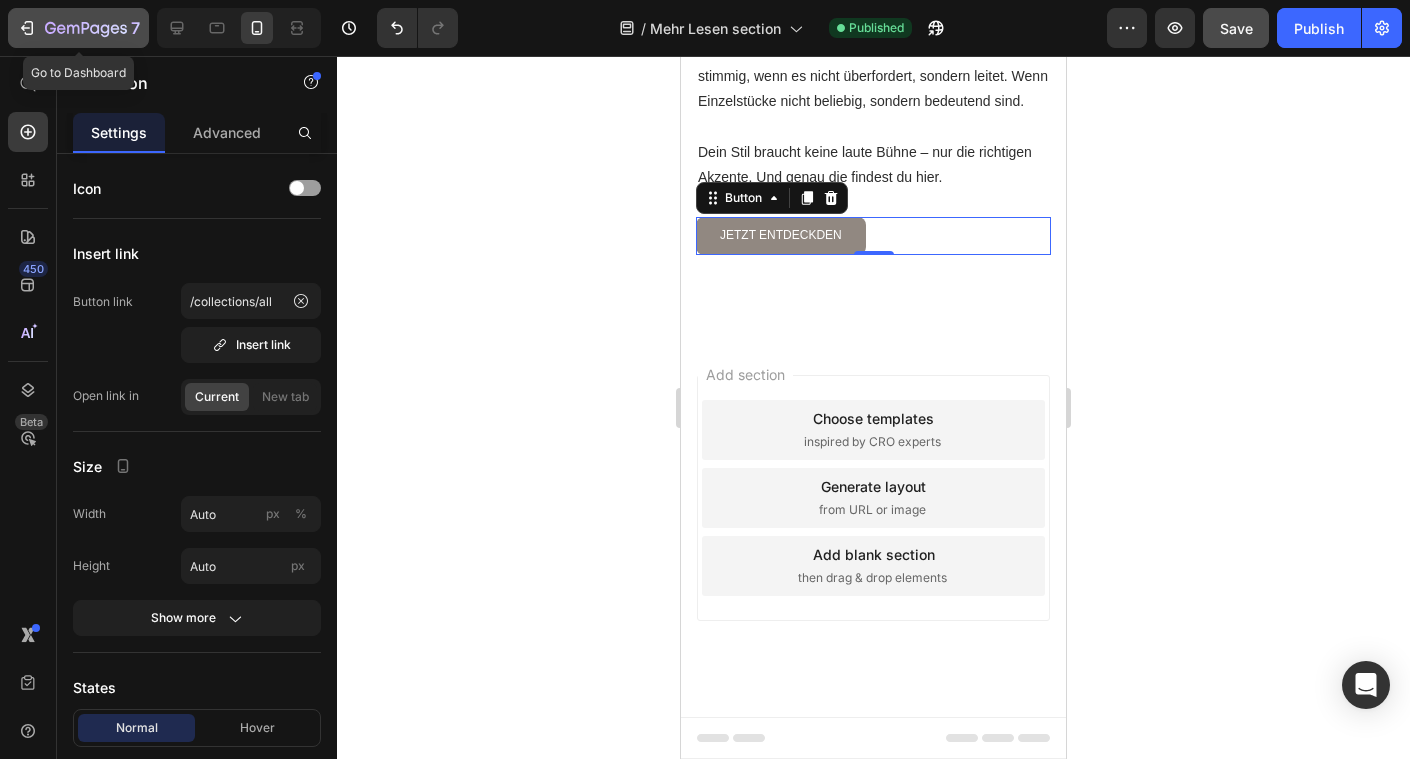 click 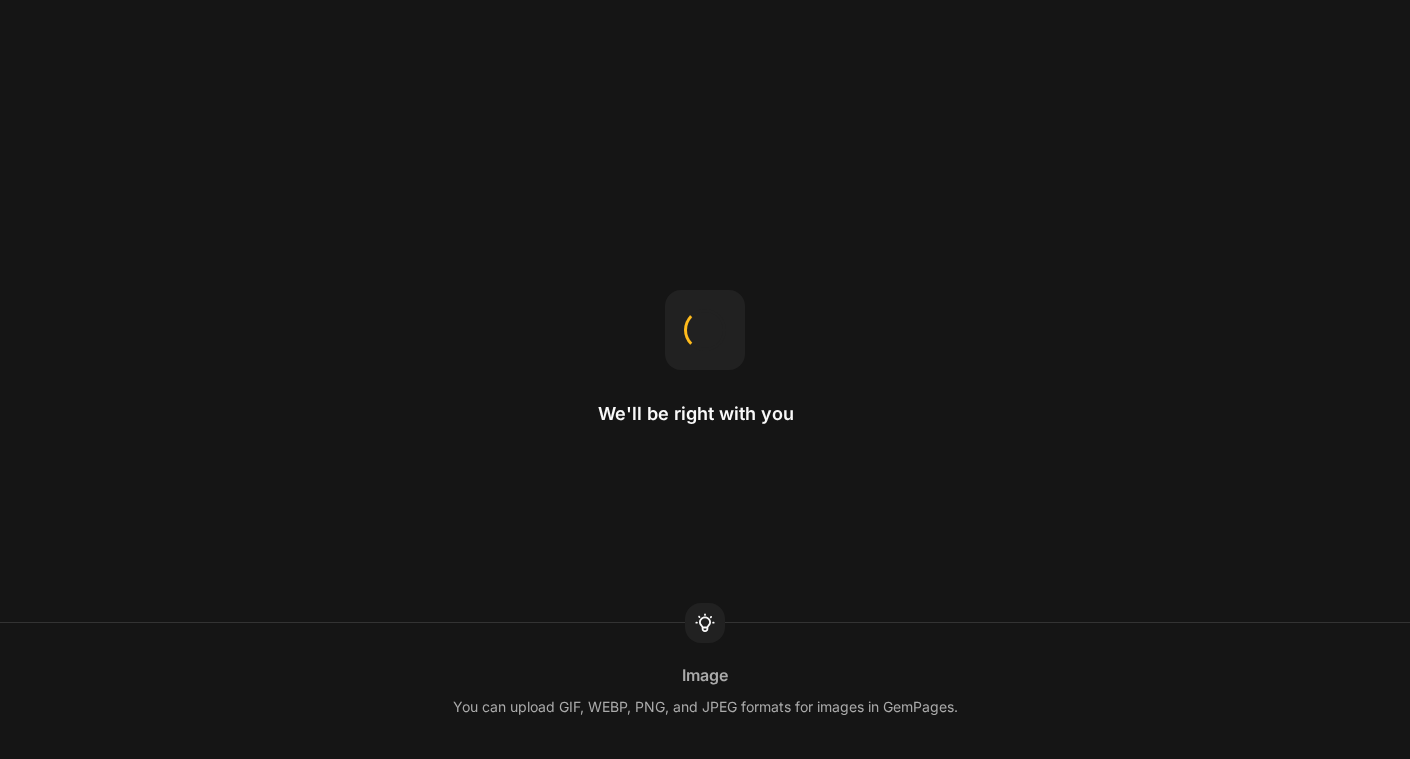 scroll, scrollTop: 0, scrollLeft: 0, axis: both 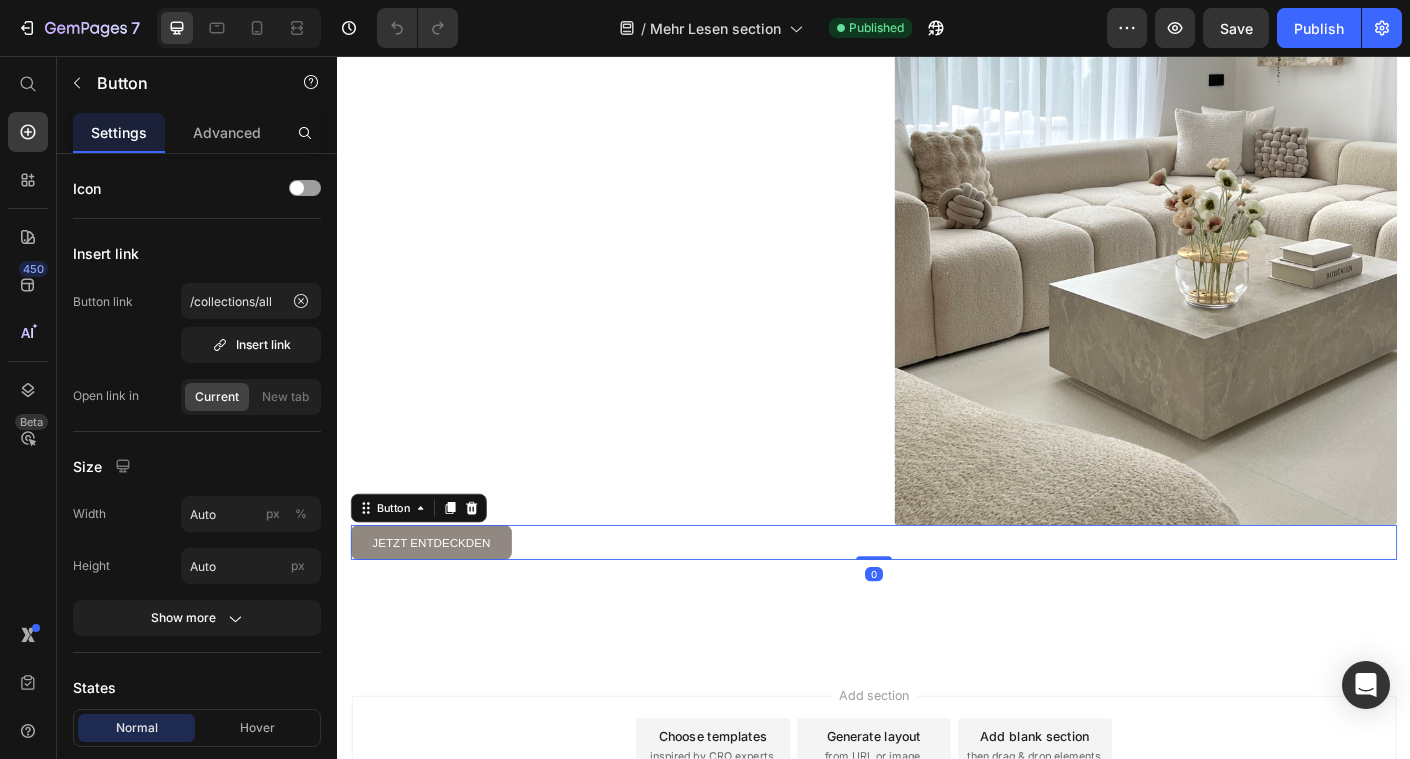 click on "jetzt entdeckden" at bounding box center (442, 600) 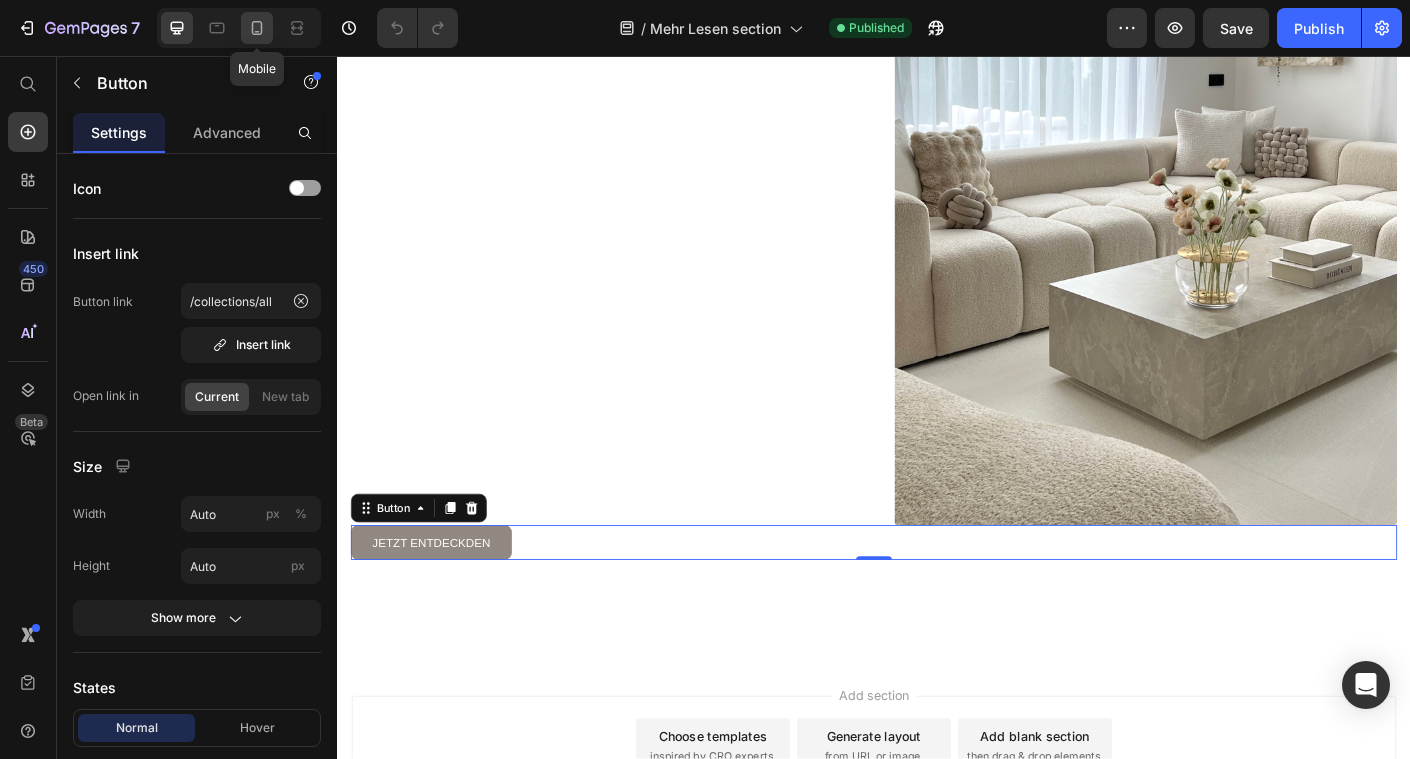click 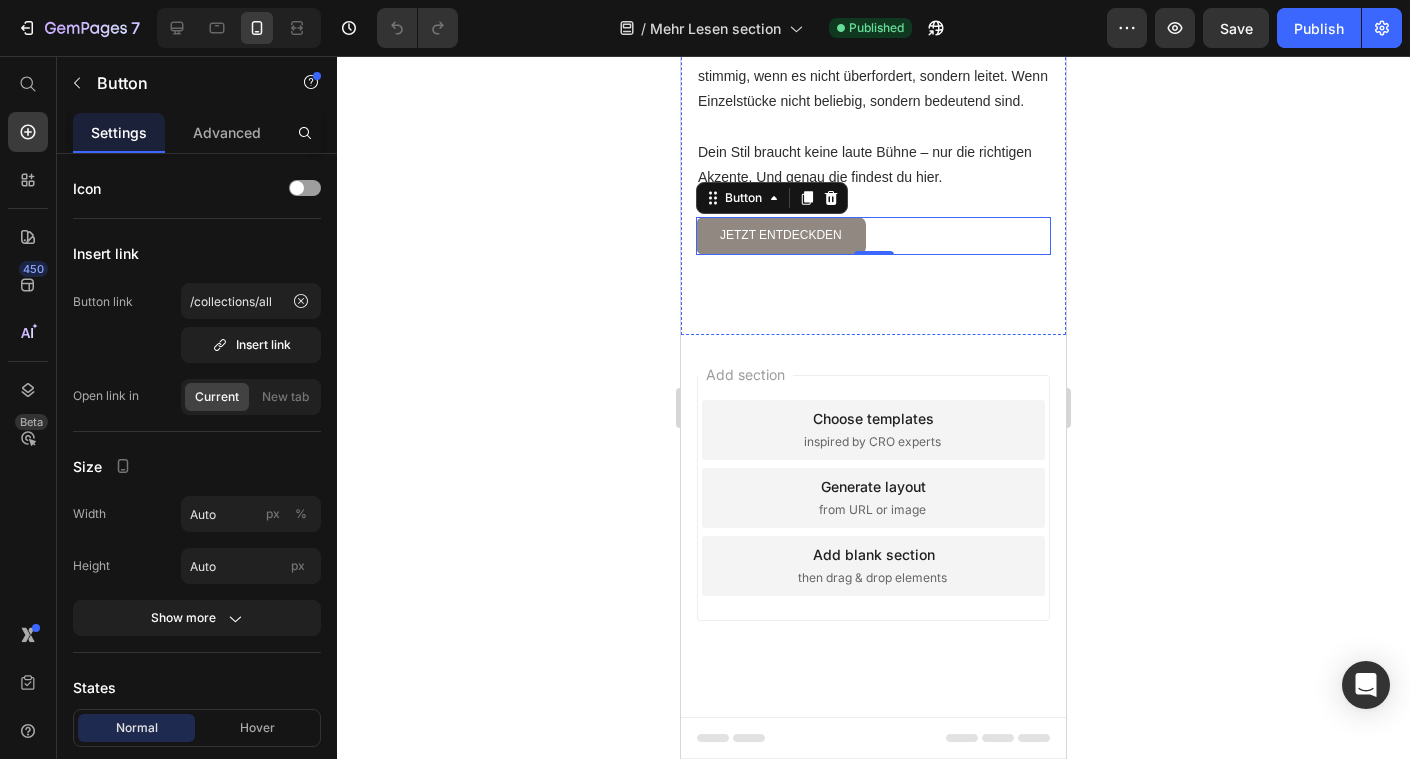 scroll, scrollTop: 3515, scrollLeft: 0, axis: vertical 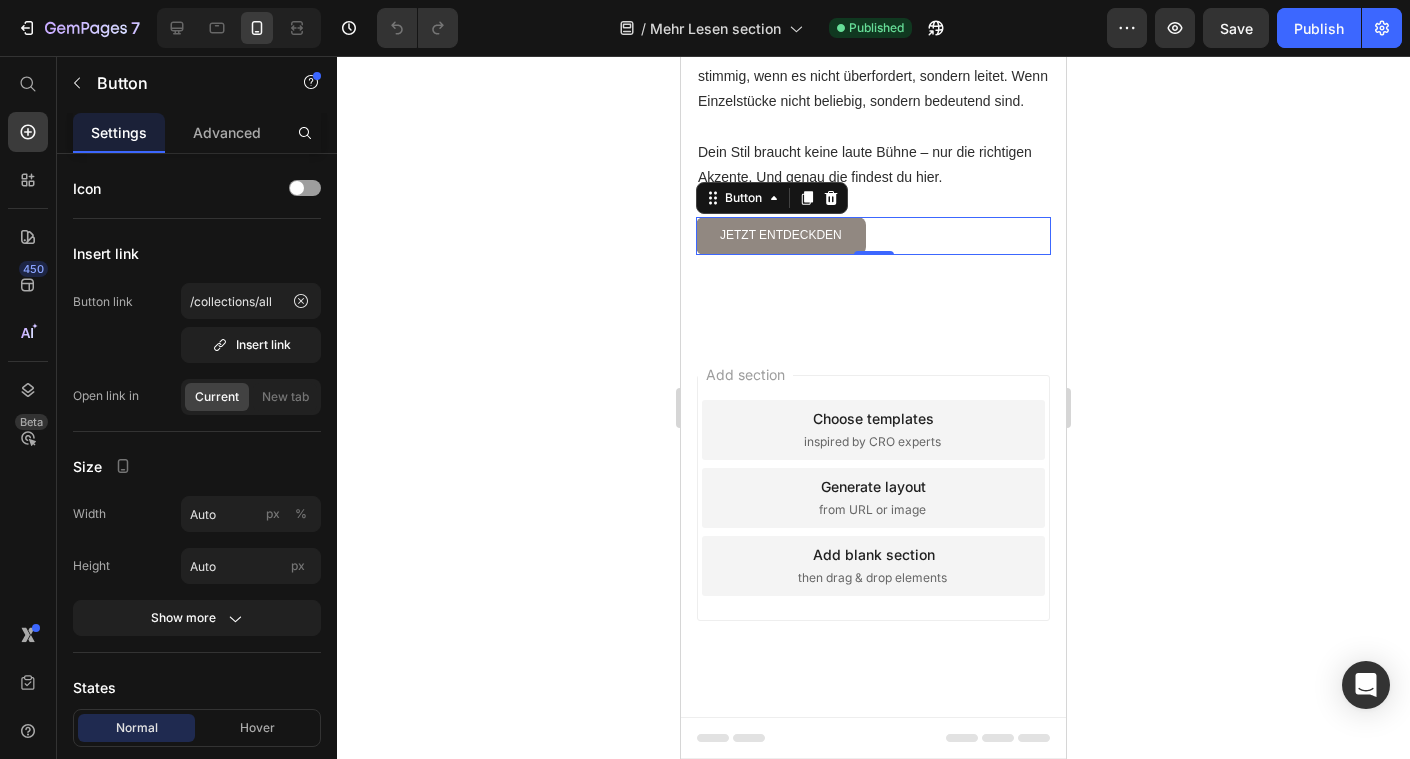 click 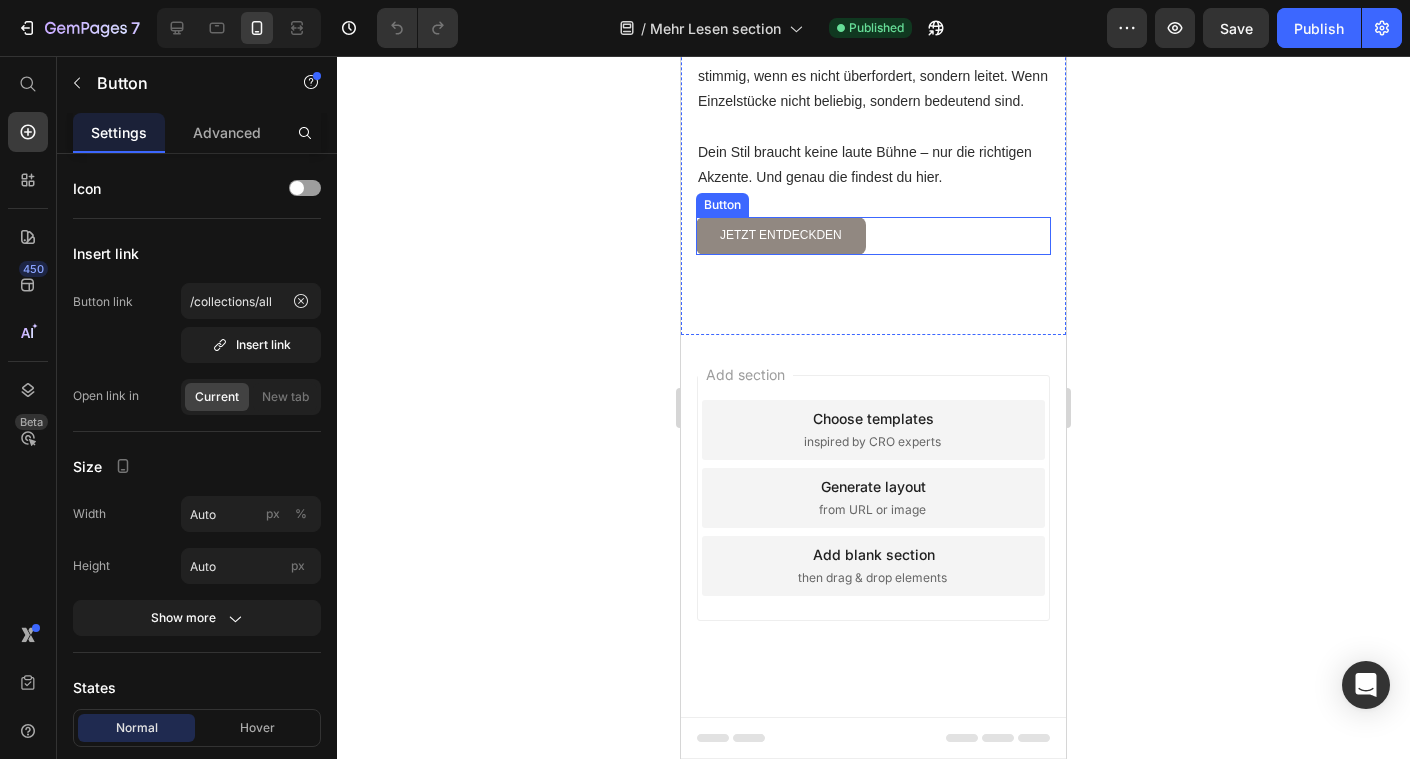 click on "jetzt entdeckden" at bounding box center (781, 236) 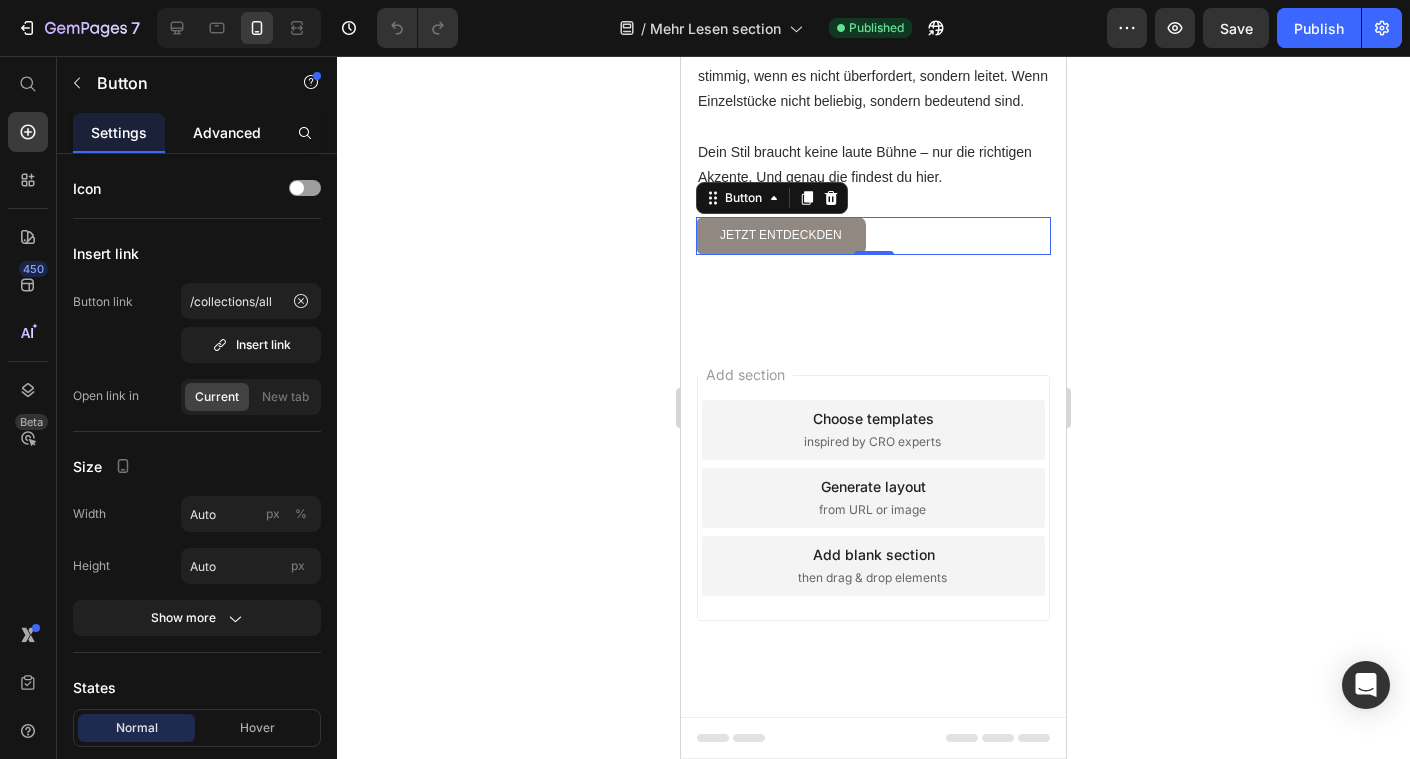 click on "Advanced" at bounding box center [227, 132] 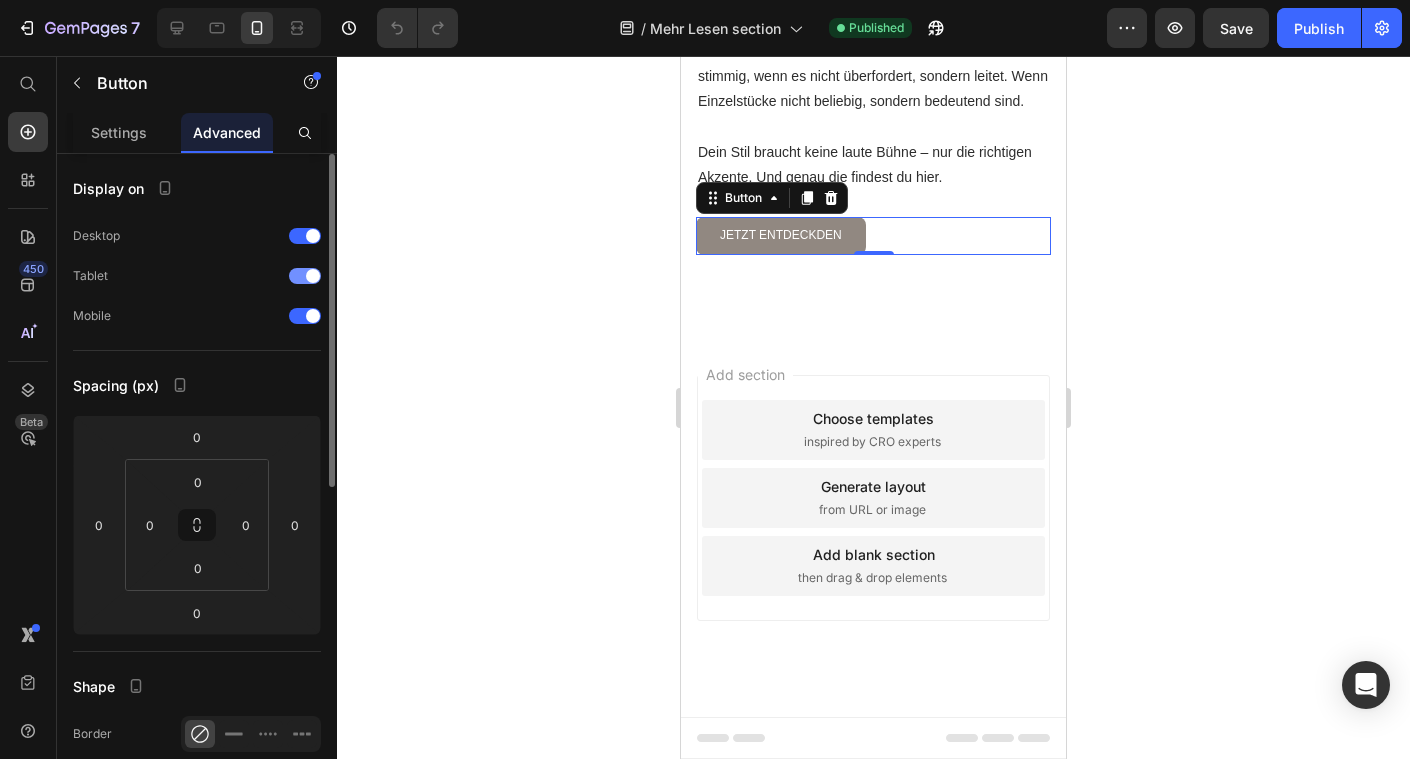 click at bounding box center (313, 276) 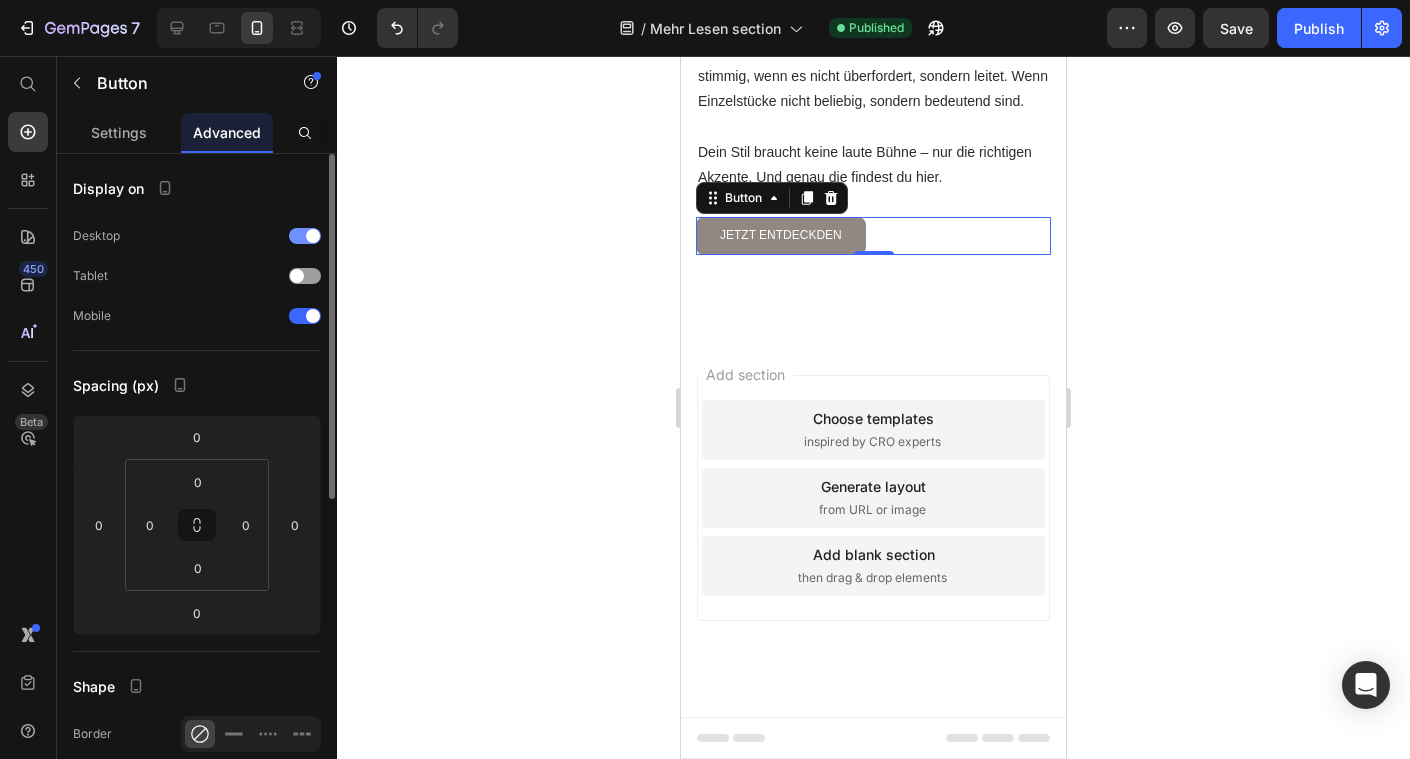 click at bounding box center (313, 236) 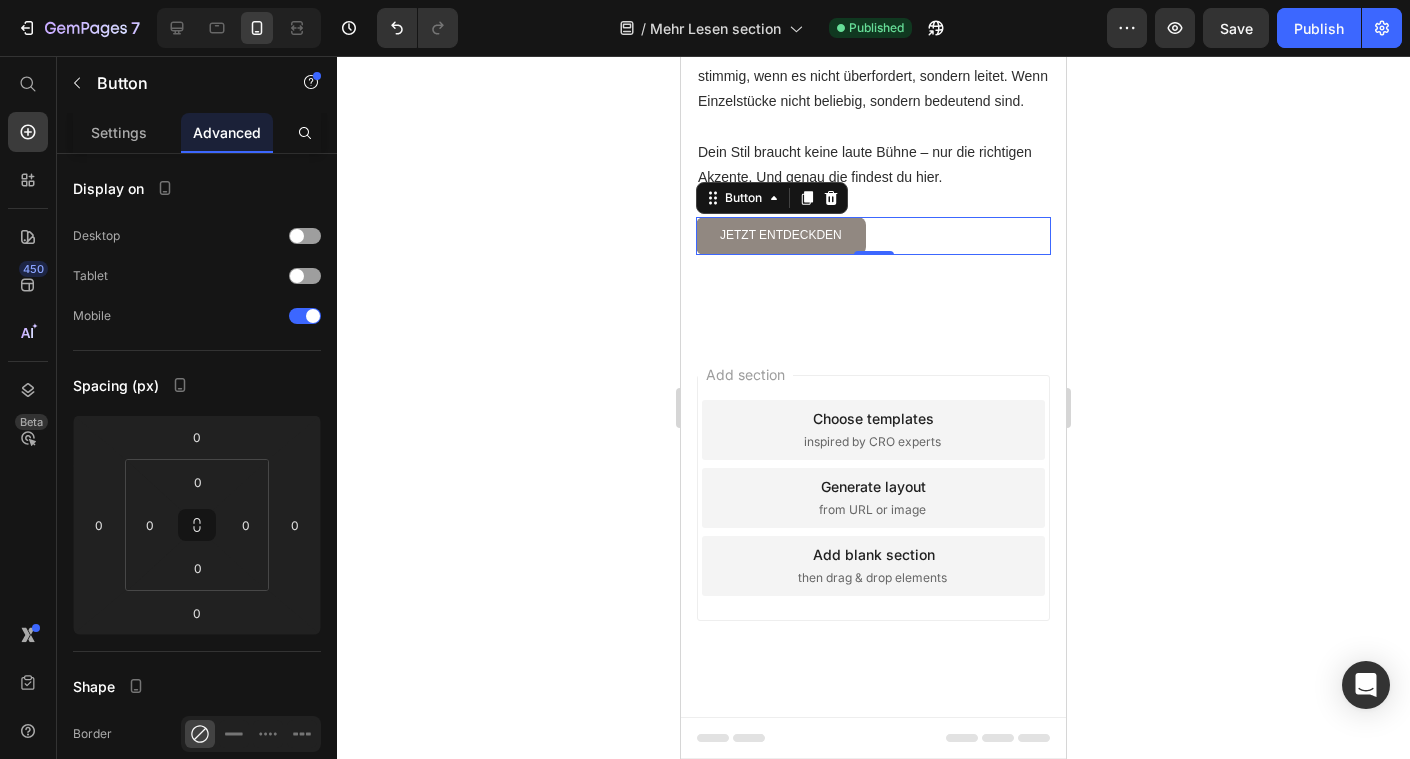 click 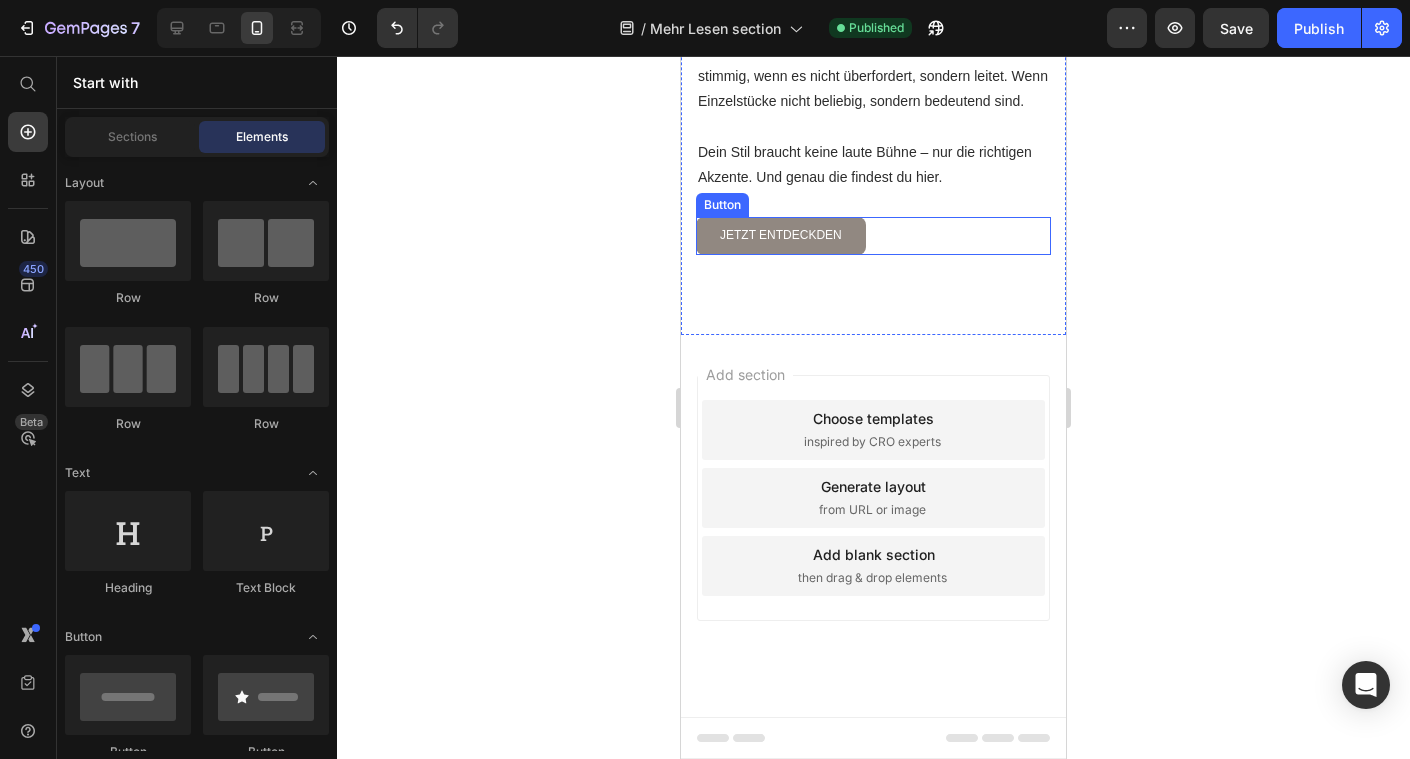 click on "jetzt entdeckden Button" at bounding box center (873, 236) 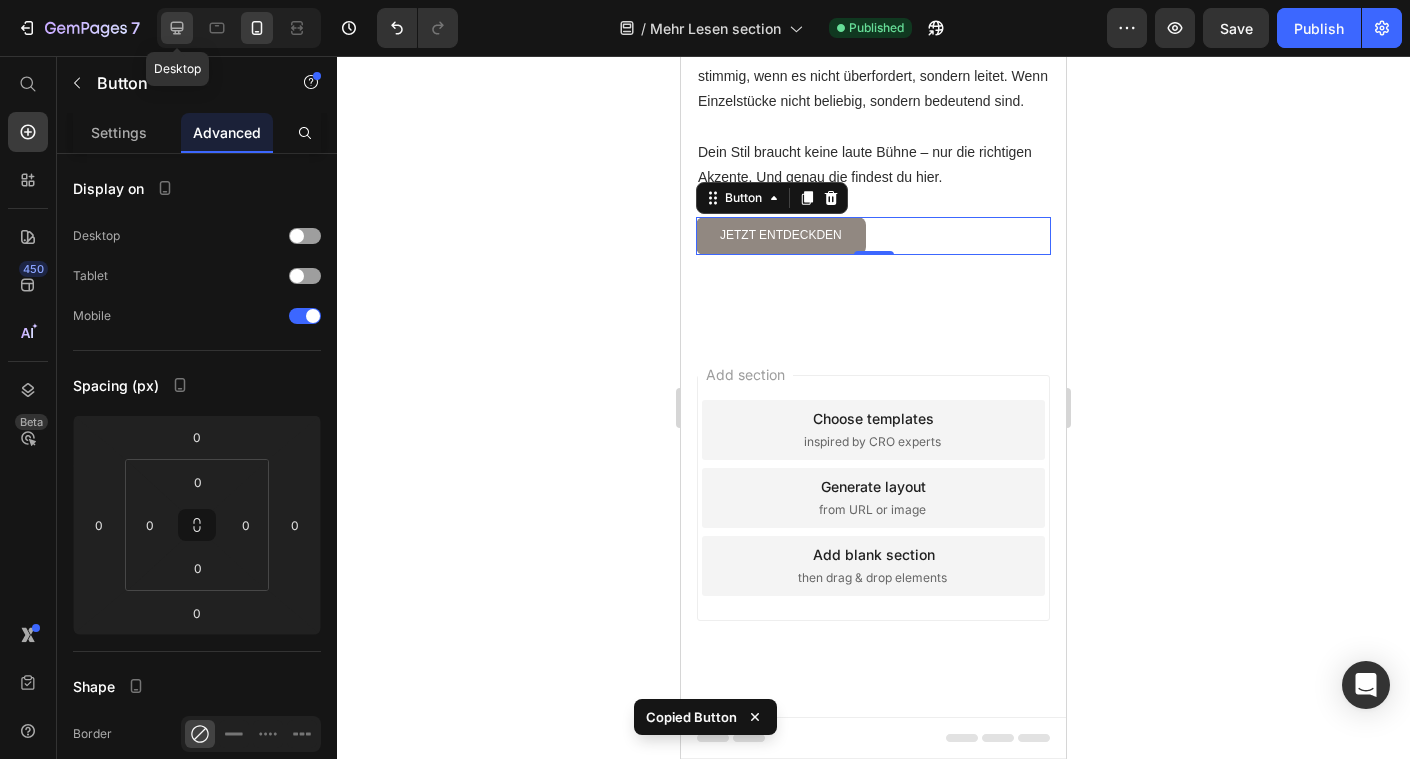 click 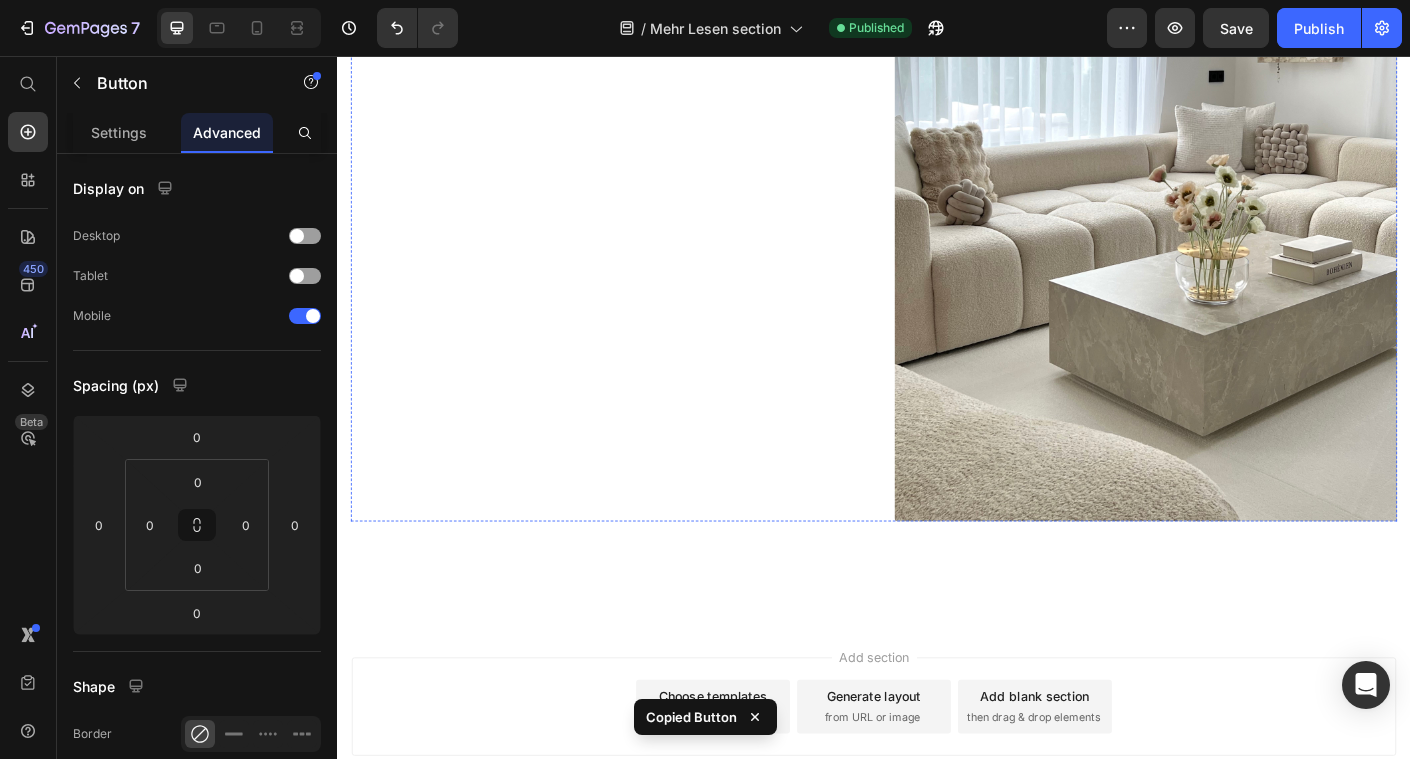 scroll, scrollTop: 2746, scrollLeft: 0, axis: vertical 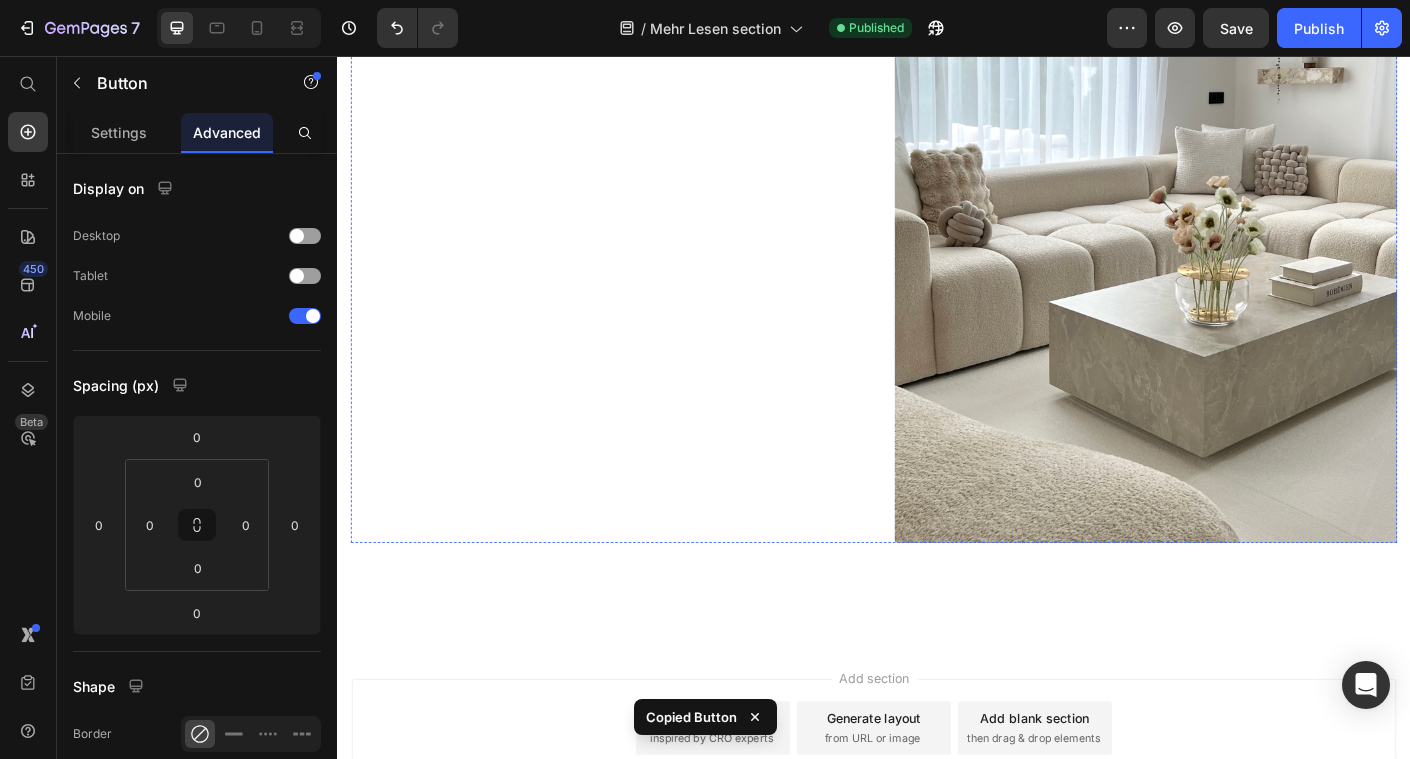 click on "Dein Stil braucht keine laute Bühne – nur die richtigen Akzente. Und genau die findest du hier." at bounding box center [633, -242] 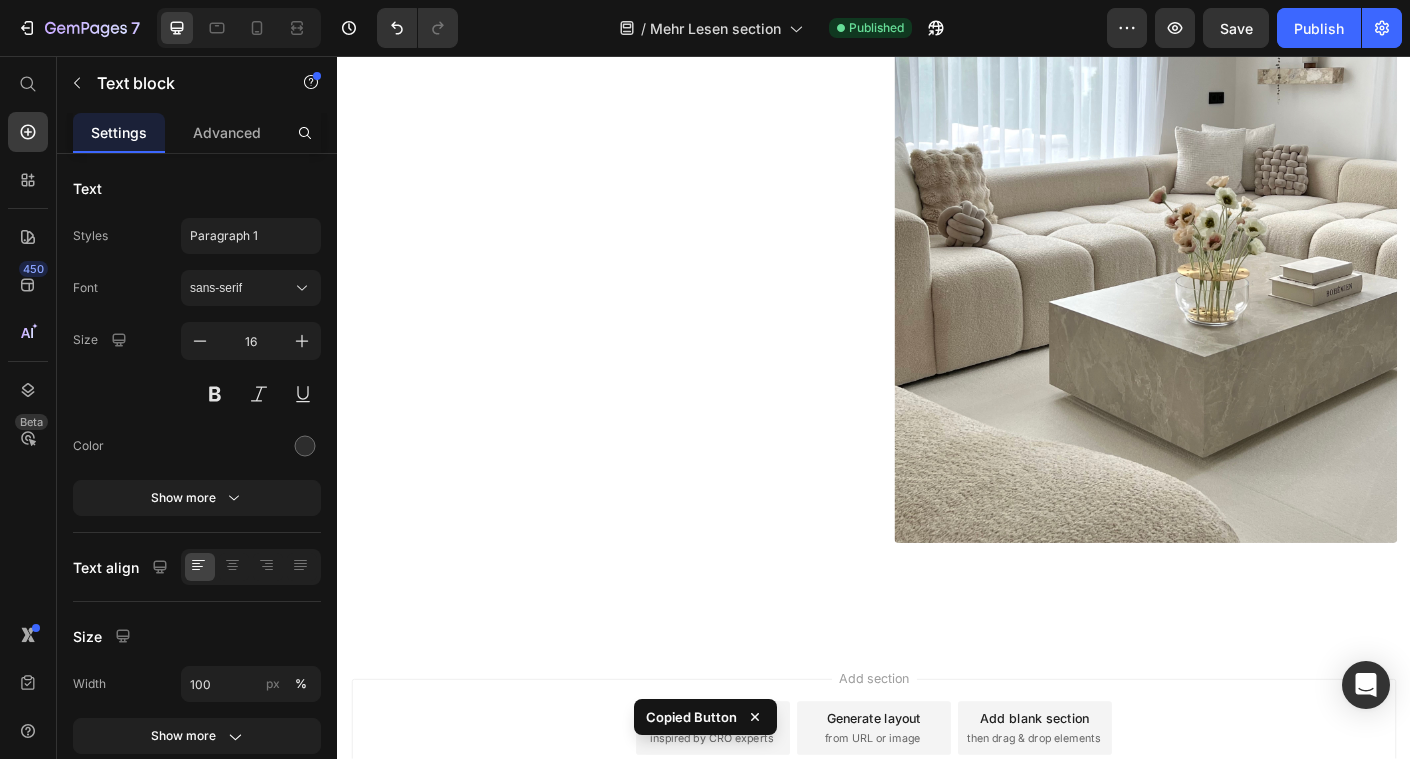 click at bounding box center (633, -199) 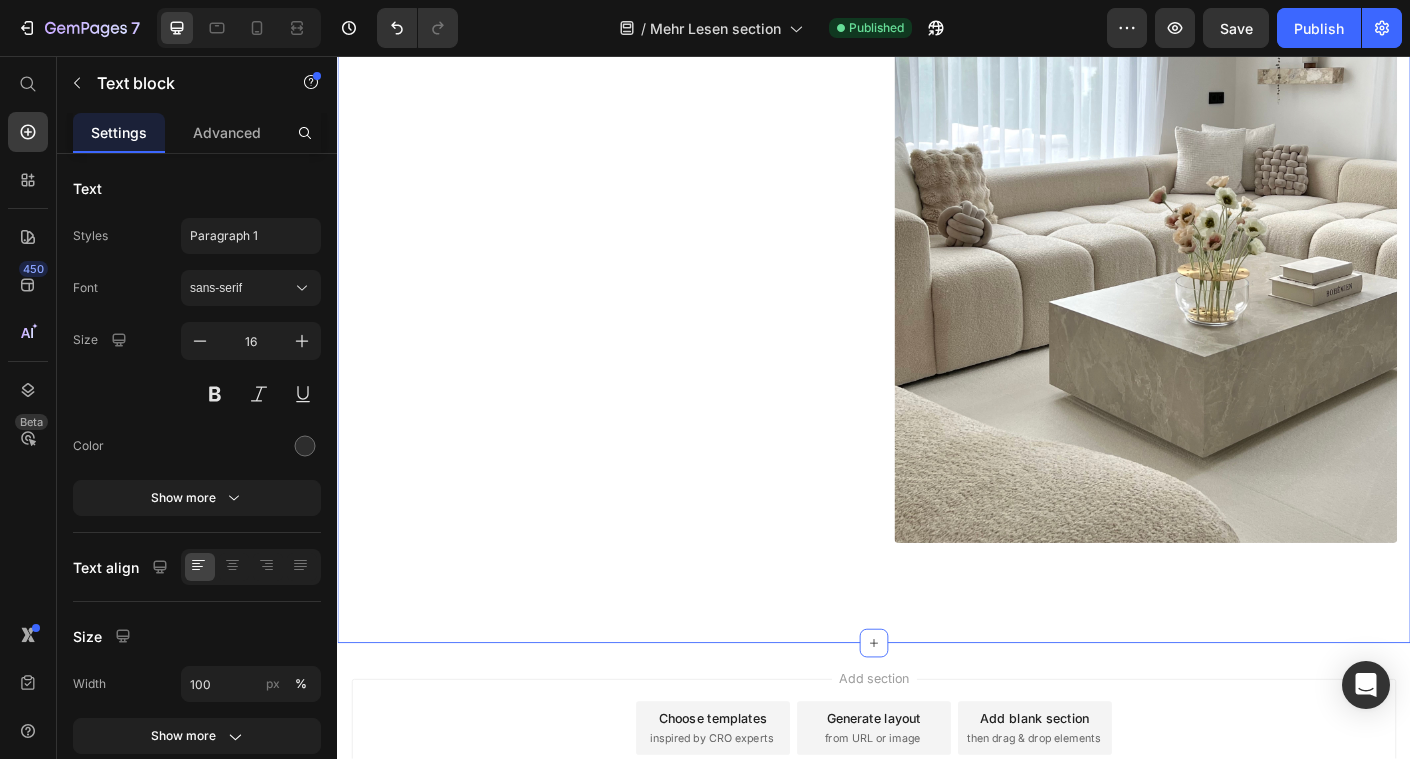 click on "Image Dekorieren heißt nicht, Dinge zu platzieren Heading Wenn Details den Unterschied machen Heading Wer dekoriert, schafft nicht einfach ein schönes Bild – sondern eine Atmosphäre, die etwas über einen selbst erzählt. Es geht nicht darum, einen Trend zu treffen.  Es geht darum, sich selbst zu treffen. Gerade wenn ein Raum sich noch unfertig oder unpersönlich anfühlt, liegt es selten an zu wenig Deko – sondern an der falschen. Dekorieren wird erst dann stimmig, wenn es nicht überfordert, sondern leitet. Wenn Einzelstücke nicht beliebig, sondern bedeutend sind. Dein Stil braucht keine laute Bühne – nur die richtigen Akzente. Und genau die findest du hier. Text block   0 Wenn Details den Unterschied machen Heading In einem Raum, der auf den ersten Blick schlicht wirkt, sind es die bewussten Details, die ihn lebendig und stimmig machen. Die sorgfältig platzierten Kissen, die dezente Farbwahl, das Spiel aus Formen und Texturen – nichts davon ist zufällig.     Text block Image Row Heading" at bounding box center (937, -47) 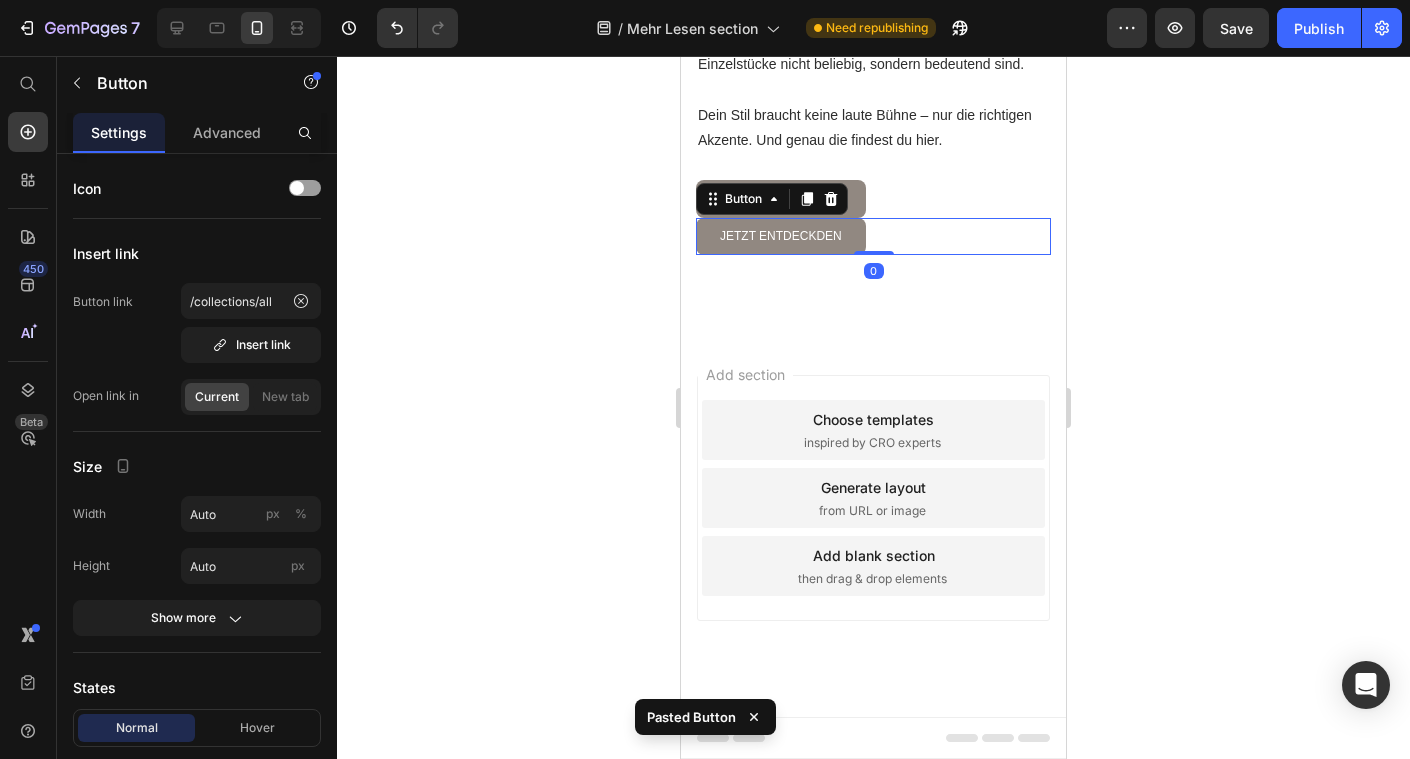 scroll, scrollTop: 3553, scrollLeft: 0, axis: vertical 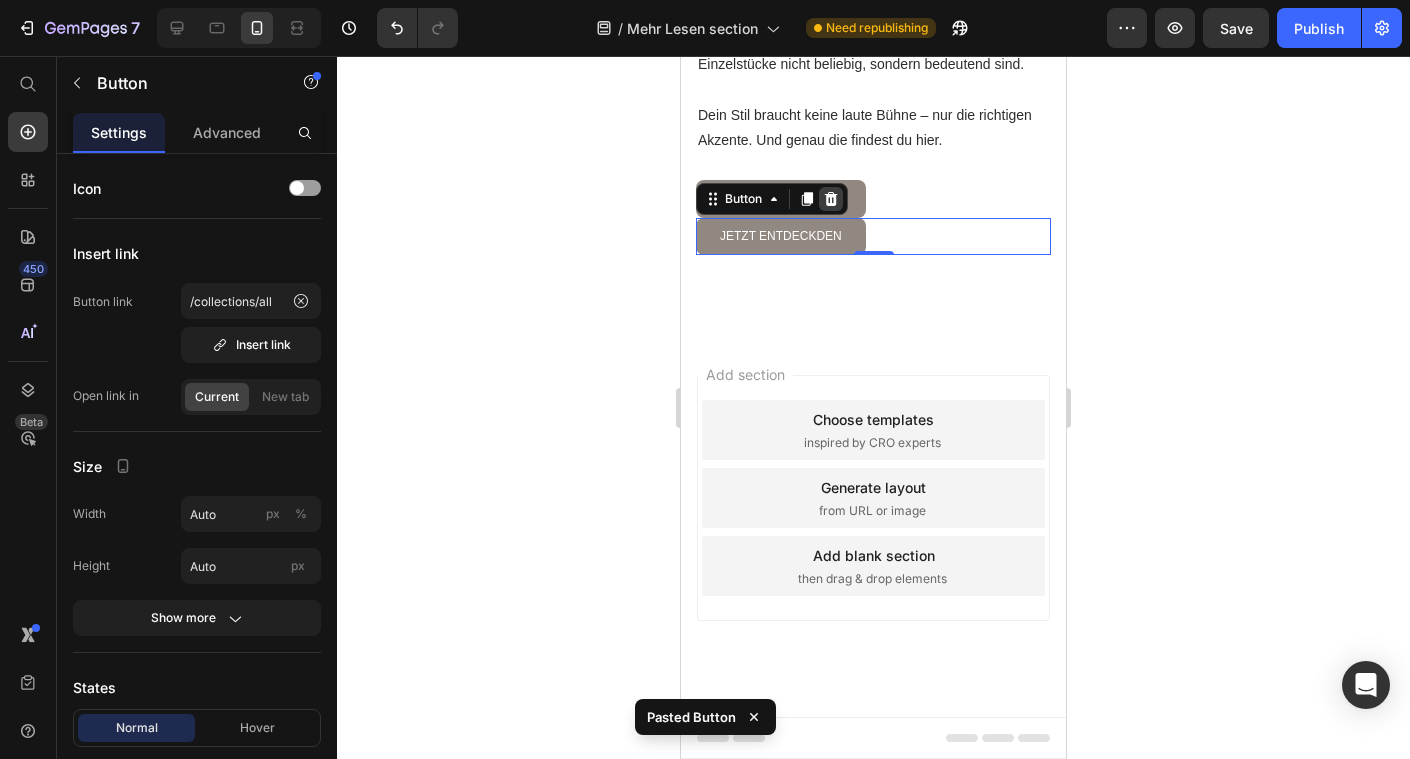 click 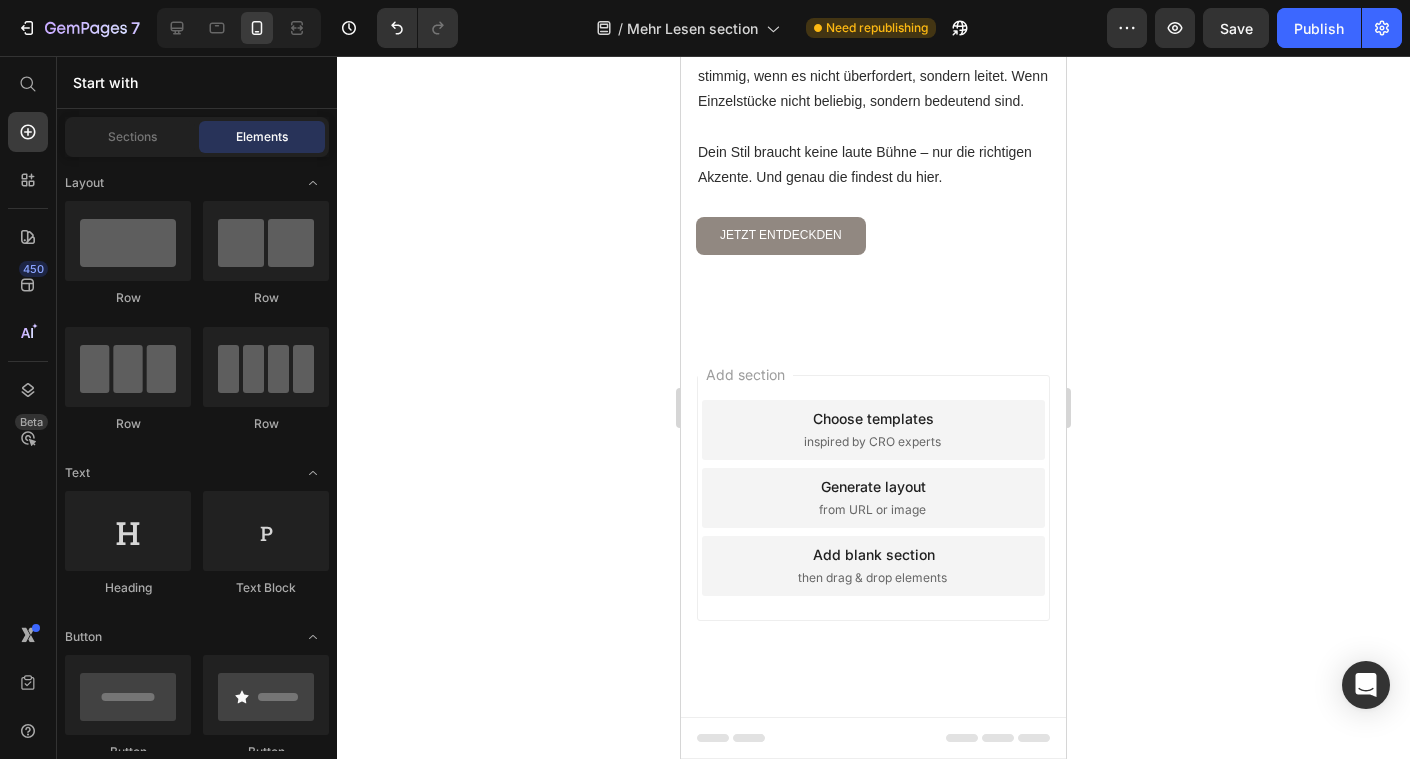scroll, scrollTop: 3308, scrollLeft: 0, axis: vertical 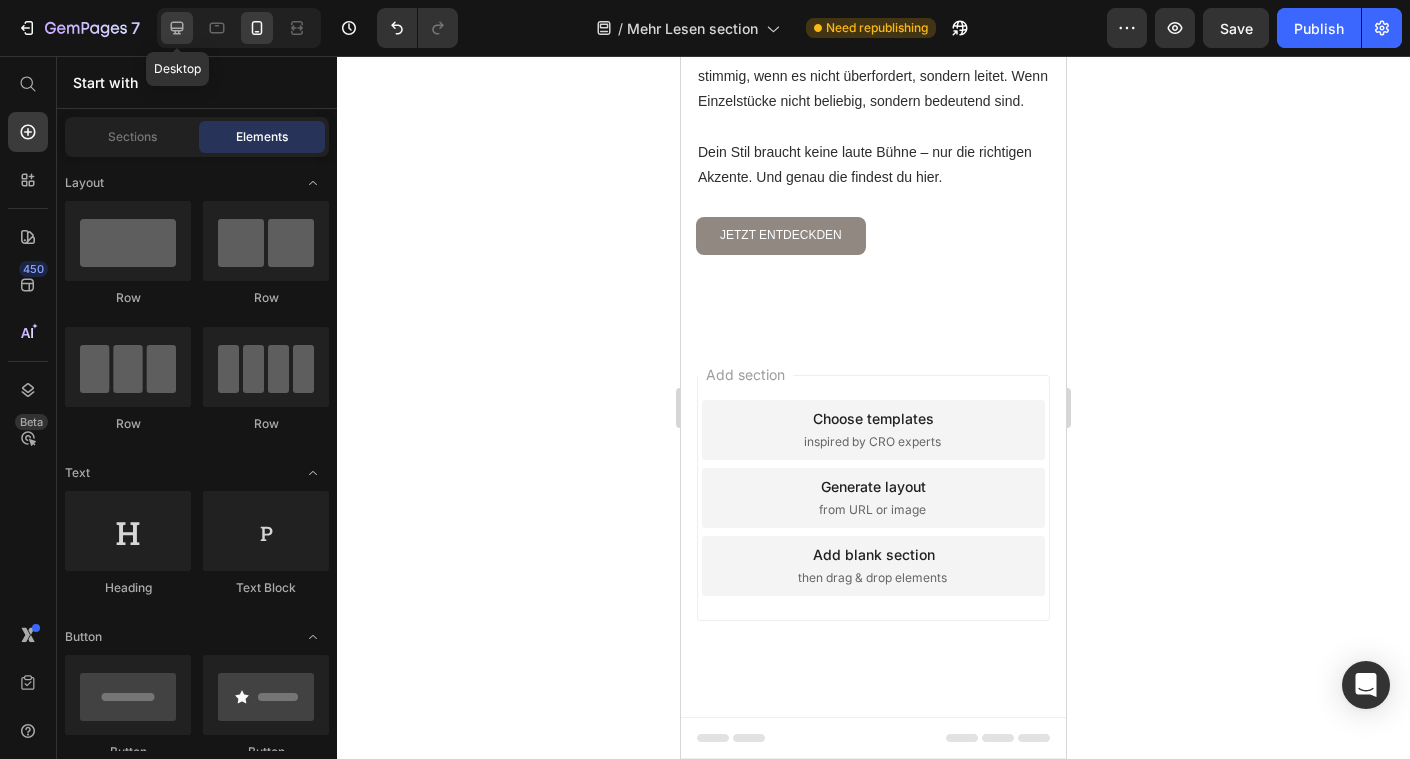 click 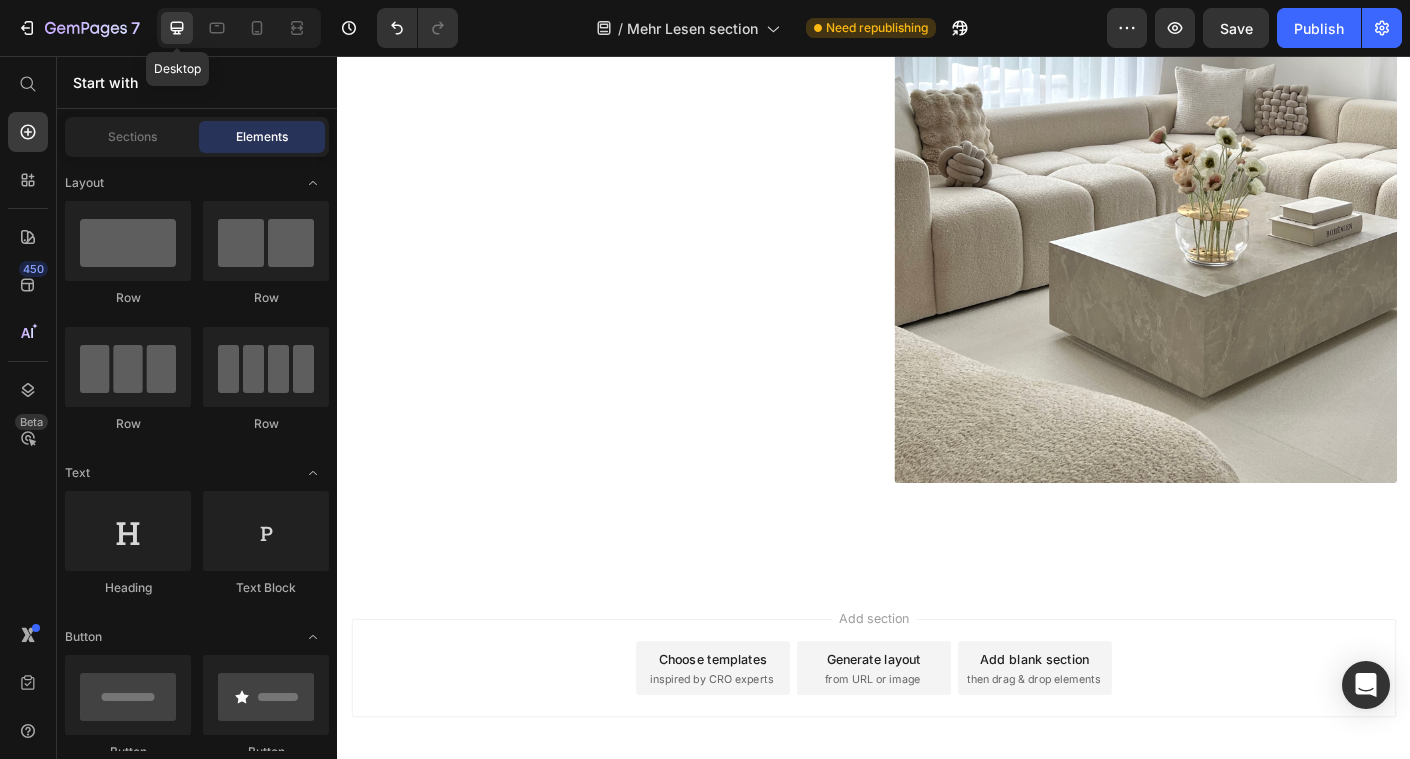 scroll, scrollTop: 2608, scrollLeft: 0, axis: vertical 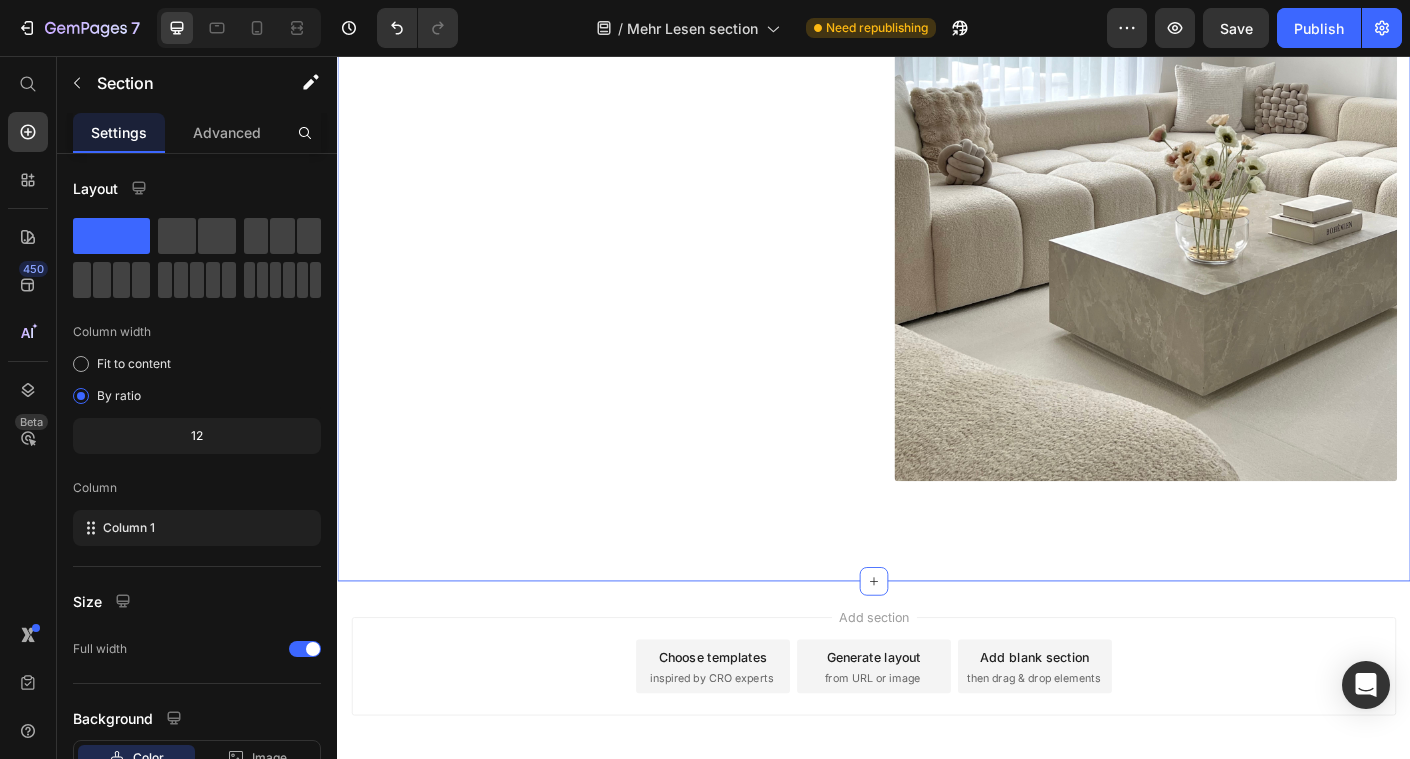 click on "Image Dekorieren heißt nicht, Dinge zu platzieren Heading Wenn Details den Unterschied machen Heading Wer dekoriert, schafft nicht einfach ein schönes Bild – sondern eine Atmosphäre, die etwas über einen selbst erzählt. Es geht nicht darum, einen Trend zu treffen.    Es geht darum, sich selbst zu treffen. Gerade wenn ein Raum sich noch unfertig oder unpersönlich anfühlt, liegt es selten an zu wenig Deko – sondern an der falschen. Dekorieren wird erst dann stimmig, wenn es nicht überfordert, sondern leitet. Wenn Einzelstücke nicht beliebig, sondern bedeutend sind.   Dein Stil braucht keine laute Bühne – nur die richtigen Akzente. Und genau die findest du hier.   Text block Wenn Details den Unterschied machen Heading In einem Raum, der auf den ersten Blick schlicht wirkt, sind es die bewussten Details, die ihn lebendig und stimmig machen. Die sorgfältig platzierten Kissen, die dezente Farbwahl, das Spiel aus Formen und Texturen – nichts davon ist zufällig.     Text block Image Row" at bounding box center (937, -116) 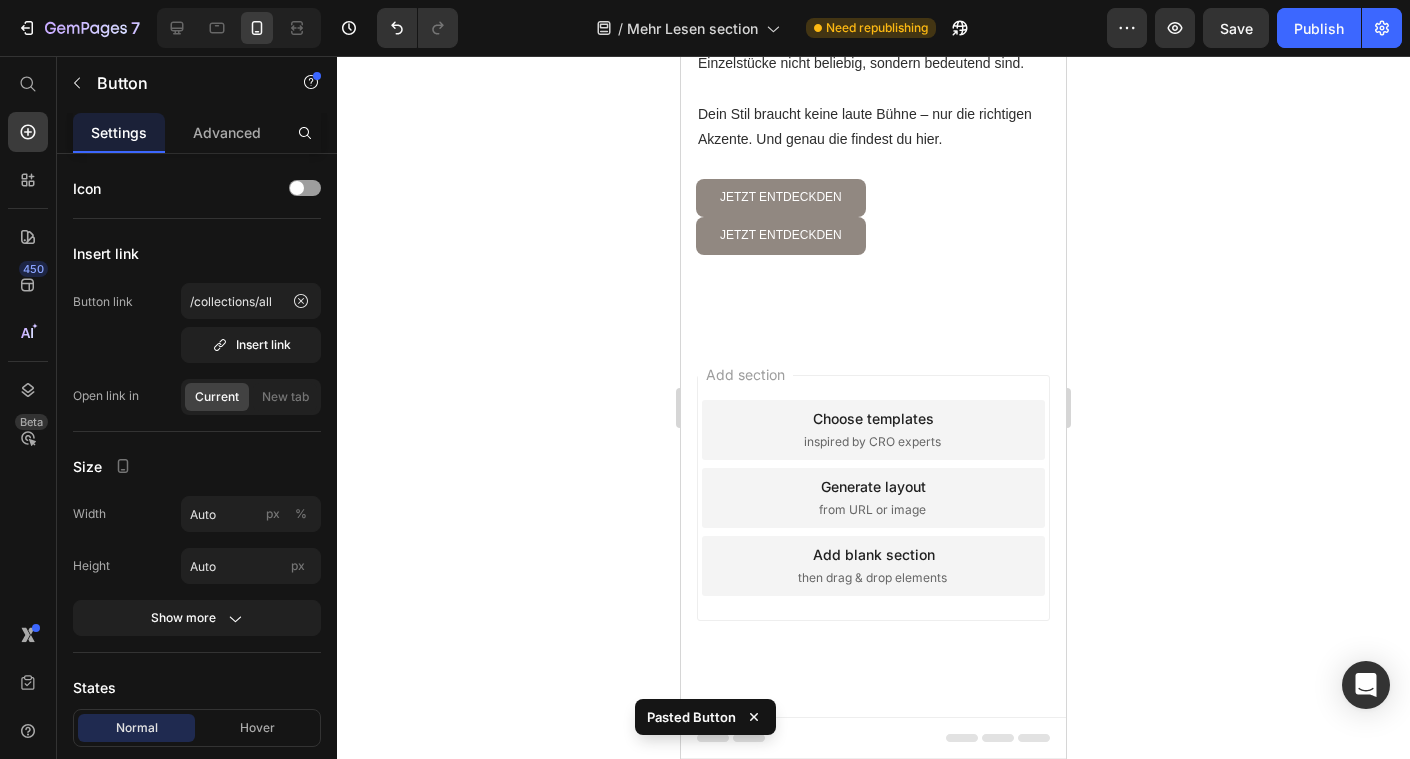 scroll, scrollTop: 3346, scrollLeft: 0, axis: vertical 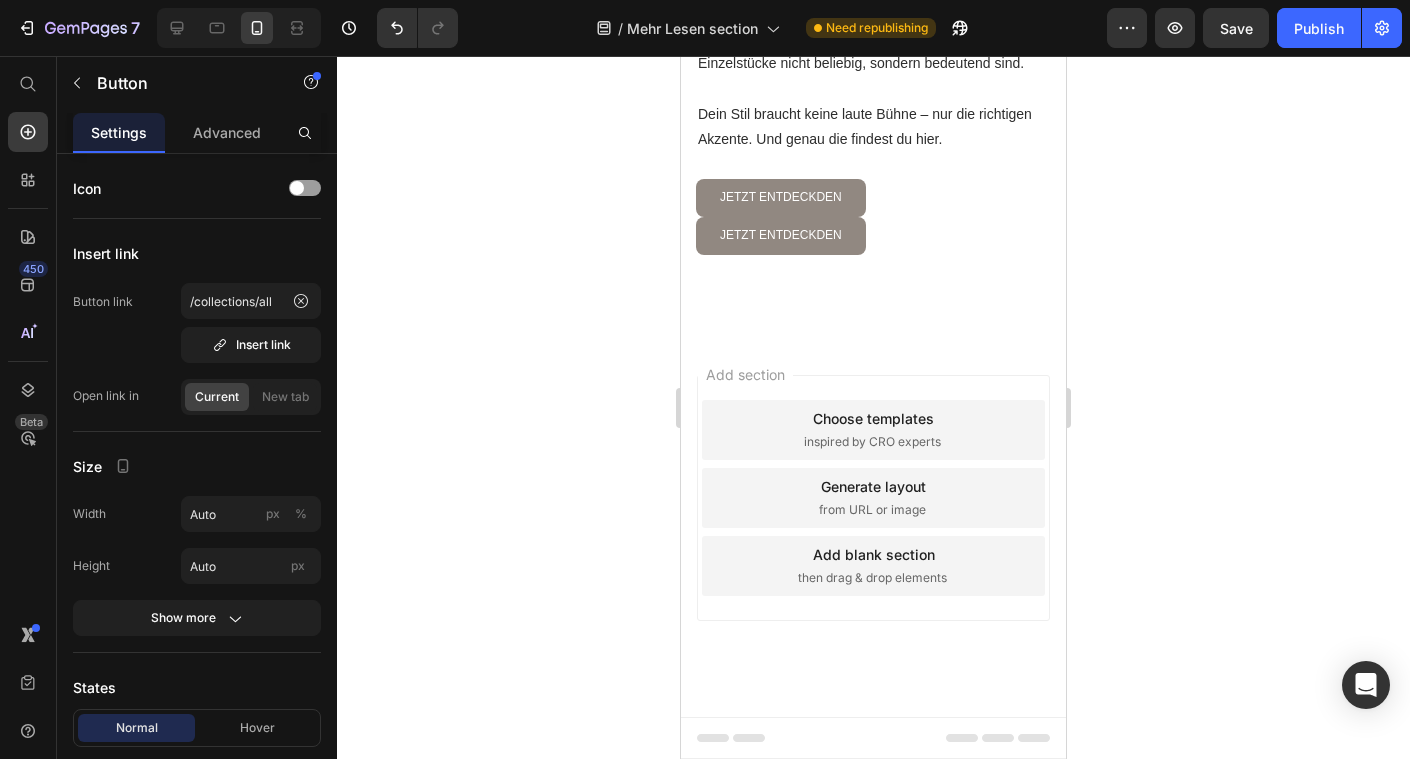 click on "jetzt entdeckden" at bounding box center [781, 236] 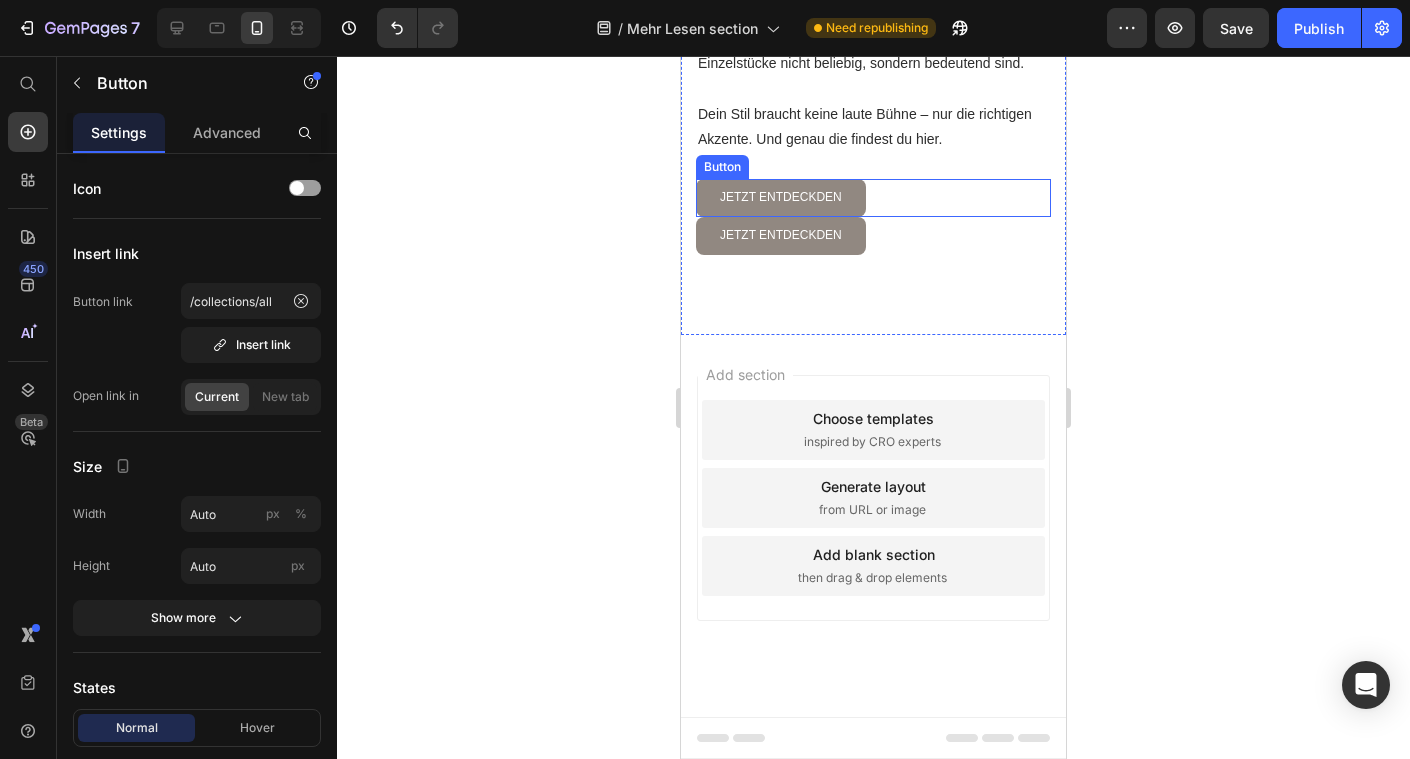 click on "jetzt entdeckden" at bounding box center [781, 198] 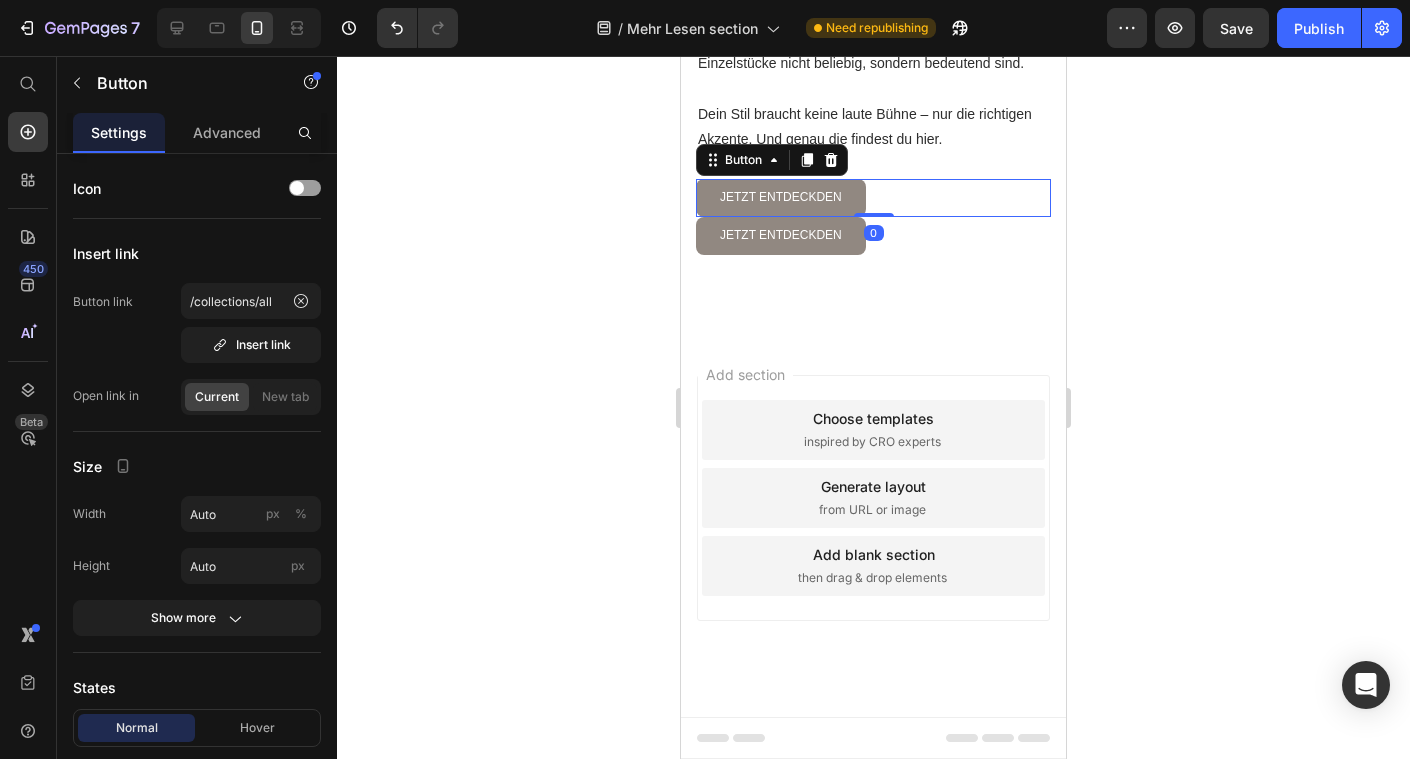 click on "0" at bounding box center [874, 233] 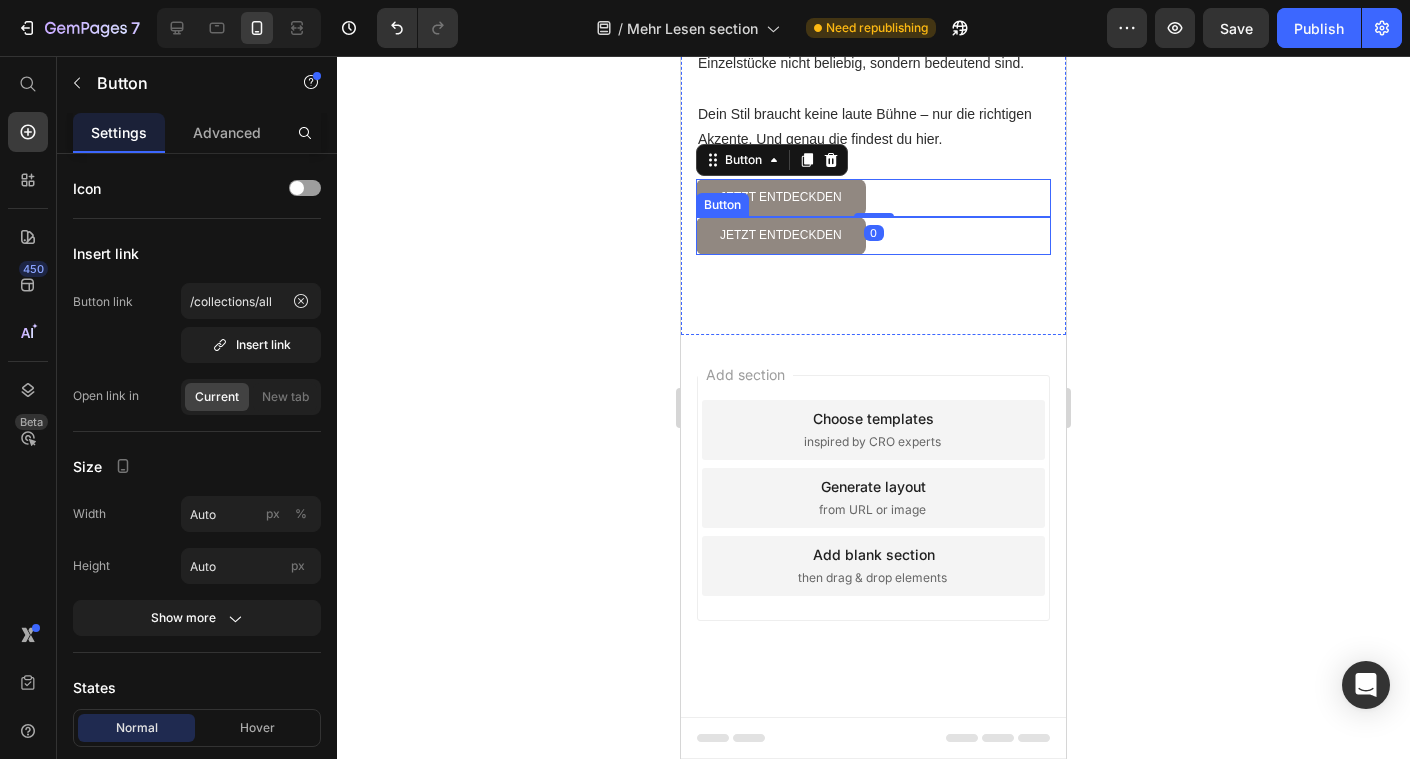 click on "jetzt entdeckden" at bounding box center [781, 236] 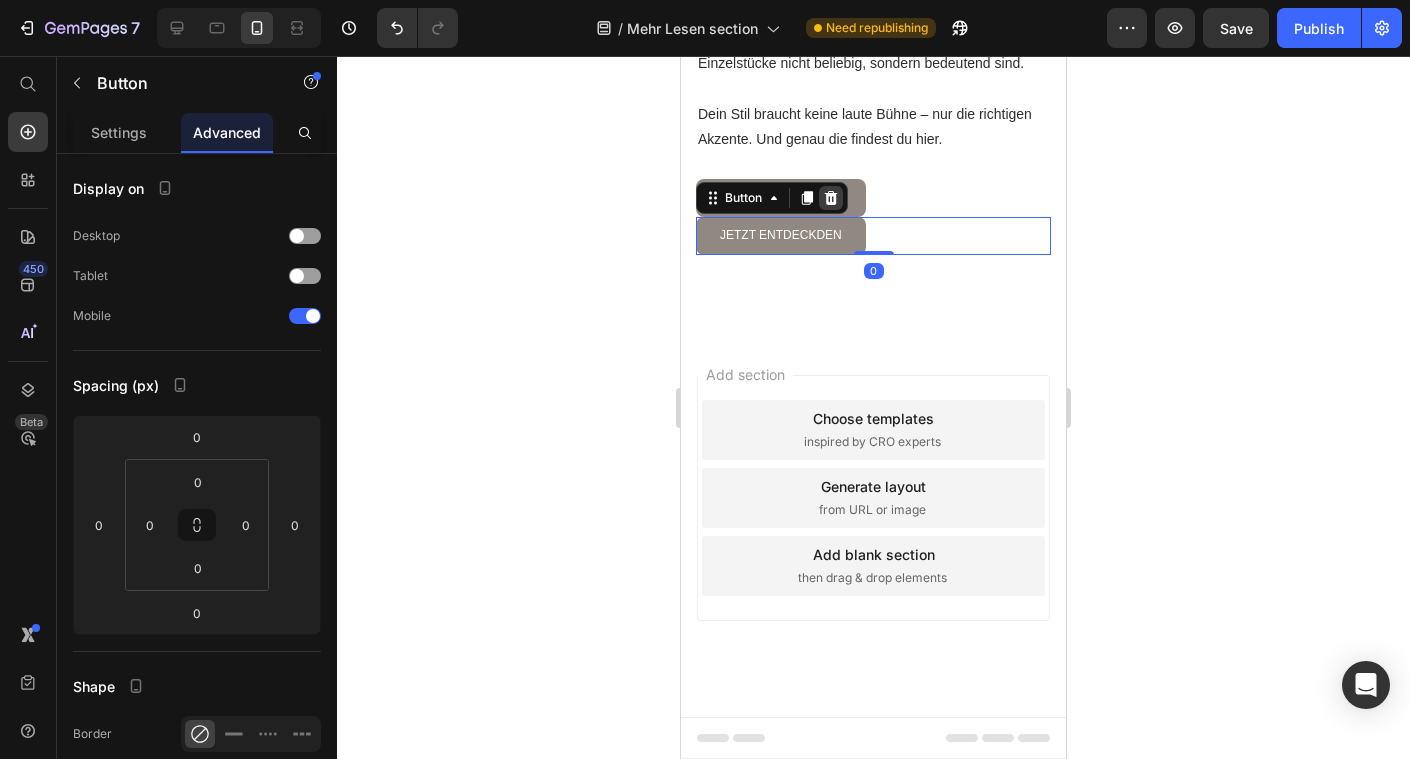 click at bounding box center [831, 198] 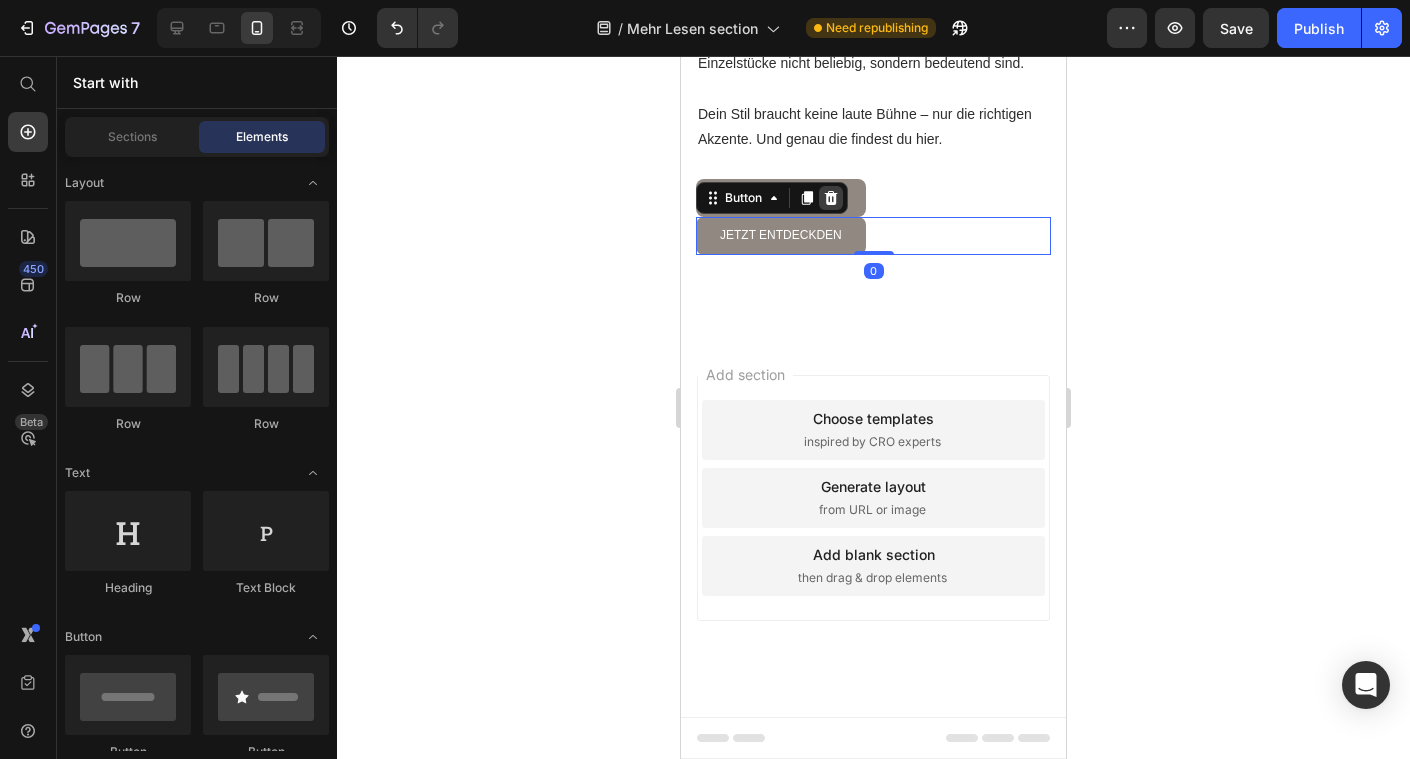 scroll, scrollTop: 3308, scrollLeft: 0, axis: vertical 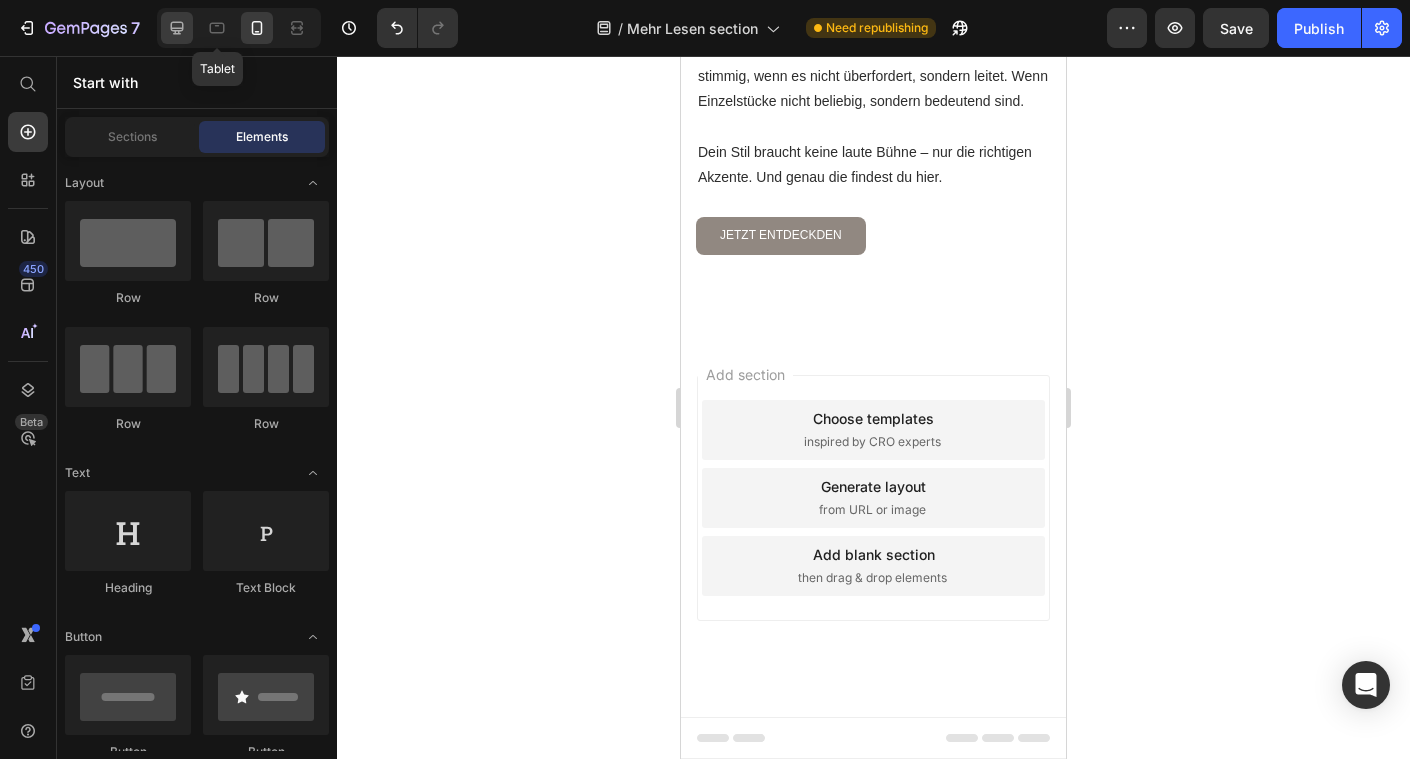 click 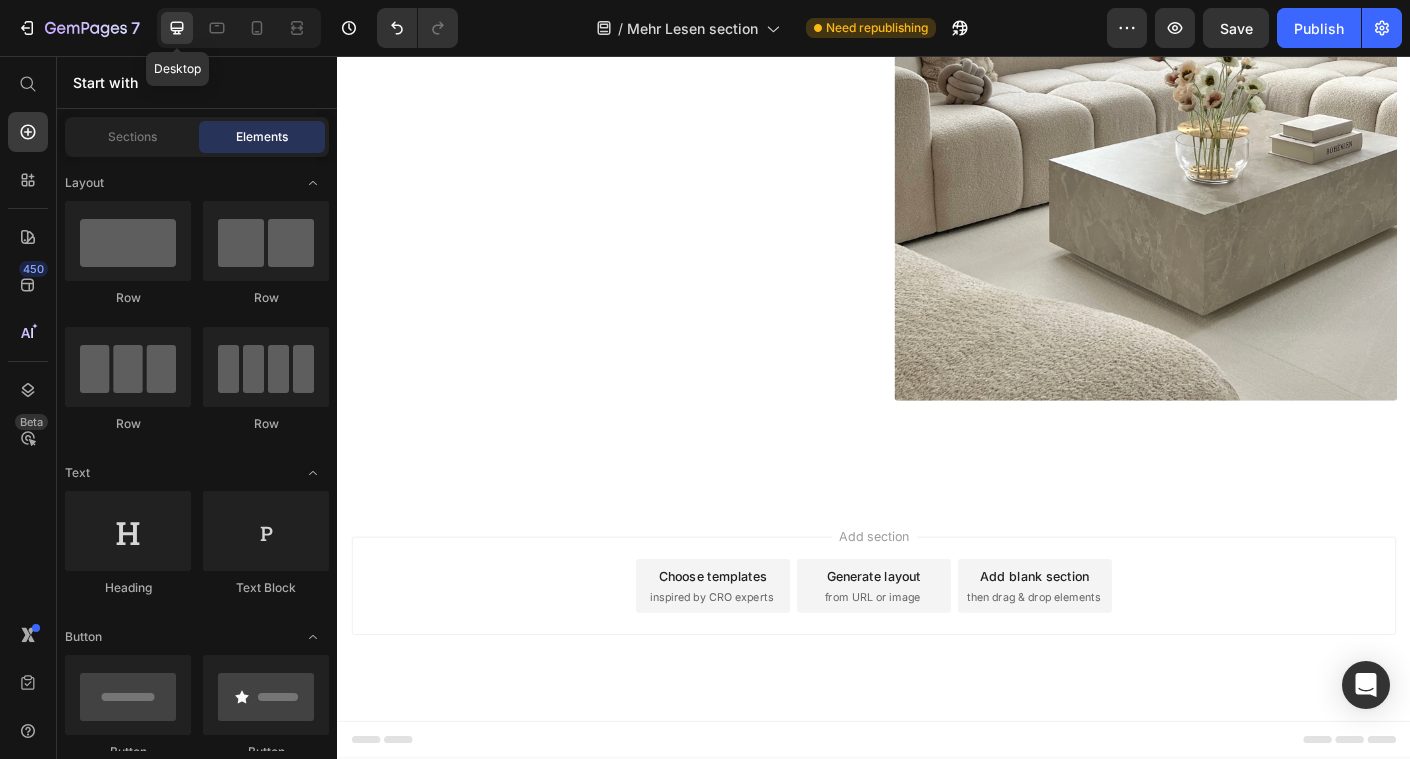 scroll, scrollTop: 2609, scrollLeft: 0, axis: vertical 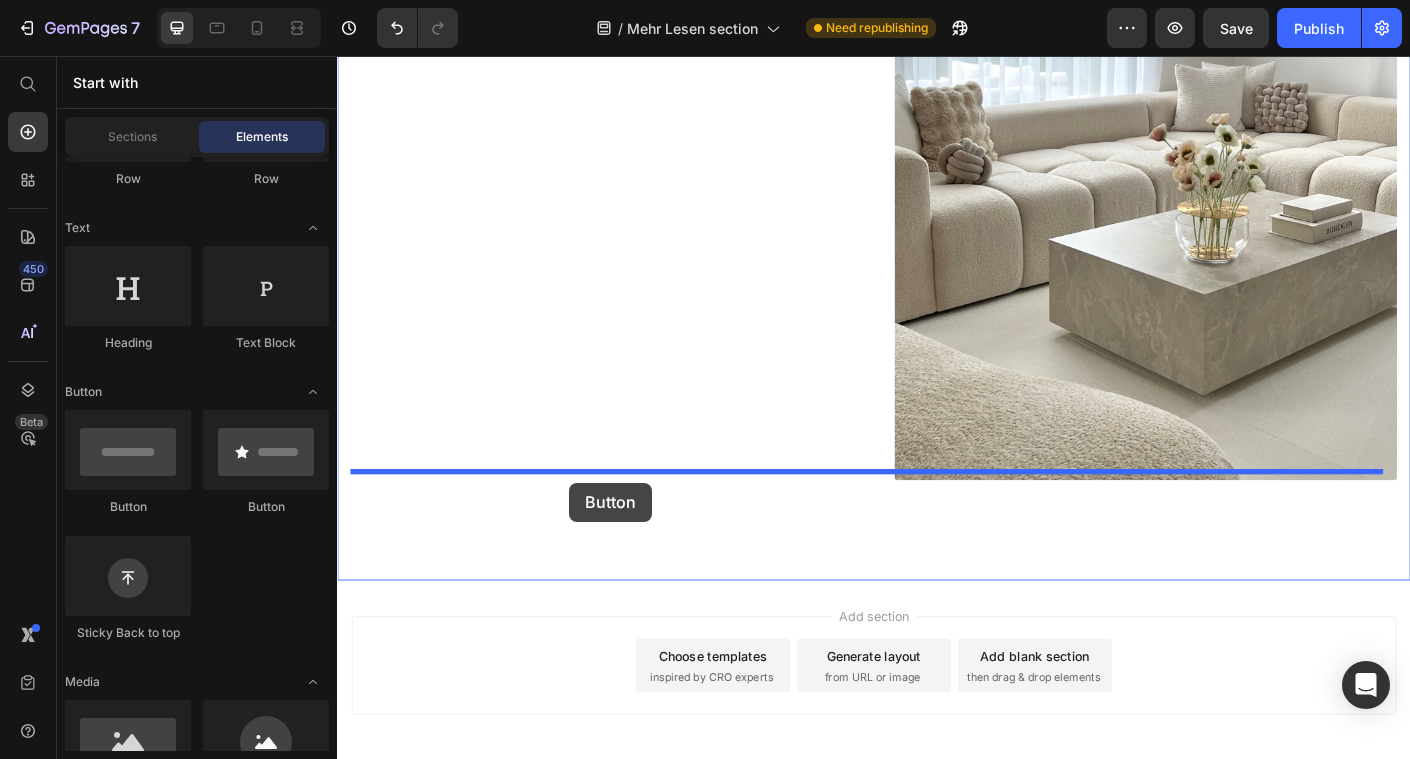drag, startPoint x: 462, startPoint y: 514, endPoint x: 596, endPoint y: 533, distance: 135.34032 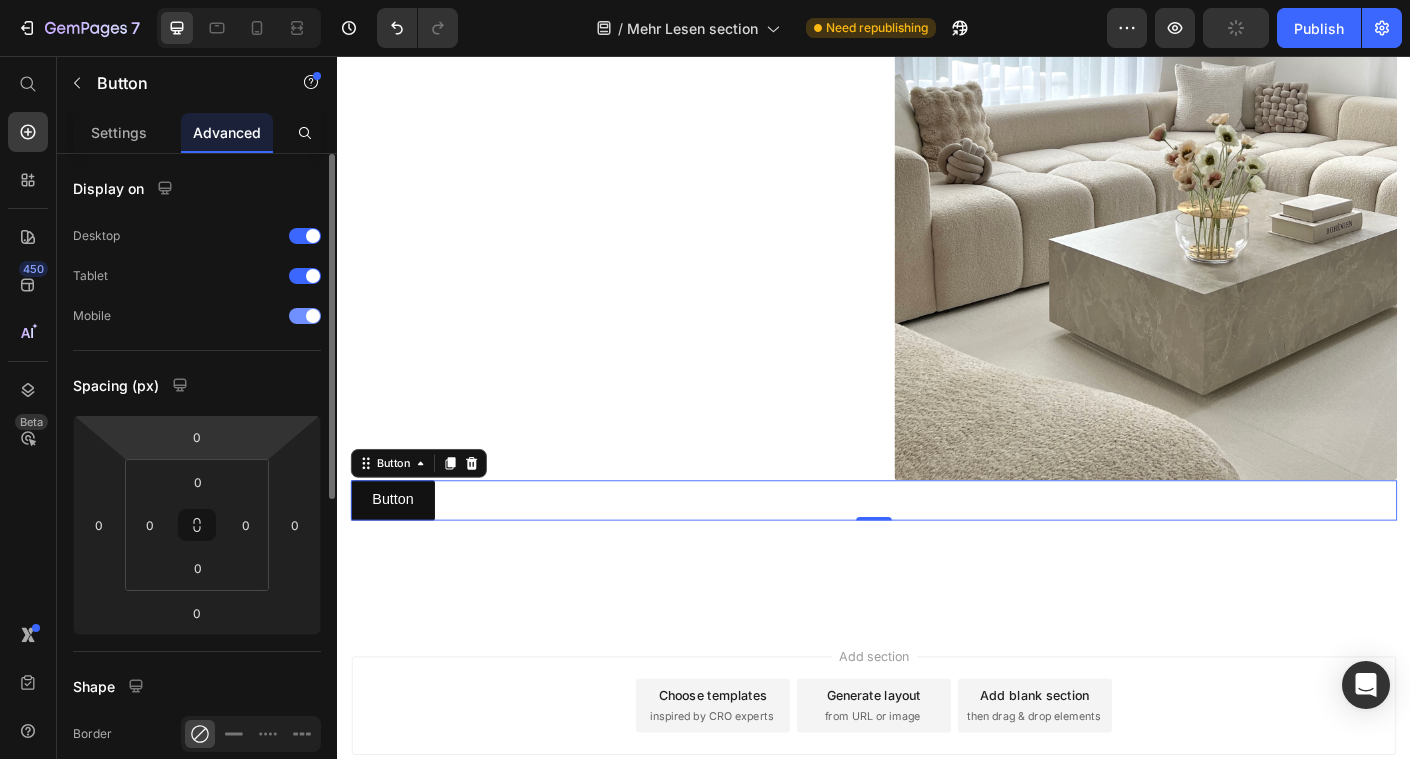 click on "Mobile" at bounding box center (197, 316) 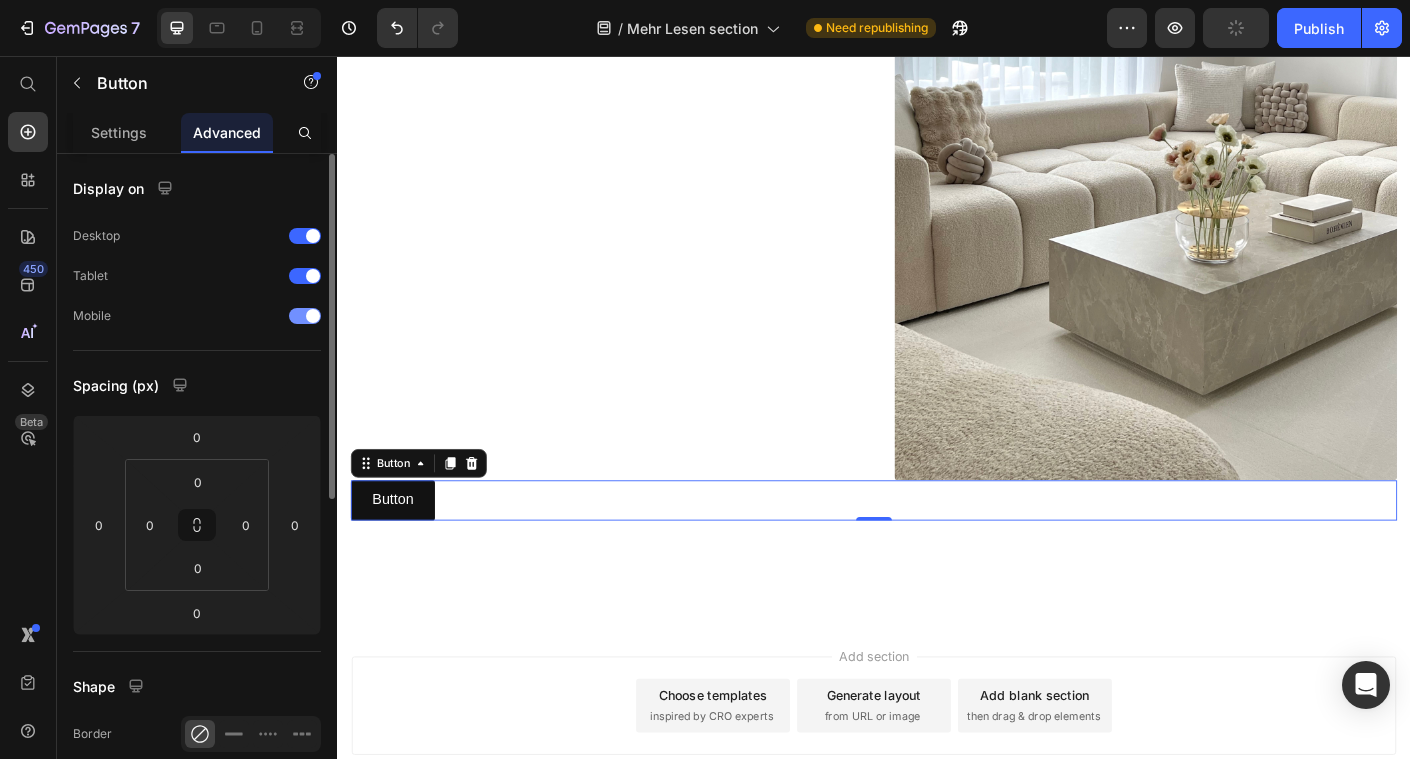 click at bounding box center (313, 316) 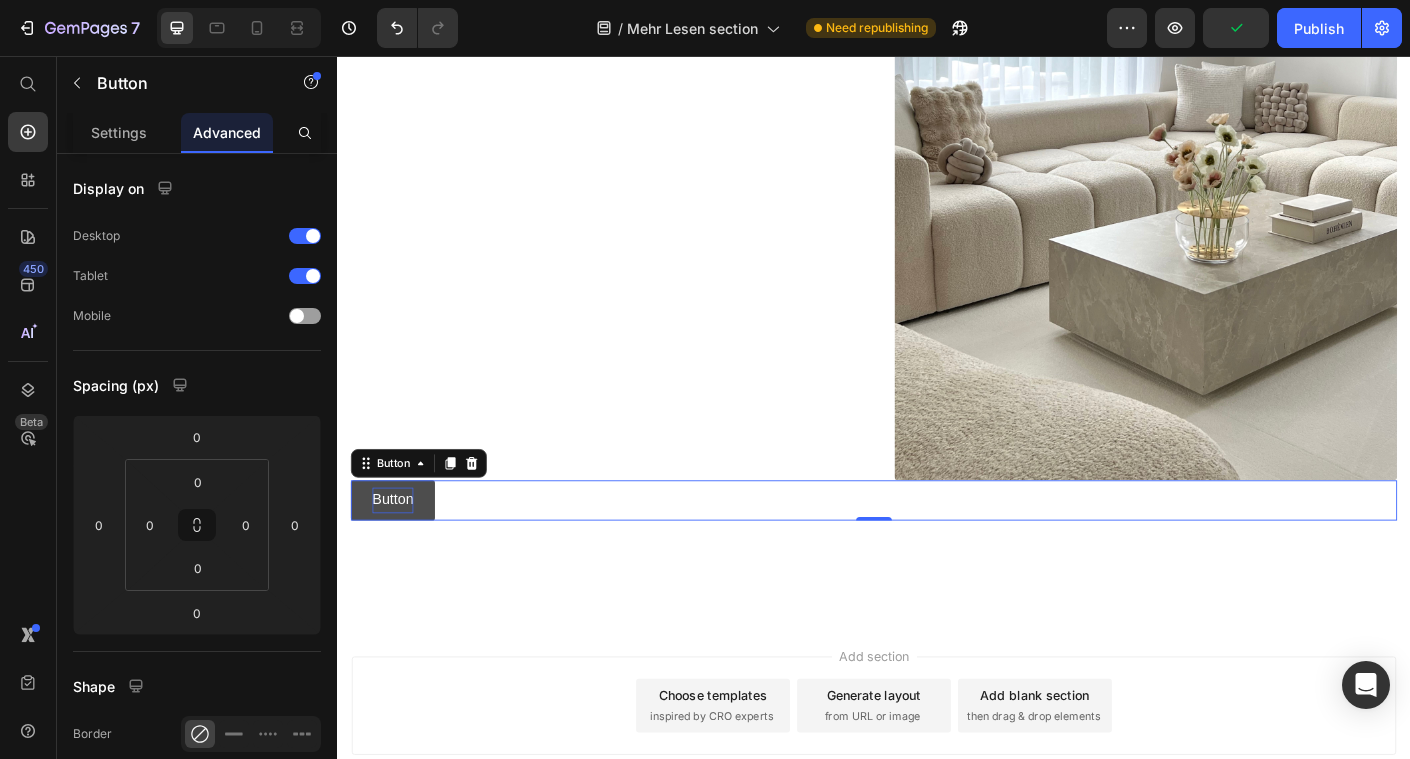 click on "Button" at bounding box center [399, 553] 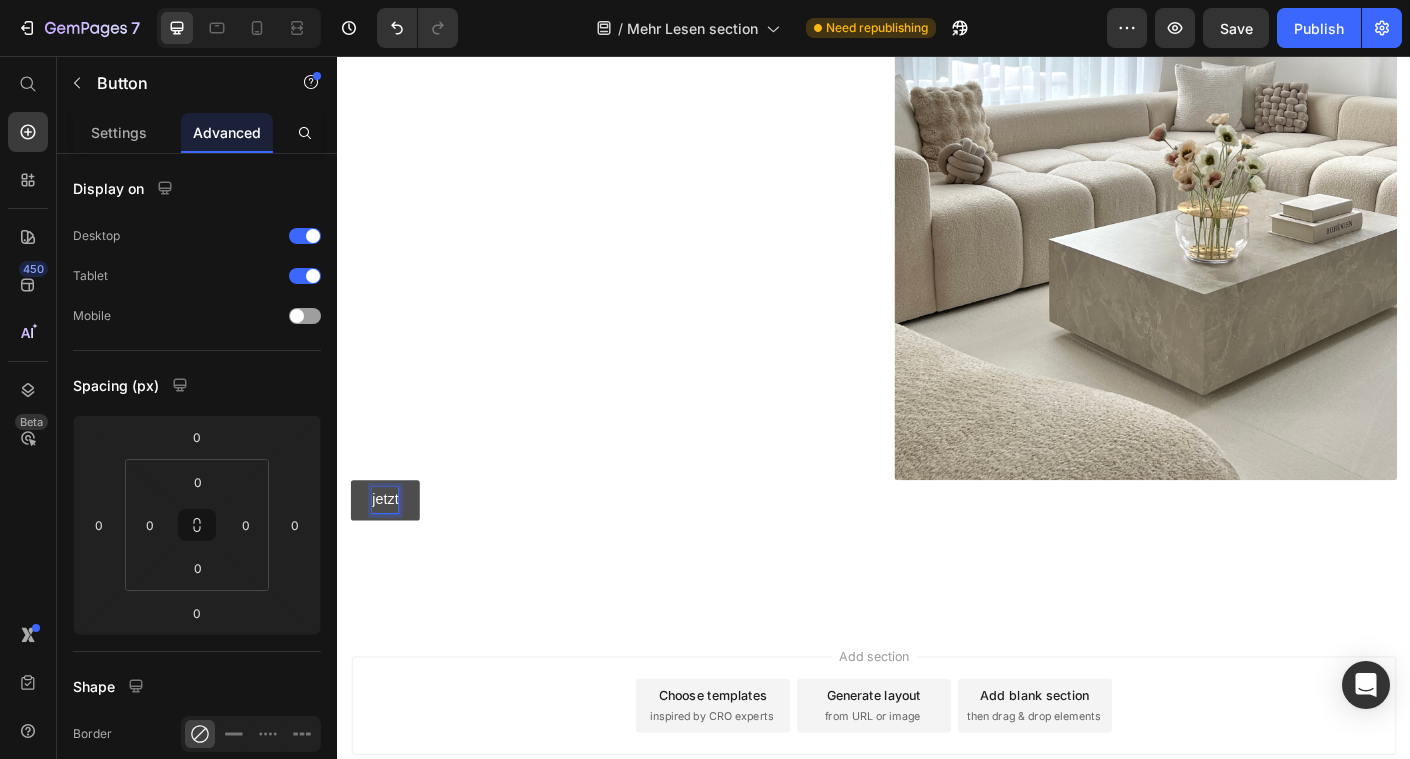 click on "jetzt" at bounding box center (390, 553) 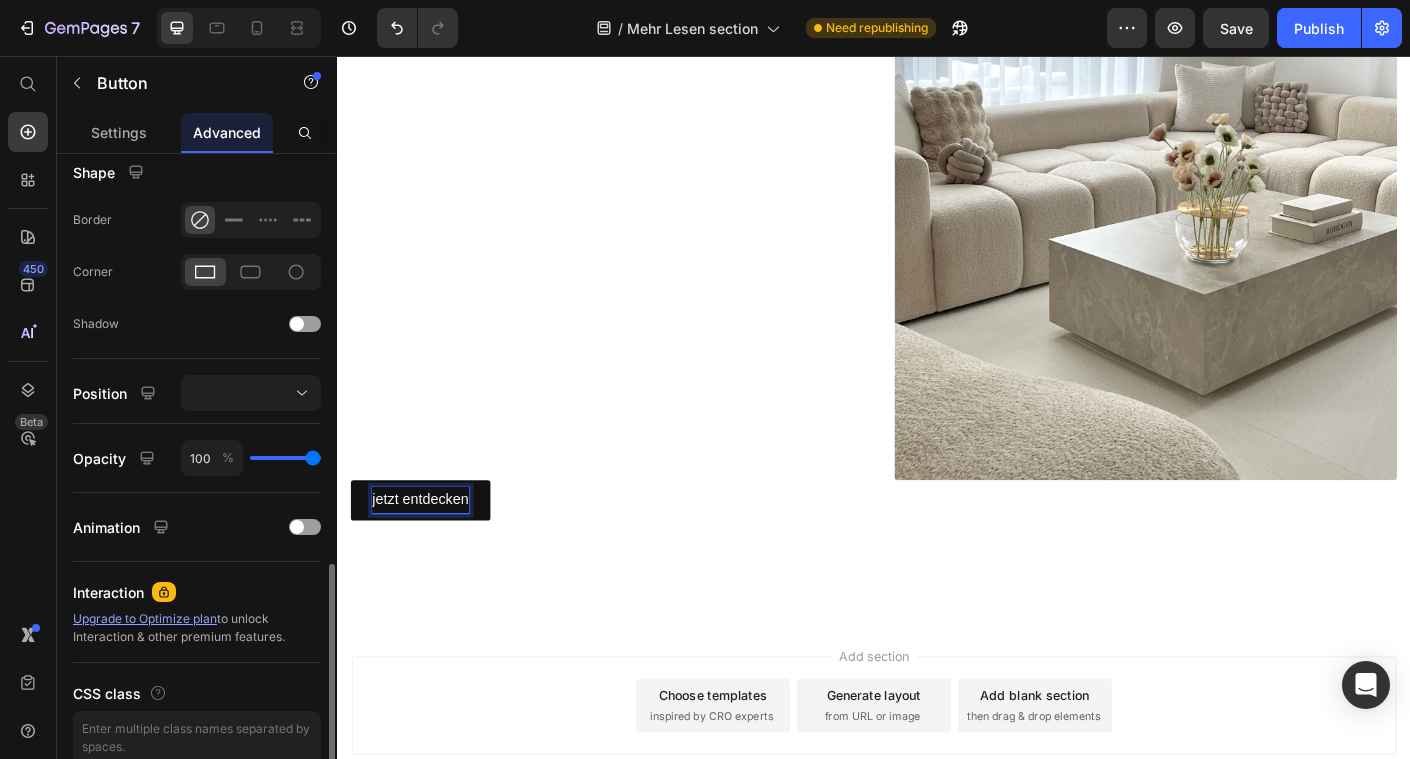 scroll, scrollTop: 607, scrollLeft: 0, axis: vertical 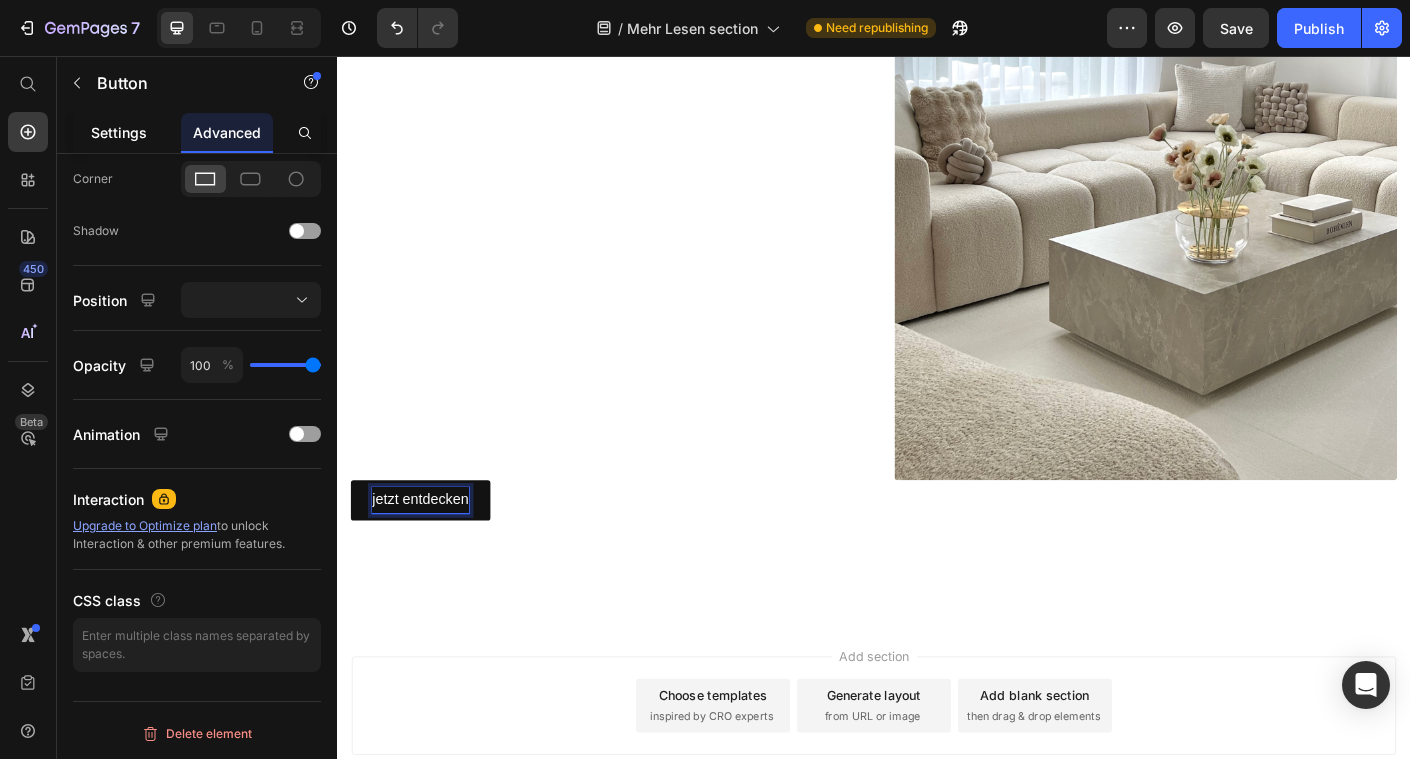 click on "Settings" at bounding box center (119, 132) 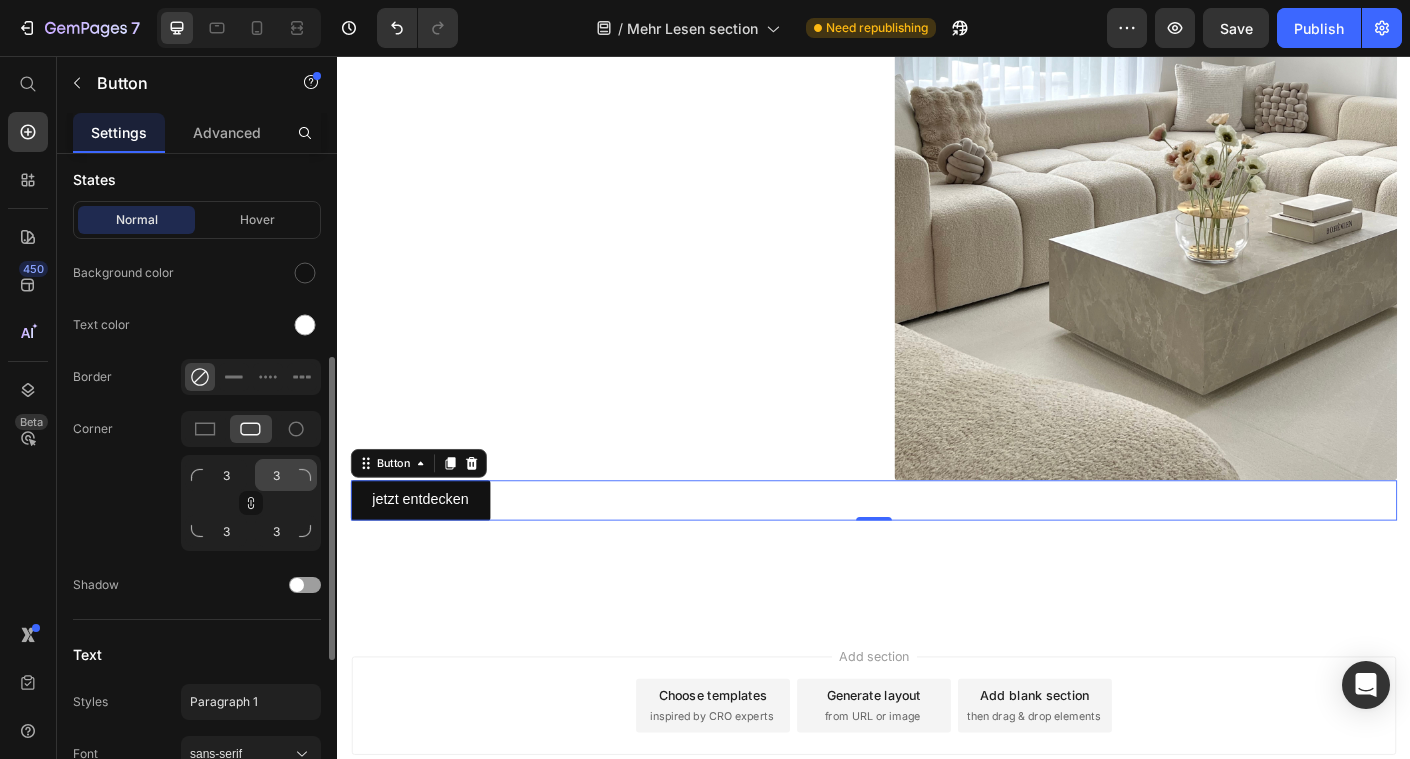 scroll, scrollTop: 468, scrollLeft: 0, axis: vertical 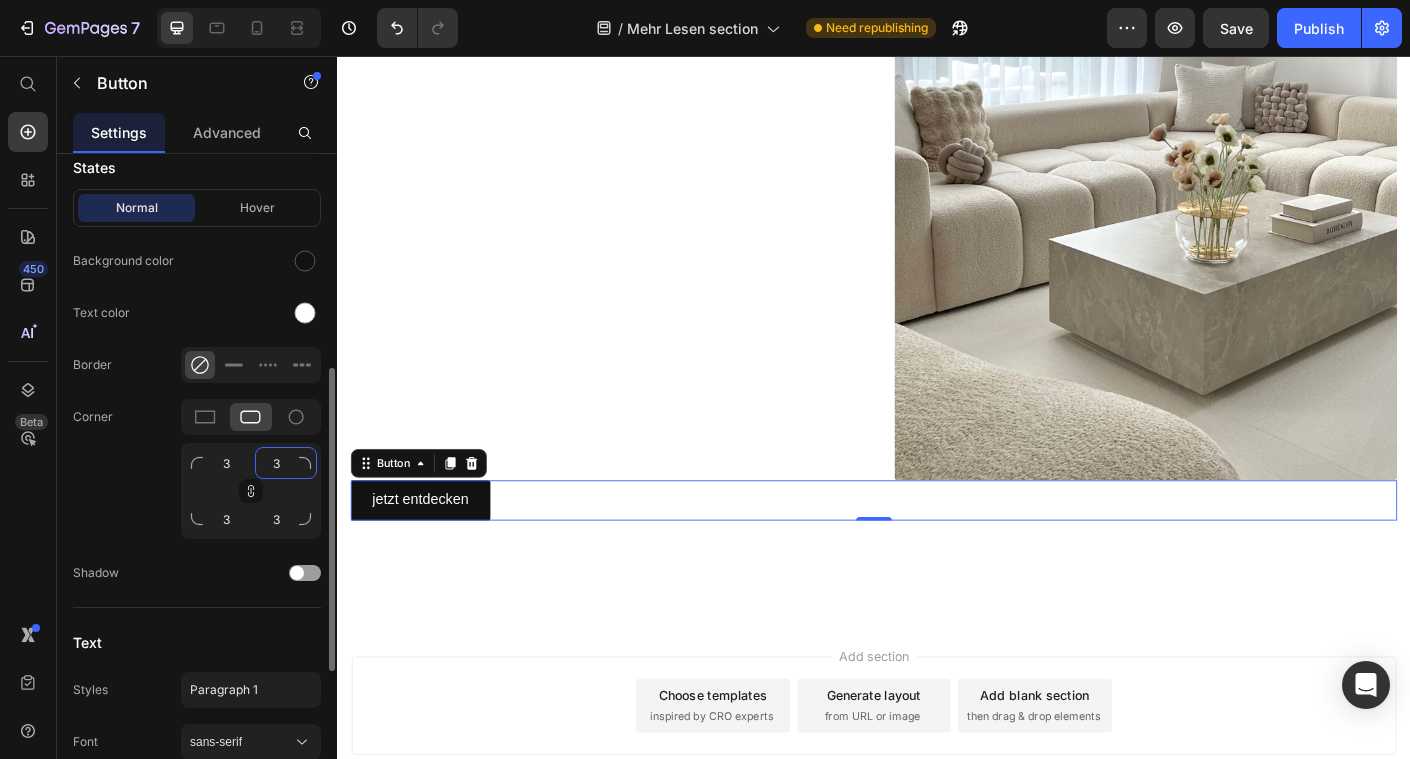 click on "3" 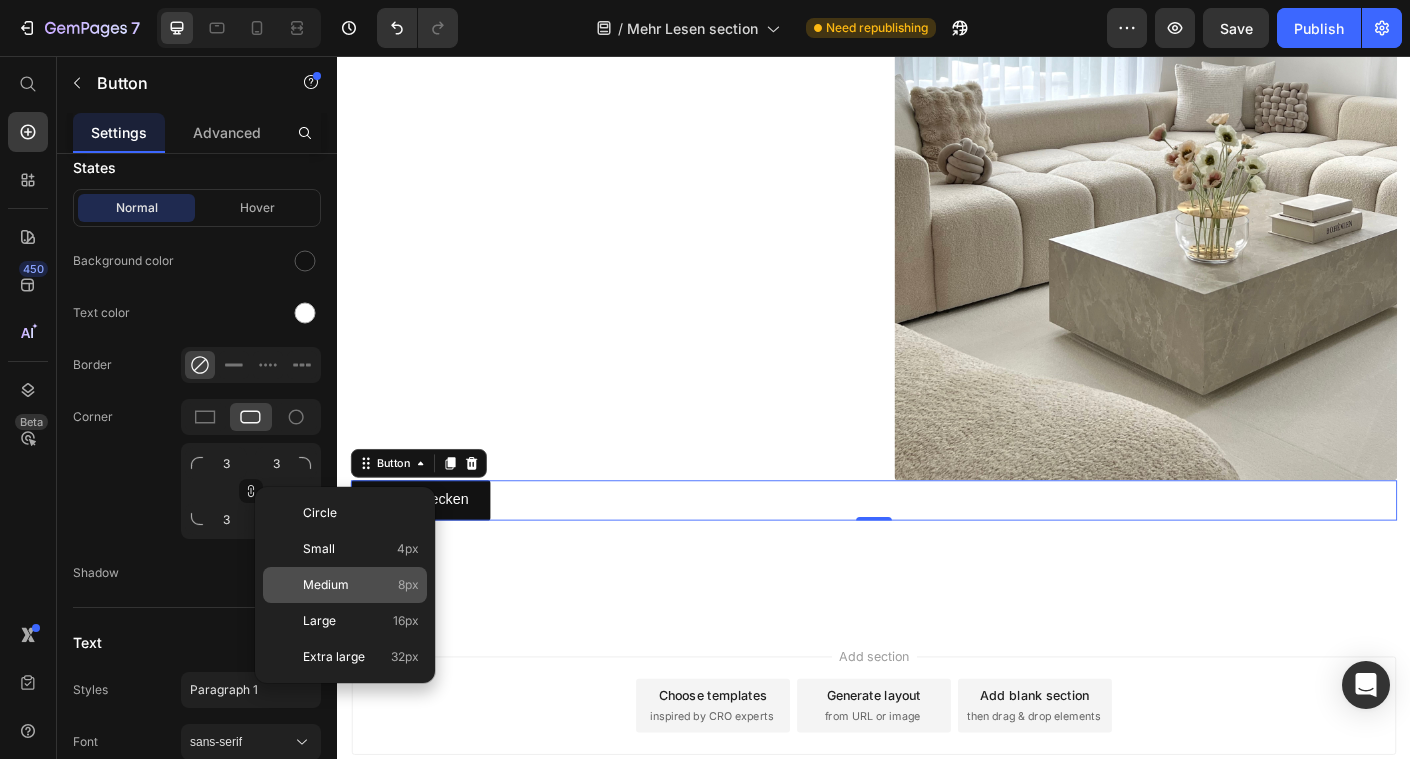 click on "Medium 8px" 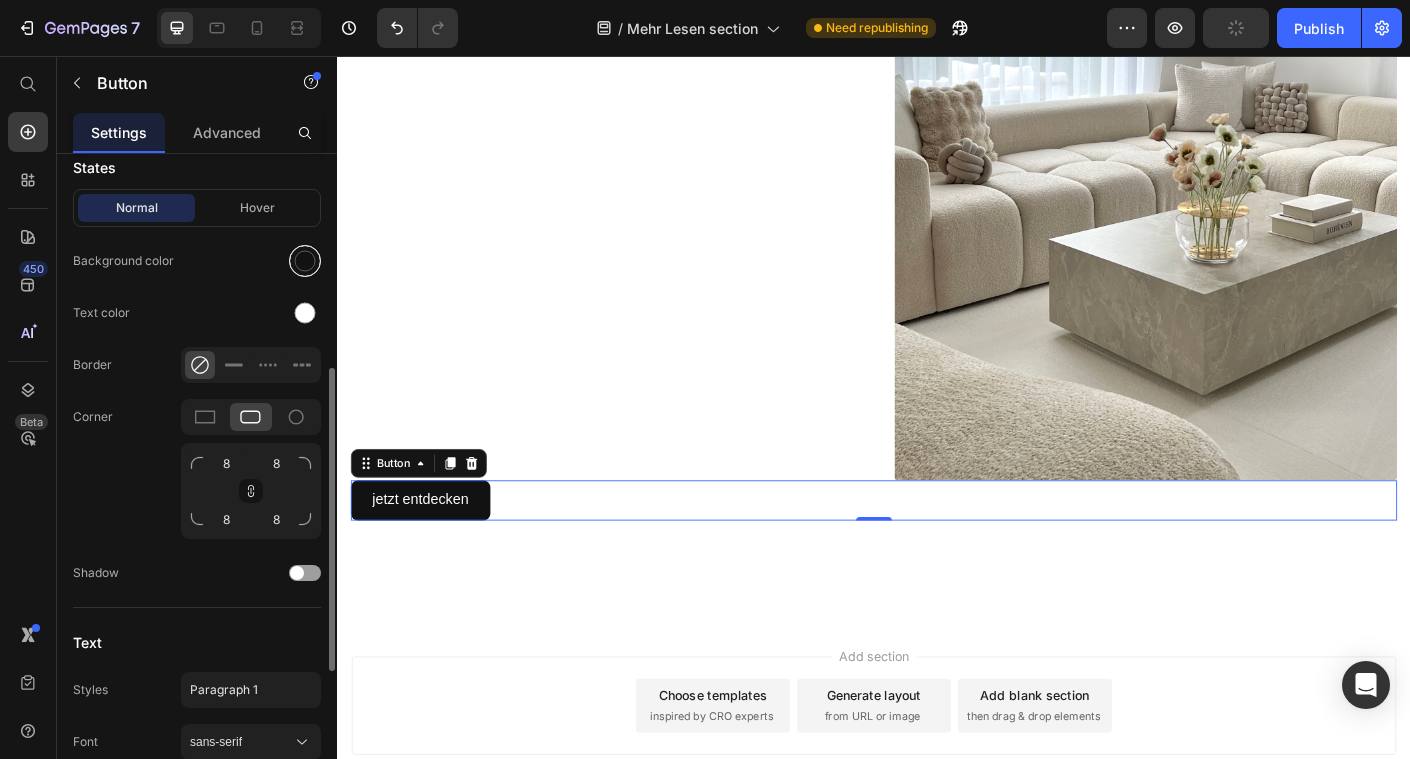 click at bounding box center (305, 261) 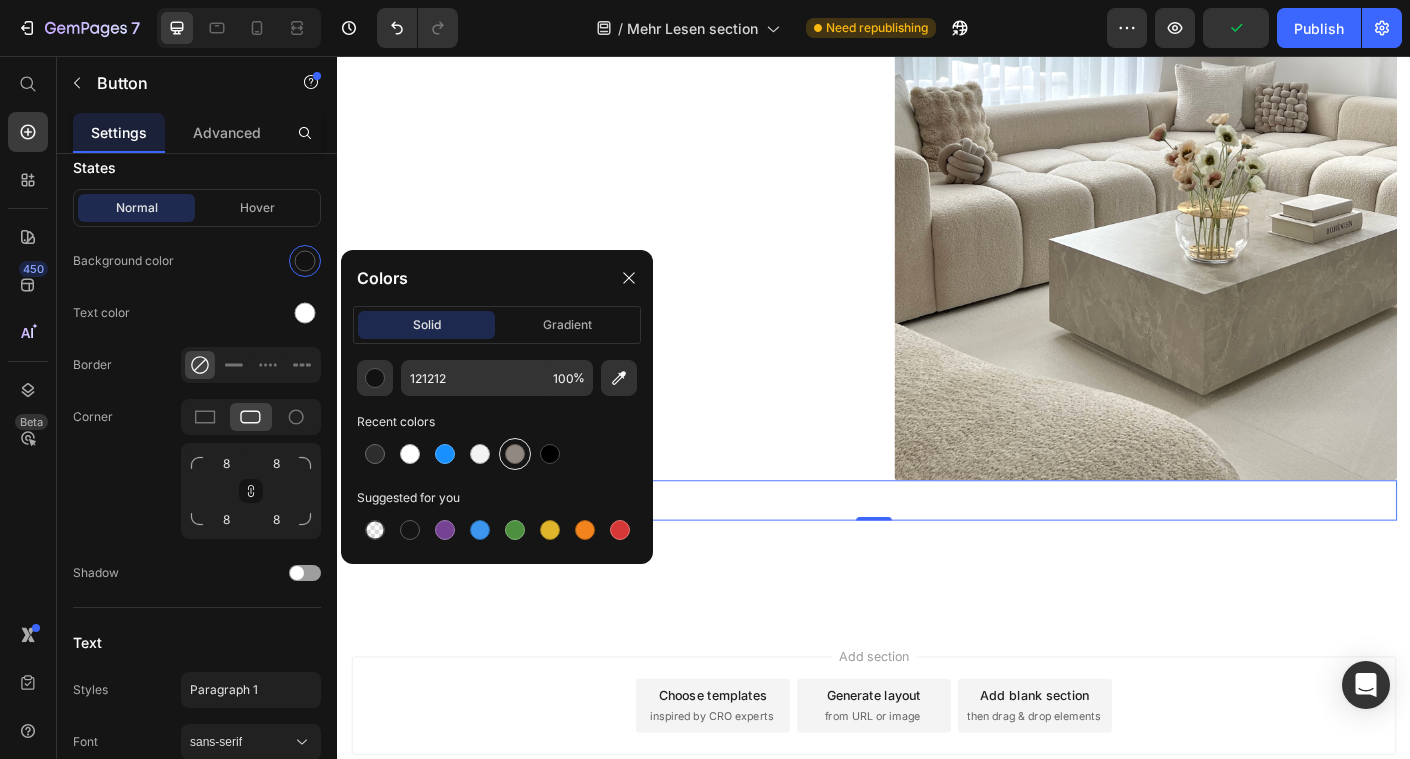 click at bounding box center [515, 454] 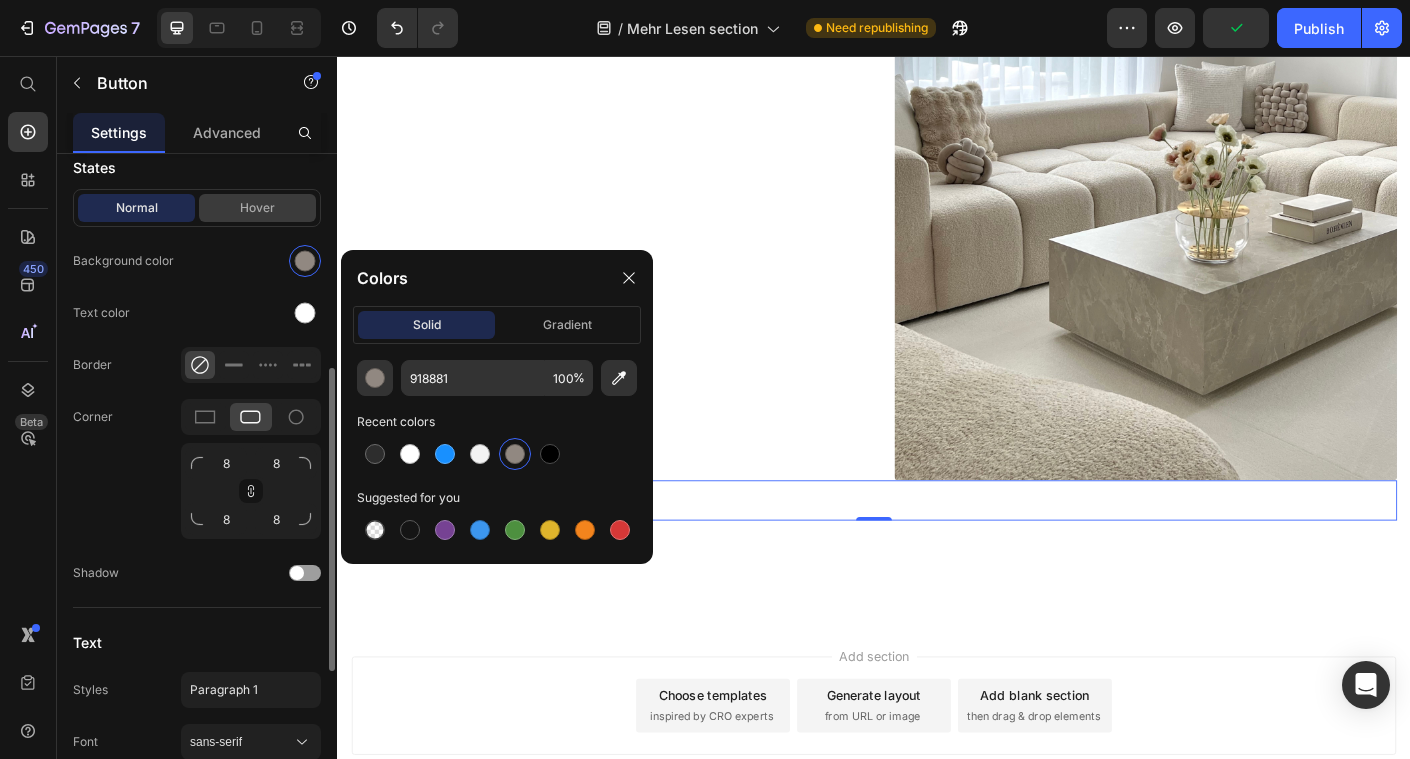 click on "Hover" at bounding box center [257, 208] 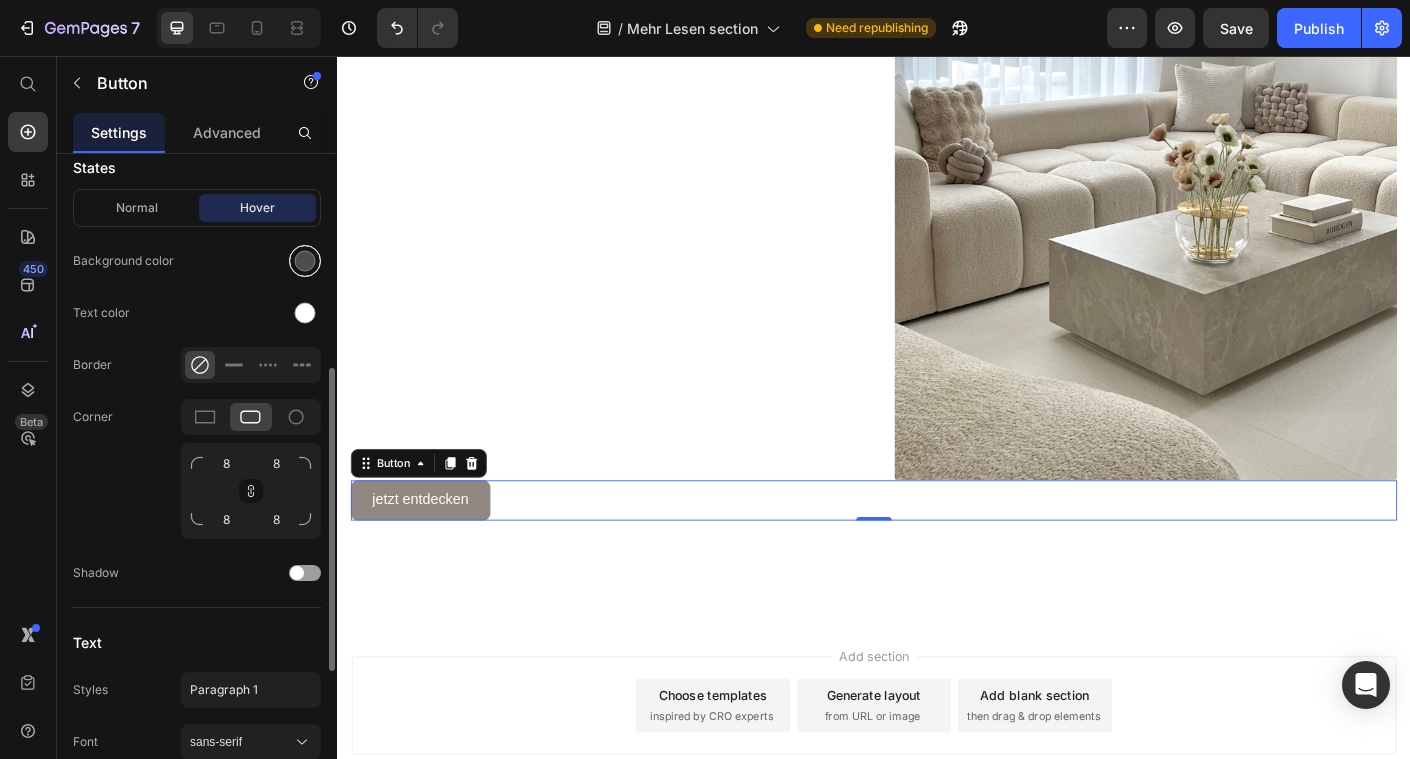 click at bounding box center (305, 261) 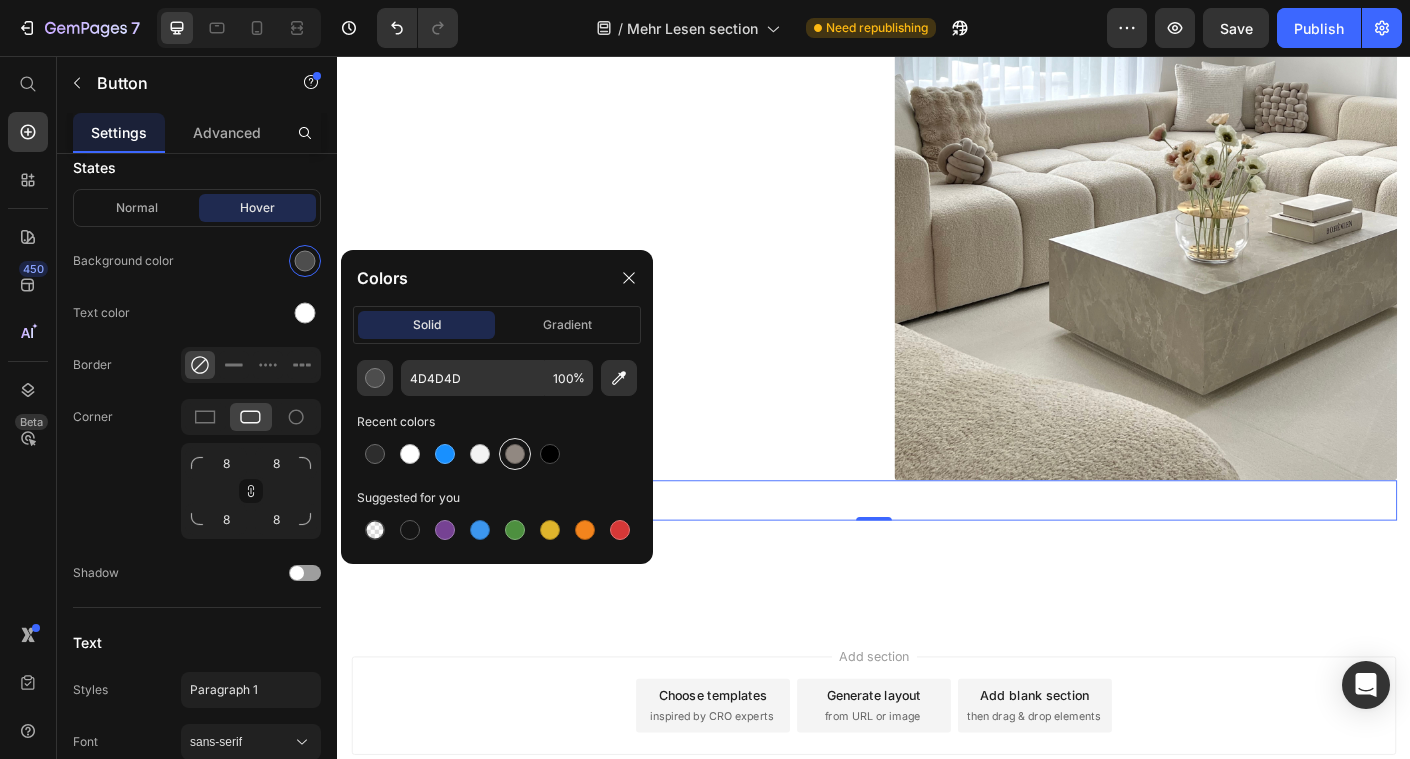 click at bounding box center [515, 454] 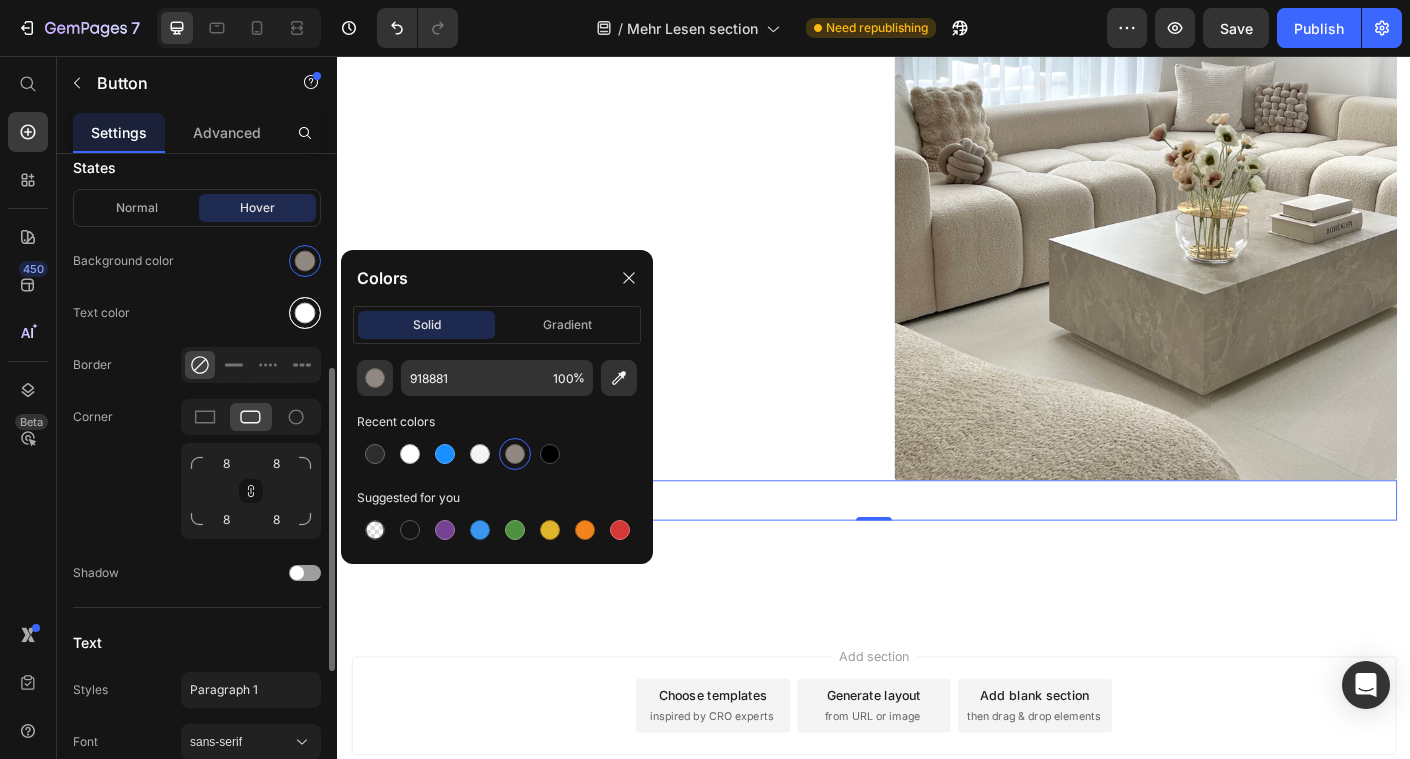 click at bounding box center [305, 313] 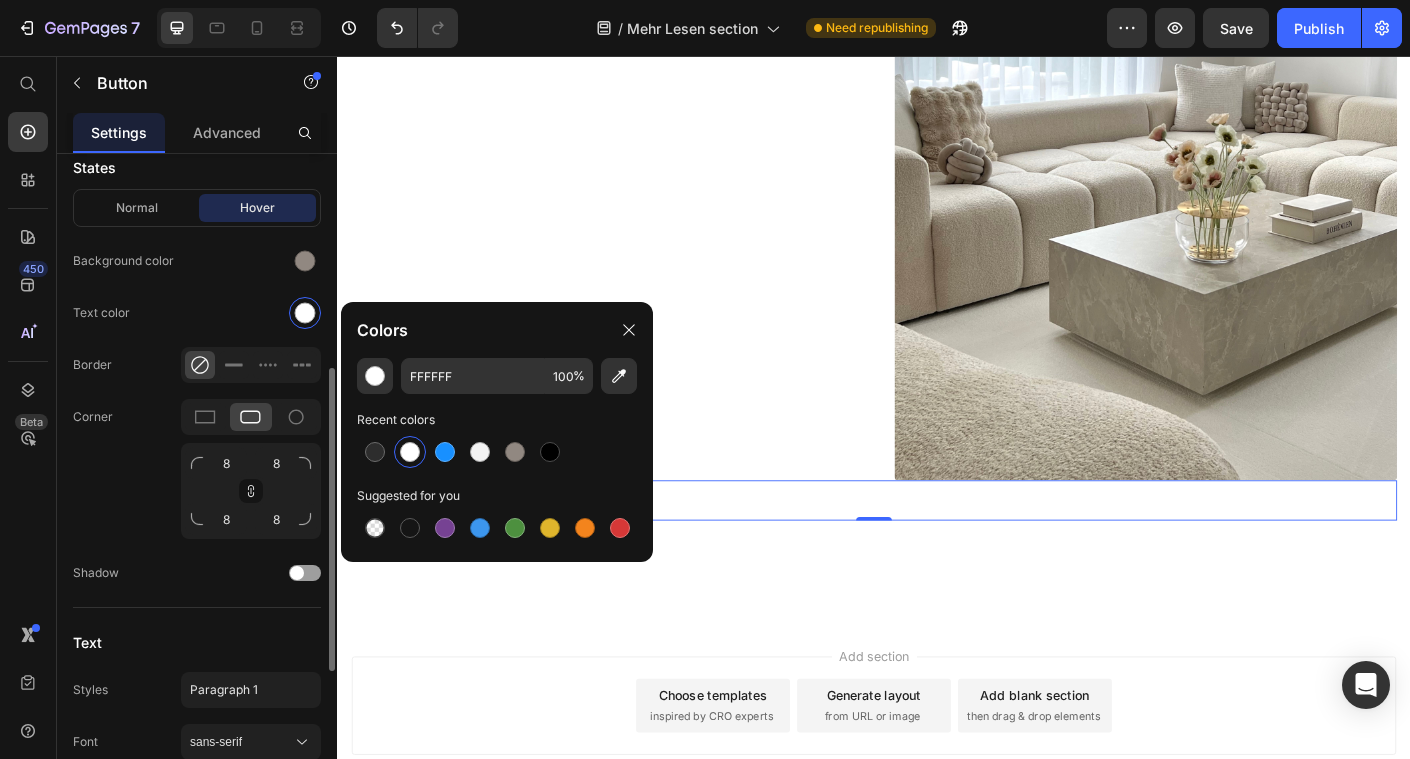 click on "Text color" 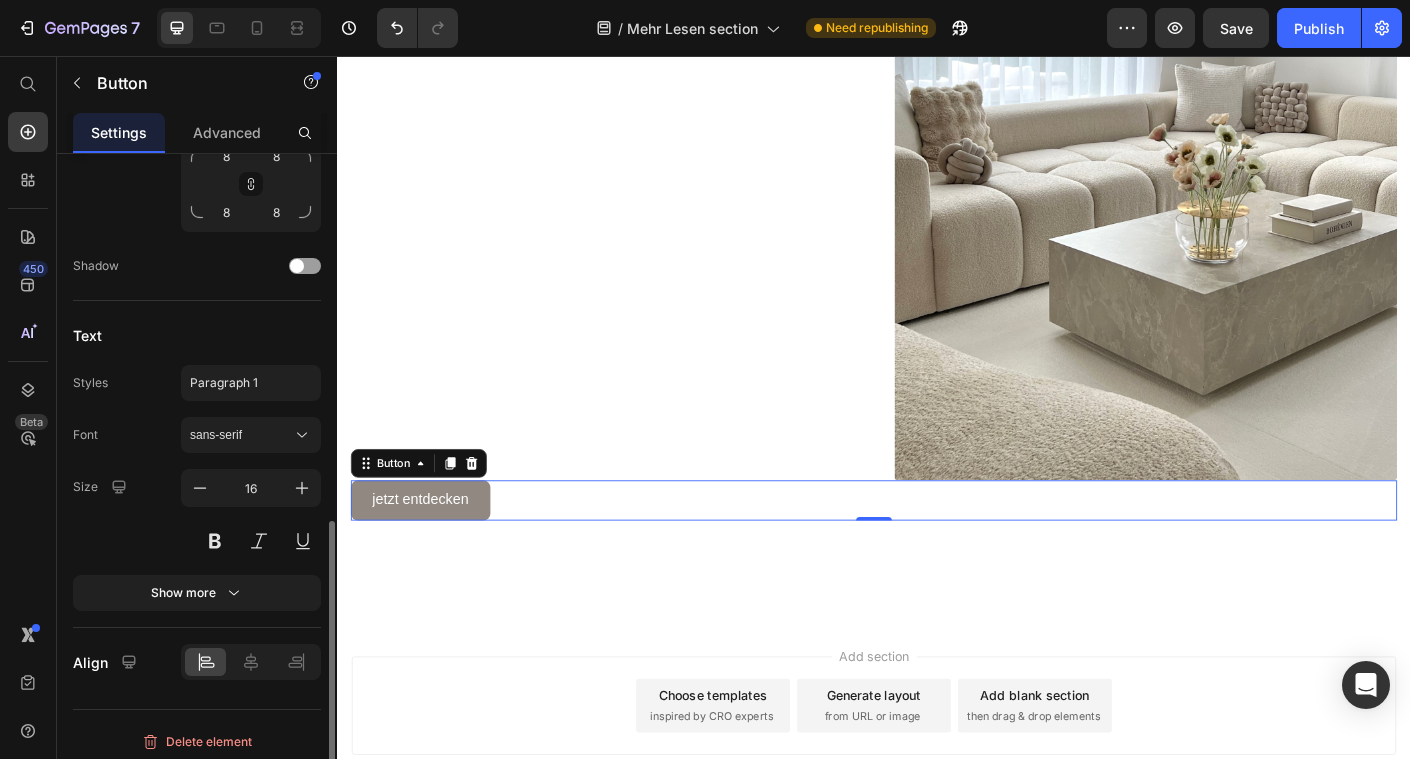 scroll, scrollTop: 783, scrollLeft: 0, axis: vertical 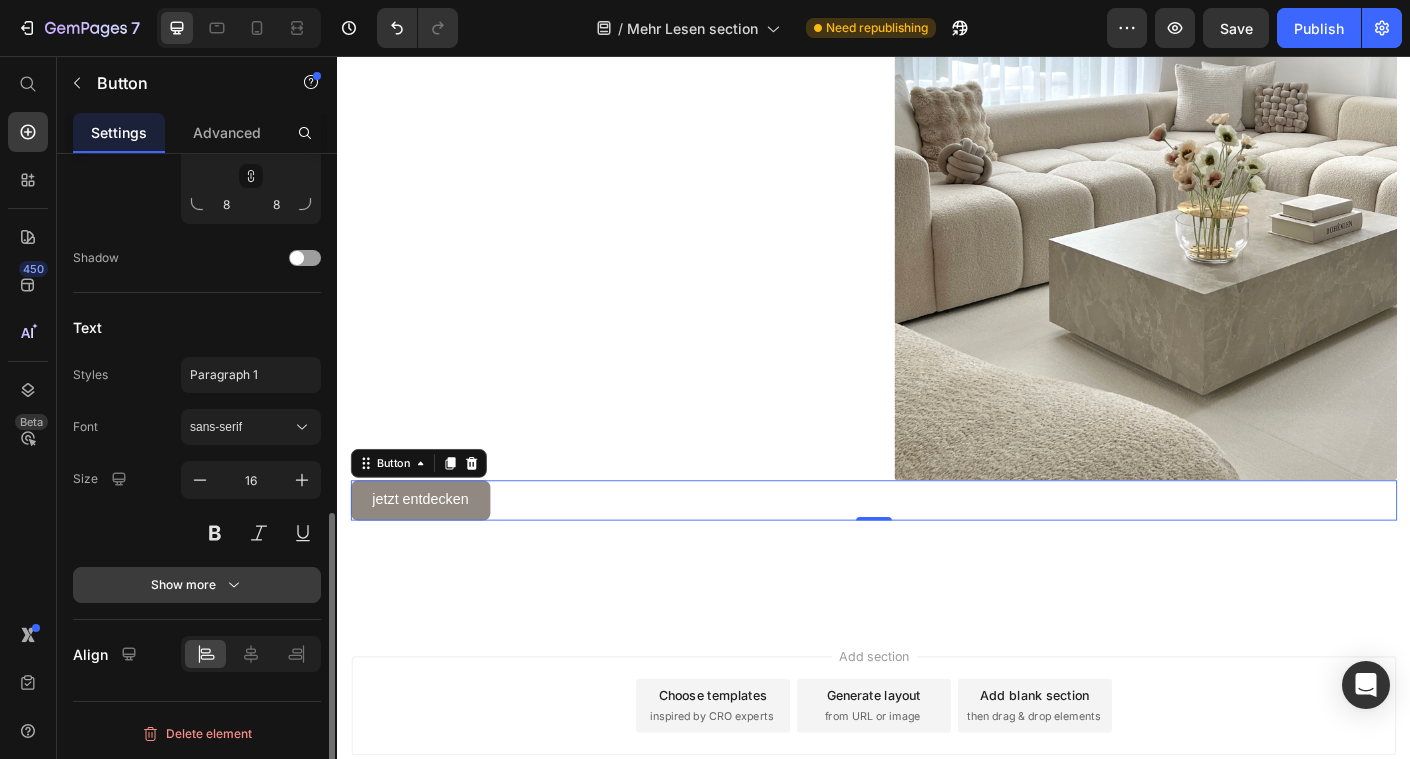 click 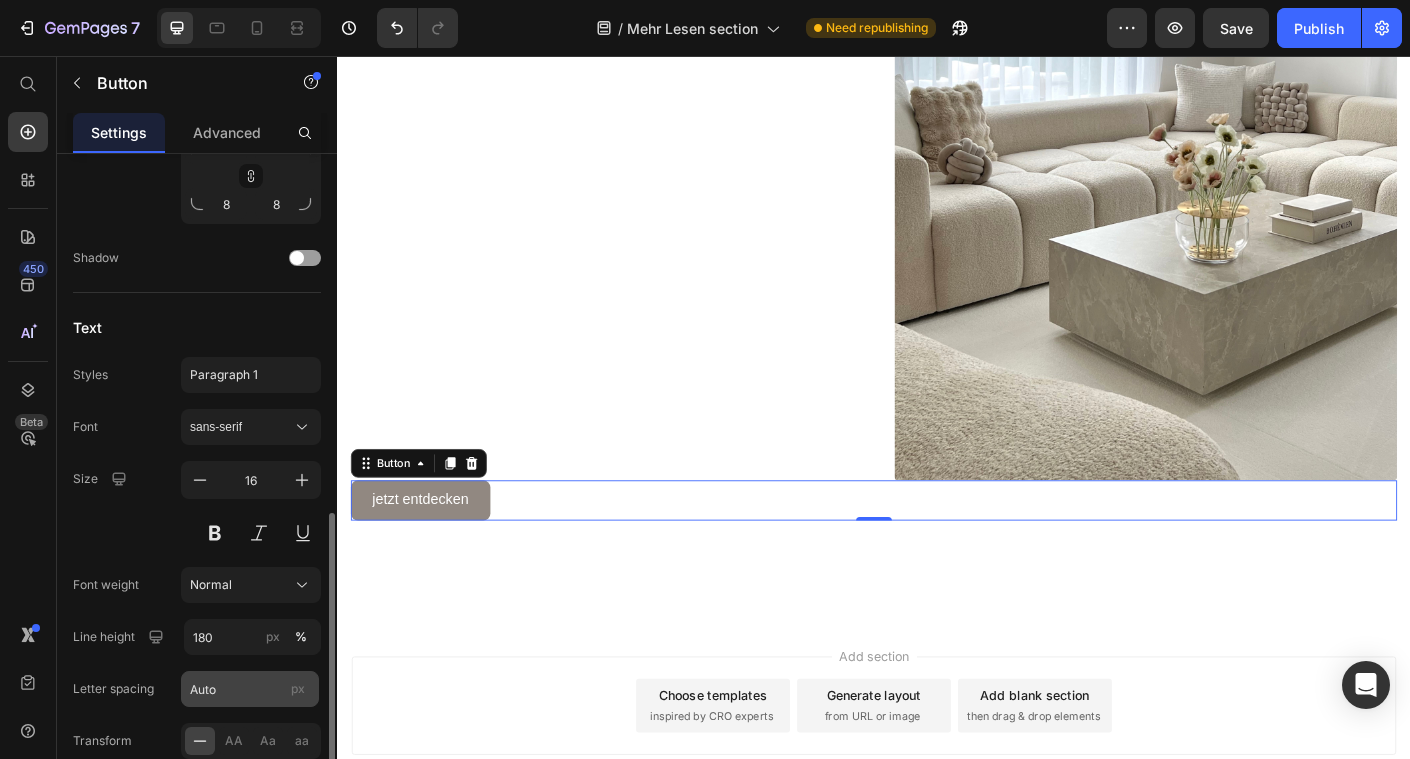 scroll, scrollTop: 868, scrollLeft: 0, axis: vertical 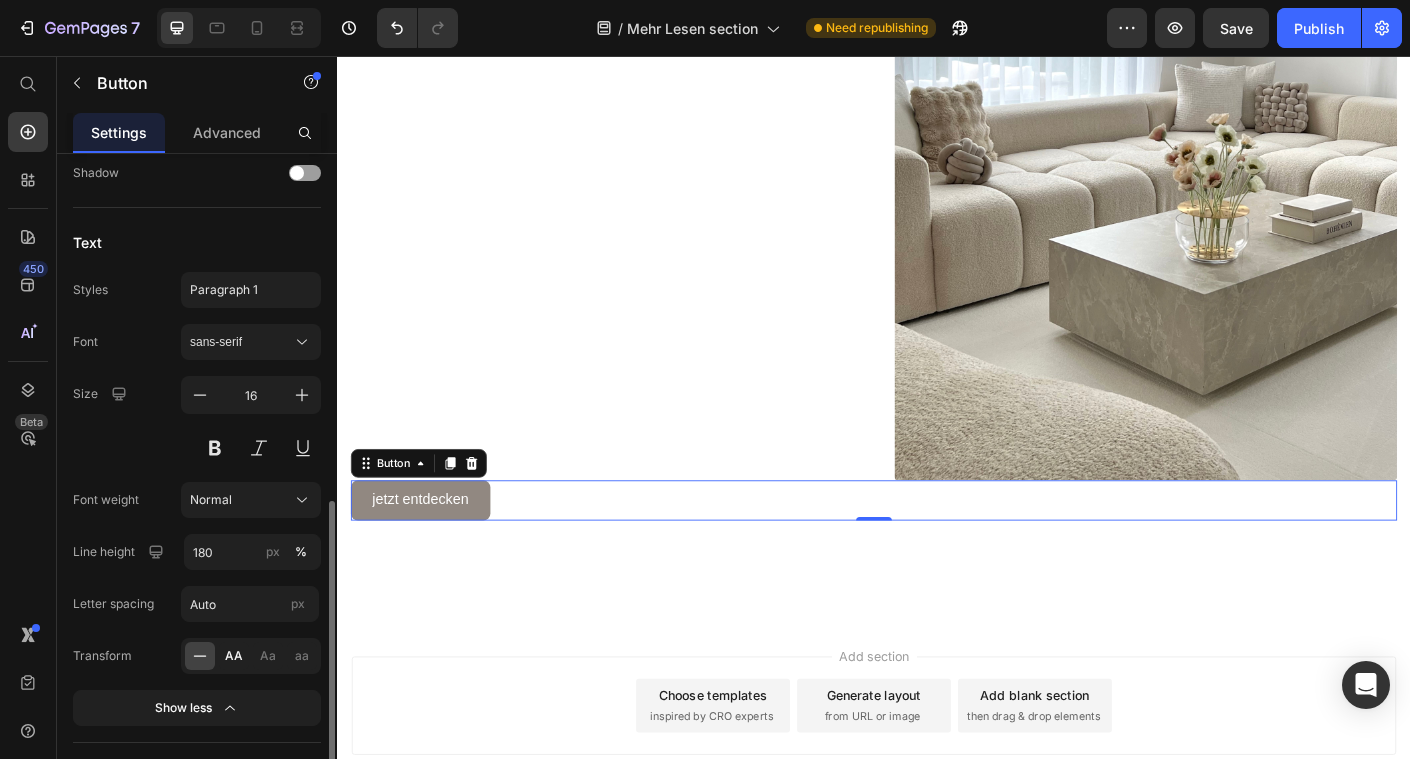 click on "AA" 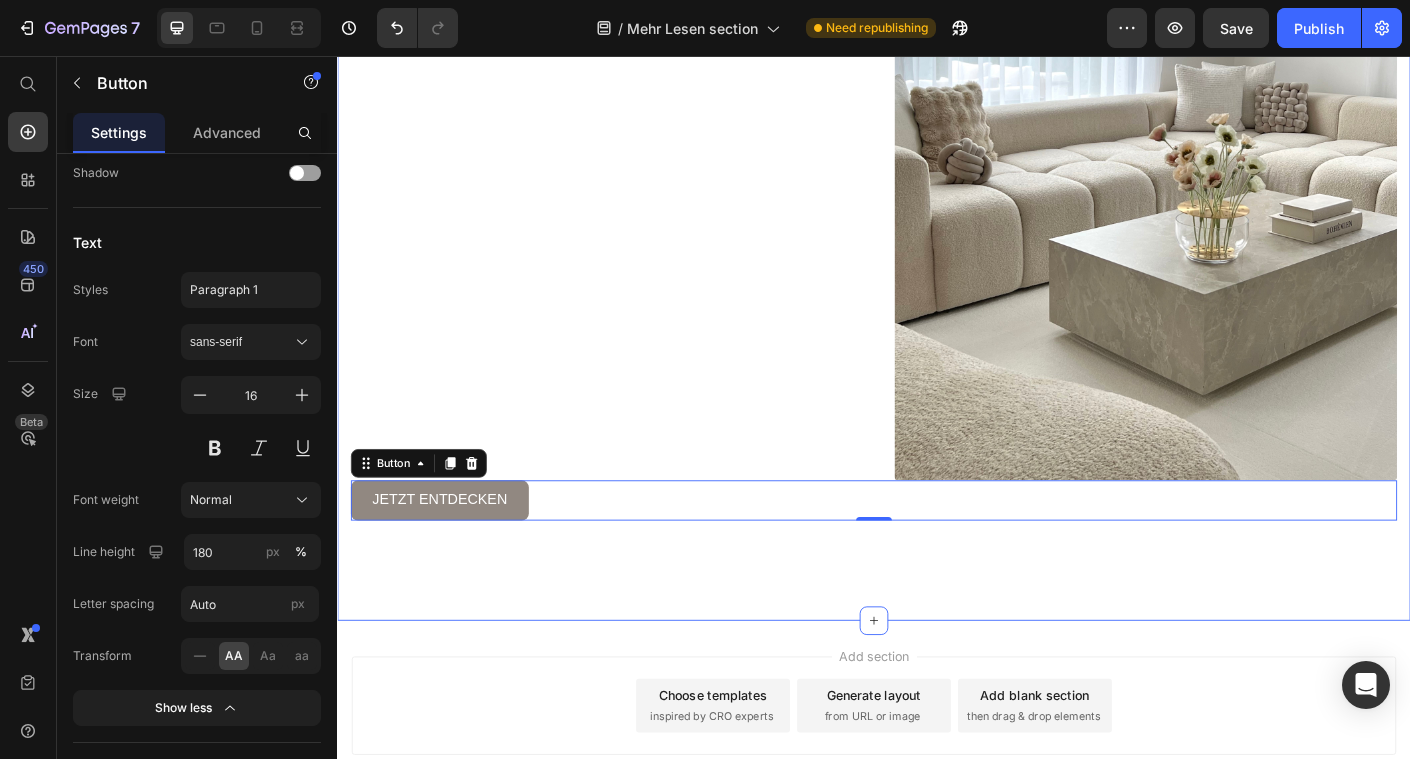 click on "Image Dekorieren heißt nicht, Dinge zu platzieren Heading Wenn Details den Unterschied machen Heading Wer dekoriert, schafft nicht einfach ein schönes Bild – sondern eine Atmosphäre, die etwas über einen selbst erzählt. Es geht nicht darum, einen Trend zu treffen.    Es geht darum, sich selbst zu treffen. Gerade wenn ein Raum sich noch unfertig oder unpersönlich anfühlt, liegt es selten an zu wenig Deko – sondern an der falschen. Dekorieren wird erst dann stimmig, wenn es nicht überfordert, sondern leitet. Wenn Einzelstücke nicht beliebig, sondern bedeutend sind.   Dein Stil braucht keine laute Bühne – nur die richtigen Akzente. Und genau die findest du hier.   Text block Wenn Details den Unterschied machen Heading In einem Raum, der auf den ersten Blick schlicht wirkt, sind es die bewussten Details, die ihn lebendig und stimmig machen. Die sorgfältig platzierten Kissen, die dezente Farbwahl, das Spiel aus Formen und Texturen – nichts davon ist zufällig.     Text block Image Row   0" at bounding box center [937, -95] 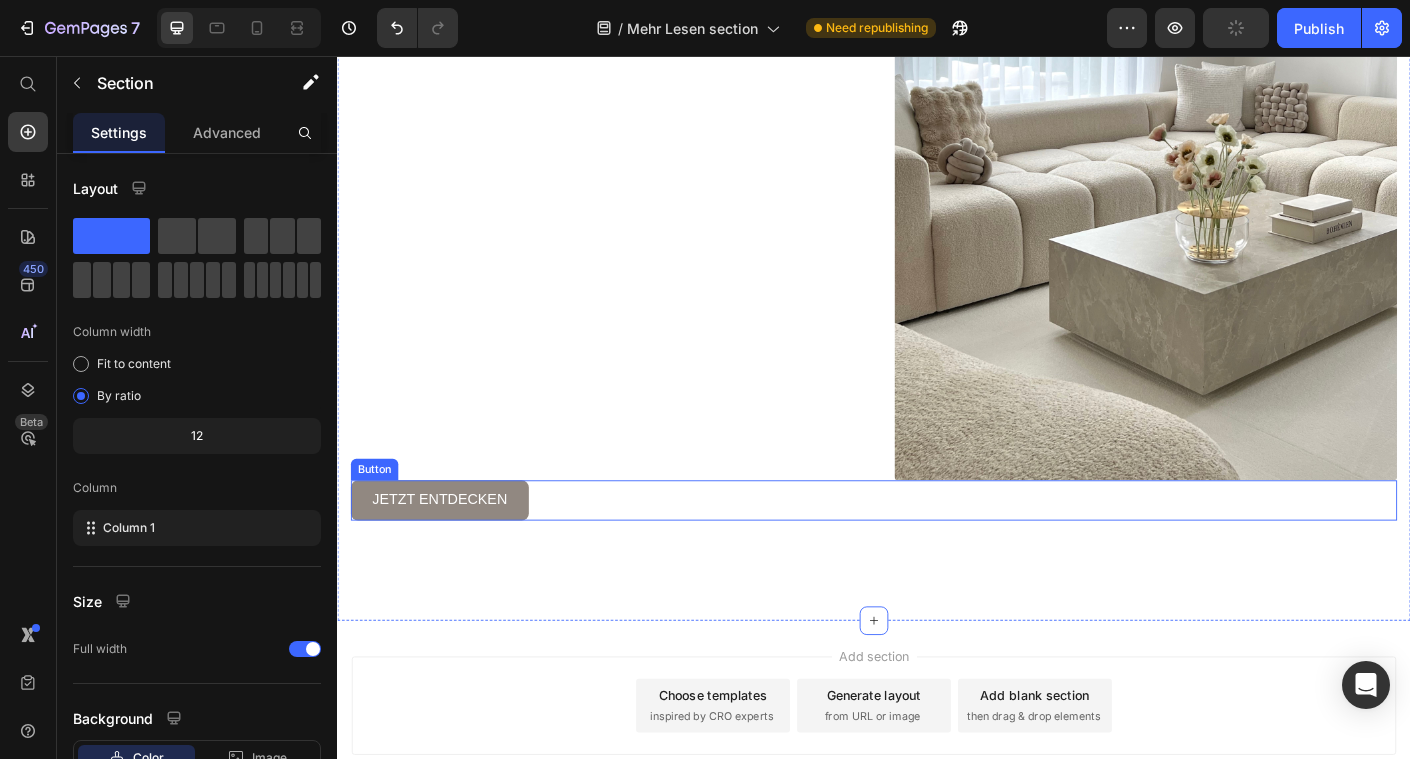 click on "jetzt entdecken" at bounding box center [451, 553] 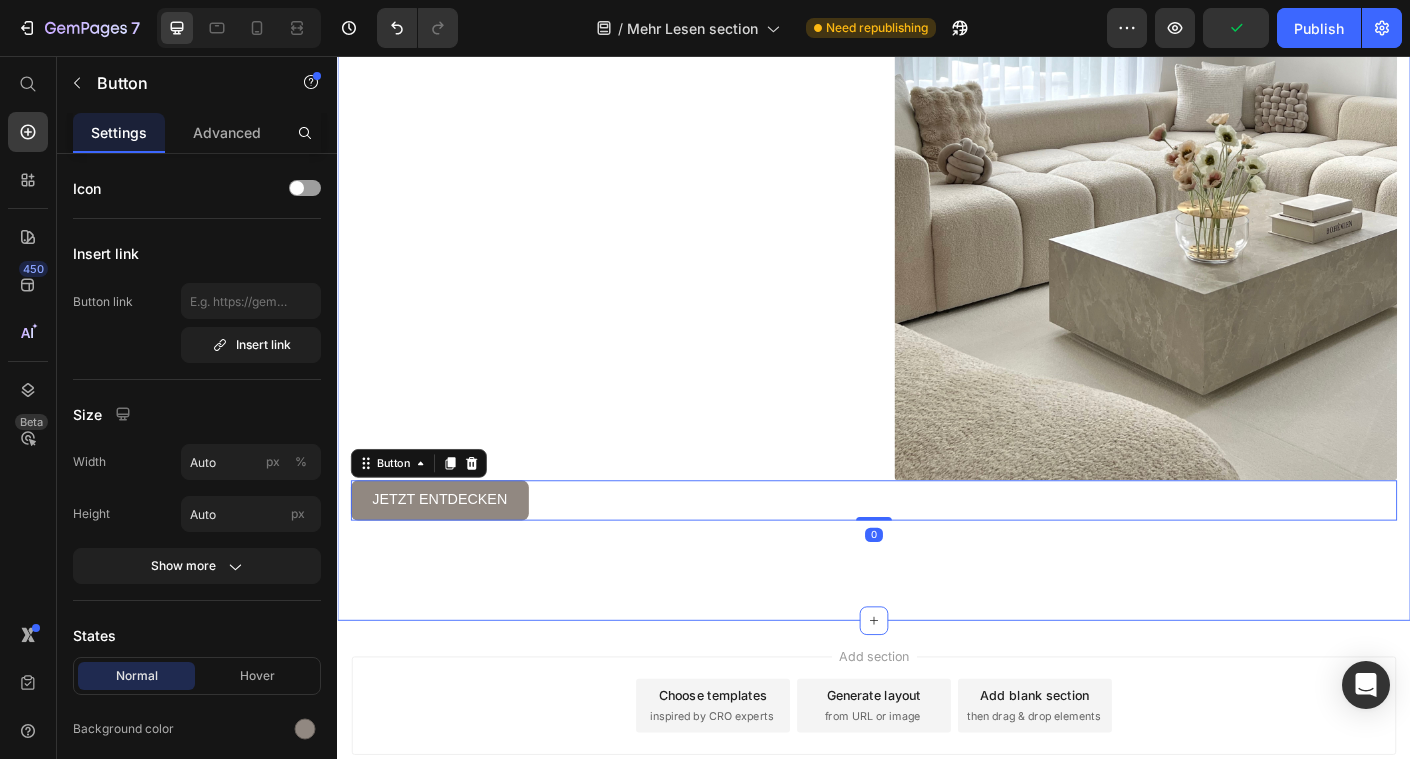 click on "Image Dekorieren heißt nicht, Dinge zu platzieren Heading Wenn Details den Unterschied machen Heading Wer dekoriert, schafft nicht einfach ein schönes Bild – sondern eine Atmosphäre, die etwas über einen selbst erzählt. Es geht nicht darum, einen Trend zu treffen.    Es geht darum, sich selbst zu treffen. Gerade wenn ein Raum sich noch unfertig oder unpersönlich anfühlt, liegt es selten an zu wenig Deko – sondern an der falschen. Dekorieren wird erst dann stimmig, wenn es nicht überfordert, sondern leitet. Wenn Einzelstücke nicht beliebig, sondern bedeutend sind.   Dein Stil braucht keine laute Bühne – nur die richtigen Akzente. Und genau die findest du hier.   Text block Wenn Details den Unterschied machen Heading In einem Raum, der auf den ersten Blick schlicht wirkt, sind es die bewussten Details, die ihn lebendig und stimmig machen. Die sorgfältig platzierten Kissen, die dezente Farbwahl, das Spiel aus Formen und Texturen – nichts davon ist zufällig.     Text block Image Row   0" at bounding box center (937, -95) 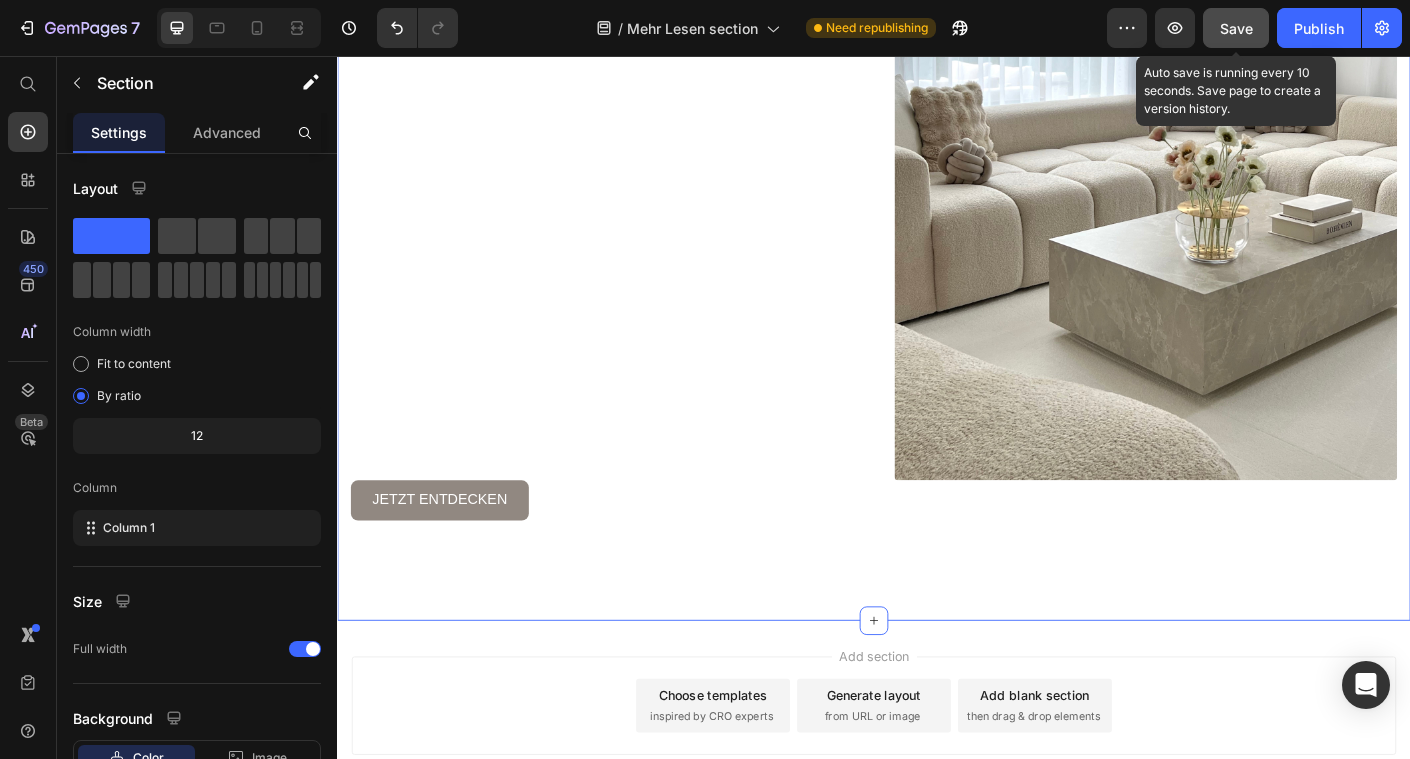 click on "Save" 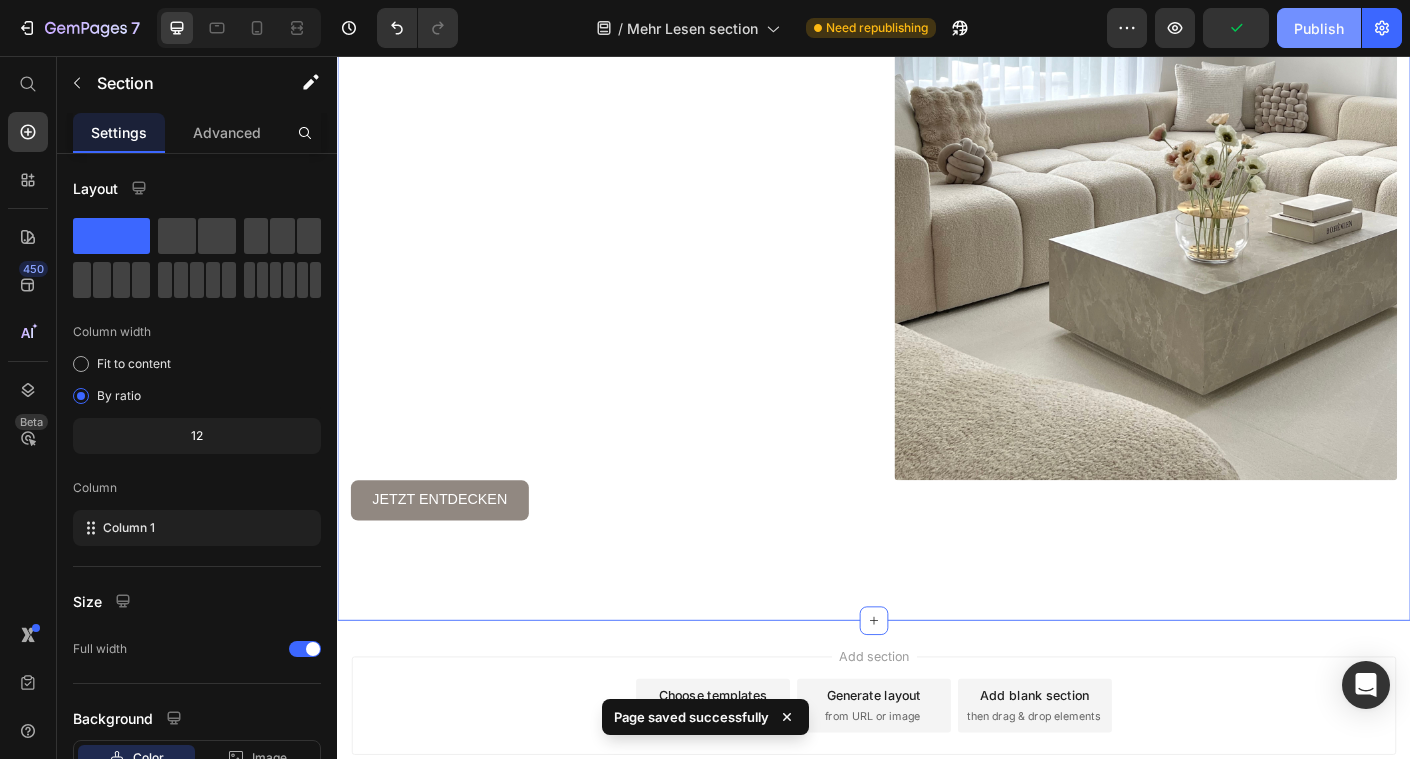 click on "Publish" at bounding box center [1319, 28] 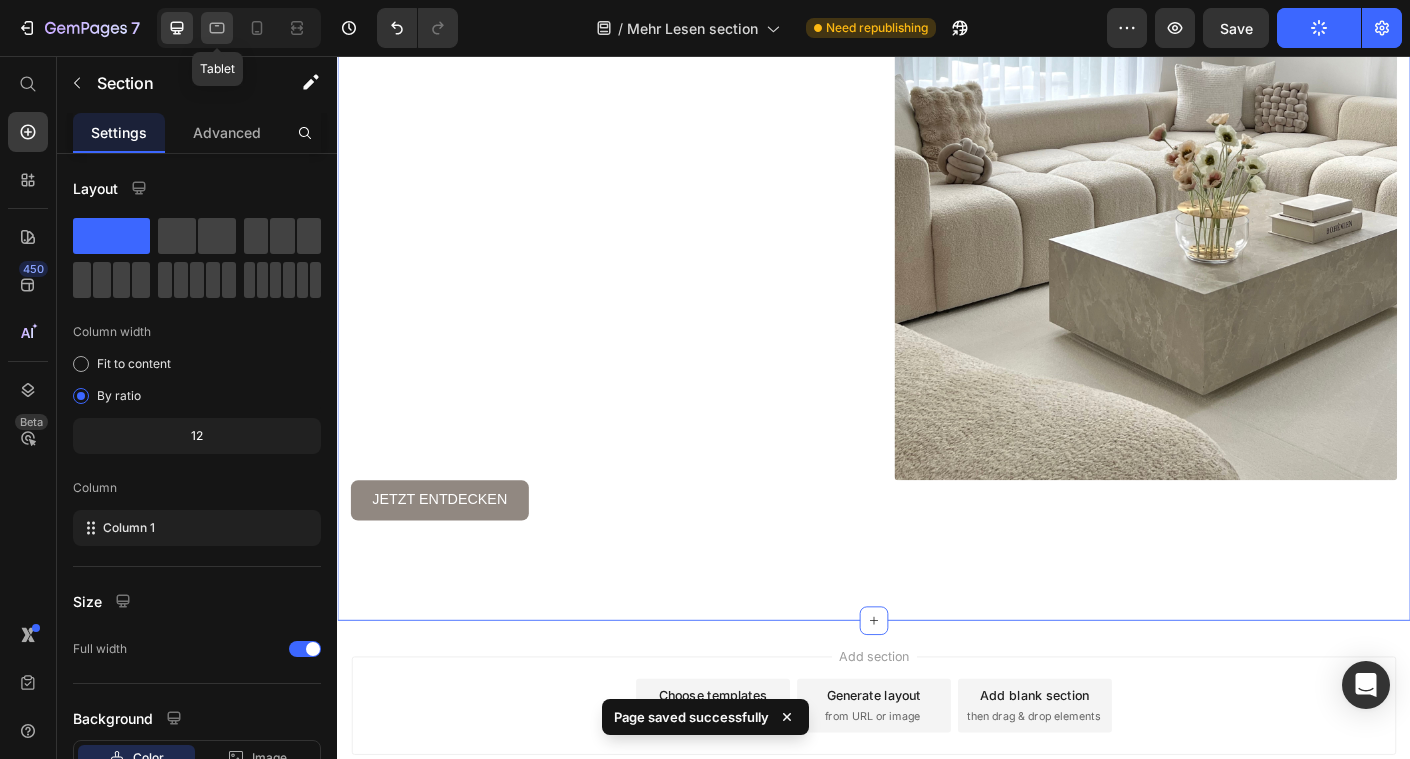 click 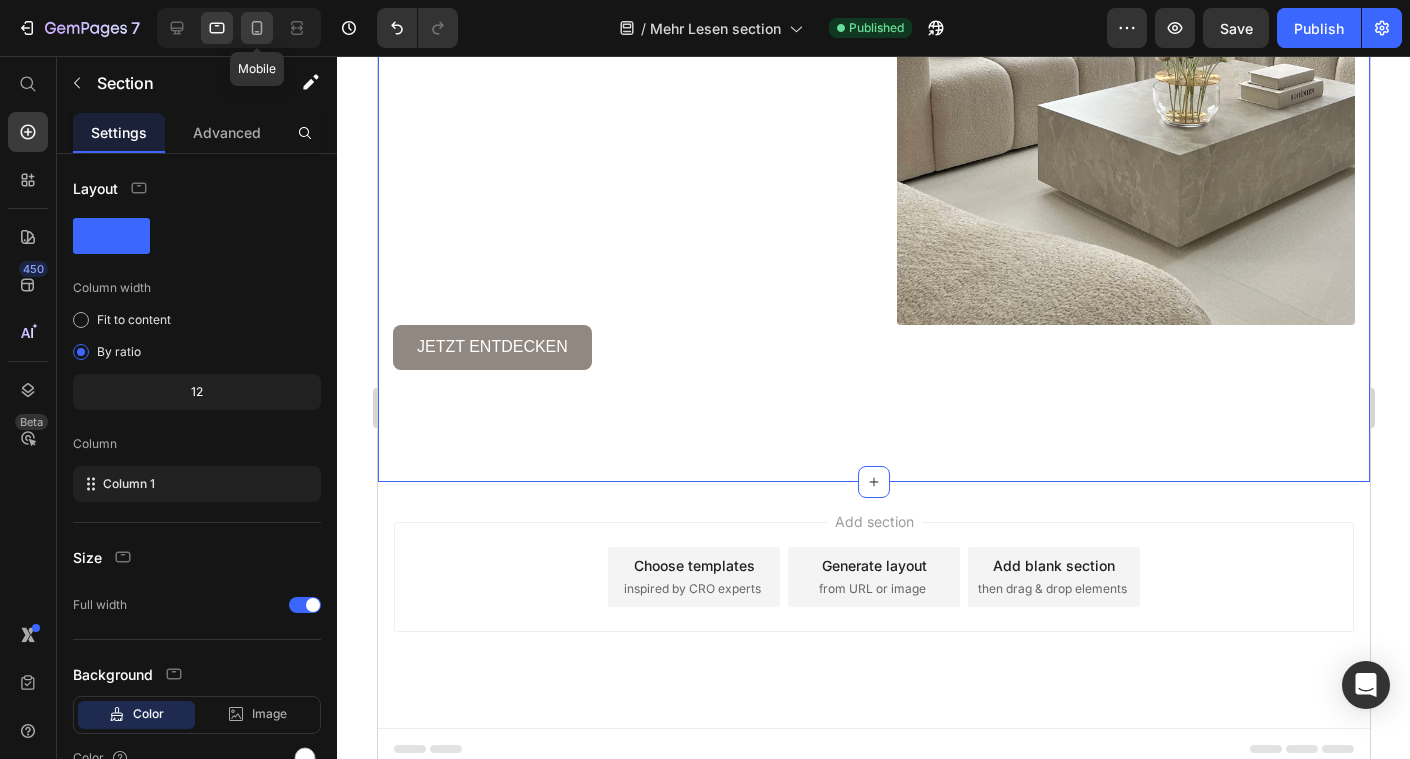 click 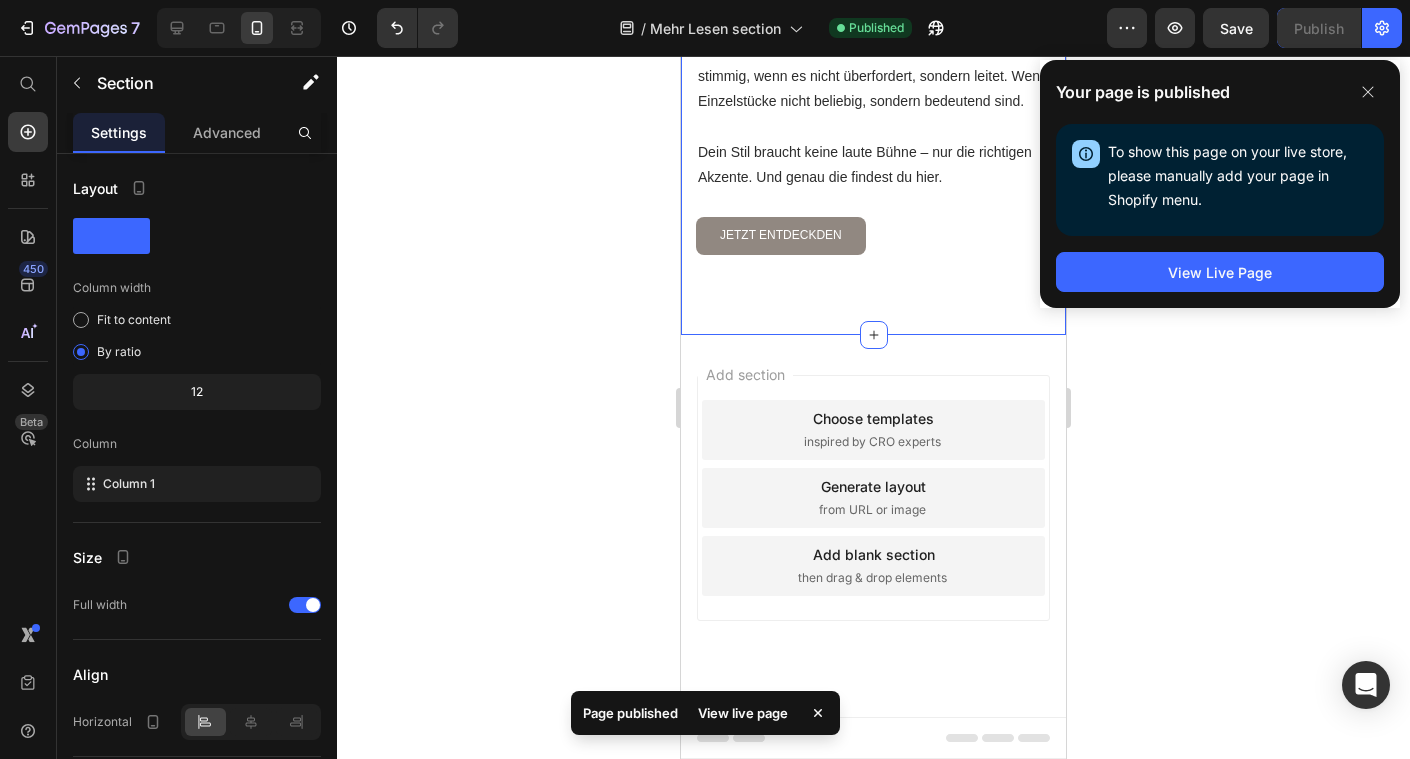 scroll, scrollTop: 3308, scrollLeft: 0, axis: vertical 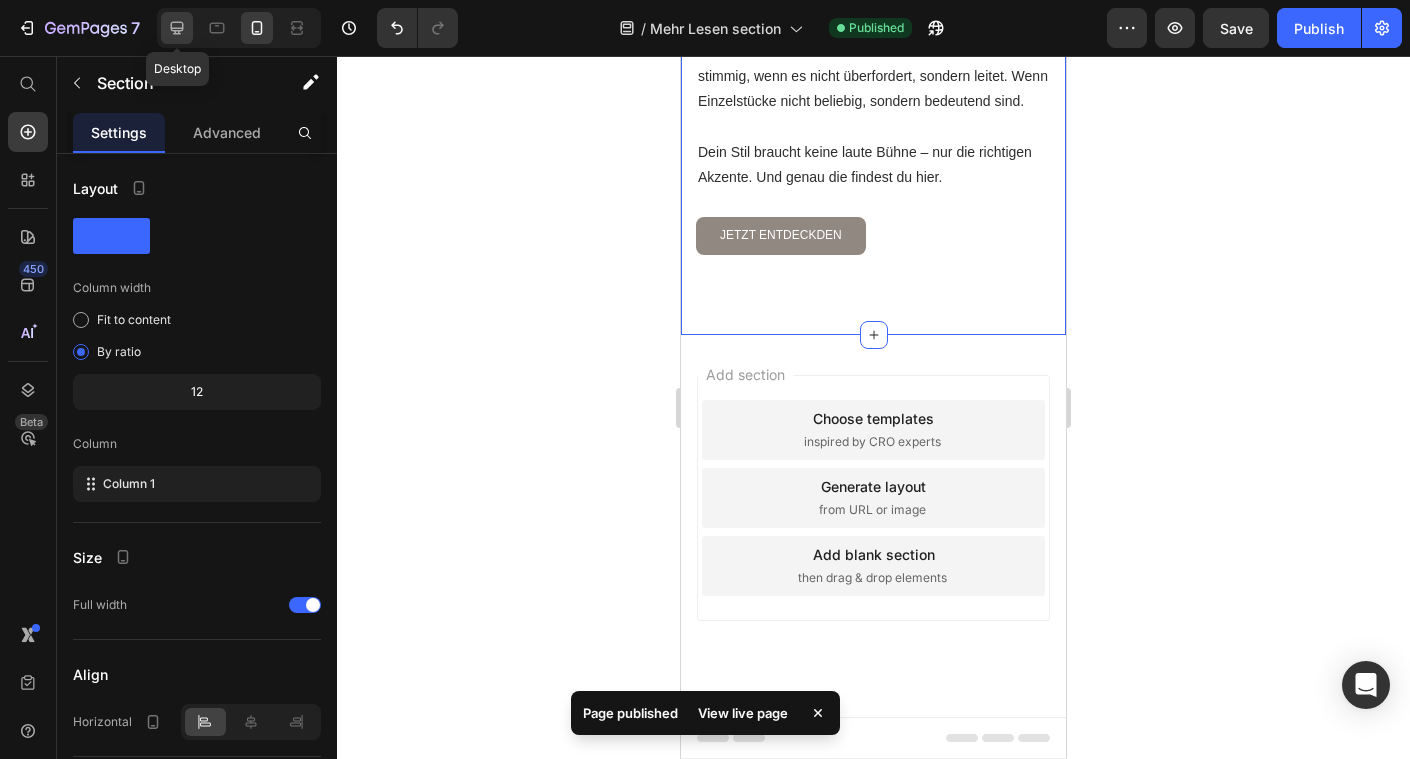 click 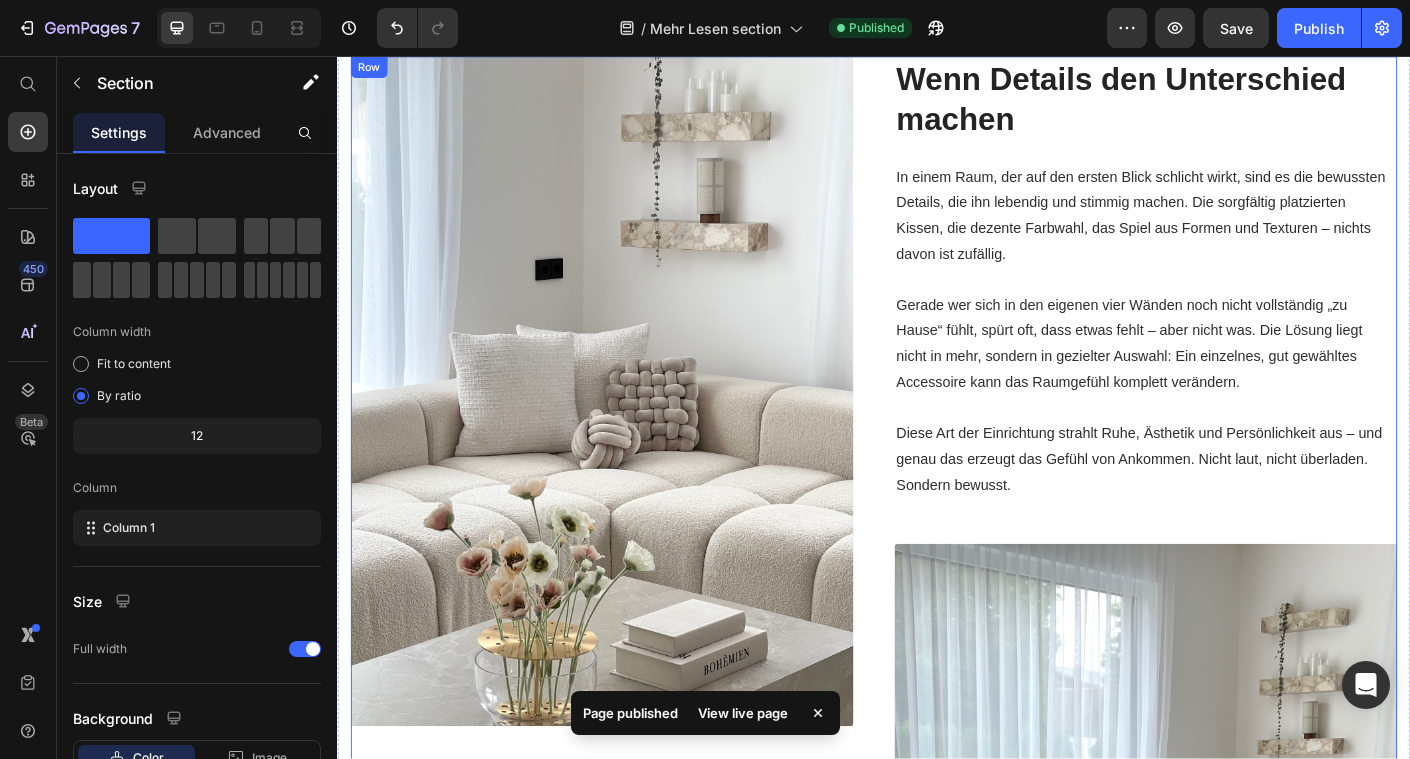 scroll, scrollTop: 1607, scrollLeft: 0, axis: vertical 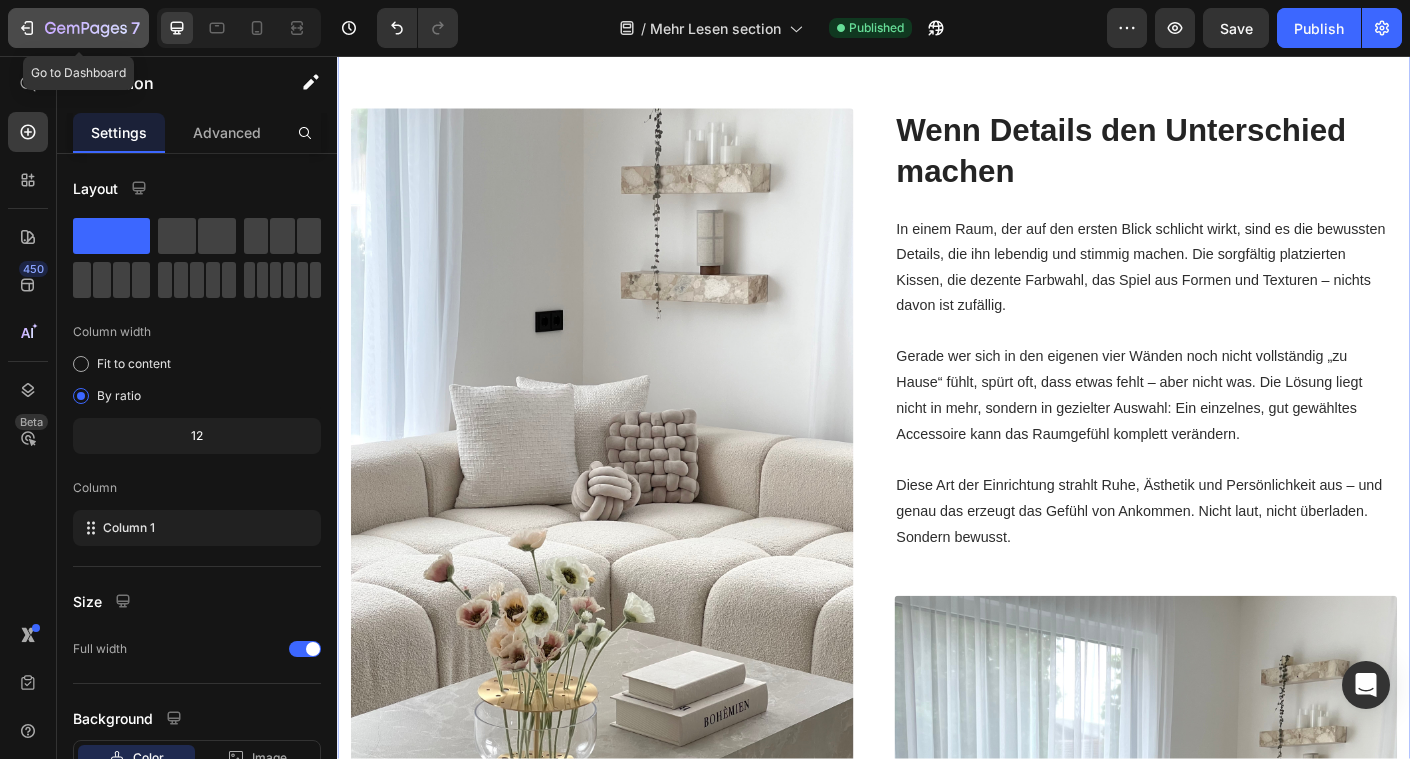 click on "7" 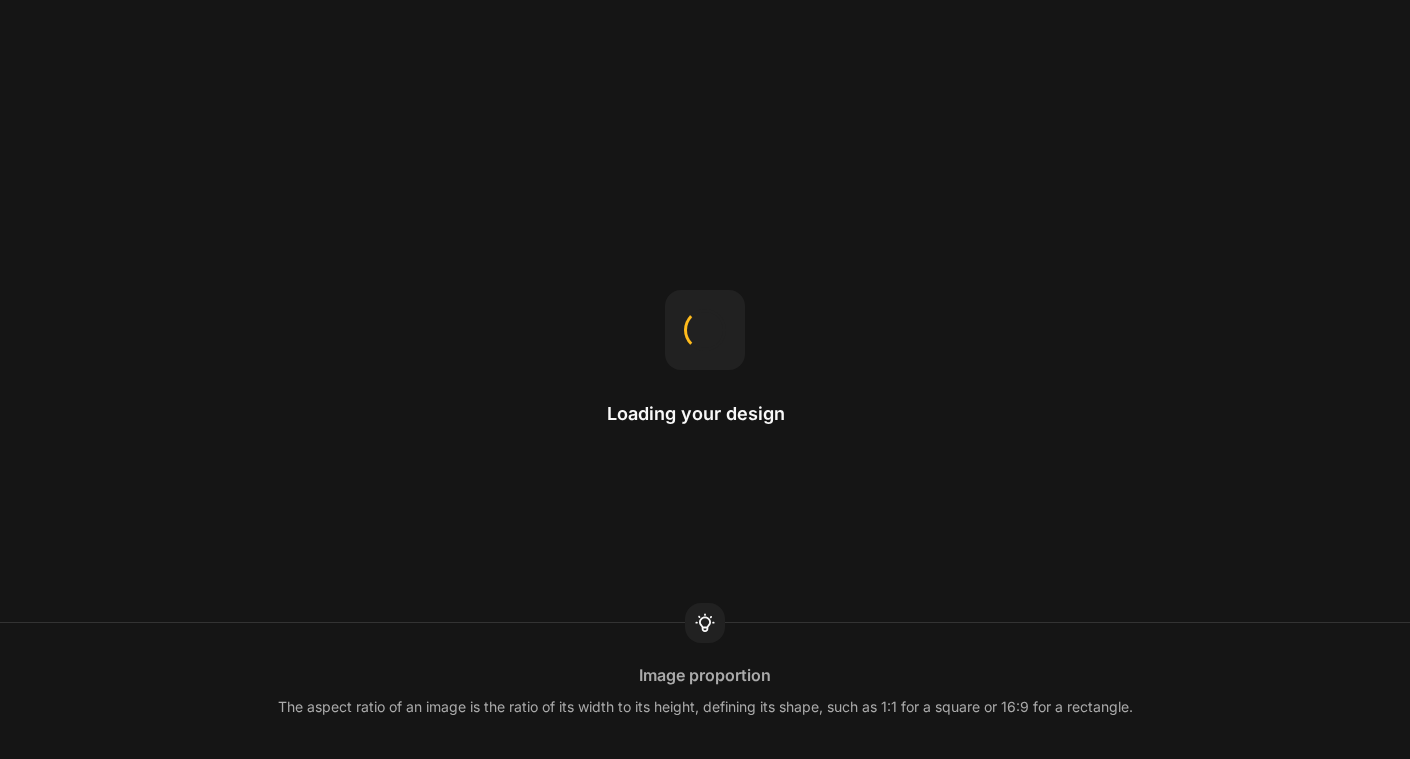 scroll, scrollTop: 0, scrollLeft: 0, axis: both 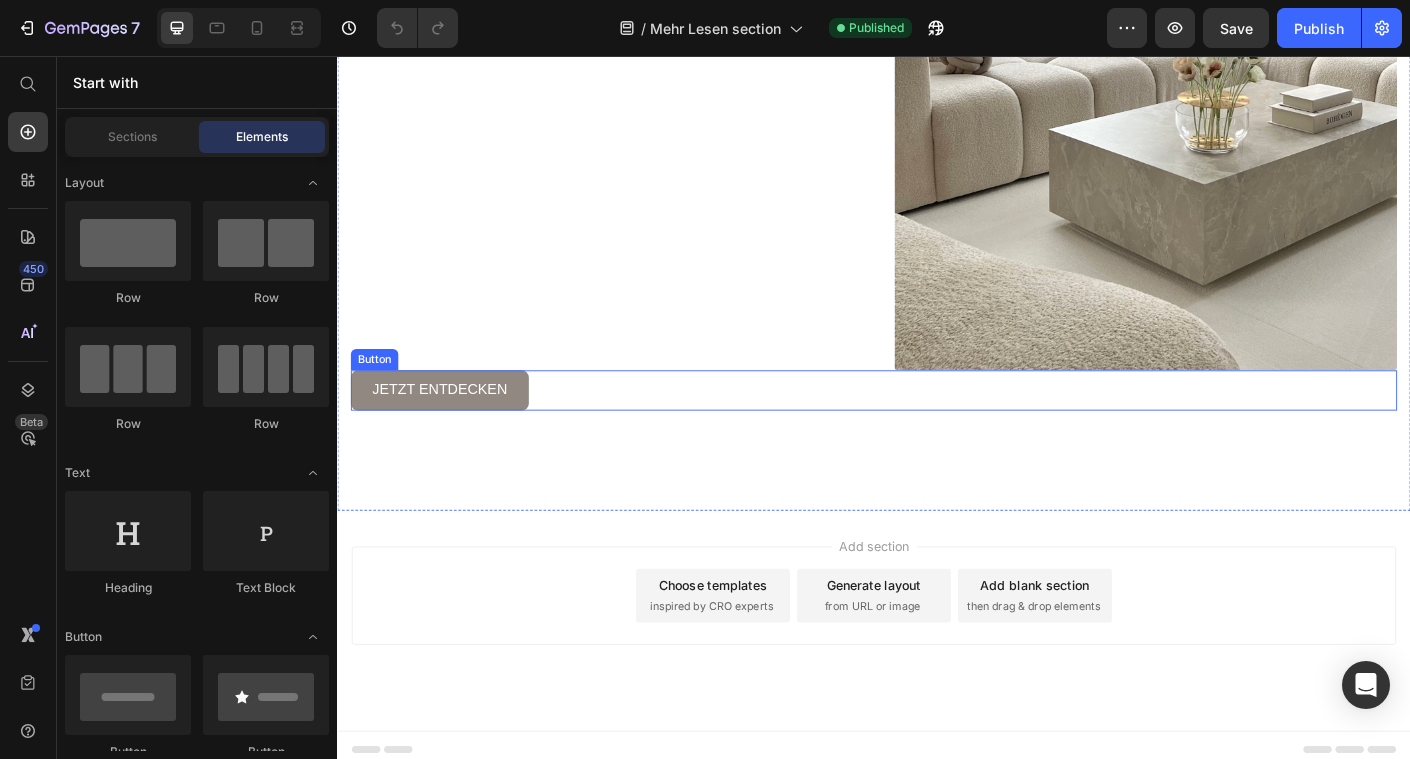 click on "jetzt entdecken" at bounding box center [451, 430] 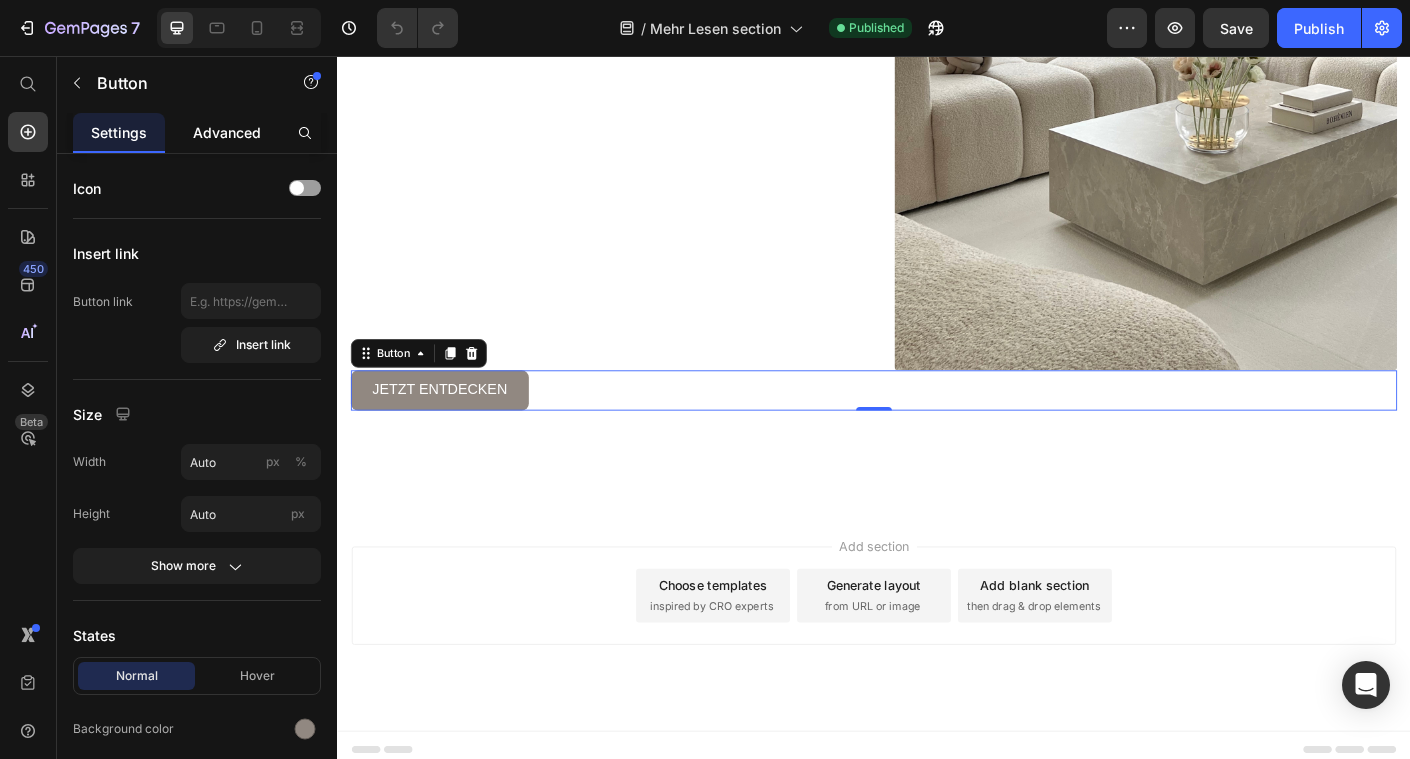 click on "Advanced" at bounding box center (227, 132) 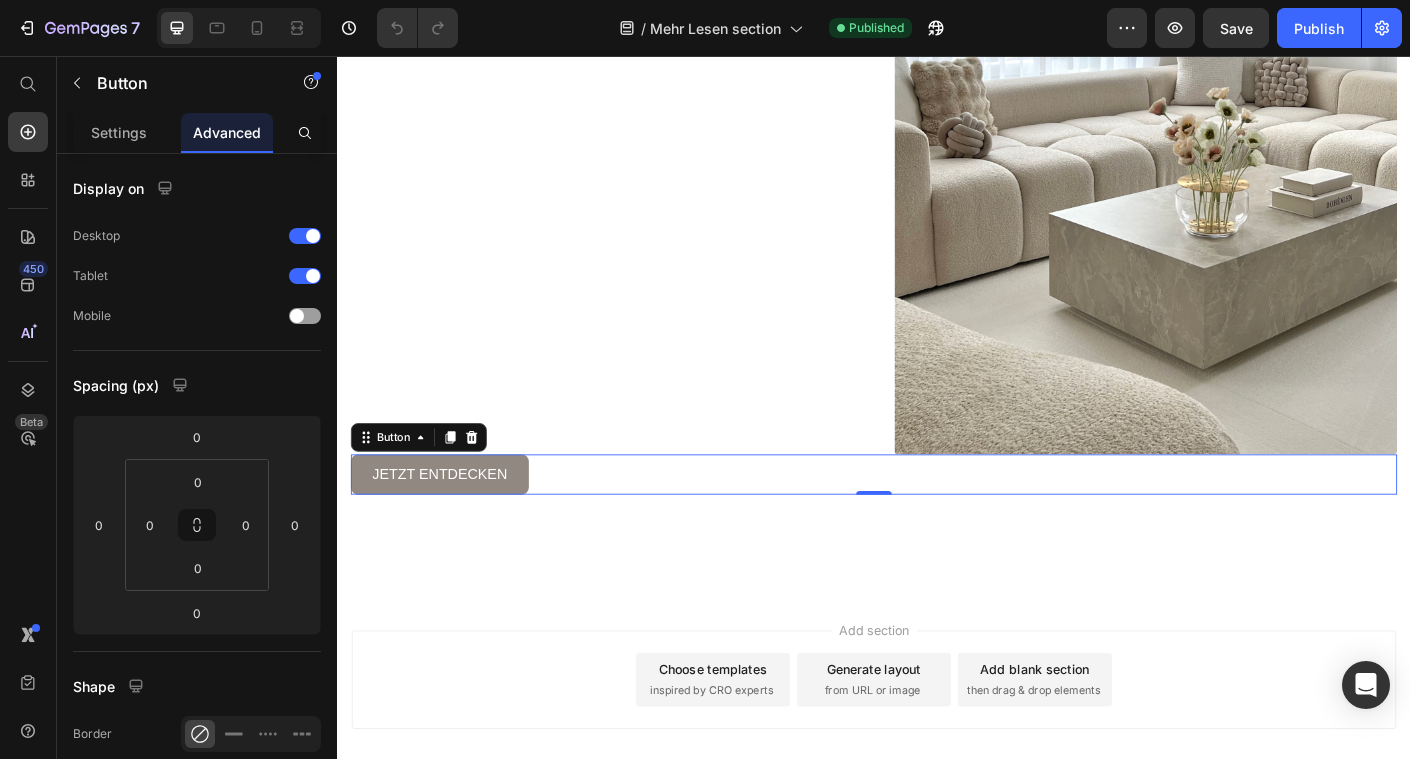 scroll, scrollTop: 2894, scrollLeft: 0, axis: vertical 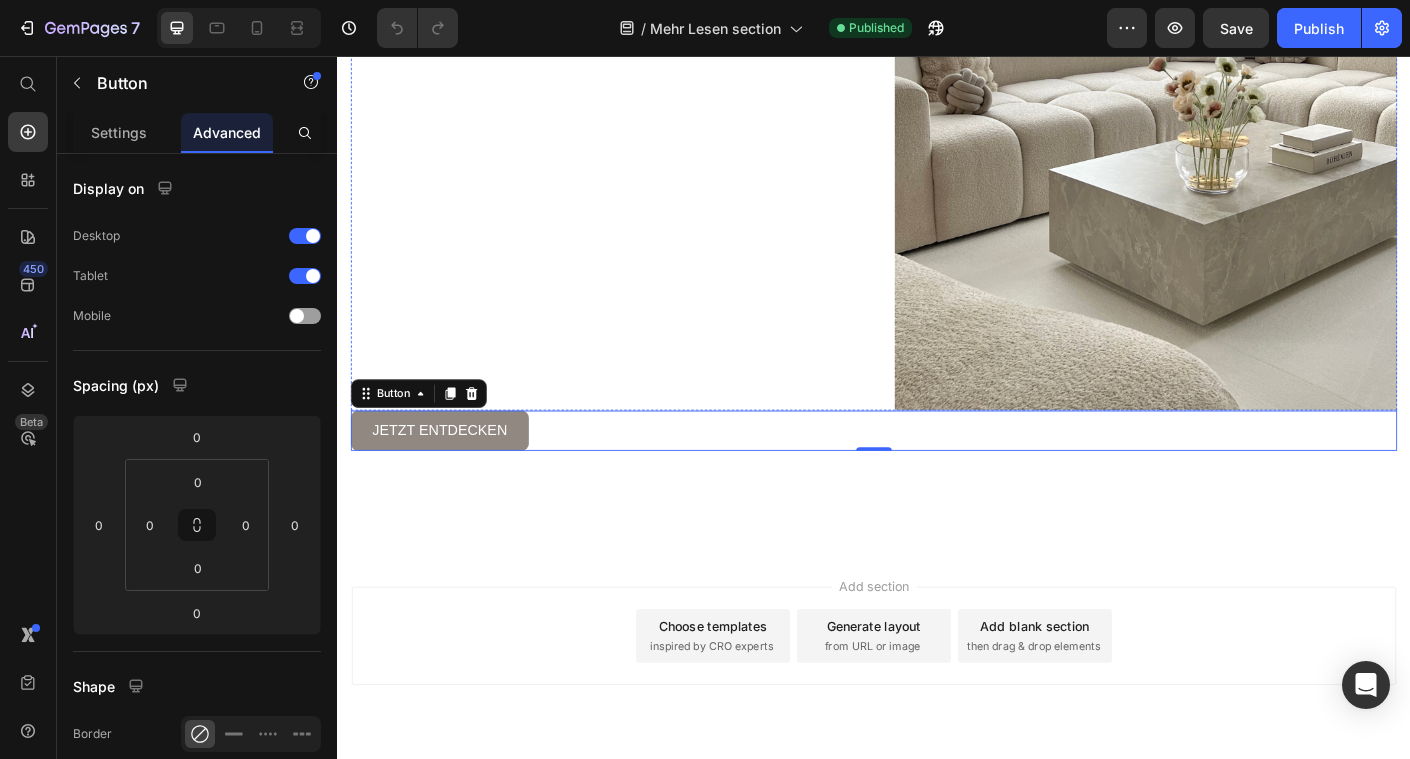click on "Dein Stil braucht keine laute Bühne – nur die richtigen Akzente. Und genau die findest du hier." at bounding box center [633, -390] 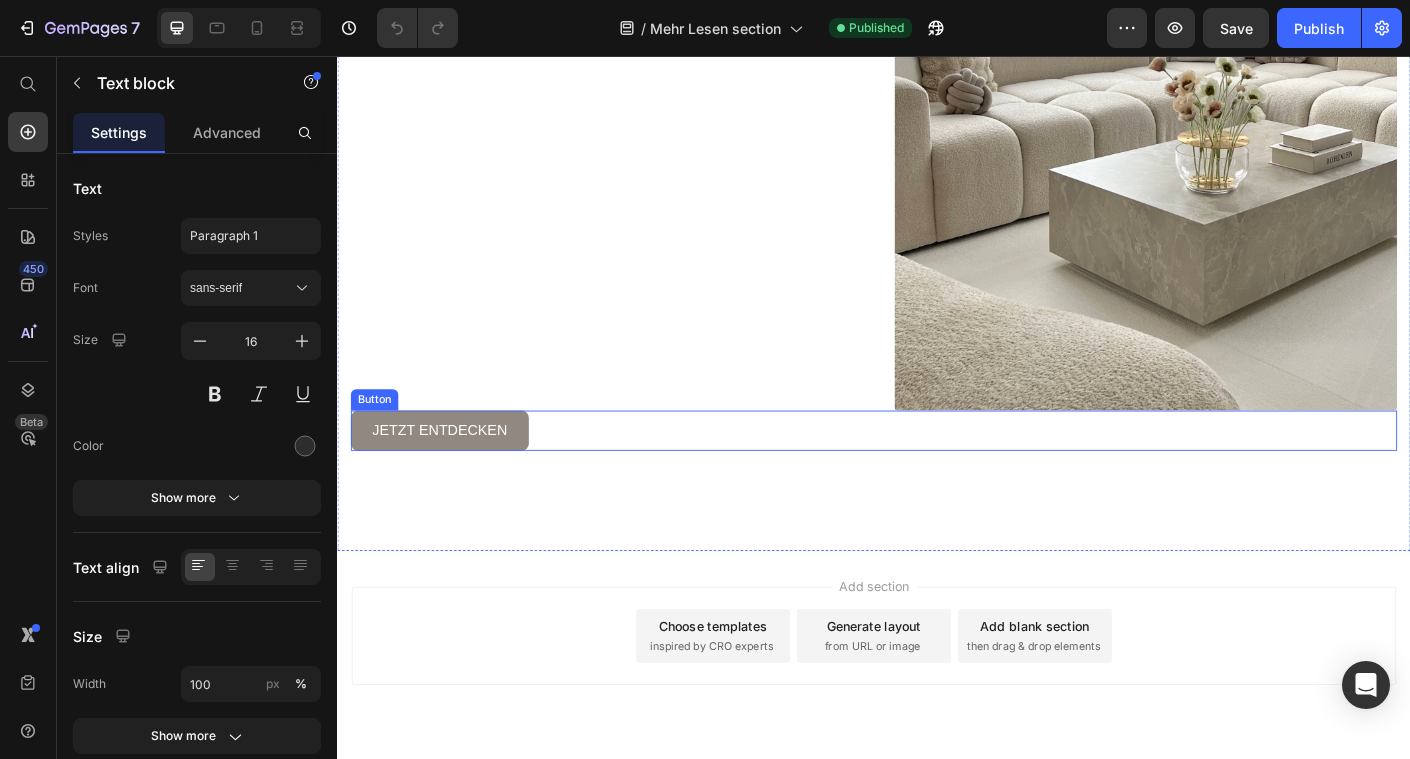 click on "jetzt entdecken [PERSON_NAME]" at bounding box center [937, 475] 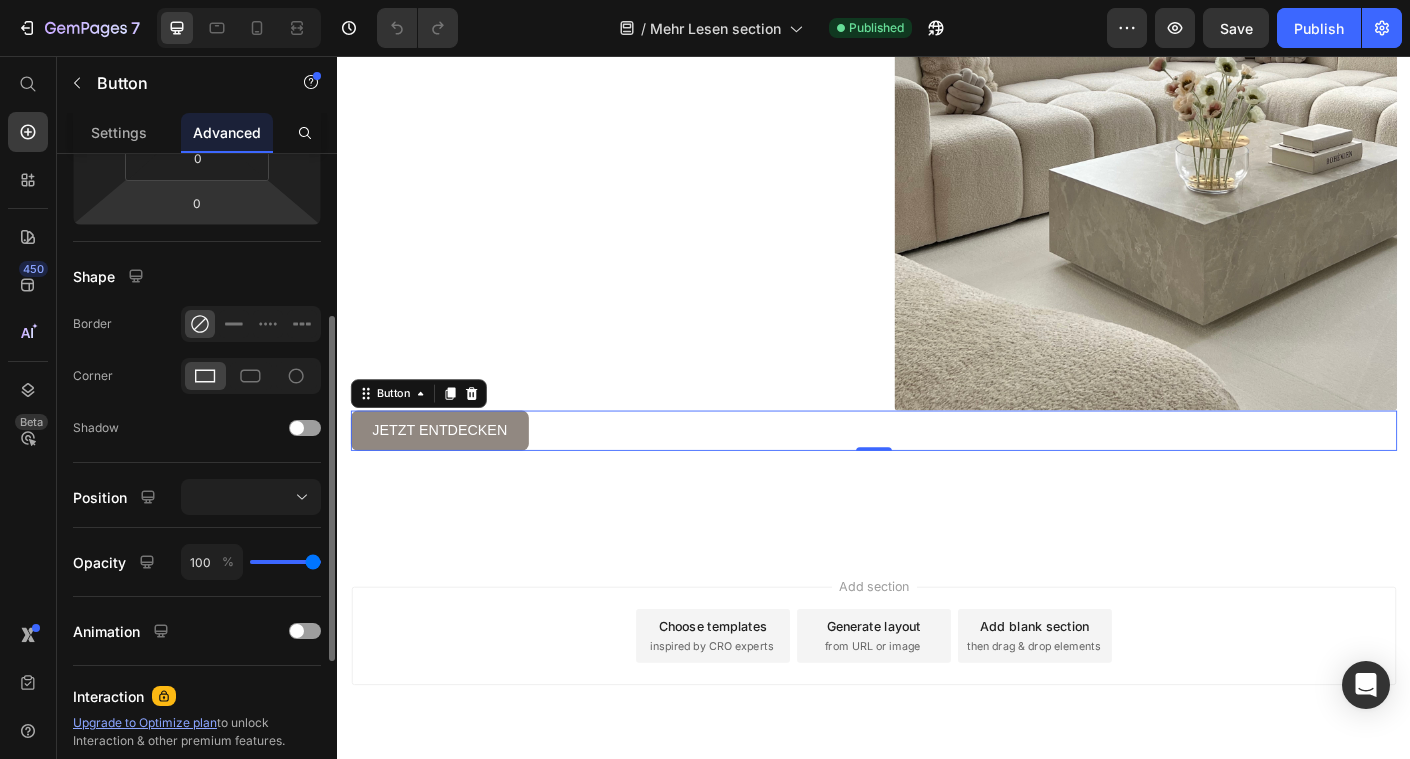 scroll, scrollTop: 123, scrollLeft: 0, axis: vertical 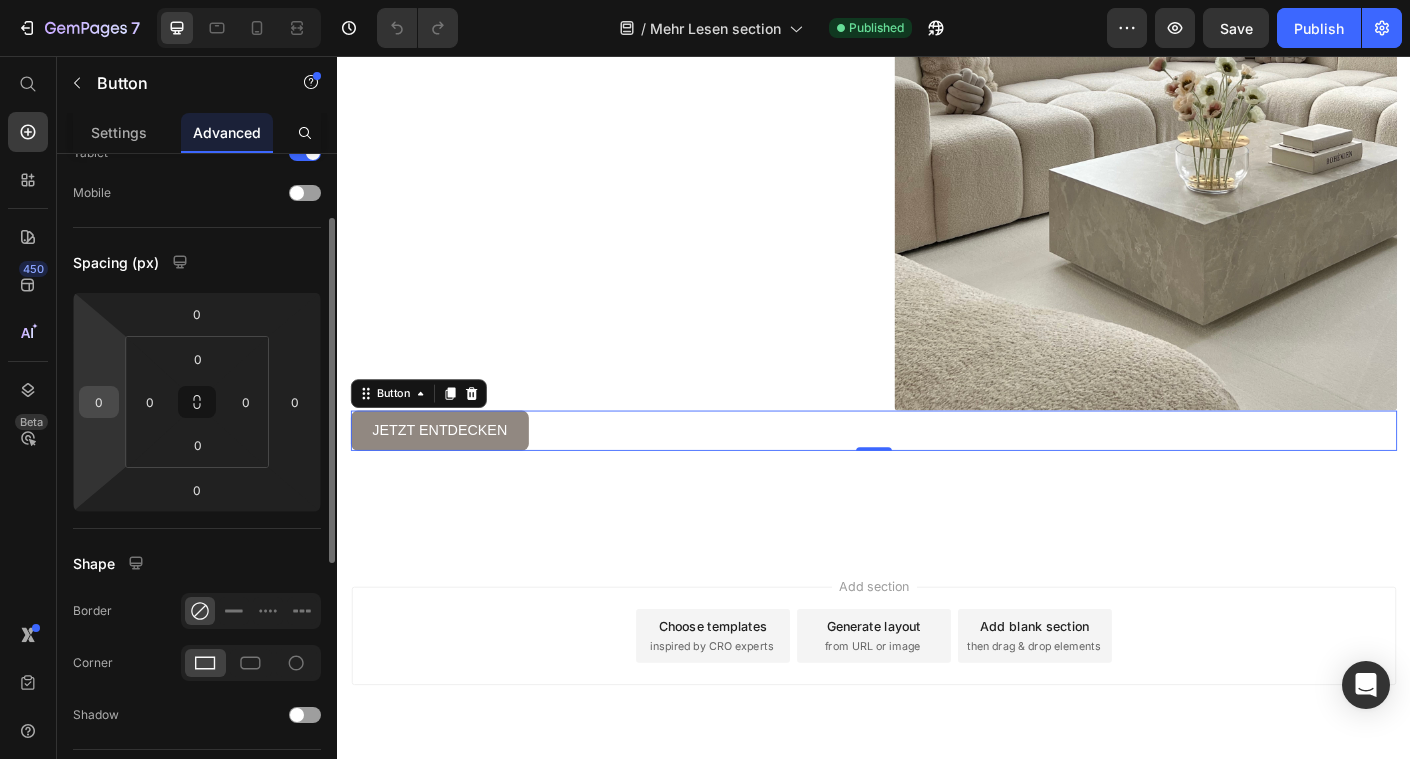 click on "0" at bounding box center (99, 402) 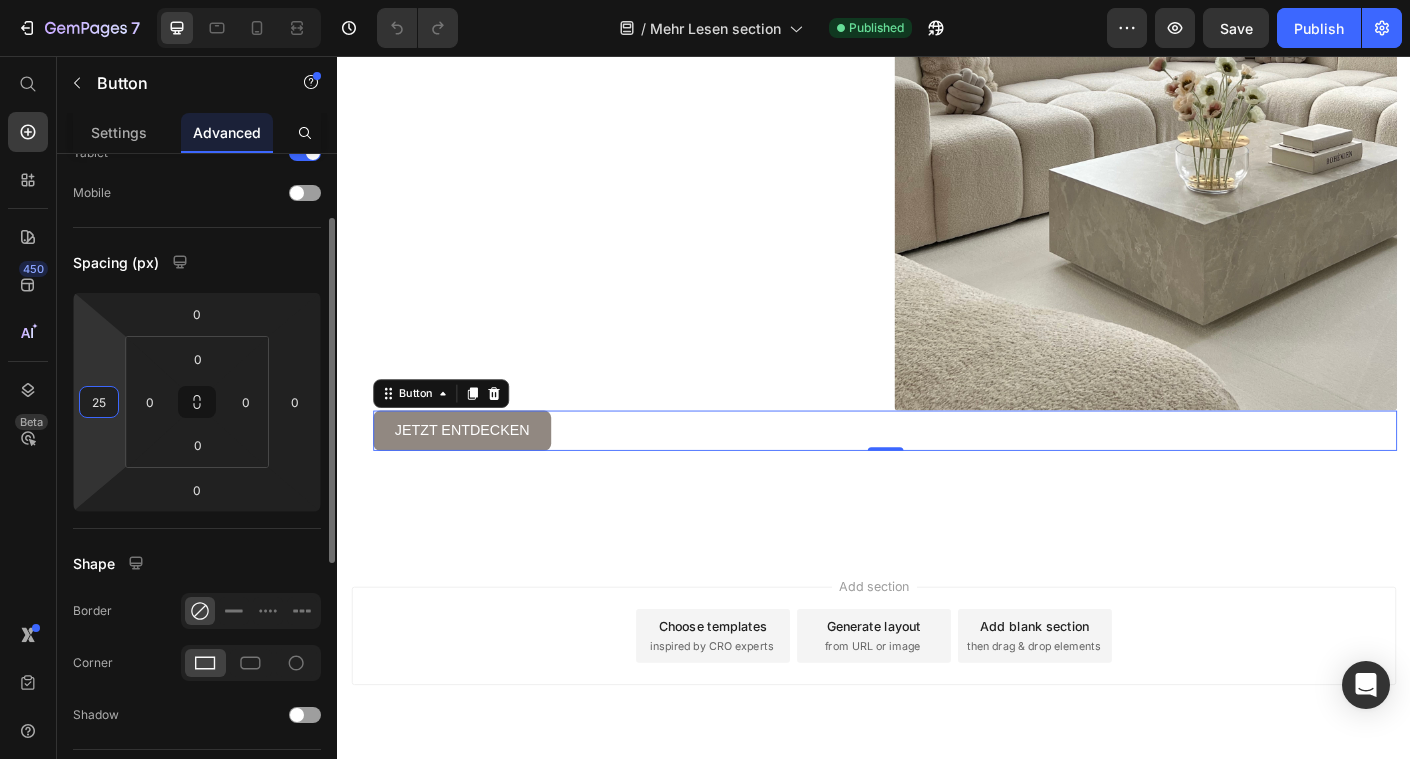type on "2" 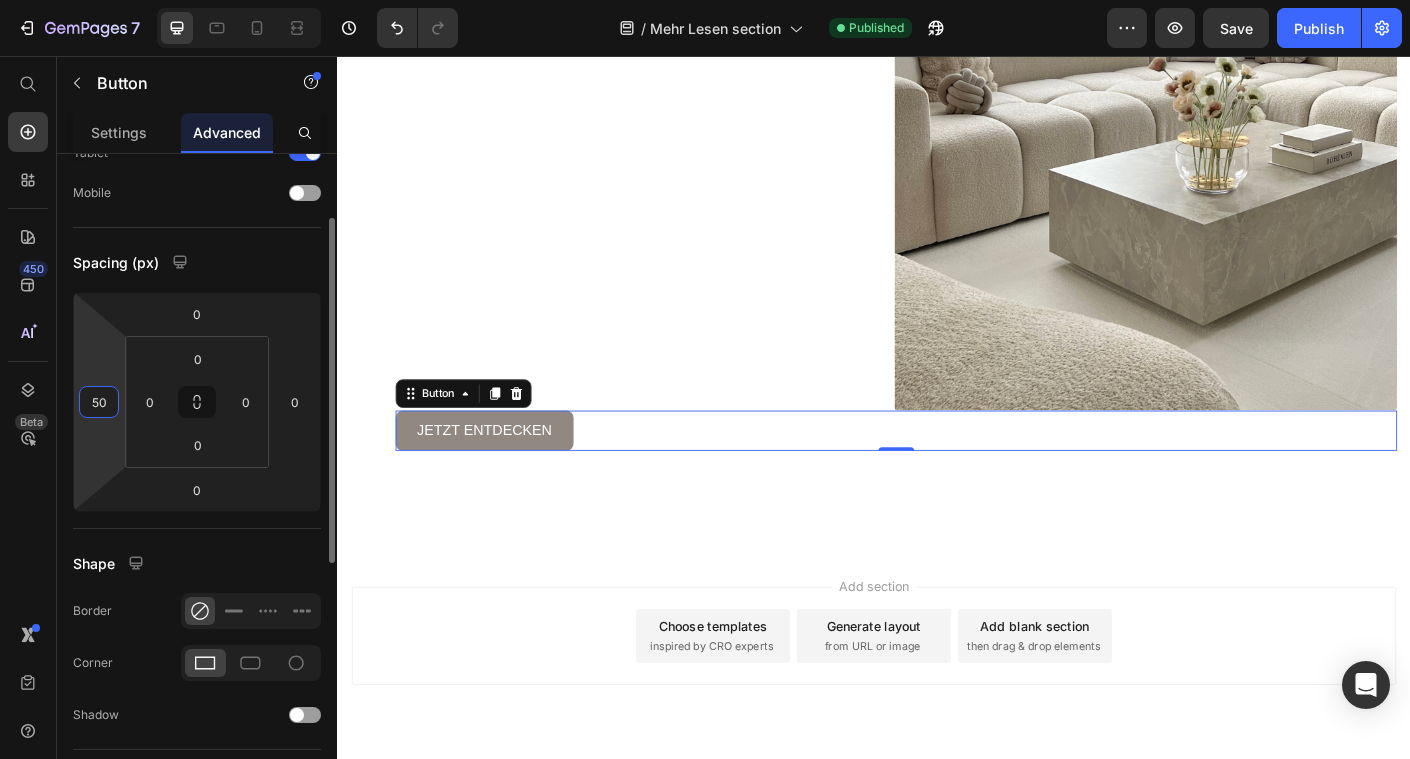 type on "5" 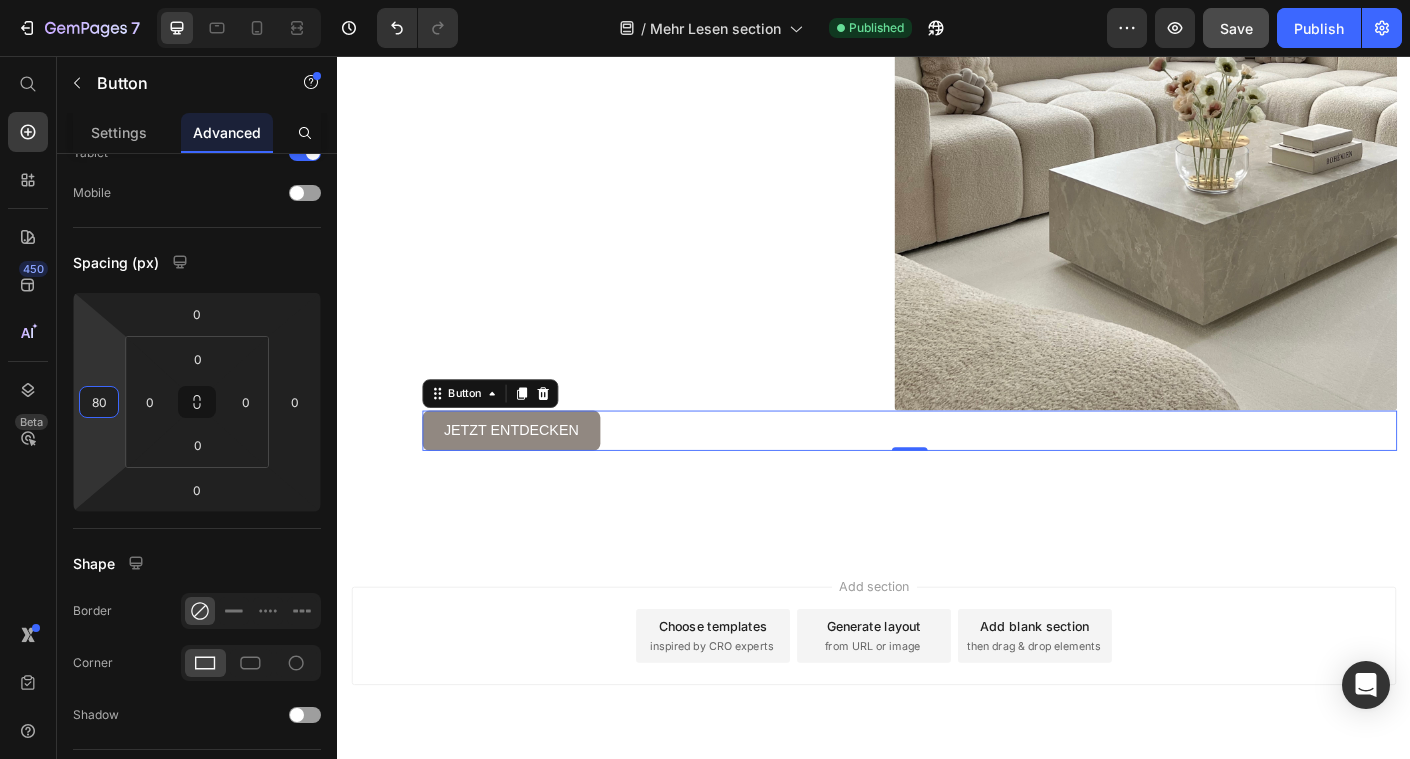 click on "Save" at bounding box center [1236, 28] 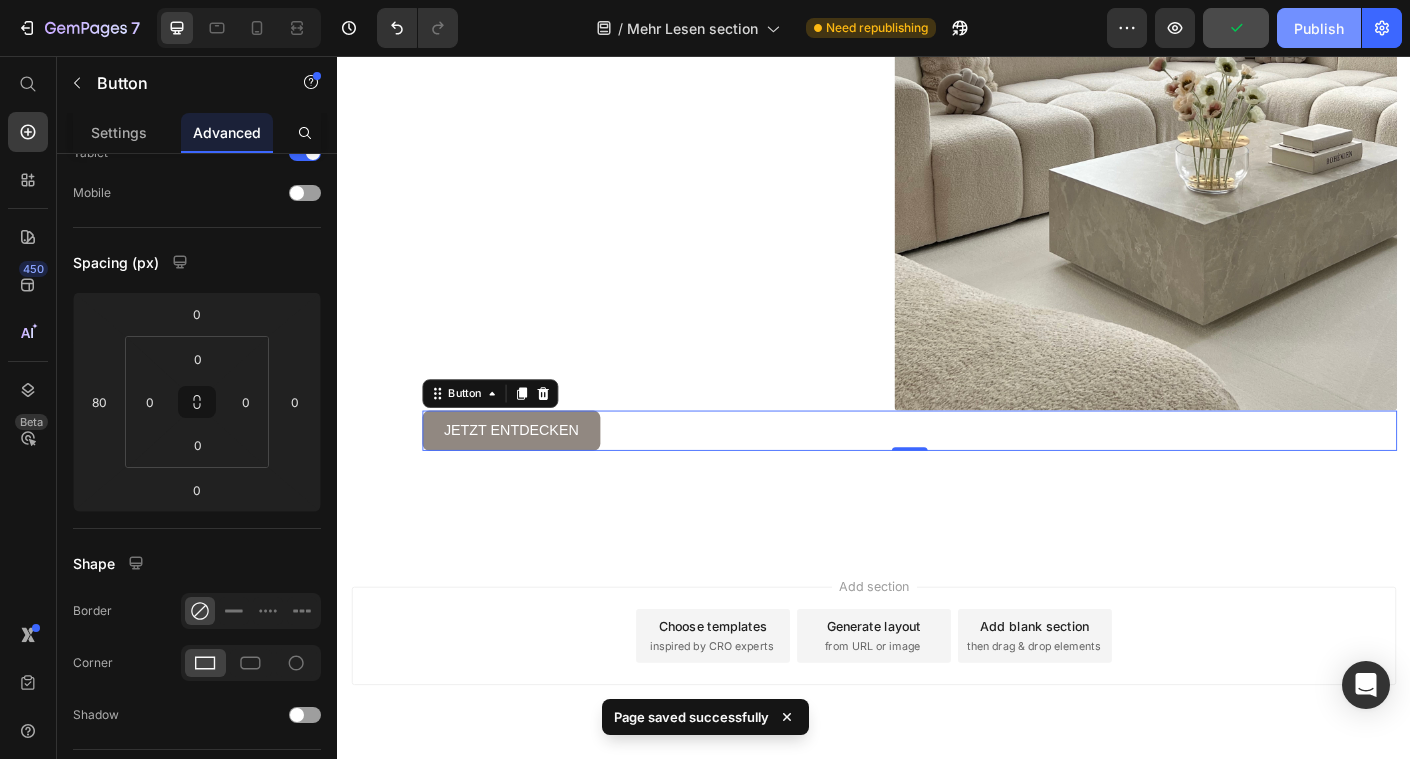 click on "Publish" at bounding box center [1319, 28] 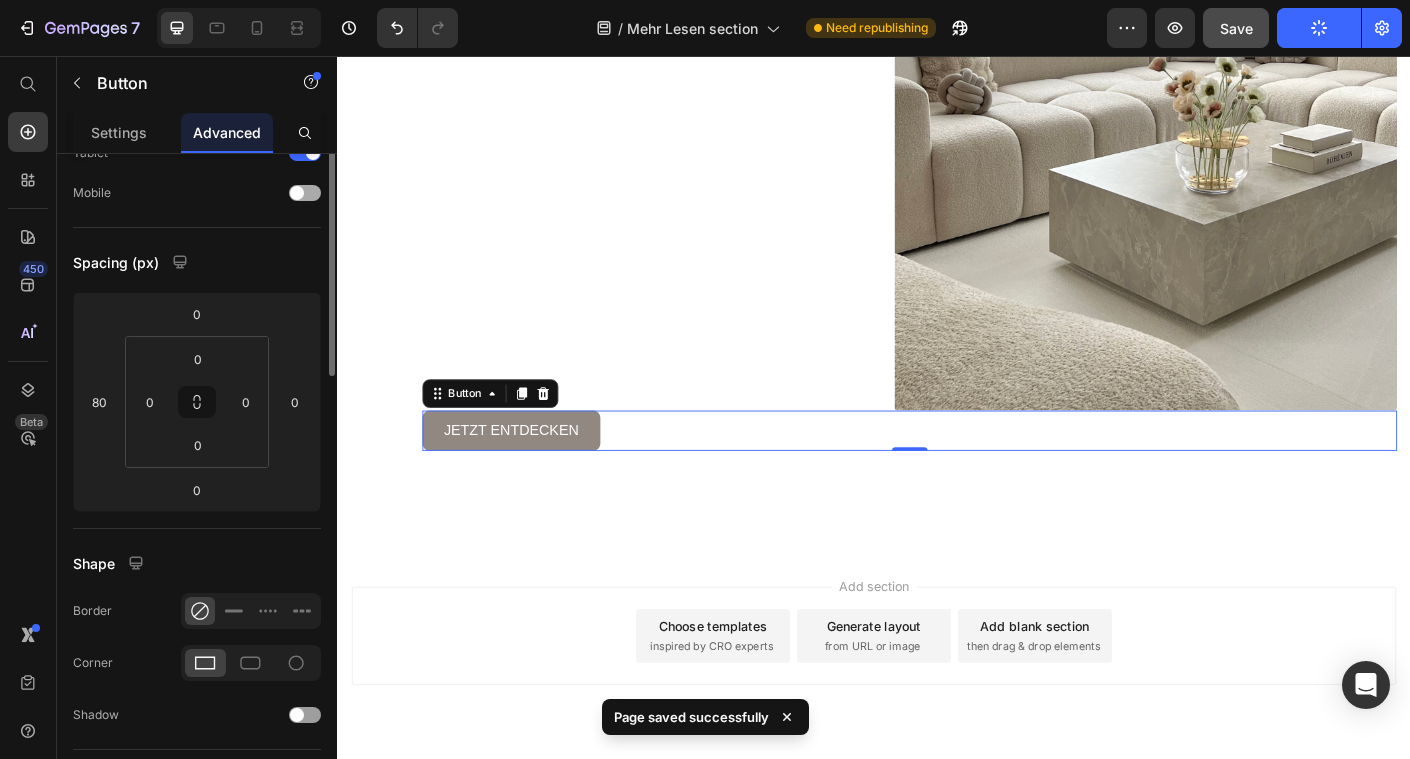 scroll, scrollTop: 0, scrollLeft: 0, axis: both 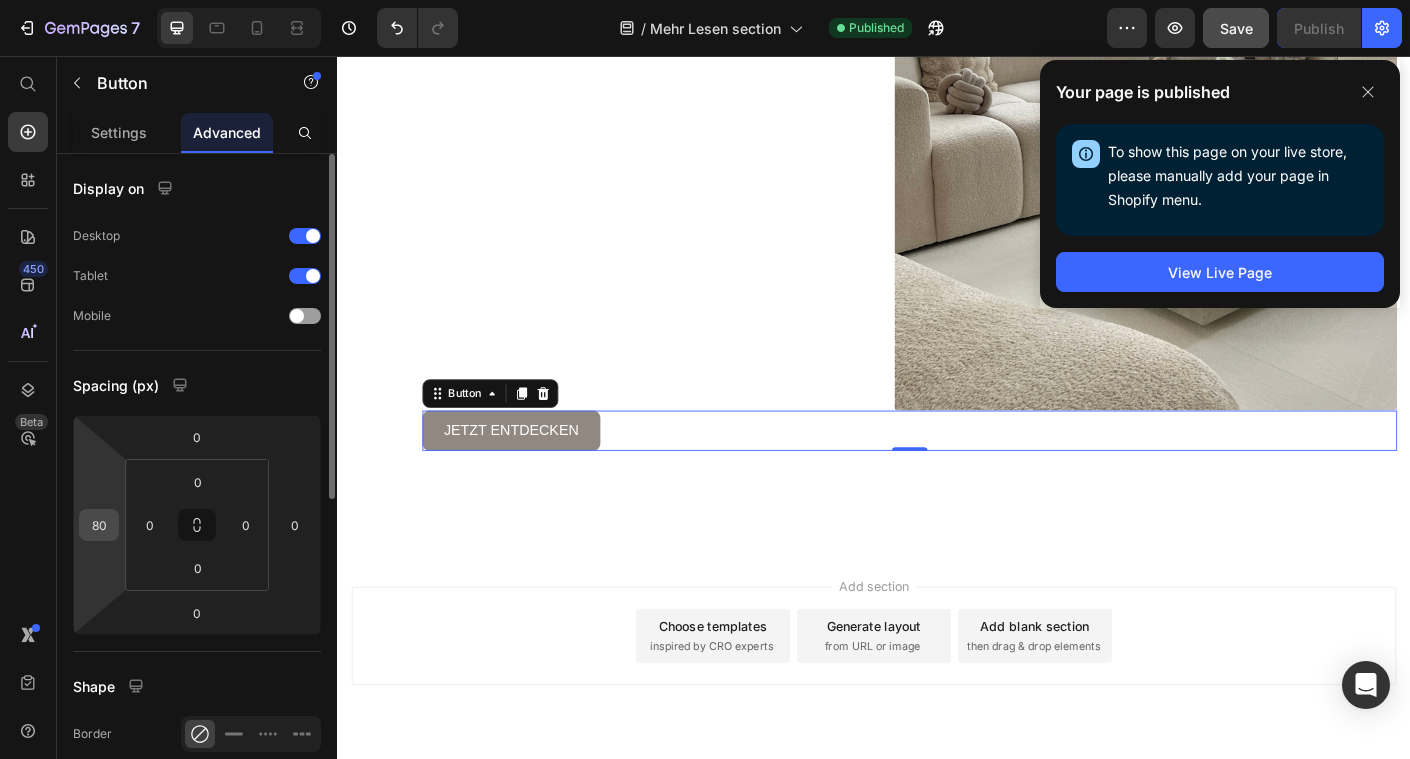 click on "80" at bounding box center (99, 525) 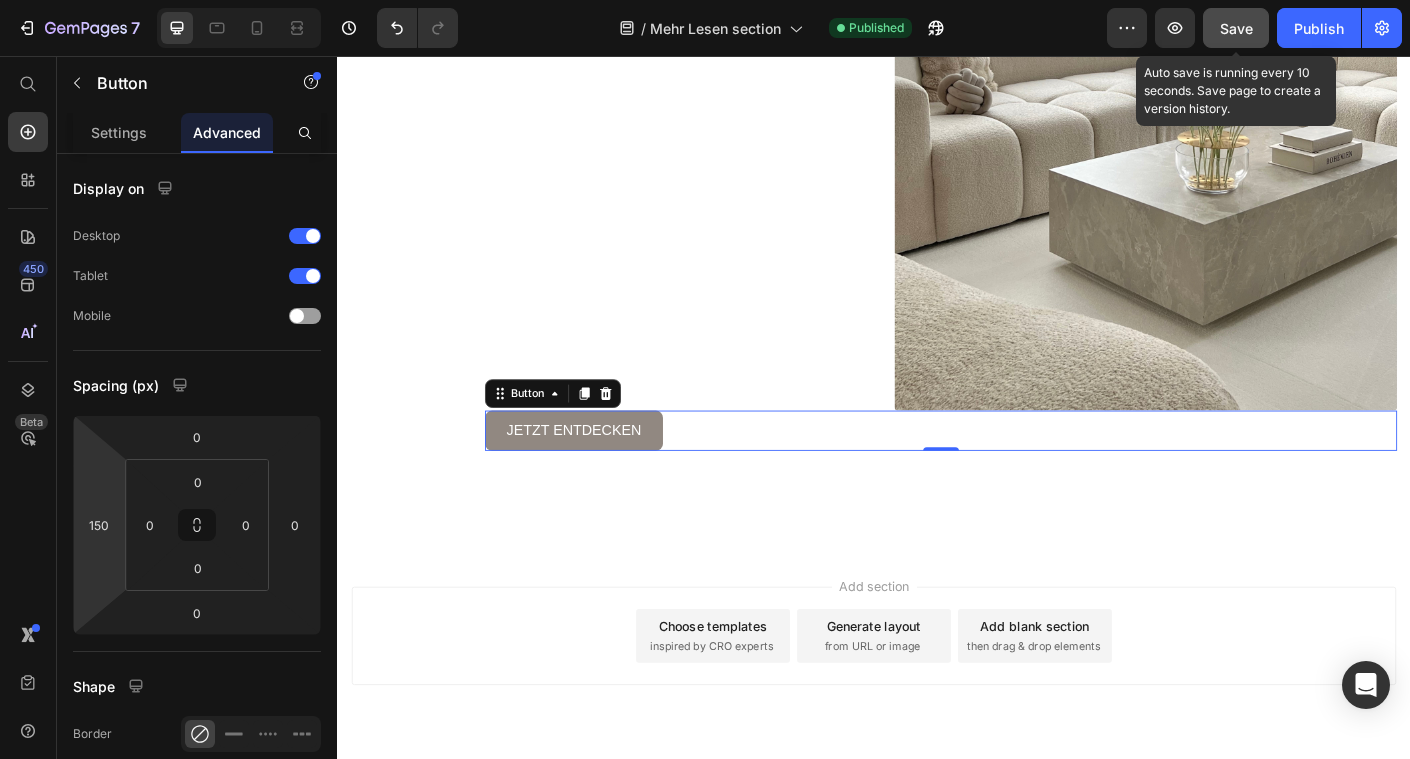 click on "Save" at bounding box center [1236, 28] 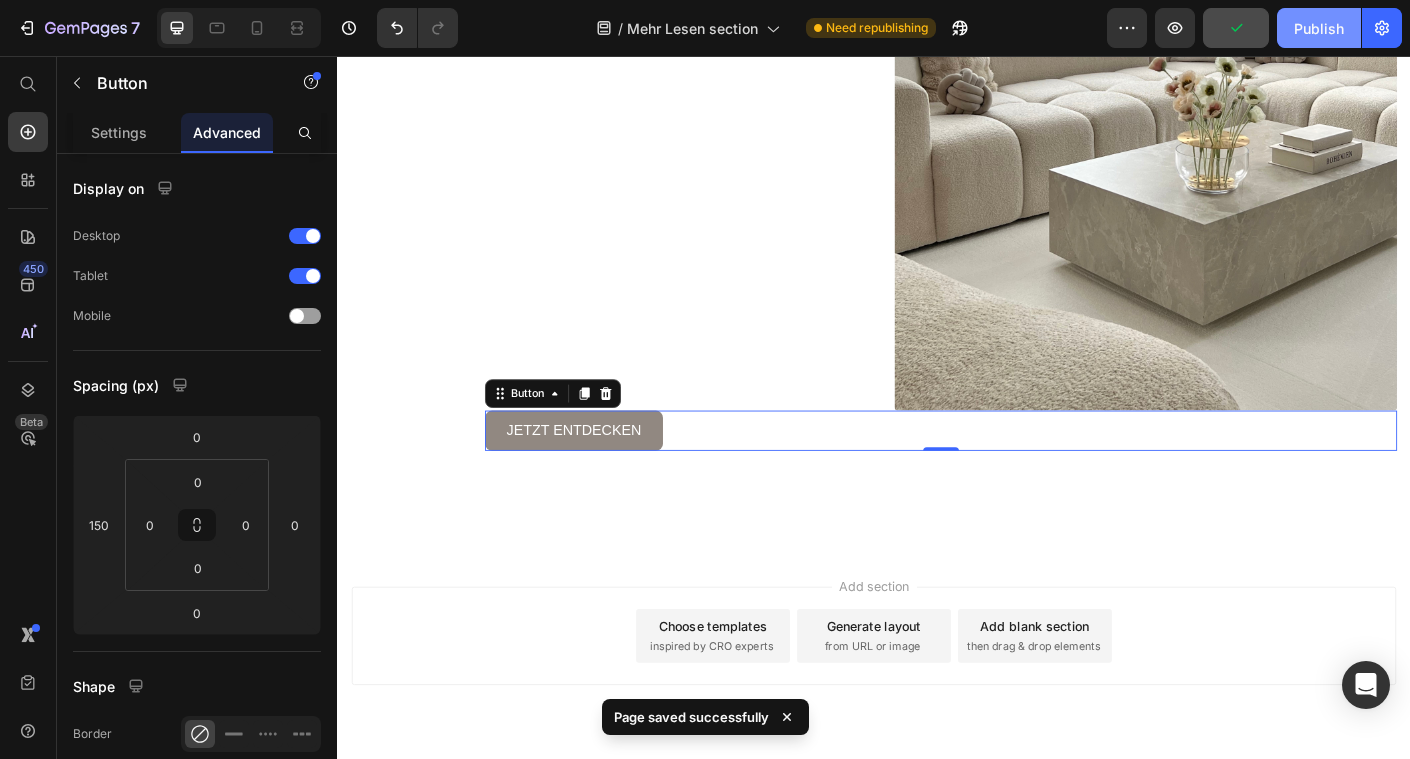 click on "Publish" at bounding box center [1319, 28] 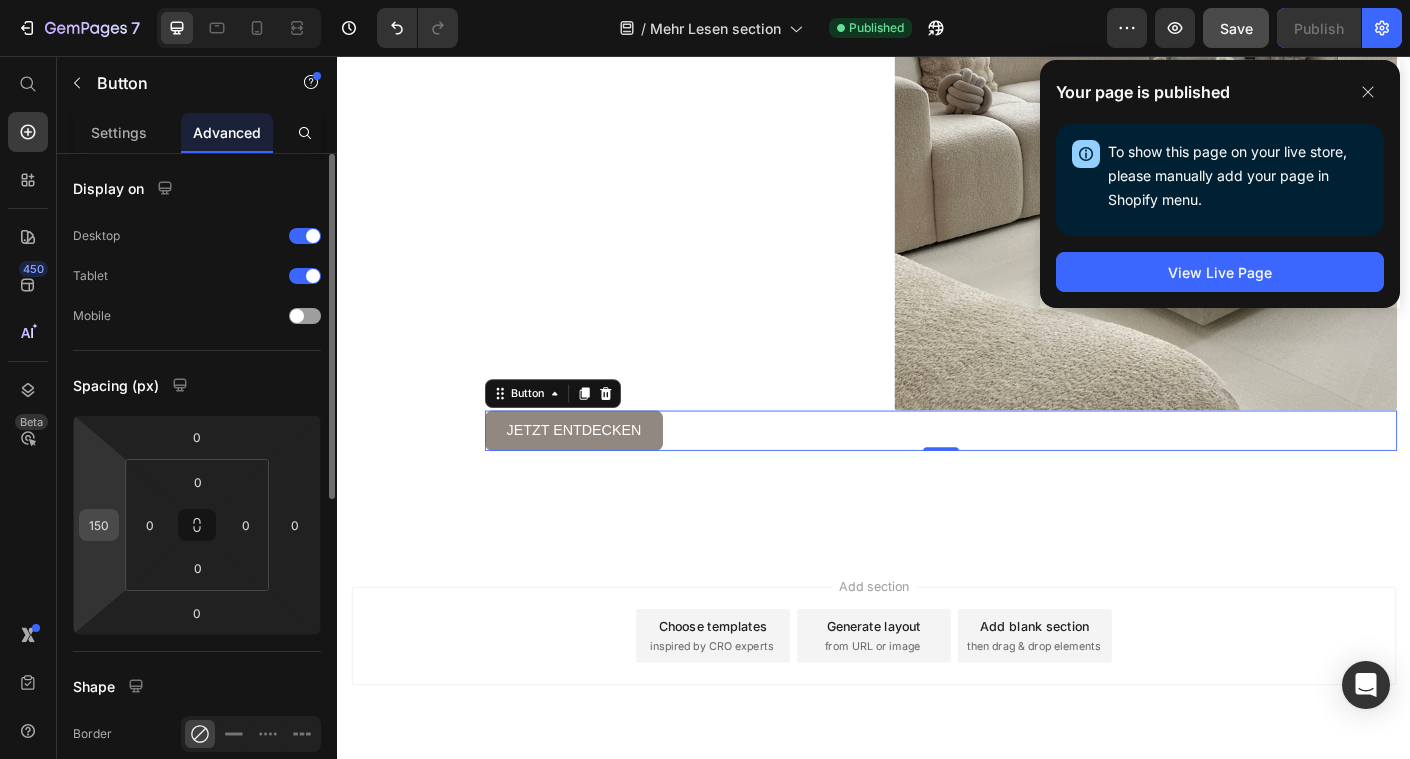click on "150" at bounding box center [99, 525] 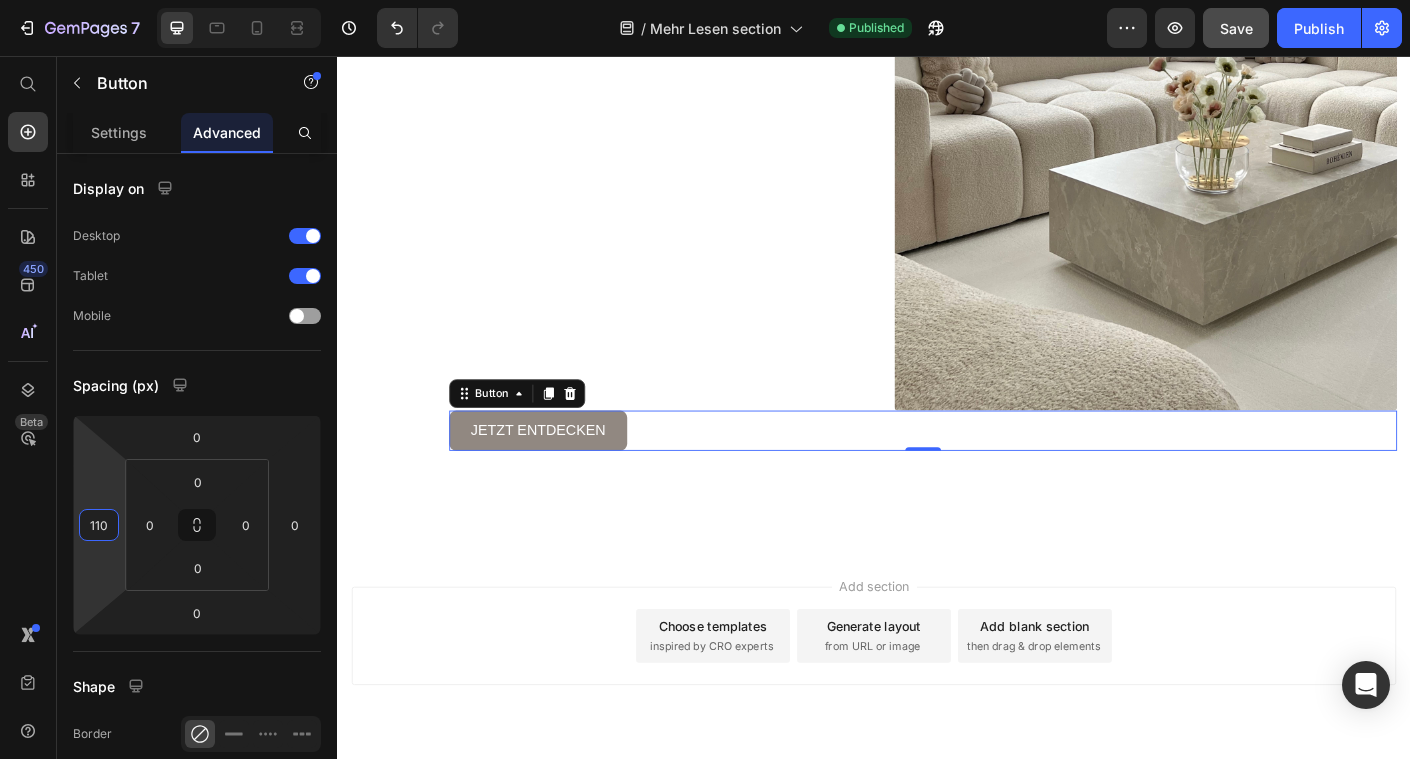 type on "110" 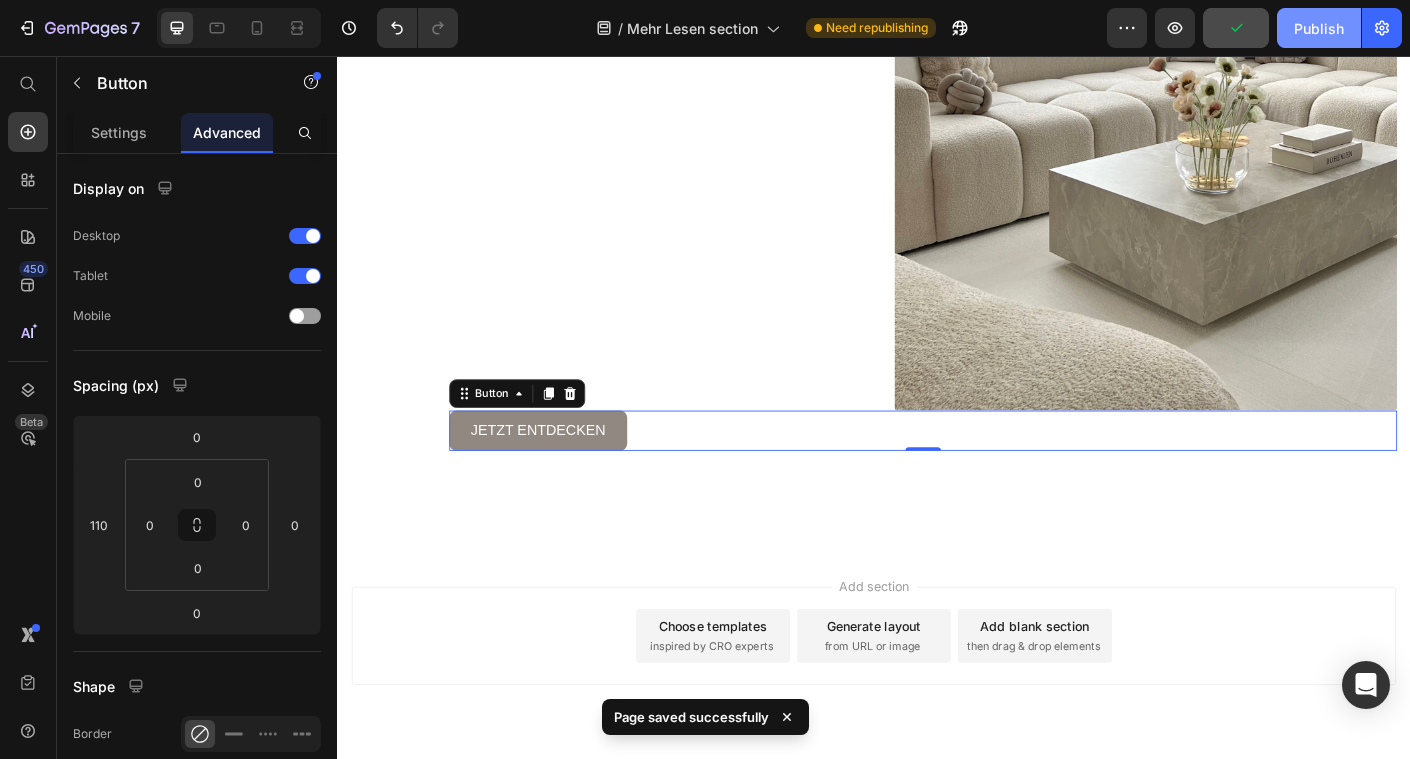 click on "Publish" at bounding box center (1319, 28) 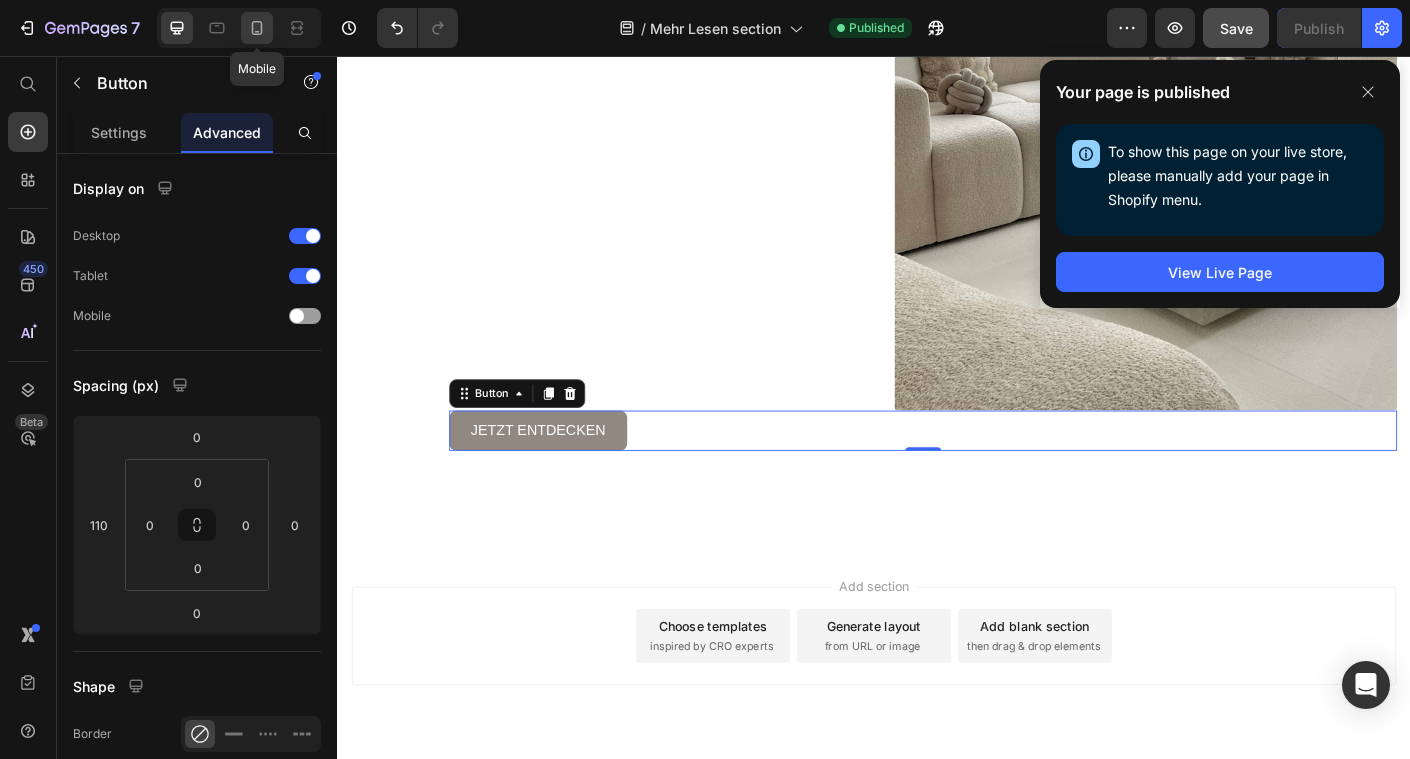 click 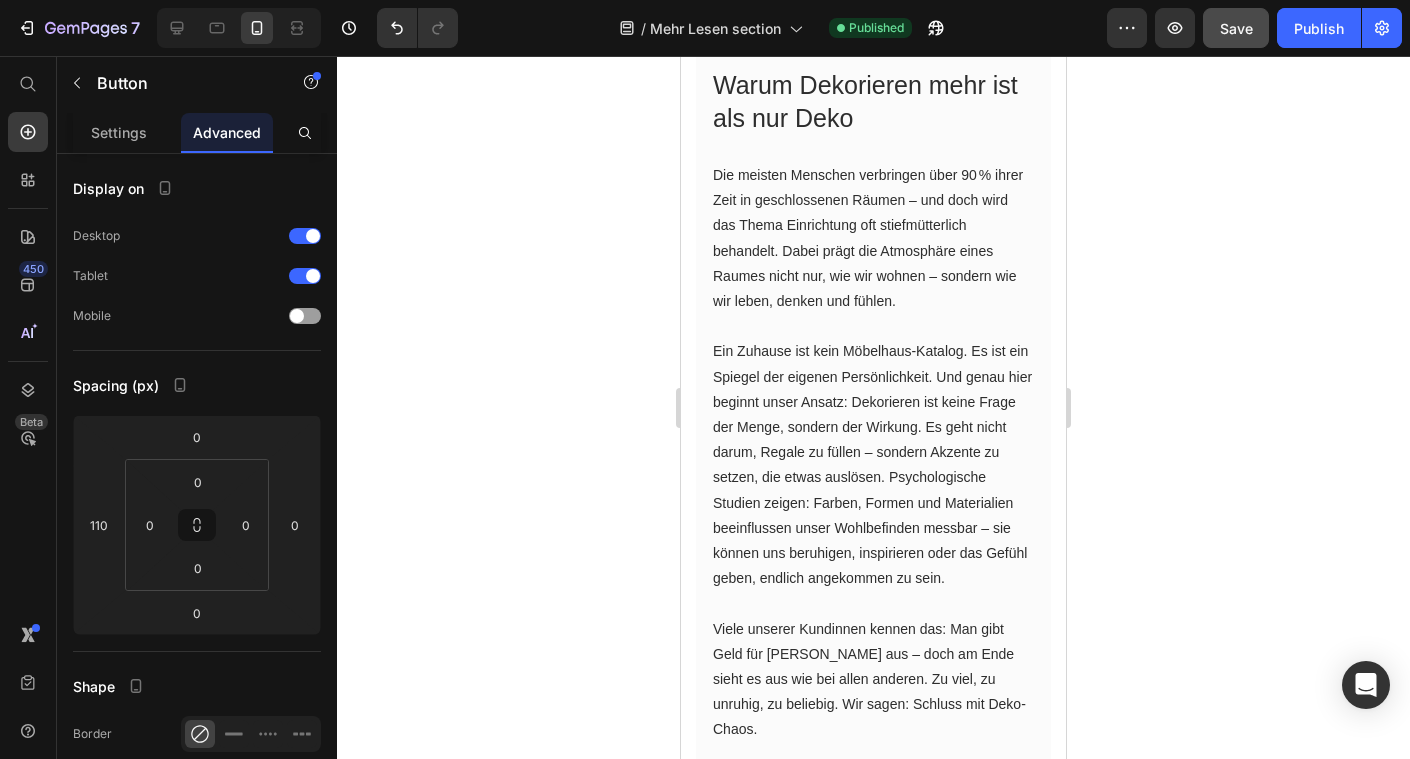 scroll, scrollTop: 0, scrollLeft: 0, axis: both 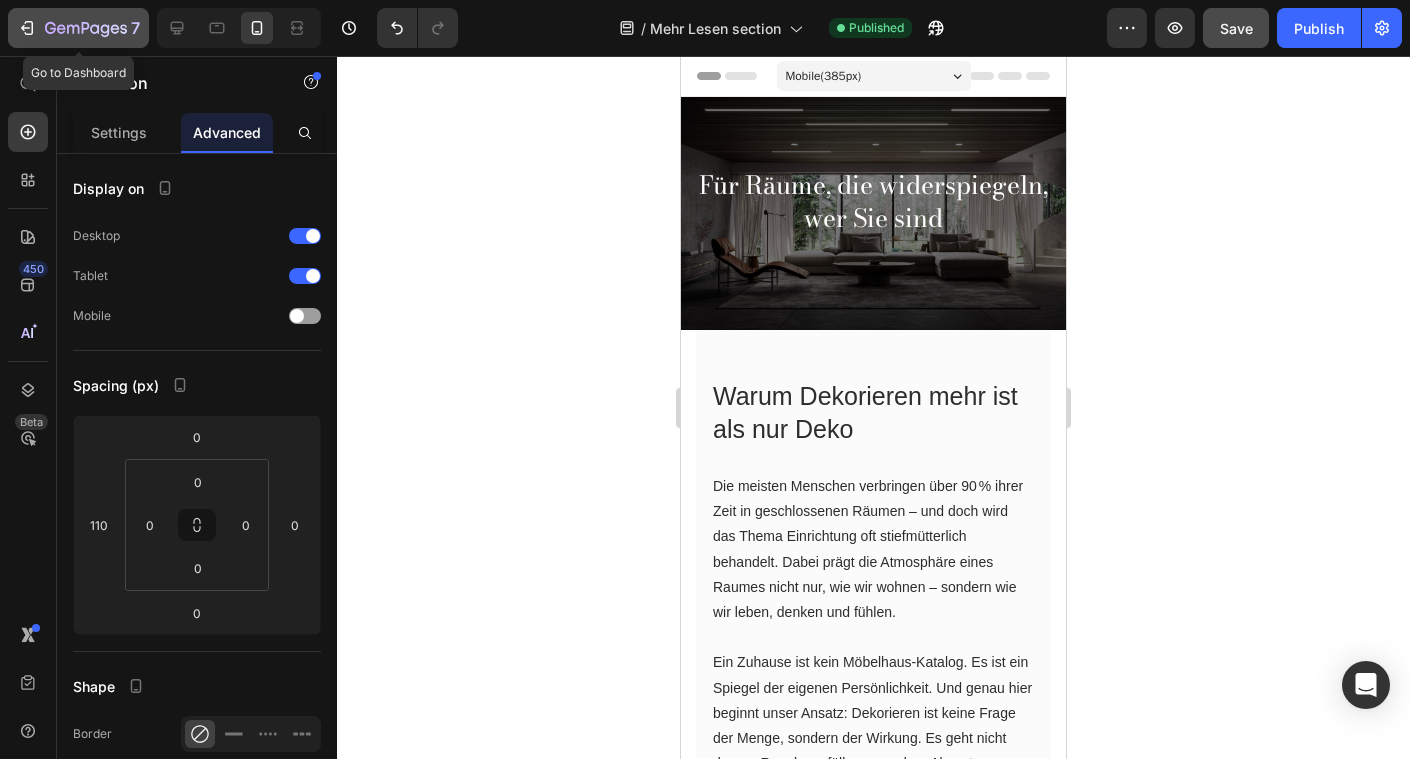 click on "7" at bounding box center [78, 28] 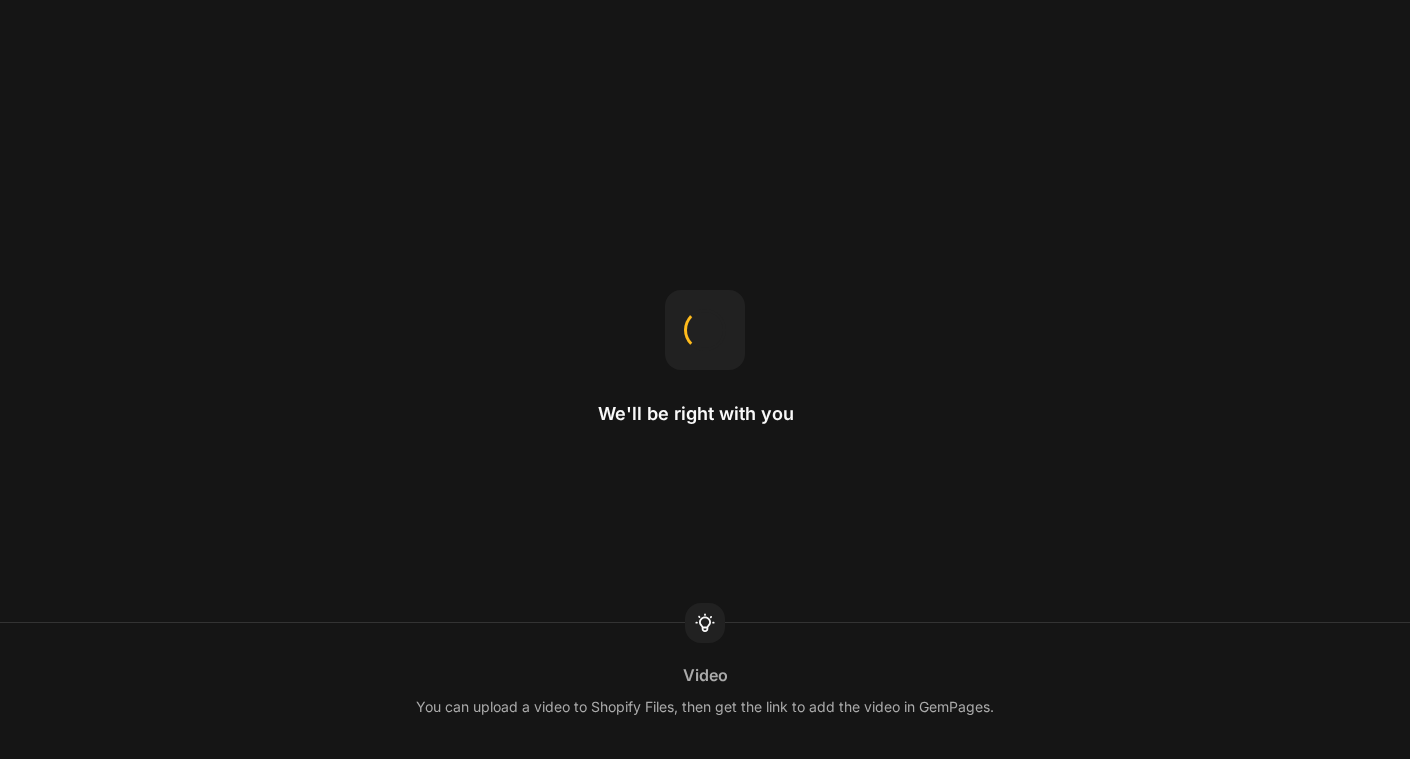 scroll, scrollTop: 0, scrollLeft: 0, axis: both 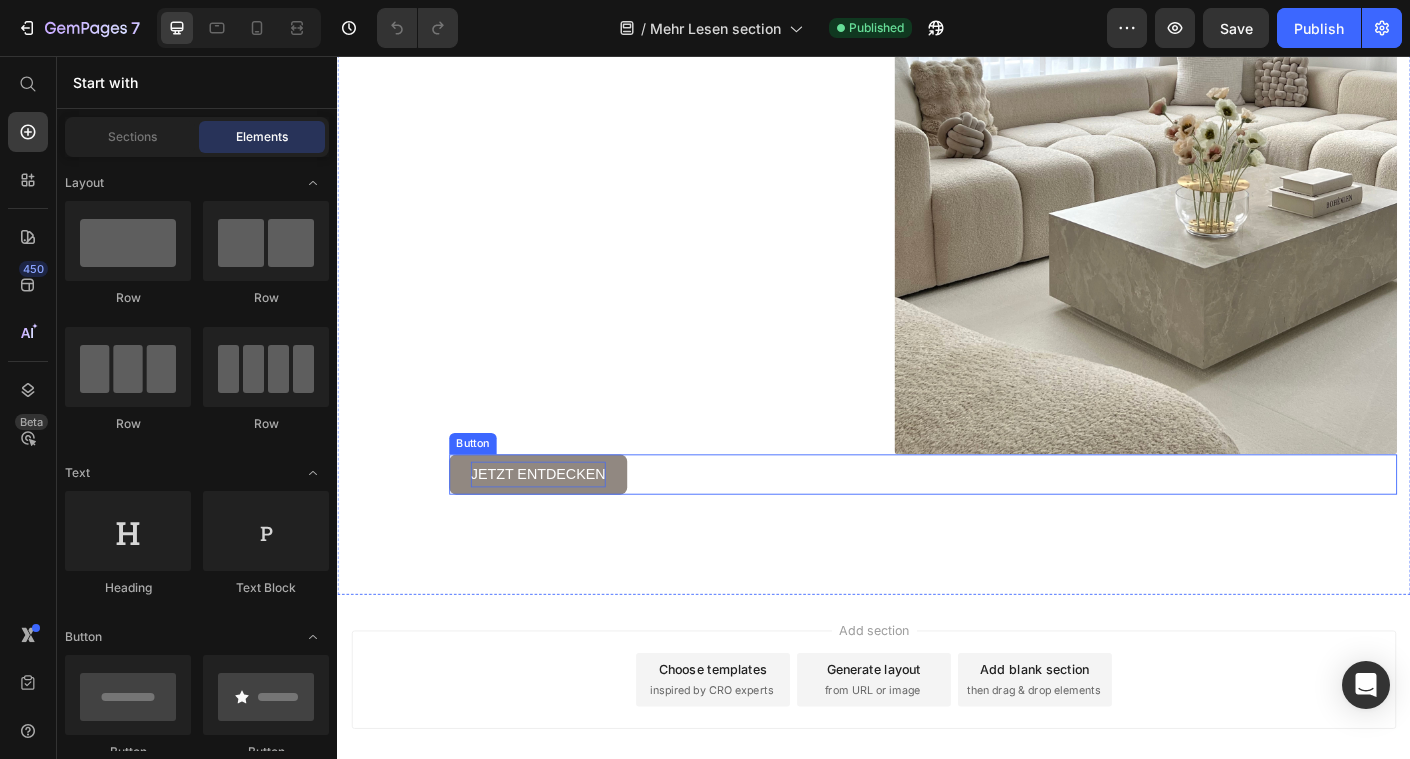click on "jetzt entdecken" at bounding box center (561, 524) 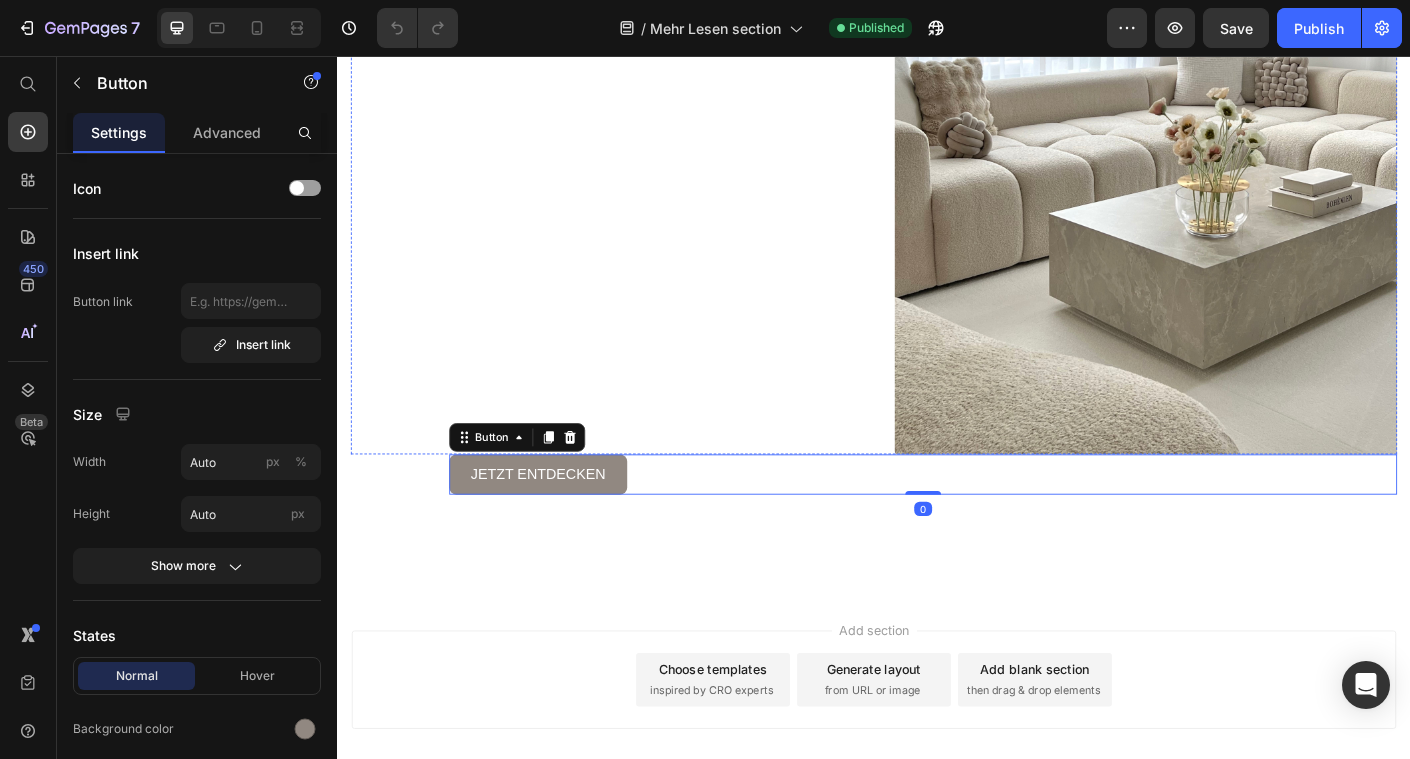 click on "Dein Stil braucht keine laute Bühne – nur die richtigen Akzente. Und genau die findest du hier." at bounding box center (633, -341) 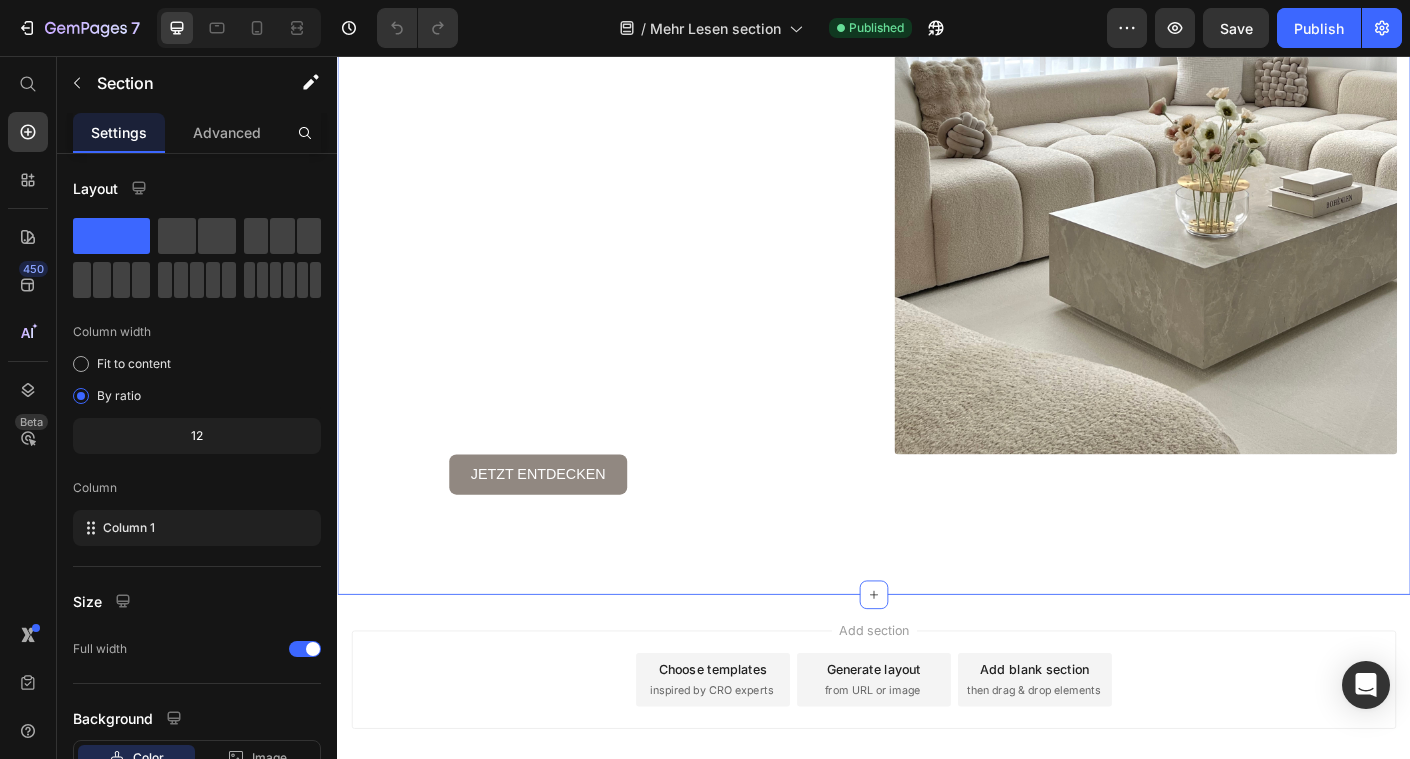 click on "Image Dekorieren heißt nicht, Dinge zu platzieren Heading Wenn Details den Unterschied machen Heading Wer dekoriert, schafft nicht einfach ein schönes Bild – sondern eine Atmosphäre, die etwas über einen selbst erzählt. Es geht nicht darum, einen Trend zu treffen.    Es geht darum, sich selbst zu treffen. Gerade wenn ein Raum sich noch unfertig oder unpersönlich anfühlt, liegt es selten an zu wenig Deko – sondern an der falschen. Dekorieren wird erst dann stimmig, wenn es nicht überfordert, sondern leitet. Wenn Einzelstücke nicht beliebig, sondern bedeutend sind.   Dein Stil braucht keine laute Bühne – nur die richtigen Akzente. Und genau die findest du hier.   Text block   0 Wenn Details den Unterschied machen Heading In einem Raum, der auf den ersten Blick schlicht wirkt, sind es die bewussten Details, die ihn lebendig und stimmig machen. Die sorgfältig platzierten Kissen, die dezente Farbwahl, das Spiel aus Formen und Texturen – nichts davon ist zufällig.     Text block Image Row" at bounding box center [937, -124] 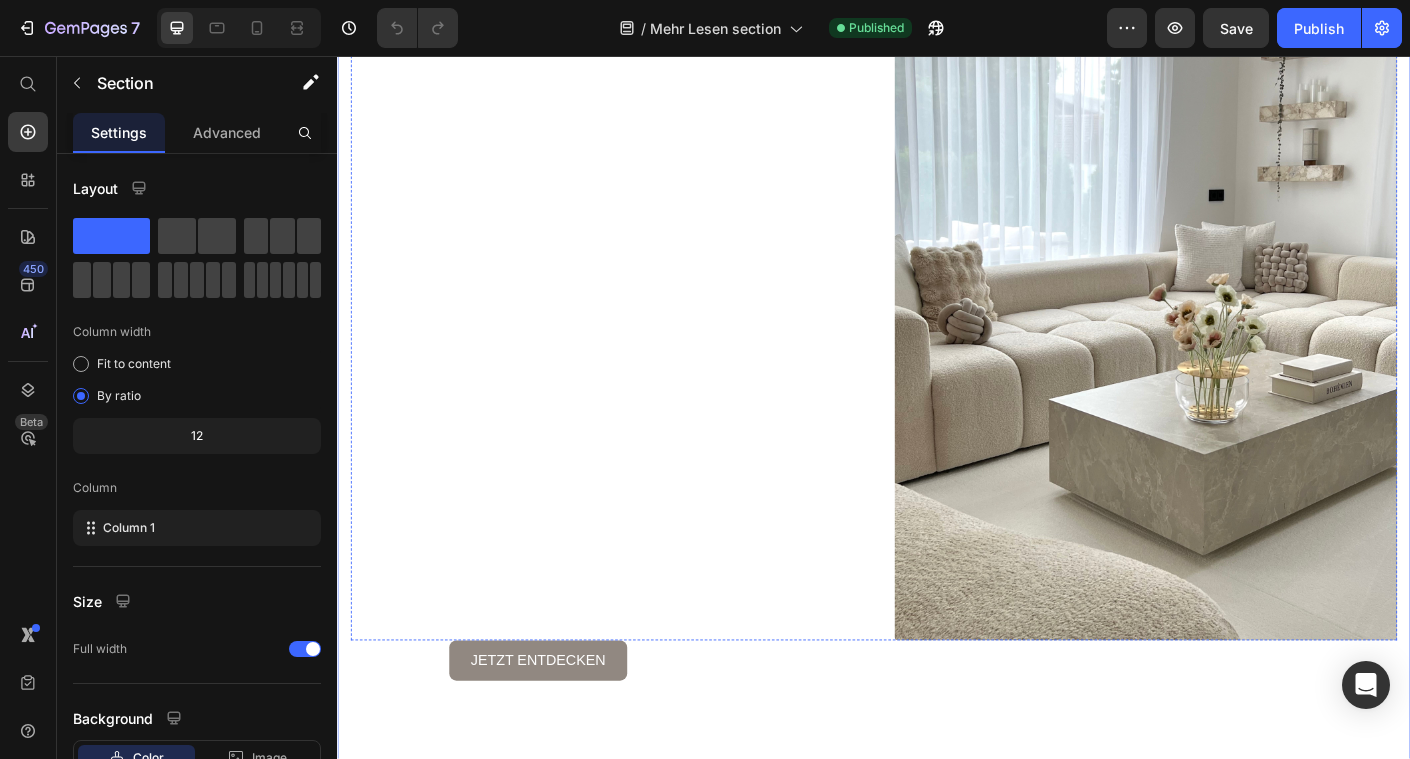 scroll, scrollTop: 2638, scrollLeft: 0, axis: vertical 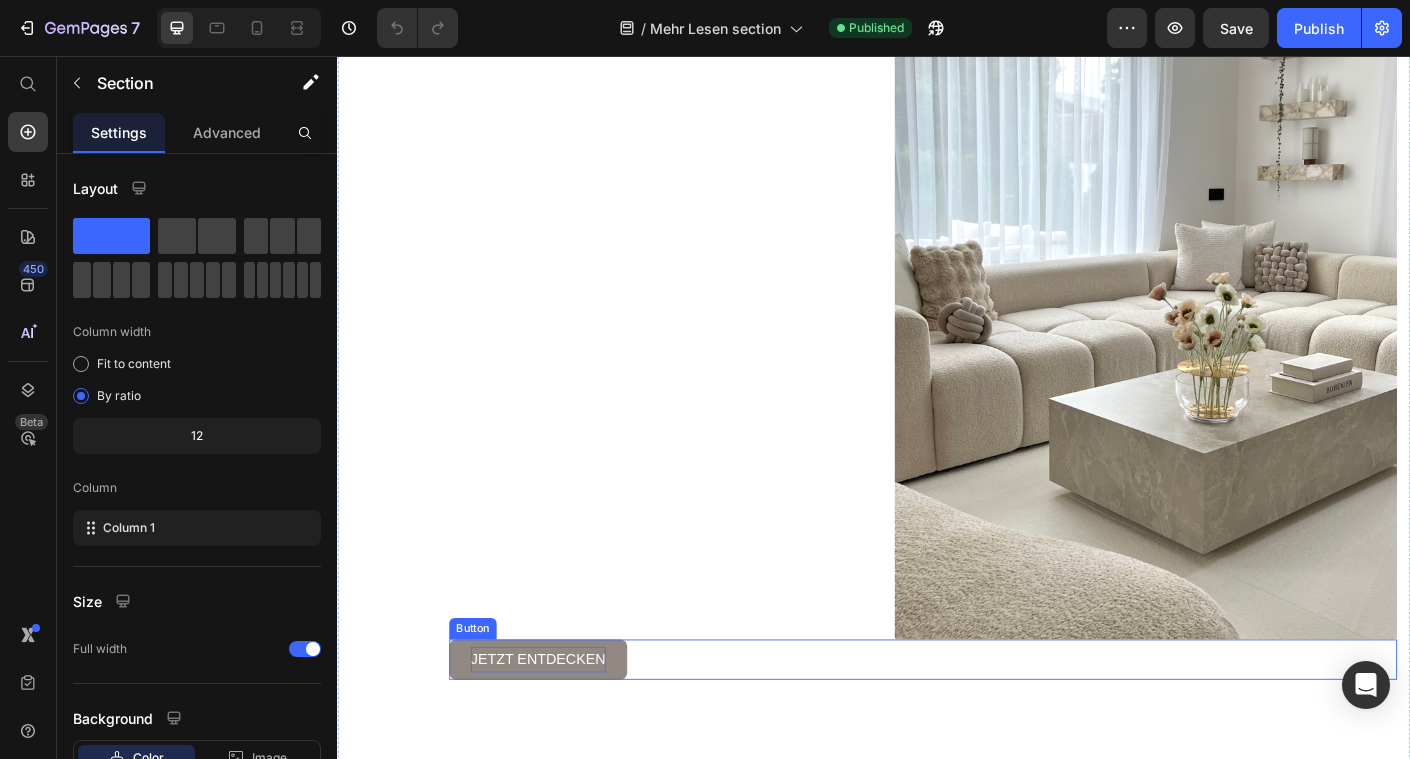 click on "jetzt entdecken" at bounding box center (561, 731) 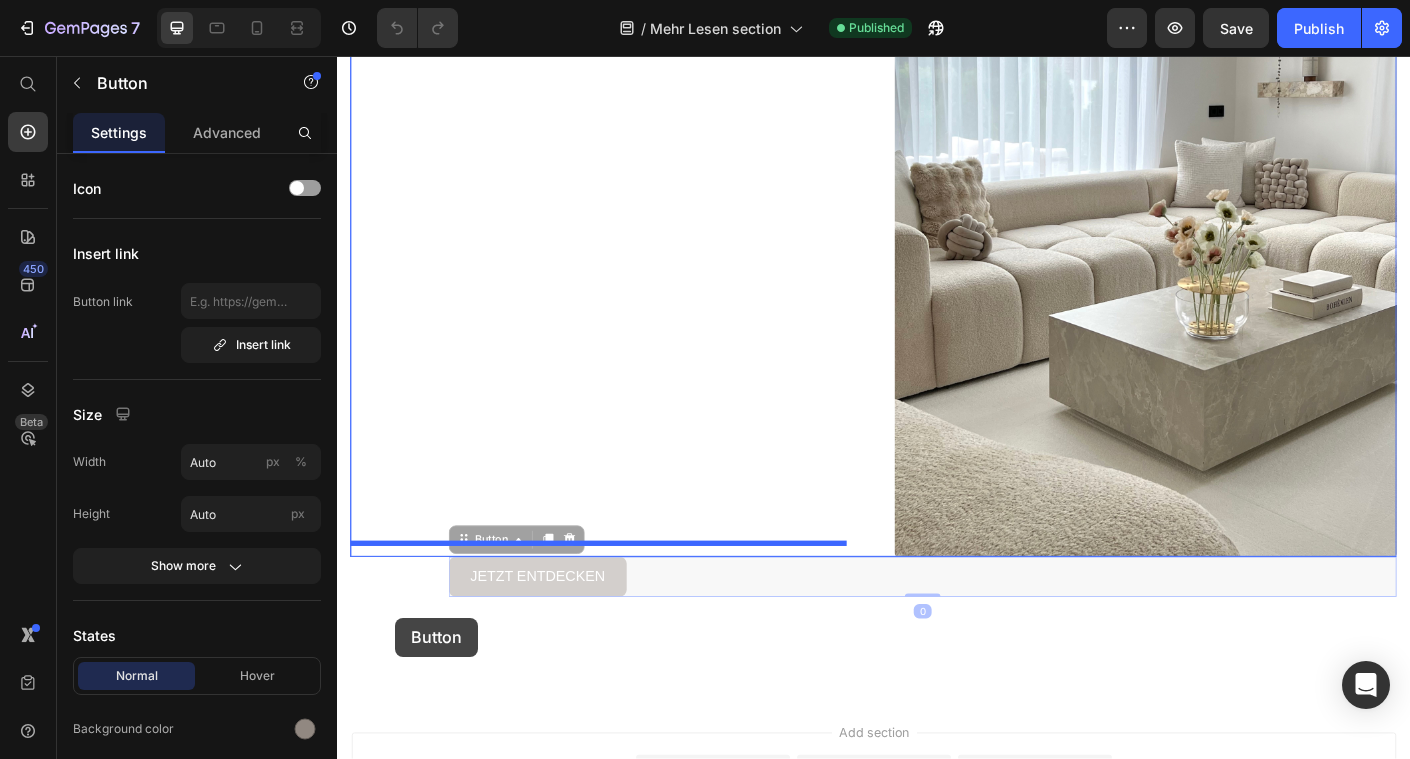 scroll, scrollTop: 2749, scrollLeft: 0, axis: vertical 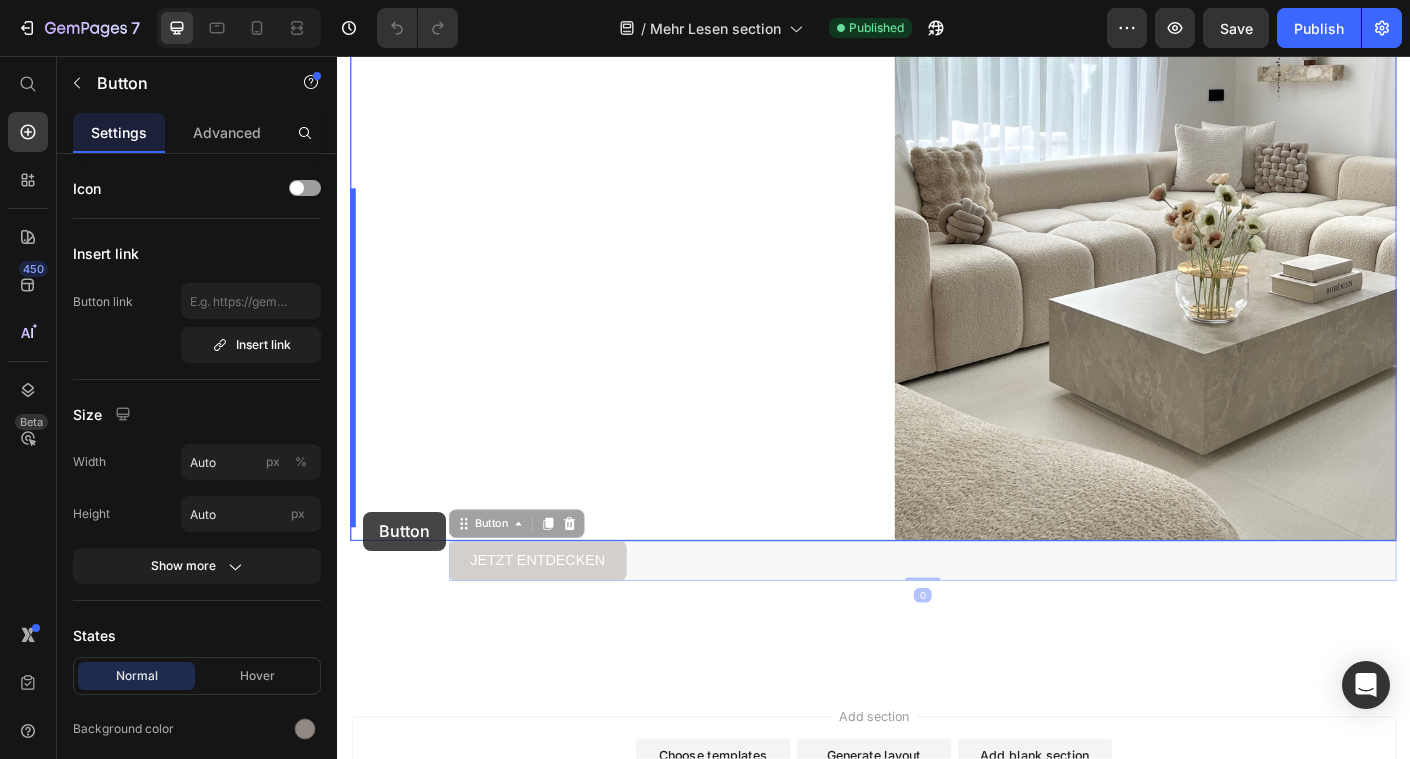 drag, startPoint x: 474, startPoint y: 681, endPoint x: 366, endPoint y: 566, distance: 157.76248 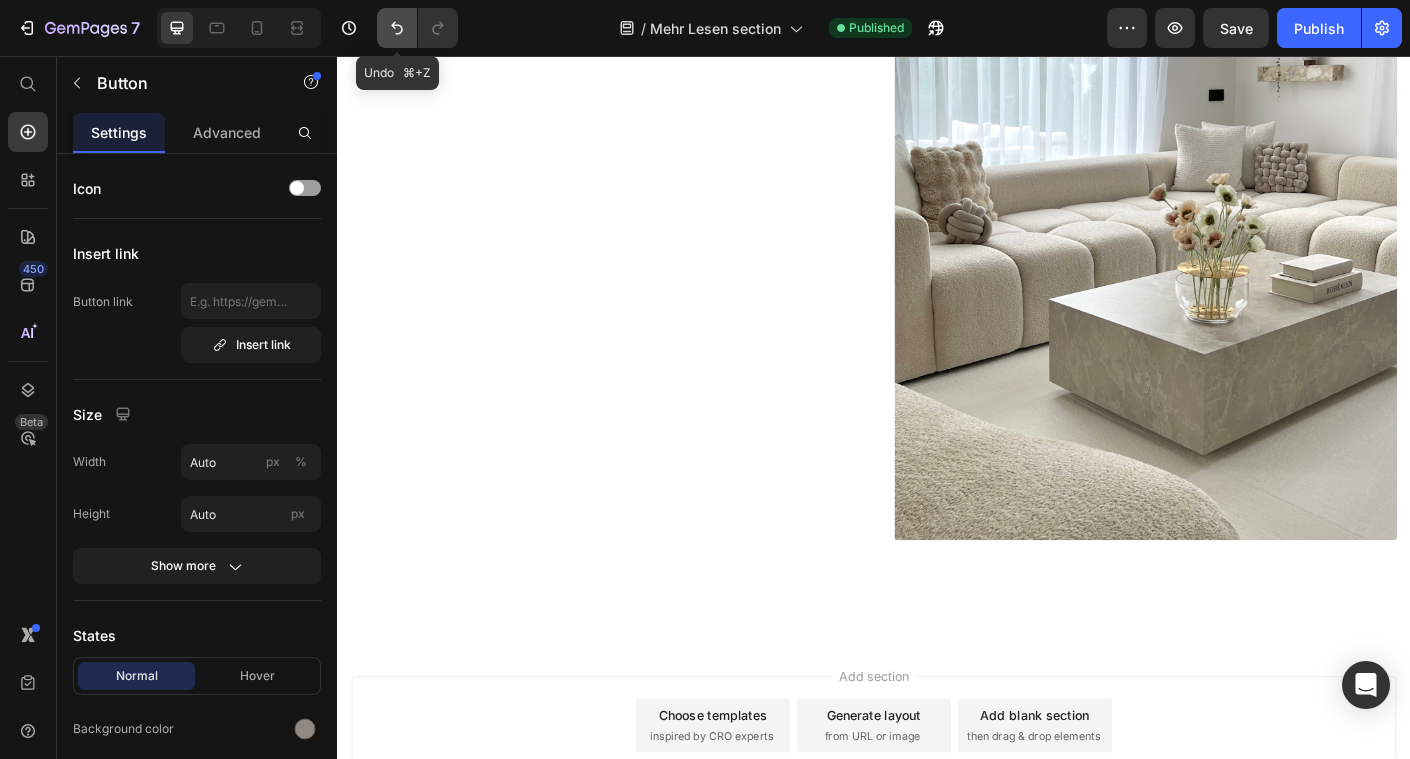 click 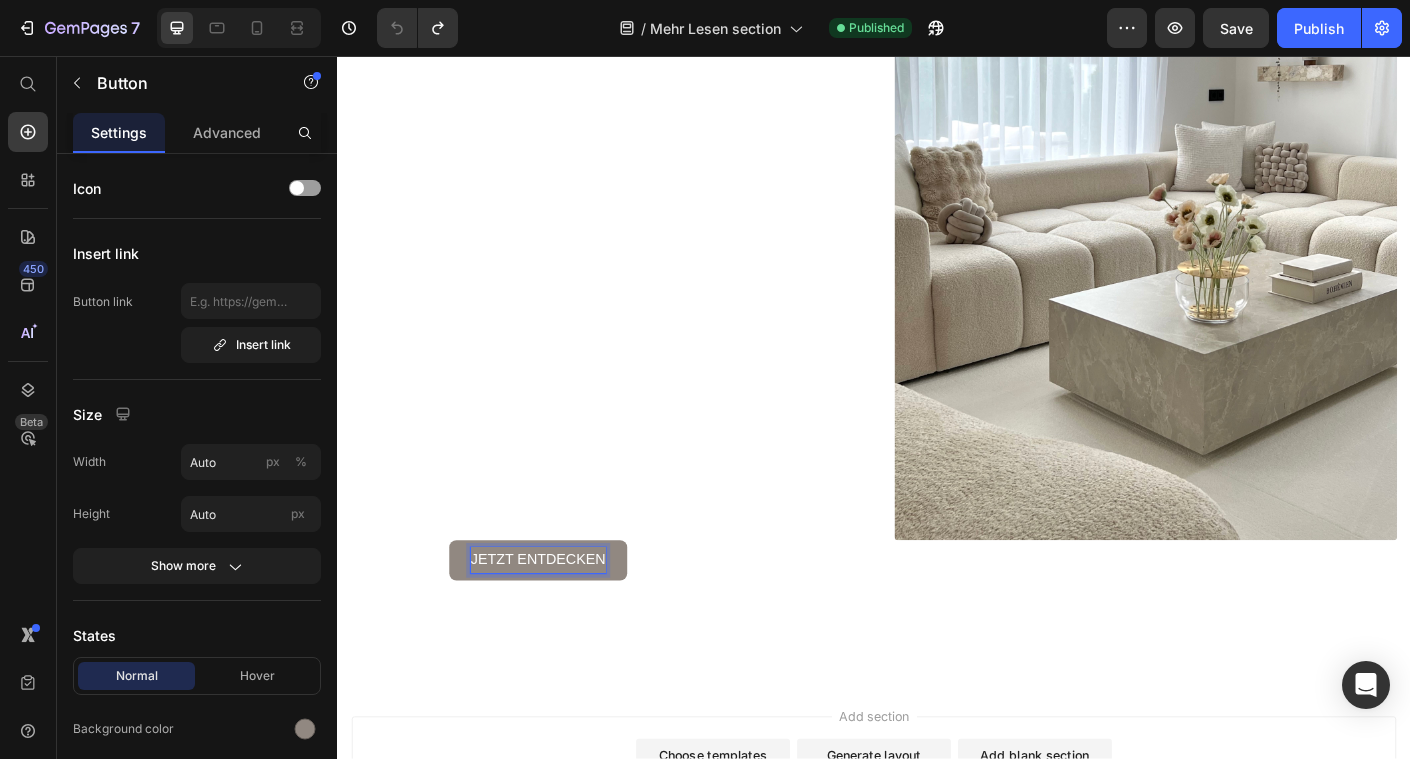 click on "jetzt entdecken" at bounding box center (561, 620) 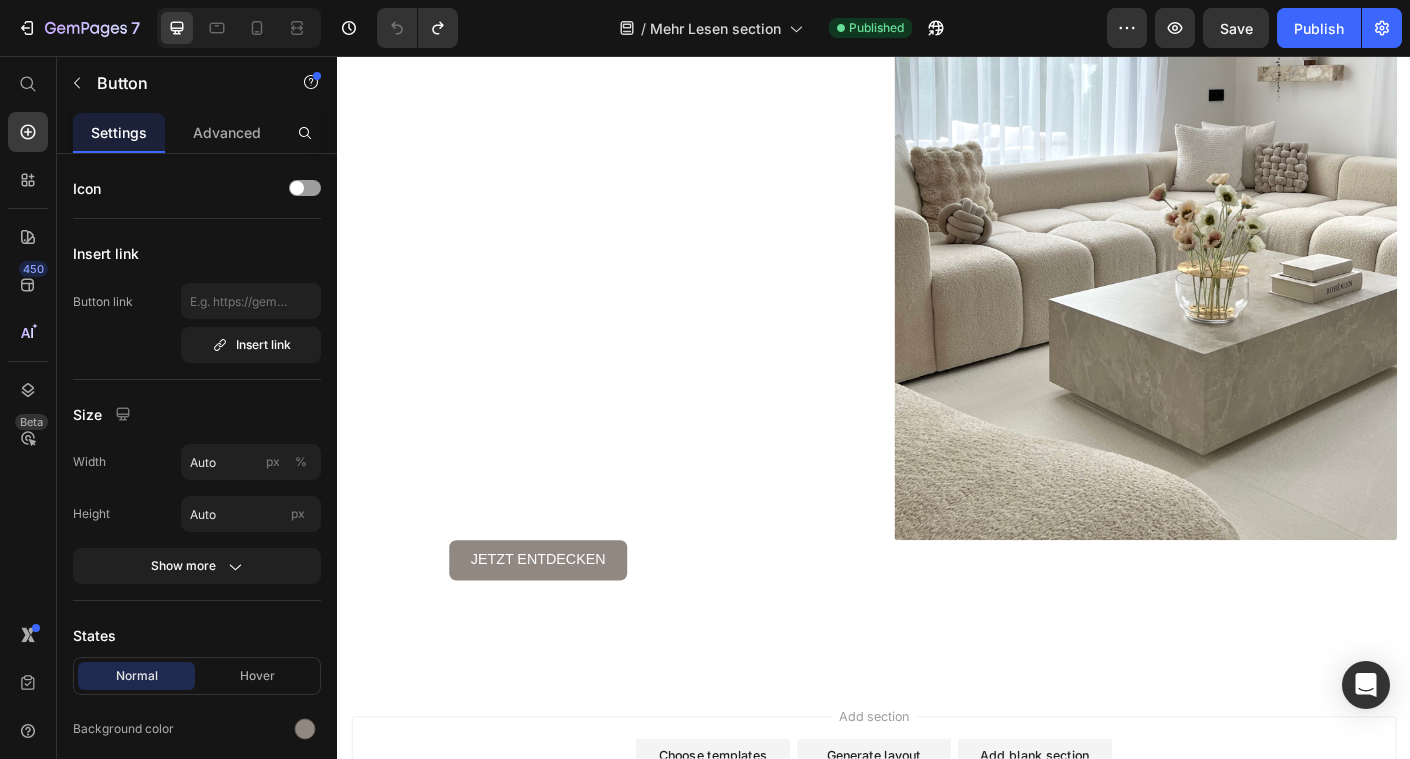 click on "jetzt entdecken" at bounding box center [561, 620] 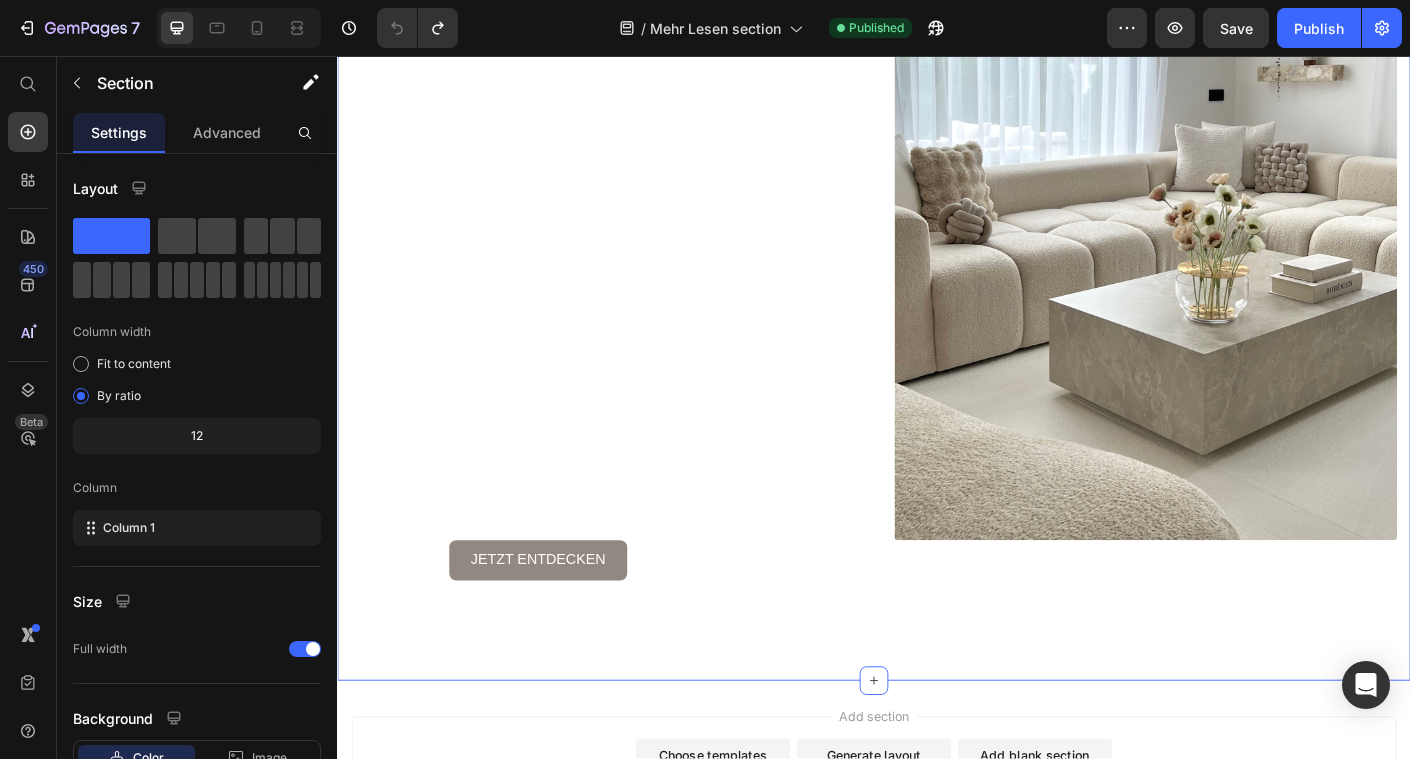 click on "Image Dekorieren heißt nicht, Dinge zu platzieren Heading Wenn Details den Unterschied machen Heading Wer dekoriert, schafft nicht einfach ein schönes Bild – sondern eine Atmosphäre, die etwas über einen selbst erzählt. Es geht nicht darum, einen Trend zu treffen.    Es geht darum, sich selbst zu treffen. Gerade wenn ein Raum sich noch unfertig oder unpersönlich anfühlt, liegt es selten an zu wenig Deko – sondern an der falschen. Dekorieren wird erst dann stimmig, wenn es nicht überfordert, sondern leitet. Wenn Einzelstücke nicht beliebig, sondern bedeutend sind.   Dein Stil braucht keine laute Bühne – nur die richtigen Akzente. Und genau die findest du hier.   Text block Wenn Details den Unterschied machen Heading In einem Raum, der auf den ersten Blick schlicht wirkt, sind es die bewussten Details, die ihn lebendig und stimmig machen. Die sorgfältig platzierten Kissen, die dezente Farbwahl, das Spiel aus Formen und Texturen – nichts davon ist zufällig.     Text block Image Row" at bounding box center [937, -28] 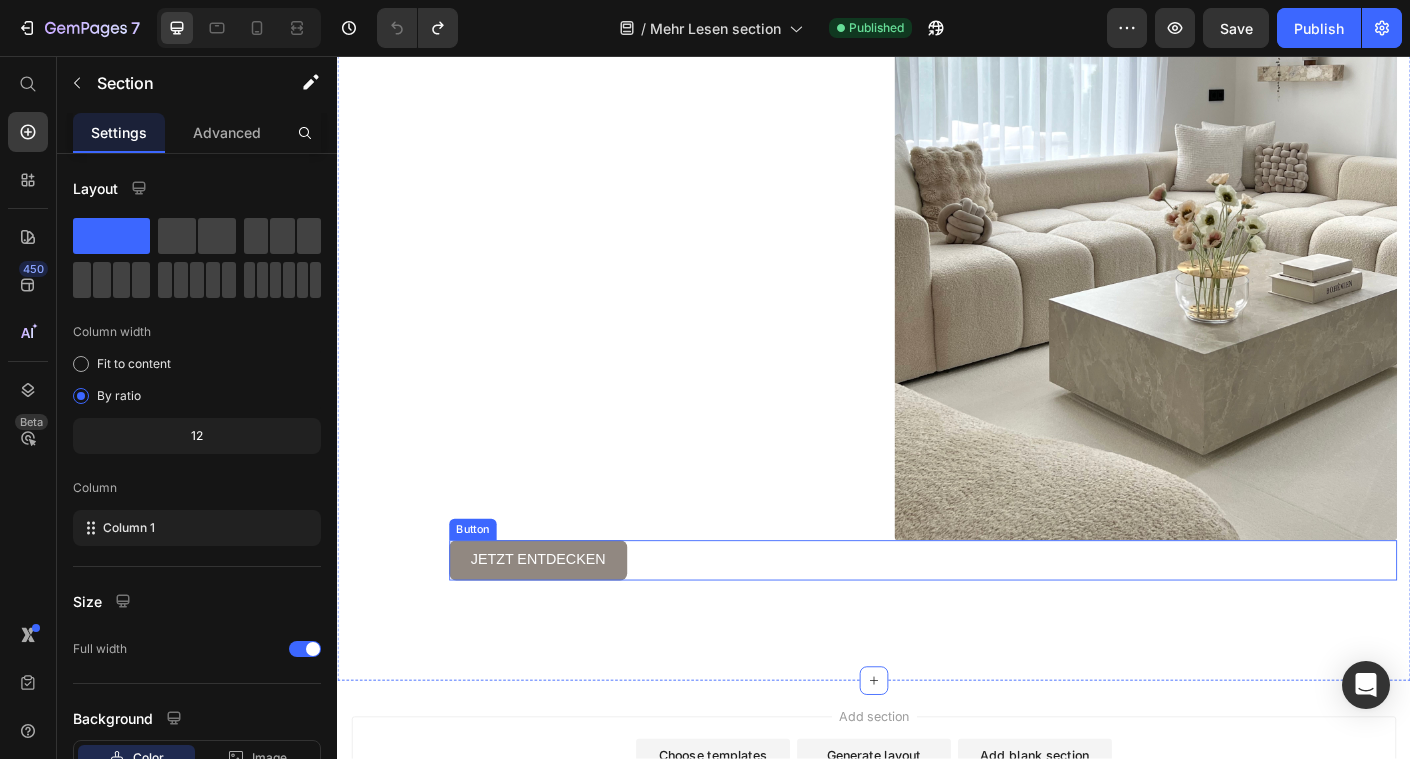 click on "jetzt entdecken" at bounding box center (561, 620) 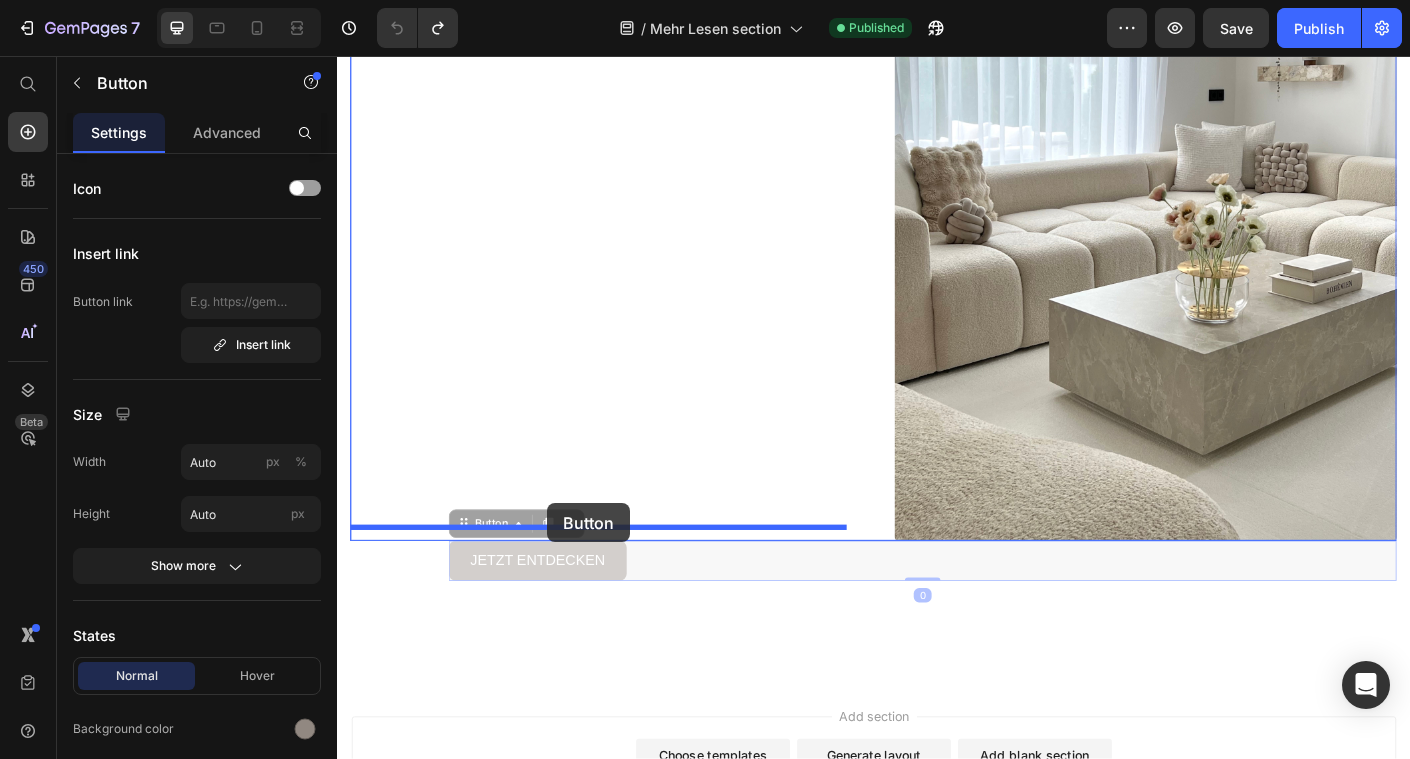 drag, startPoint x: 479, startPoint y: 574, endPoint x: 572, endPoint y: 556, distance: 94.72592 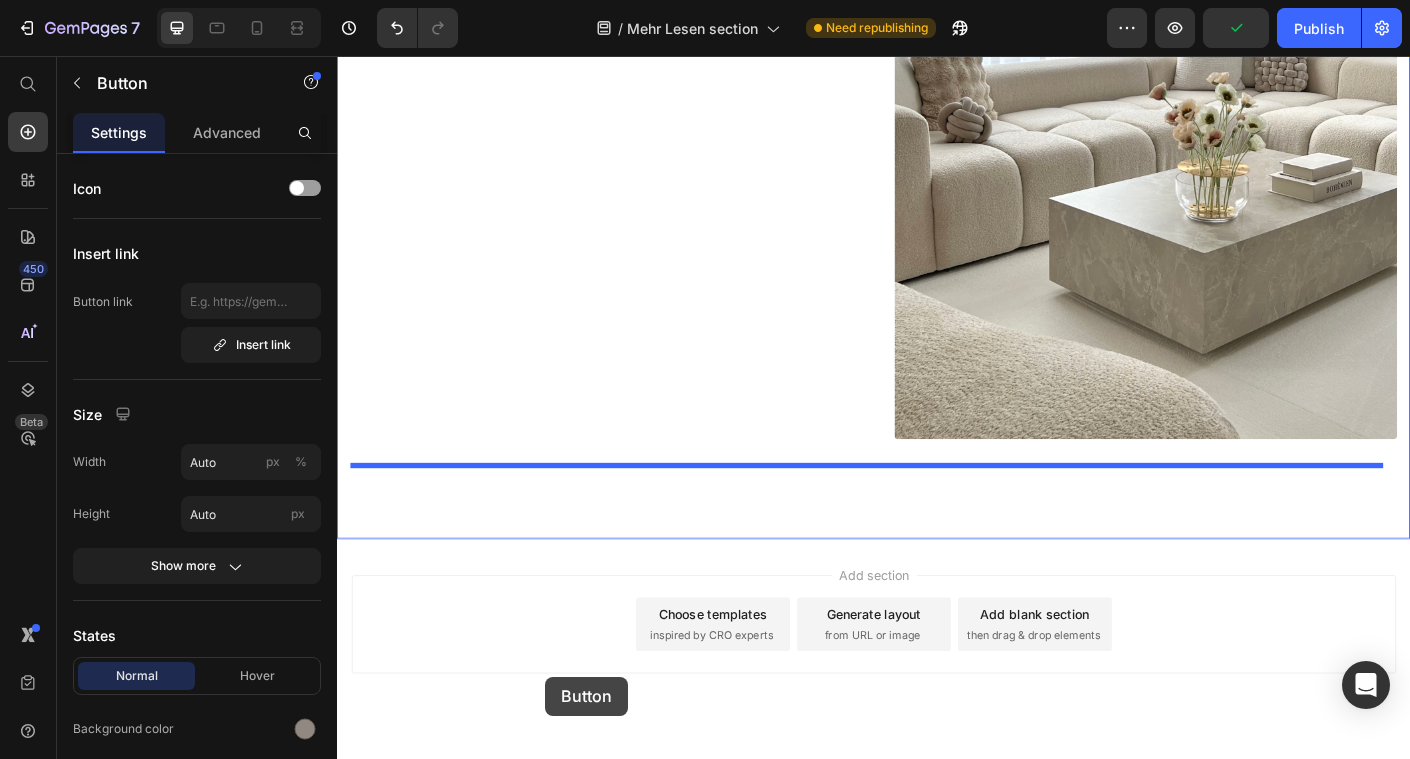 scroll, scrollTop: 2935, scrollLeft: 0, axis: vertical 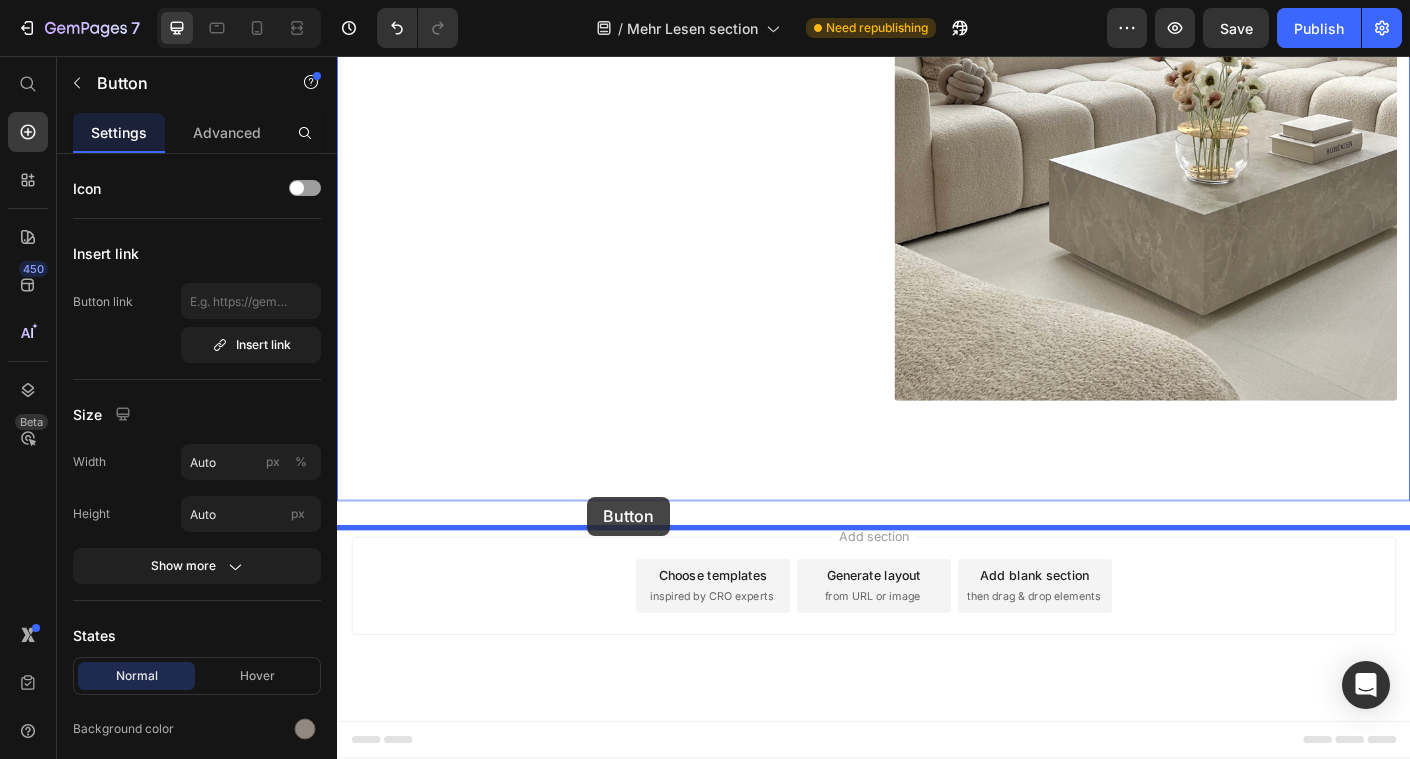 drag, startPoint x: 481, startPoint y: 566, endPoint x: 616, endPoint y: 549, distance: 136.06616 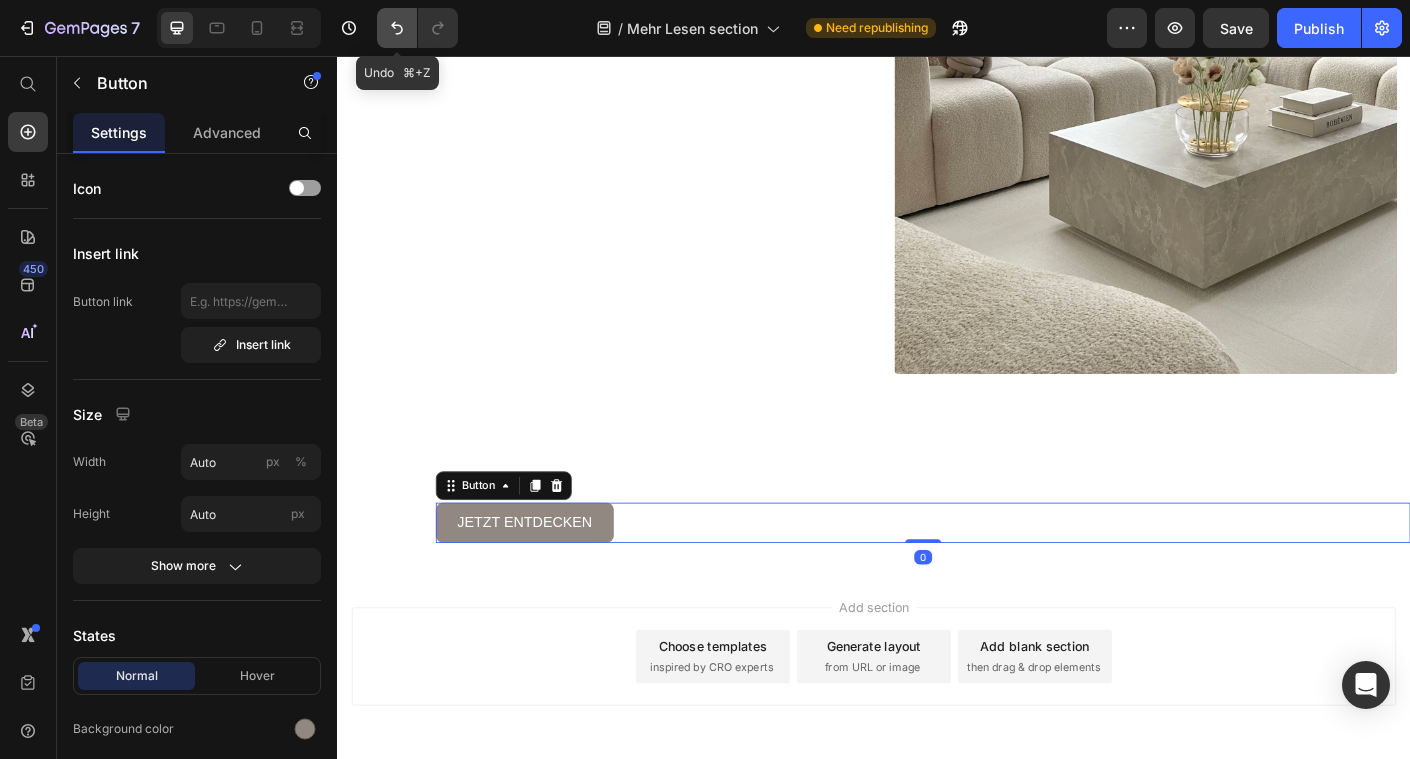 click 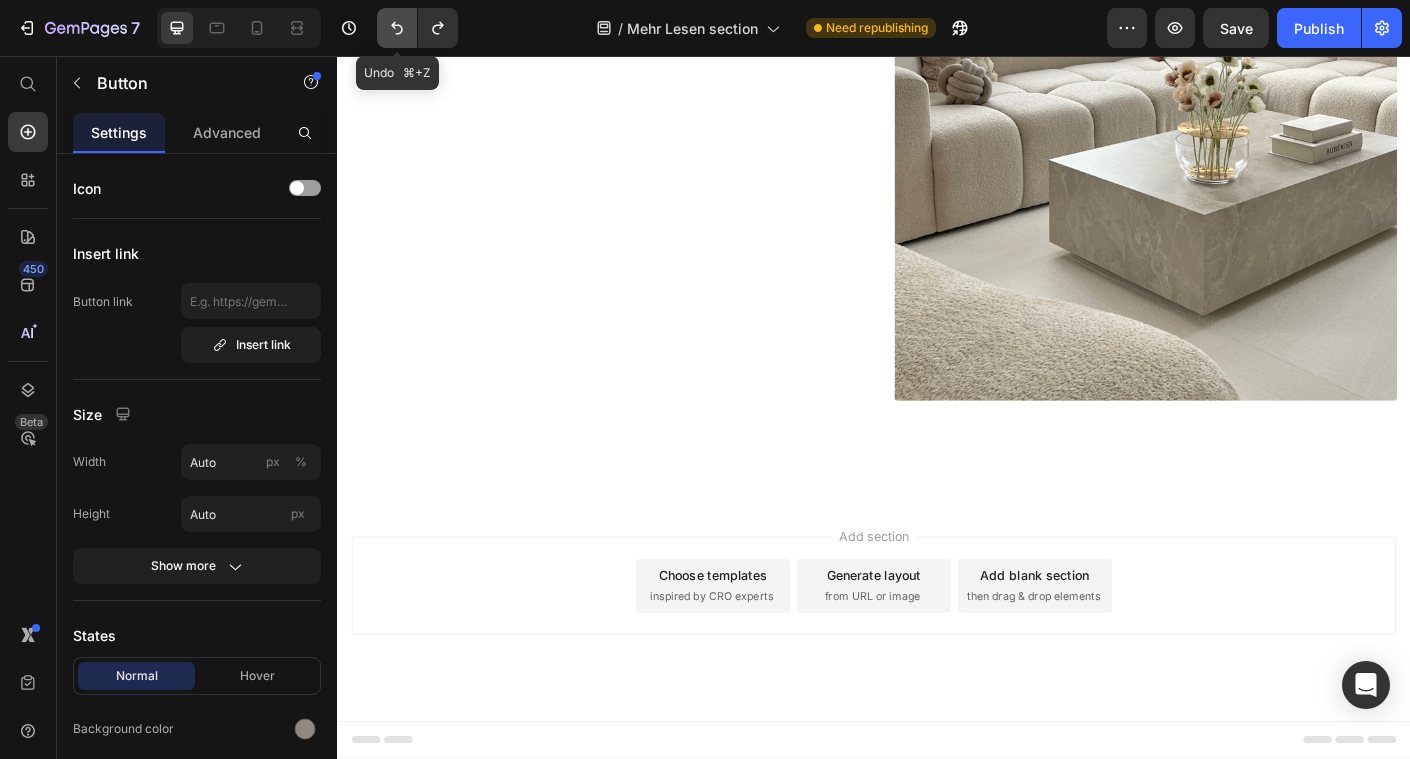 click 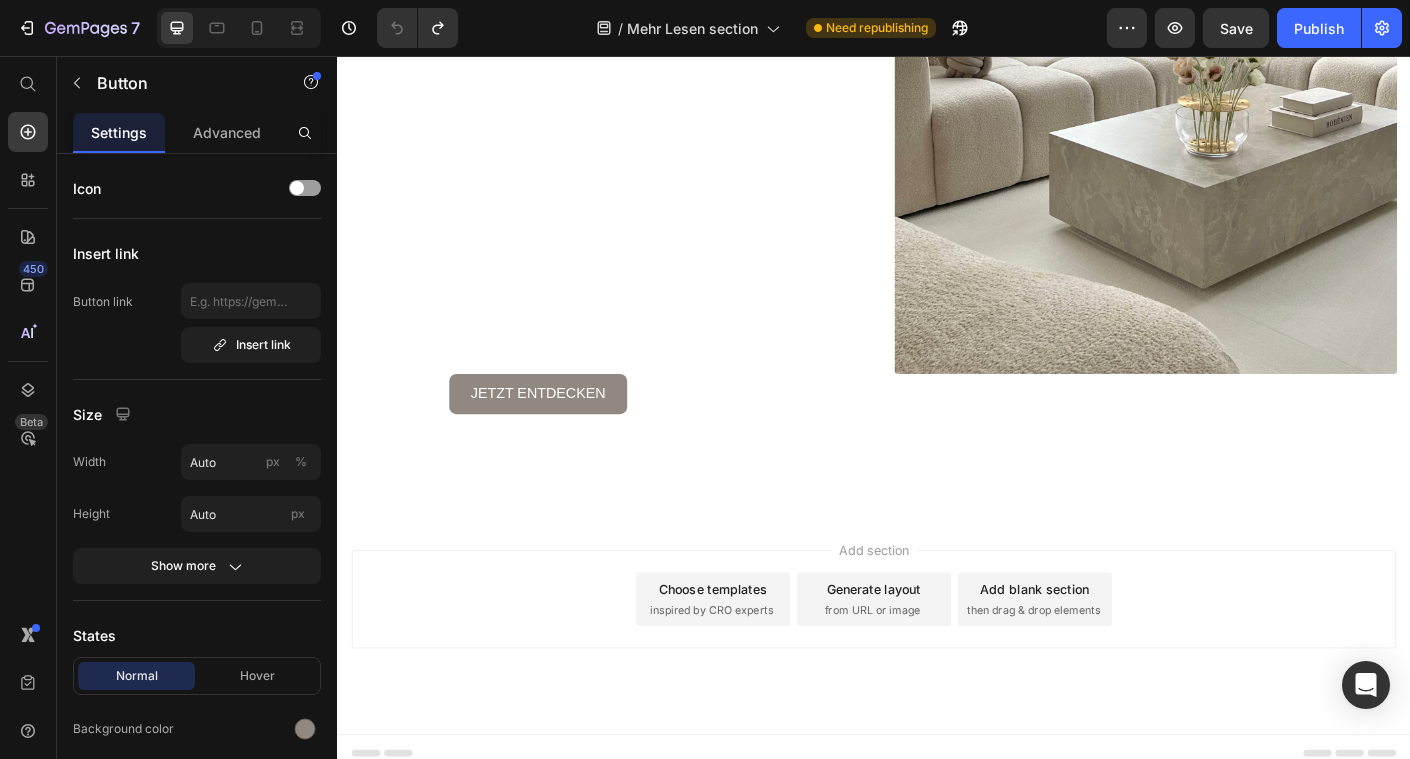 click on "jetzt entdecken" at bounding box center (561, 434) 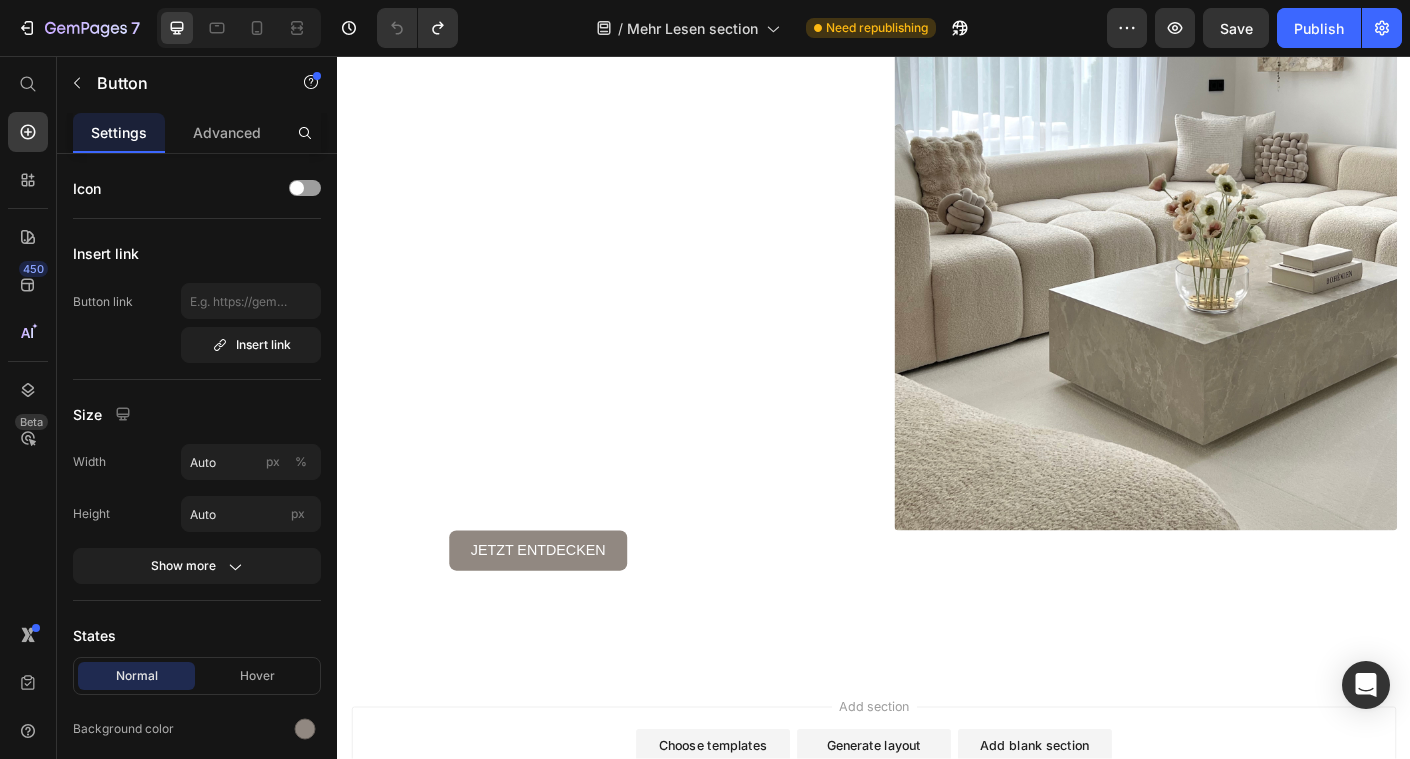 scroll, scrollTop: 2725, scrollLeft: 0, axis: vertical 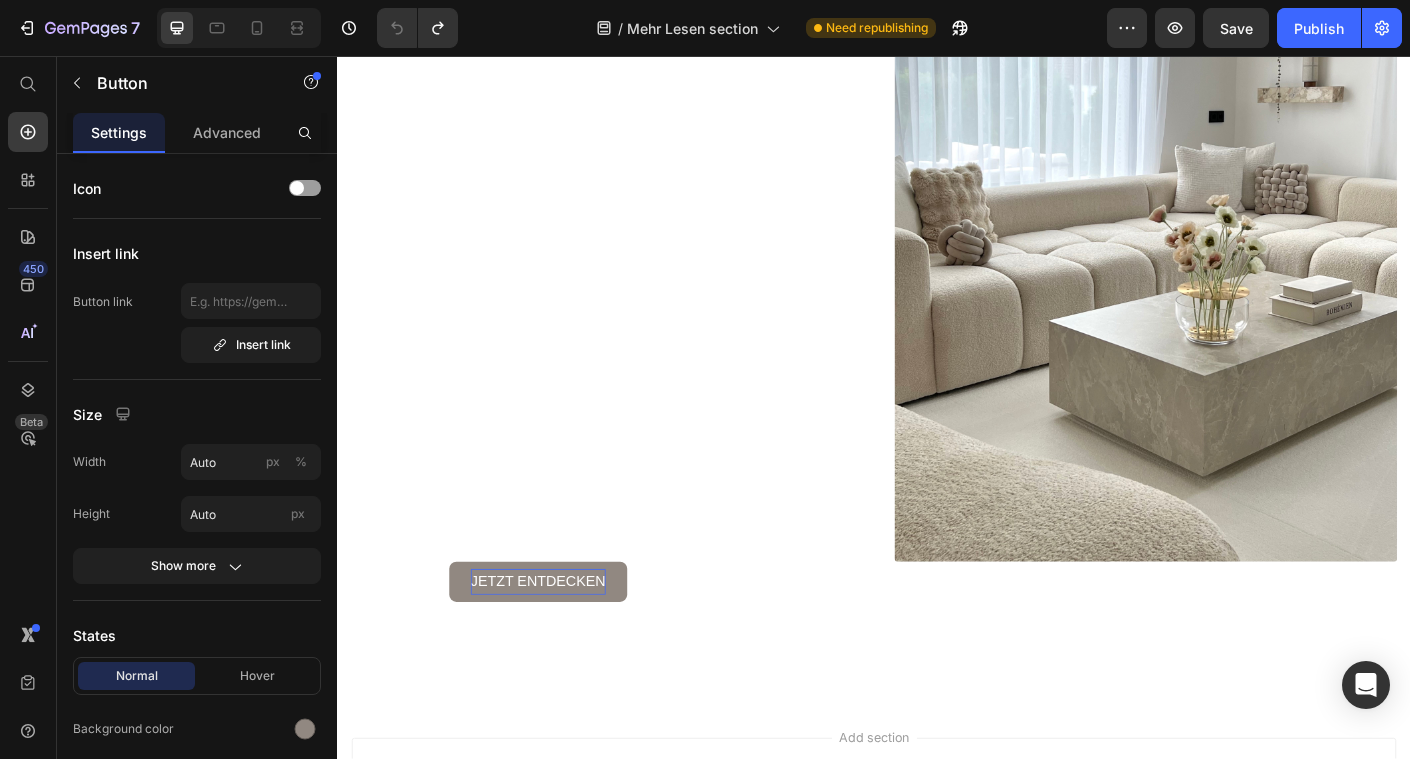 click on "jetzt entdecken" at bounding box center (561, 644) 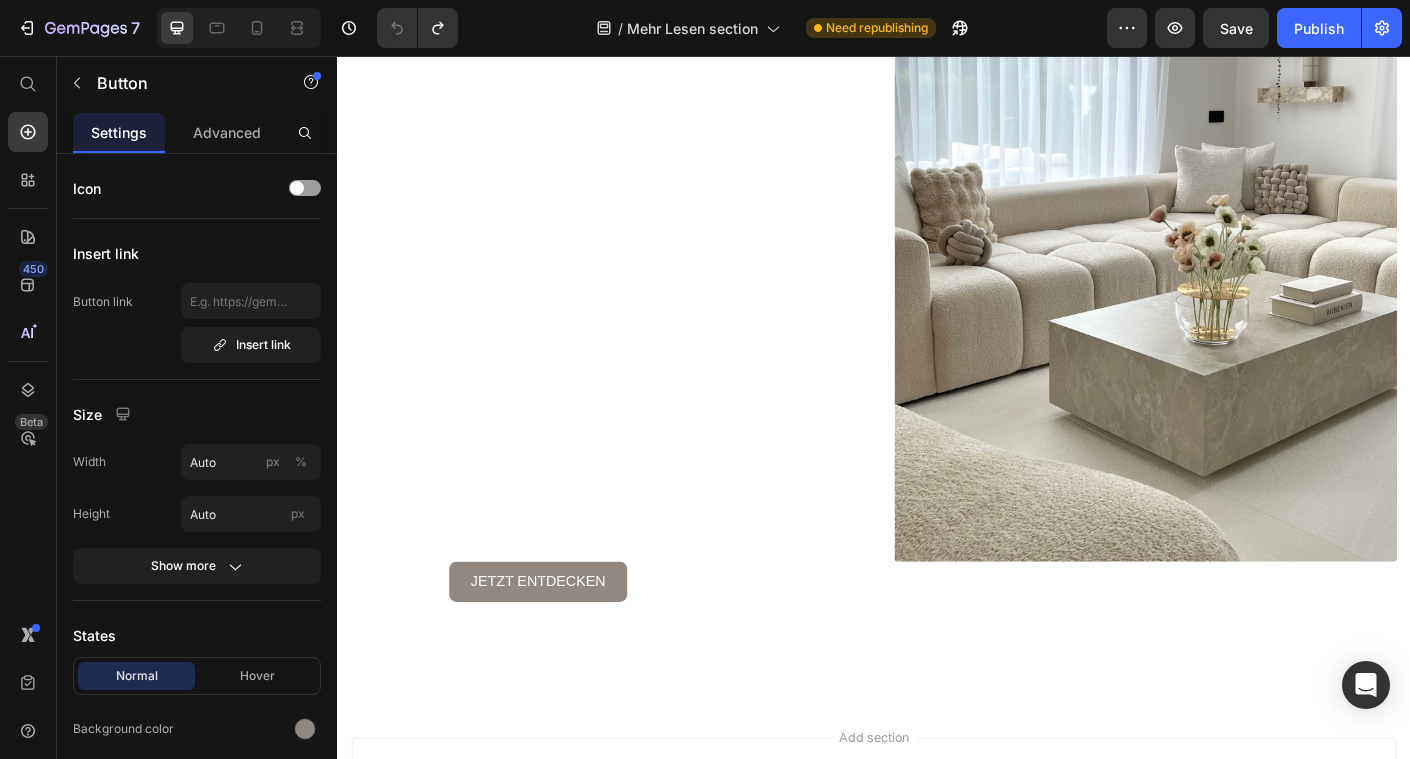 click on "jetzt entdecken" at bounding box center [561, 644] 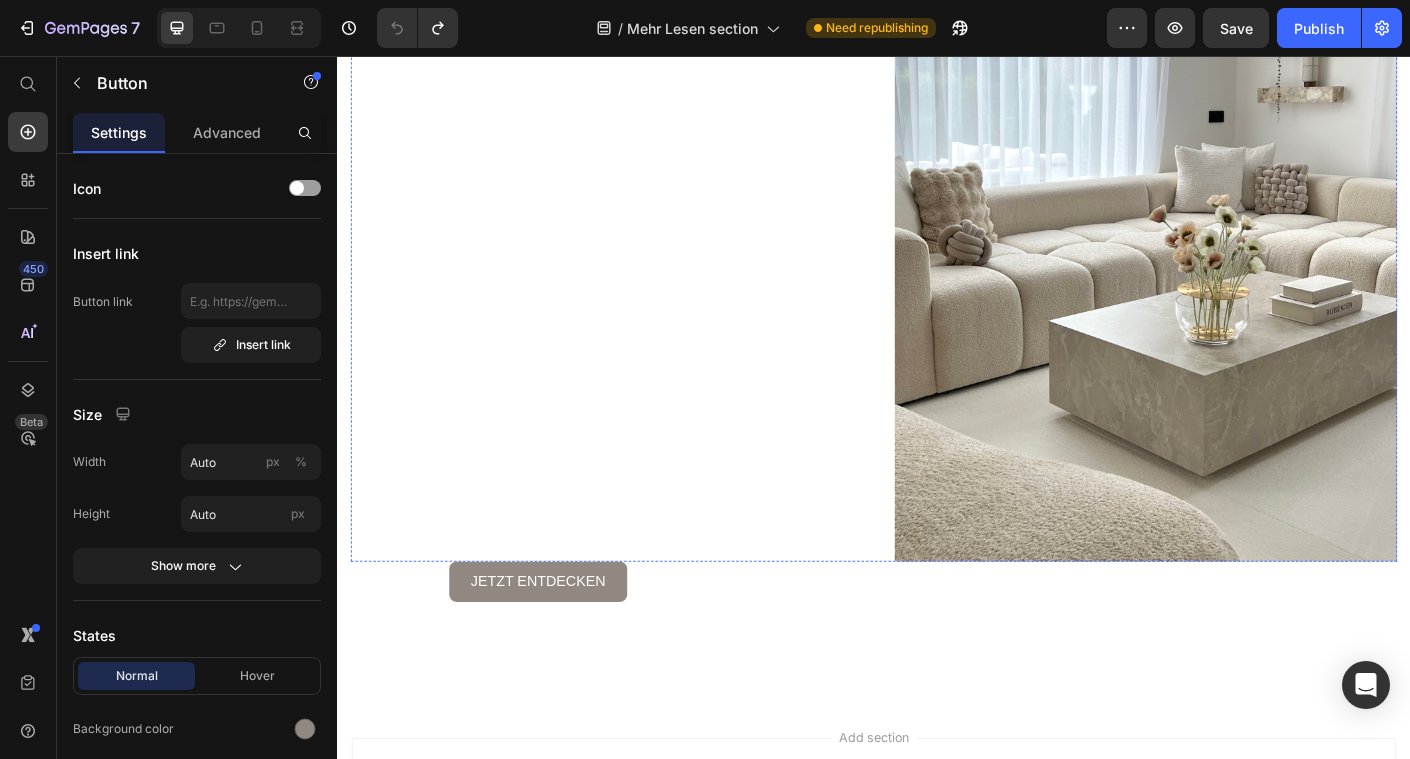 click at bounding box center [633, -265] 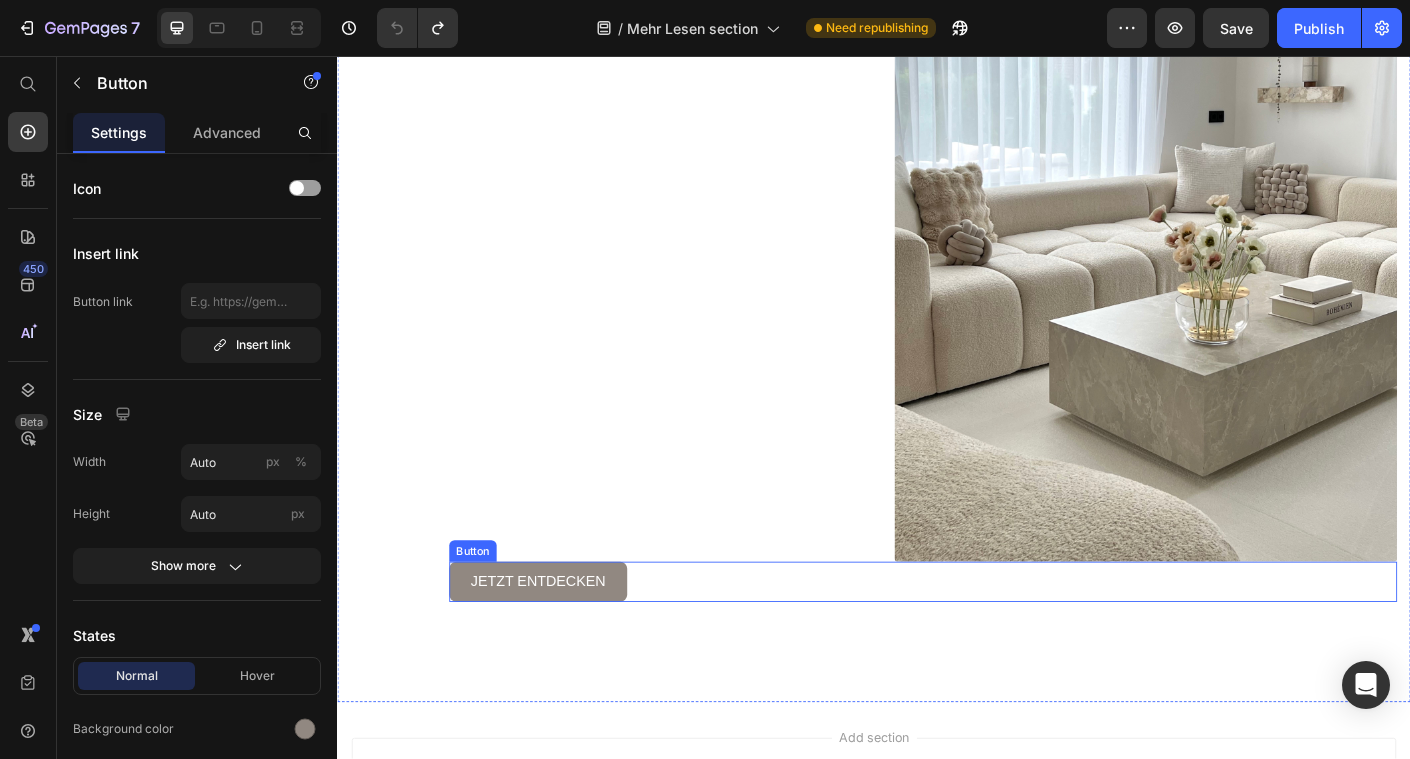 click on "Button" at bounding box center (488, 610) 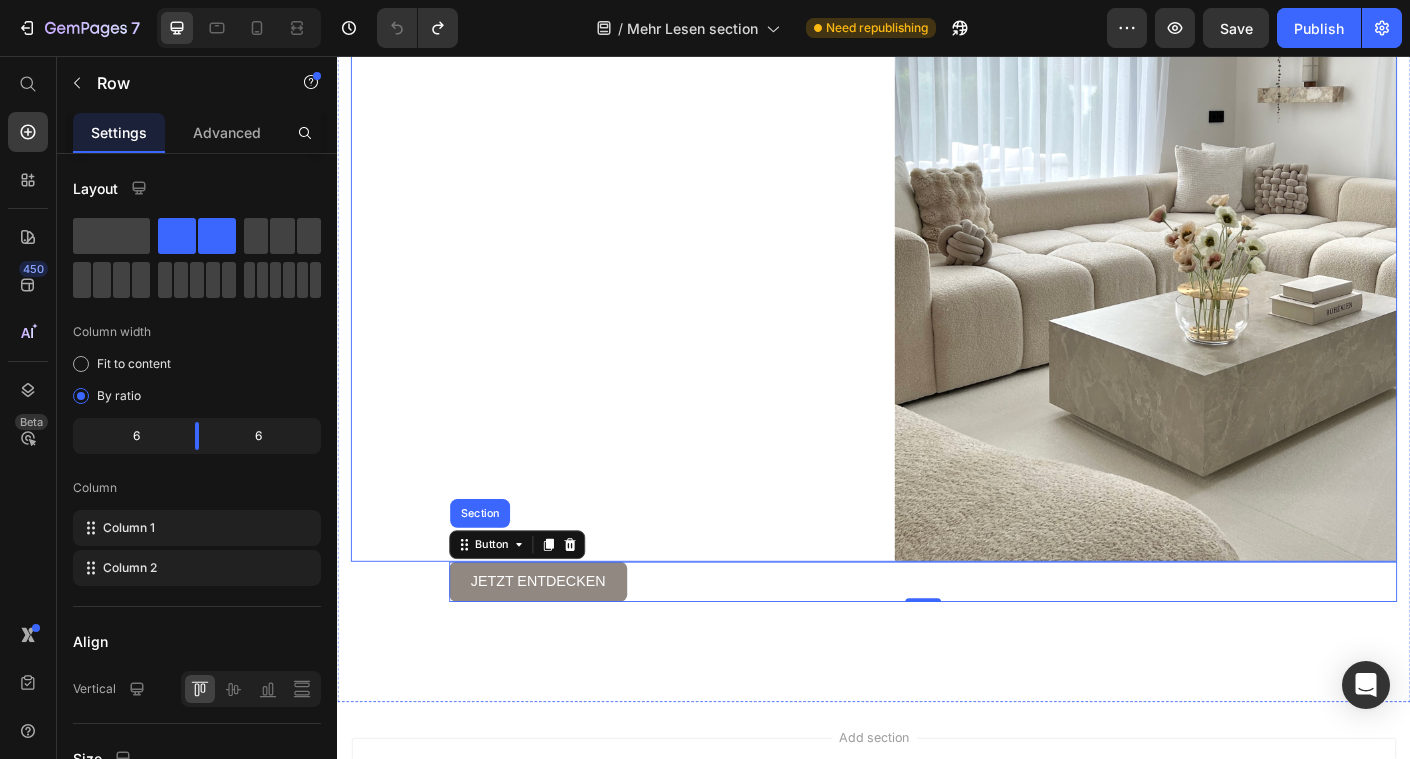 click on "Image Dekorieren heißt nicht, Dinge zu platzieren Heading Wenn Details den Unterschied machen Heading Wer dekoriert, schafft nicht einfach ein schönes Bild – sondern eine Atmosphäre, die etwas über einen selbst erzählt. Es geht nicht darum, einen Trend zu treffen.    Es geht darum, sich selbst zu treffen. Gerade wenn ein Raum sich noch unfertig oder unpersönlich anfühlt, liegt es selten an zu wenig Deko – sondern an der falschen. Dekorieren wird erst dann stimmig, wenn es nicht überfordert, sondern leitet. Wenn Einzelstücke nicht beliebig, sondern bedeutend sind.   Dein Stil braucht keine laute Bühne – nur die richtigen Akzente. Und genau die findest du hier.   Text block Wenn Details den Unterschied machen Heading In einem Raum, der auf den ersten Blick schlicht wirkt, sind es die bewussten Details, die ihn lebendig und stimmig machen. Die sorgfältig platzierten Kissen, die dezente Farbwahl, das Spiel aus Formen und Texturen – nichts davon ist zufällig.     Text block Image Row" at bounding box center (937, -26) 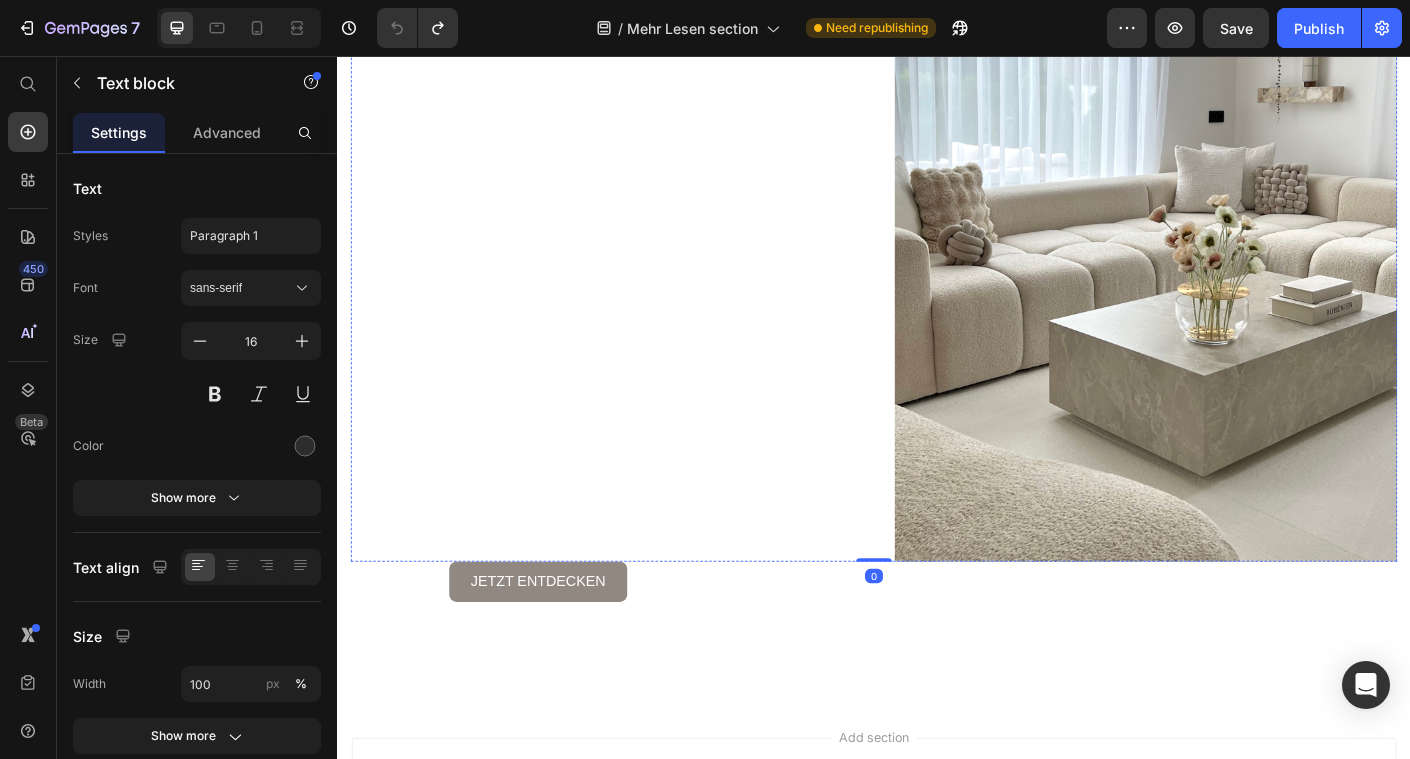 click at bounding box center (633, -178) 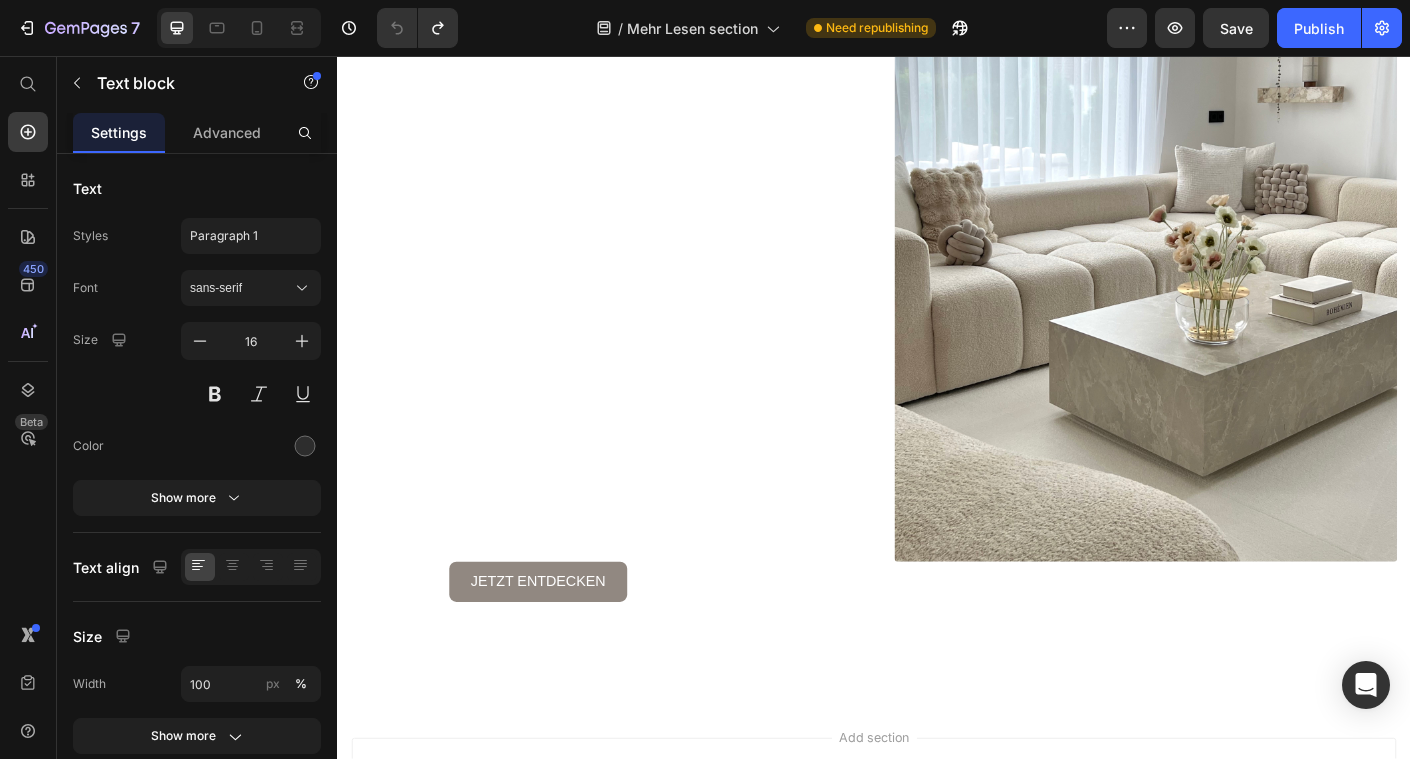 drag, startPoint x: 638, startPoint y: 604, endPoint x: 637, endPoint y: 661, distance: 57.00877 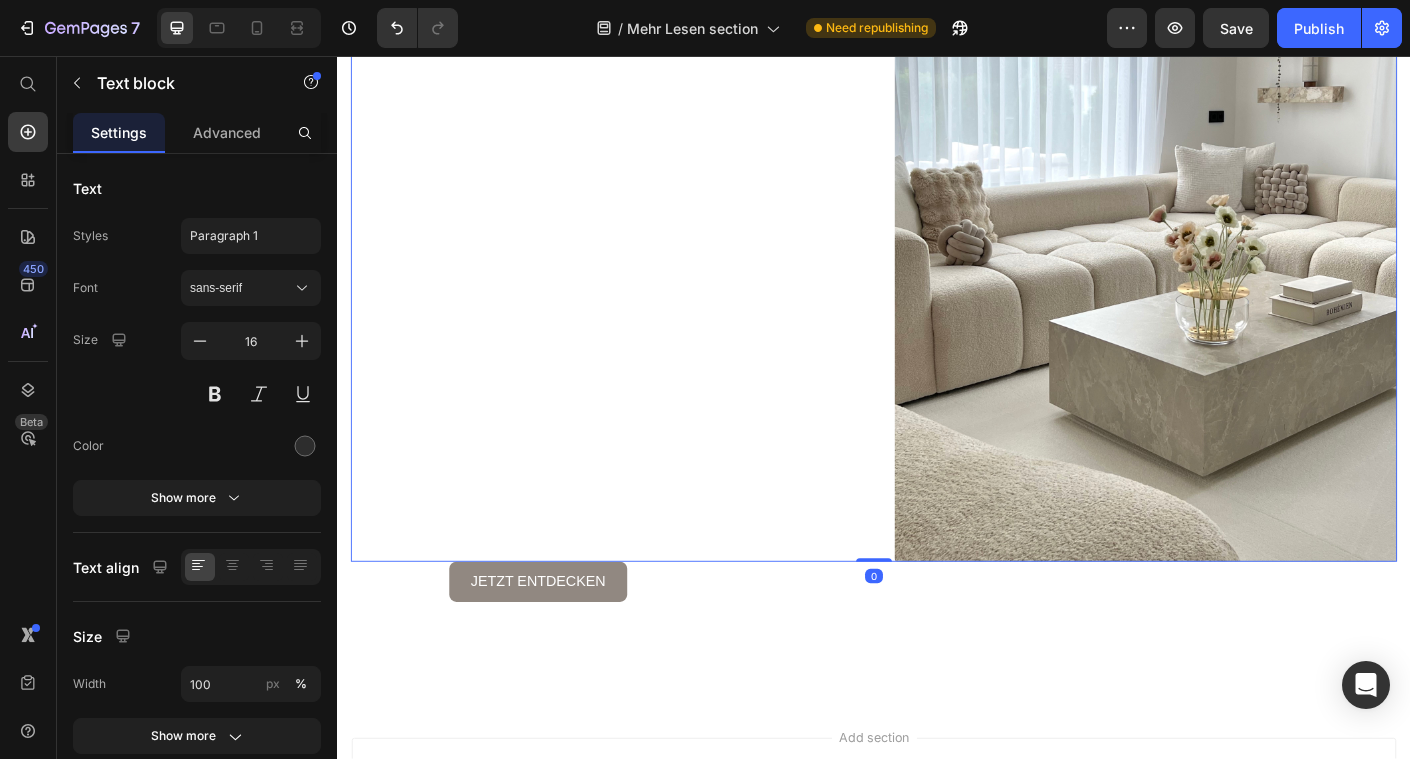 click on "Image Dekorieren heißt nicht, Dinge zu platzieren Heading Wenn Details den Unterschied machen Heading Wer dekoriert, schafft nicht einfach ein schönes Bild – sondern eine Atmosphäre, die etwas über einen selbst erzählt. Es geht nicht darum, einen Trend zu treffen.    Es geht darum, sich selbst zu treffen. Gerade wenn ein Raum sich noch unfertig oder unpersönlich anfühlt, liegt es selten an zu wenig Deko – sondern an der falschen. Dekorieren wird erst dann stimmig, wenn es nicht überfordert, sondern leitet. Wenn Einzelstücke nicht beliebig, sondern bedeutend sind.   Dein Stil braucht keine laute Bühne – nur die richtigen Akzente. Und genau die findest du hier.   Text block Wenn Details den Unterschied machen Heading In einem Raum, der auf den ersten Blick schlicht wirkt, sind es die bewussten Details, die ihn lebendig und stimmig machen. Die sorgfältig platzierten Kissen, die dezente Farbwahl, das Spiel aus Formen und Texturen – nichts davon ist zufällig.     Text block Image Row   0" at bounding box center [937, -26] 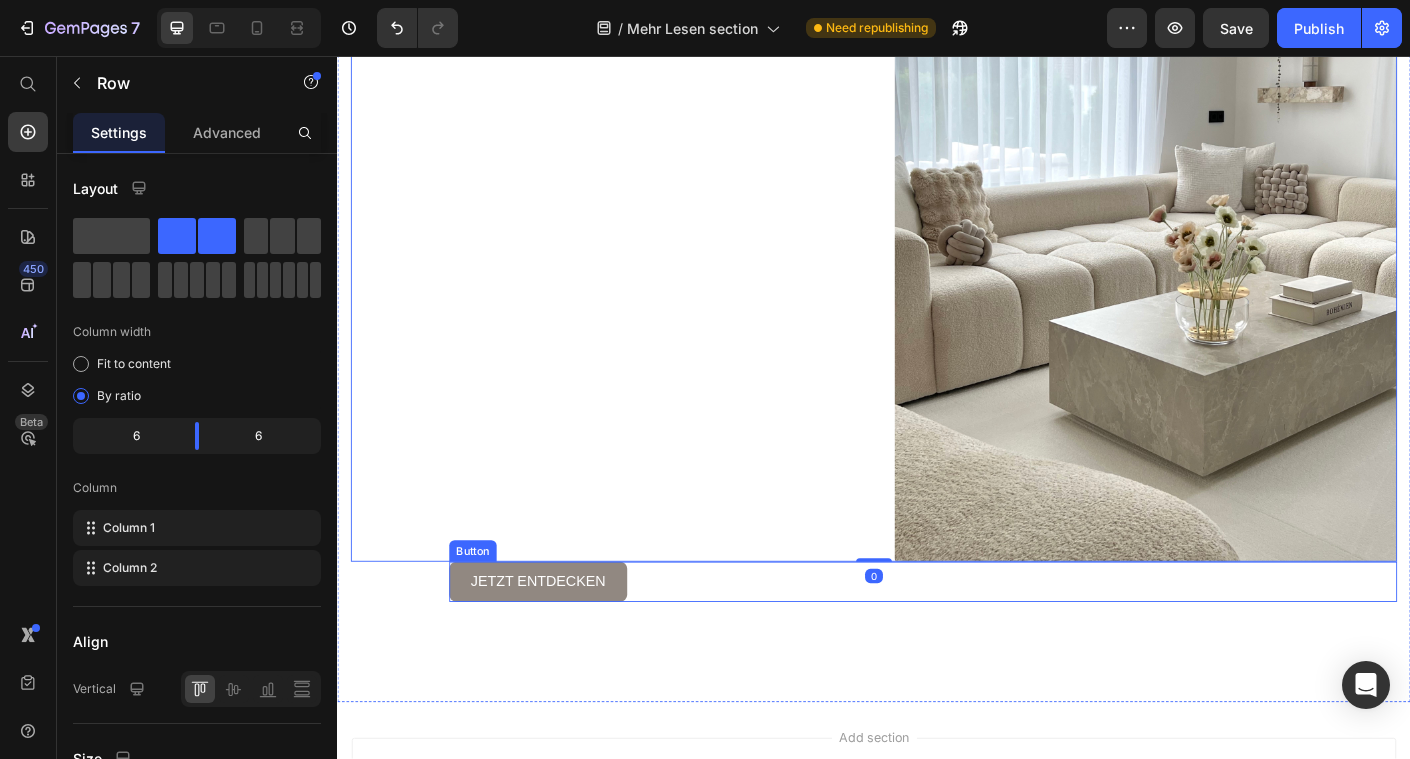 click on "jetzt entdecken" at bounding box center (561, 644) 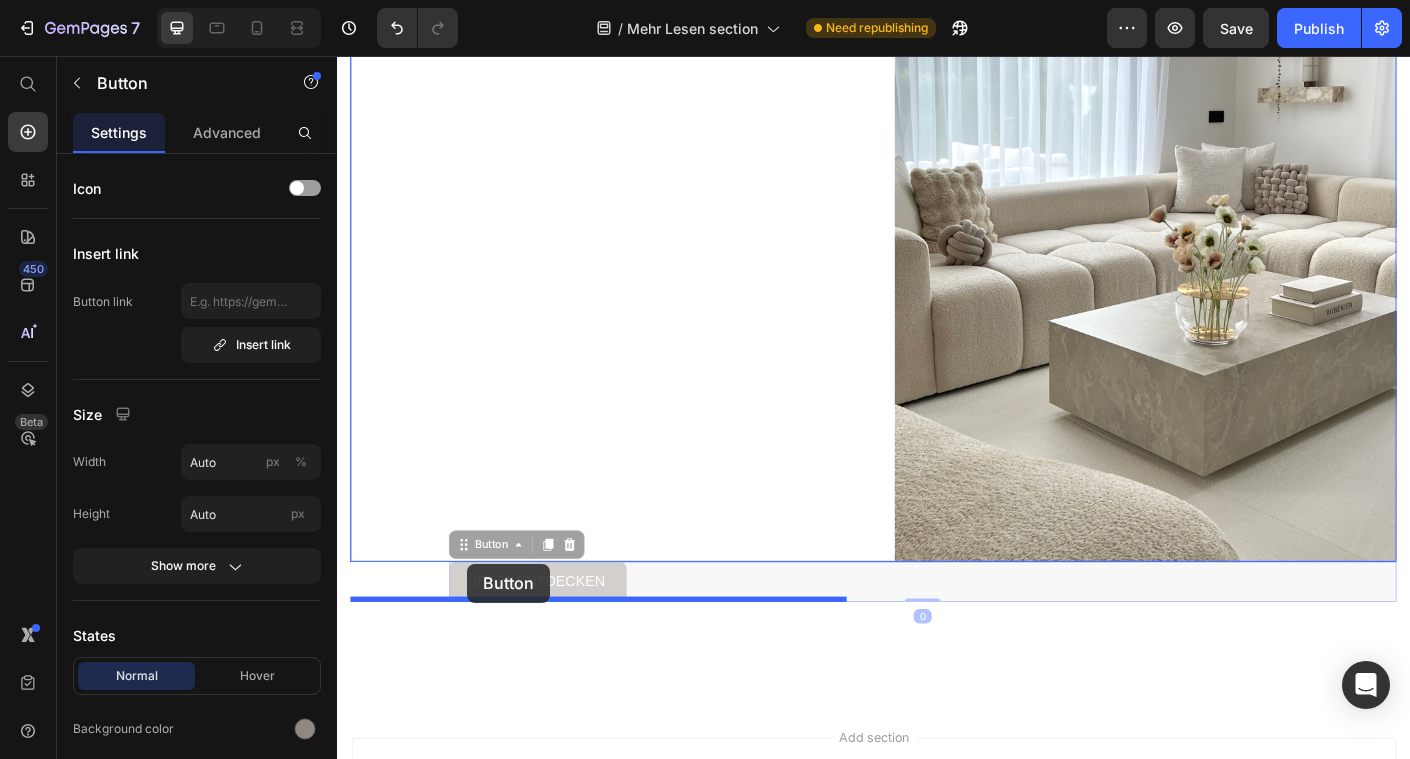 drag, startPoint x: 476, startPoint y: 642, endPoint x: 482, endPoint y: 624, distance: 18.973665 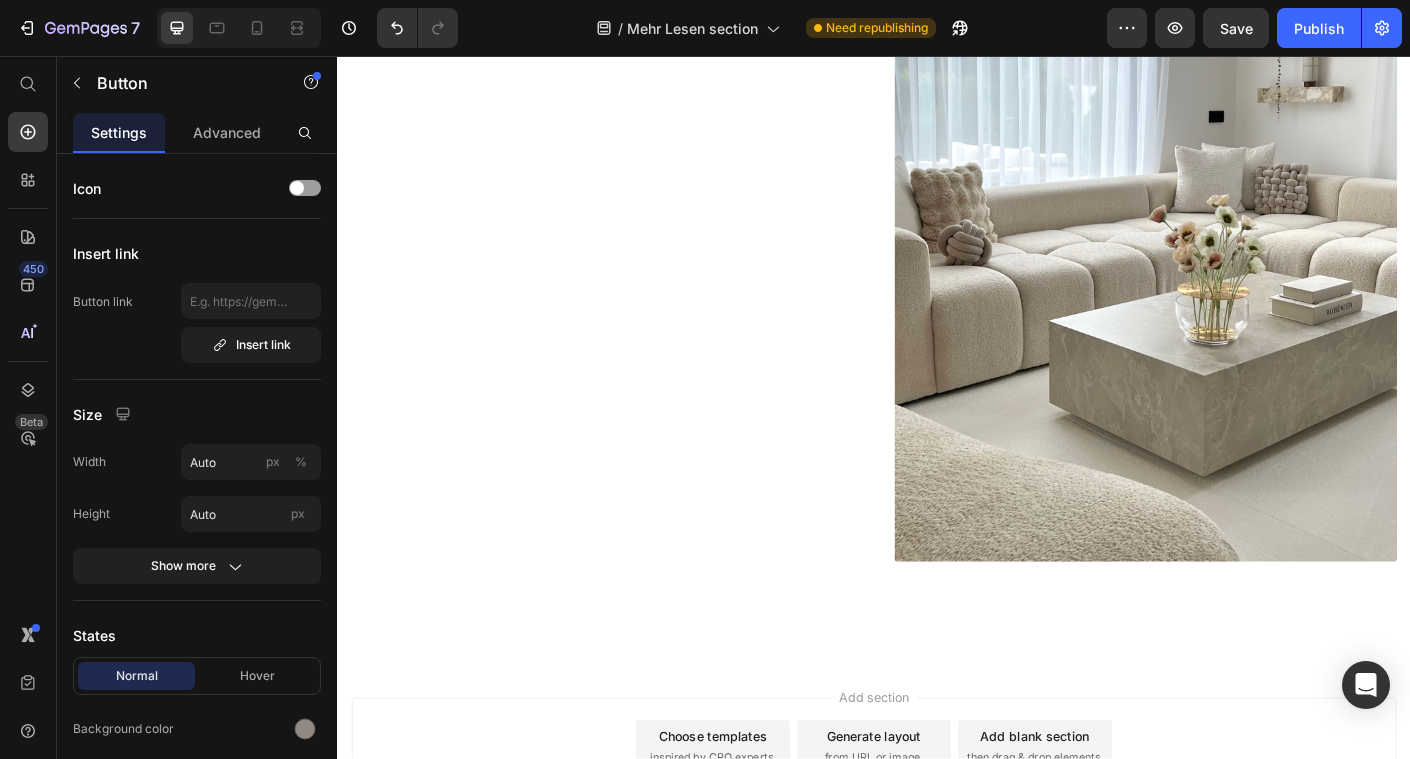 click 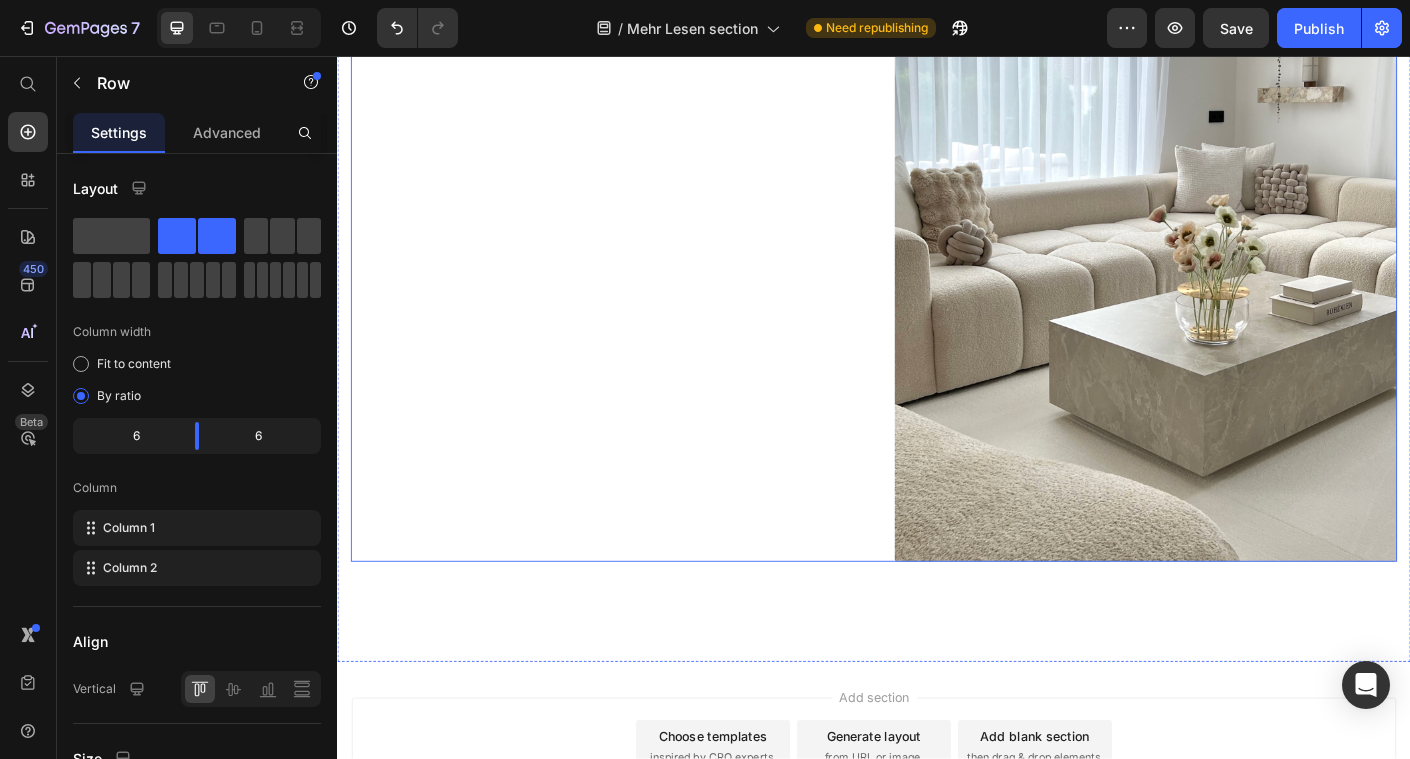 click on "Image Dekorieren heißt nicht, Dinge zu platzieren Heading Wenn Details den Unterschied machen Heading Wer dekoriert, schafft nicht einfach ein schönes Bild – sondern eine Atmosphäre, die etwas über einen selbst erzählt. Es geht nicht darum, einen Trend zu treffen.    Es geht darum, sich selbst zu treffen. Gerade wenn ein Raum sich noch unfertig oder unpersönlich anfühlt, liegt es selten an zu wenig Deko – sondern an der falschen. Dekorieren wird erst dann stimmig, wenn es nicht überfordert, sondern leitet. Wenn Einzelstücke nicht beliebig, sondern bedeutend sind.   Dein Stil braucht keine laute Bühne – nur die richtigen Akzente. Und genau die findest du hier.   Text block jetzt entdecken Button Row 2 cols Section   0" at bounding box center [633, -26] 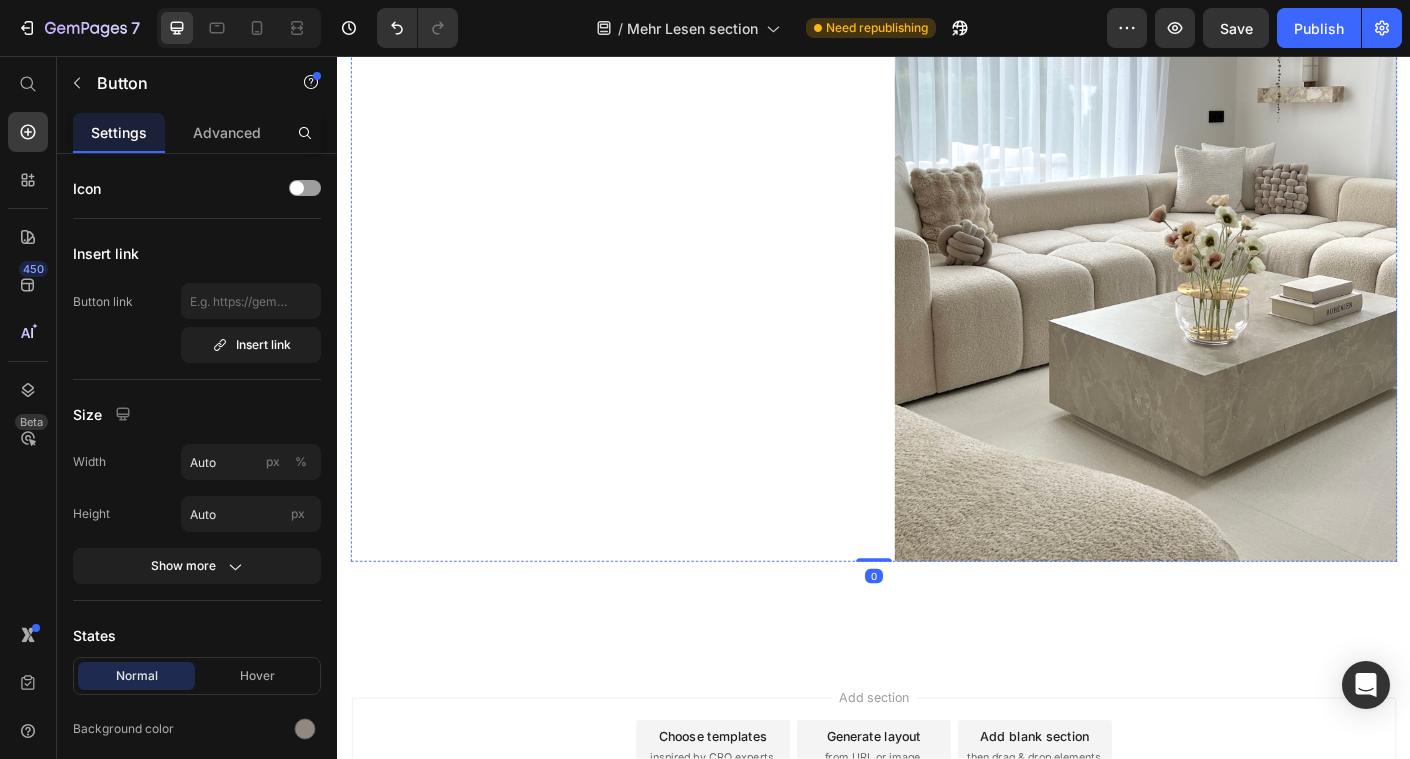 click on "jetzt entdecken" at bounding box center [561, -82] 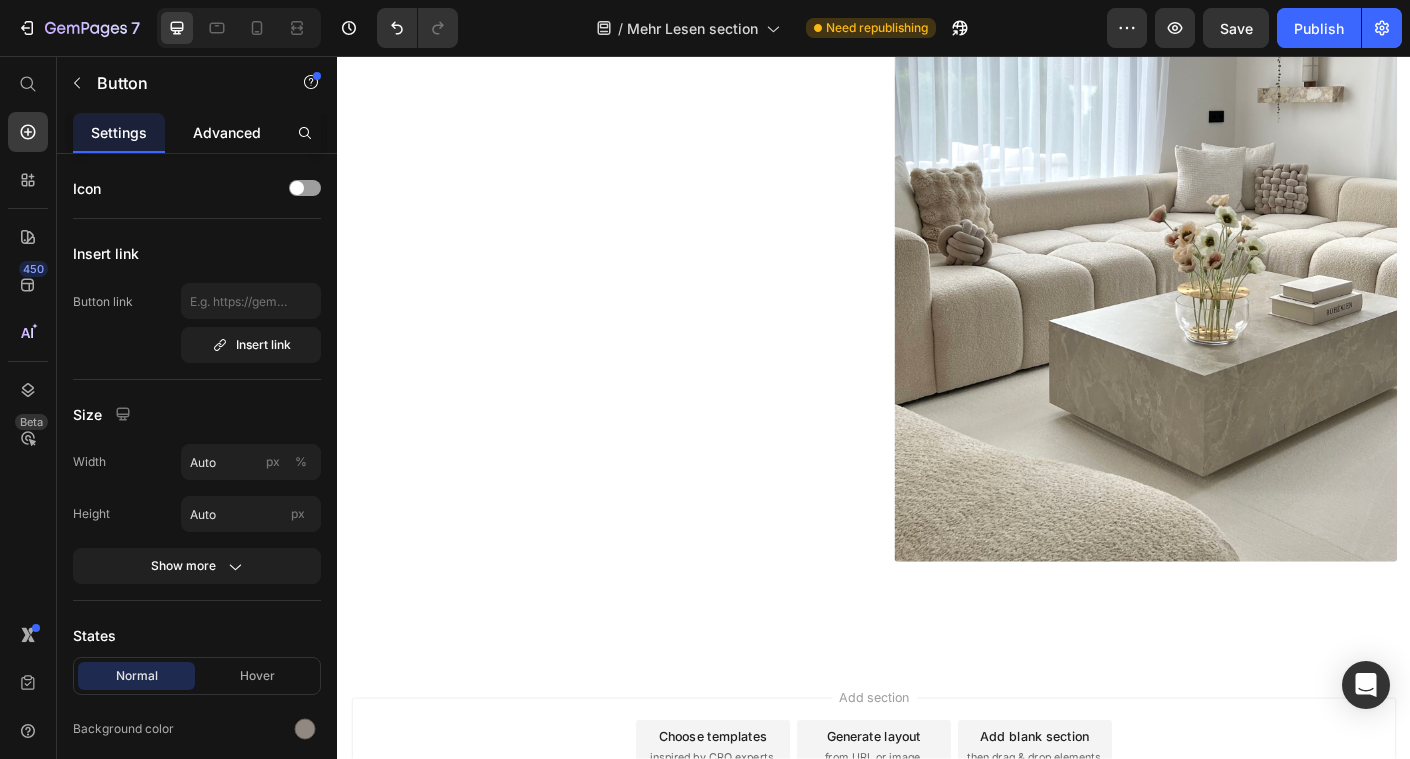 click on "Advanced" at bounding box center [227, 132] 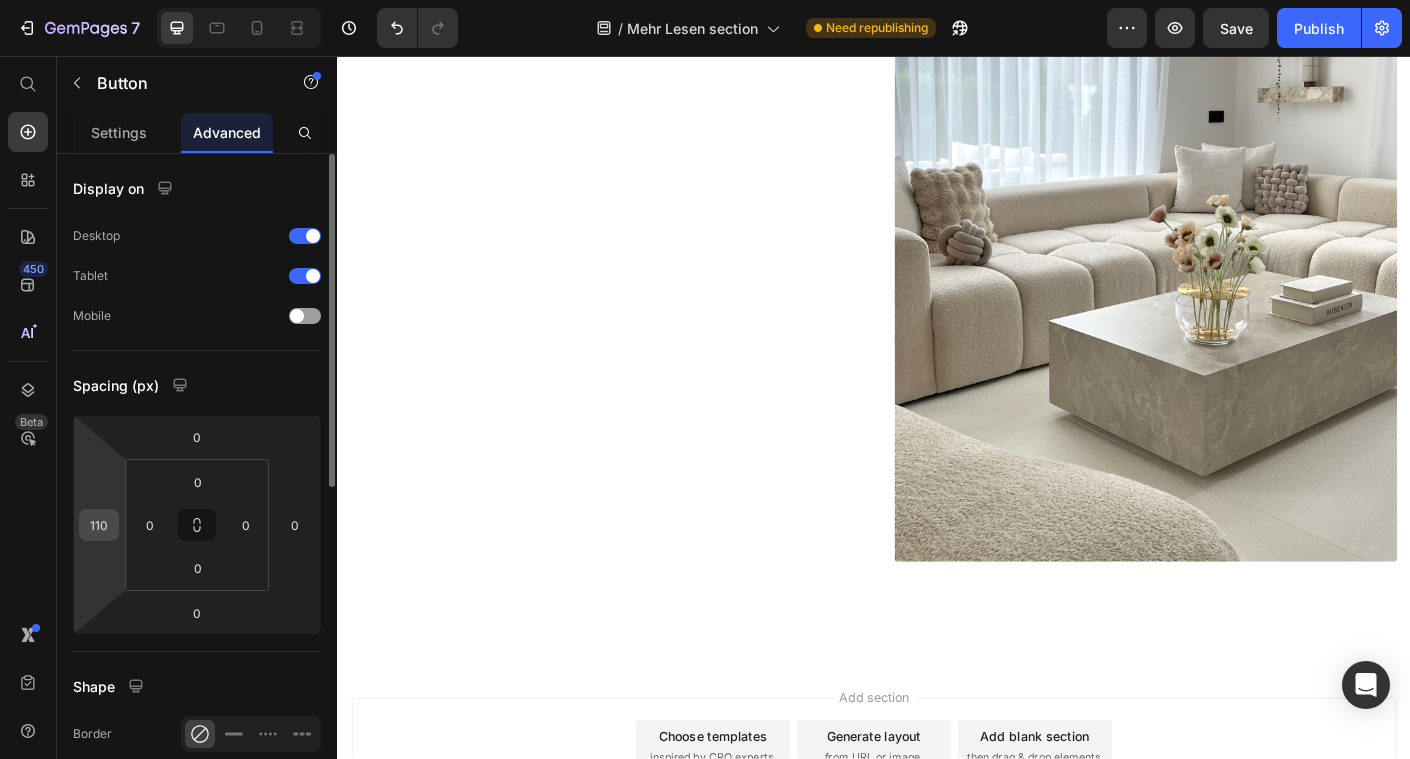 click on "110" at bounding box center (99, 525) 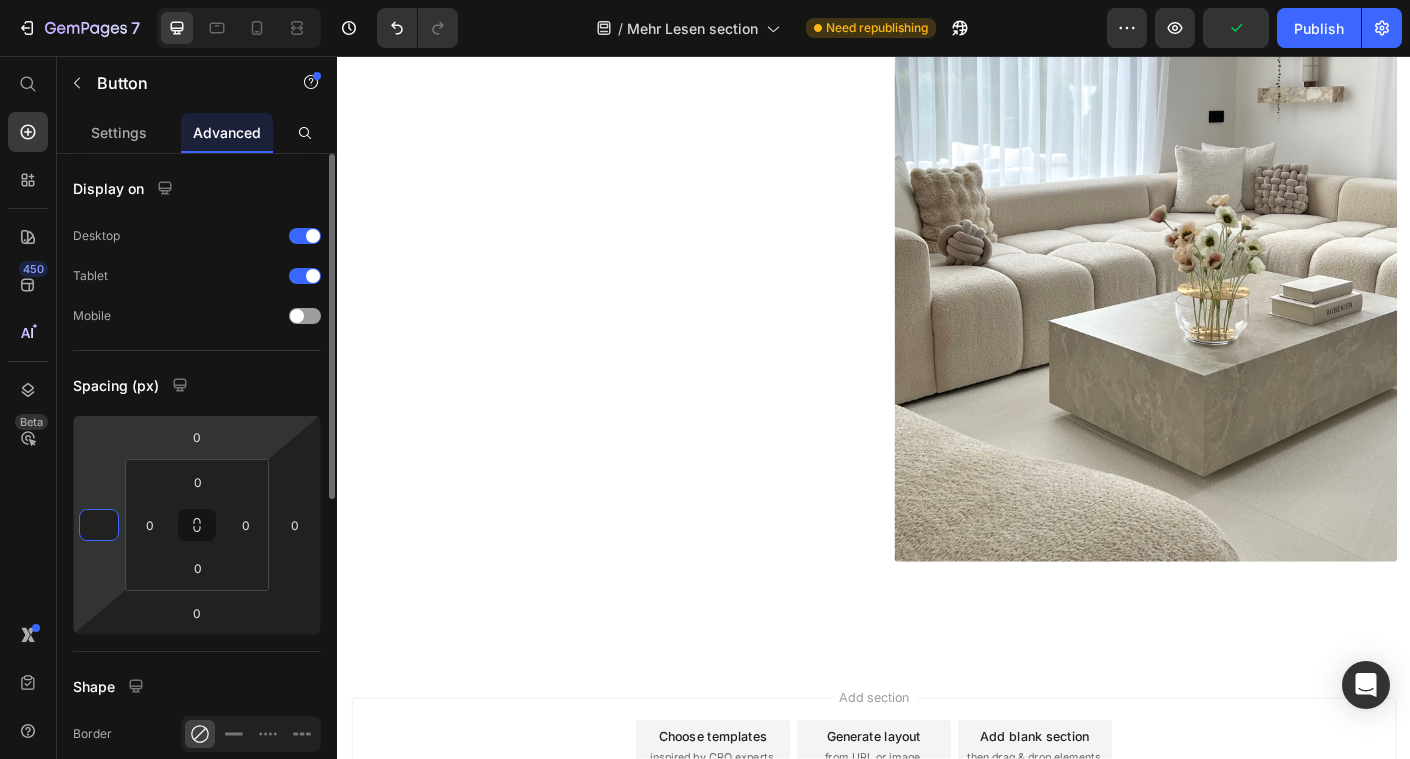 type on "0" 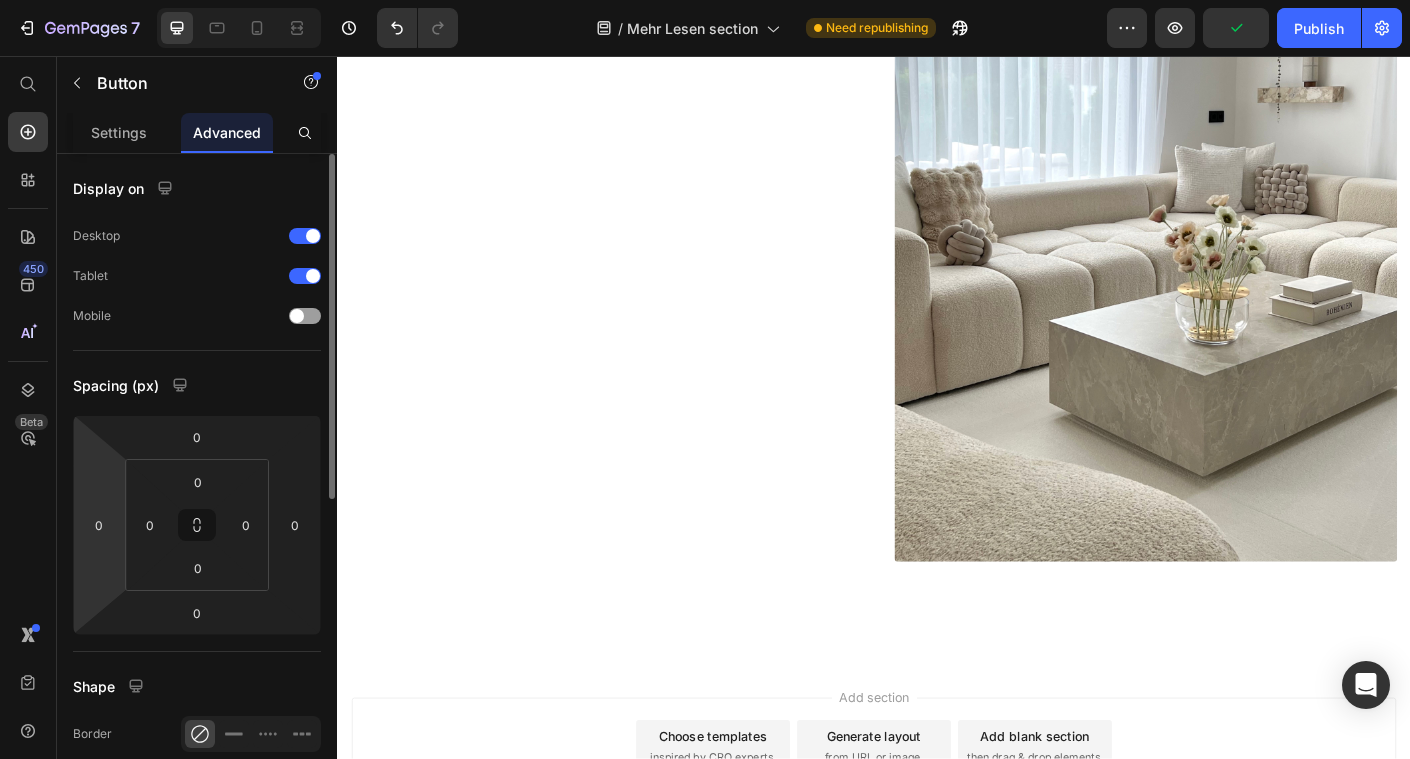 click on "Spacing (px)" at bounding box center [197, 385] 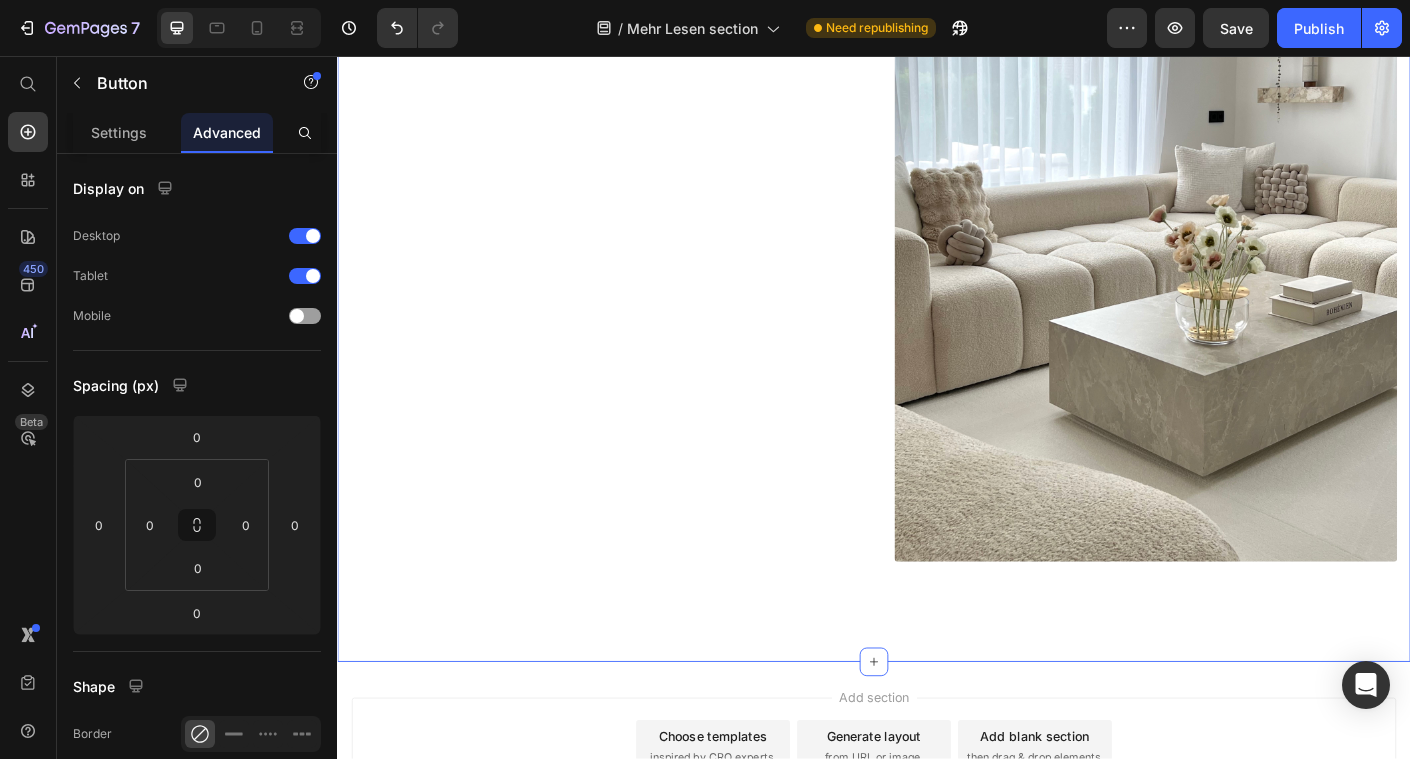 click on "Image Dekorieren heißt nicht, Dinge zu platzieren Heading Wenn Details den Unterschied machen Heading Wer dekoriert, schafft nicht einfach ein schönes Bild – sondern eine Atmosphäre, die etwas über einen selbst erzählt. Es geht nicht darum, einen Trend zu treffen.    Es geht darum, sich selbst zu treffen. Gerade wenn ein Raum sich noch unfertig oder unpersönlich anfühlt, liegt es selten an zu wenig Deko – sondern an der falschen. Dekorieren wird erst dann stimmig, wenn es nicht überfordert, sondern leitet. Wenn Einzelstücke nicht beliebig, sondern bedeutend sind.   Dein Stil braucht keine laute Bühne – nur die richtigen Akzente. Und genau die findest du hier.   Text block jetzt entdecken Button Wenn Details den Unterschied machen Heading In einem Raum, der auf den ersten Blick schlicht wirkt, sind es die bewussten Details, die ihn lebendig und stimmig machen. Die sorgfältig platzierten Kissen, die dezente Farbwahl, das Spiel aus Formen und Texturen – nichts davon ist zufällig." at bounding box center [937, -26] 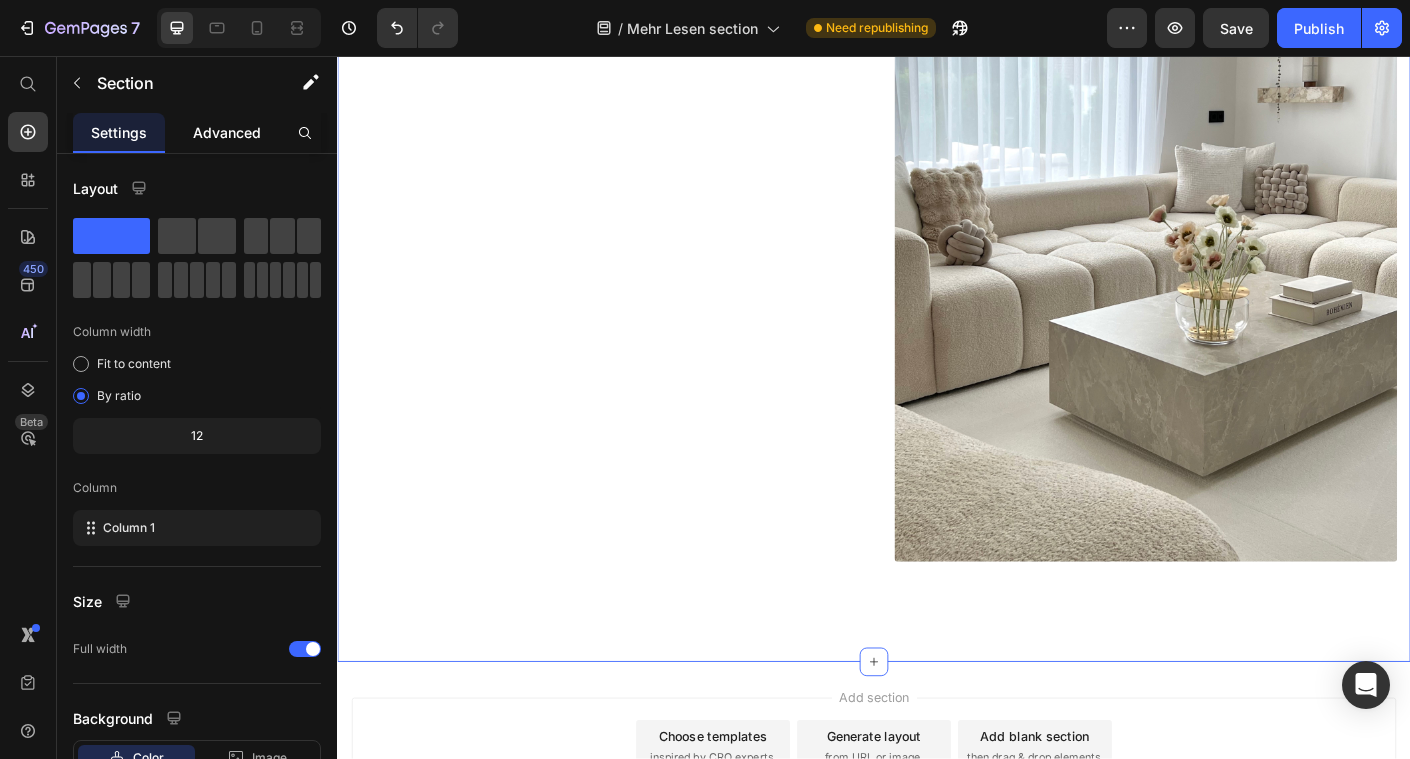 click on "Advanced" at bounding box center (227, 132) 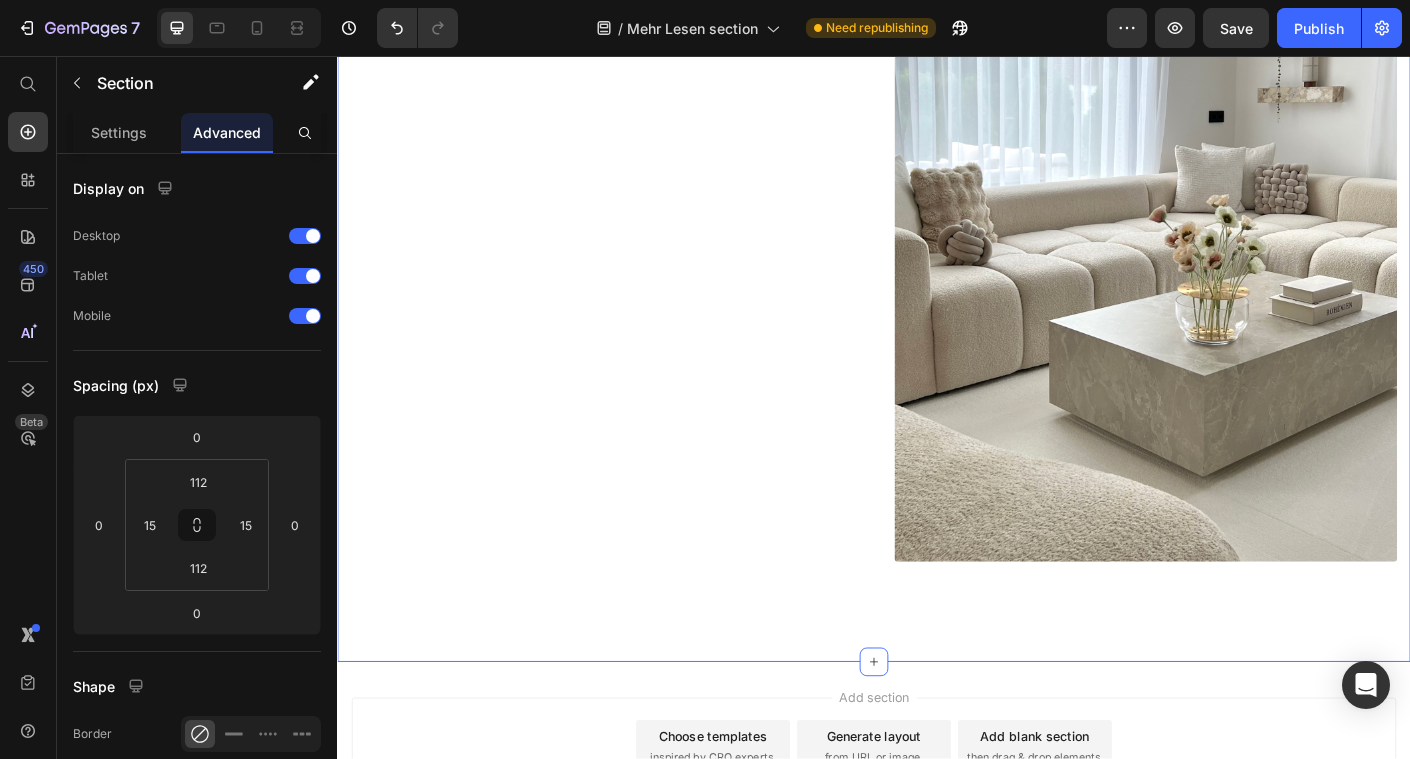 click on "Image Dekorieren heißt nicht, Dinge zu platzieren Heading Wenn Details den Unterschied machen Heading Wer dekoriert, schafft nicht einfach ein schönes Bild – sondern eine Atmosphäre, die etwas über einen selbst erzählt. Es geht nicht darum, einen Trend zu treffen.    Es geht darum, sich selbst zu treffen. Gerade wenn ein Raum sich noch unfertig oder unpersönlich anfühlt, liegt es selten an zu wenig Deko – sondern an der falschen. Dekorieren wird erst dann stimmig, wenn es nicht überfordert, sondern leitet. Wenn Einzelstücke nicht beliebig, sondern bedeutend sind.   Dein Stil braucht keine laute Bühne – nur die richtigen Akzente. Und genau die findest du hier.   Text block jetzt entdecken Button Wenn Details den Unterschied machen Heading In einem Raum, der auf den ersten Blick schlicht wirkt, sind es die bewussten Details, die ihn lebendig und stimmig machen. Die sorgfältig platzierten Kissen, die dezente Farbwahl, das Spiel aus Formen und Texturen – nichts davon ist zufällig." at bounding box center (937, -26) 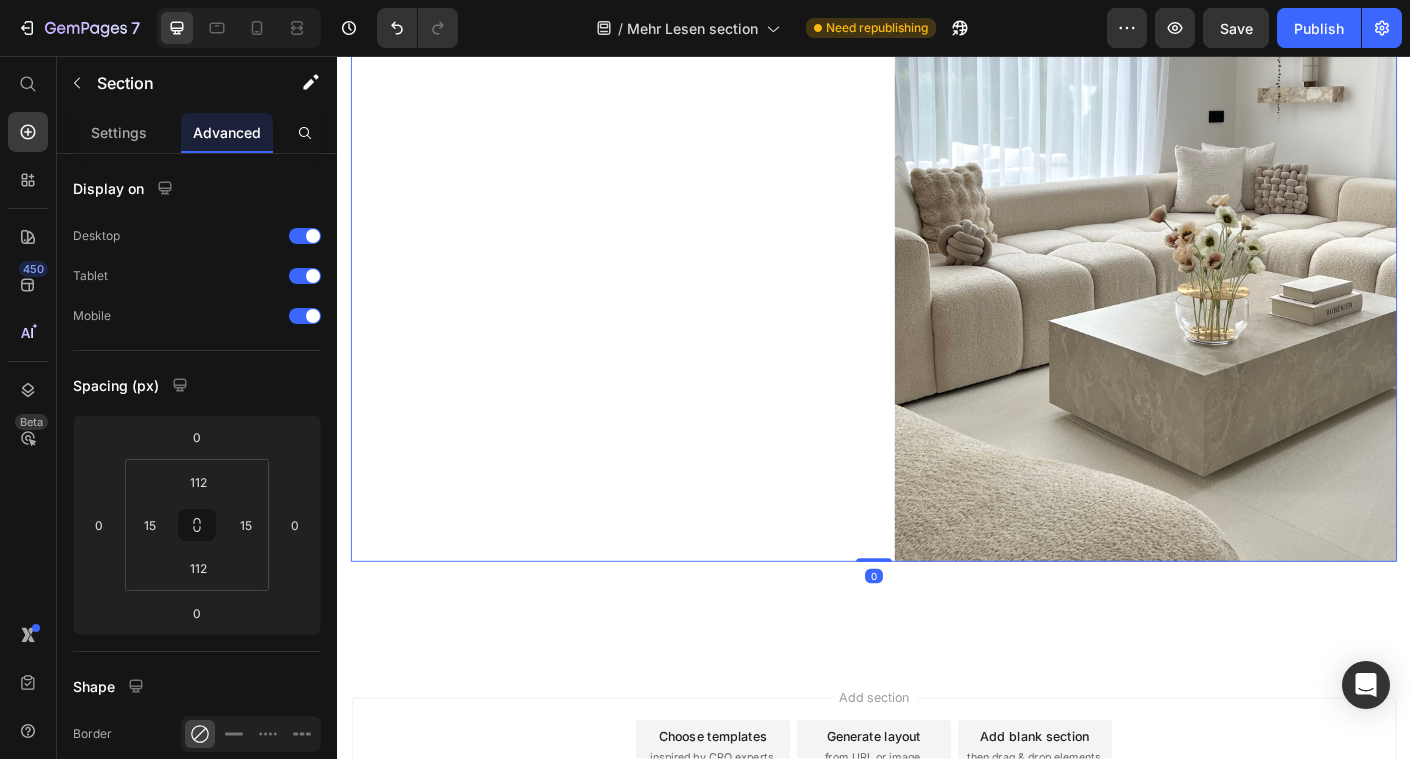 click on "Image Dekorieren heißt nicht, Dinge zu platzieren Heading Wenn Details den Unterschied machen Heading Wer dekoriert, schafft nicht einfach ein schönes Bild – sondern eine Atmosphäre, die etwas über einen selbst erzählt. Es geht nicht darum, einen Trend zu treffen.    Es geht darum, sich selbst zu treffen. Gerade wenn ein Raum sich noch unfertig oder unpersönlich anfühlt, liegt es selten an zu wenig Deko – sondern an der falschen. Dekorieren wird erst dann stimmig, wenn es nicht überfordert, sondern leitet. Wenn Einzelstücke nicht beliebig, sondern bedeutend sind.   Dein Stil braucht keine laute Bühne – nur die richtigen Akzente. Und genau die findest du hier.   Text block jetzt entdecken Button" at bounding box center (633, -26) 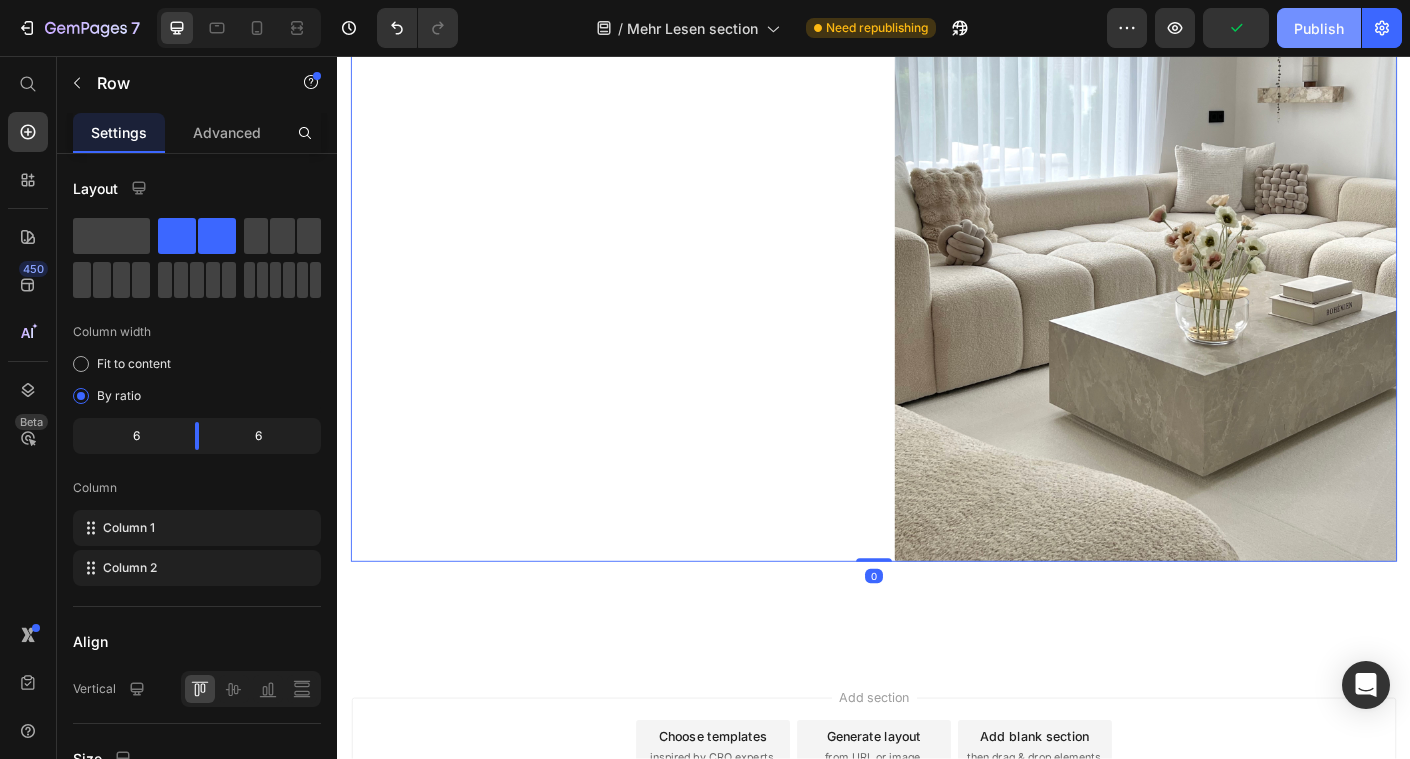 click on "Publish" 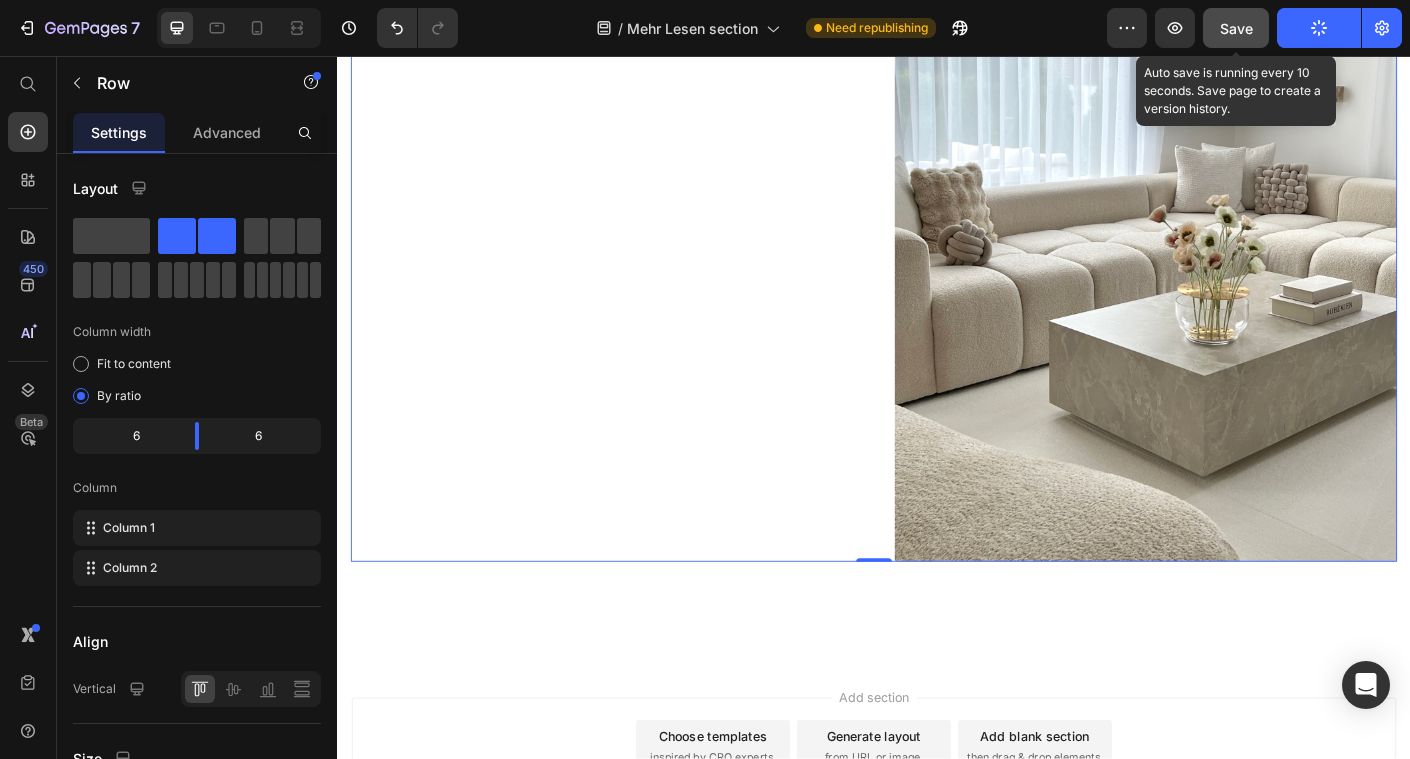 click on "Save" at bounding box center (1236, 28) 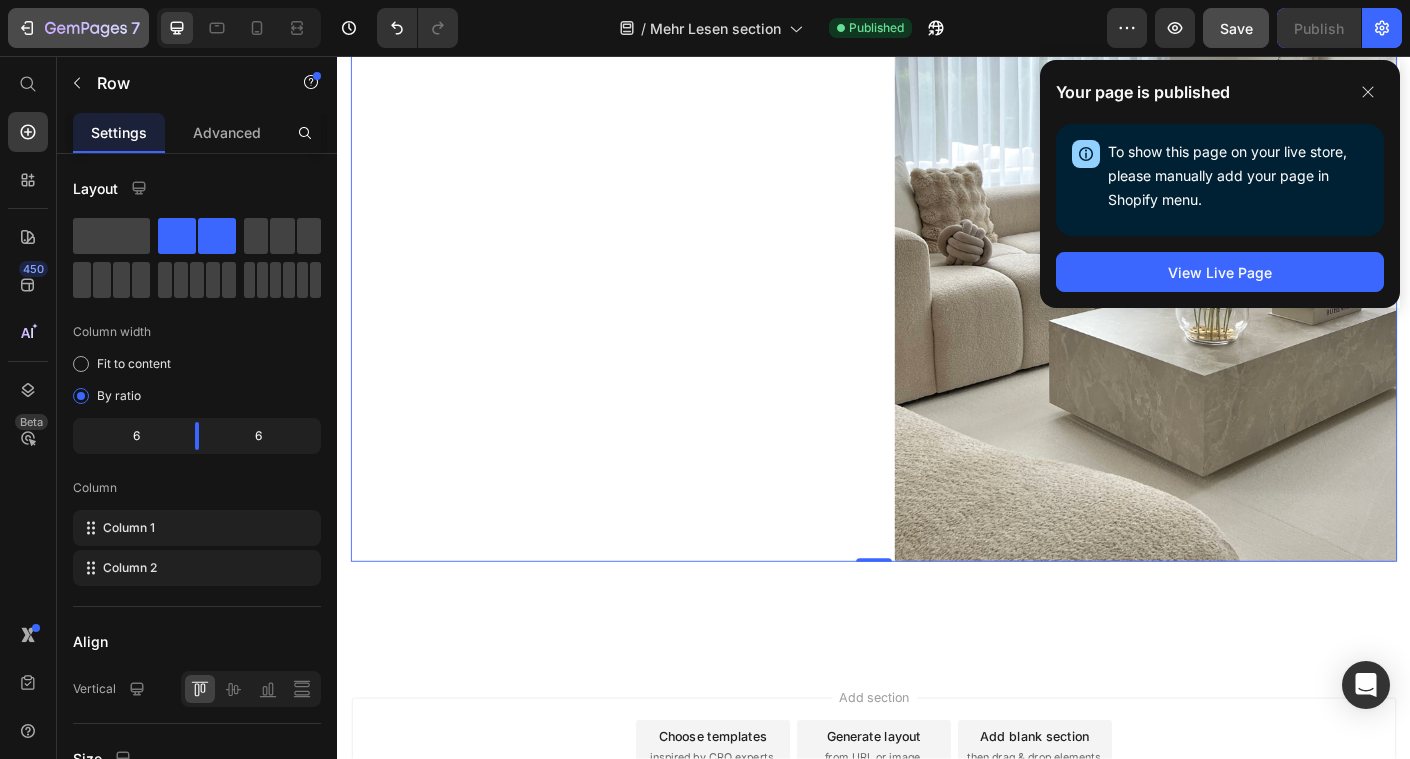 click 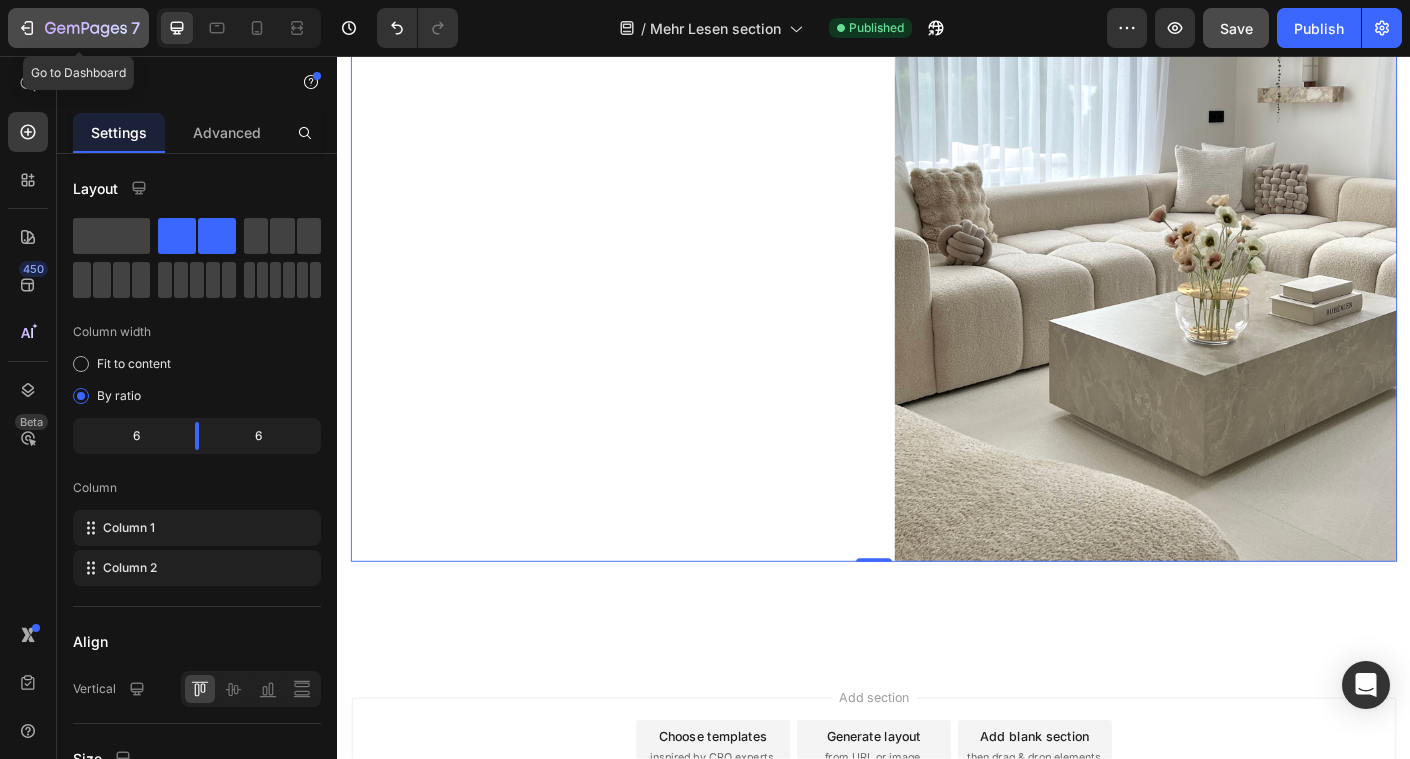 click 